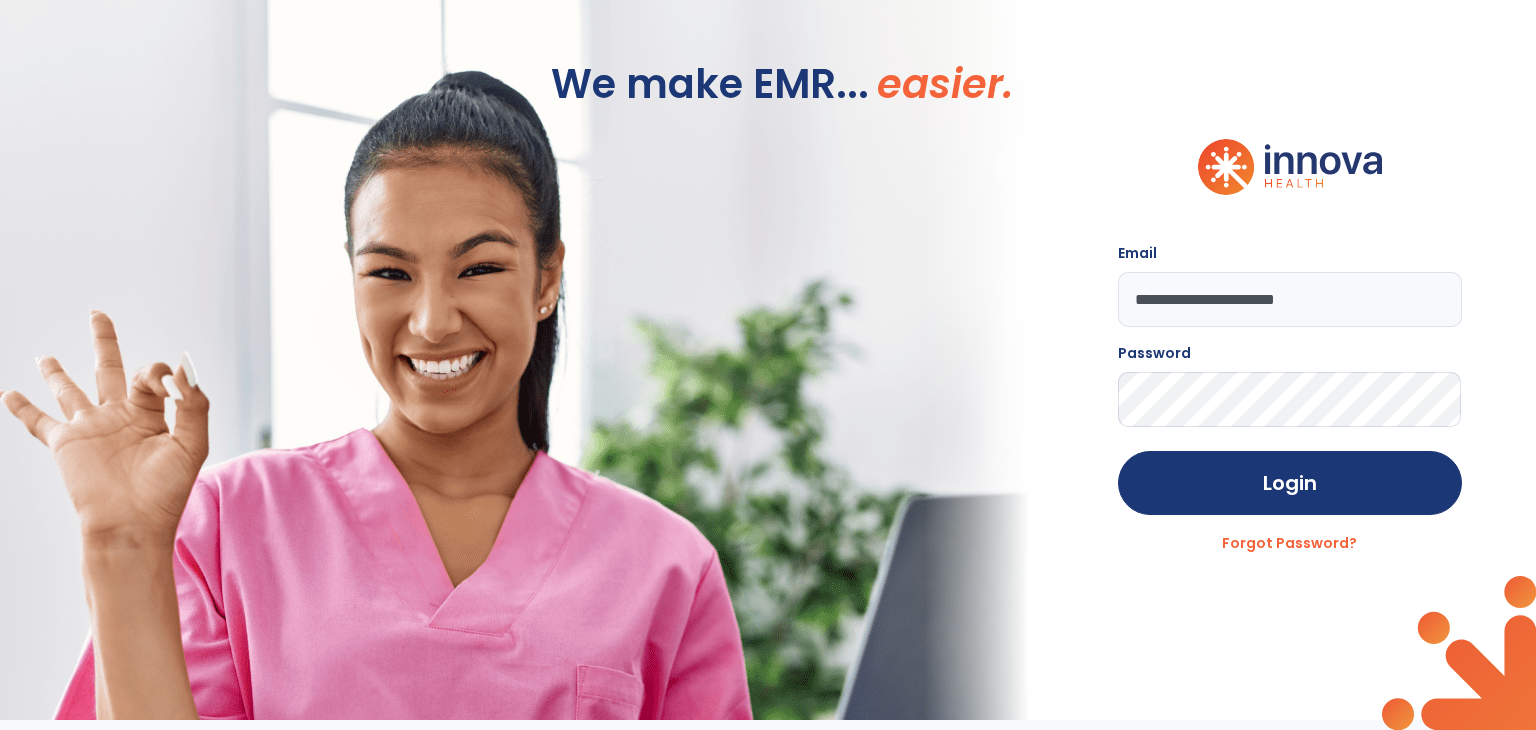 scroll, scrollTop: 0, scrollLeft: 0, axis: both 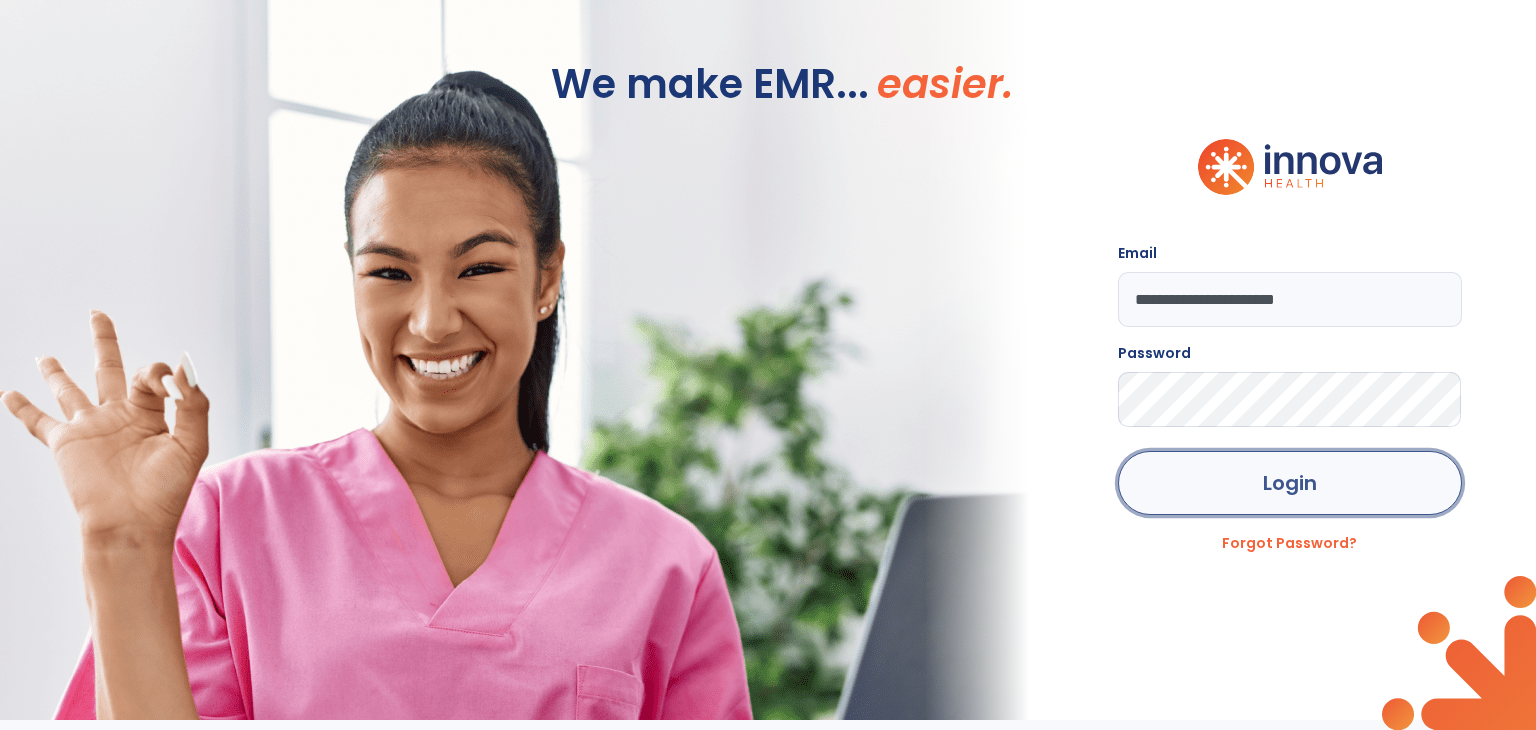 click on "Login" 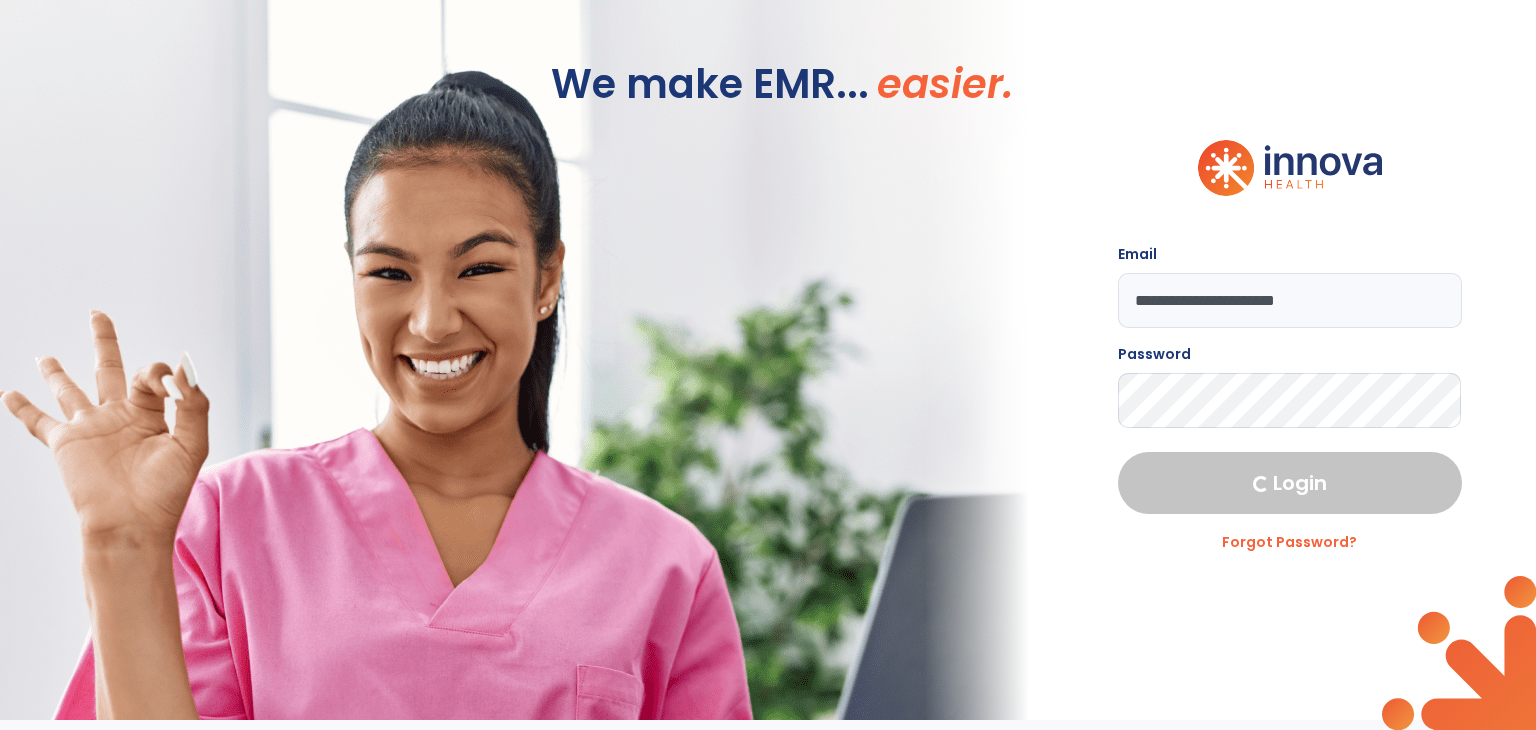 select on "***" 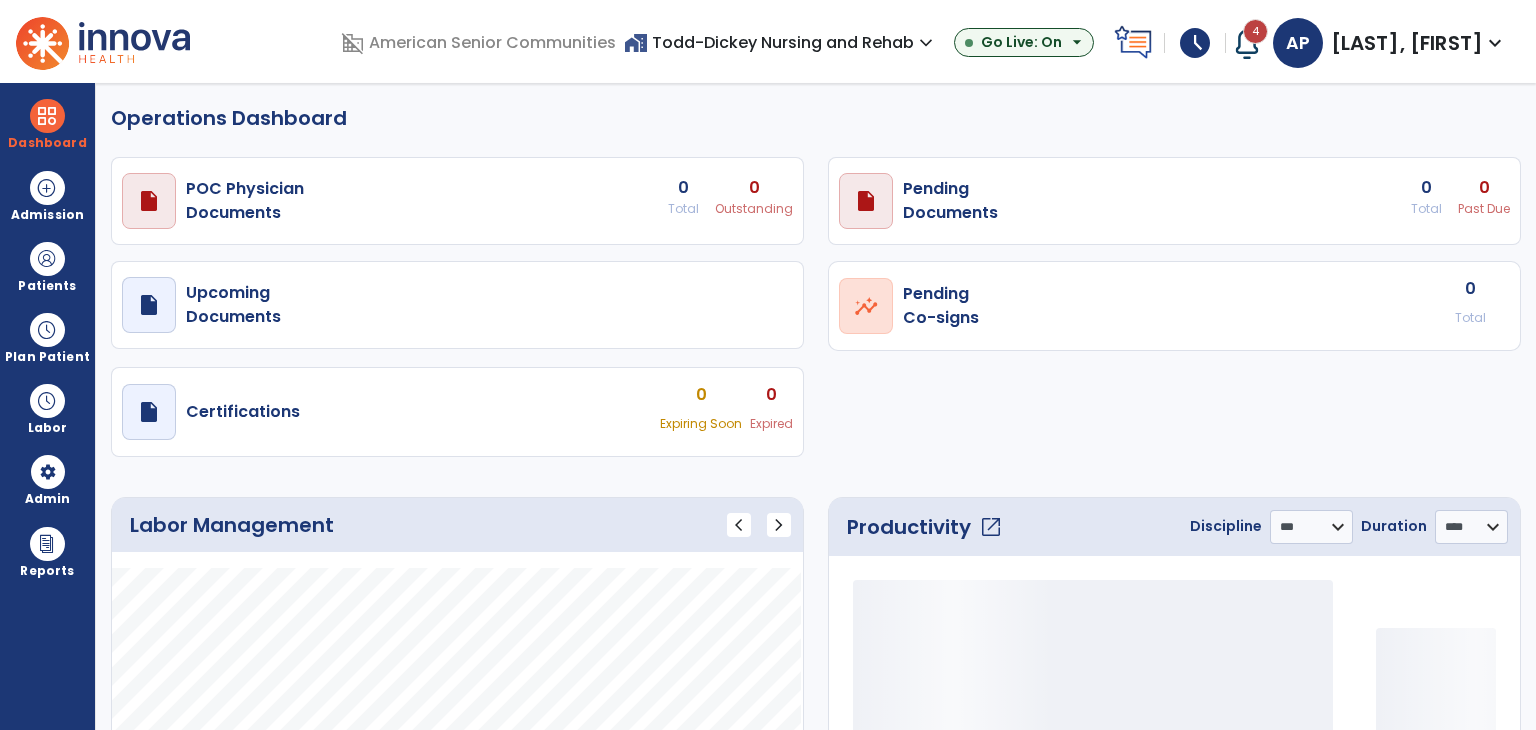 select on "***" 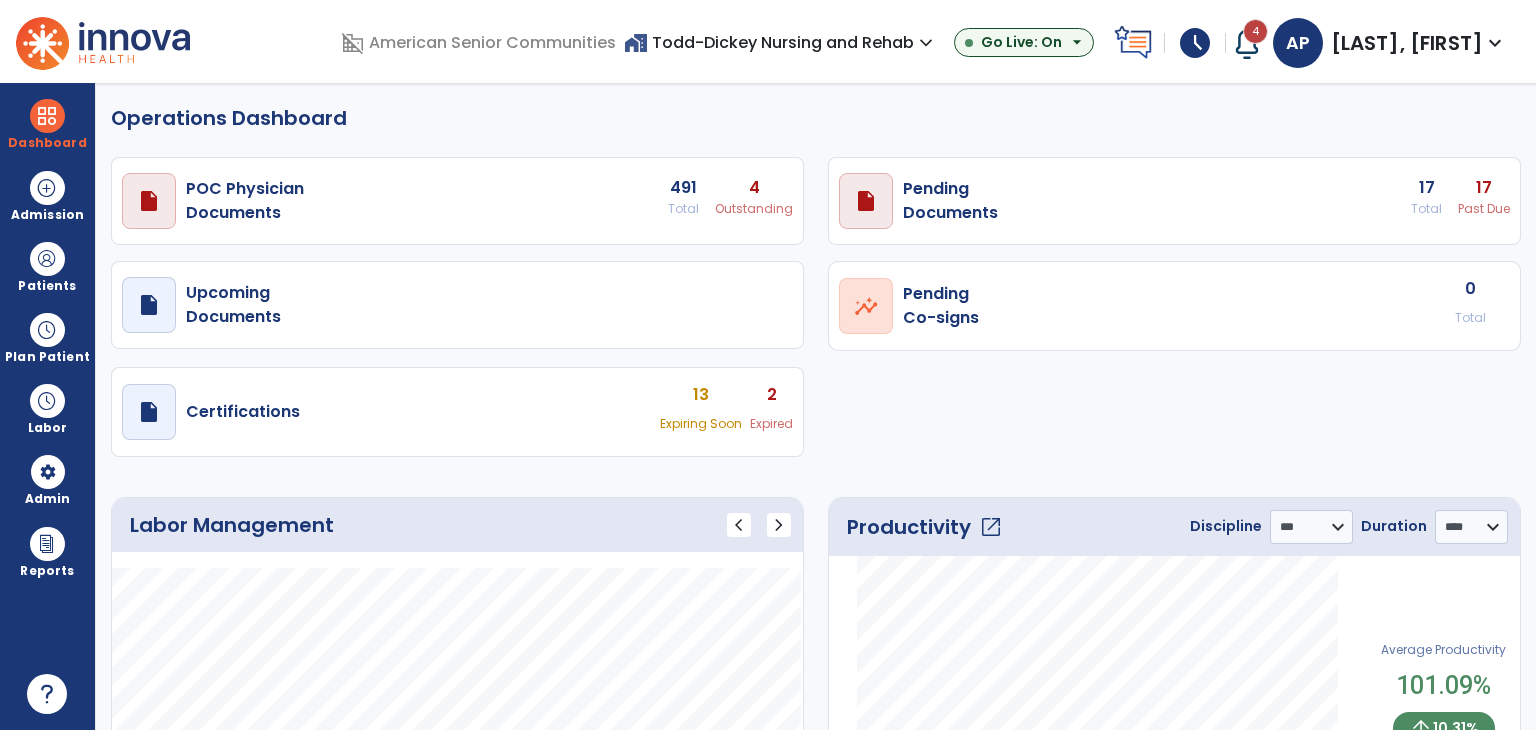 click at bounding box center [1247, 43] 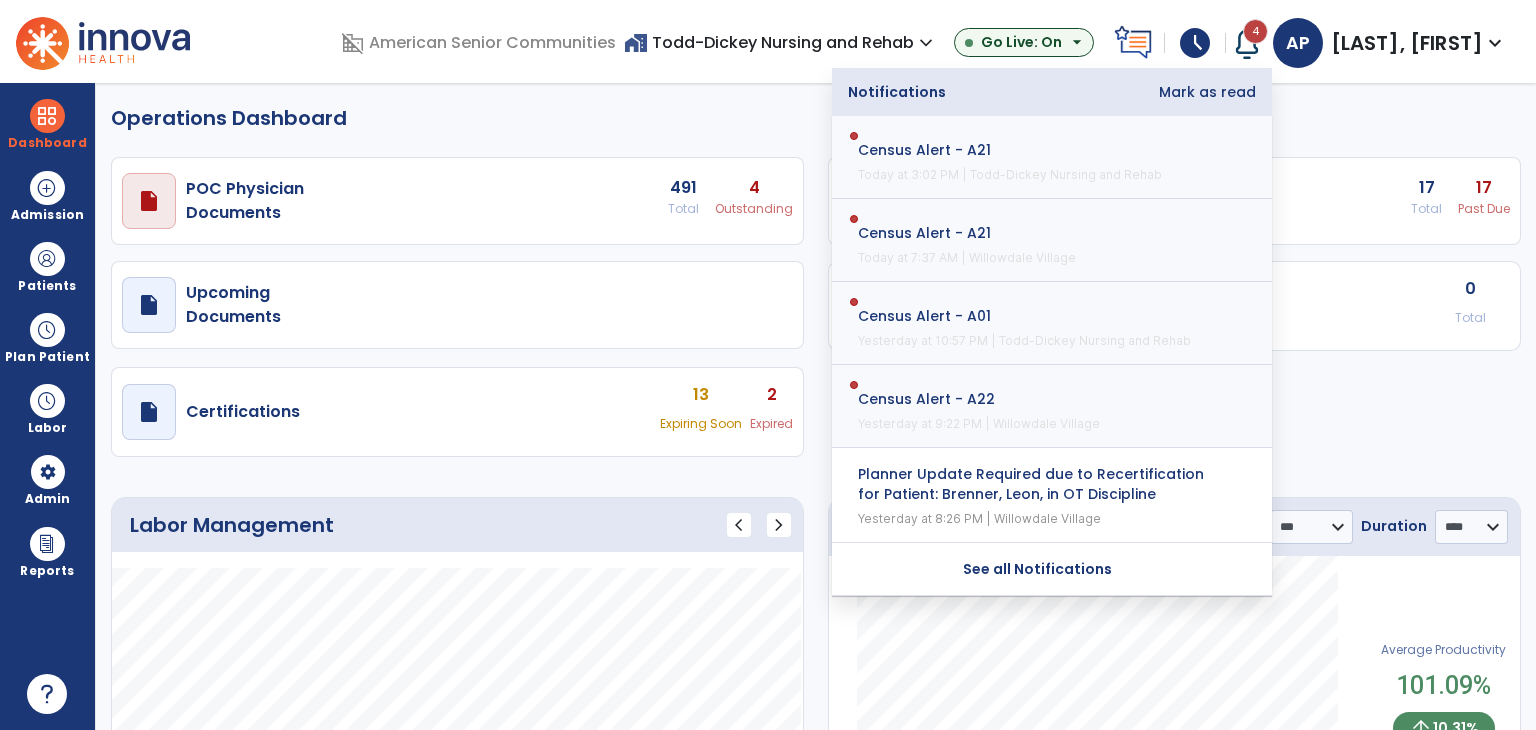 click on "Mark as read" at bounding box center [1207, 92] 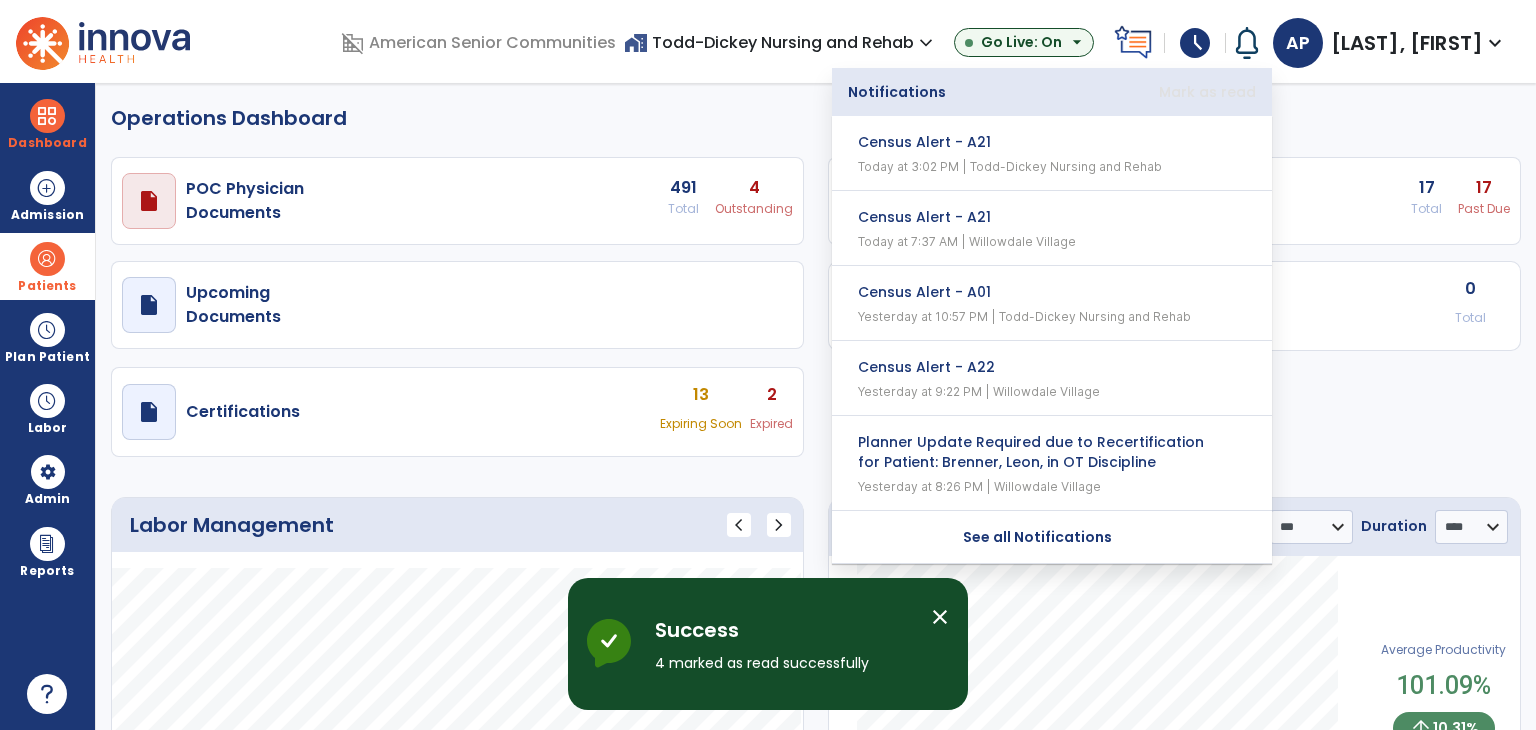 click on "Patients" at bounding box center [47, 286] 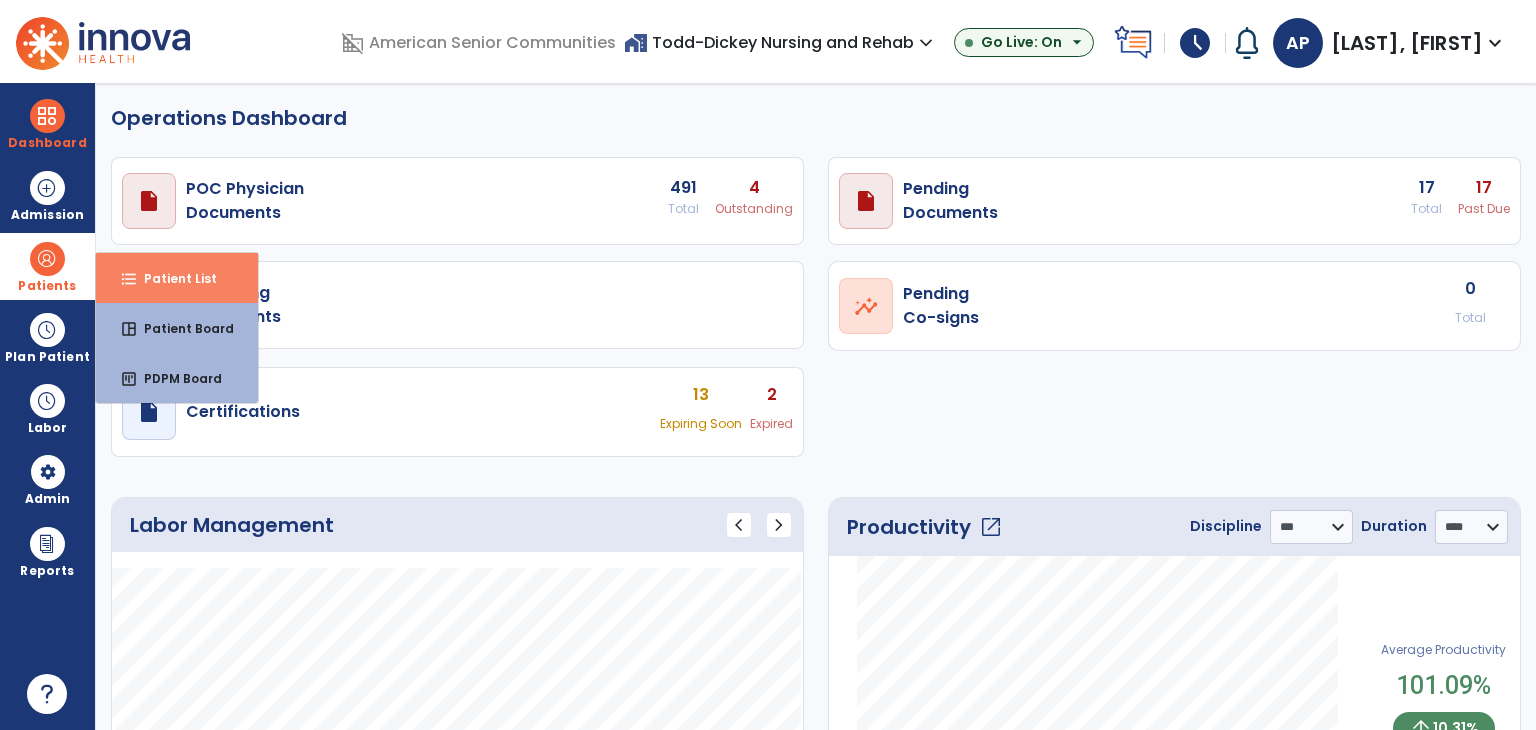 click on "format_list_bulleted  Patient List" at bounding box center (177, 278) 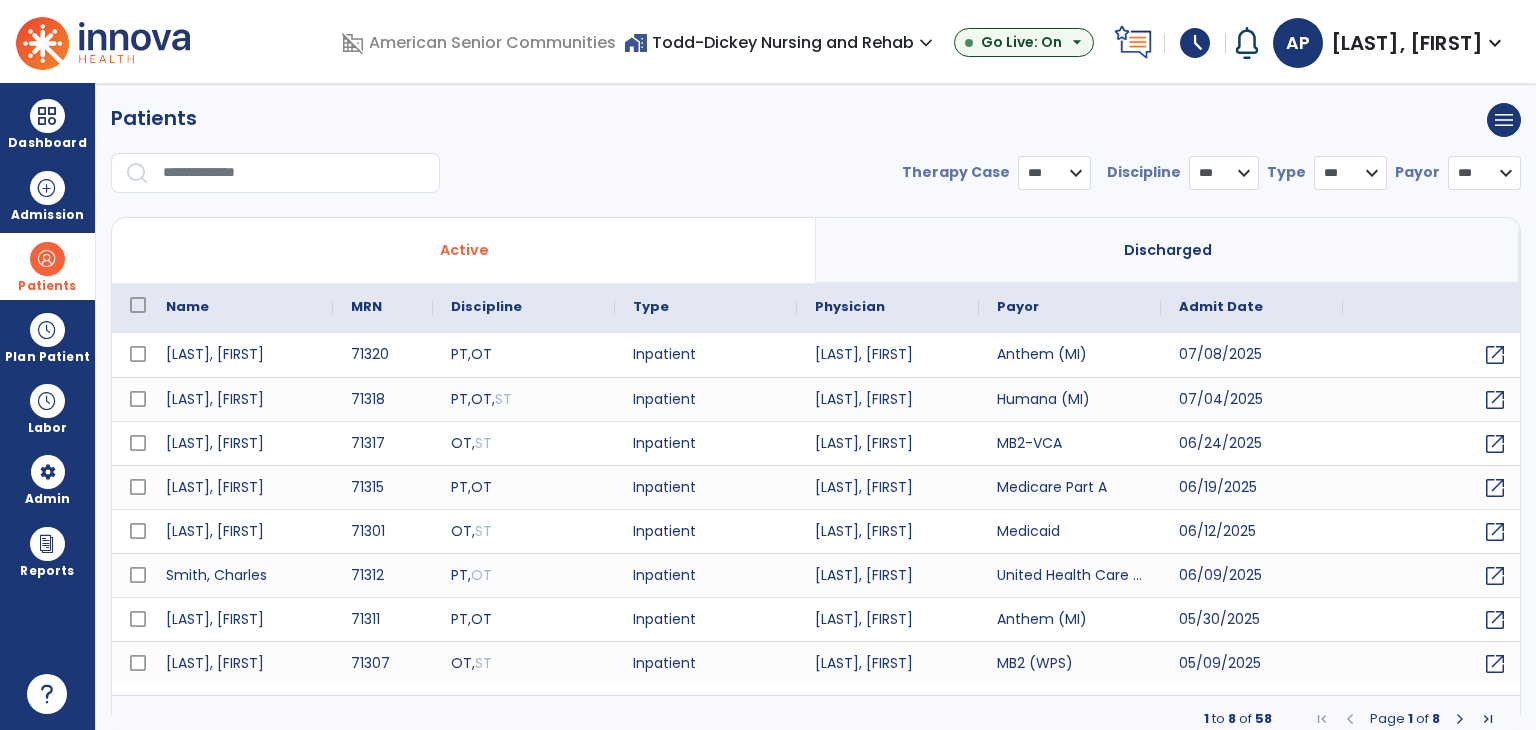 select on "***" 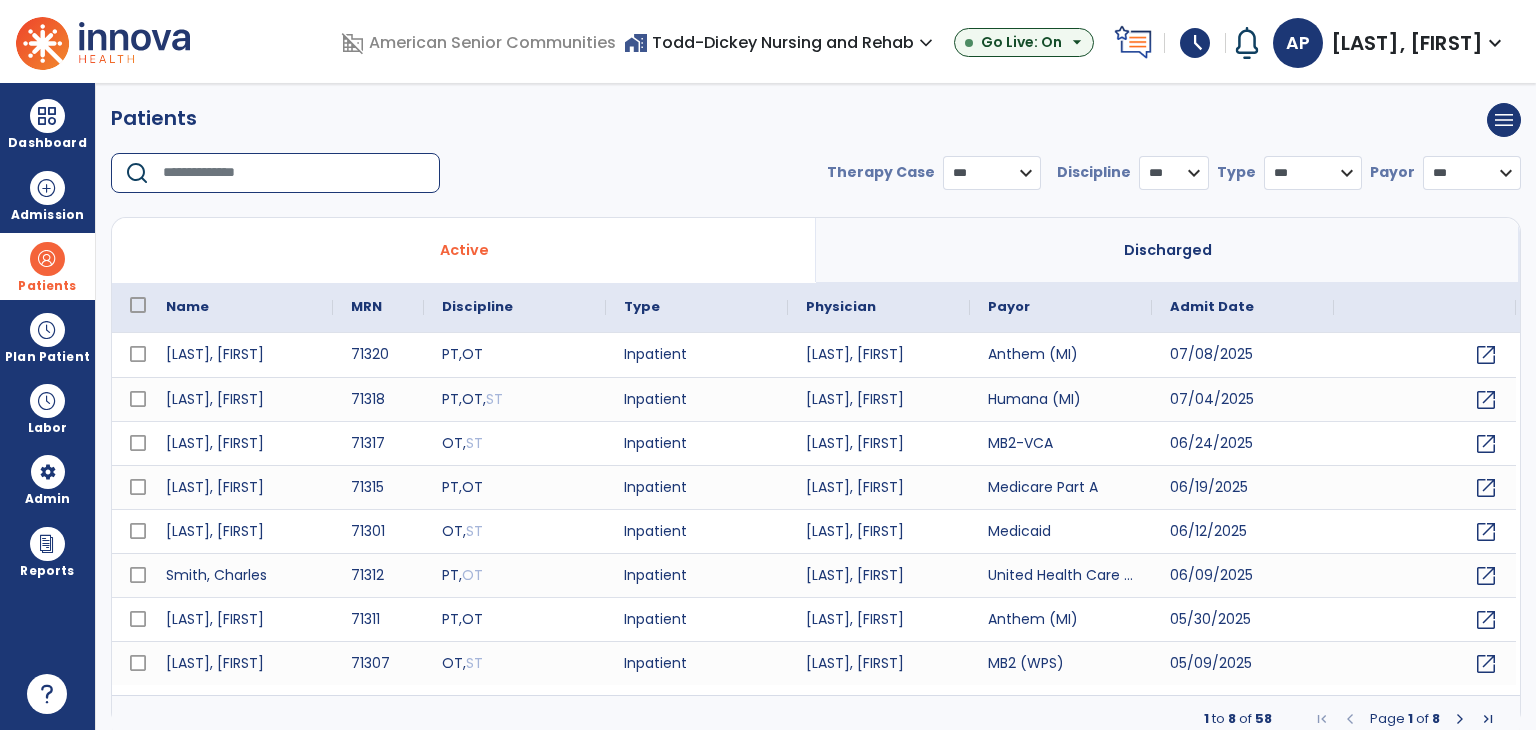 click at bounding box center [294, 173] 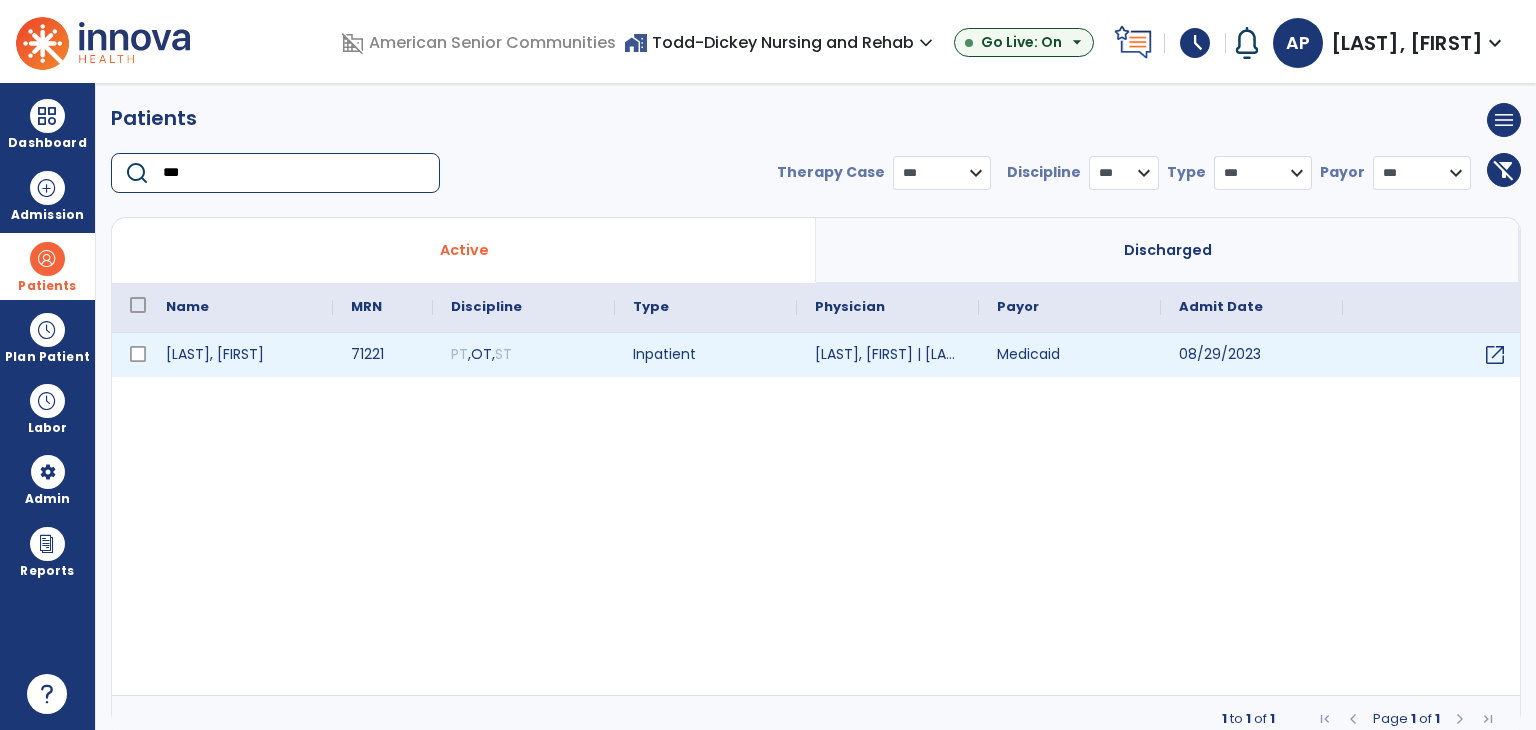 type on "***" 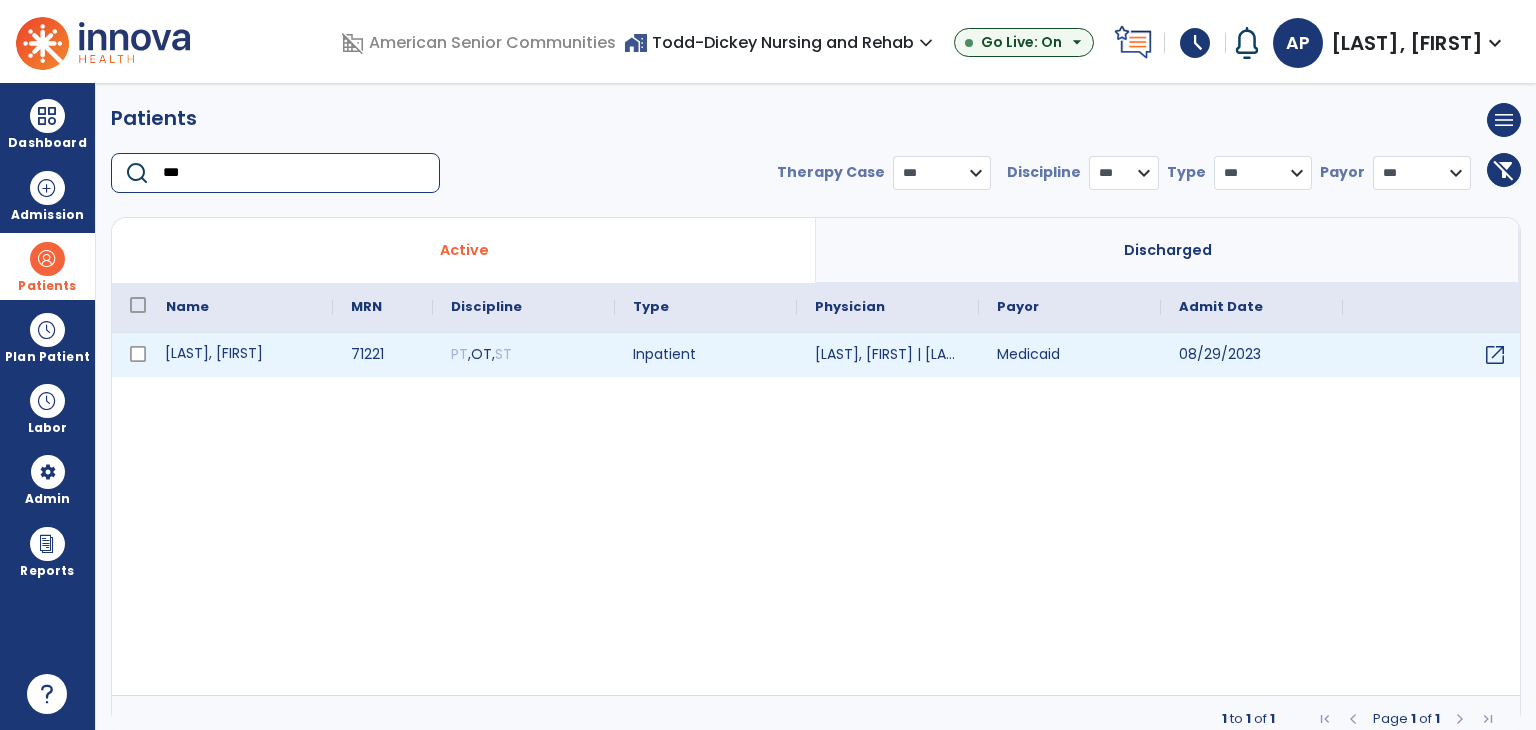 click on "Hess, Kathy" at bounding box center (240, 355) 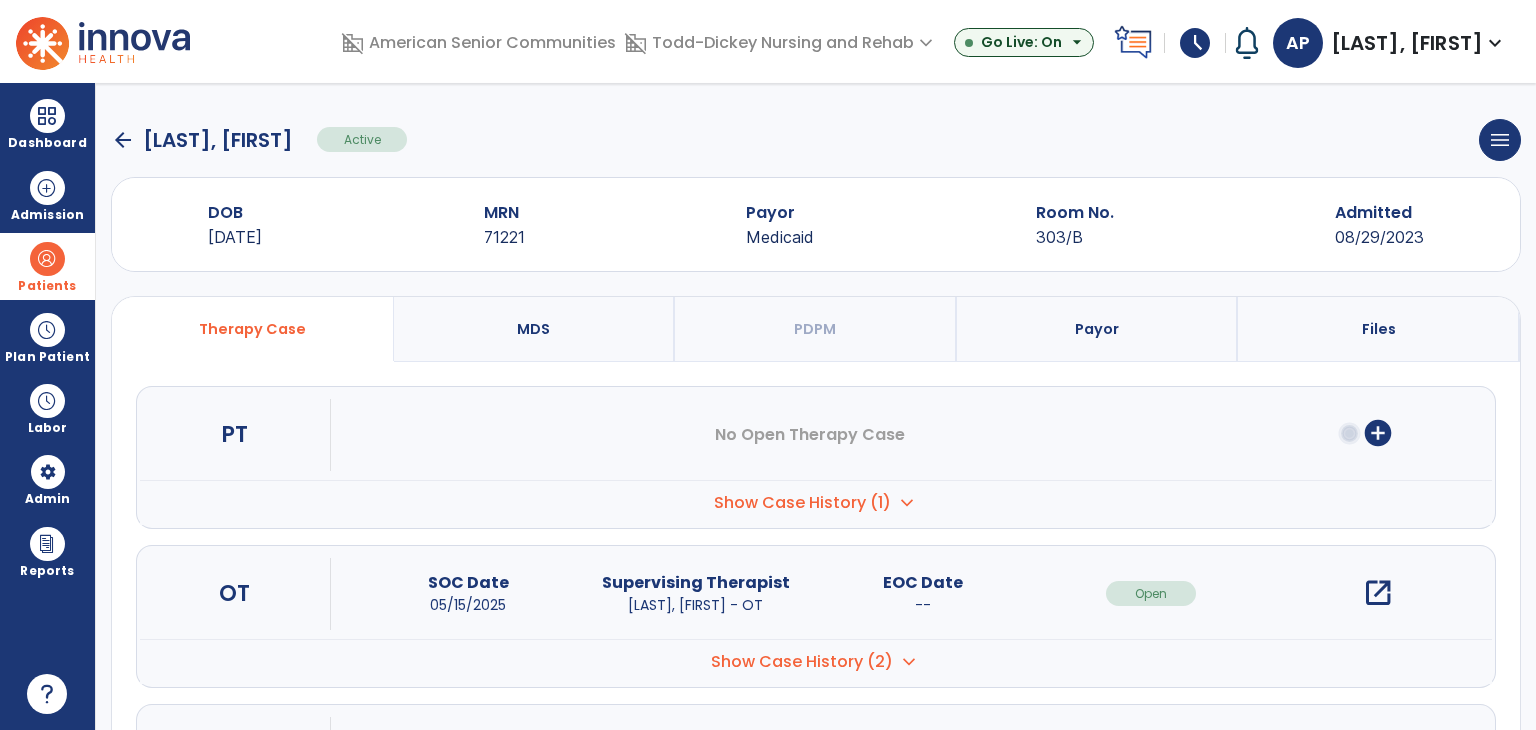 click on "open_in_new" at bounding box center (1378, 593) 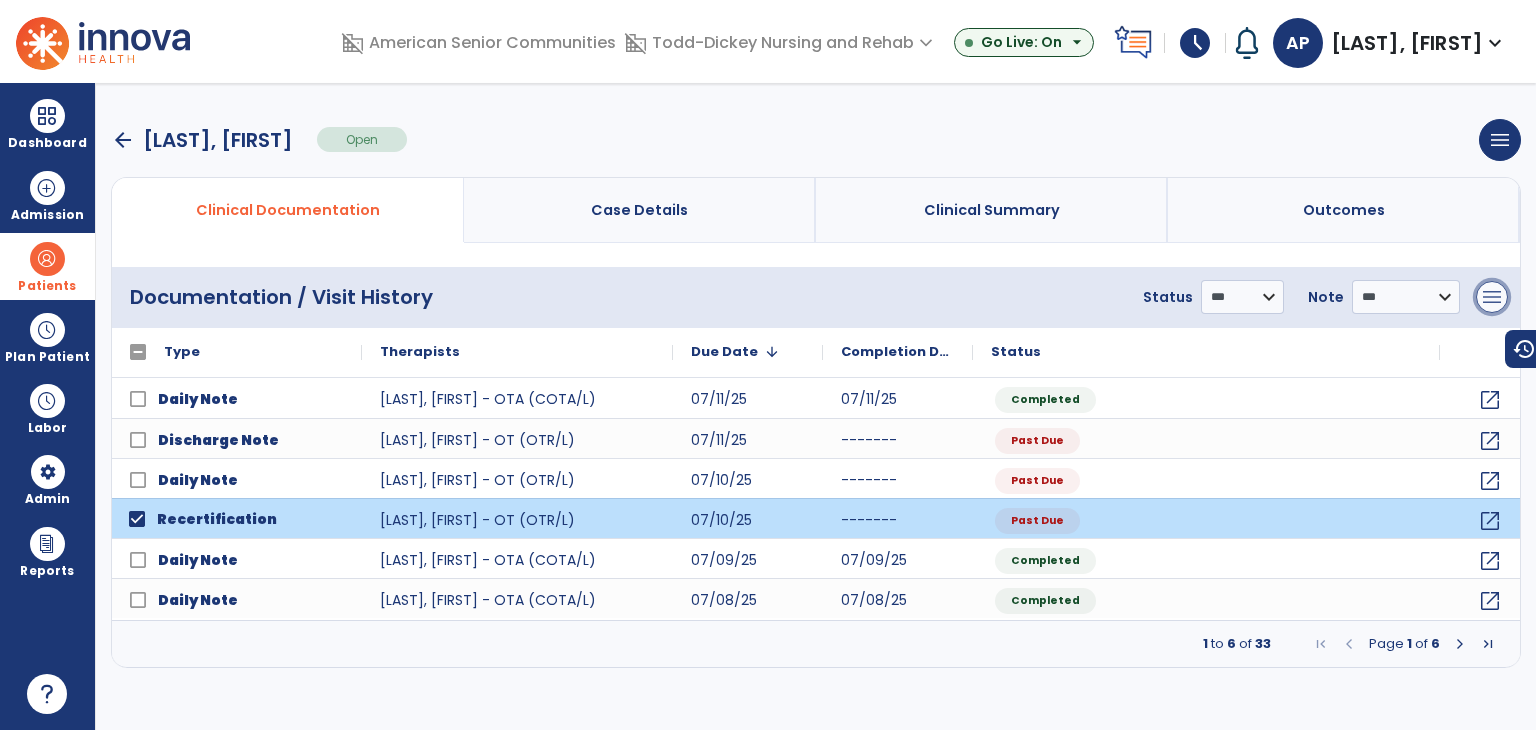 click on "menu" at bounding box center (1492, 297) 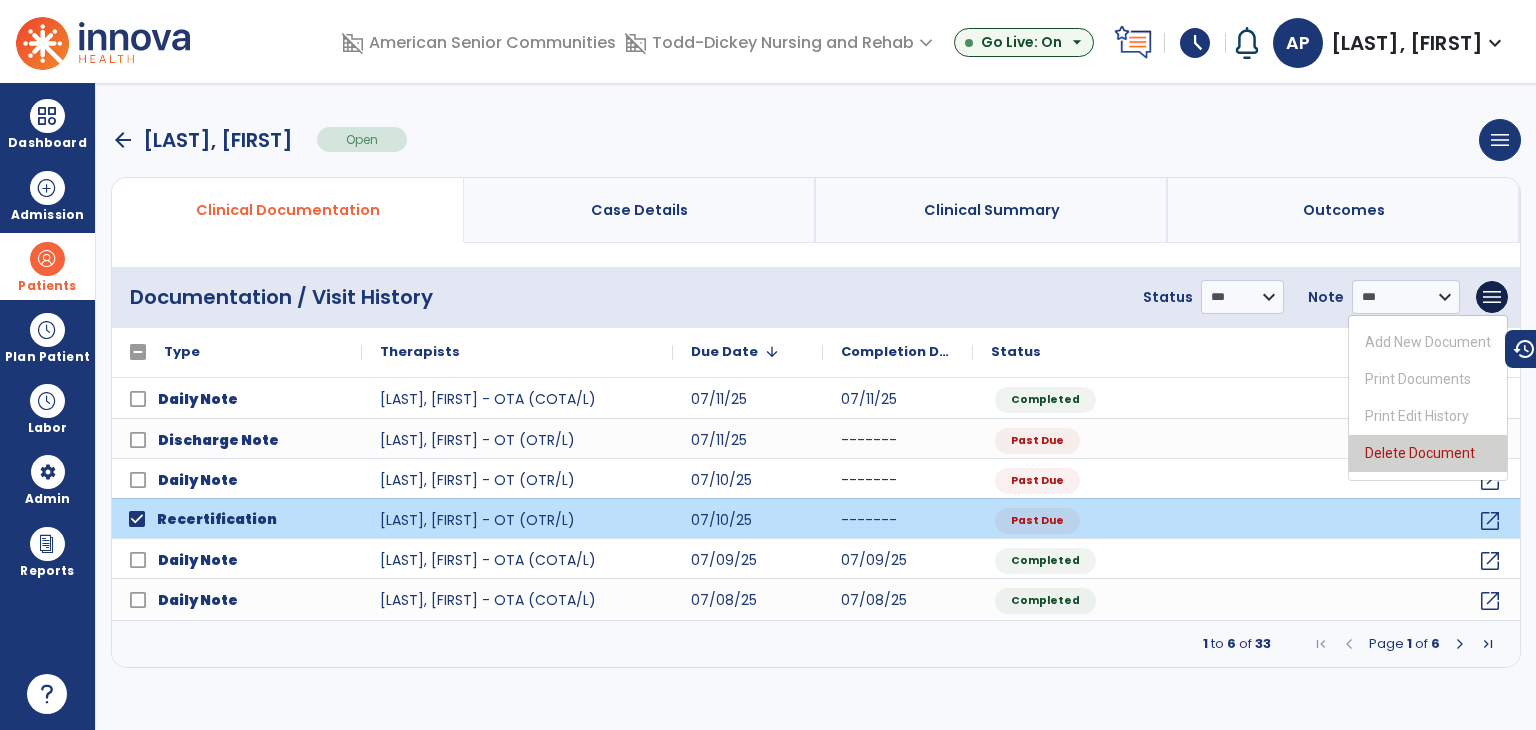 click on "Delete Document" at bounding box center [1428, 453] 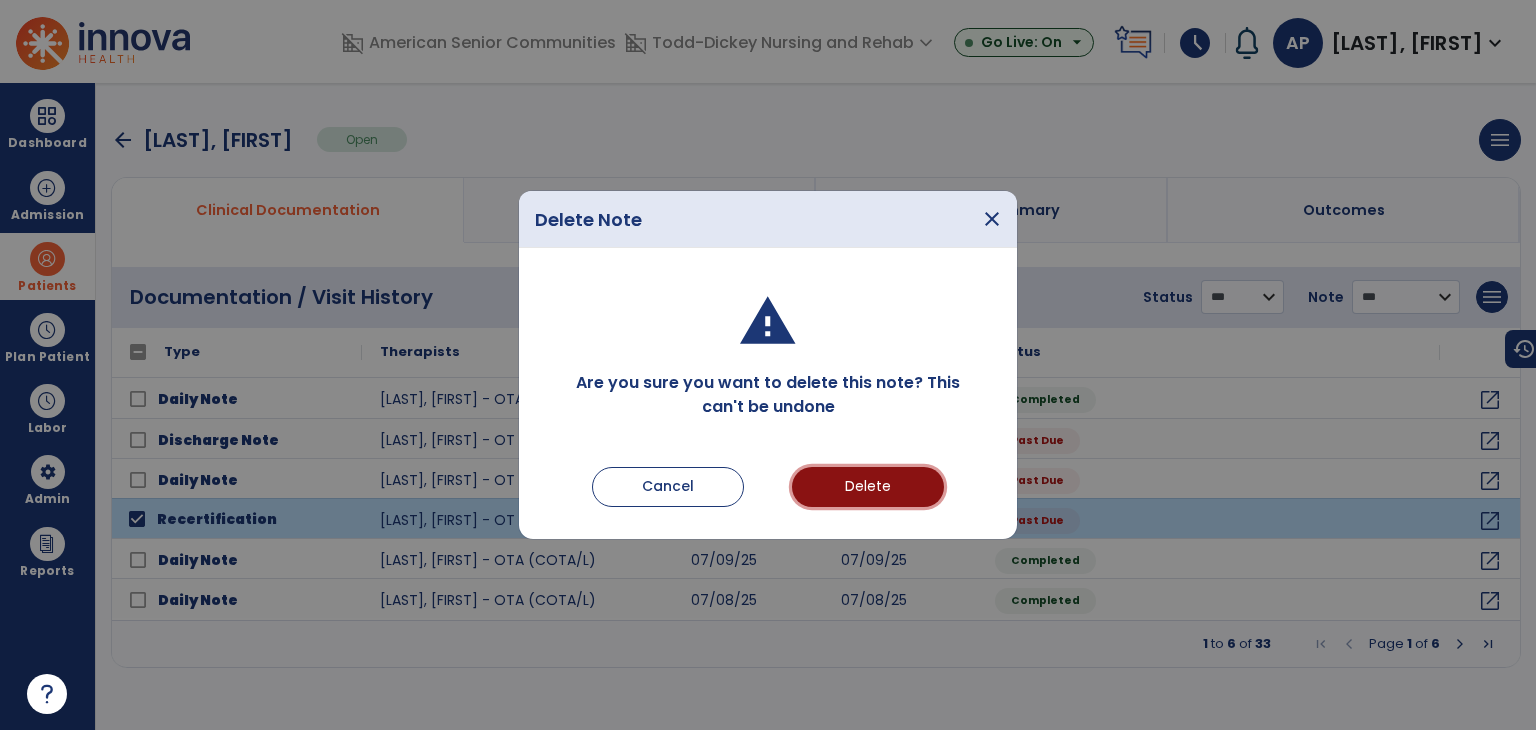 click on "Delete" at bounding box center [868, 487] 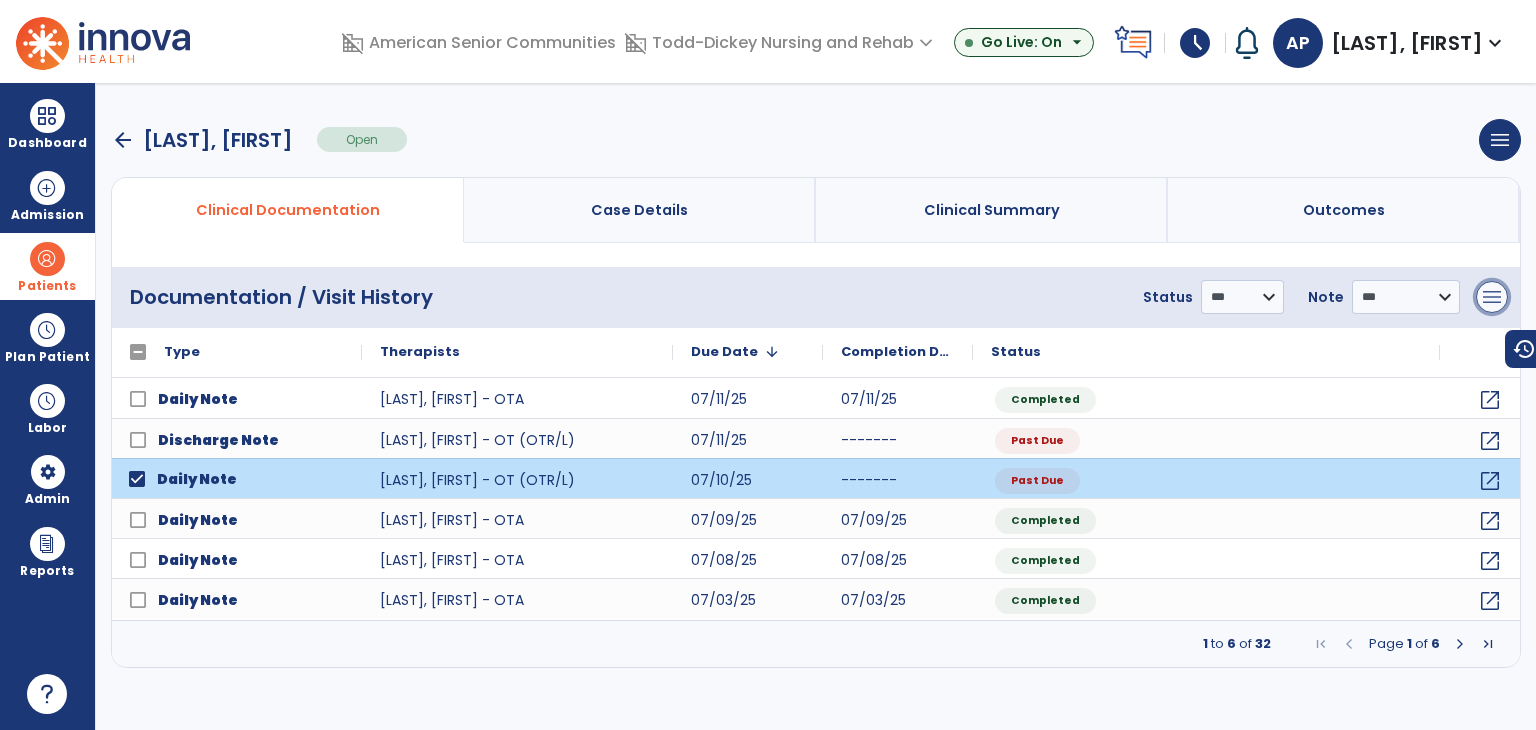 click on "menu" at bounding box center [1492, 297] 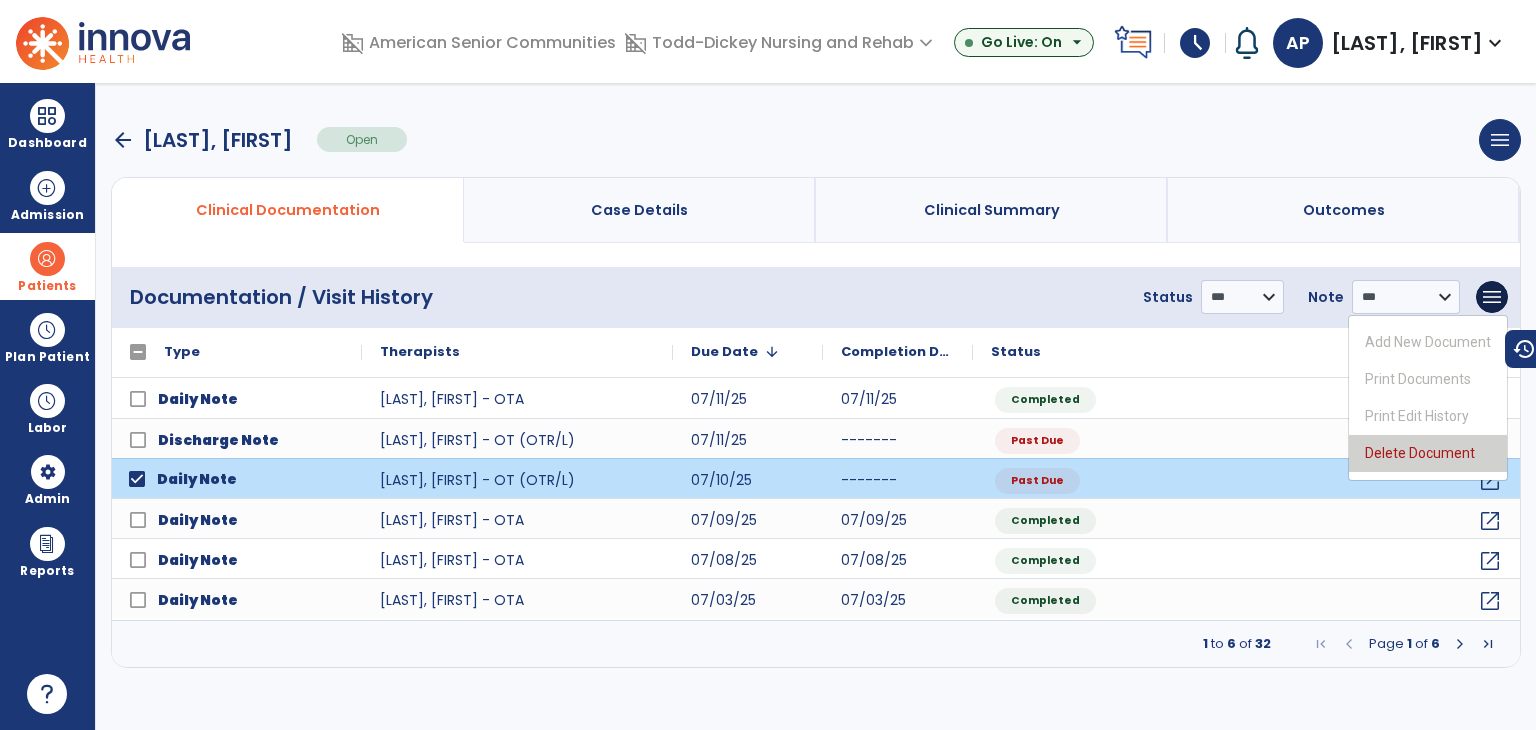 click on "Delete Document" at bounding box center (1428, 453) 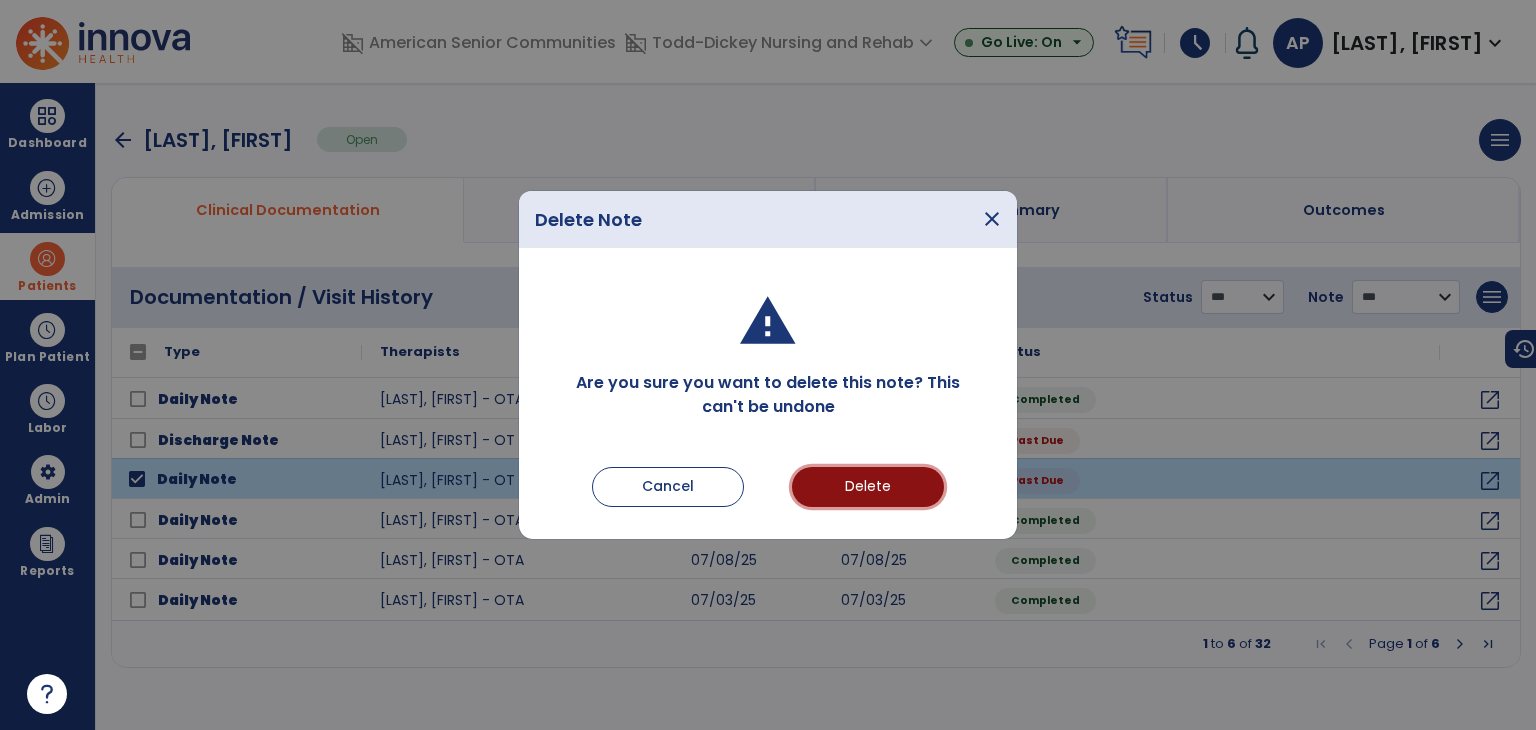 click on "Delete" at bounding box center (868, 487) 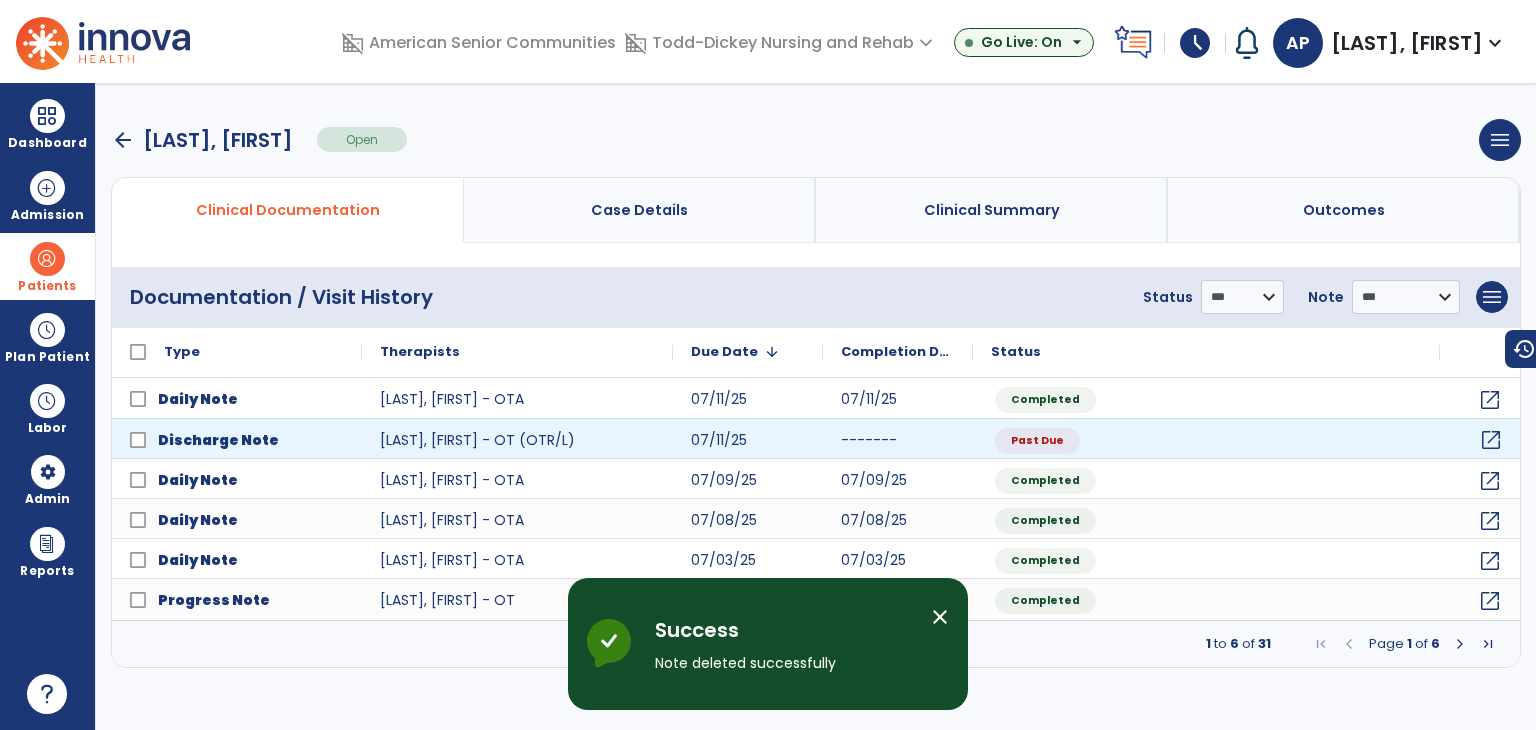 click on "open_in_new" 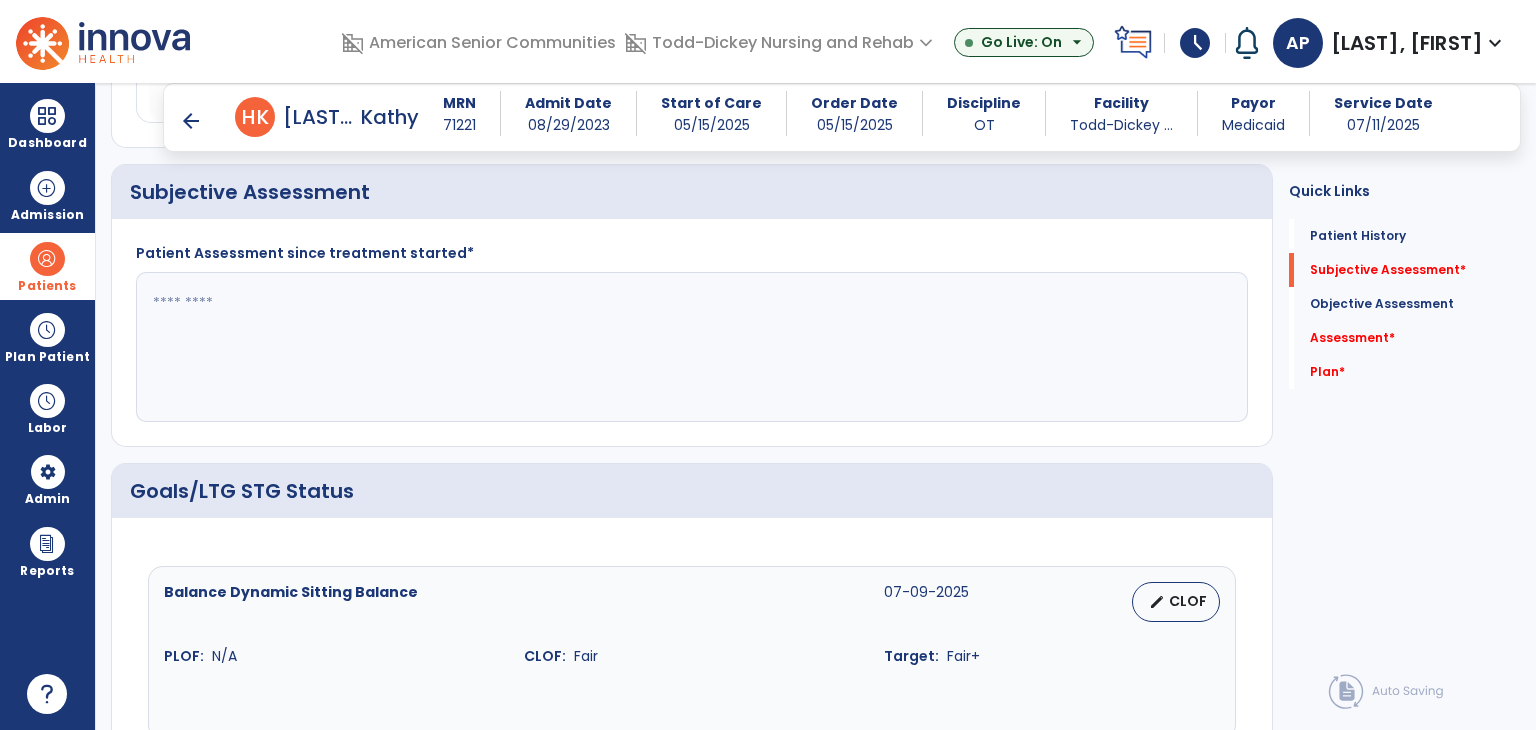 scroll, scrollTop: 500, scrollLeft: 0, axis: vertical 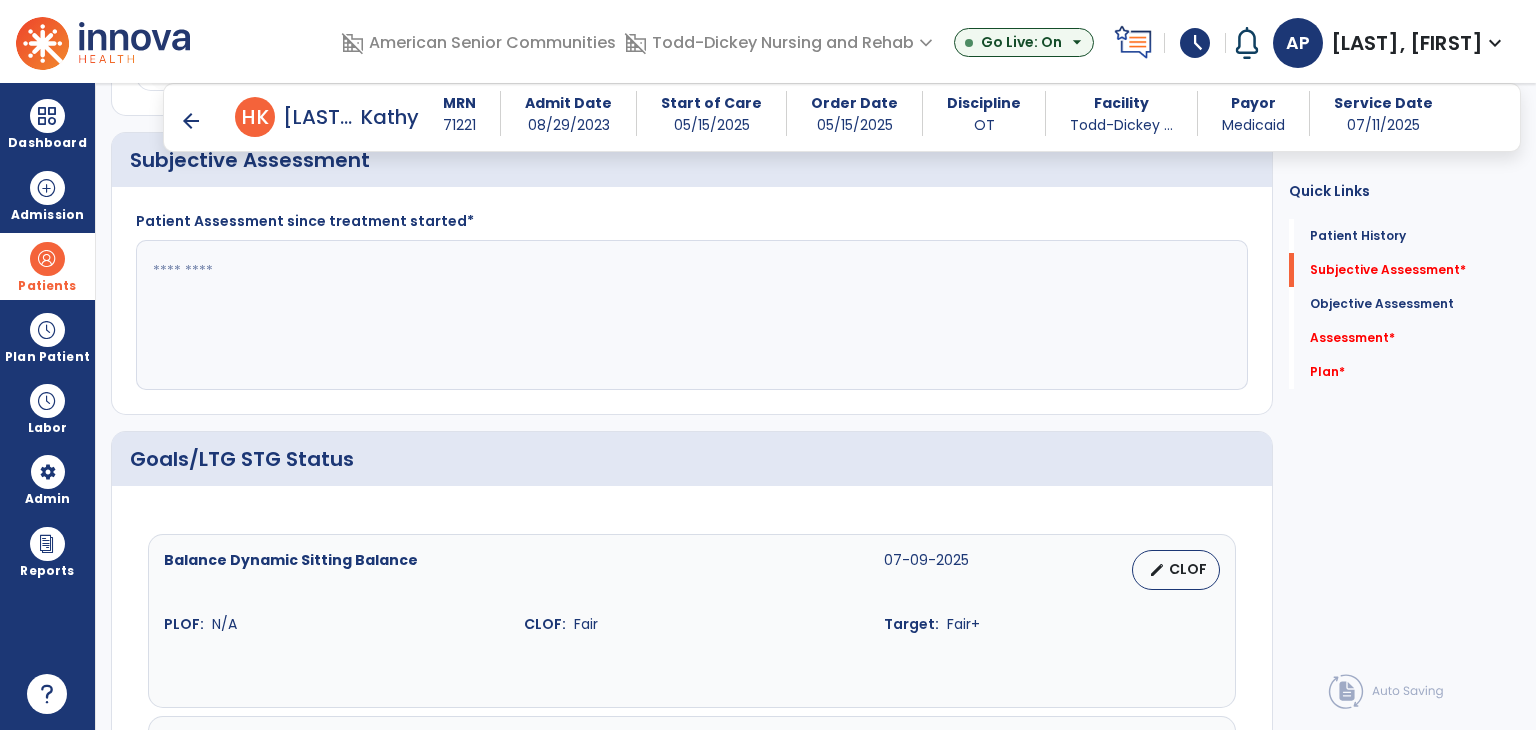 click 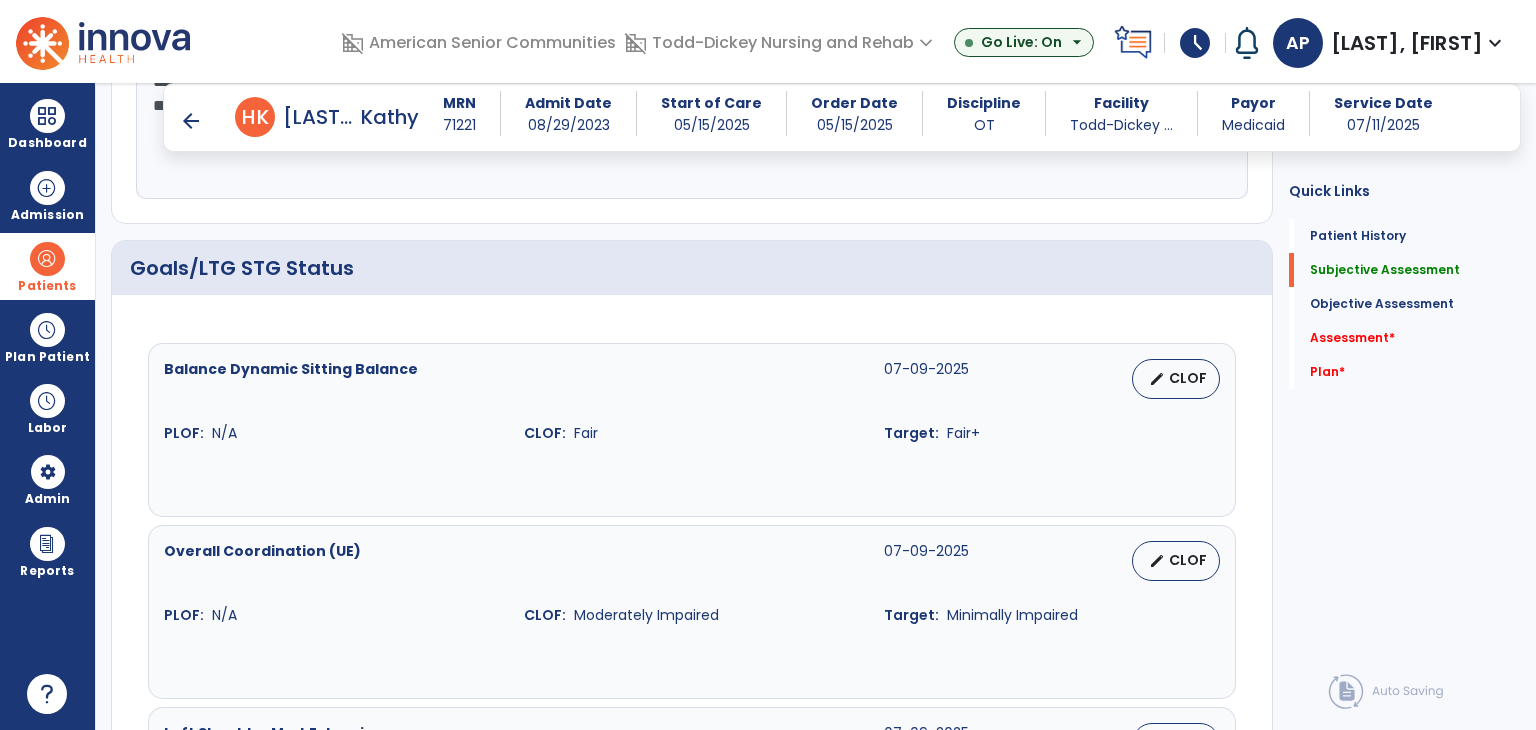 scroll, scrollTop: 700, scrollLeft: 0, axis: vertical 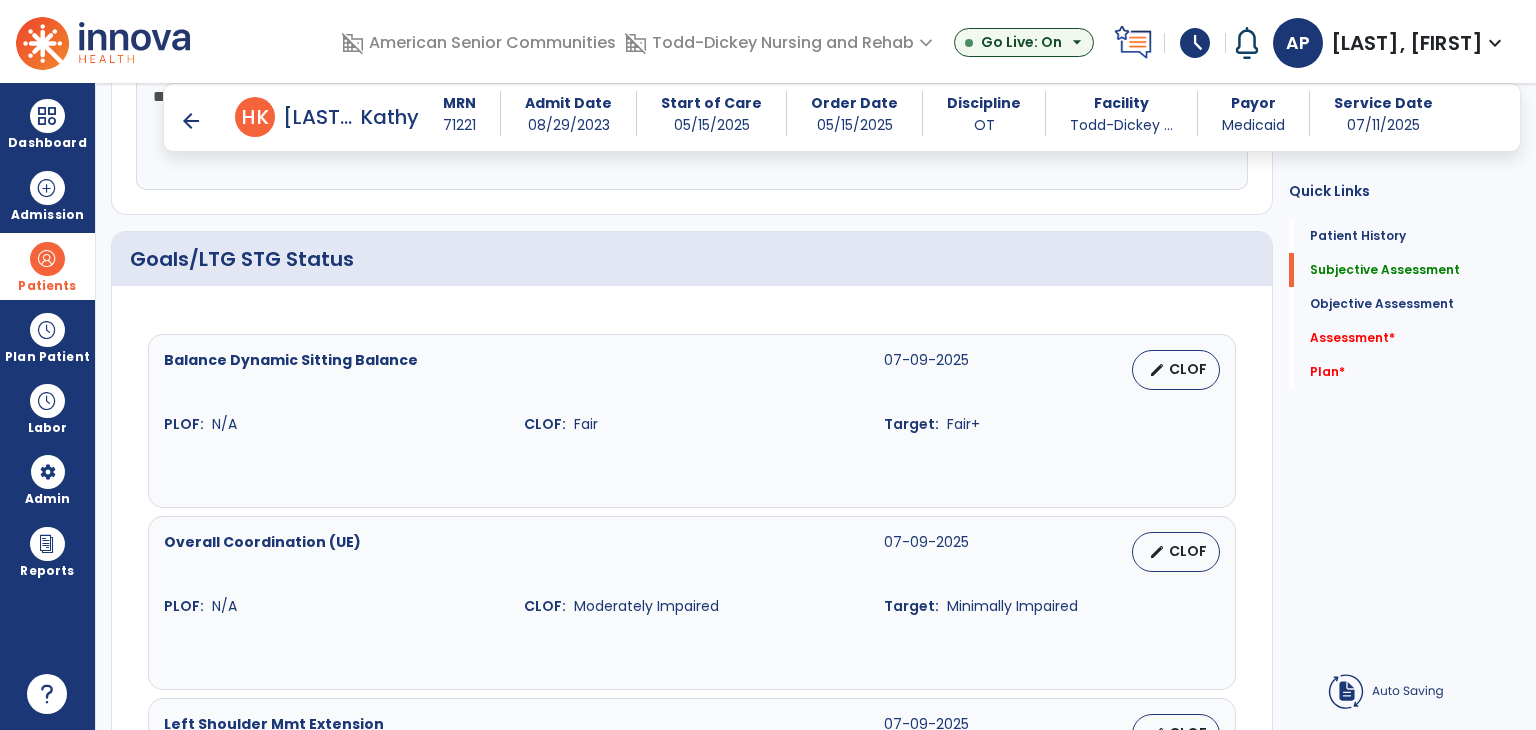 type on "**********" 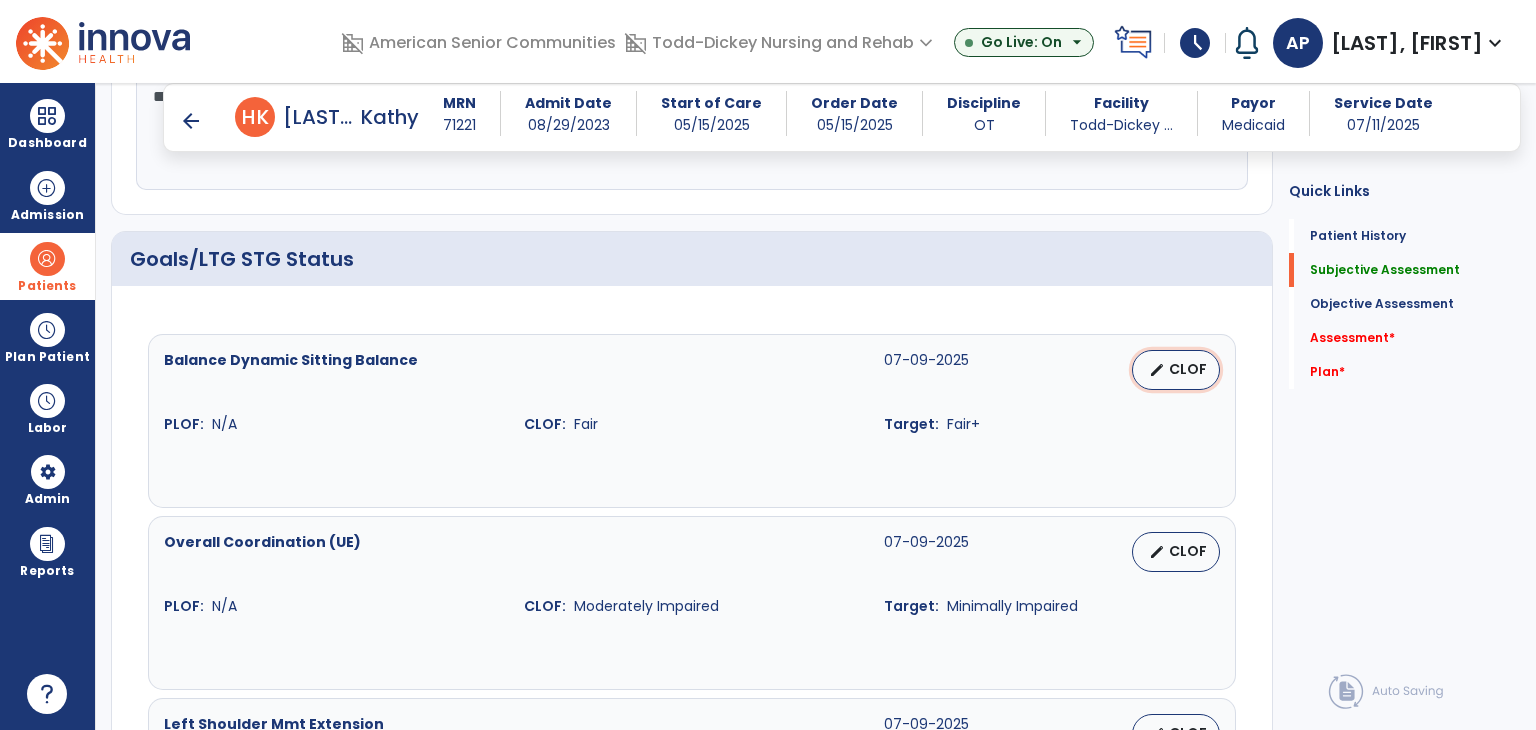 click on "edit" at bounding box center [1157, 370] 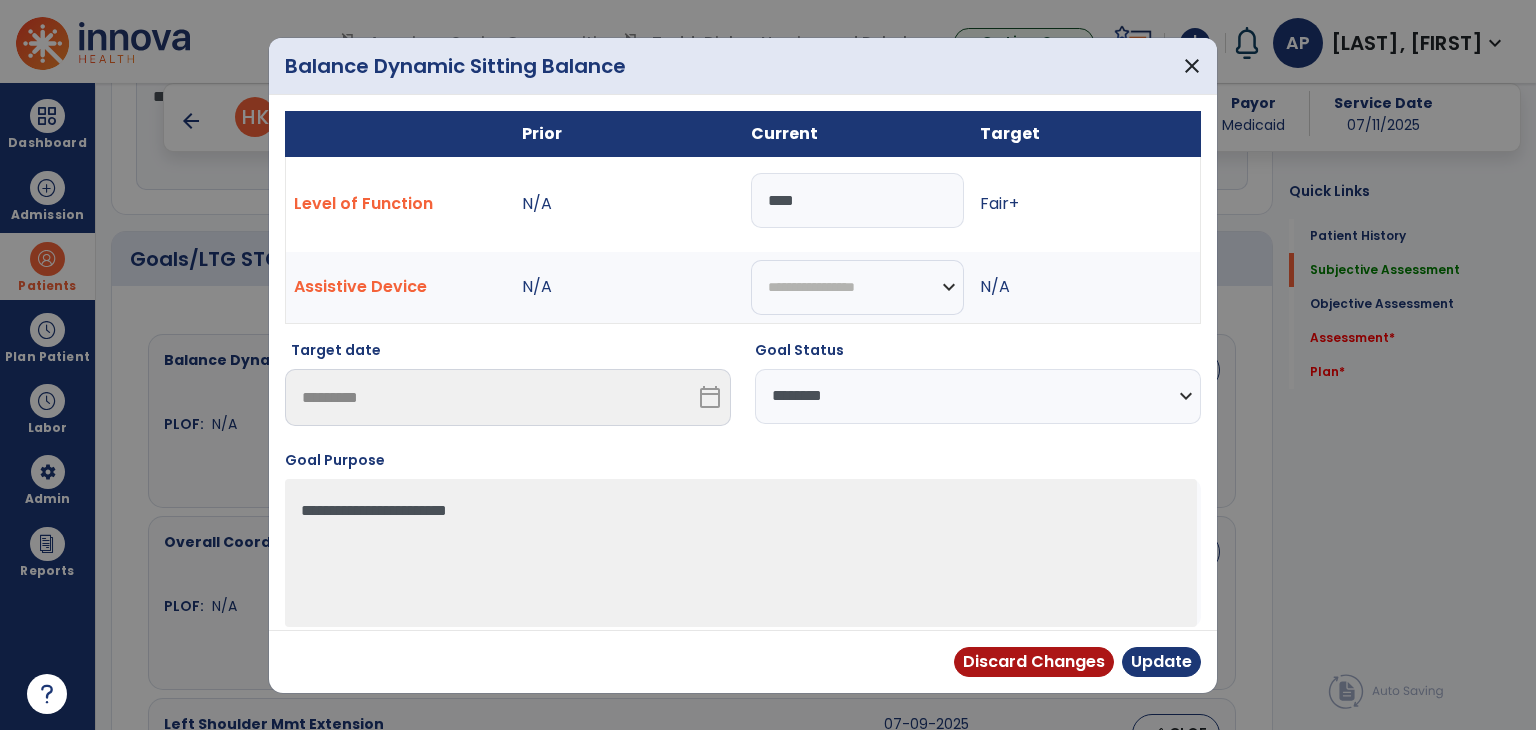 click on "****" at bounding box center (857, 200) 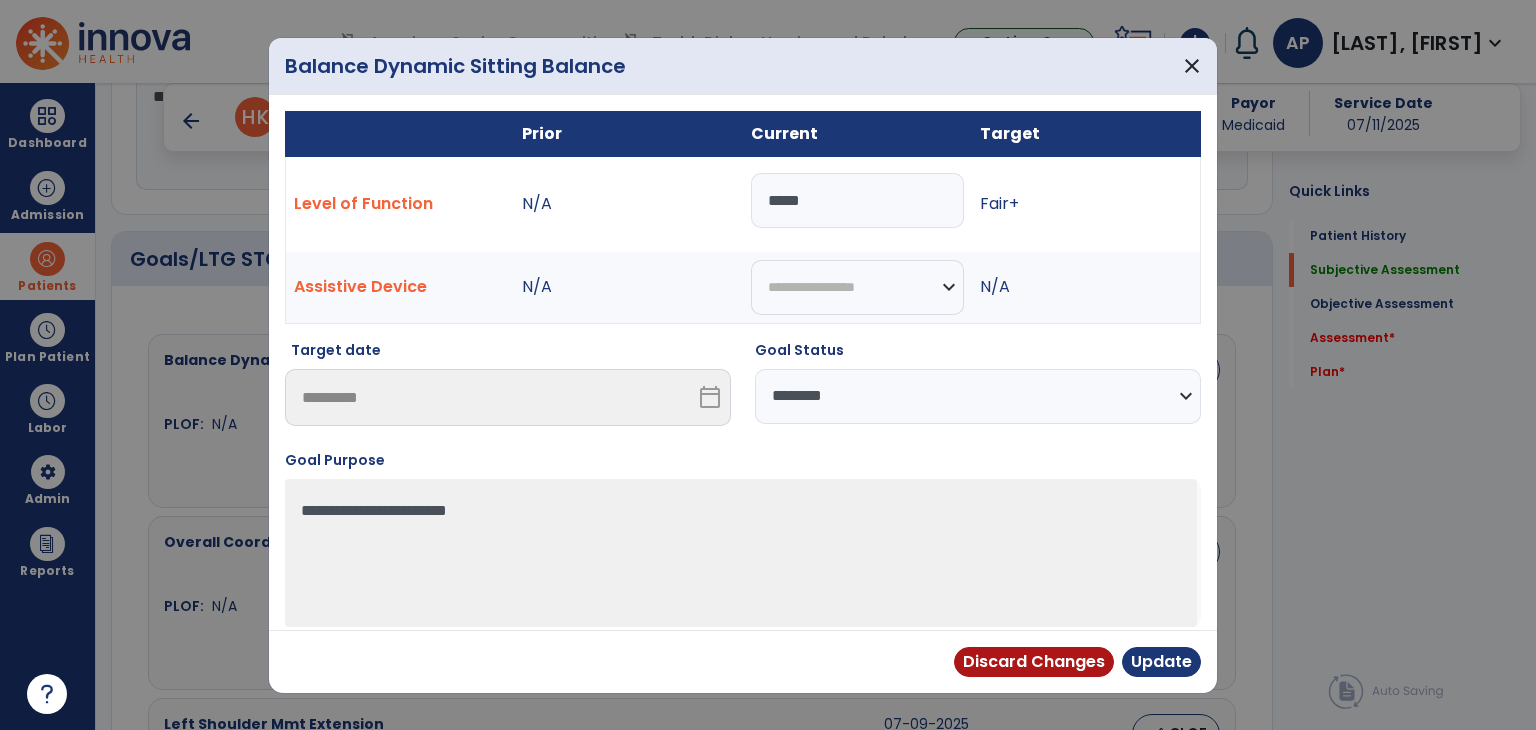 type on "*****" 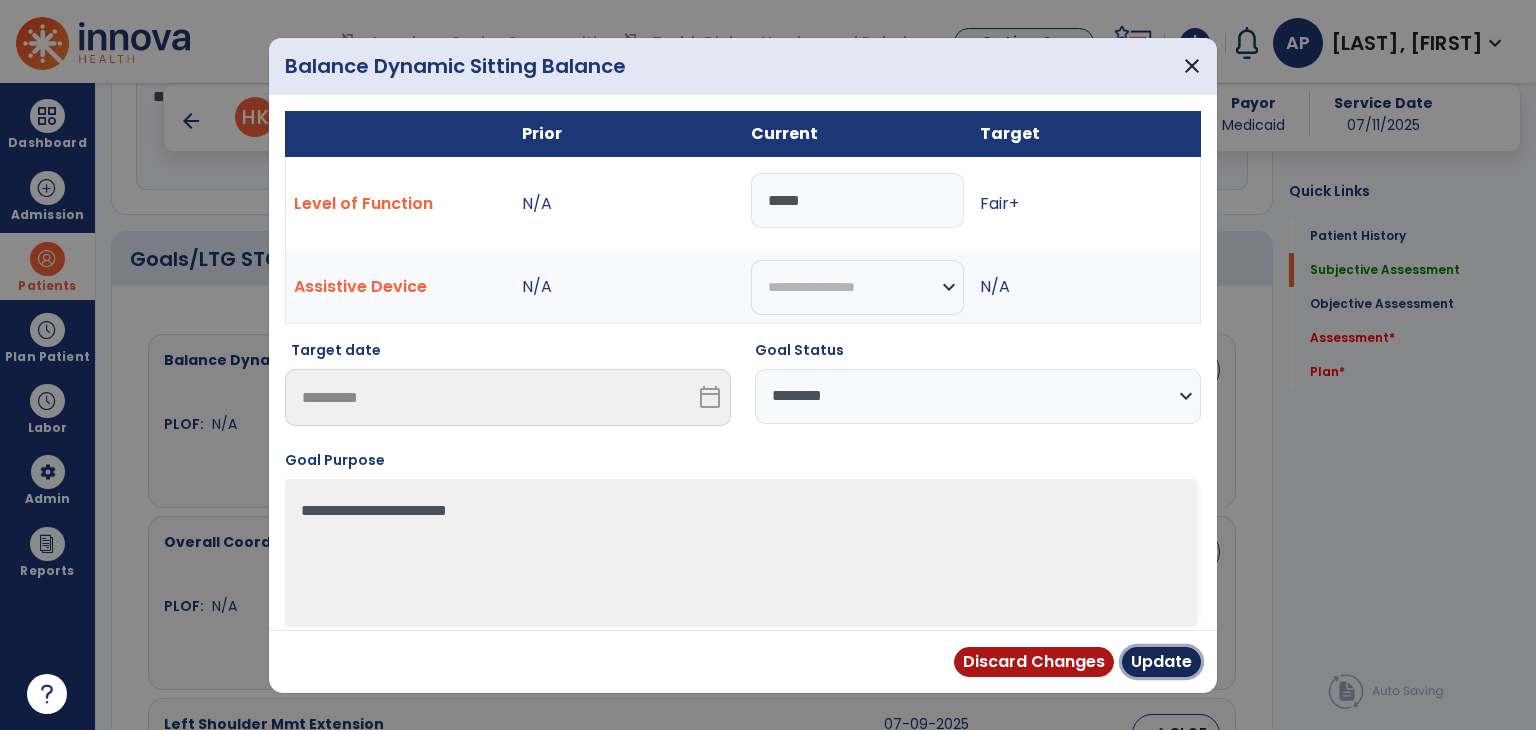 click on "Update" at bounding box center (1161, 662) 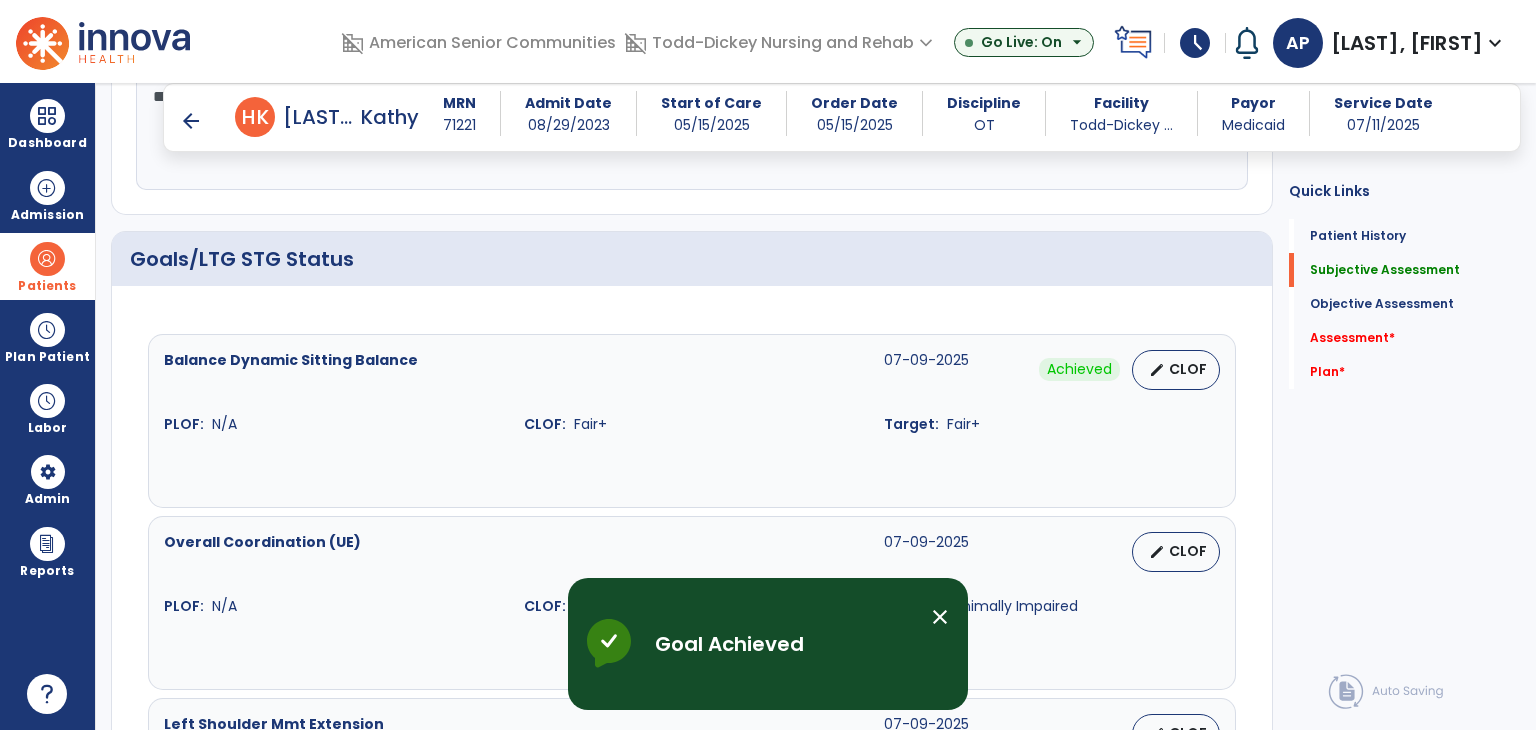 click on "CLOF" at bounding box center [1188, 551] 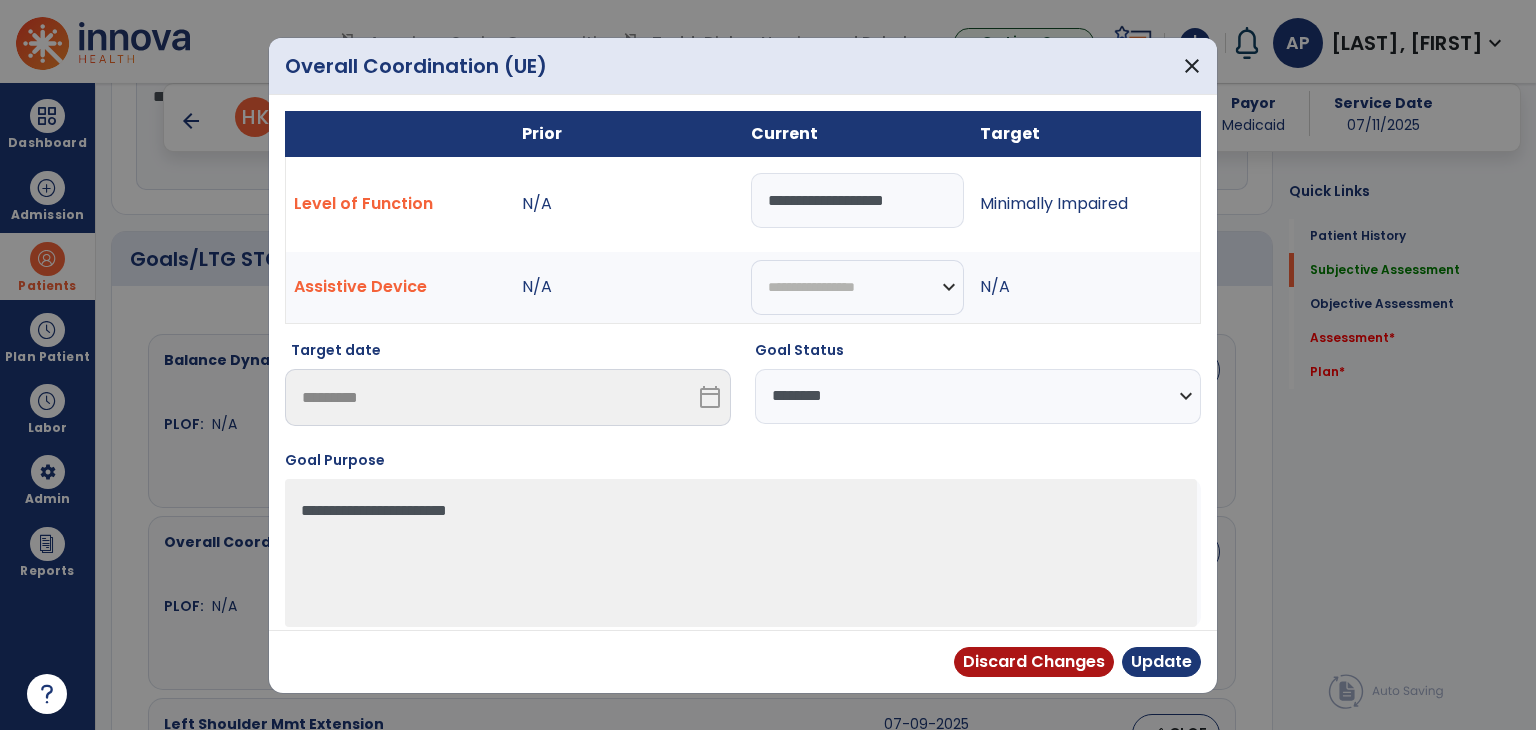 click on "**********" at bounding box center [978, 396] 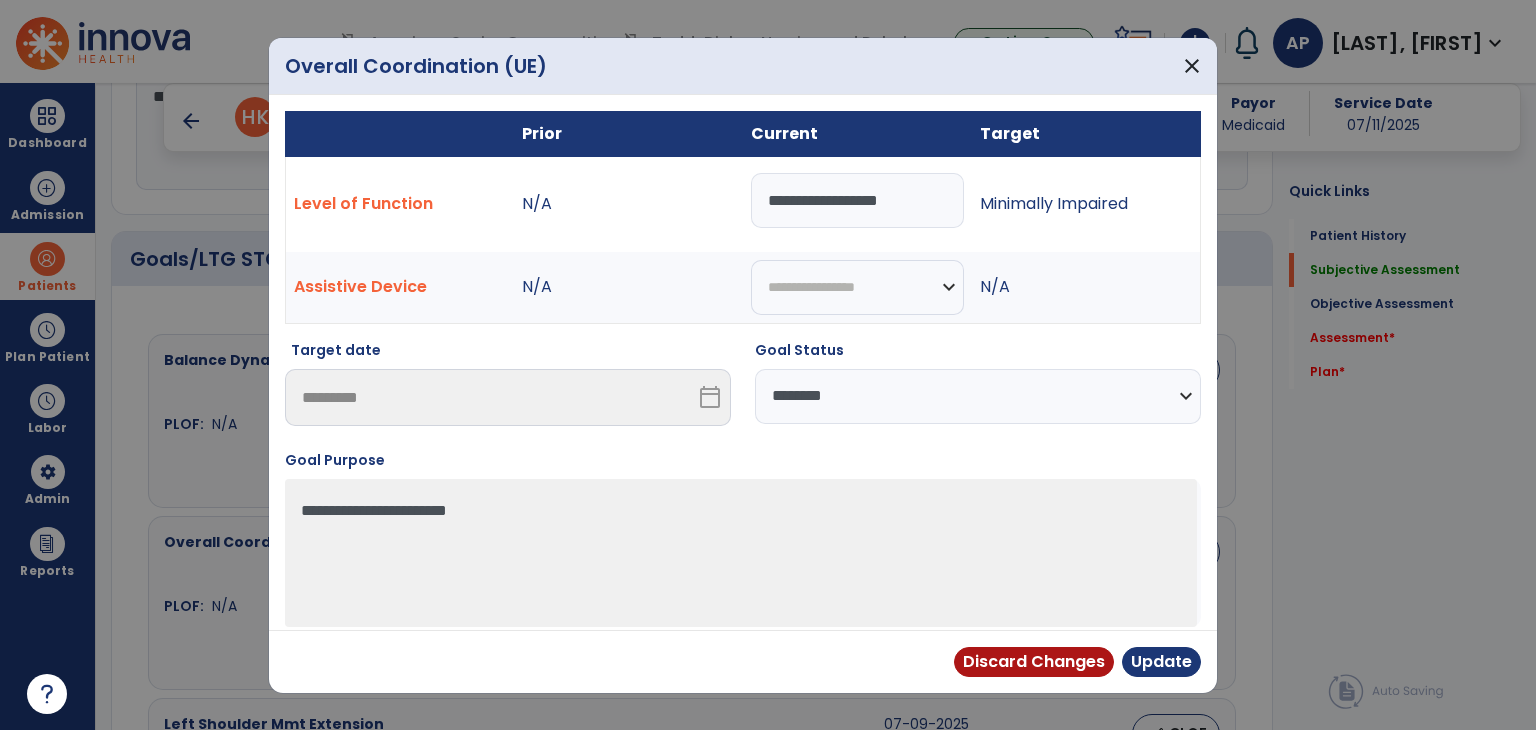 type on "**********" 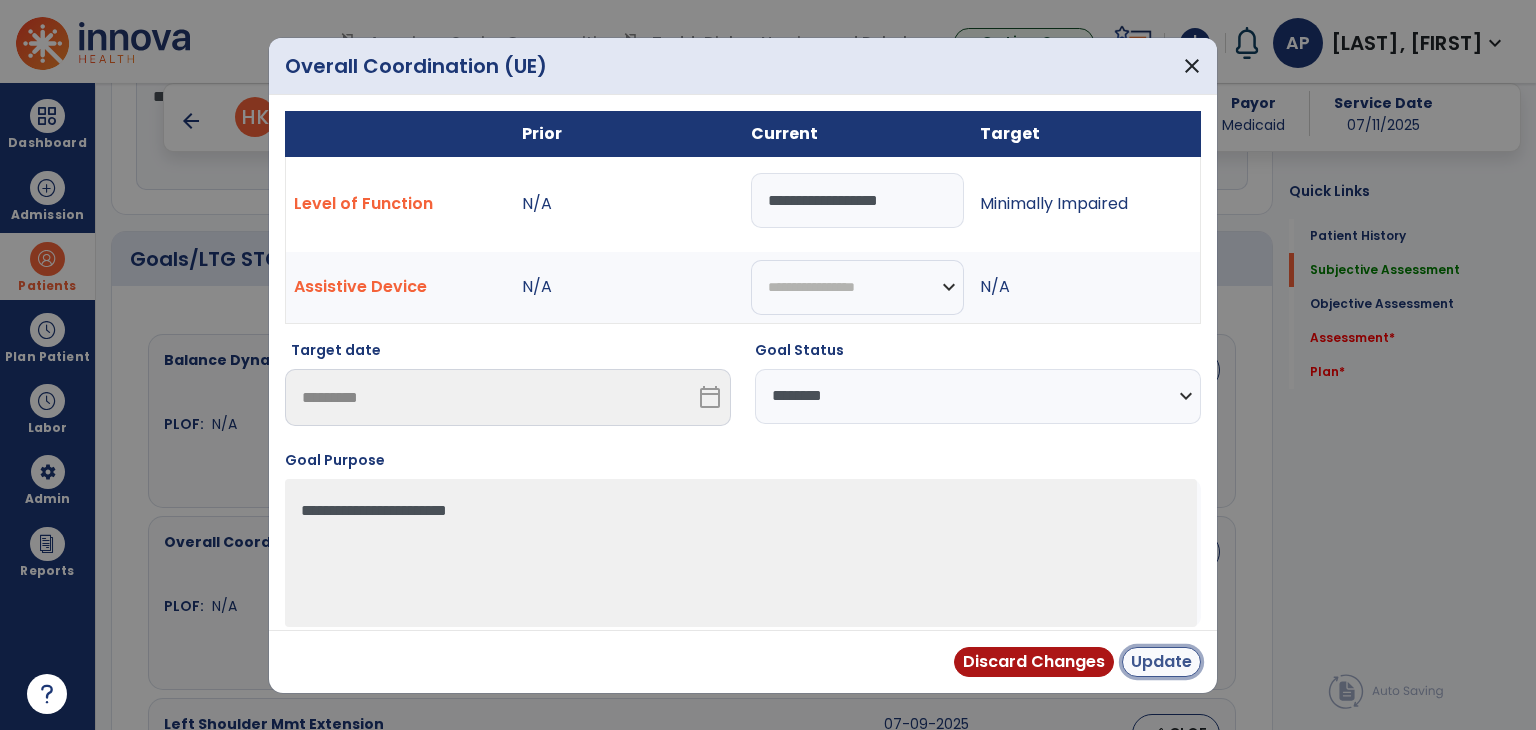 click on "Update" at bounding box center [1161, 662] 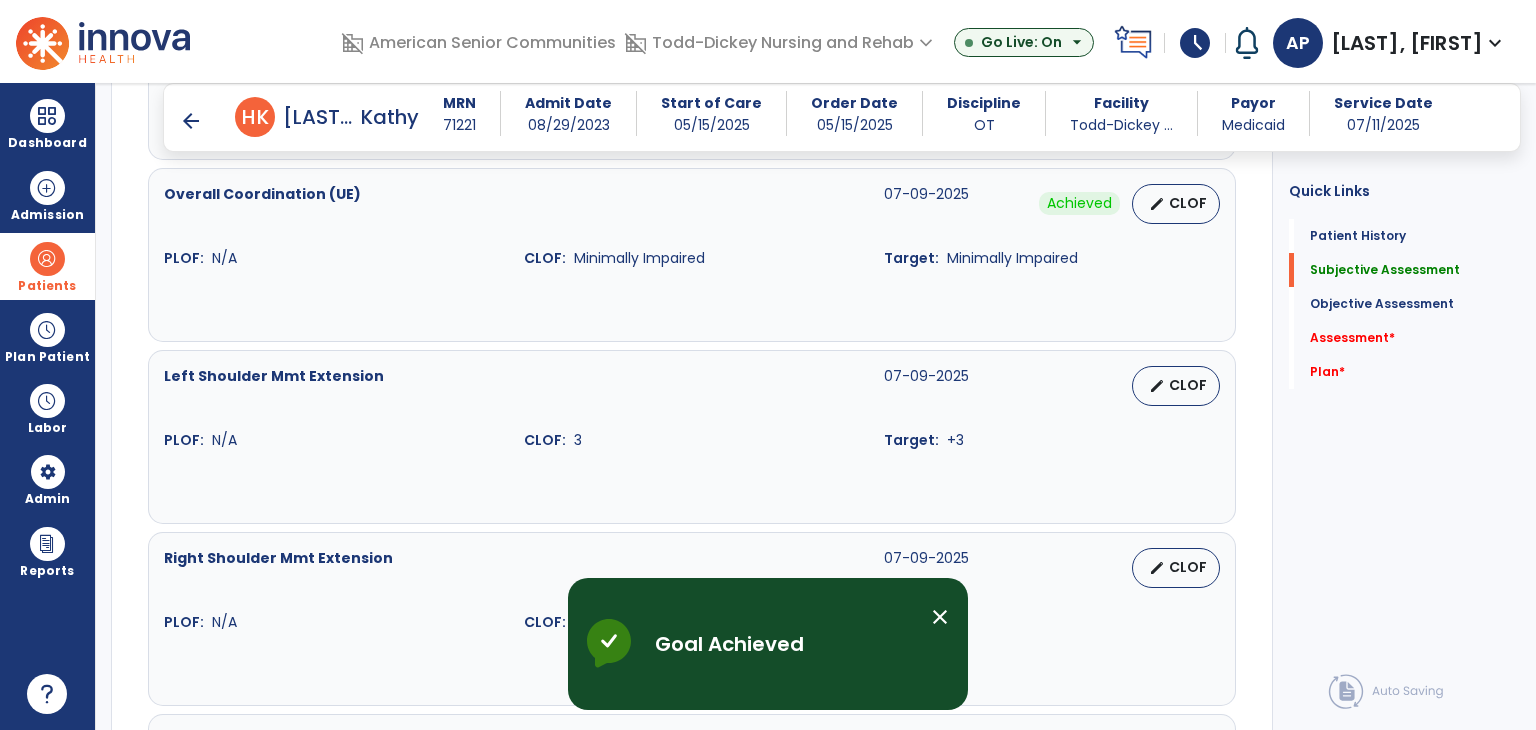 scroll, scrollTop: 1100, scrollLeft: 0, axis: vertical 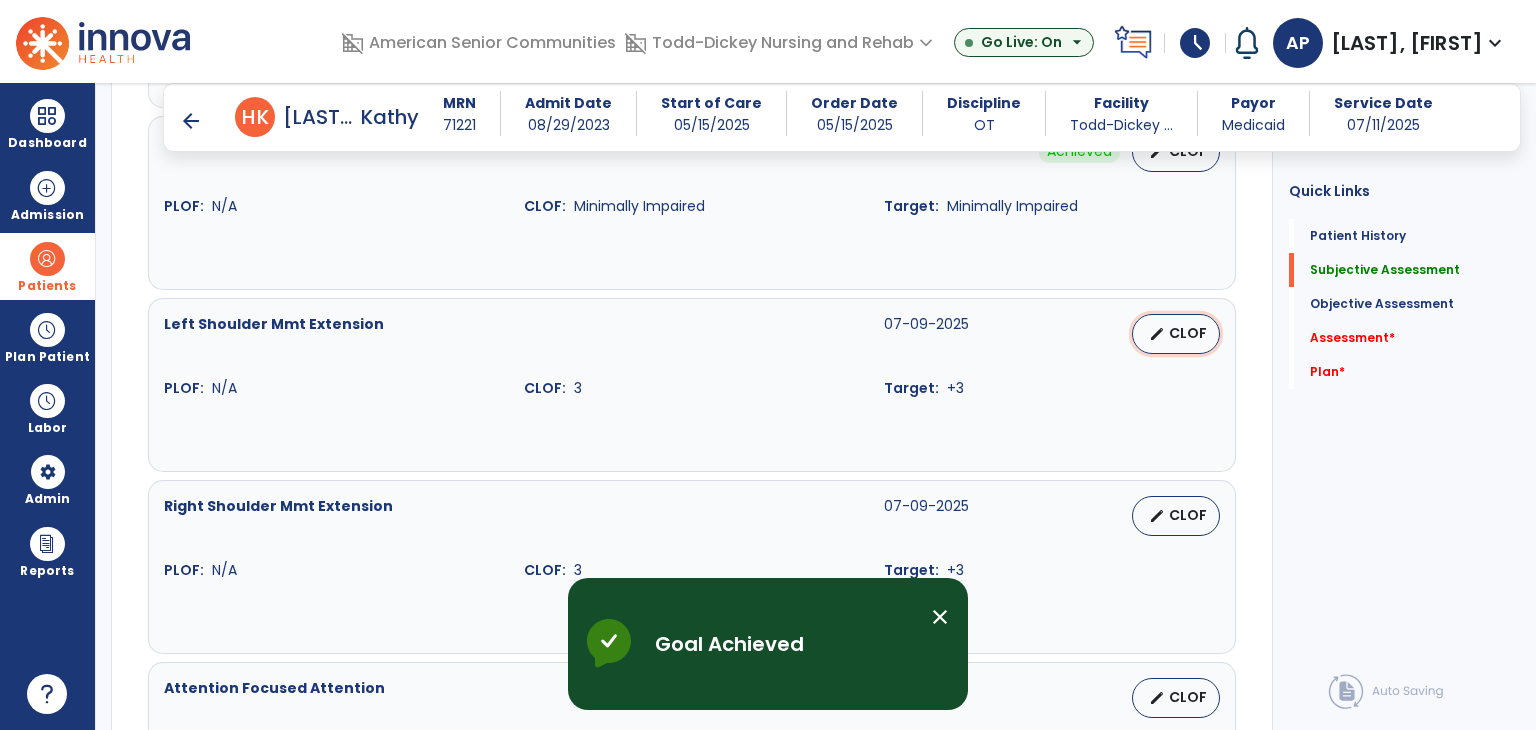click on "CLOF" at bounding box center (1188, 333) 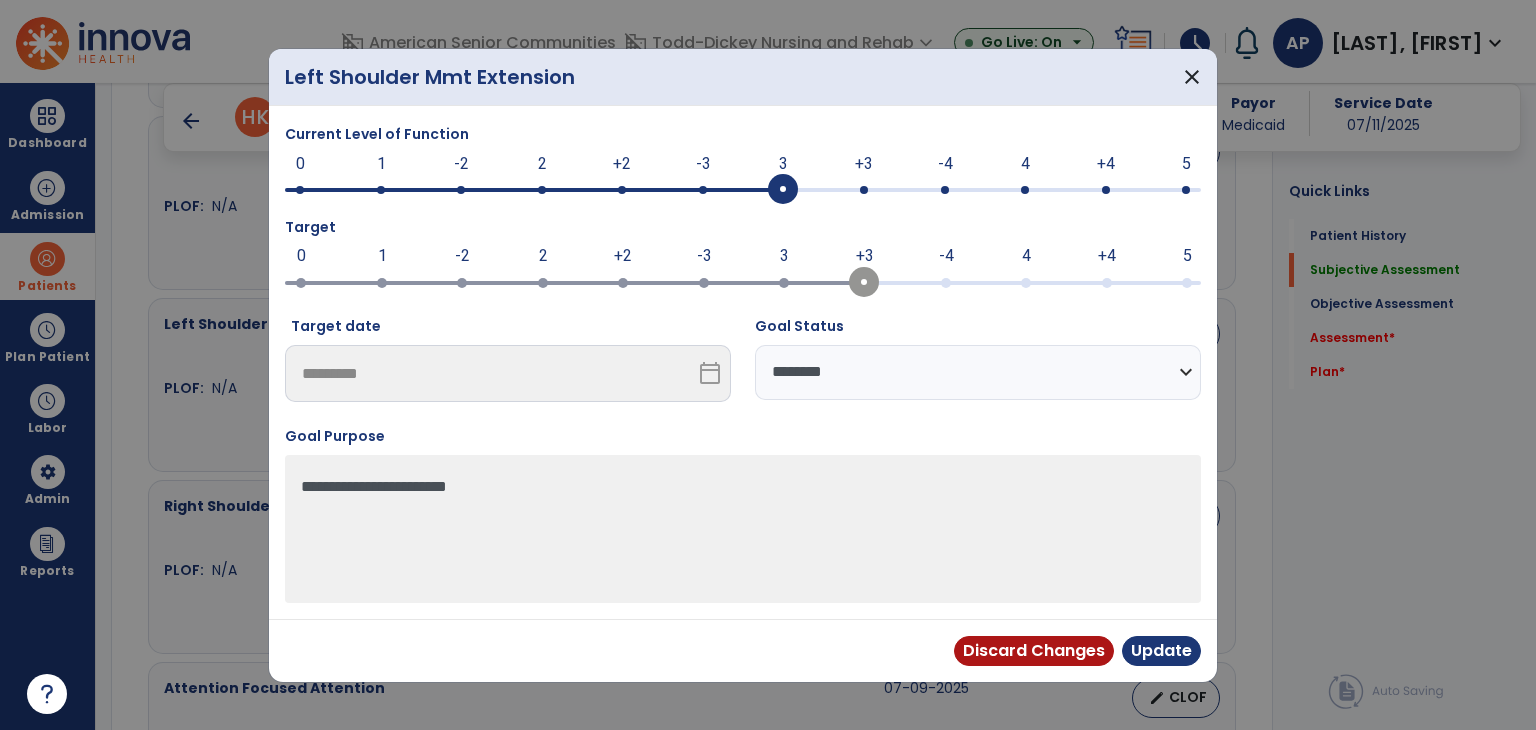 drag, startPoint x: 868, startPoint y: 187, endPoint x: 876, endPoint y: 216, distance: 30.083218 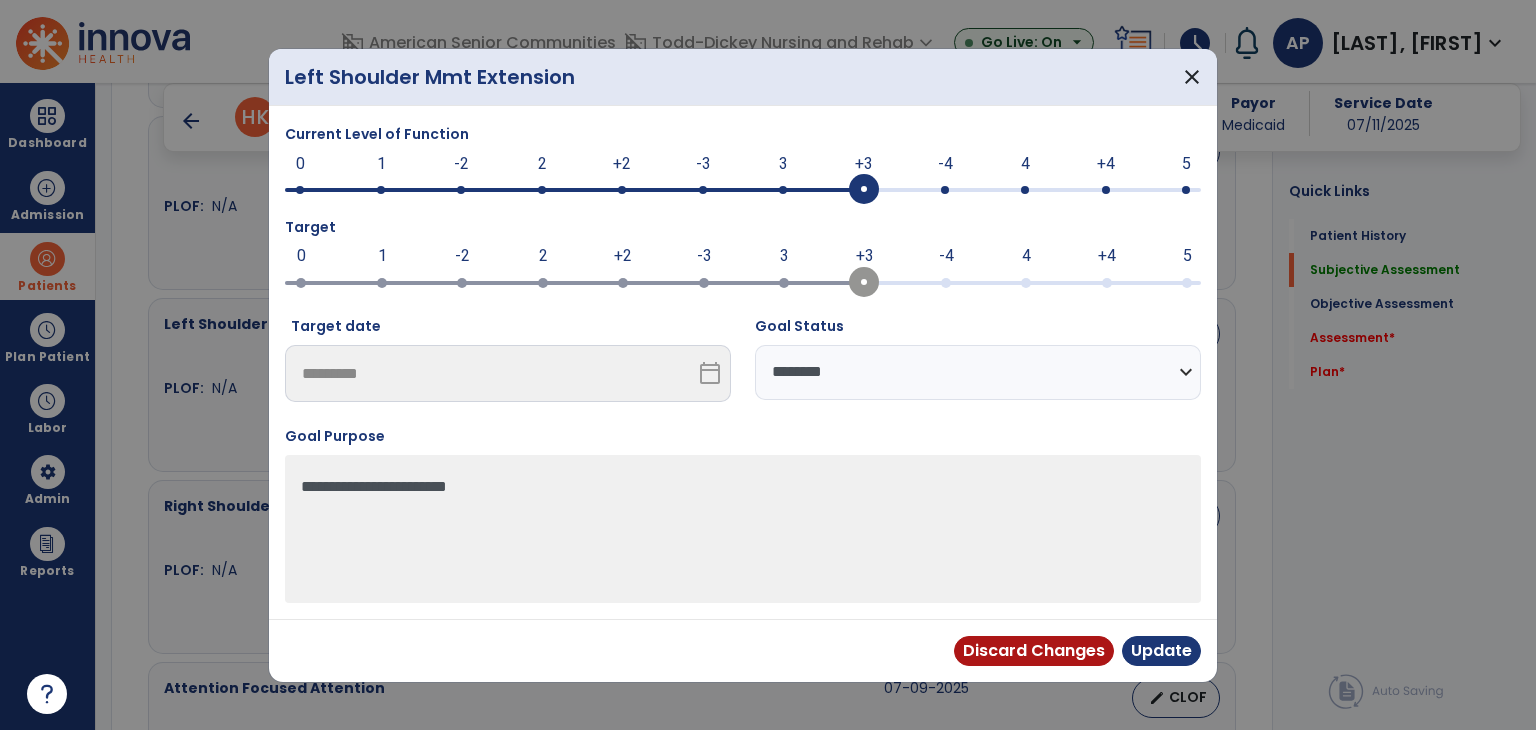 click on "Goal Status" at bounding box center [978, 330] 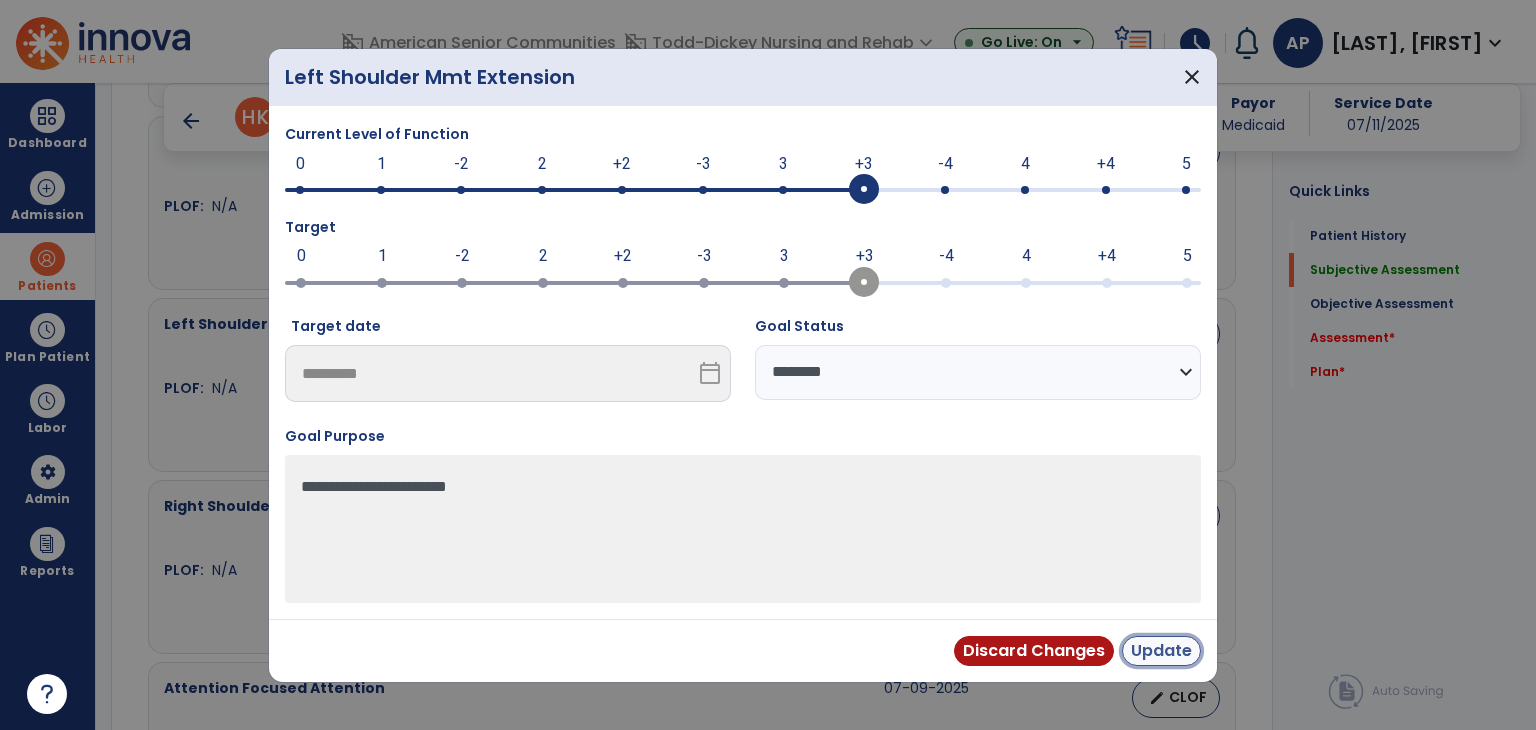 click on "Update" at bounding box center [1161, 651] 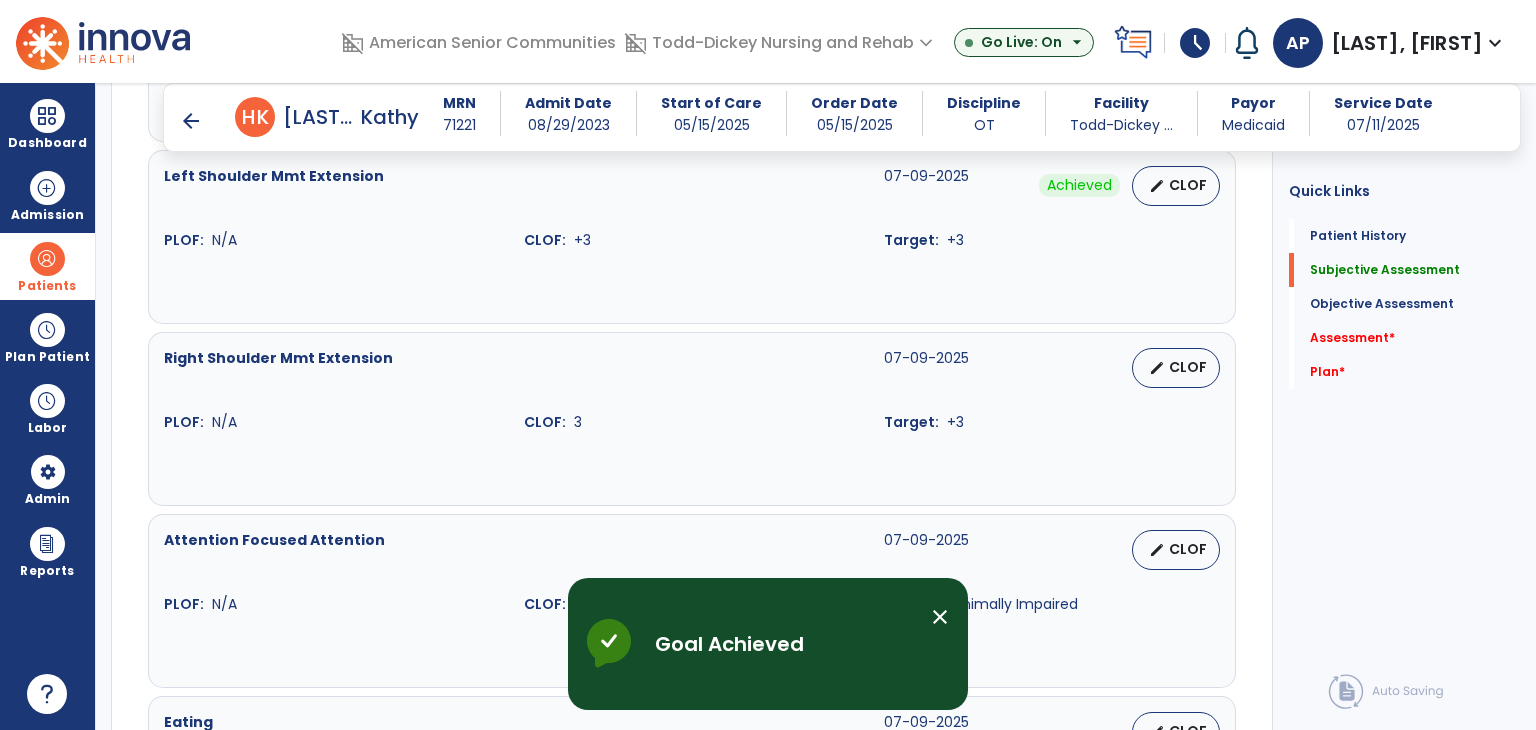 scroll, scrollTop: 1300, scrollLeft: 0, axis: vertical 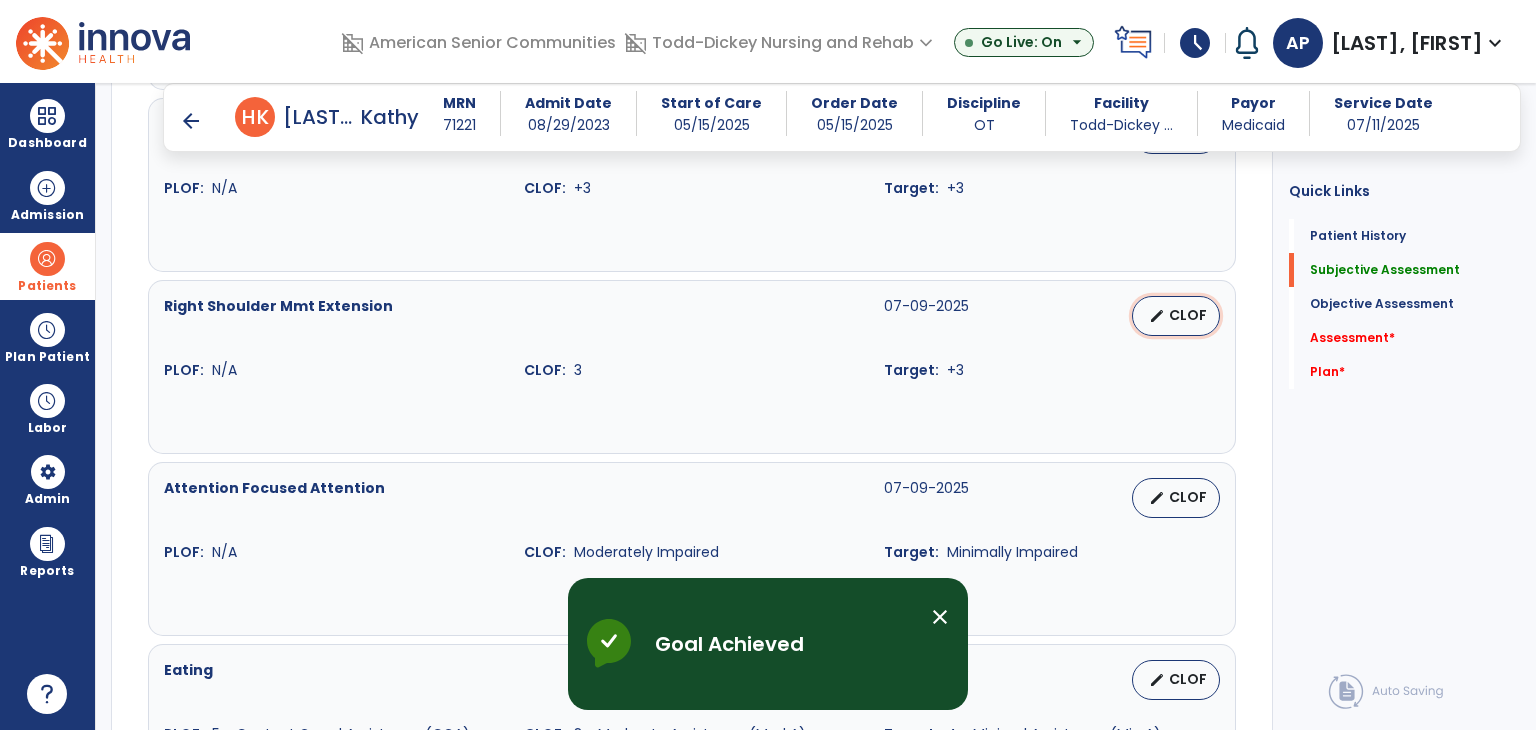 click on "CLOF" at bounding box center [1188, 315] 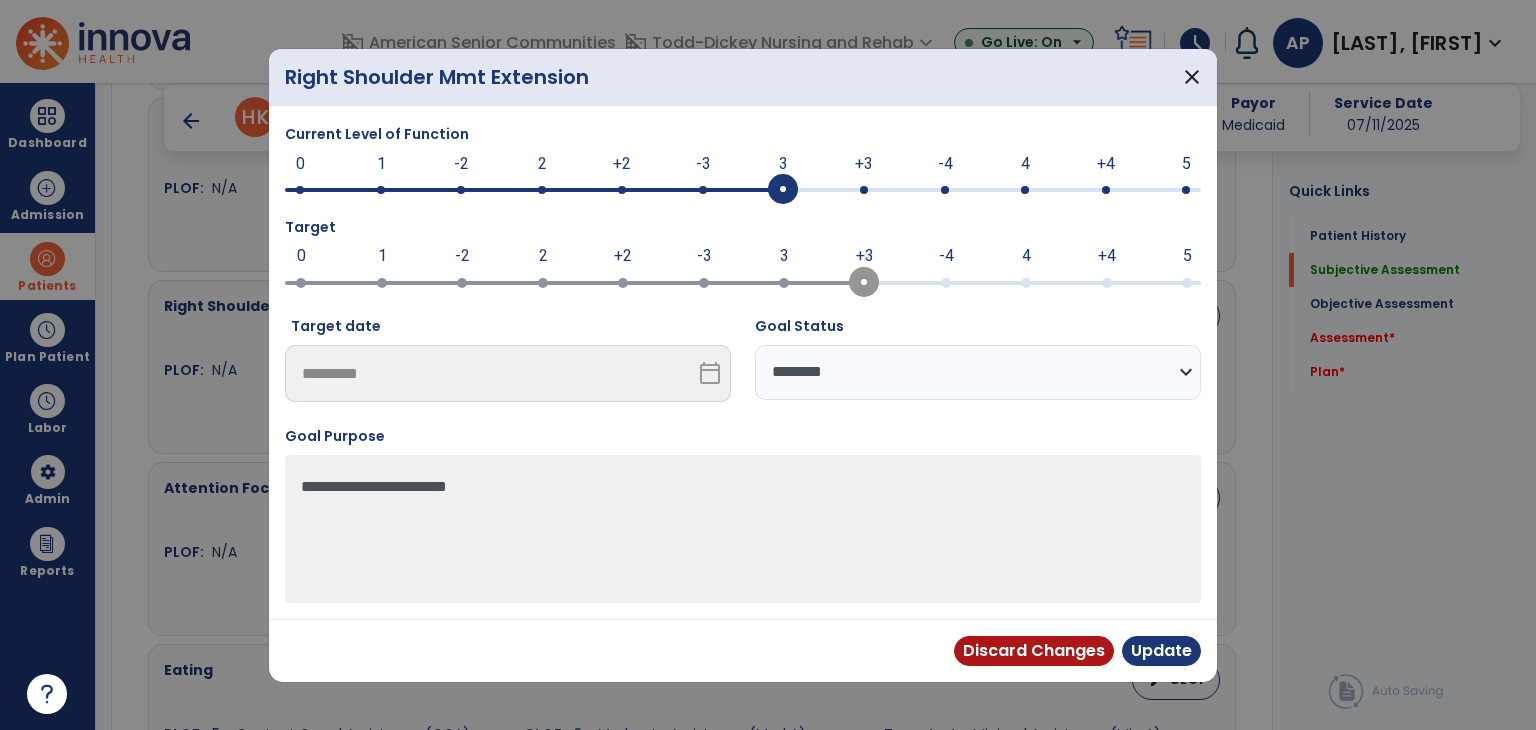 click on "3     0      1      -2      2      +2      -3      3      +3      -4      4      +4      5" at bounding box center (743, 190) 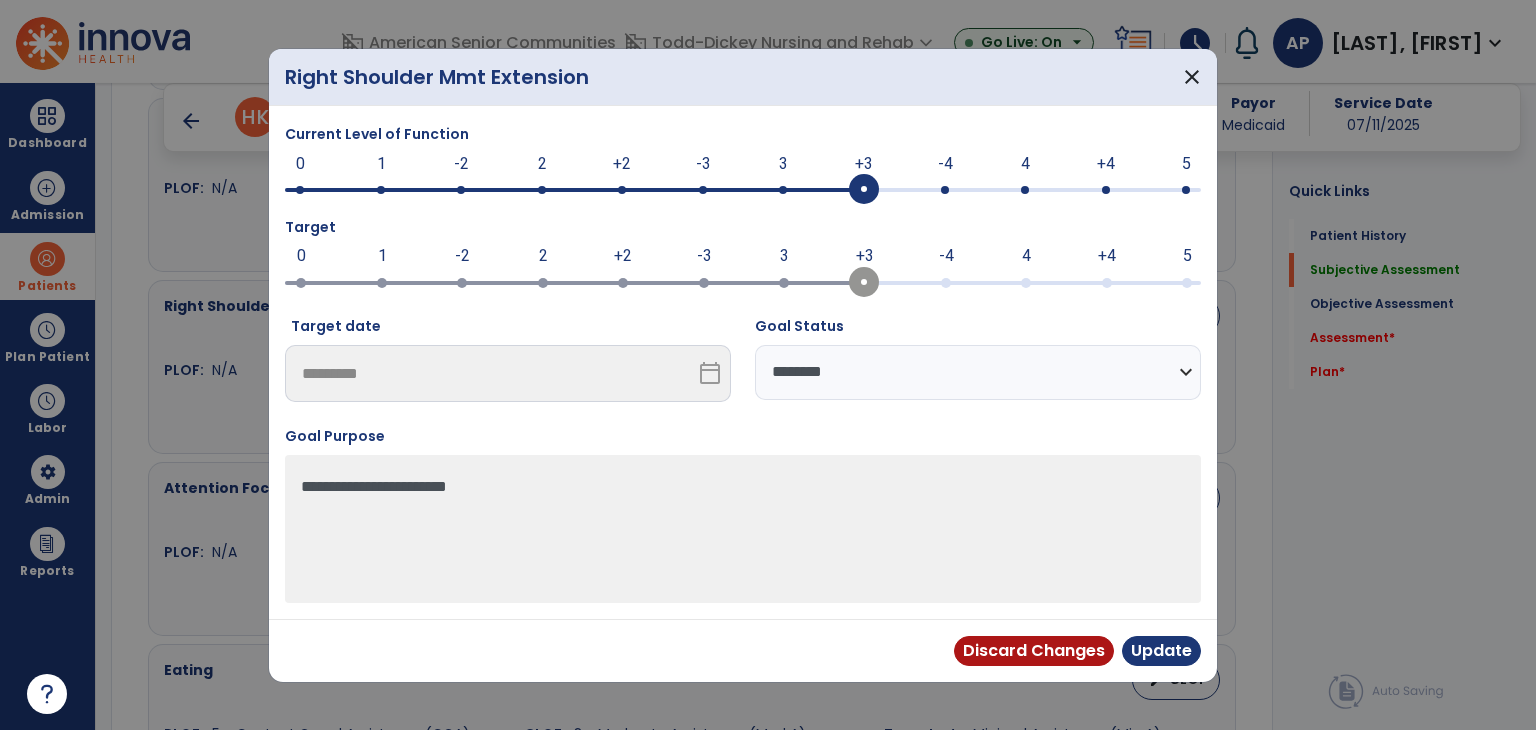 click on "**********" at bounding box center [978, 372] 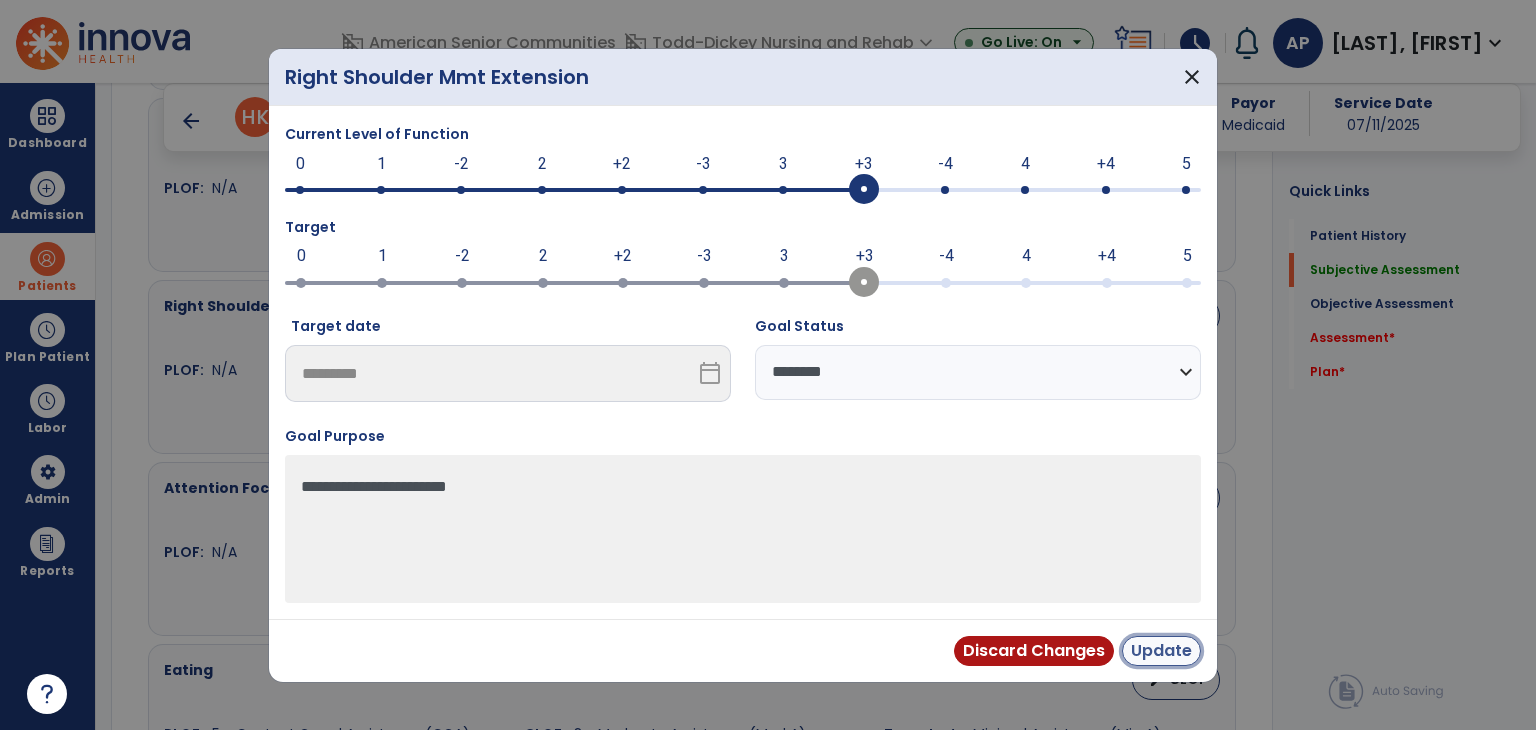 click on "Update" at bounding box center [1161, 651] 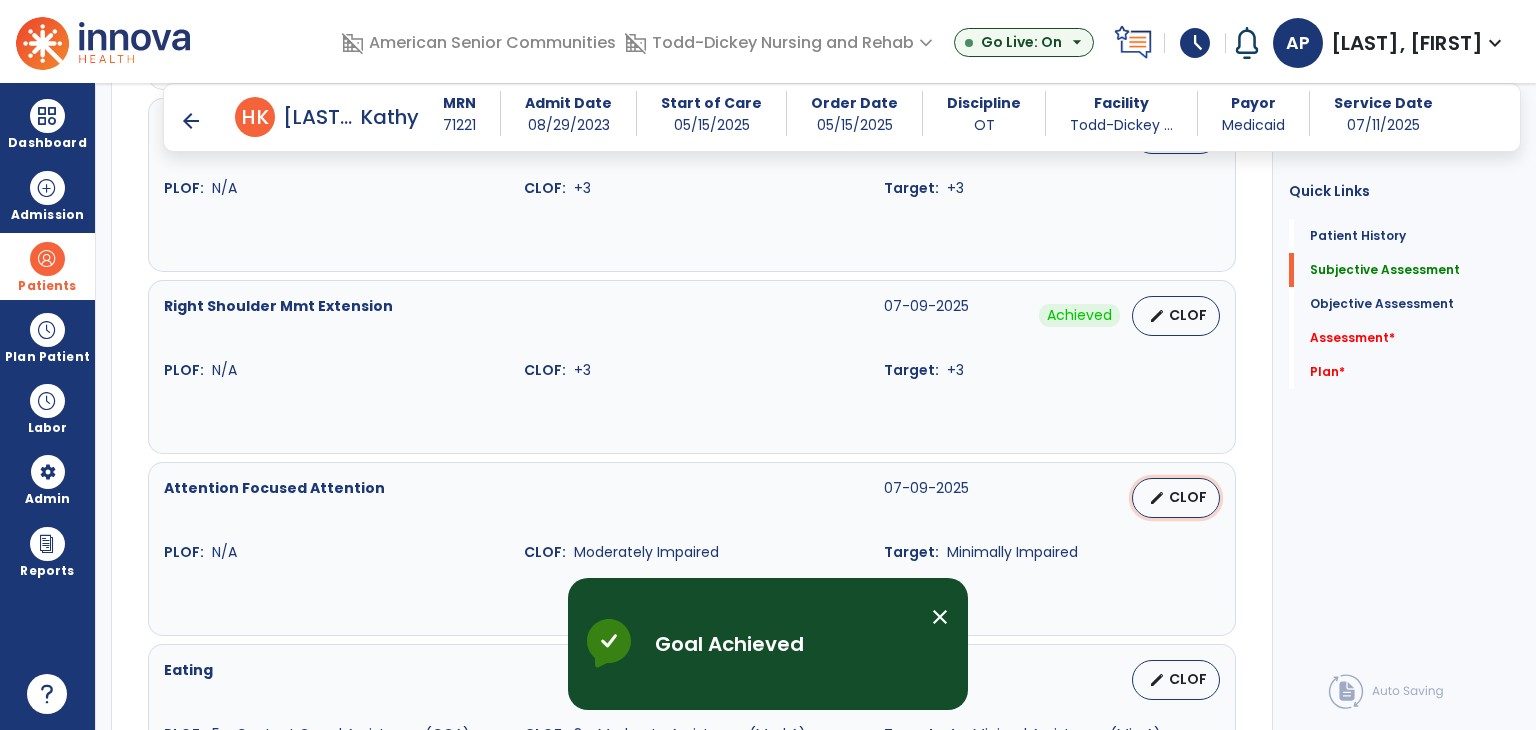 click on "edit   CLOF" at bounding box center [1176, 498] 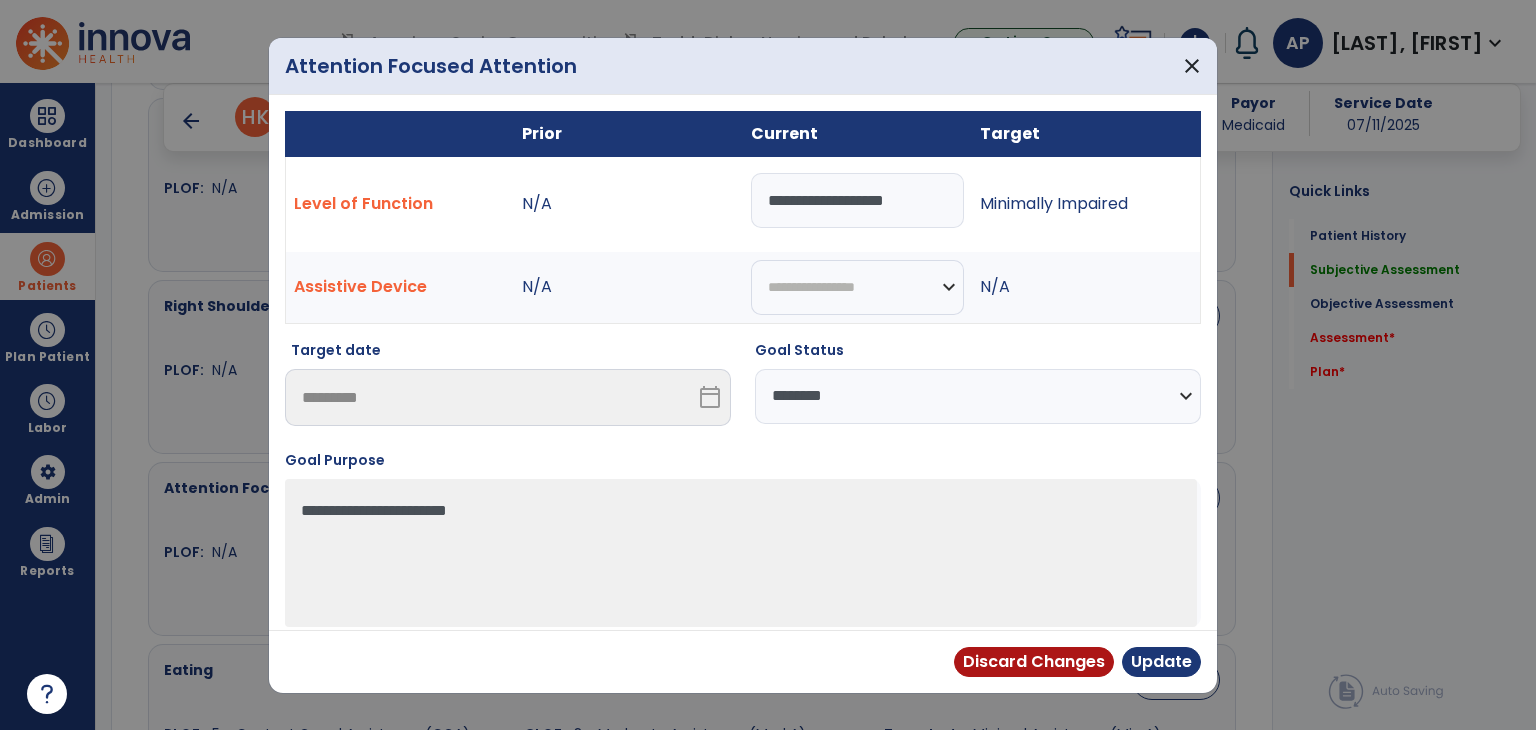 click on "**********" at bounding box center [857, 200] 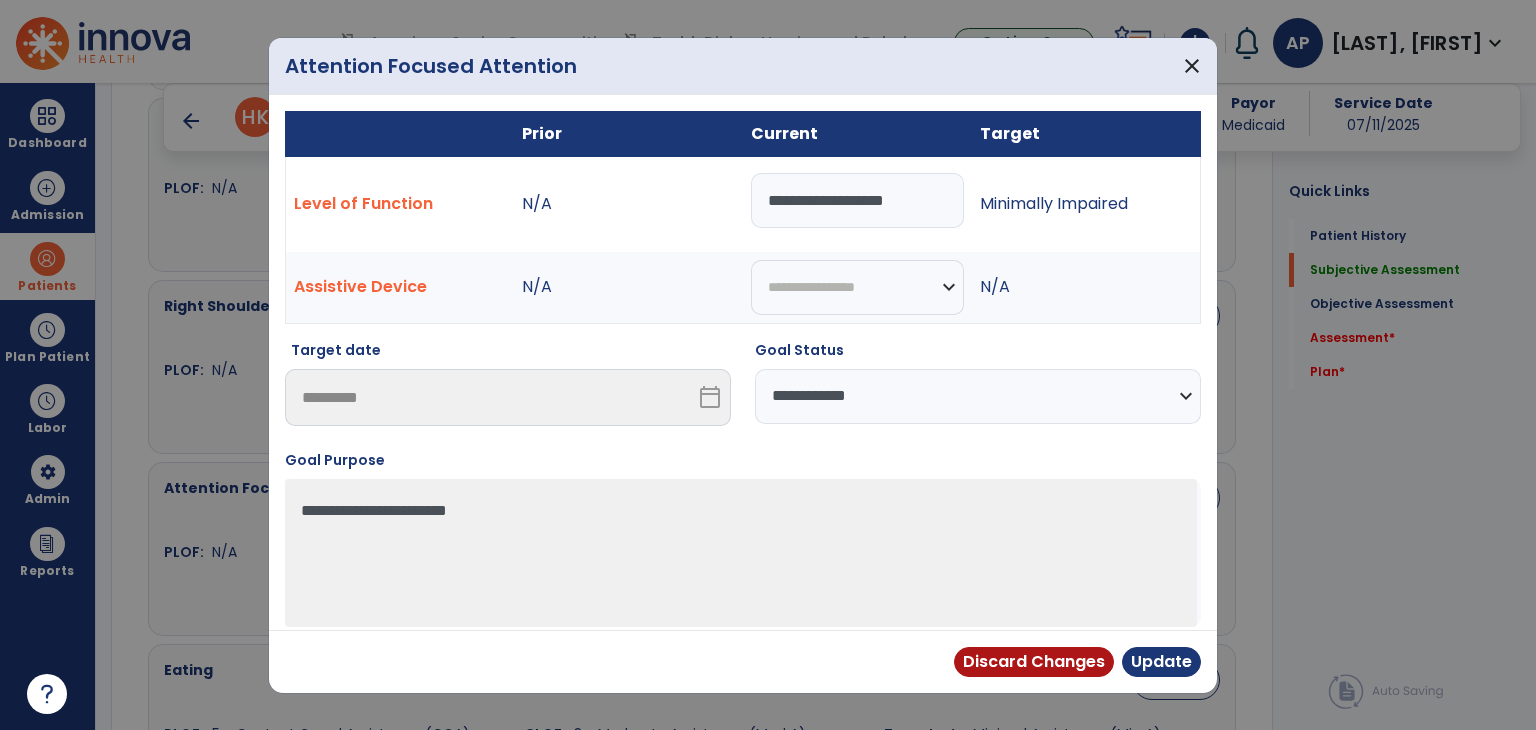 click on "**********" at bounding box center (978, 396) 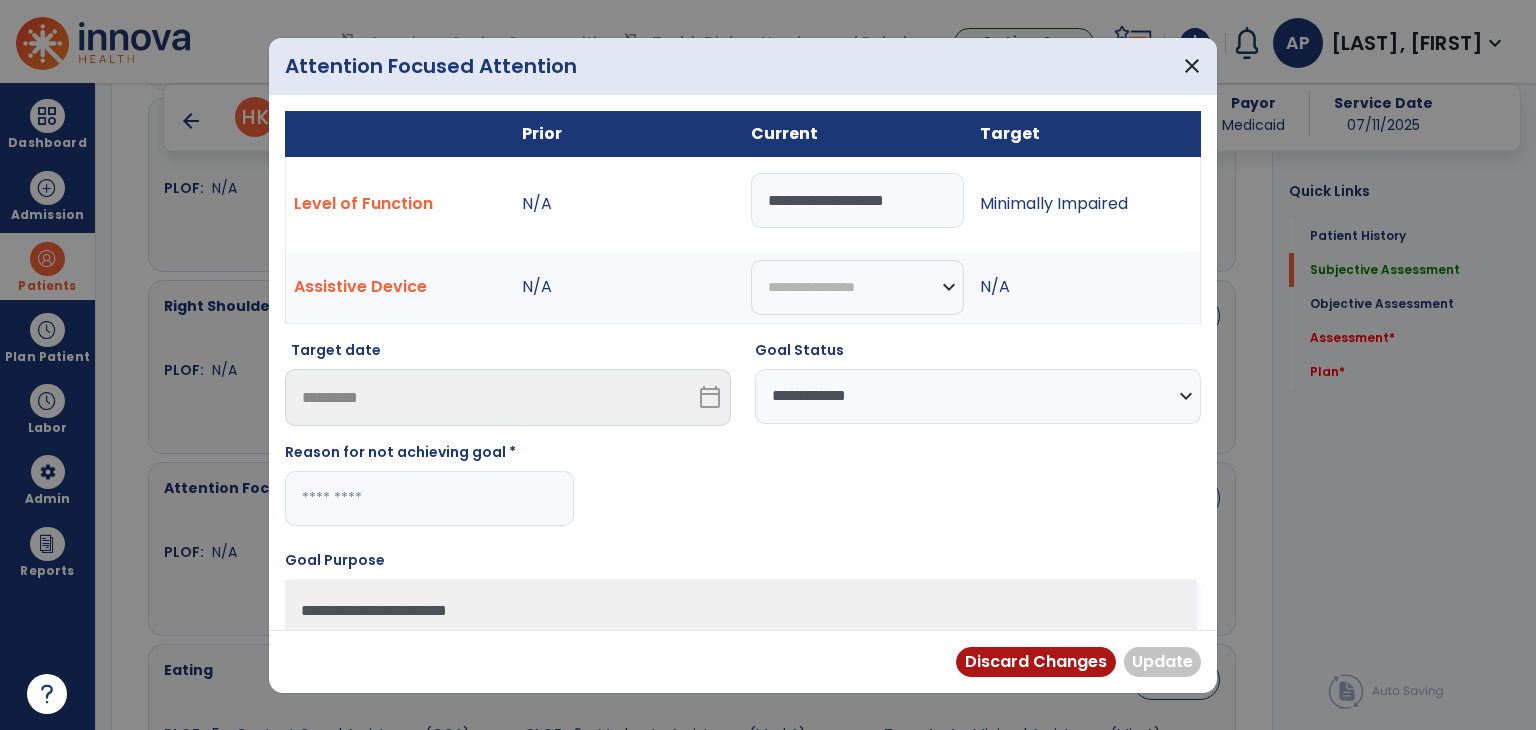 click at bounding box center [429, 498] 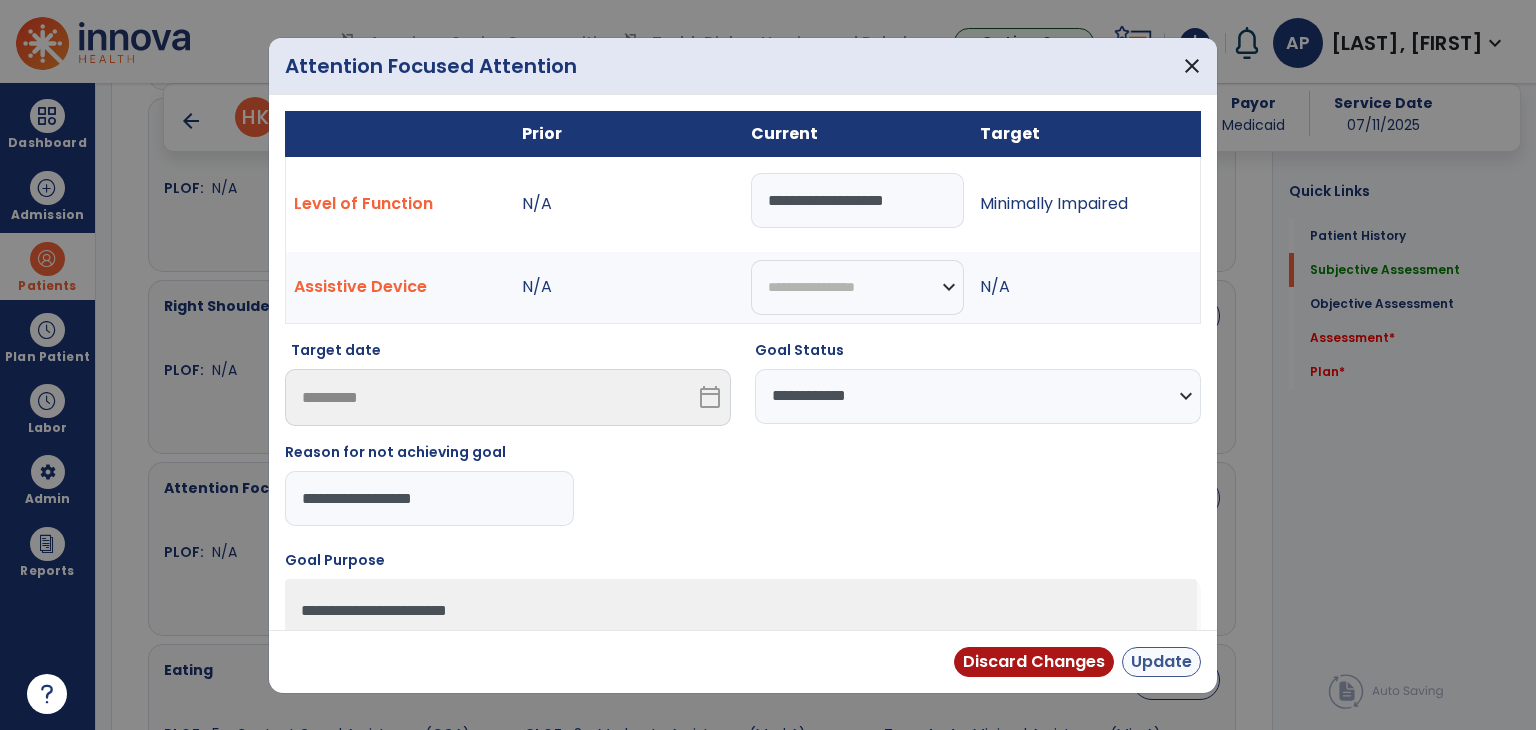 type on "**********" 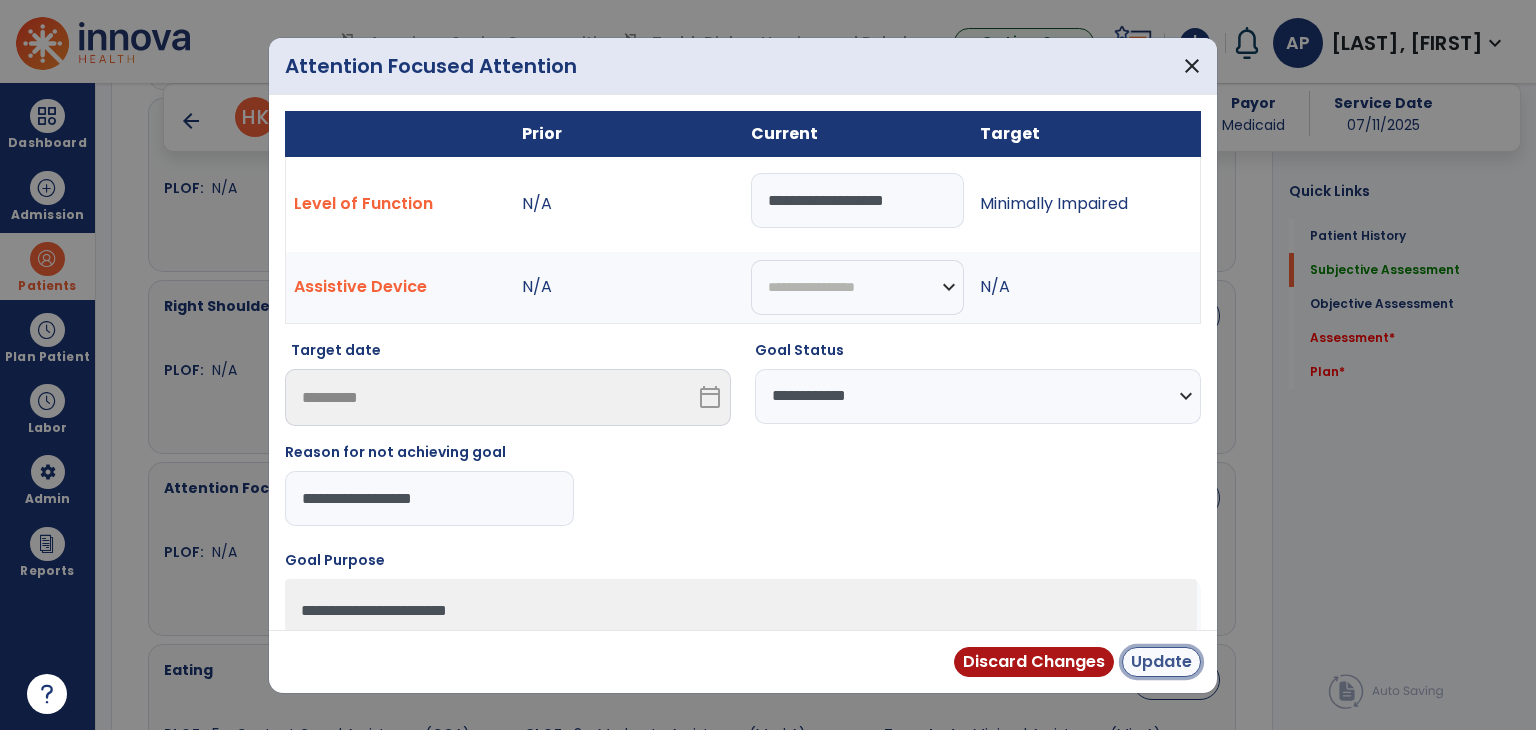 click on "Update" at bounding box center (1161, 662) 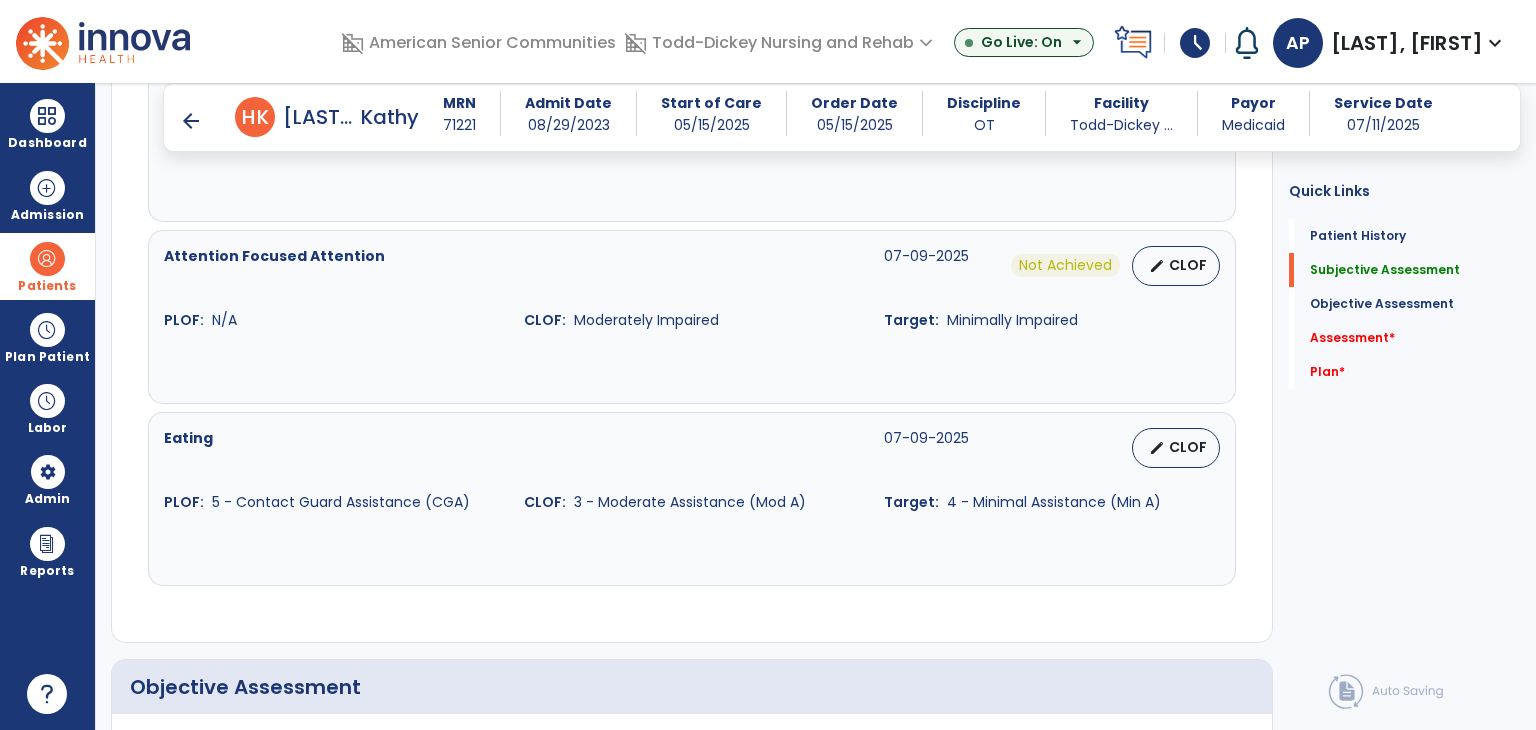 scroll, scrollTop: 1600, scrollLeft: 0, axis: vertical 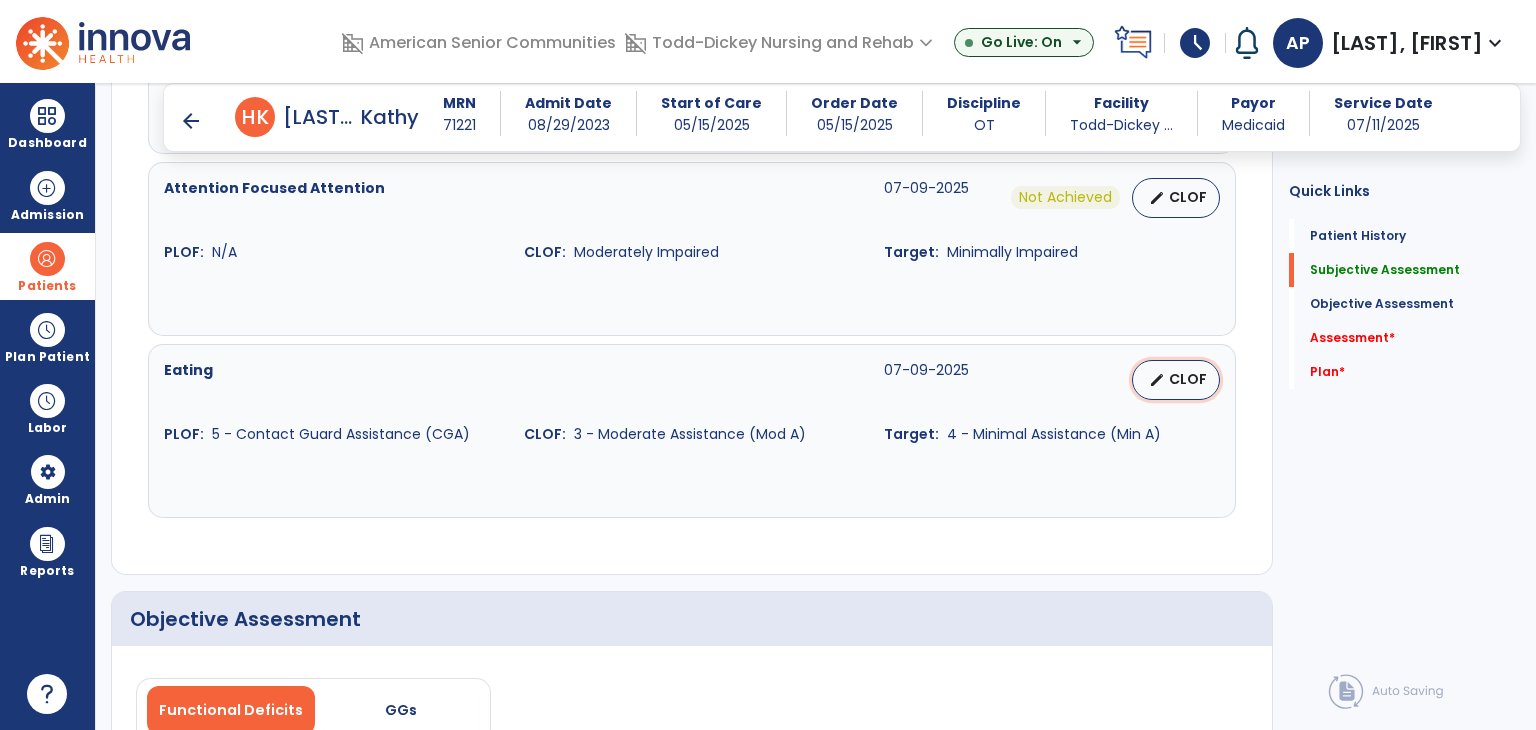 click on "CLOF" at bounding box center (1188, 379) 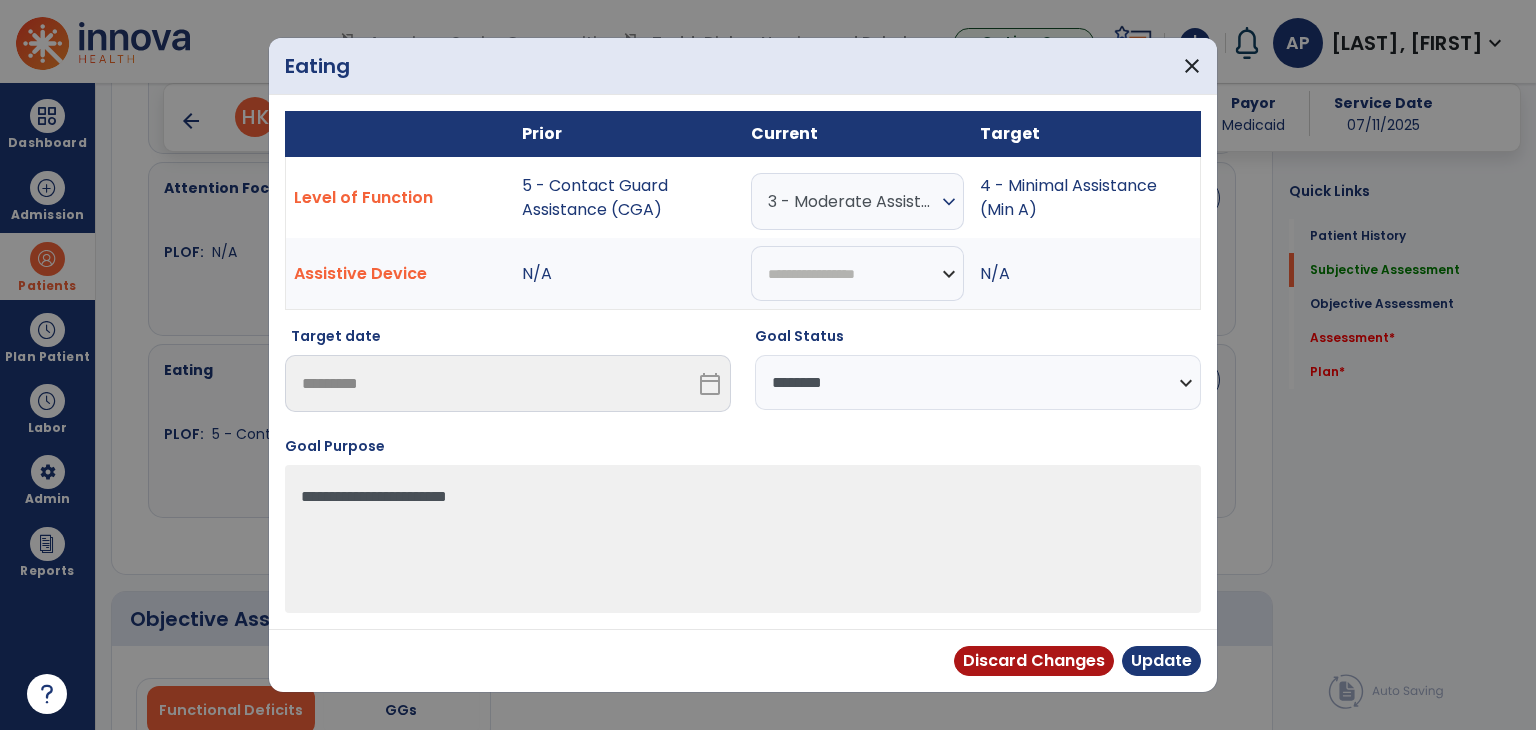 click on "3 - Moderate Assistance (Mod A)" at bounding box center [852, 201] 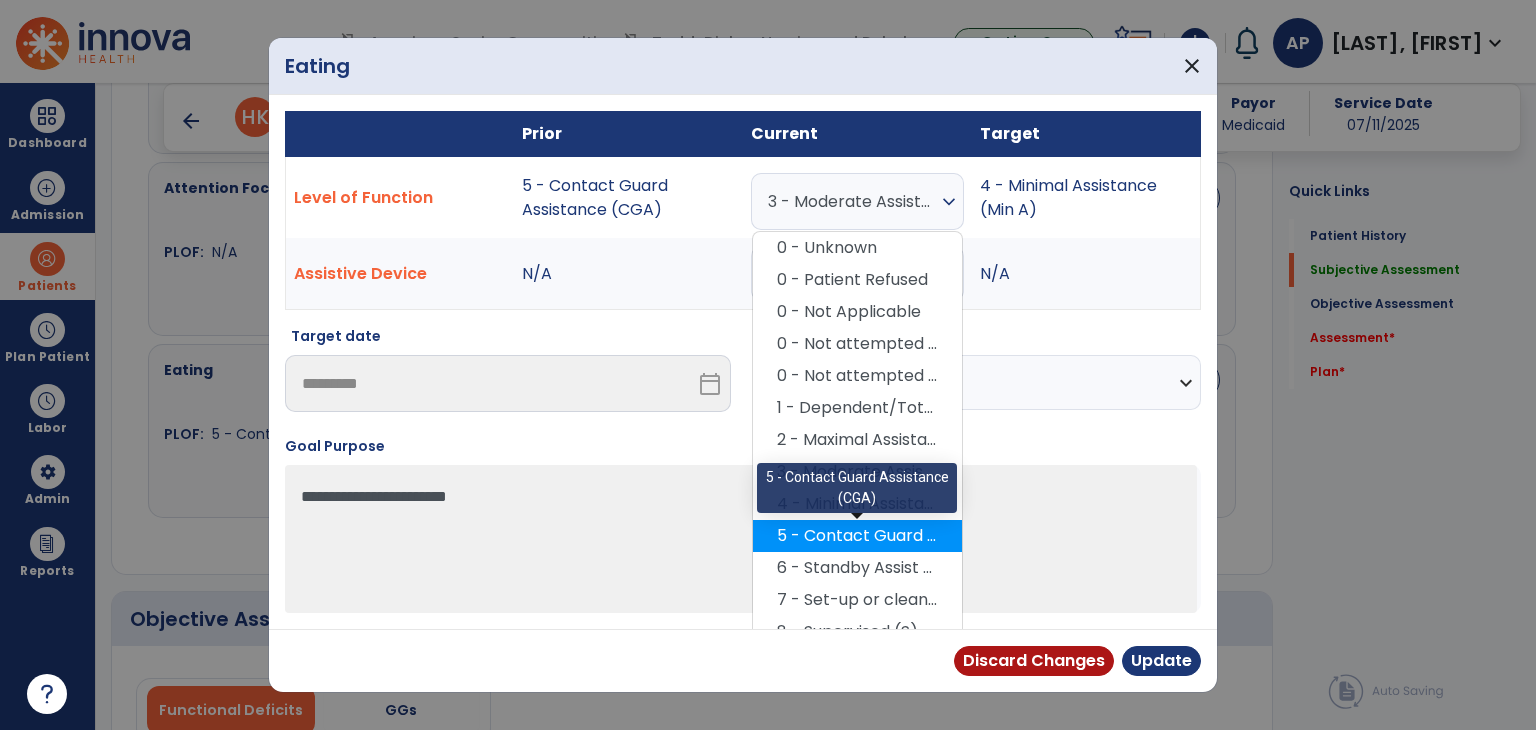 click on "5 - Contact Guard Assistance (CGA)" at bounding box center [857, 536] 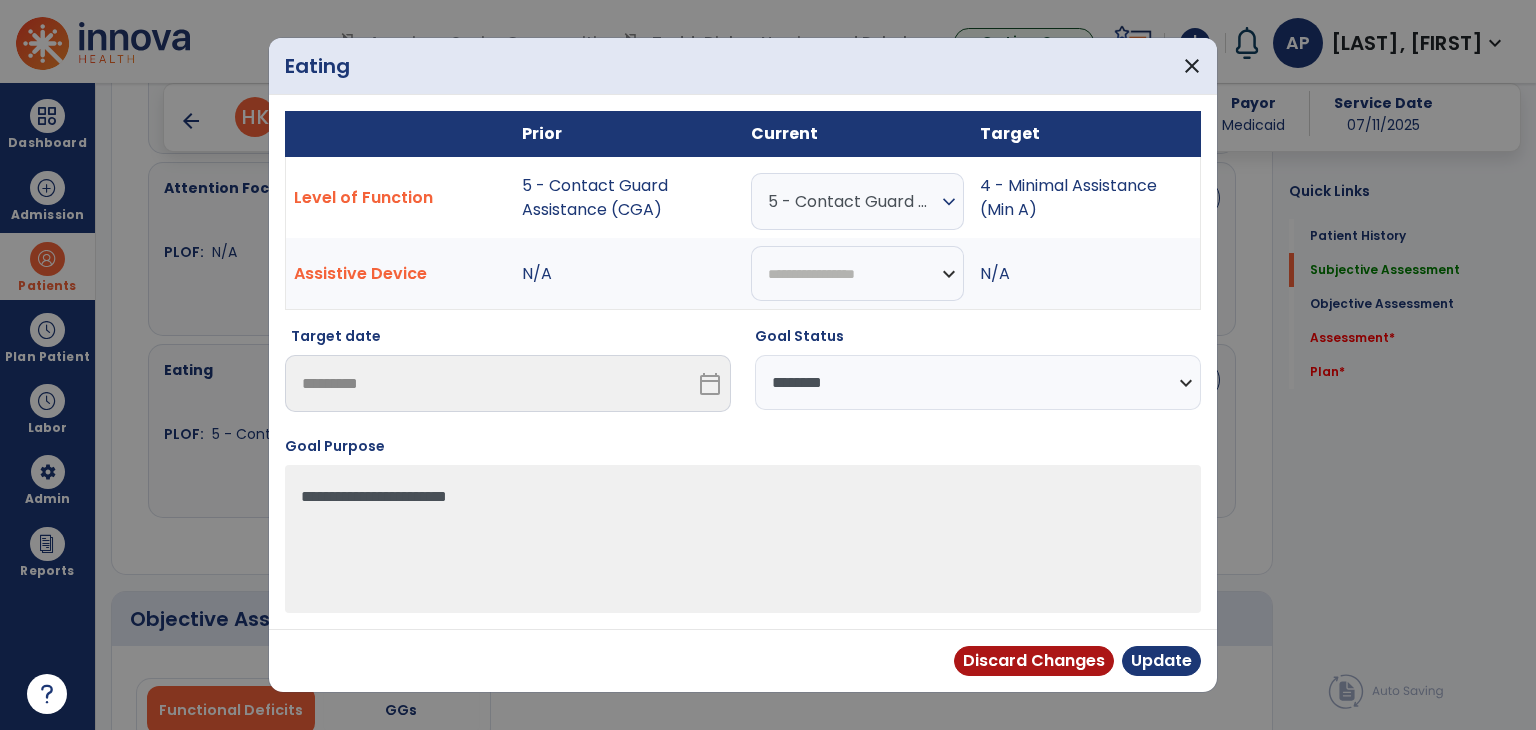 drag, startPoint x: 949, startPoint y: 384, endPoint x: 962, endPoint y: 404, distance: 23.853722 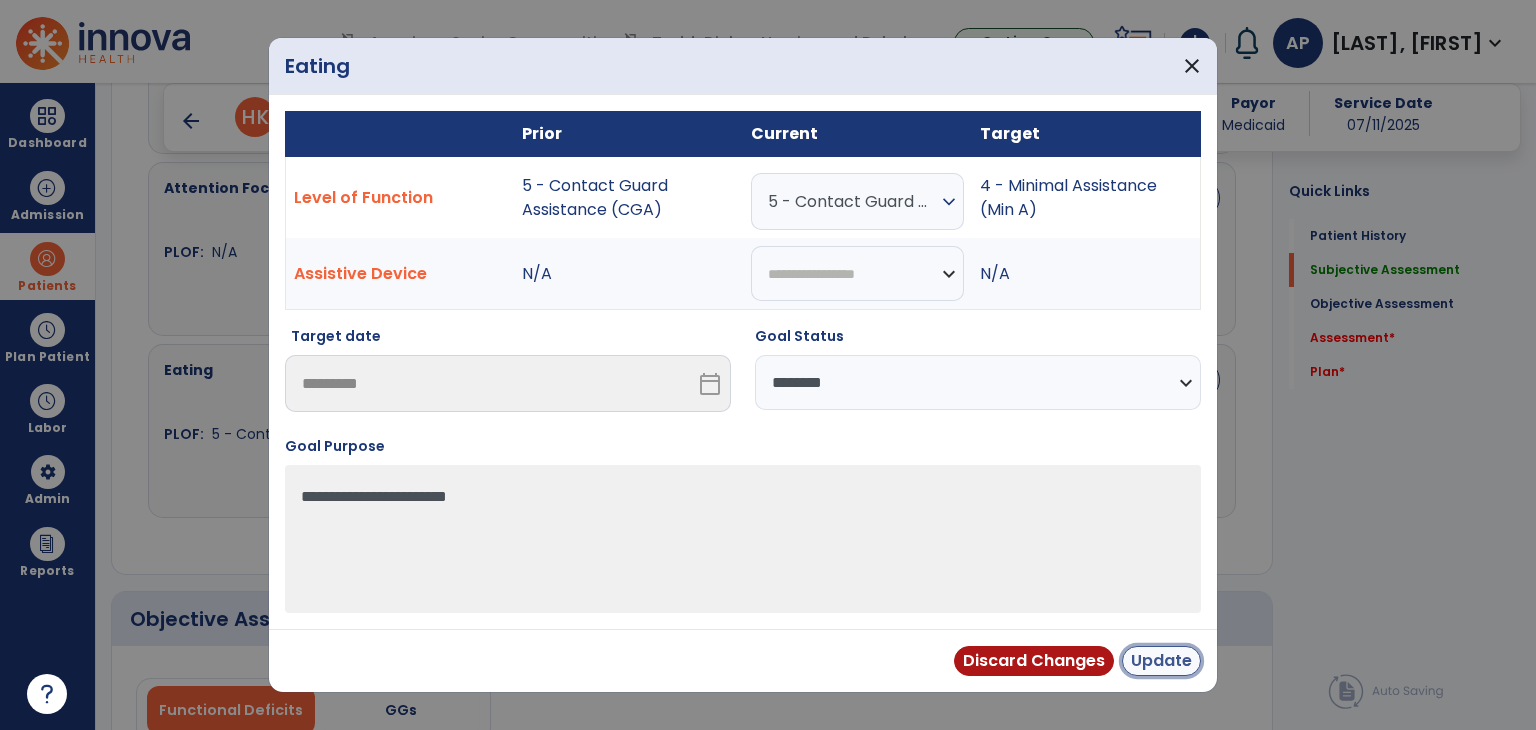 click on "Update" at bounding box center [1161, 661] 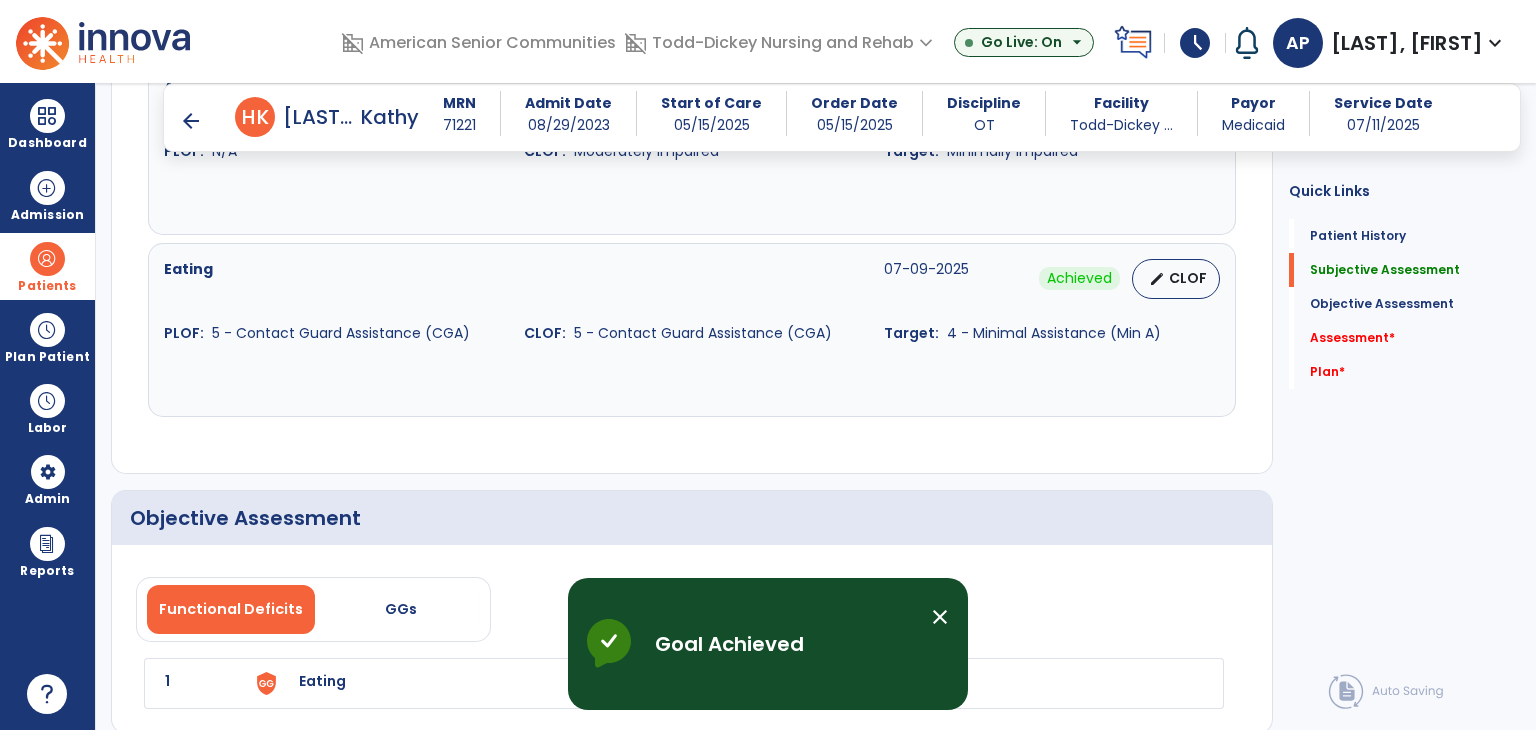 scroll, scrollTop: 1900, scrollLeft: 0, axis: vertical 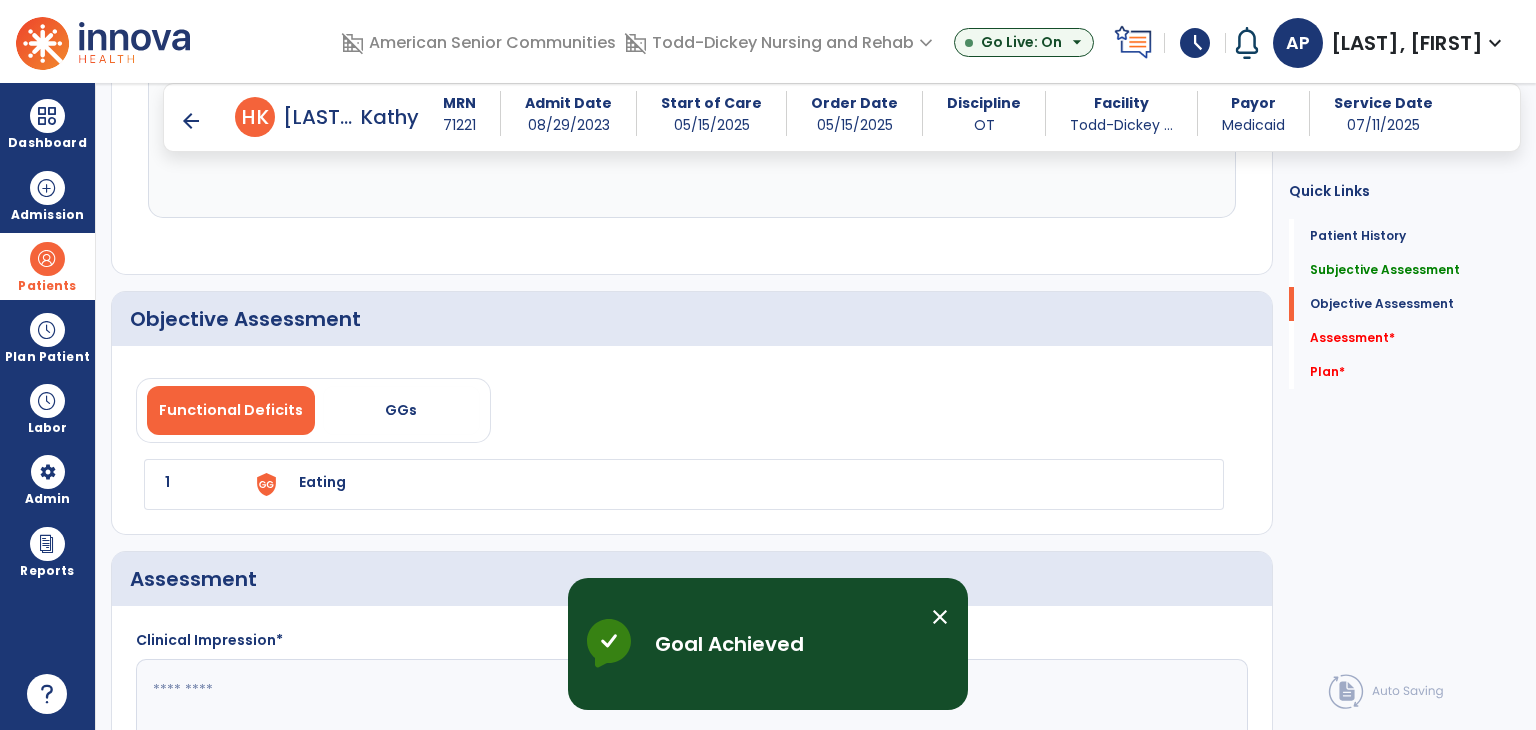 click on "Eating" at bounding box center (728, 484) 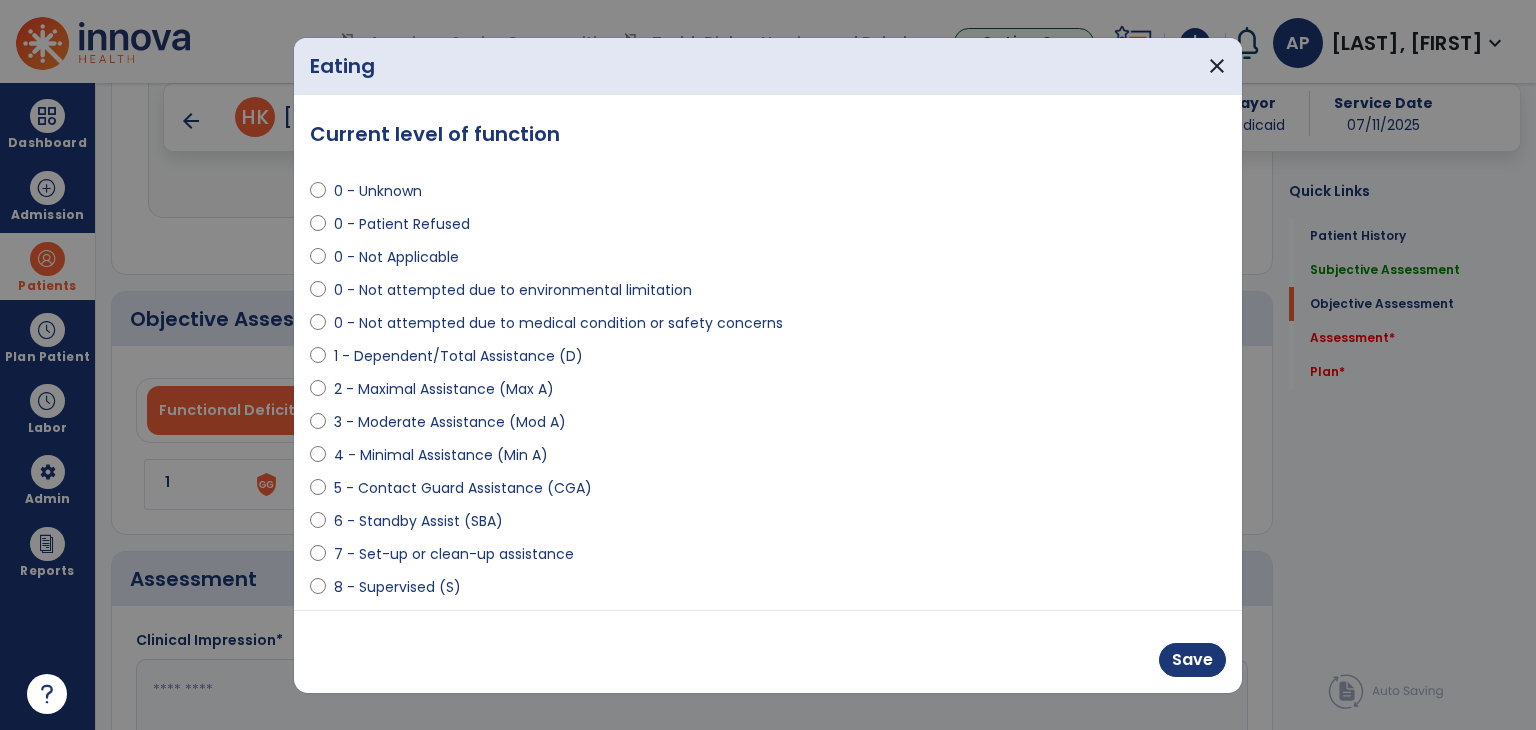 click on "5 - Contact Guard Assistance (CGA)" at bounding box center [463, 488] 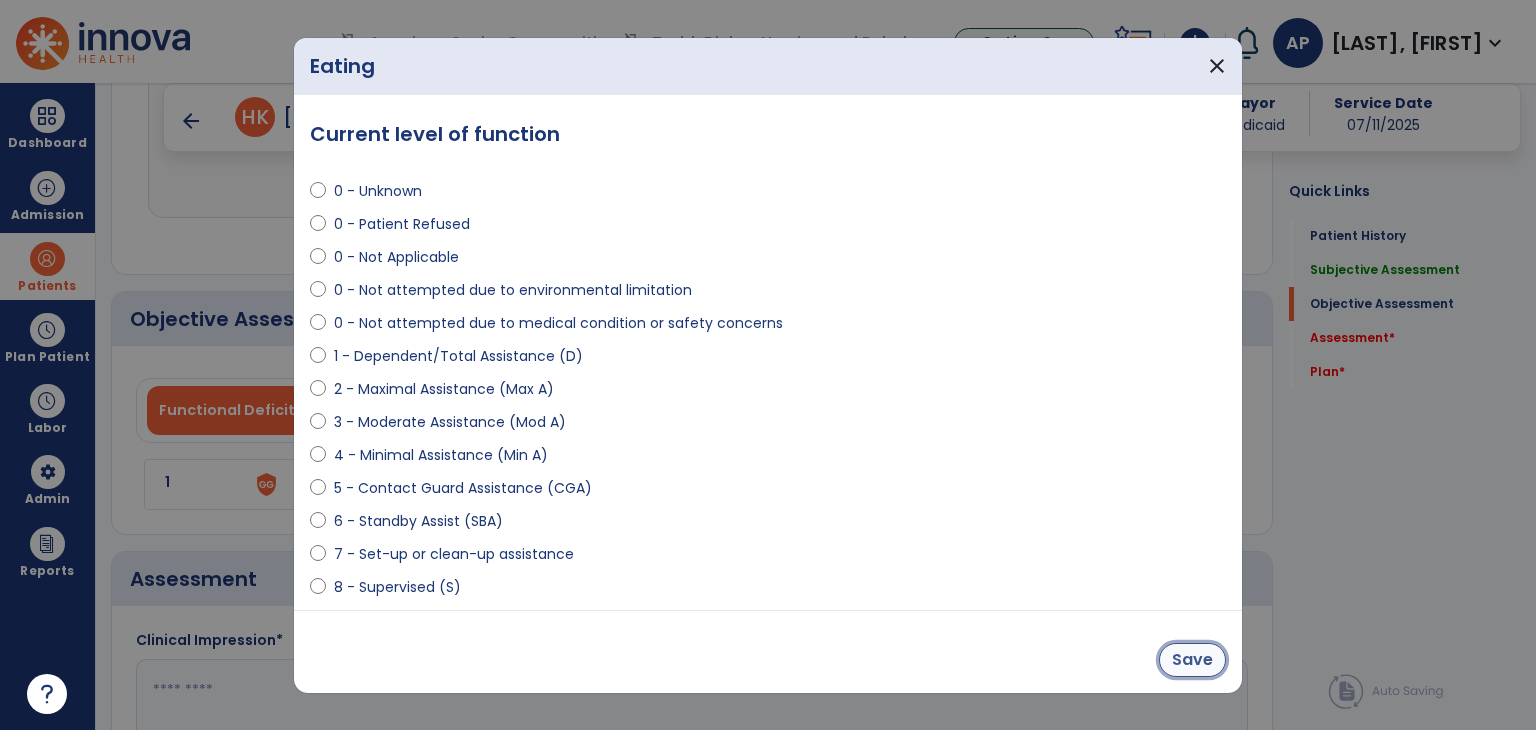 click on "Save" at bounding box center (1192, 660) 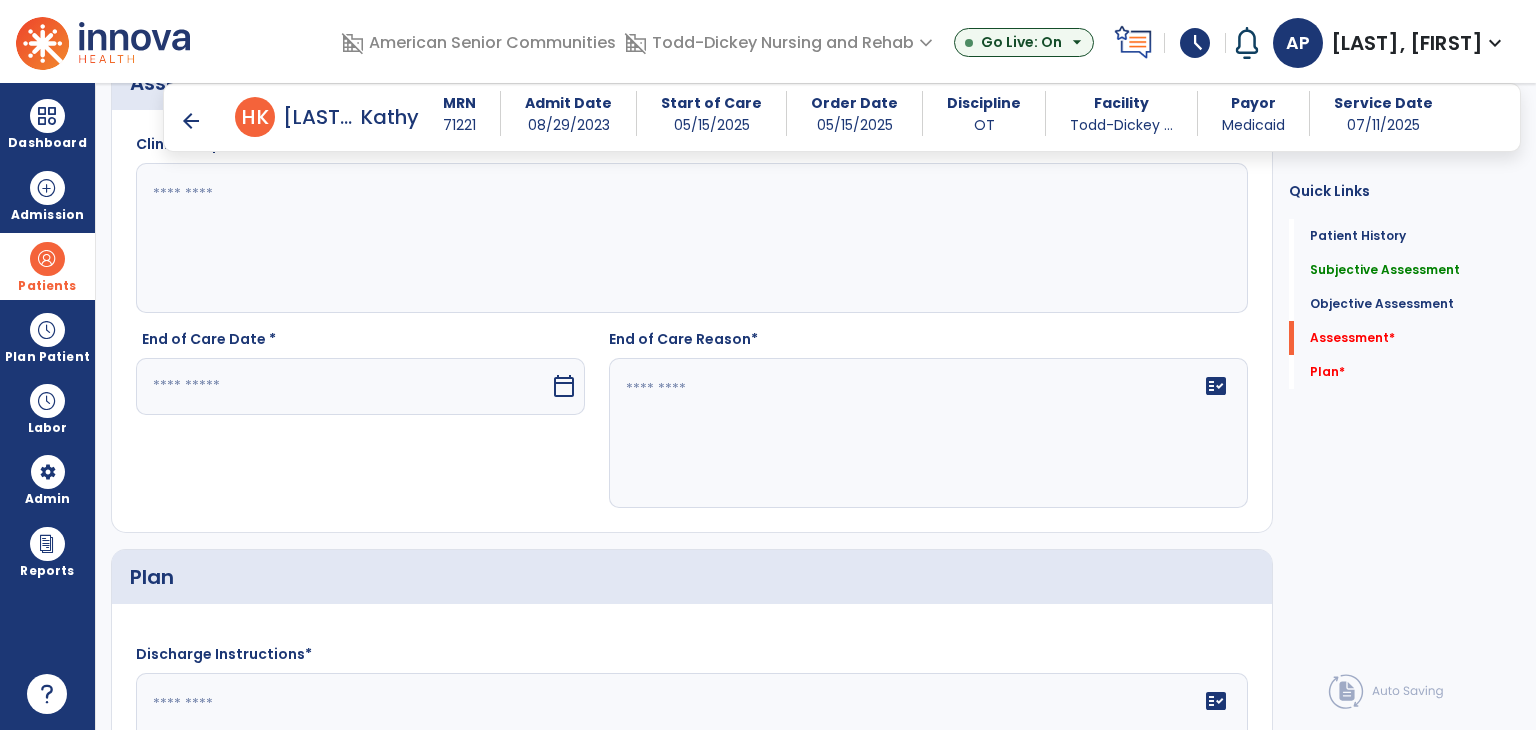scroll, scrollTop: 2400, scrollLeft: 0, axis: vertical 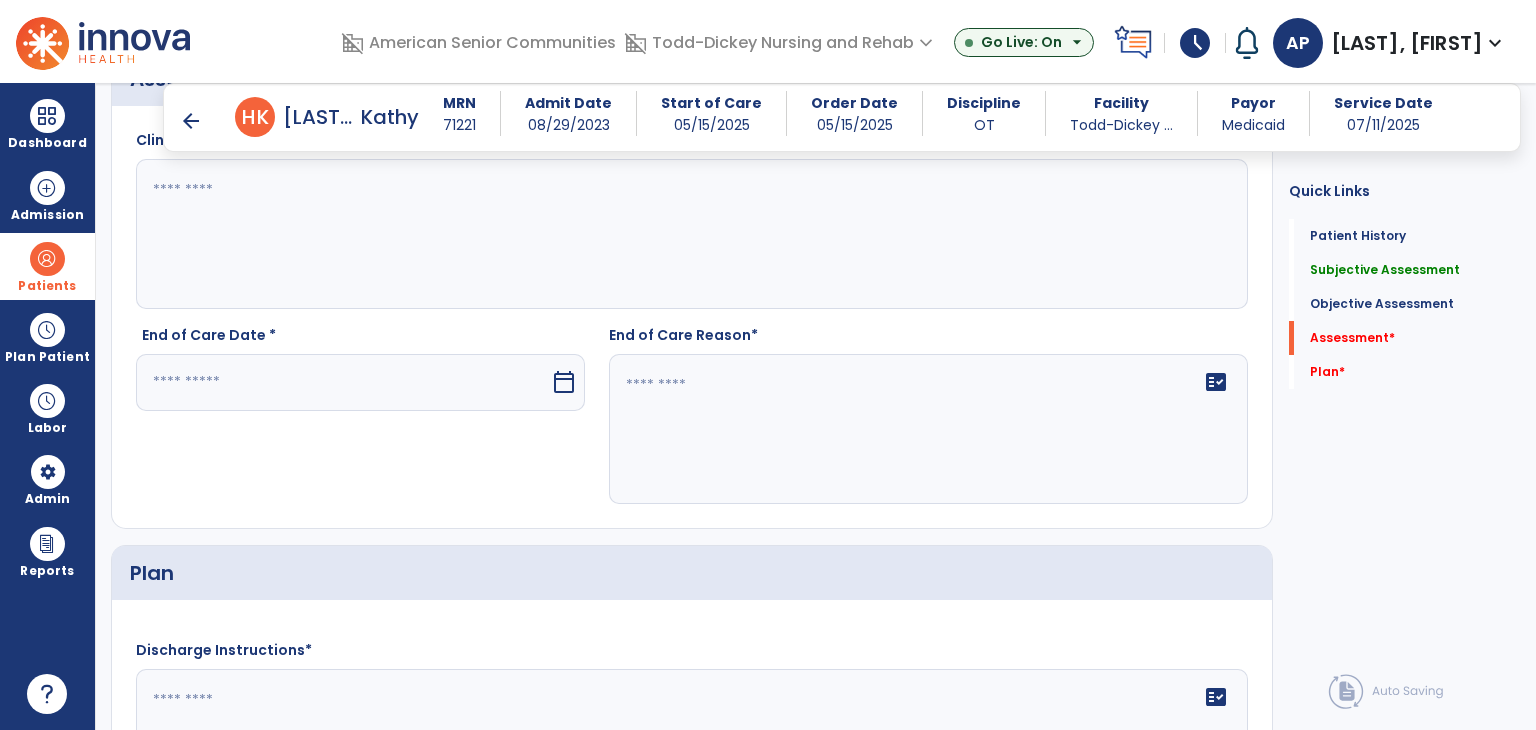 click at bounding box center [343, 382] 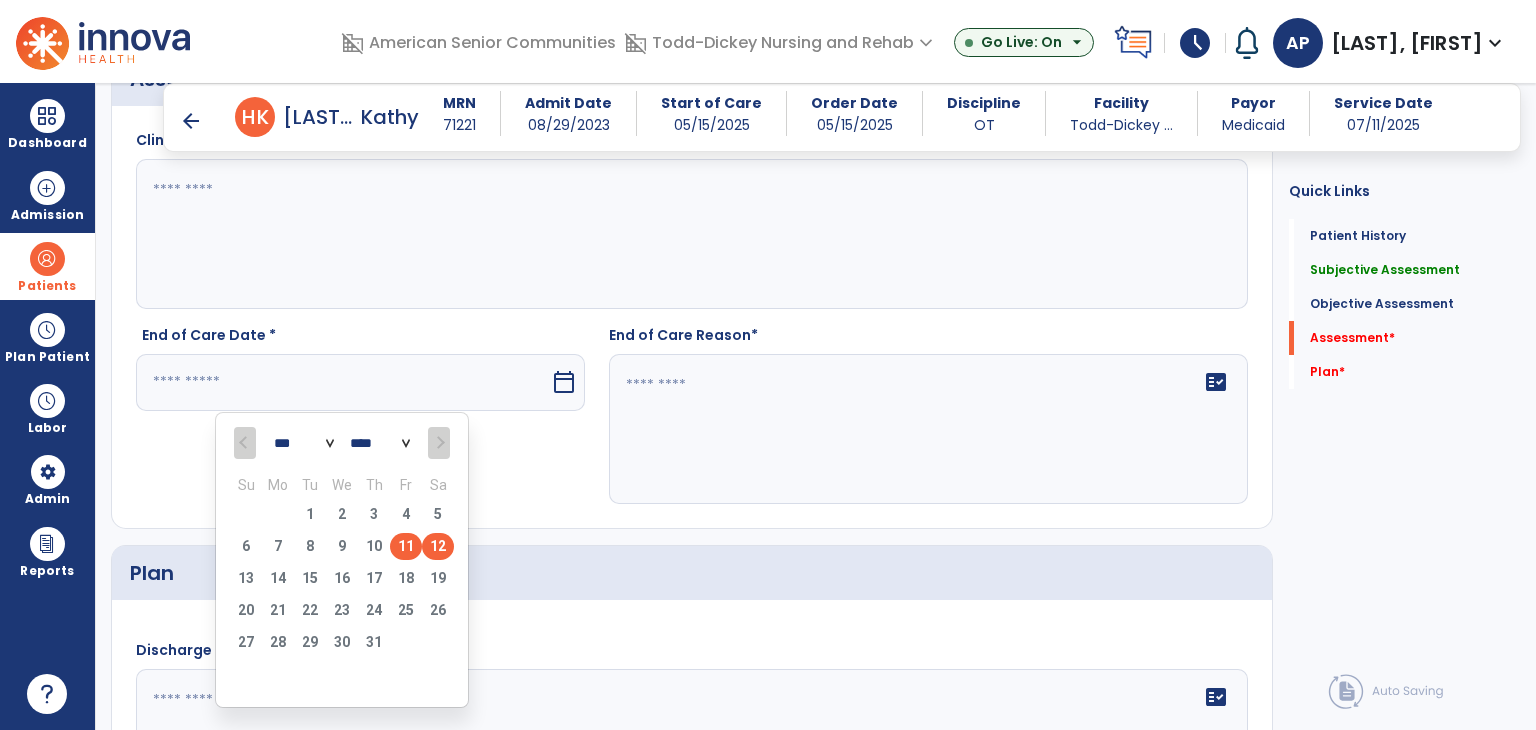 click on "11" at bounding box center [406, 546] 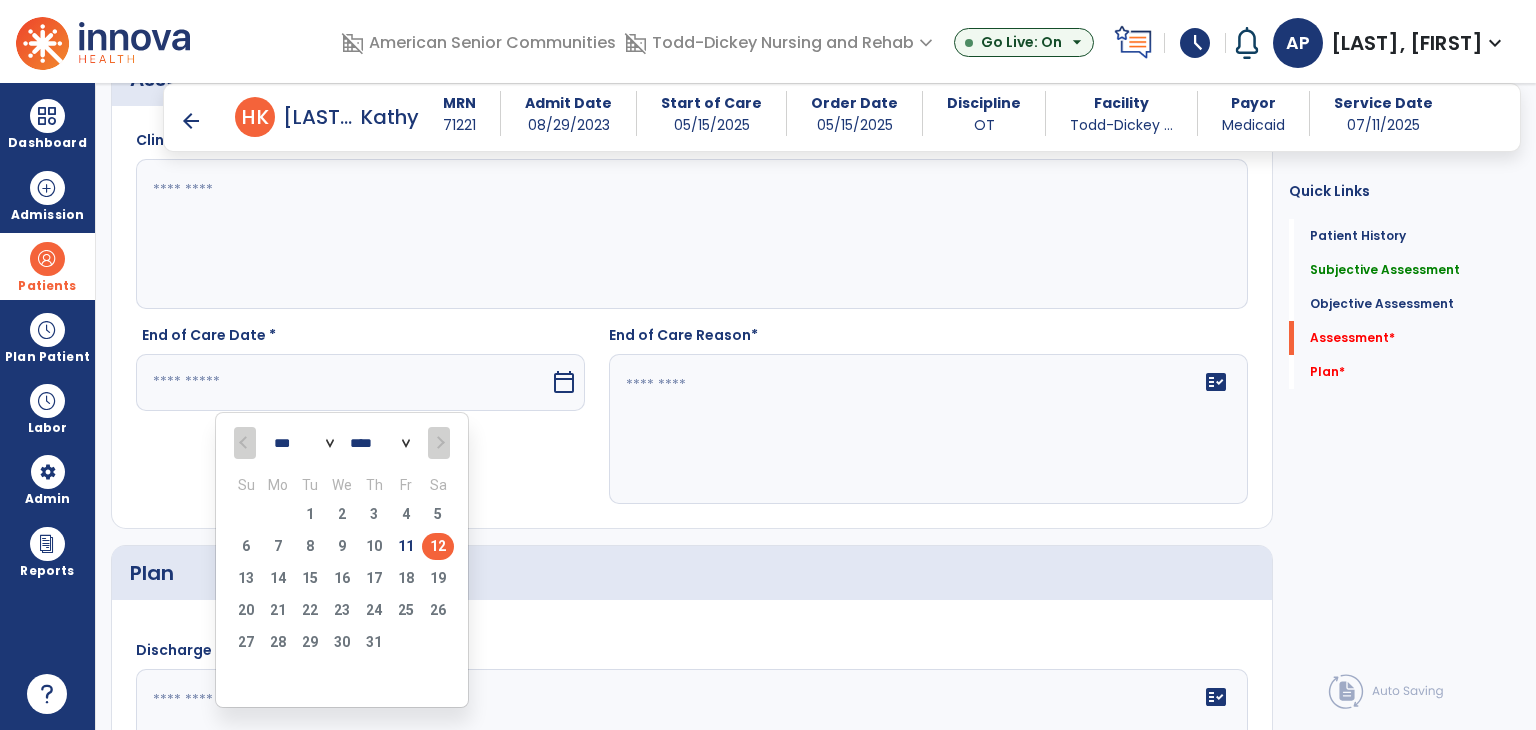 type on "*********" 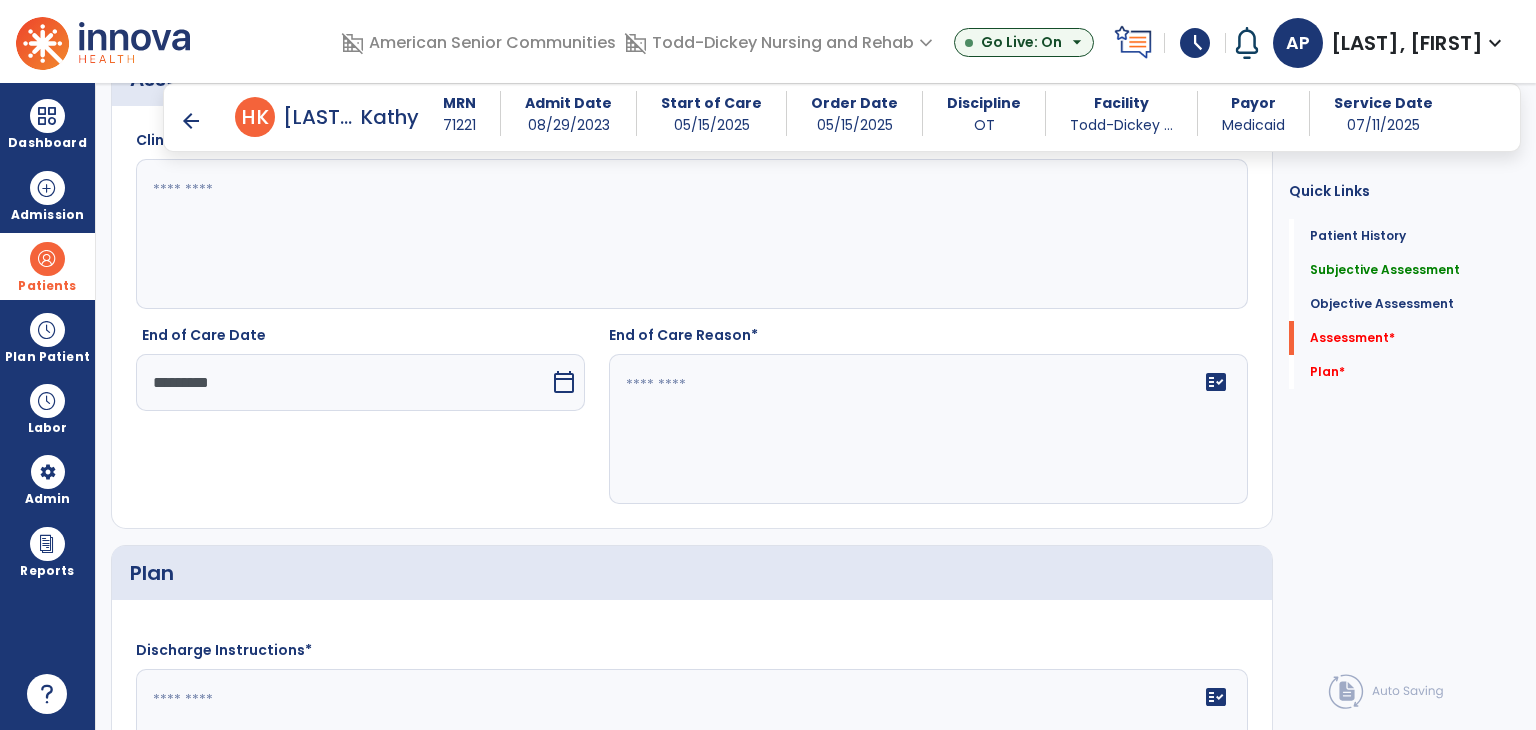 click on "fact_check" 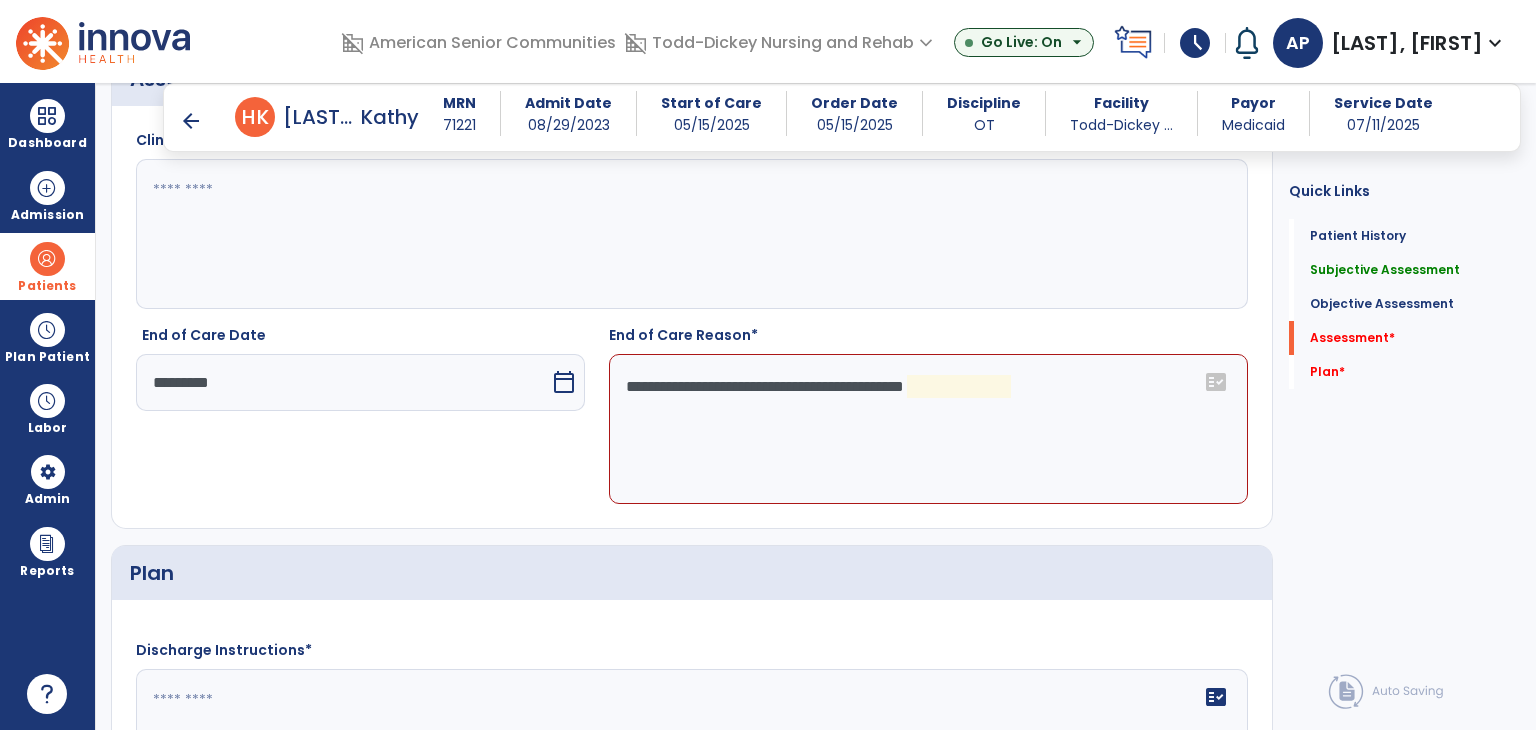 click on "**********" 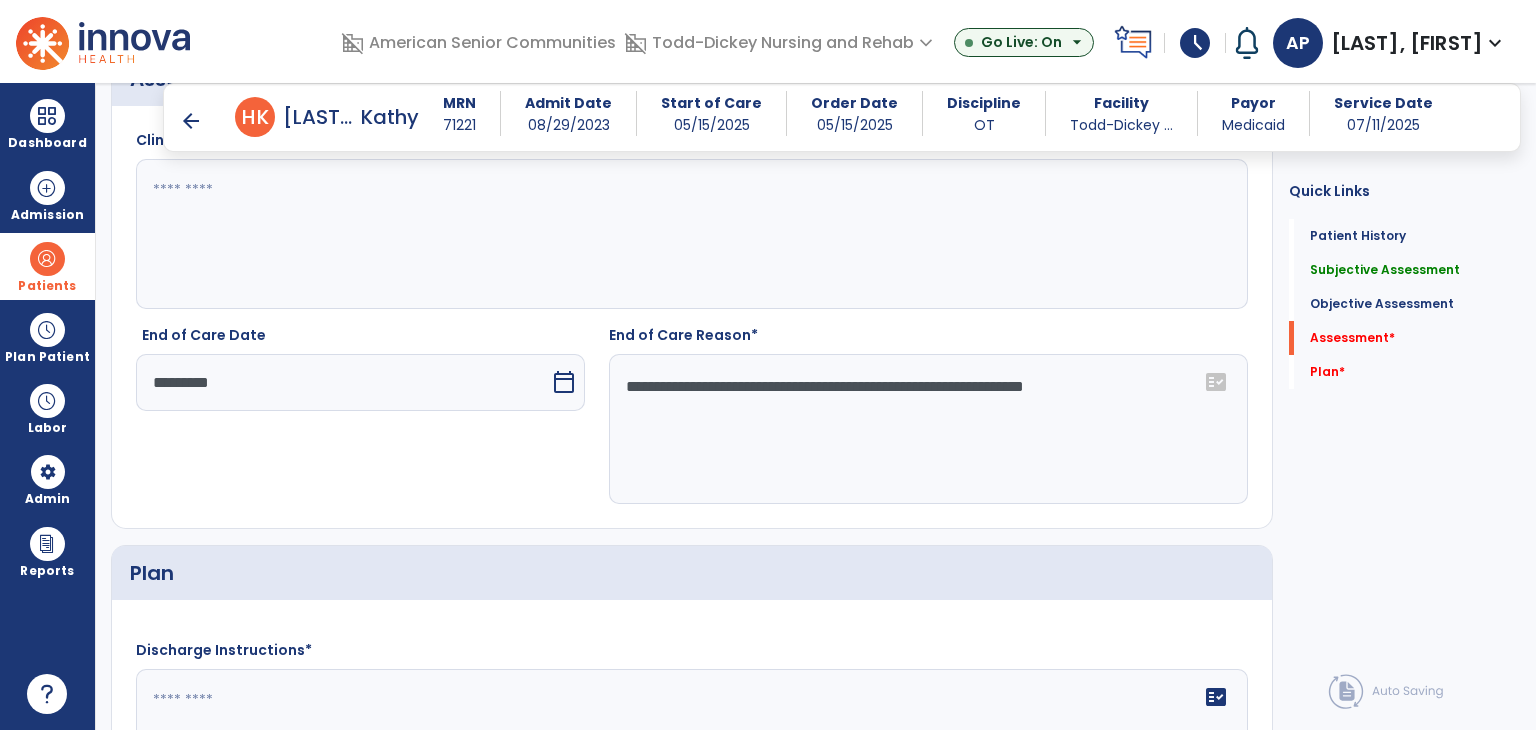 type on "**********" 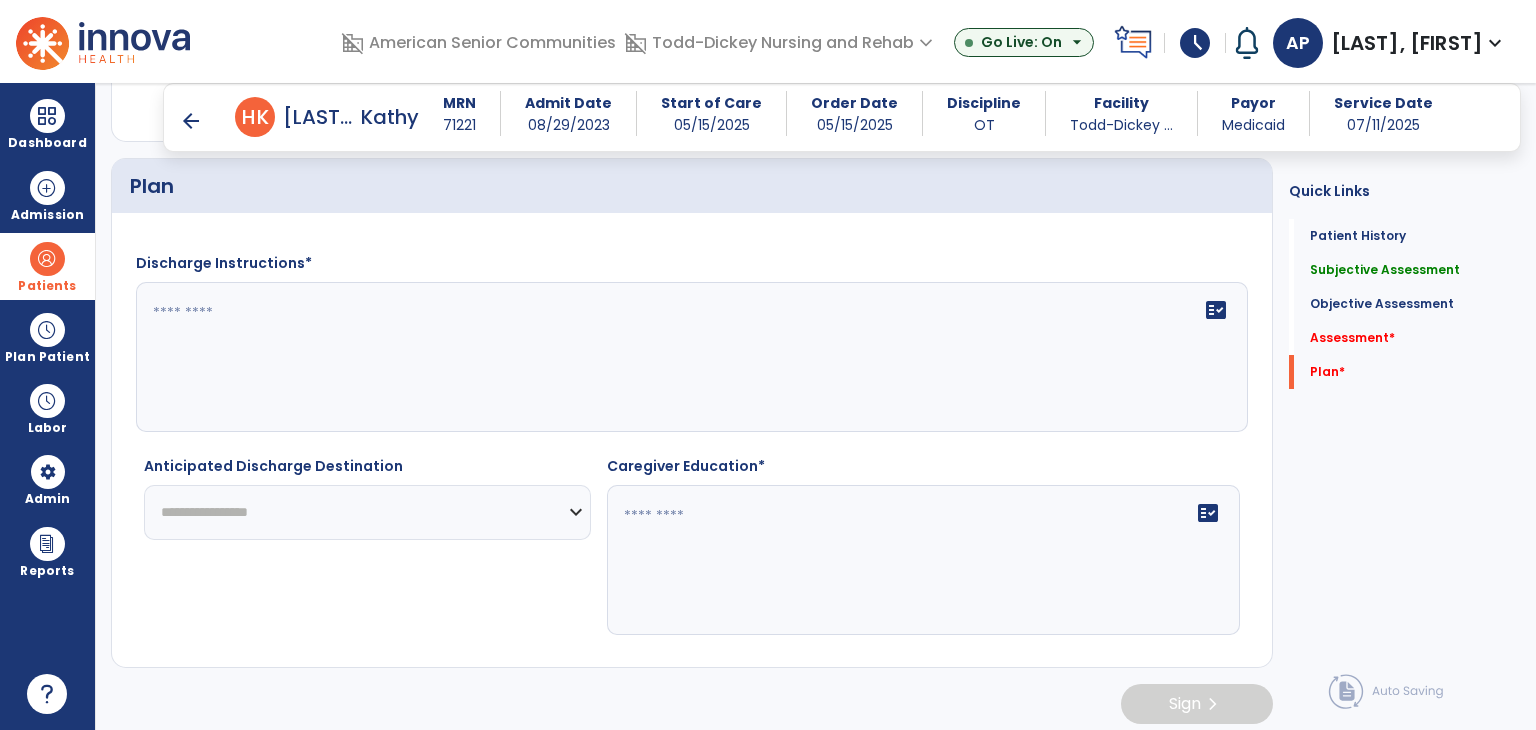 scroll, scrollTop: 2789, scrollLeft: 0, axis: vertical 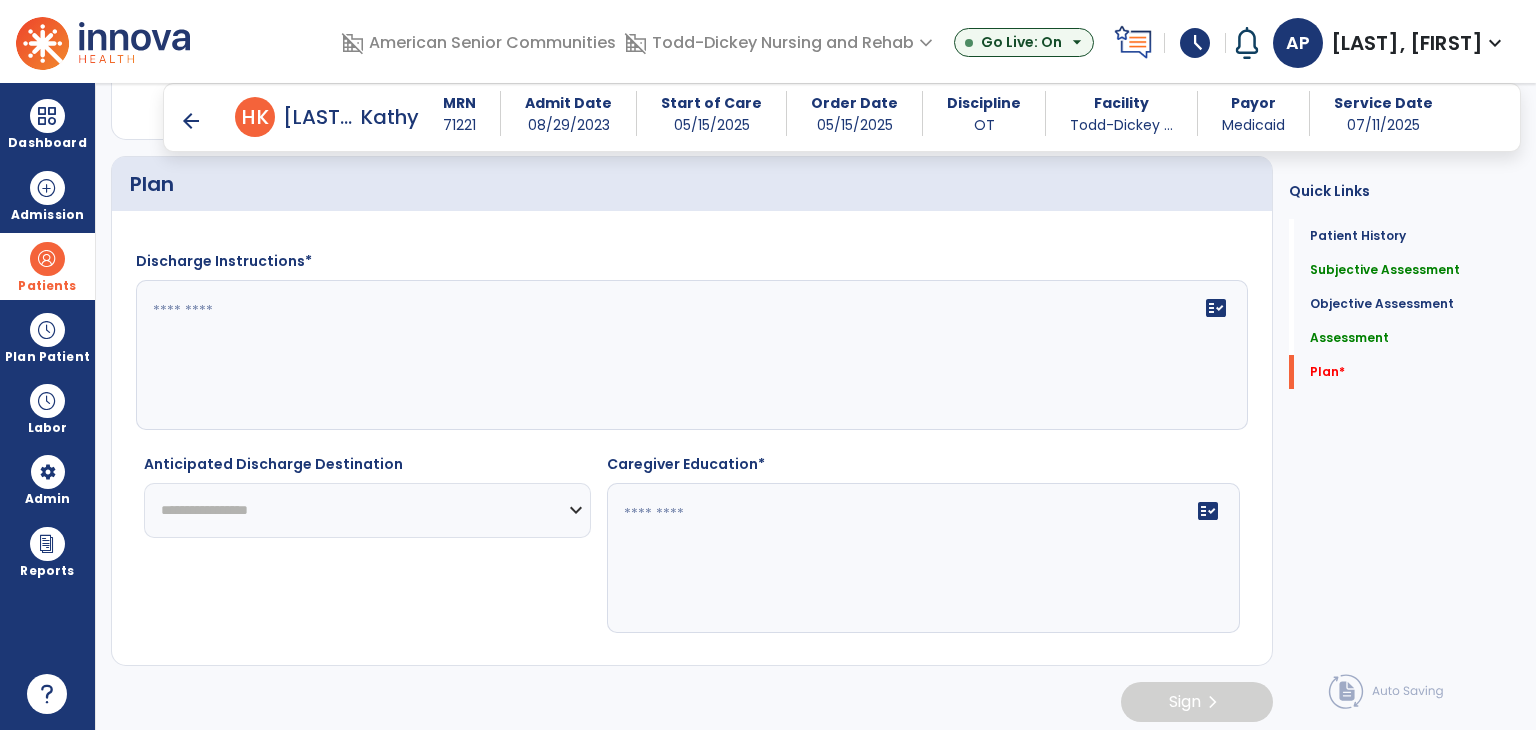 type on "**********" 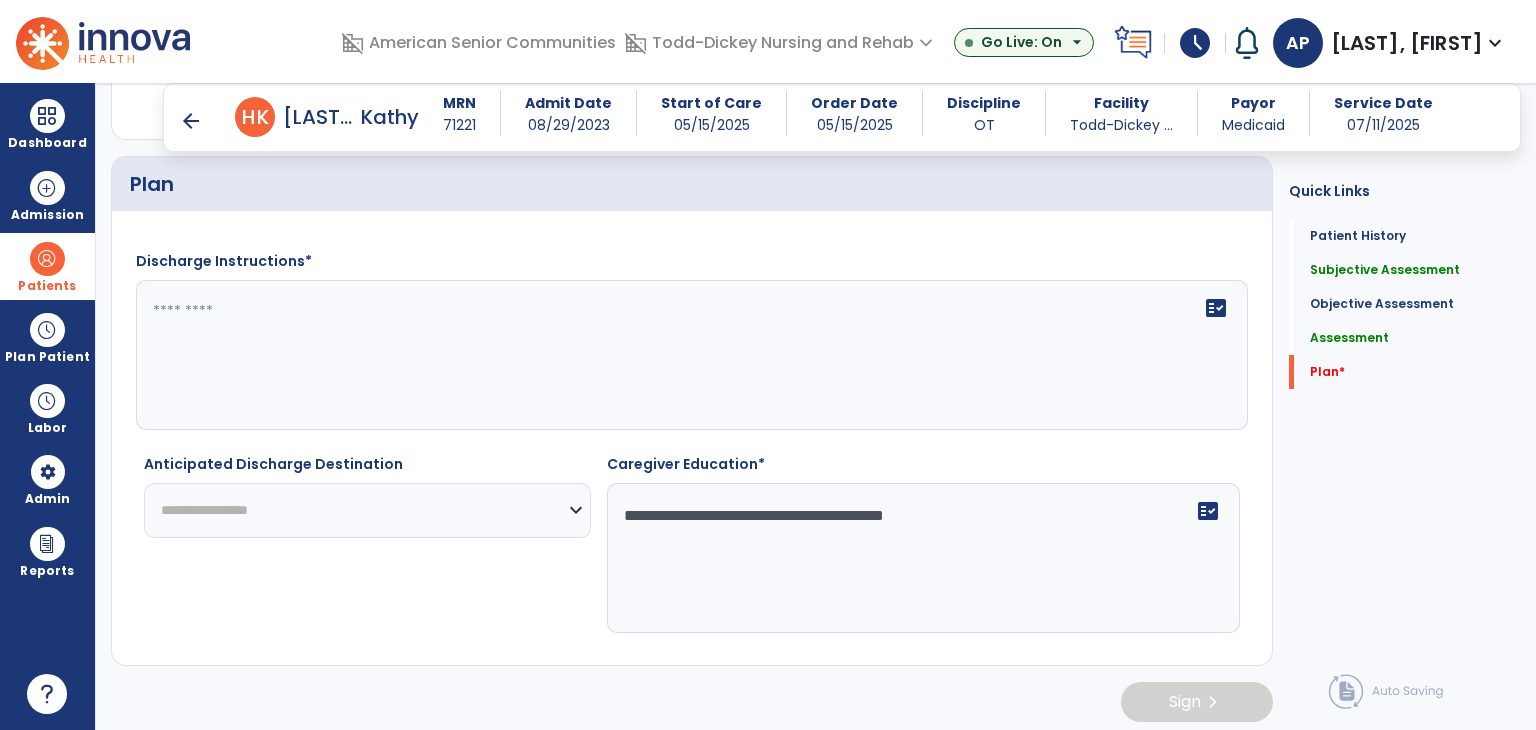 click on "**********" 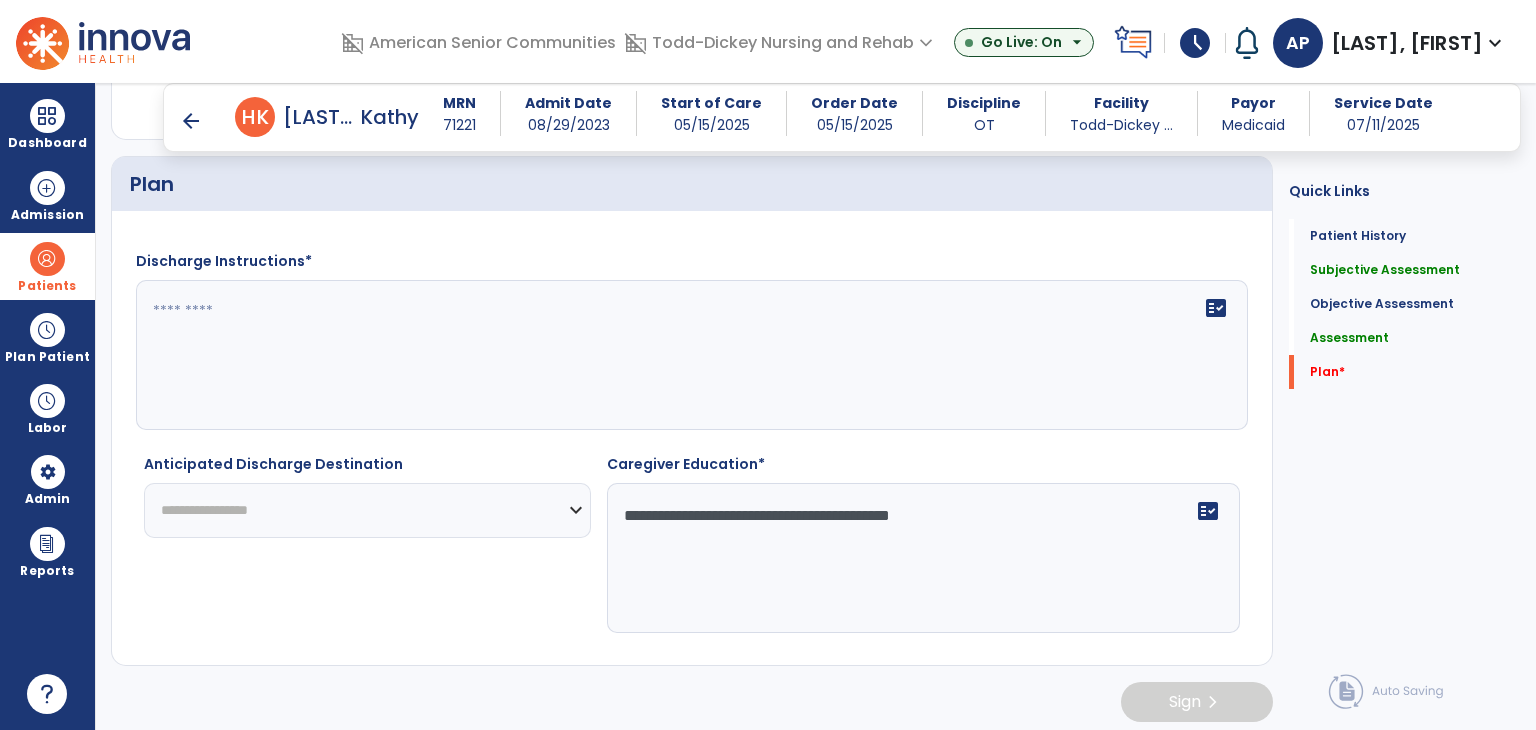 type on "**********" 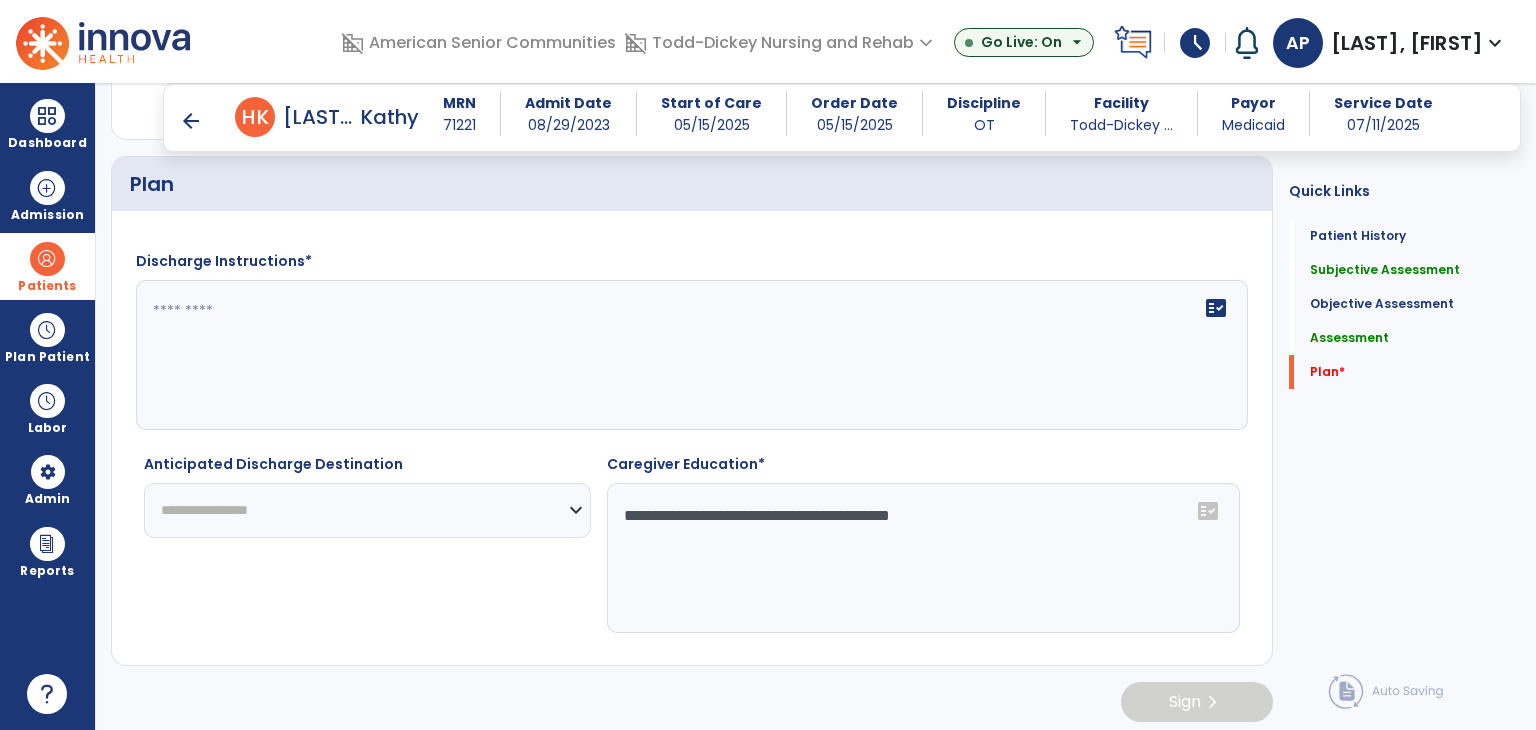 select on "***" 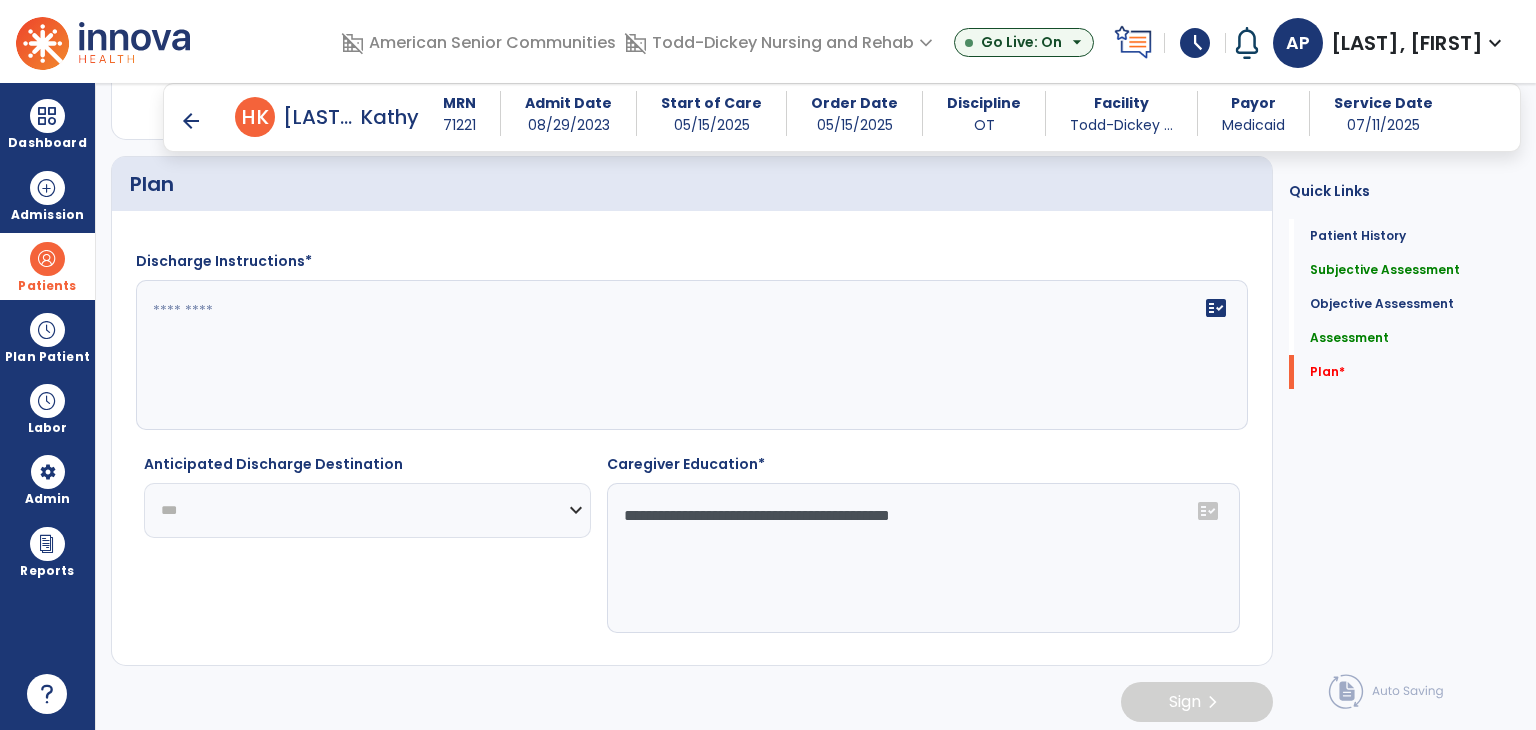 click on "**********" 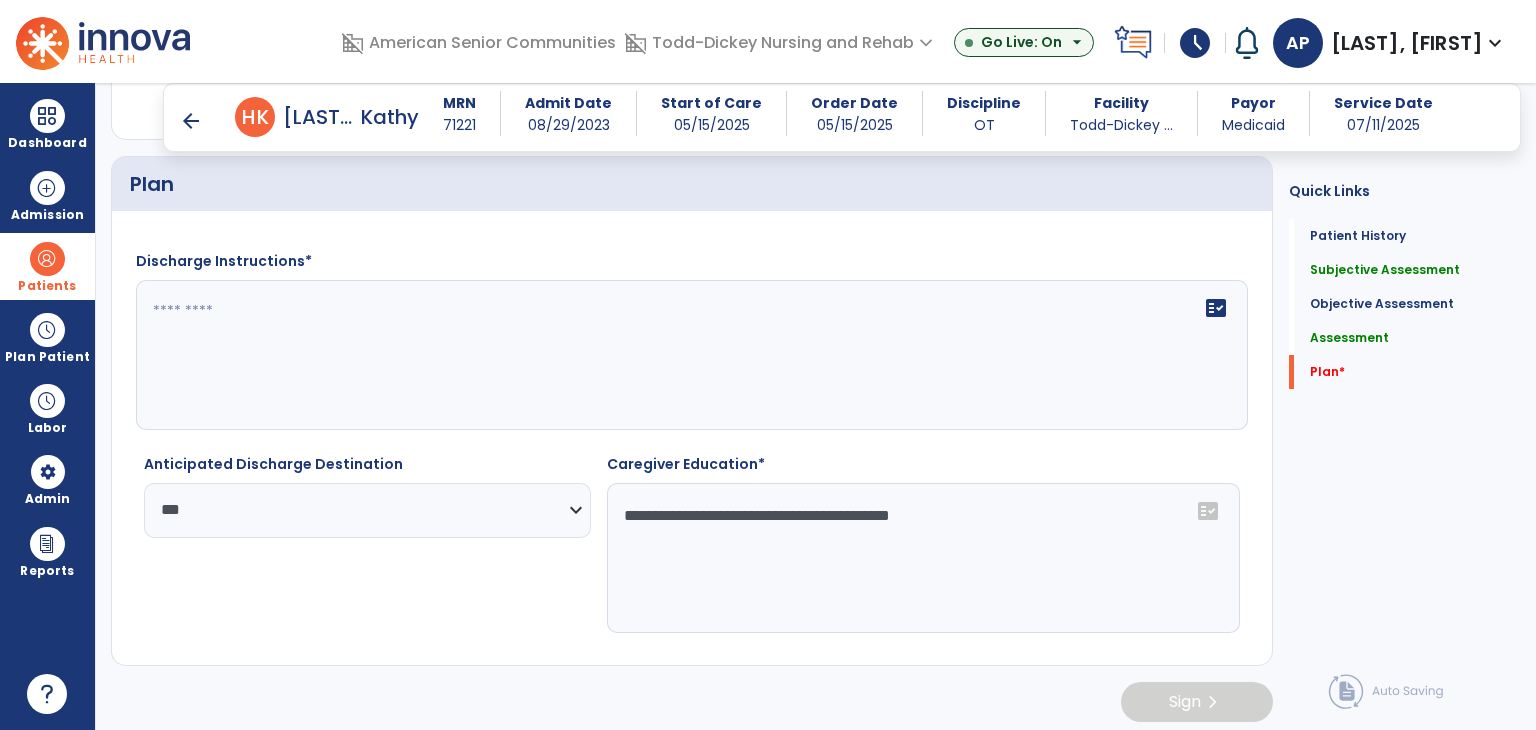 click on "fact_check" 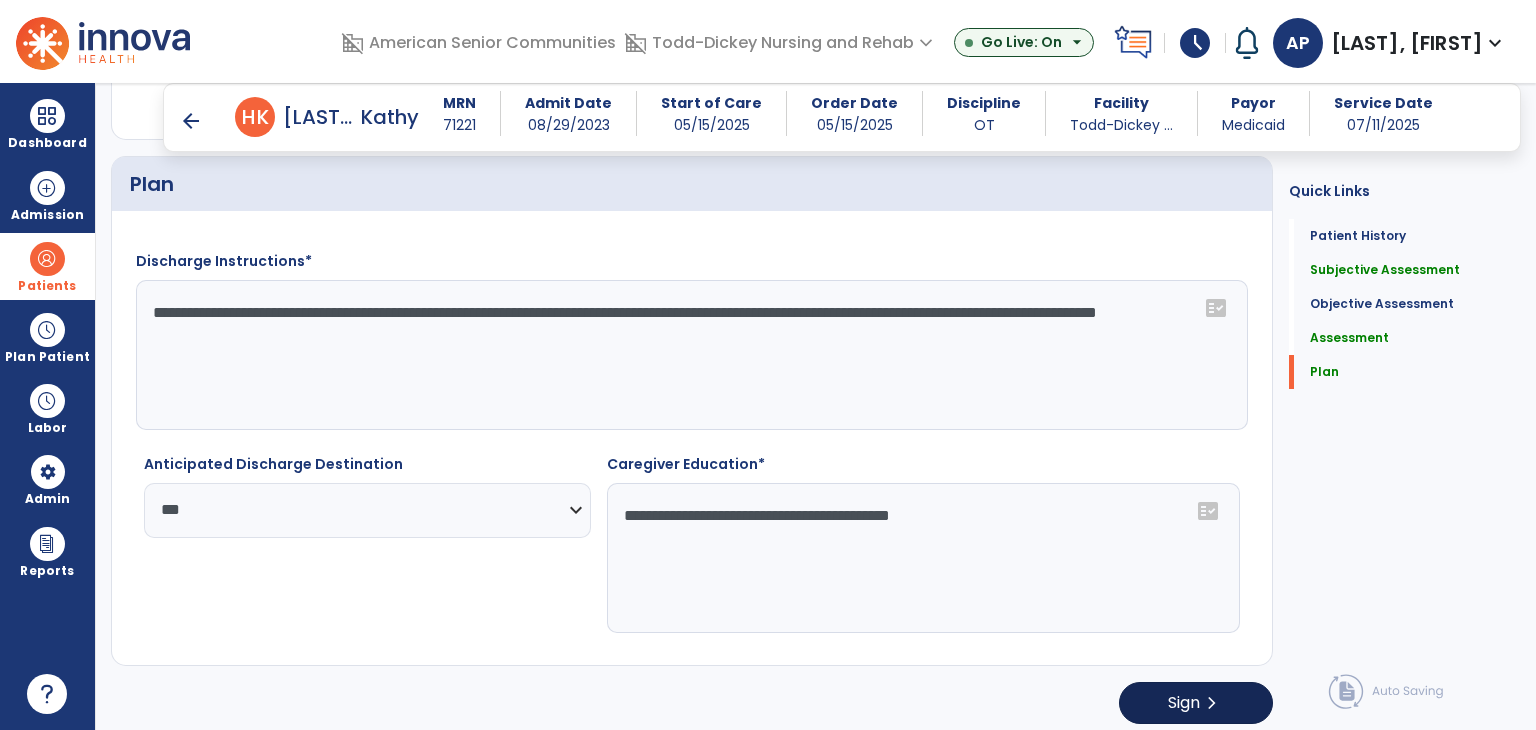 type on "**********" 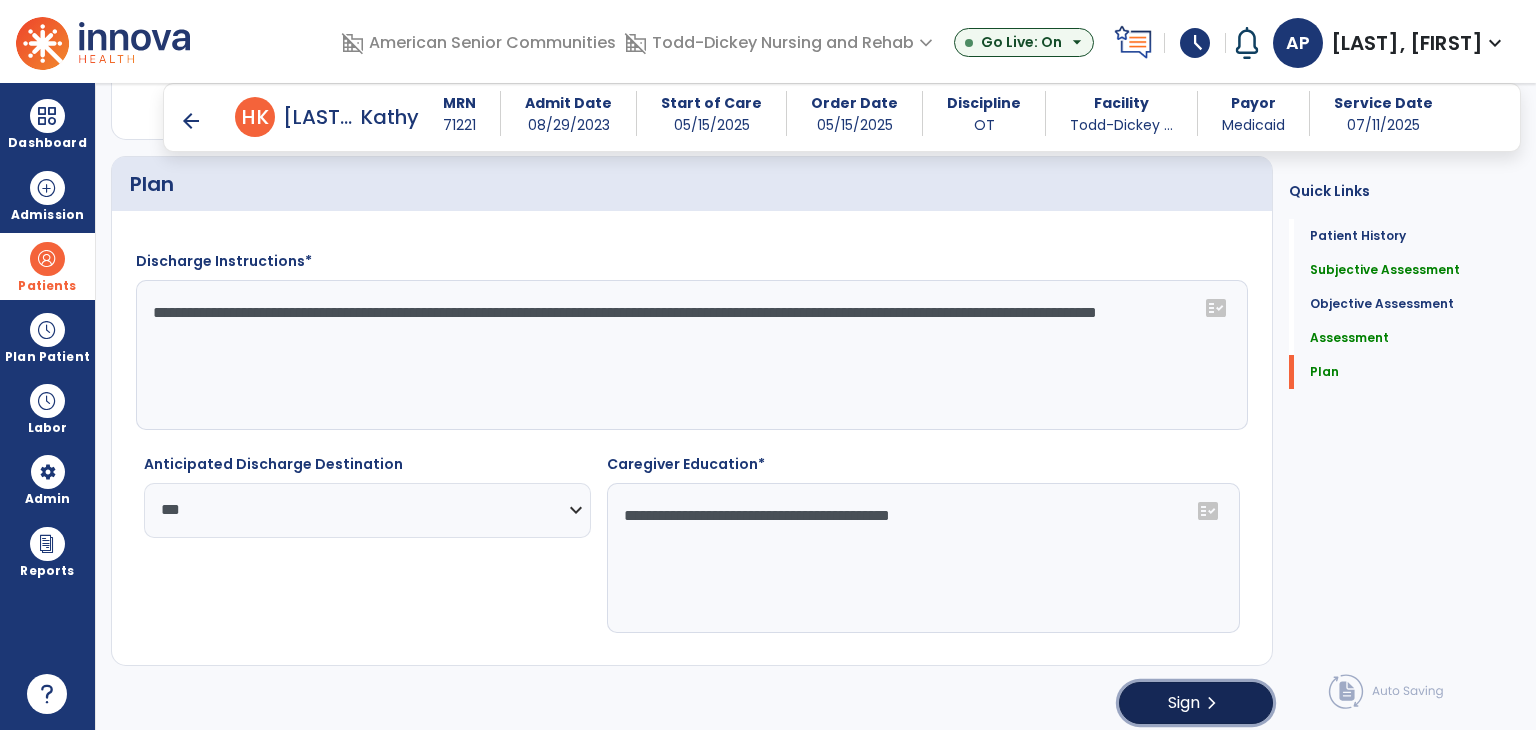 click on "Sign  chevron_right" 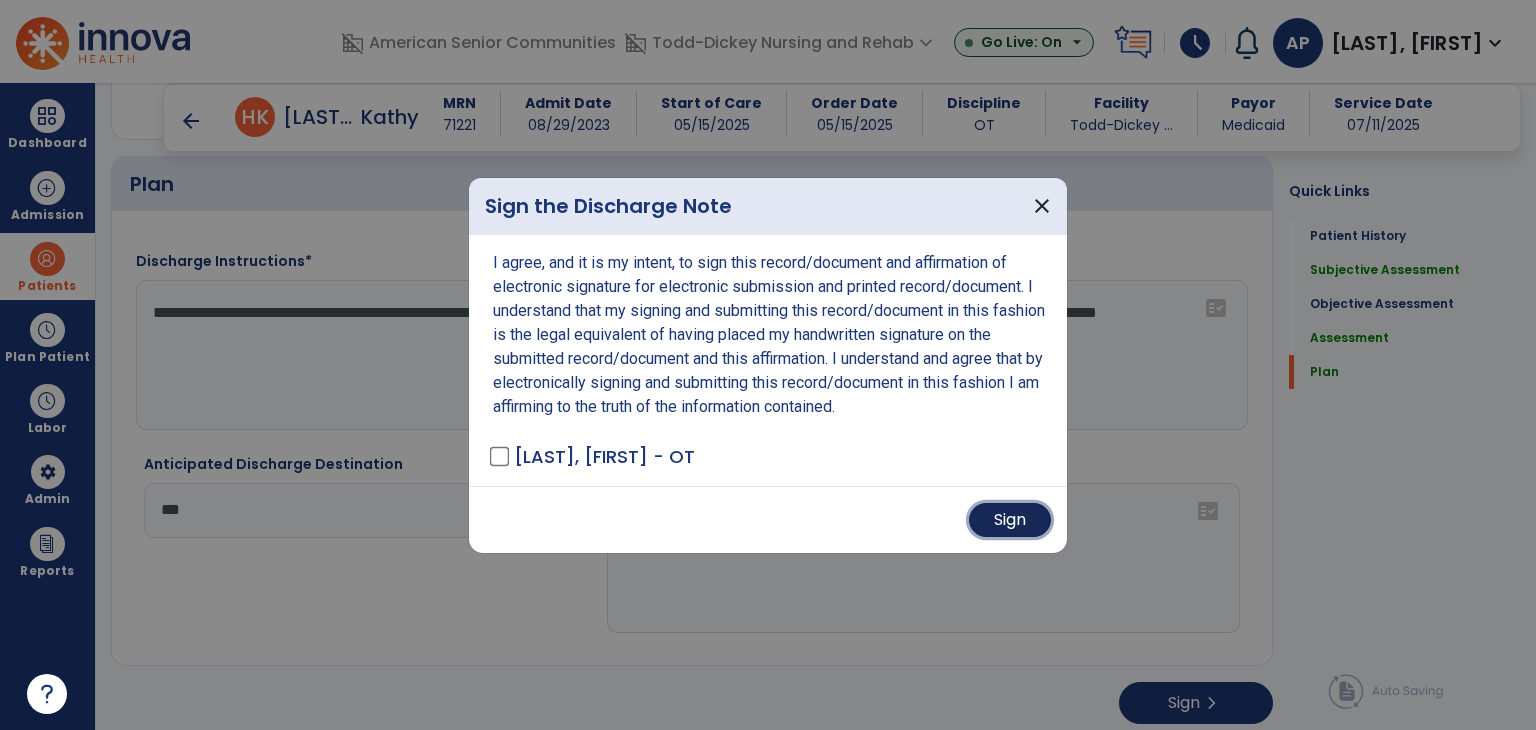 click on "Sign" at bounding box center [1010, 520] 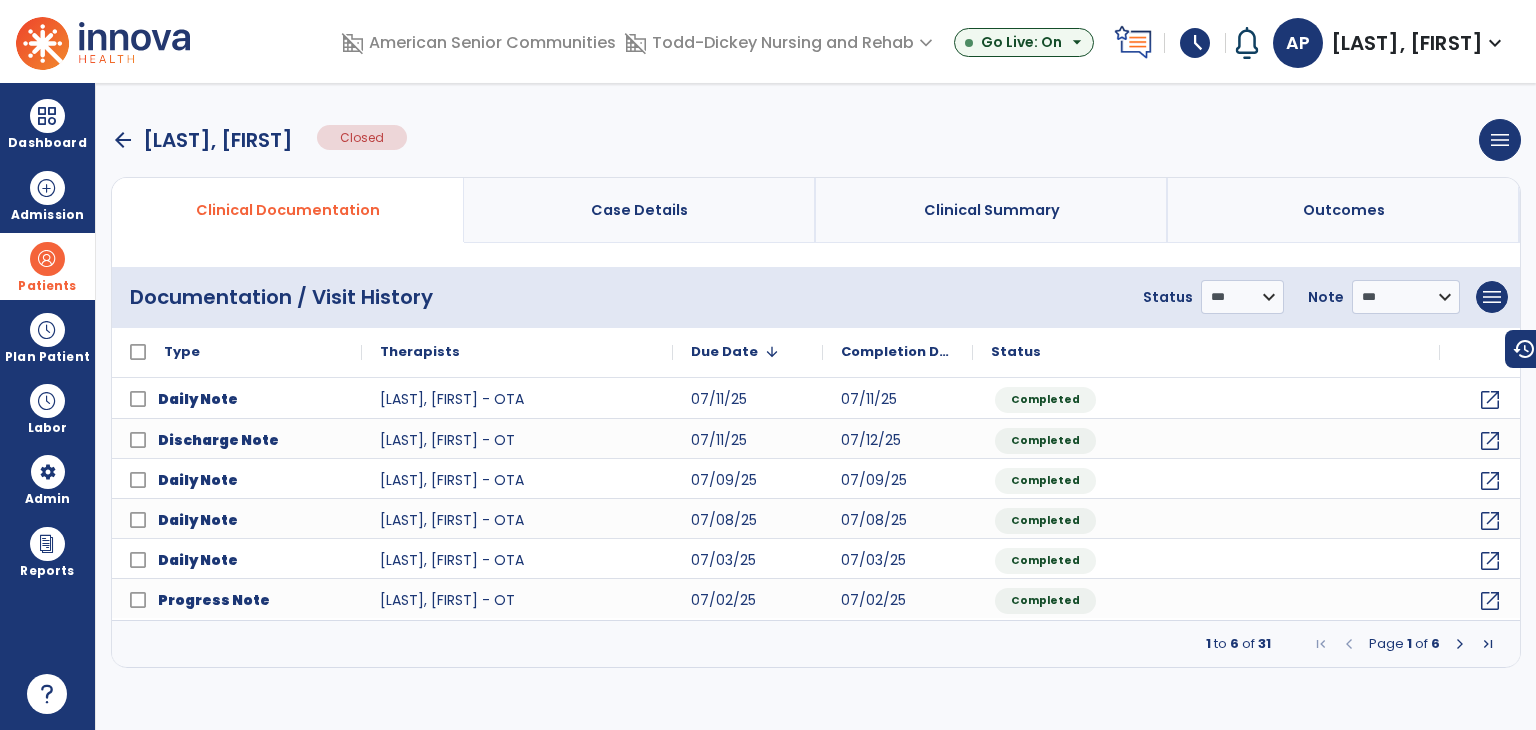 scroll, scrollTop: 0, scrollLeft: 0, axis: both 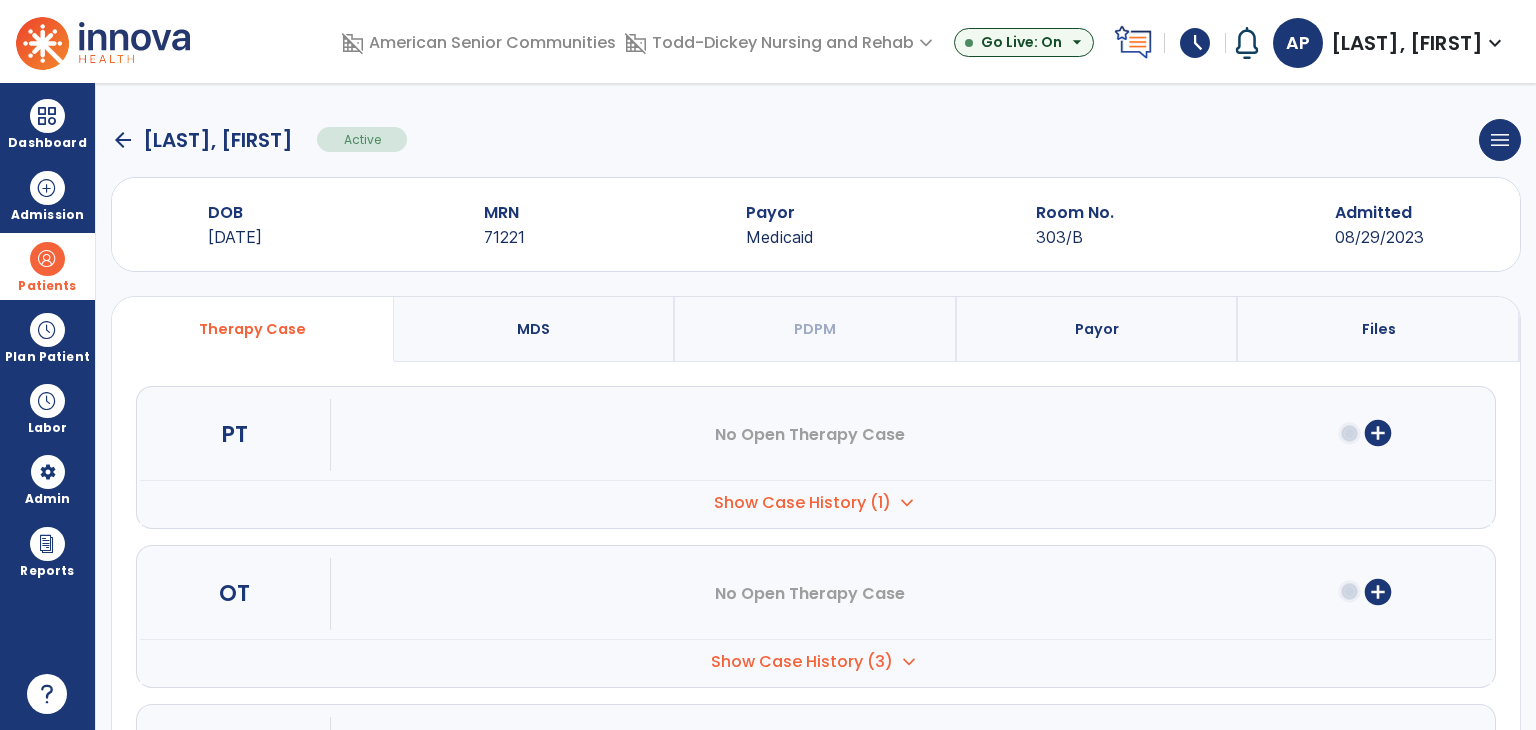 click on "arrow_back" 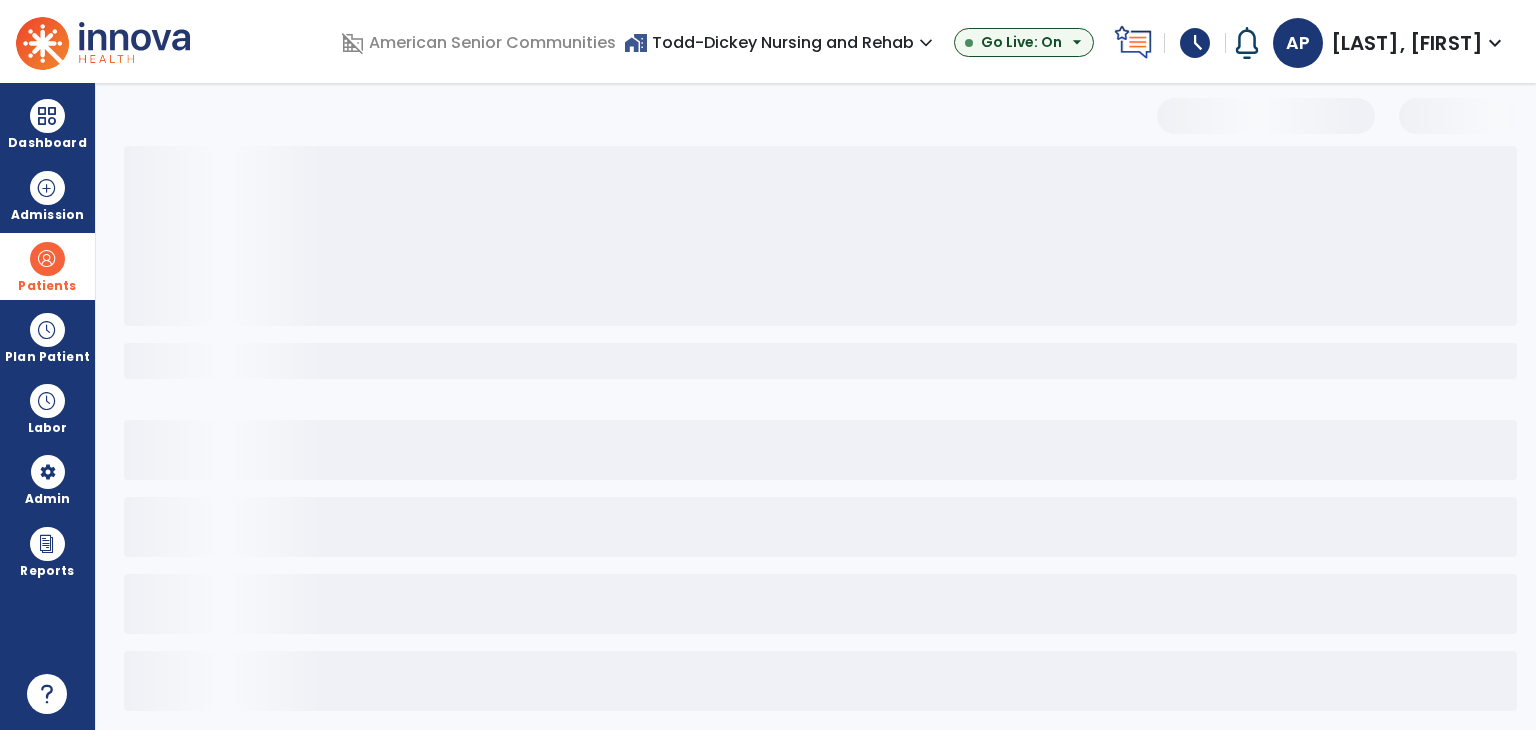 select on "***" 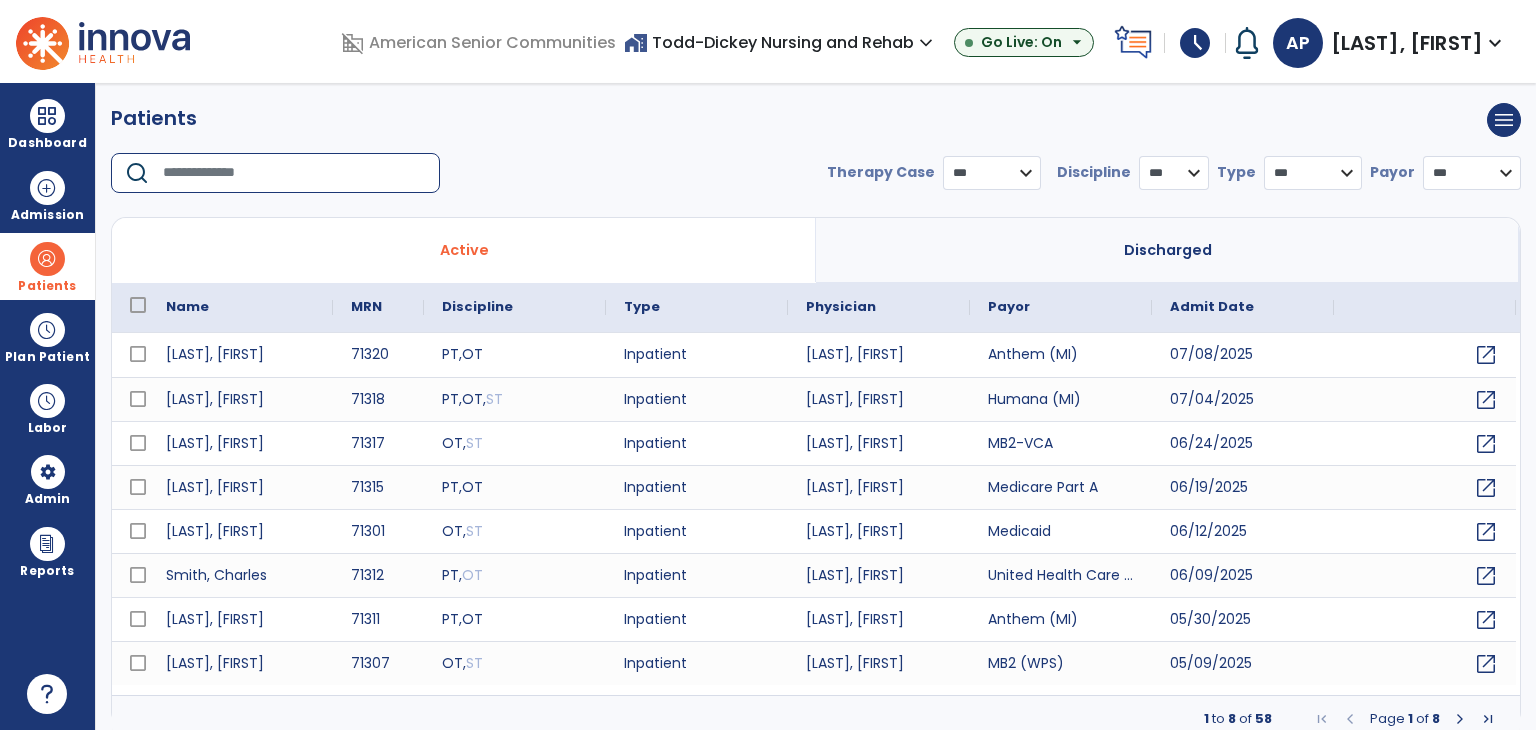 click at bounding box center [294, 173] 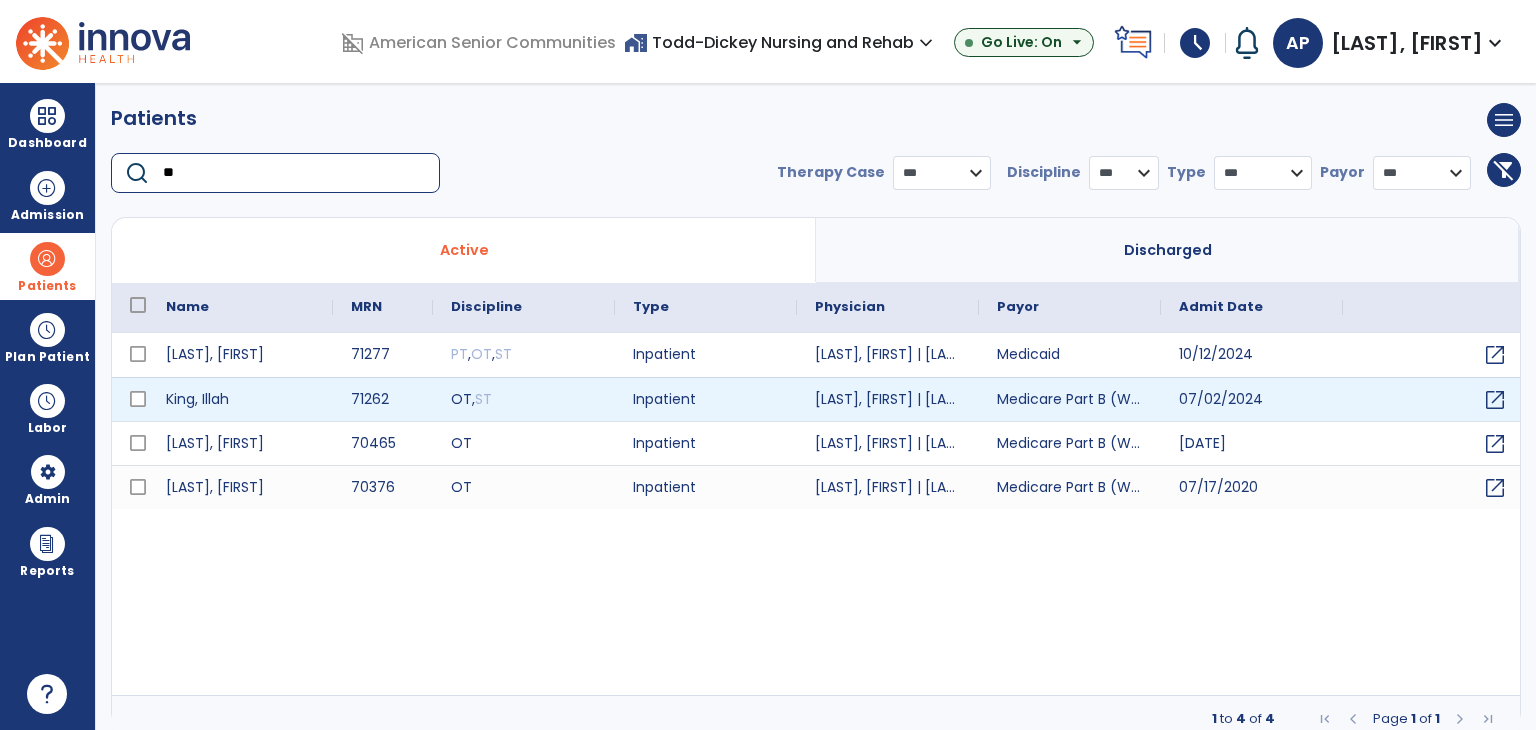 type on "**" 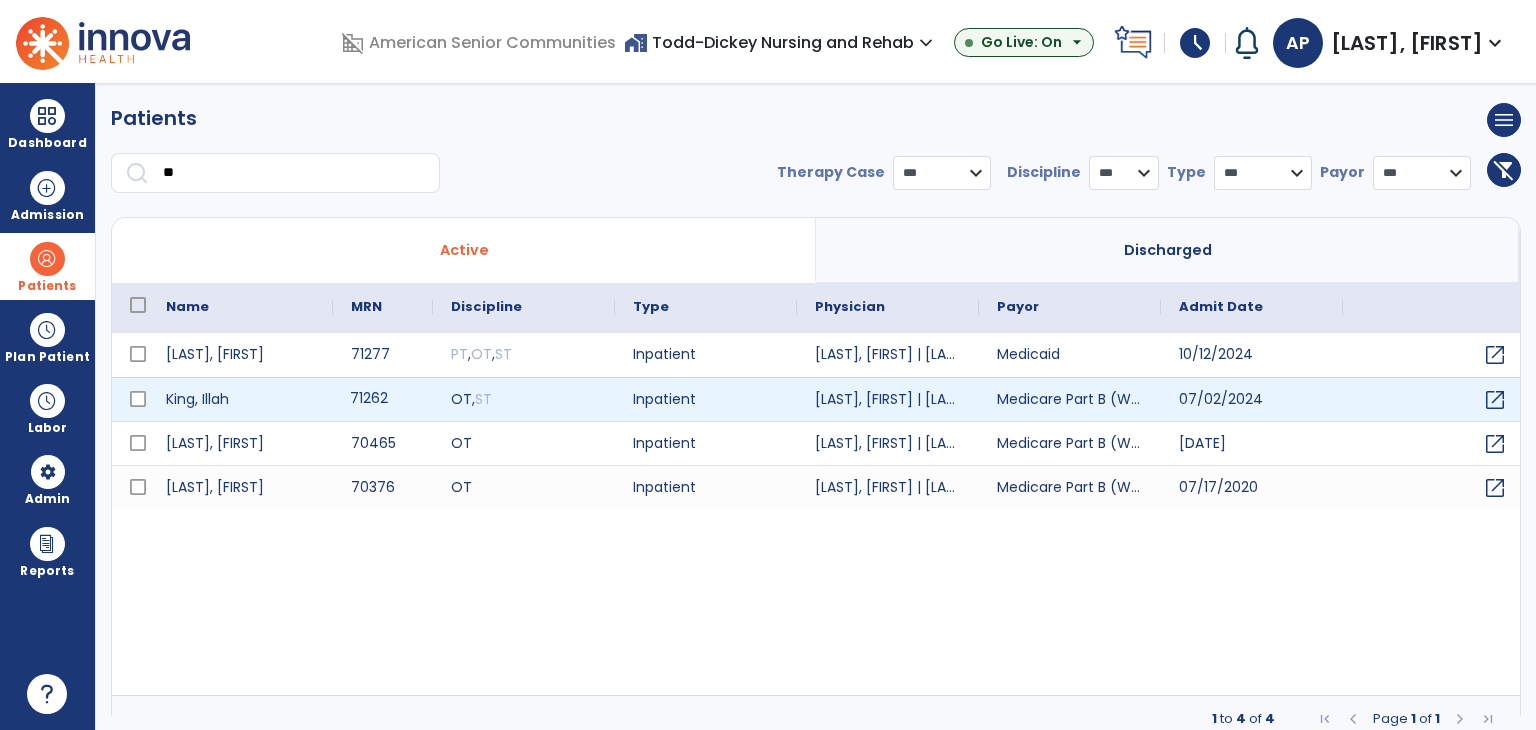 click on "71262" at bounding box center (383, 399) 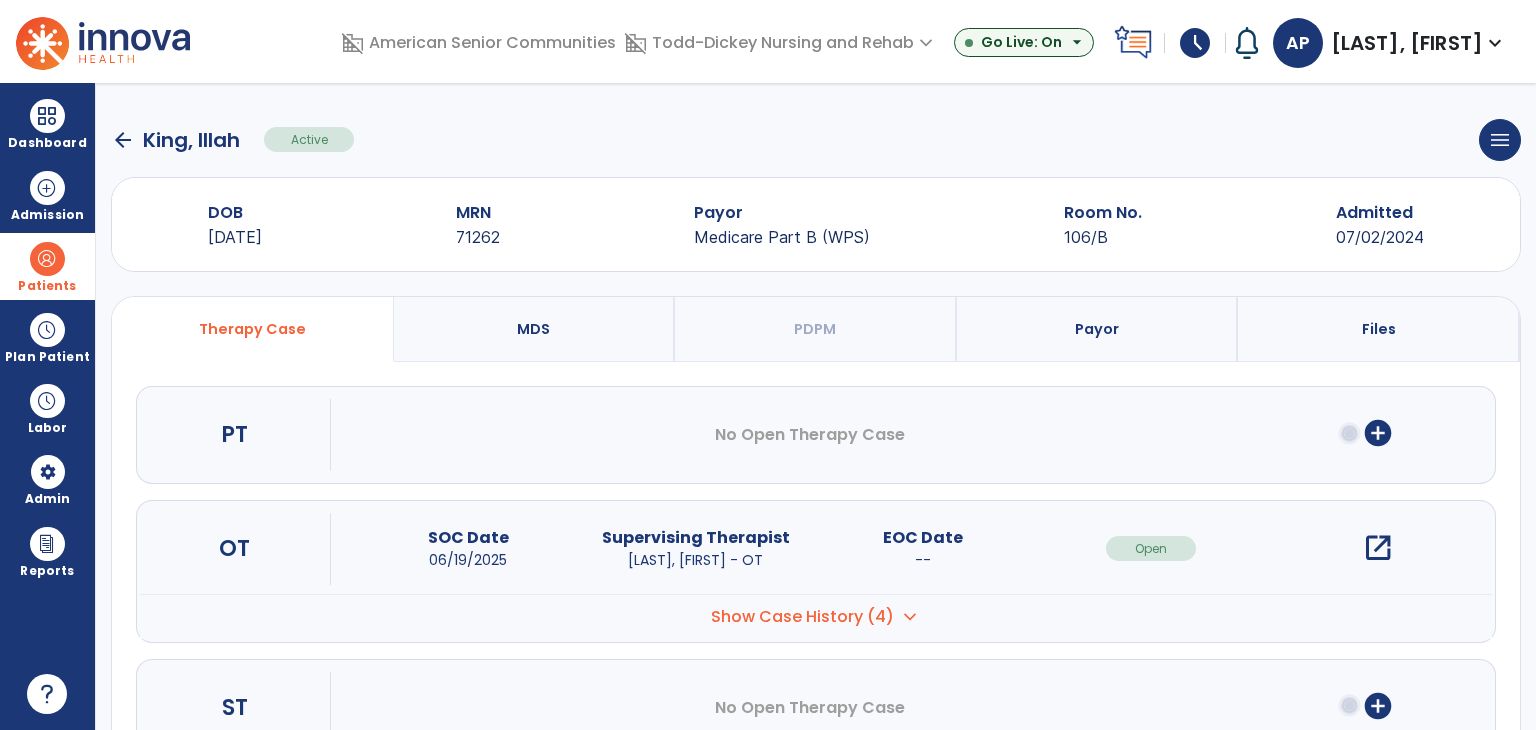 click on "arrow_back" 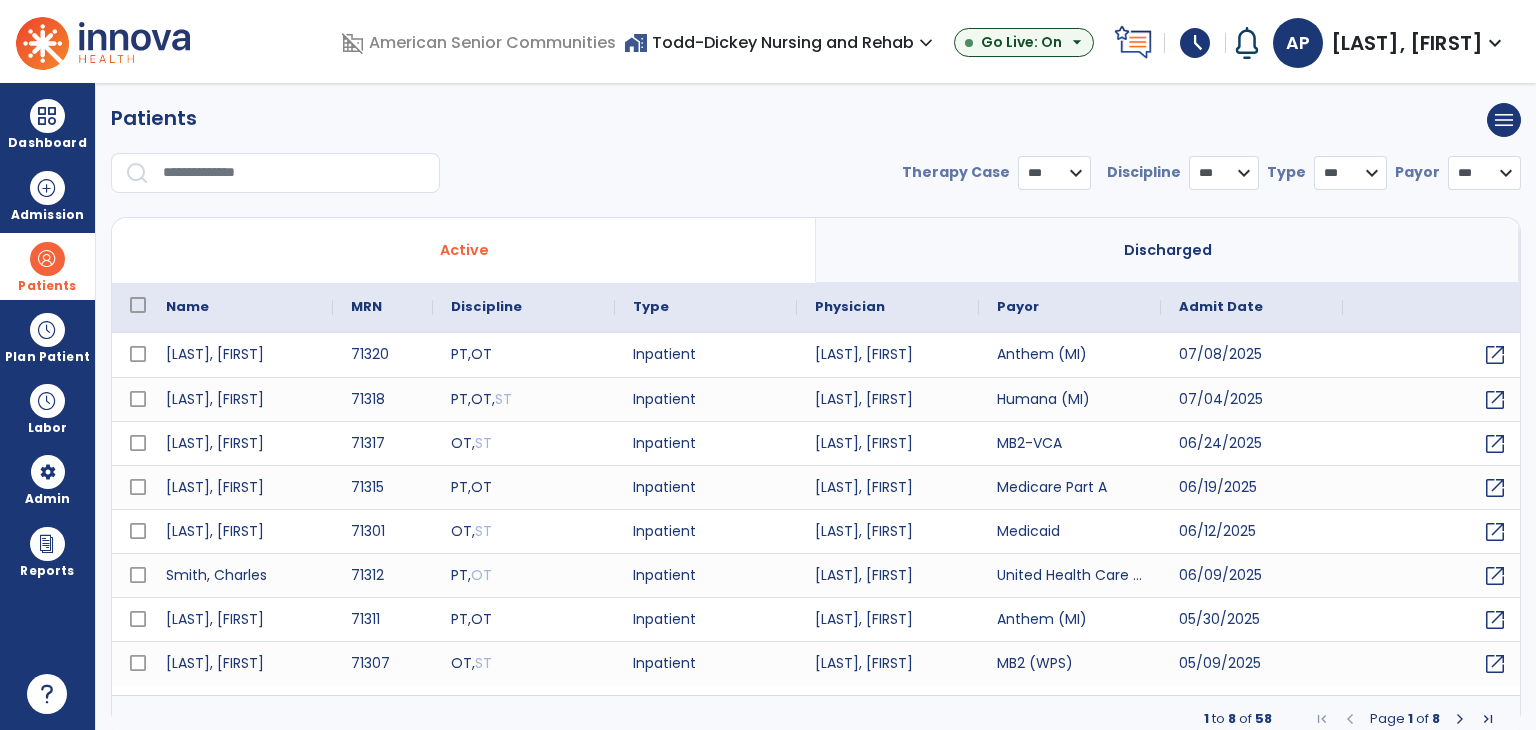 select on "***" 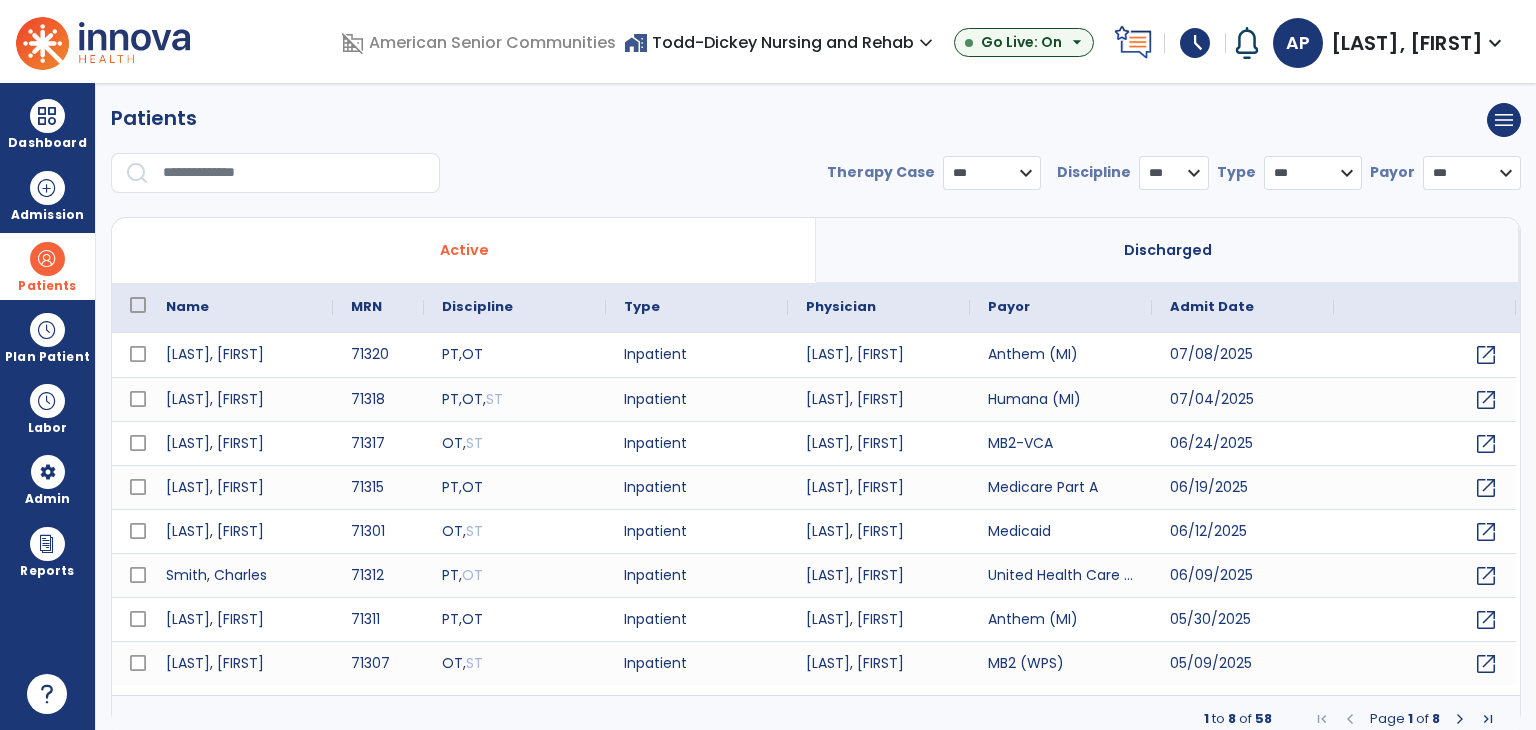 click at bounding box center (294, 173) 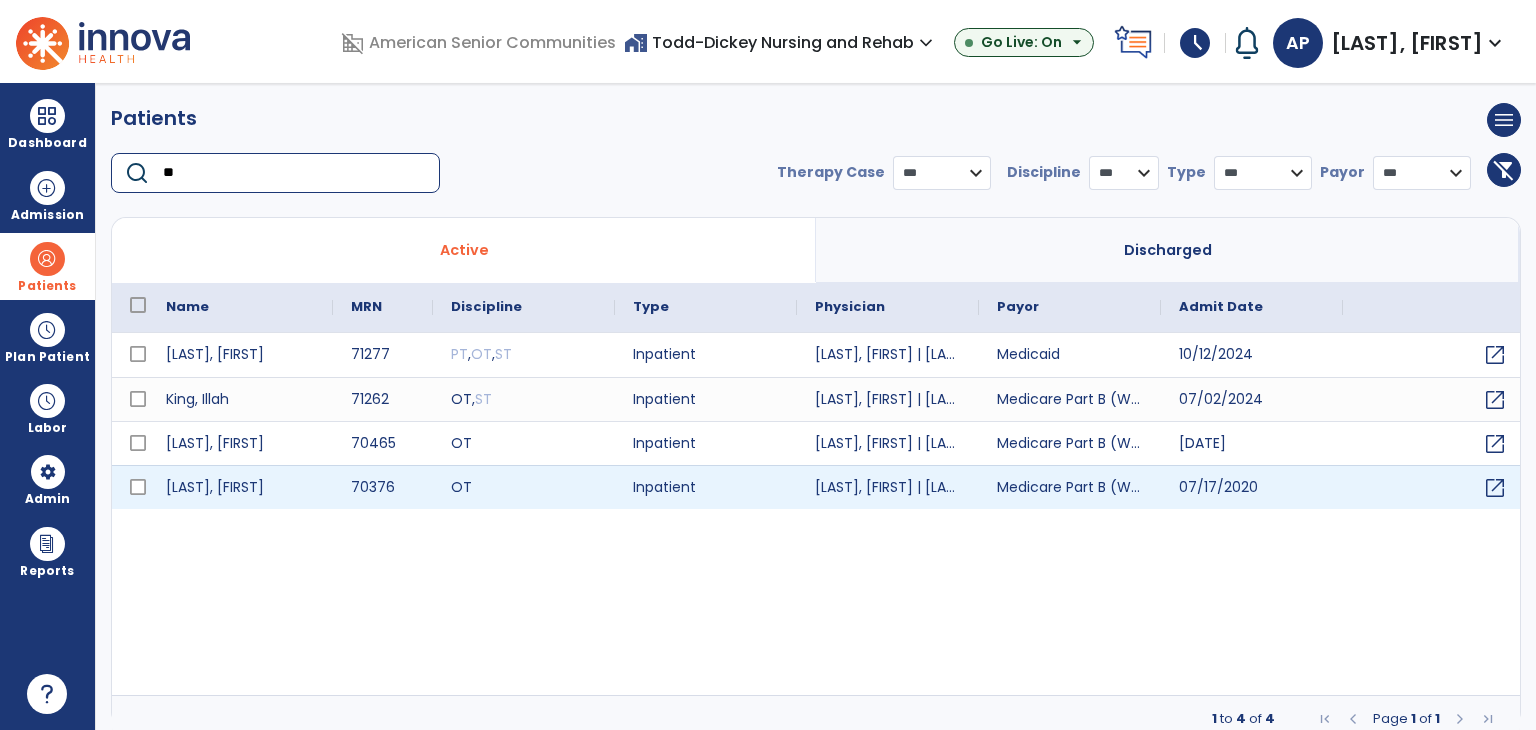 type on "**" 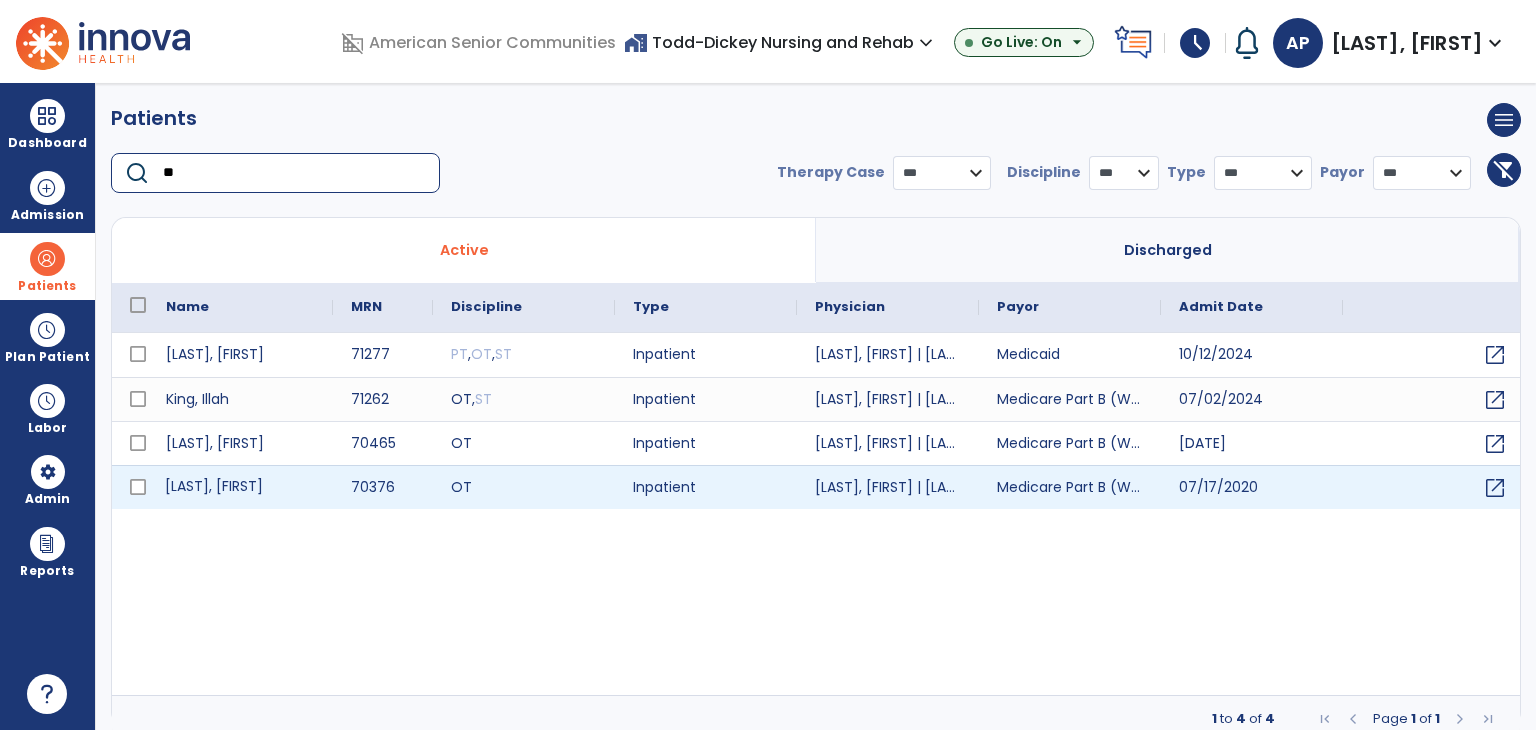click on "King, Linda" at bounding box center [240, 487] 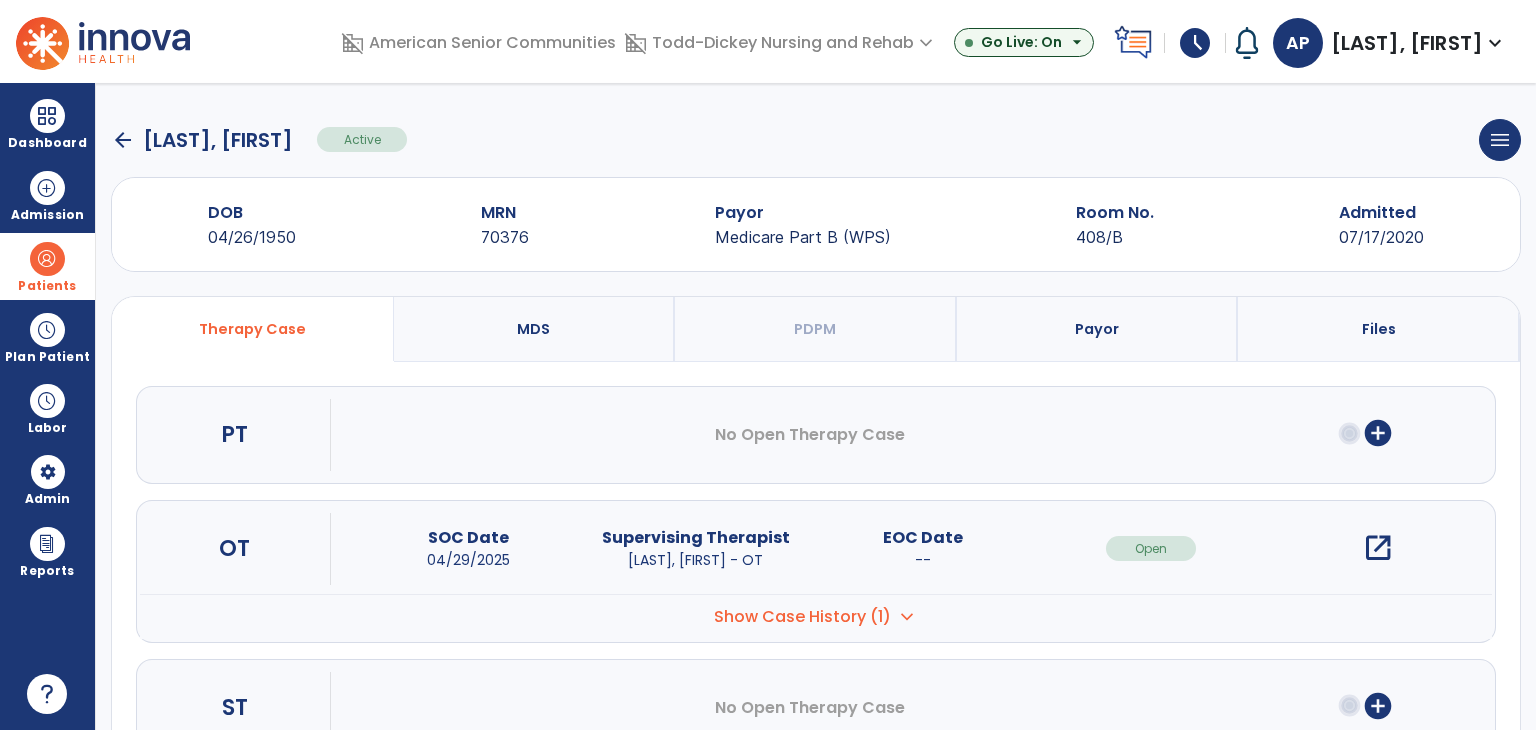click on "open_in_new" at bounding box center (1378, 548) 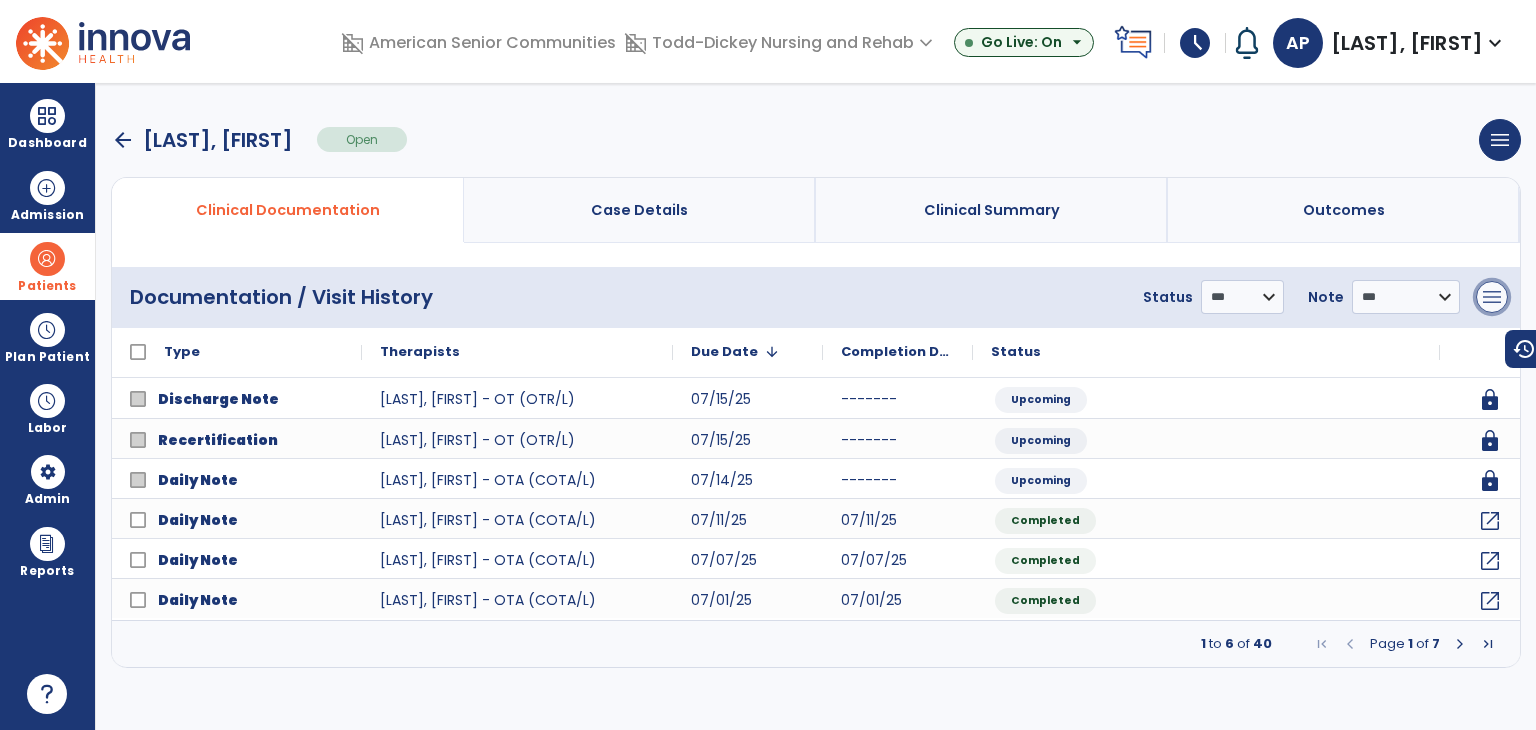 click on "menu" at bounding box center (1492, 297) 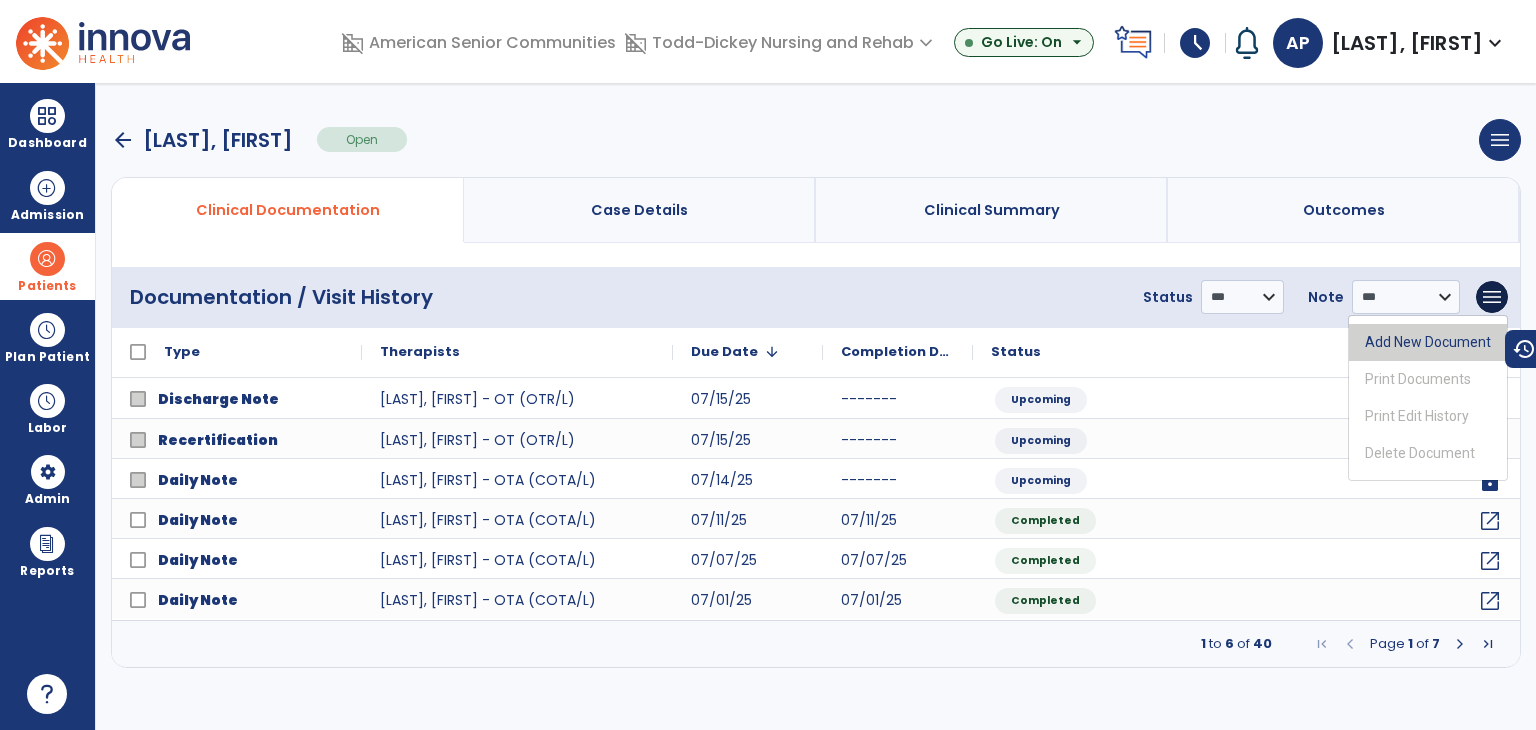 click on "Add New Document" at bounding box center (1428, 342) 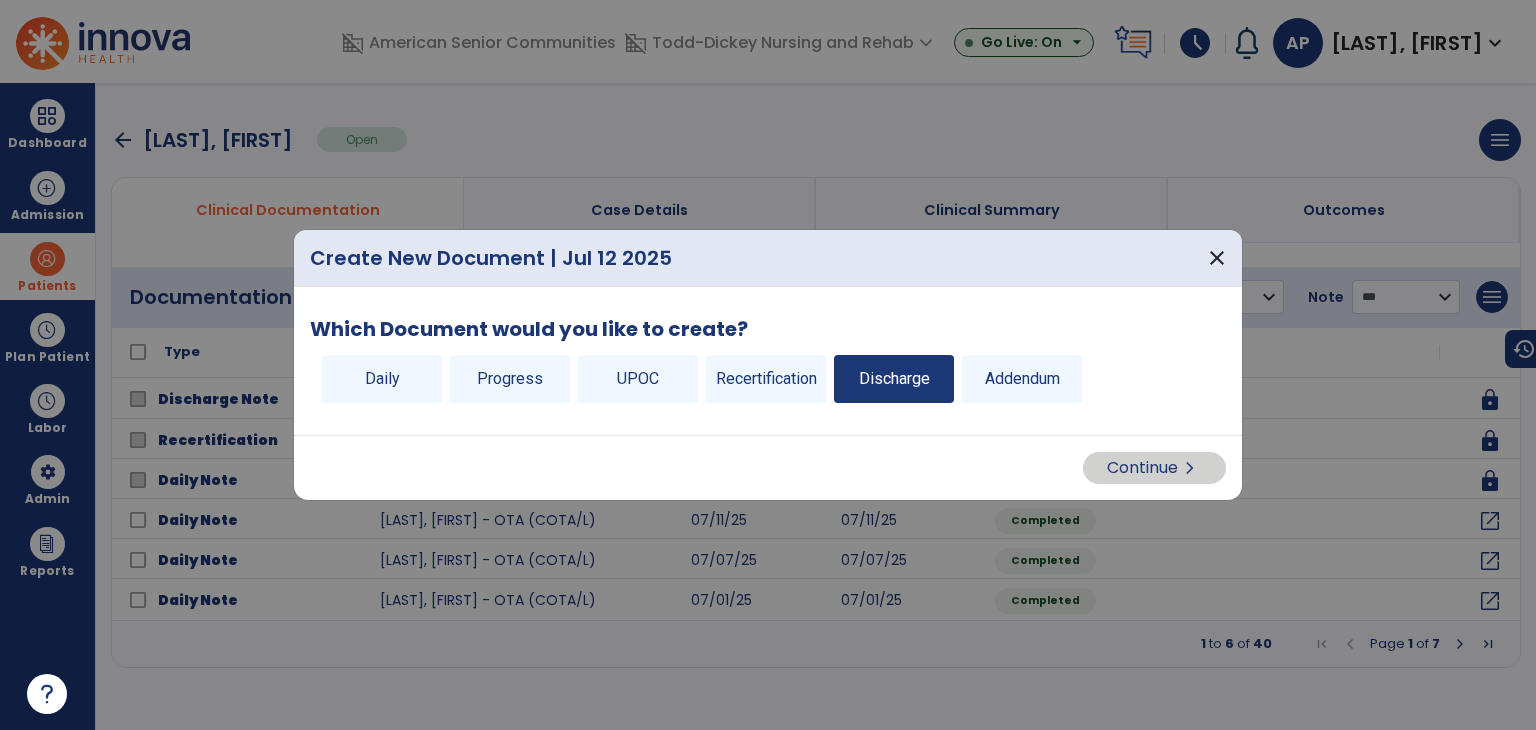 click on "Discharge" at bounding box center (894, 379) 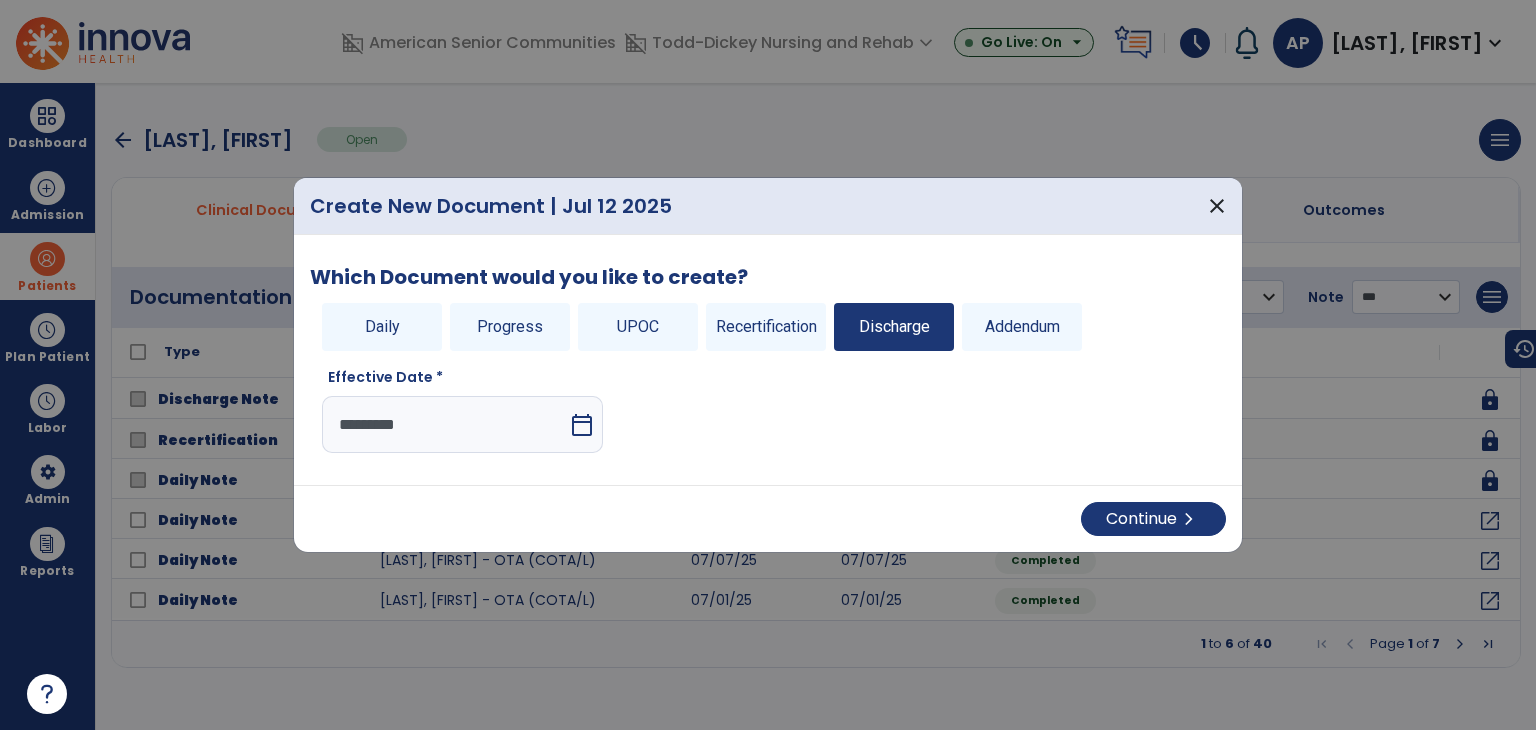 click on "*********" at bounding box center (445, 424) 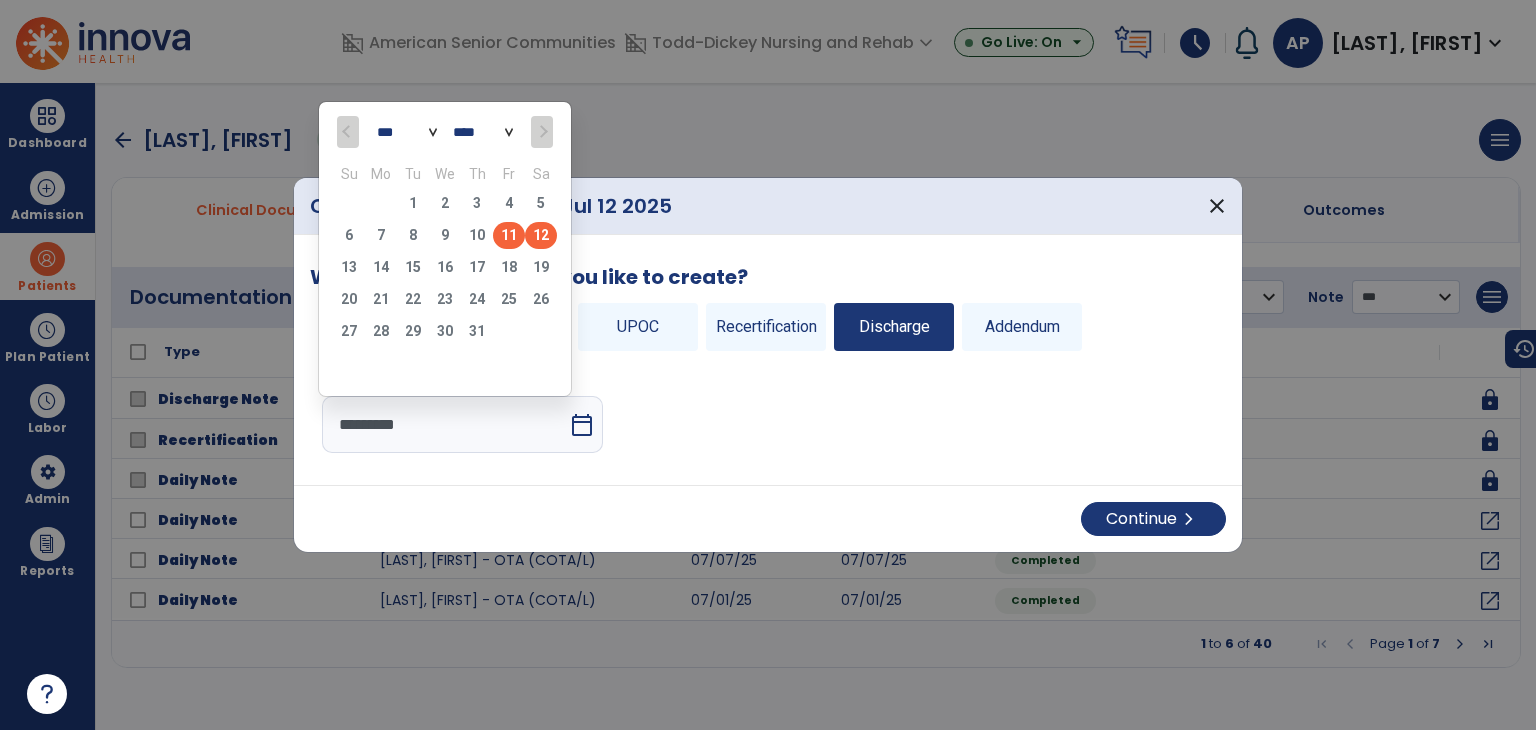 click on "11" 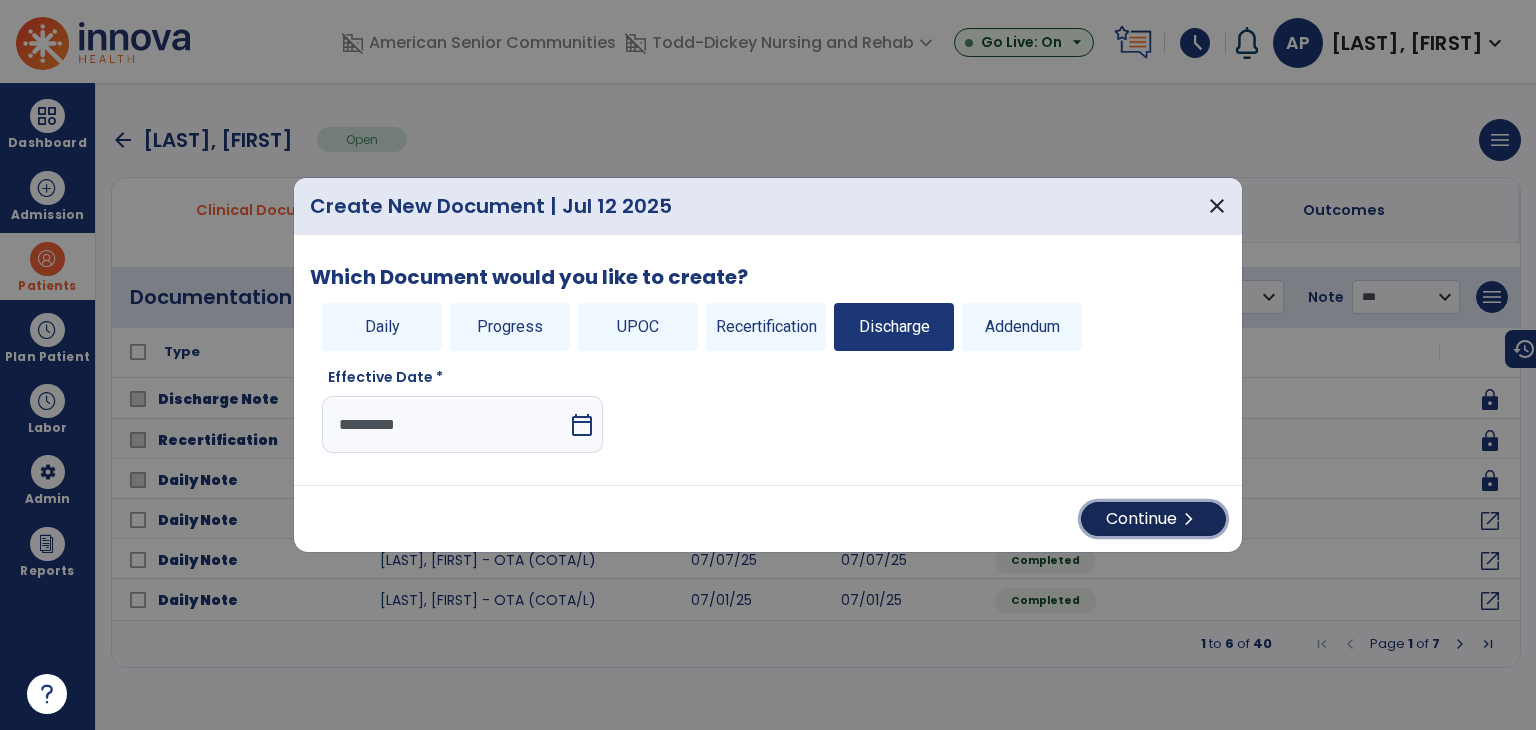 click on "Continue   chevron_right" at bounding box center [1153, 519] 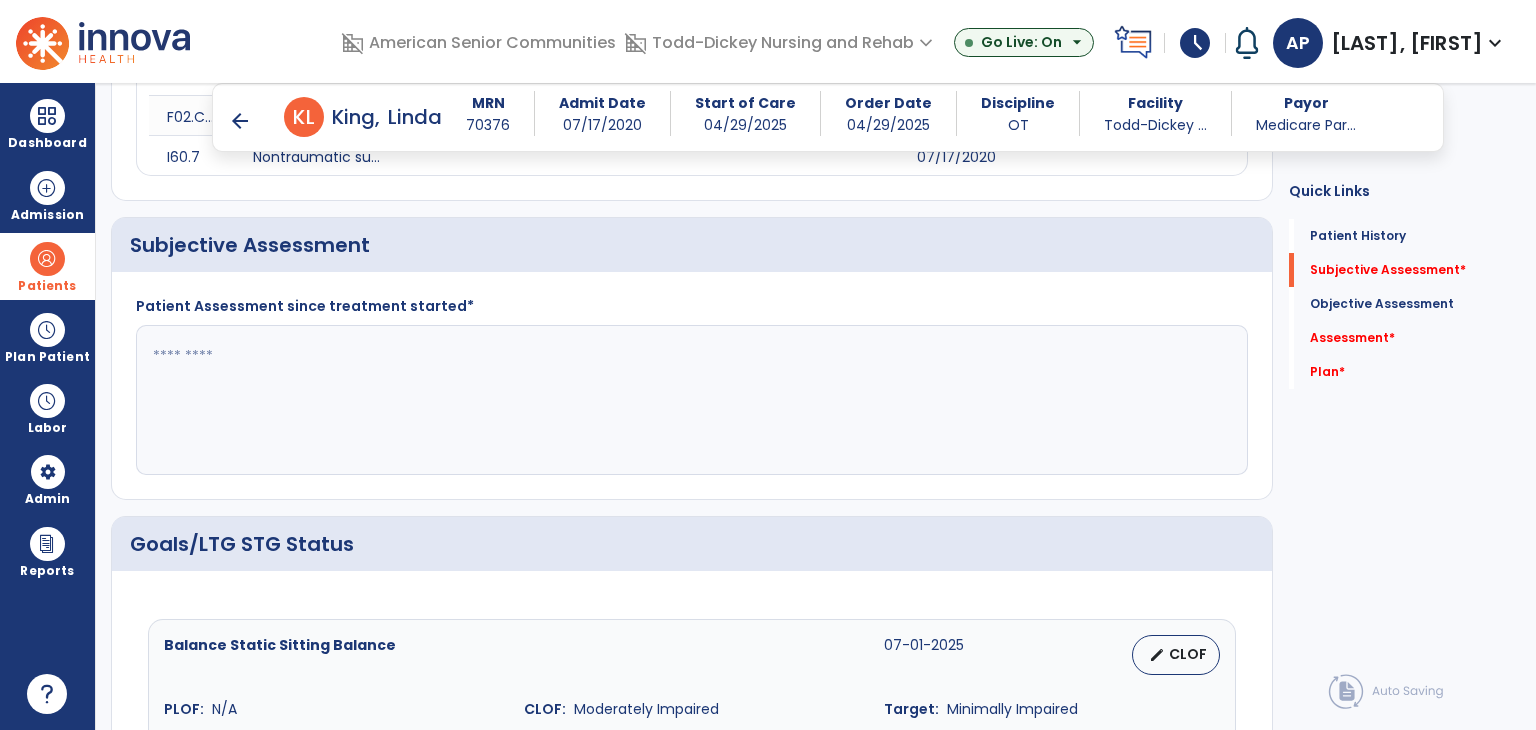 scroll, scrollTop: 400, scrollLeft: 0, axis: vertical 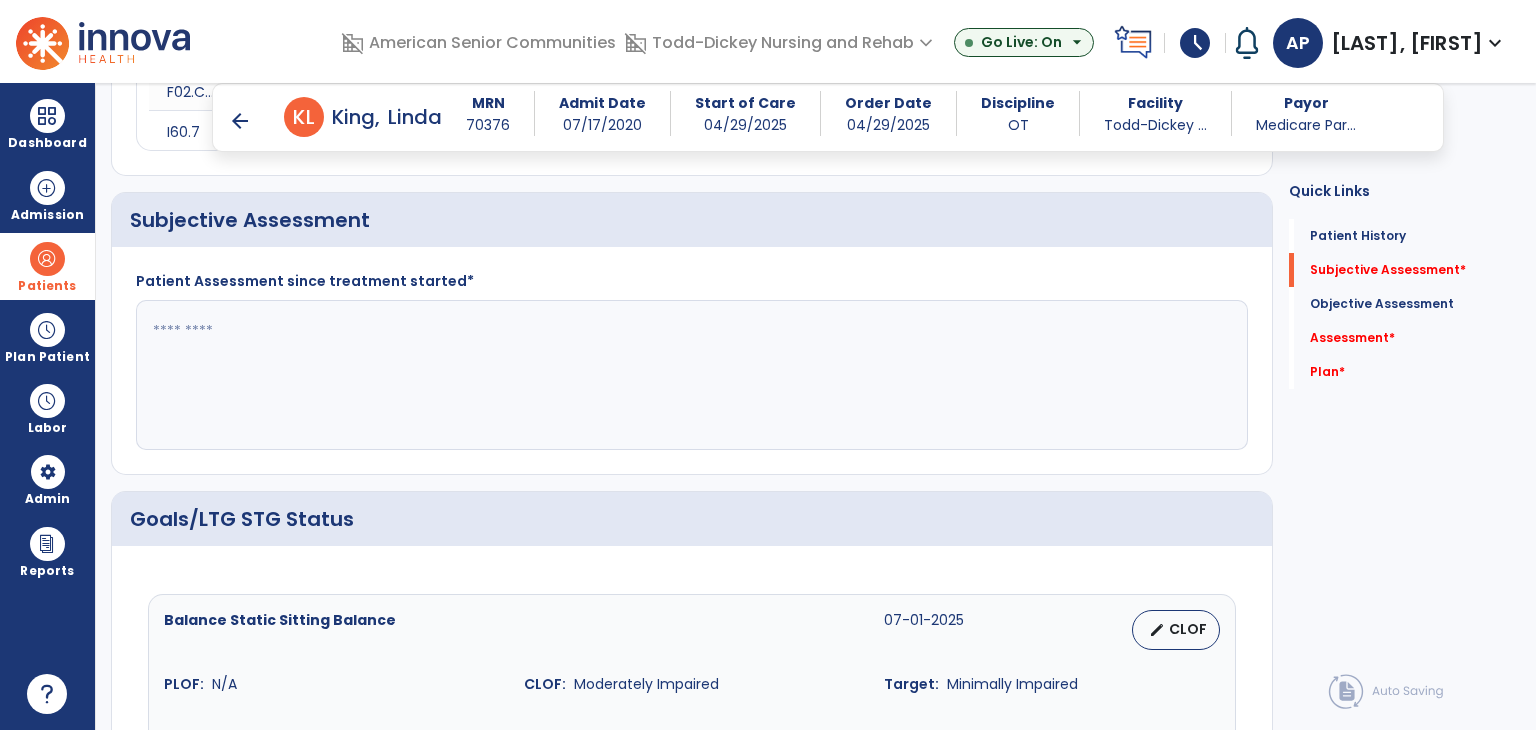 click 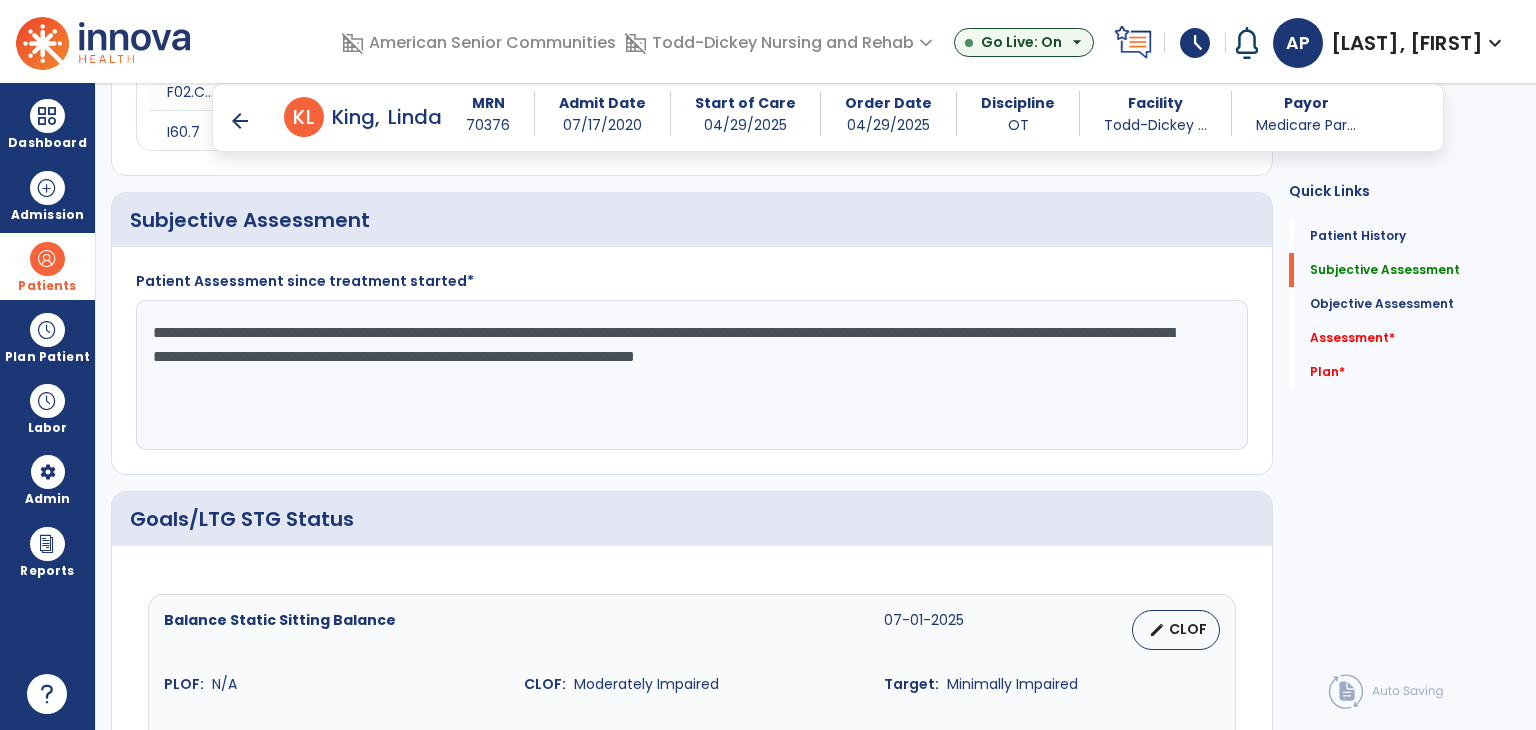scroll, scrollTop: 700, scrollLeft: 0, axis: vertical 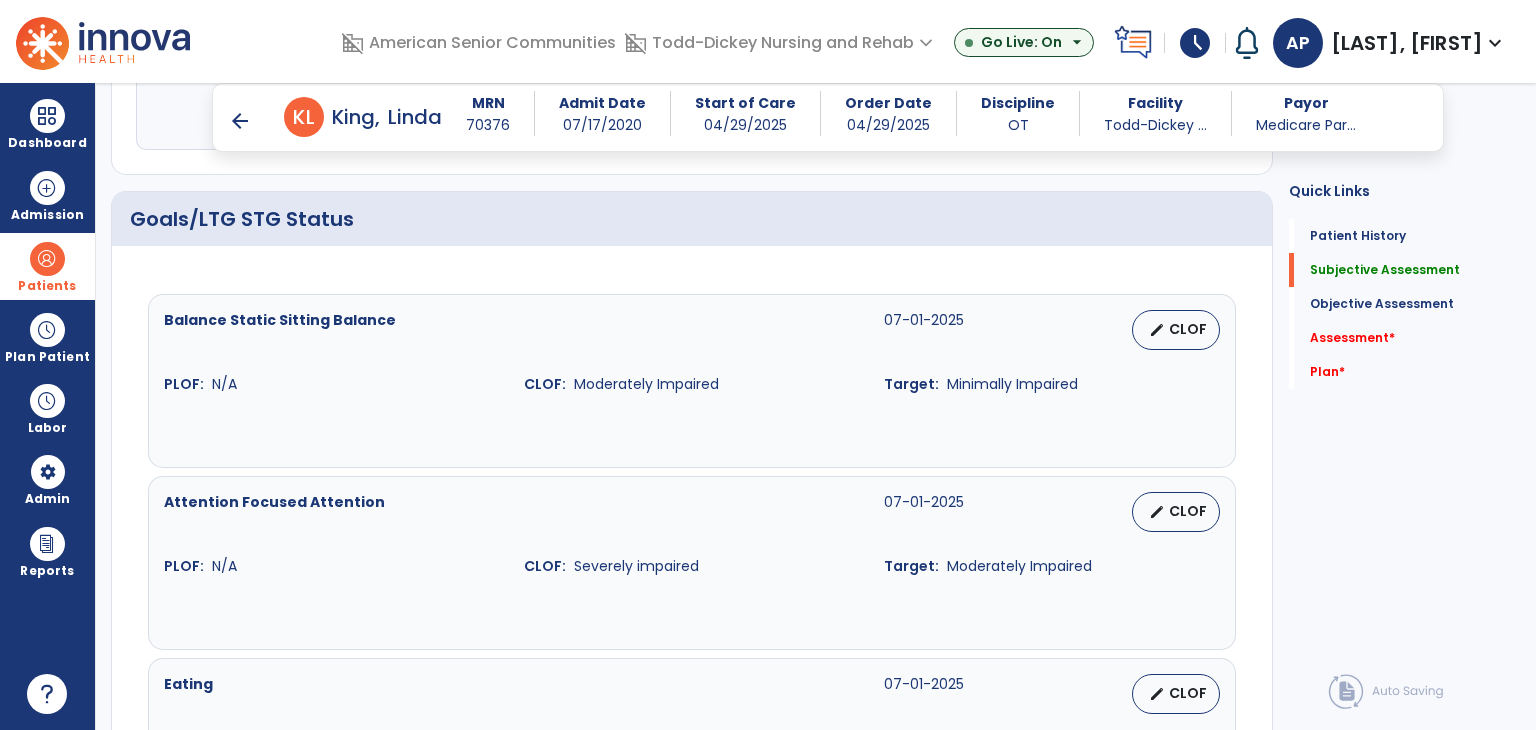 type on "**********" 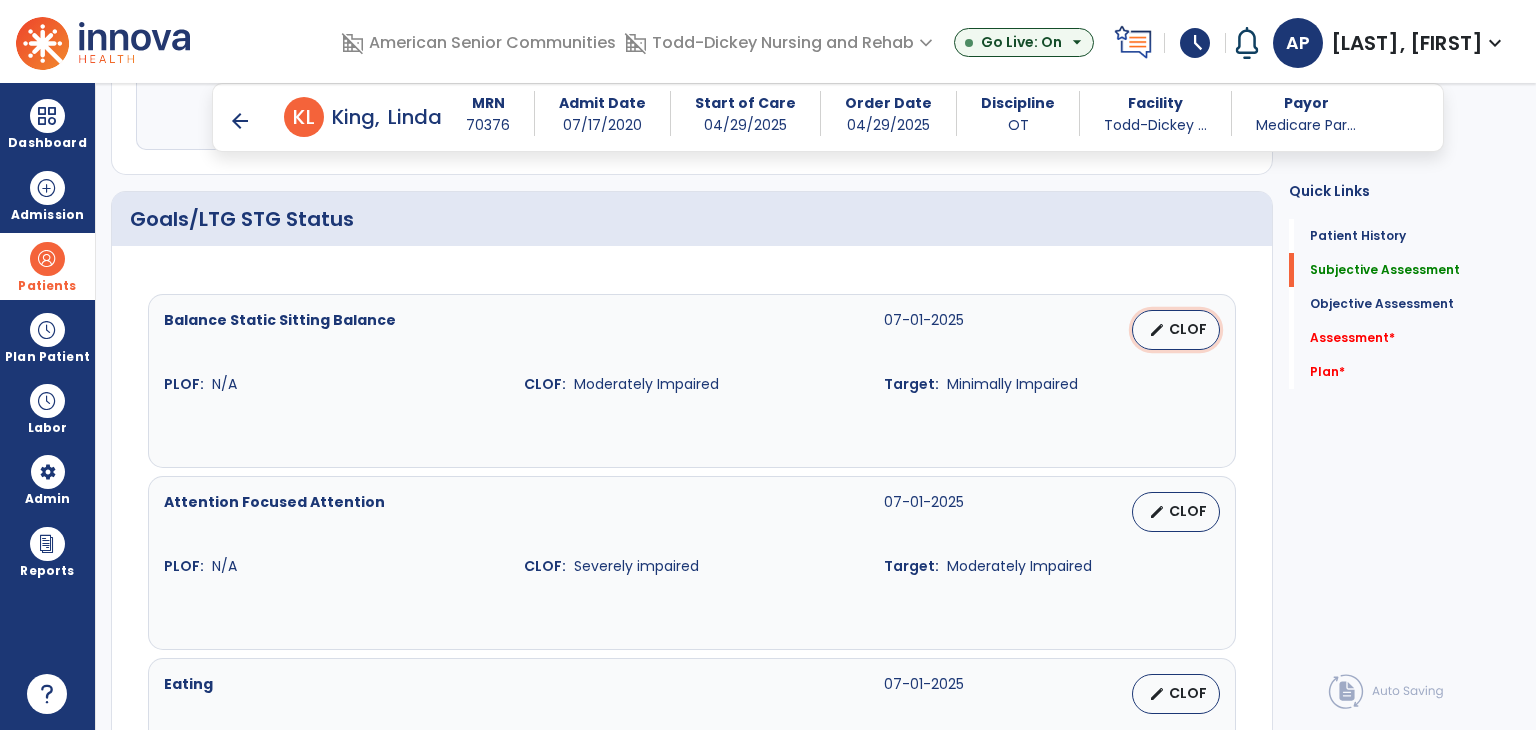 click on "edit" at bounding box center [1157, 330] 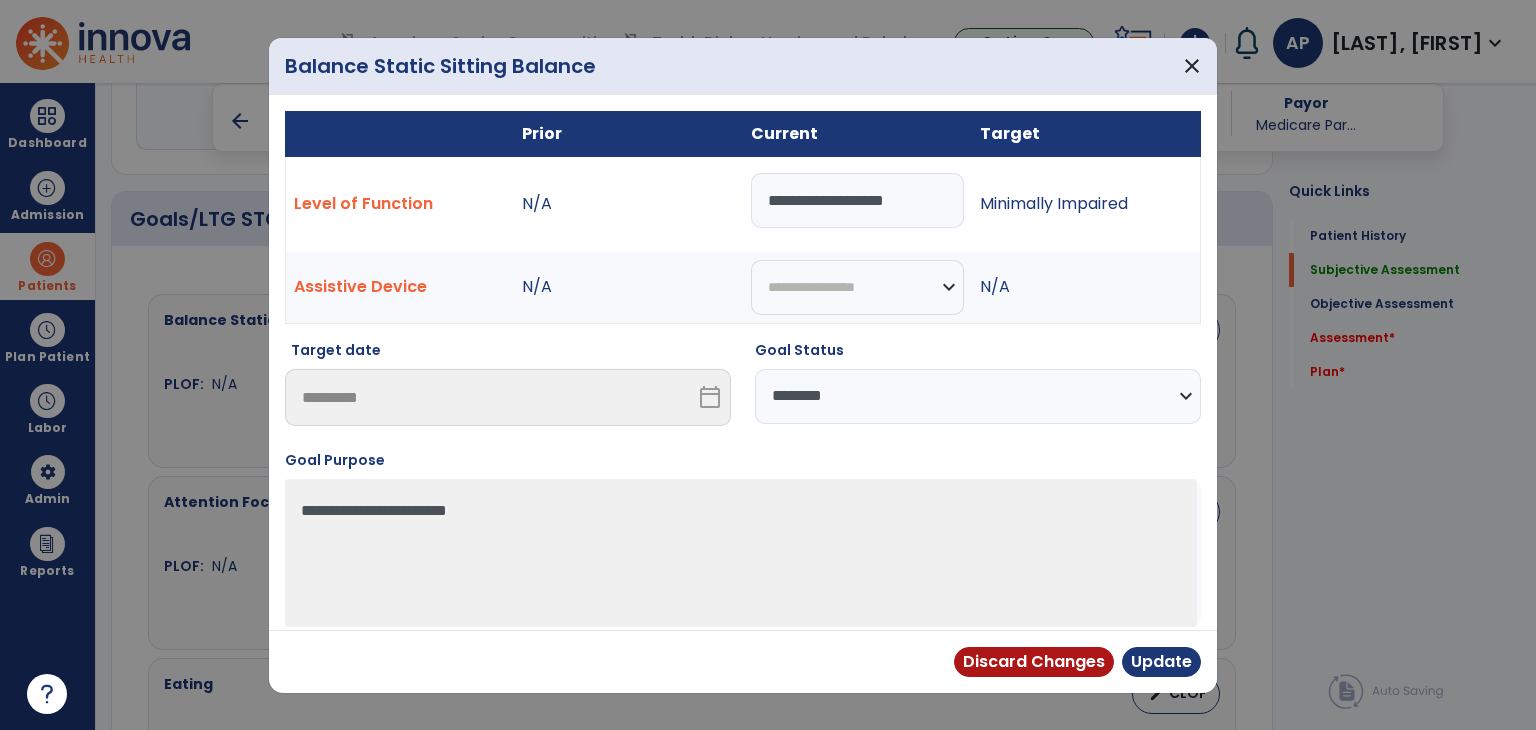 click on "**********" at bounding box center [978, 396] 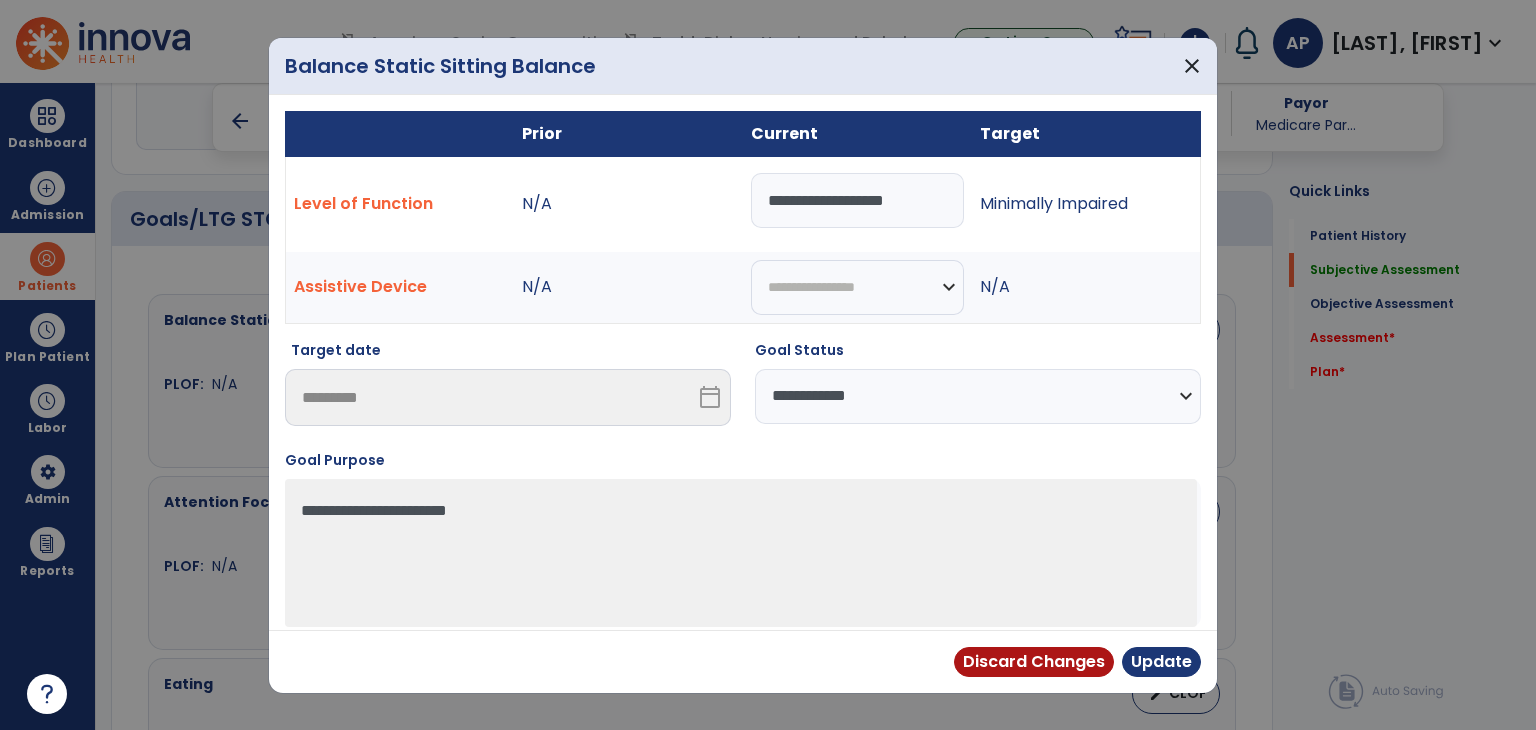 click on "**********" at bounding box center [978, 396] 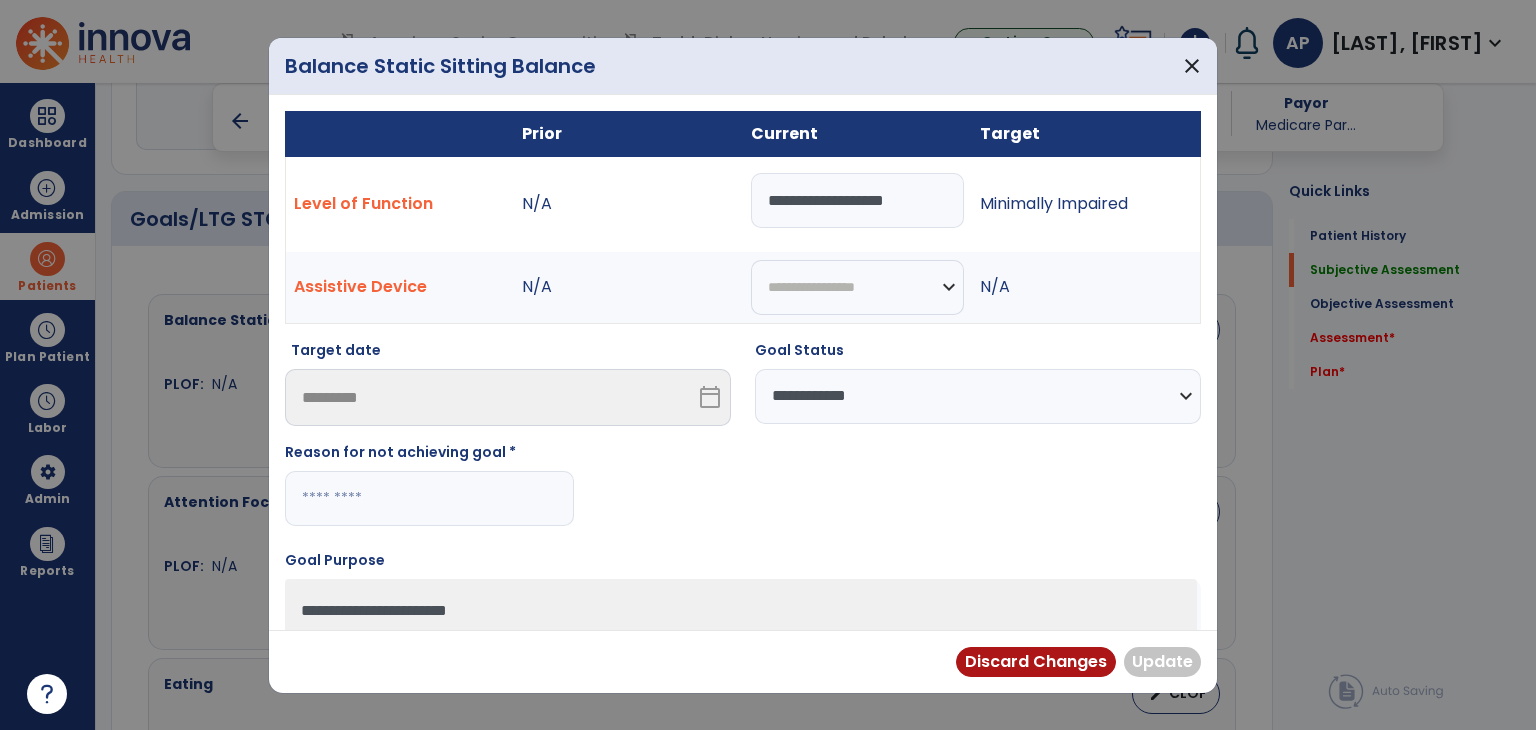 click at bounding box center (429, 498) 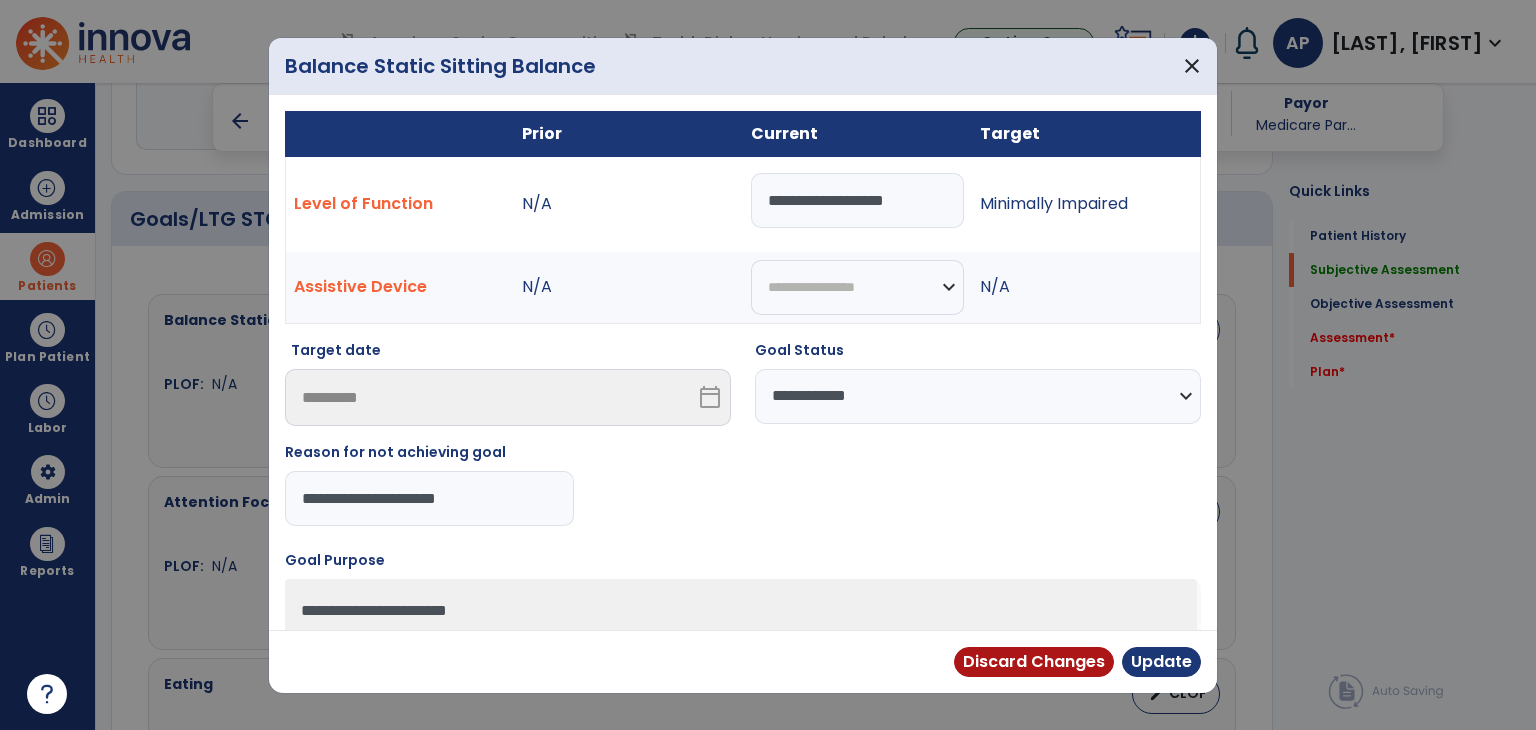 type on "**********" 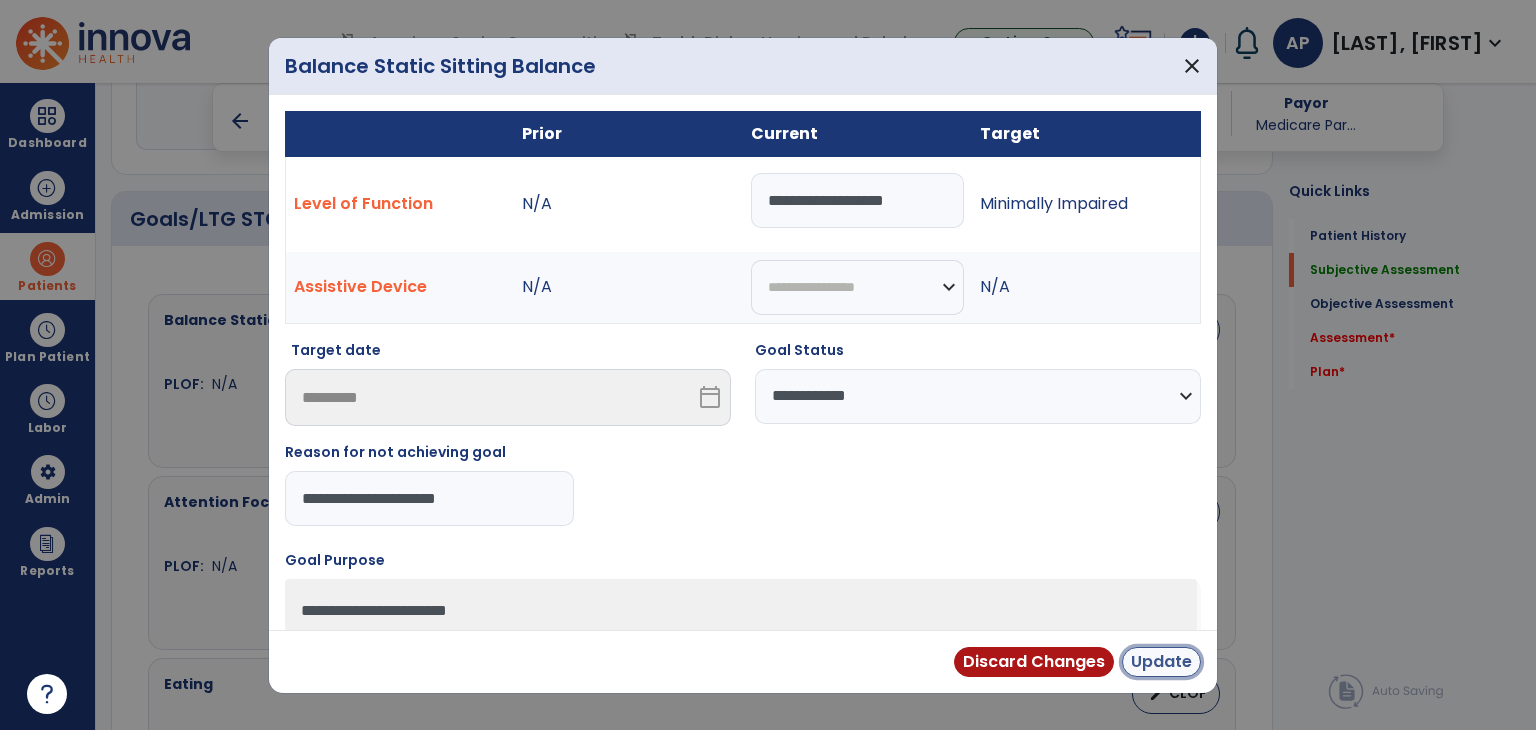 click on "Update" at bounding box center [1161, 662] 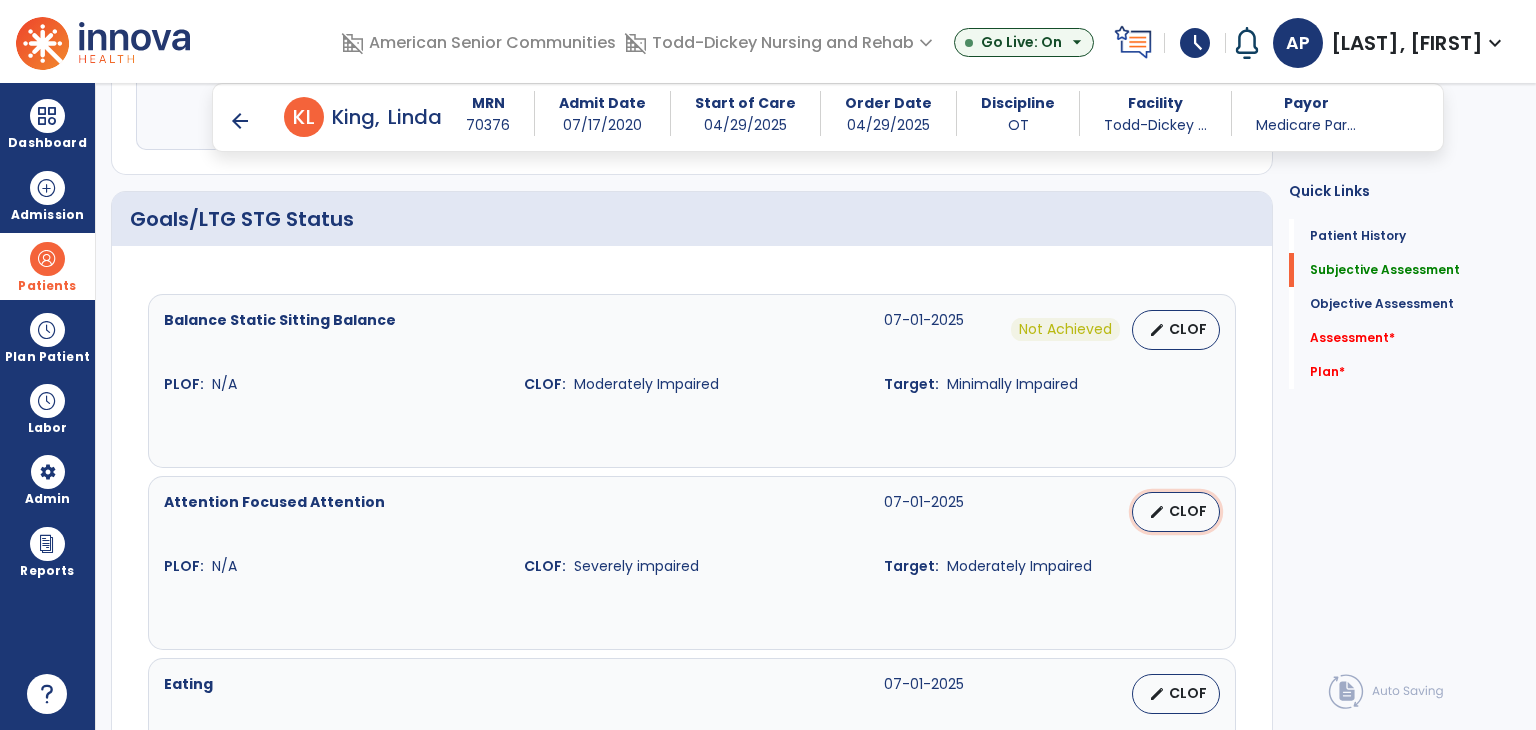 click on "edit   CLOF" at bounding box center (1176, 512) 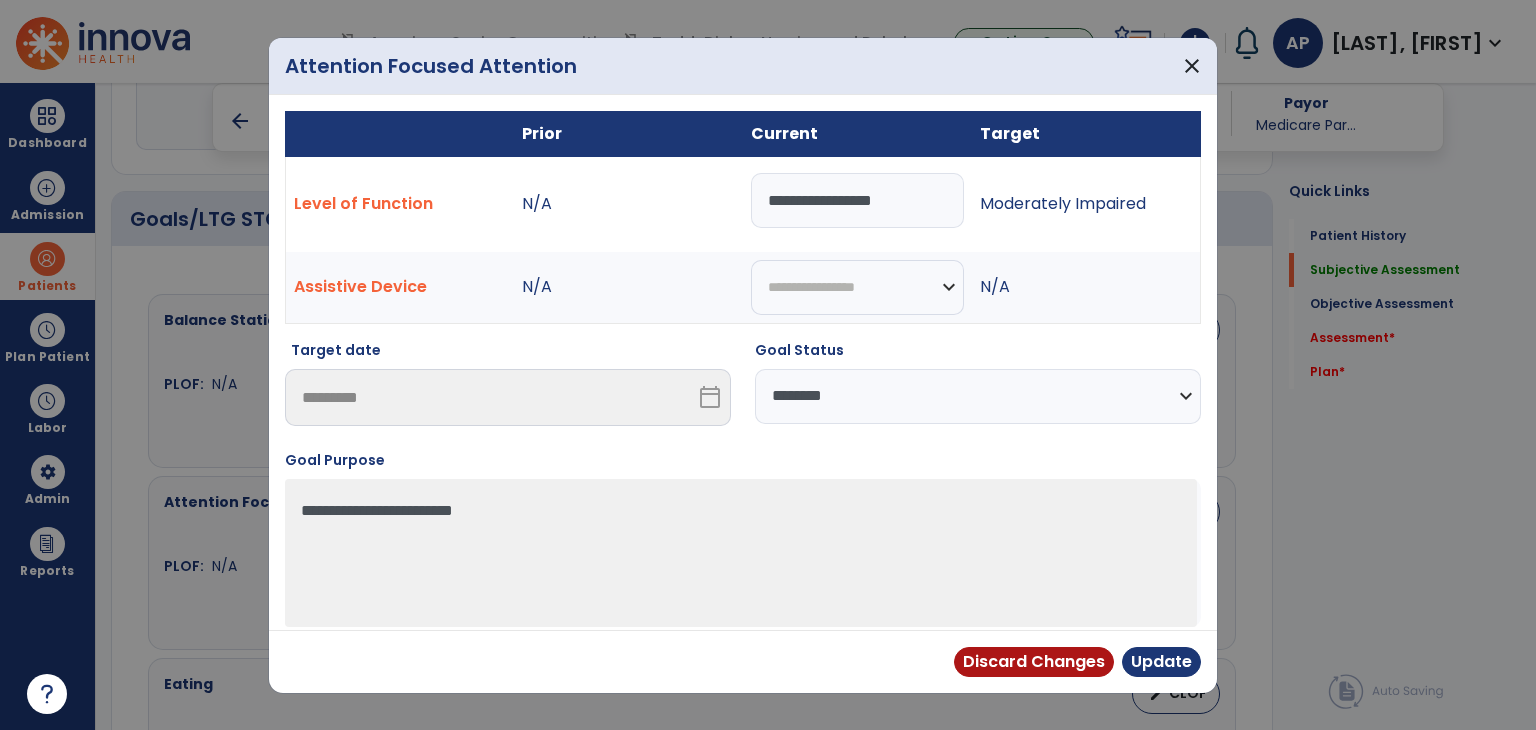 click on "**********" at bounding box center [978, 396] 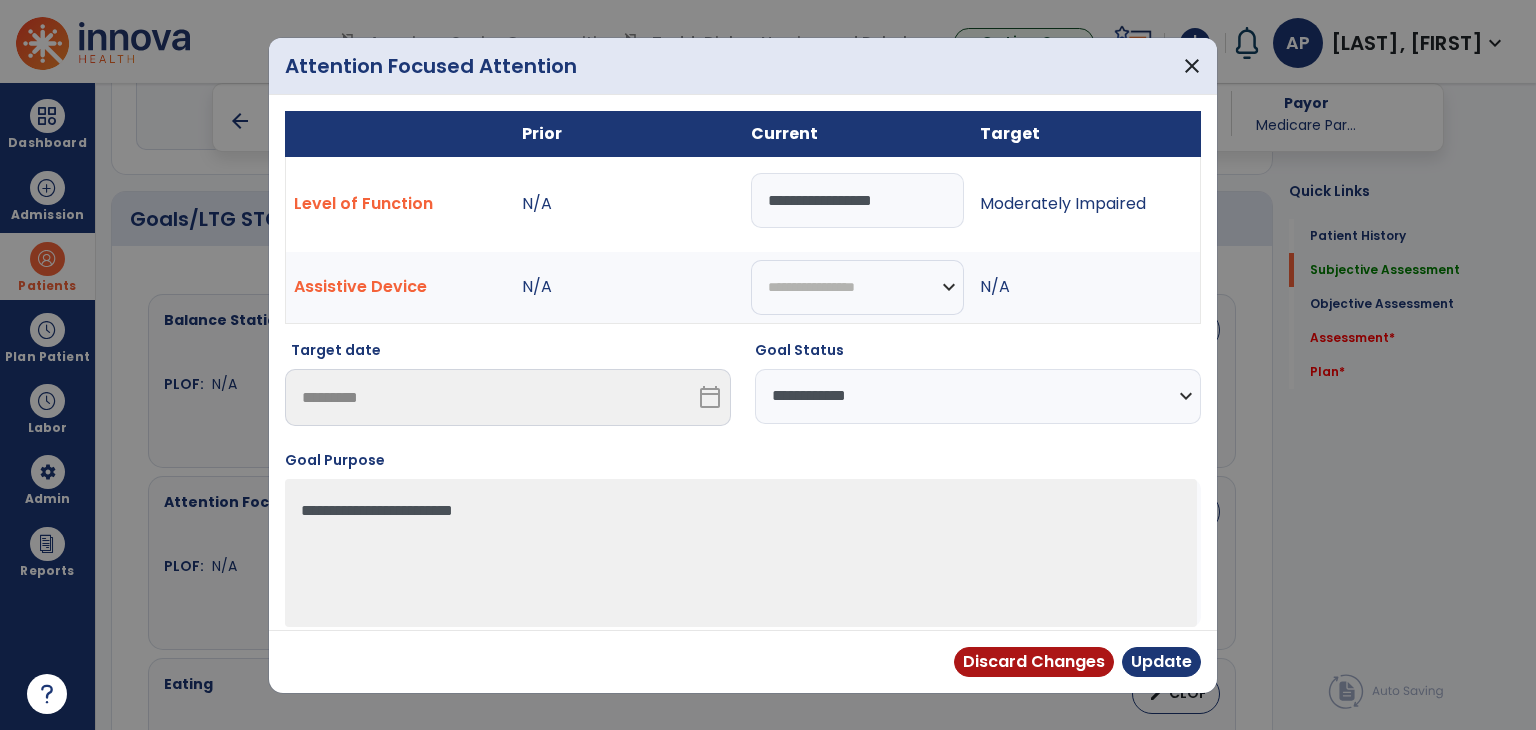 click on "**********" at bounding box center (978, 396) 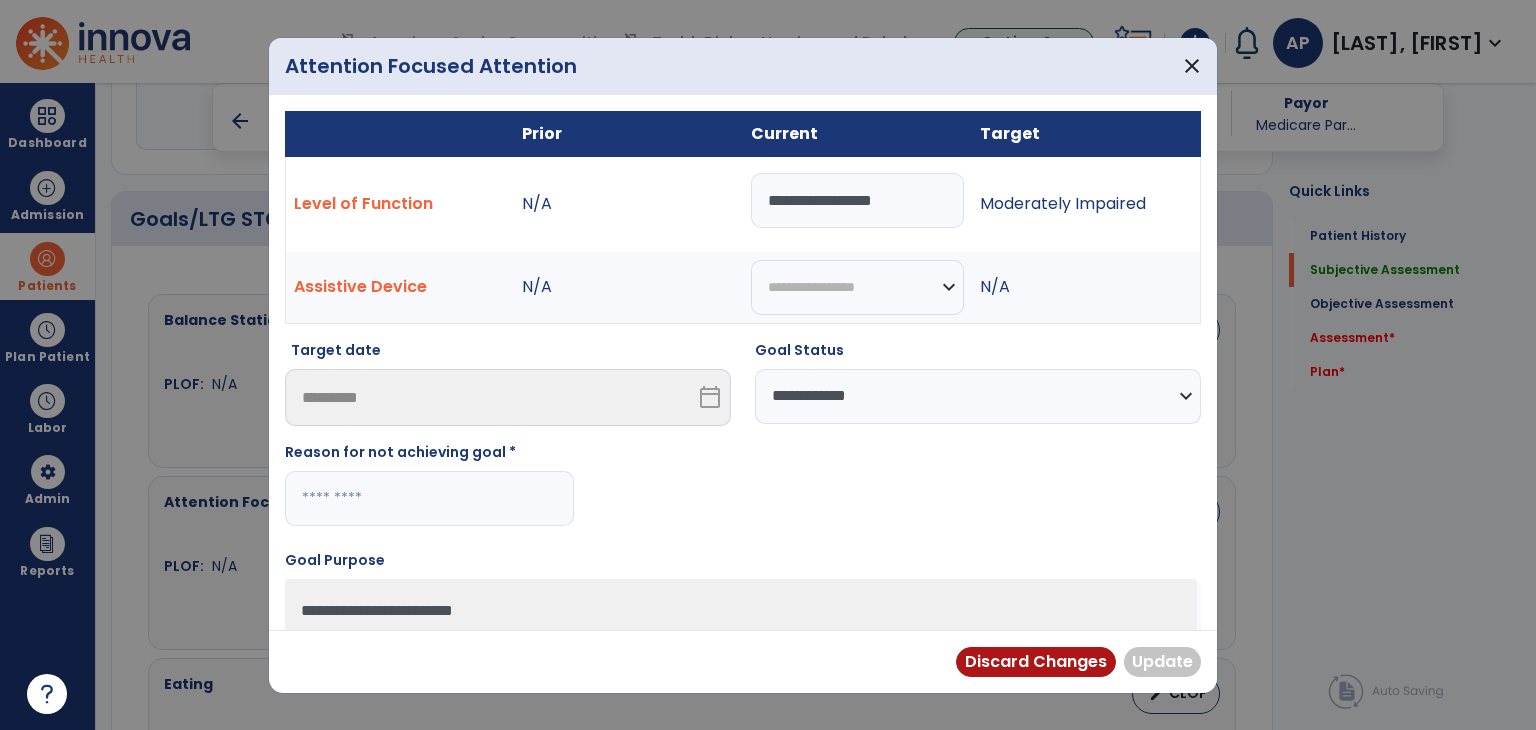 click at bounding box center [429, 498] 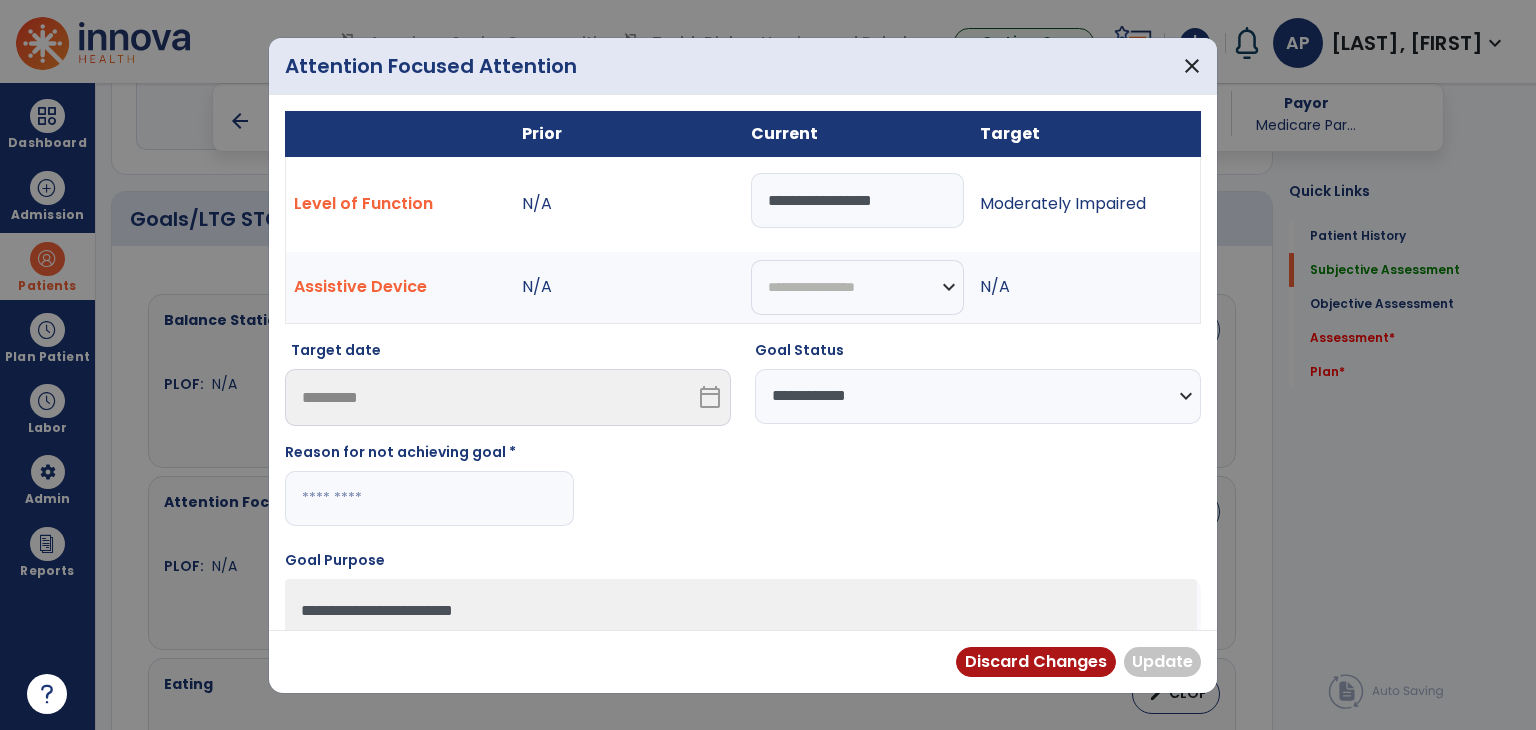 paste on "**********" 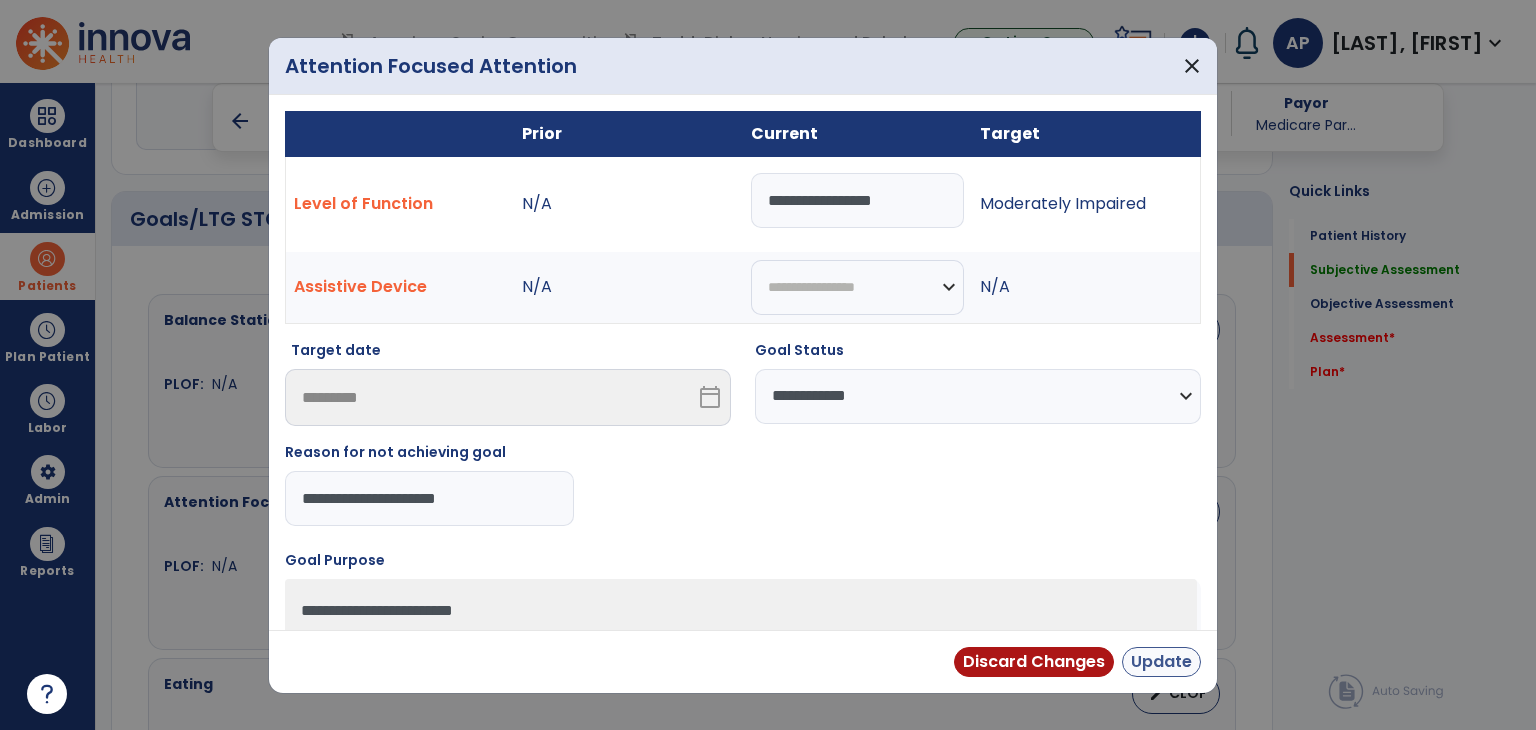 type on "**********" 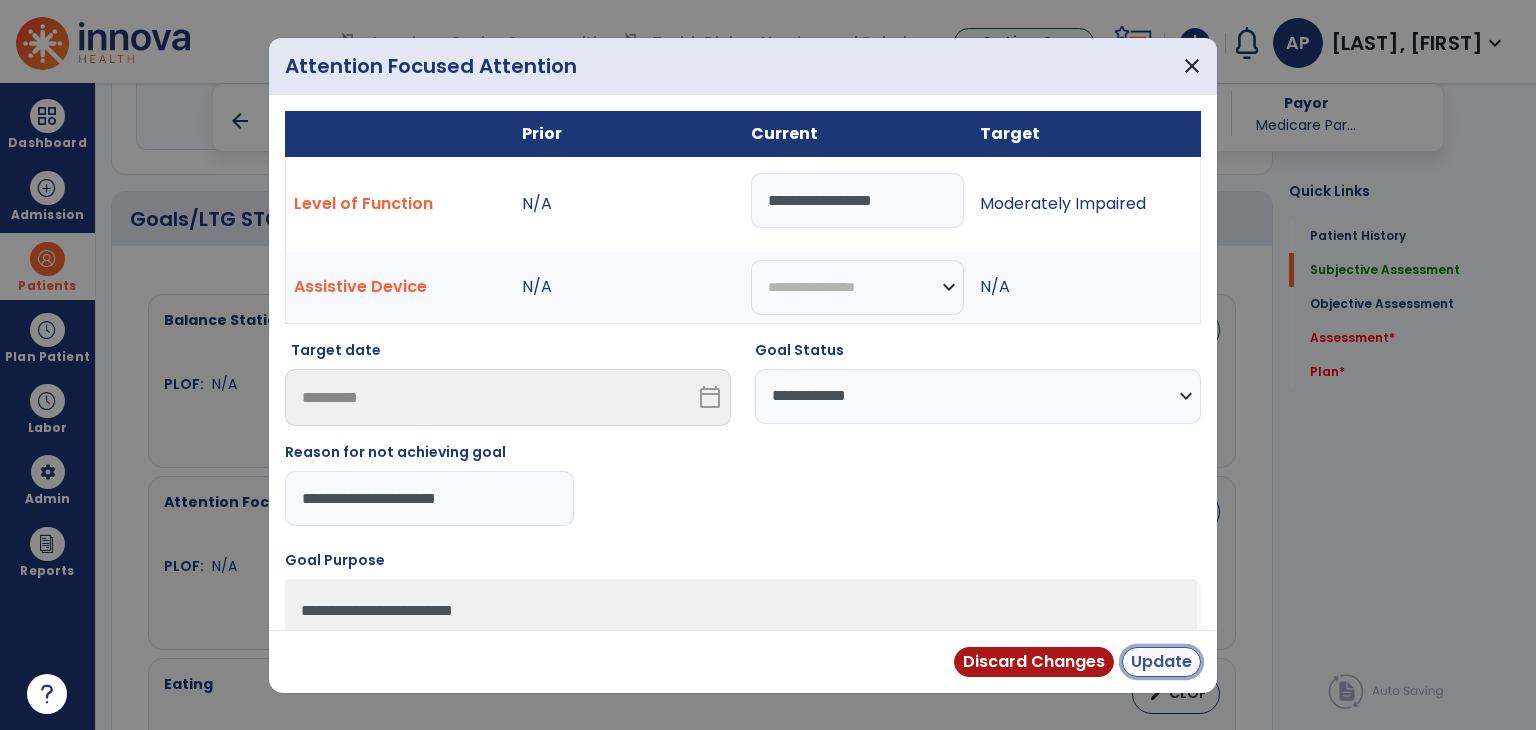 click on "Update" at bounding box center (1161, 662) 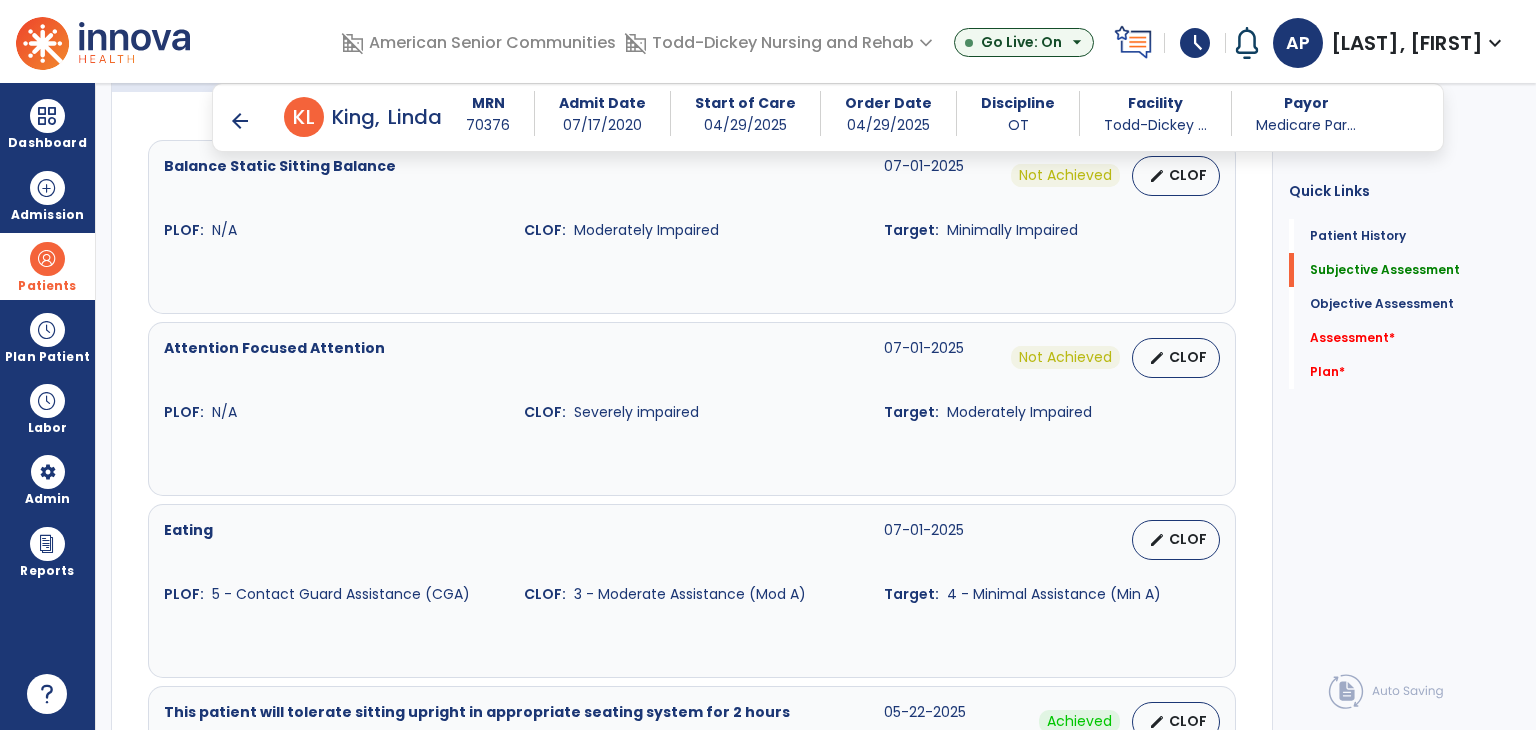 scroll, scrollTop: 900, scrollLeft: 0, axis: vertical 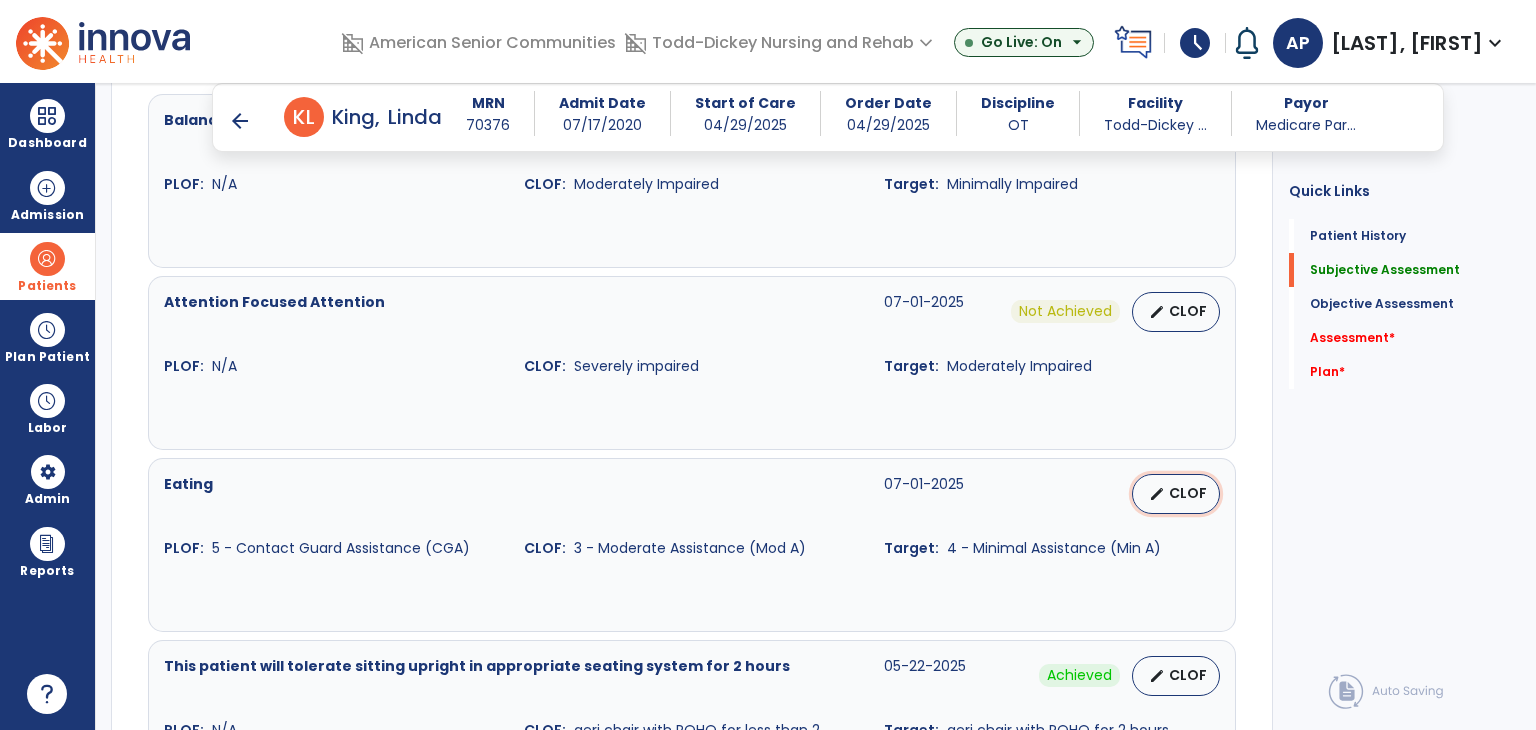 click on "CLOF" at bounding box center (1188, 493) 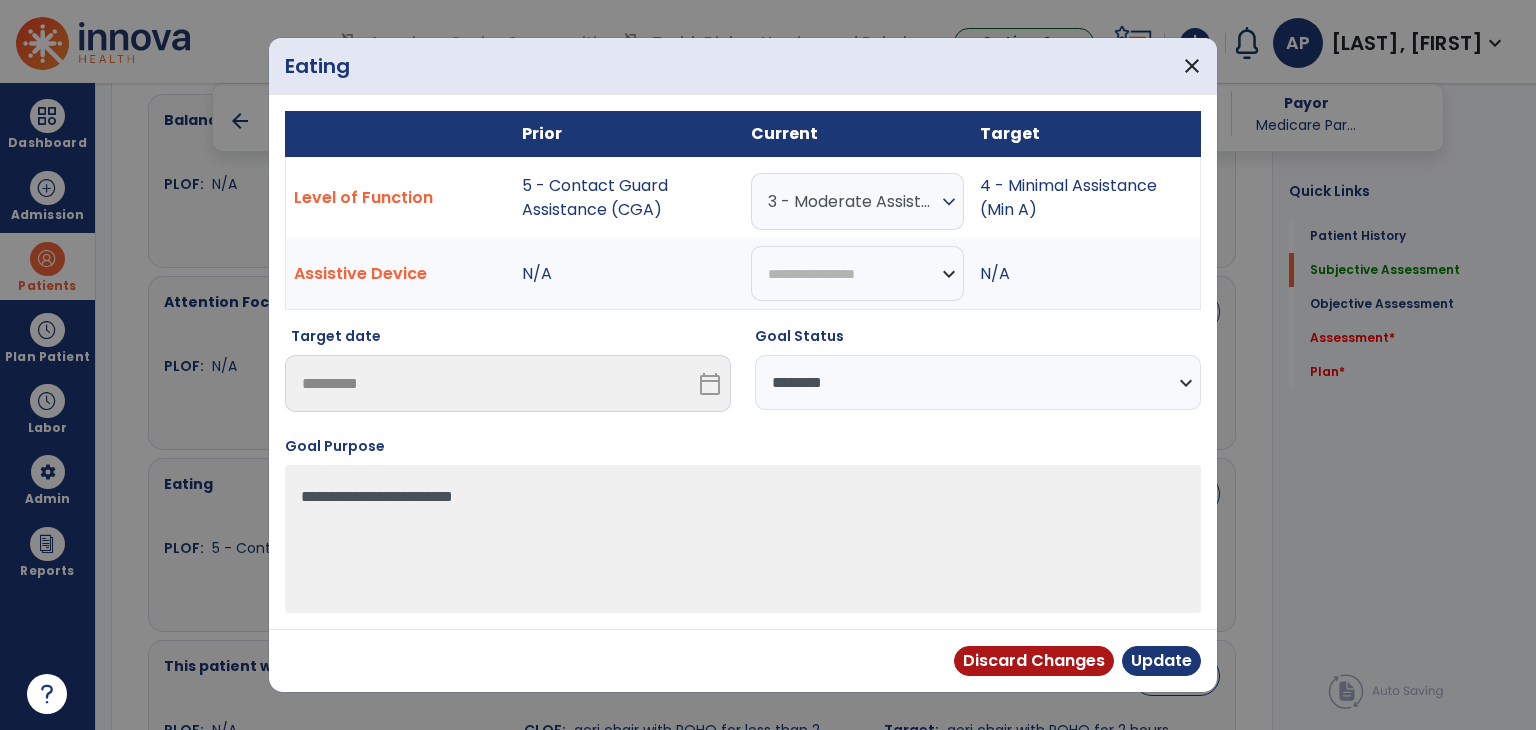 click on "**********" at bounding box center (978, 382) 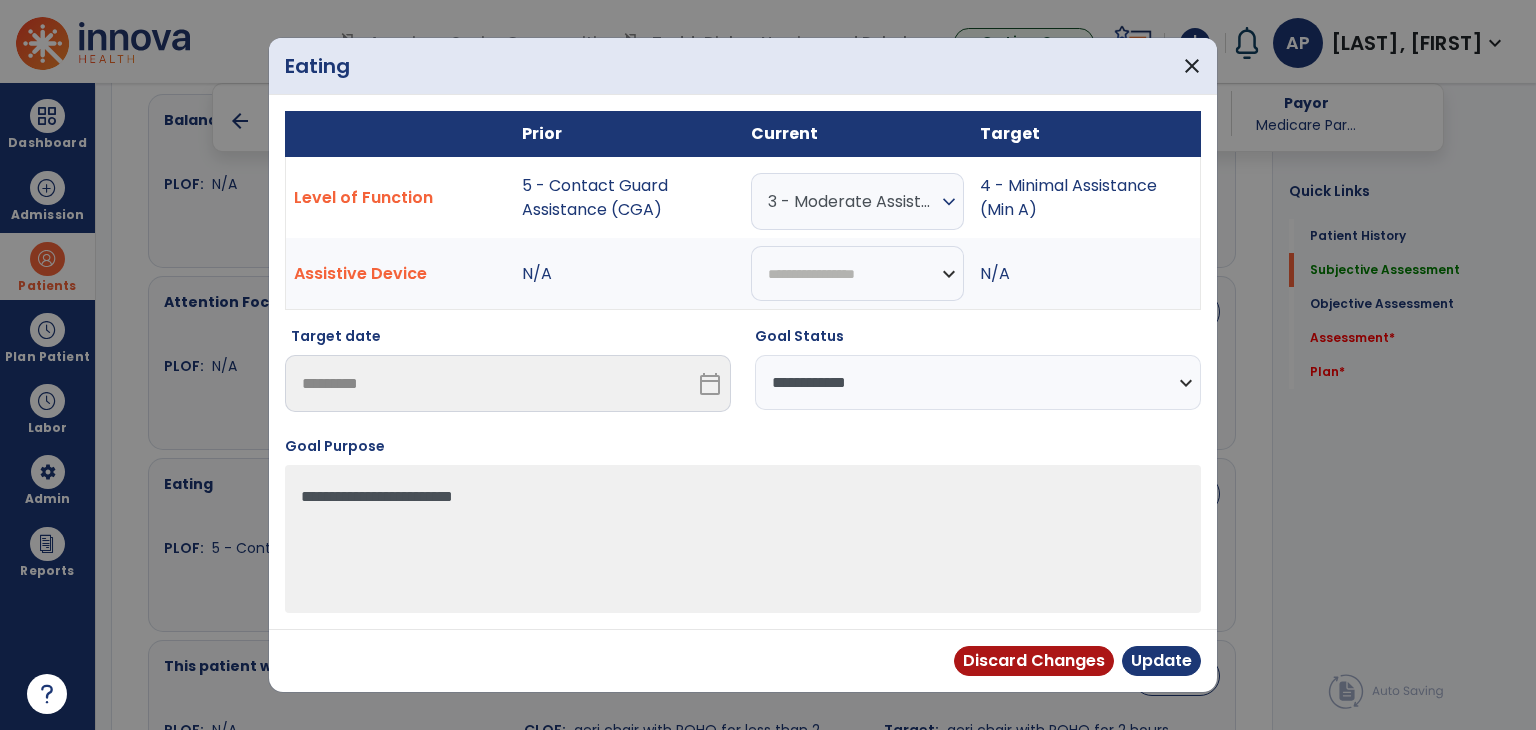 click on "**********" at bounding box center (978, 382) 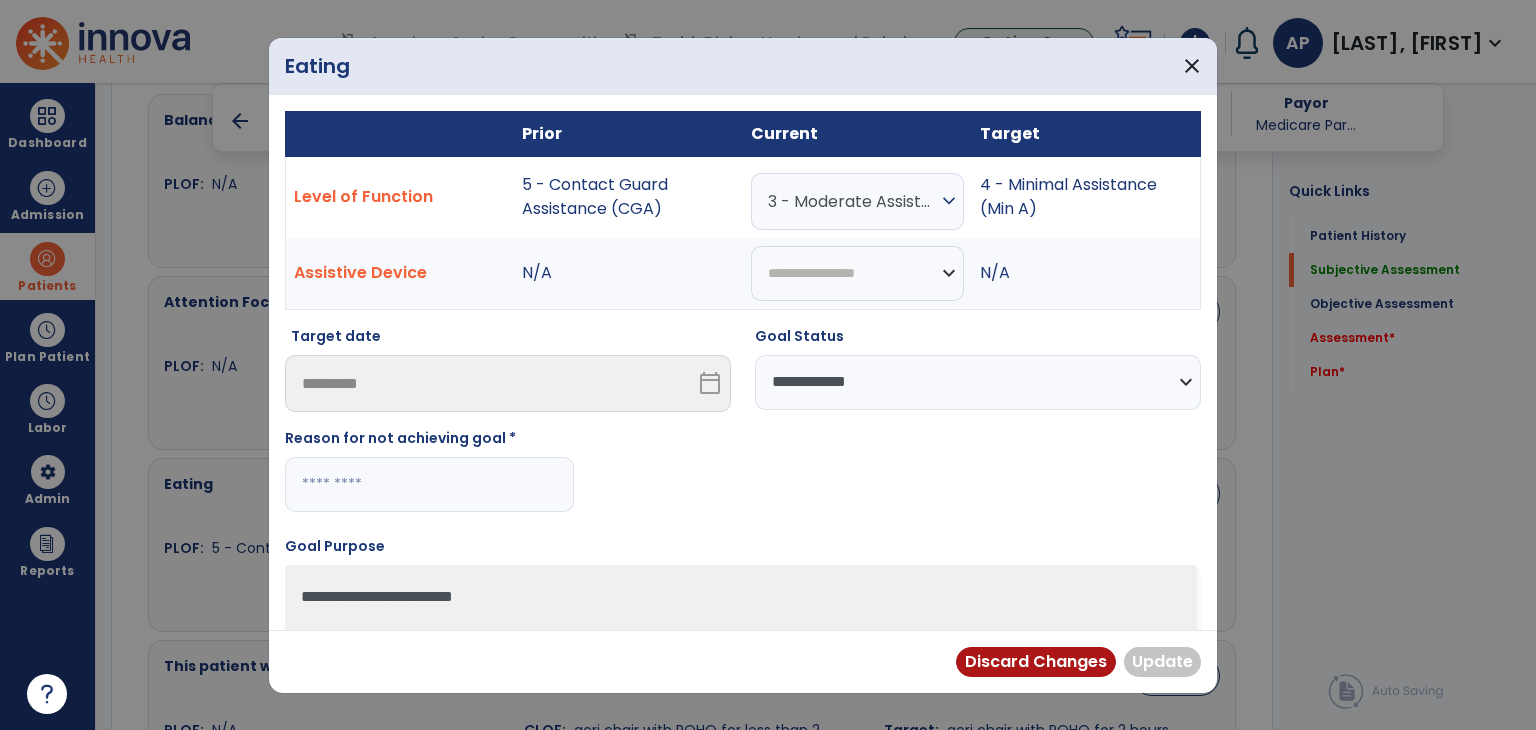 click at bounding box center (429, 484) 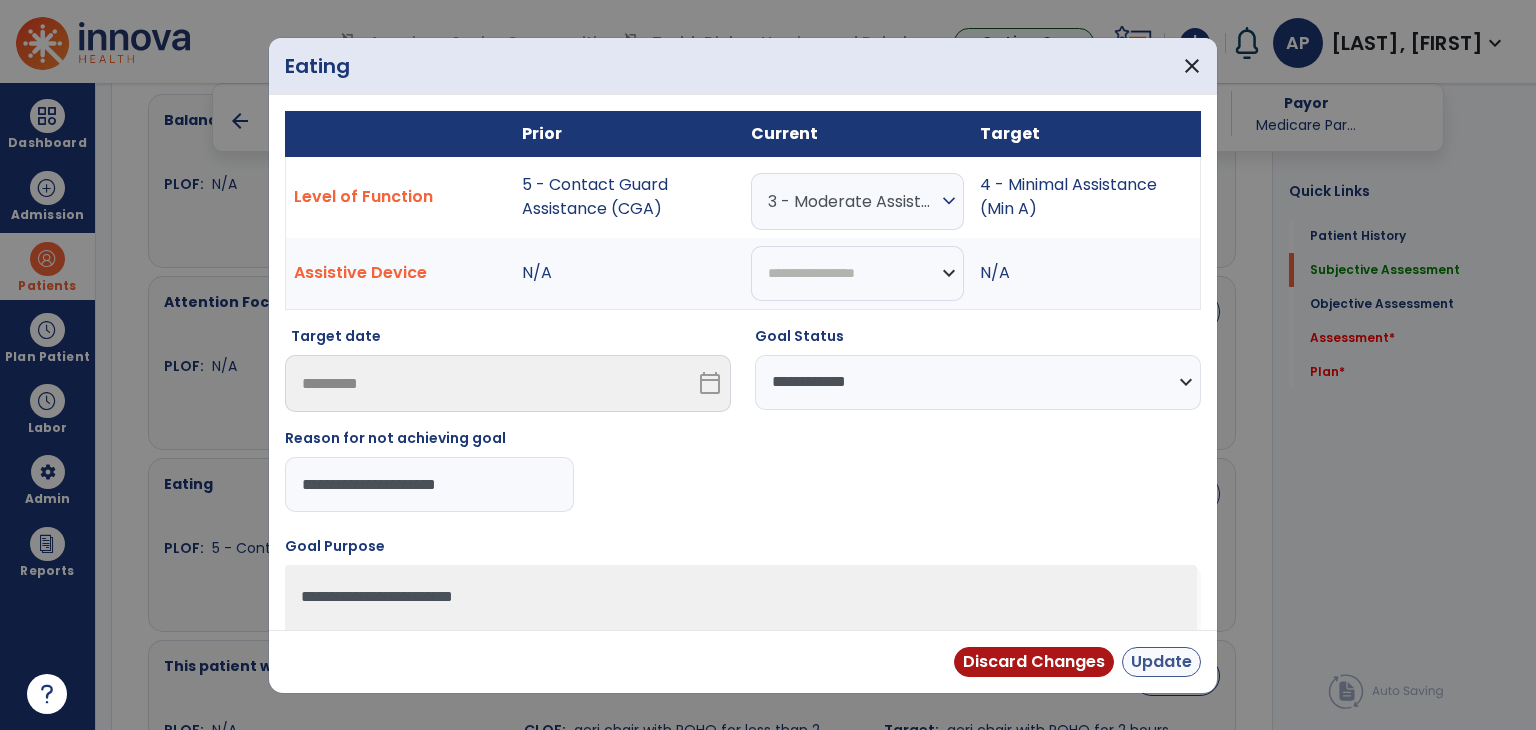 type on "**********" 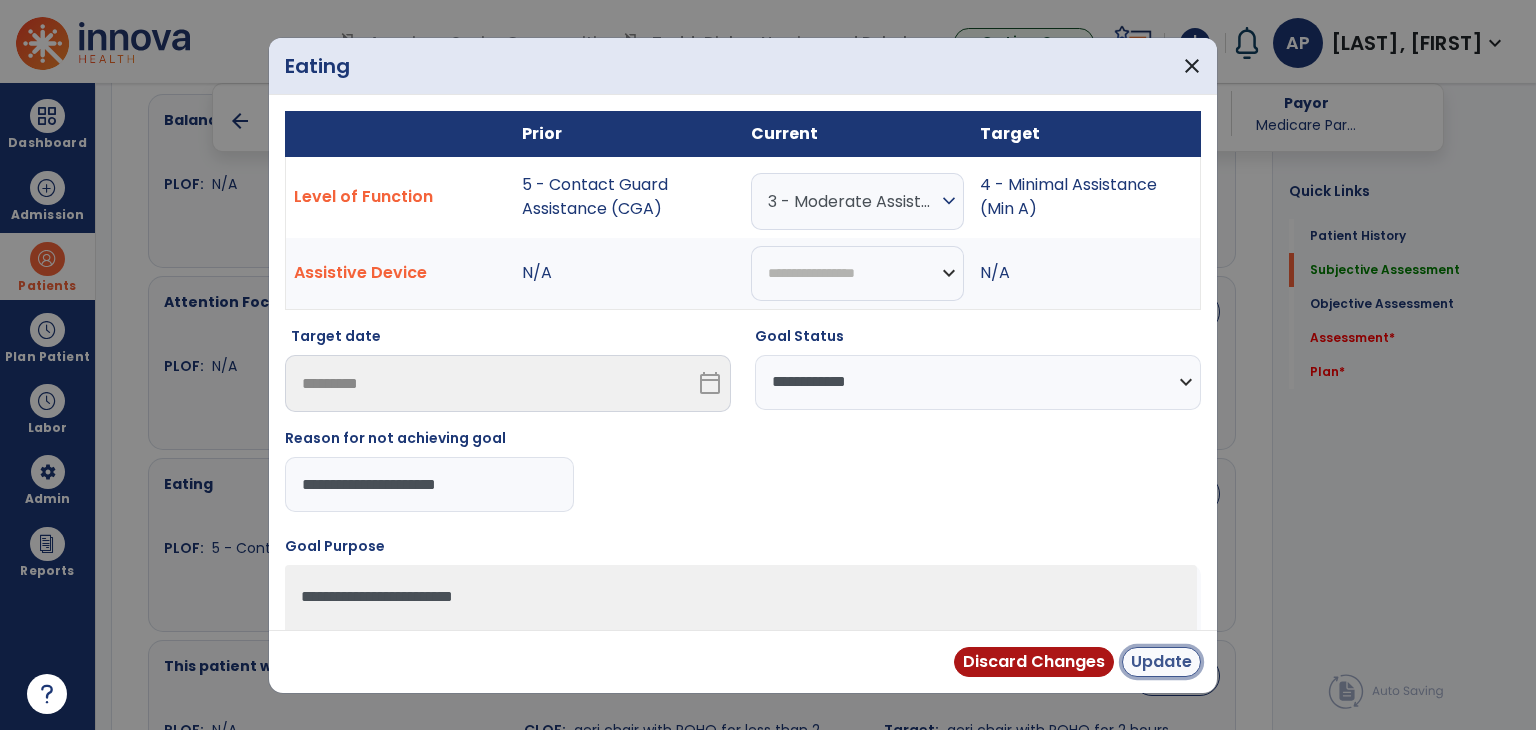 click on "Update" at bounding box center [1161, 662] 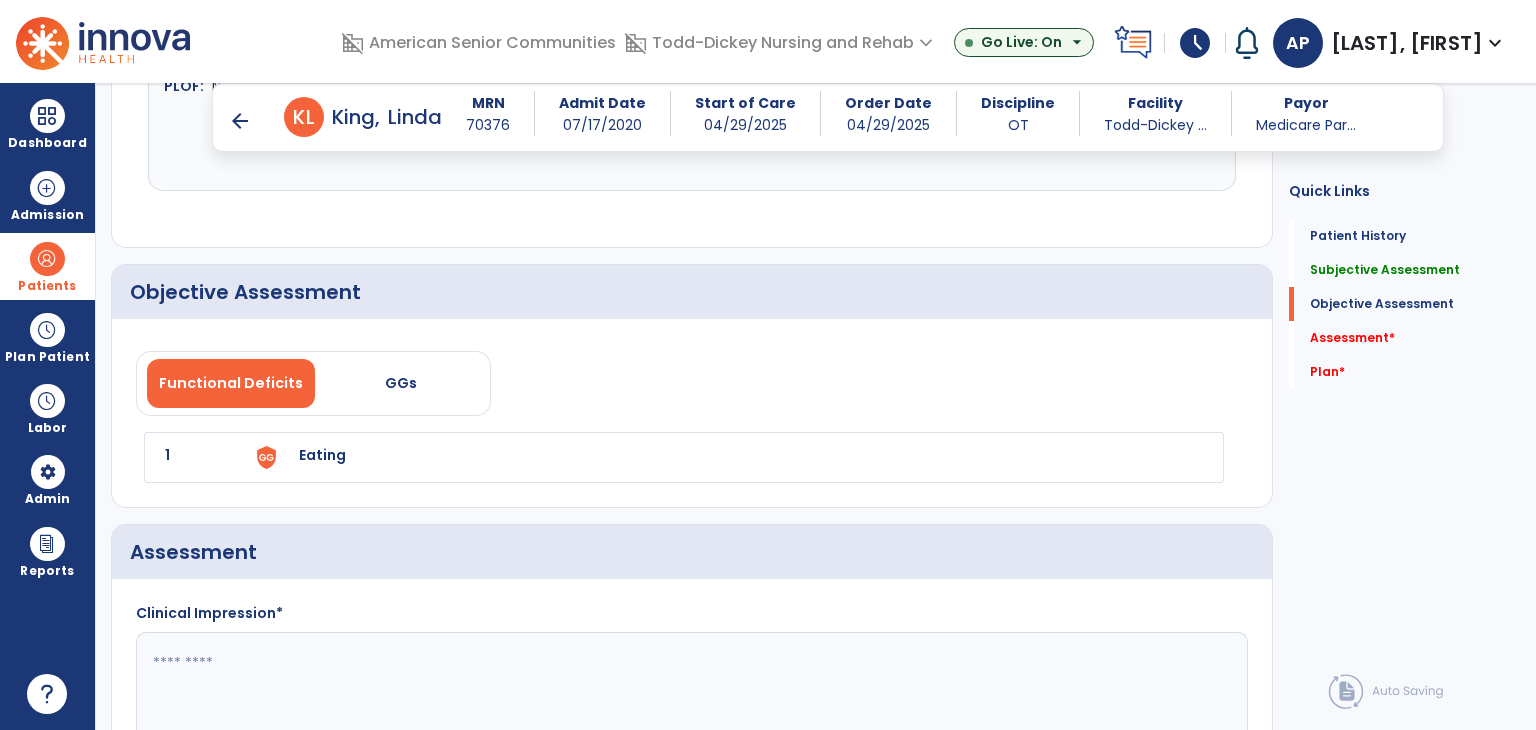 scroll, scrollTop: 1600, scrollLeft: 0, axis: vertical 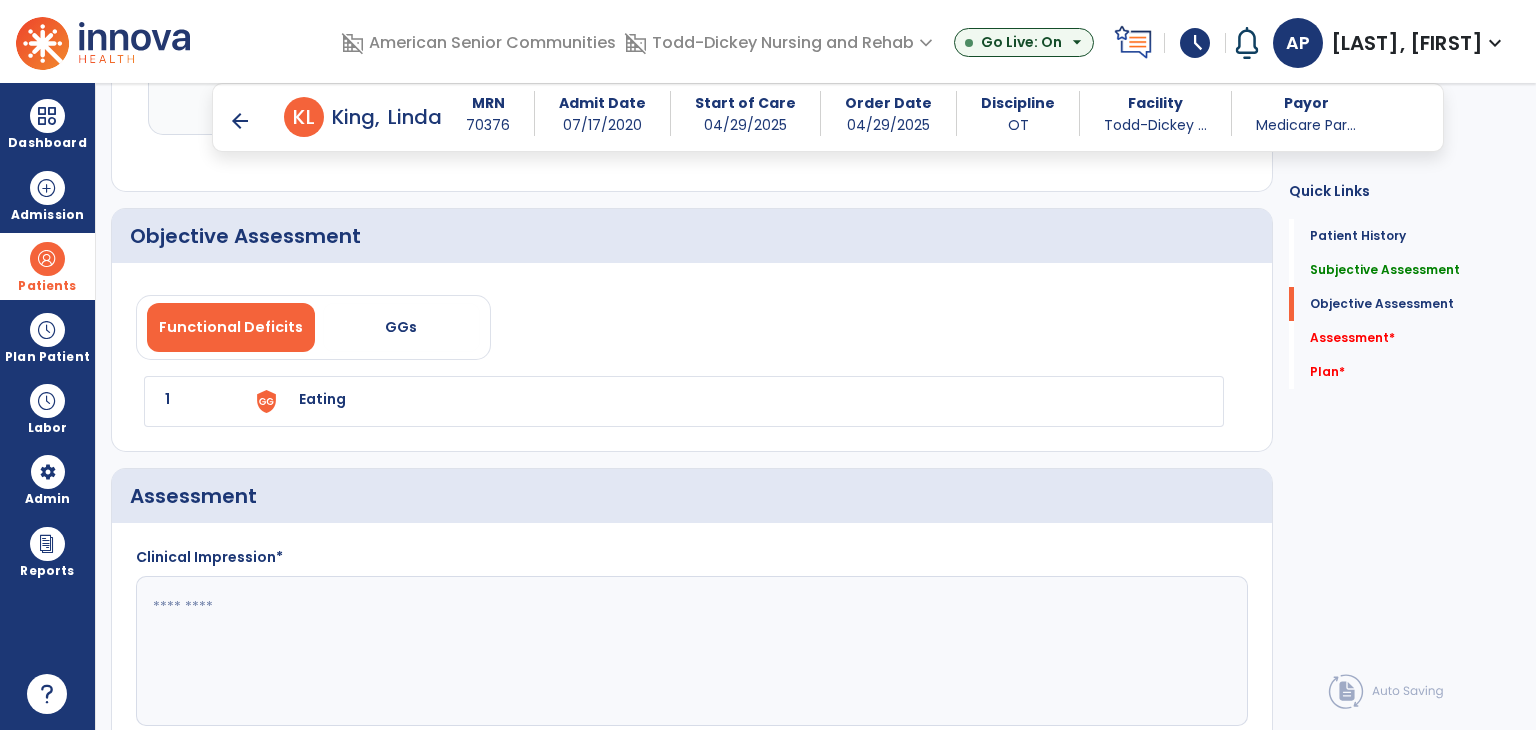 click on "Eating" at bounding box center [728, 401] 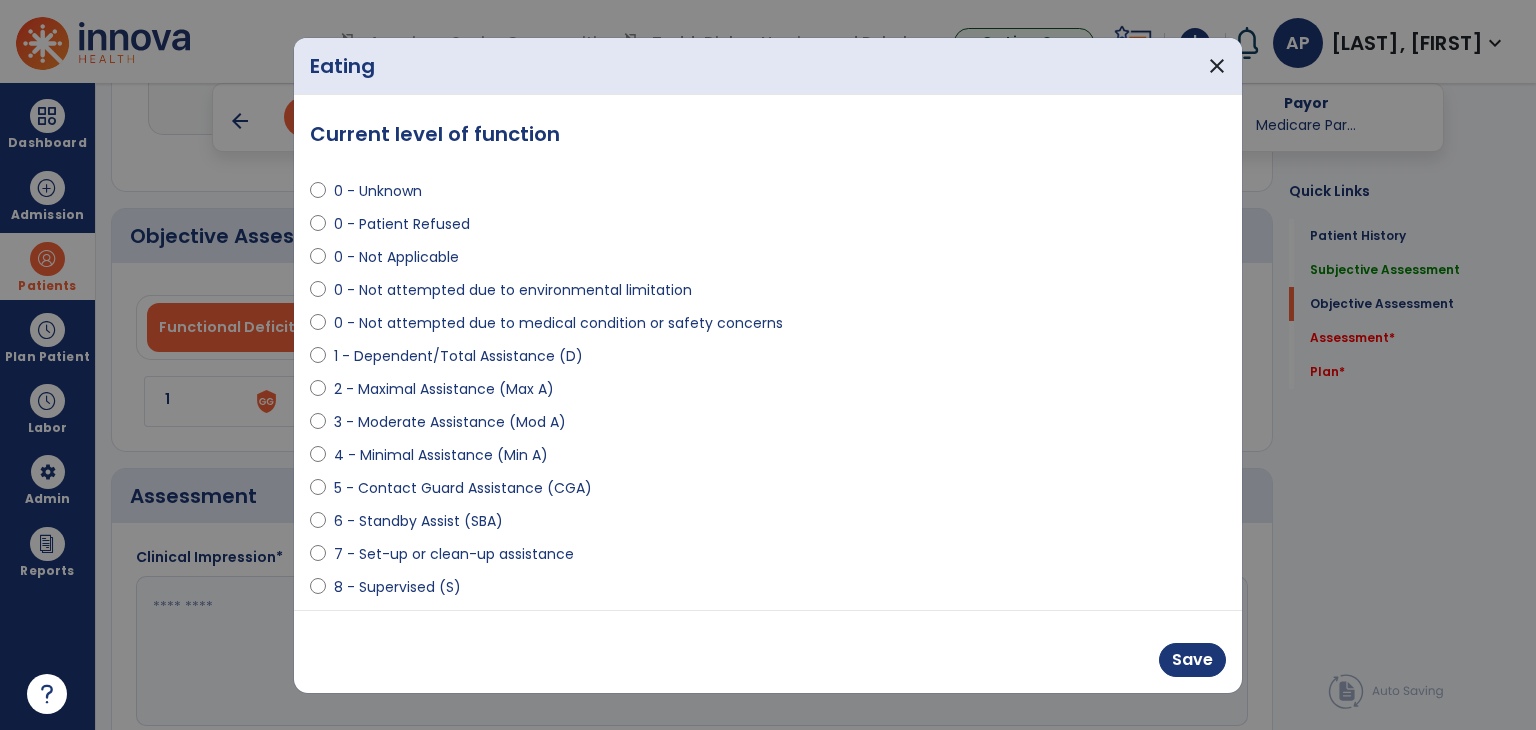 click on "1 - Dependent/Total Assistance (D)" at bounding box center [458, 356] 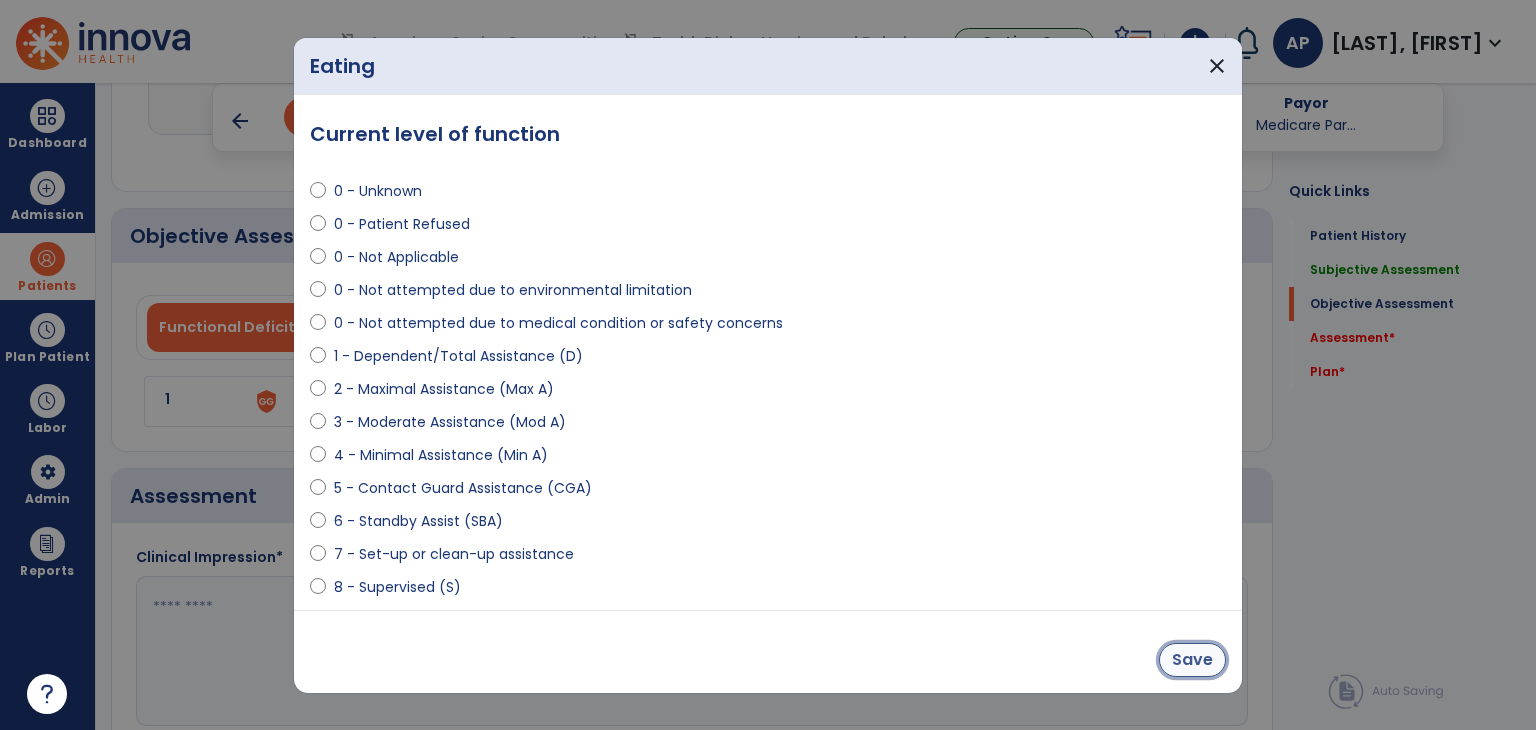 click on "Save" at bounding box center [1192, 660] 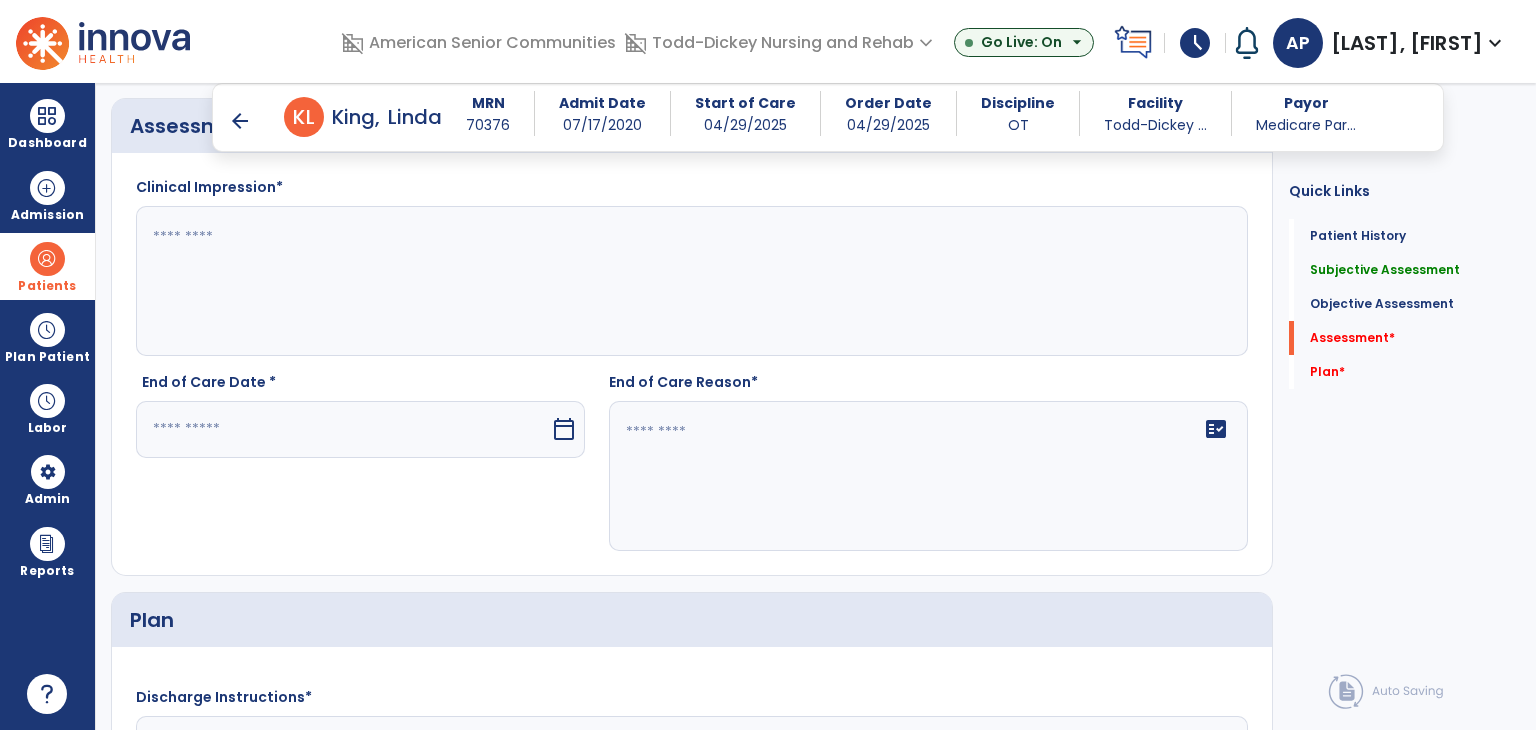 scroll, scrollTop: 2000, scrollLeft: 0, axis: vertical 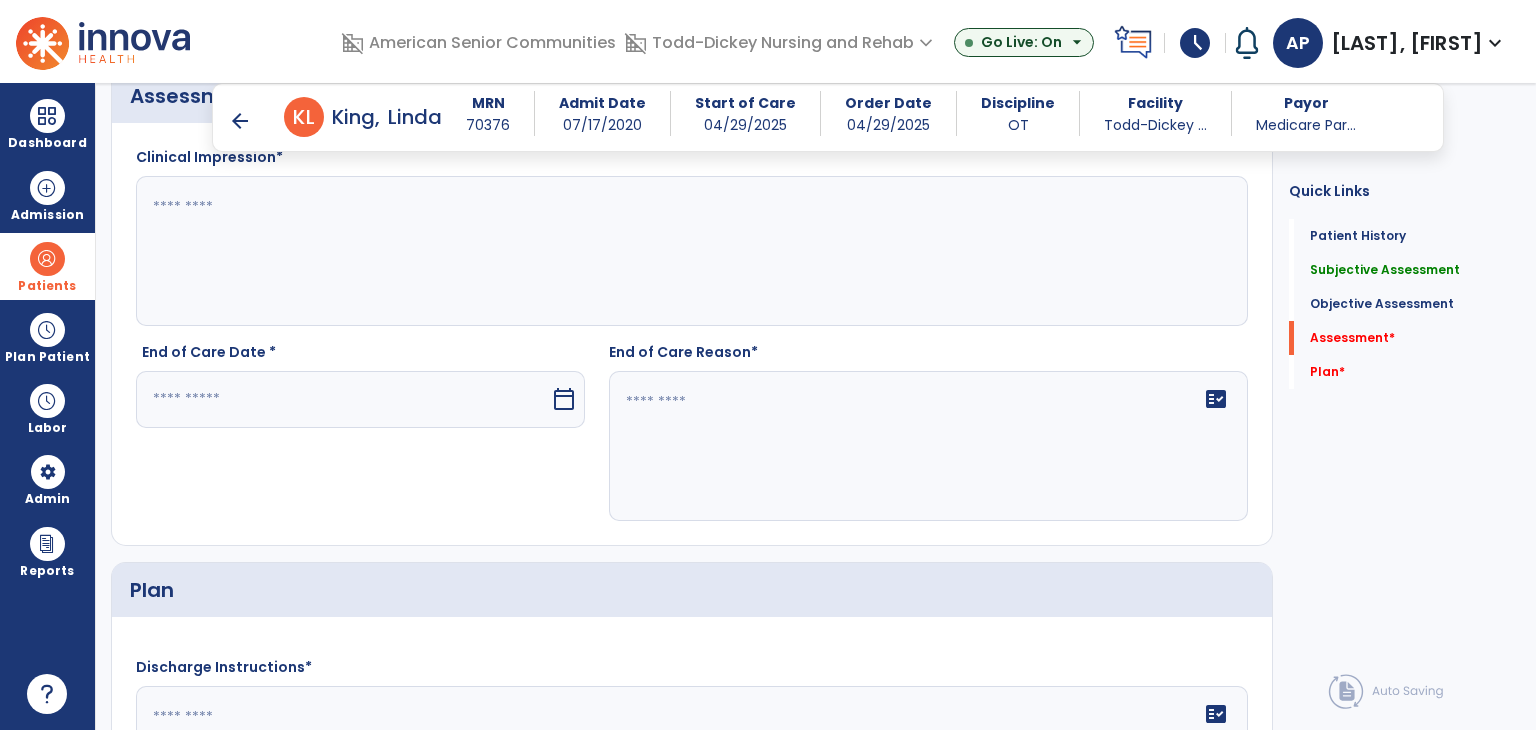 click at bounding box center [343, 399] 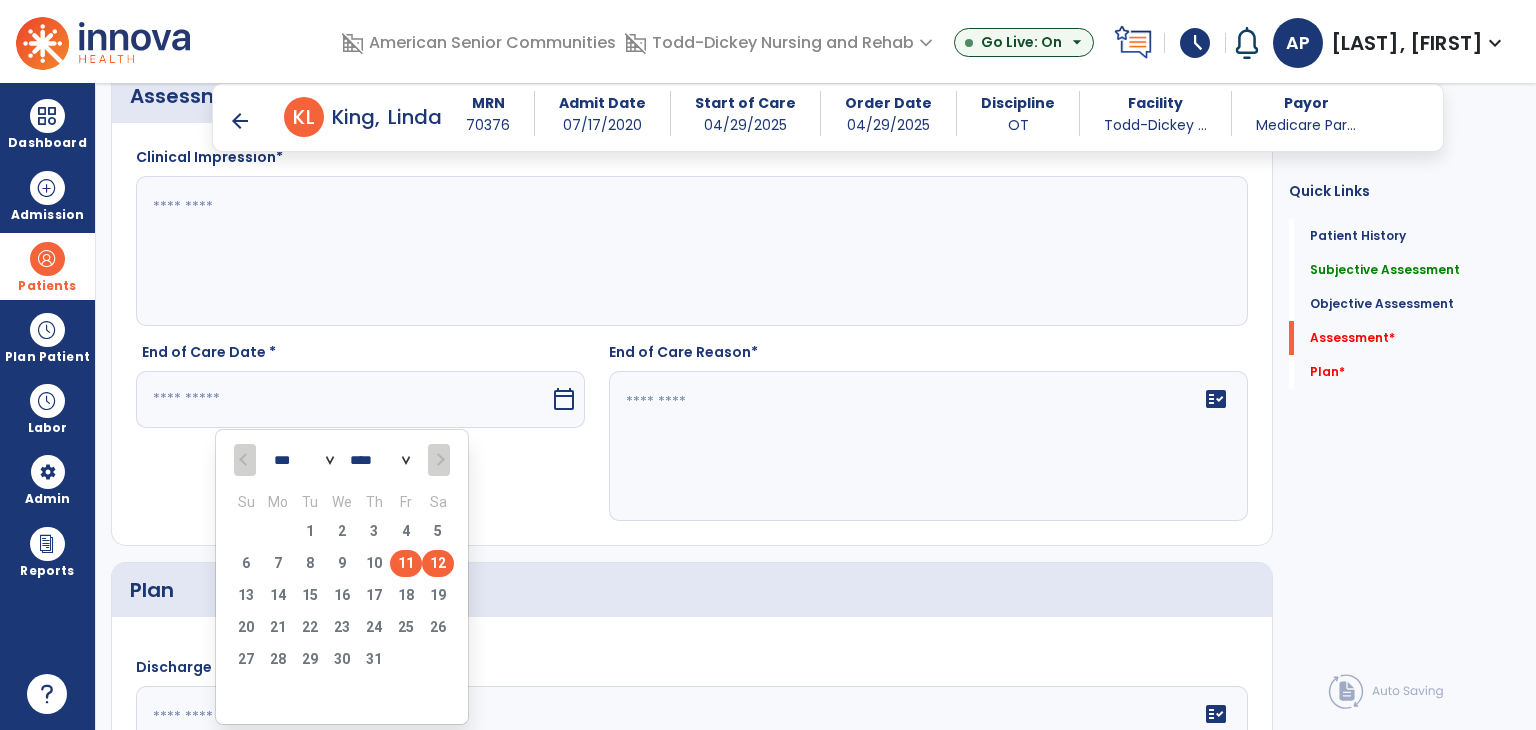 click on "11" at bounding box center [406, 563] 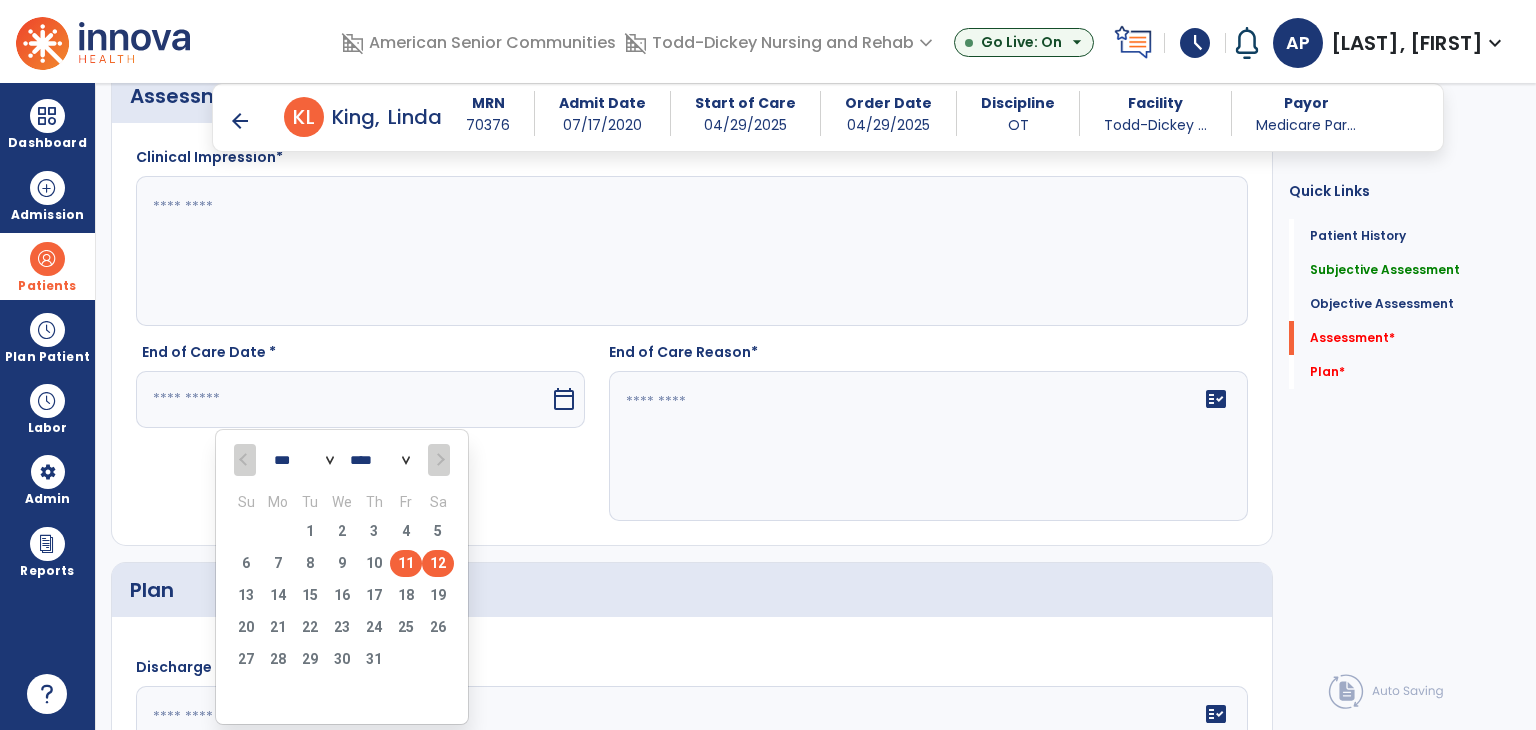 type on "*********" 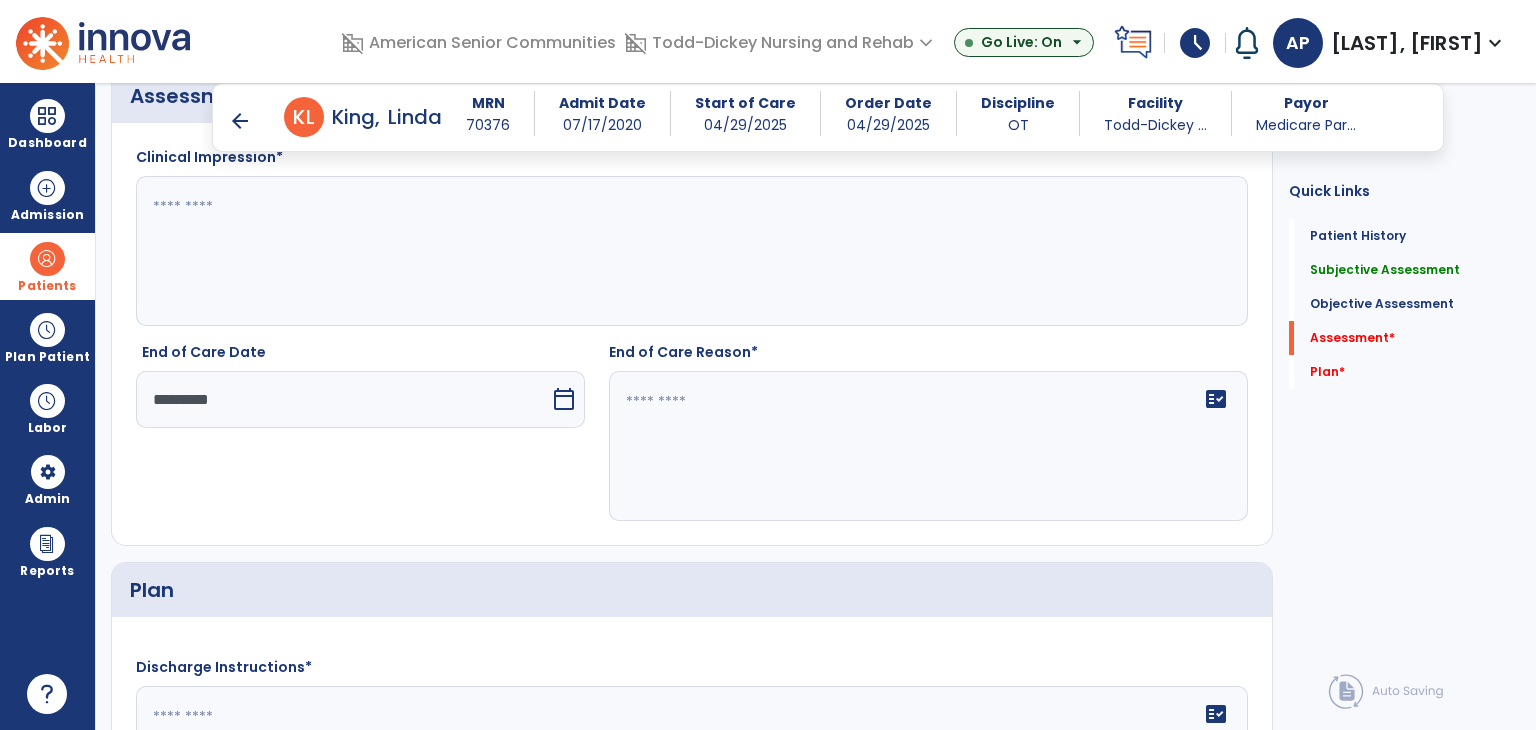 click on "fact_check" 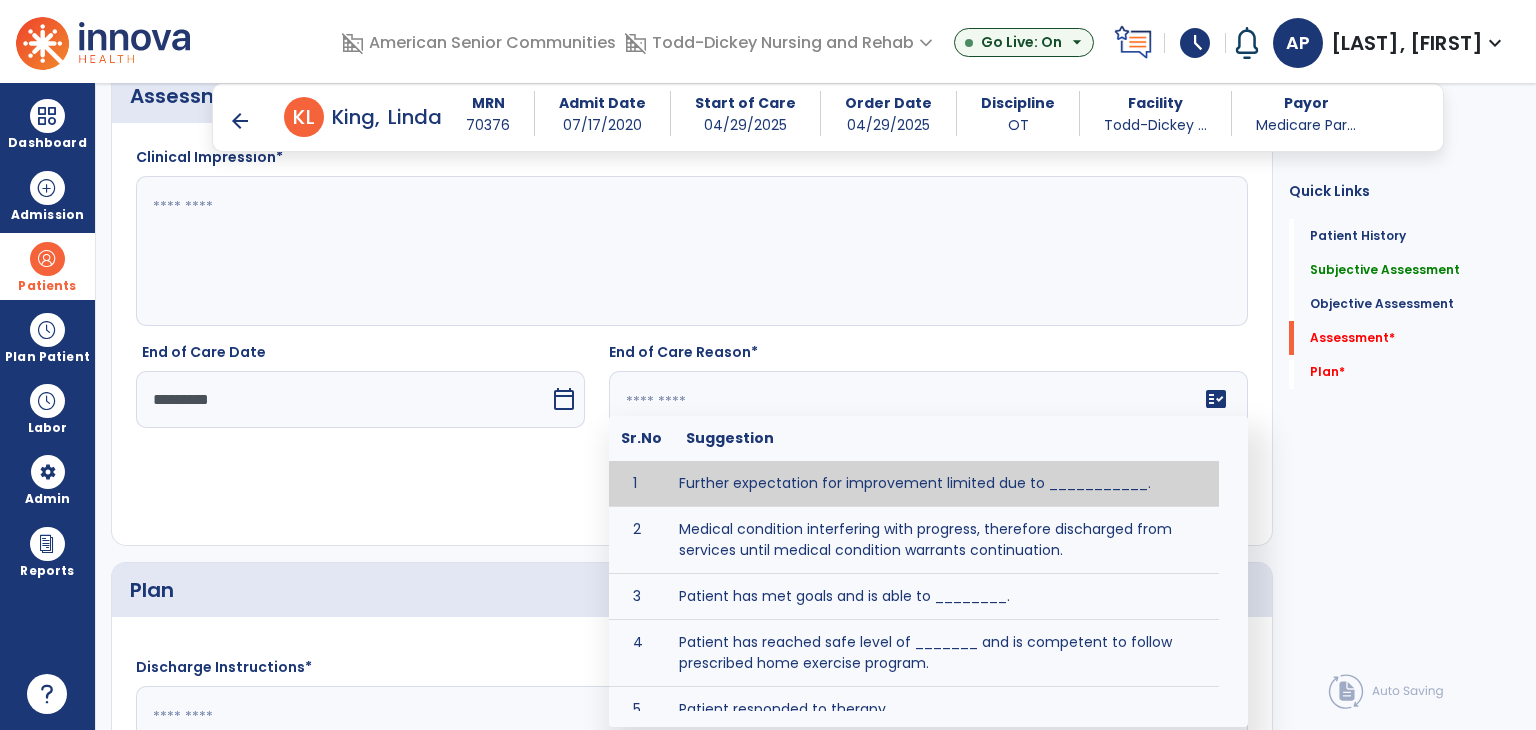 paste on "**********" 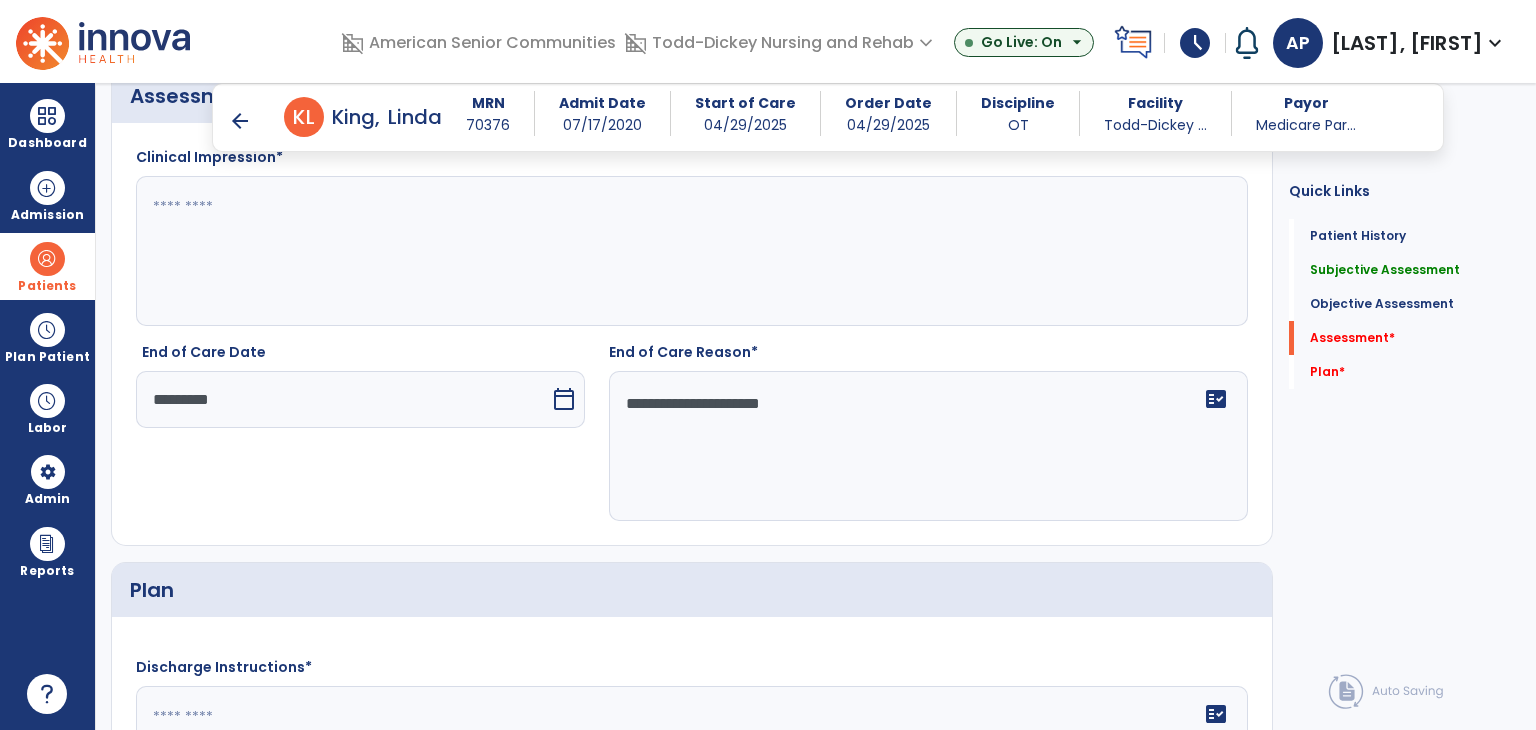 type on "**********" 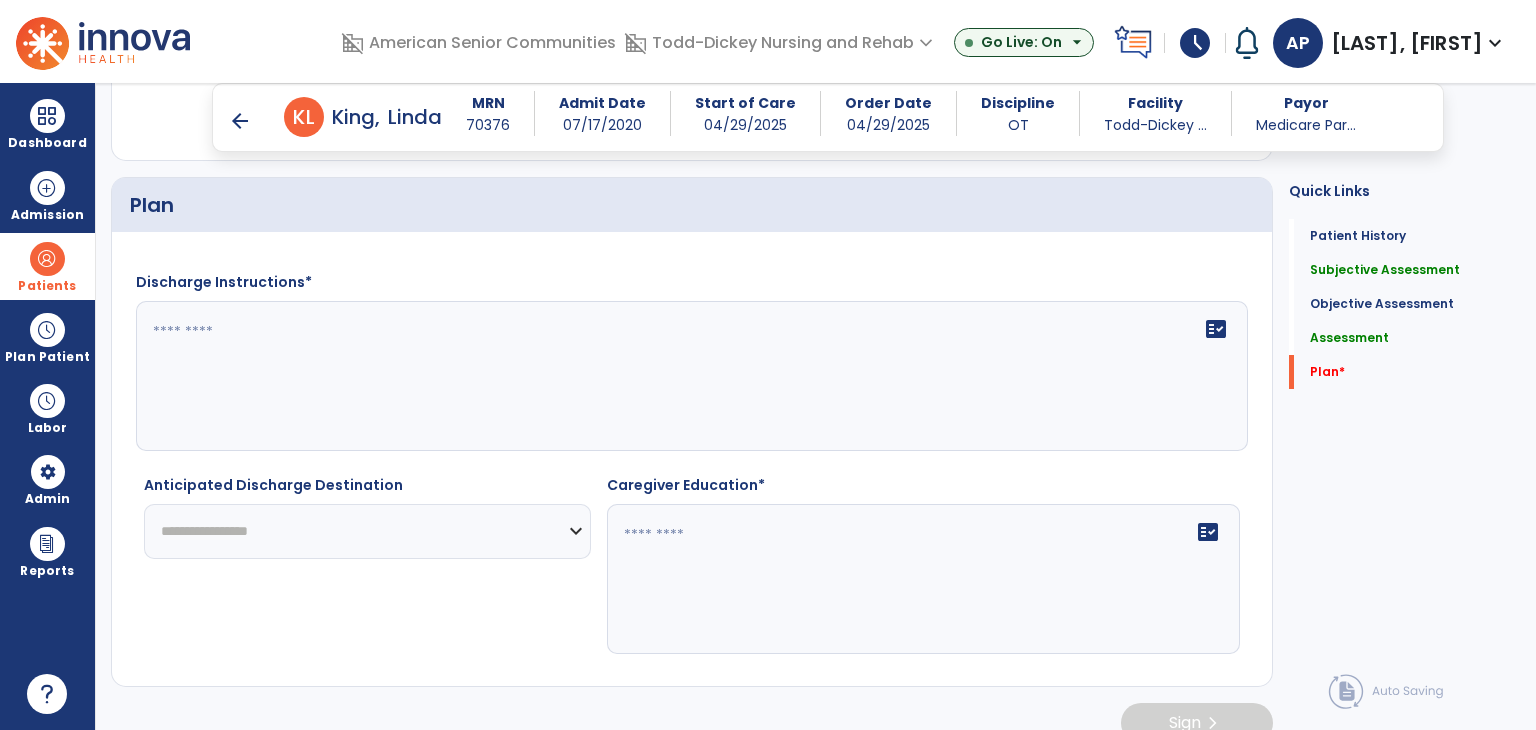 scroll, scrollTop: 2386, scrollLeft: 0, axis: vertical 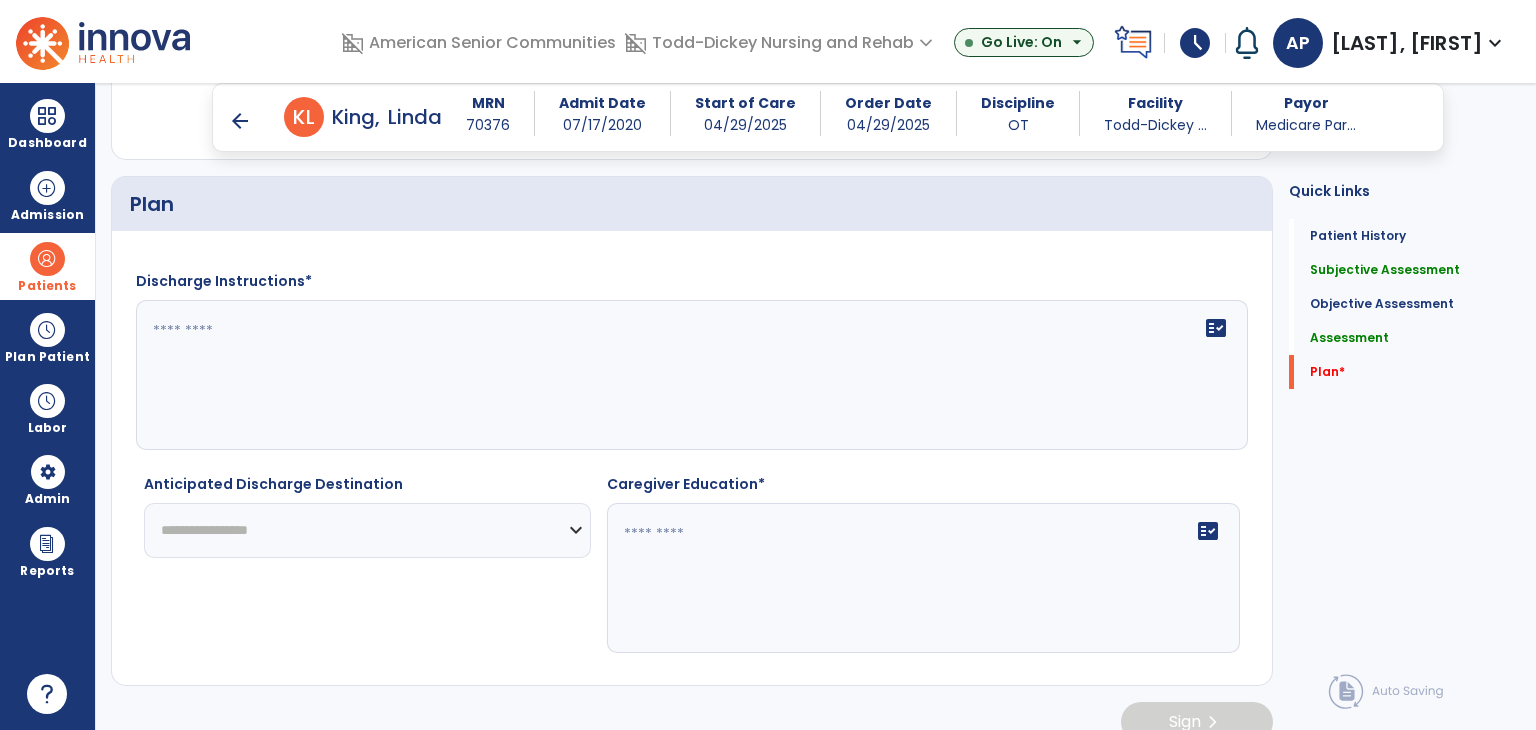 type on "**********" 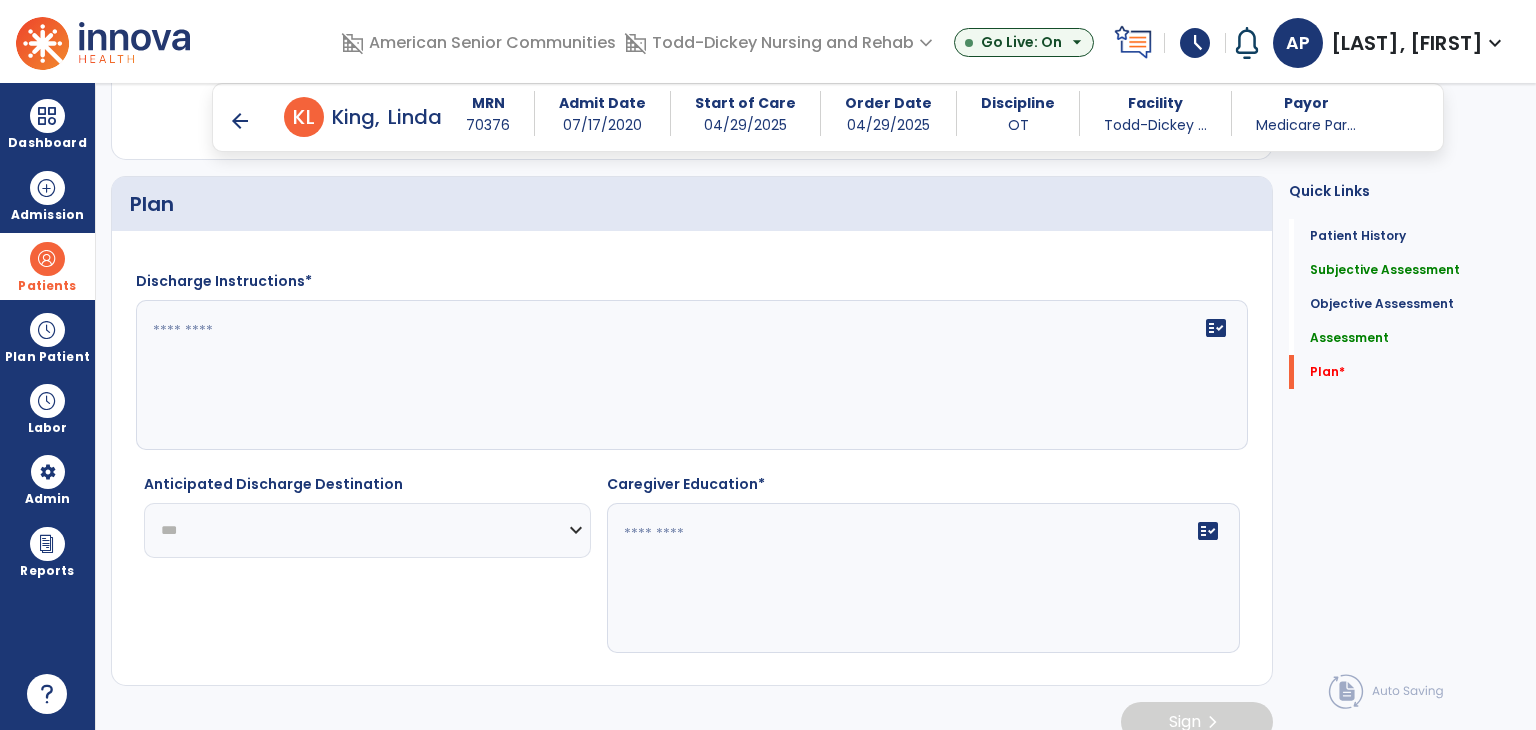 click on "**********" 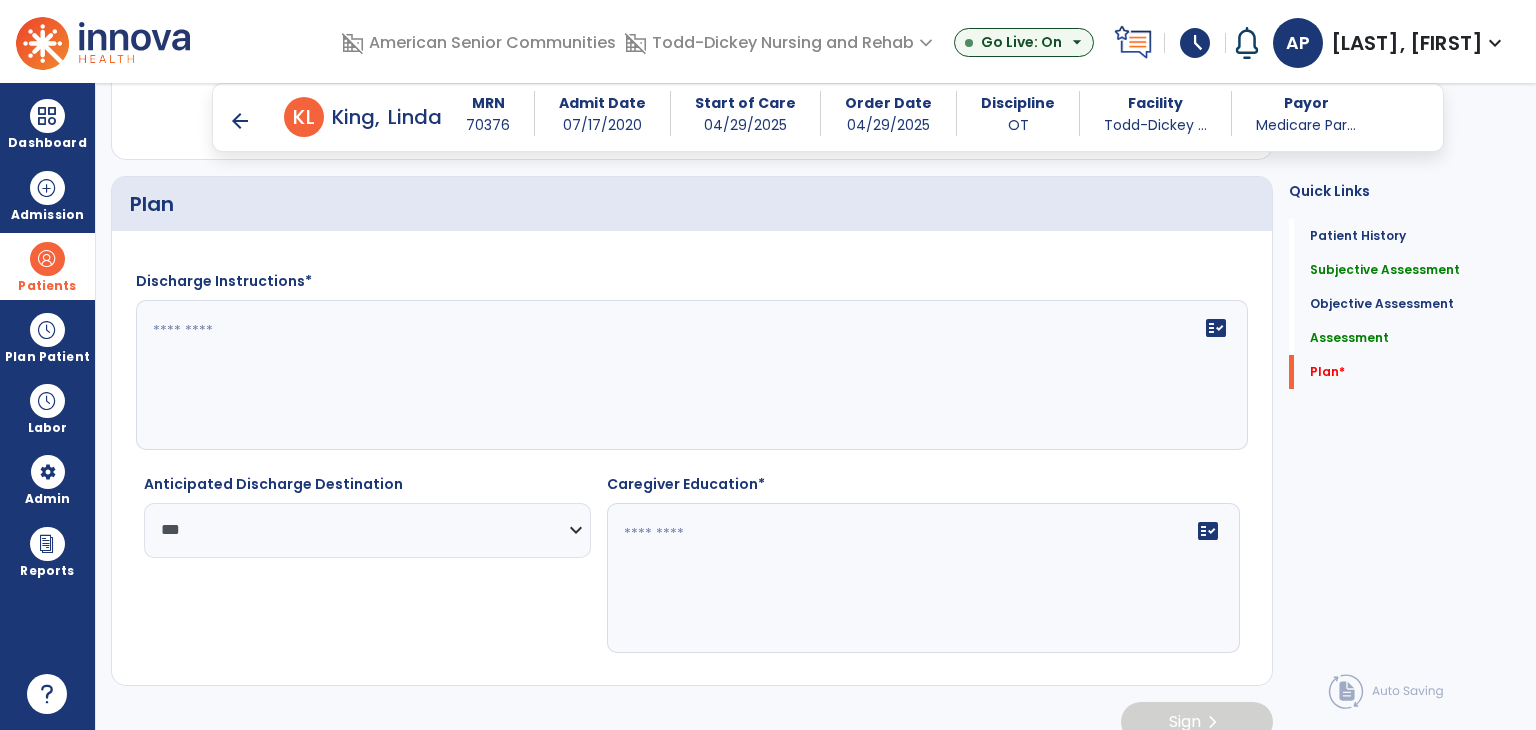 click on "fact_check" 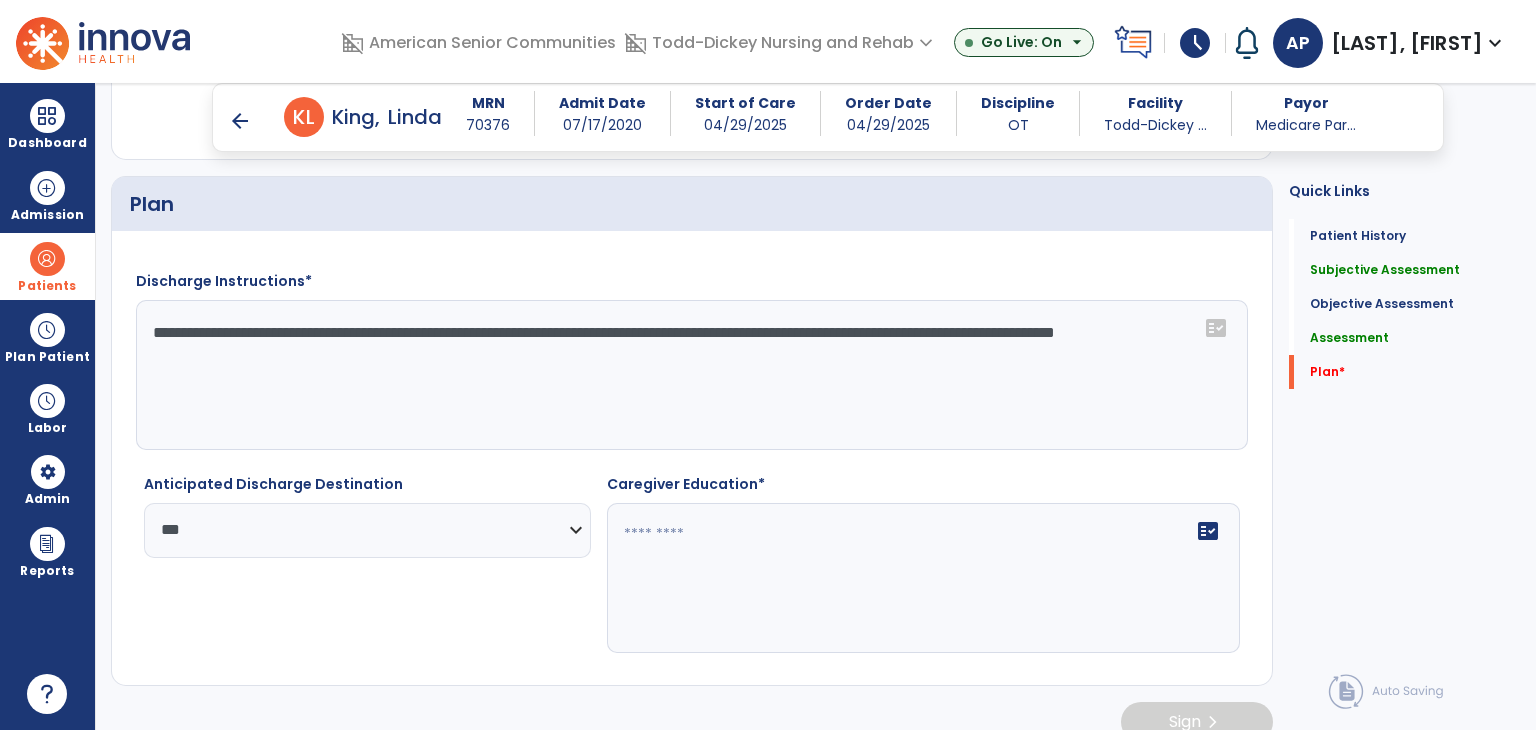 type on "**********" 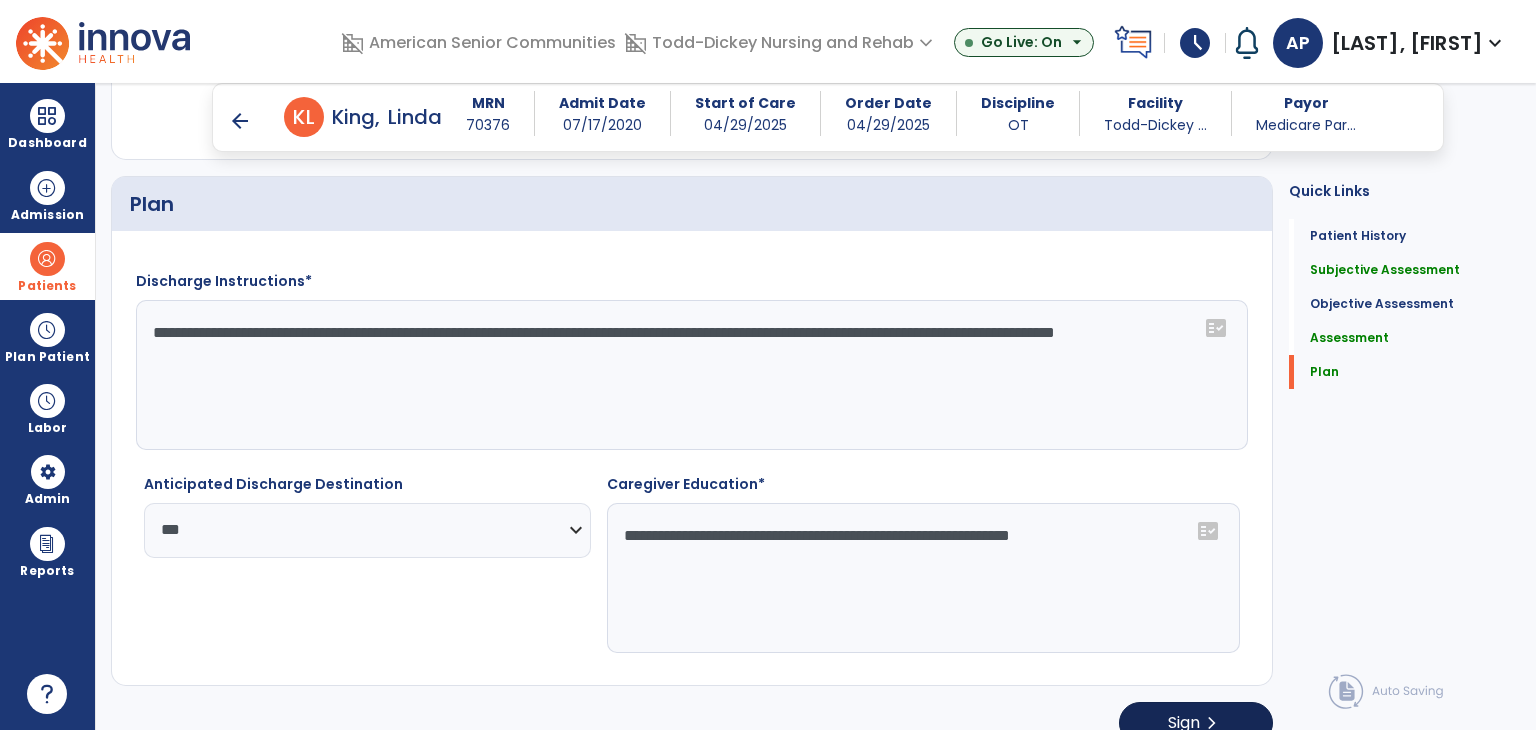 type on "**********" 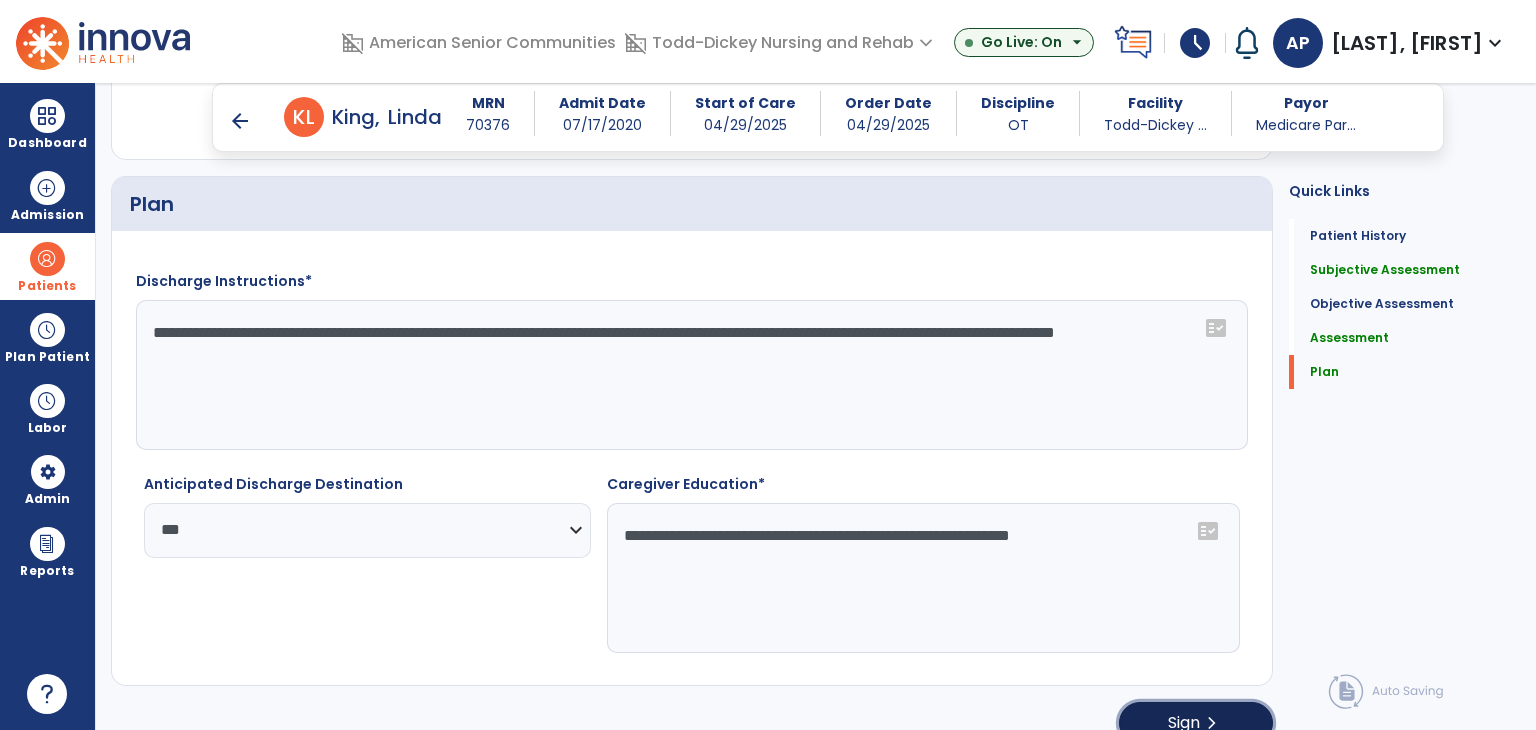 click on "Sign" 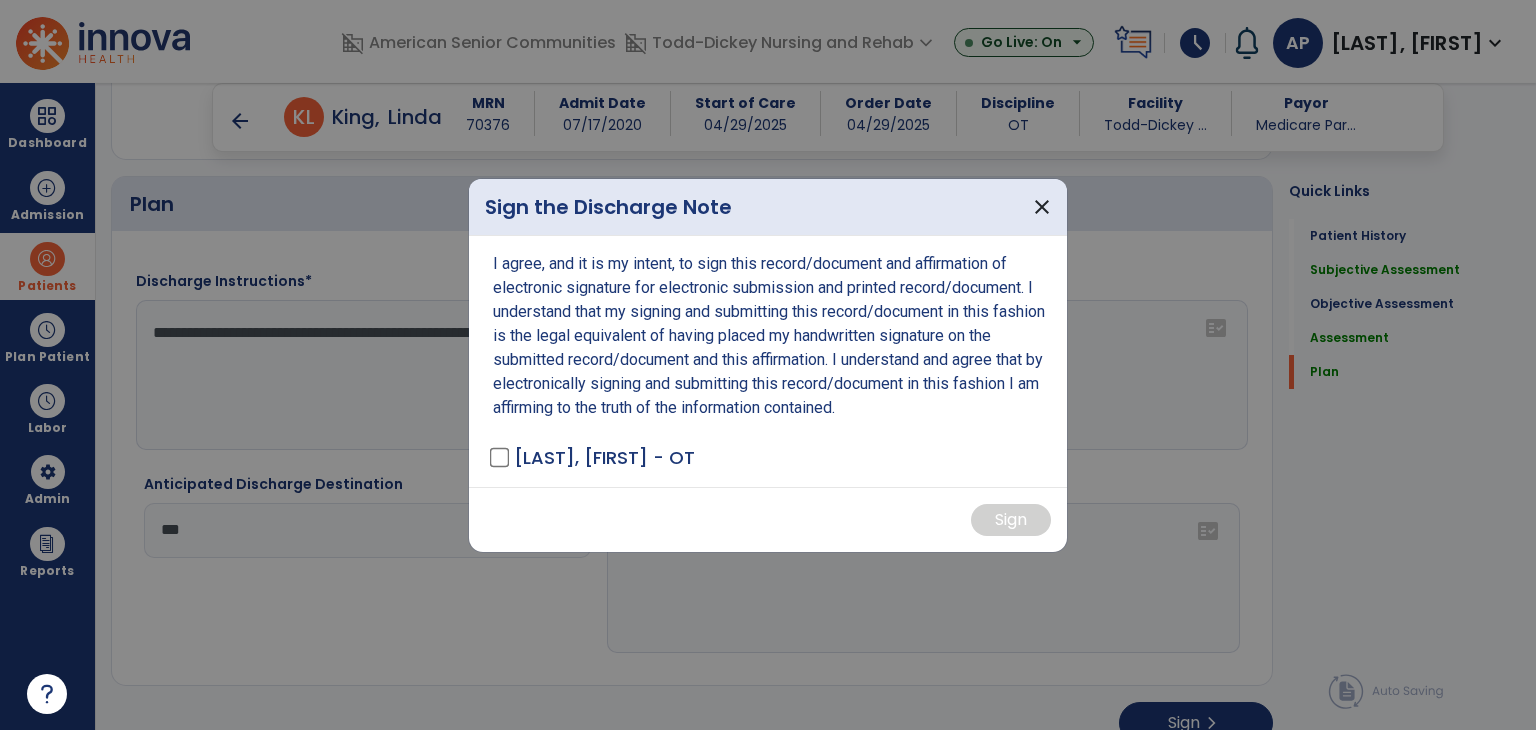 click on "[LAST], [FIRST] - OT" at bounding box center [604, 457] 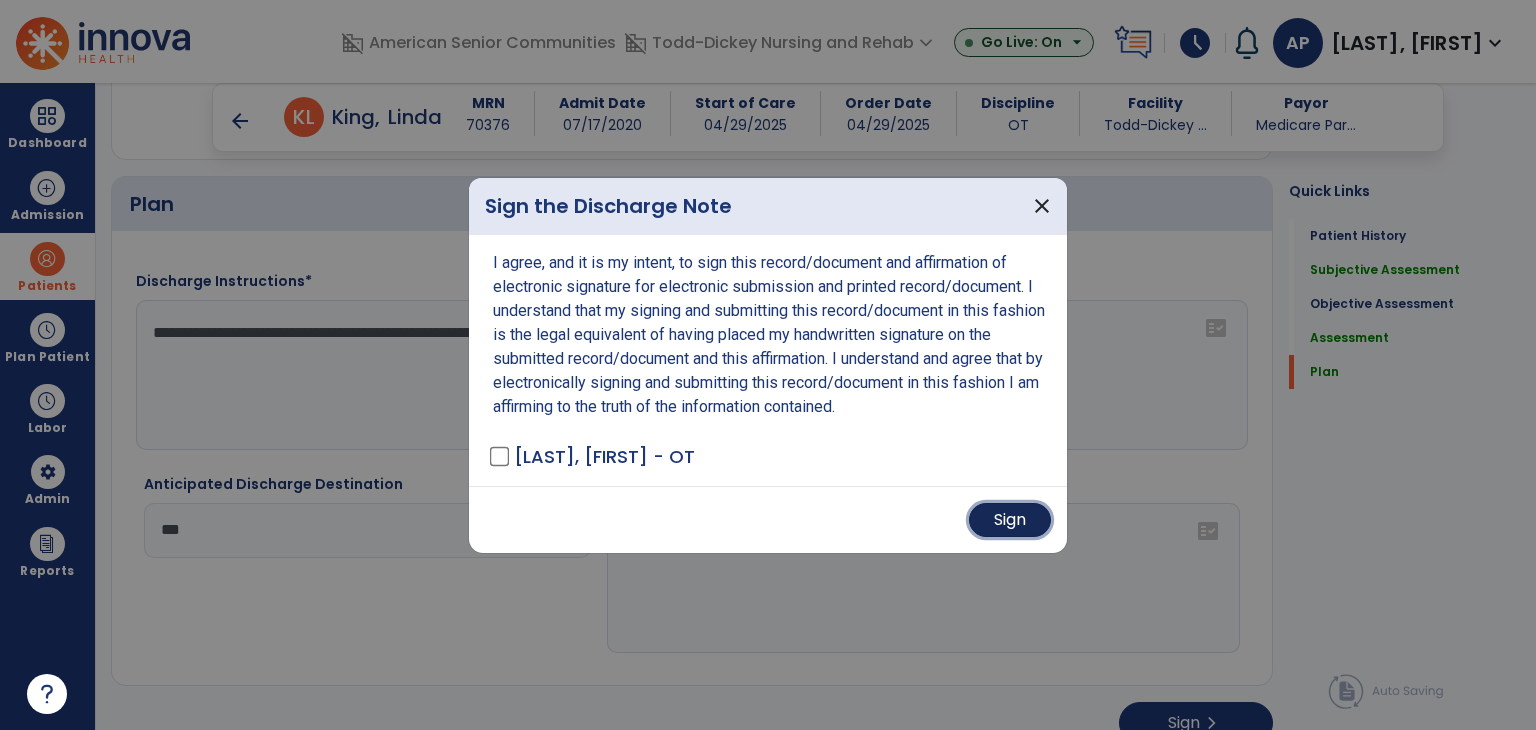 click on "Sign" at bounding box center (1010, 520) 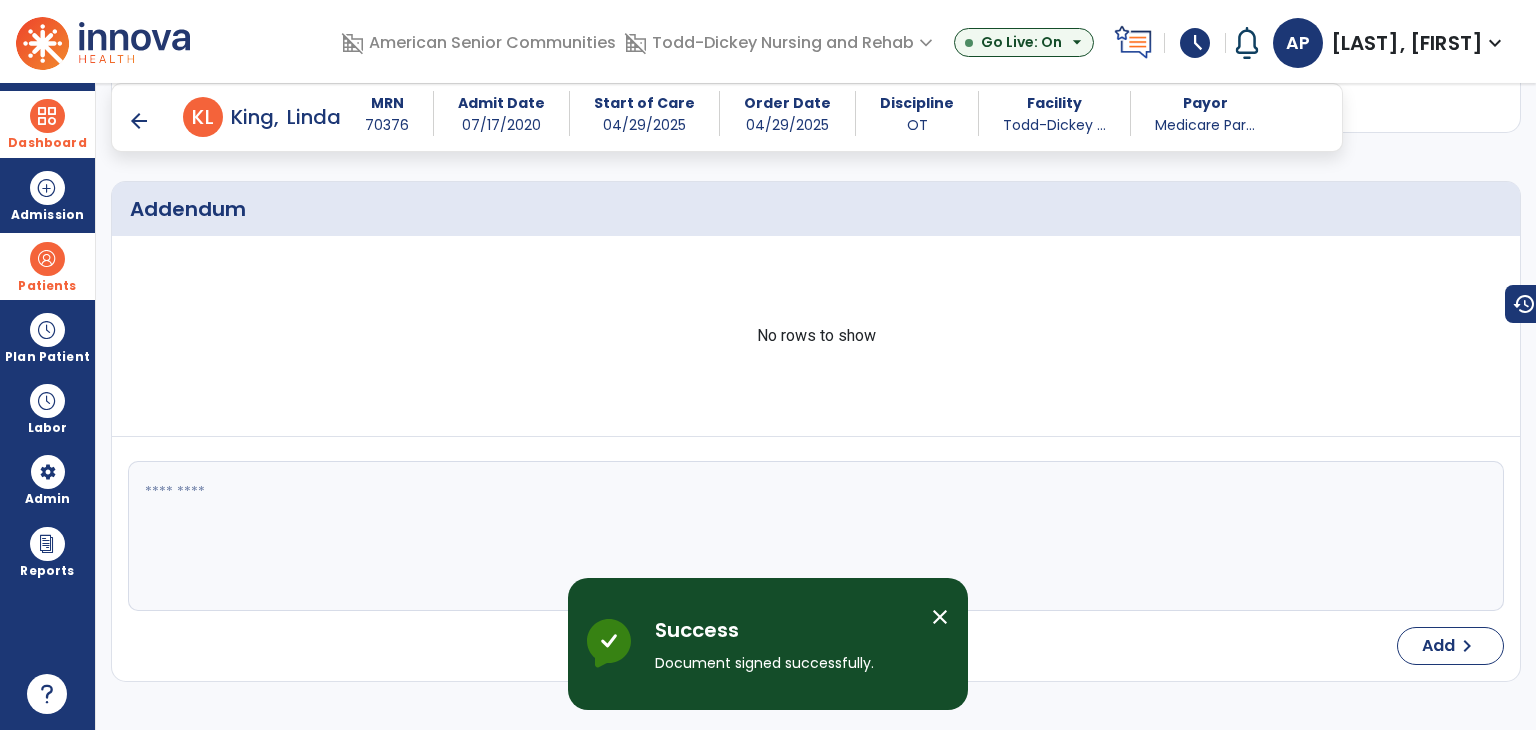 scroll, scrollTop: 0, scrollLeft: 0, axis: both 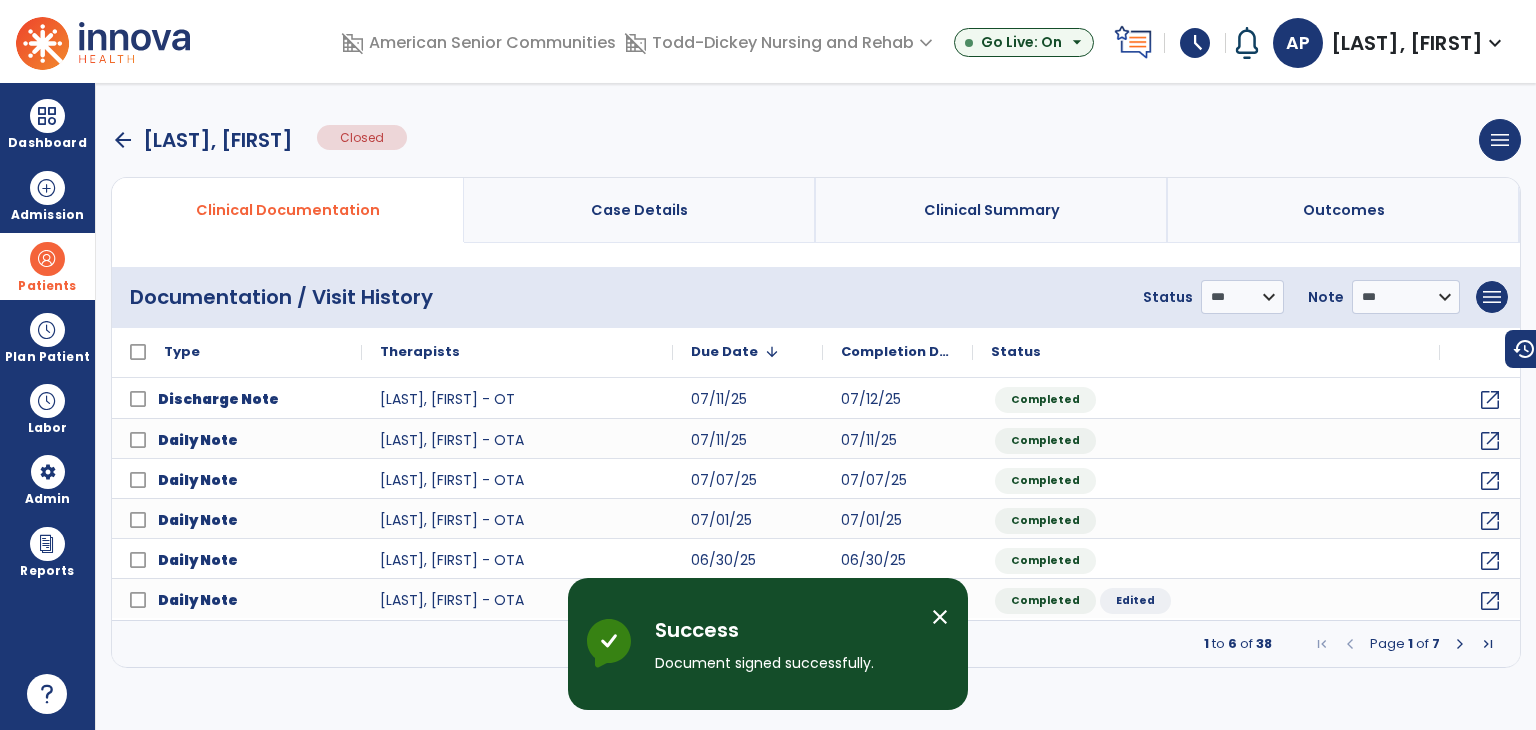 click on "arrow_back" at bounding box center (123, 140) 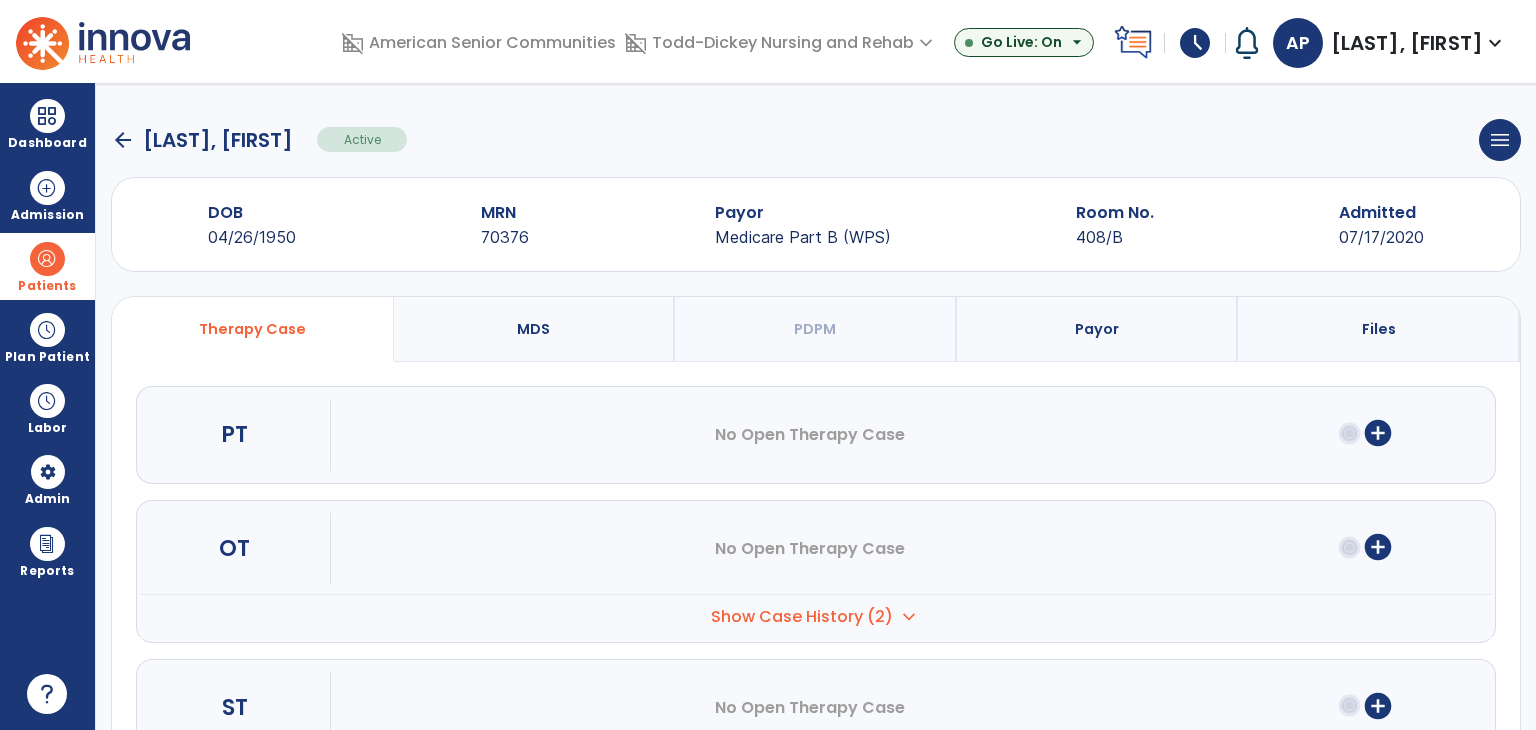 click on "arrow_back" 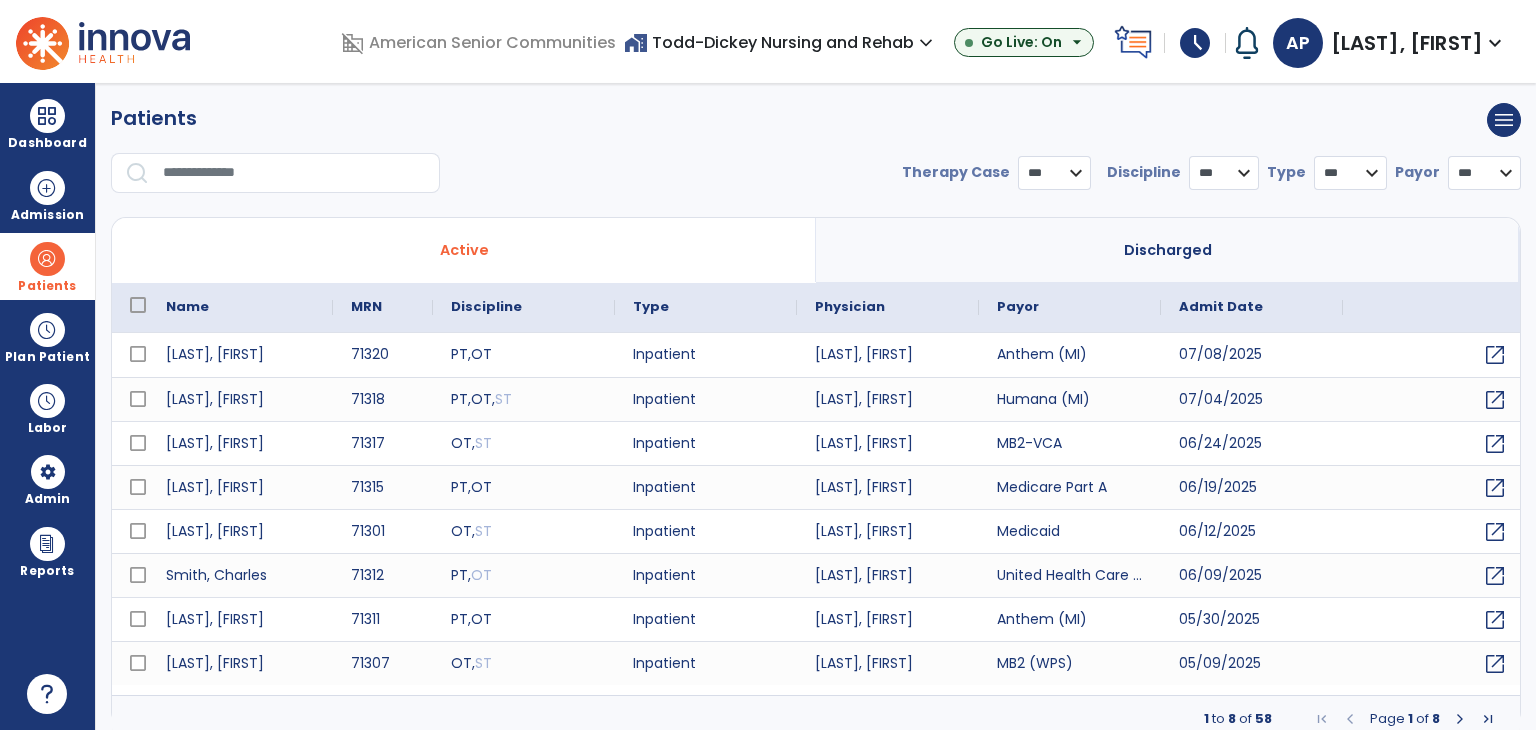 select on "***" 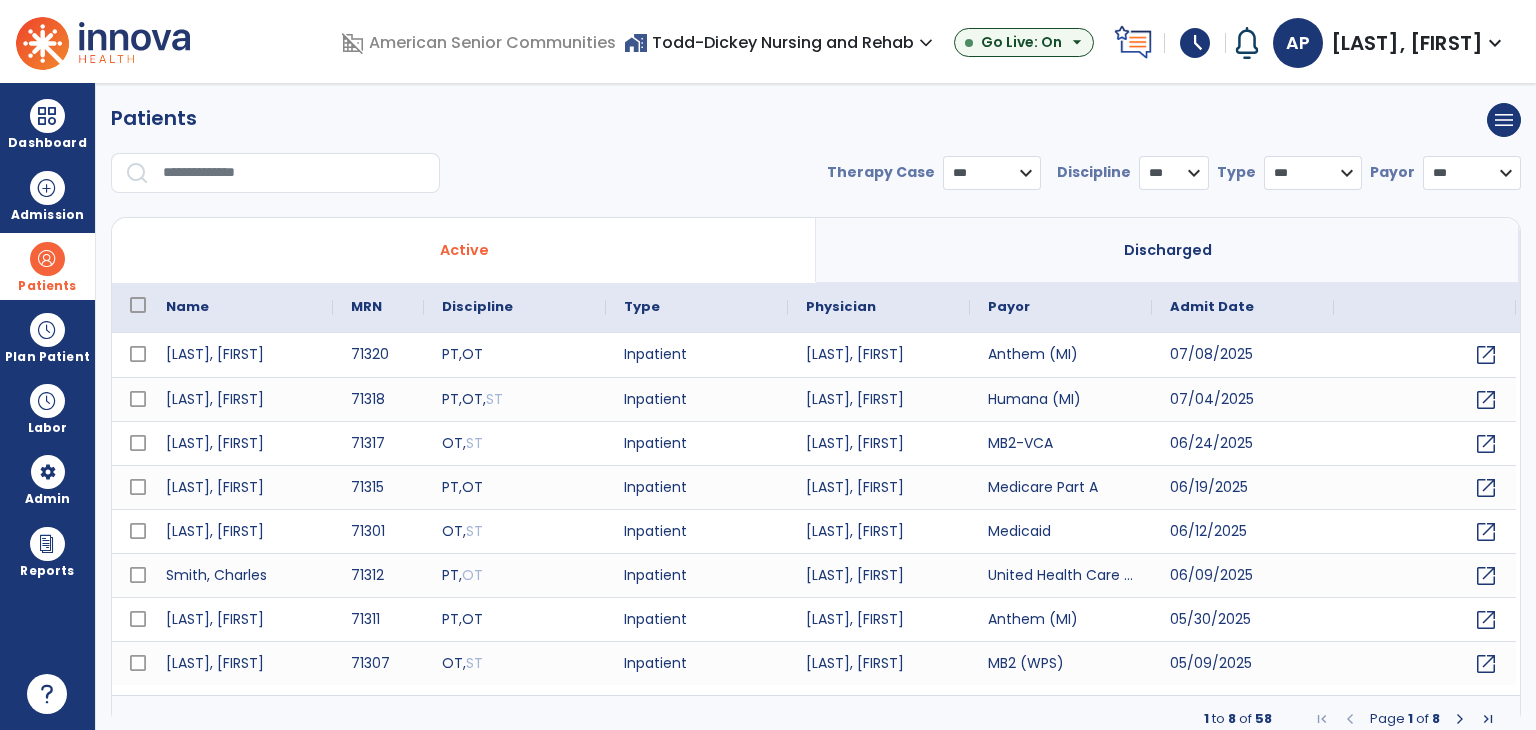 click at bounding box center [294, 173] 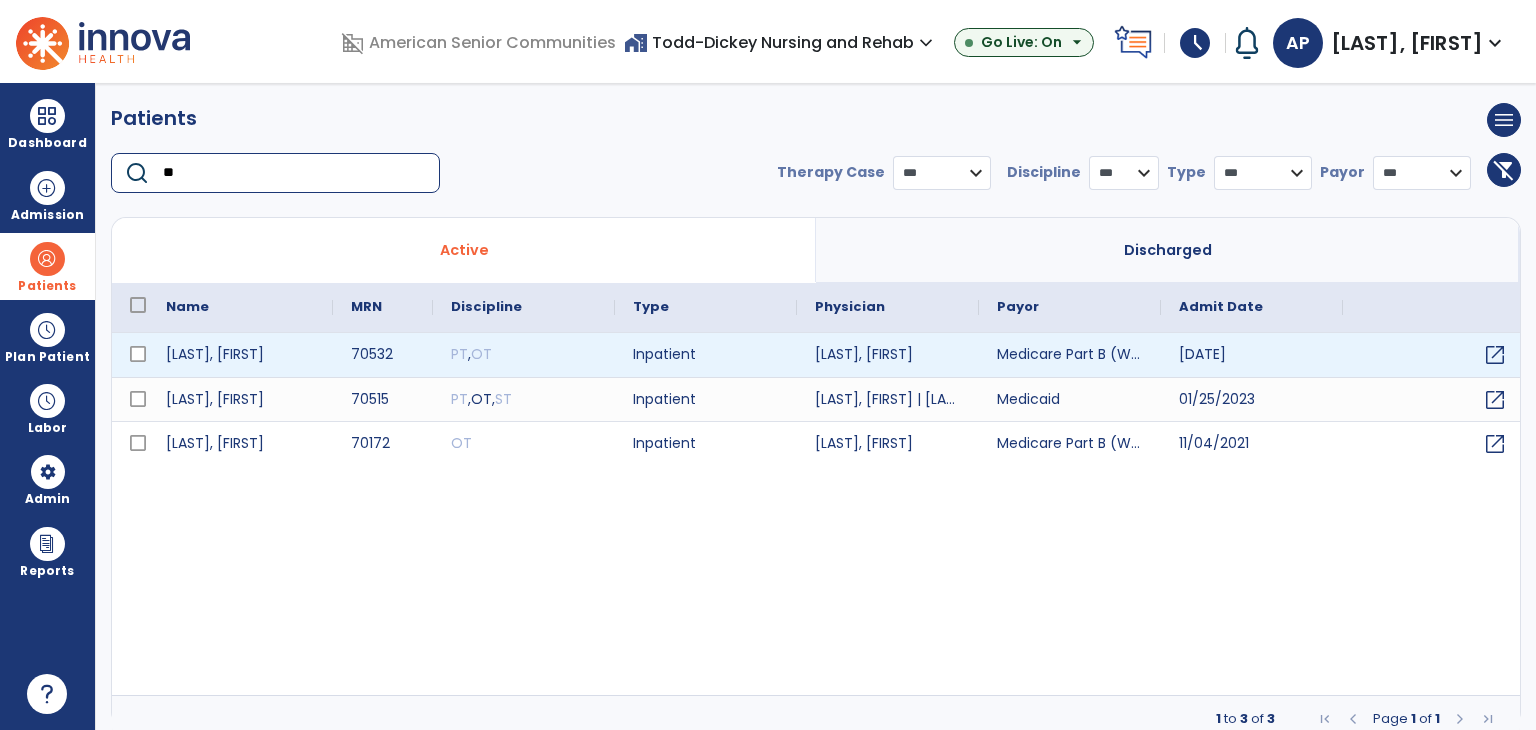 type on "**" 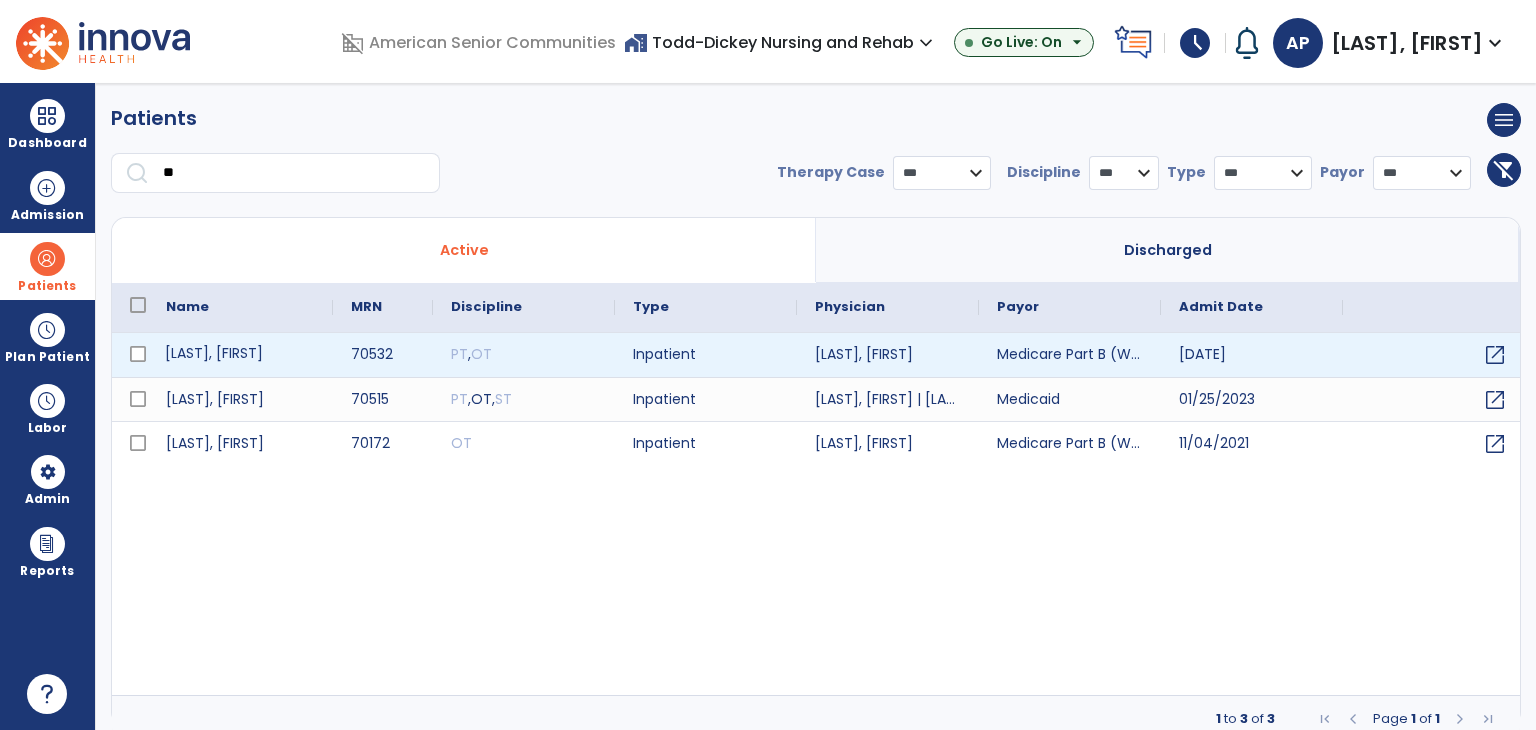 click on "[LAST], [FIRST]" at bounding box center [240, 355] 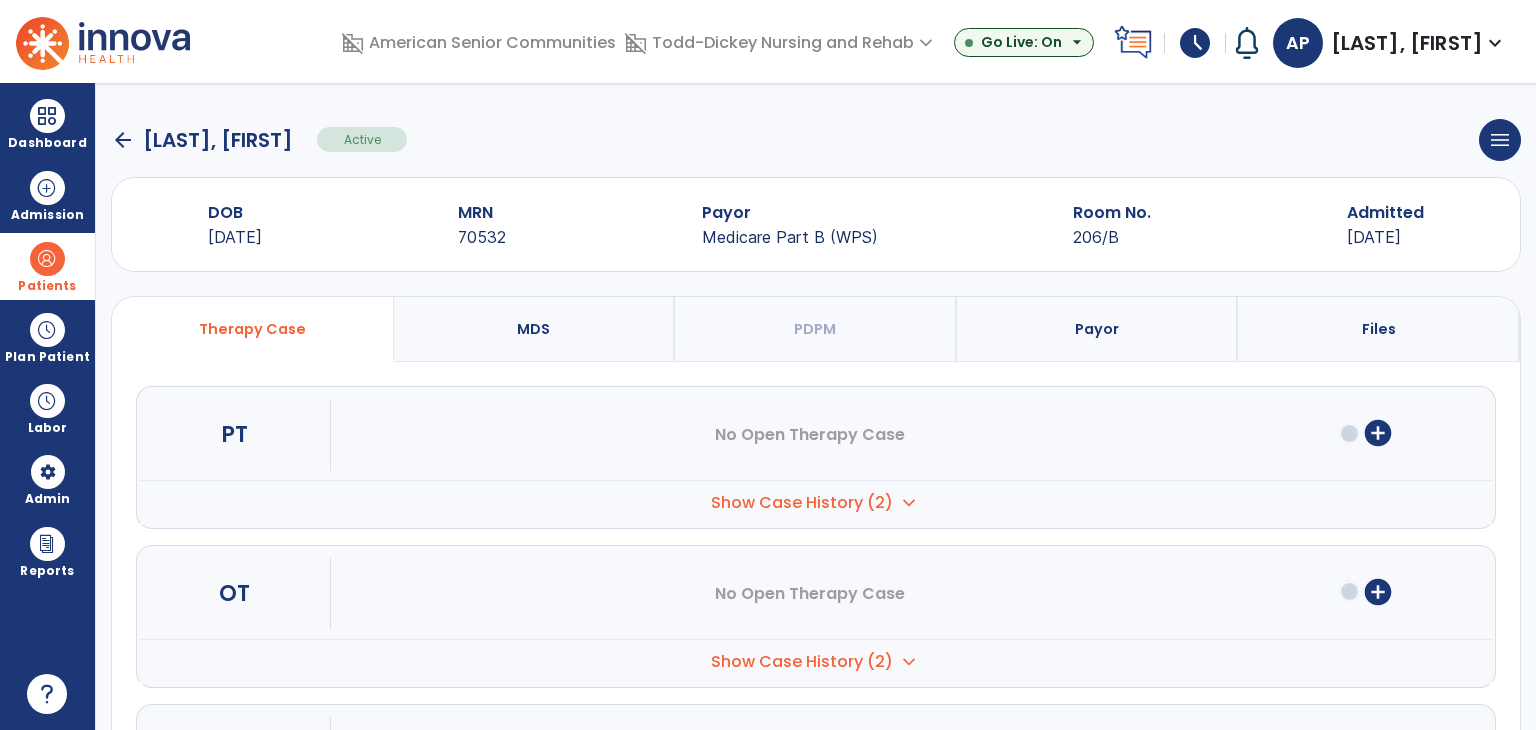 click on "Payor" at bounding box center (1097, 329) 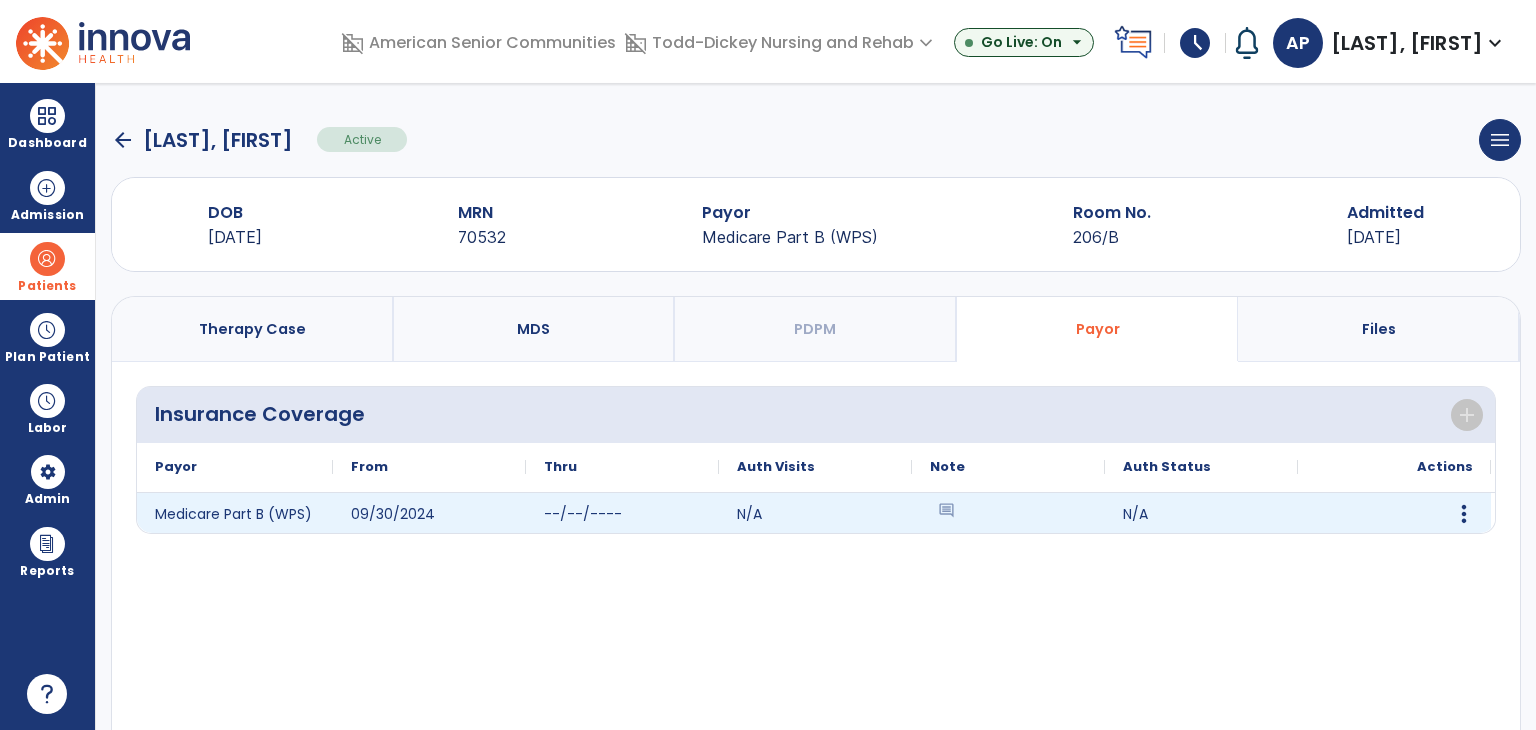 click 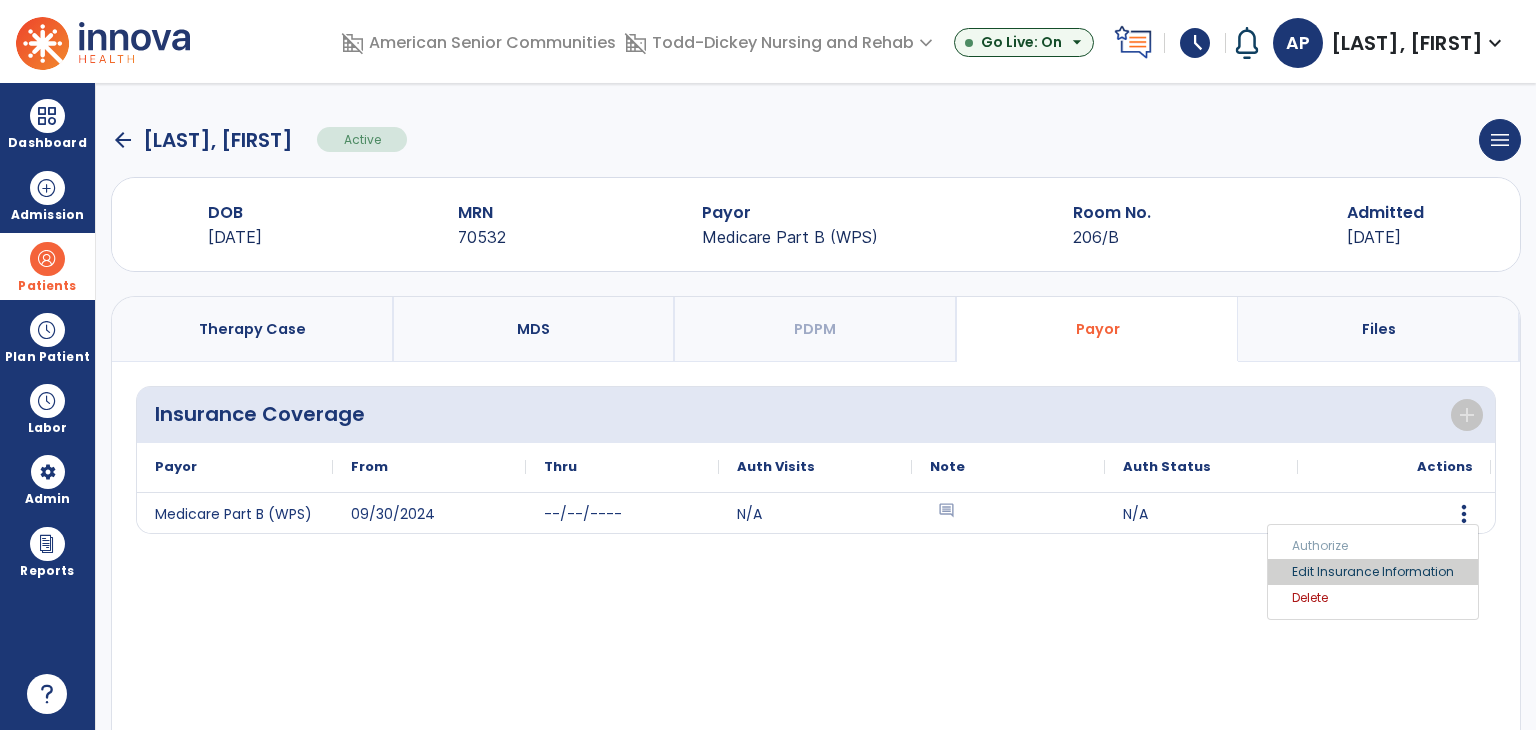 click on "Edit Insurance Information" at bounding box center [1373, 572] 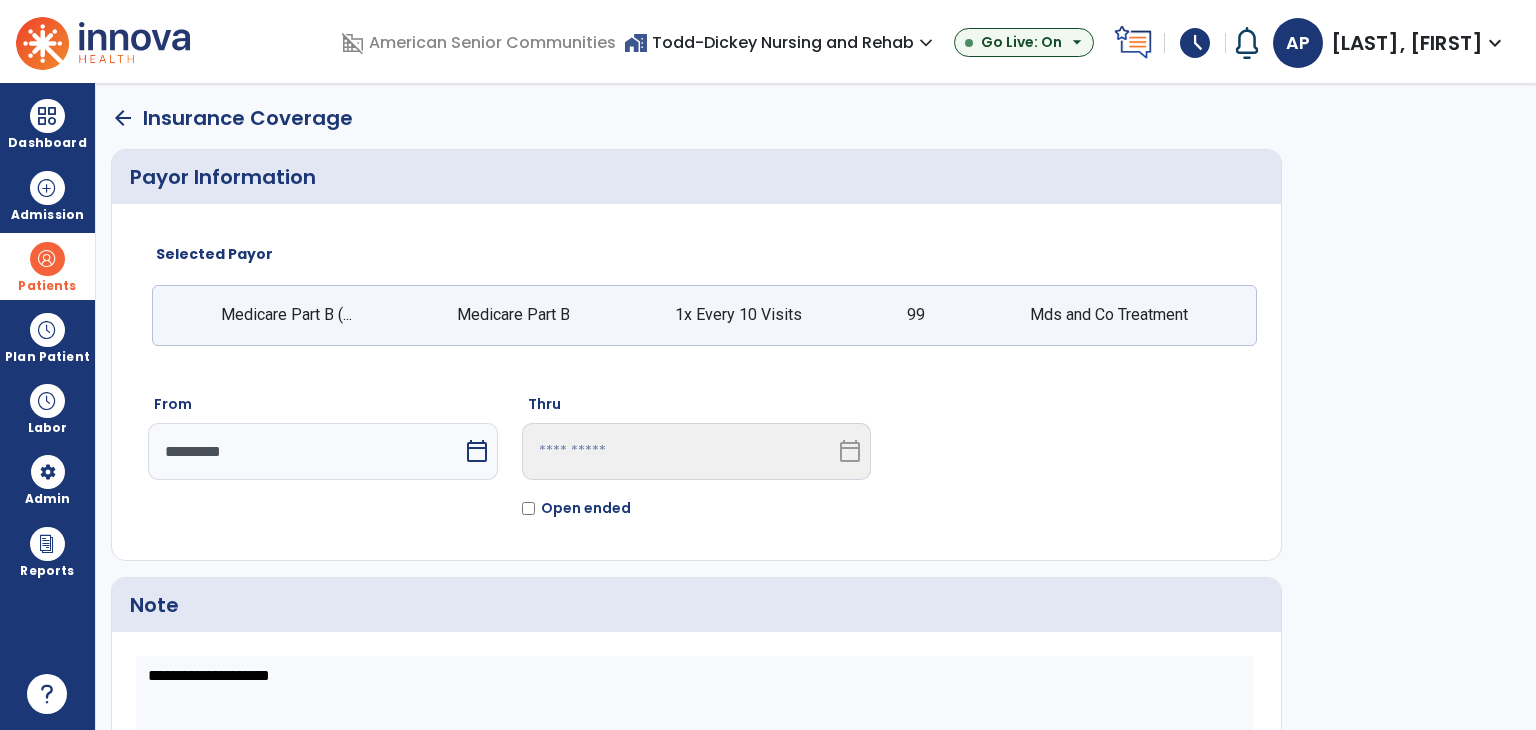 click on "Open ended" 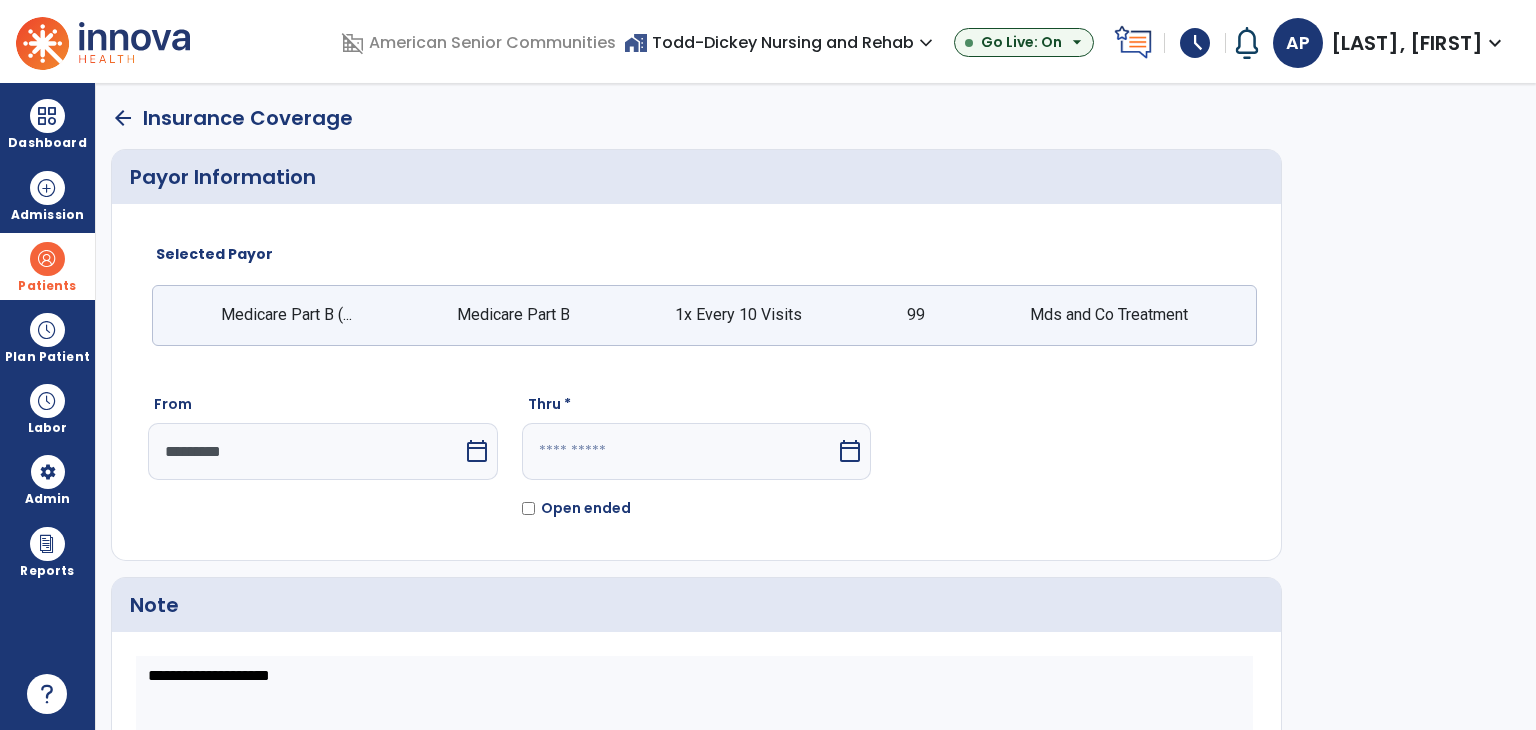 click at bounding box center (679, 451) 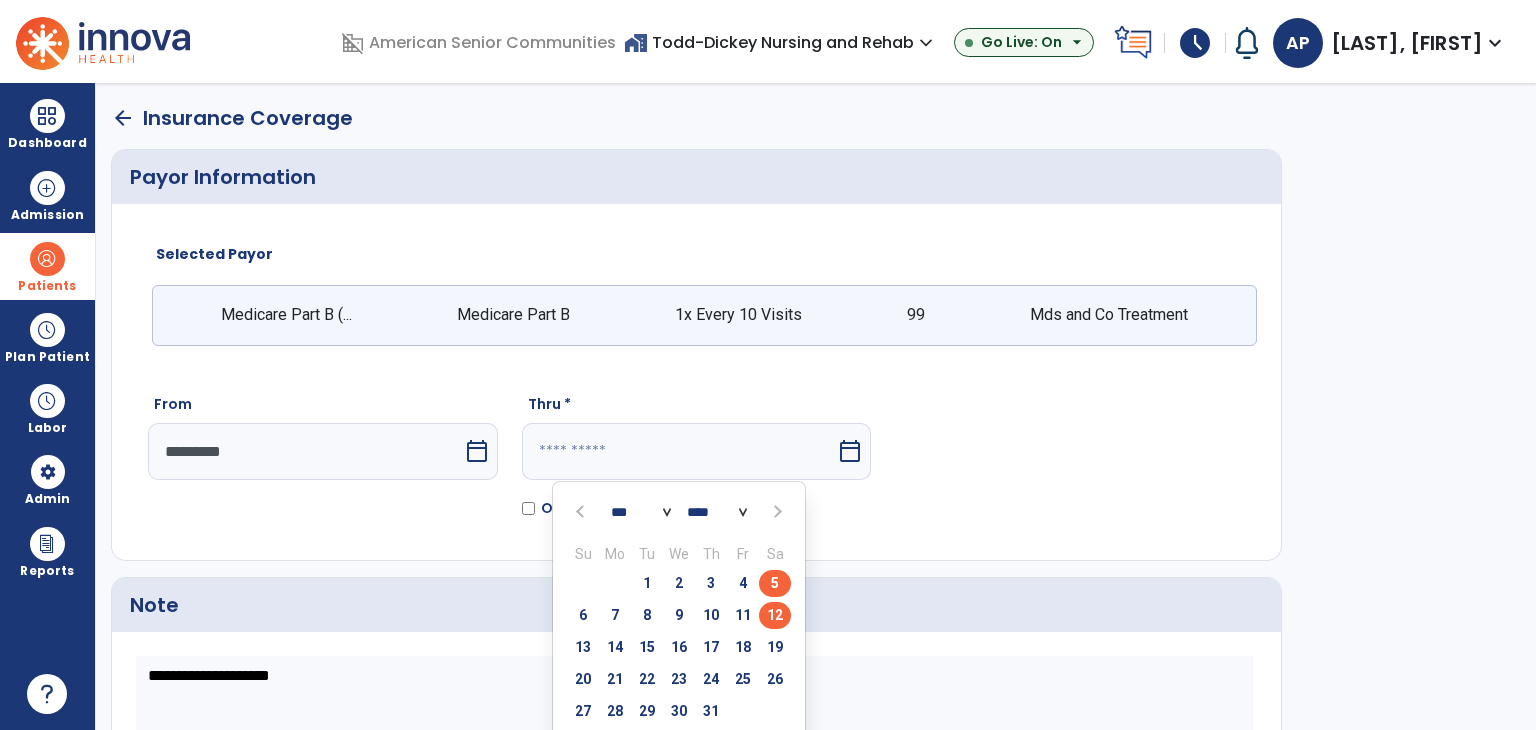 click on "5" at bounding box center (775, 583) 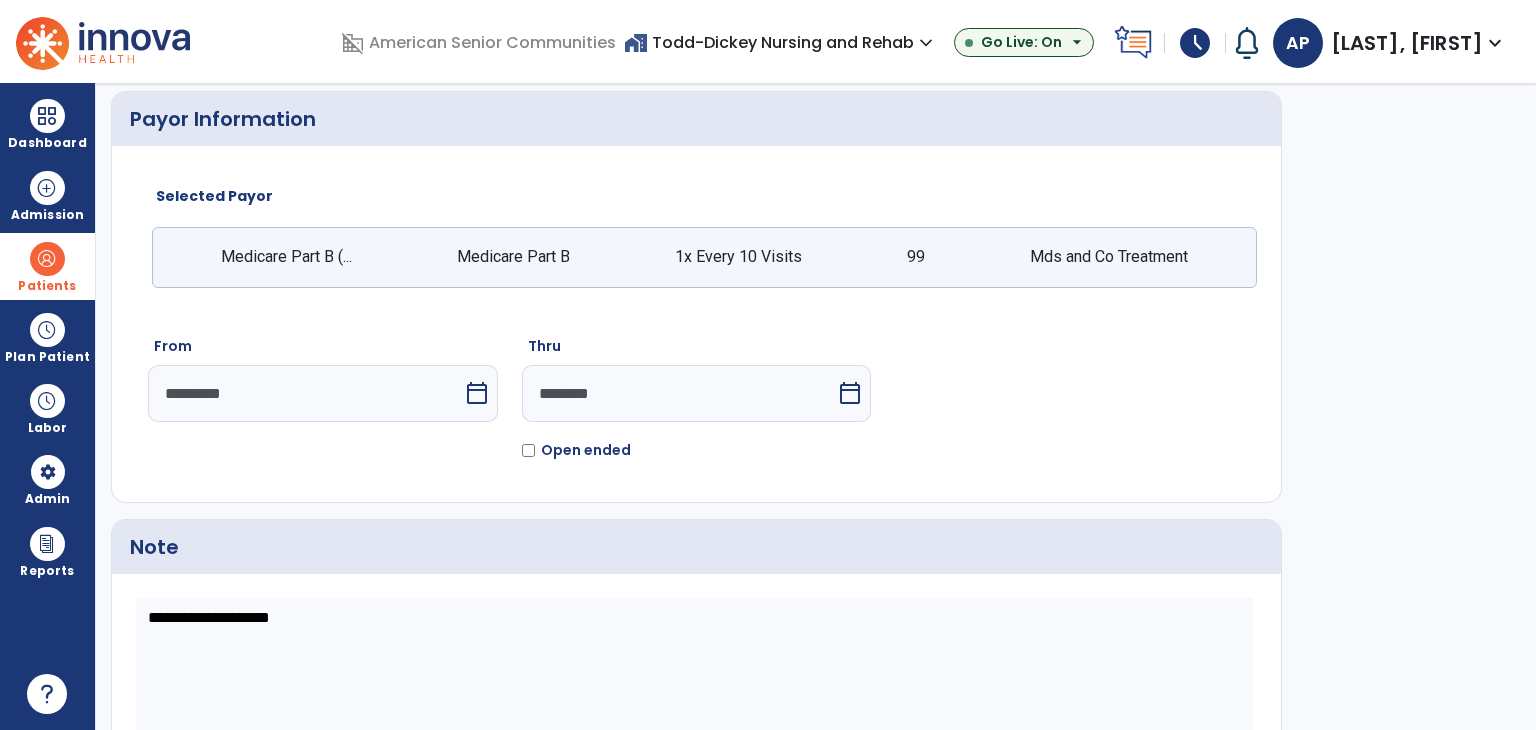 scroll, scrollTop: 177, scrollLeft: 0, axis: vertical 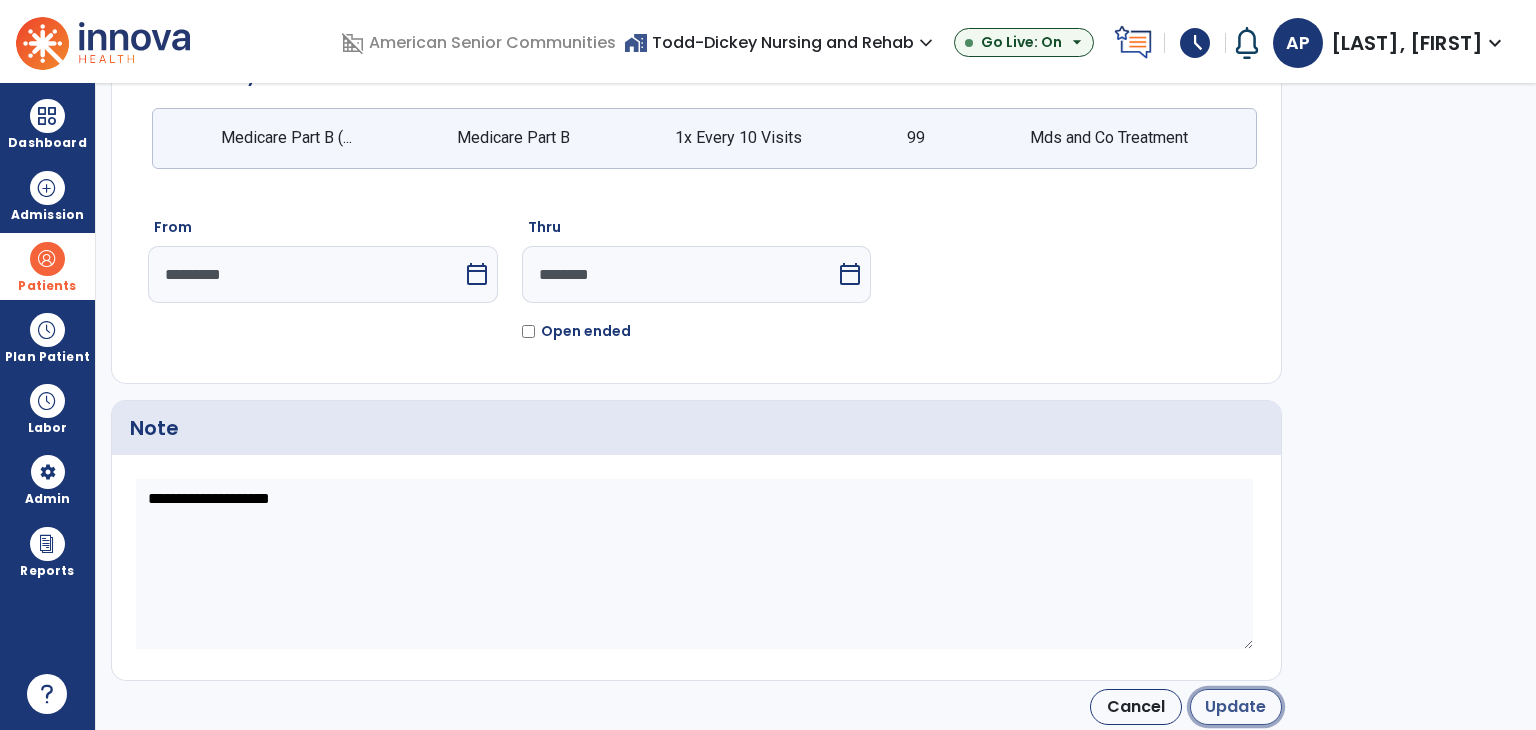 click on "Update" 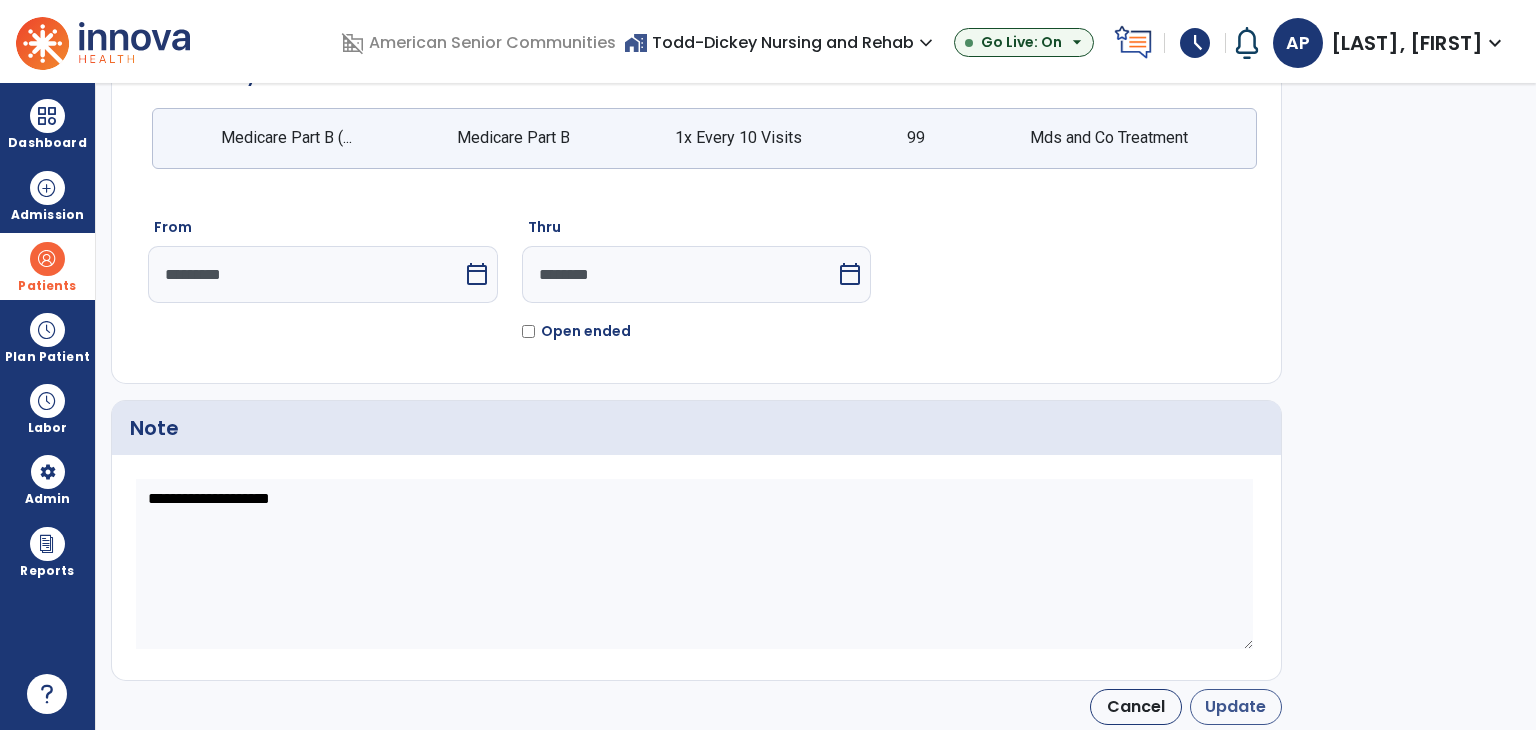 type on "*********" 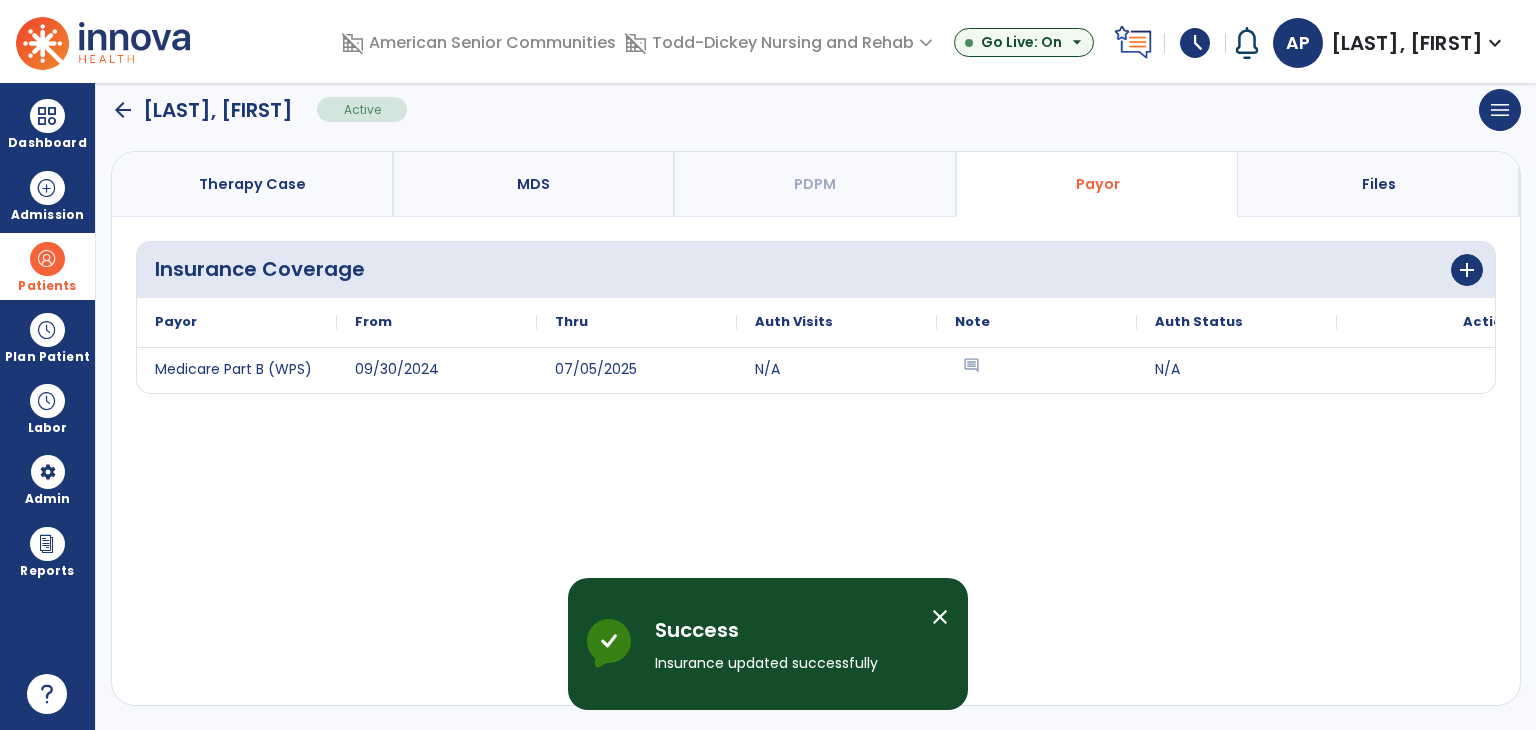 scroll, scrollTop: 143, scrollLeft: 0, axis: vertical 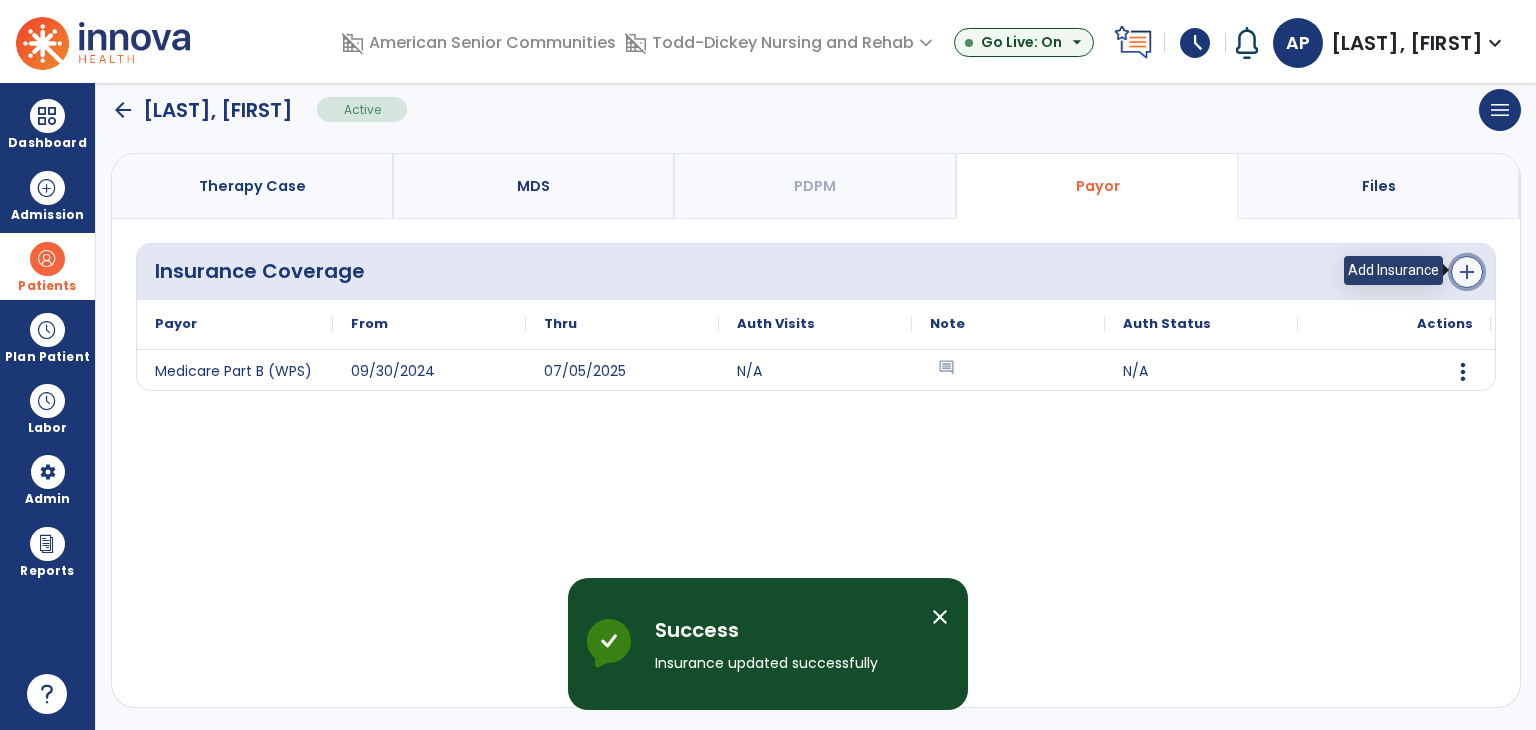 click on "add" 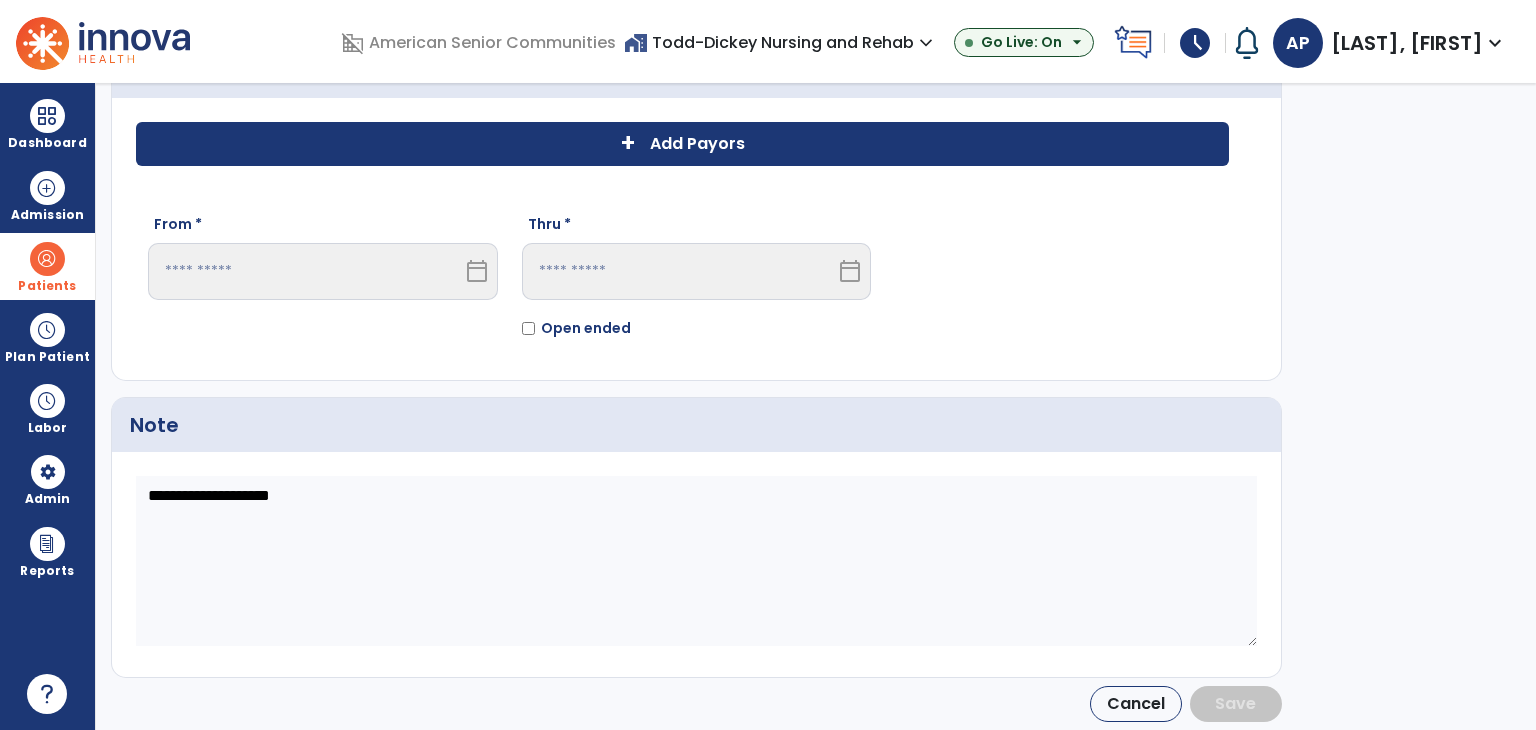 scroll, scrollTop: 104, scrollLeft: 0, axis: vertical 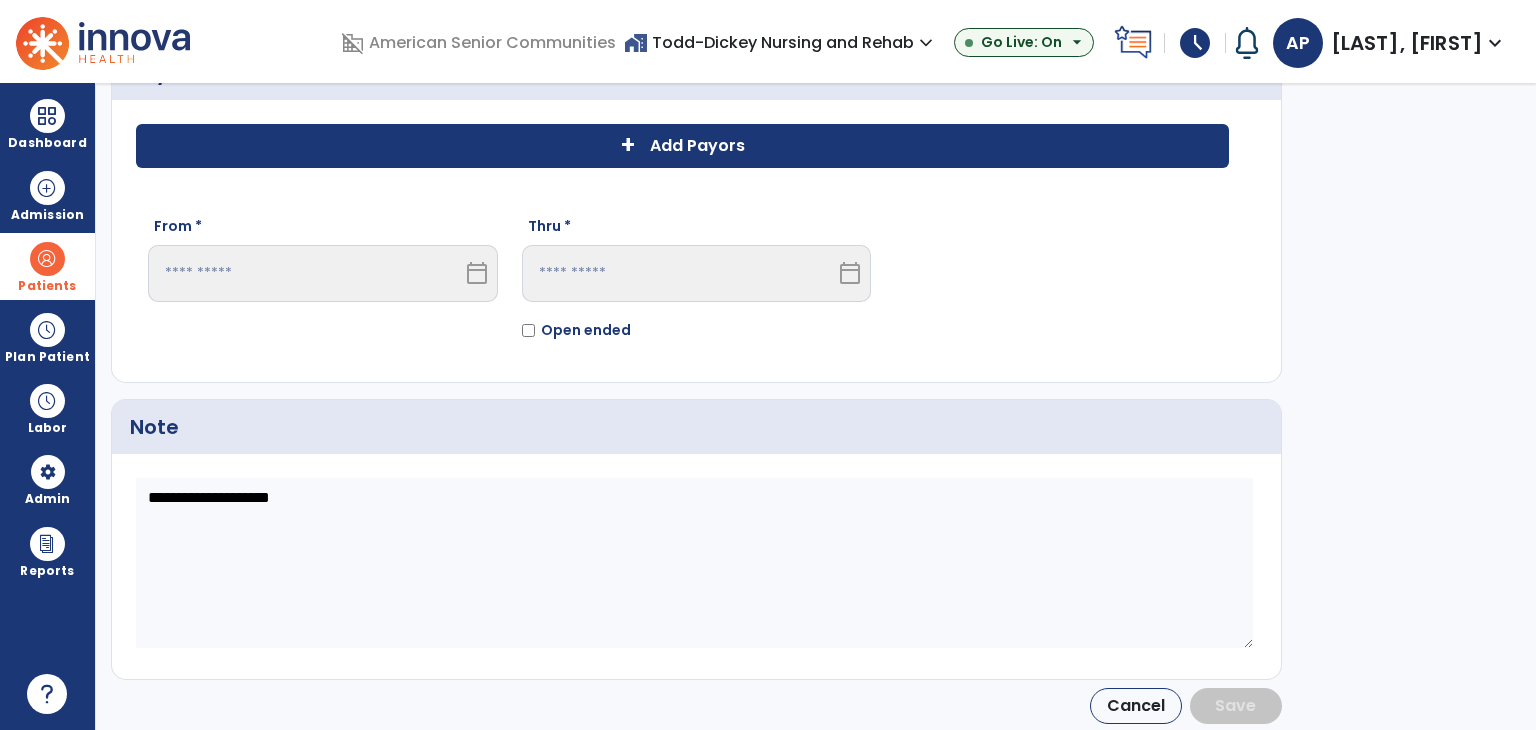 click on "+ Add Payors" 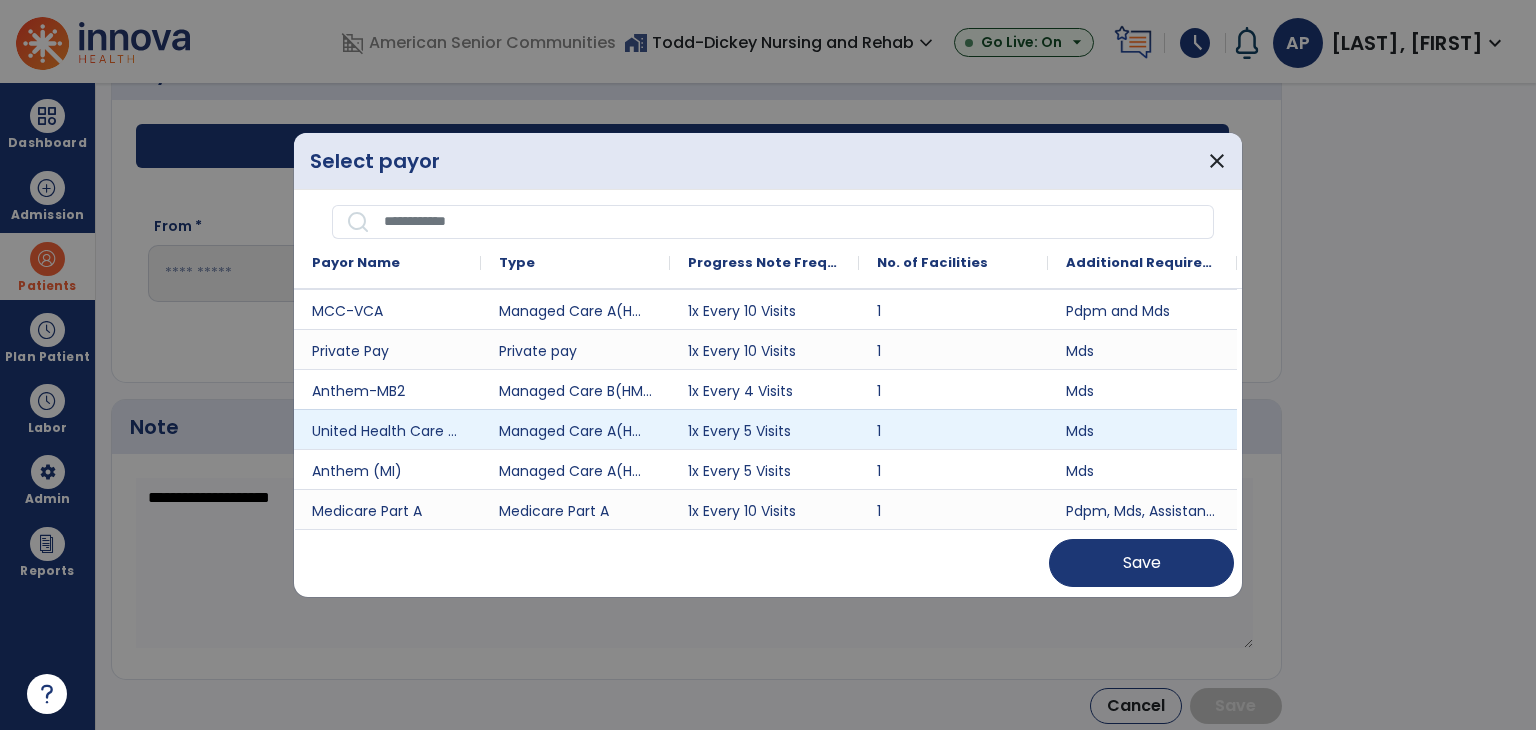 scroll, scrollTop: 500, scrollLeft: 0, axis: vertical 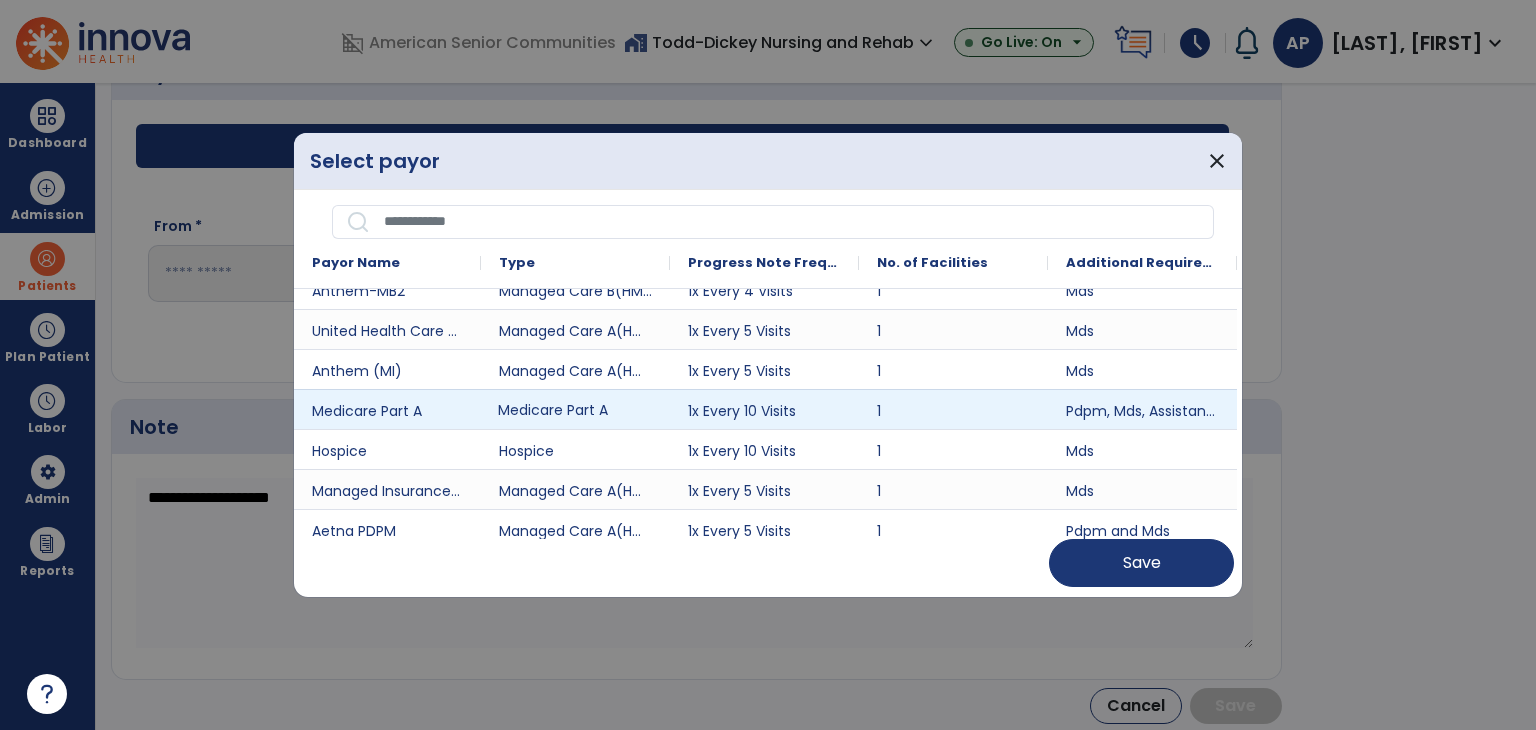 click on "Medicare Part A" at bounding box center (575, 409) 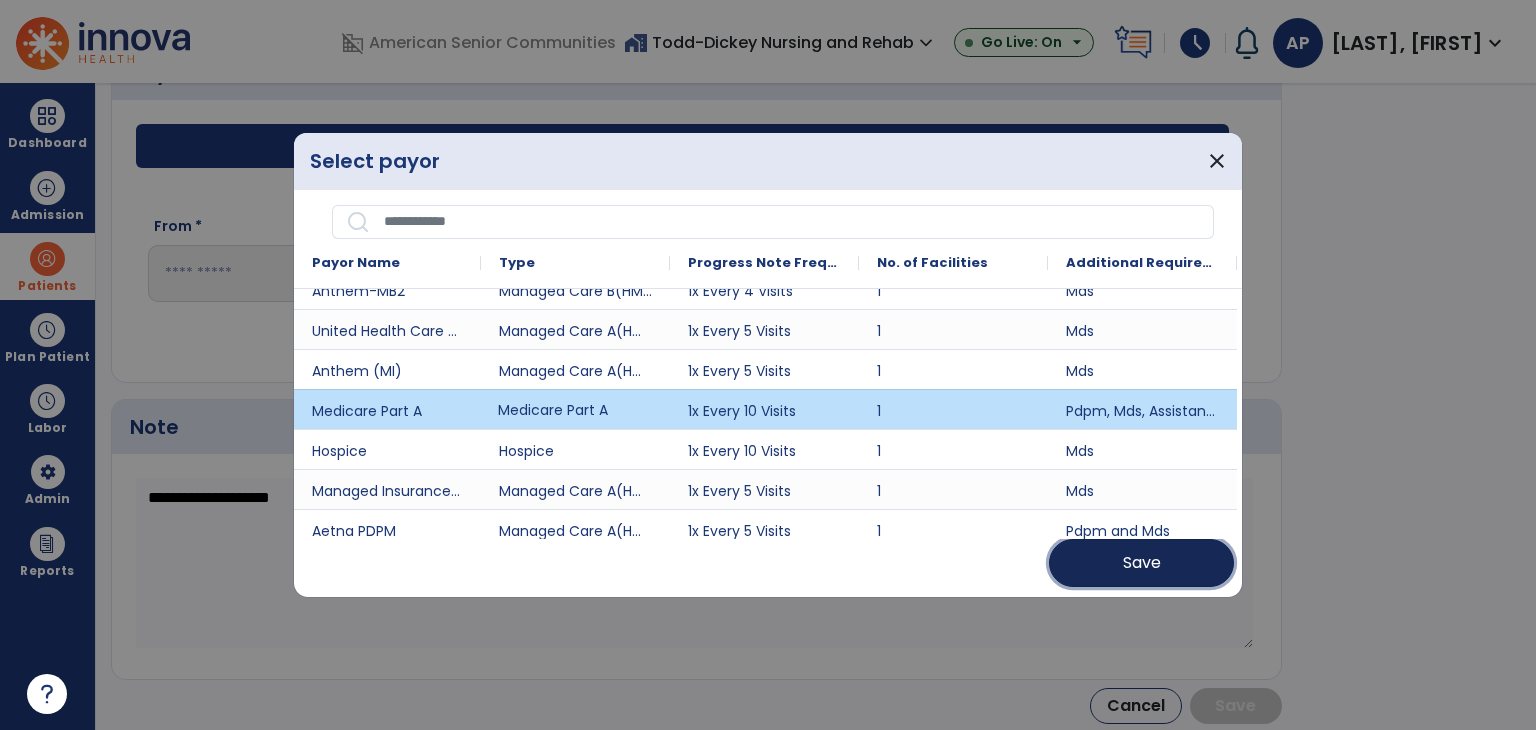 click on "Save" at bounding box center (1141, 563) 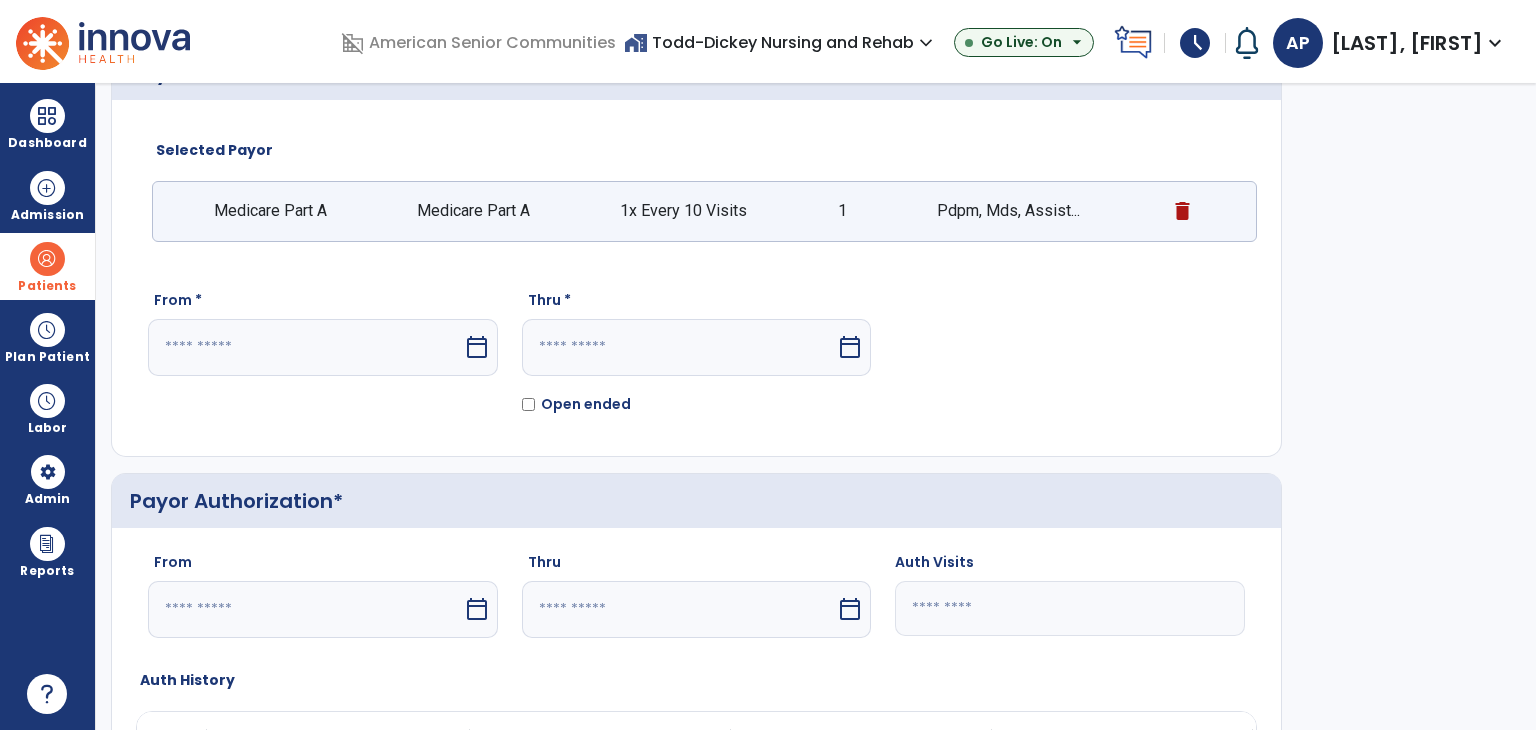 click at bounding box center (305, 347) 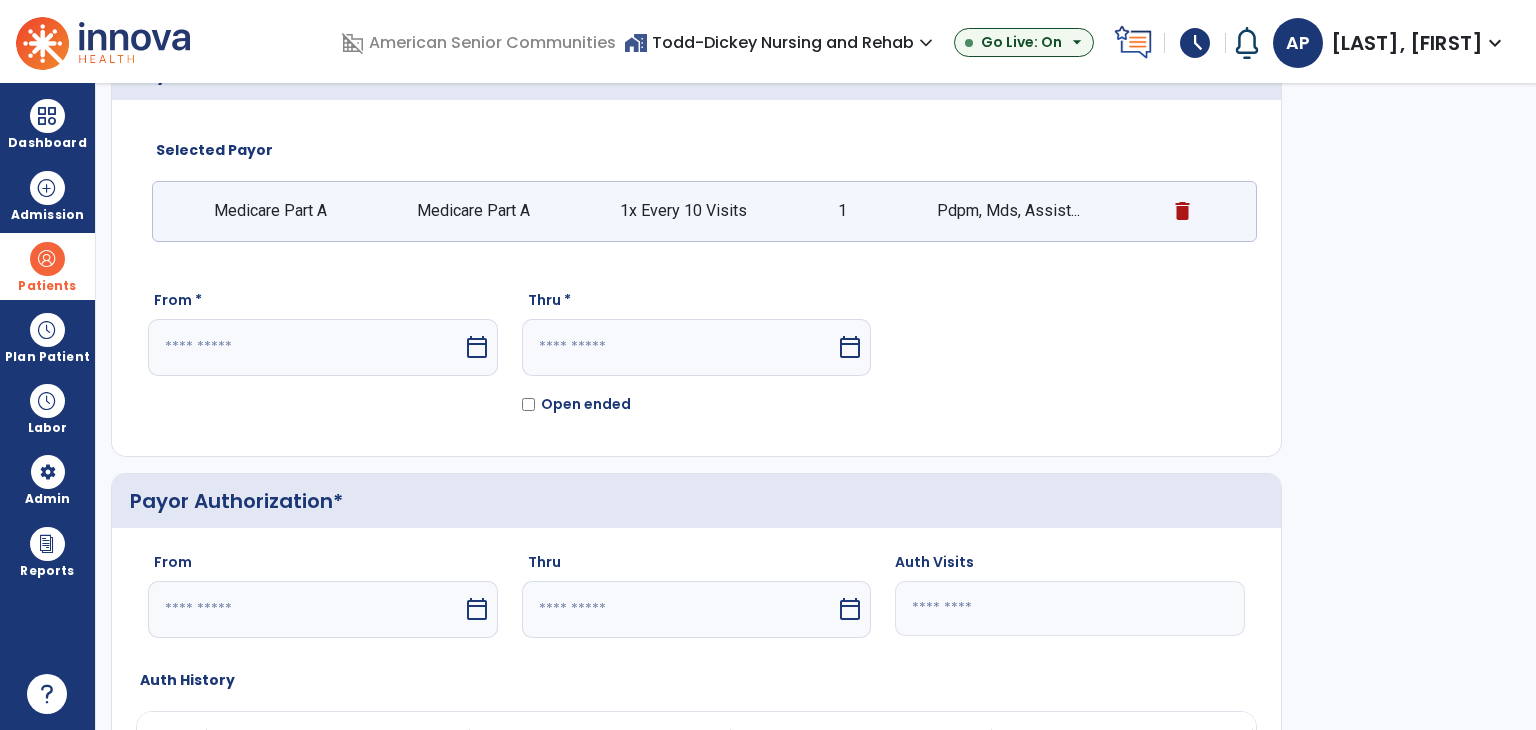 select on "*" 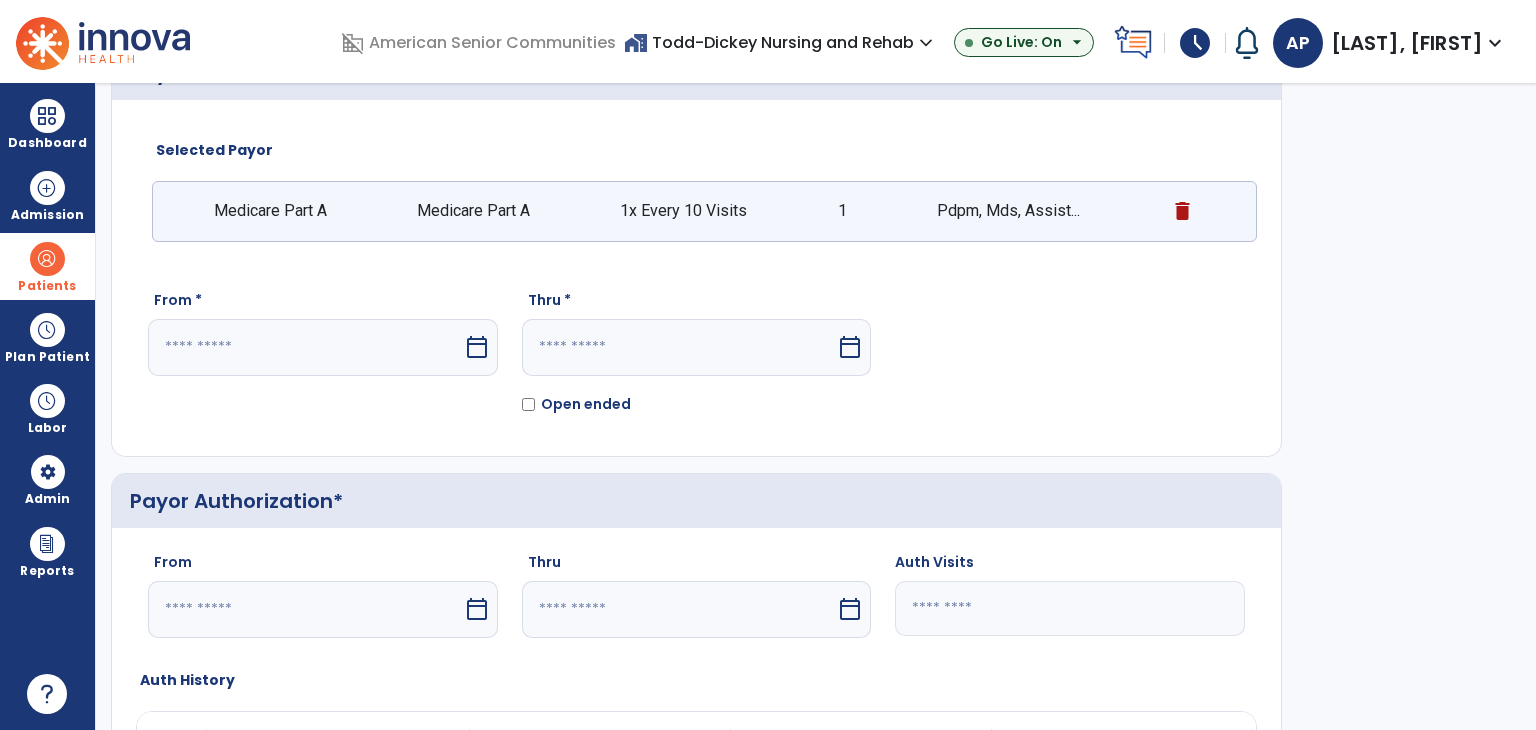 select on "****" 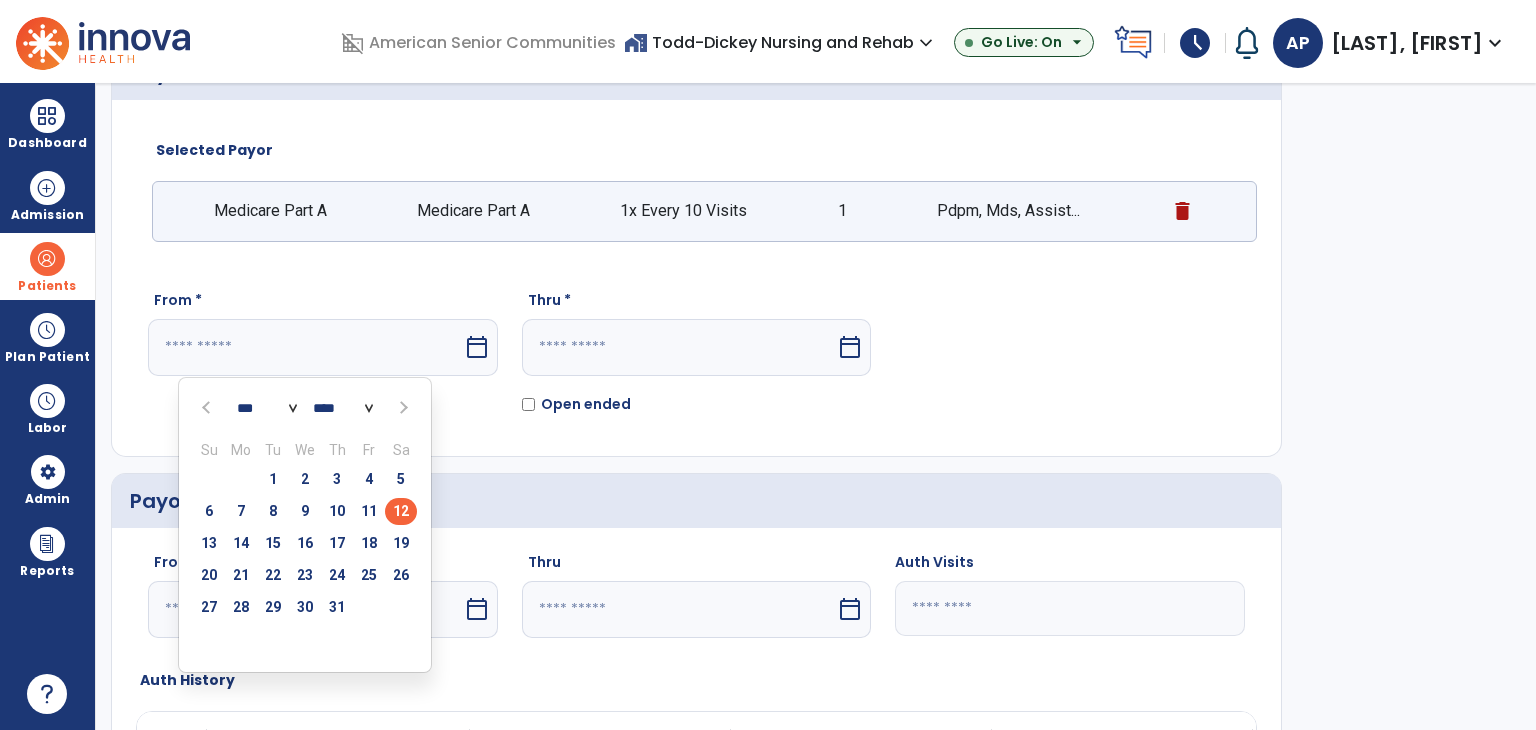 click on "10" at bounding box center (337, 511) 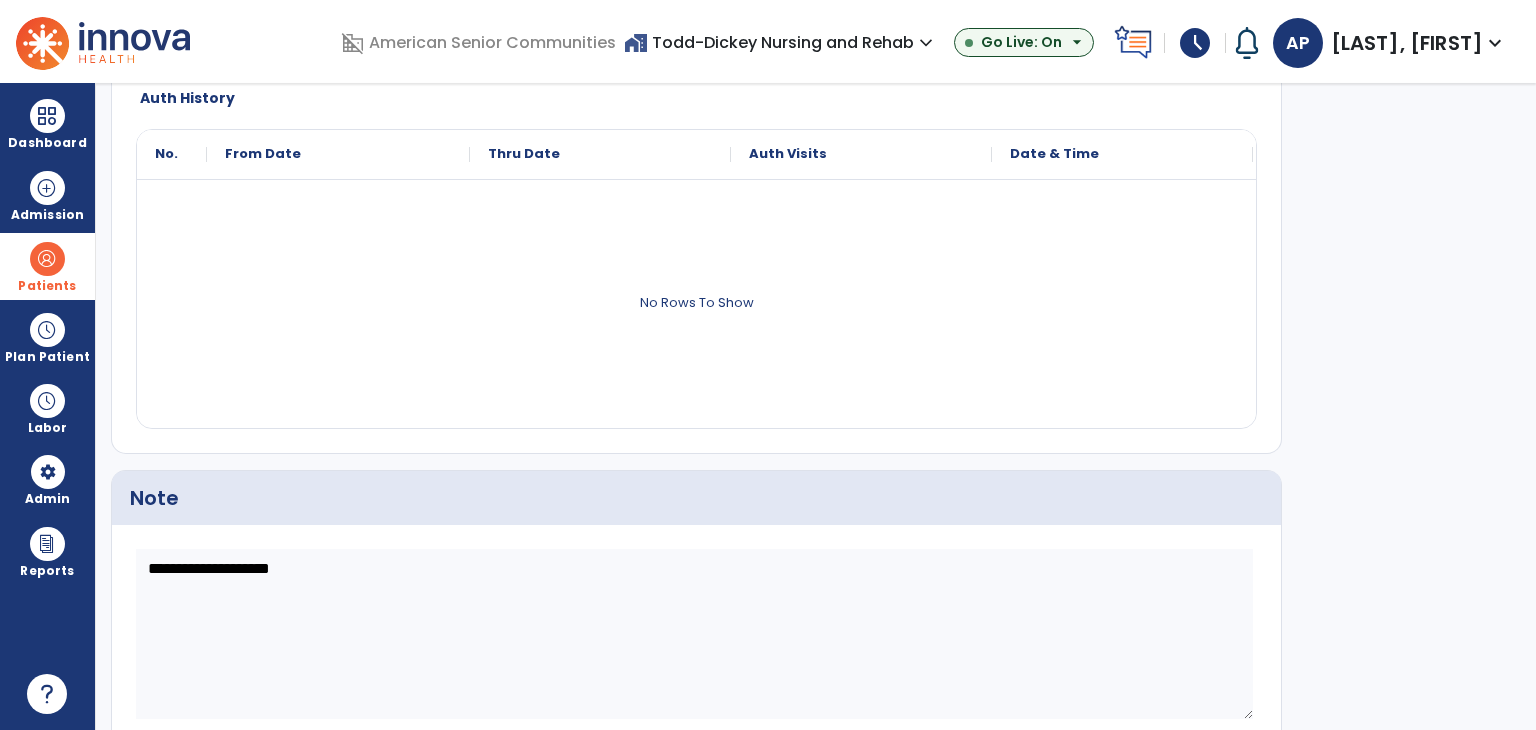 scroll, scrollTop: 756, scrollLeft: 0, axis: vertical 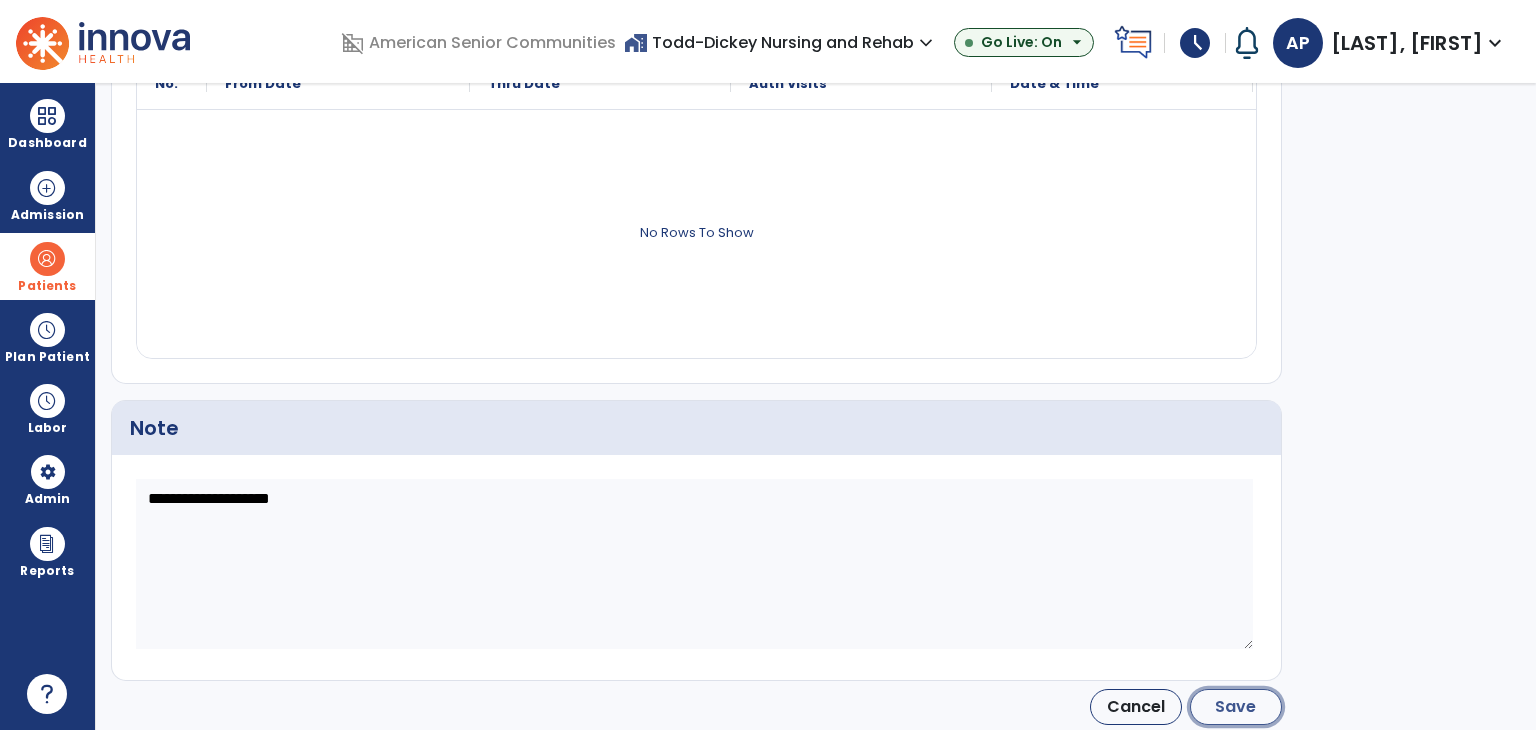 click on "Save" 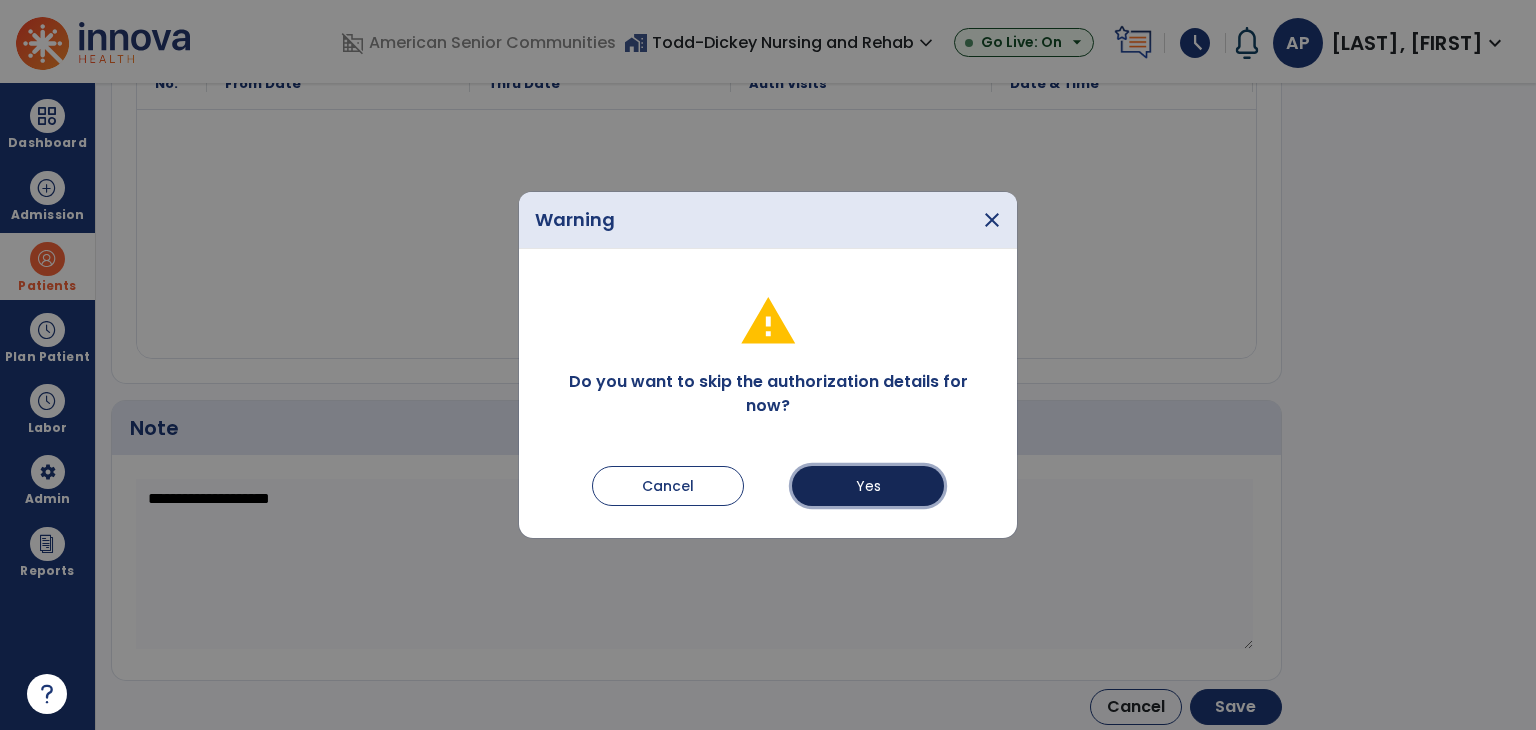 click on "Yes" at bounding box center (868, 486) 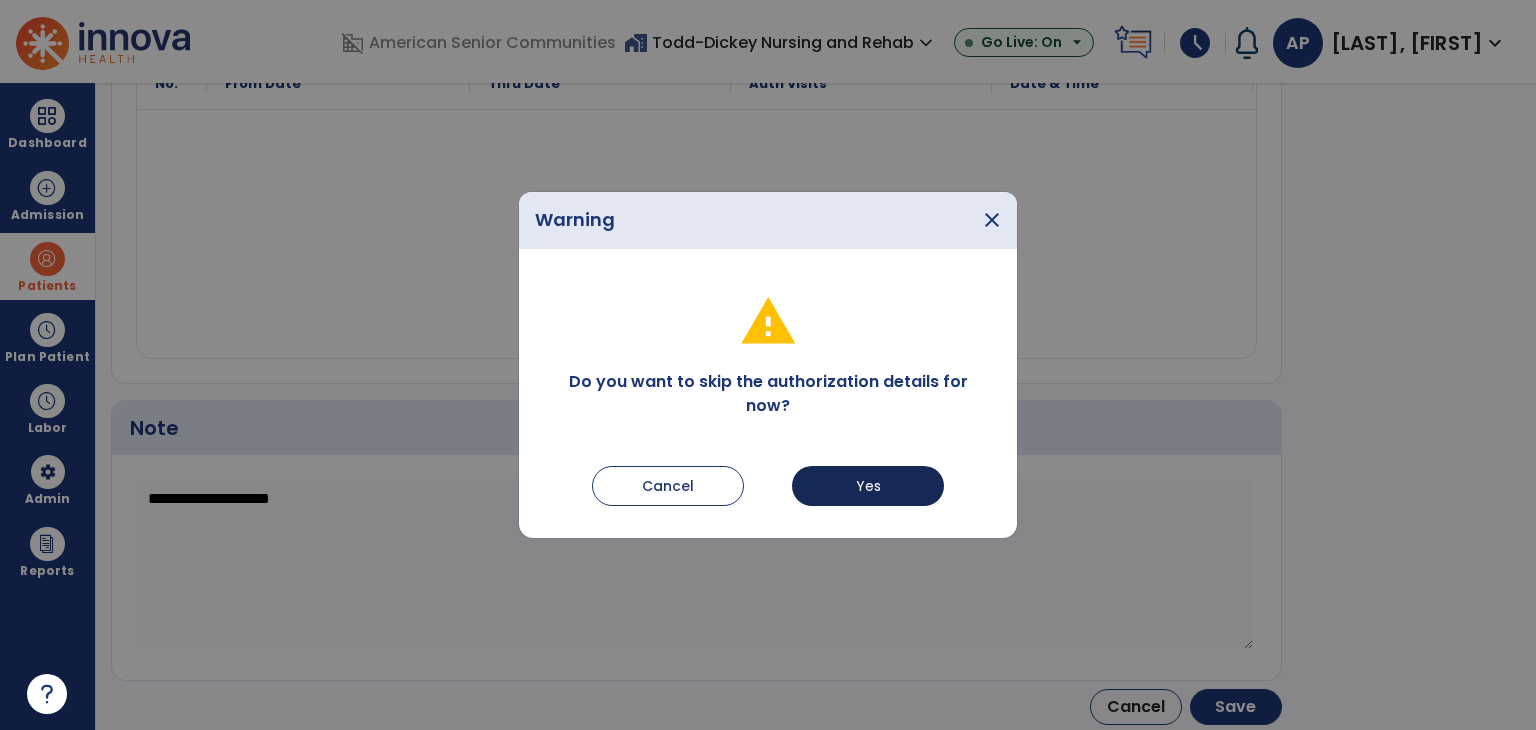type on "*********" 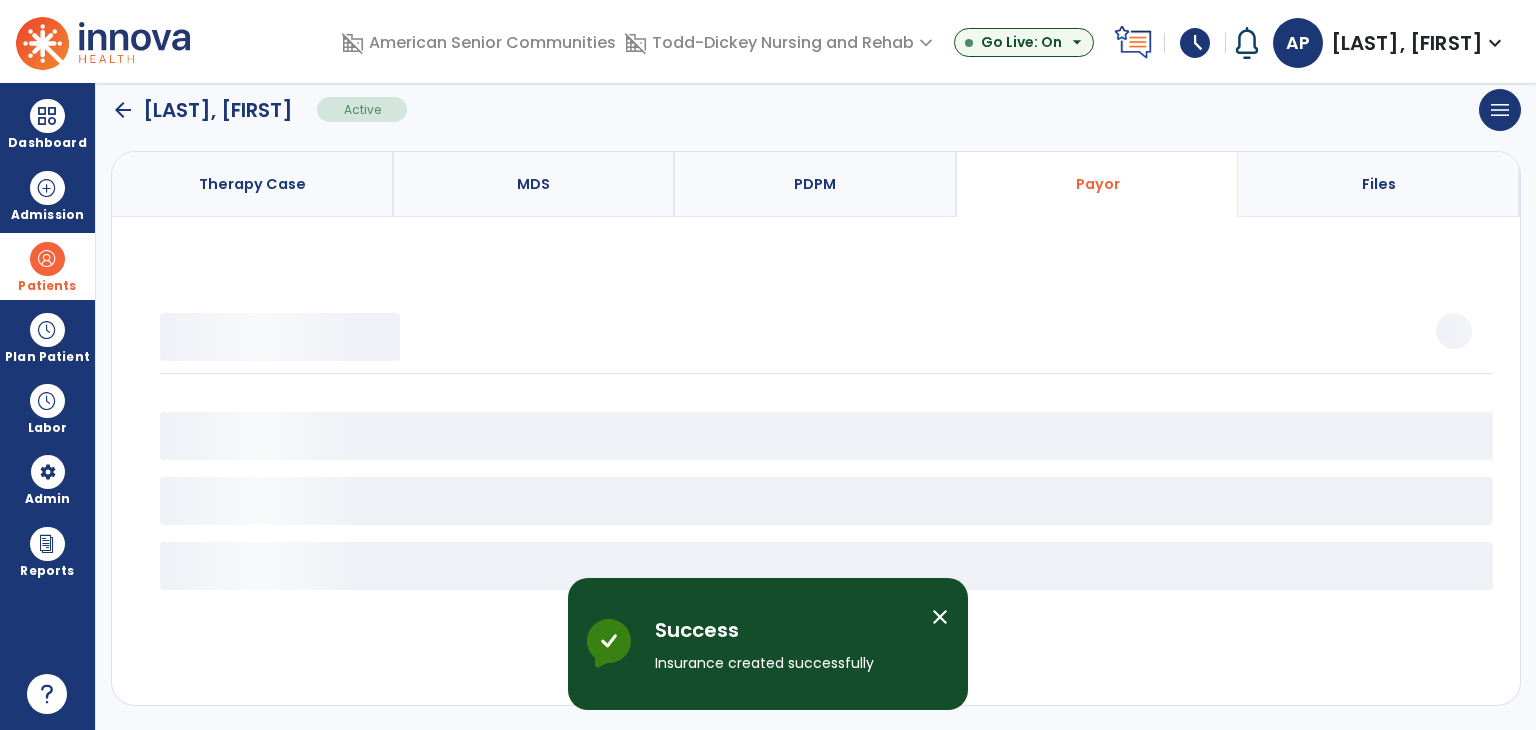 scroll, scrollTop: 143, scrollLeft: 0, axis: vertical 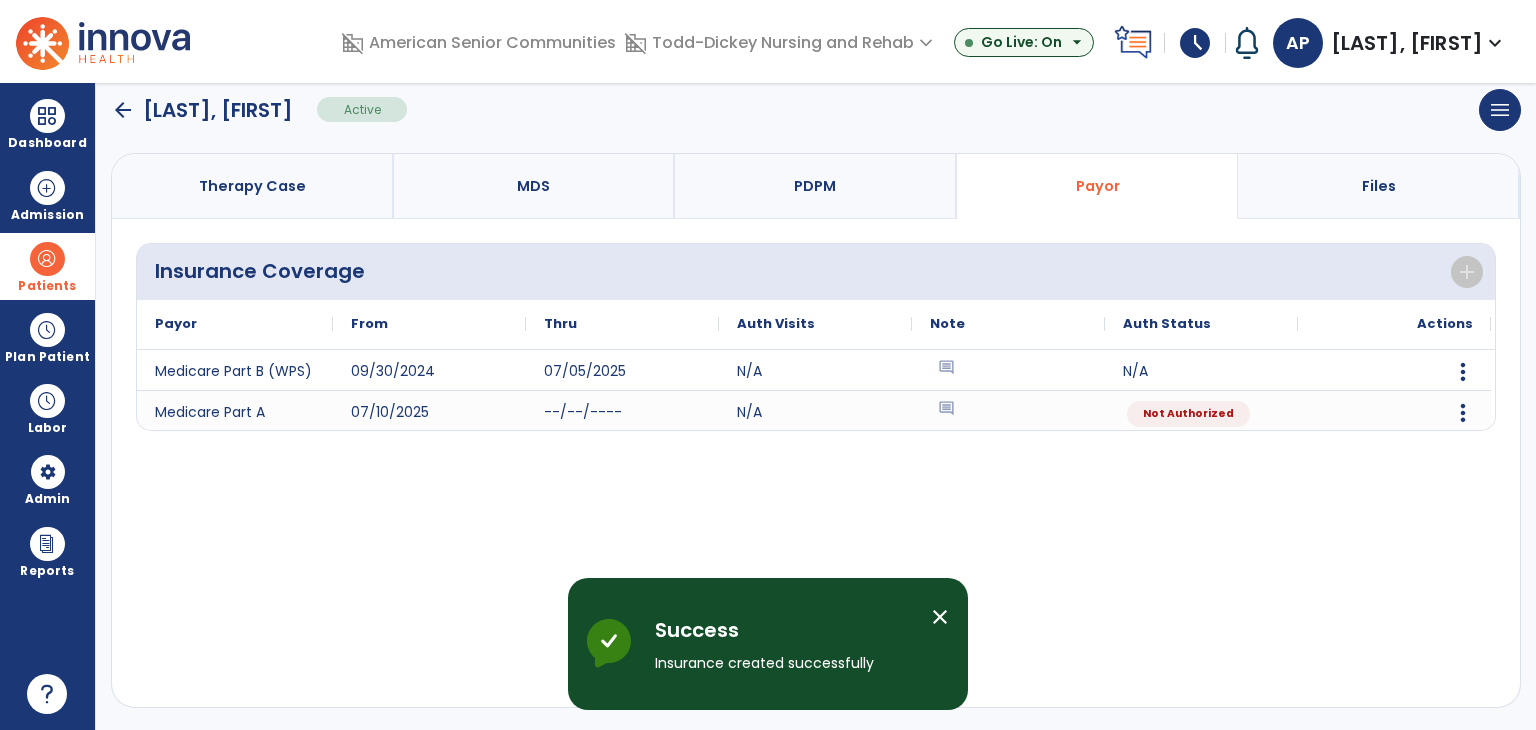 click on "Therapy Case" at bounding box center (252, 186) 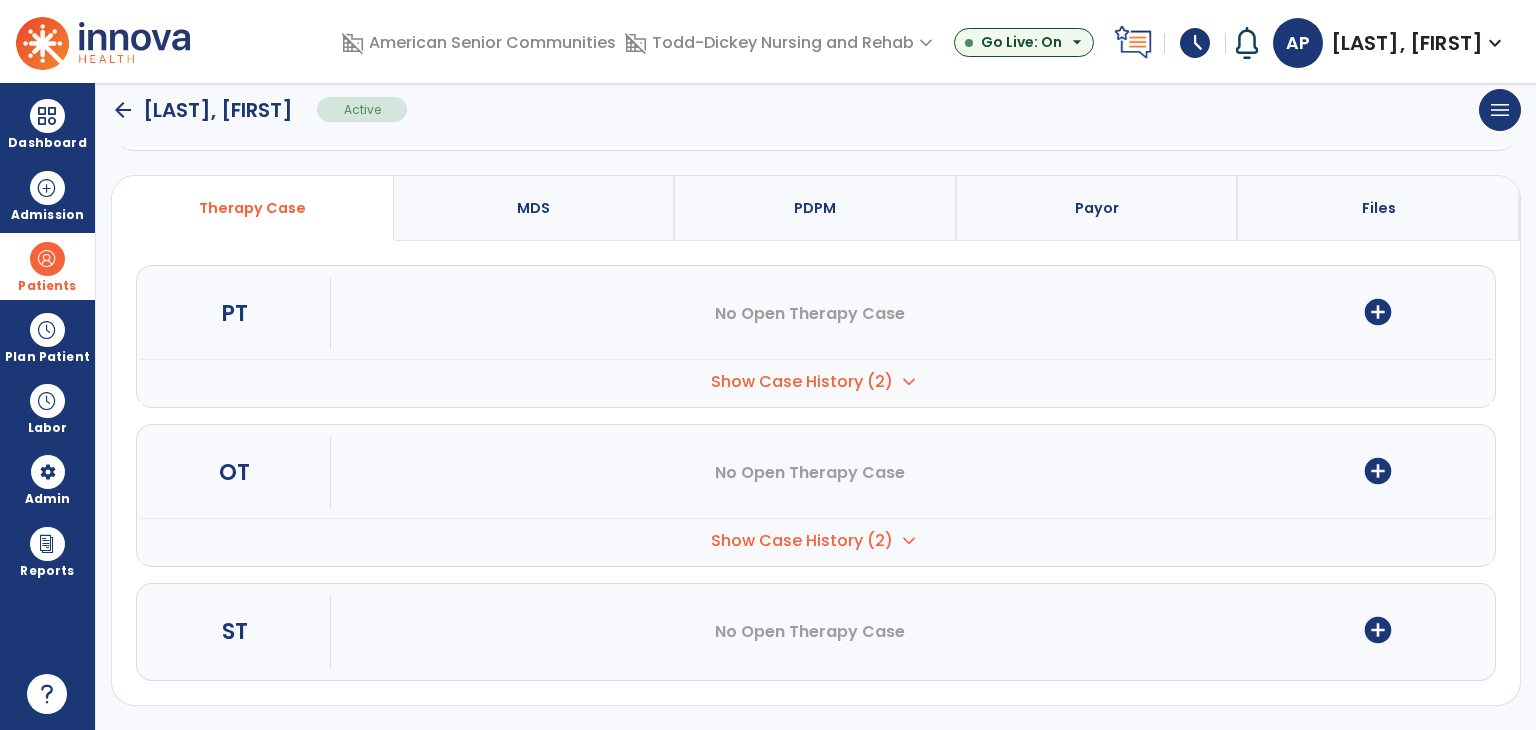 scroll, scrollTop: 117, scrollLeft: 0, axis: vertical 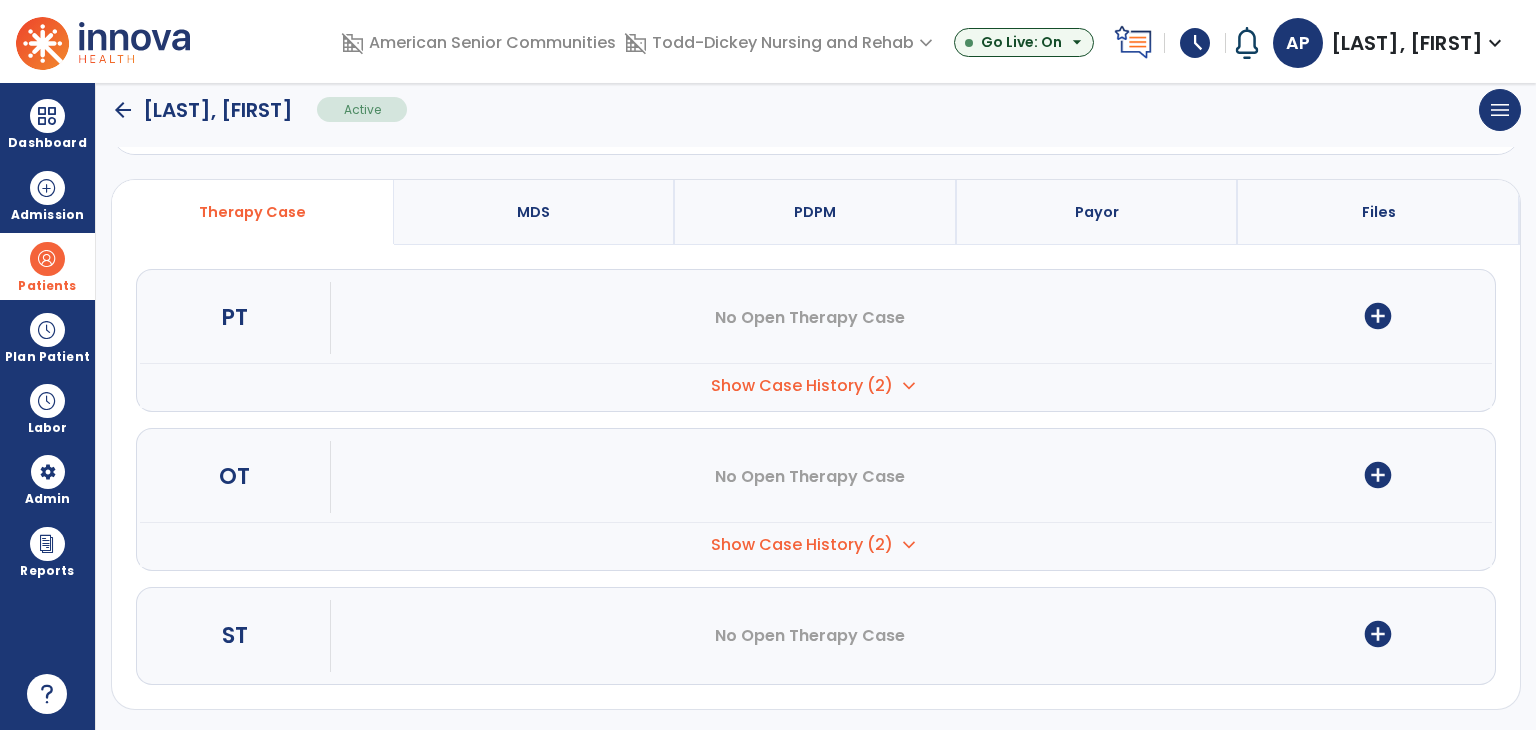click on "add_circle" at bounding box center [1378, 475] 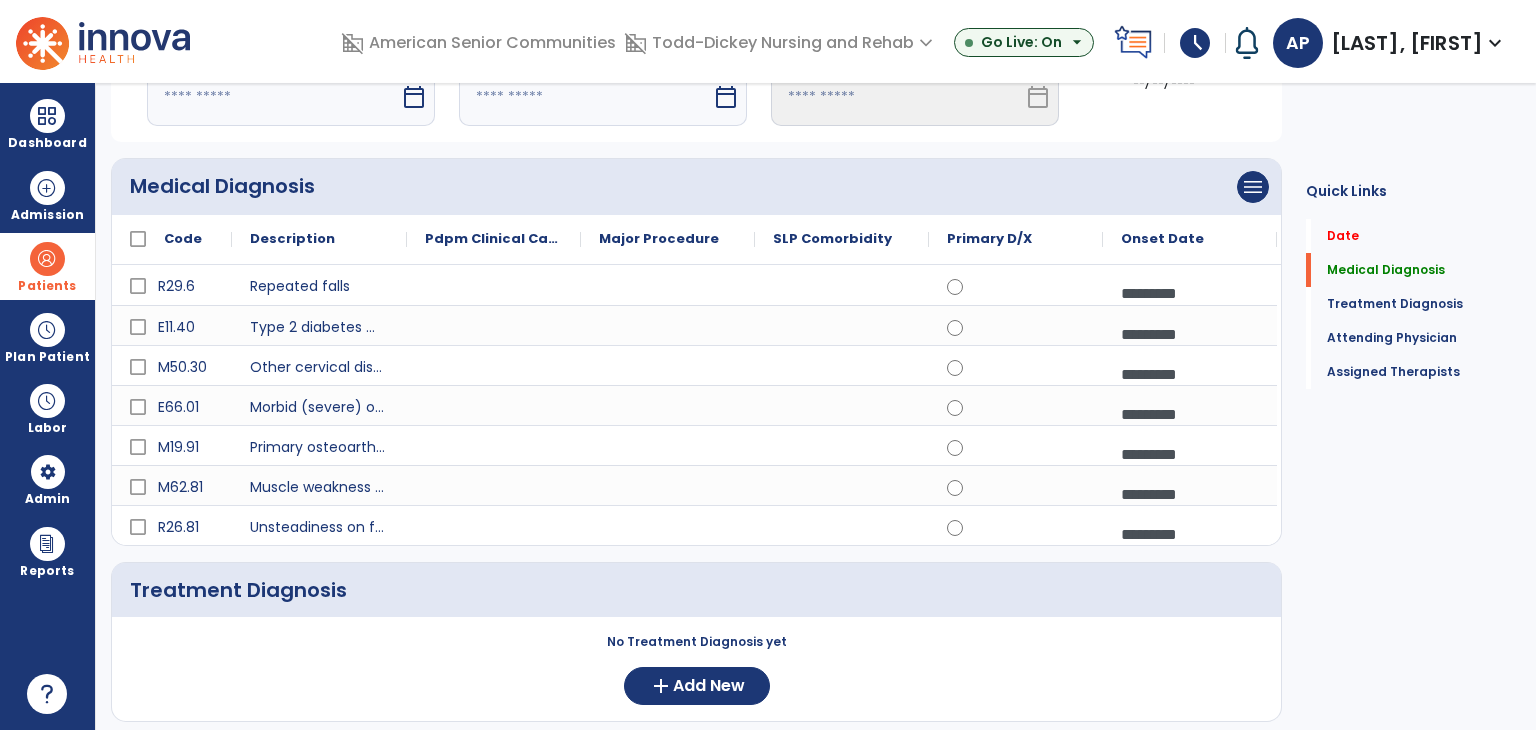 click at bounding box center (273, 97) 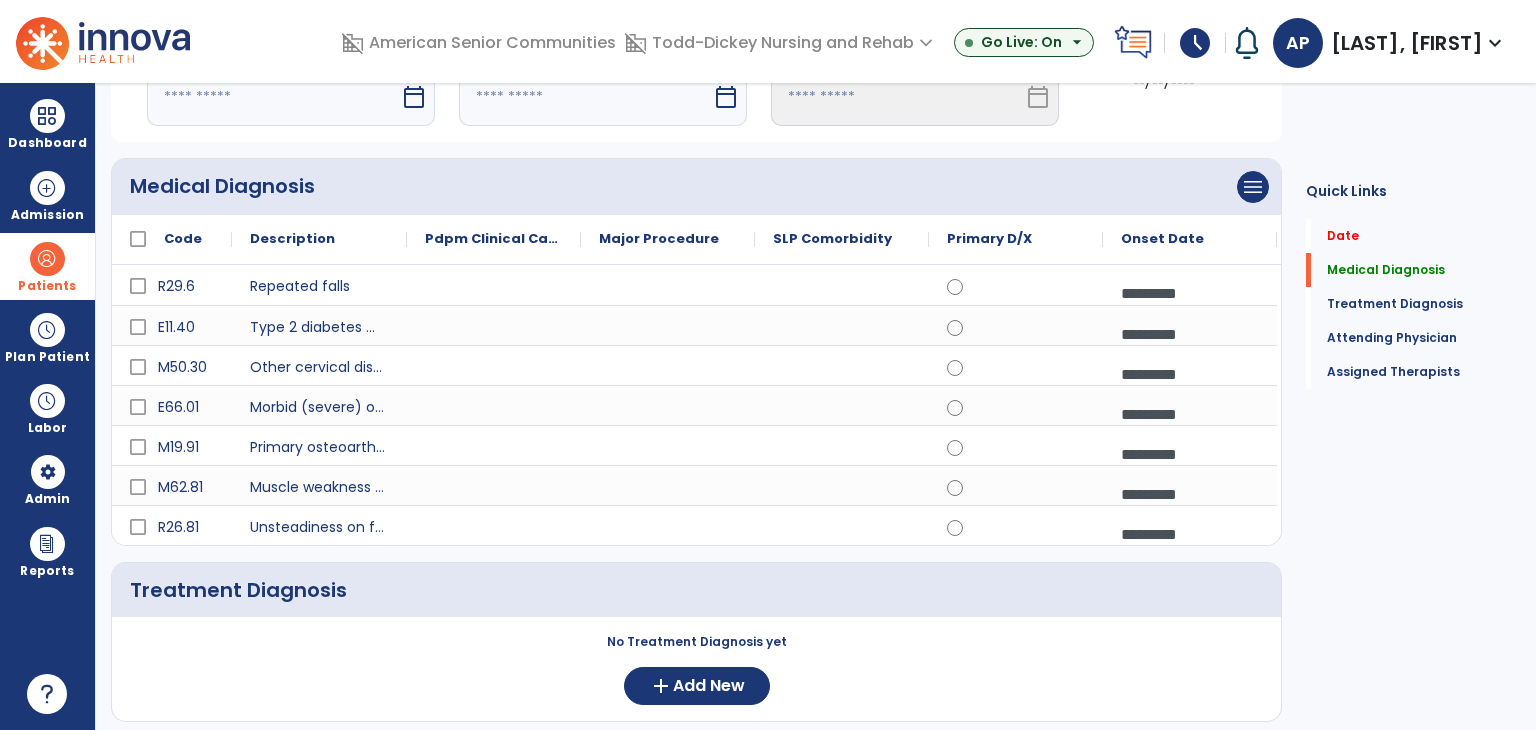 select on "*" 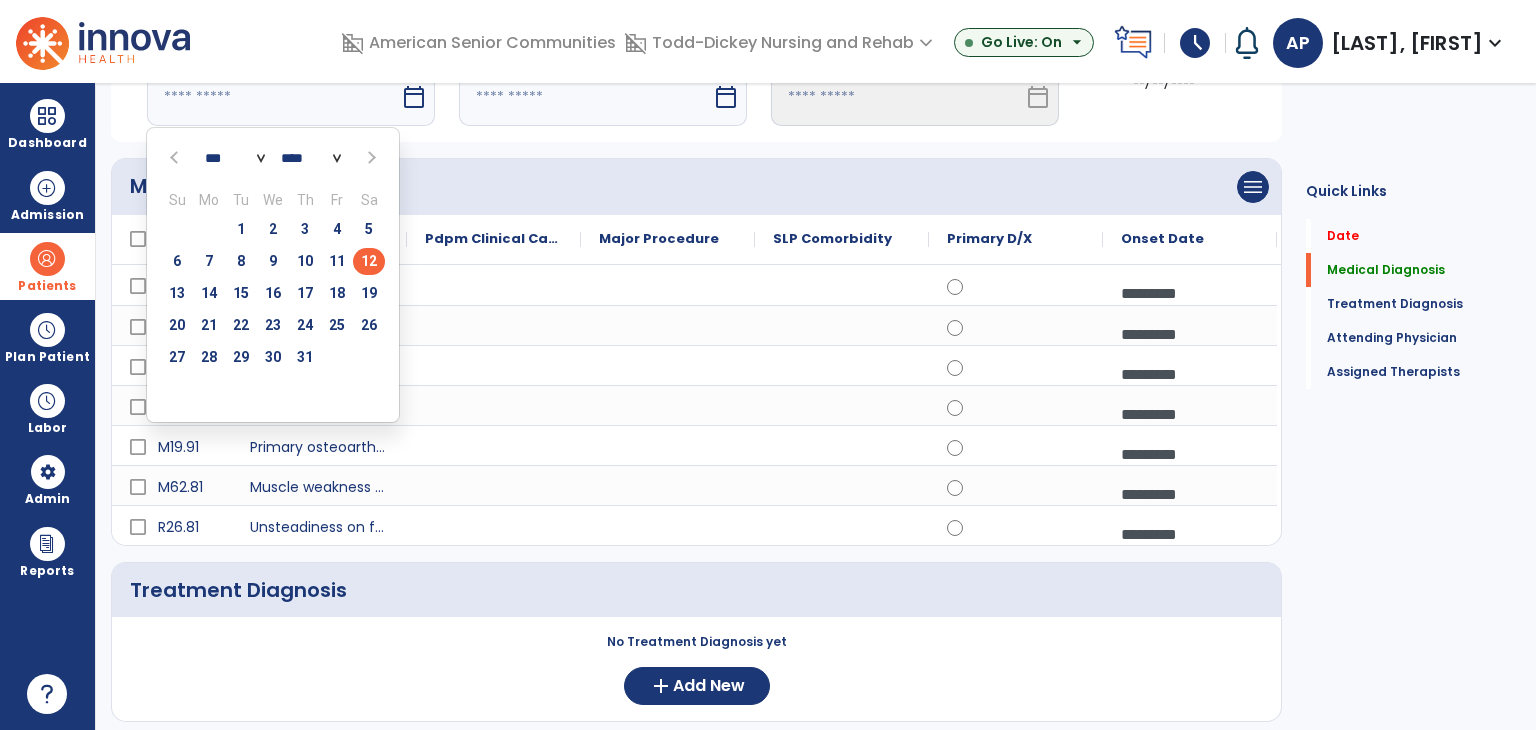 click on "12" at bounding box center [369, 261] 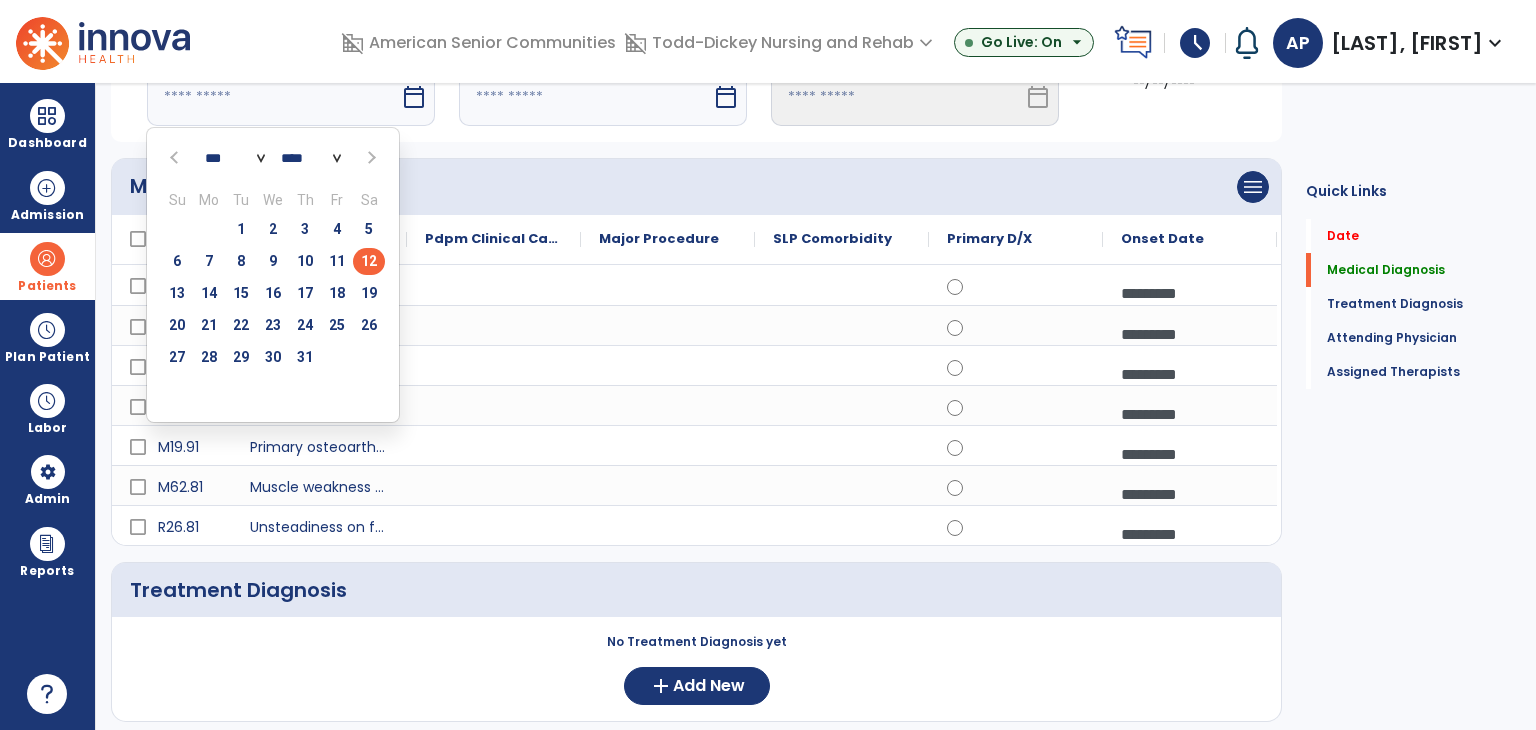 type on "*********" 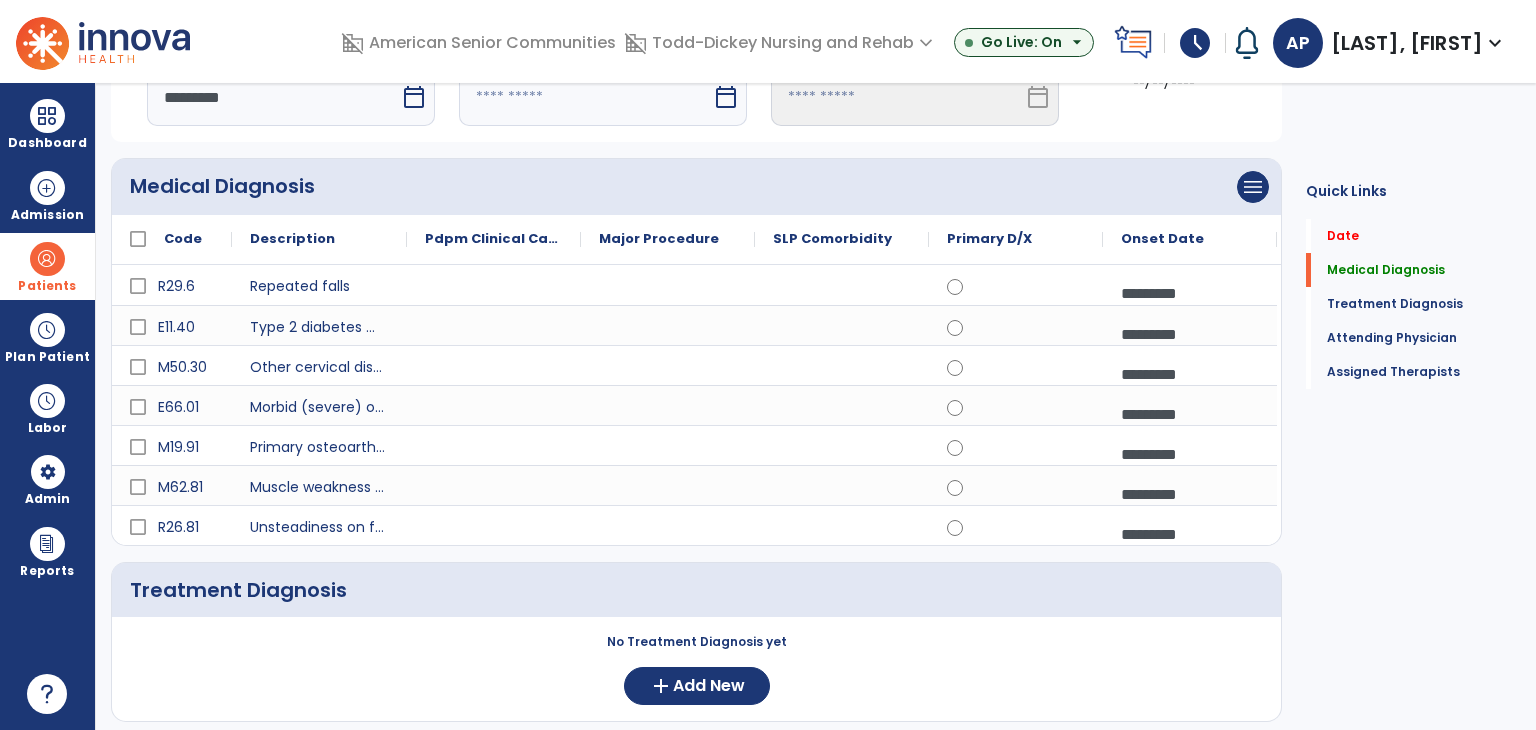 scroll, scrollTop: 104, scrollLeft: 0, axis: vertical 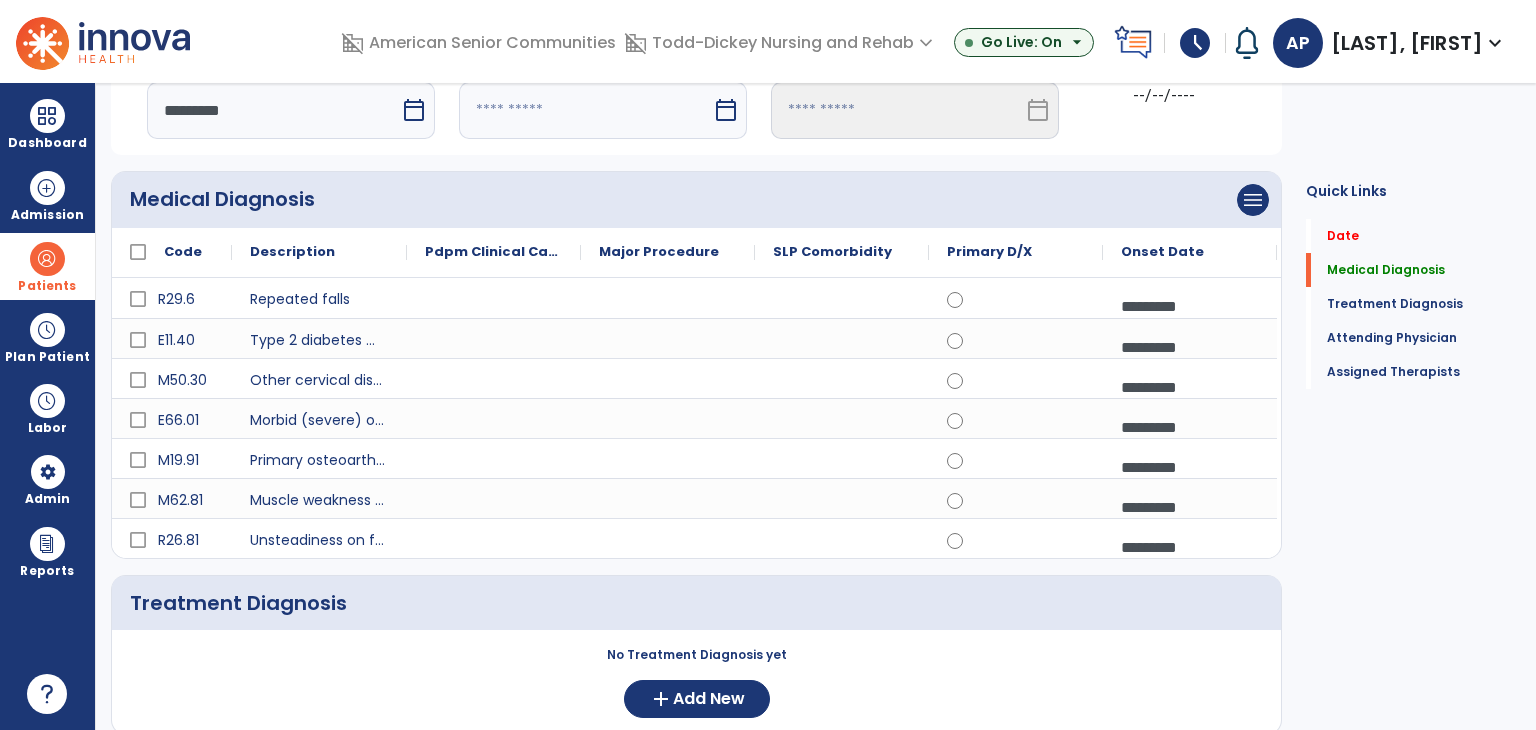 click at bounding box center [585, 110] 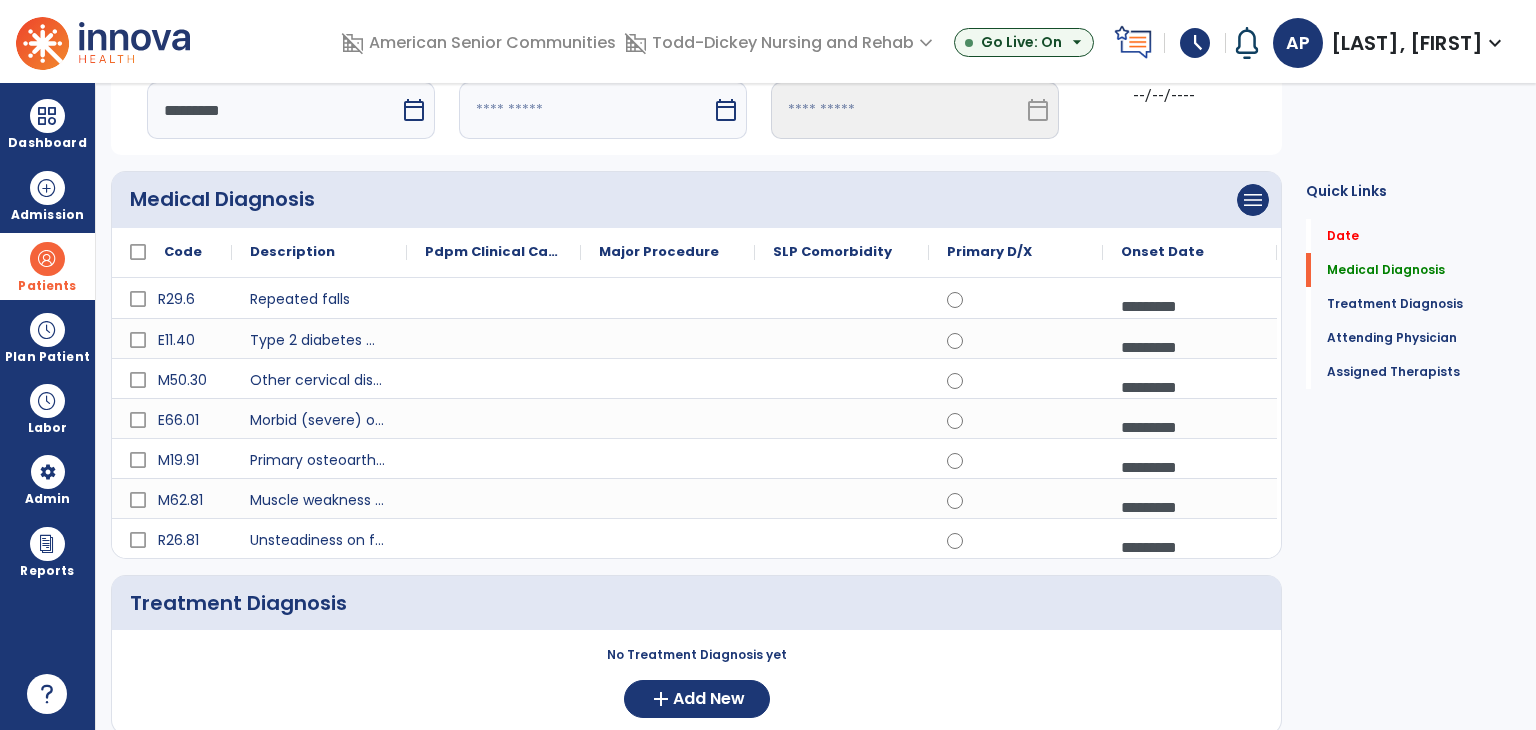 select on "*" 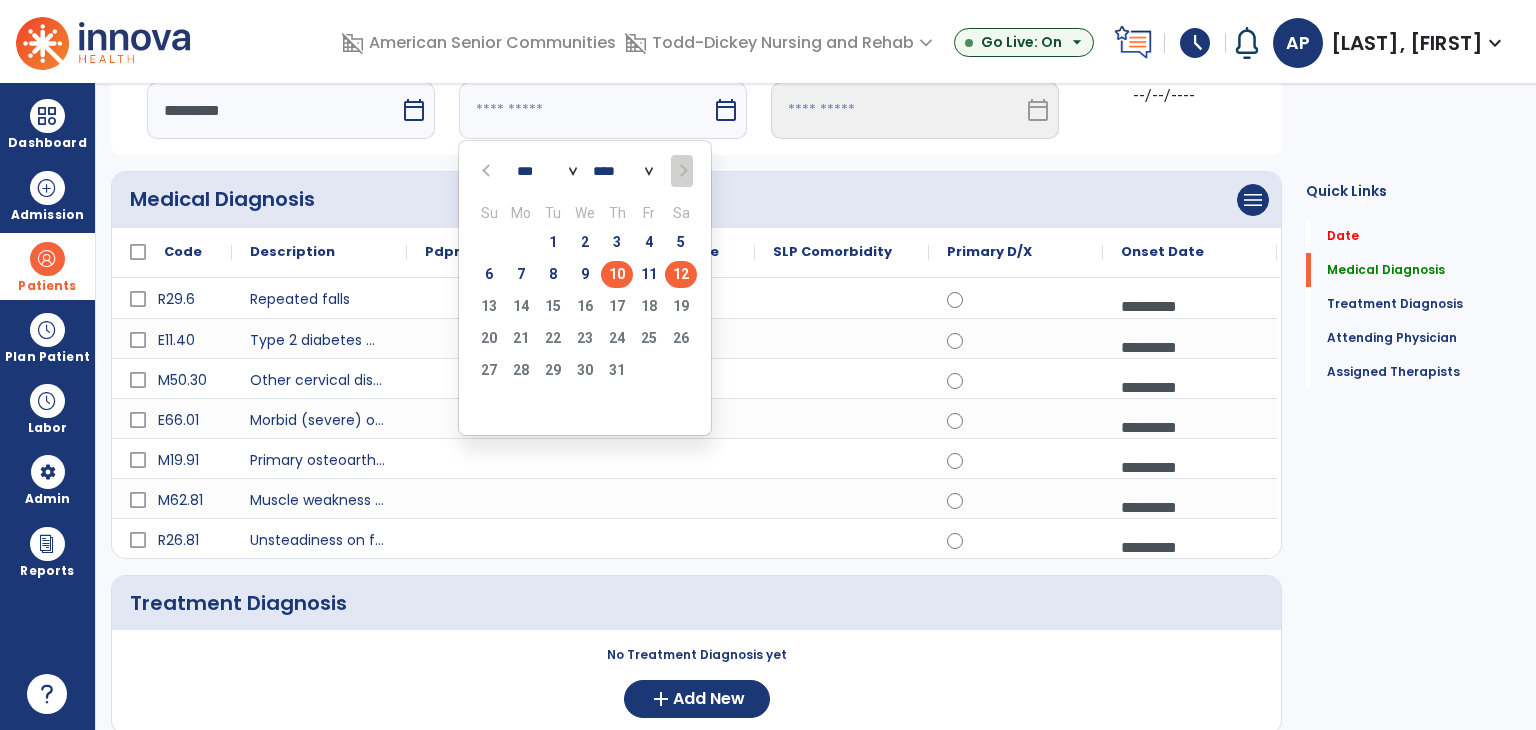 click on "10" at bounding box center [617, 274] 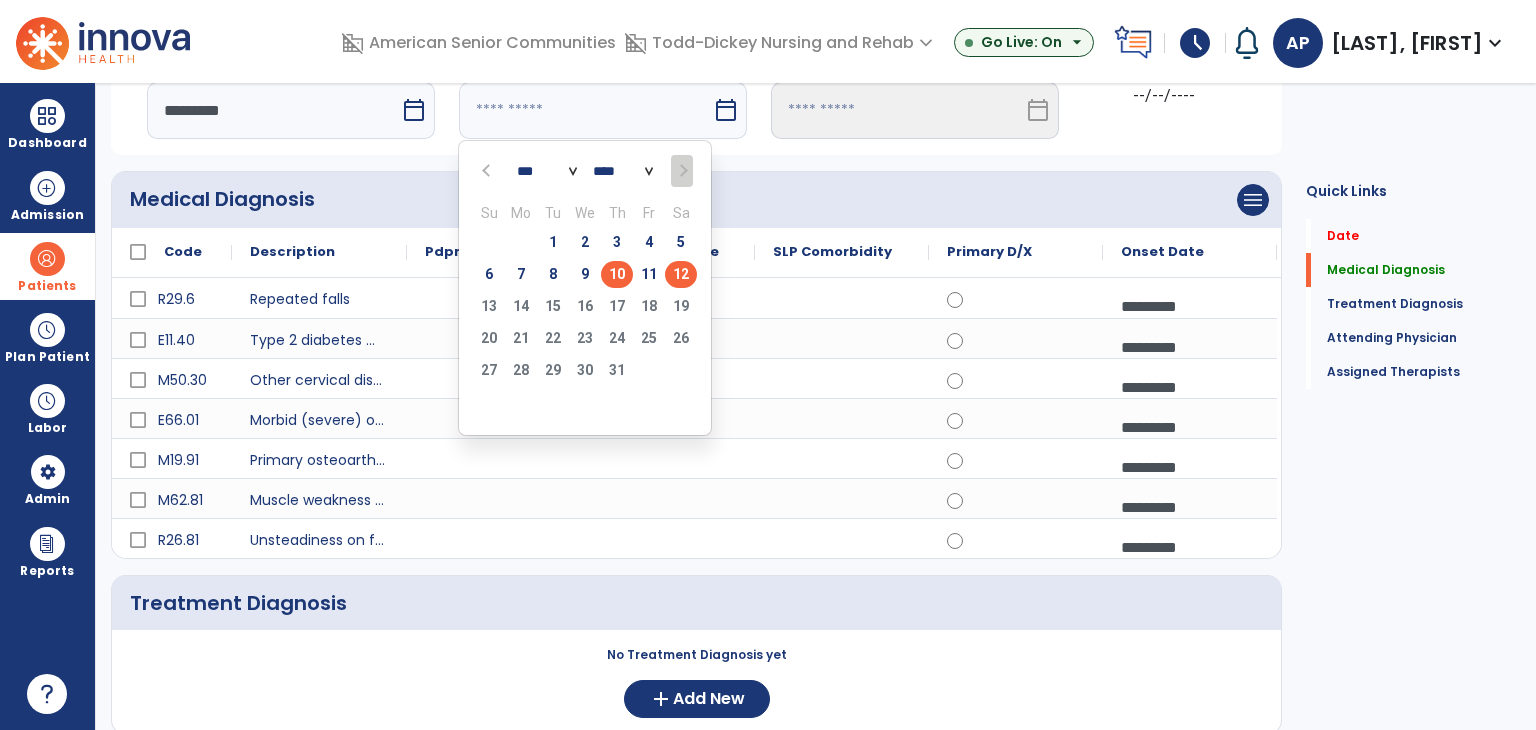 type on "*********" 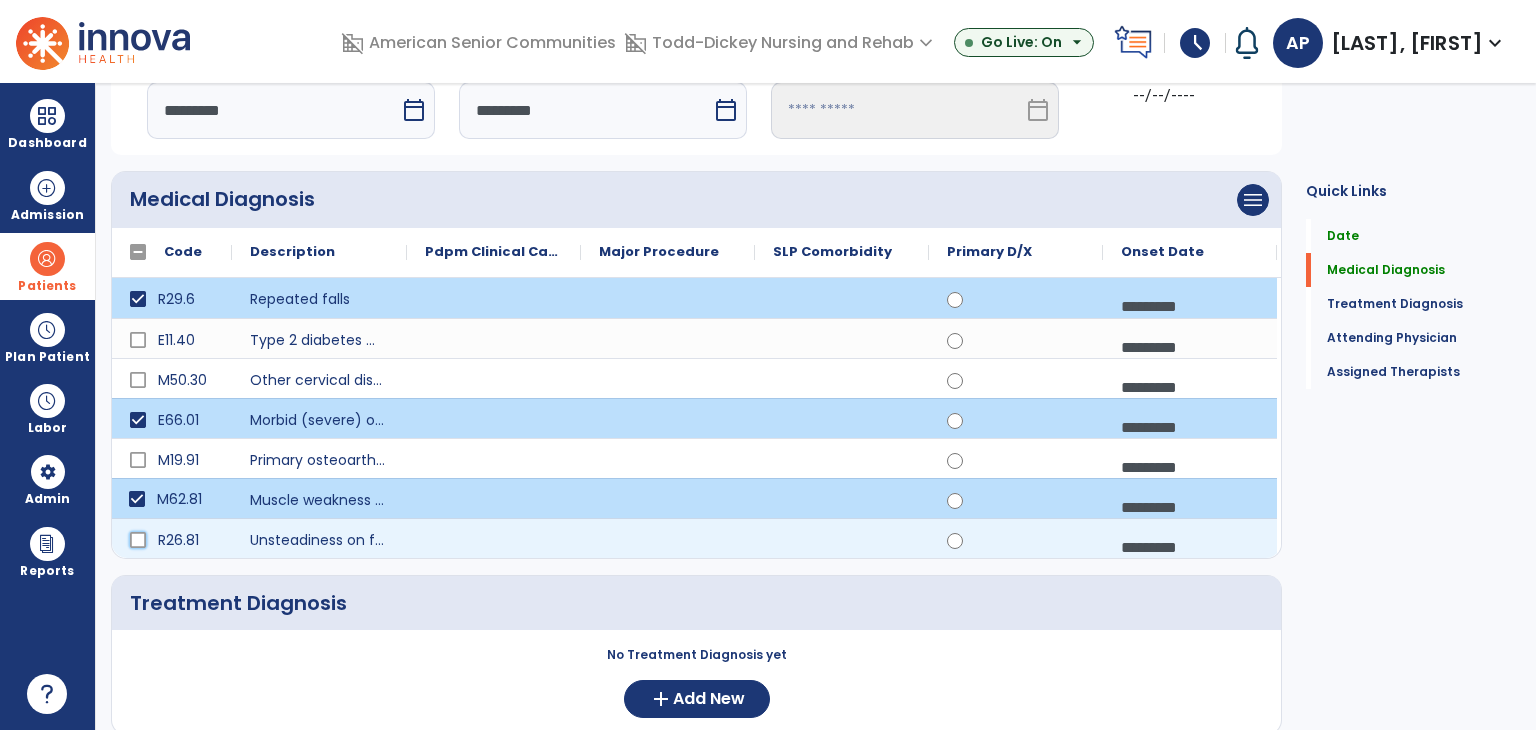 click on "R26.81" 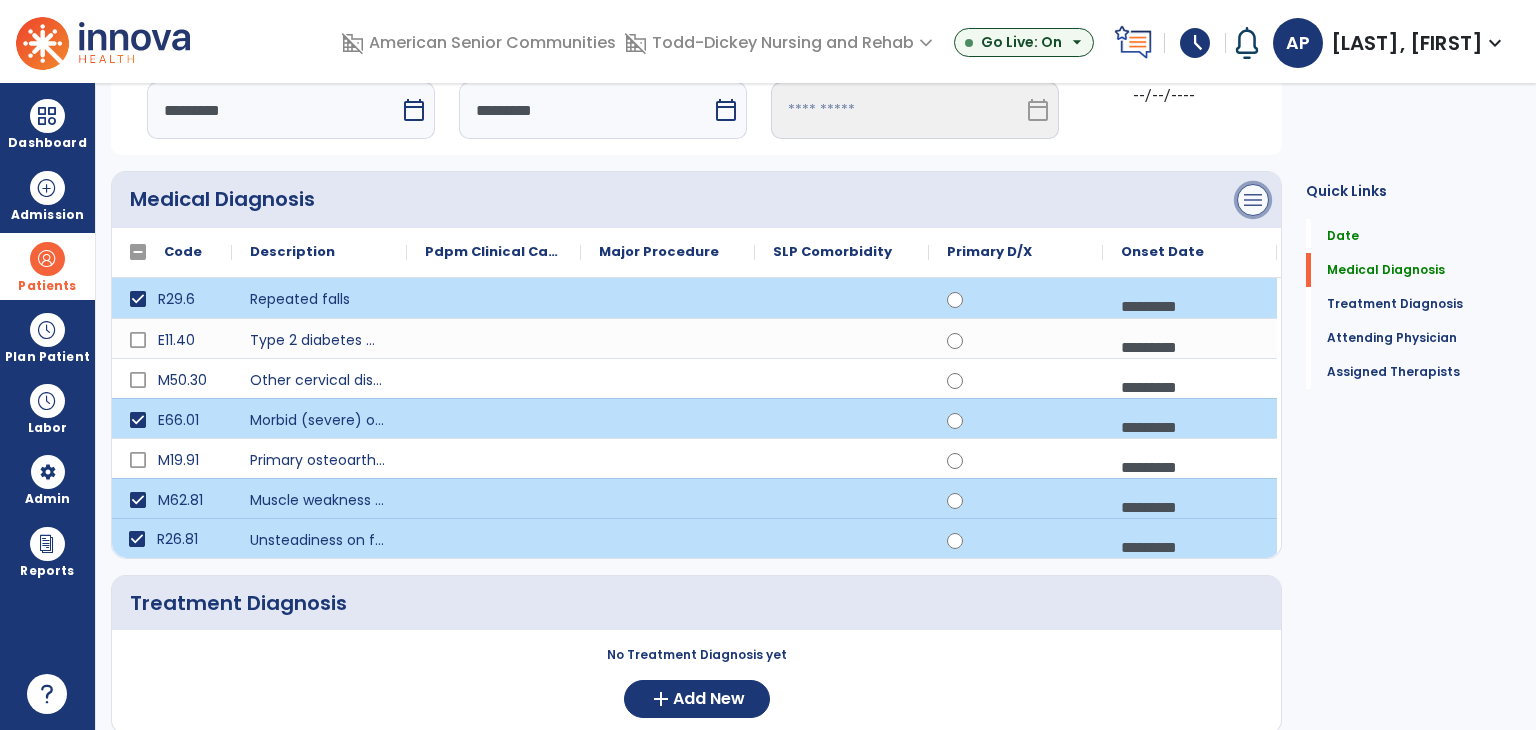 click on "menu" at bounding box center (1253, 200) 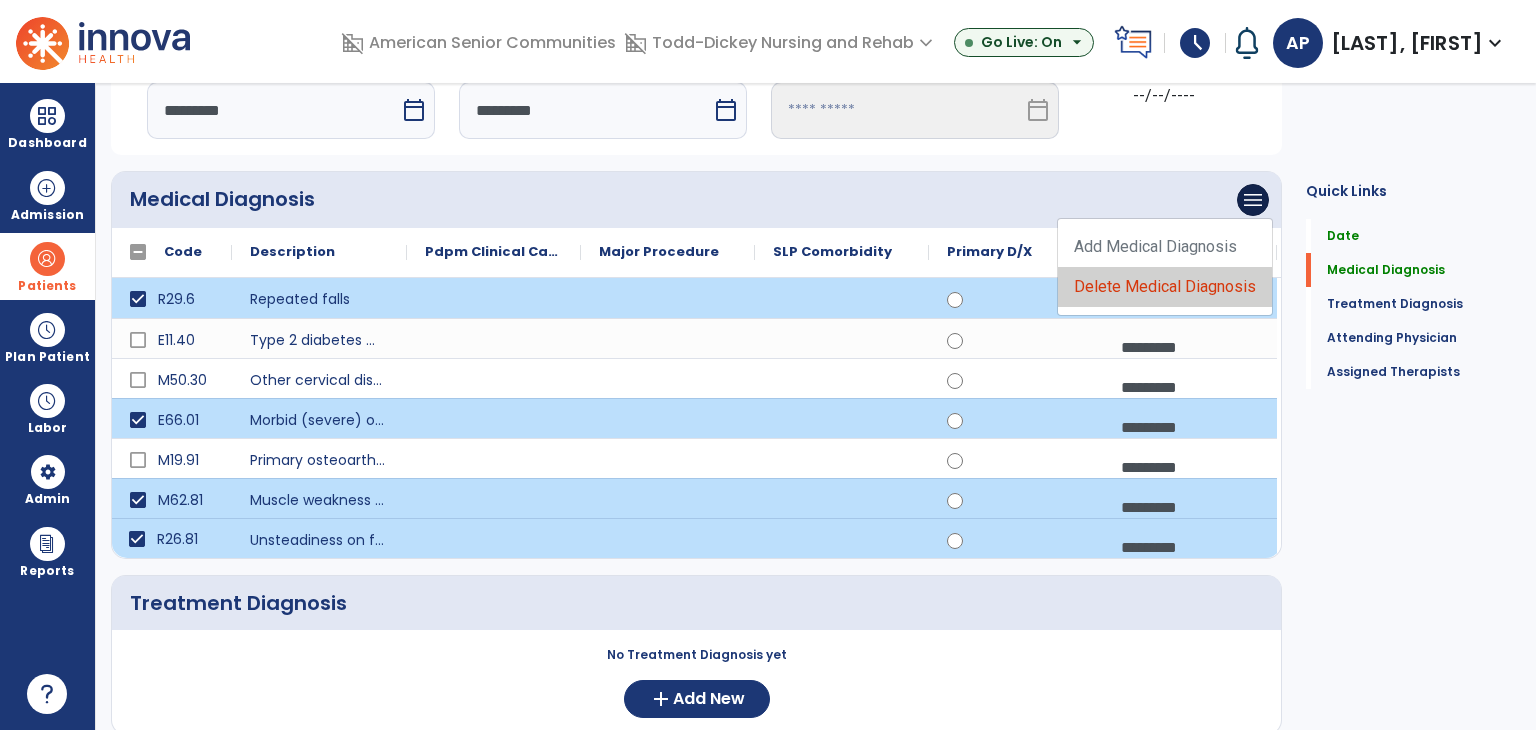 click on "Delete Medical Diagnosis" 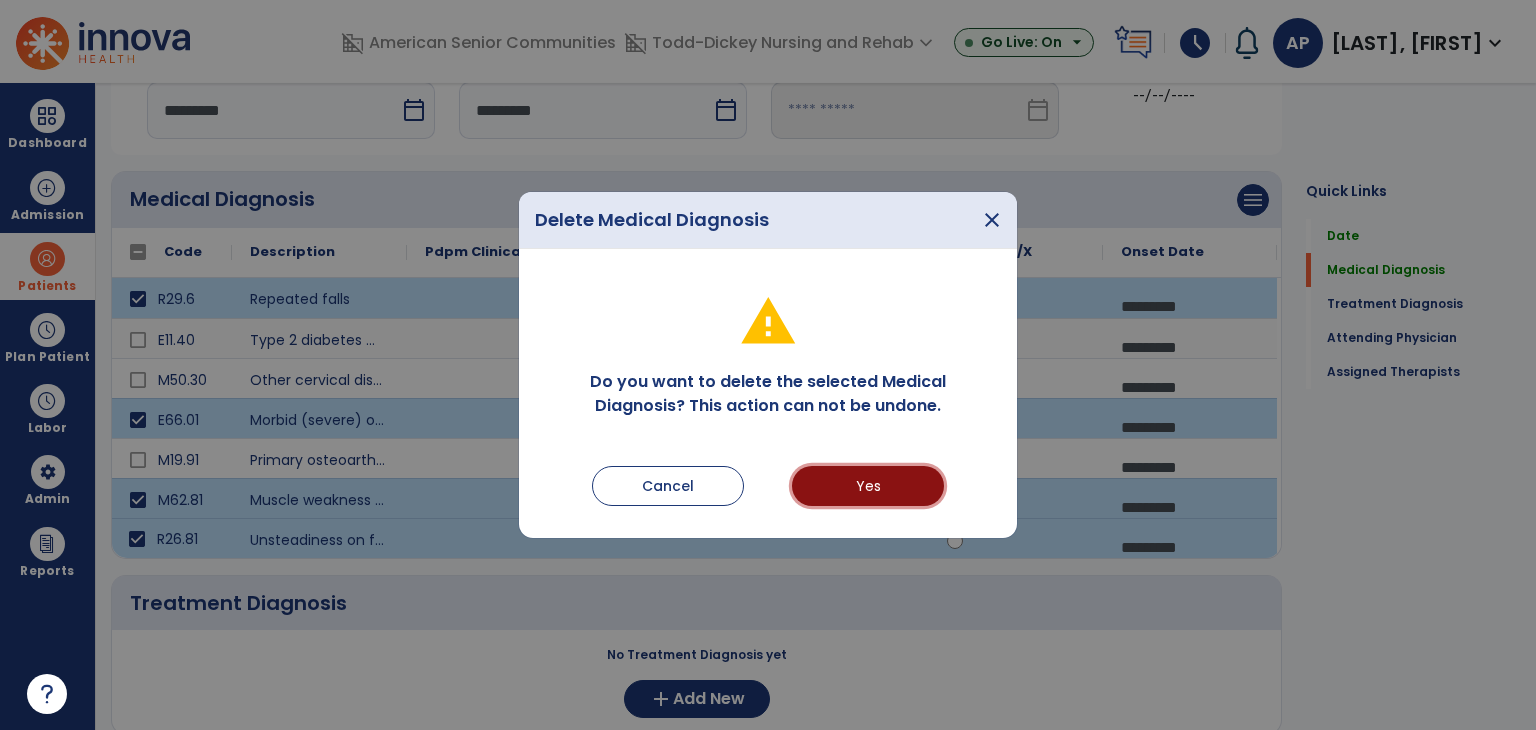click on "Yes" at bounding box center [868, 486] 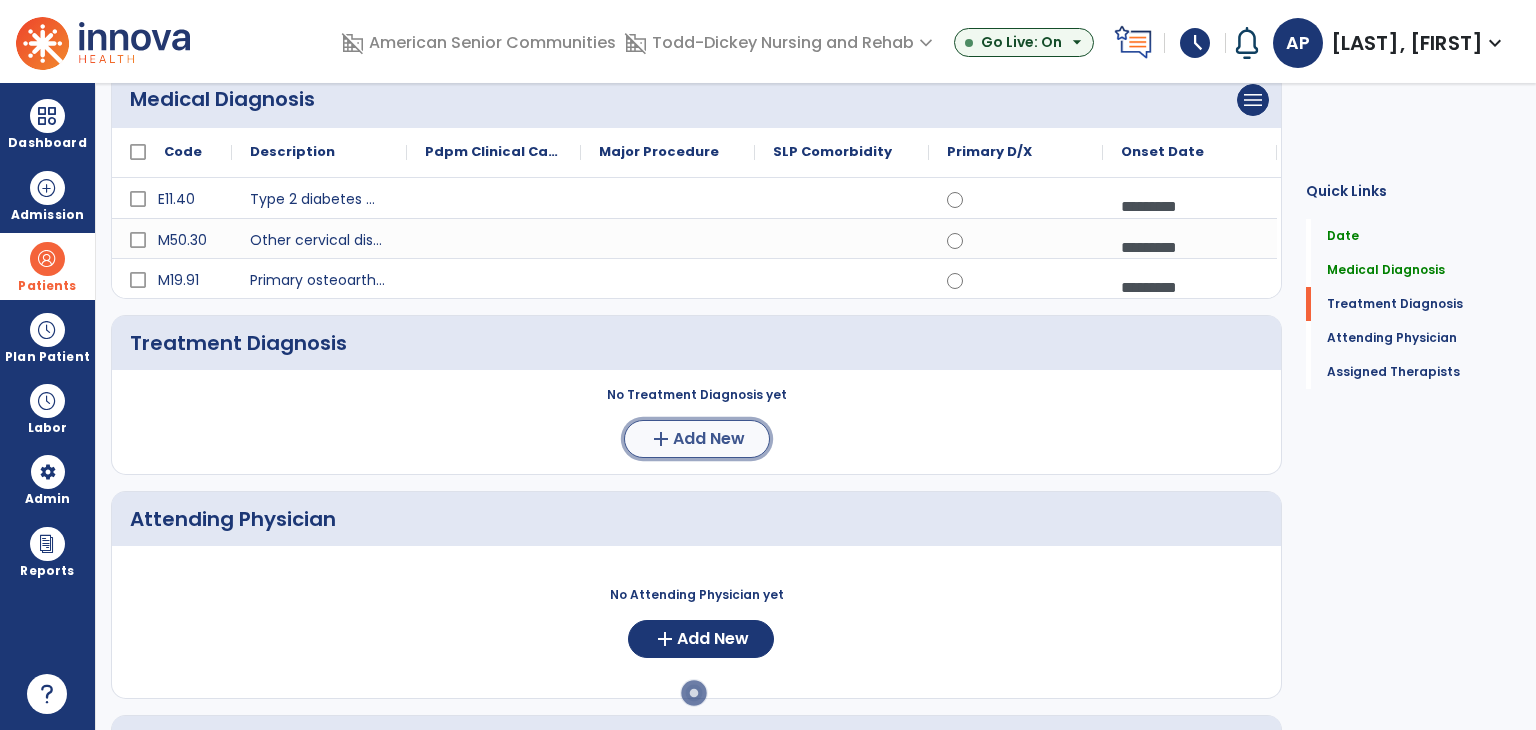 click on "add  Add New" 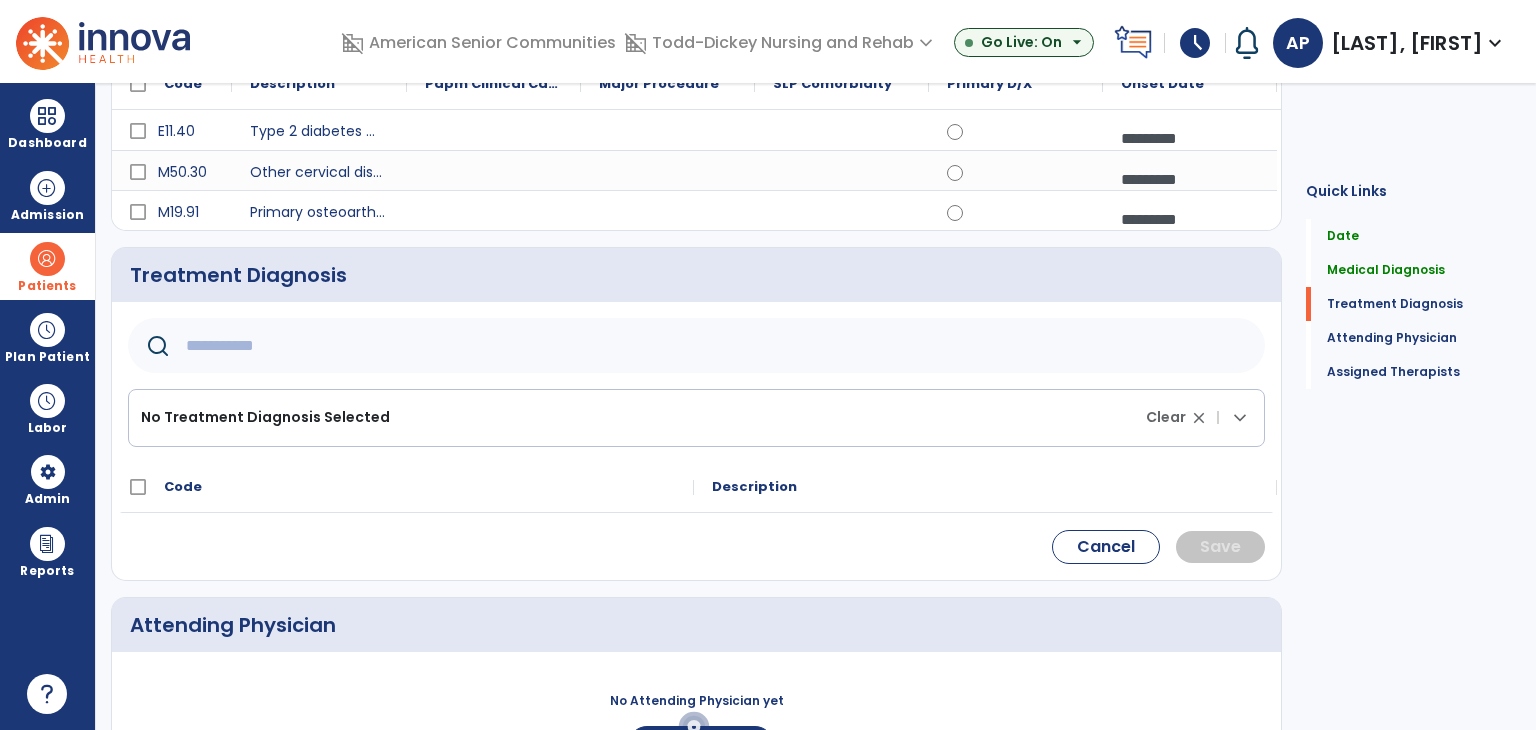 scroll, scrollTop: 304, scrollLeft: 0, axis: vertical 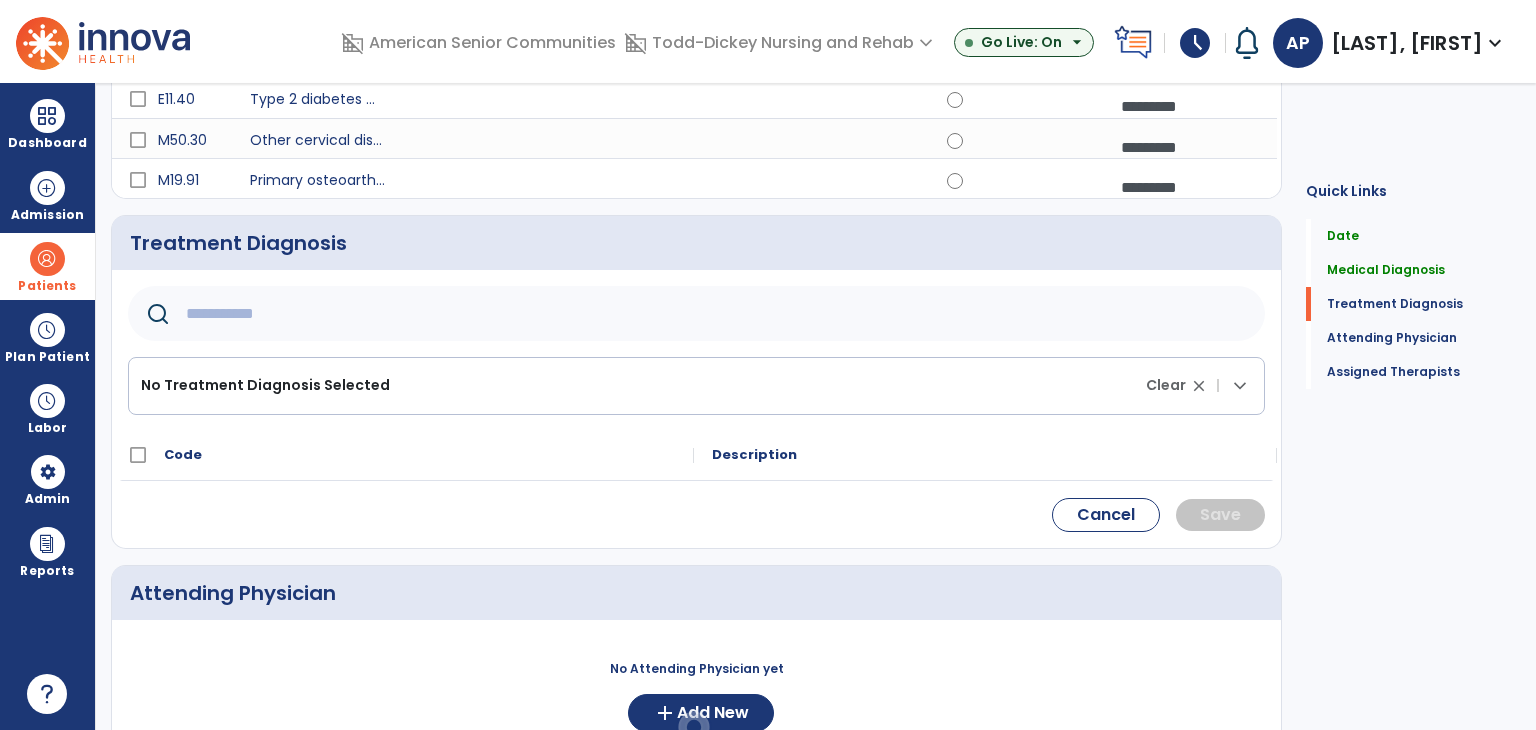 click 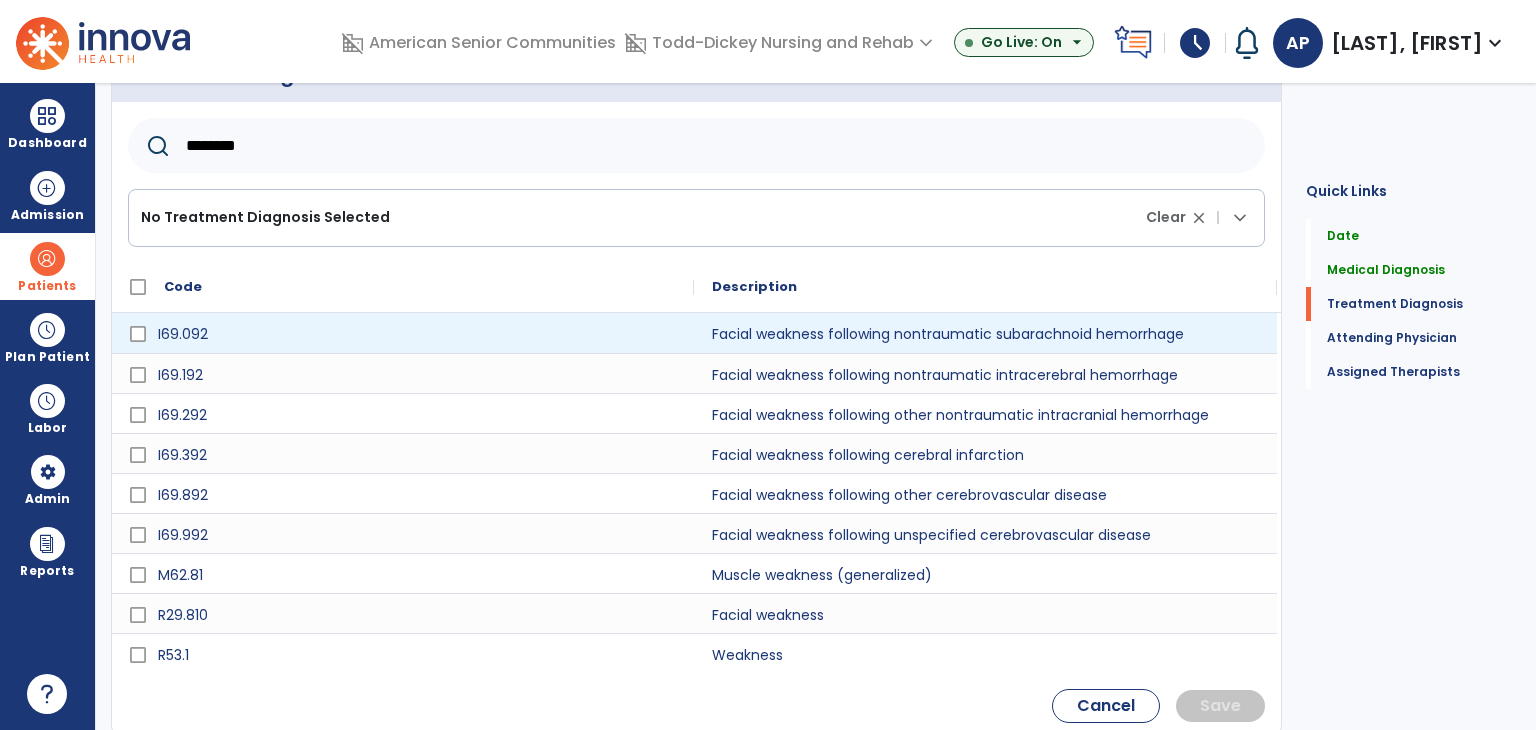 scroll, scrollTop: 504, scrollLeft: 0, axis: vertical 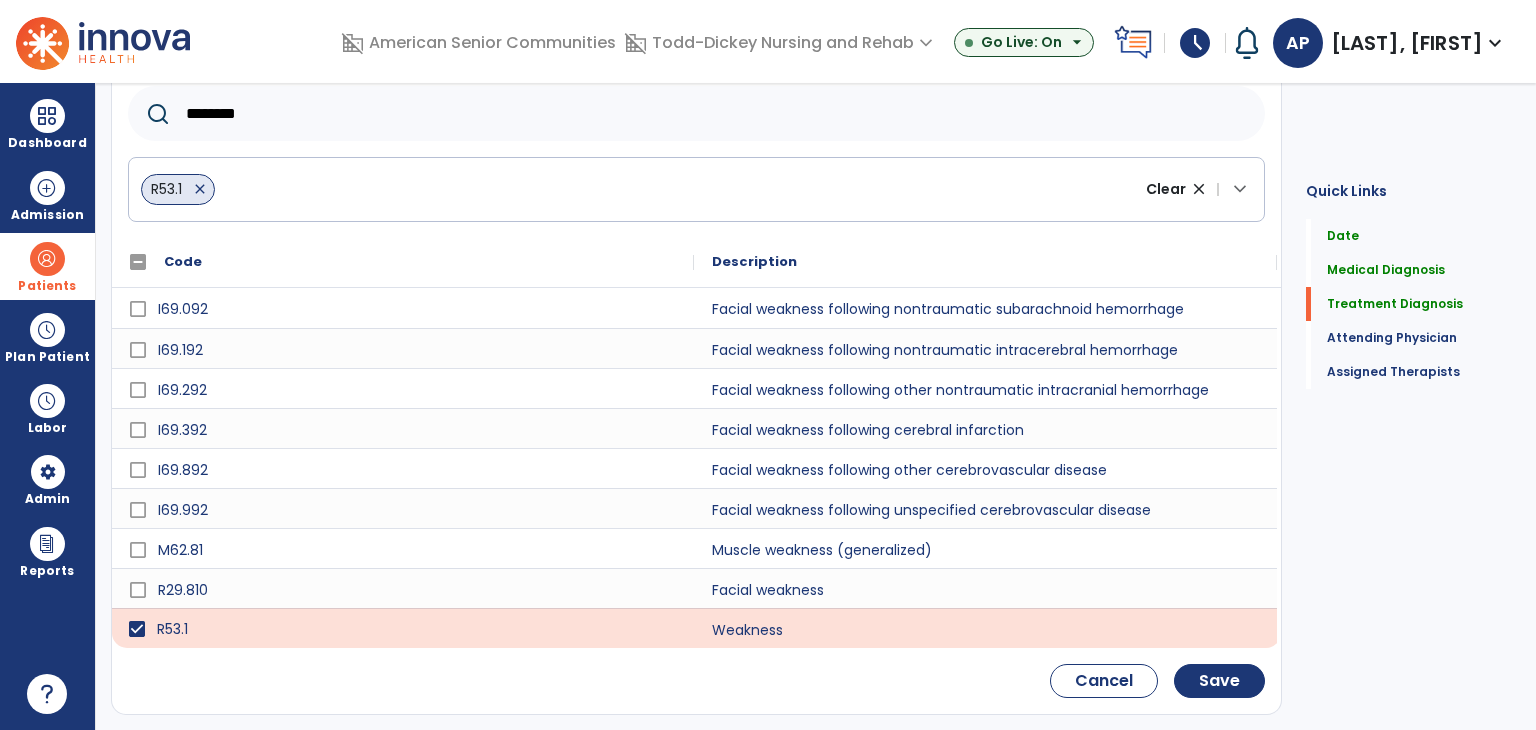 click on "********" 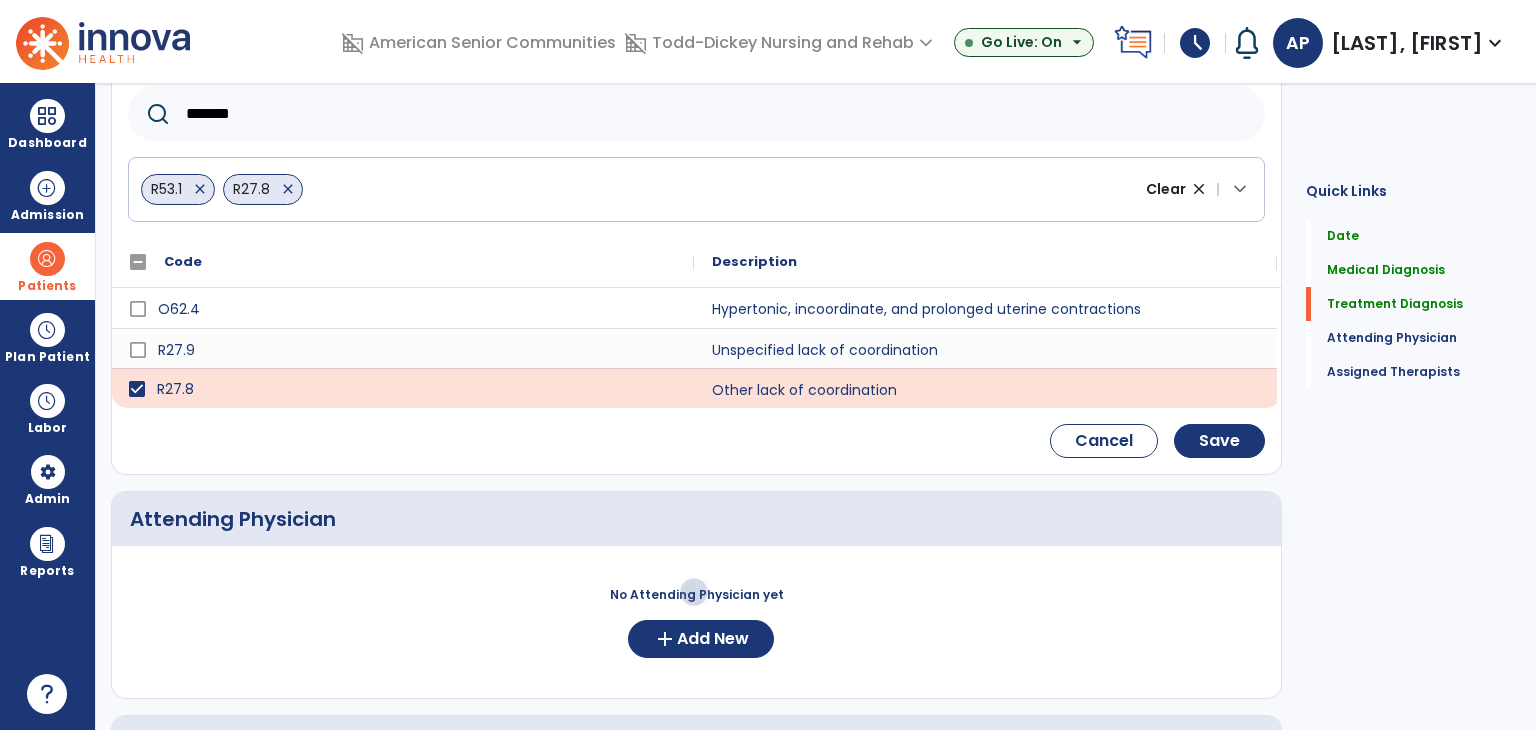 click on "*******" 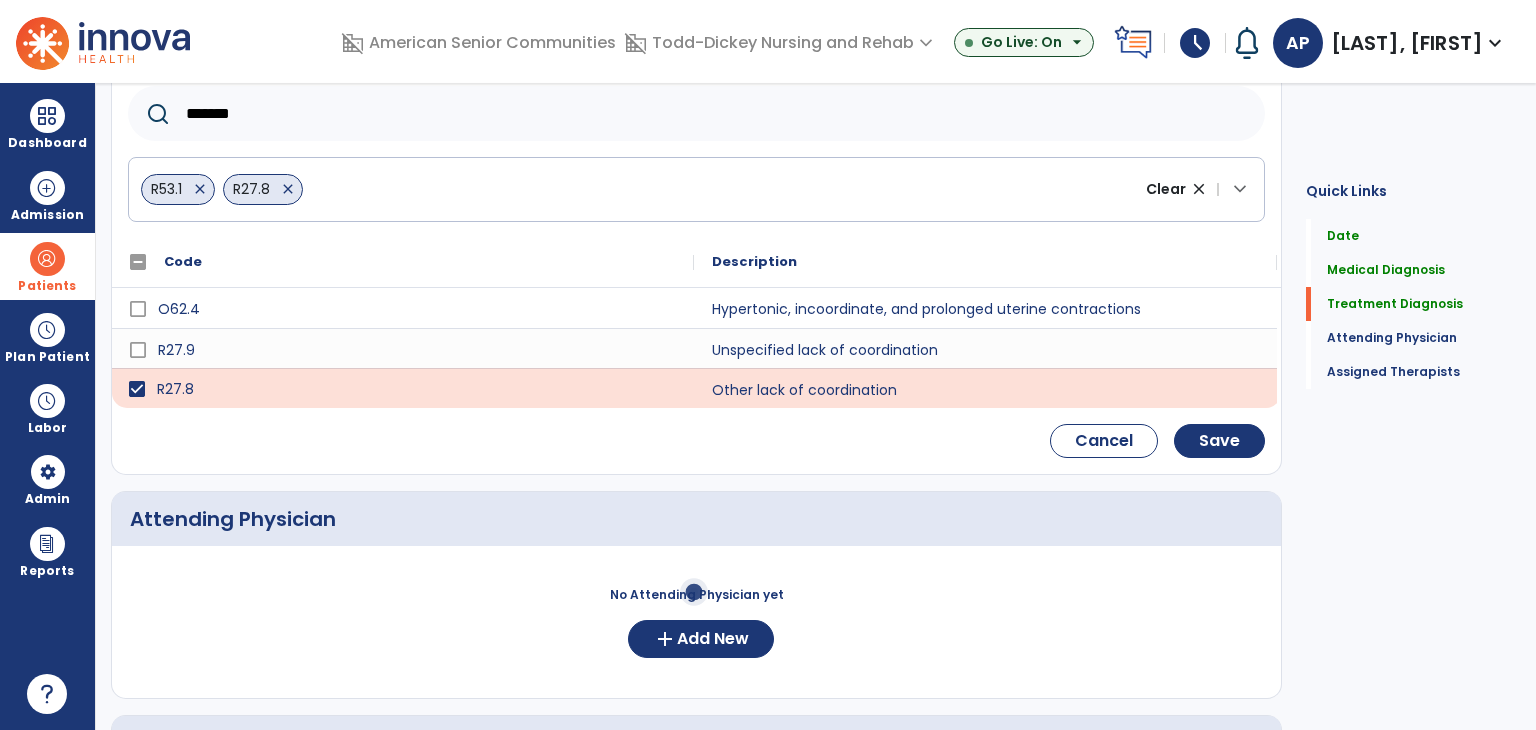 click on "*******" 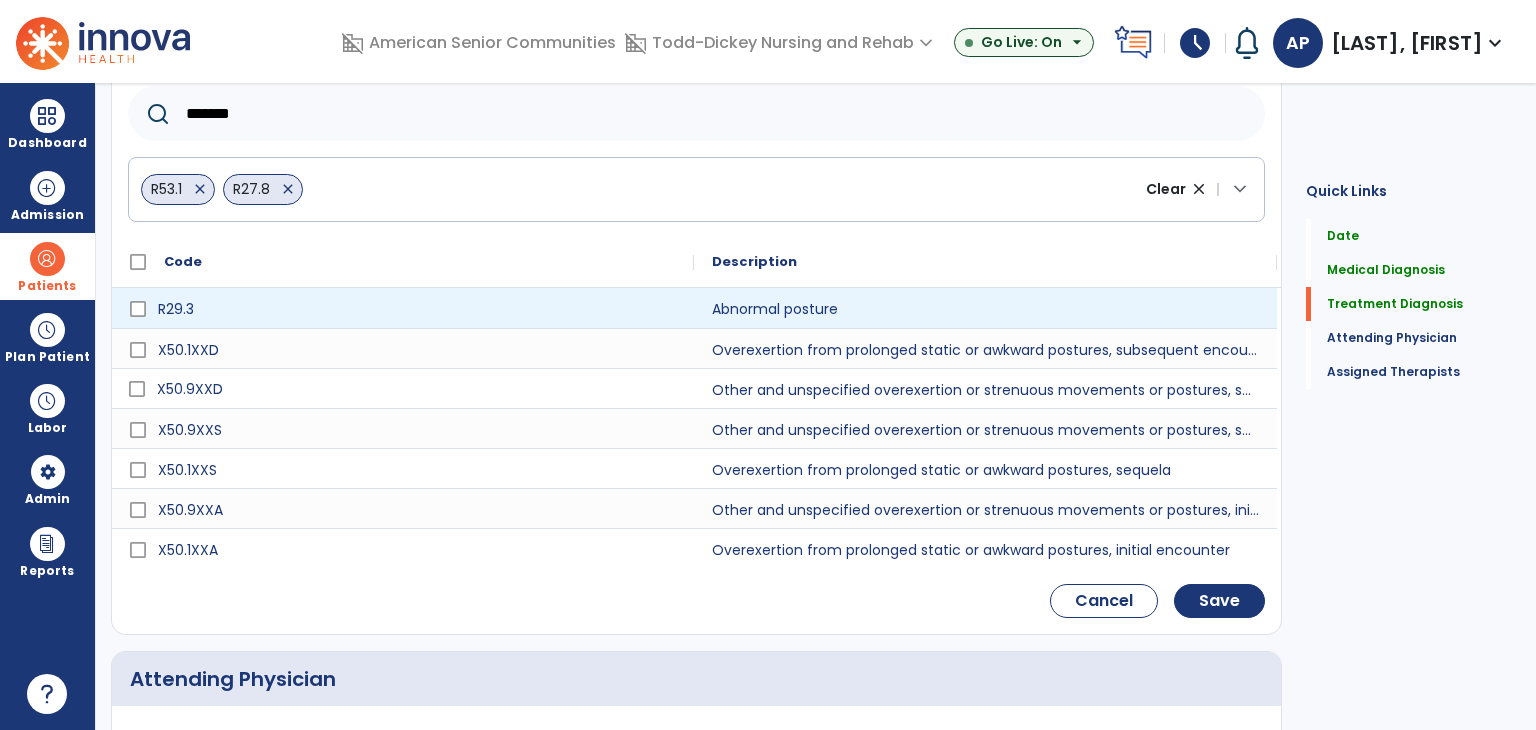 type on "*******" 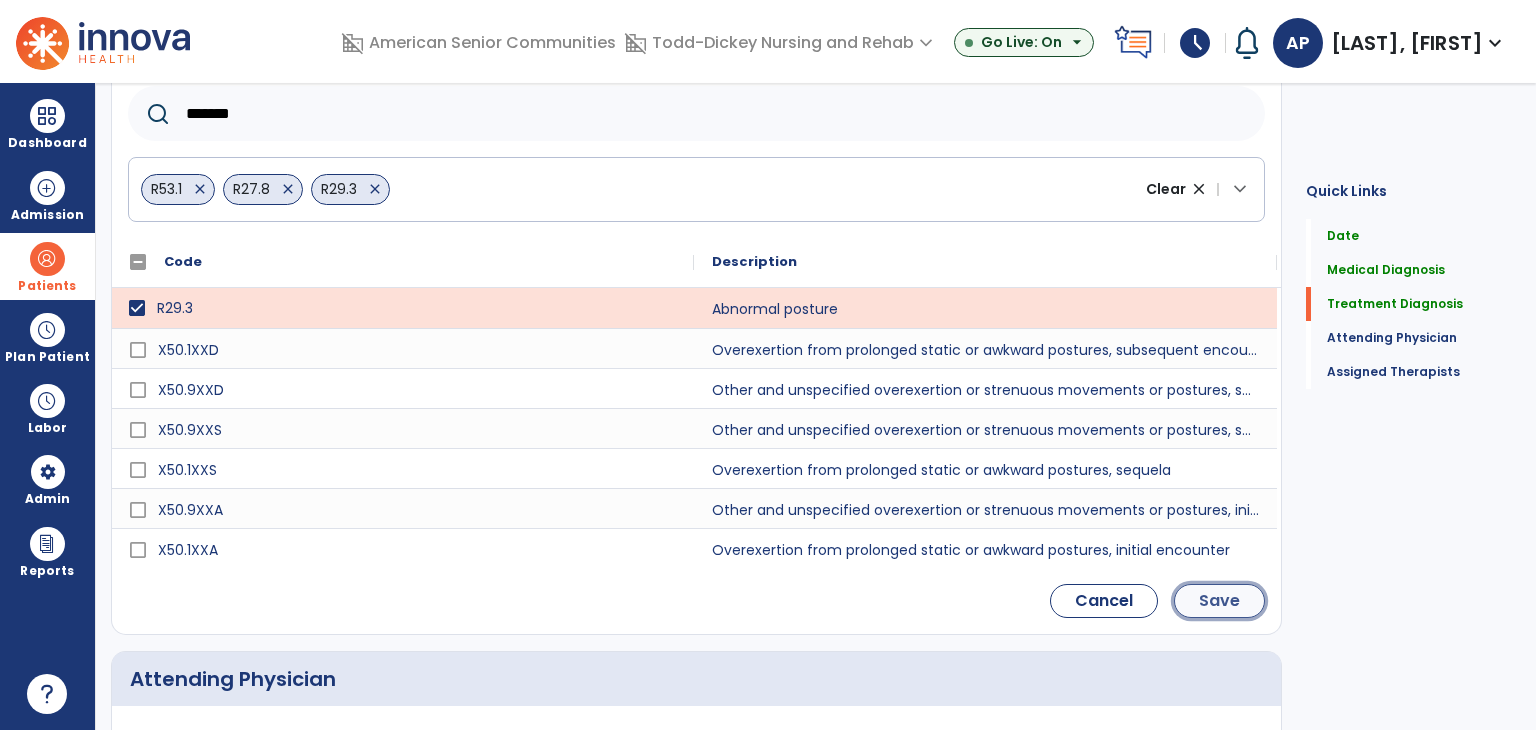 click on "Save" 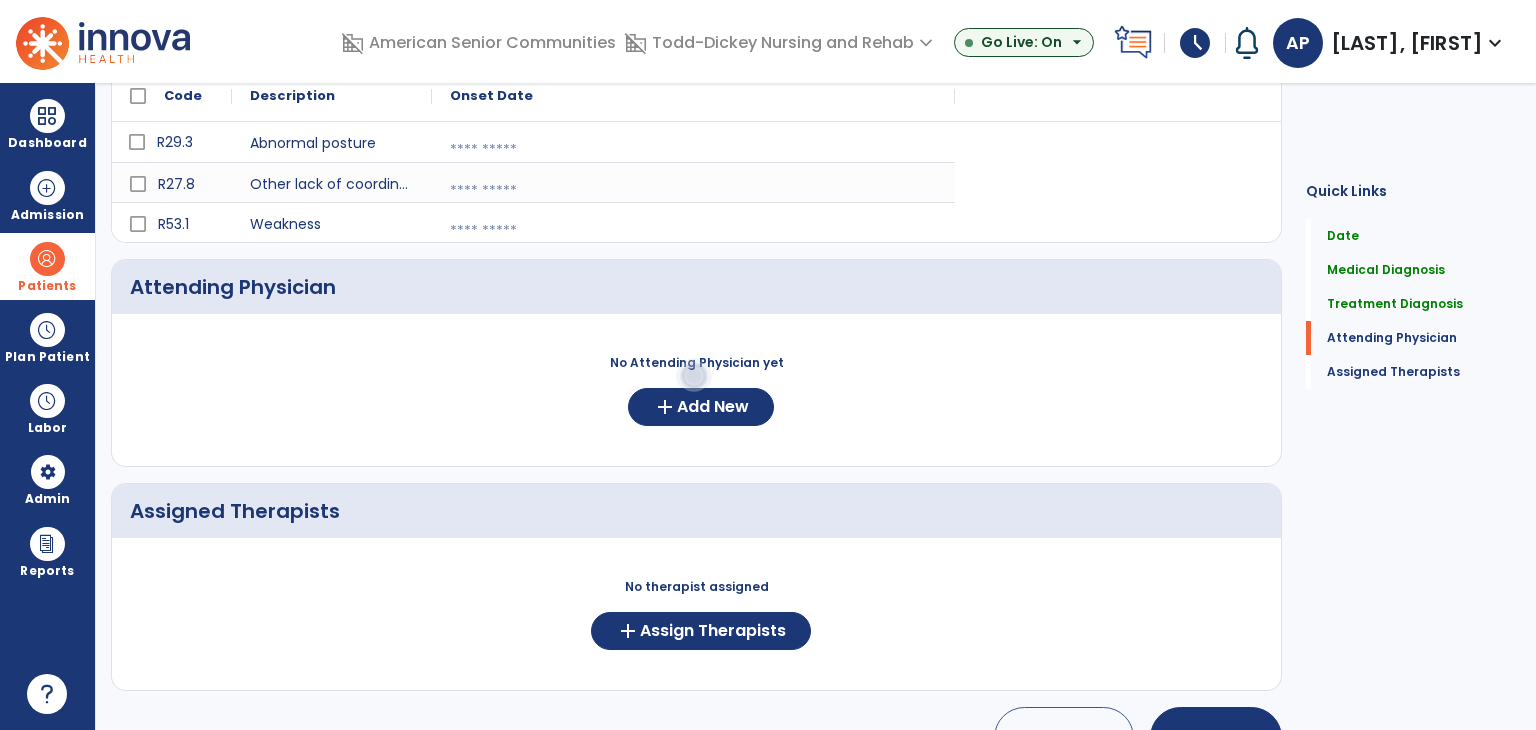 scroll, scrollTop: 489, scrollLeft: 0, axis: vertical 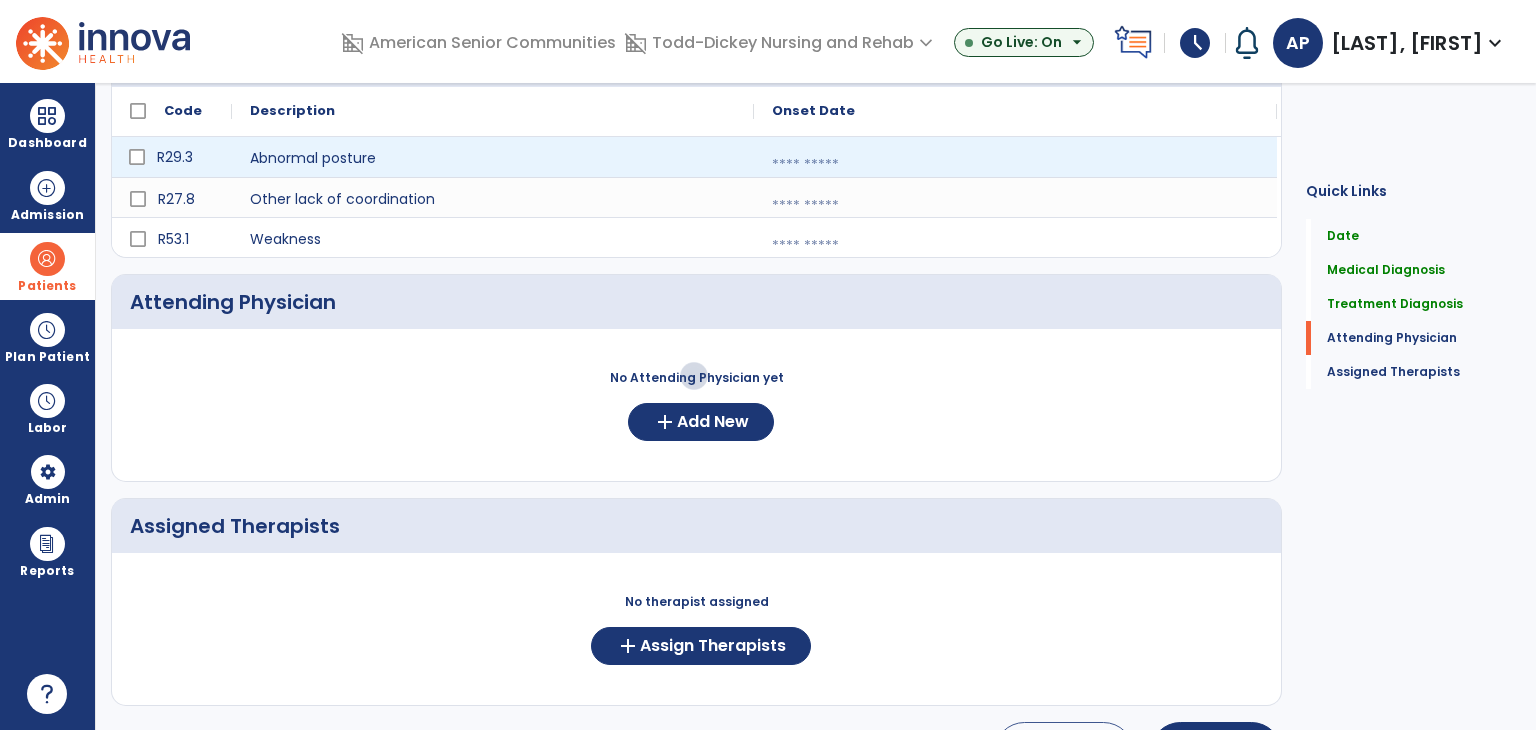 click at bounding box center (1015, 165) 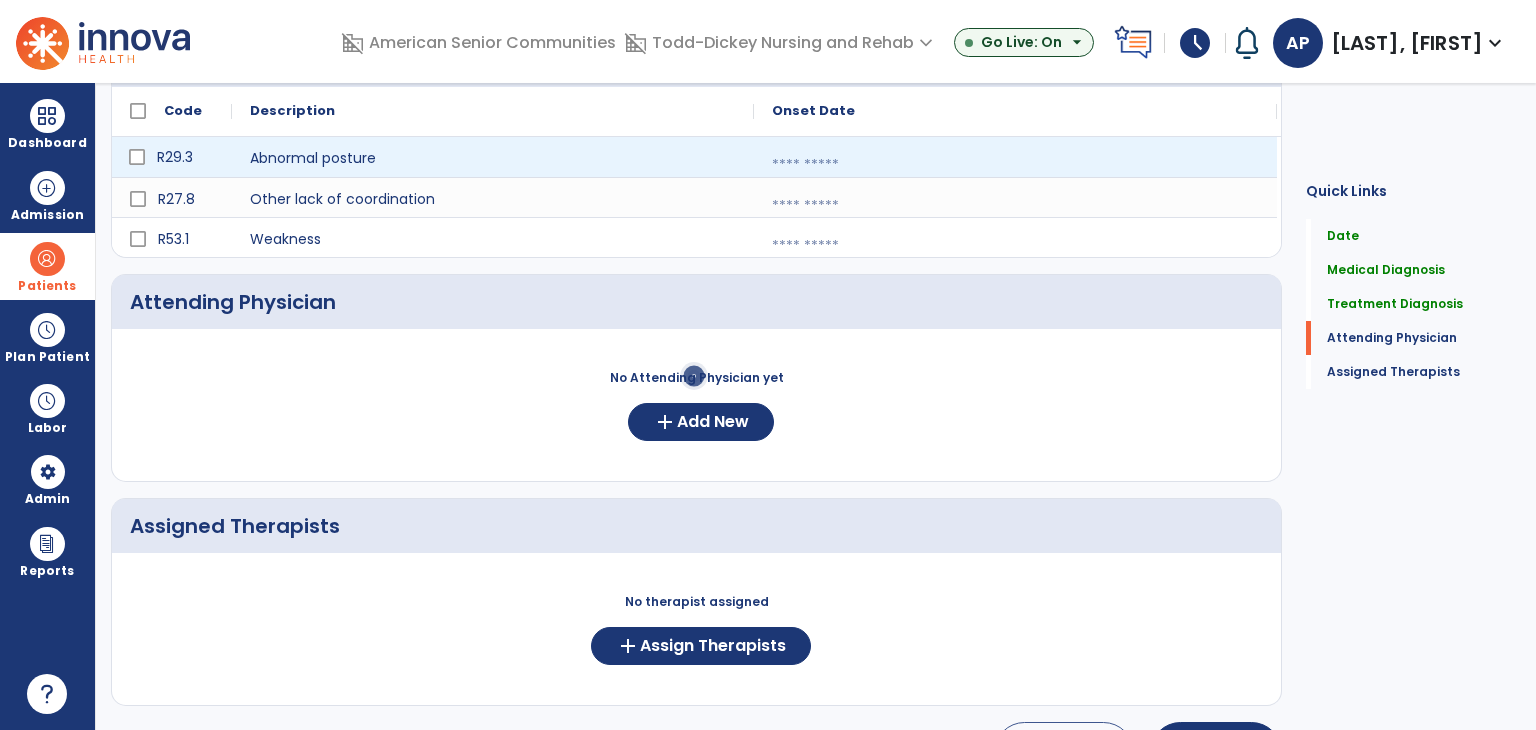 select on "*" 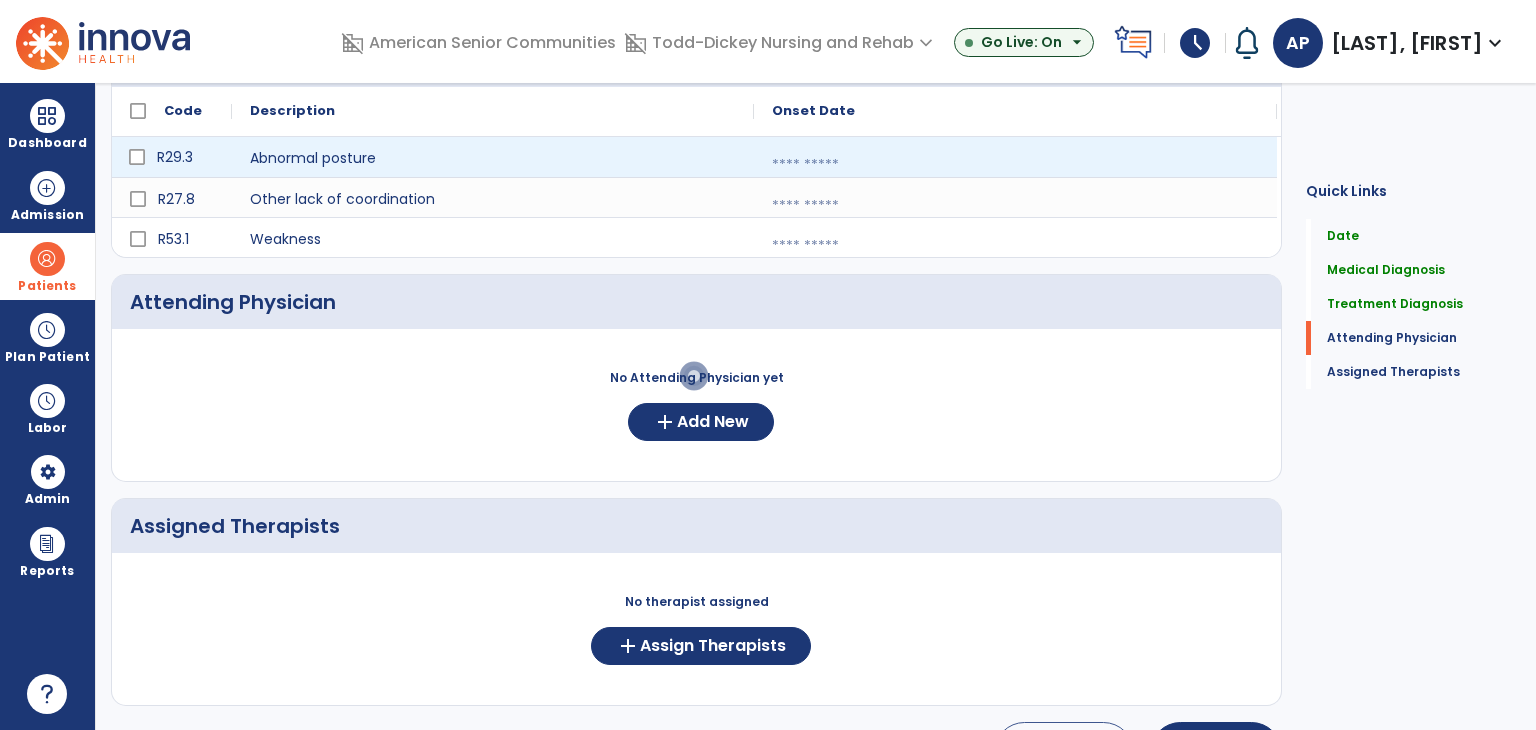 select on "****" 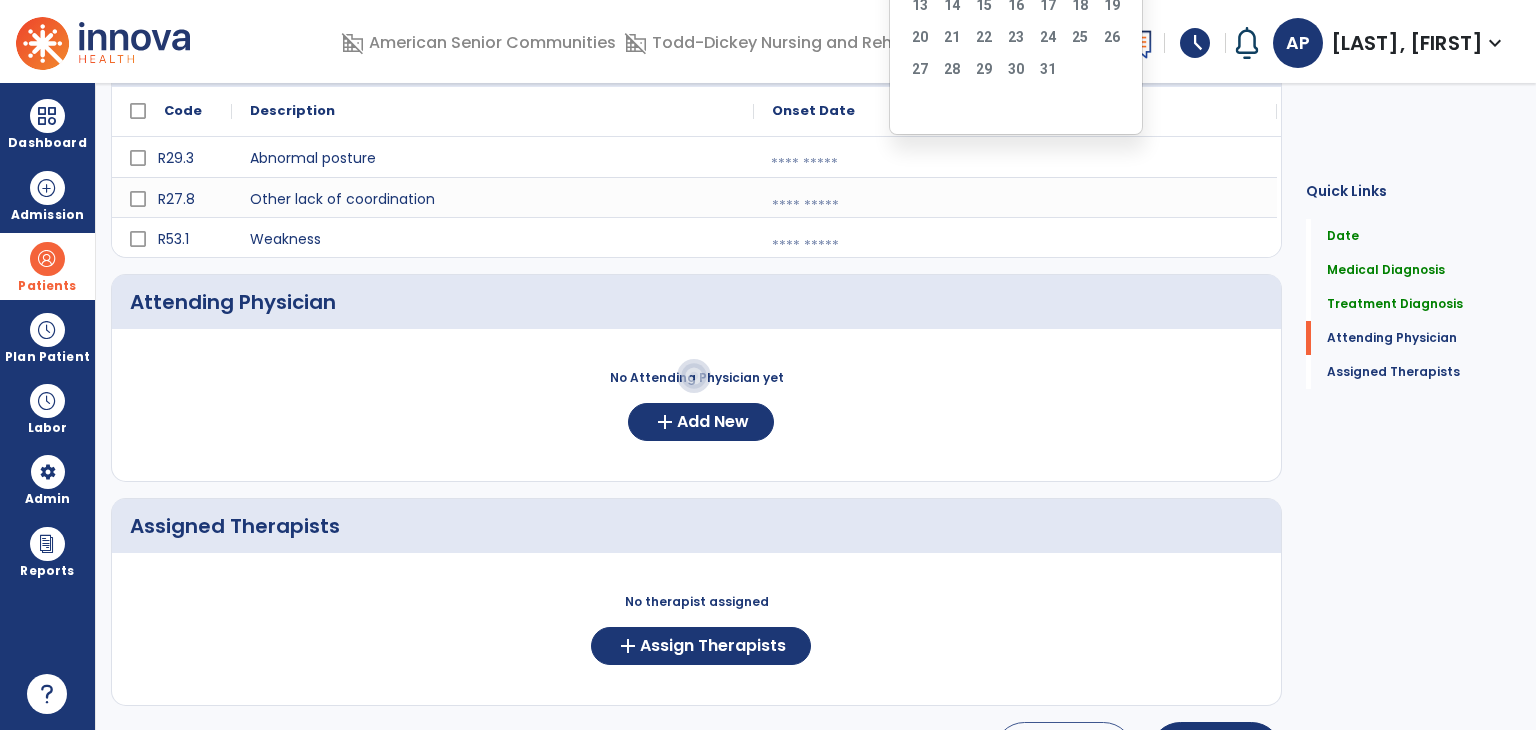 scroll, scrollTop: 389, scrollLeft: 0, axis: vertical 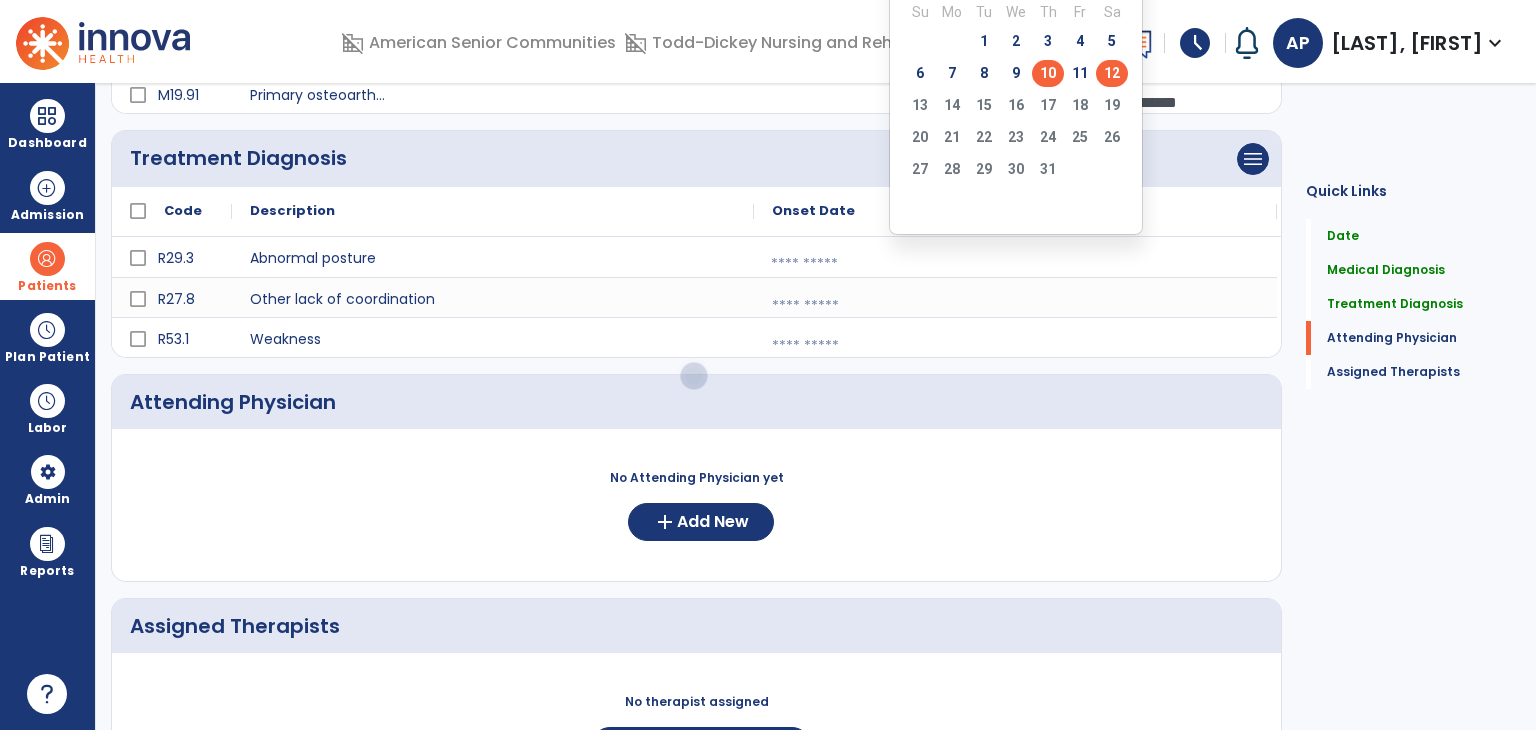 click on "10" 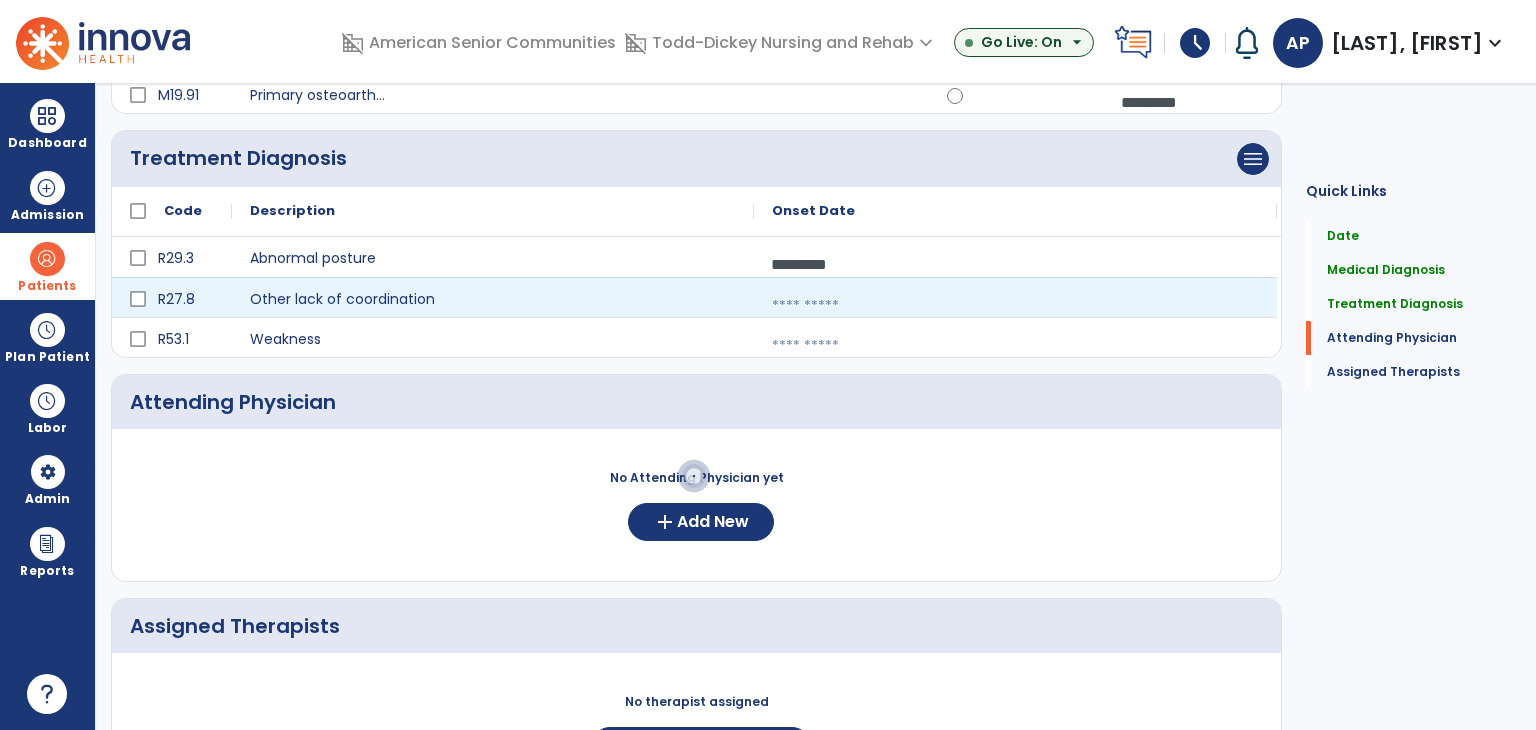 click at bounding box center (1015, 306) 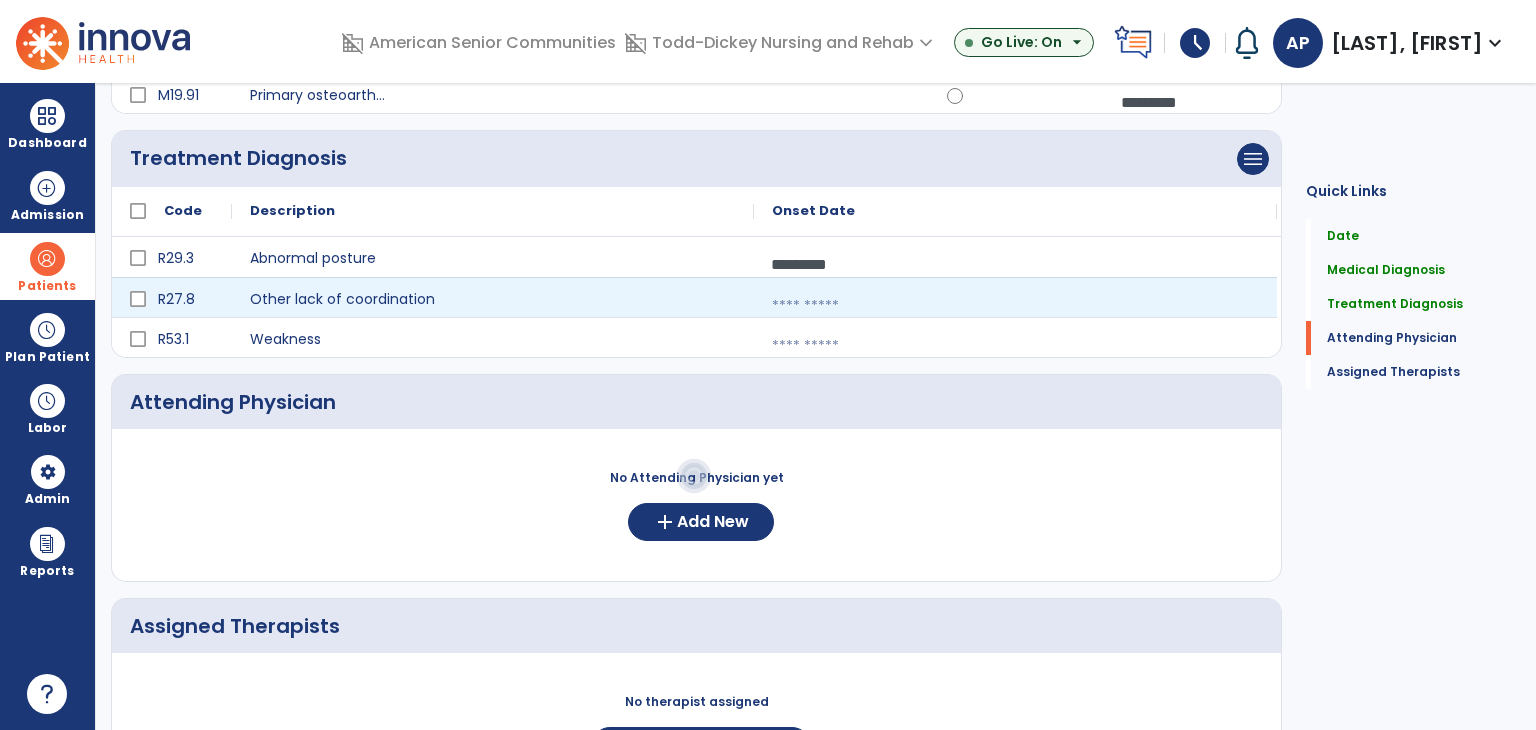 select on "*" 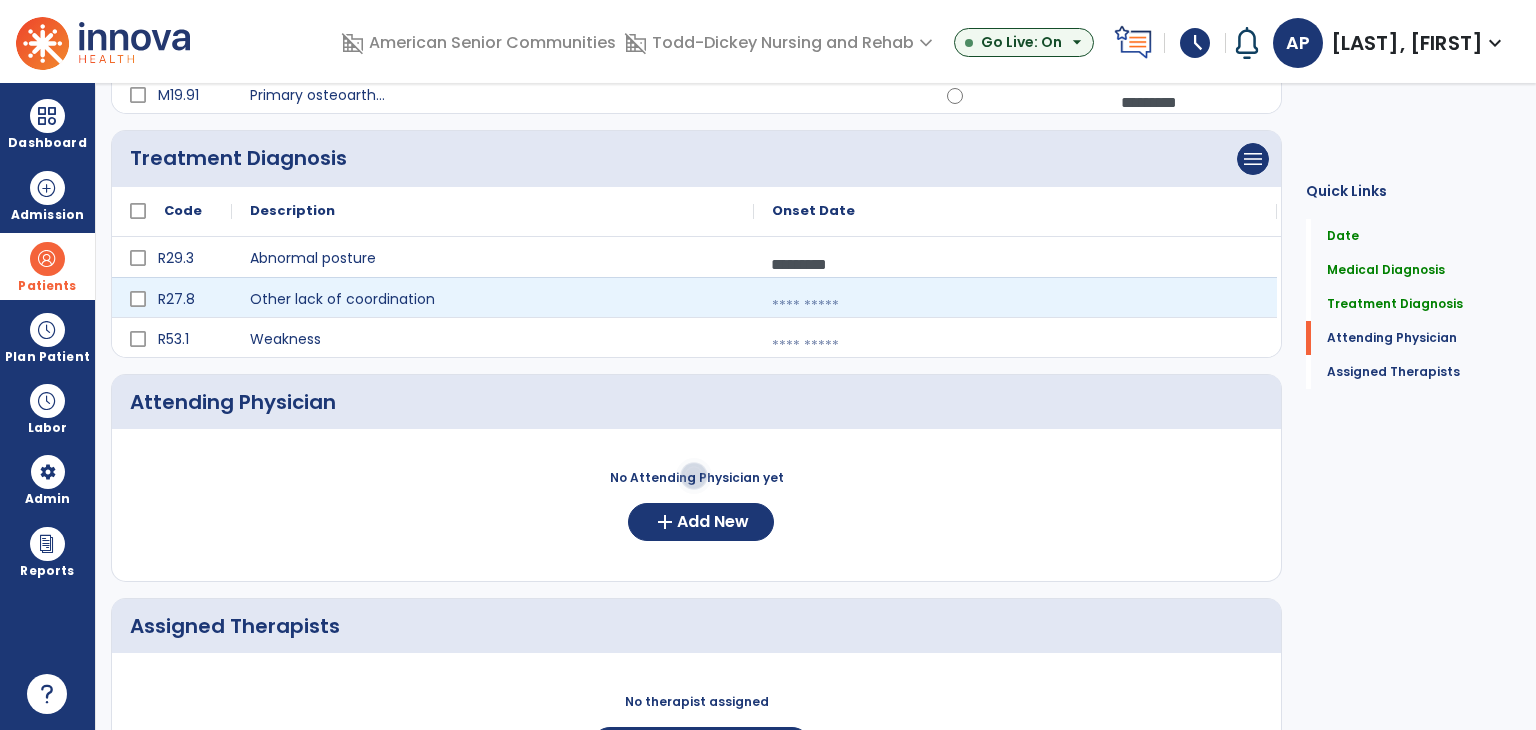 select on "****" 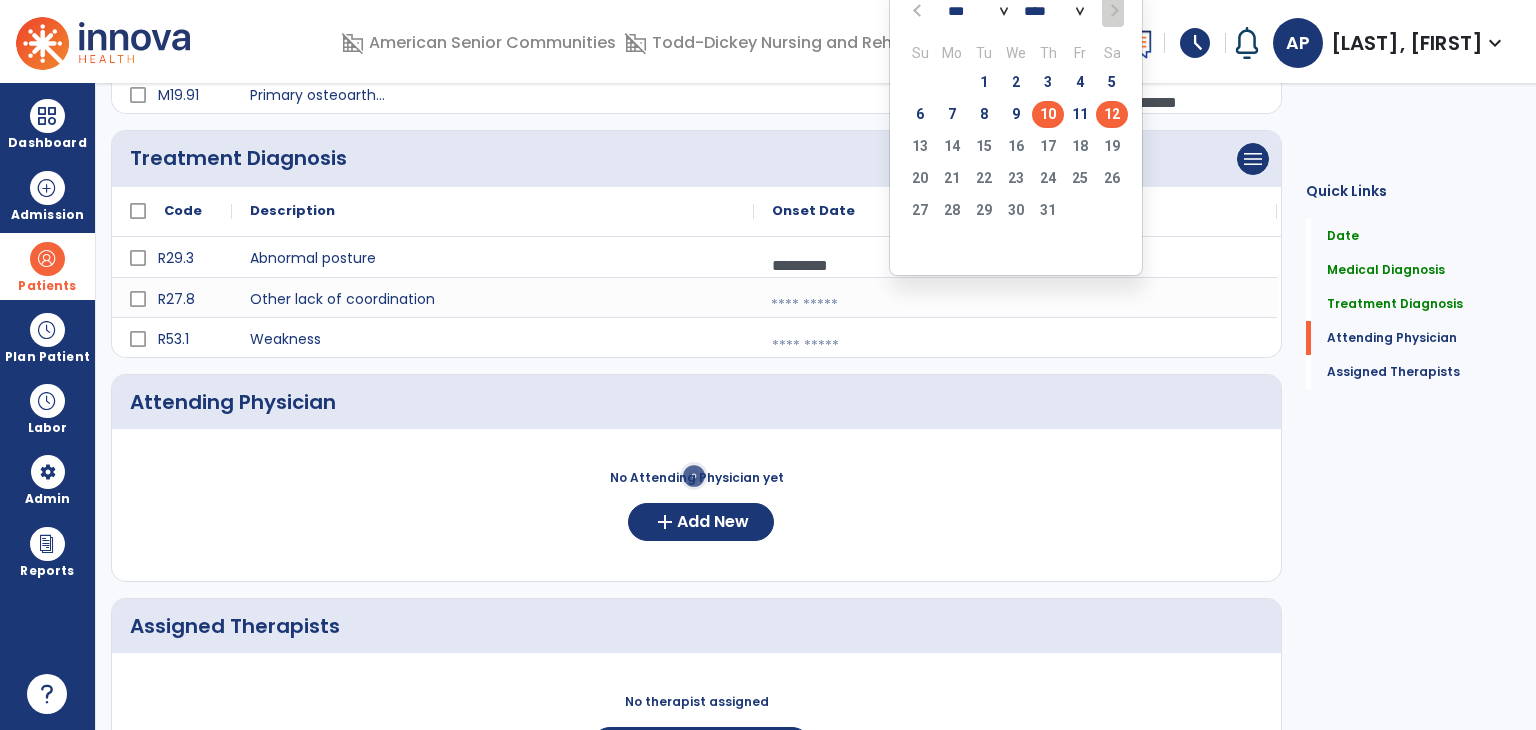 click on "10" 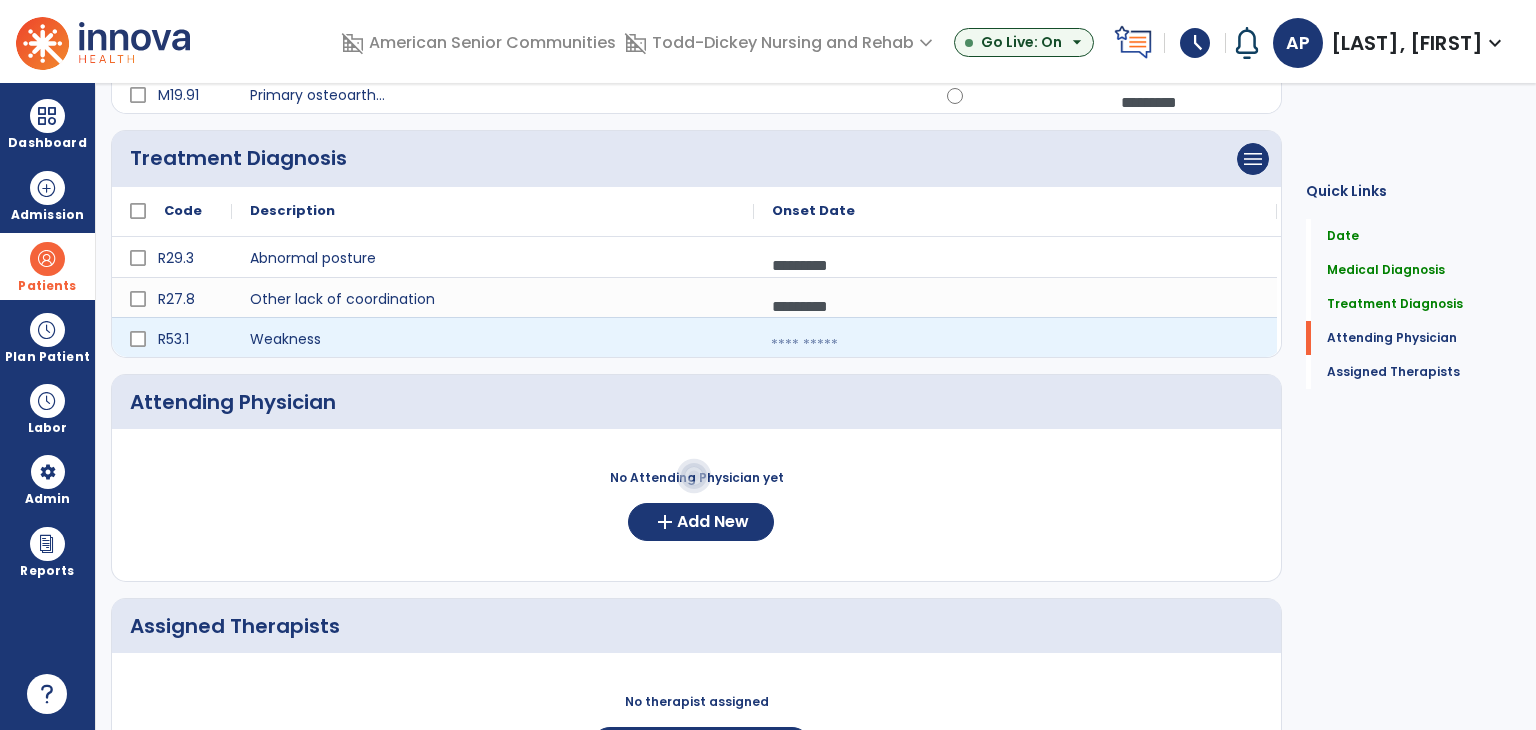 click at bounding box center (1015, 345) 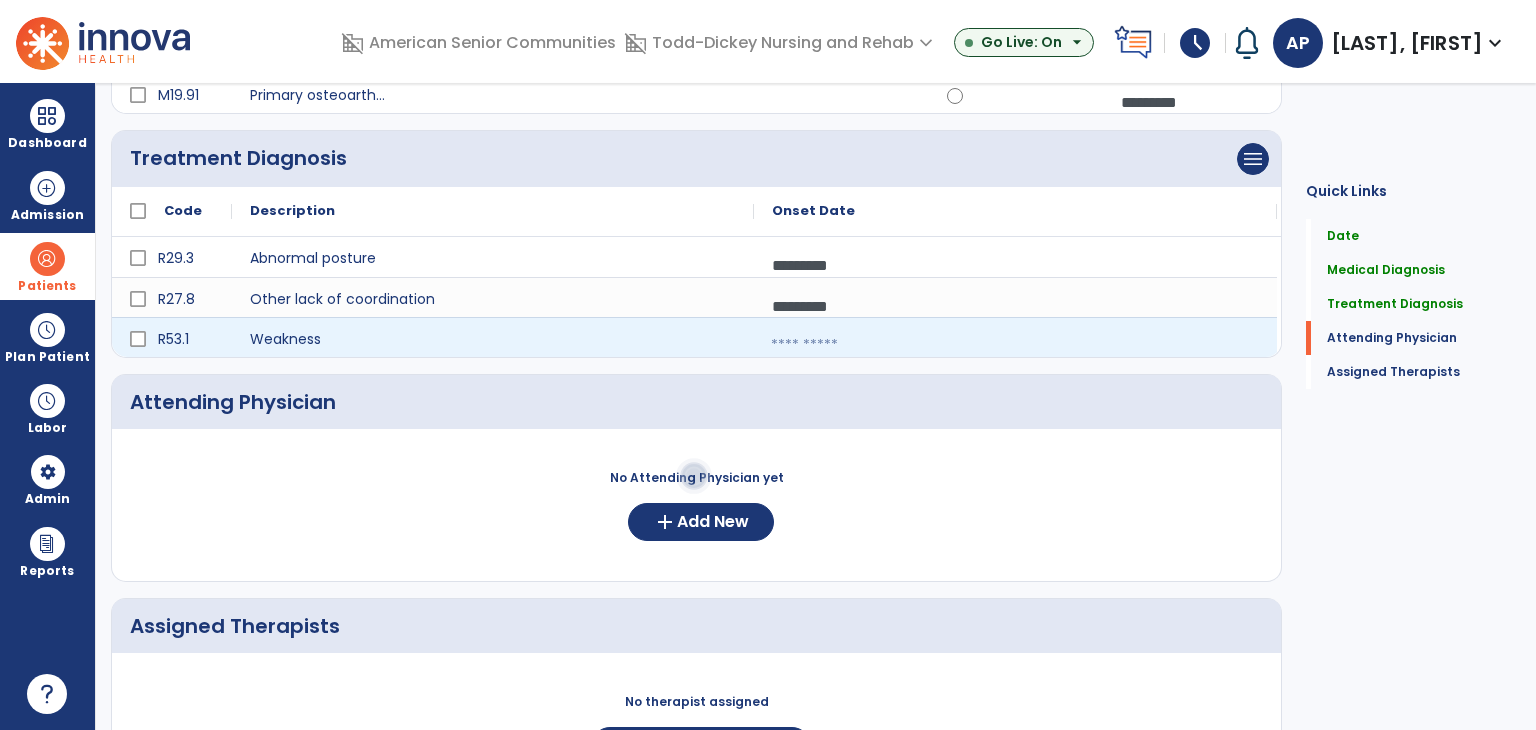 select on "*" 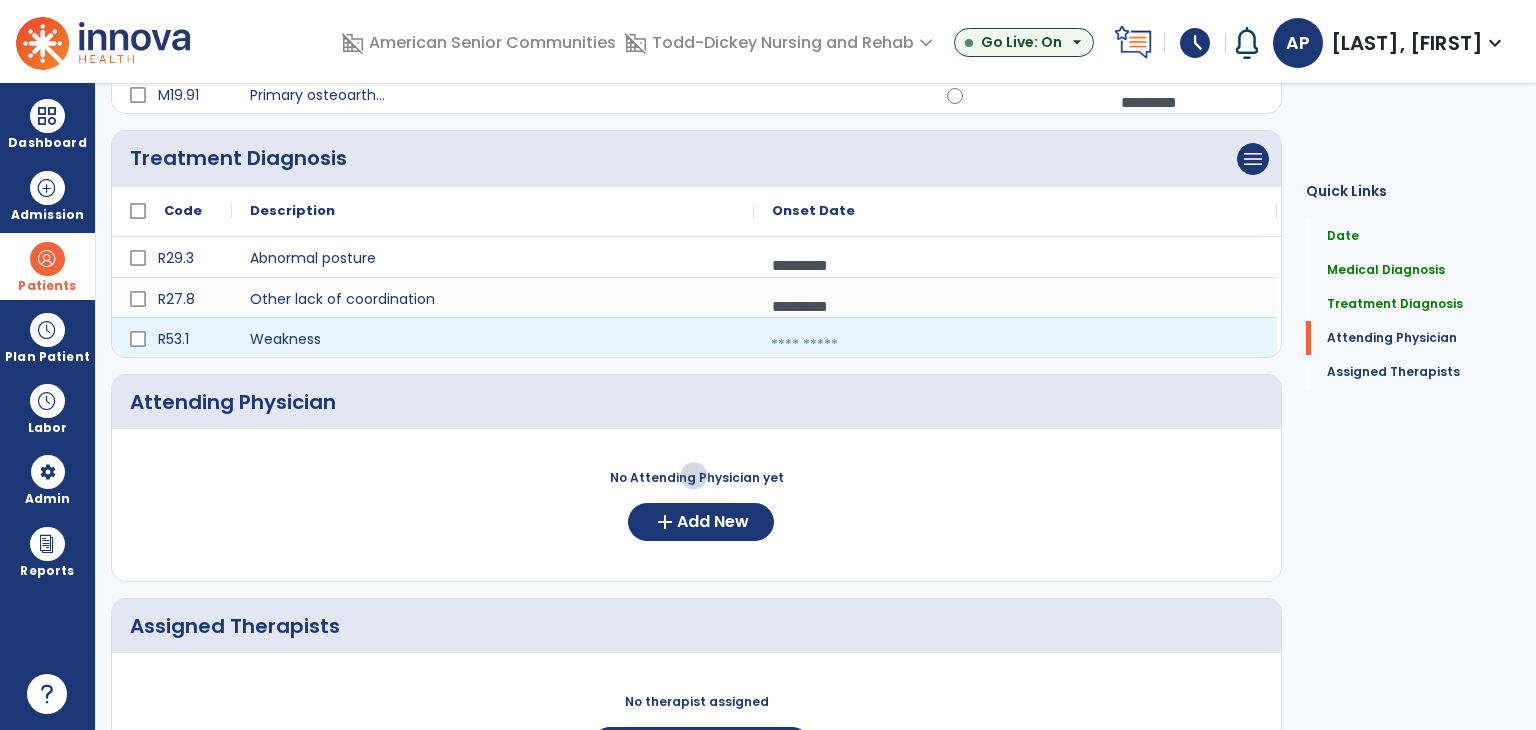 select on "****" 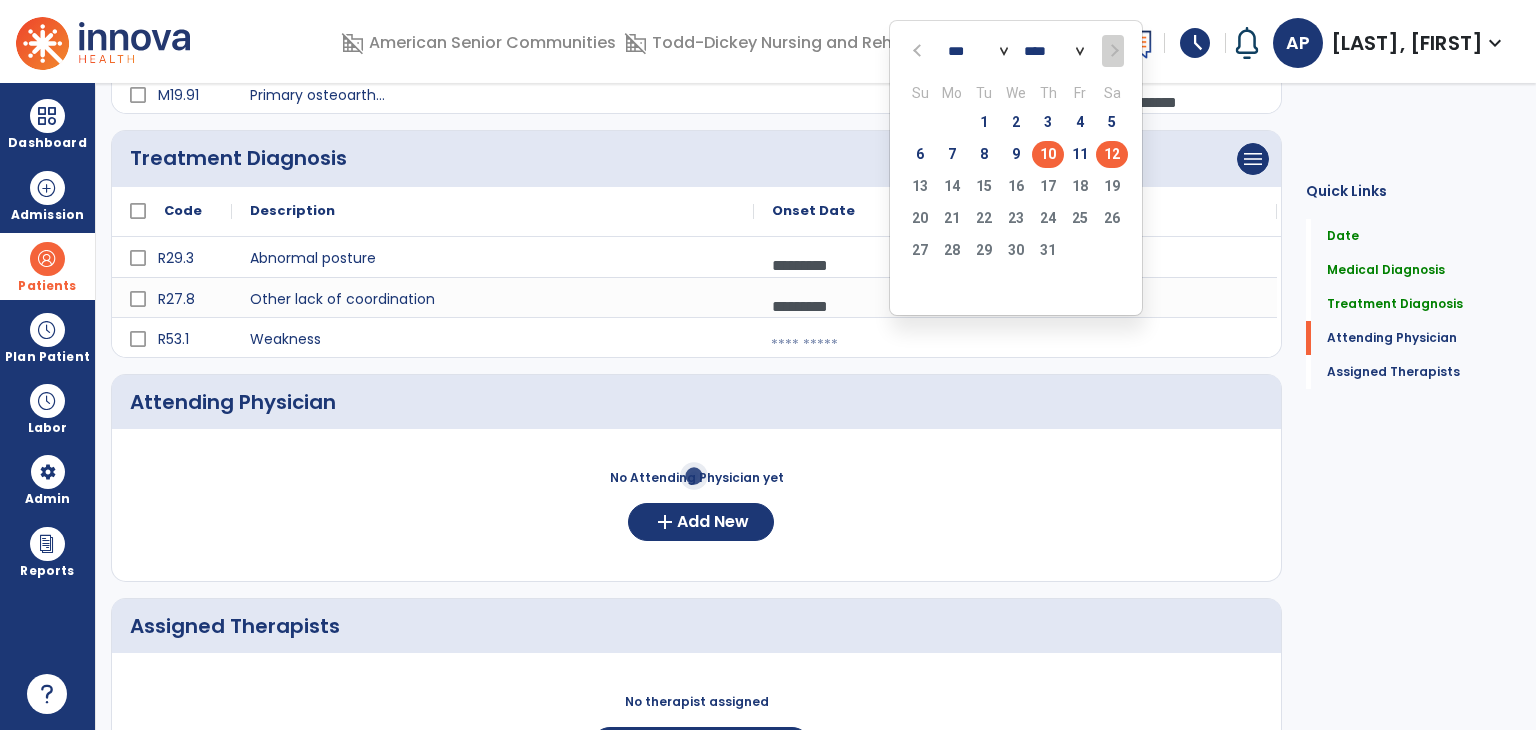 click on "10" 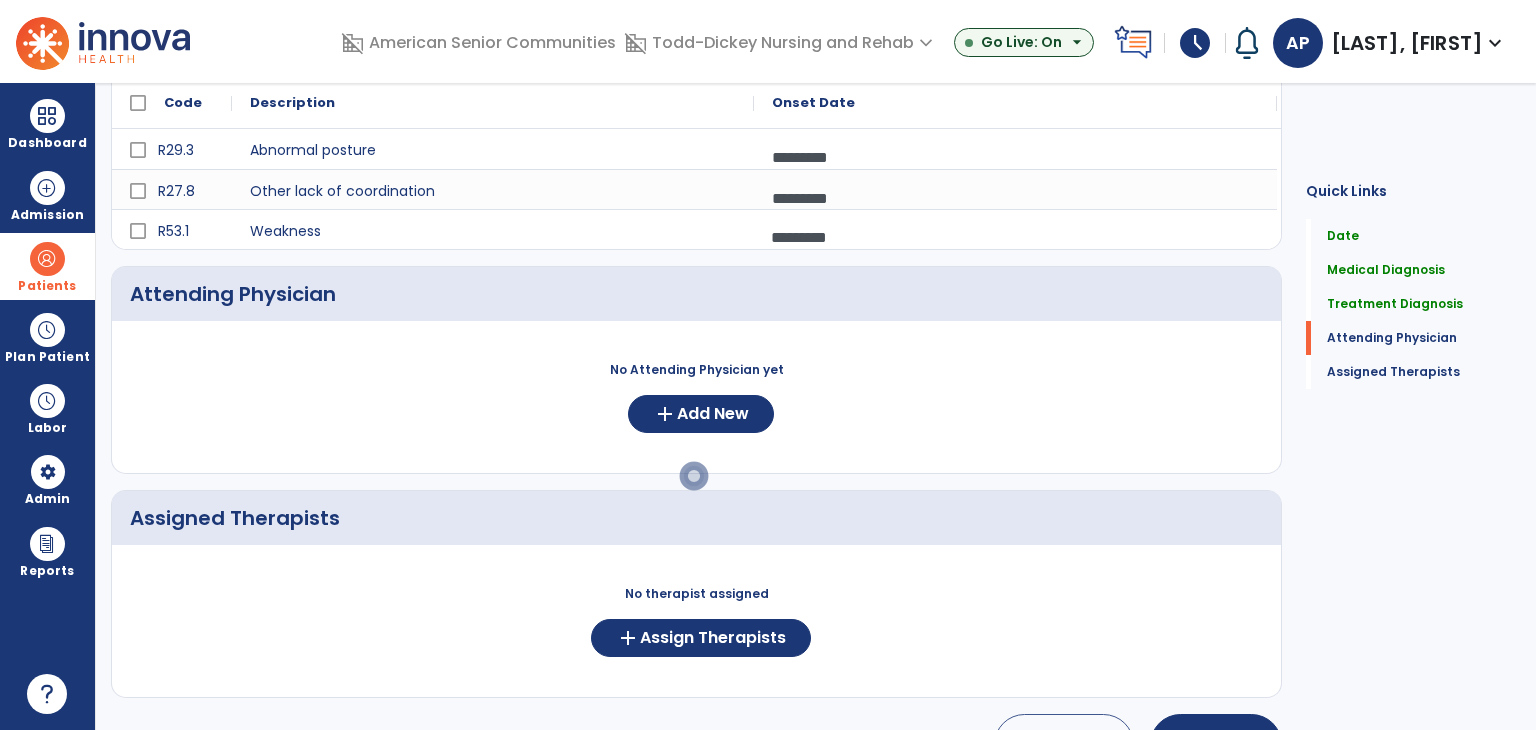 scroll, scrollTop: 555, scrollLeft: 0, axis: vertical 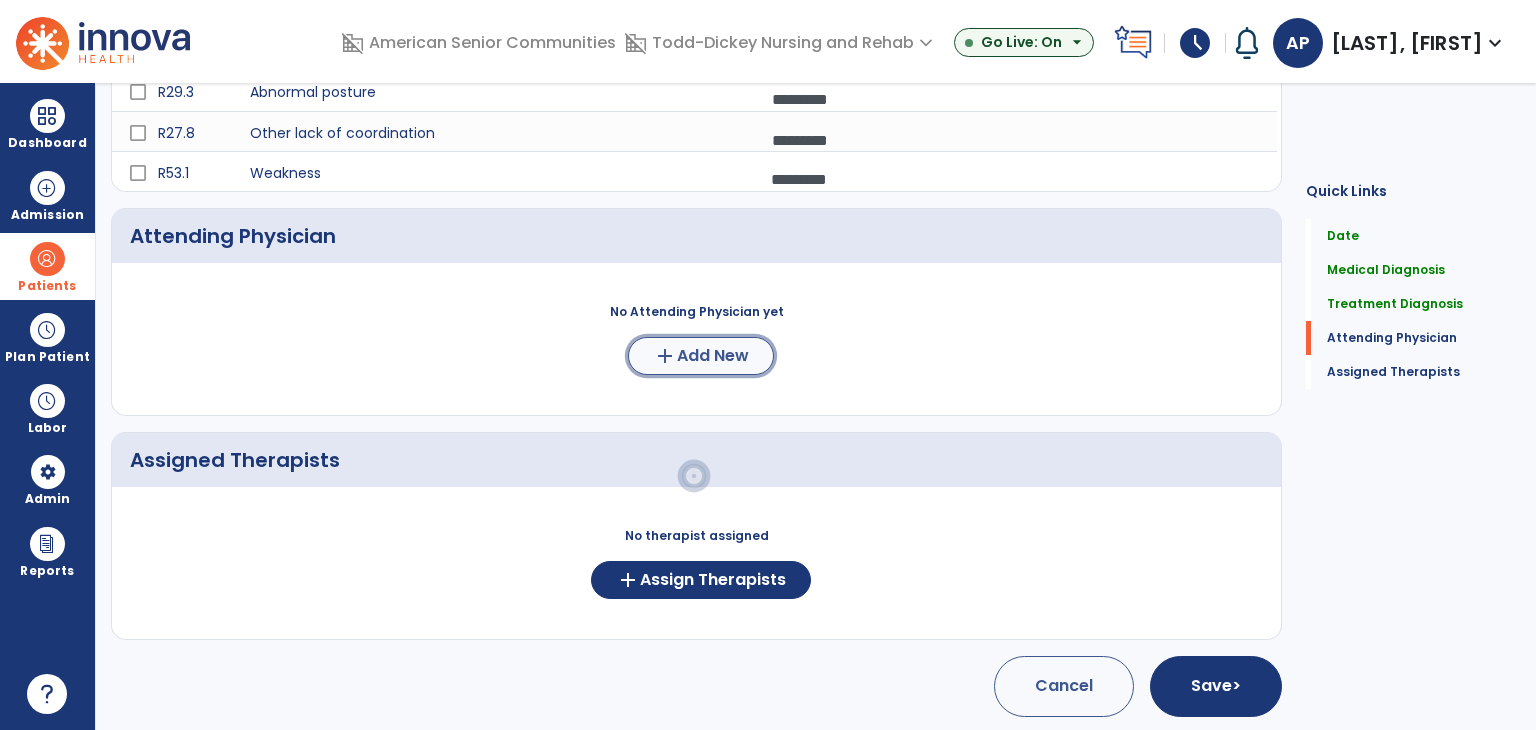 click on "Add New" 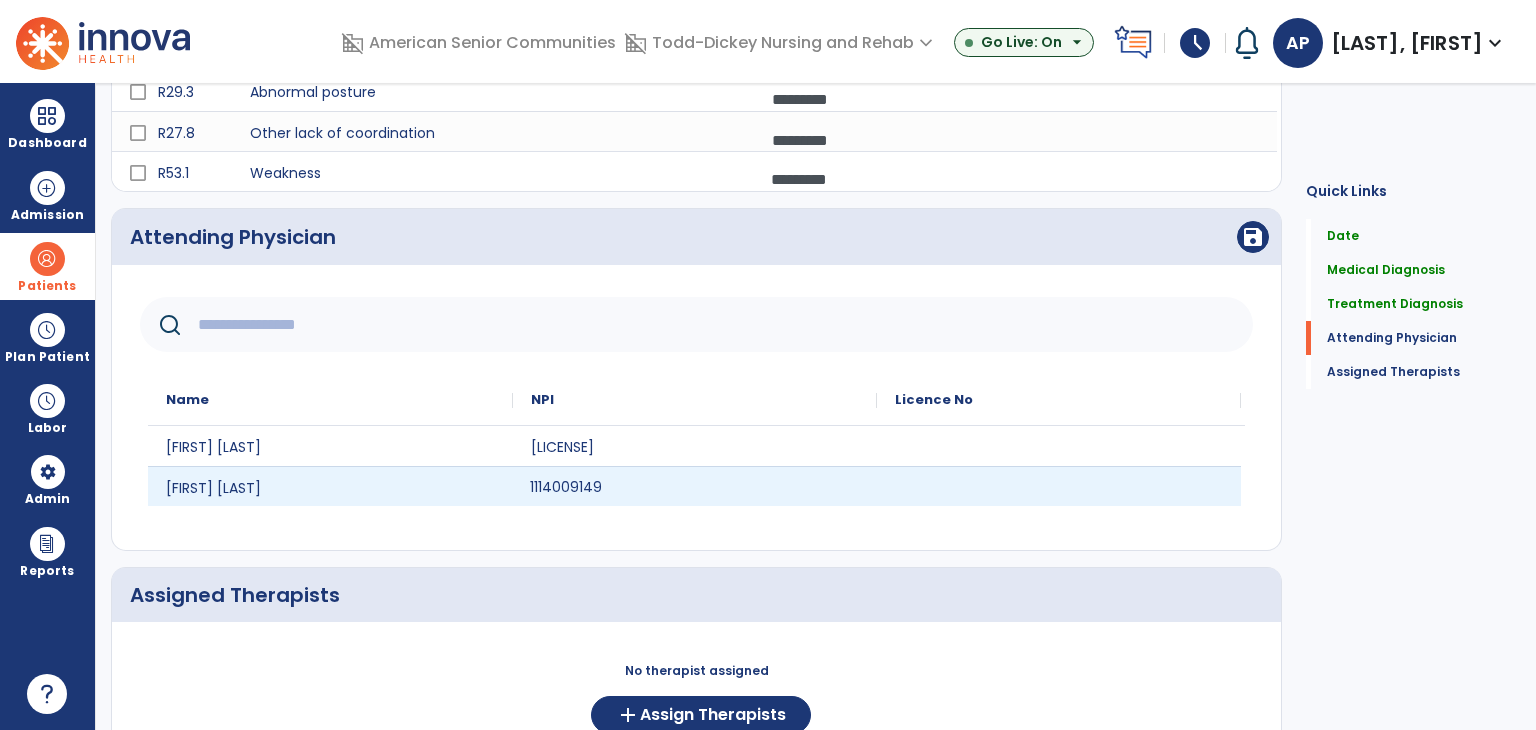 click on "1114009149" 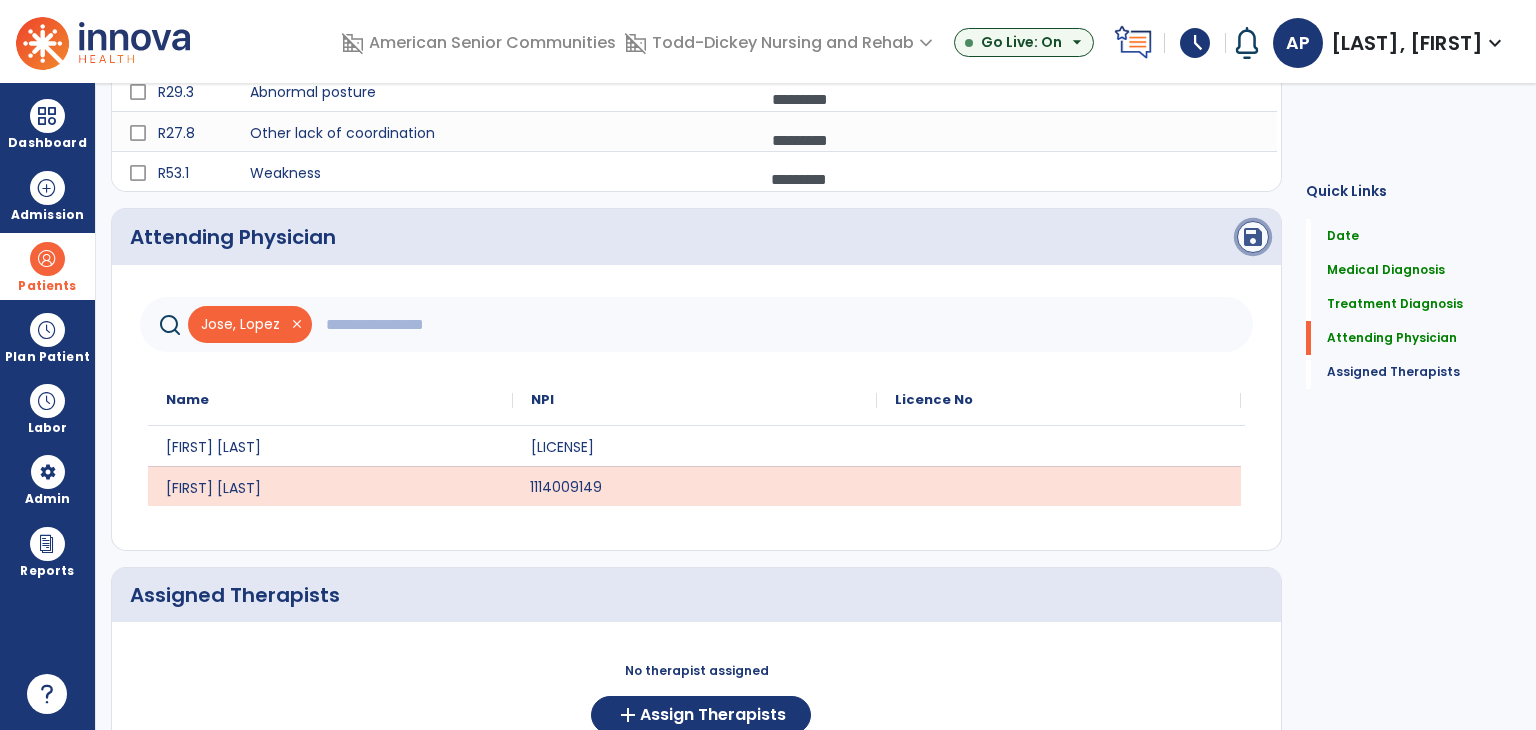 click on "save" 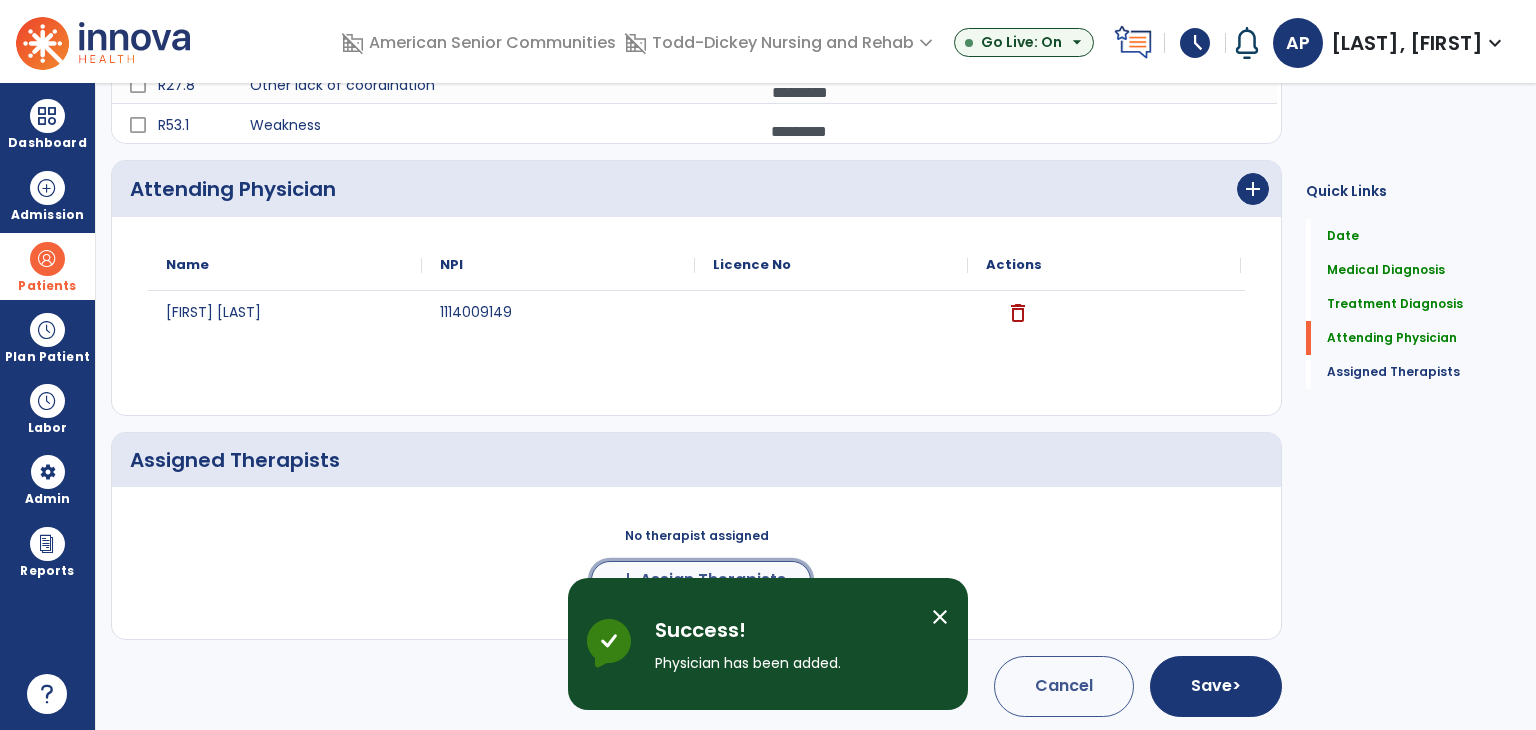 click on "Assign Therapists" 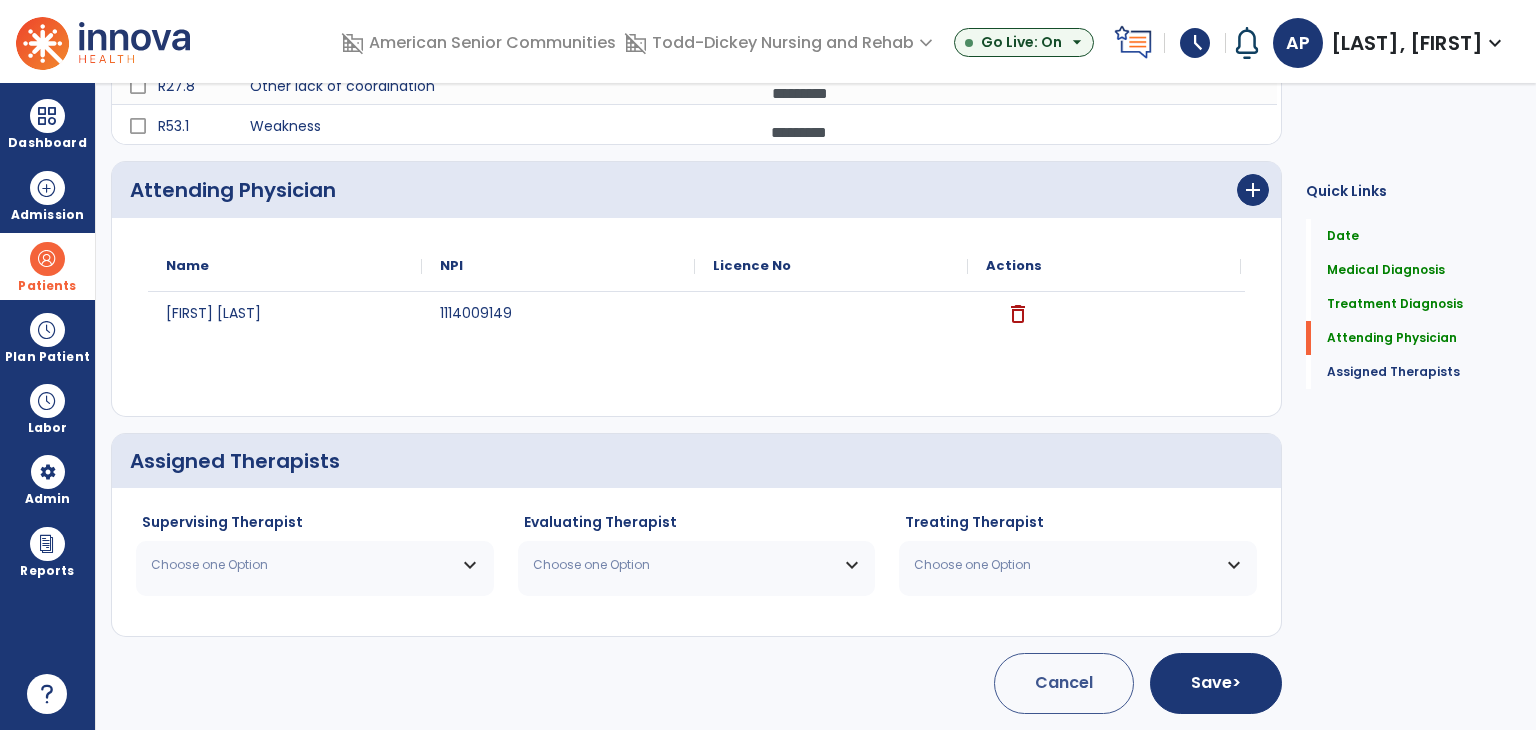 scroll, scrollTop: 600, scrollLeft: 0, axis: vertical 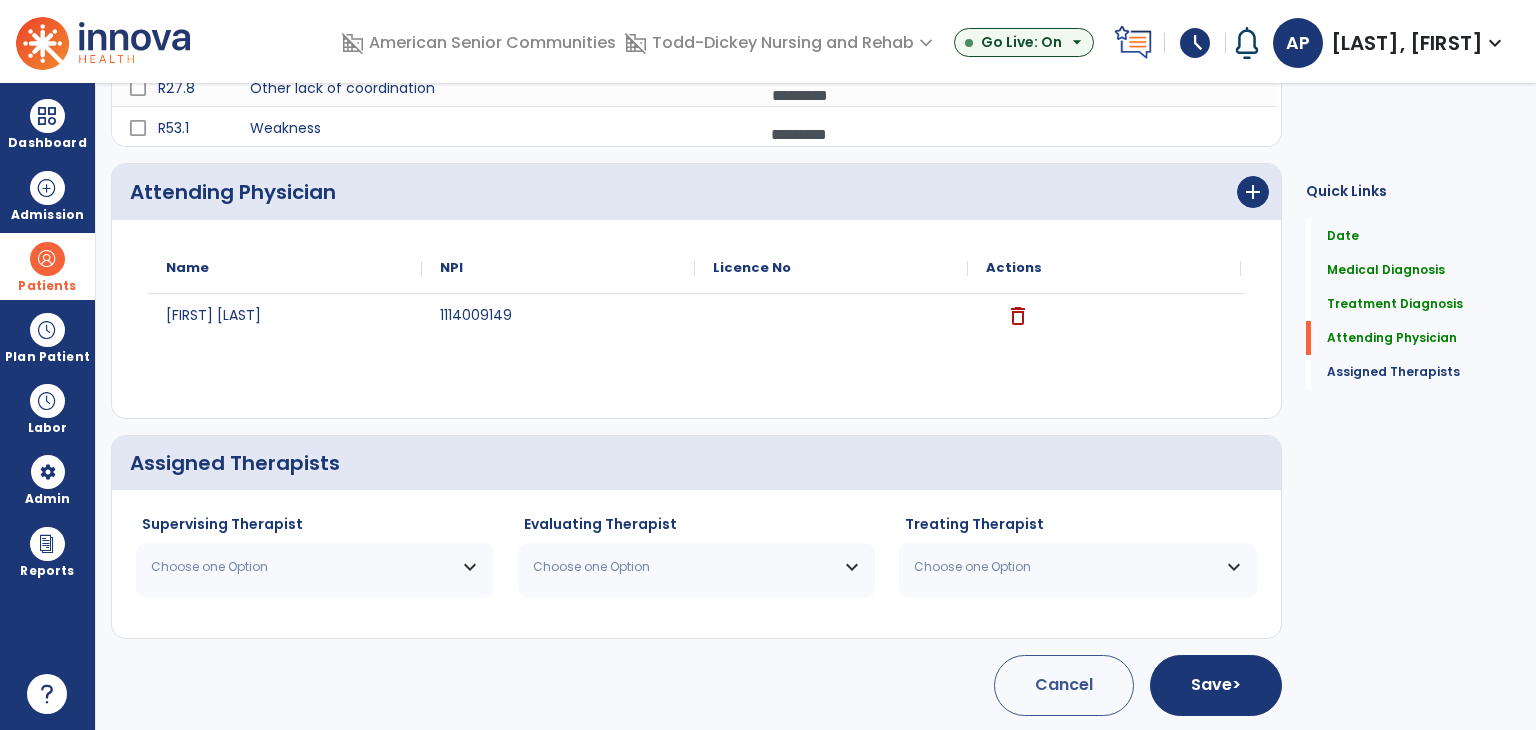 click on "Choose one Option" at bounding box center (315, 567) 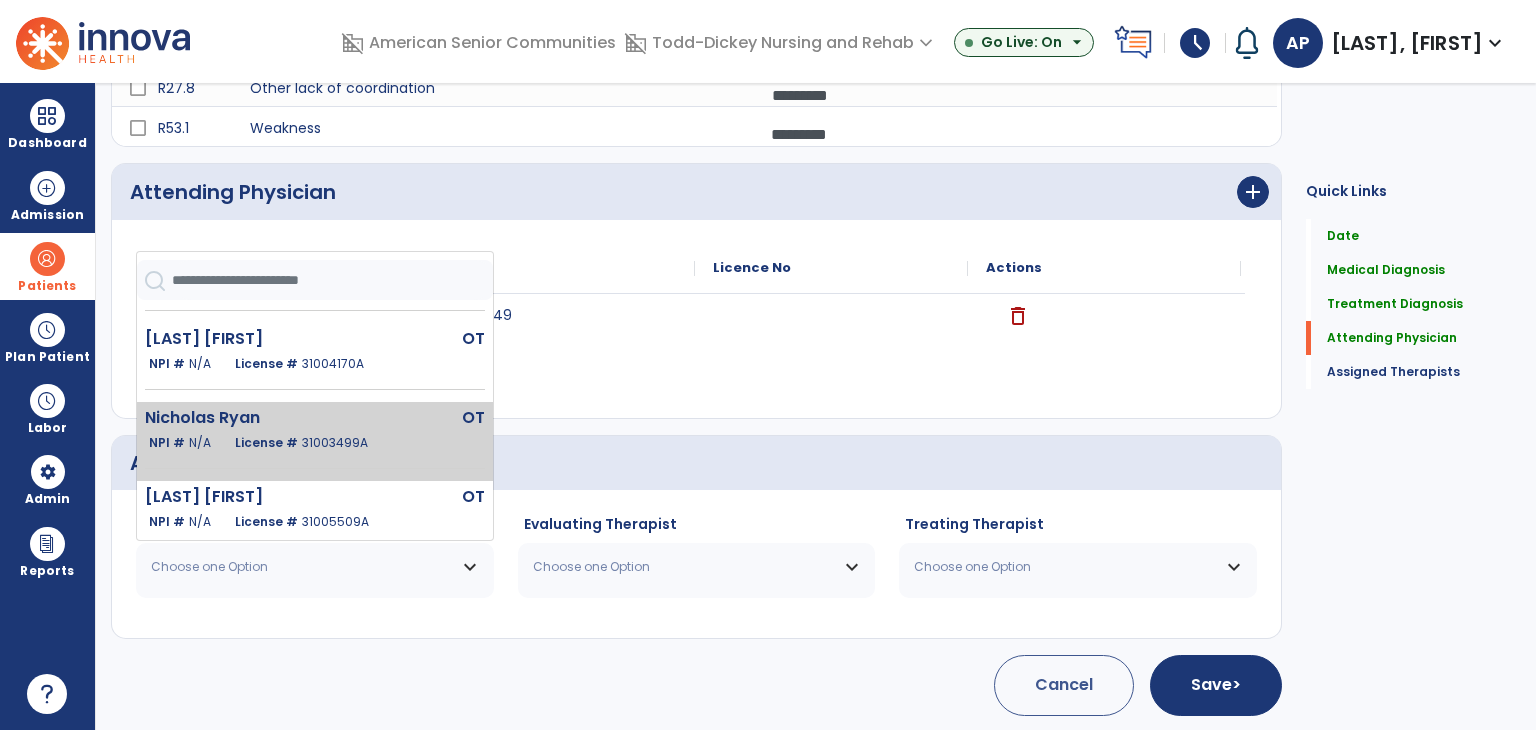 scroll, scrollTop: 100, scrollLeft: 0, axis: vertical 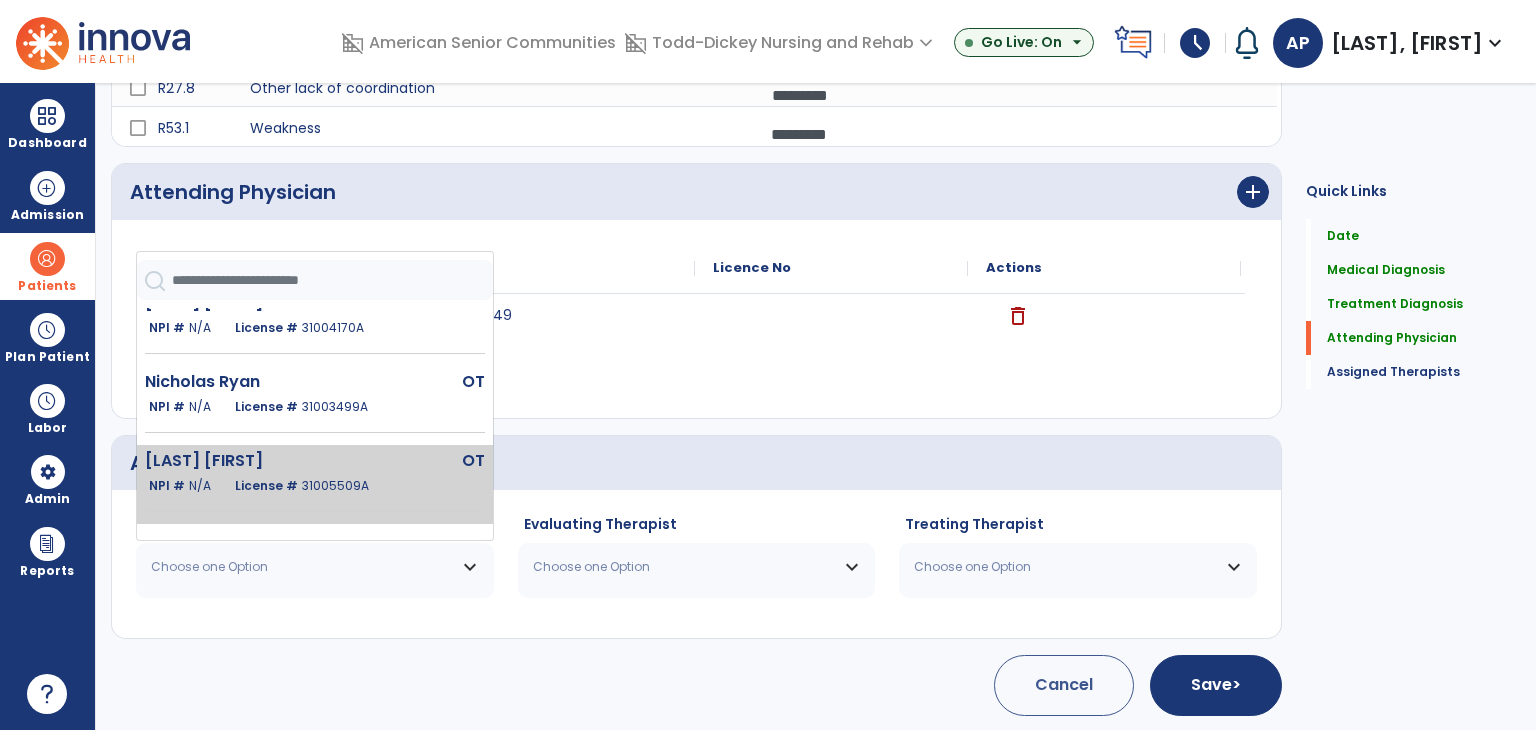 click on "31005509A" 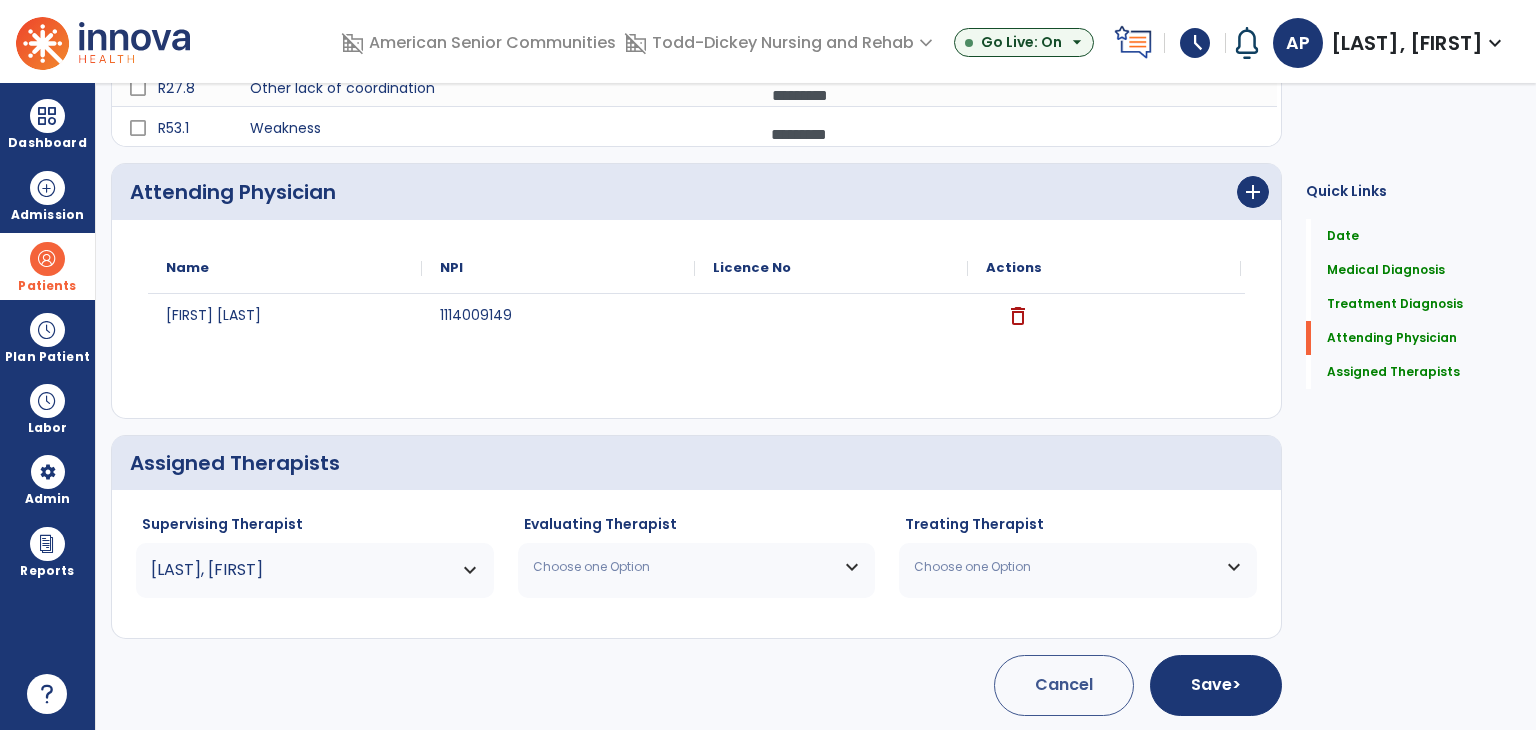 click on "Evaluating Therapist Choose one Option Bradley Jennifer  OT   NPI #  N/A   License #  31007543A Burde Joel  OT   NPI #  N/A   License #  31004170A Nicholas Ryan  OT   NPI #  N/A   License #  31003499A Polster Abigail  OT   NPI #  N/A   License #  31005509A Wiggins Shani  OT   NPI #  N/A   License #  31004180A" 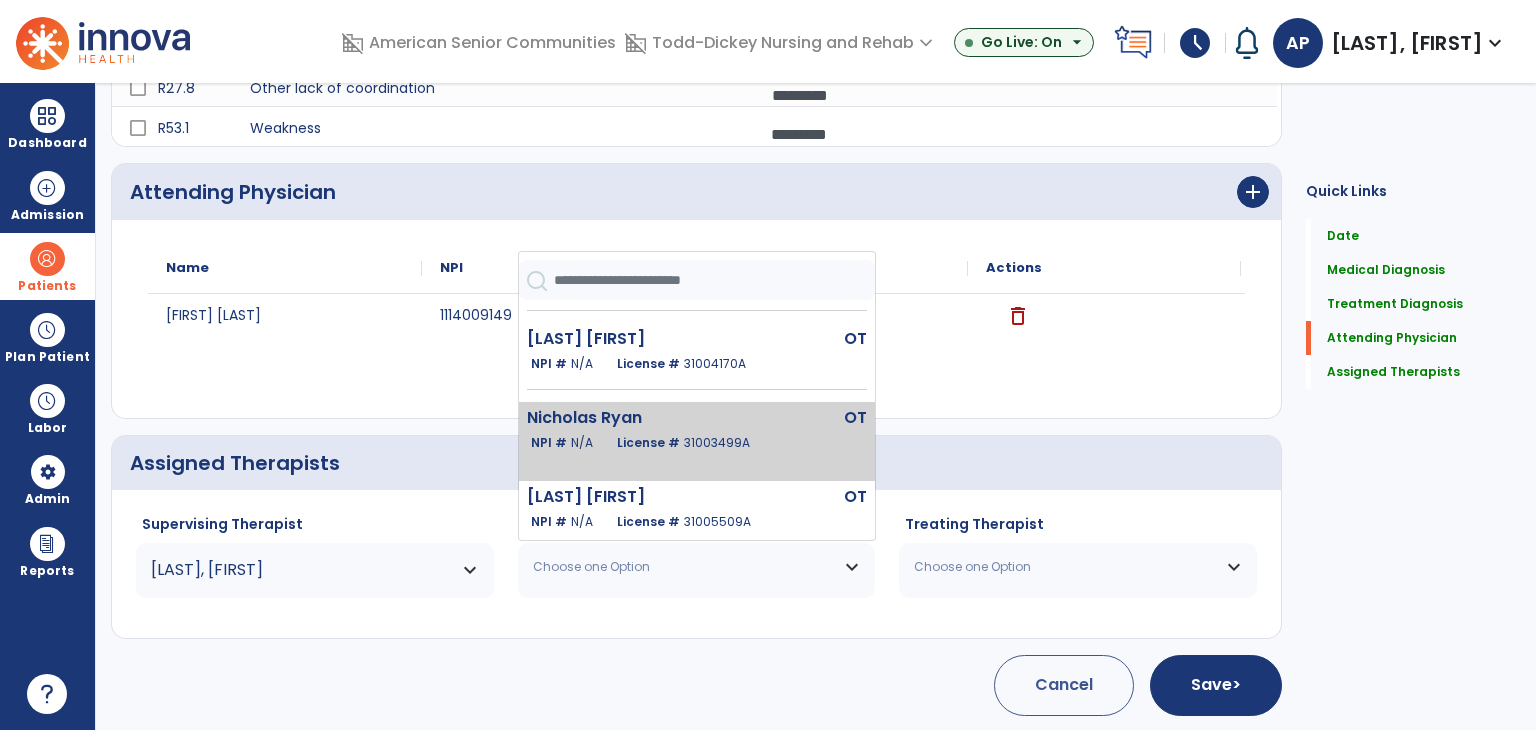 scroll, scrollTop: 100, scrollLeft: 0, axis: vertical 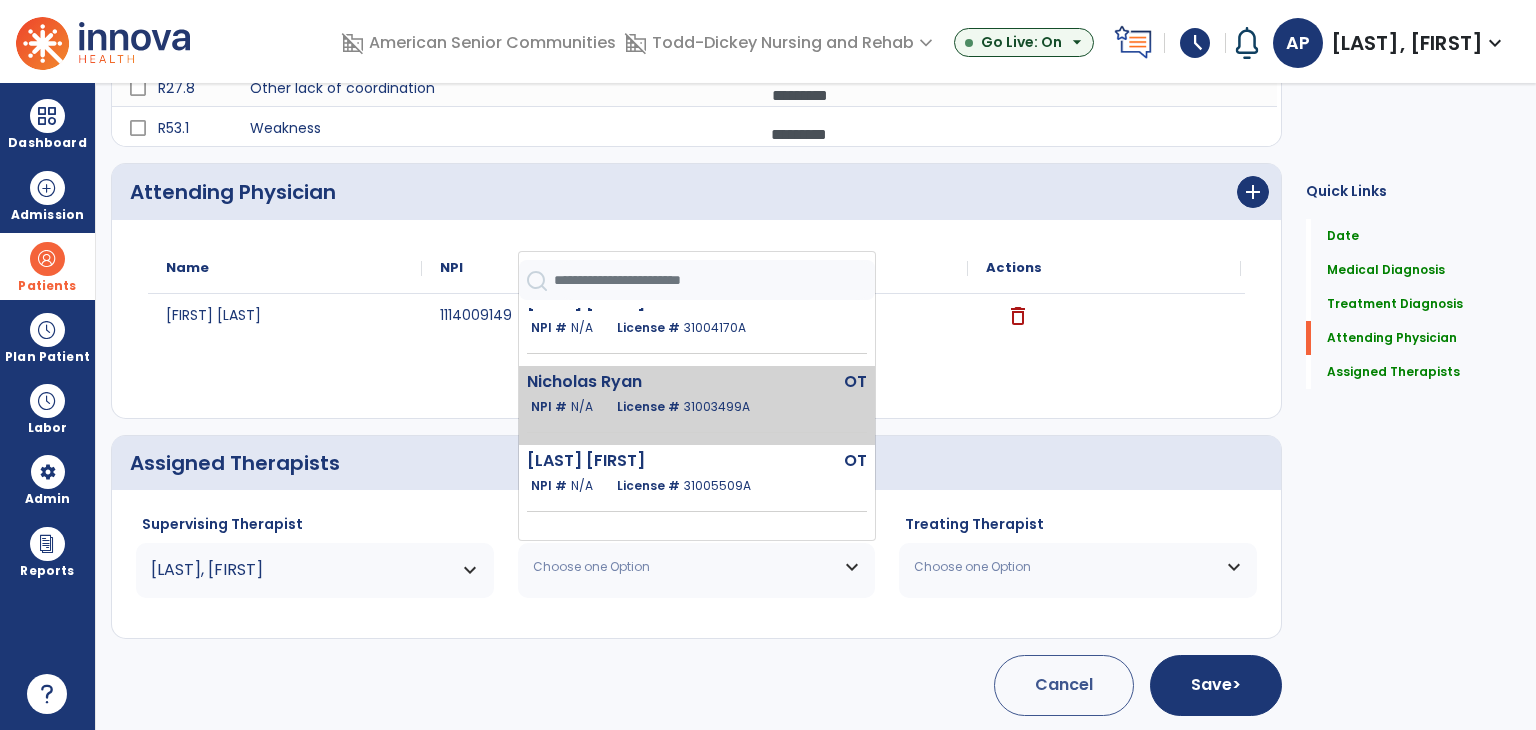 click on "License #  31005509A" 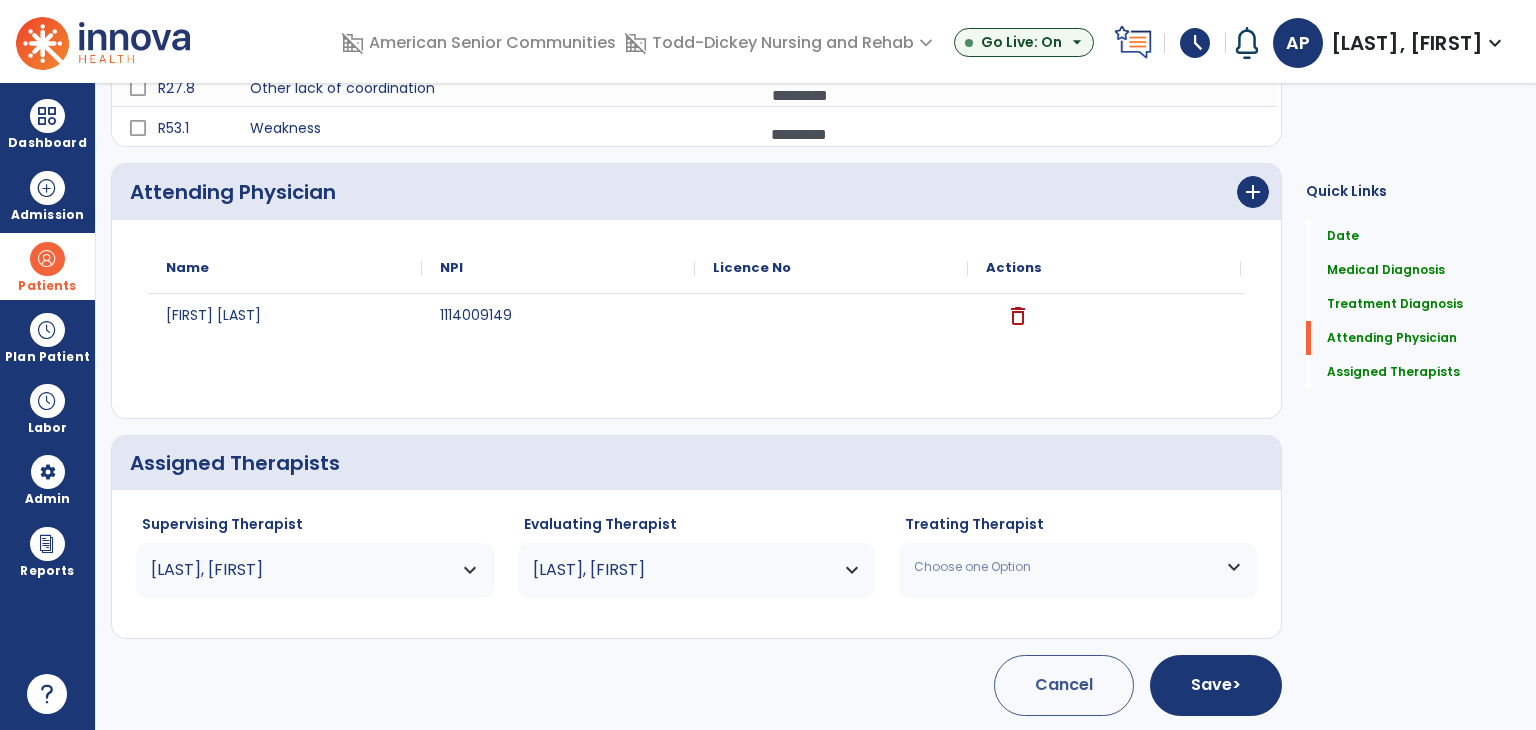 click on "Treating Therapist Choose one Option Bradley Jennifer  OT   NPI #  N/A   License #  31007543A Burde Joel  OT   NPI #  N/A   License #  31004170A Nicholas Ryan  OT   NPI #  N/A   License #  31003499A Pannett Megan  OTA   NPI #  N/A   License #  32003038A Polster Abigail  OT   NPI #  N/A   License #  31005509A Wiggins Shani  OT   NPI #  N/A   License #  31004180A" 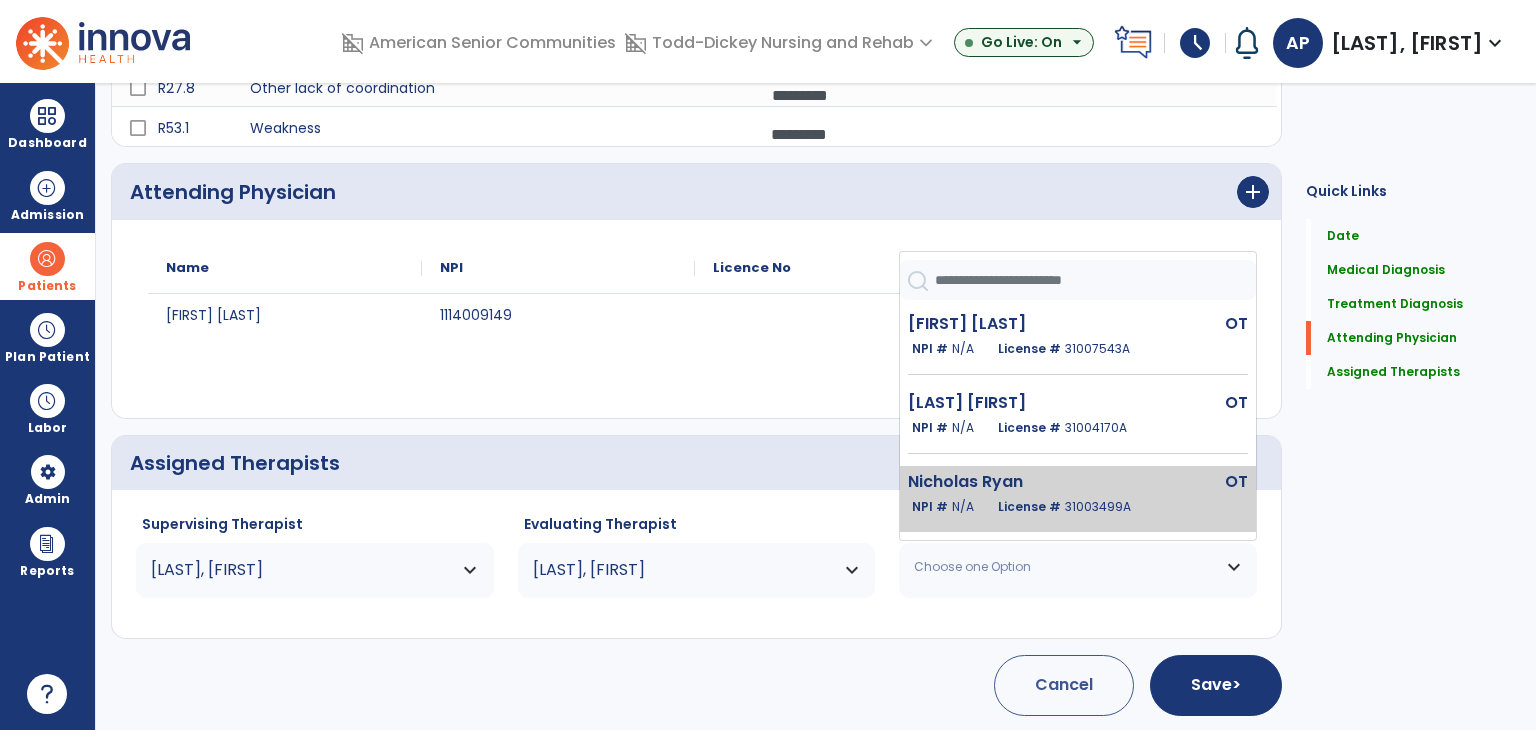 scroll, scrollTop: 100, scrollLeft: 0, axis: vertical 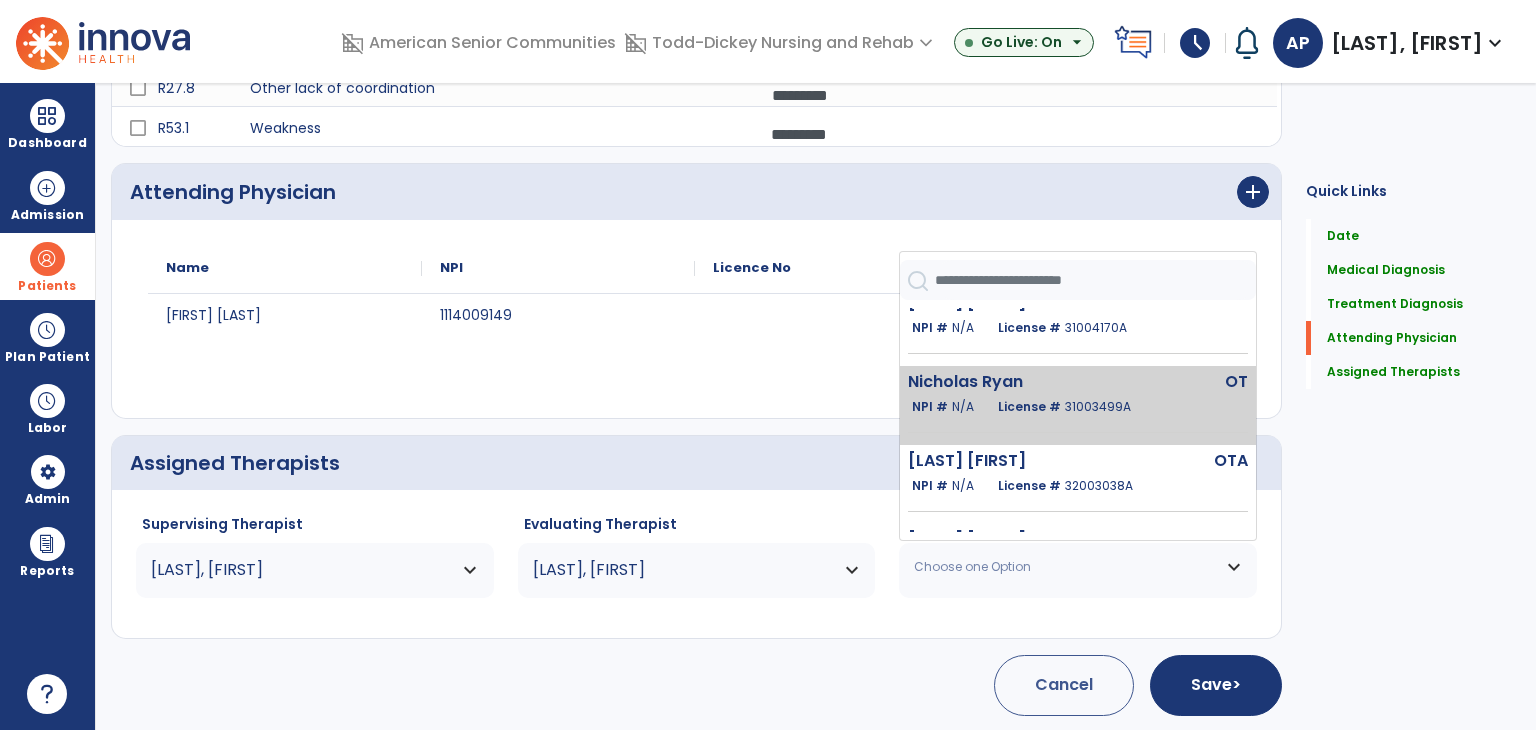 click on "Pannett Megan  OTA   NPI #  N/A   License #  32003038A" 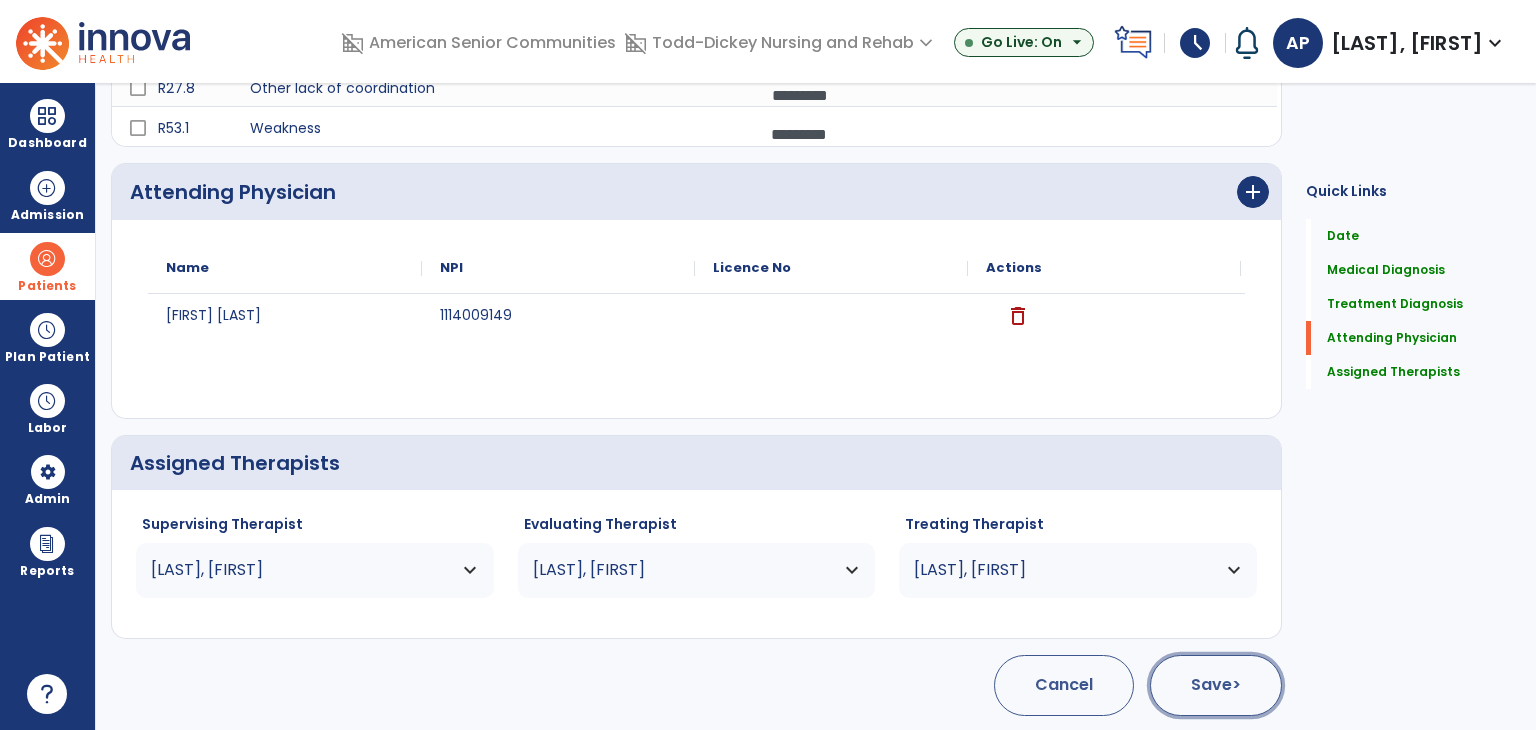 click on "Save  >" 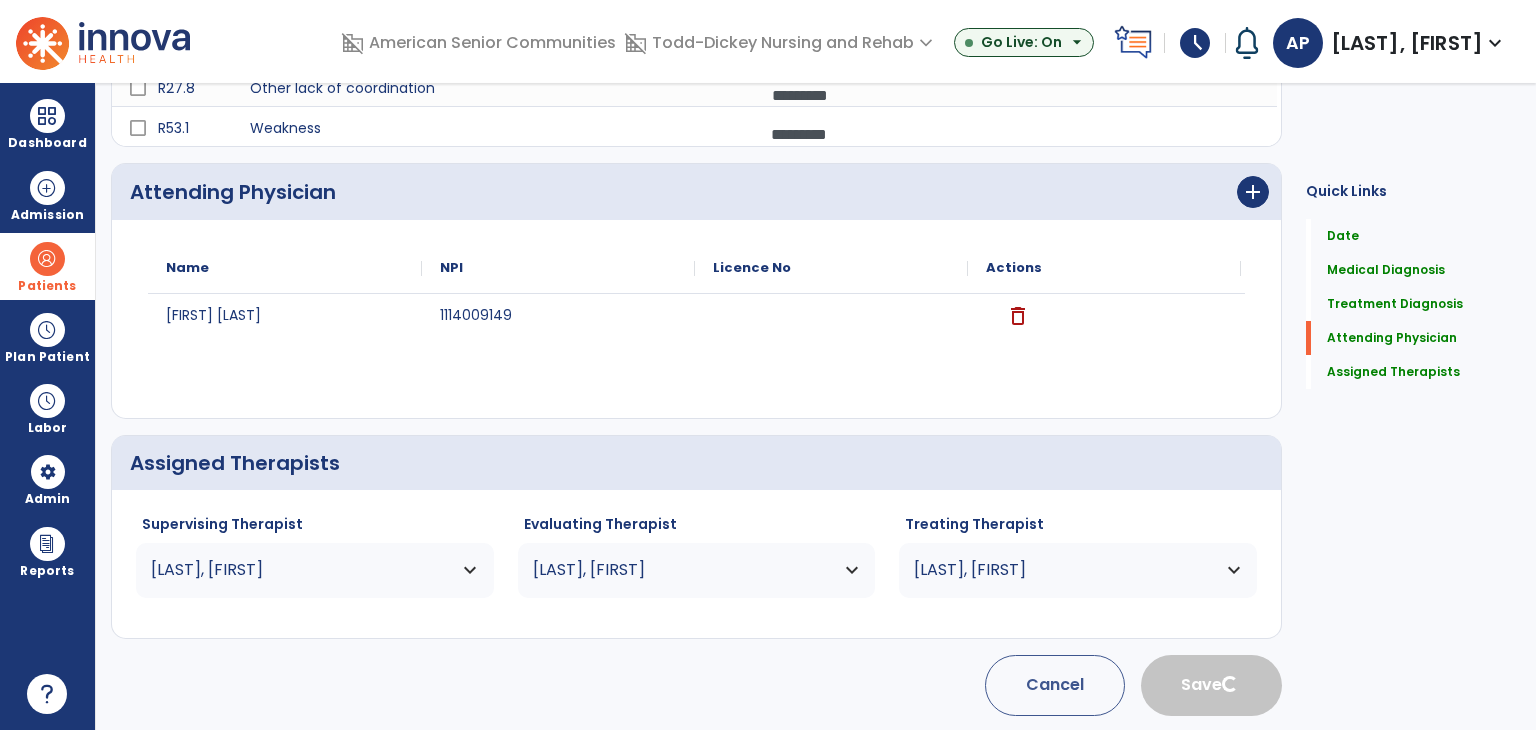 type 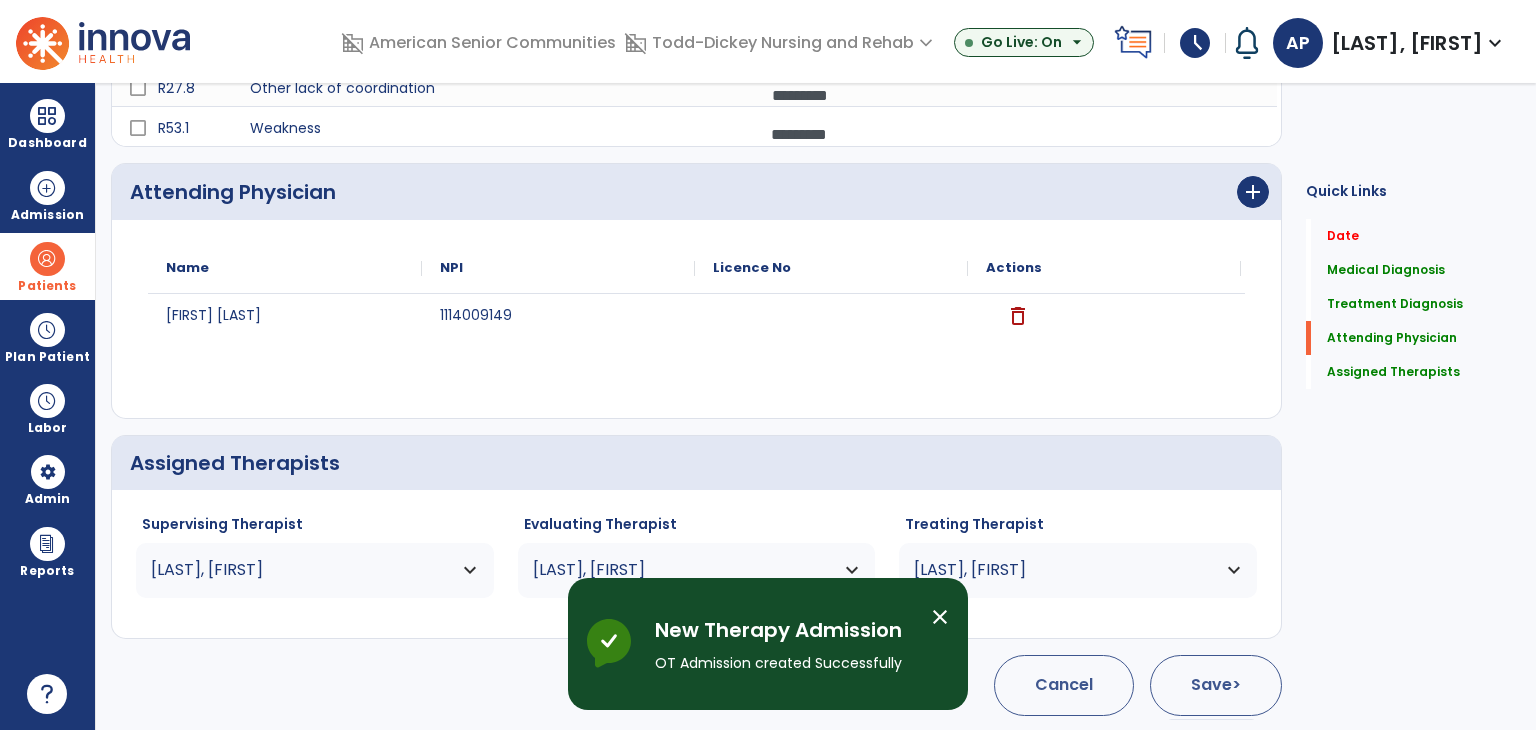scroll, scrollTop: 0, scrollLeft: 0, axis: both 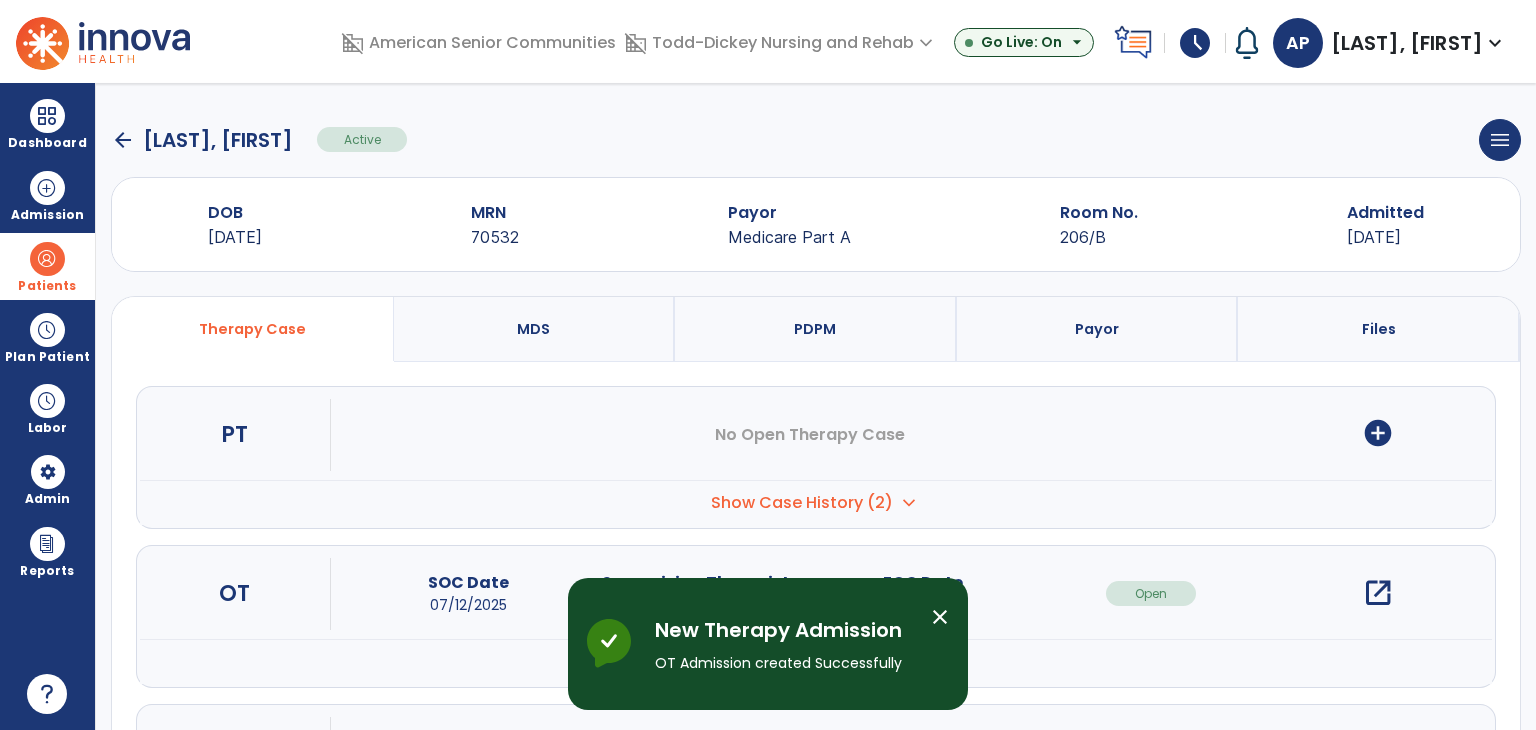click on "open_in_new" at bounding box center [1378, 593] 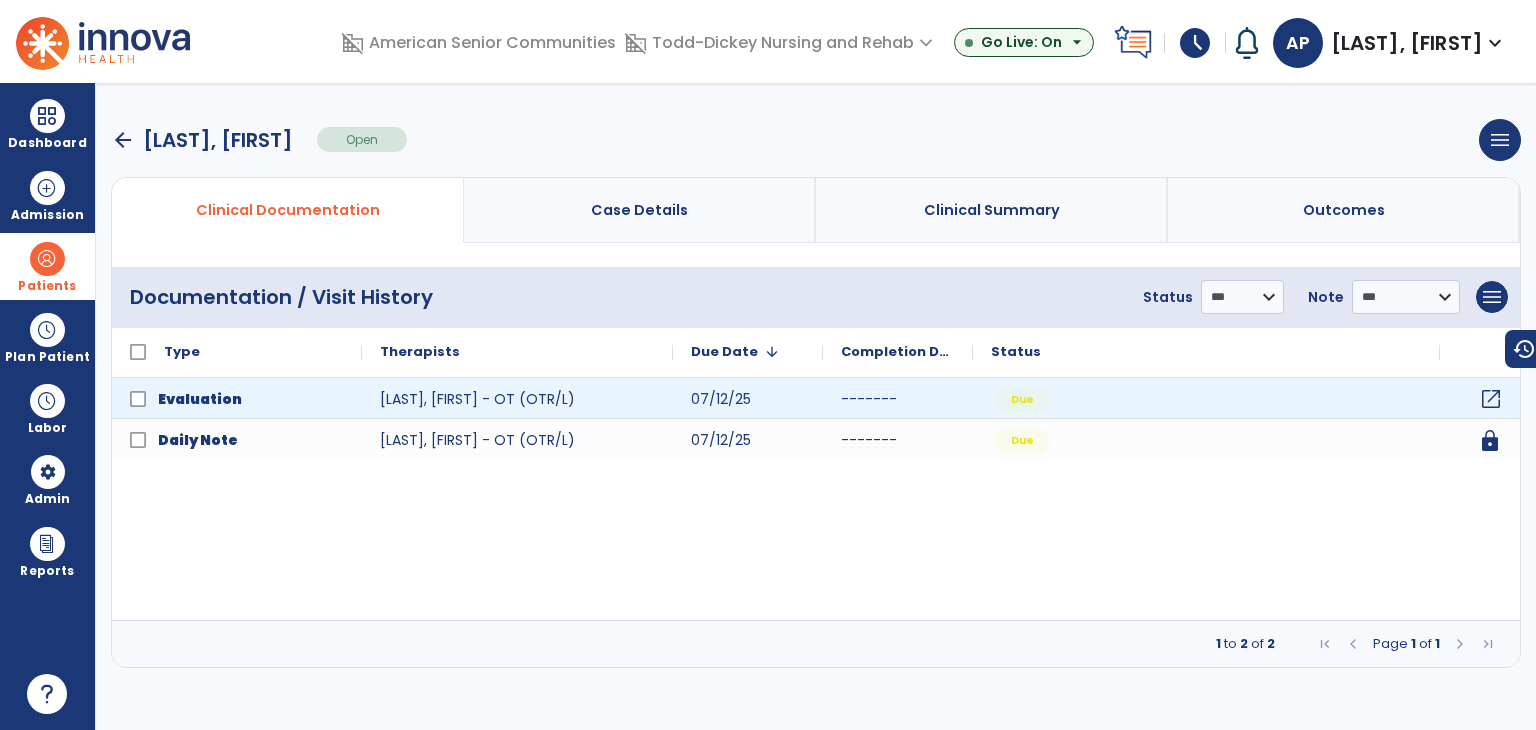 click on "open_in_new" 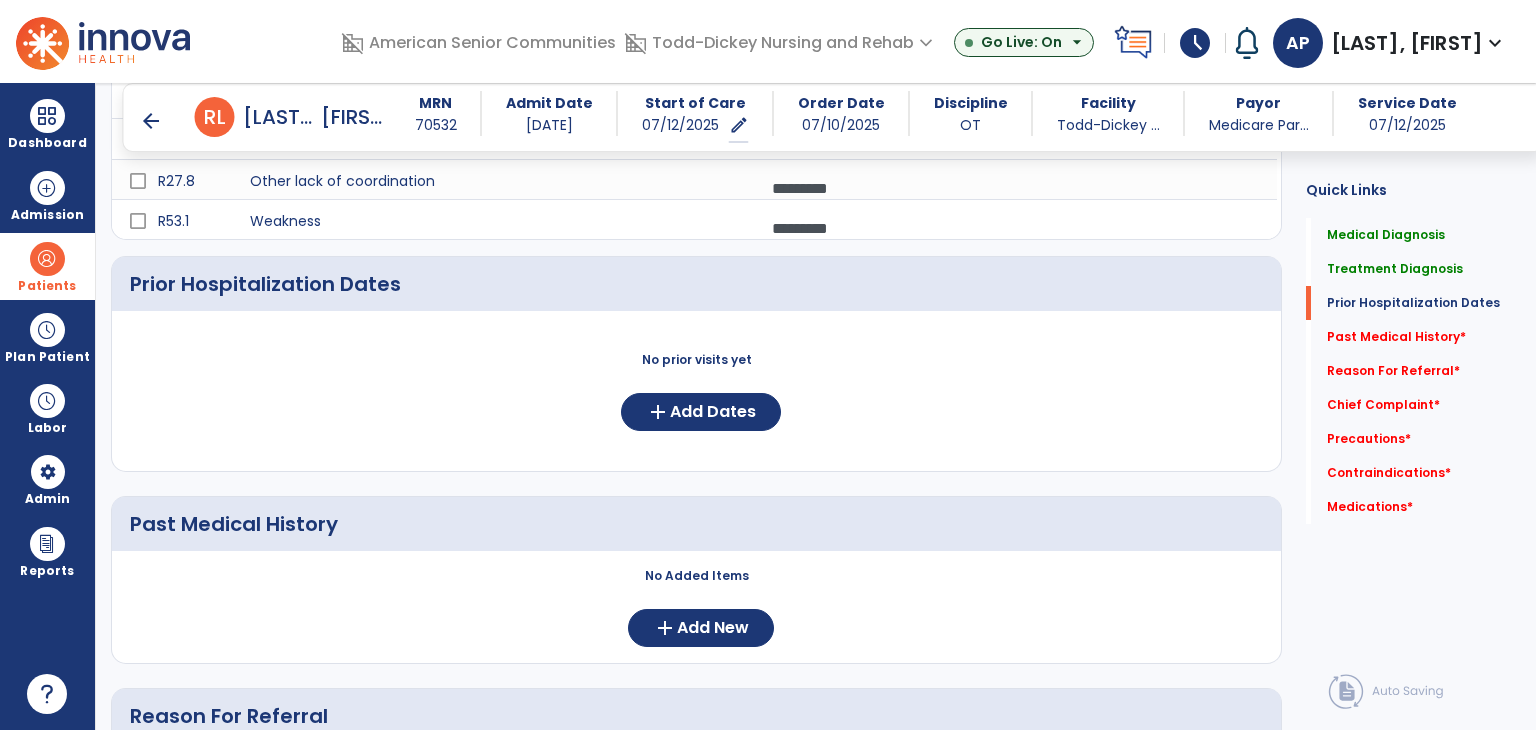 scroll, scrollTop: 600, scrollLeft: 0, axis: vertical 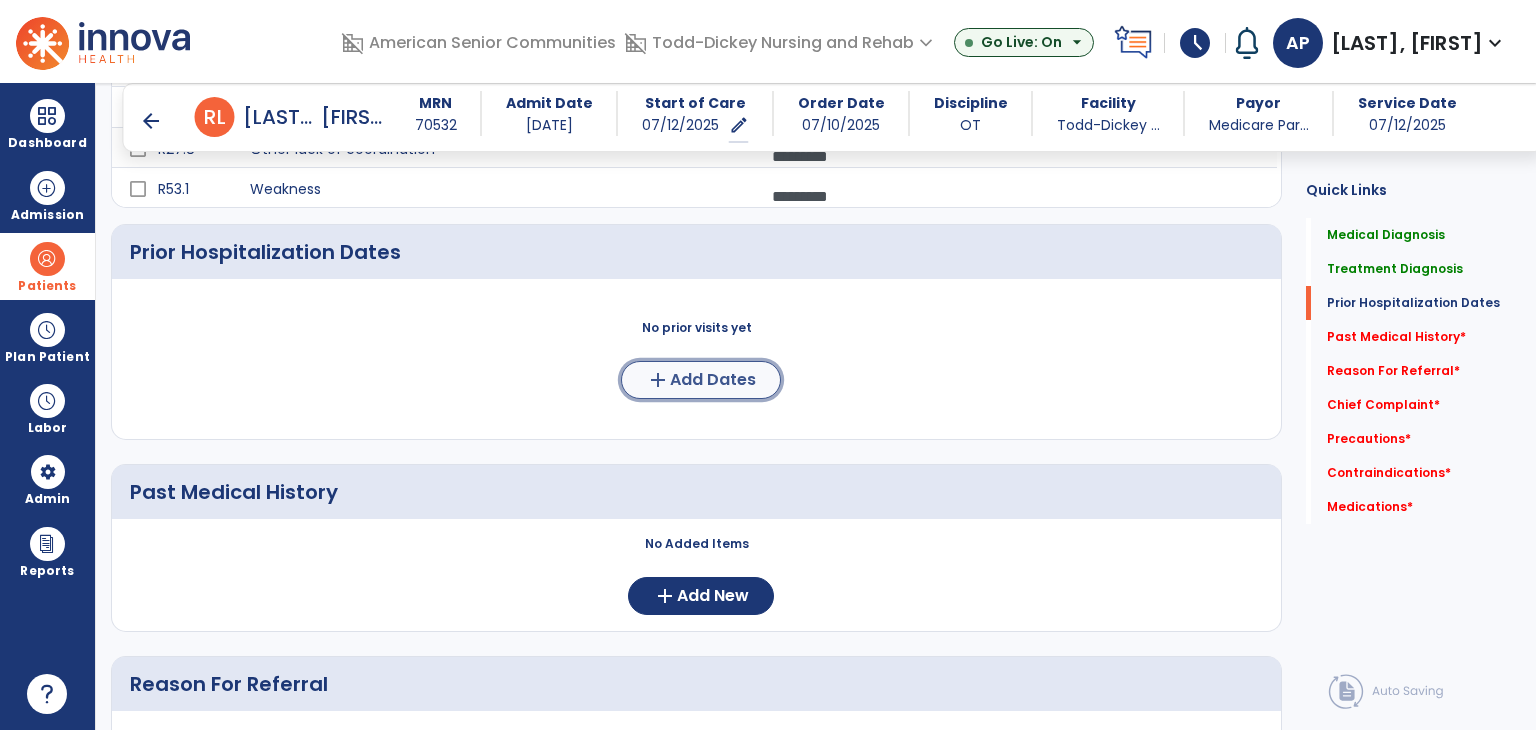 click on "Add Dates" 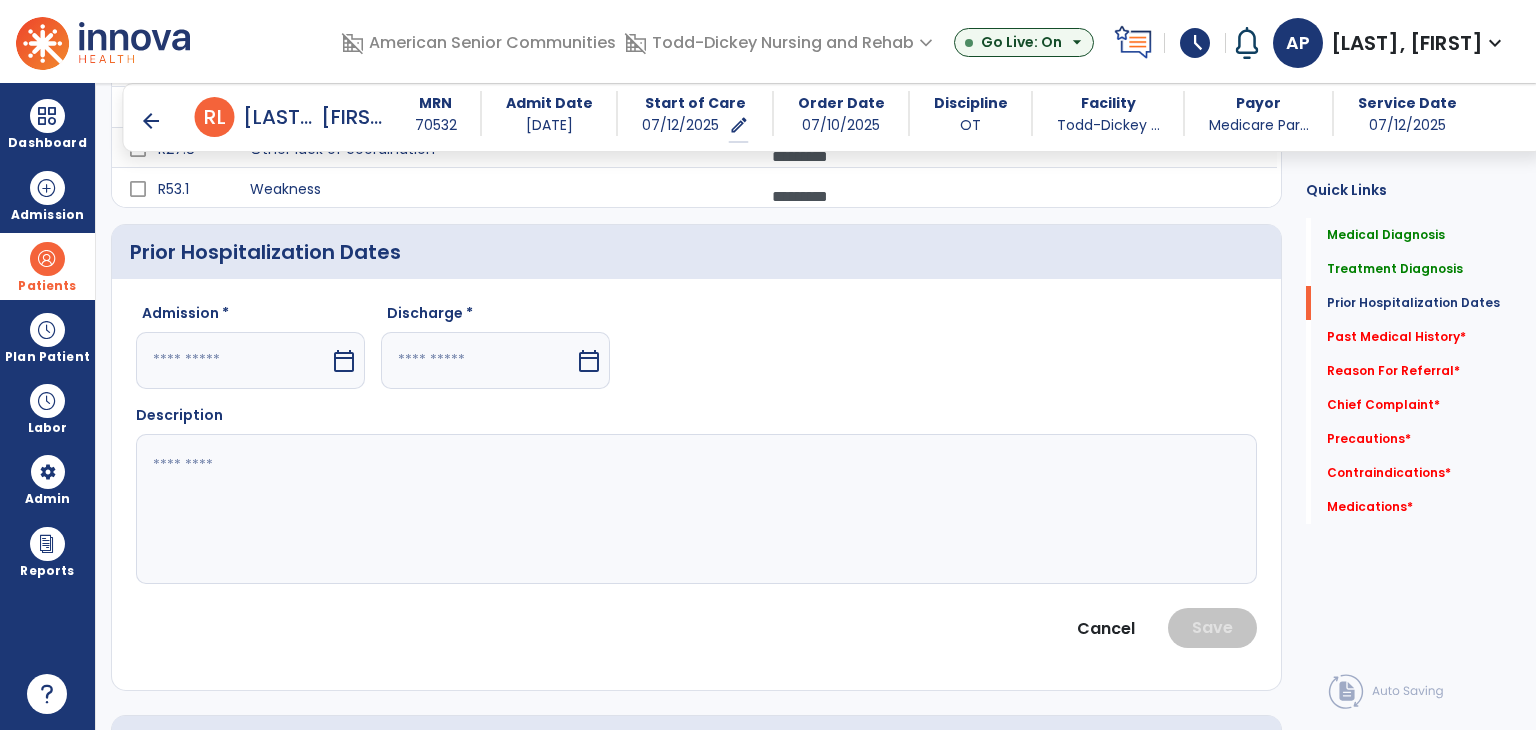 click on "calendar_today" at bounding box center (344, 361) 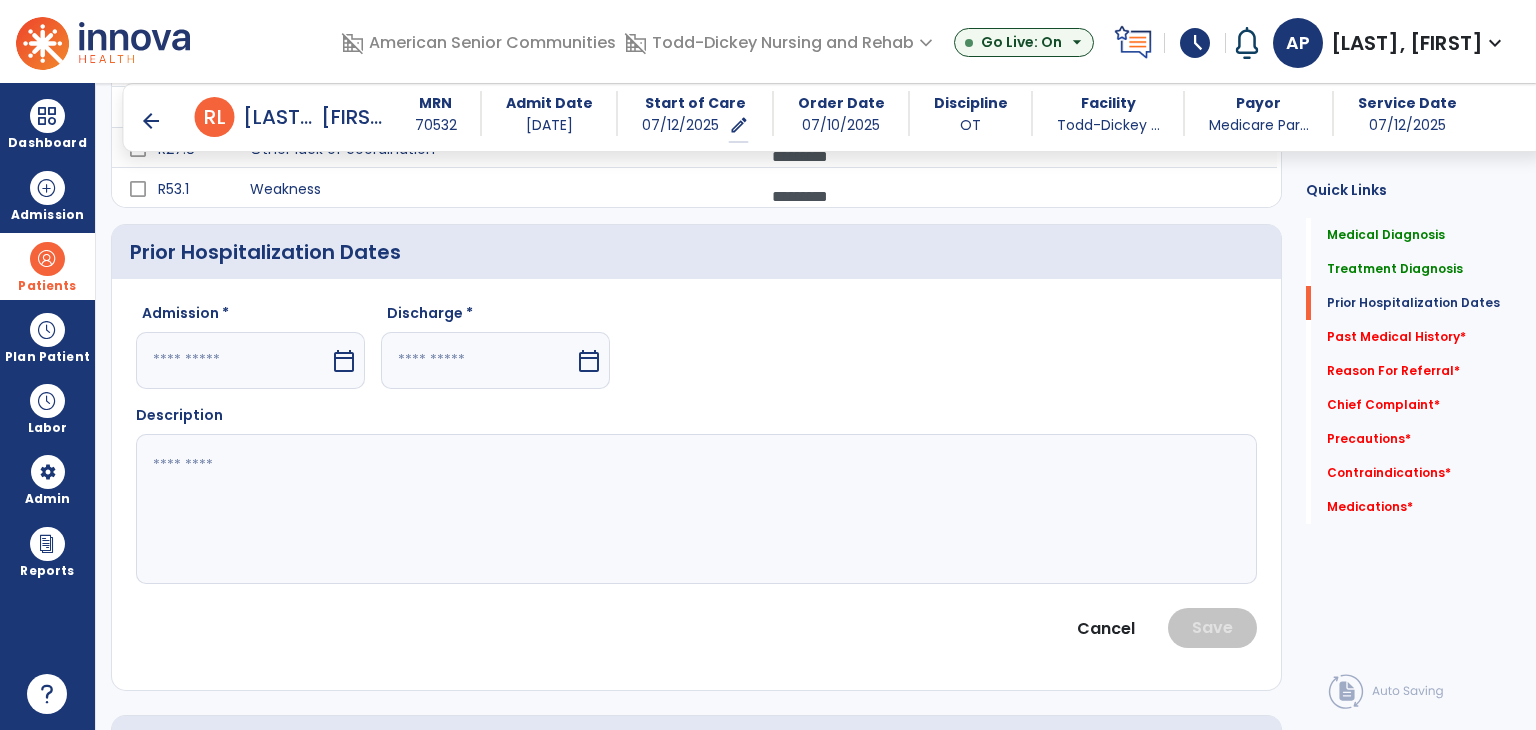 select on "*" 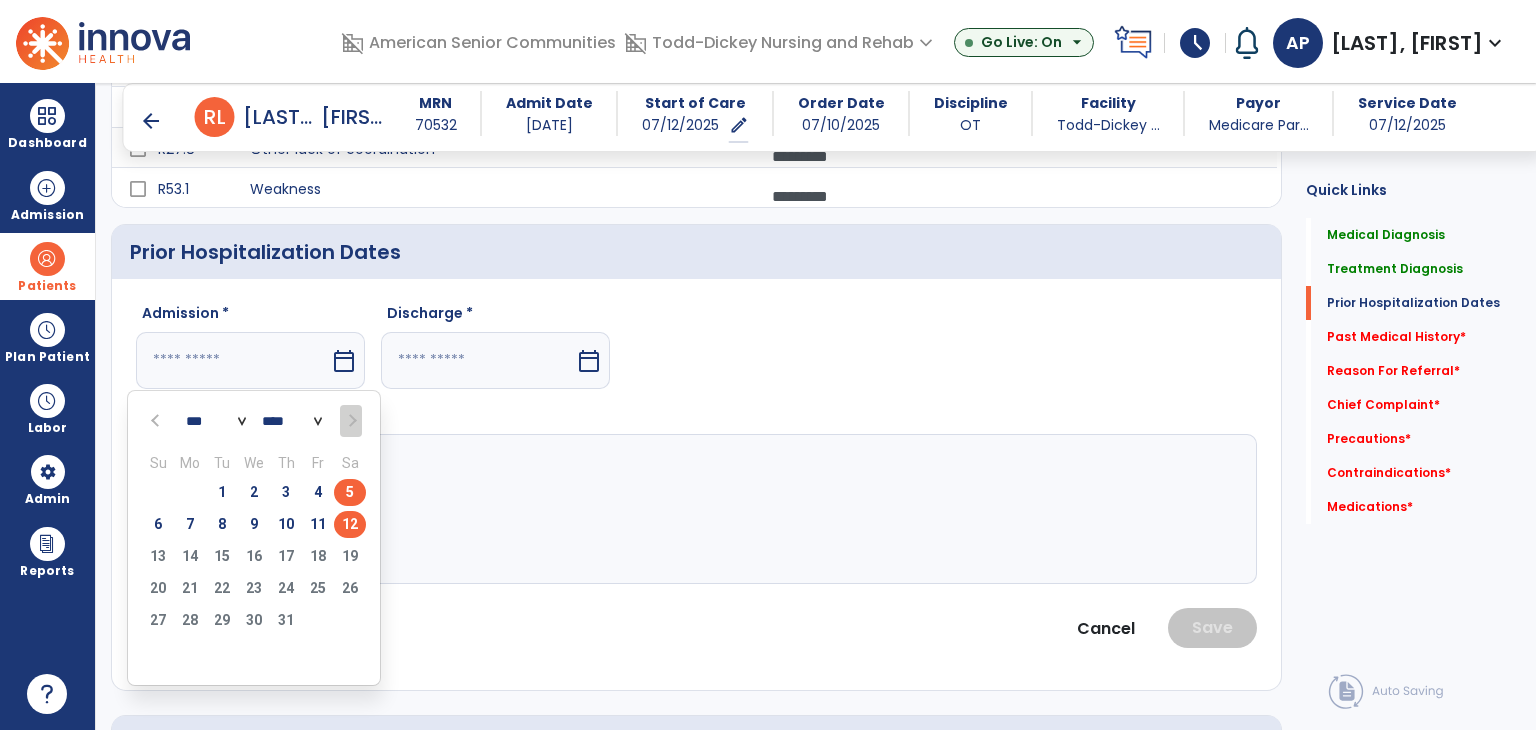 click on "5" at bounding box center [350, 492] 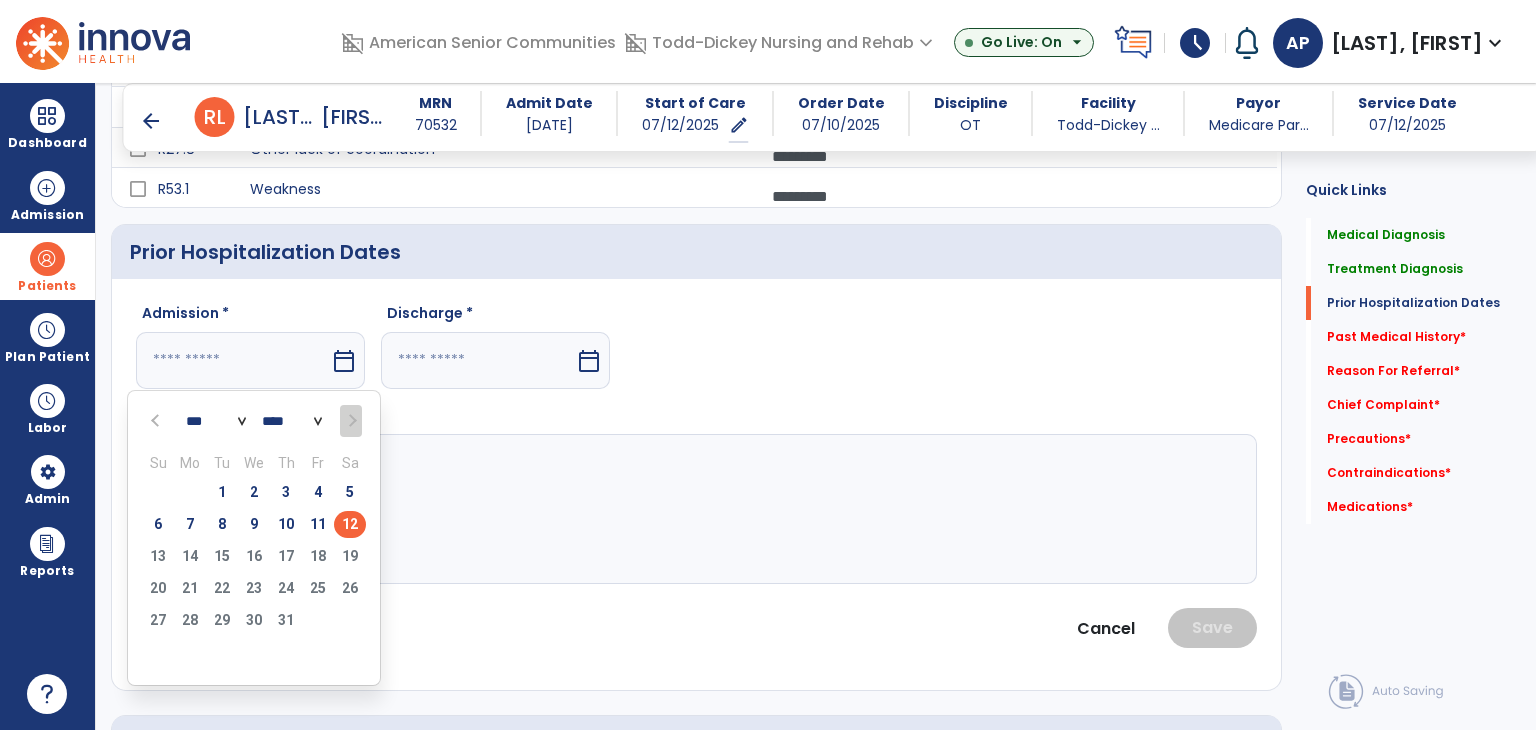 type on "********" 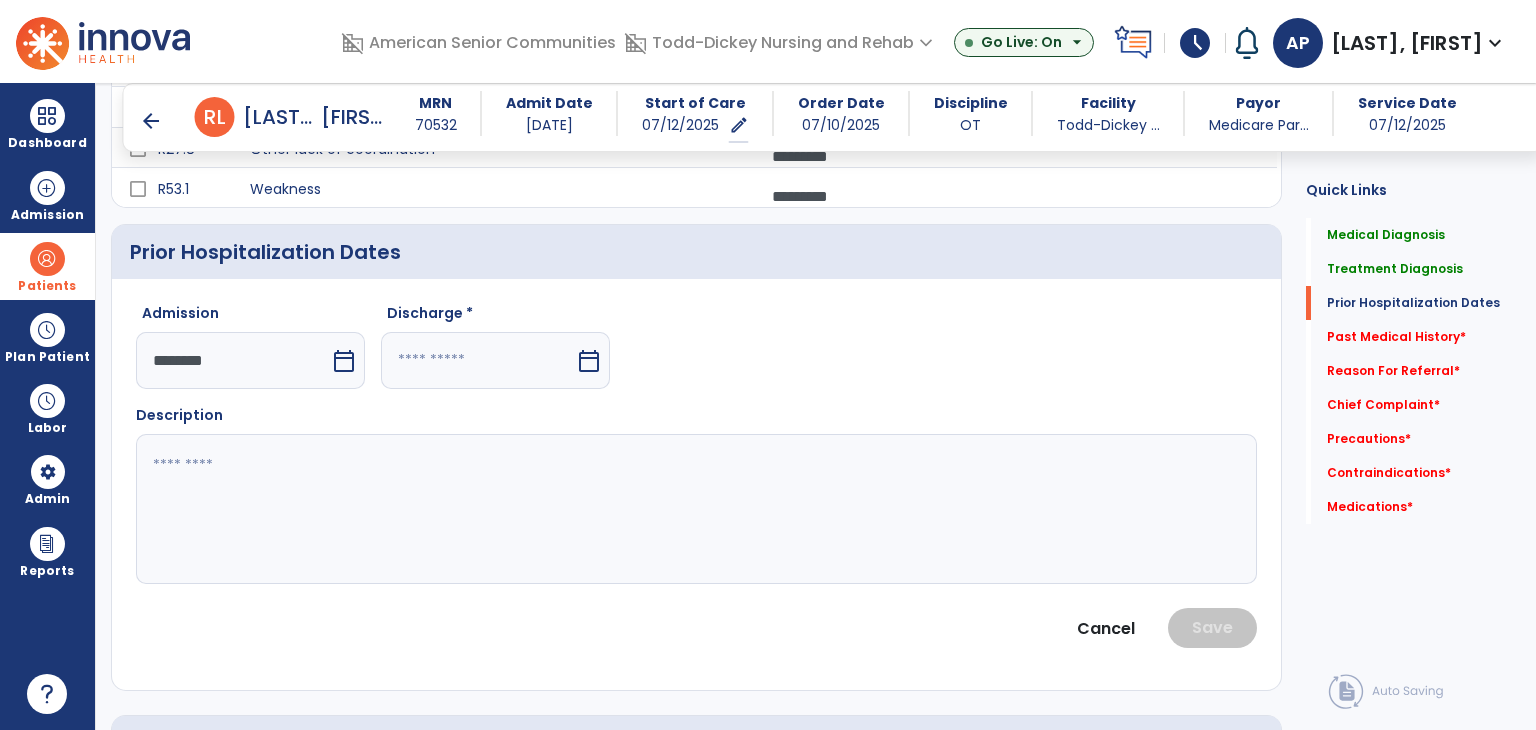 click at bounding box center (478, 360) 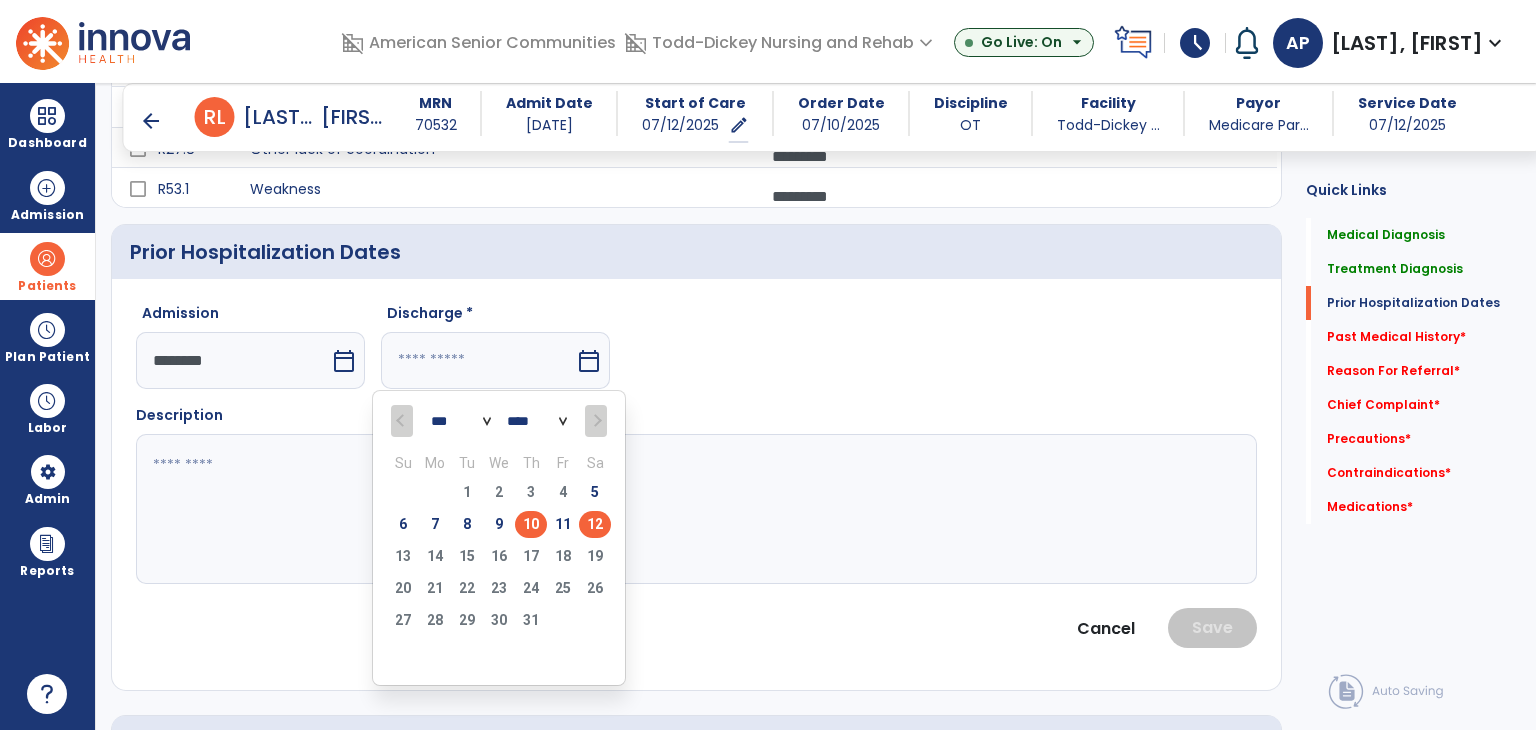 click on "10" at bounding box center (531, 524) 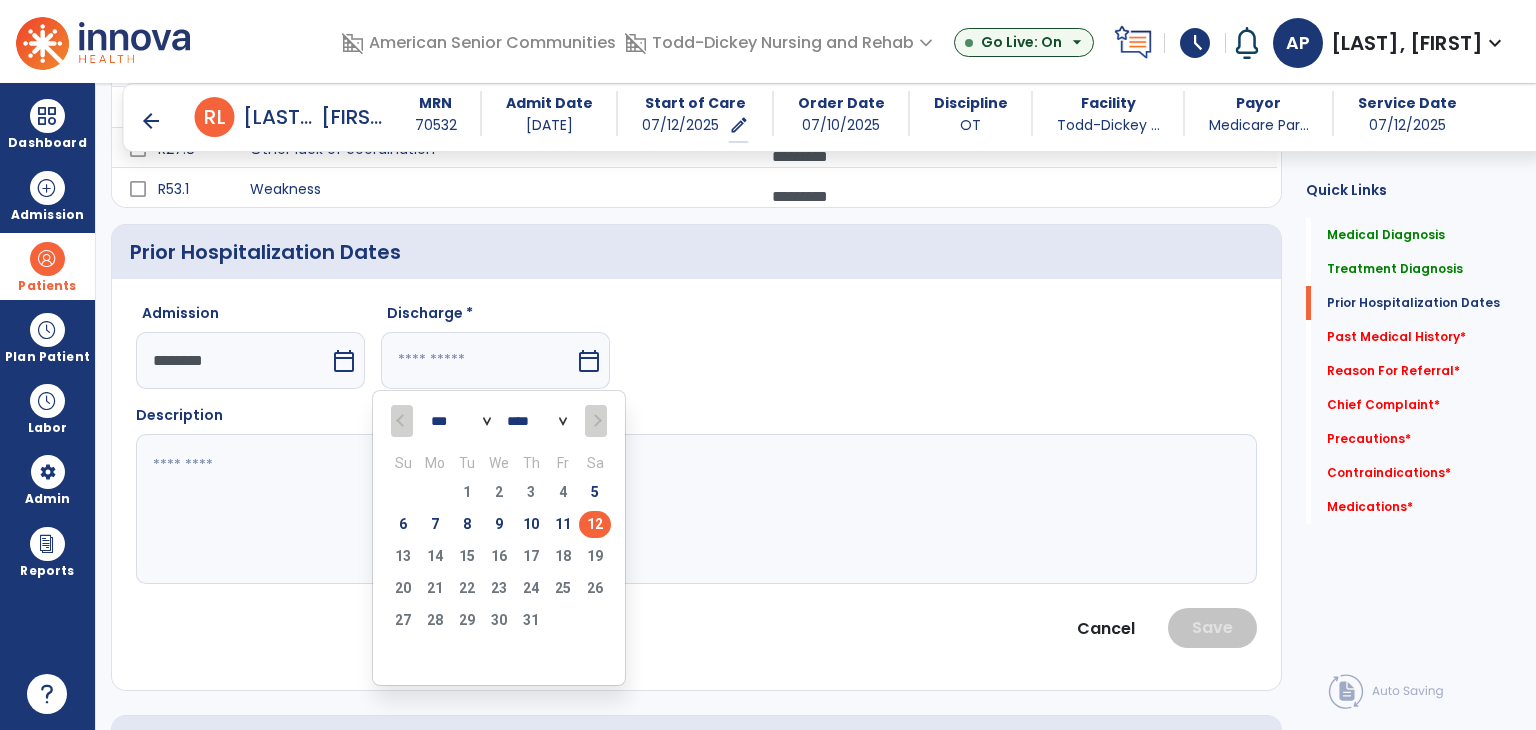 type on "*********" 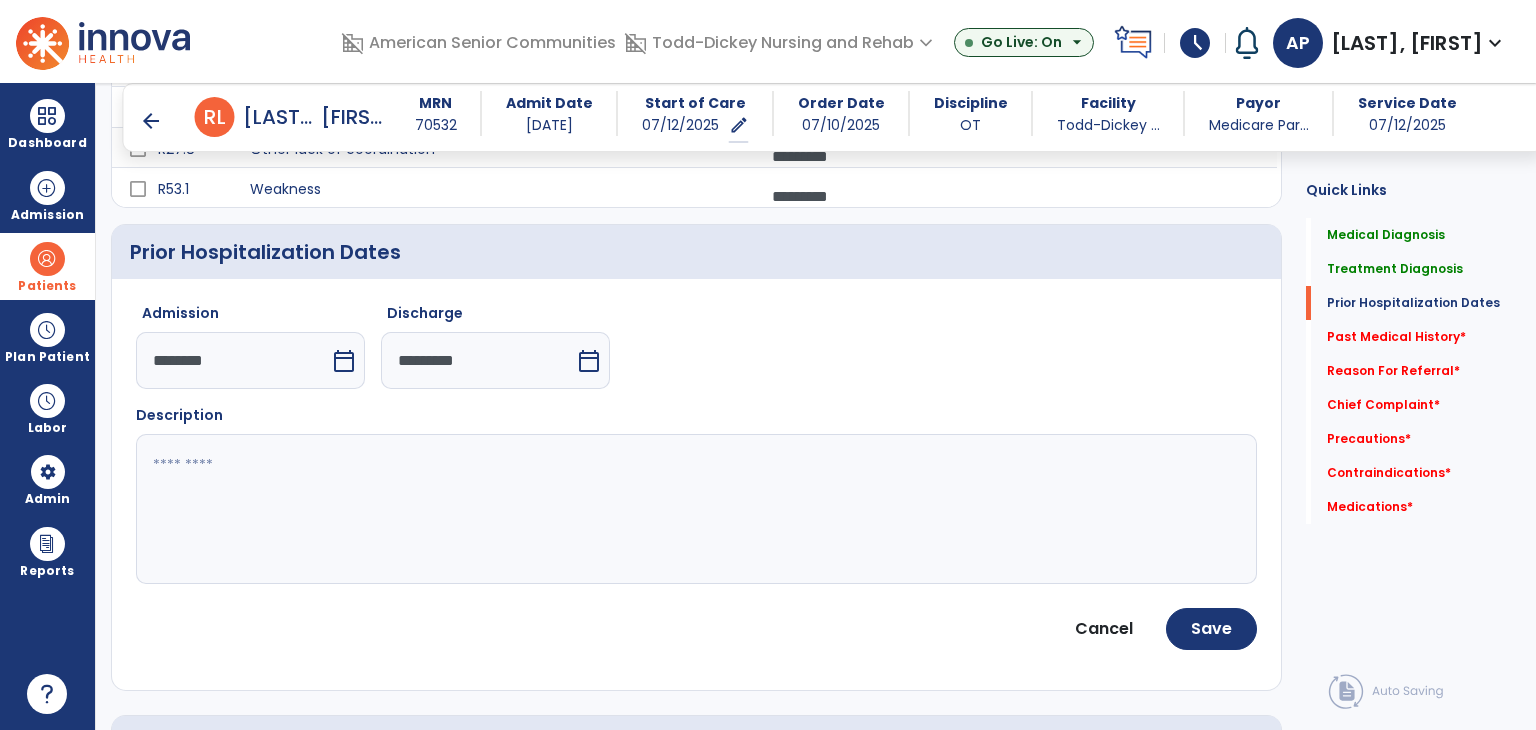 click 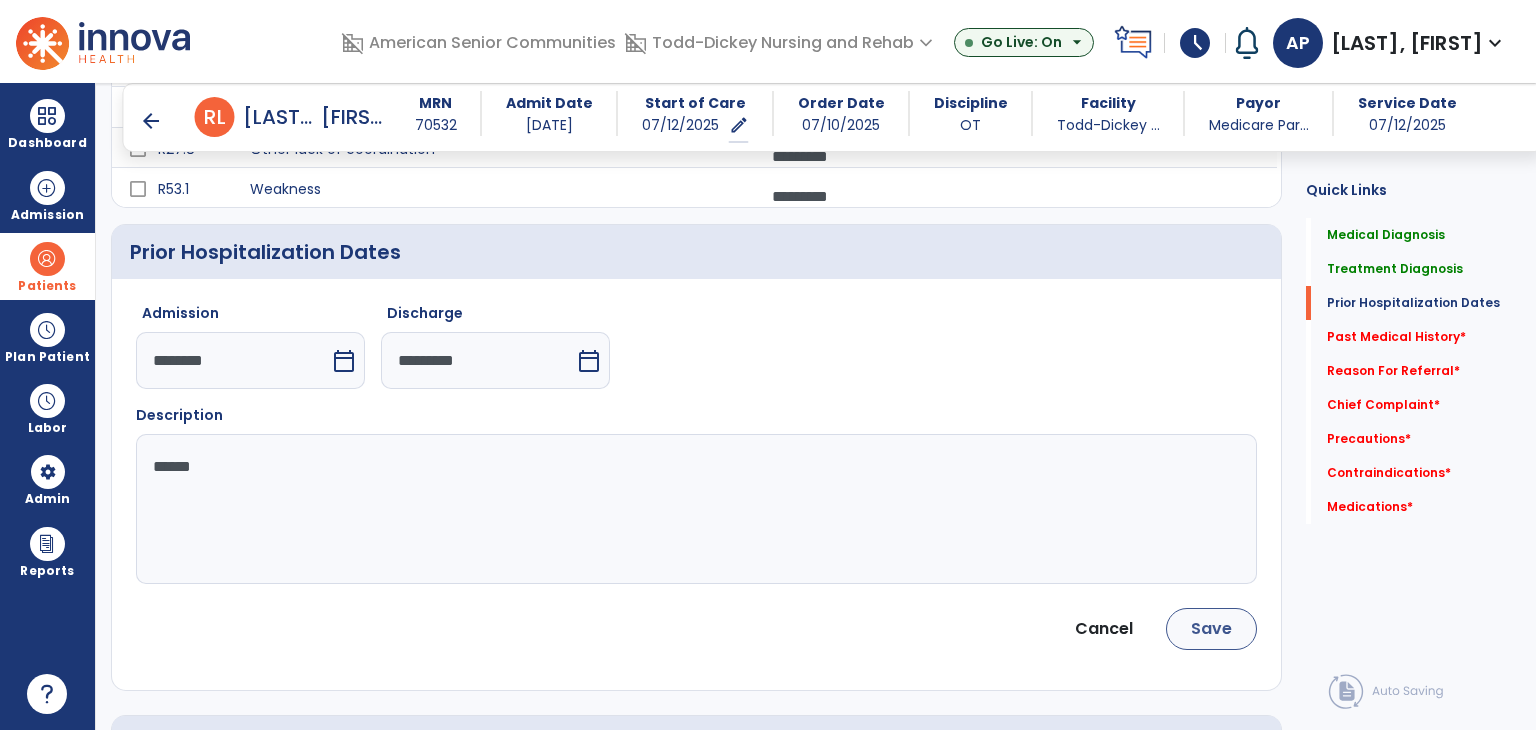 type on "******" 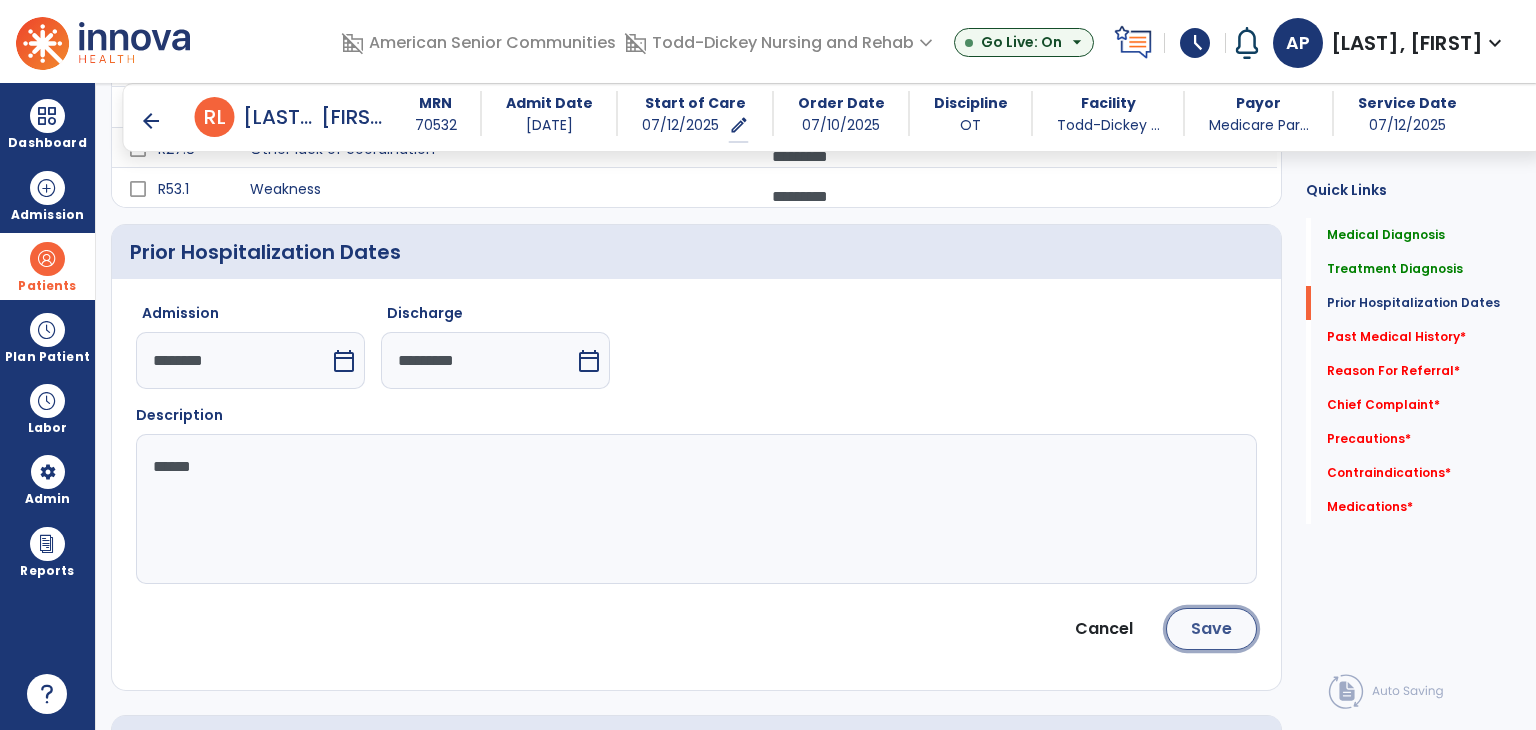 click on "Save" 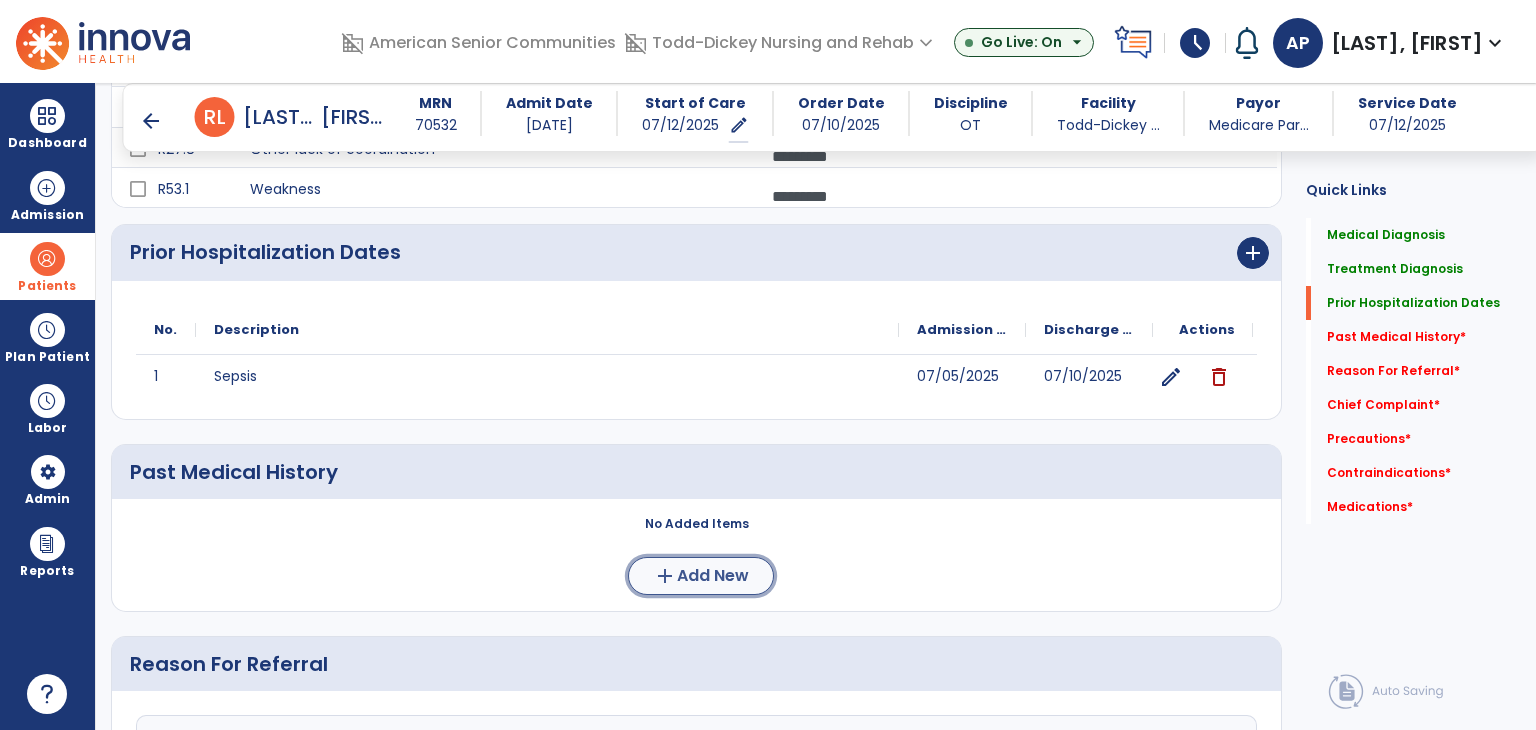 click on "Add New" 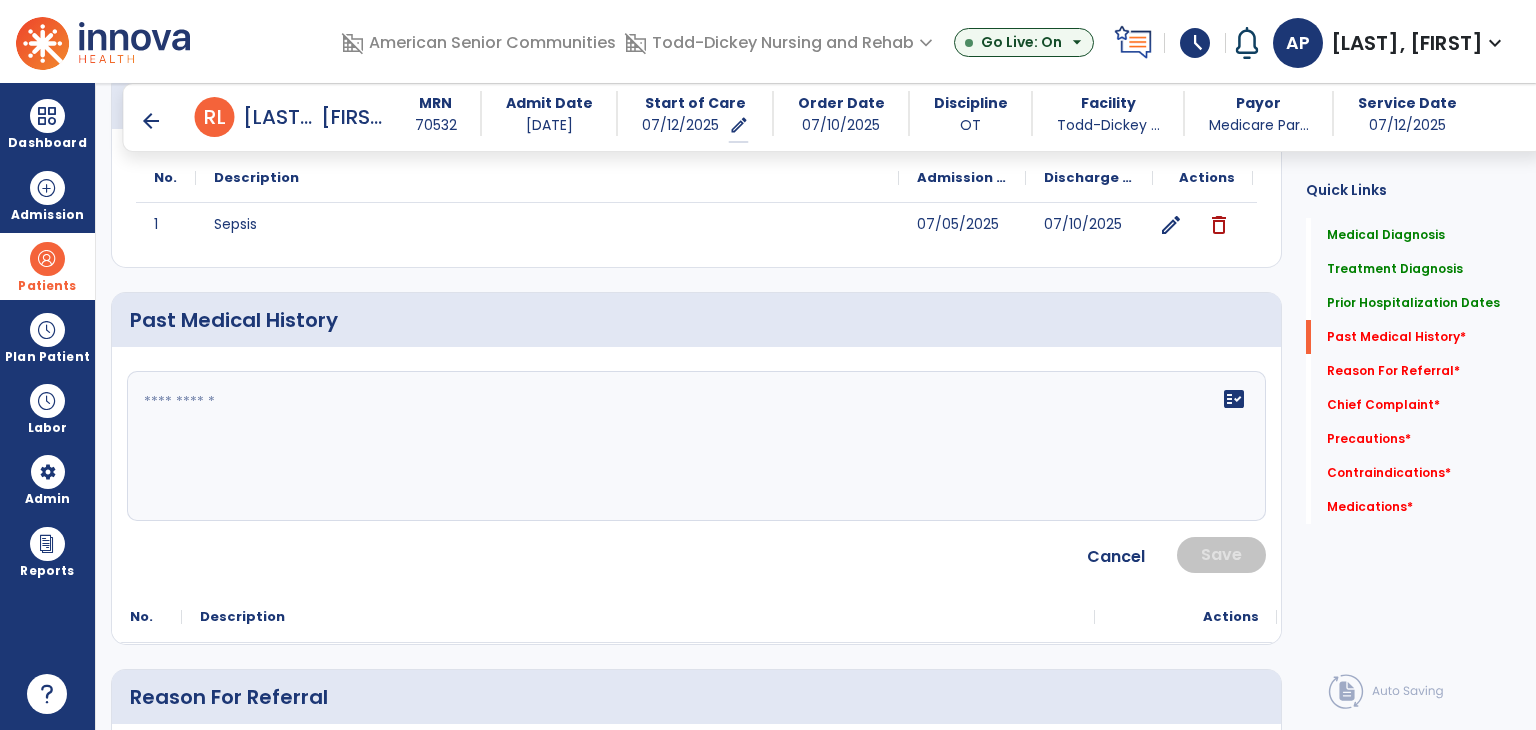 scroll, scrollTop: 800, scrollLeft: 0, axis: vertical 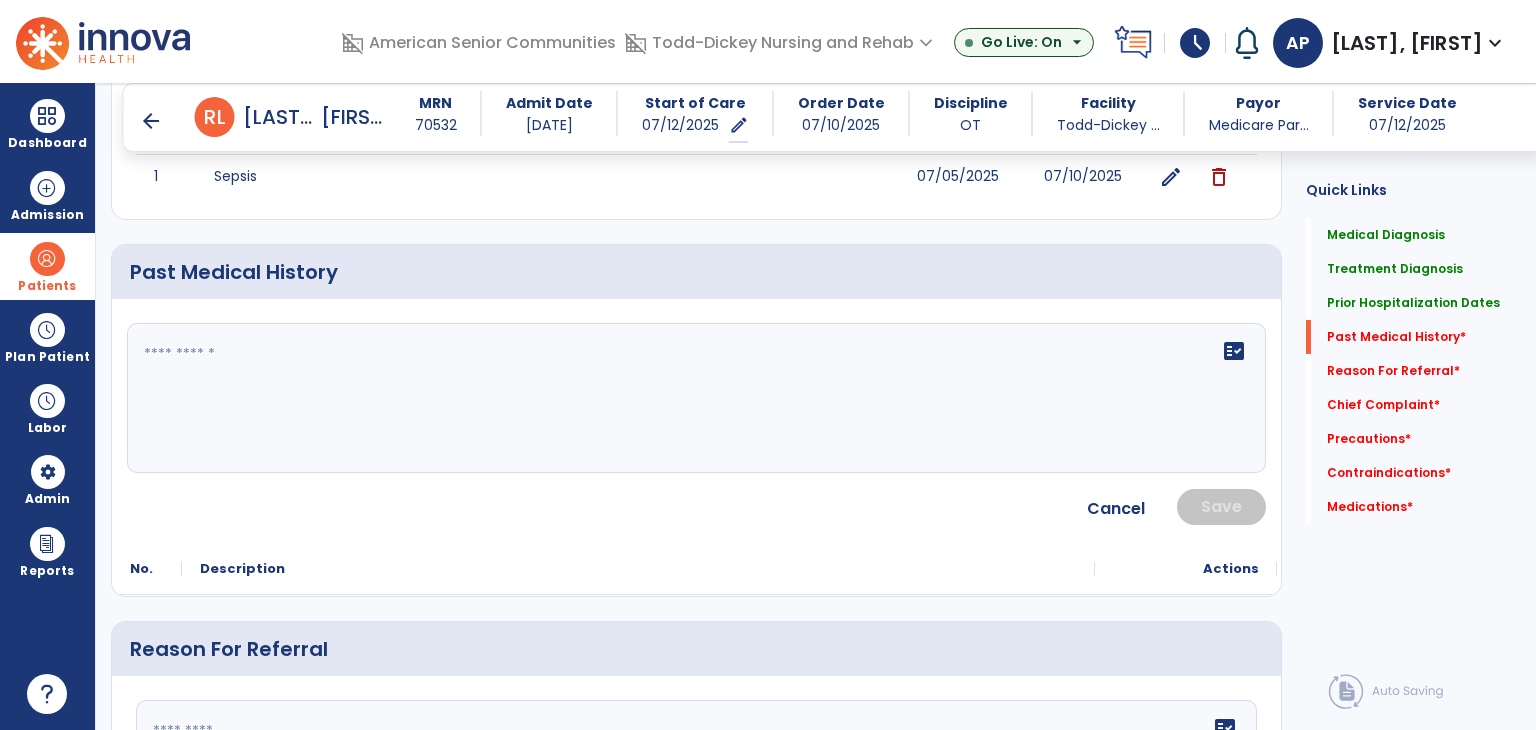 click on "fact_check" 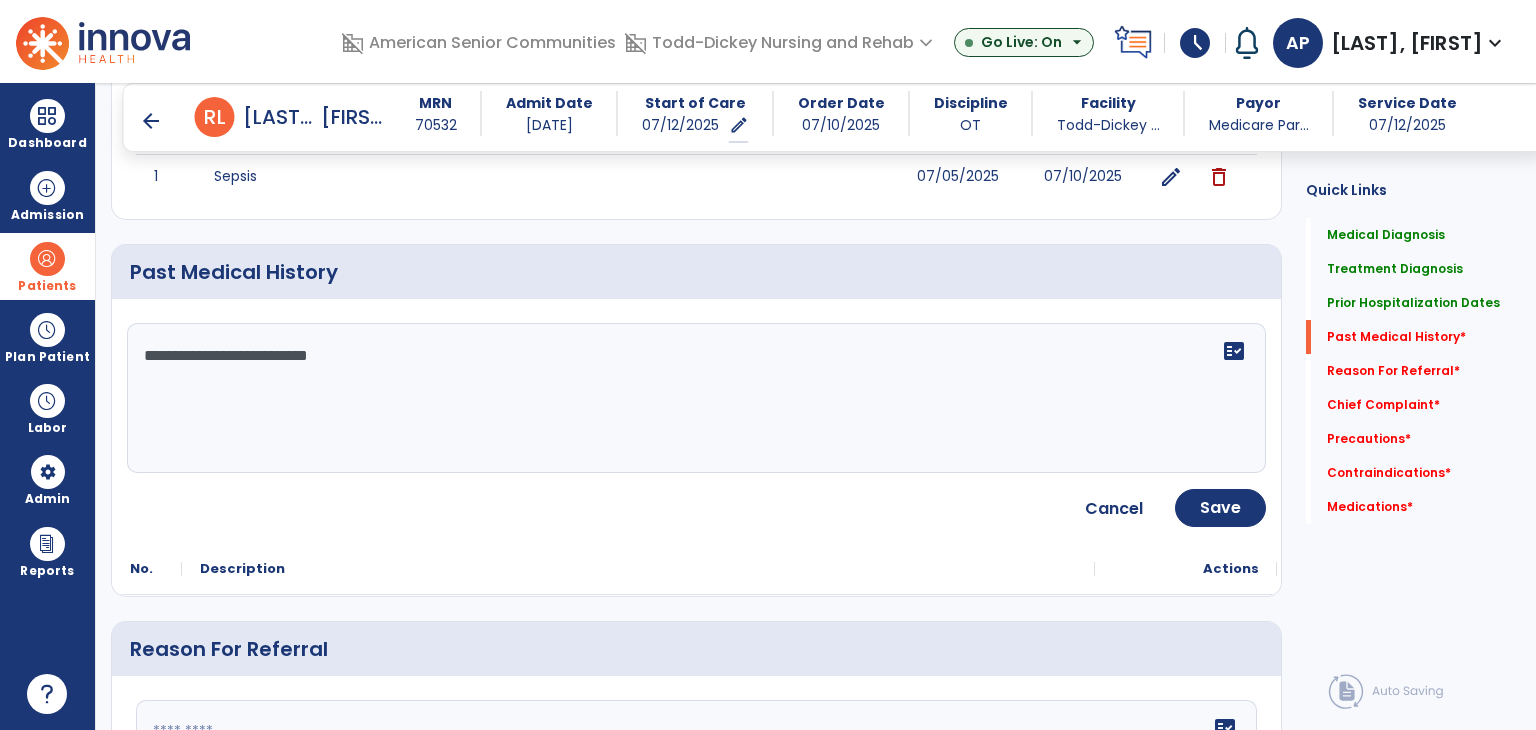 click on "**********" 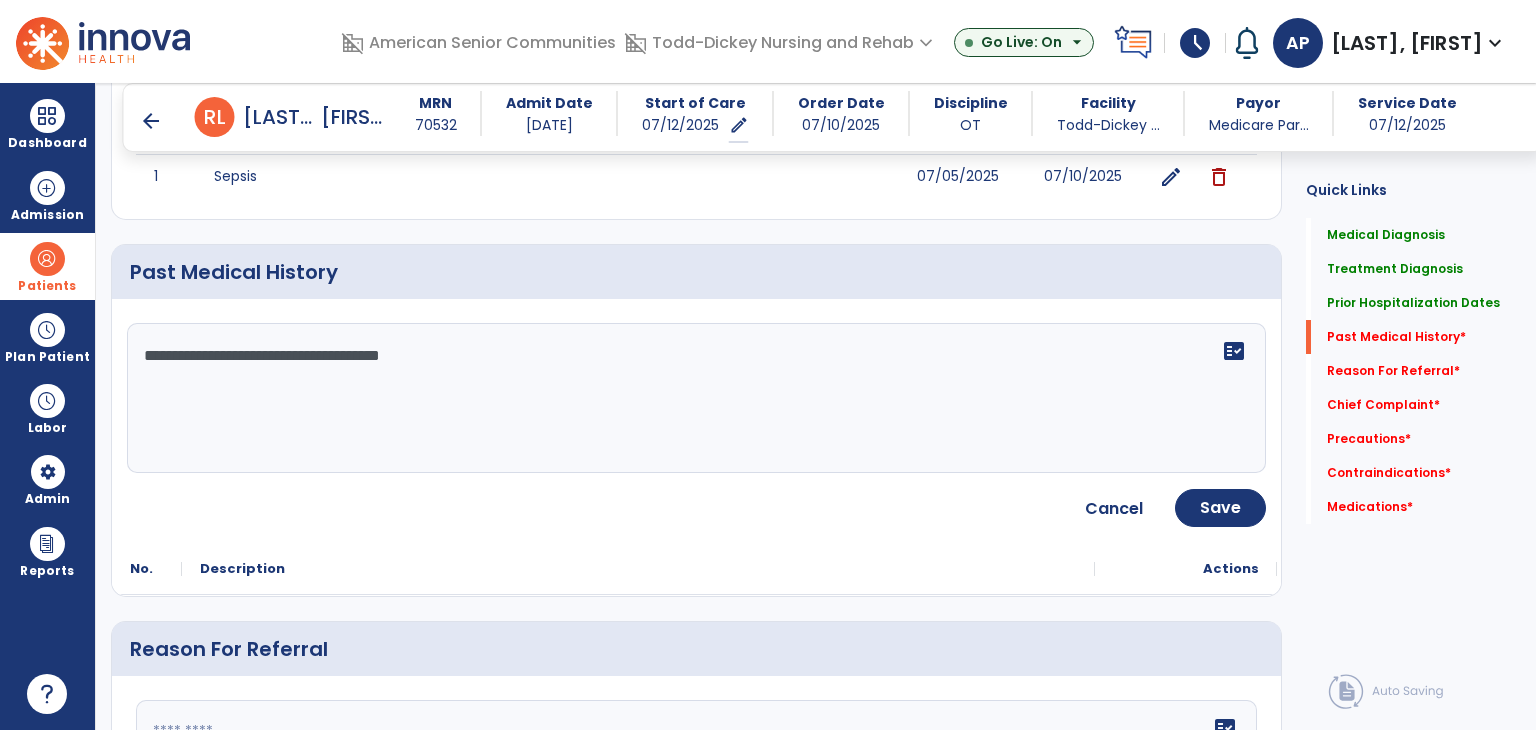click on "**********" 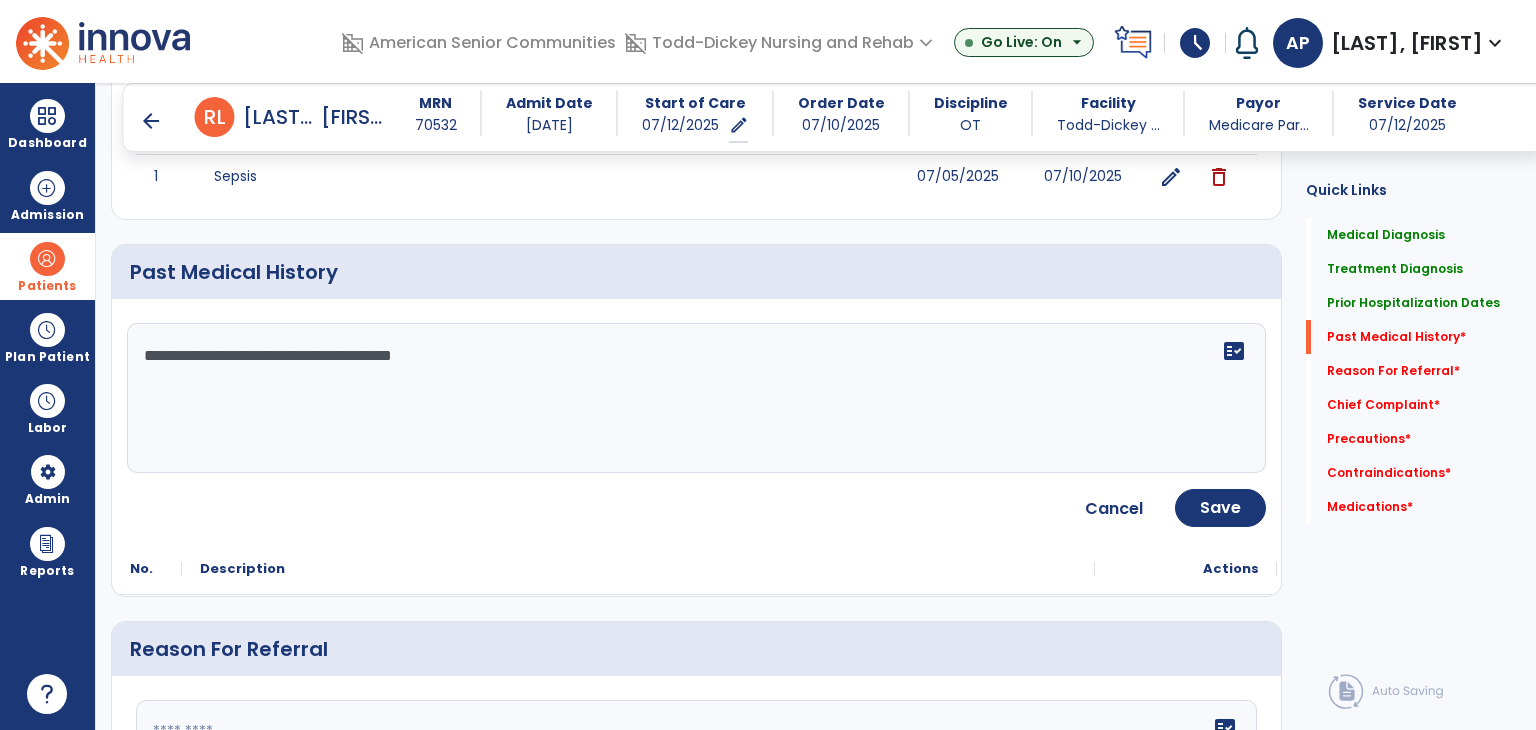 paste on "**********" 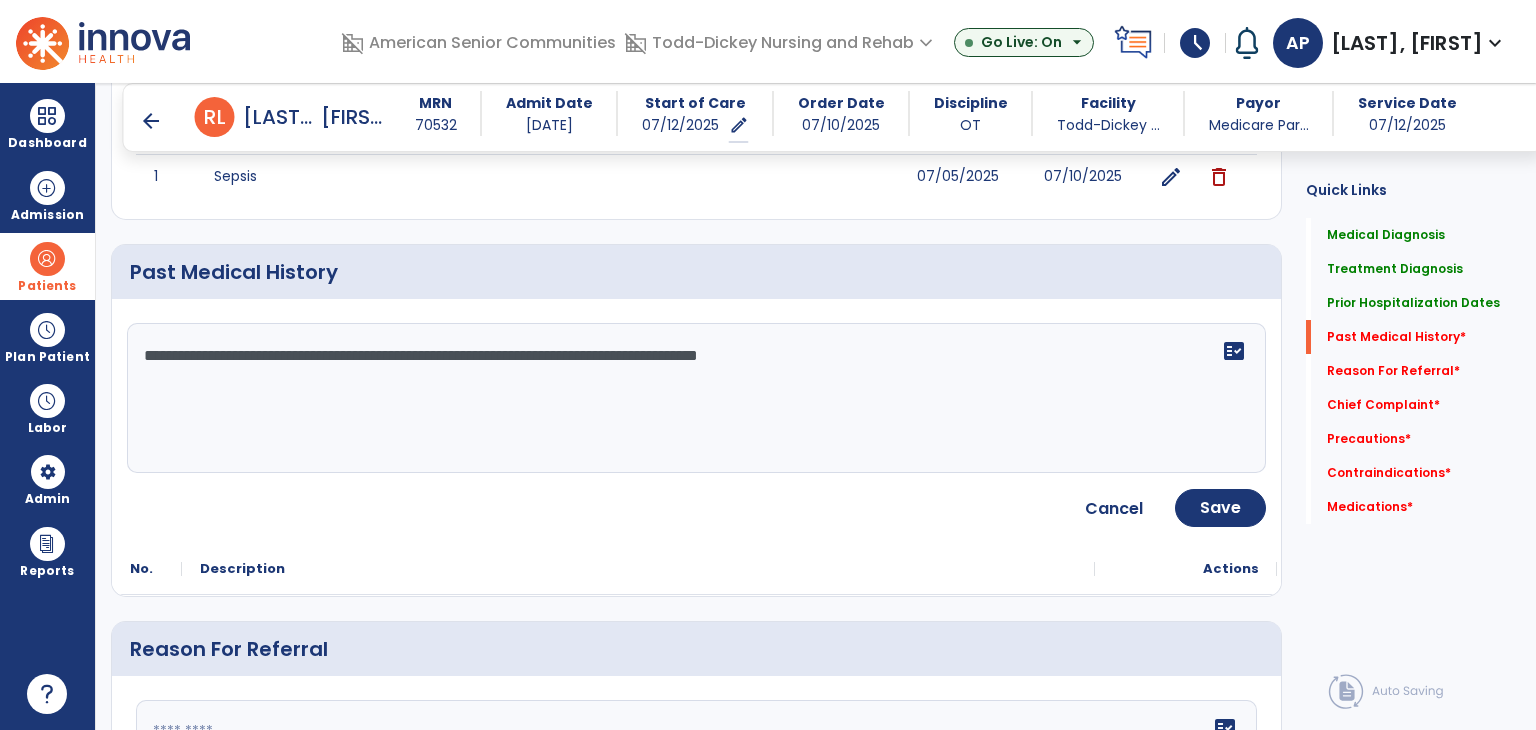 paste on "**********" 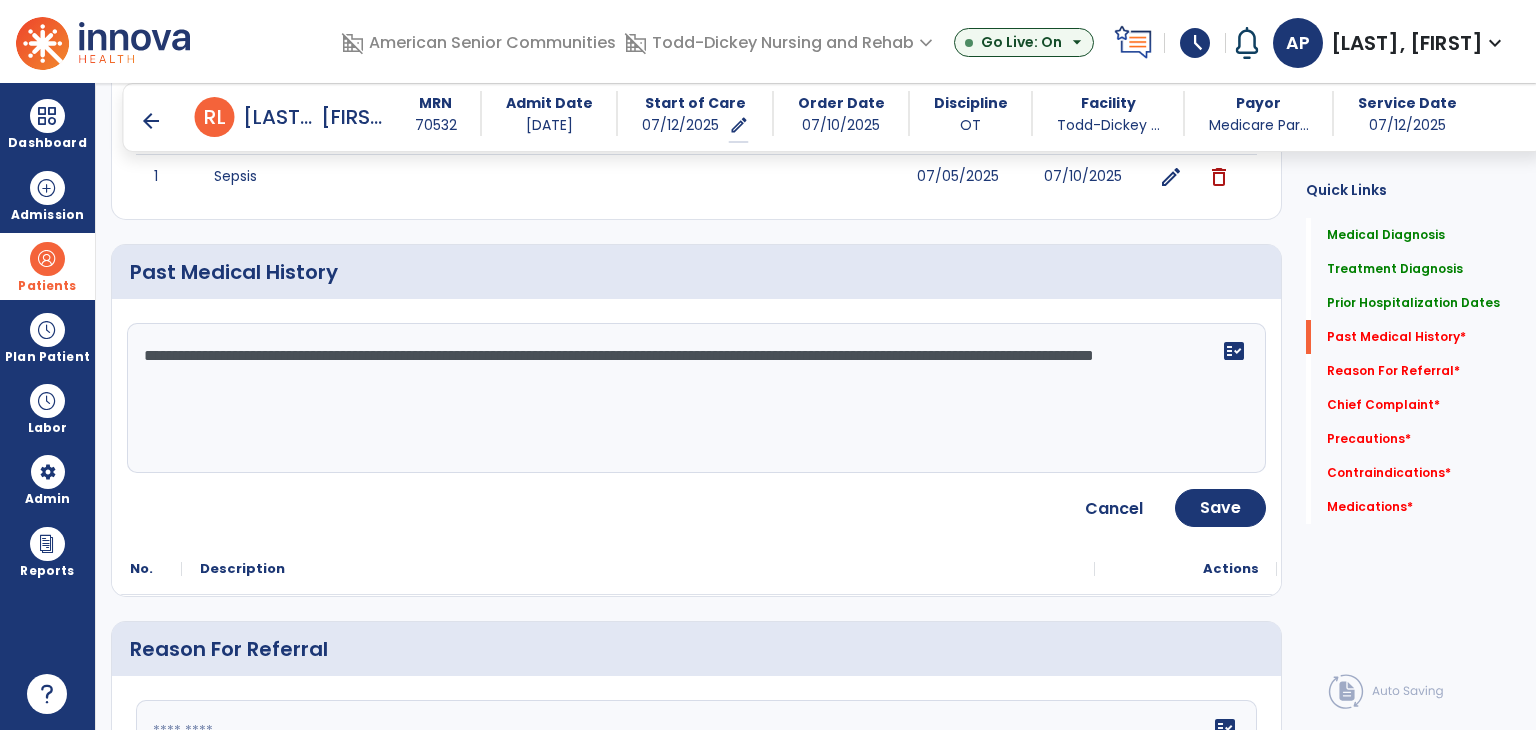 paste on "**********" 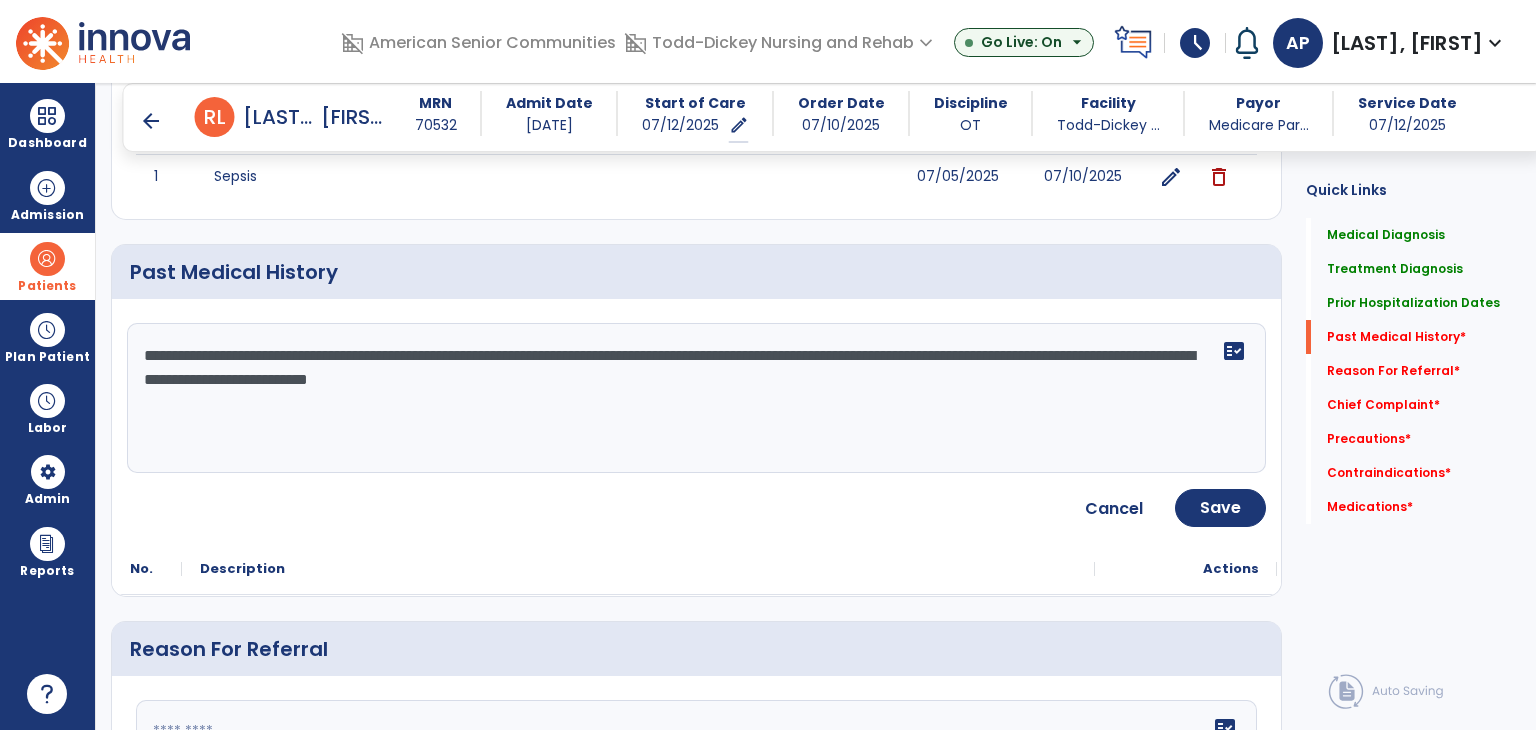 type on "**********" 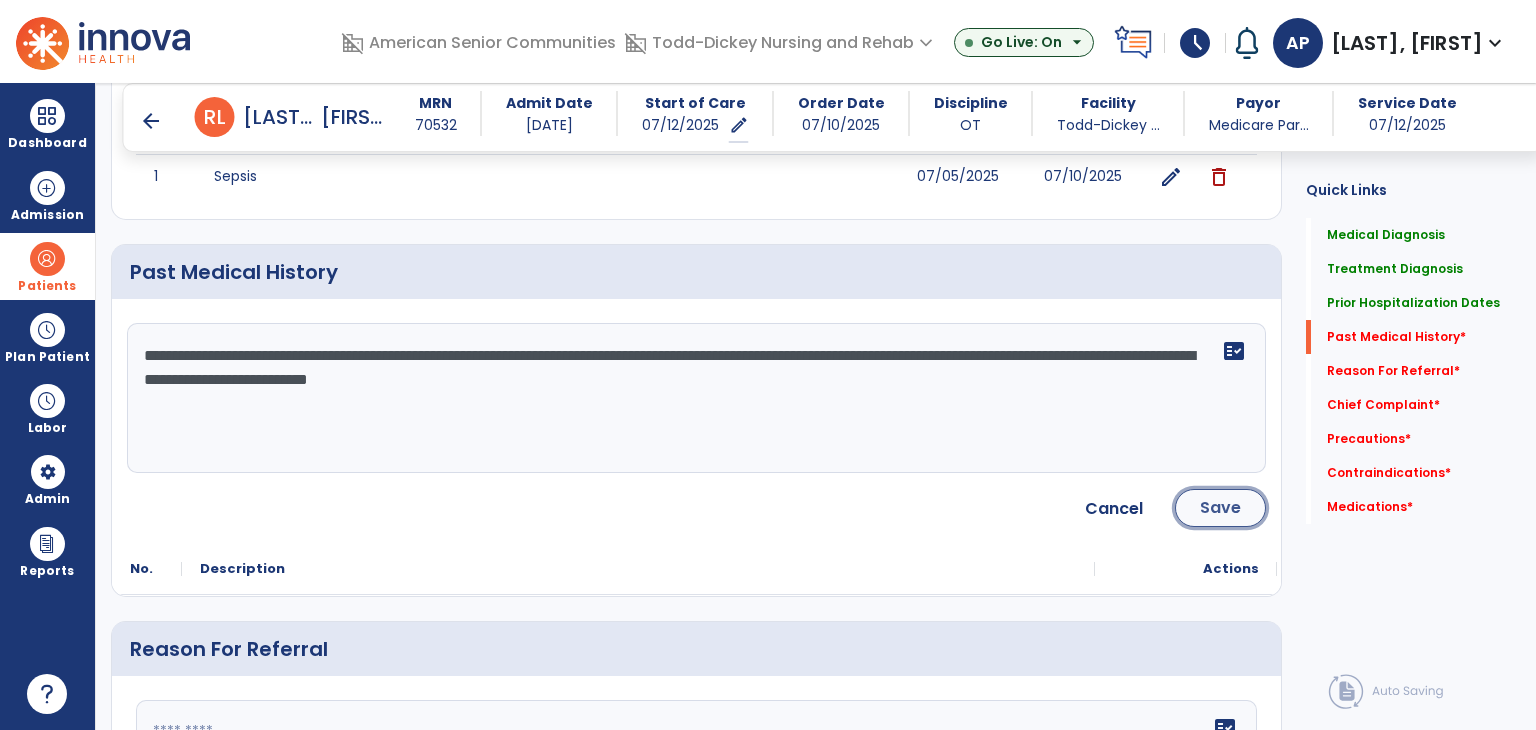 click on "Save" 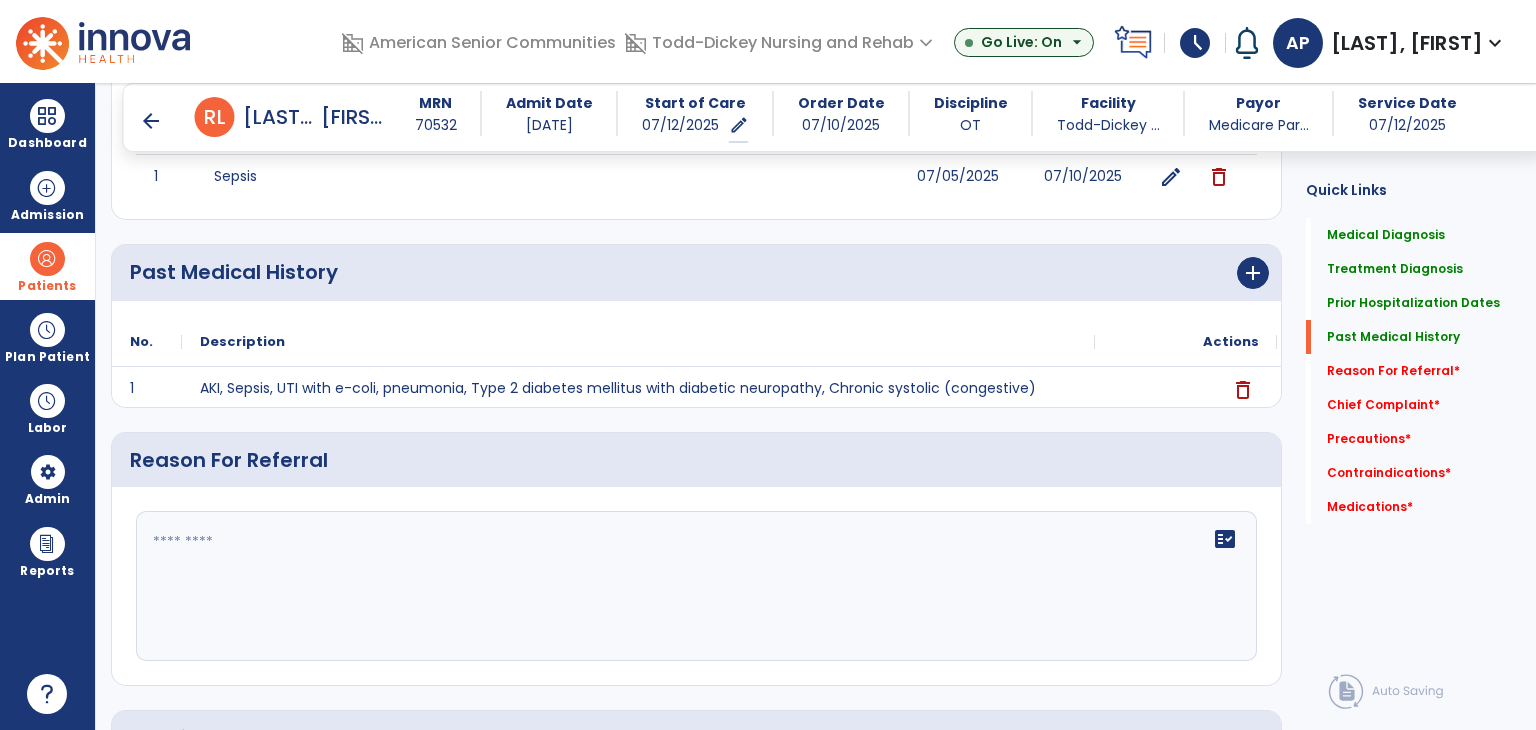 scroll, scrollTop: 1000, scrollLeft: 0, axis: vertical 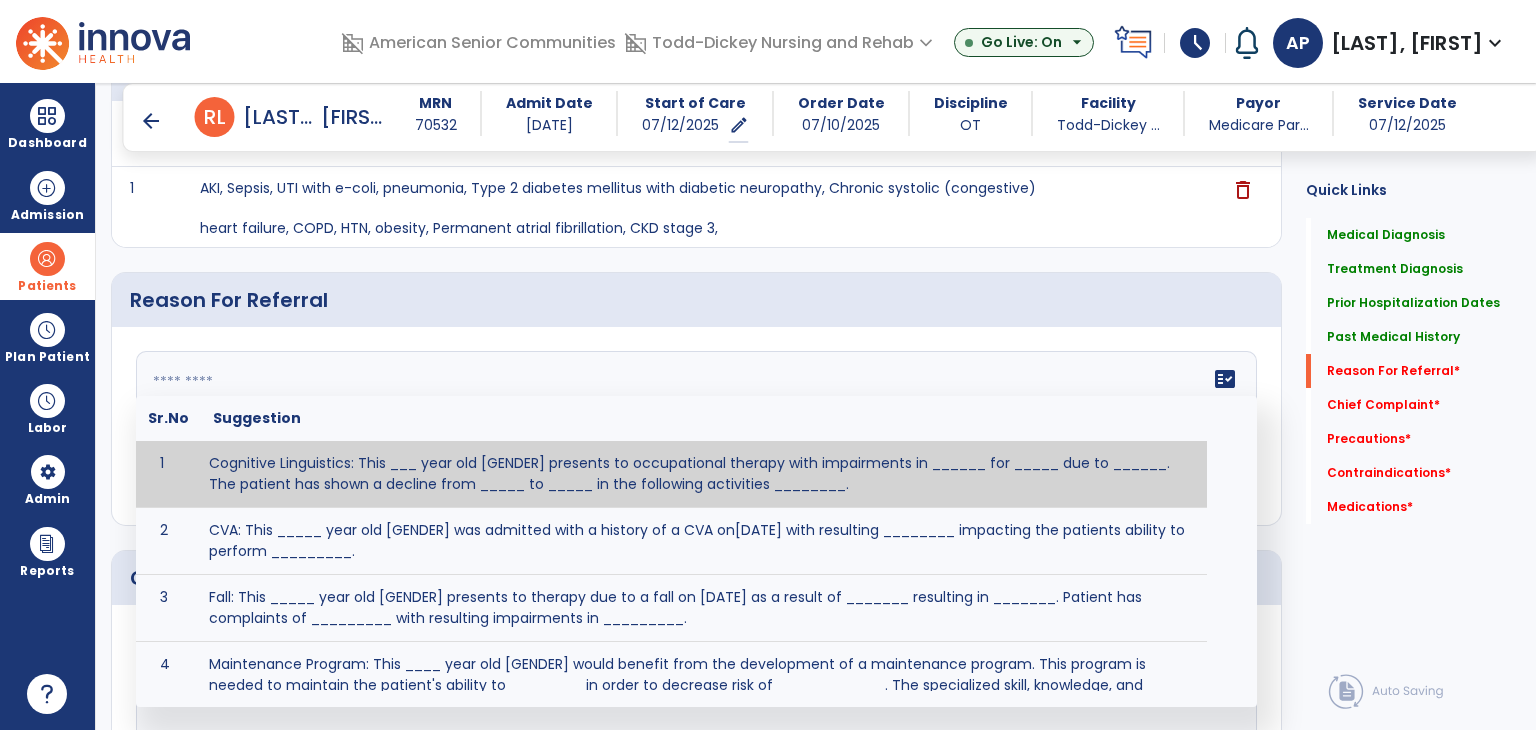 click on "fact_check  Sr.No Suggestion 1 Cognitive Linguistics: This ___ year old [GENDER] presents to occupational therapy with impairments in ______ for _____ due to ______.  The patient has shown a decline from _____ to _____ in the following activities ________. 2 CVA: This _____ year old [GENDER] was admitted with a history of a CVA on[DATE] with resulting ________ impacting the patients ability to perform _________. 3 Fall: This _____ year old [GENDER] presents to therapy due to a fall on [DATE] as a result of _______ resulting in _______.  Patient has complaints of _________ with resulting impairments in _________. 4 5 Fall at Home: This _____ year old [GENDER] fell at home, resulting  in ________.  This has impacted this patient's _______.  As a result of these noted limitations in functional activities, this patient is unable to safely return to home.  This patient requires skilled therapy in order to improve safety and function. 6 7 8 9 10 11" 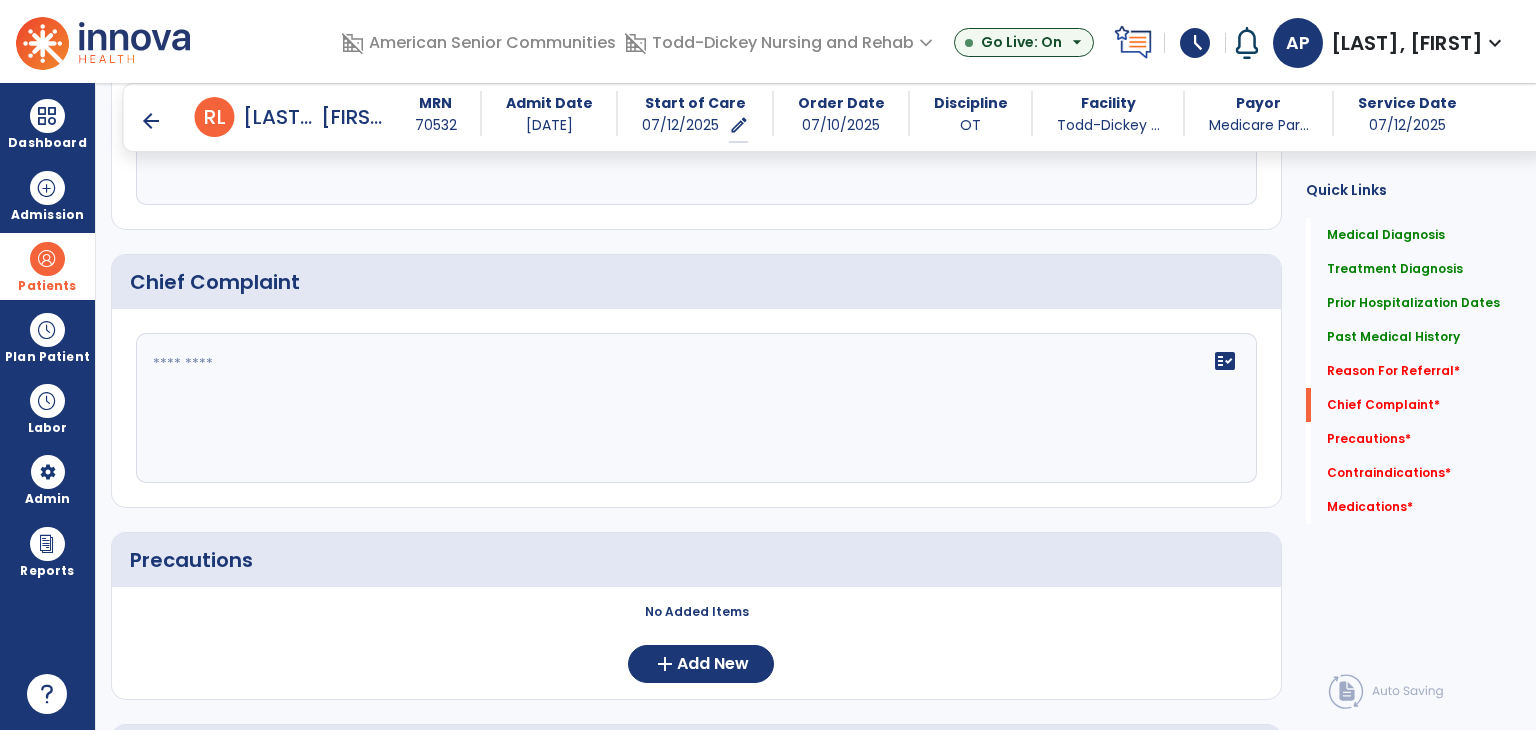 scroll, scrollTop: 1300, scrollLeft: 0, axis: vertical 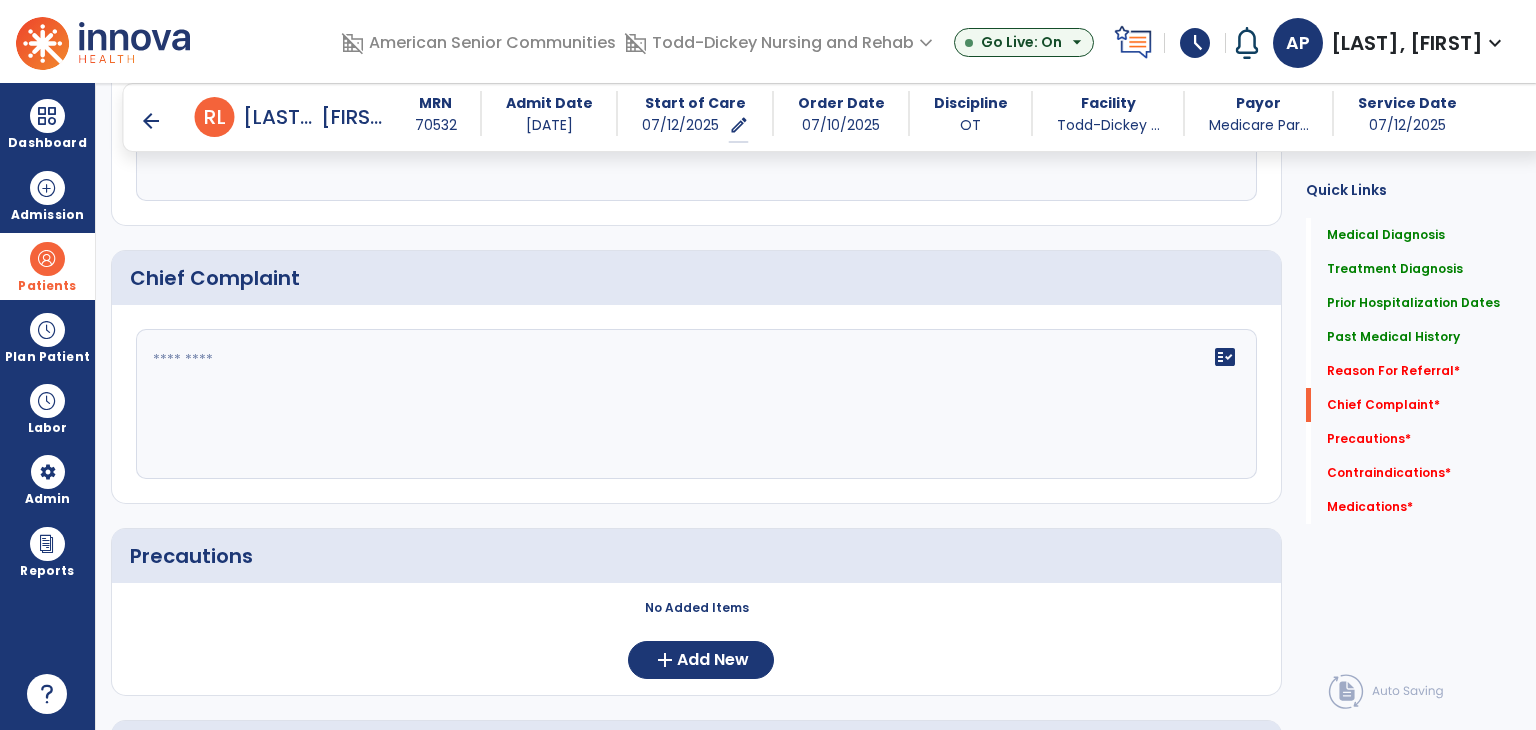 type on "**********" 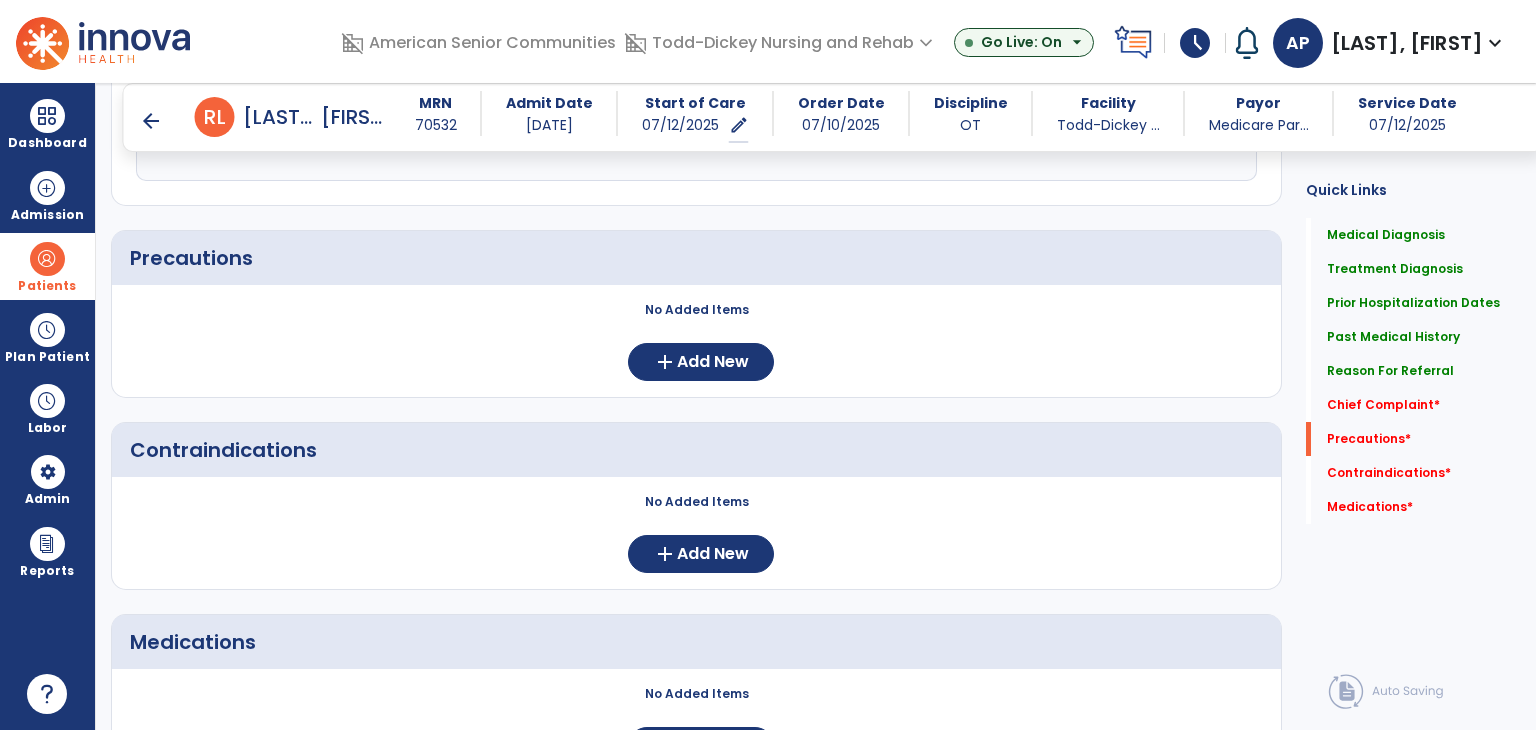 scroll, scrollTop: 1600, scrollLeft: 0, axis: vertical 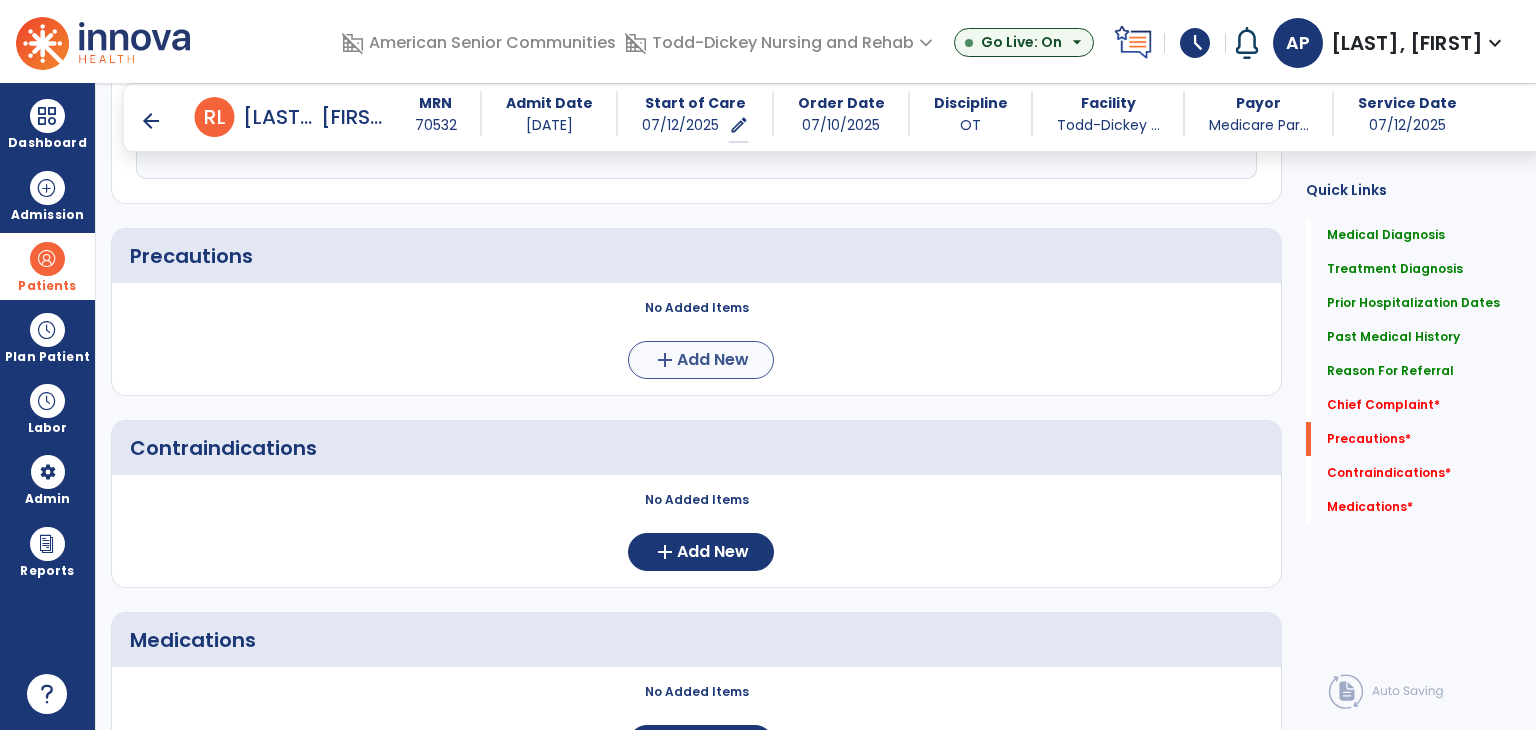 type on "**********" 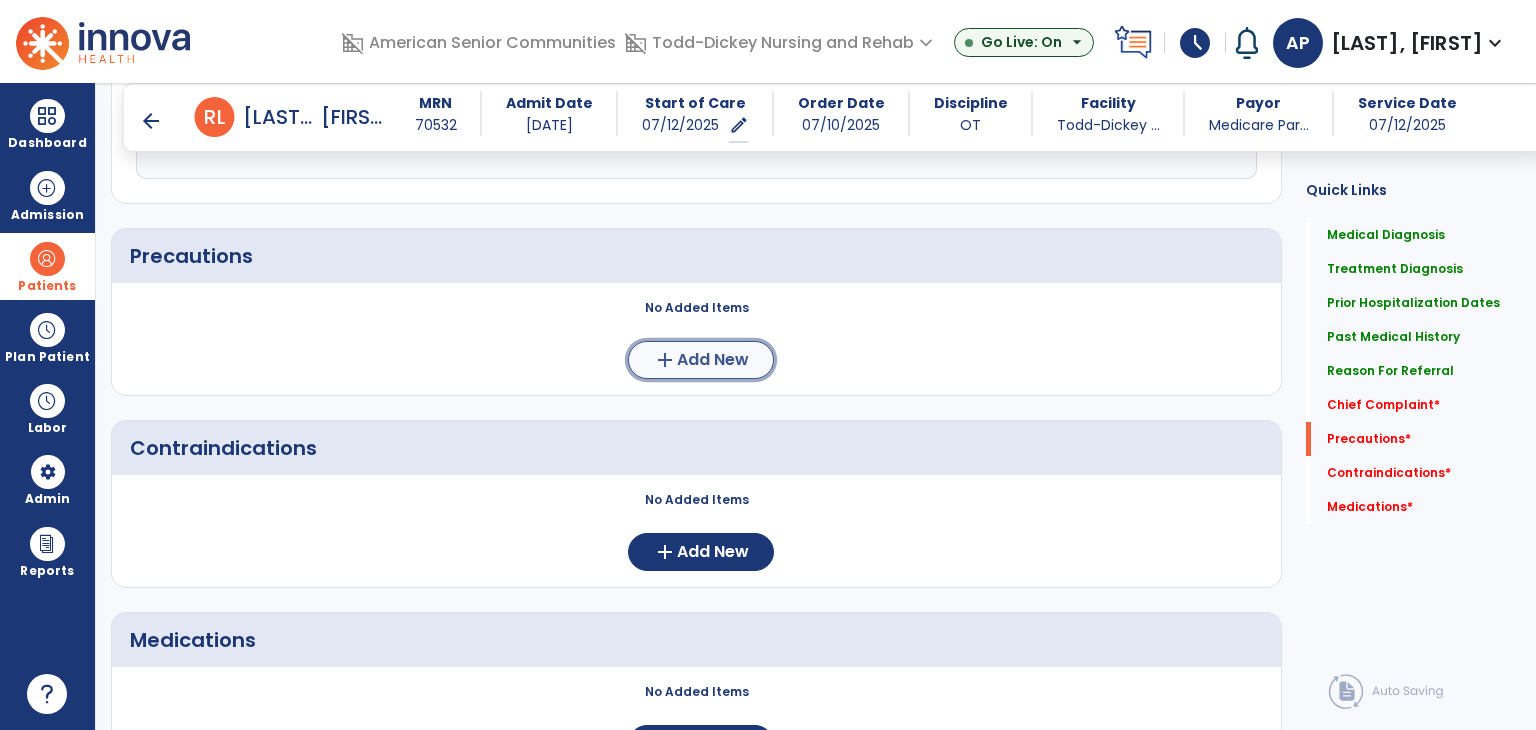 click on "add" 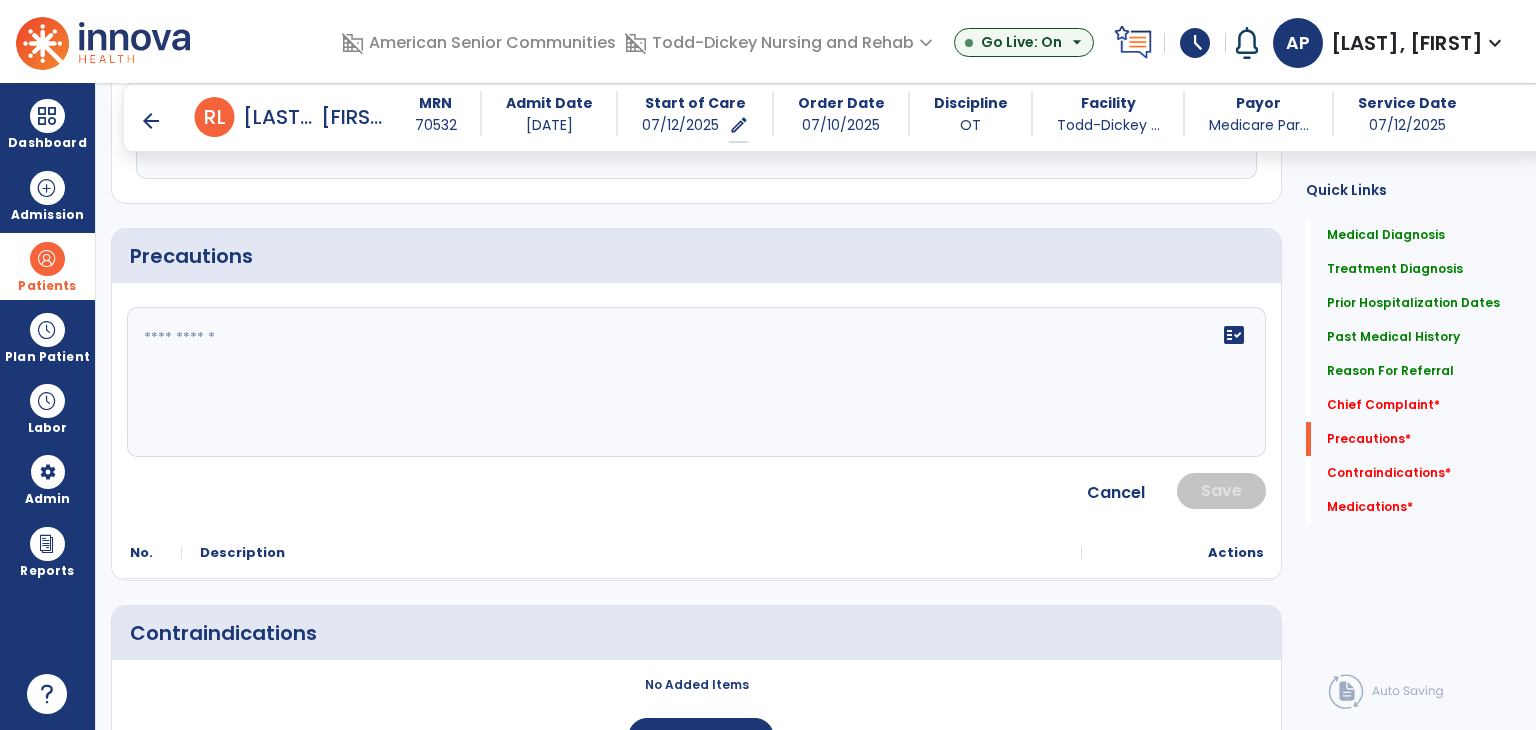 click on "fact_check" 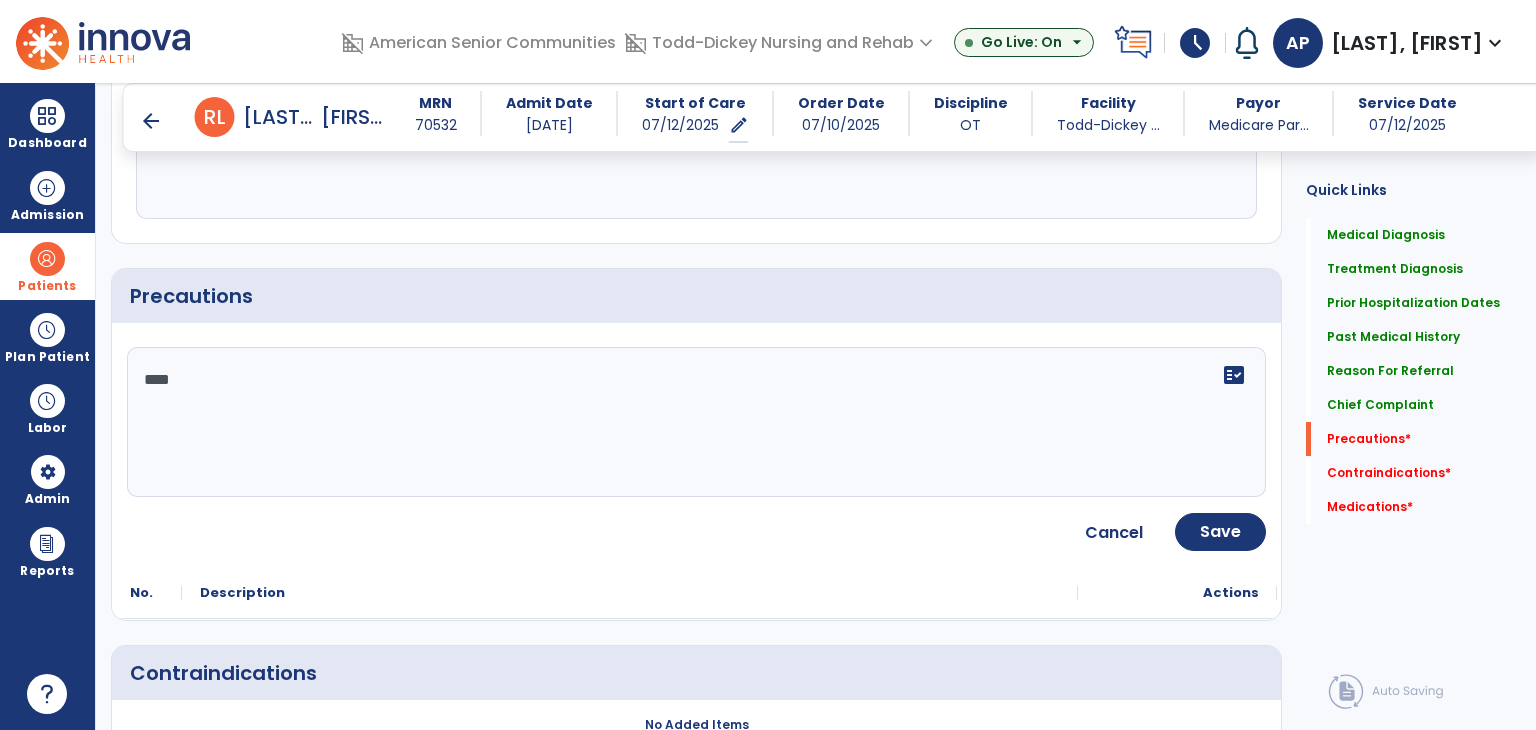 scroll, scrollTop: 1600, scrollLeft: 0, axis: vertical 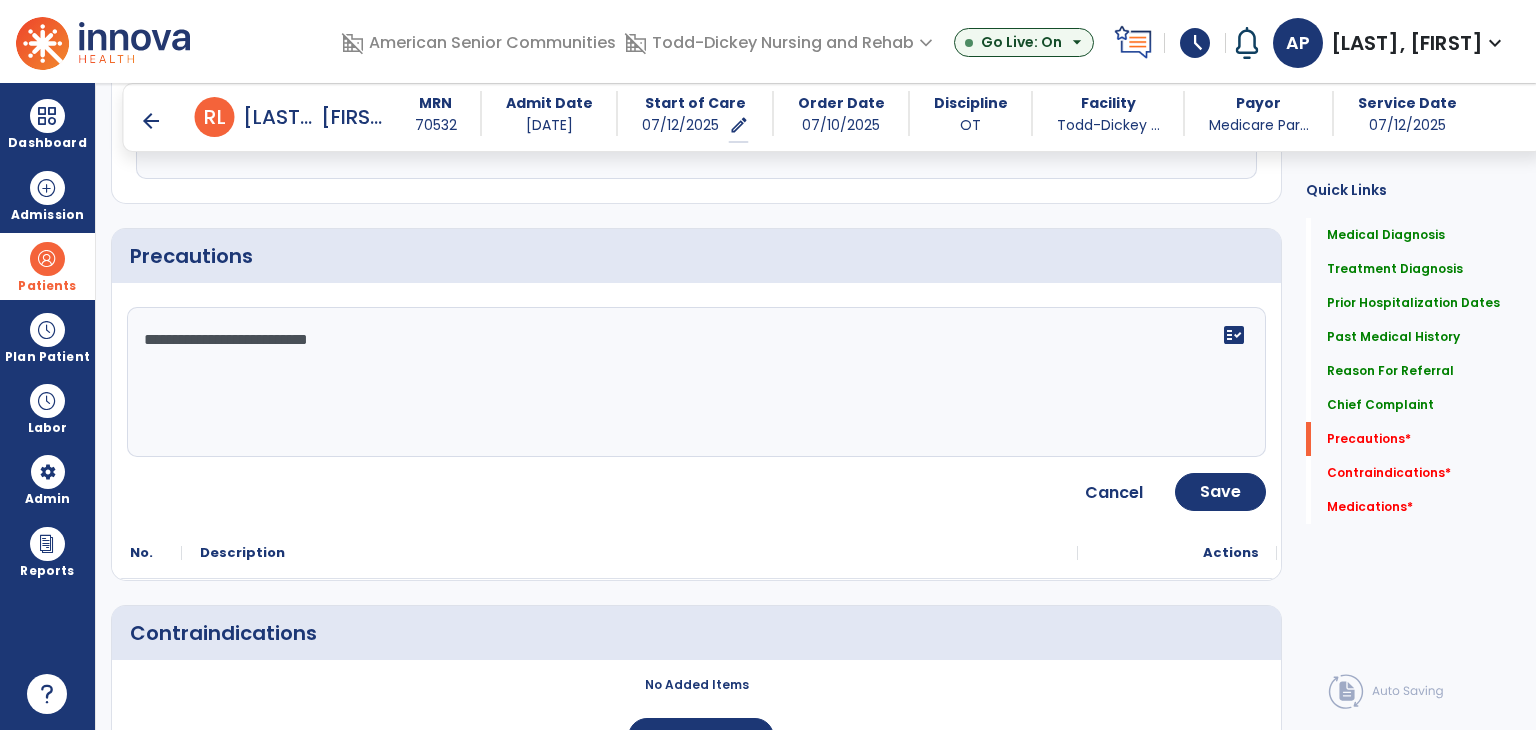 click on "**********" 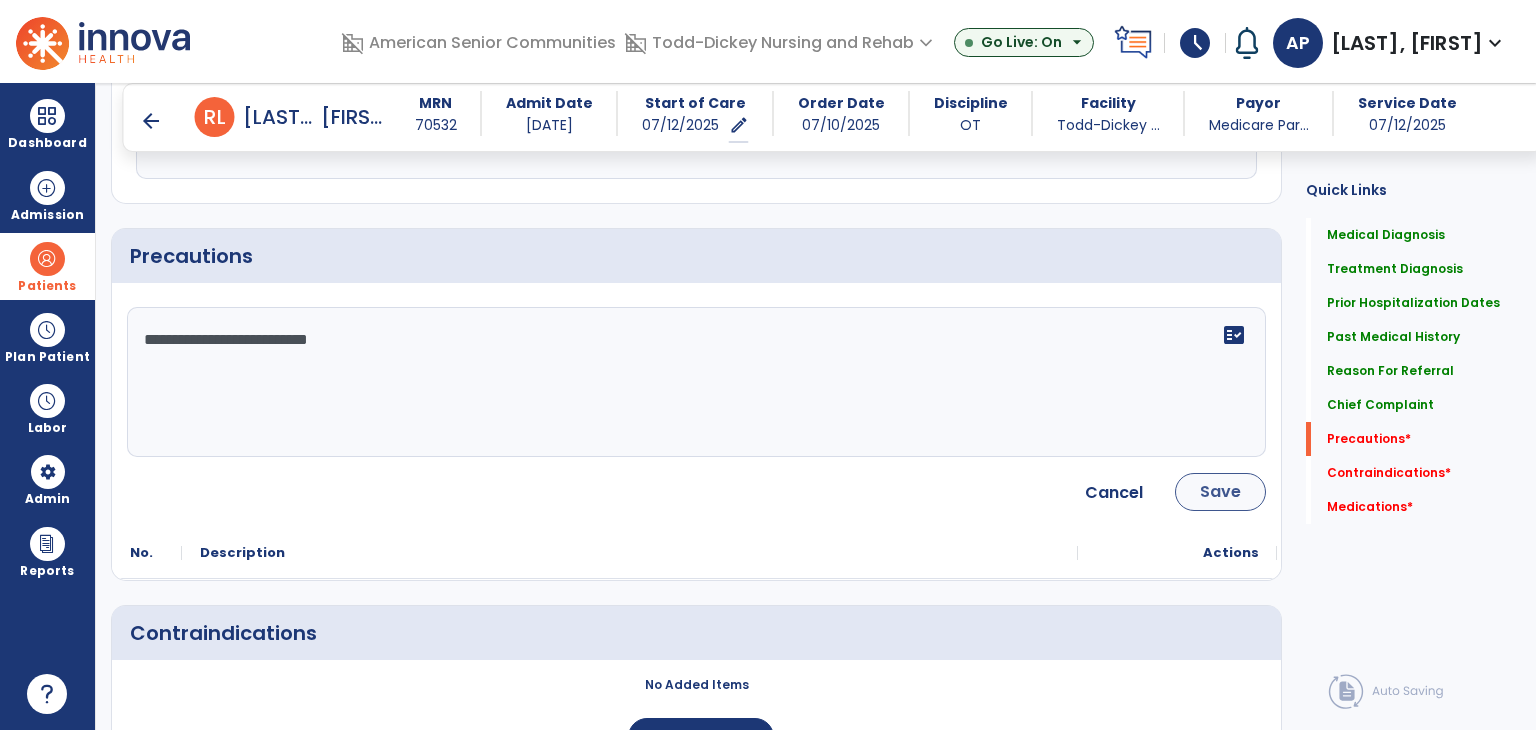 type on "**********" 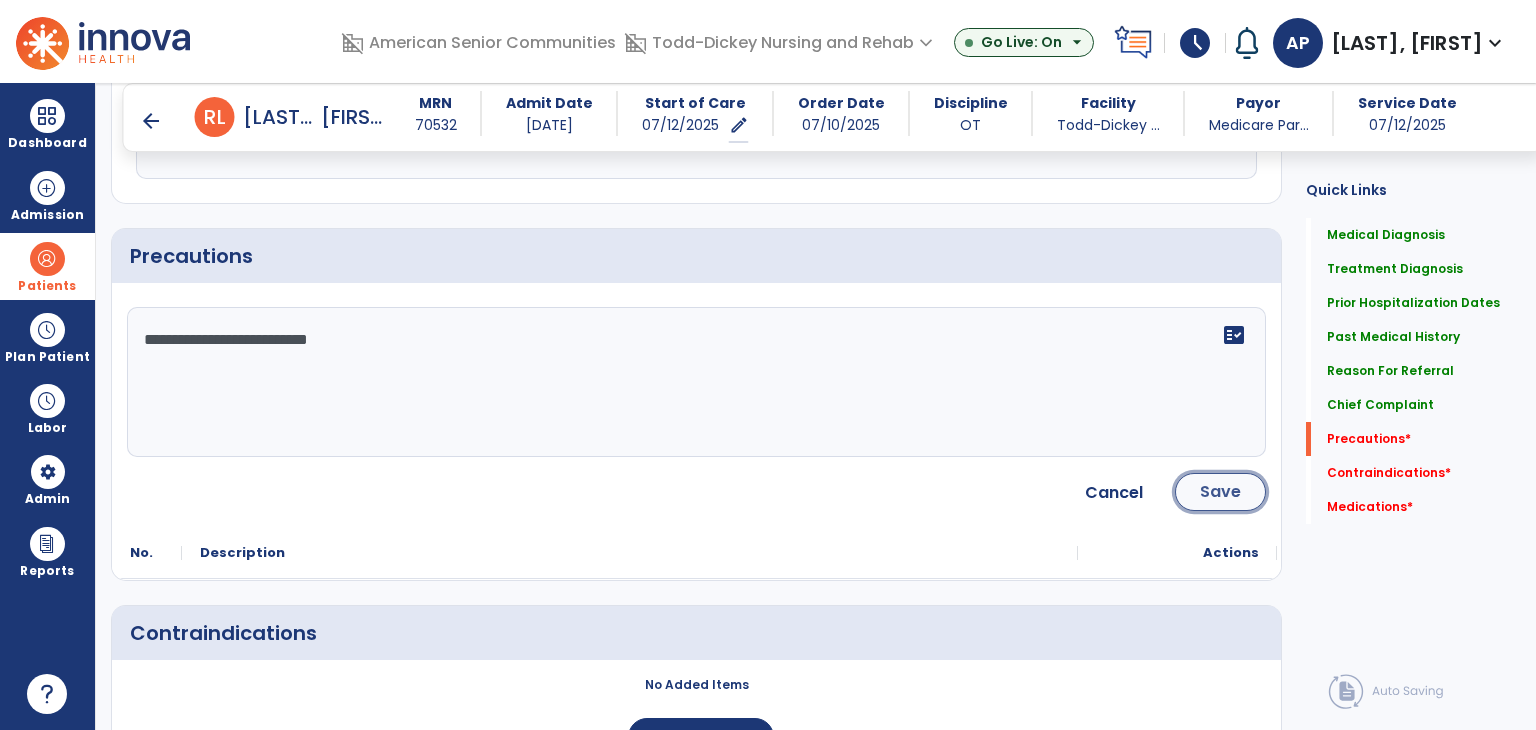 click on "Save" 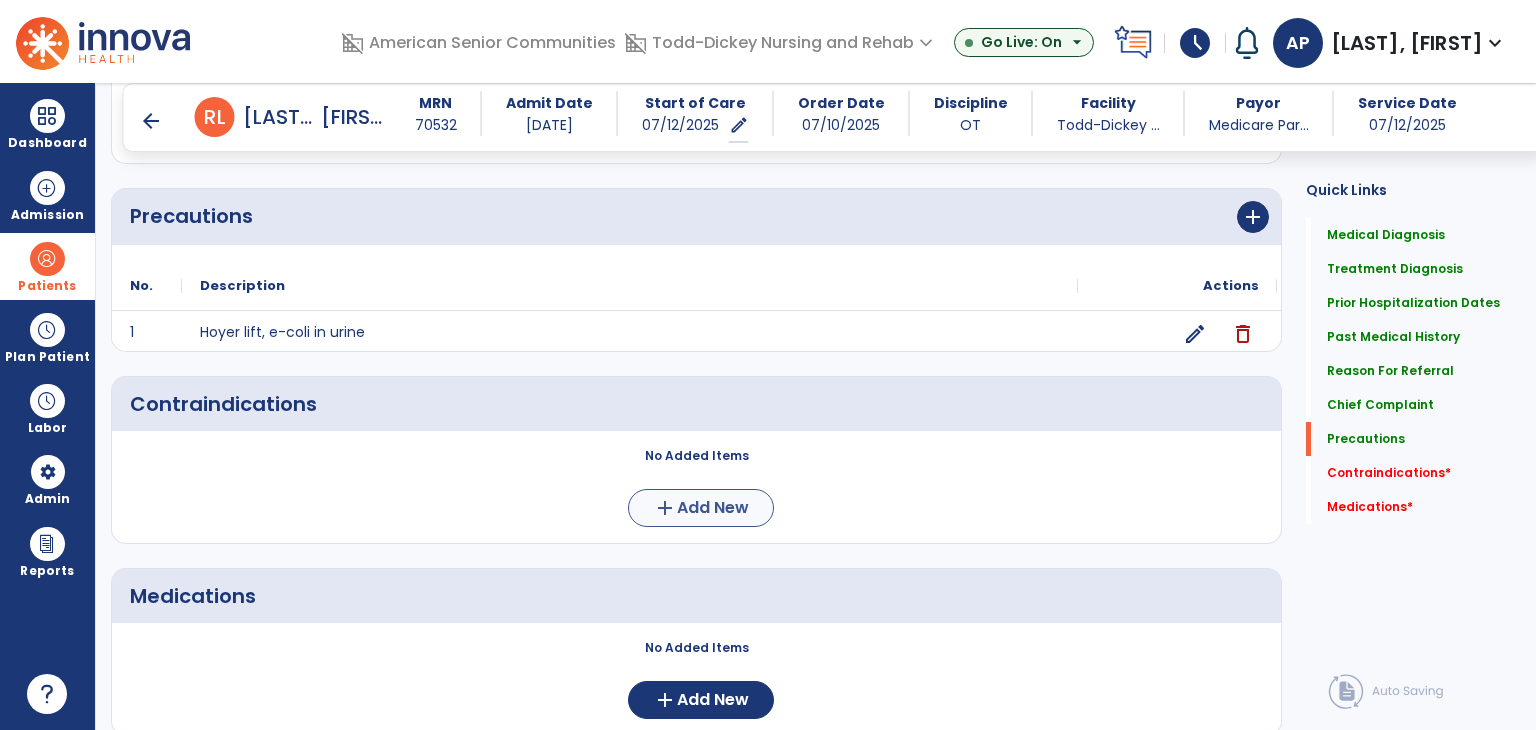 scroll, scrollTop: 1700, scrollLeft: 0, axis: vertical 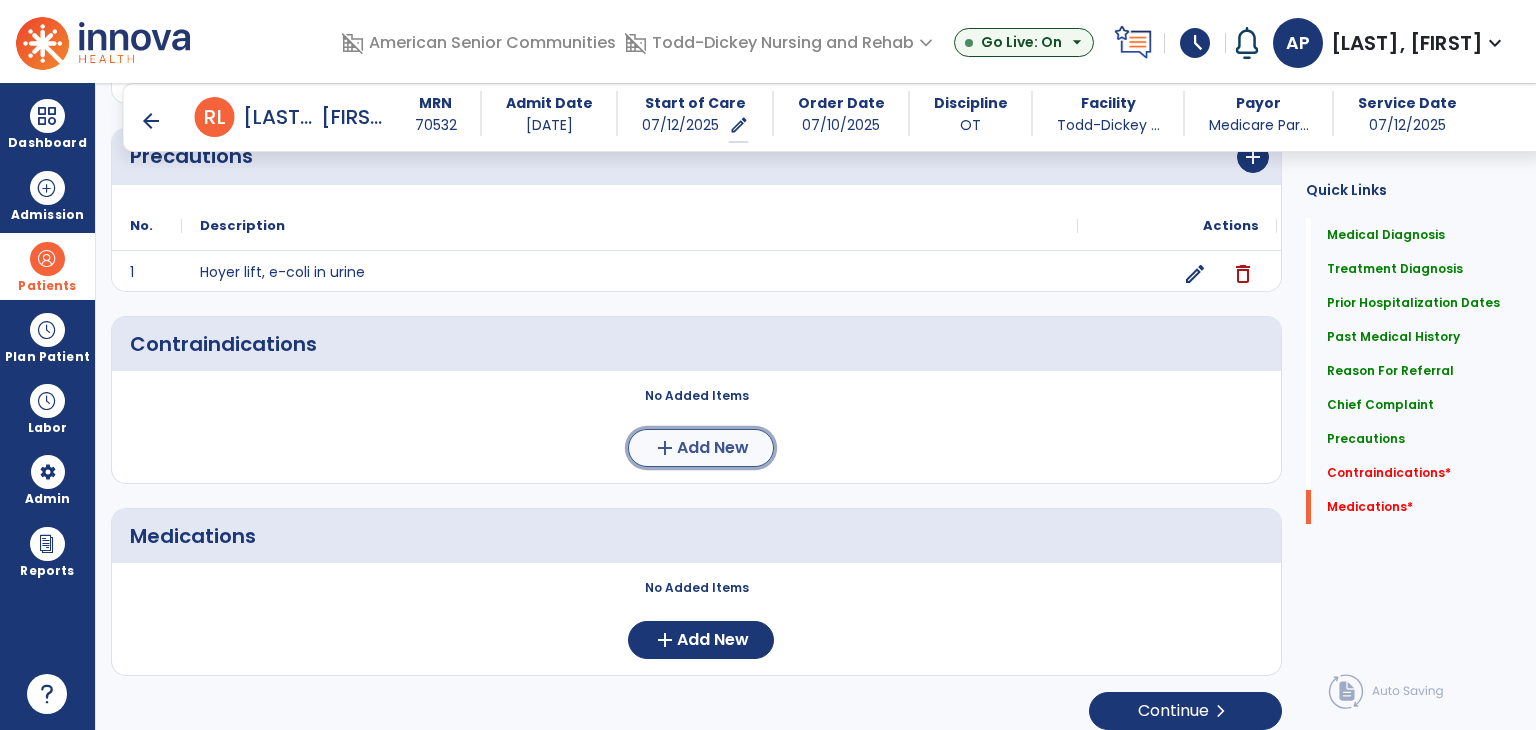 click on "Add New" 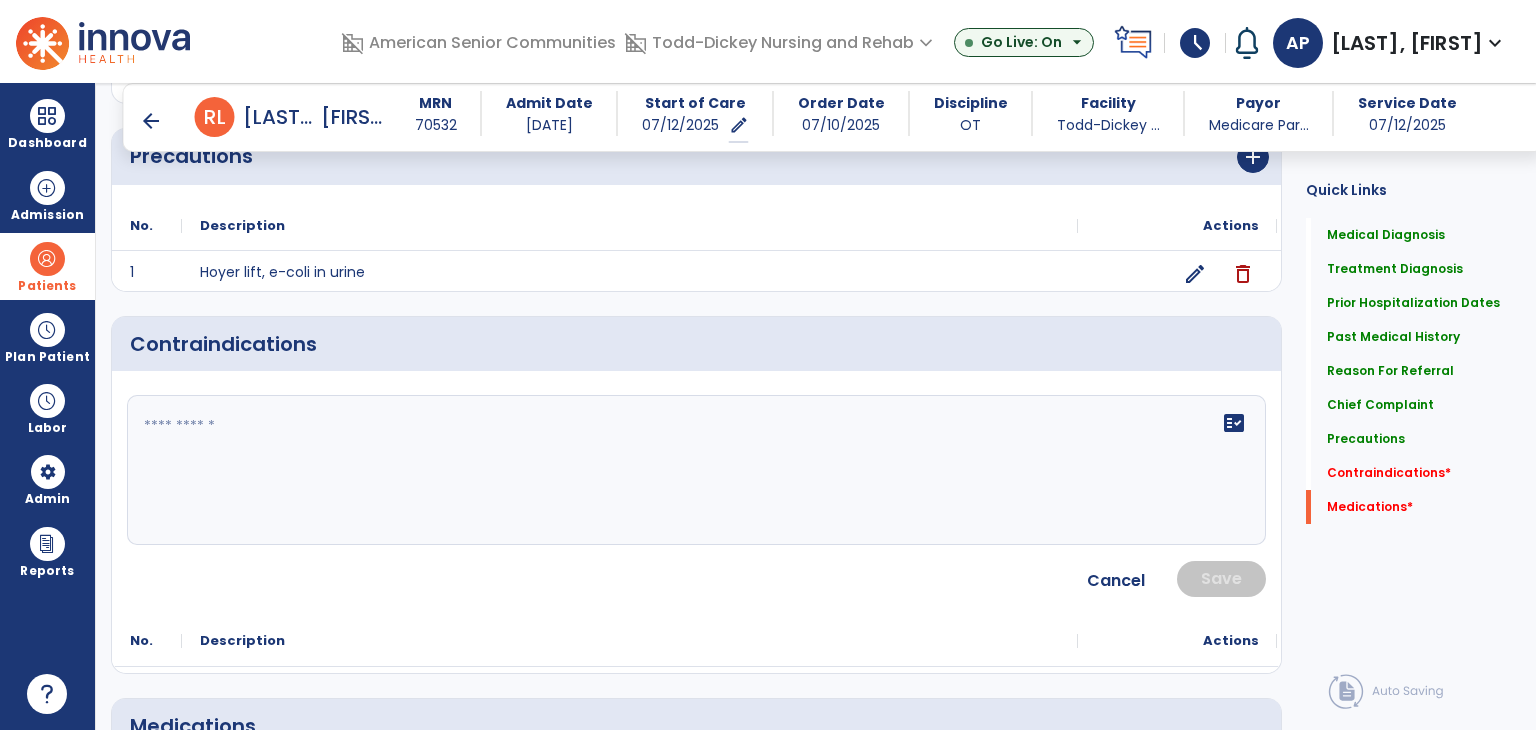 click on "fact_check" 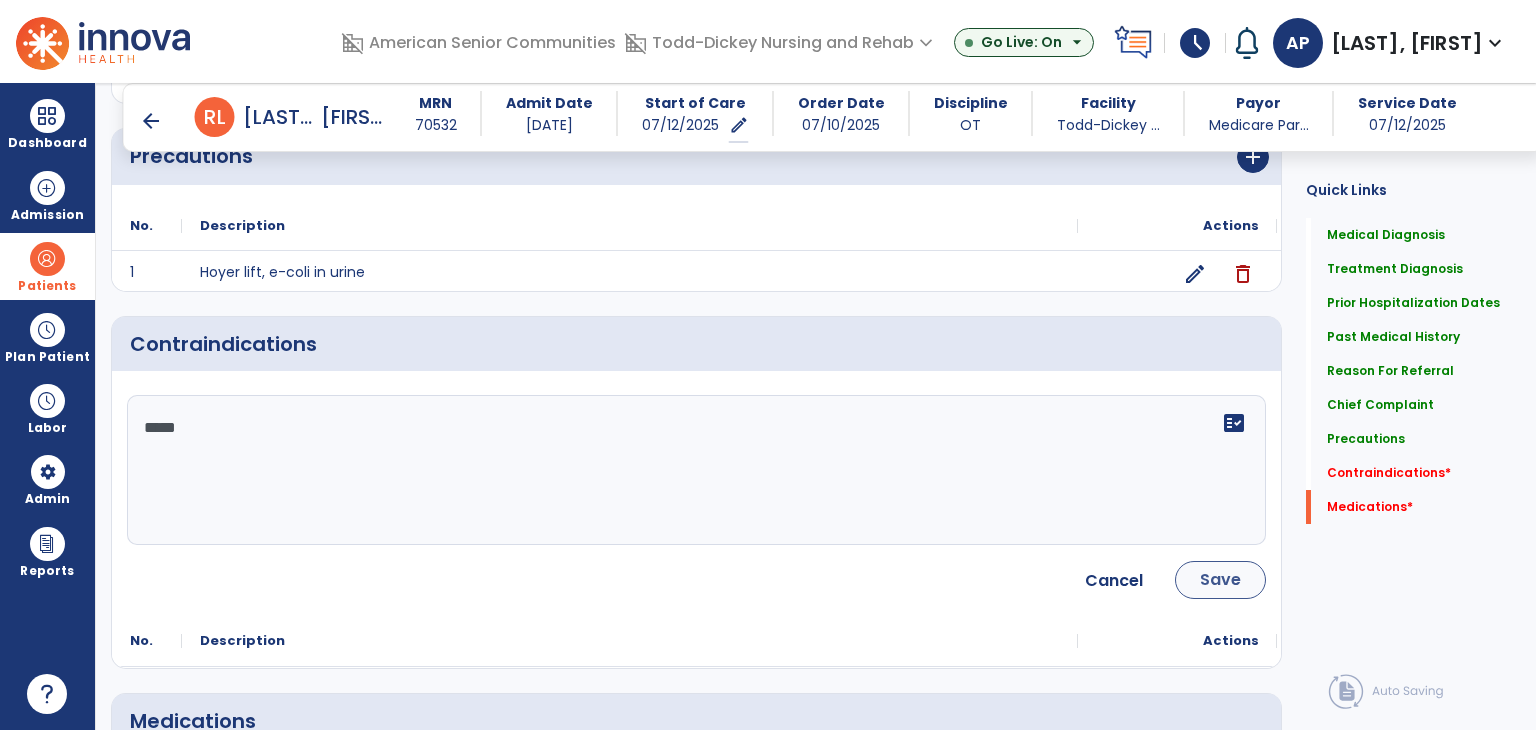 type on "*****" 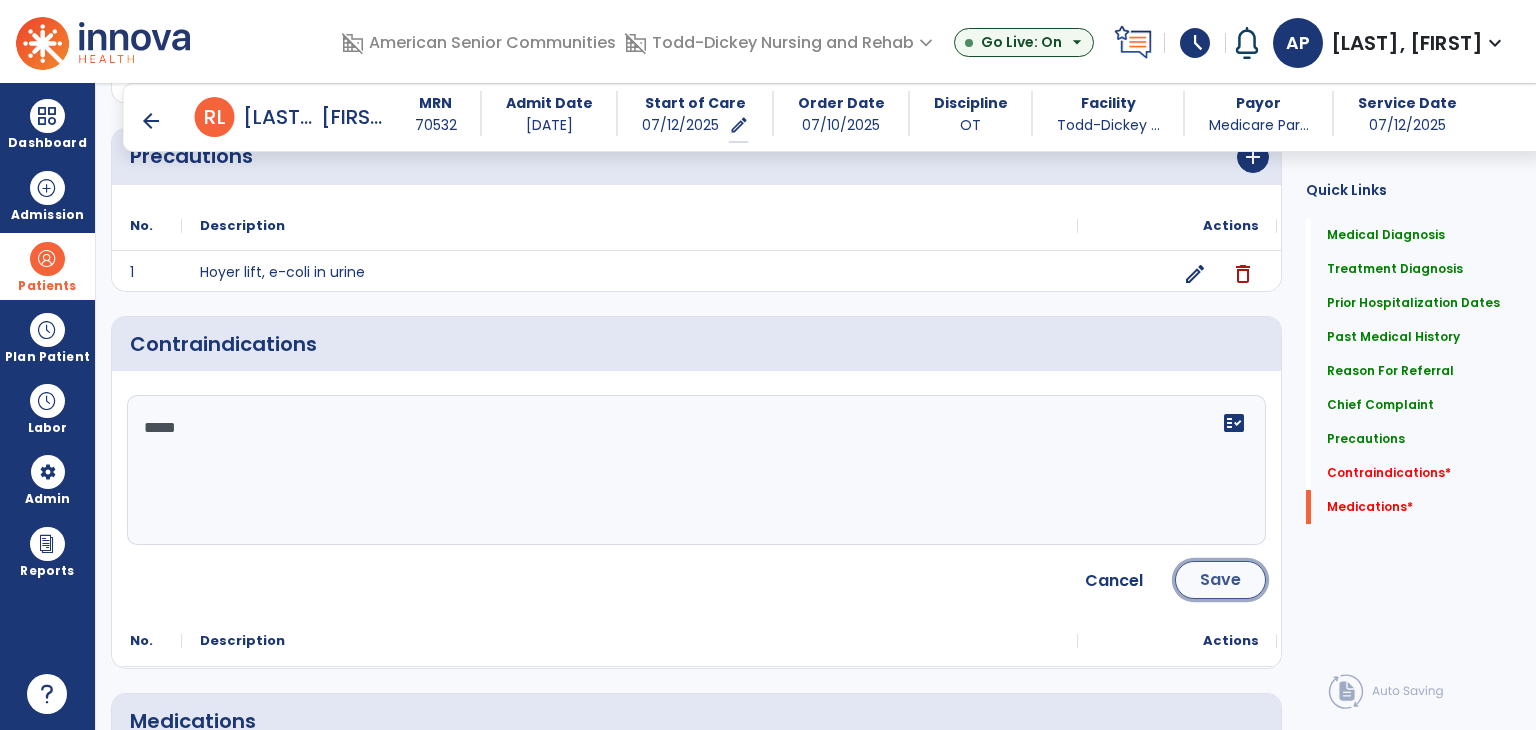 click on "Save" 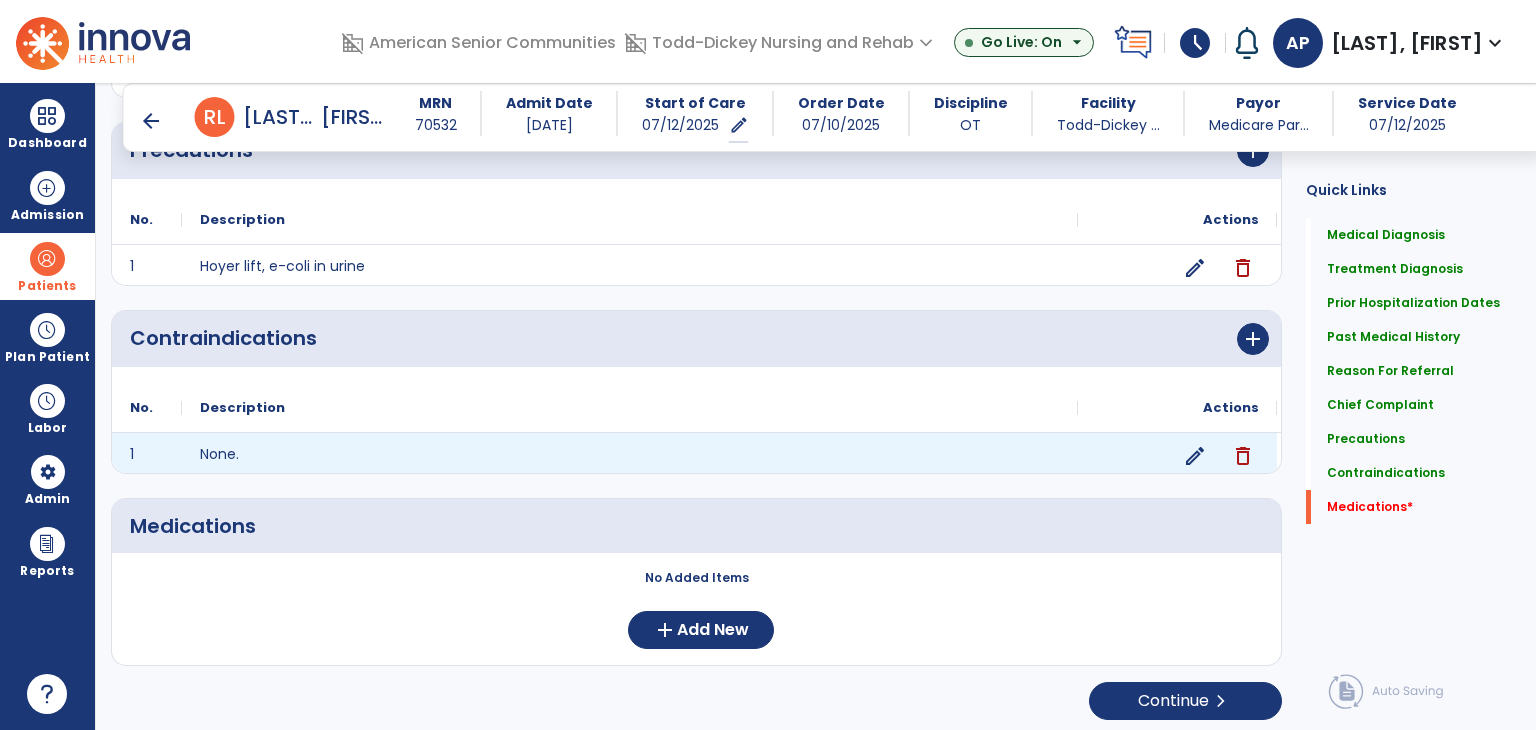 scroll, scrollTop: 1707, scrollLeft: 0, axis: vertical 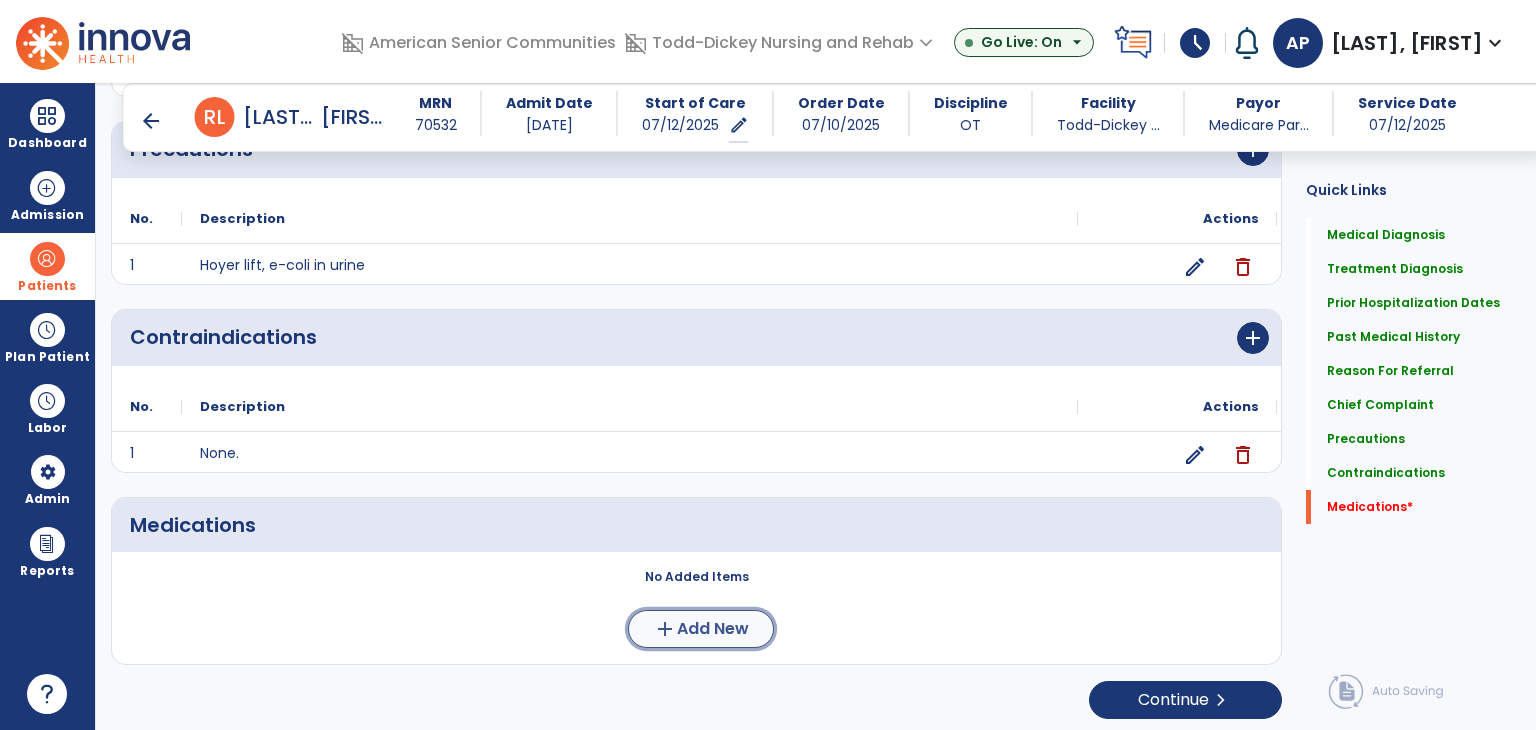 click on "Add New" 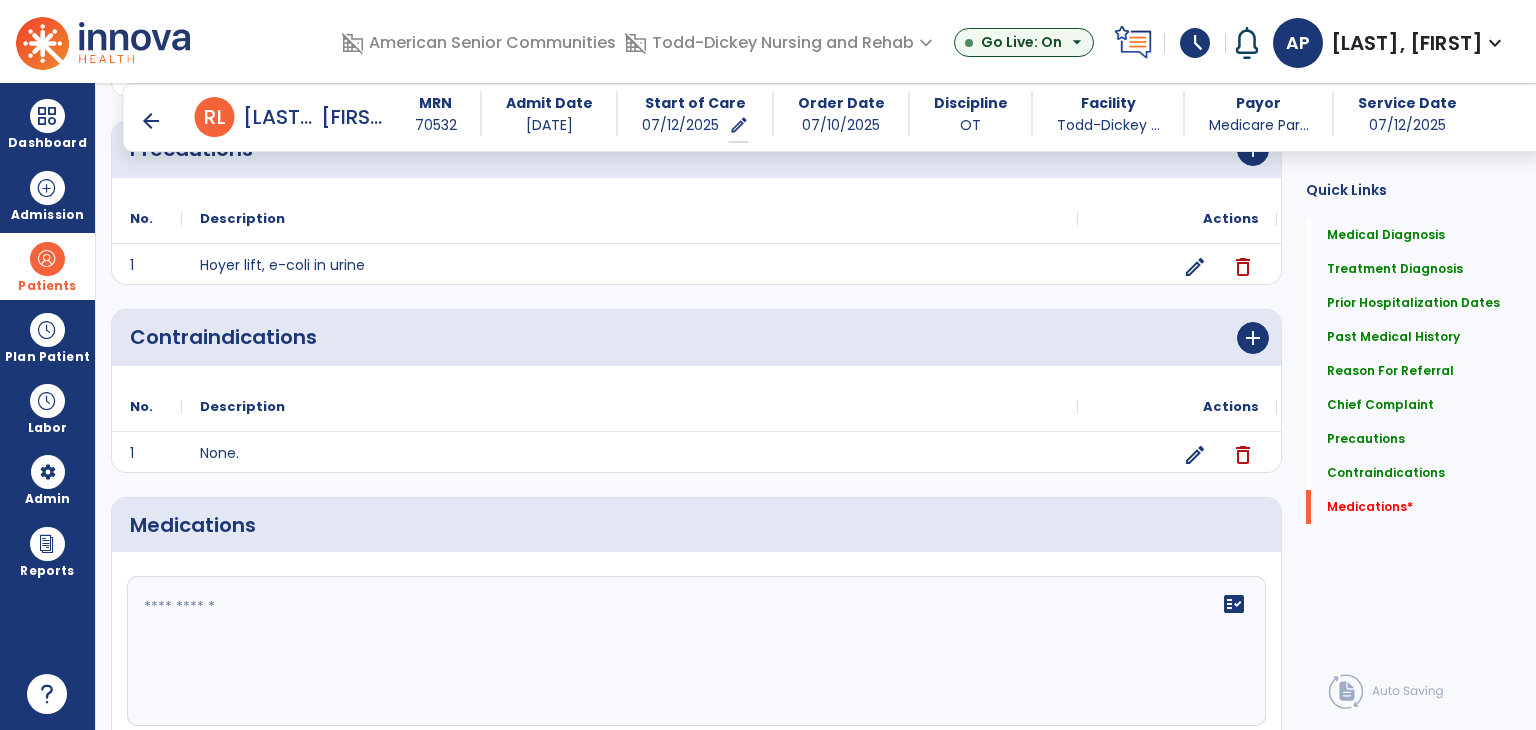 click 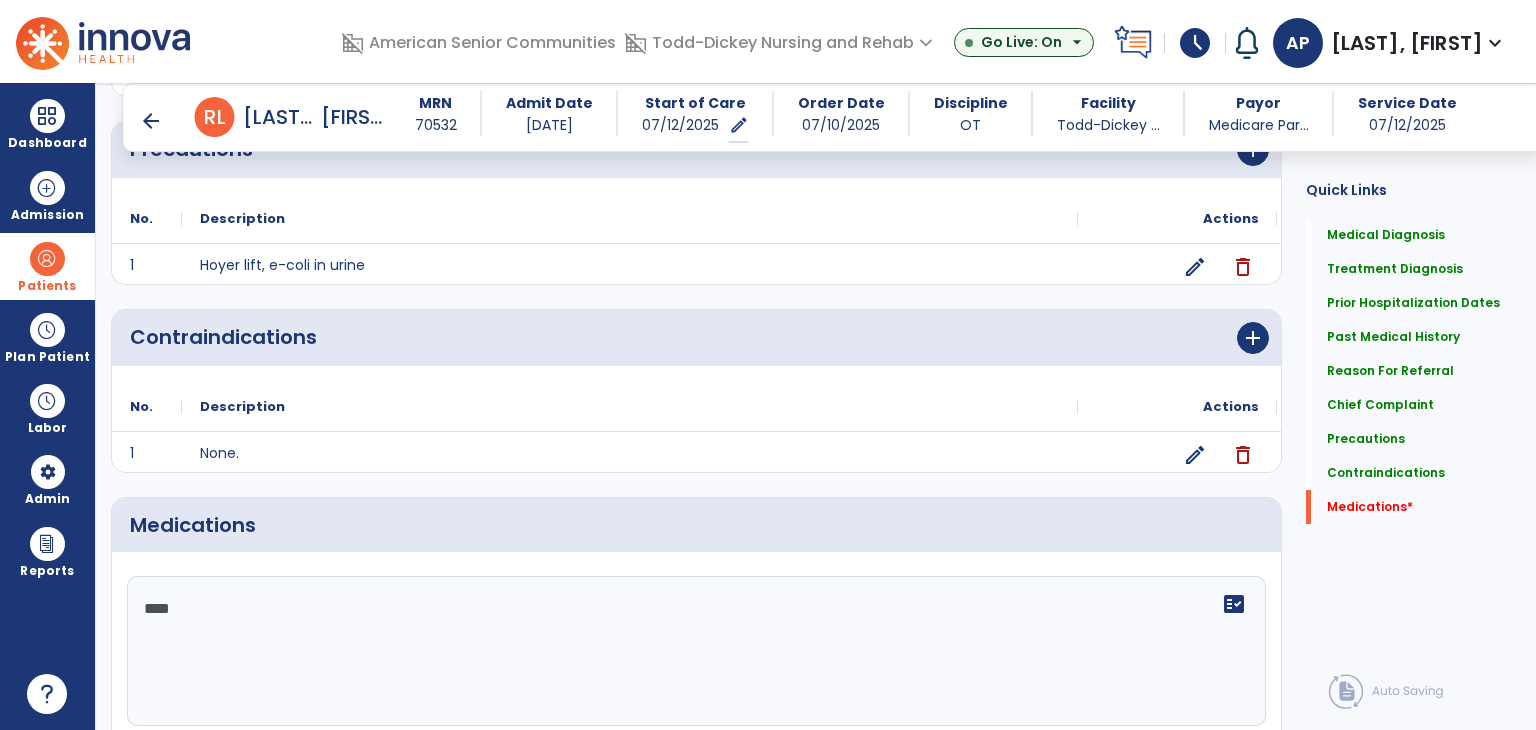 click on "****" 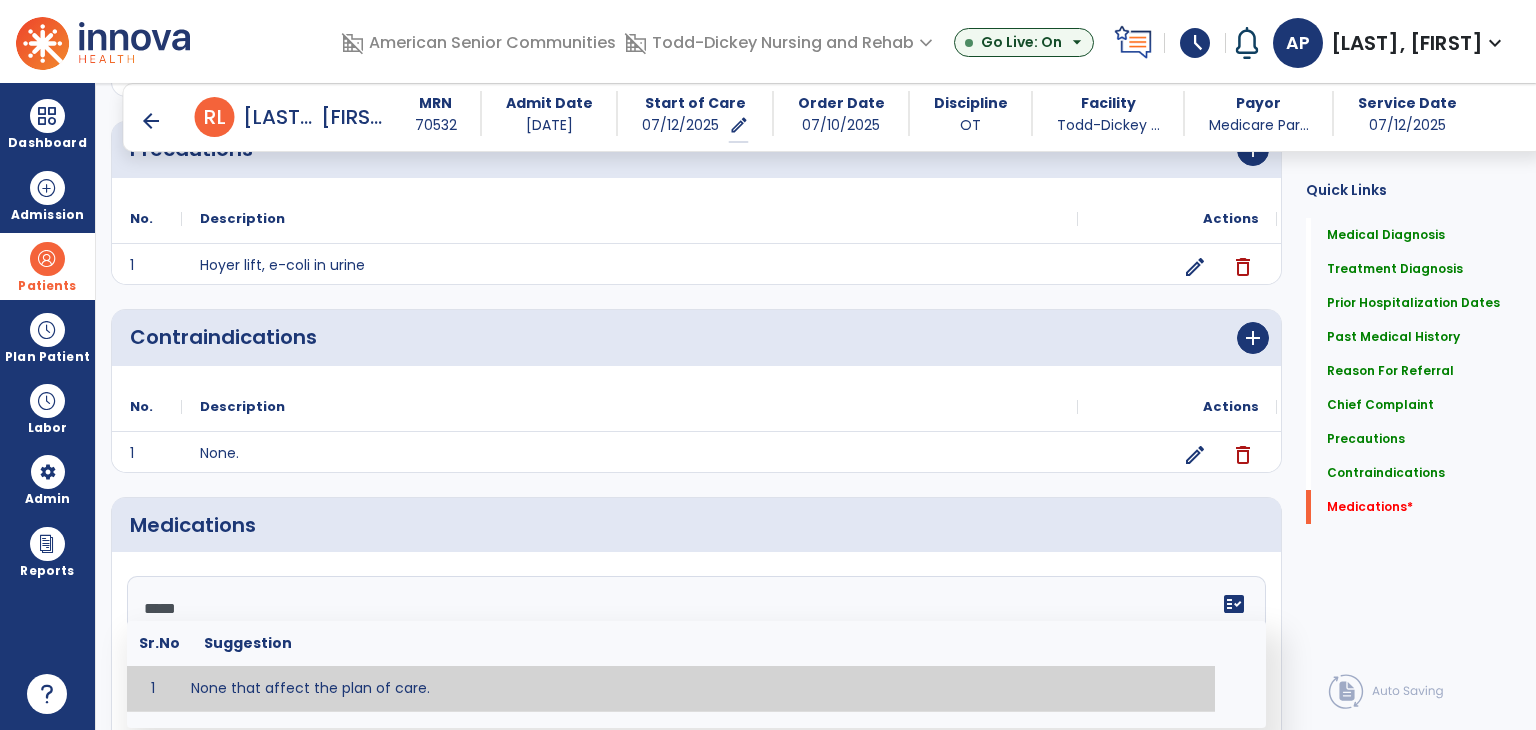 type on "**********" 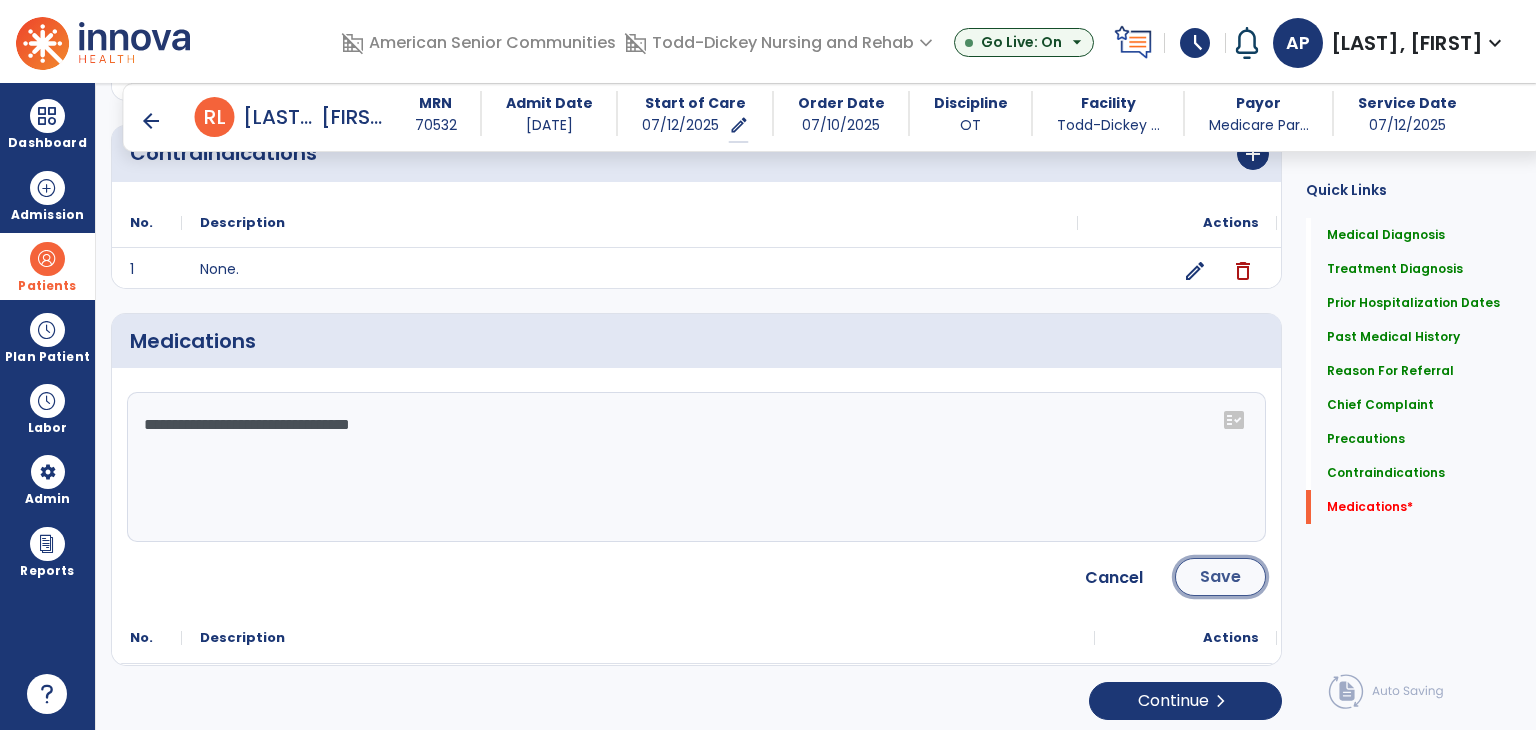 click on "Save" 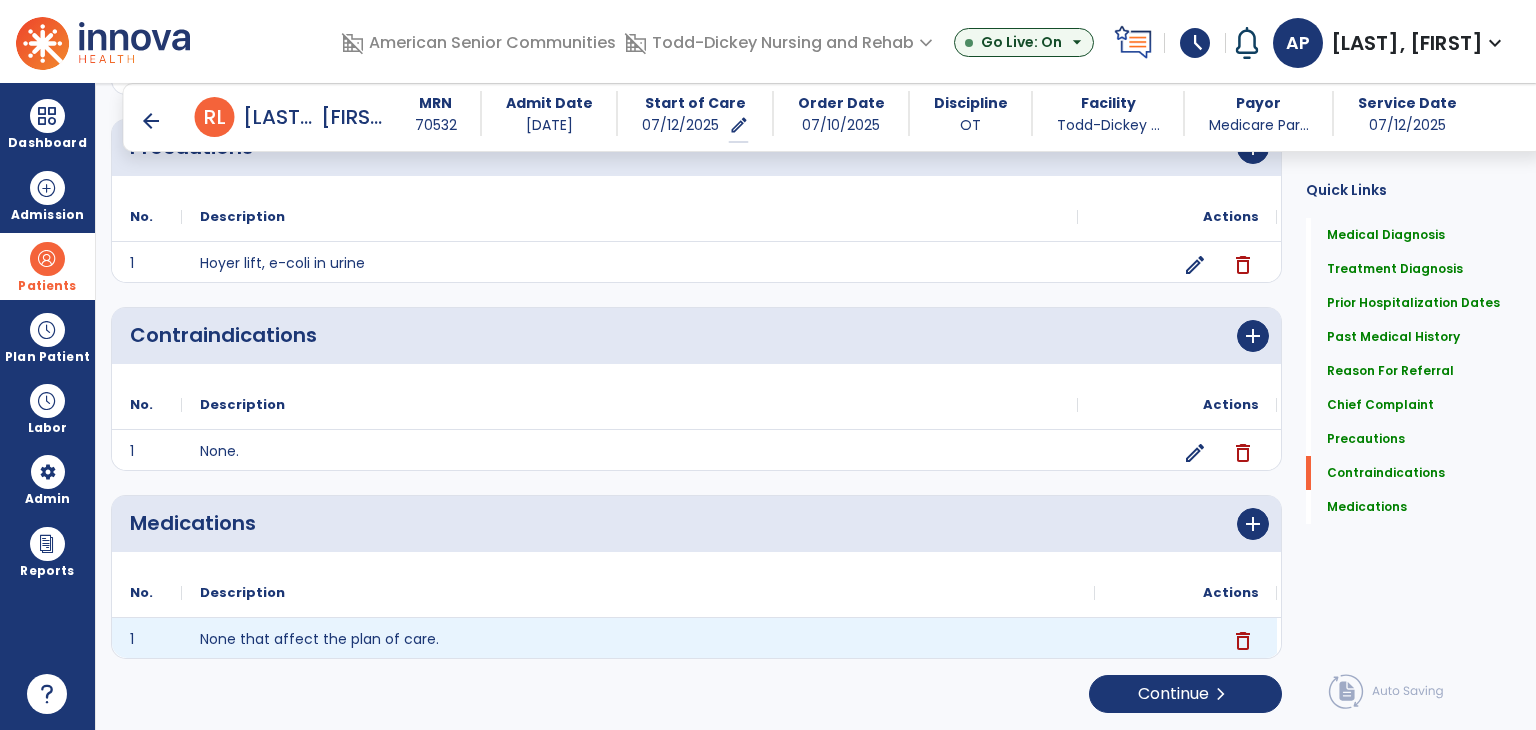 scroll, scrollTop: 1704, scrollLeft: 0, axis: vertical 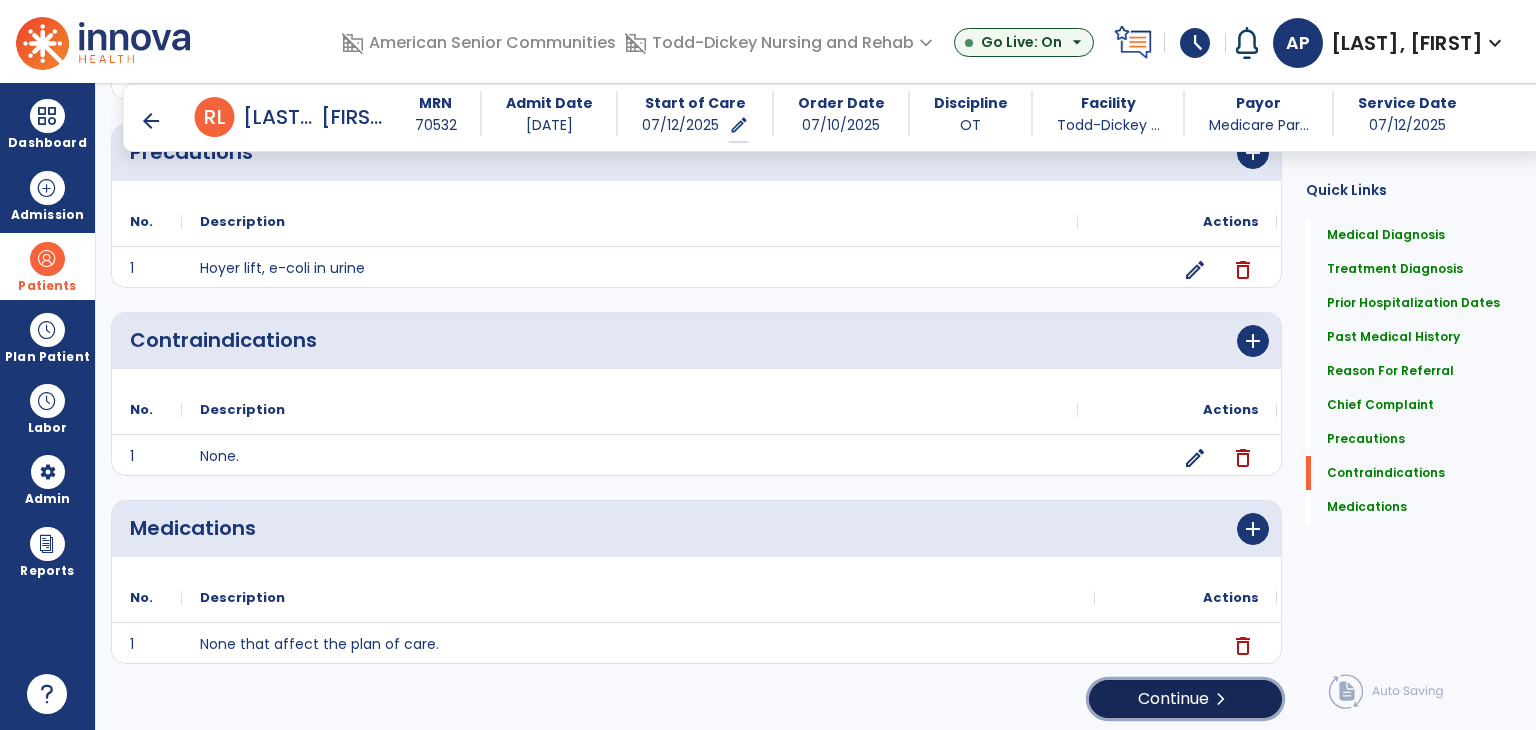 click on "Continue  chevron_right" 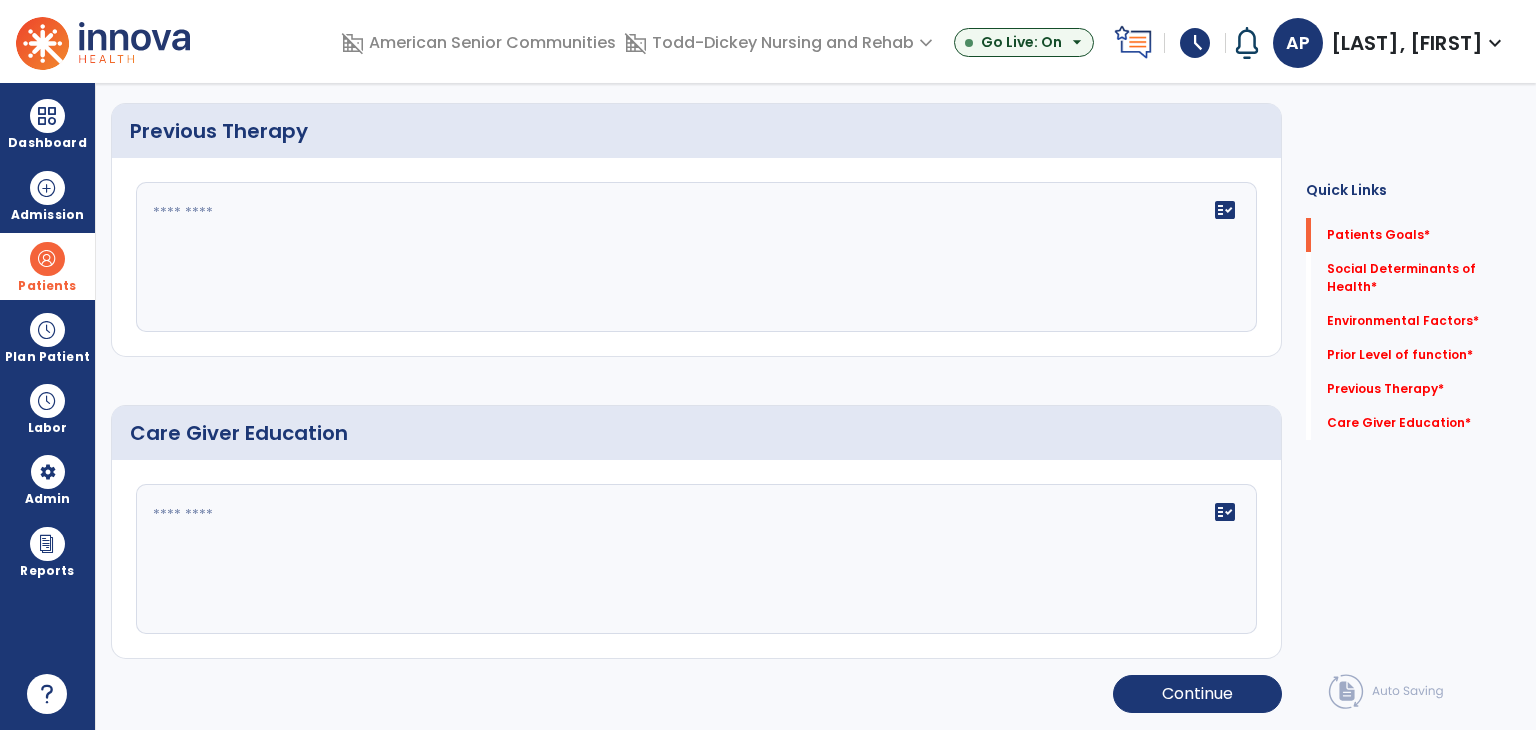 scroll, scrollTop: 0, scrollLeft: 0, axis: both 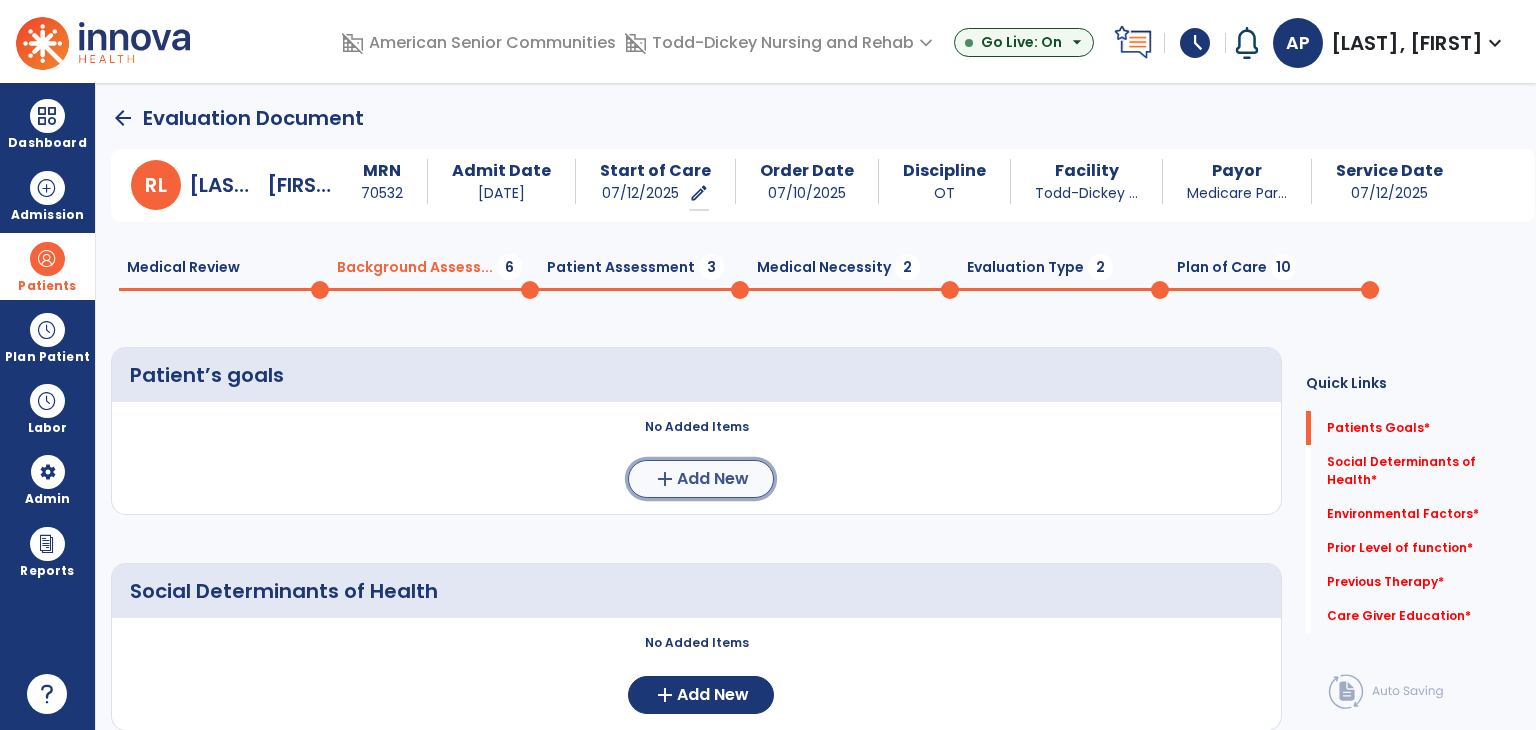 click on "Add New" 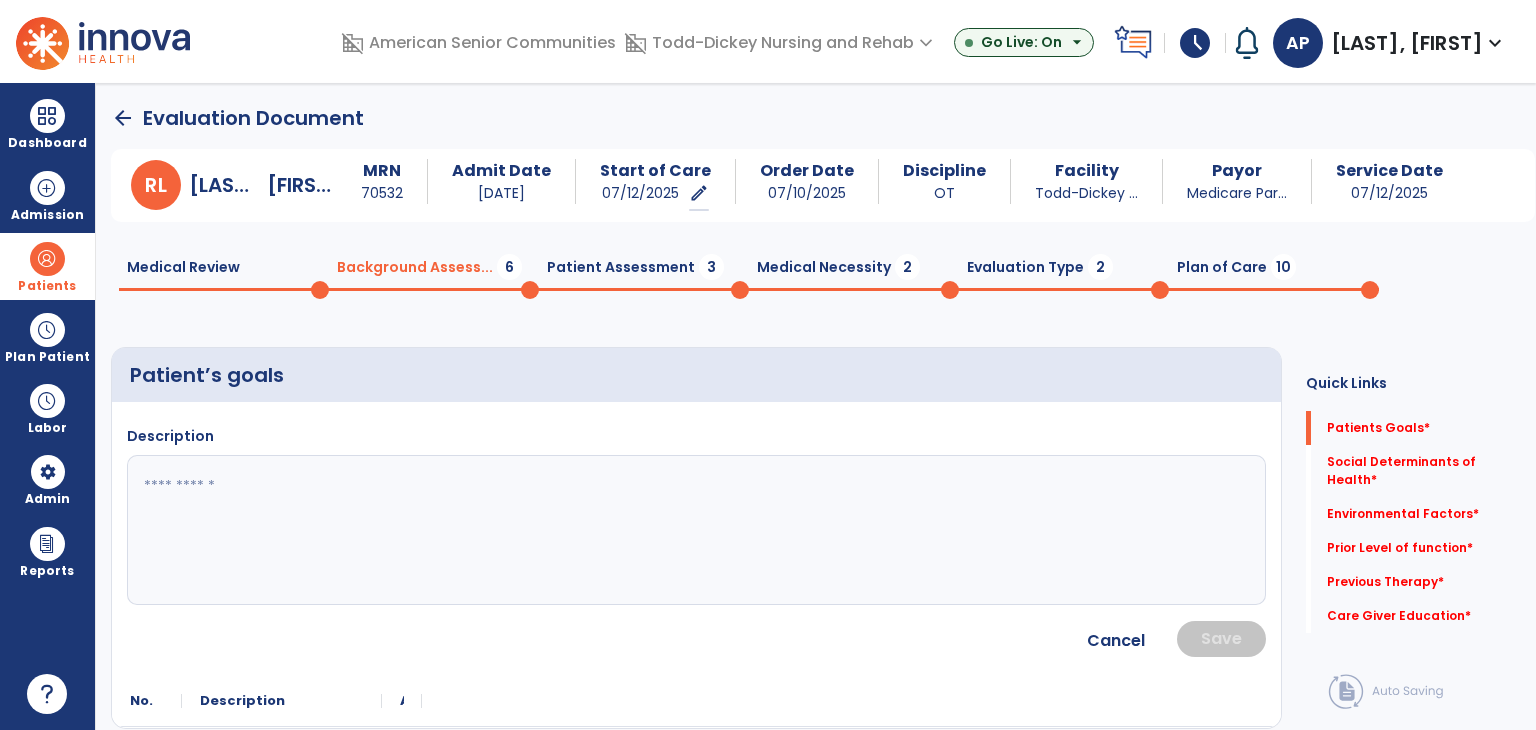 click 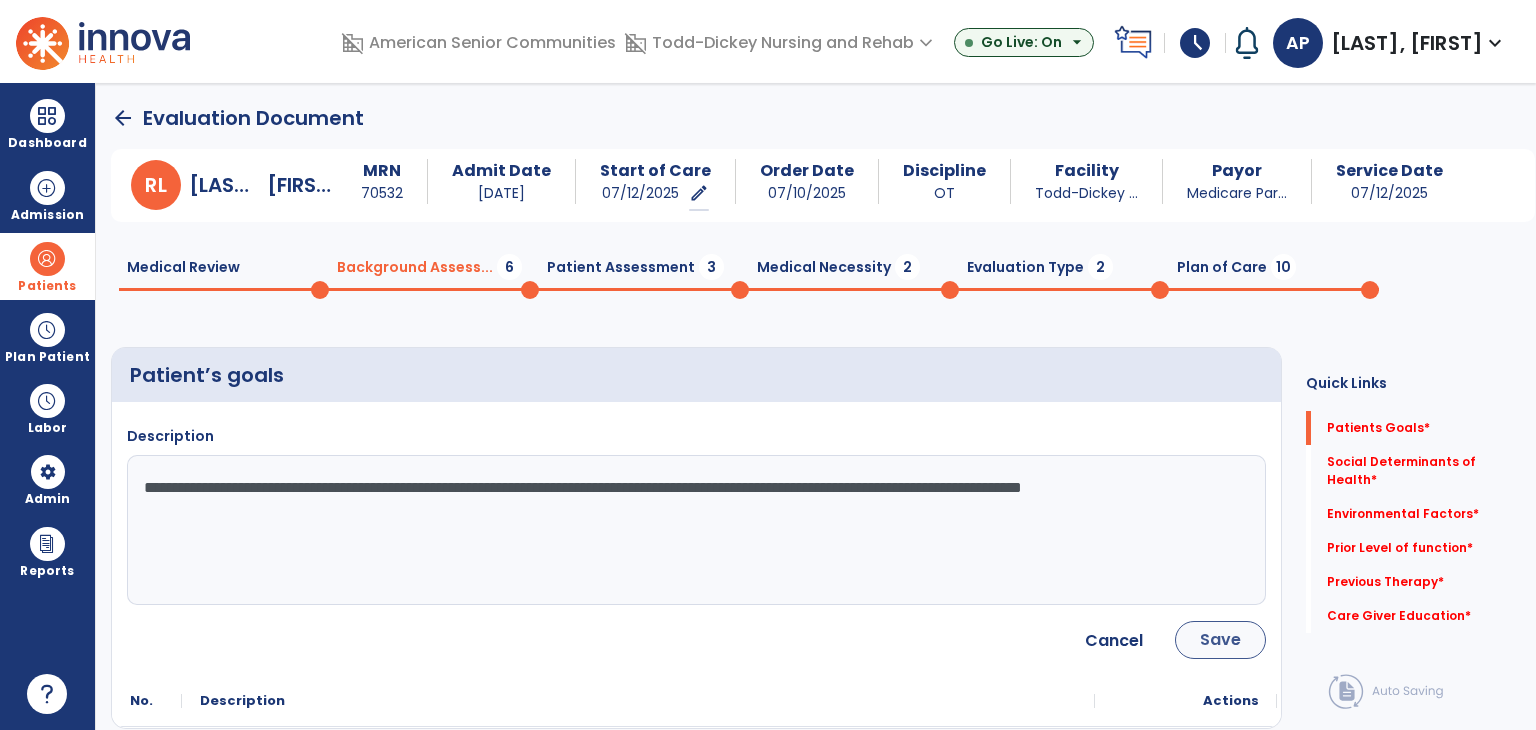 type on "**********" 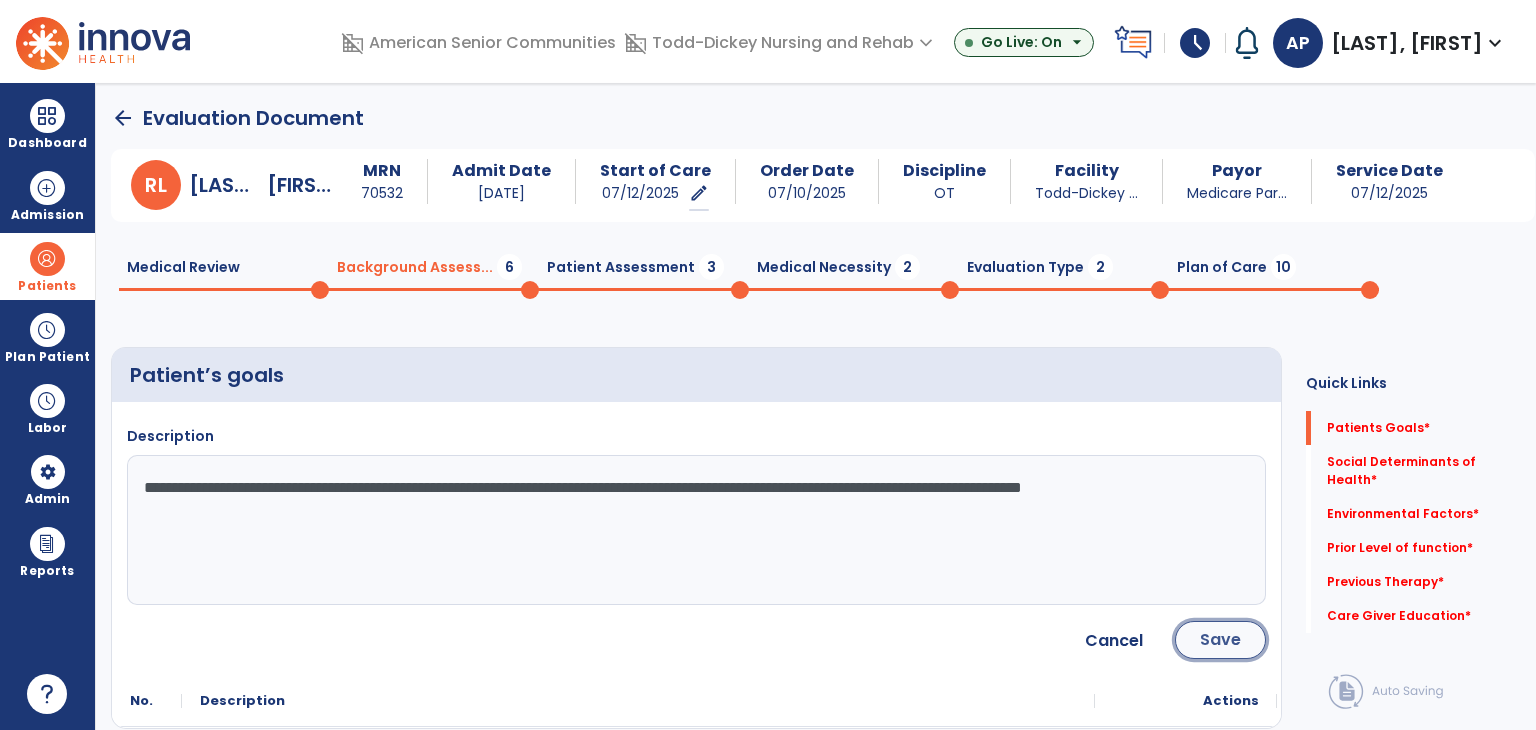 click on "Save" 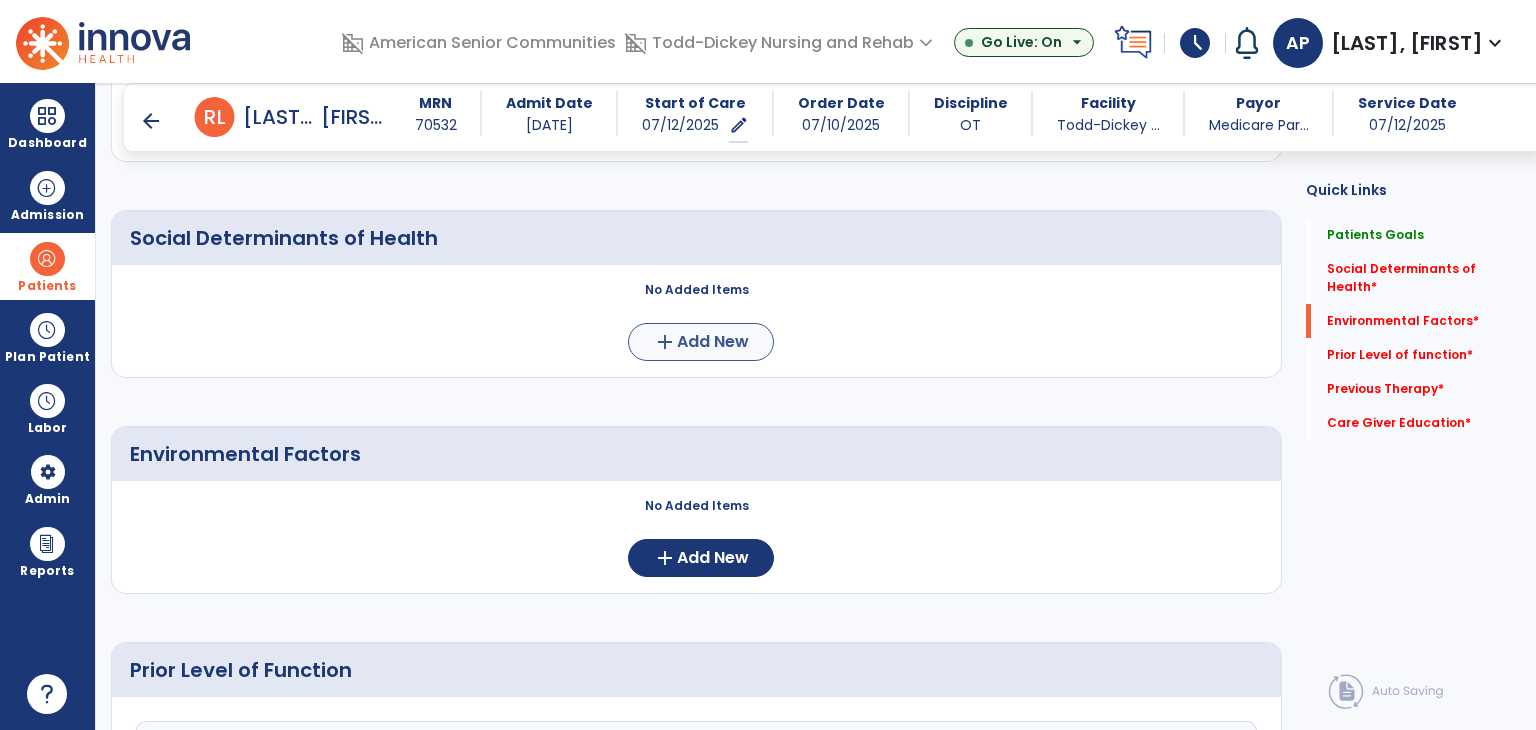 scroll, scrollTop: 400, scrollLeft: 0, axis: vertical 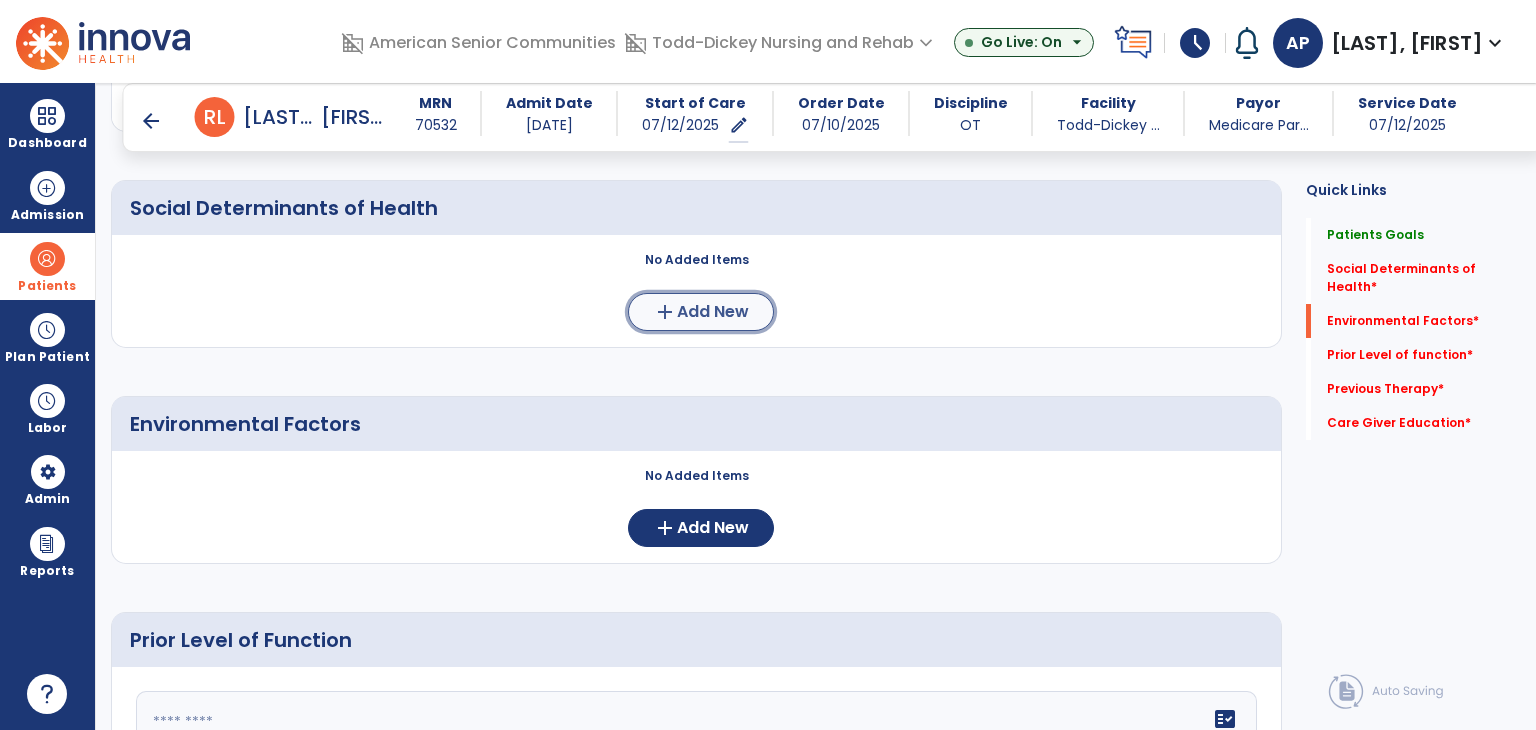 click on "add  Add New" 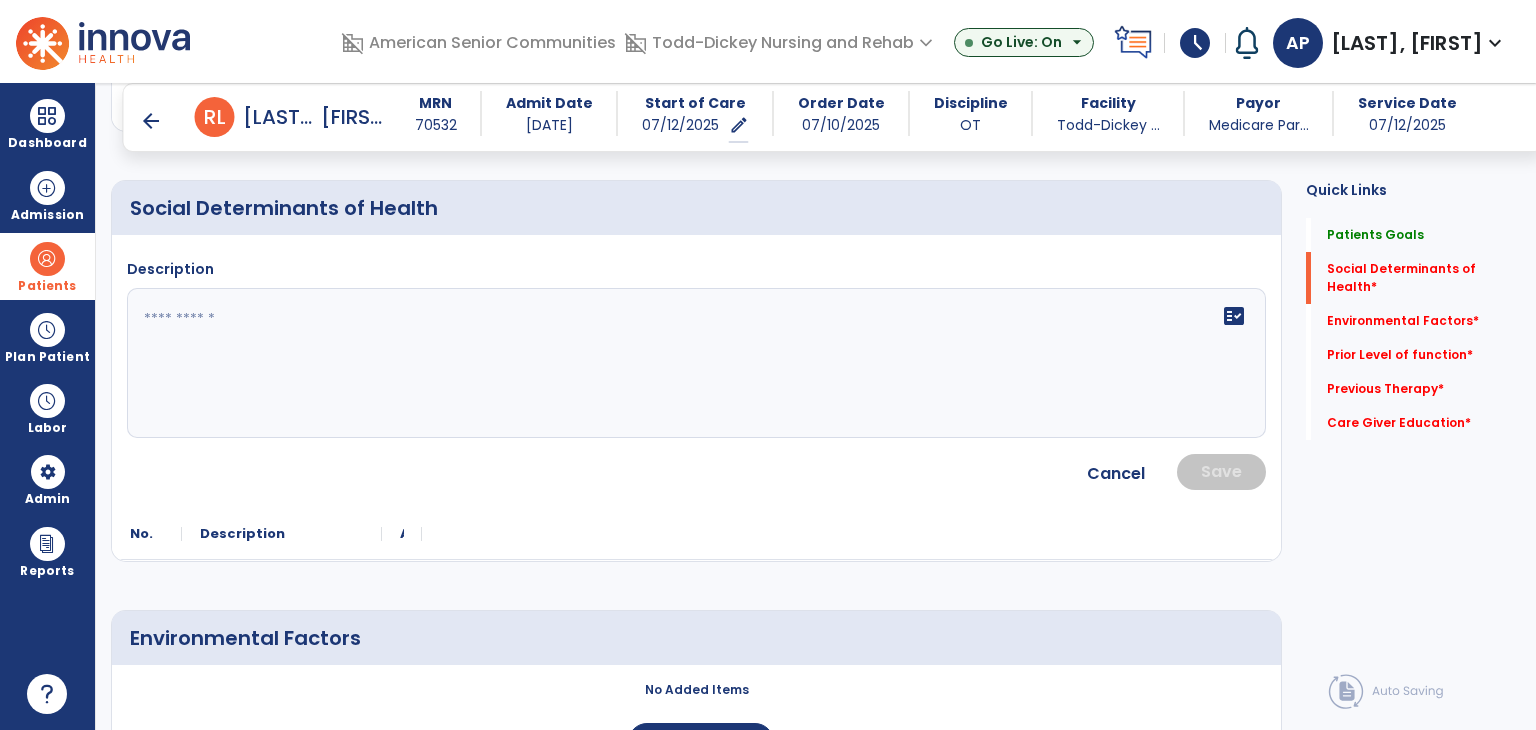 click 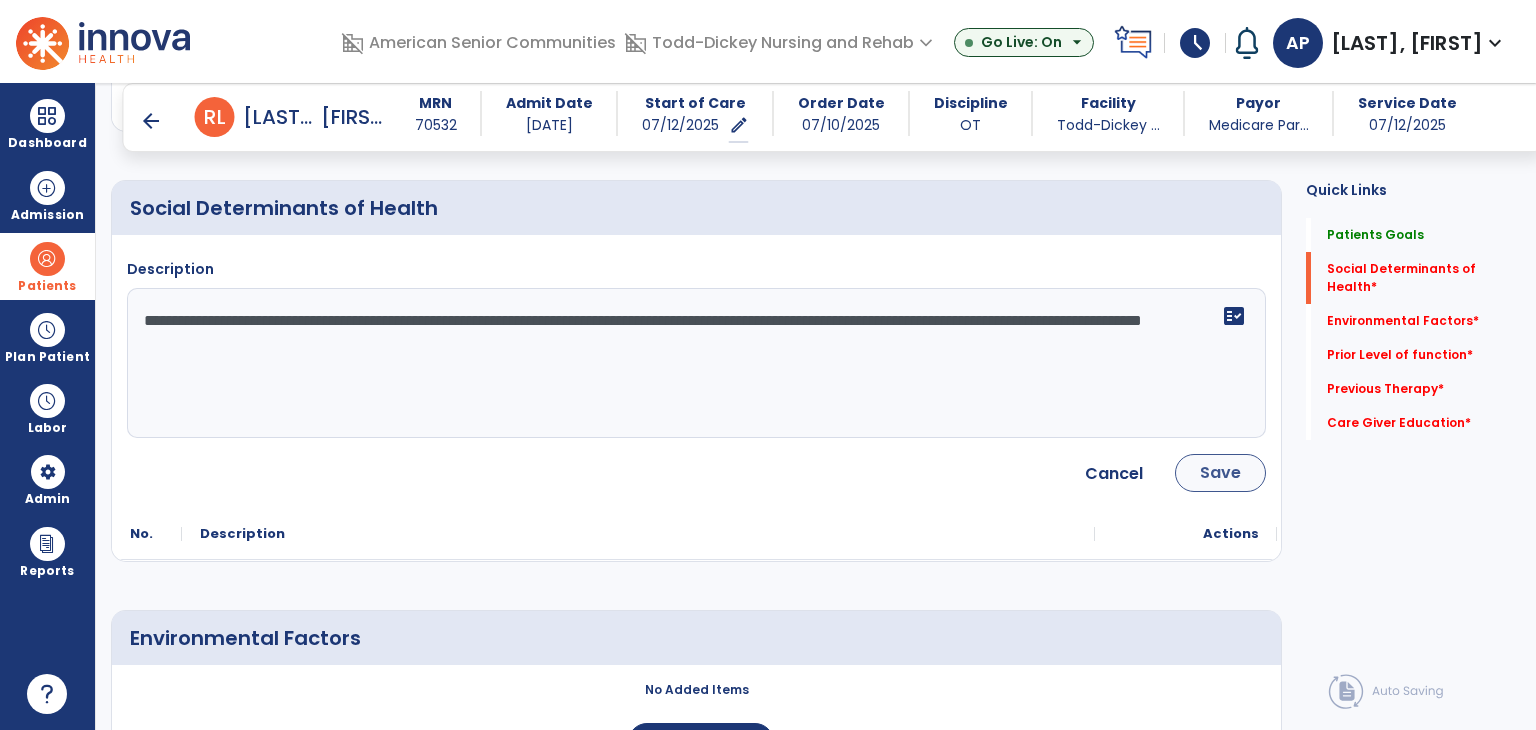 type on "**********" 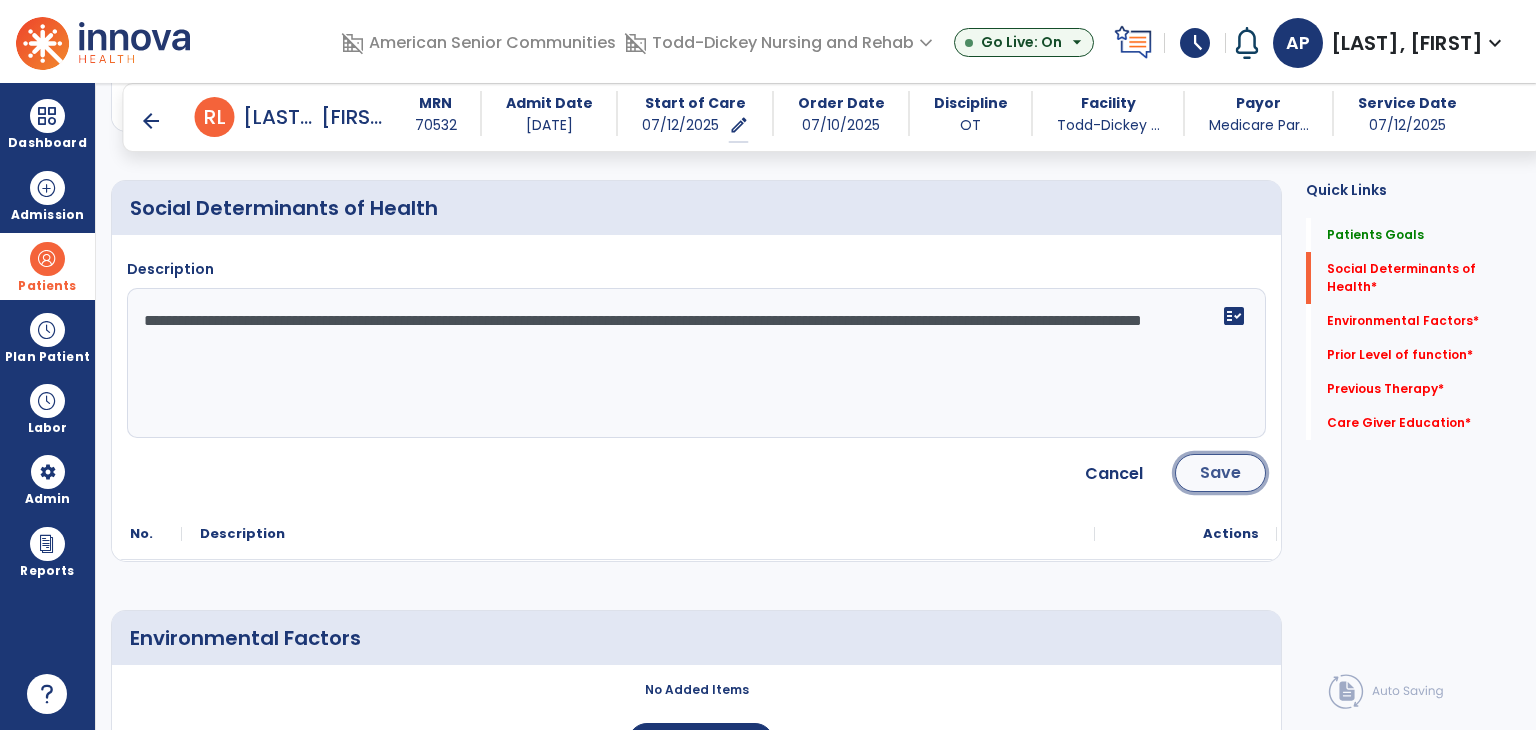 click on "Save" 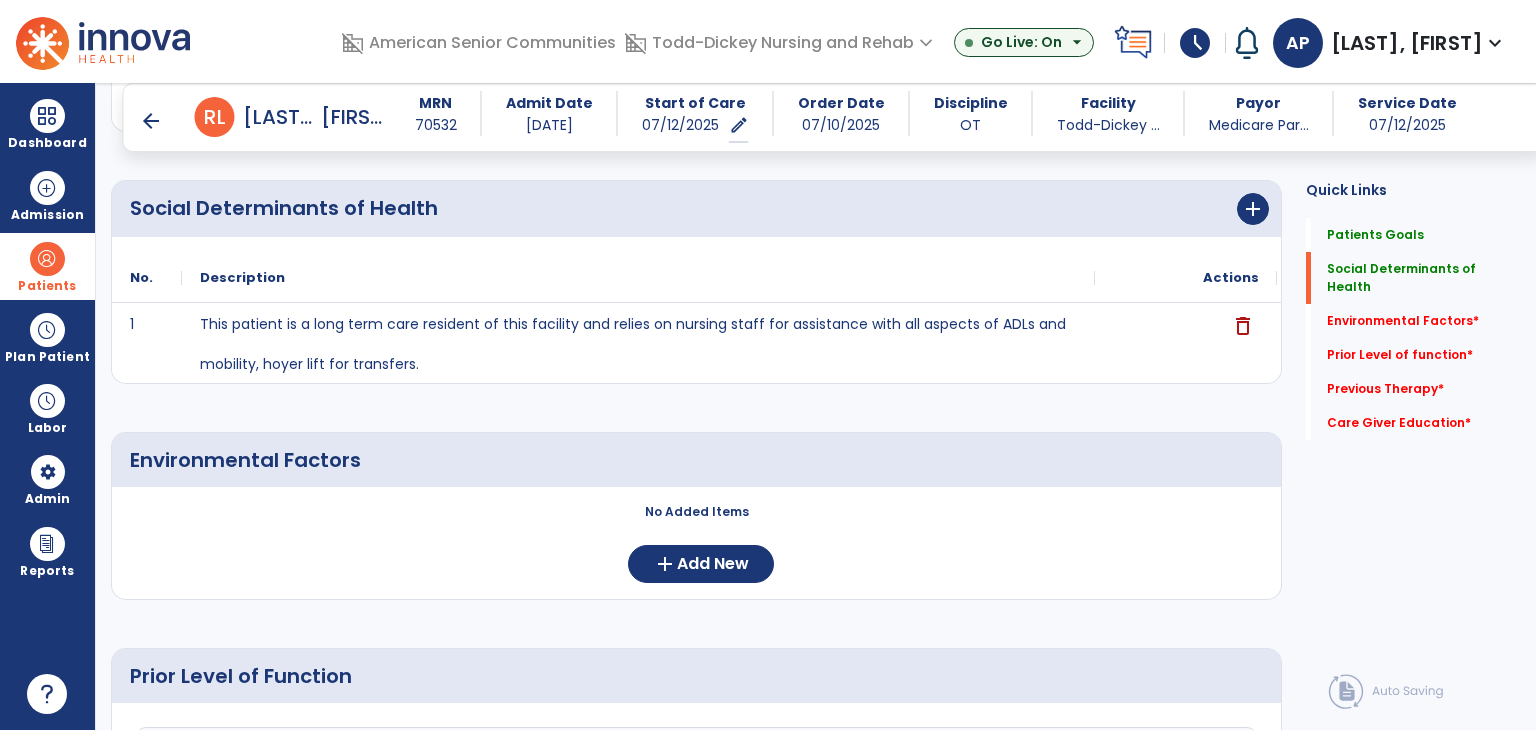 scroll, scrollTop: 640, scrollLeft: 0, axis: vertical 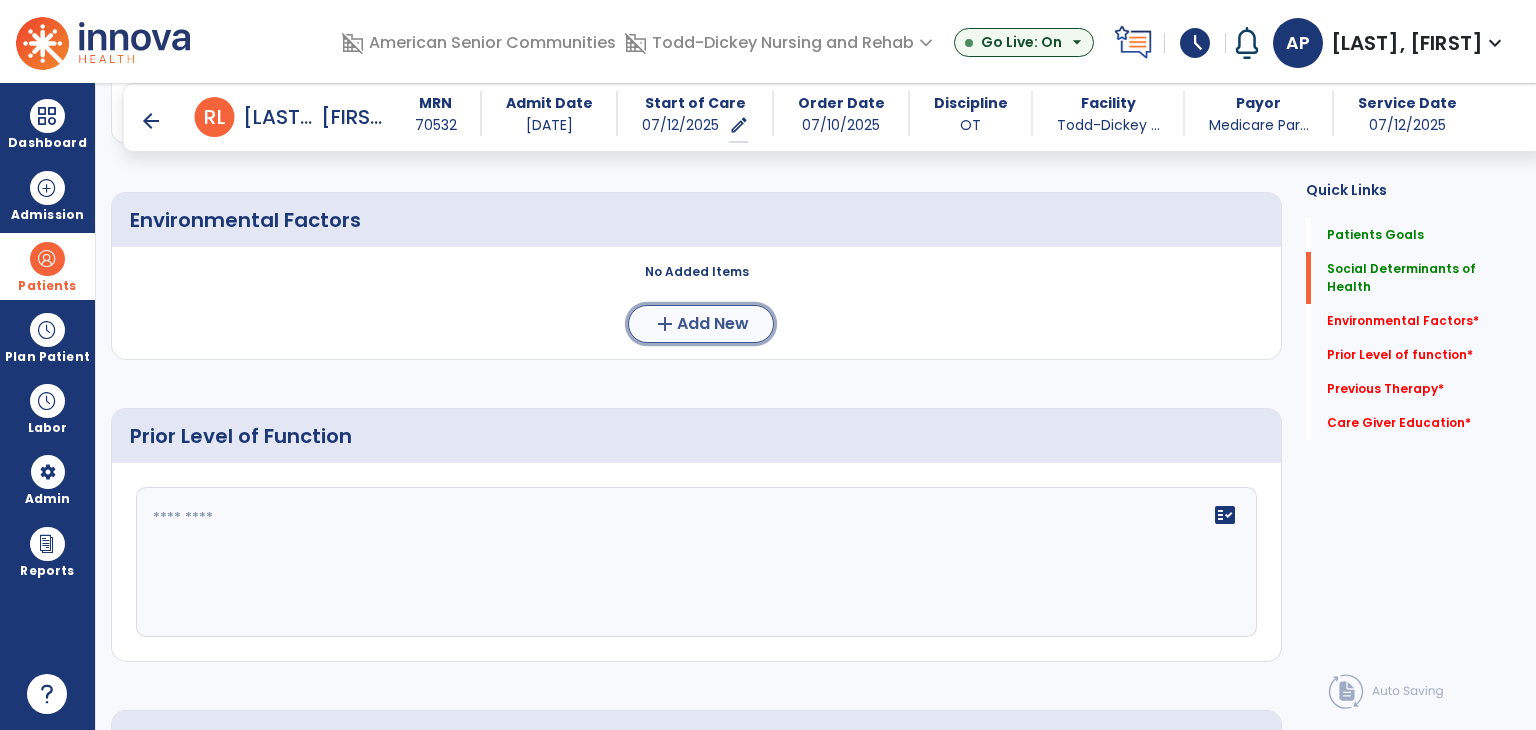click on "Add New" 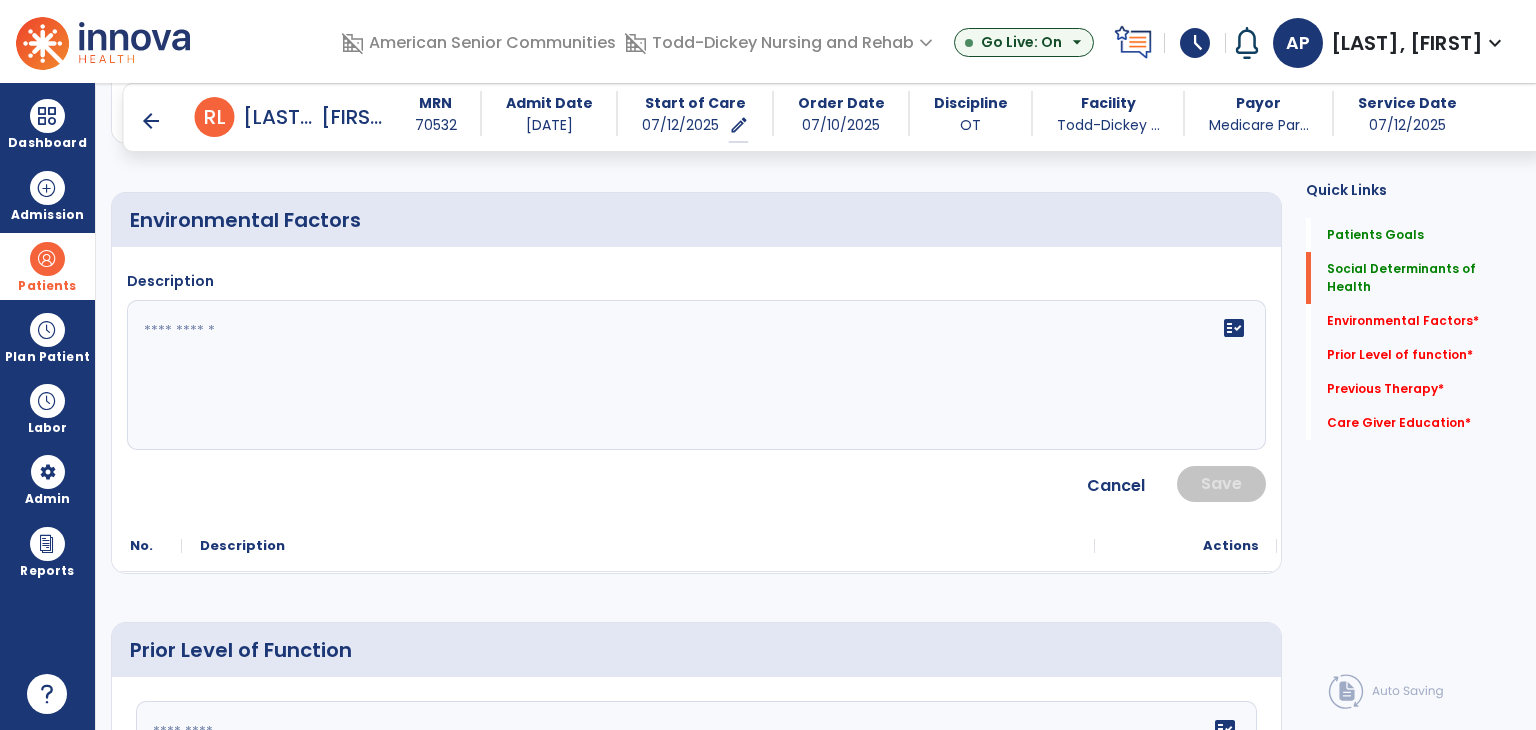 click 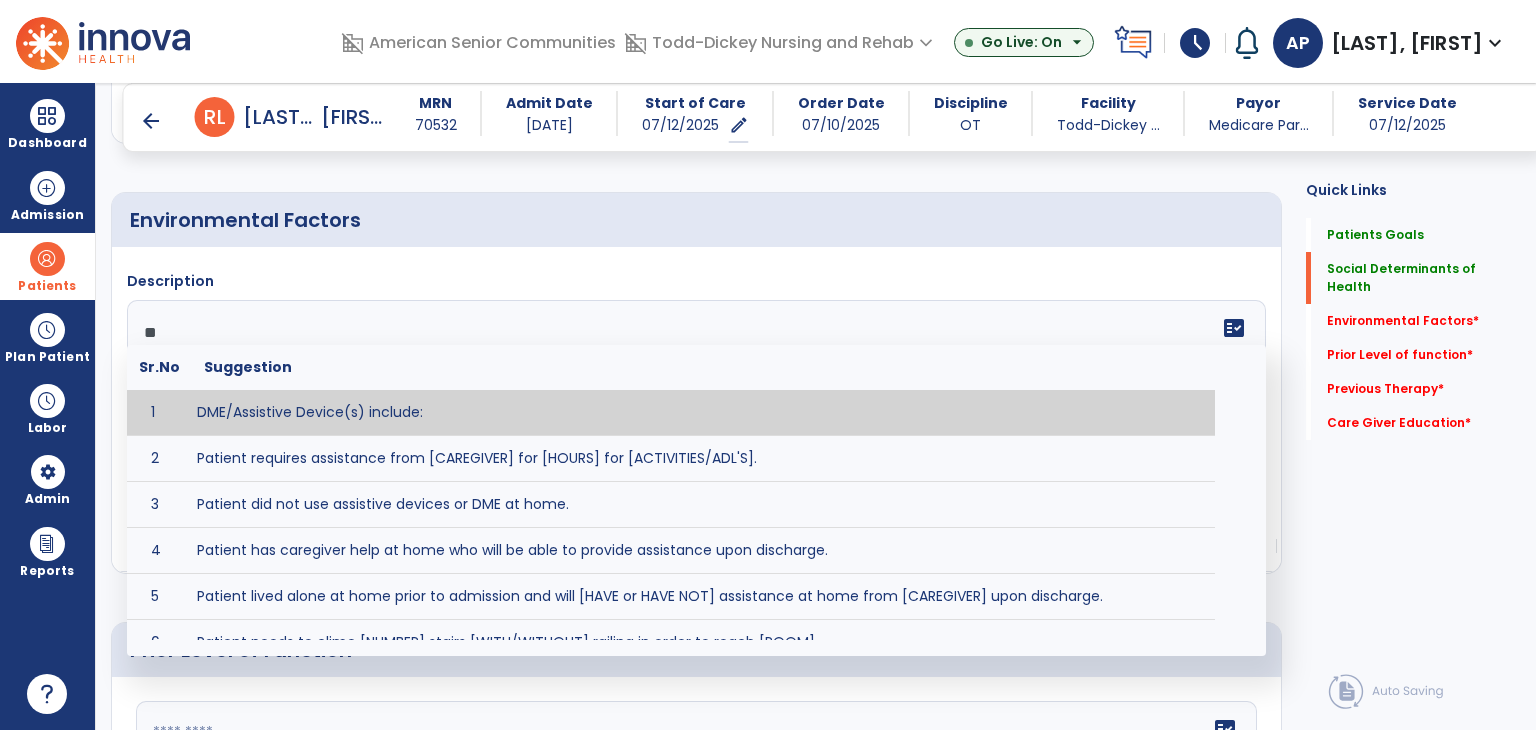 type on "*" 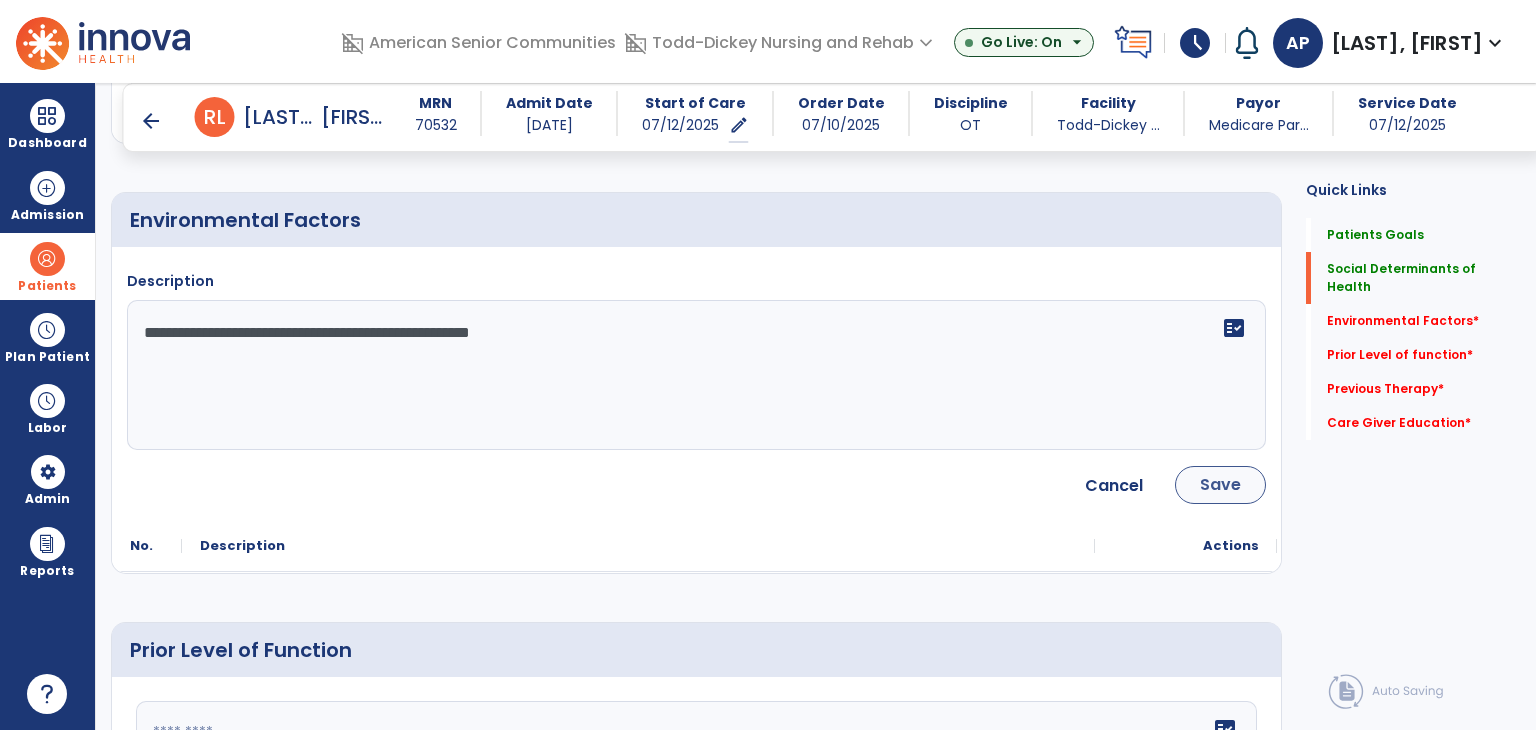 type on "**********" 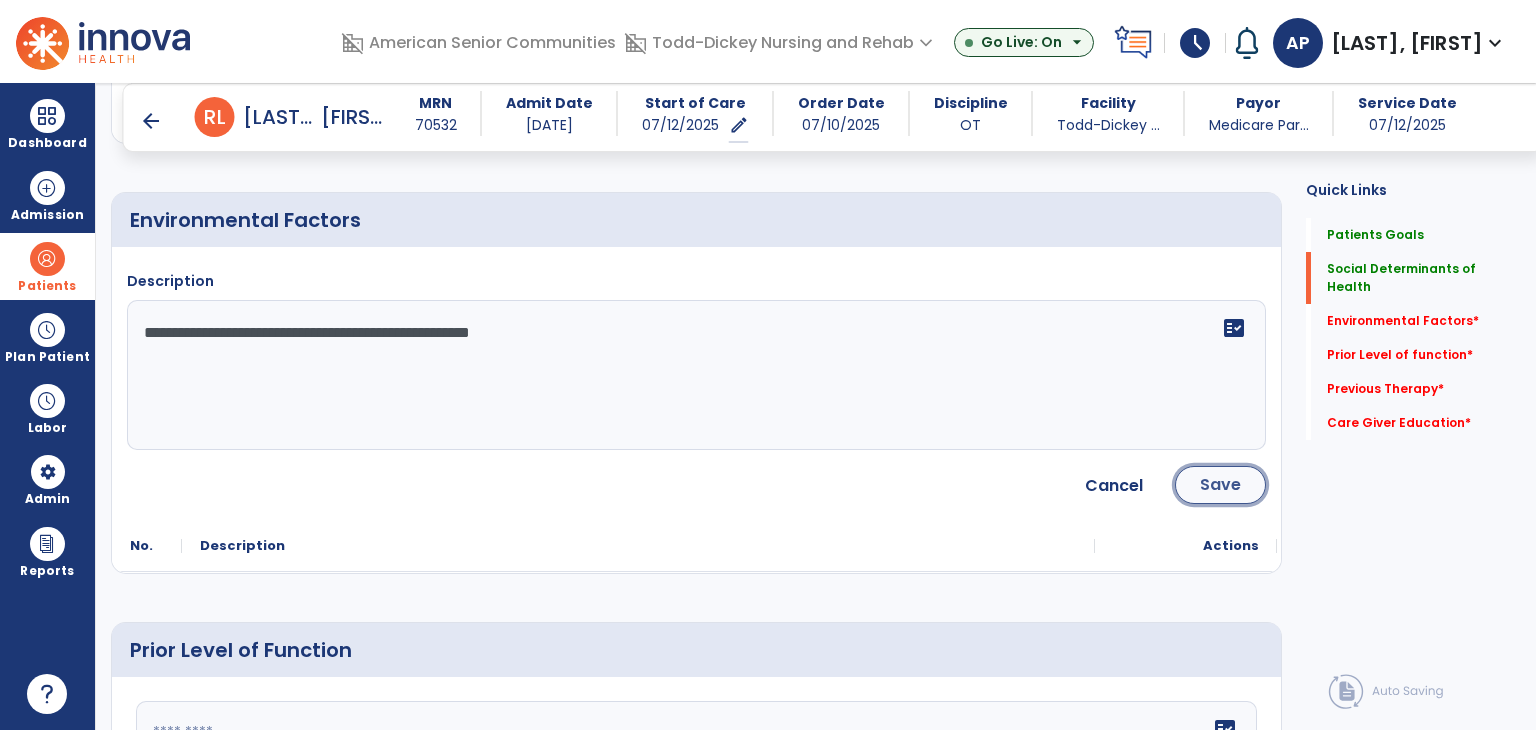 click on "Save" 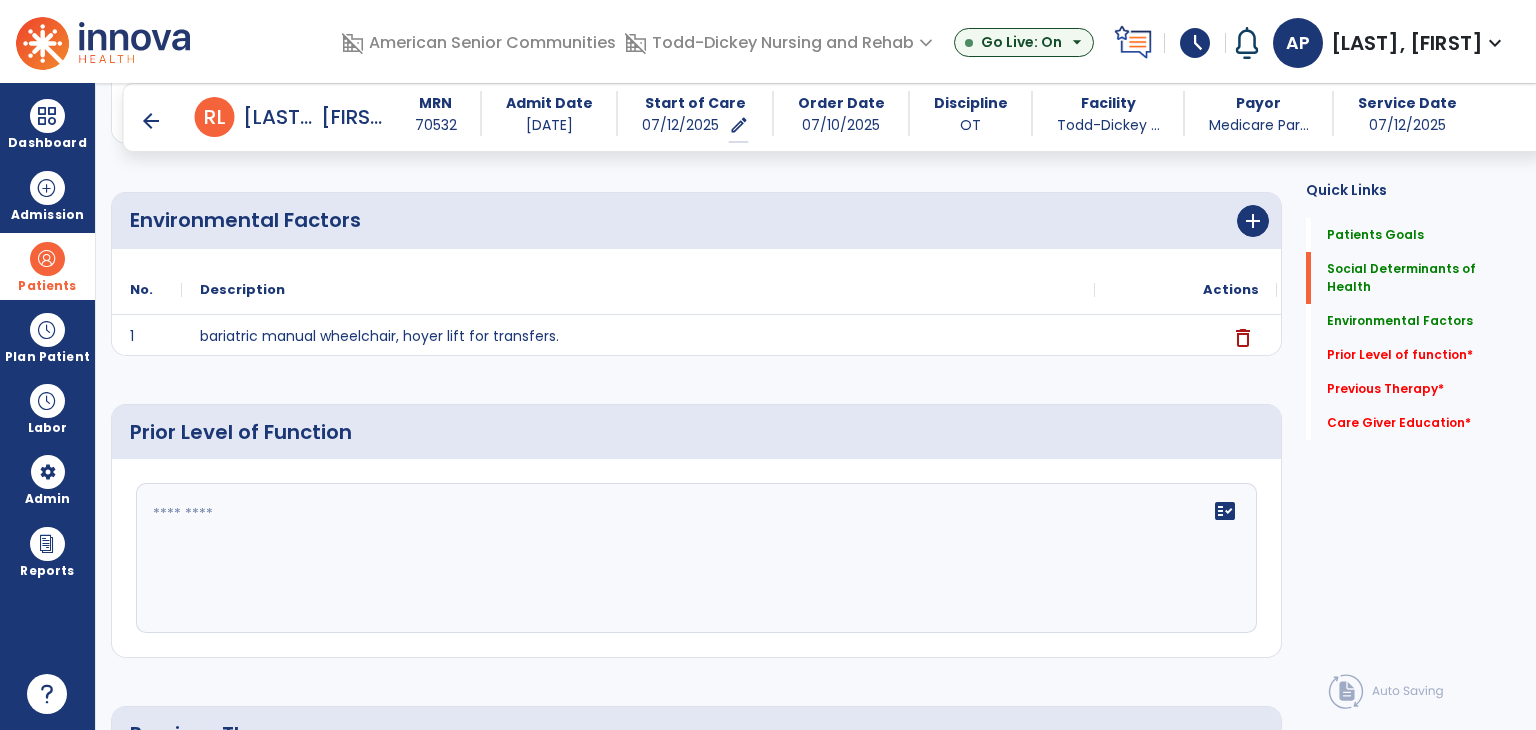 scroll, scrollTop: 880, scrollLeft: 0, axis: vertical 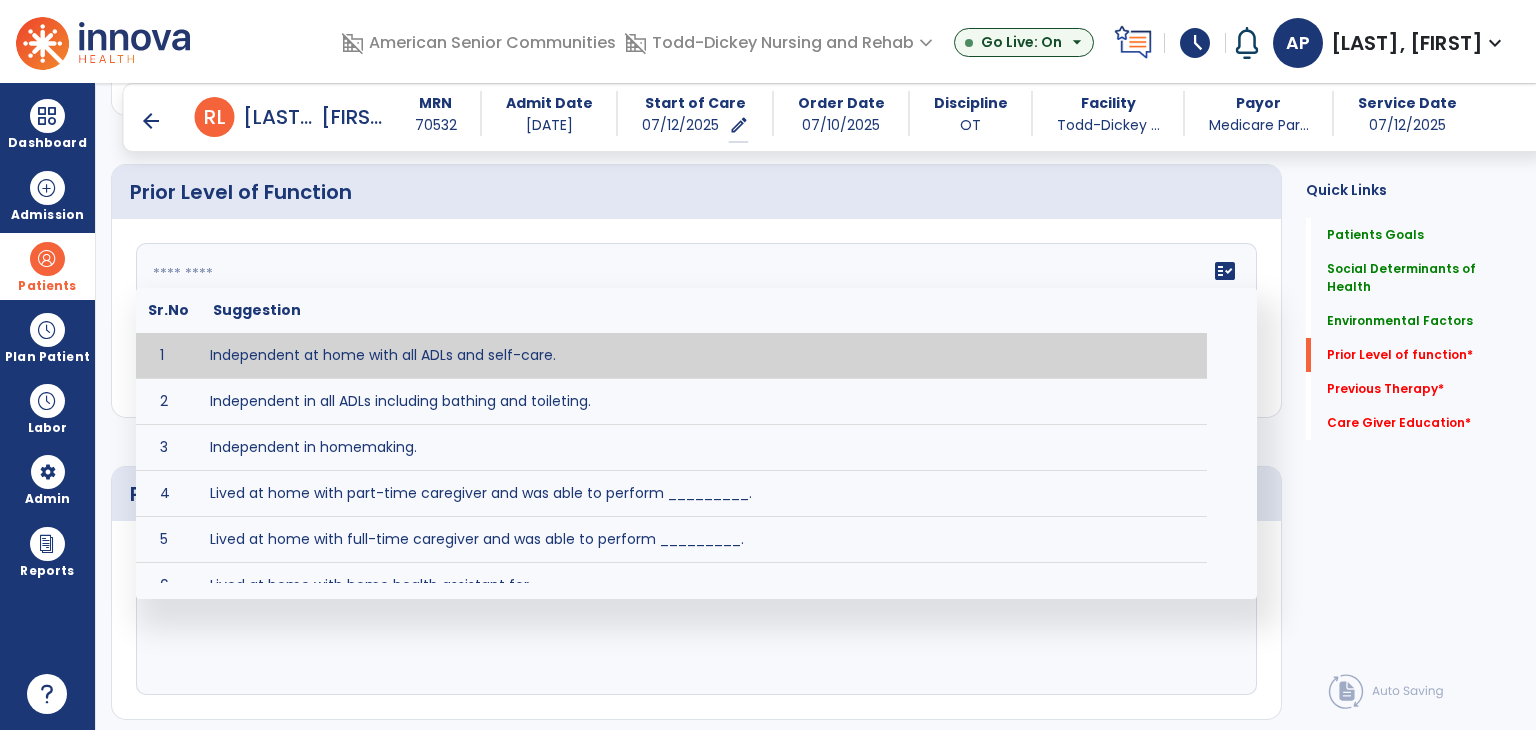 click on "fact_check  Sr.No Suggestion 1 Independent at home with all ADLs and self-care. 2 Independent in all ADLs including bathing and toileting. 3 Independent in homemaking. 4 Lived at home with part-time caregiver and was able to perform _________. 5 Lived at home with full-time caregiver and was able to perform _________. 6 Lived at home with home health assistant for ________. 7 Lived at SNF and able to _______. 8 Lived at SNF and required ______ assist for ________. 9 Lived in assisted living facility and able to _______. 10 Lived in home with ______ stairs and able to navigate with_________ assistance and _______ device. 11 Lived in single story home and did not have to navigate stairs or steps. 12 Lived in SNF and began to develop increase in risk for ______. 13 Lived in SNF and skin was intact without pressure sores or wounds 14 Lived in SNF and was independent with the following ADL's ________. 15 Lived independently at home with _________ and able to __________. 16 17 Worked as a __________." 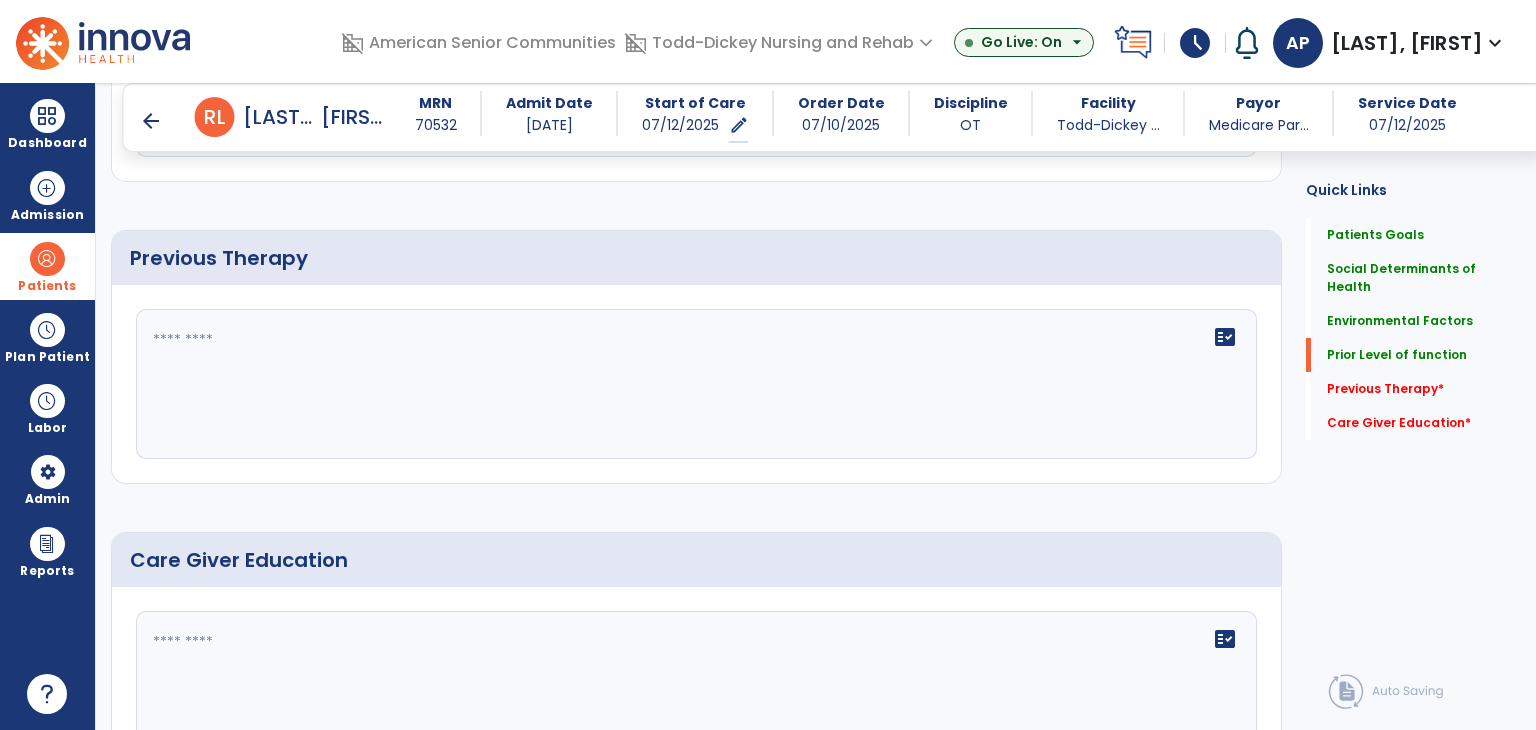 scroll, scrollTop: 1180, scrollLeft: 0, axis: vertical 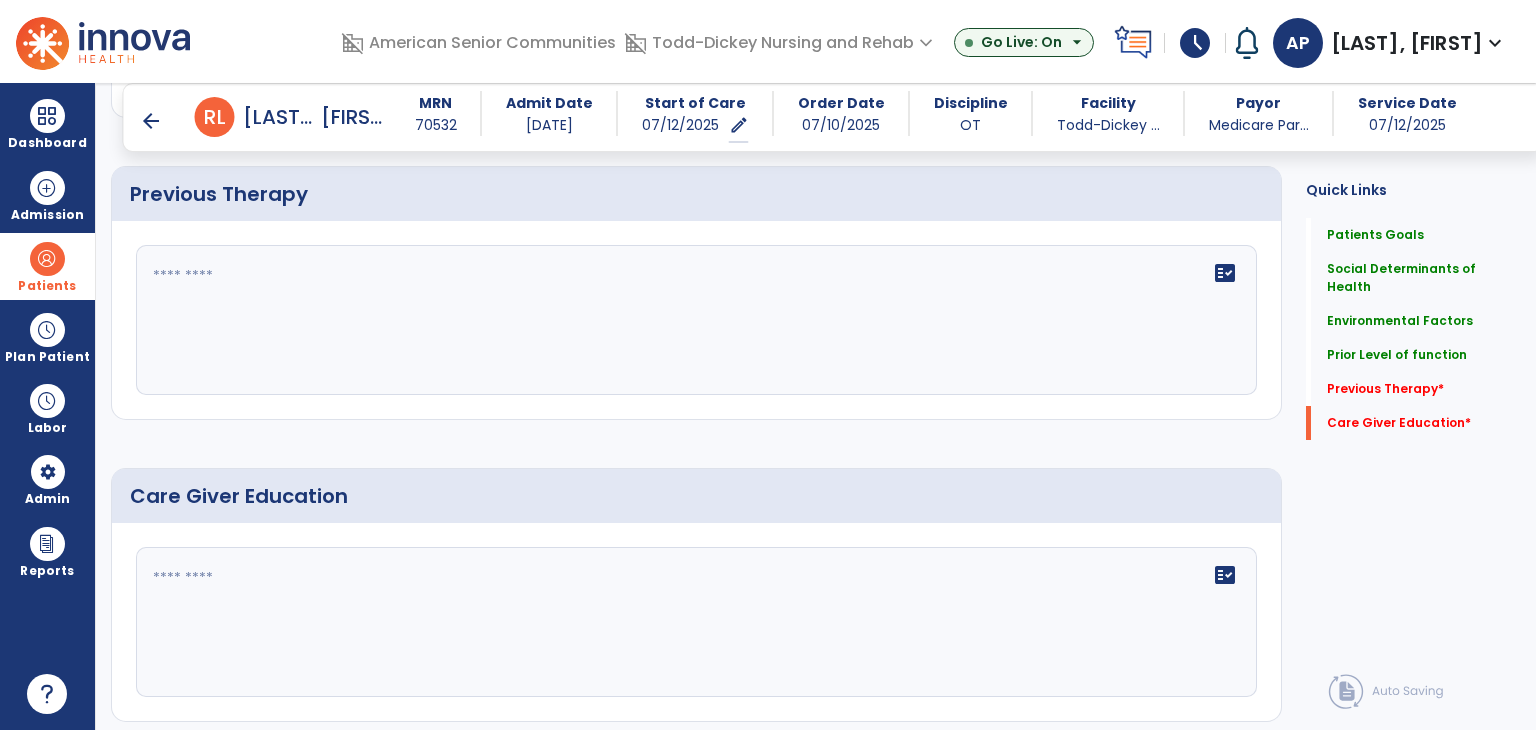 type on "**********" 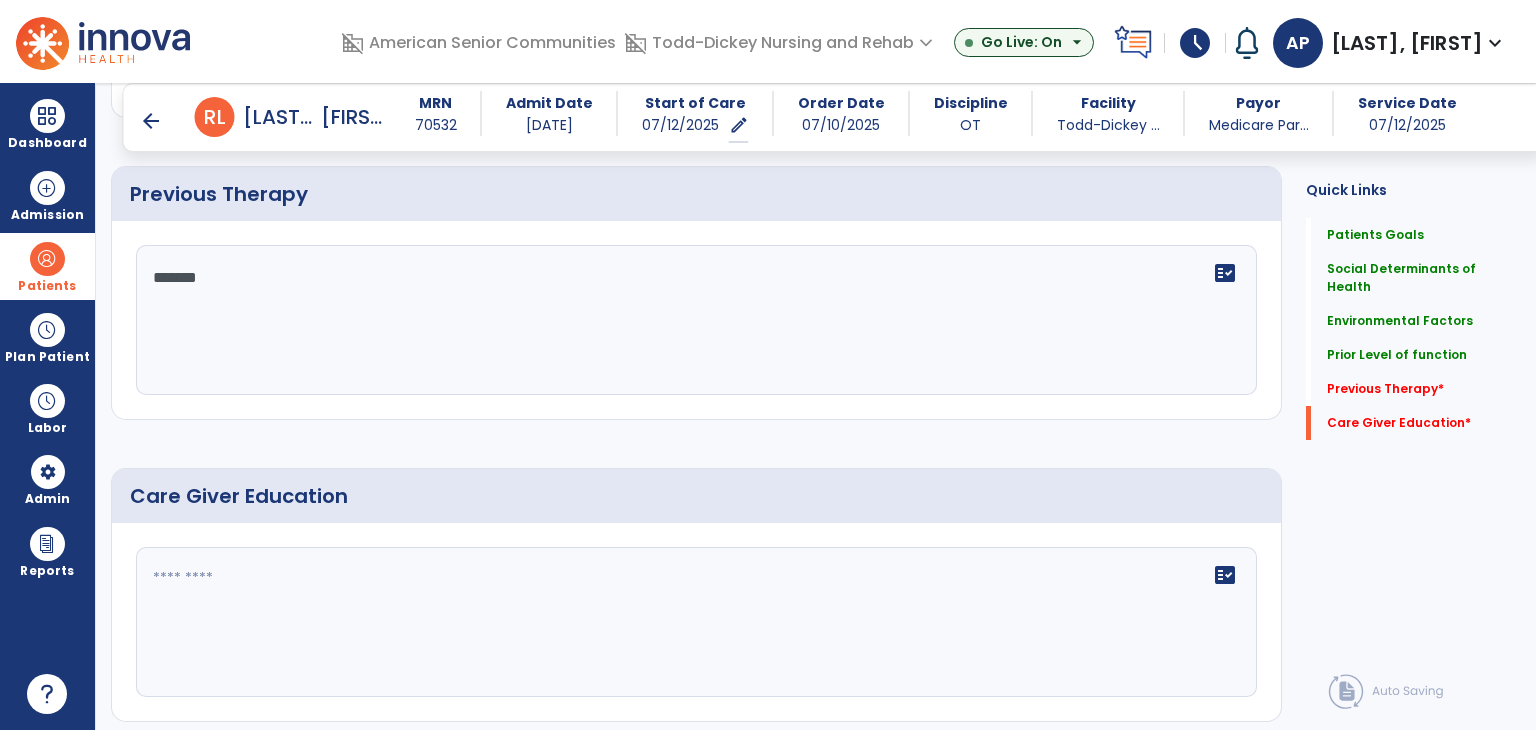 scroll, scrollTop: 1180, scrollLeft: 0, axis: vertical 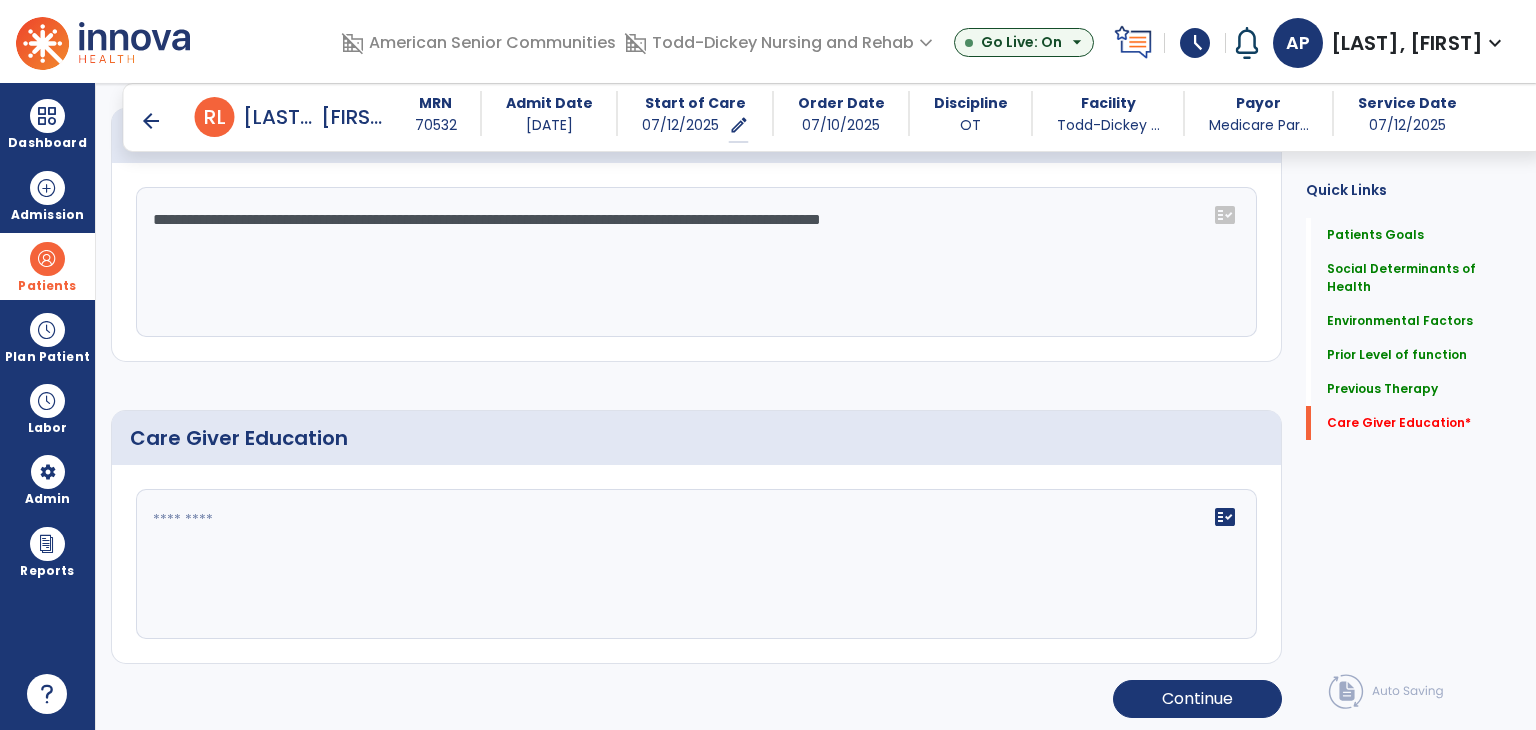 type on "**********" 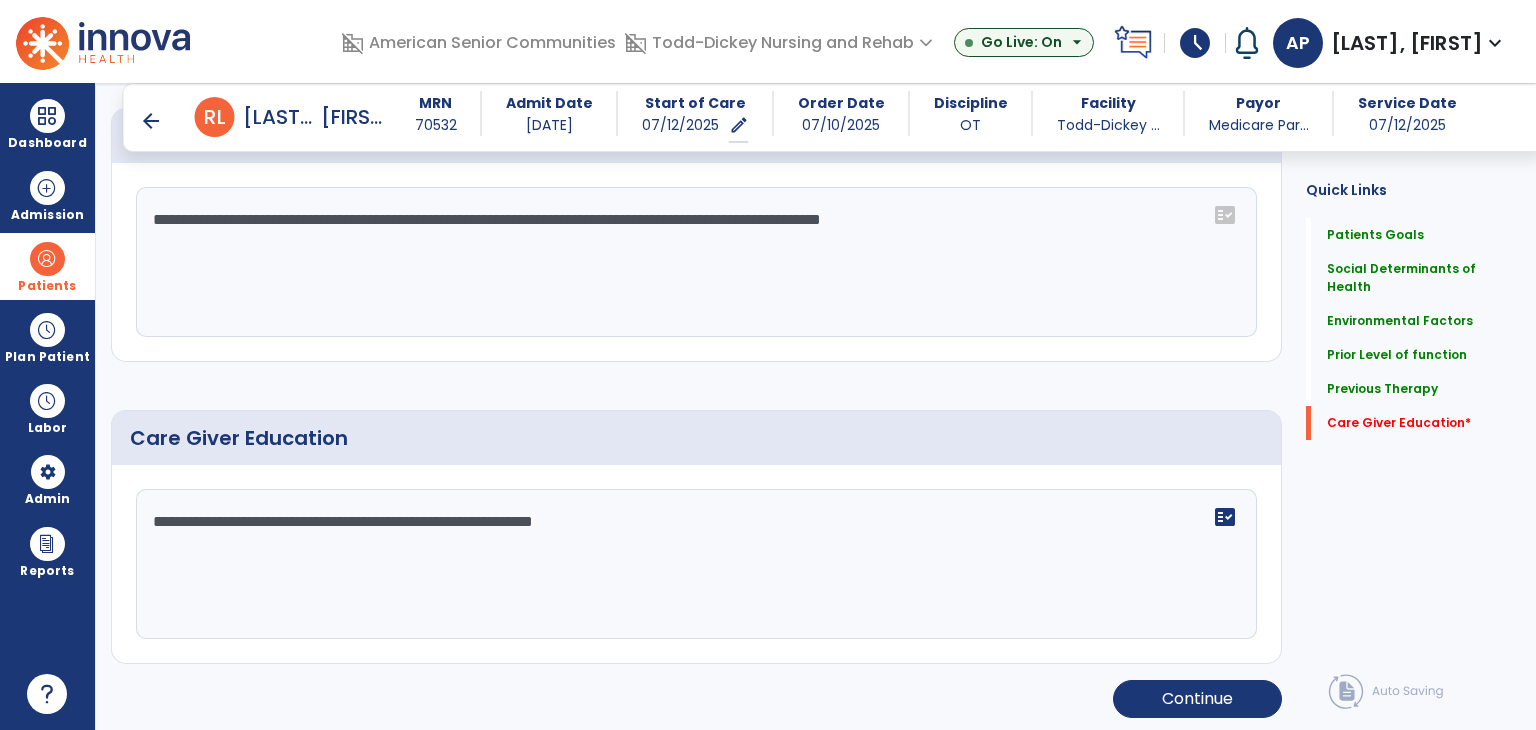 click on "**********" 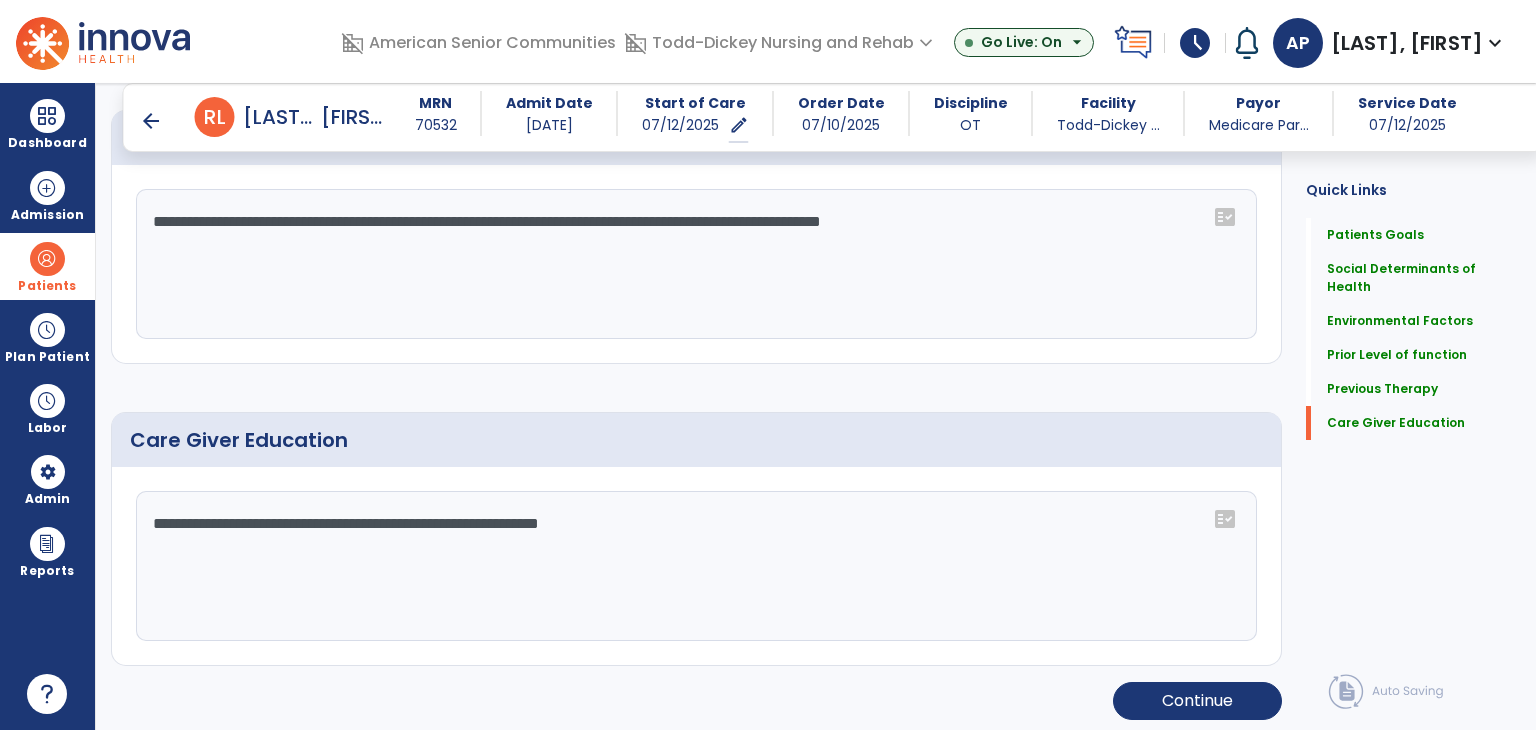 scroll, scrollTop: 1238, scrollLeft: 0, axis: vertical 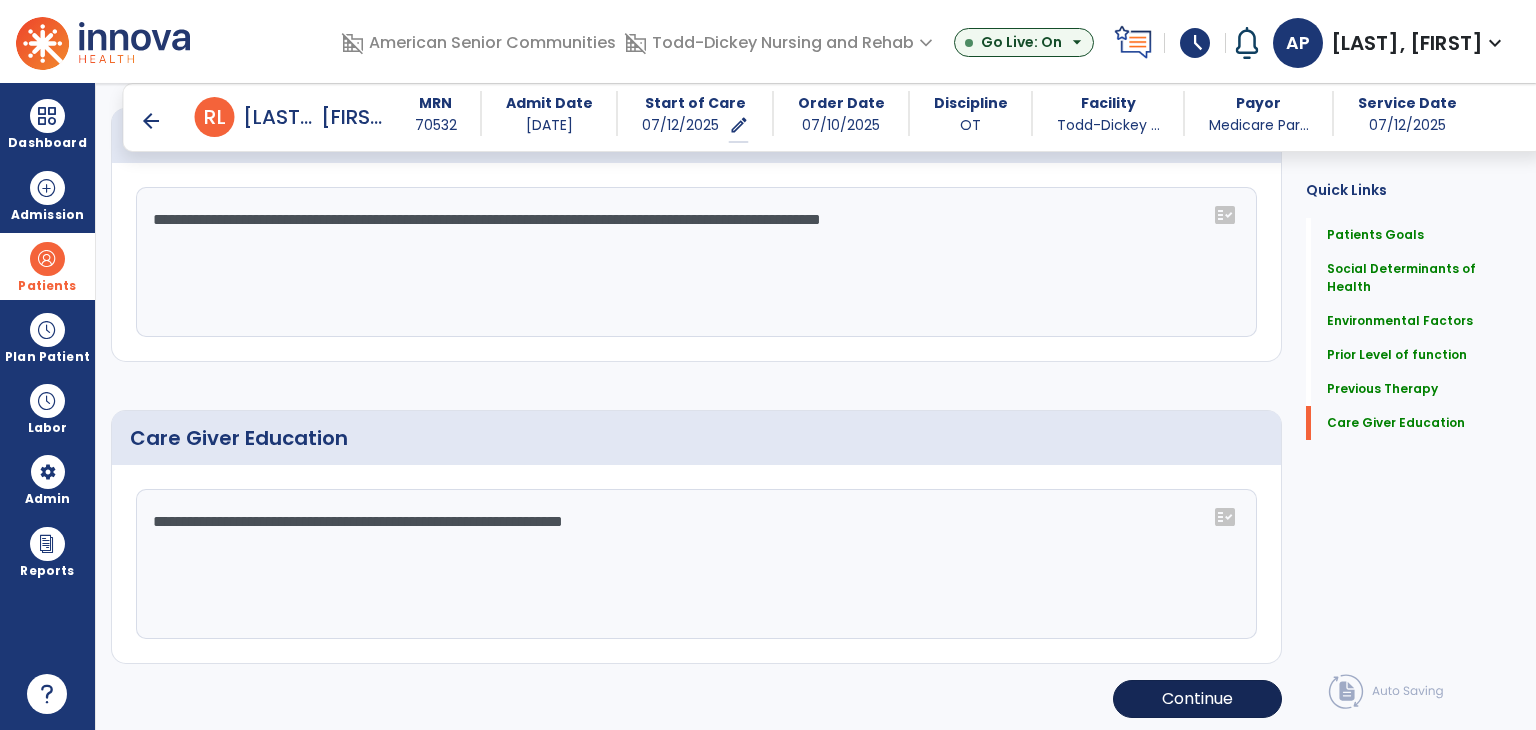 type on "**********" 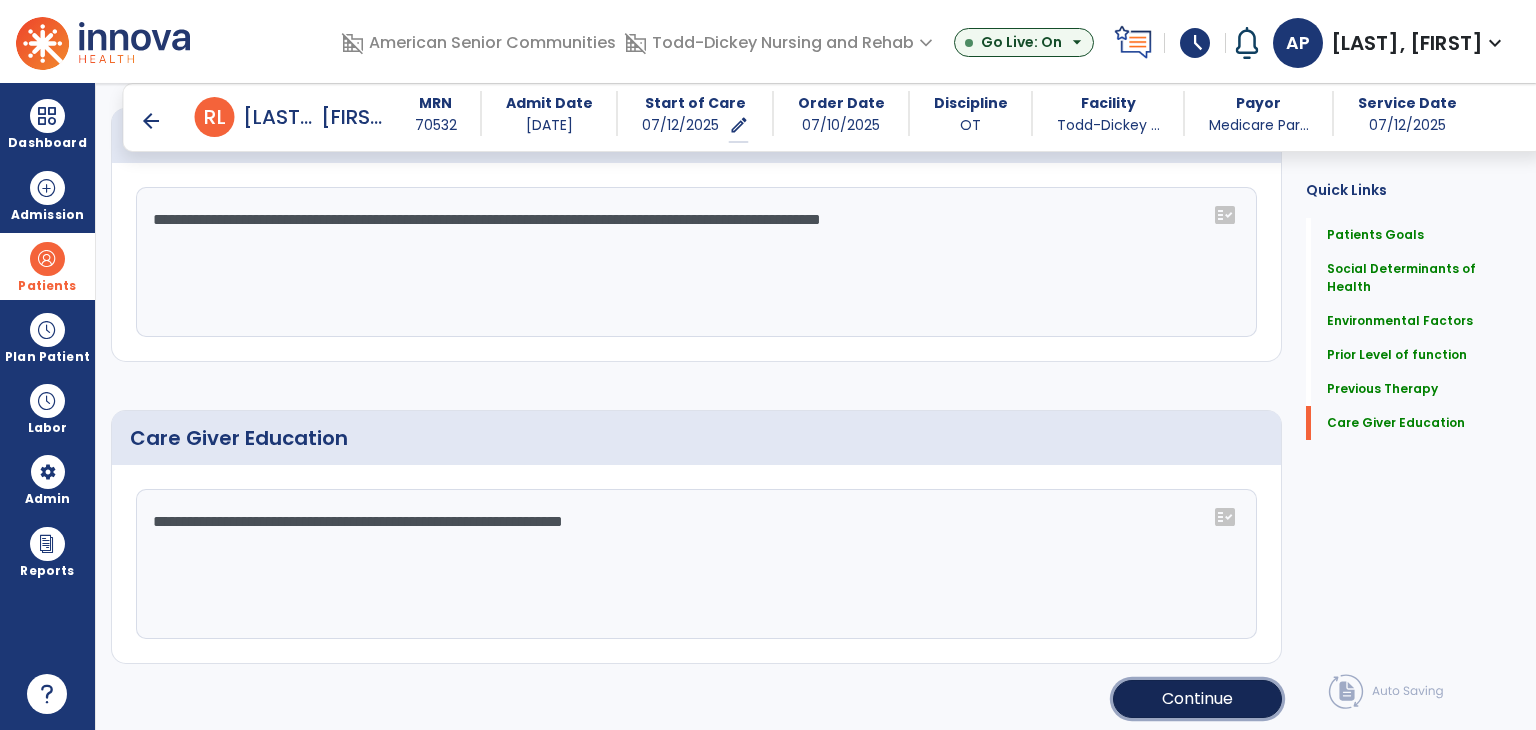 click on "Continue" 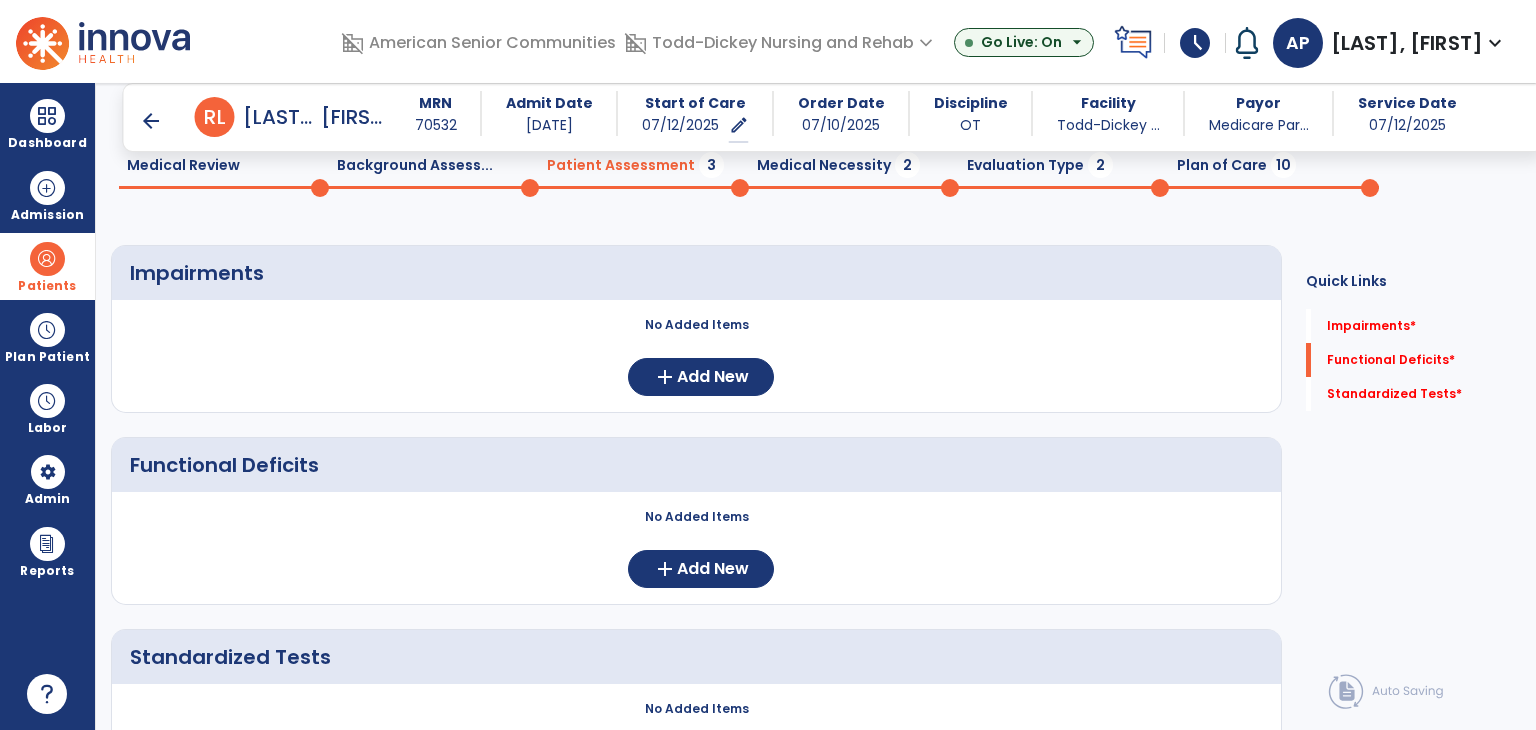 scroll, scrollTop: 117, scrollLeft: 0, axis: vertical 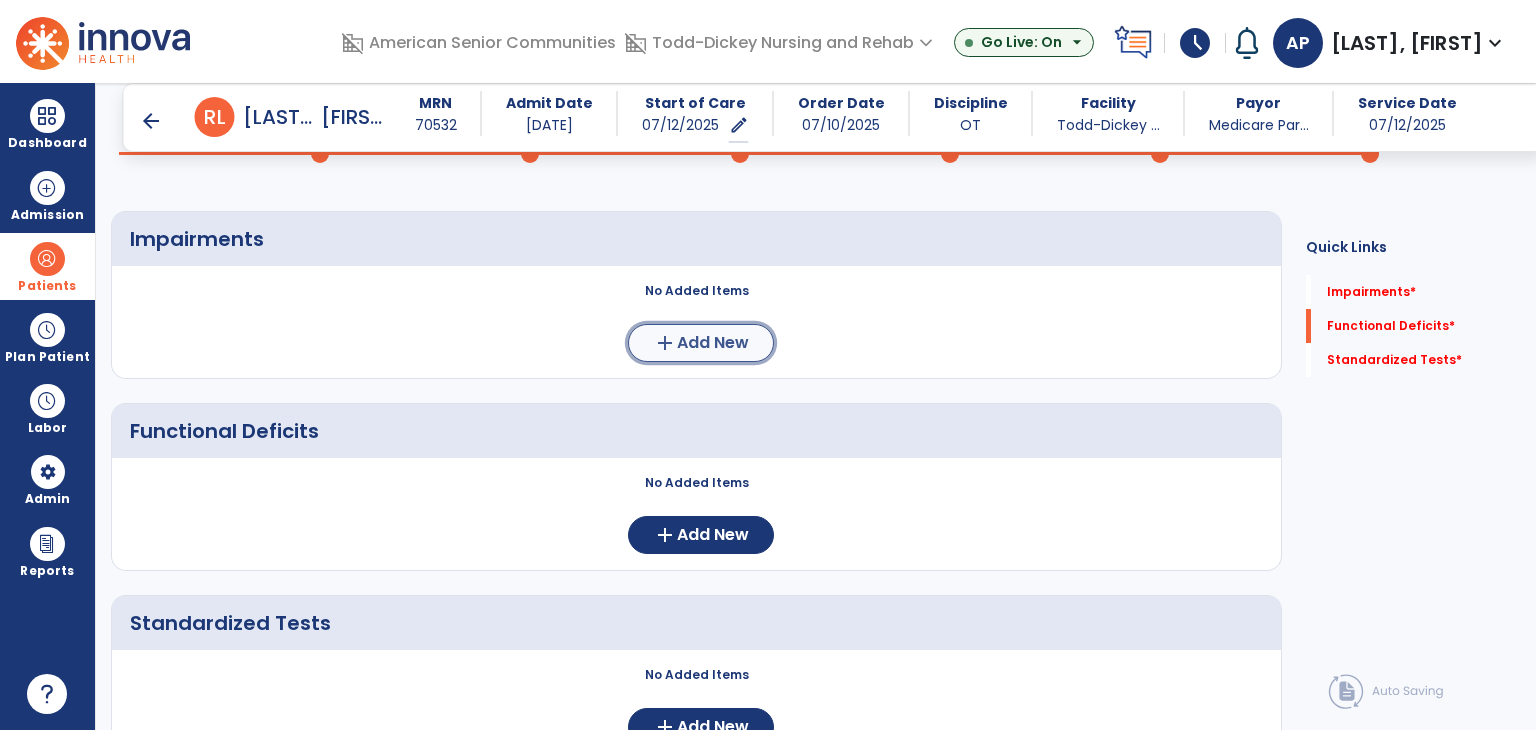 click on "add" 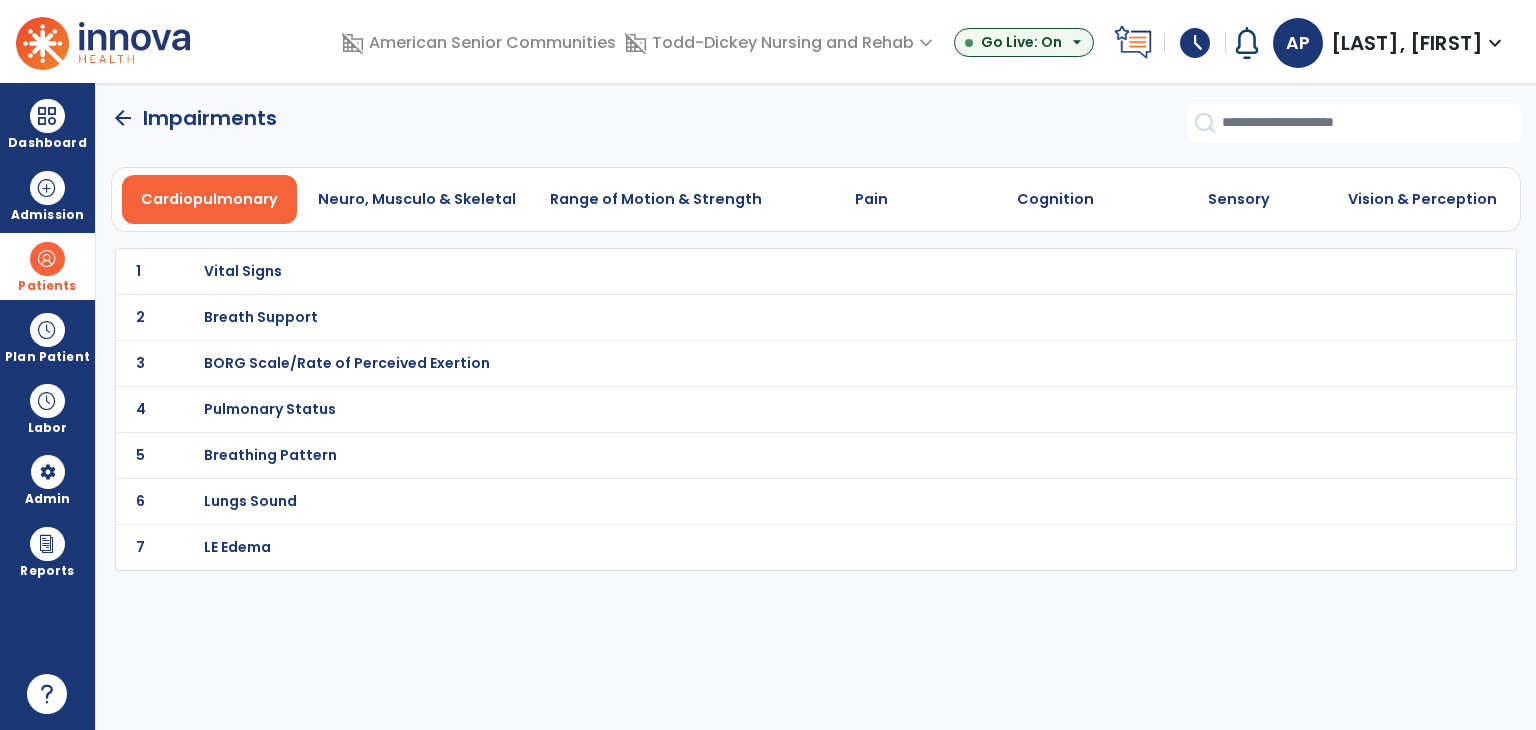 scroll, scrollTop: 0, scrollLeft: 0, axis: both 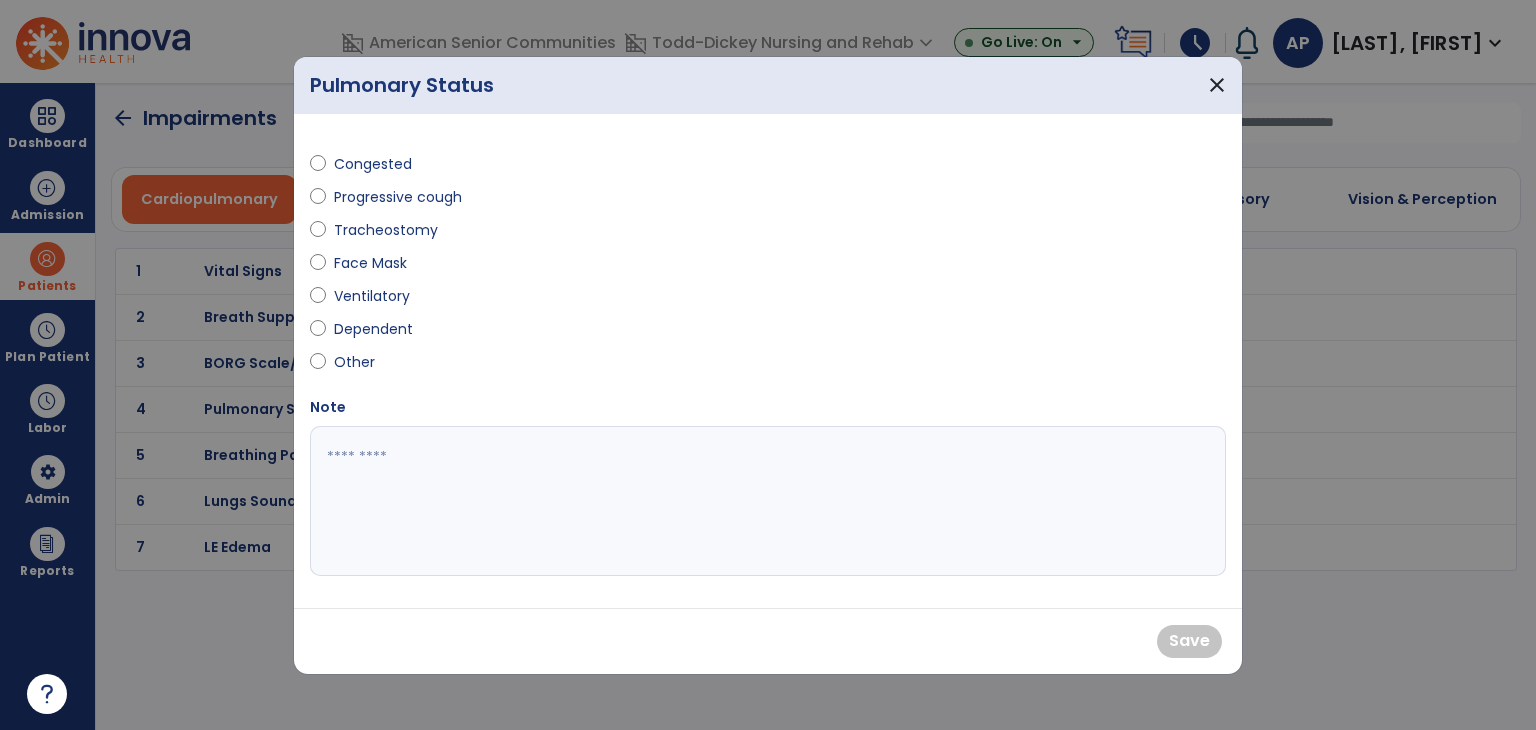 click on "Congested" at bounding box center (373, 164) 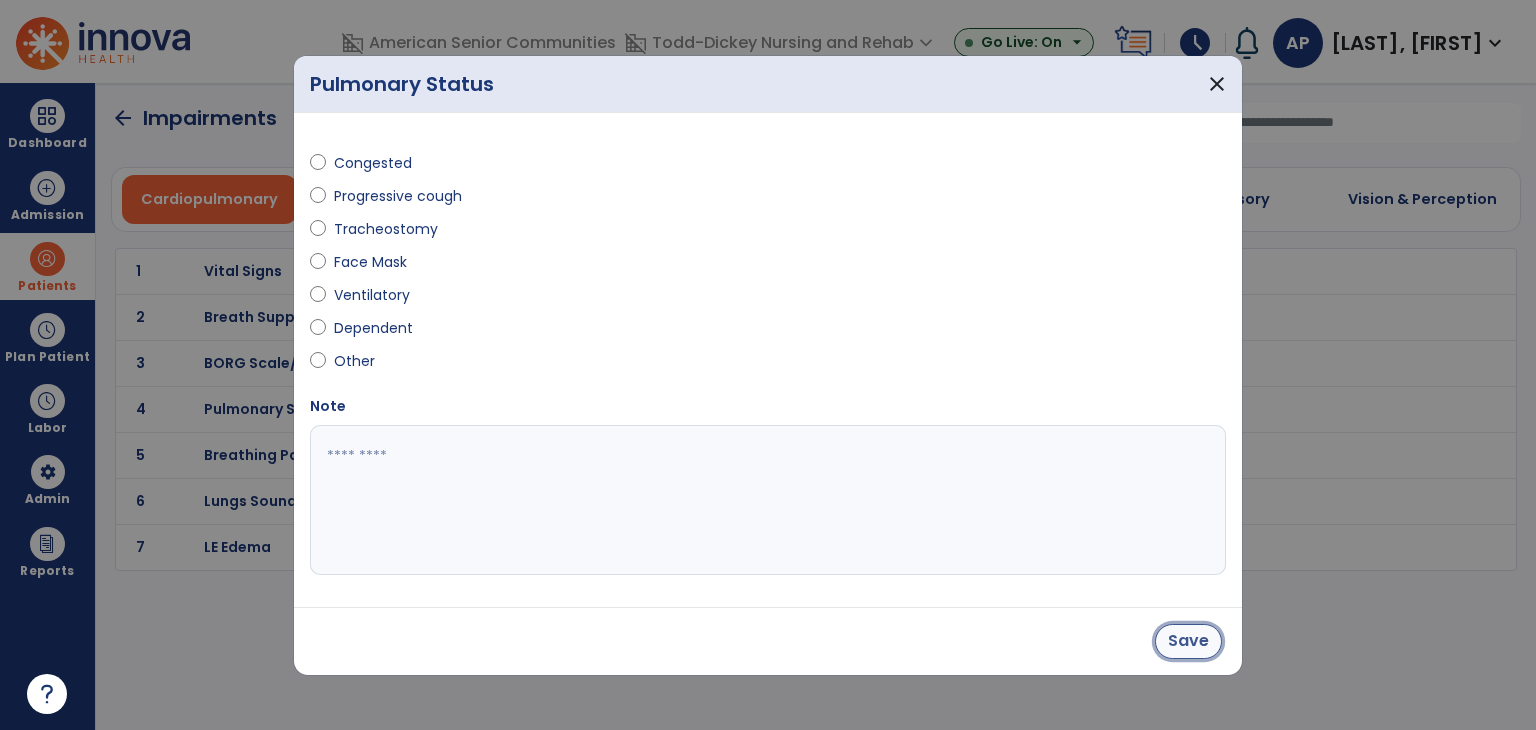 click on "Save" at bounding box center (1188, 641) 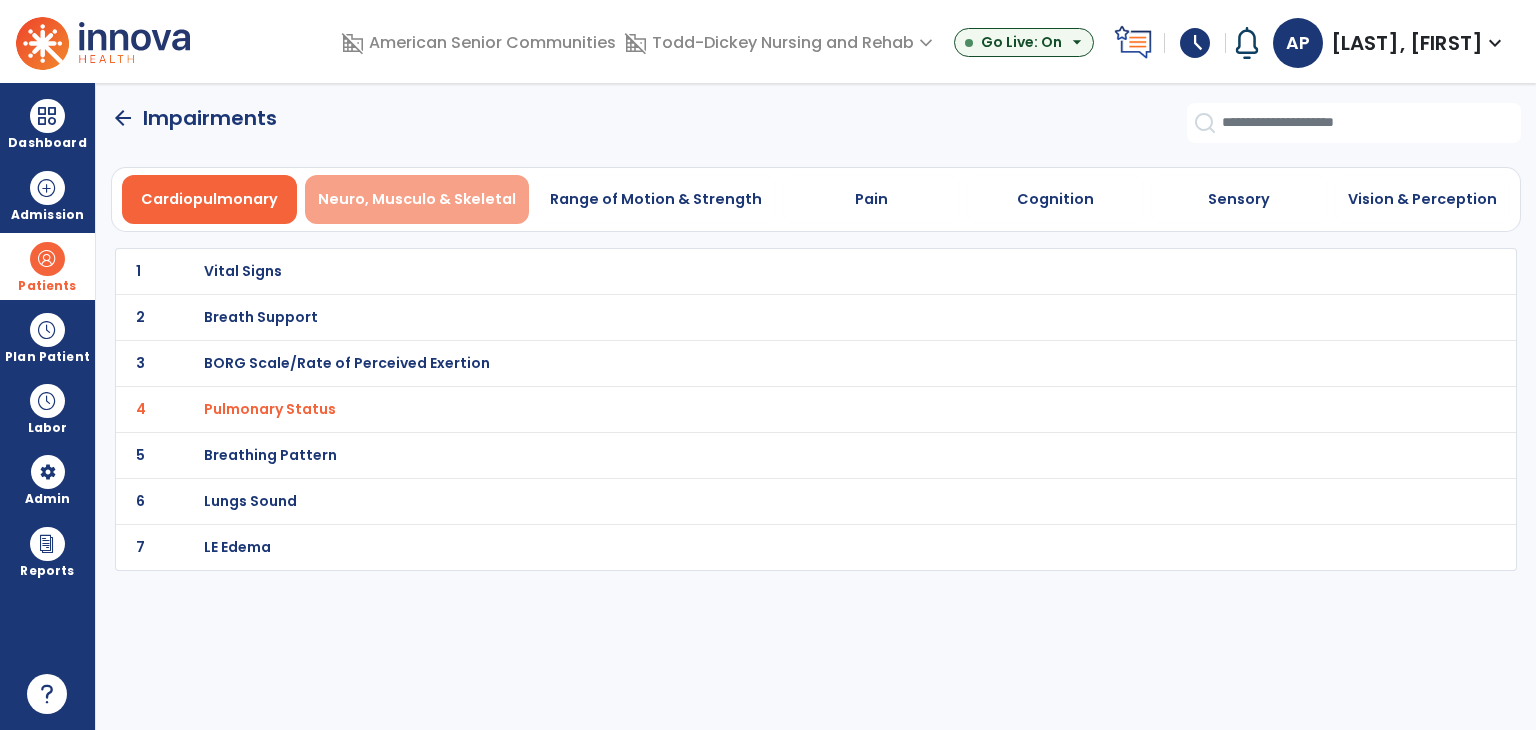 click on "Neuro, Musculo & Skeletal" at bounding box center [417, 199] 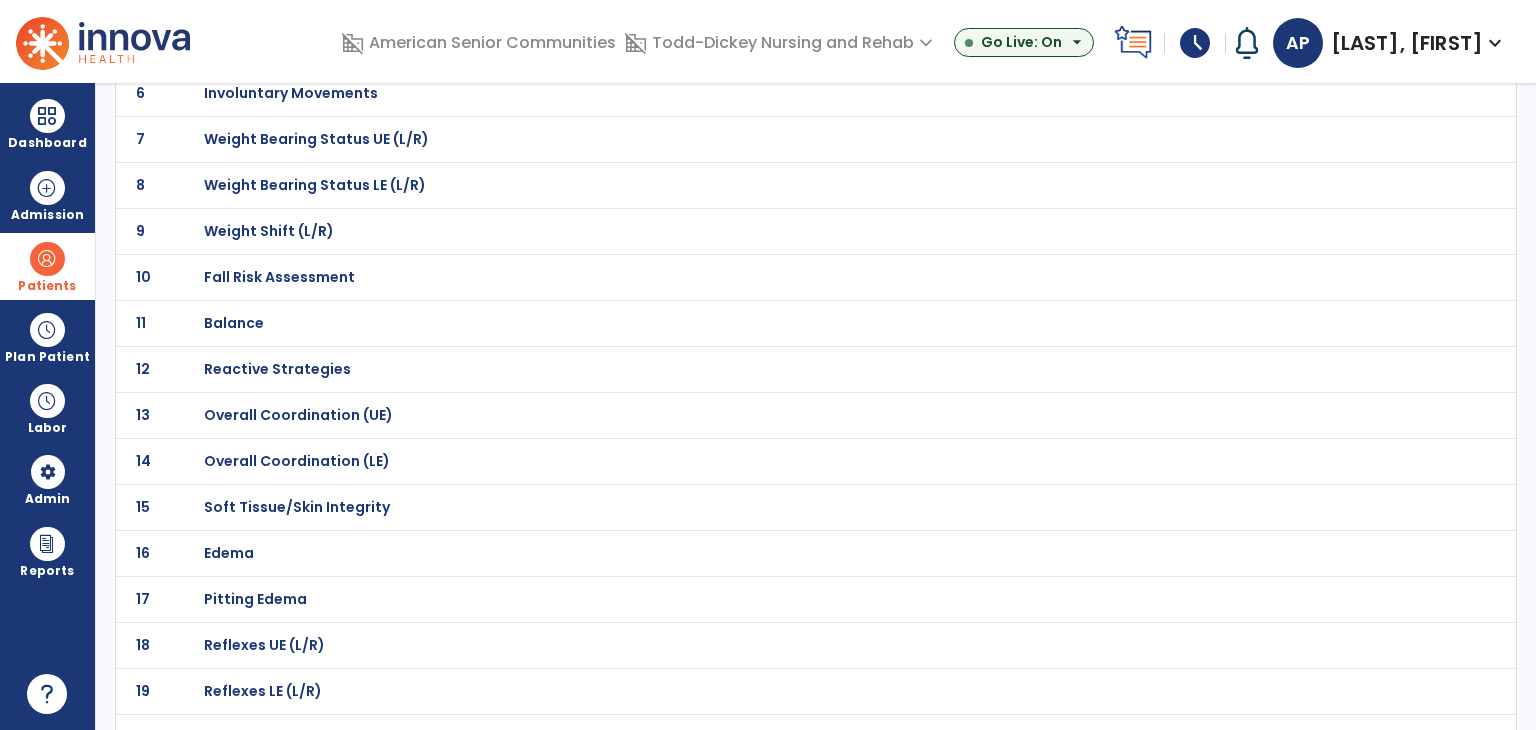 scroll, scrollTop: 410, scrollLeft: 0, axis: vertical 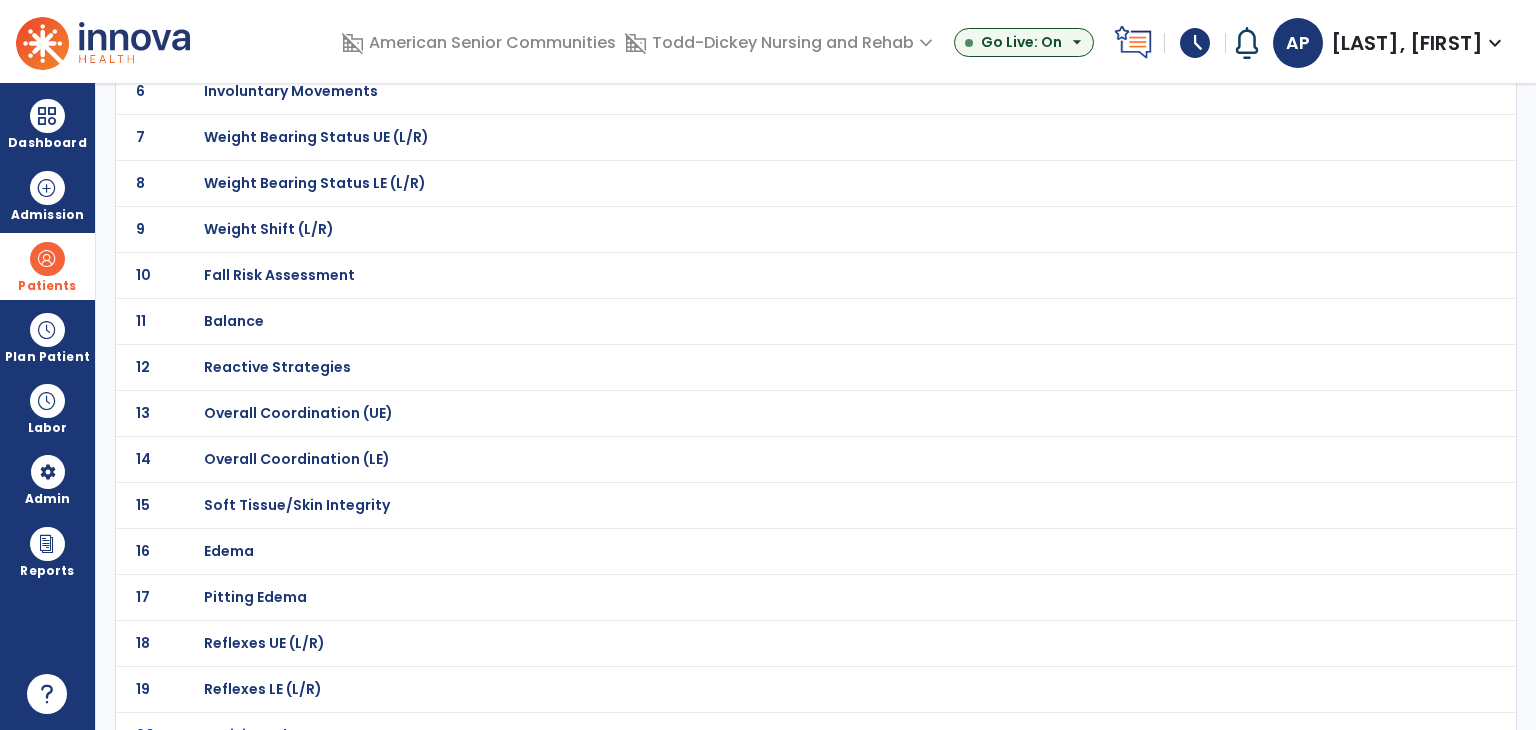 click on "Balance" at bounding box center (275, -139) 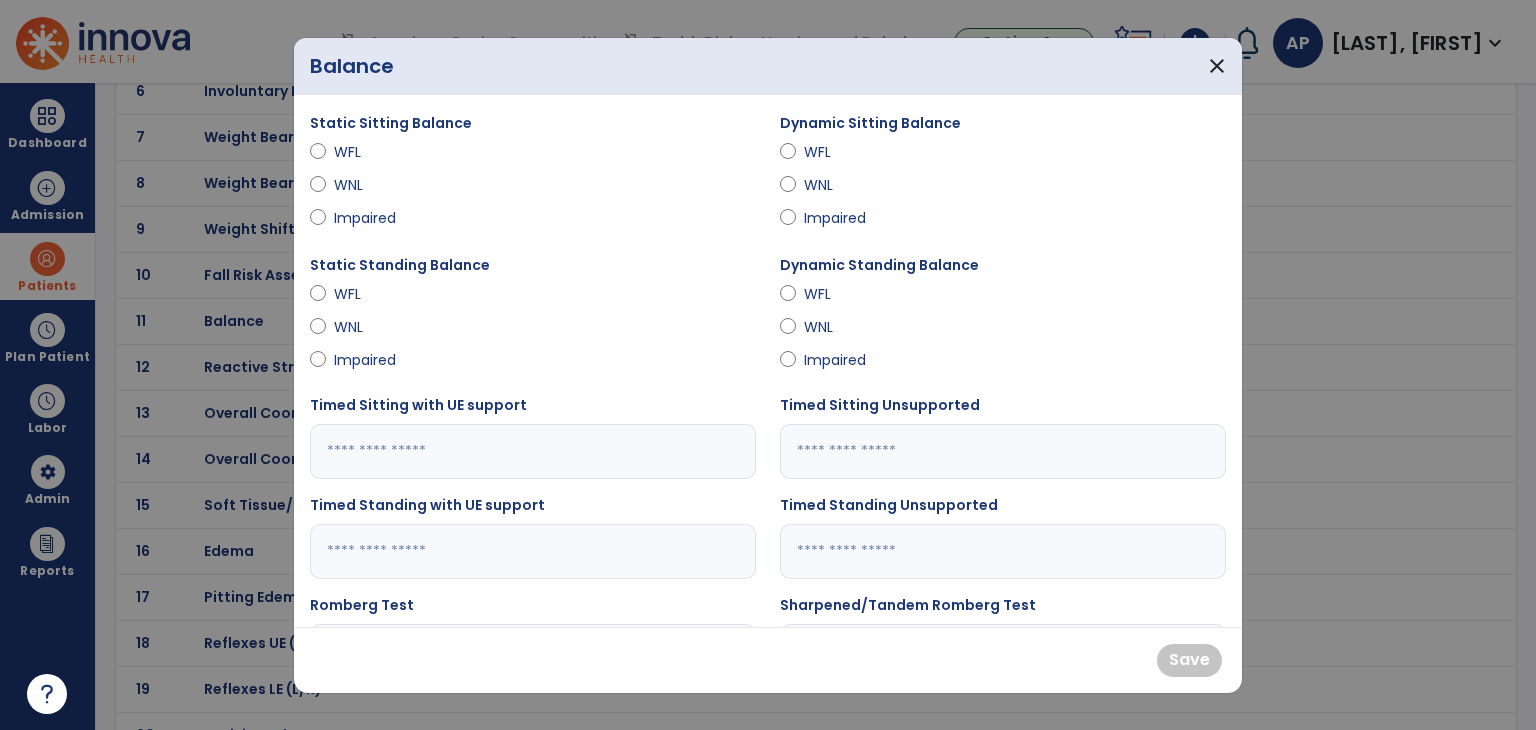 click on "Impaired" at bounding box center (369, 218) 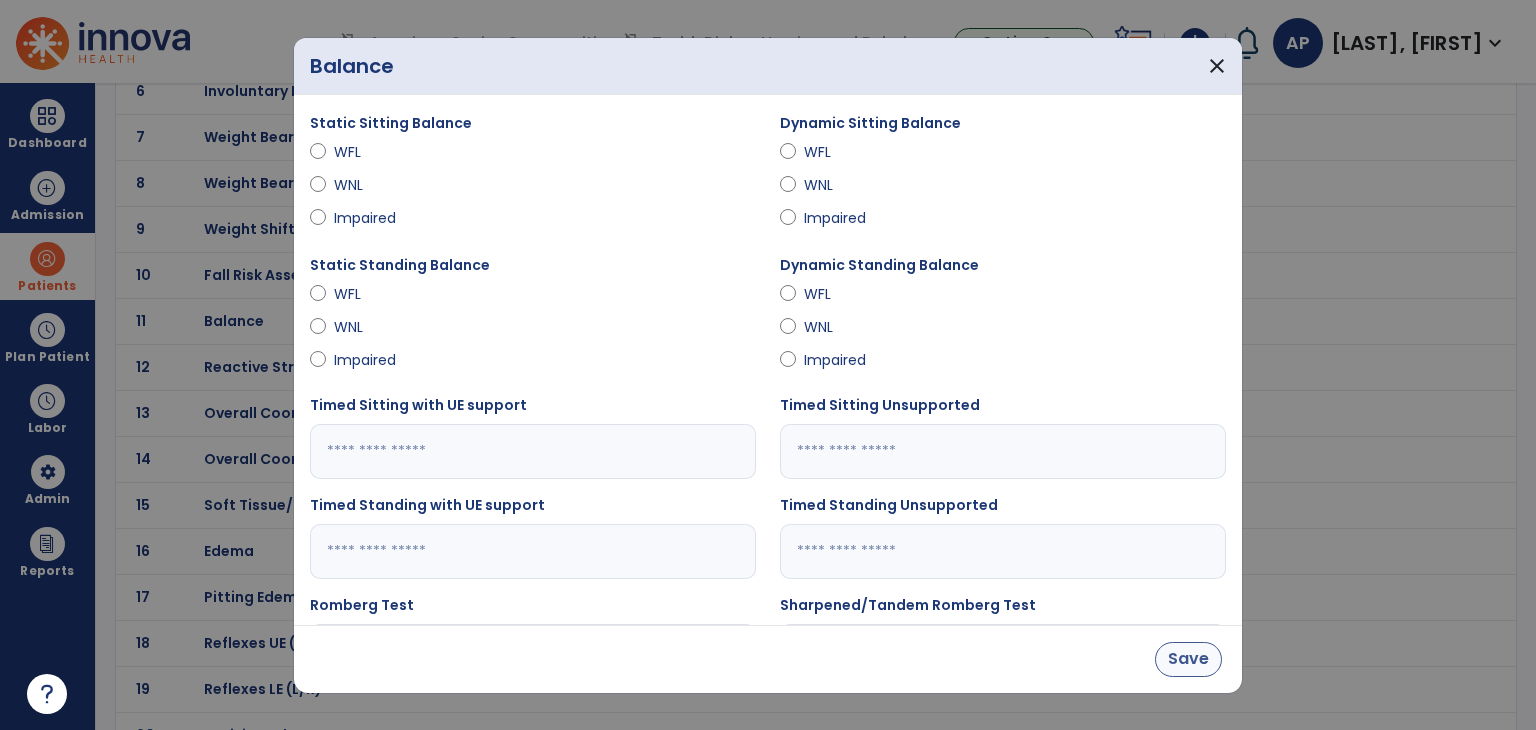 click on "Save" at bounding box center [1188, 659] 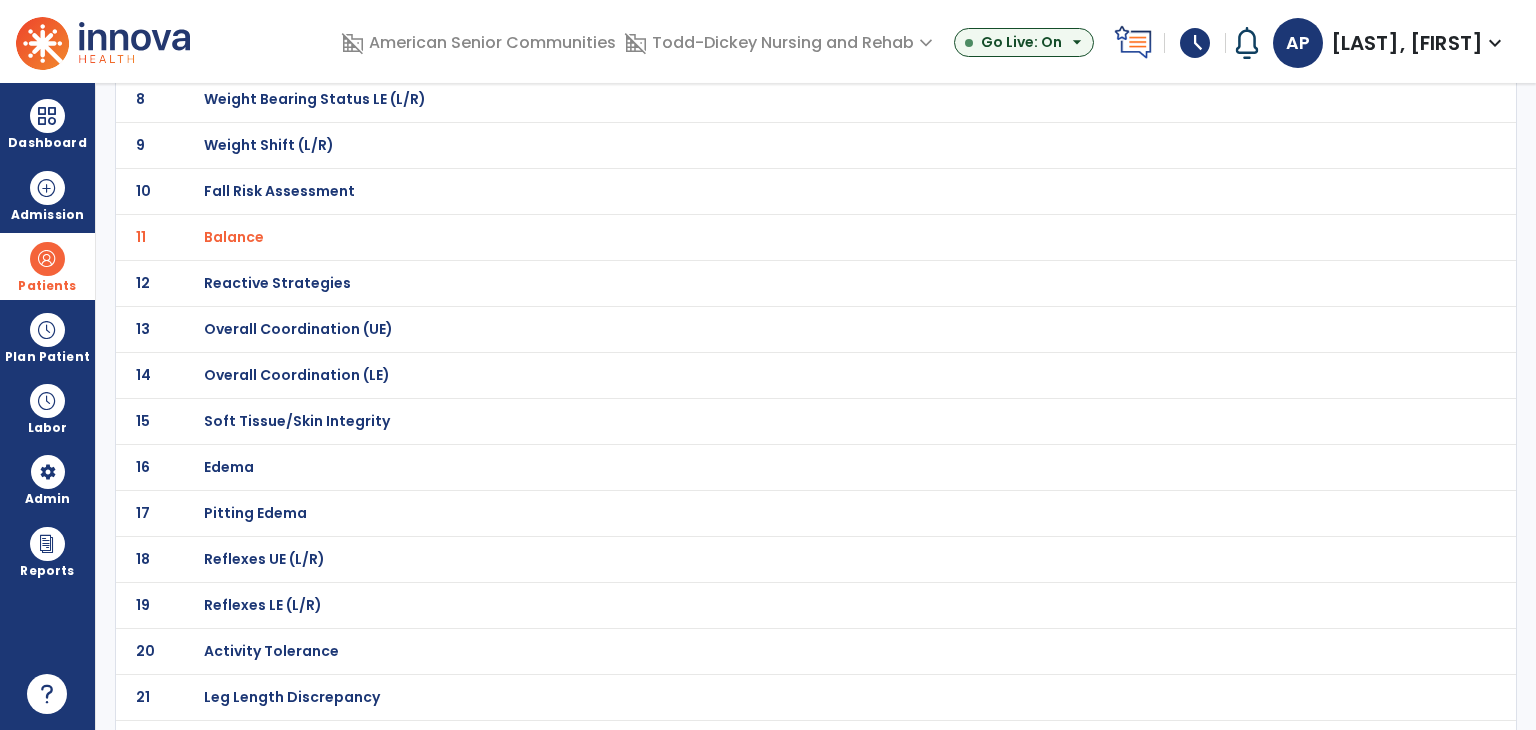 scroll, scrollTop: 572, scrollLeft: 0, axis: vertical 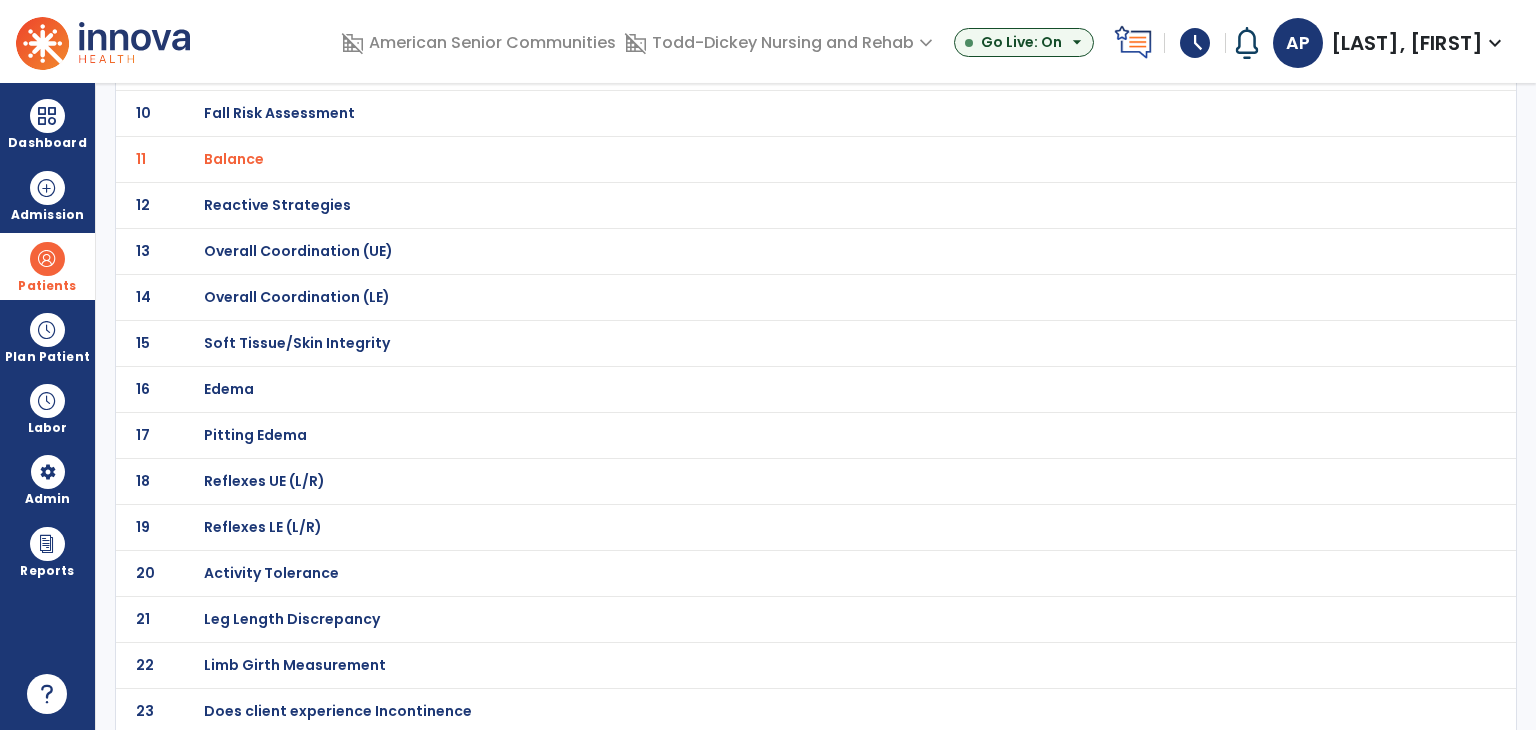 click on "Activity Tolerance" at bounding box center (275, -301) 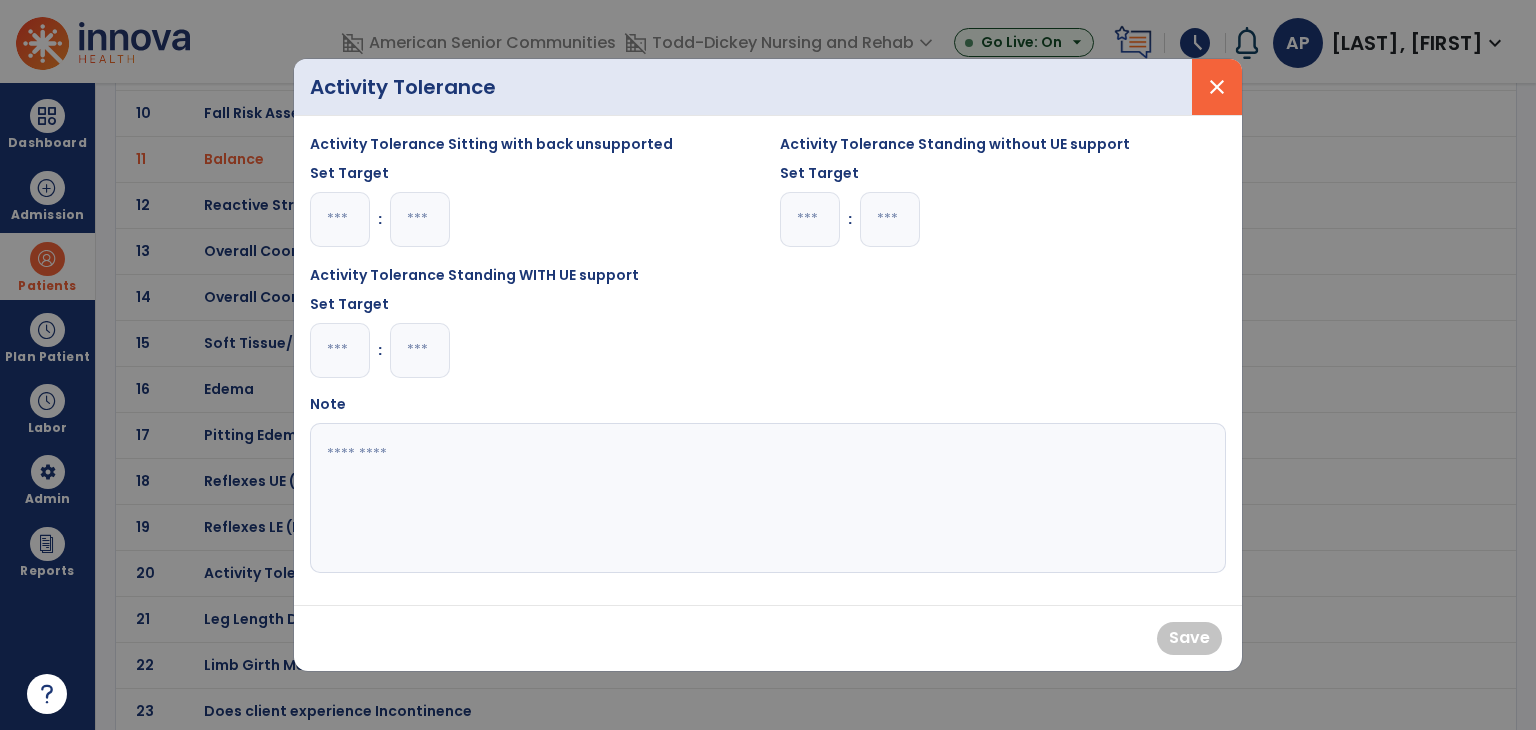 click on "close" at bounding box center [1217, 87] 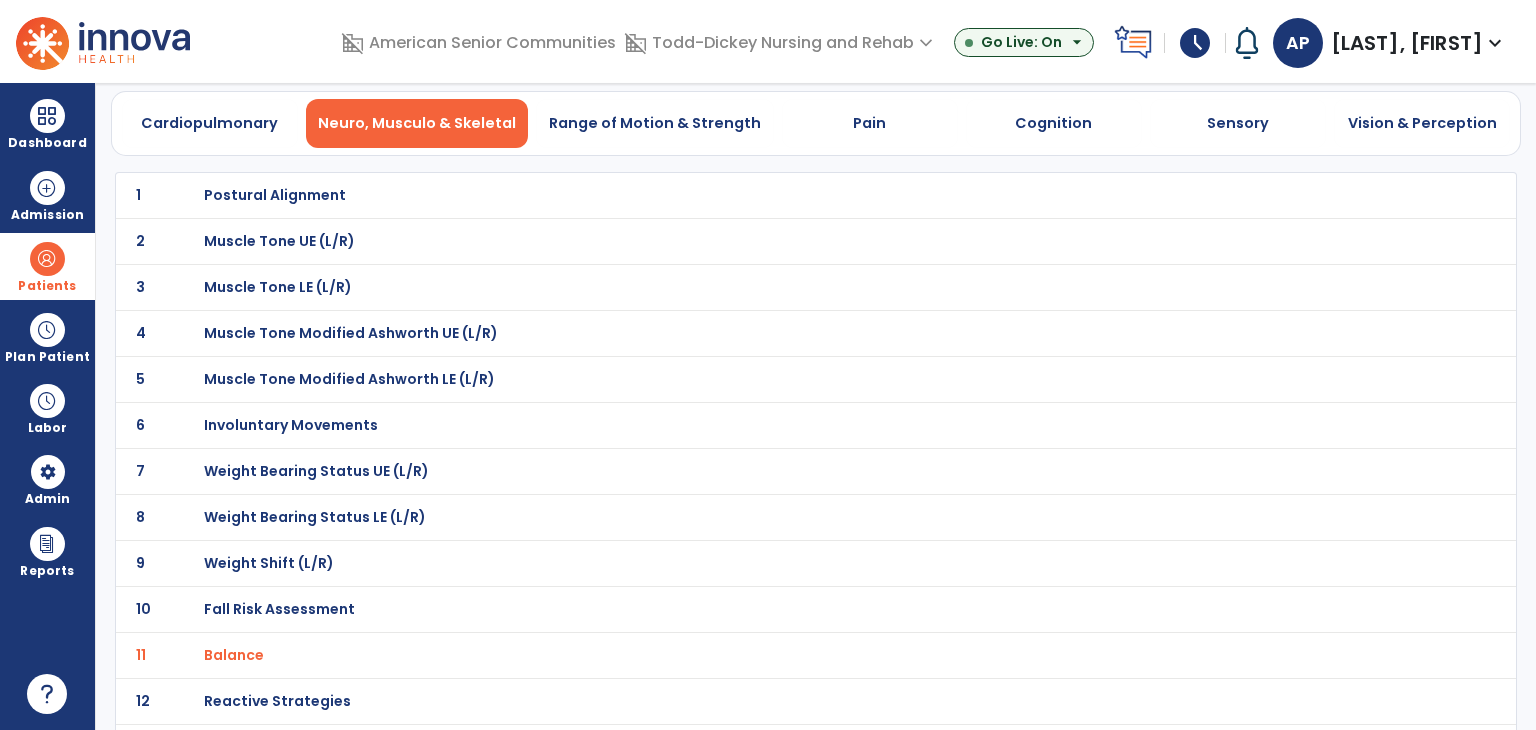 scroll, scrollTop: 74, scrollLeft: 0, axis: vertical 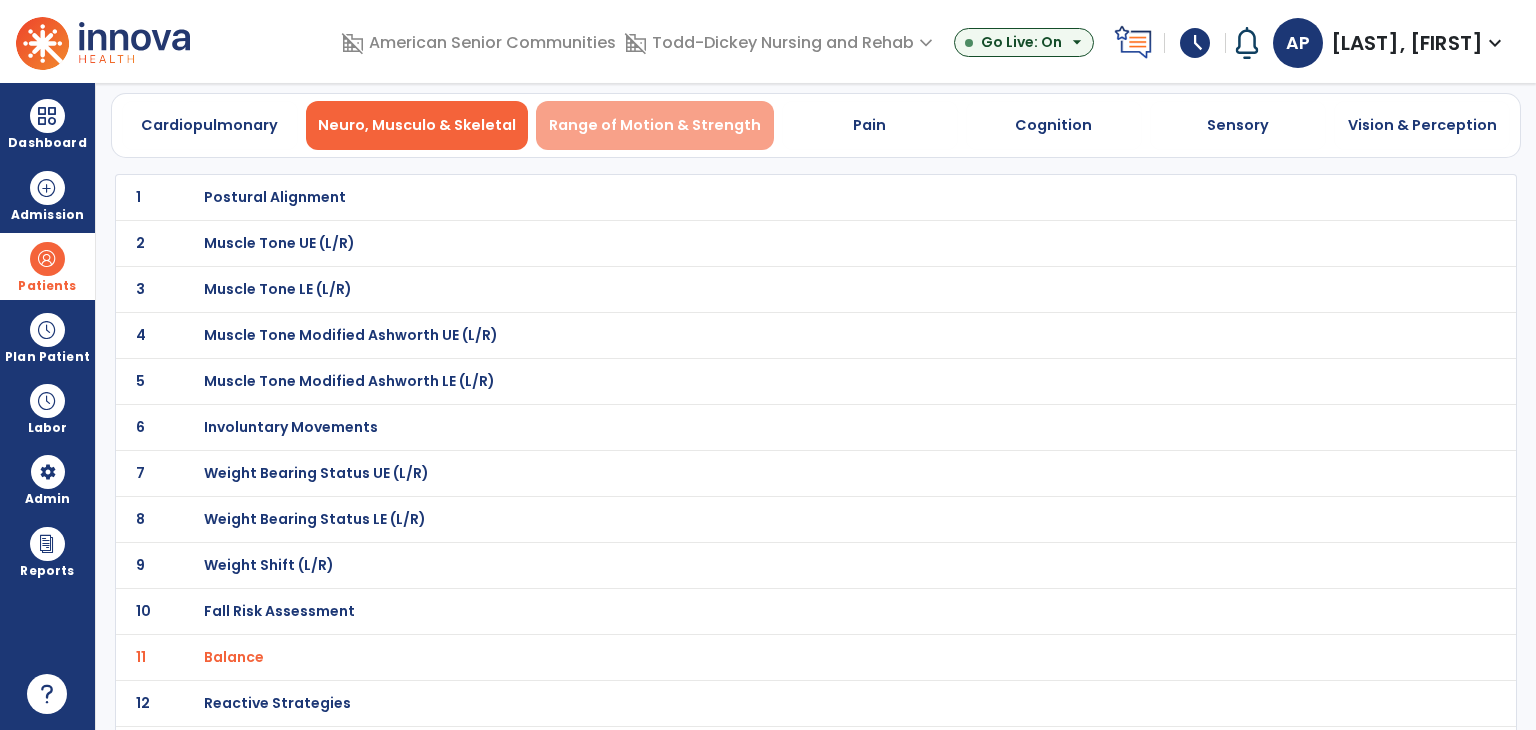 click on "Range of Motion & Strength" at bounding box center (655, 125) 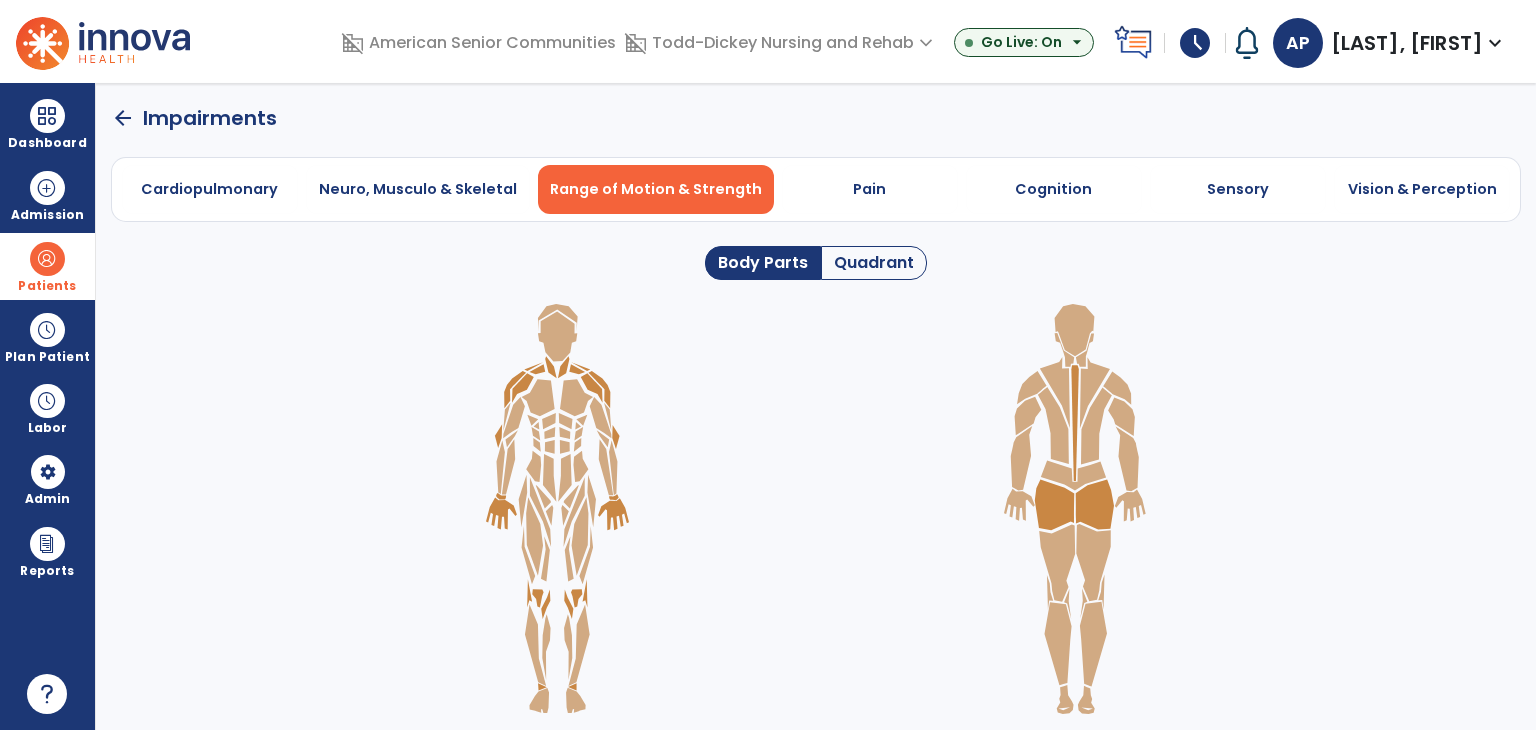 scroll, scrollTop: 0, scrollLeft: 0, axis: both 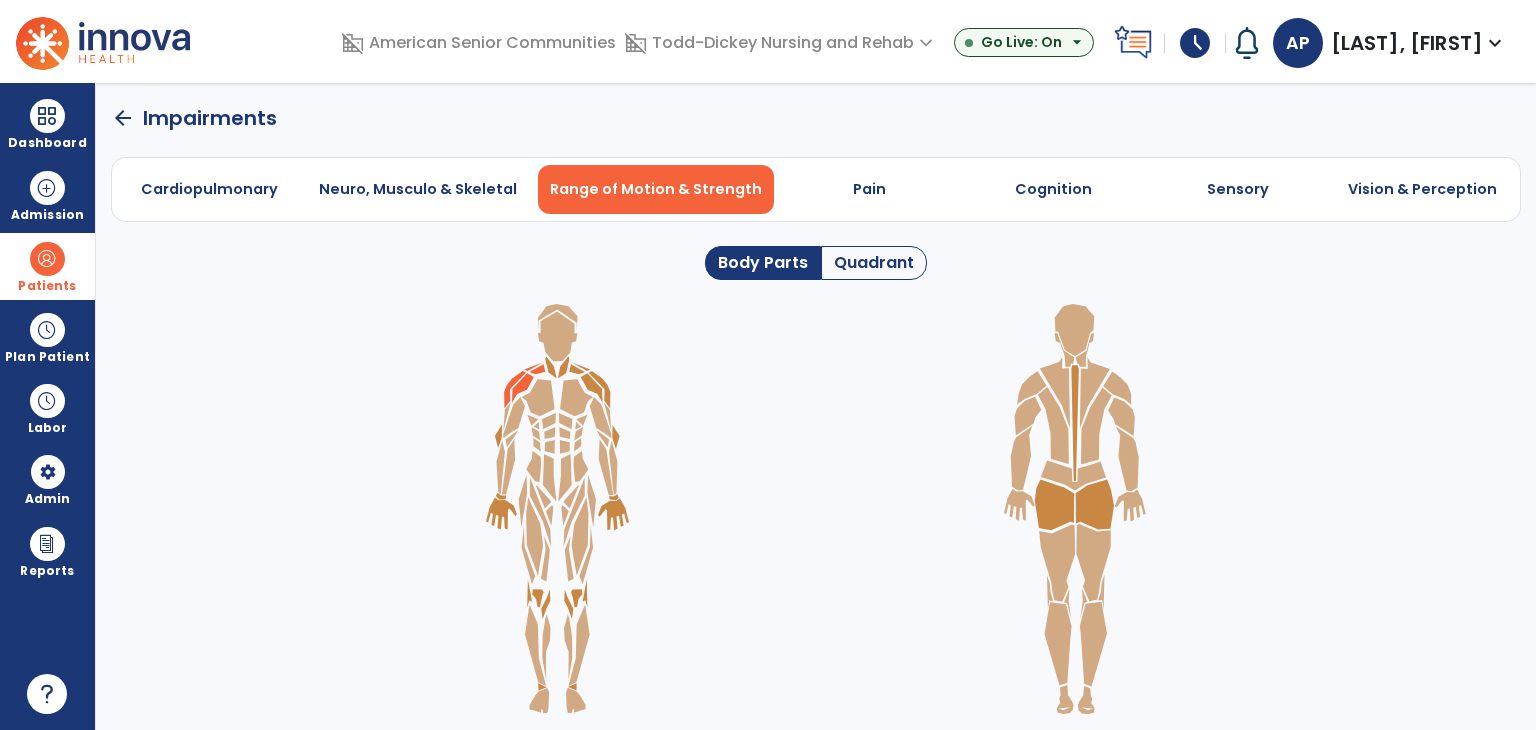 click 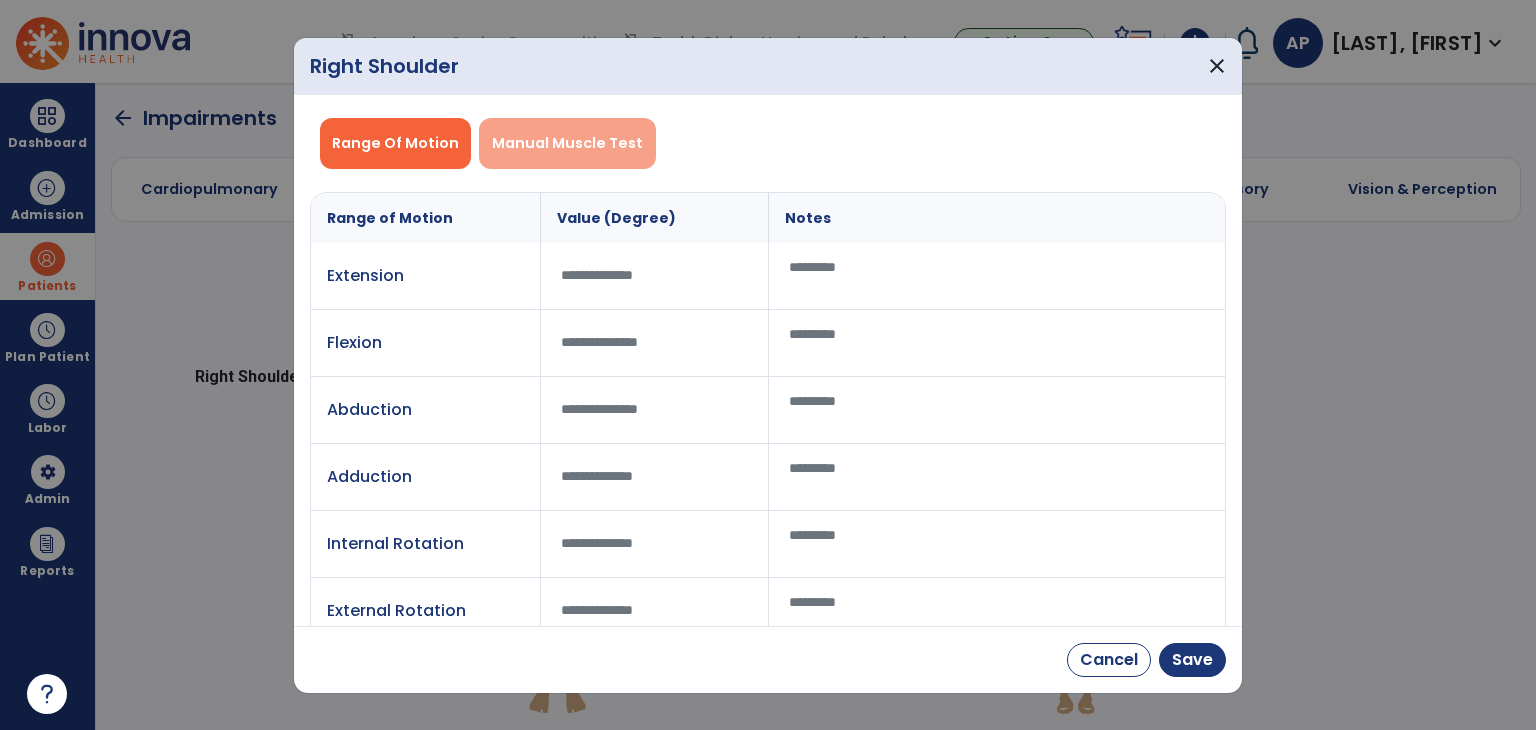 click on "Manual Muscle Test" at bounding box center (567, 143) 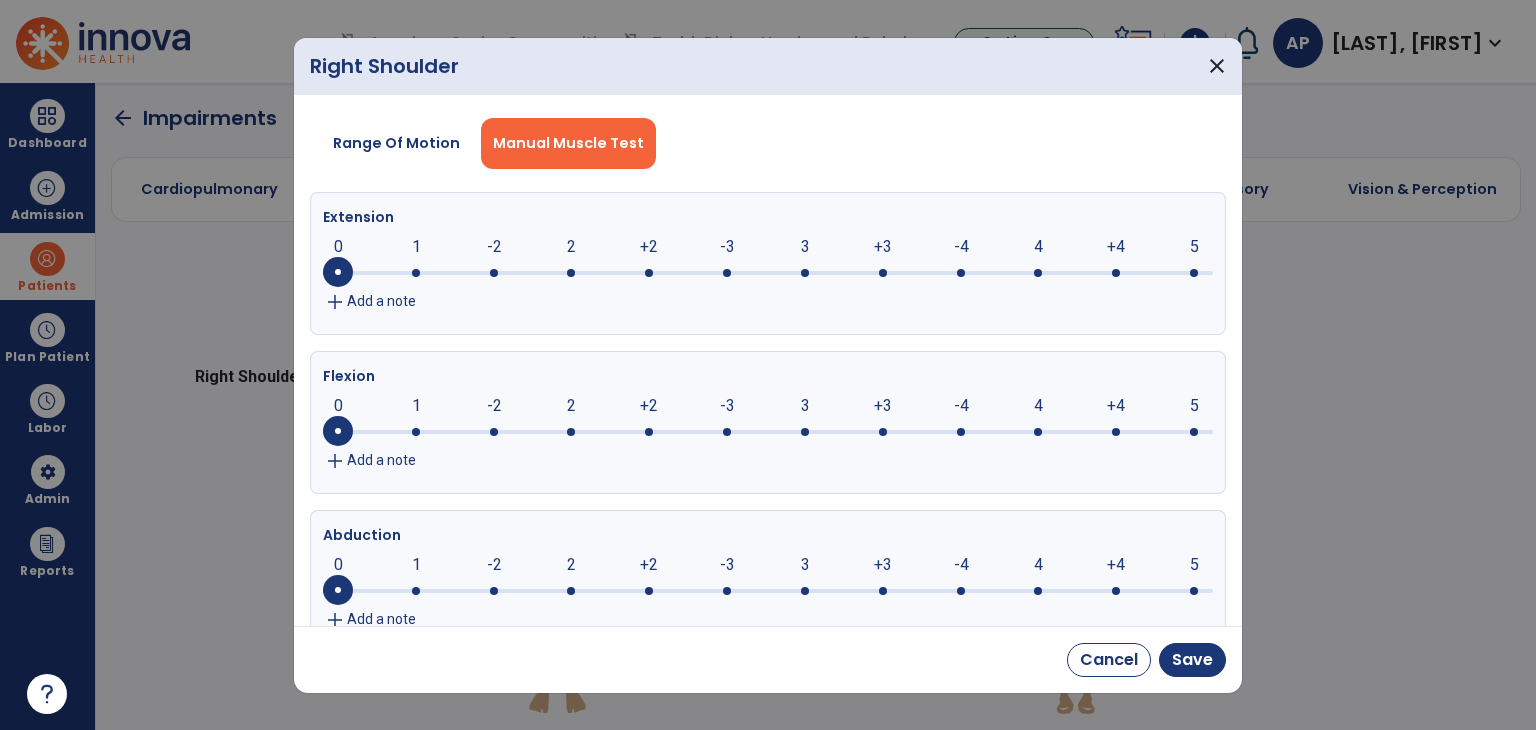 click 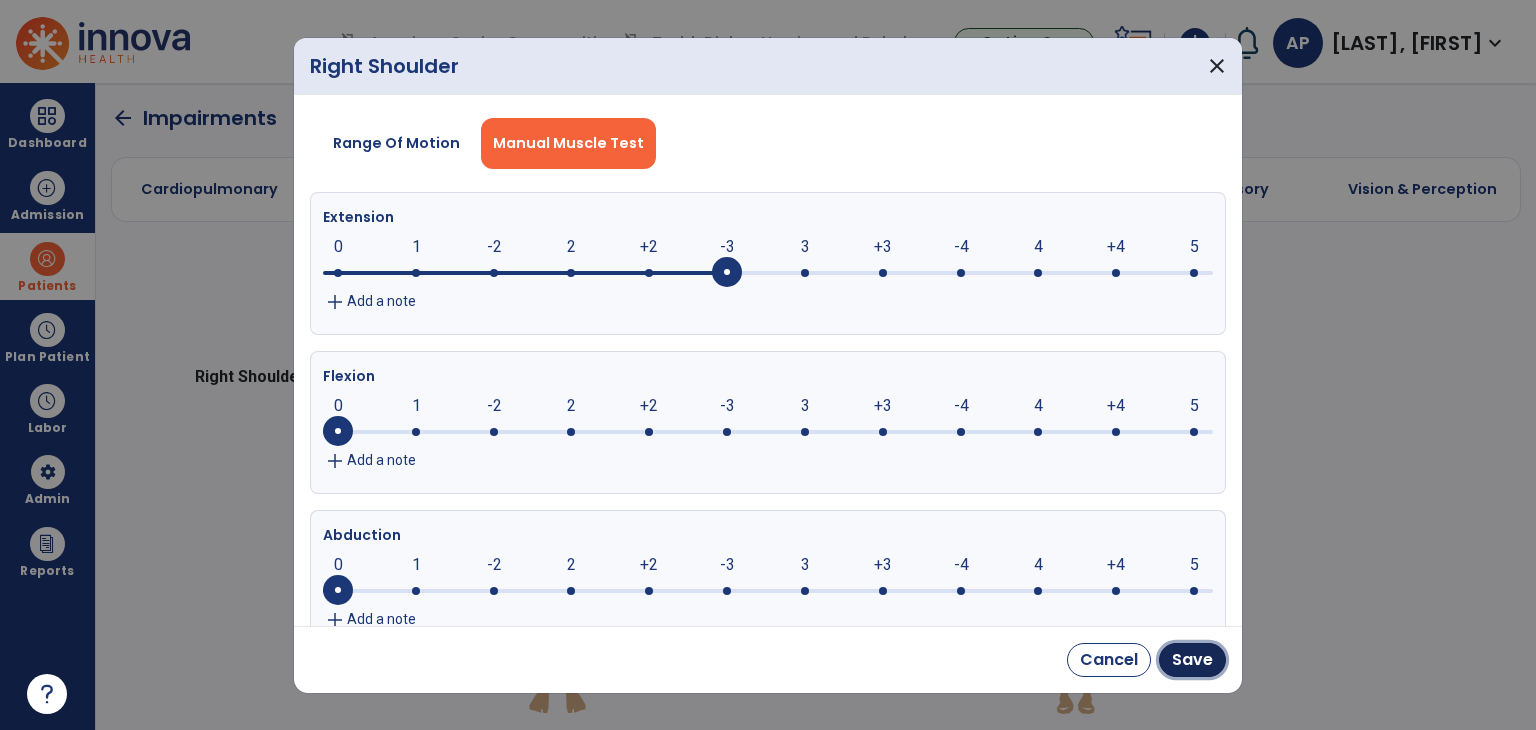 drag, startPoint x: 1176, startPoint y: 657, endPoint x: 1104, endPoint y: 601, distance: 91.214035 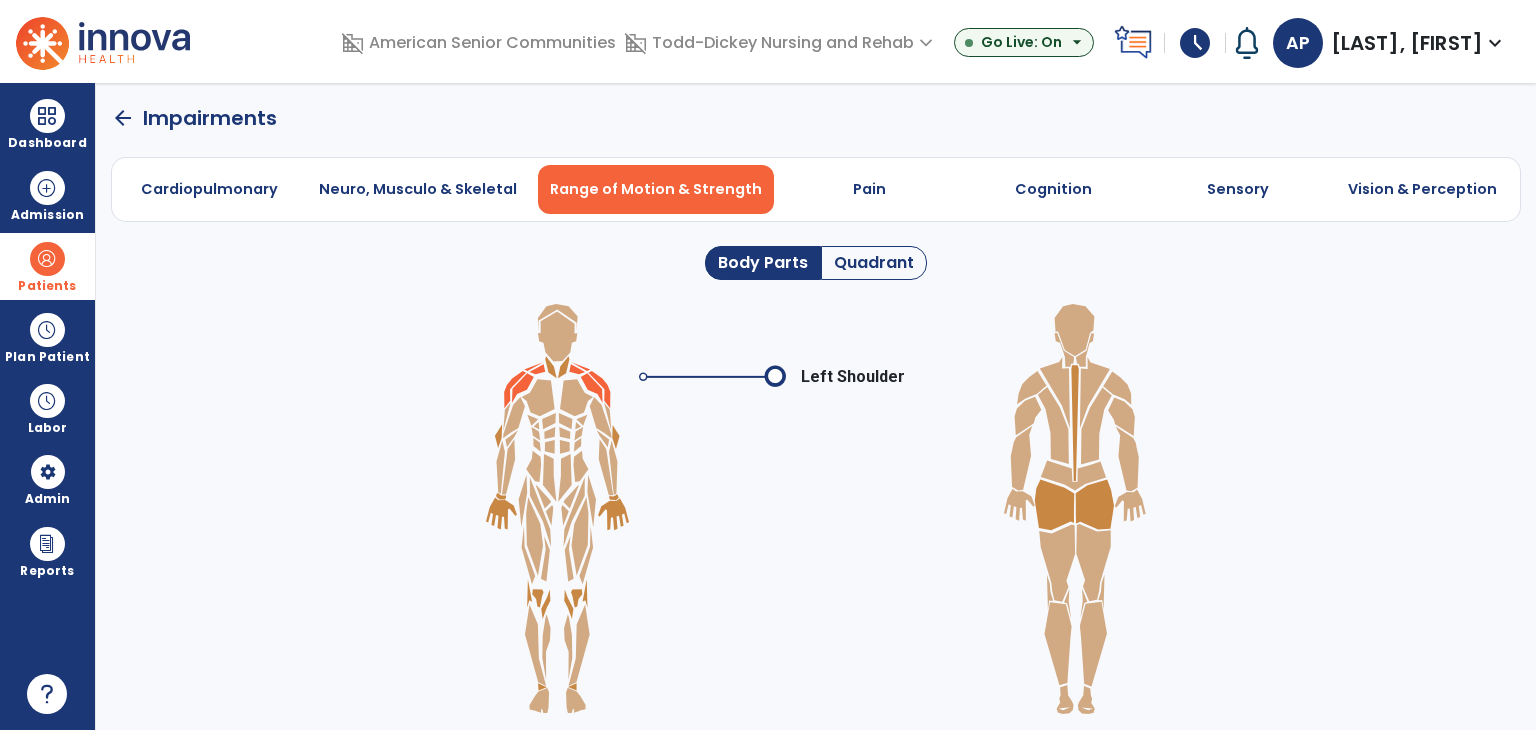 click 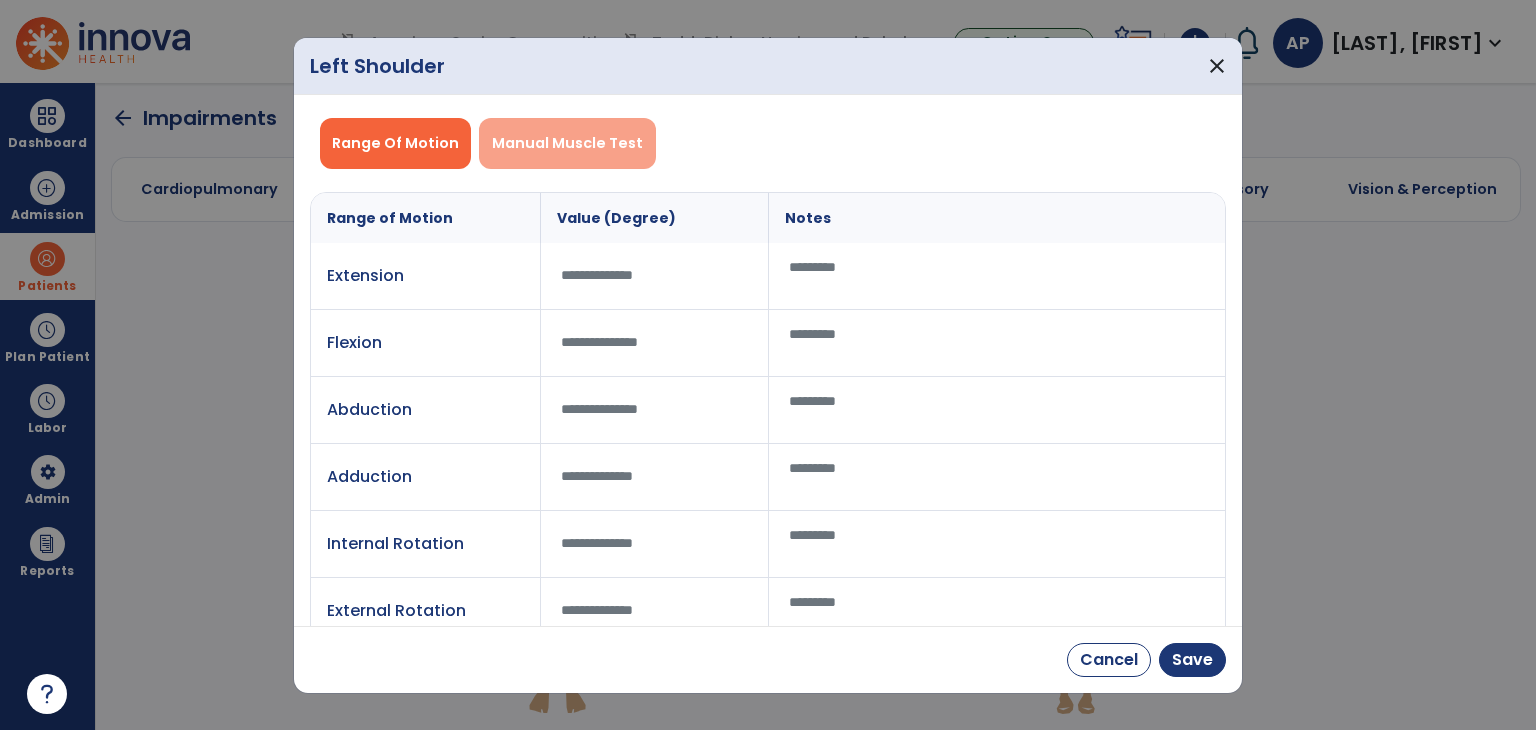 click on "Manual Muscle Test" at bounding box center [567, 143] 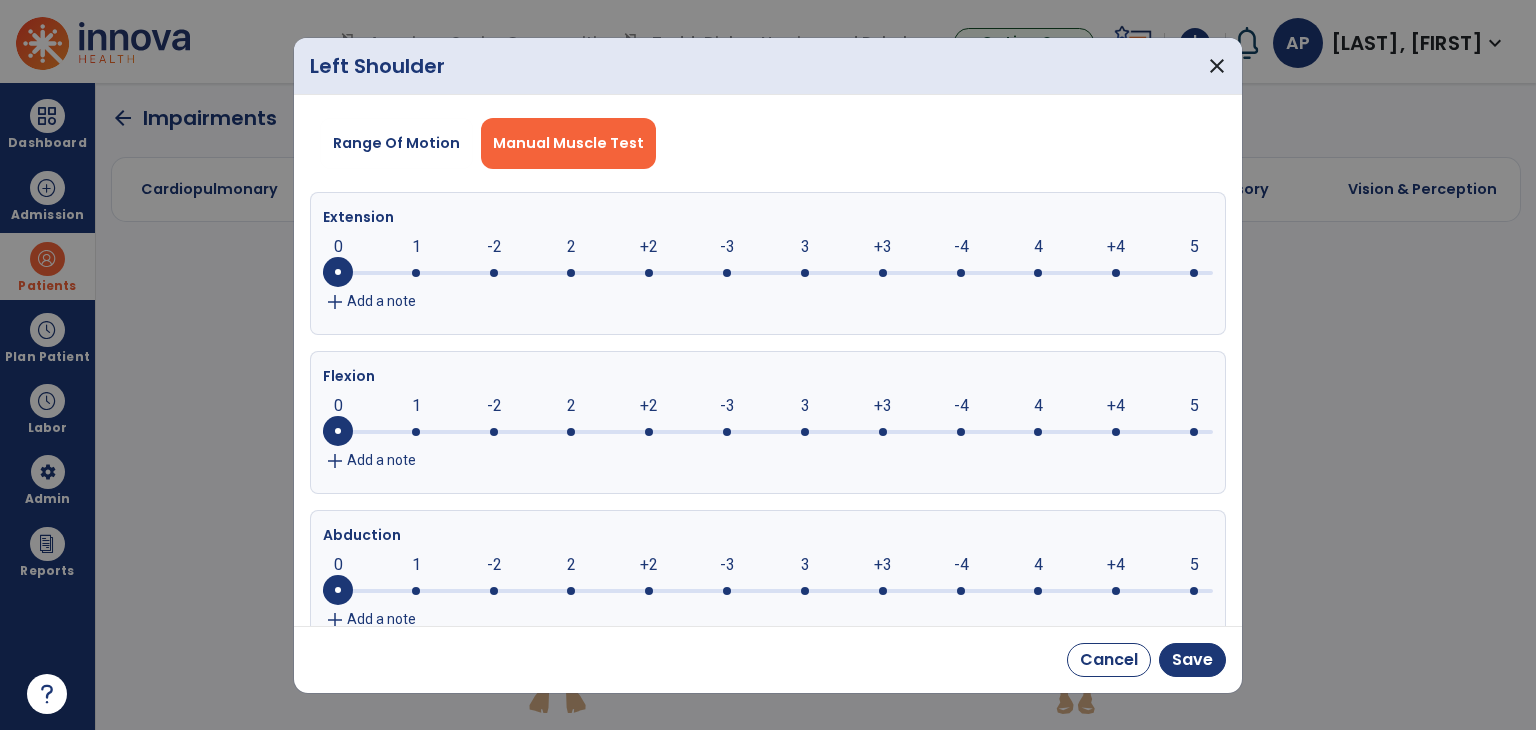 click 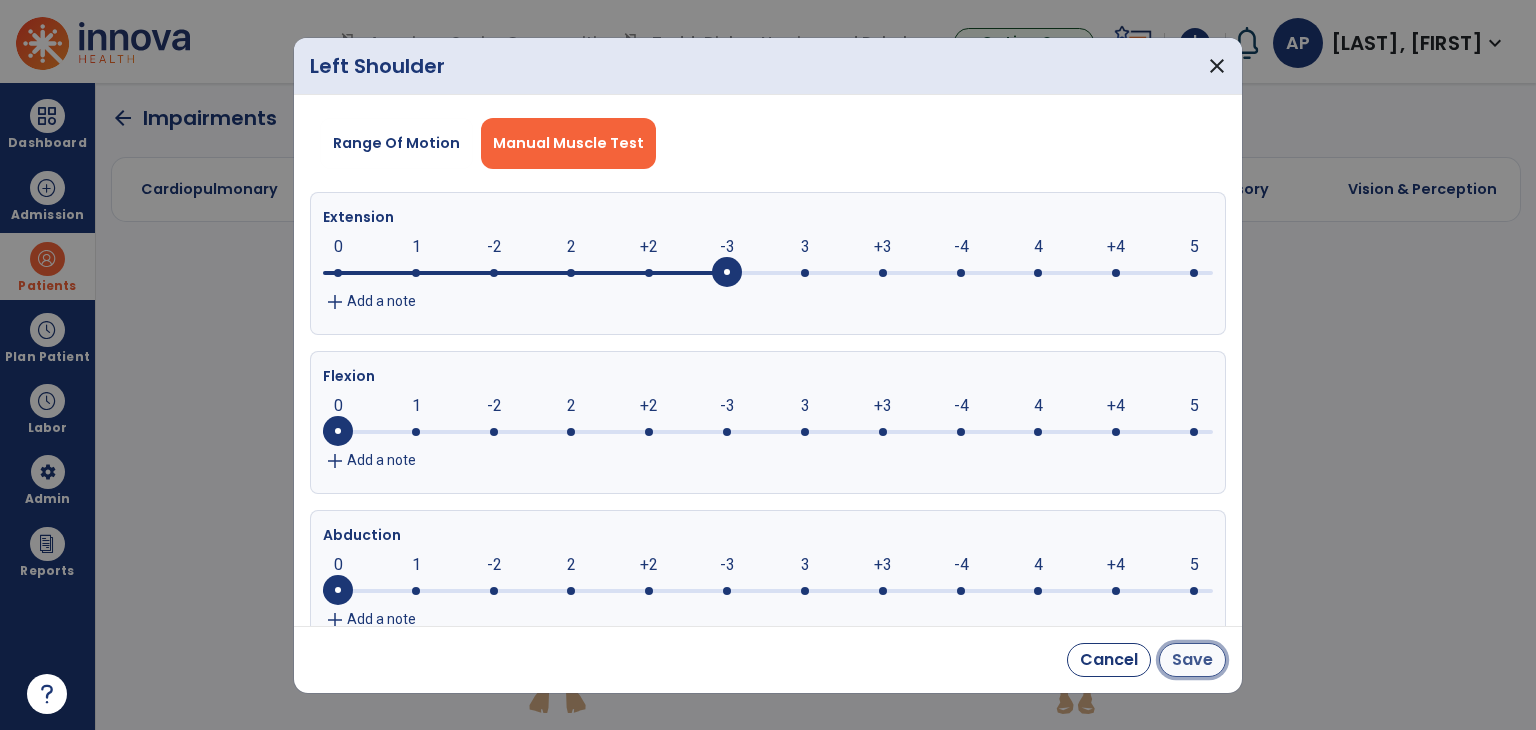 click on "Save" at bounding box center [1192, 660] 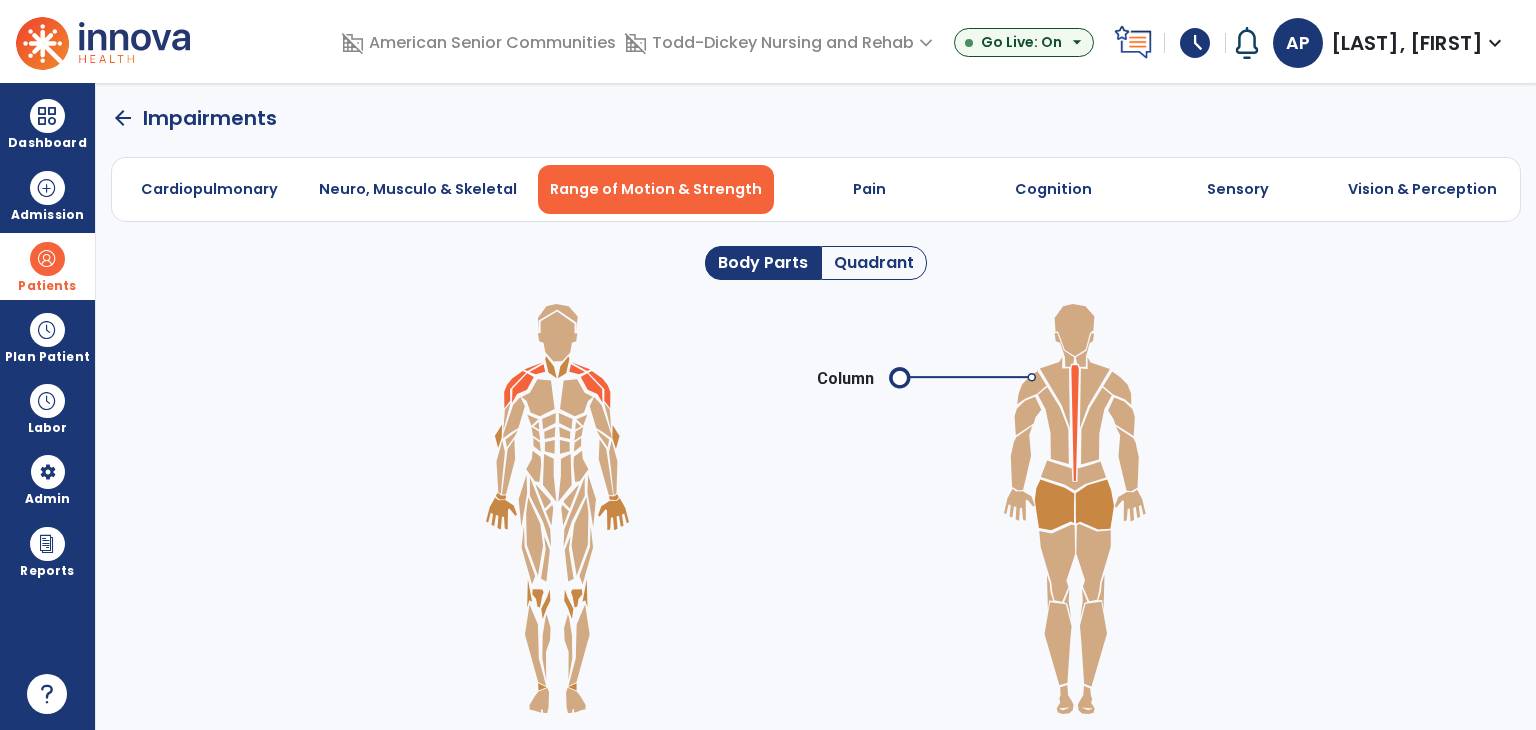 click 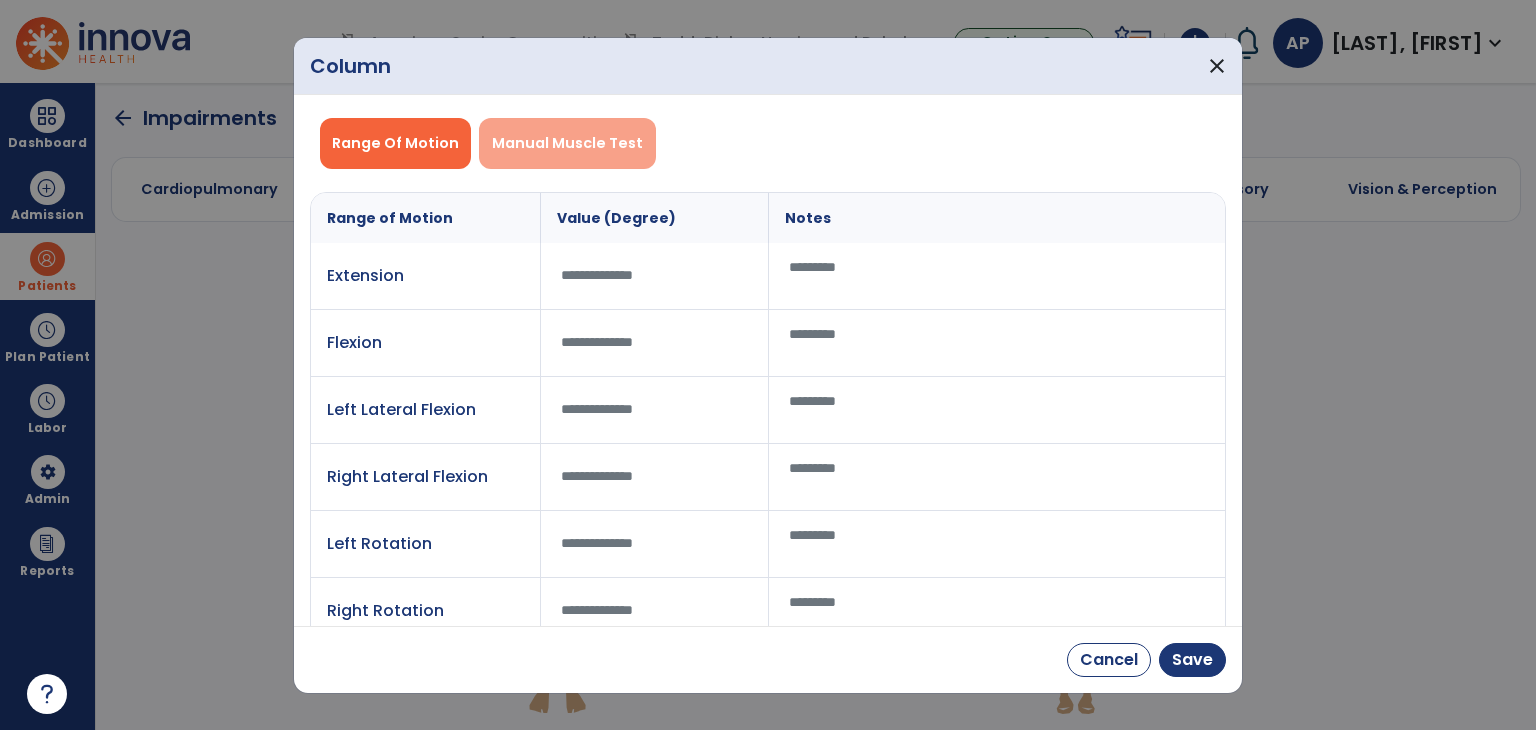 click on "Manual Muscle Test" at bounding box center [567, 143] 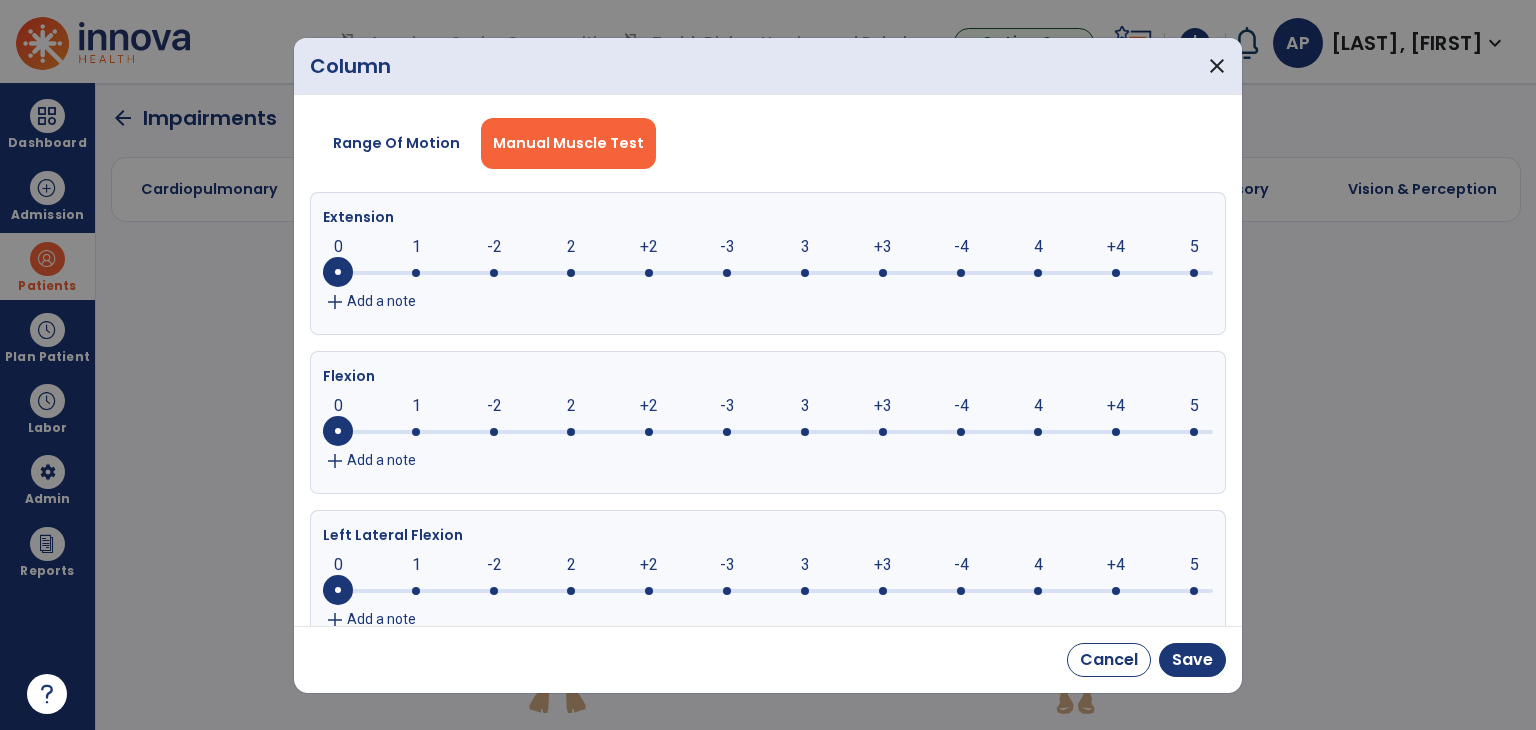 click on "0     0      1      -2      2      +2      -3      3      +3      -4      4      +4      5" 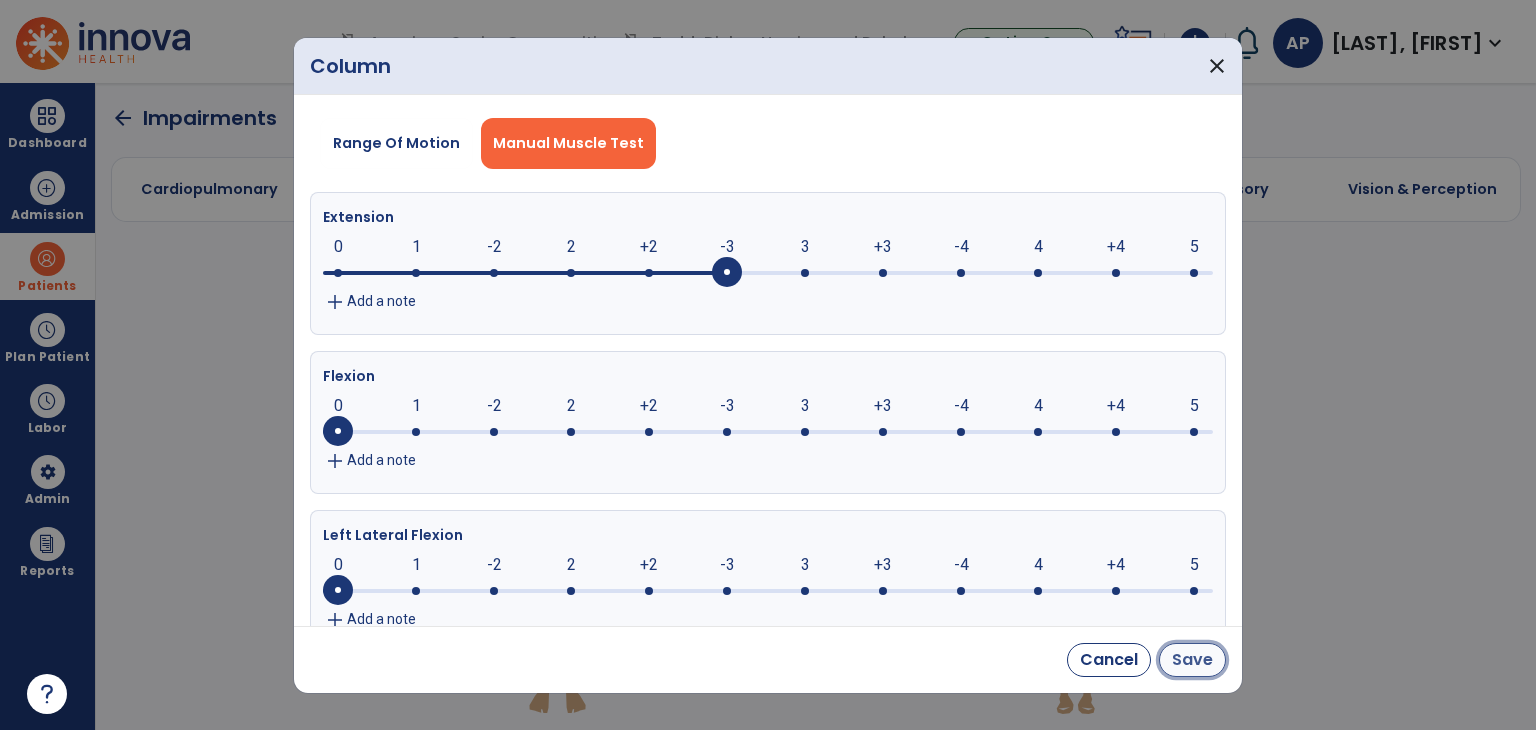 click on "Save" at bounding box center [1192, 660] 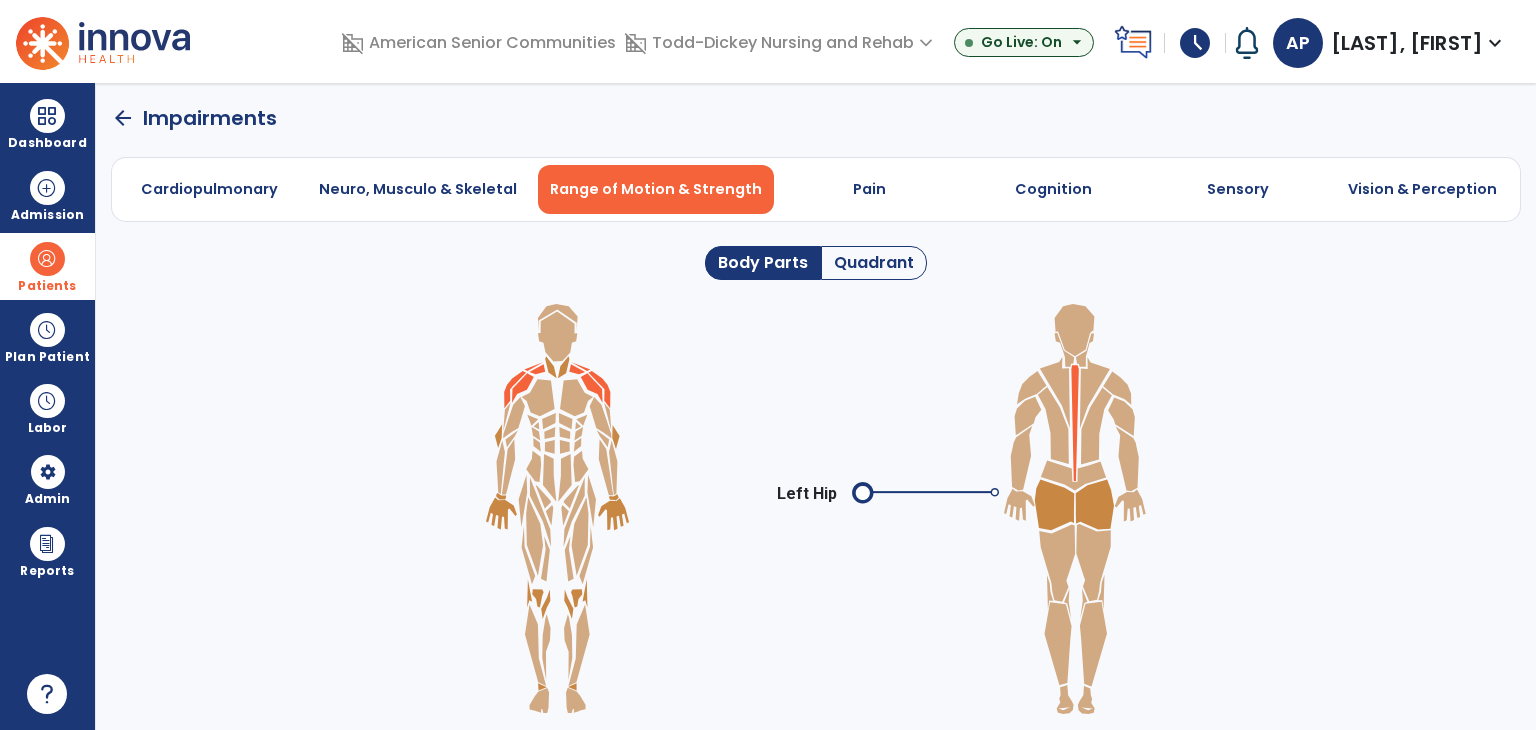 click on "arrow_back" 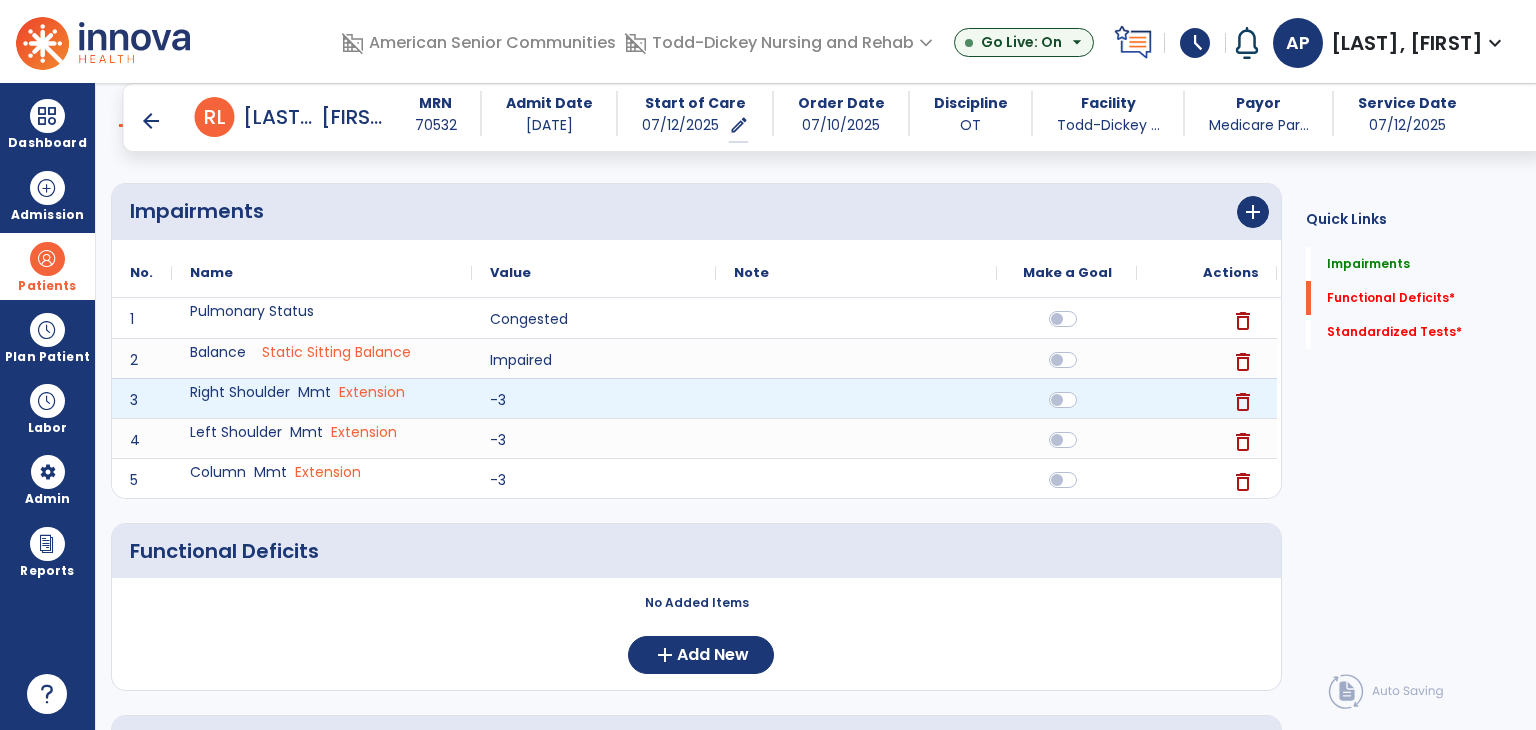scroll, scrollTop: 200, scrollLeft: 0, axis: vertical 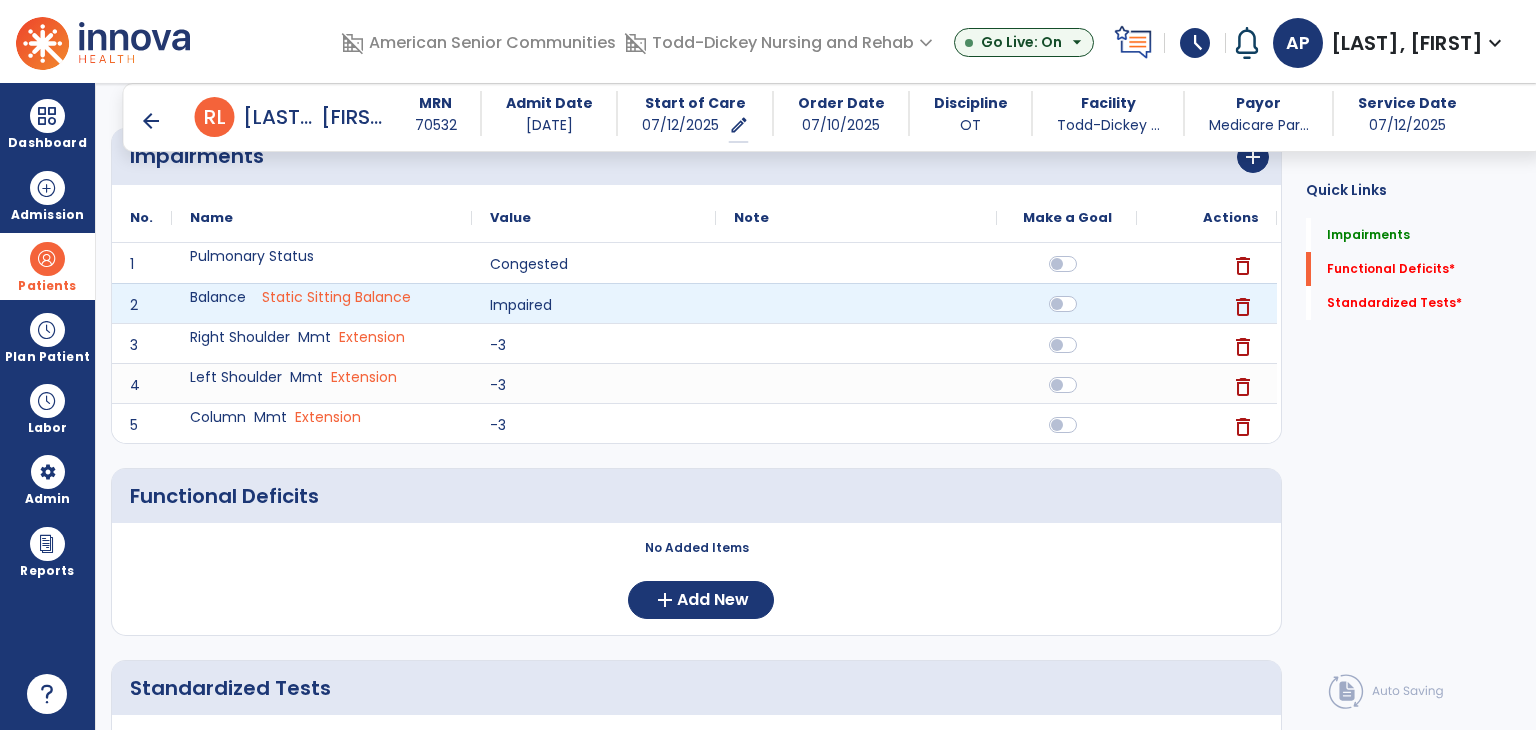 click 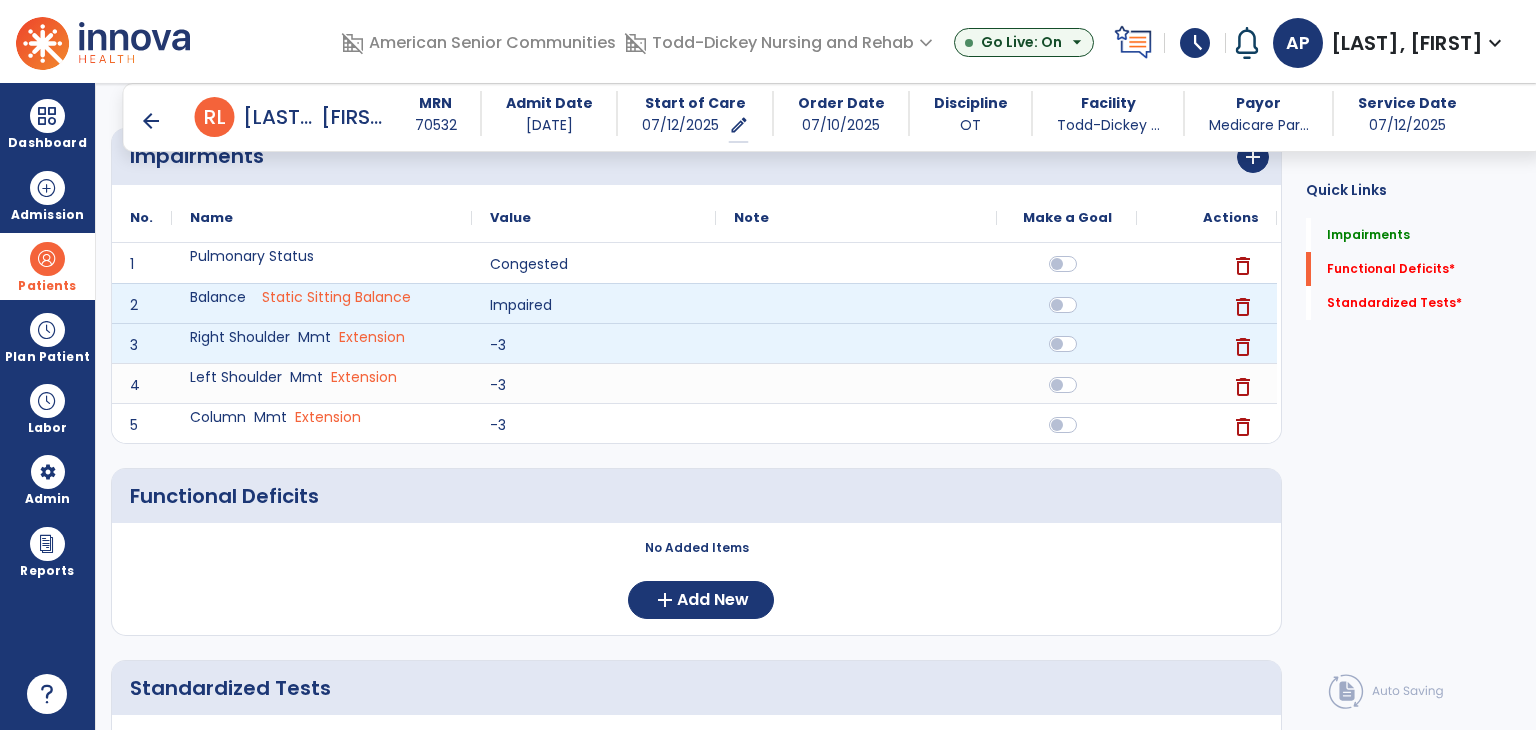 click 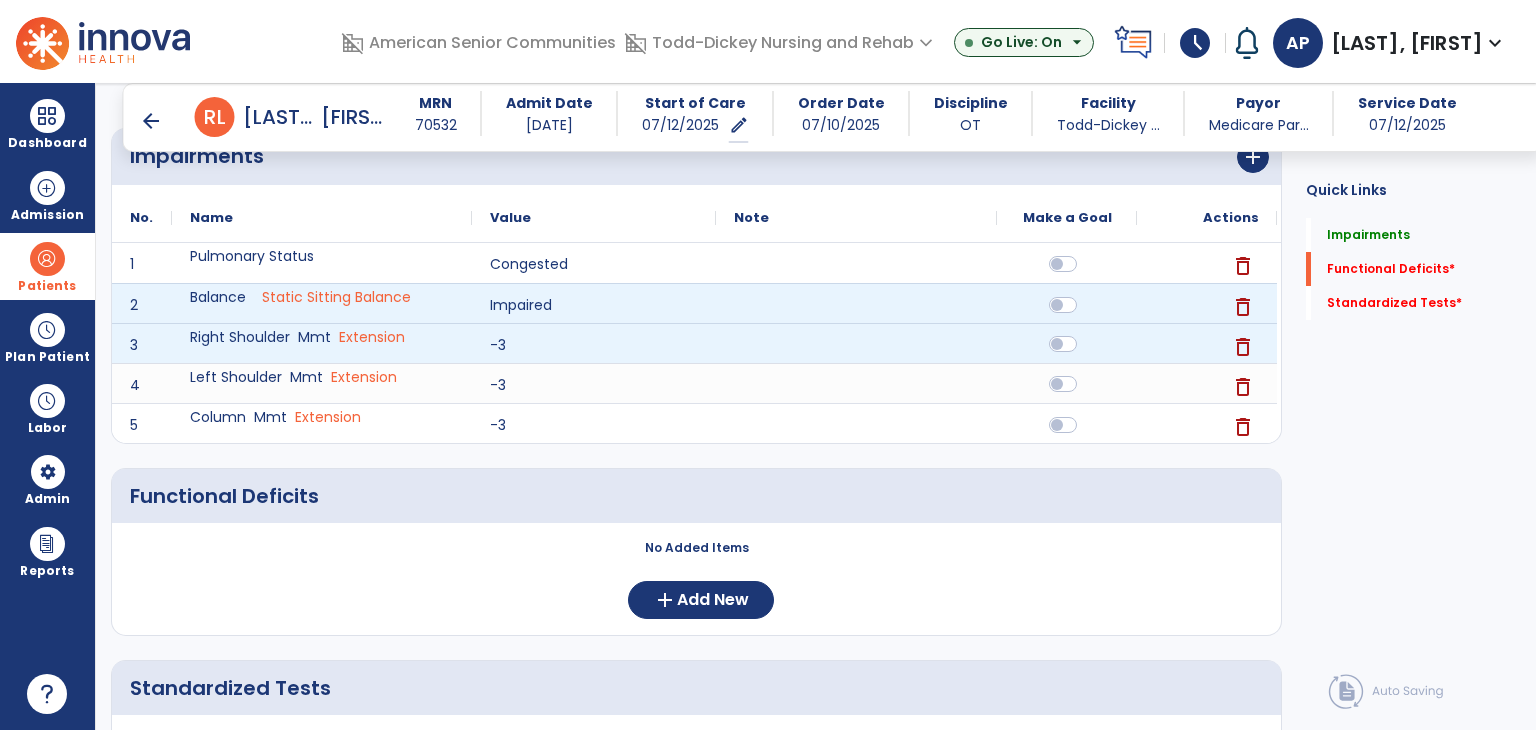 click 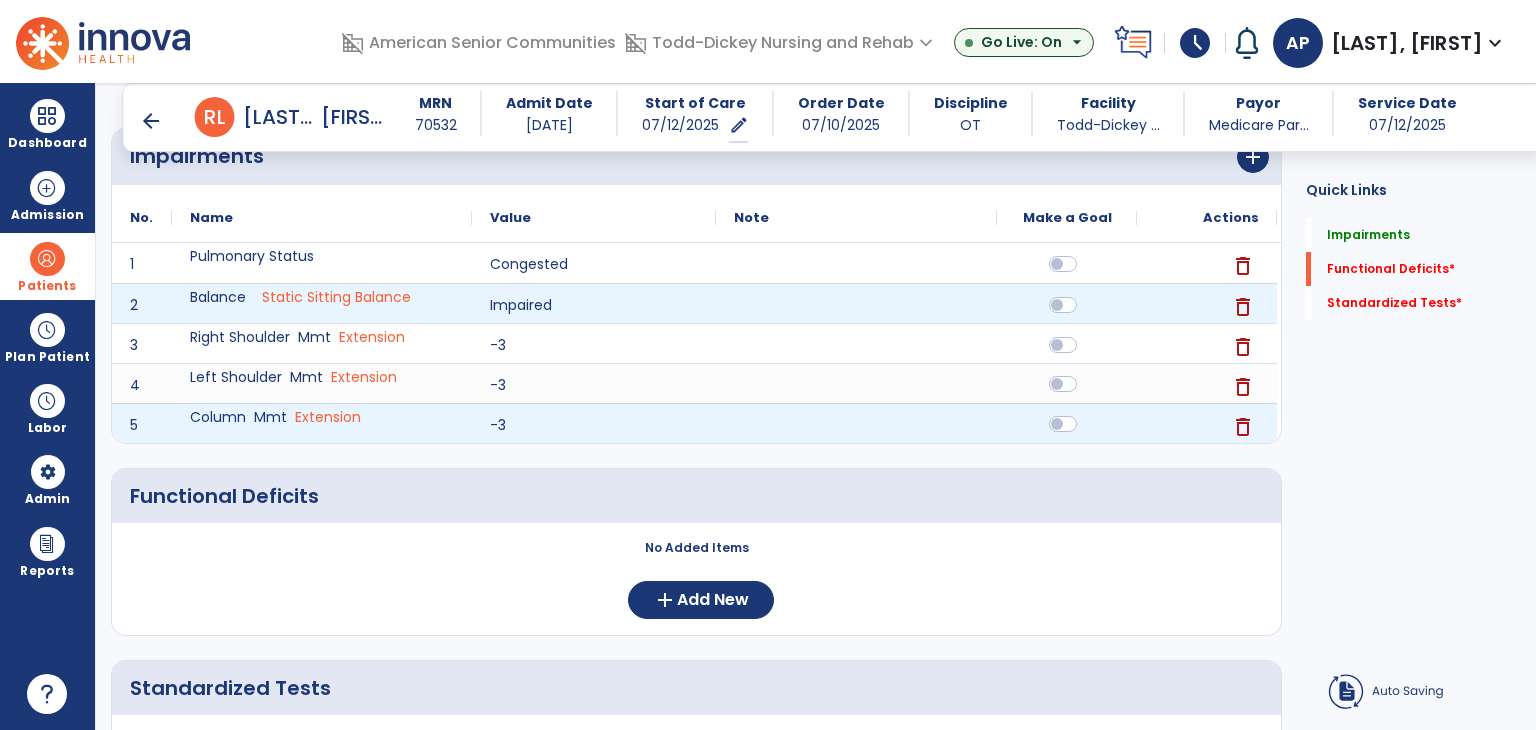 click 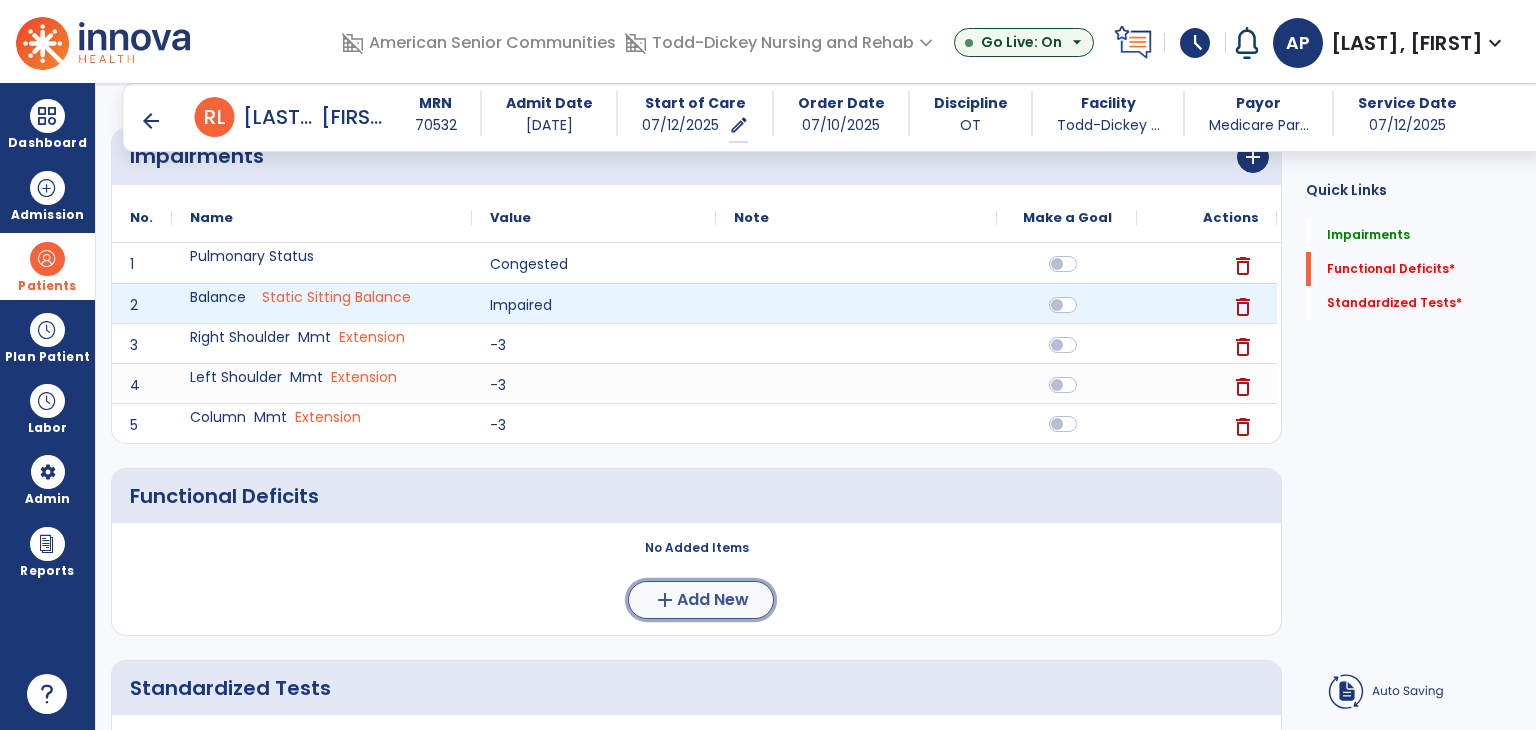 click on "Add New" 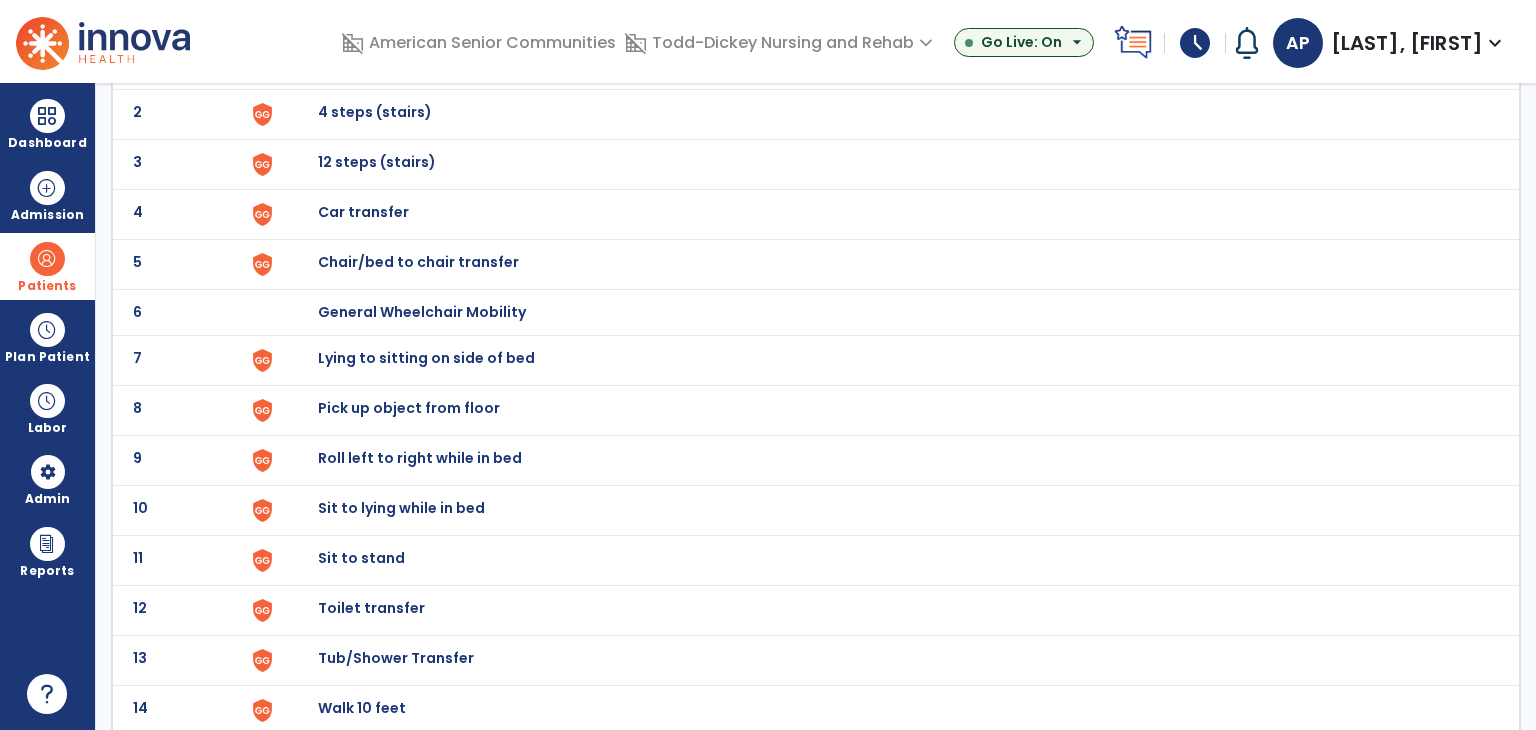 scroll, scrollTop: 0, scrollLeft: 0, axis: both 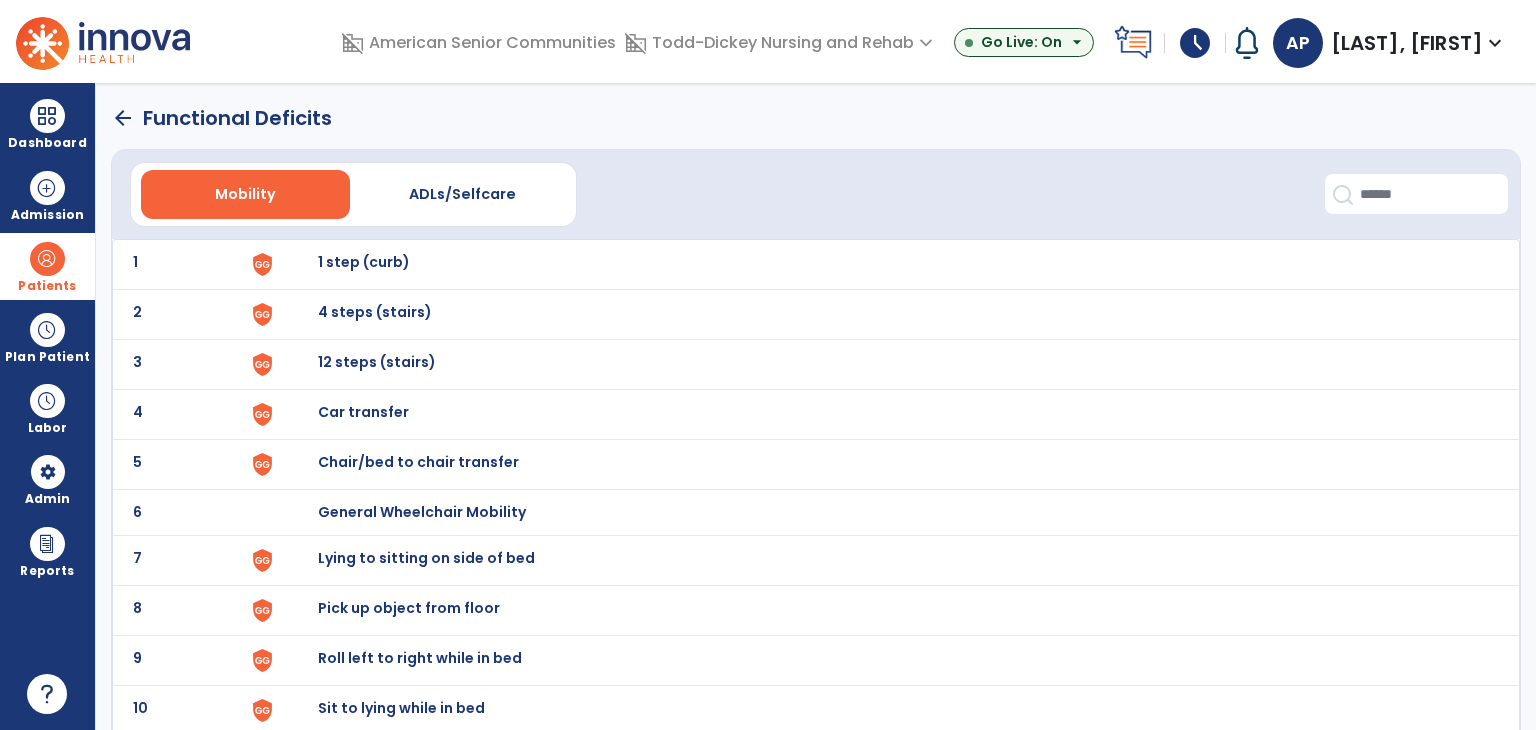 click at bounding box center [296, 264] 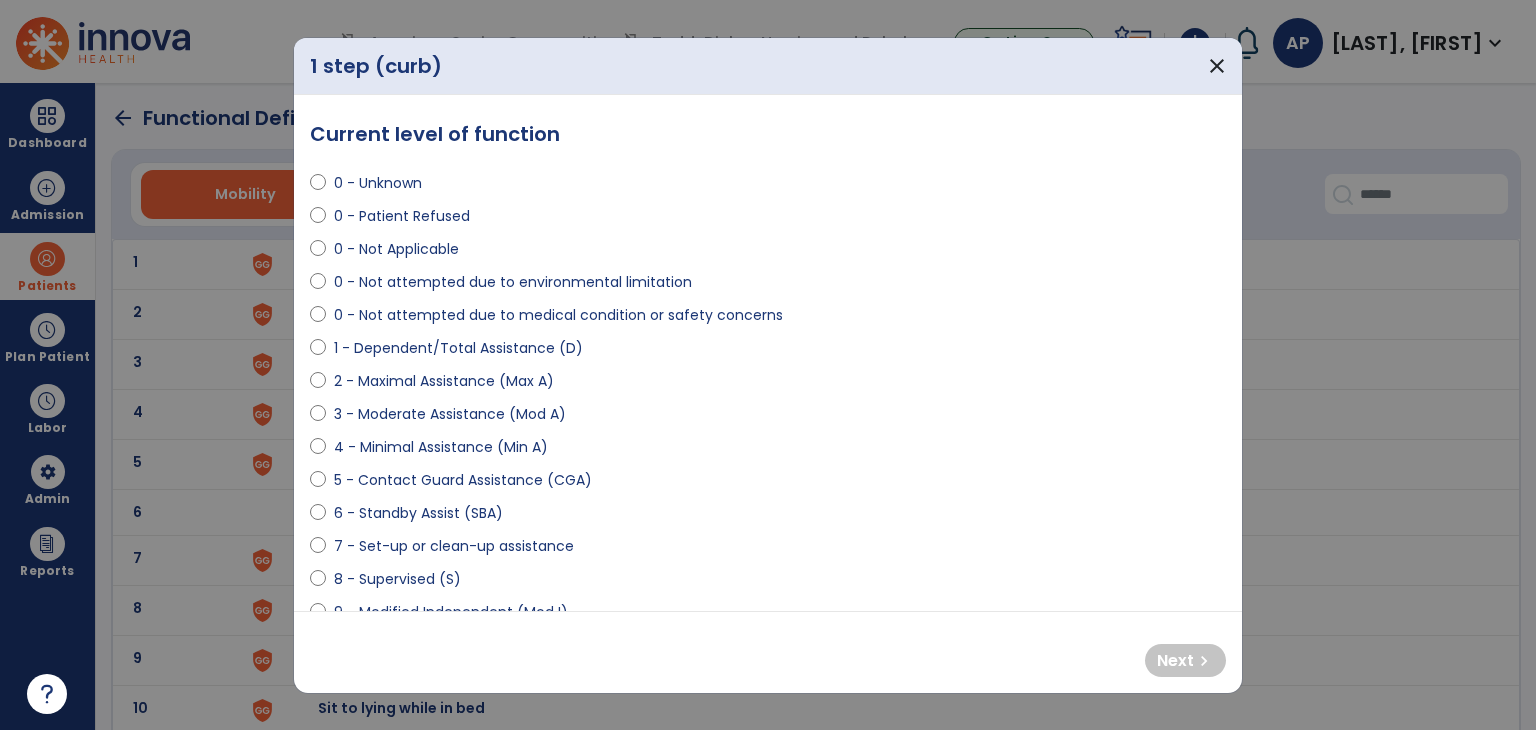 select on "**********" 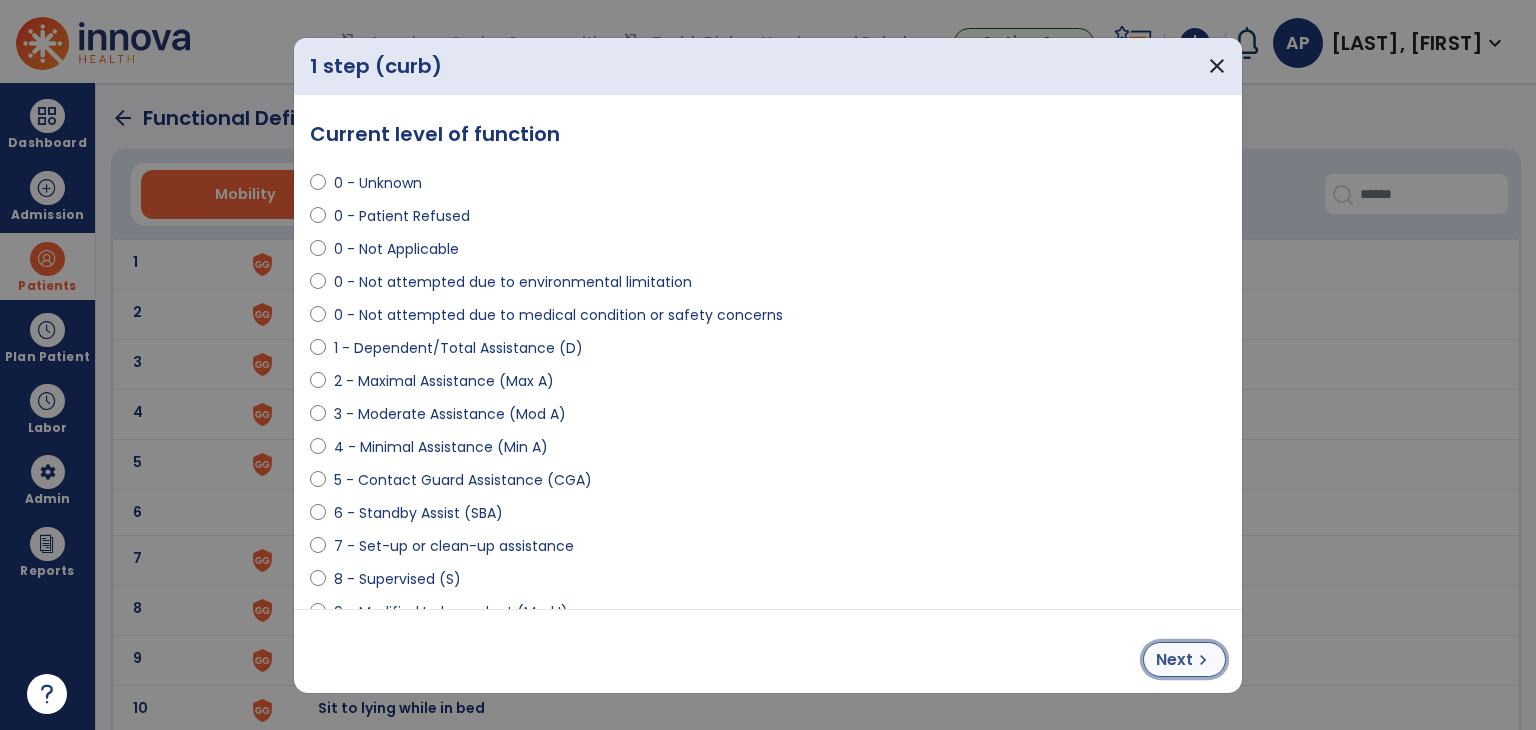 click on "Next  chevron_right" at bounding box center [1184, 659] 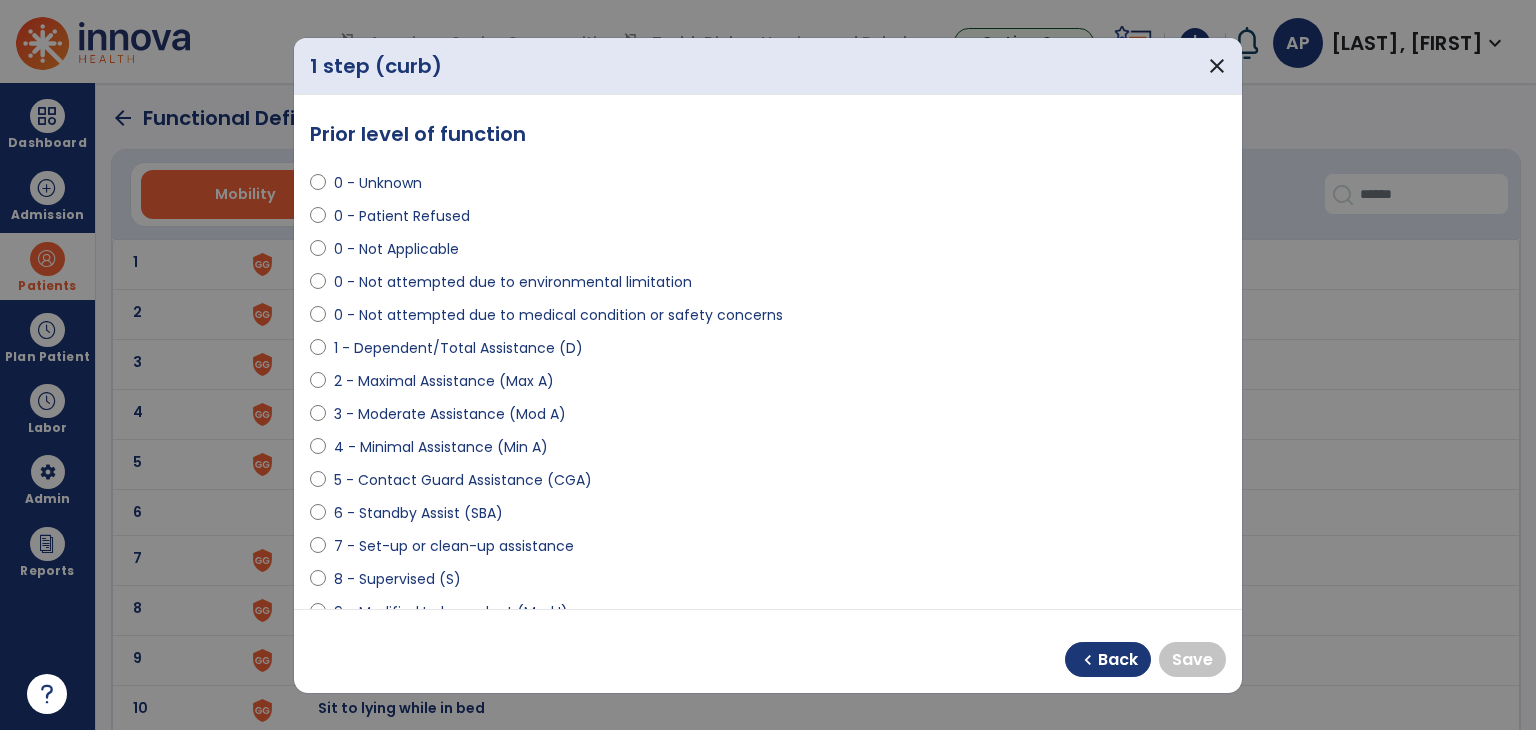 select on "**********" 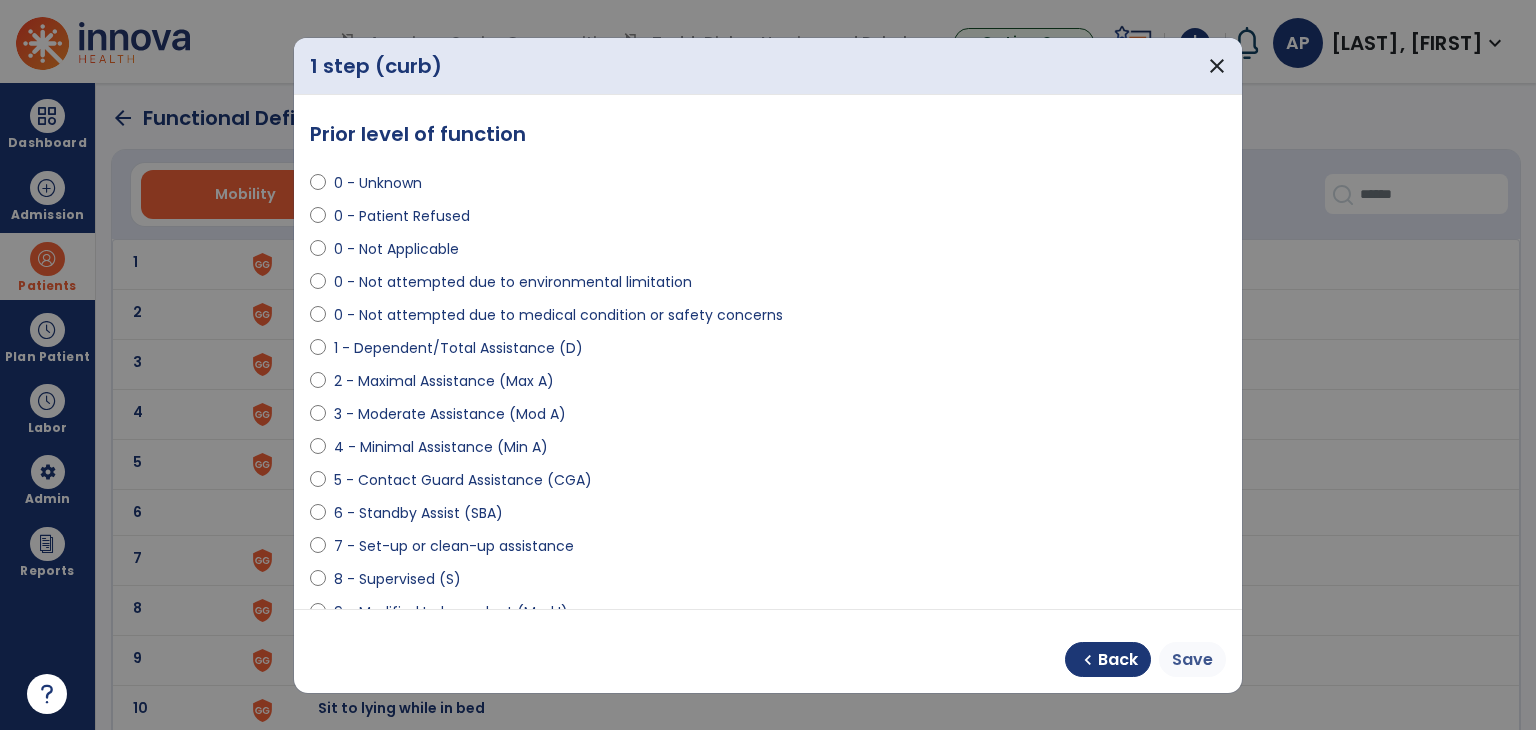 click on "Save" at bounding box center (1192, 660) 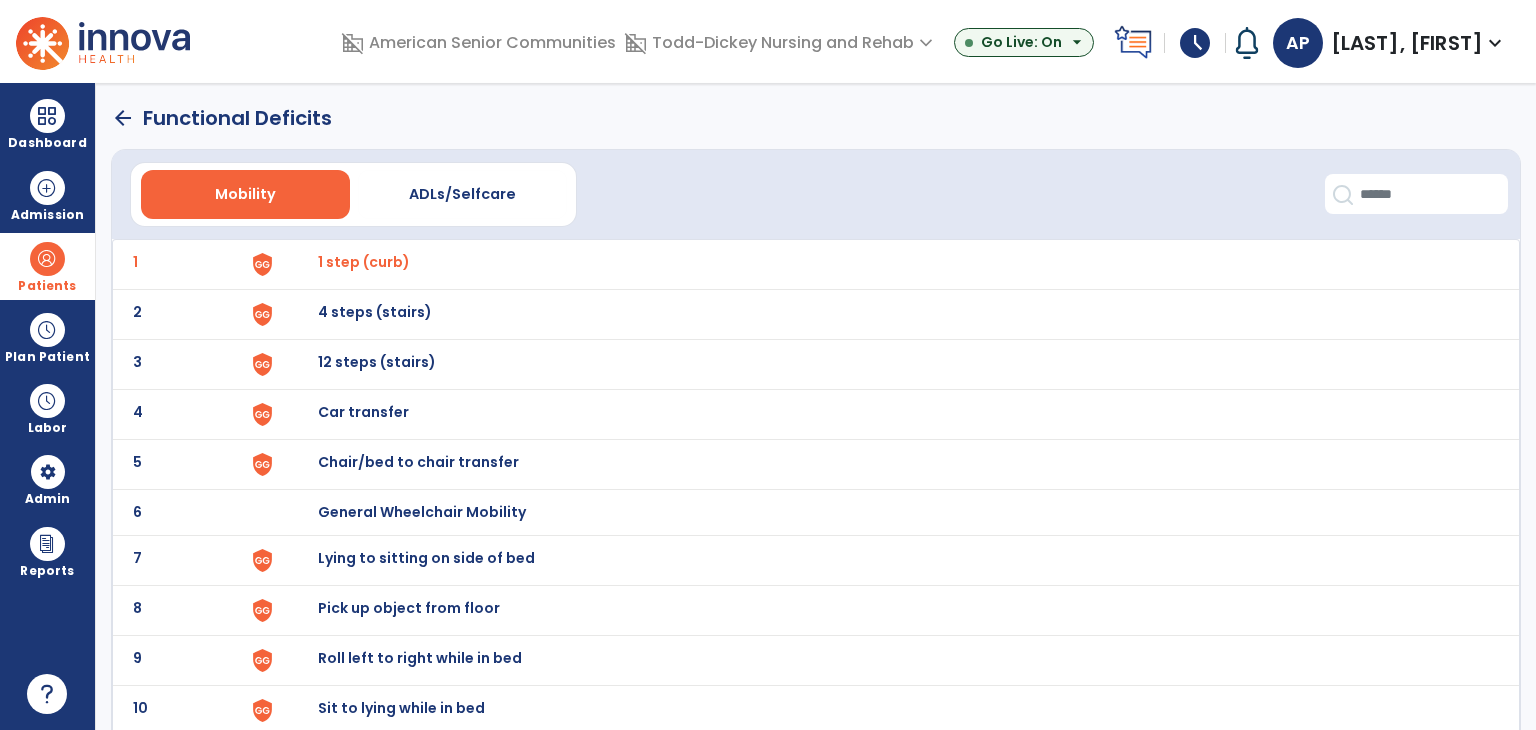 click on "4 steps (stairs)" at bounding box center (888, 264) 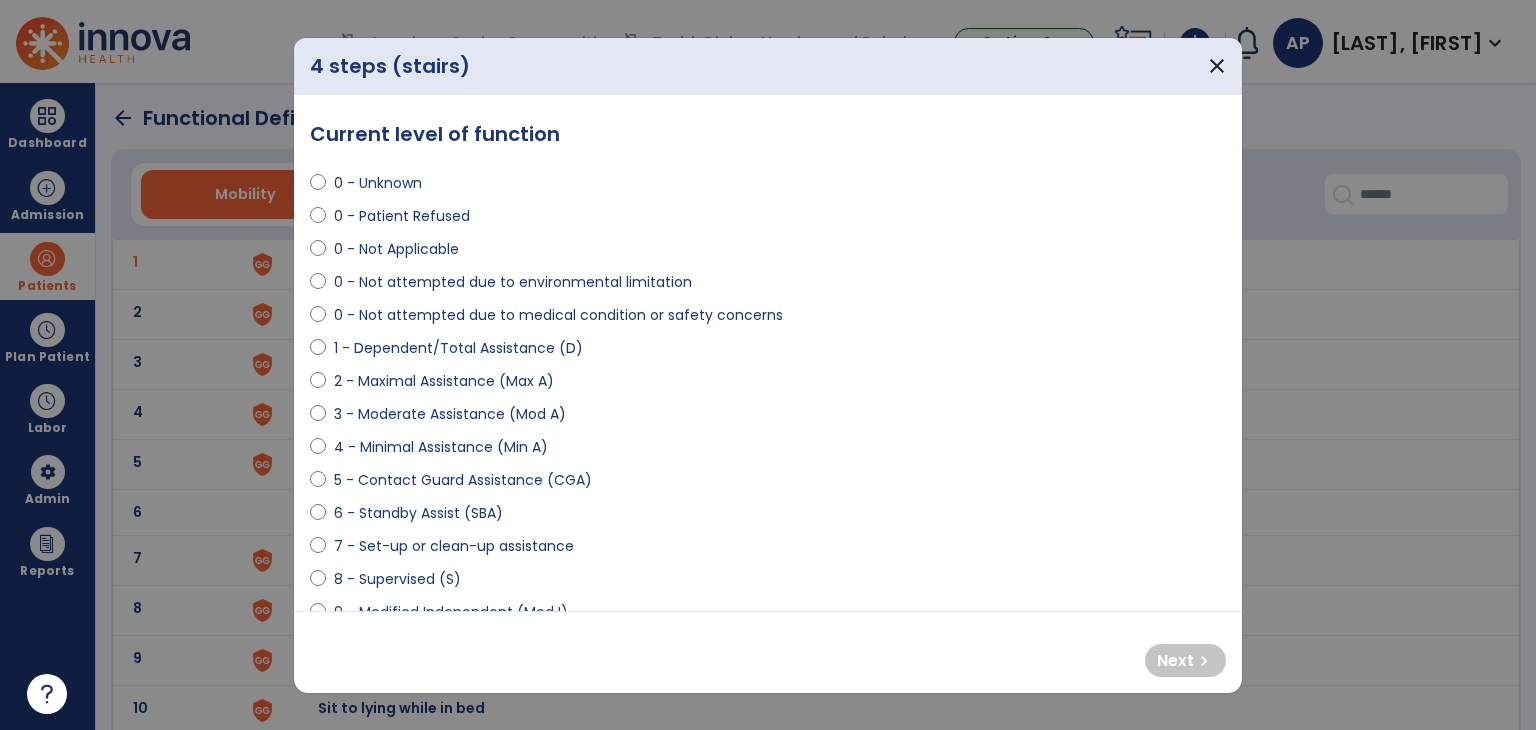 select on "**********" 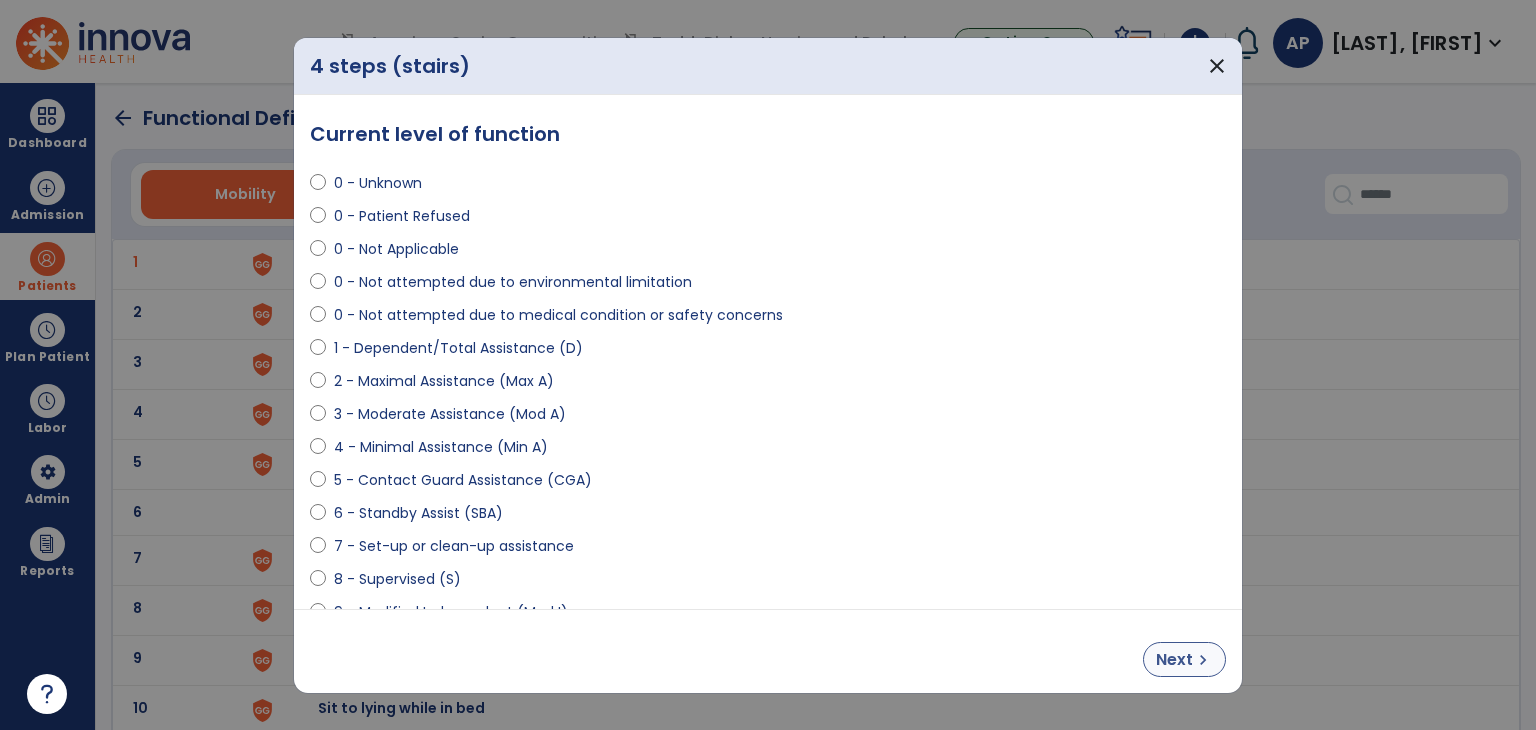click on "chevron_right" at bounding box center [1203, 660] 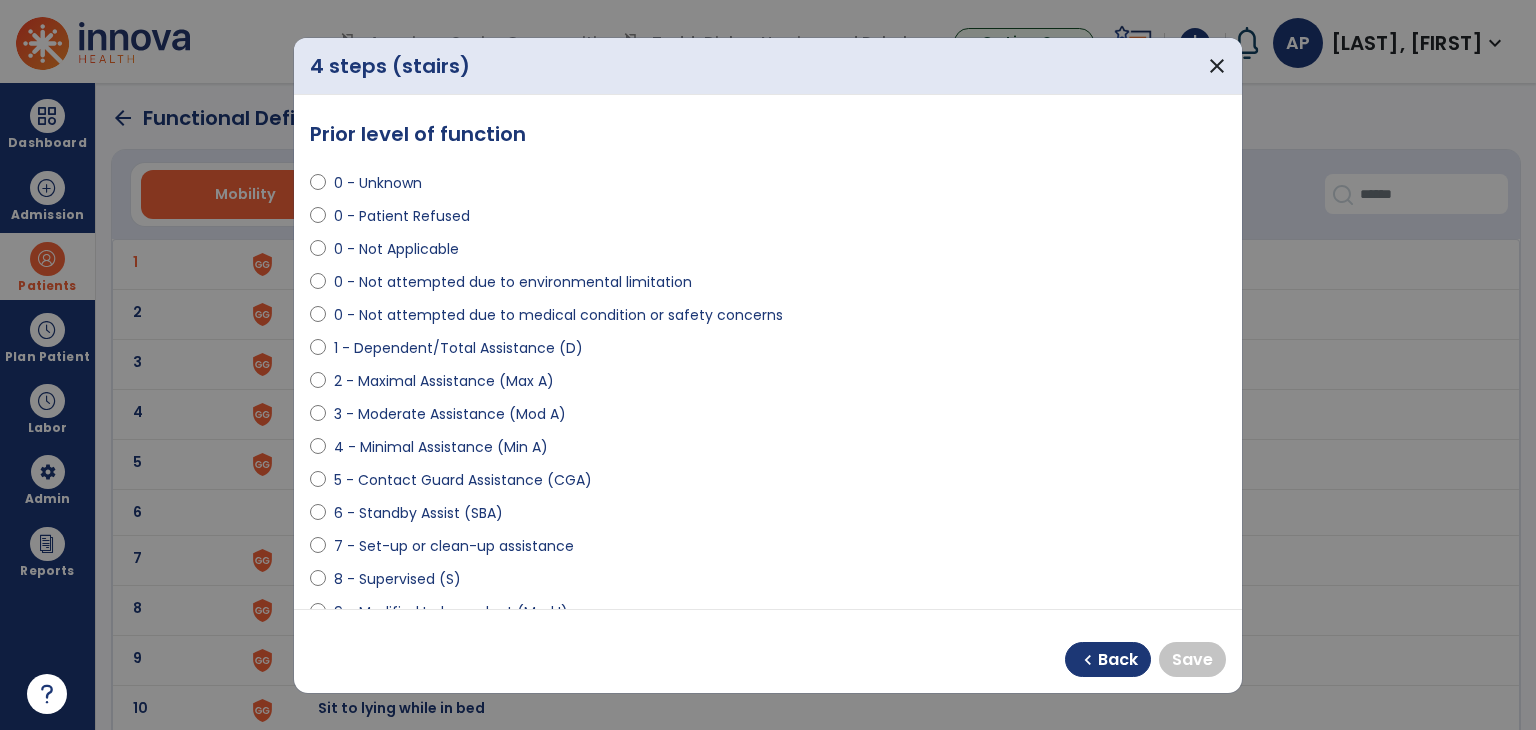 select on "**********" 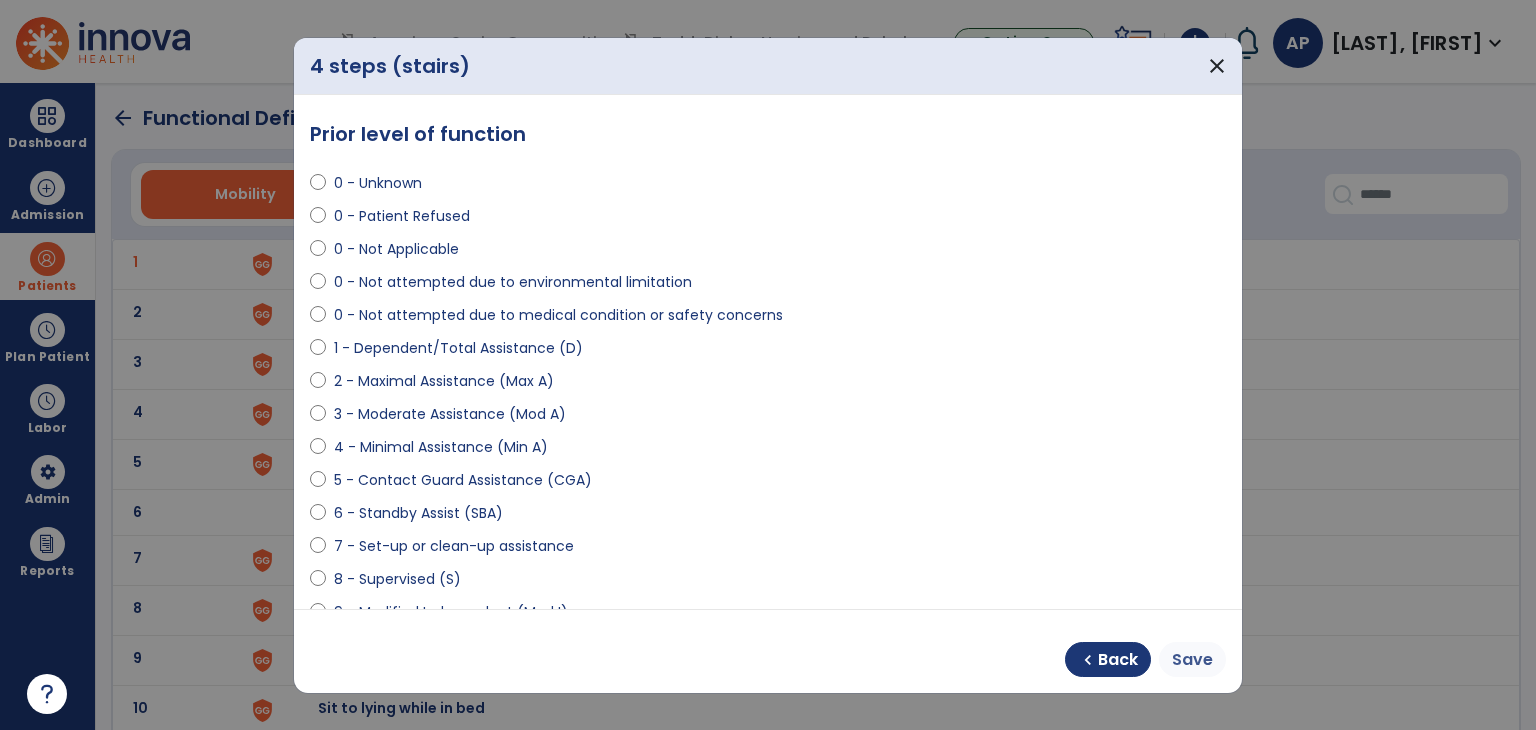 click on "Save" at bounding box center (1192, 660) 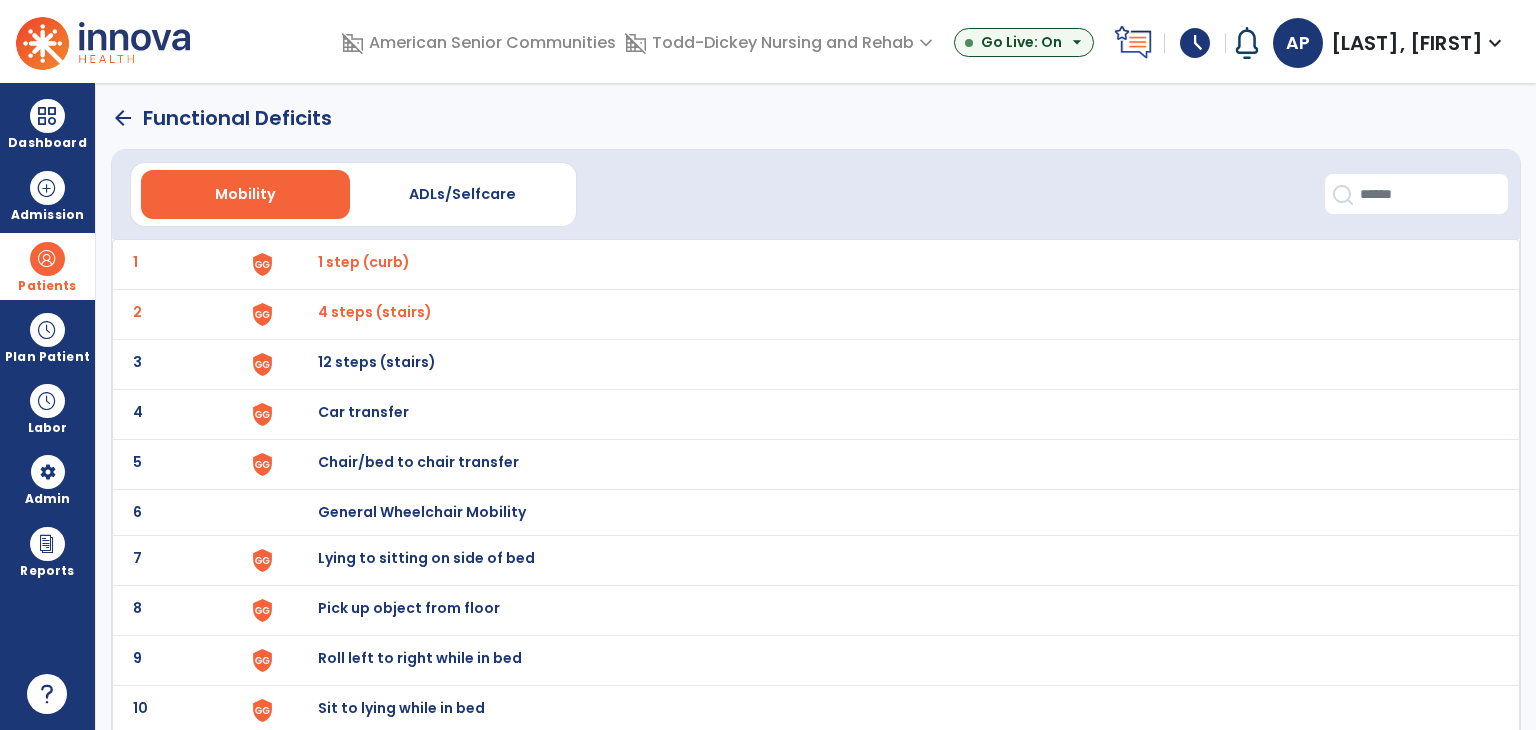 click on "12 steps (stairs)" at bounding box center (364, 262) 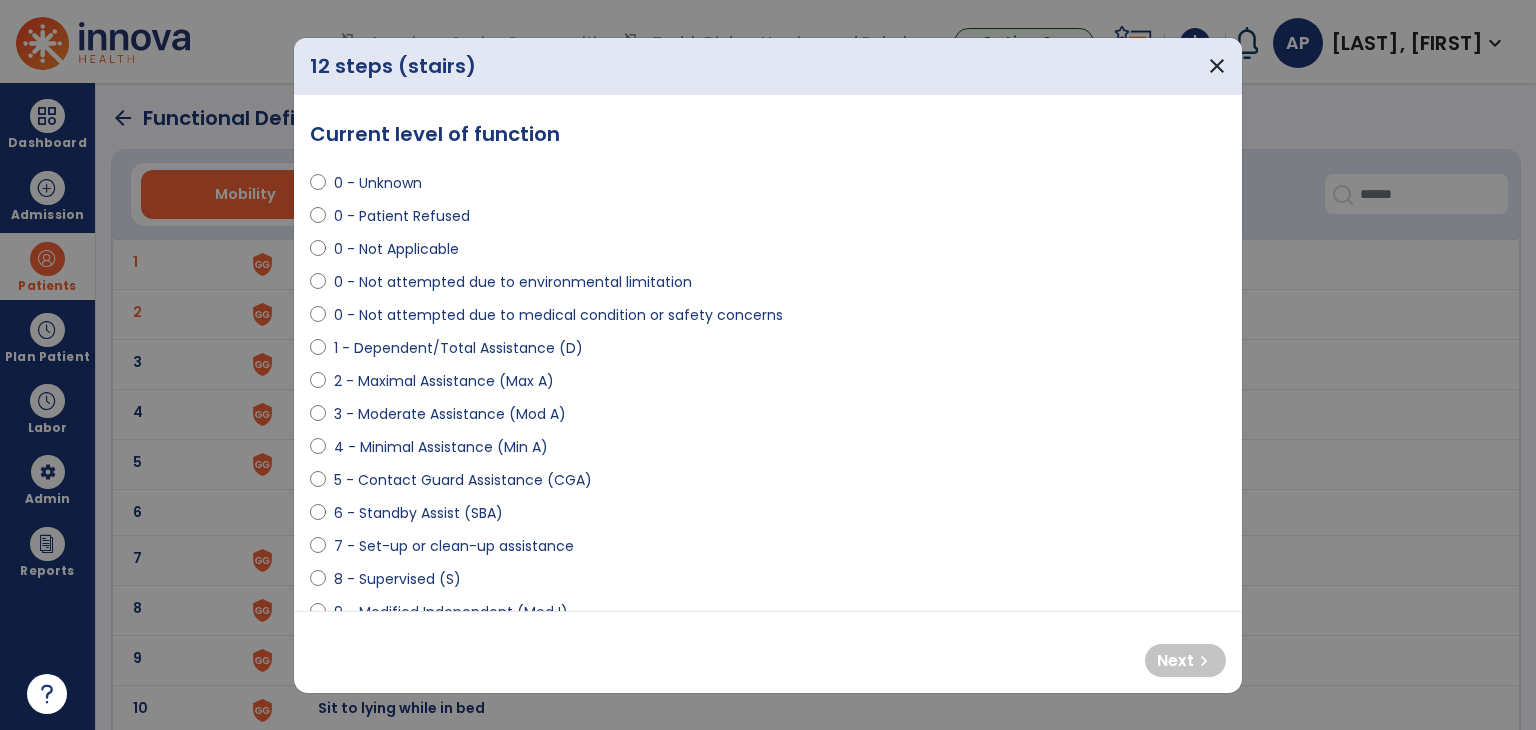 select on "**********" 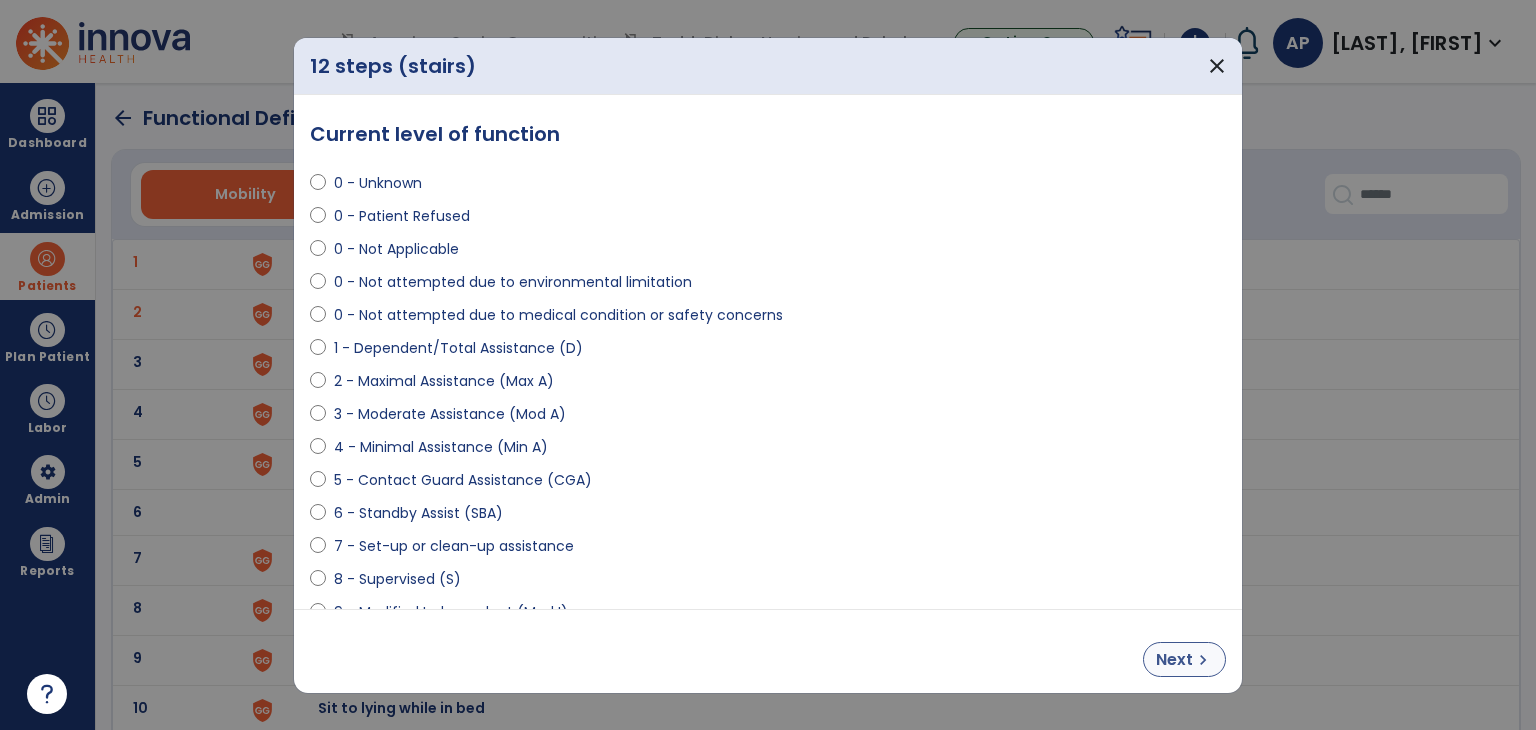 click on "chevron_right" at bounding box center (1203, 660) 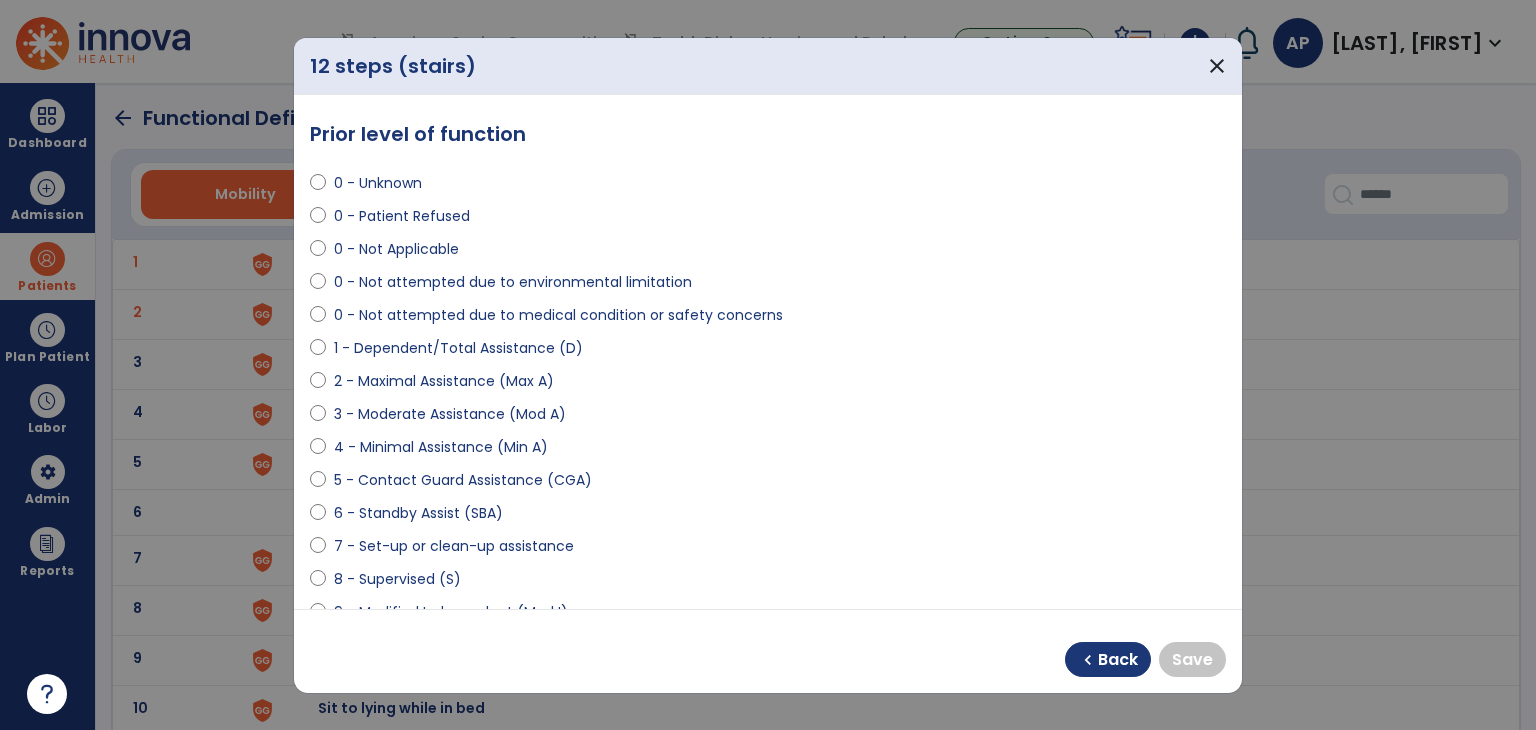 select on "**********" 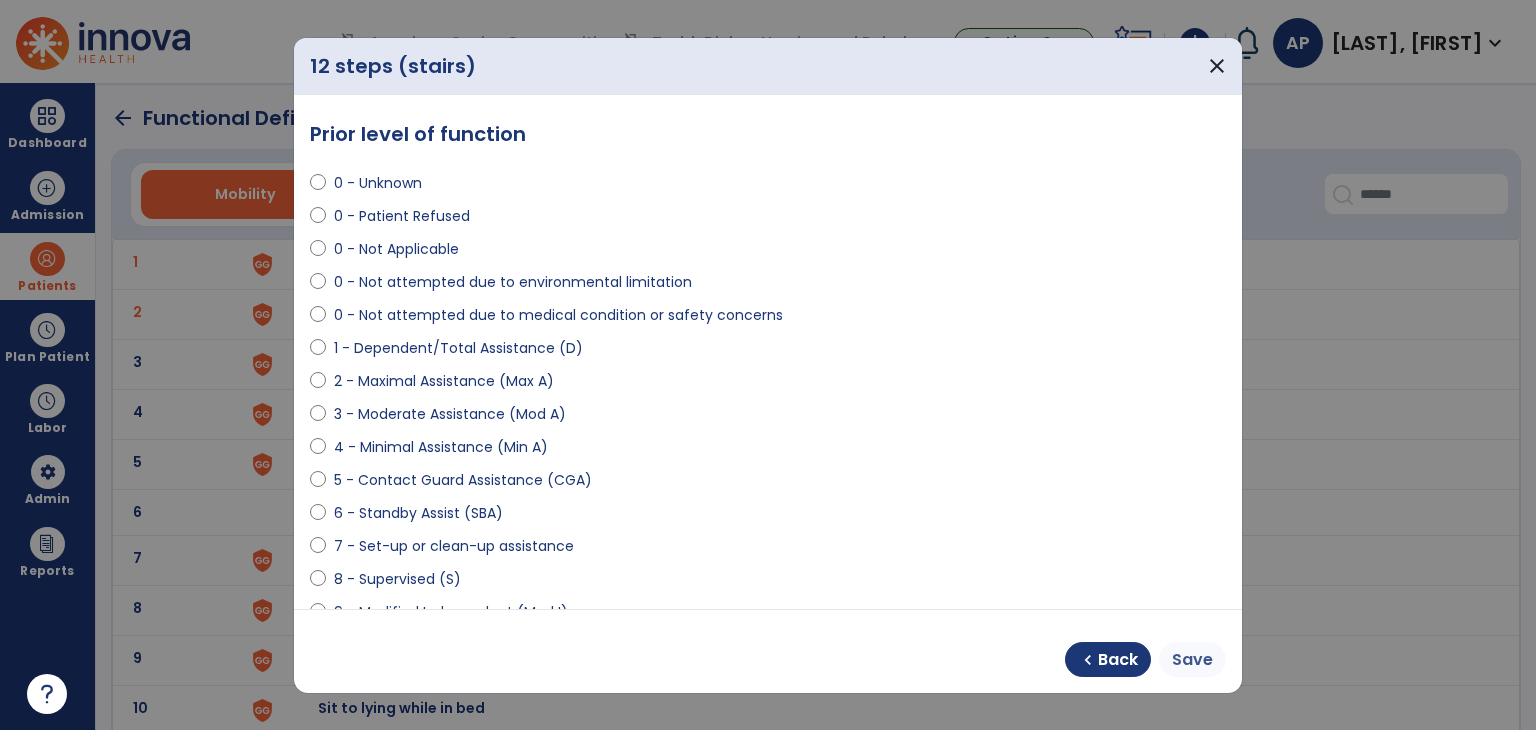 click on "Save" at bounding box center (1192, 660) 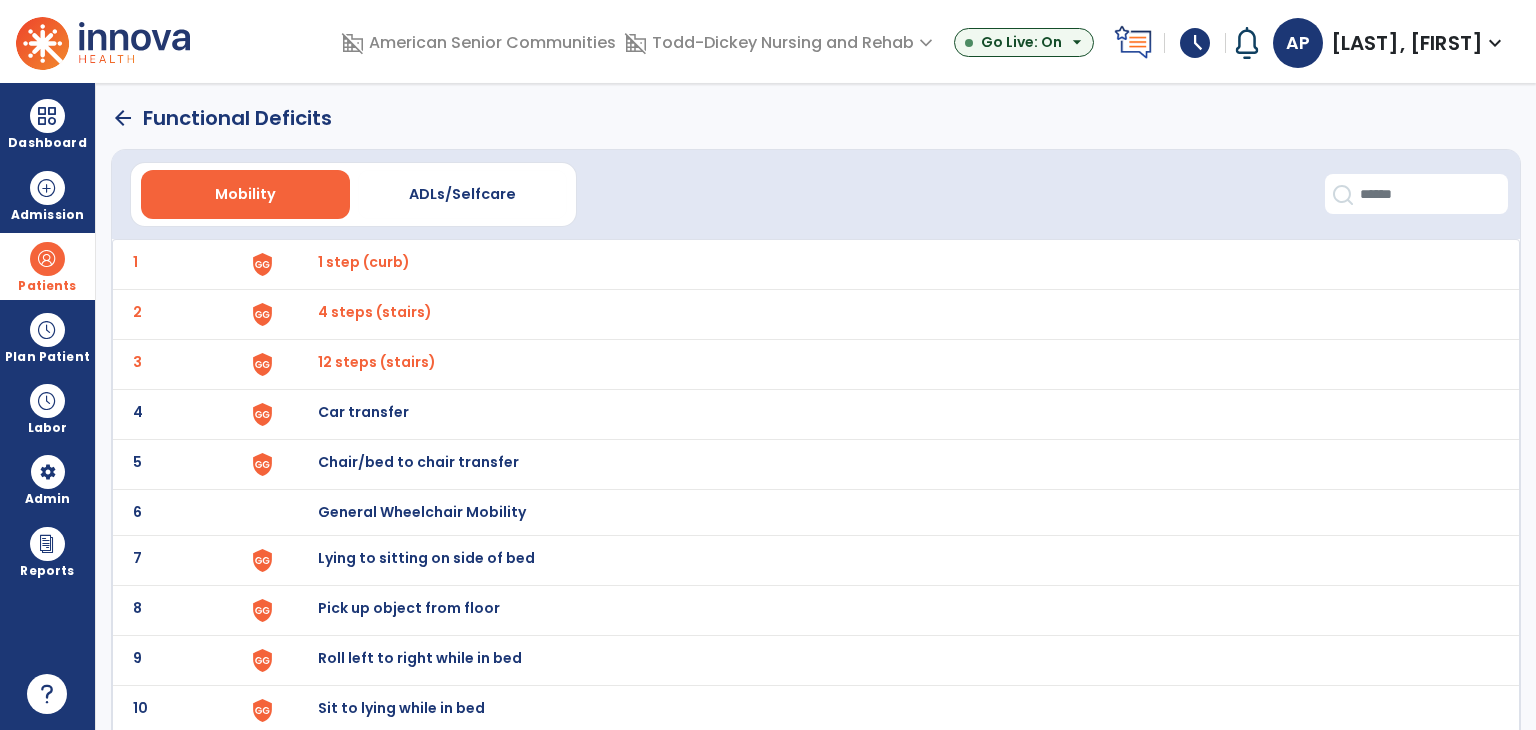 click on "Car transfer" at bounding box center [888, 264] 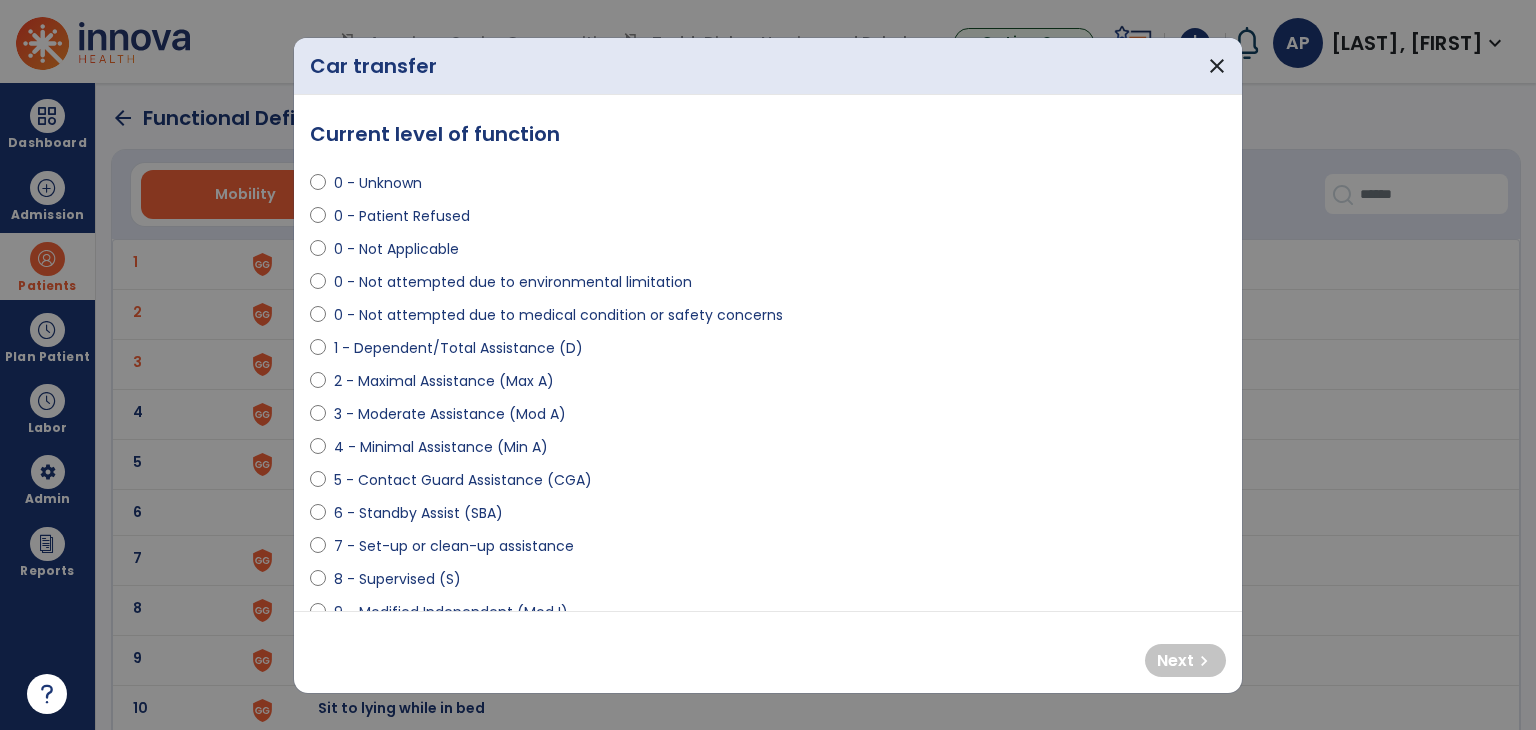 select on "**********" 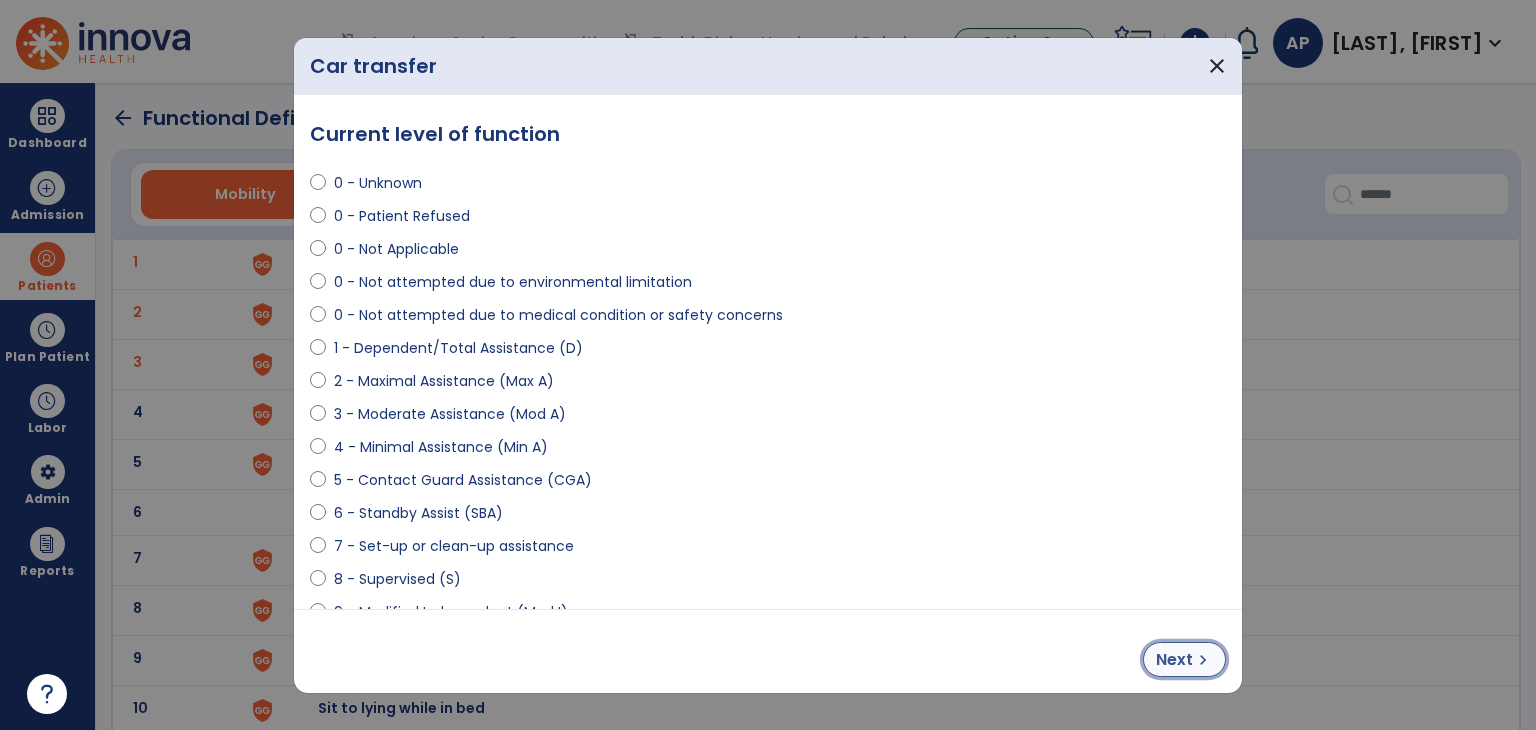 click on "chevron_right" at bounding box center [1203, 660] 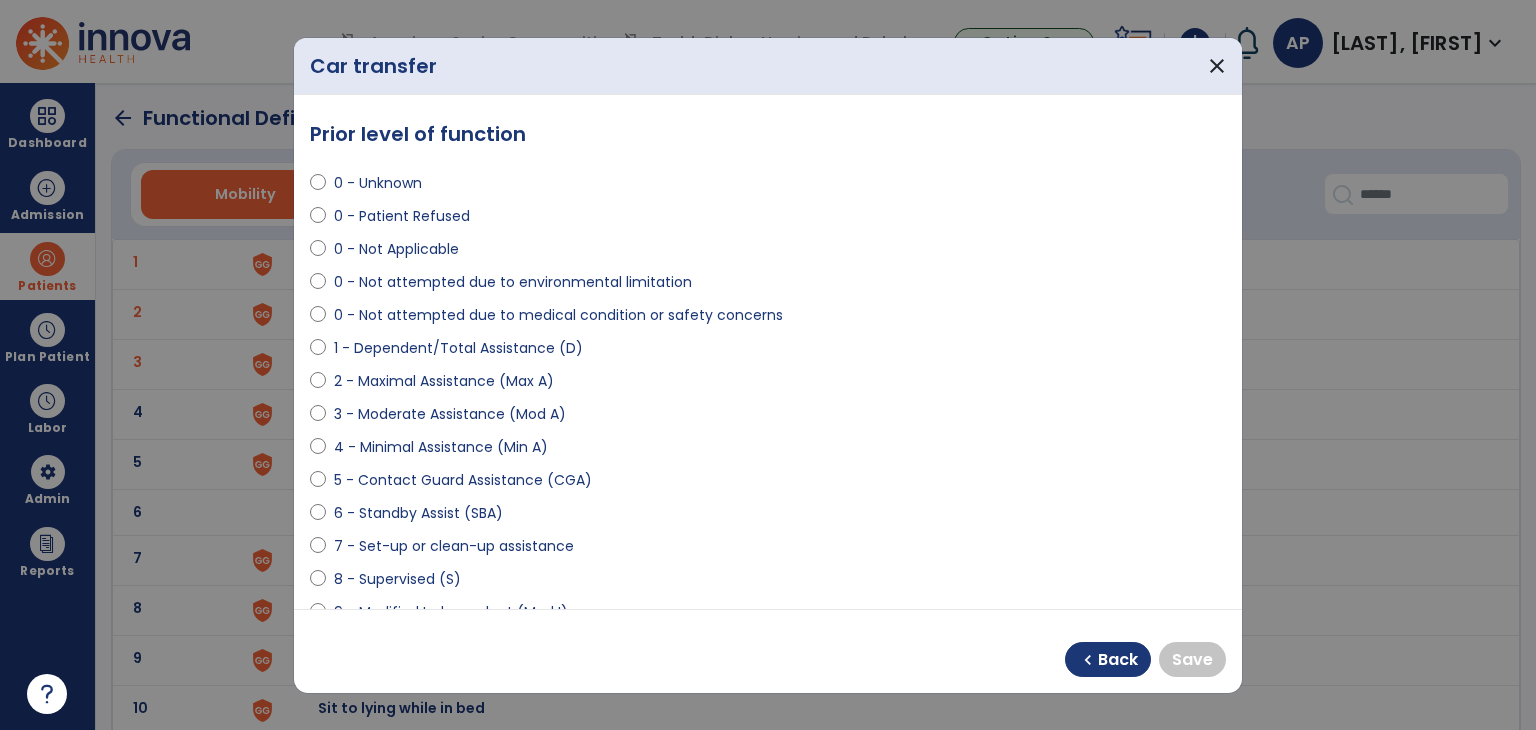 select on "**********" 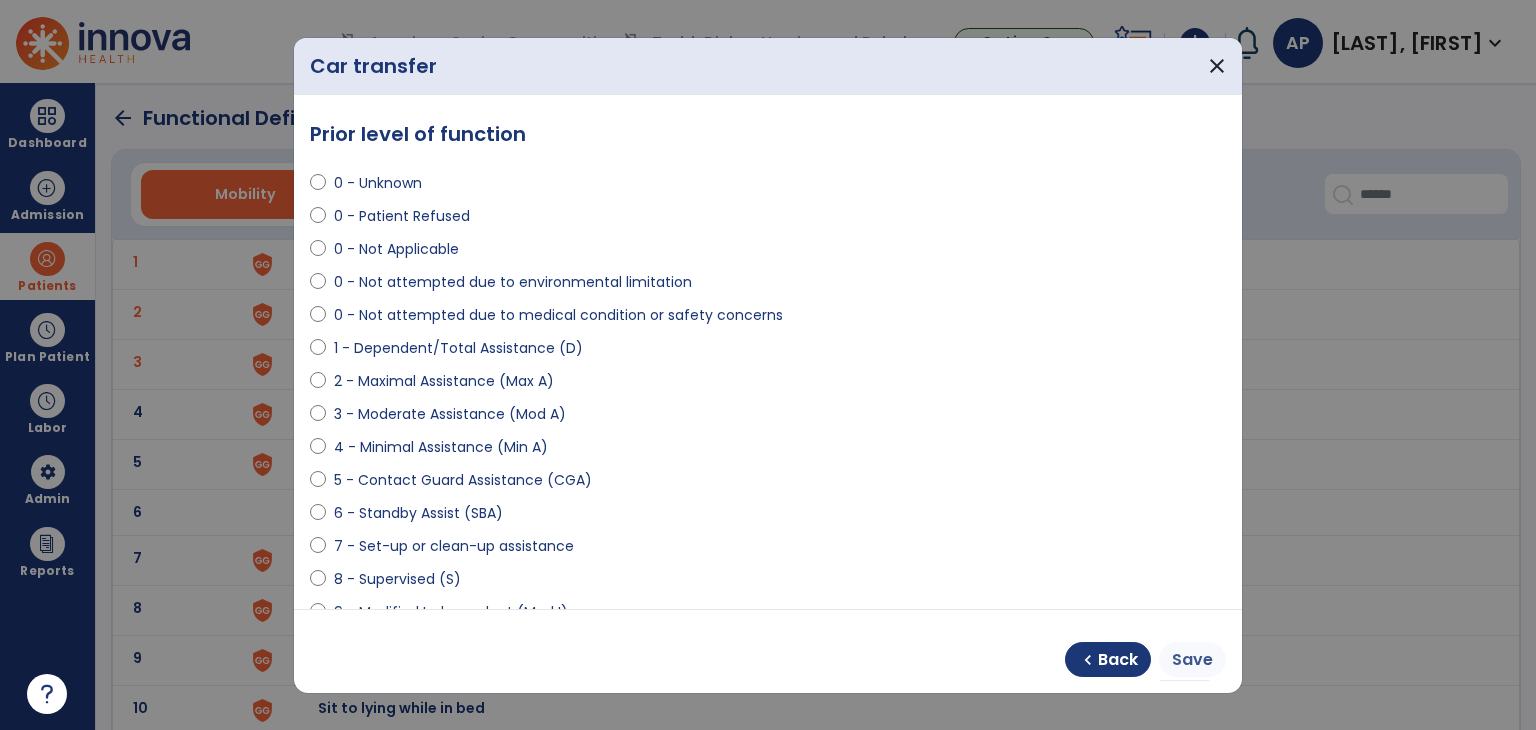 click on "Save" at bounding box center (1192, 660) 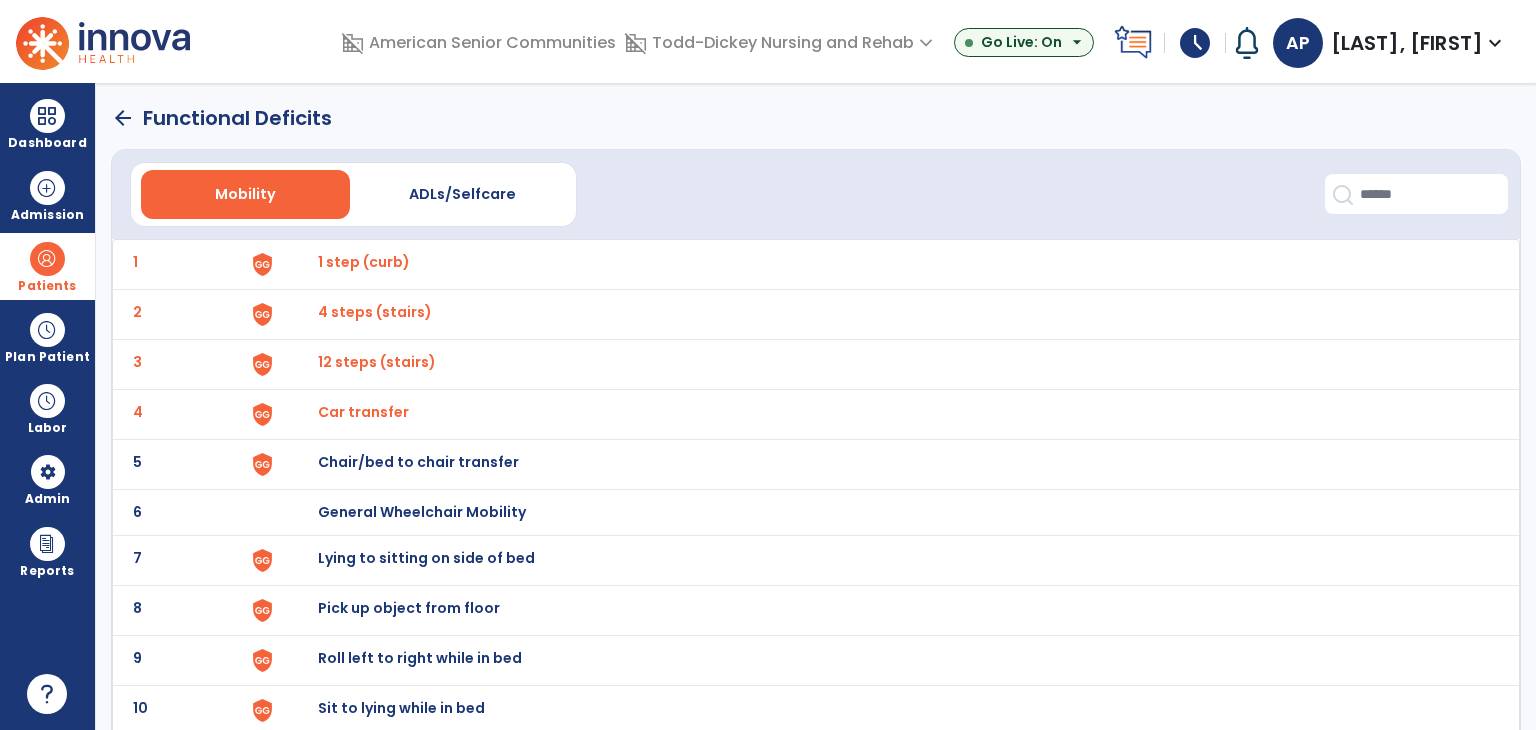 click on "Chair/bed to chair transfer" at bounding box center [888, 264] 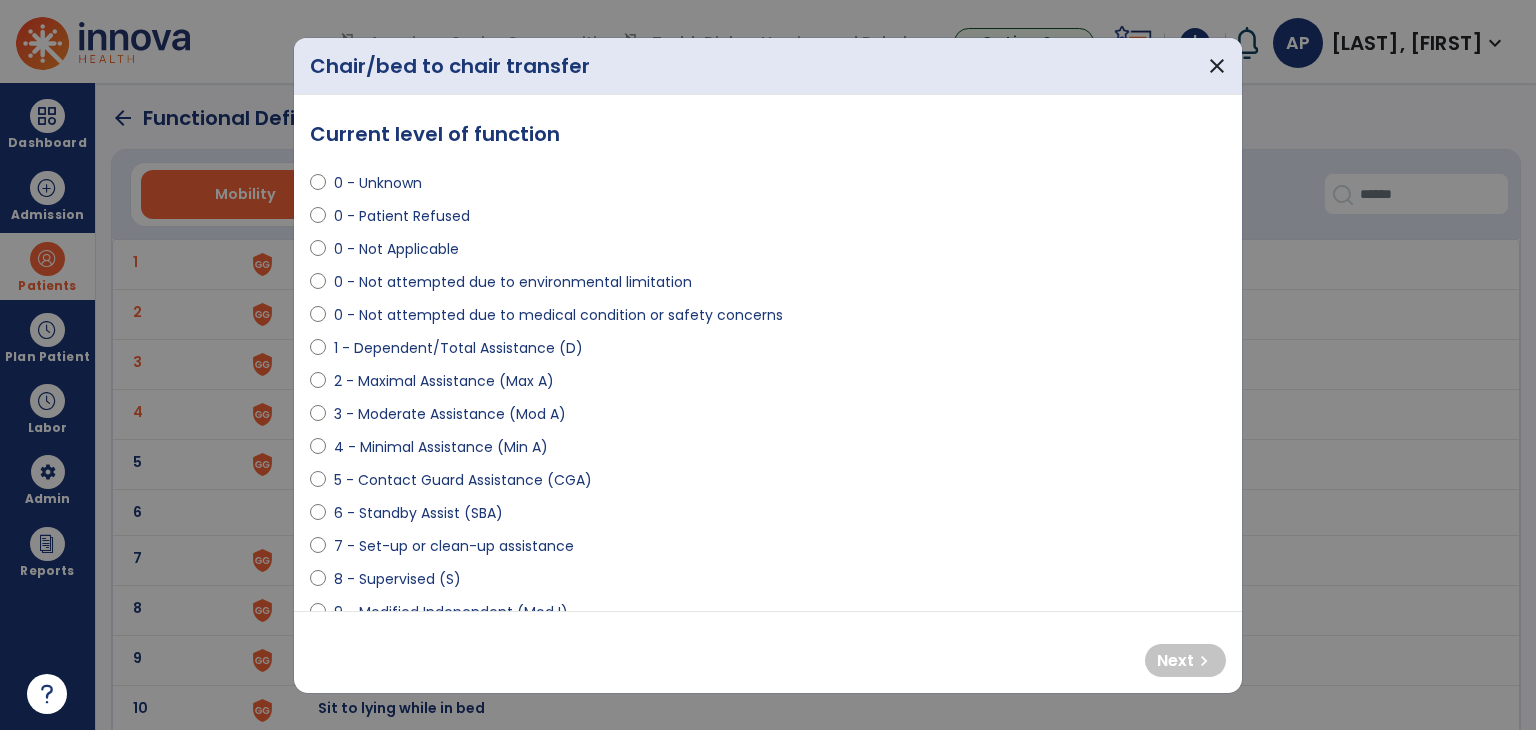 select on "**********" 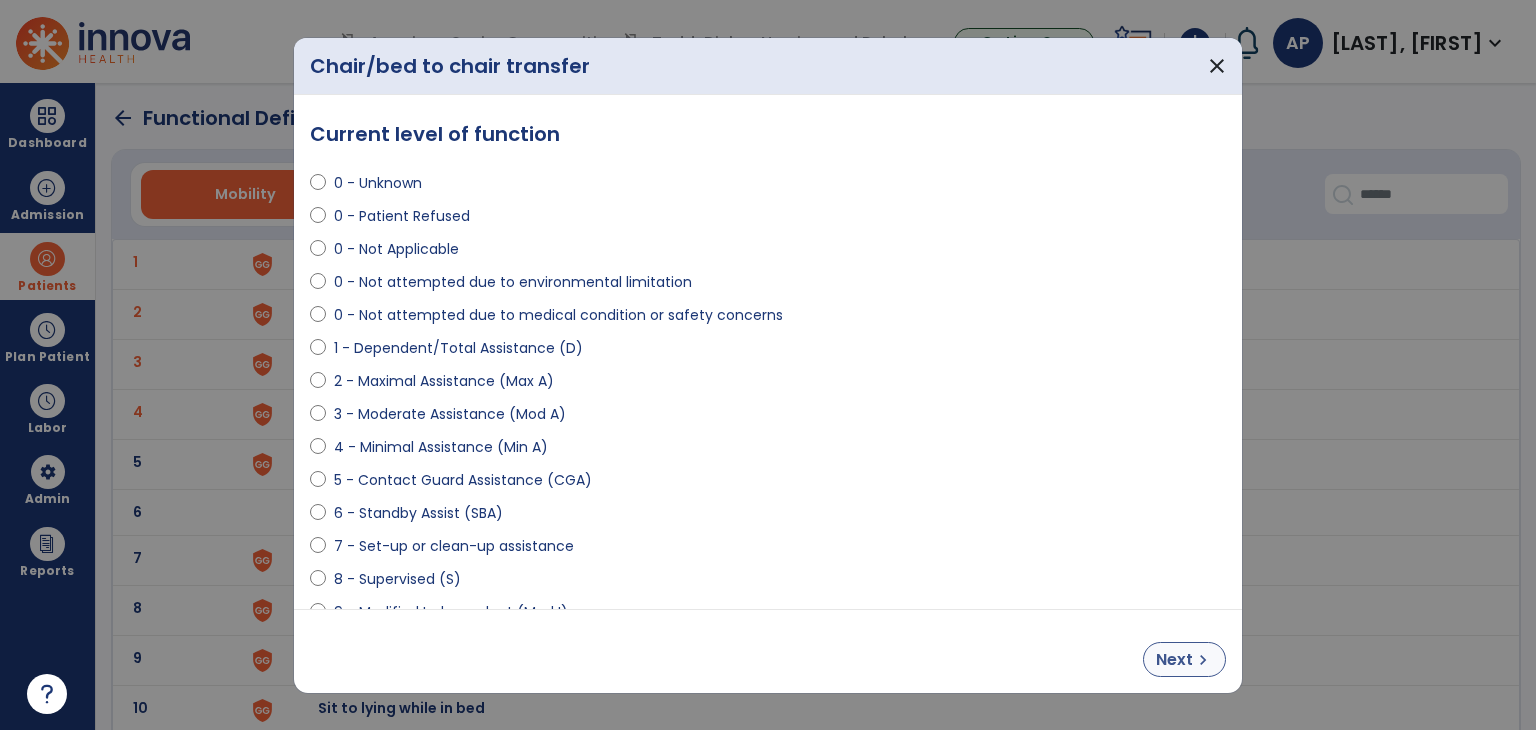 click on "chevron_right" at bounding box center [1203, 660] 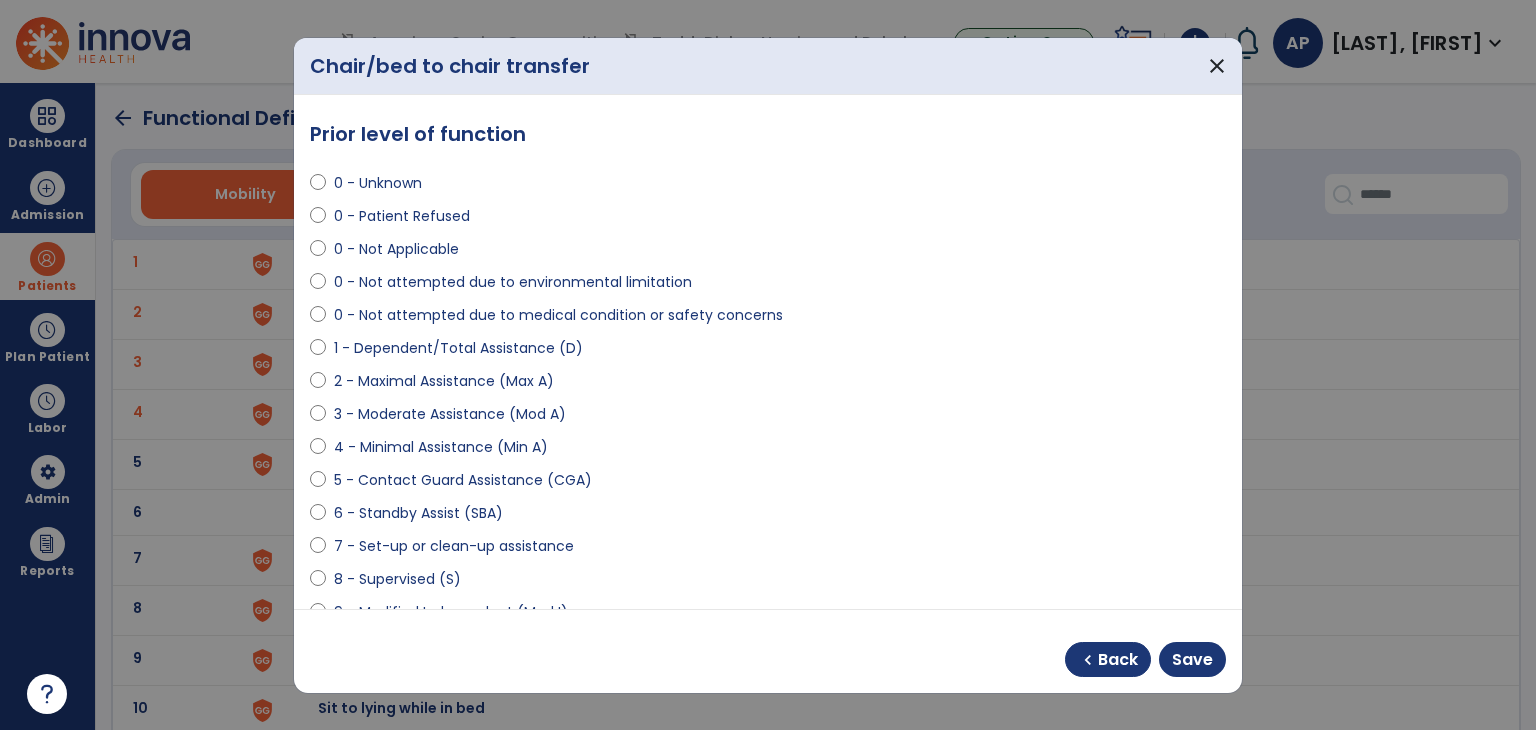 select on "**********" 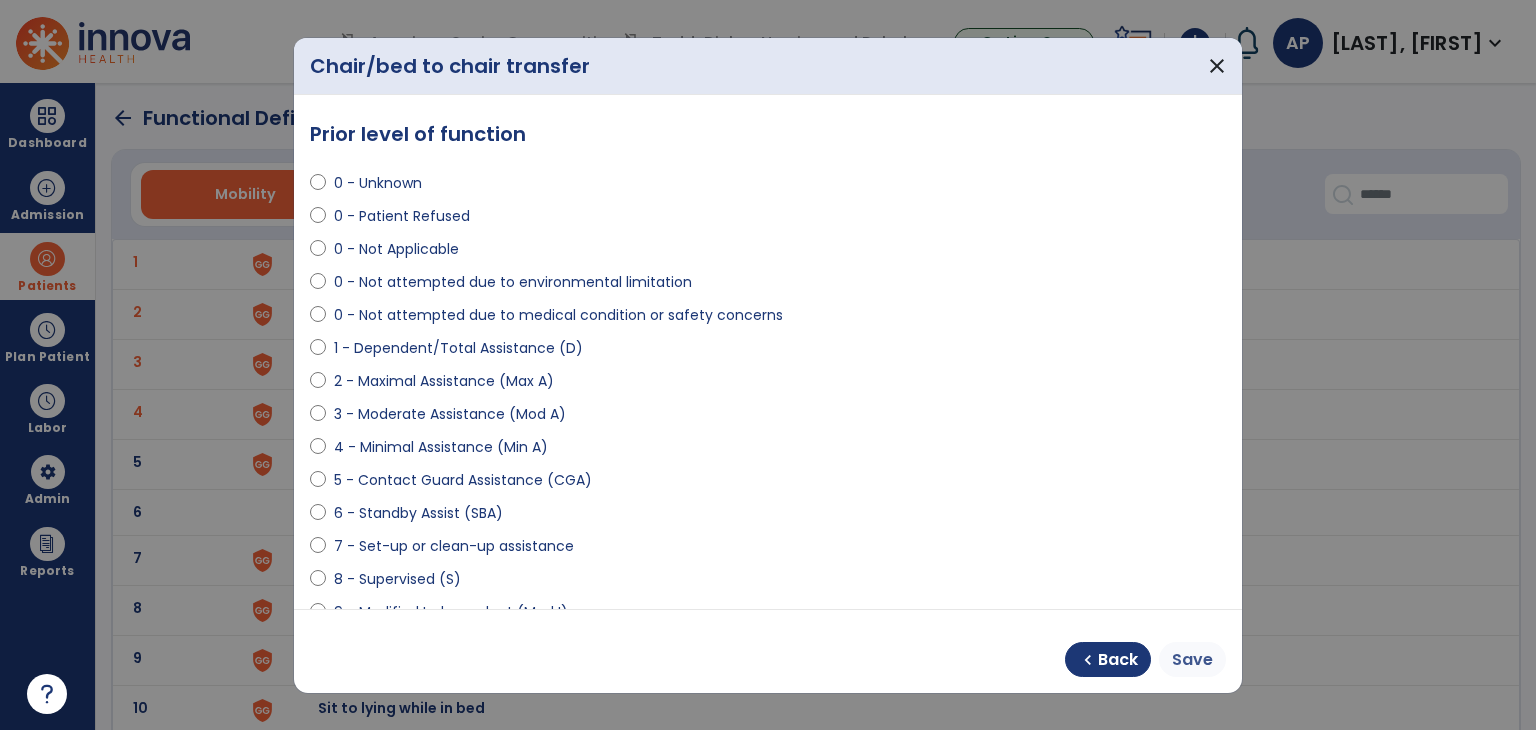 click on "Save" at bounding box center (1192, 660) 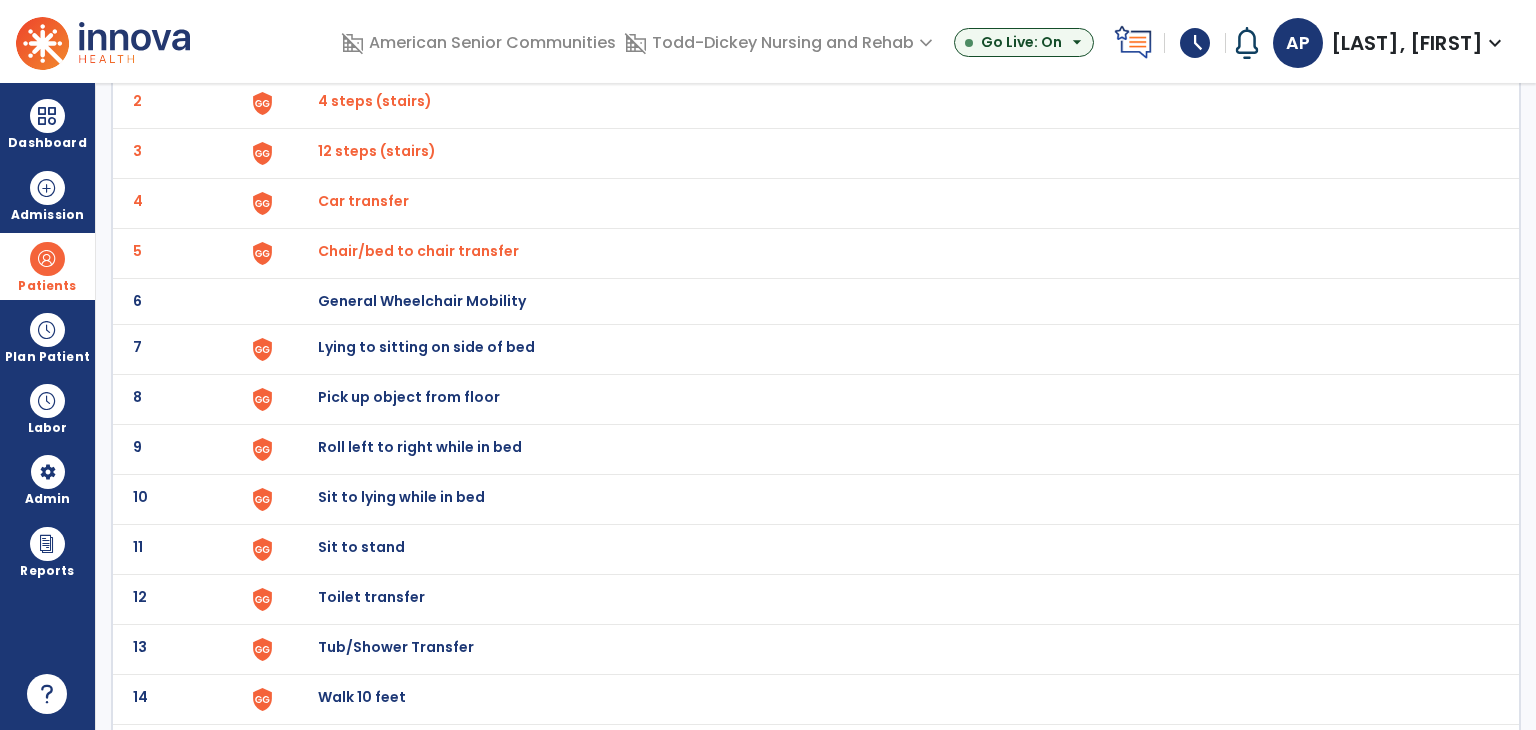 scroll, scrollTop: 227, scrollLeft: 0, axis: vertical 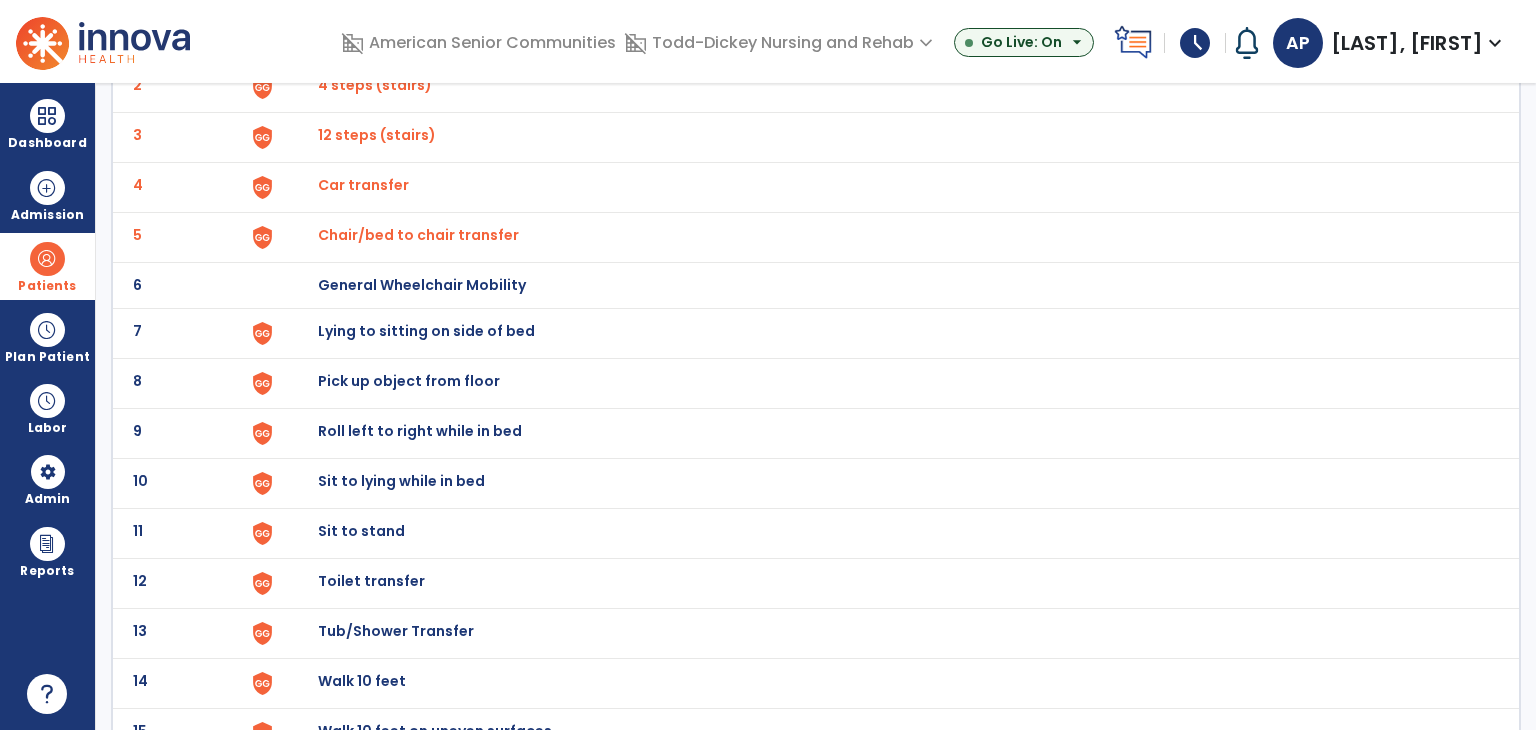 click on "Lying to sitting on side of bed" at bounding box center (888, 37) 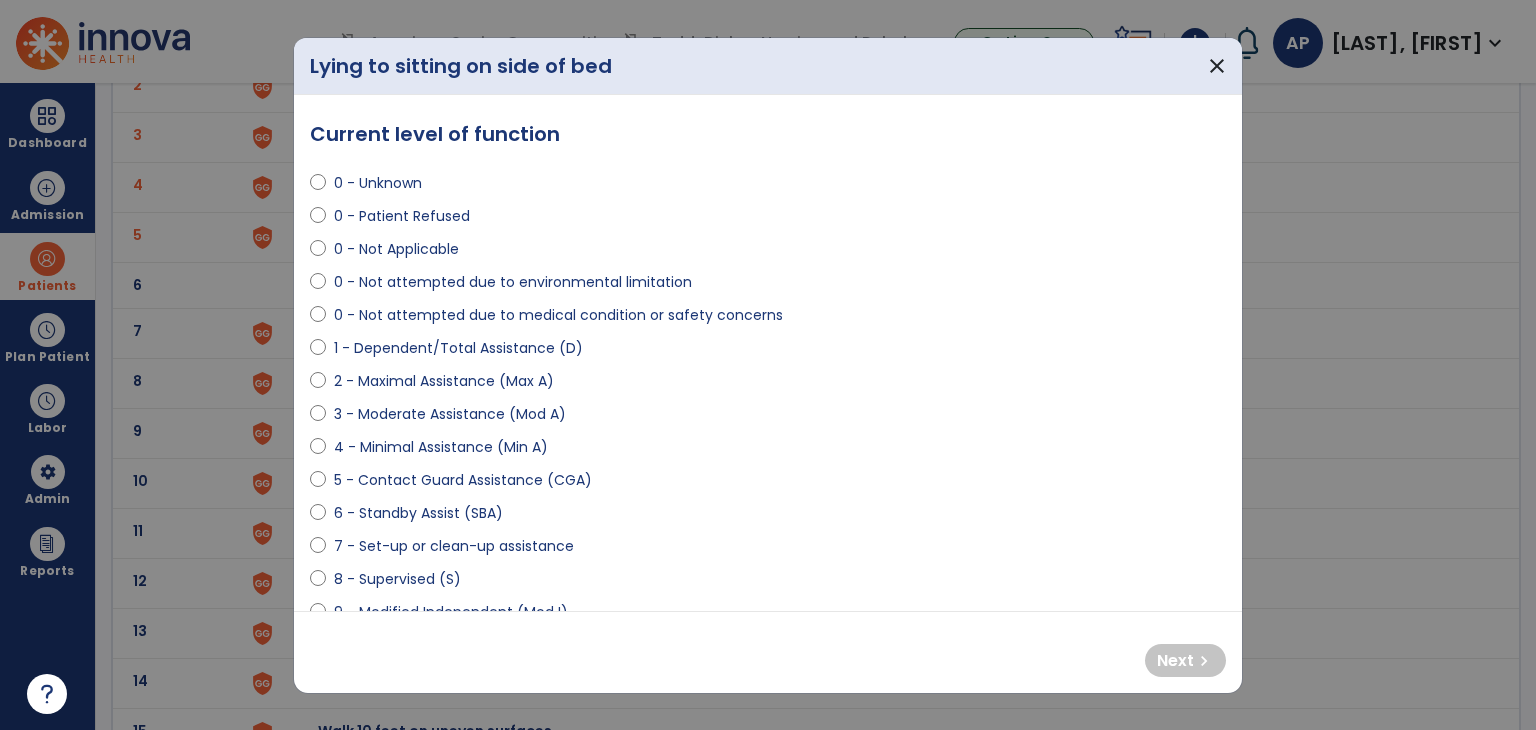 select on "**********" 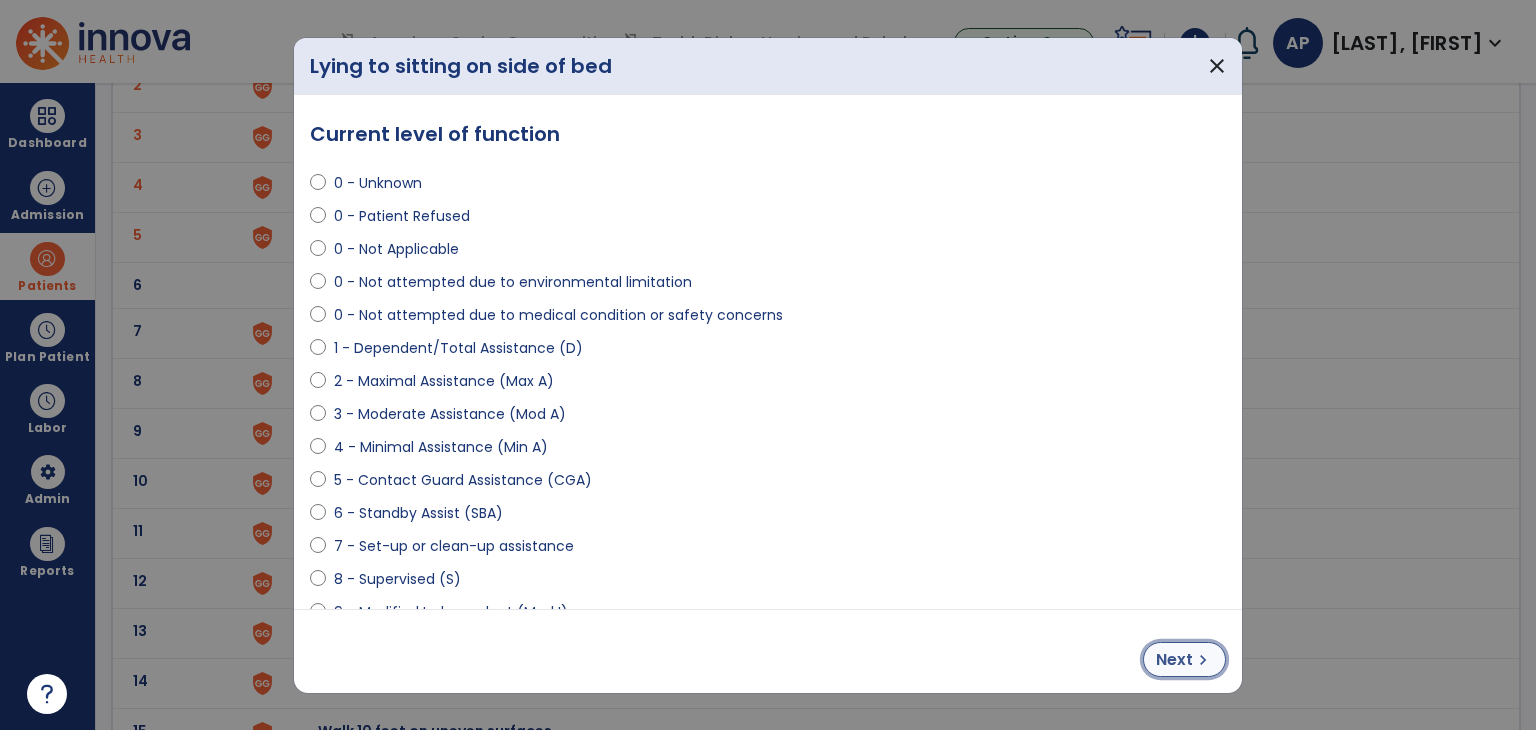 click on "Next" at bounding box center [1174, 660] 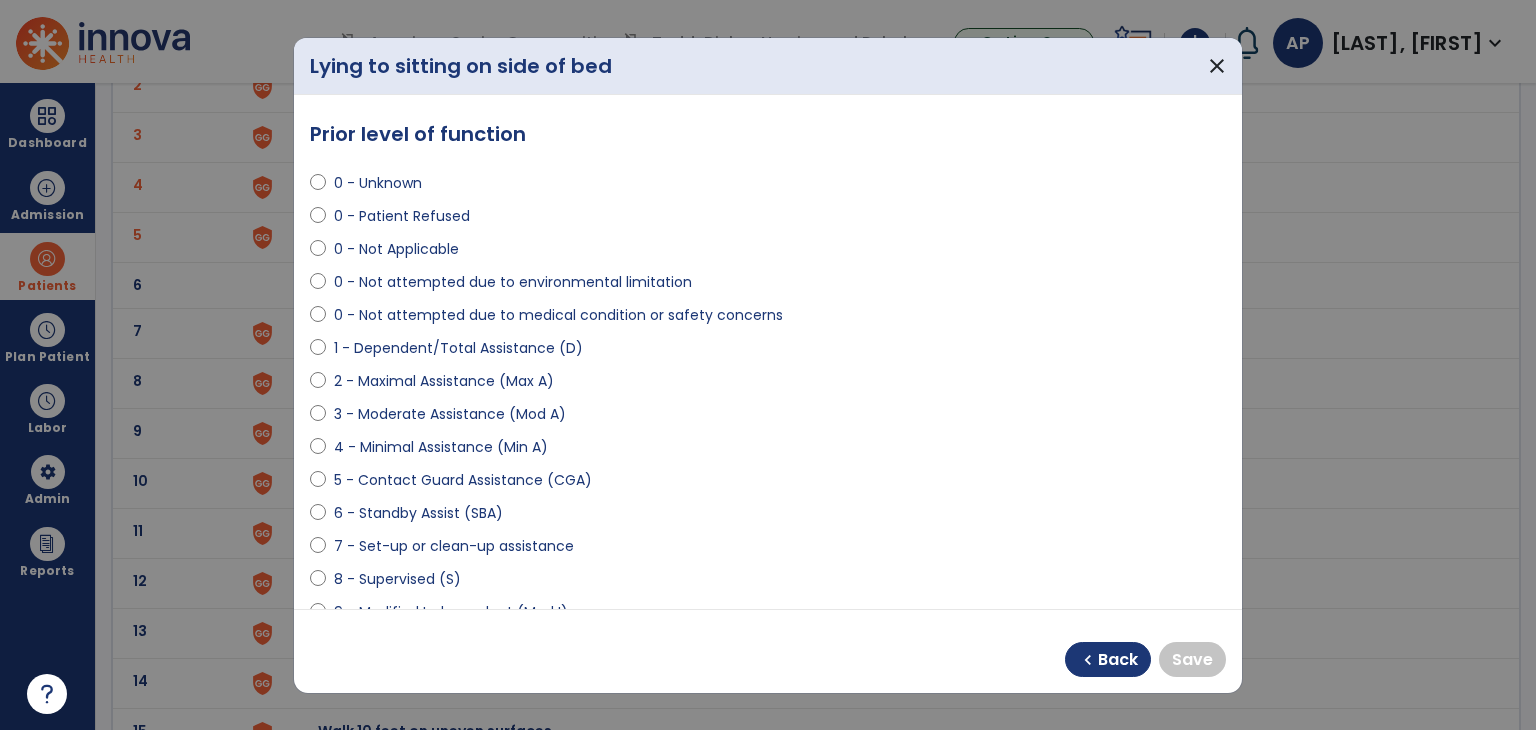 select on "**********" 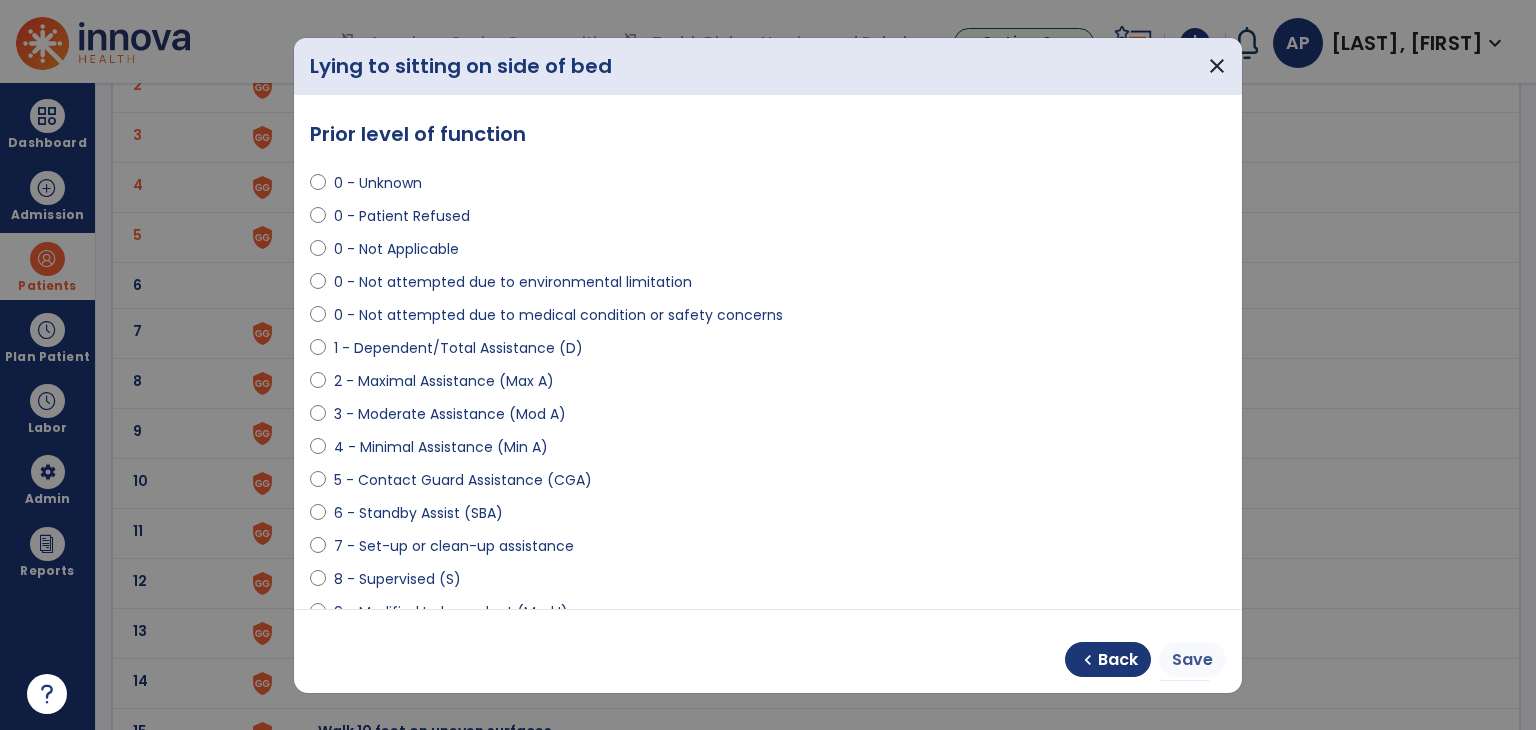 click on "Save" at bounding box center [1192, 660] 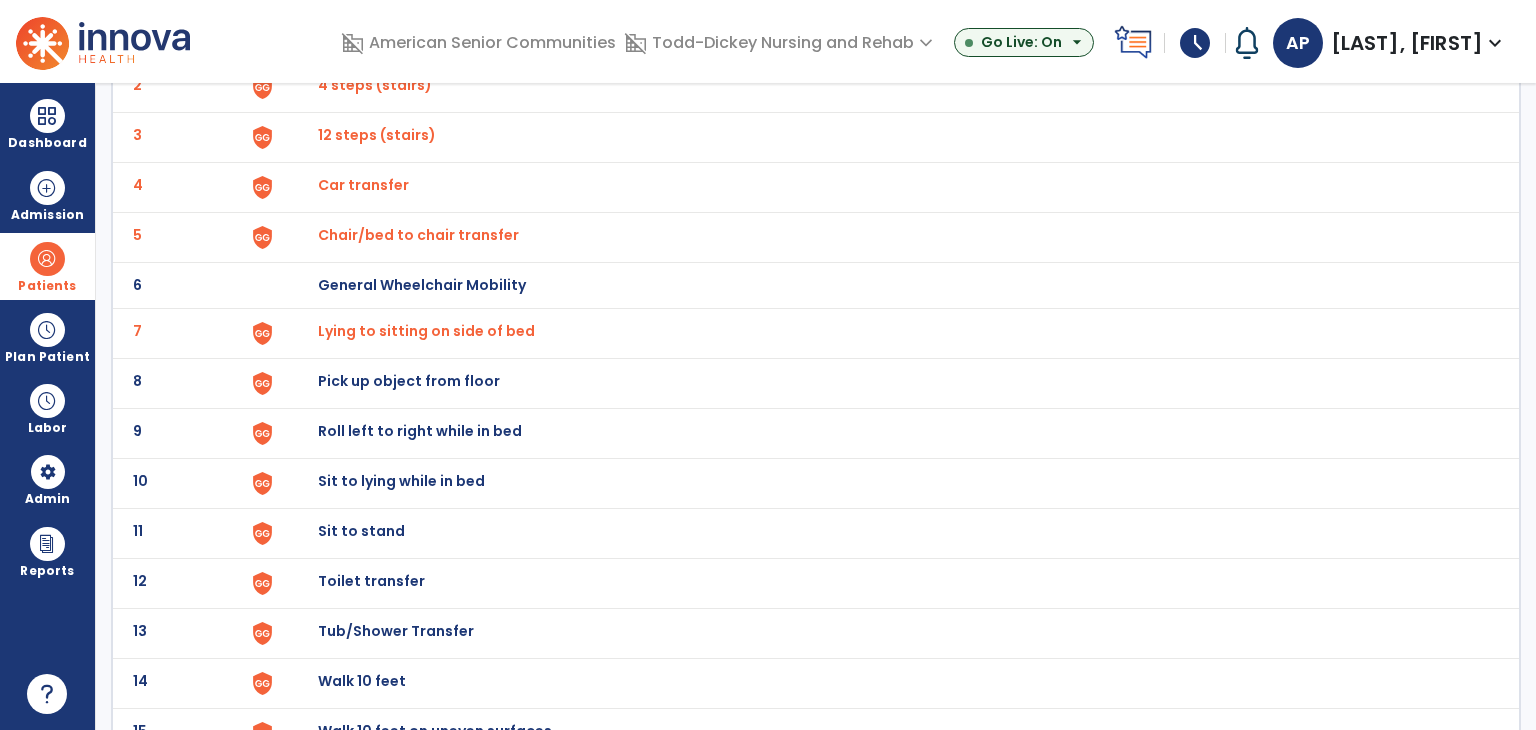 click on "Pick up object from floor" at bounding box center (888, 37) 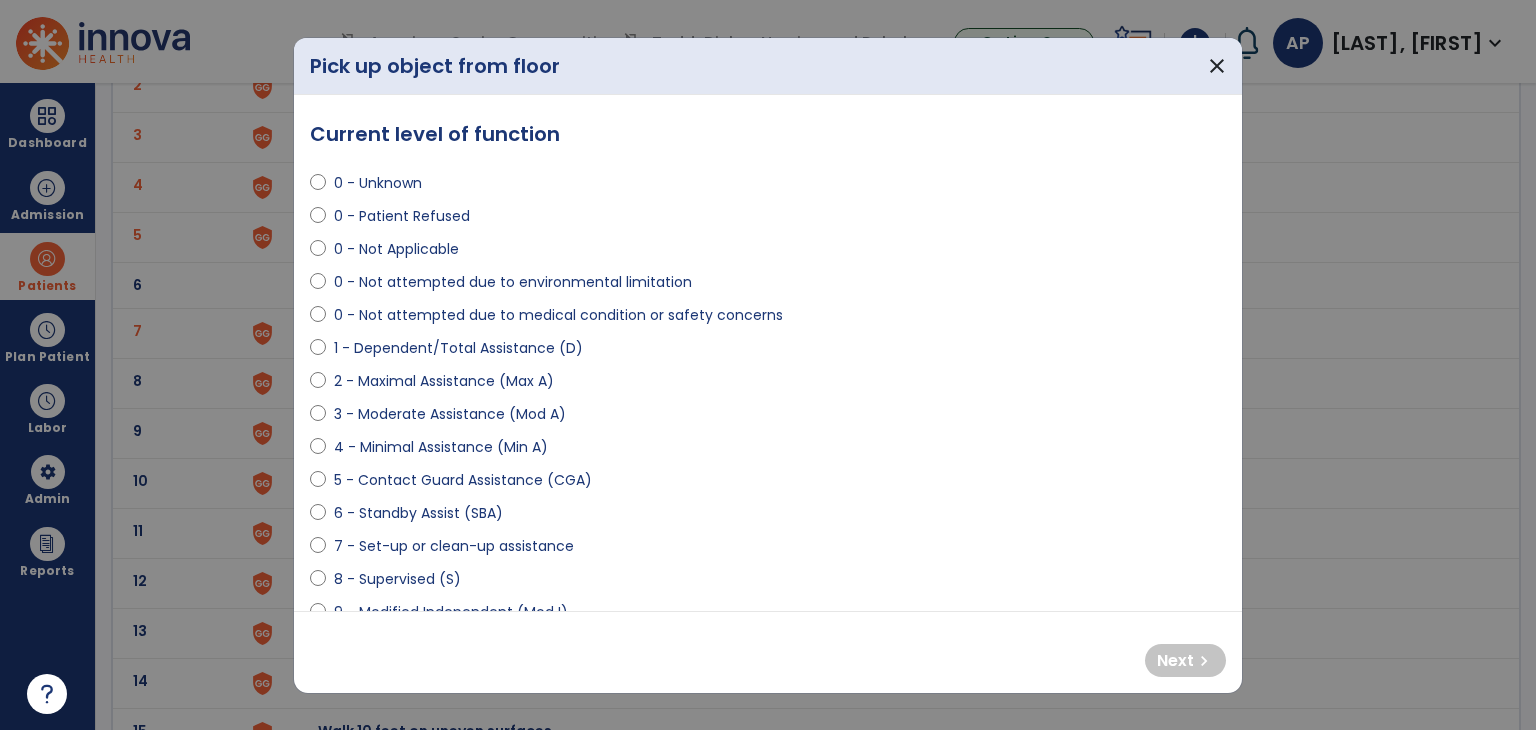 select on "**********" 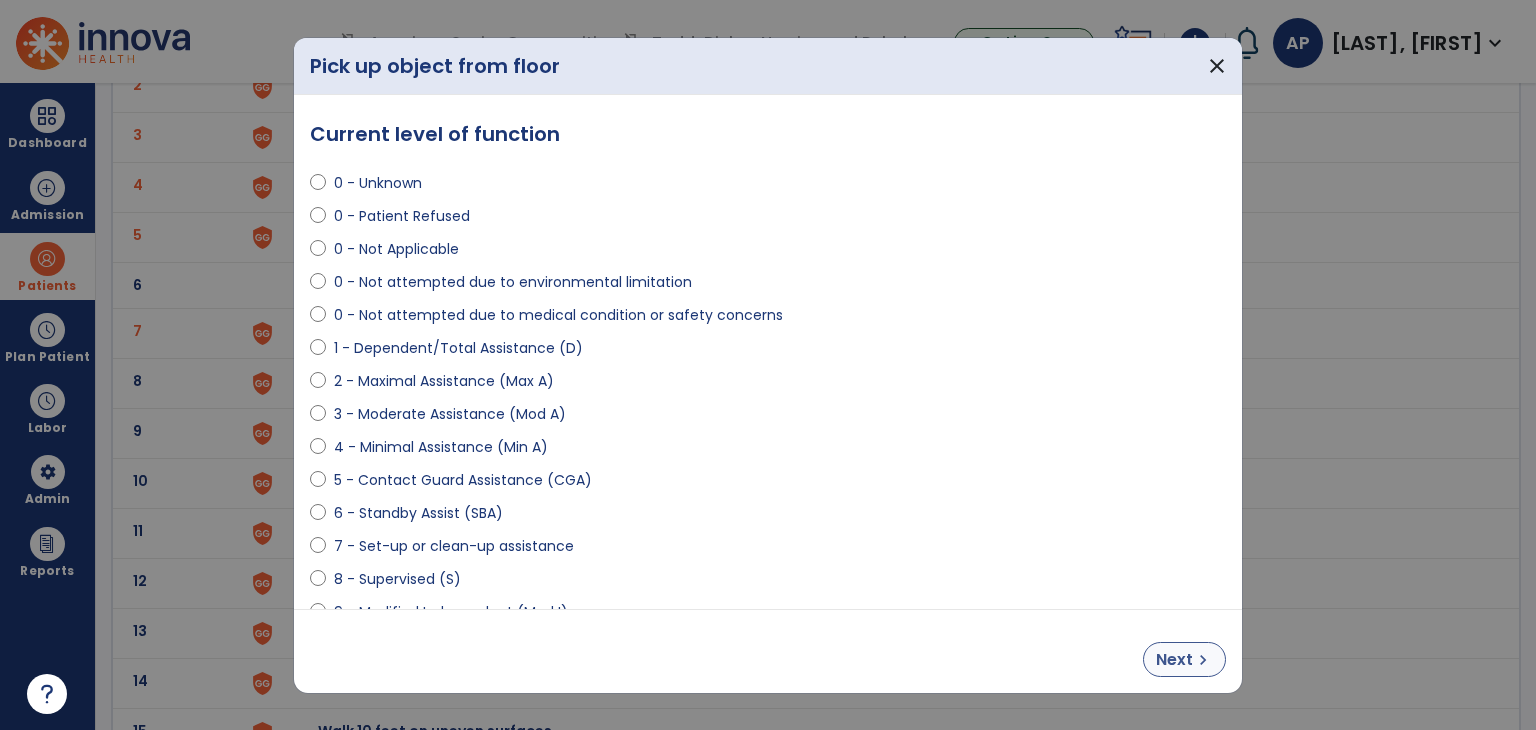 click on "Next" at bounding box center (1174, 660) 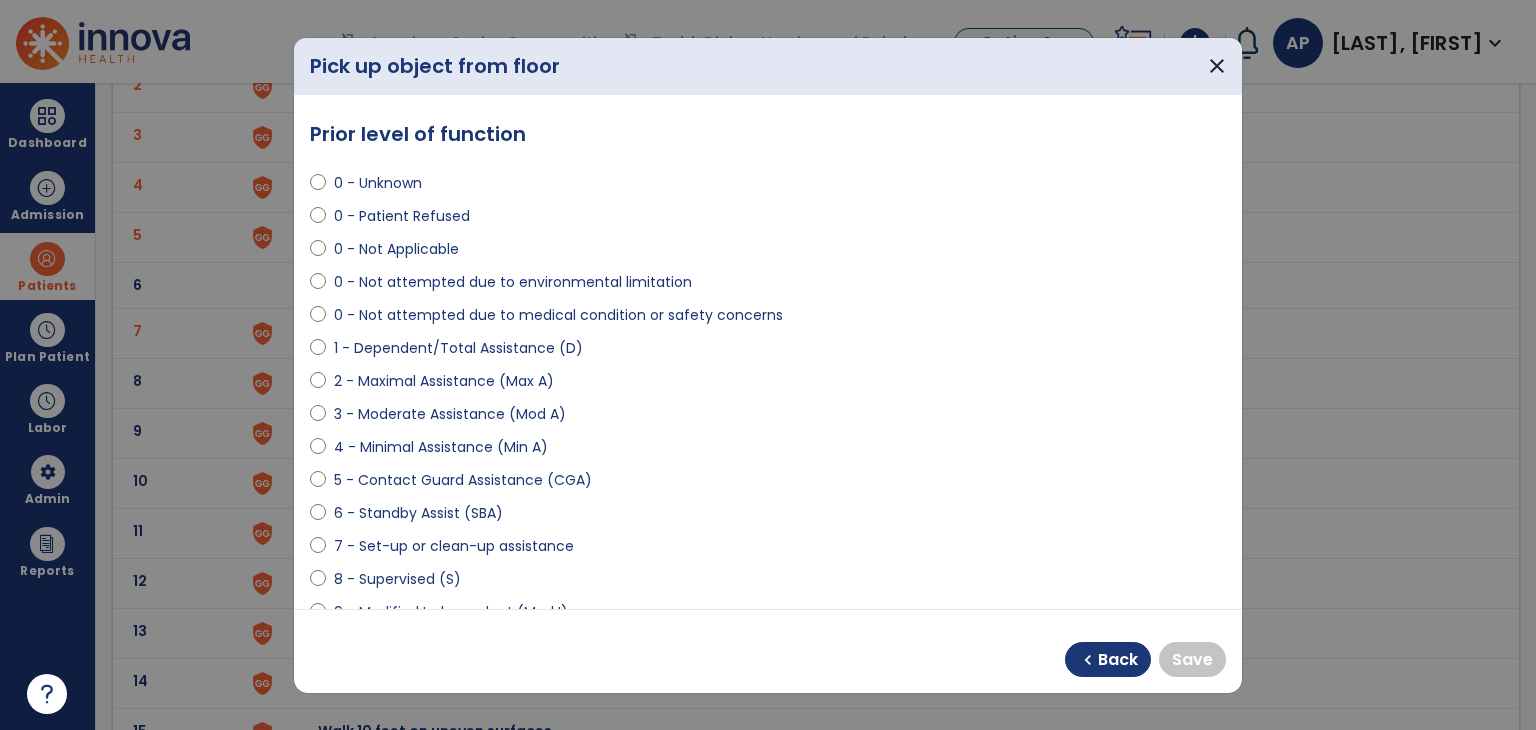 select on "**********" 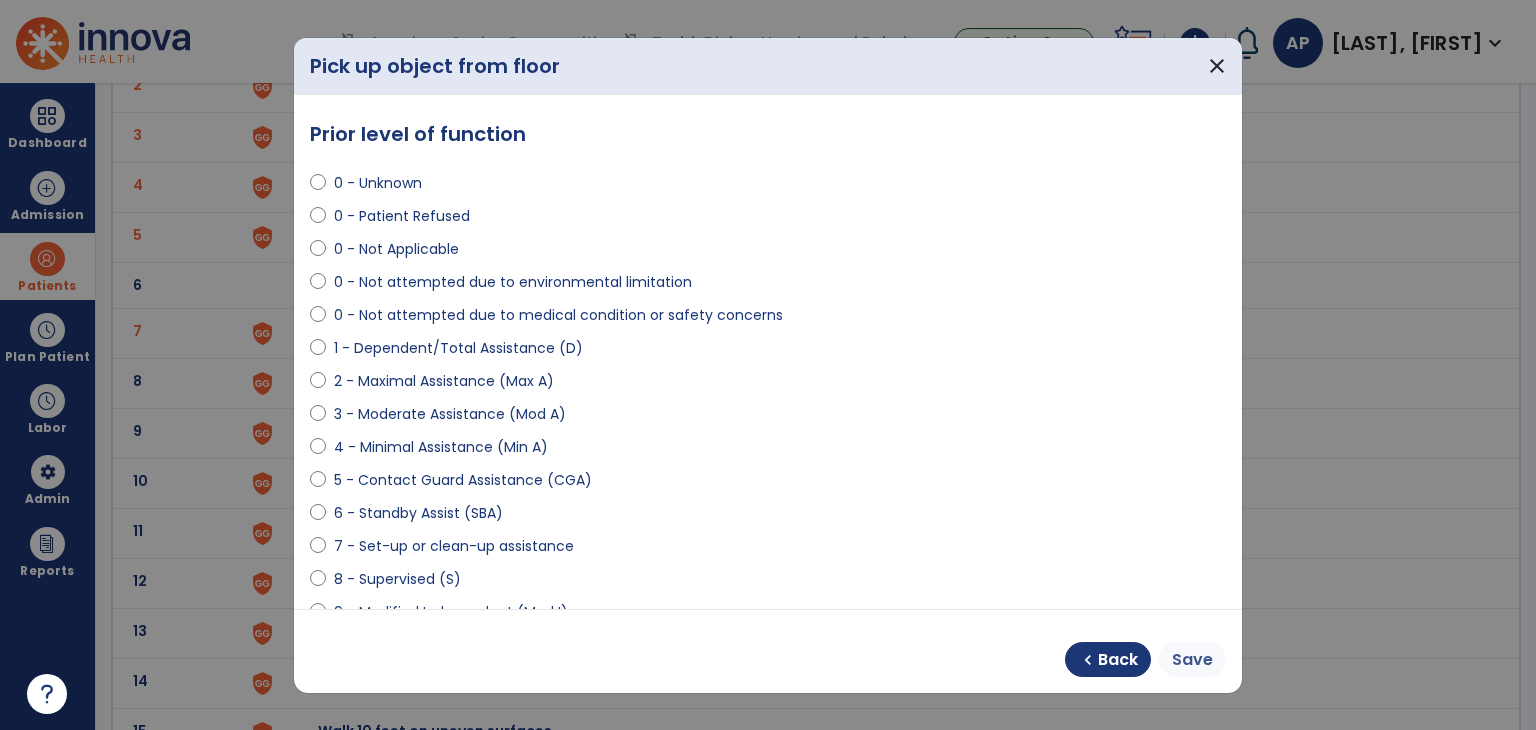 click on "Save" at bounding box center [1192, 659] 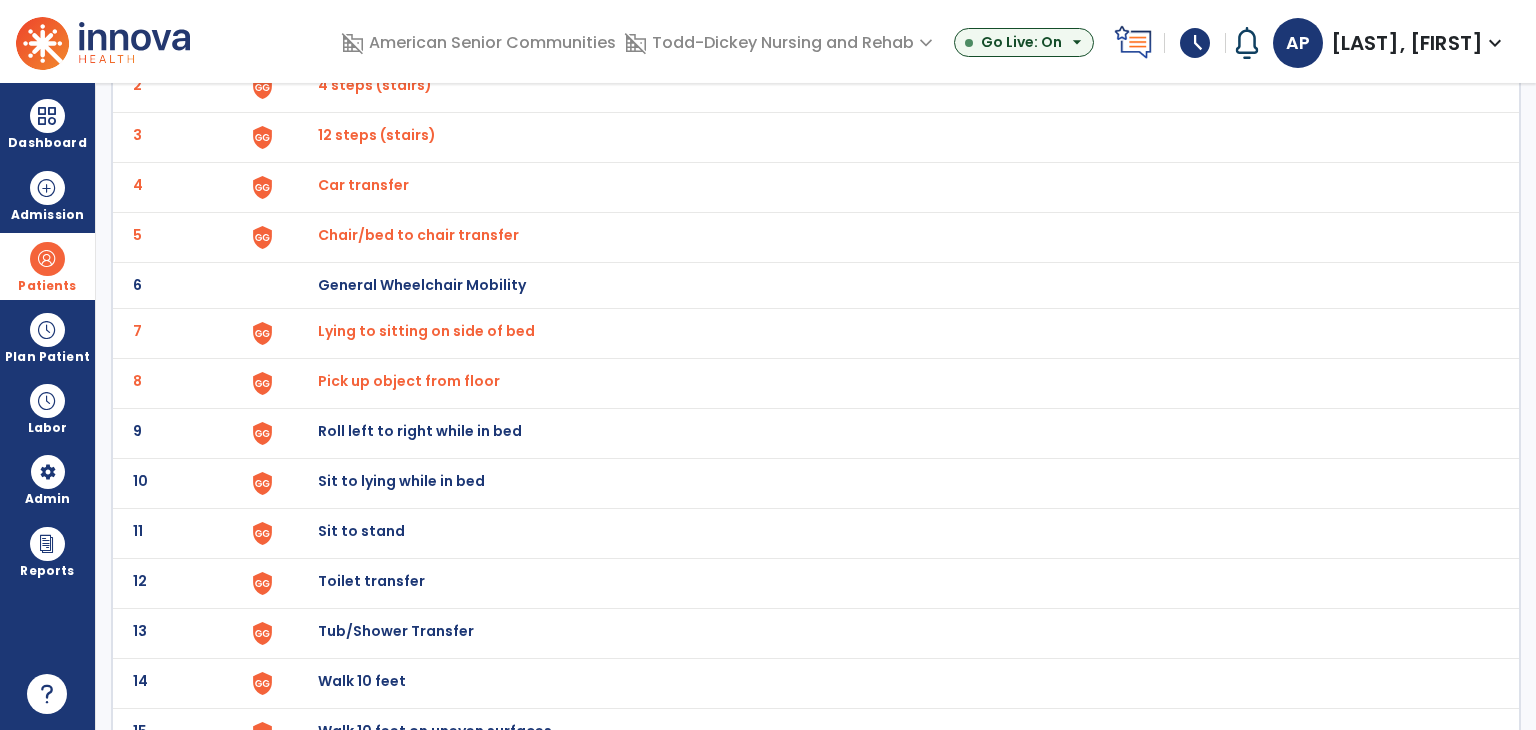 click on "Roll left to right while in bed" at bounding box center [888, 37] 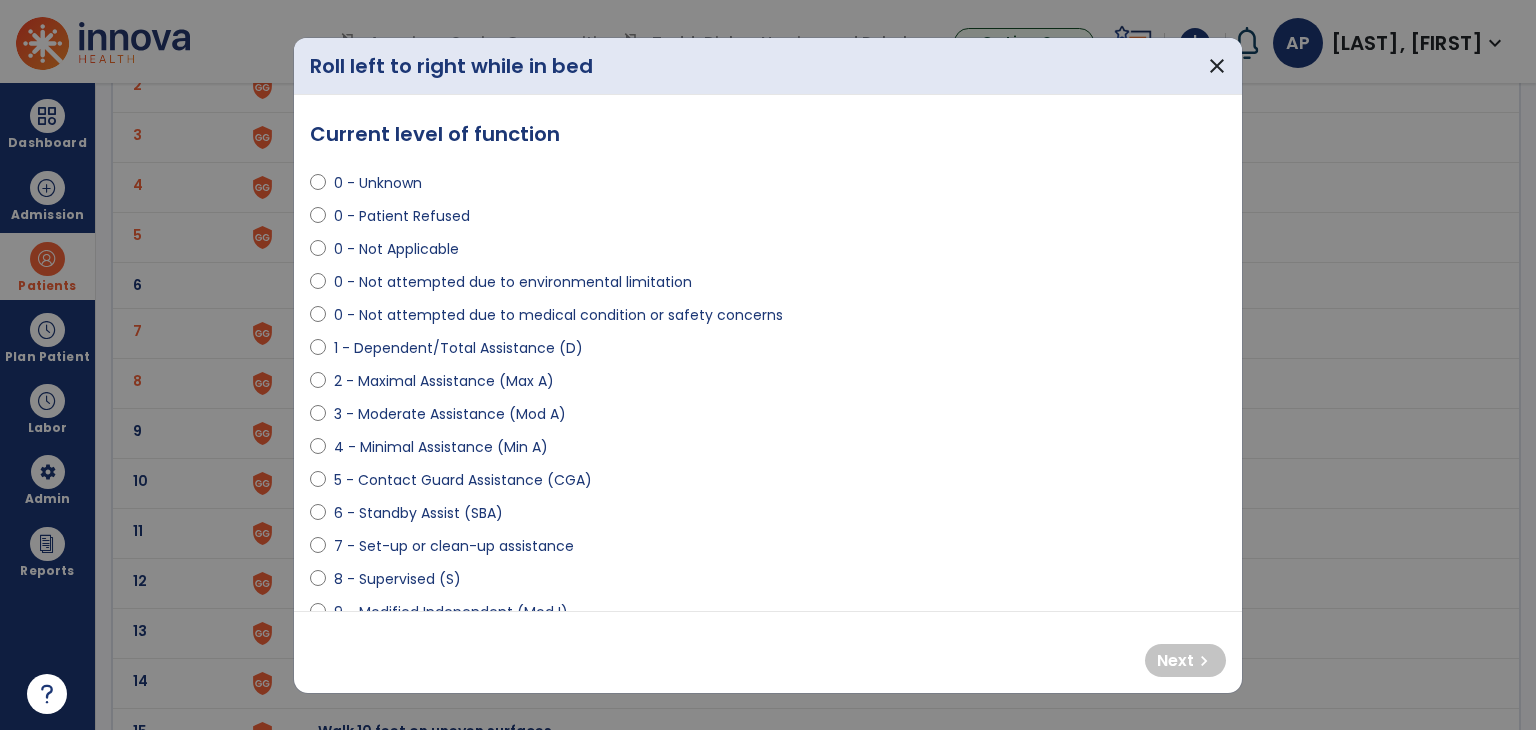 select on "**********" 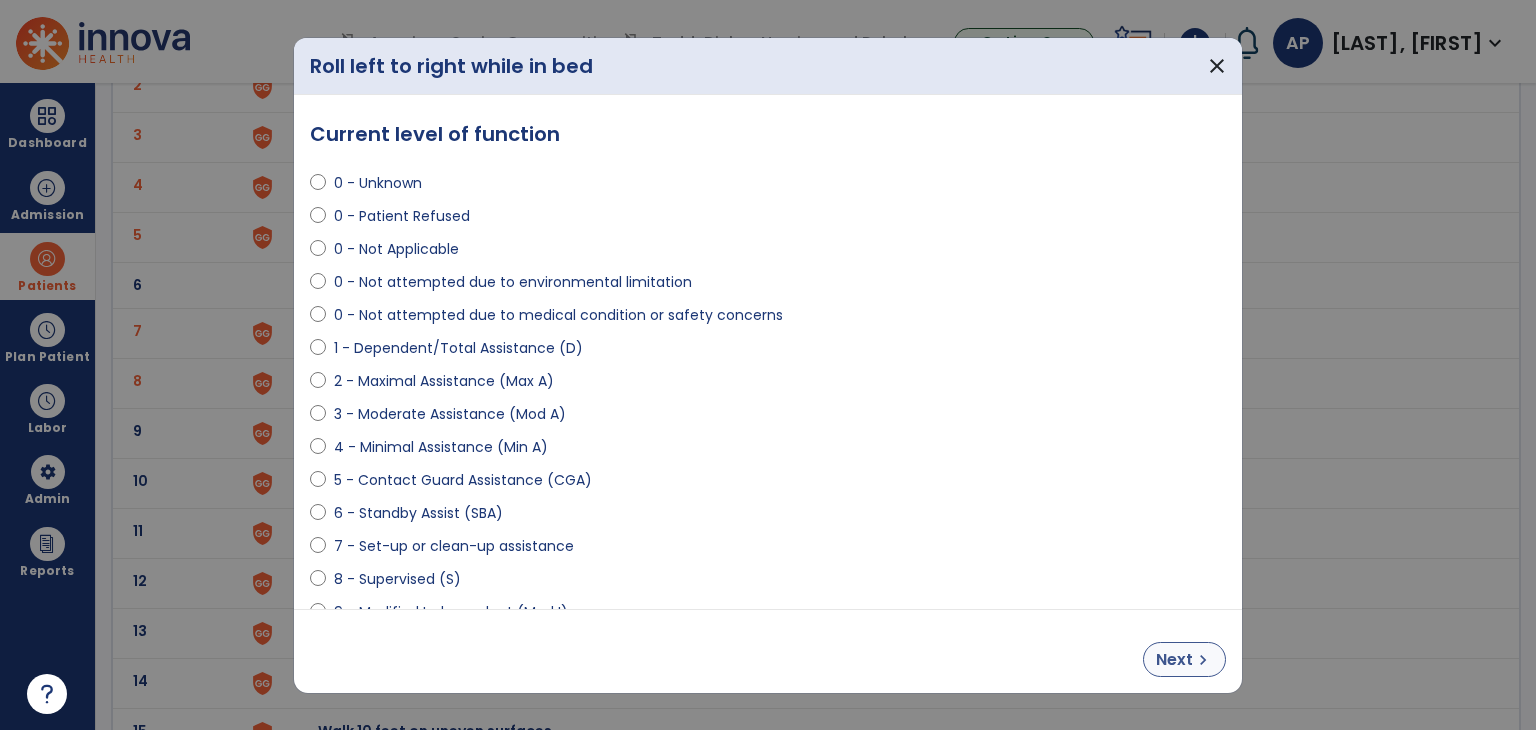 click on "Next" at bounding box center [1174, 660] 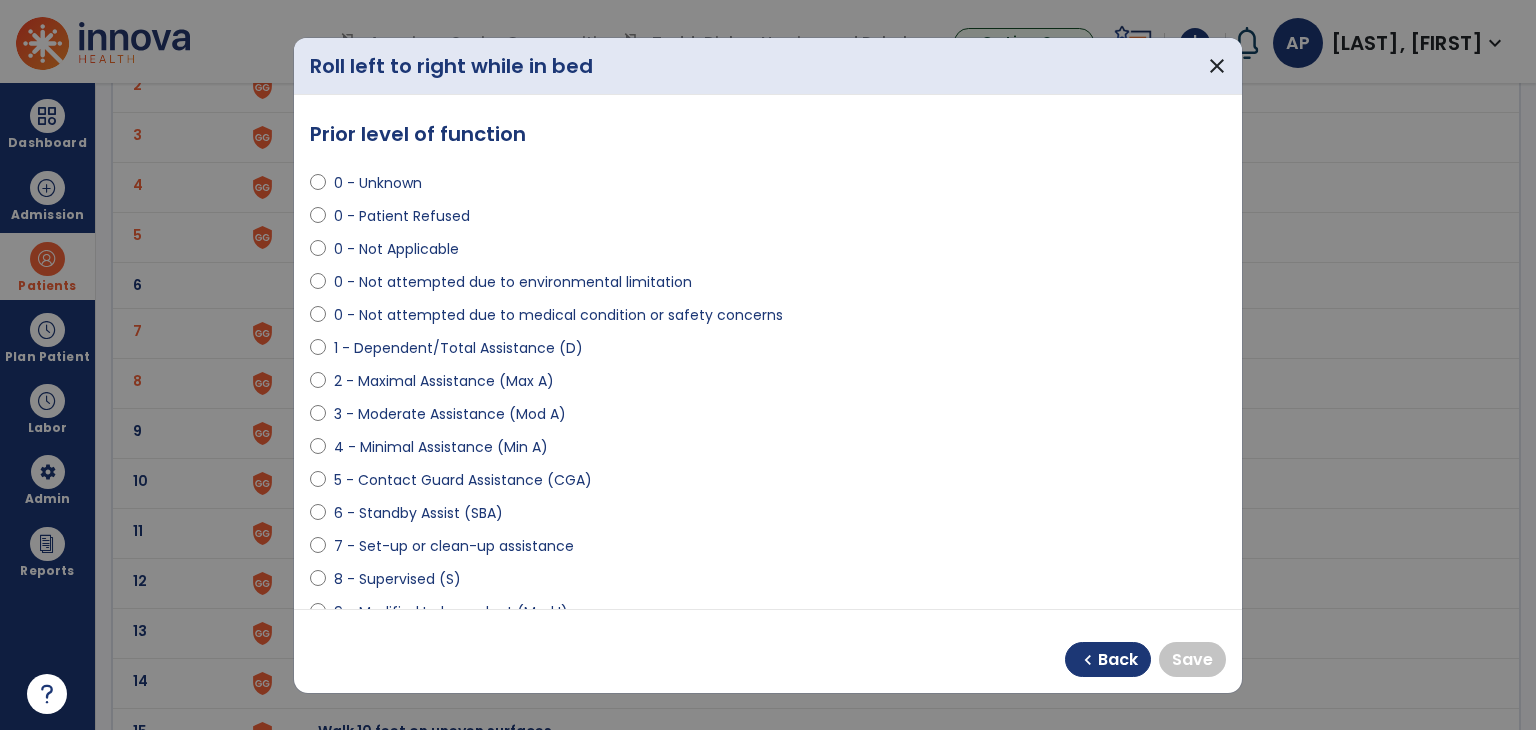 select on "**********" 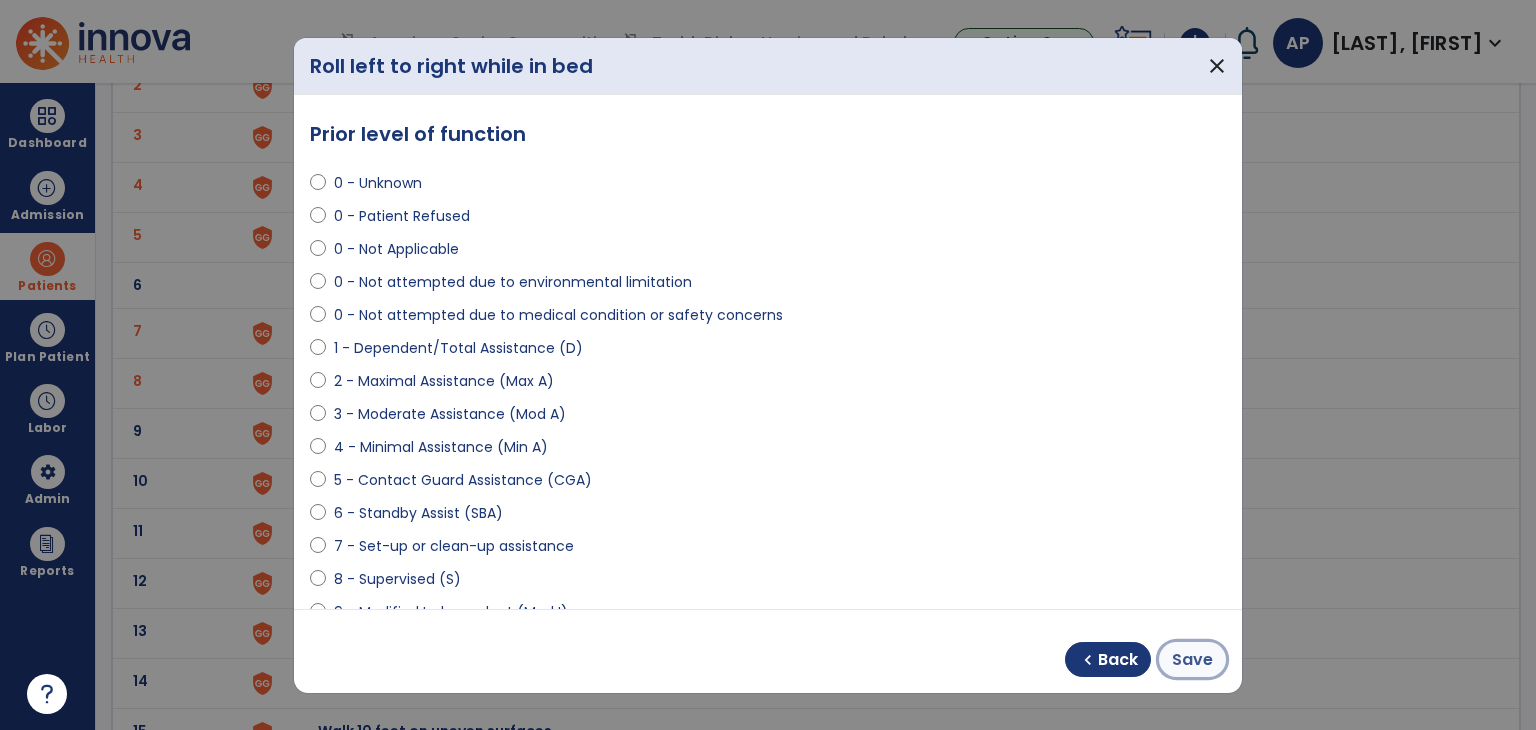 click on "Save" at bounding box center (1192, 659) 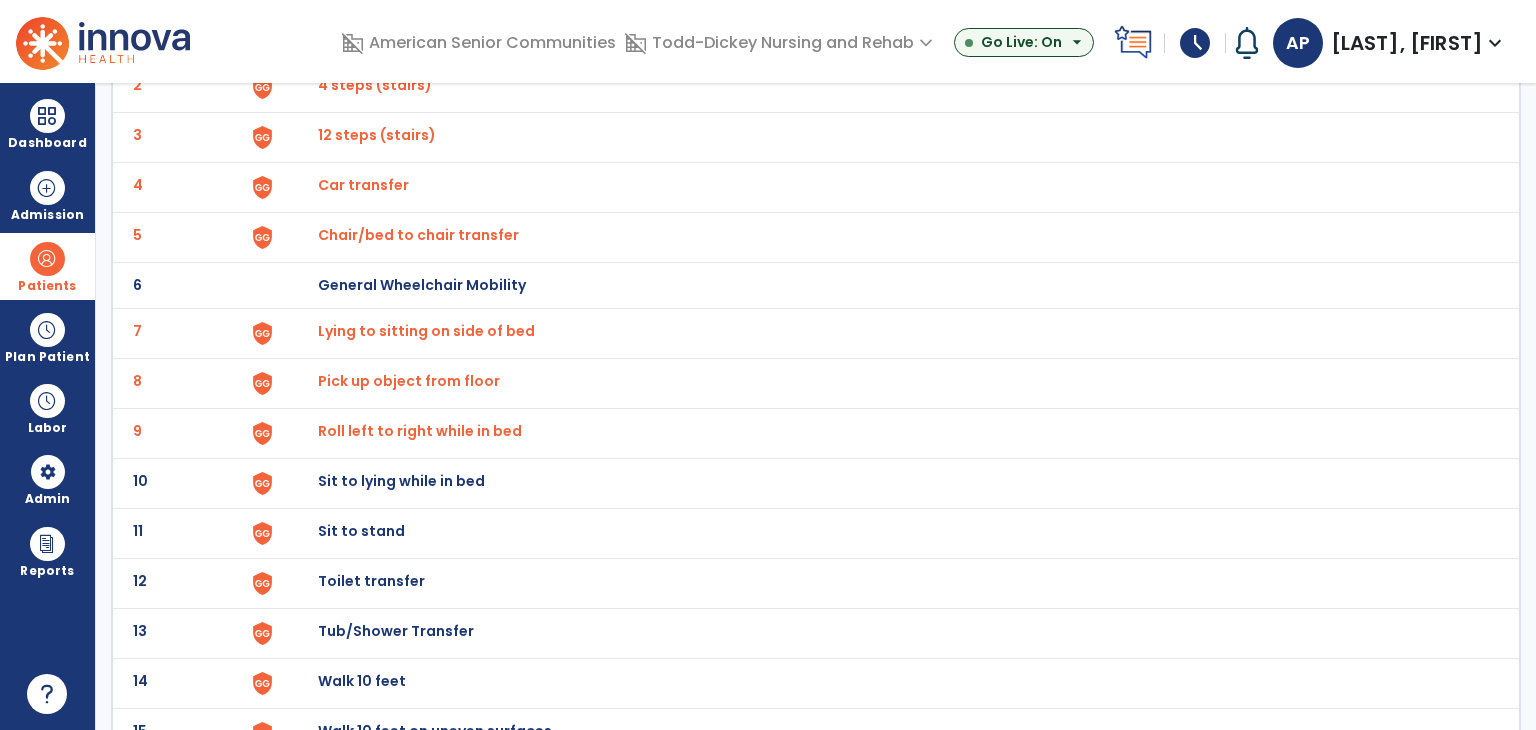 click on "Sit to lying while in bed" at bounding box center [888, 37] 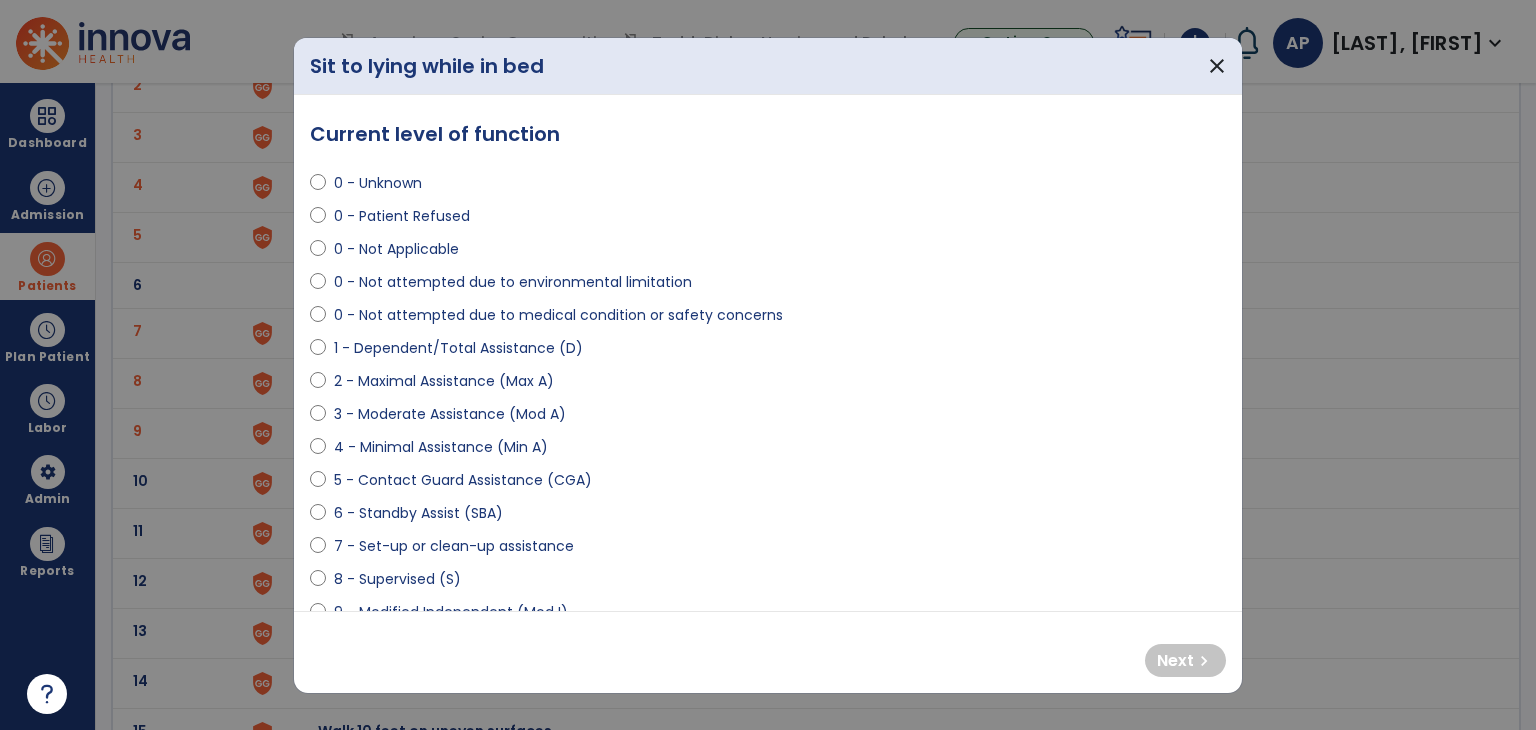 select on "**********" 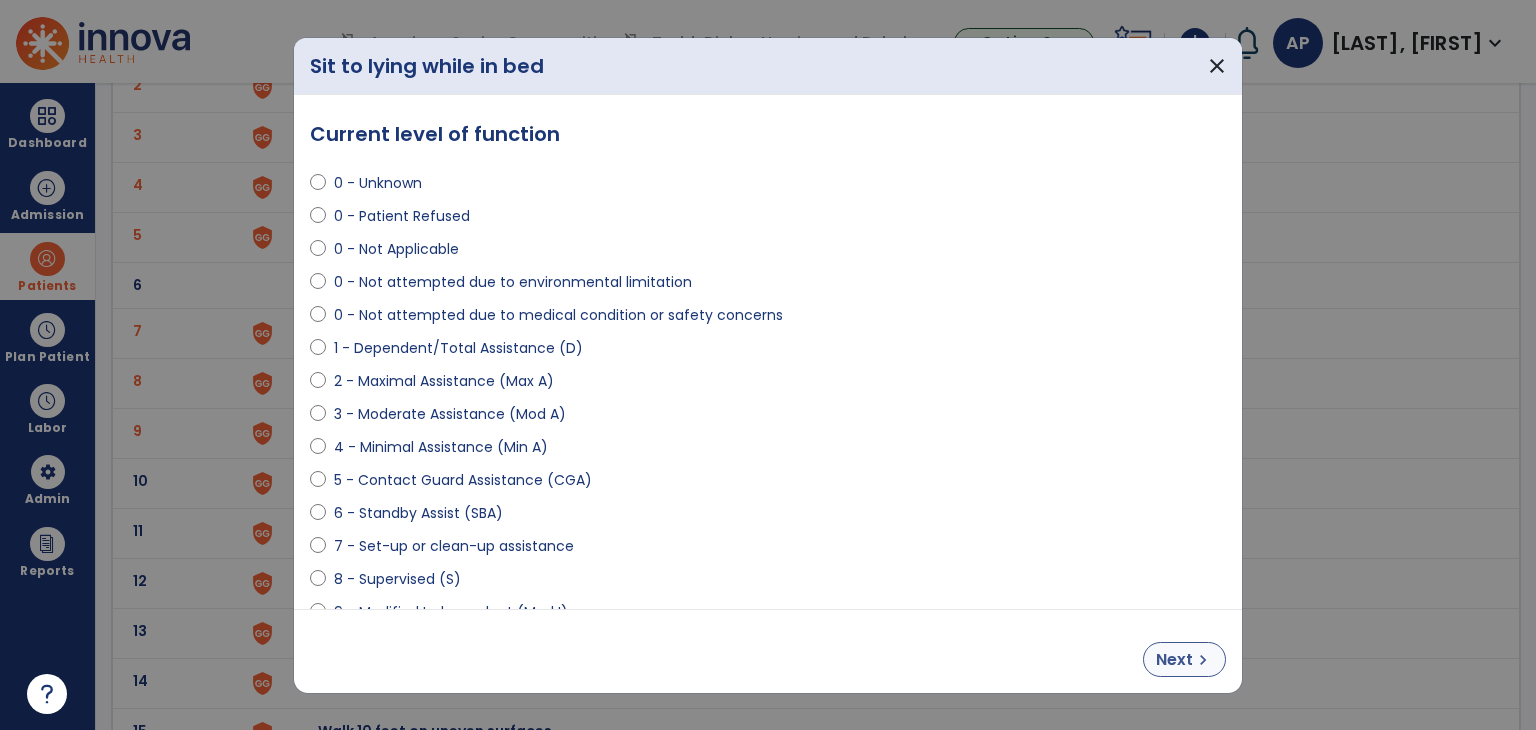 click on "chevron_right" at bounding box center [1203, 660] 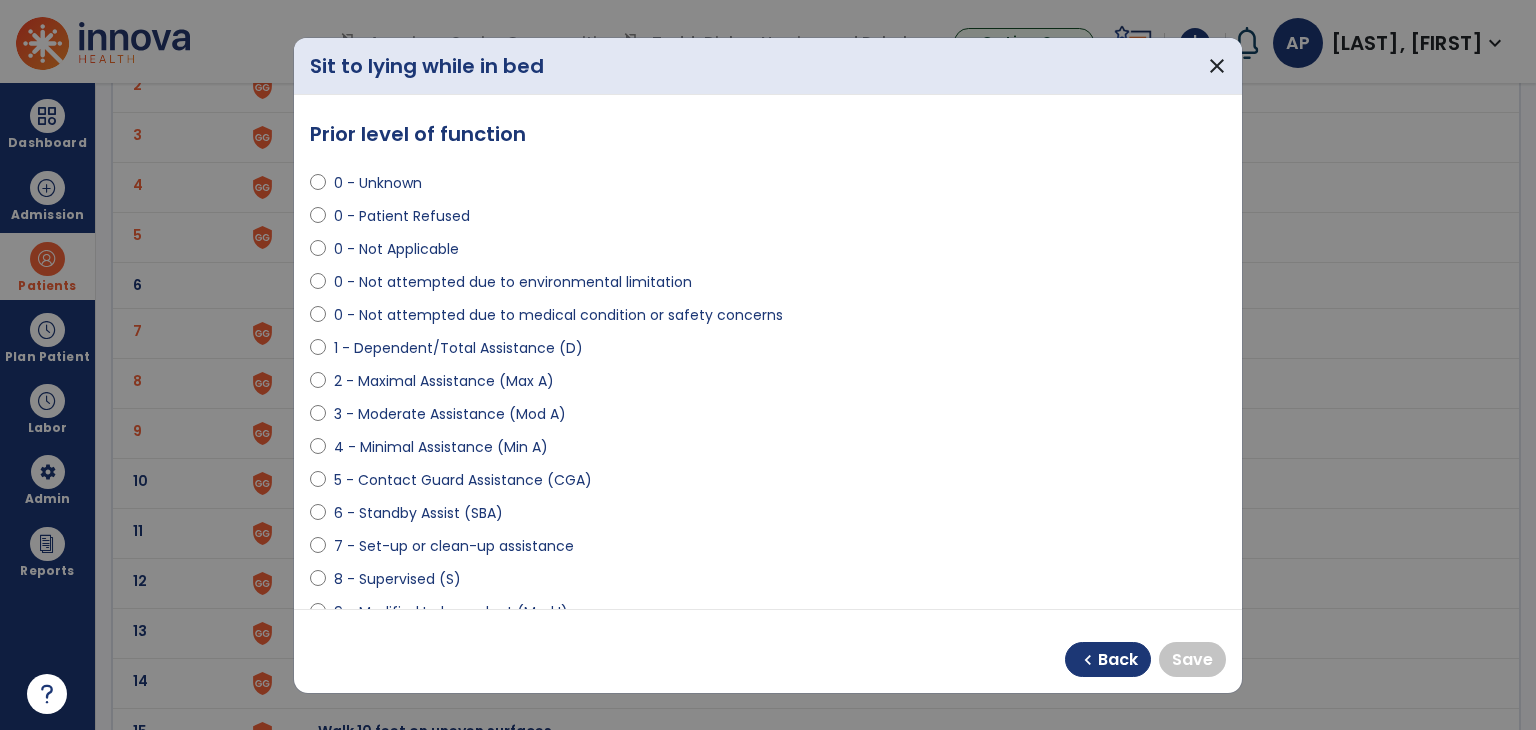 select on "**********" 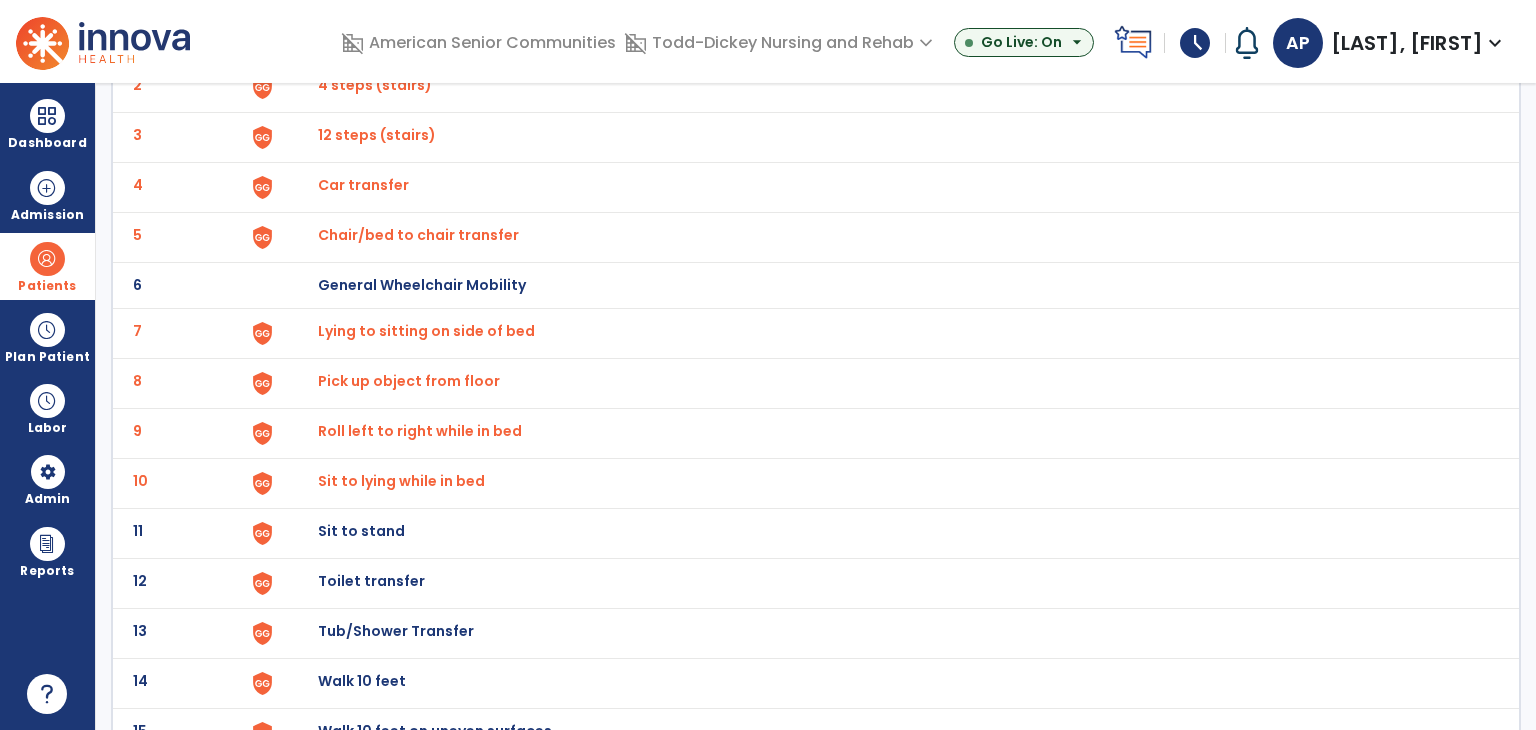 click on "Sit to stand" at bounding box center (888, 37) 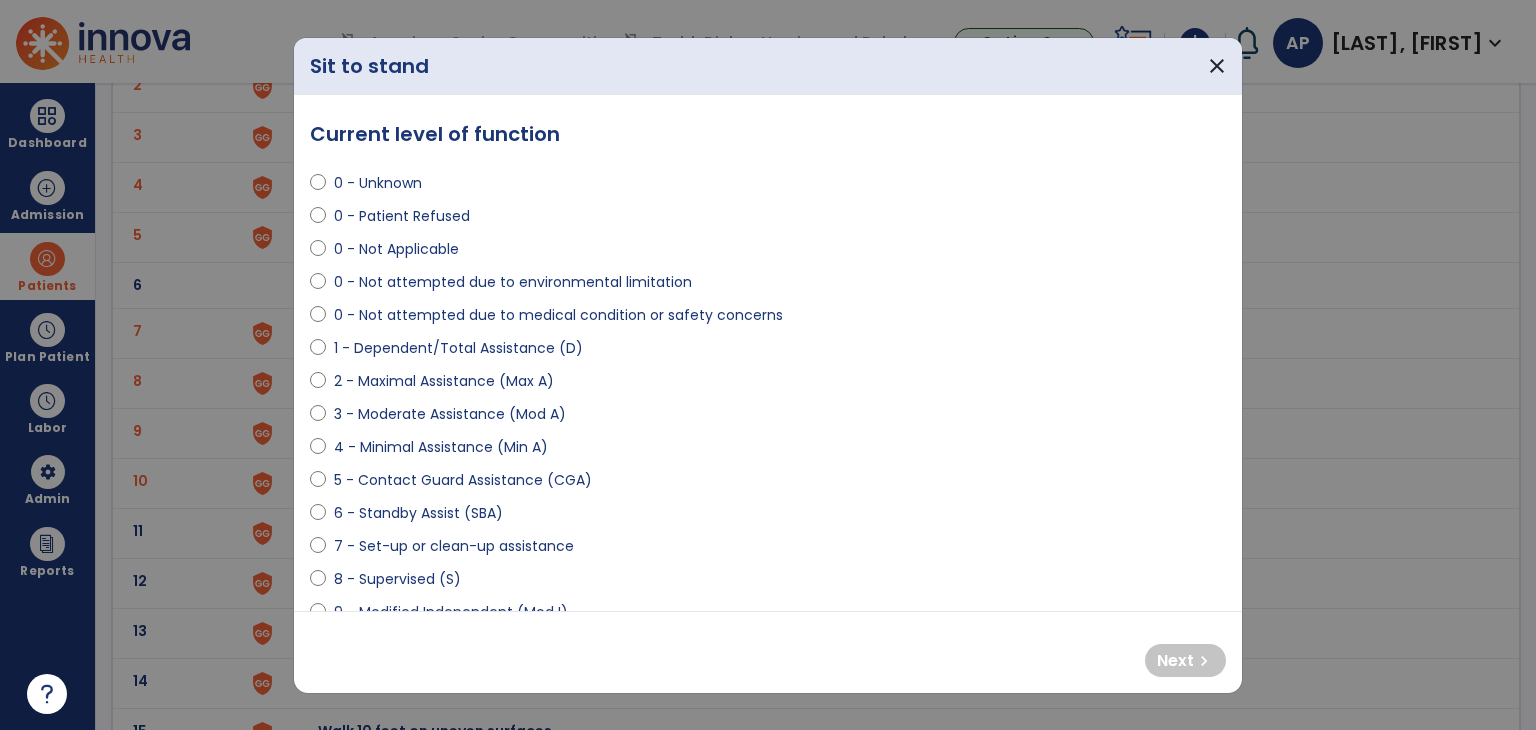select on "**********" 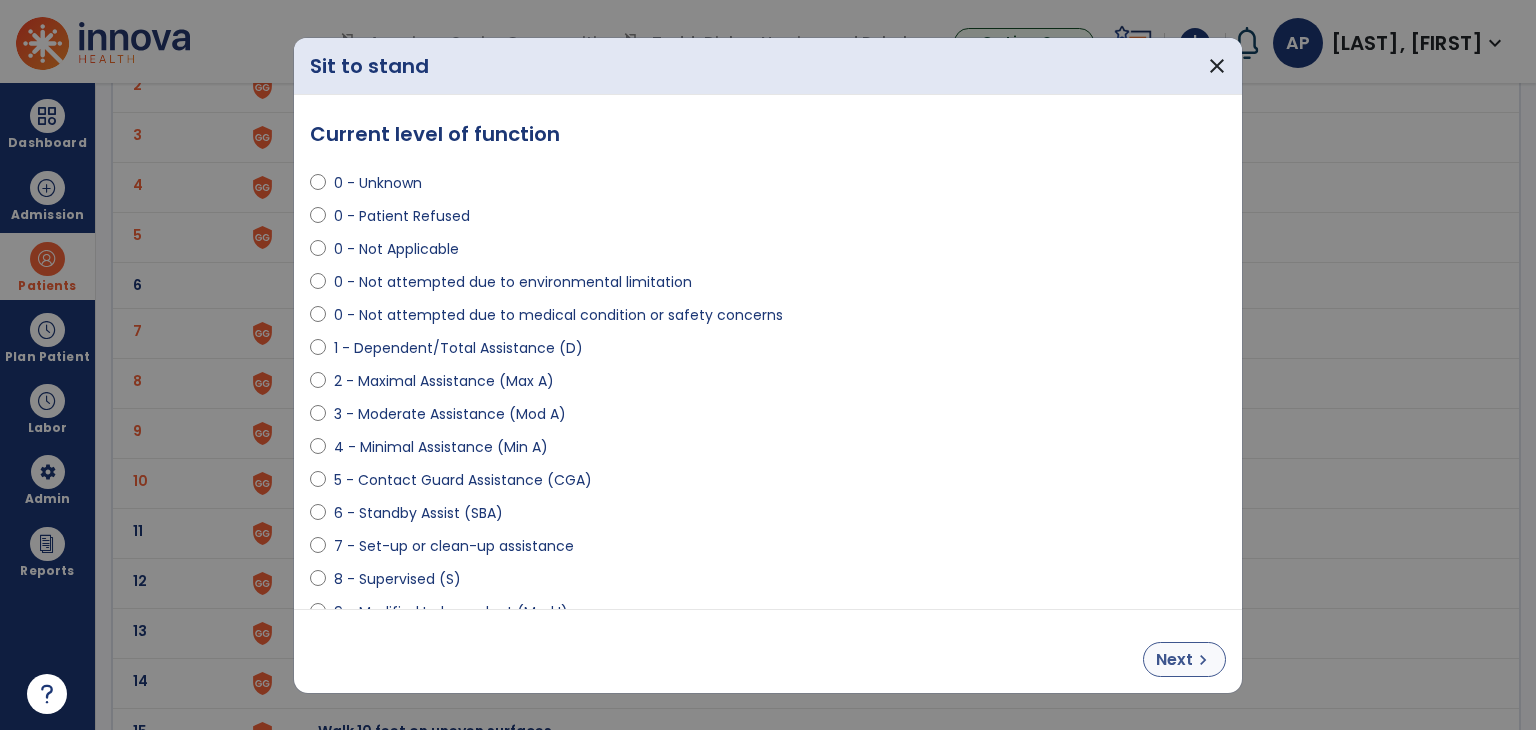 click on "Next" at bounding box center (1174, 660) 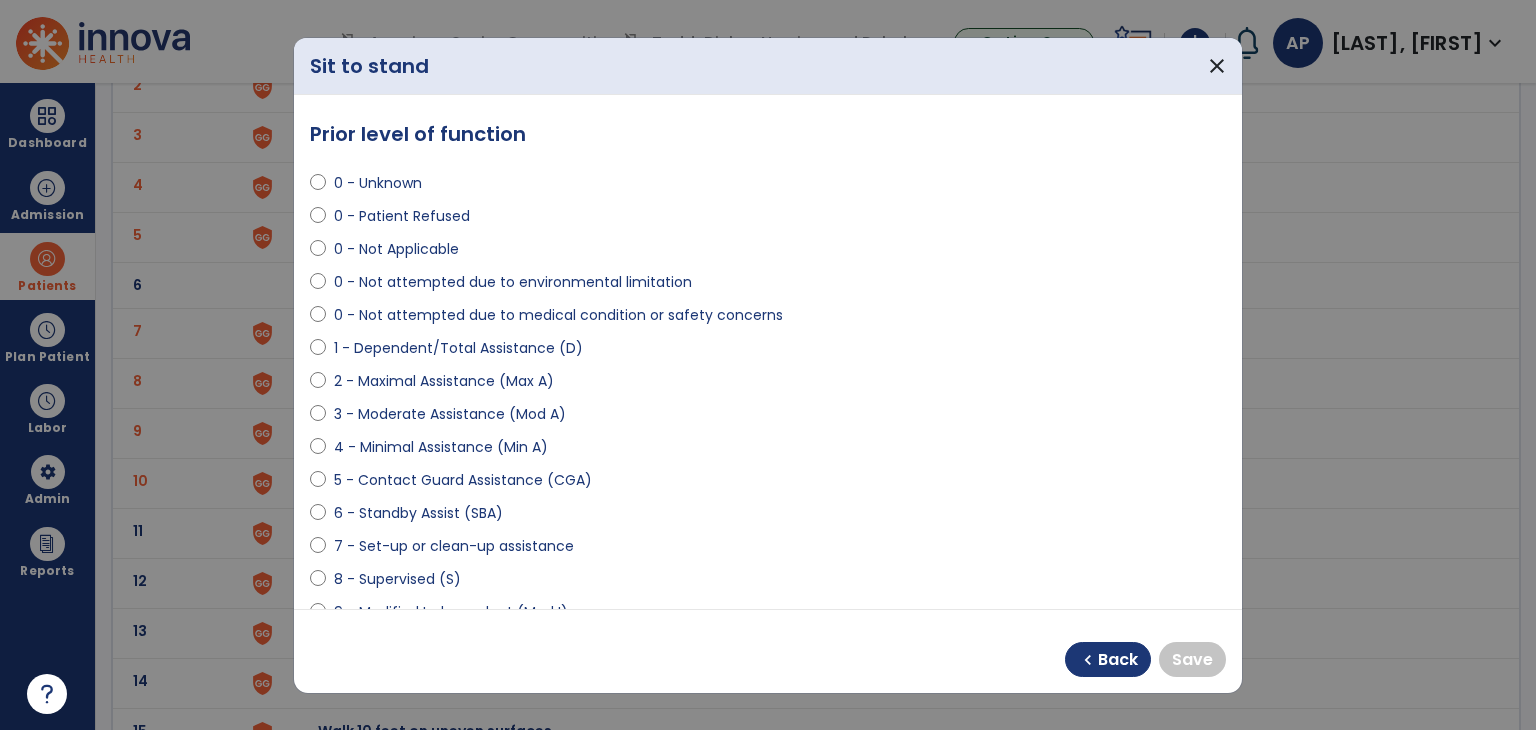 select on "**********" 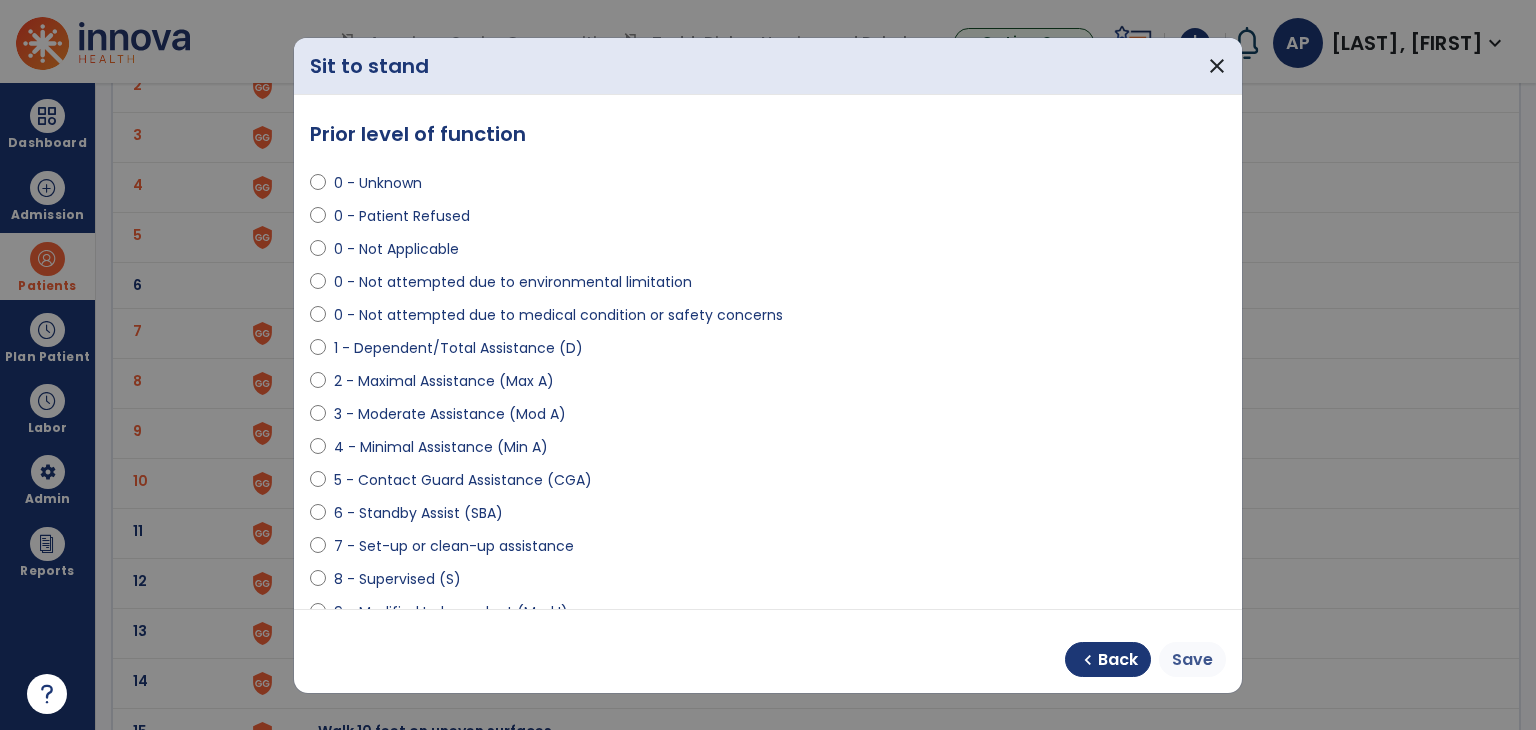 click on "Save" at bounding box center (1192, 660) 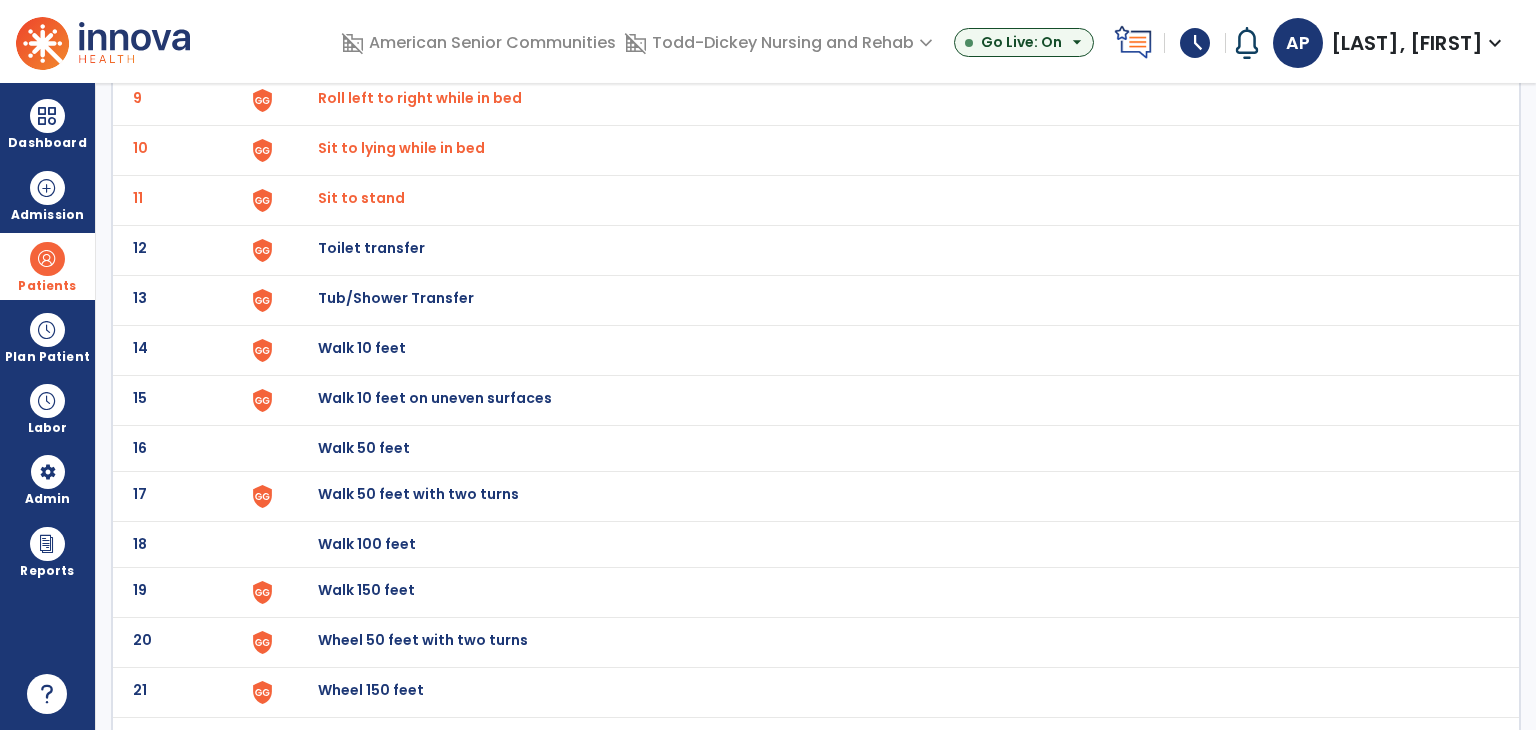 scroll, scrollTop: 572, scrollLeft: 0, axis: vertical 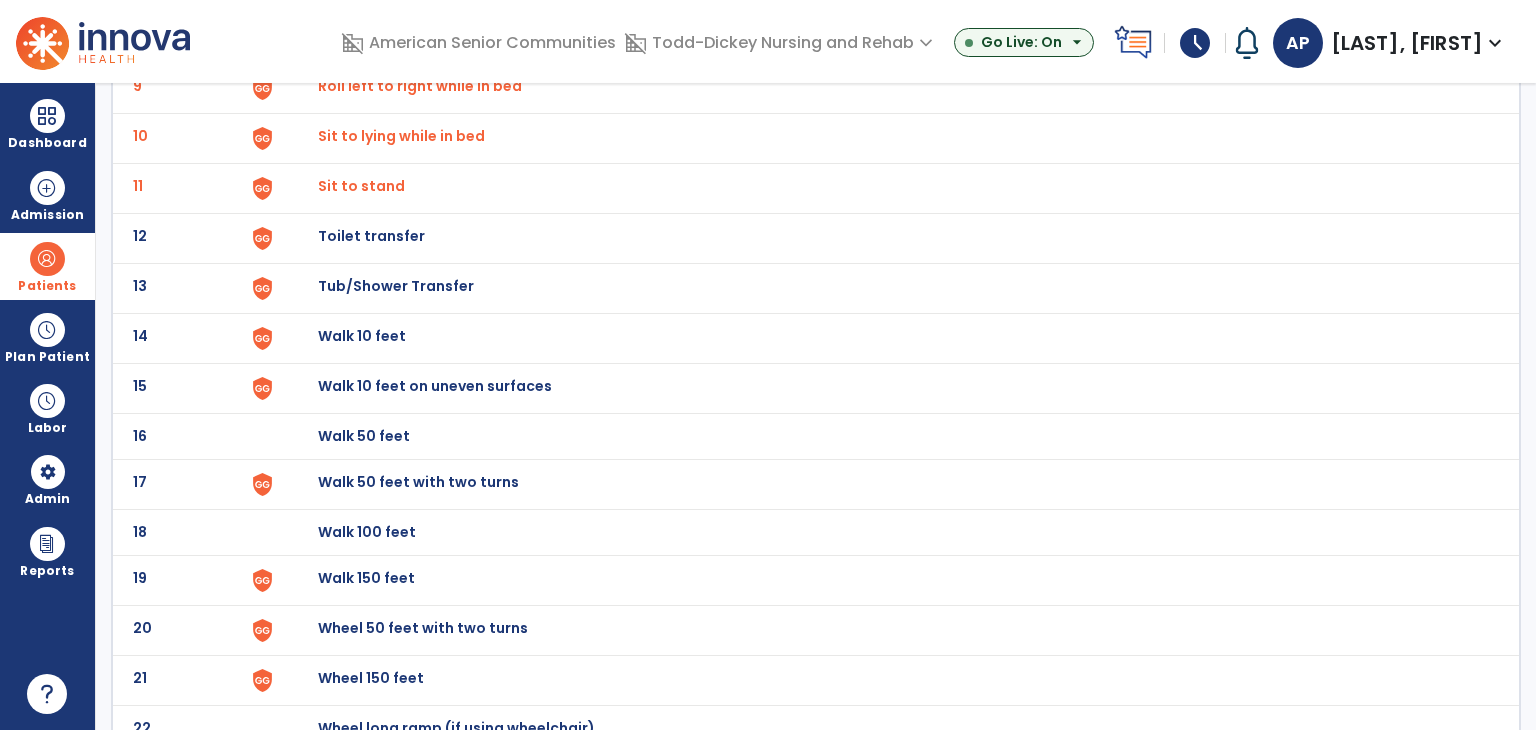click on "Toilet transfer" at bounding box center (888, -308) 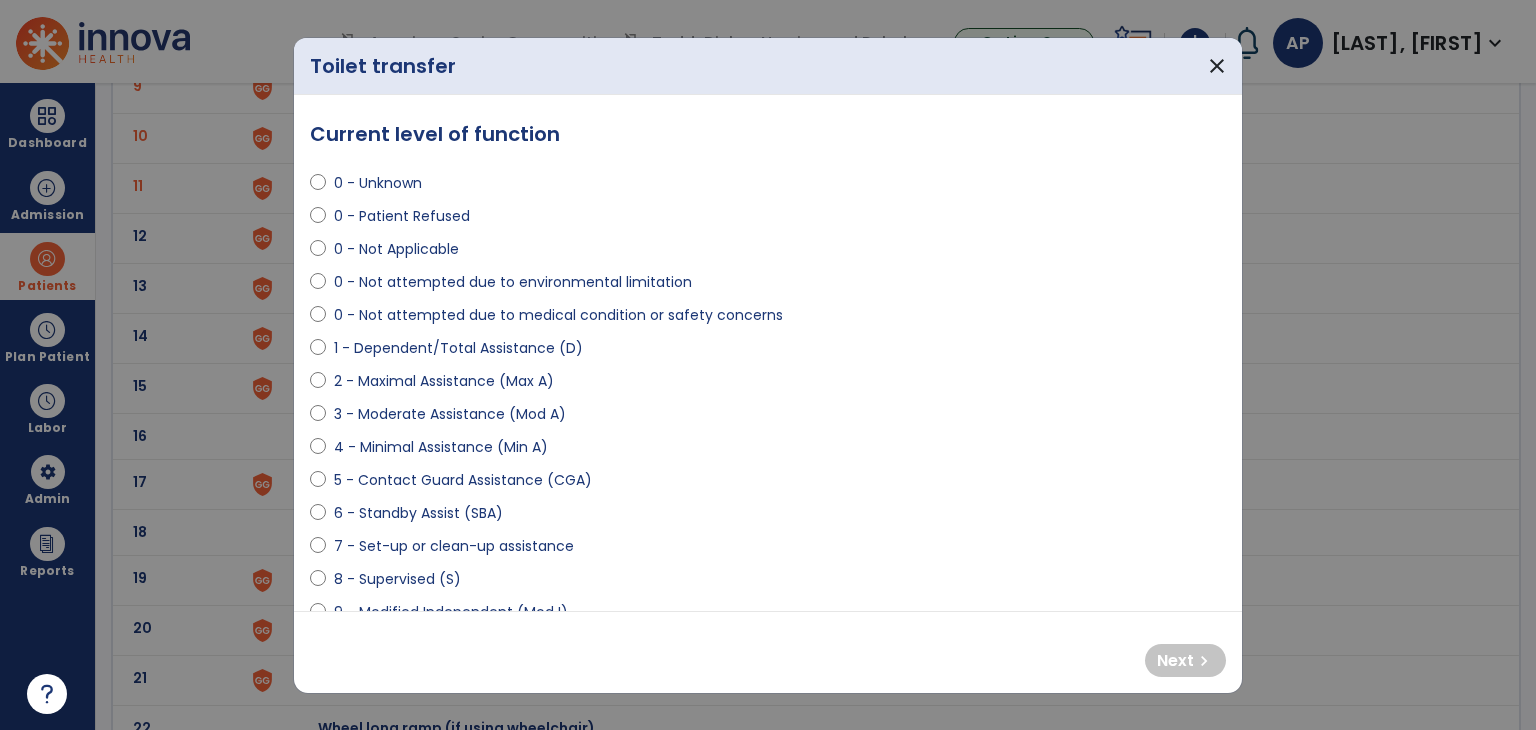 select on "**********" 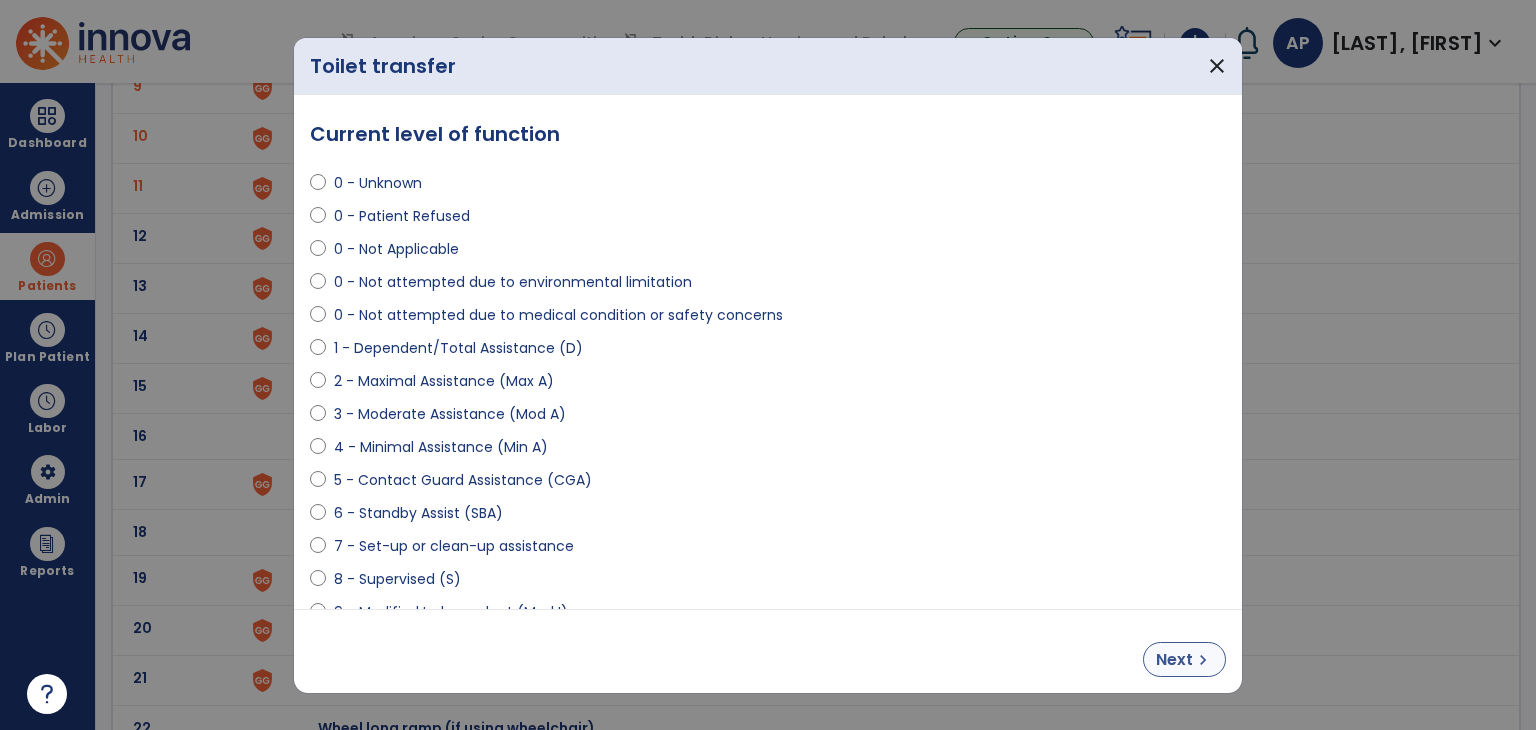 click on "Next" at bounding box center [1174, 660] 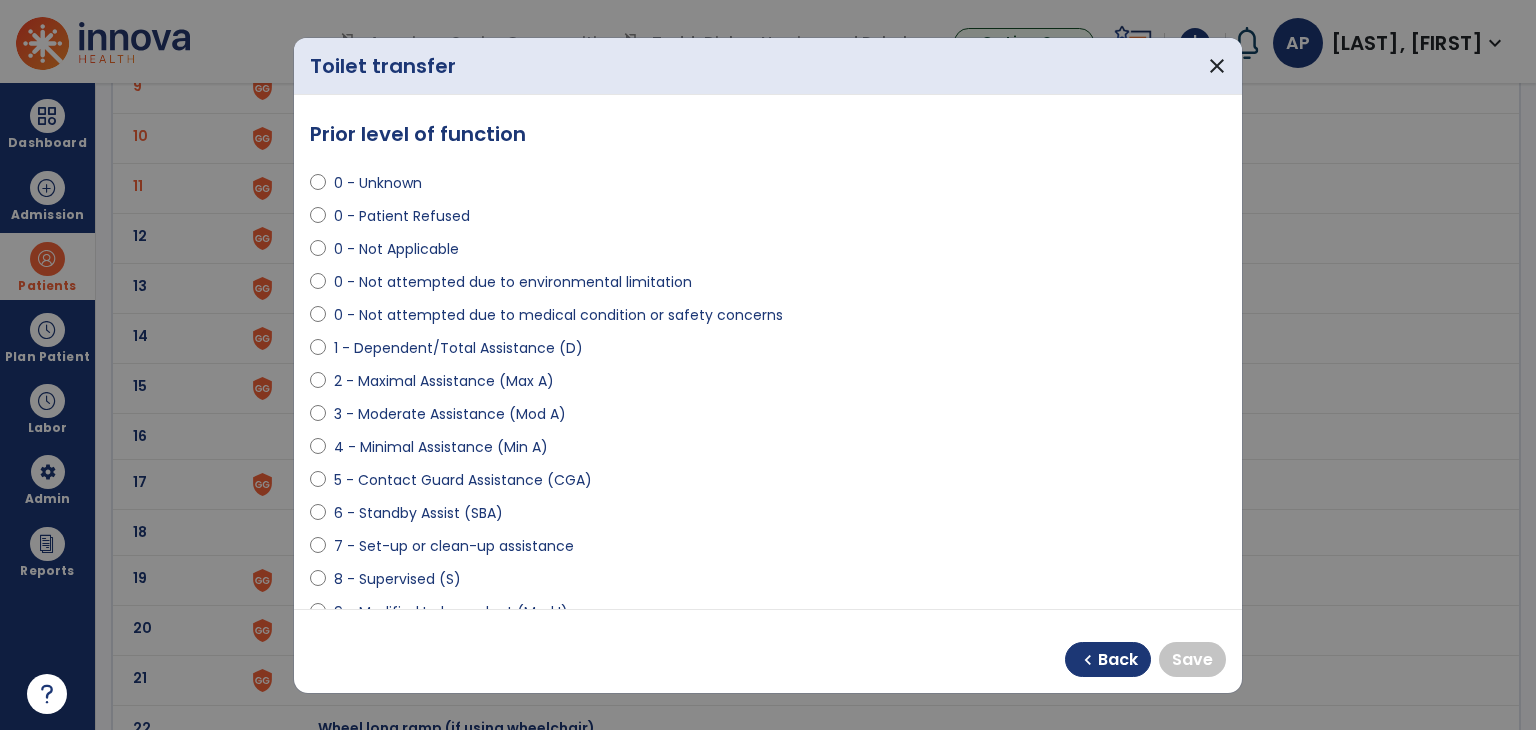 select on "**********" 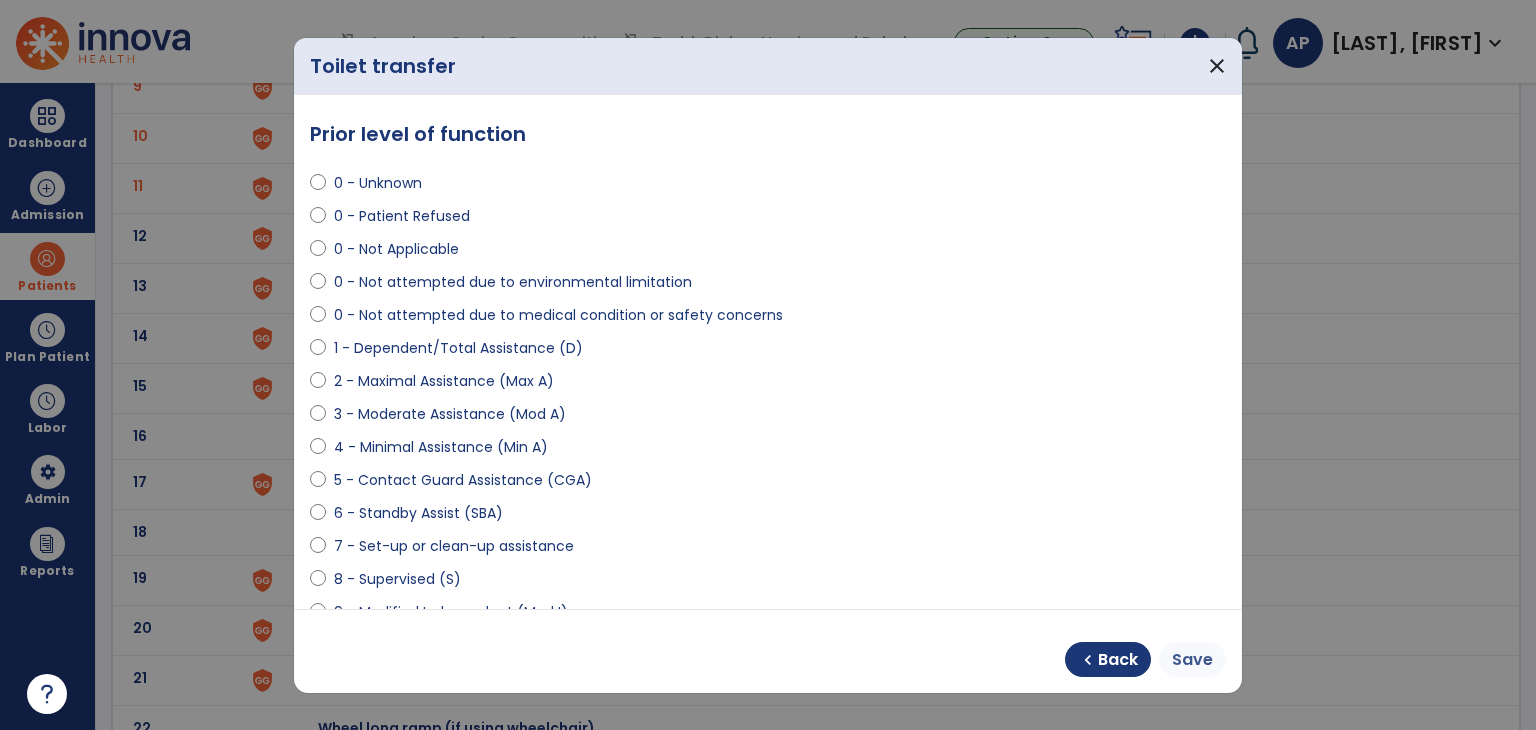 click on "Save" at bounding box center (1192, 660) 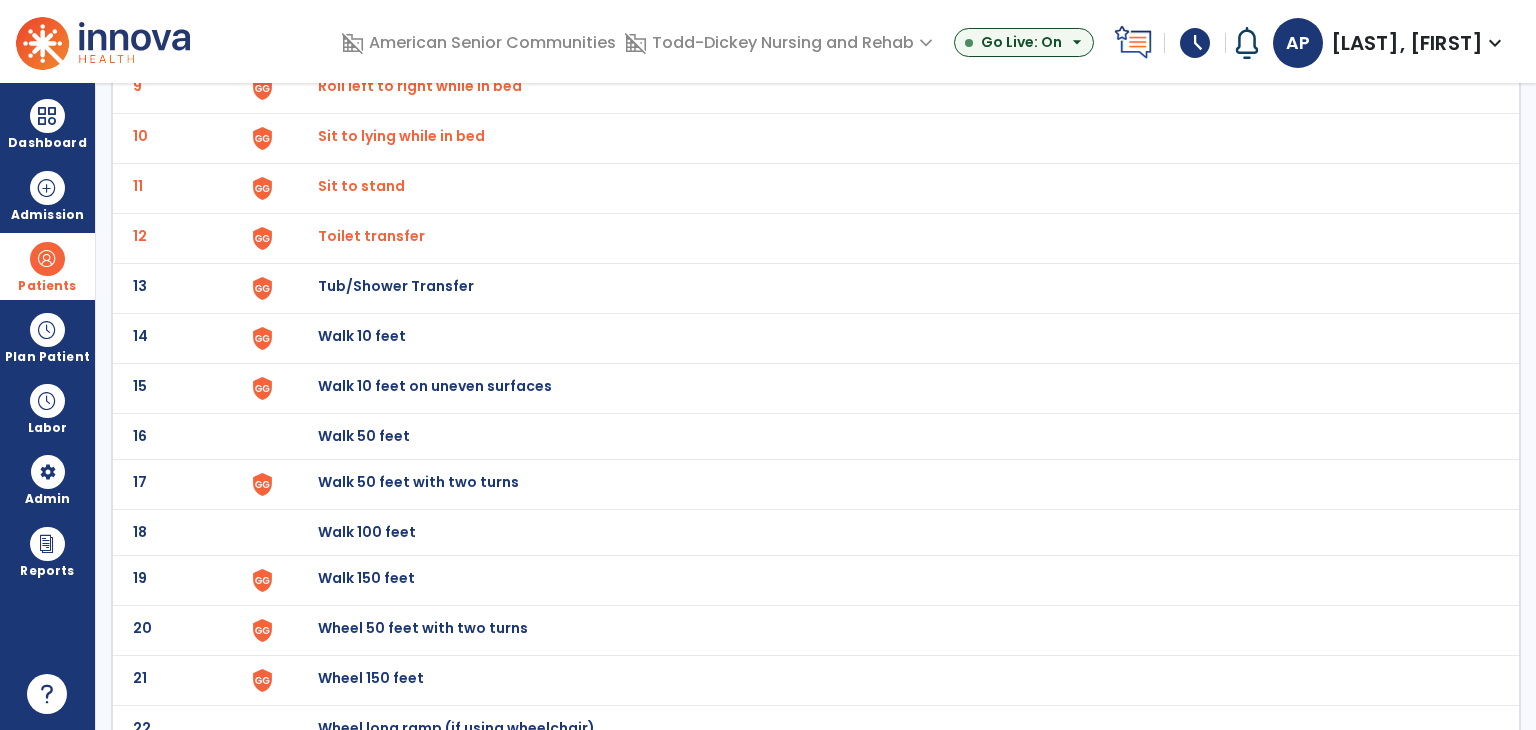 click at bounding box center [296, -308] 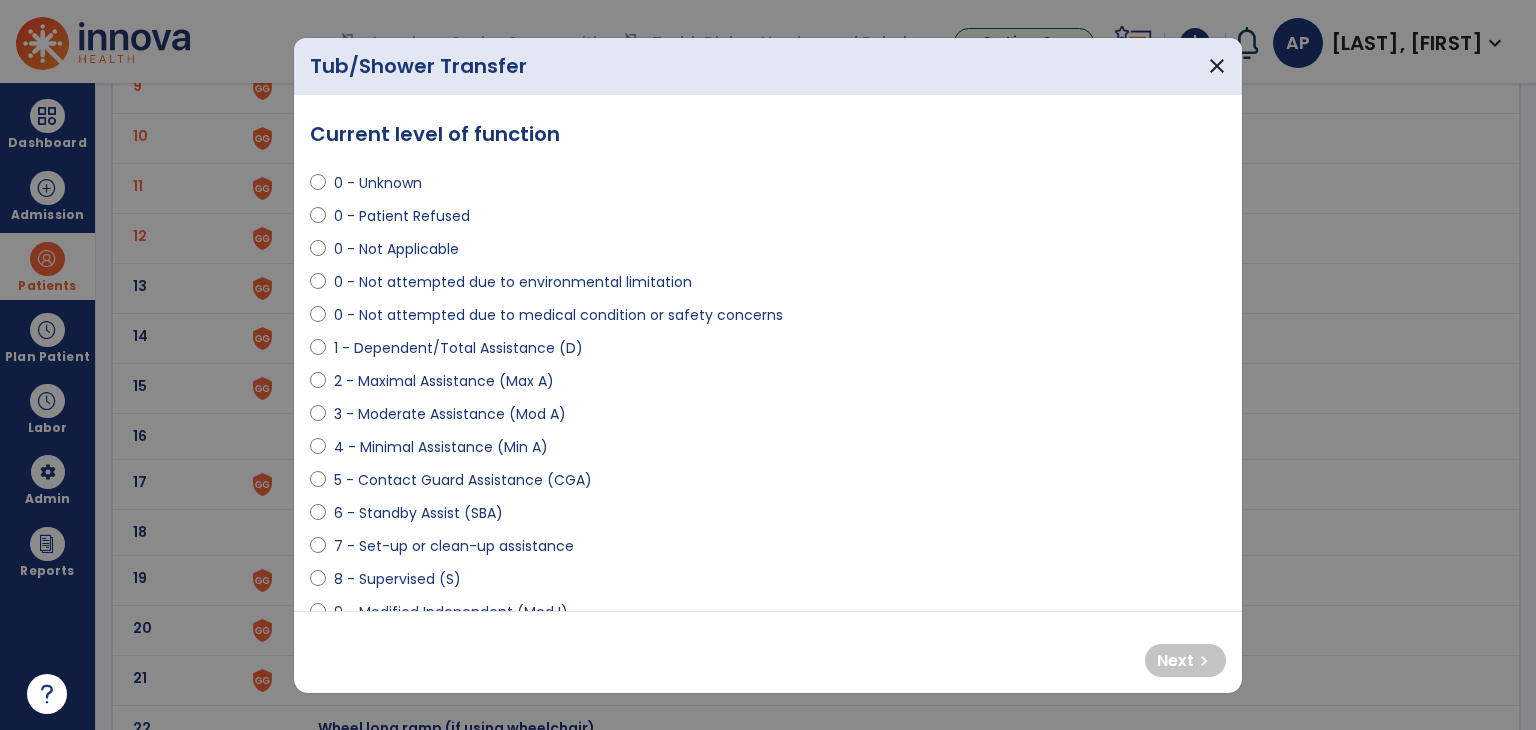 select on "**********" 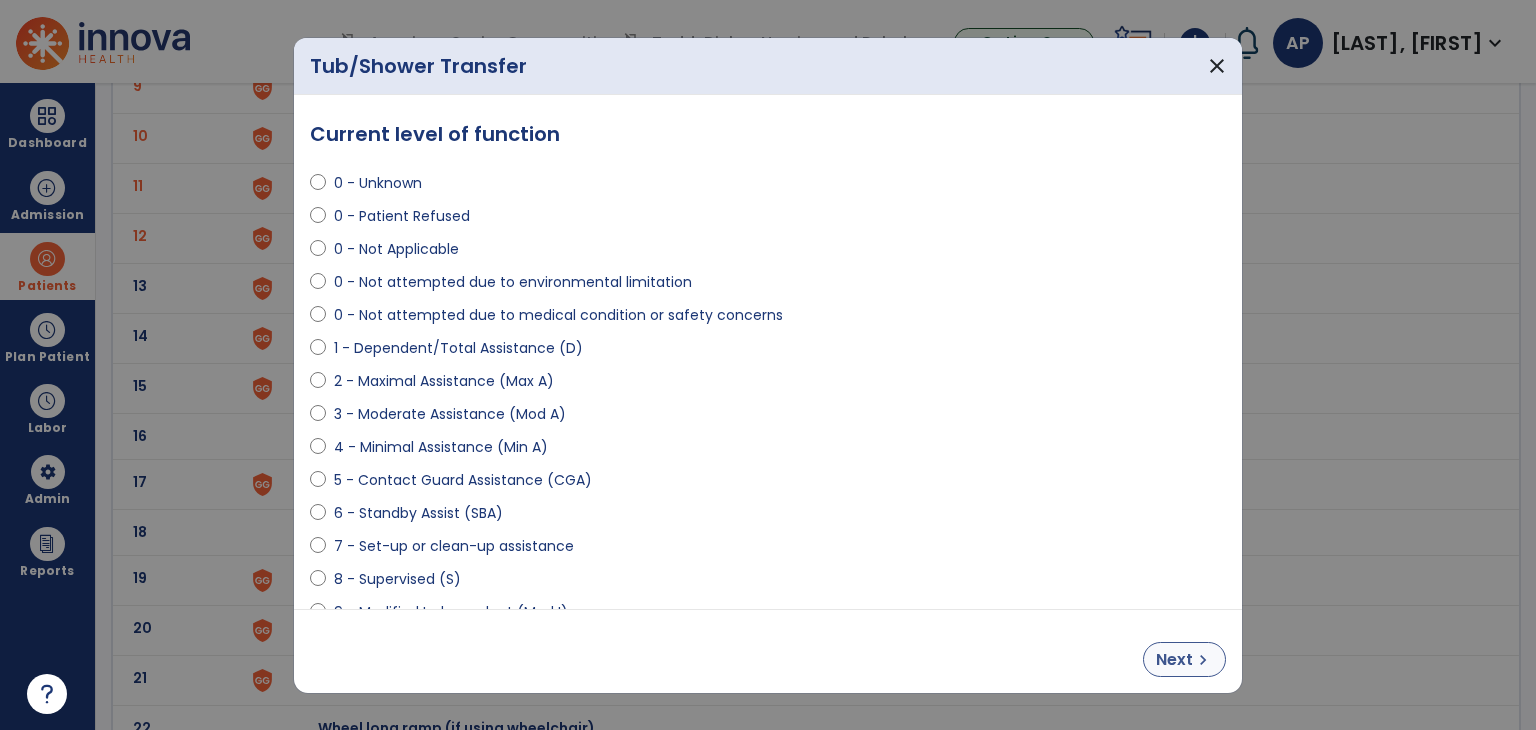 click on "Next" at bounding box center [1174, 660] 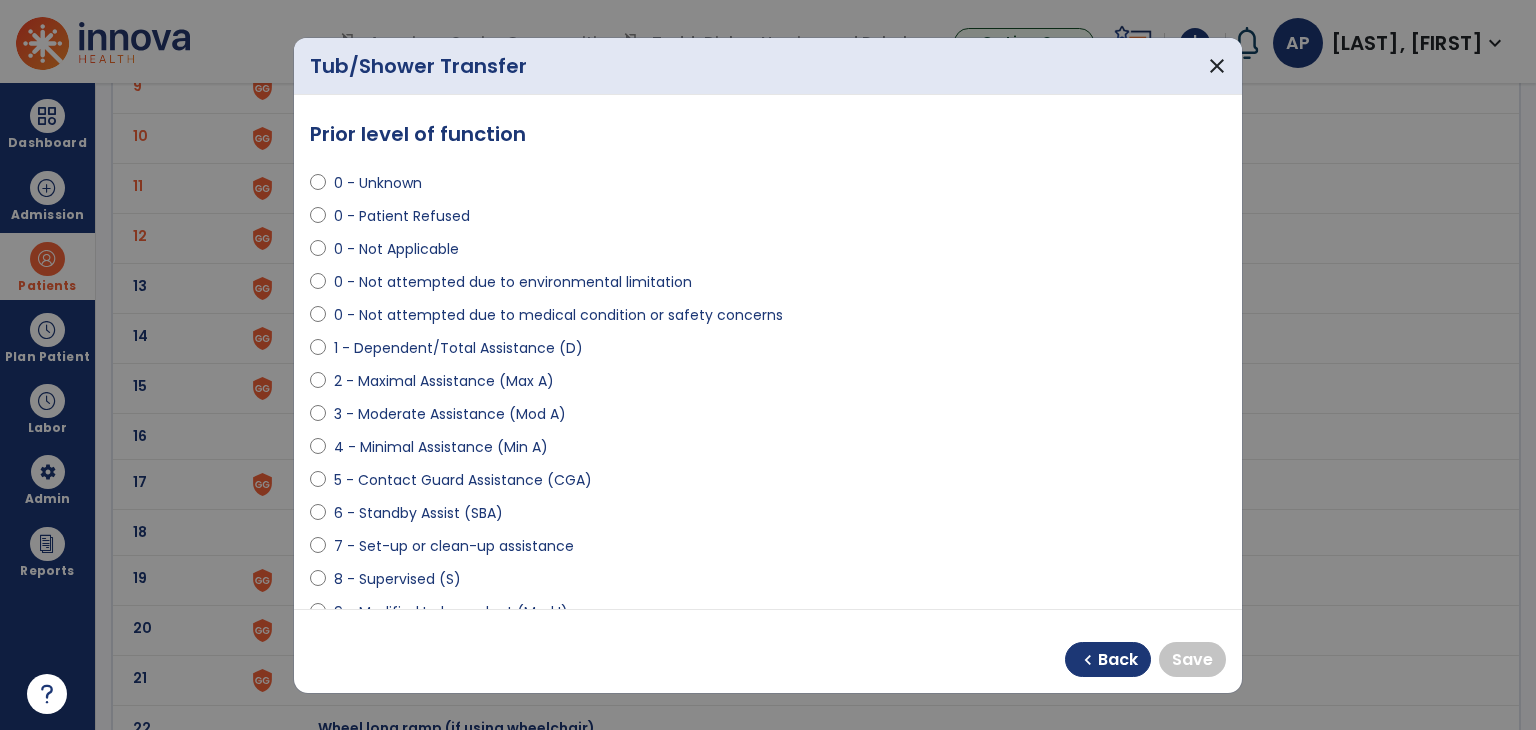 select on "**********" 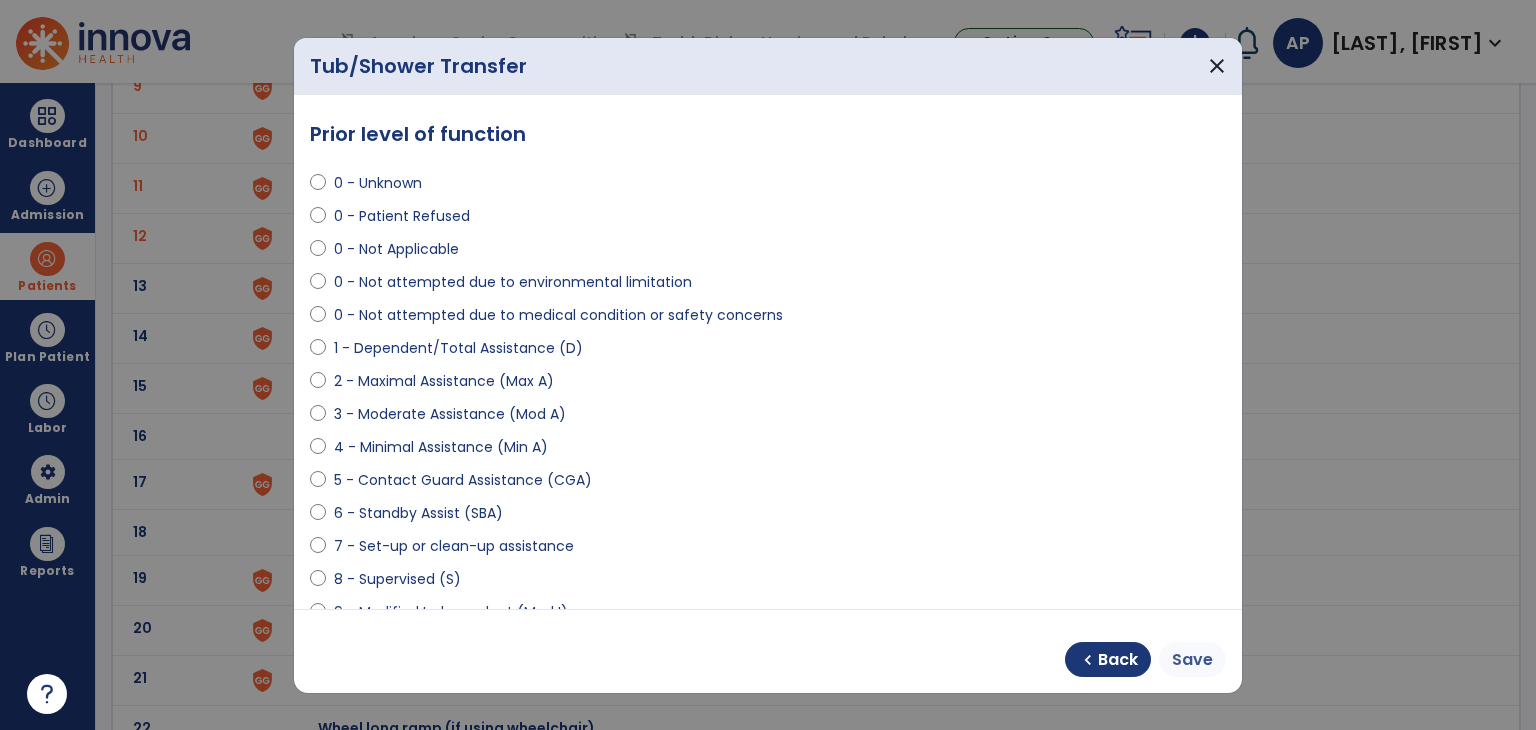 click on "Save" at bounding box center [1192, 660] 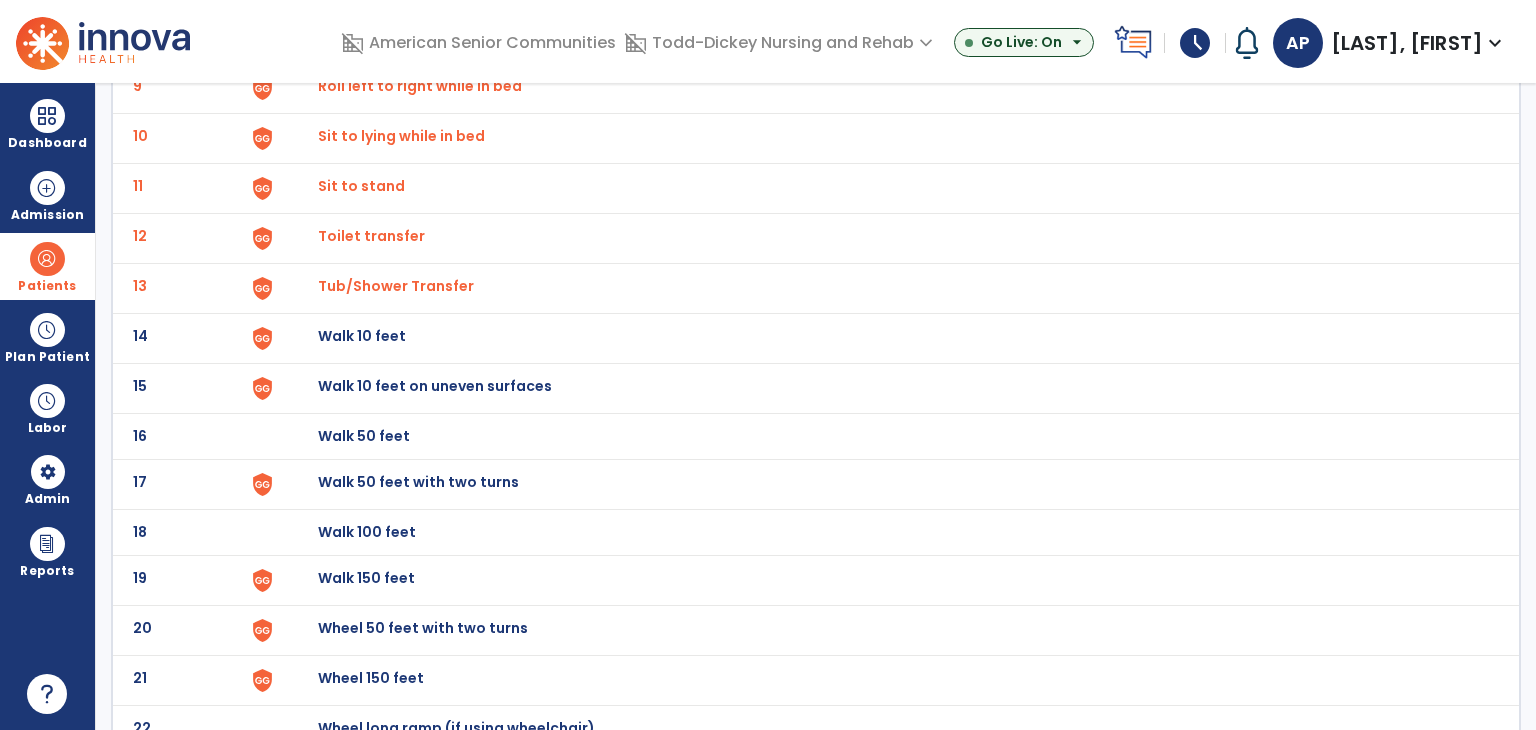 click at bounding box center [296, -308] 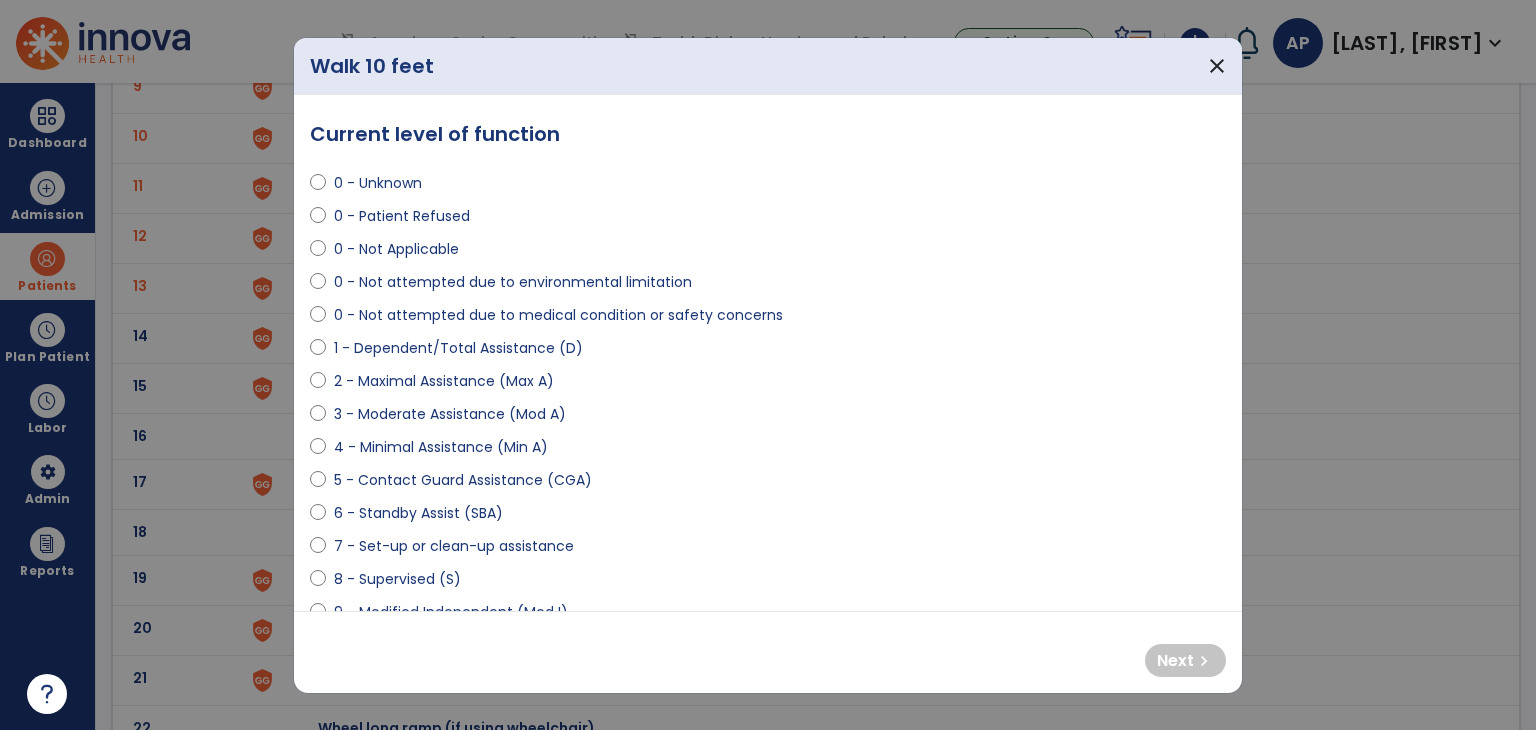 select on "**********" 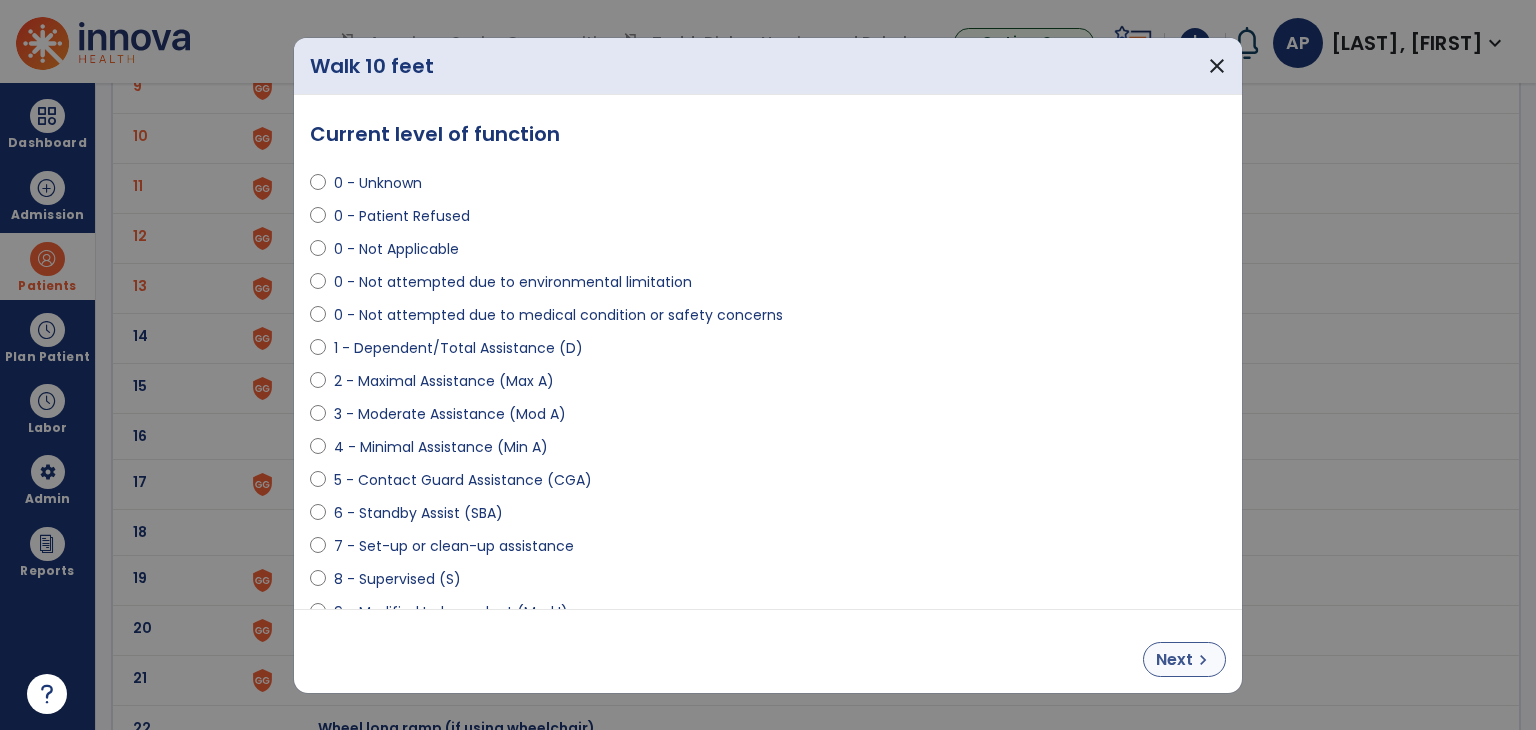 click on "Next  chevron_right" at bounding box center [1184, 659] 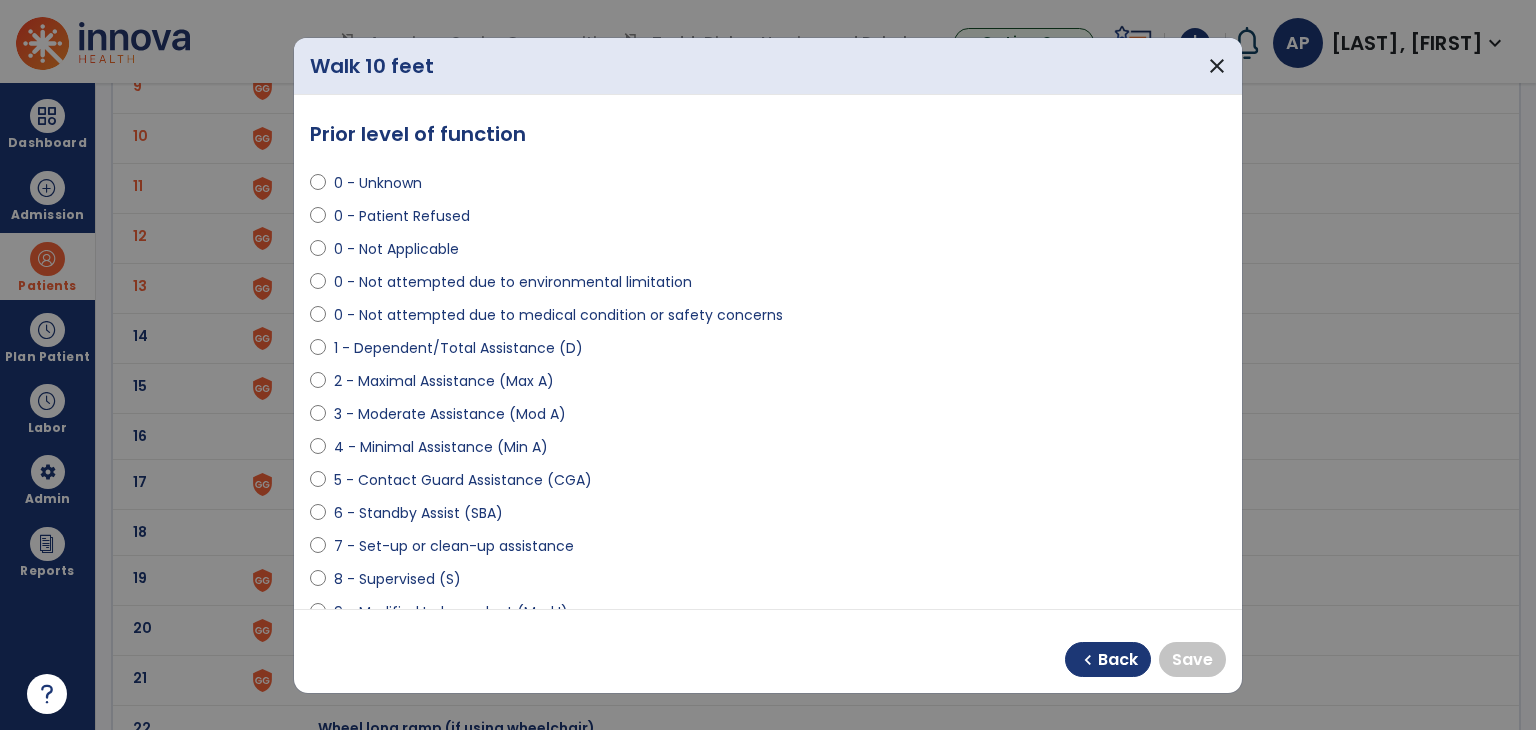 select on "**********" 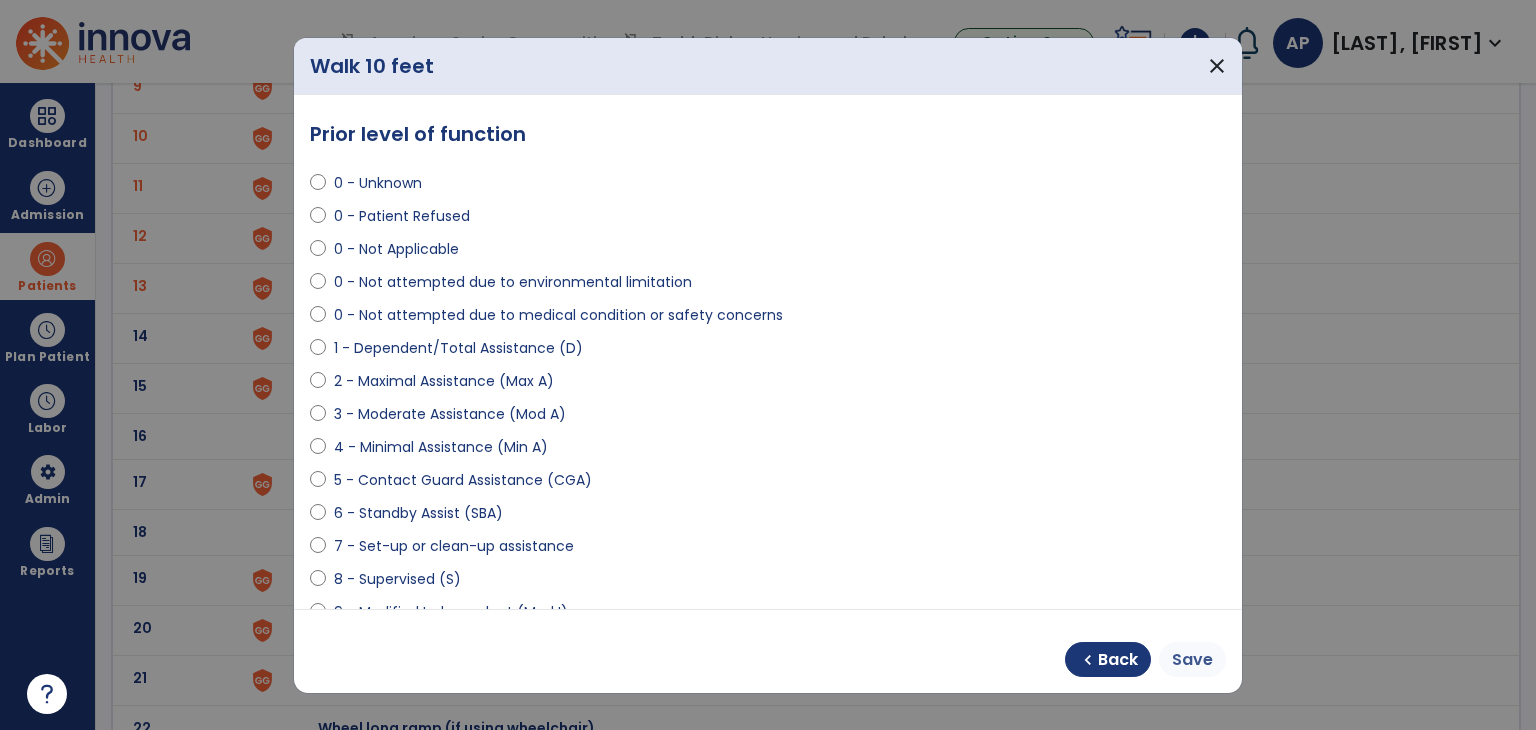 click on "Save" at bounding box center (1192, 660) 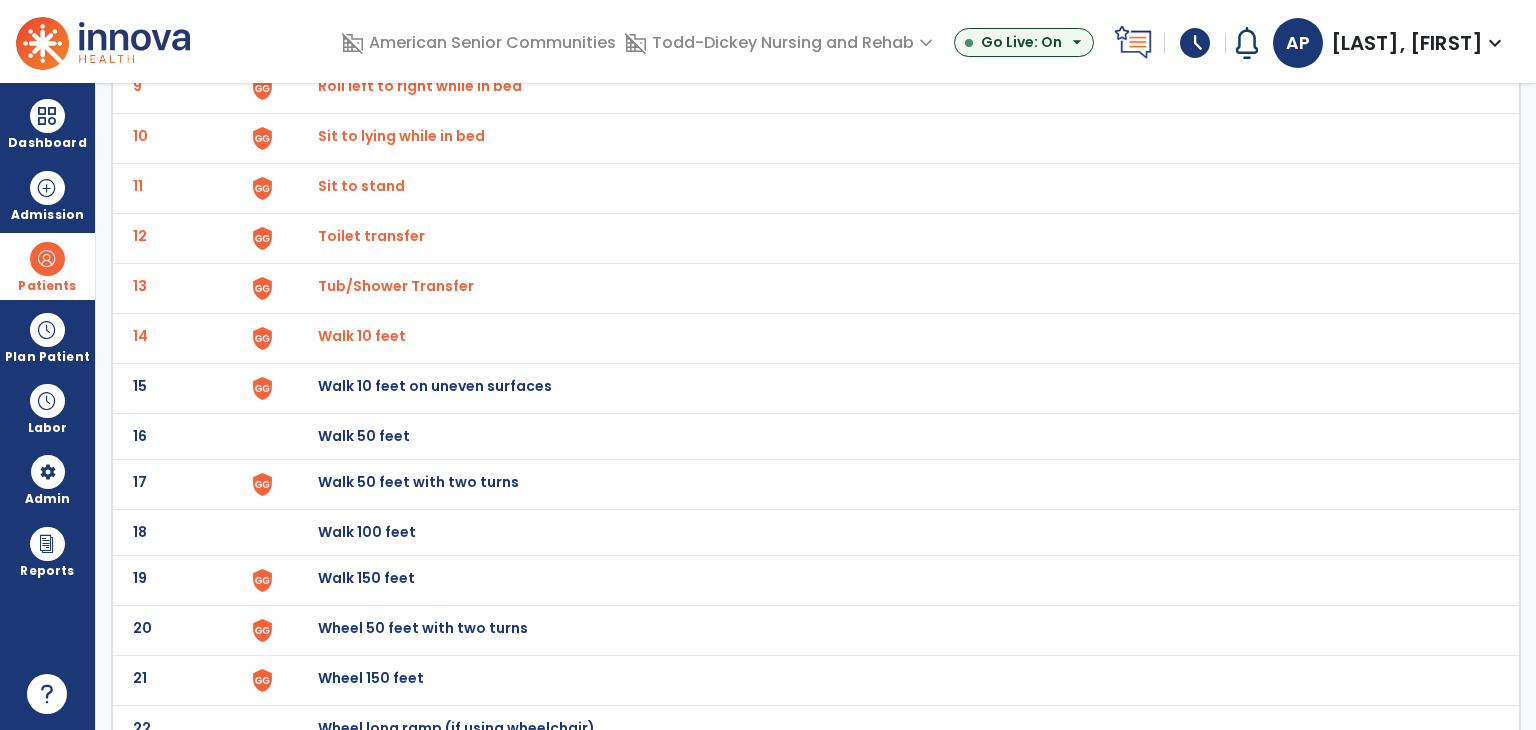 click on "Walk 10 feet on uneven surfaces" at bounding box center [888, -308] 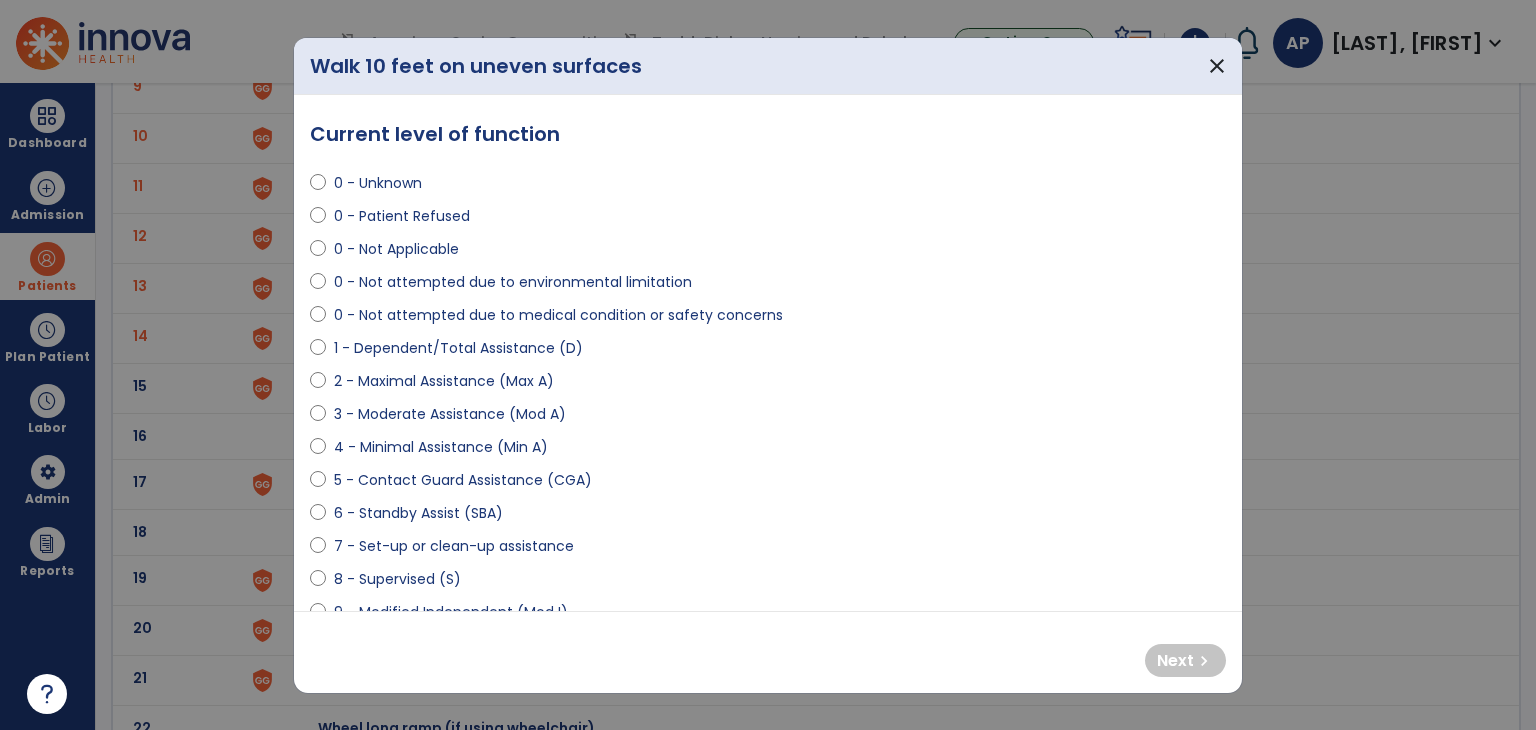 select on "**********" 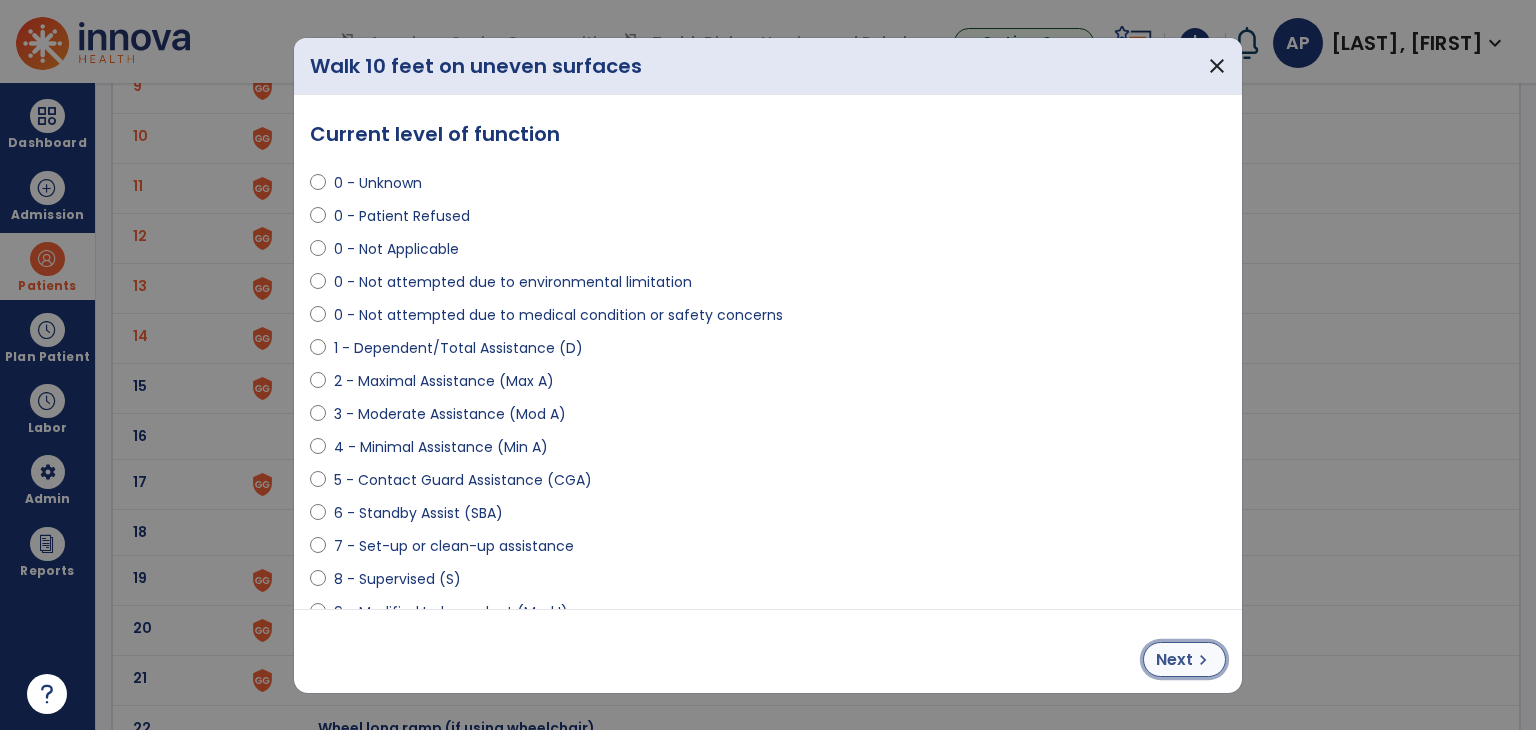 click on "chevron_right" at bounding box center [1203, 660] 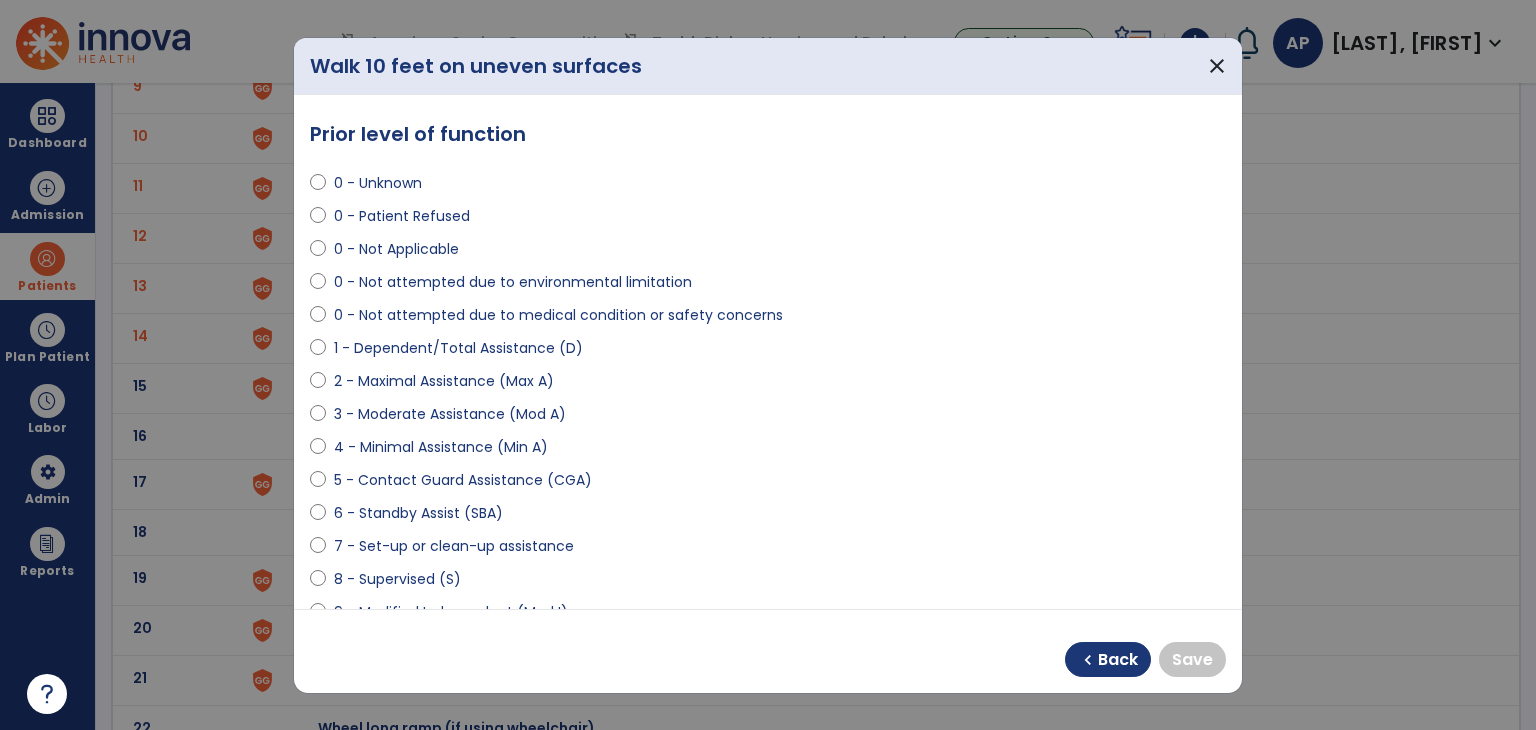 select on "**********" 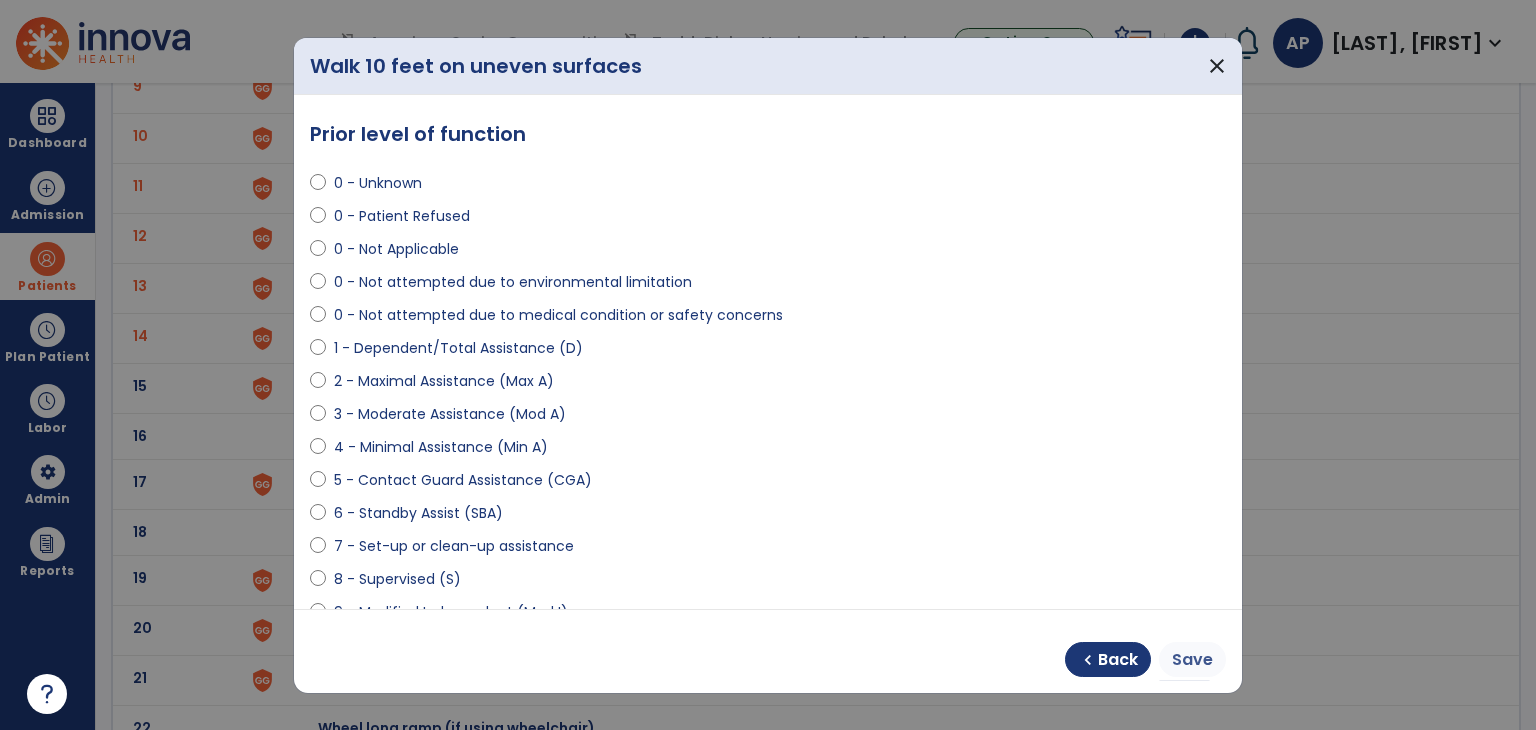 click on "Save" at bounding box center [1192, 660] 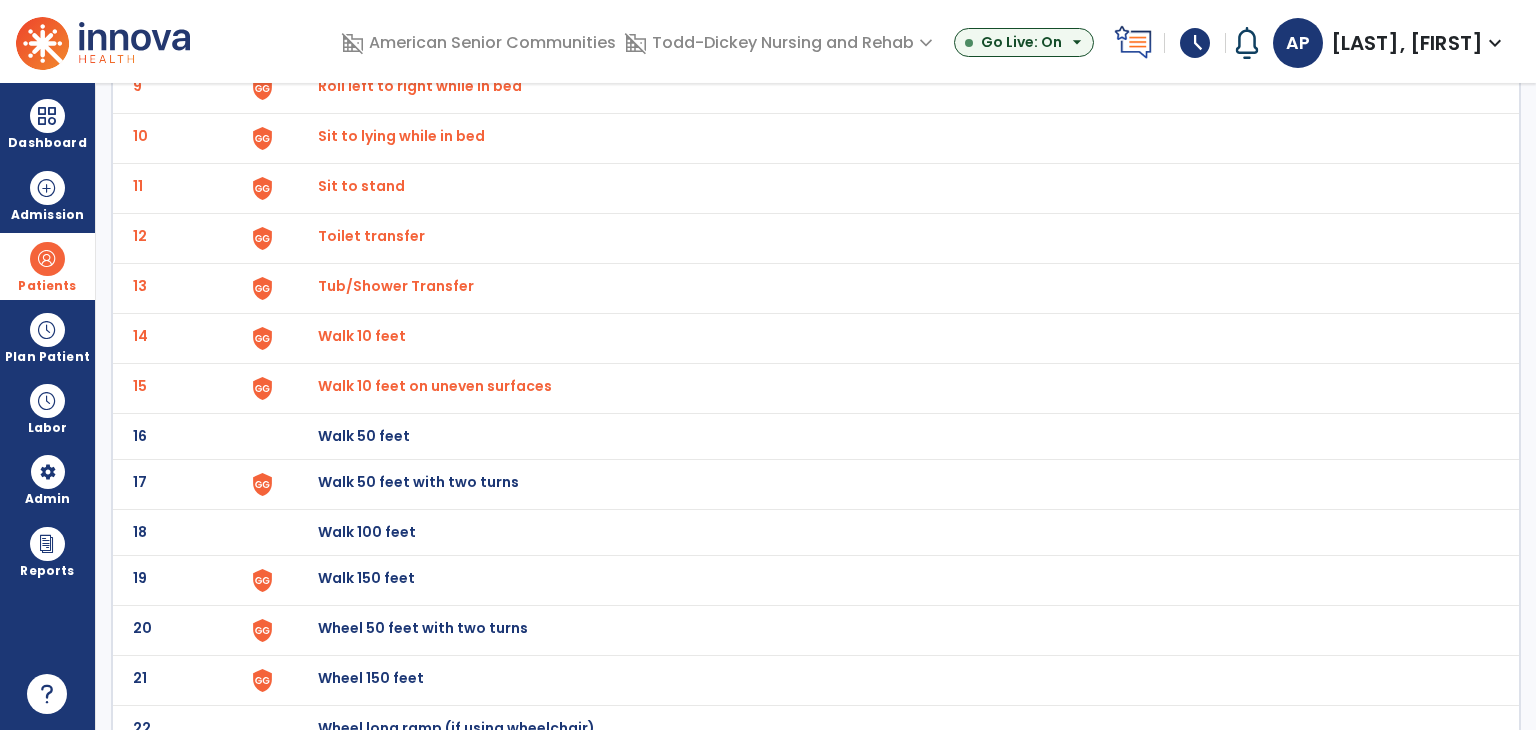 click on "Walk 50 feet with two turns" at bounding box center [364, -310] 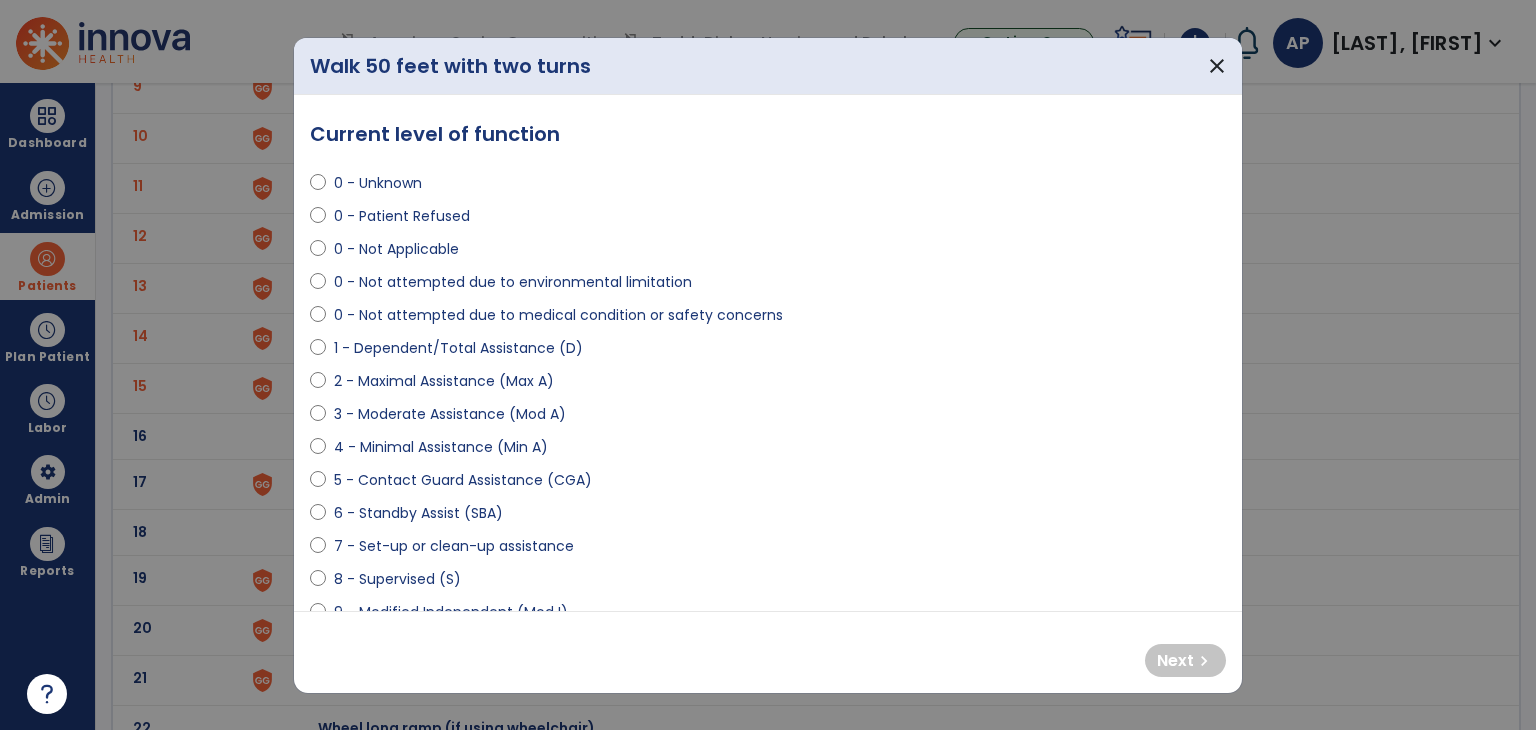 select on "**********" 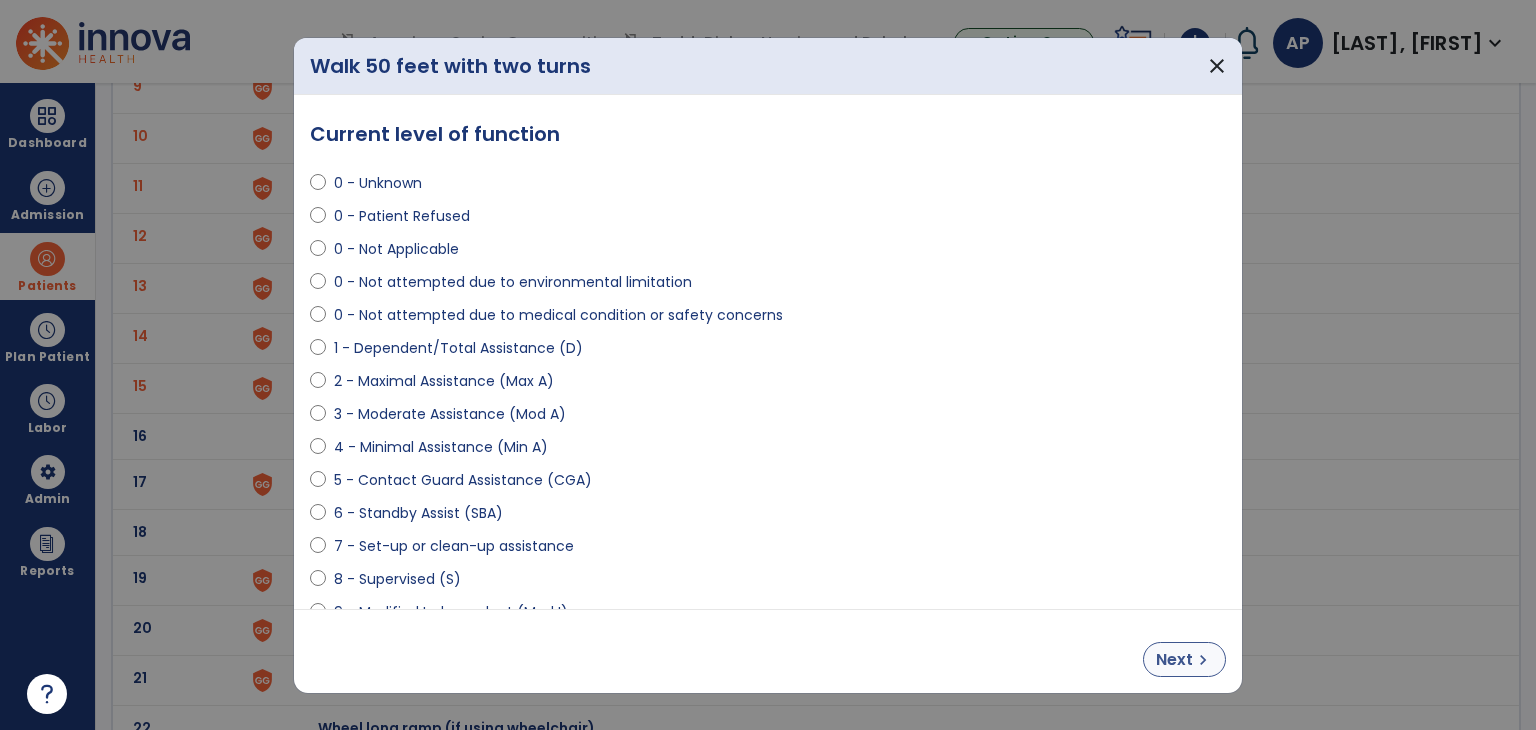 click on "Next" at bounding box center [1174, 660] 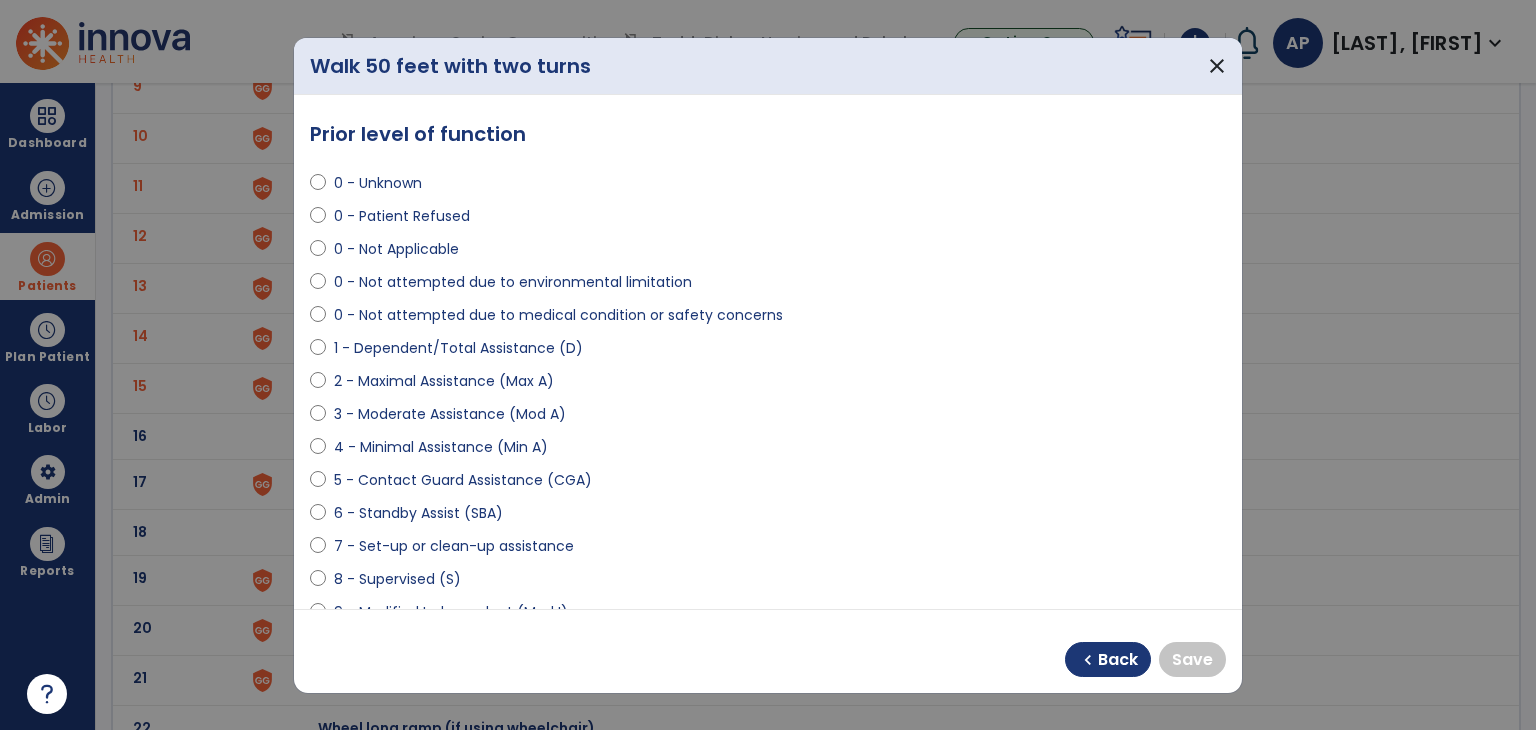 select on "**********" 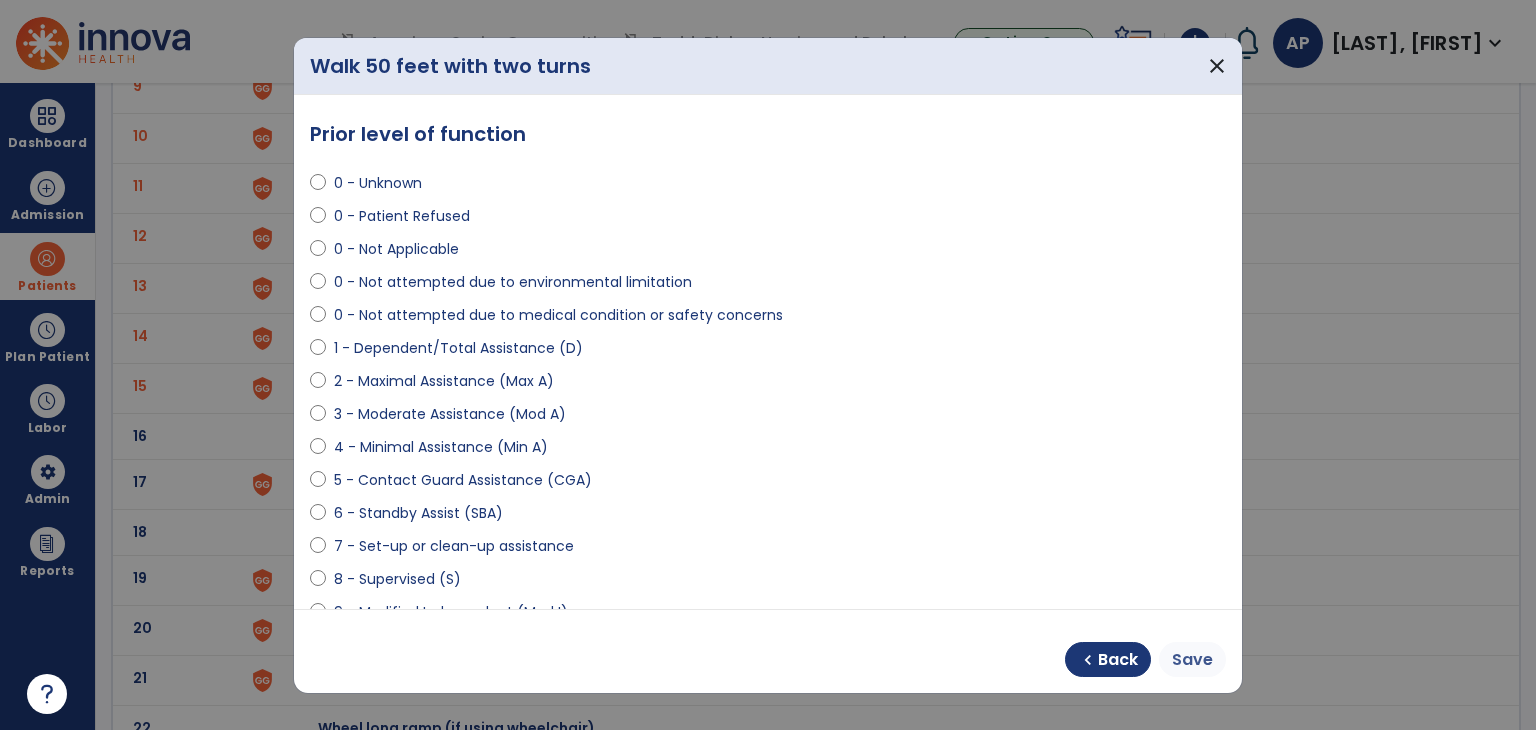 click on "Save" at bounding box center (1192, 660) 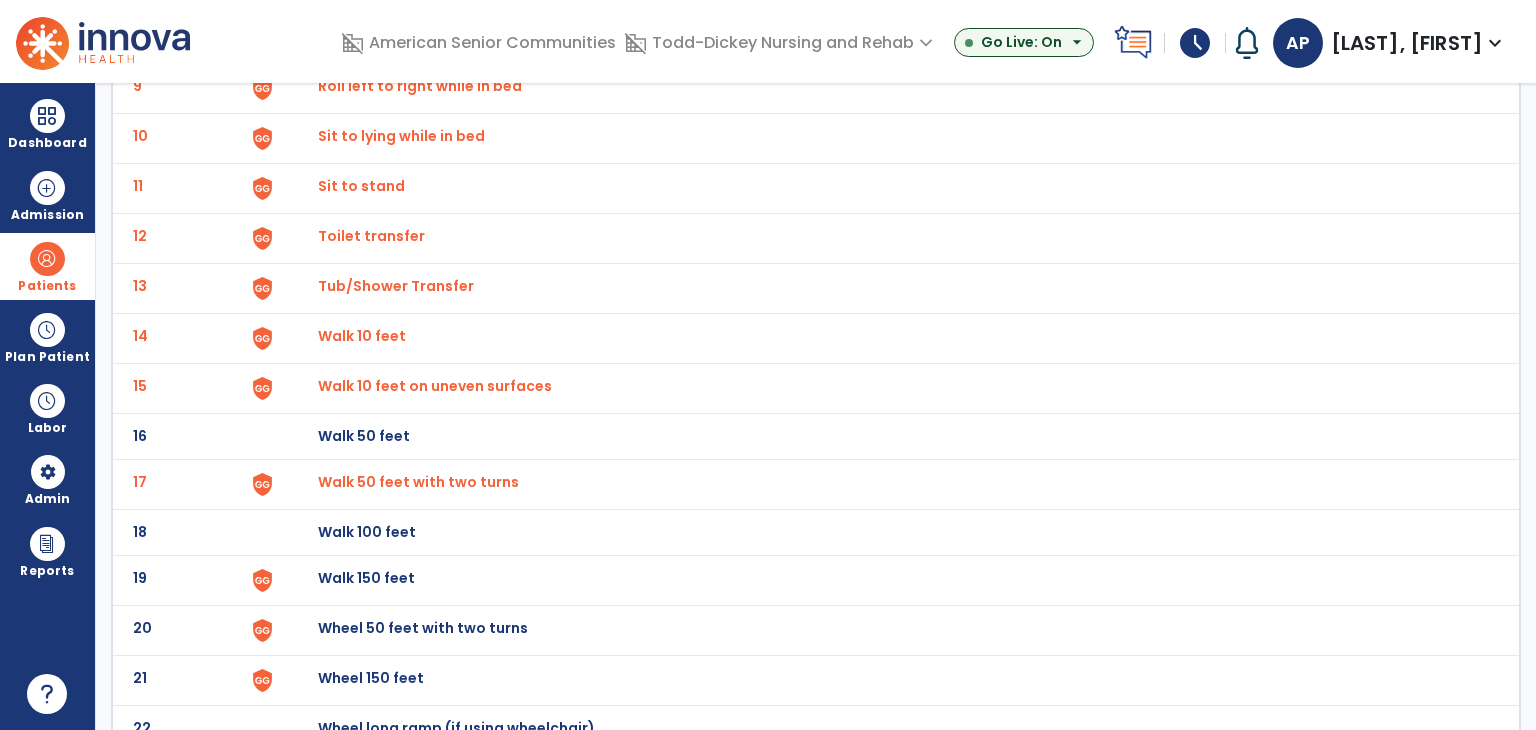 scroll, scrollTop: 636, scrollLeft: 0, axis: vertical 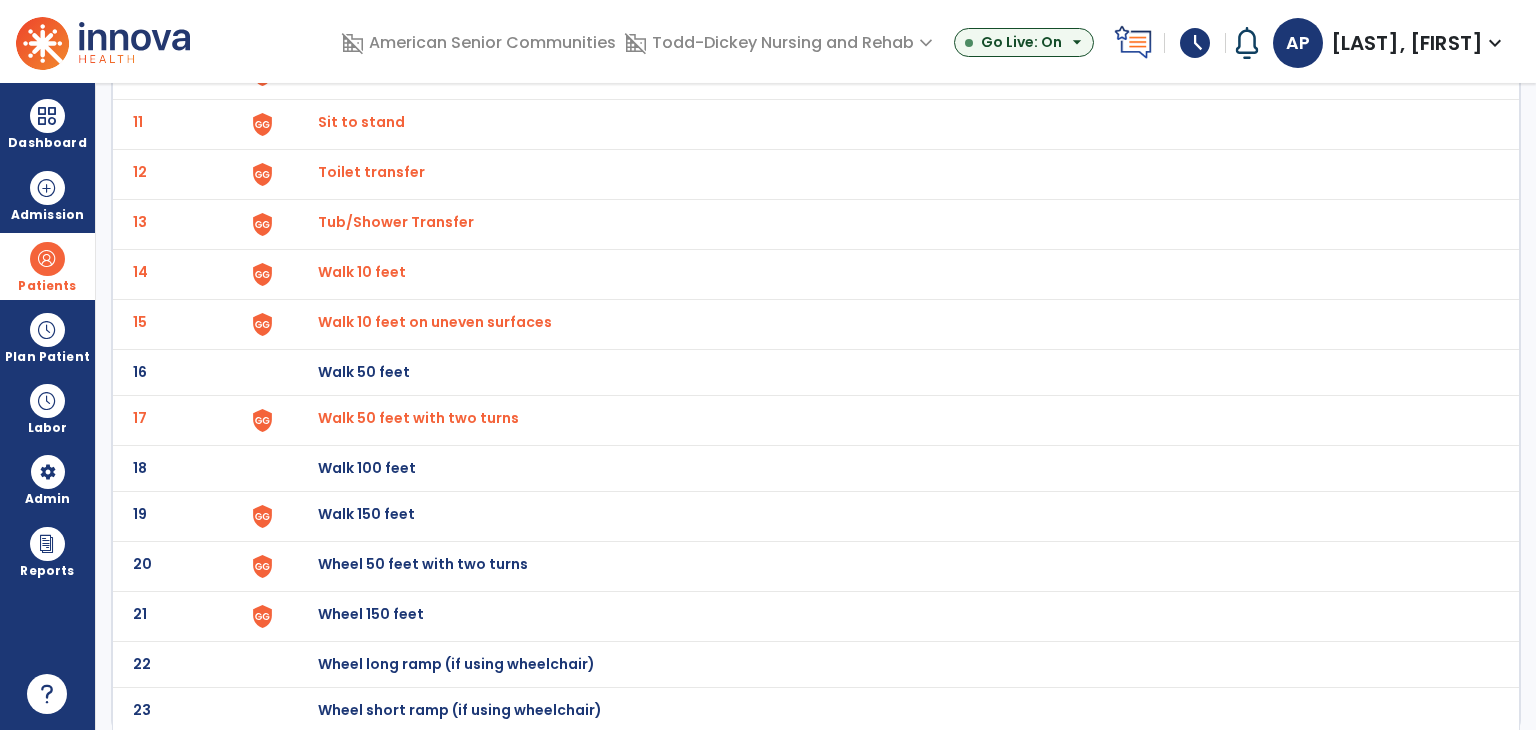 click at bounding box center (296, -372) 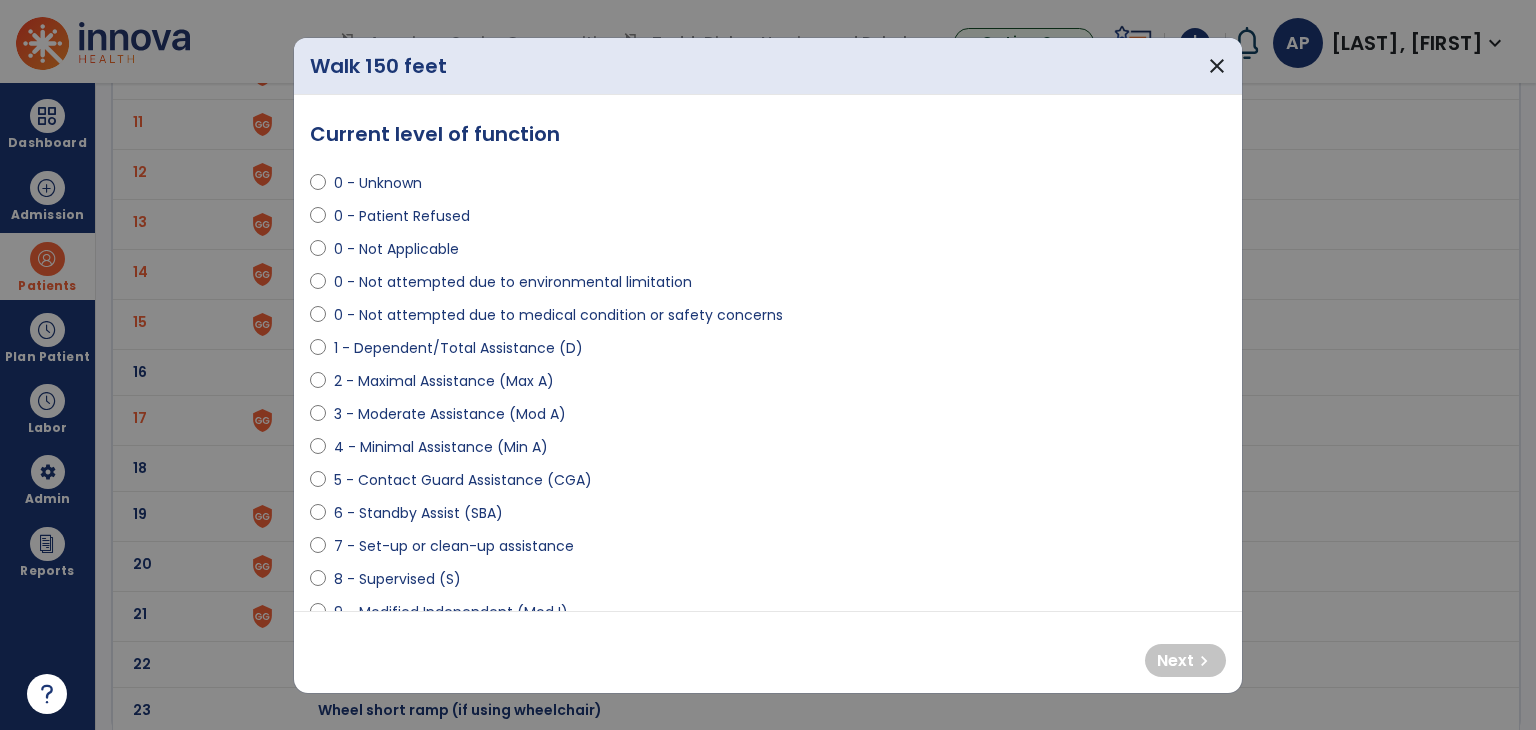 select on "**********" 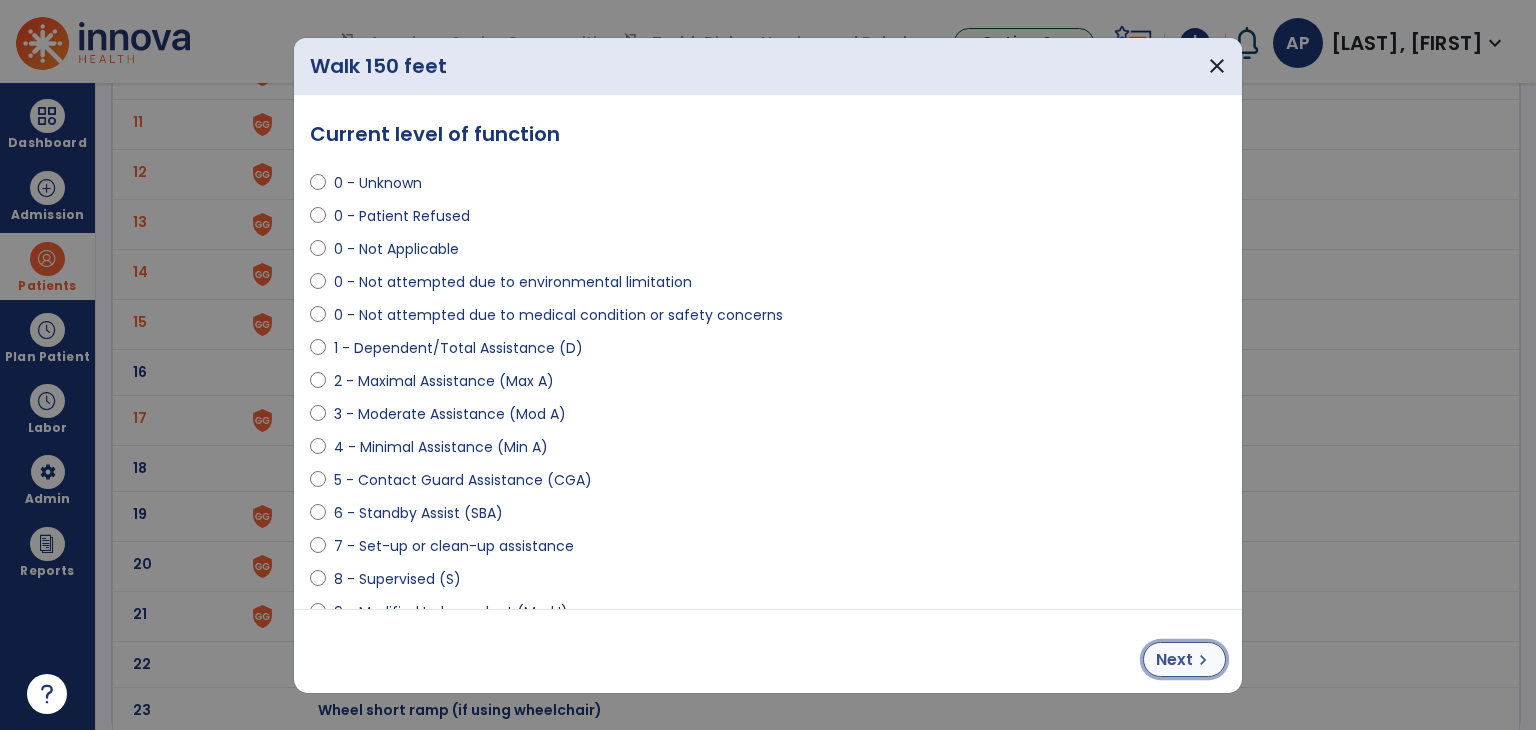 click on "Next" at bounding box center [1174, 660] 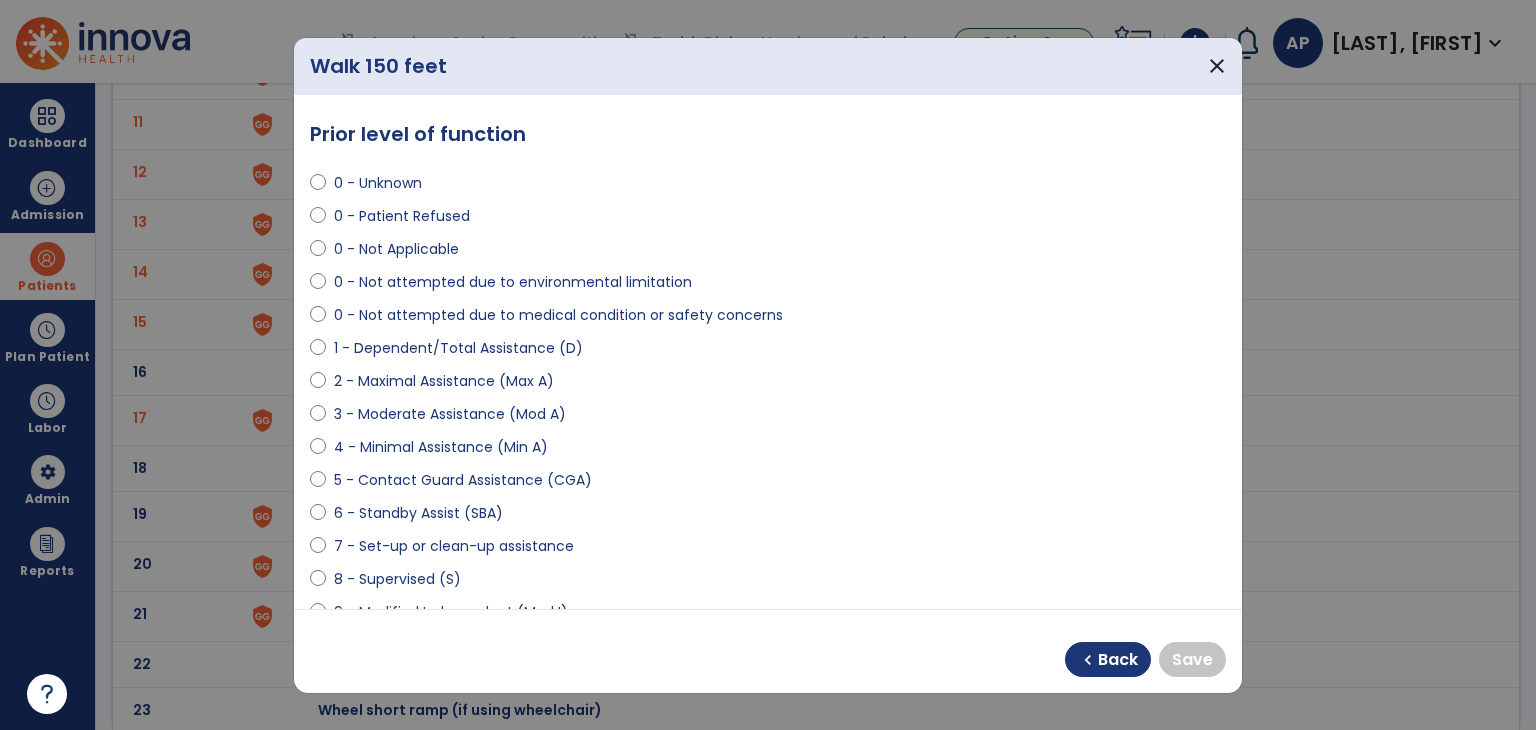 select on "**********" 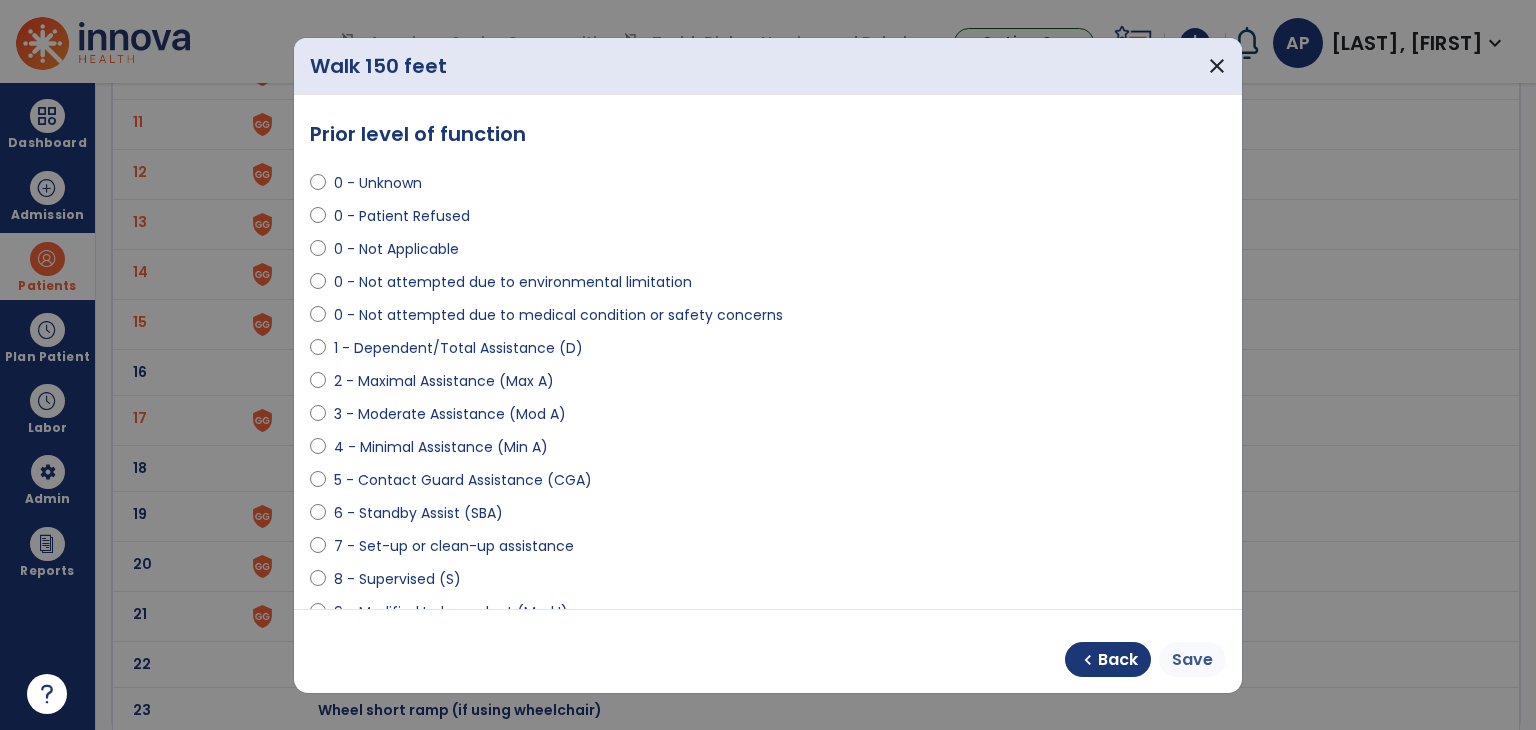 click on "Save" at bounding box center (1192, 660) 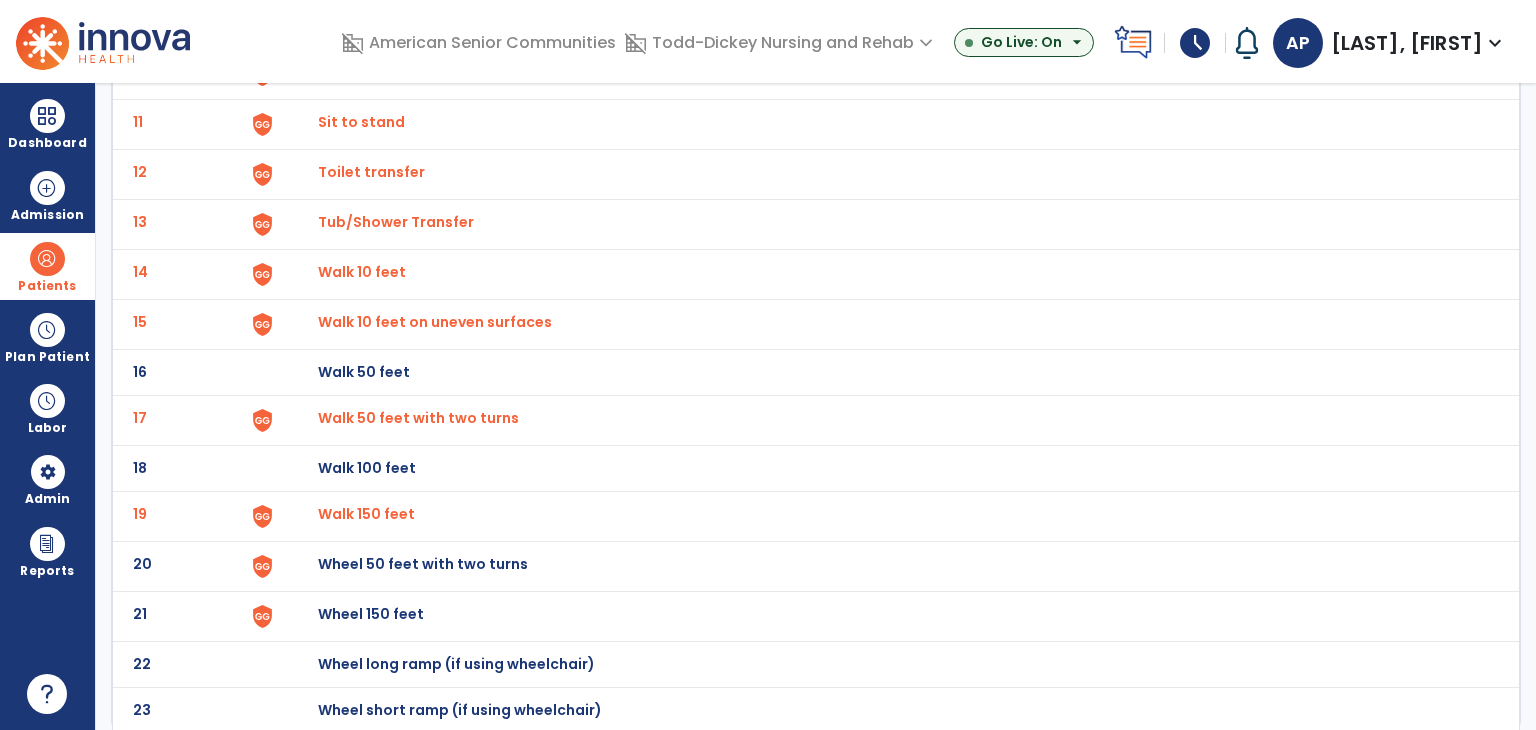 click on "Walk 150 feet" at bounding box center (888, -372) 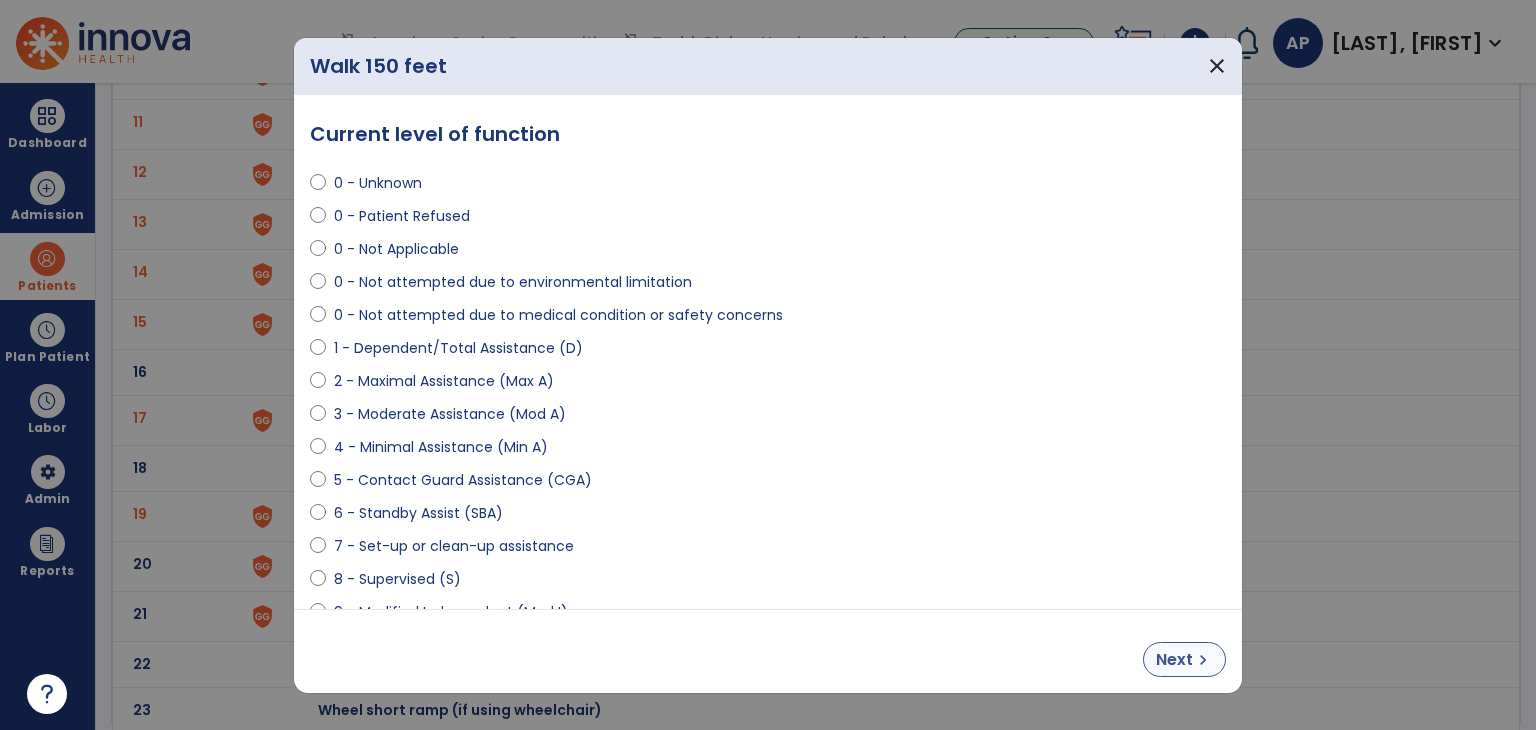 click on "chevron_right" at bounding box center (1203, 660) 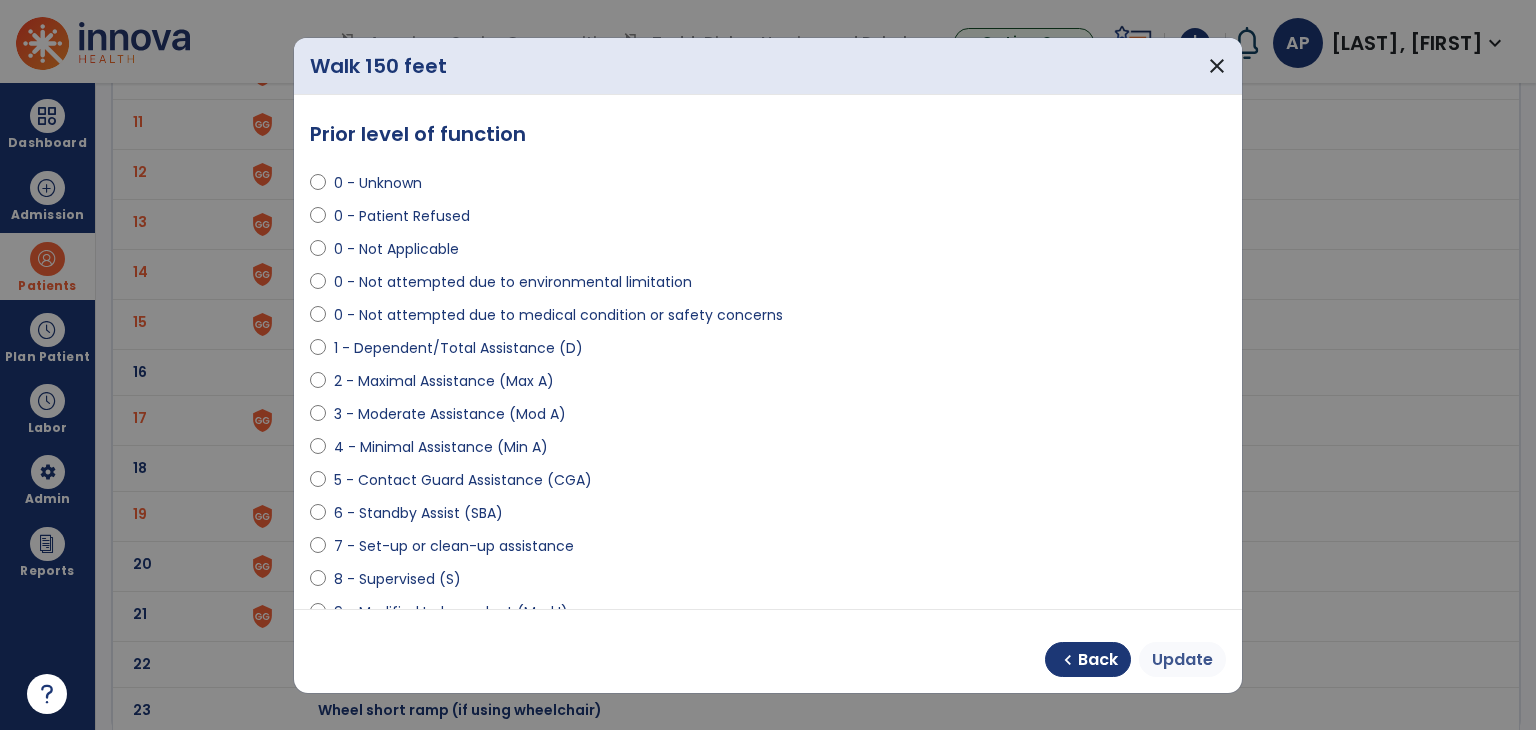 click on "Update" at bounding box center (1182, 660) 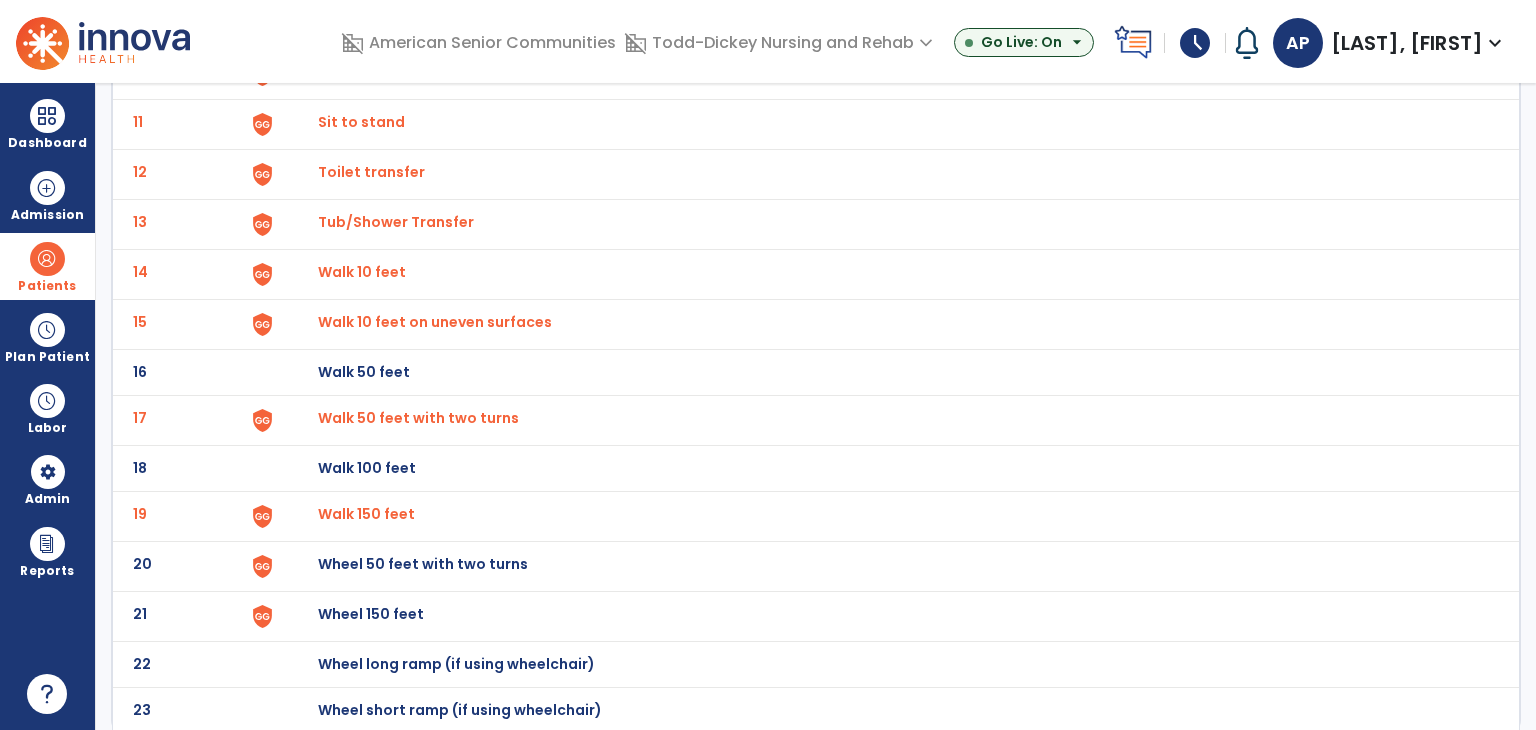click at bounding box center [296, -372] 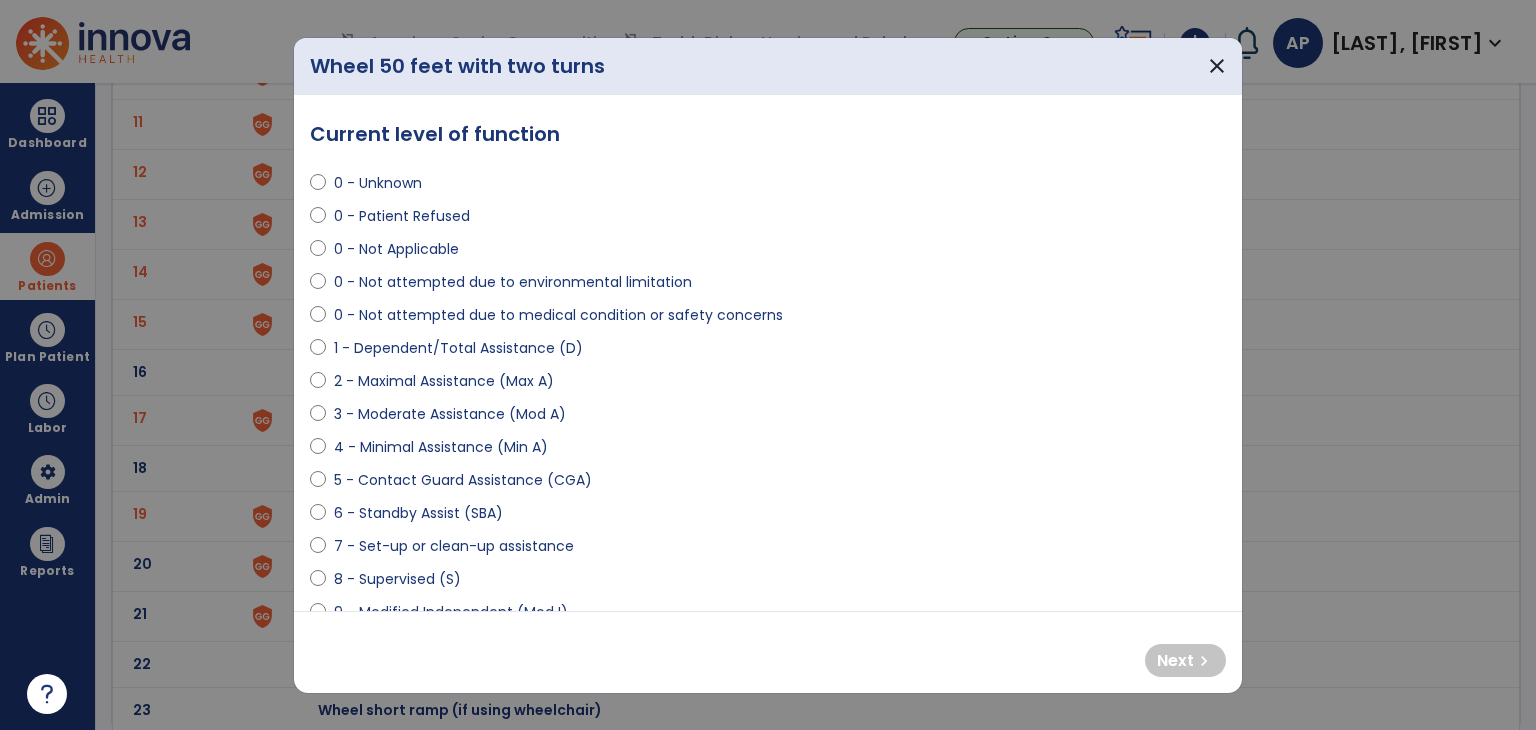 select on "**********" 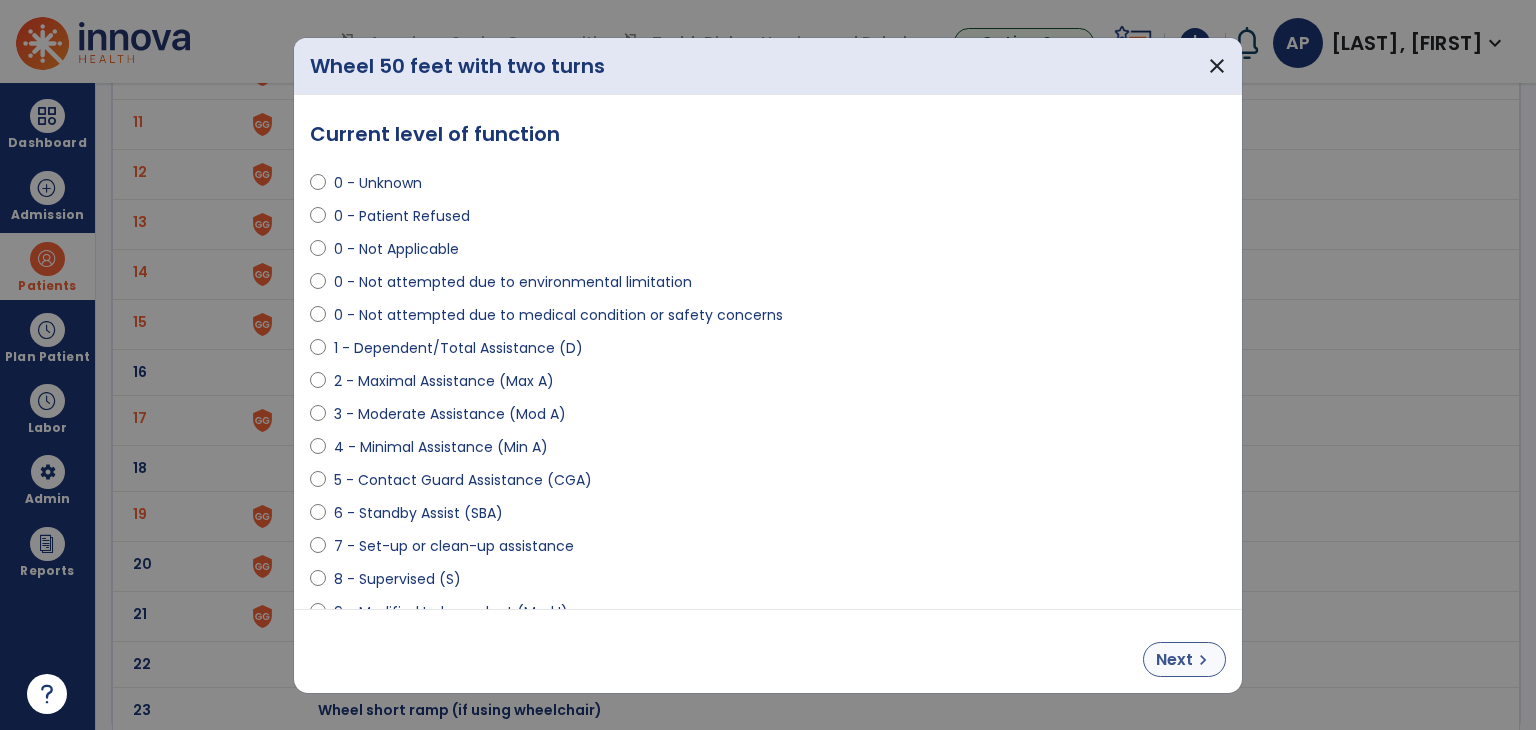 click on "Next" at bounding box center (1174, 660) 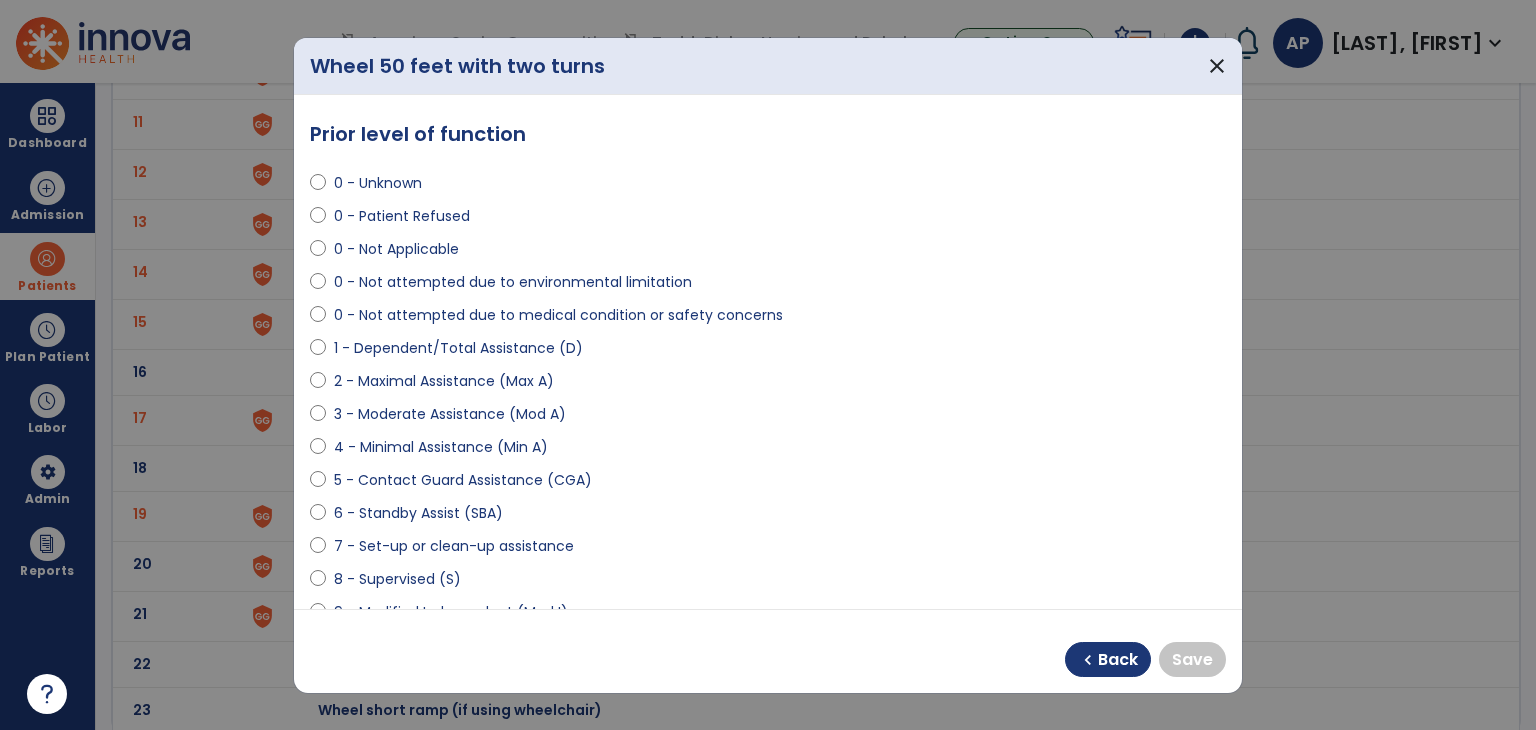 select on "**********" 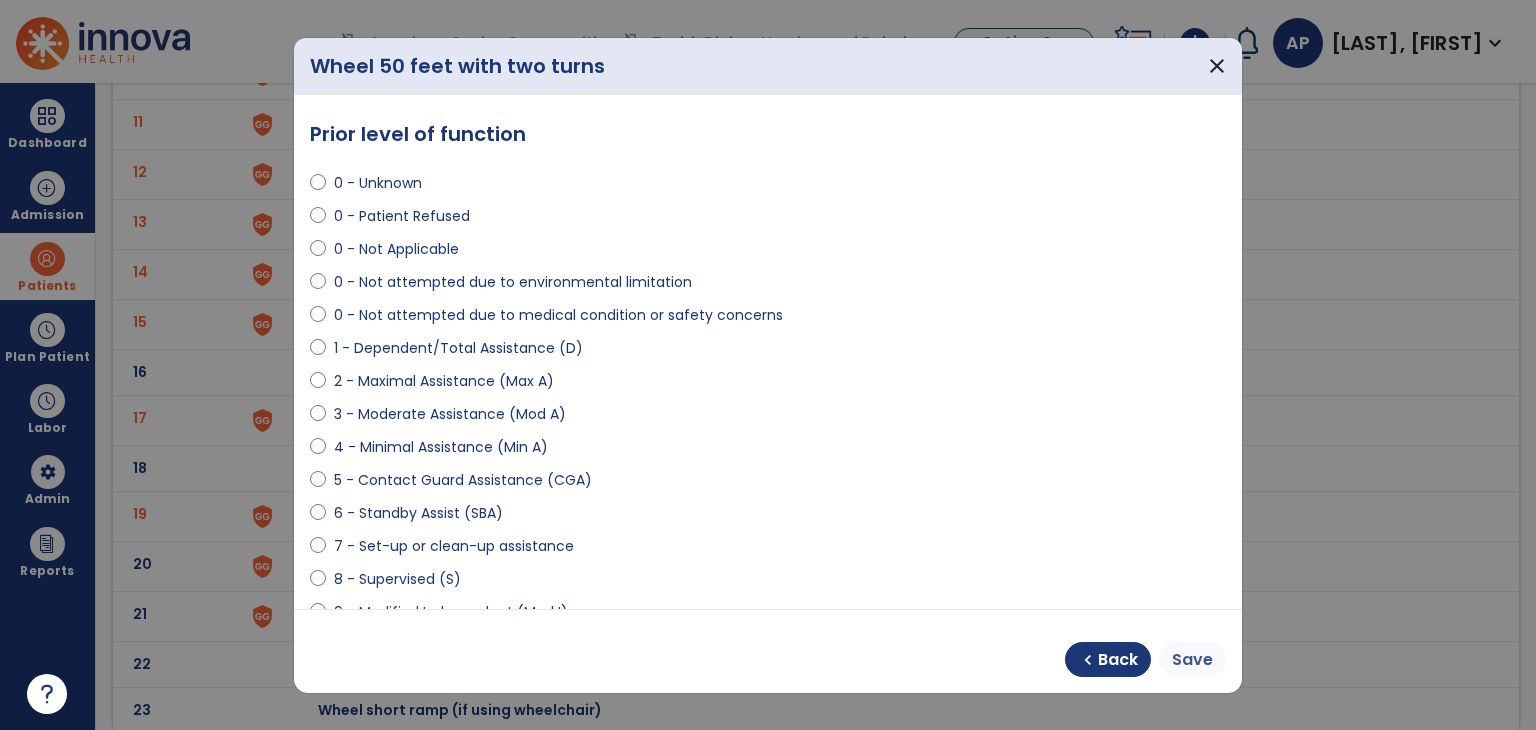 click on "Save" at bounding box center (1192, 660) 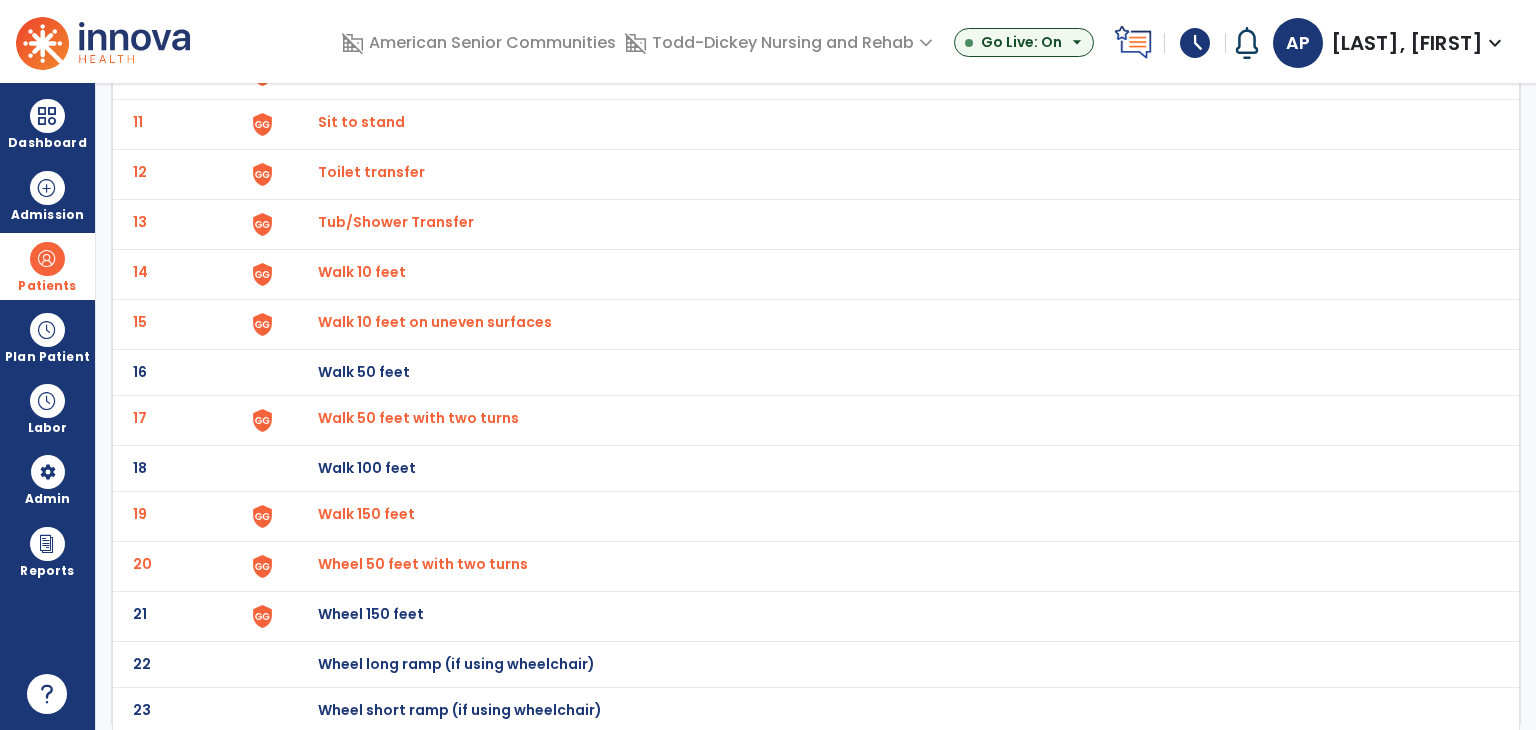 click at bounding box center [296, -372] 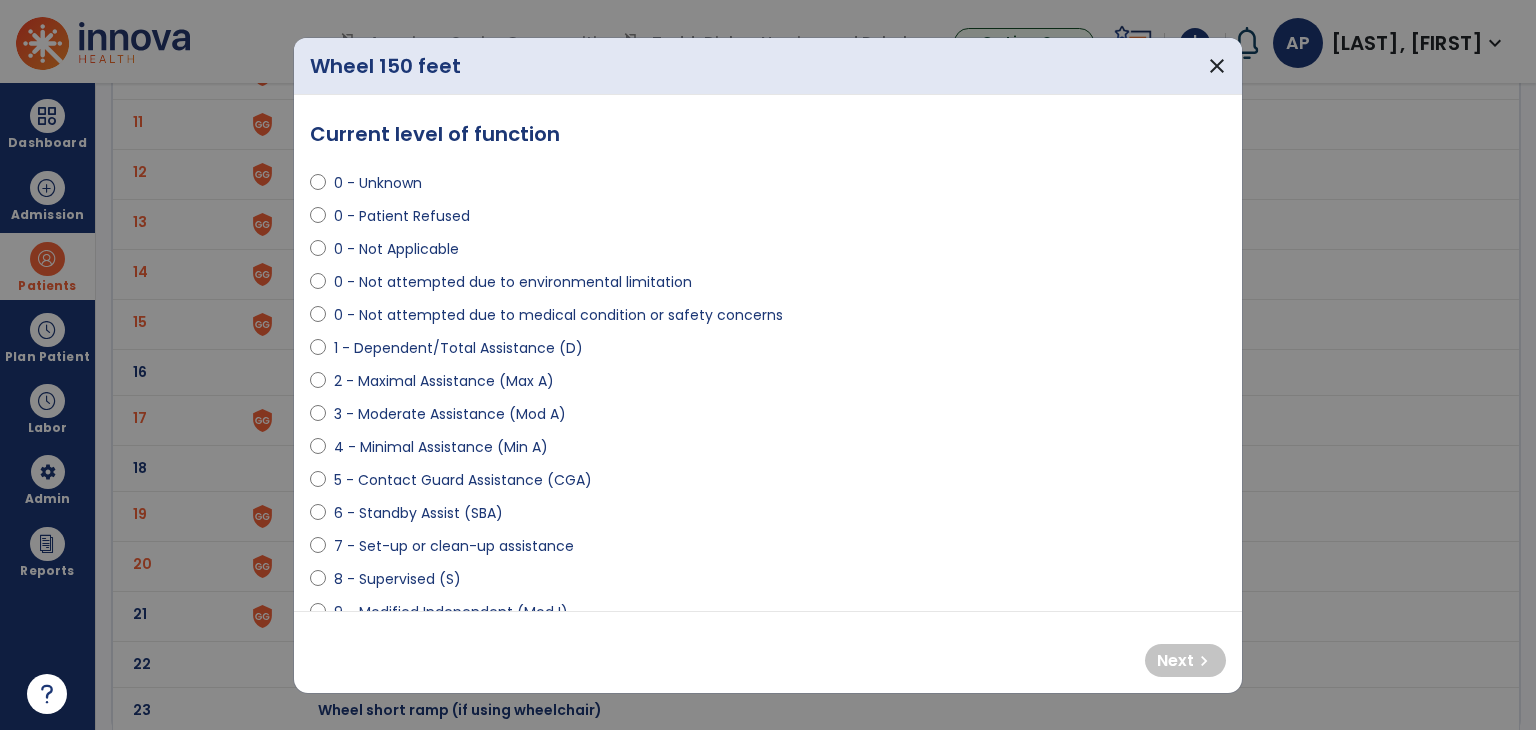 select on "**********" 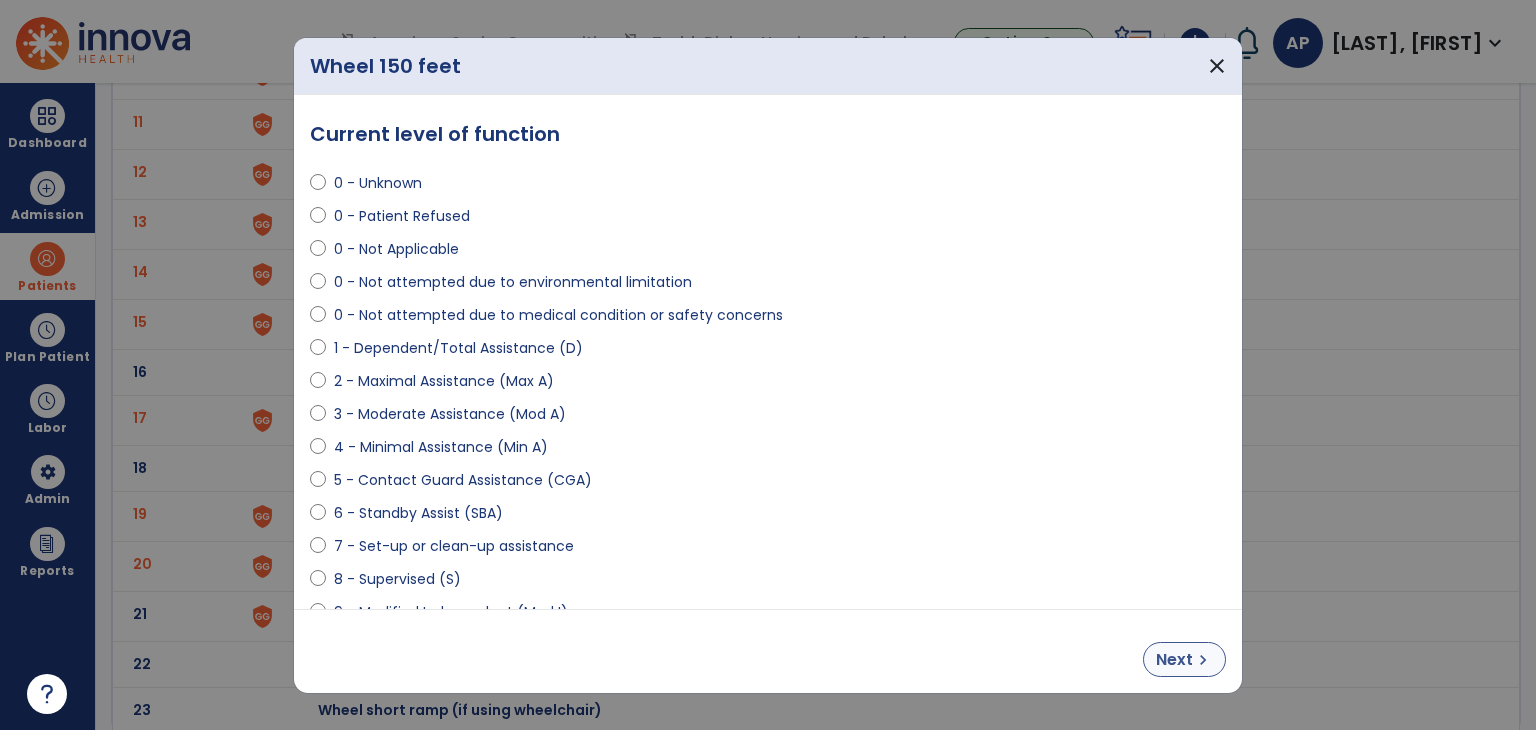 click on "Next" at bounding box center [1174, 660] 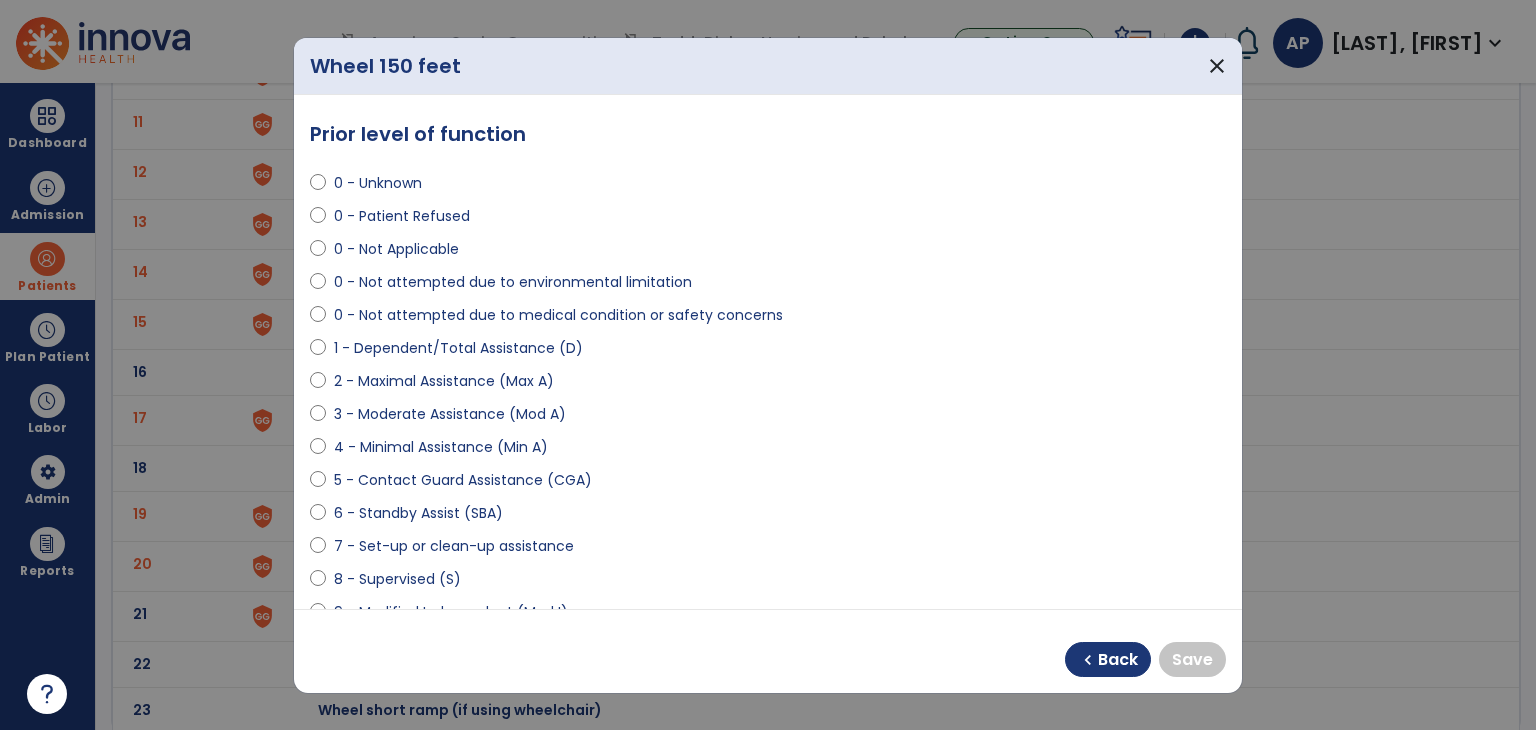 select on "**********" 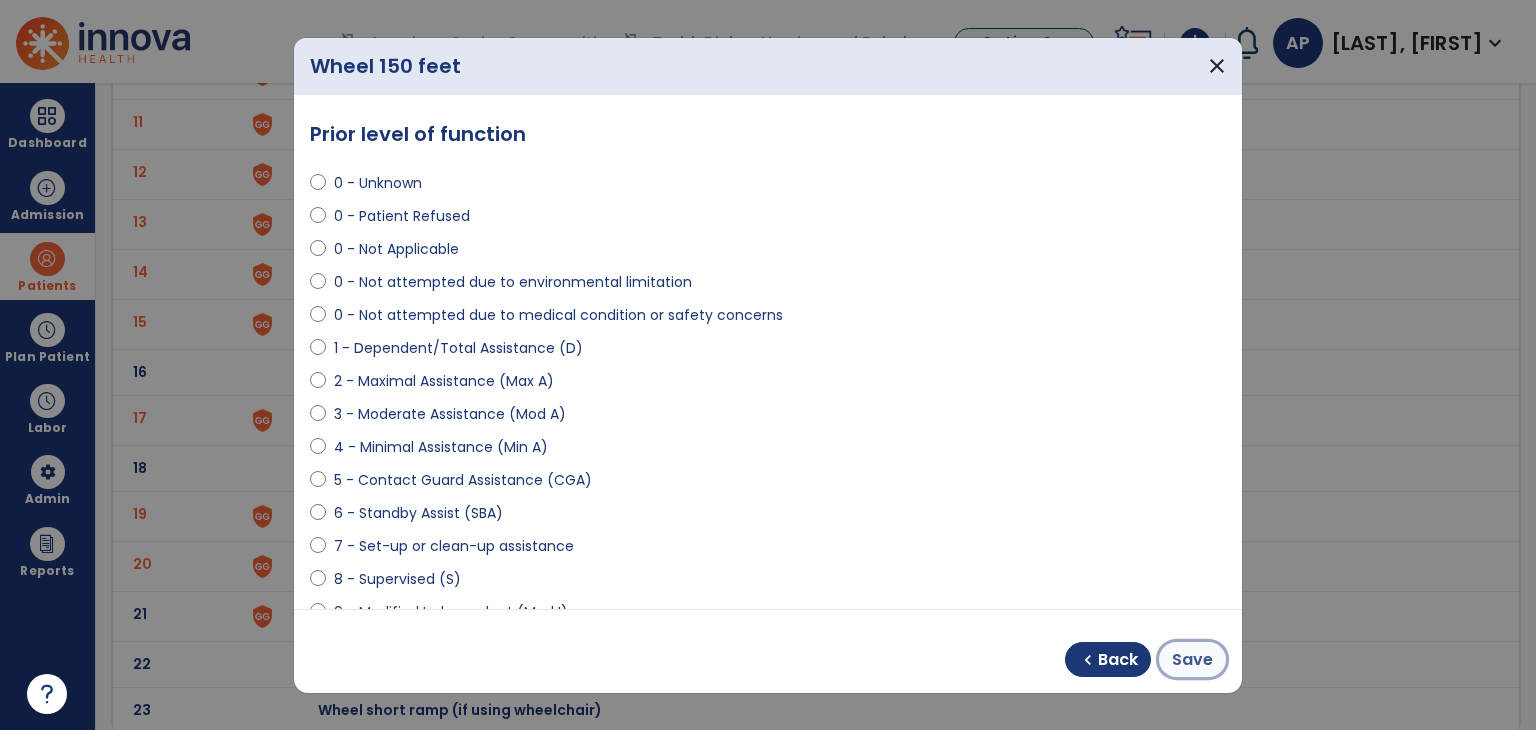 click on "Save" at bounding box center (1192, 660) 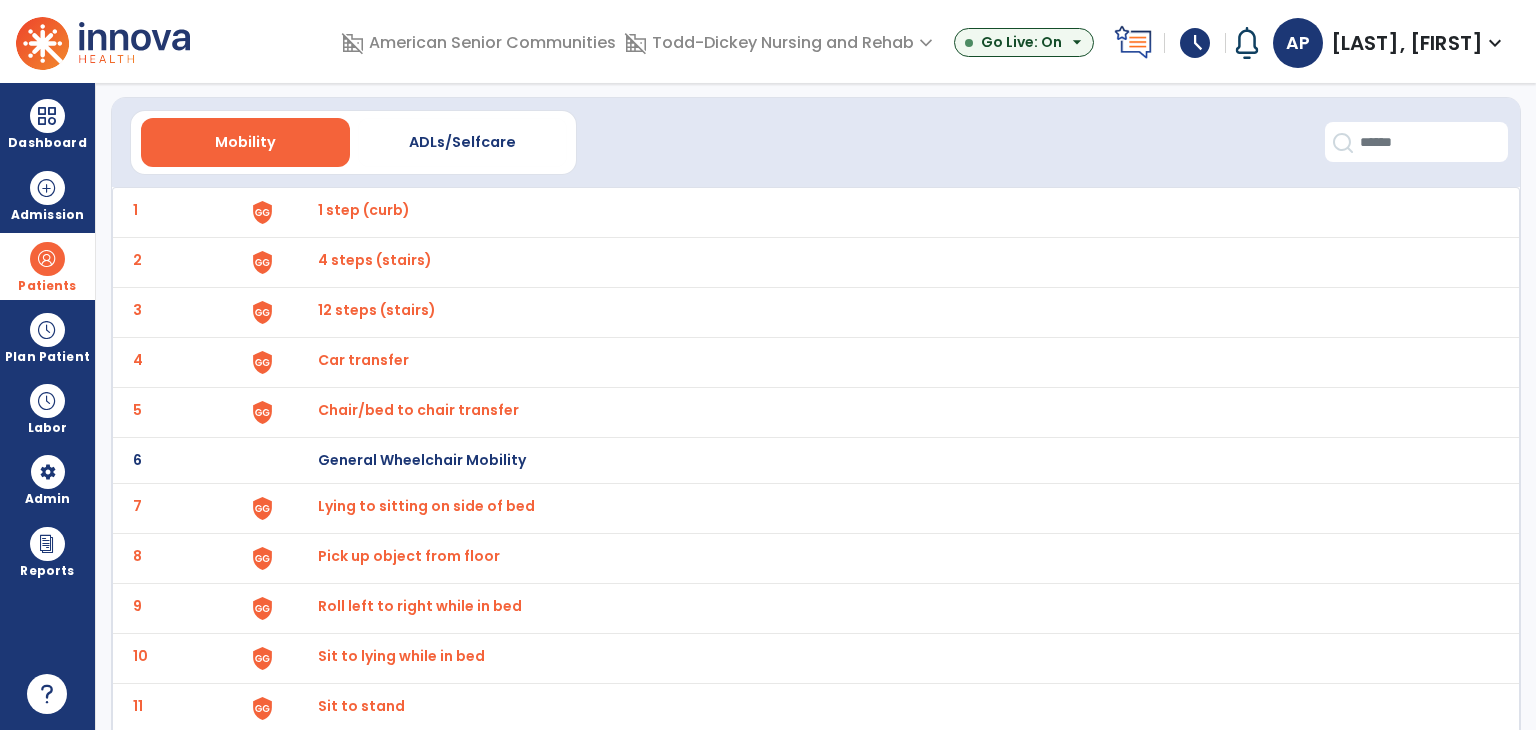 scroll, scrollTop: 52, scrollLeft: 0, axis: vertical 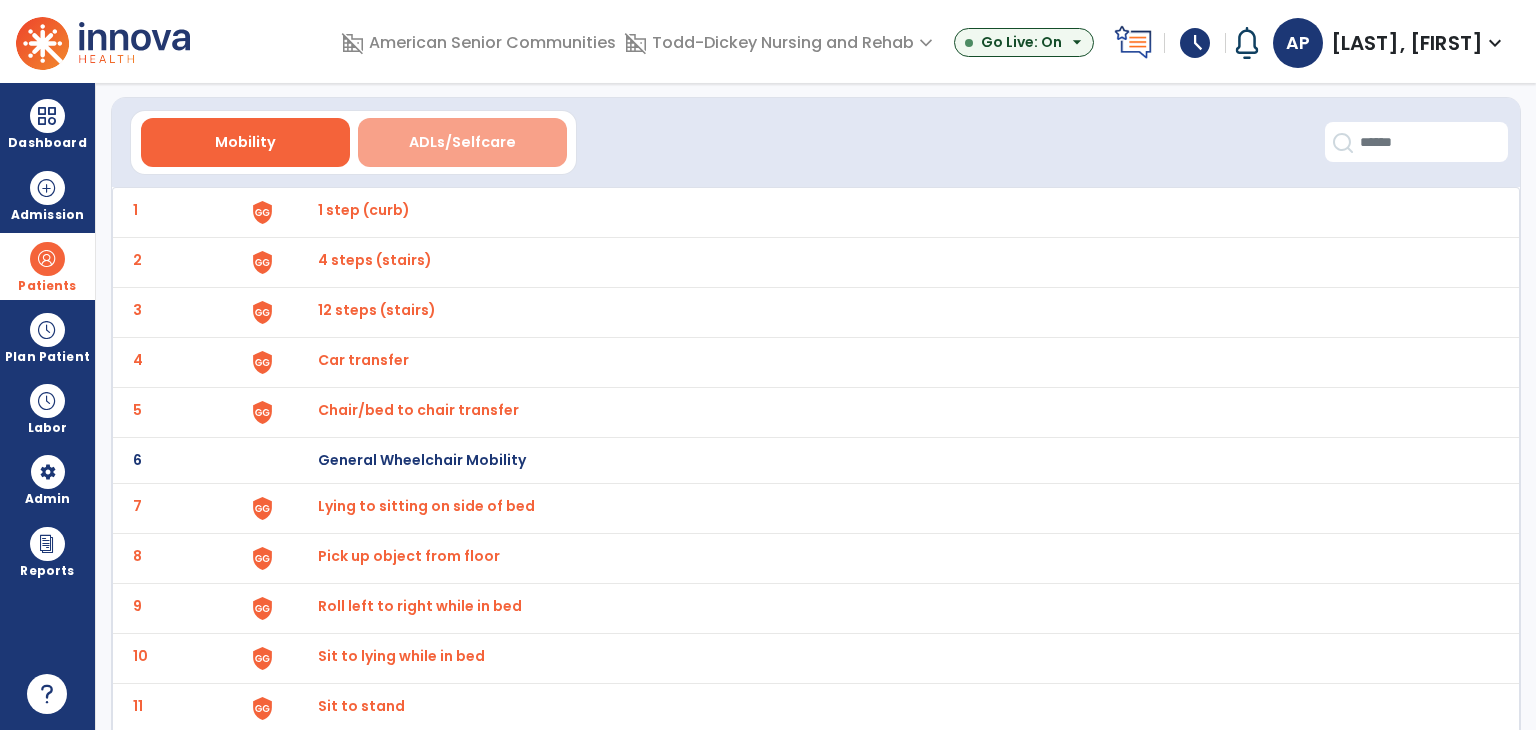 click on "ADLs/Selfcare" at bounding box center (462, 142) 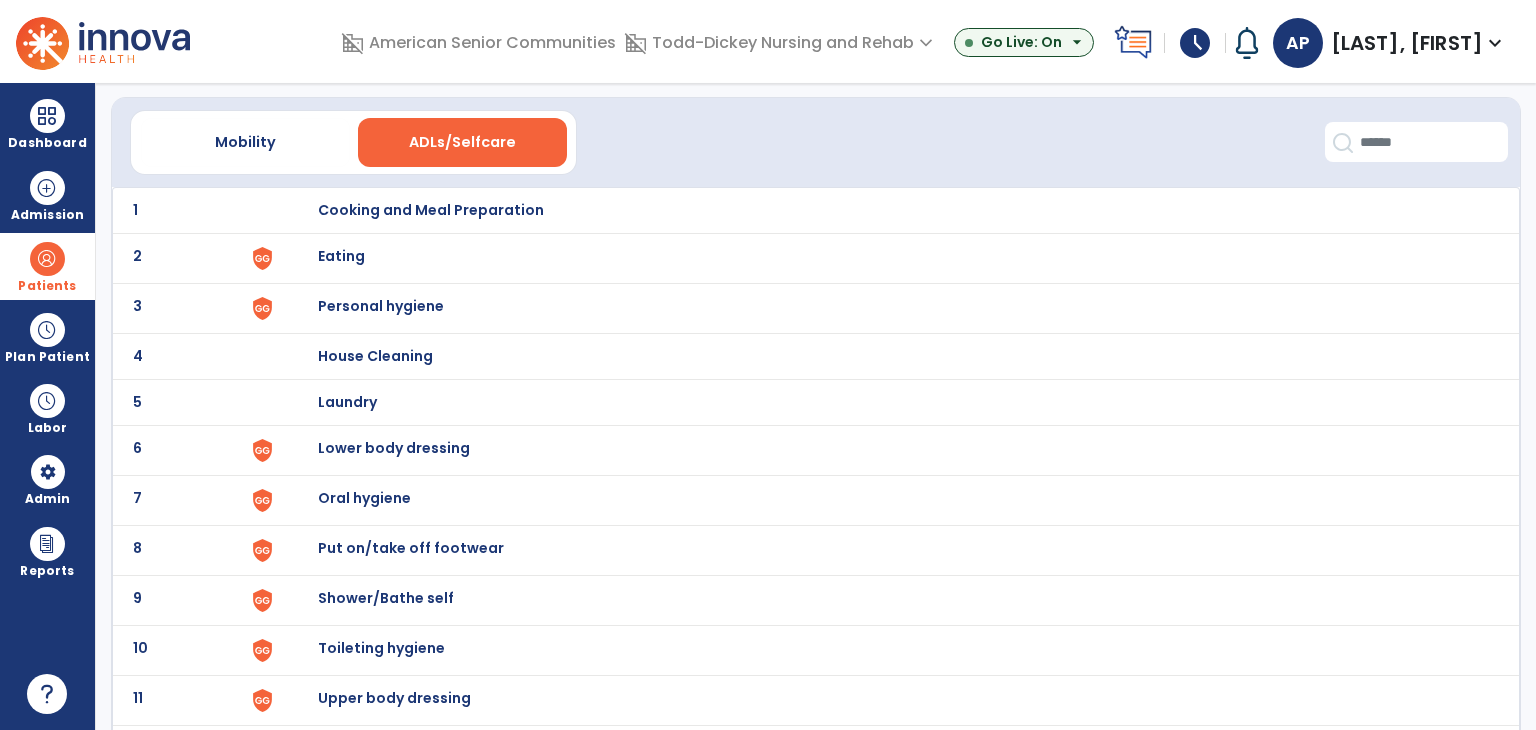 click at bounding box center [296, 210] 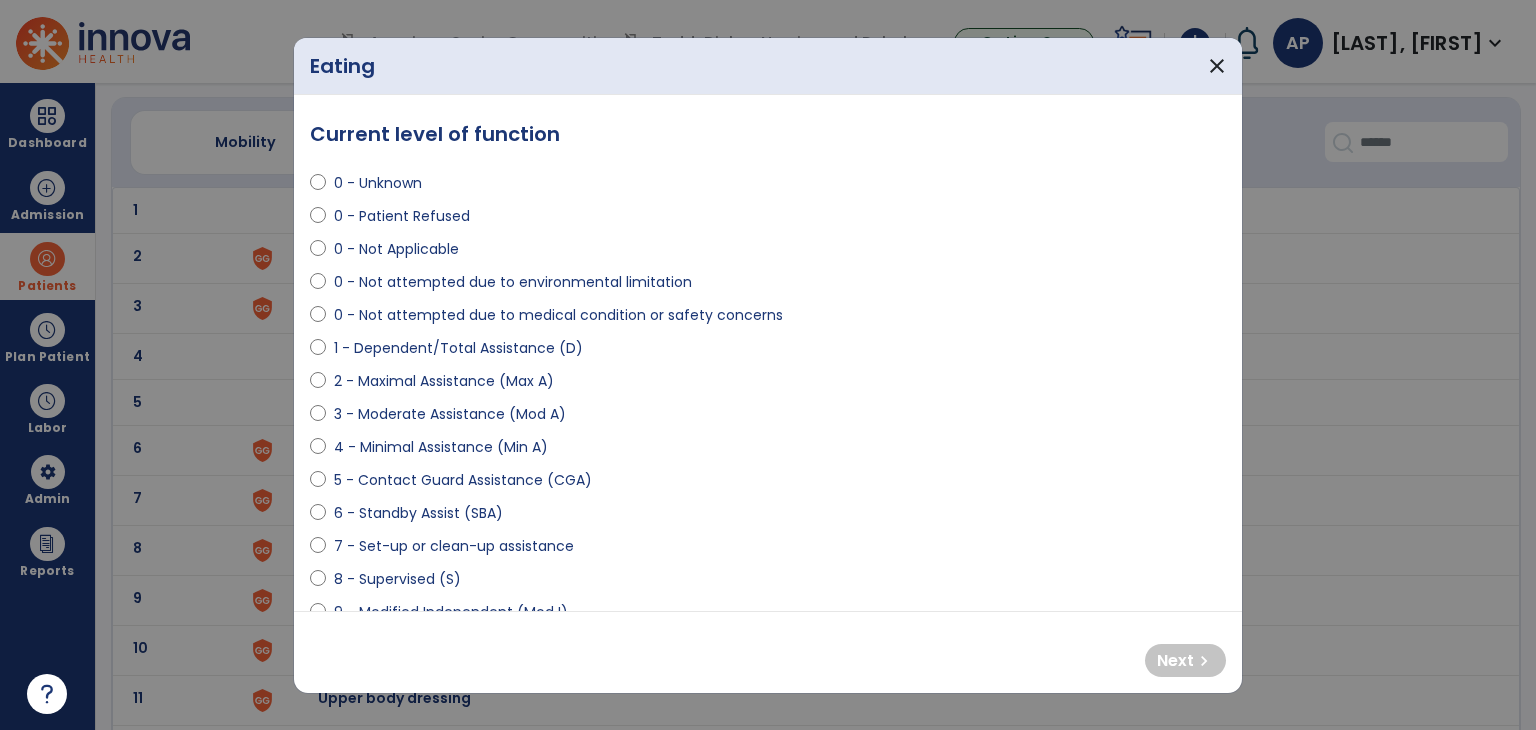 select on "**********" 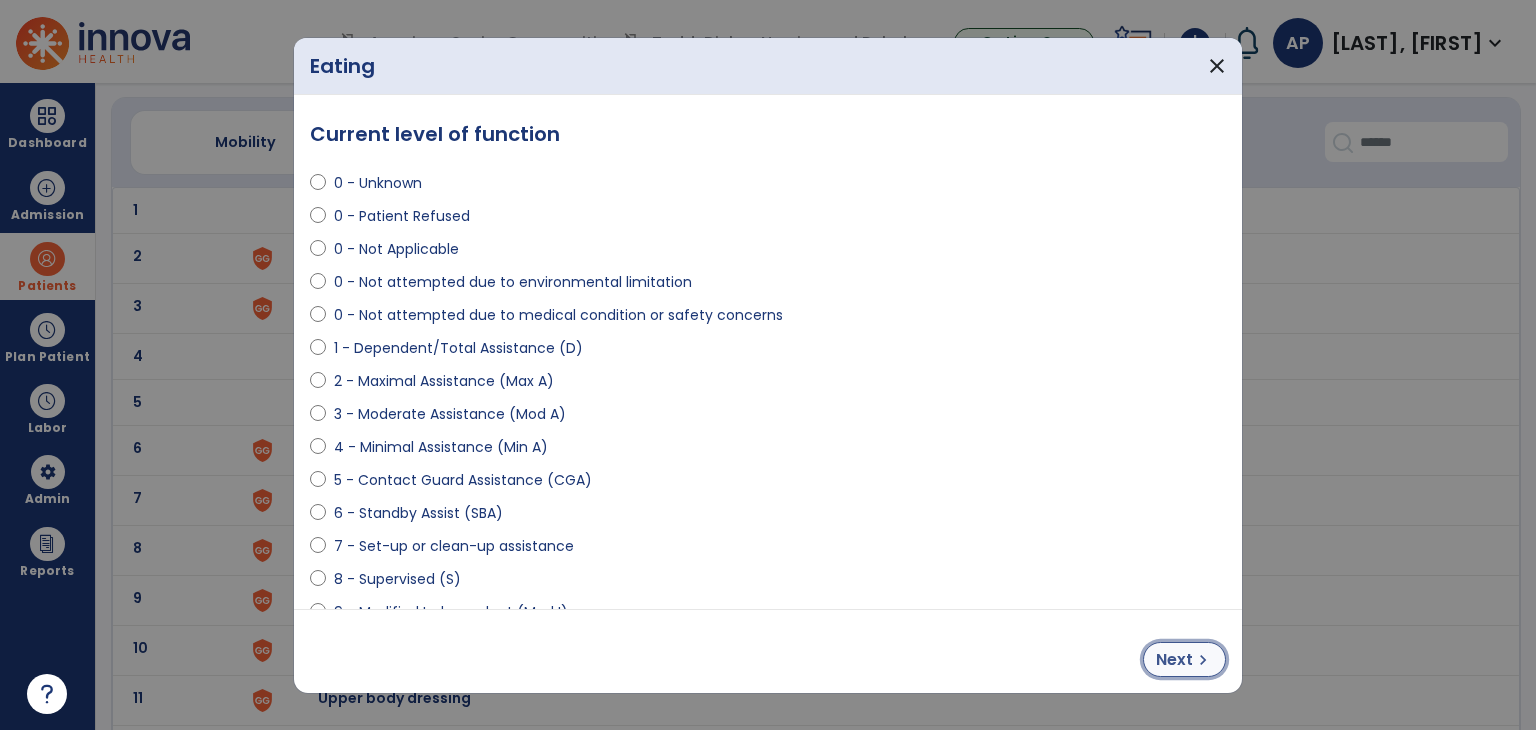 click on "Next" at bounding box center [1174, 660] 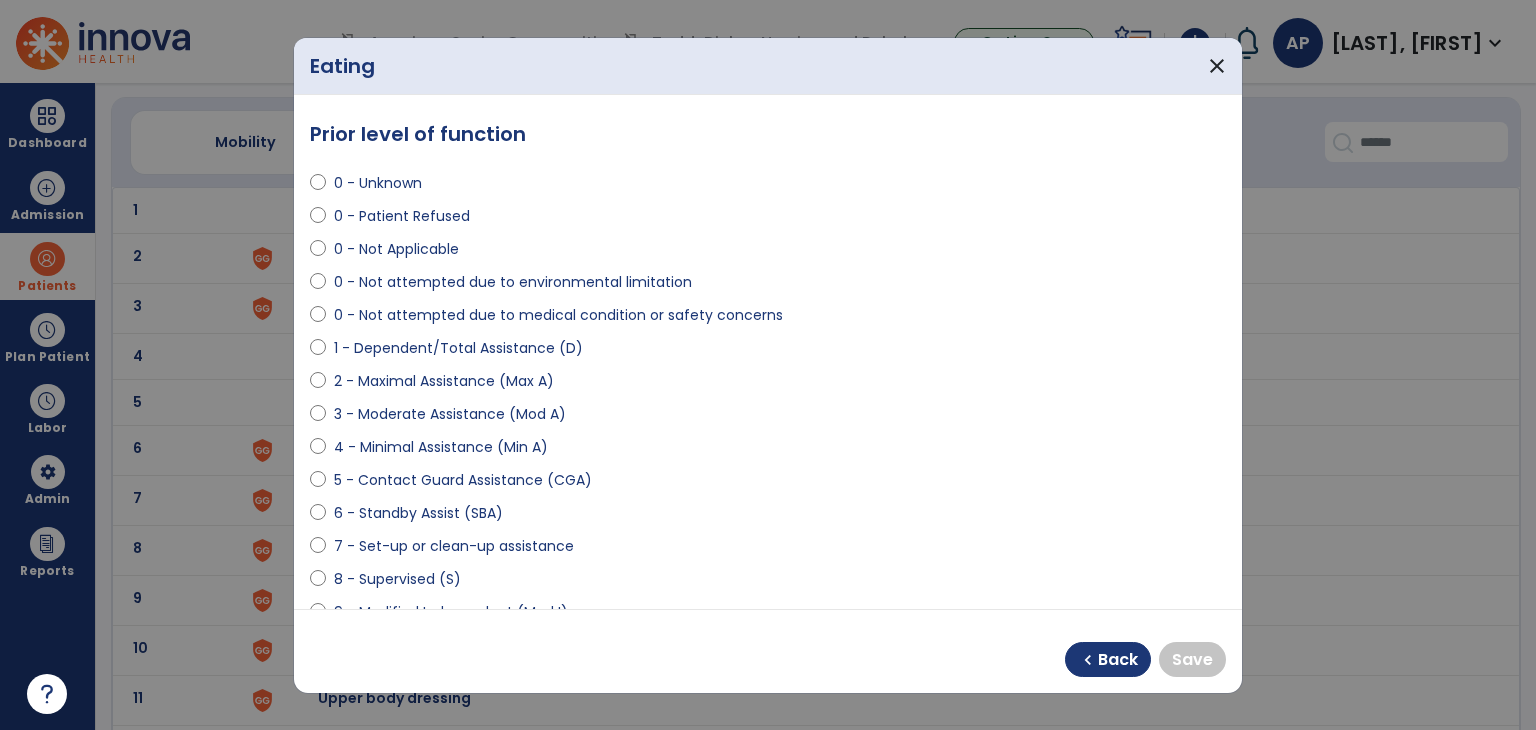 select on "**********" 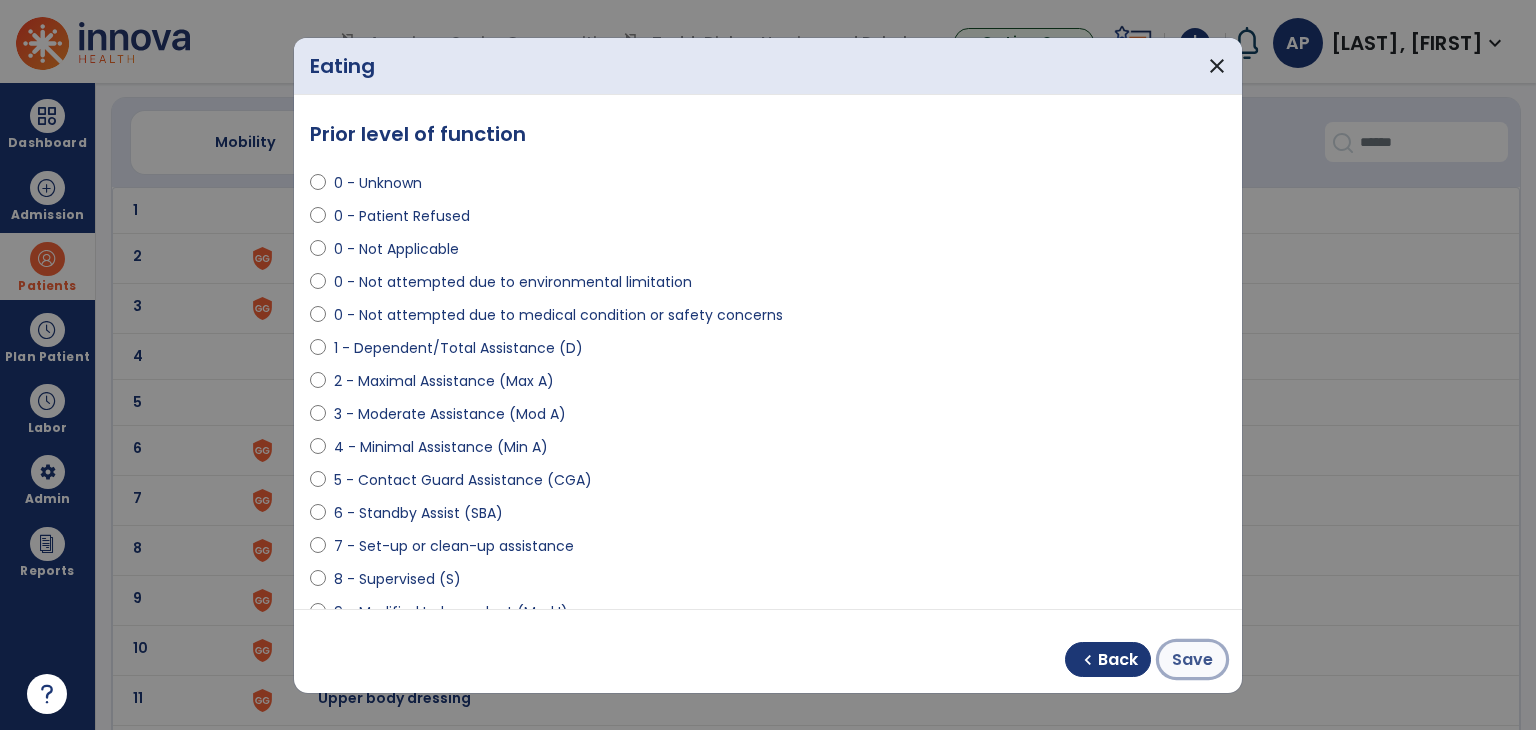 click on "Save" at bounding box center [1192, 660] 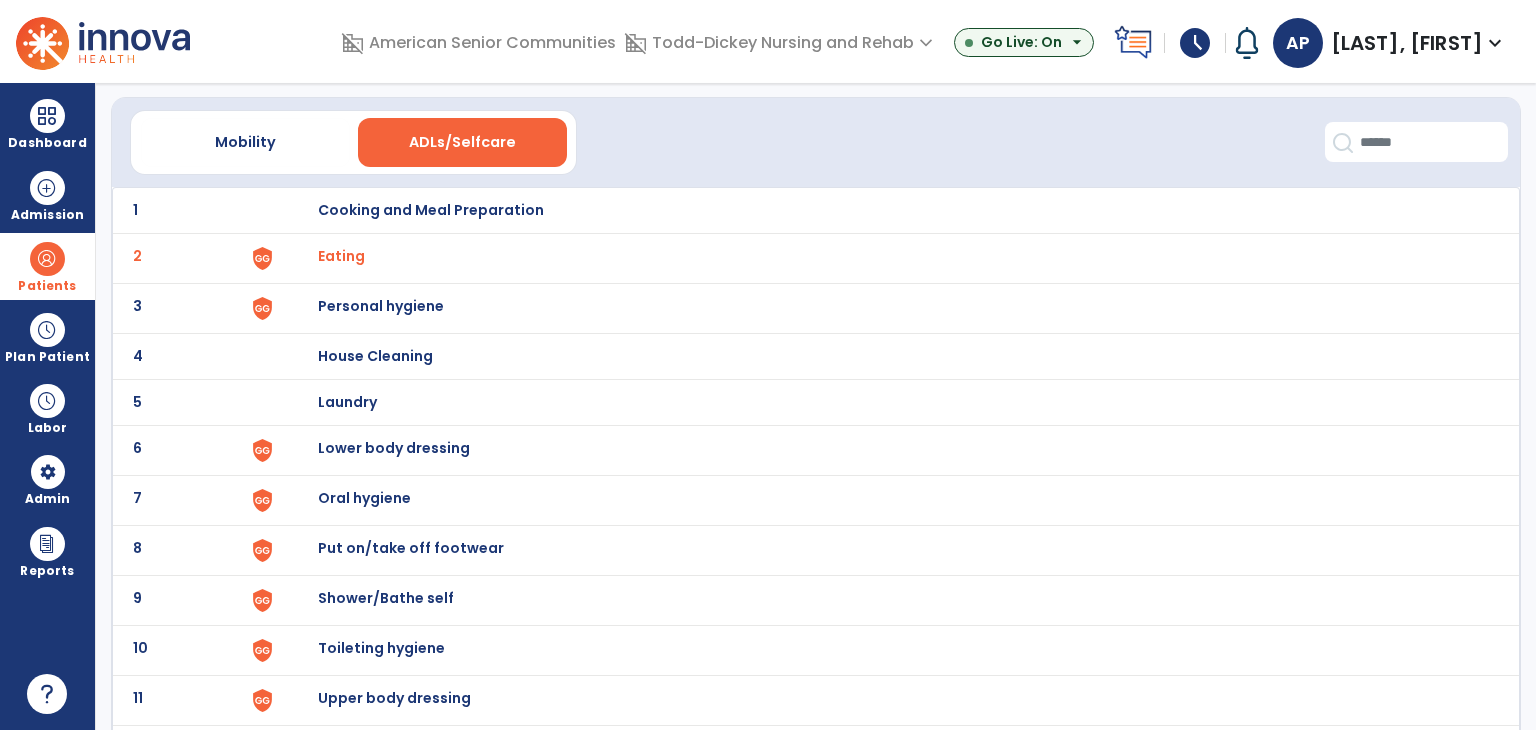 click at bounding box center [296, 210] 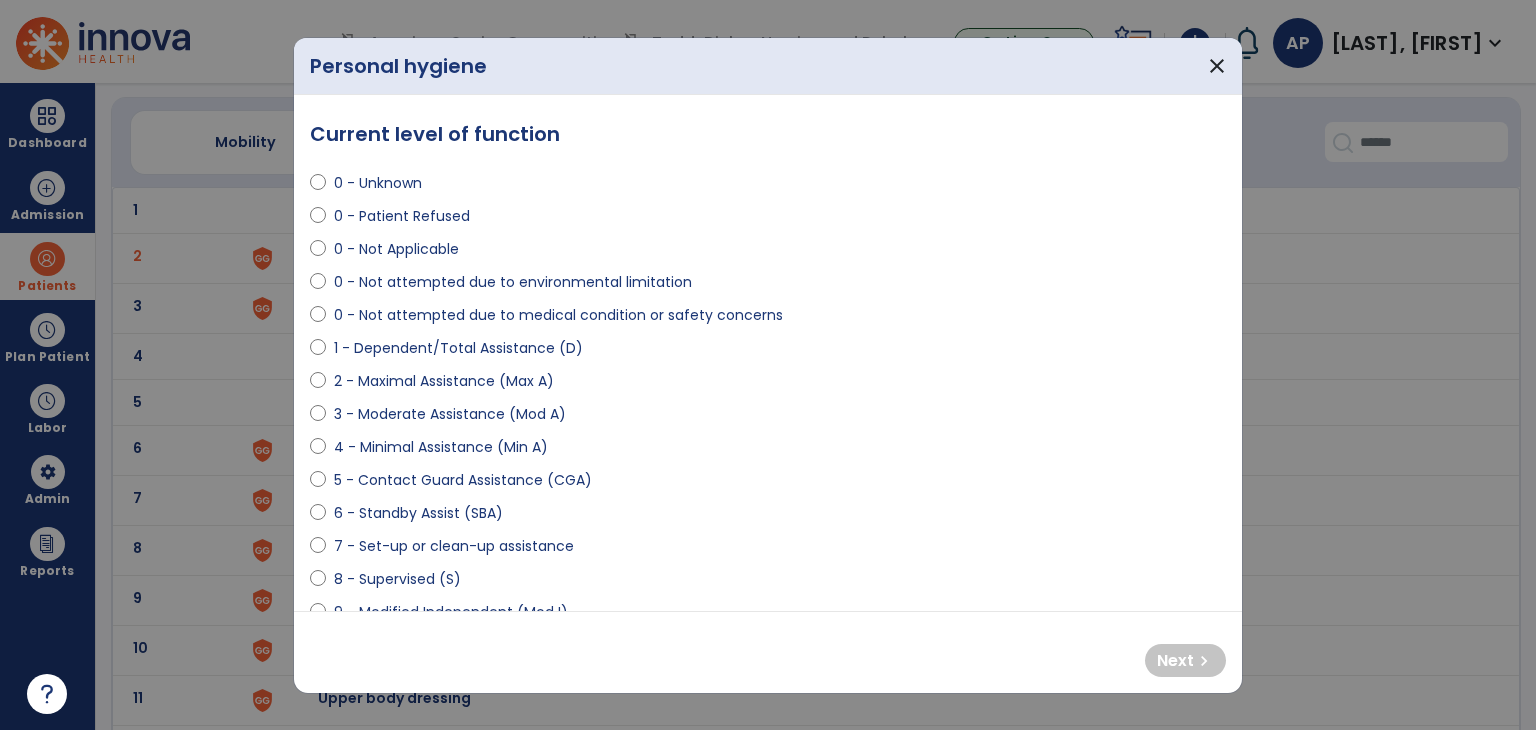 select on "**********" 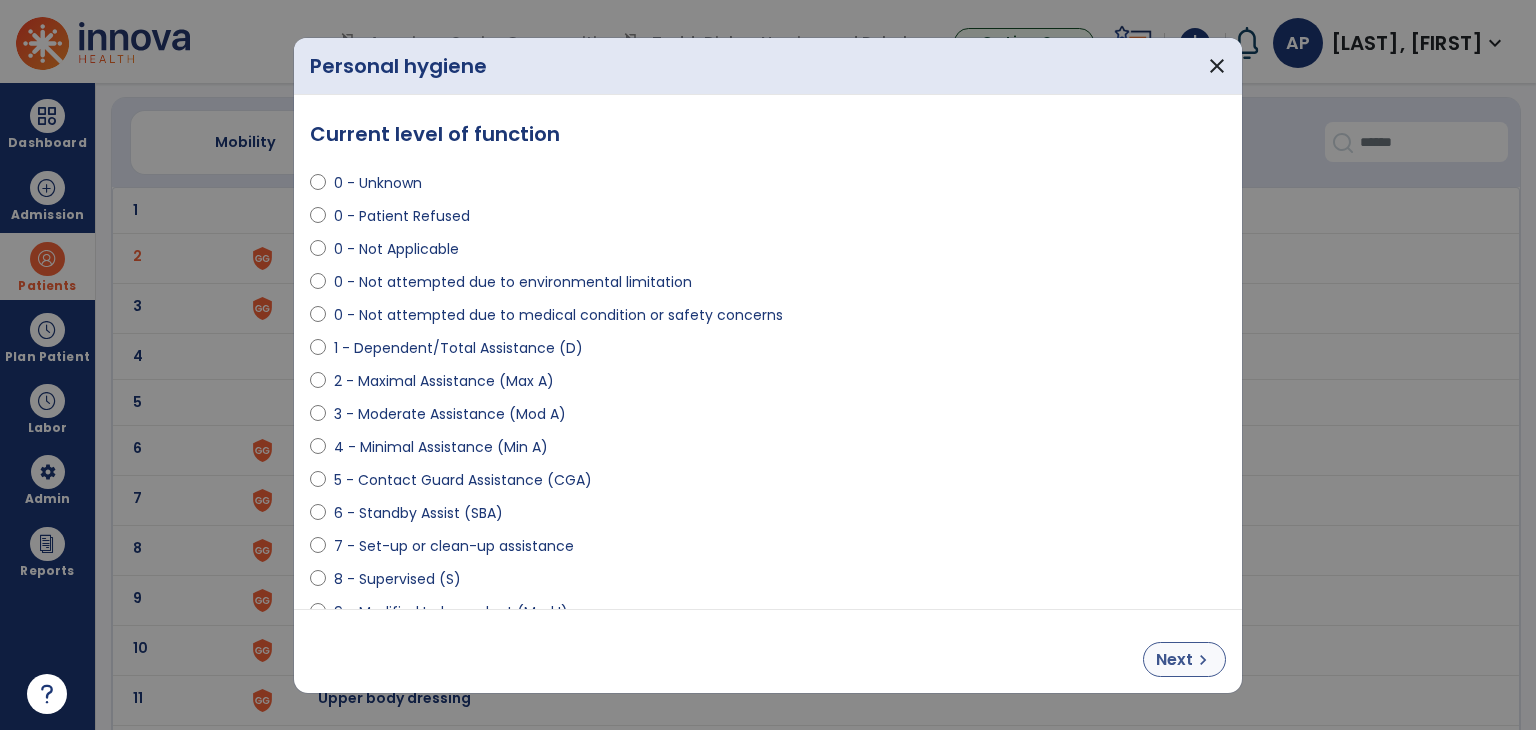 click on "chevron_right" at bounding box center [1203, 660] 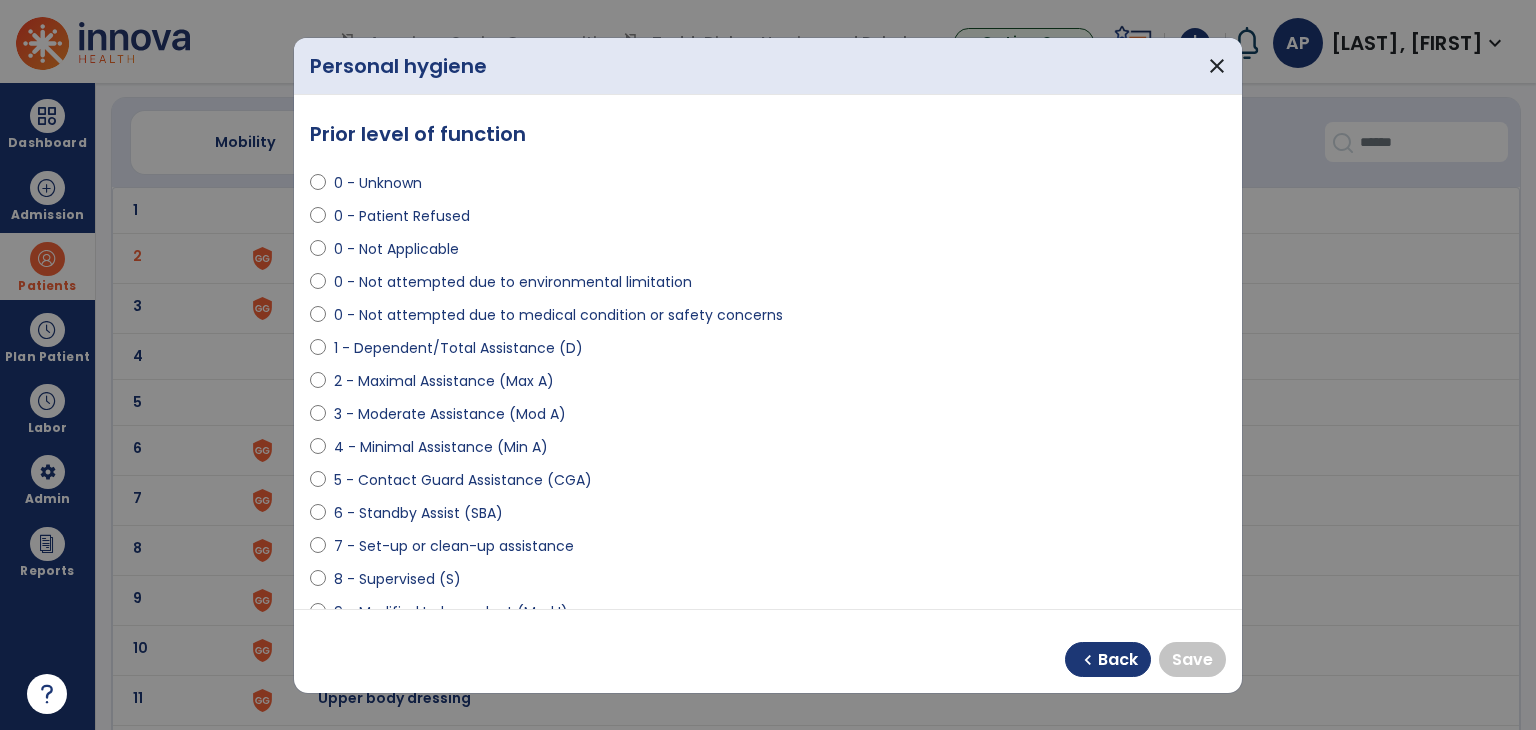 select on "**********" 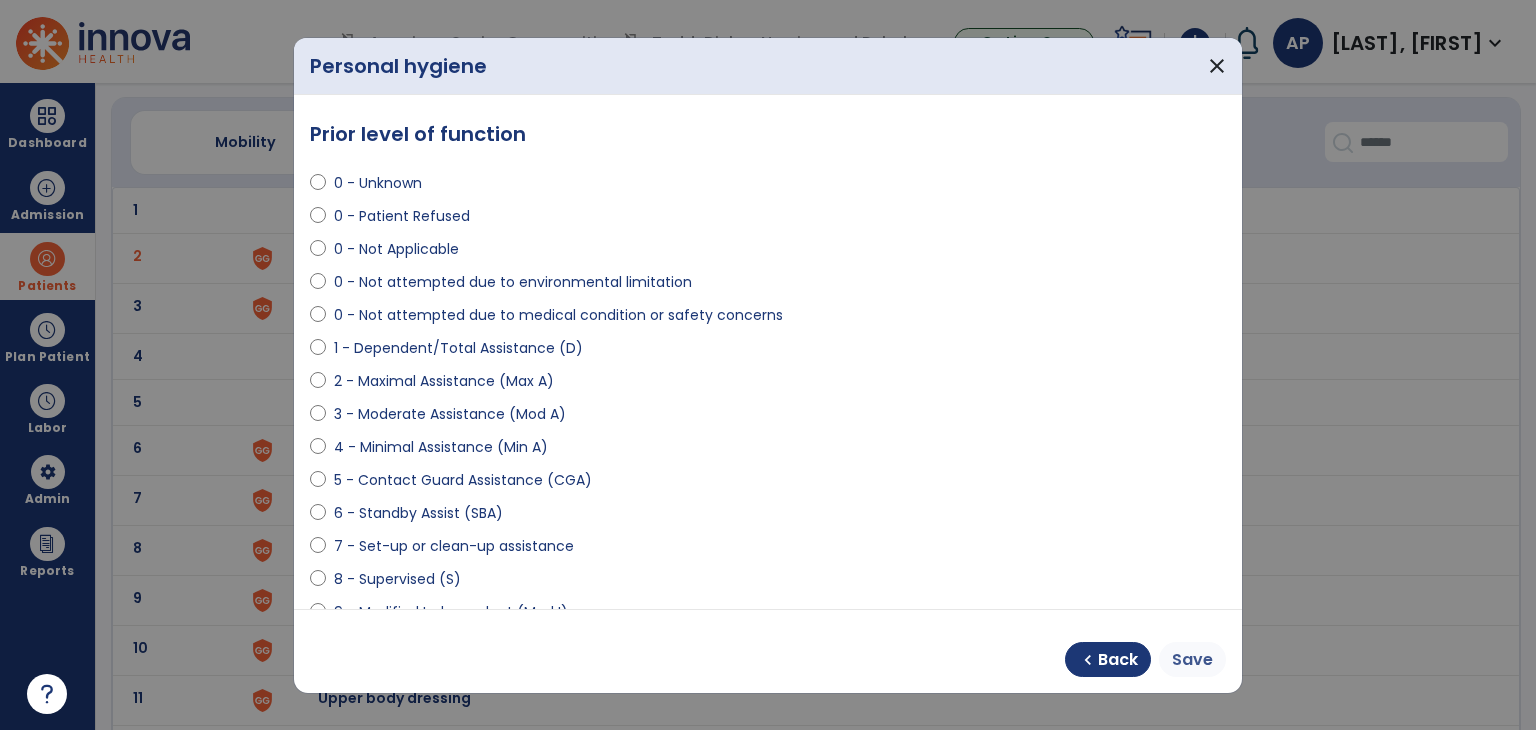 click on "Save" at bounding box center (1192, 660) 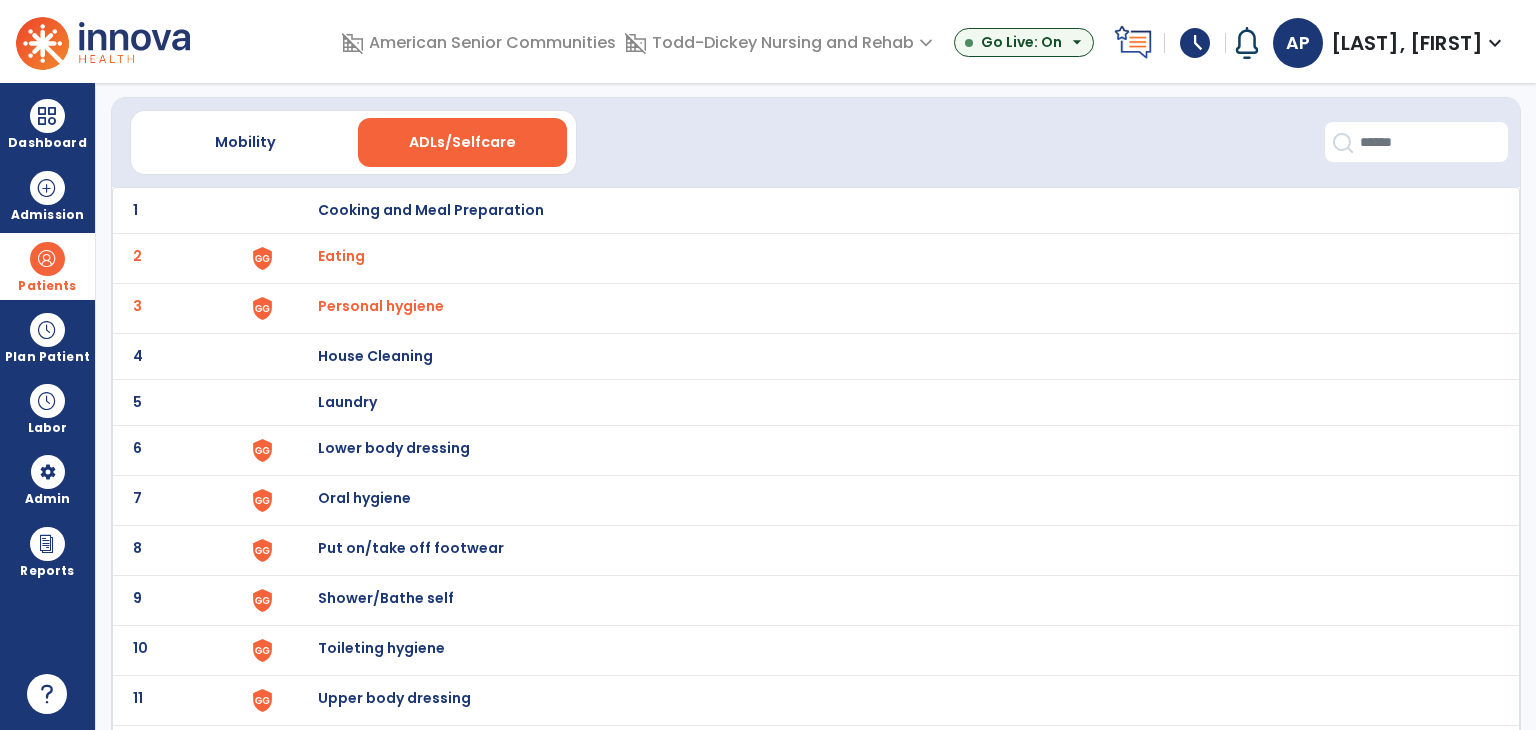 click on "Lower body dressing" at bounding box center [888, 210] 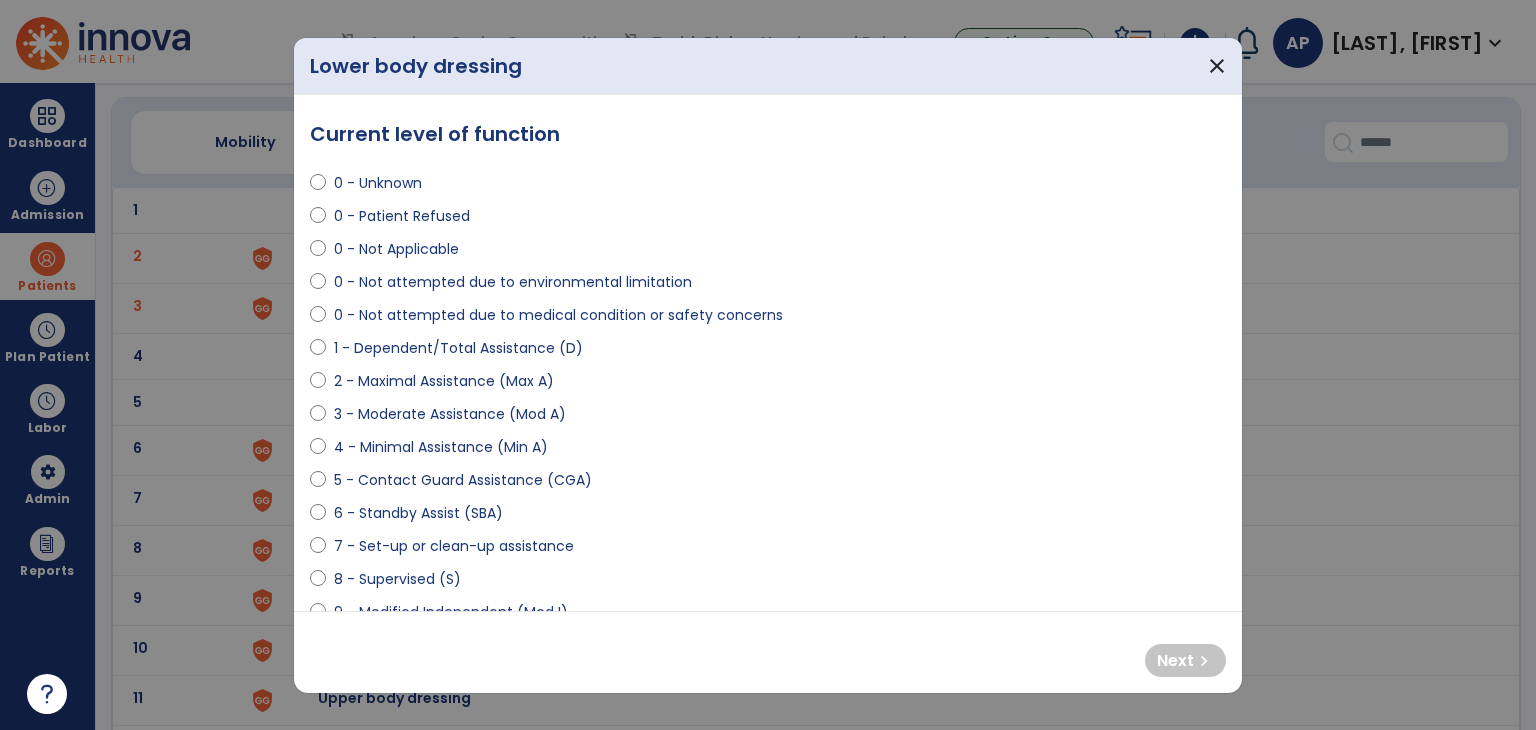 select on "**********" 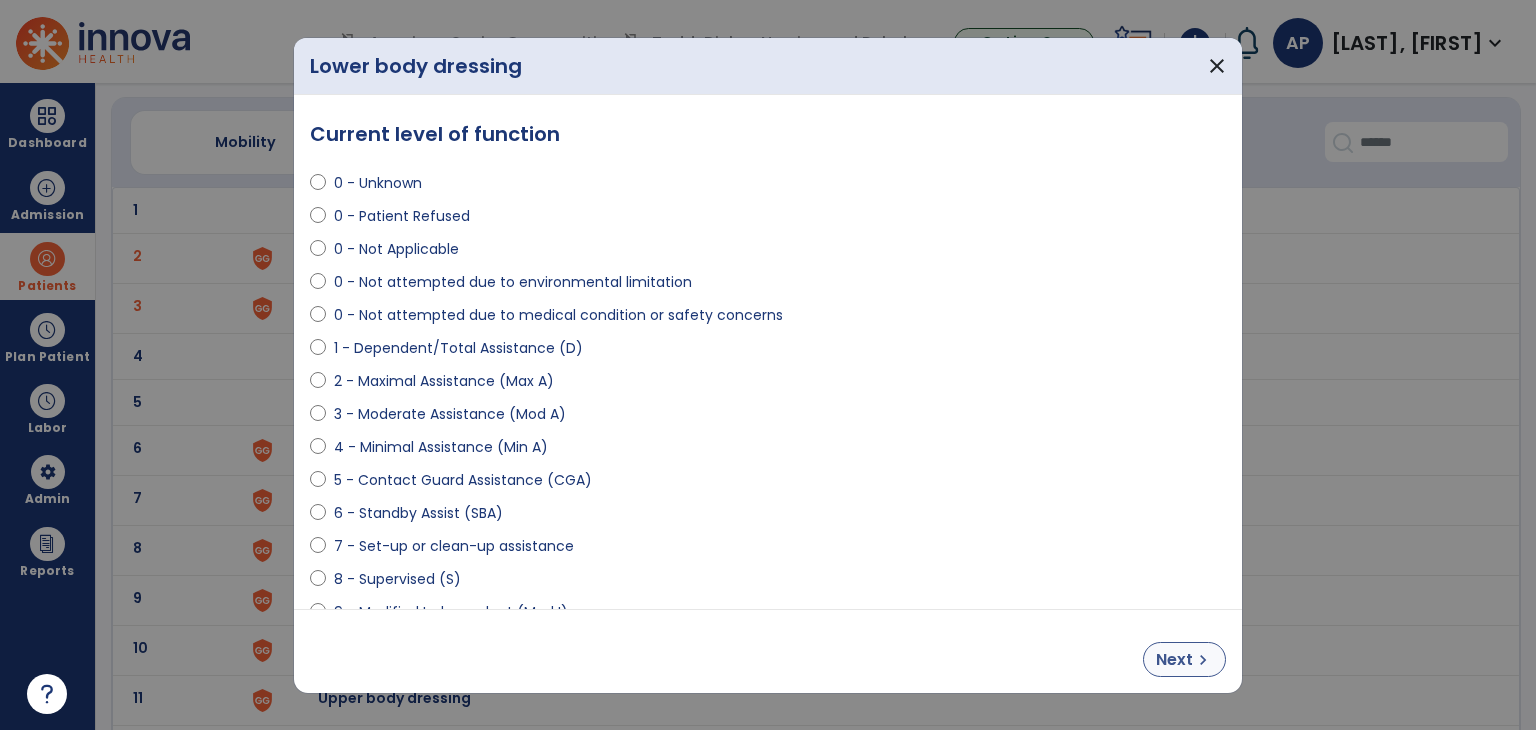 click on "Next" at bounding box center [1174, 660] 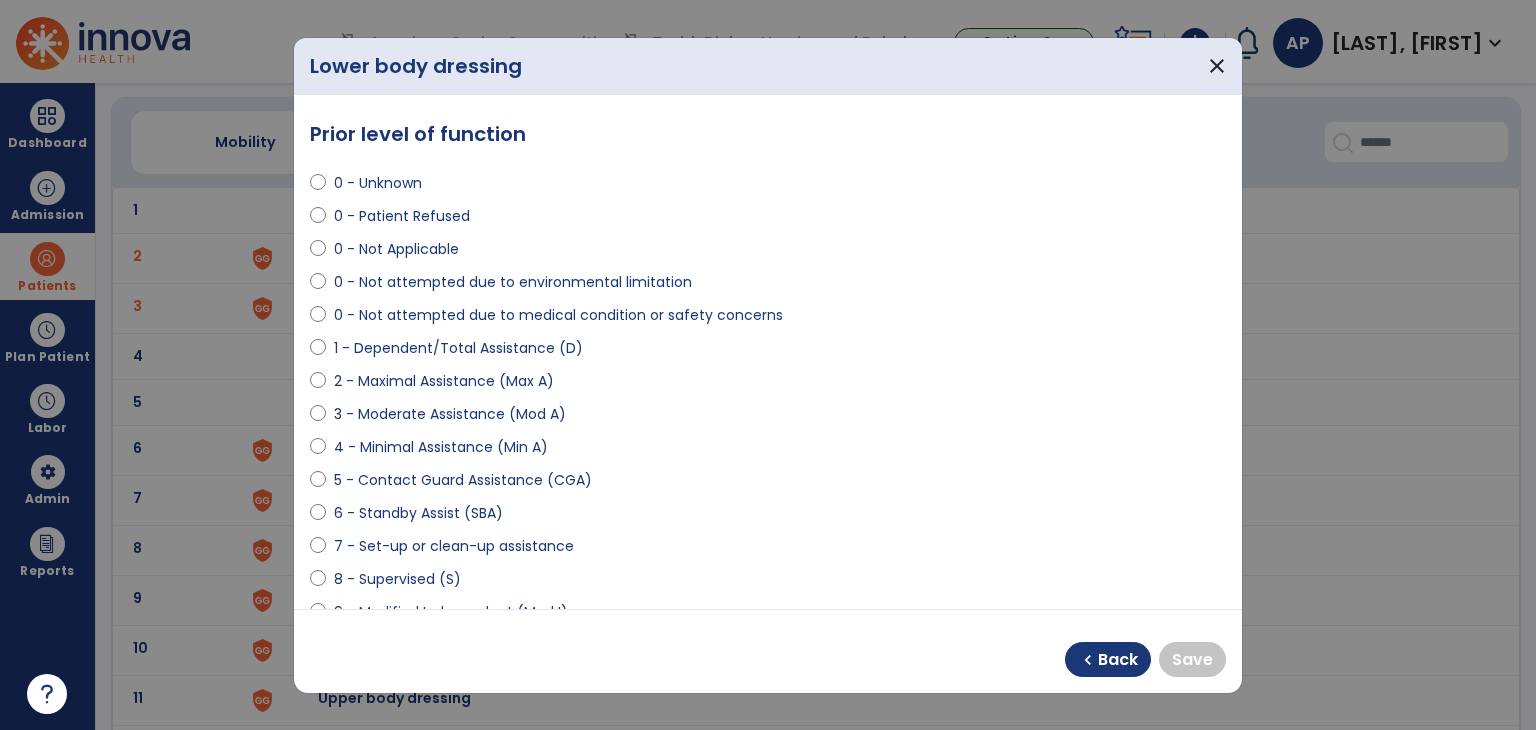 select on "**********" 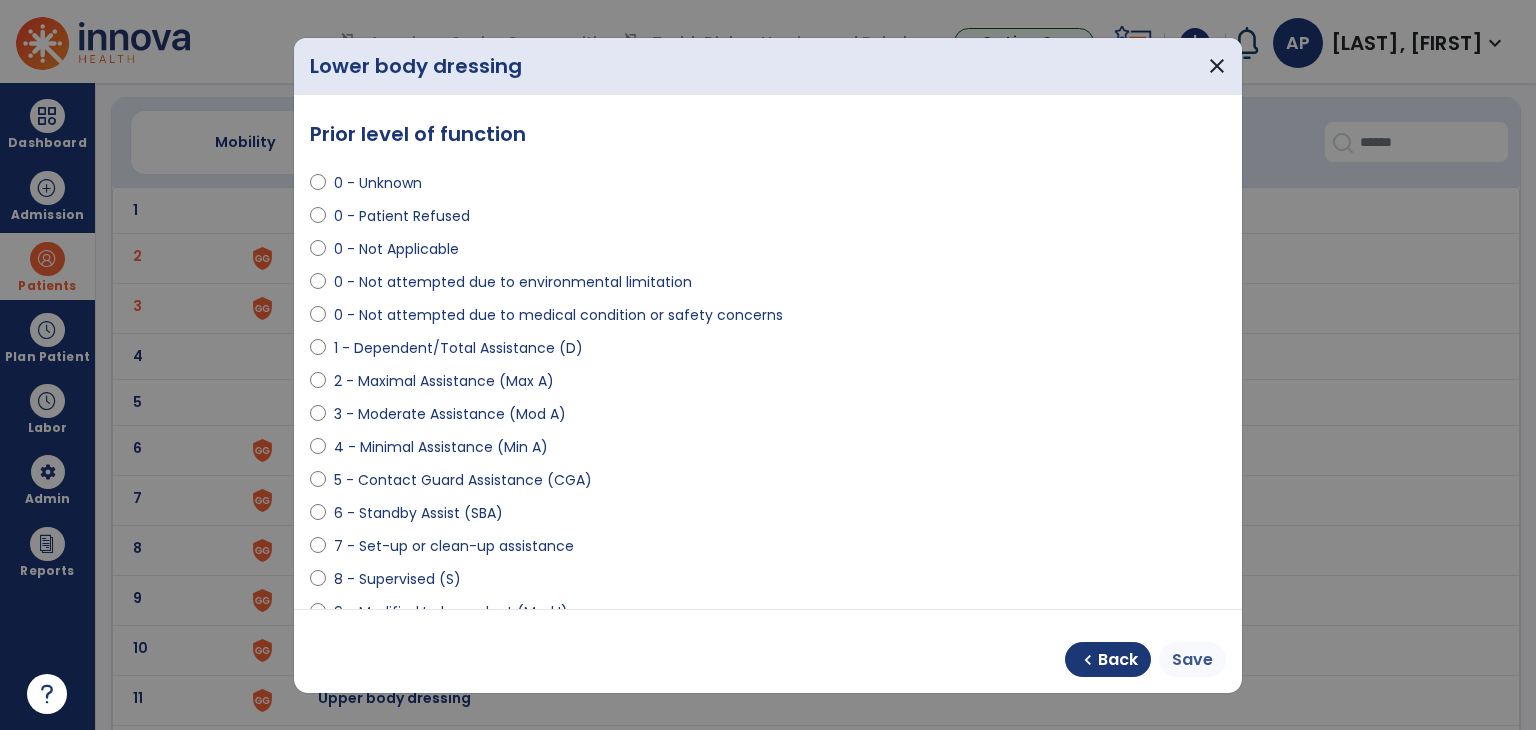 click on "Save" at bounding box center [1192, 660] 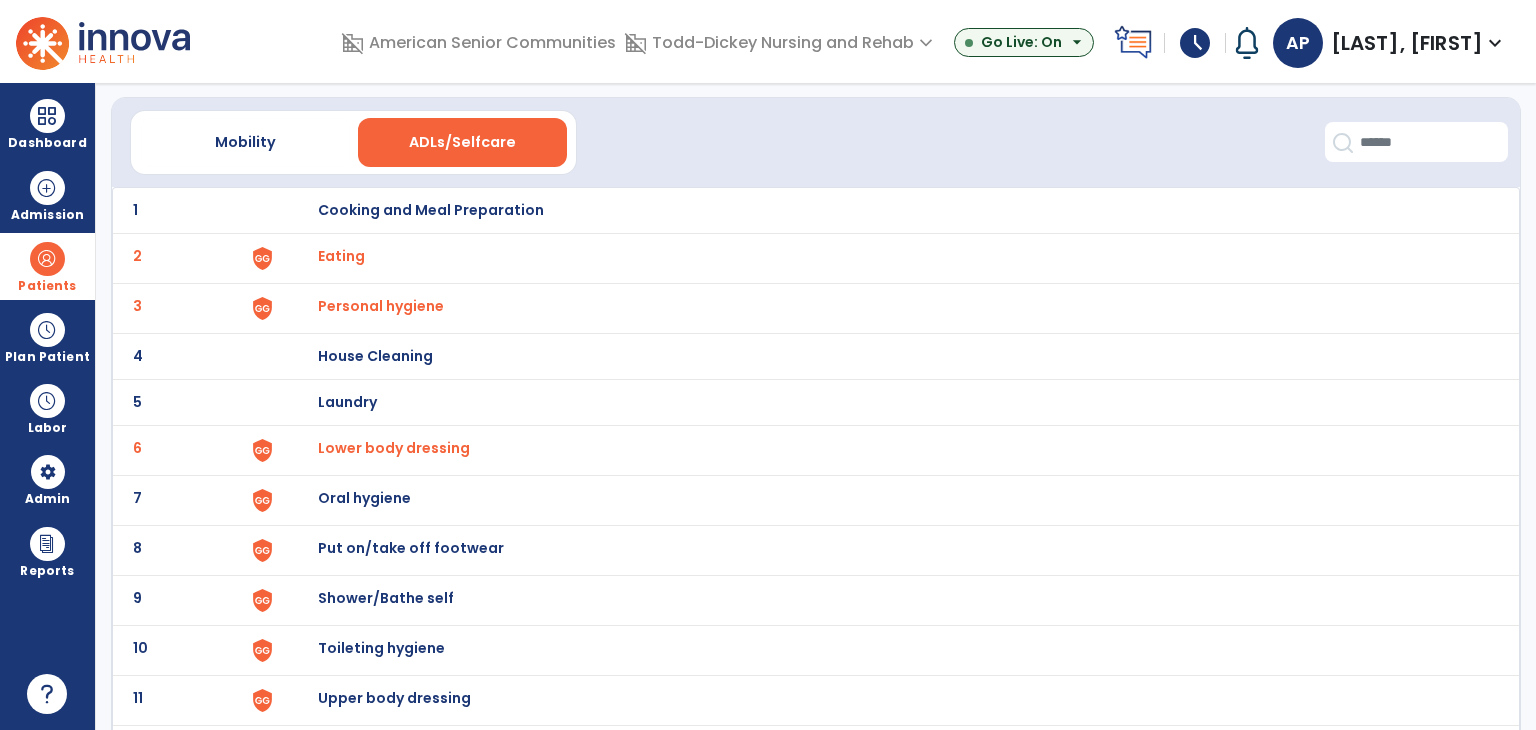 click on "Oral hygiene" at bounding box center [888, 210] 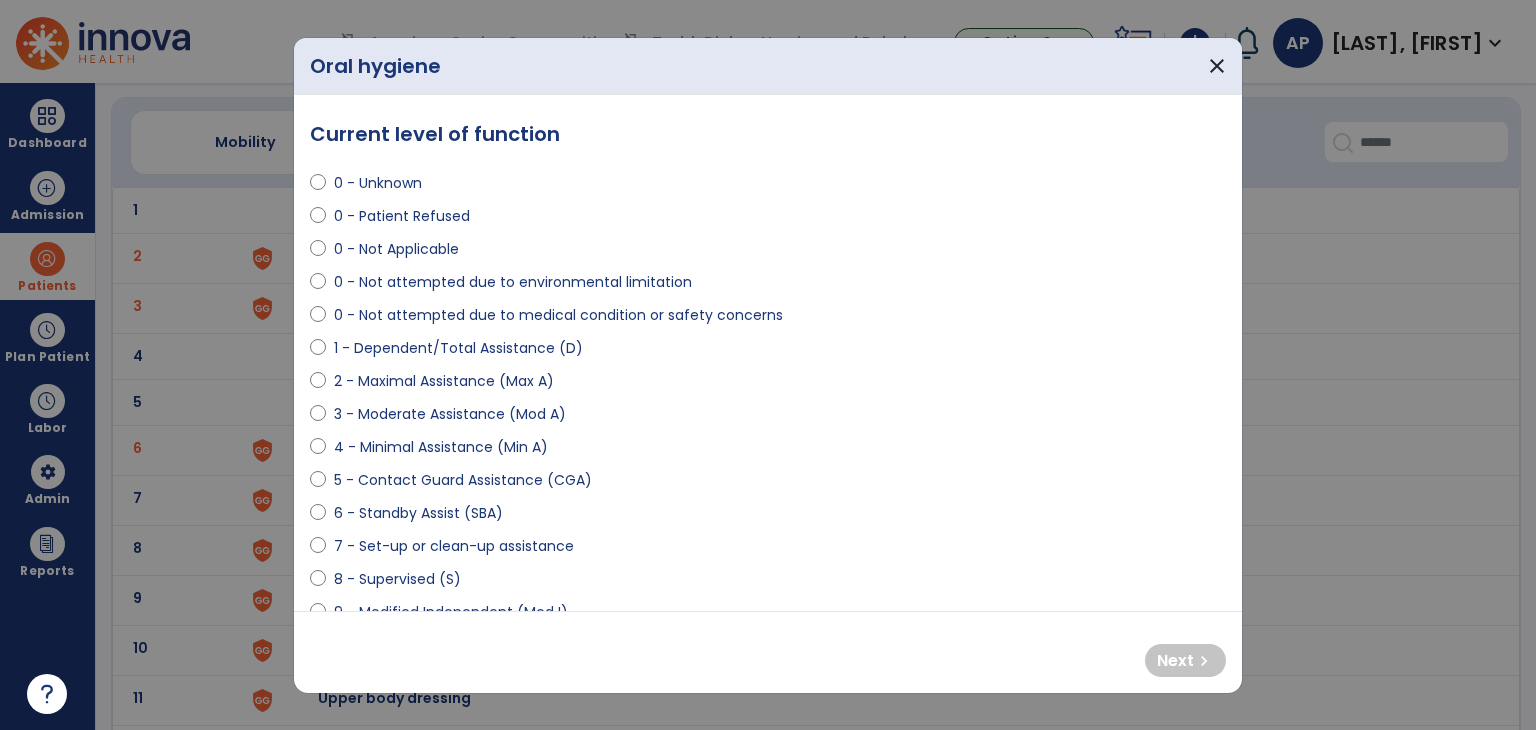 select on "**********" 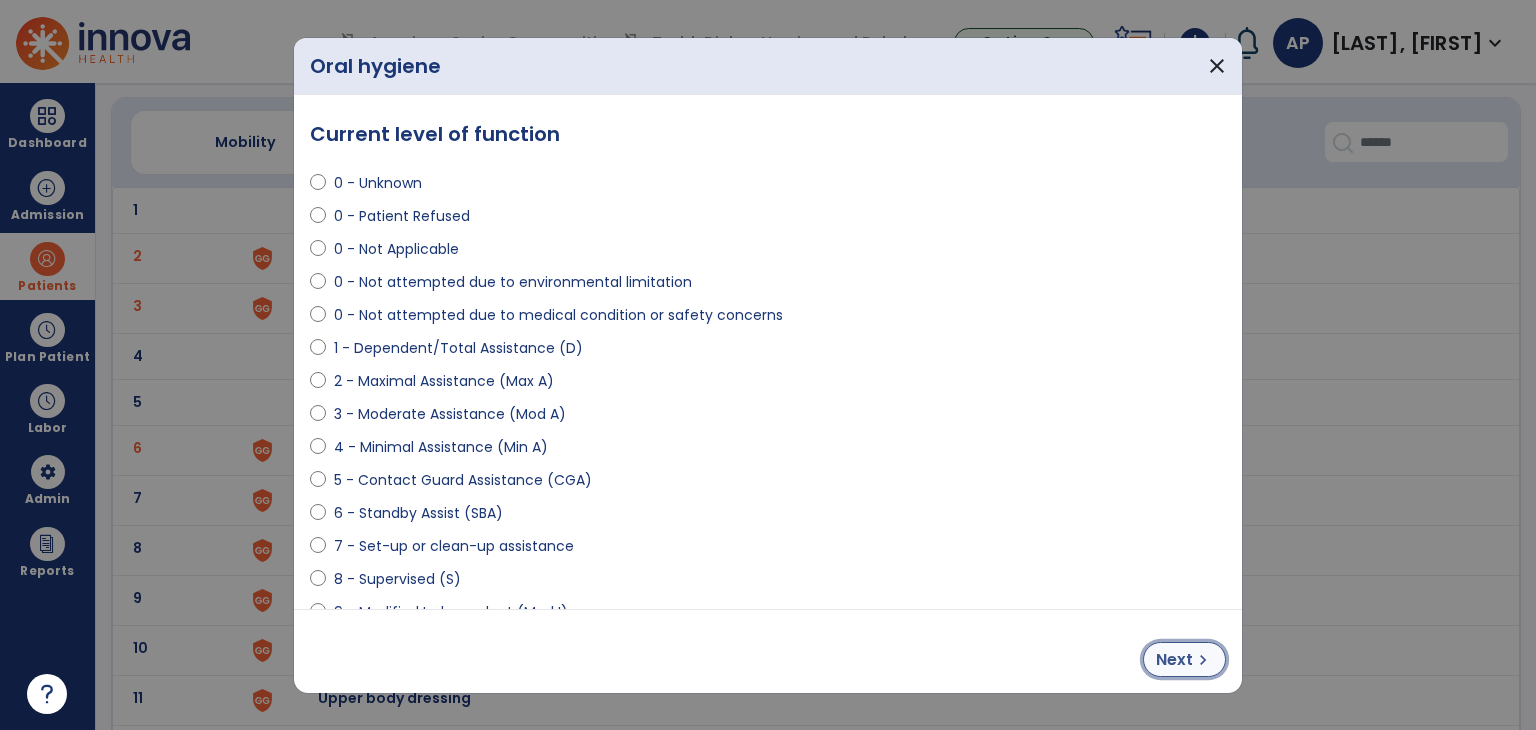 click on "Next  chevron_right" at bounding box center [1184, 659] 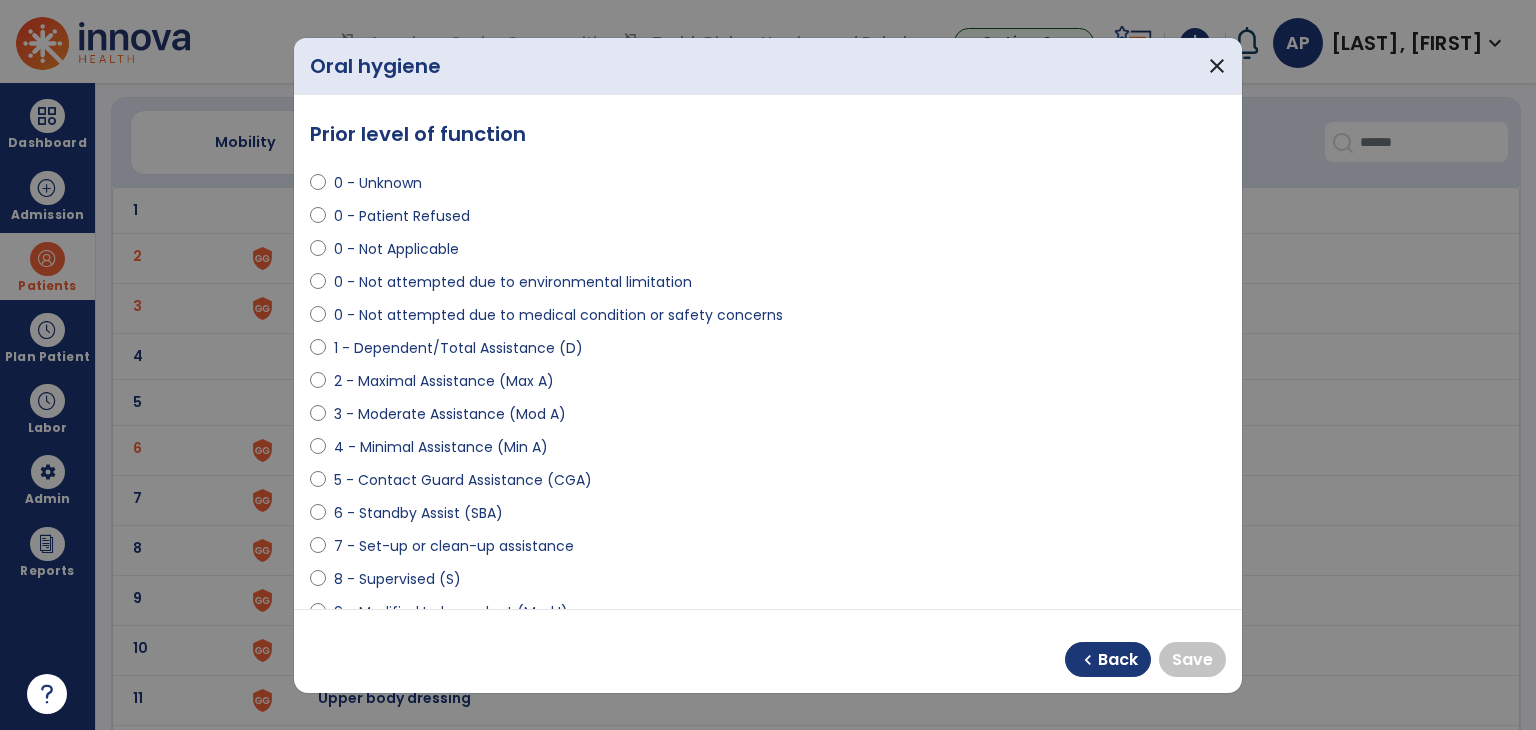 select on "**********" 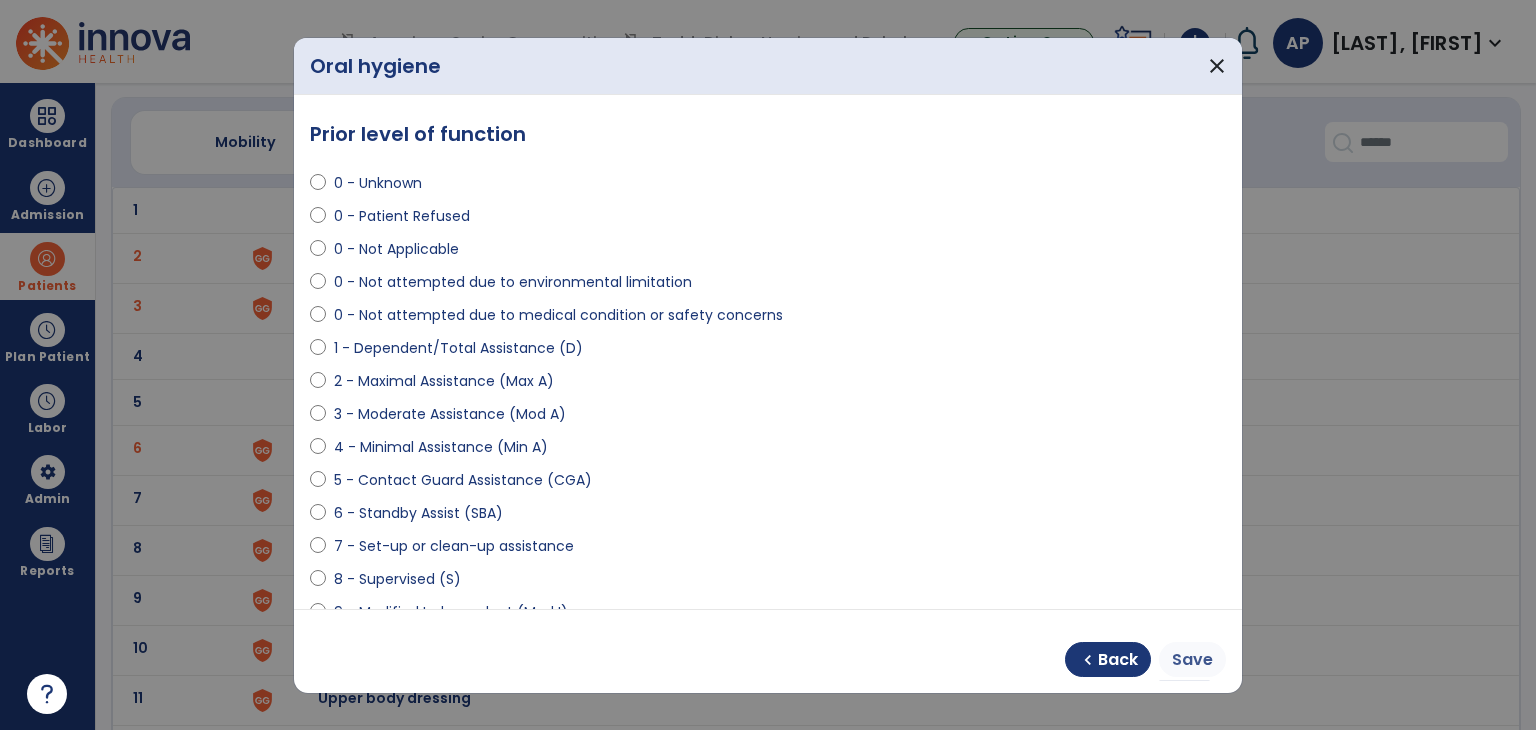 click on "Save" at bounding box center (1192, 660) 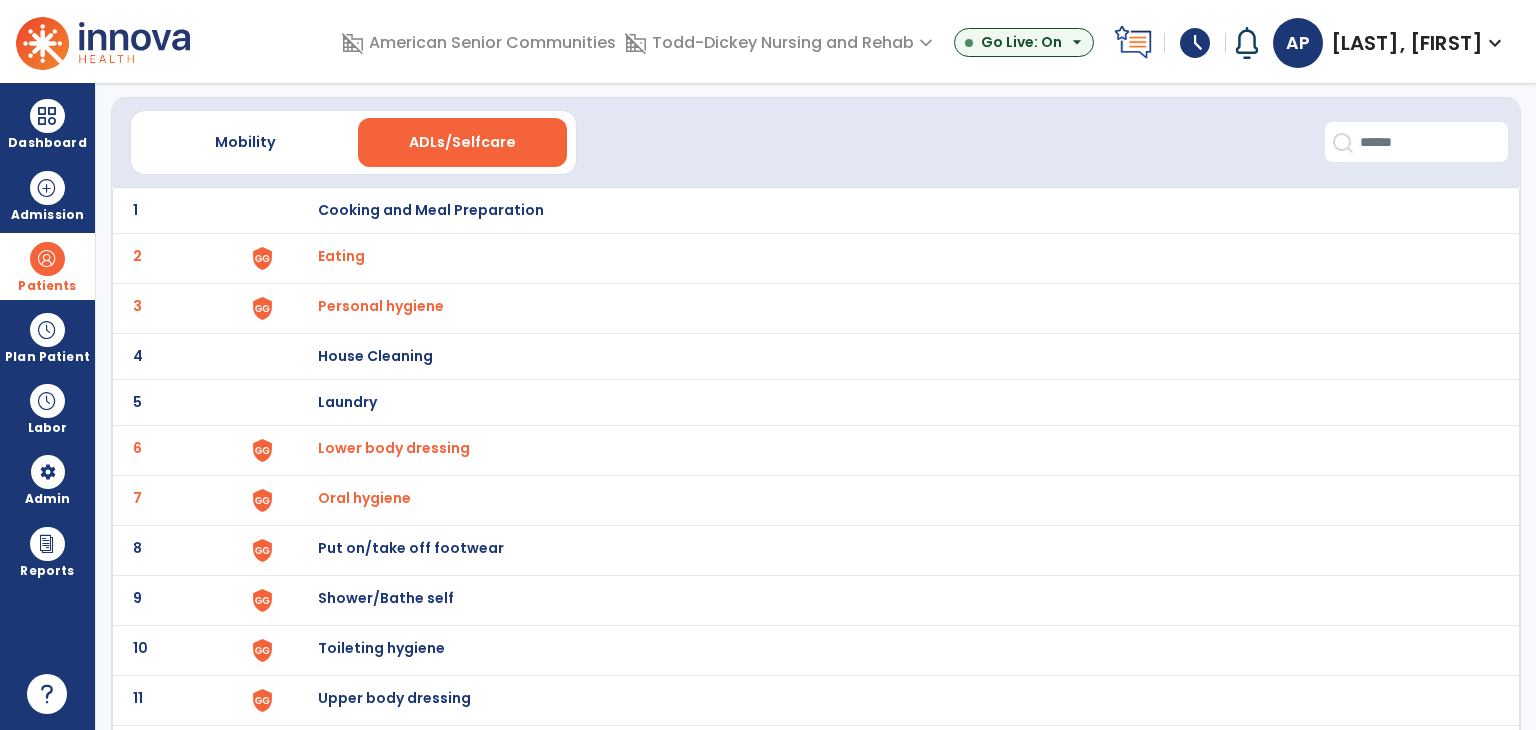 click on "Put on/take off footwear" at bounding box center (888, 210) 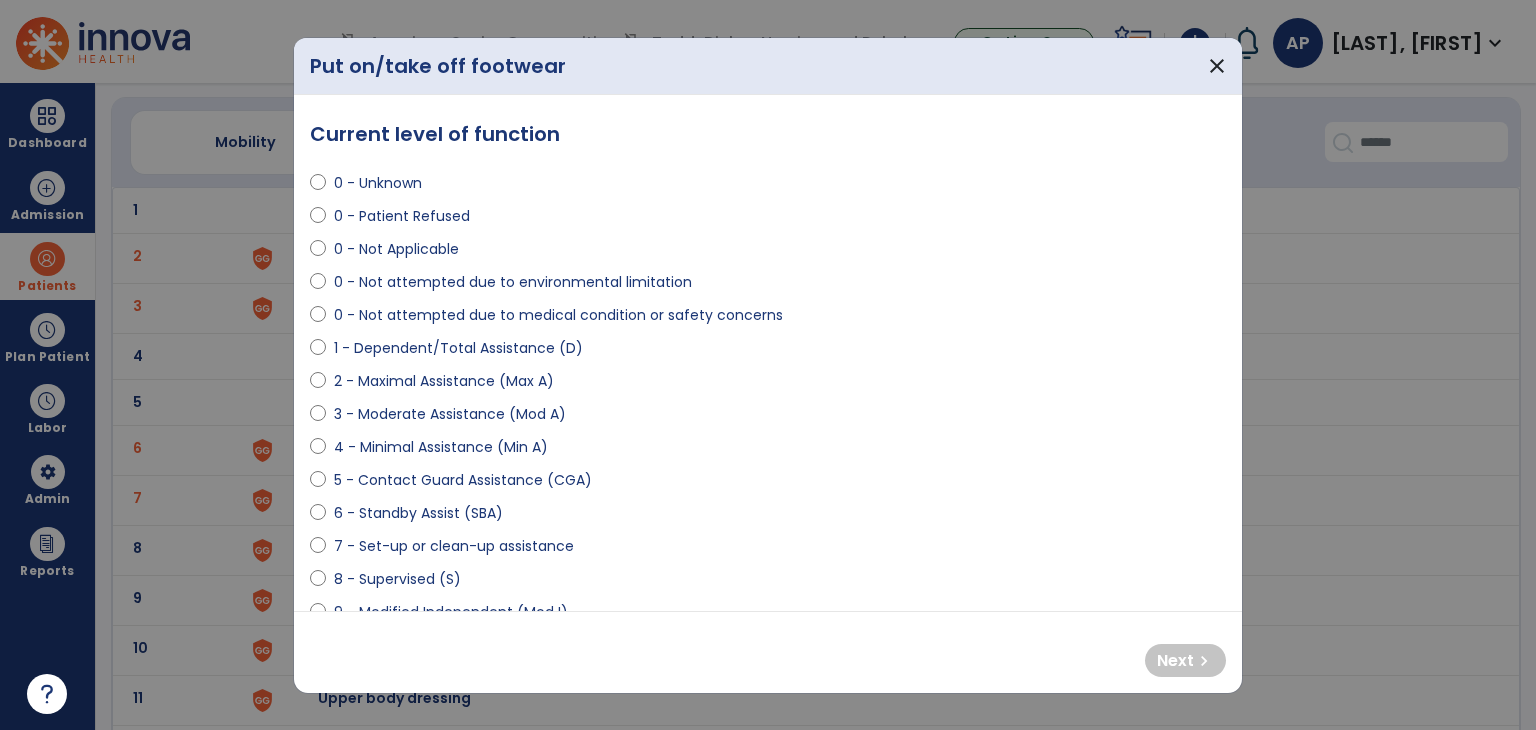 select on "**********" 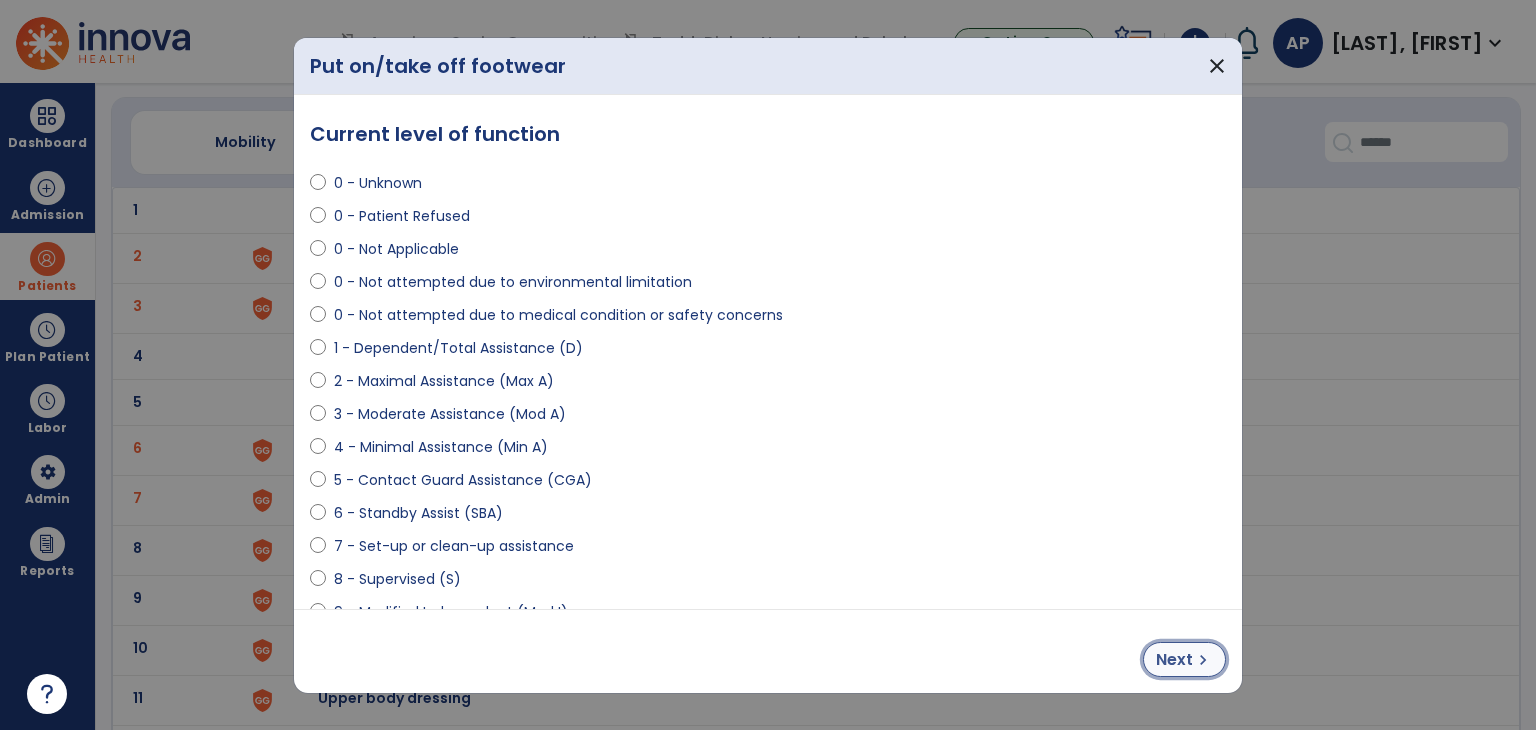 click on "Next" at bounding box center (1174, 660) 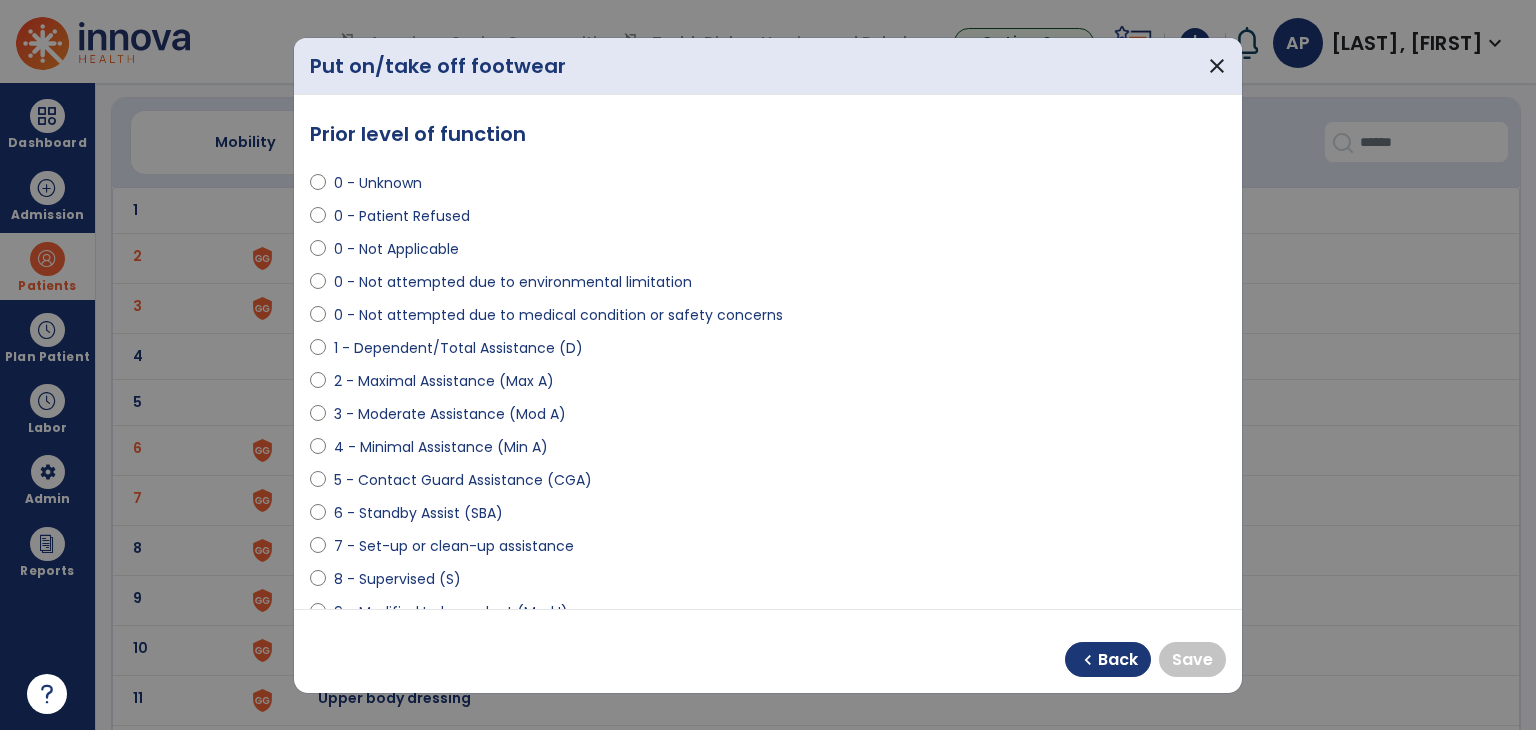 select on "**********" 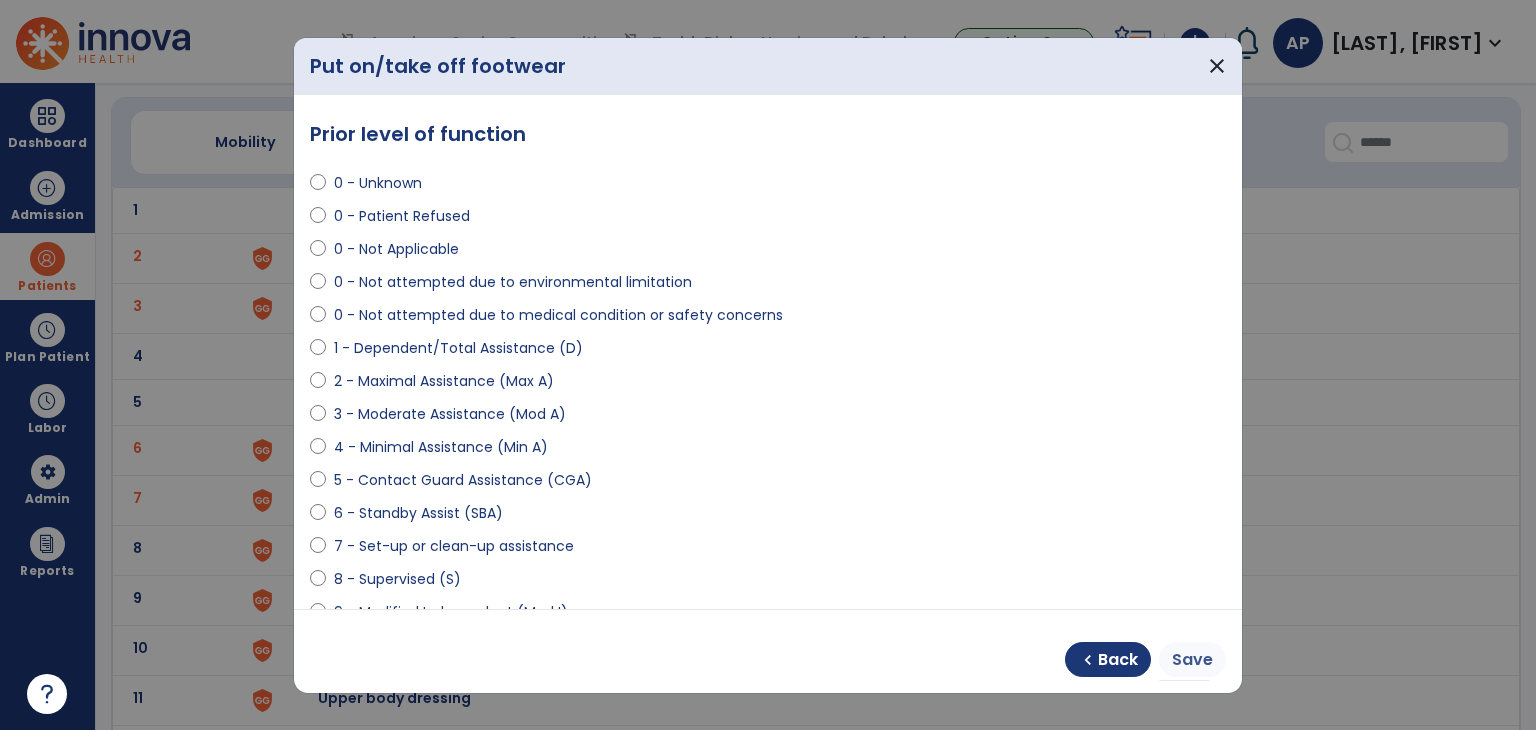 click on "Save" at bounding box center (1192, 660) 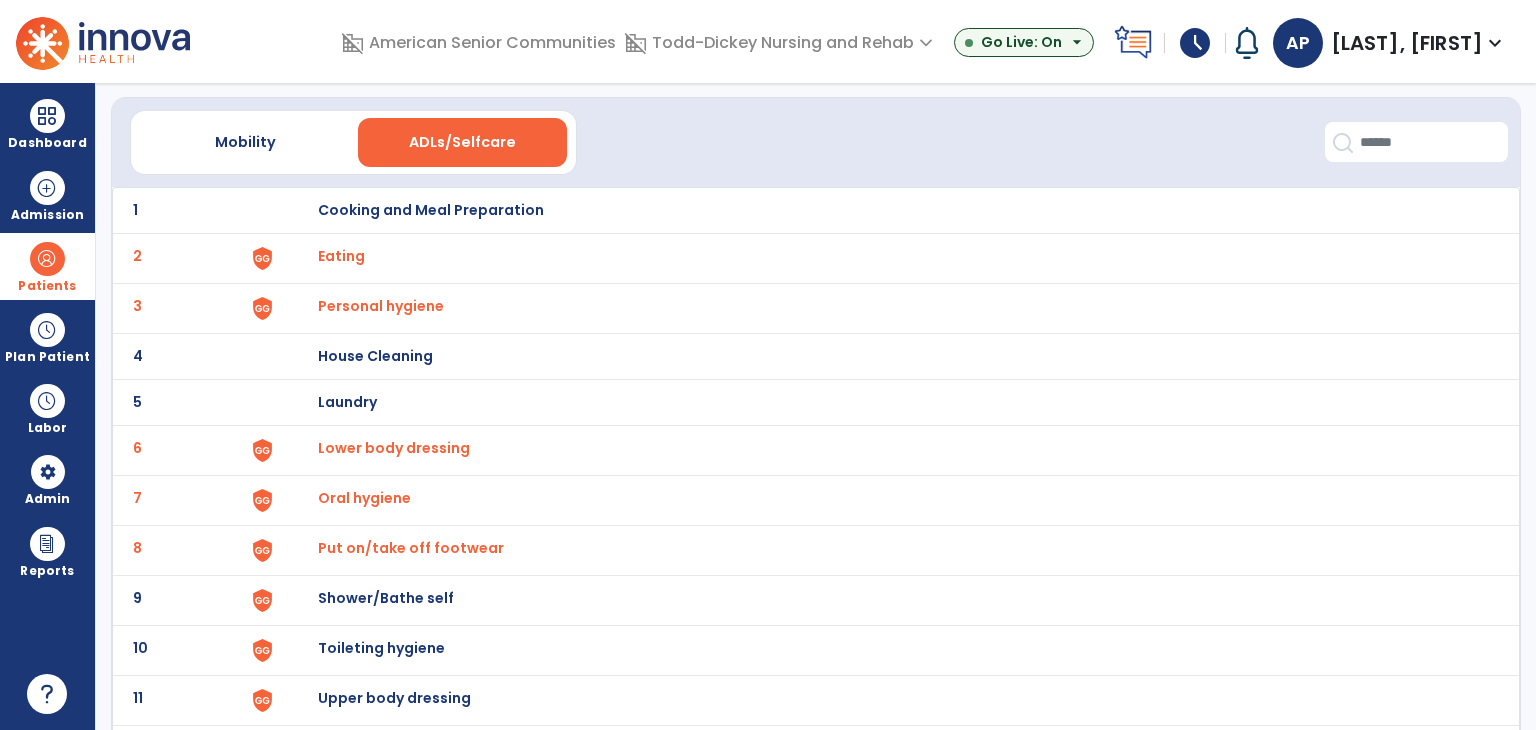 click at bounding box center [296, 210] 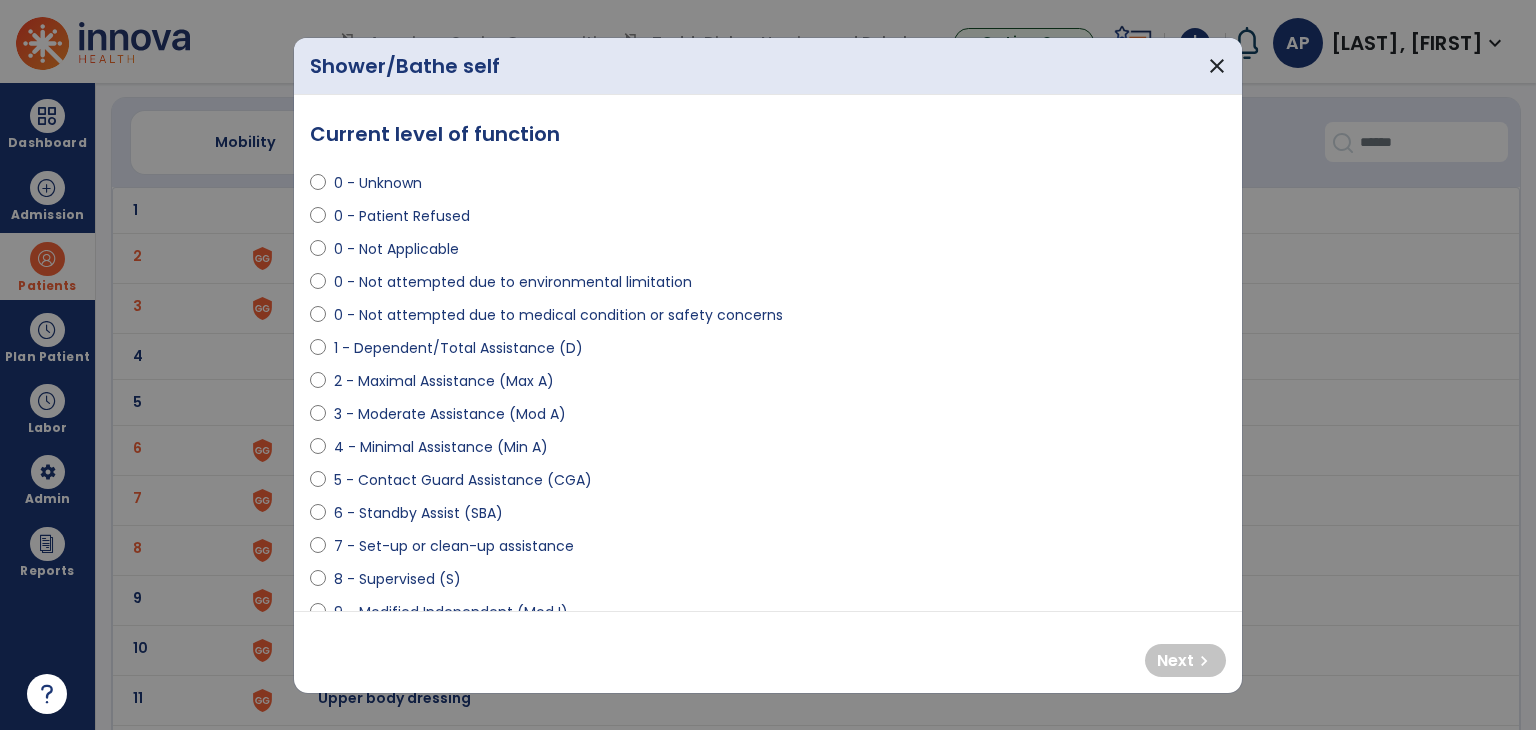 select on "**********" 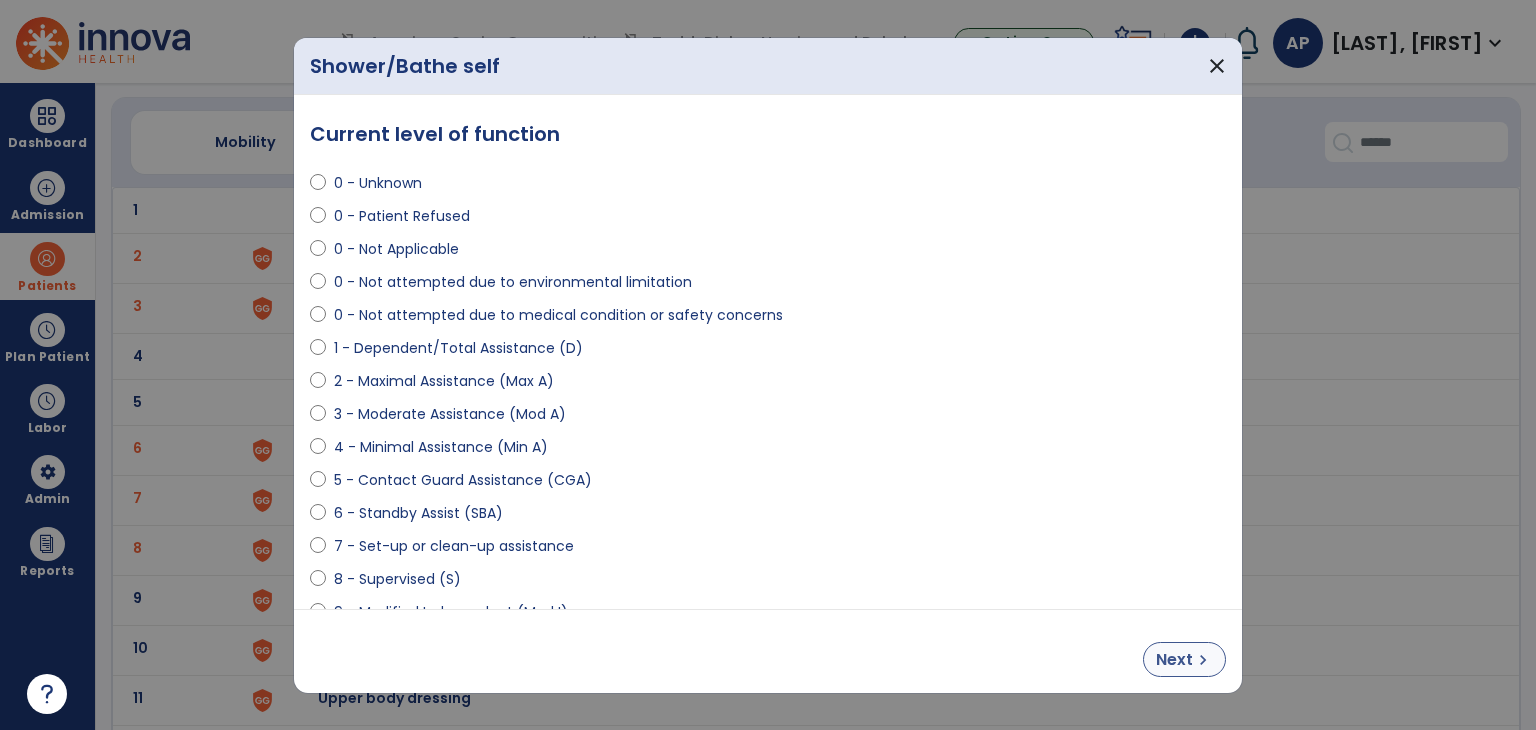 click on "Next" at bounding box center [1174, 660] 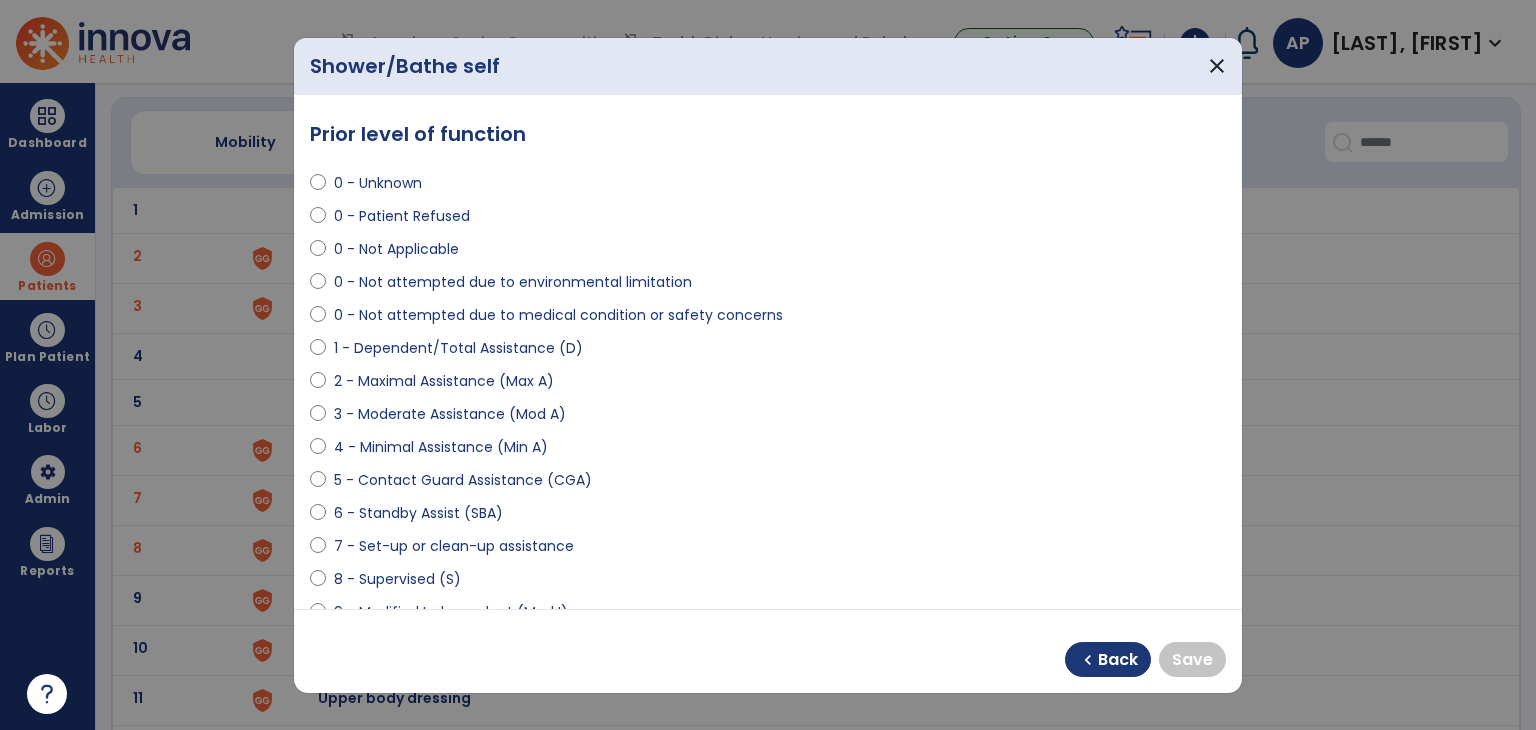 select on "**********" 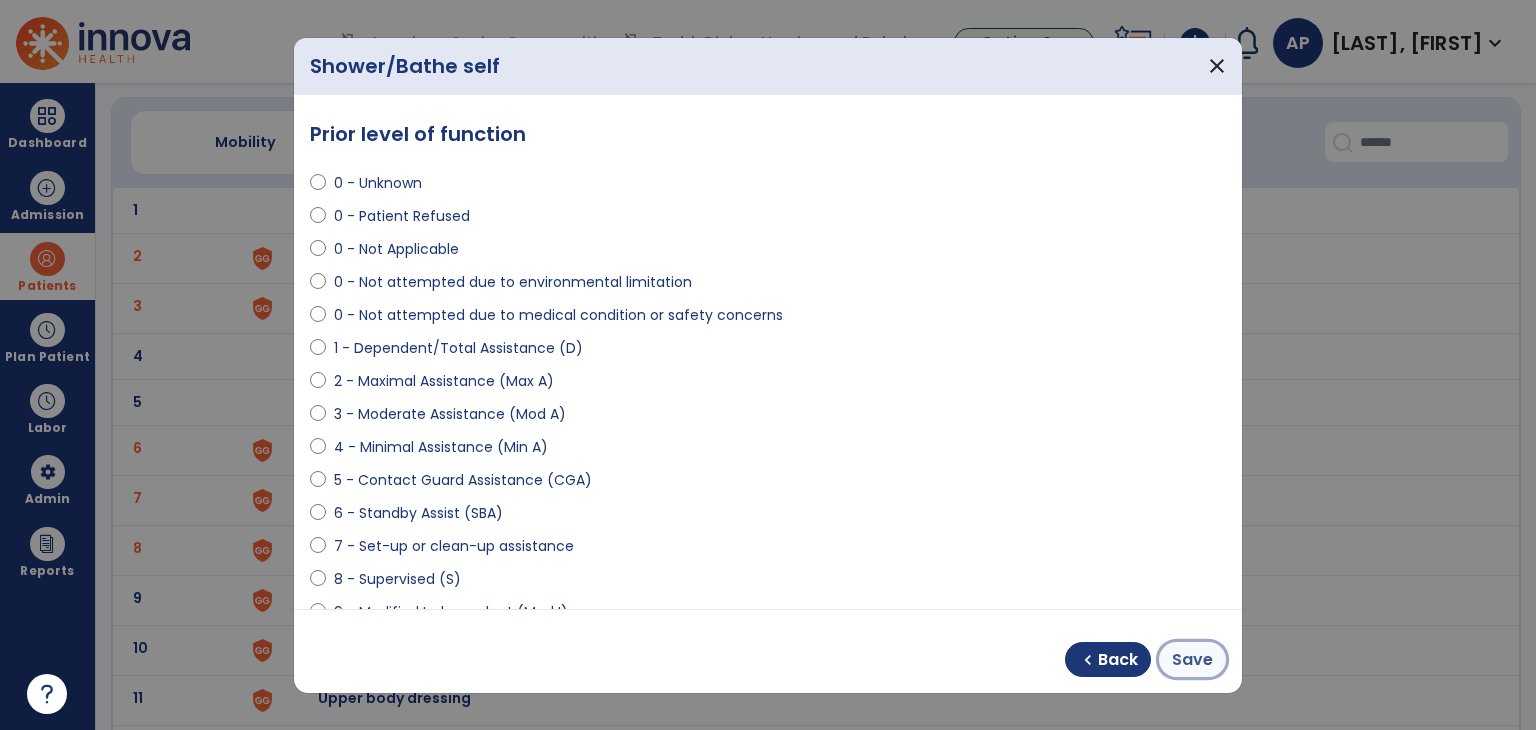 click on "Save" at bounding box center (1192, 660) 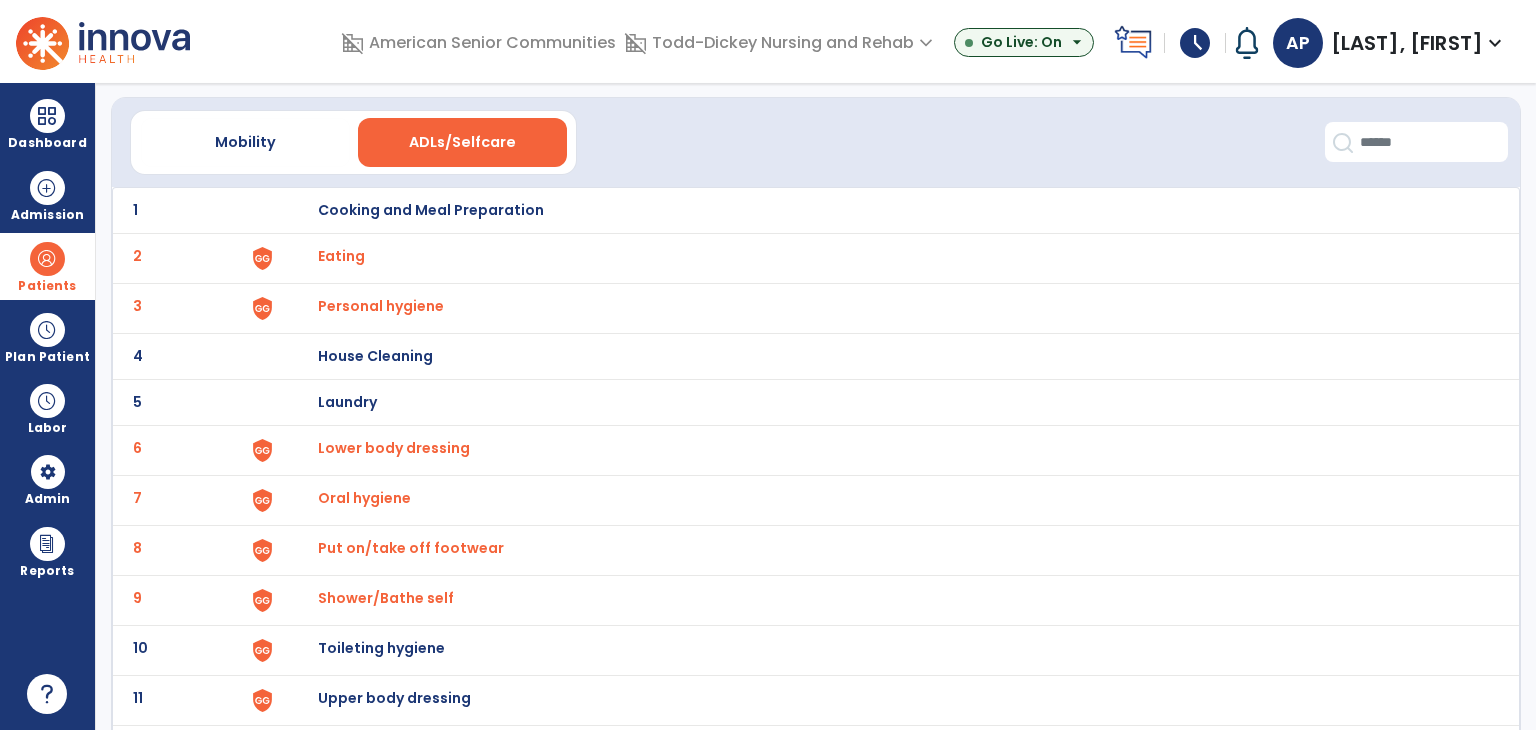 scroll, scrollTop: 137, scrollLeft: 0, axis: vertical 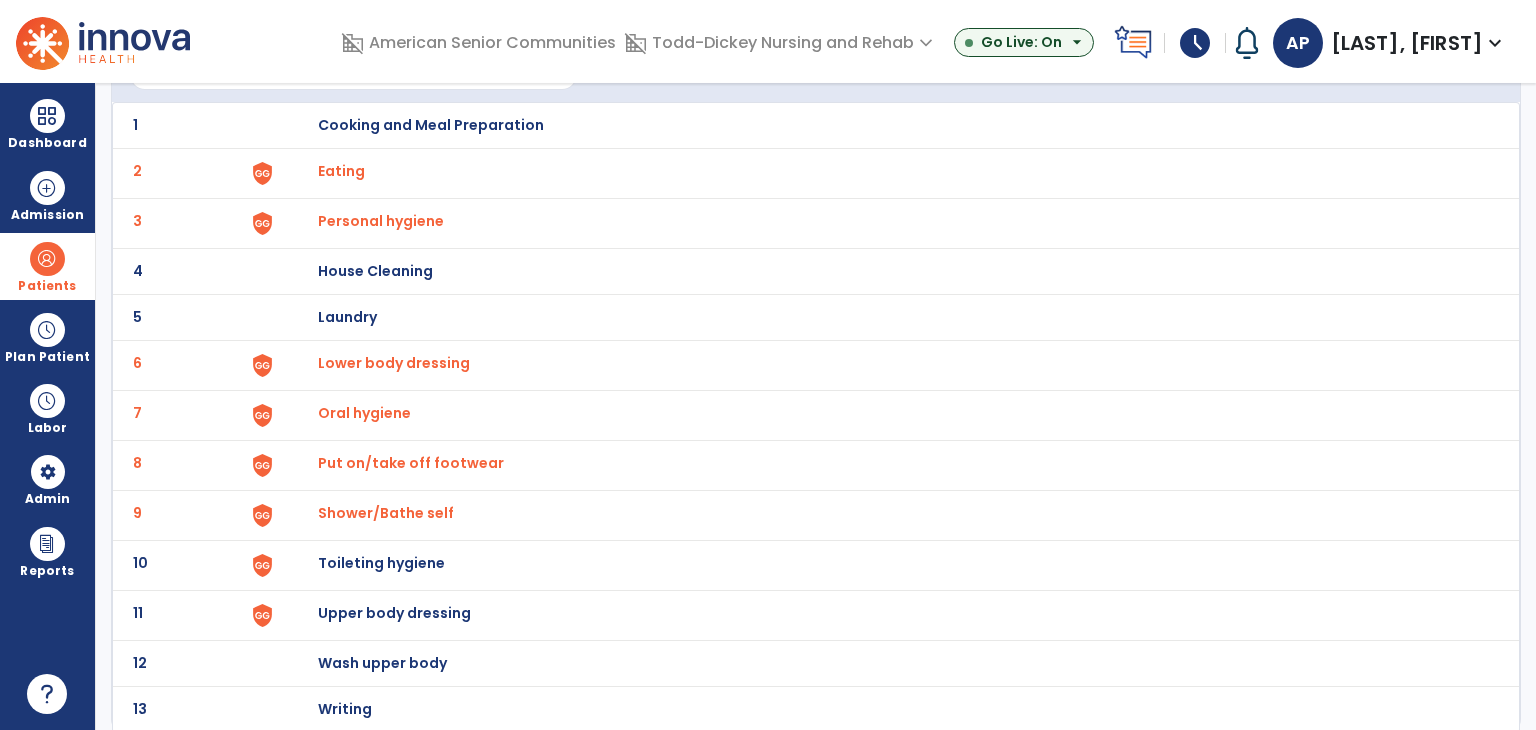 click at bounding box center [296, 125] 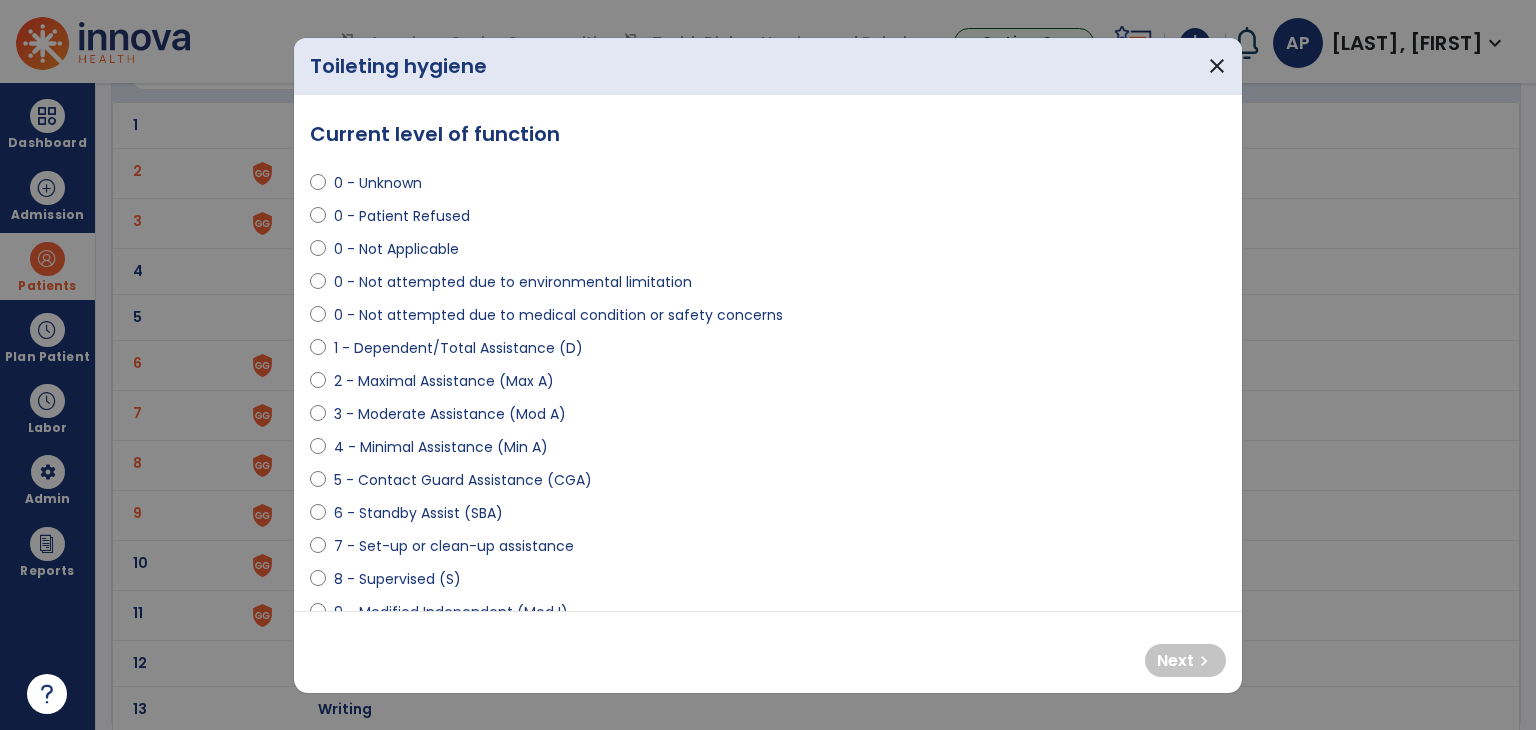 select on "**********" 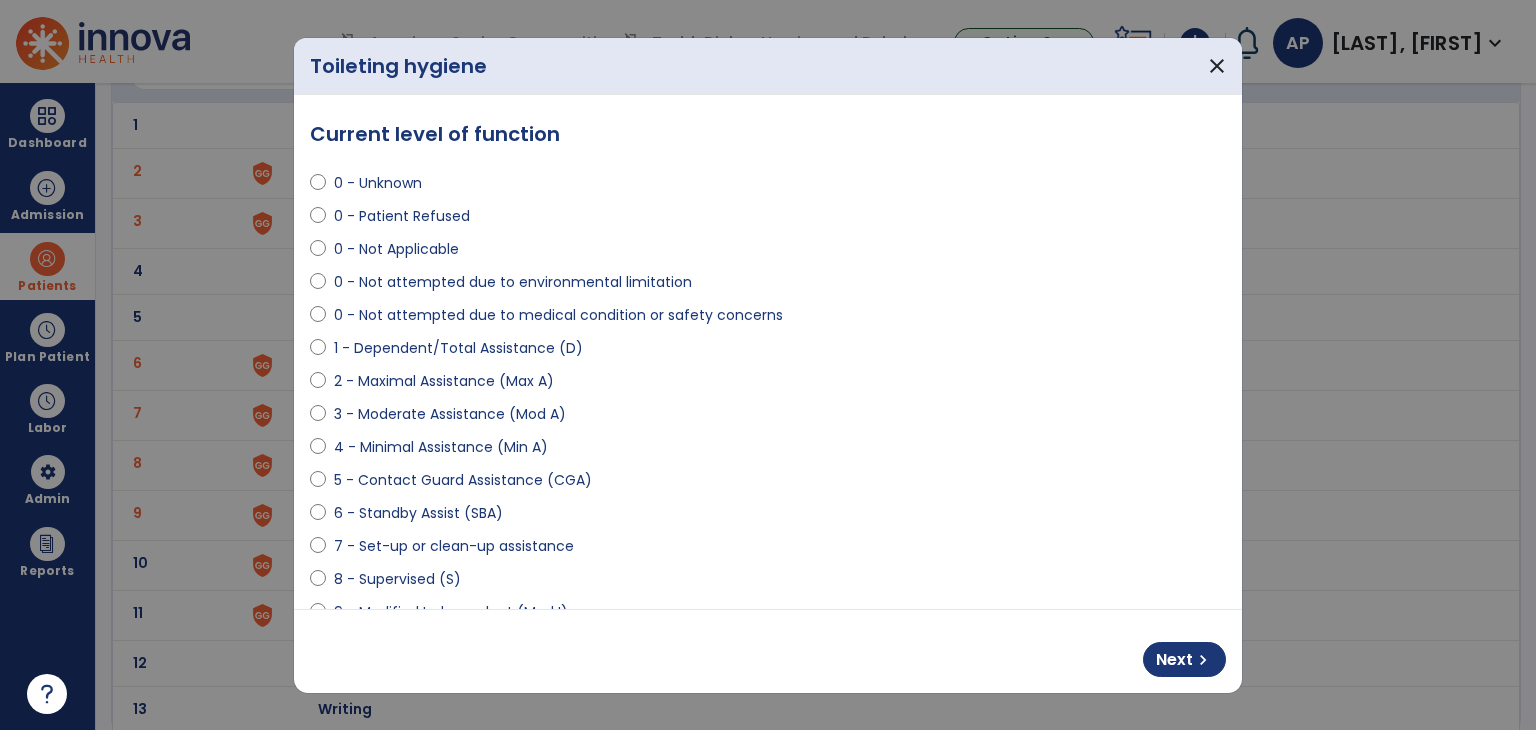 click on "Next  chevron_right" at bounding box center [768, 651] 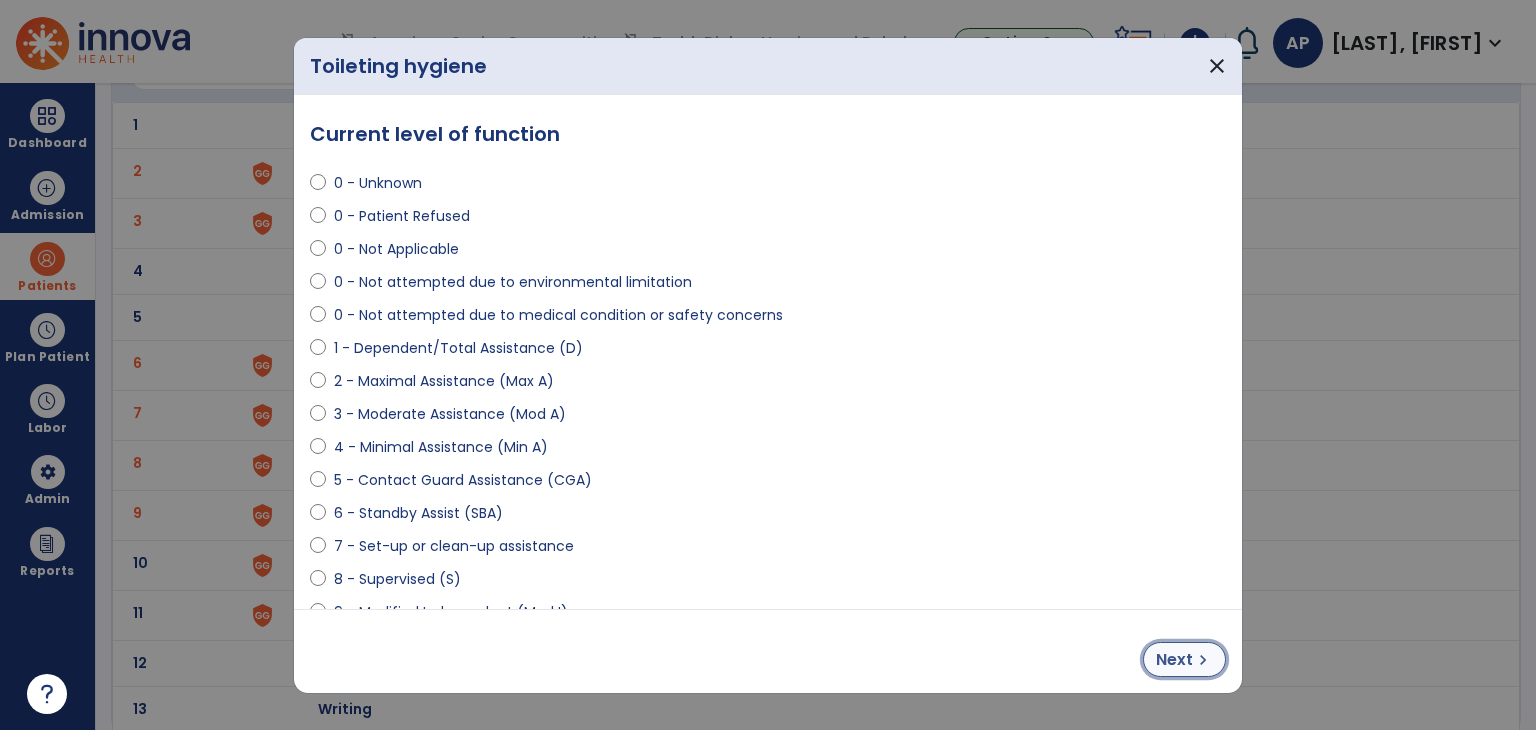 click on "Next" at bounding box center [1174, 660] 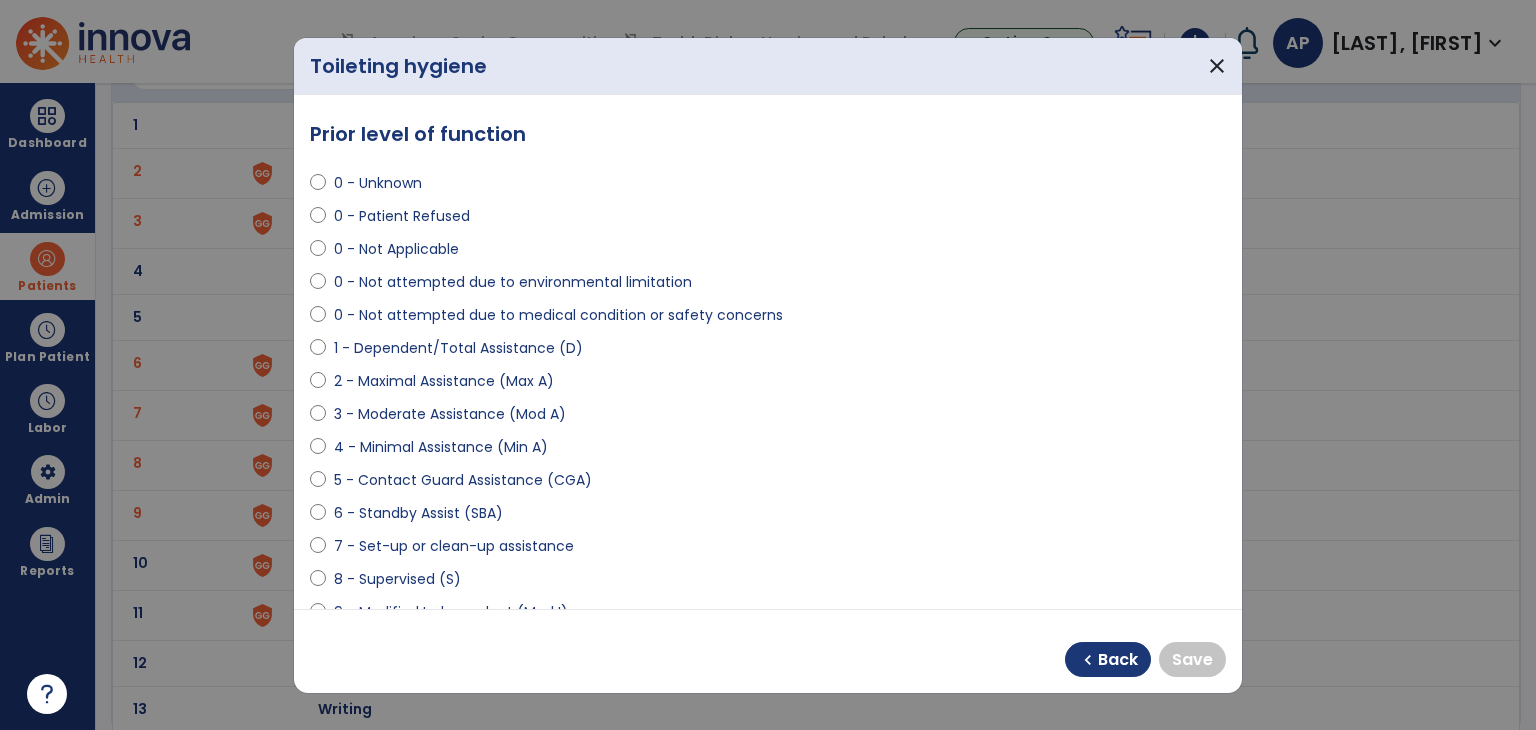 select on "**********" 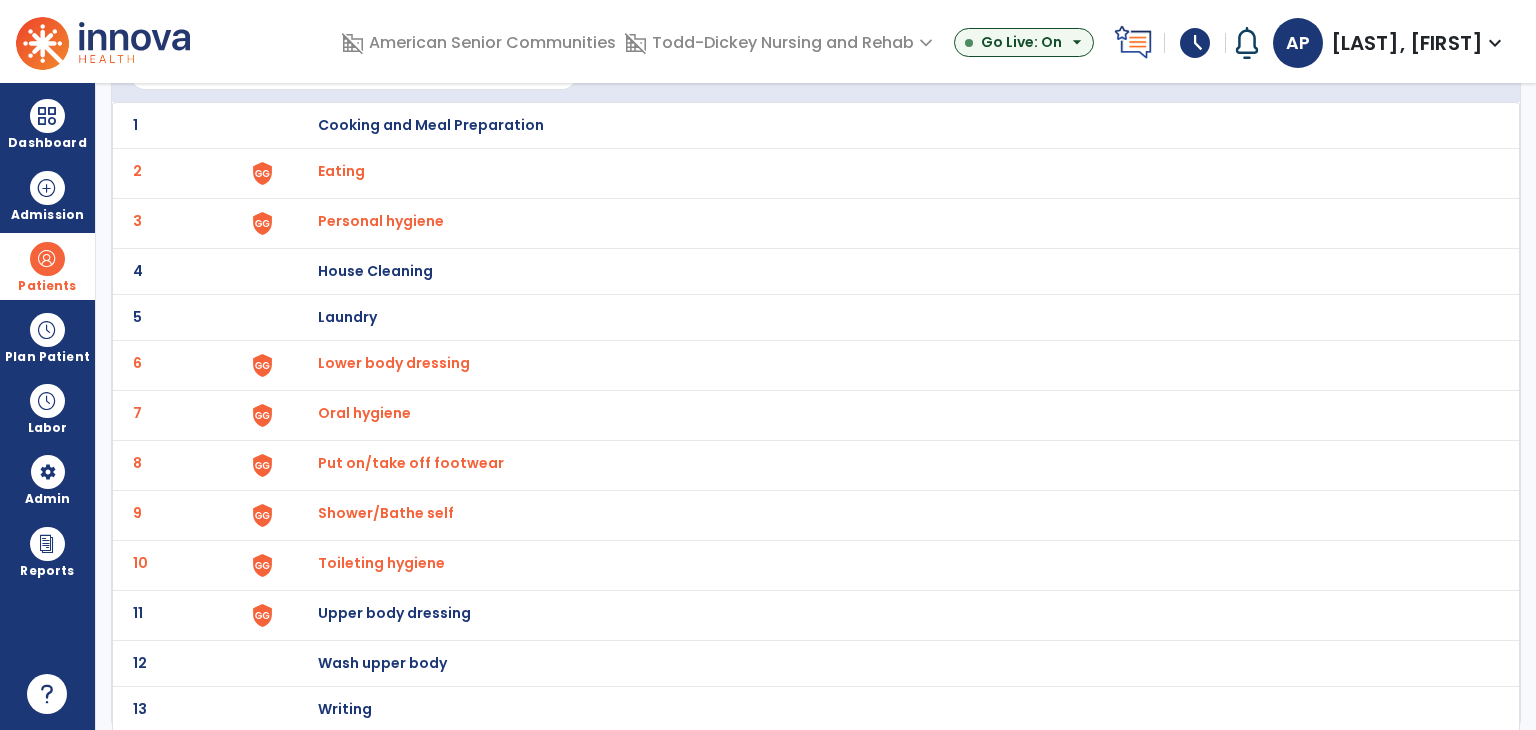 click on "Upper body dressing" at bounding box center (888, 125) 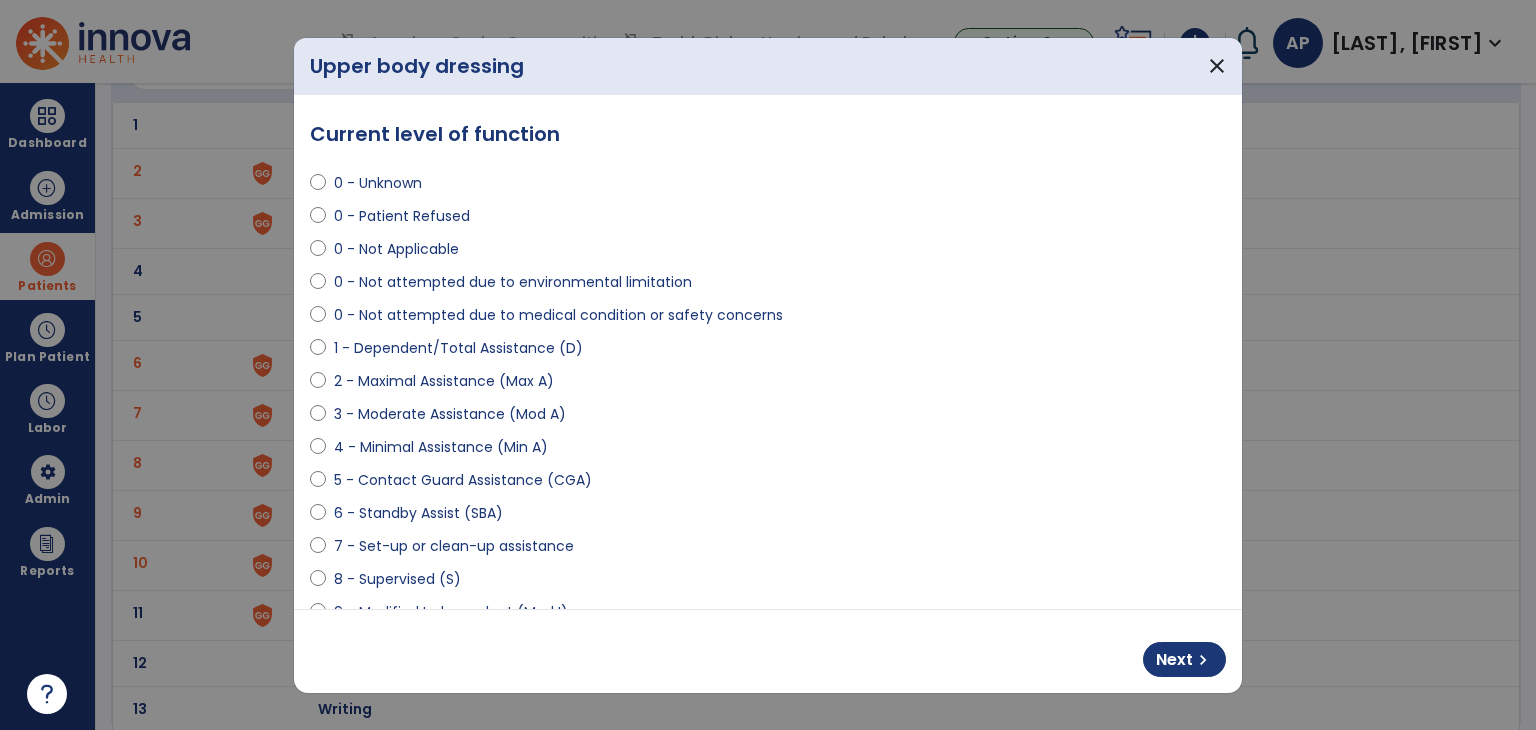 click on "Next  chevron_right" at bounding box center (768, 651) 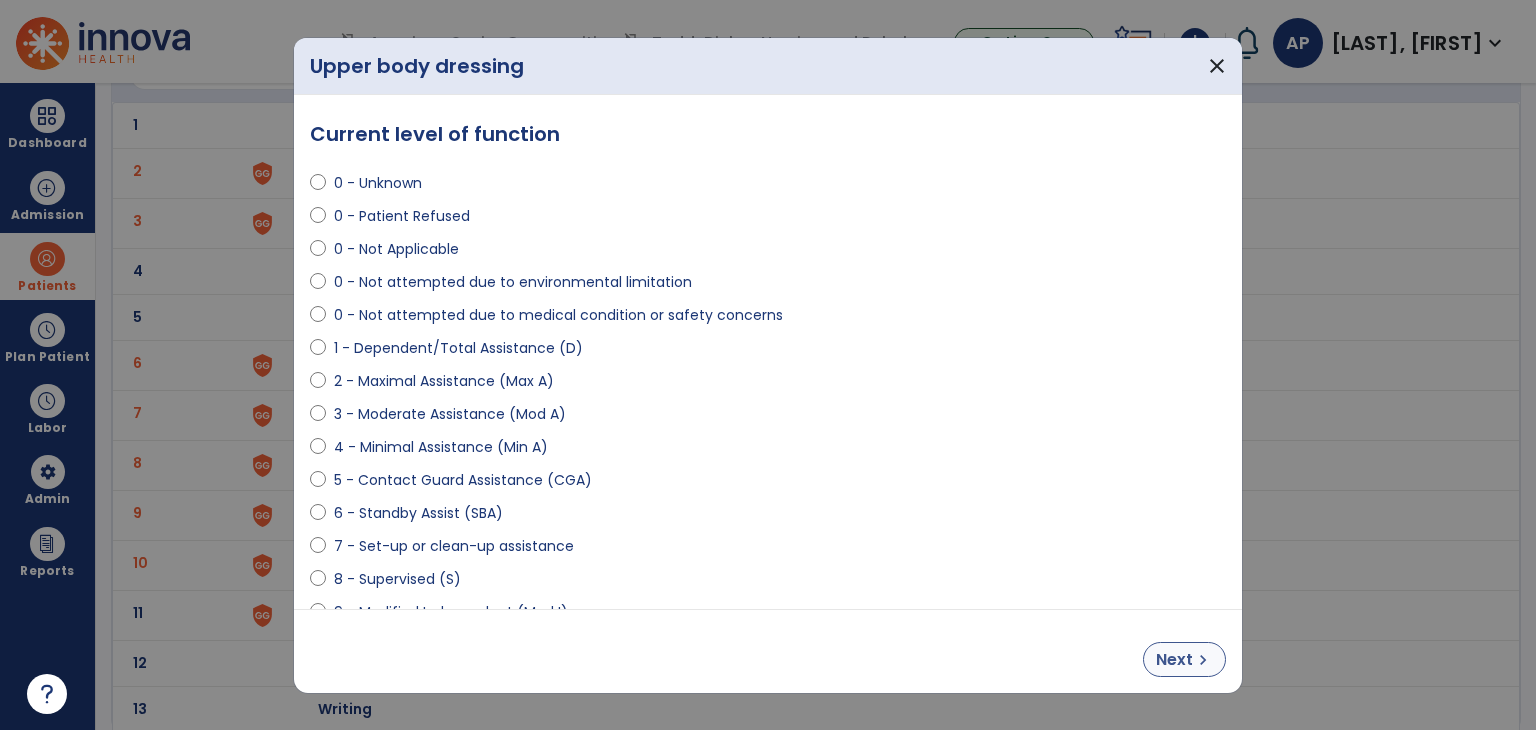 click on "Next" at bounding box center (1174, 660) 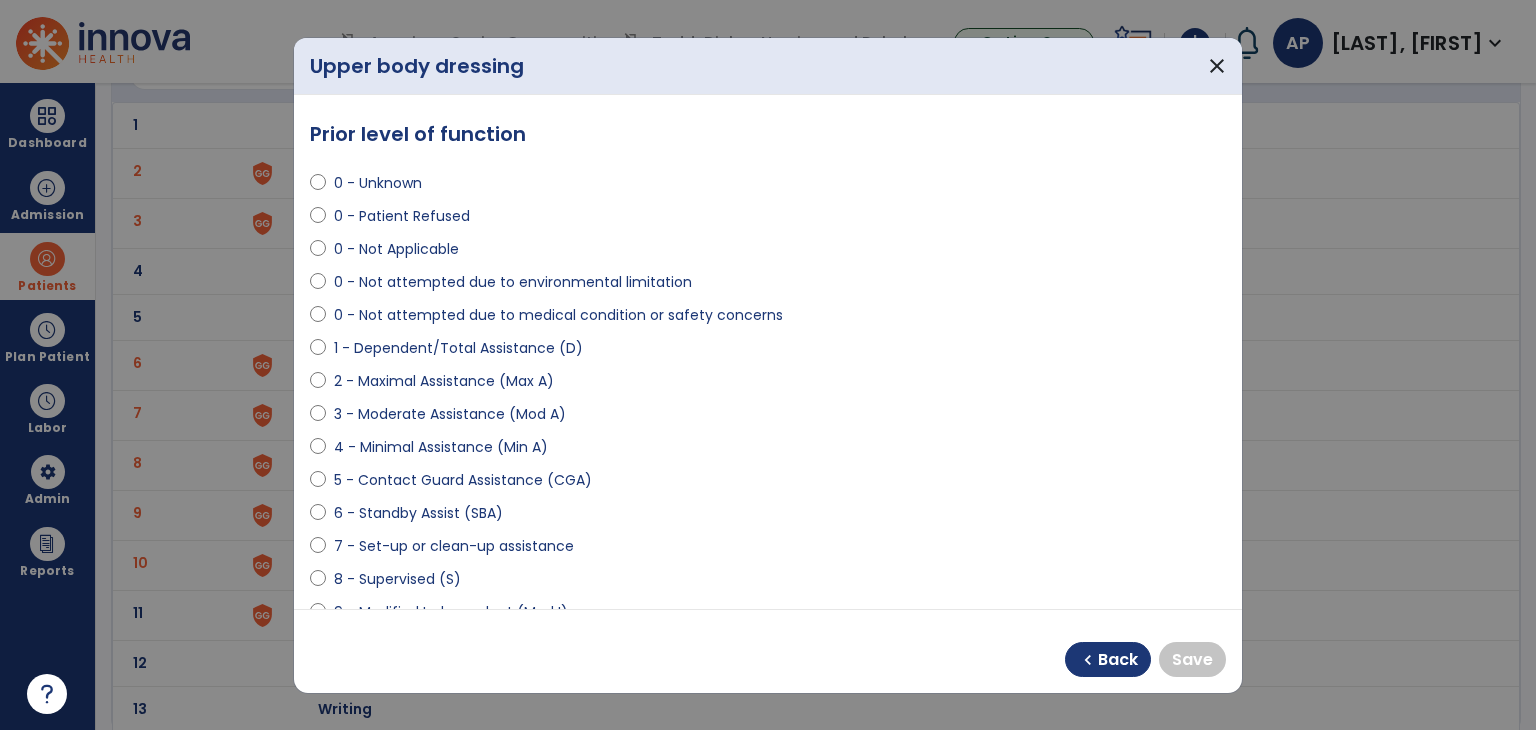select on "**********" 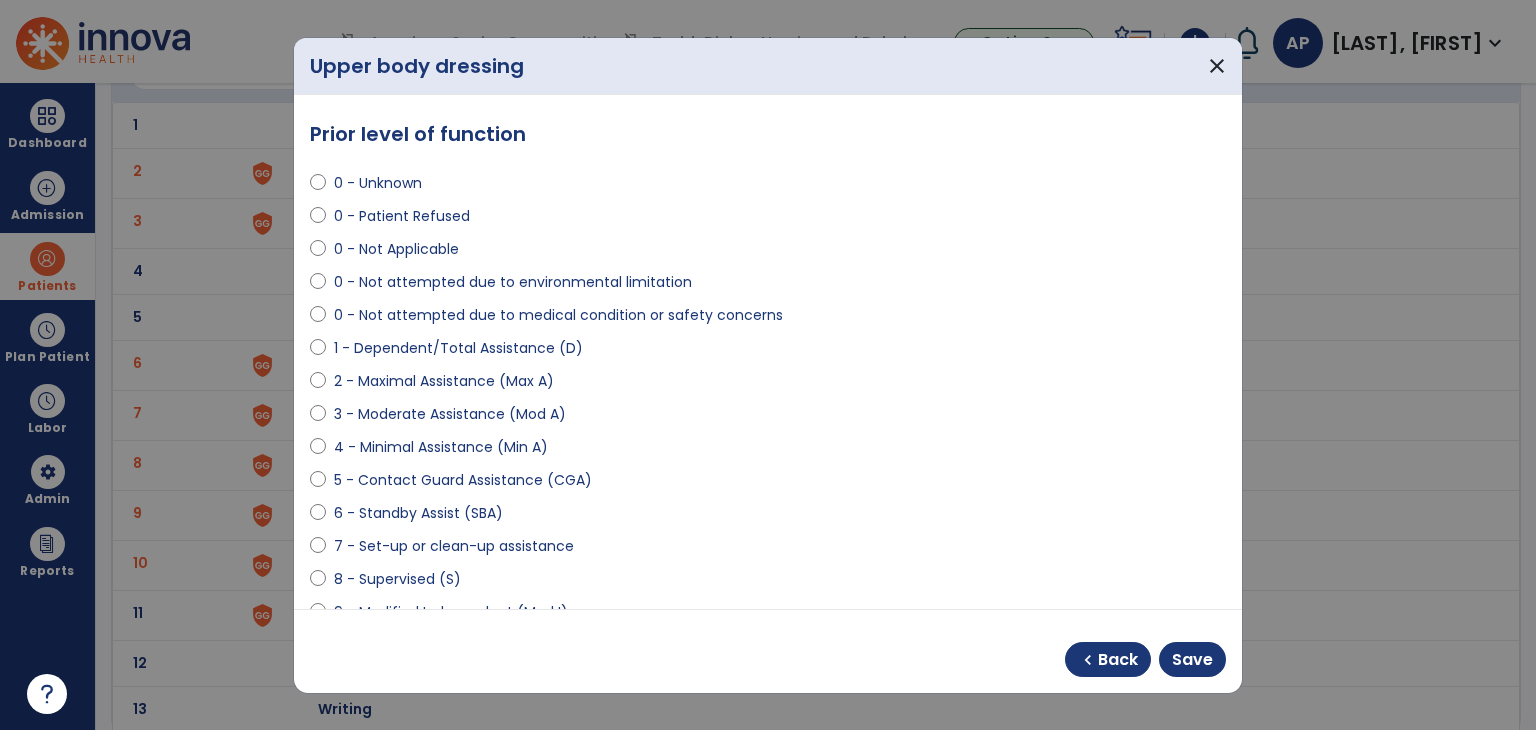 click on "chevron_left  Back Save" at bounding box center [768, 651] 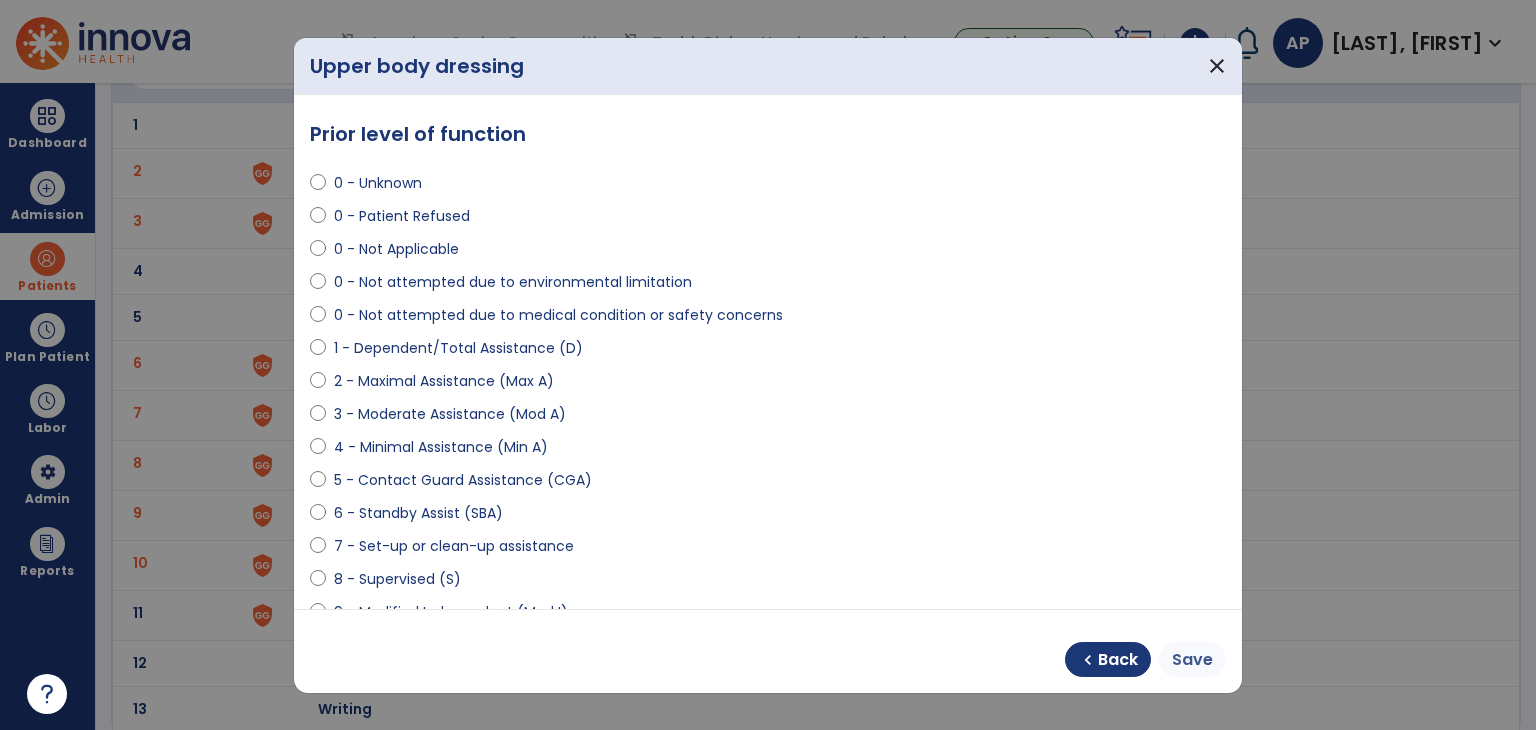 click on "Save" at bounding box center (1192, 660) 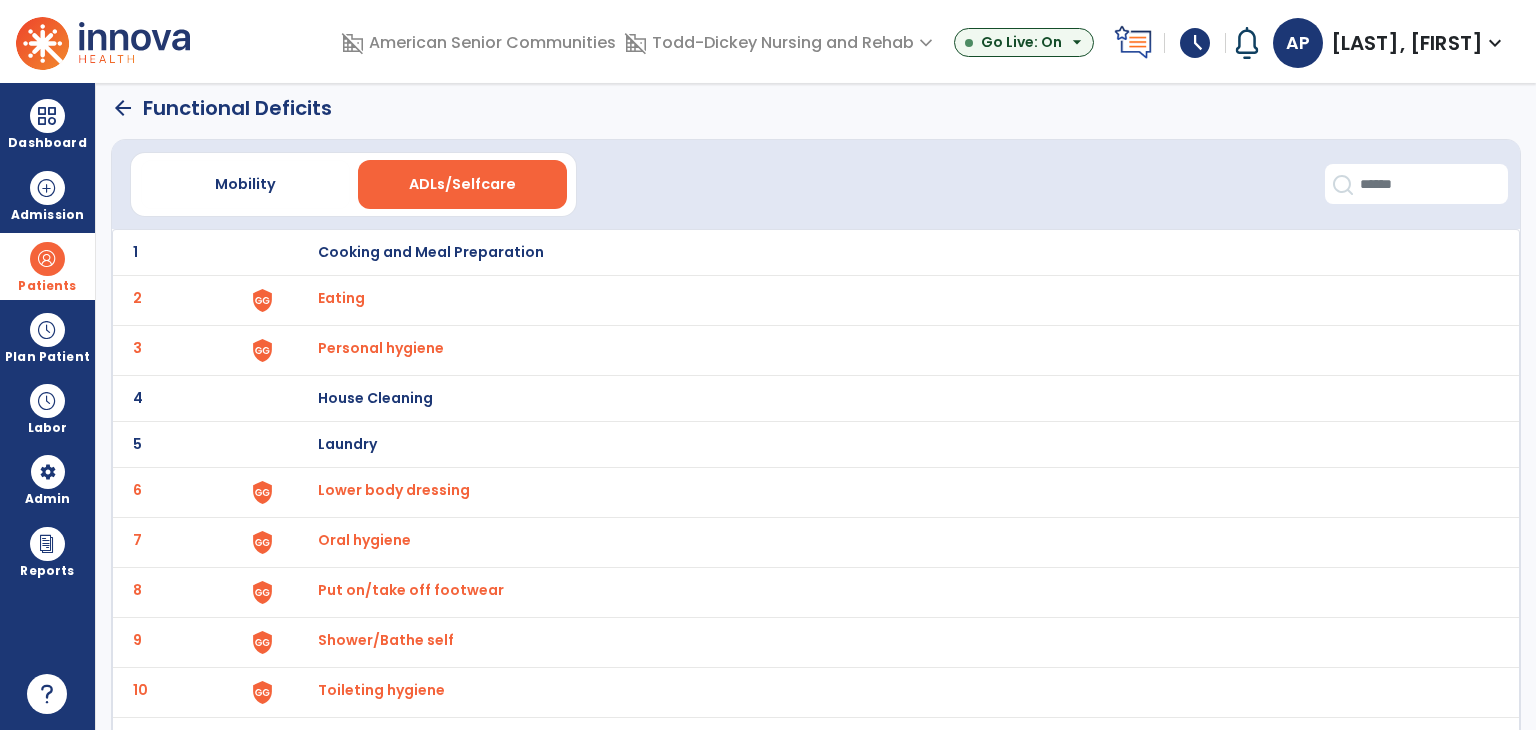 scroll, scrollTop: 0, scrollLeft: 0, axis: both 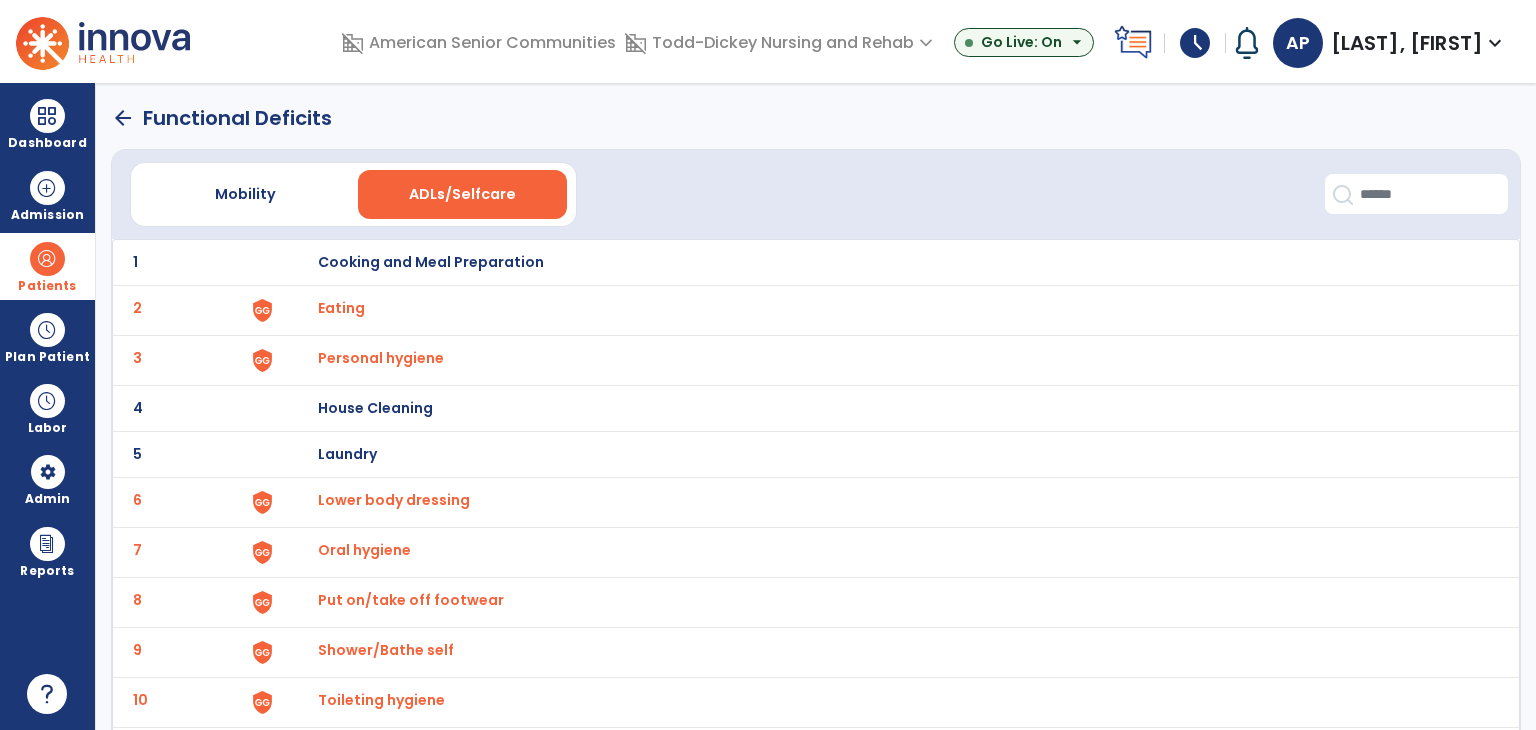 click on "arrow_back" 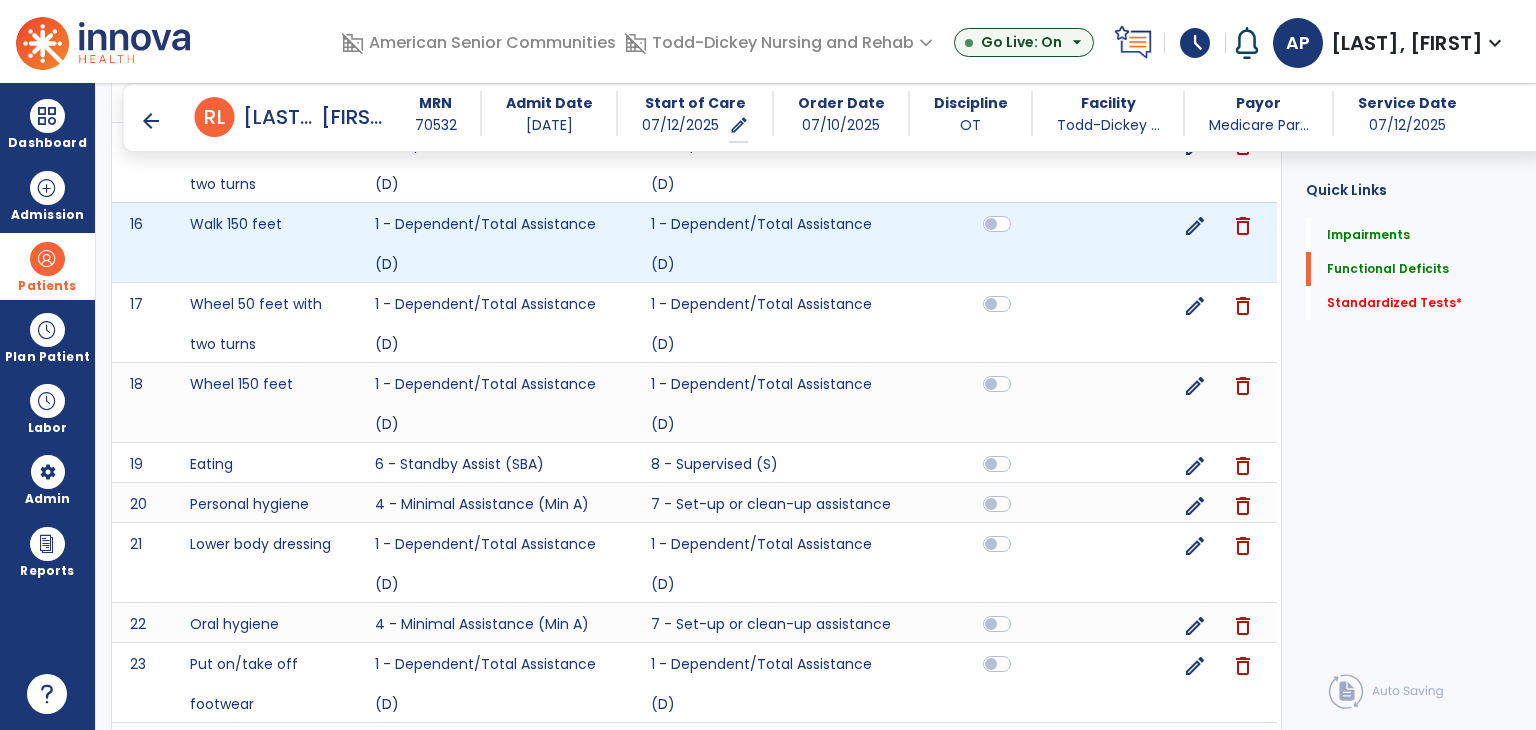scroll, scrollTop: 1901, scrollLeft: 0, axis: vertical 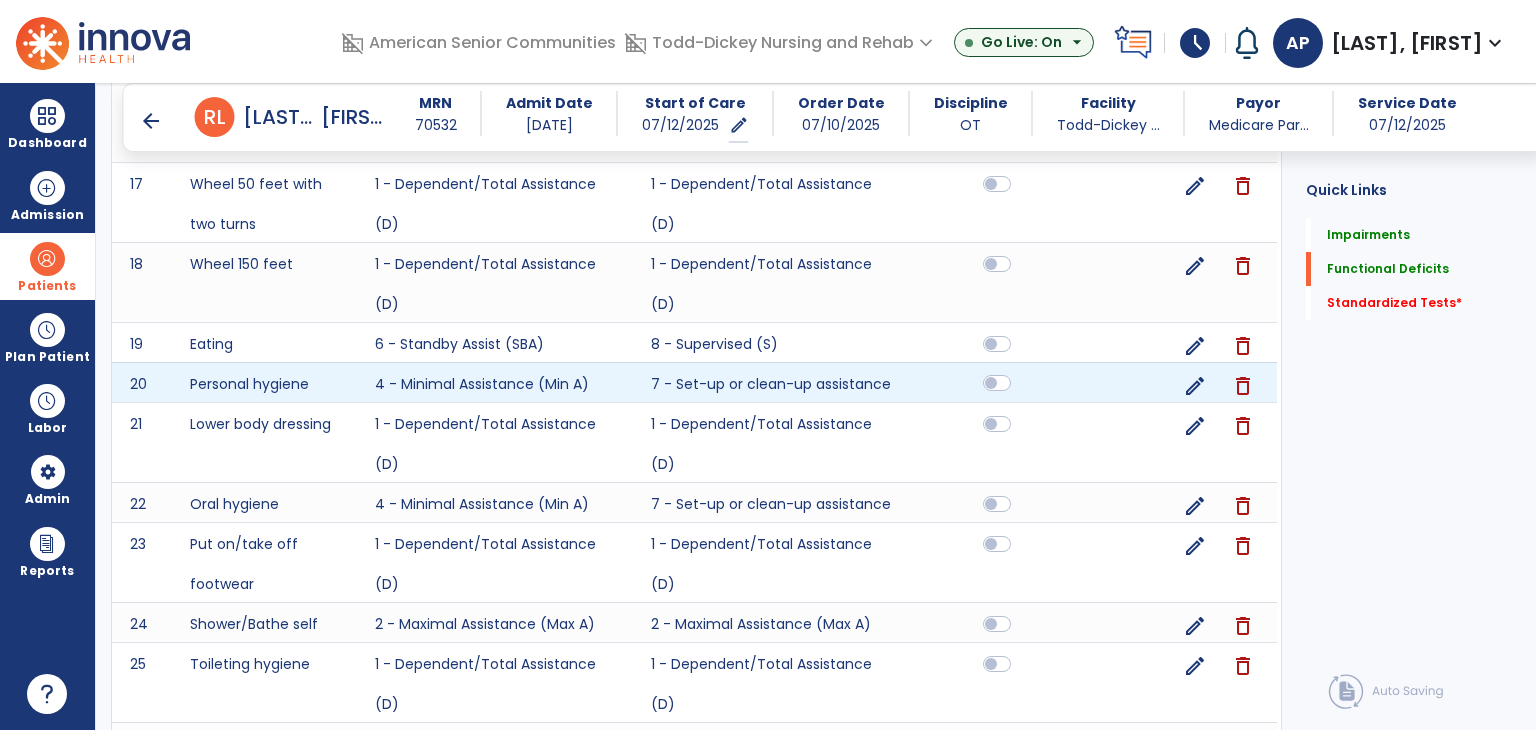 click 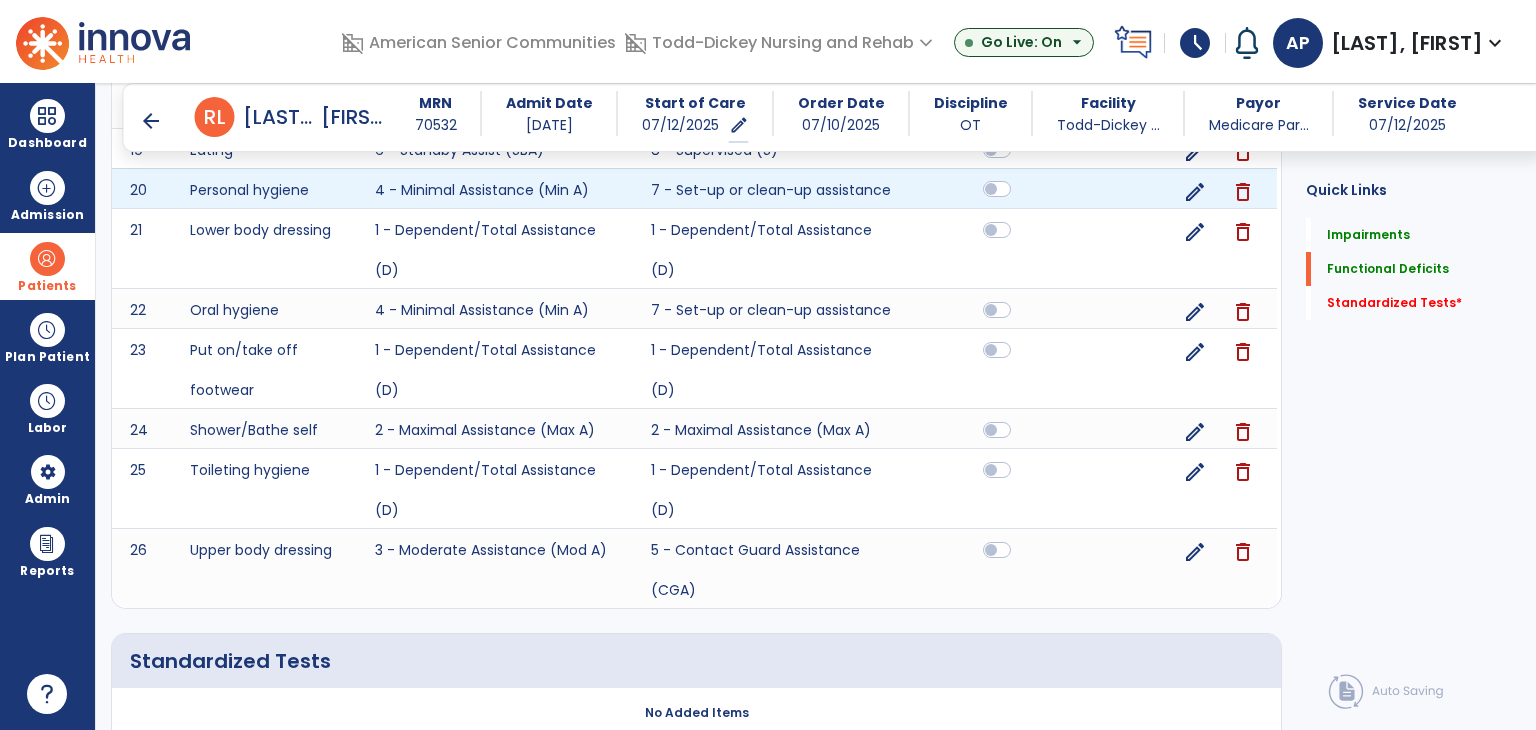 scroll, scrollTop: 2101, scrollLeft: 0, axis: vertical 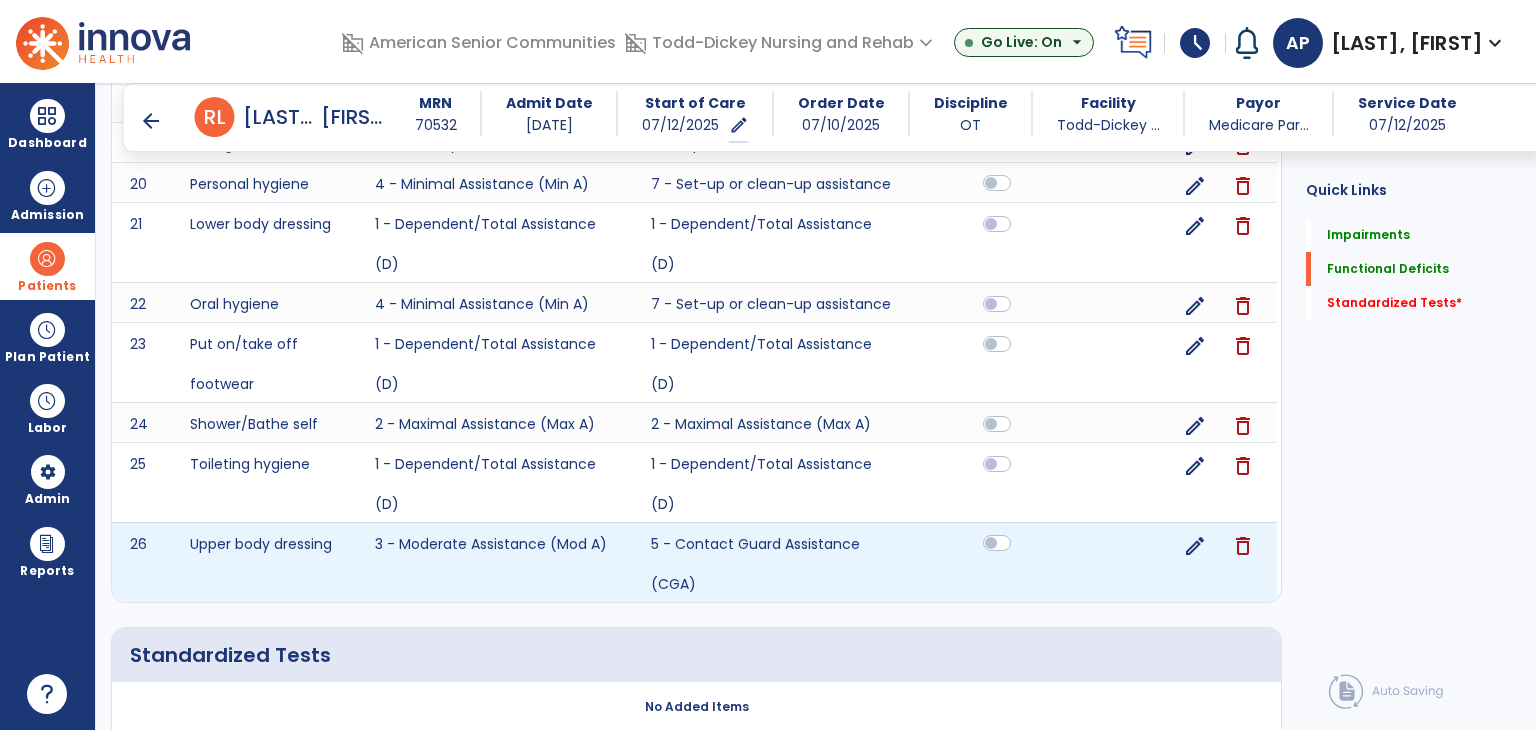 click 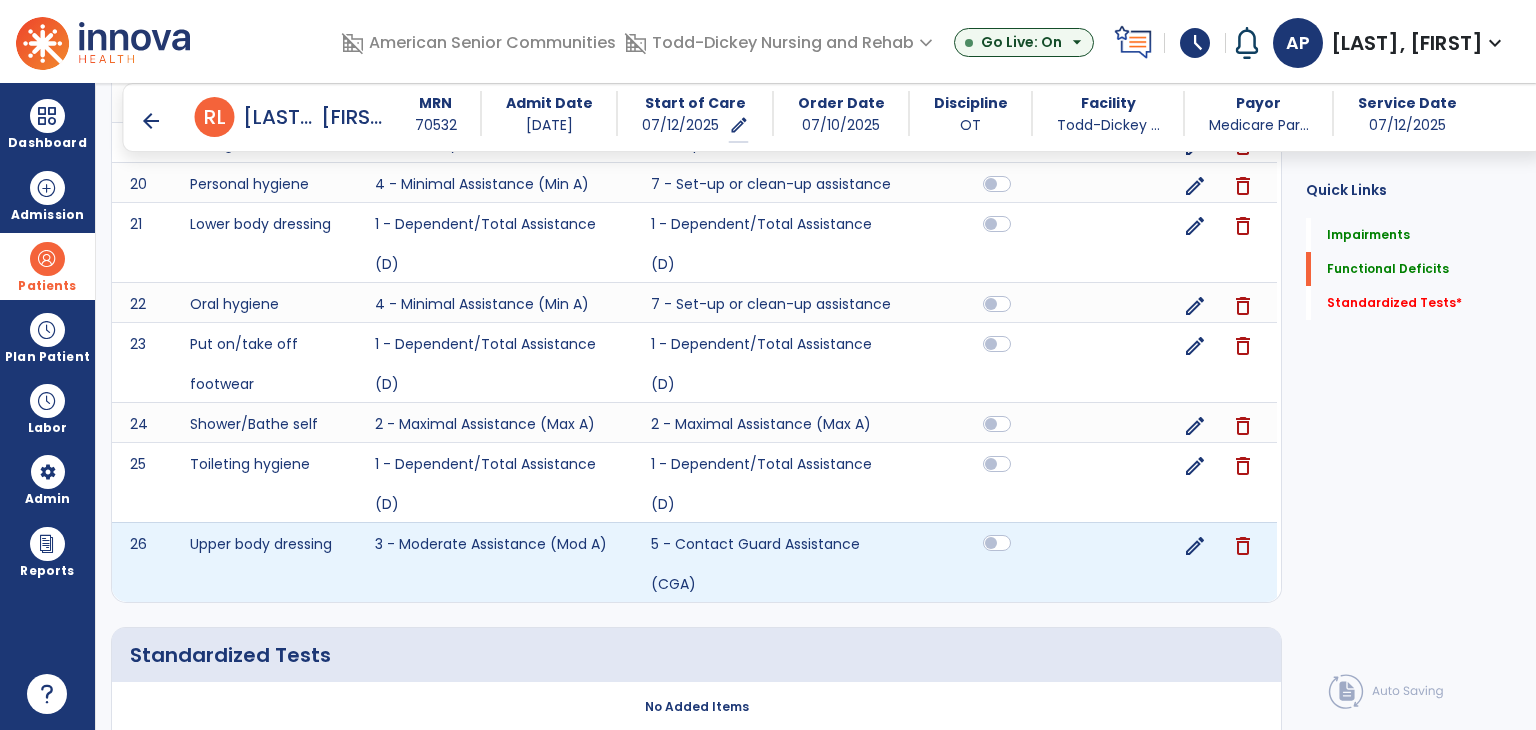 scroll, scrollTop: 2234, scrollLeft: 0, axis: vertical 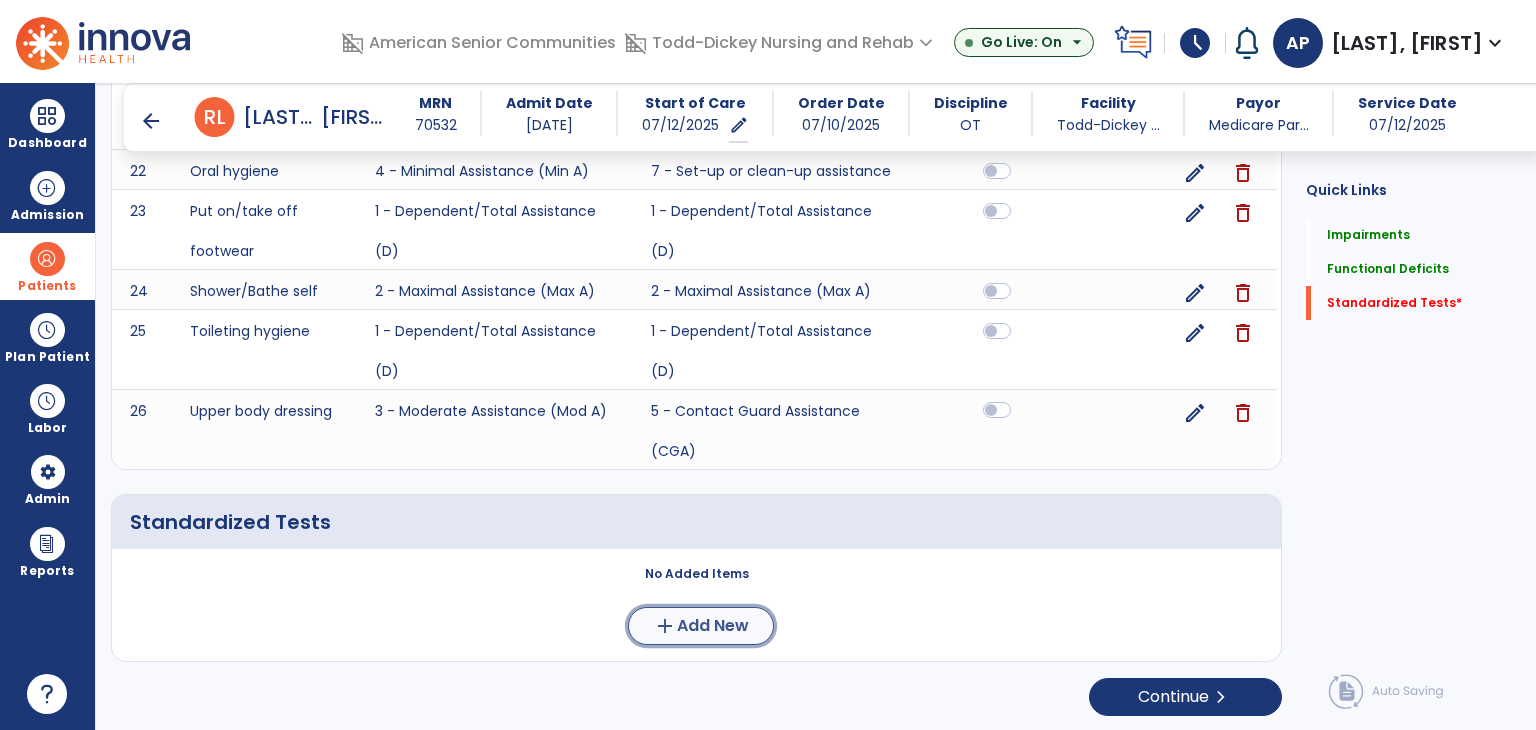 click on "add  Add New" 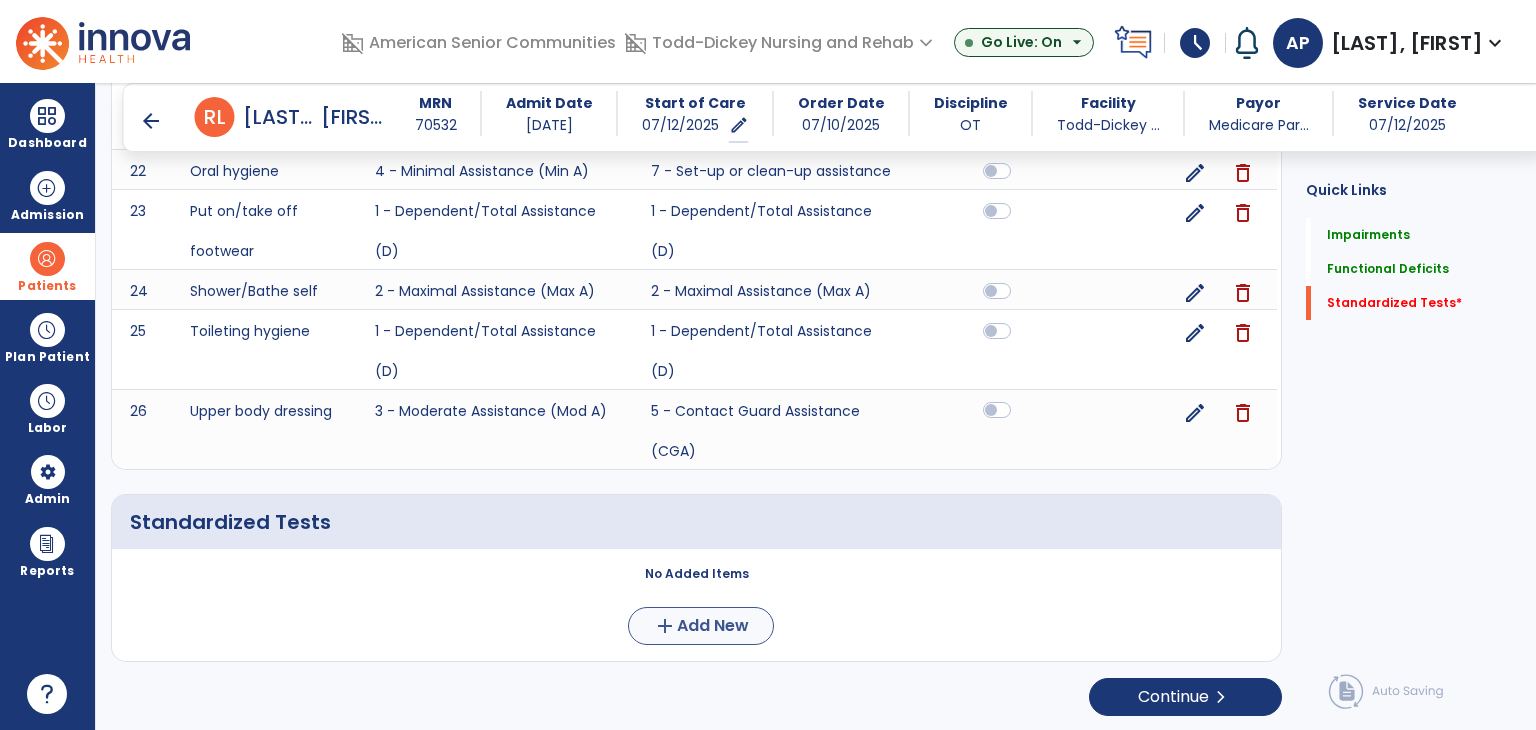 scroll, scrollTop: 0, scrollLeft: 0, axis: both 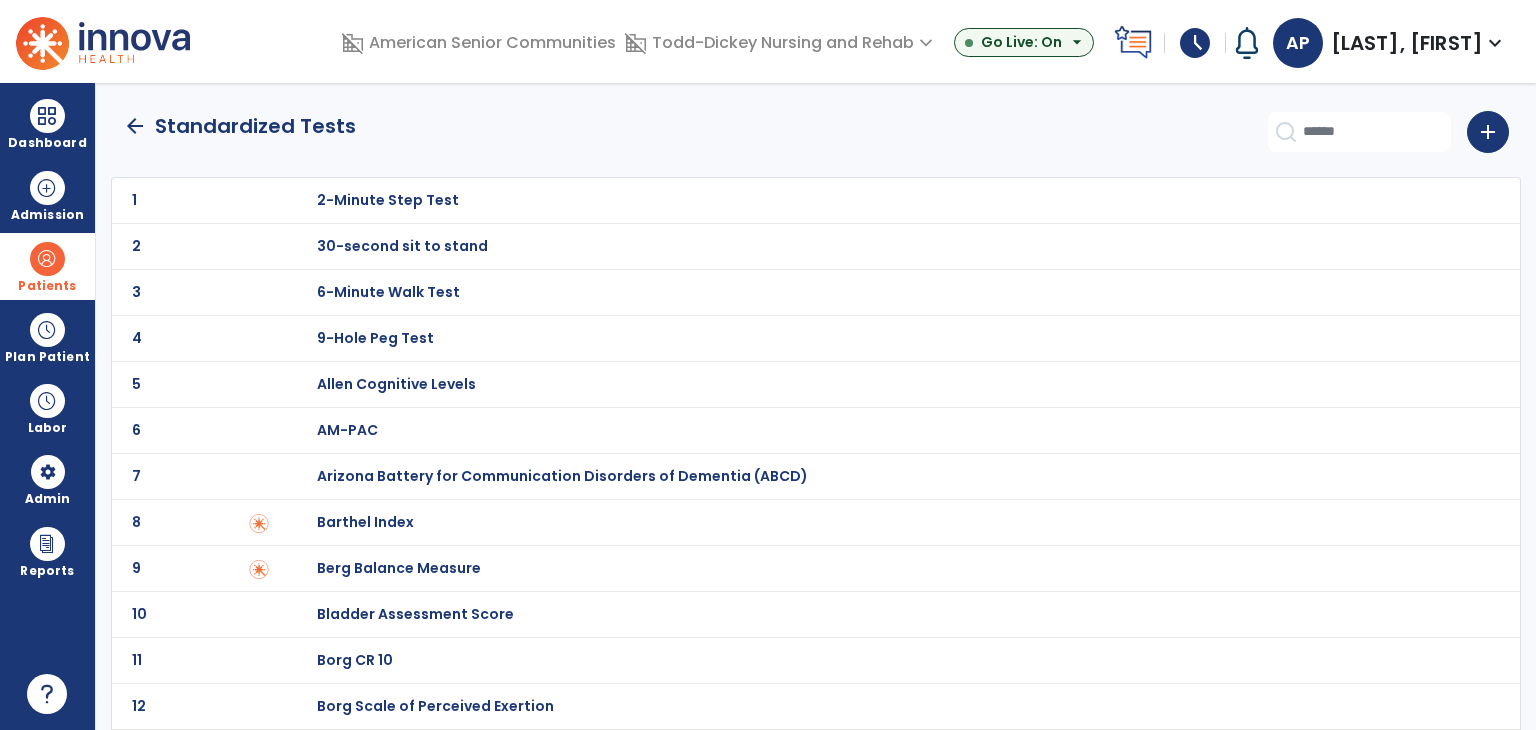 click on "Barthel Index" at bounding box center (388, 200) 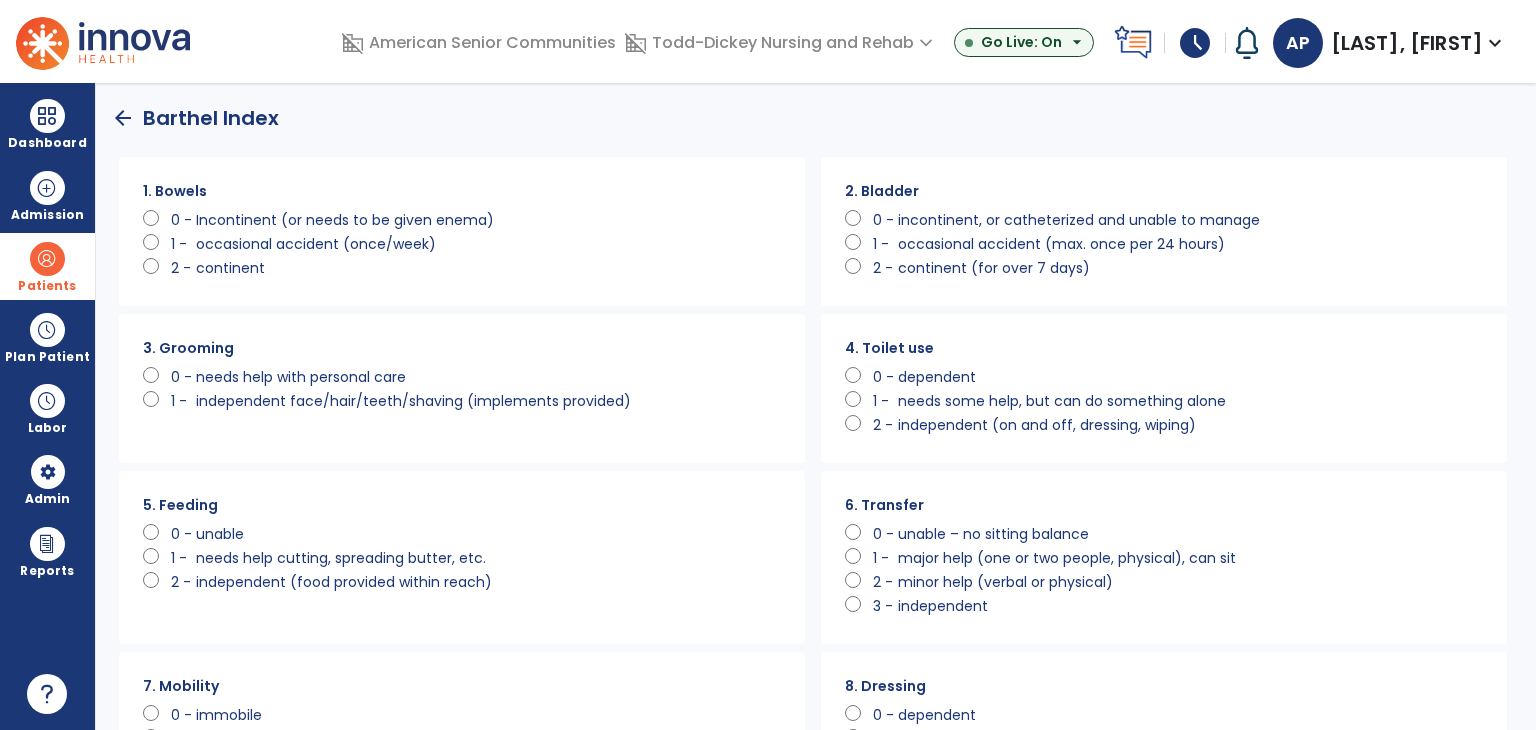 scroll, scrollTop: 0, scrollLeft: 0, axis: both 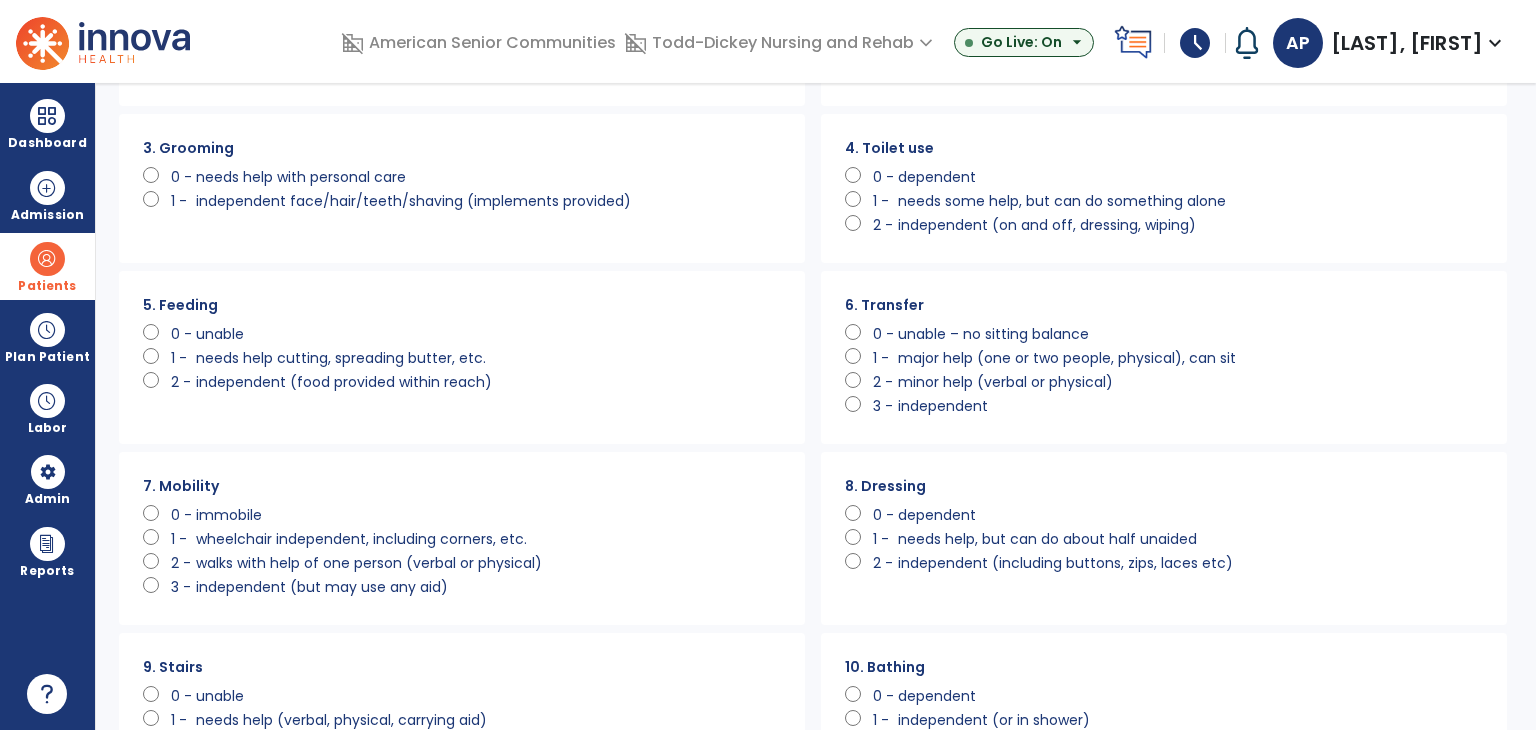 click on "independent (food provided within reach)" 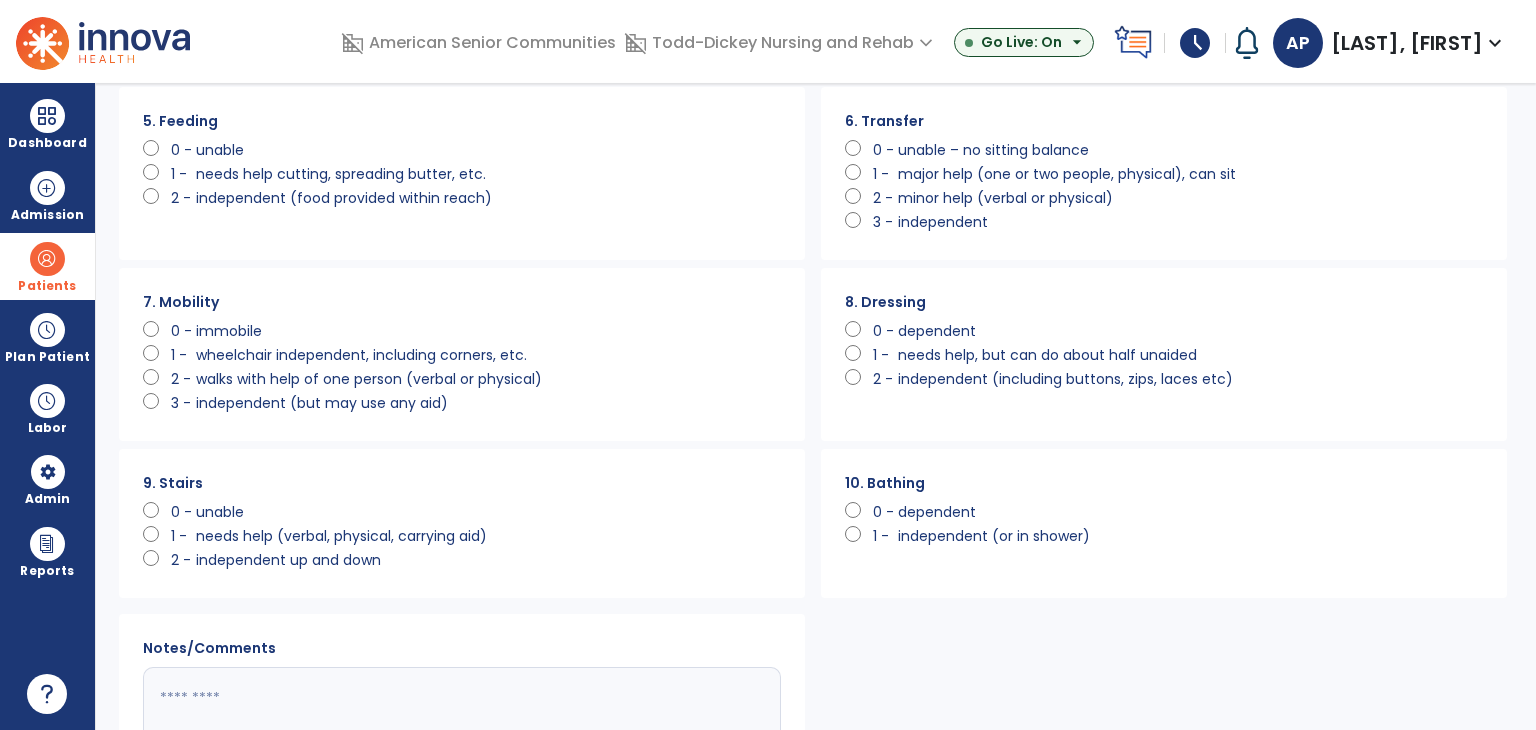 scroll, scrollTop: 500, scrollLeft: 0, axis: vertical 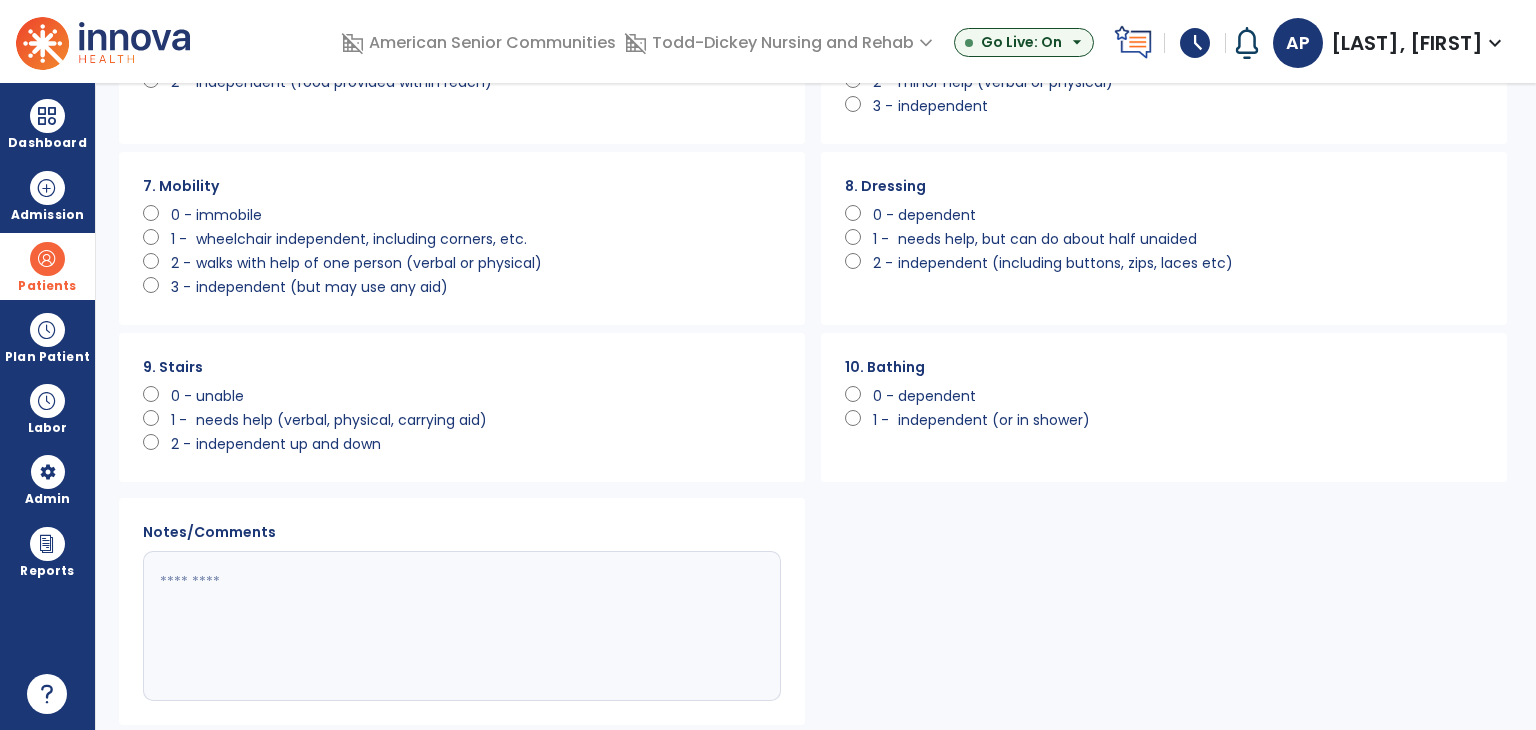 click on "dependent" 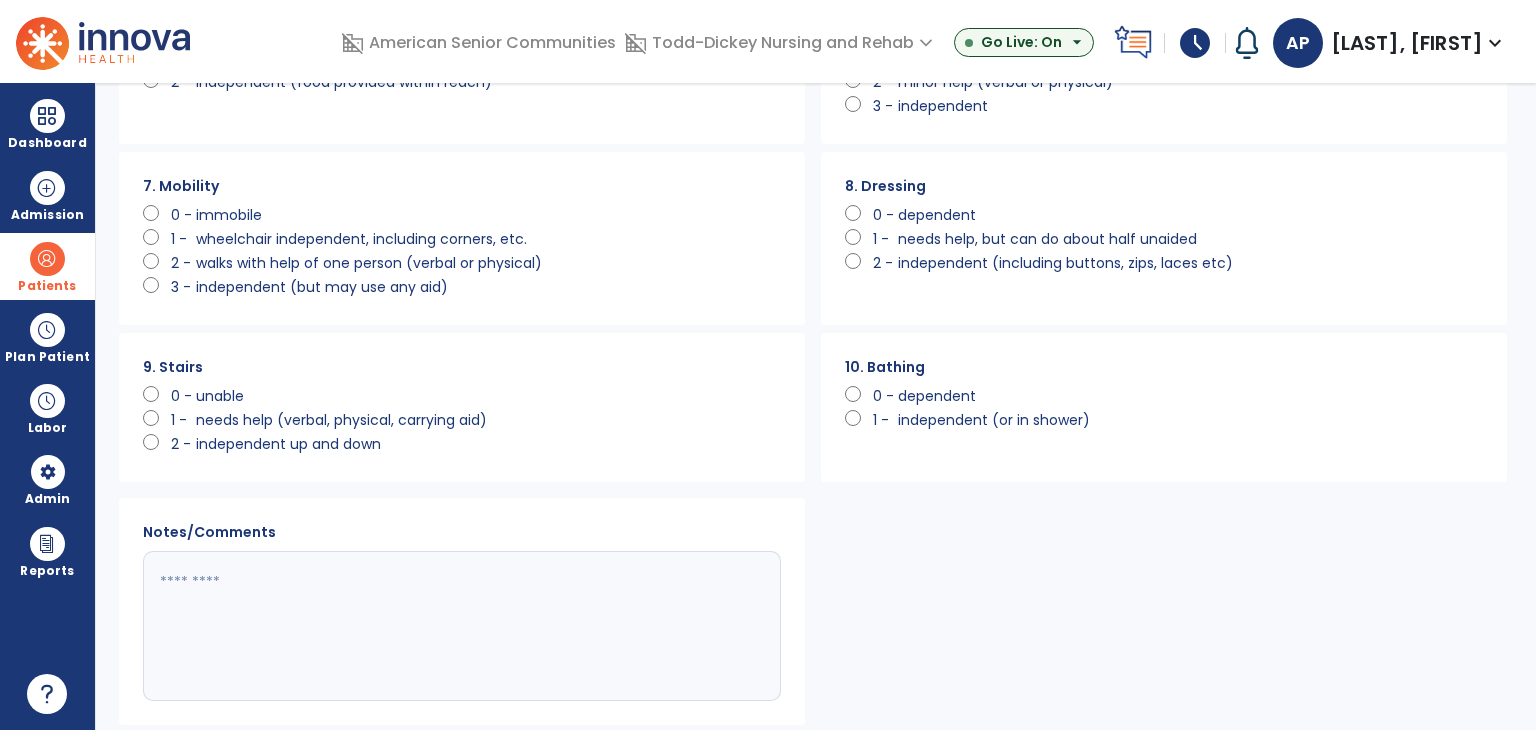 drag, startPoint x: 225, startPoint y: 394, endPoint x: 245, endPoint y: 399, distance: 20.615528 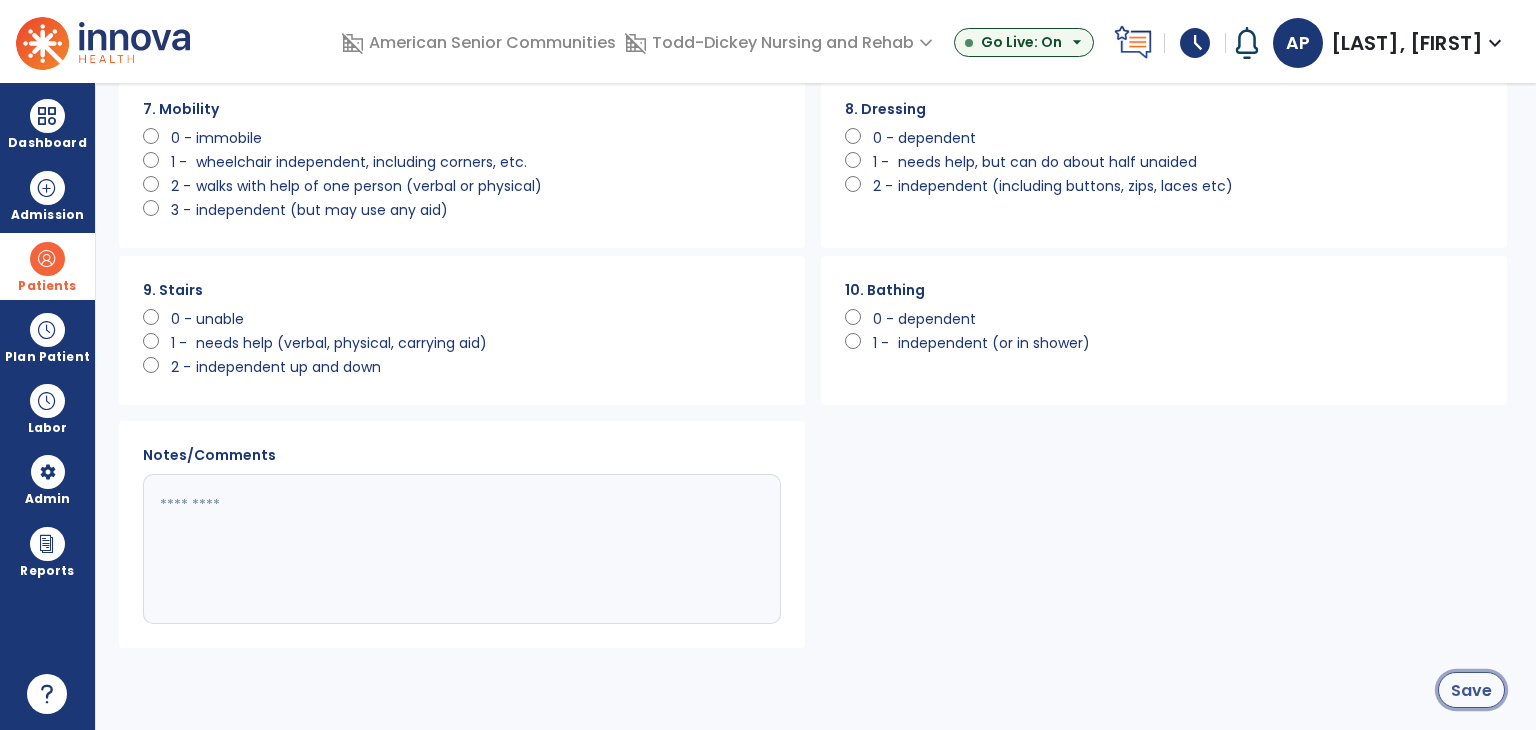 click on "Save" 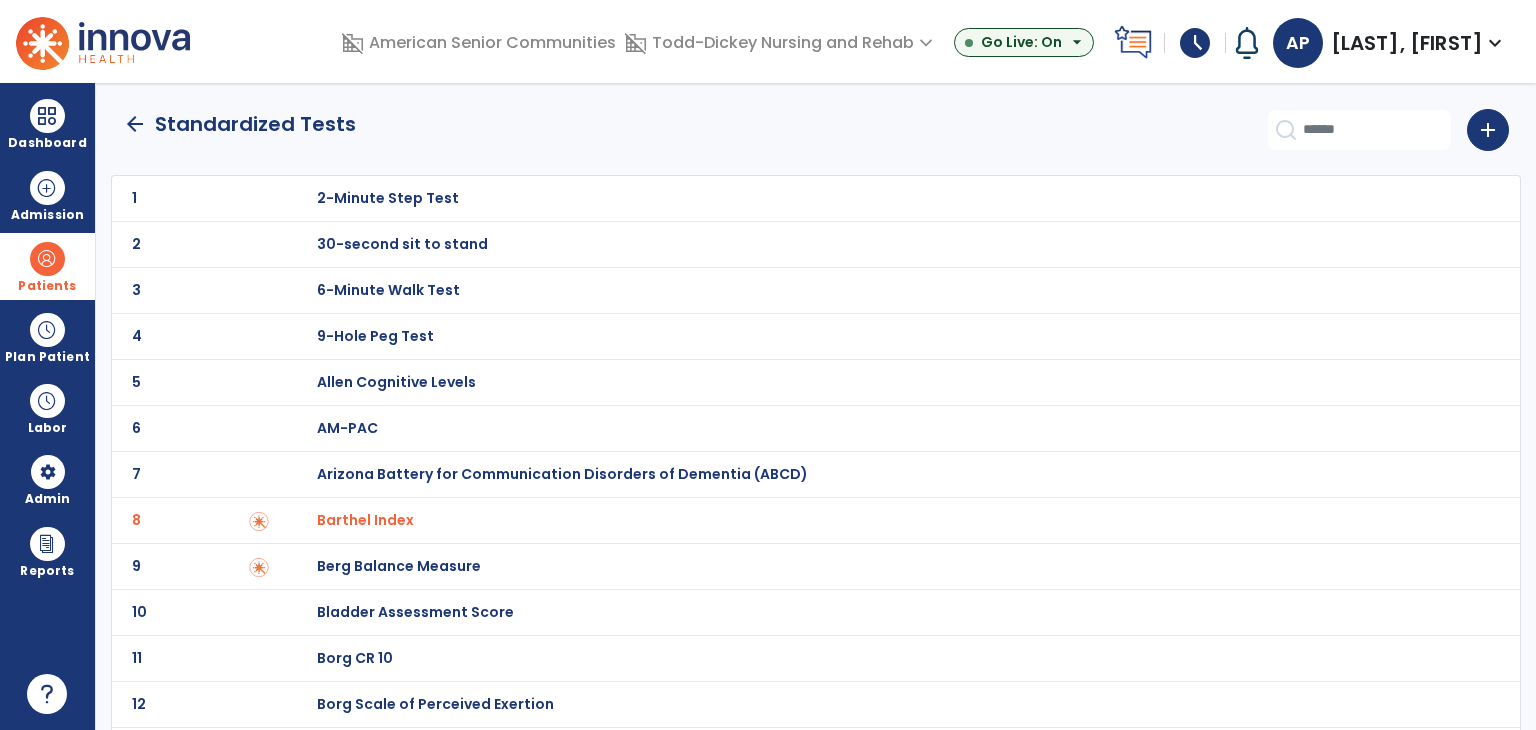 scroll, scrollTop: 0, scrollLeft: 0, axis: both 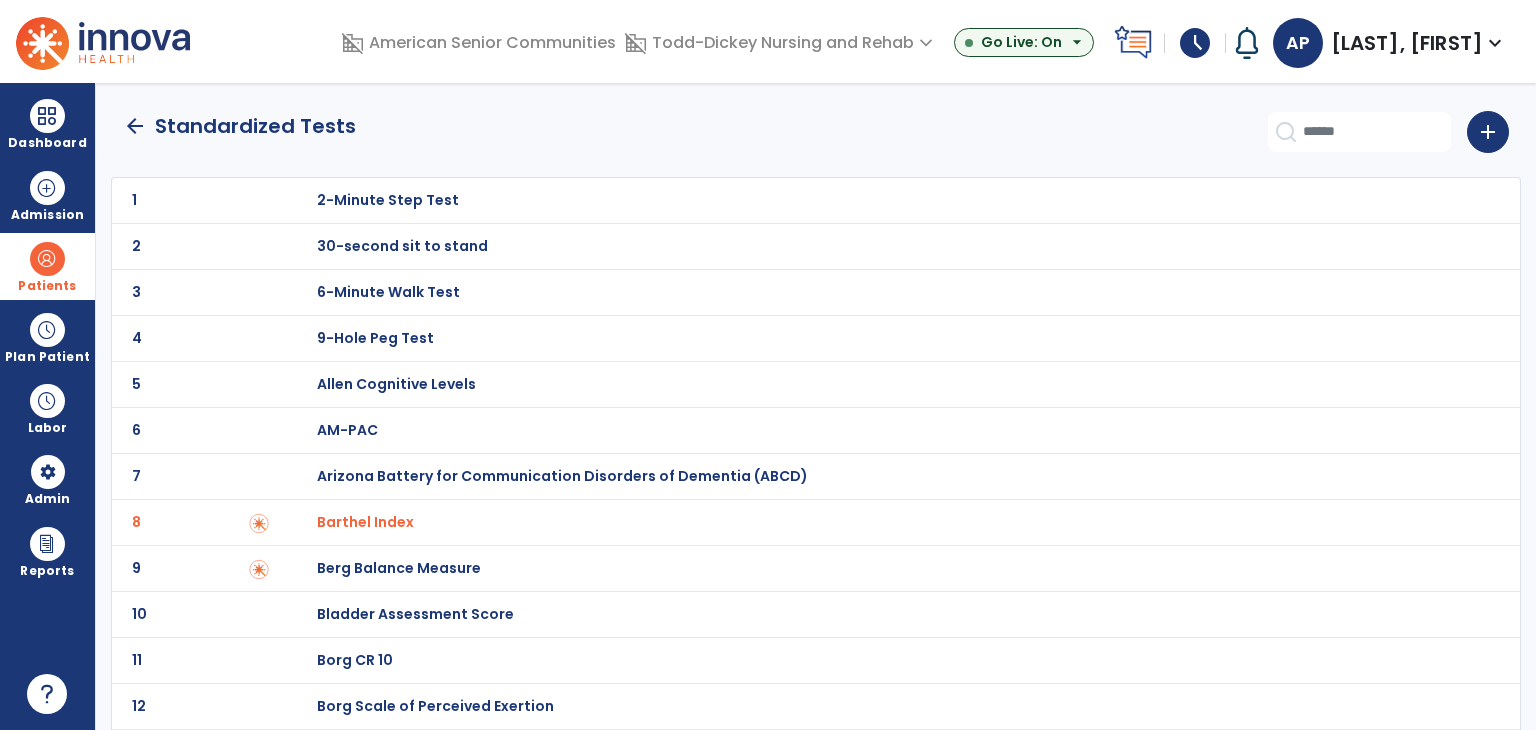 click on "arrow_back" 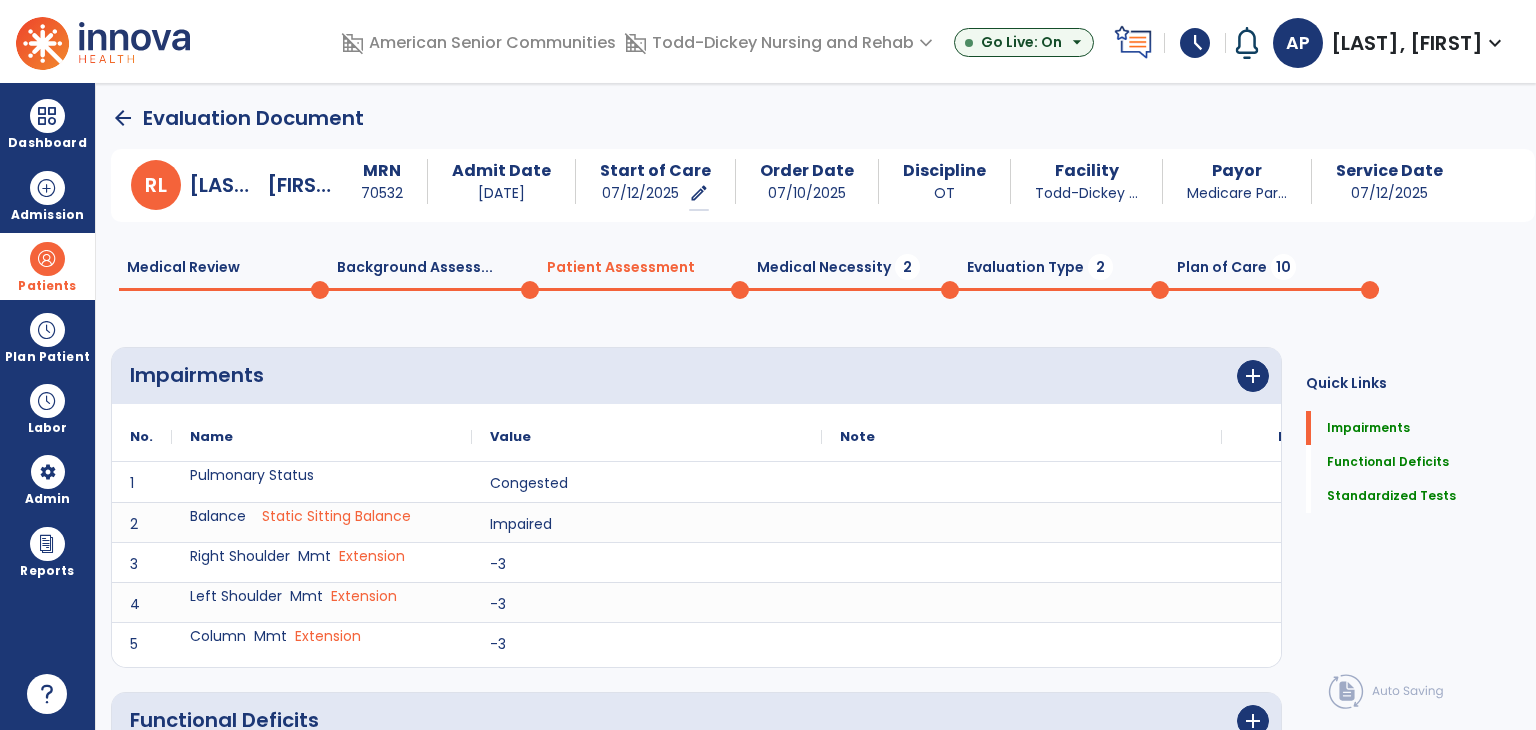 scroll, scrollTop: 1, scrollLeft: 0, axis: vertical 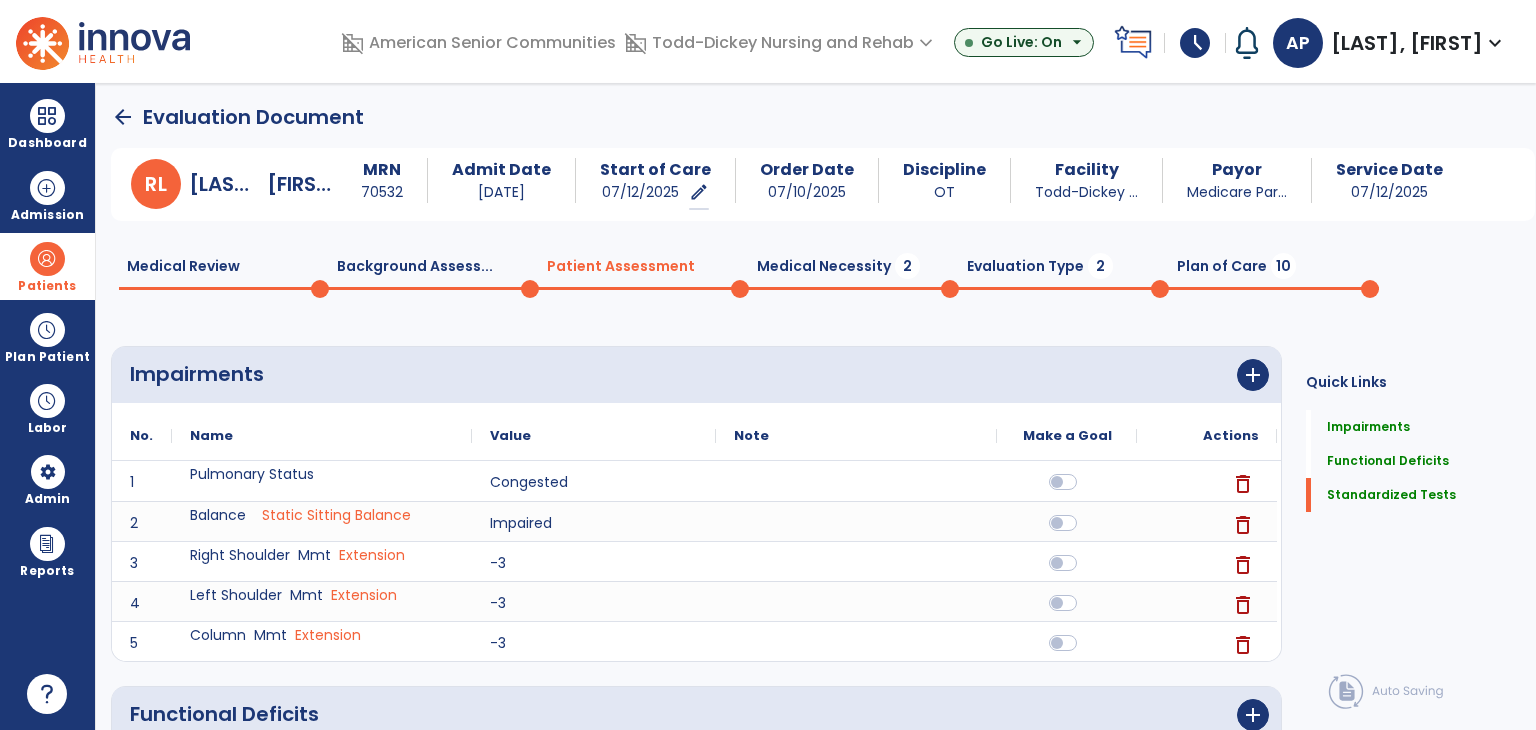 click on "Medical Necessity  2" 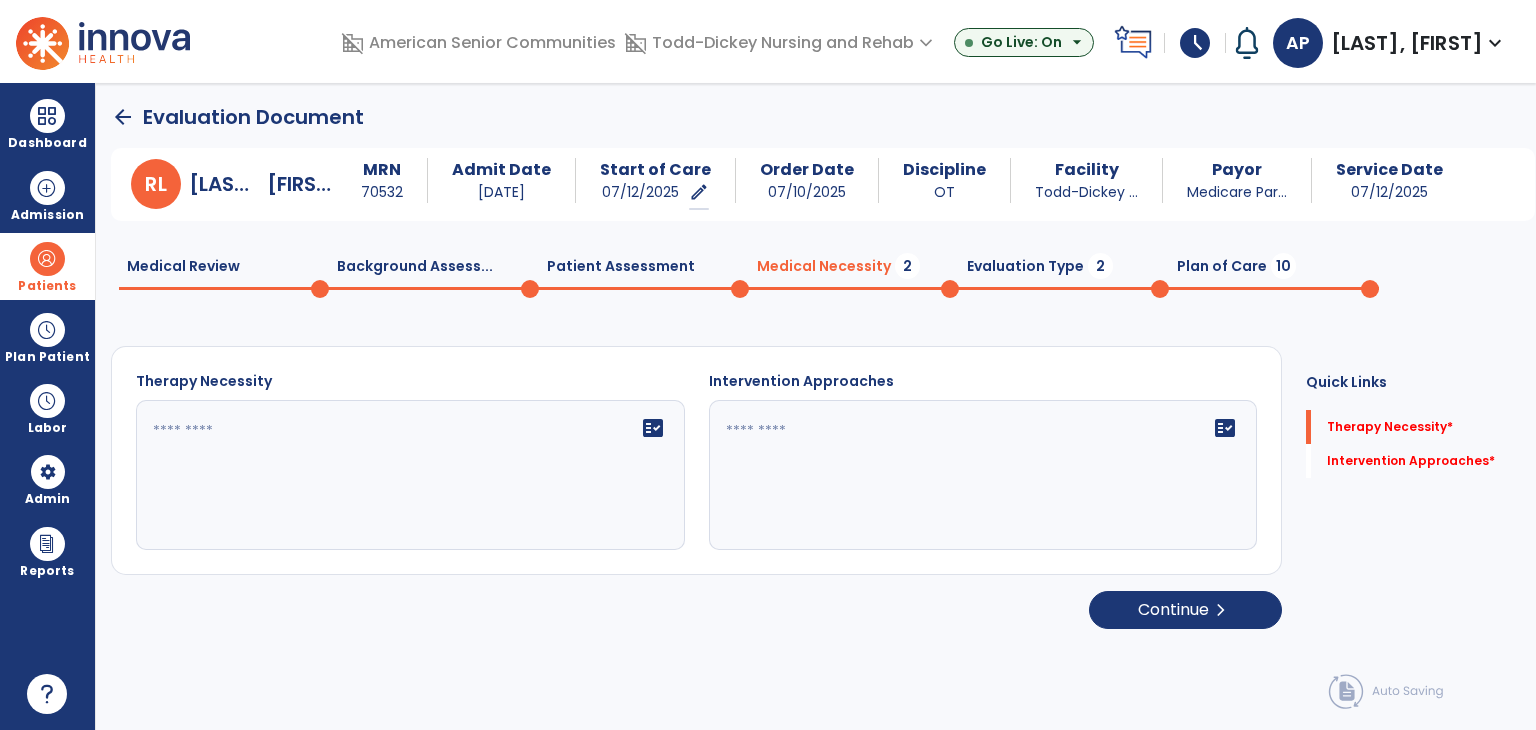 click 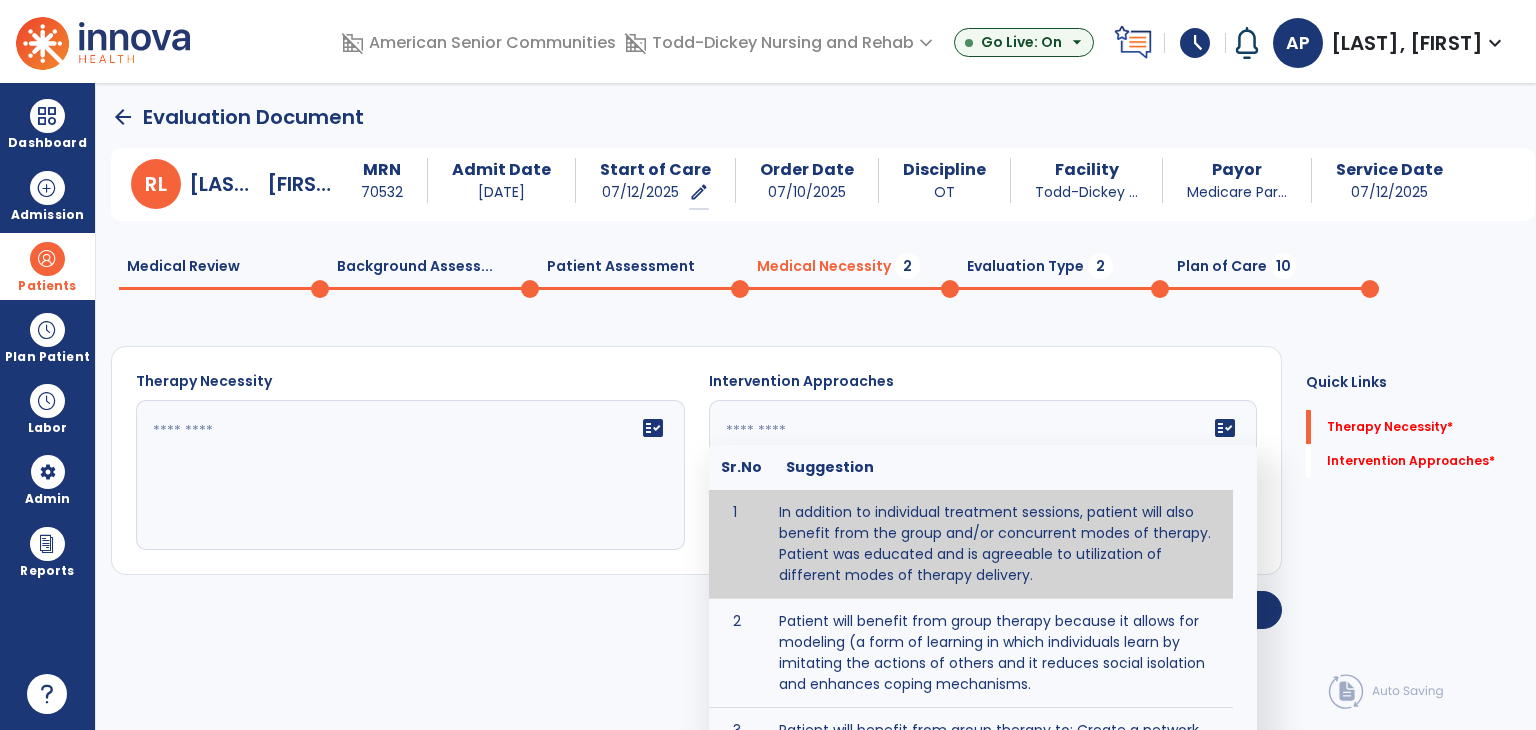 type on "**********" 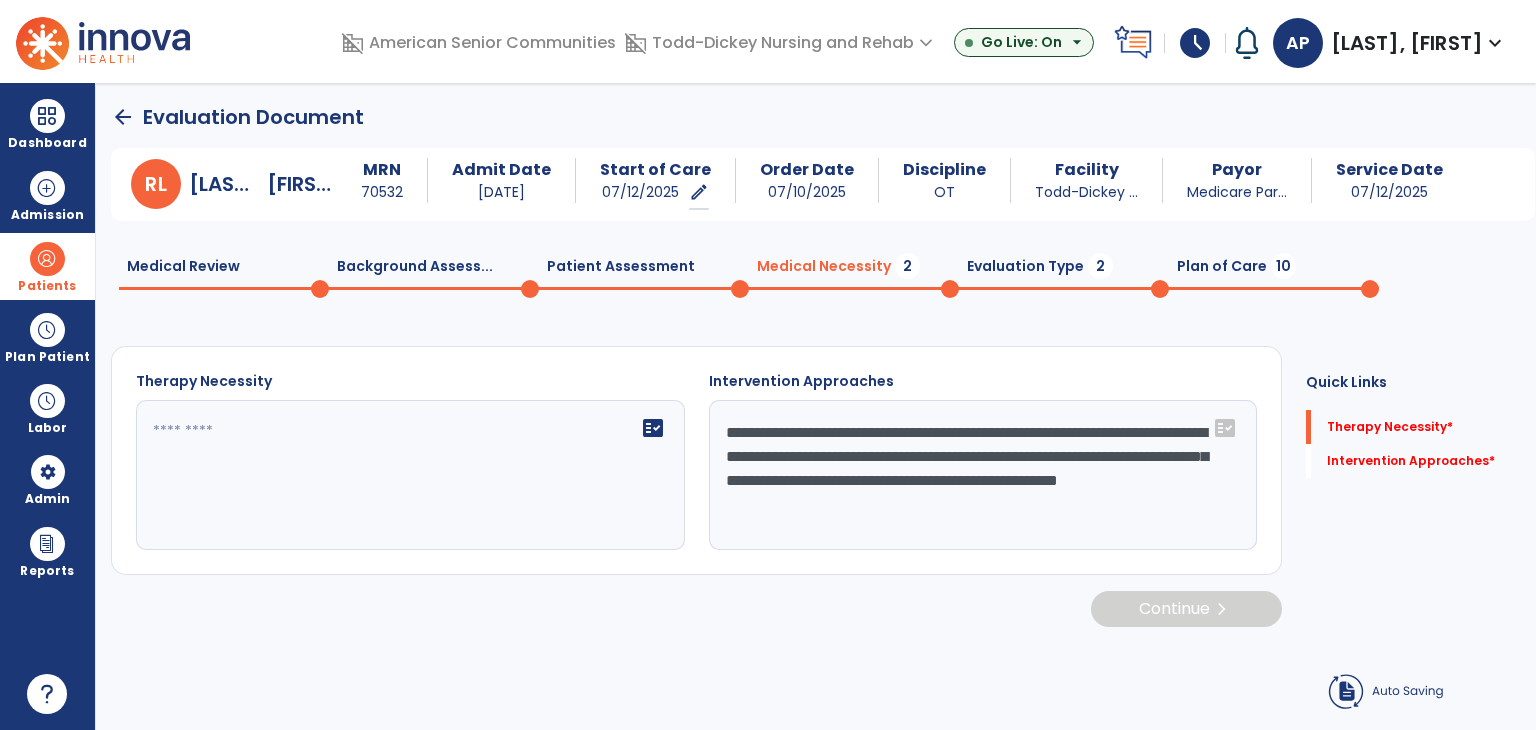 click on "fact_check" 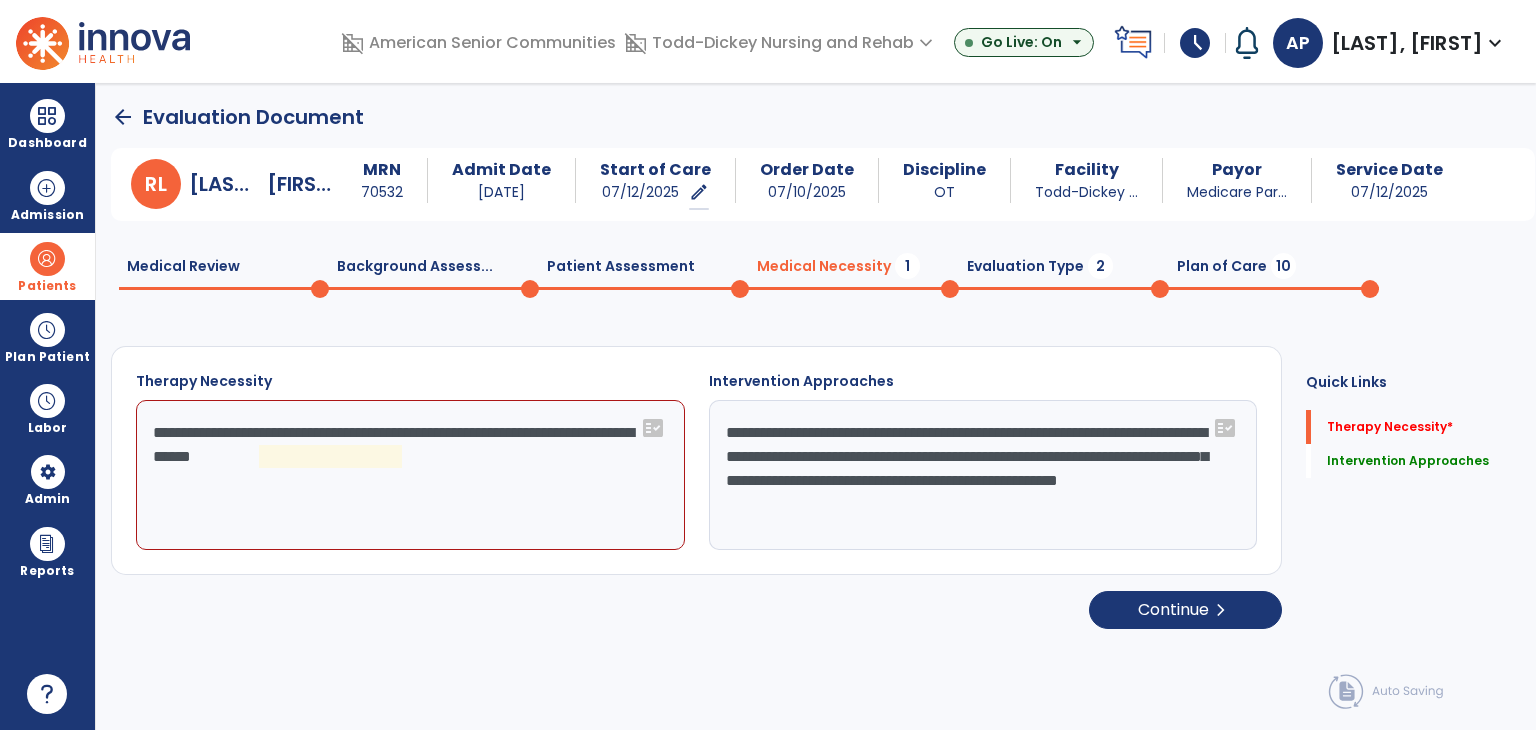 click on "**********" 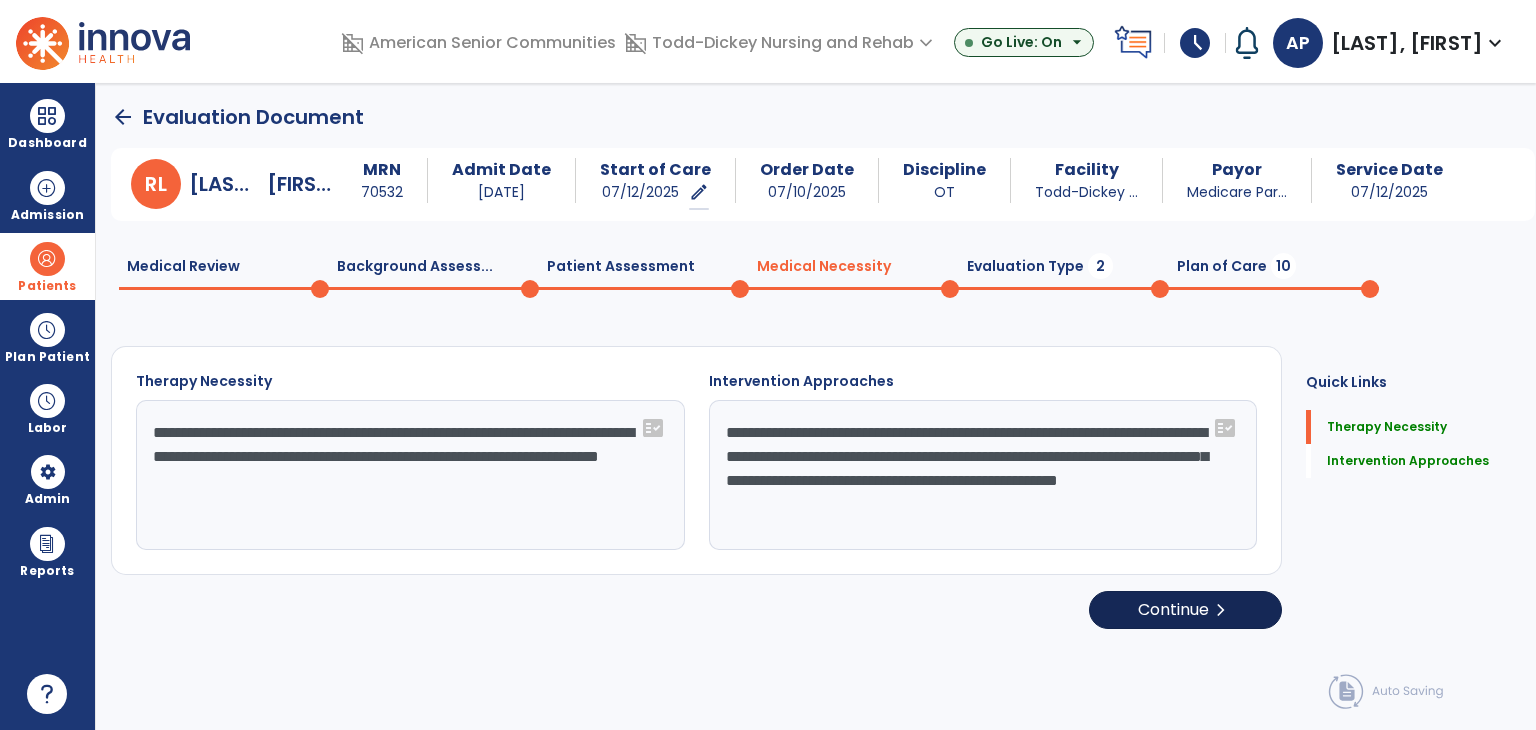 type on "**********" 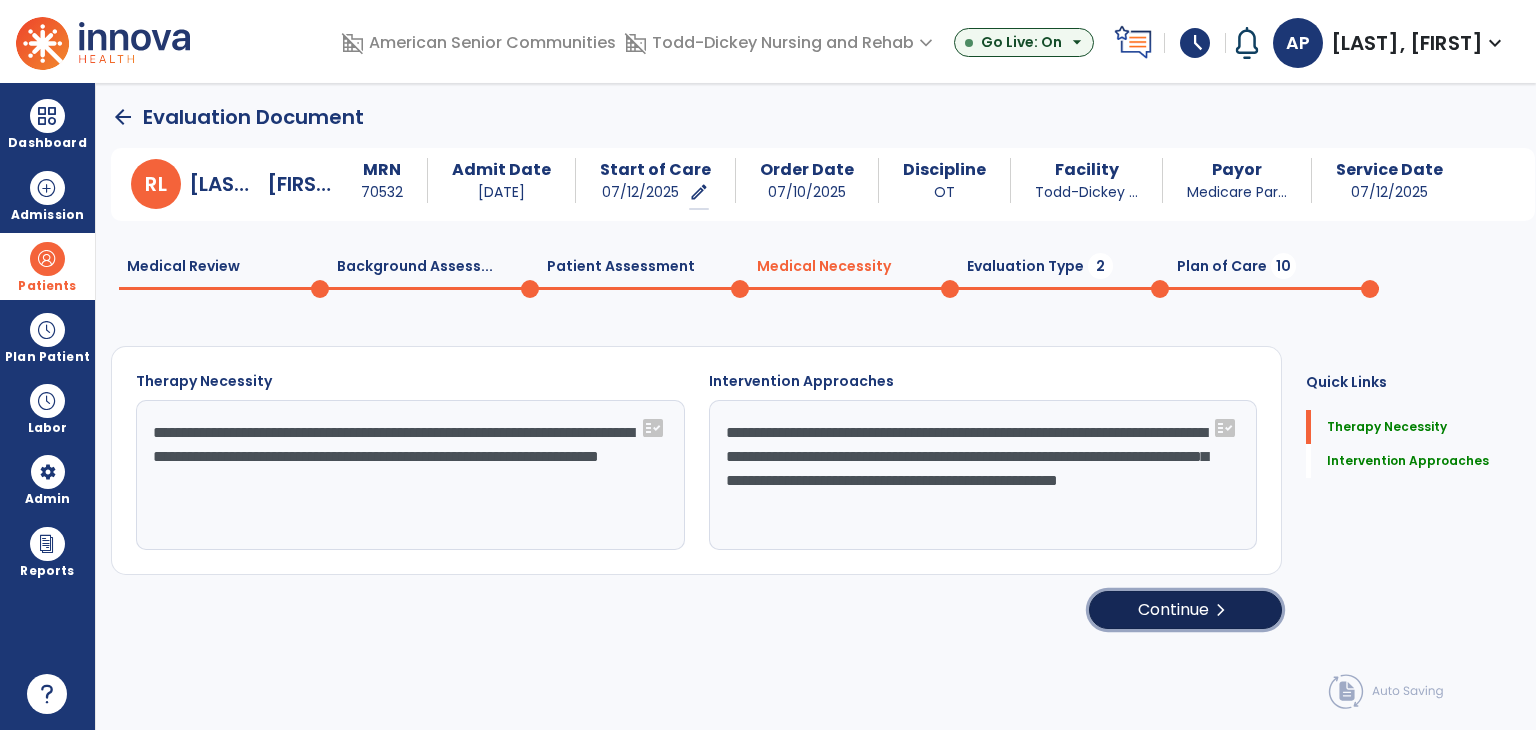 click on "Continue  chevron_right" 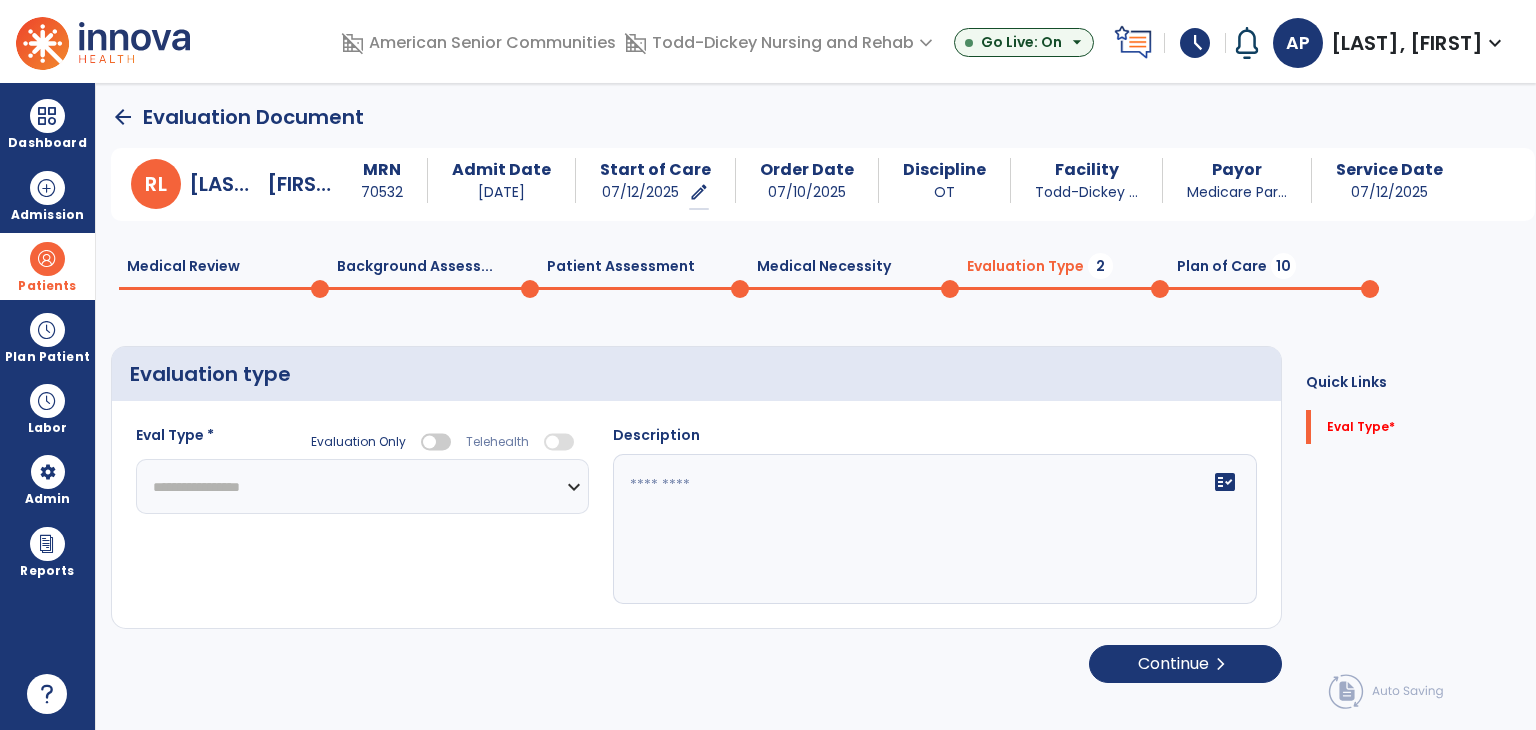 select 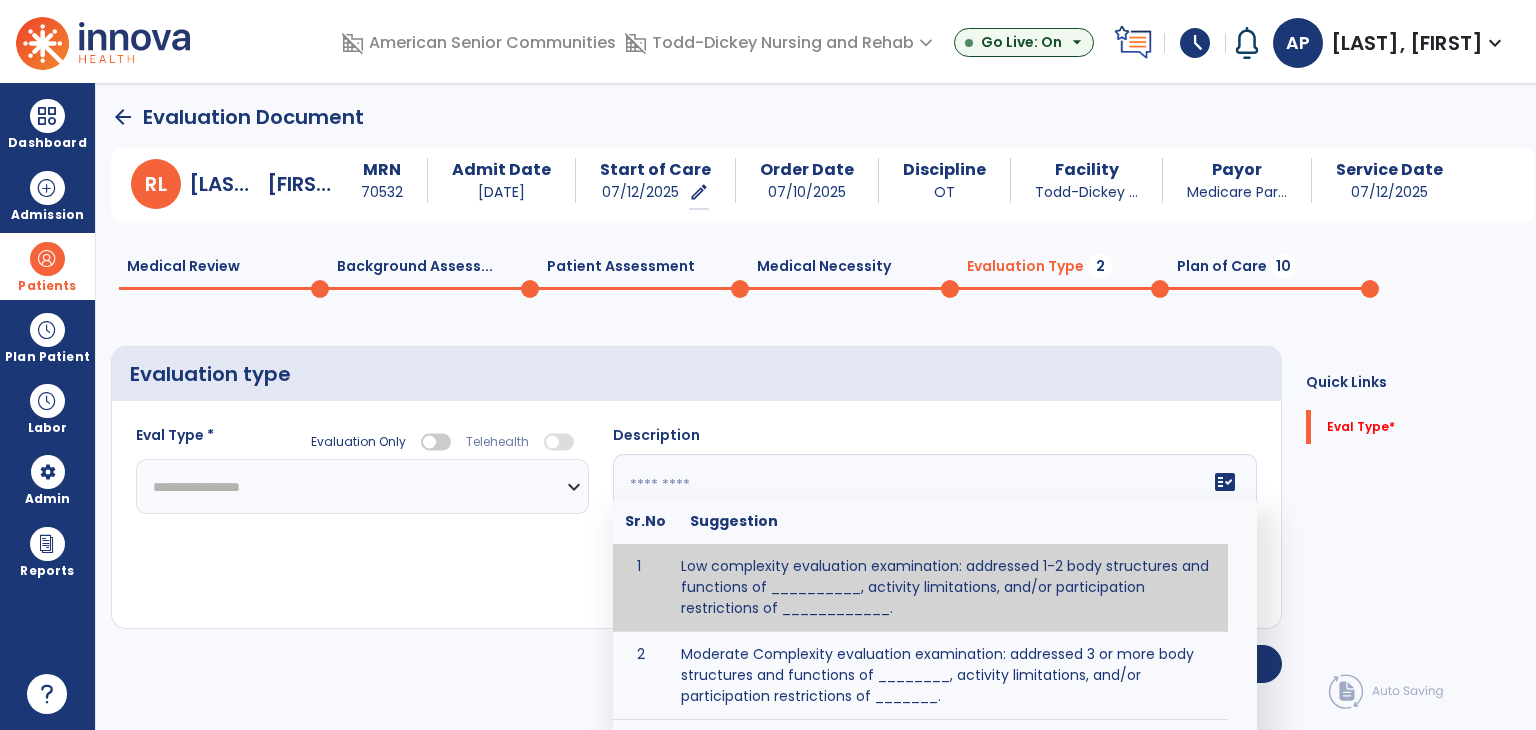 click 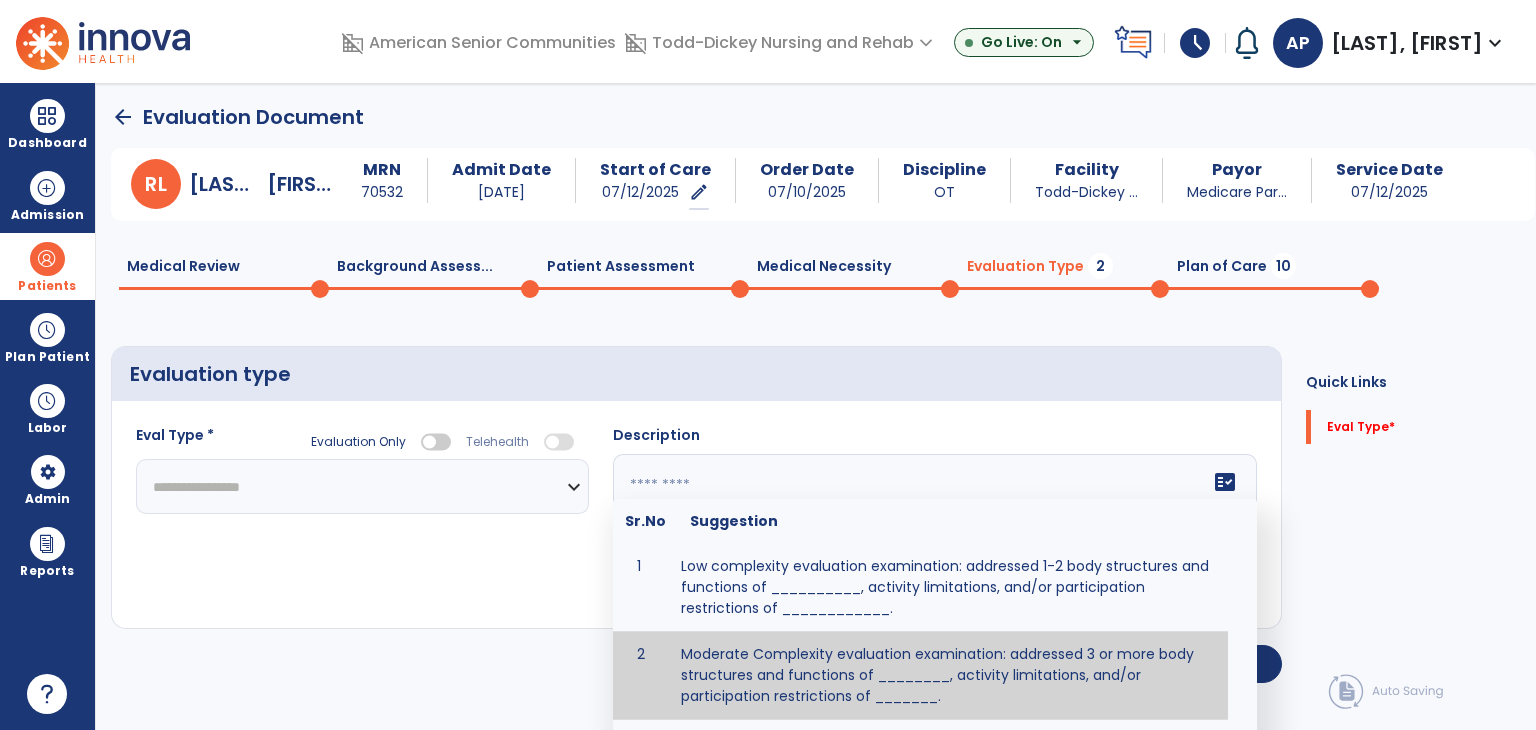 type on "**********" 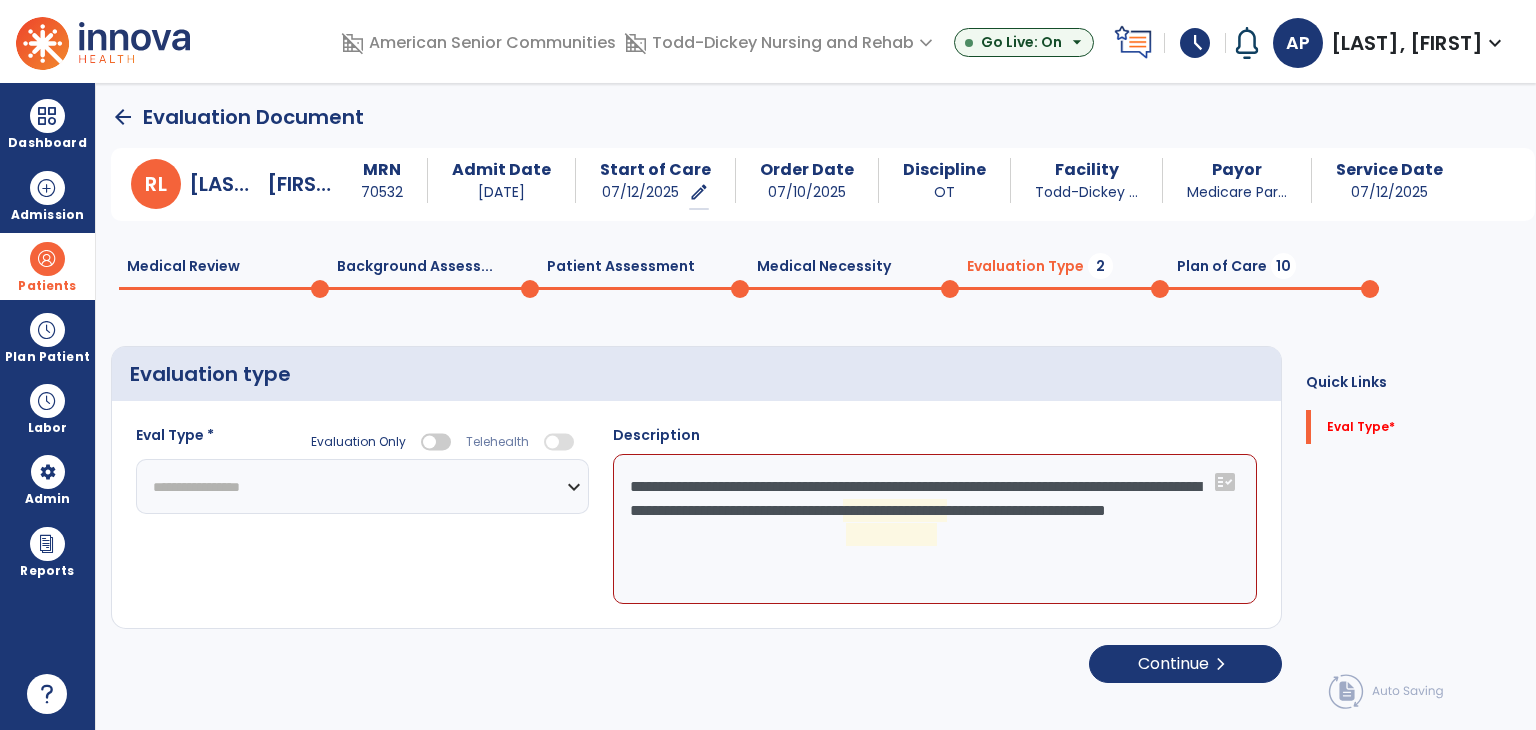 click on "**********" 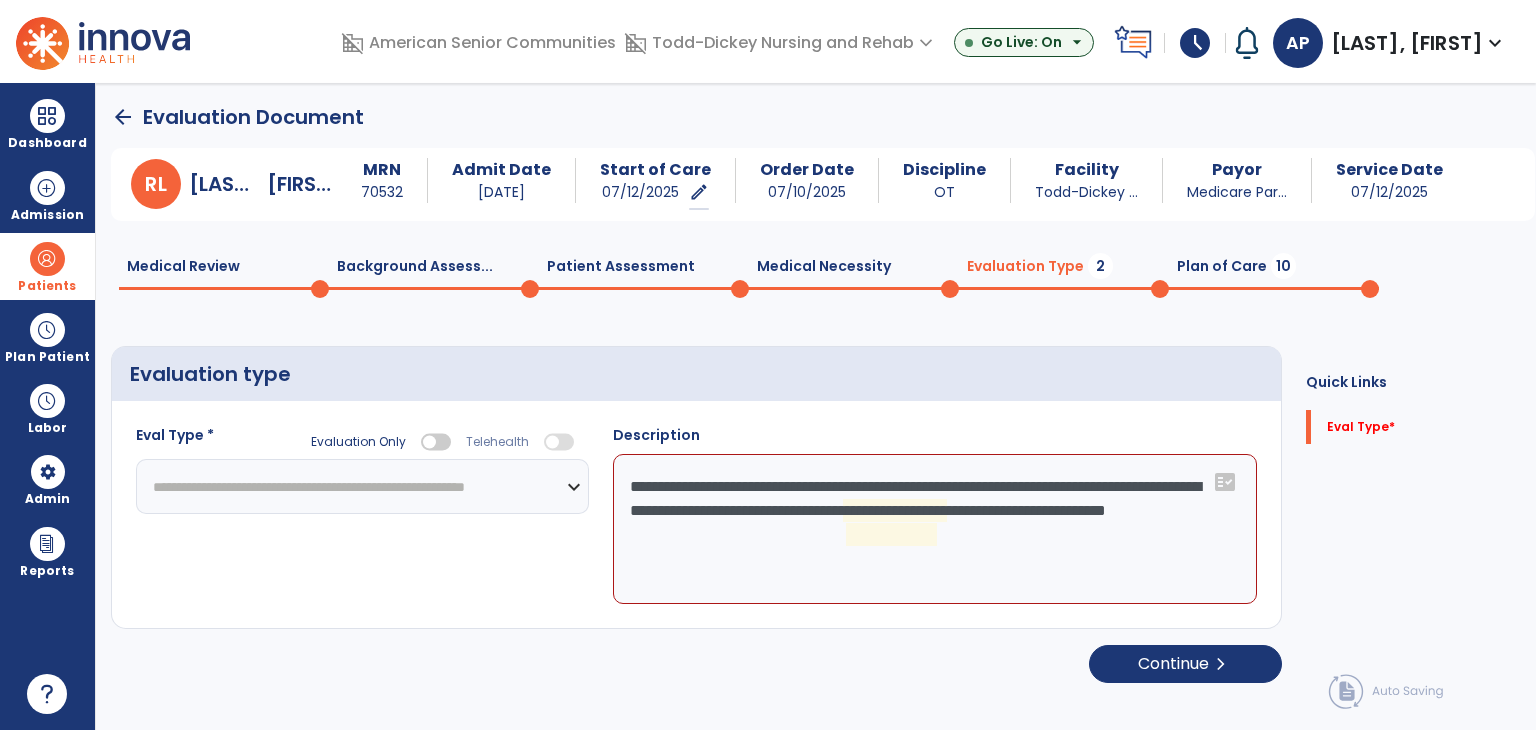 click on "**********" 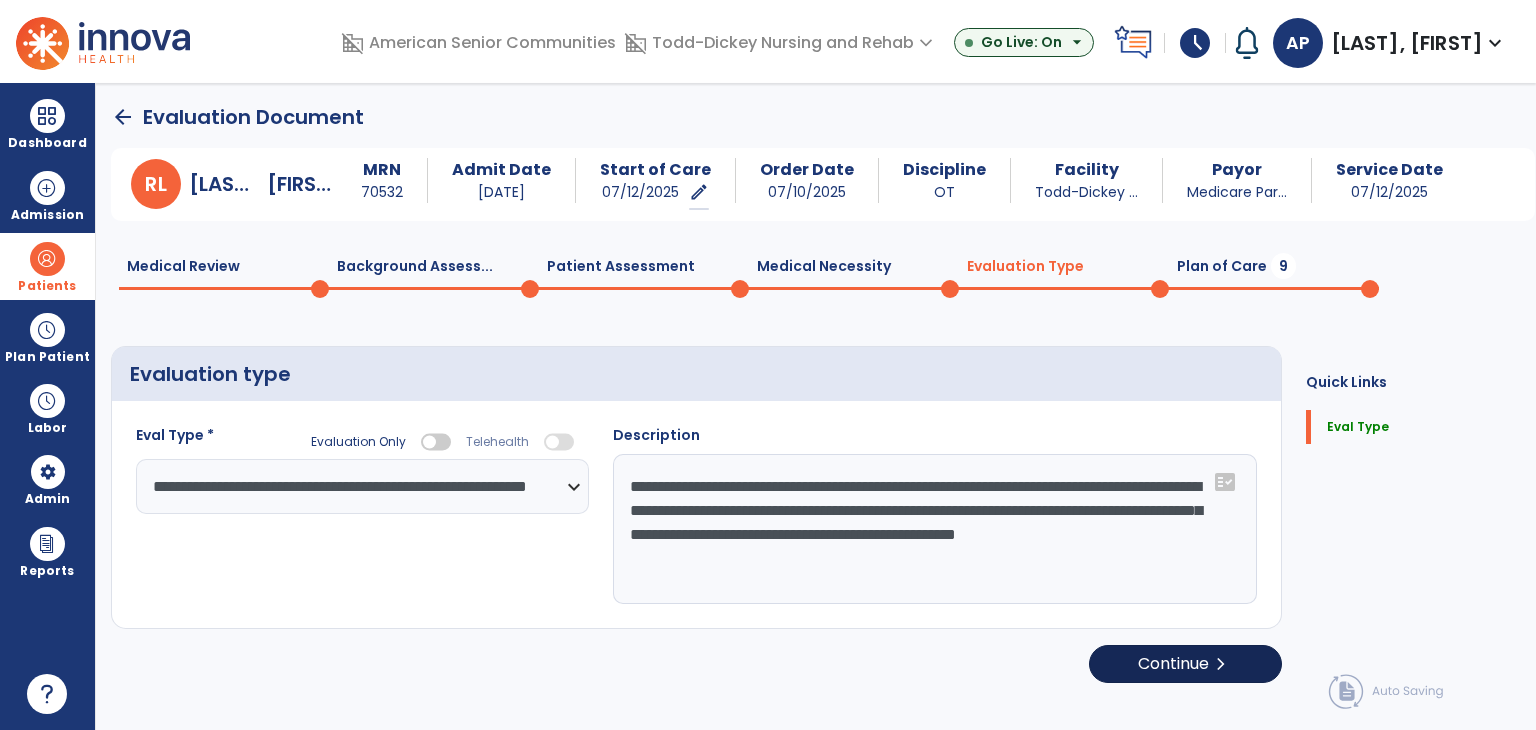 type on "**********" 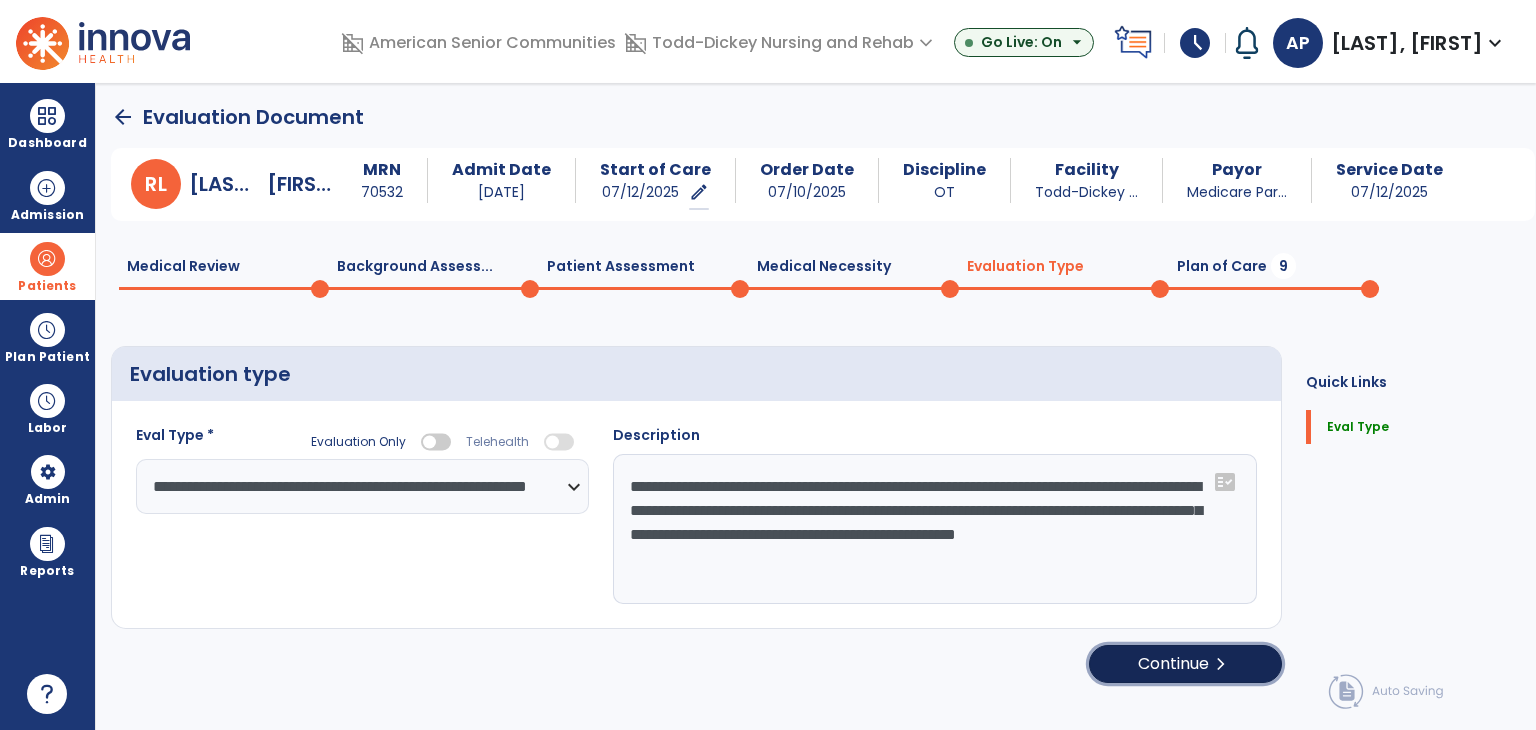 click on "Continue  chevron_right" 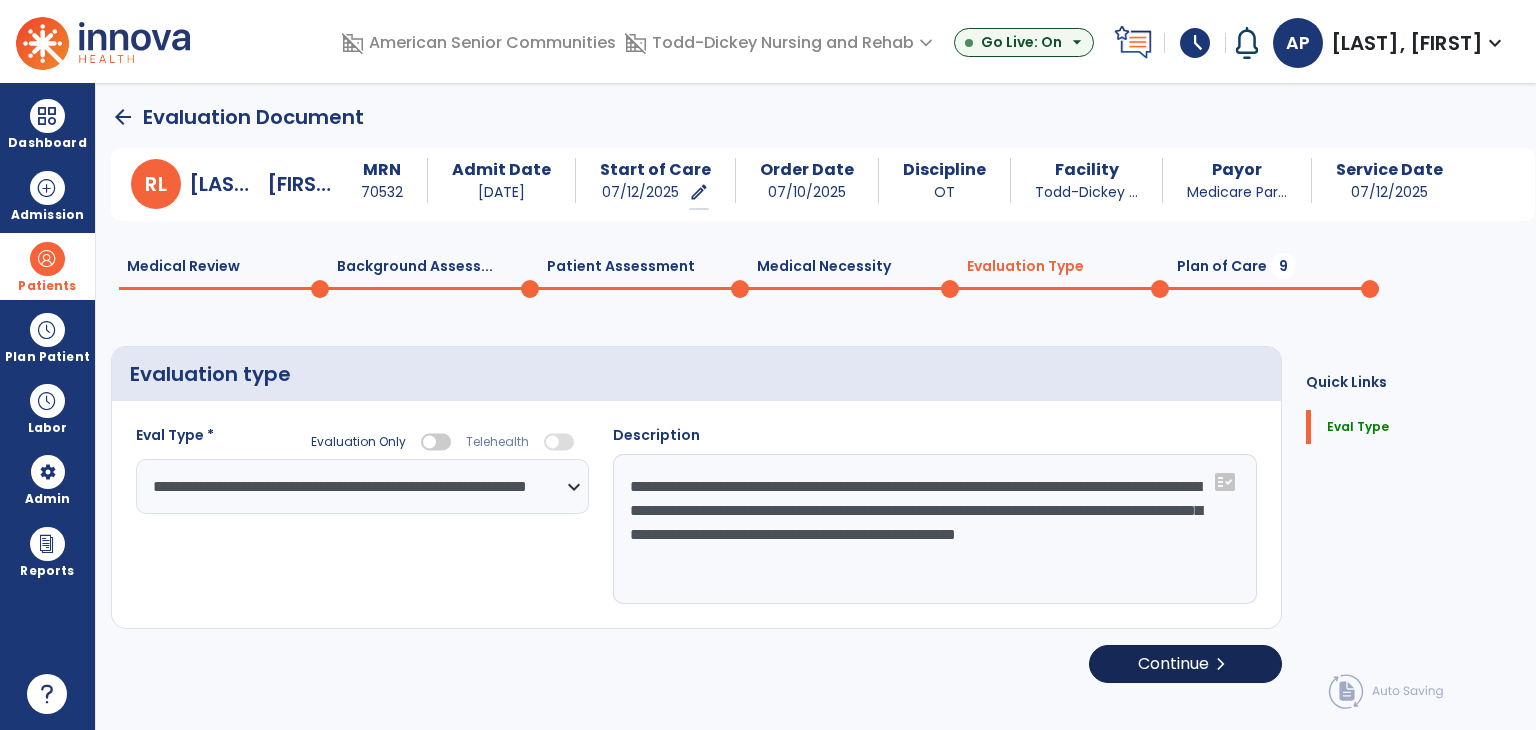 select on "*****" 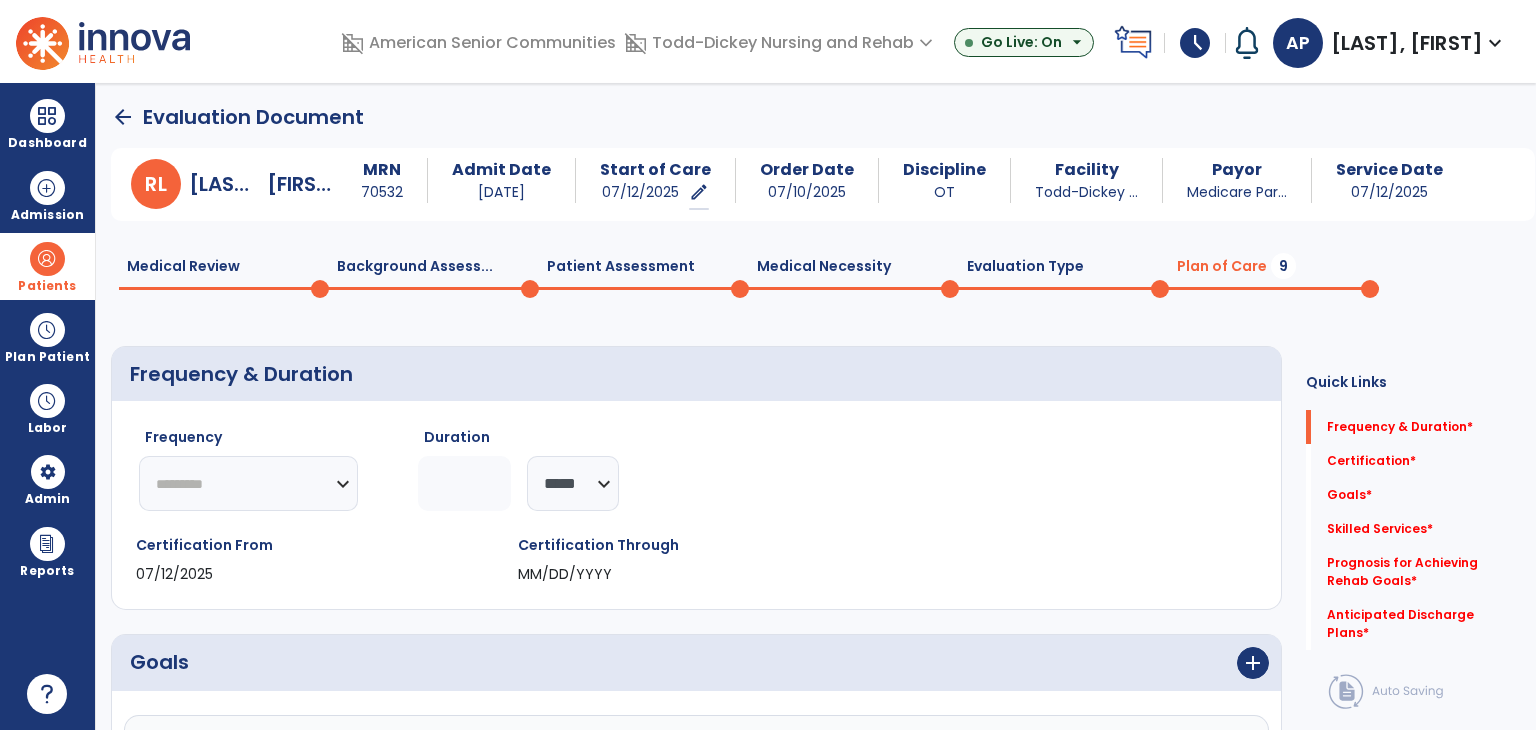 click on "********* ** ** ** ** ** ** **" 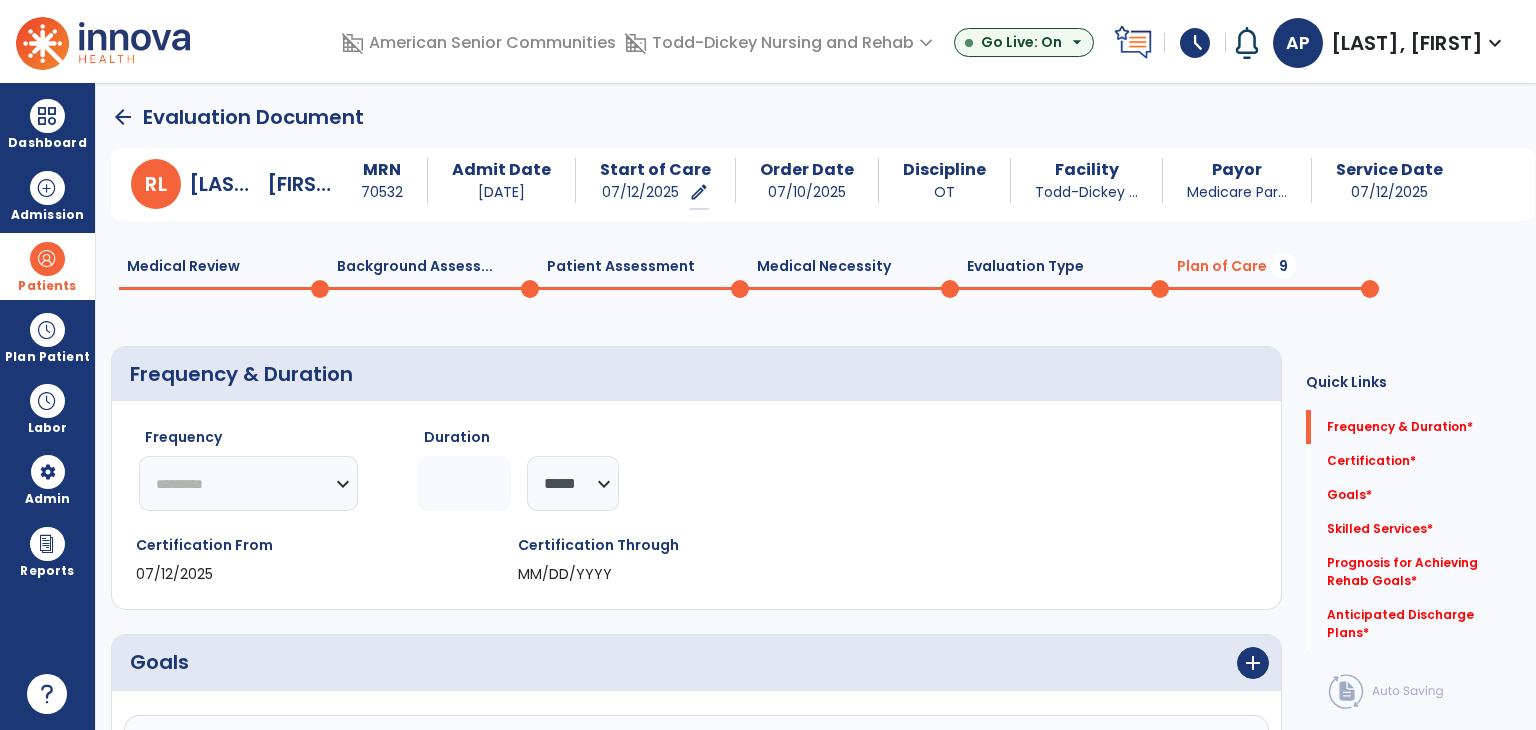 select on "**" 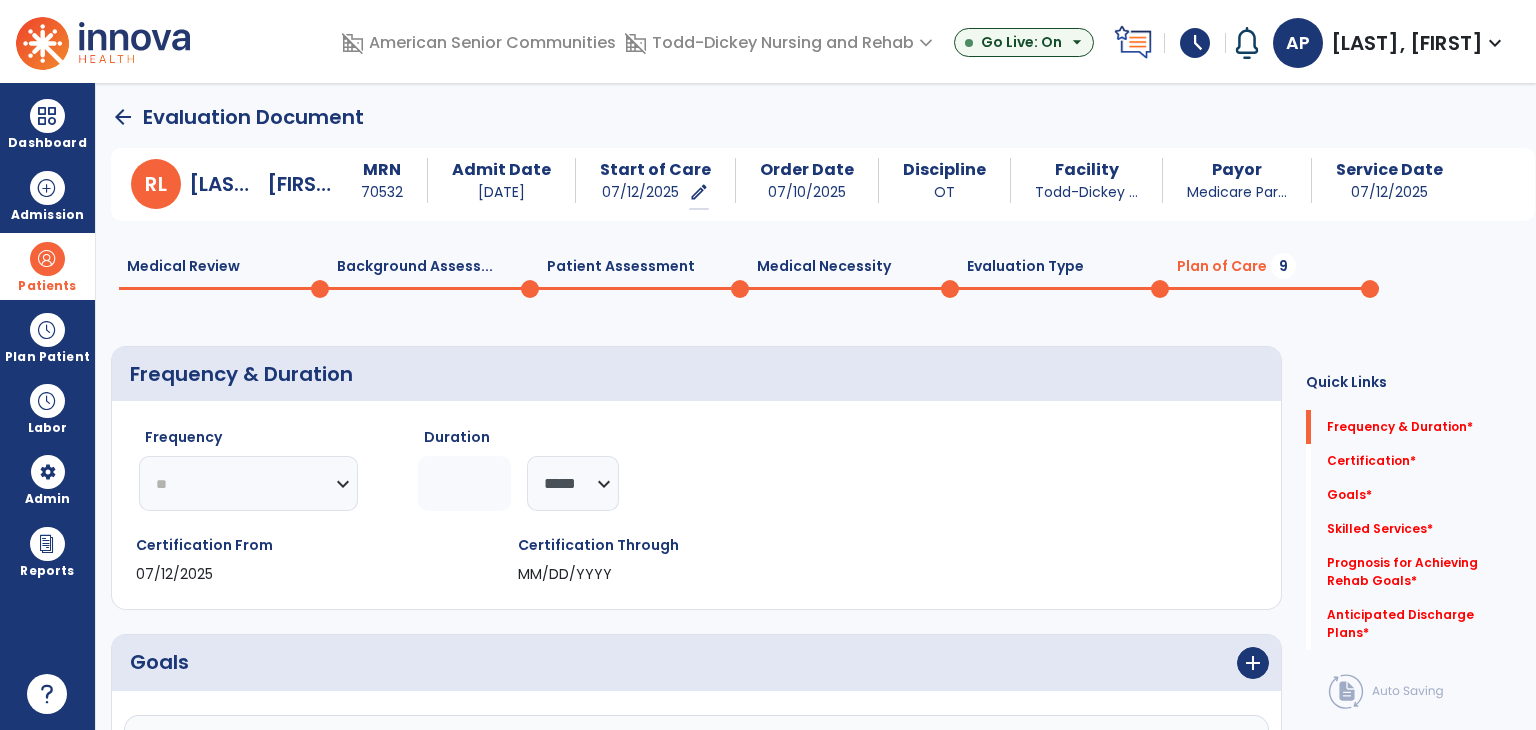 click on "********* ** ** ** ** ** ** **" 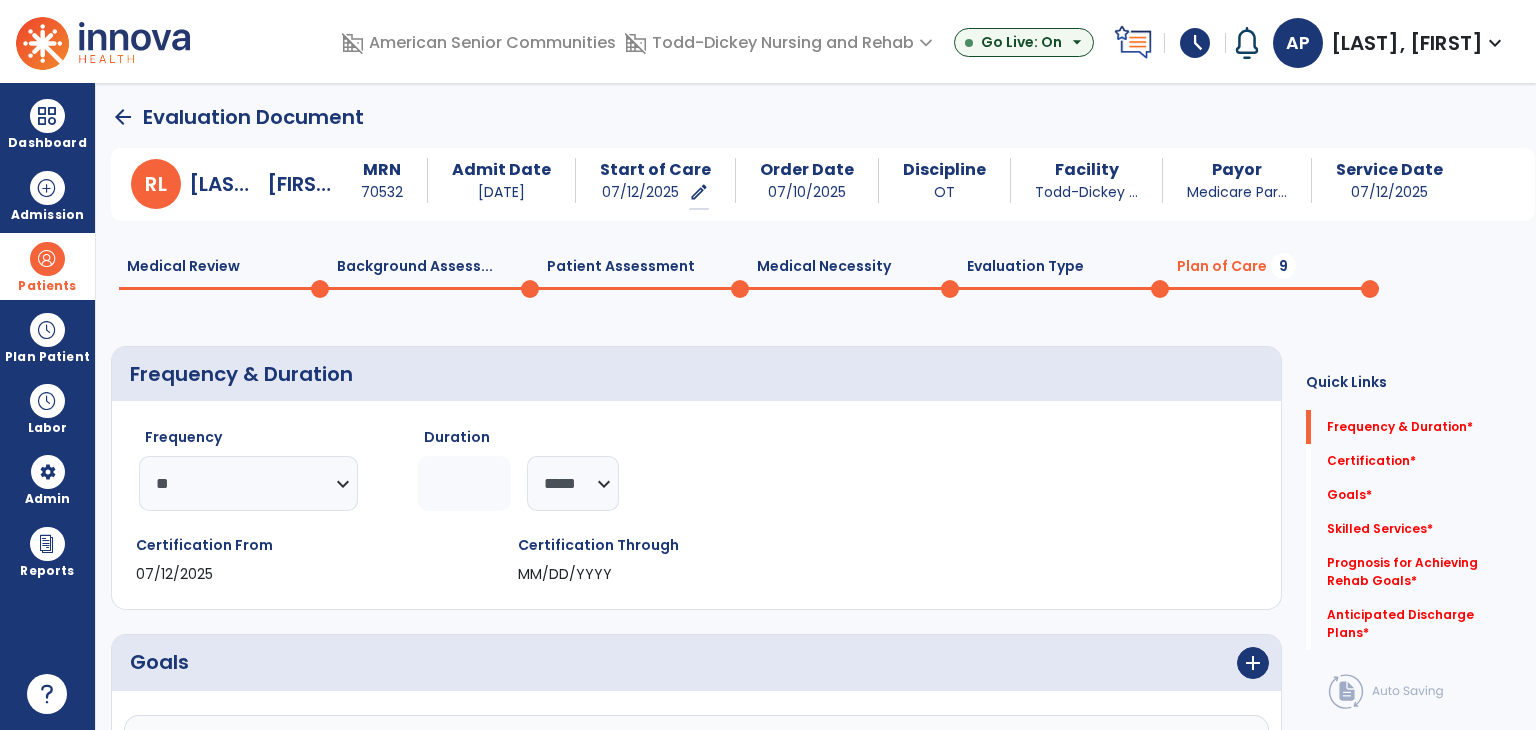 click 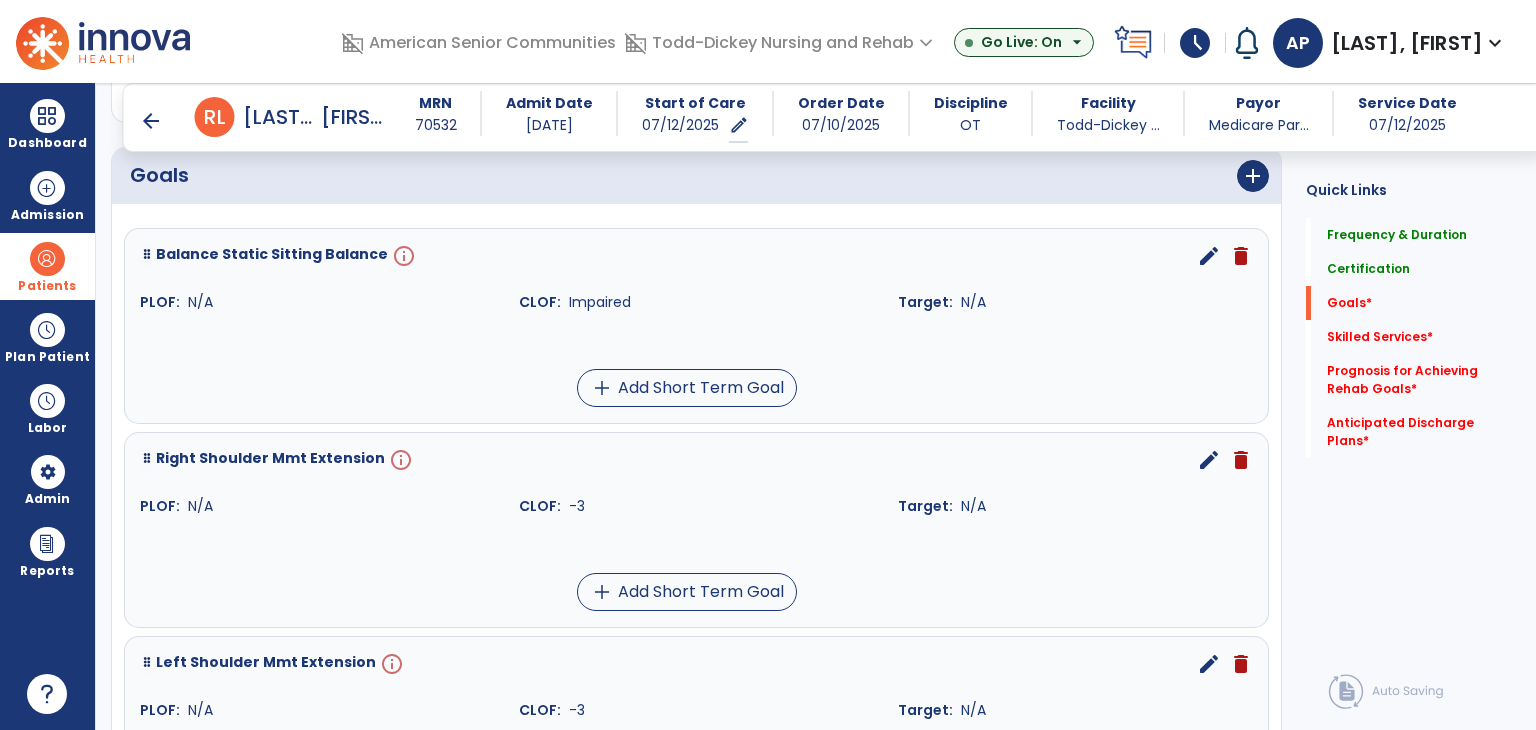 scroll, scrollTop: 501, scrollLeft: 0, axis: vertical 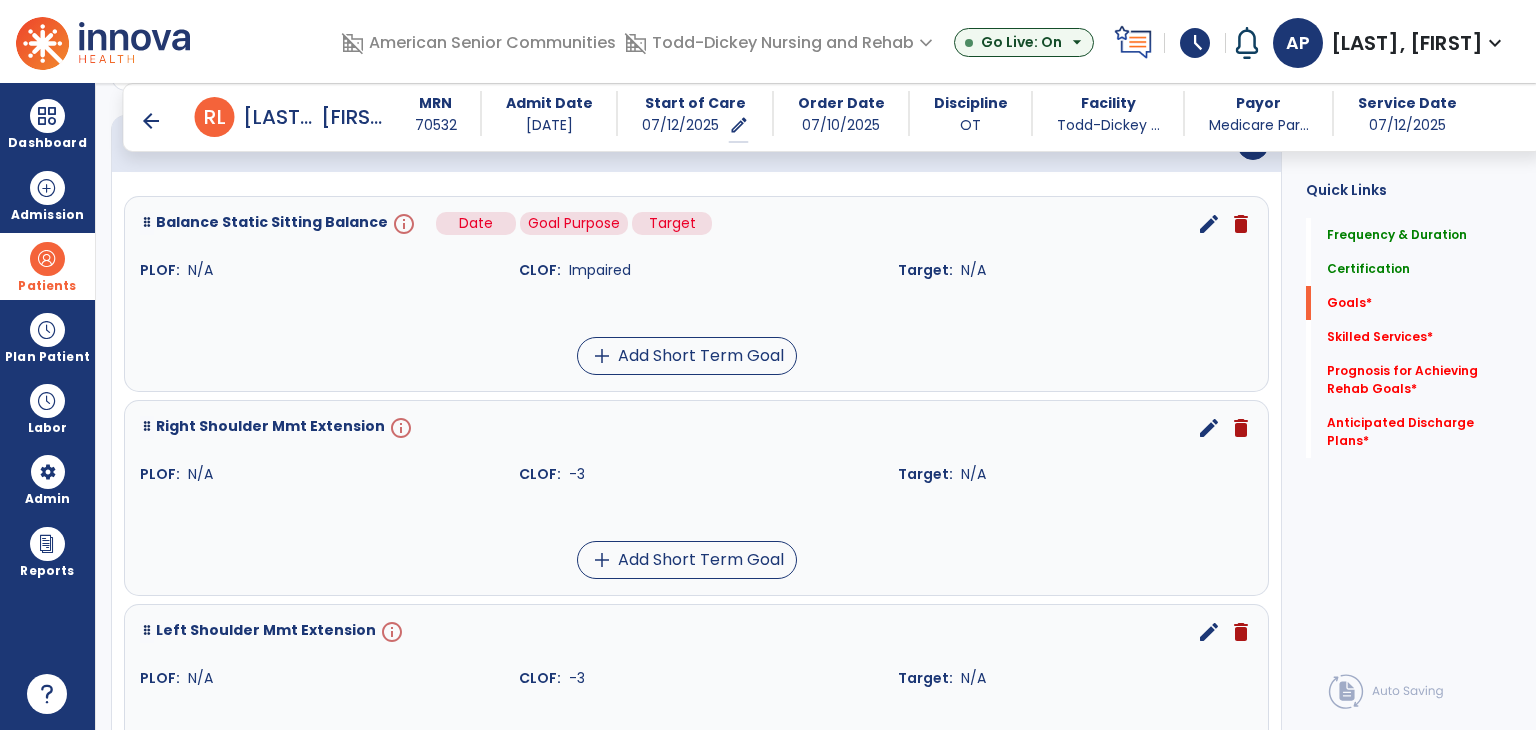 type on "*" 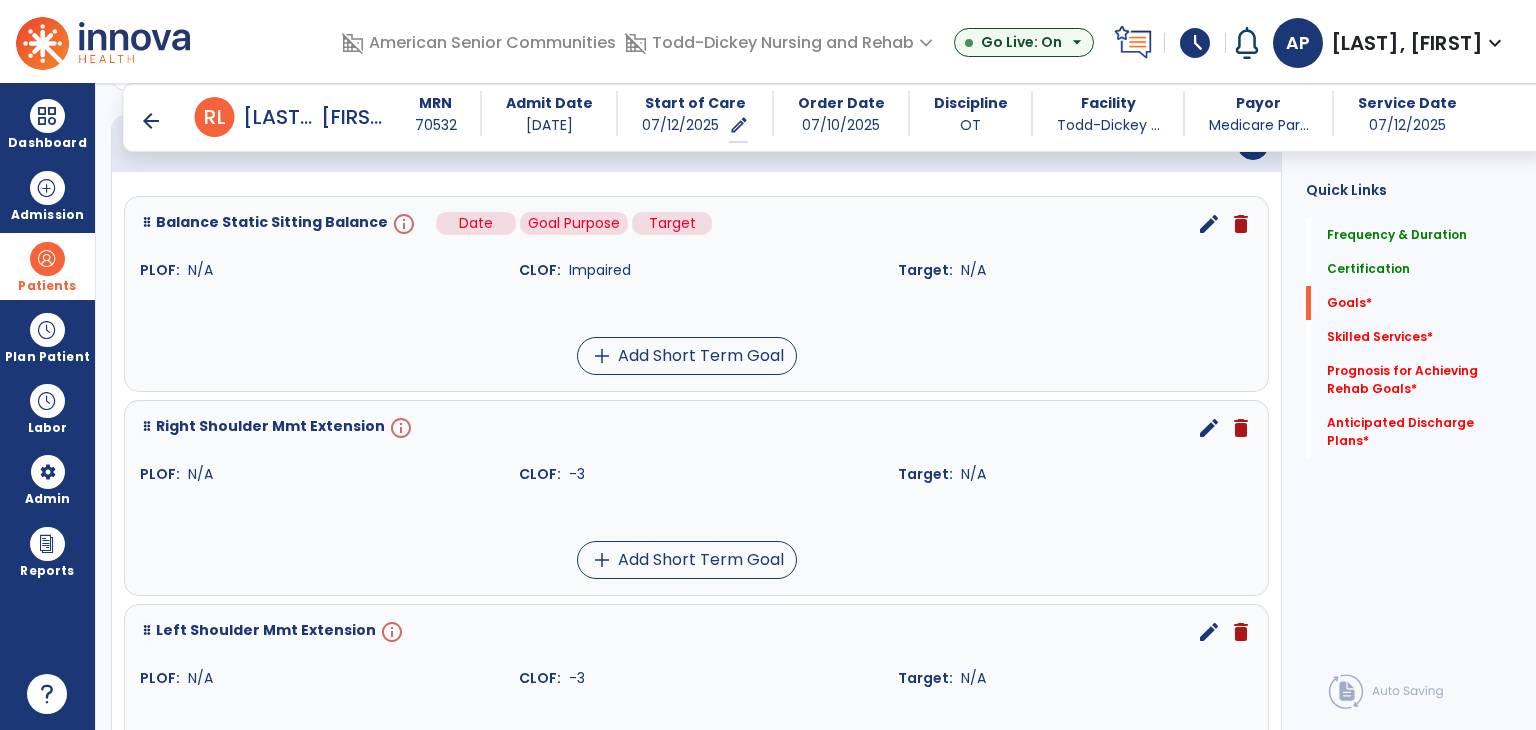 click on "info" at bounding box center [402, 224] 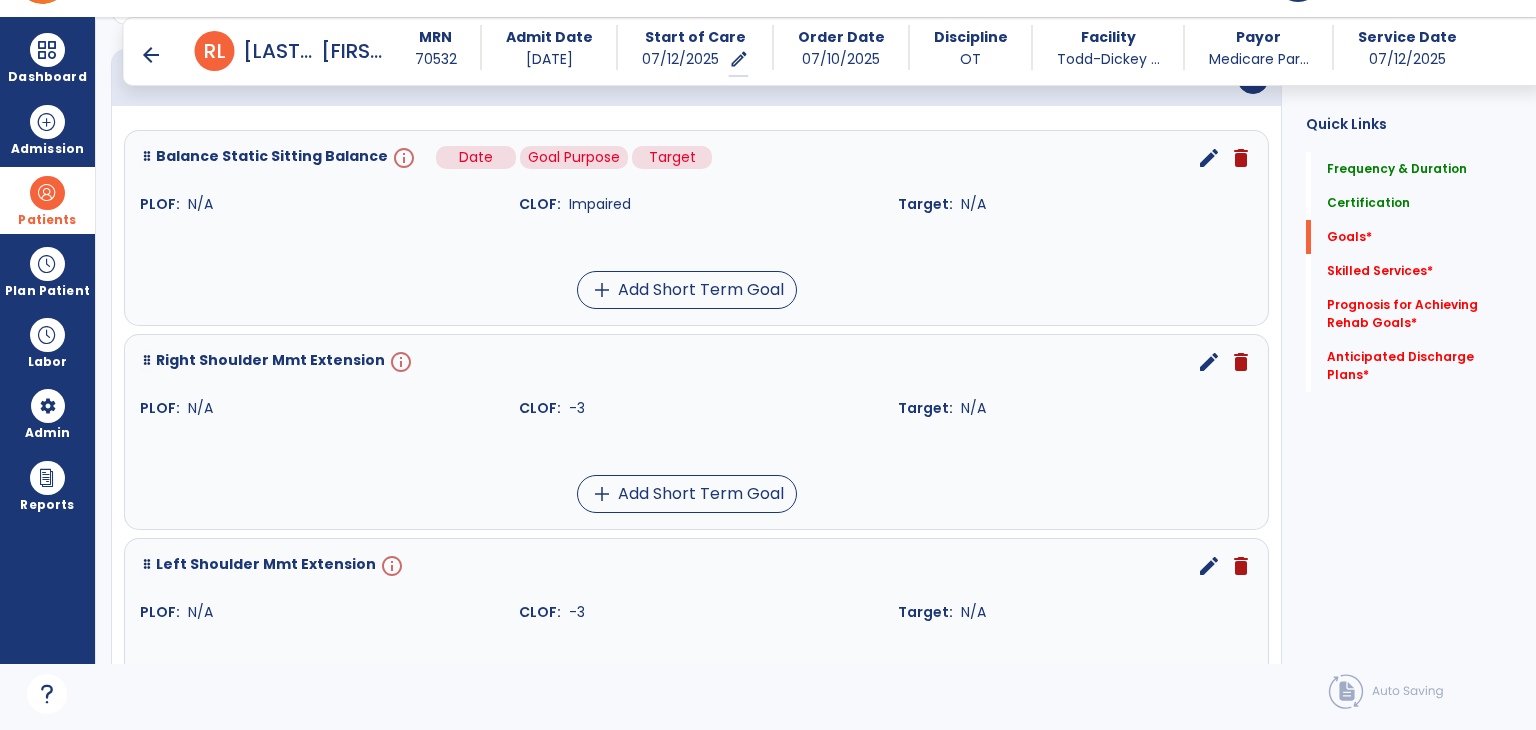 scroll, scrollTop: 534, scrollLeft: 0, axis: vertical 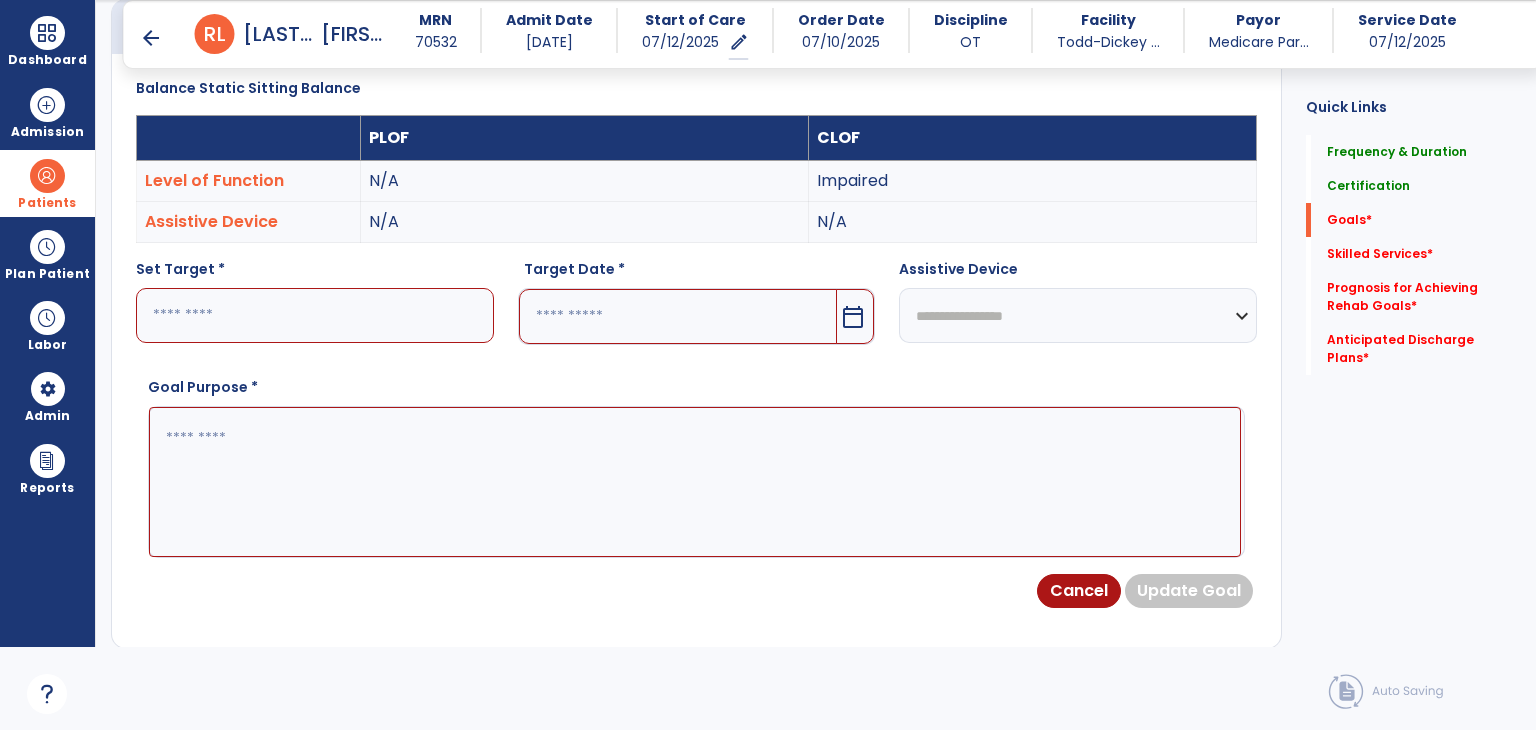 click at bounding box center [315, 315] 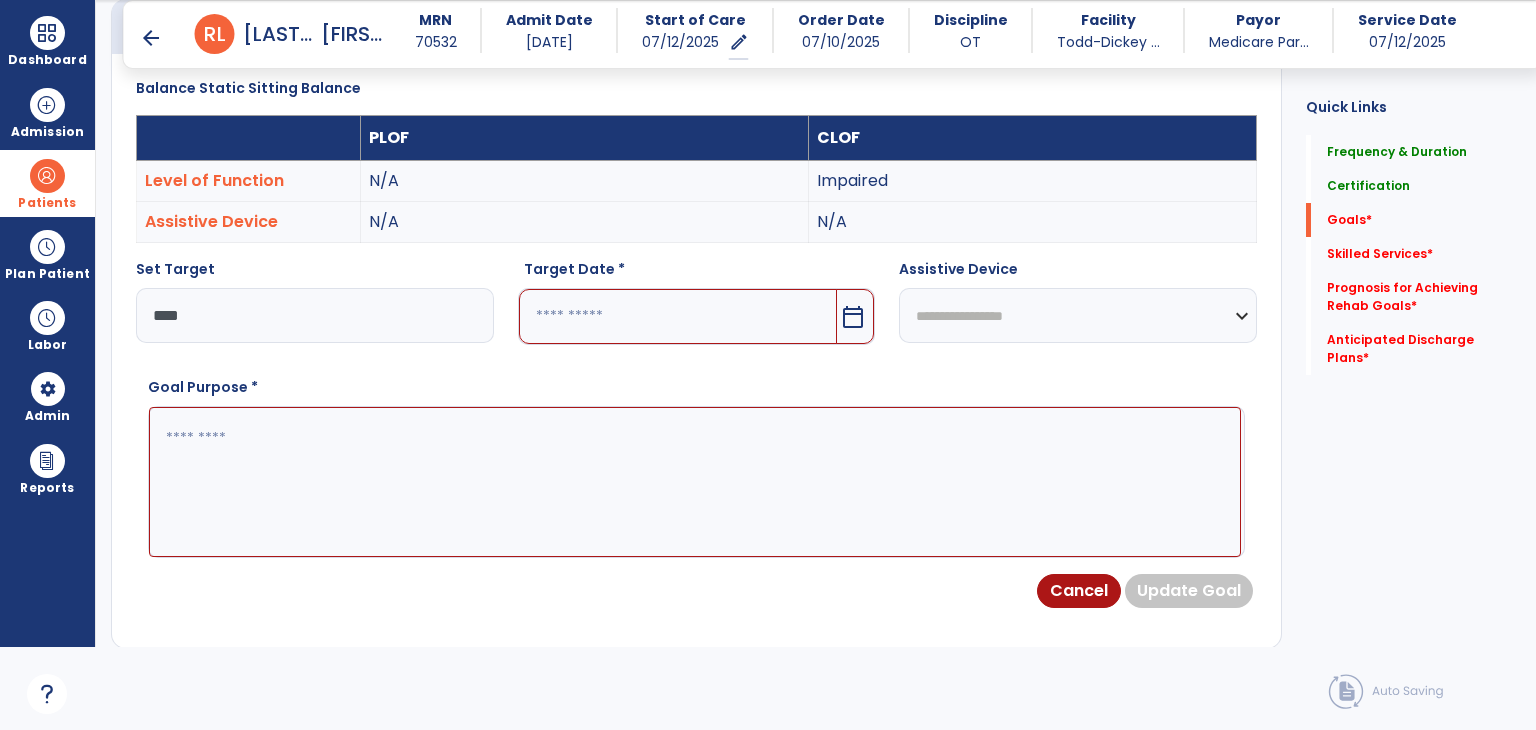 type on "****" 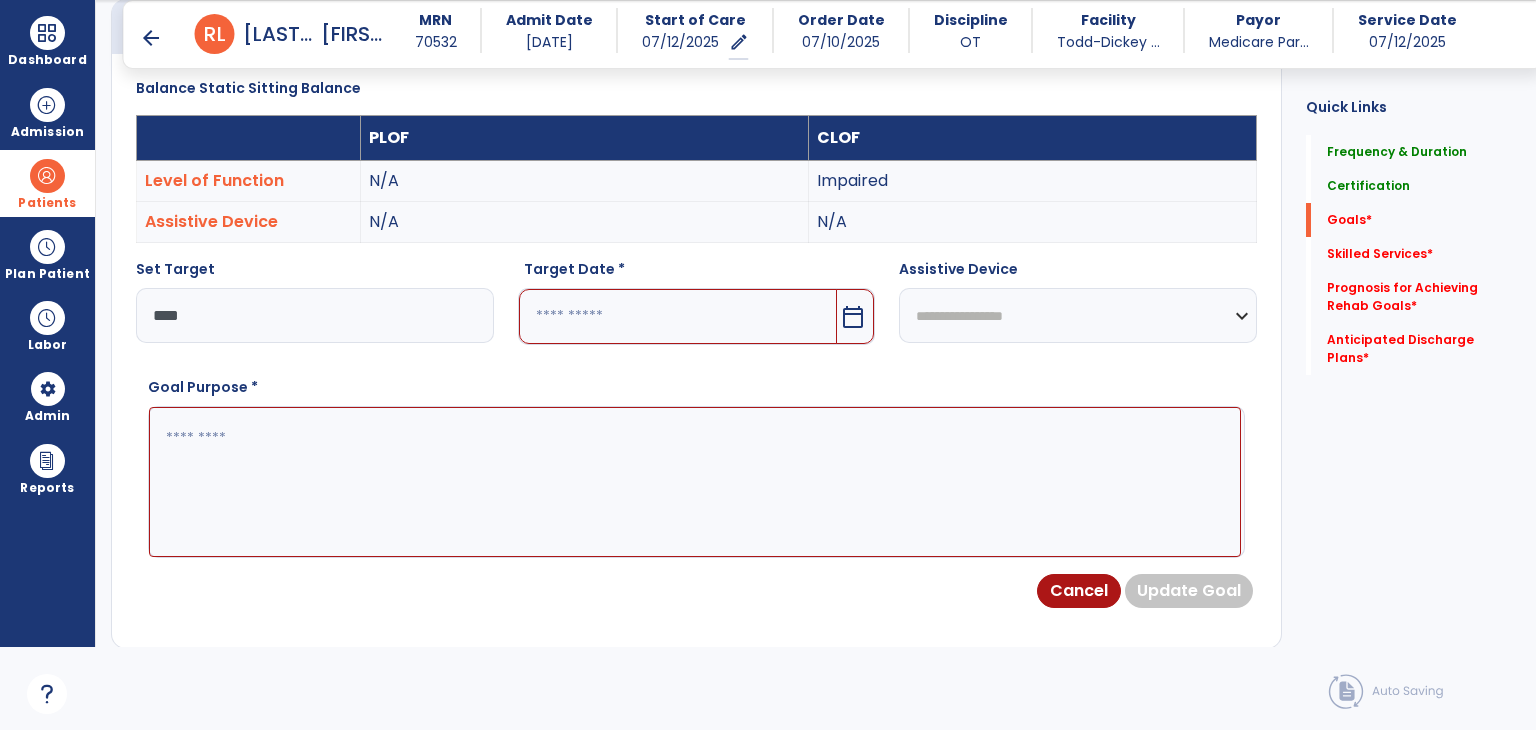 click at bounding box center (678, 316) 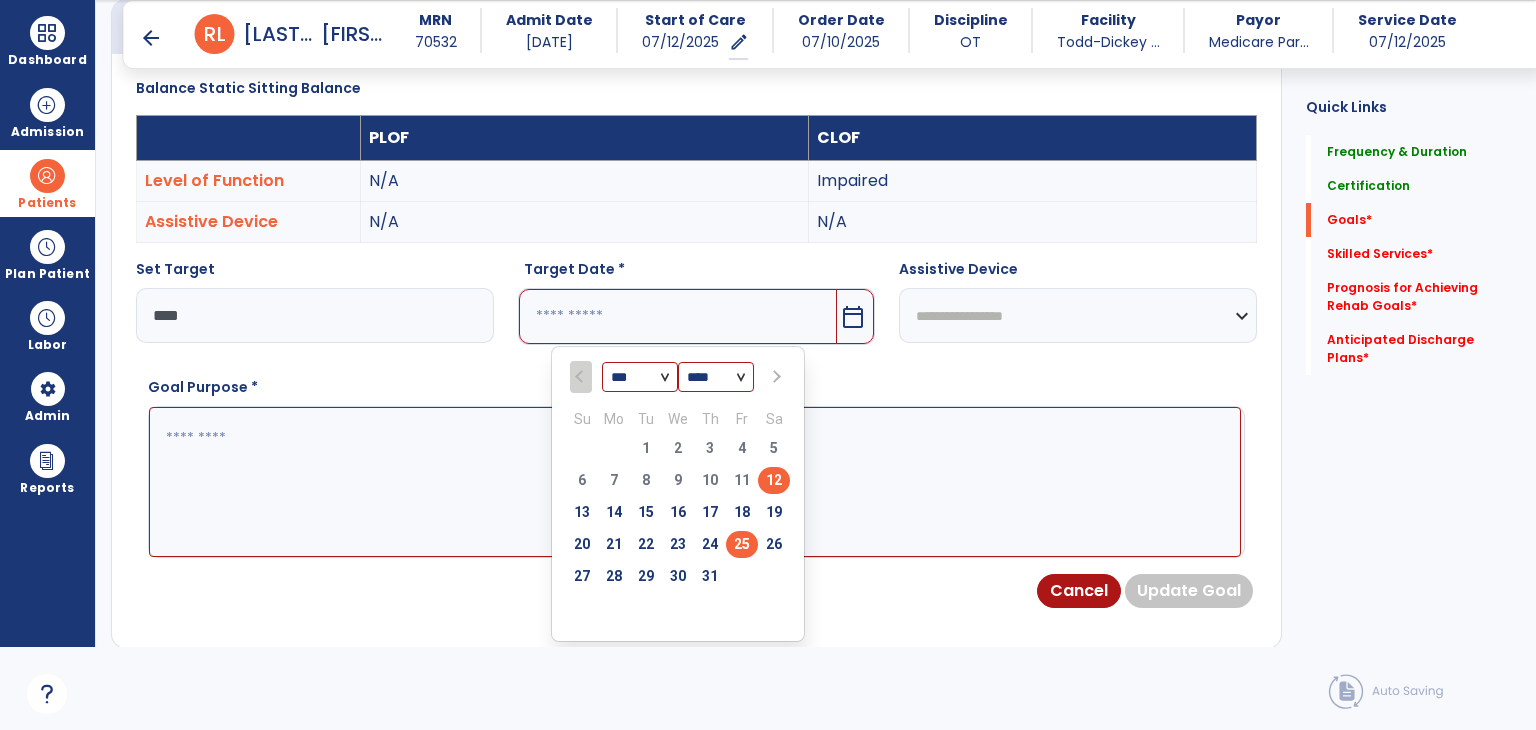click on "25" at bounding box center [742, 544] 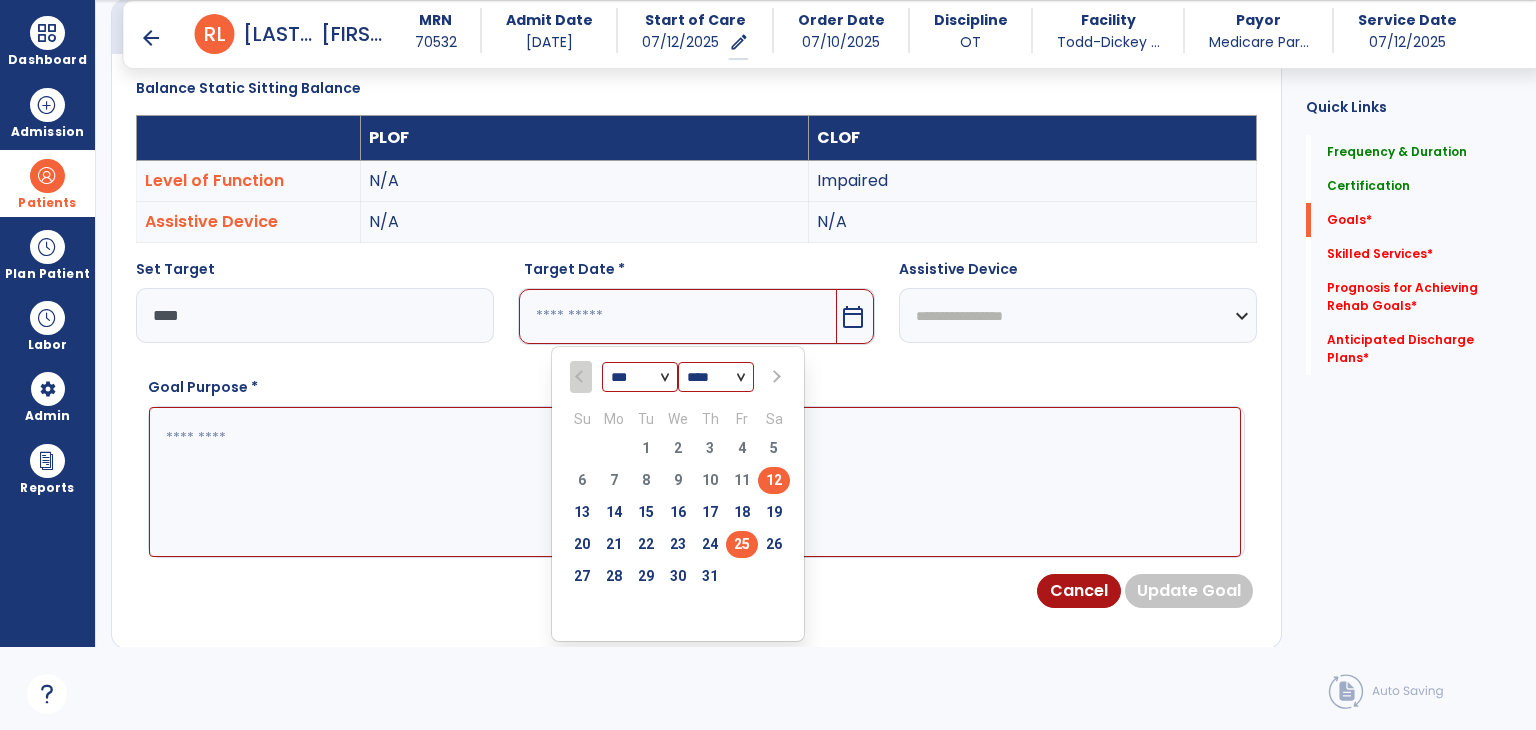 type on "*********" 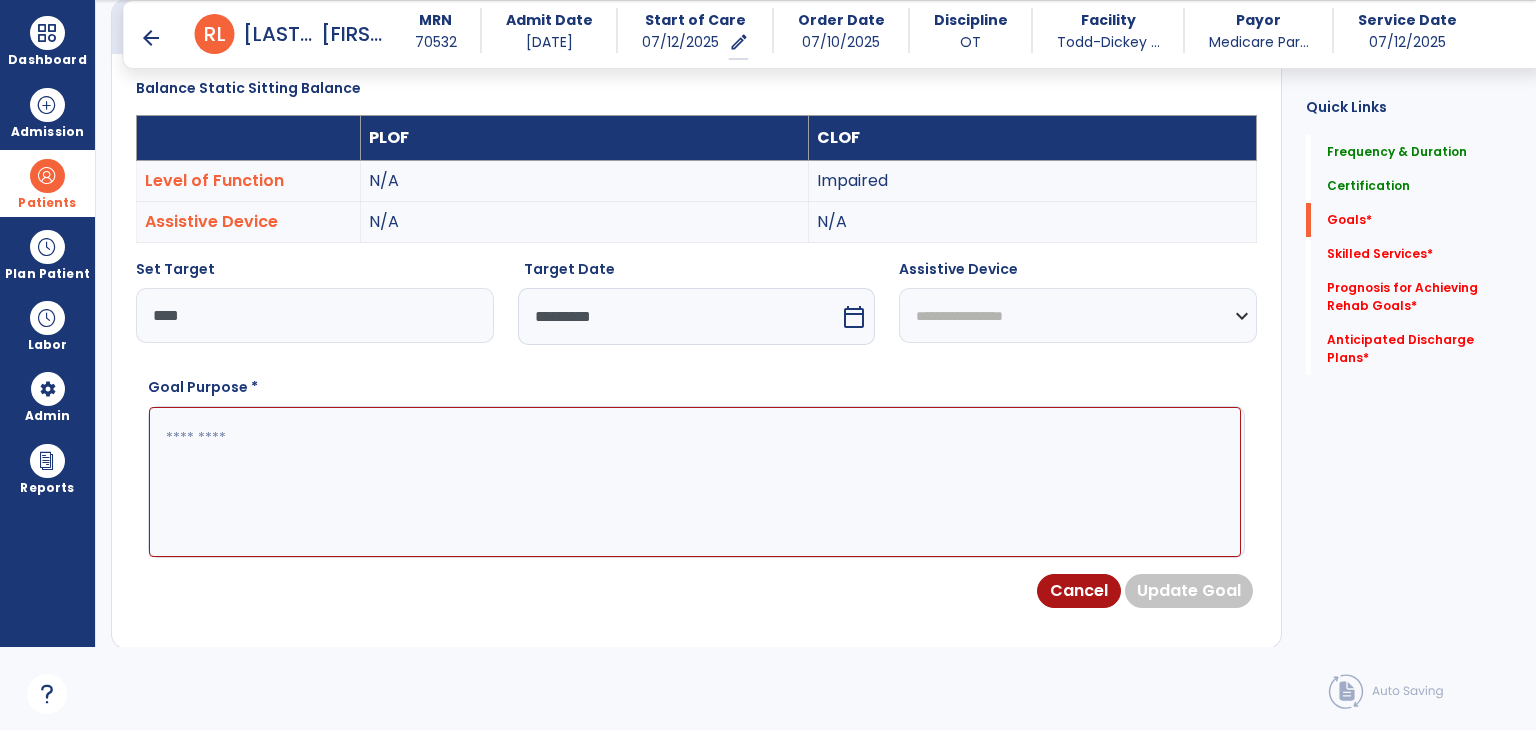 click at bounding box center (695, 482) 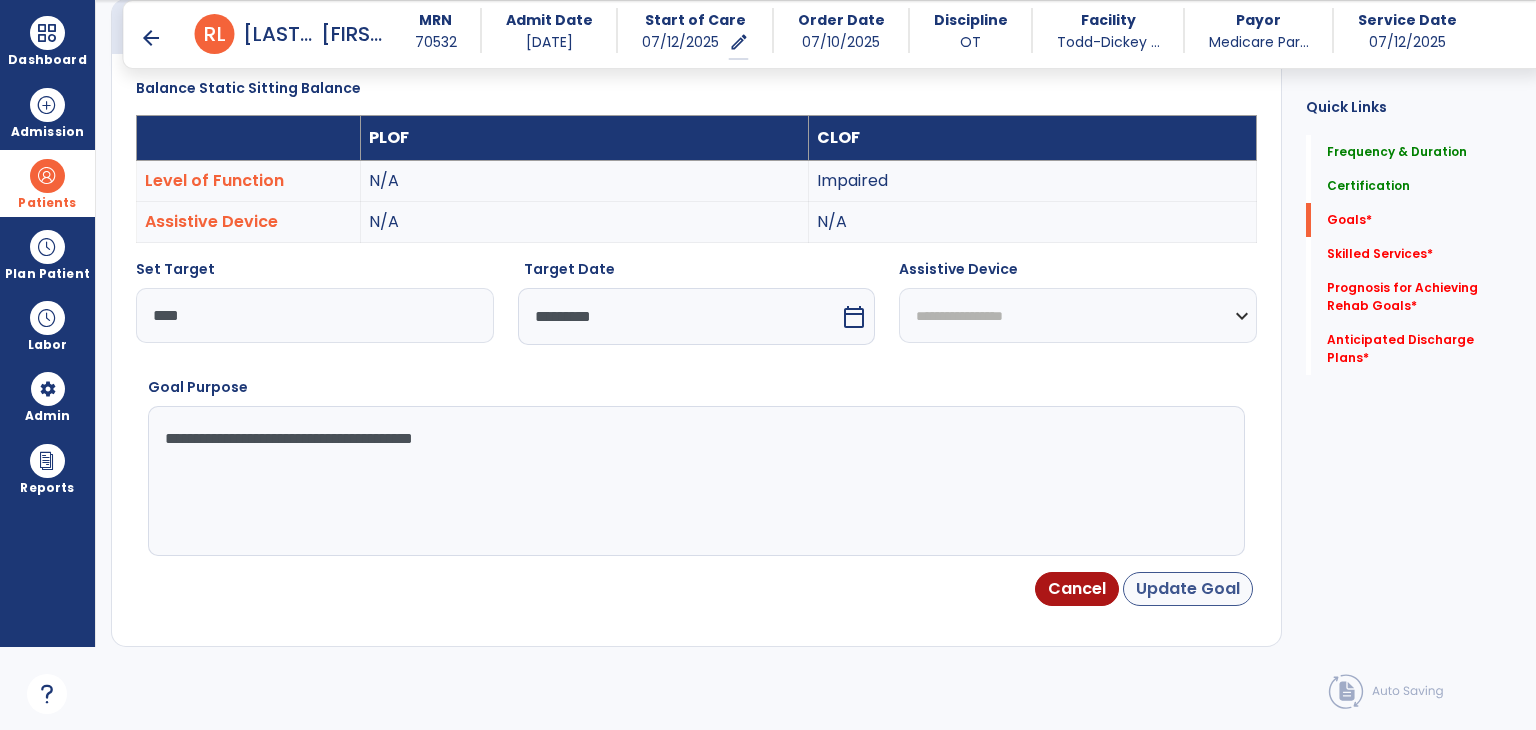 type on "**********" 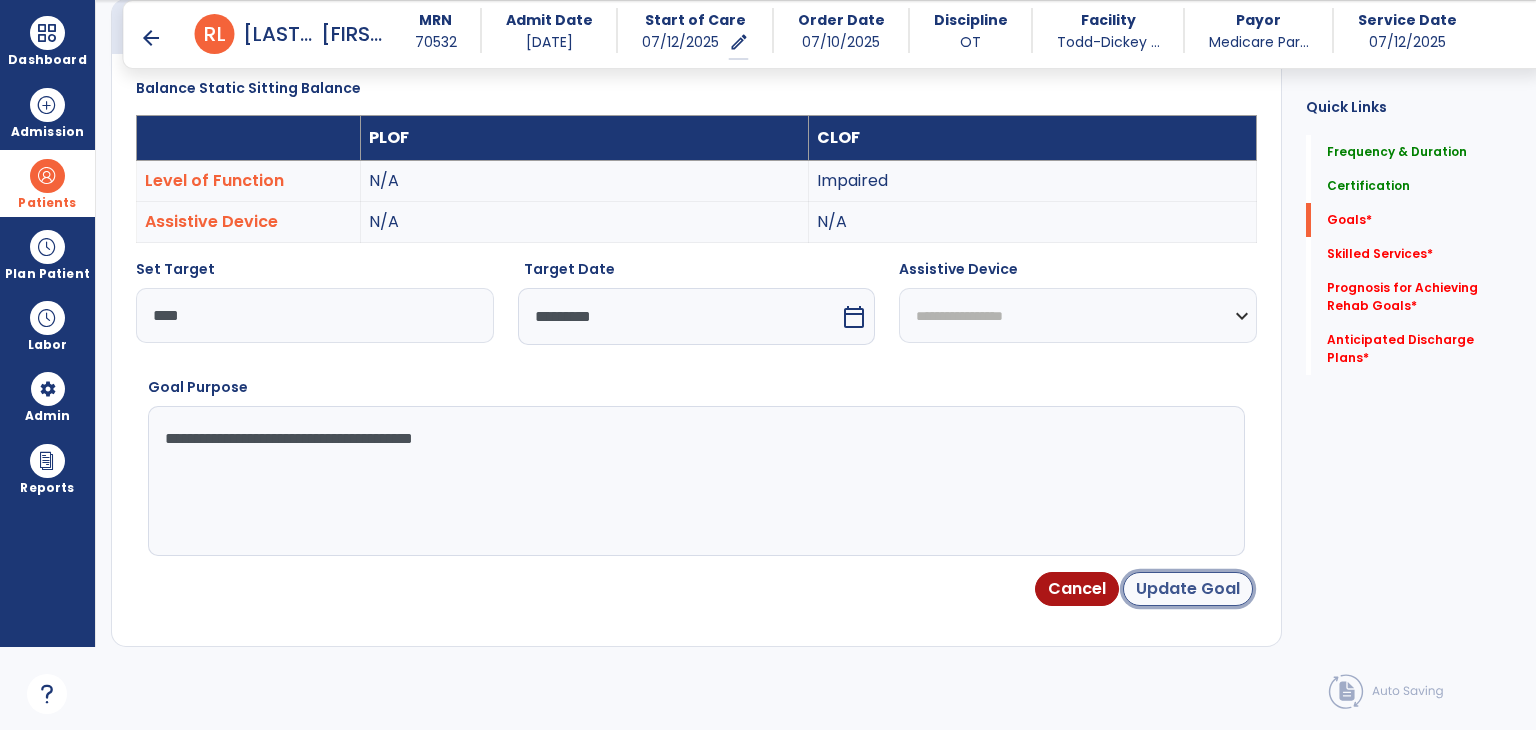 click on "Update Goal" at bounding box center (1188, 589) 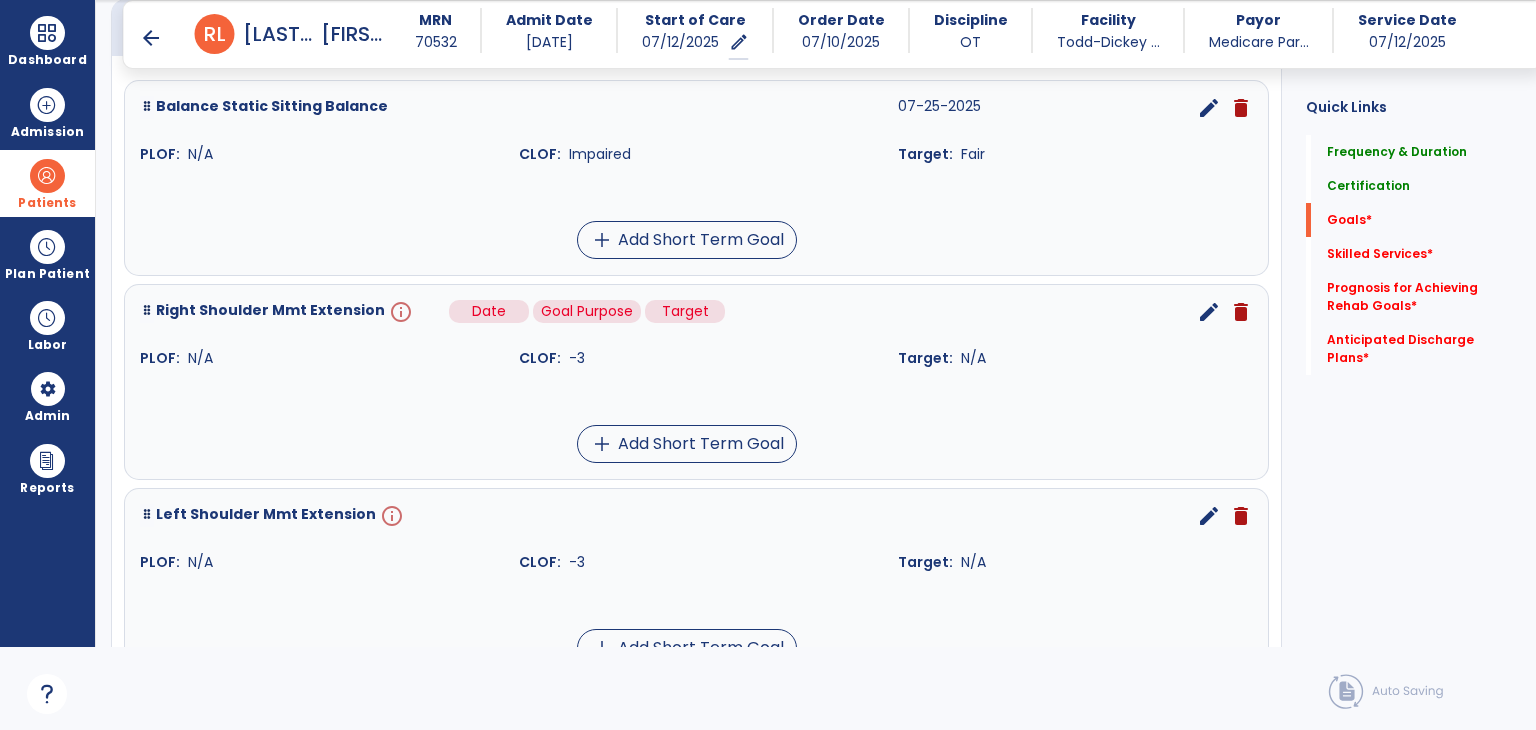 click on "info" at bounding box center (399, 312) 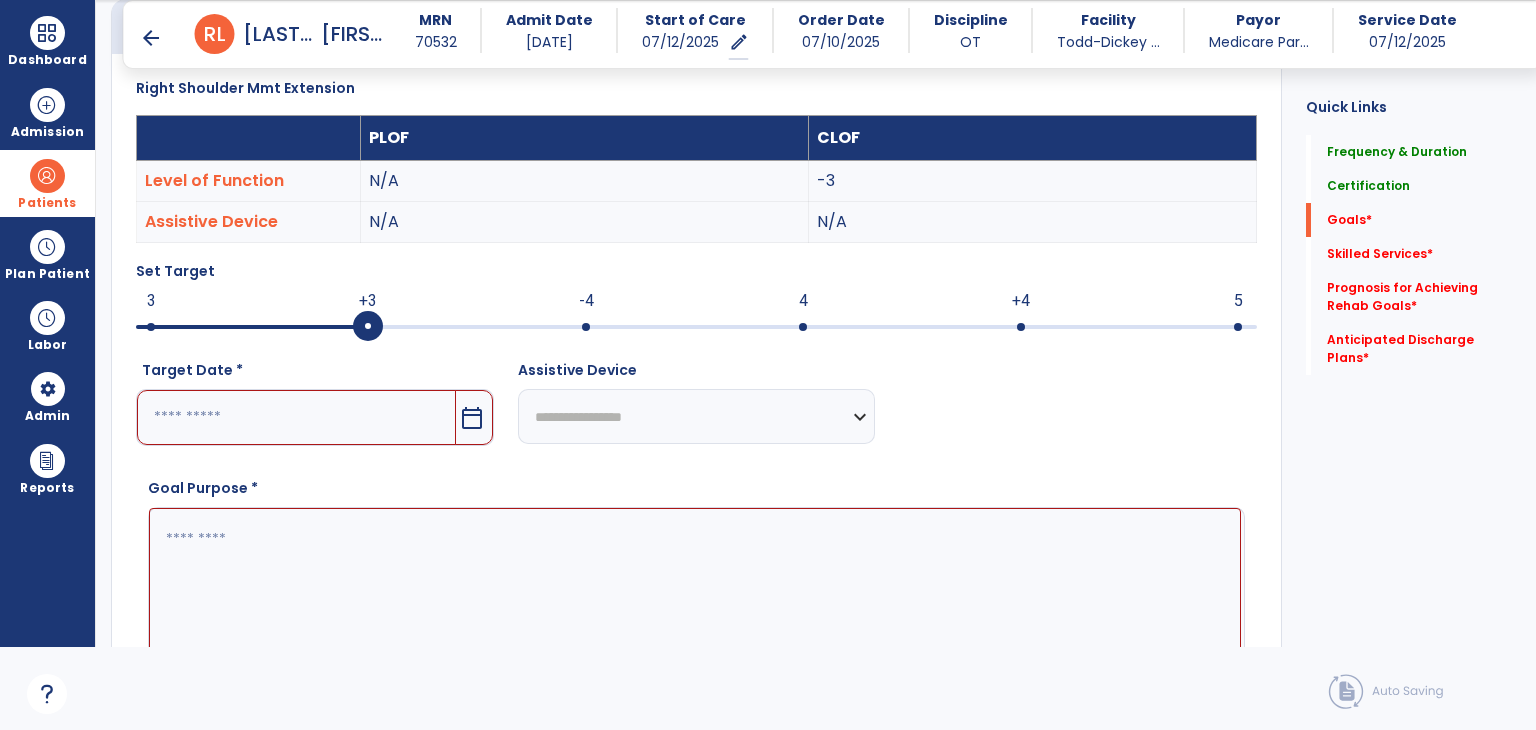 click at bounding box center (296, 417) 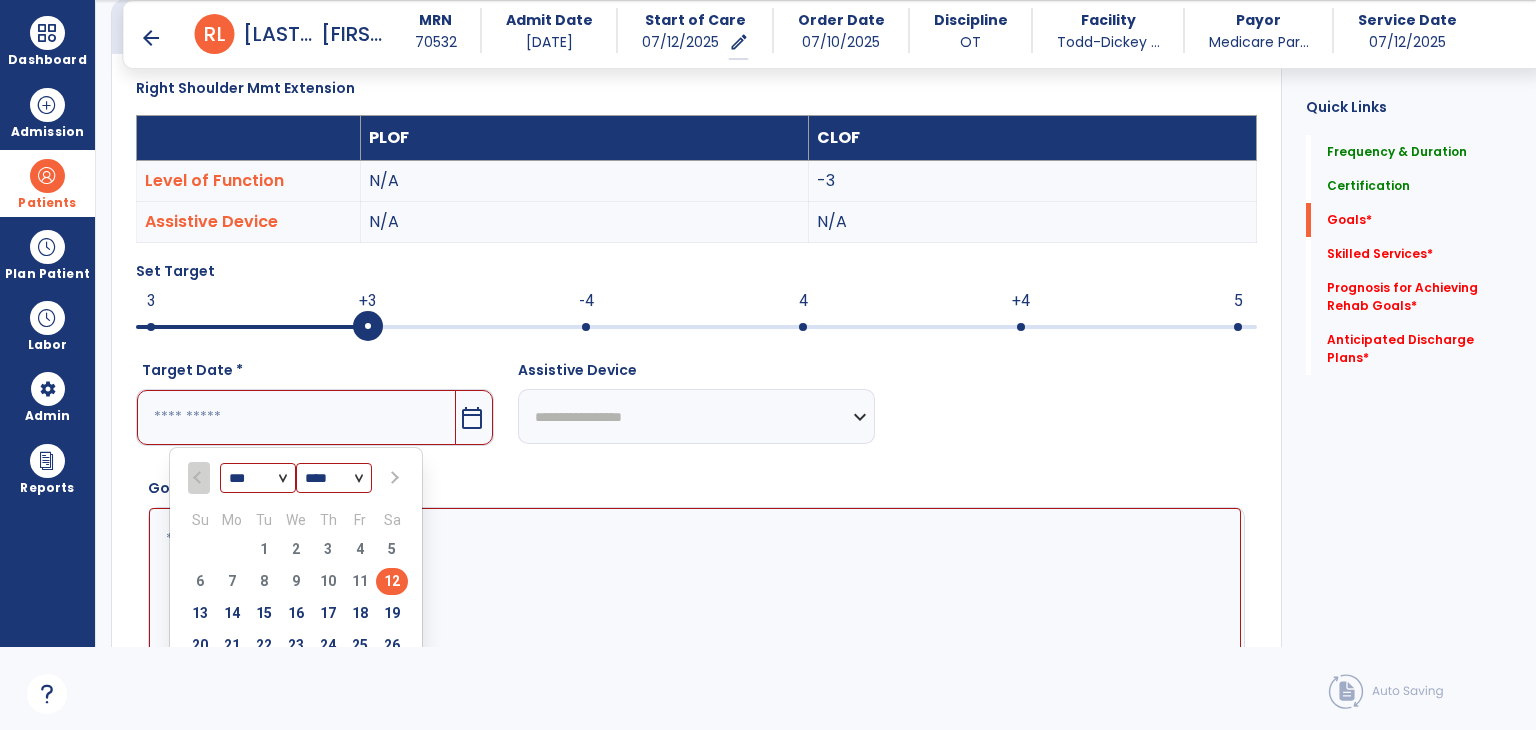 scroll, scrollTop: 634, scrollLeft: 0, axis: vertical 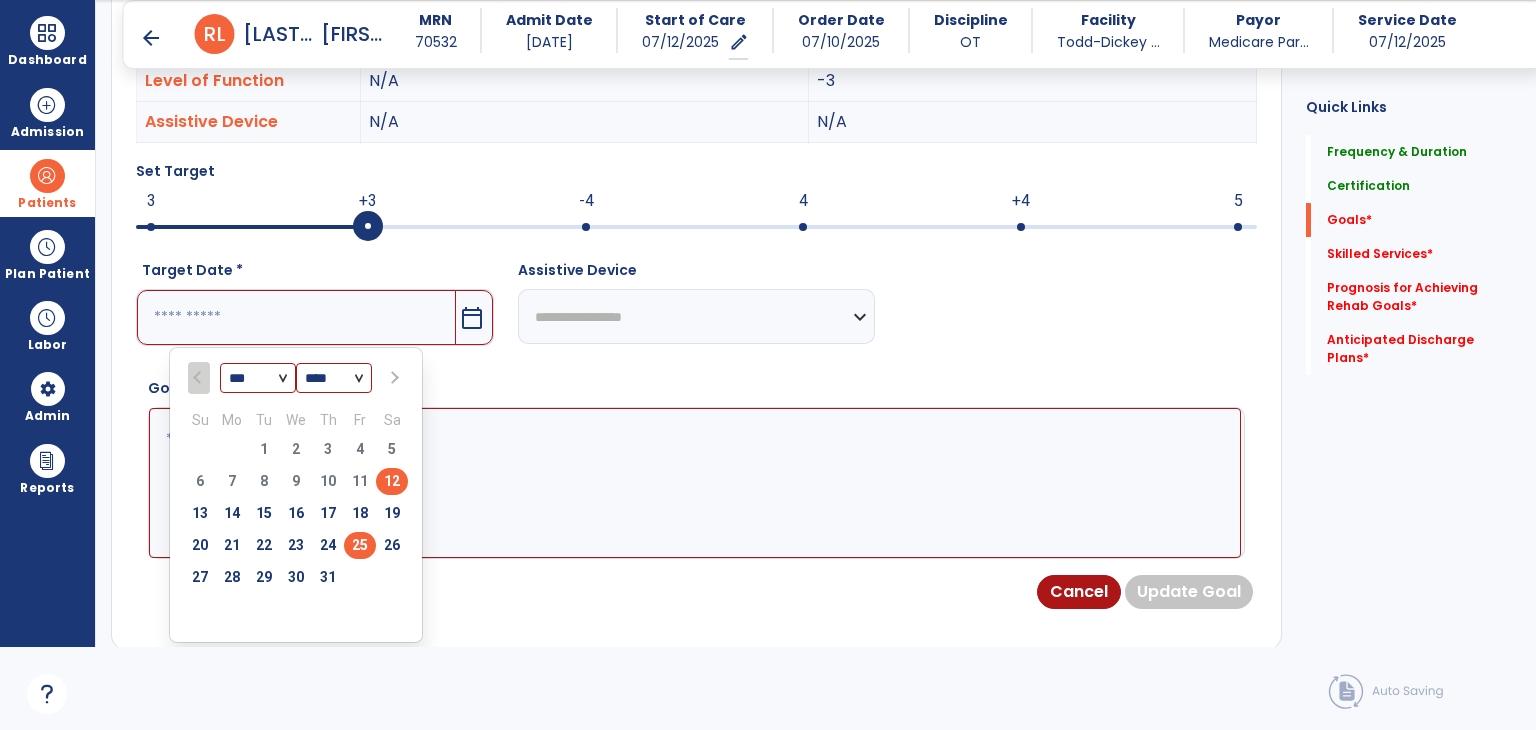 click on "25" at bounding box center [360, 545] 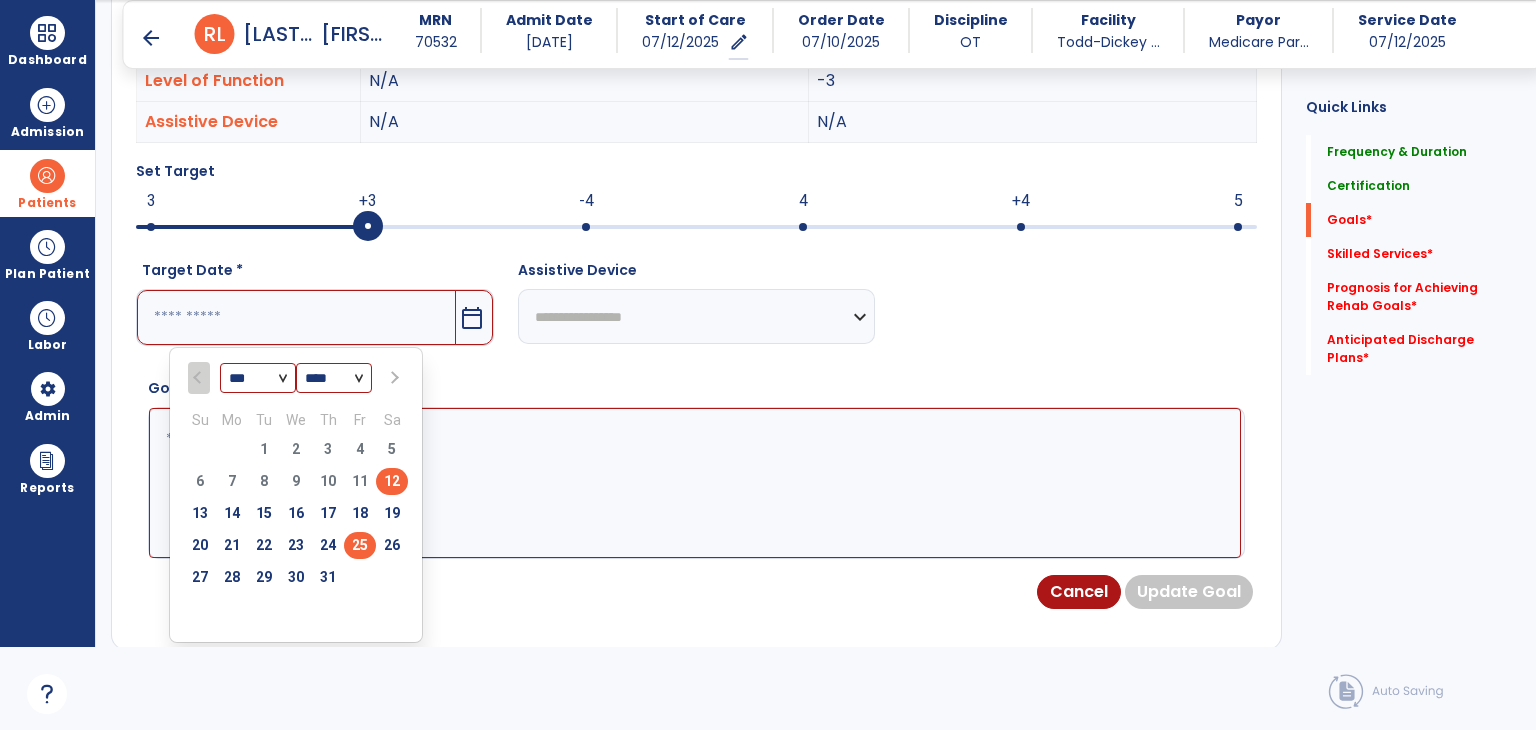 type on "*********" 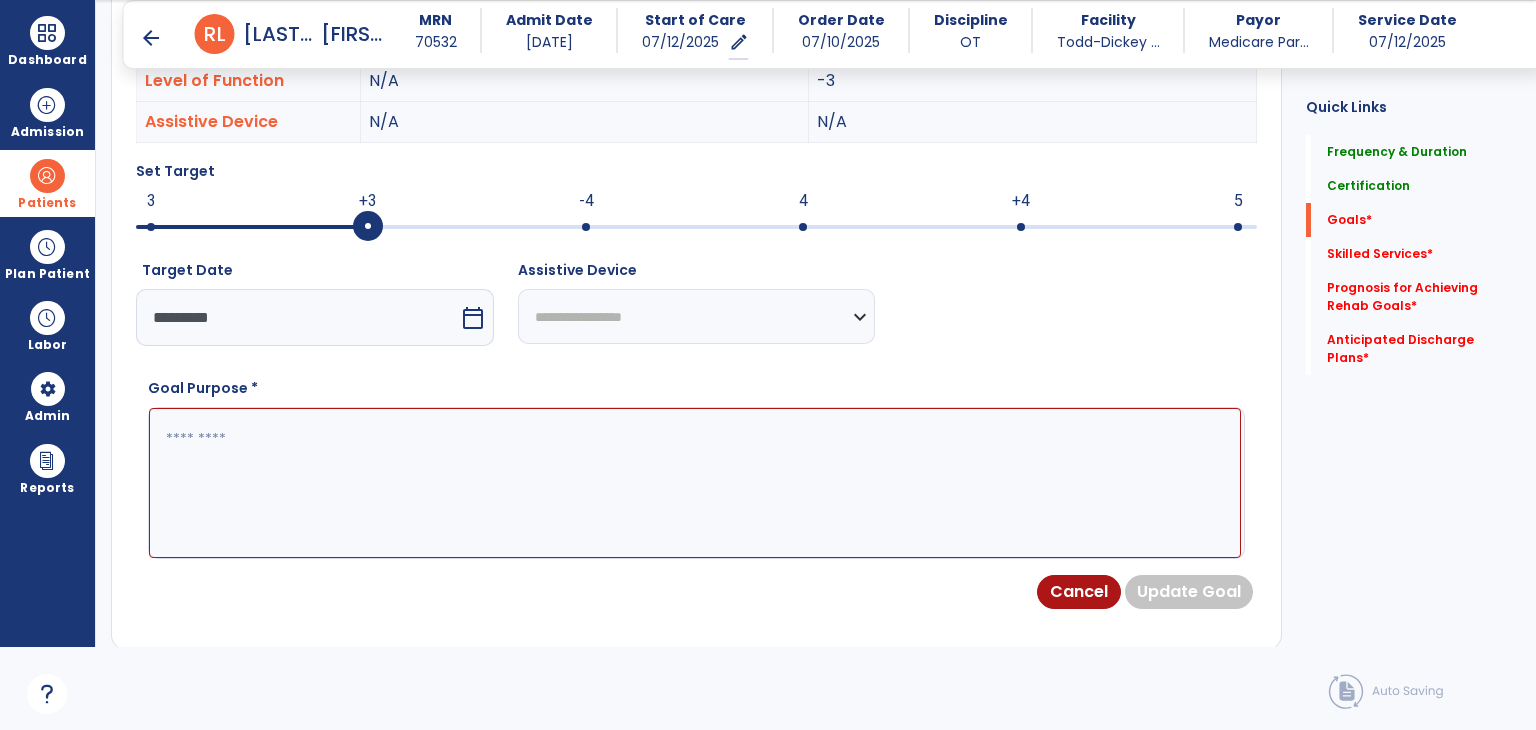 click at bounding box center (695, 483) 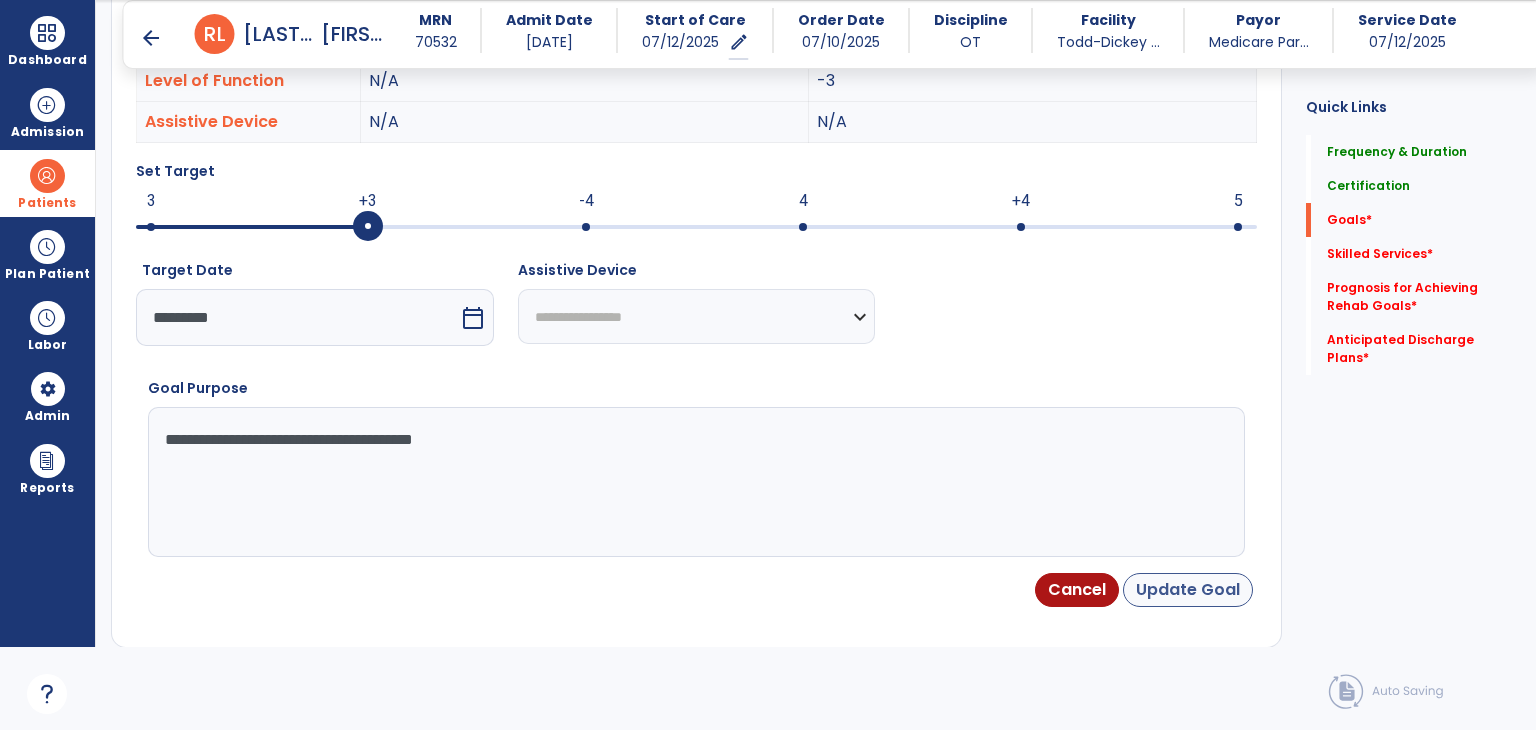 type on "**********" 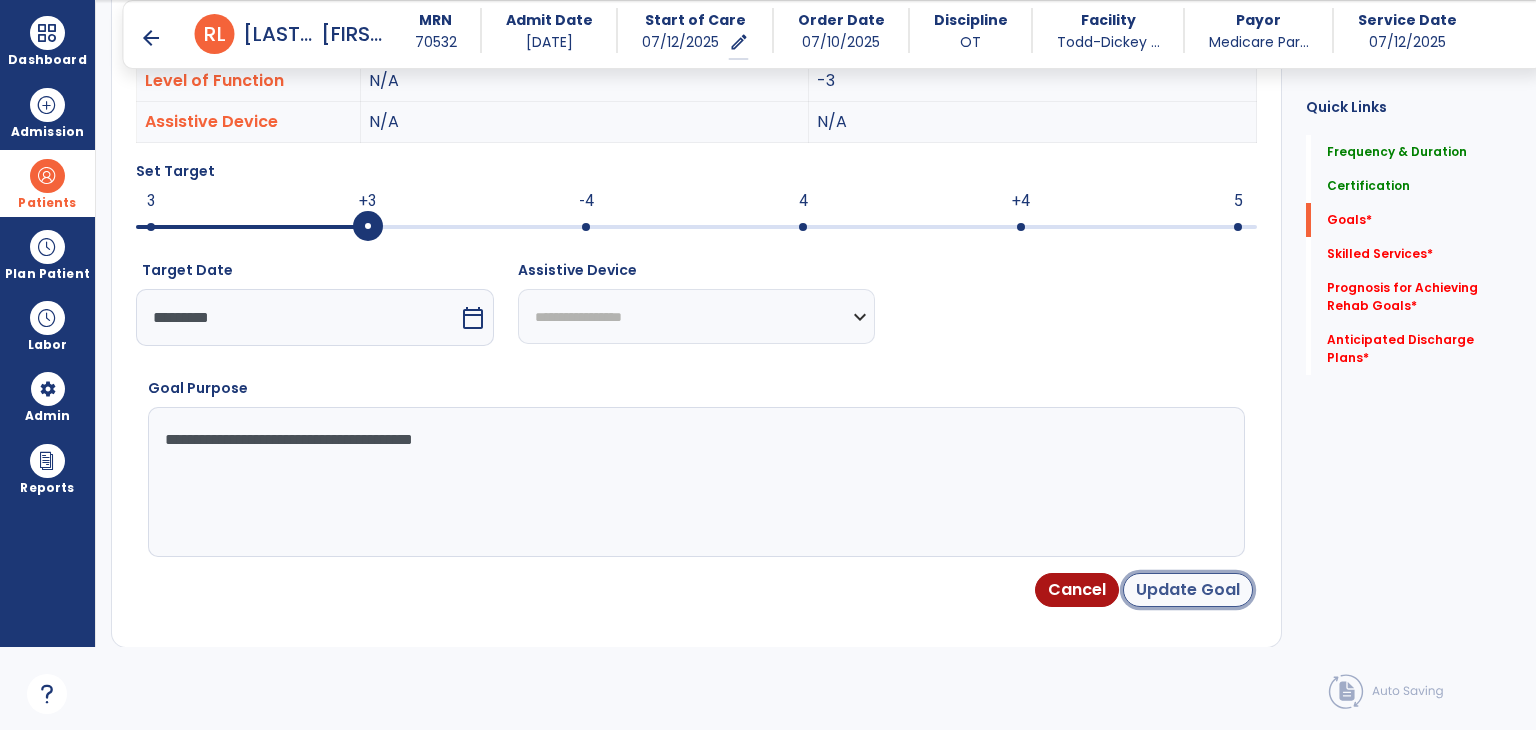 click on "Update Goal" at bounding box center (1188, 590) 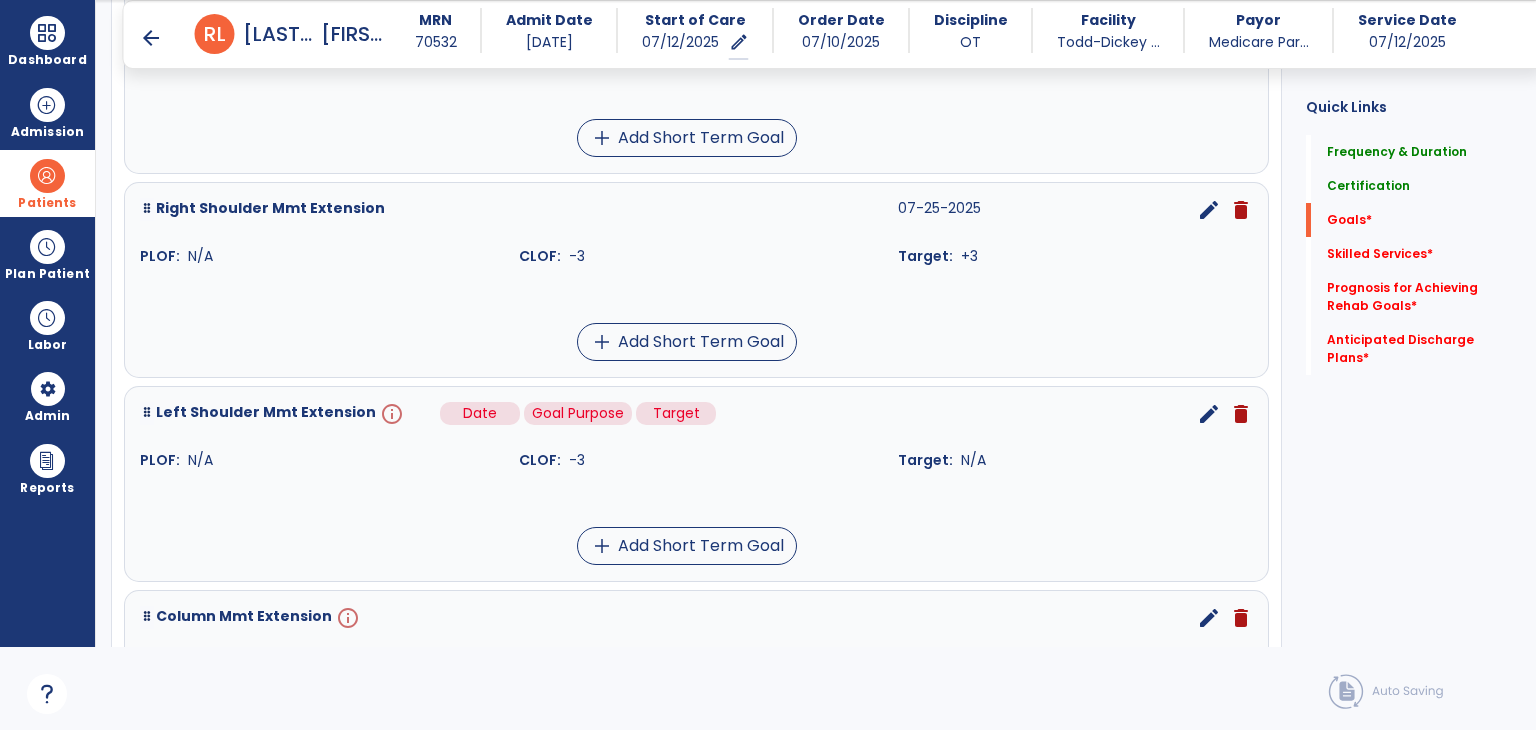 click on "info" at bounding box center [390, 414] 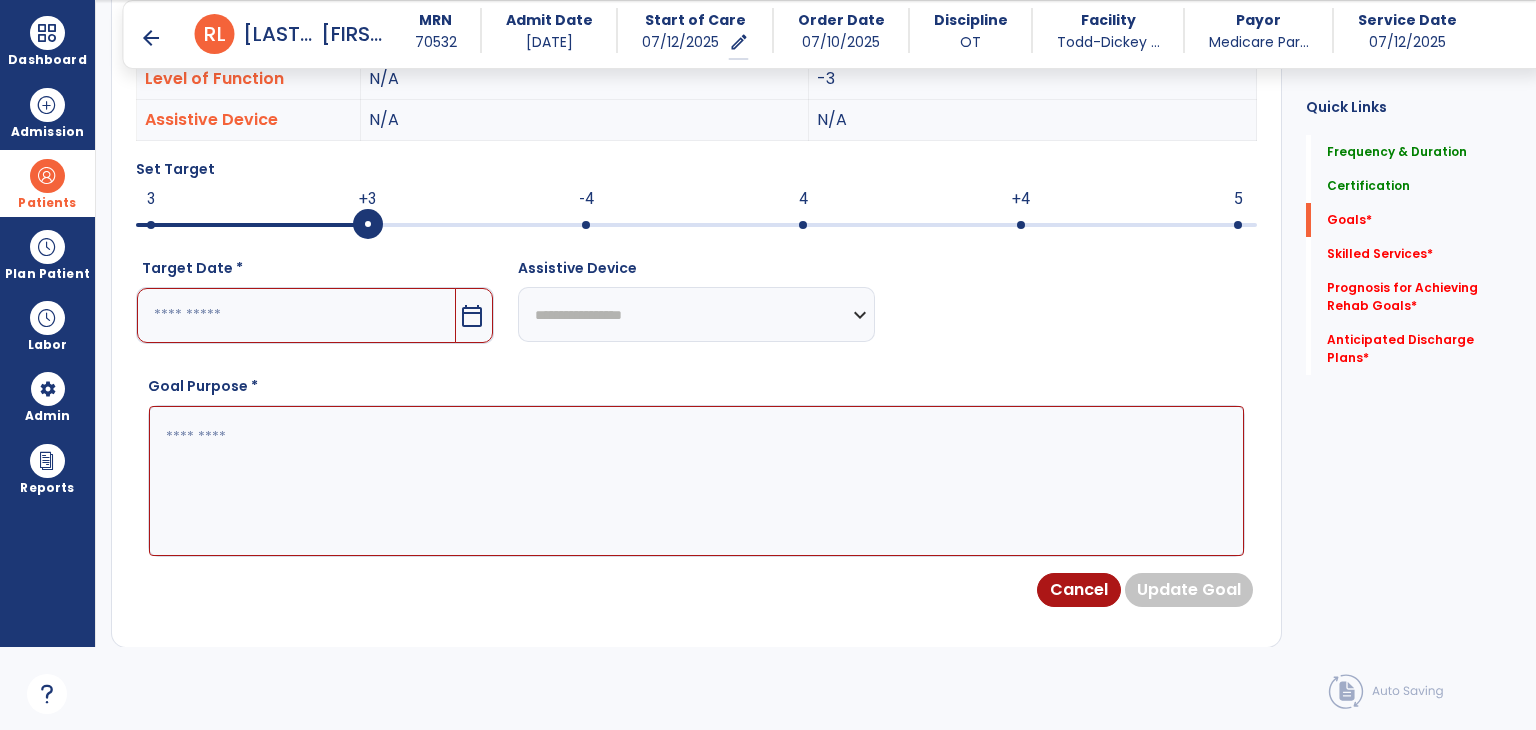 scroll, scrollTop: 534, scrollLeft: 0, axis: vertical 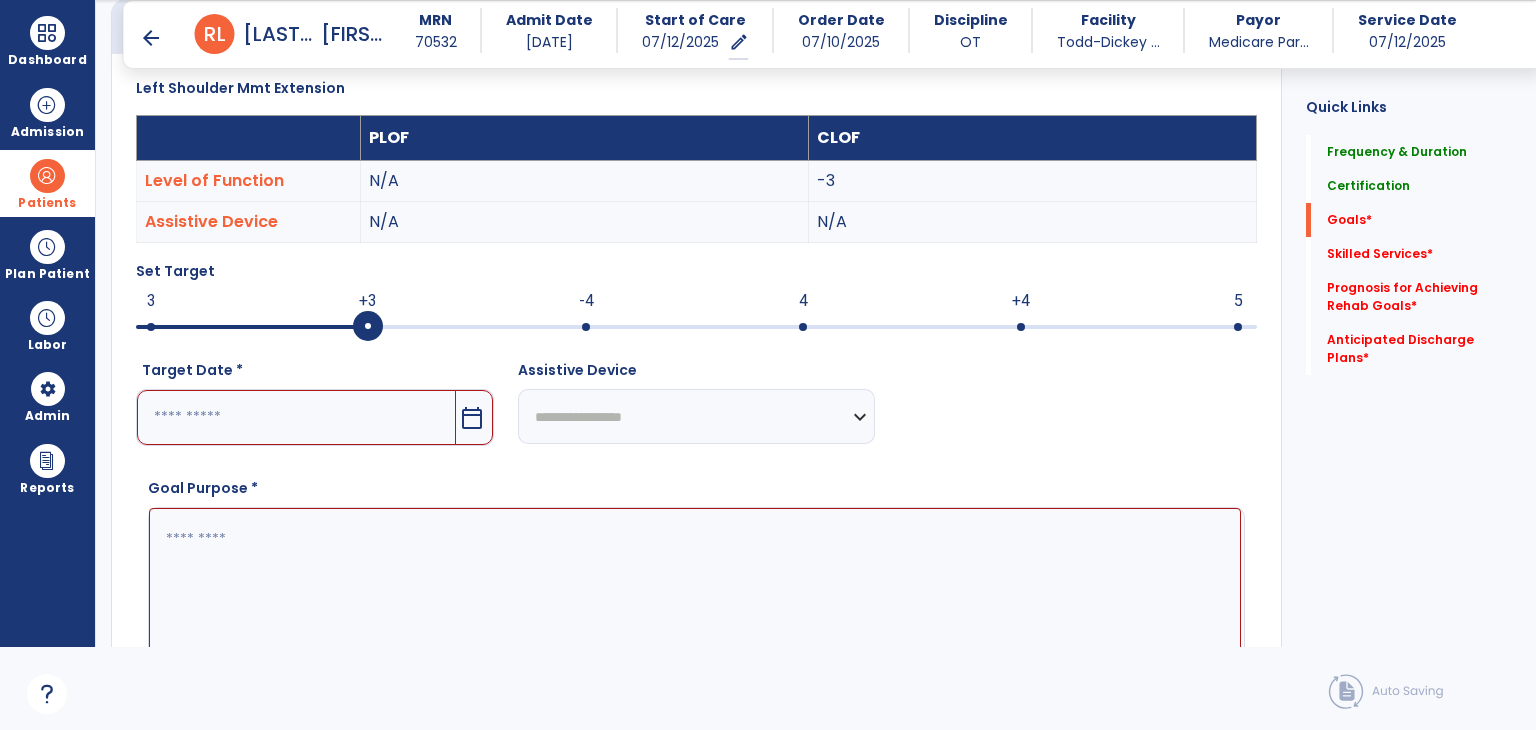 click at bounding box center [296, 417] 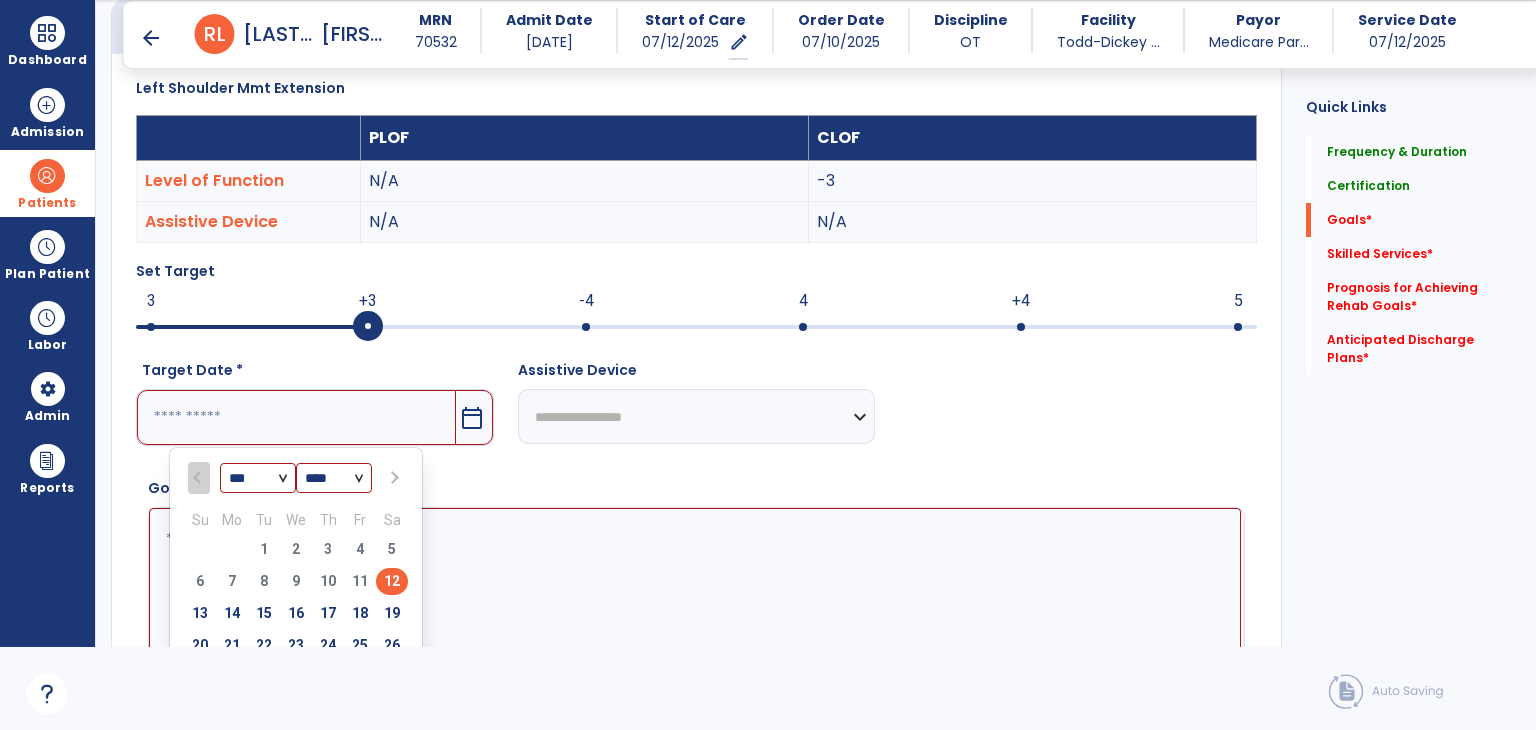 scroll, scrollTop: 634, scrollLeft: 0, axis: vertical 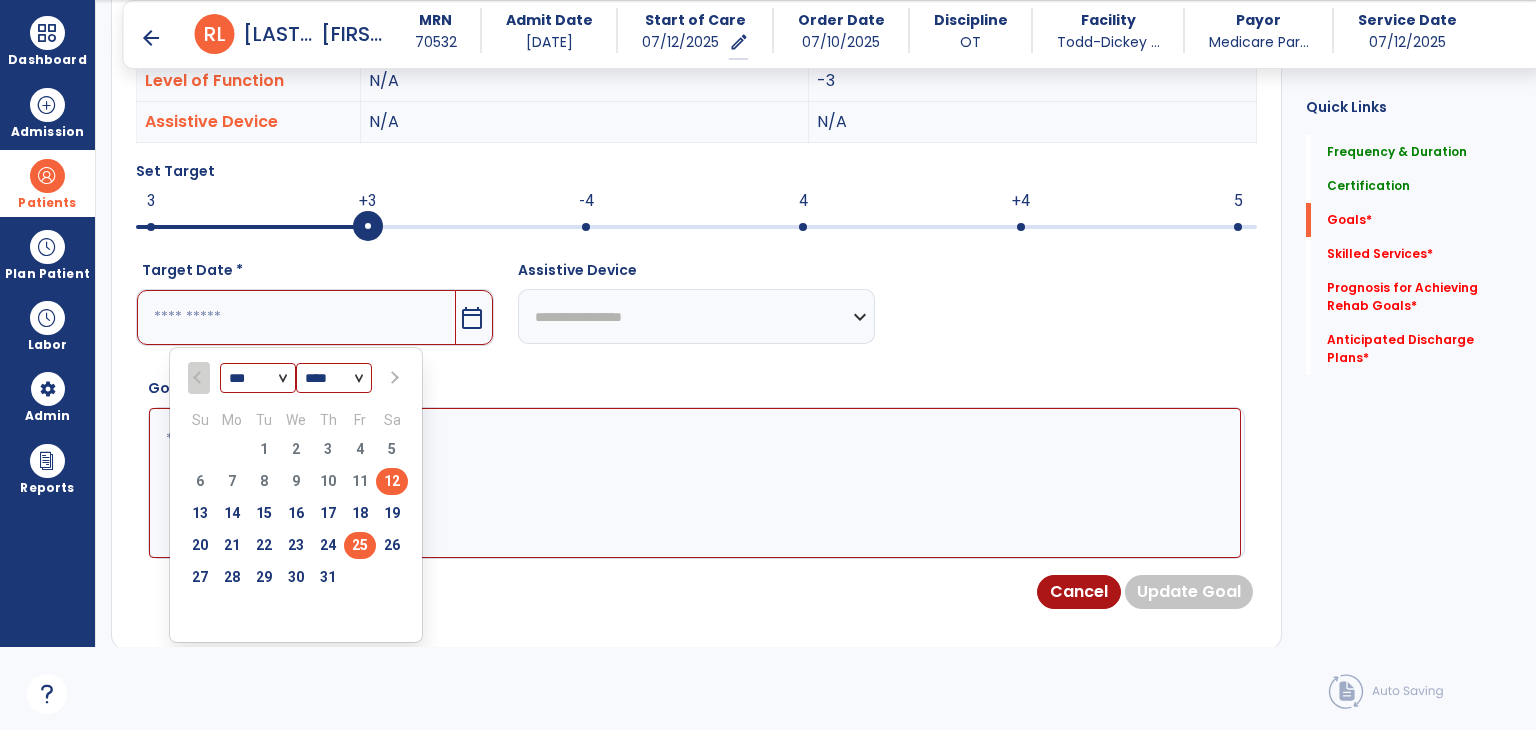 click on "25" at bounding box center [360, 545] 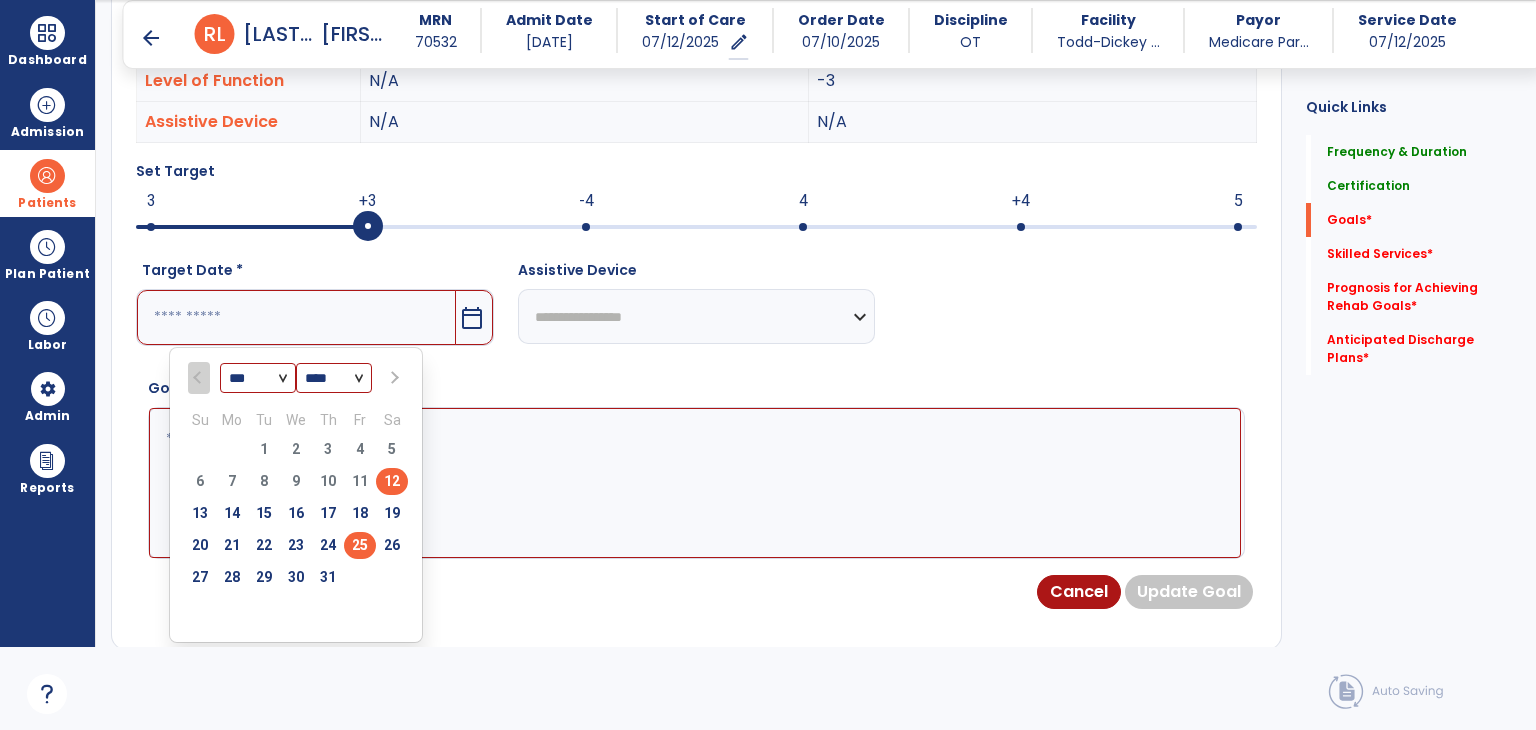 type on "*********" 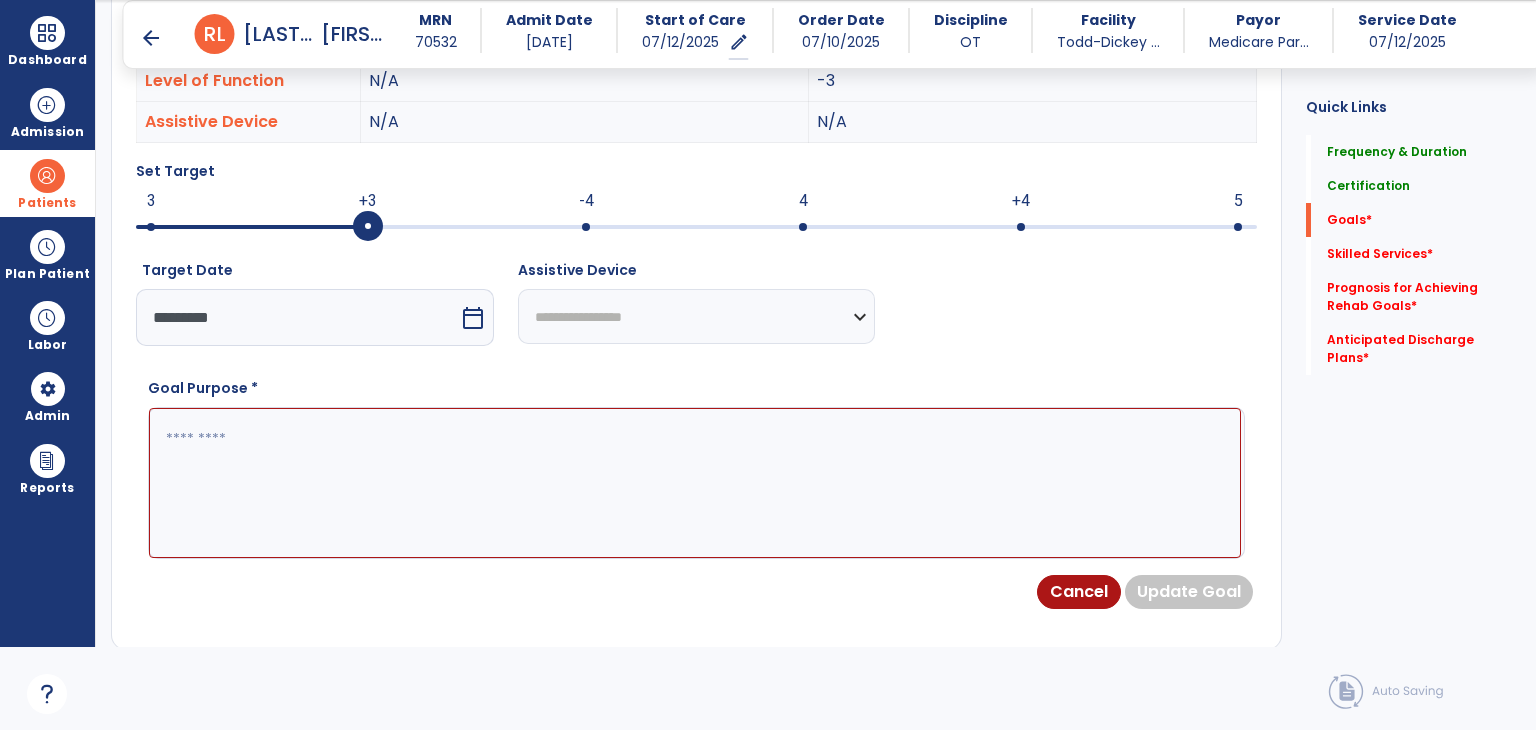 click at bounding box center (695, 483) 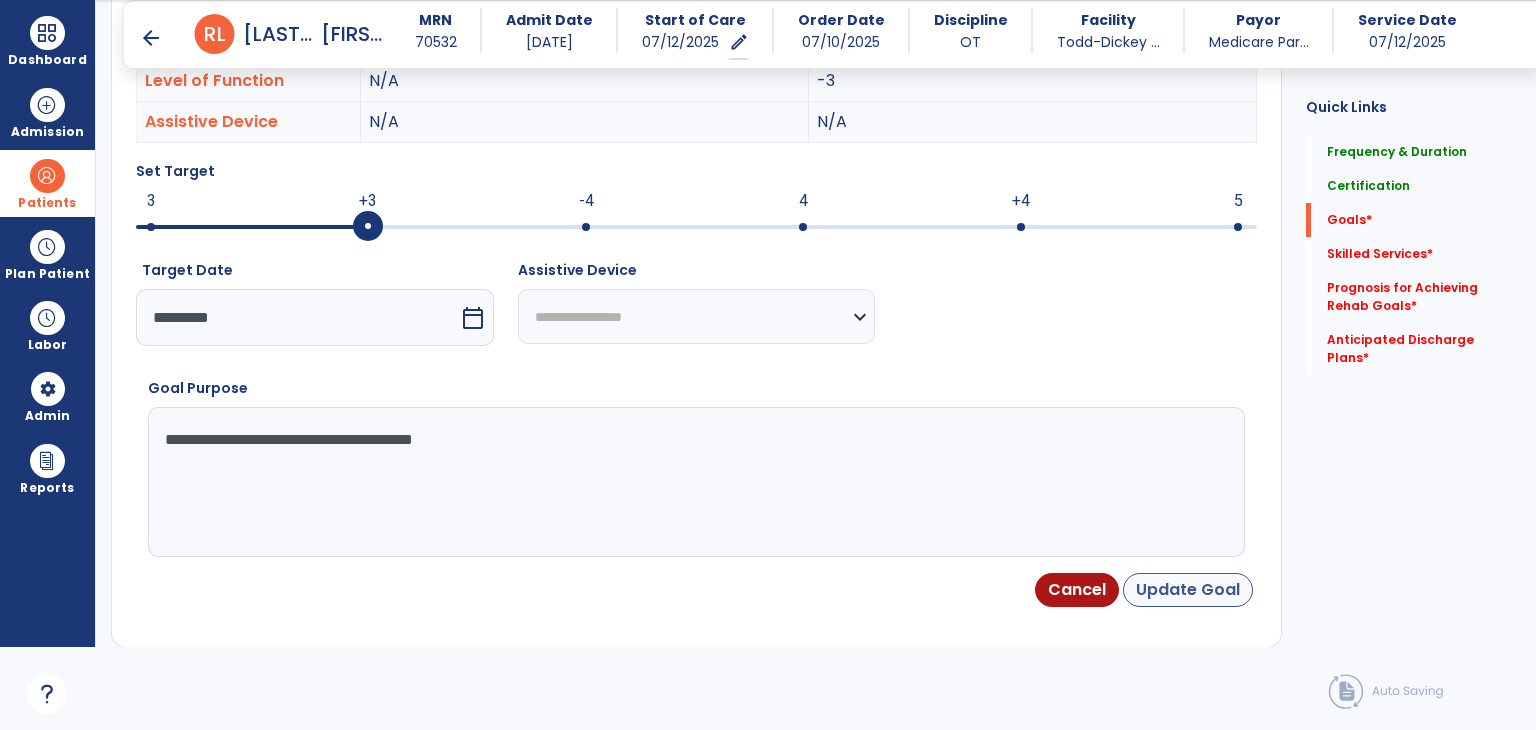type on "**********" 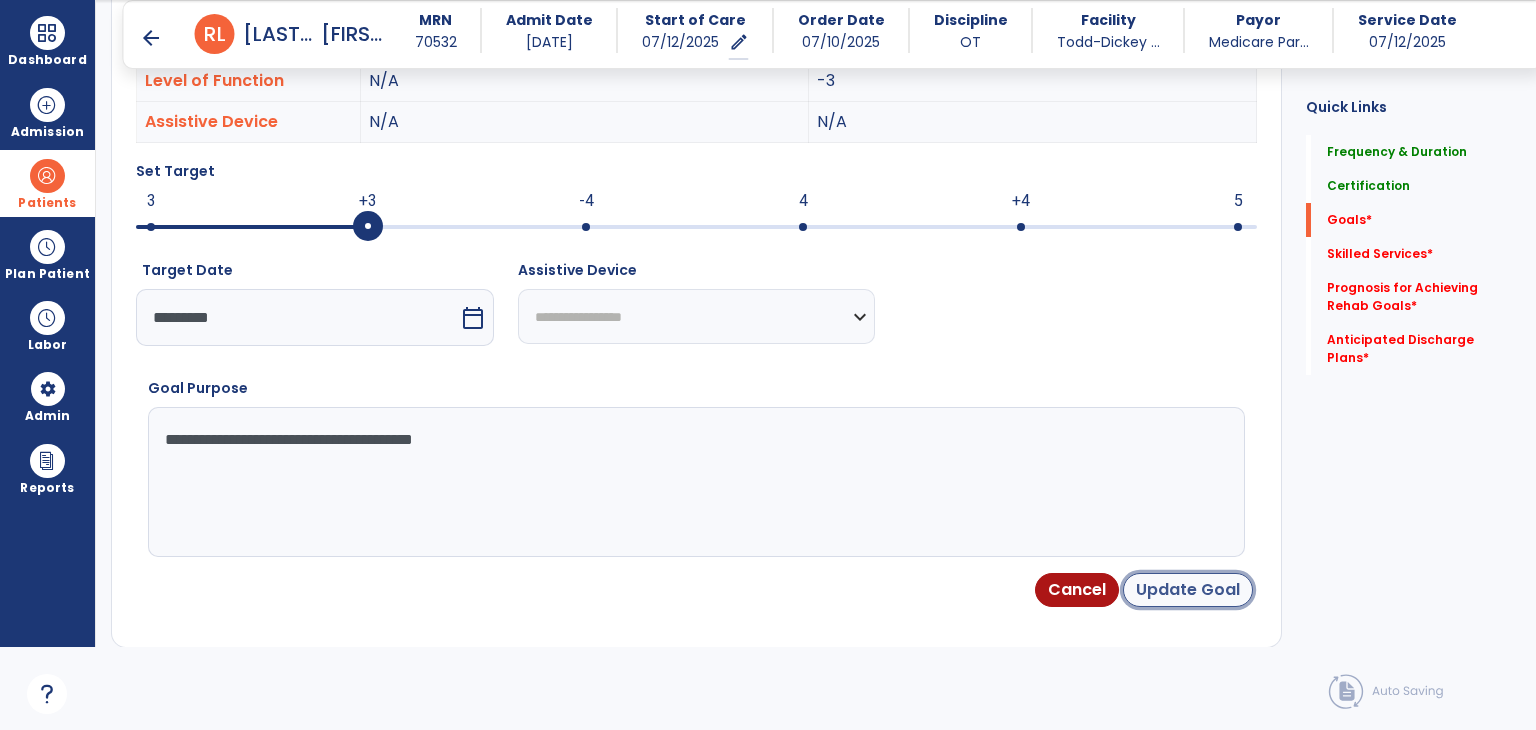 click on "Update Goal" at bounding box center (1188, 590) 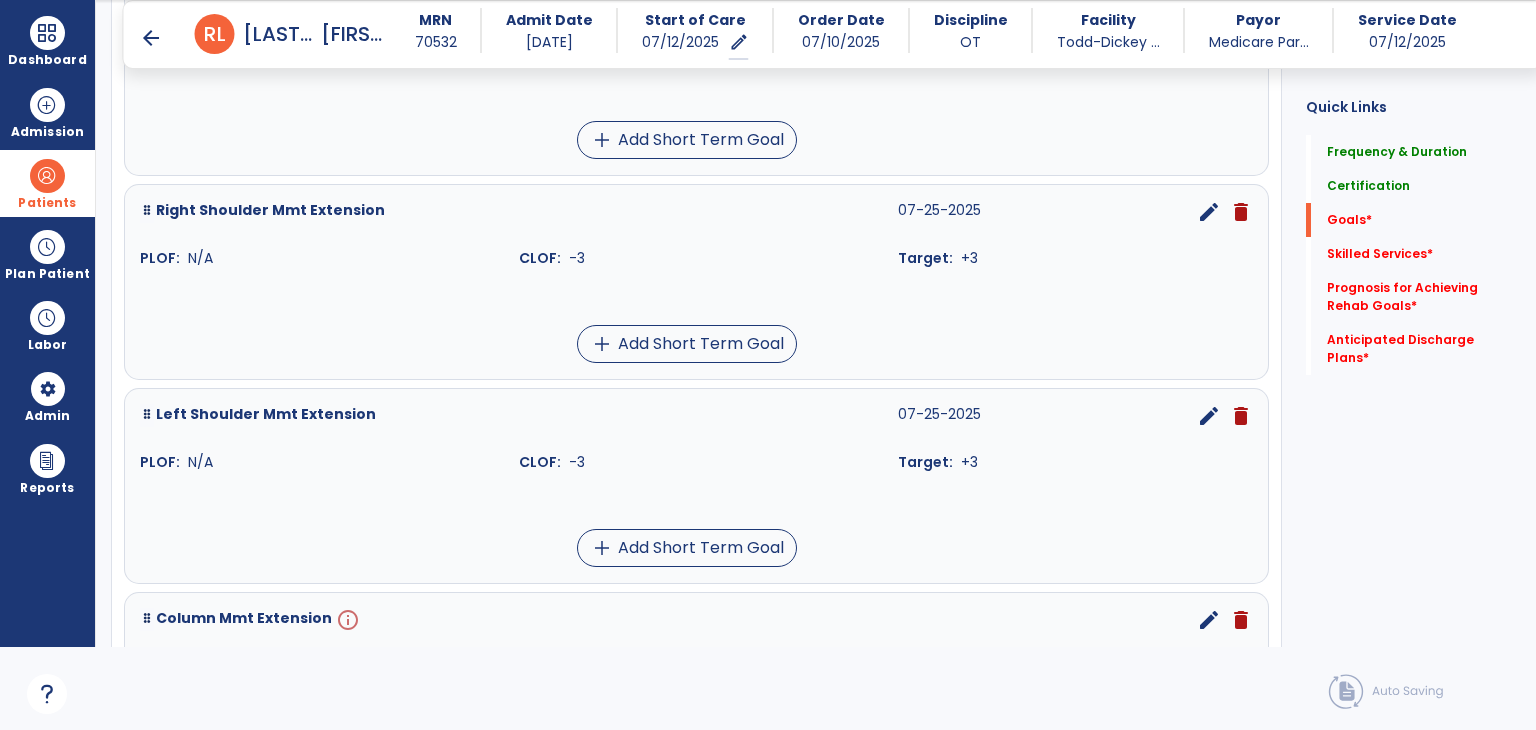 scroll, scrollTop: 936, scrollLeft: 0, axis: vertical 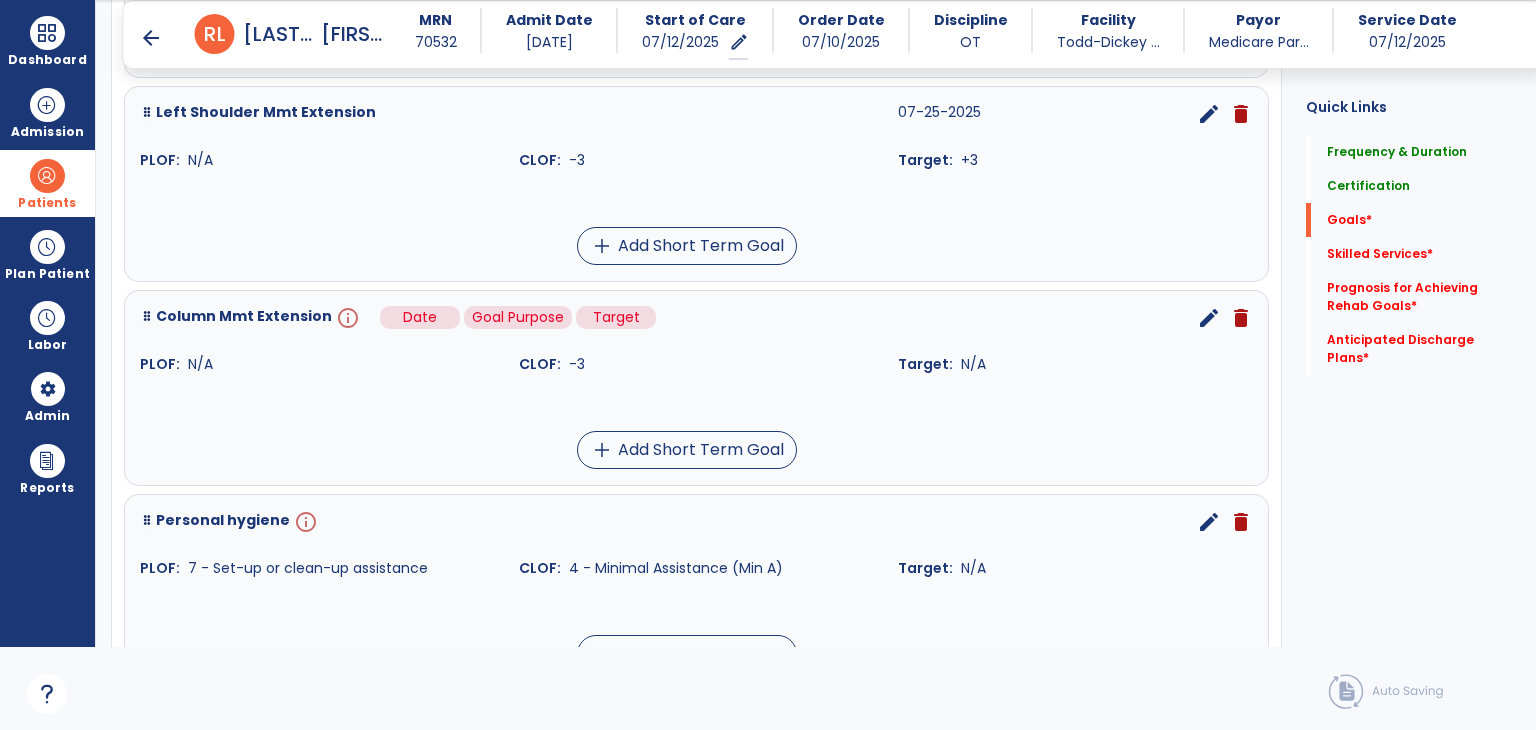 click on "info" at bounding box center (346, 318) 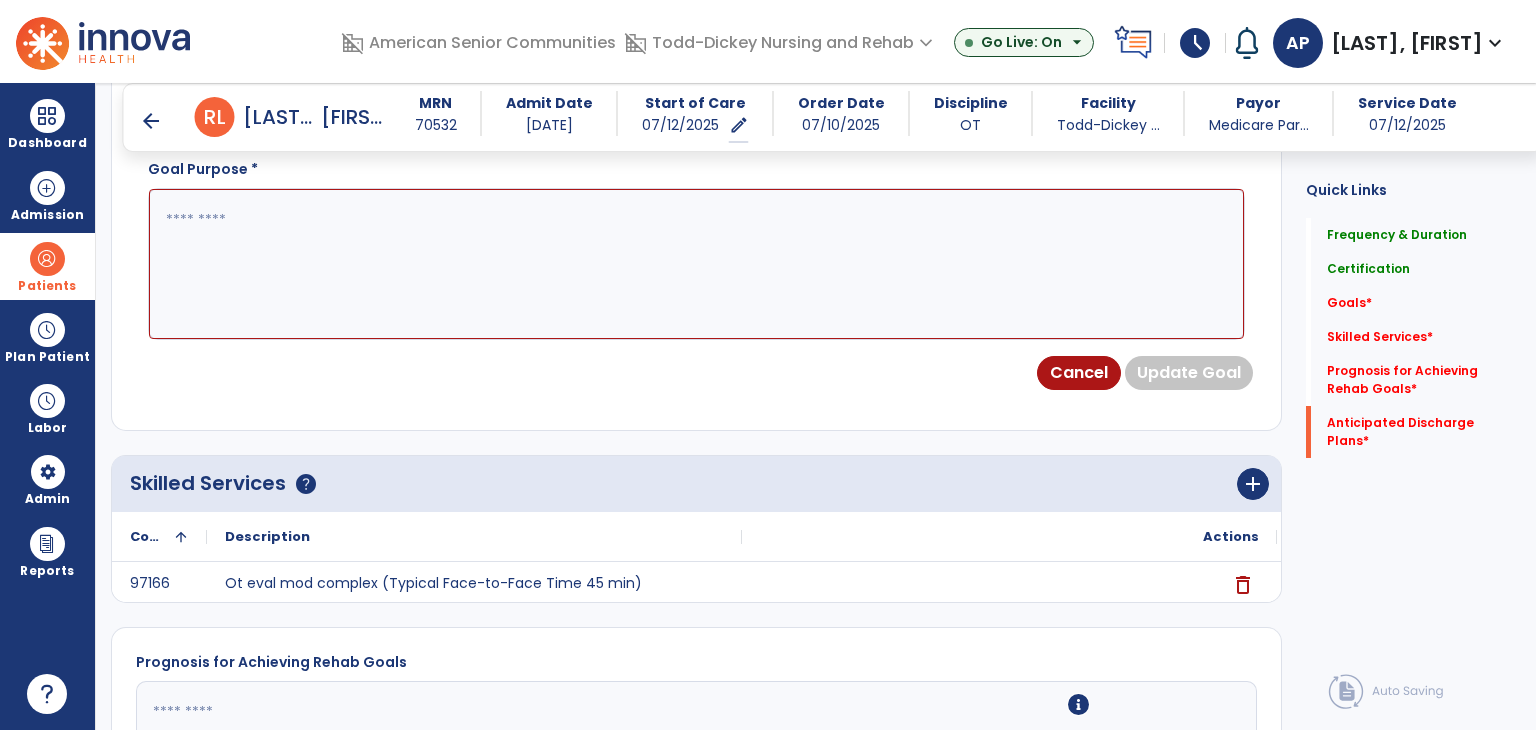 scroll, scrollTop: 0, scrollLeft: 0, axis: both 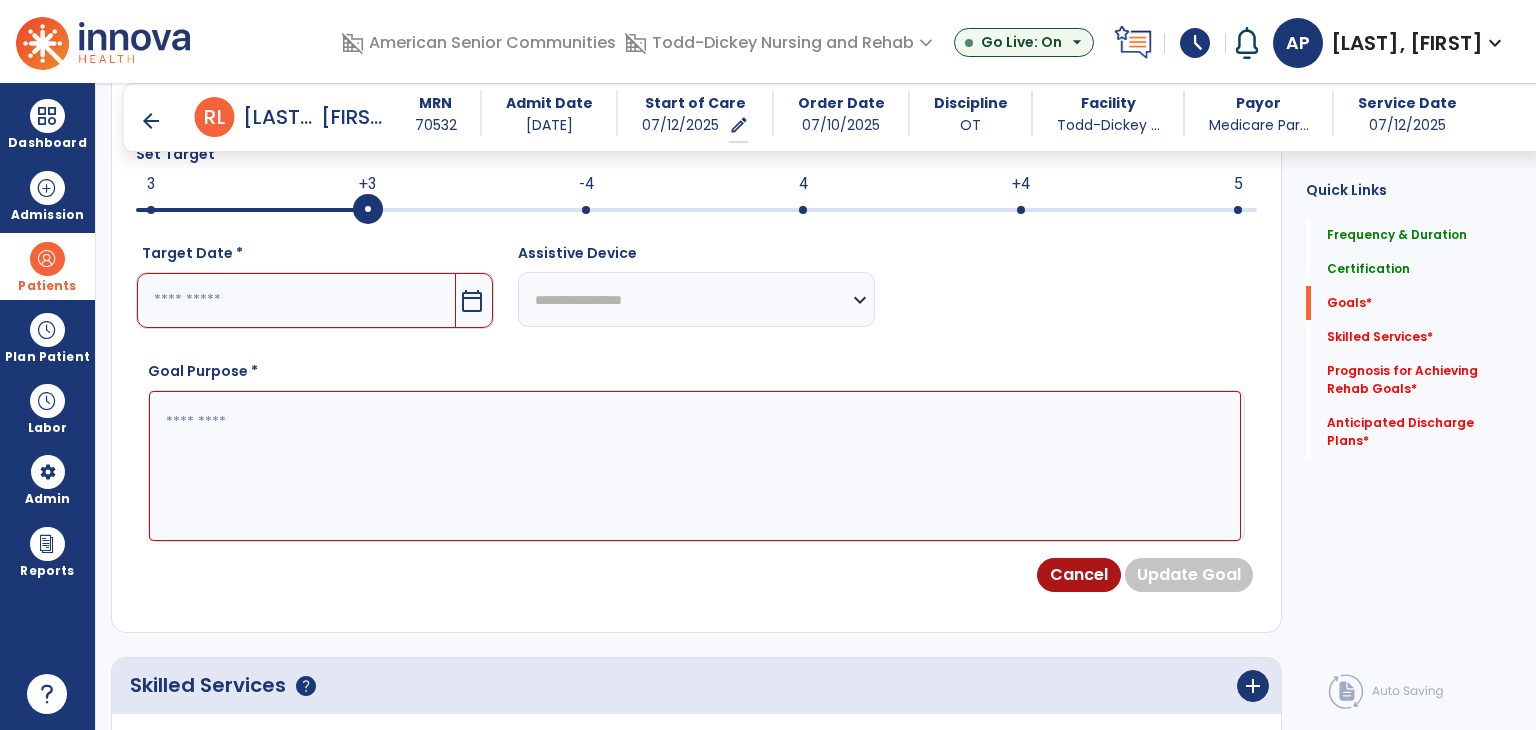 click at bounding box center (296, 300) 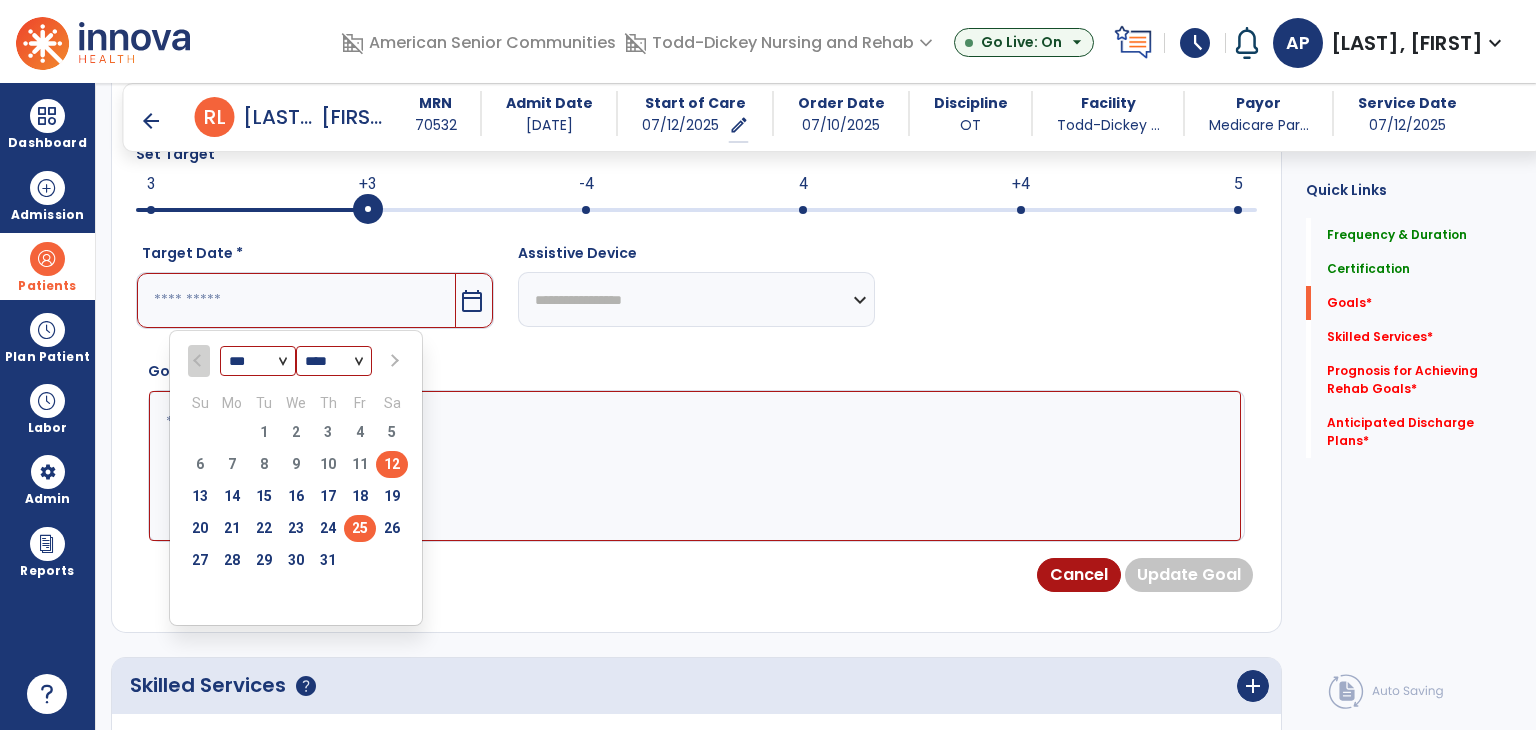 click on "25" at bounding box center (360, 528) 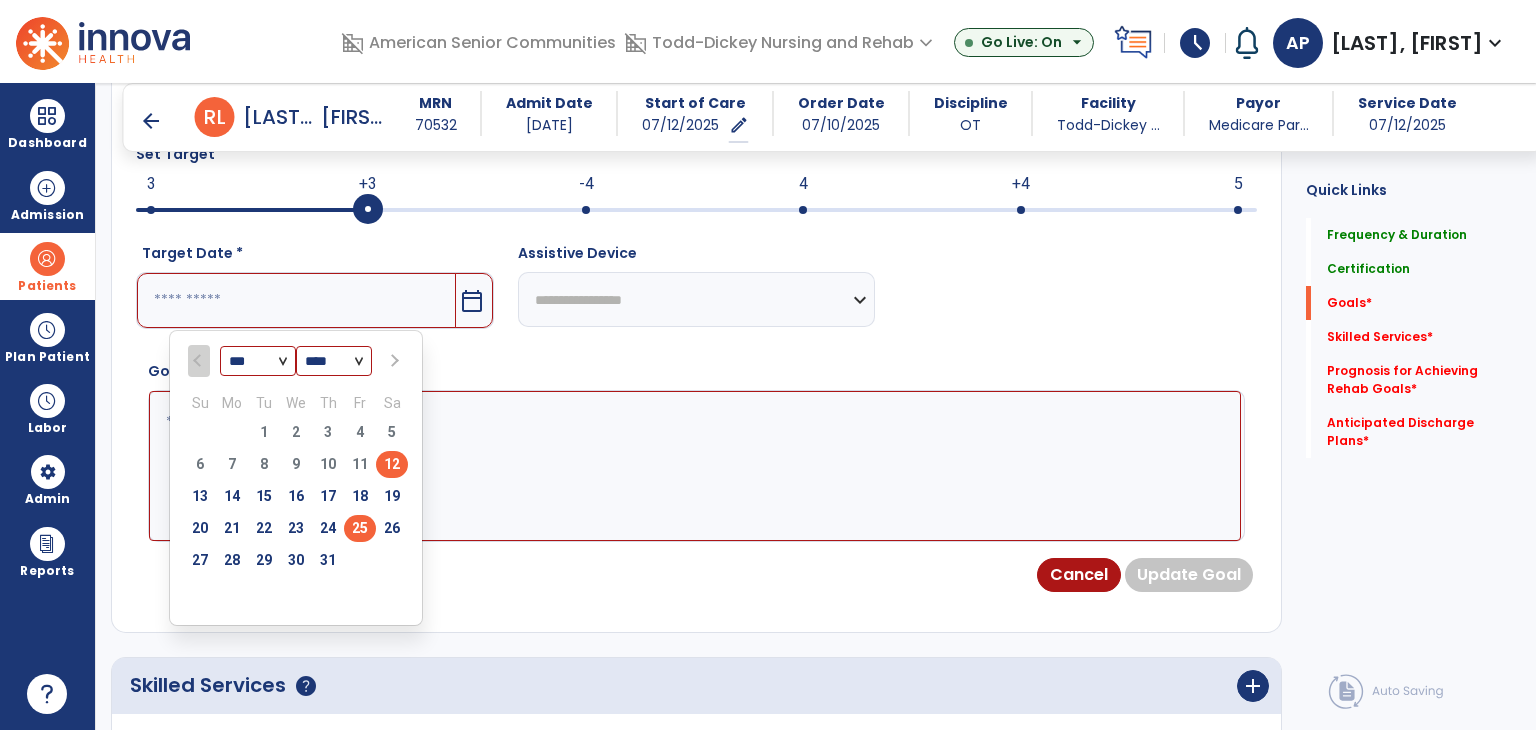 type on "*********" 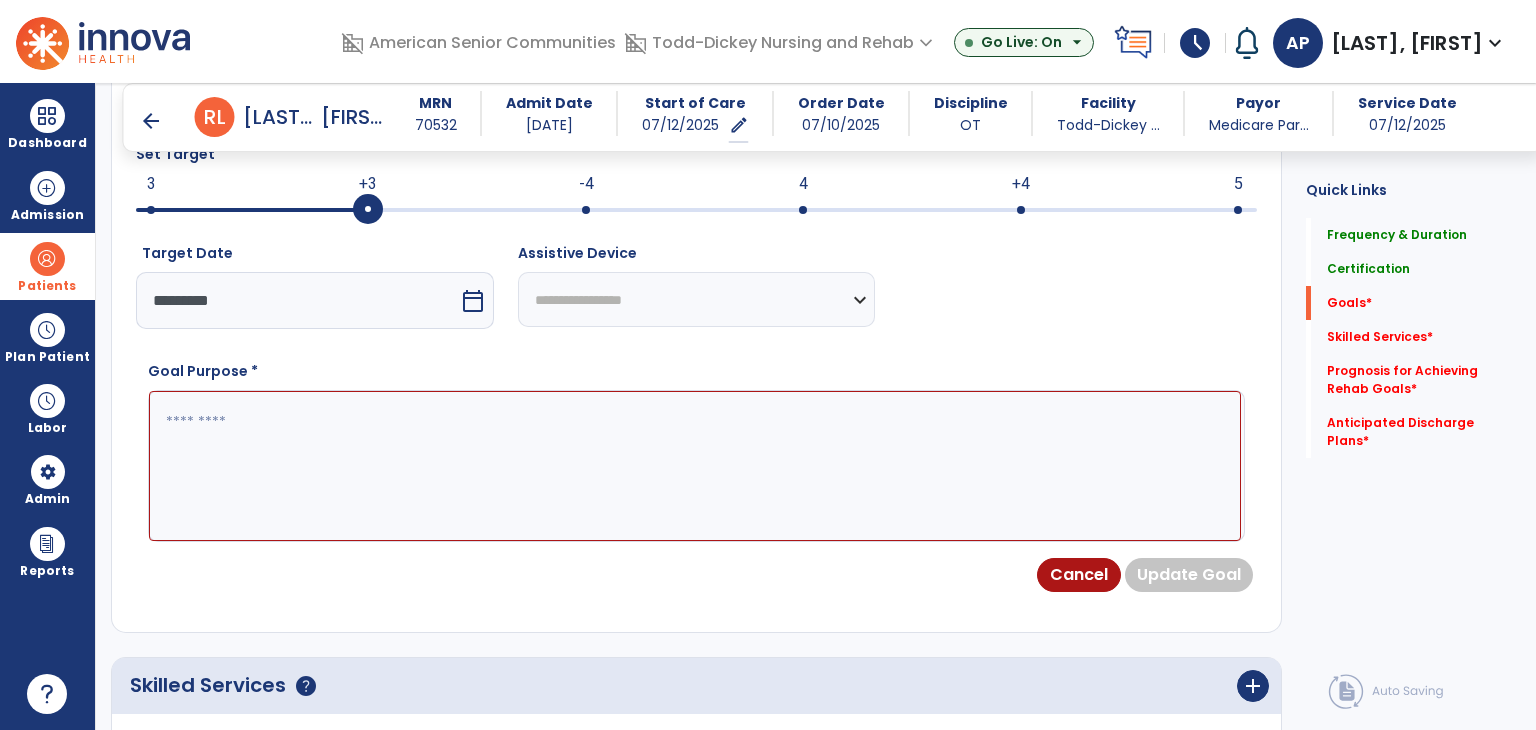 click at bounding box center [695, 466] 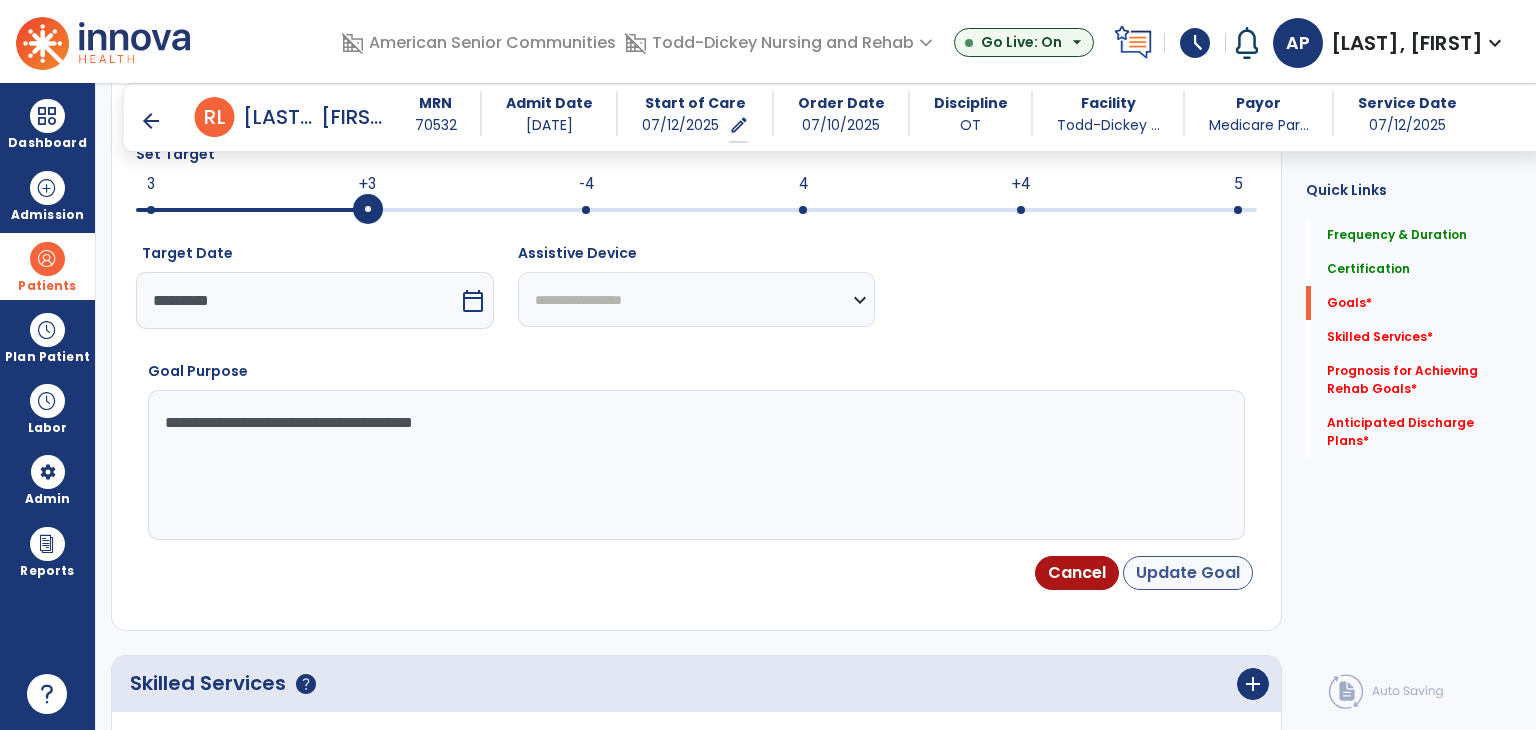 type on "**********" 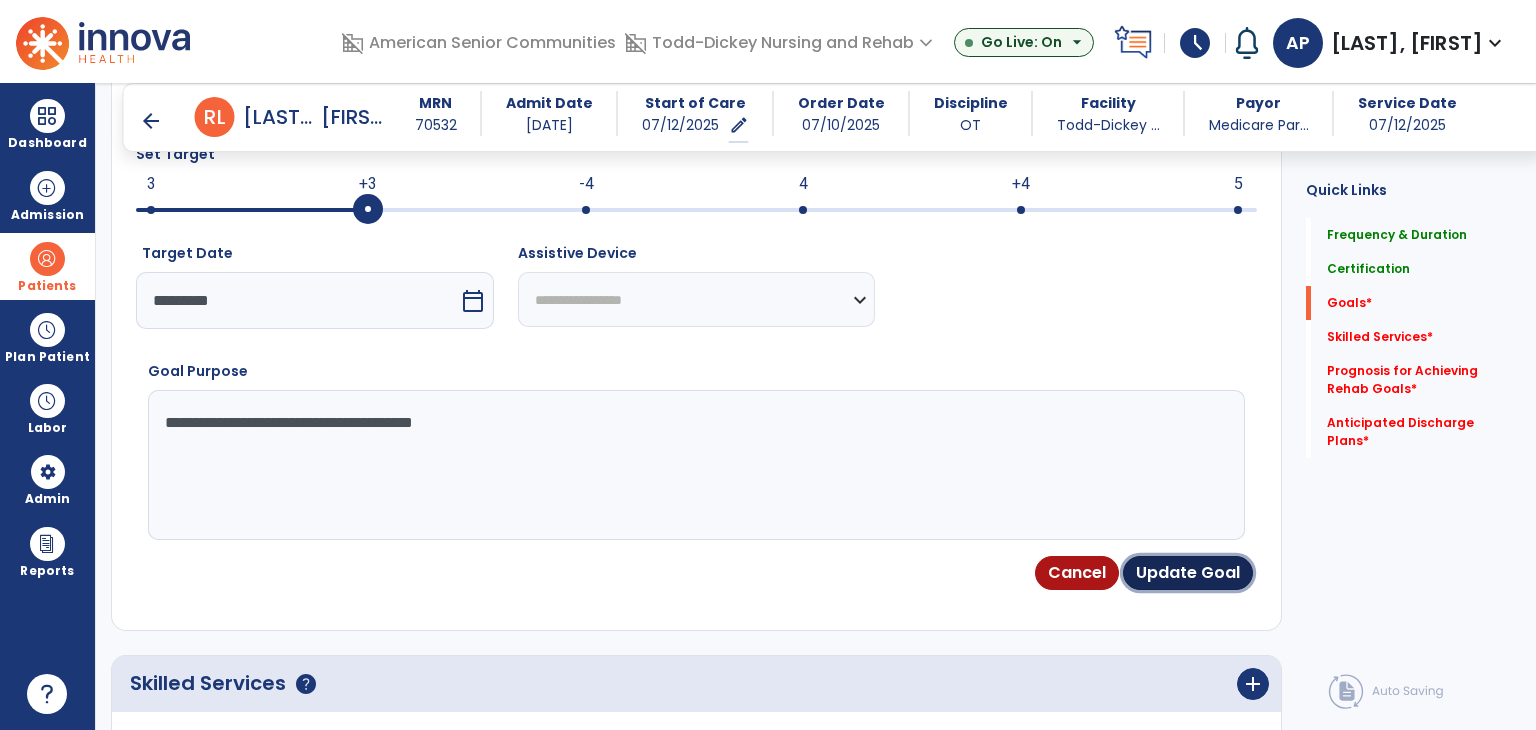 drag, startPoint x: 1144, startPoint y: 576, endPoint x: 1048, endPoint y: 548, distance: 100 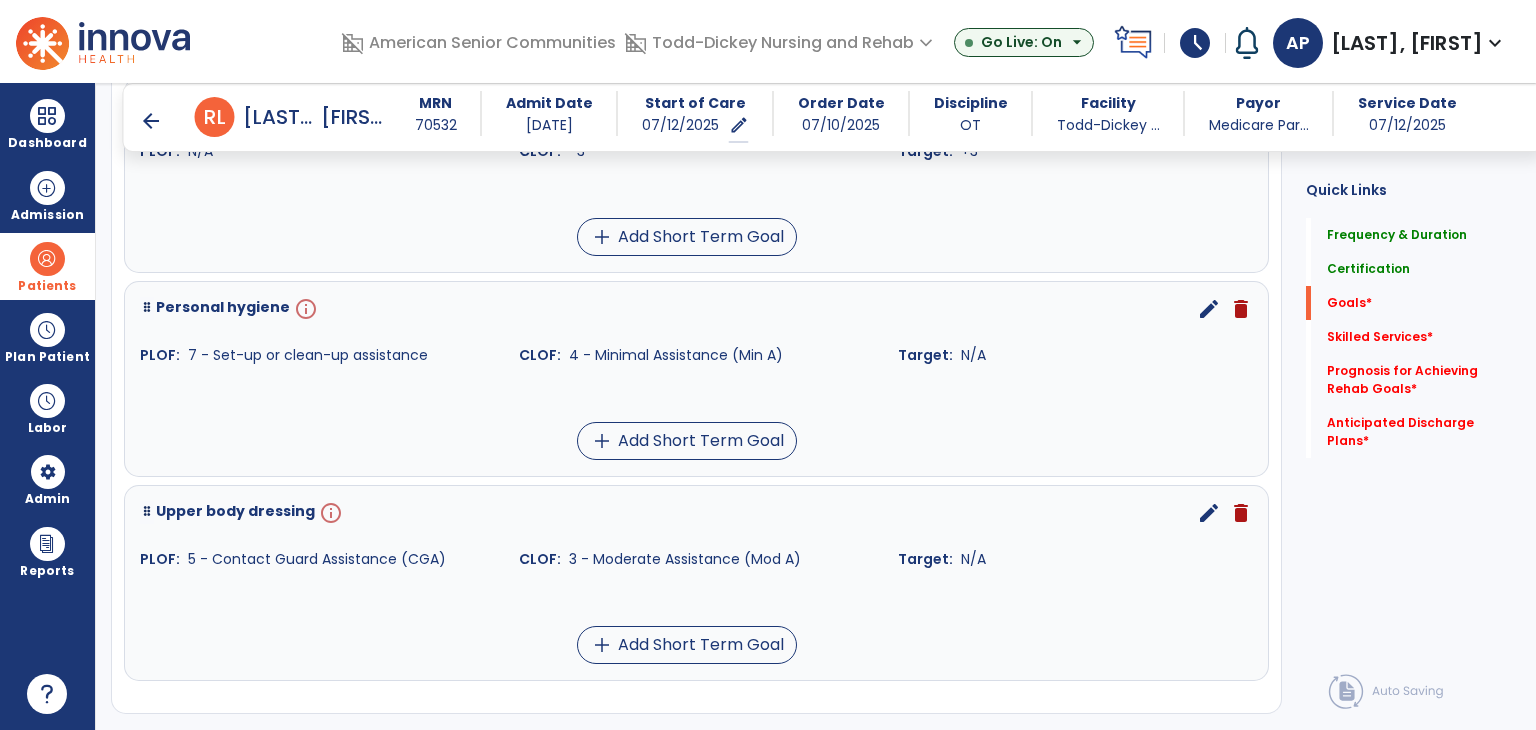 scroll, scrollTop: 1241, scrollLeft: 0, axis: vertical 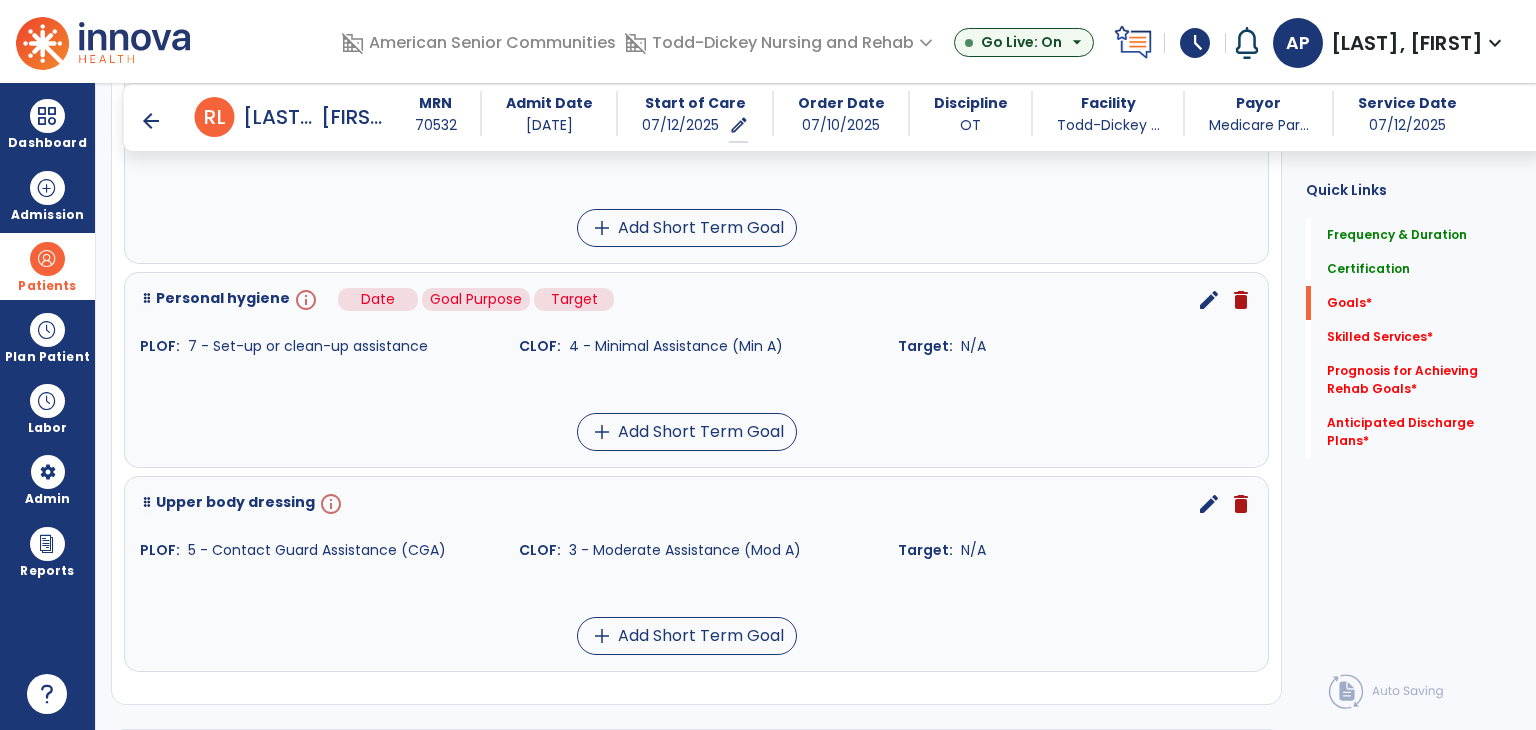 click on "info" at bounding box center [304, 300] 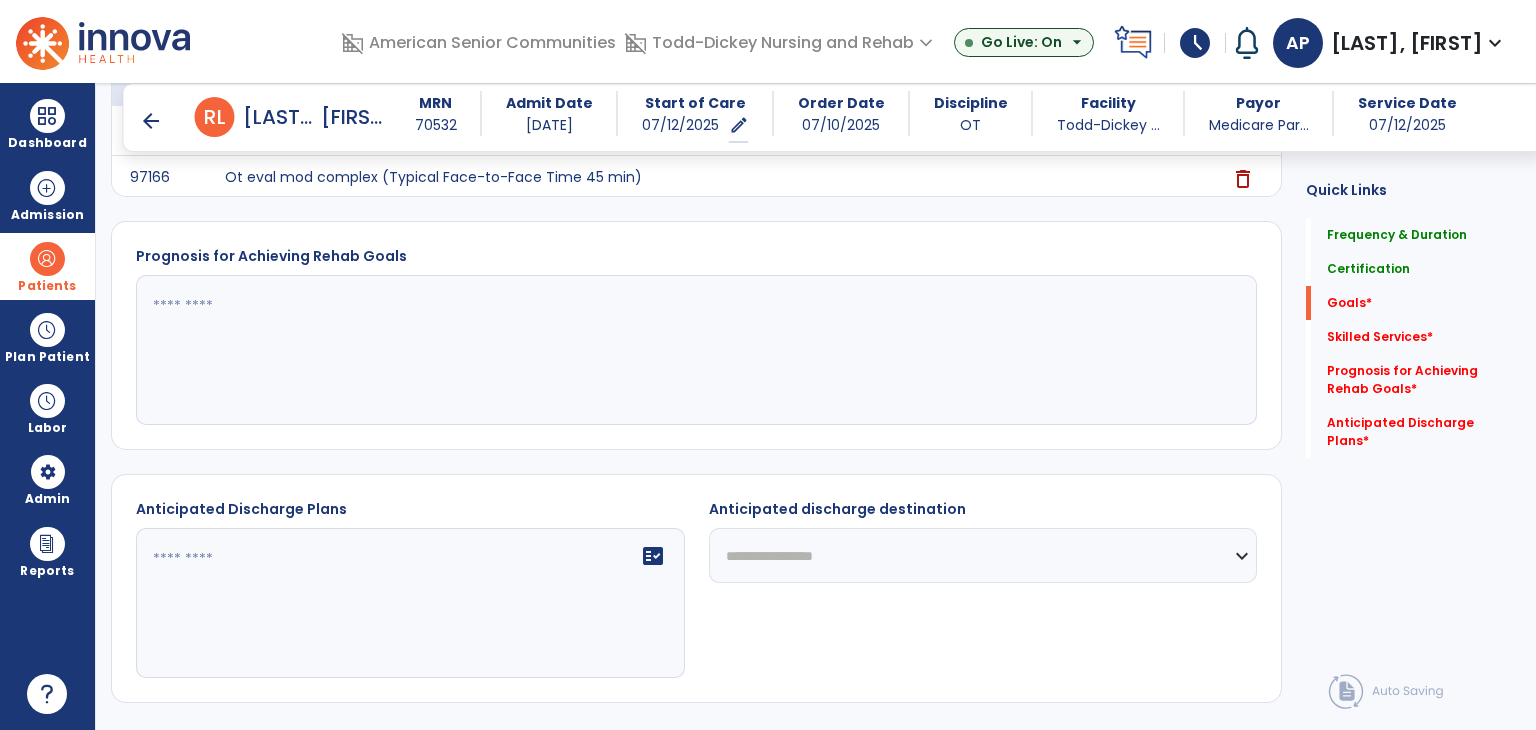 scroll, scrollTop: 45, scrollLeft: 0, axis: vertical 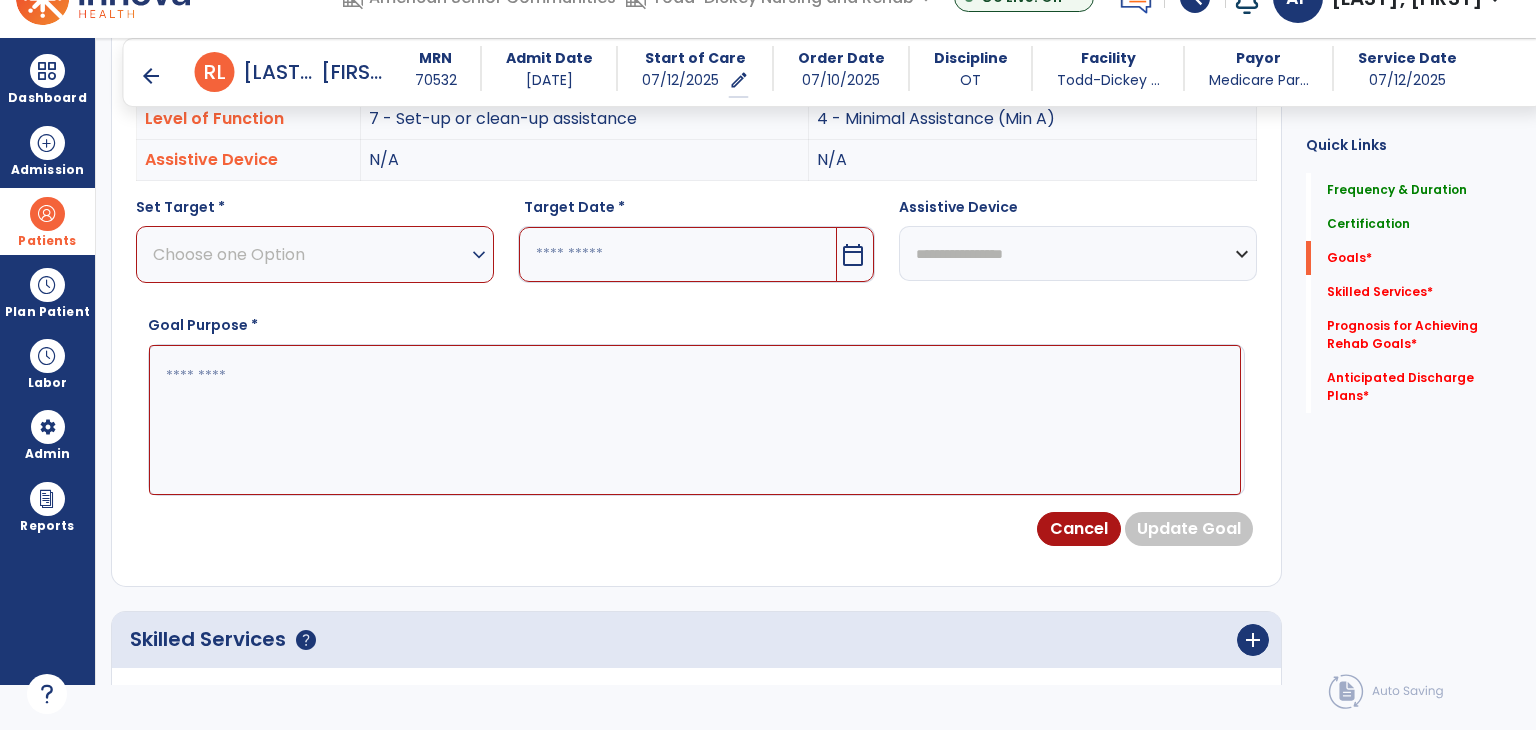 click on "Choose one Option" at bounding box center (310, 254) 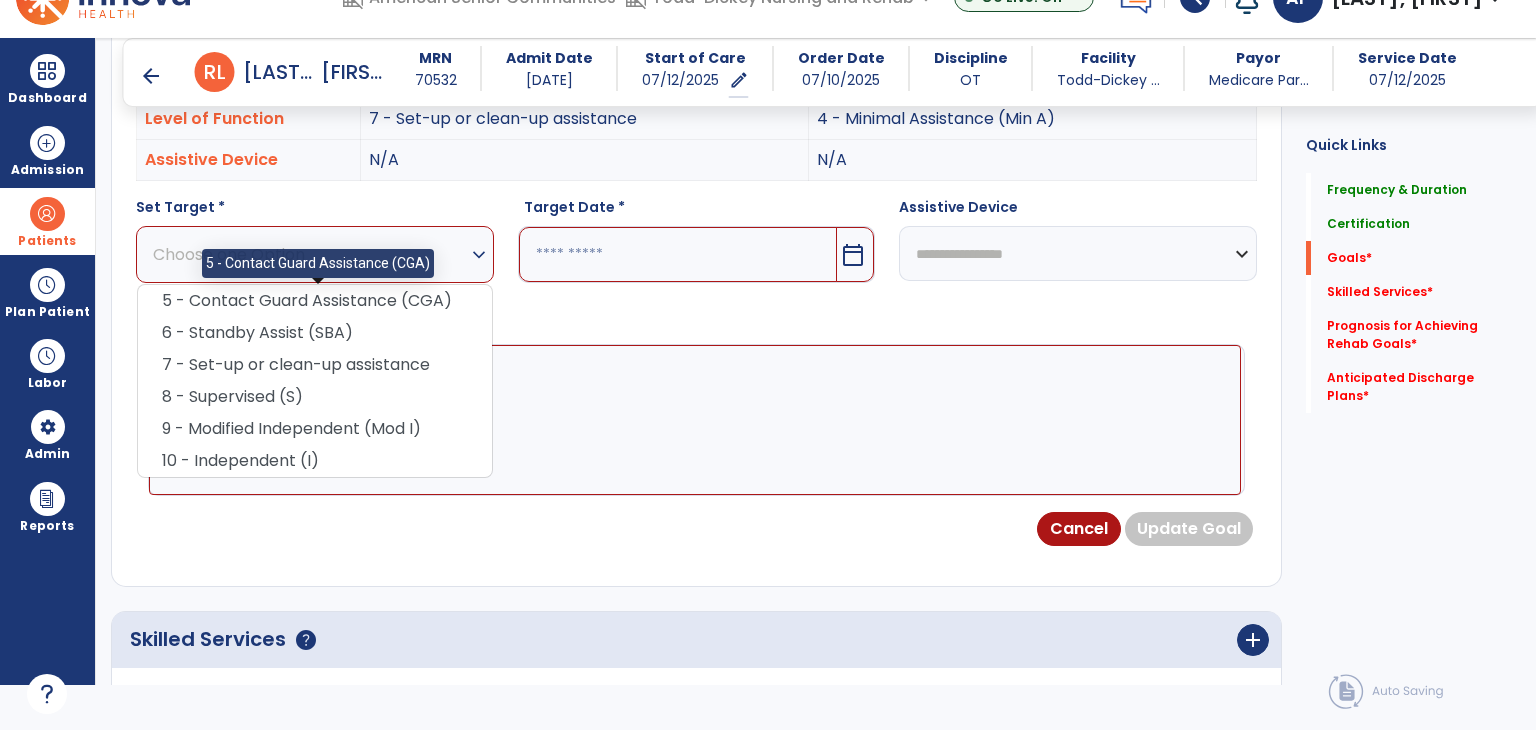 click on "5 - Contact Guard Assistance (CGA)" at bounding box center (315, 301) 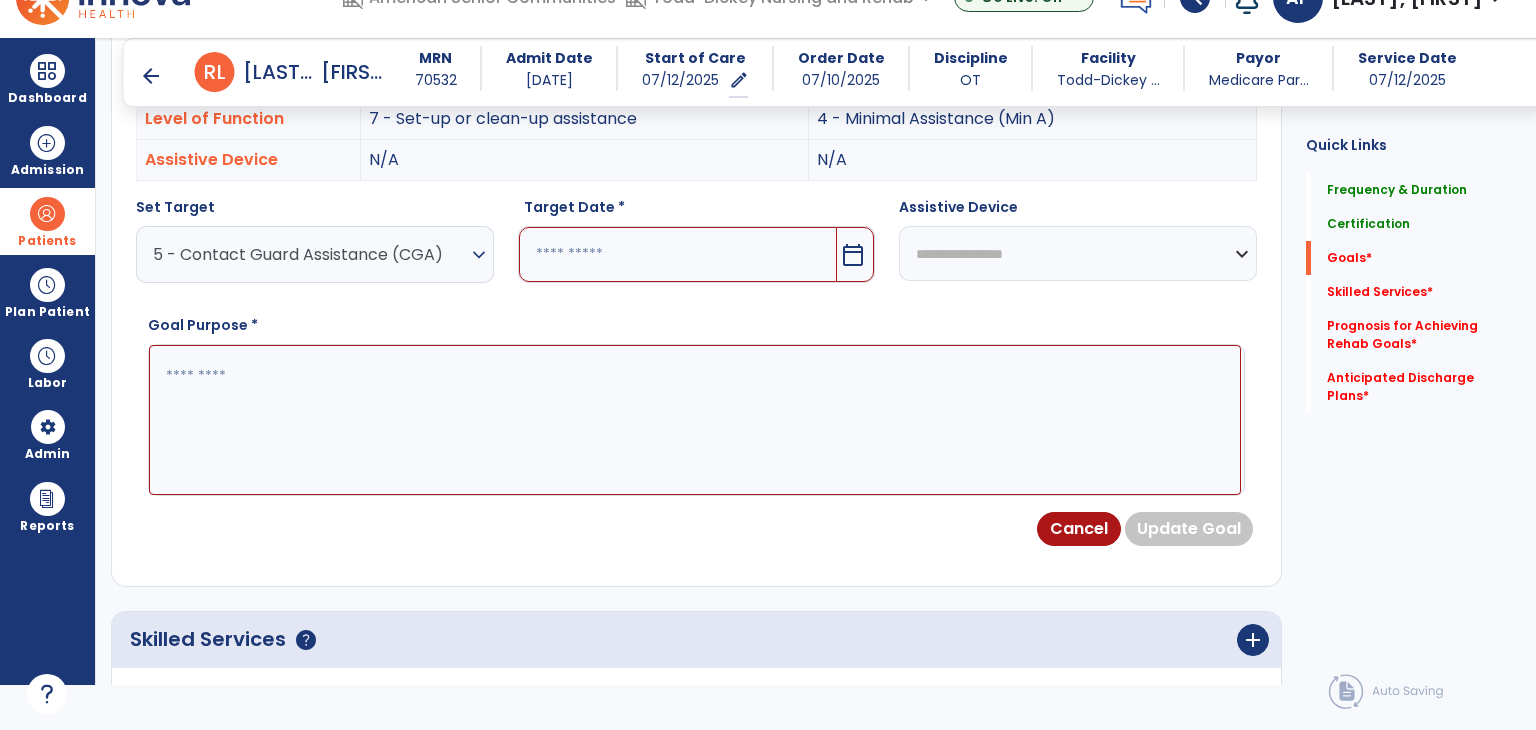 click at bounding box center (695, 420) 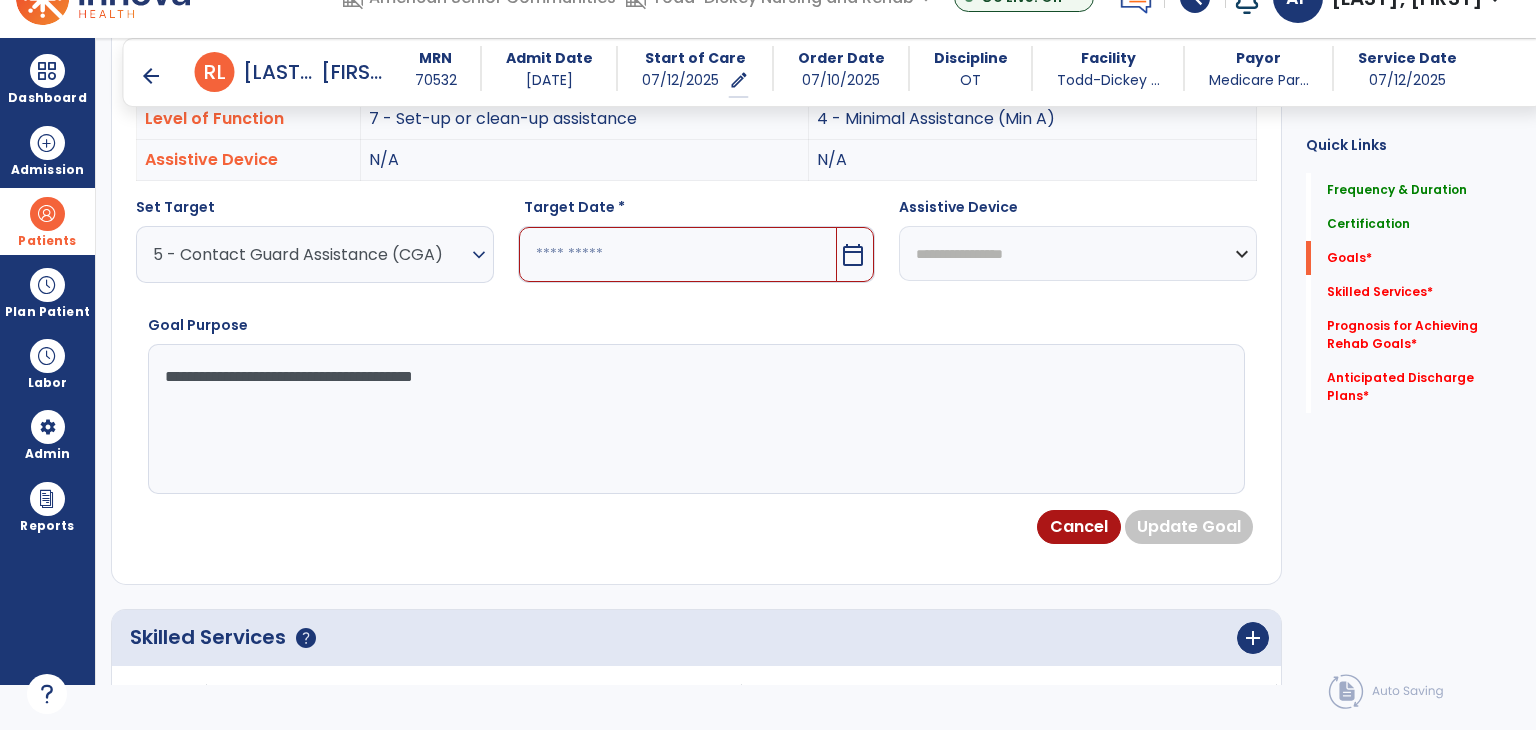 type on "**********" 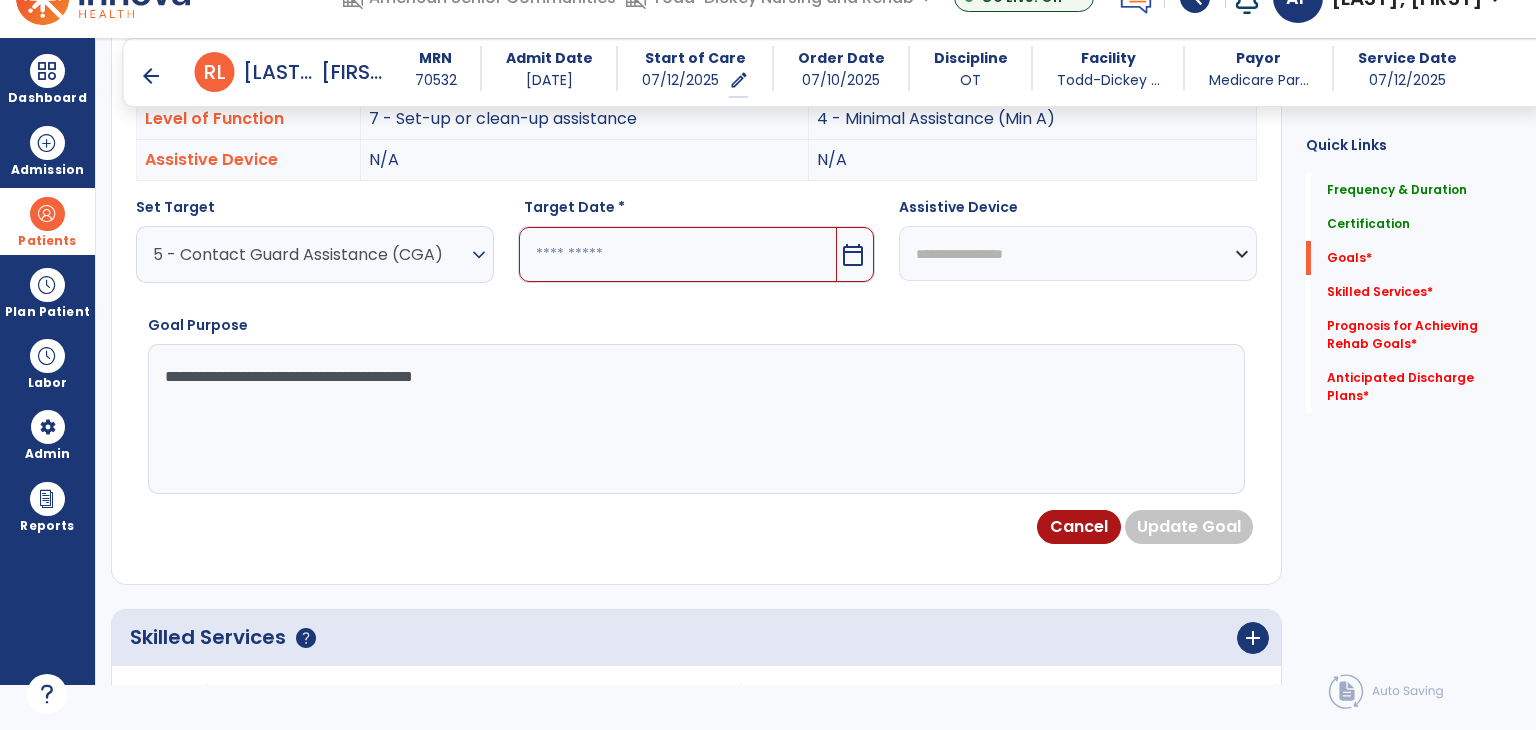 click at bounding box center [678, 254] 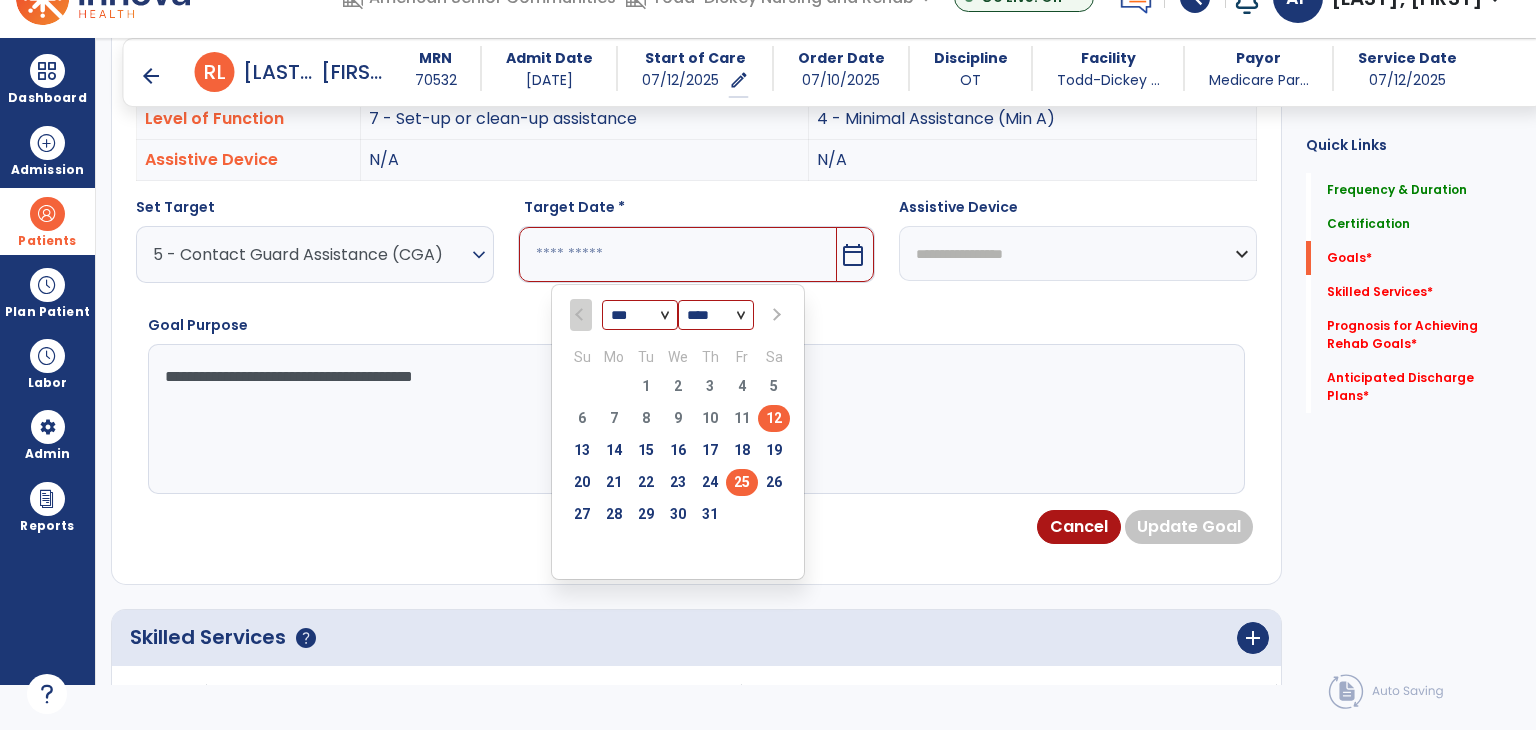 click on "25" at bounding box center (742, 482) 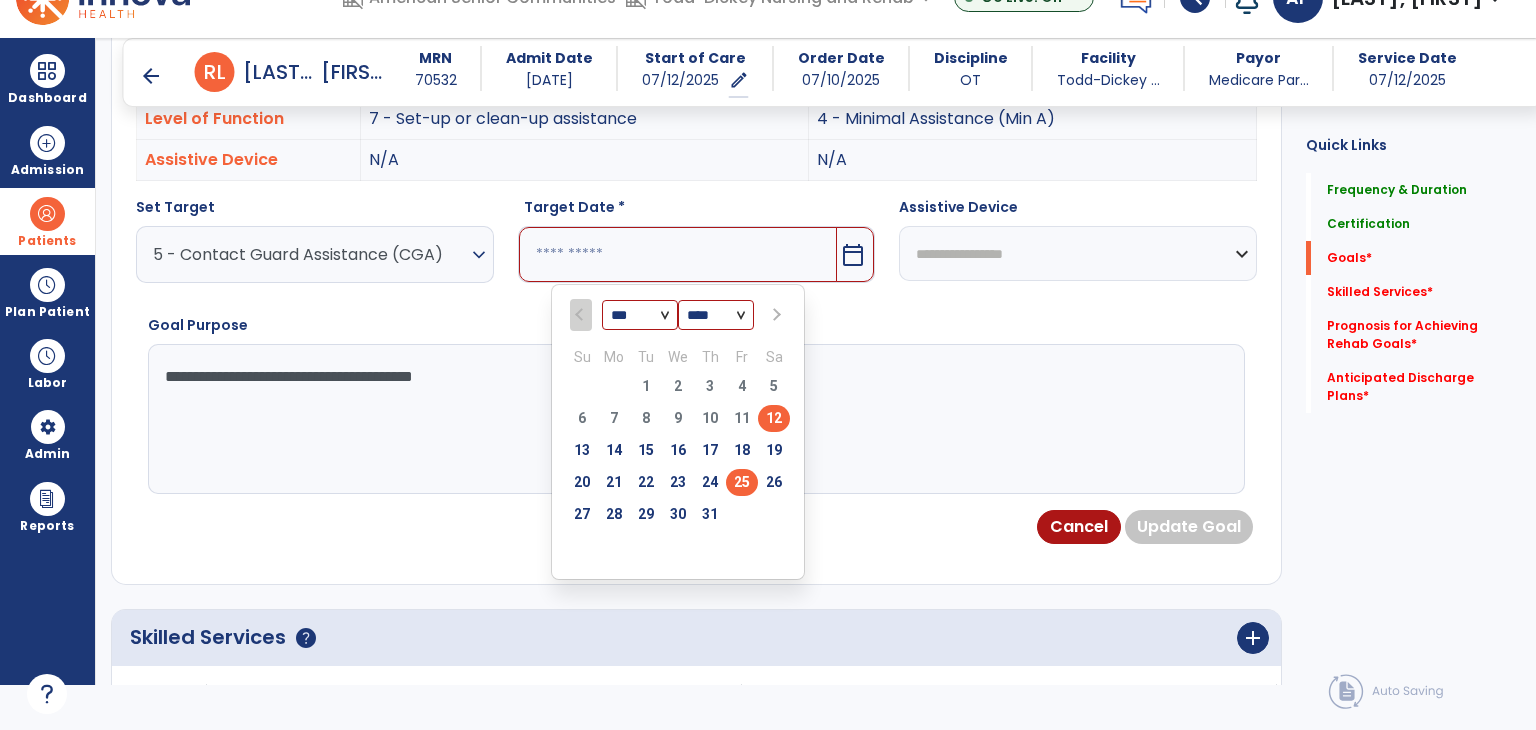 type on "*********" 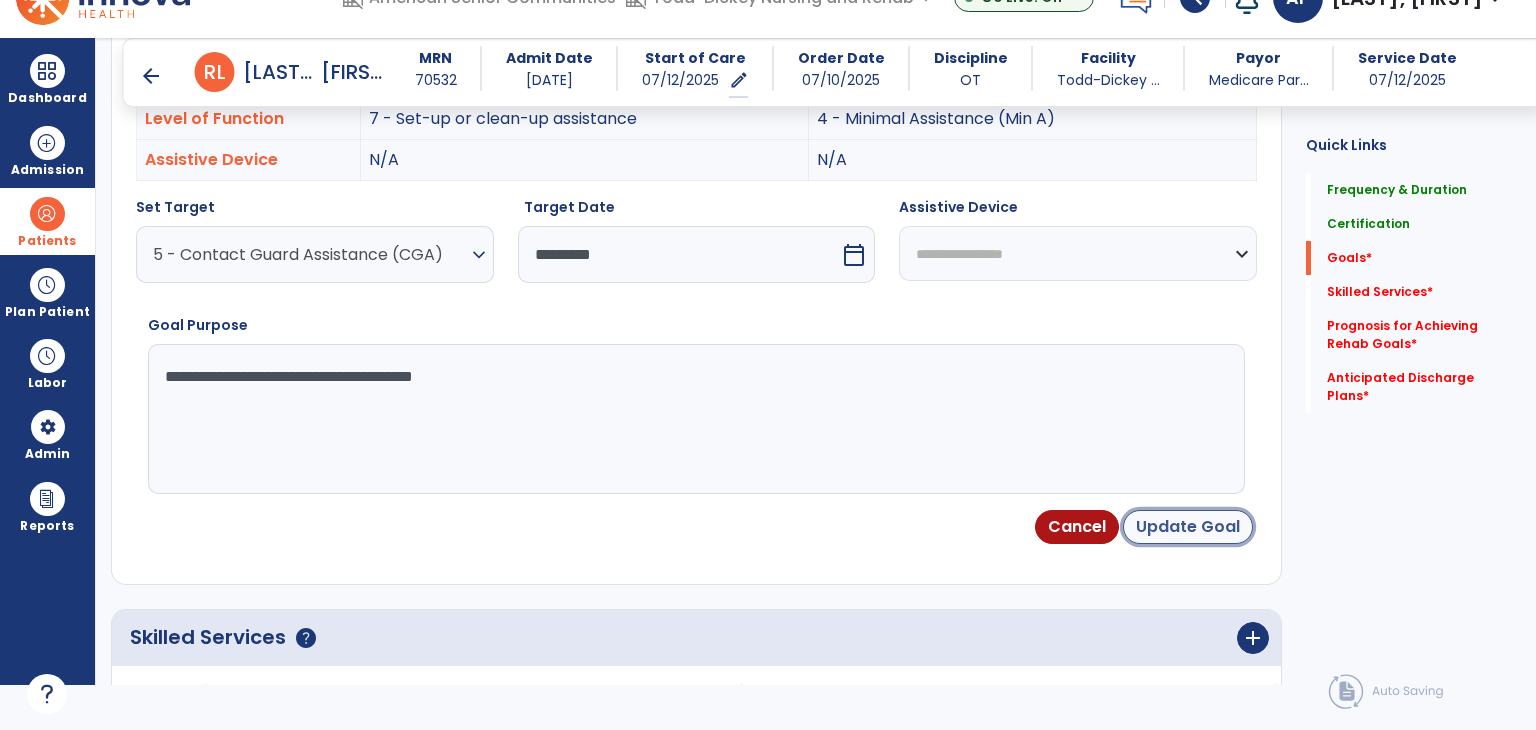 click on "Update Goal" at bounding box center [1188, 527] 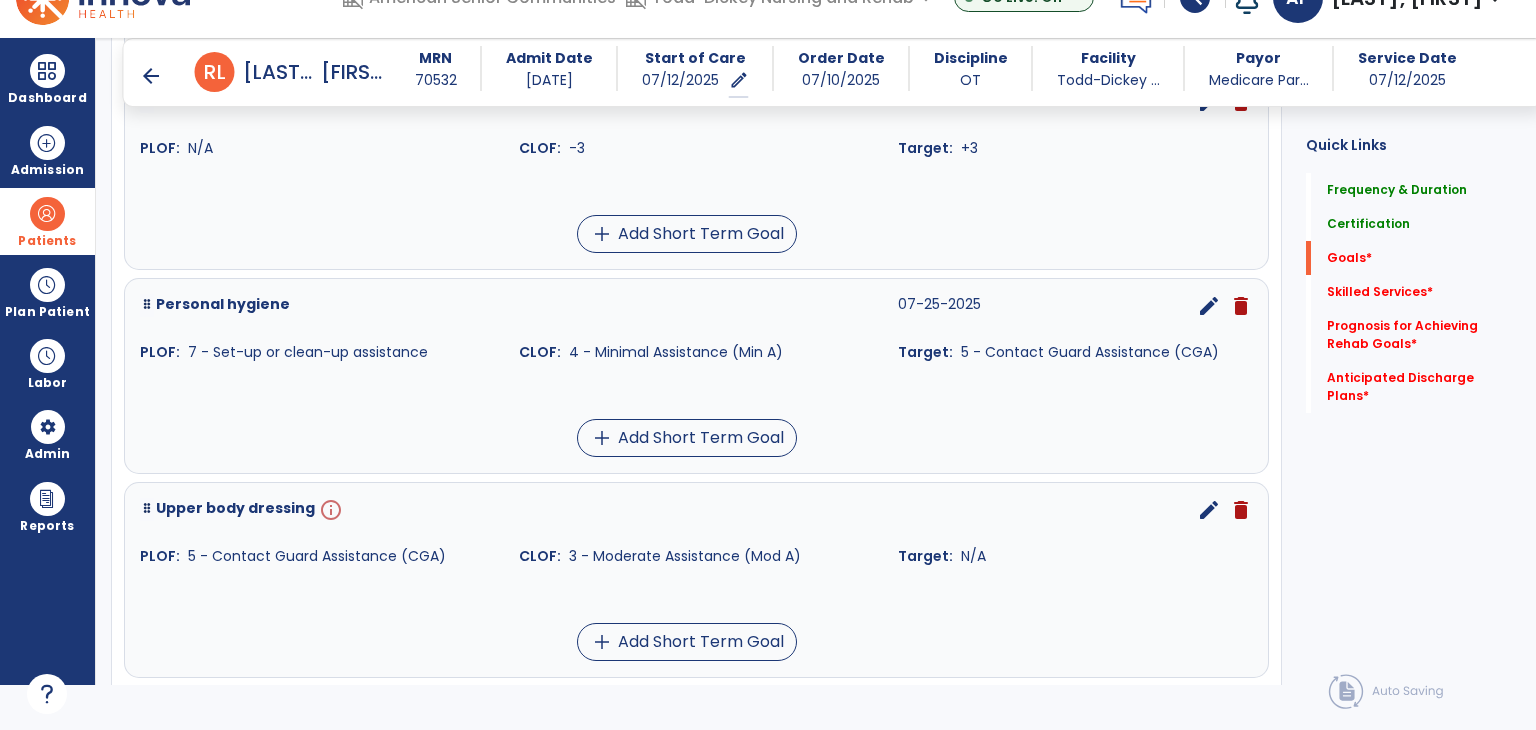 scroll, scrollTop: 1244, scrollLeft: 0, axis: vertical 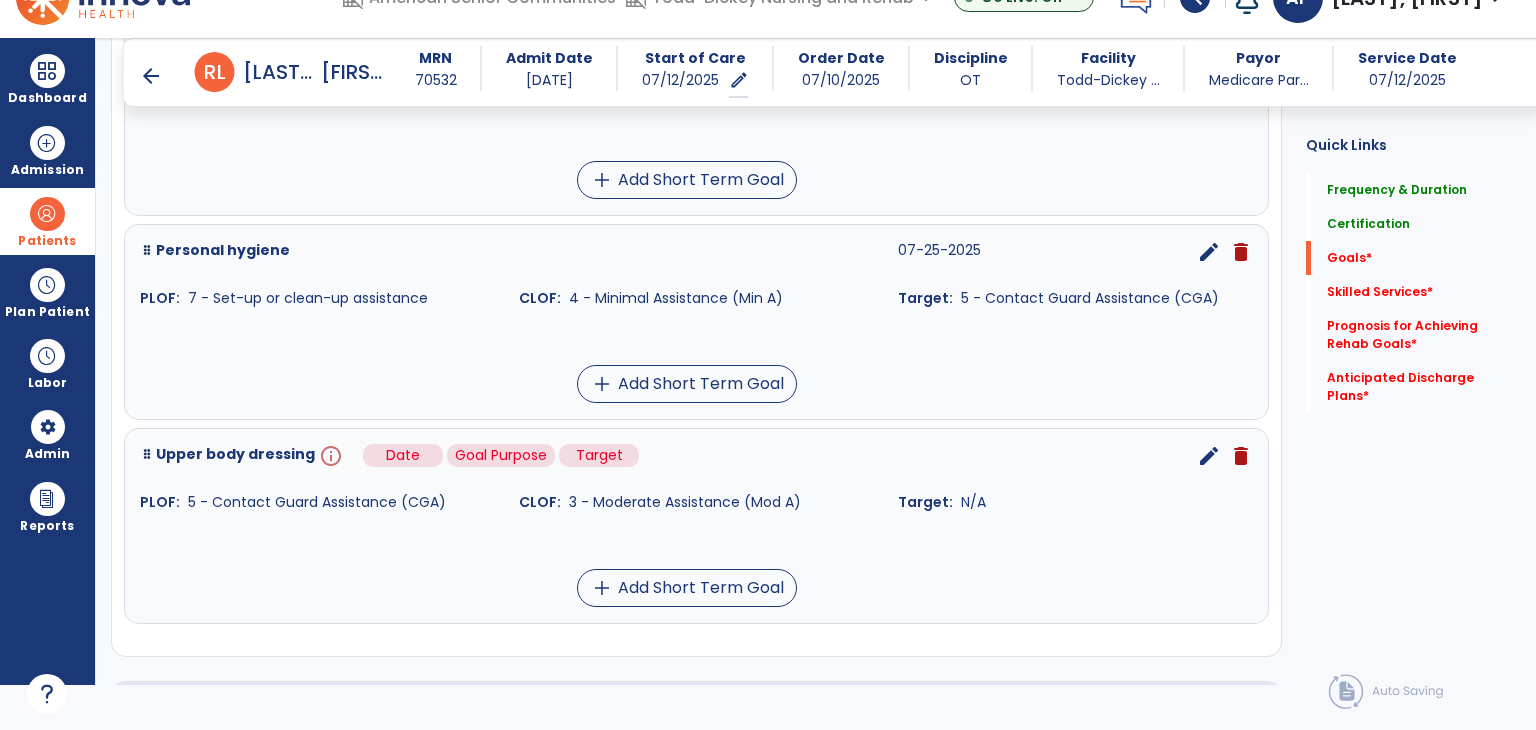 click on "info" at bounding box center (329, 456) 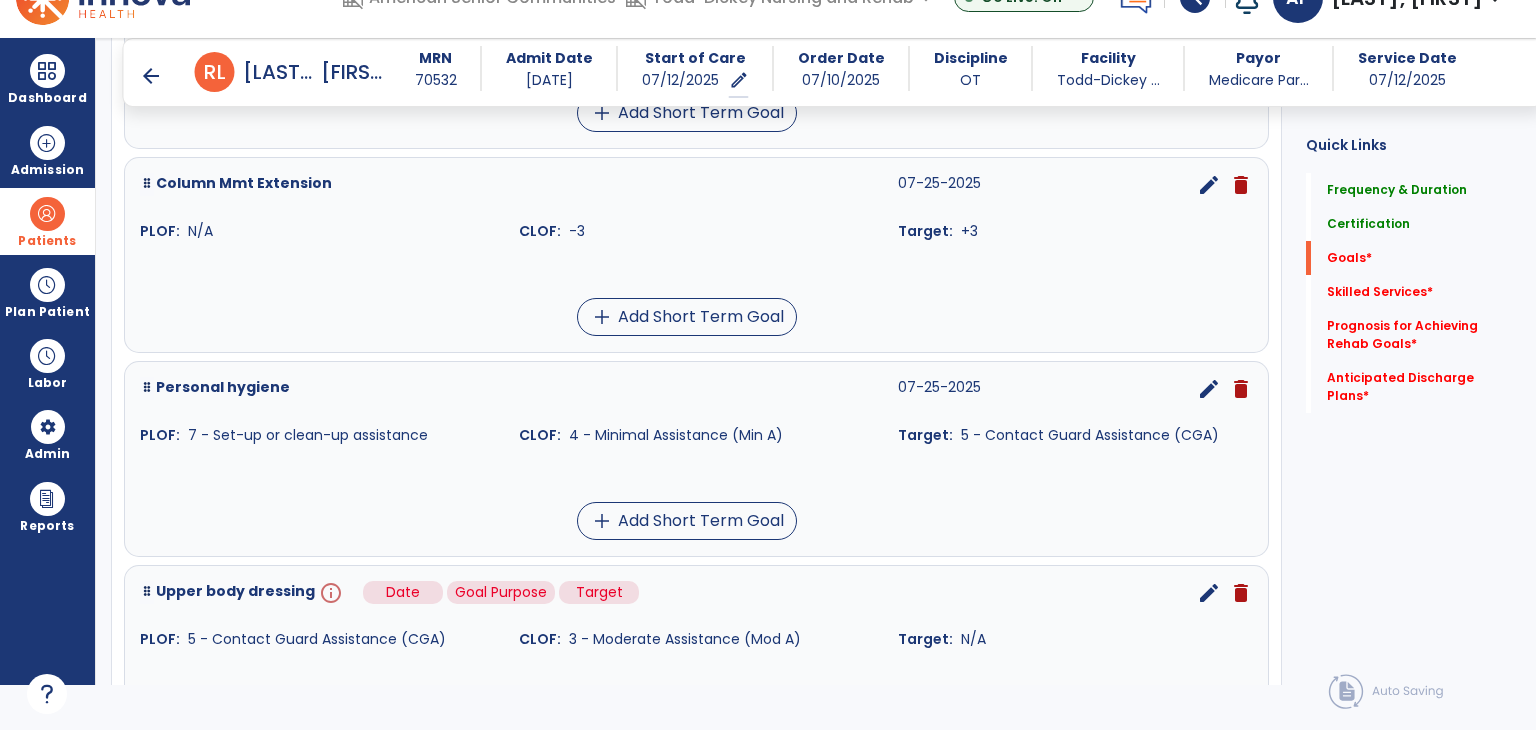 scroll, scrollTop: 43, scrollLeft: 0, axis: vertical 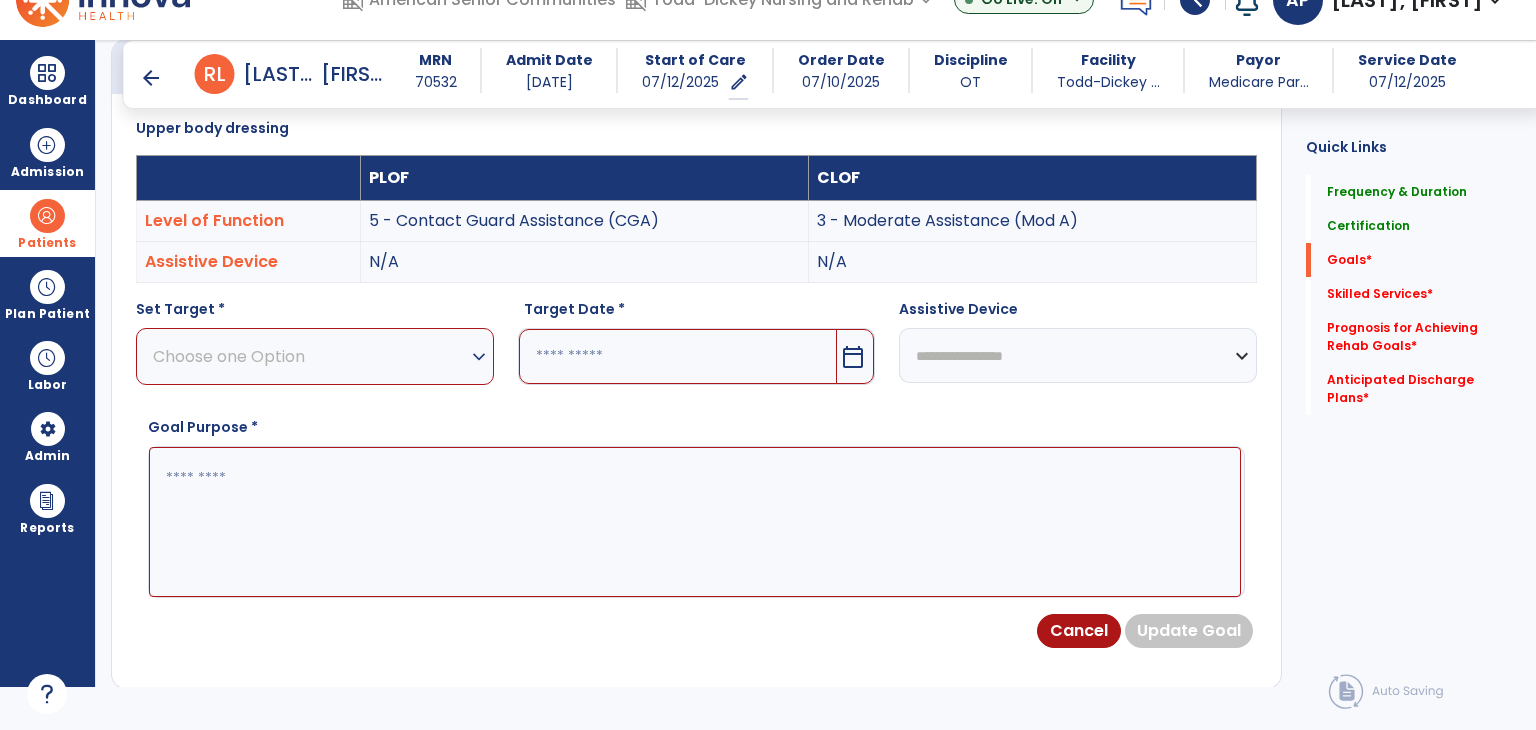 click on "Choose one Option" at bounding box center (310, 356) 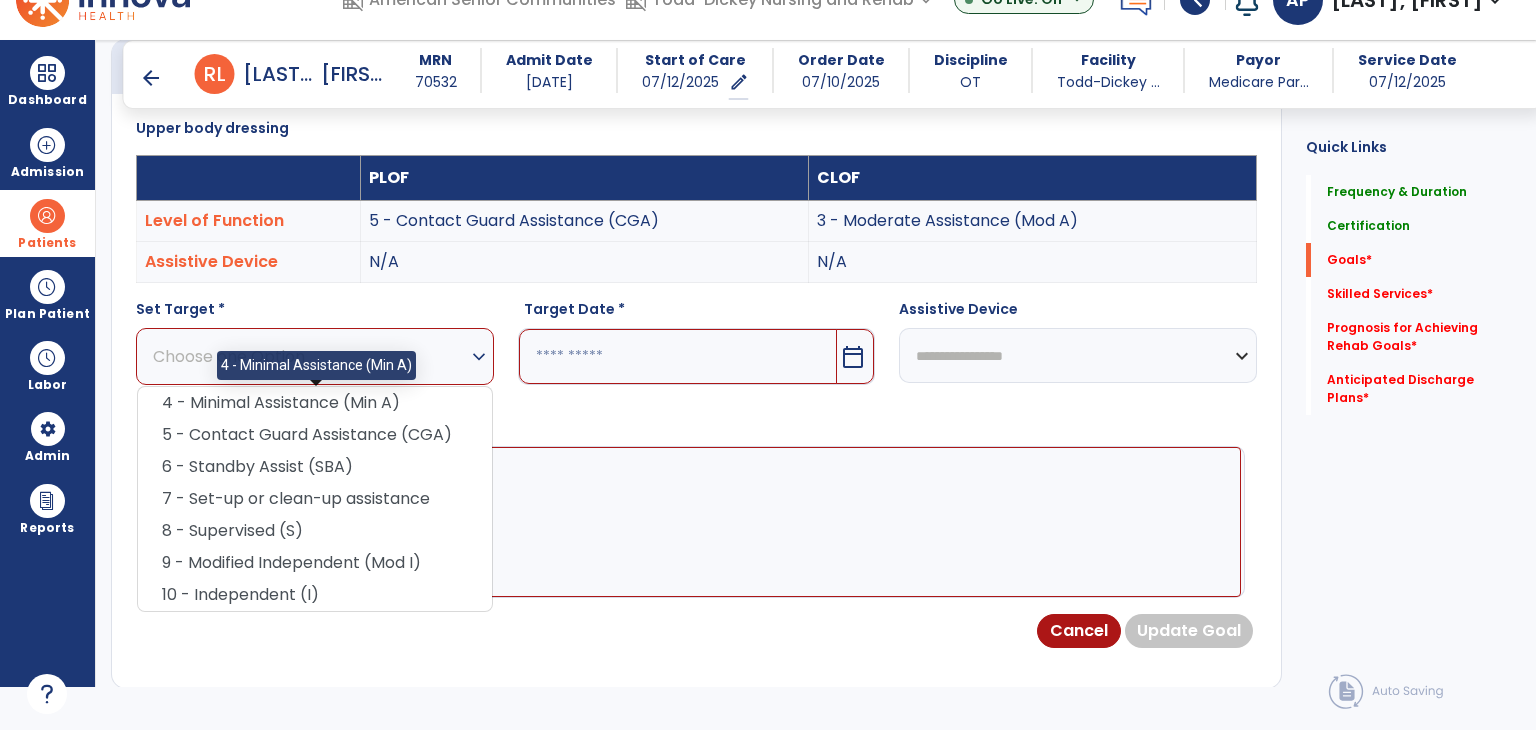 click on "4 - Minimal Assistance (Min A)" at bounding box center [315, 403] 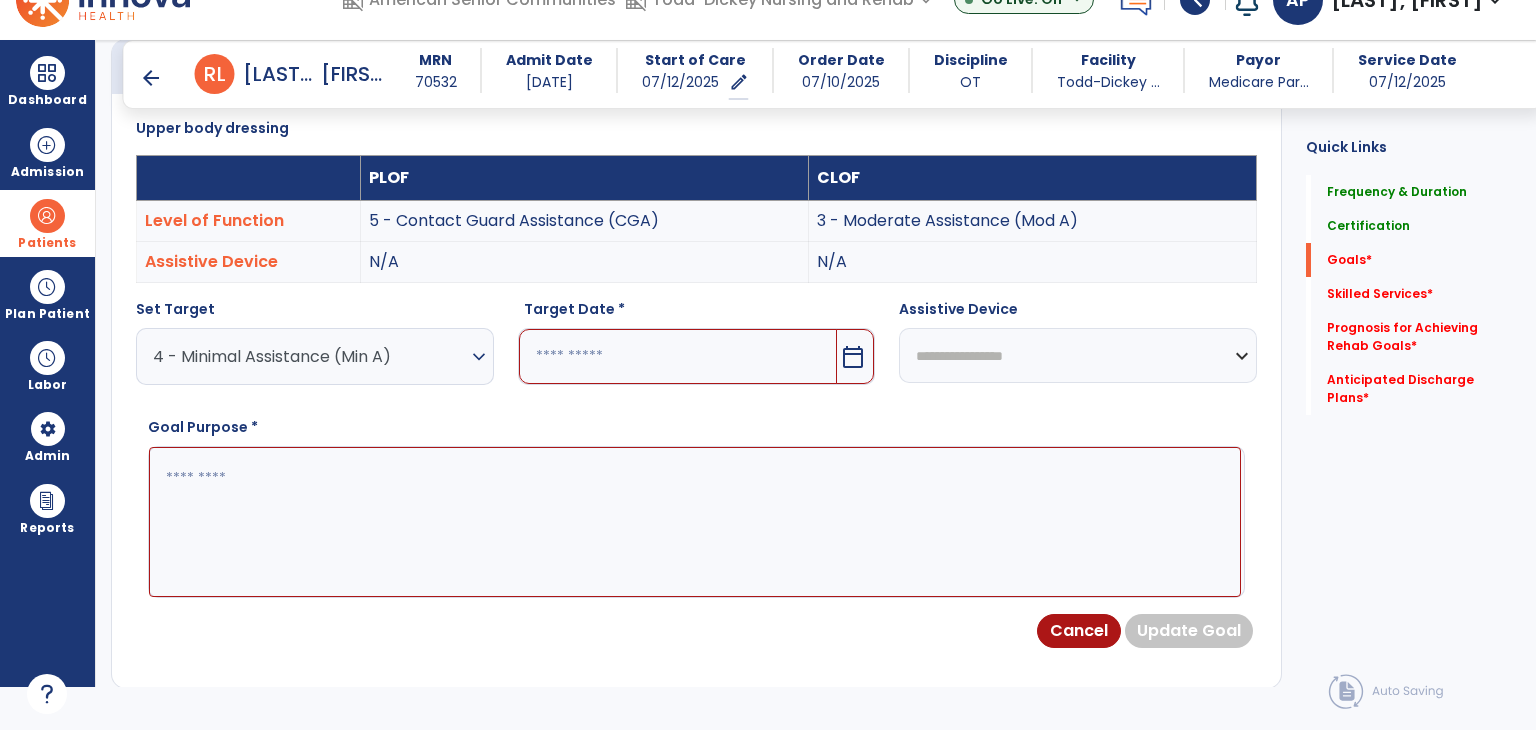 click at bounding box center (695, 522) 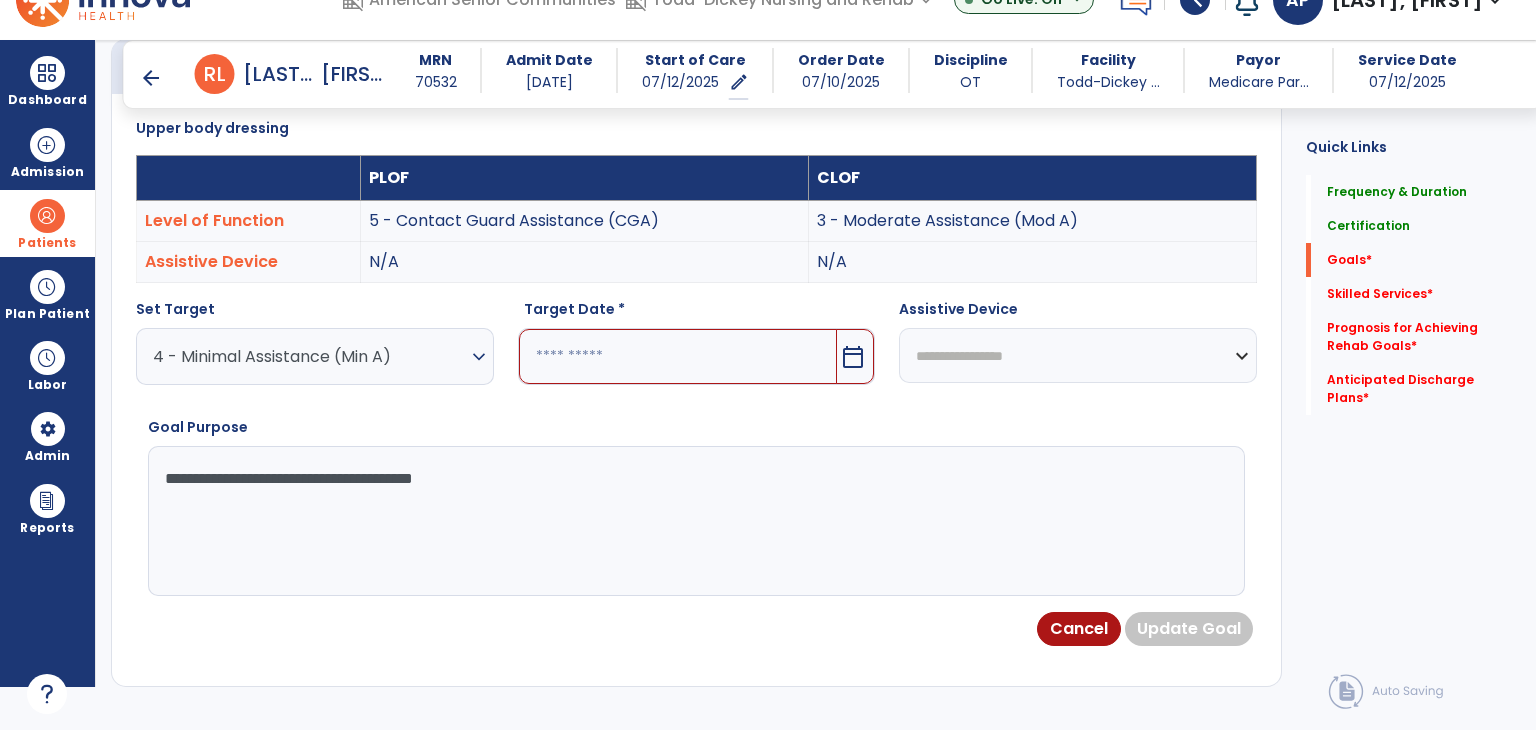 type on "**********" 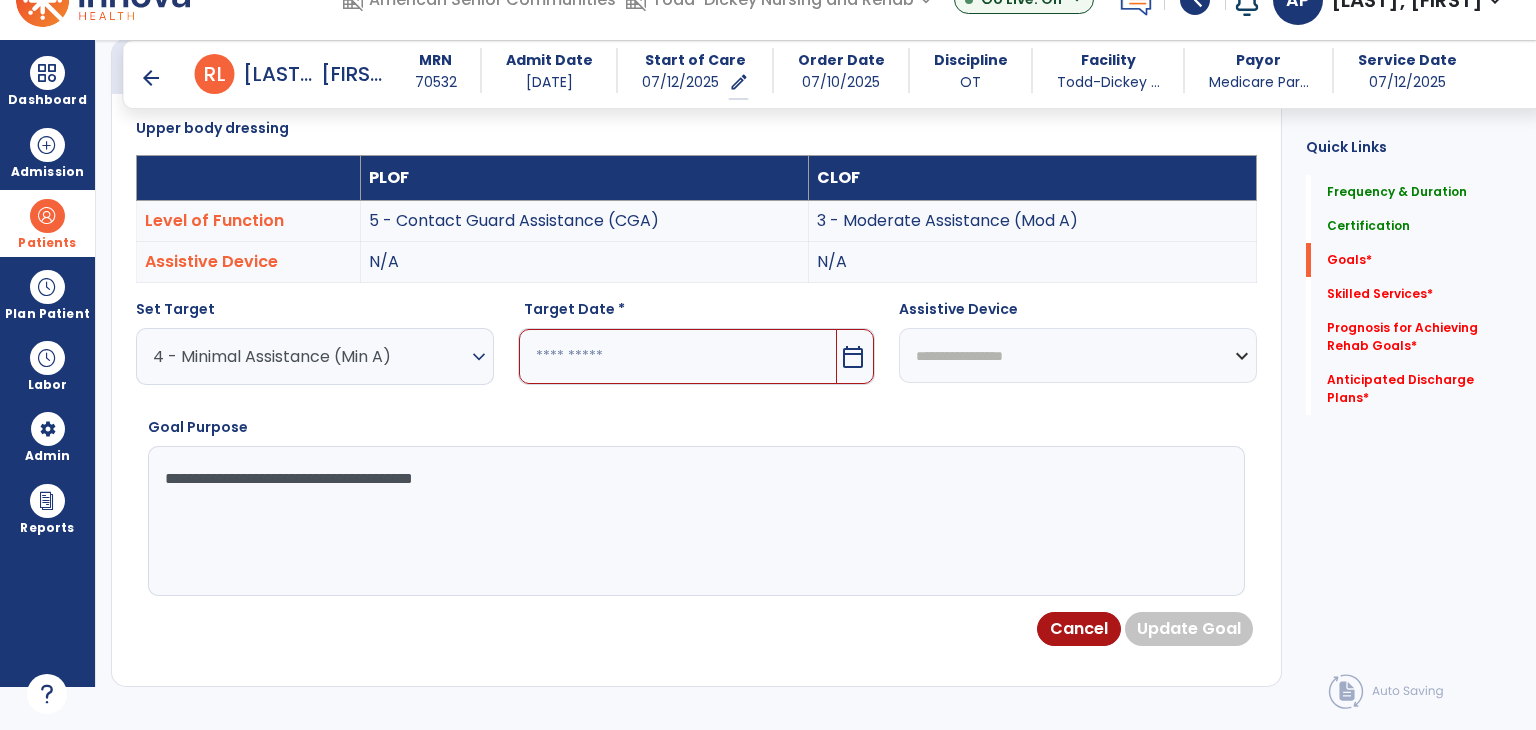 click at bounding box center [678, 356] 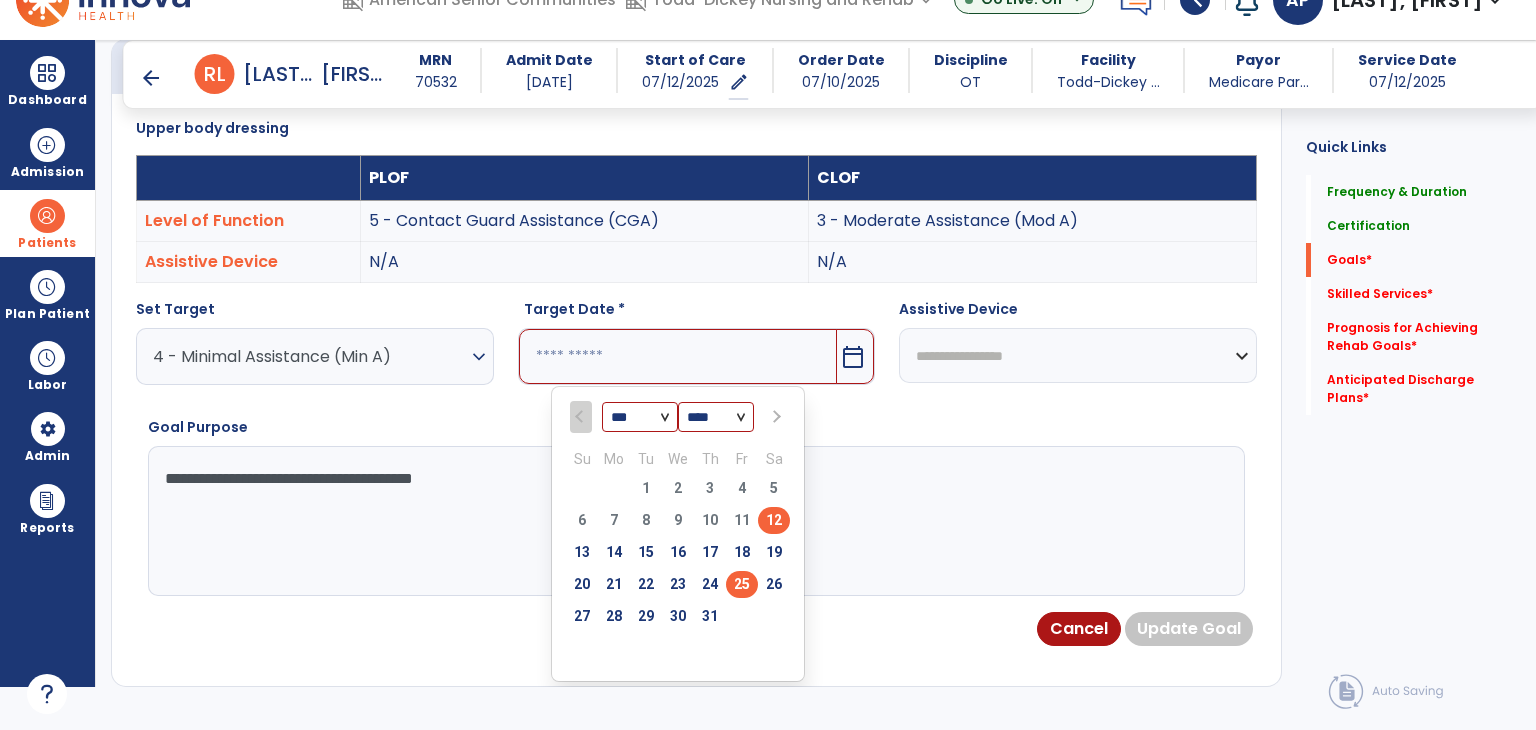click on "25" at bounding box center [742, 584] 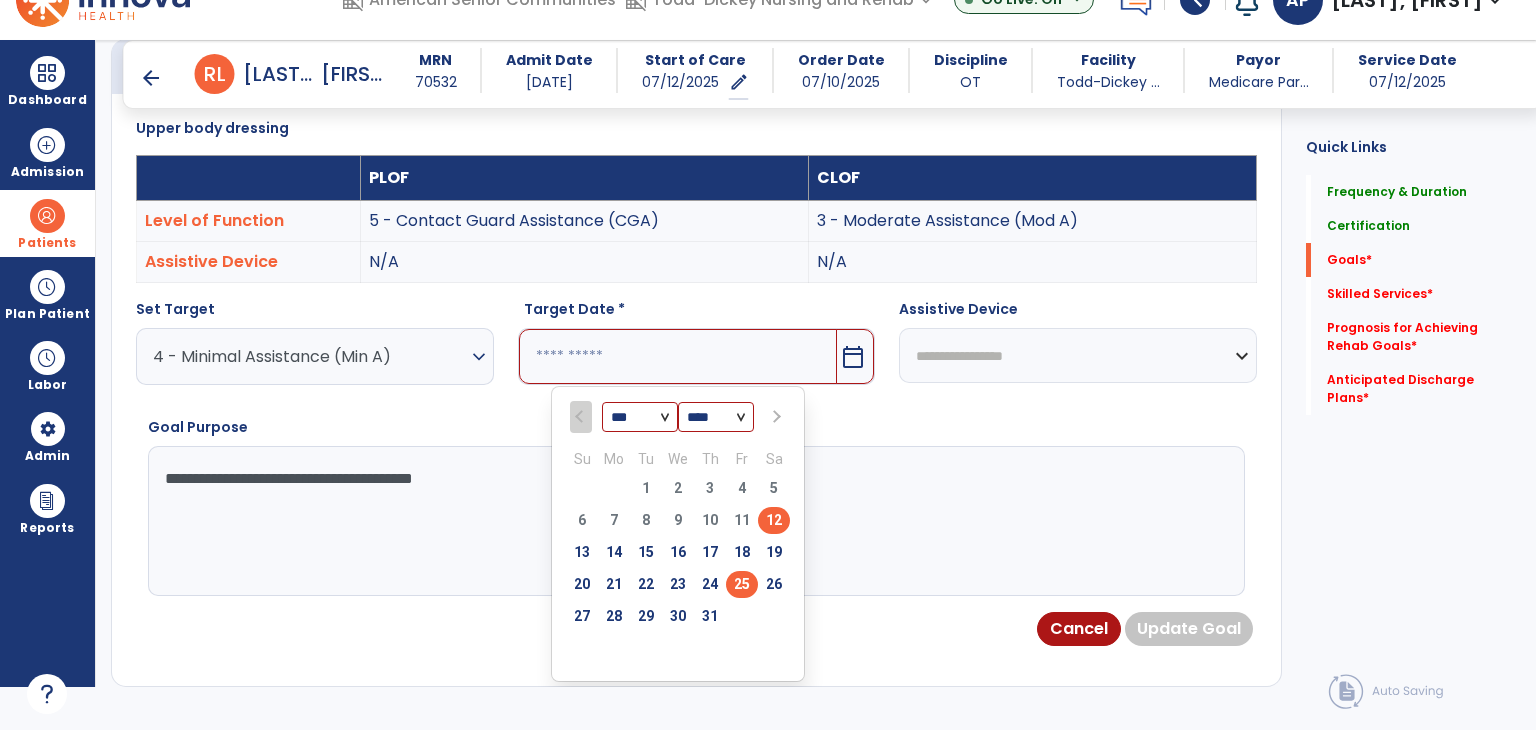 type on "*********" 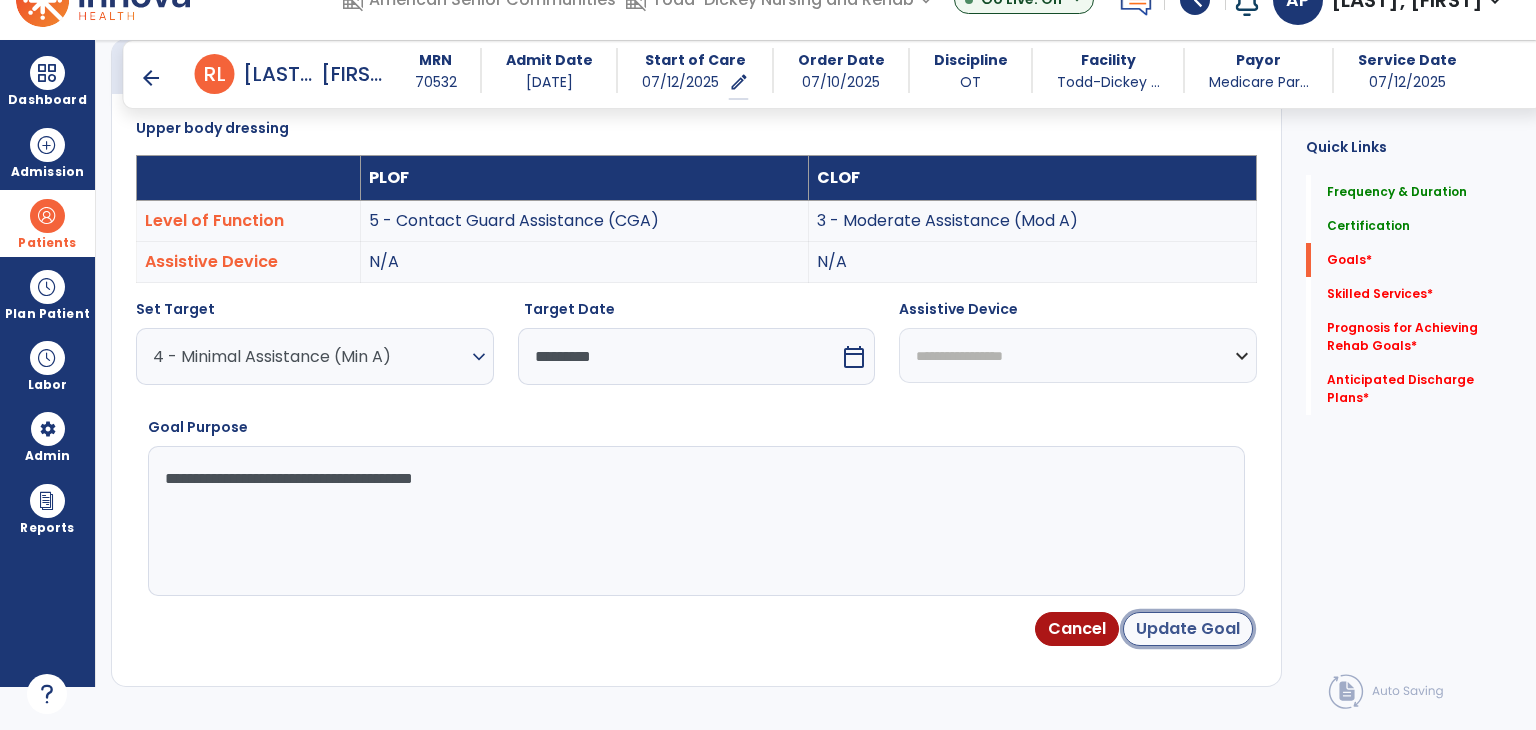 click on "Update Goal" at bounding box center (1188, 629) 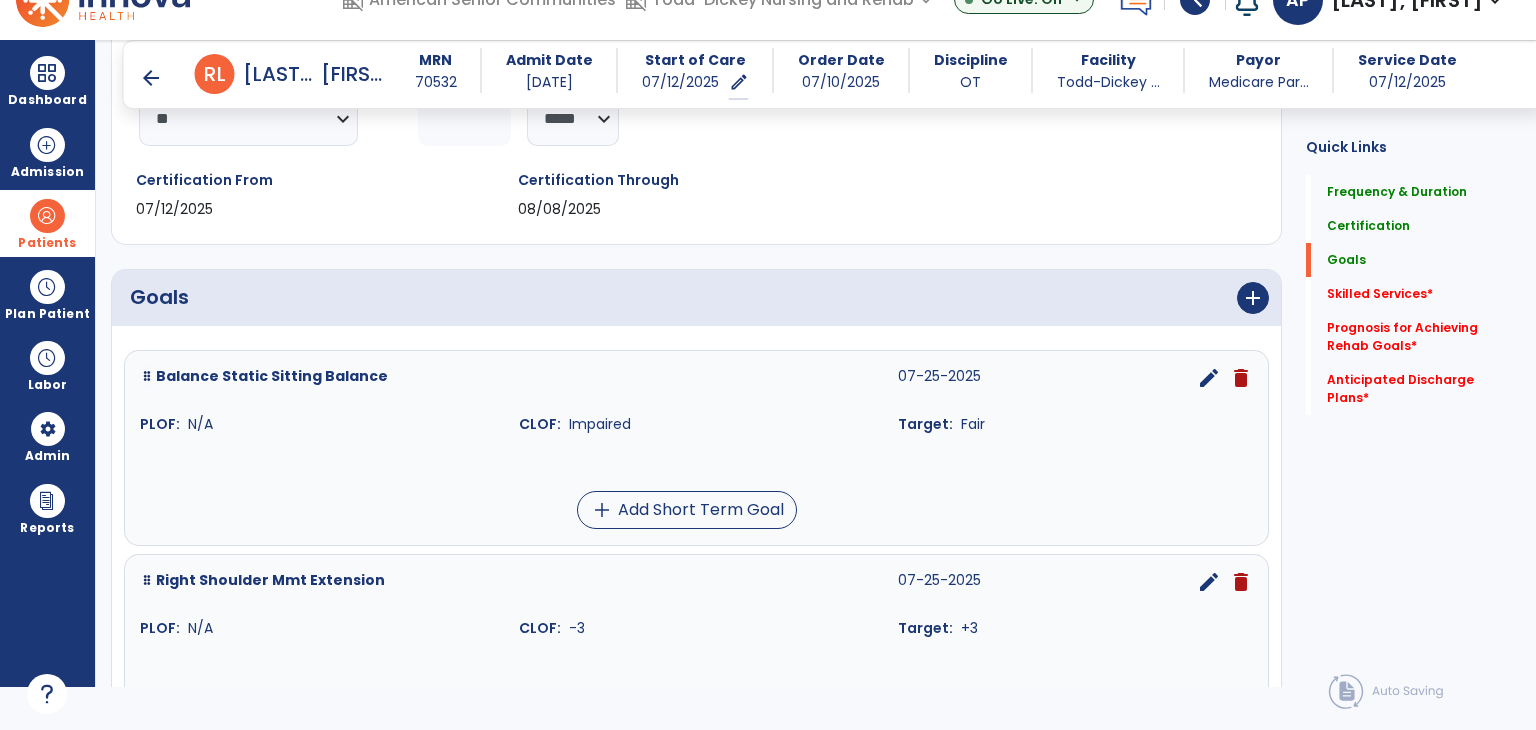scroll, scrollTop: 234, scrollLeft: 0, axis: vertical 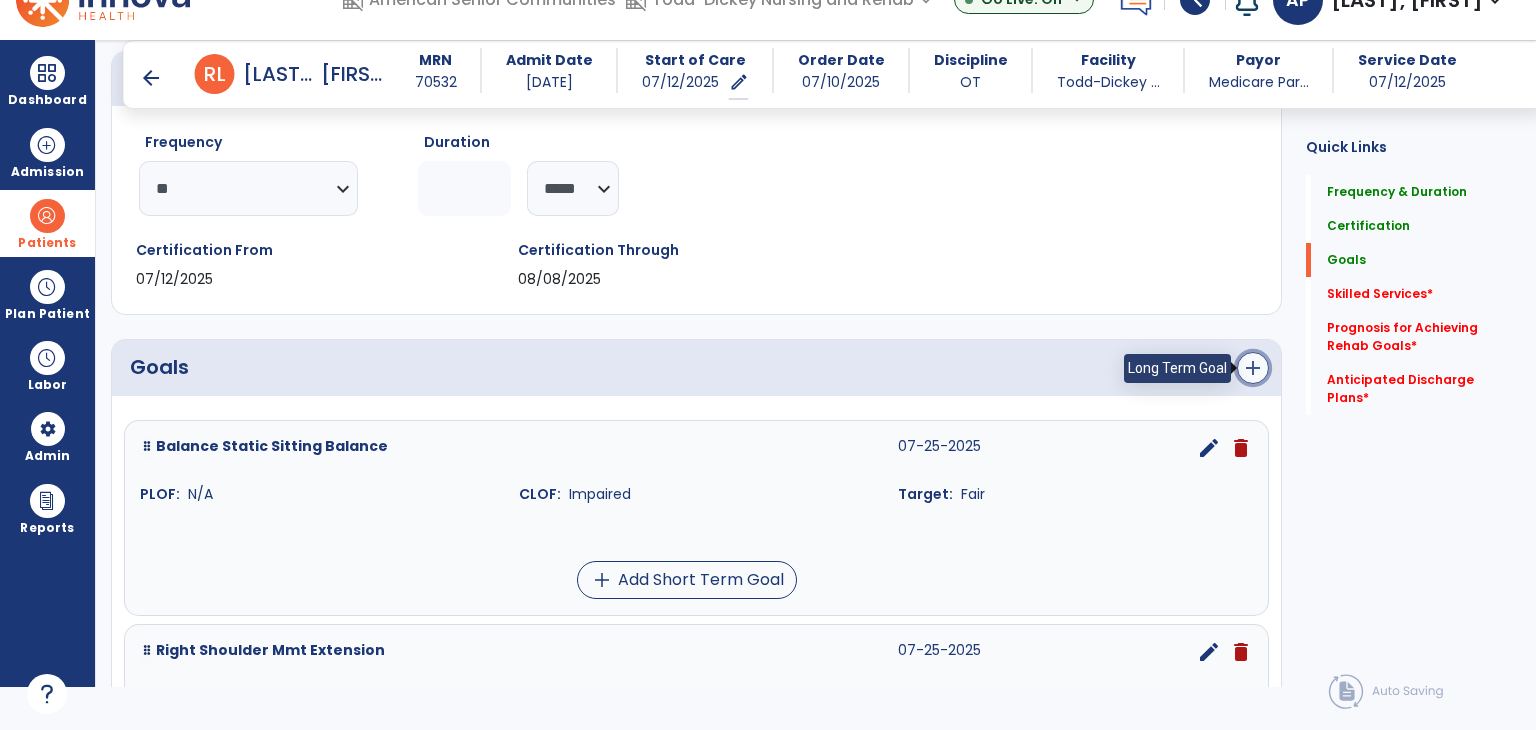 click on "add" at bounding box center [1253, 368] 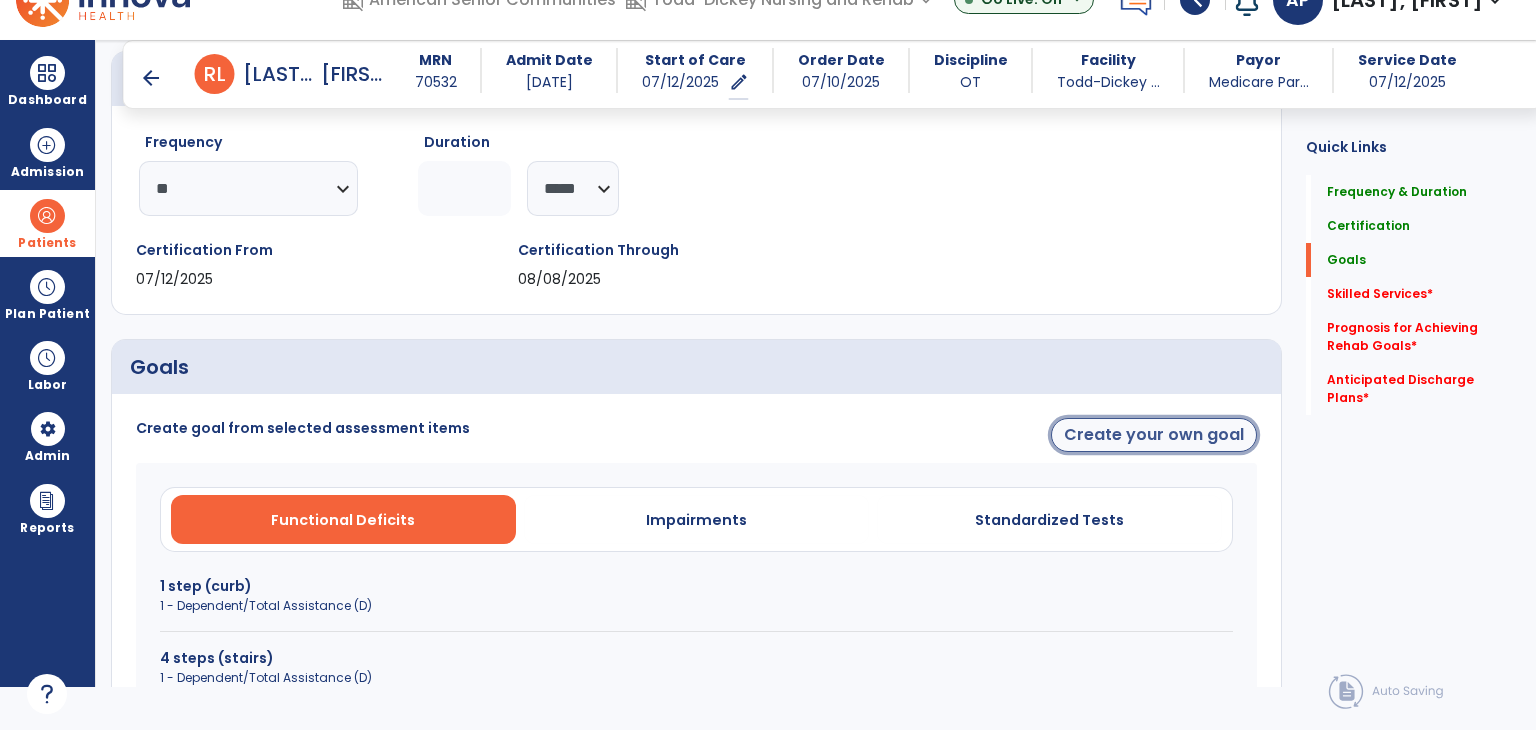 click on "Create your own goal" at bounding box center (1154, 435) 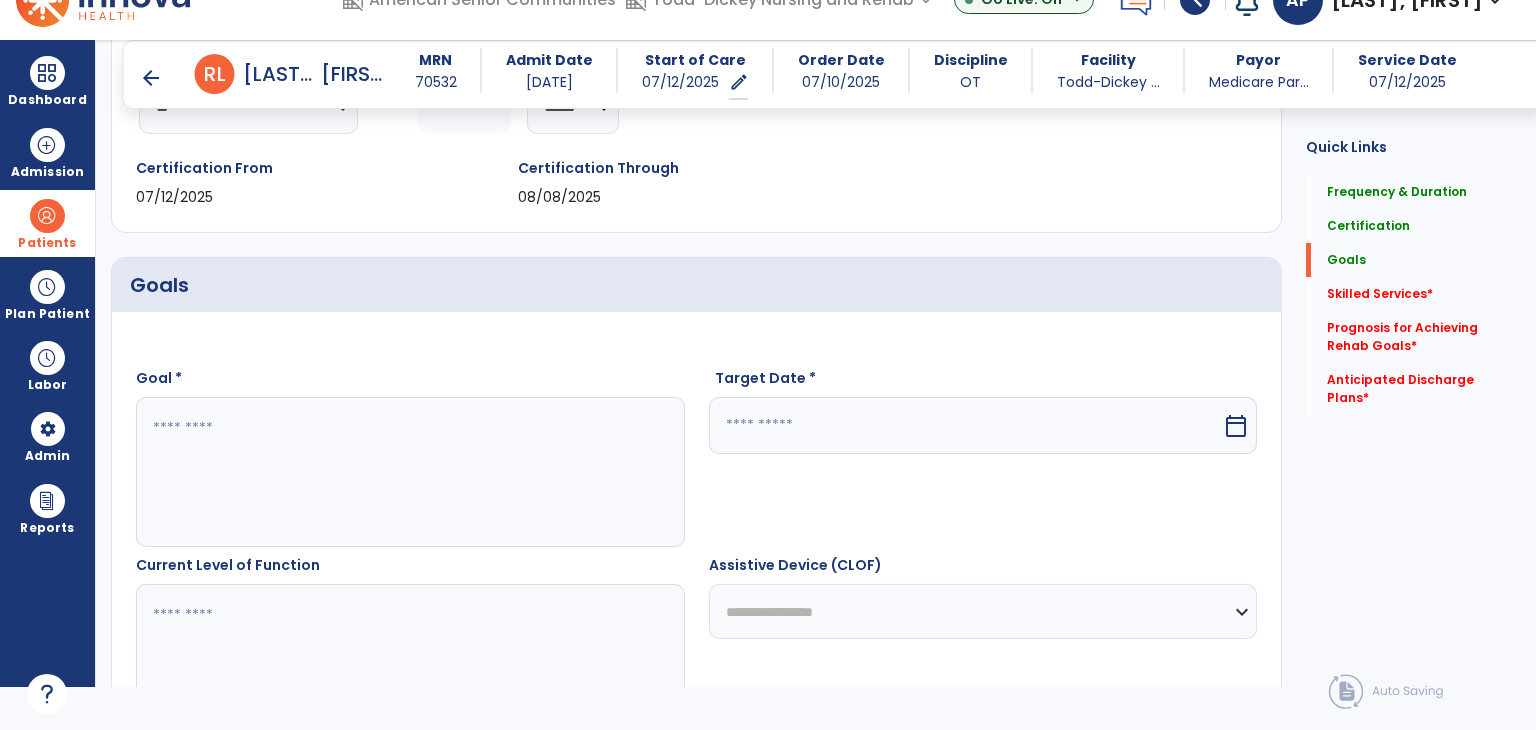 scroll, scrollTop: 434, scrollLeft: 0, axis: vertical 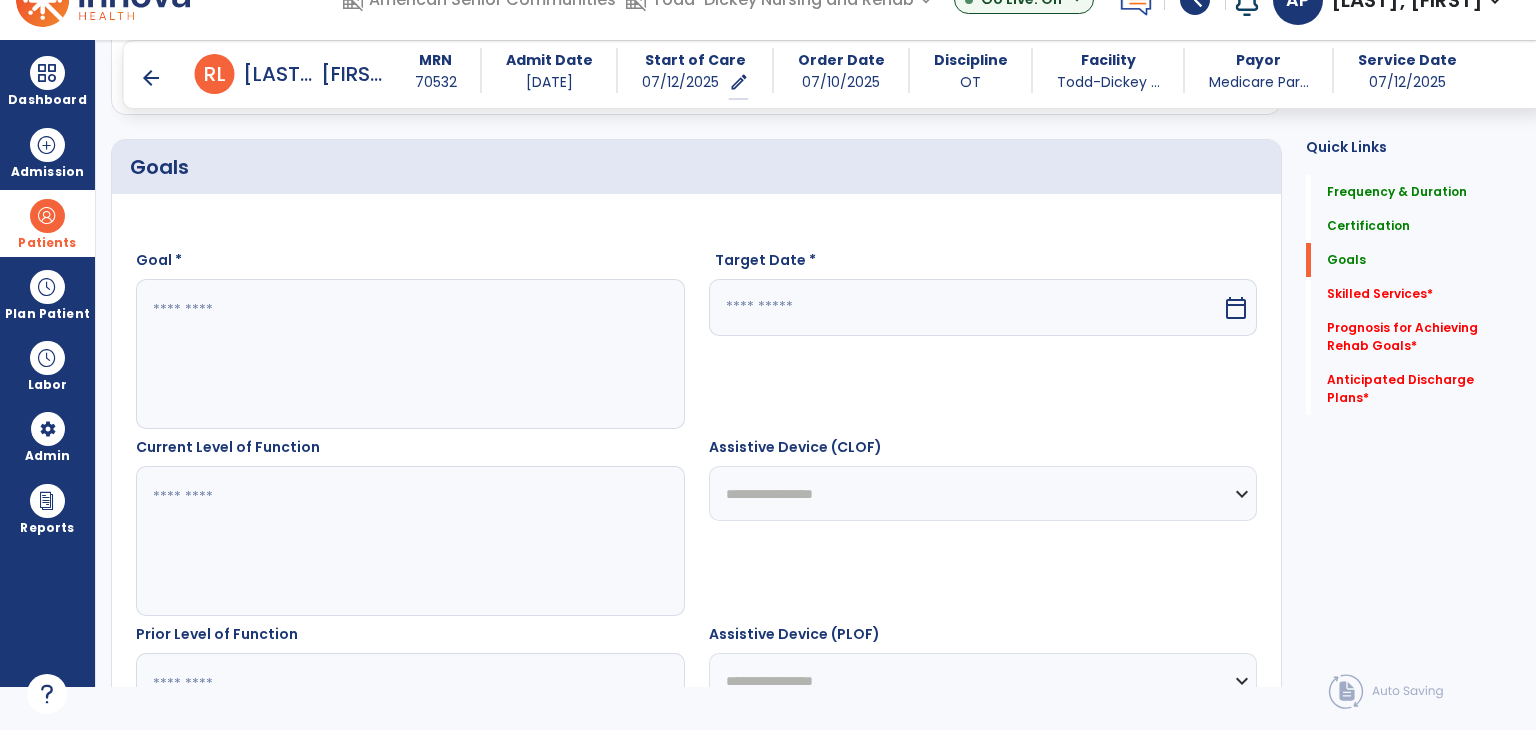 click at bounding box center (409, 354) 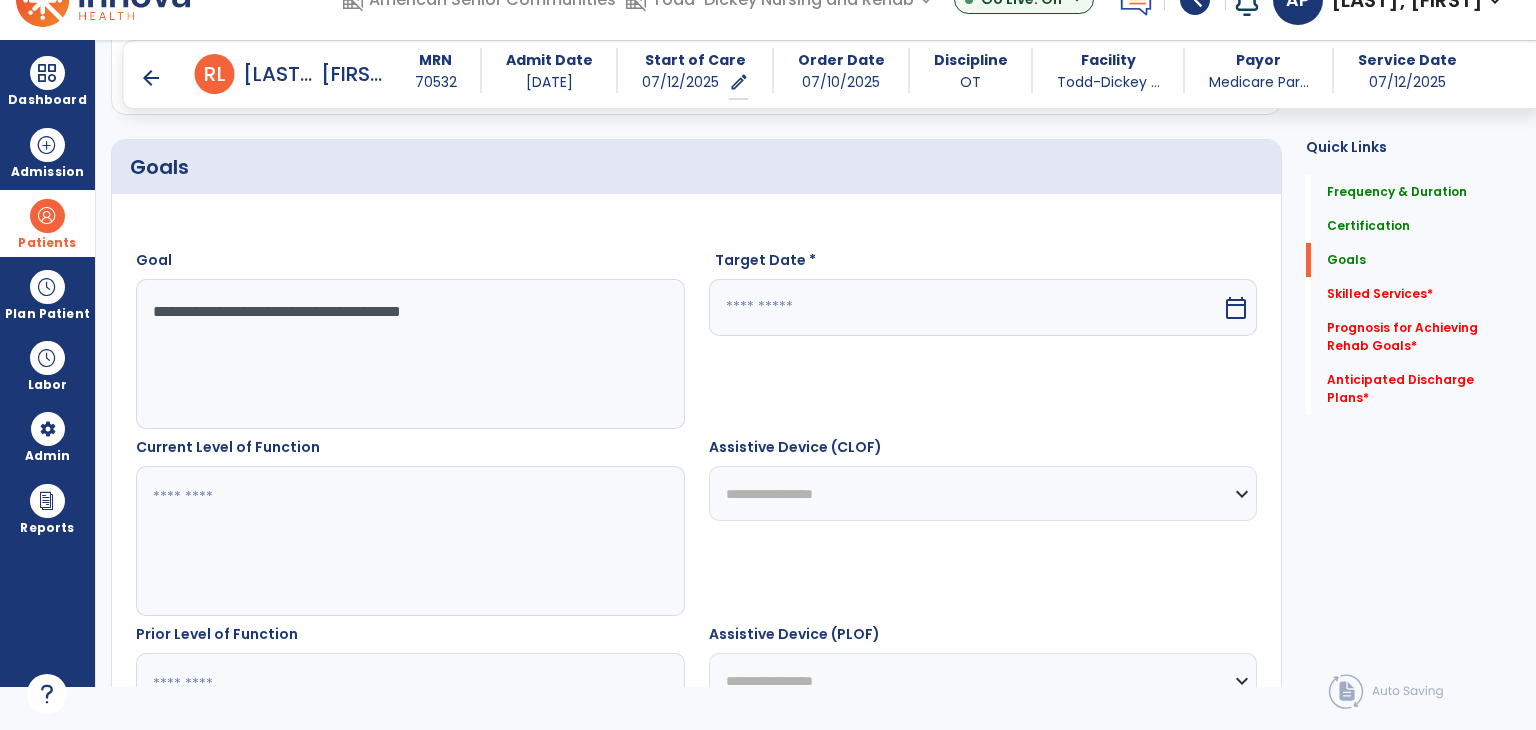 type on "**********" 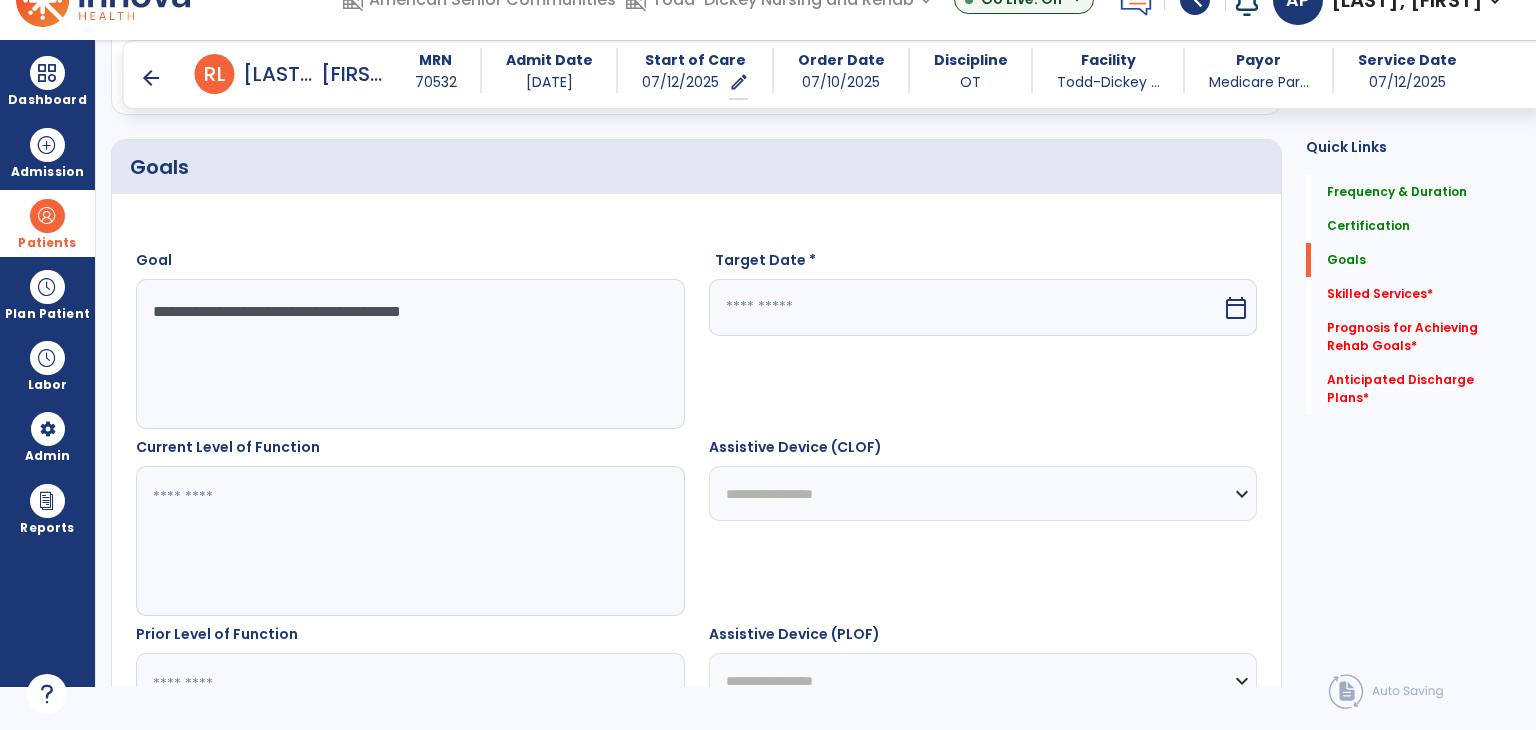 click at bounding box center [966, 307] 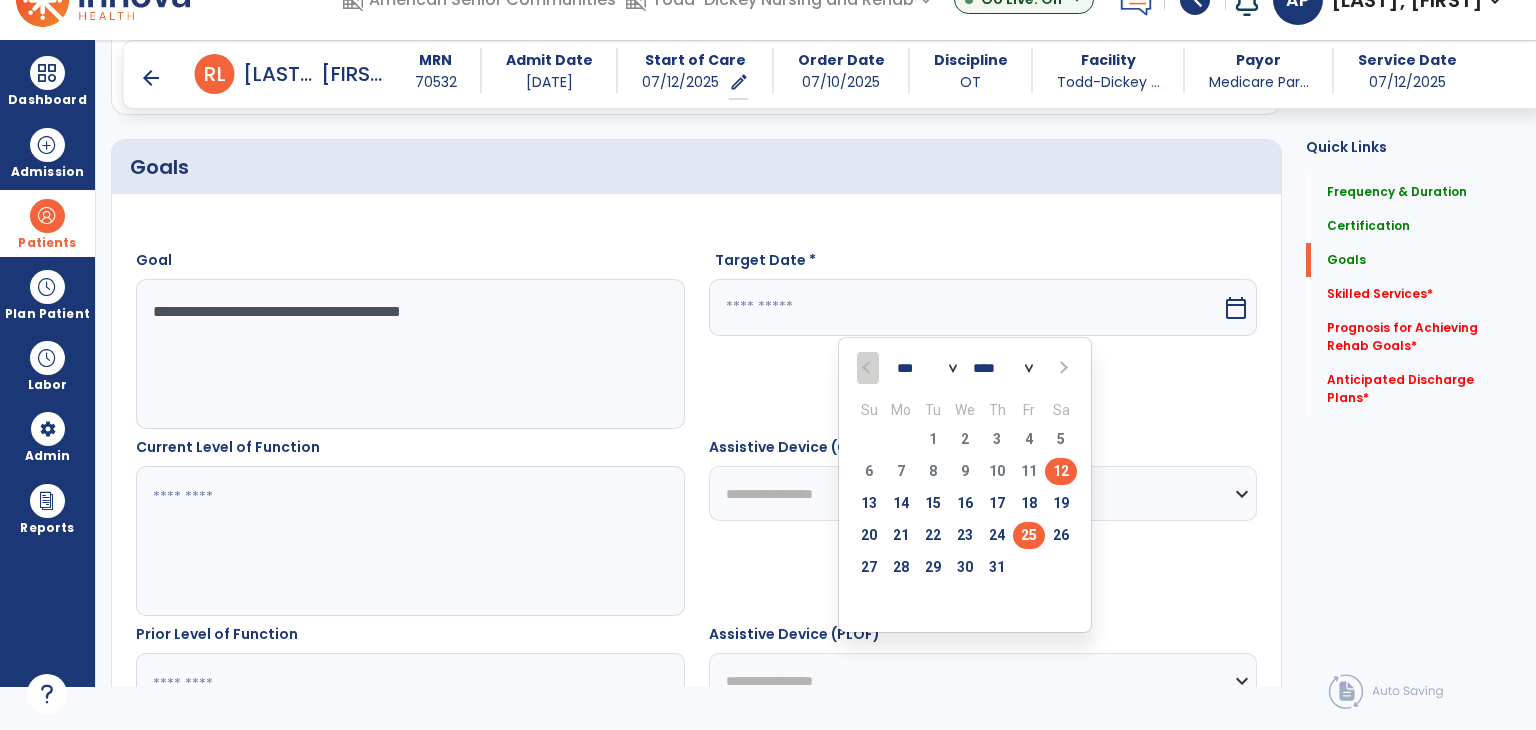 click on "25" at bounding box center (1029, 535) 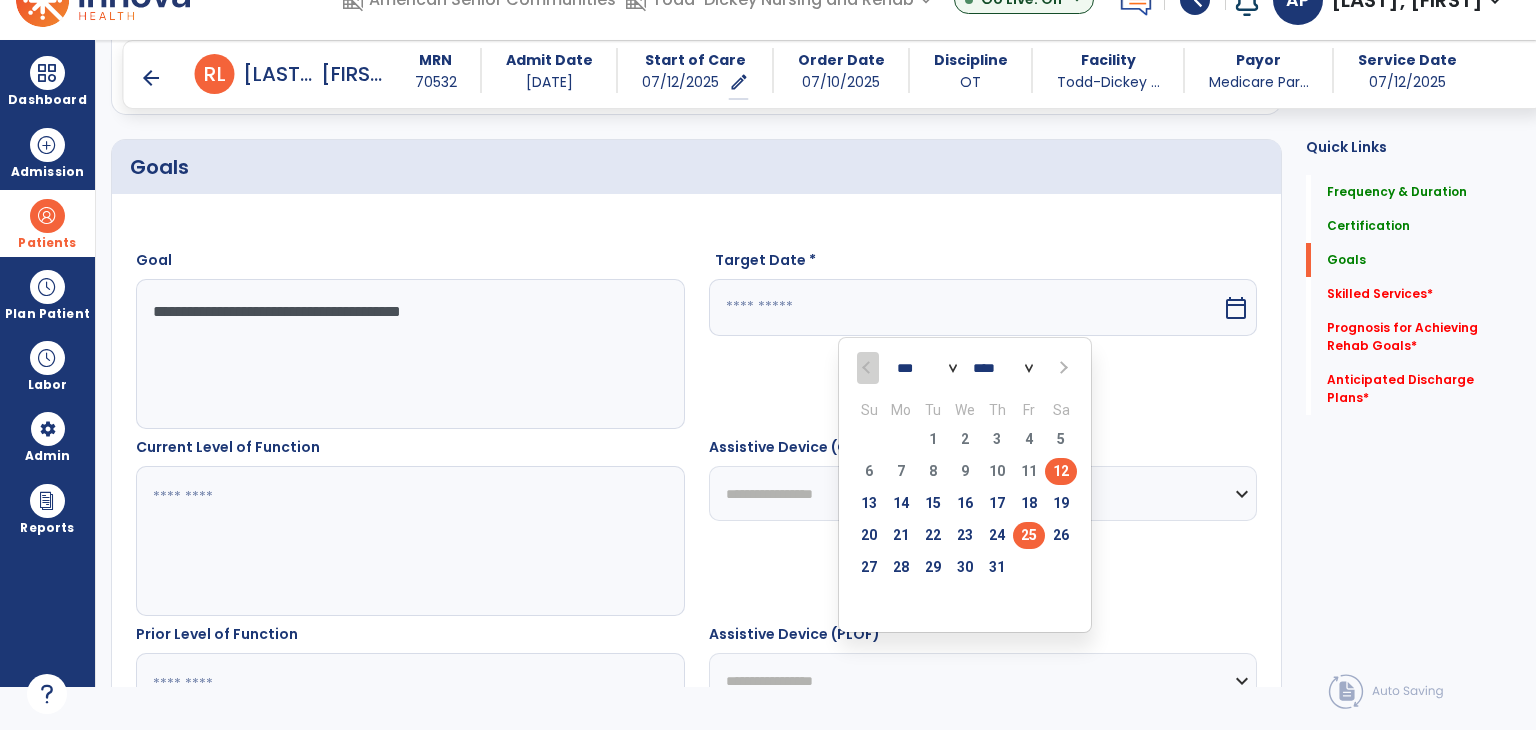 type on "*********" 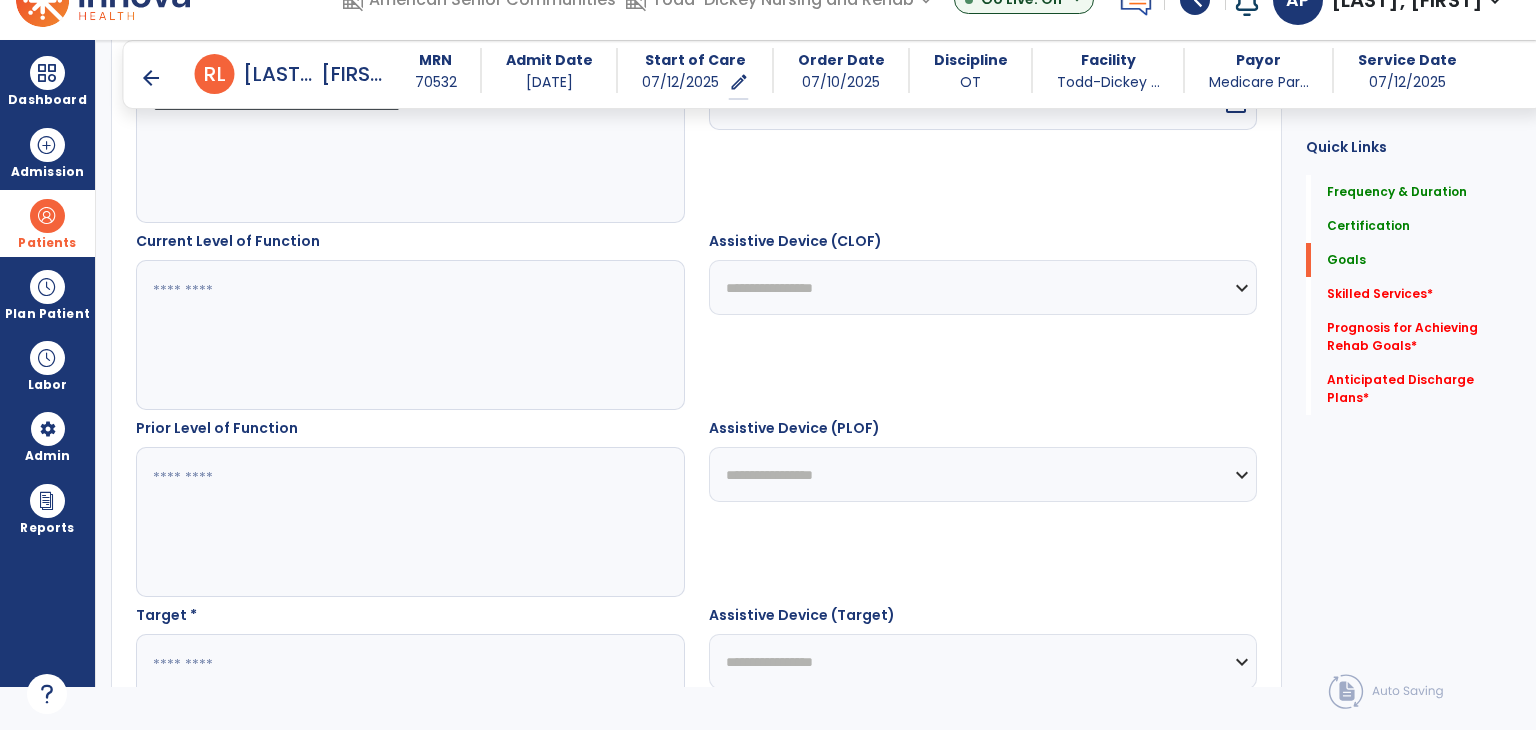 scroll, scrollTop: 734, scrollLeft: 0, axis: vertical 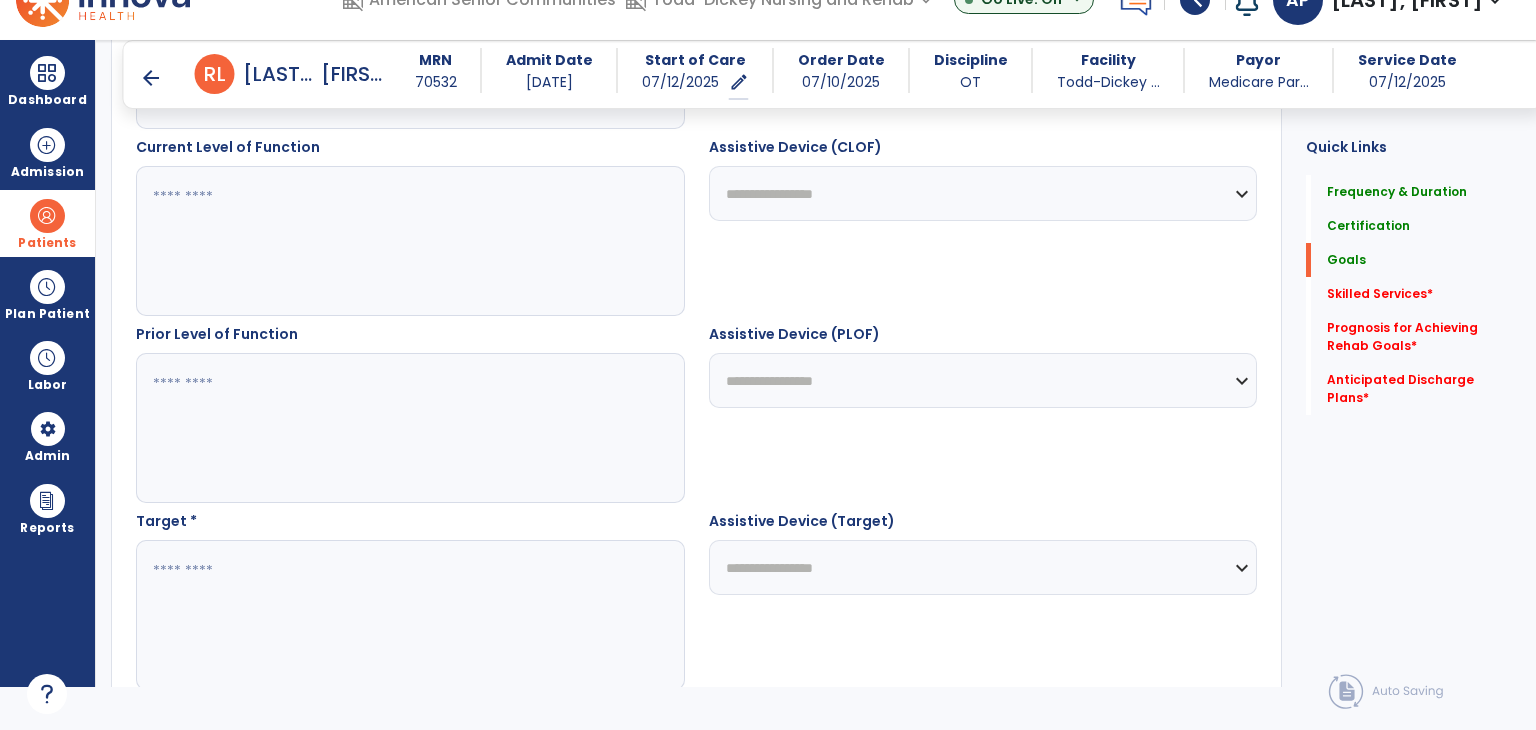 click at bounding box center [409, 241] 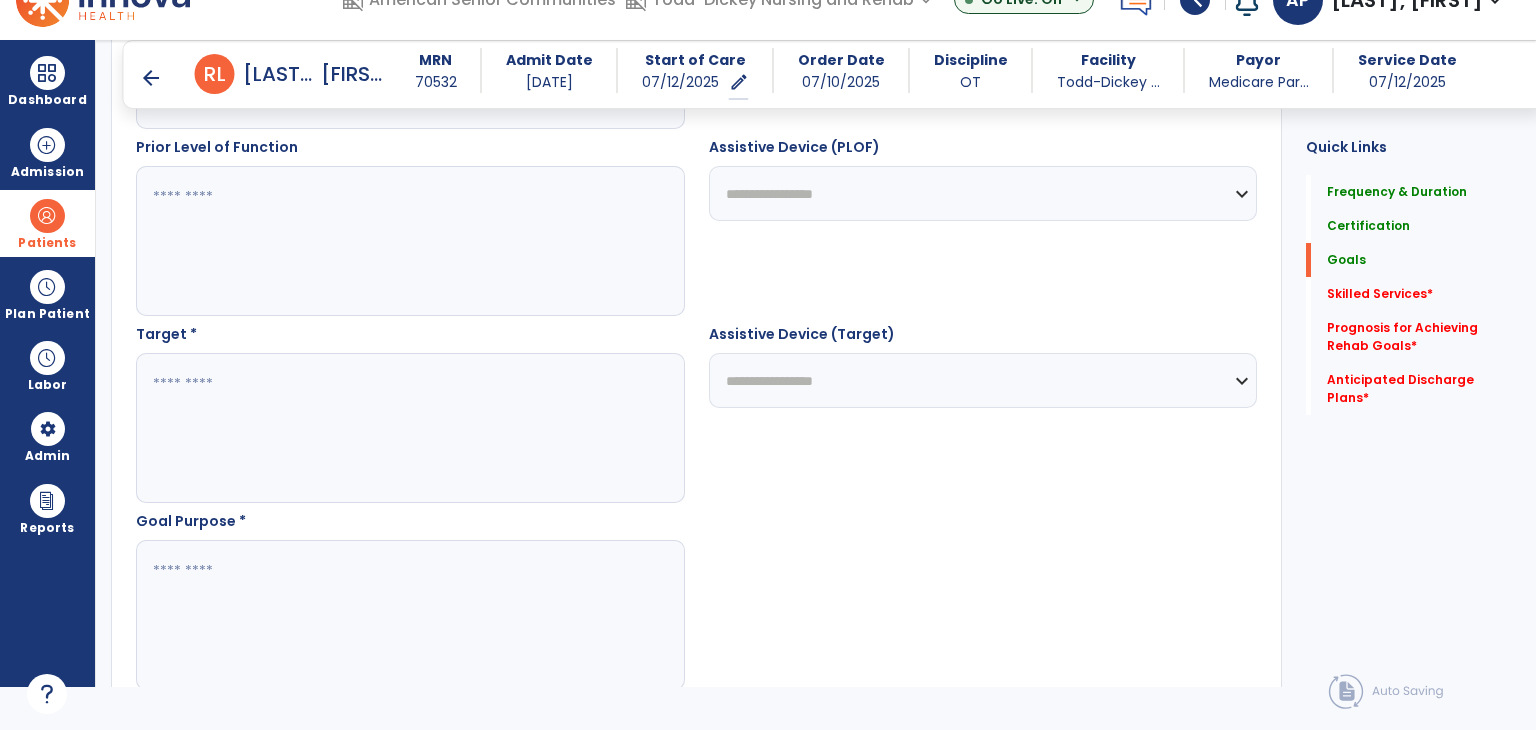 scroll, scrollTop: 934, scrollLeft: 0, axis: vertical 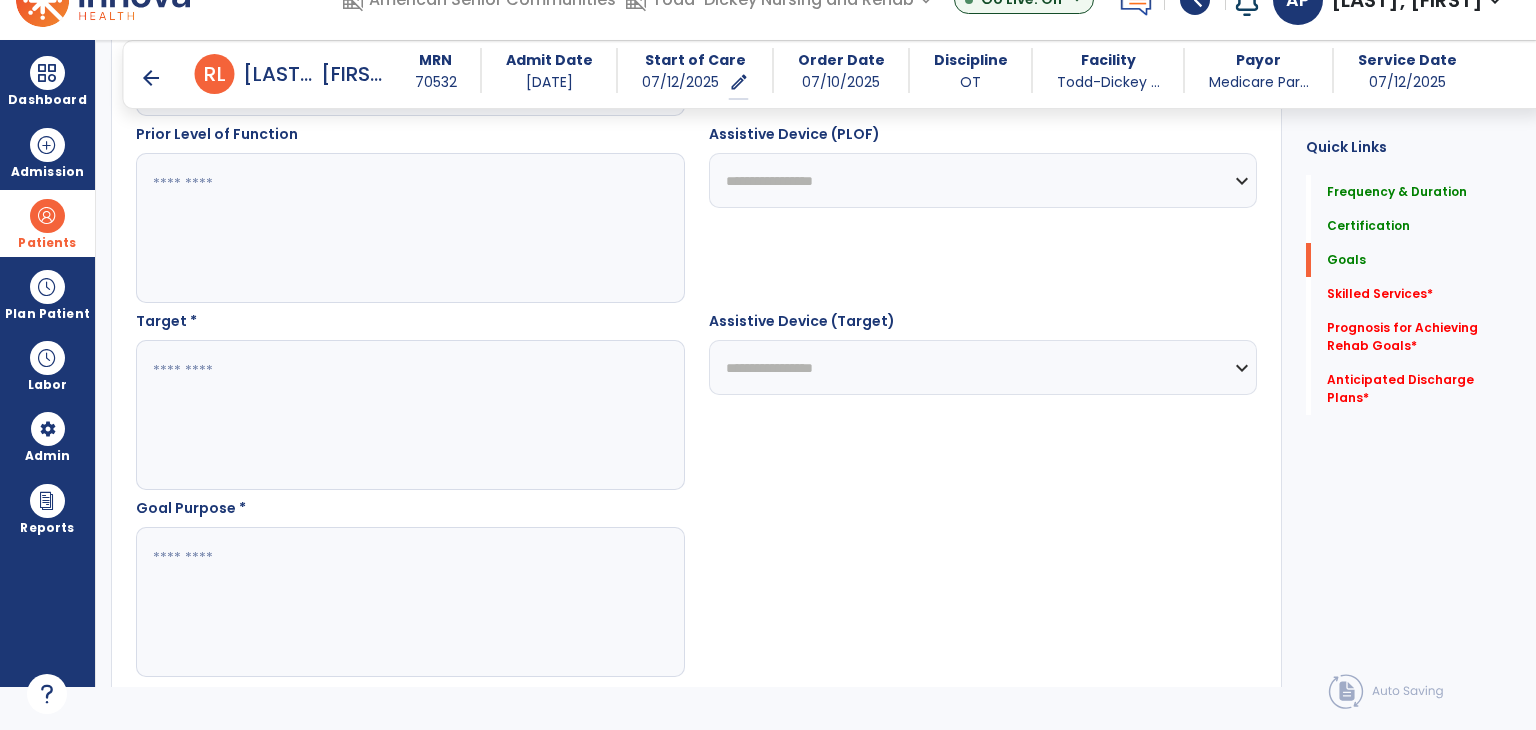 type on "**********" 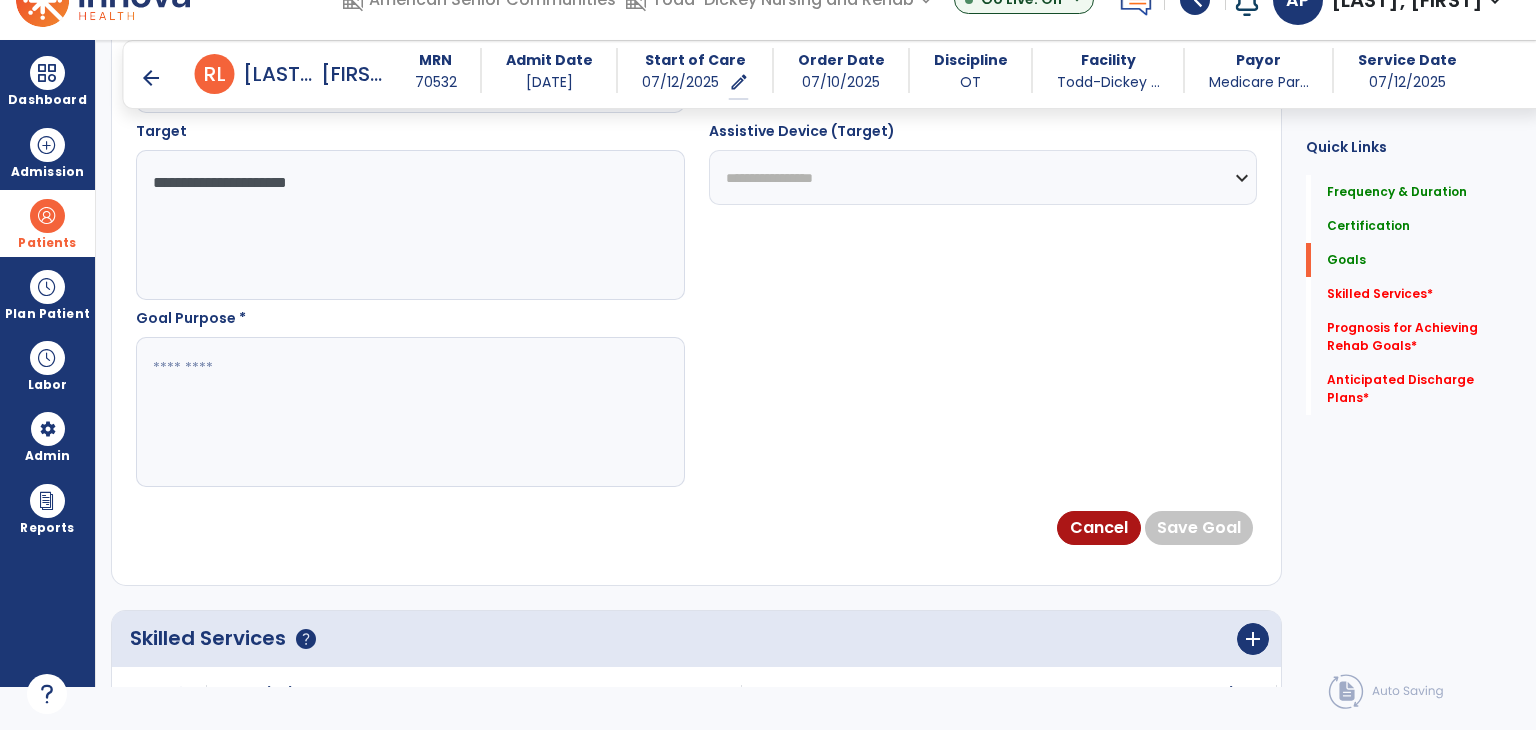 scroll, scrollTop: 1134, scrollLeft: 0, axis: vertical 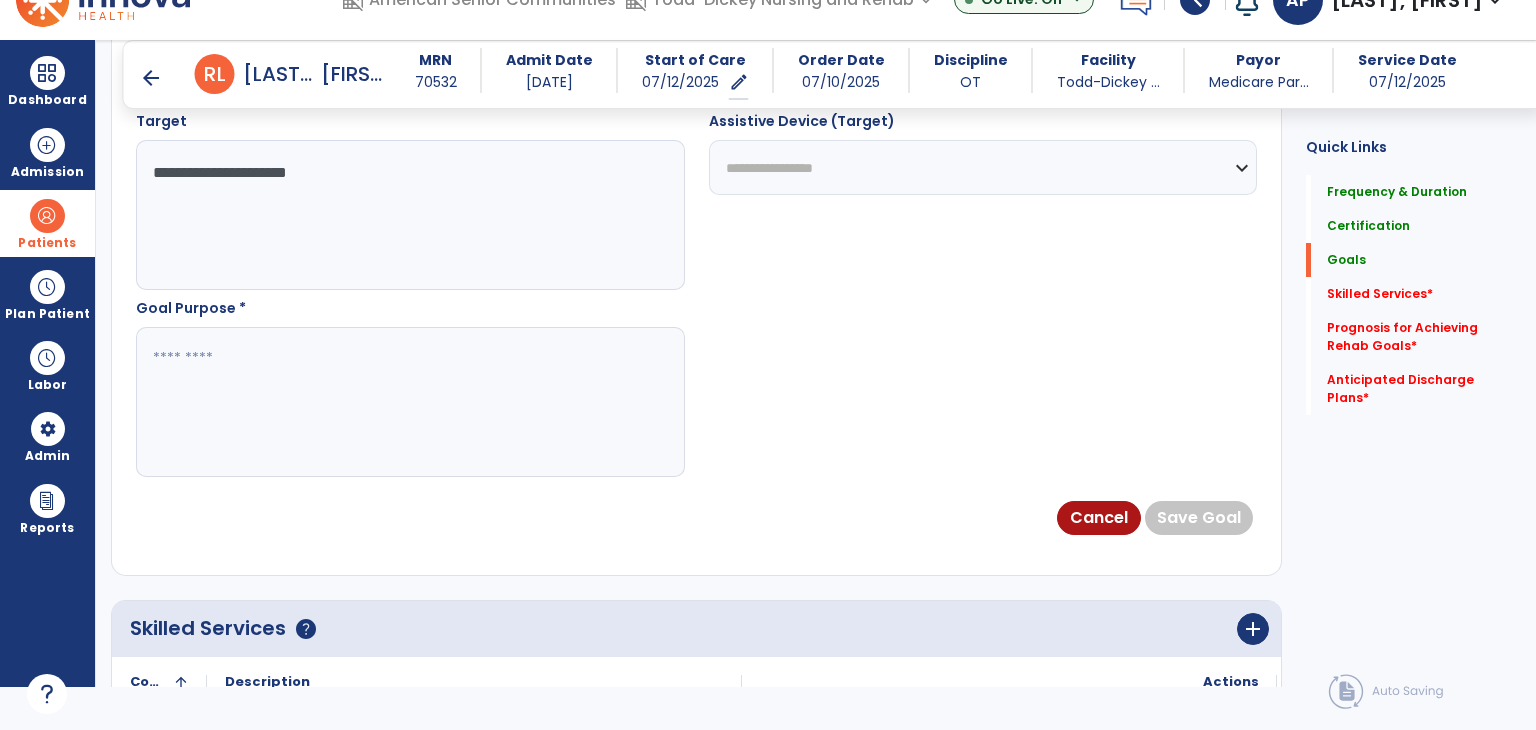 type on "**********" 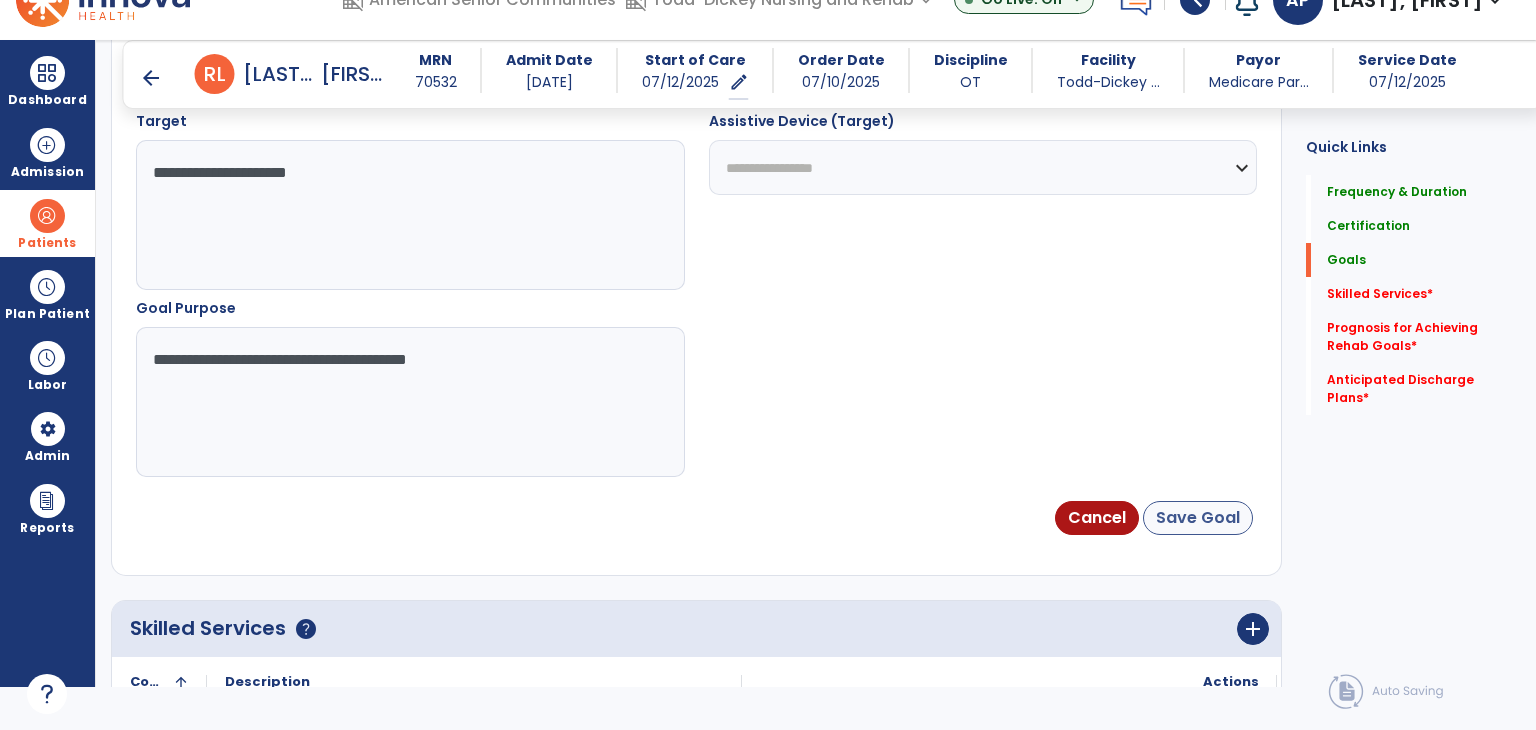 type on "**********" 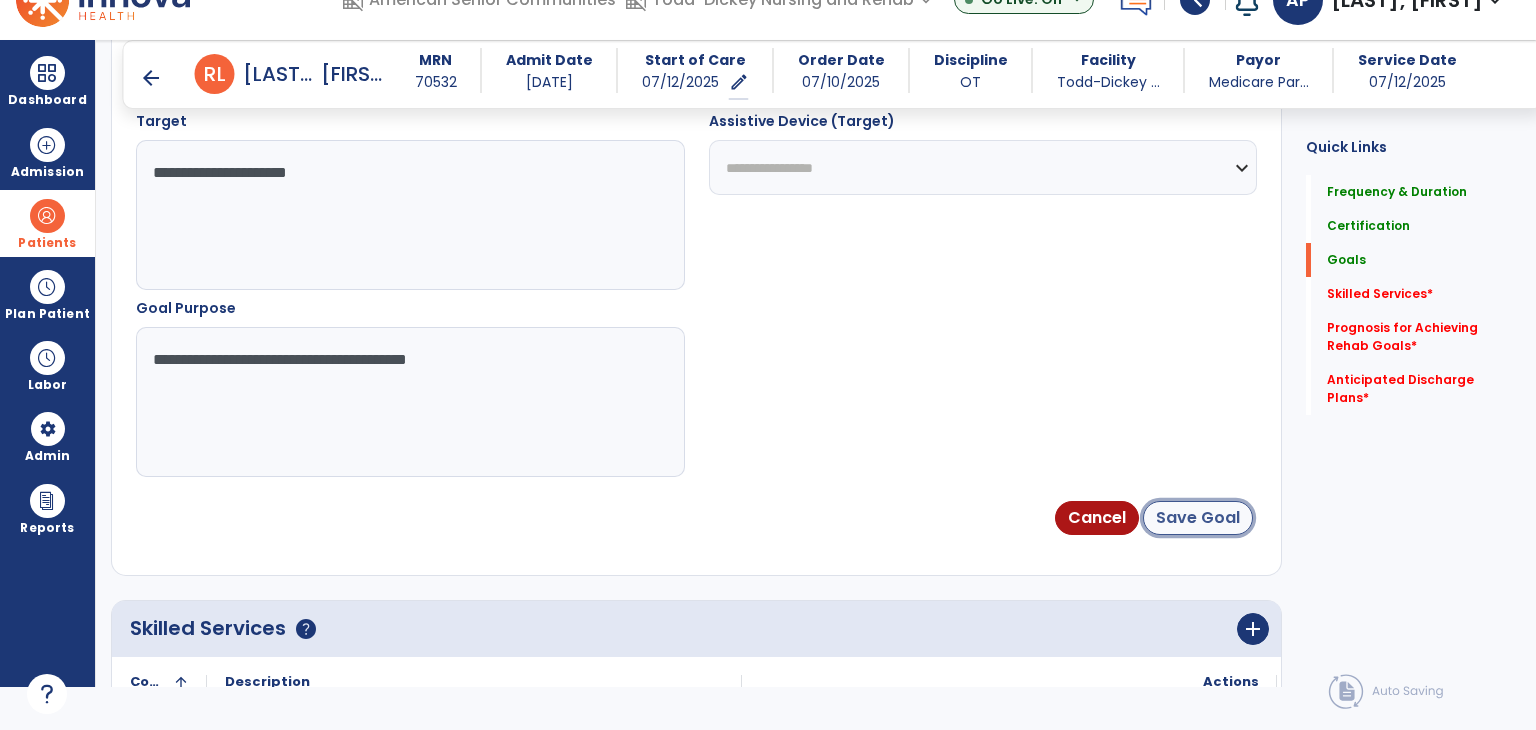click on "Save Goal" at bounding box center (1198, 518) 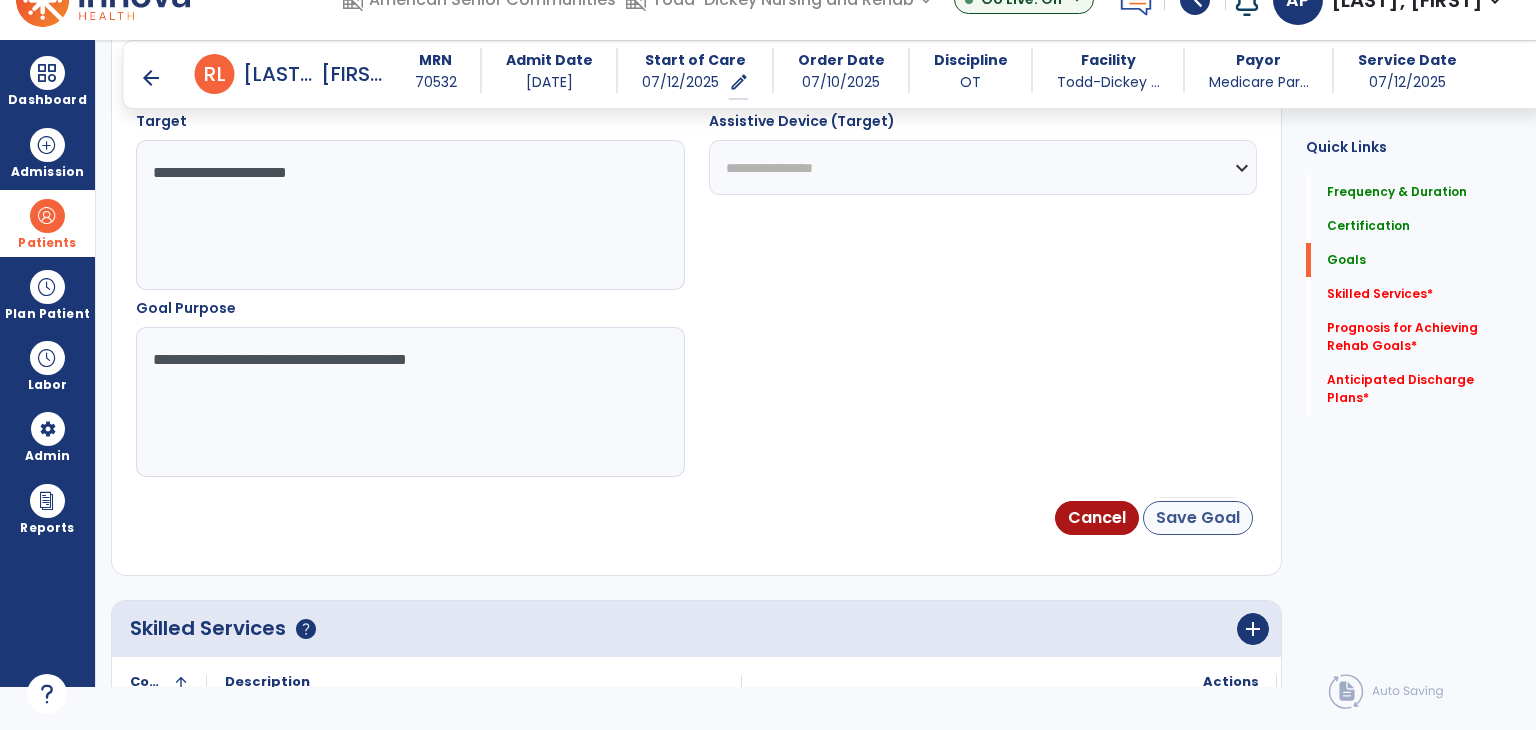 scroll, scrollTop: 58, scrollLeft: 0, axis: vertical 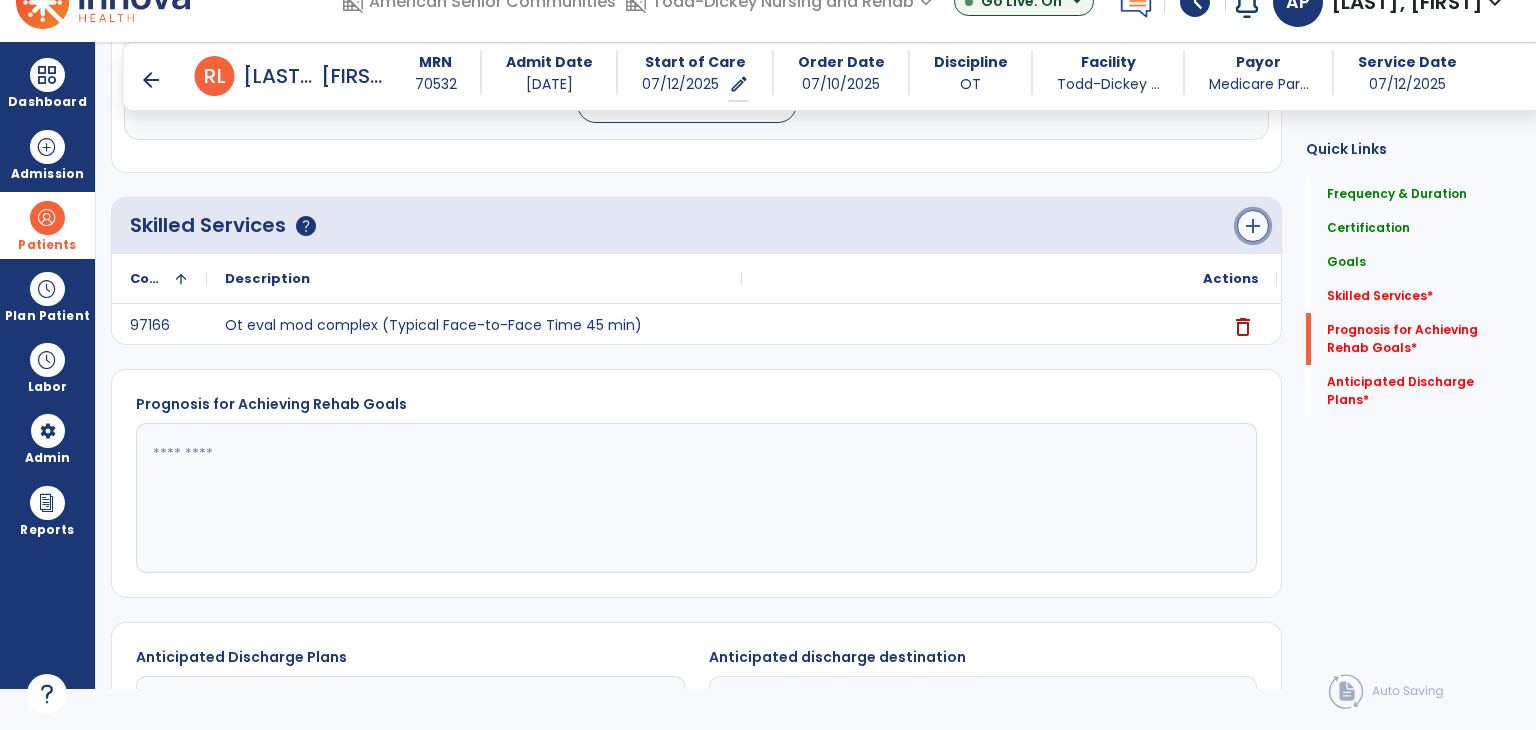 click on "add" 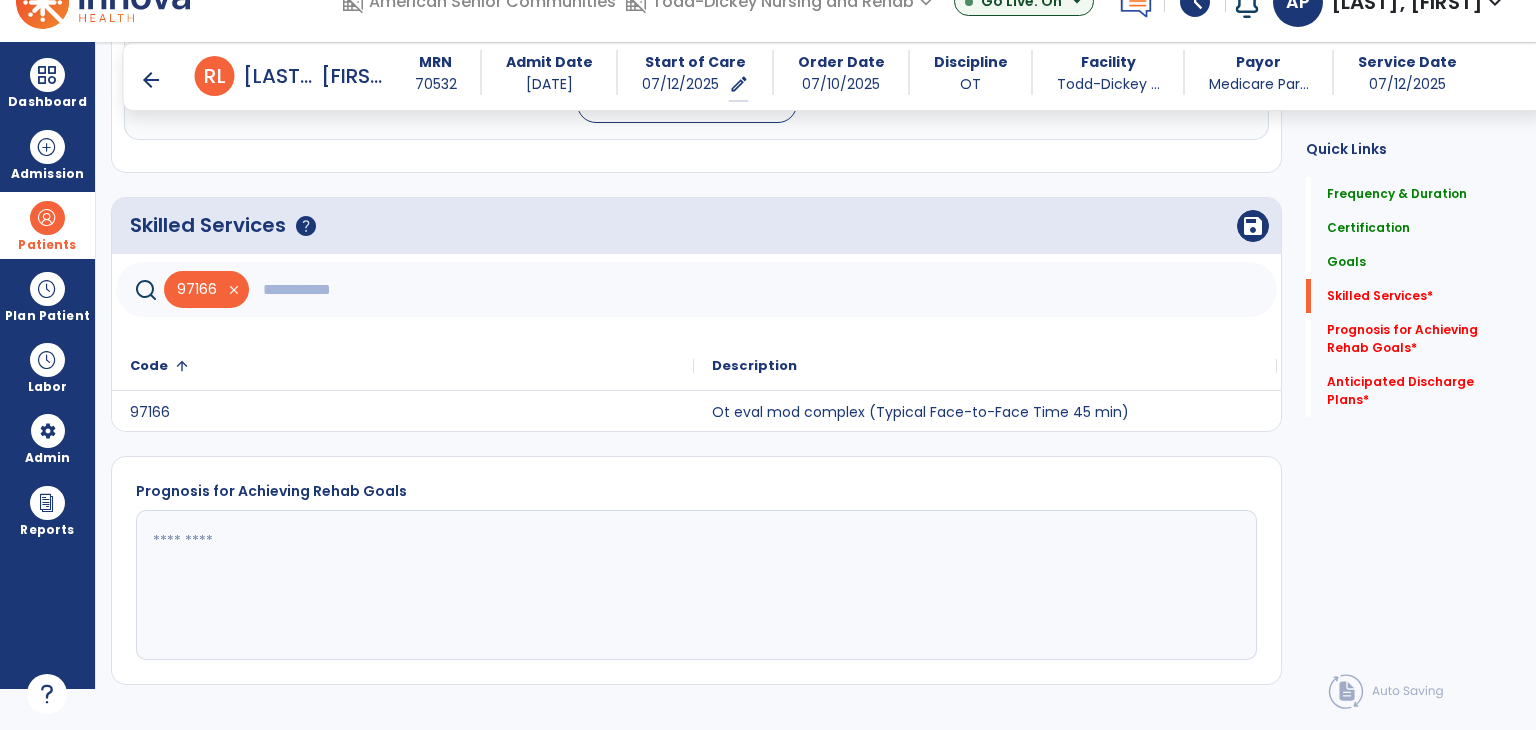 click 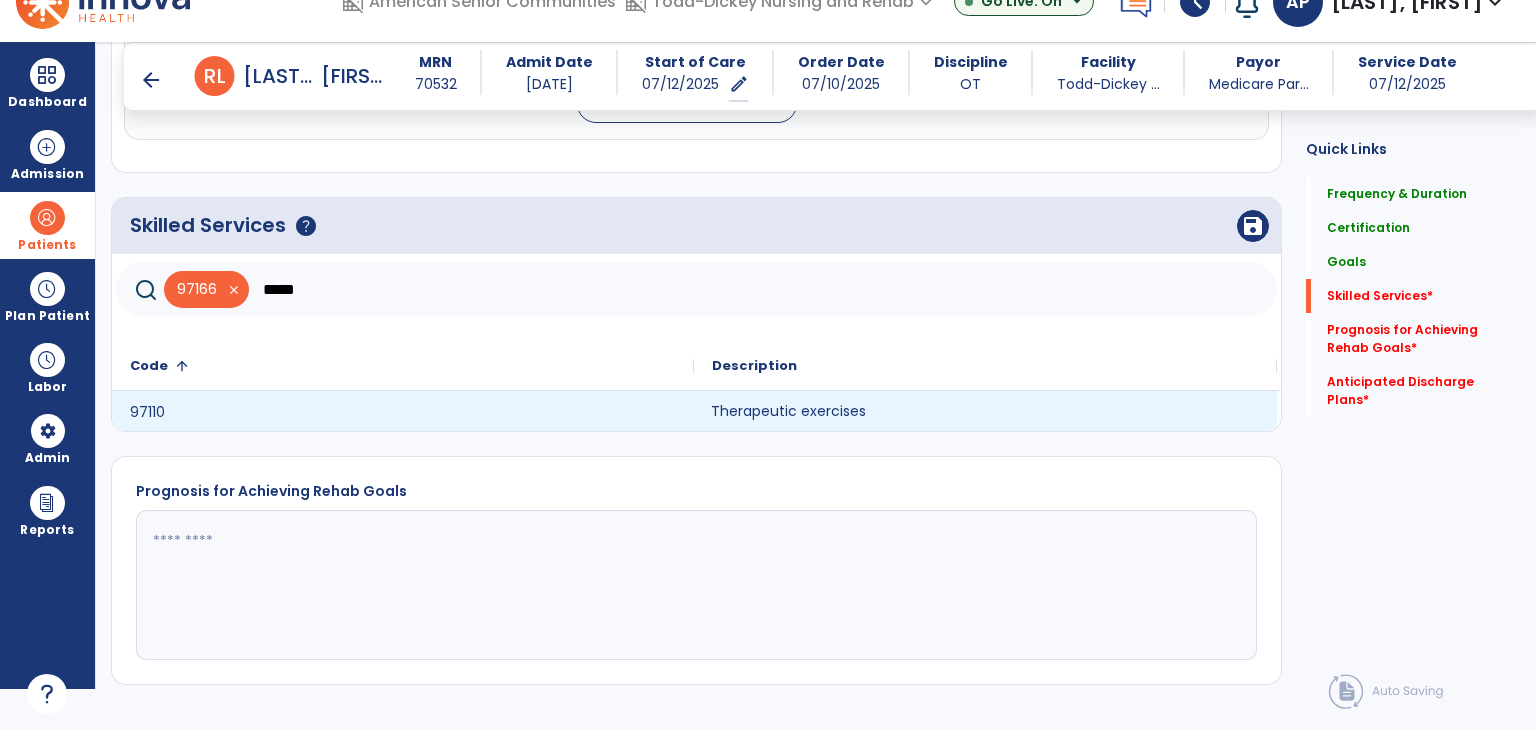 click on "Therapeutic exercises" 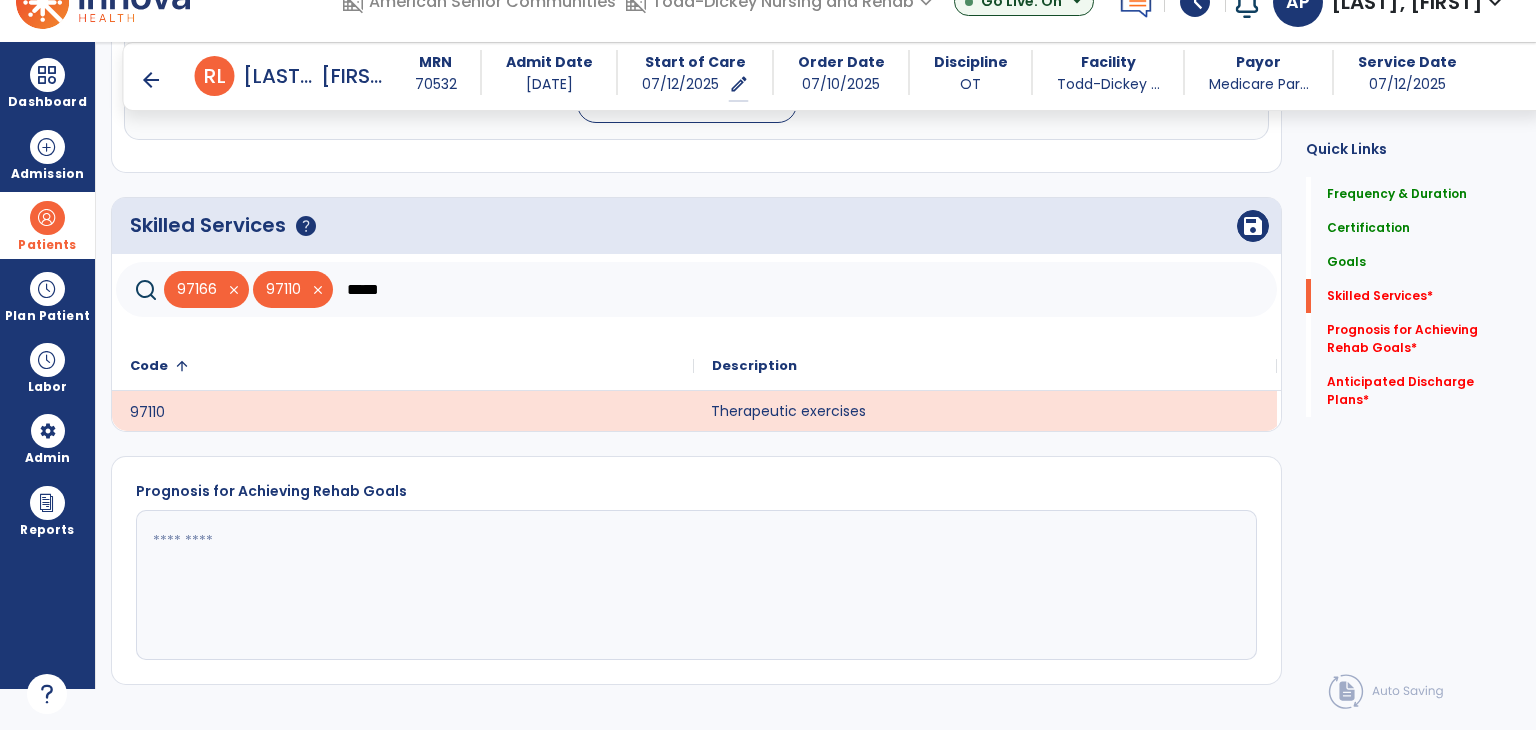 click on "*****" 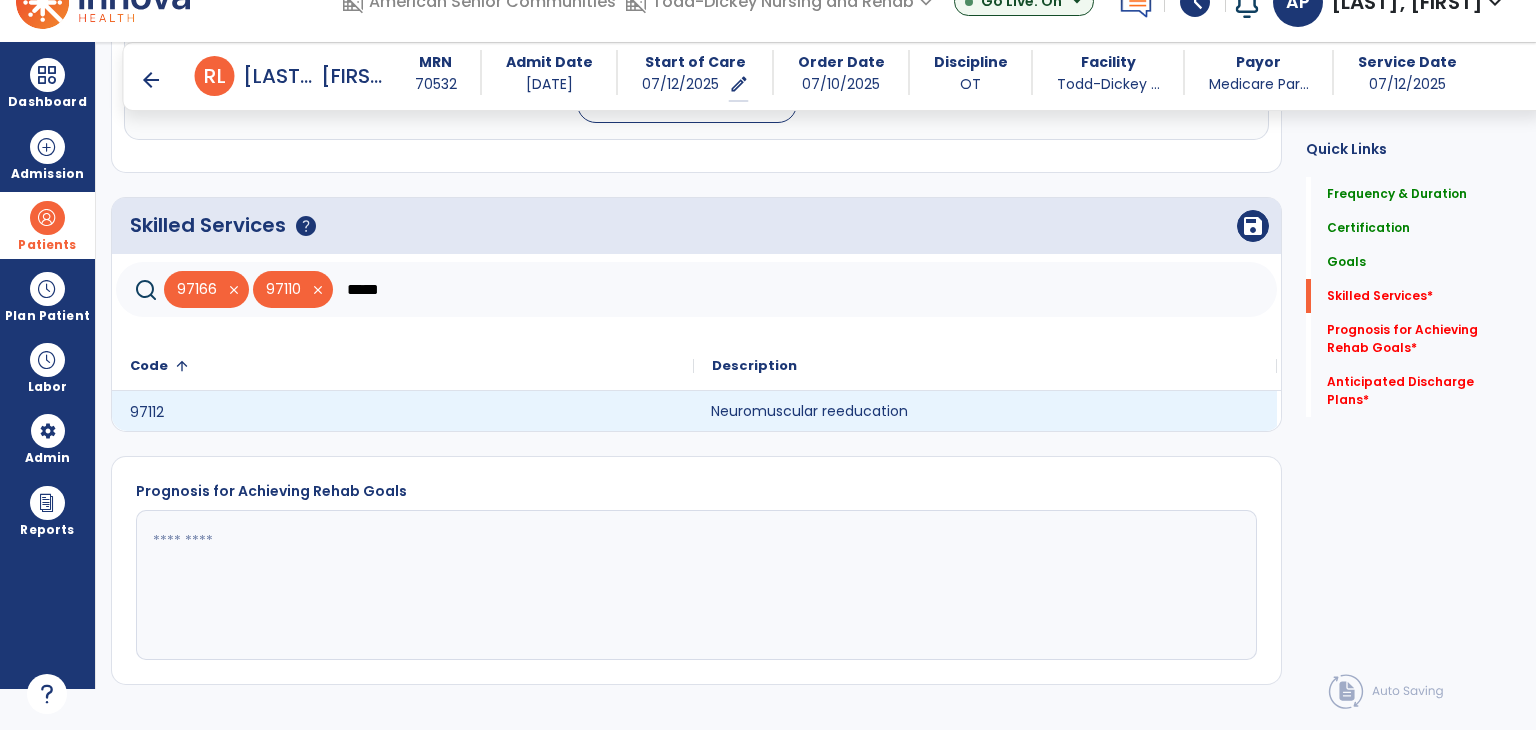 click on "Neuromuscular reeducation" 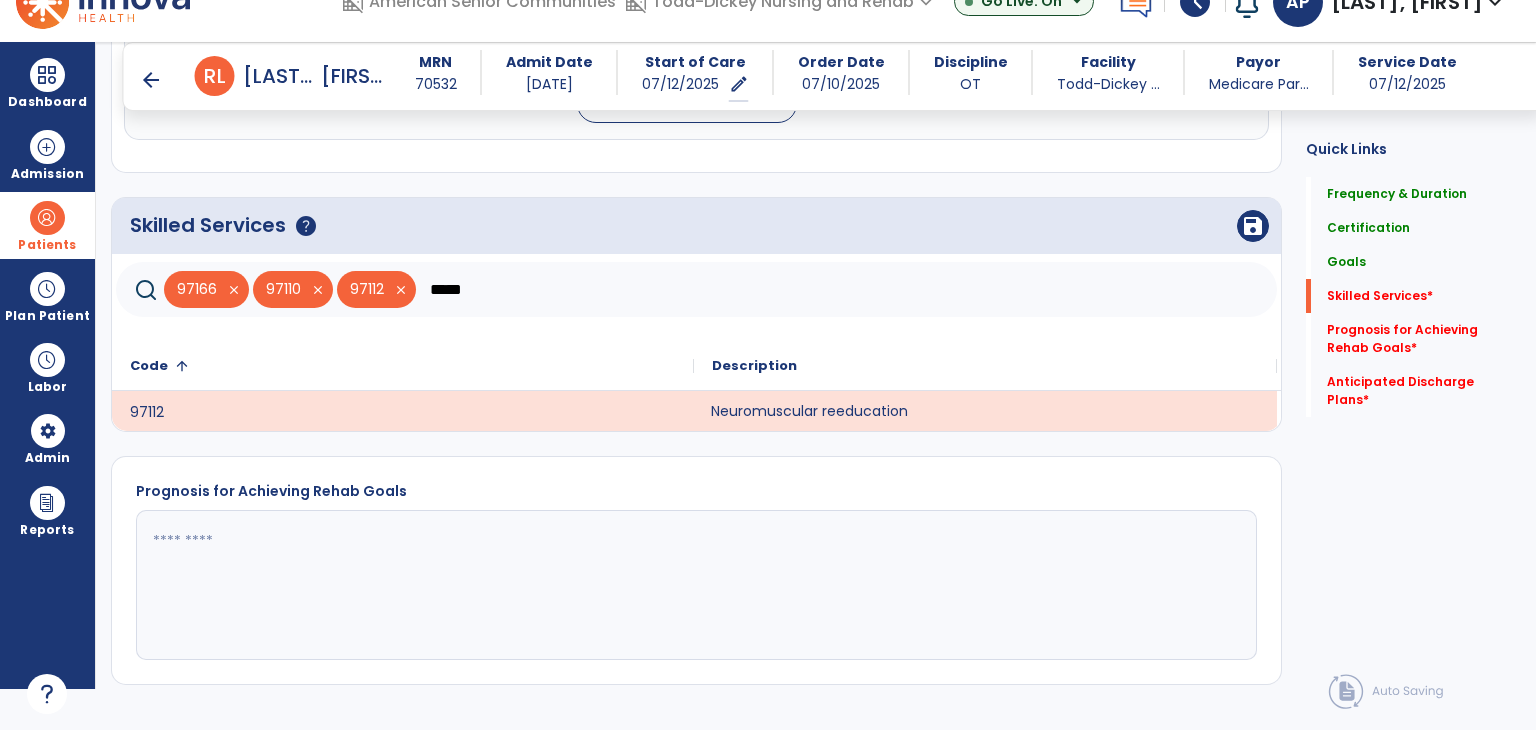 click on "*****" 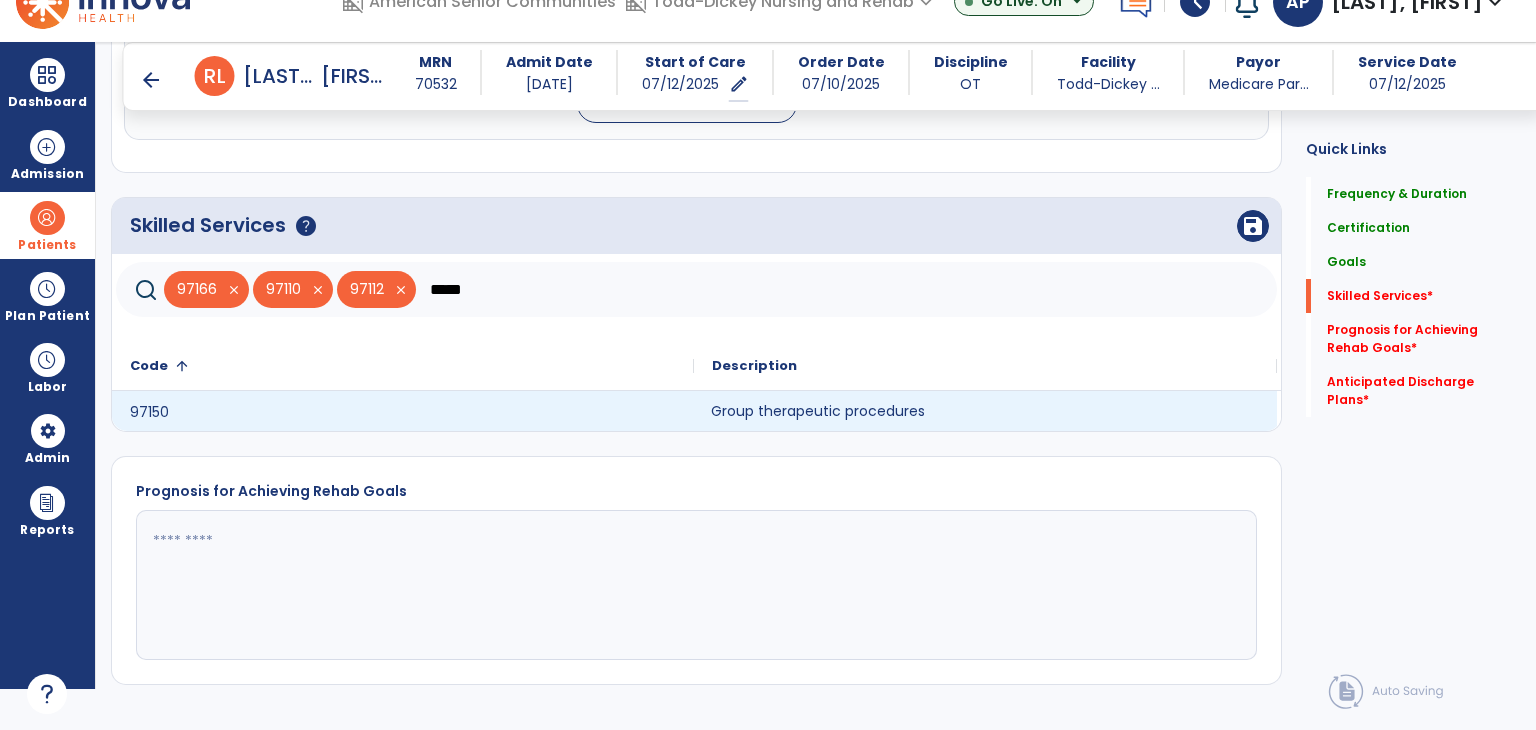 click on "Group therapeutic procedures" 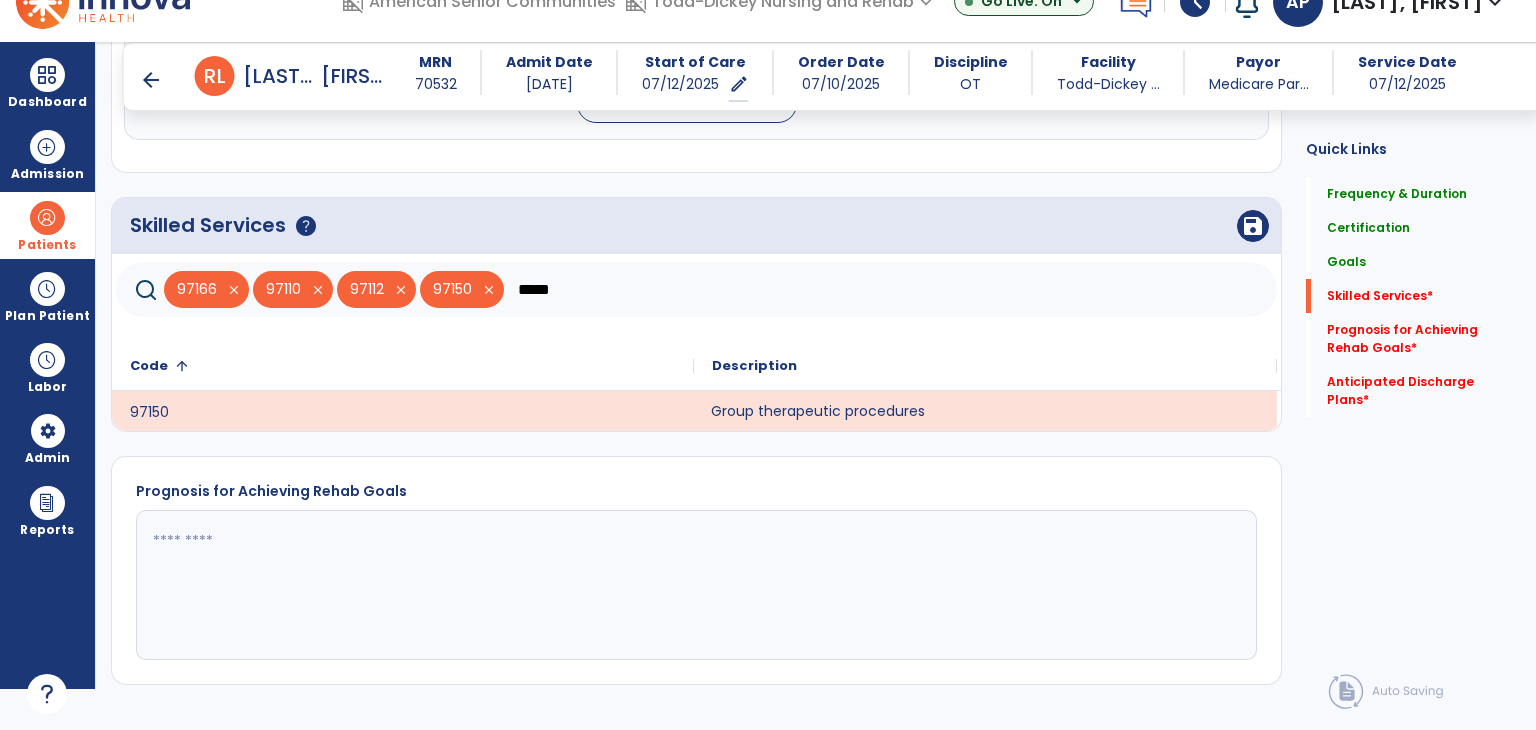 click on "*****" 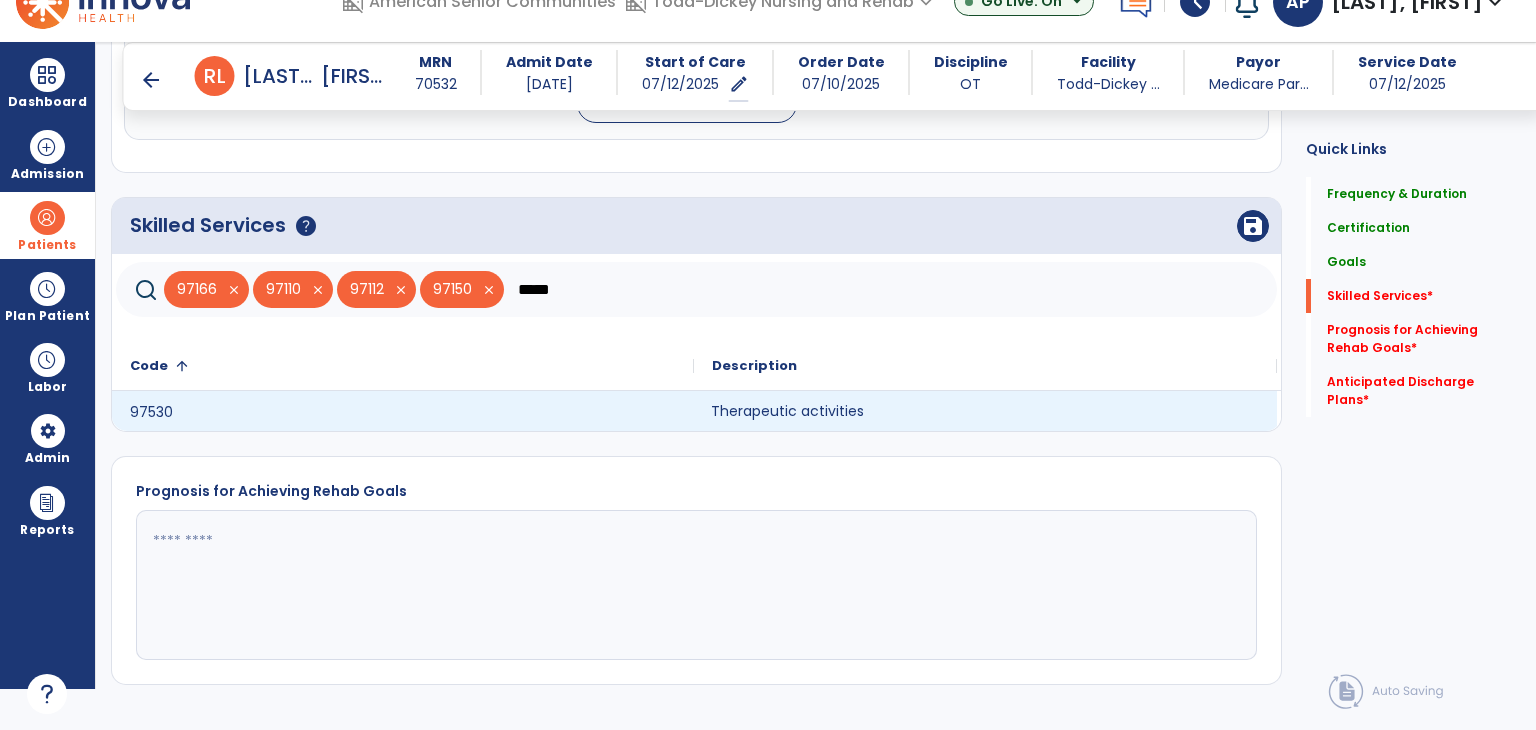 click on "Therapeutic activities" 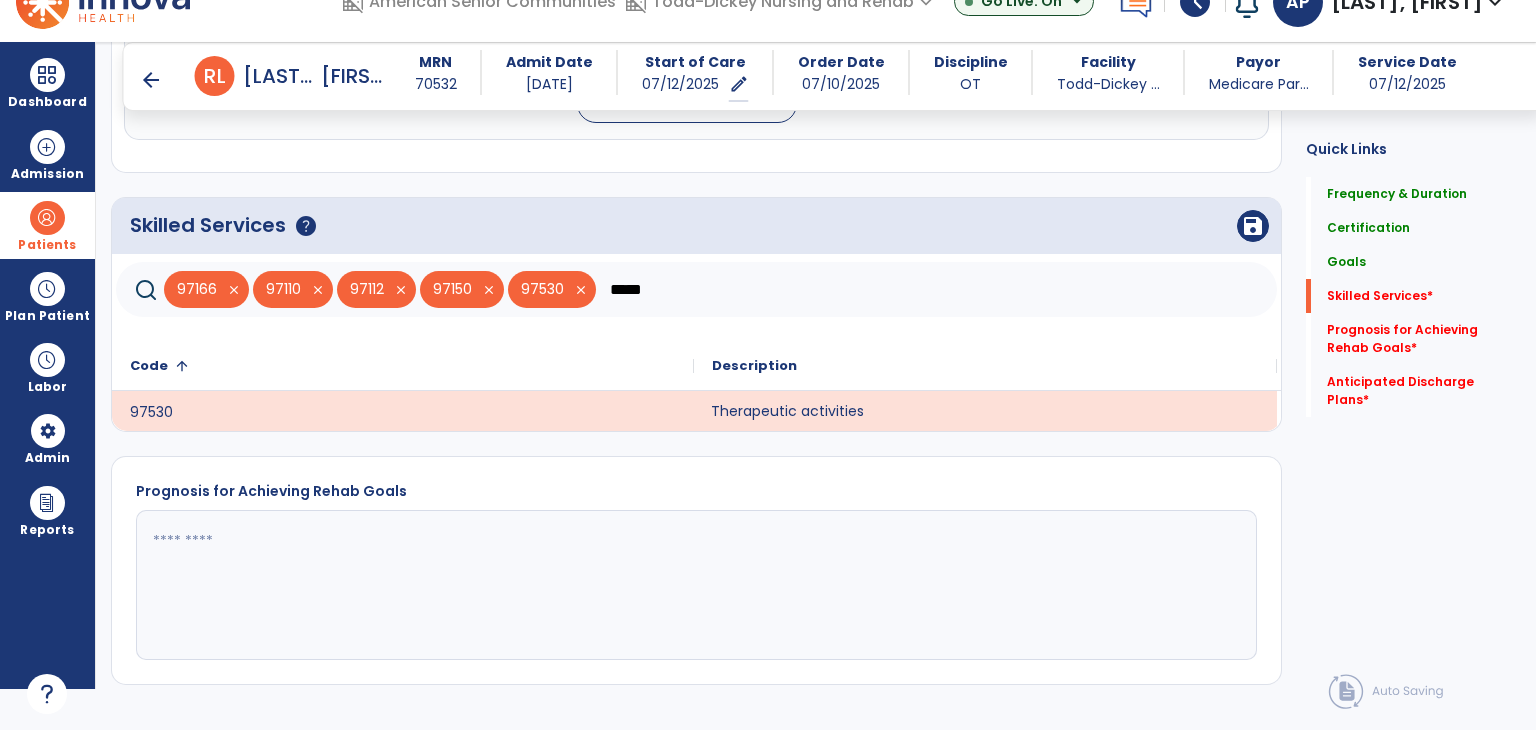 click on "*****" 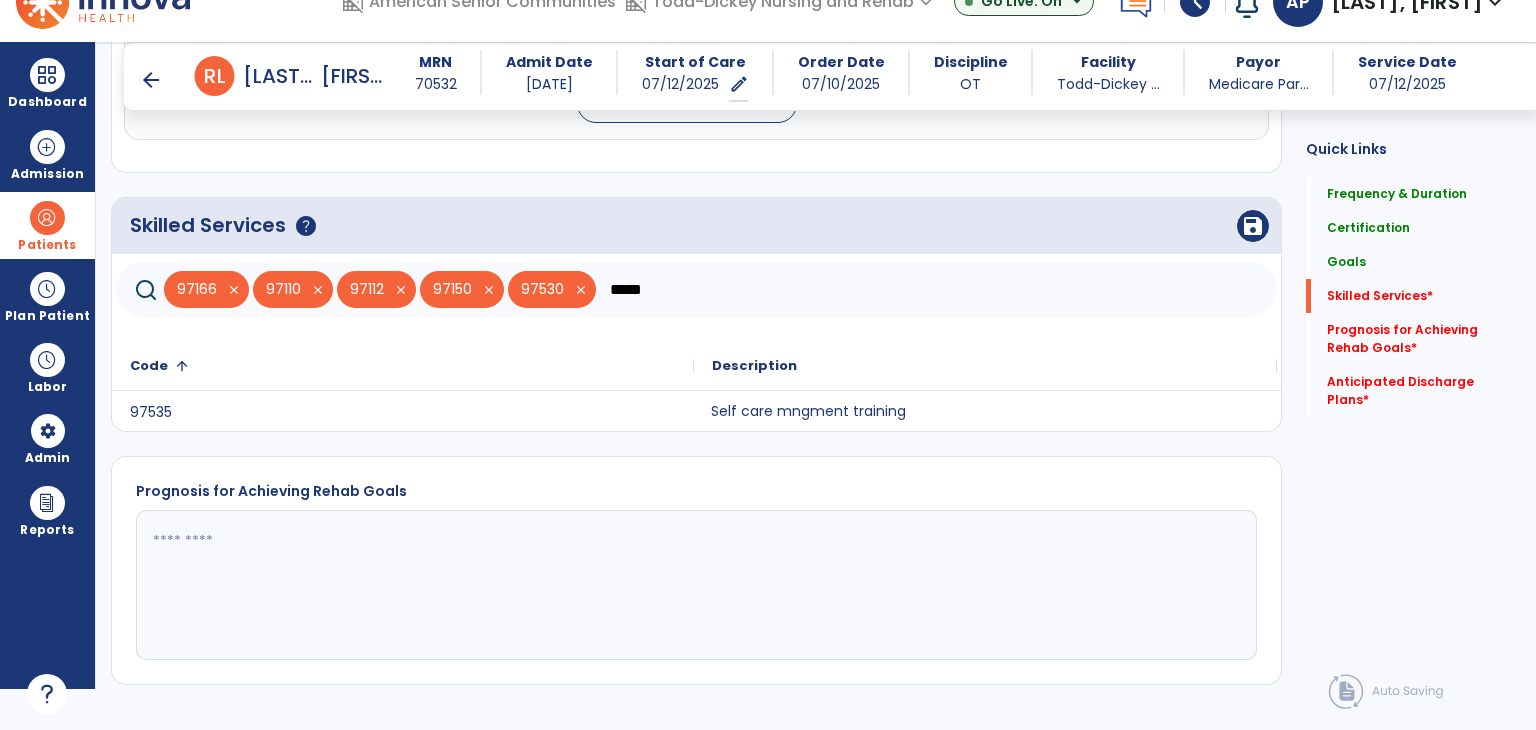type on "*****" 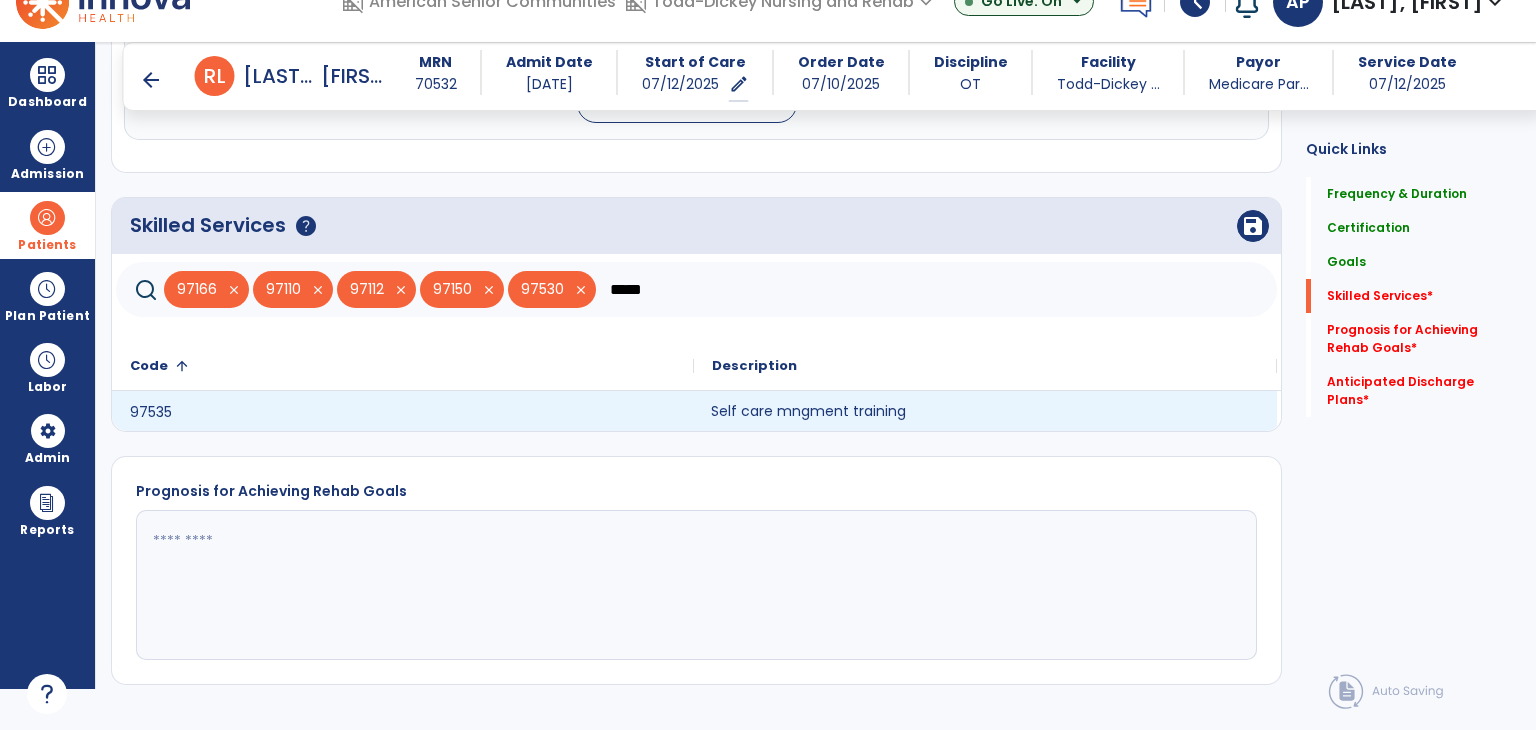 click on "Self care mngment training" 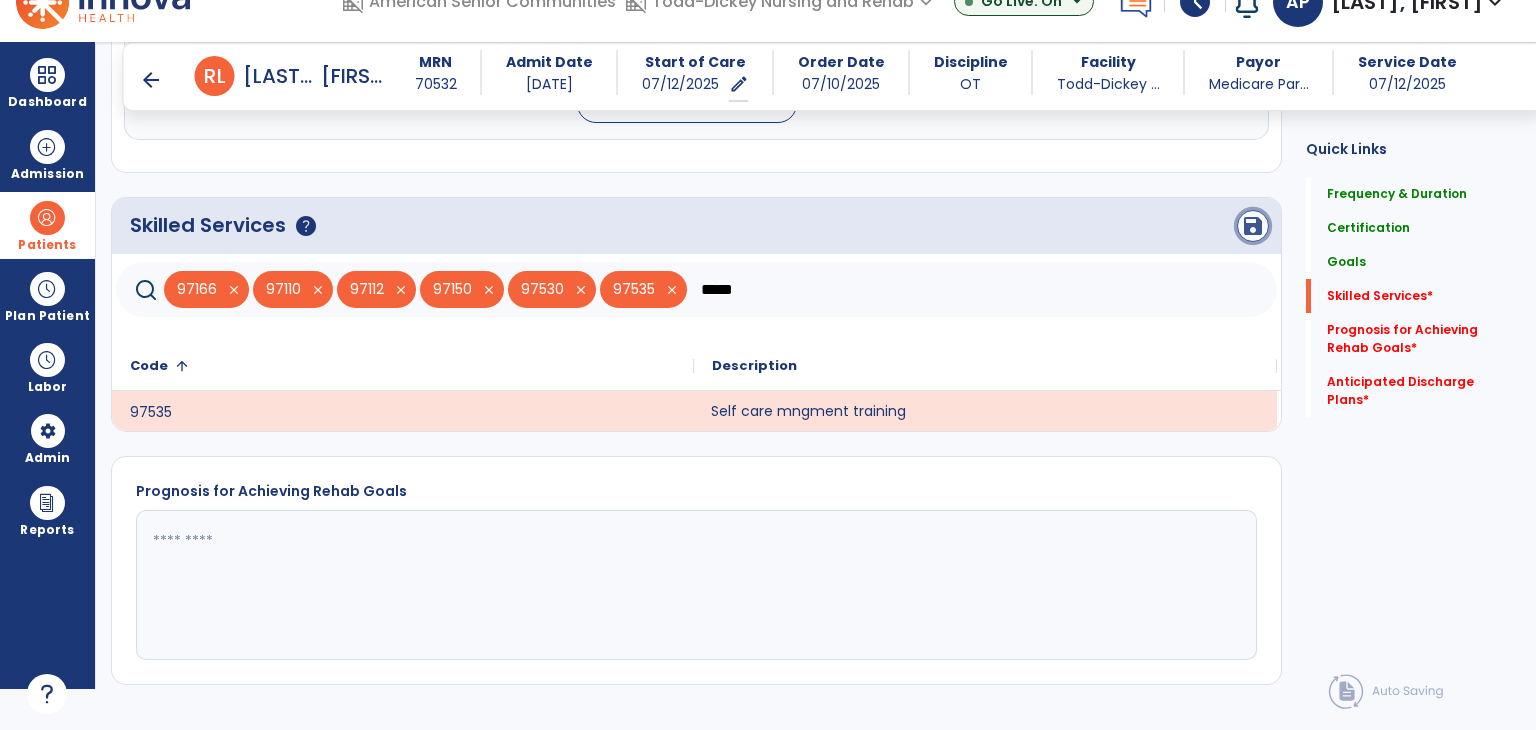 click on "save" 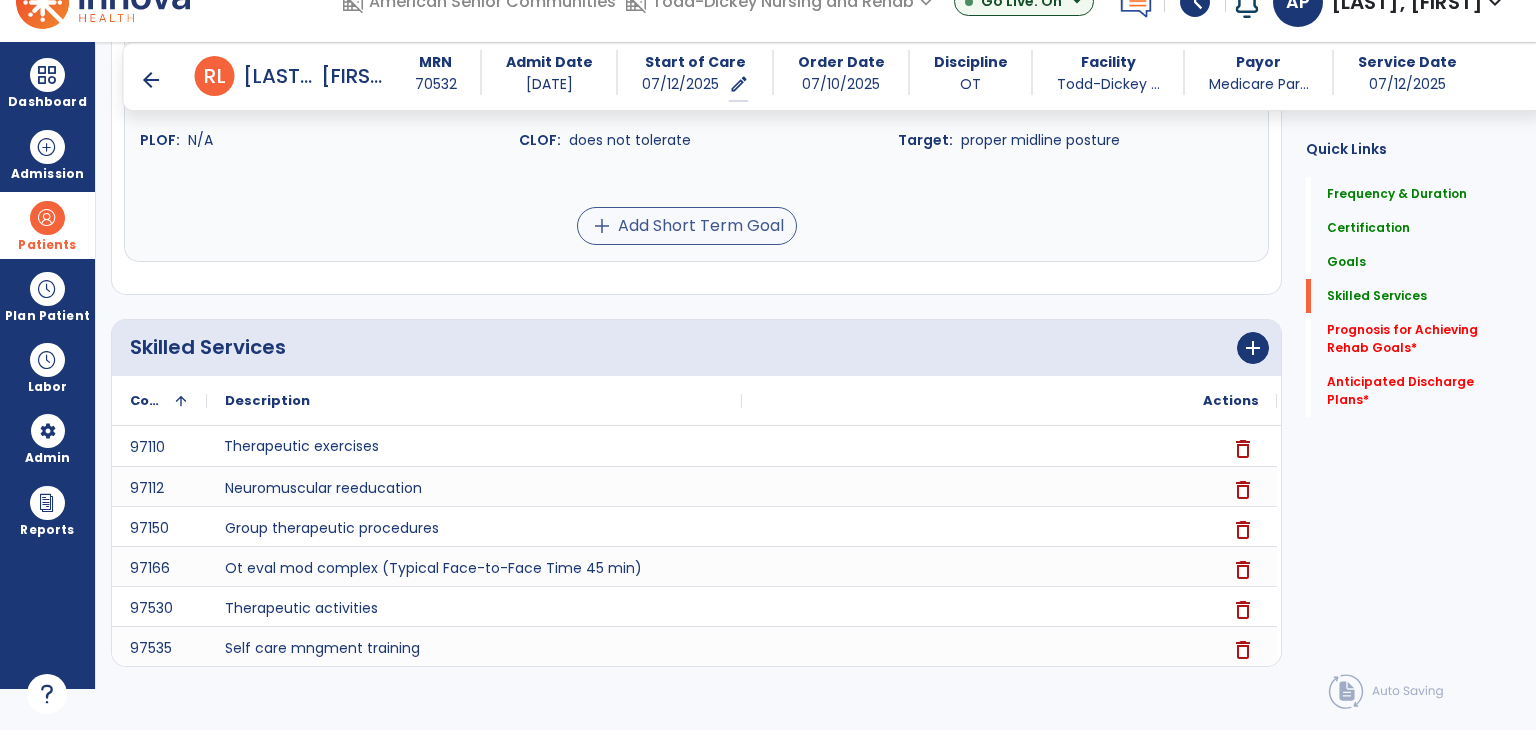 scroll, scrollTop: 1925, scrollLeft: 0, axis: vertical 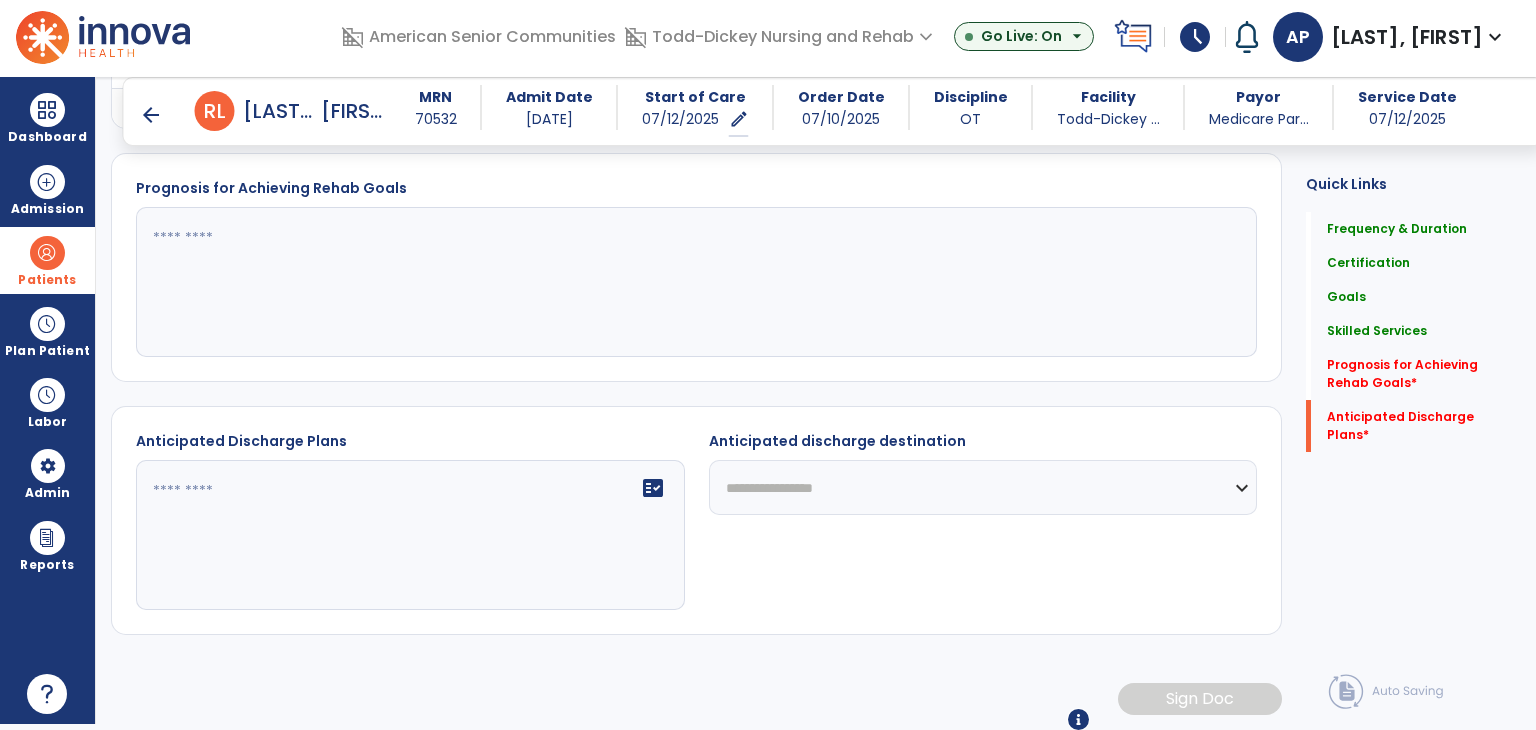 click on "**********" 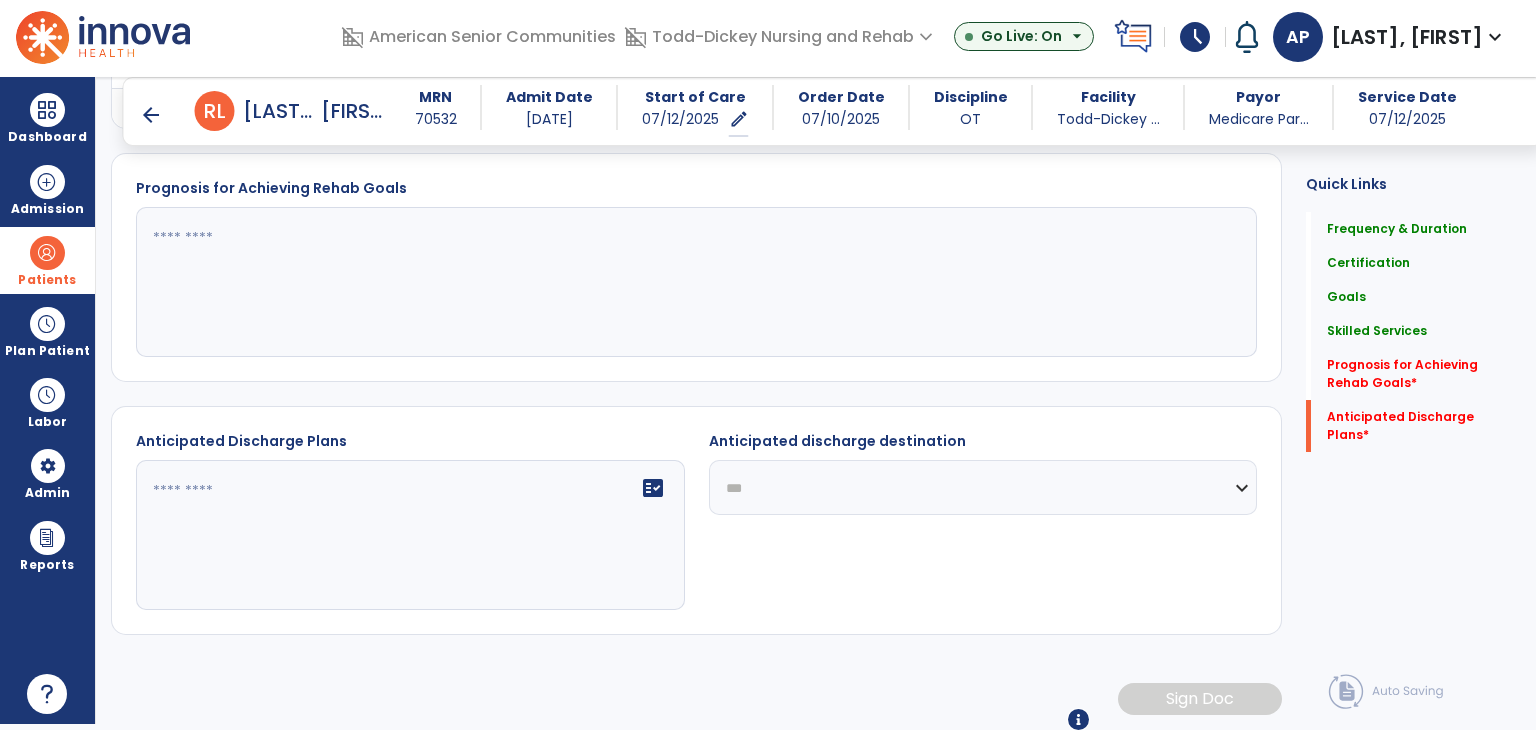 click on "**********" 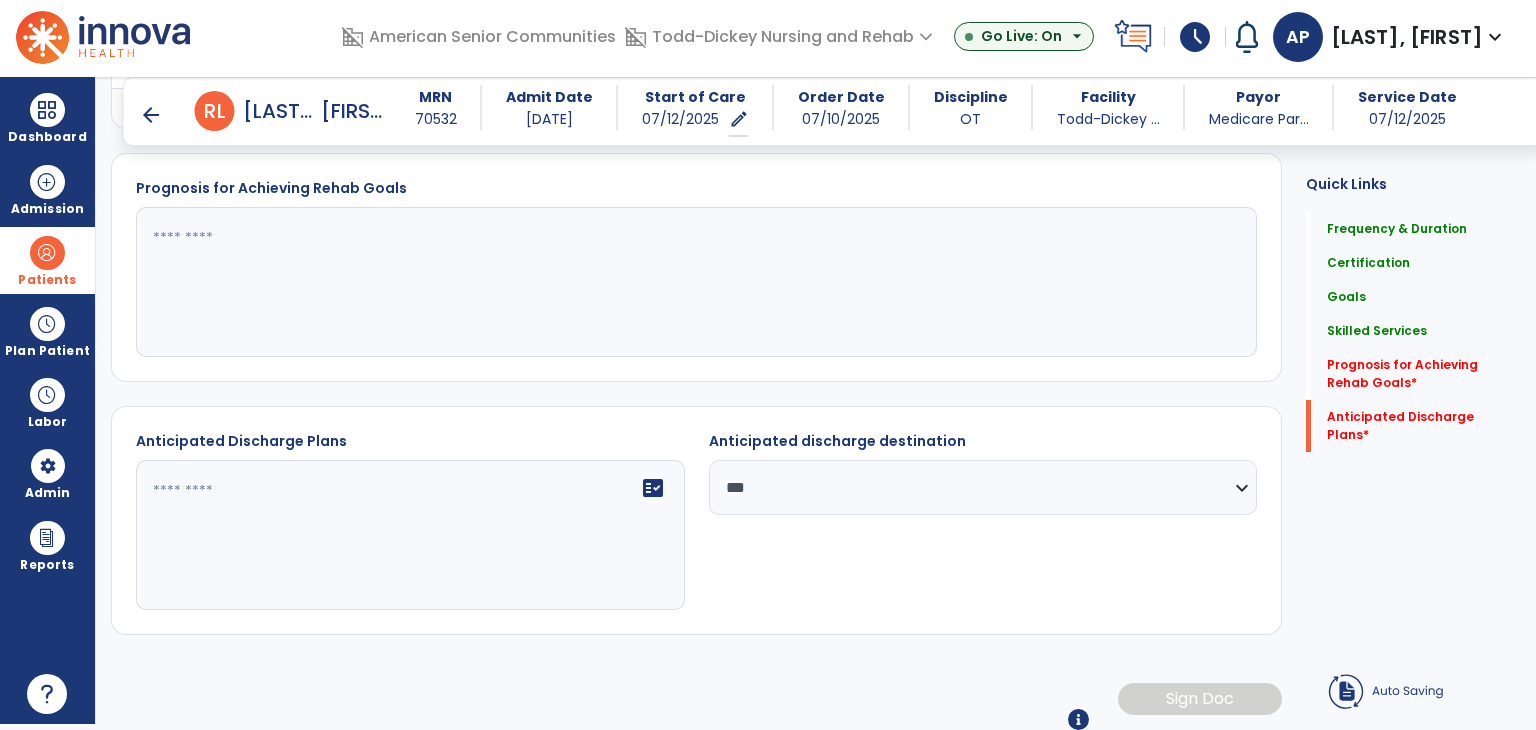 scroll, scrollTop: 0, scrollLeft: 0, axis: both 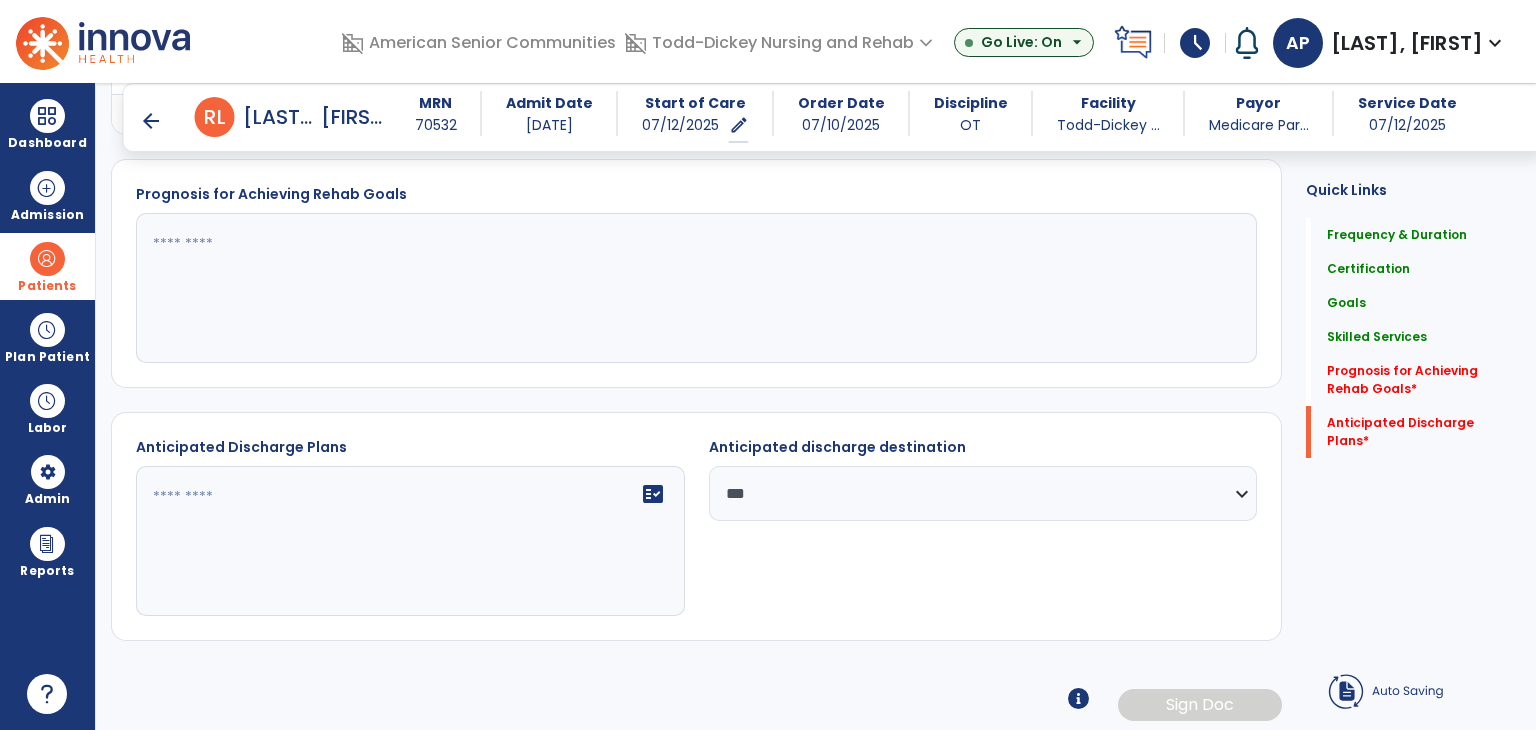 click 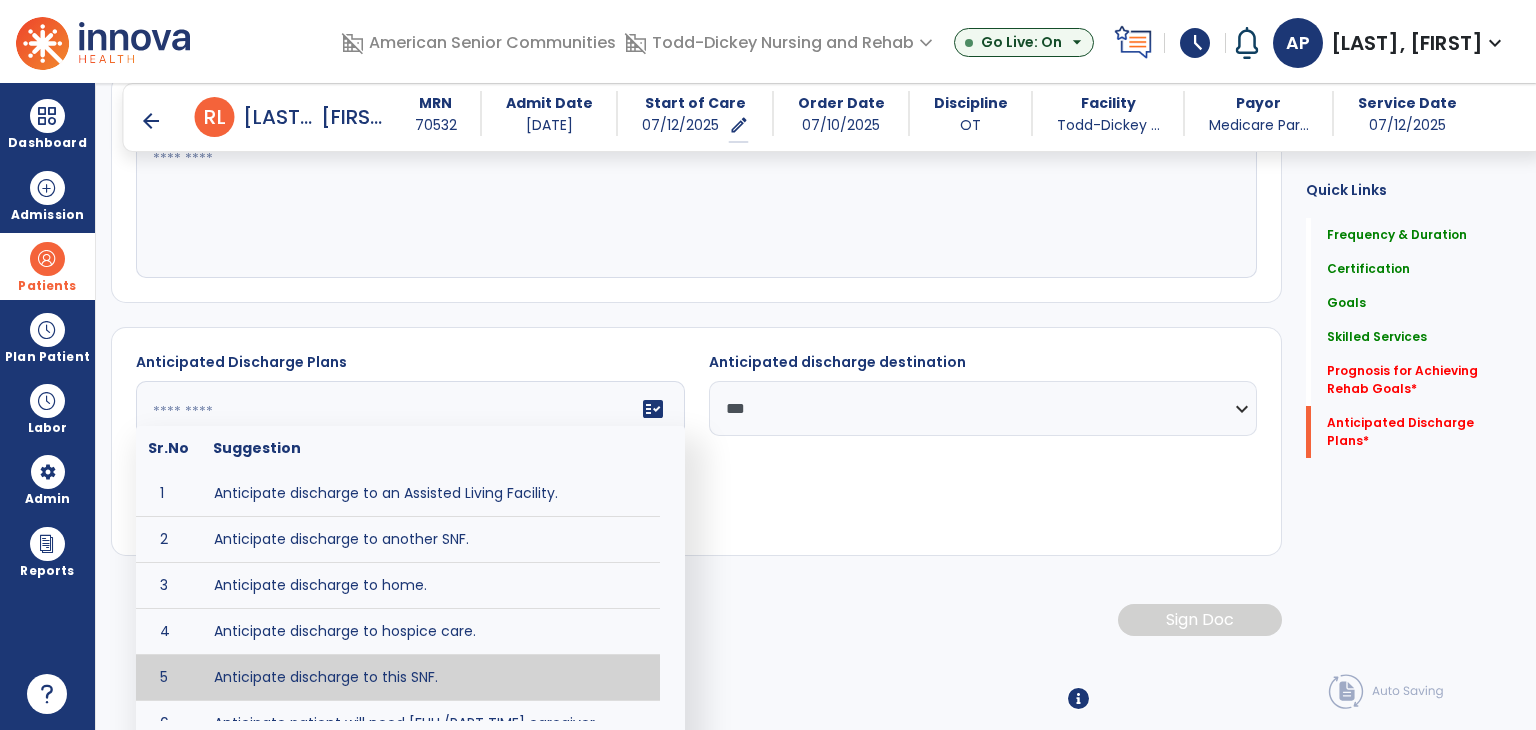 type on "**********" 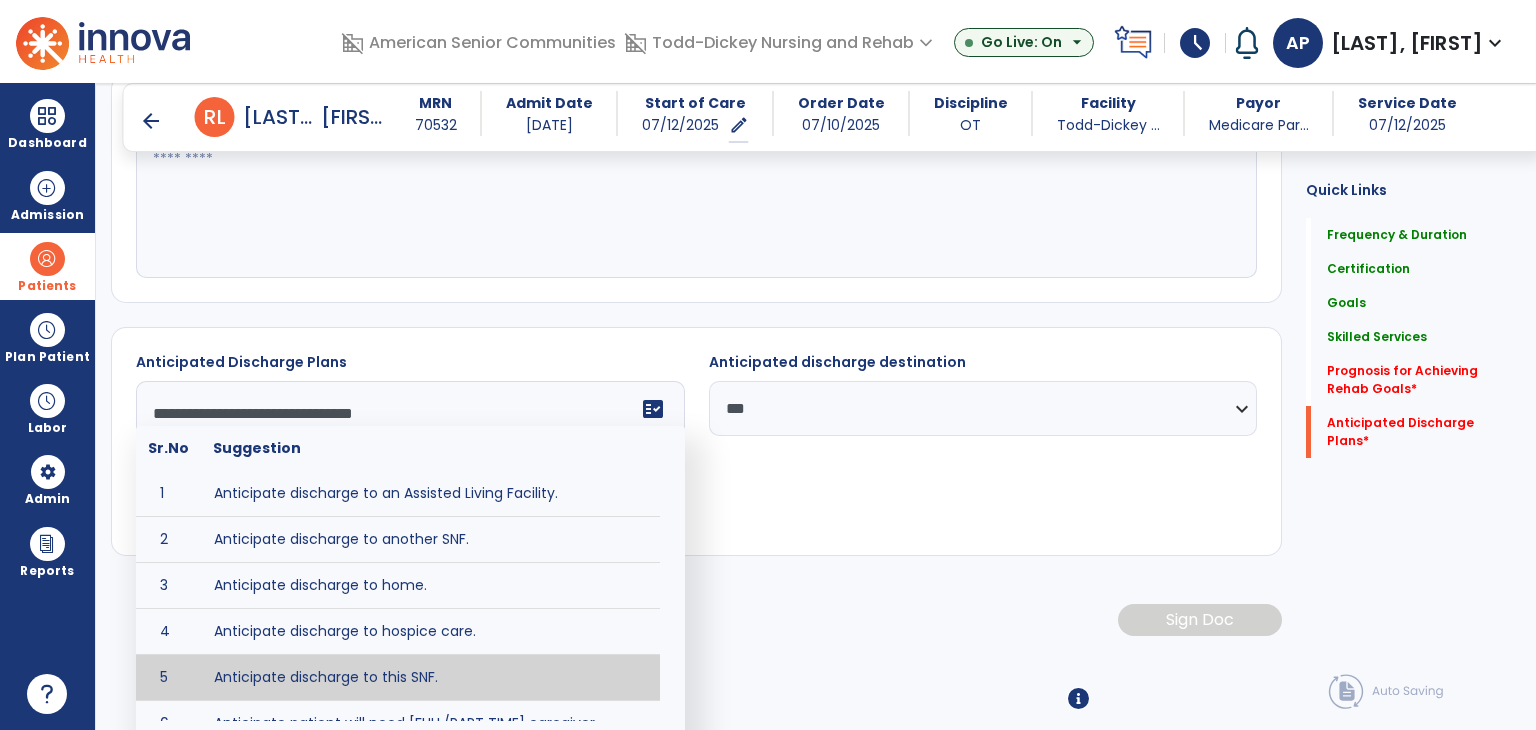 scroll, scrollTop: 2387, scrollLeft: 0, axis: vertical 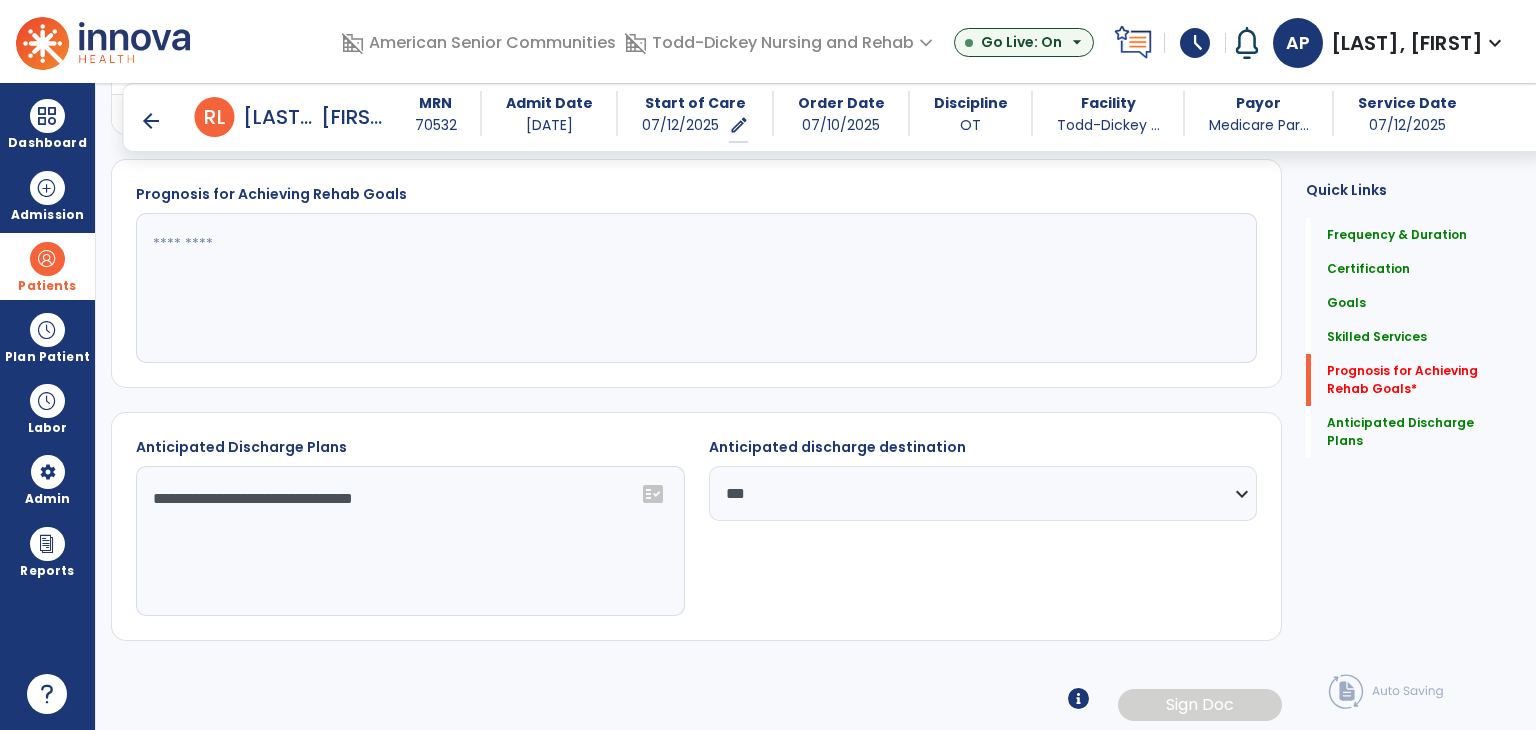 click 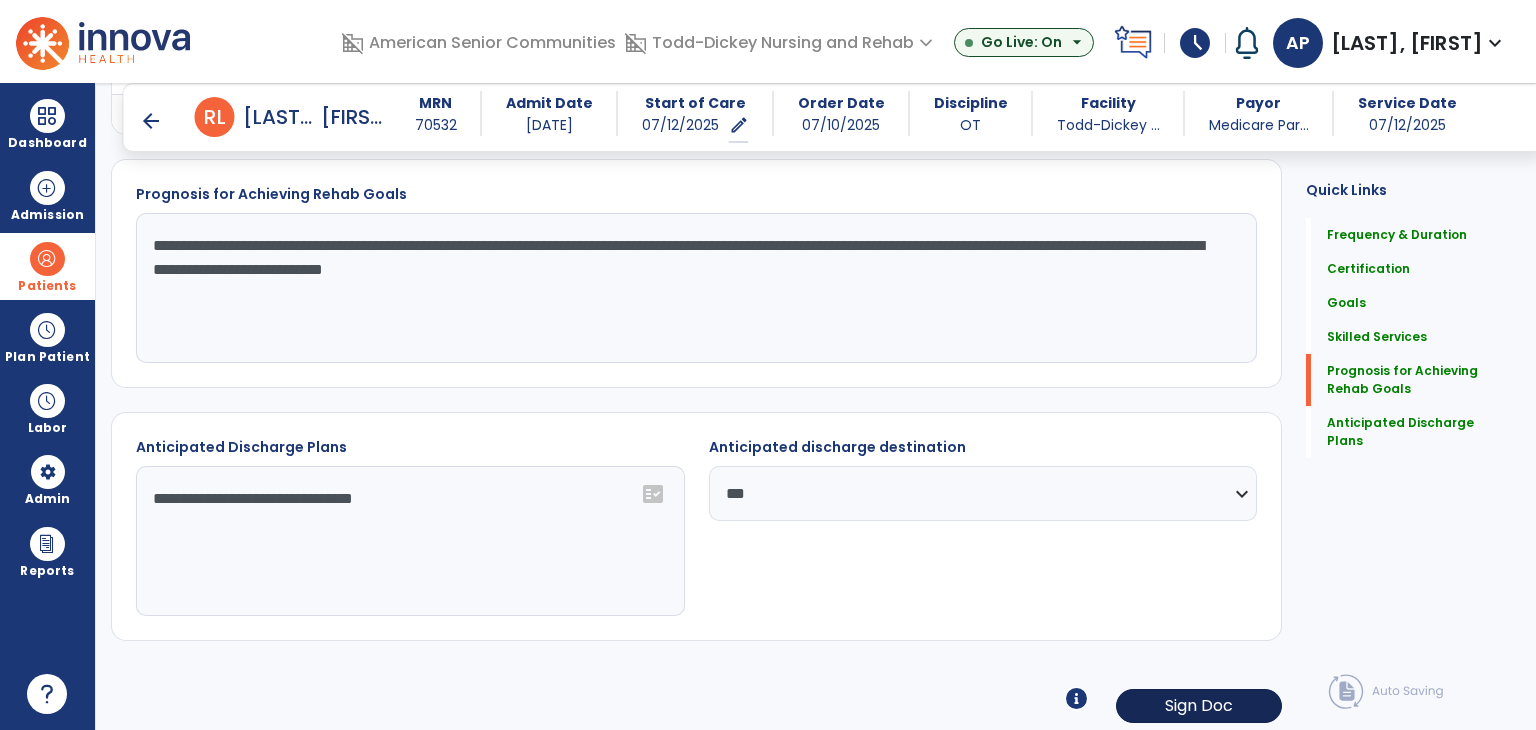 type on "**********" 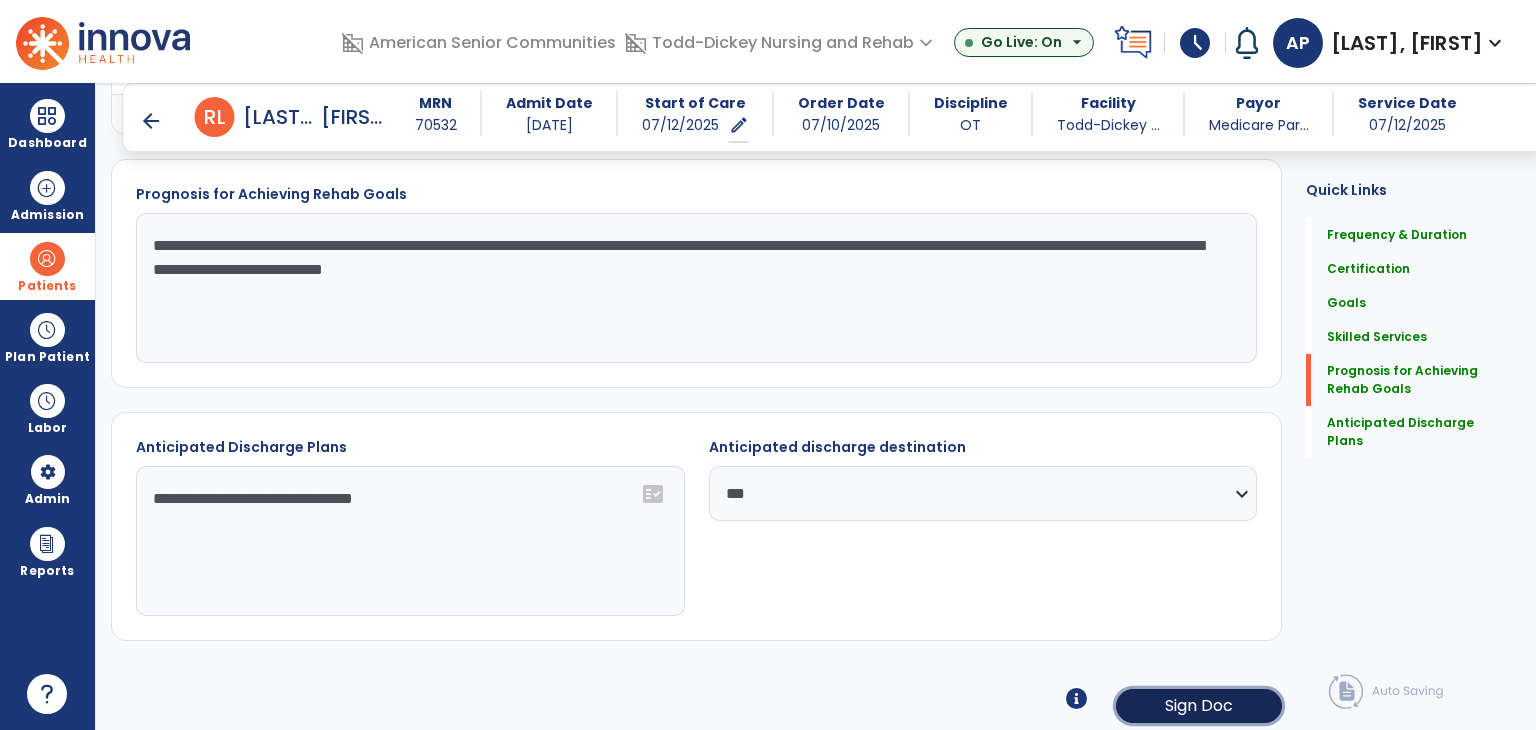 click on "Sign Doc" 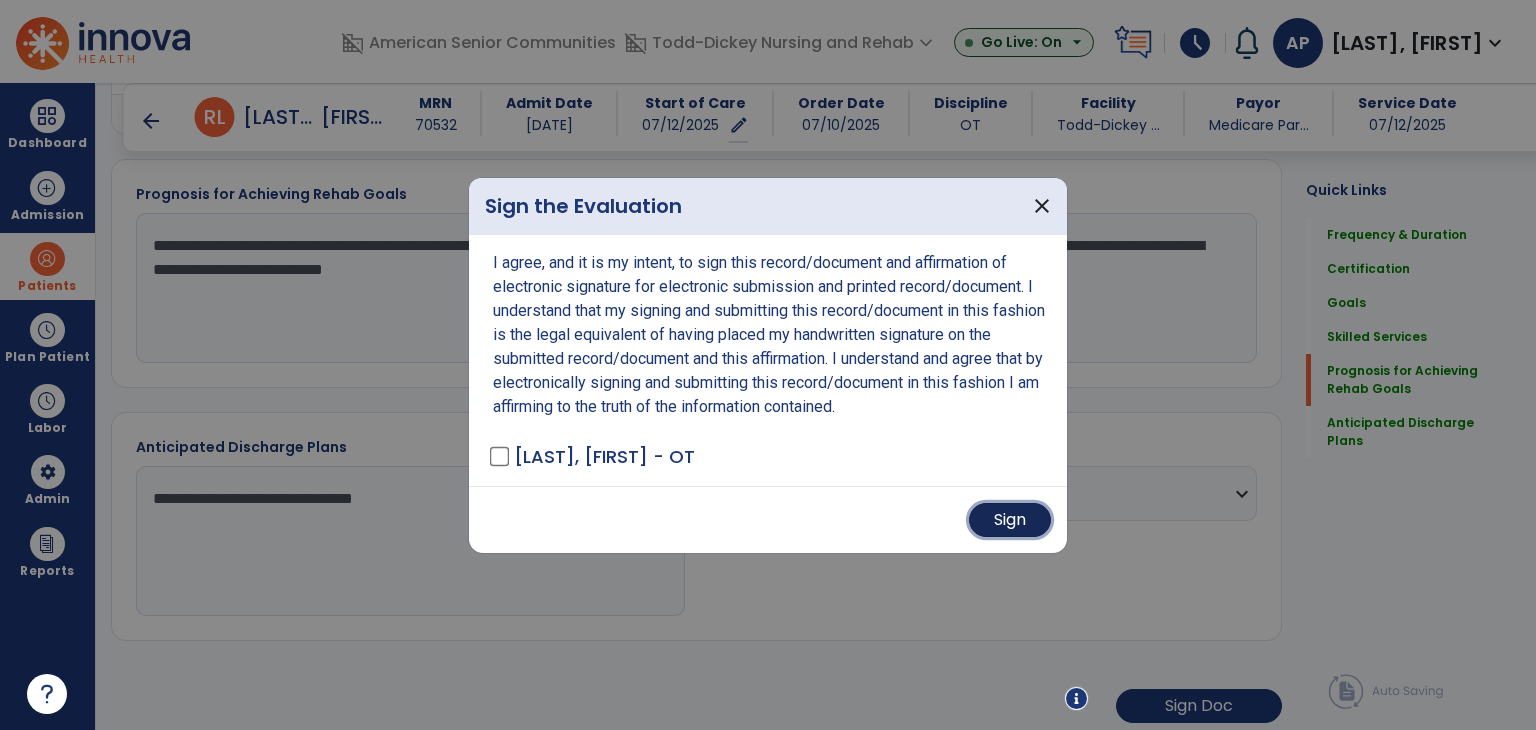 click on "Sign" at bounding box center (1010, 520) 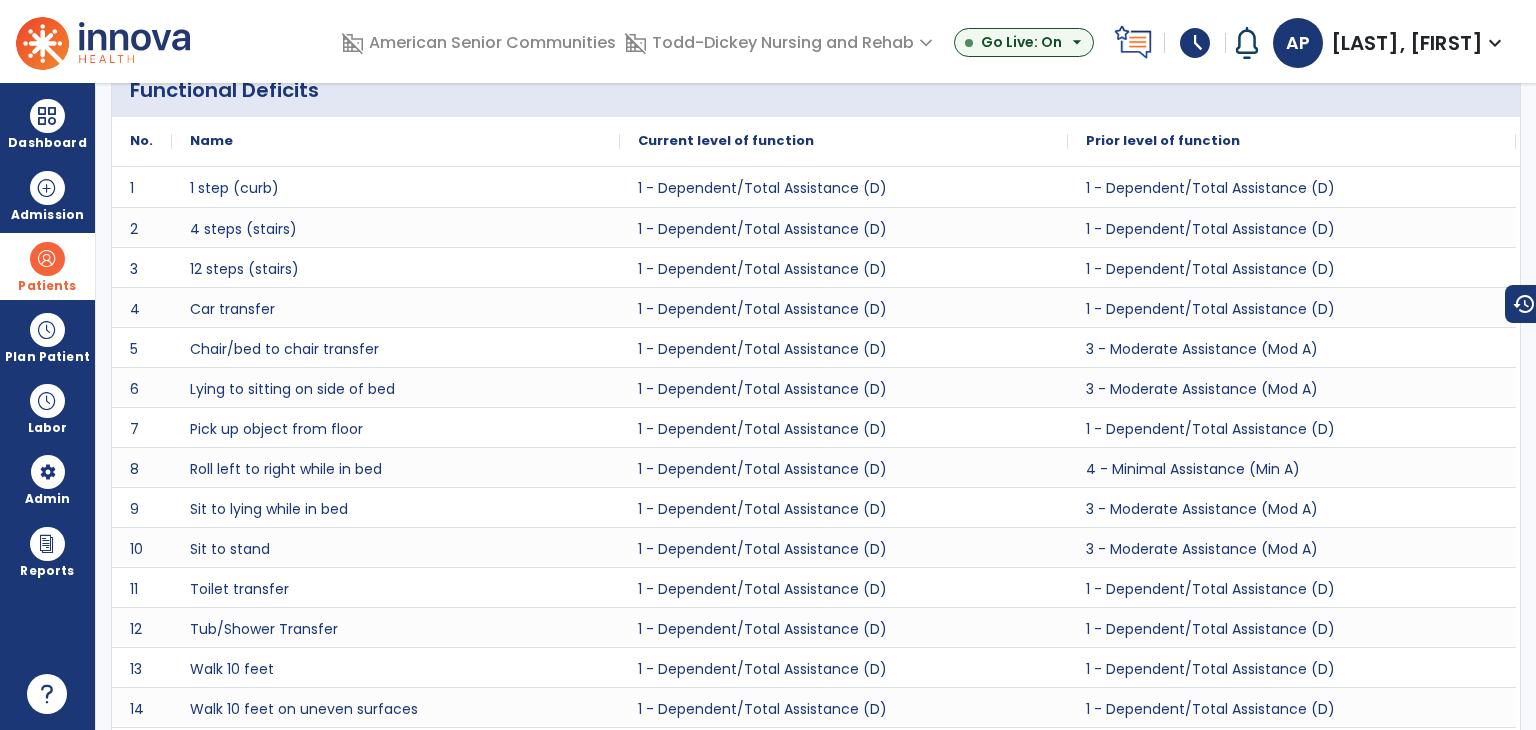 scroll, scrollTop: 0, scrollLeft: 0, axis: both 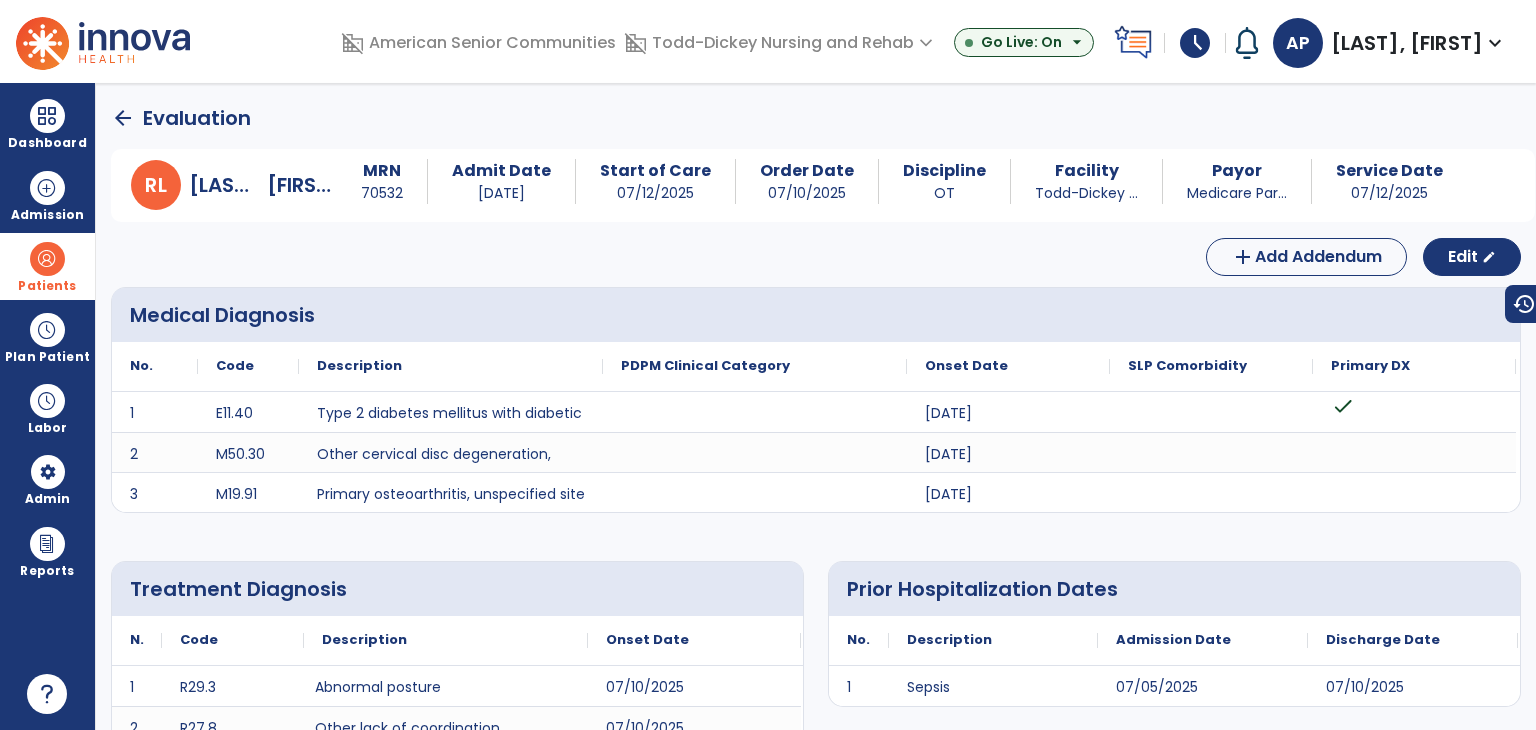 click on "arrow_back" 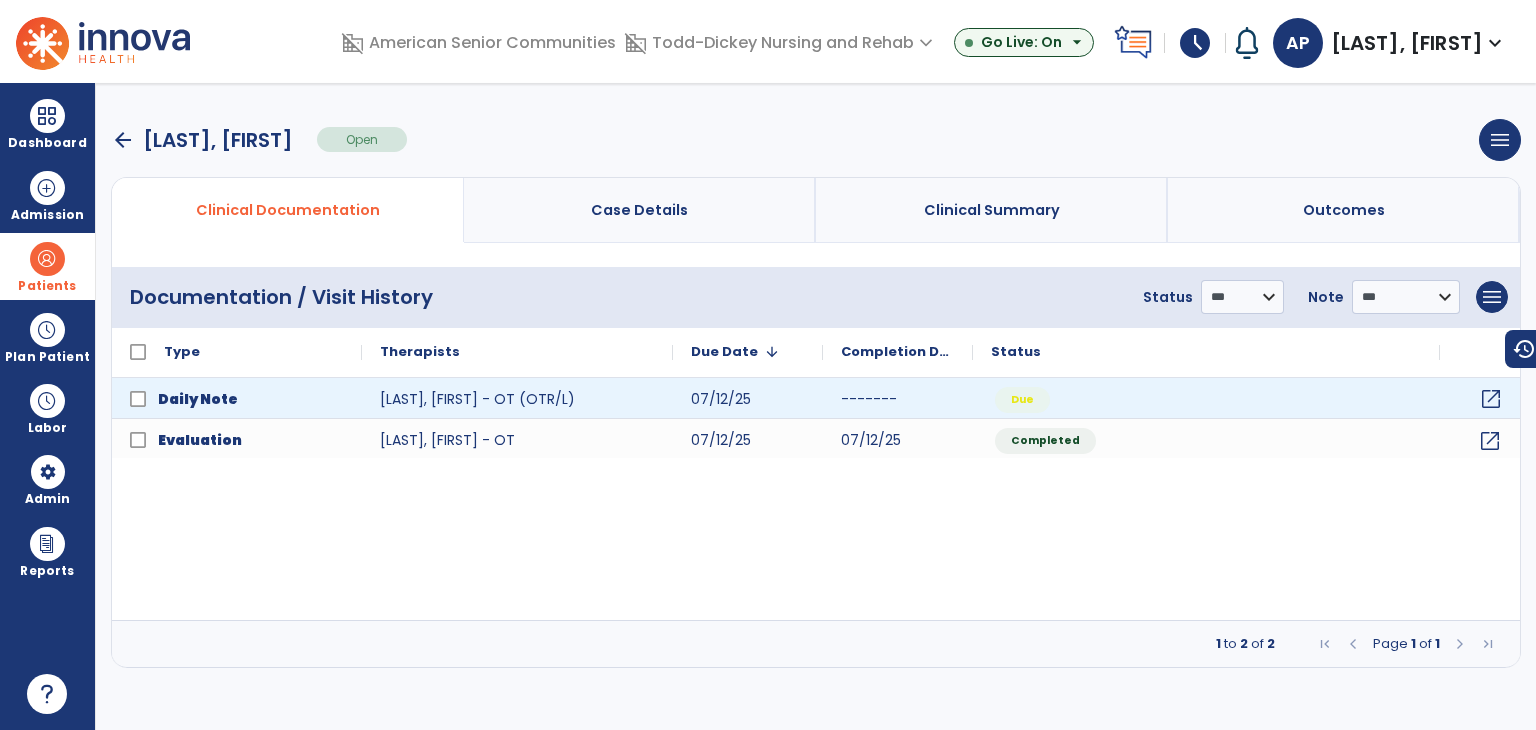 click on "open_in_new" 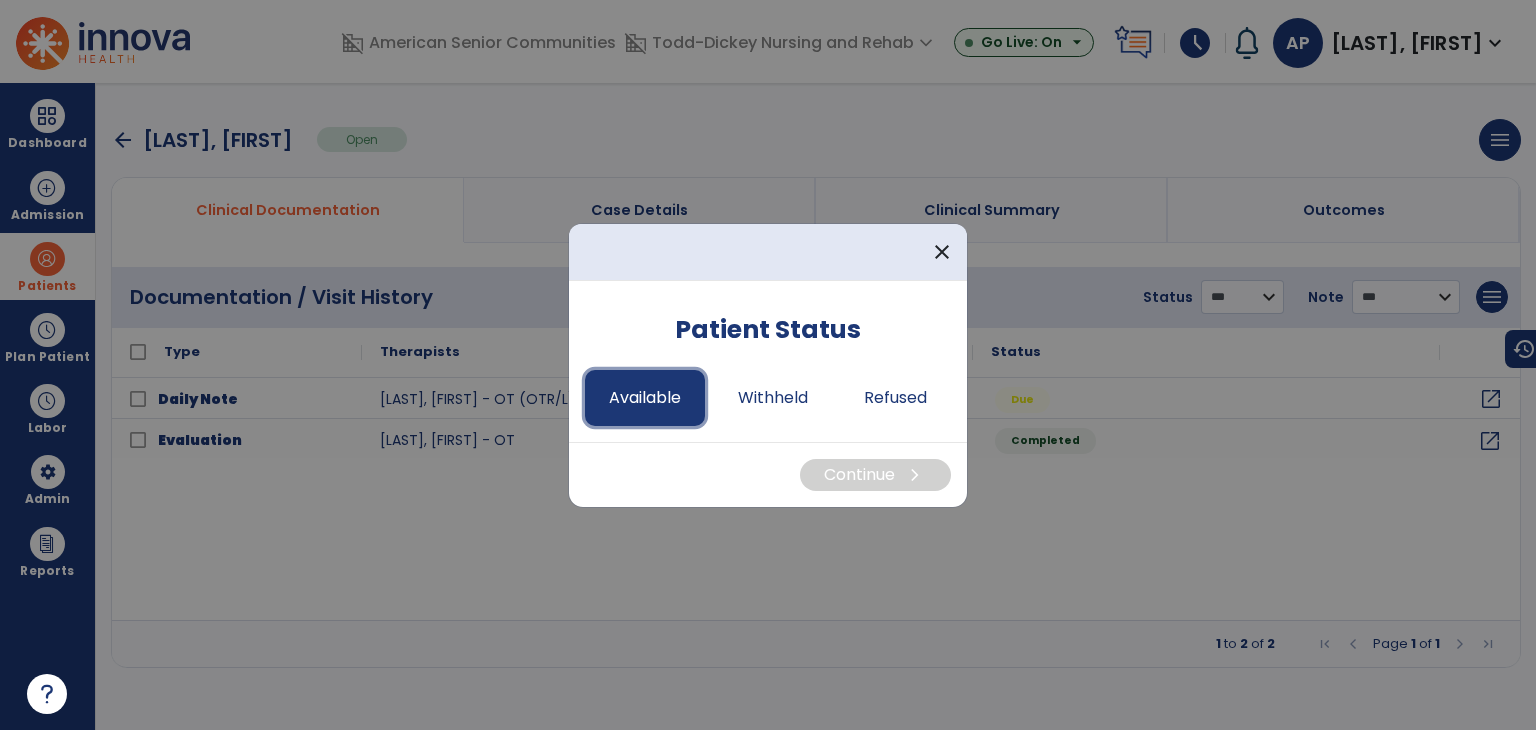 click on "Available" at bounding box center (645, 398) 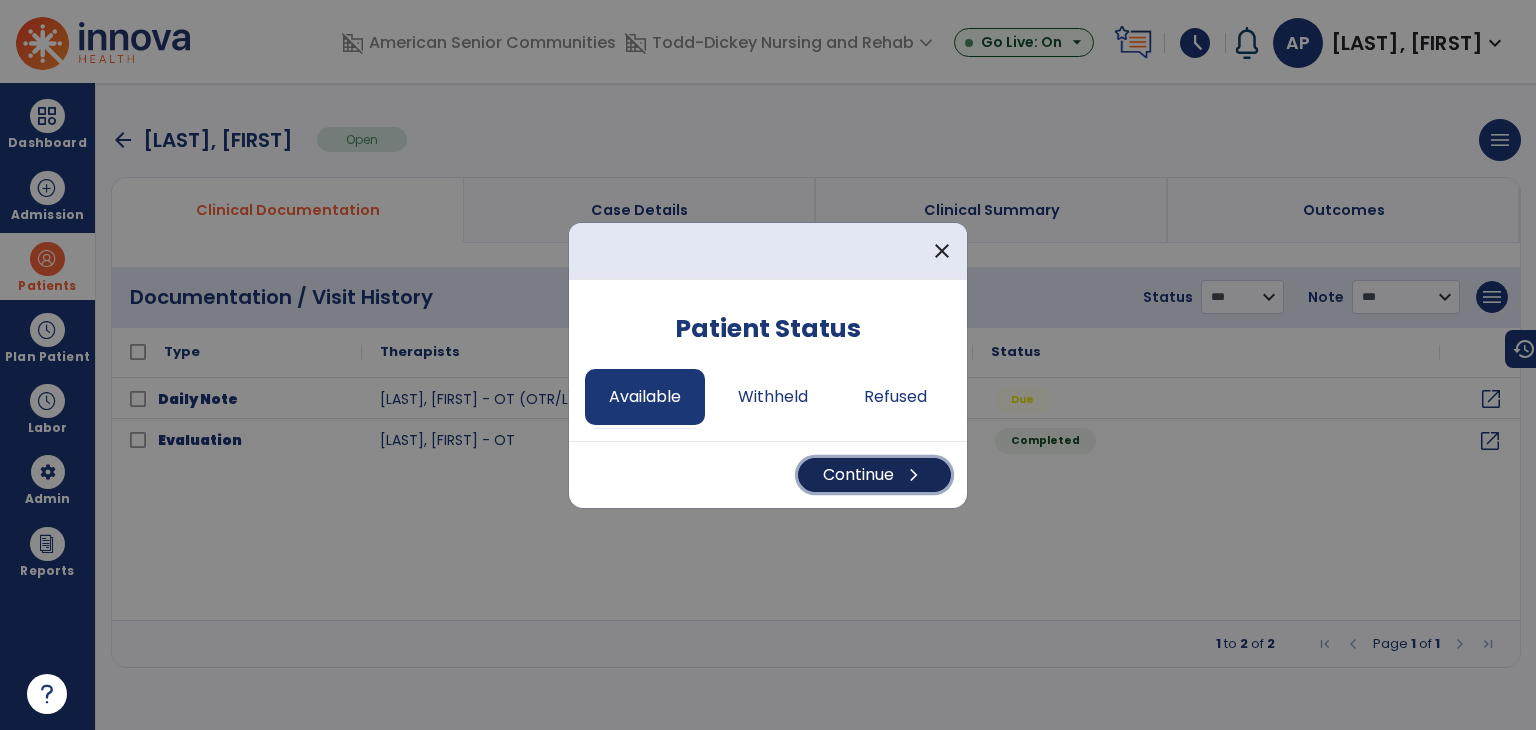 click on "Continue   chevron_right" at bounding box center [874, 475] 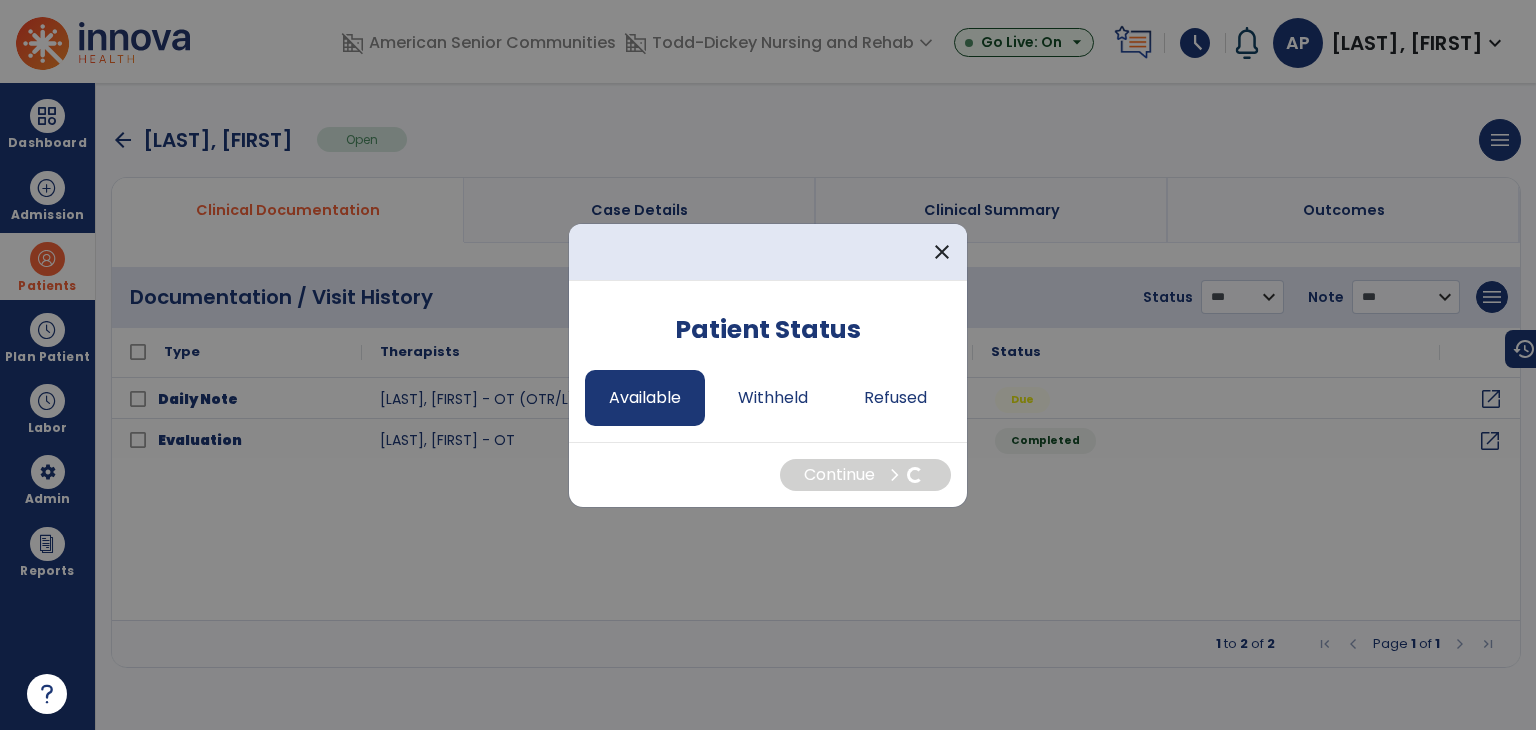 select on "*" 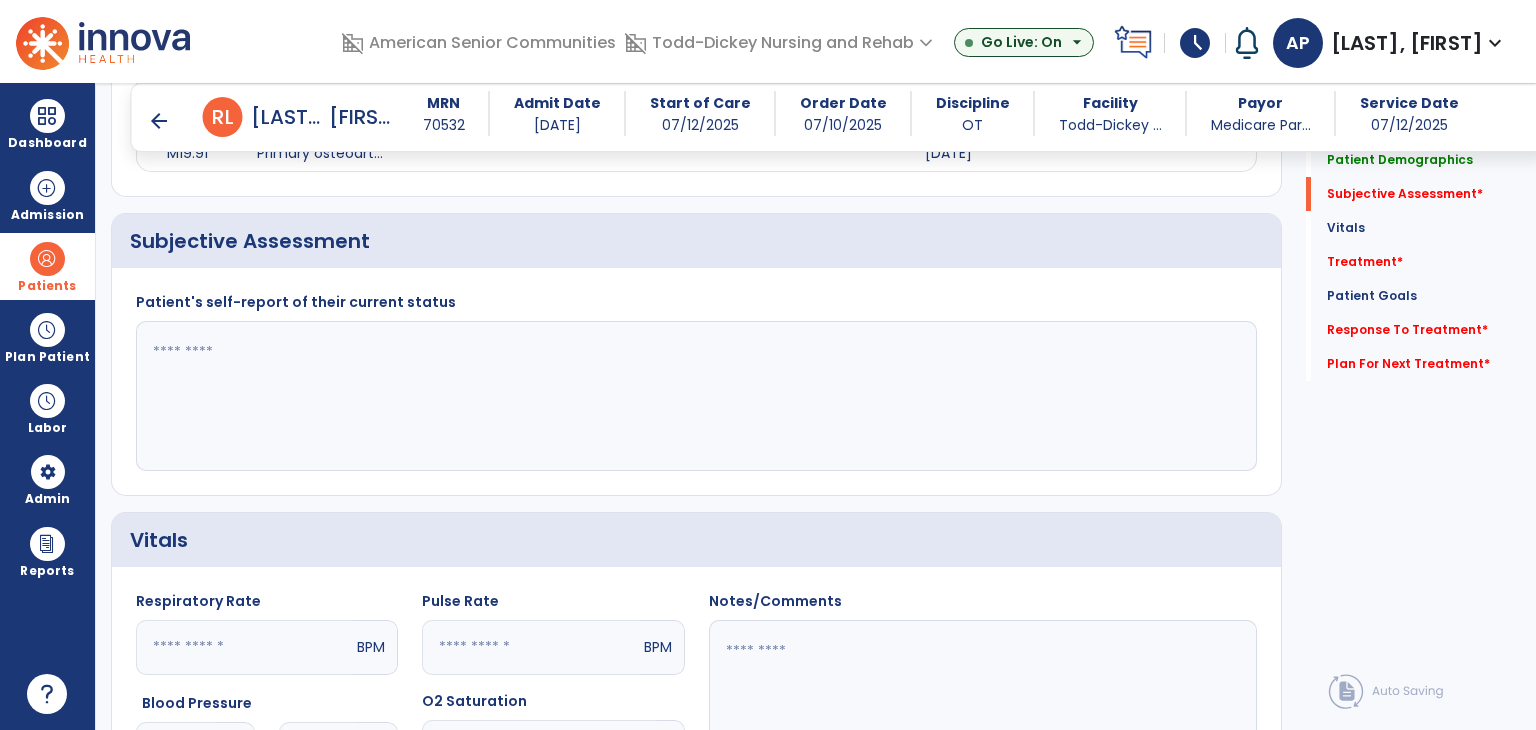 scroll, scrollTop: 400, scrollLeft: 0, axis: vertical 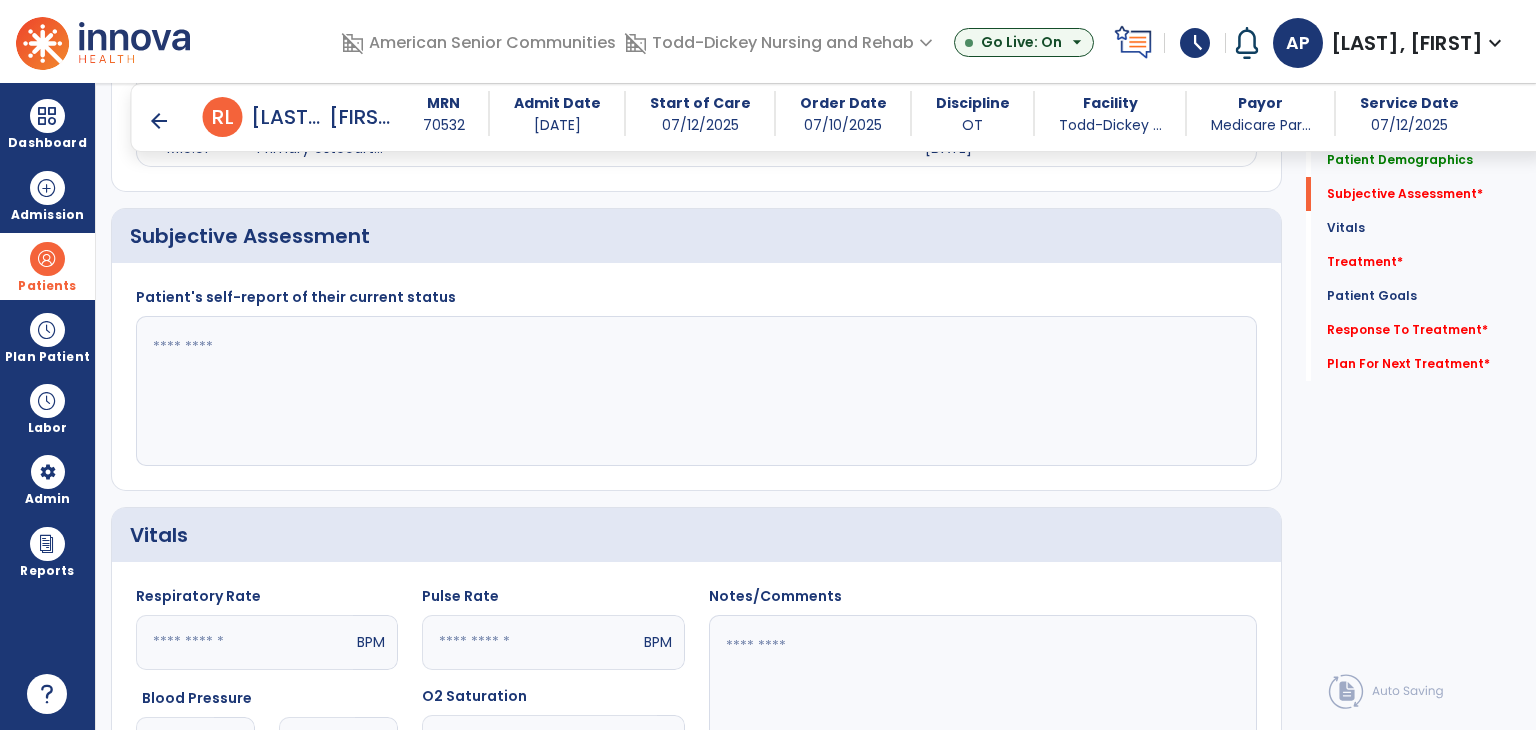 click 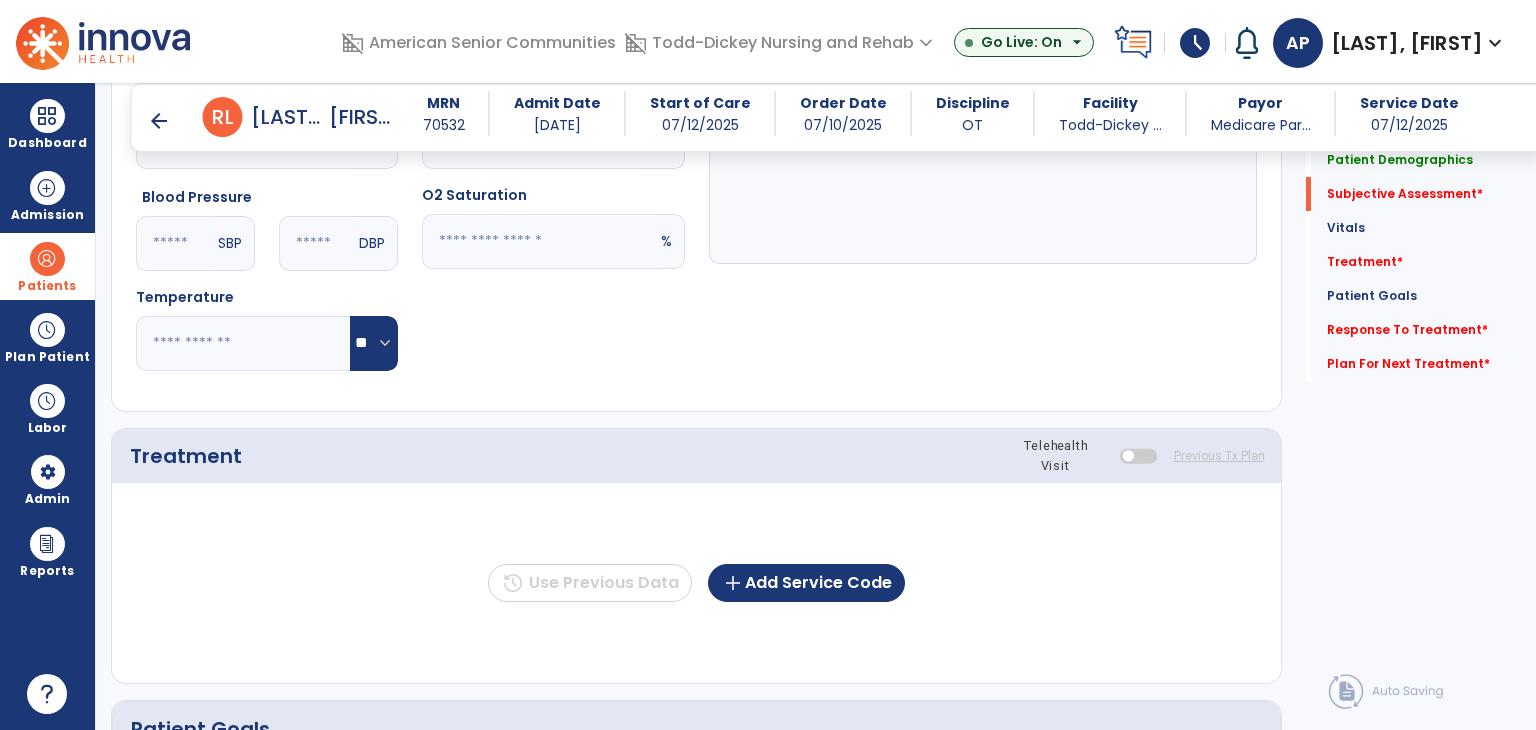 scroll, scrollTop: 1000, scrollLeft: 0, axis: vertical 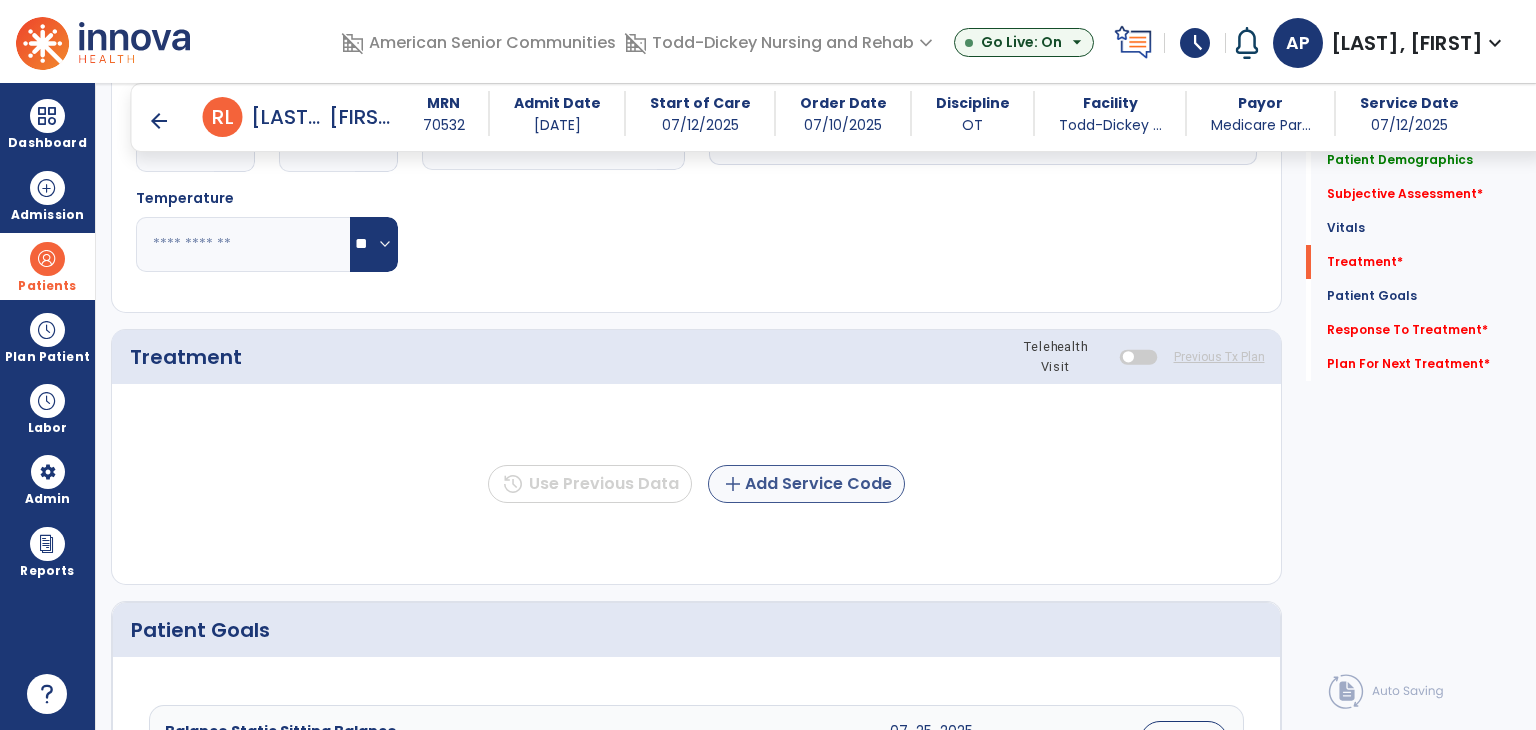 type on "**********" 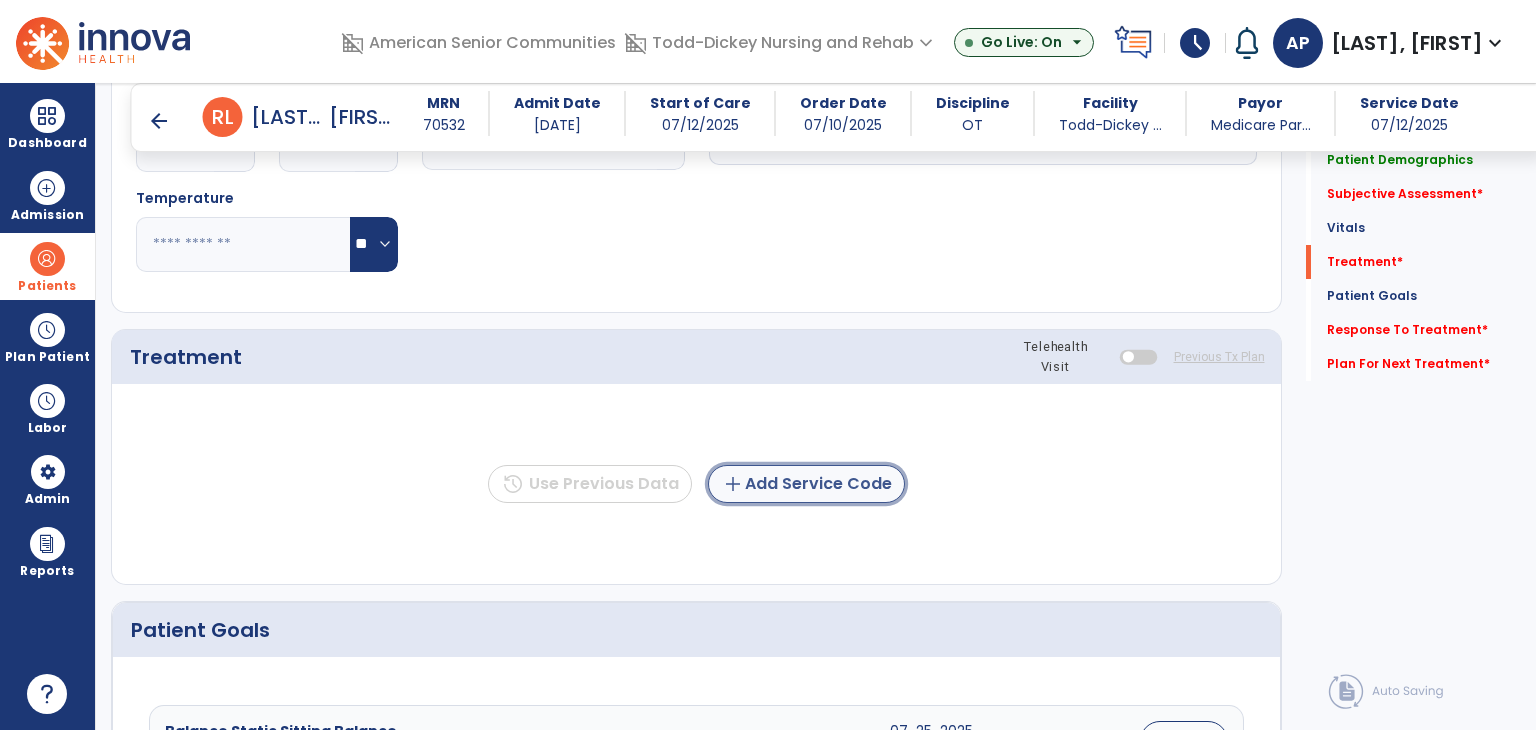 click on "add" 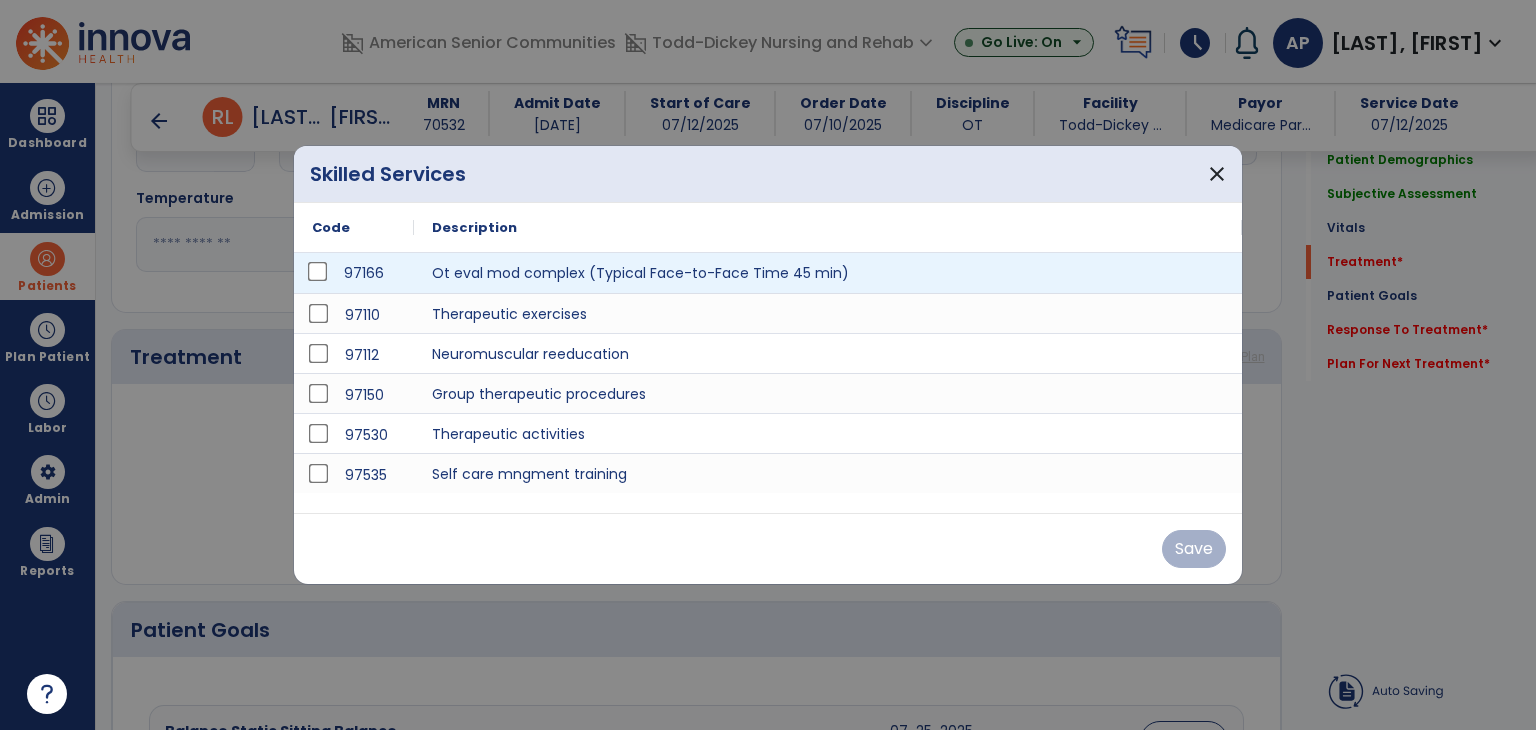 click on "97166" at bounding box center [354, 273] 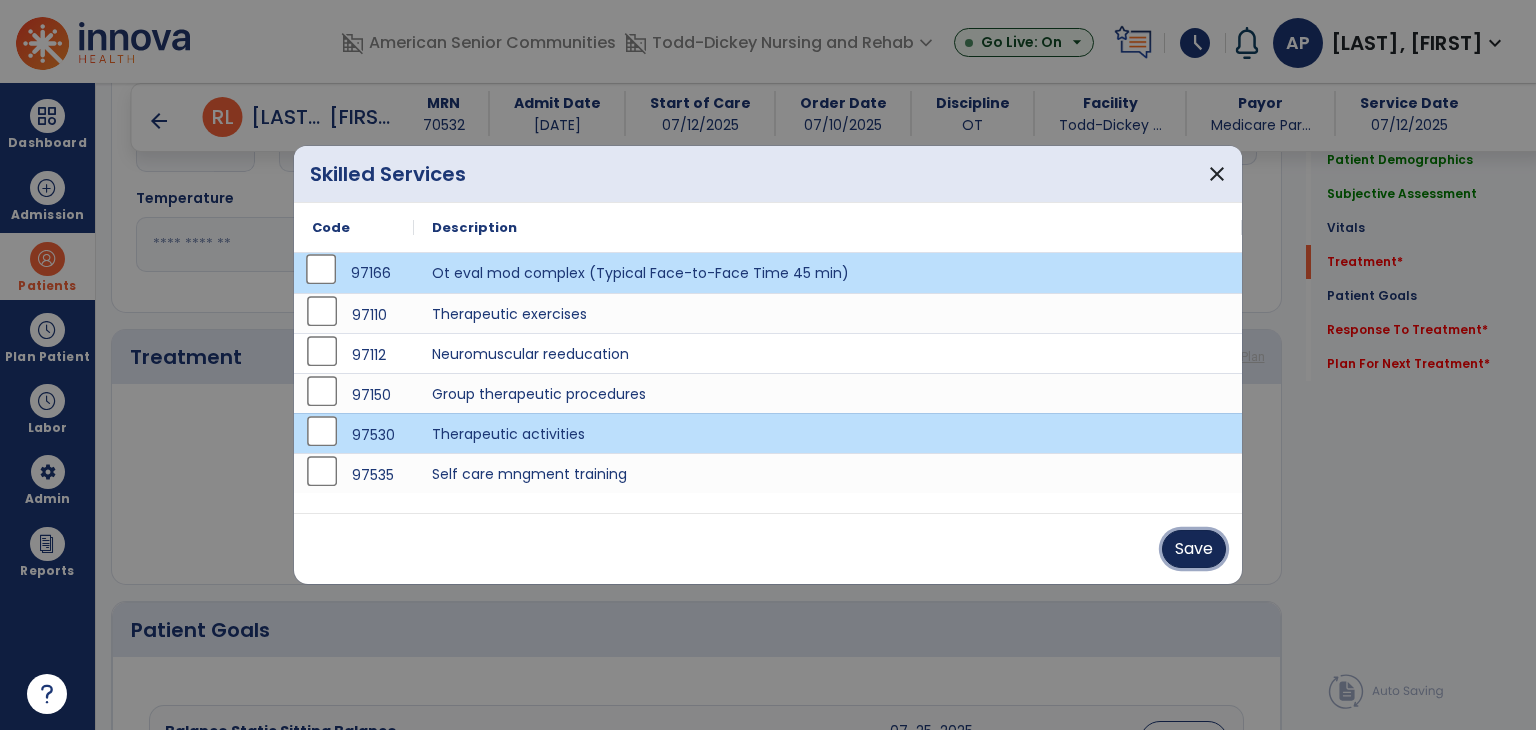 click on "Save" at bounding box center [1194, 549] 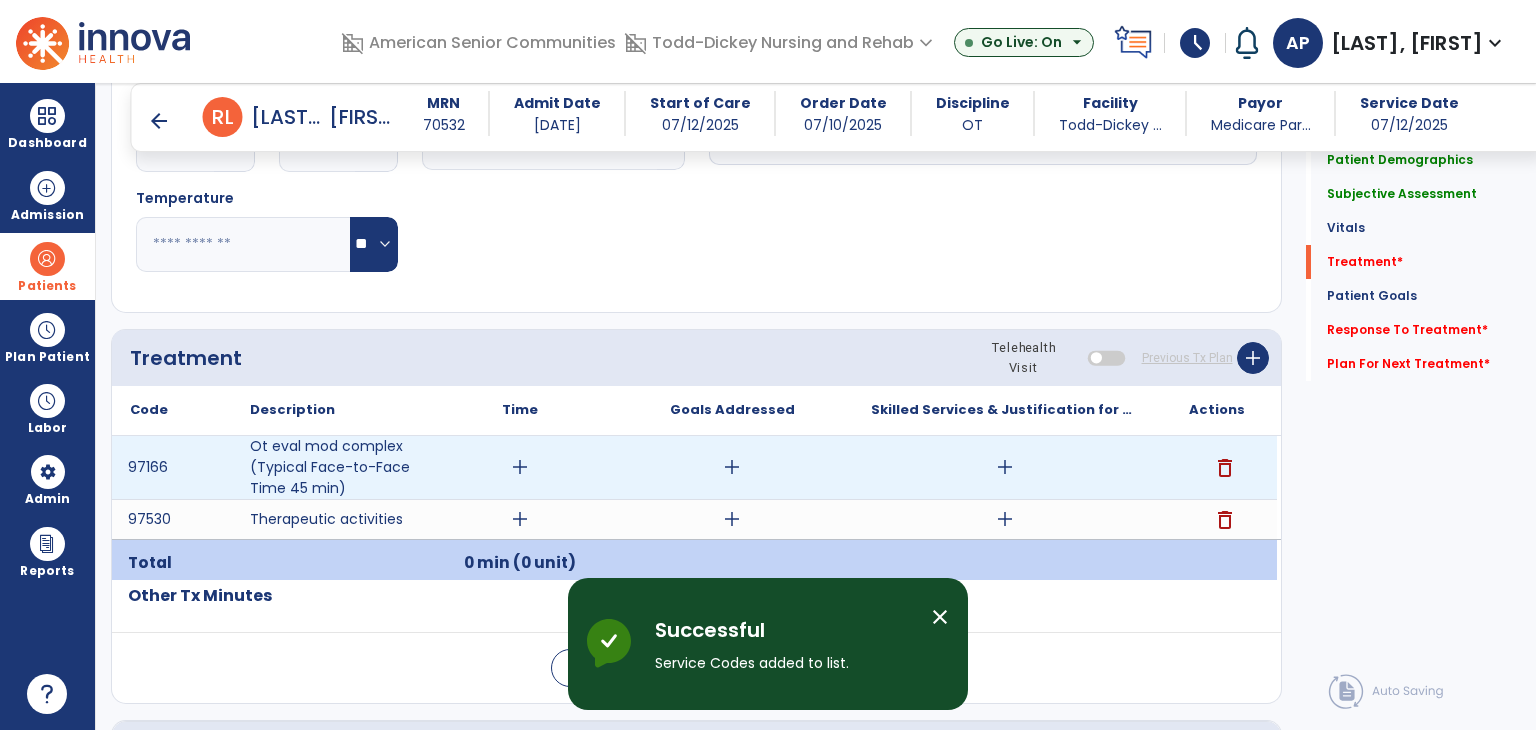 click on "add" at bounding box center [520, 467] 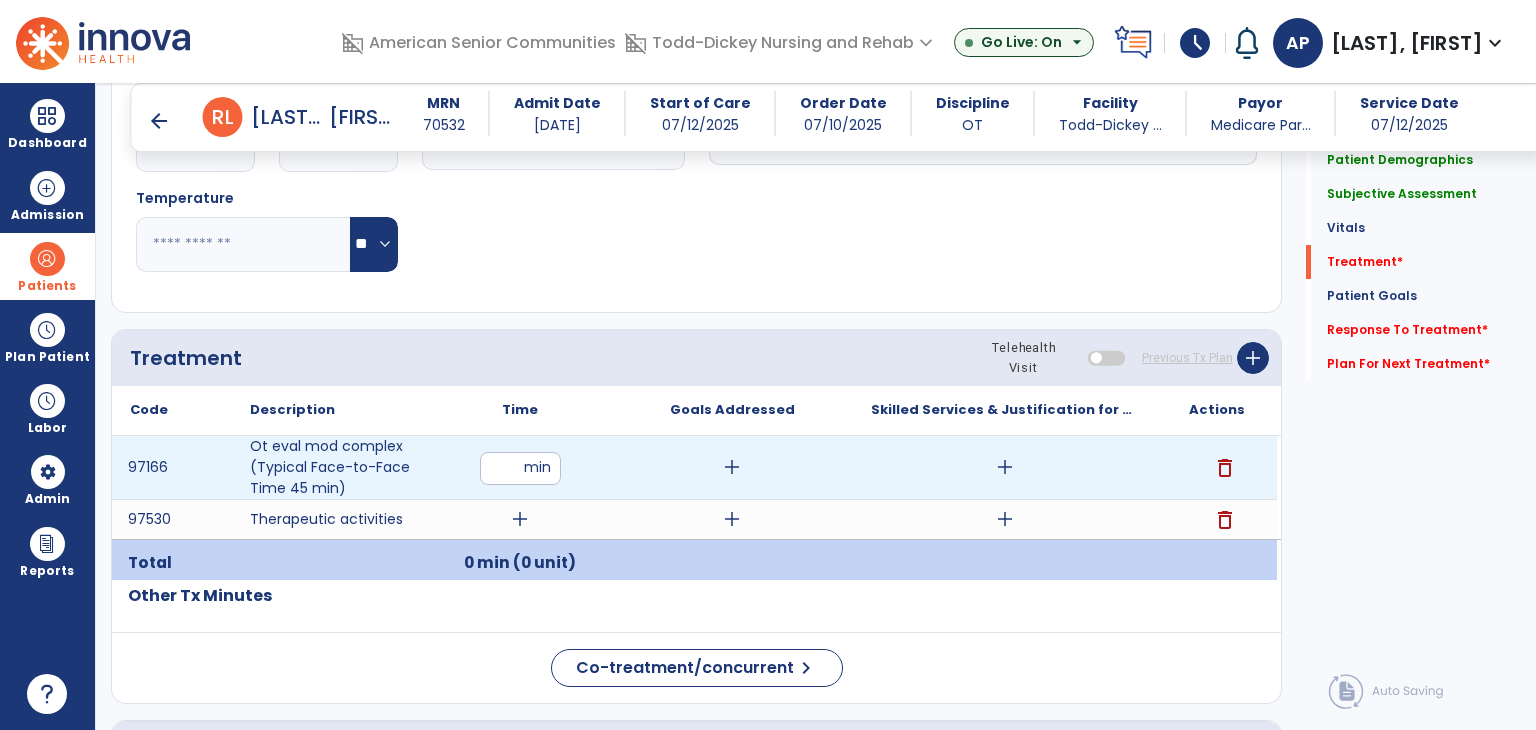 type on "**" 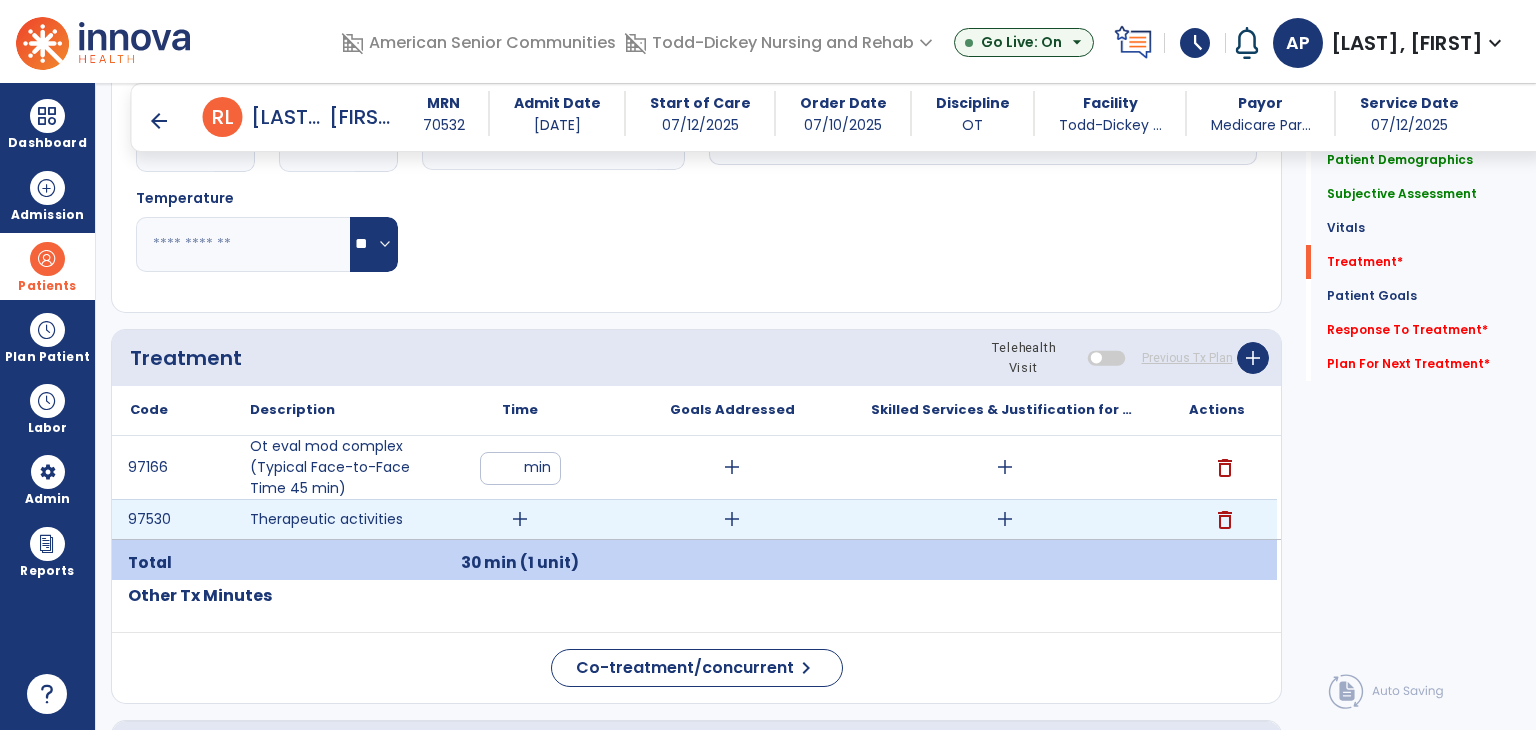 click on "add" at bounding box center [520, 519] 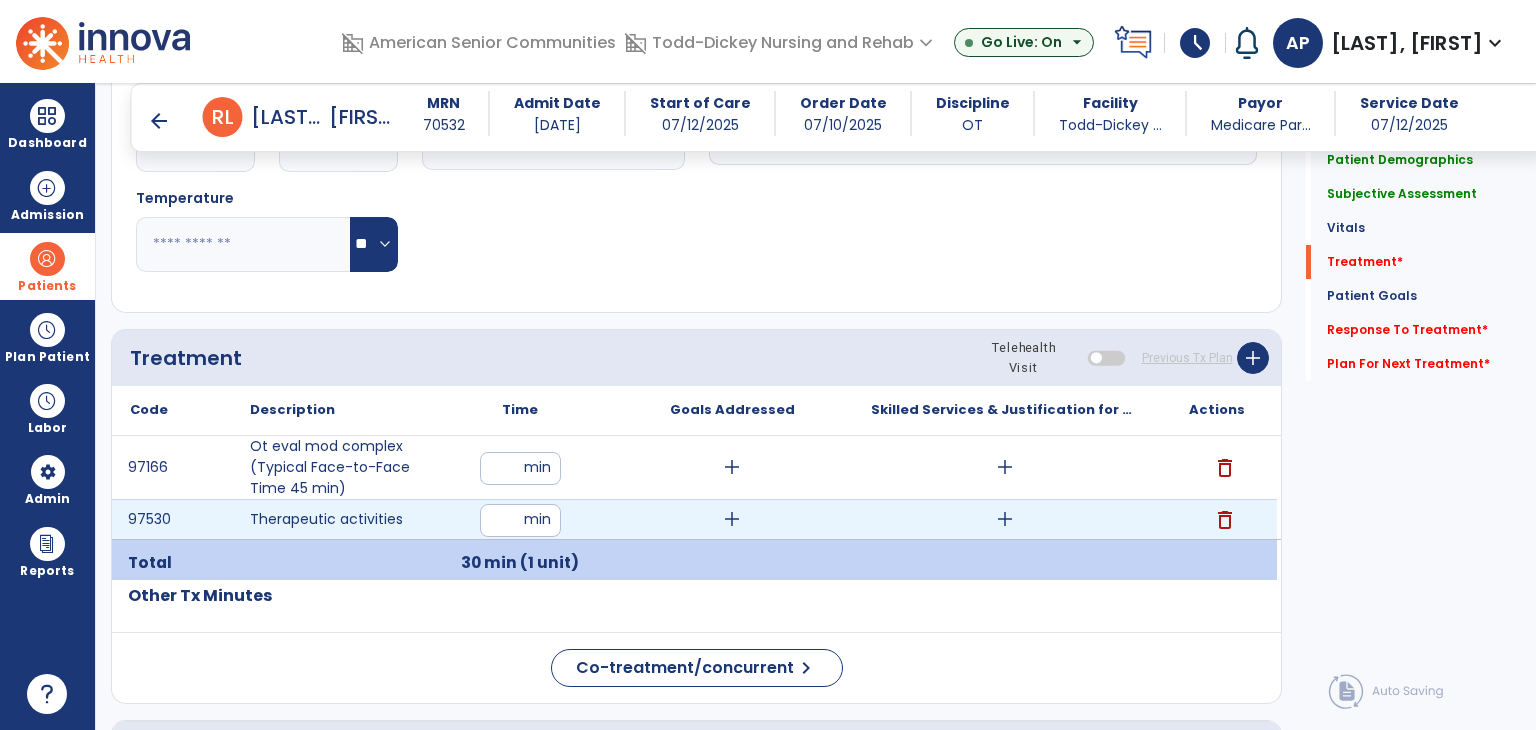 type on "**" 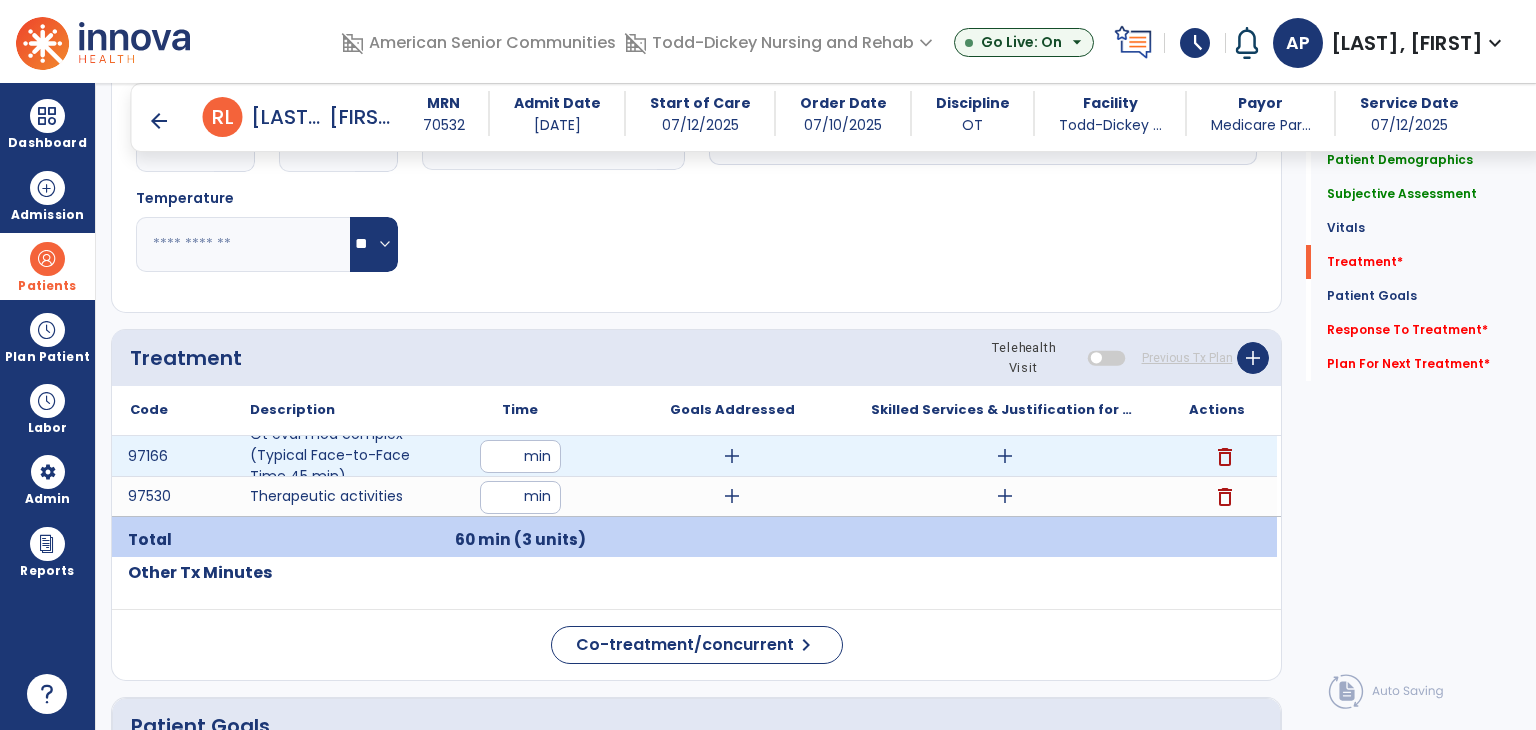 click on "add" at bounding box center (732, 456) 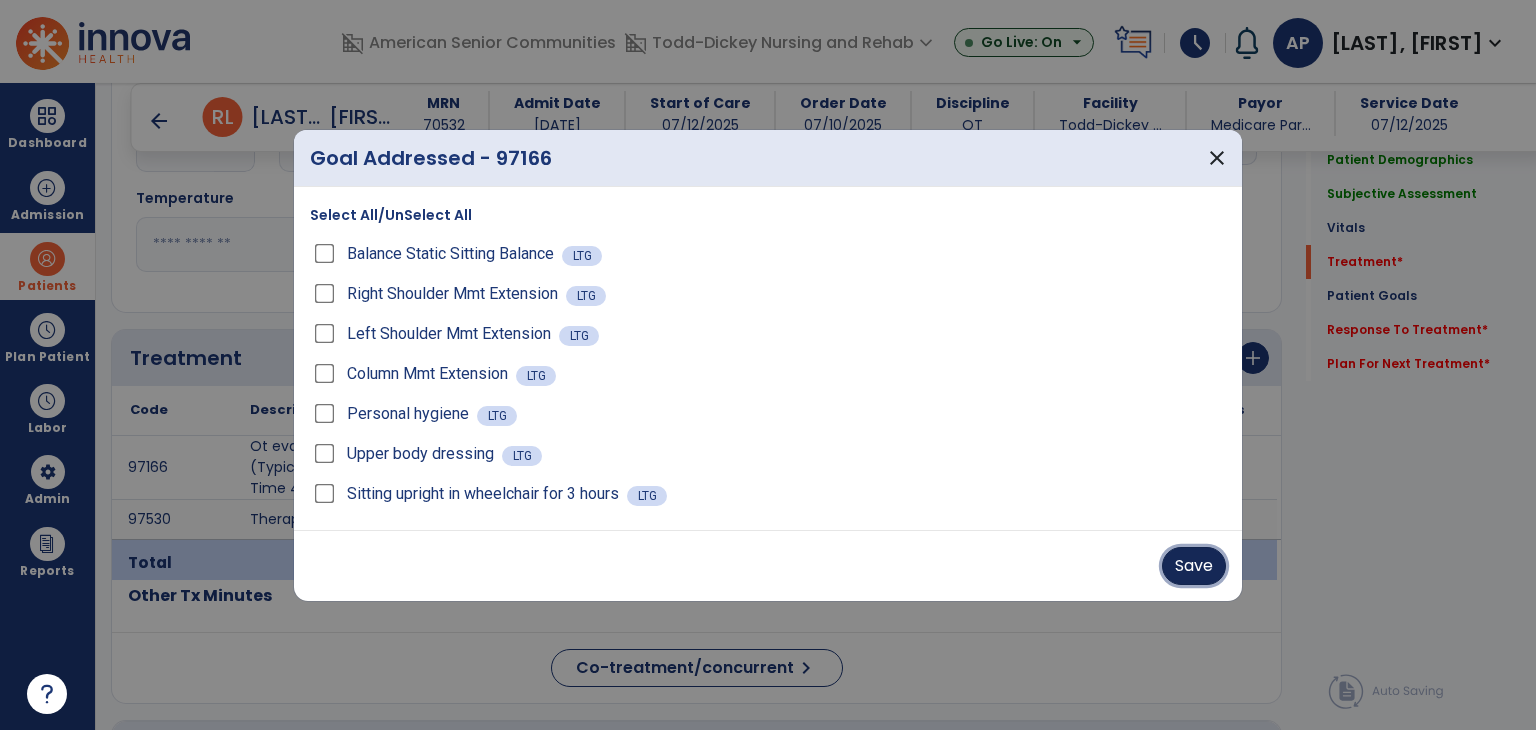 click on "Save" at bounding box center [1194, 566] 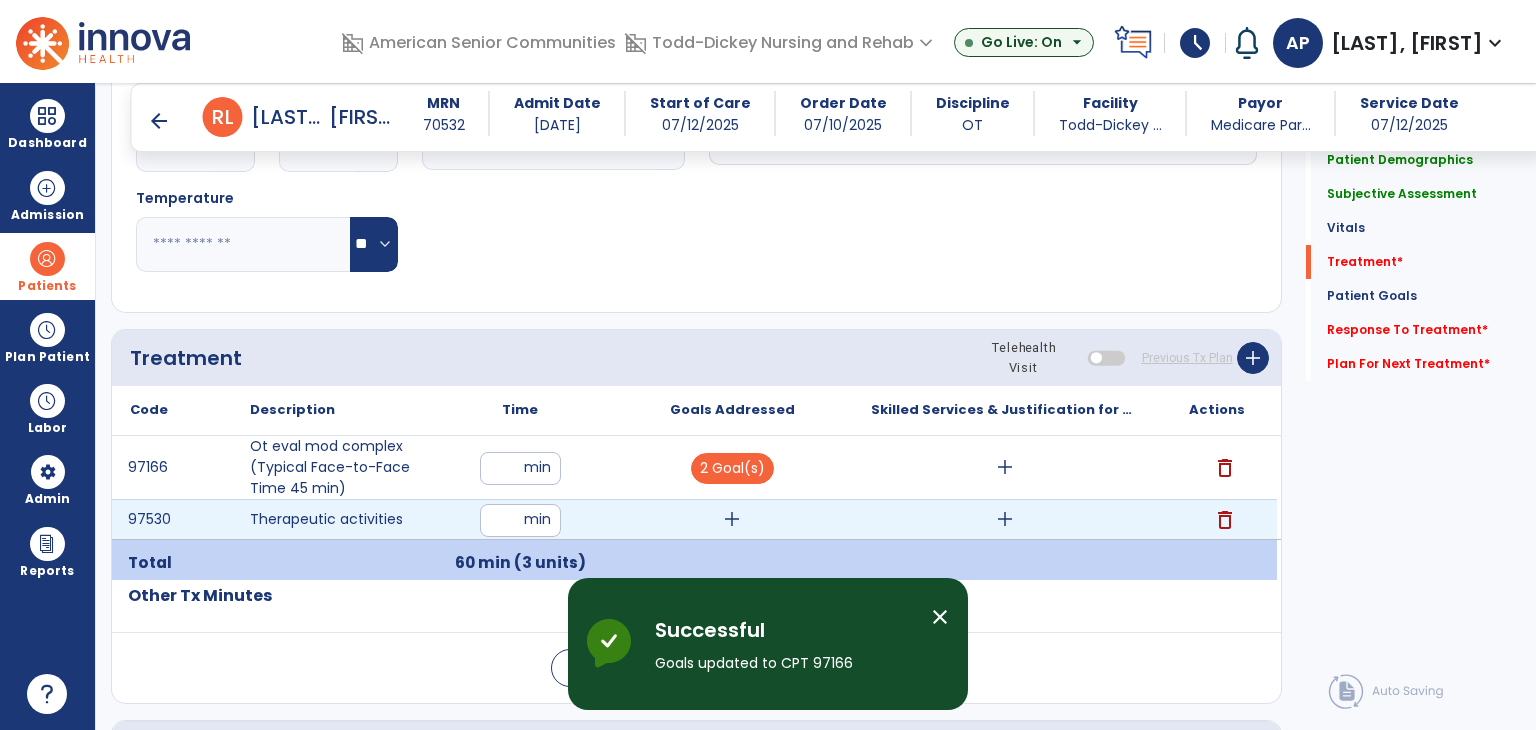 click on "add" at bounding box center [732, 519] 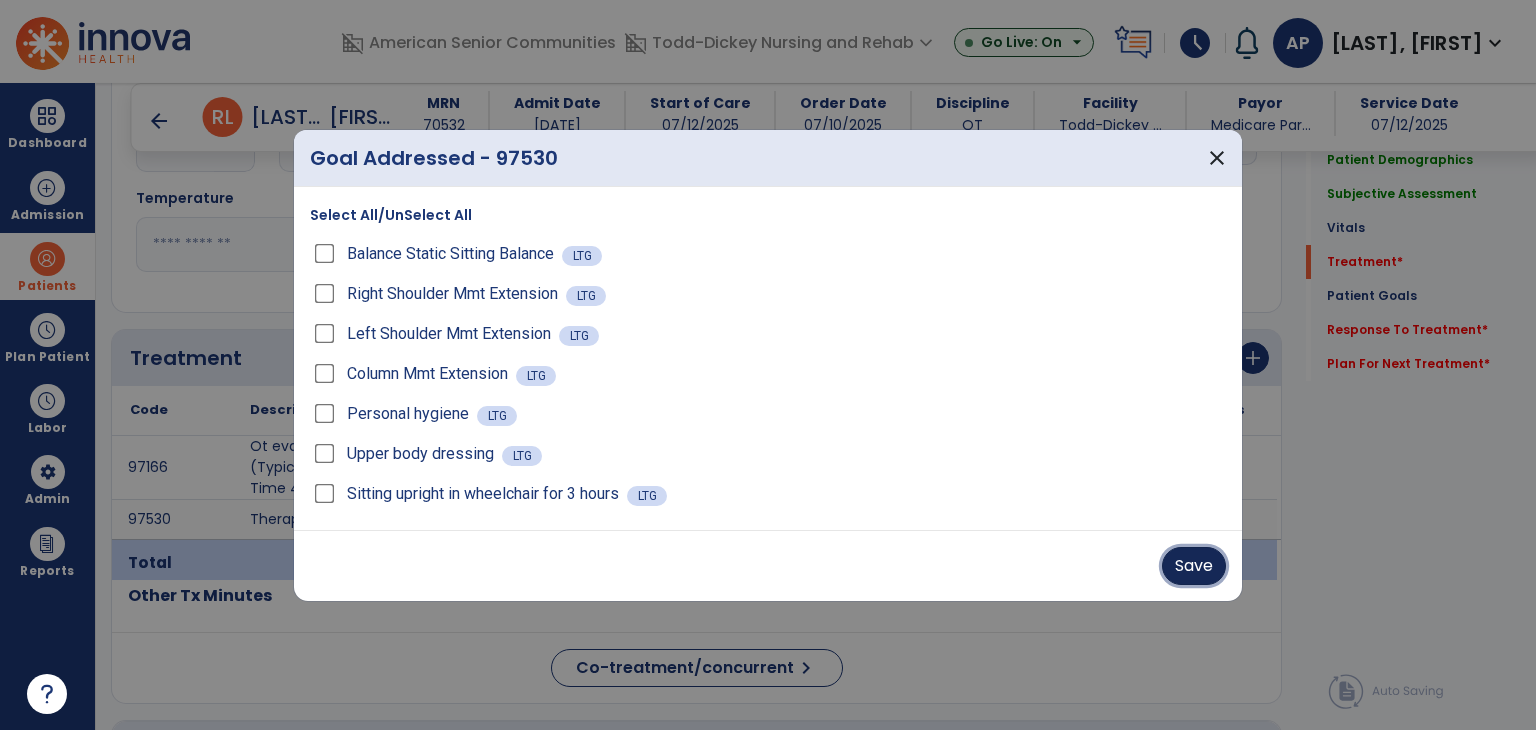 click on "Save" at bounding box center (1194, 566) 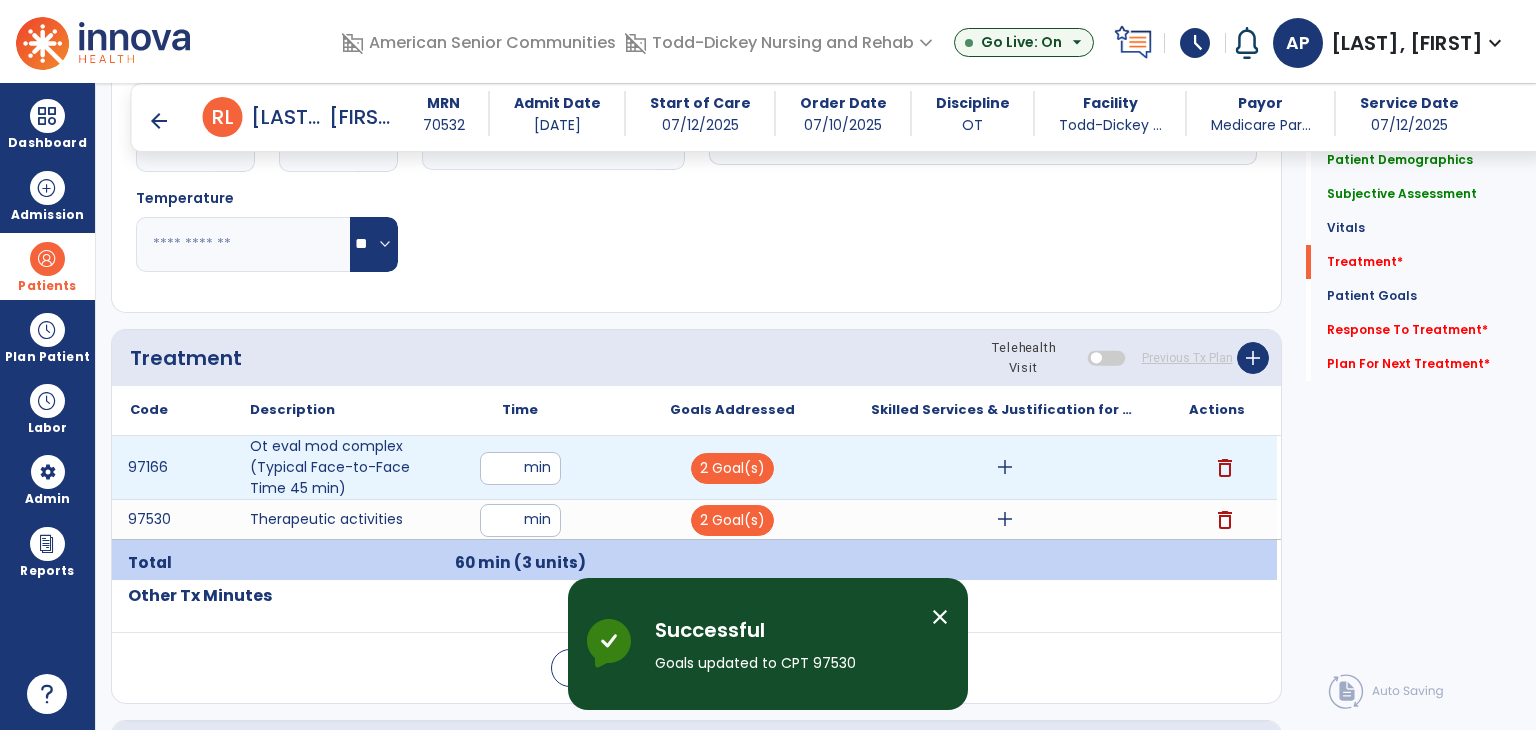 click on "add" at bounding box center (1004, 467) 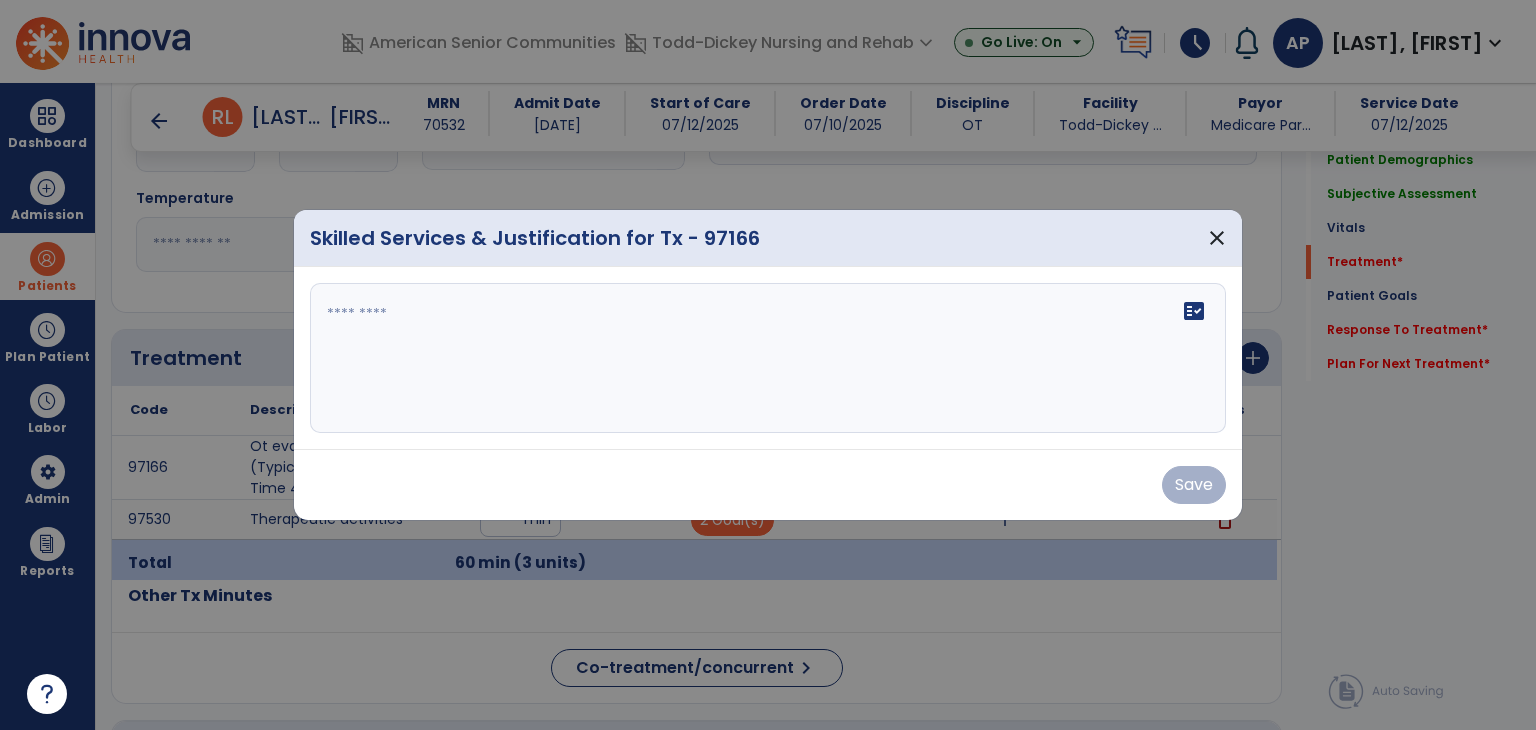 click on "fact_check" at bounding box center [768, 358] 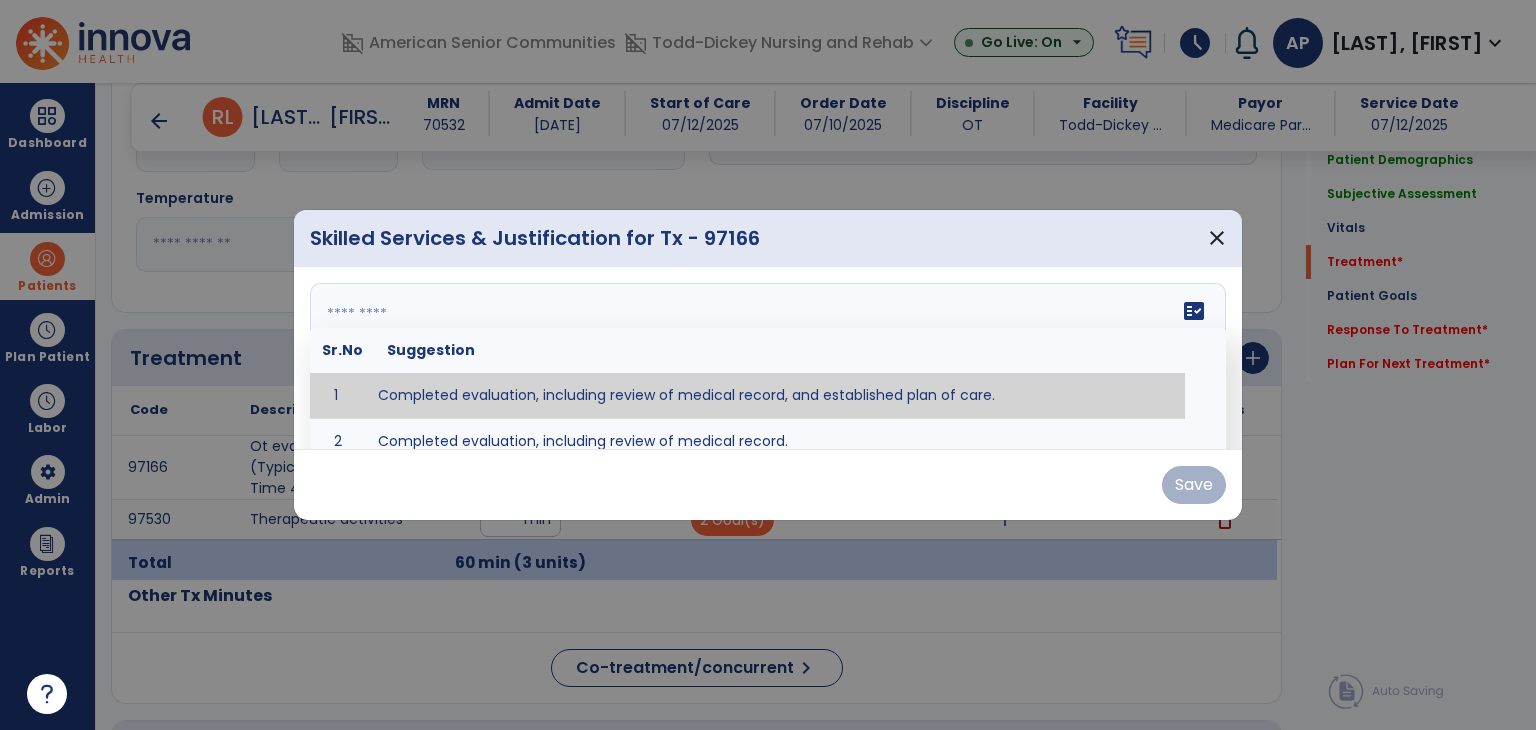 type on "**********" 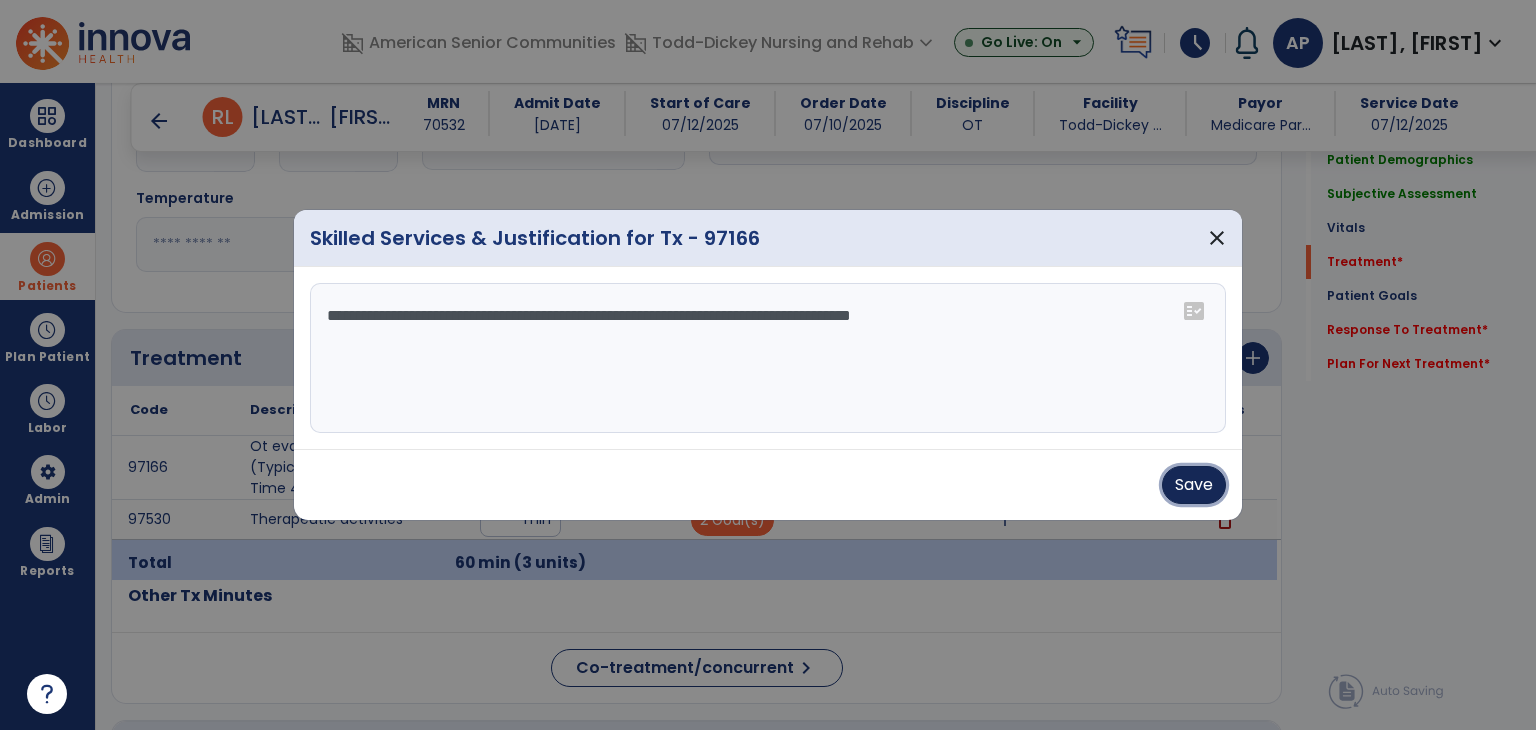 click on "Save" at bounding box center (1194, 485) 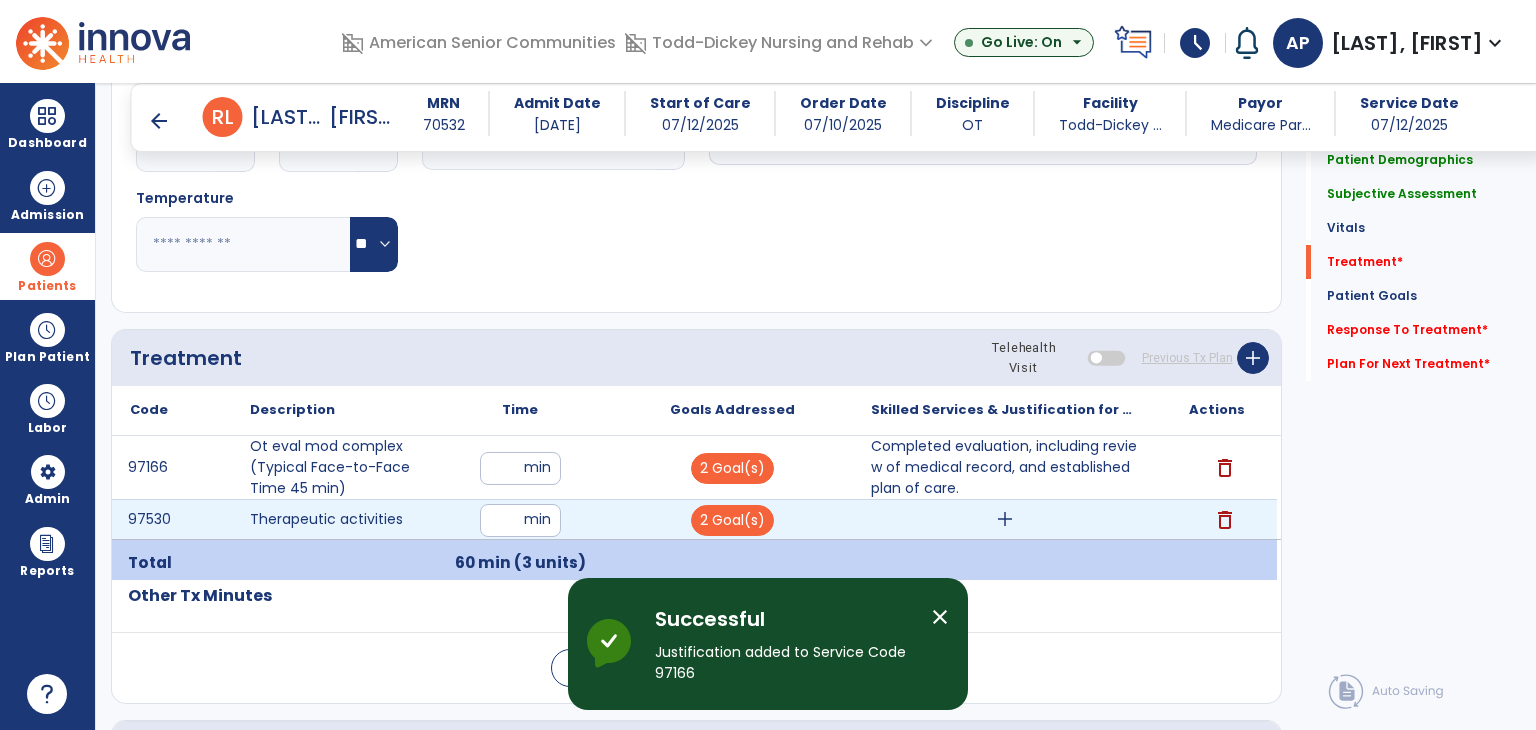 click on "add" at bounding box center [1004, 519] 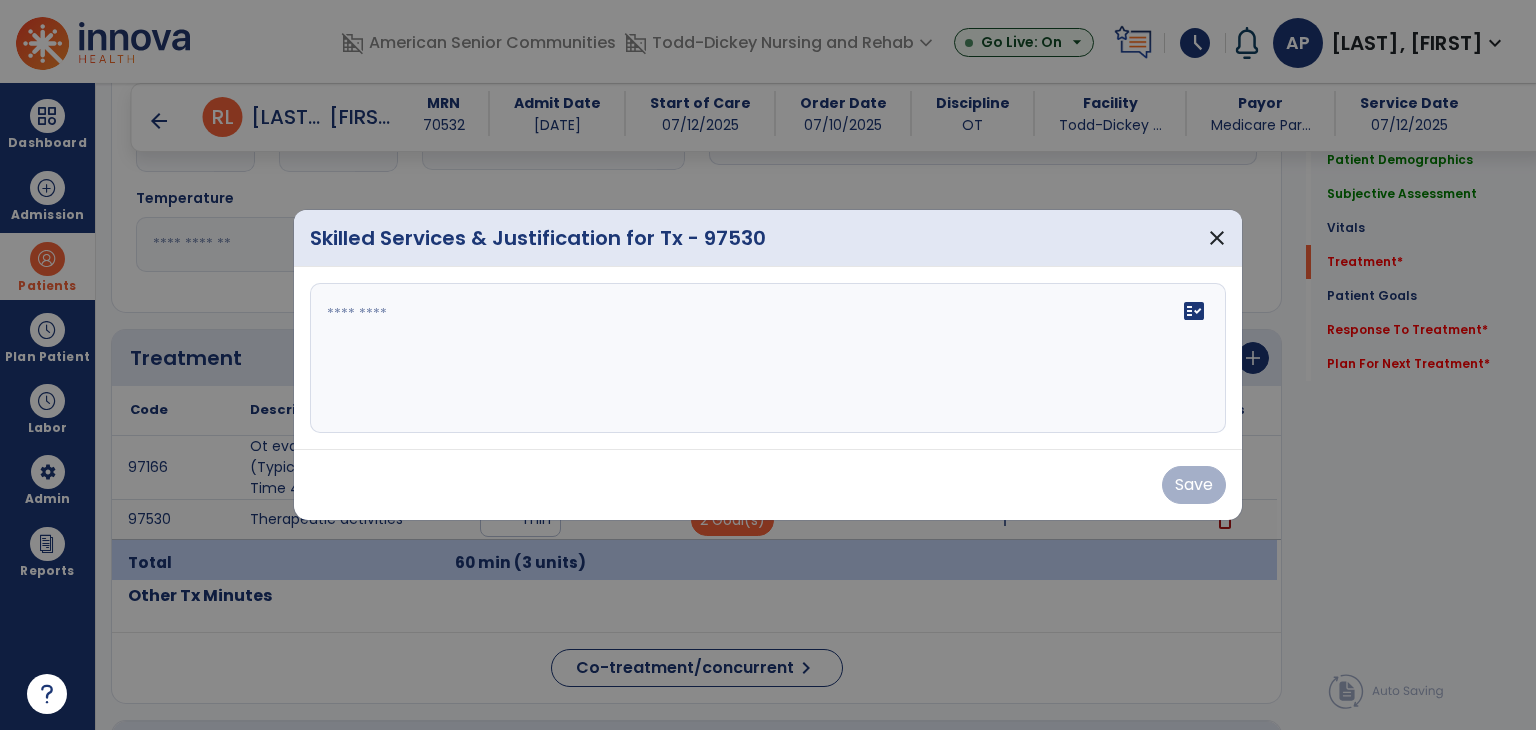 click on "fact_check" at bounding box center (768, 358) 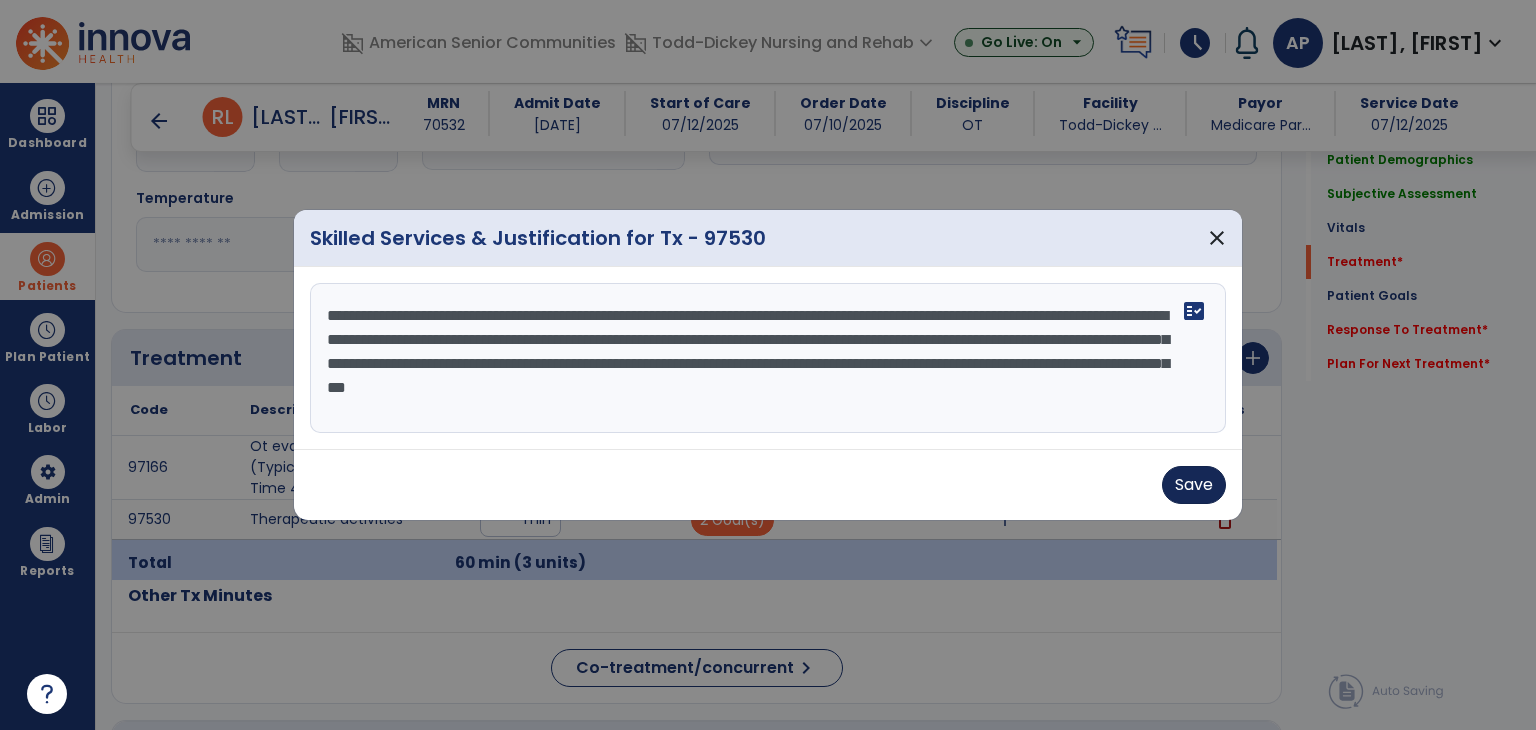 type on "**********" 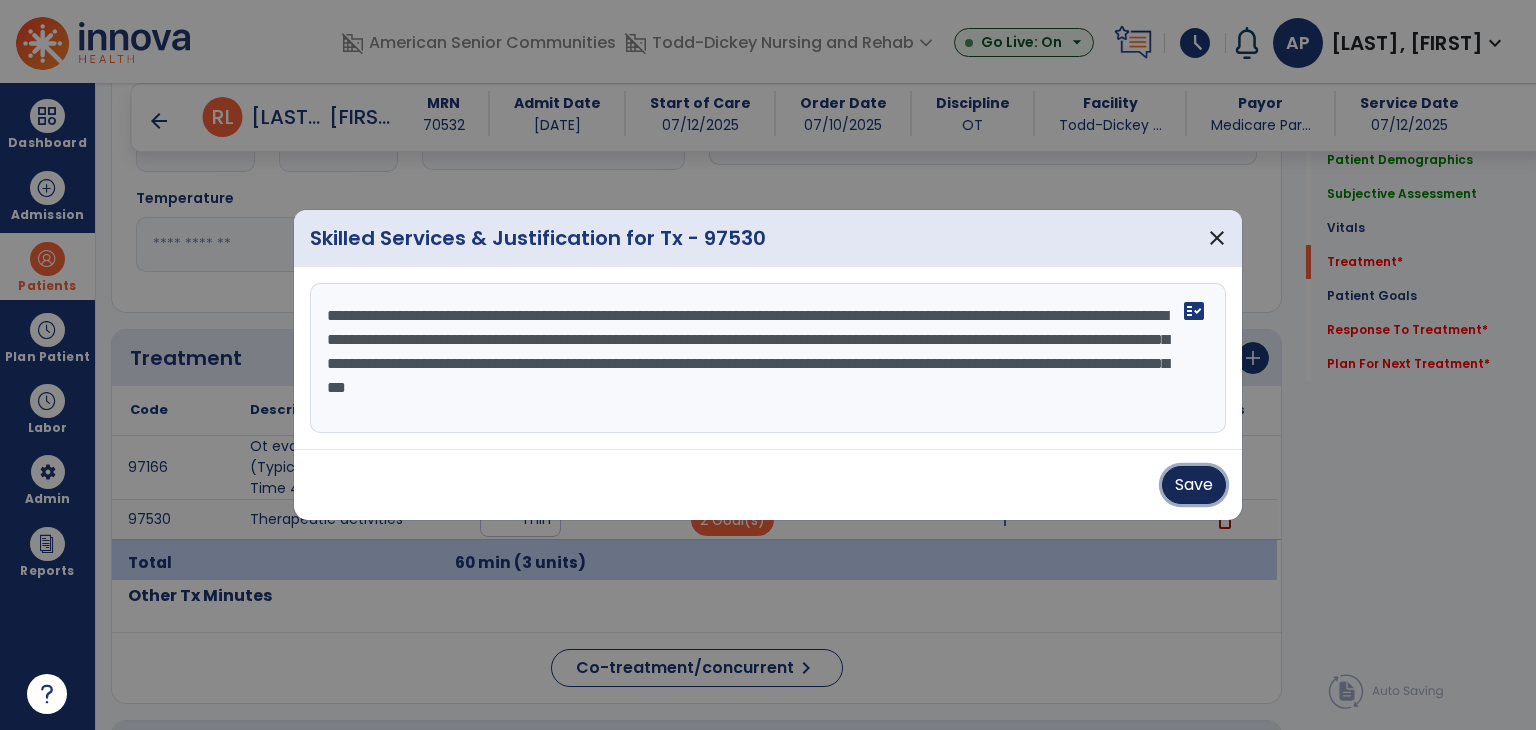 click on "Save" at bounding box center [1194, 485] 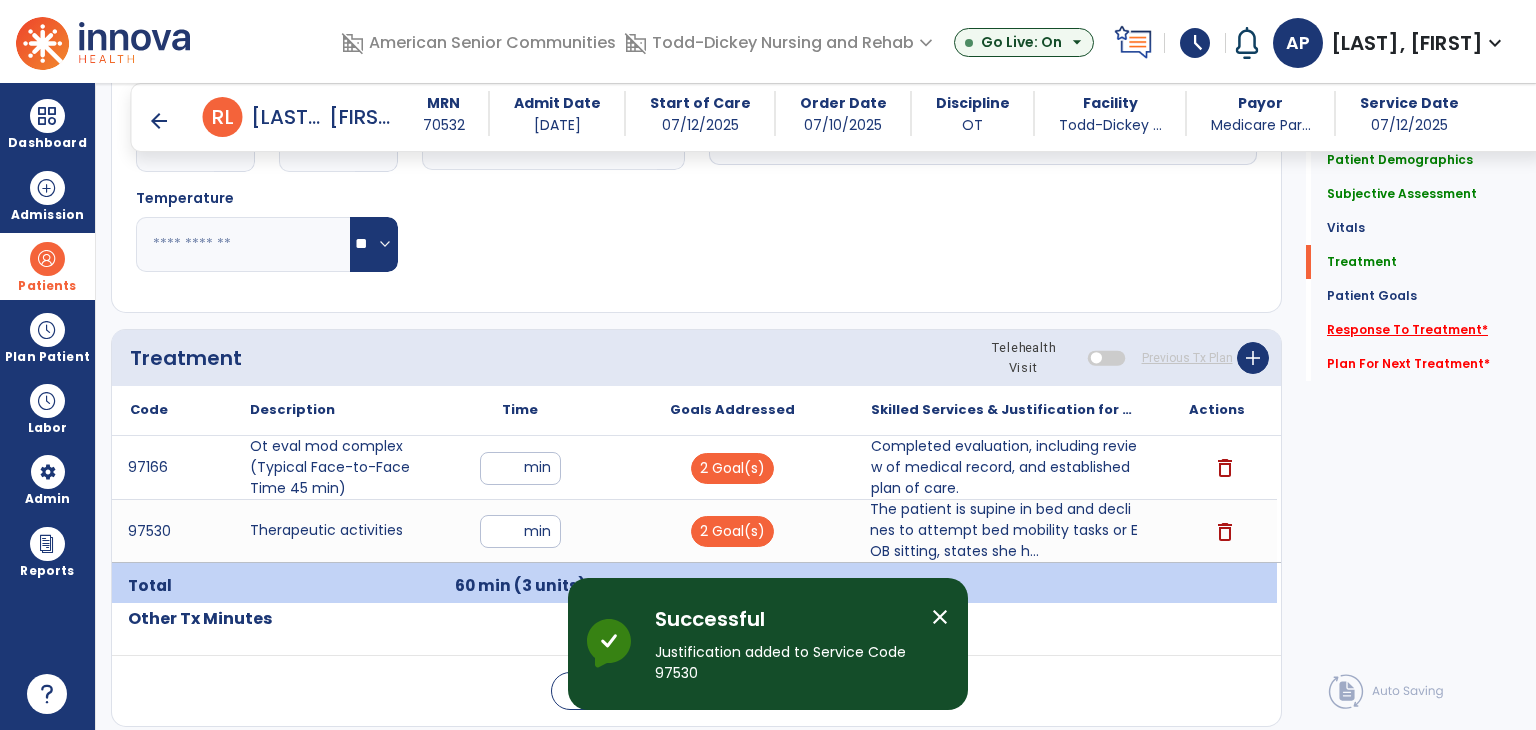 click on "Response To Treatment   *" 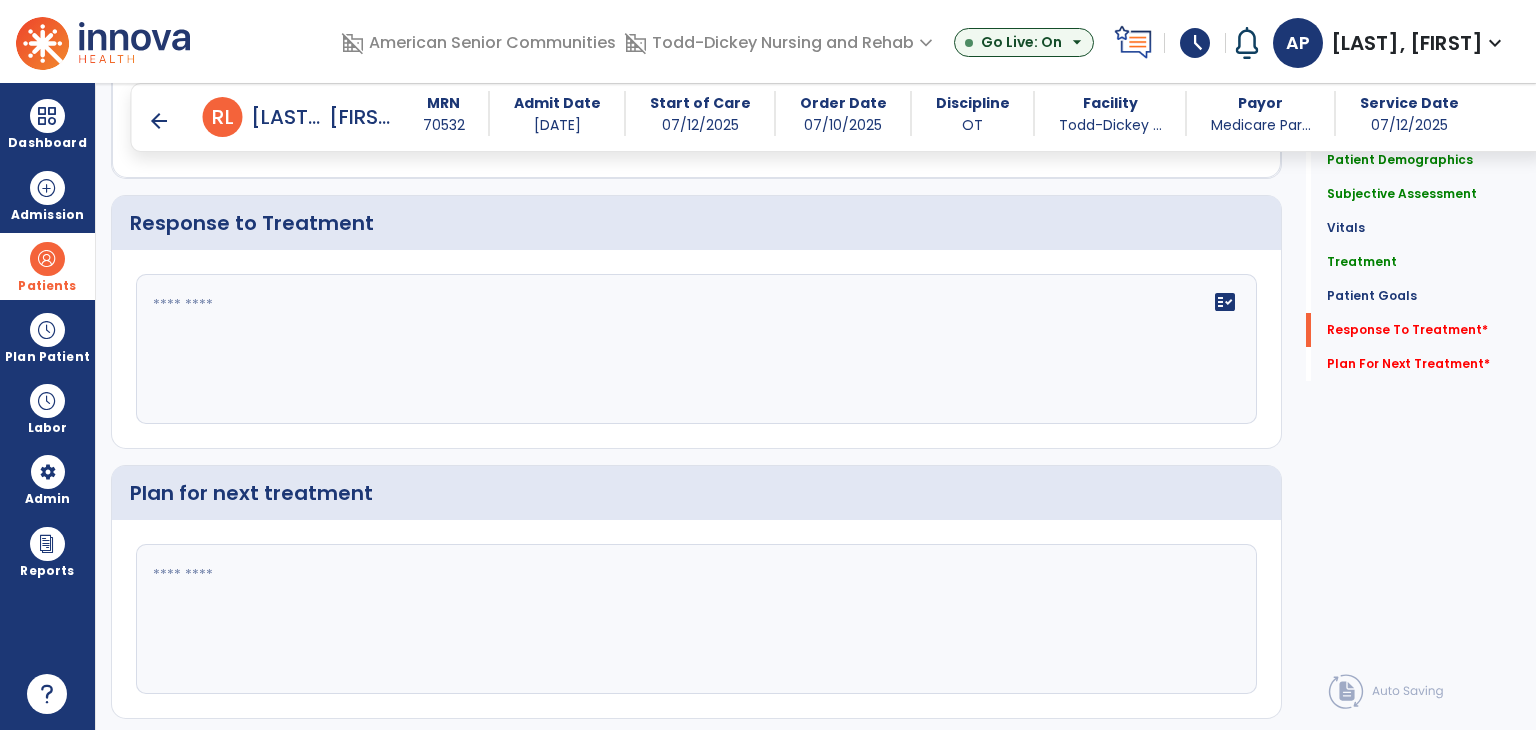 scroll, scrollTop: 3039, scrollLeft: 0, axis: vertical 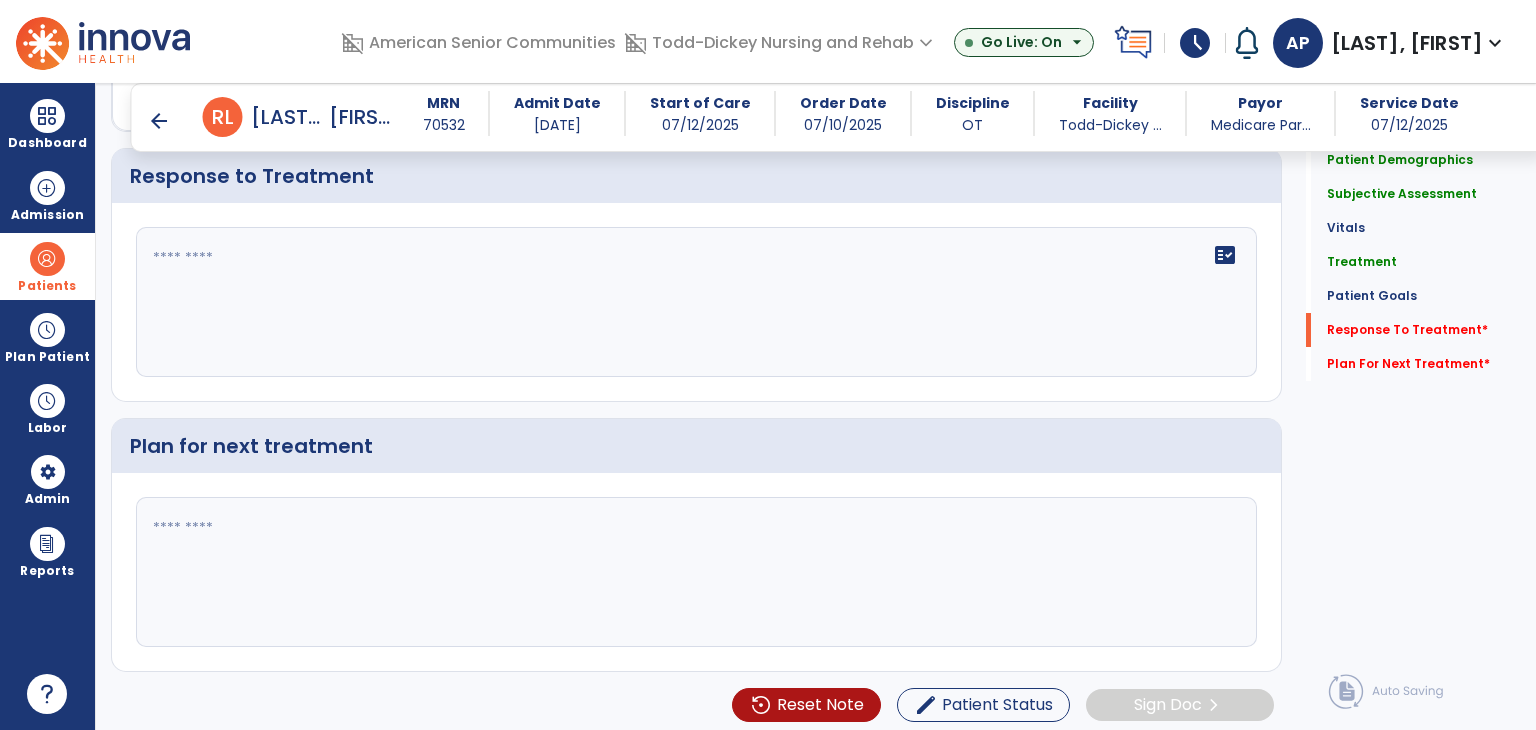 click on "fact_check" 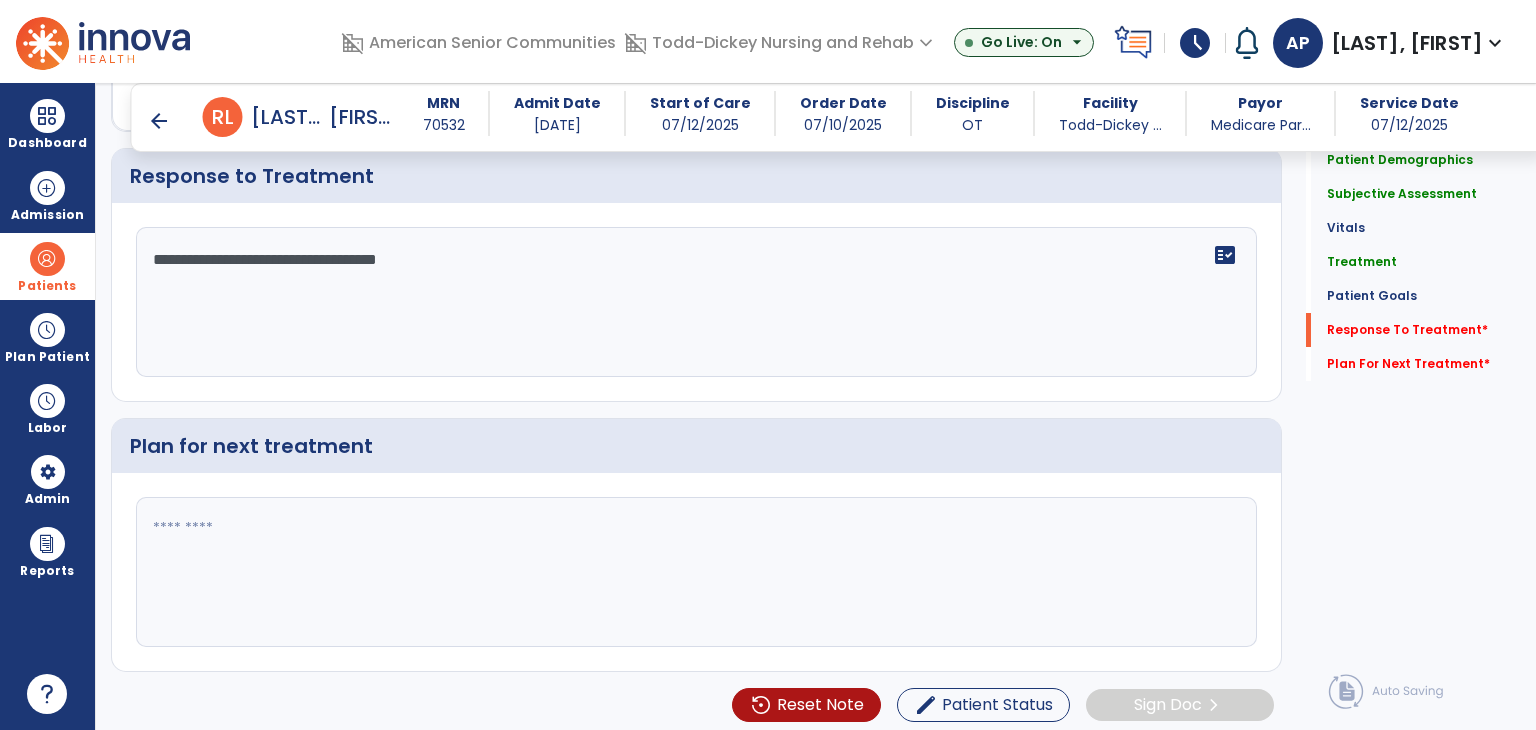 type on "**********" 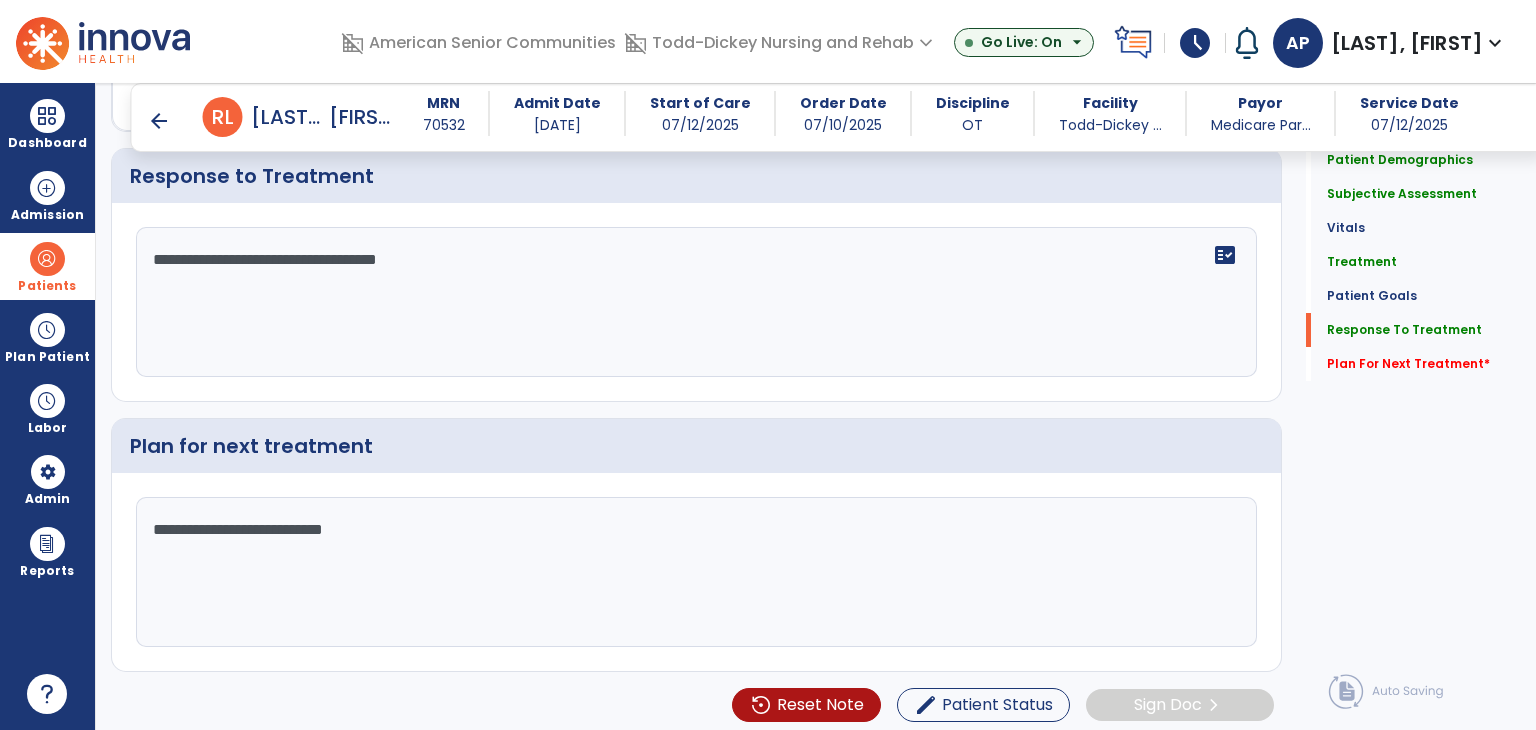 scroll, scrollTop: 3039, scrollLeft: 0, axis: vertical 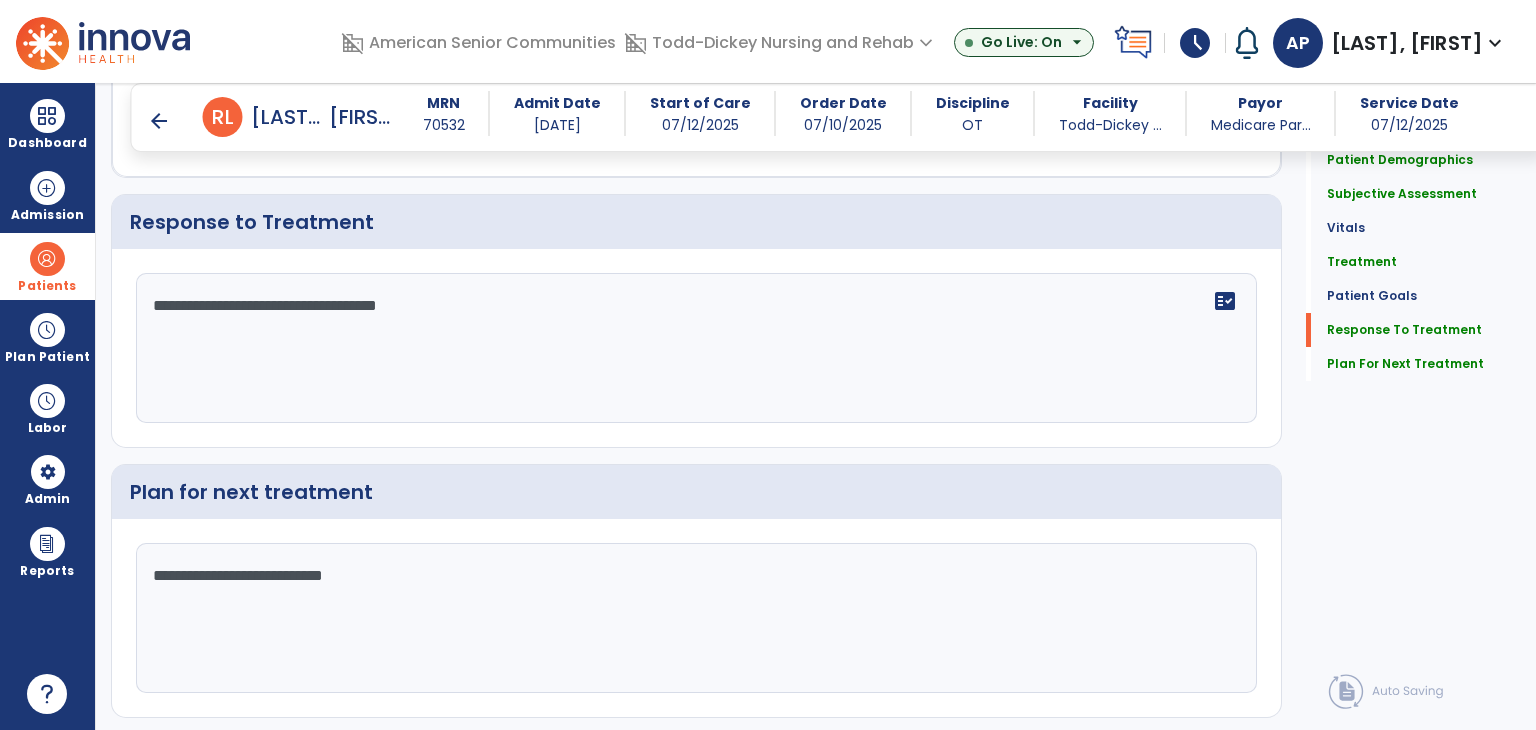 type on "**********" 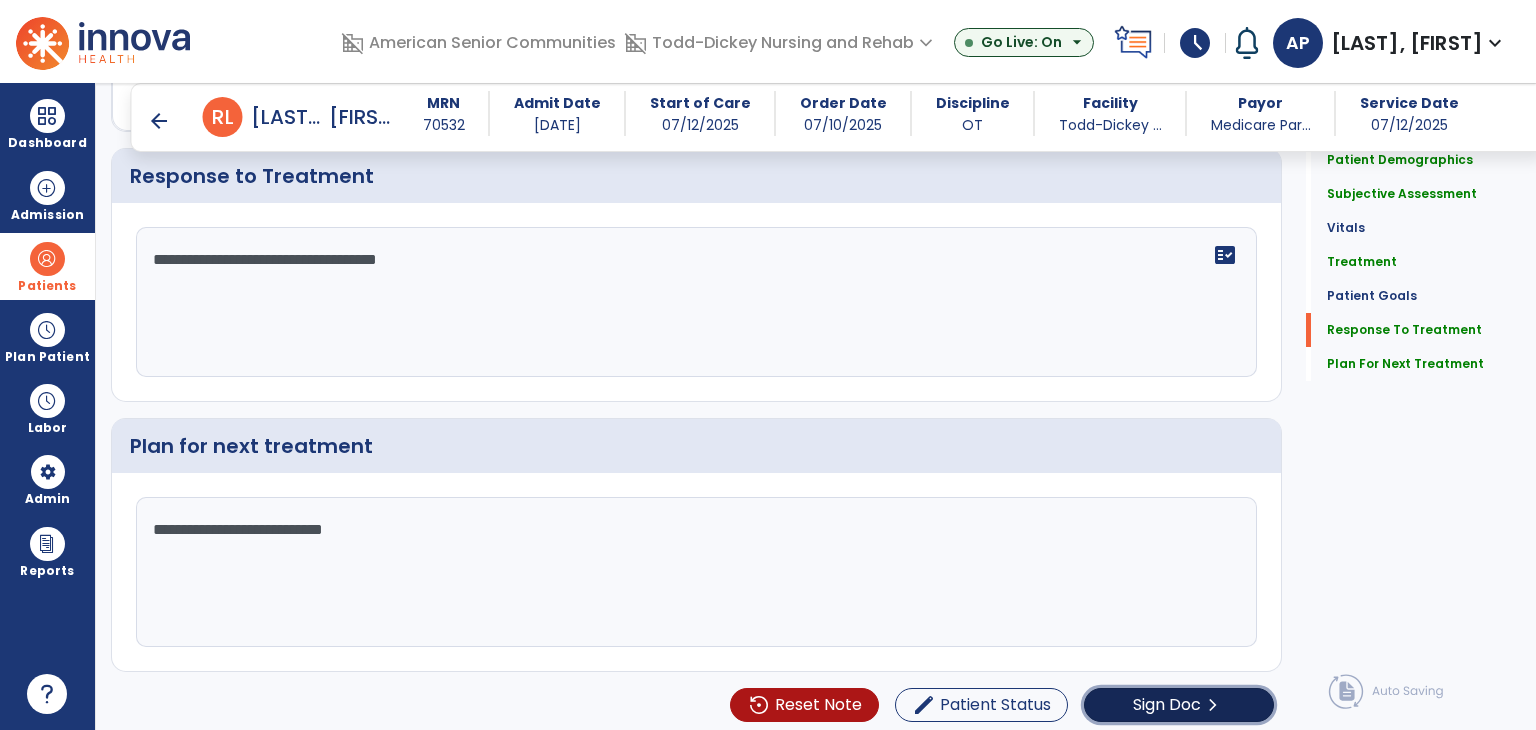 click on "Sign Doc" 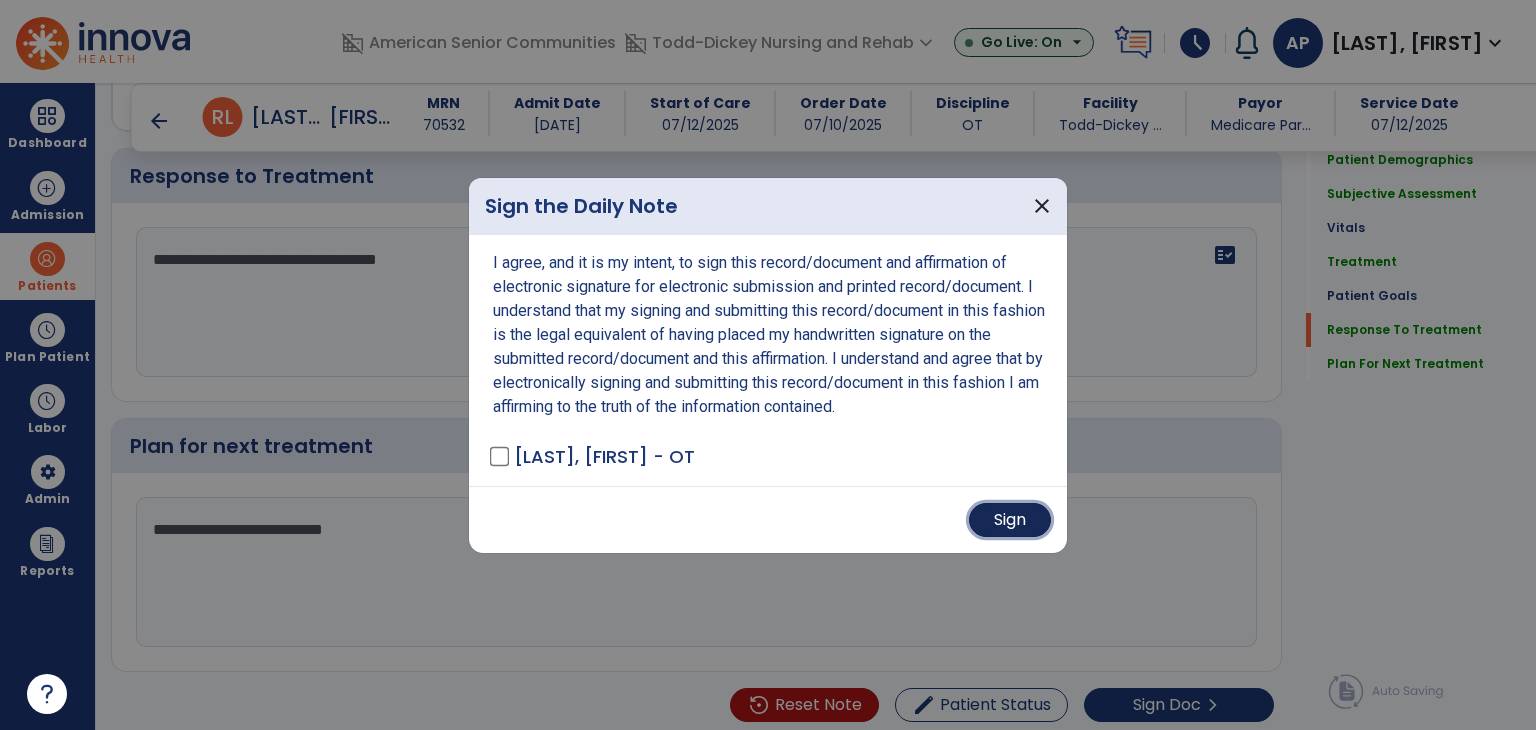 click on "Sign" at bounding box center [1010, 520] 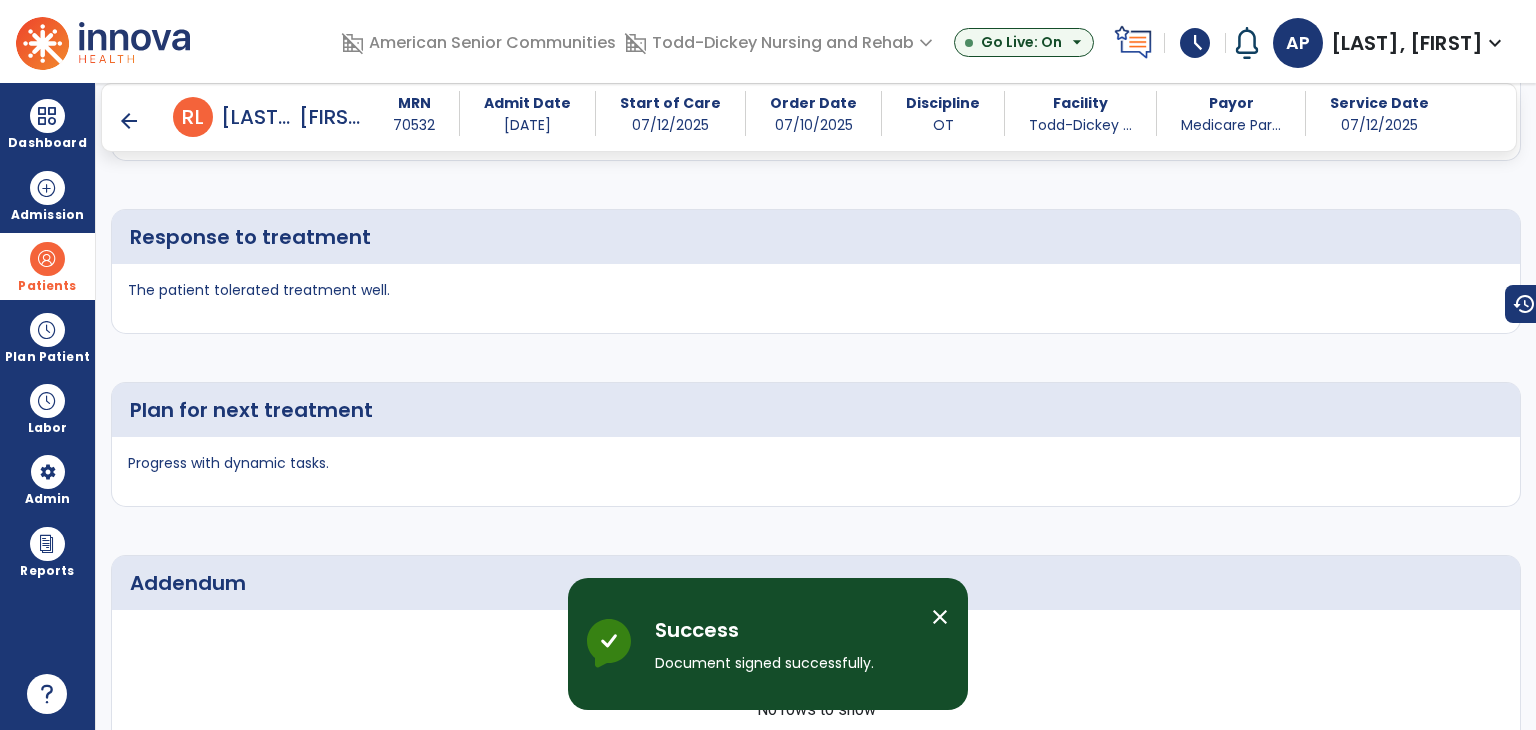 scroll, scrollTop: 3995, scrollLeft: 0, axis: vertical 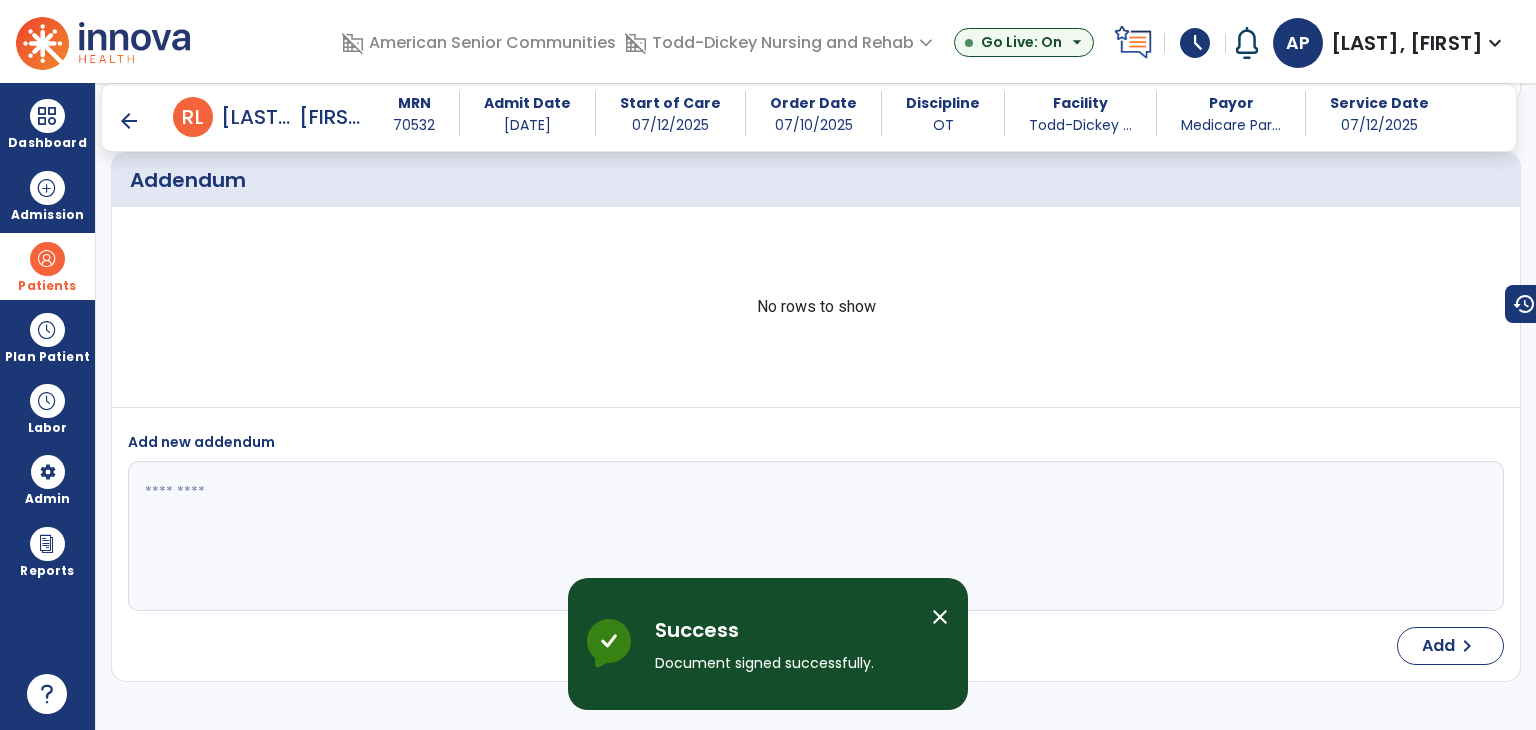 click on "arrow_back" at bounding box center [129, 121] 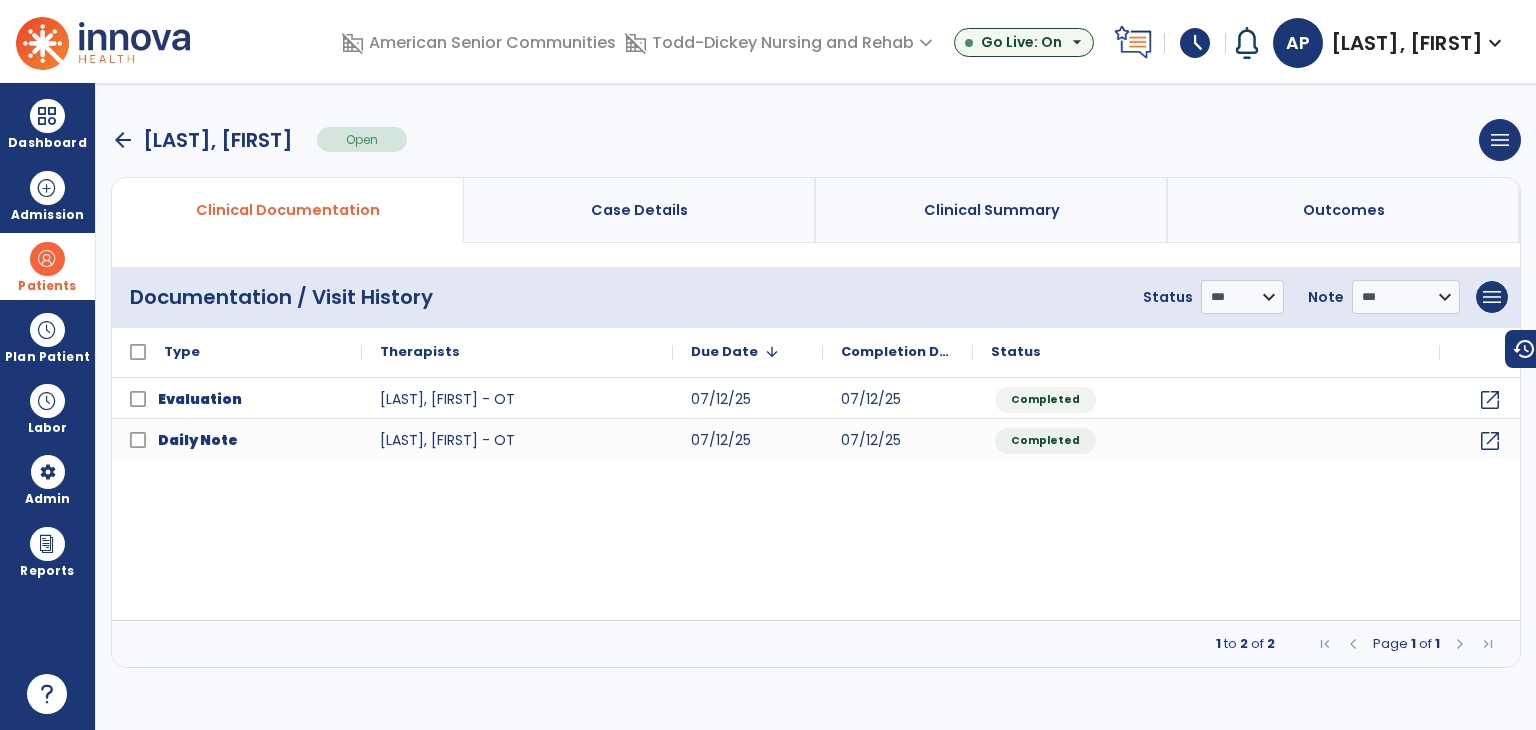 click on "arrow_back" at bounding box center (123, 140) 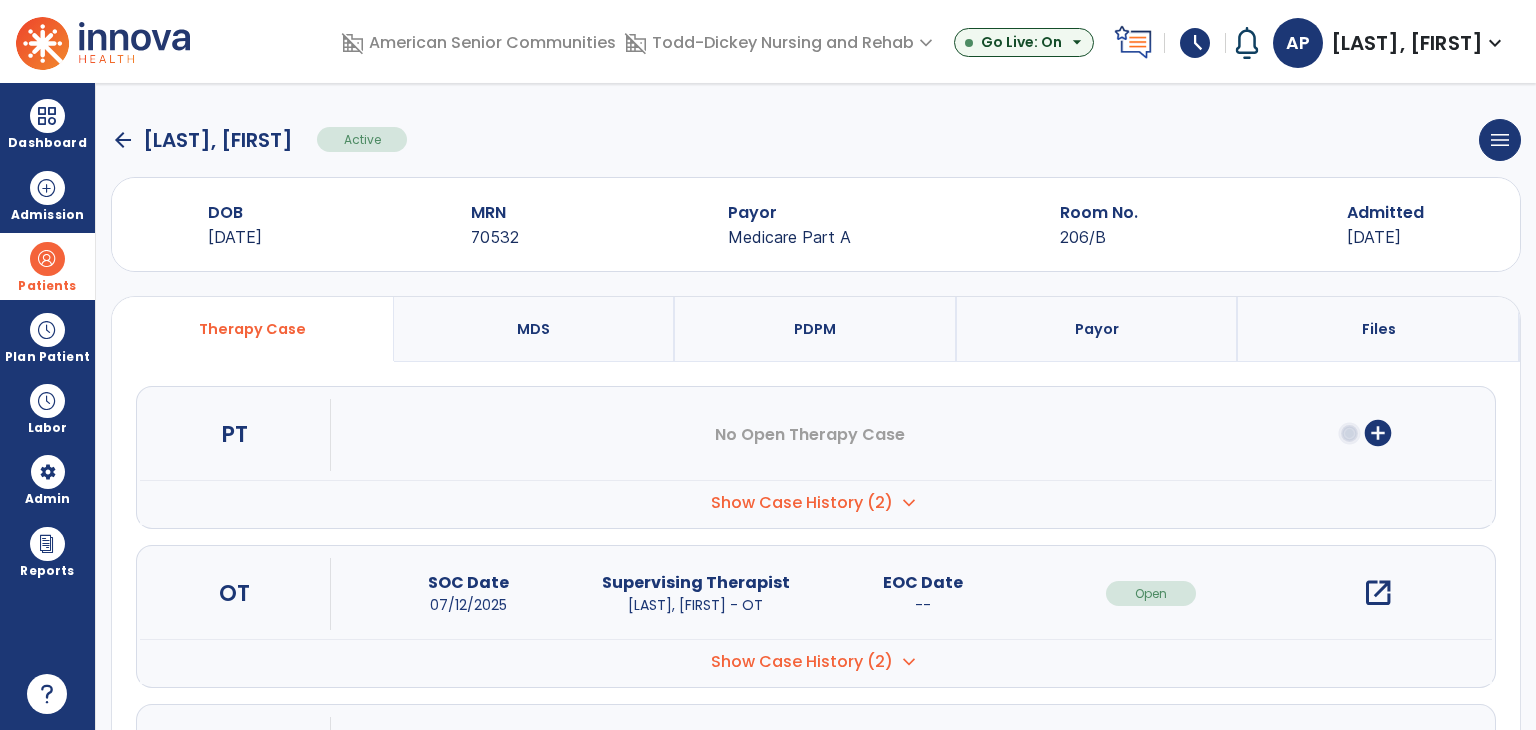 click on "arrow_back" 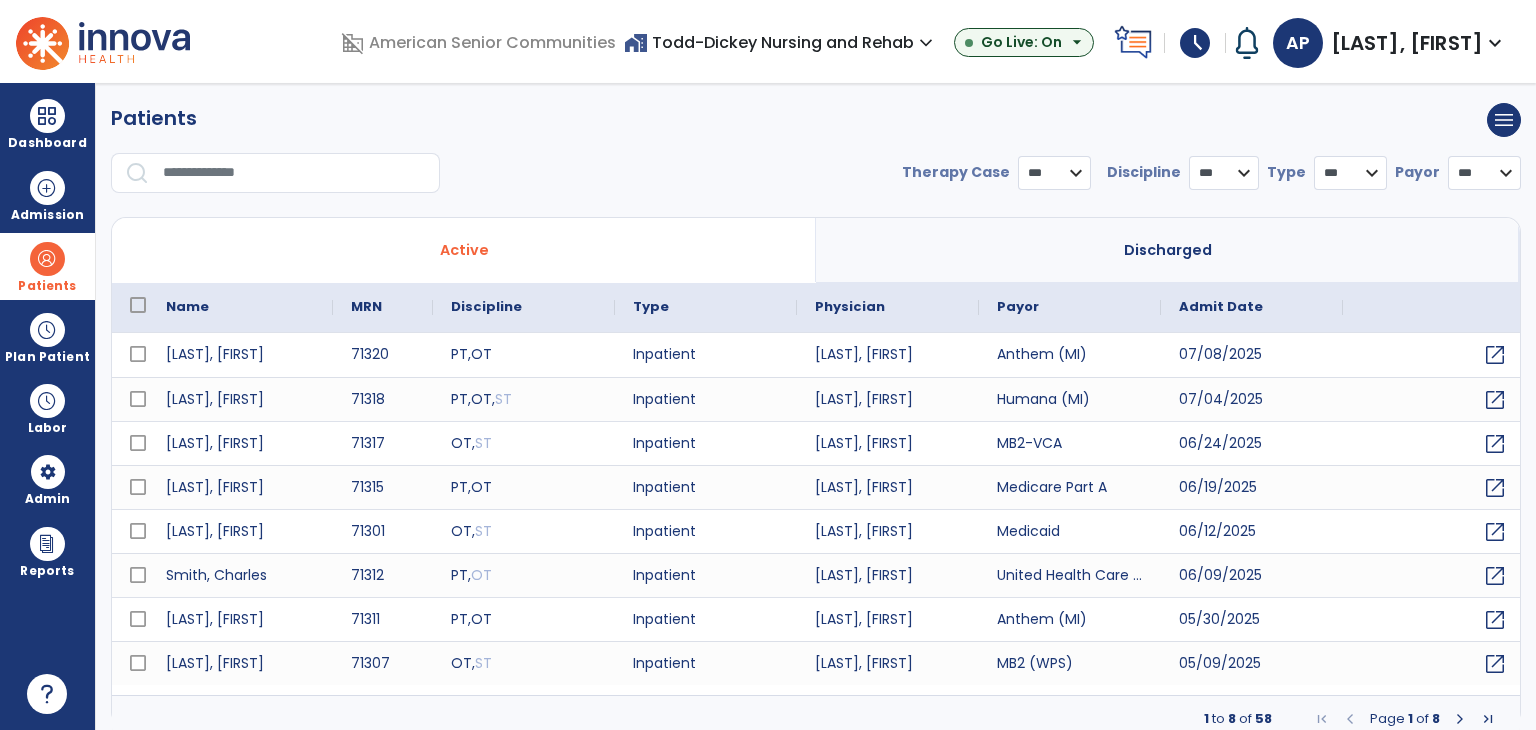 select on "***" 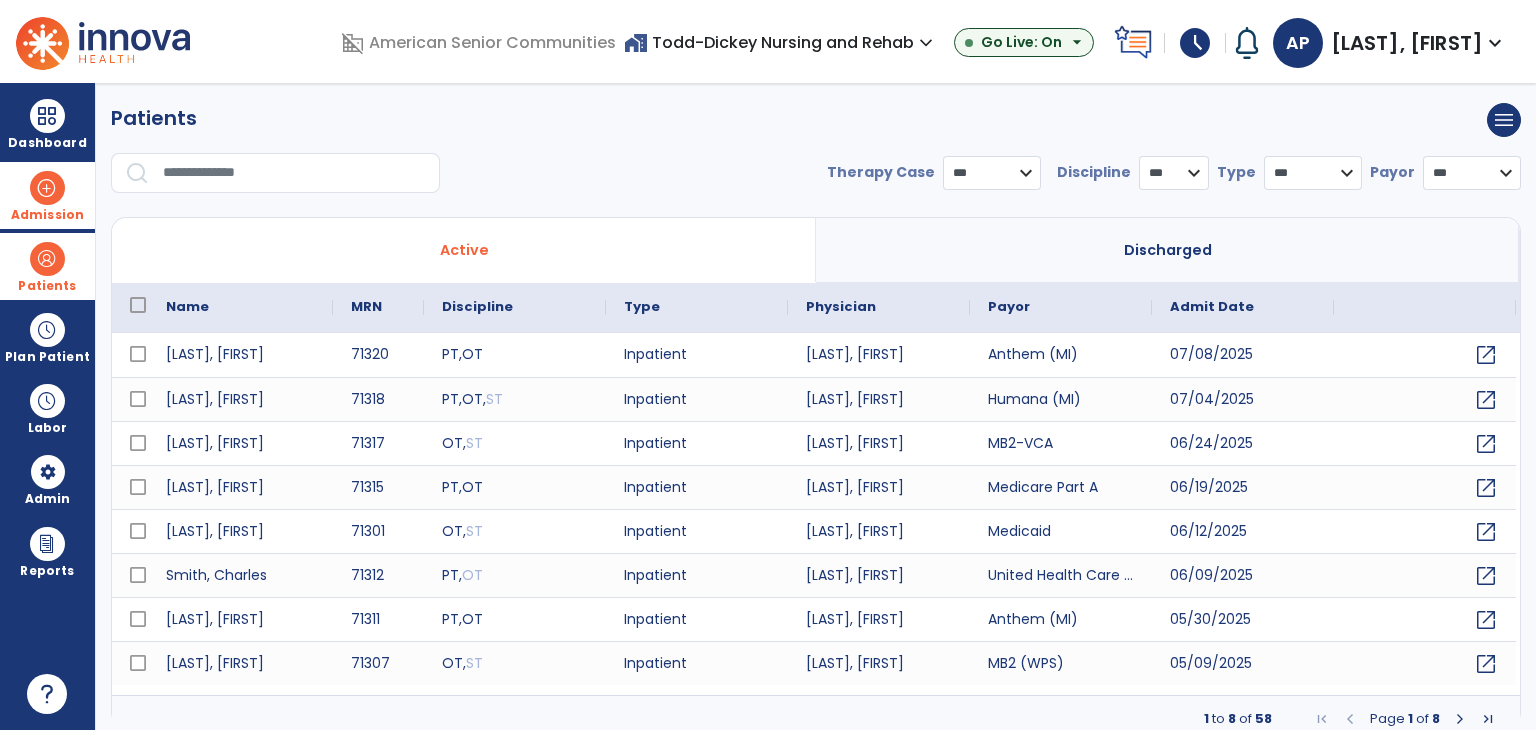 click at bounding box center (47, 188) 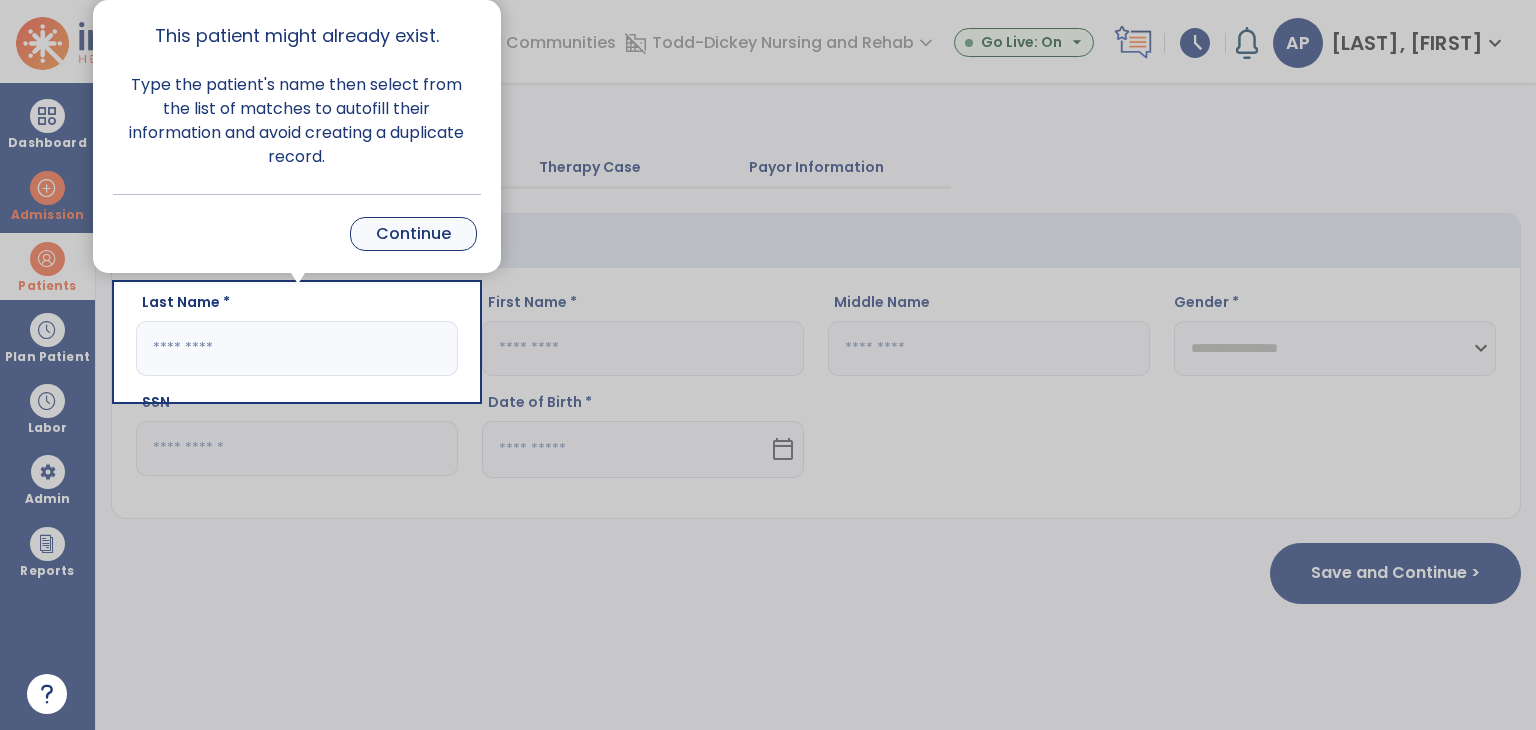 click on "Continue" at bounding box center [413, 234] 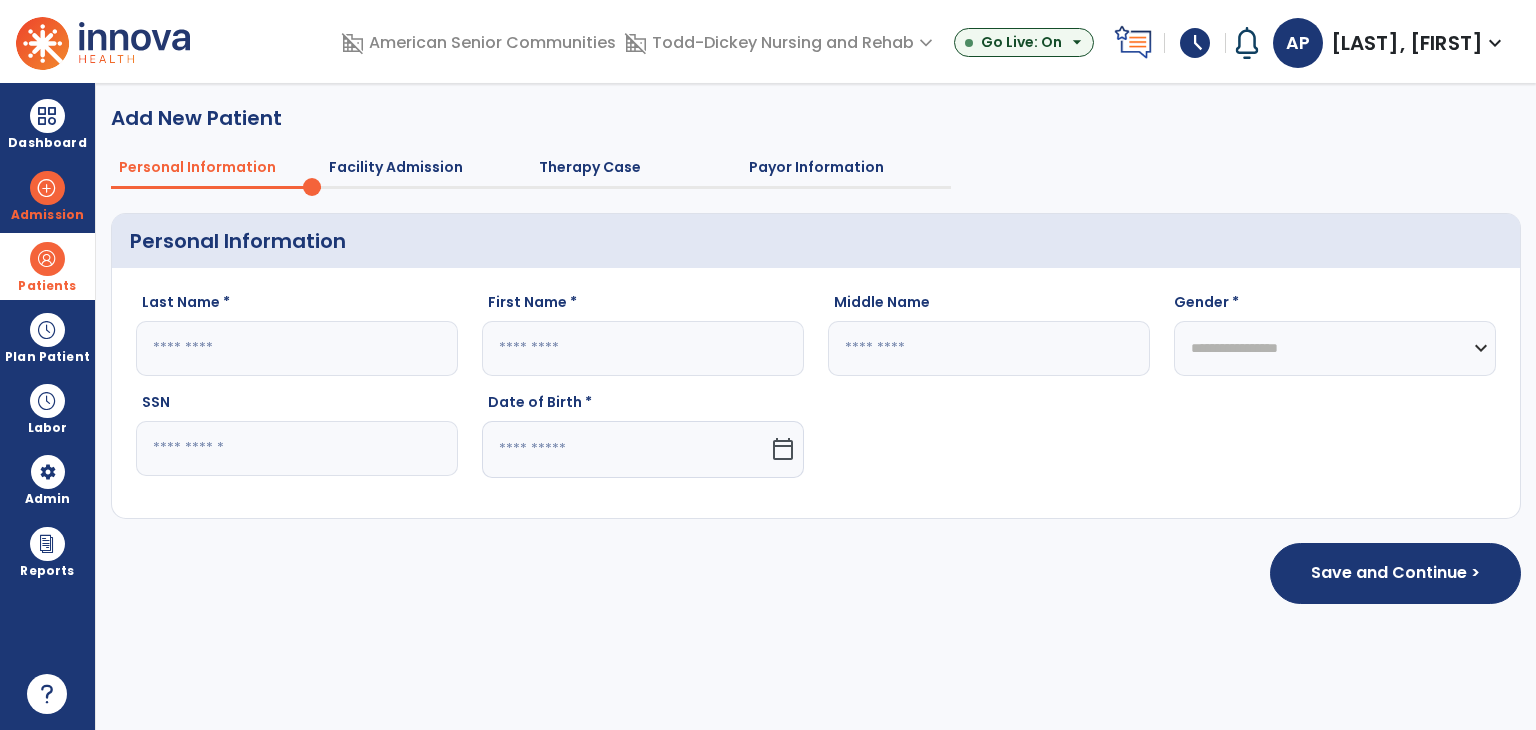 click 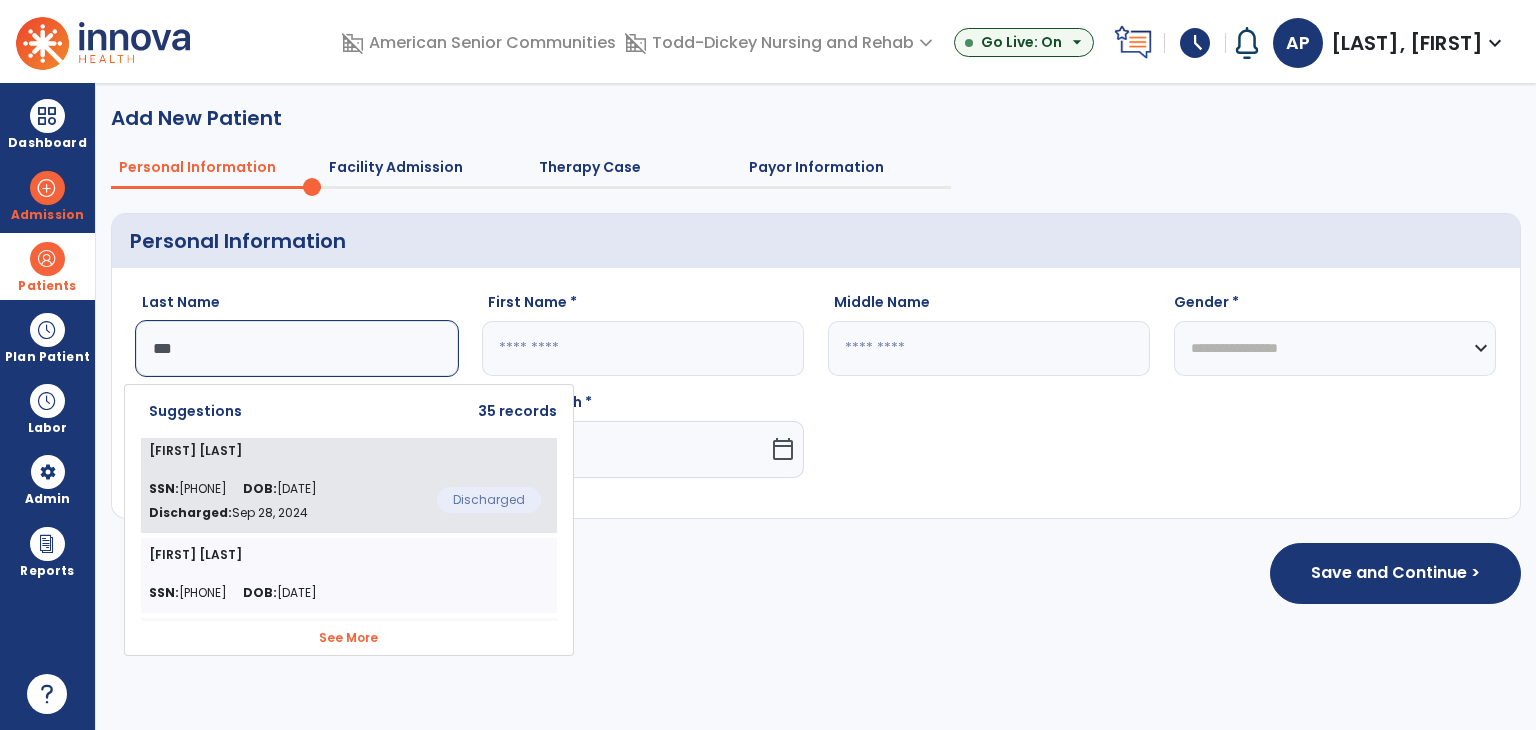 click on "SSN:  316-86-2481 DOB:  07/14/1965 Discharged:  Sep 28, 2024" 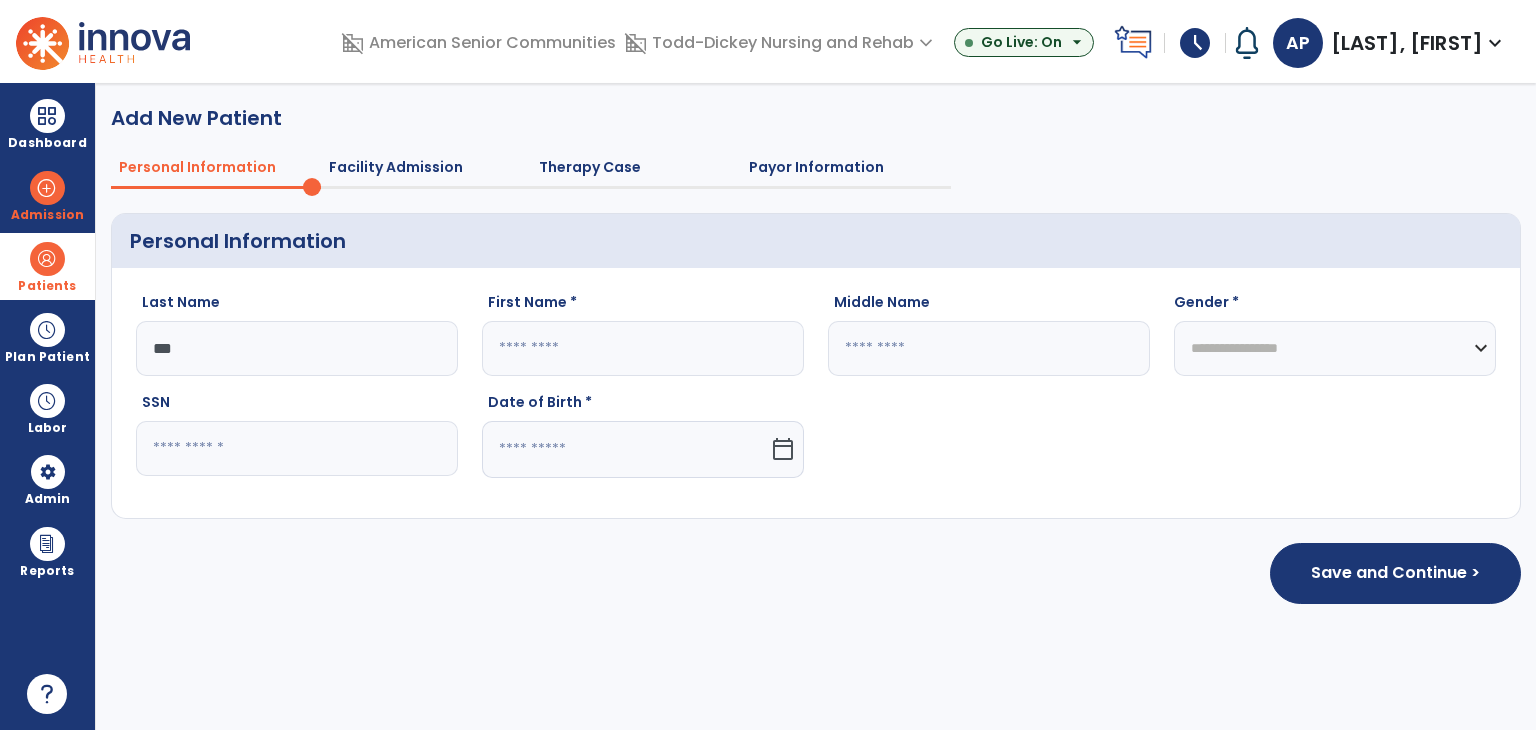type on "******" 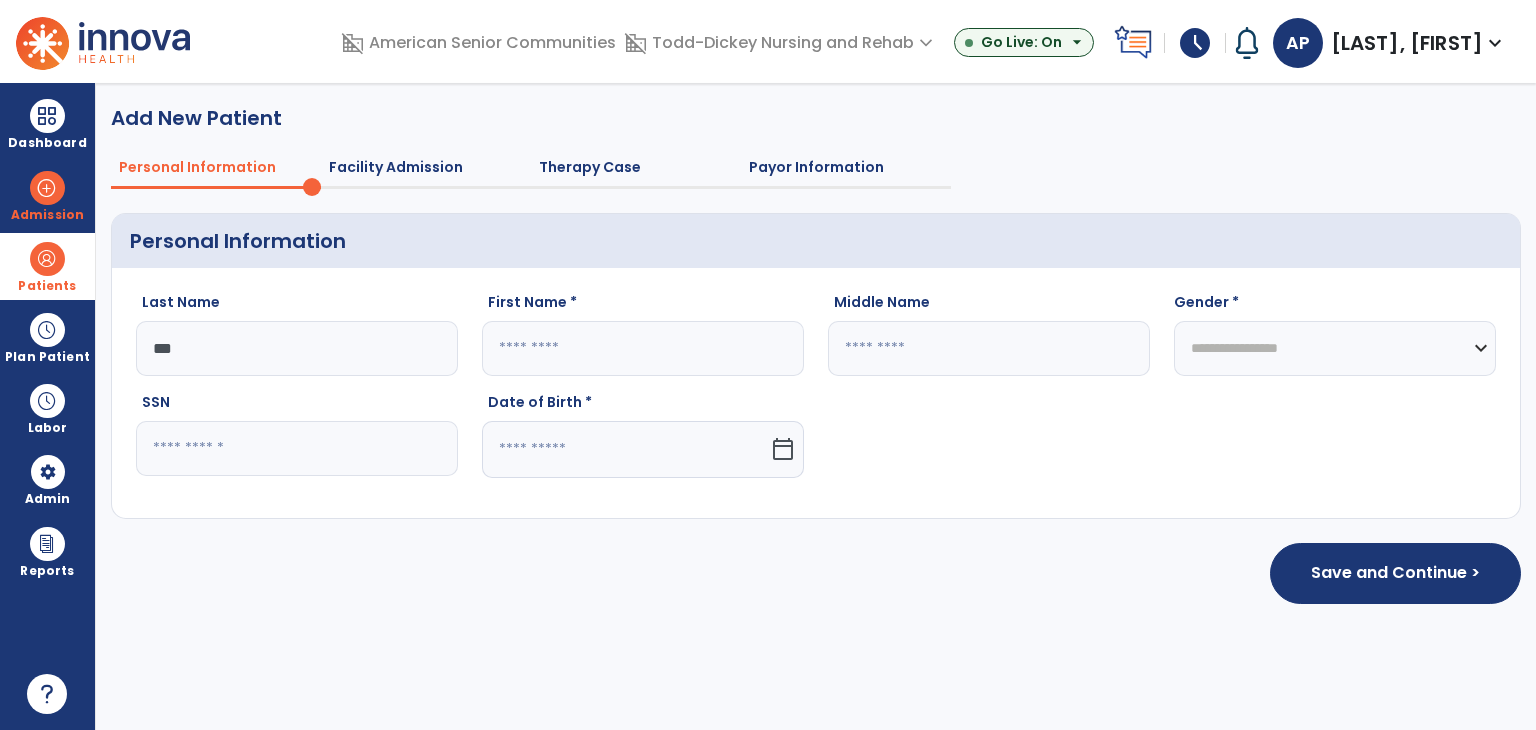 type on "*******" 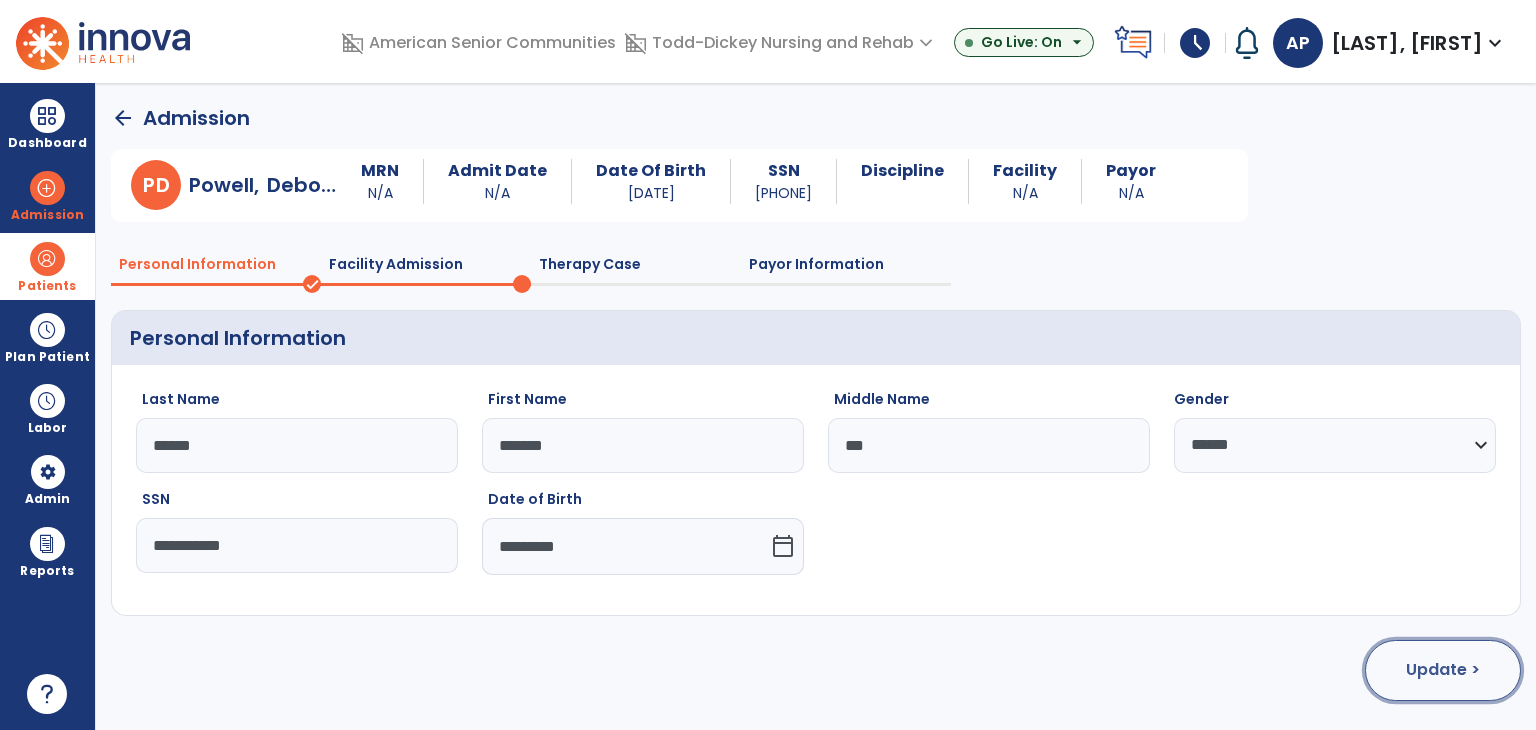 click on "Update >" 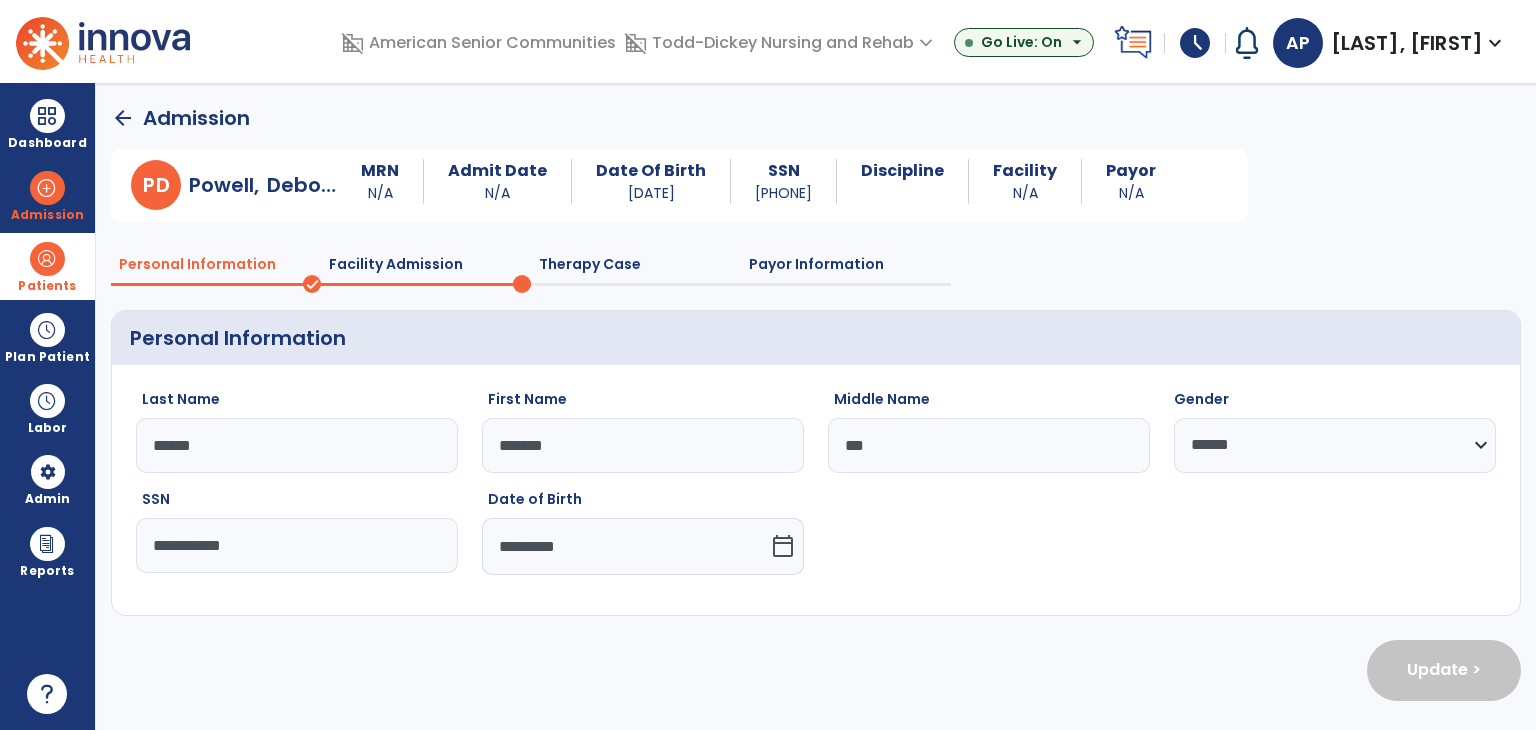 select on "**********" 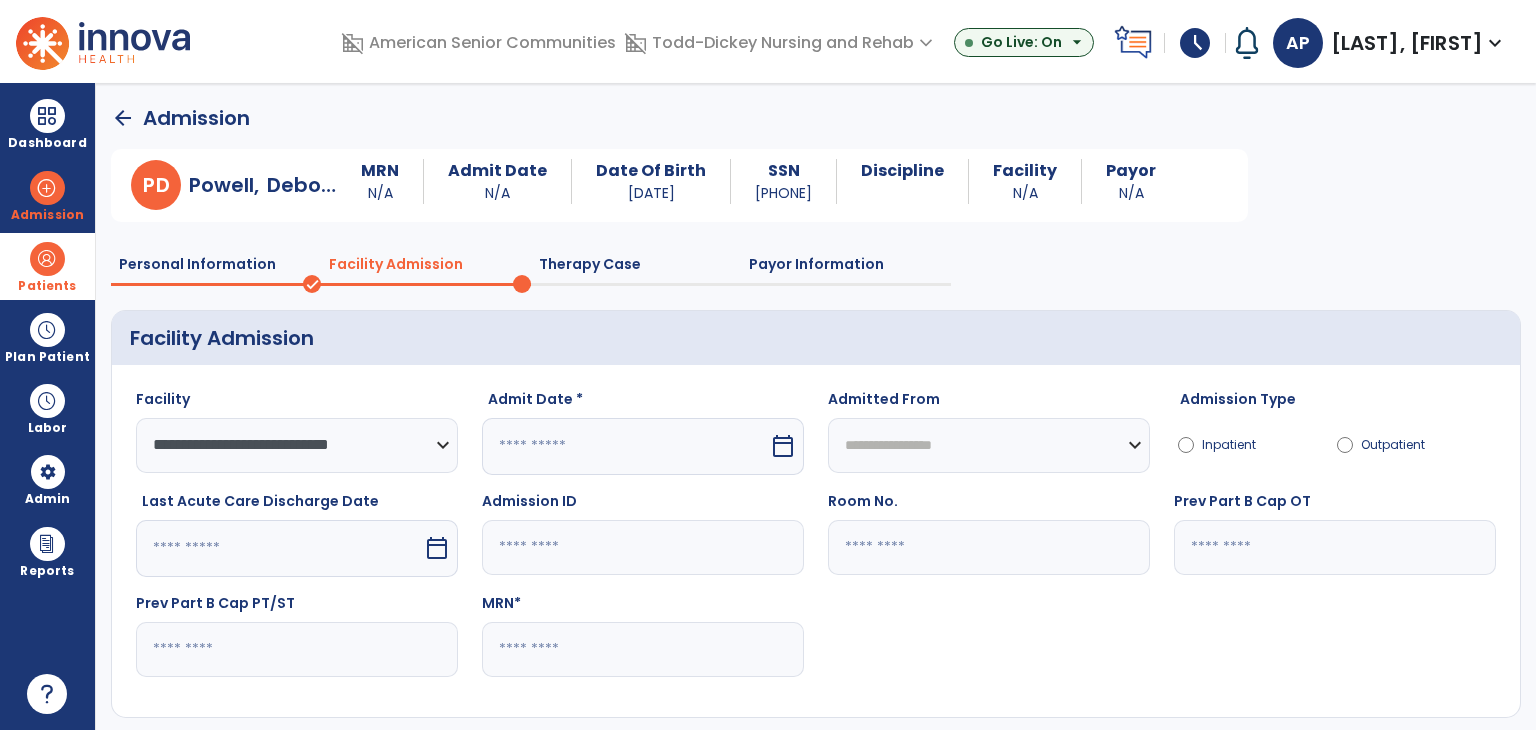 click 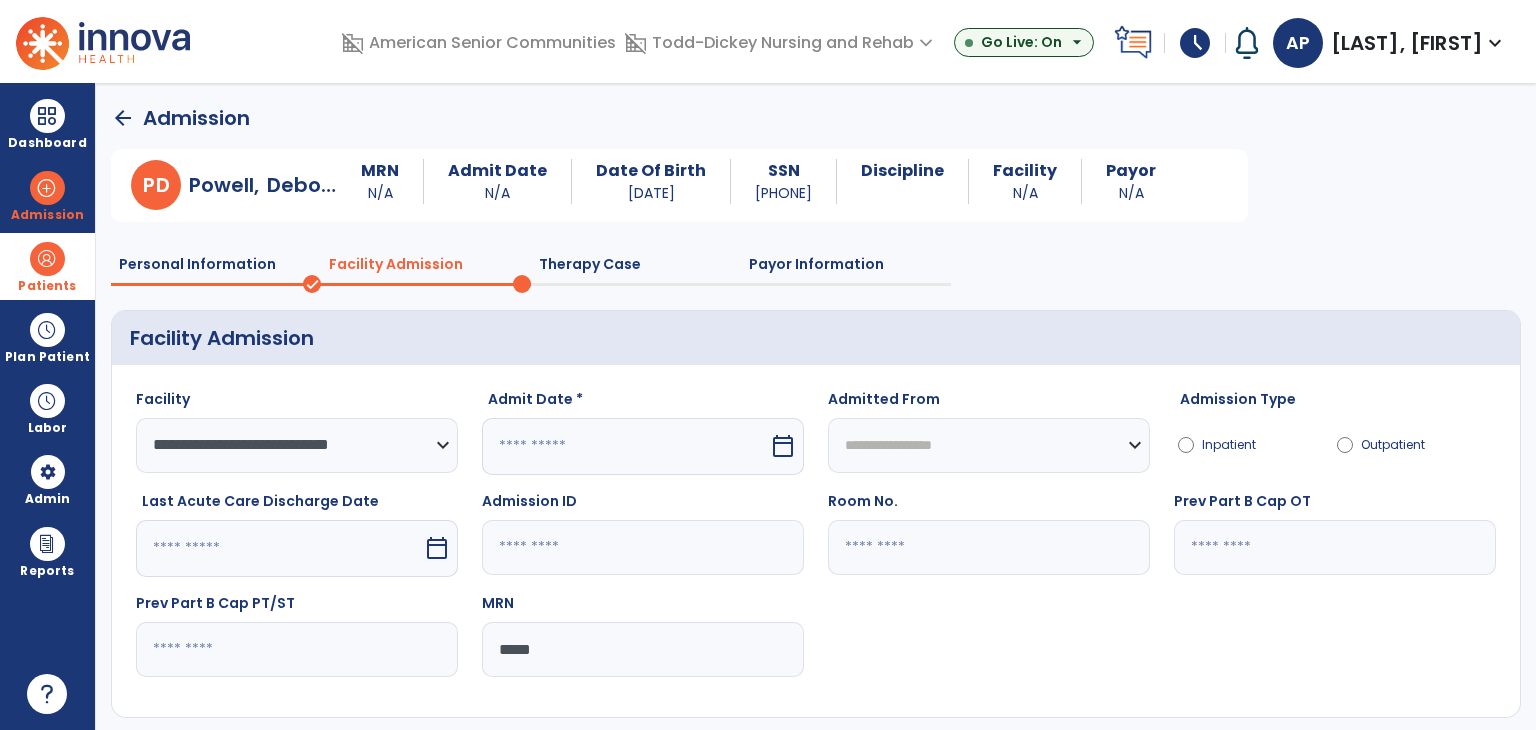 scroll, scrollTop: 96, scrollLeft: 0, axis: vertical 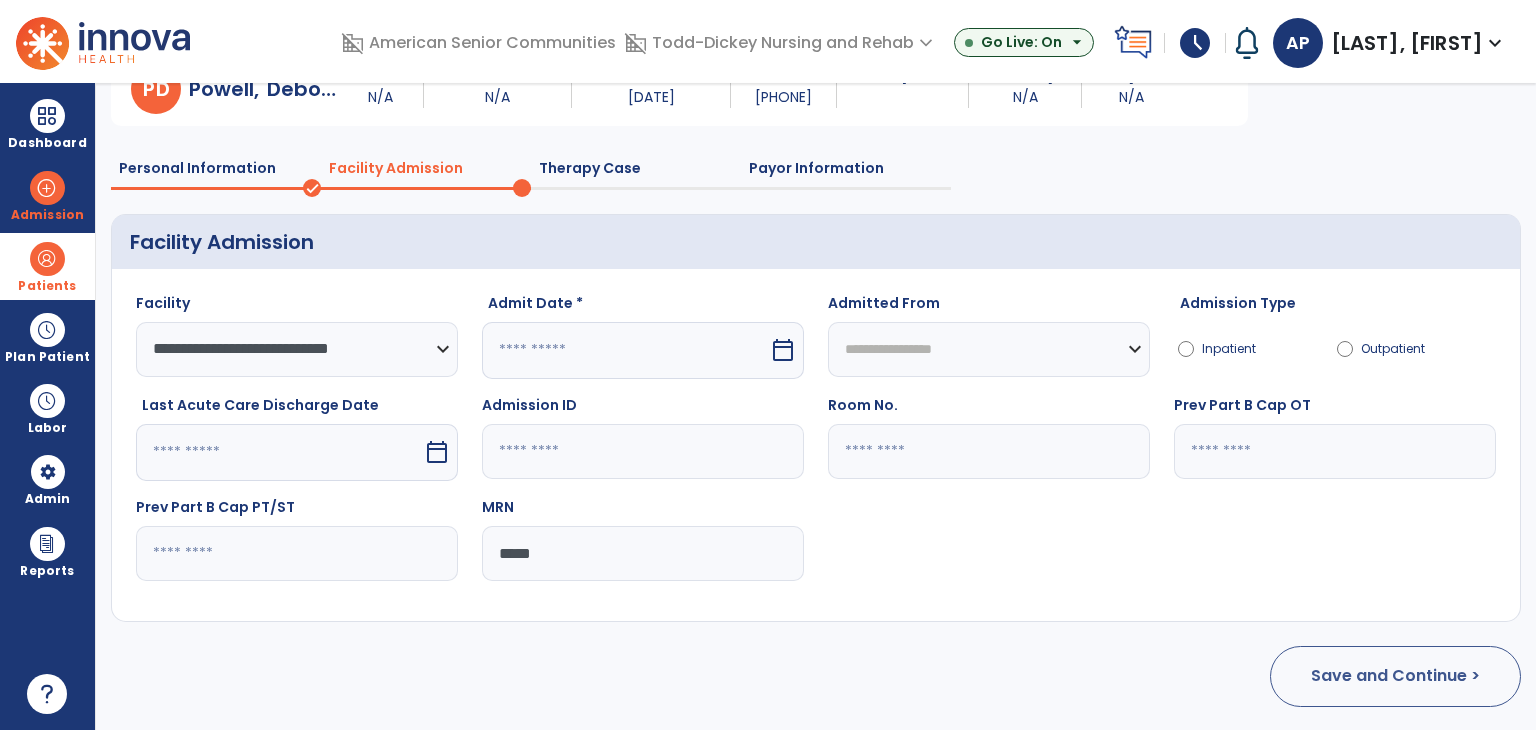 type on "*****" 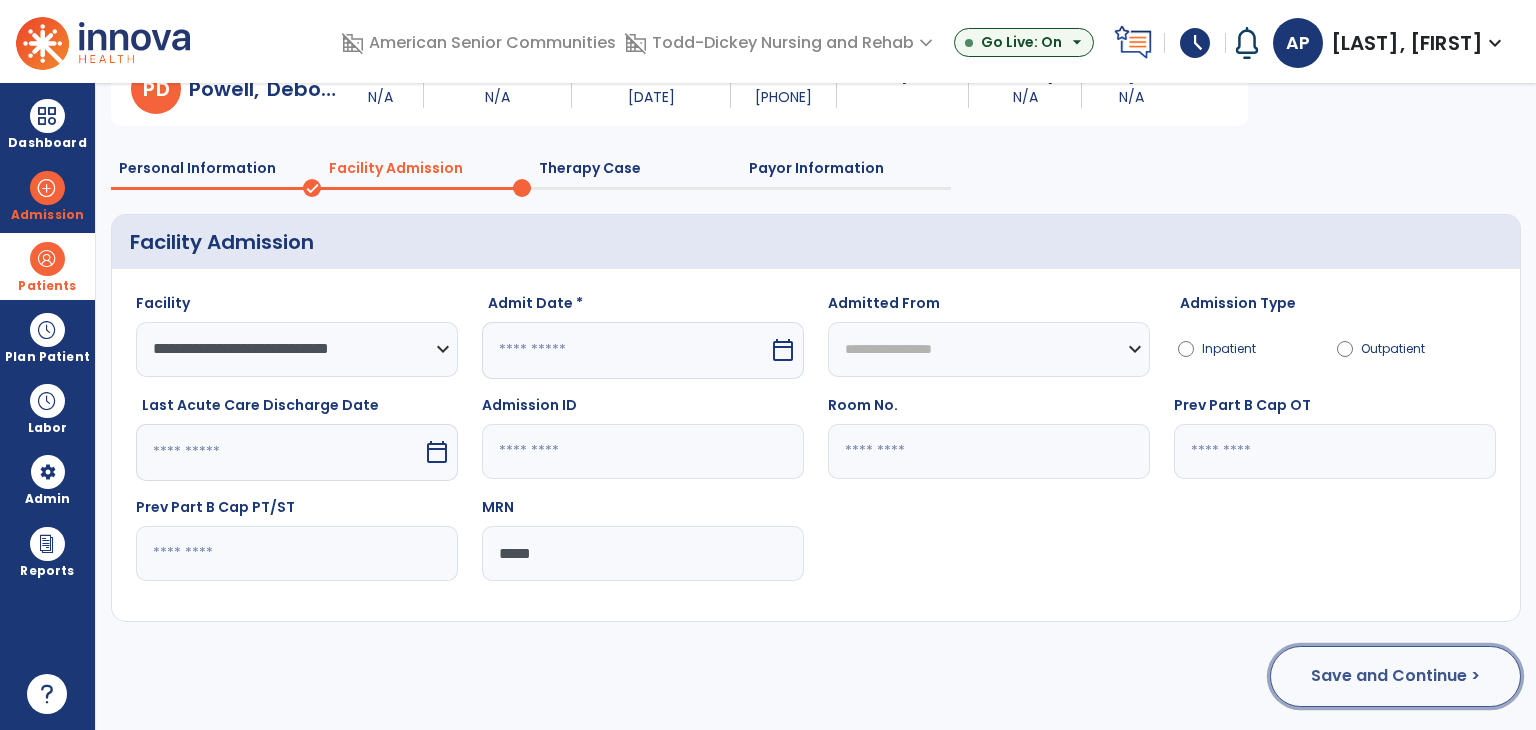 click on "Save and Continue >" 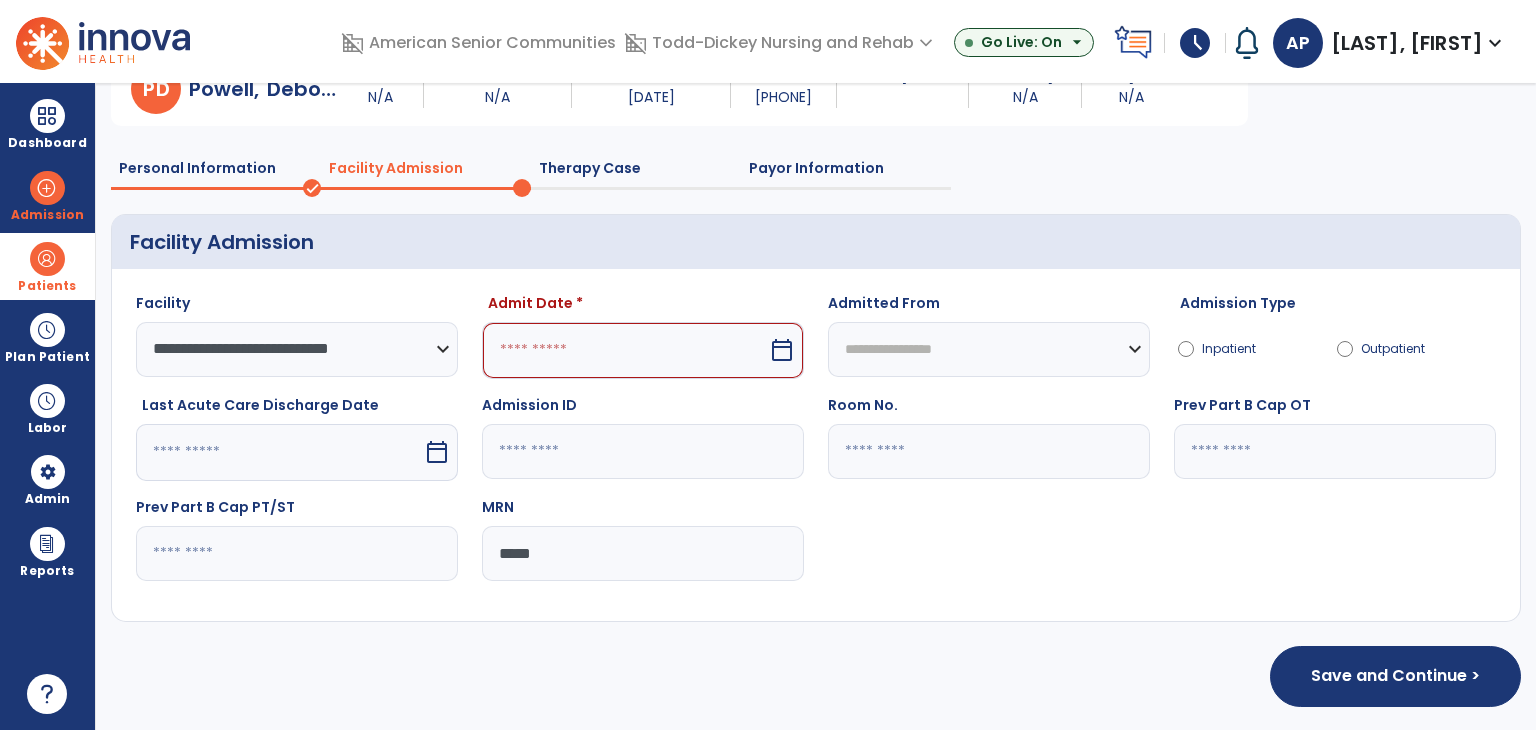 click at bounding box center (625, 350) 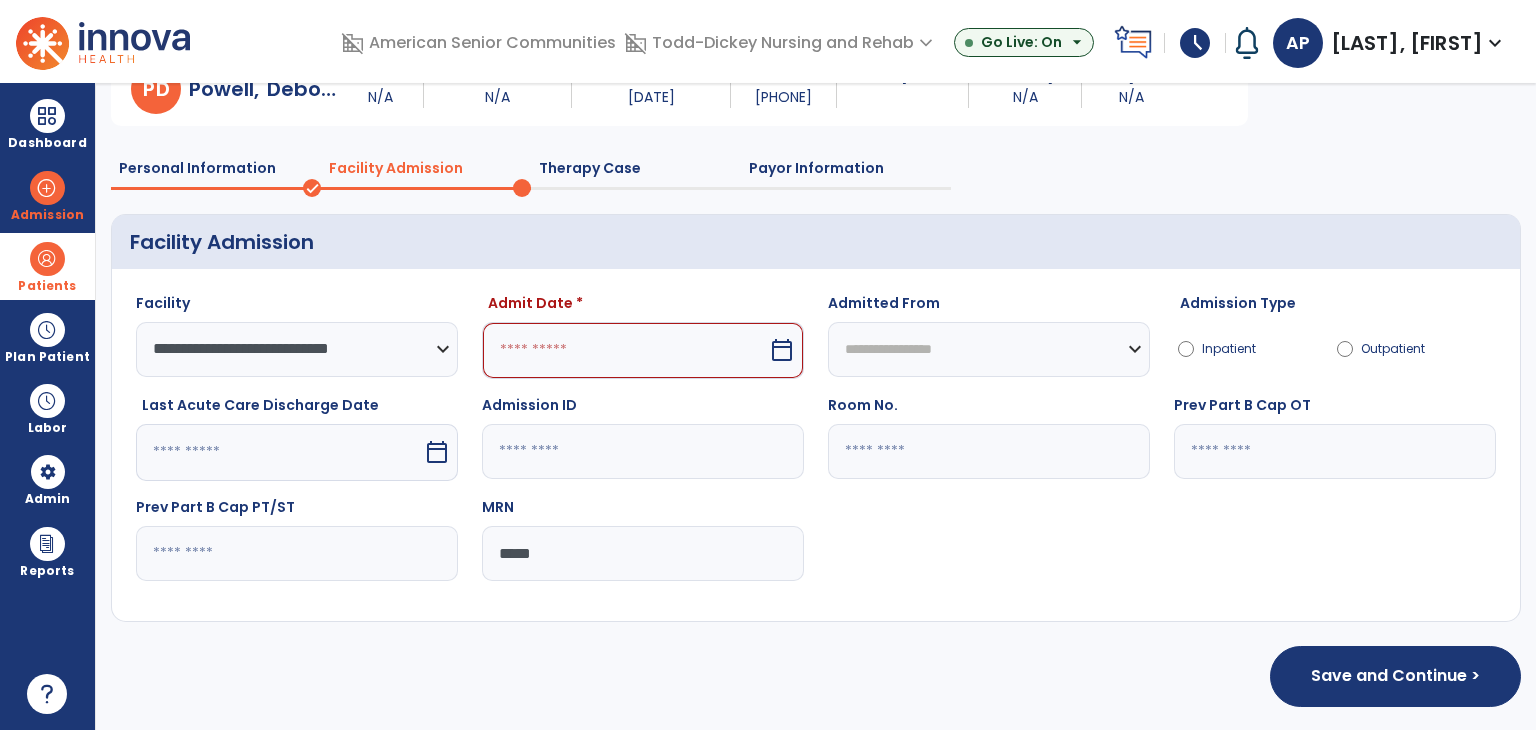 select on "*" 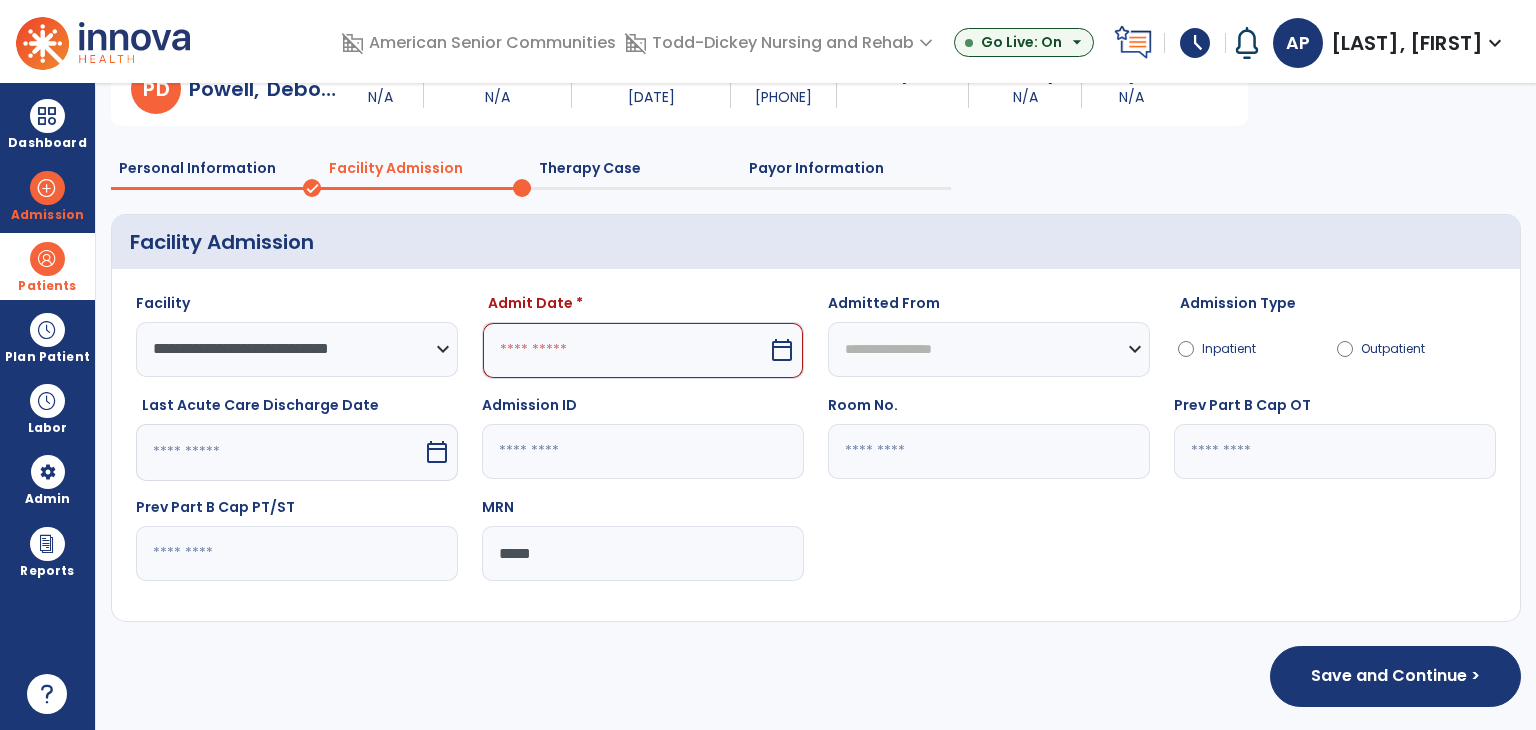 select on "****" 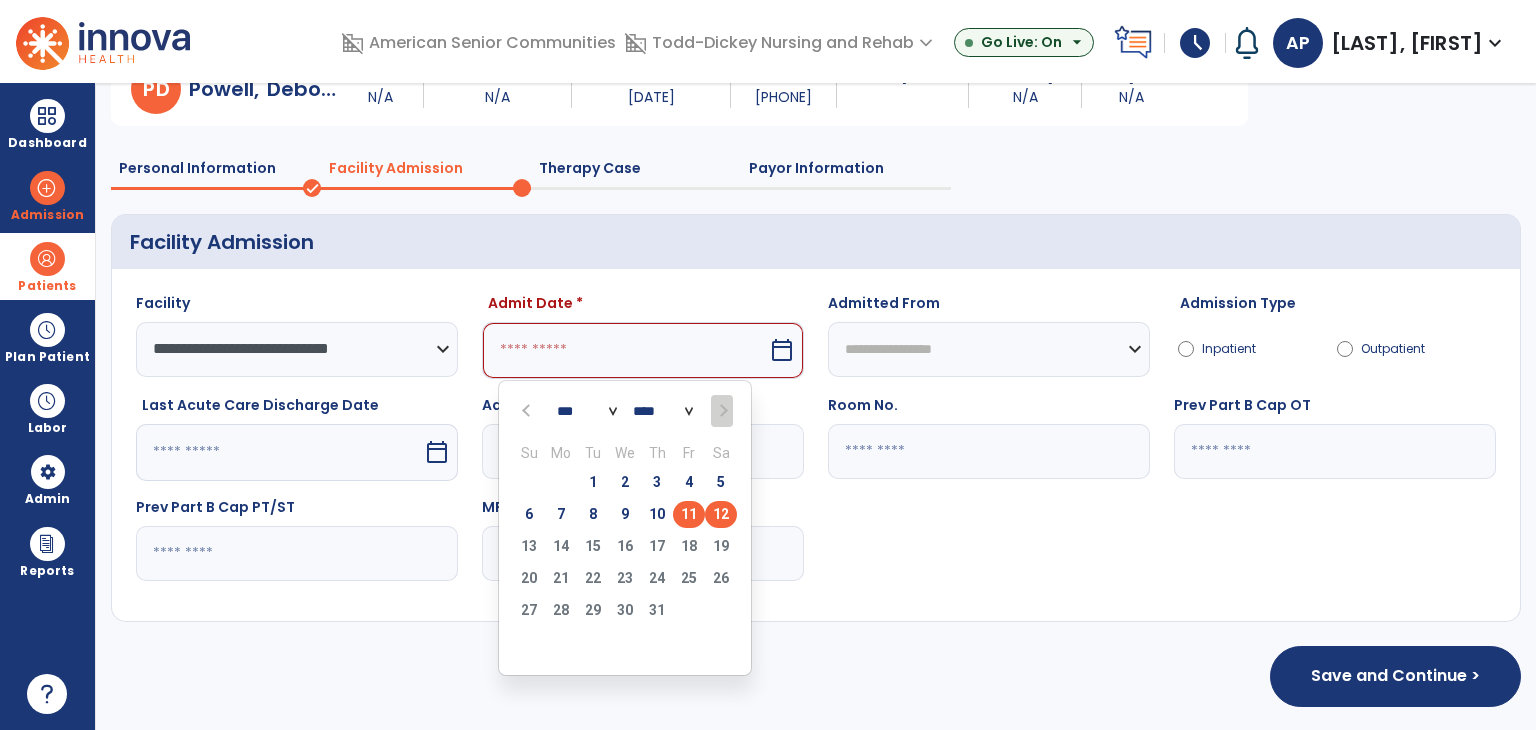 click on "11" at bounding box center (689, 514) 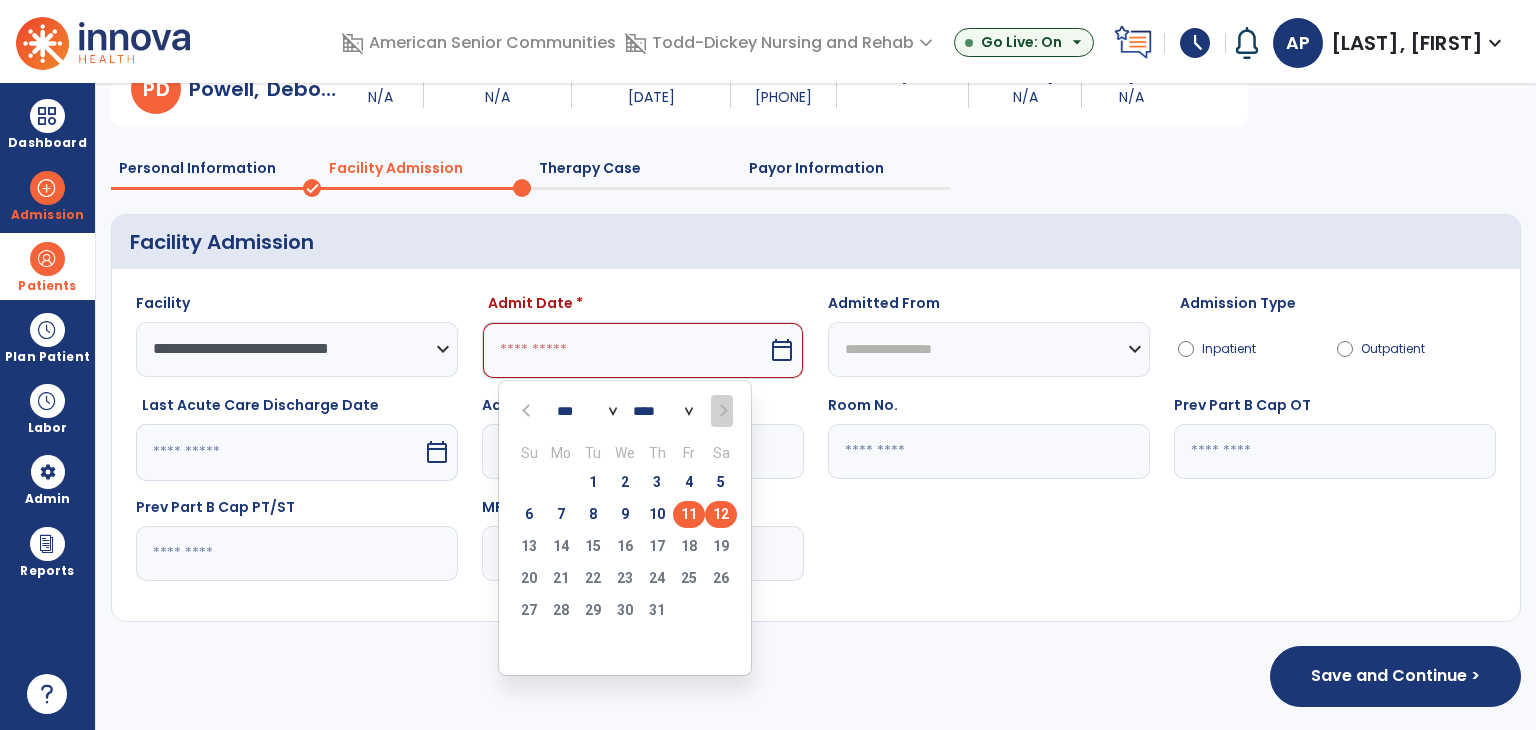 type on "*********" 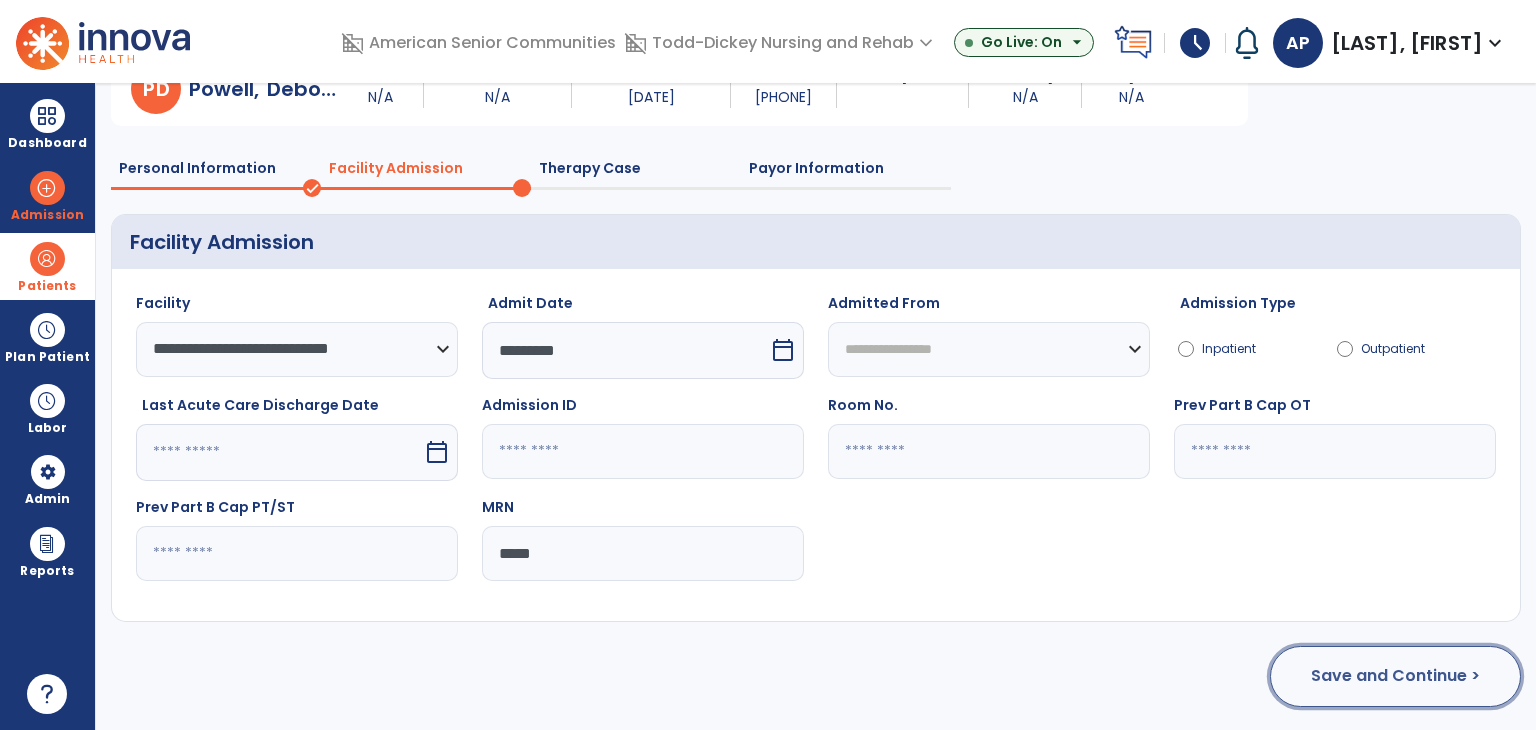 click on "Save and Continue >" 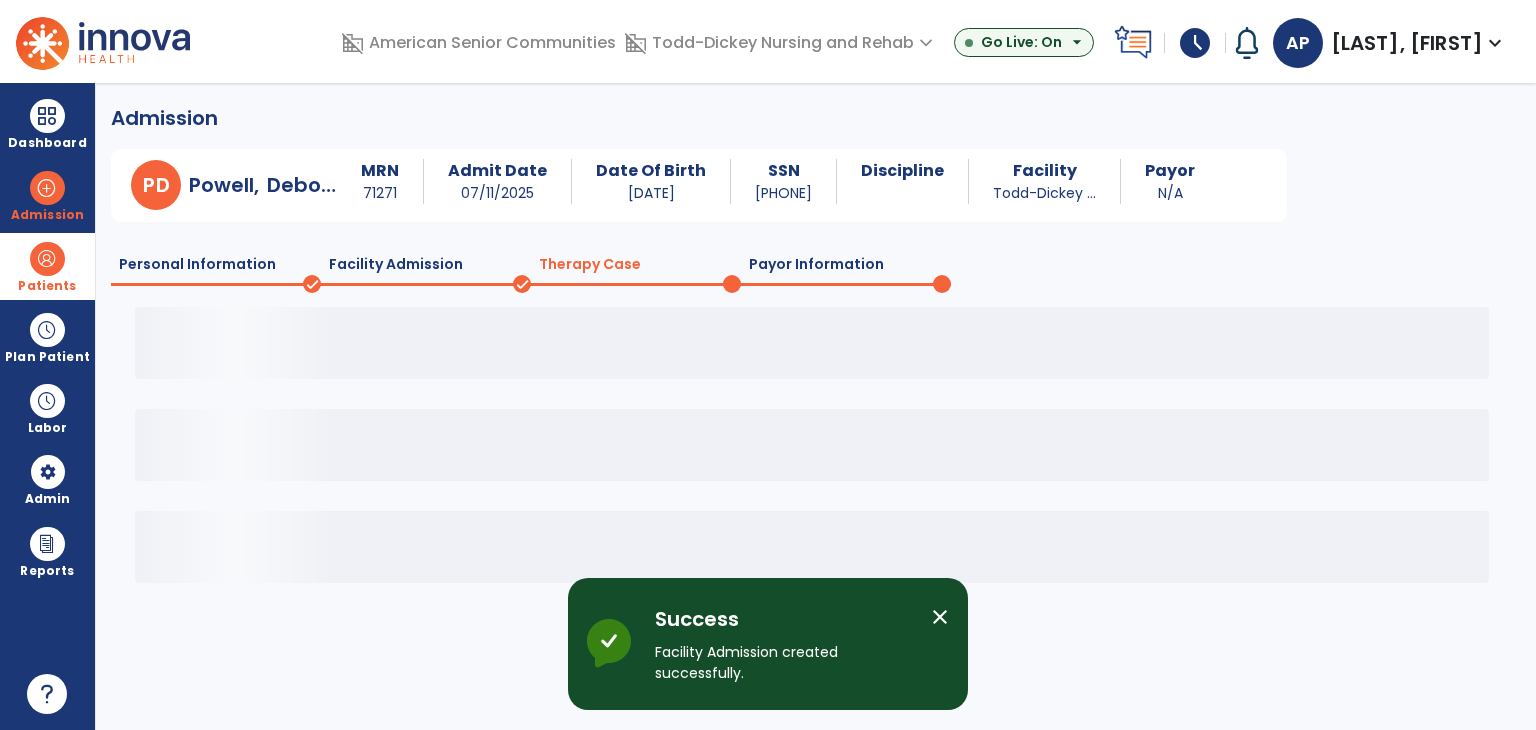 scroll, scrollTop: 0, scrollLeft: 0, axis: both 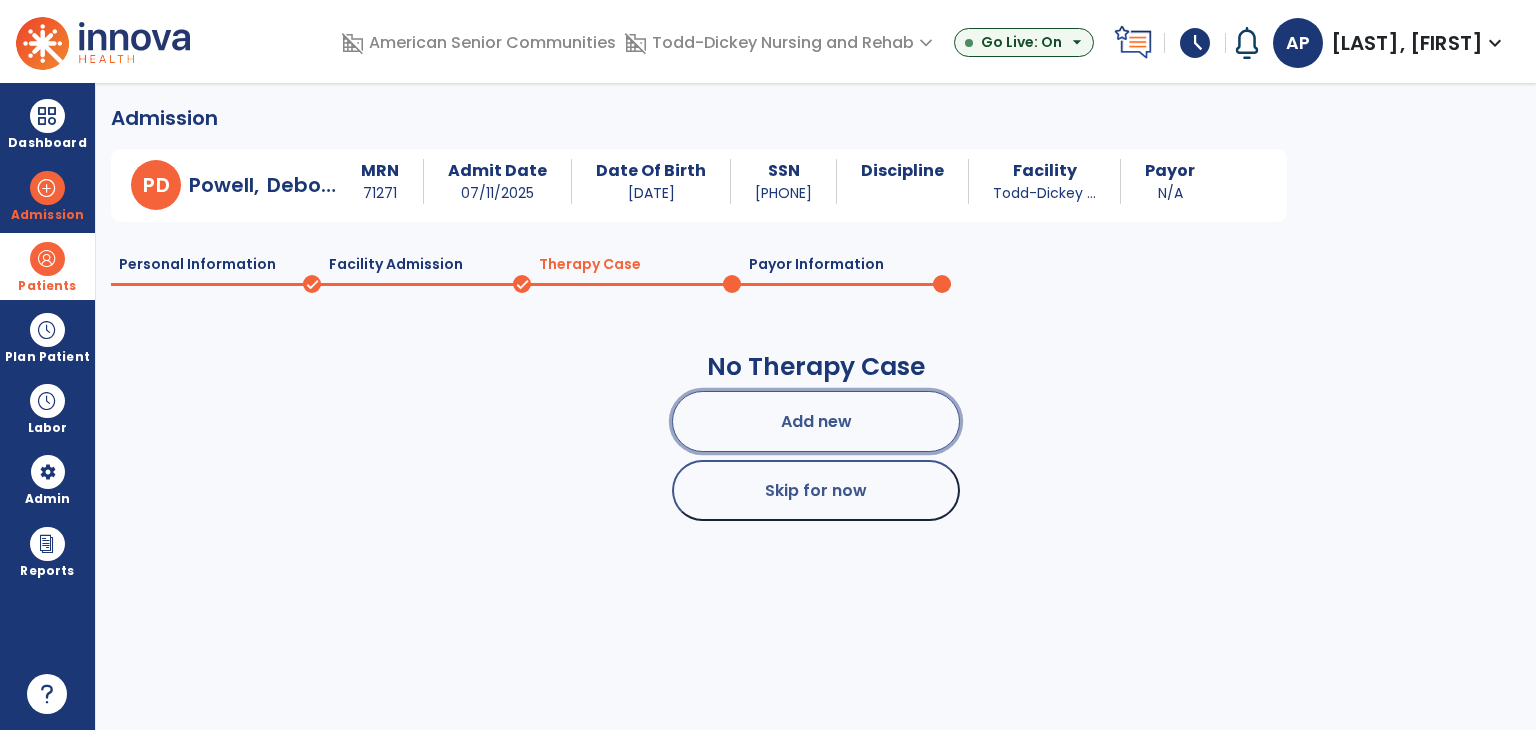 click on "Add new" at bounding box center [816, 421] 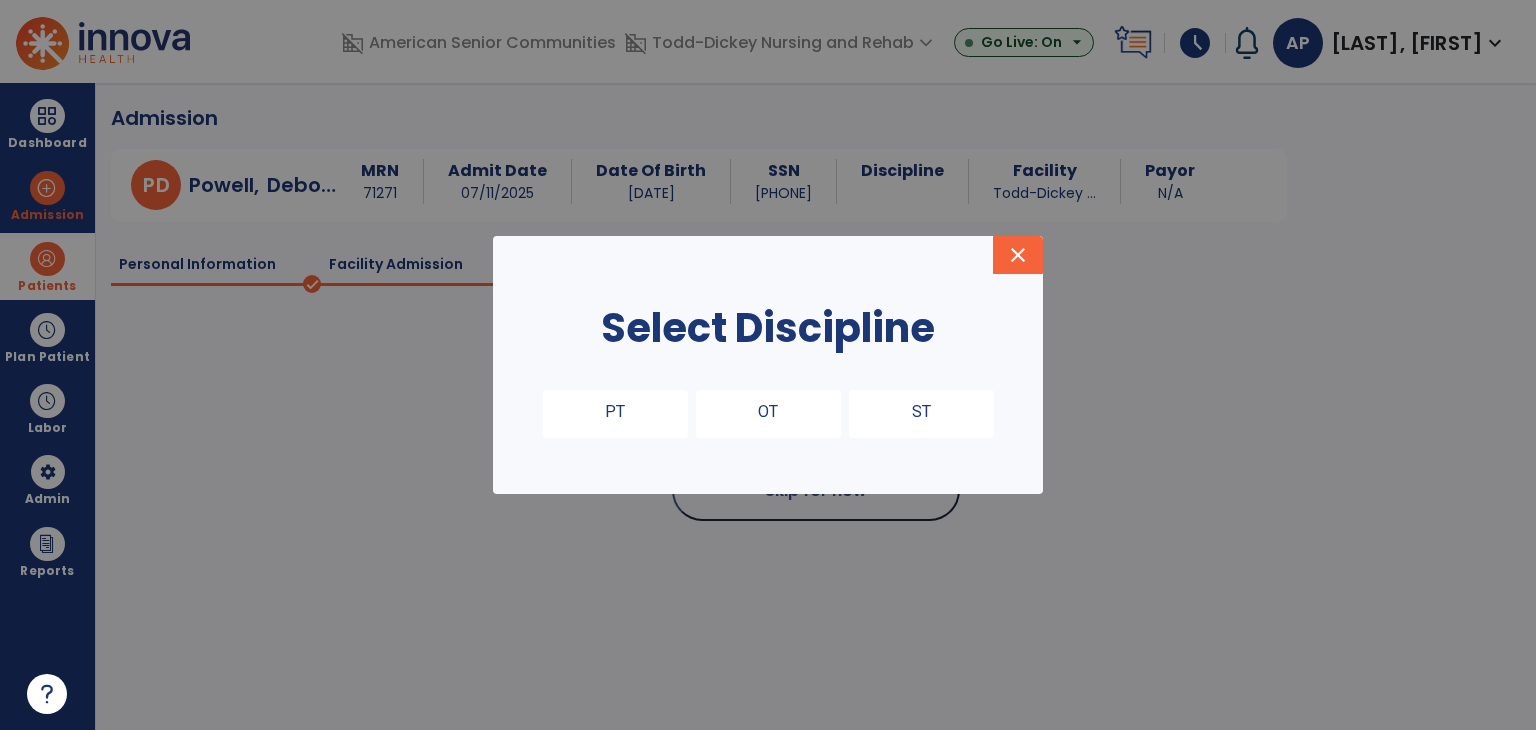 click on "OT" at bounding box center (768, 414) 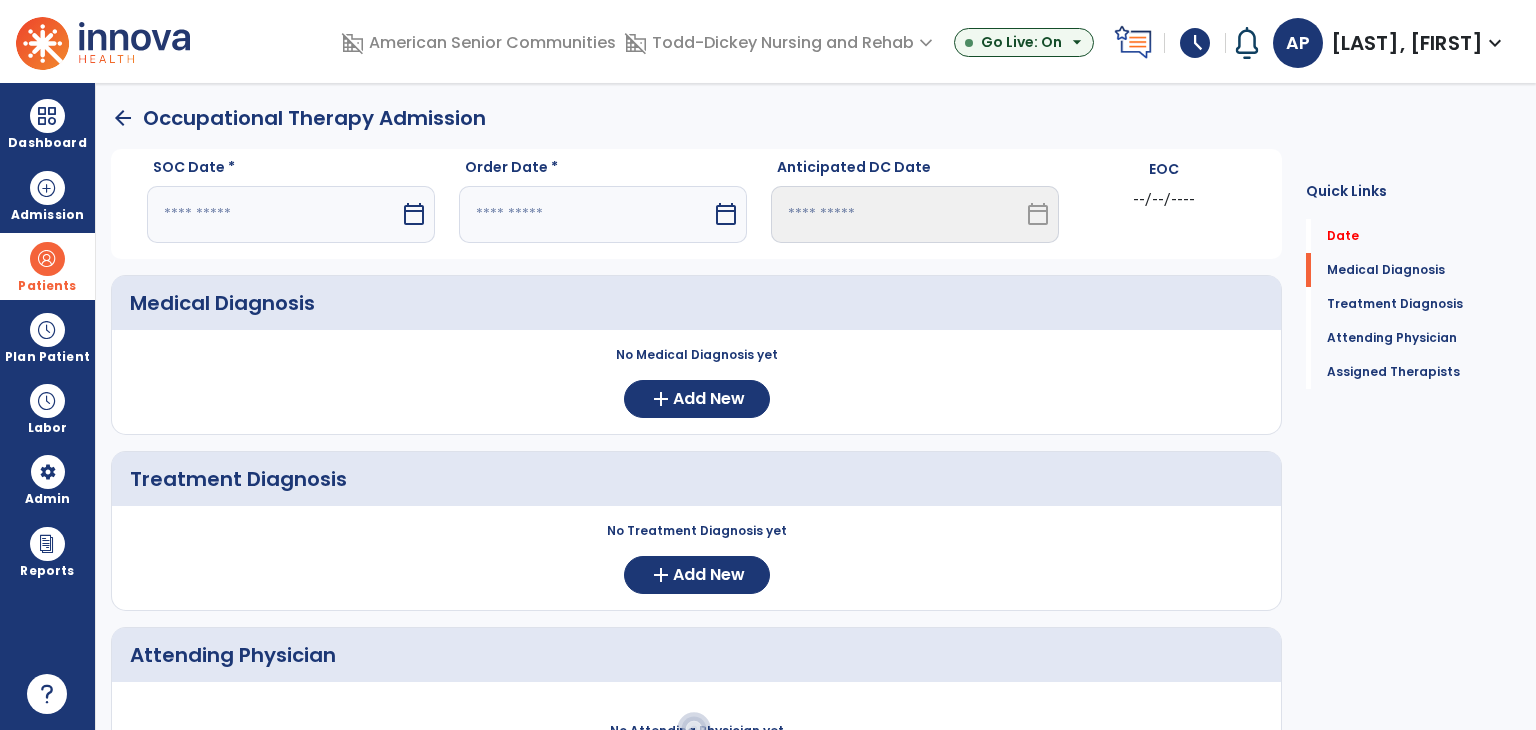 click at bounding box center [273, 214] 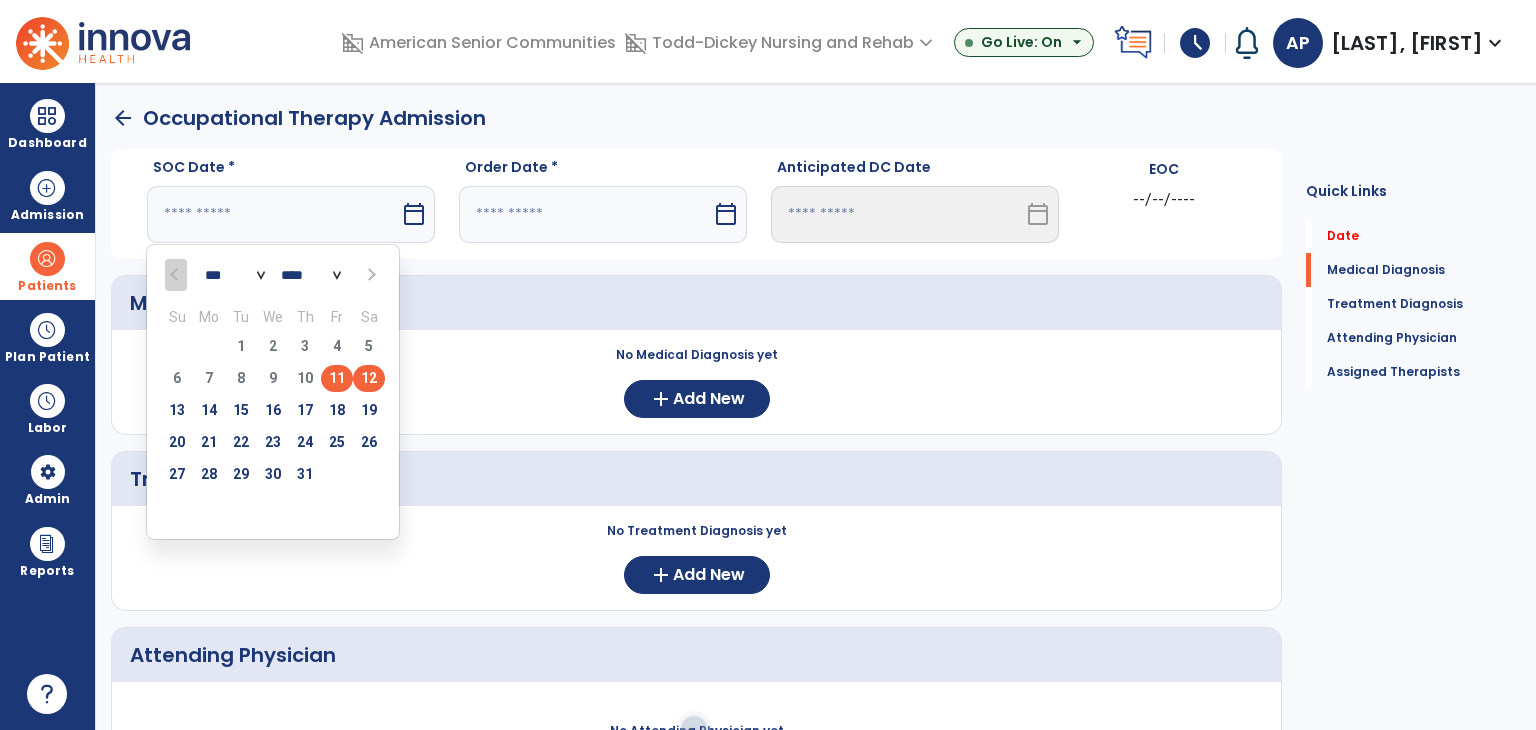 click on "11" at bounding box center (337, 378) 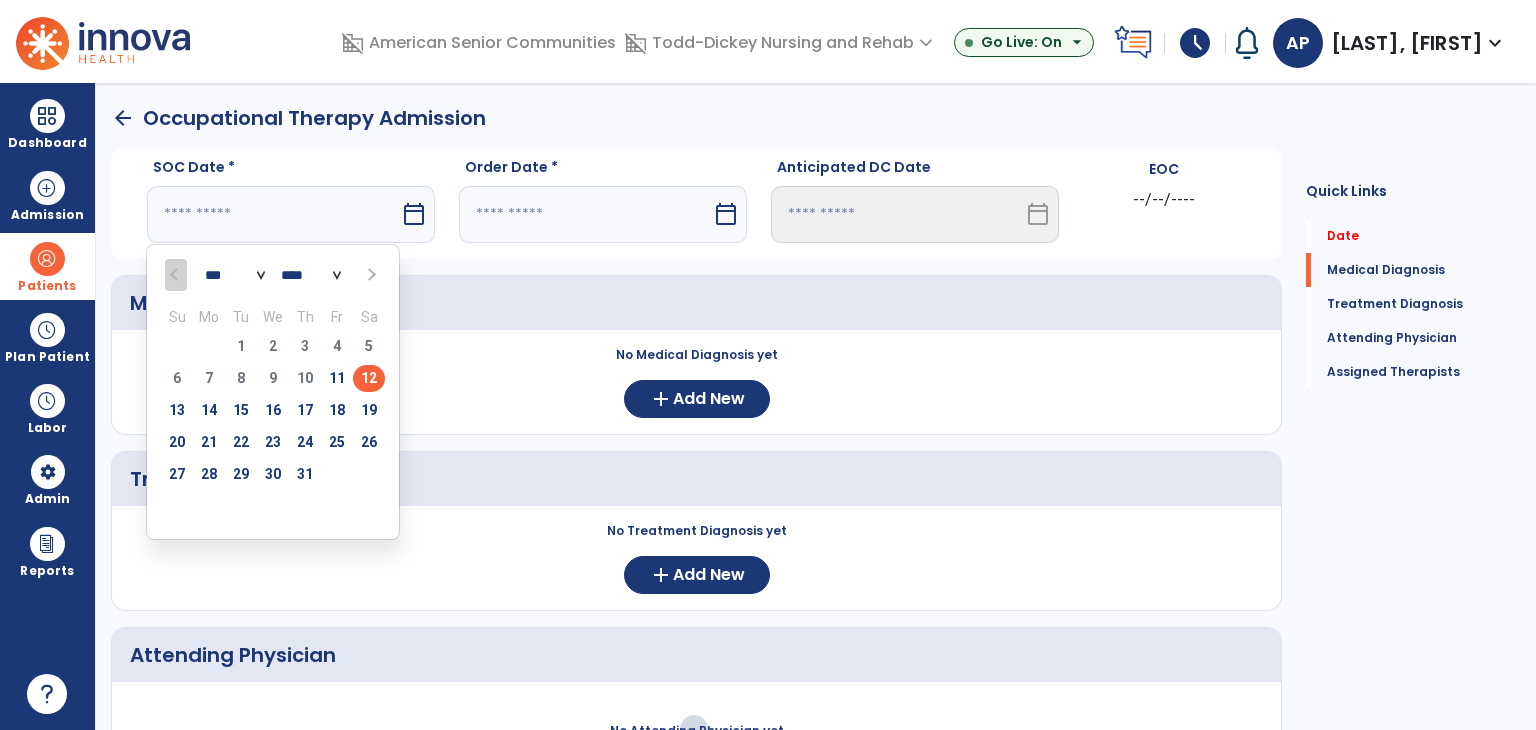 type on "*********" 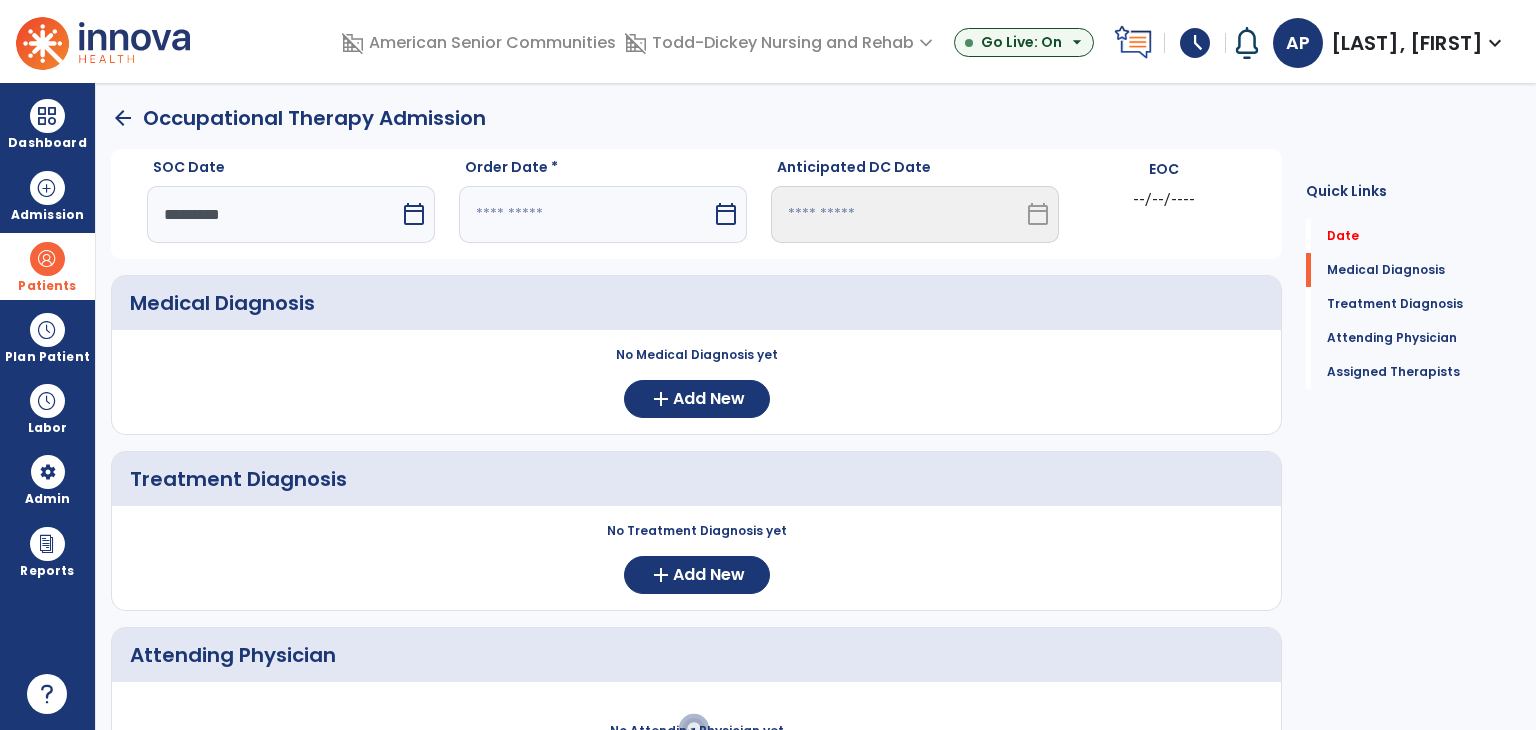 click at bounding box center (585, 214) 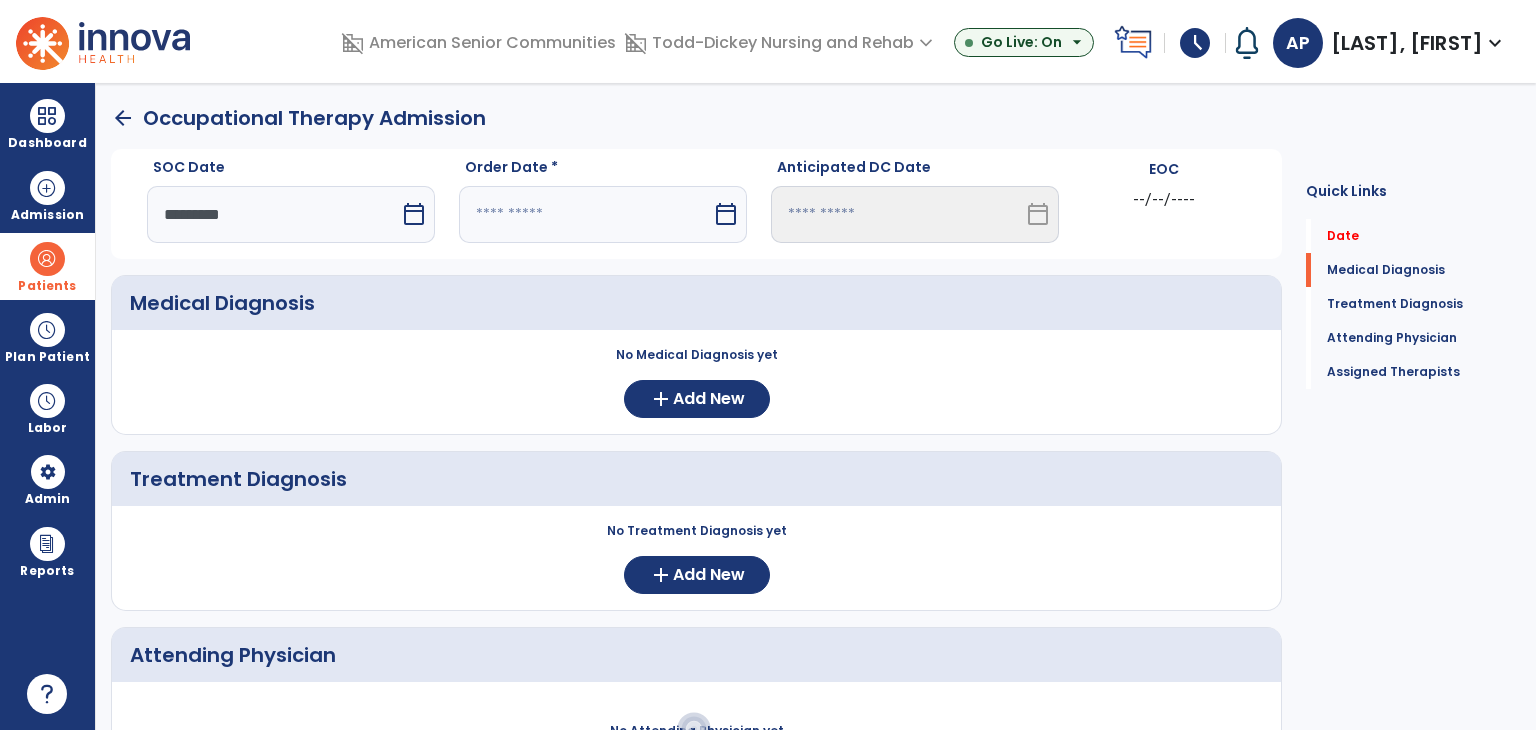 select on "*" 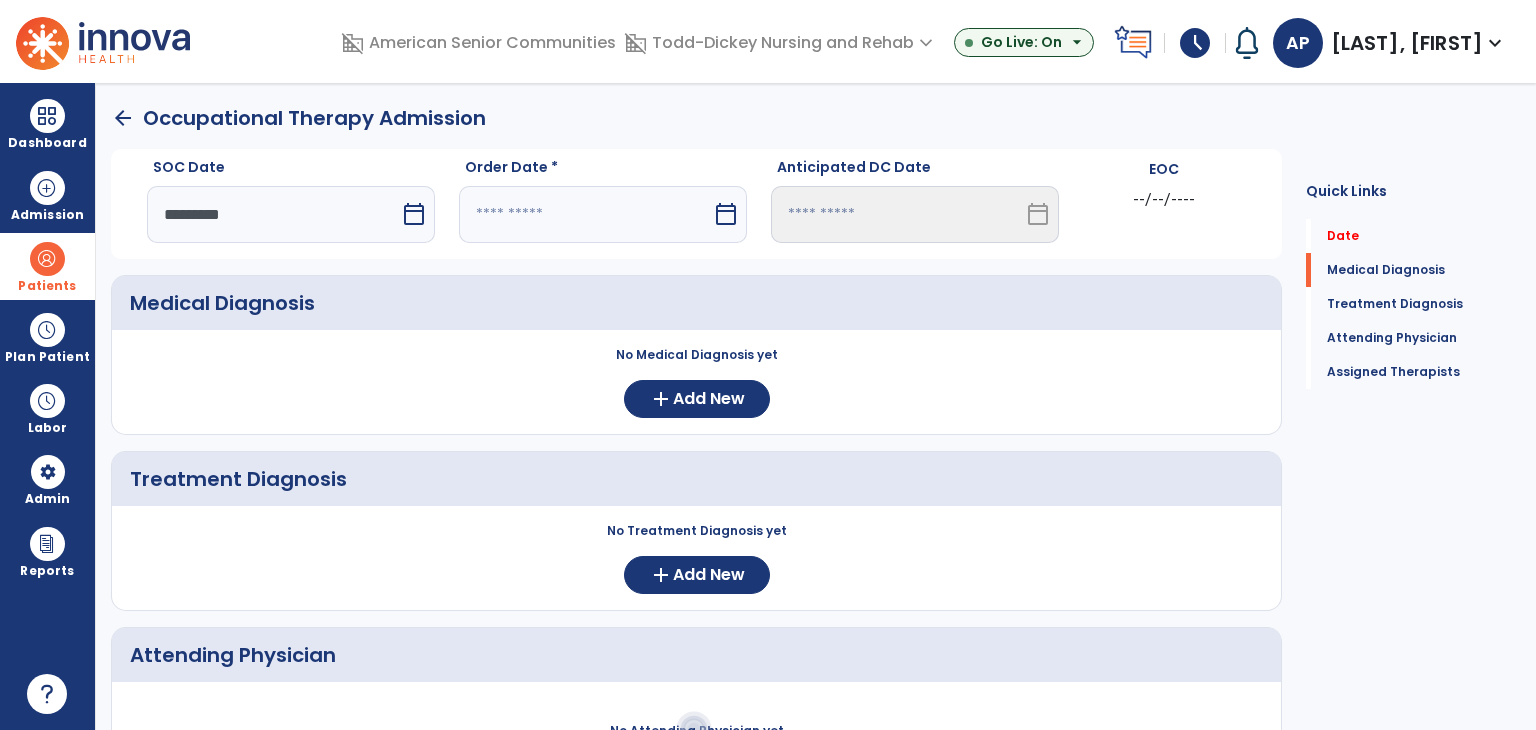 select on "****" 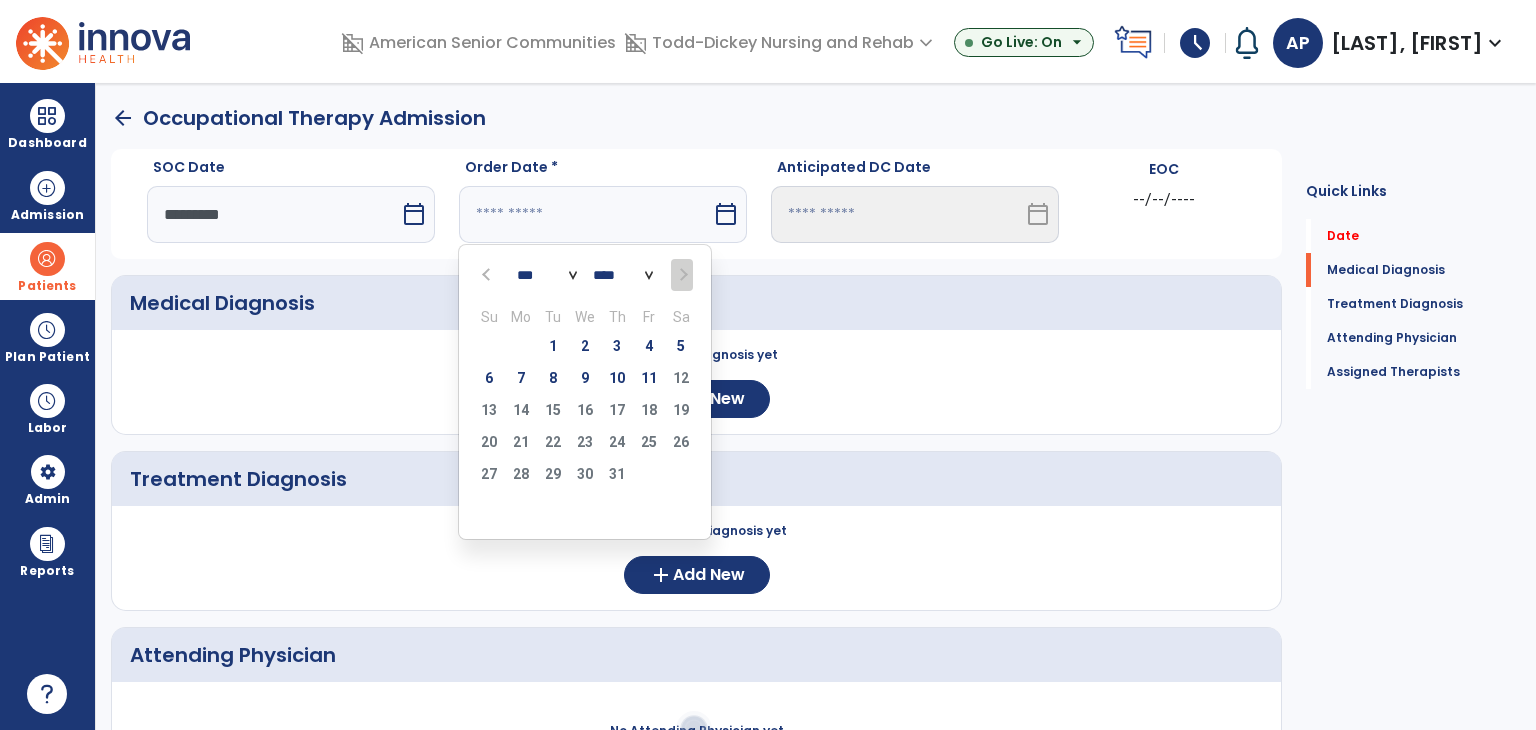 click on "SOC Date  *********  calendar_today" at bounding box center (291, 208) 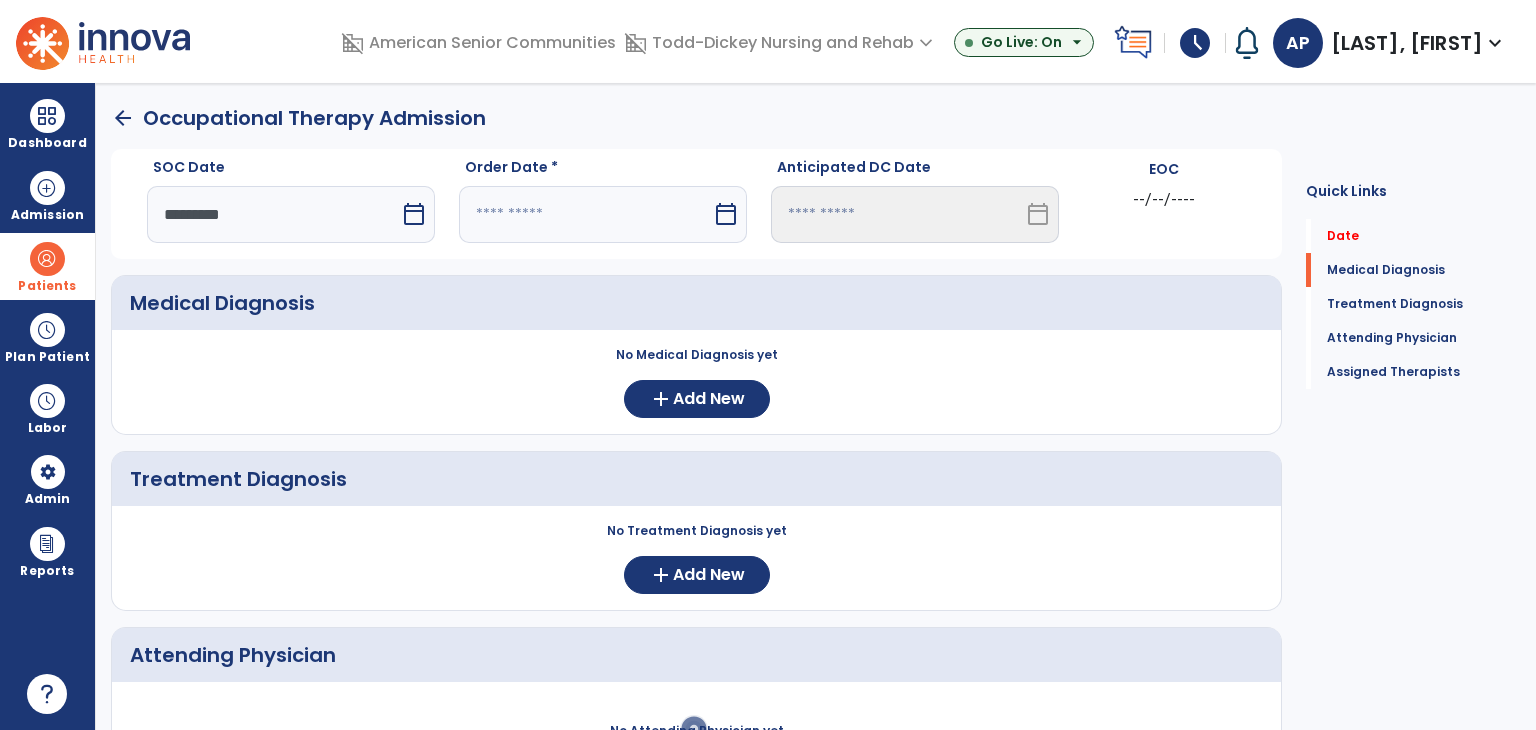 click on "*********" at bounding box center [273, 214] 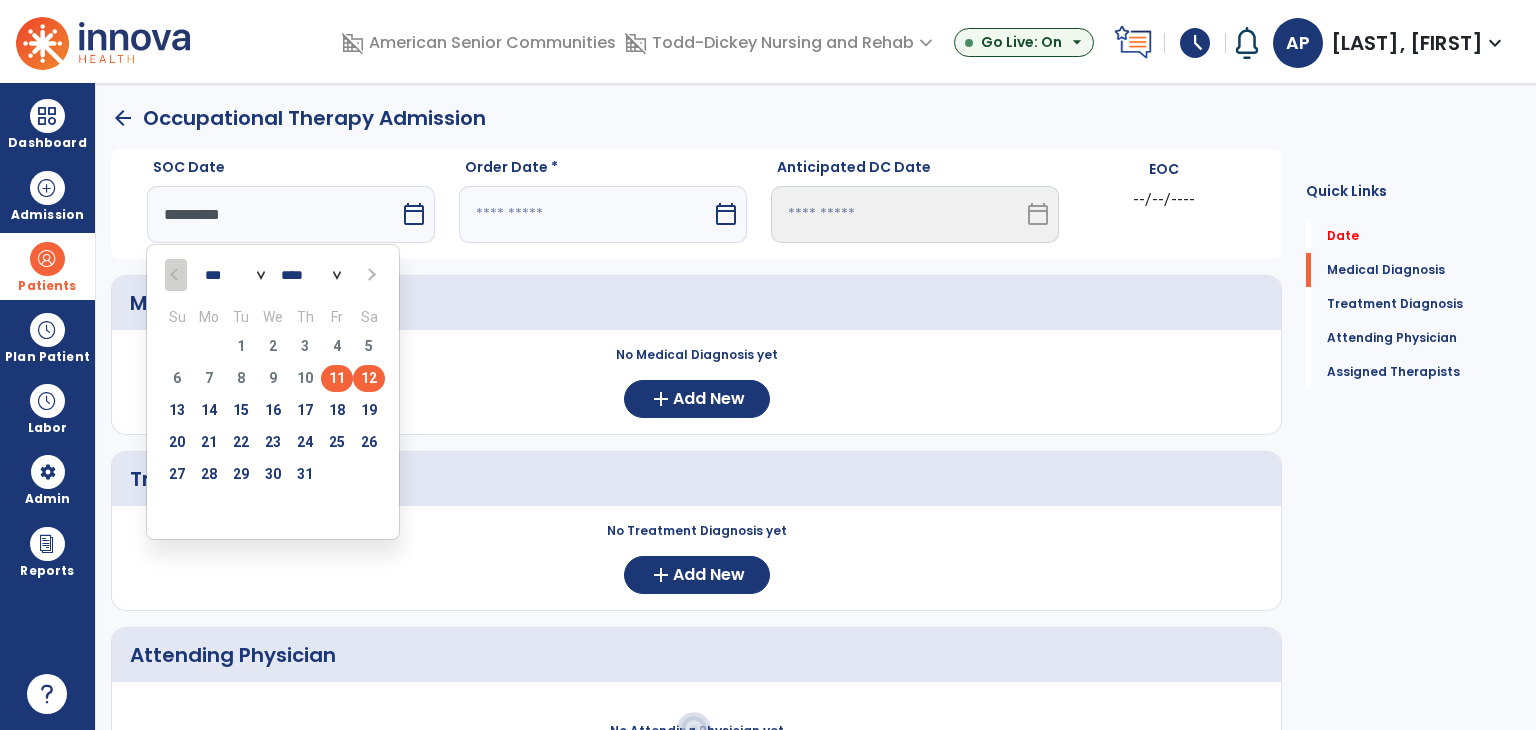 click on "12" at bounding box center [369, 378] 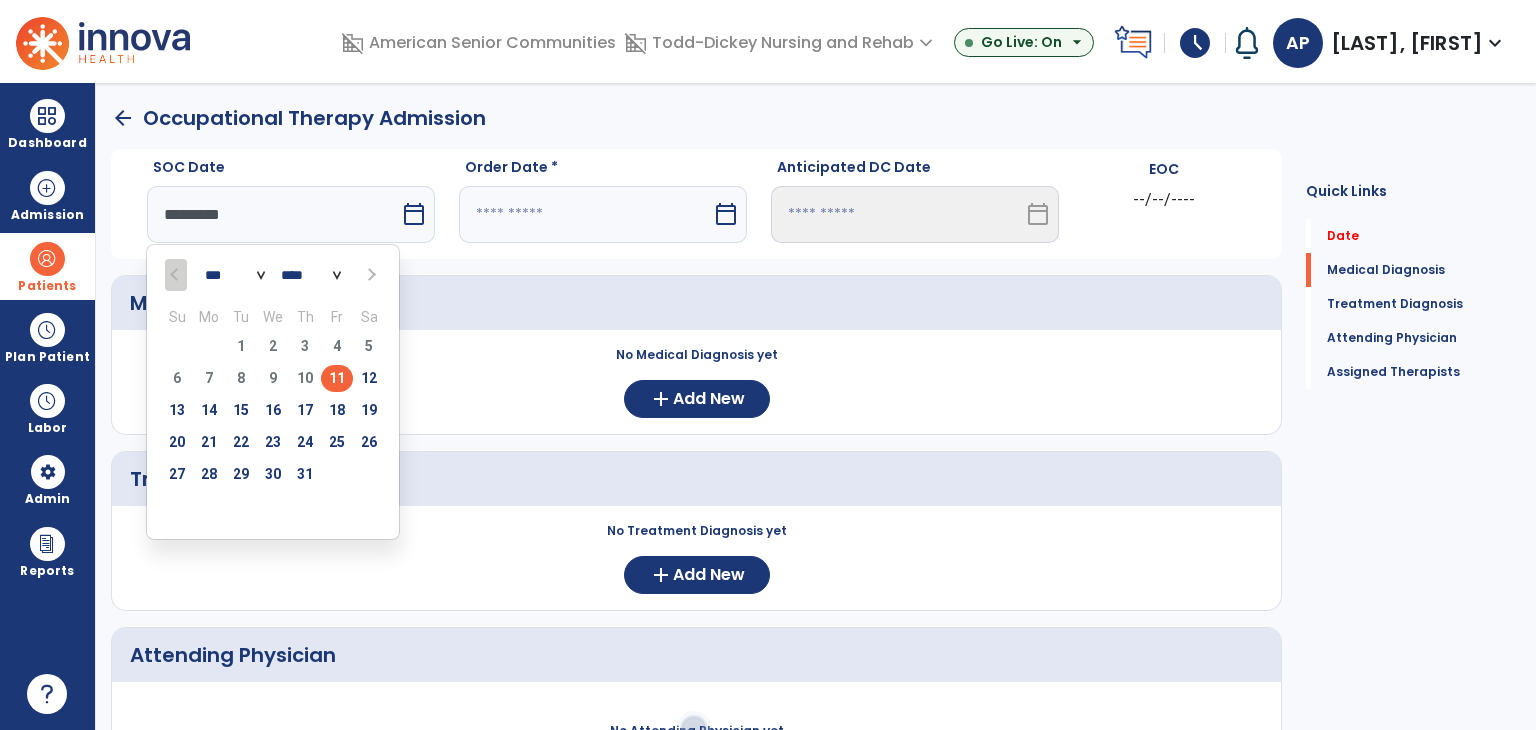 type on "*********" 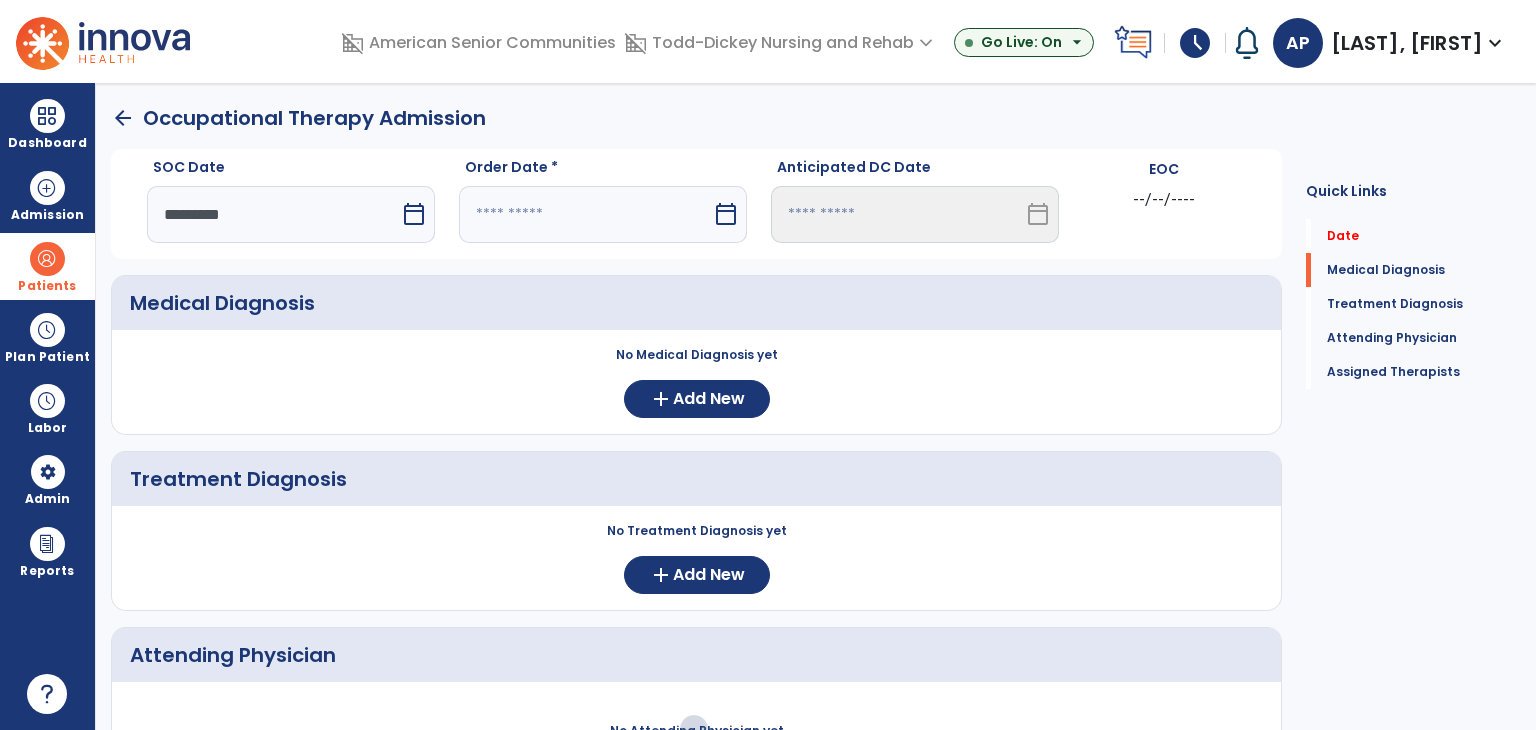 click at bounding box center [585, 214] 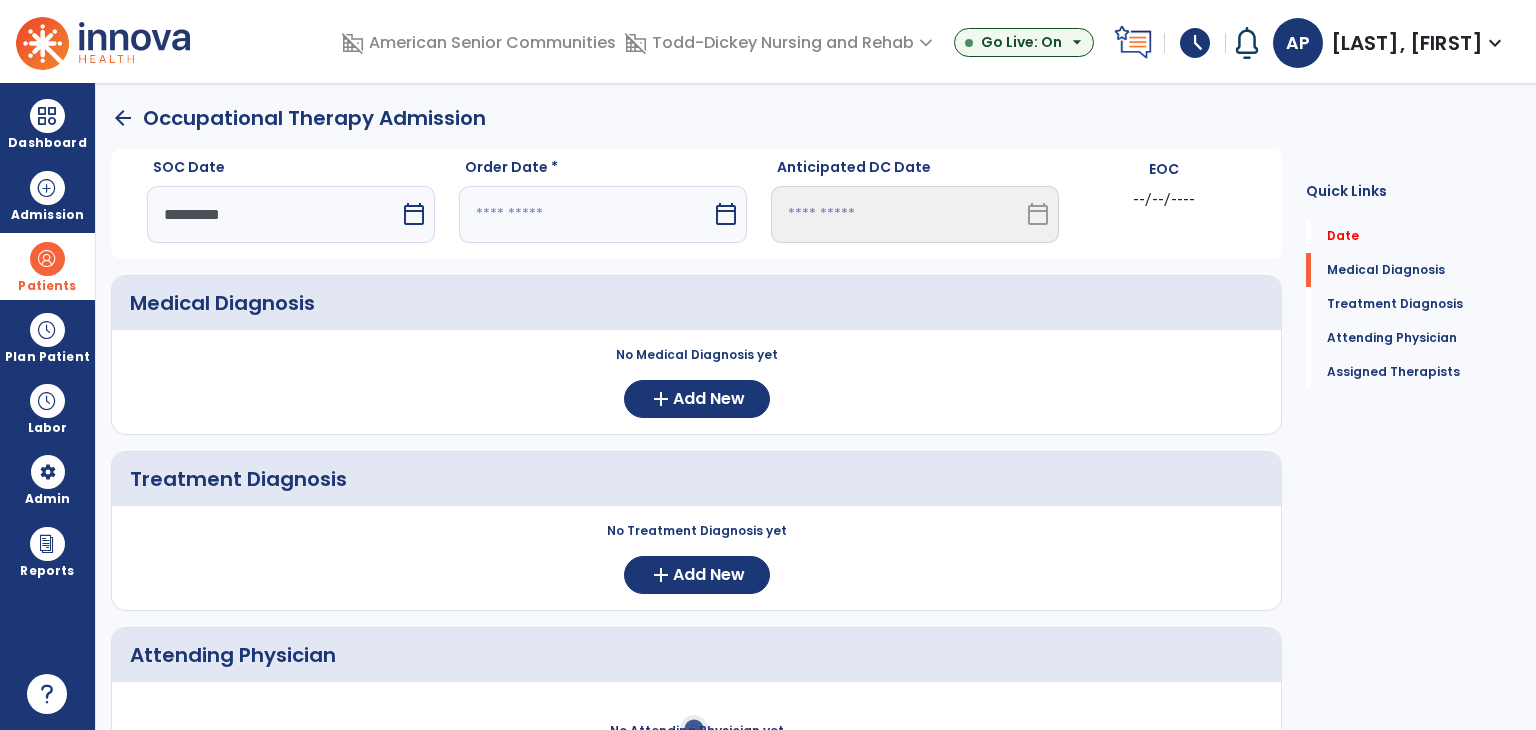select on "*" 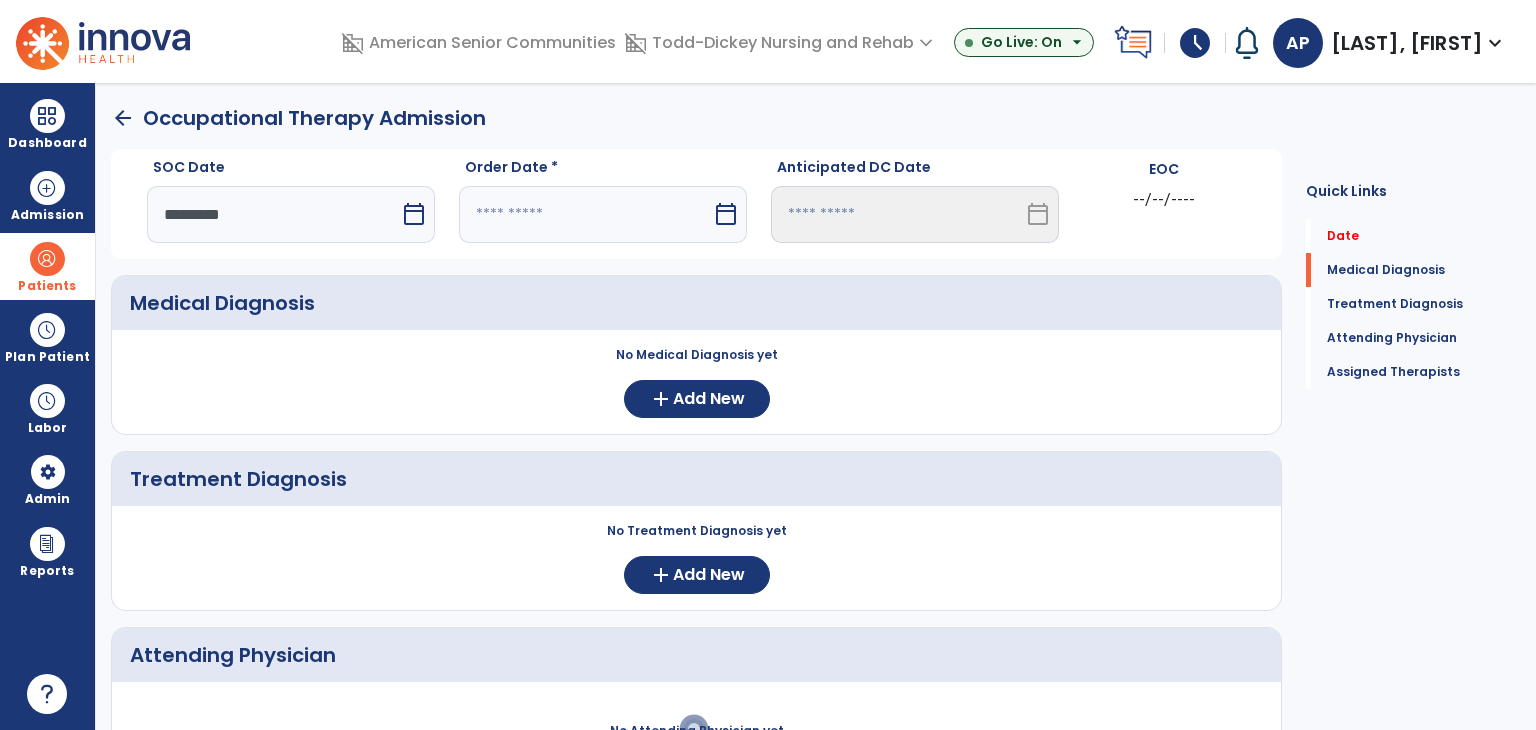 select on "****" 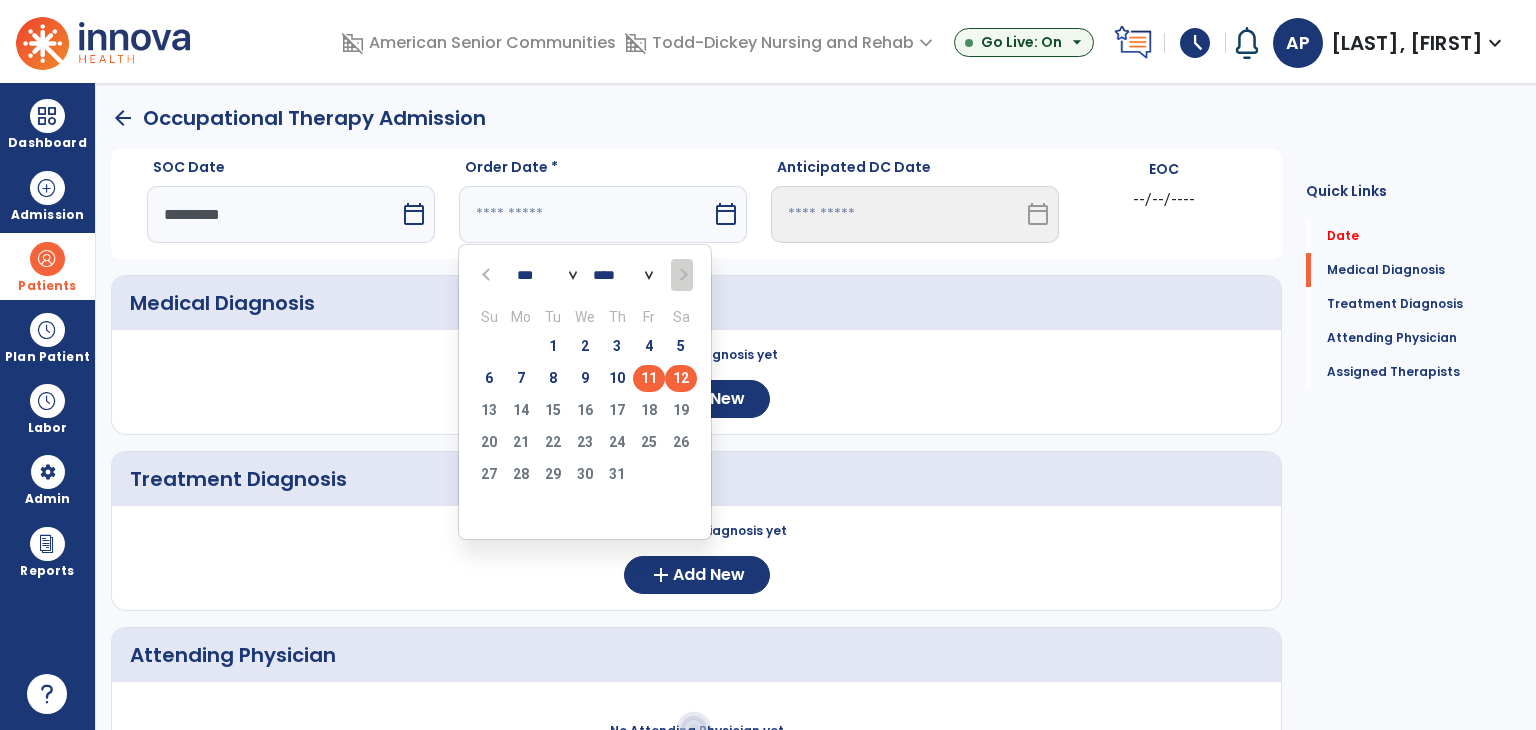 click on "11" at bounding box center [649, 378] 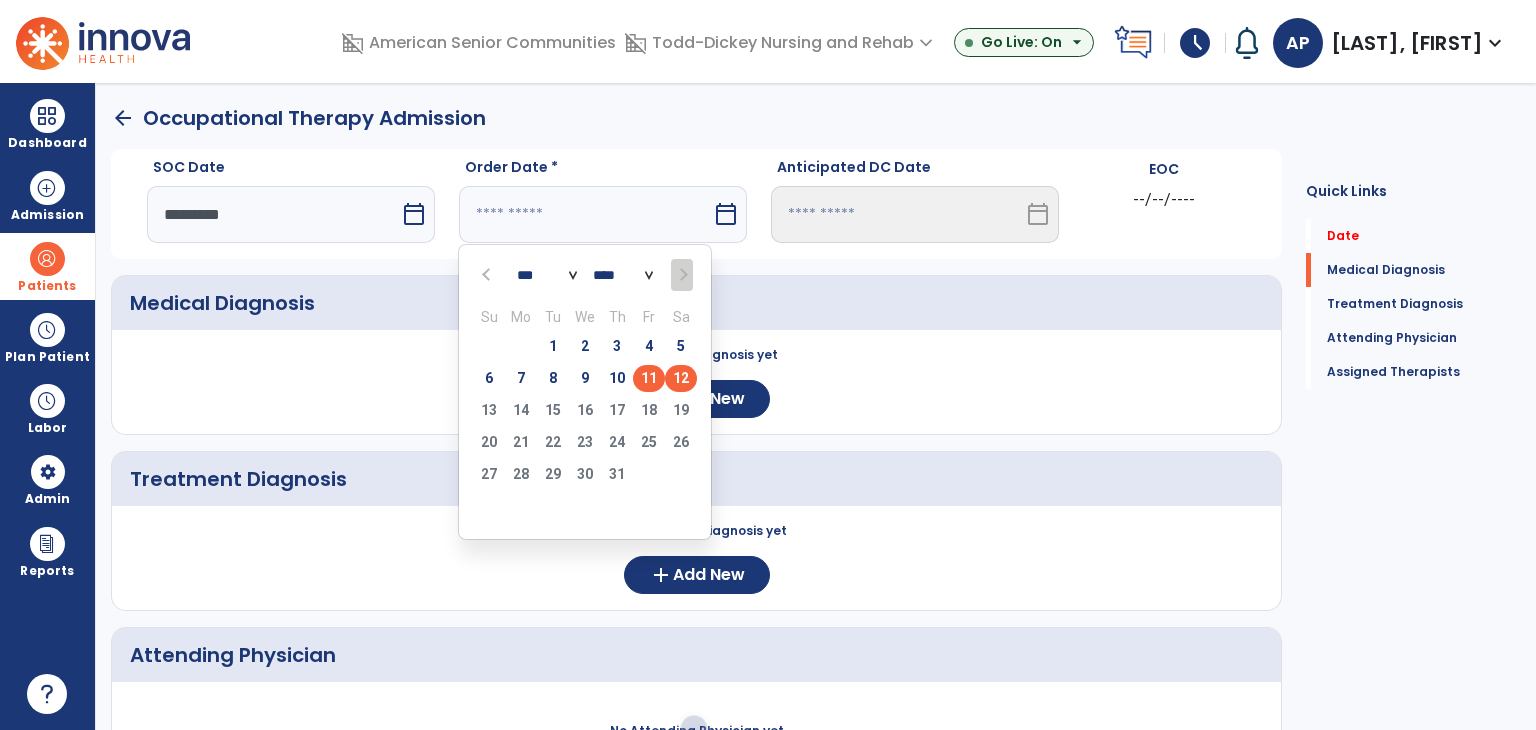 type on "*********" 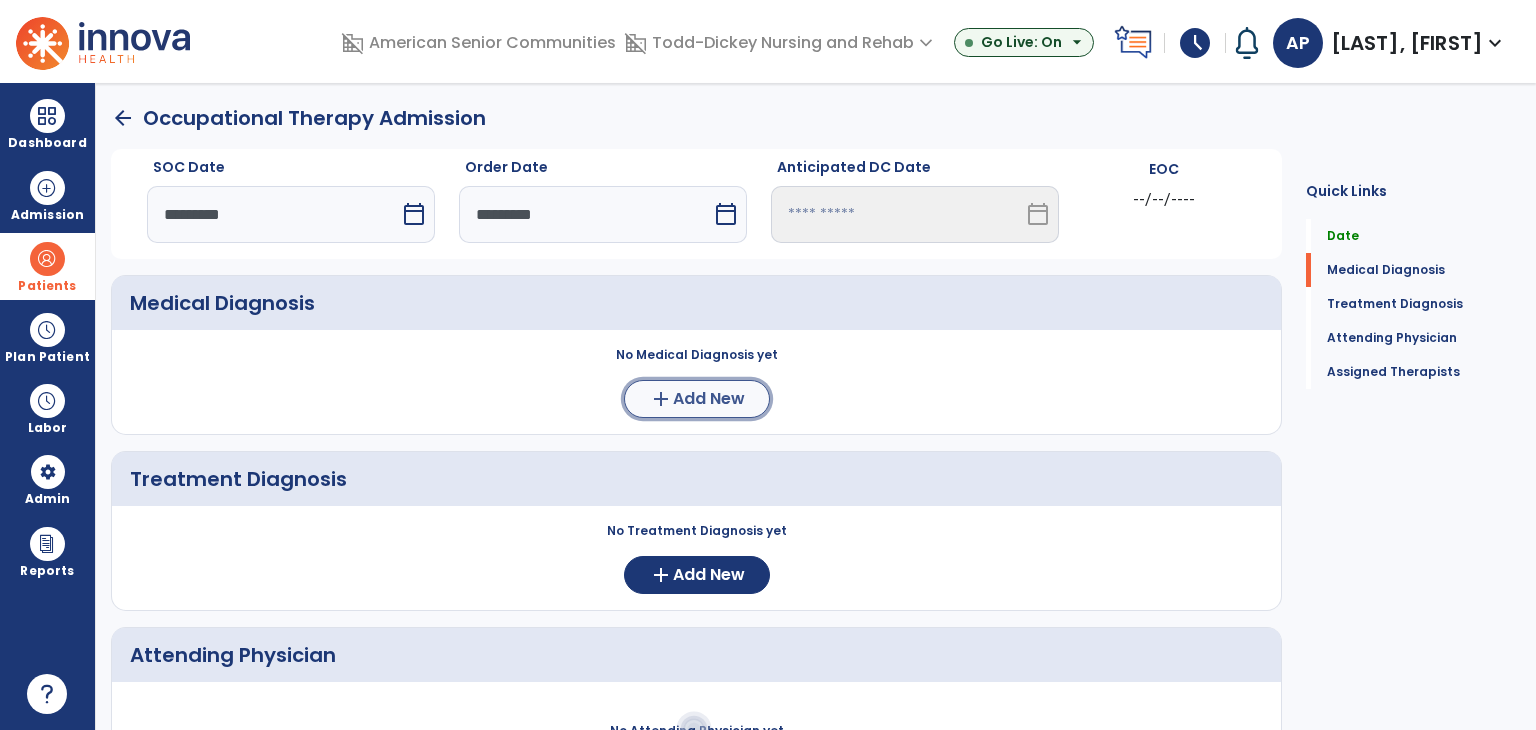 click on "add  Add New" 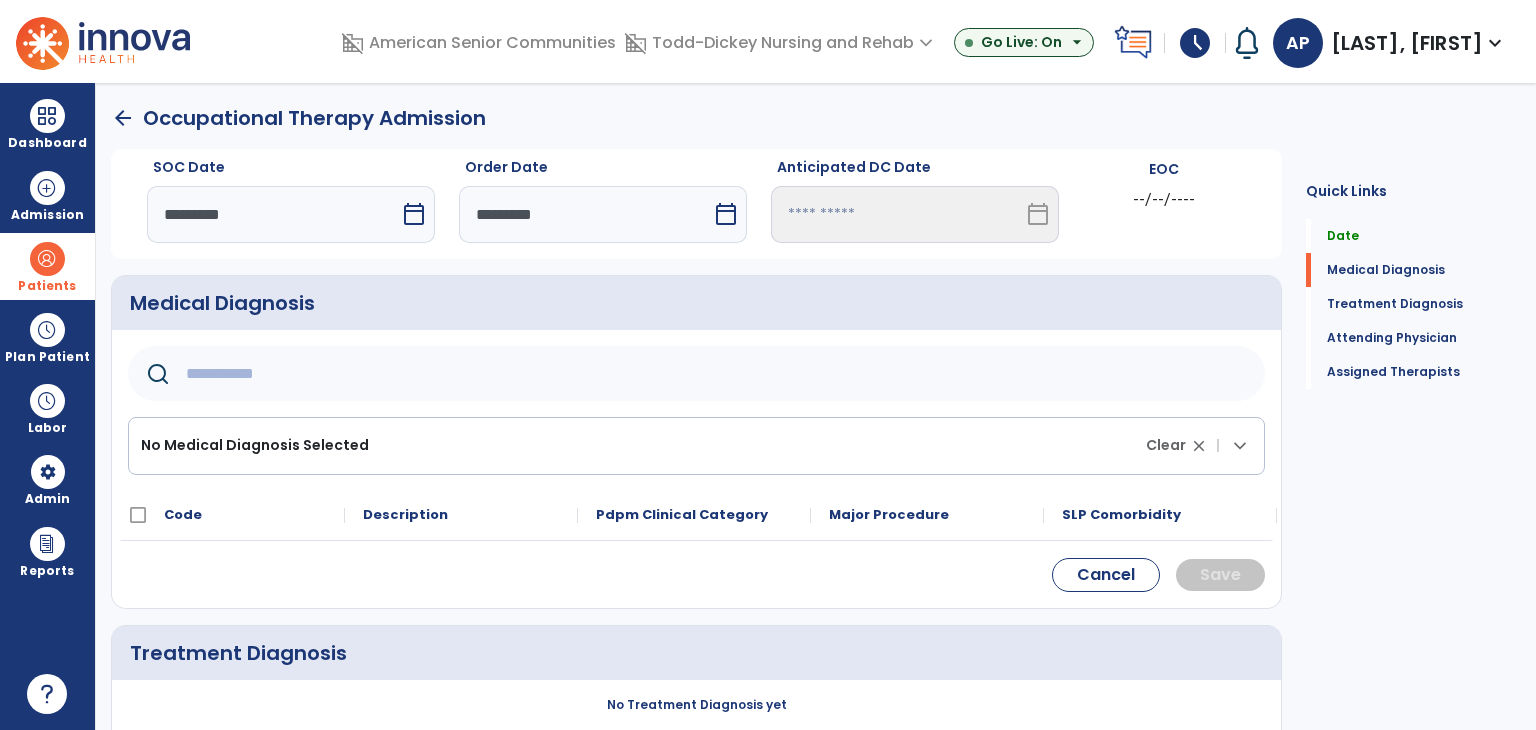 click 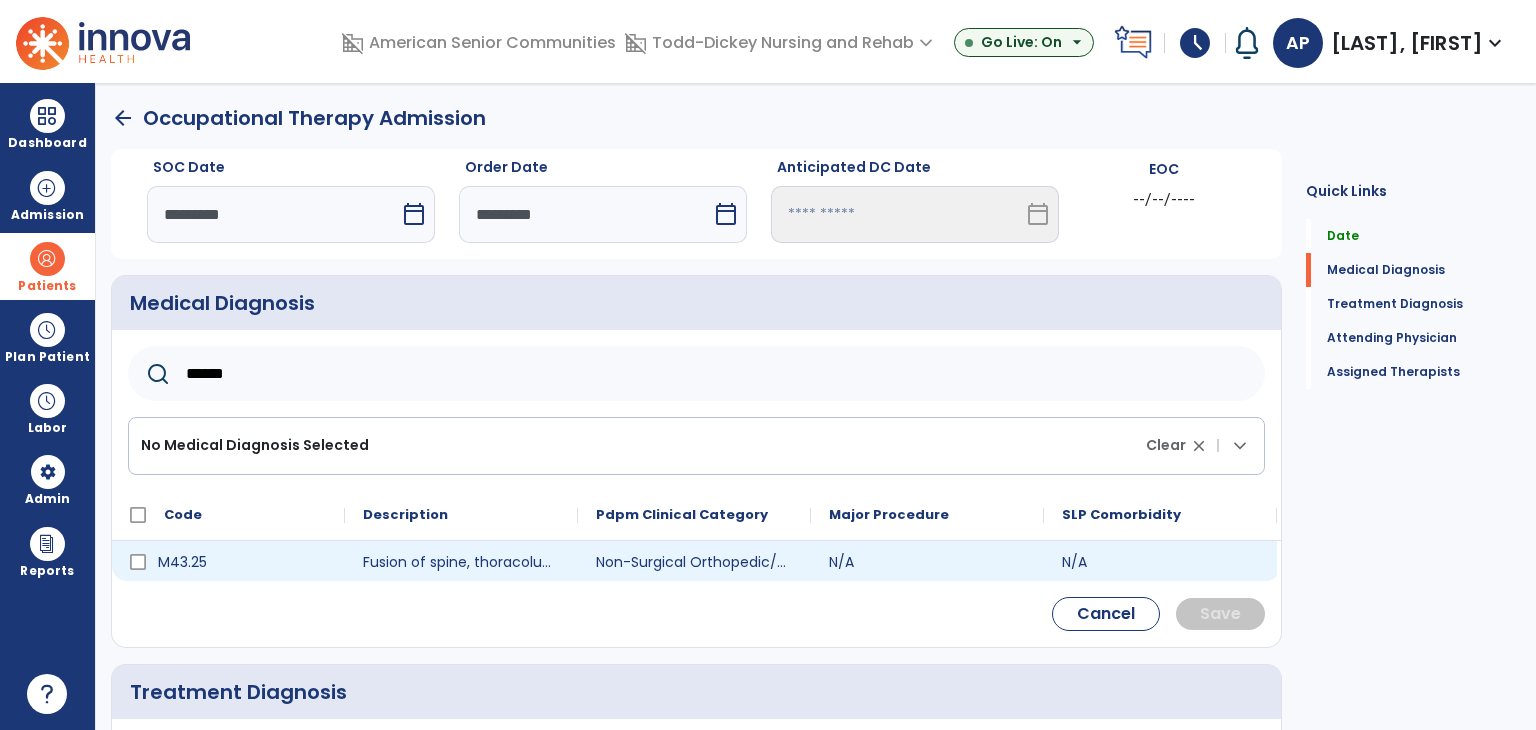 type on "******" 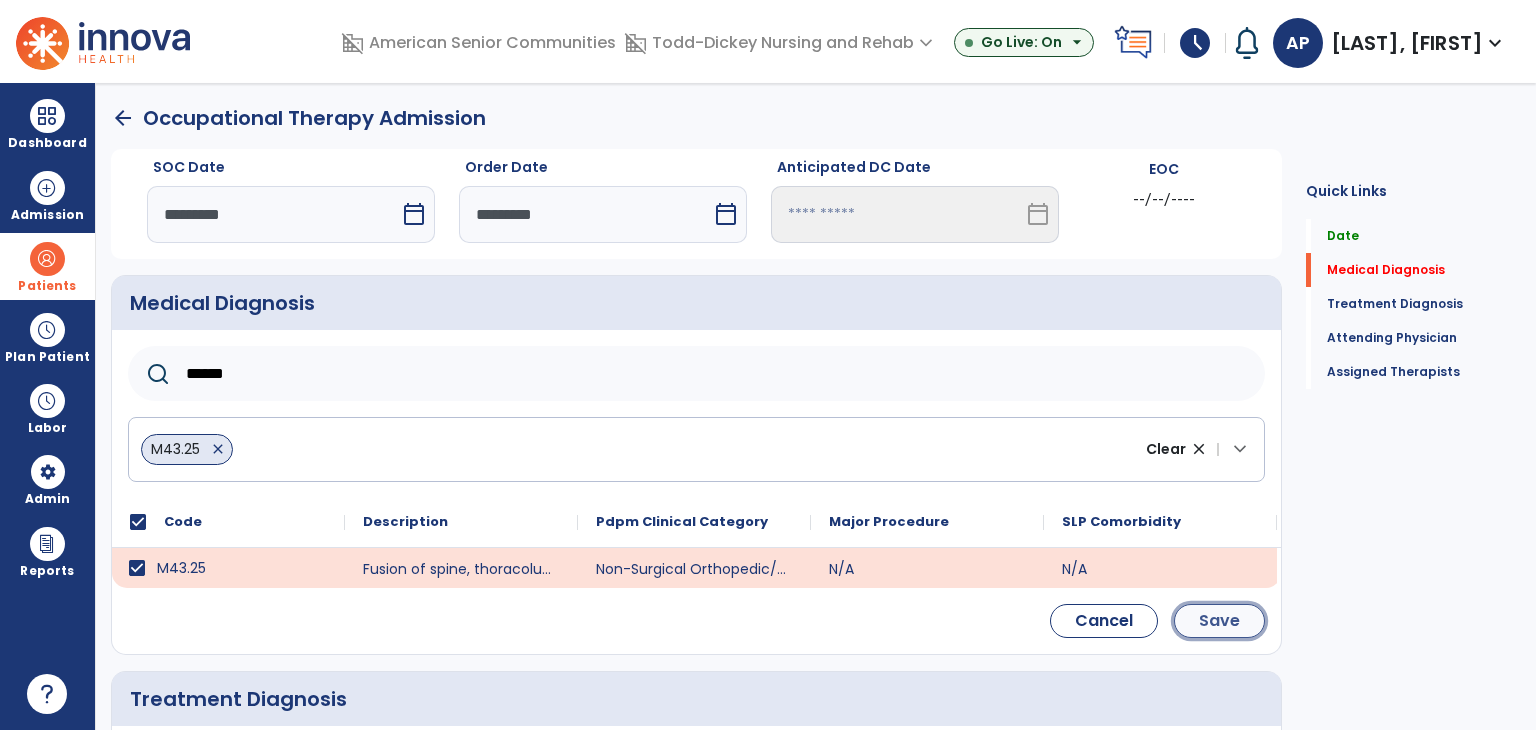 click on "Save" 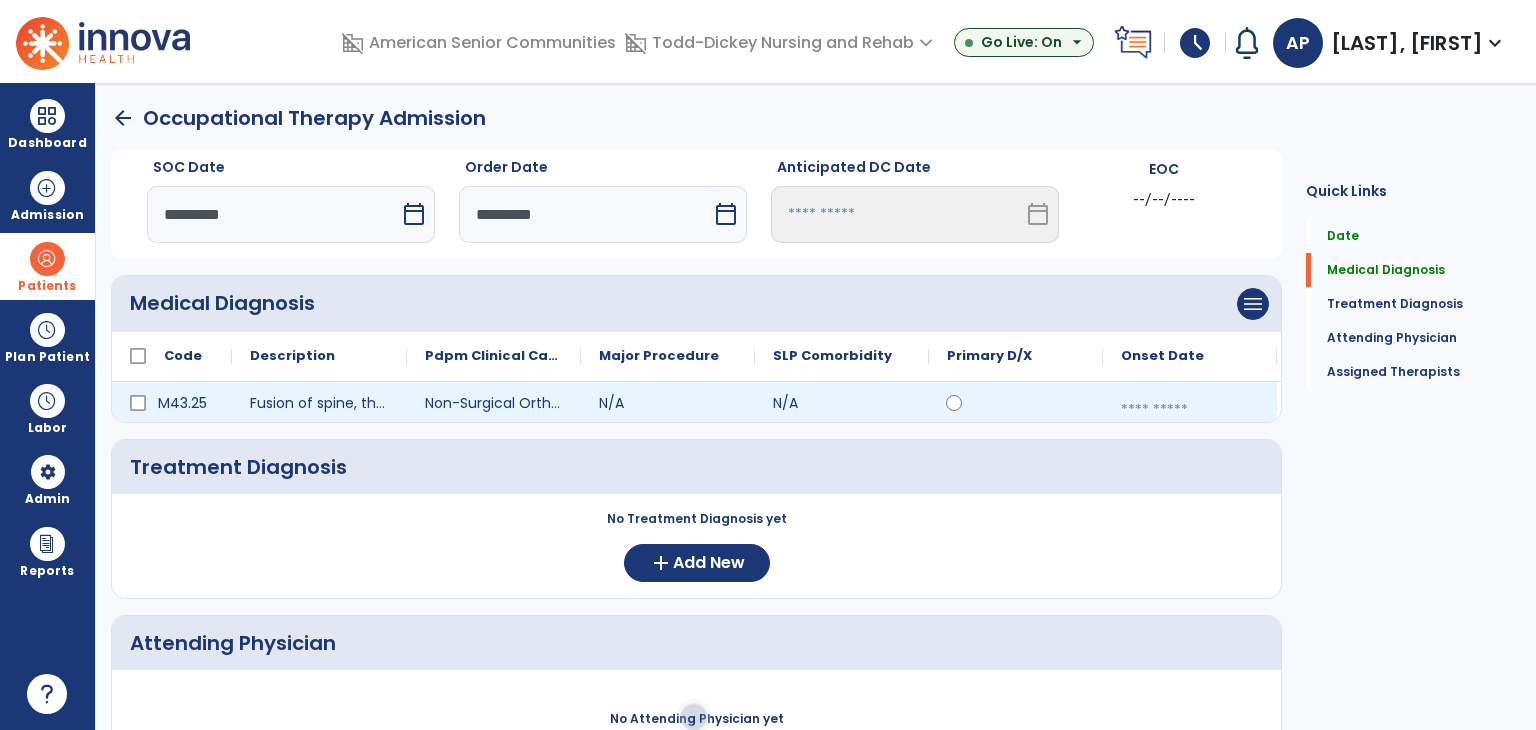 click at bounding box center (1190, 410) 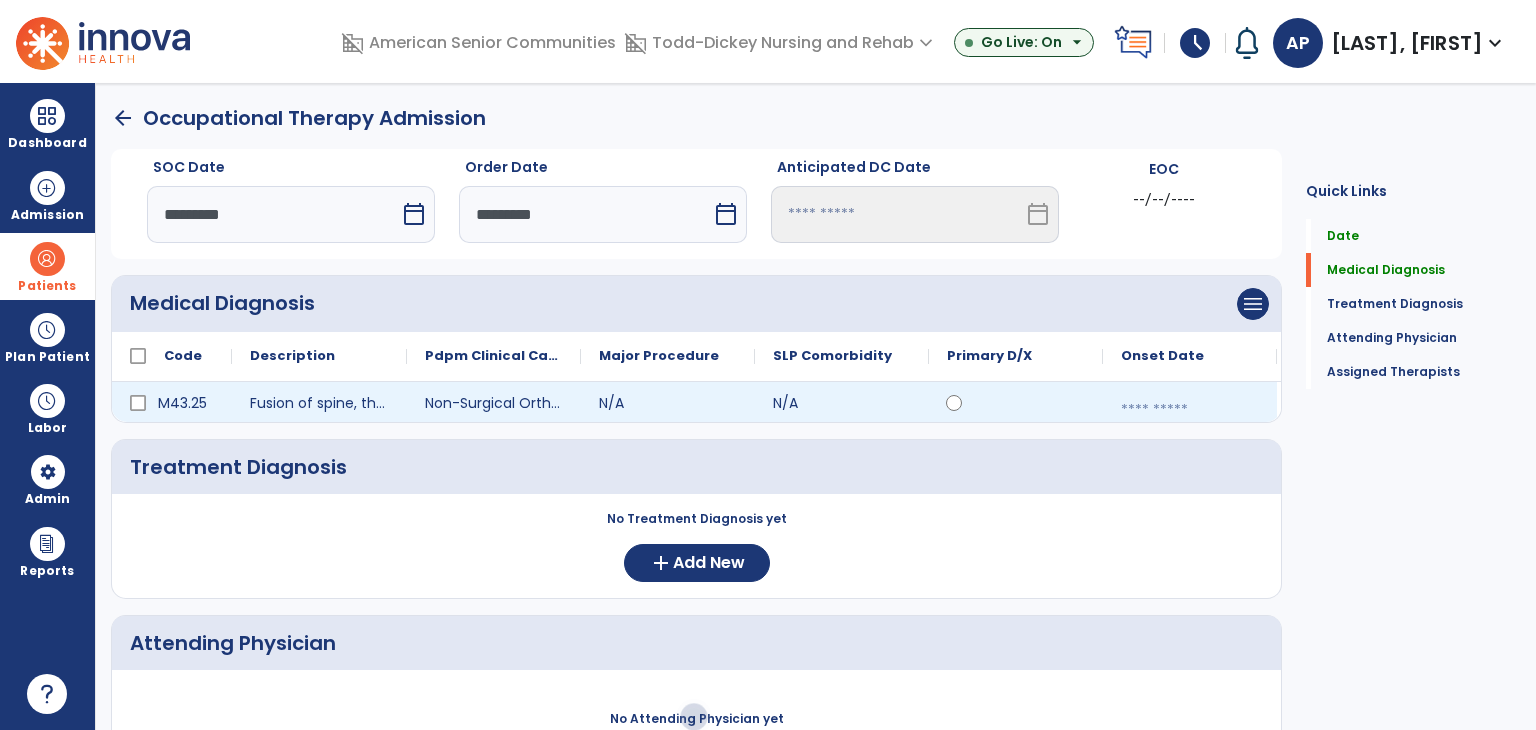 select on "*" 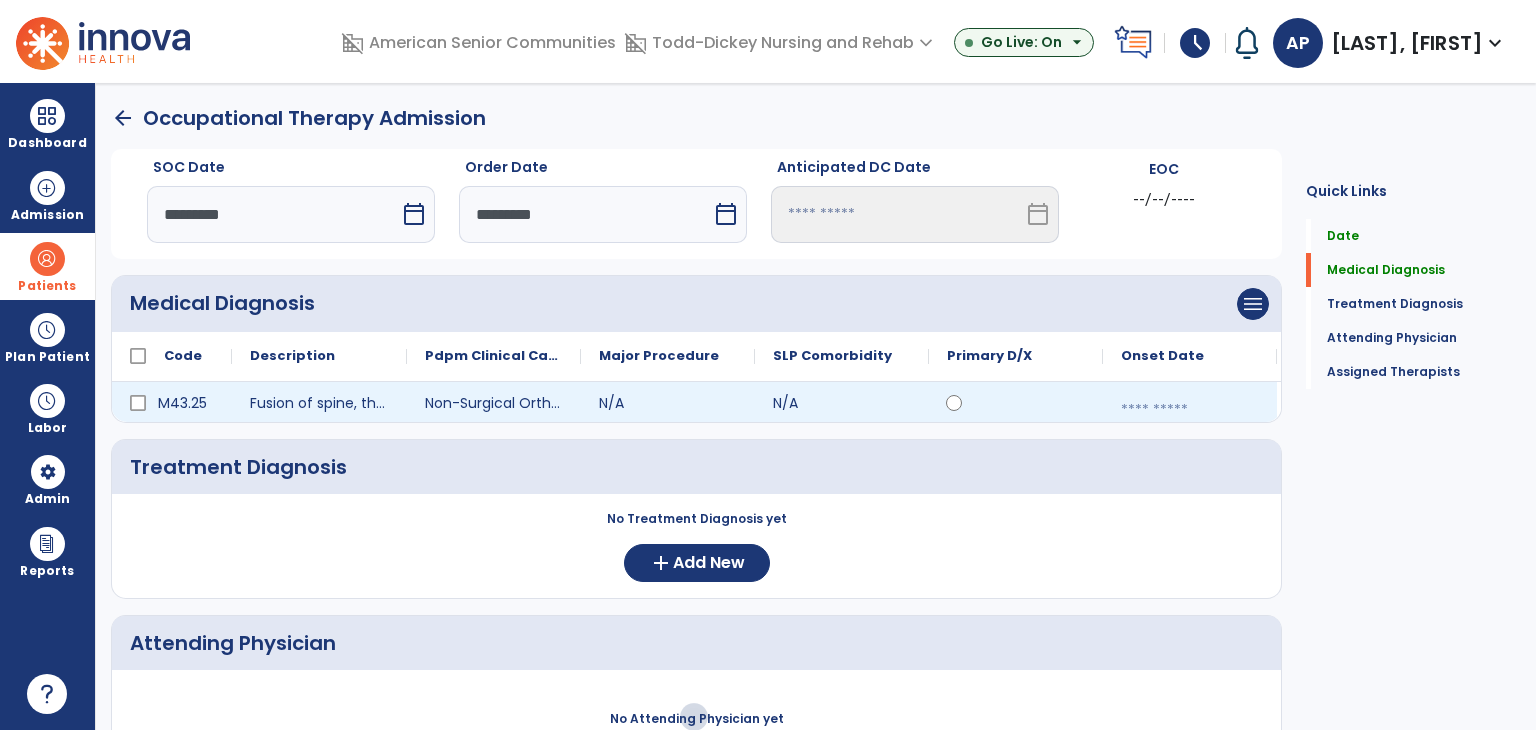 select on "****" 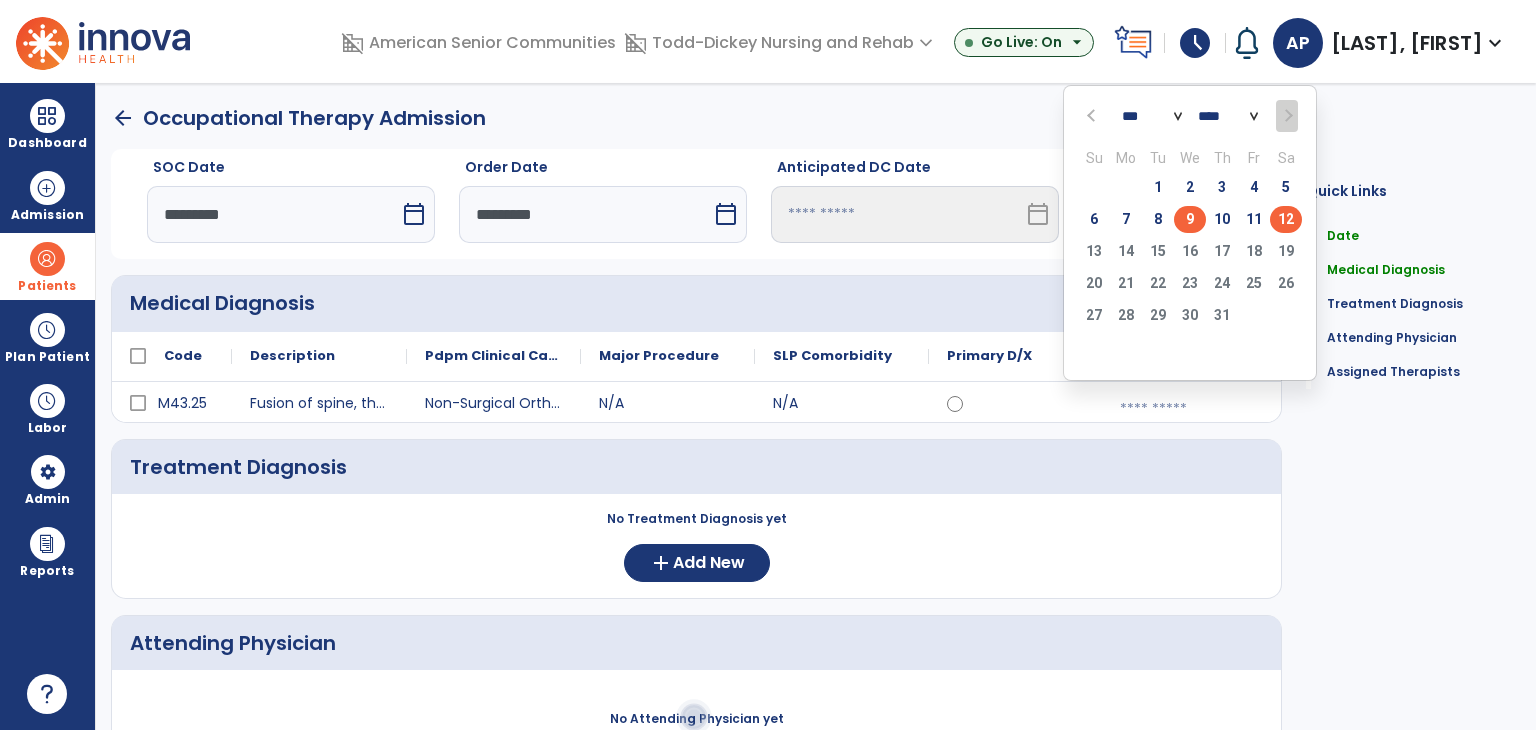 click on "9" 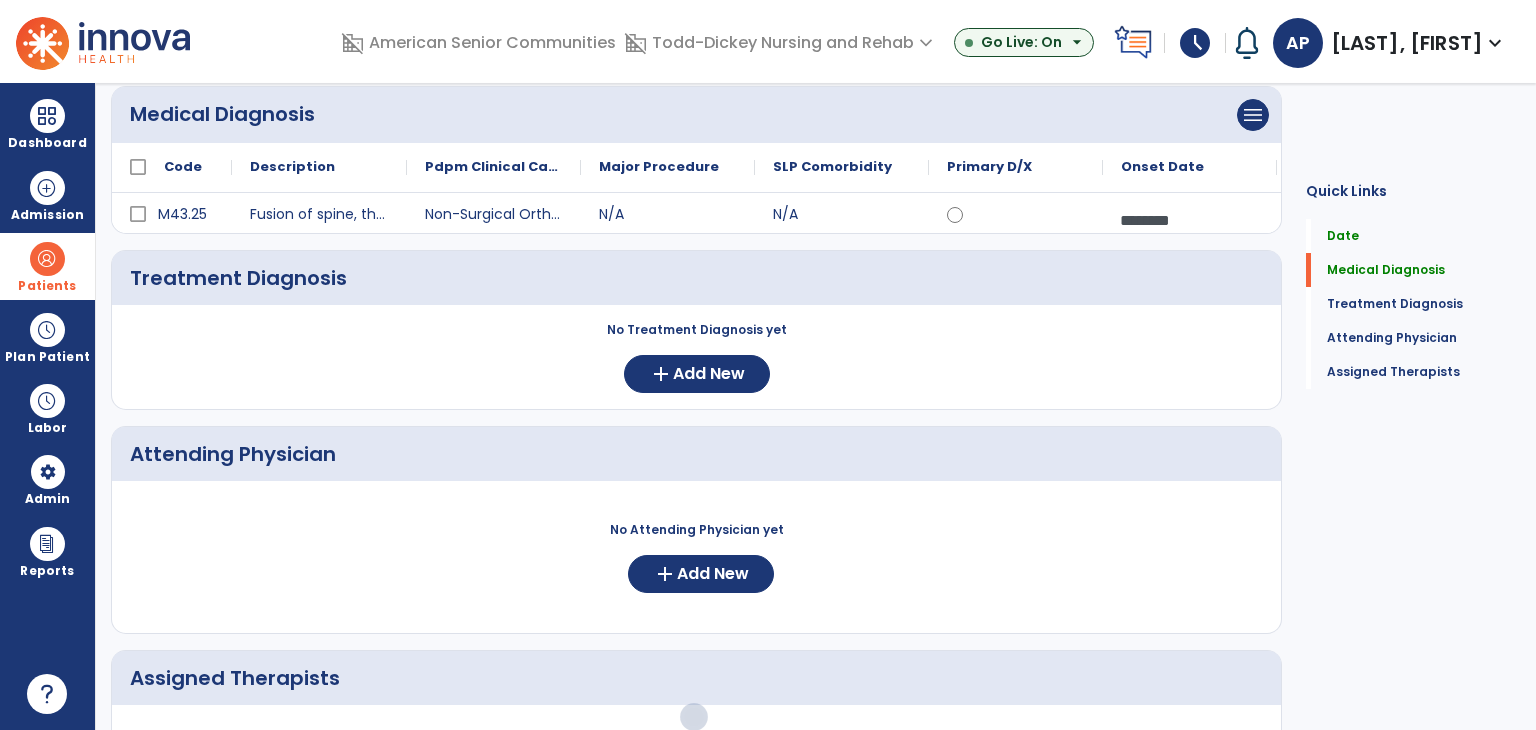 scroll, scrollTop: 200, scrollLeft: 0, axis: vertical 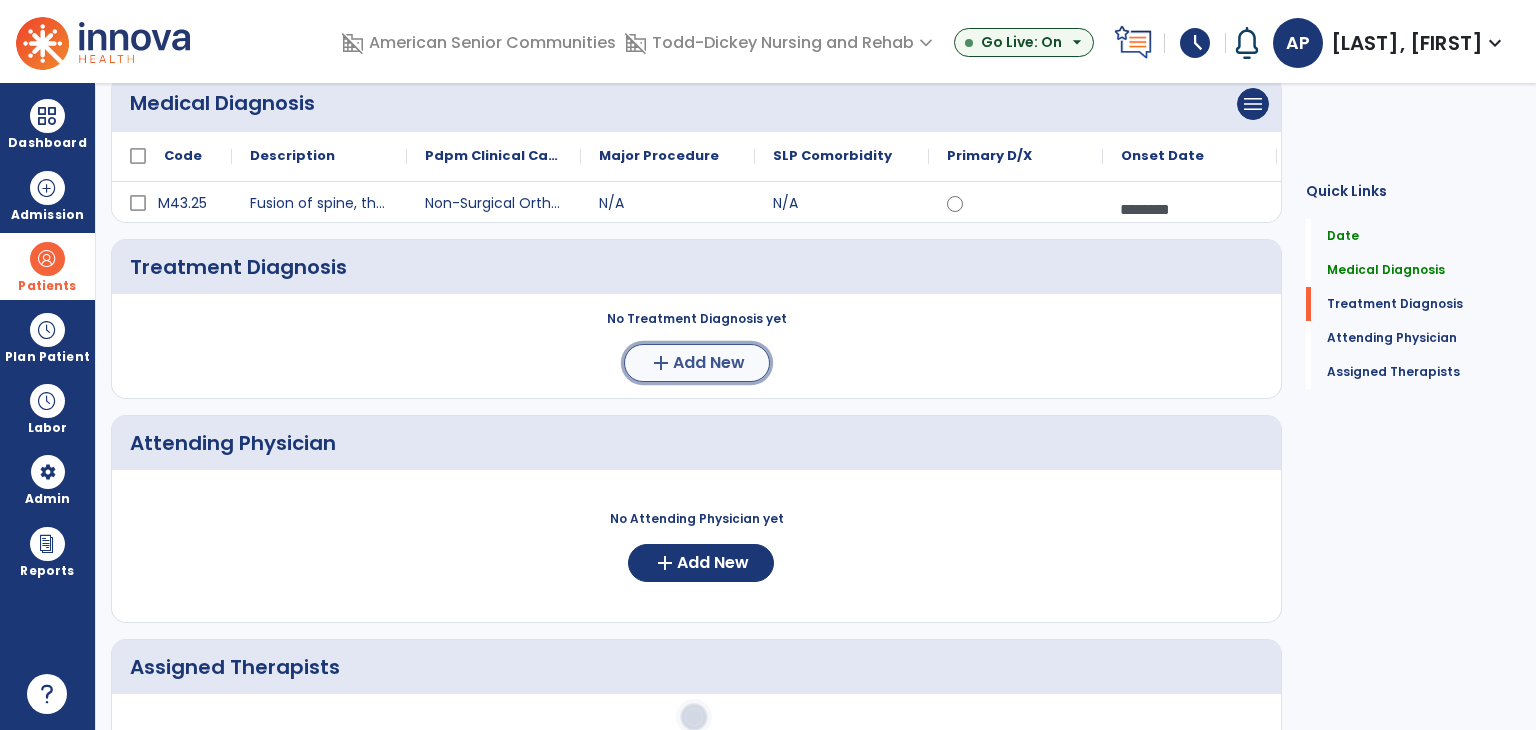 click on "Add New" 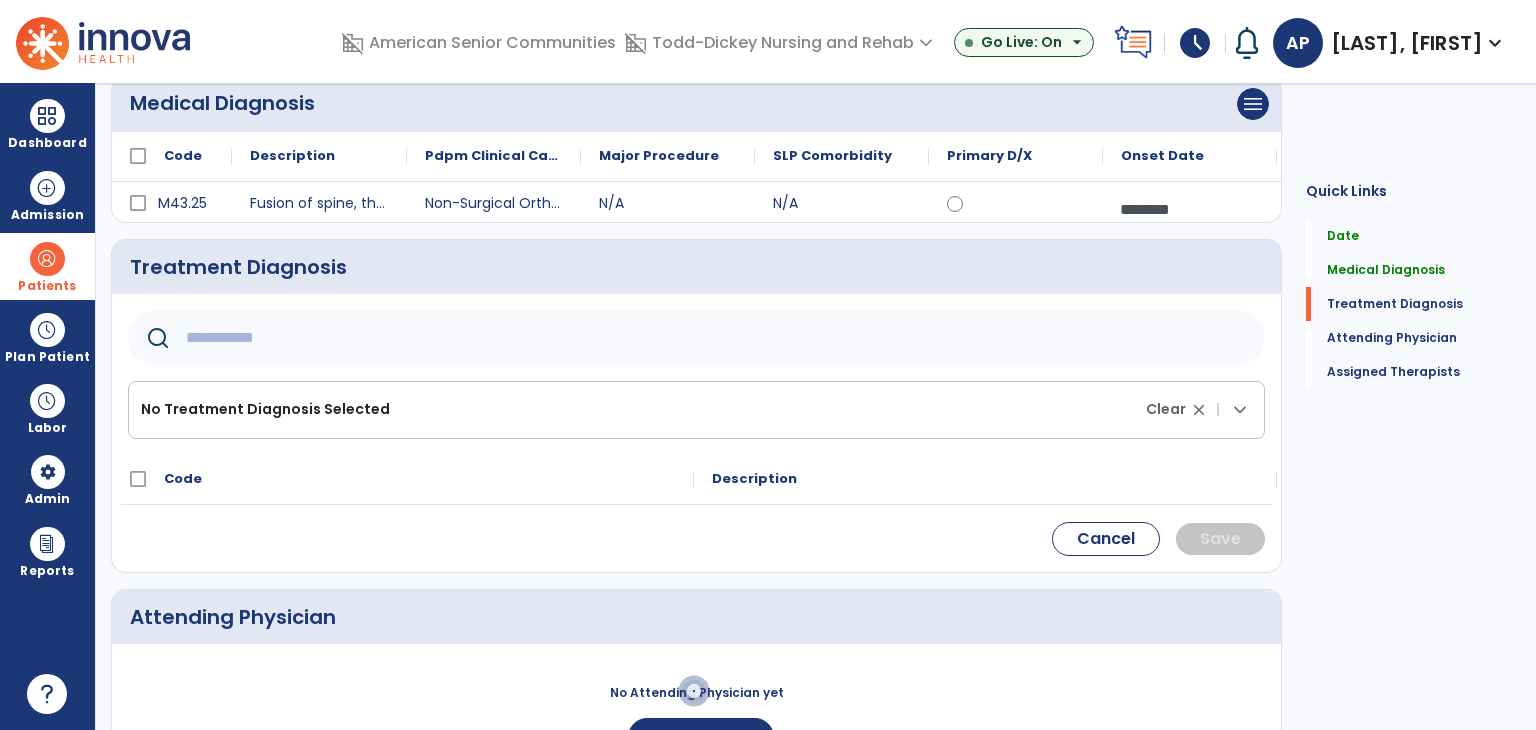 click 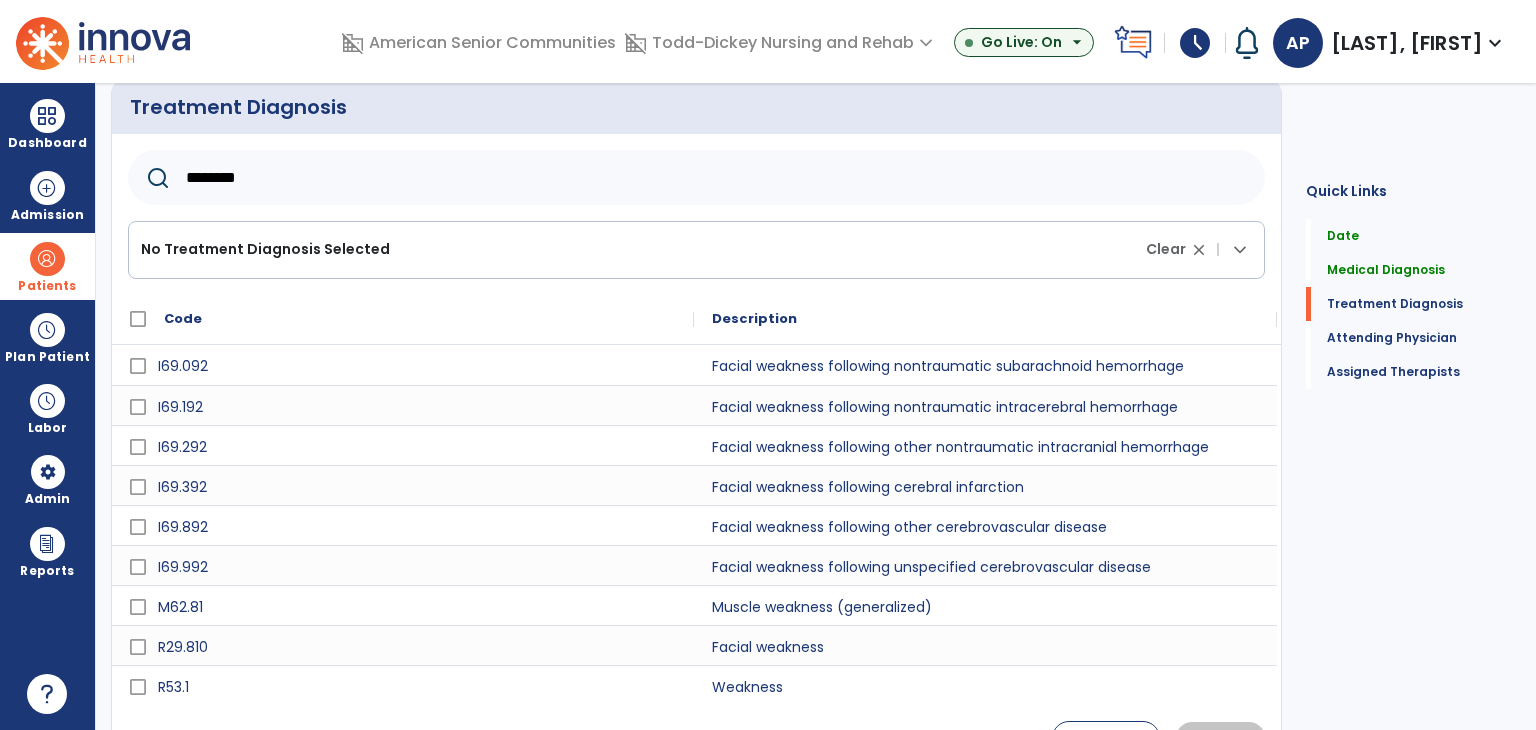 scroll, scrollTop: 400, scrollLeft: 0, axis: vertical 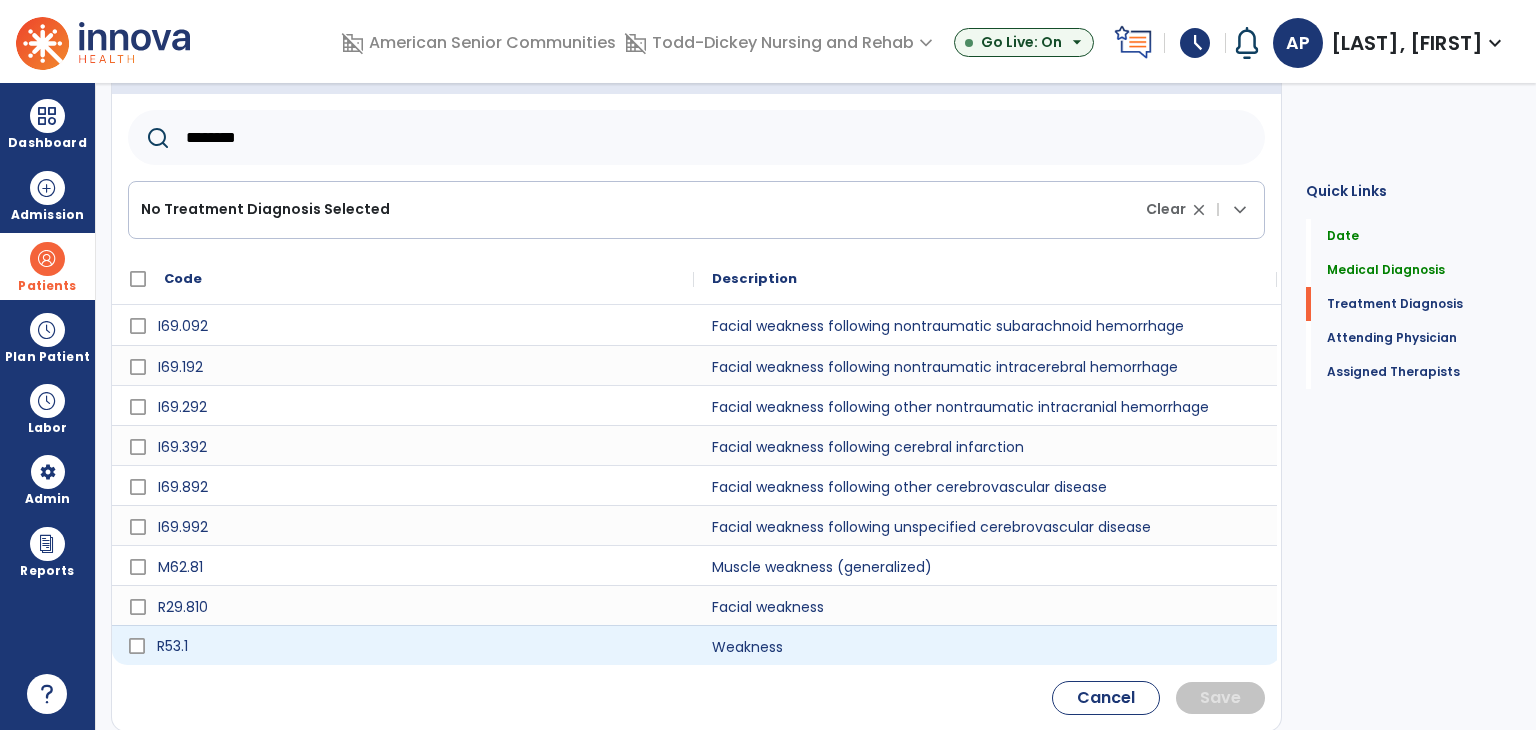 click on "R53.1" 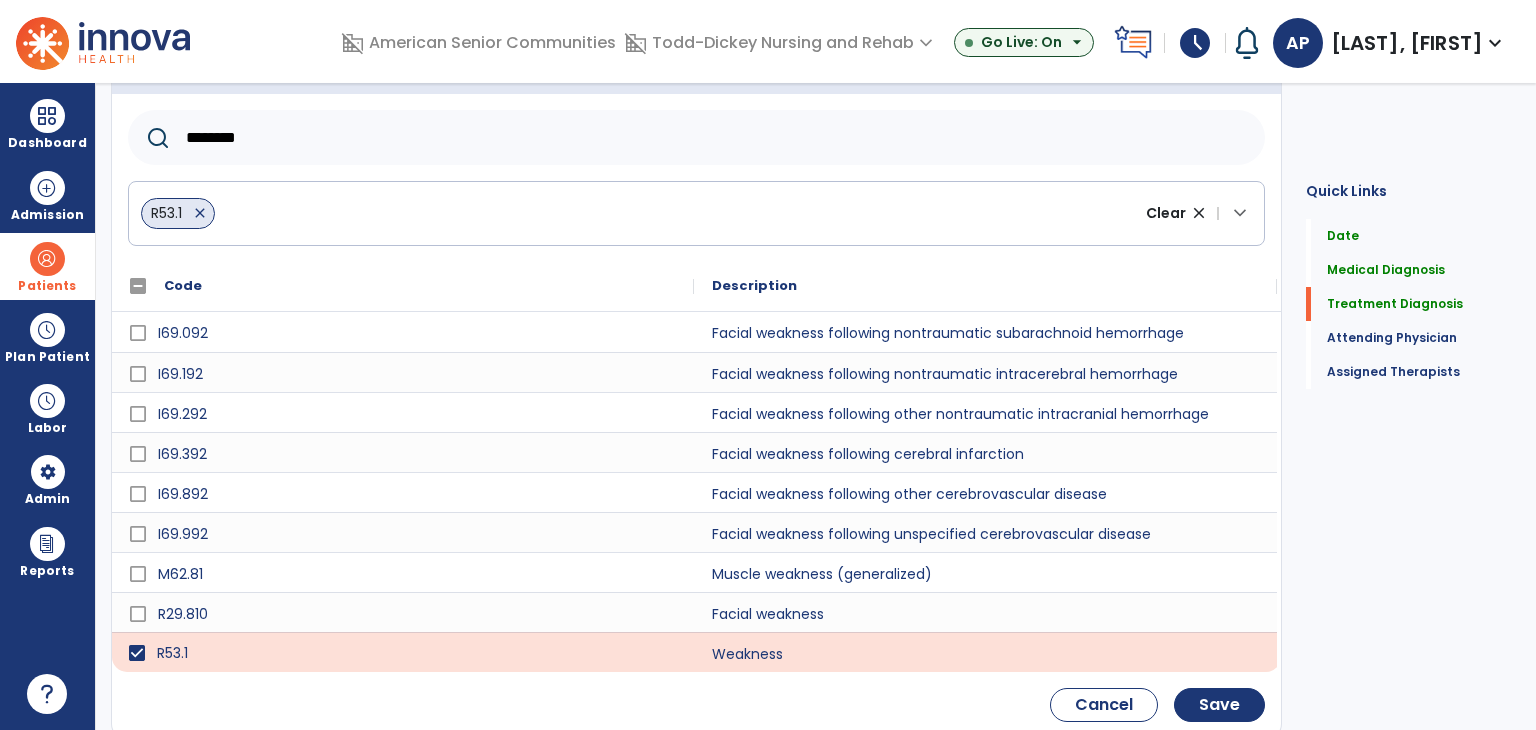 click on "********" 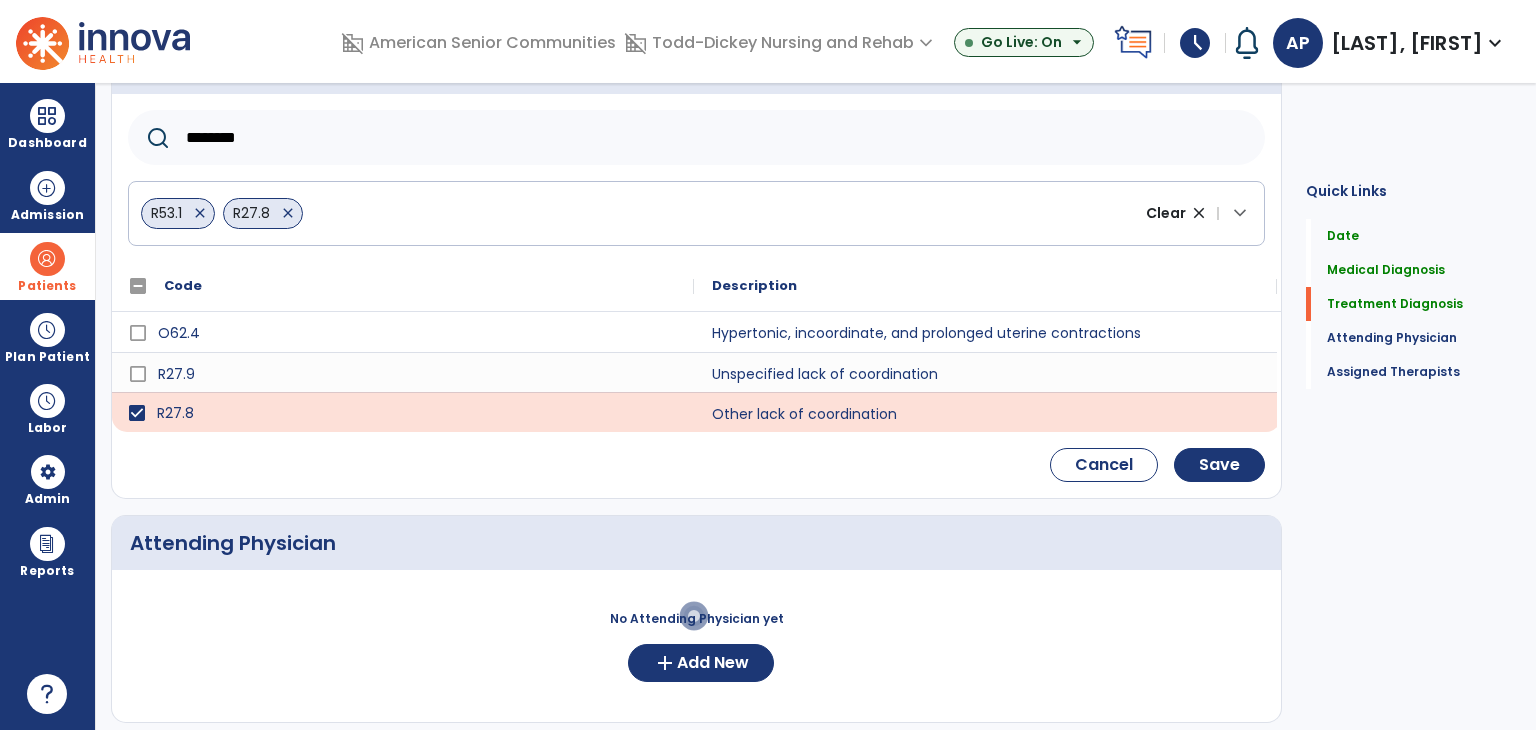click on "********" 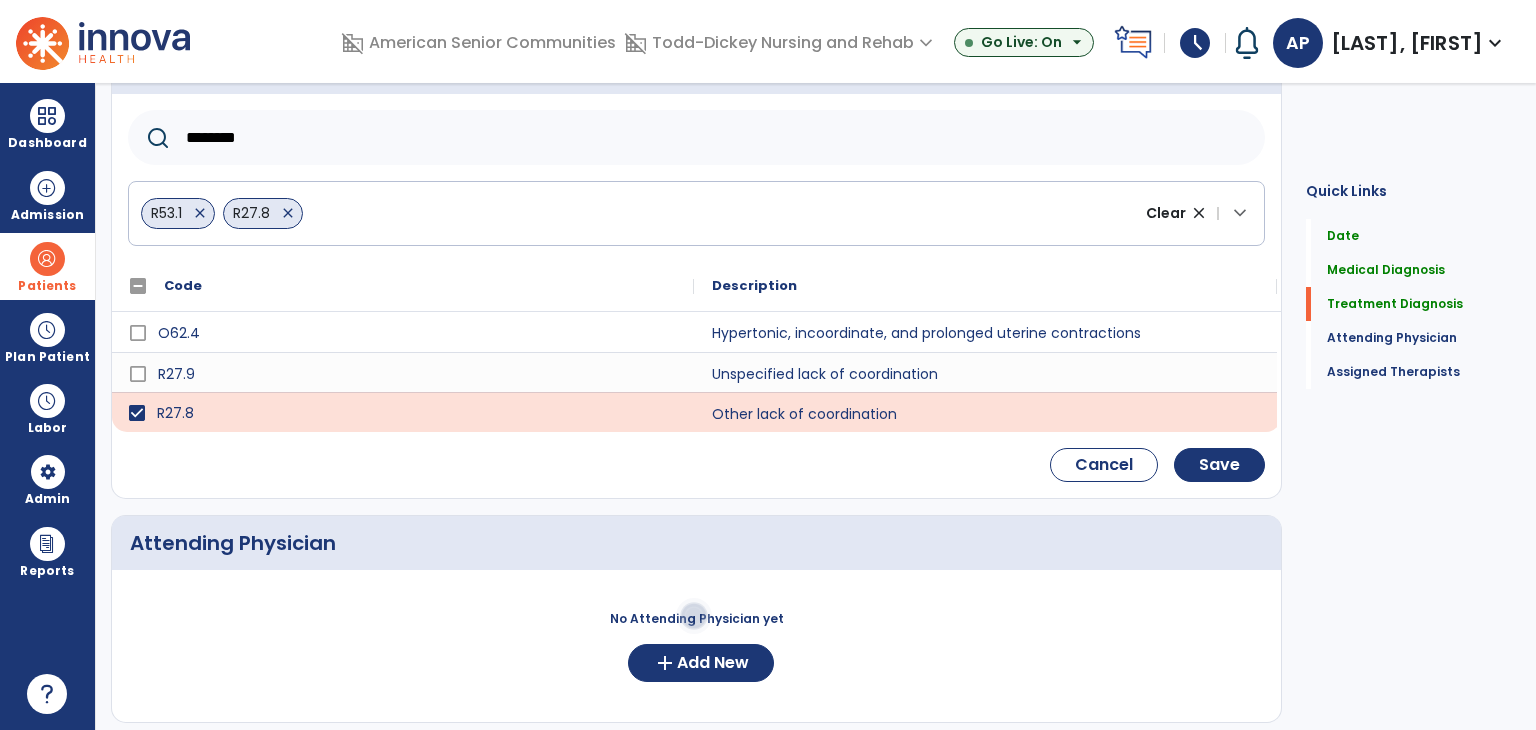 click on "********" 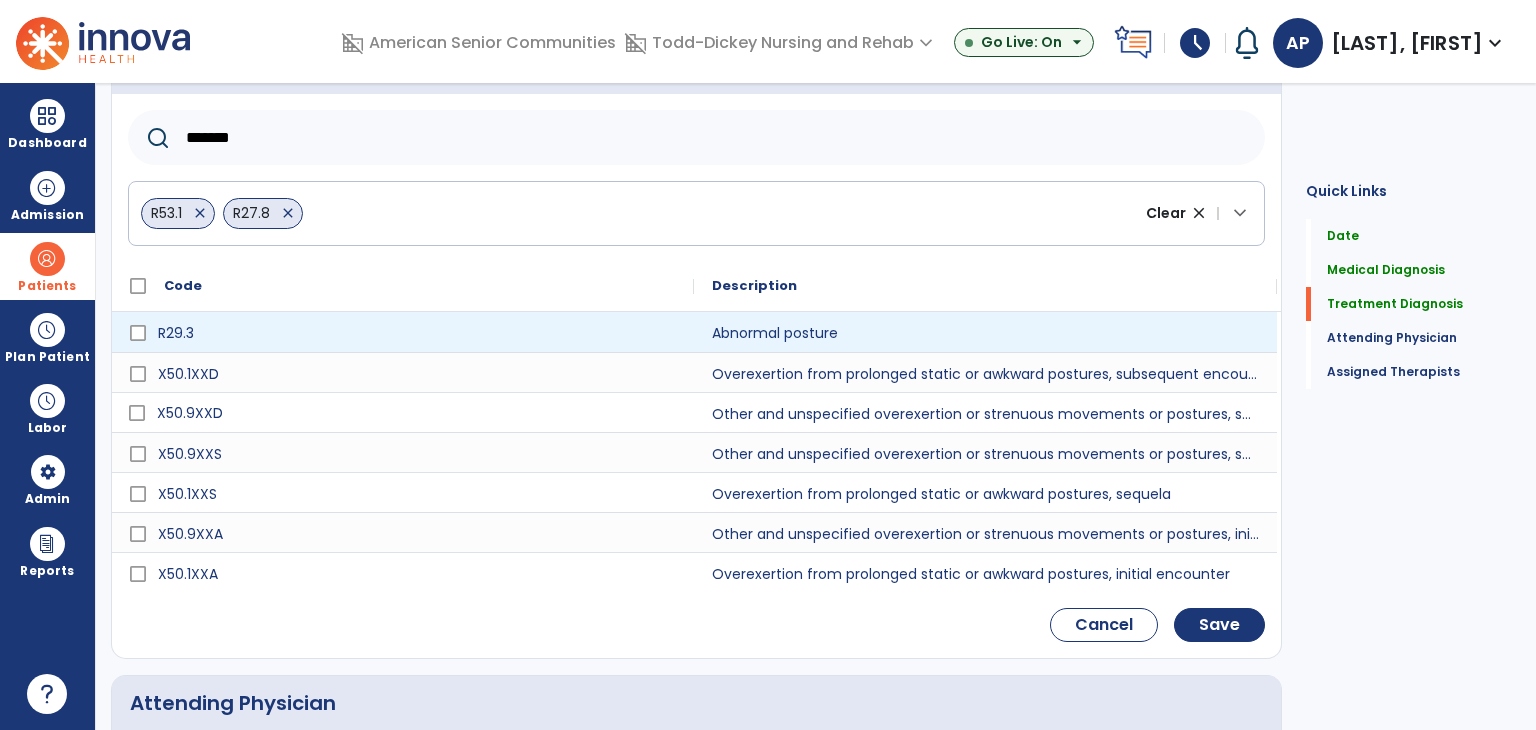 type 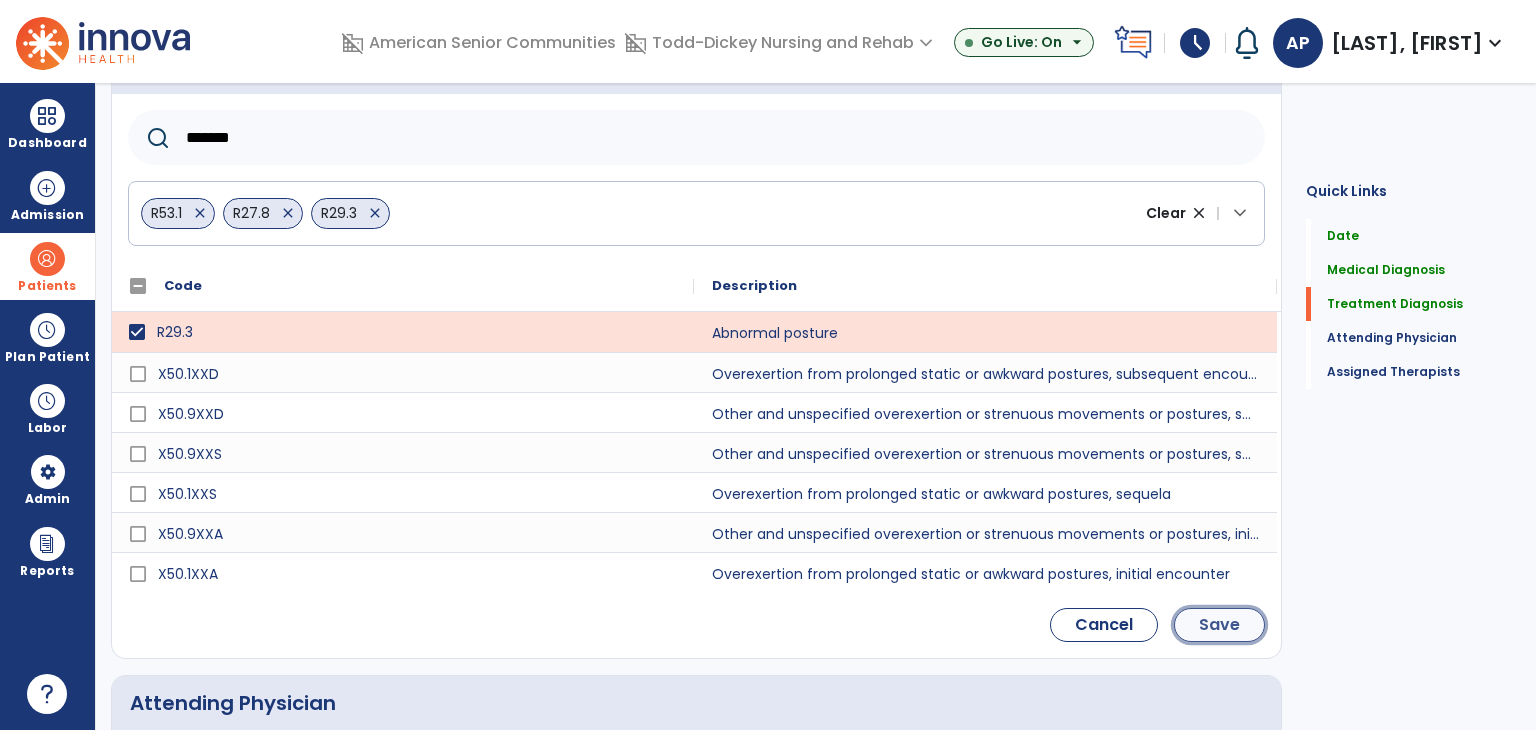 click on "Save" 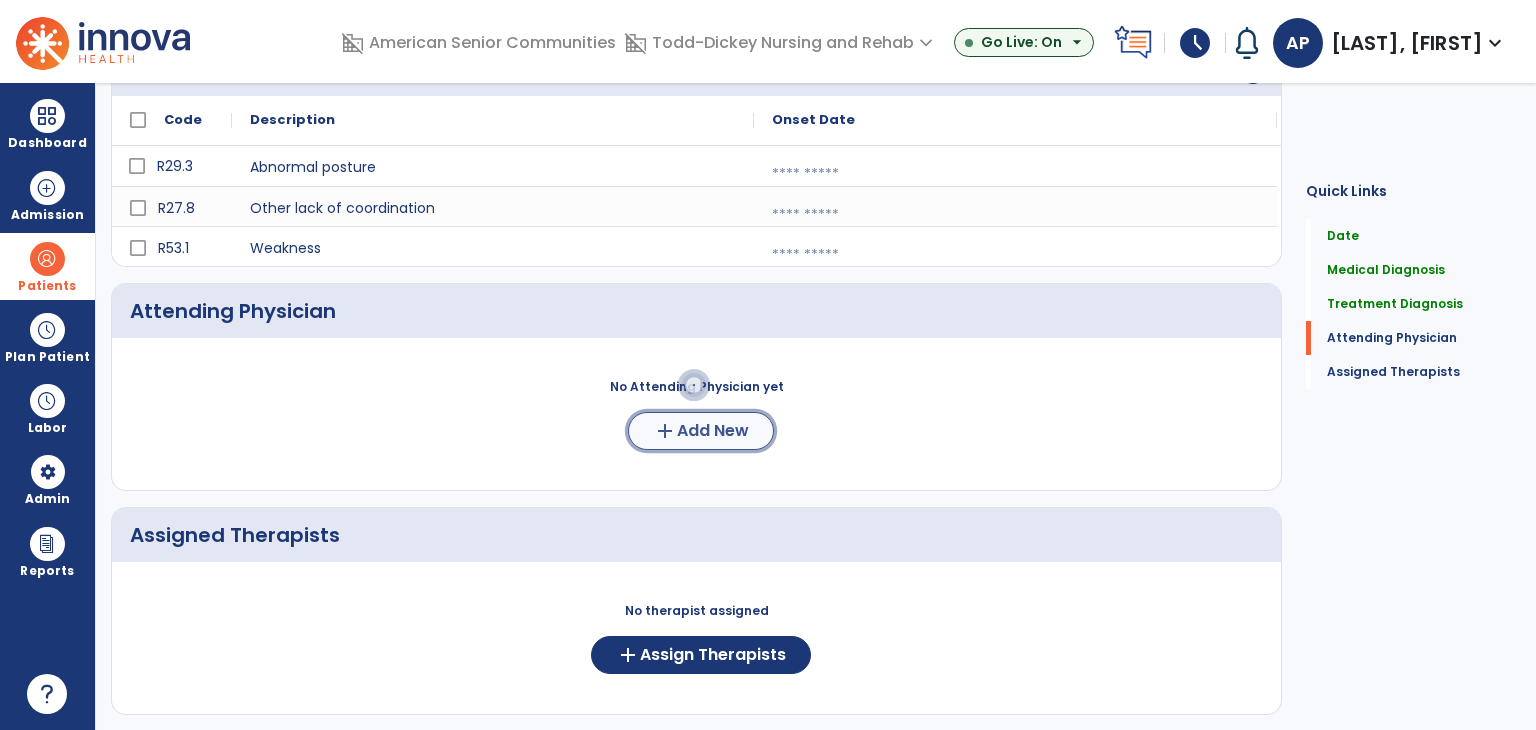 click on "Add New" 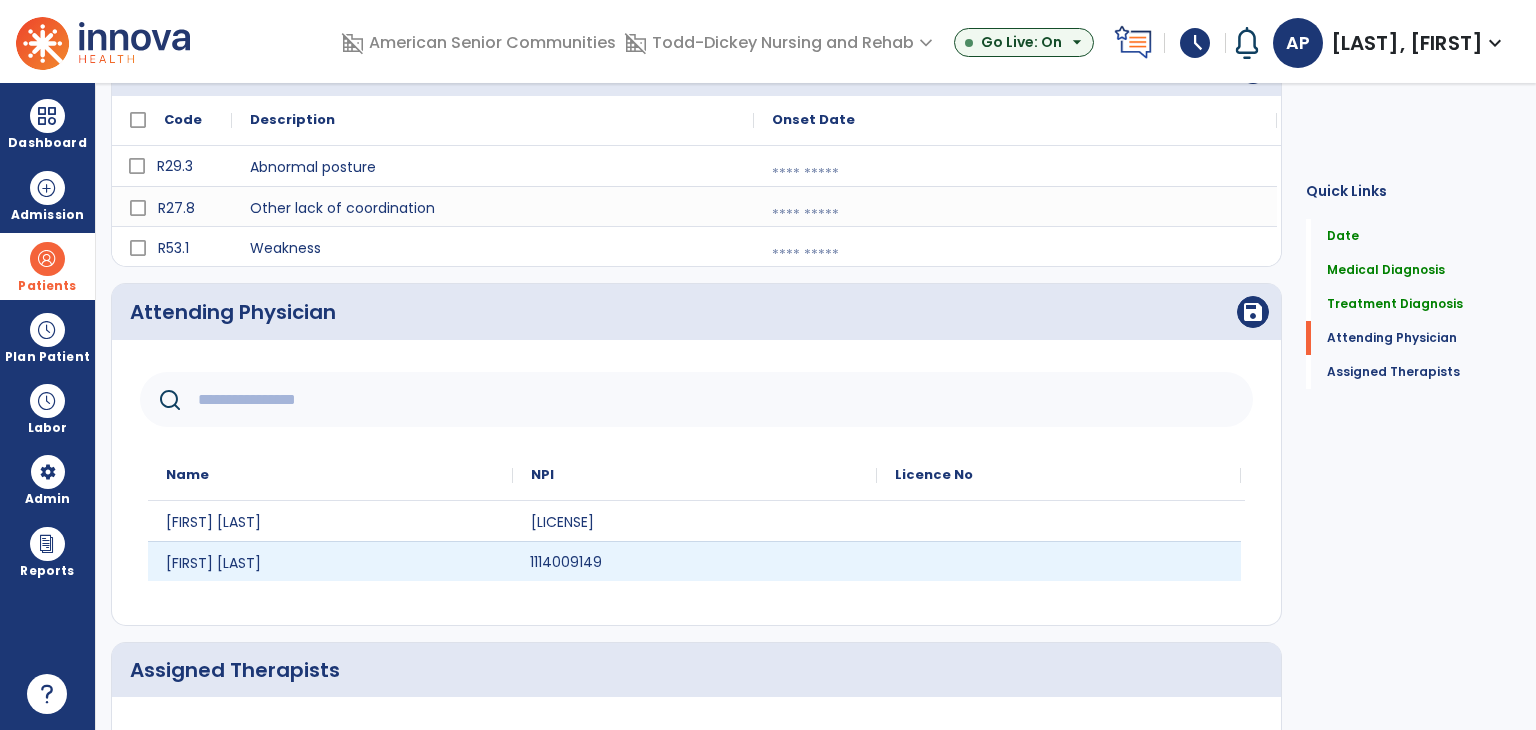 click on "1114009149" 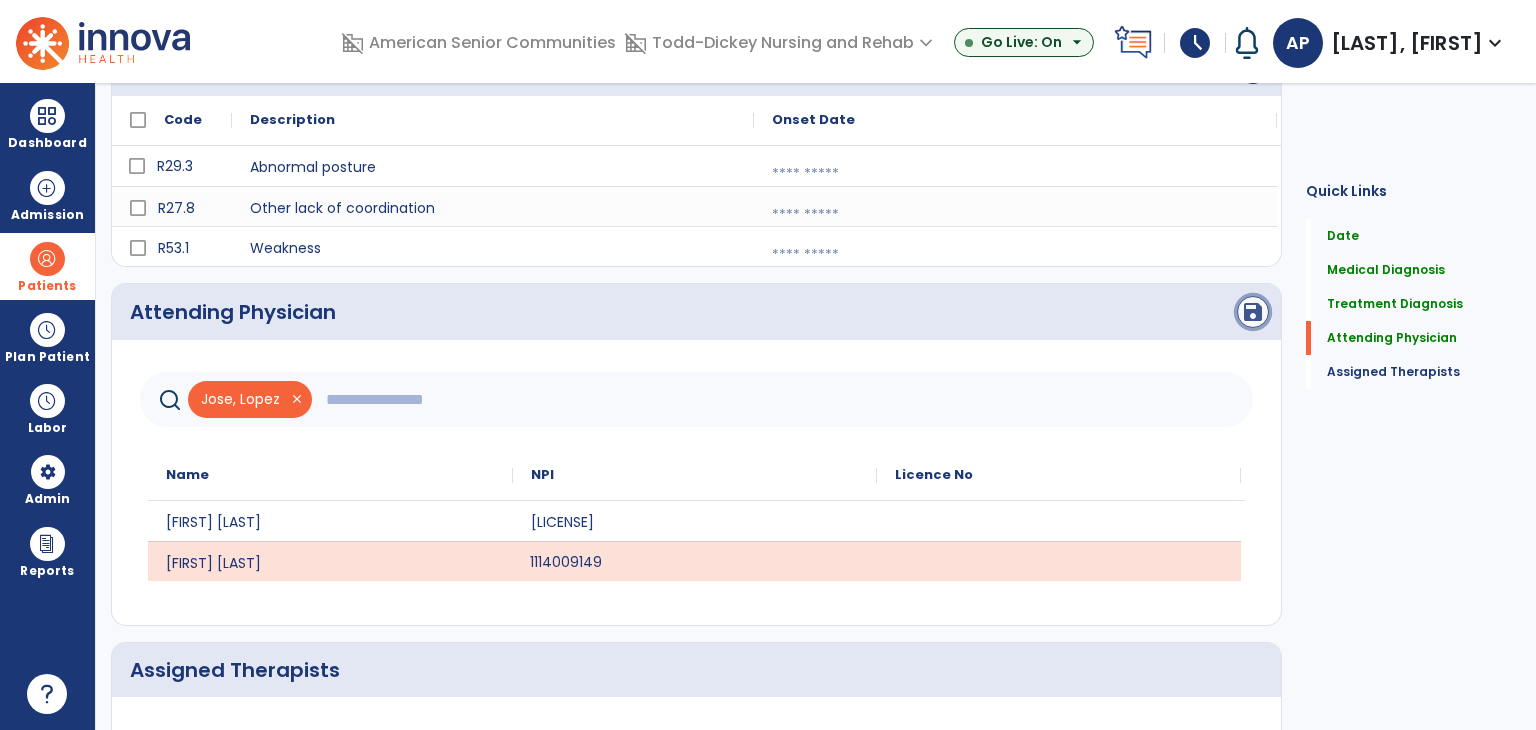 click on "save" 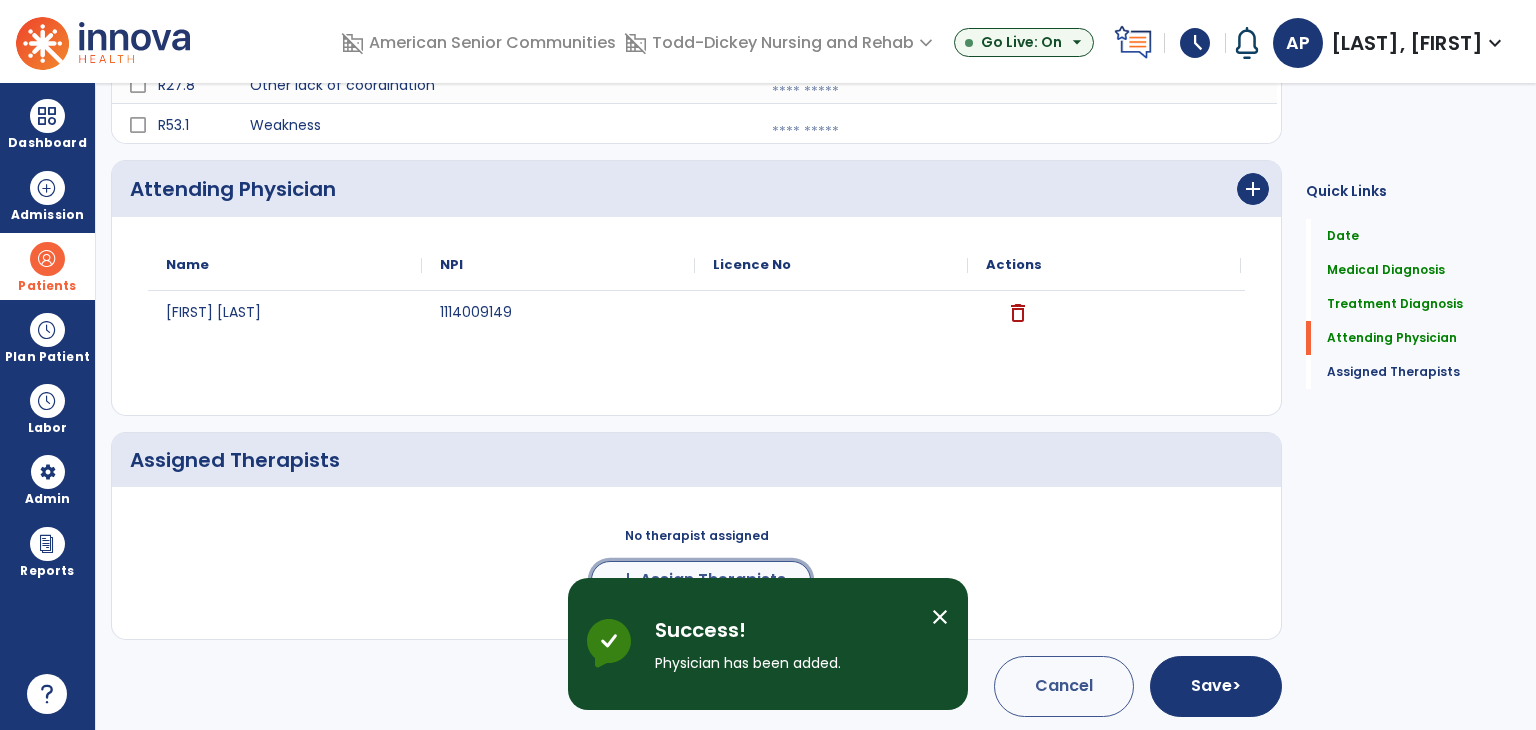 click on "add  Assign Therapists" 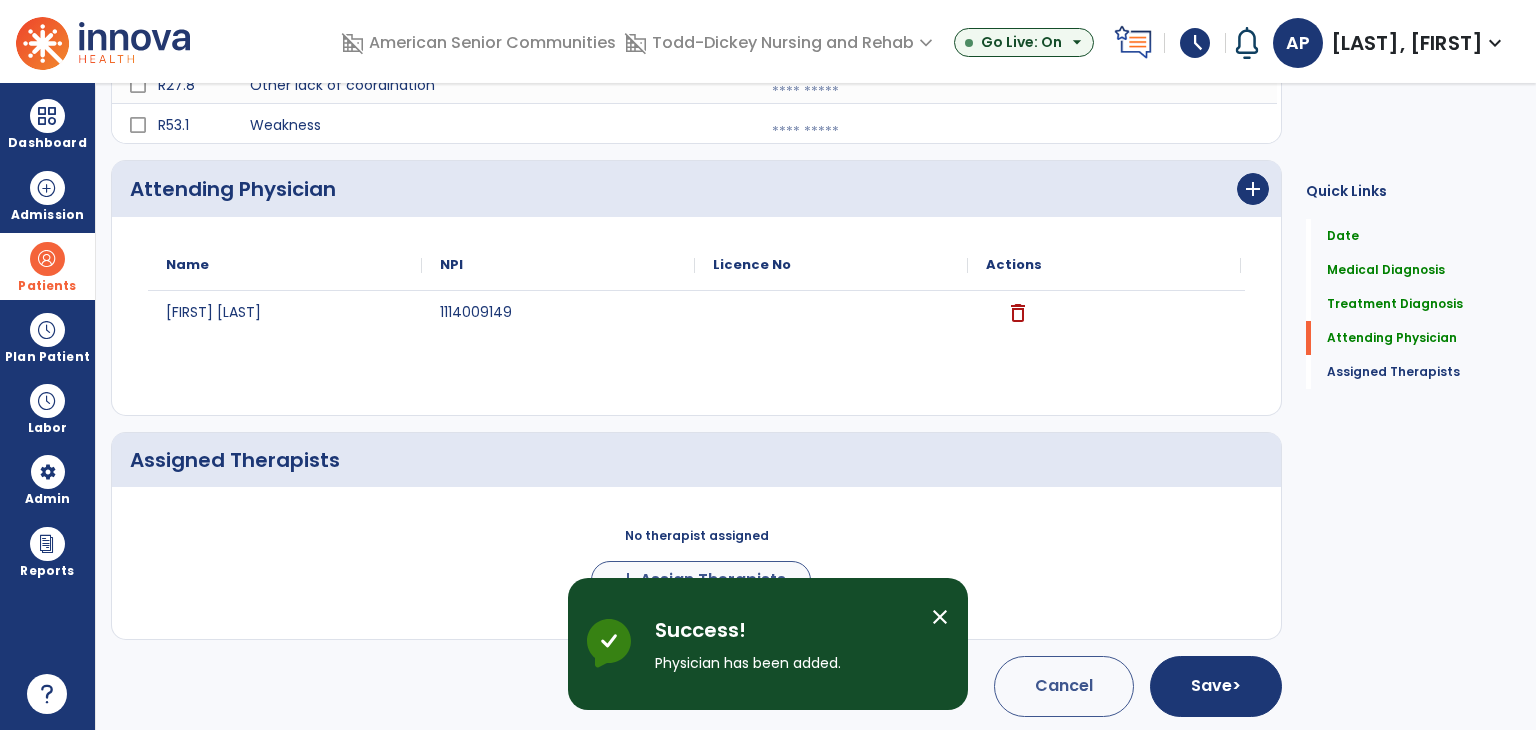 scroll, scrollTop: 520, scrollLeft: 0, axis: vertical 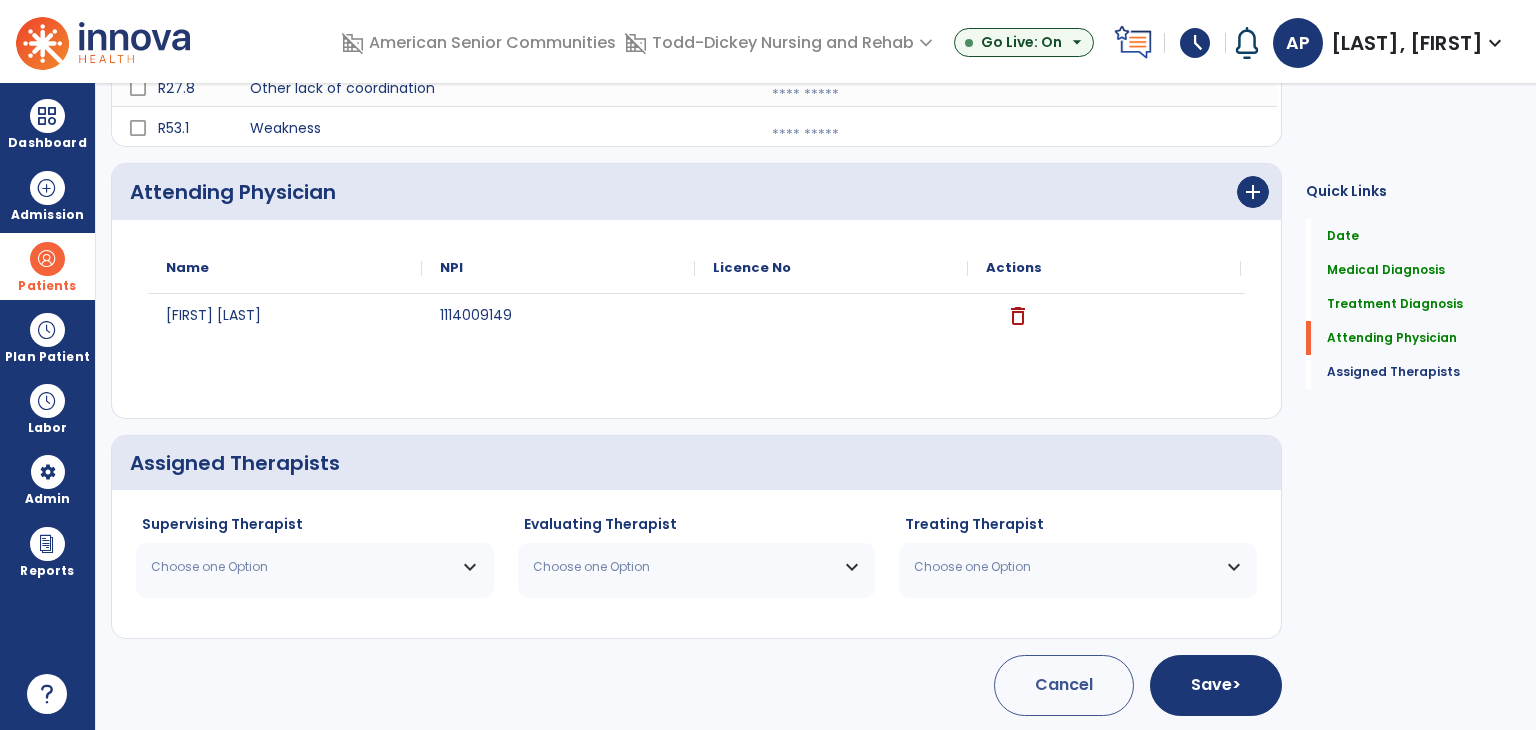 click on "Choose one Option" at bounding box center [315, 567] 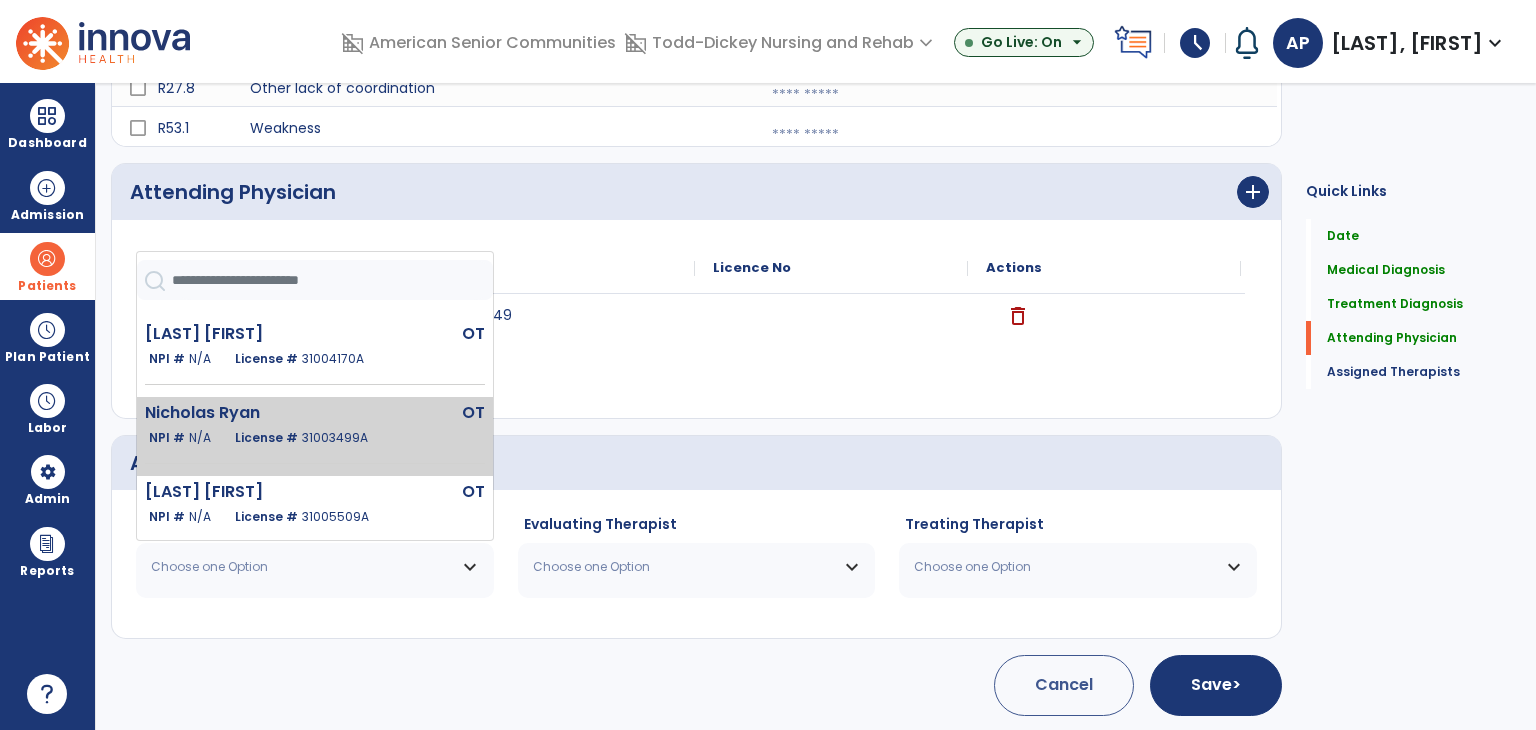 scroll, scrollTop: 100, scrollLeft: 0, axis: vertical 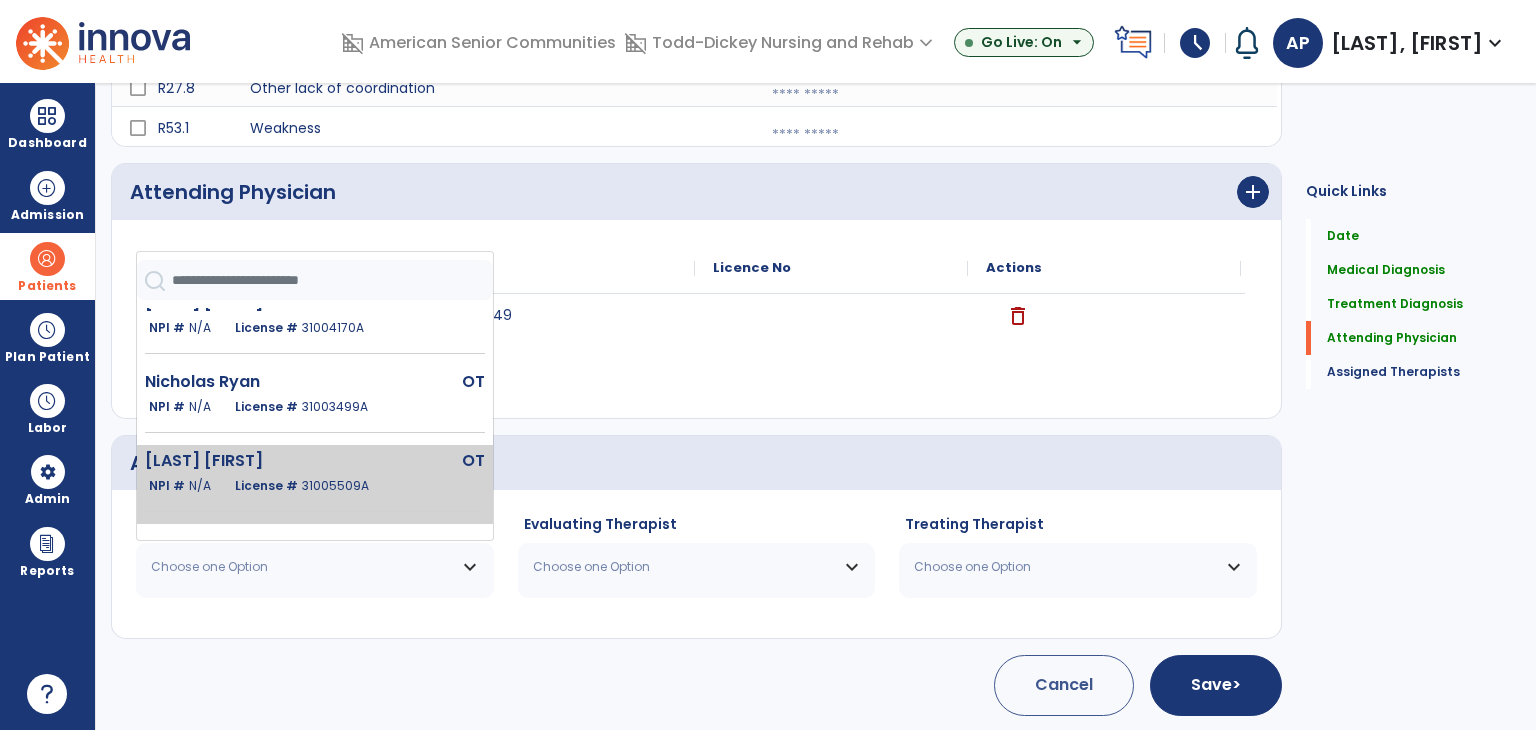 click on "OT" 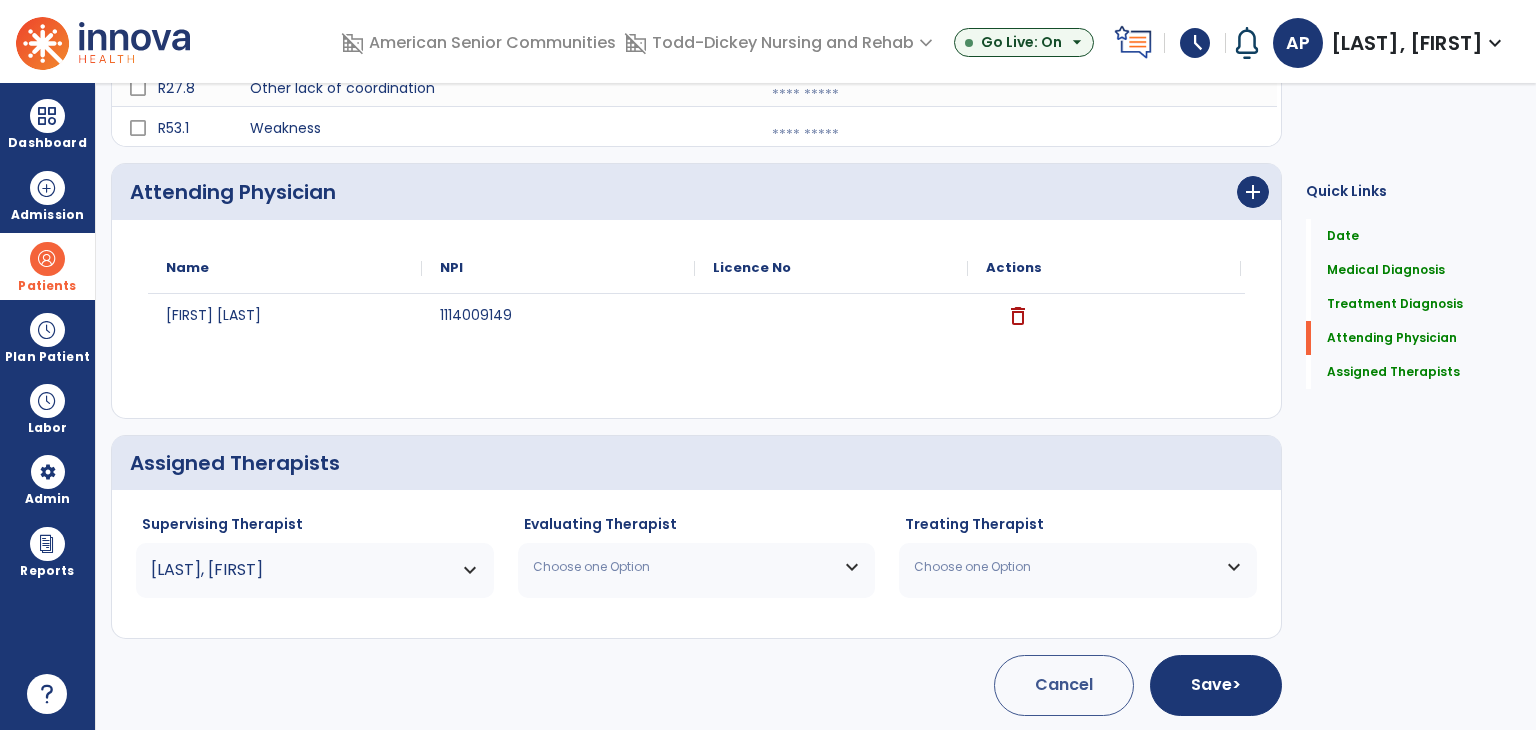 click on "Choose one Option" at bounding box center (684, 567) 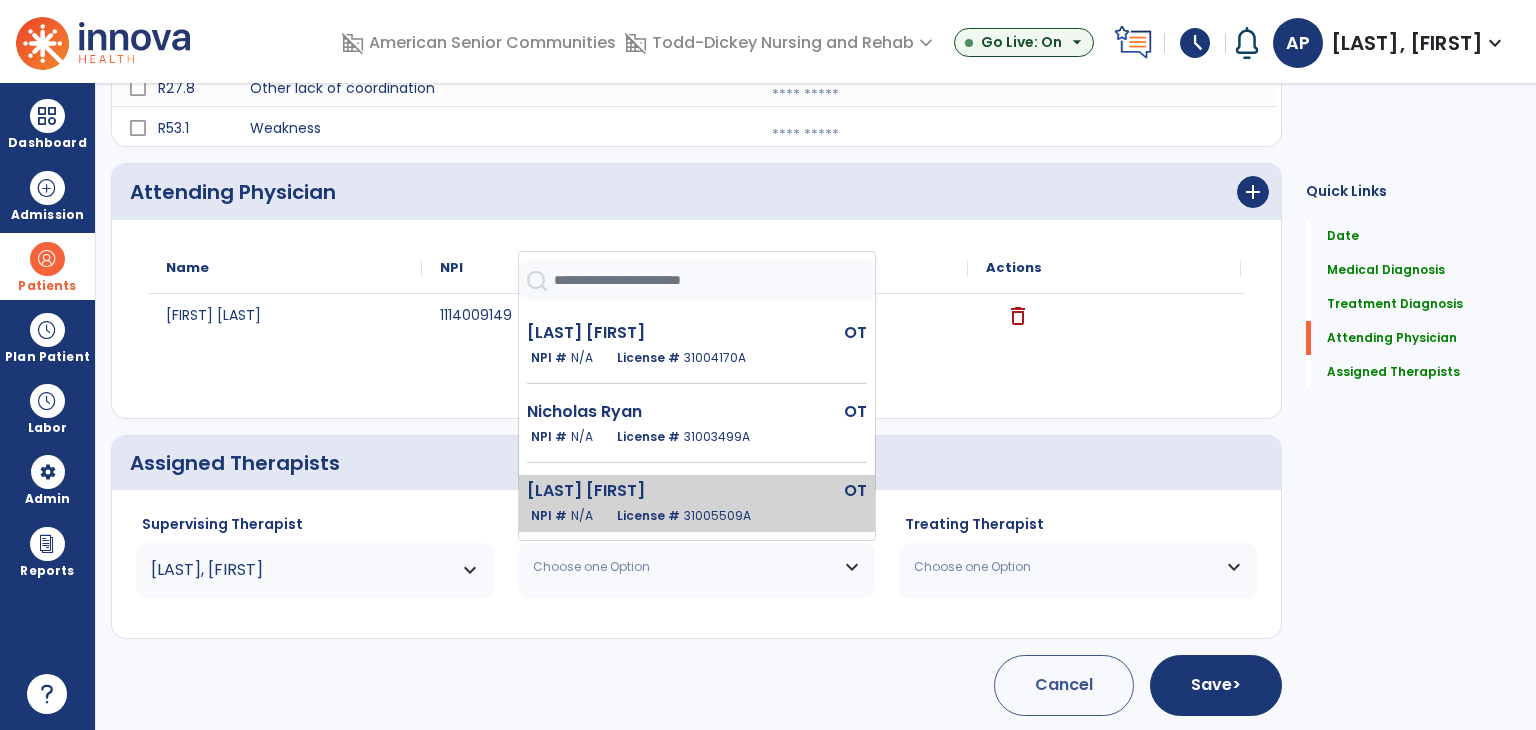 scroll, scrollTop: 100, scrollLeft: 0, axis: vertical 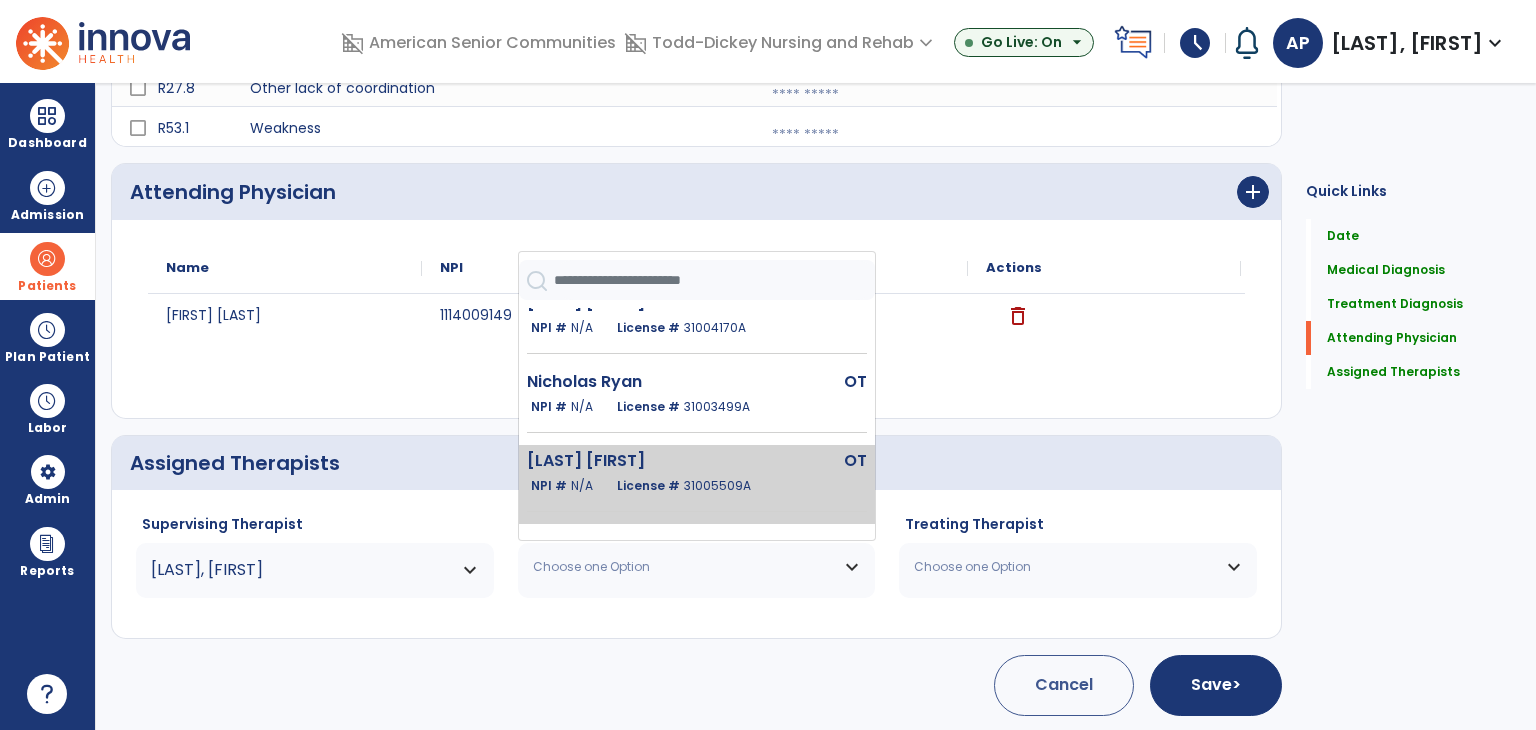 click on "Polster Abigail" 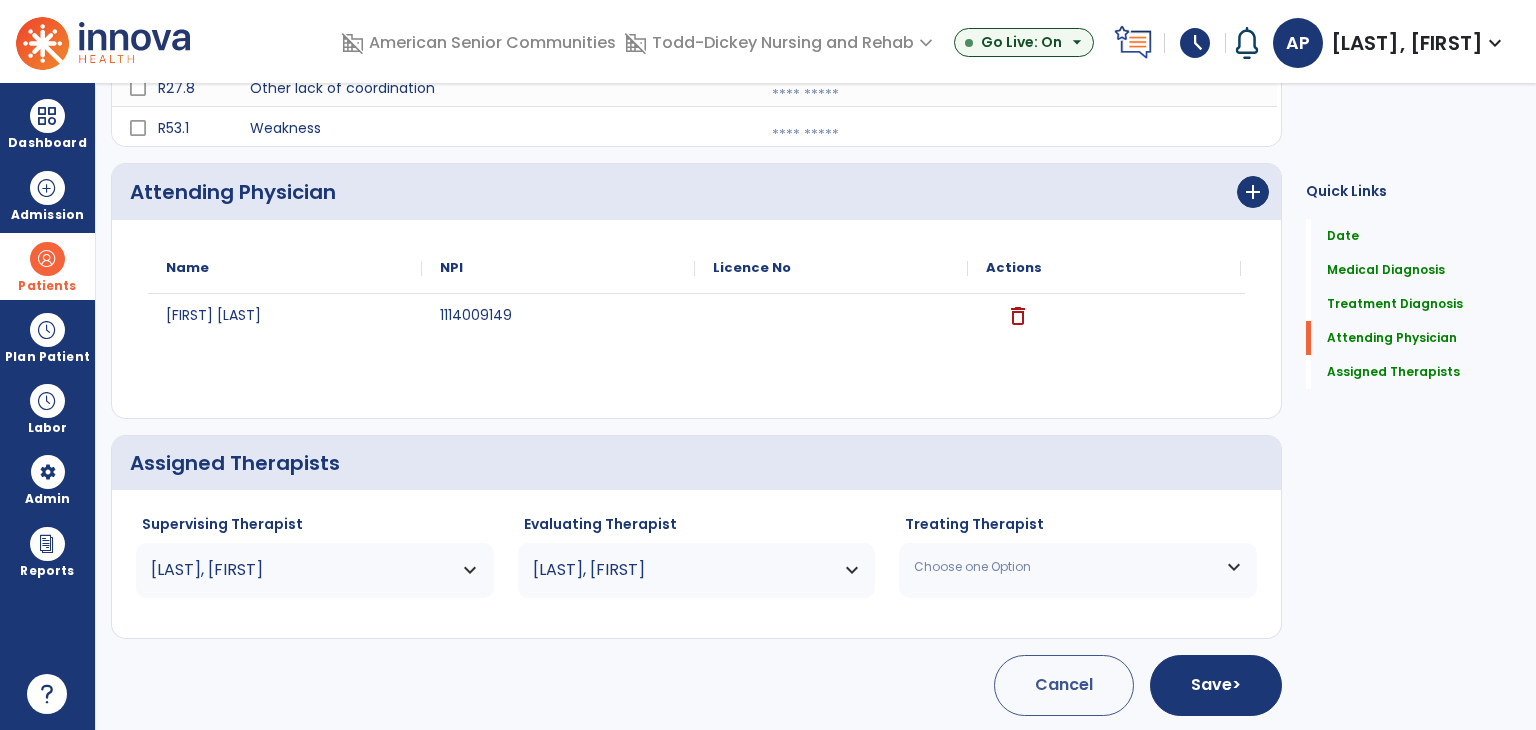 click on "Choose one Option" at bounding box center [1078, 567] 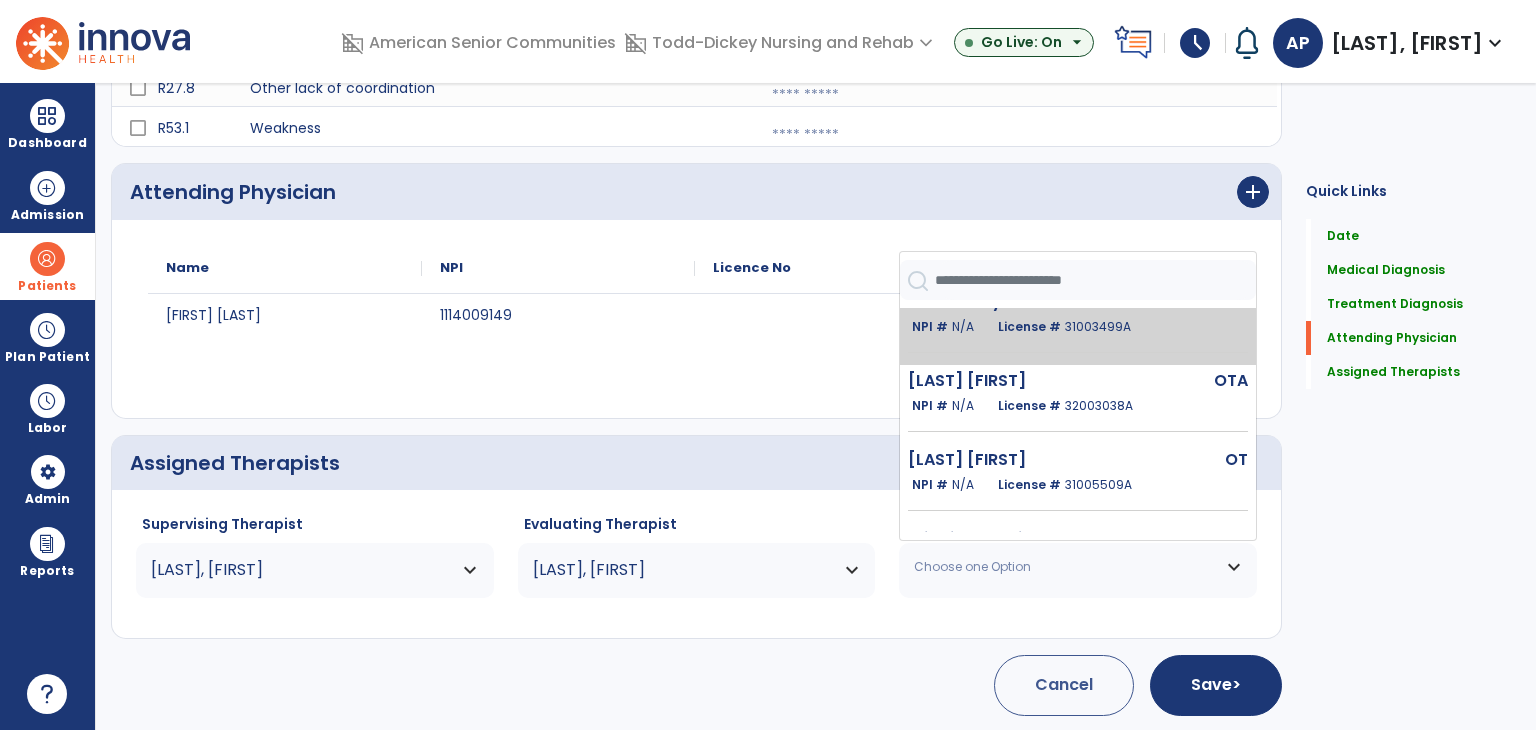 scroll, scrollTop: 200, scrollLeft: 0, axis: vertical 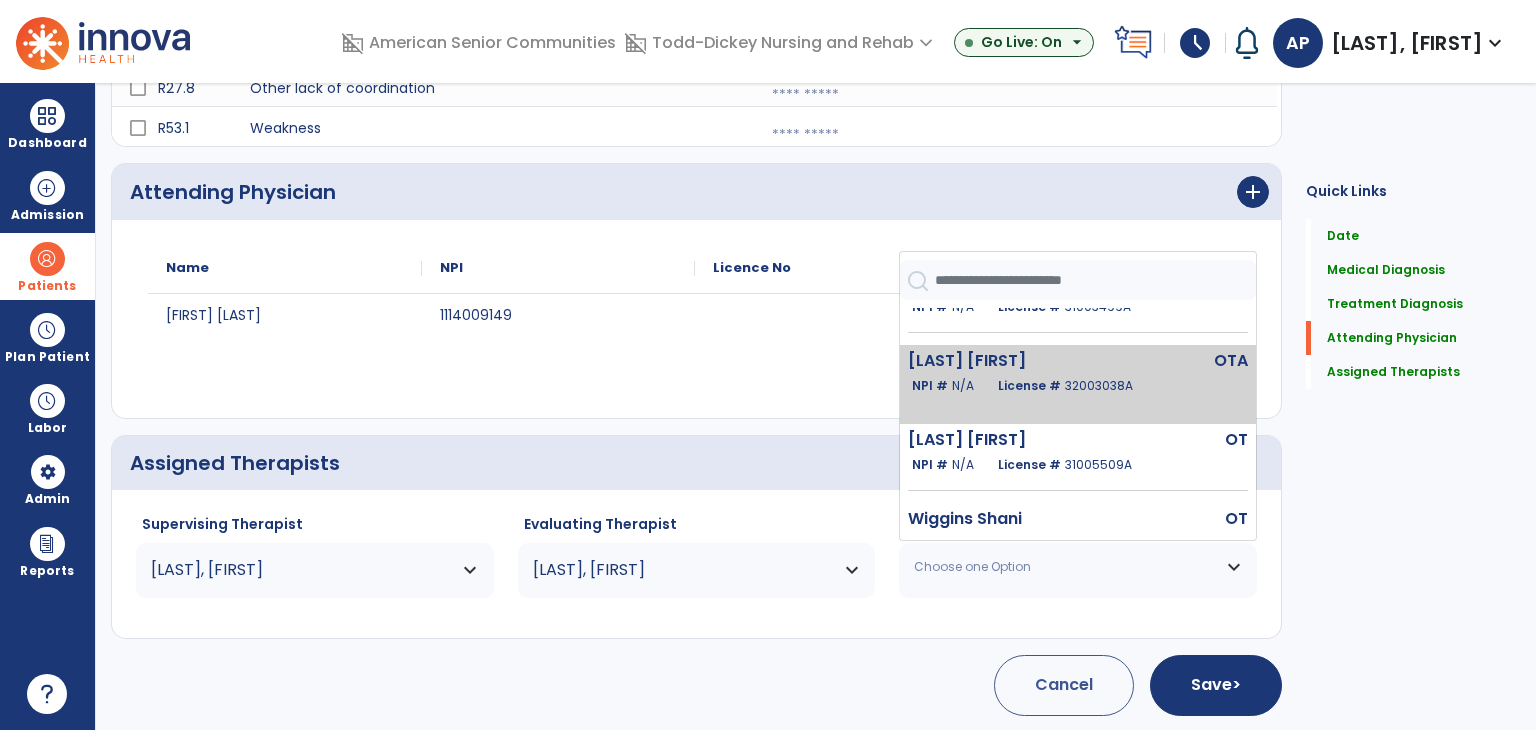 click on "License #  32003038A" 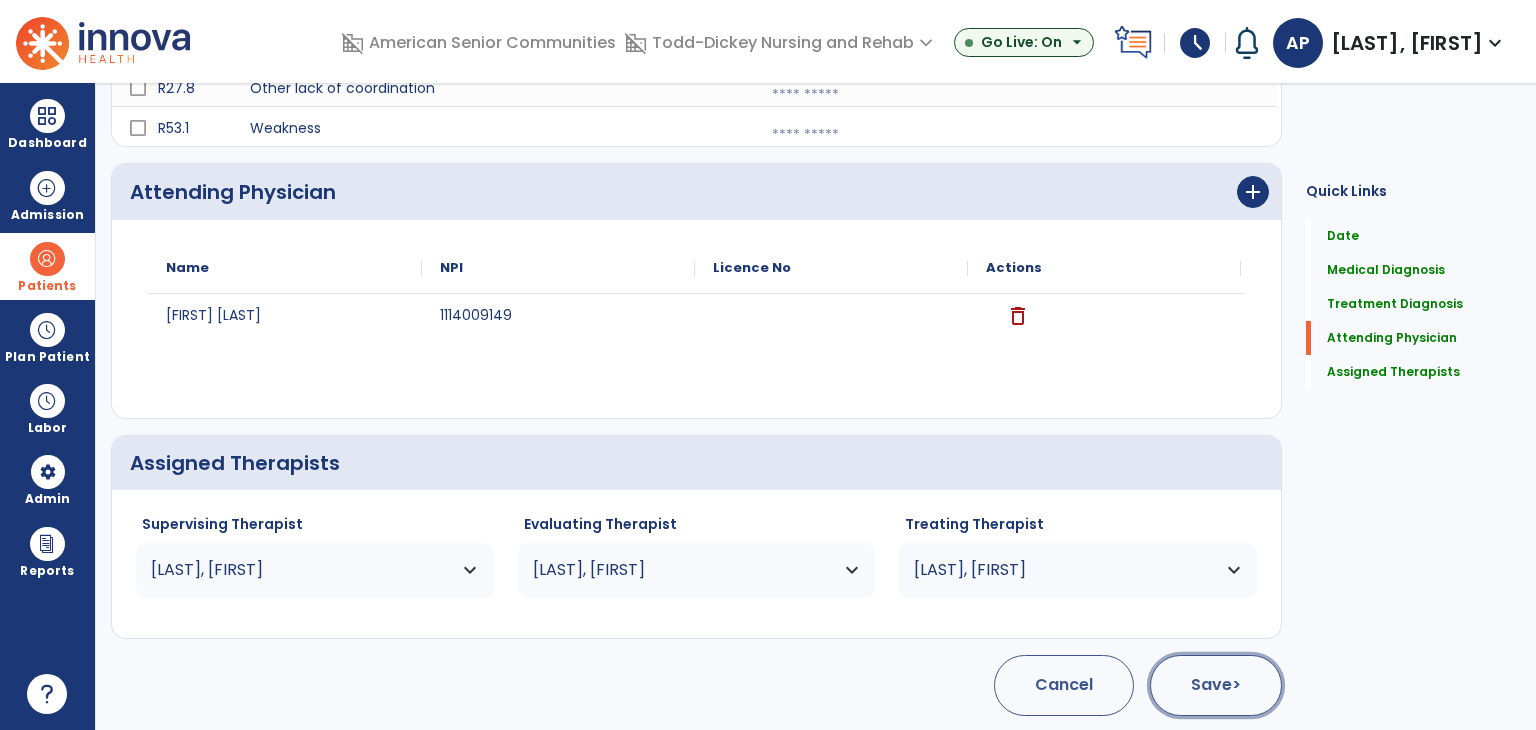 click on "Save  >" 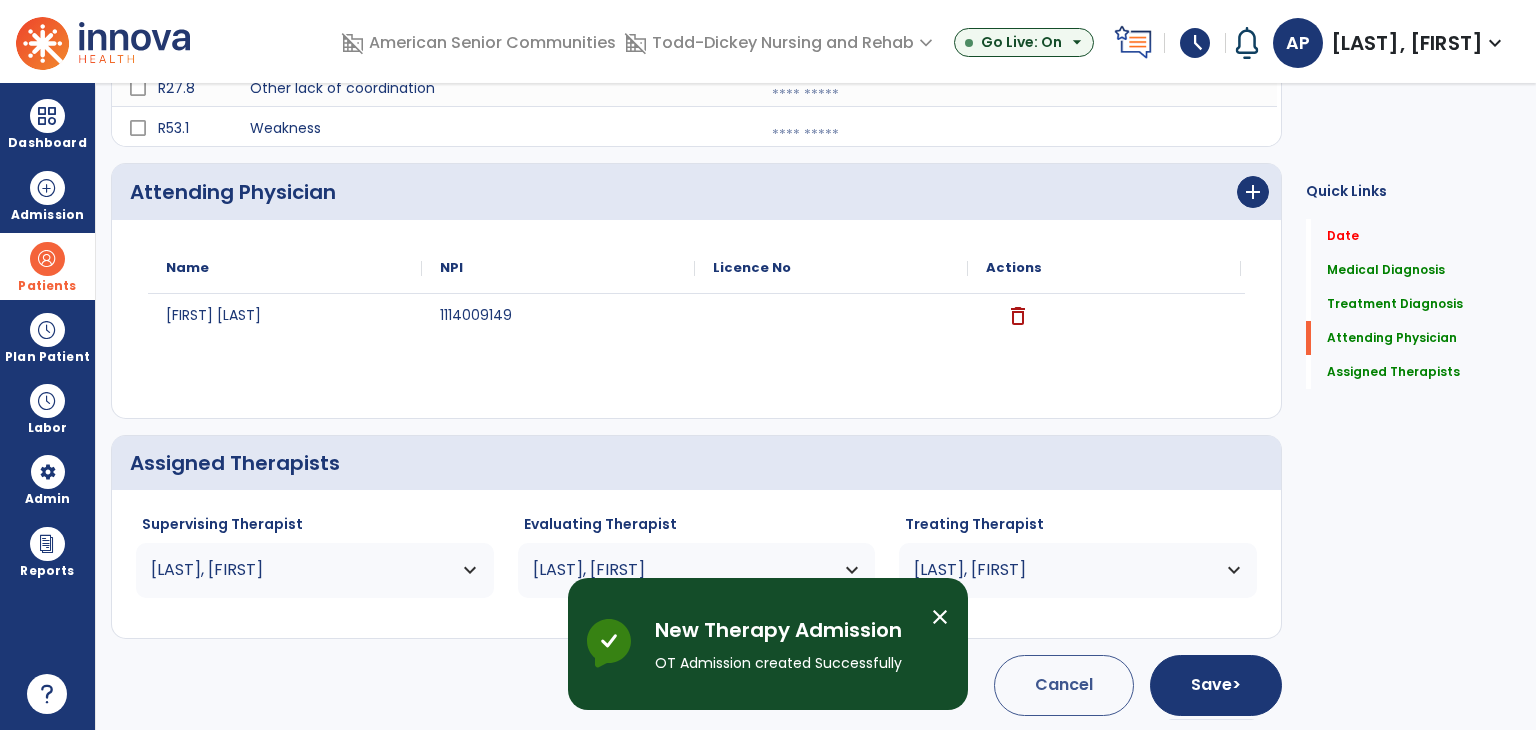 scroll, scrollTop: 44, scrollLeft: 0, axis: vertical 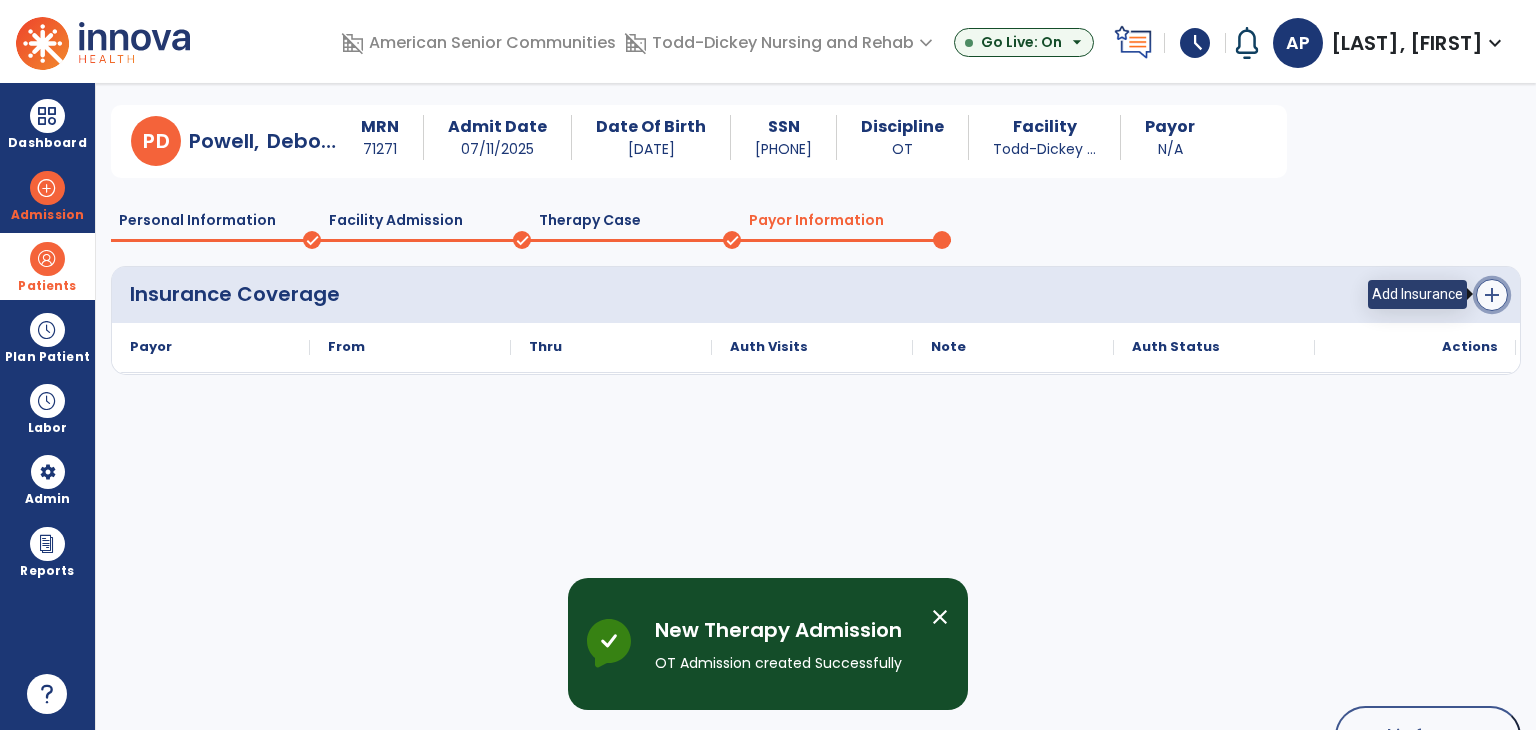 click on "add" 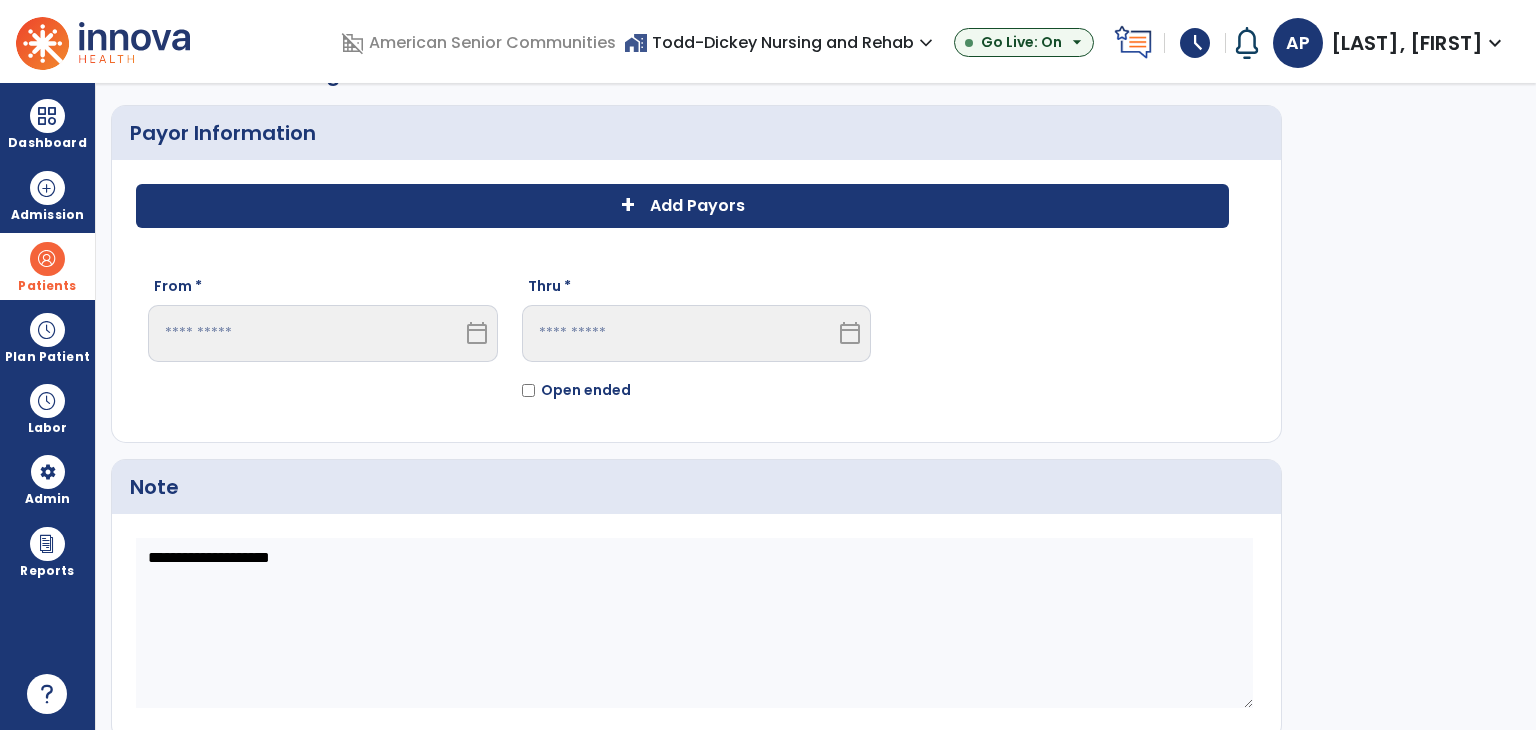 click on "+ Add Payors" 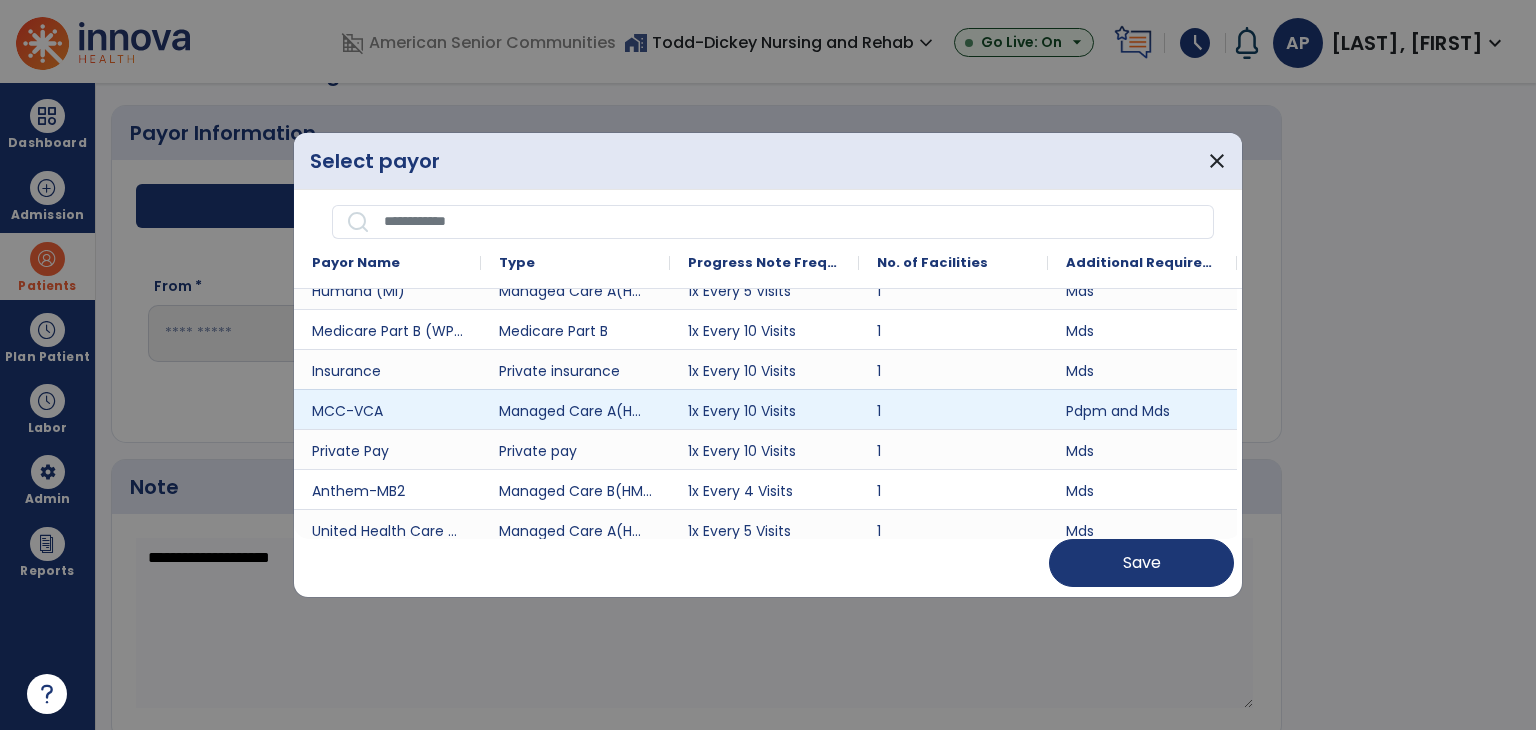 scroll, scrollTop: 400, scrollLeft: 0, axis: vertical 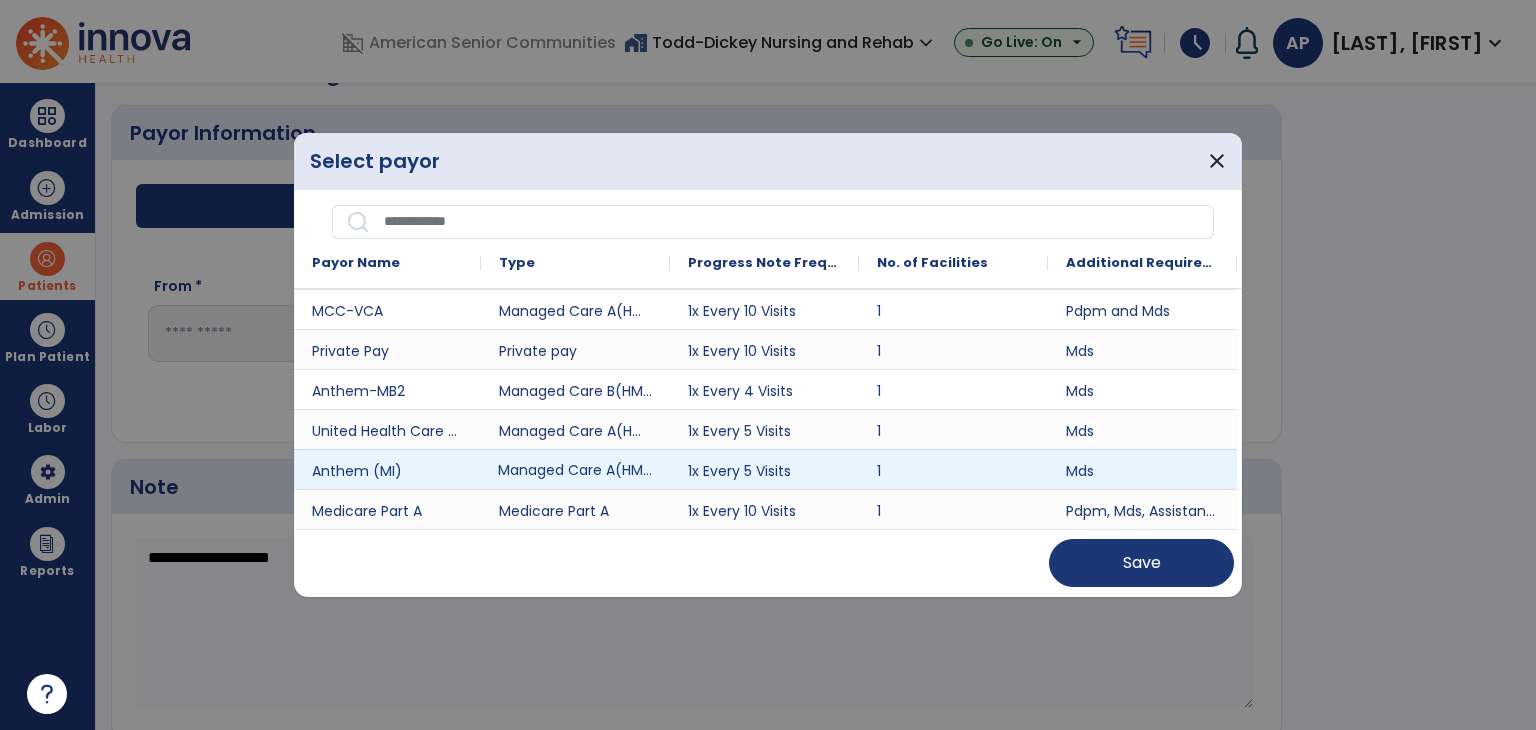 click on "Managed Care A(HMO/MCO)" at bounding box center [575, 469] 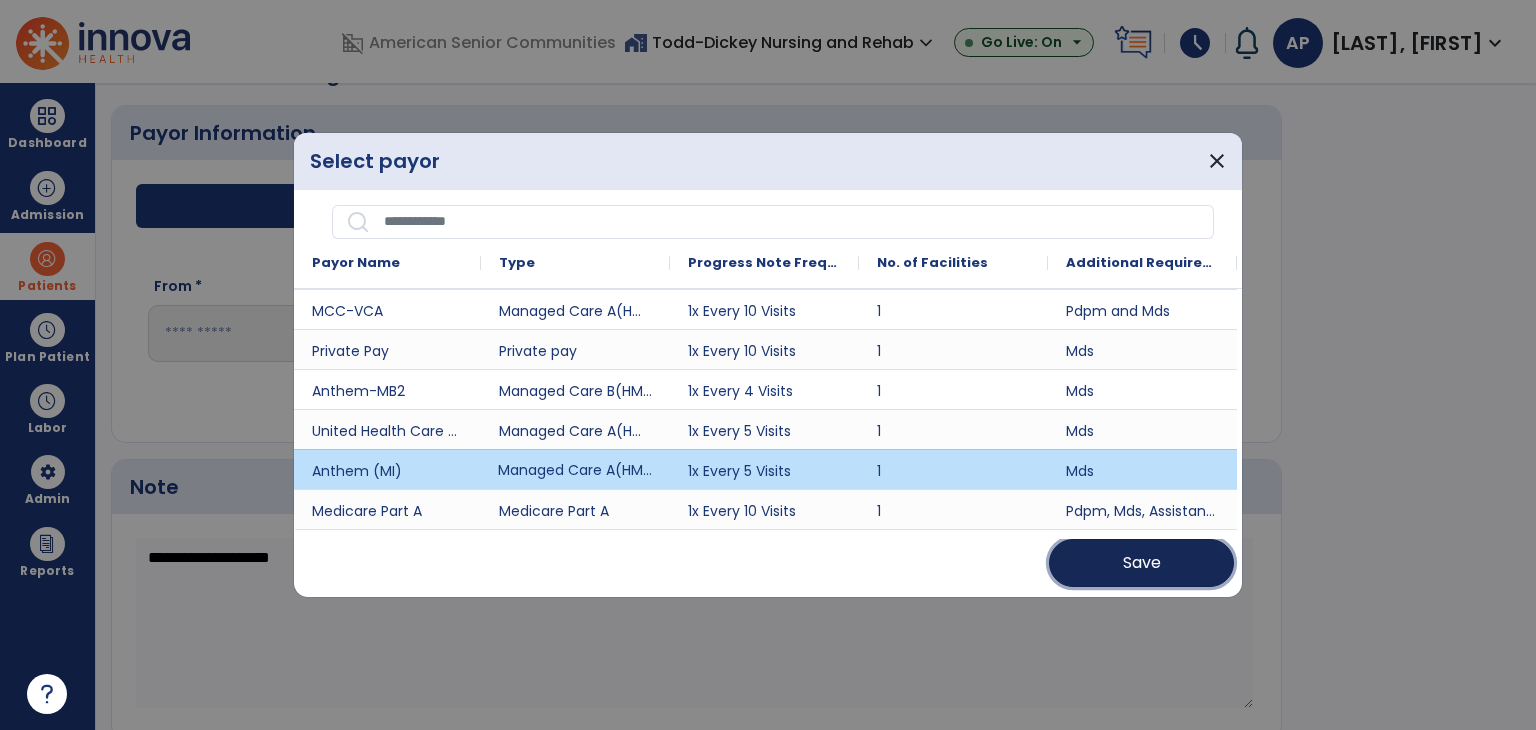 click on "Save" at bounding box center (1141, 563) 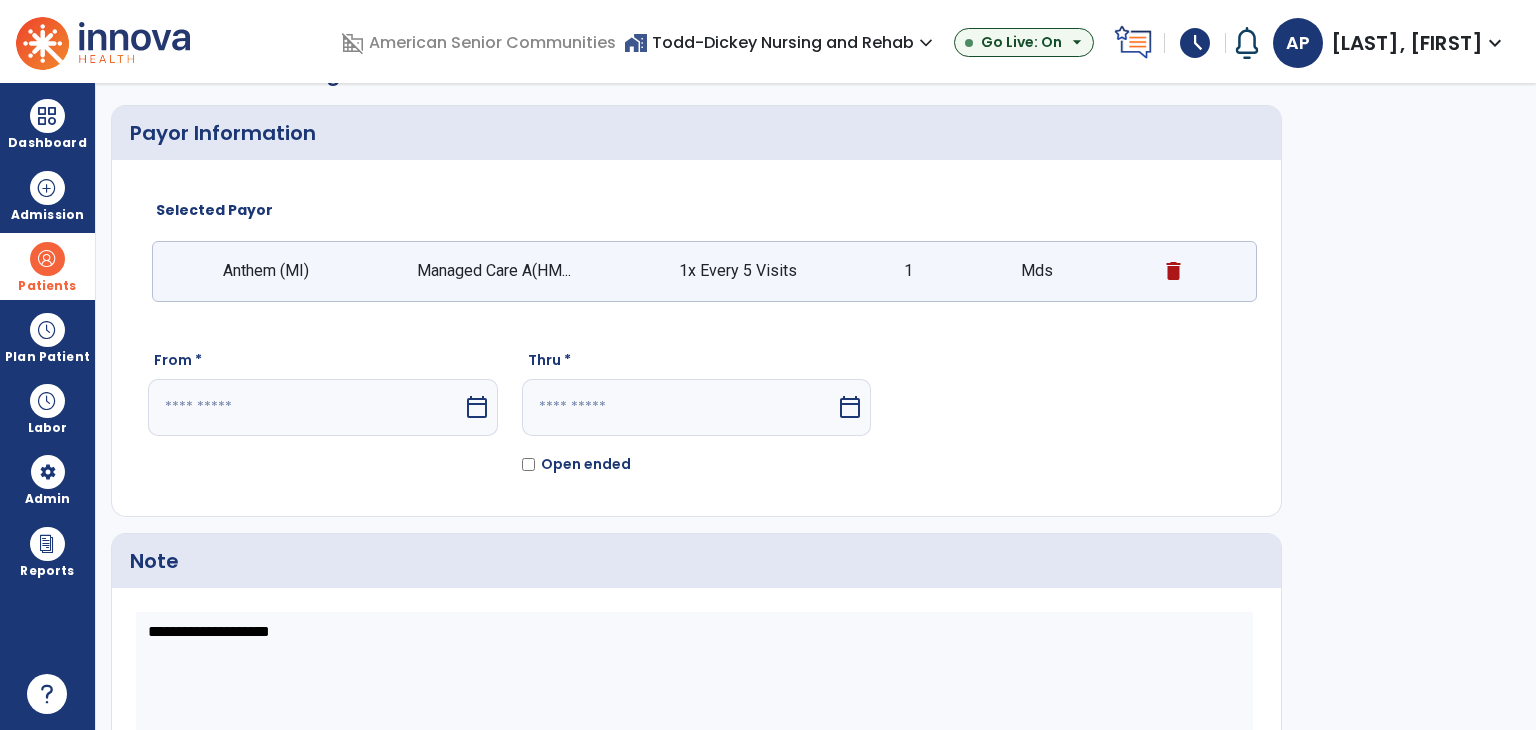 click at bounding box center (305, 407) 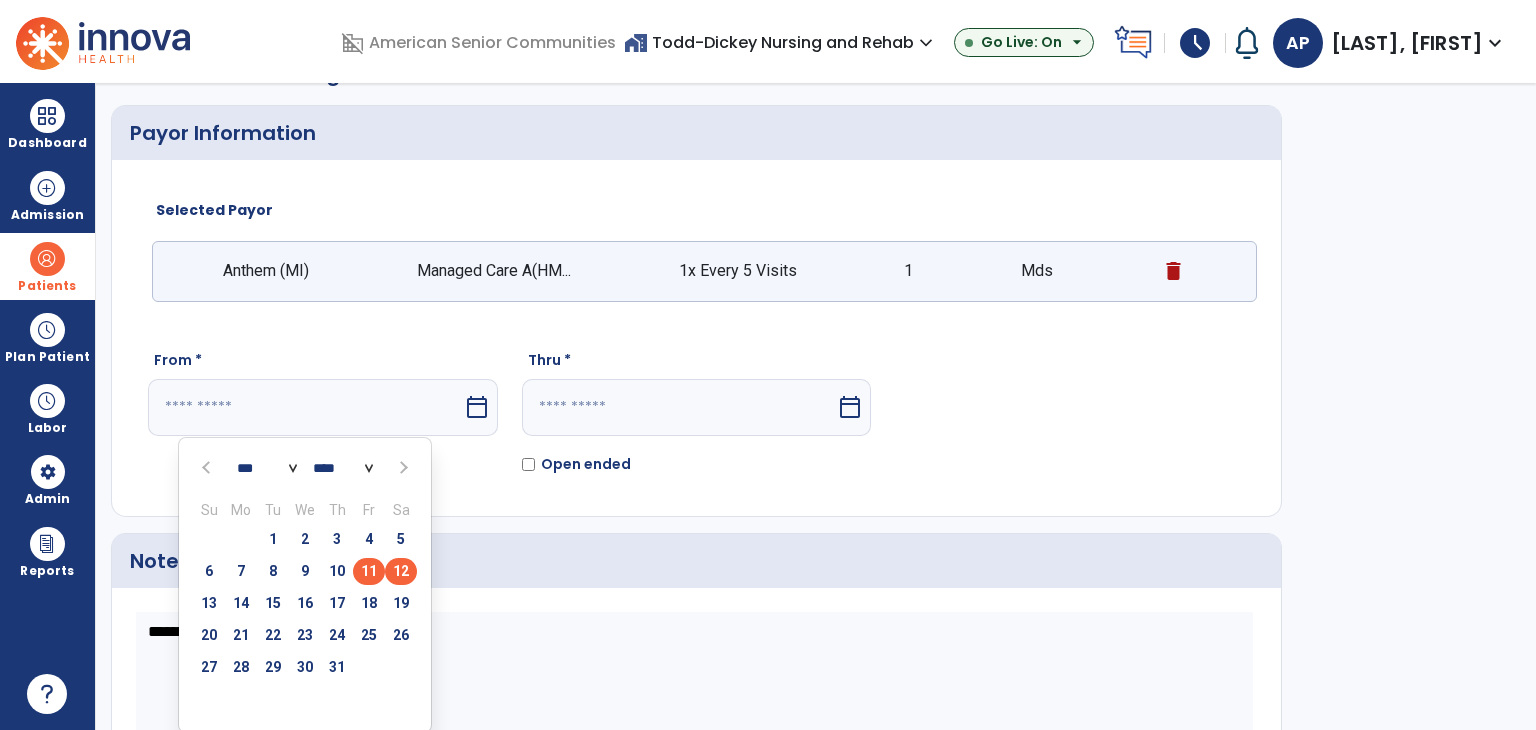 click on "11" at bounding box center [369, 571] 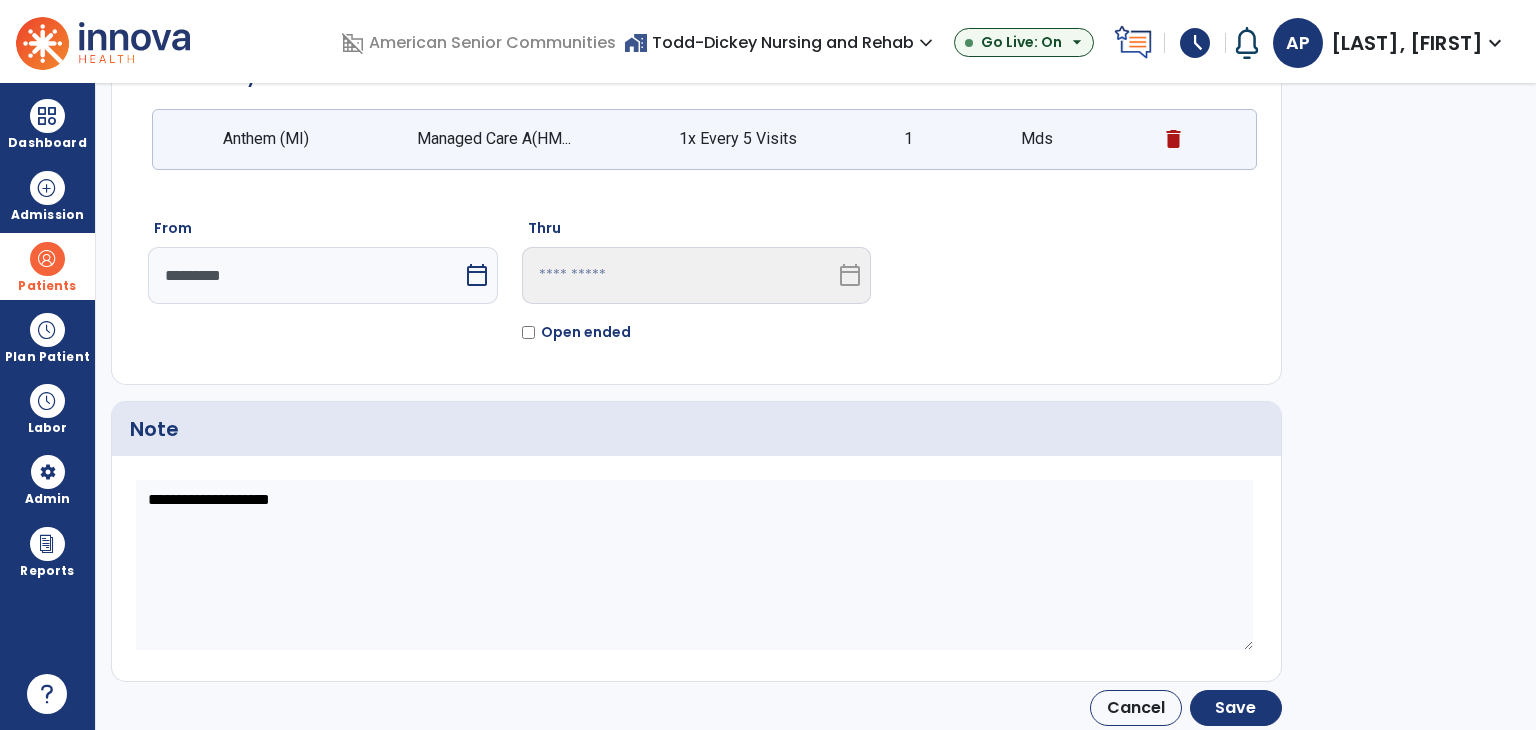 scroll, scrollTop: 177, scrollLeft: 0, axis: vertical 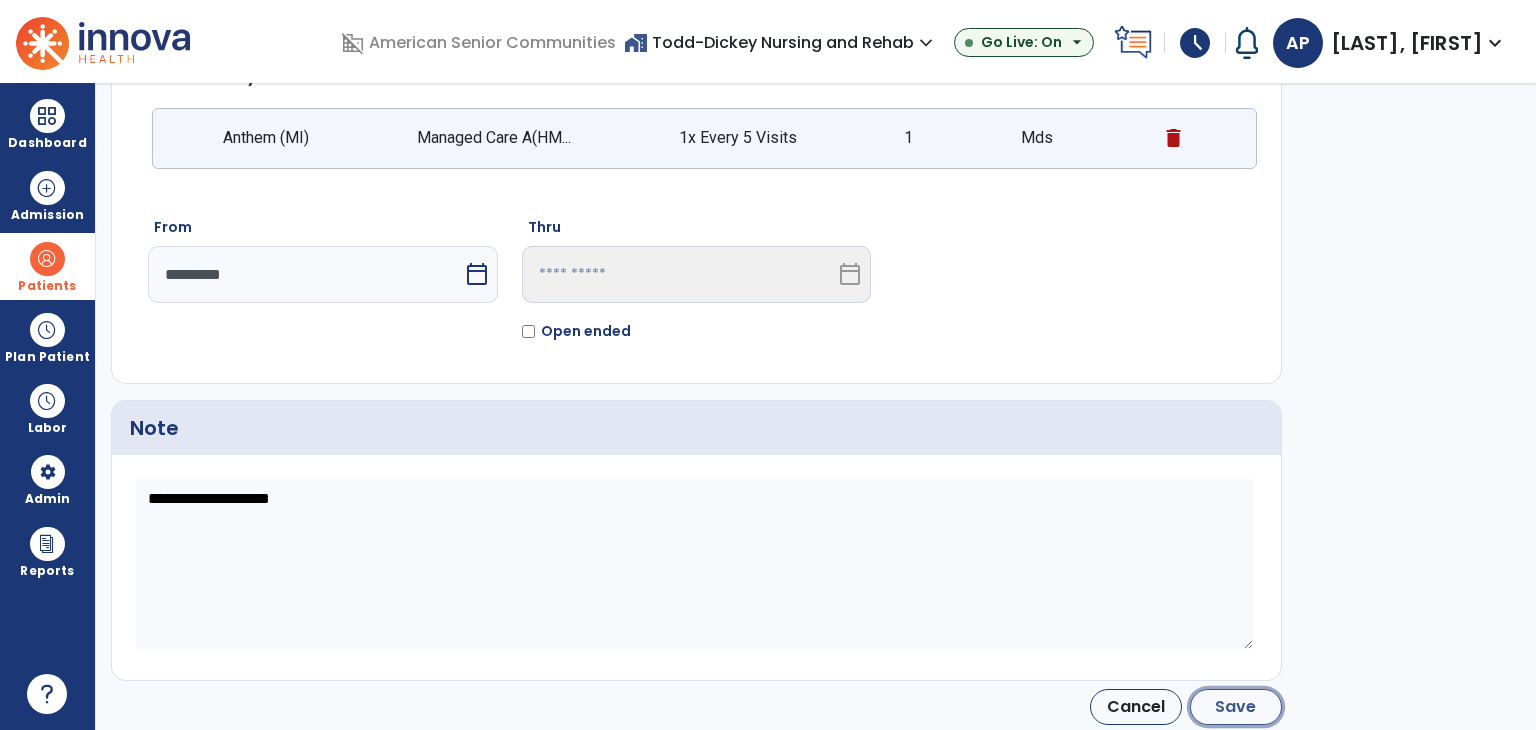 click on "Save" 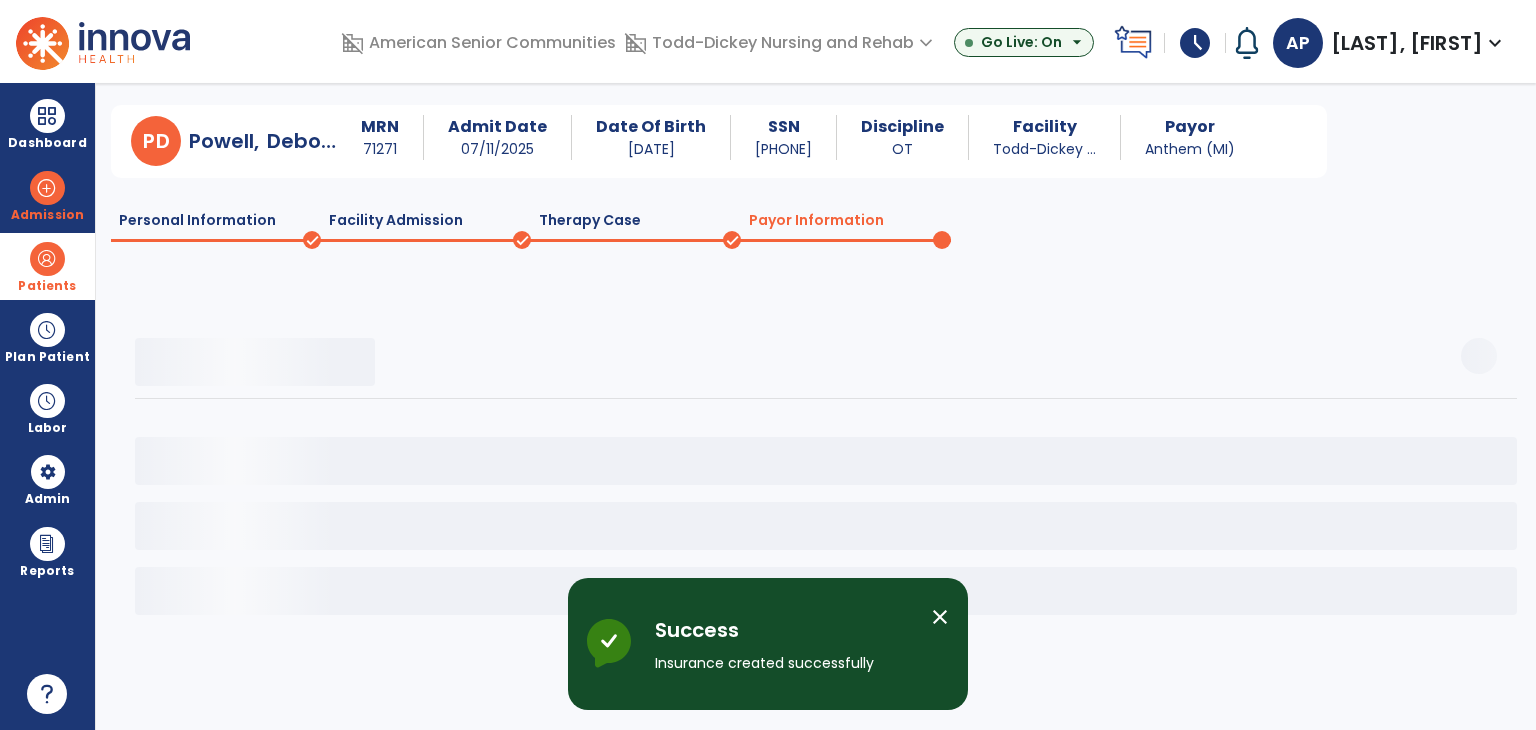 scroll, scrollTop: 44, scrollLeft: 0, axis: vertical 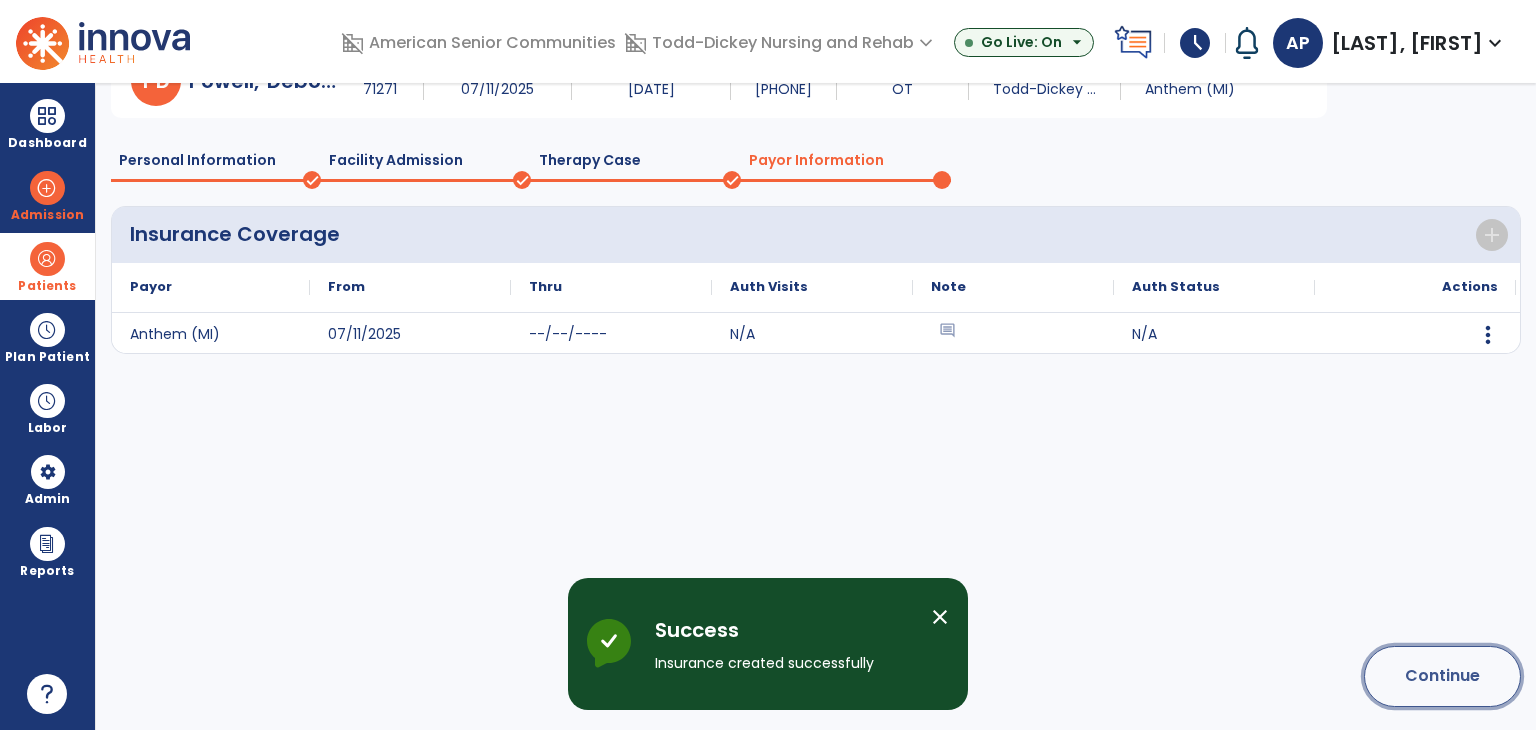 click on "Continue" 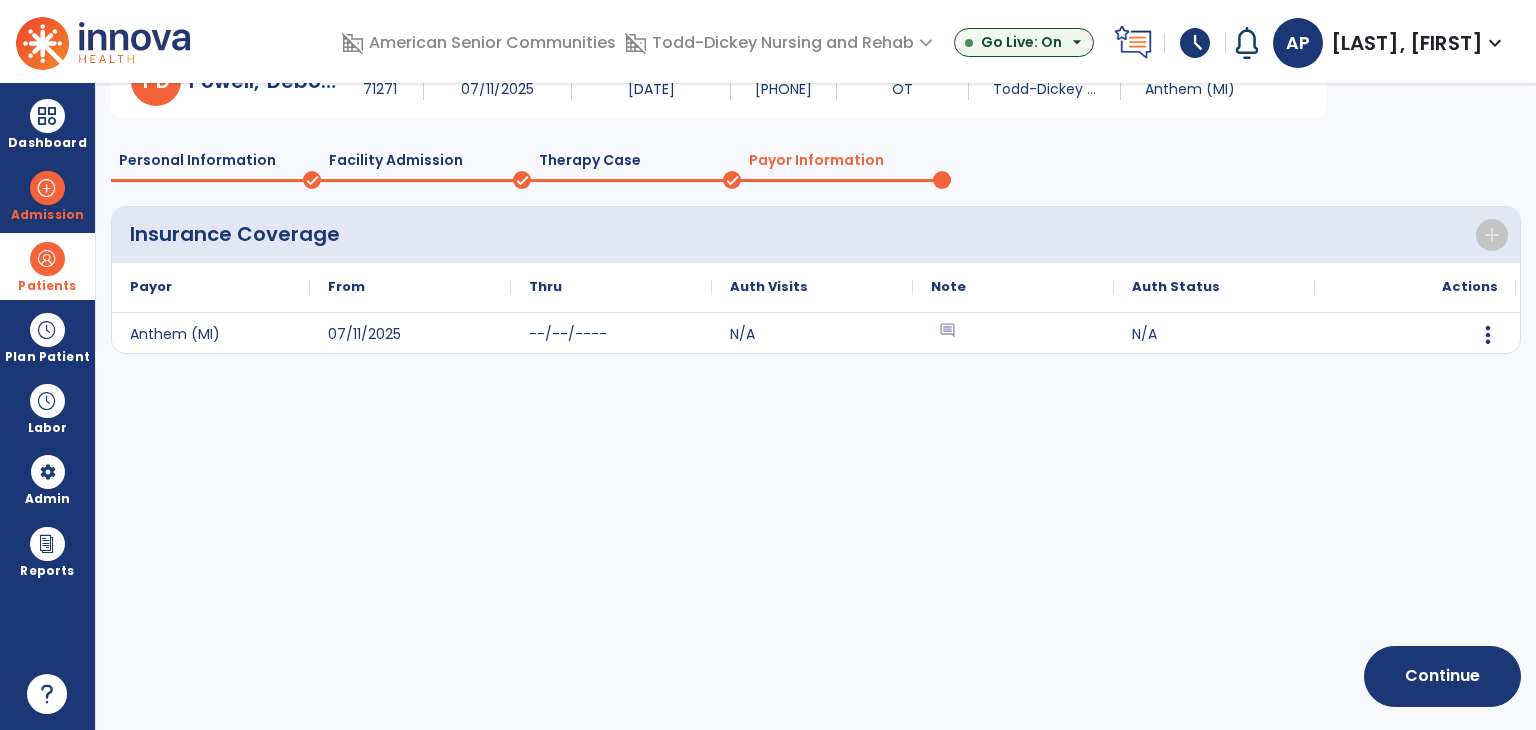 scroll, scrollTop: 72, scrollLeft: 0, axis: vertical 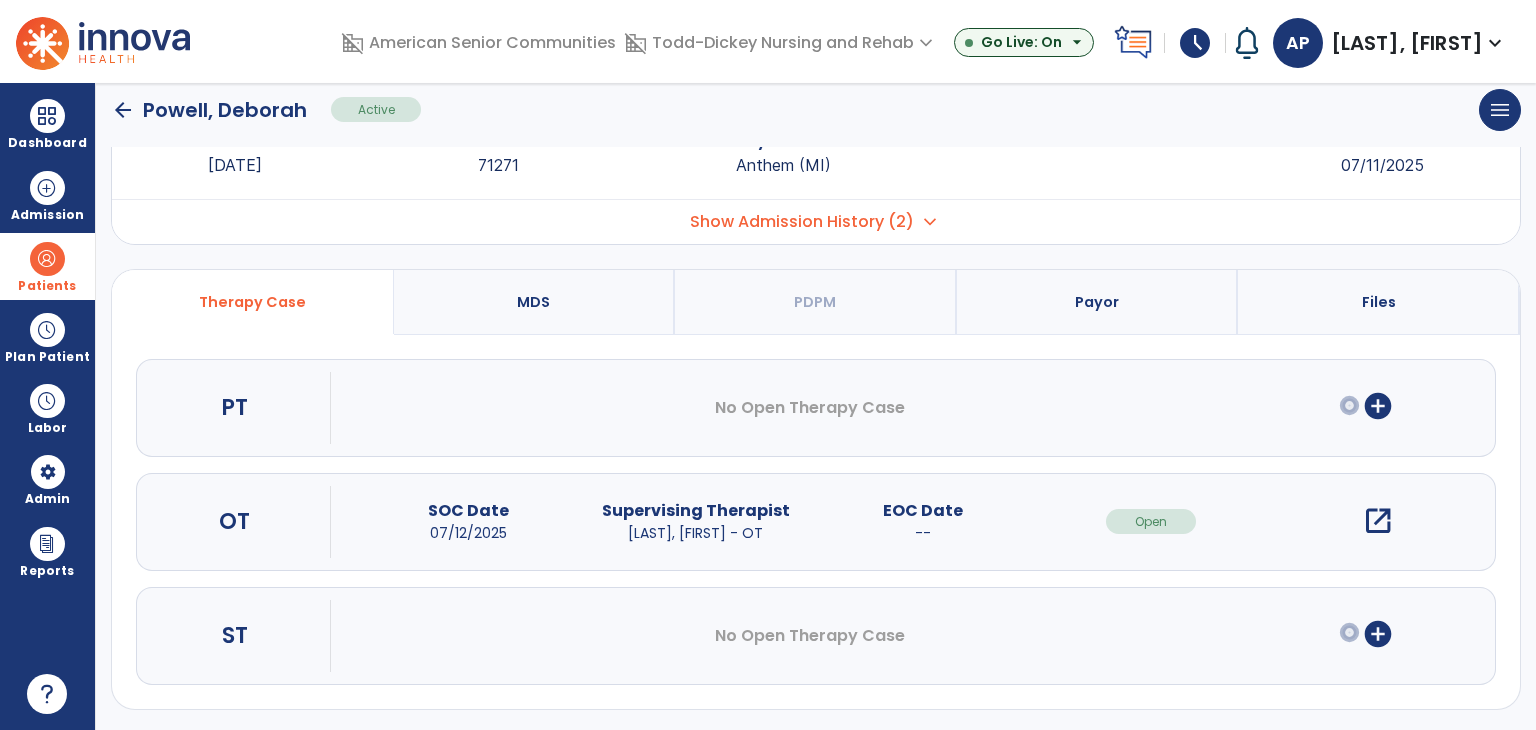 click on "open_in_new" at bounding box center (1378, 521) 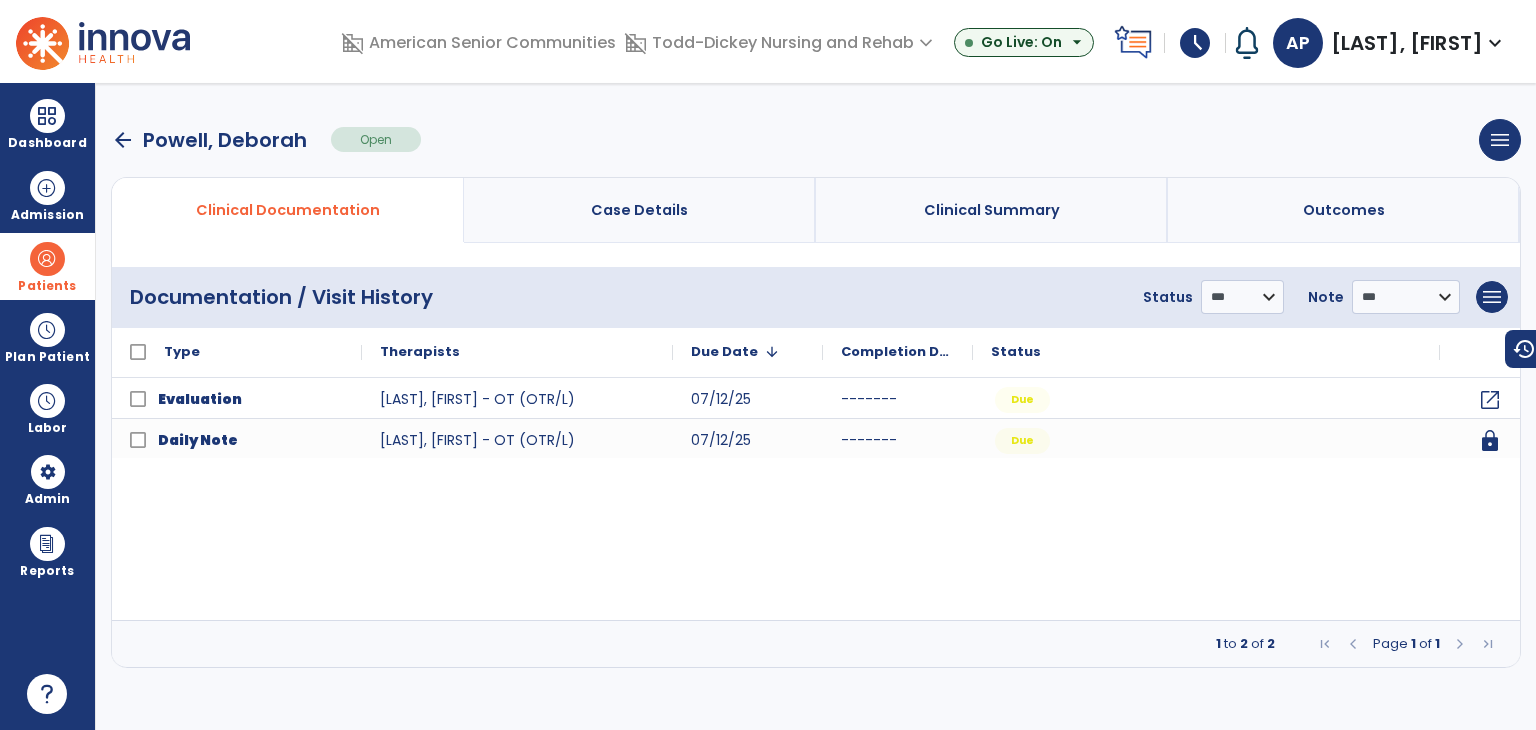 scroll, scrollTop: 0, scrollLeft: 0, axis: both 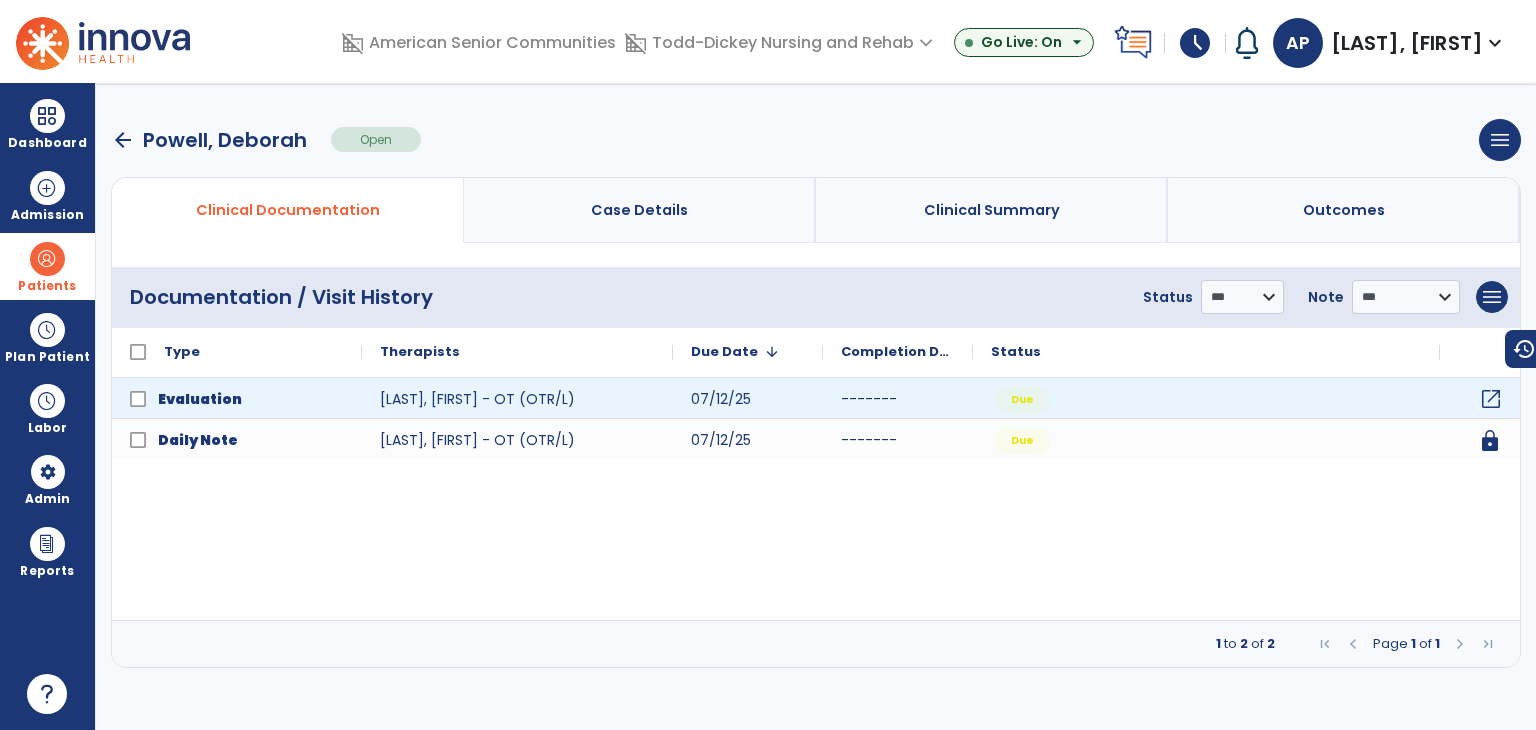 click on "open_in_new" 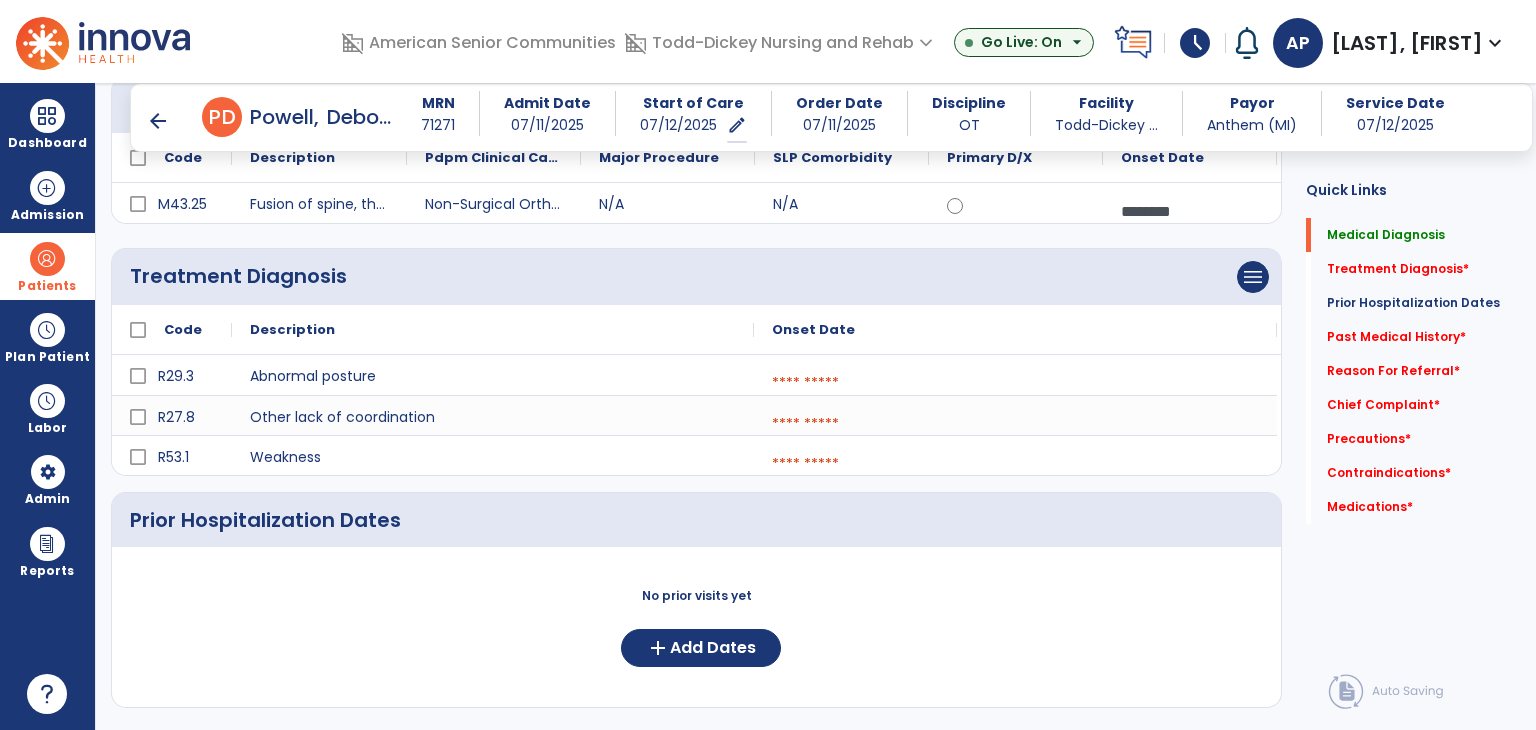 scroll, scrollTop: 300, scrollLeft: 0, axis: vertical 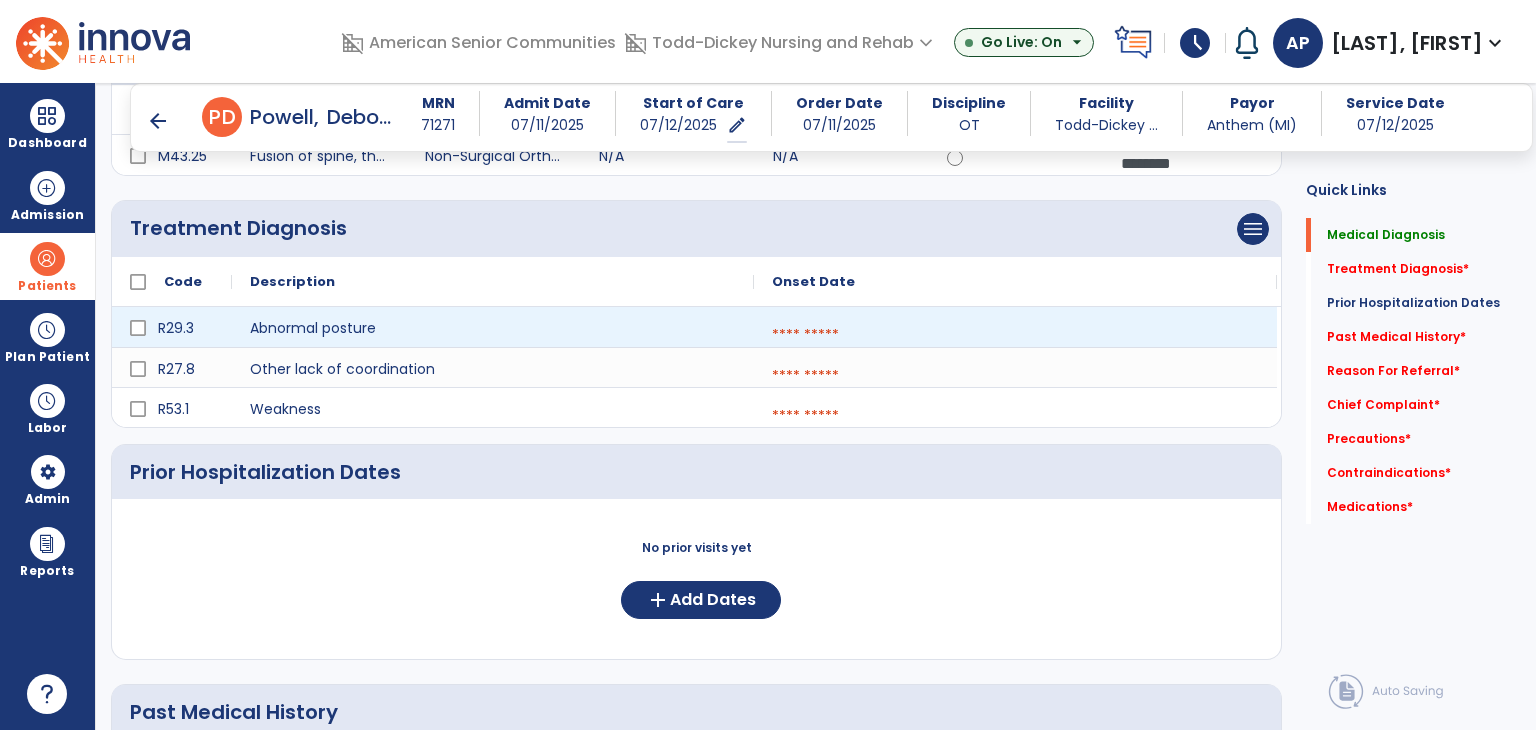 click at bounding box center [1015, 335] 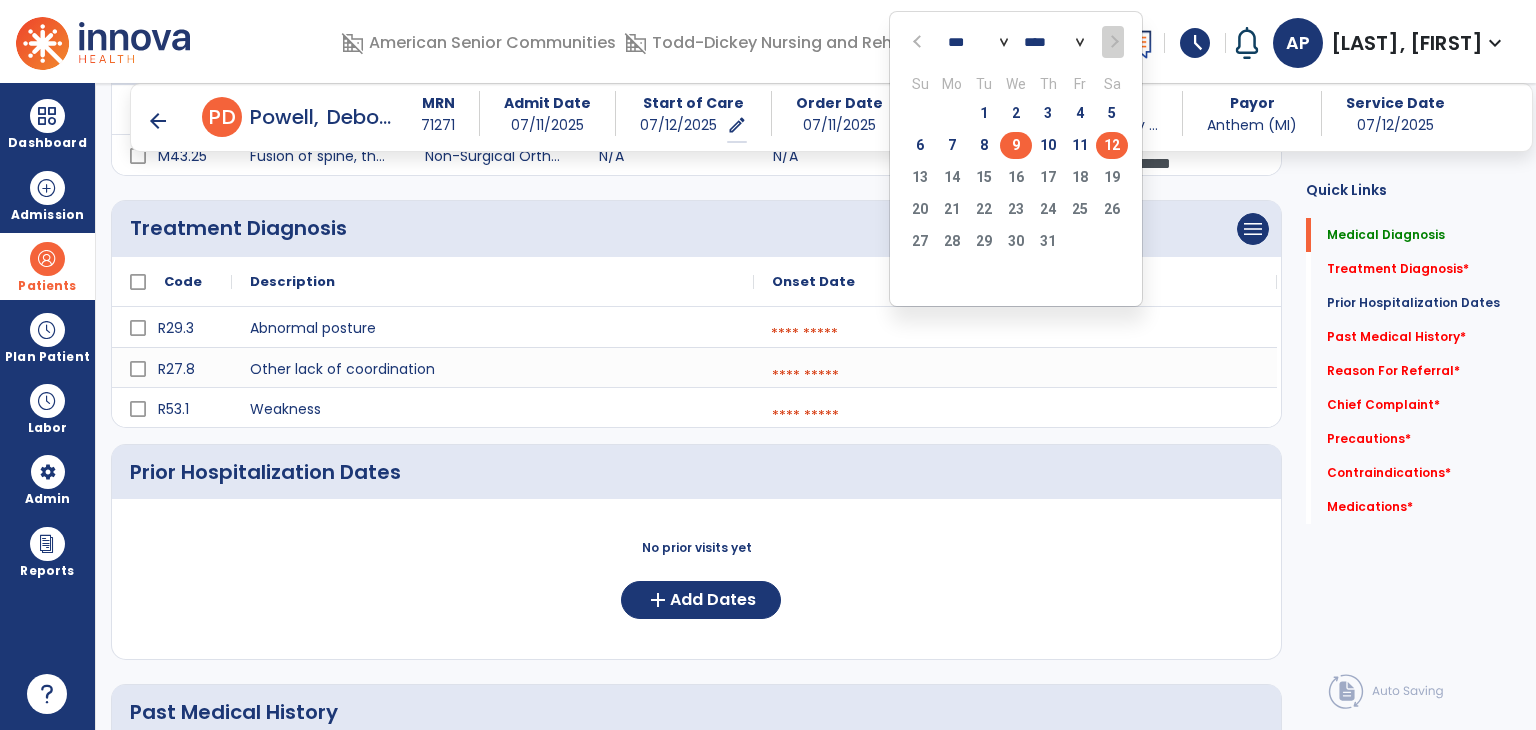click on "9" 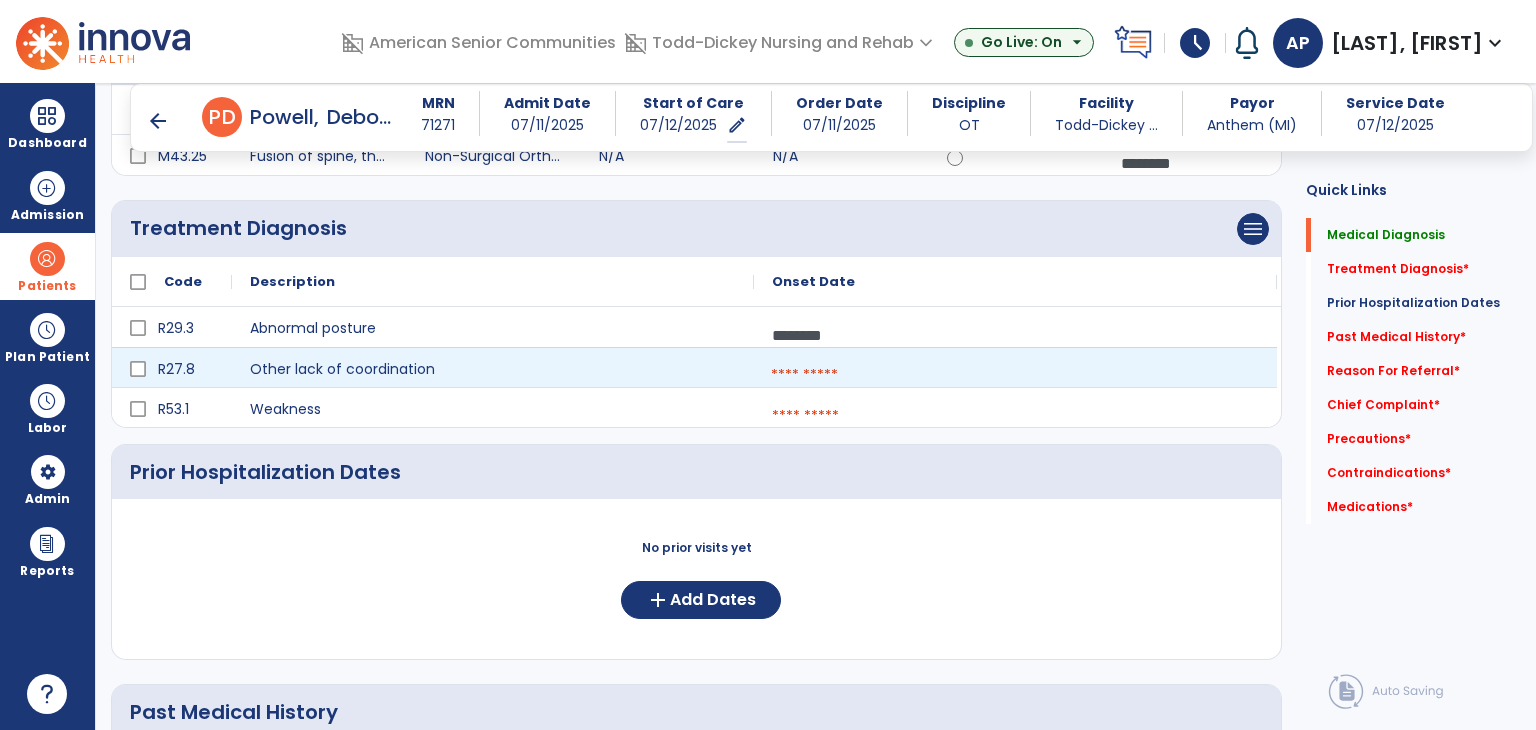 click at bounding box center (1015, 375) 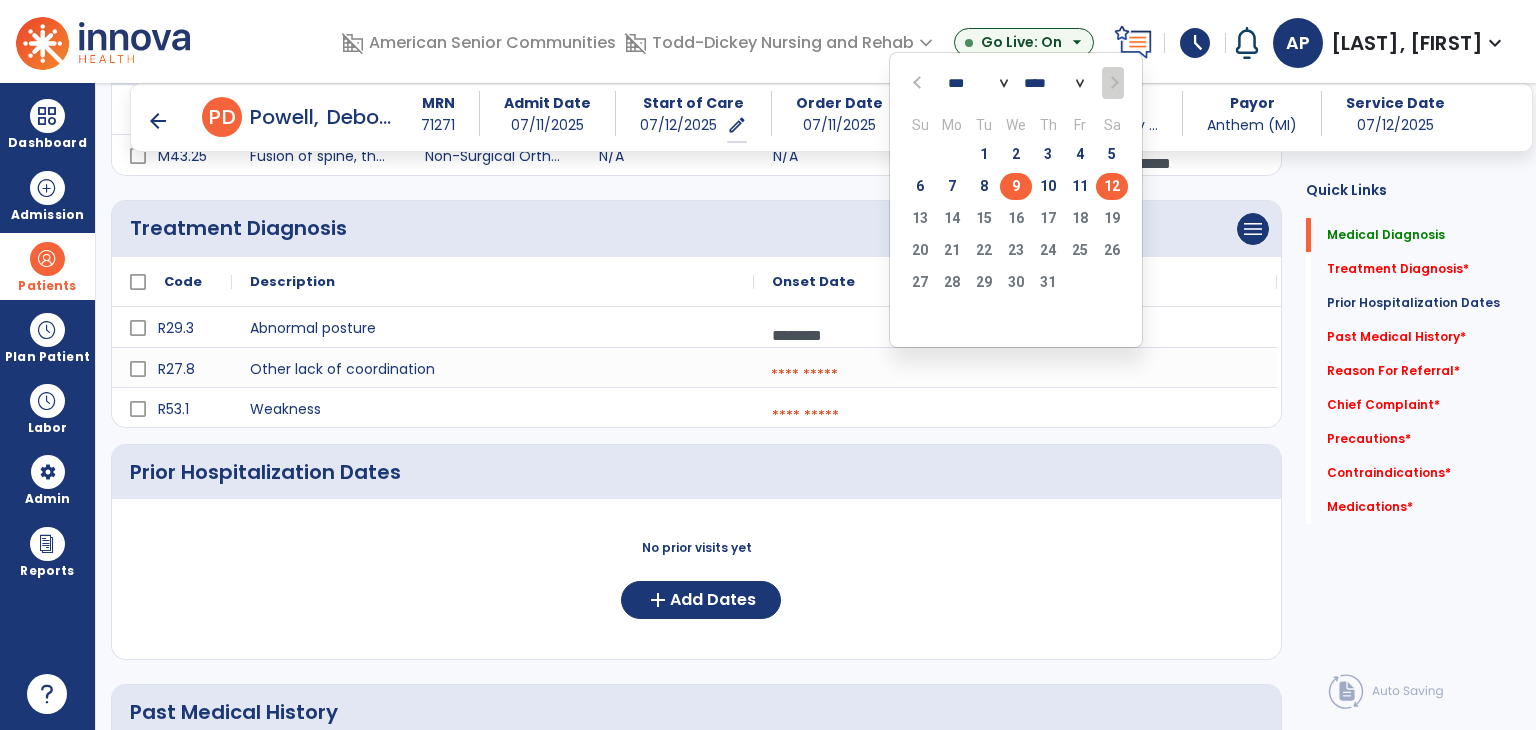 click on "9" 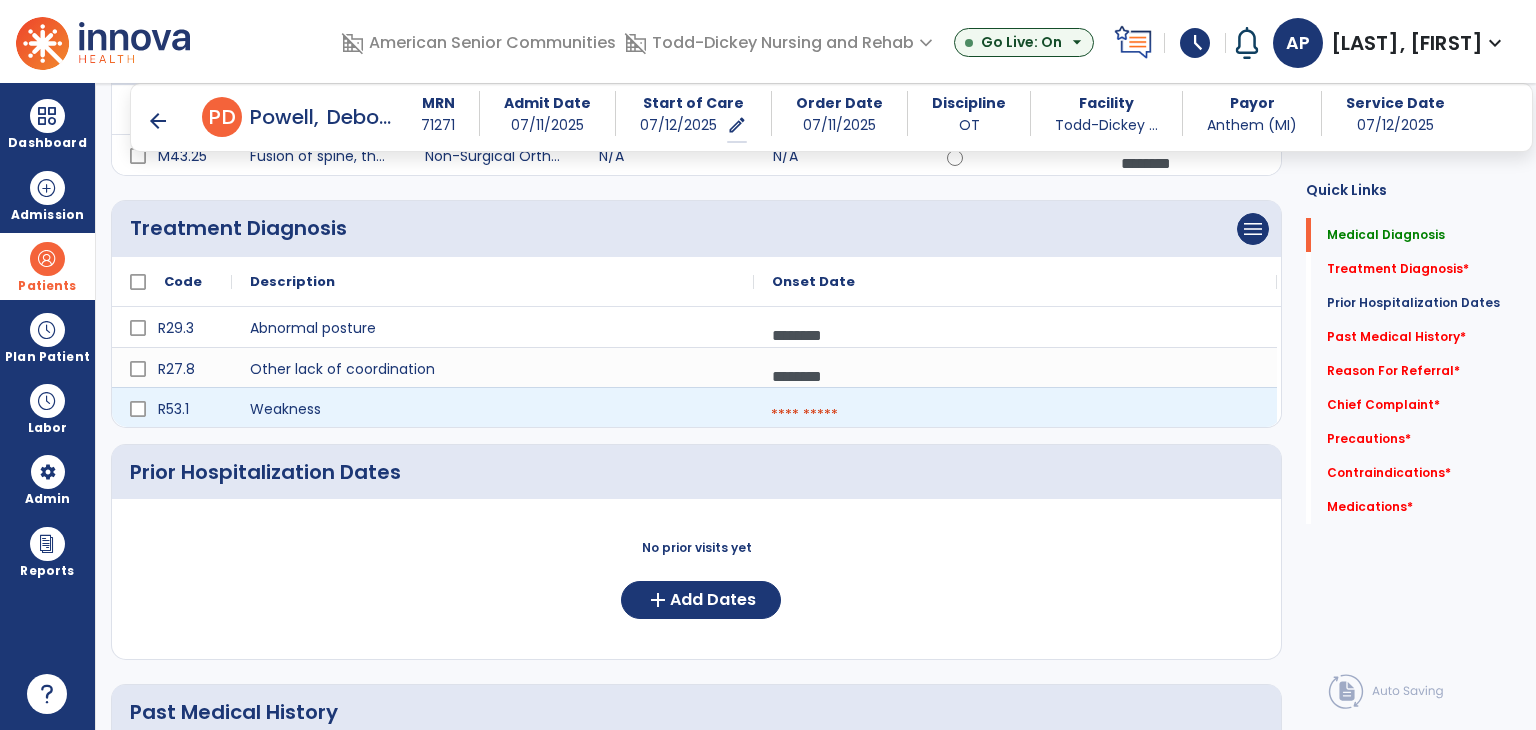 click at bounding box center (1015, 415) 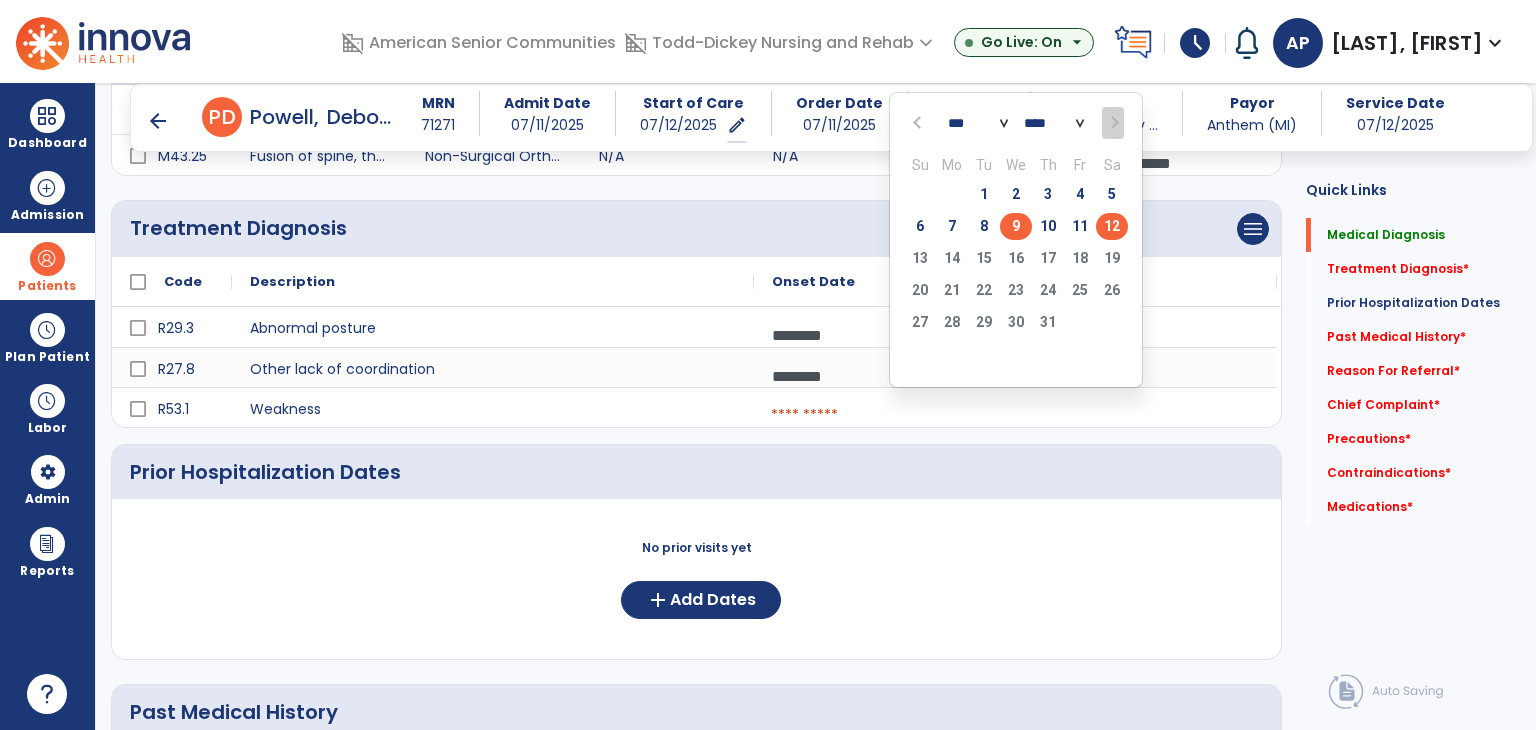 click on "9" 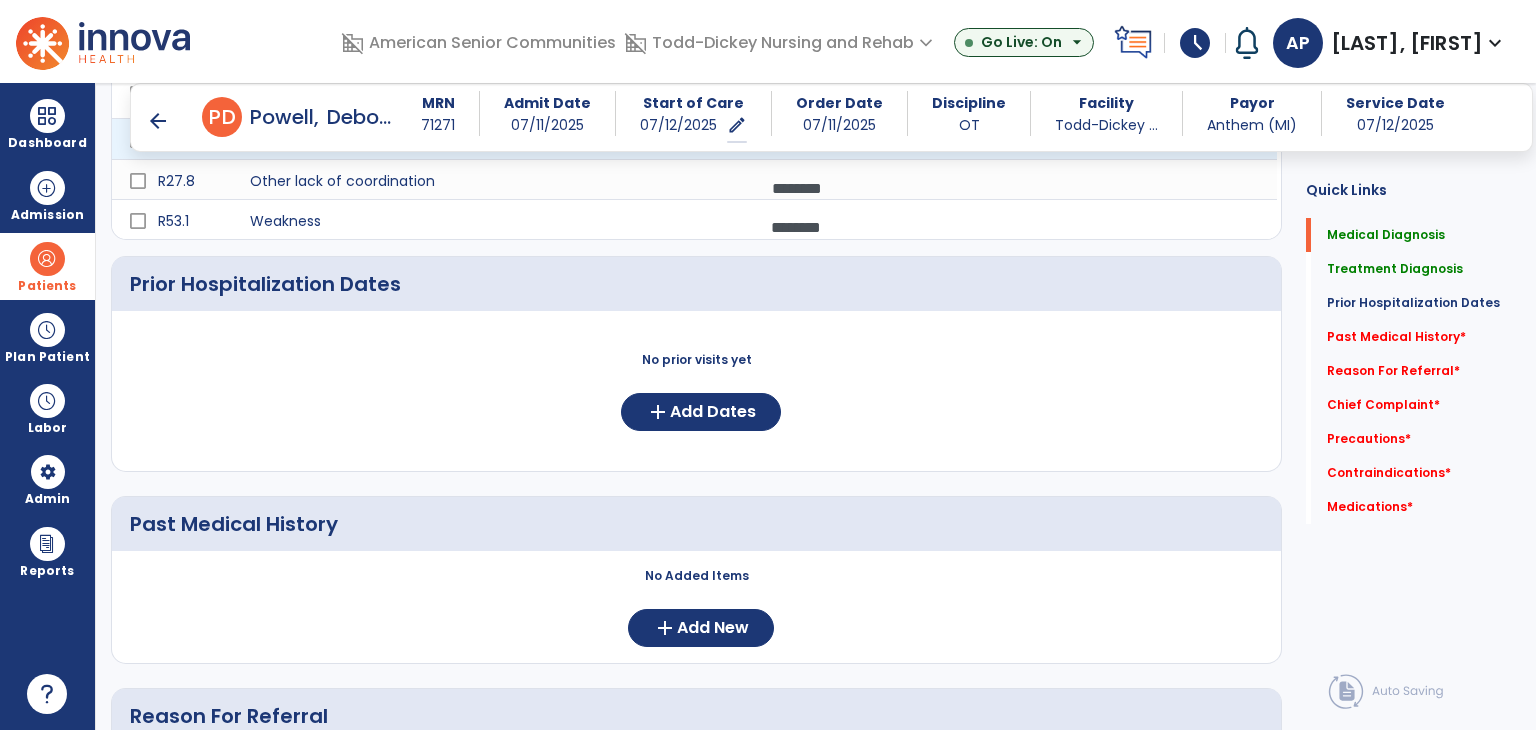scroll, scrollTop: 500, scrollLeft: 0, axis: vertical 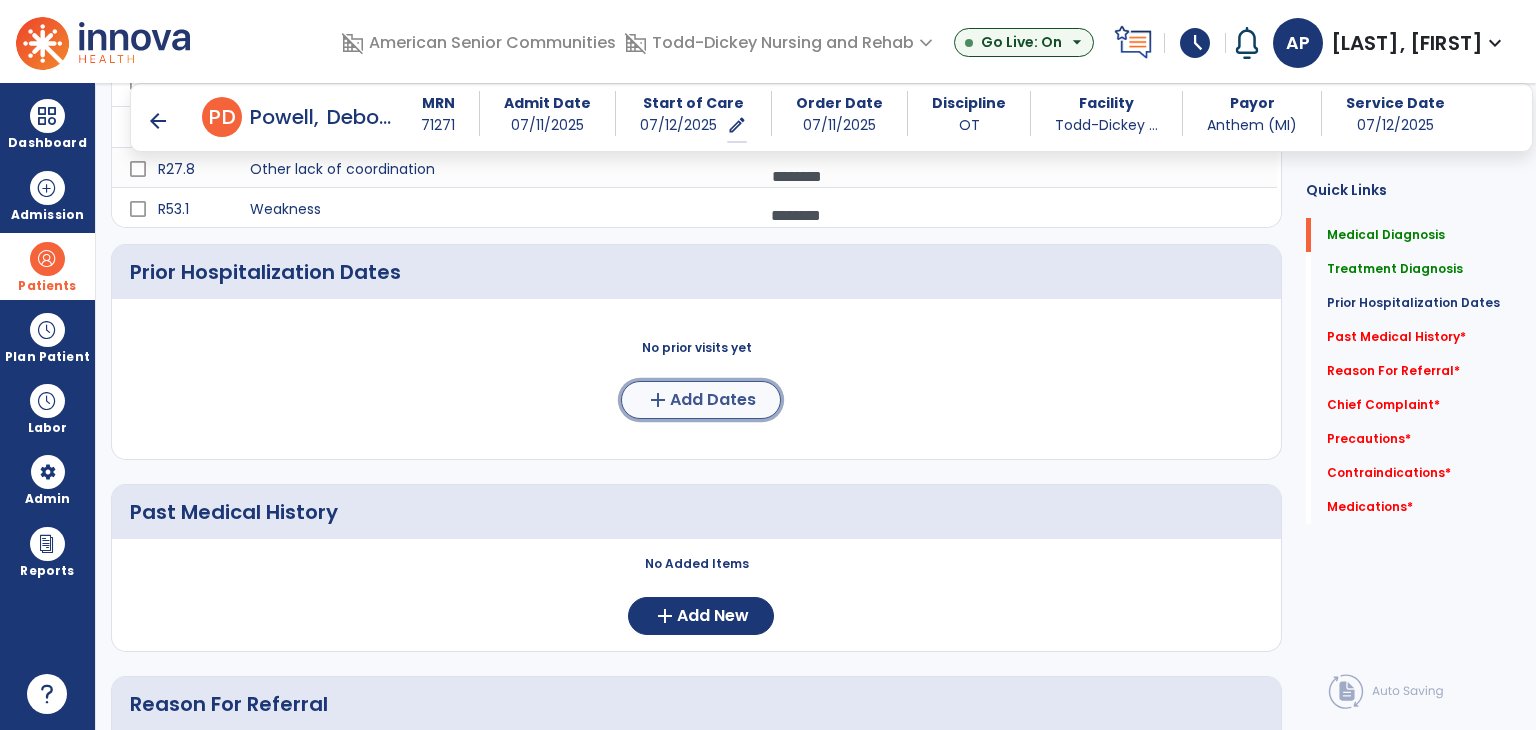 click on "Add Dates" 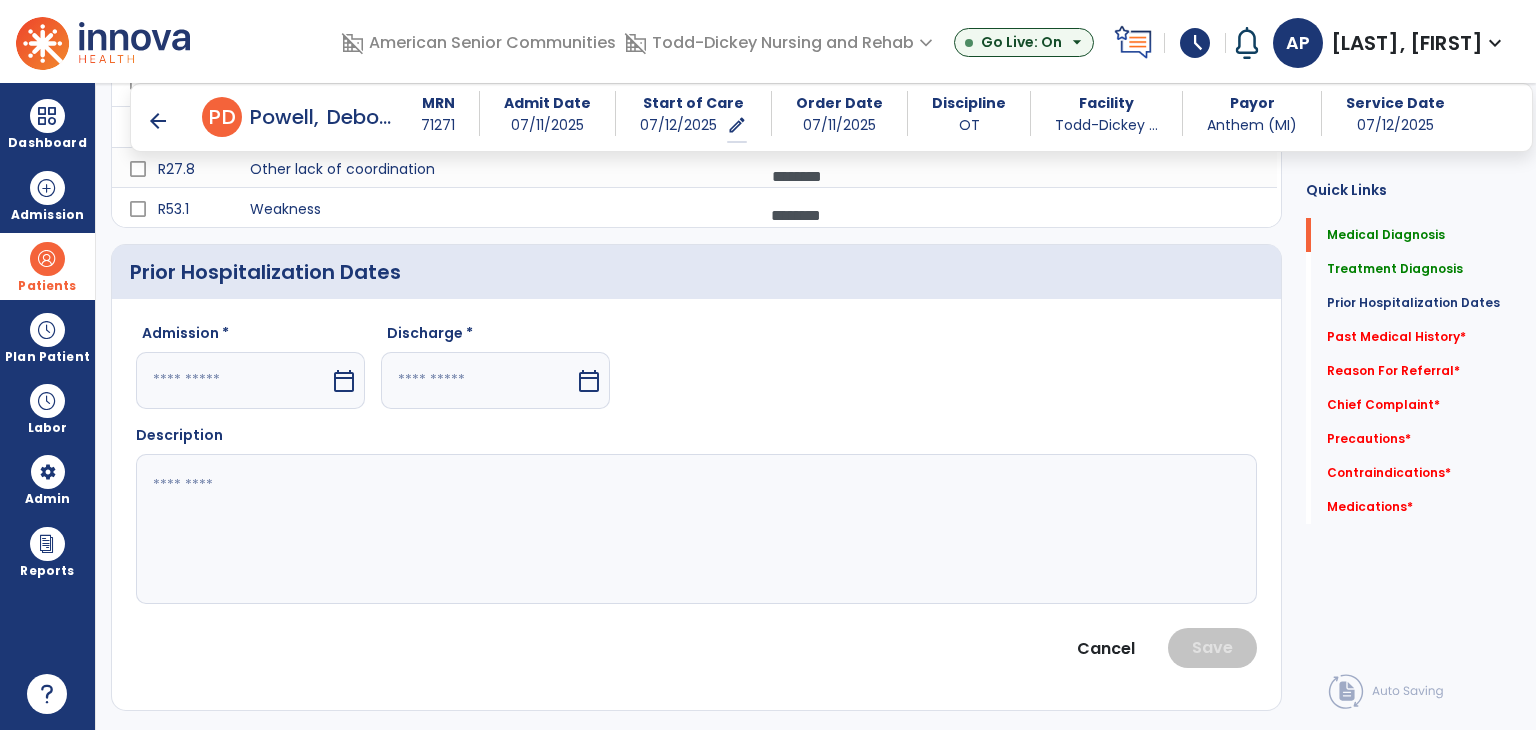 click on "calendar_today" at bounding box center (344, 381) 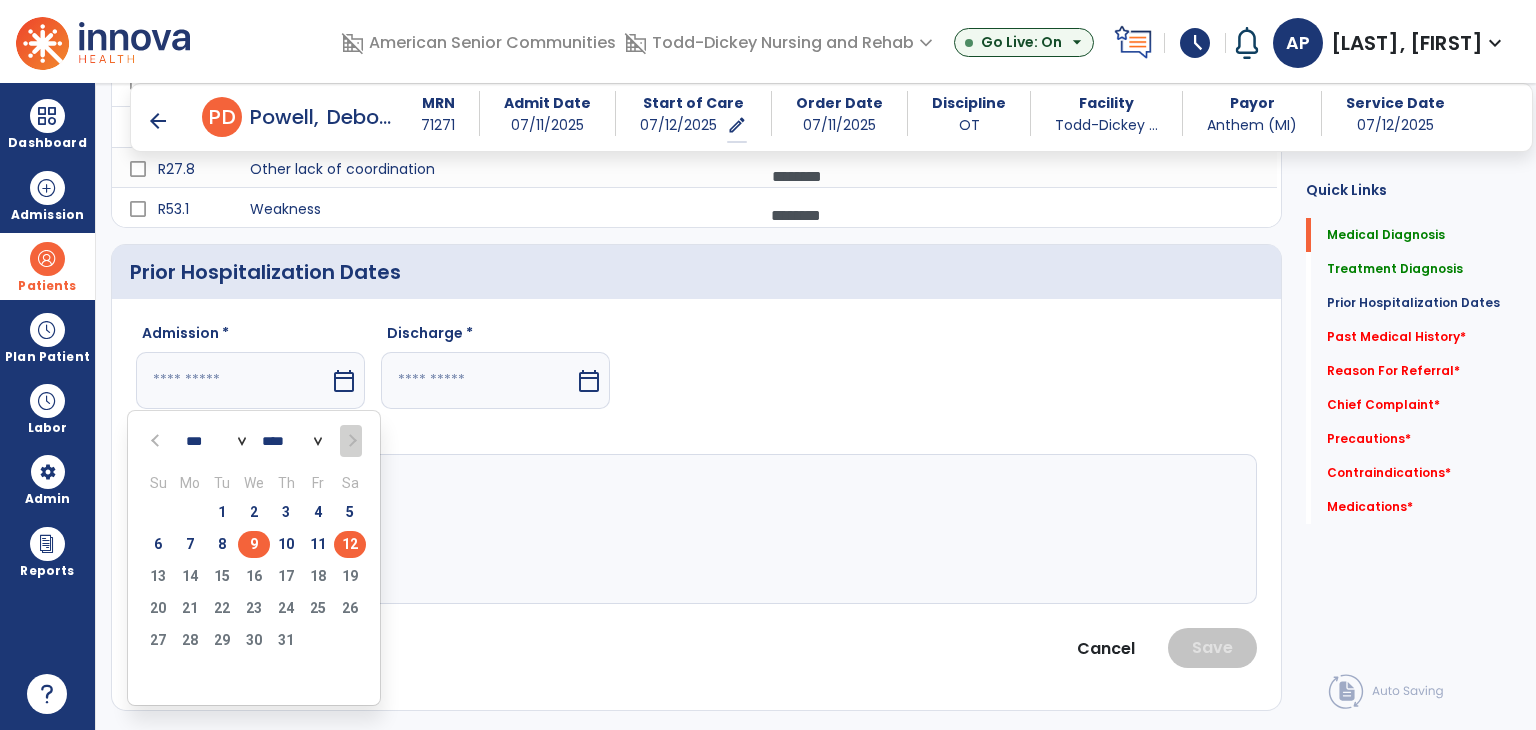 click on "9" at bounding box center [254, 544] 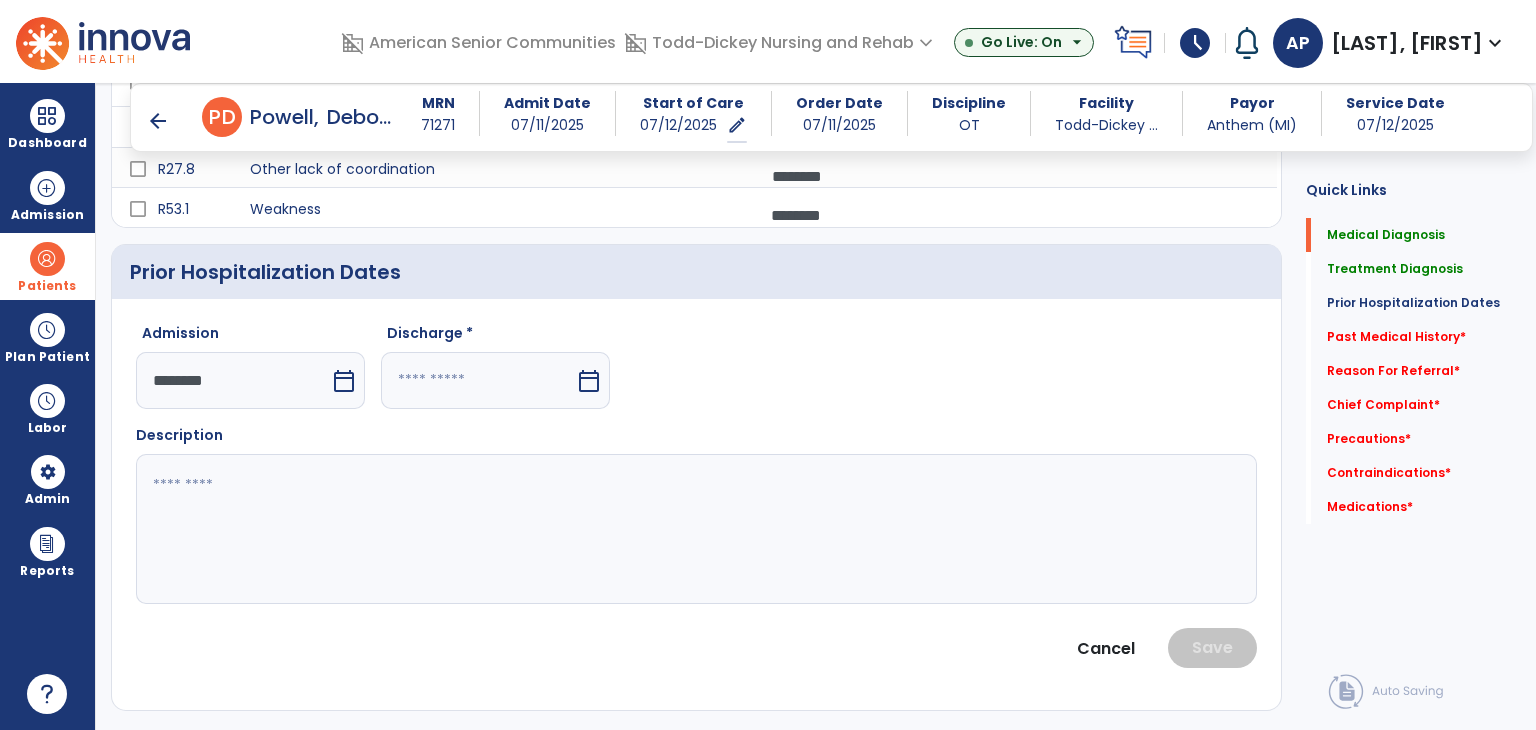click at bounding box center [478, 380] 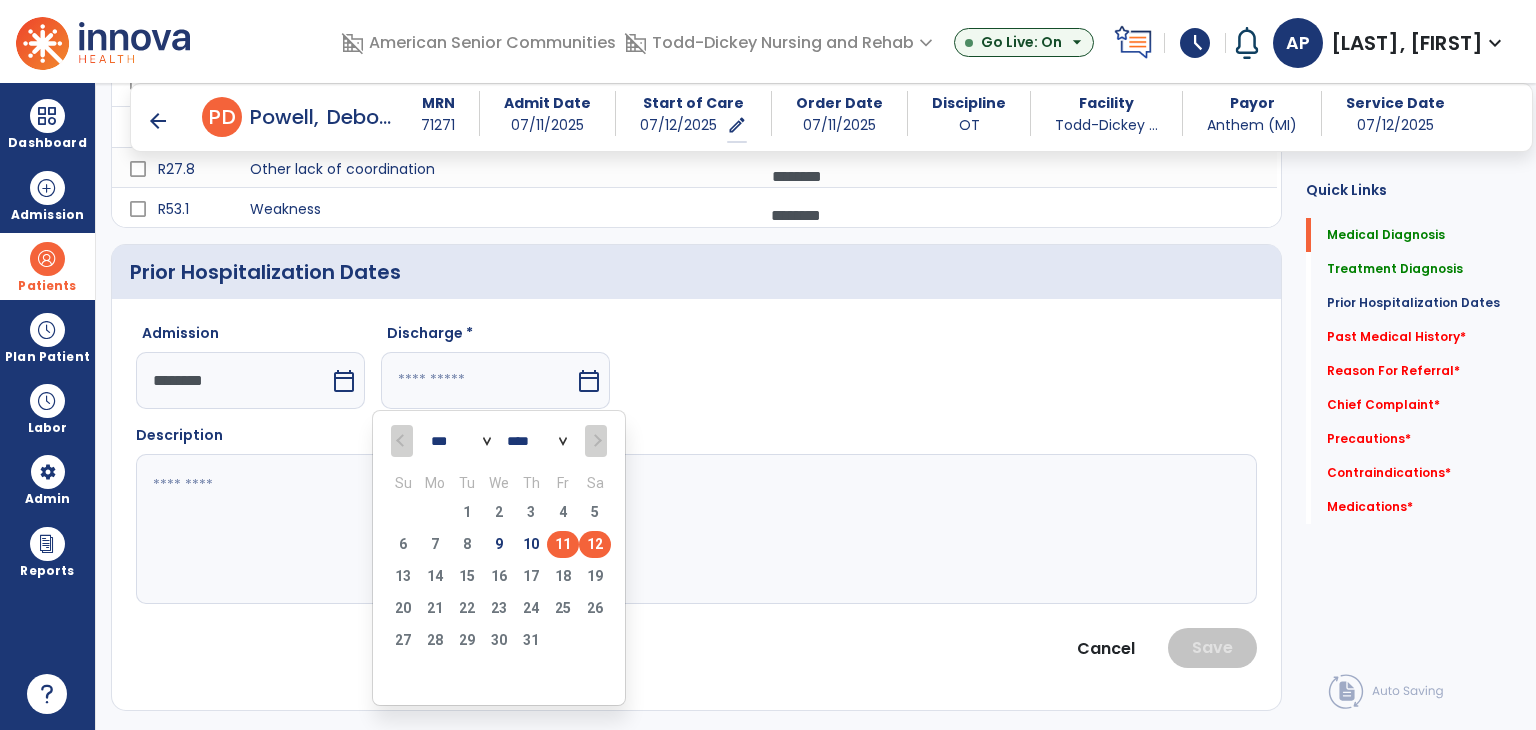 click on "11" at bounding box center (563, 544) 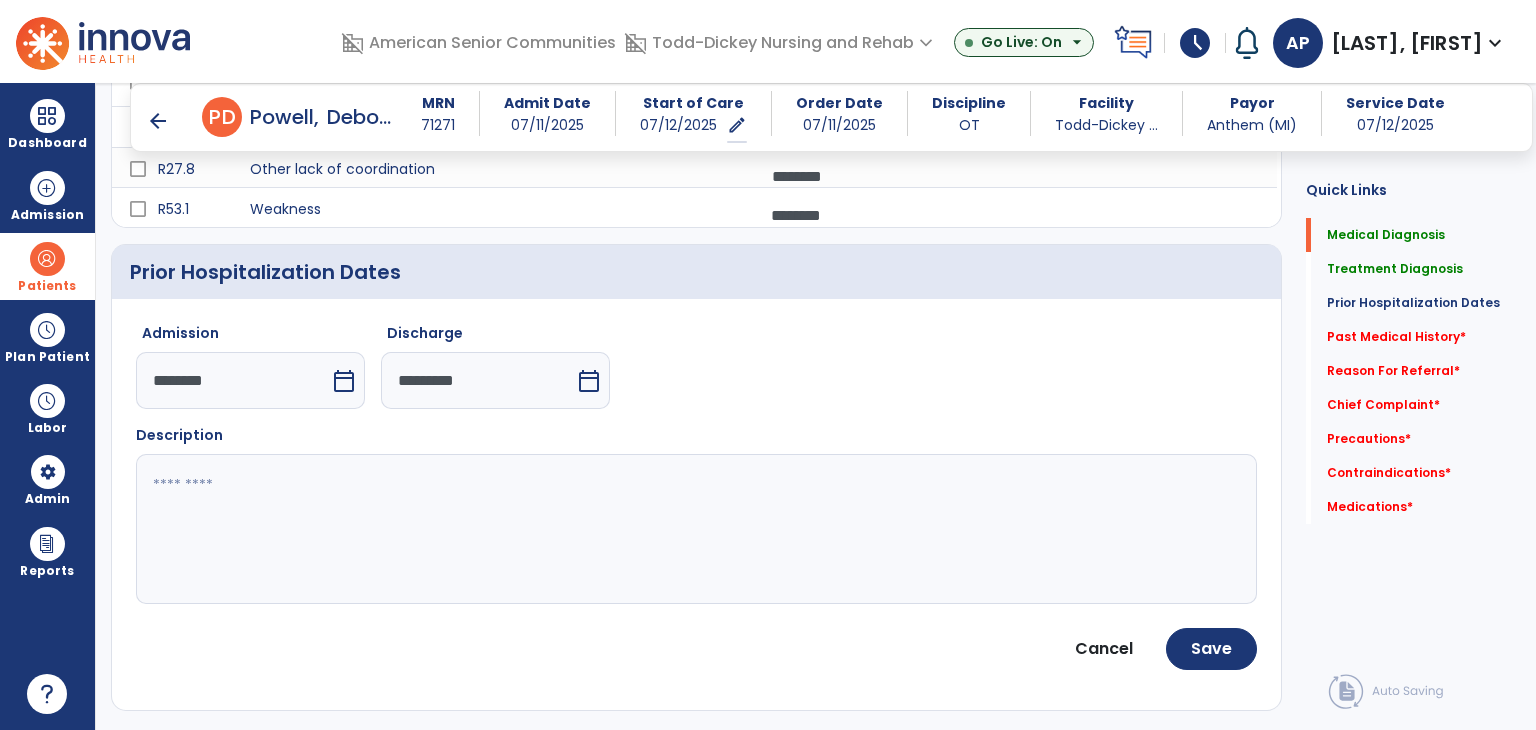 click 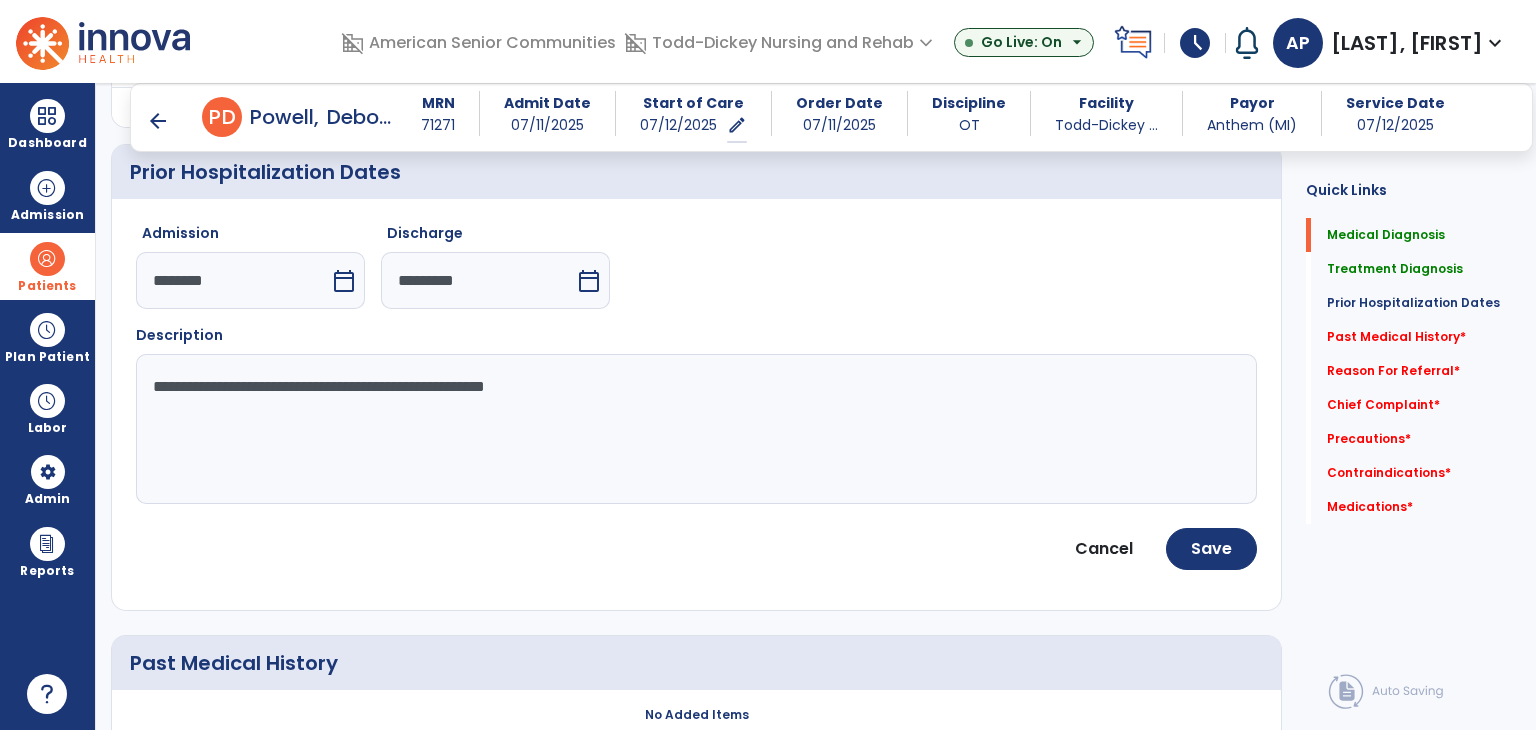 paste on "**********" 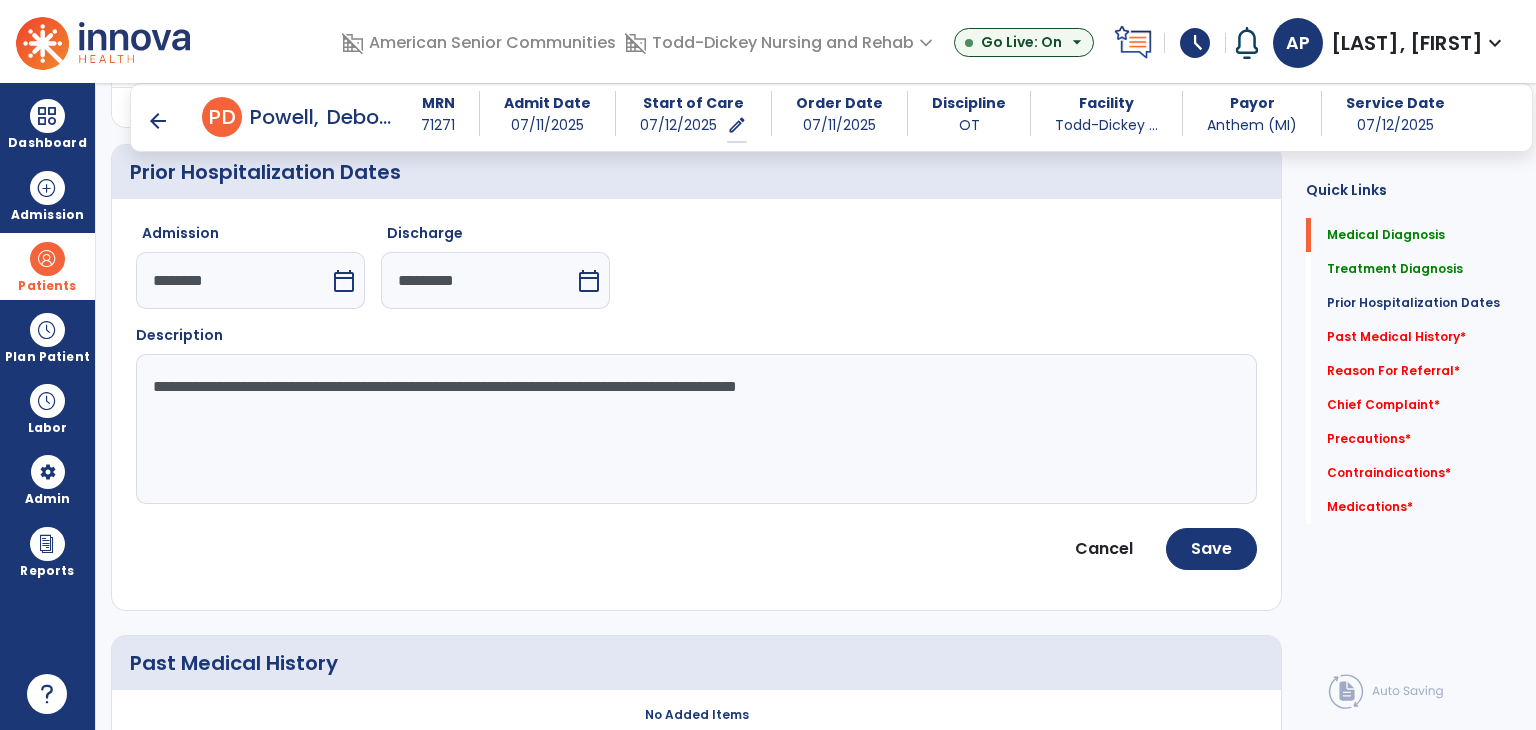 click on "**********" 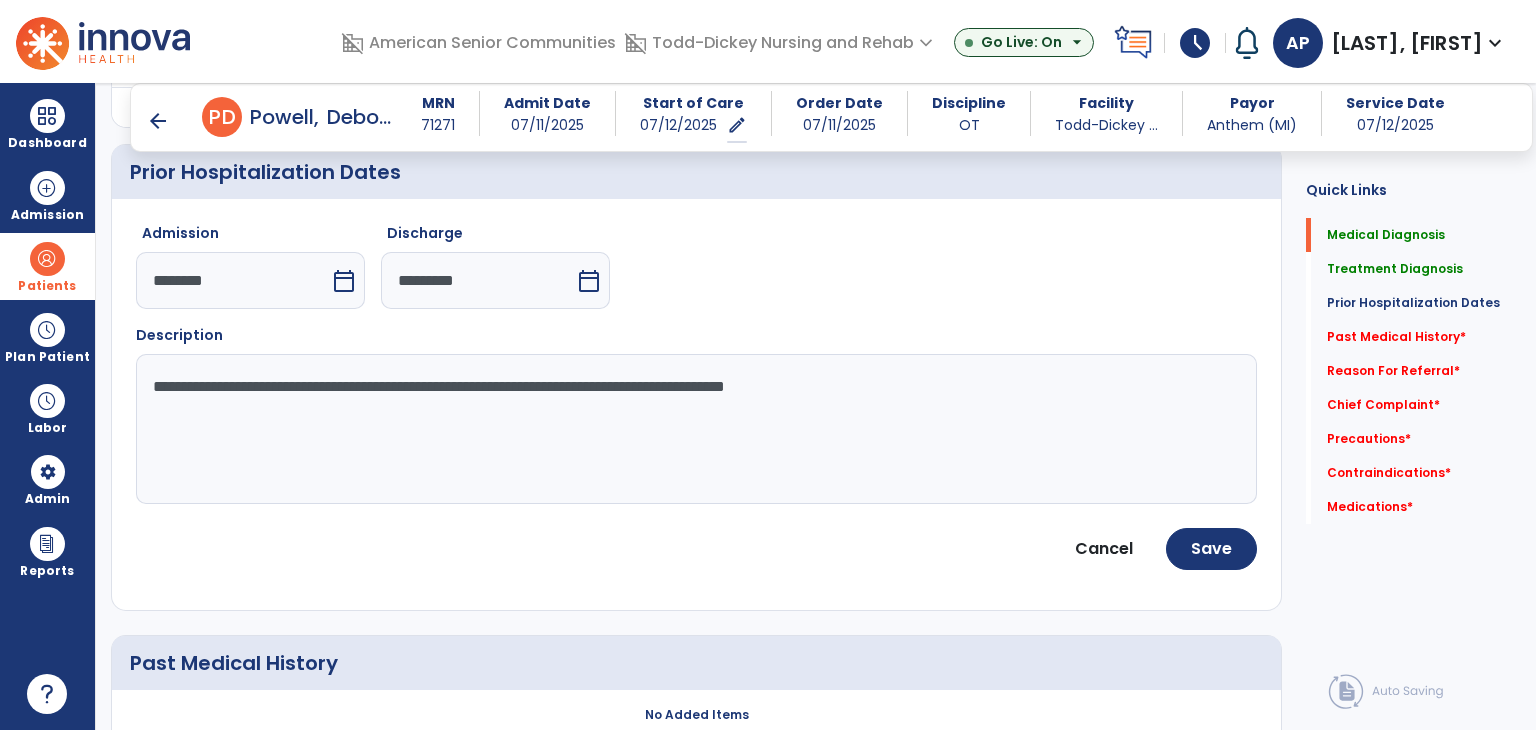 click on "**********" 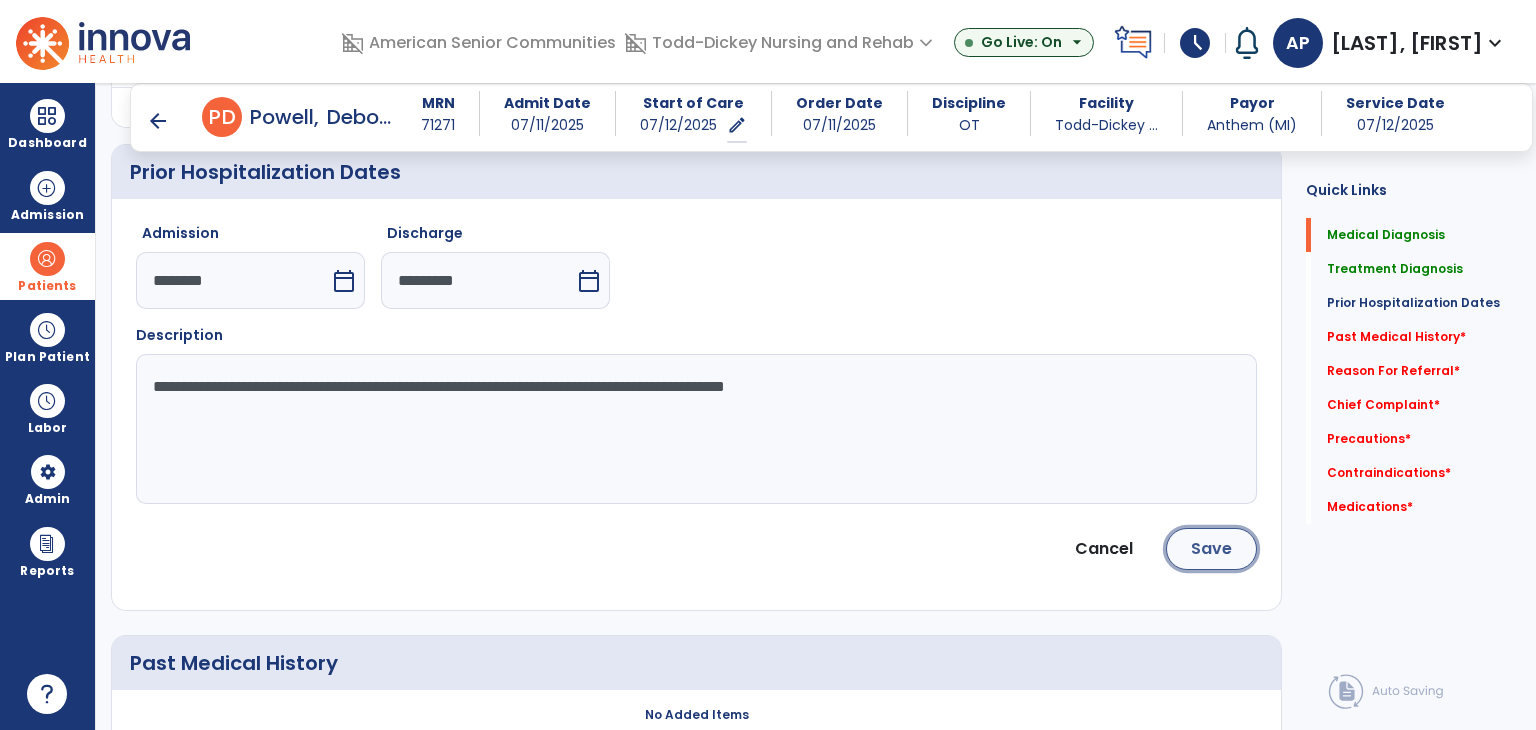 click on "Save" 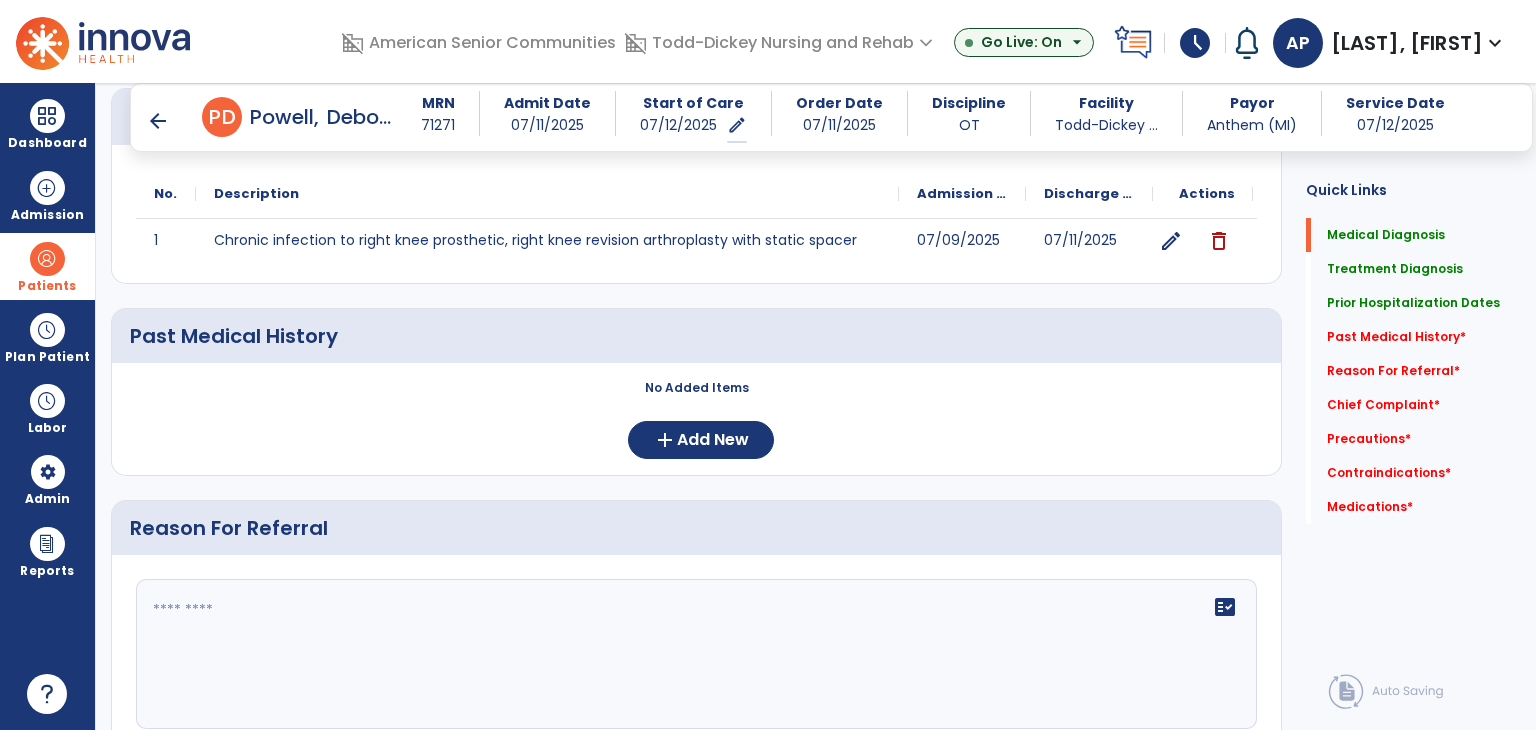 scroll, scrollTop: 700, scrollLeft: 0, axis: vertical 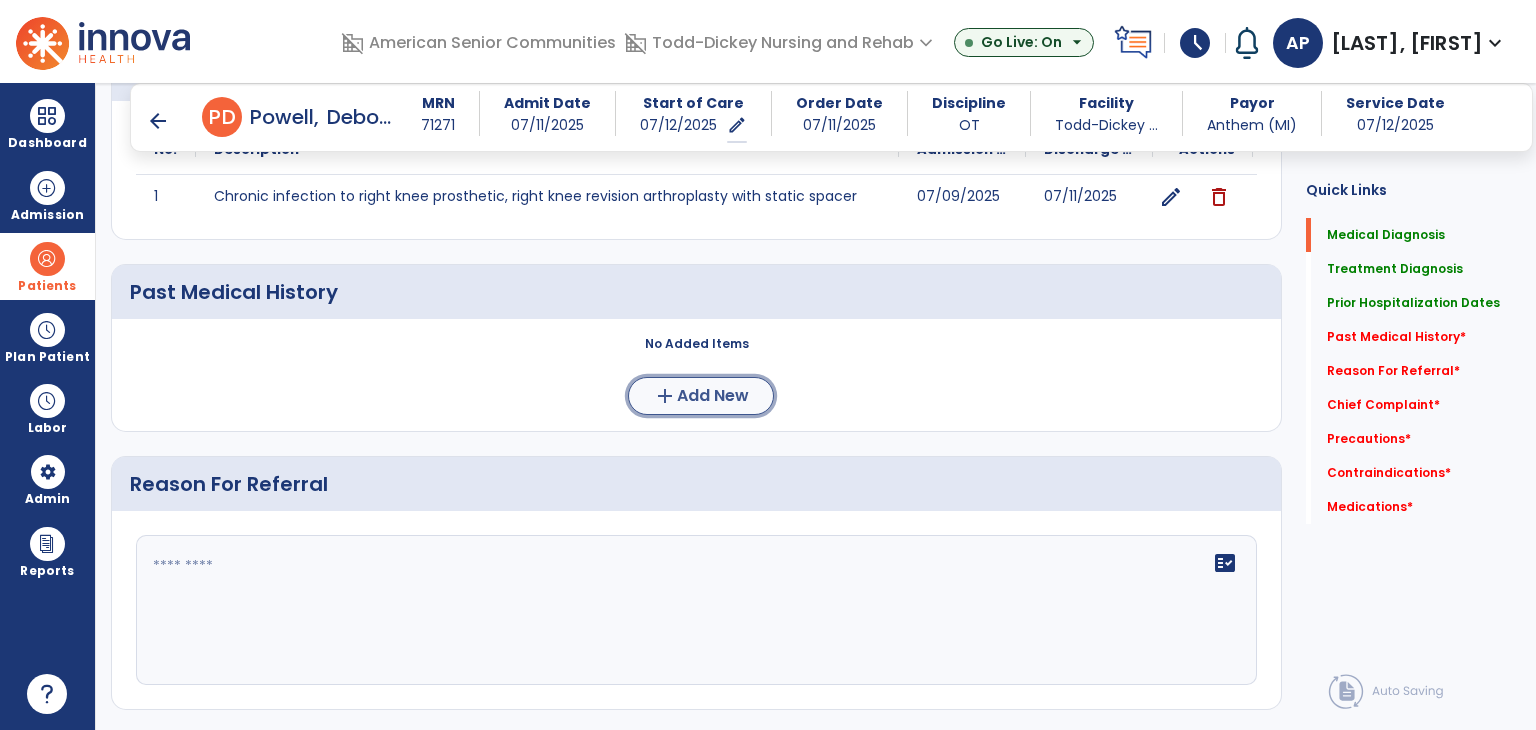 click on "add  Add New" 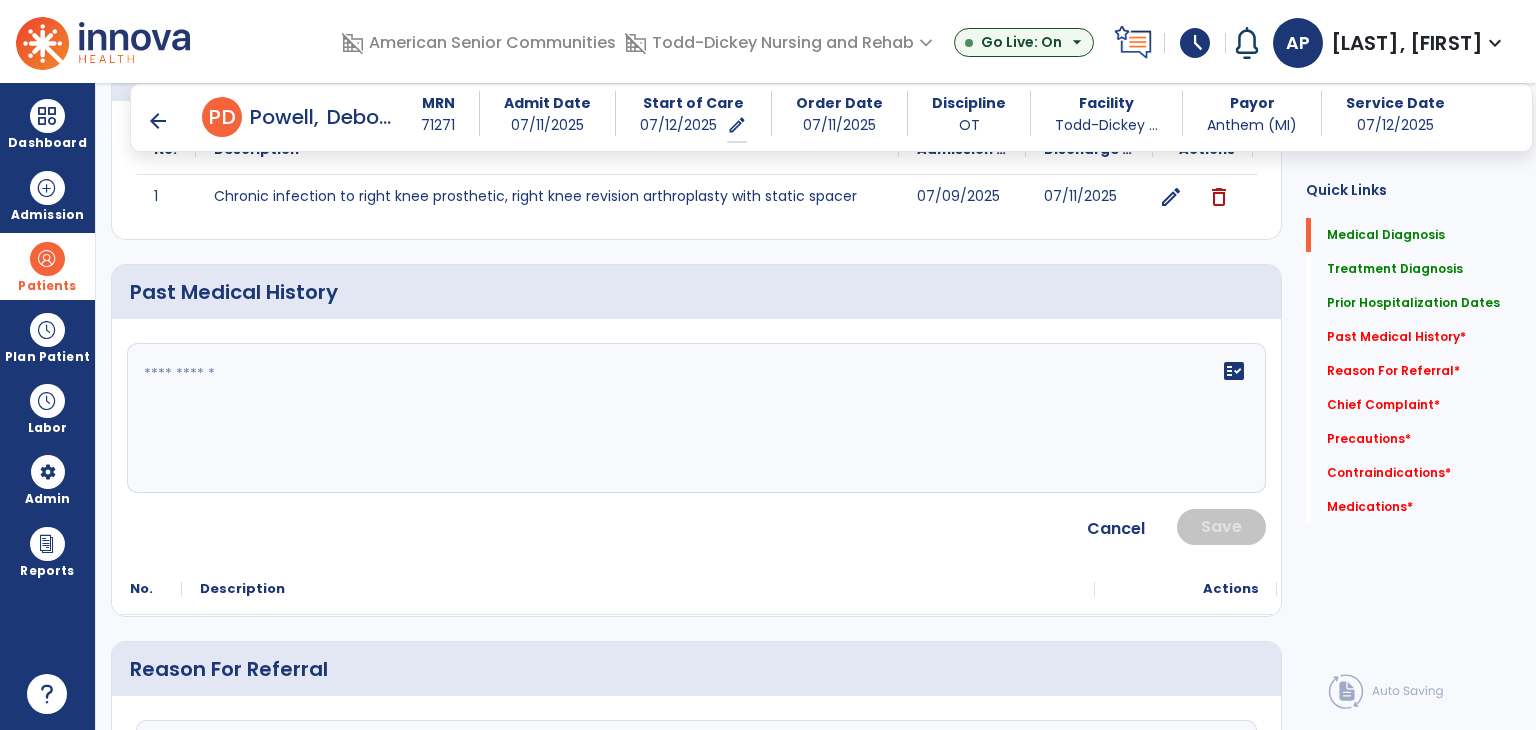 click on "fact_check" 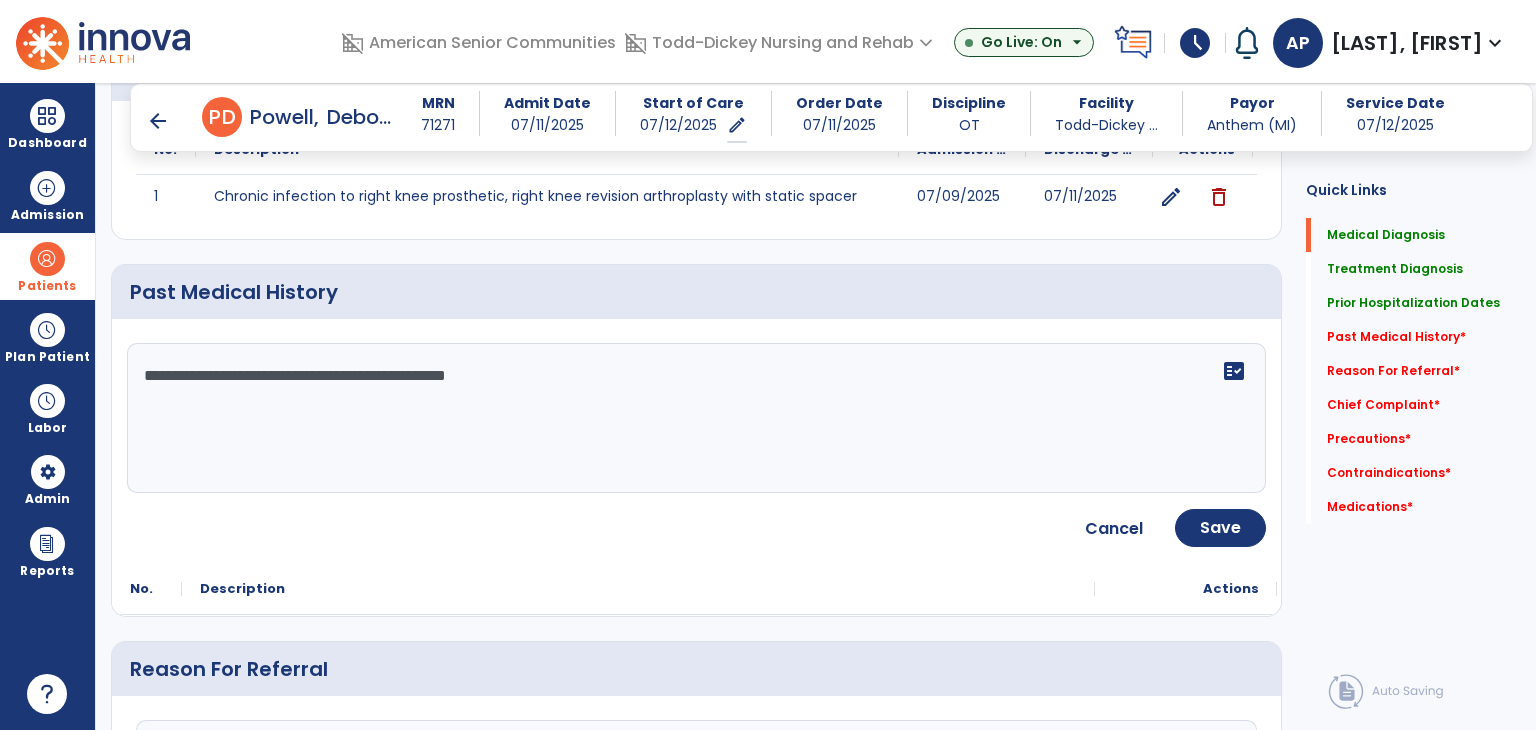 paste on "**********" 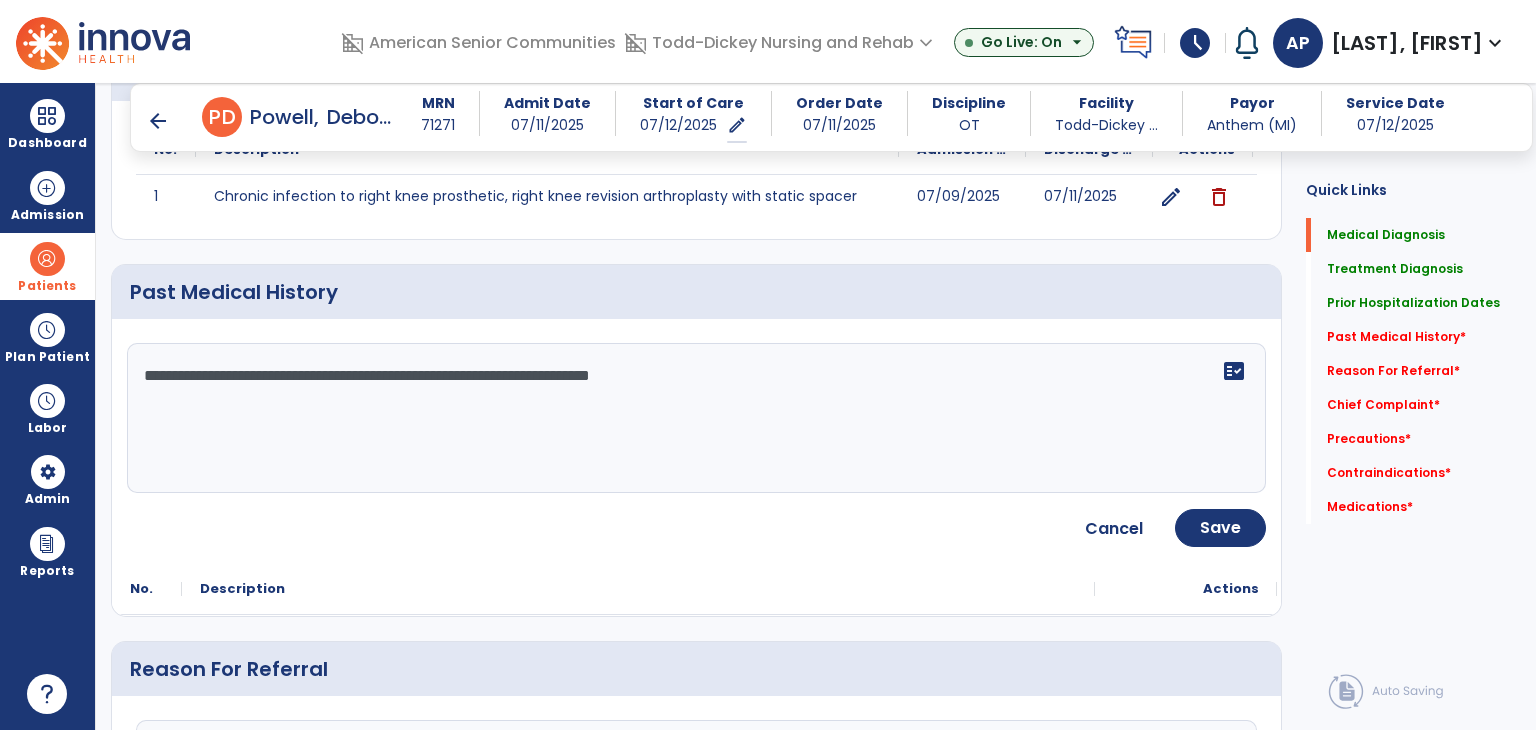 paste on "**********" 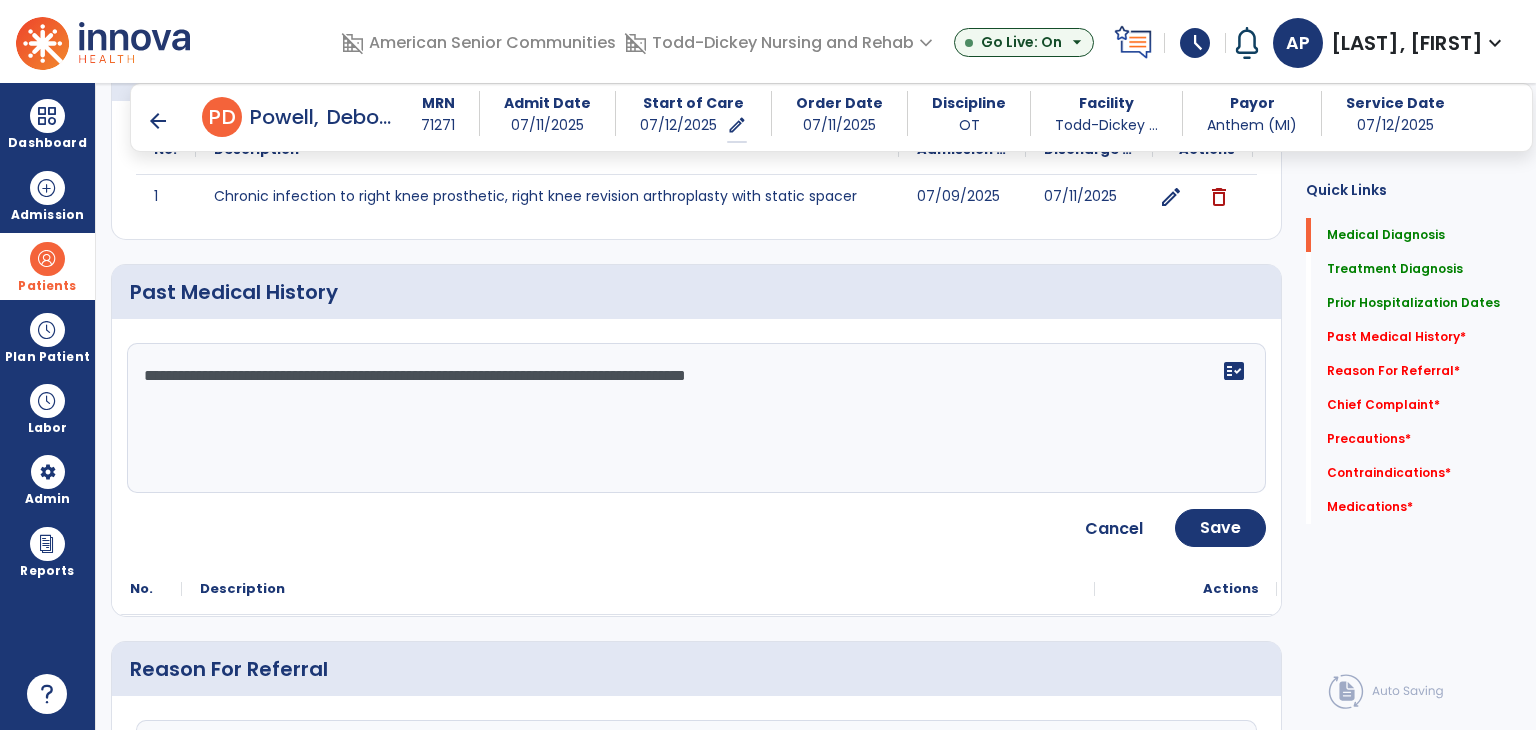 paste on "**********" 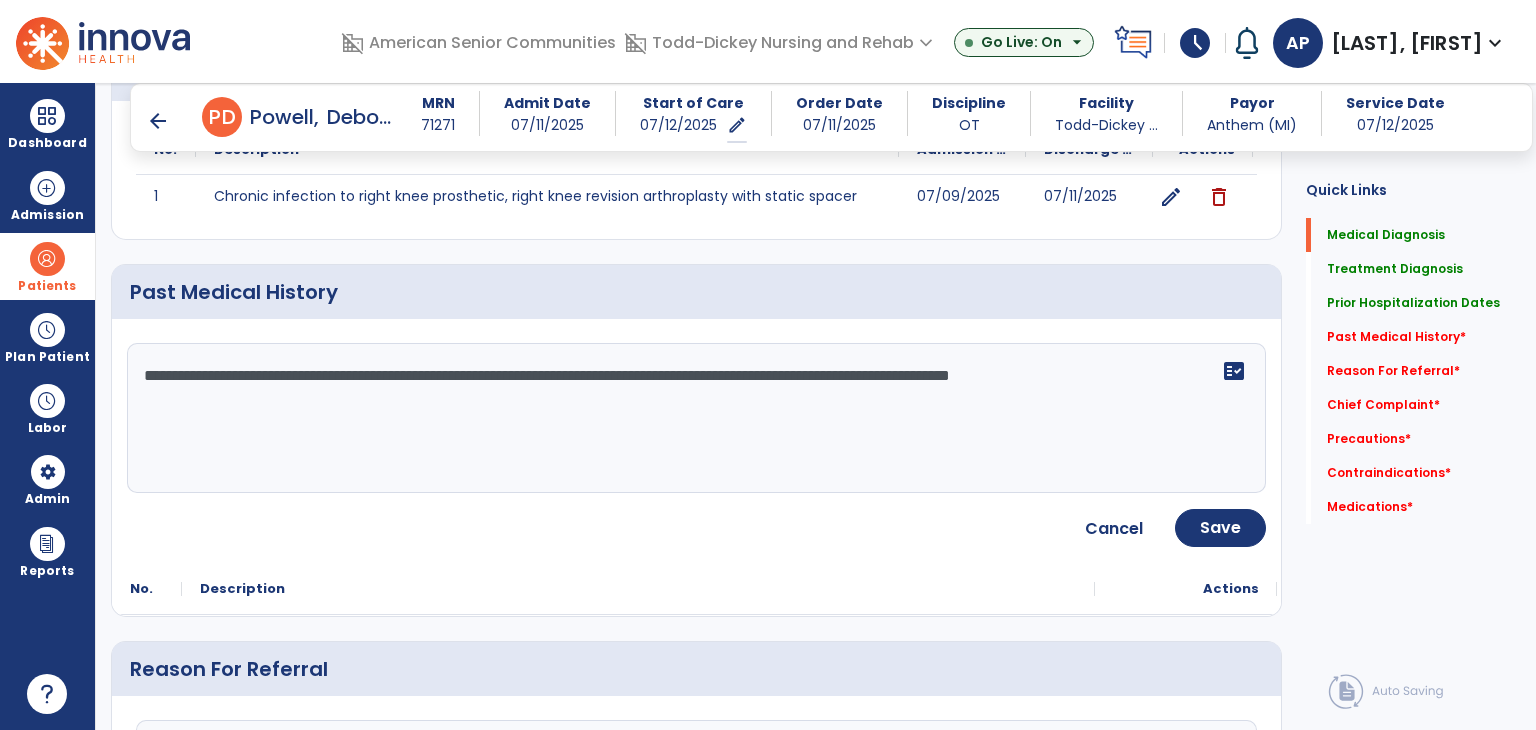 paste on "**********" 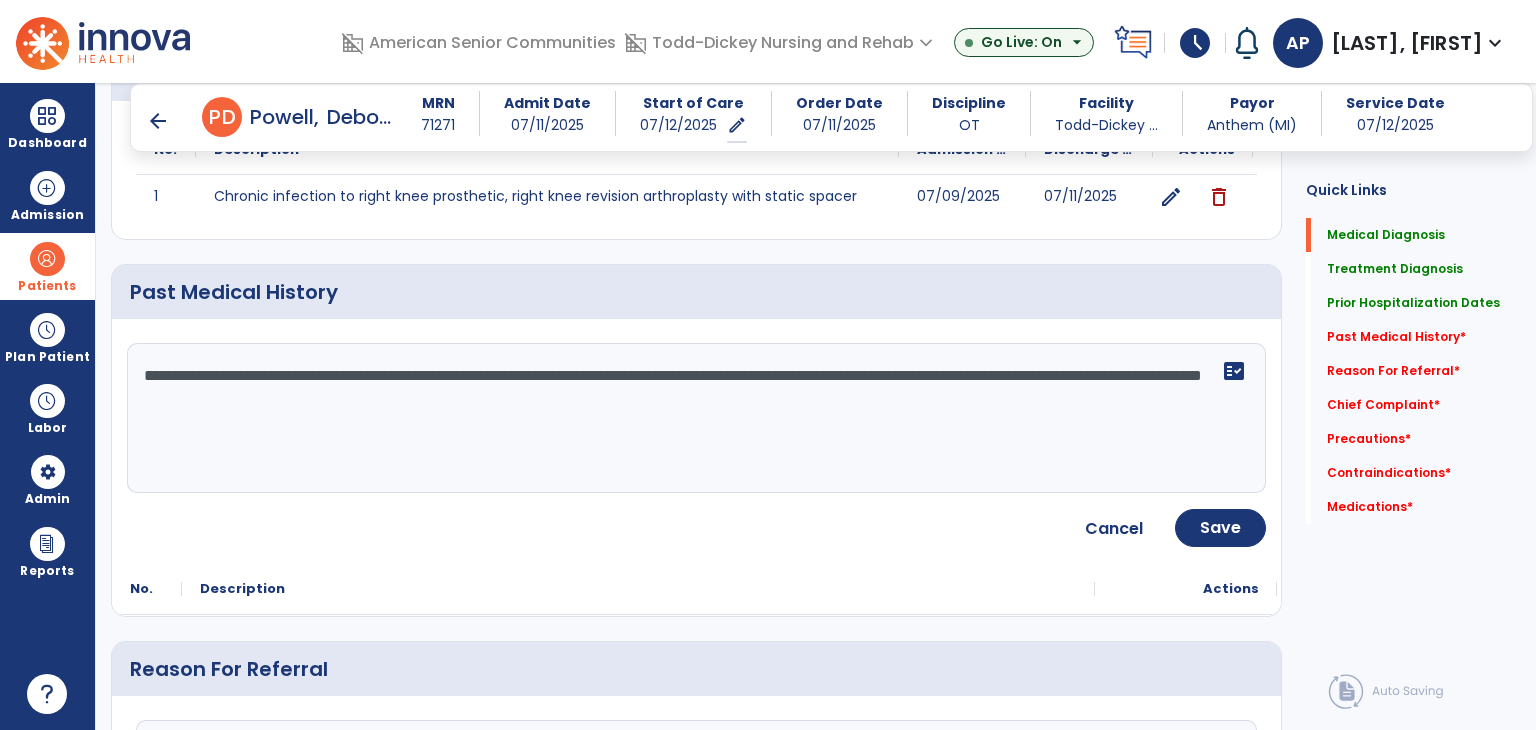 paste on "**********" 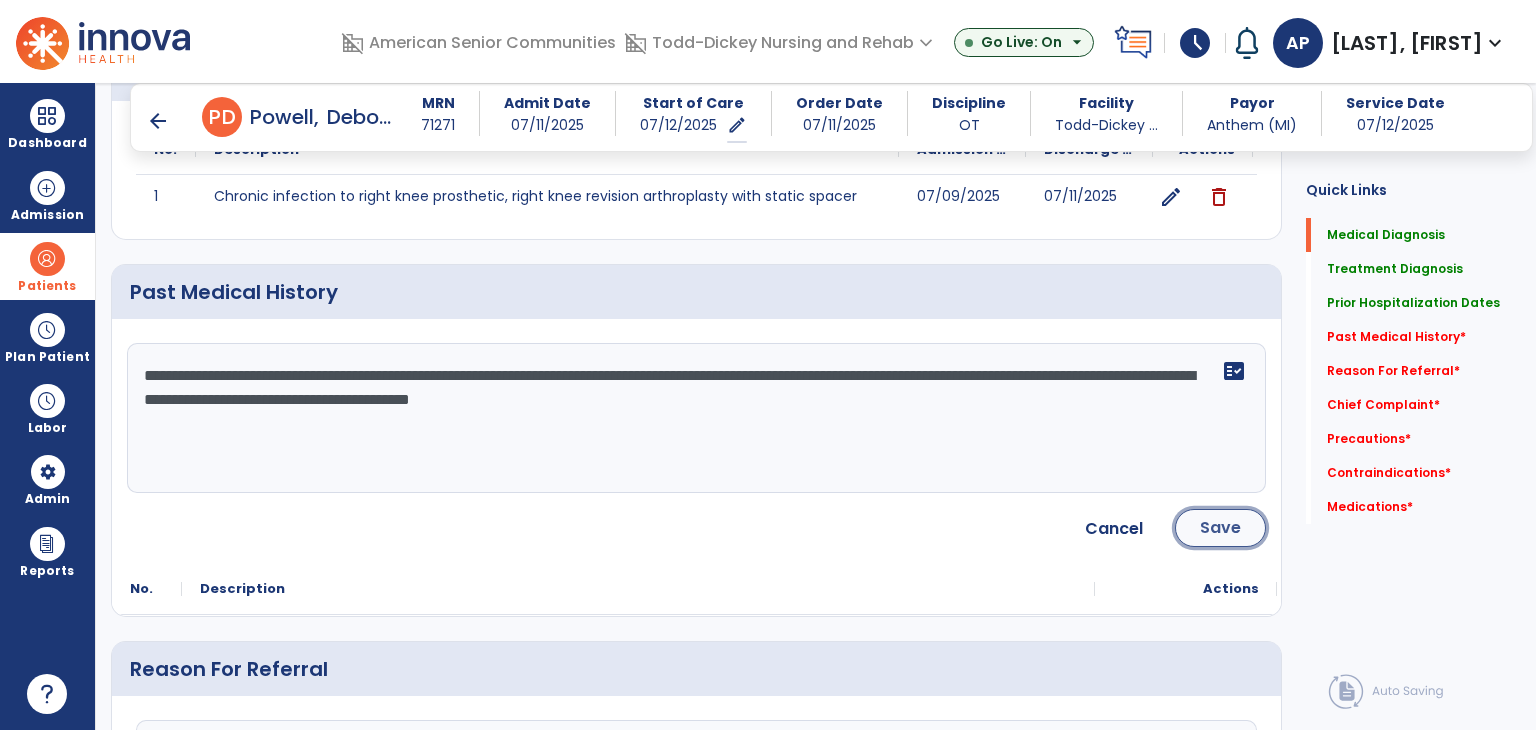click on "Save" 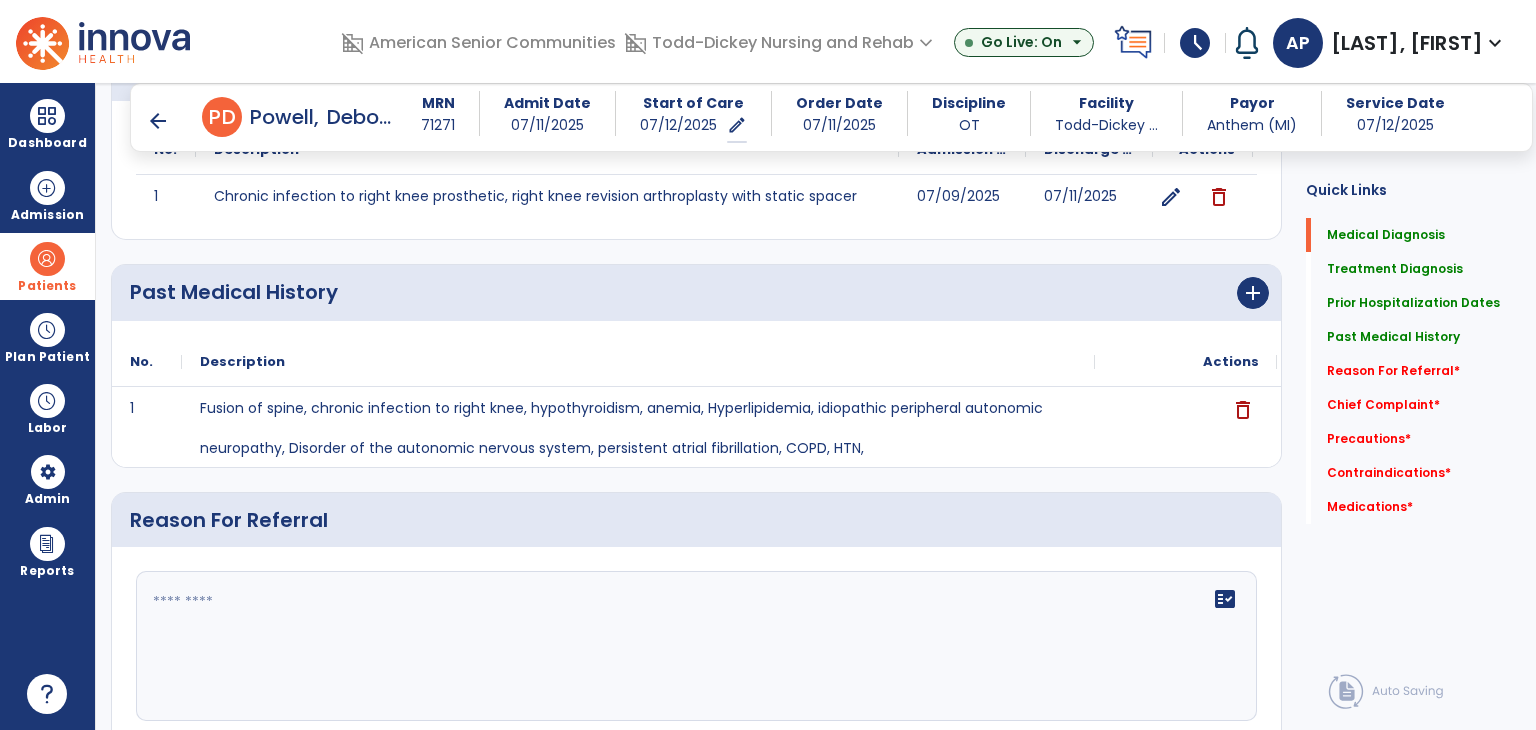 scroll, scrollTop: 900, scrollLeft: 0, axis: vertical 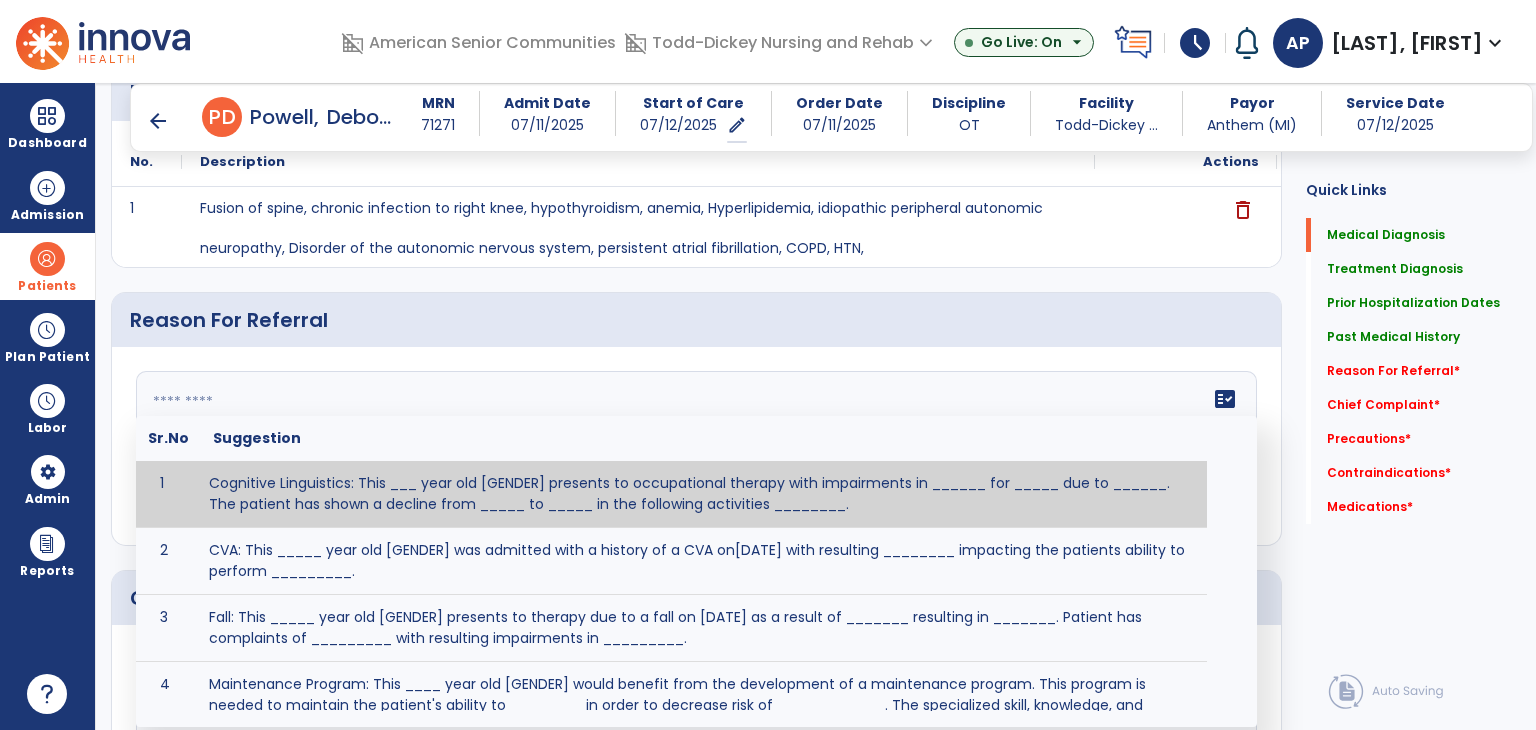 click on "fact_check  Sr.No Suggestion 1 Cognitive Linguistics: This ___ year old [GENDER] presents to occupational therapy with impairments in ______ for _____ due to ______.  The patient has shown a decline from _____ to _____ in the following activities ________. 2 CVA: This _____ year old [GENDER] was admitted with a history of a CVA on[DATE] with resulting ________ impacting the patients ability to perform _________. 3 Fall: This _____ year old [GENDER] presents to therapy due to a fall on [DATE] as a result of _______ resulting in _______.  Patient has complaints of _________ with resulting impairments in _________. 4 5 Fall at Home: This _____ year old [GENDER] fell at home, resulting  in ________.  This has impacted this patient's _______.  As a result of these noted limitations in functional activities, this patient is unable to safely return to home.  This patient requires skilled therapy in order to improve safety and function. 6 7 8 9 10 11" 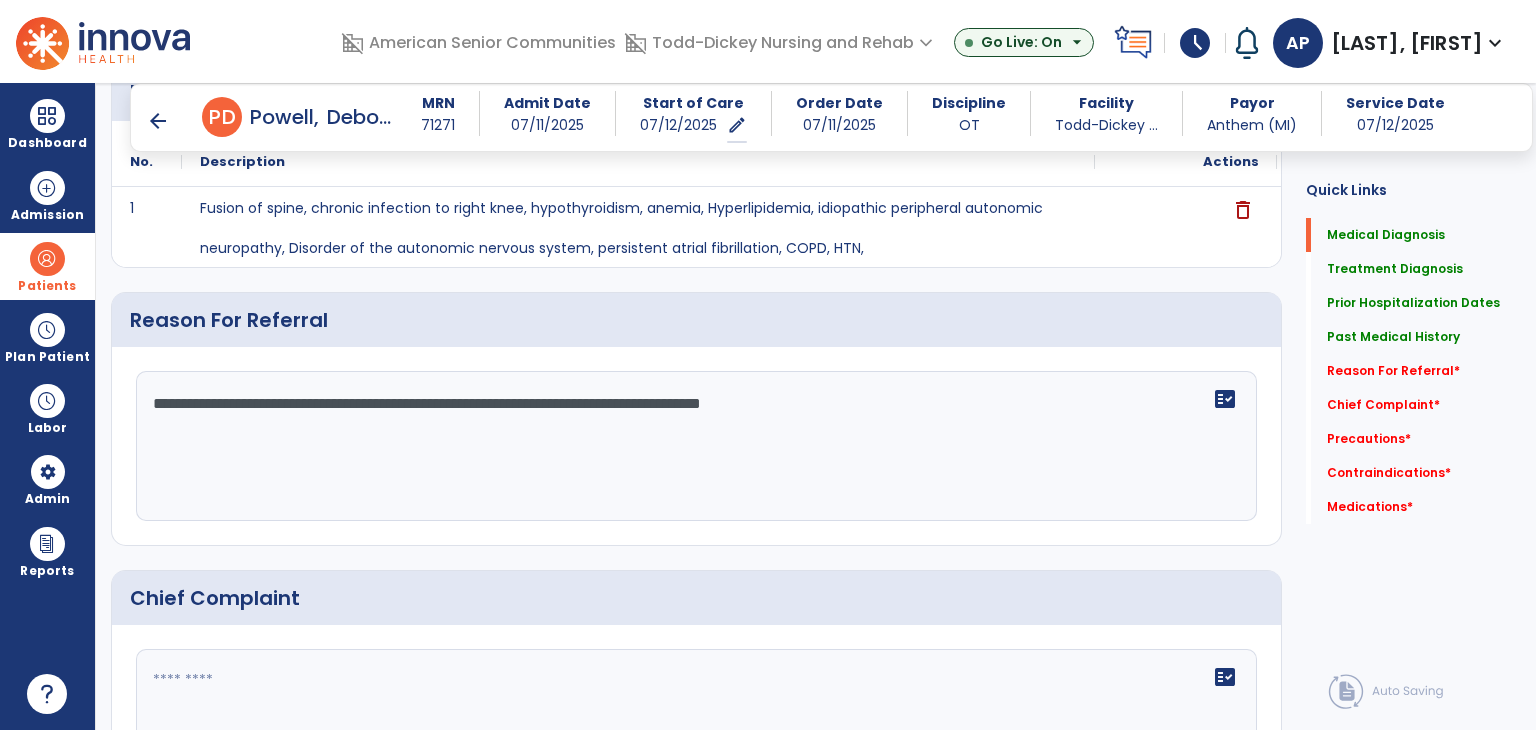 paste on "**********" 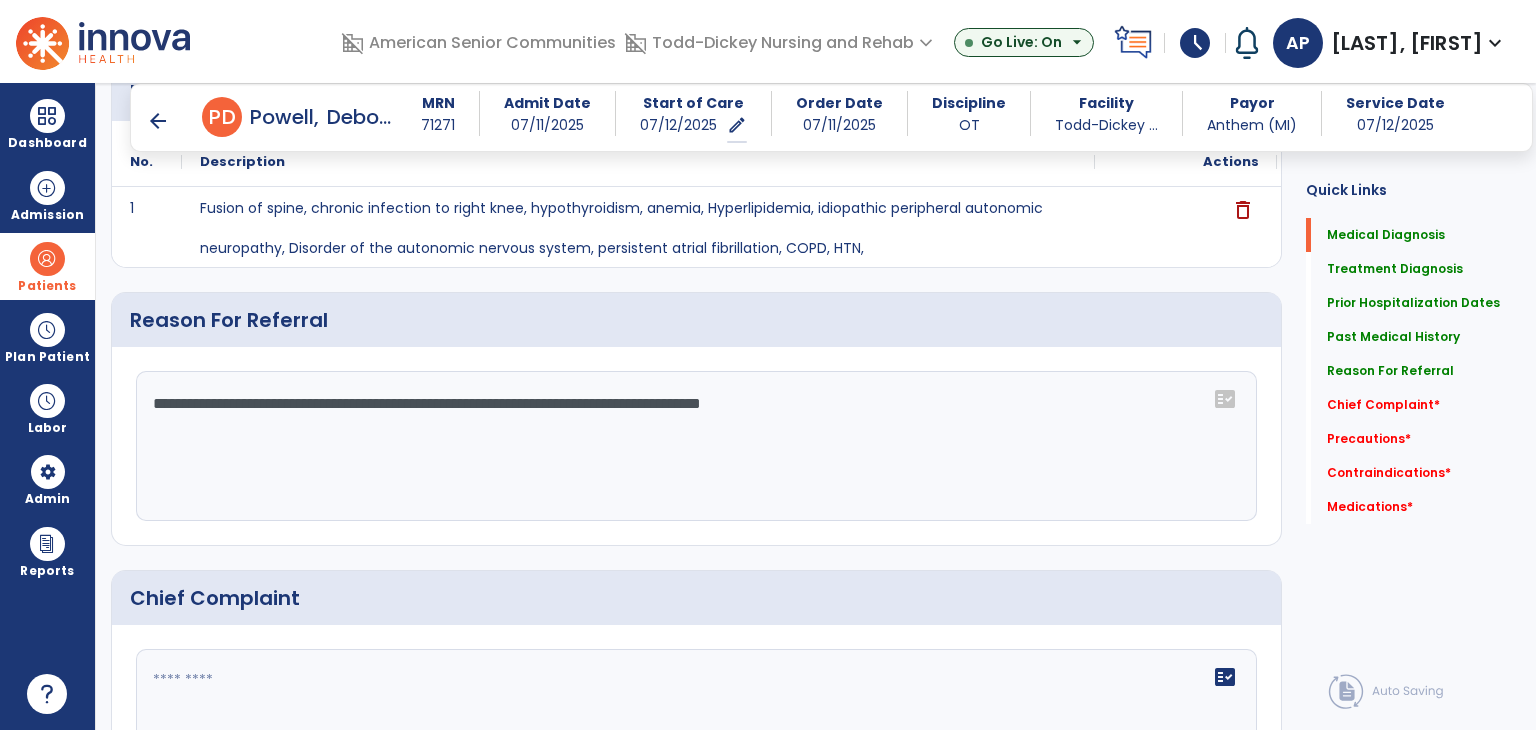 paste on "**********" 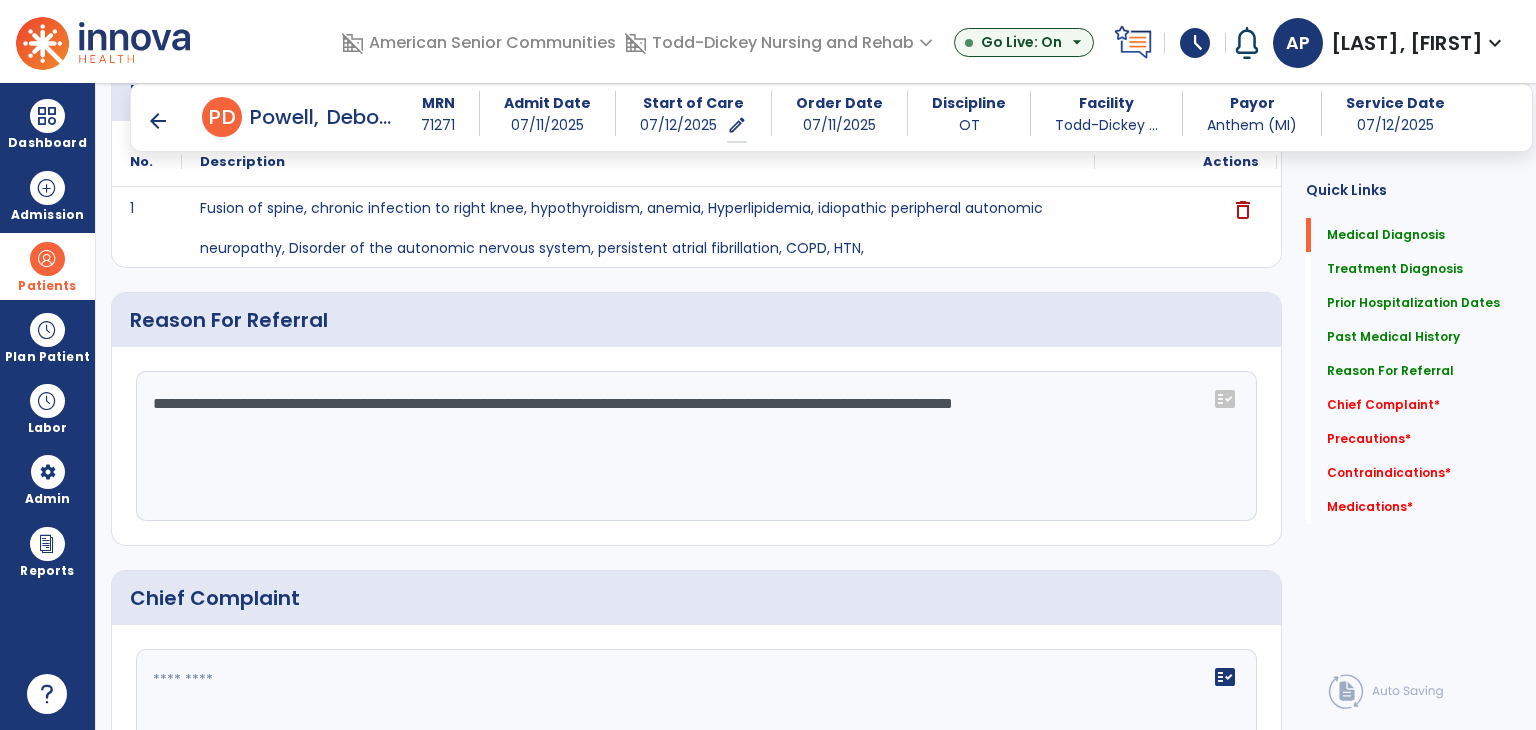 click on "**********" 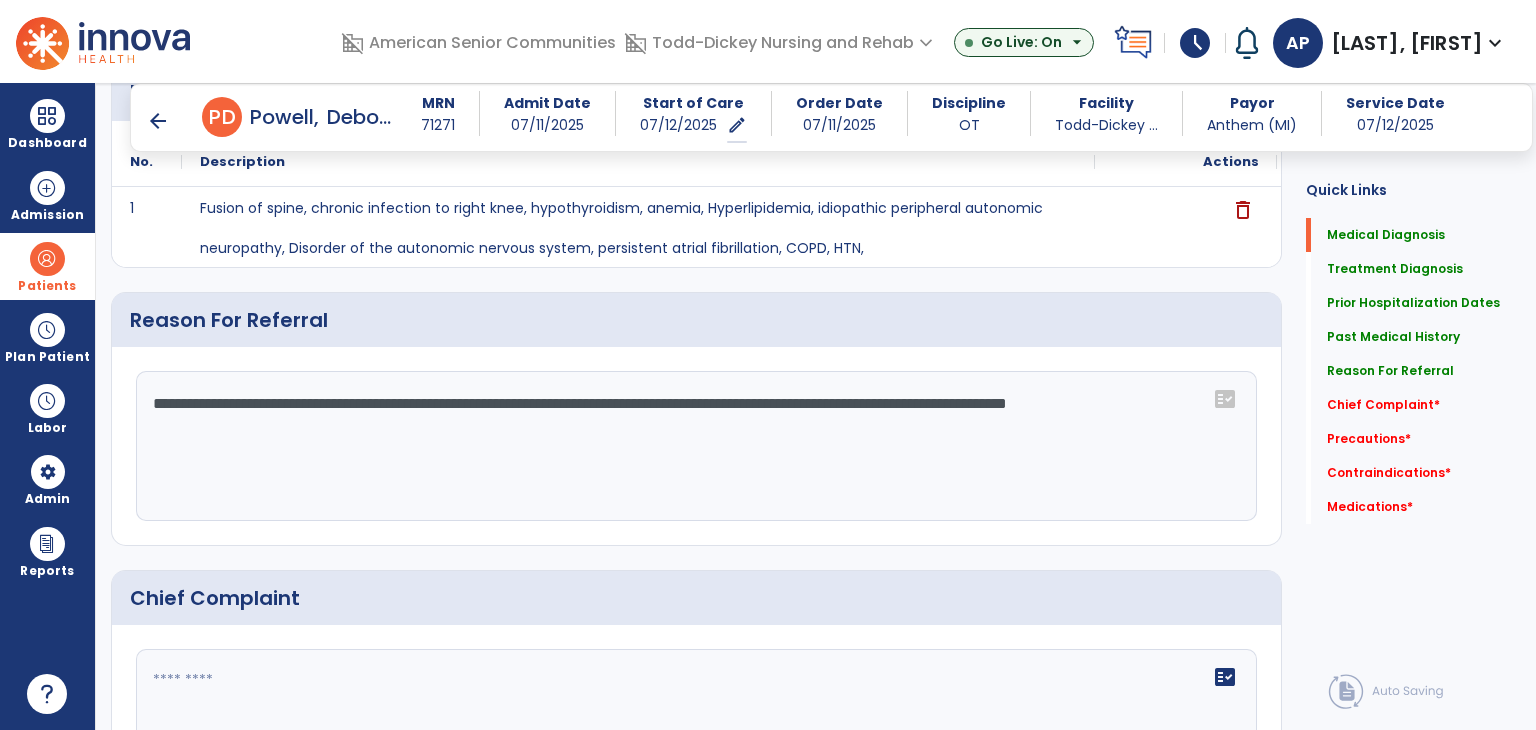 click on "**********" 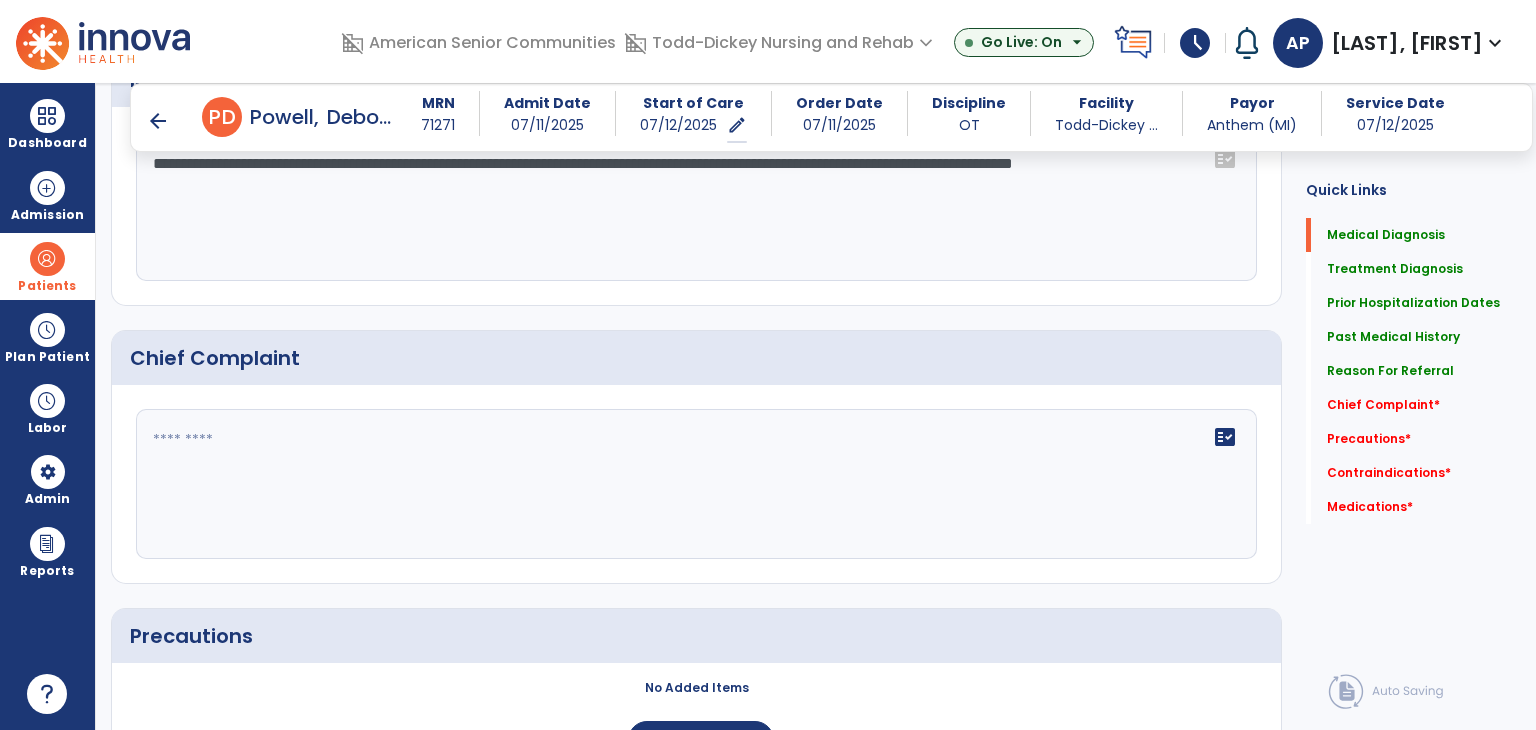 click on "fact_check" 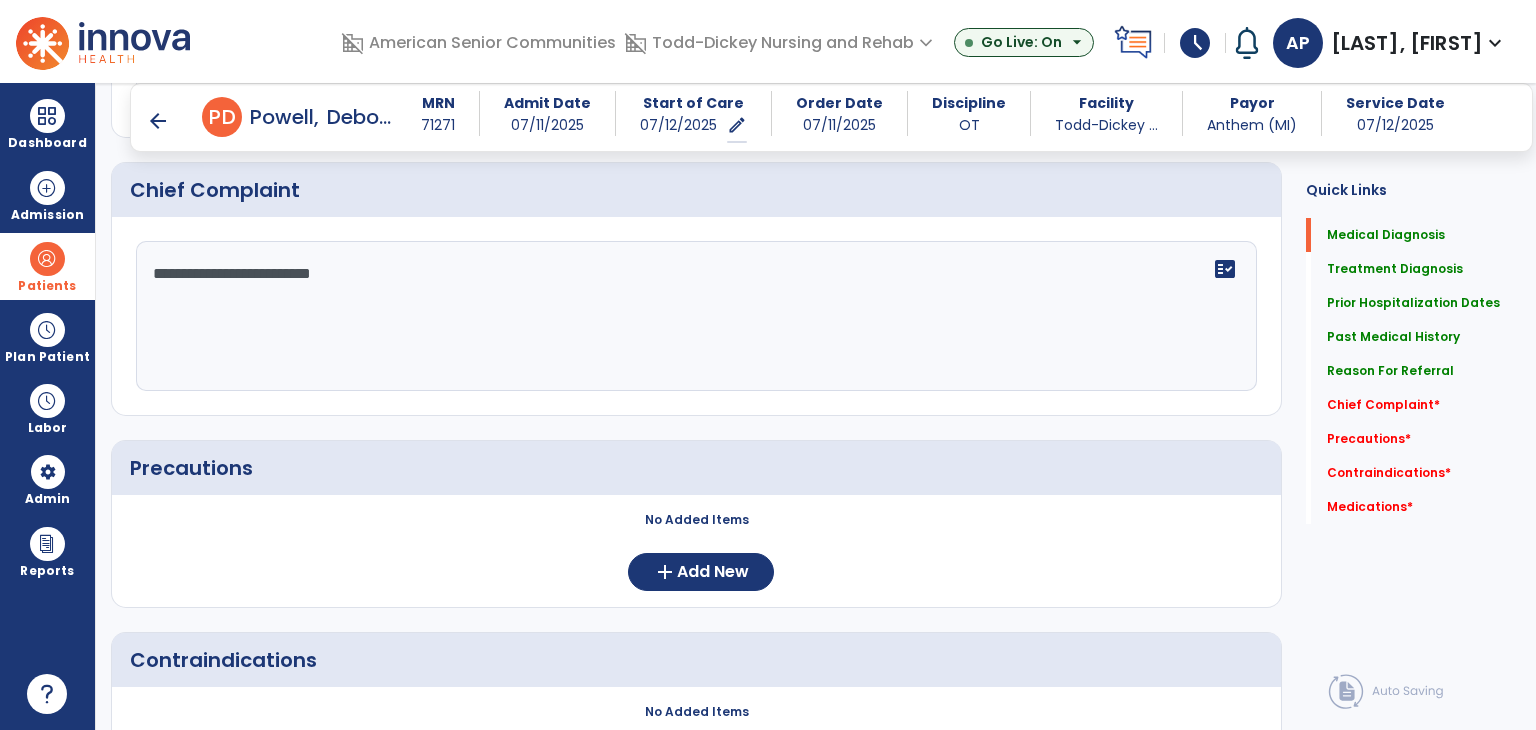 scroll, scrollTop: 1500, scrollLeft: 0, axis: vertical 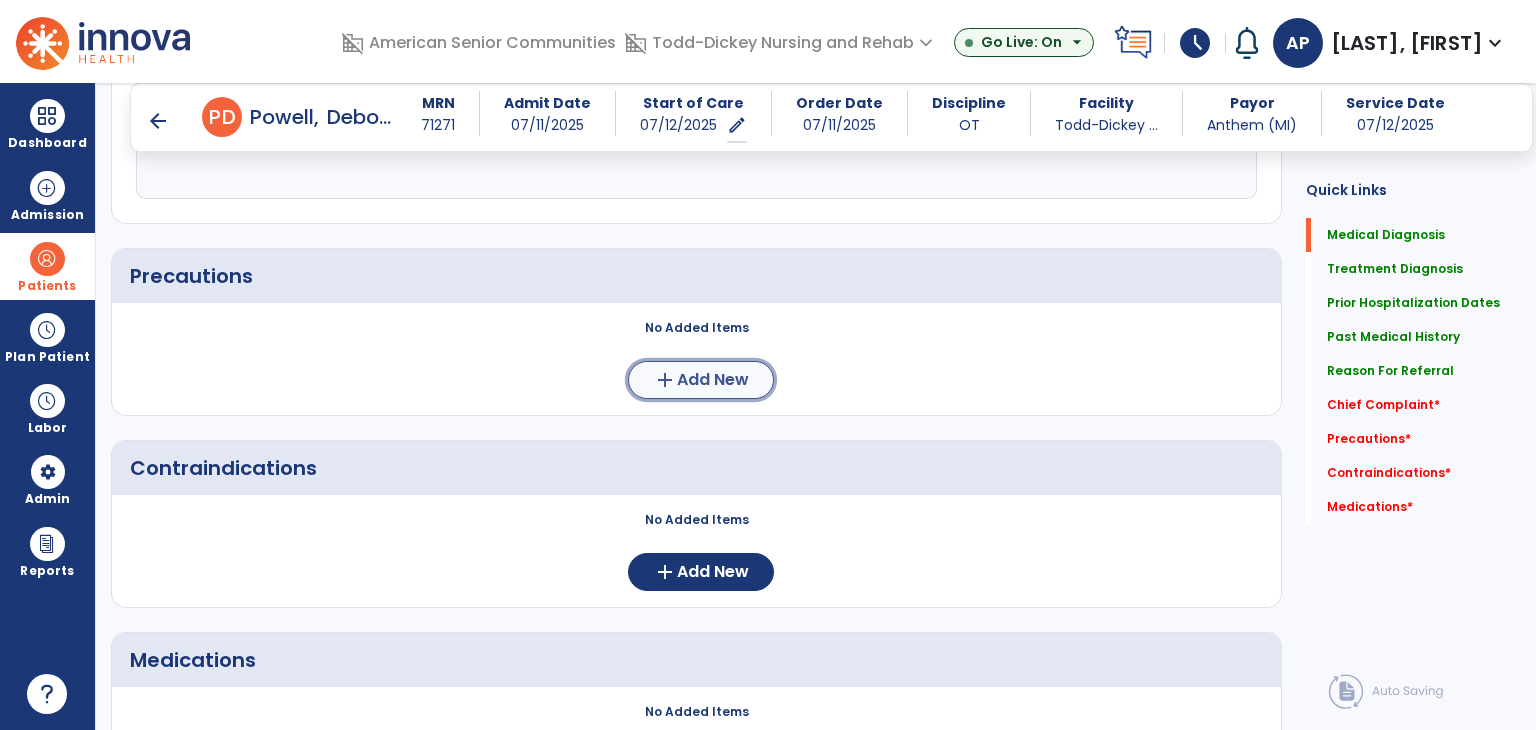 click on "Add New" 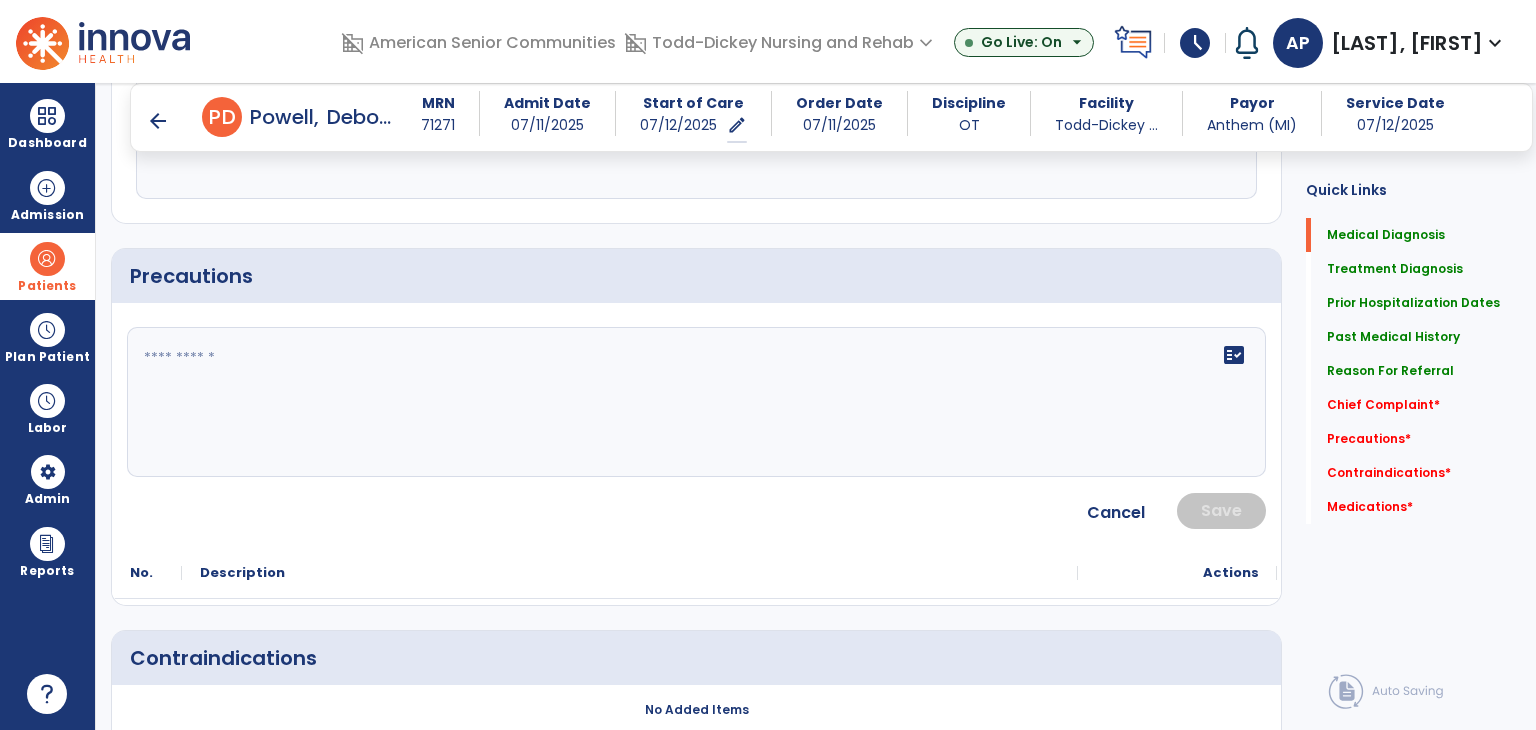 click on "fact_check" 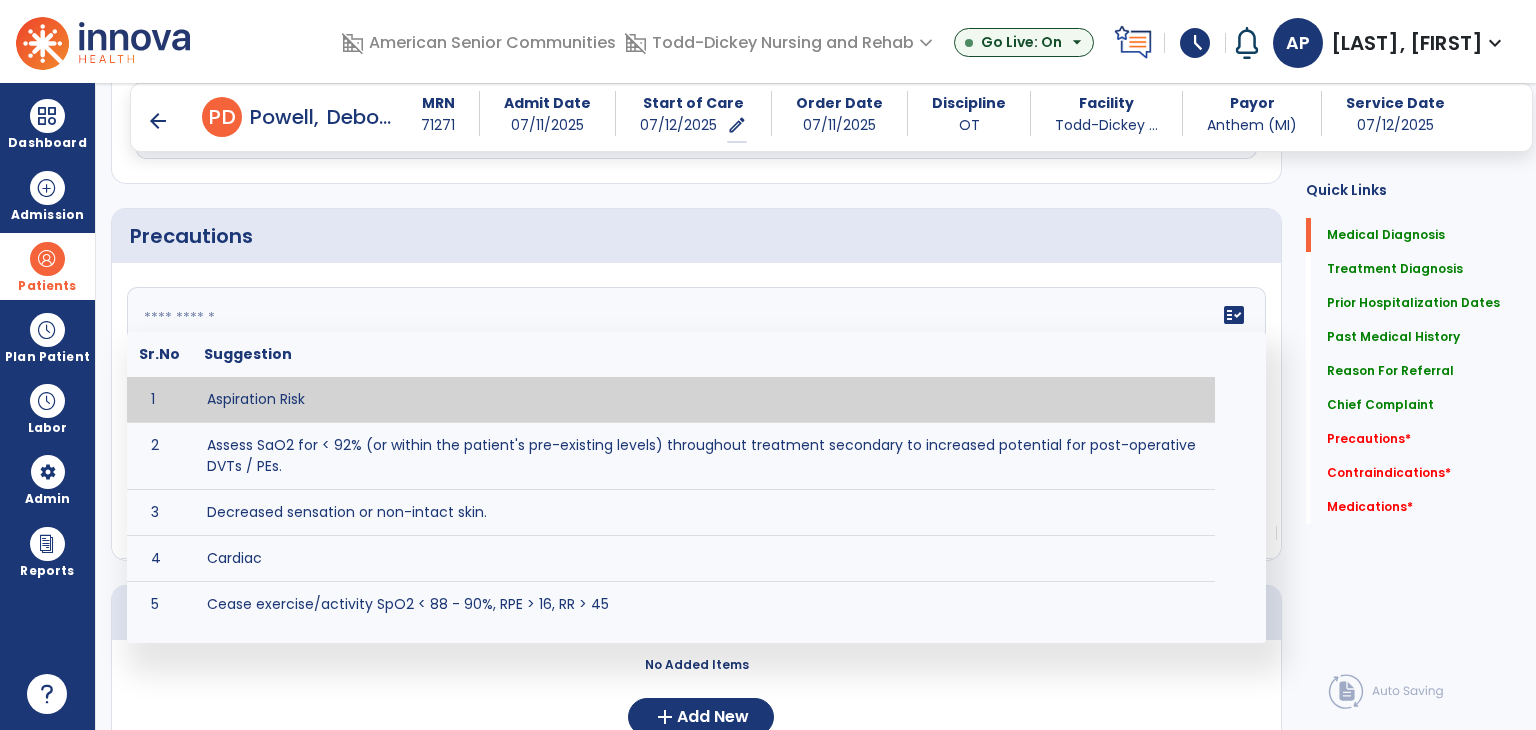 scroll, scrollTop: 1500, scrollLeft: 0, axis: vertical 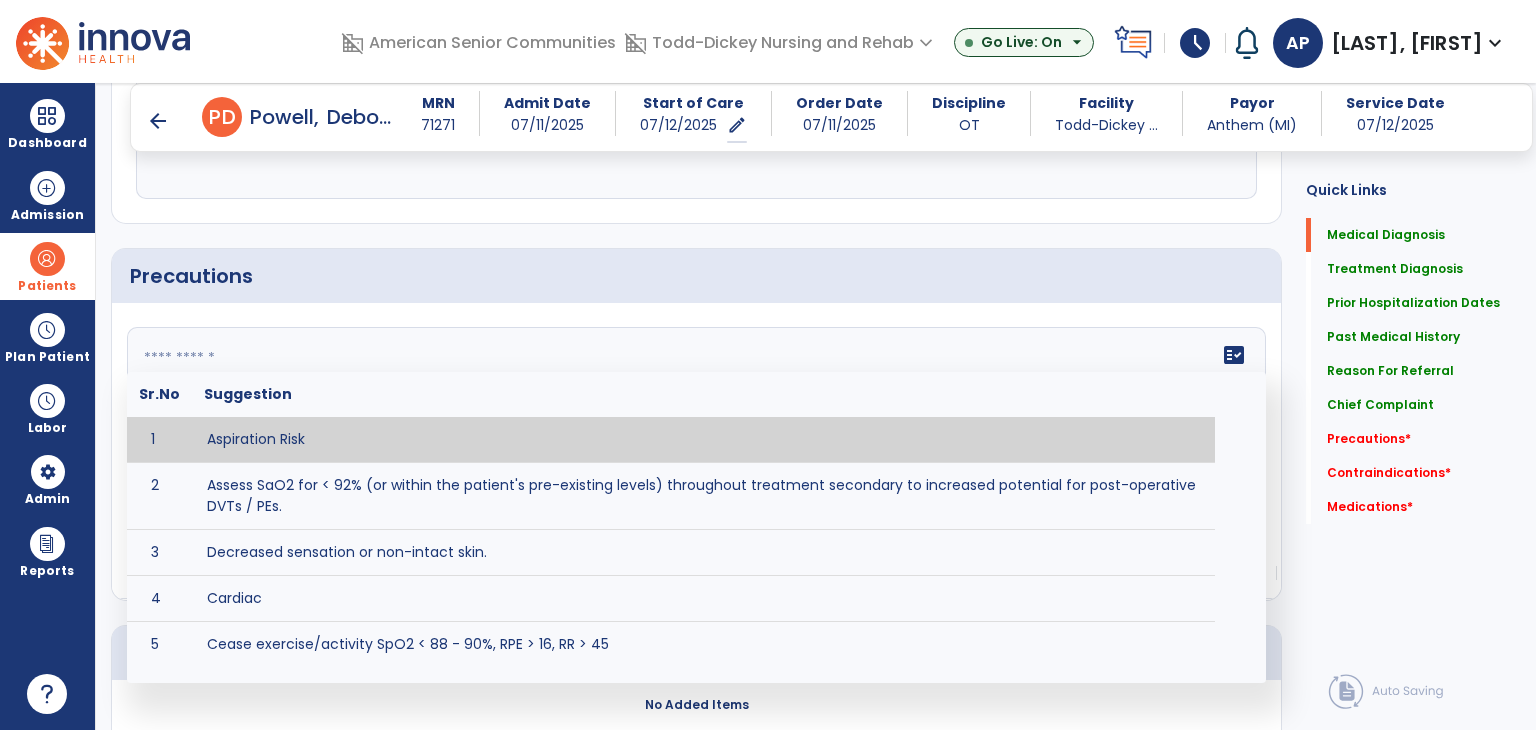 paste on "**********" 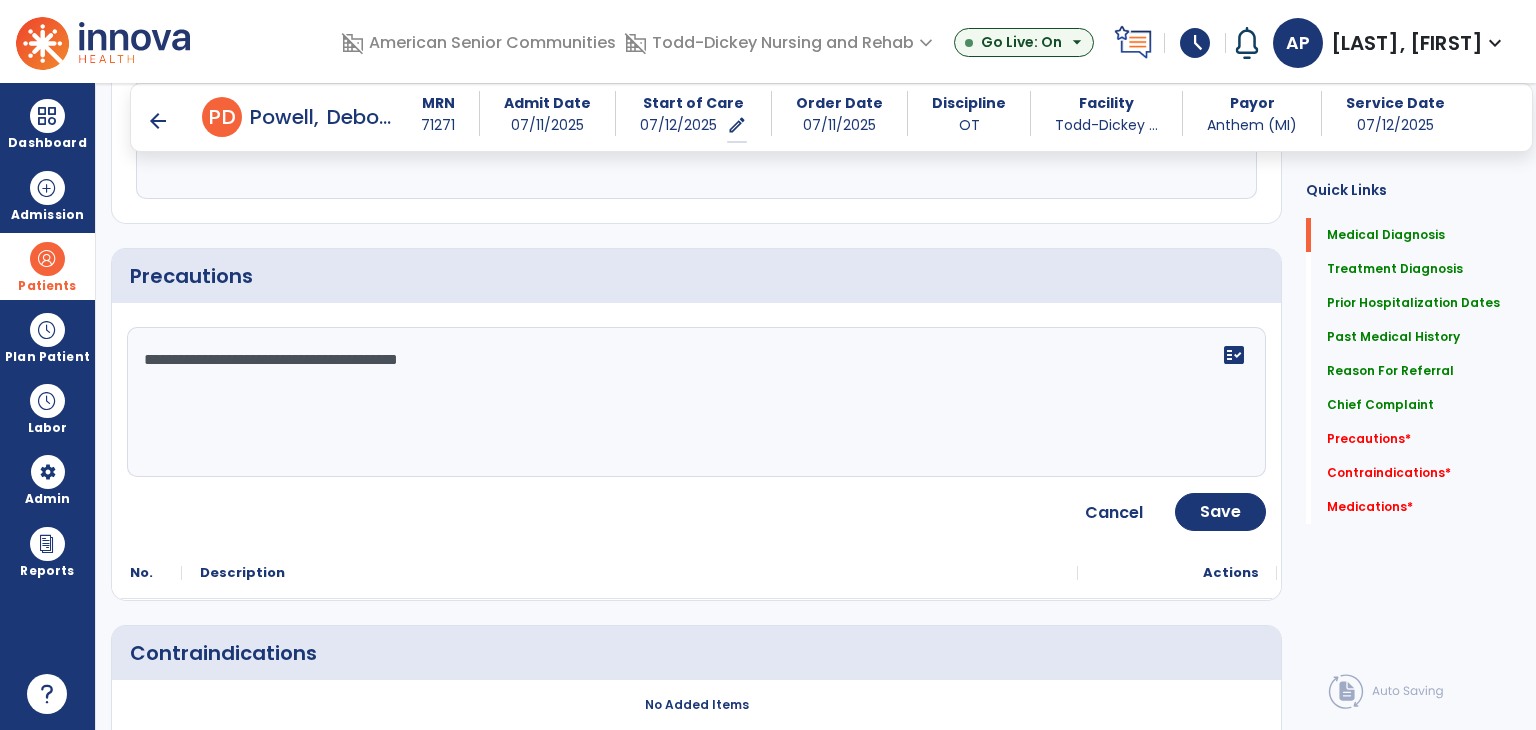 drag, startPoint x: 359, startPoint y: 357, endPoint x: 112, endPoint y: 351, distance: 247.07286 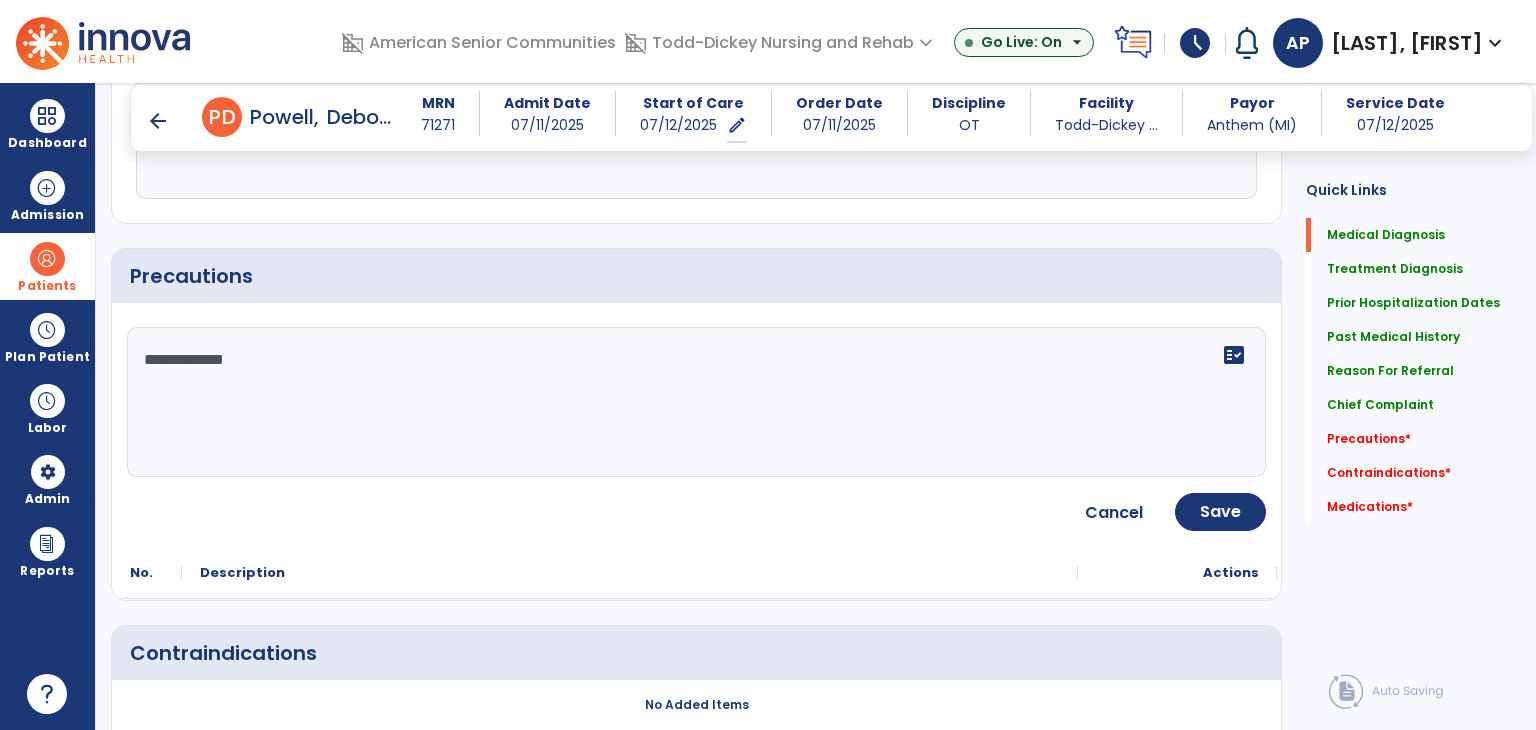 click on "**********" 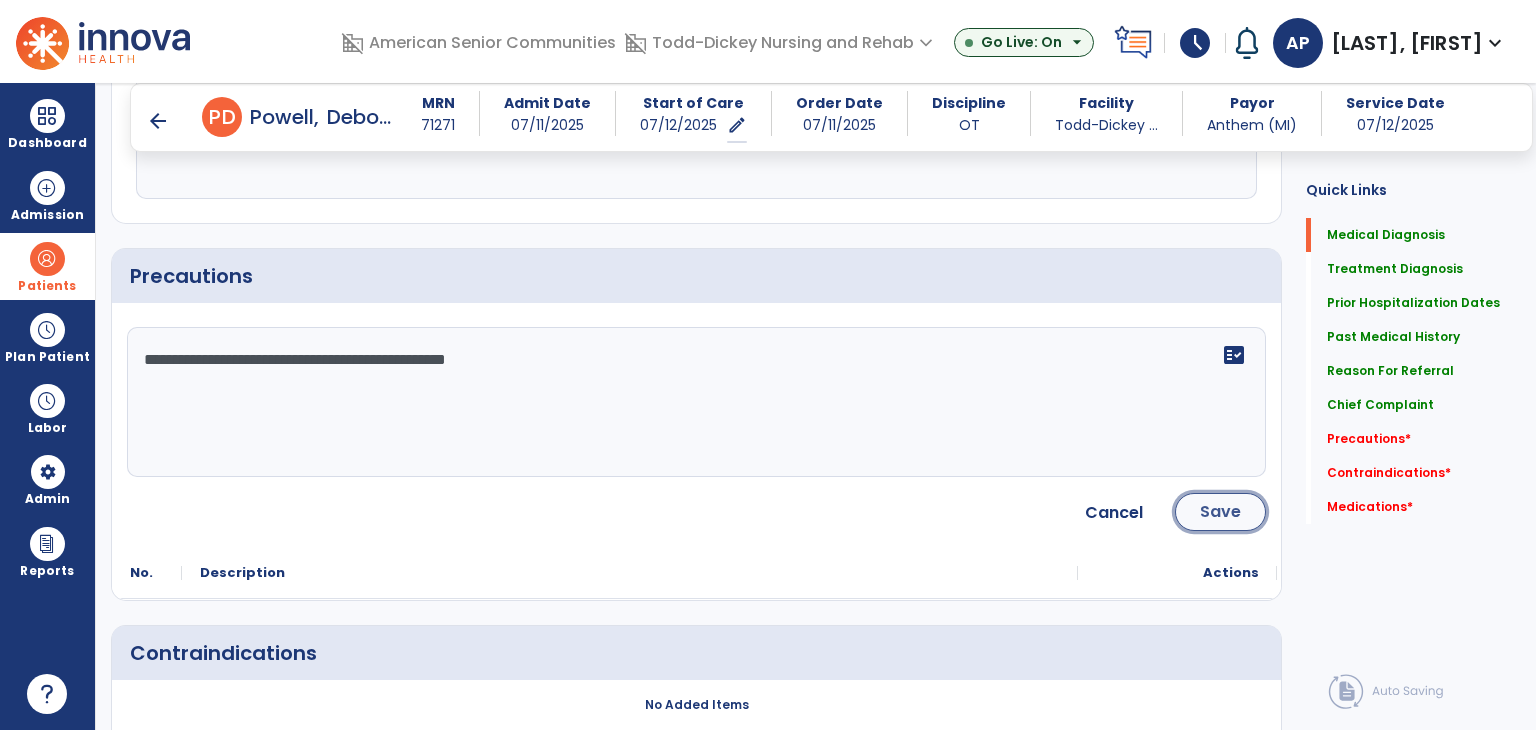click on "Save" 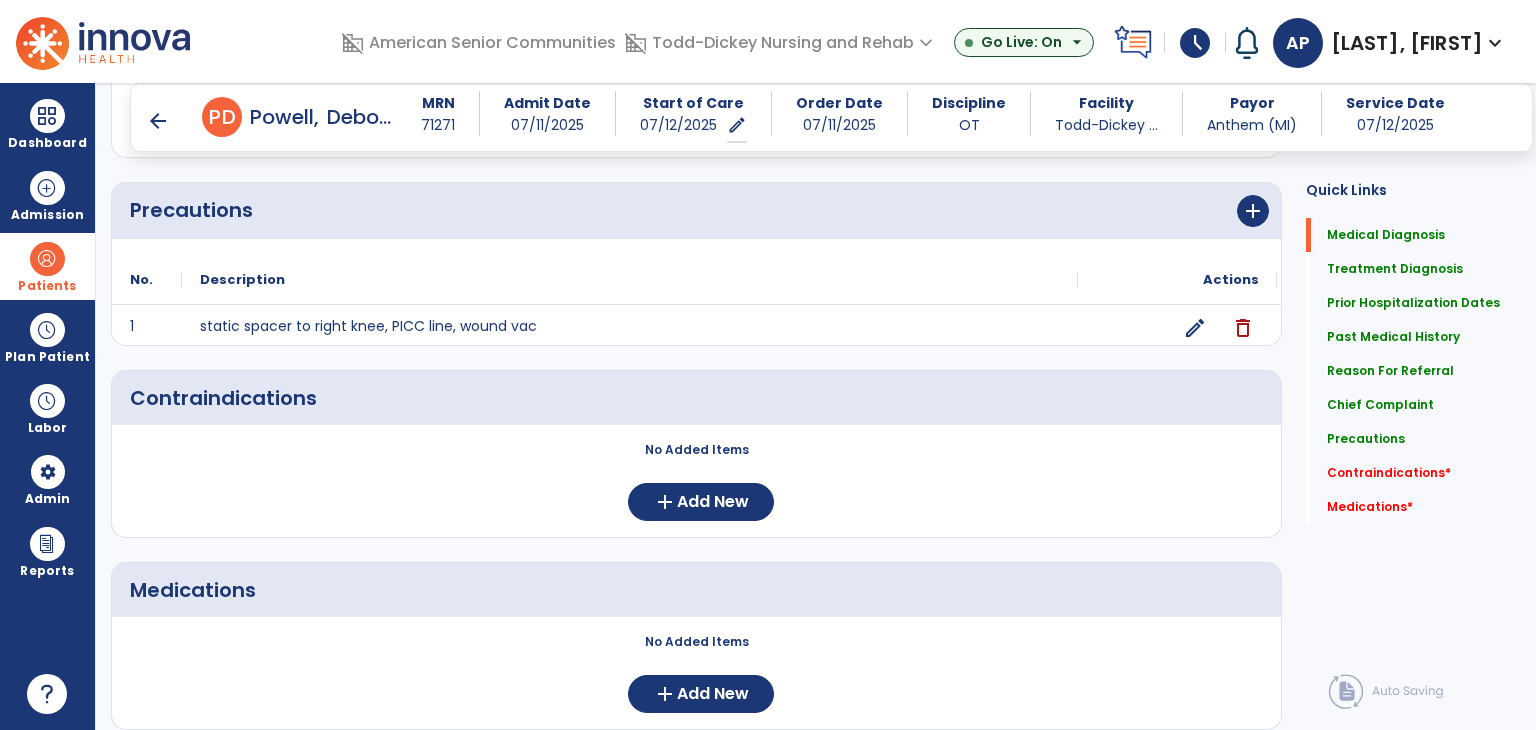 scroll, scrollTop: 1600, scrollLeft: 0, axis: vertical 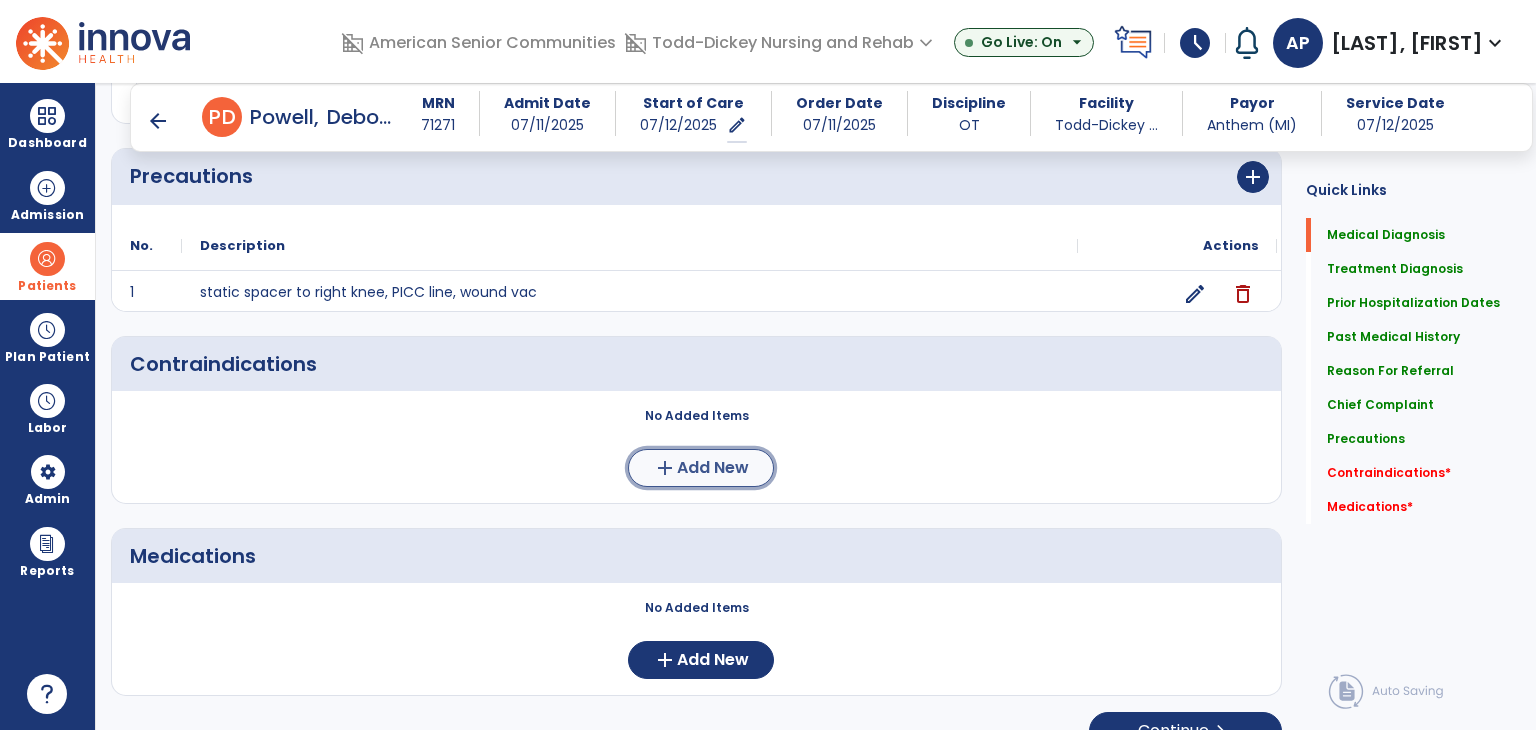 click on "Add New" 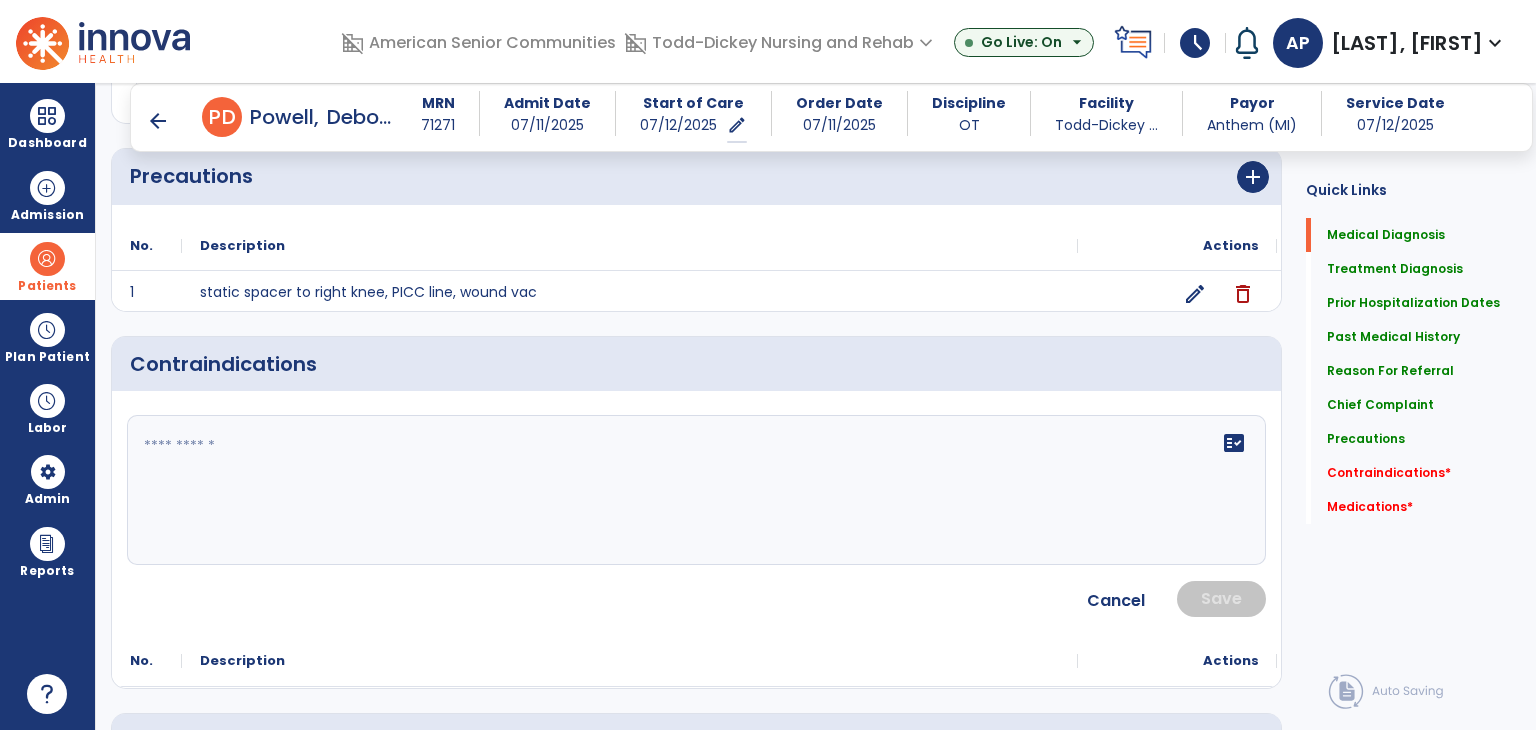 click on "fact_check" 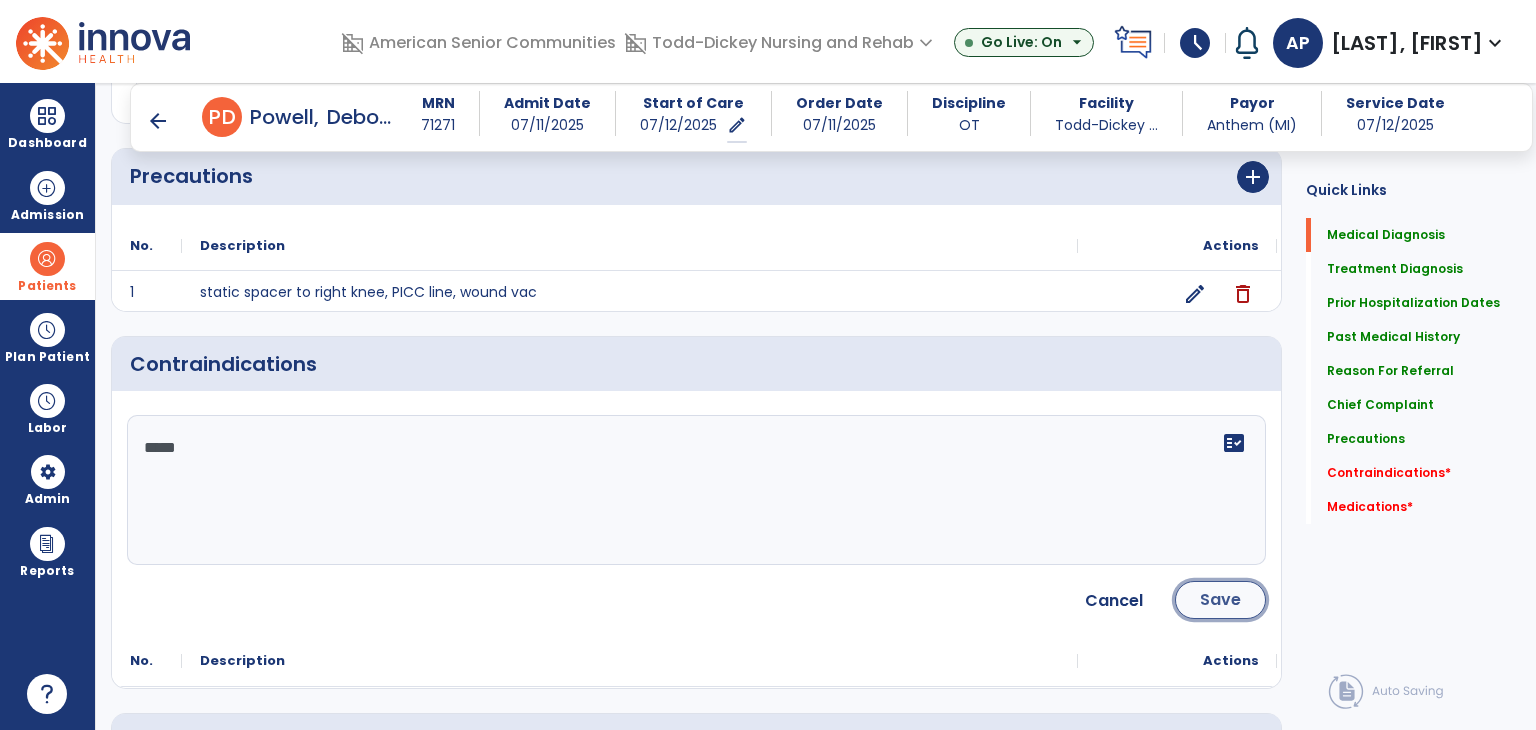 click on "Save" 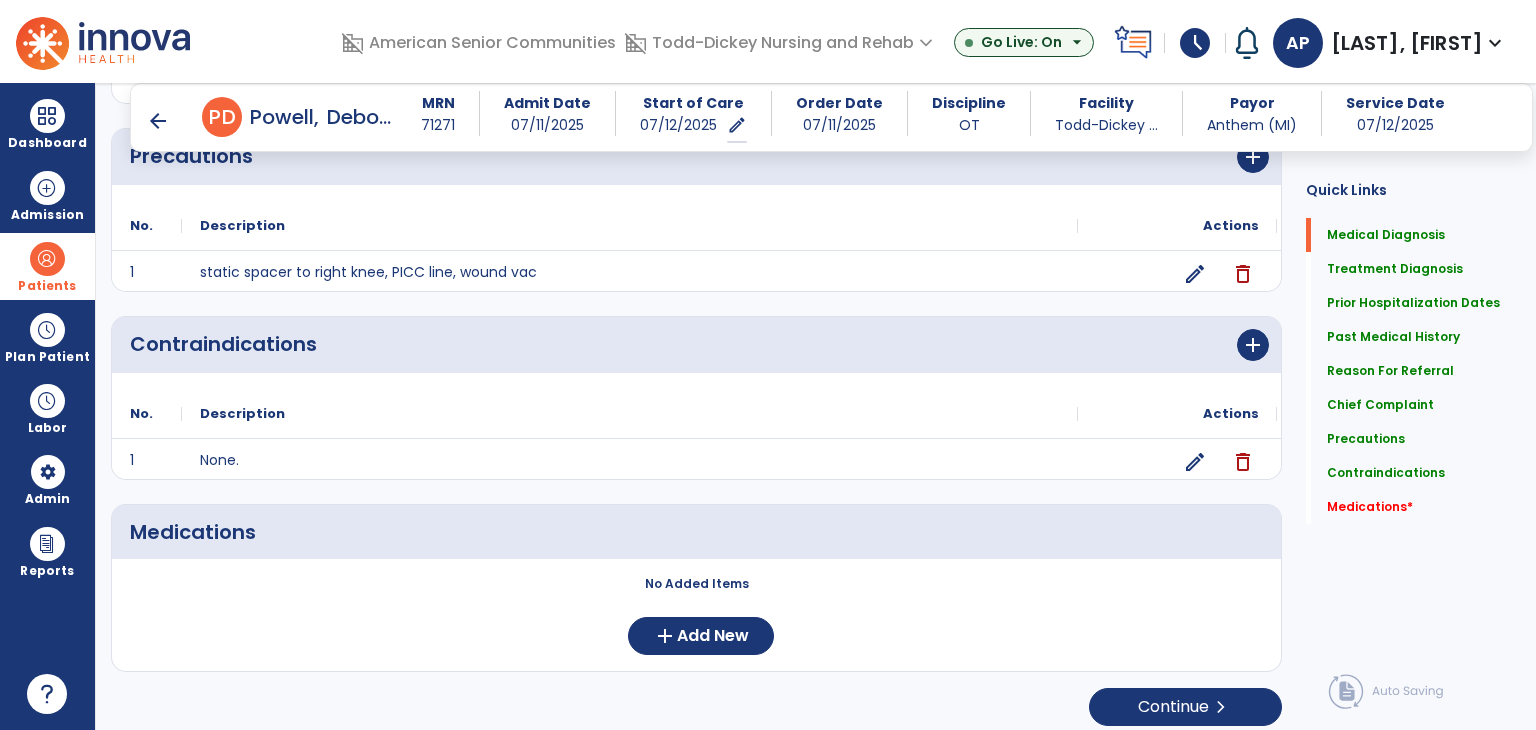 scroll, scrollTop: 1627, scrollLeft: 0, axis: vertical 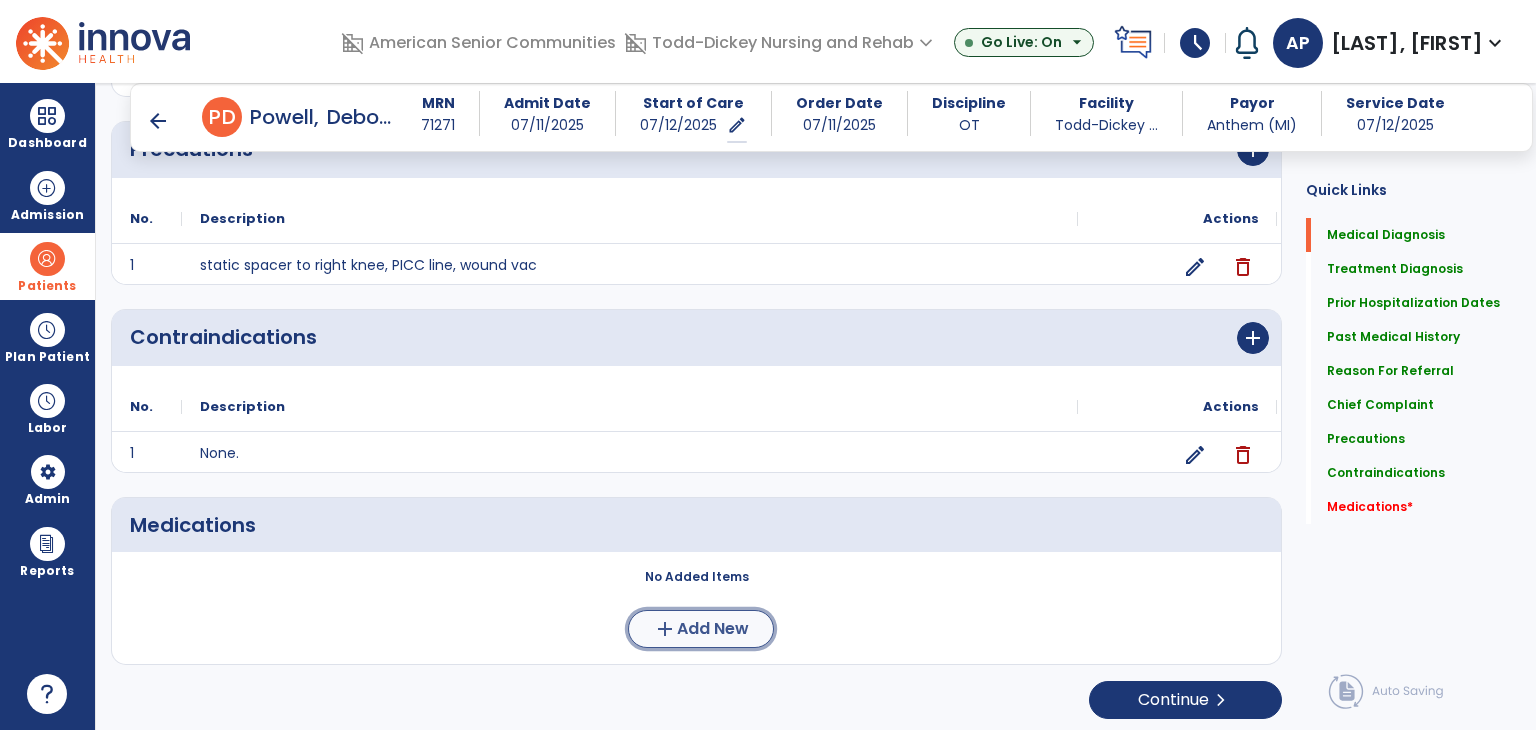 click on "Add New" 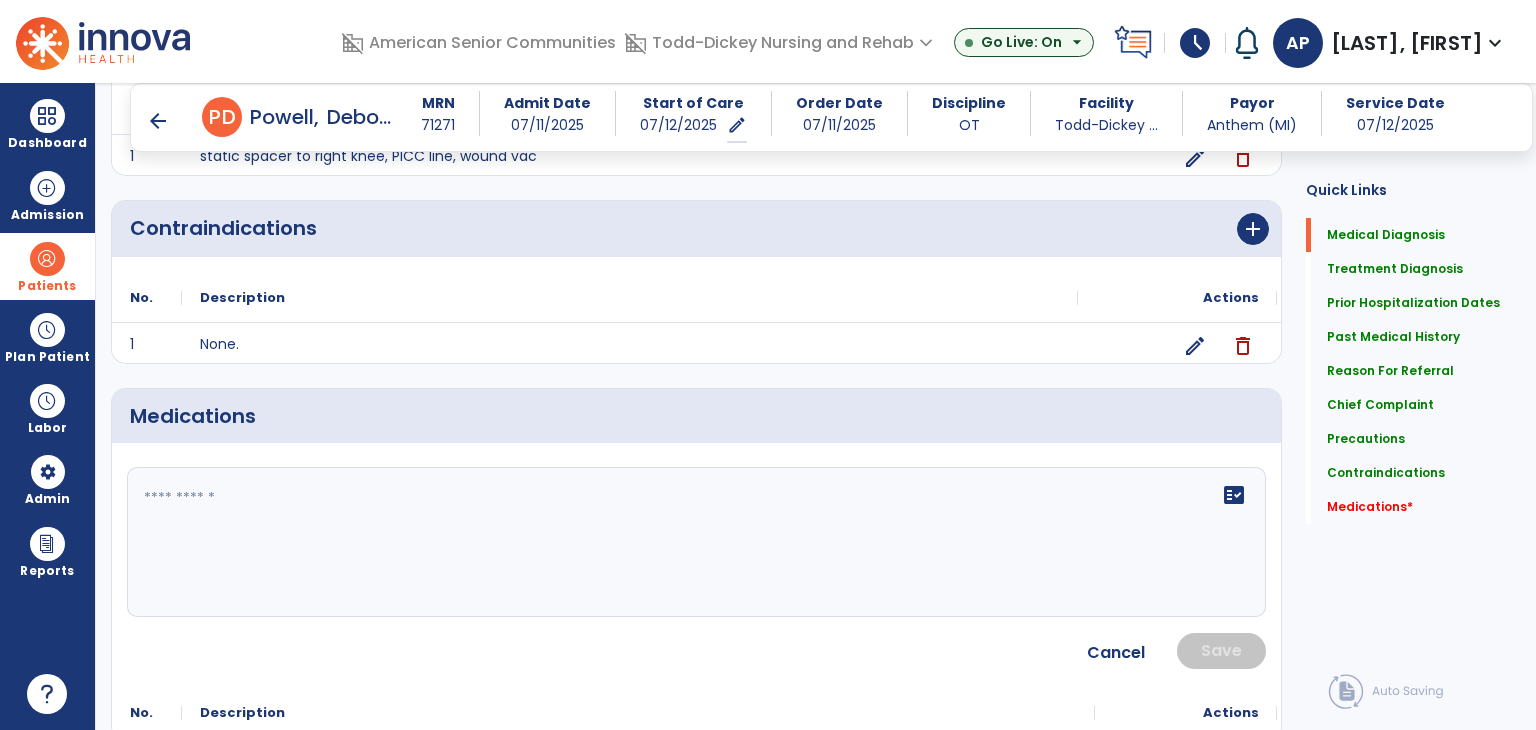 scroll, scrollTop: 1811, scrollLeft: 0, axis: vertical 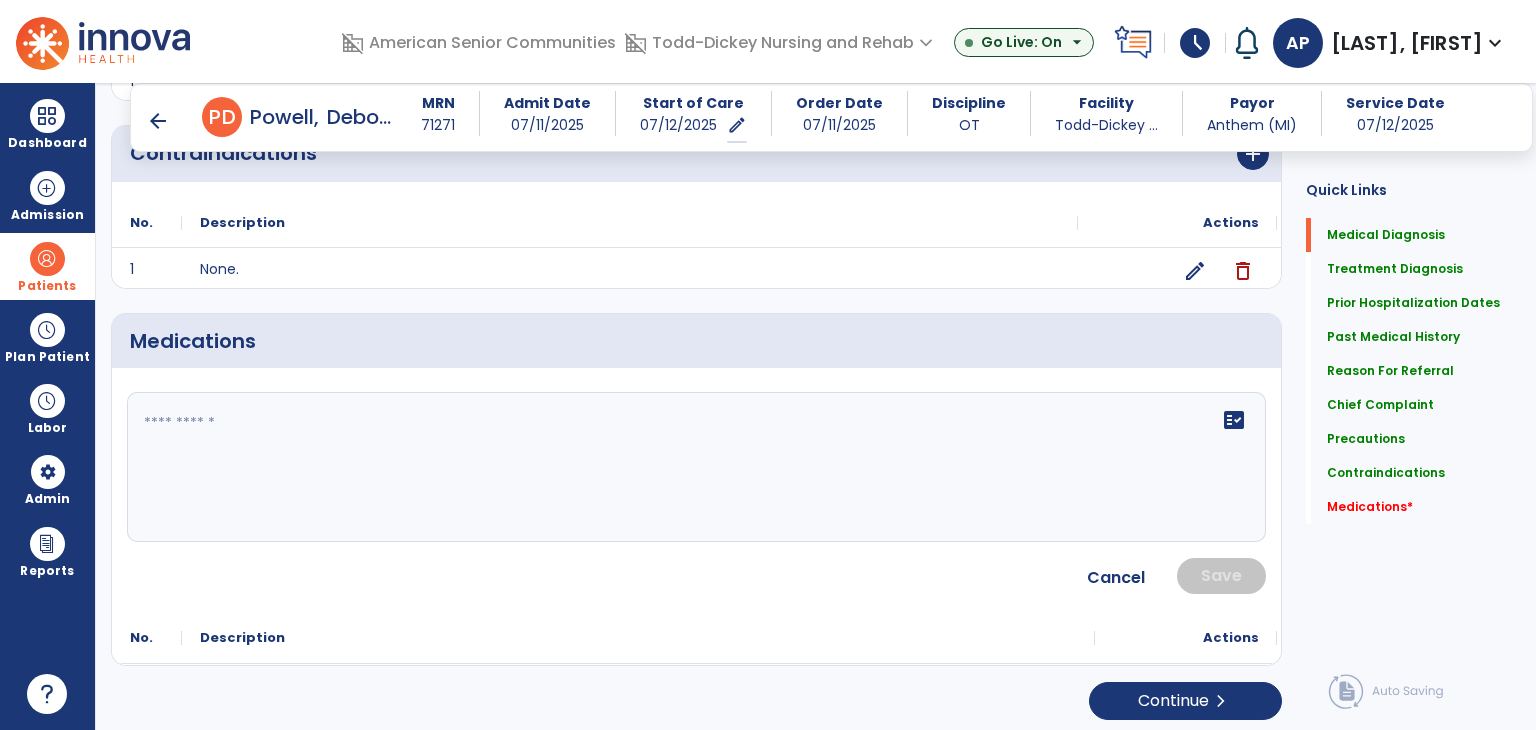 click on "fact_check" 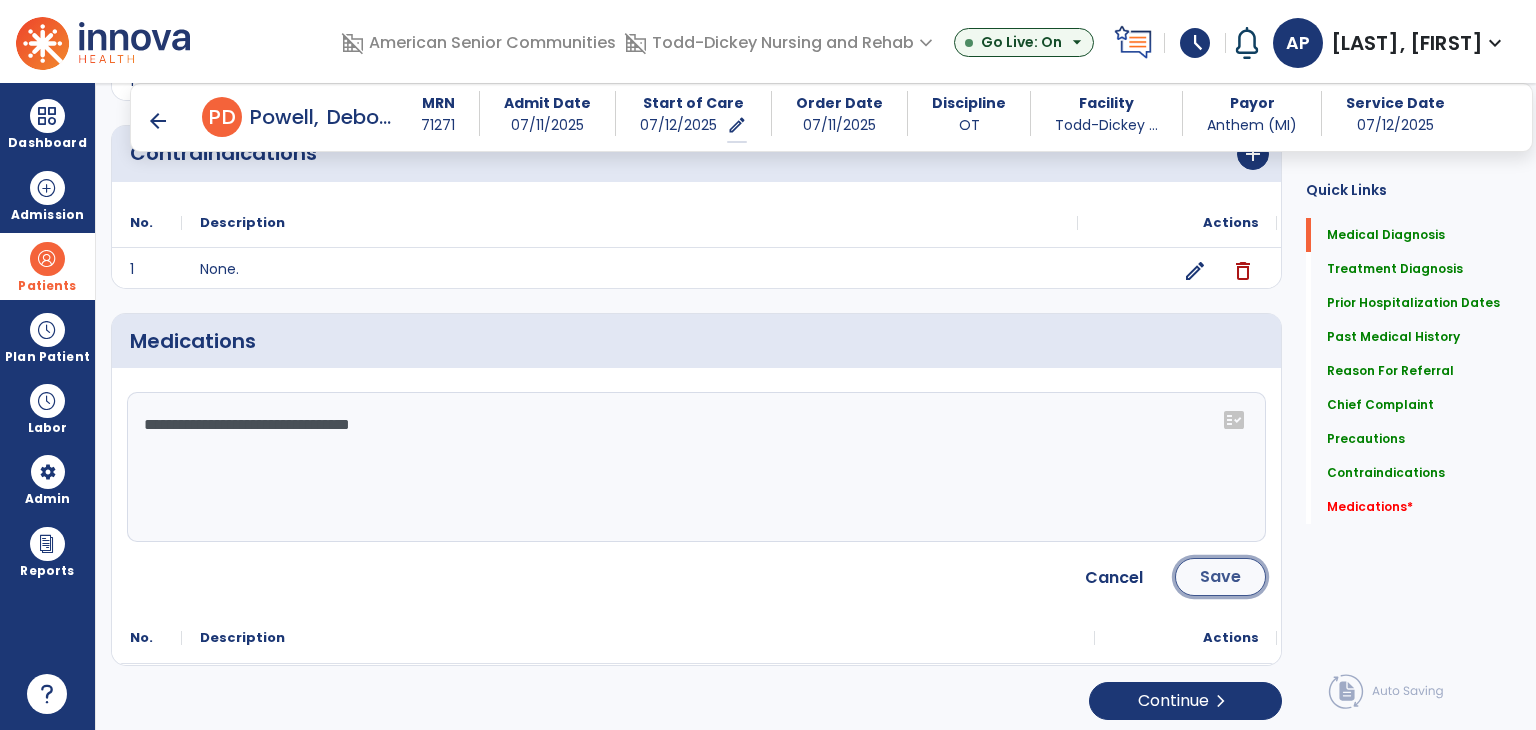 click on "Save" 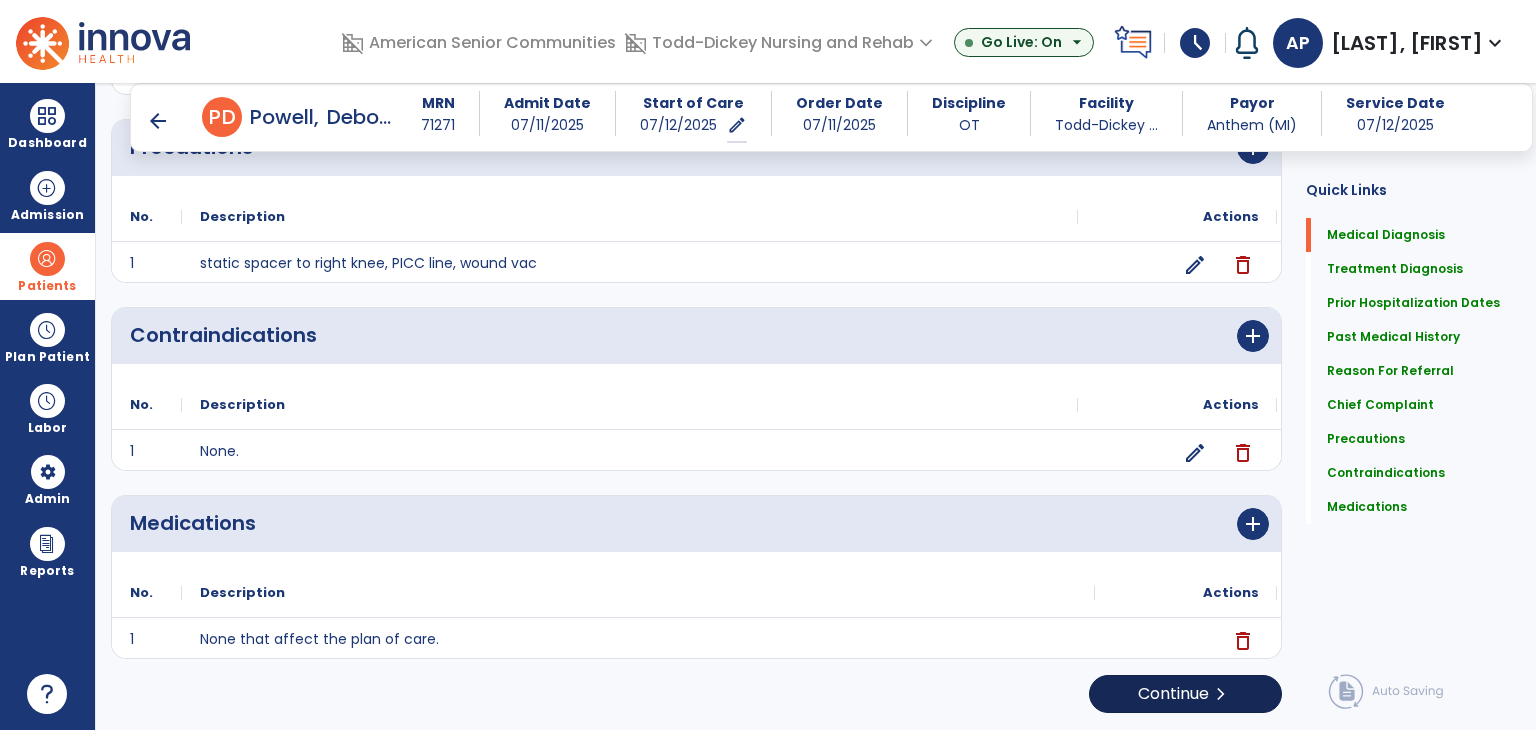 scroll, scrollTop: 1624, scrollLeft: 0, axis: vertical 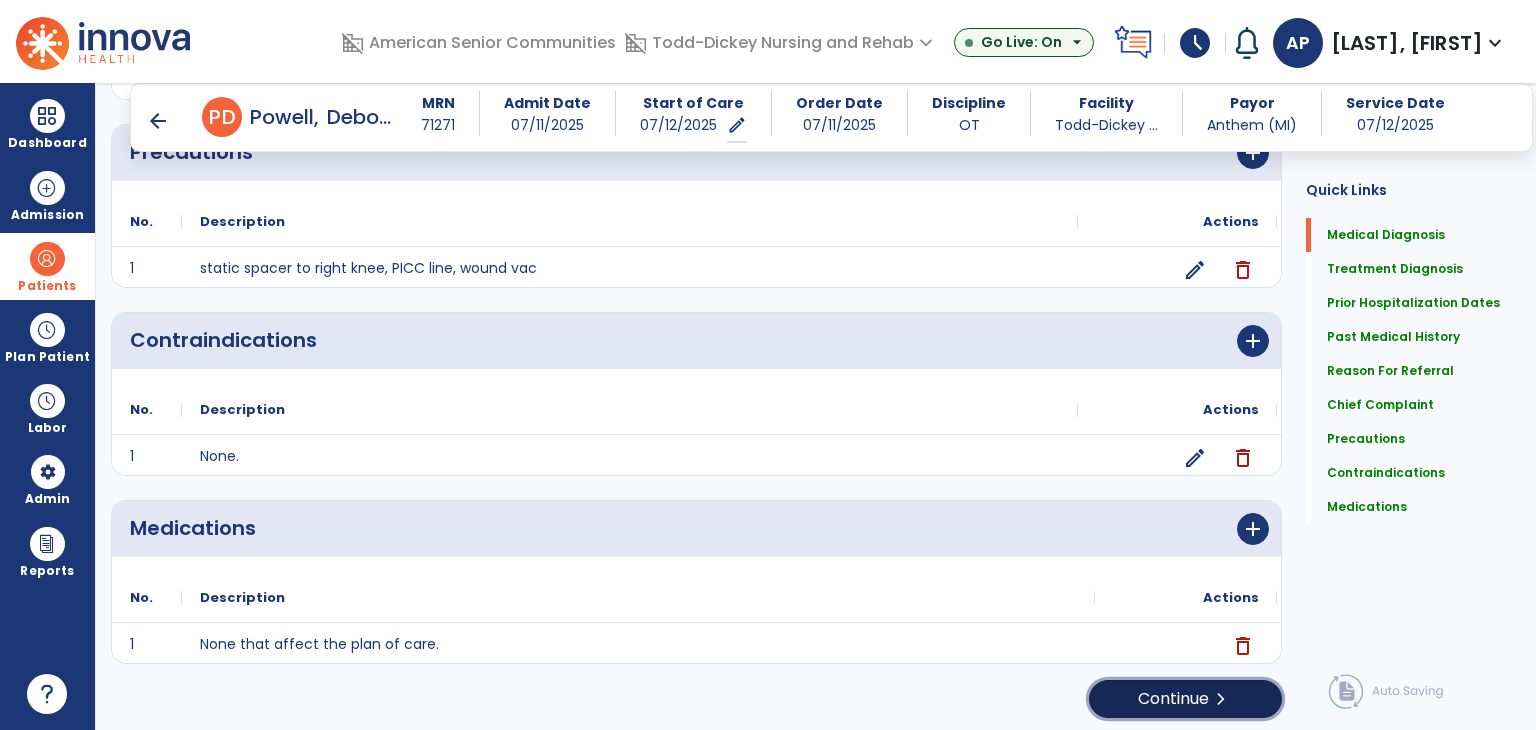 click on "Continue  chevron_right" 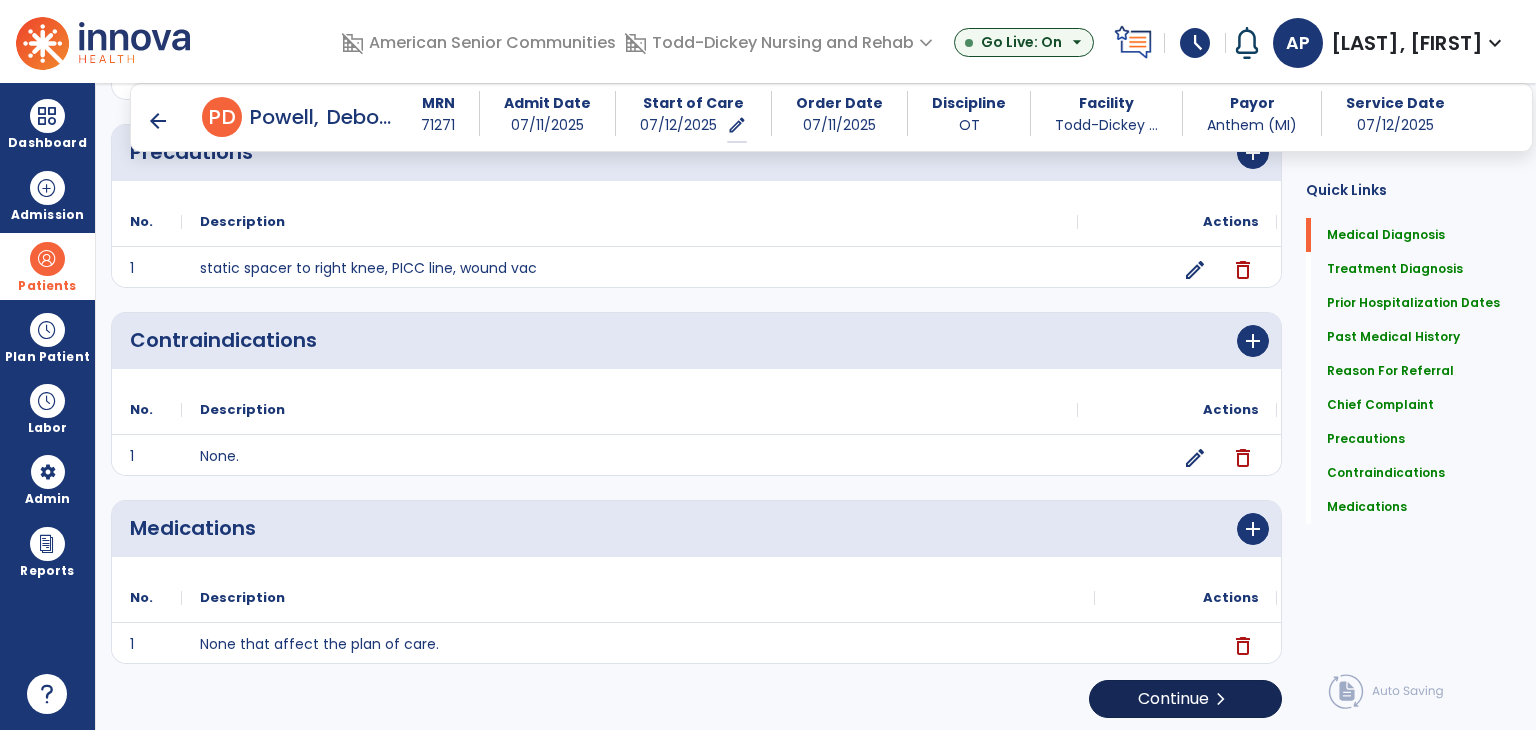 scroll, scrollTop: 0, scrollLeft: 0, axis: both 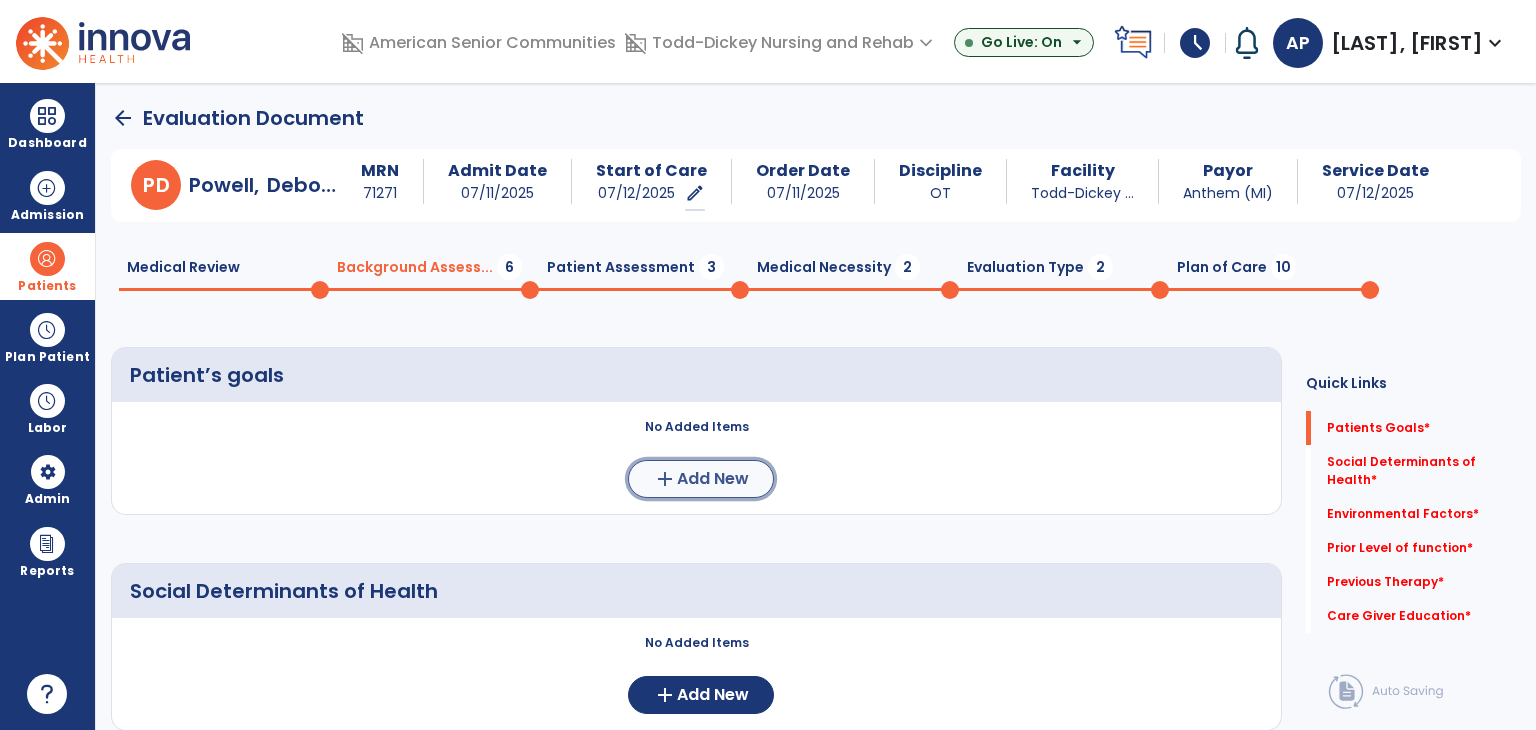 click on "Add New" 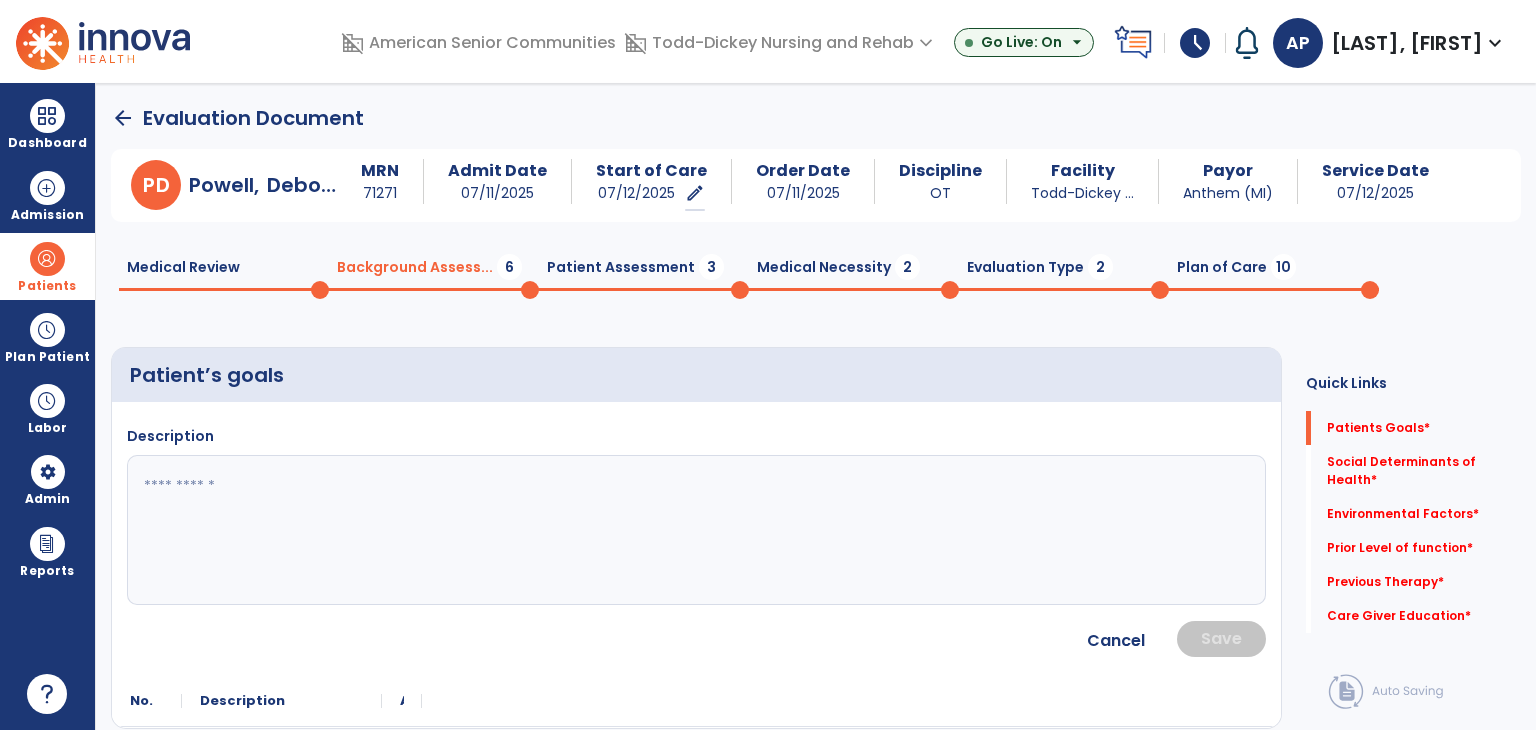 click 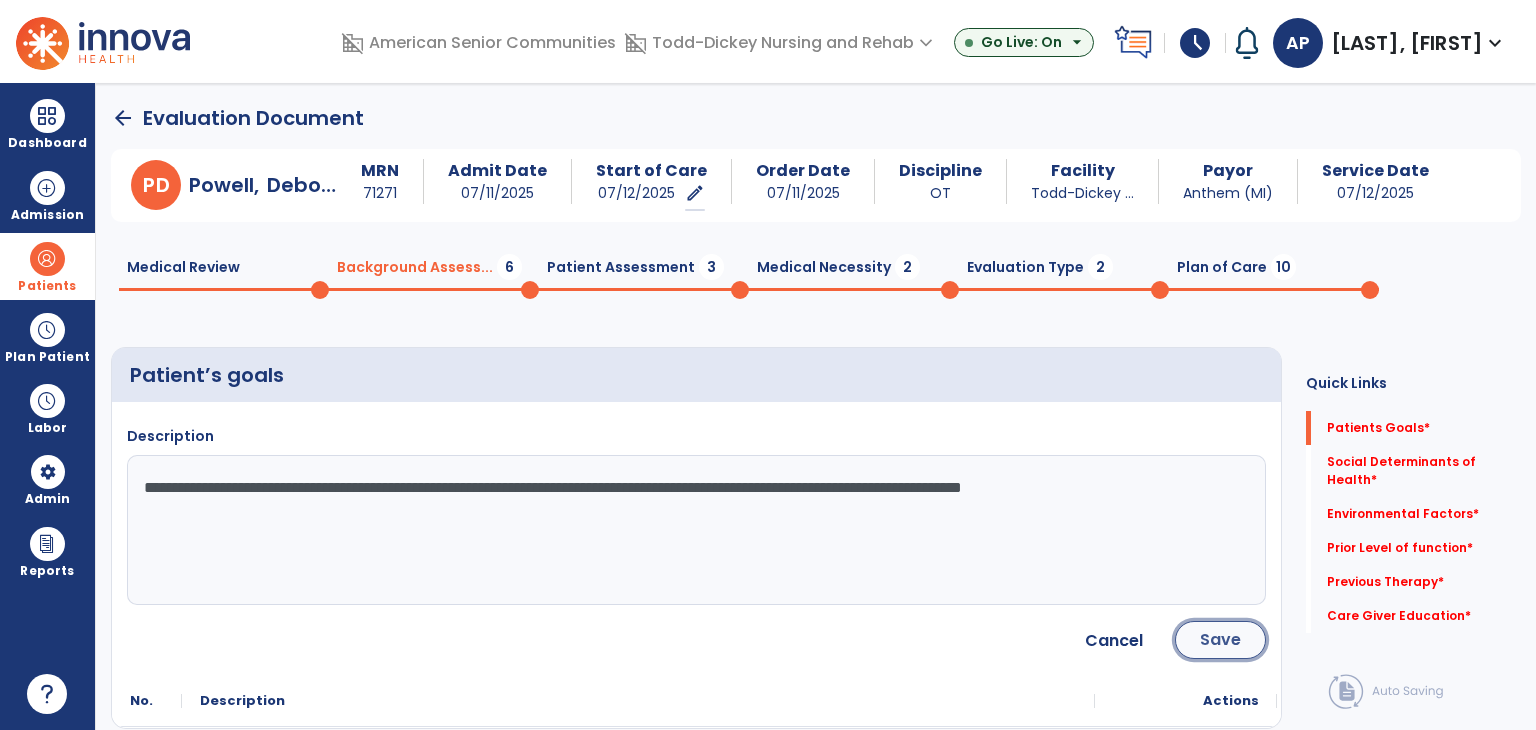 click on "Save" 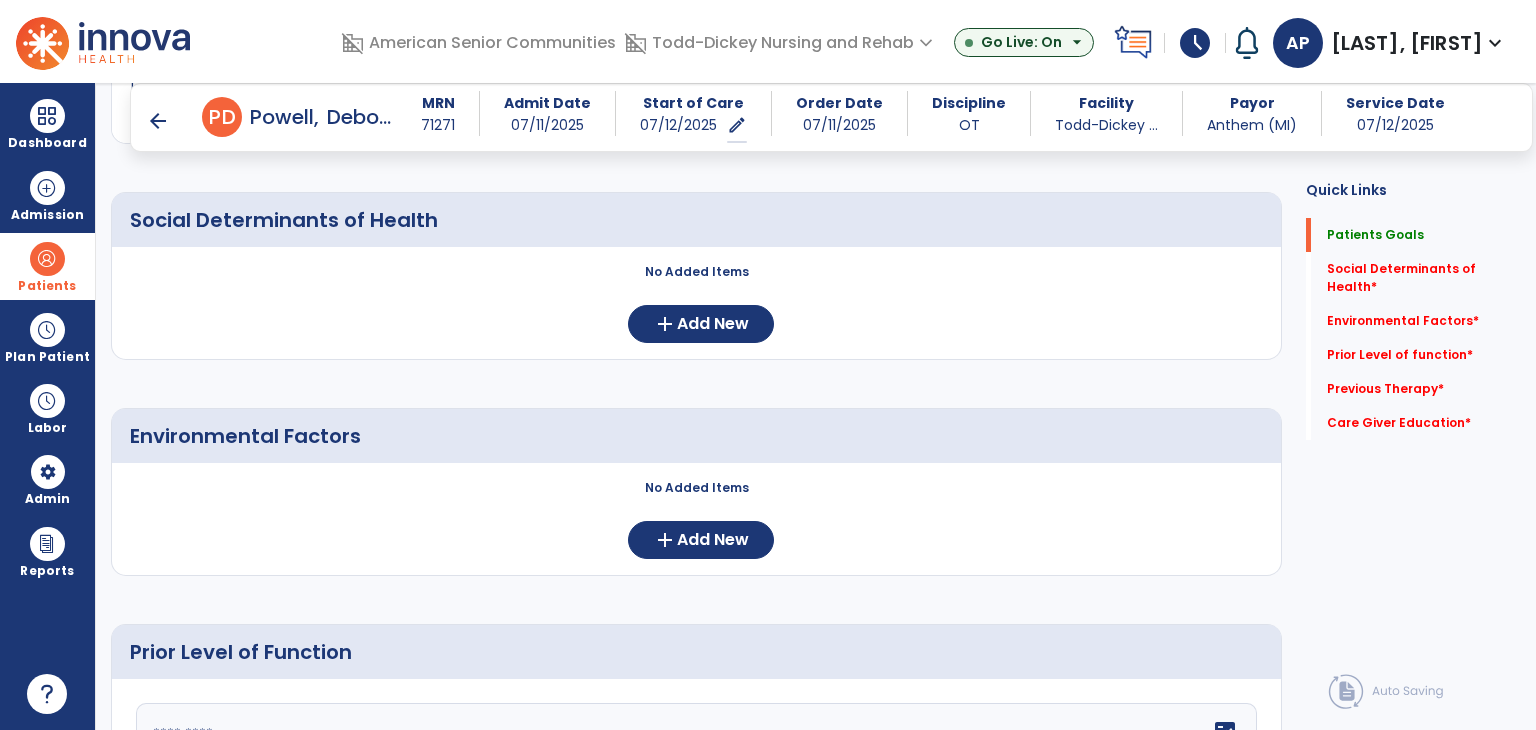 scroll, scrollTop: 400, scrollLeft: 0, axis: vertical 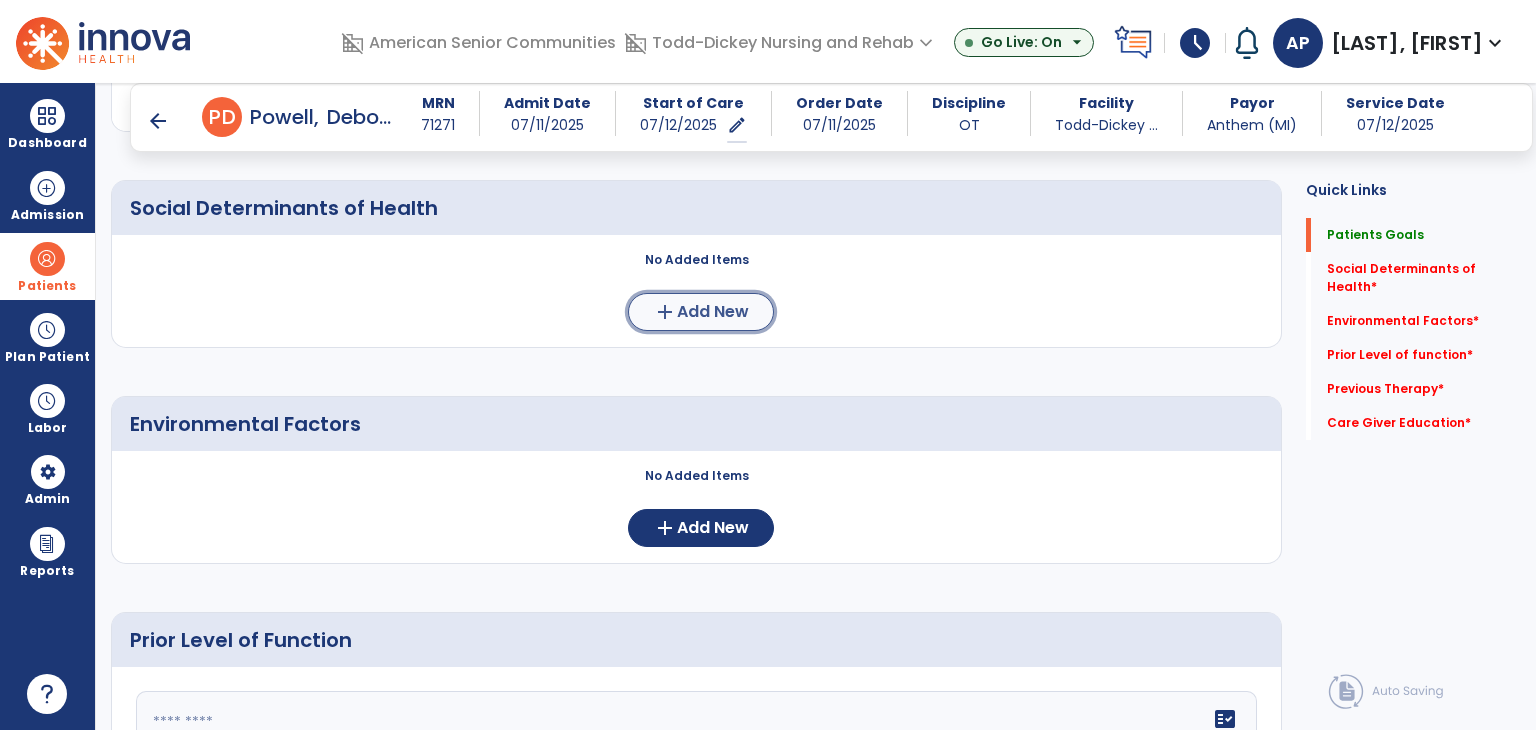 click on "Add New" 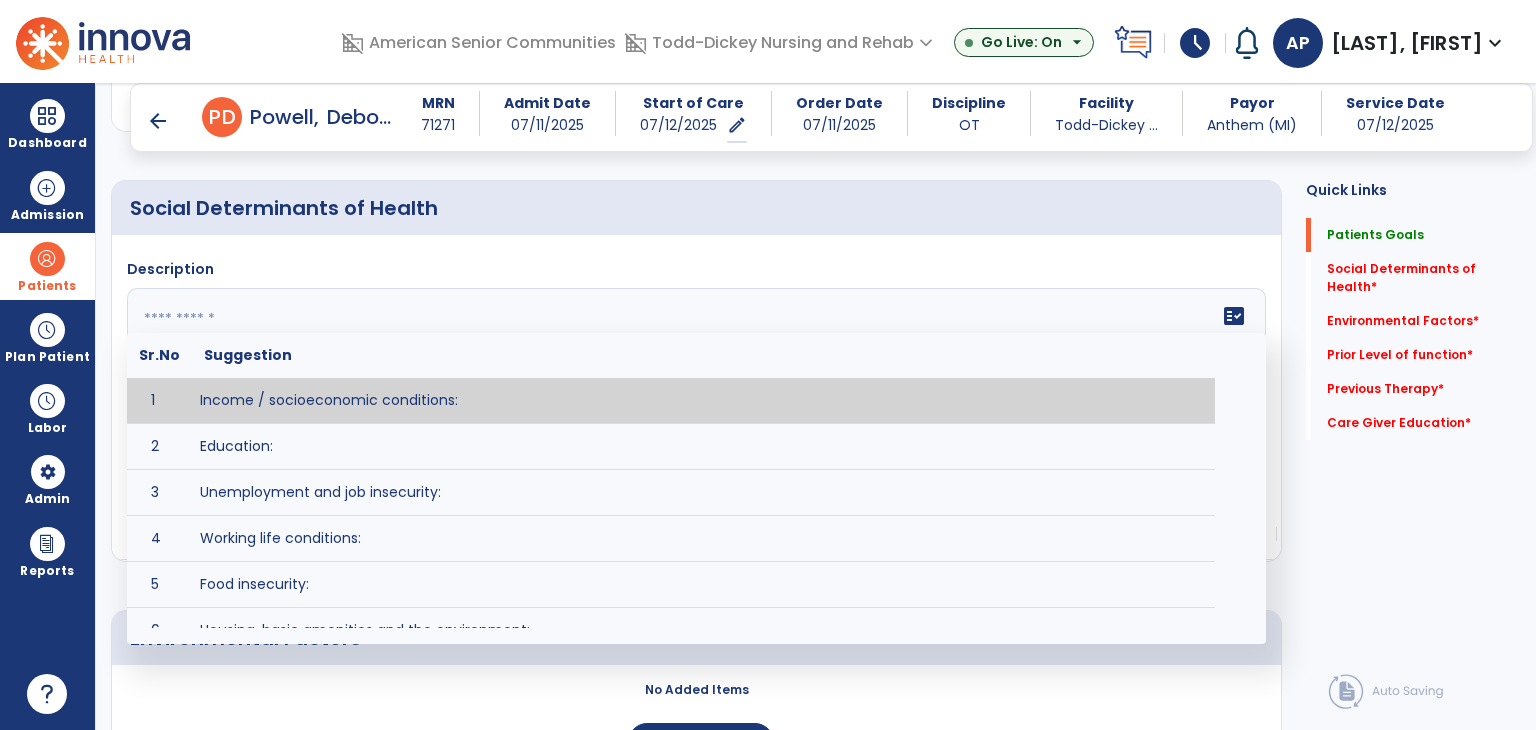 click 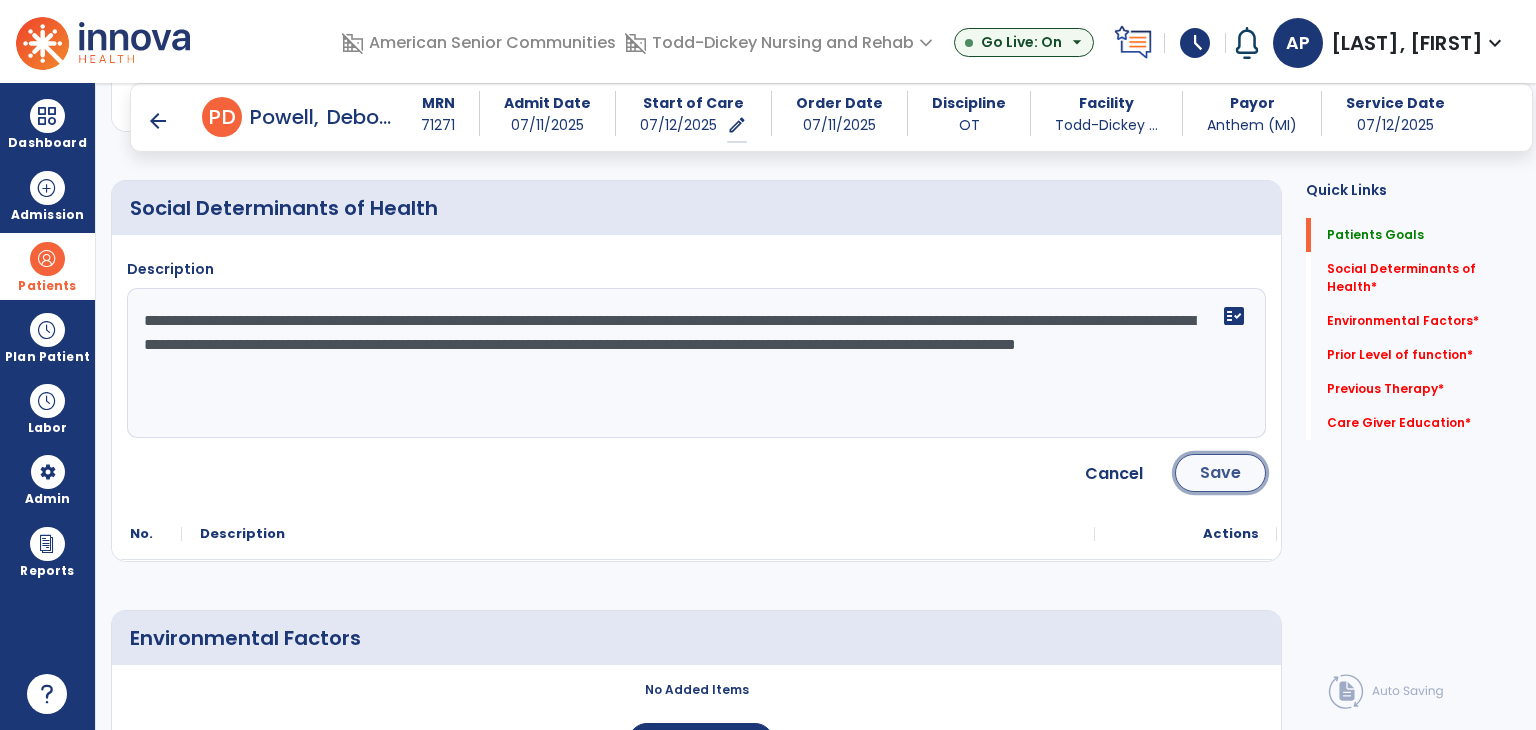 click on "Save" 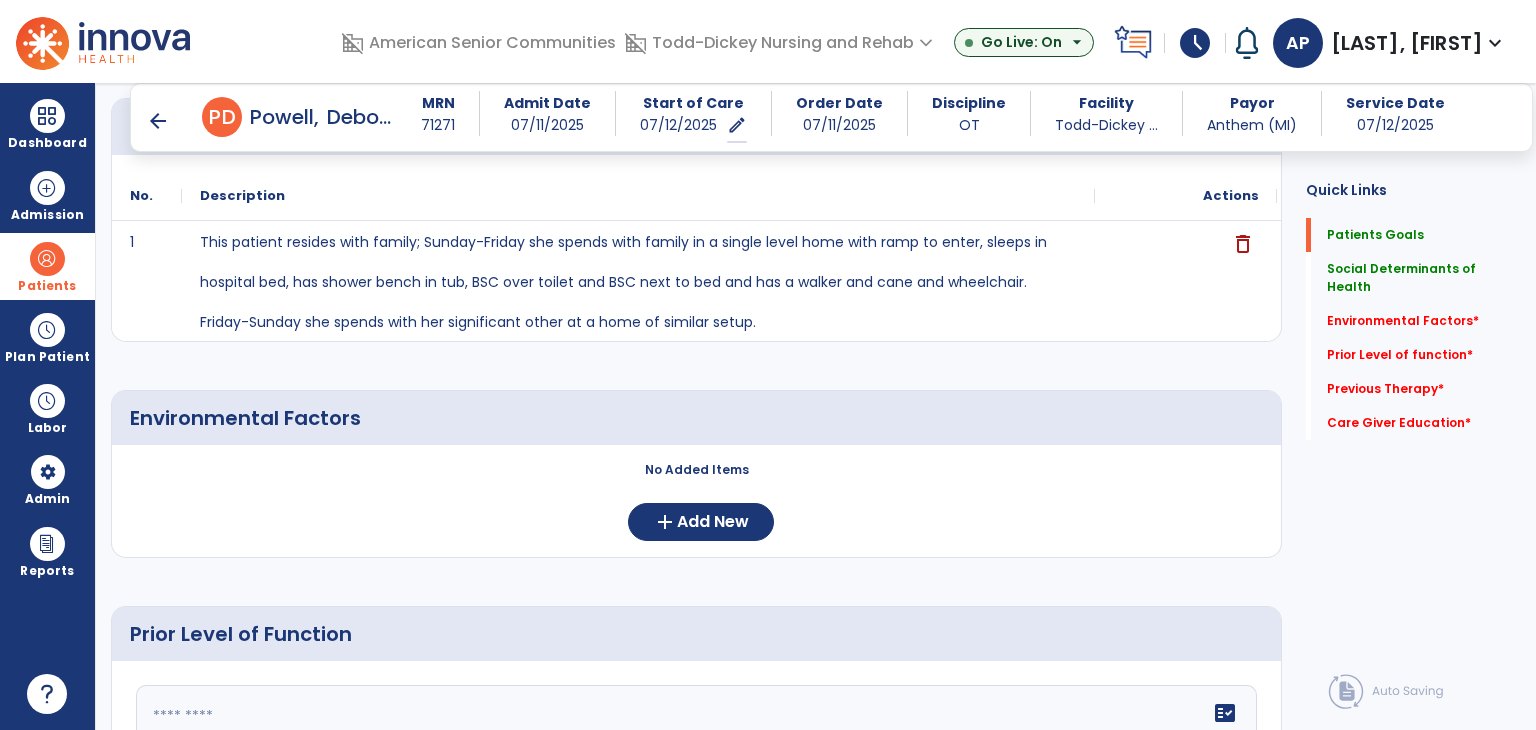 scroll, scrollTop: 500, scrollLeft: 0, axis: vertical 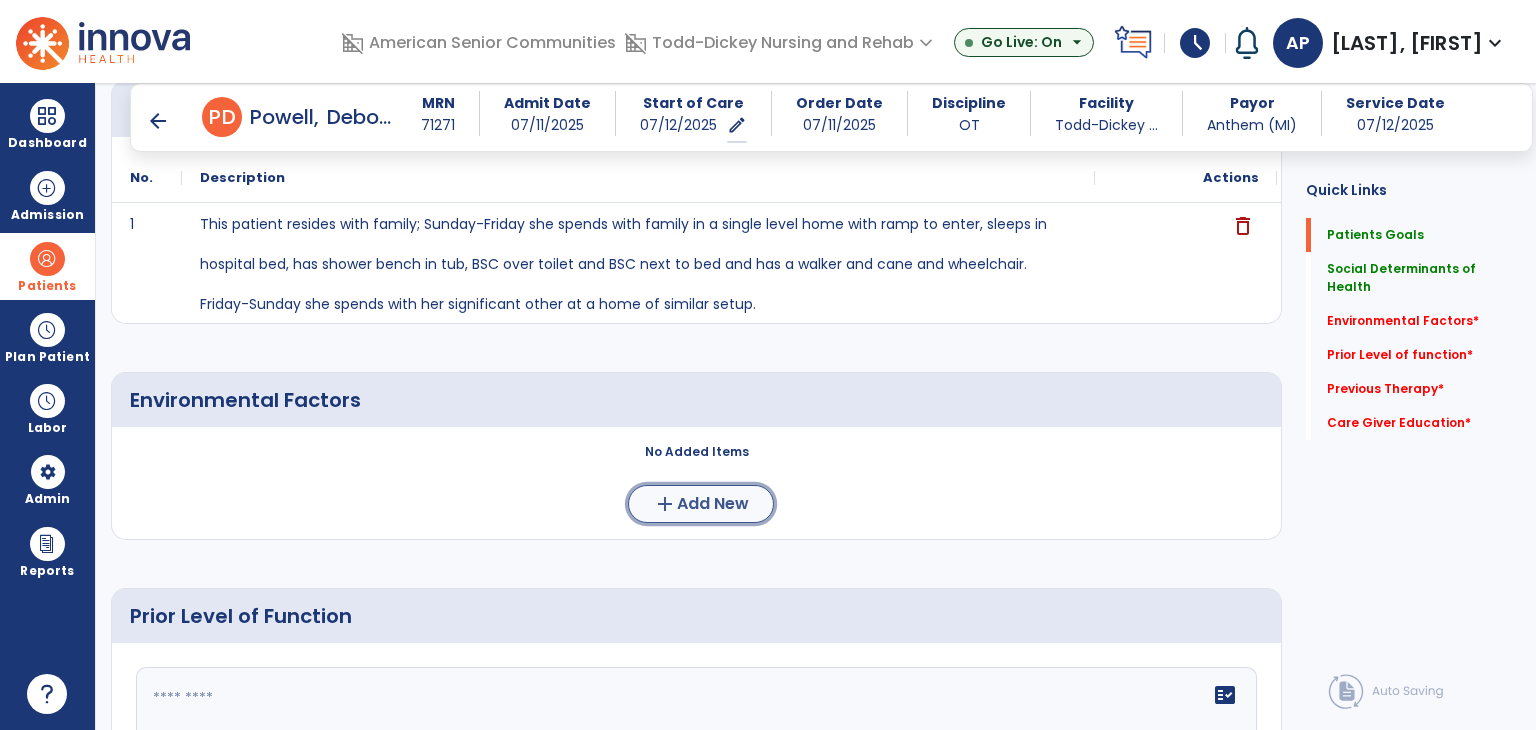 click on "add  Add New" 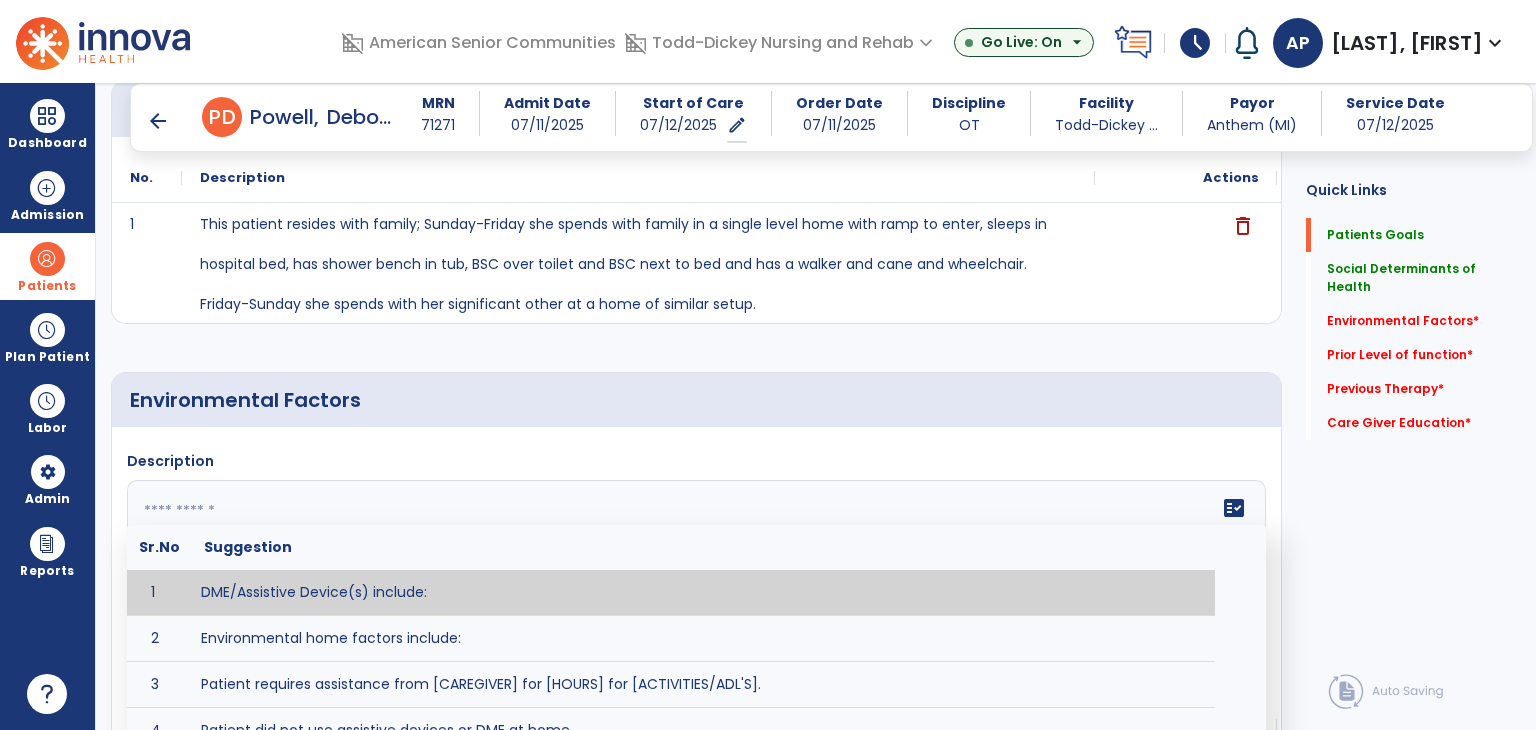 click on "fact_check  Sr.No Suggestion 1 DME/Assistive Device(s) include:  2 Environmental home factors include:  3 Patient requires assistance from [CAREGIVER] for [HOURS] for [ACTIVITIES/ADL'S]. 4 Patient did not use assistive devices or DME at home. 5 Patient had meals on wheels. 6 Patient has caregiver help at home who will be able to provide assistance upon discharge. 7 Patient lived alone at home prior to admission and will [HAVE or HAVE NOT] assistance at home from [CAREGIVER] upon discharge. 8 Patient lives alone. 9 Patient lives with caregiver who provides support/aid for ____________. 10 Patient lives with spouse/significant other. 11 Patient needs to clime [NUMBER] stairs [WITH/WITHOUT] railing in order to reach [ROOM]. 12 Patient uses adaptive equipment at home including [EQUIPMENT] and has the following home modifications __________. 13 Patient was able to complete community activities (driving, shopping, community ambulation, etc.) independently. 14 15 16 17" 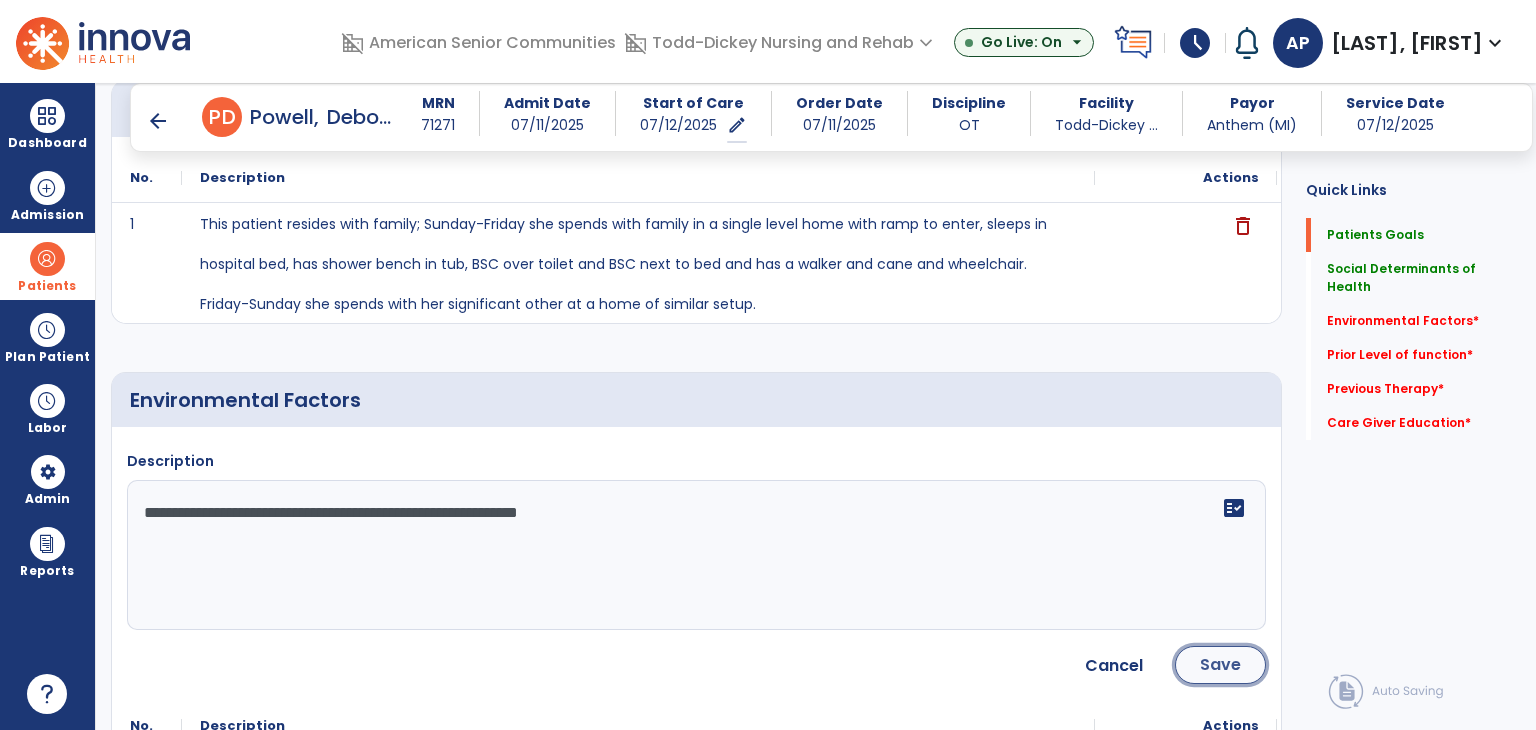 click on "Save" 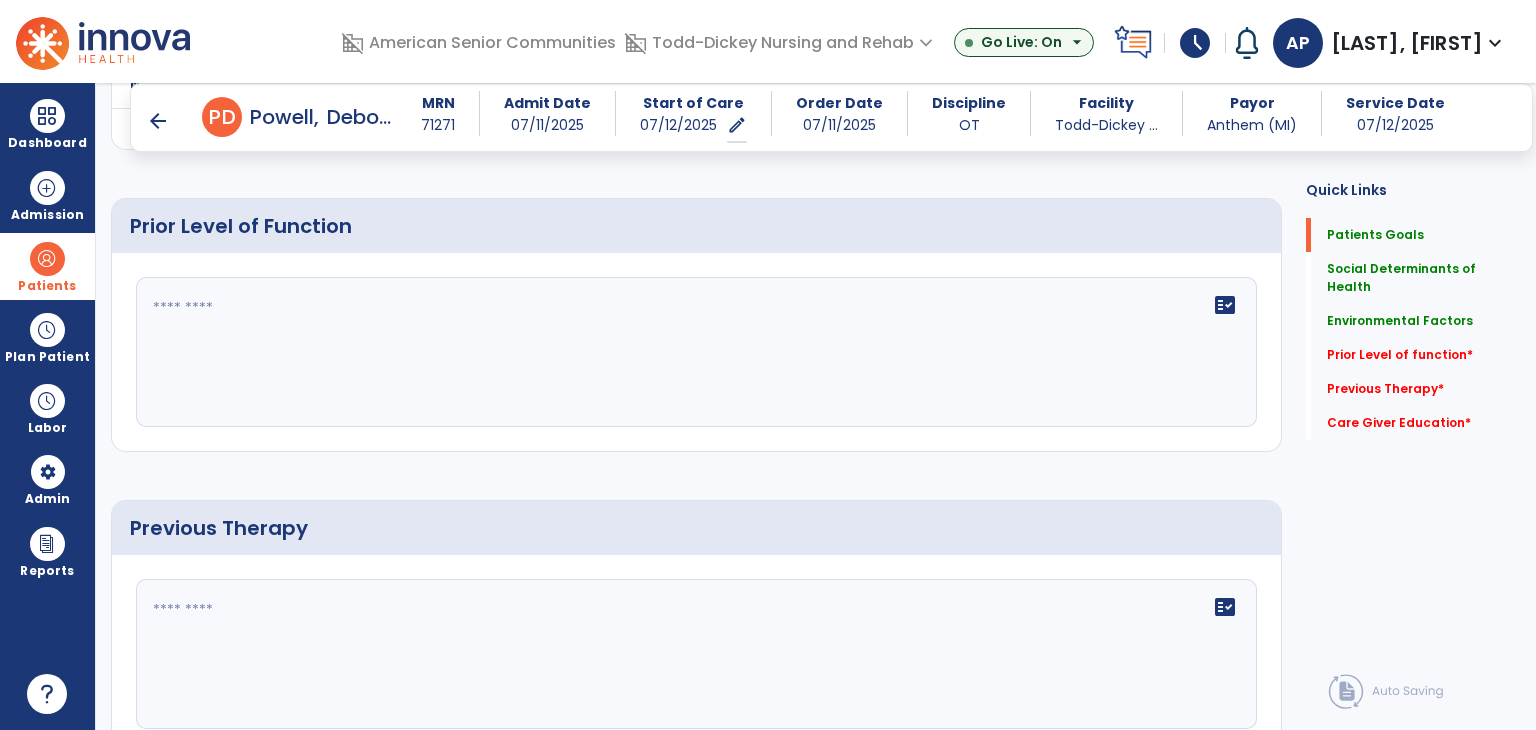 scroll, scrollTop: 900, scrollLeft: 0, axis: vertical 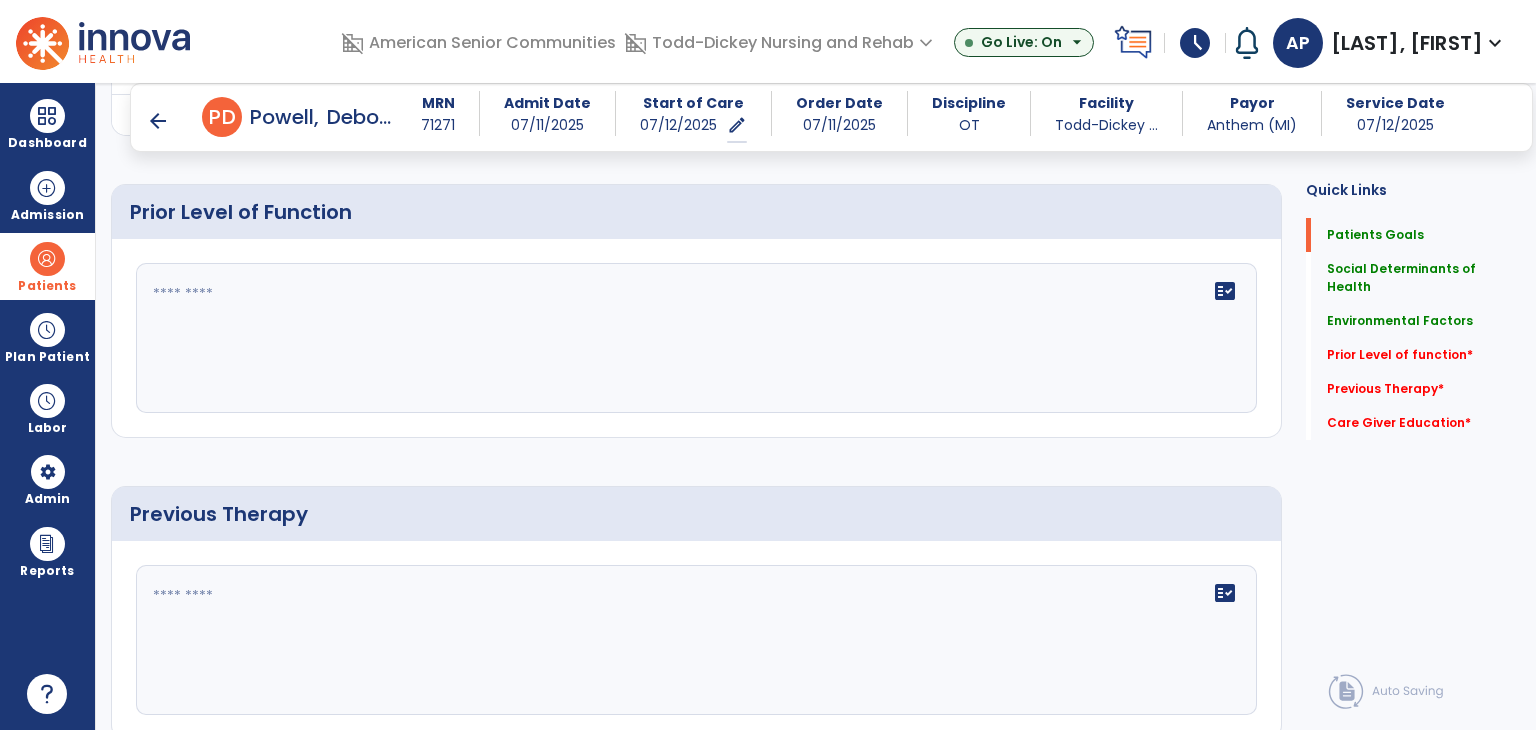 click on "fact_check" 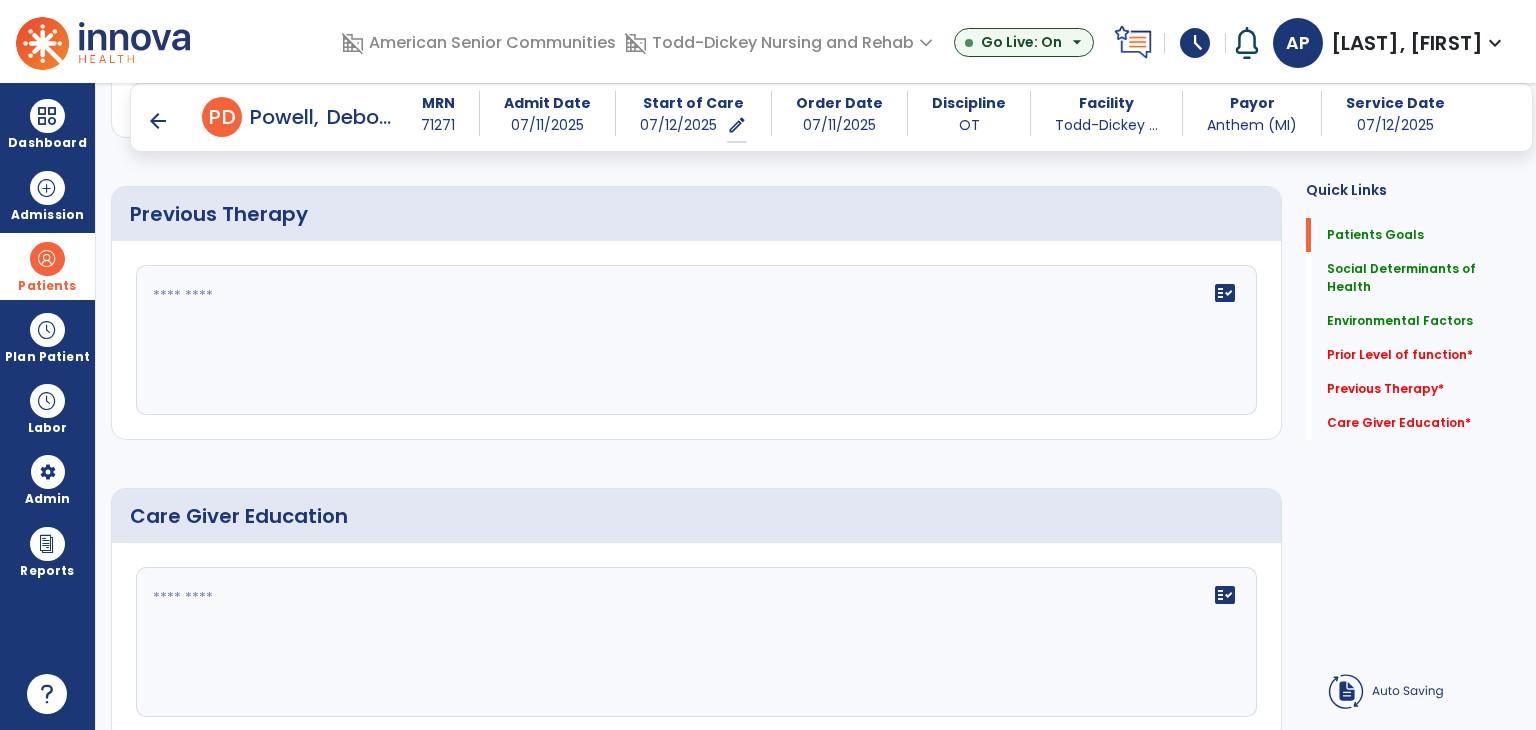 click on "fact_check" 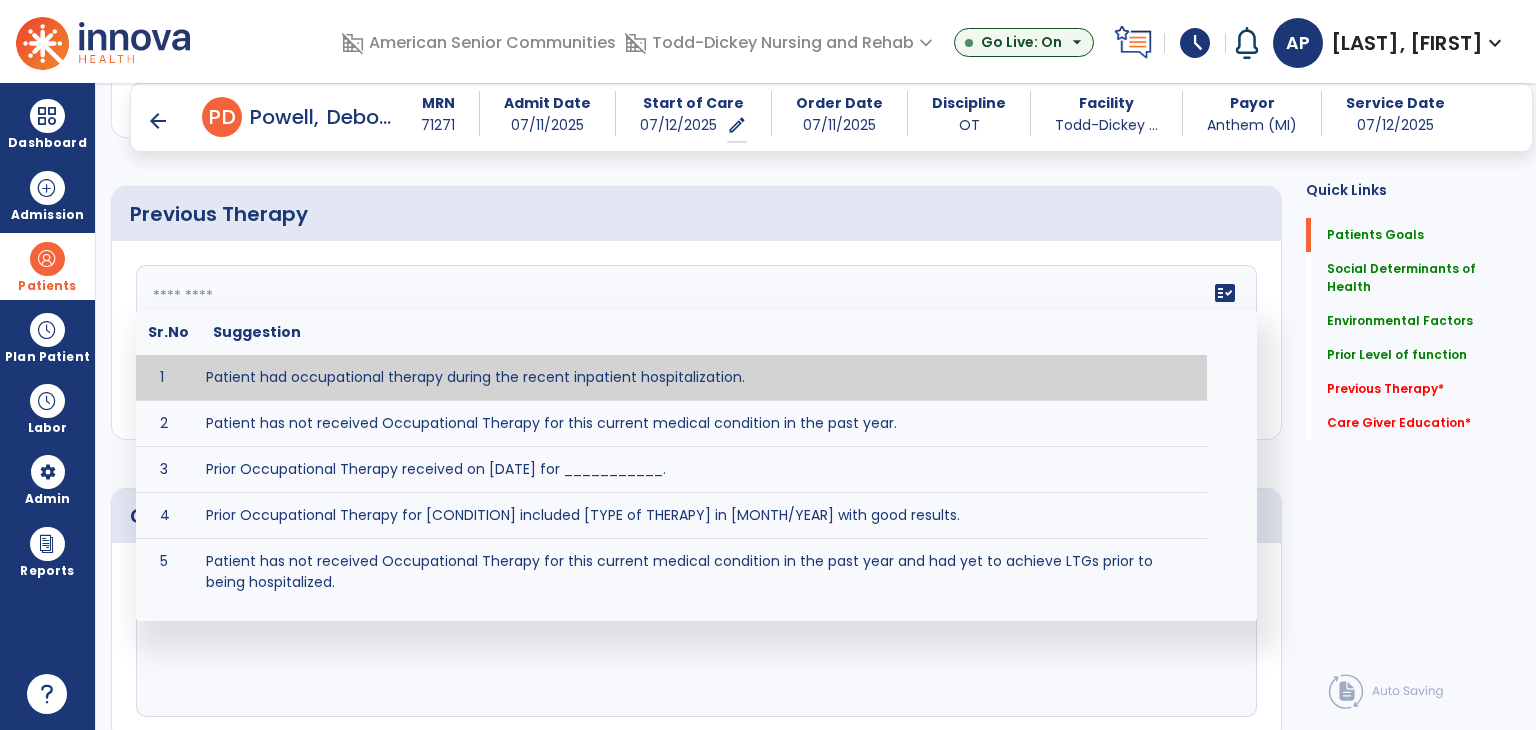 scroll, scrollTop: 1200, scrollLeft: 0, axis: vertical 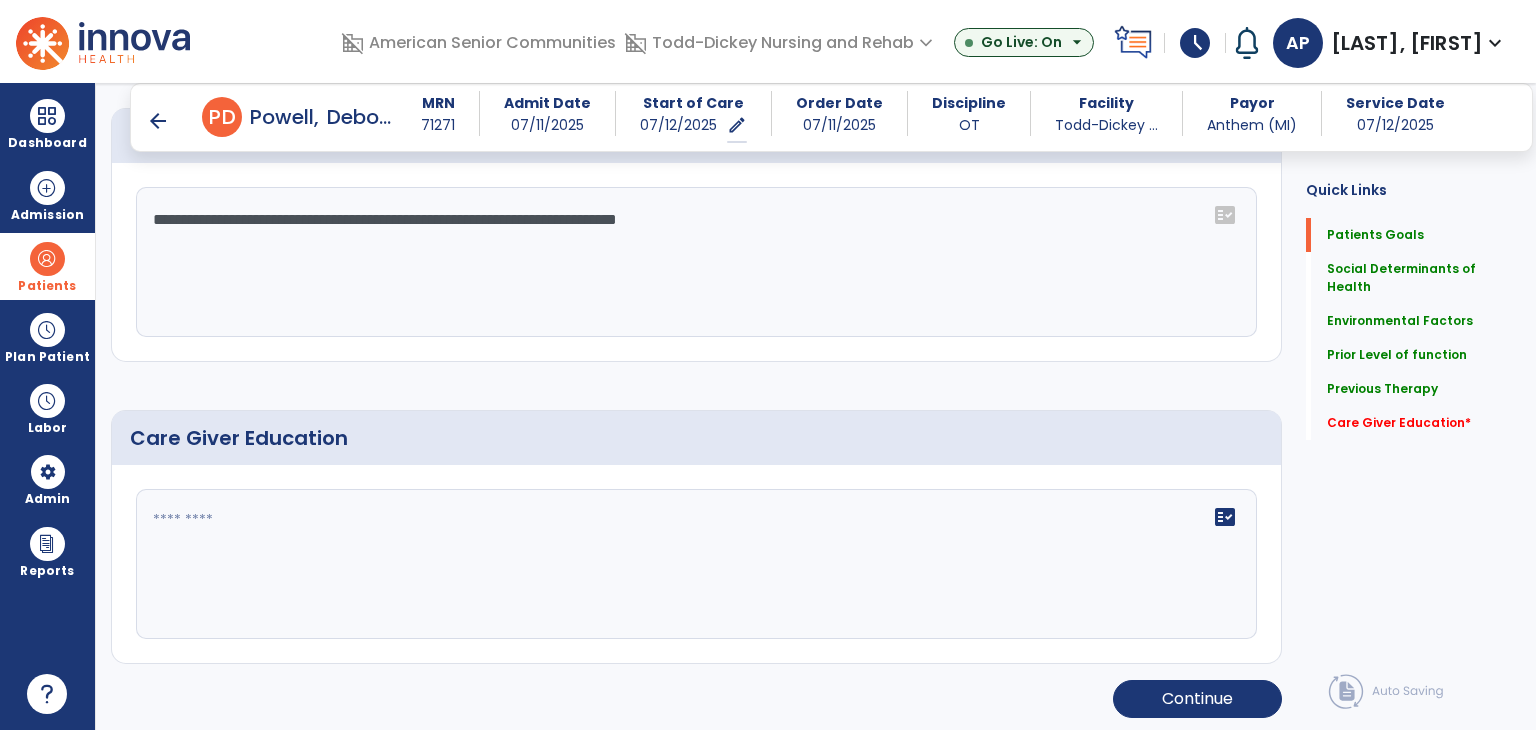 click on "fact_check" 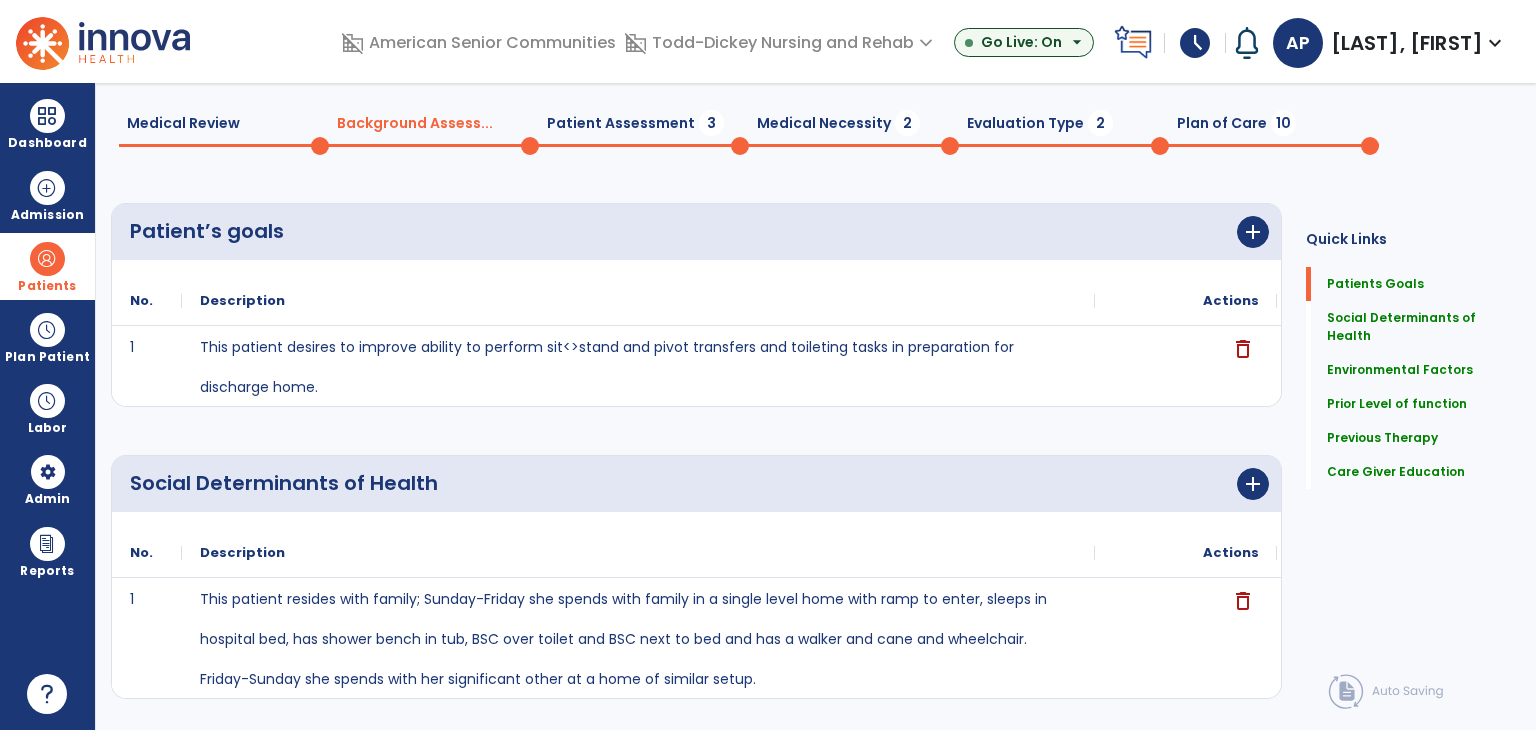 scroll, scrollTop: 0, scrollLeft: 0, axis: both 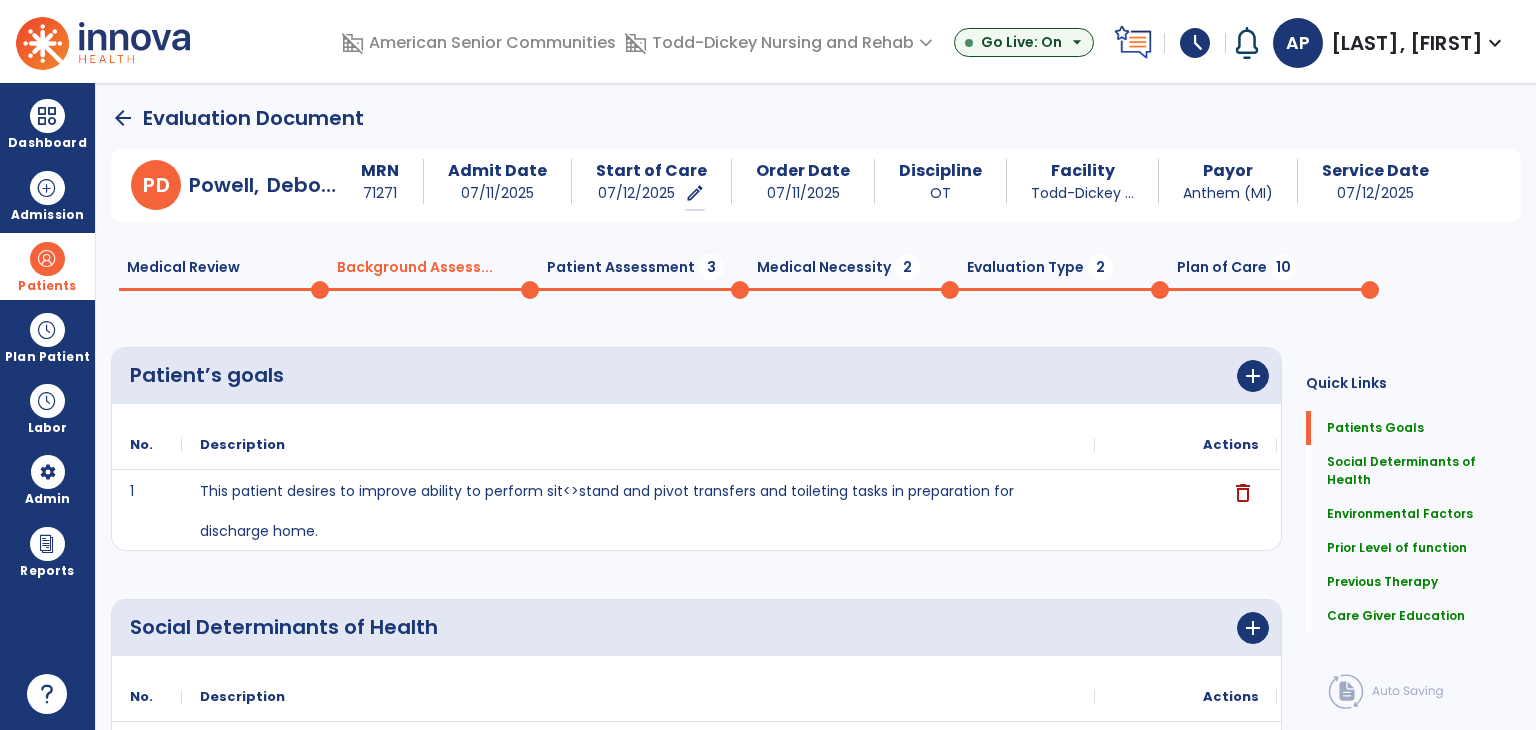 click on "Medical Review  0" 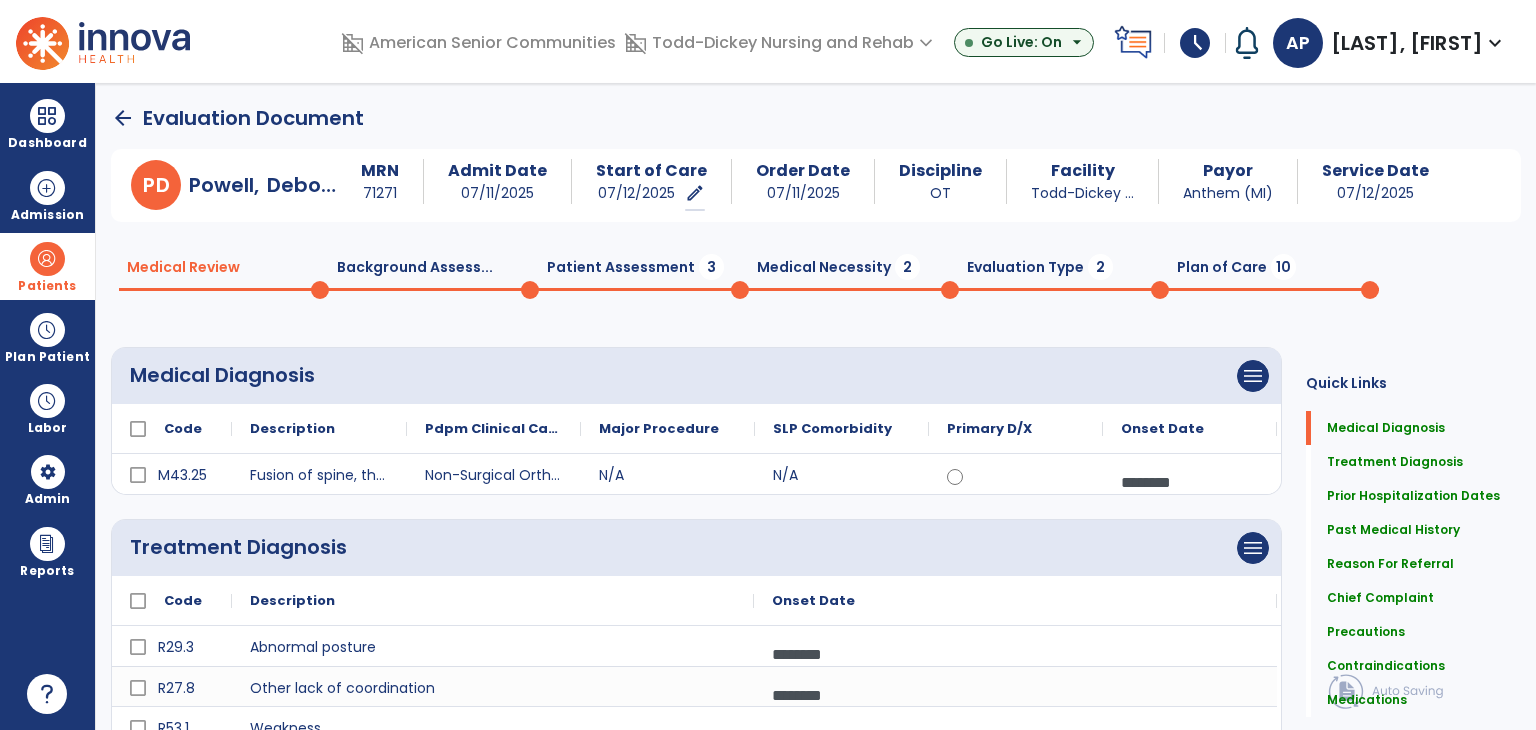 click on "Precautions   Precautions" 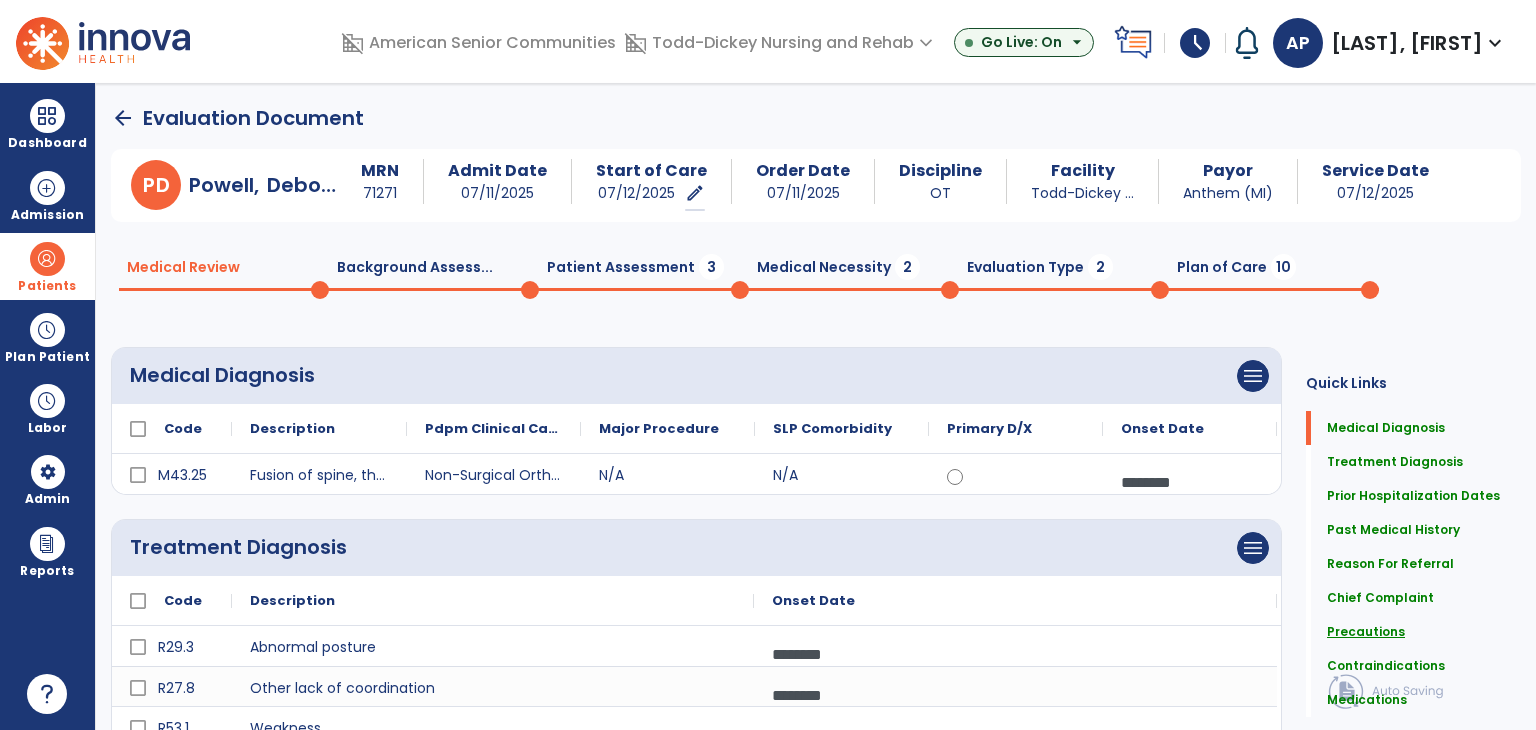 click on "Precautions" 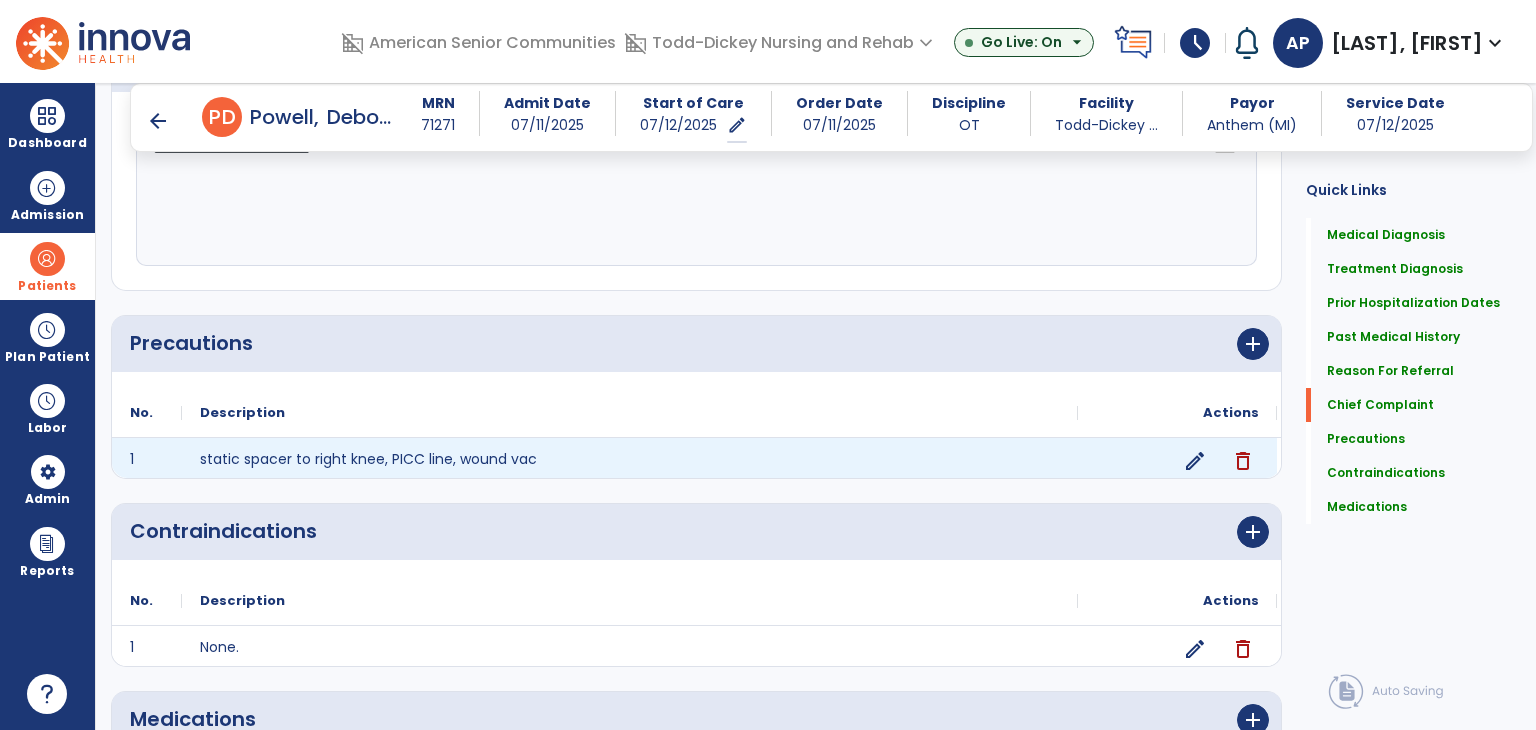scroll, scrollTop: 1440, scrollLeft: 0, axis: vertical 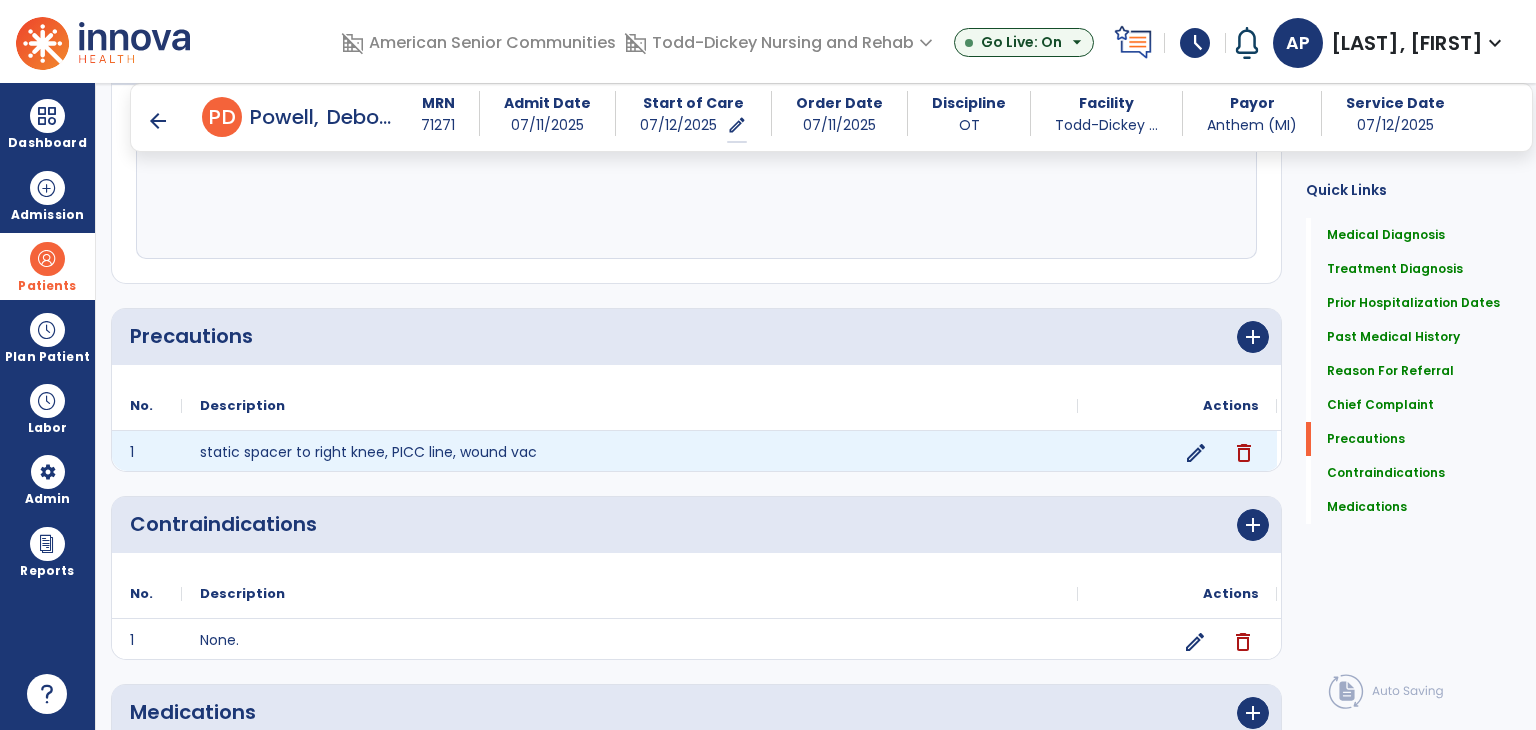 click on "edit" 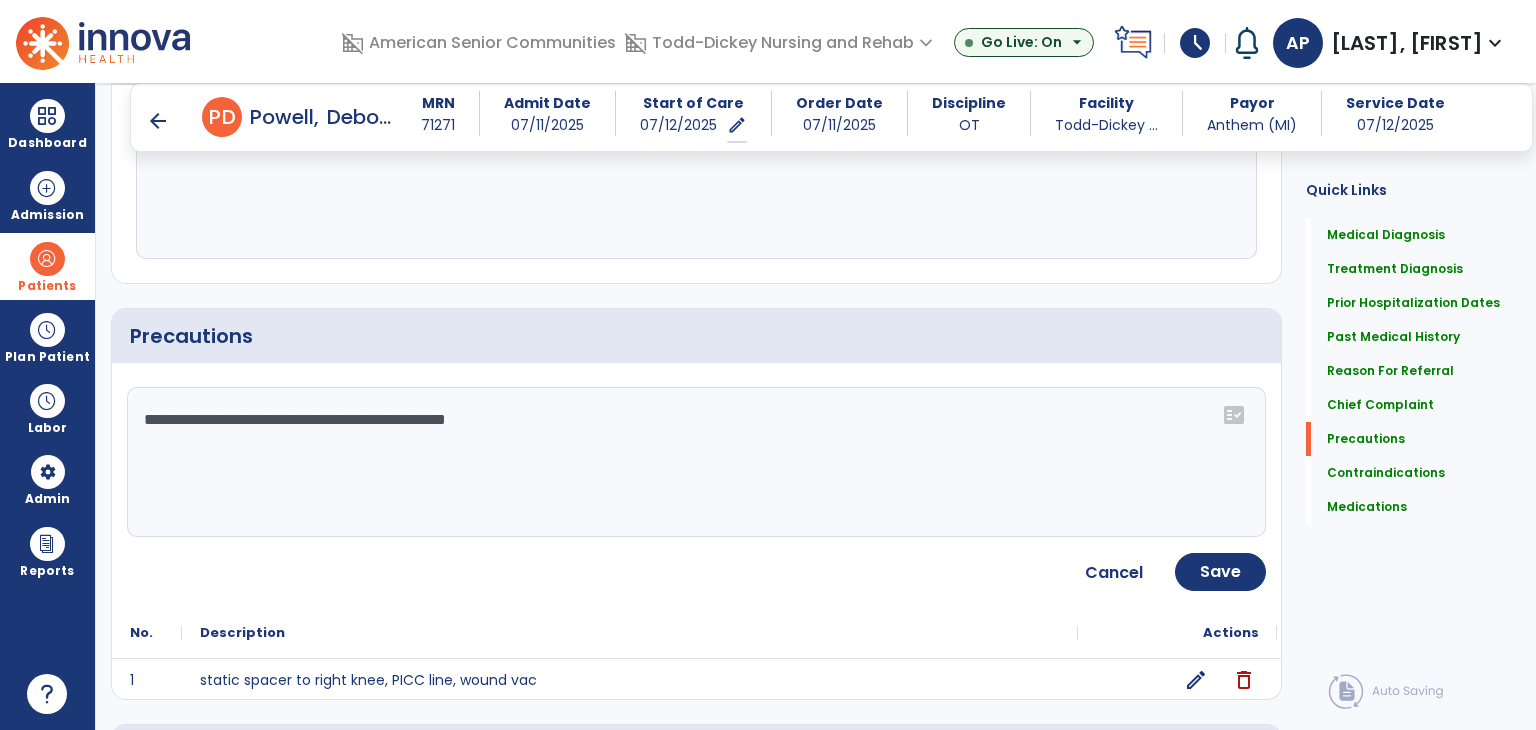 click on "**********" 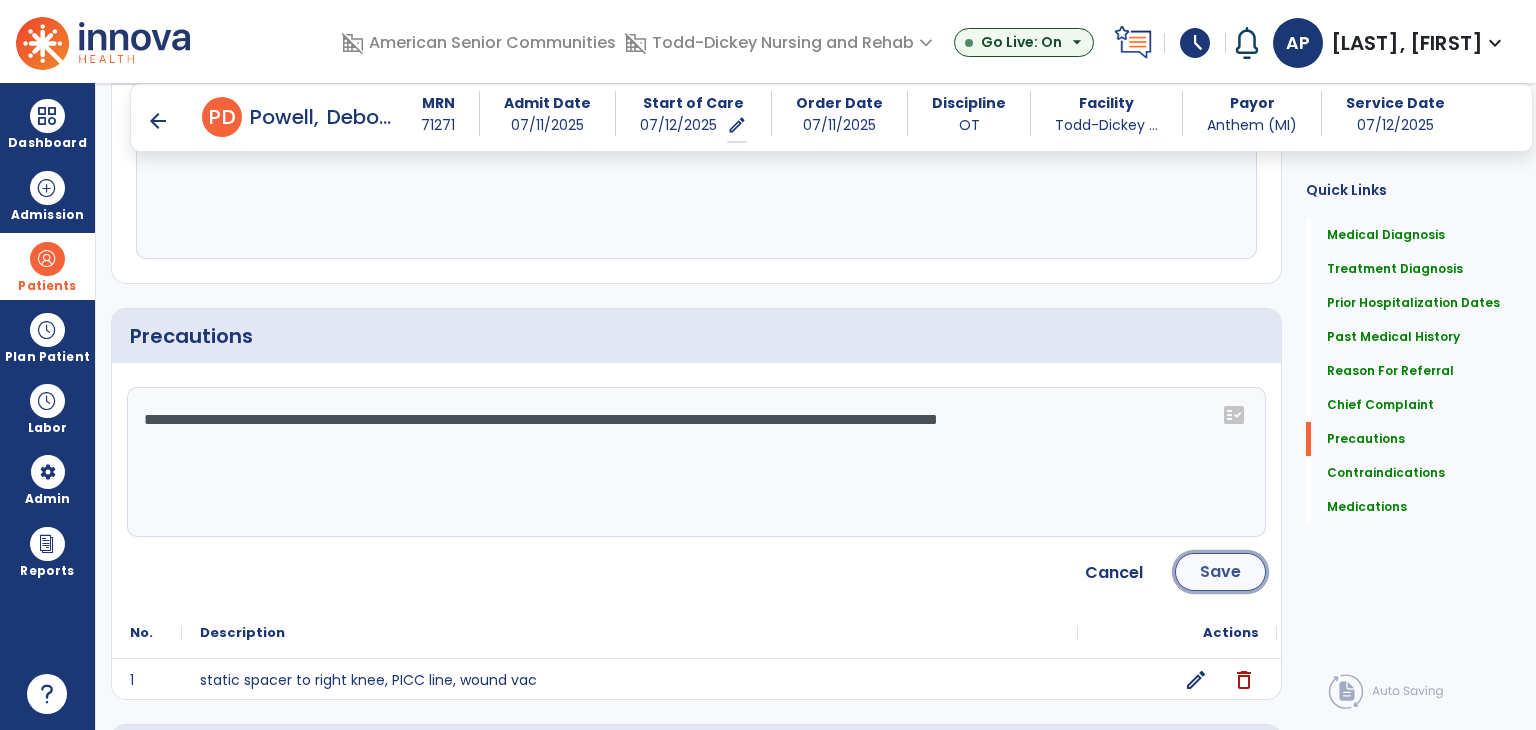 click on "Save" 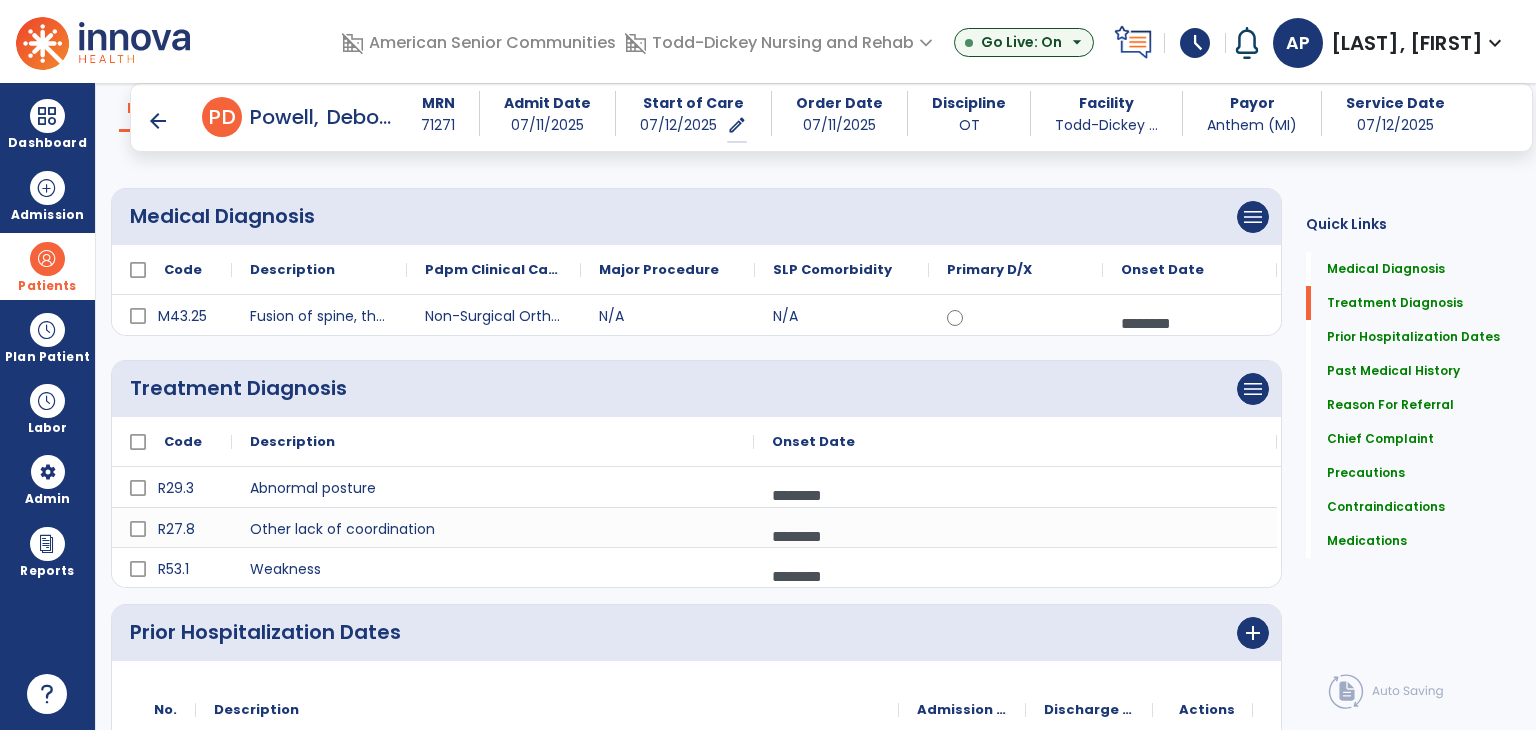 scroll, scrollTop: 0, scrollLeft: 0, axis: both 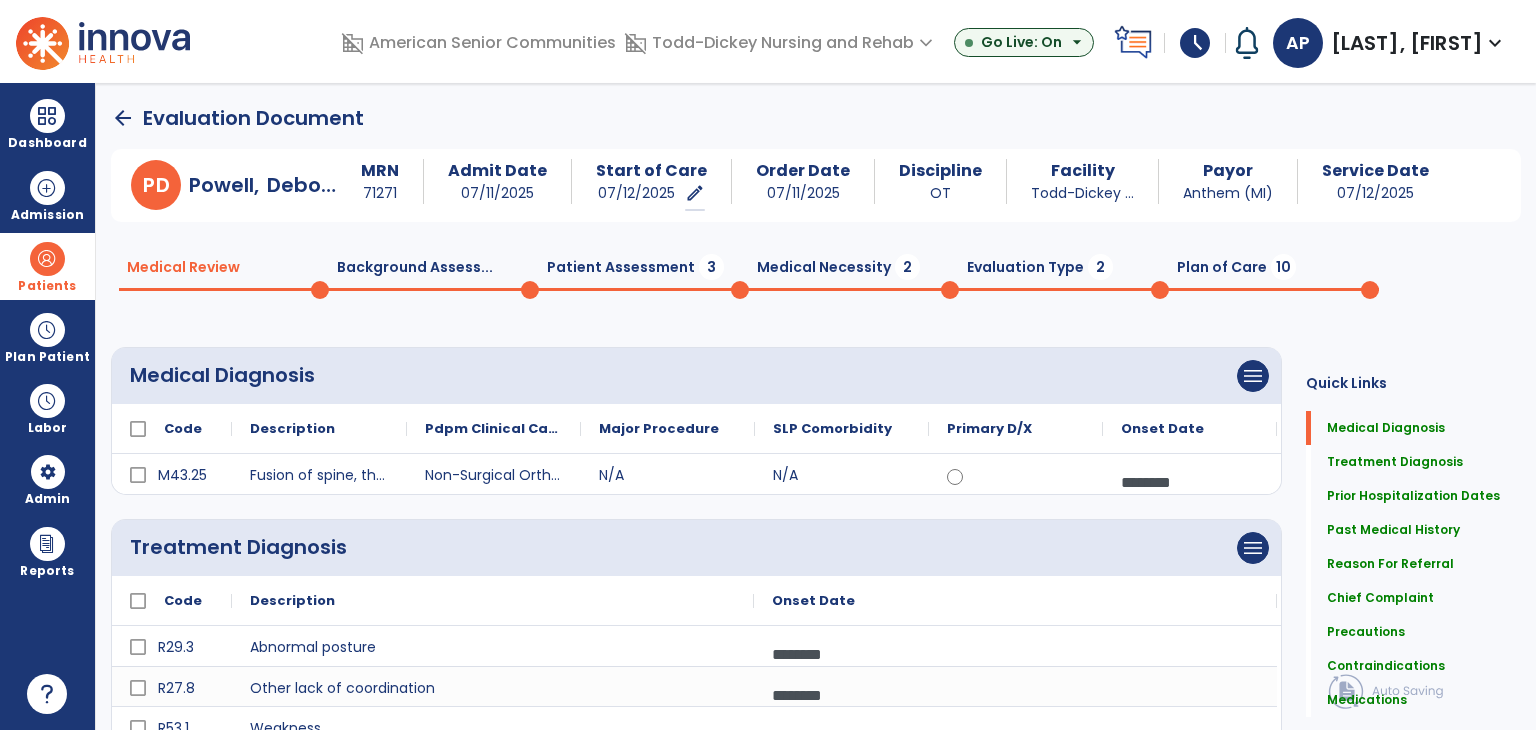 click on "Background Assess...  0" 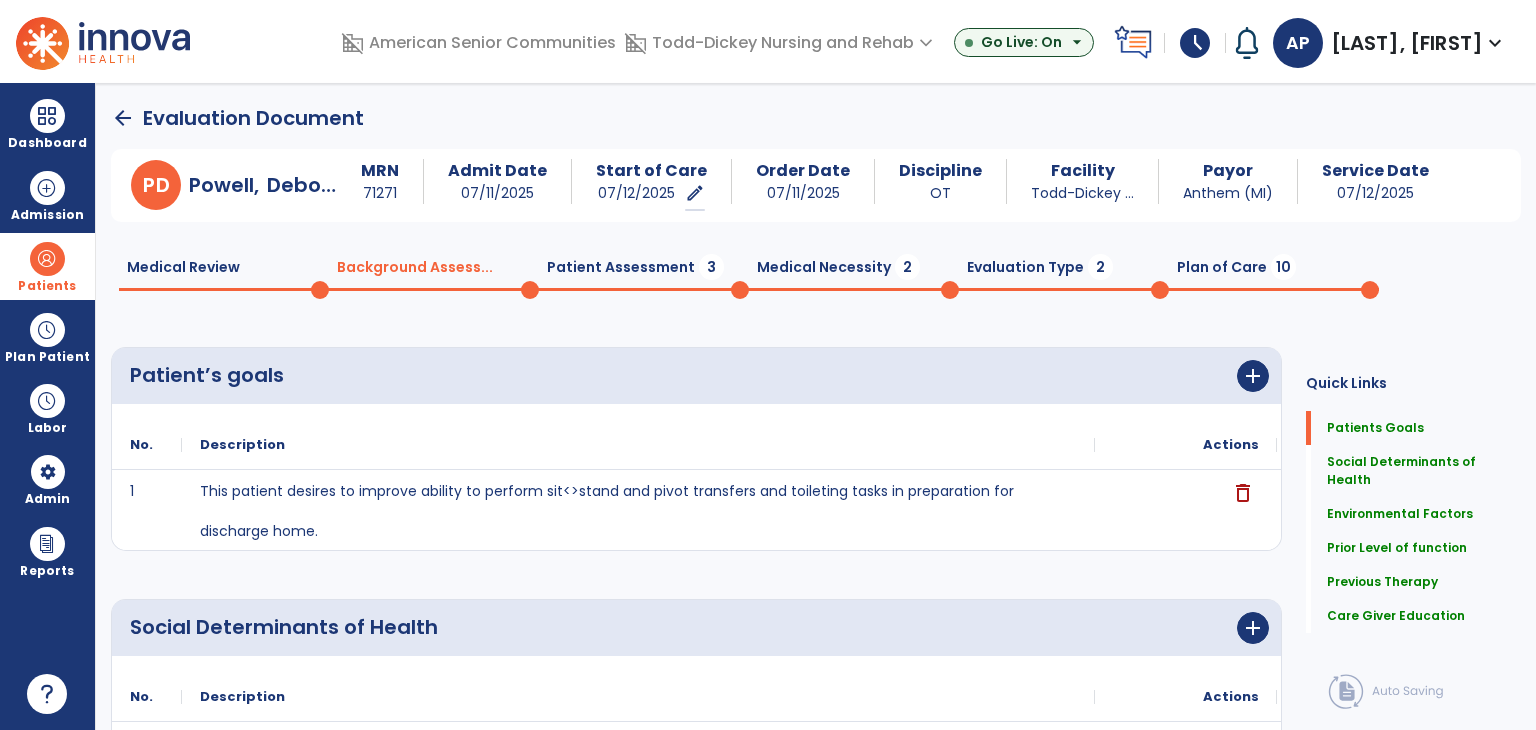 click on "Patient Assessment  3" 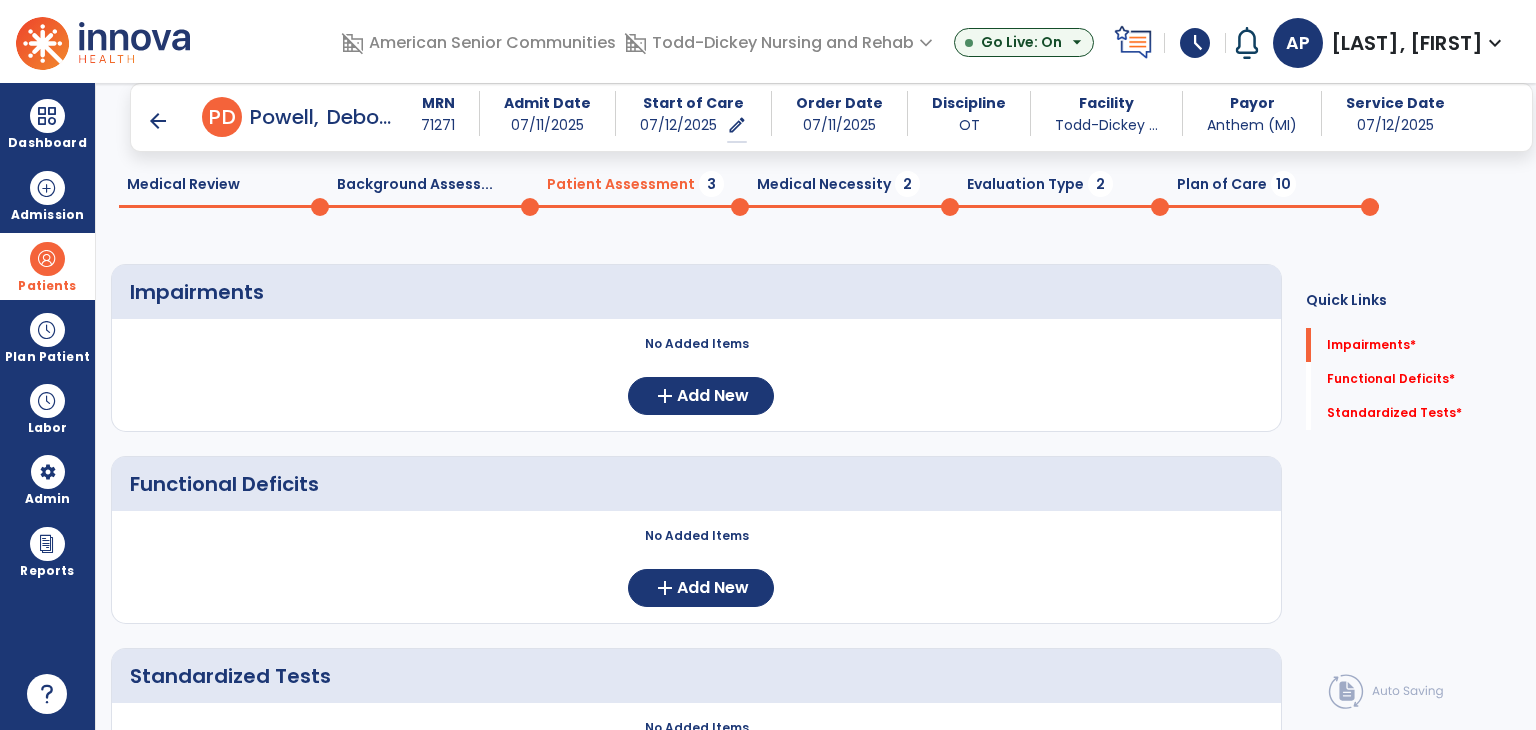 scroll, scrollTop: 100, scrollLeft: 0, axis: vertical 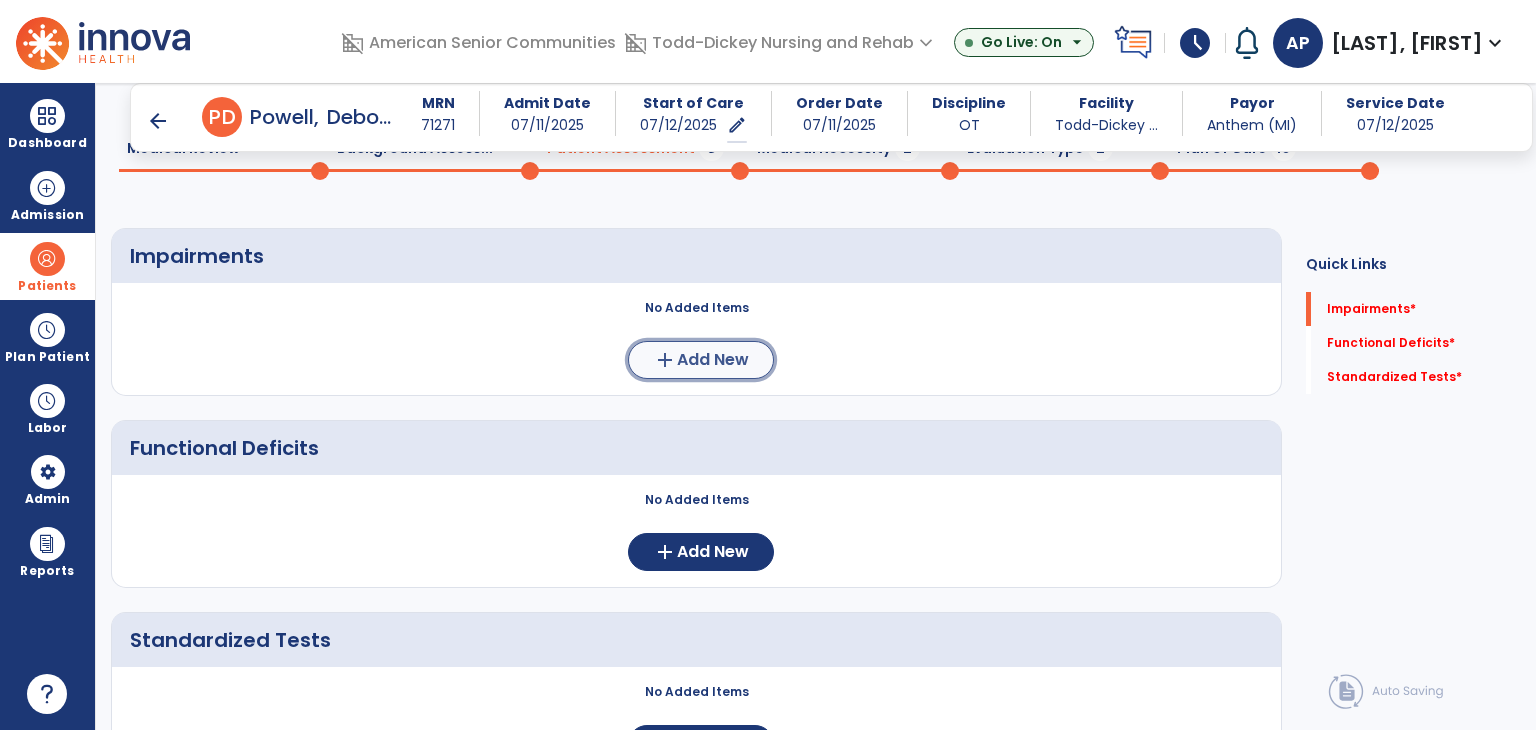 click on "Add New" 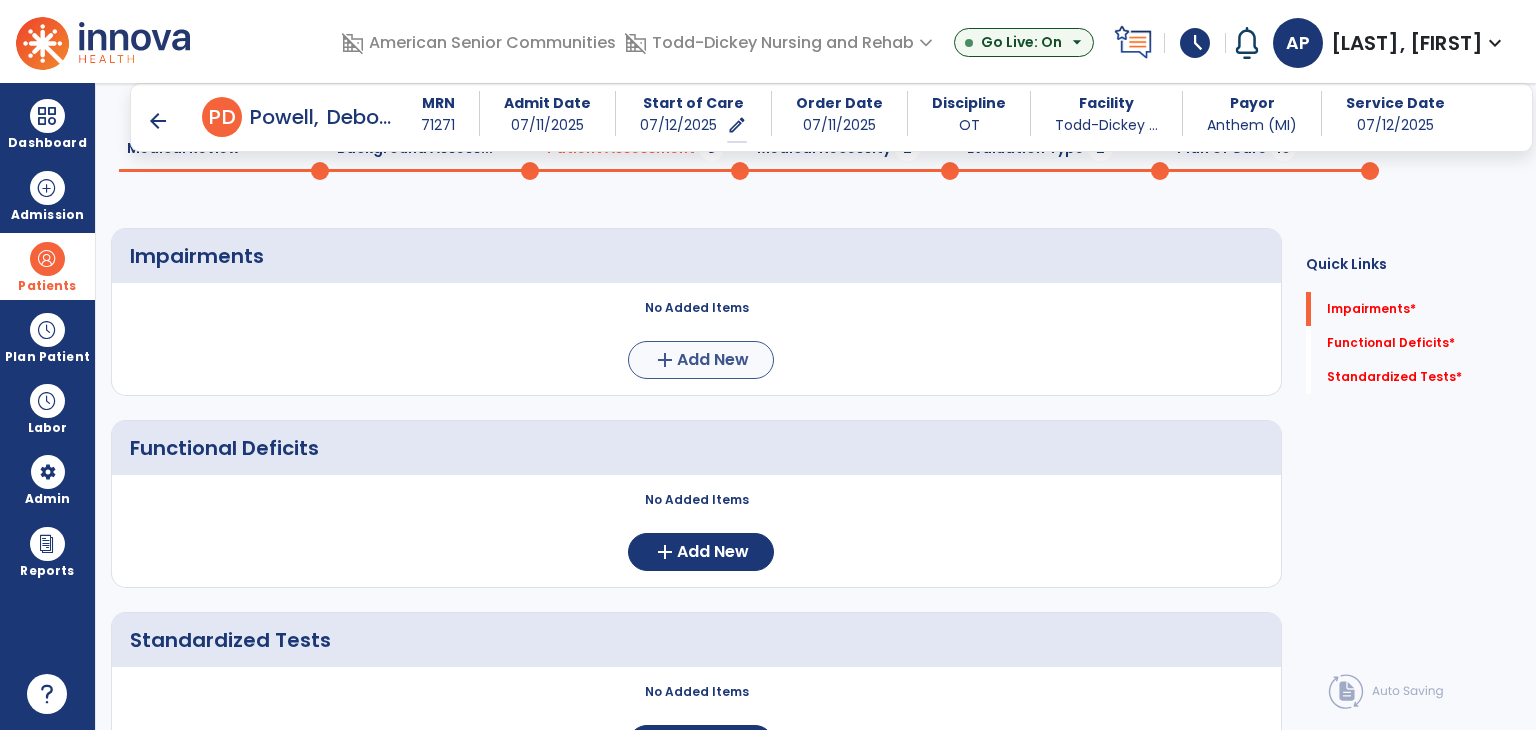 scroll, scrollTop: 0, scrollLeft: 0, axis: both 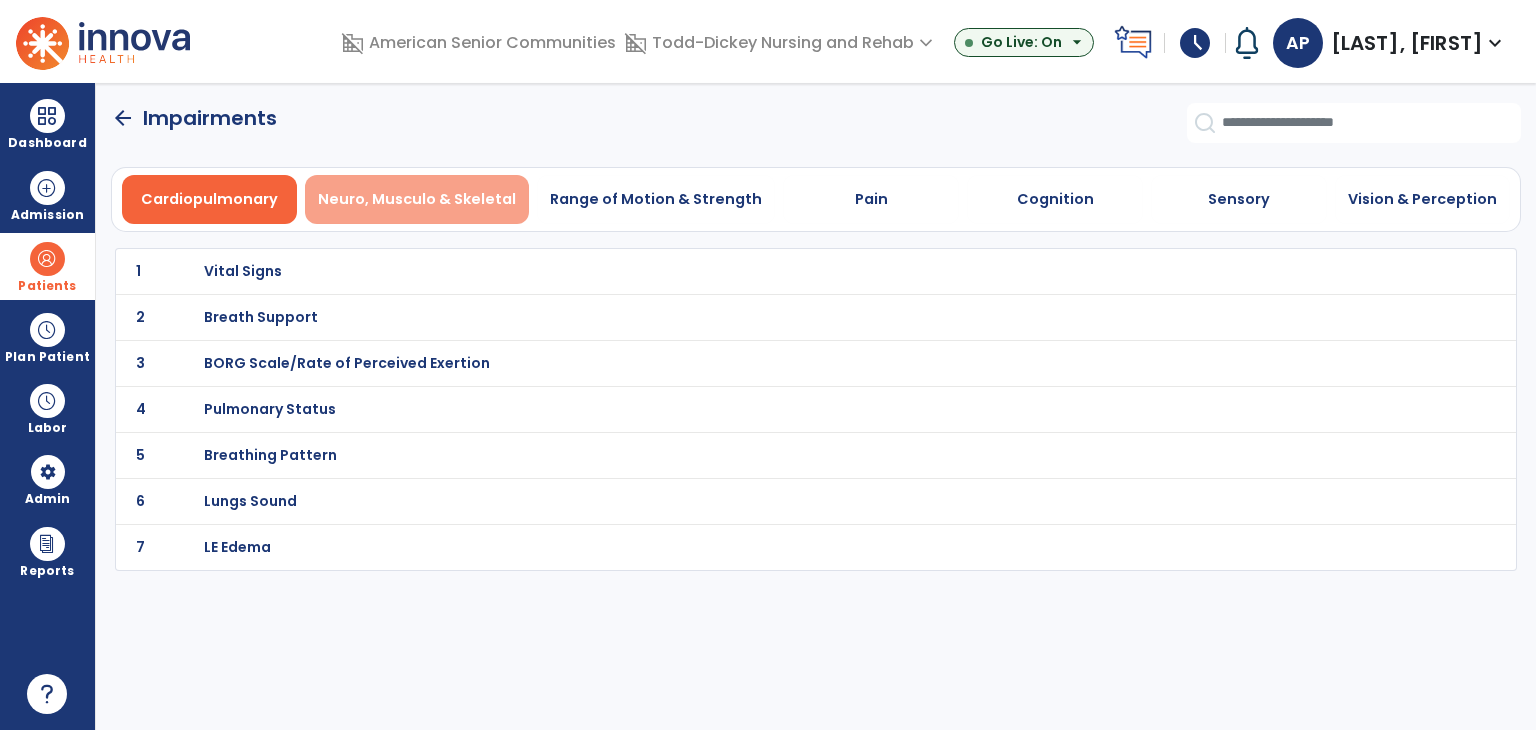 click on "Neuro, Musculo & Skeletal" at bounding box center (417, 199) 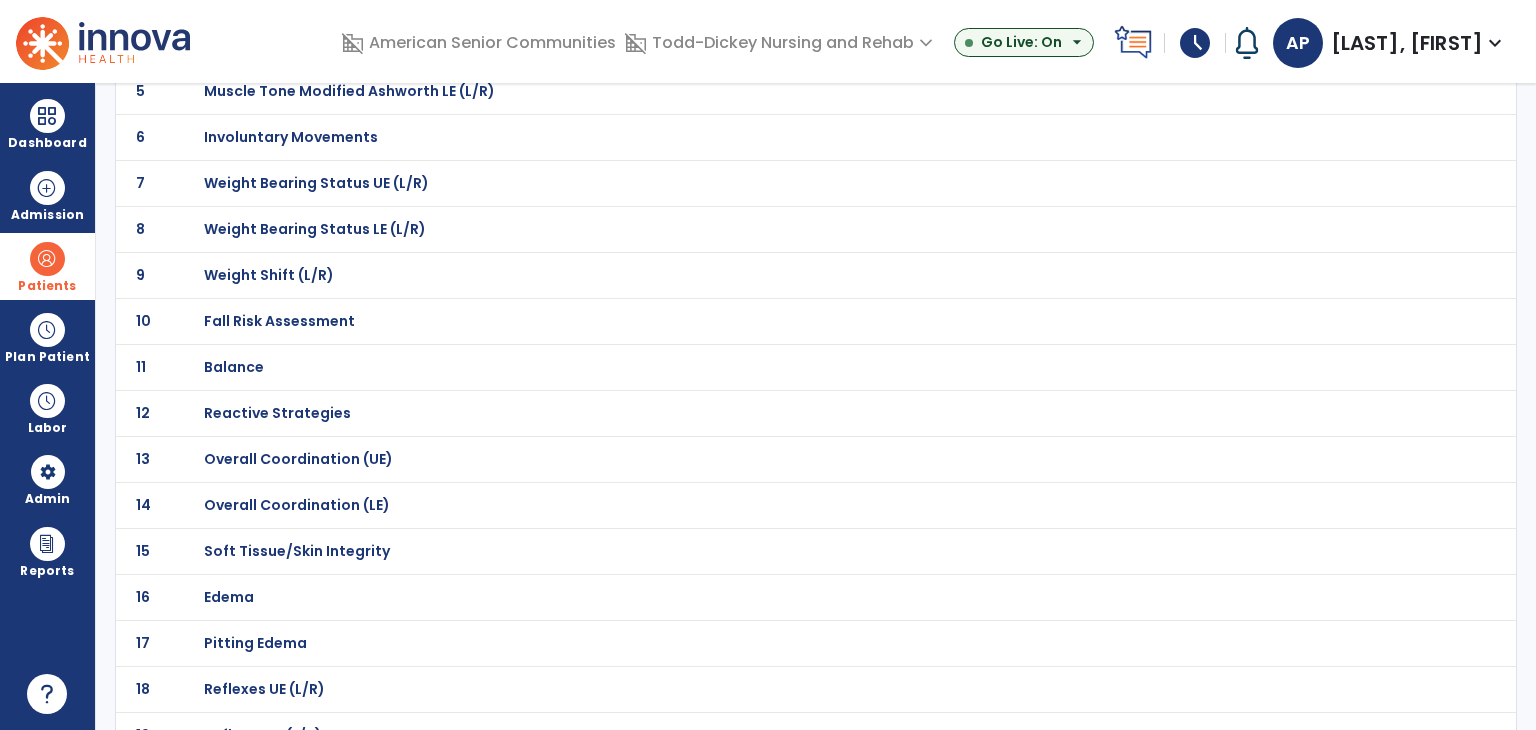 scroll, scrollTop: 400, scrollLeft: 0, axis: vertical 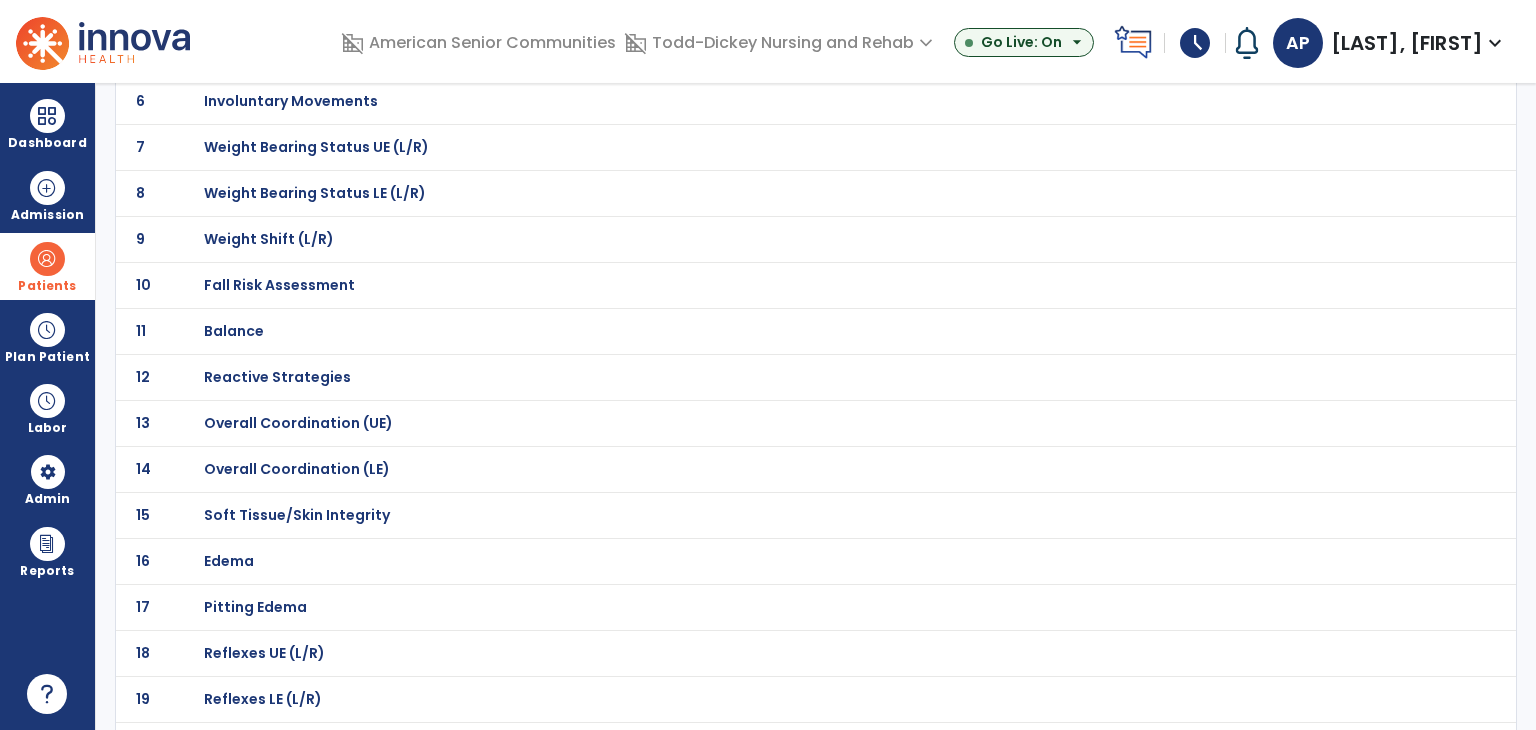 click on "Reactive Strategies" at bounding box center [275, -129] 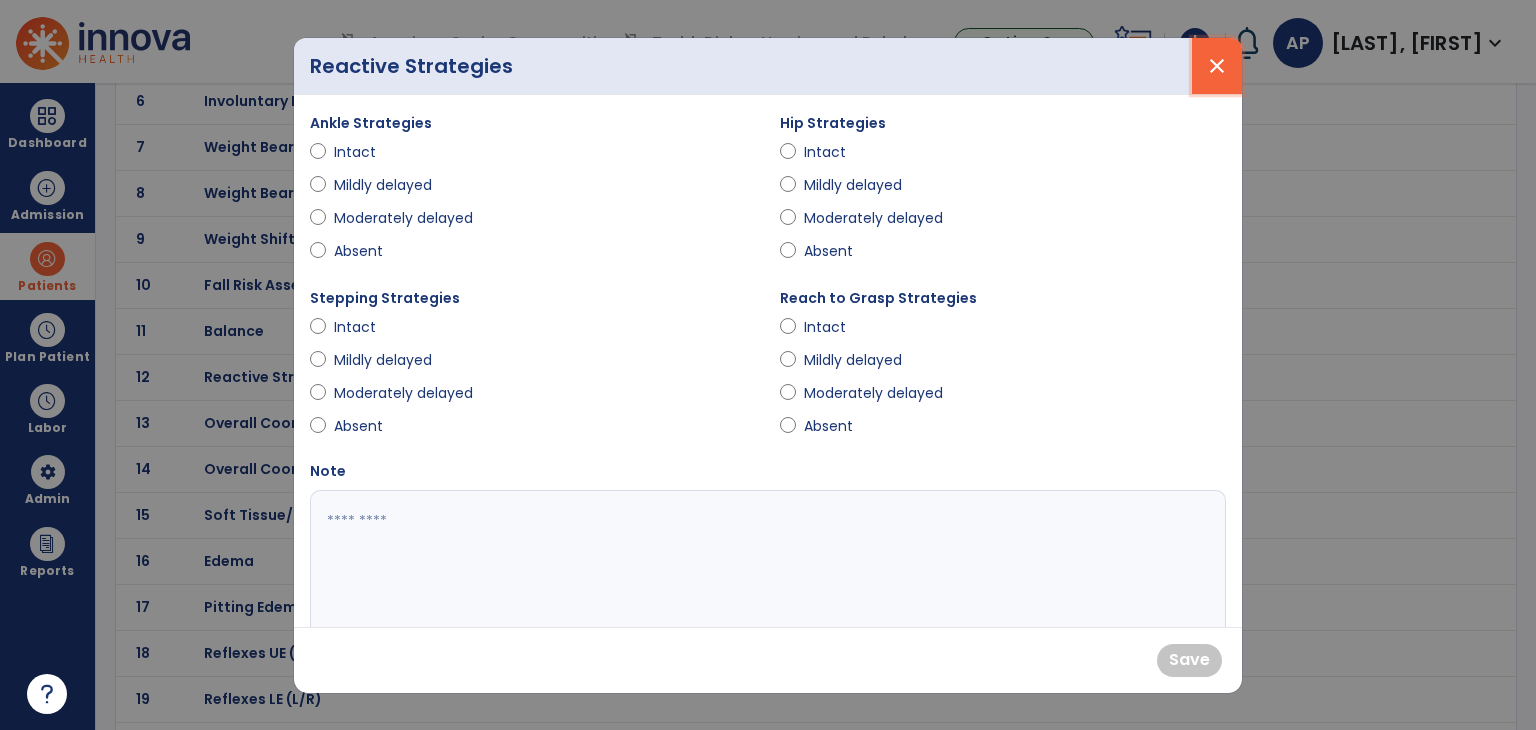click on "close" at bounding box center [1217, 66] 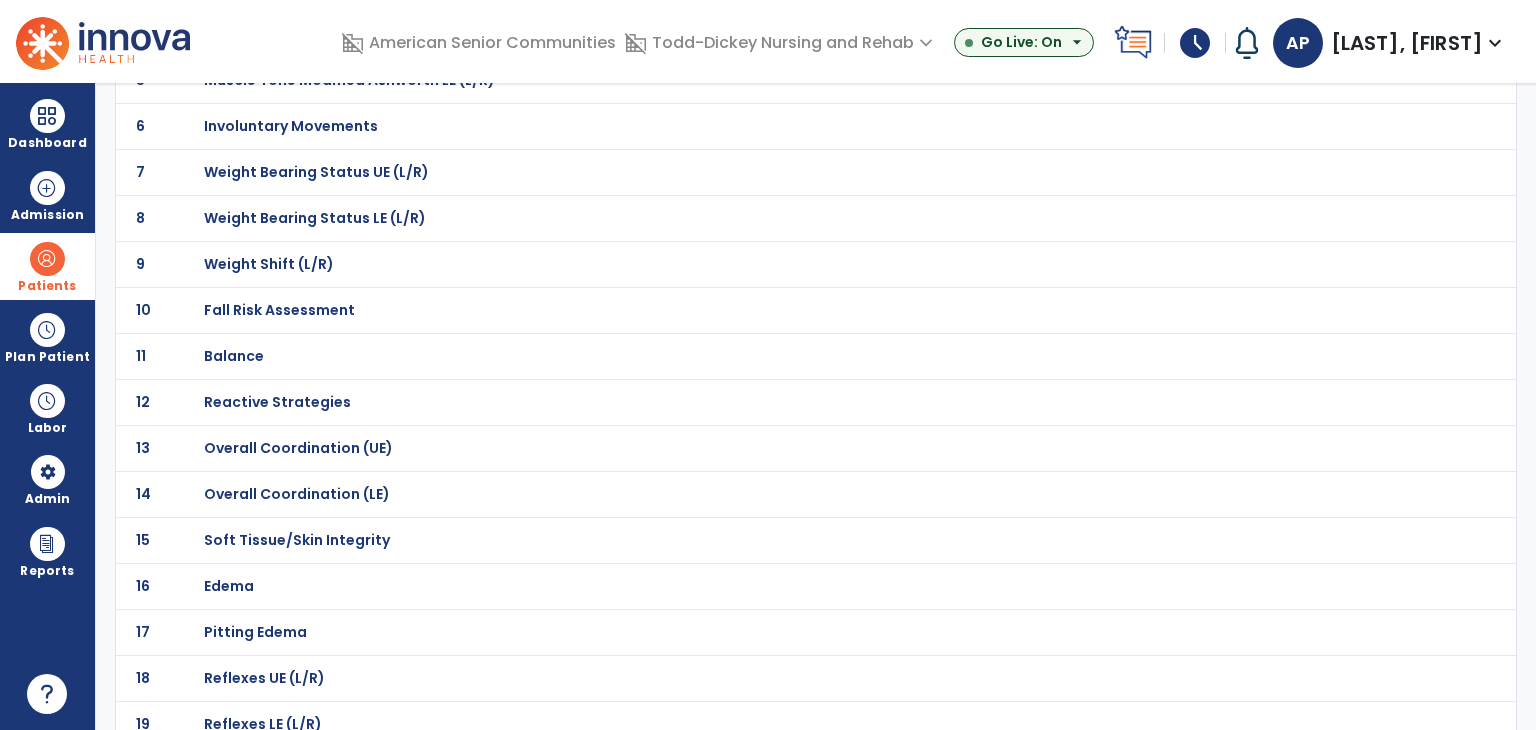 scroll, scrollTop: 72, scrollLeft: 0, axis: vertical 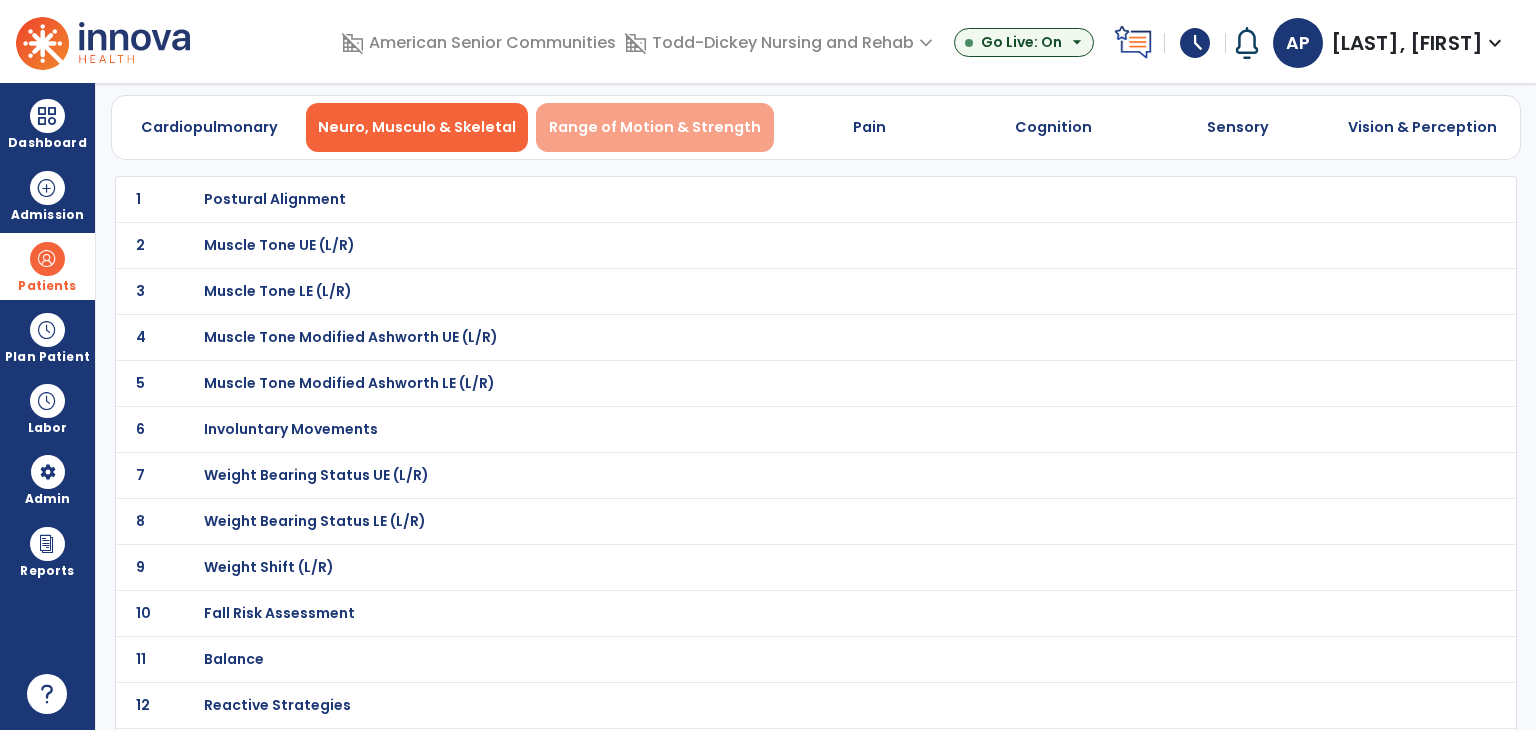 click on "Range of Motion & Strength" at bounding box center [655, 127] 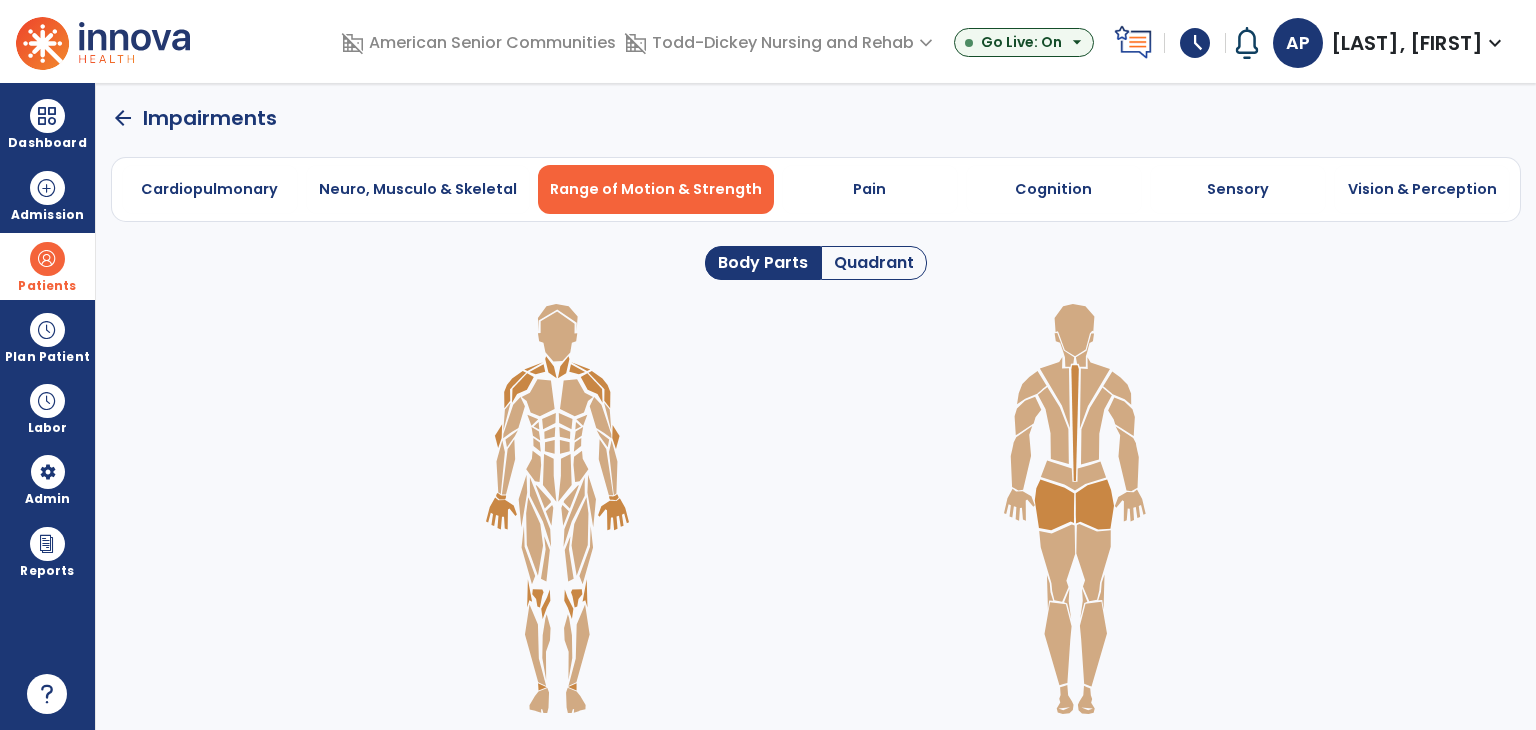 click 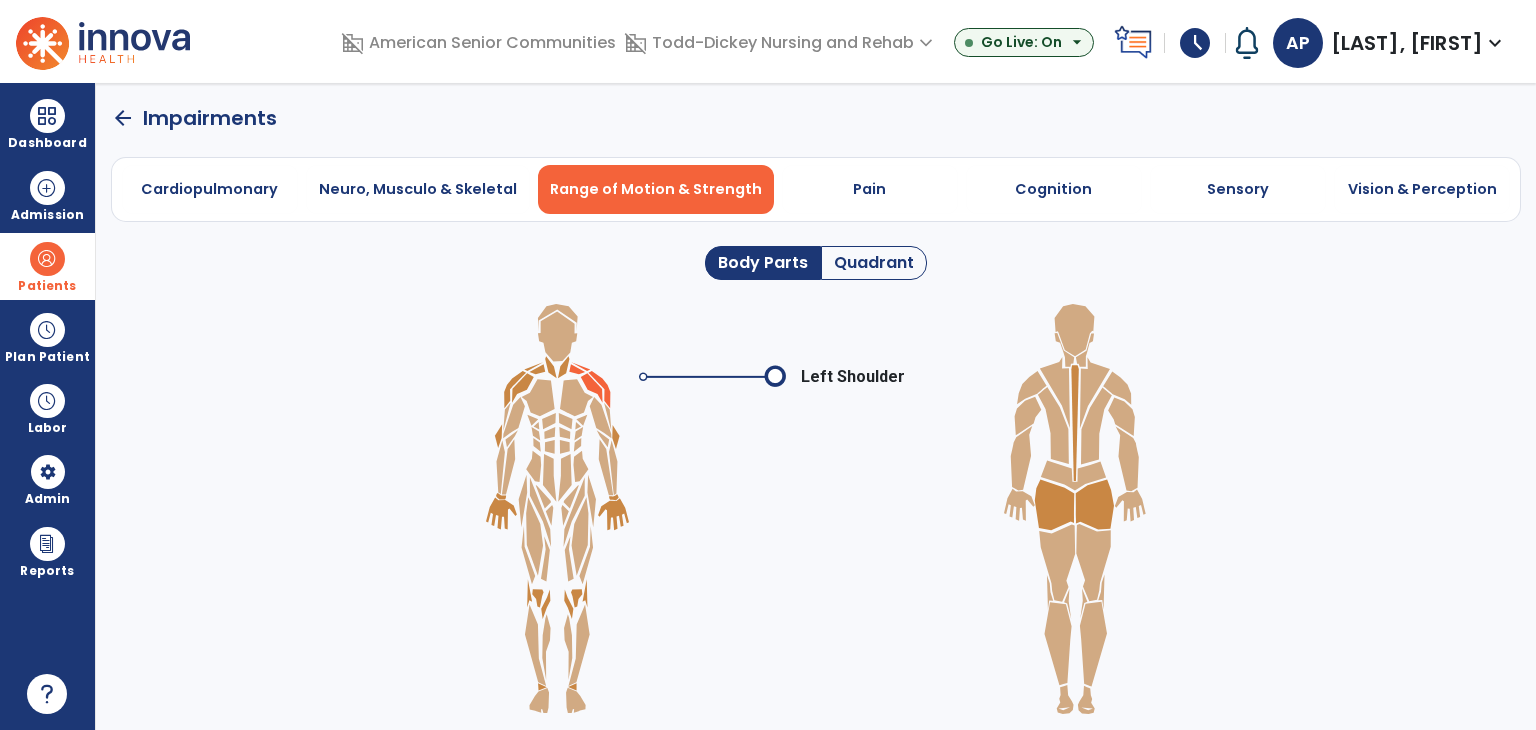 click 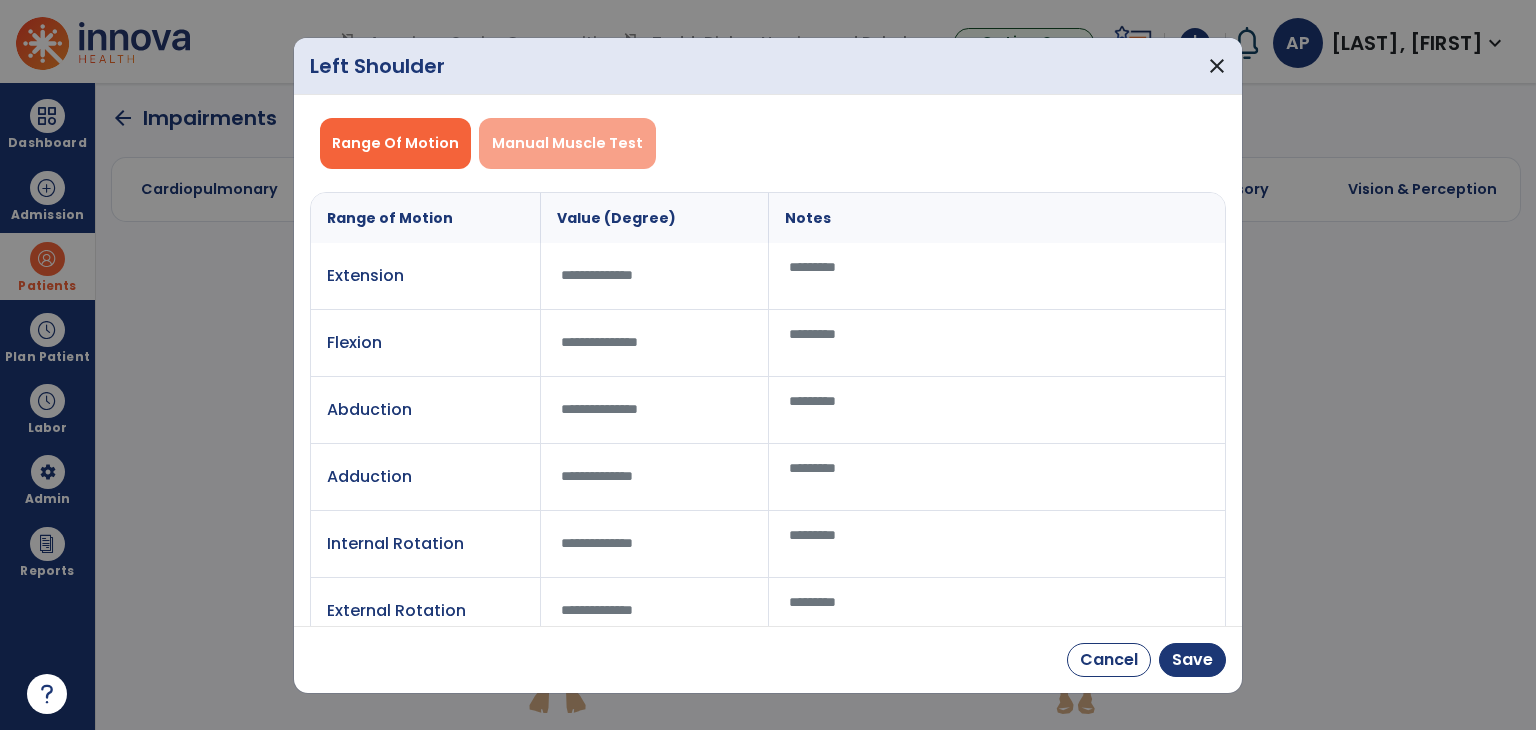click on "Manual Muscle Test" at bounding box center [567, 143] 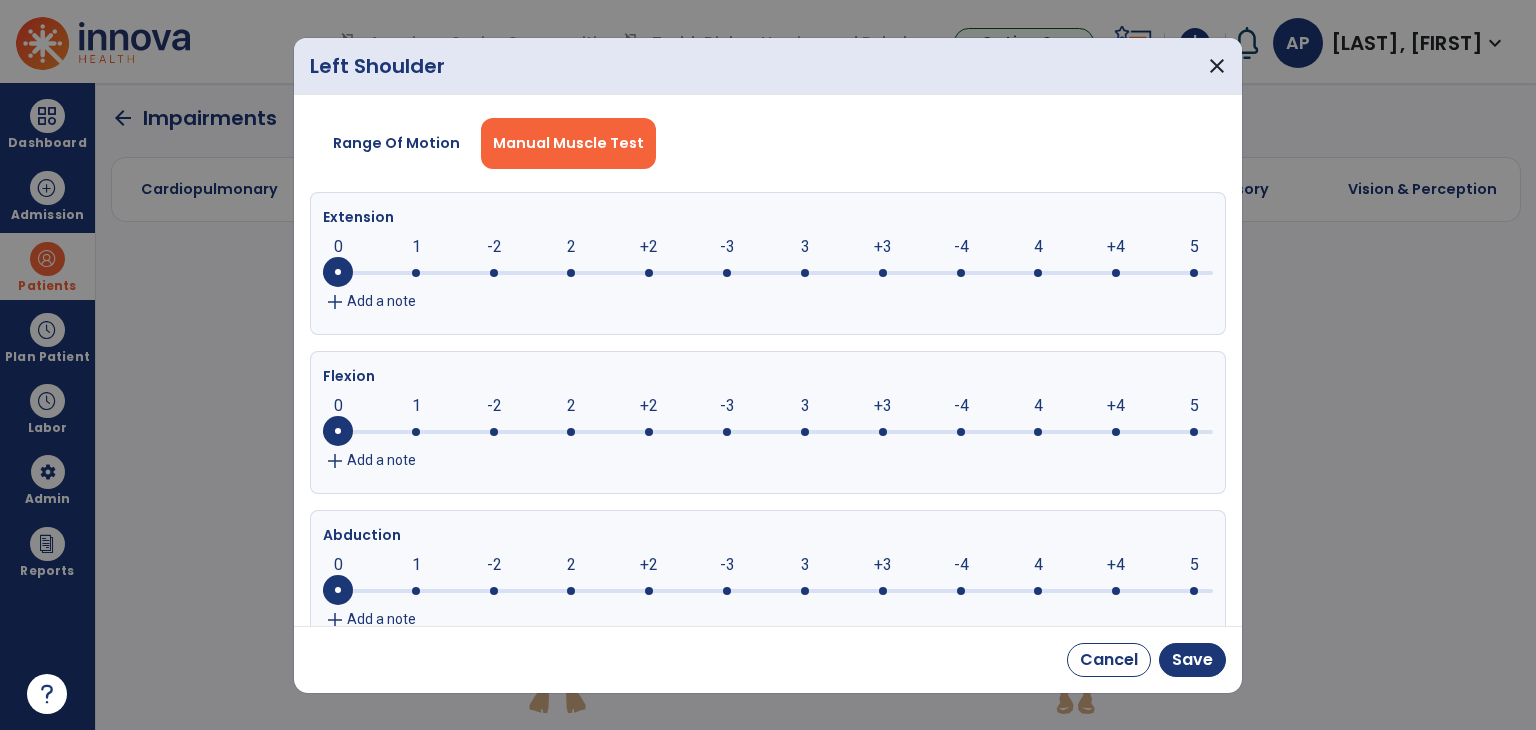 drag, startPoint x: 649, startPoint y: 270, endPoint x: 705, endPoint y: 313, distance: 70.60453 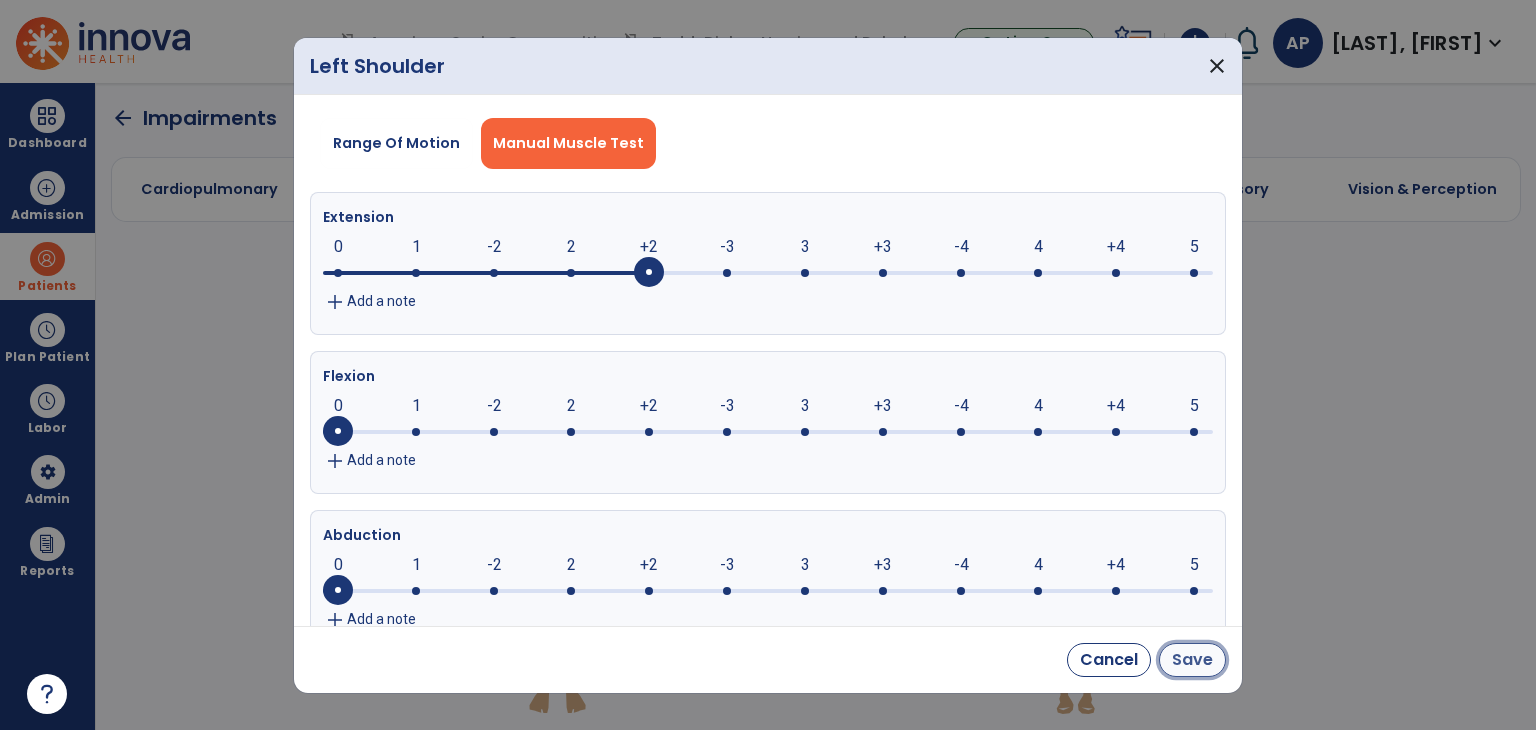 click on "Save" at bounding box center [1192, 660] 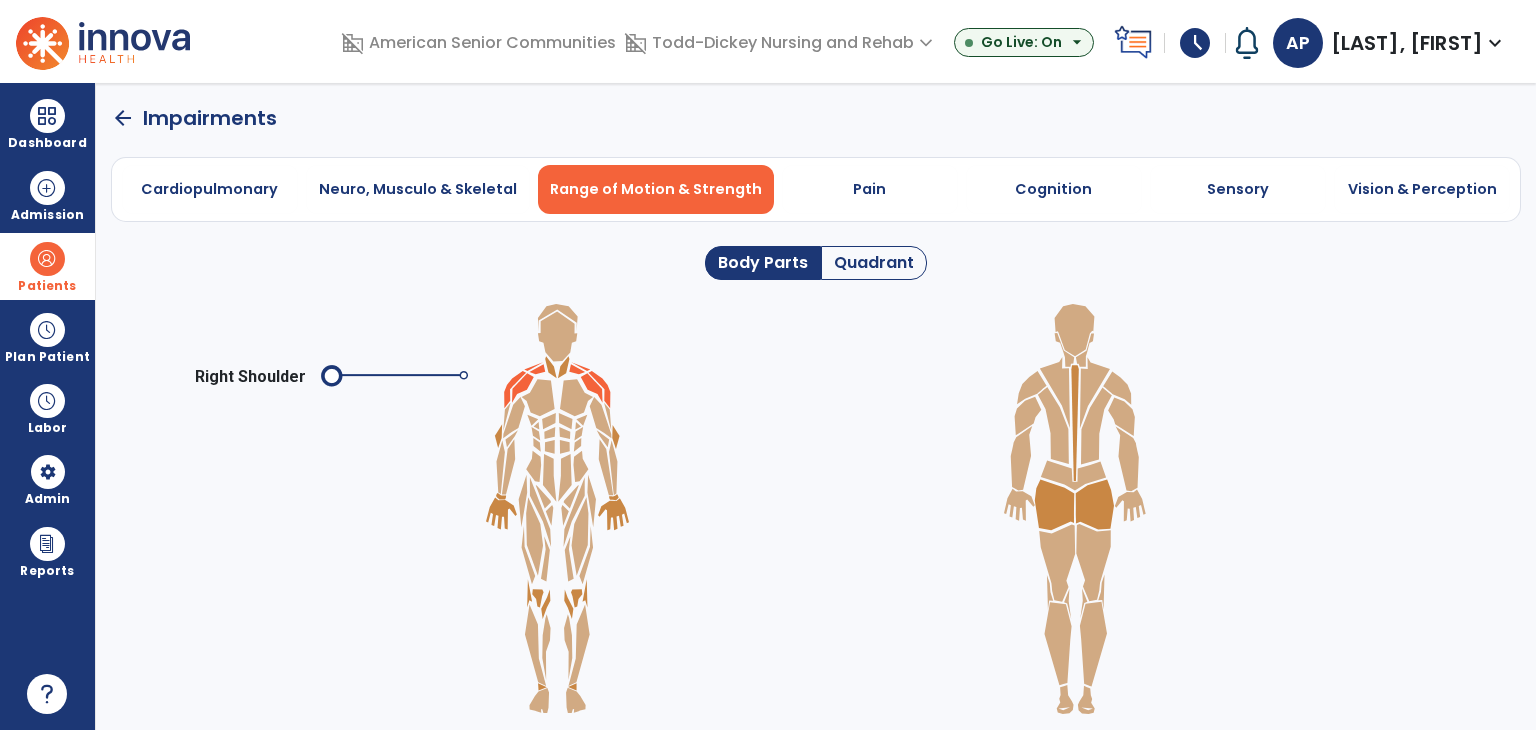 click 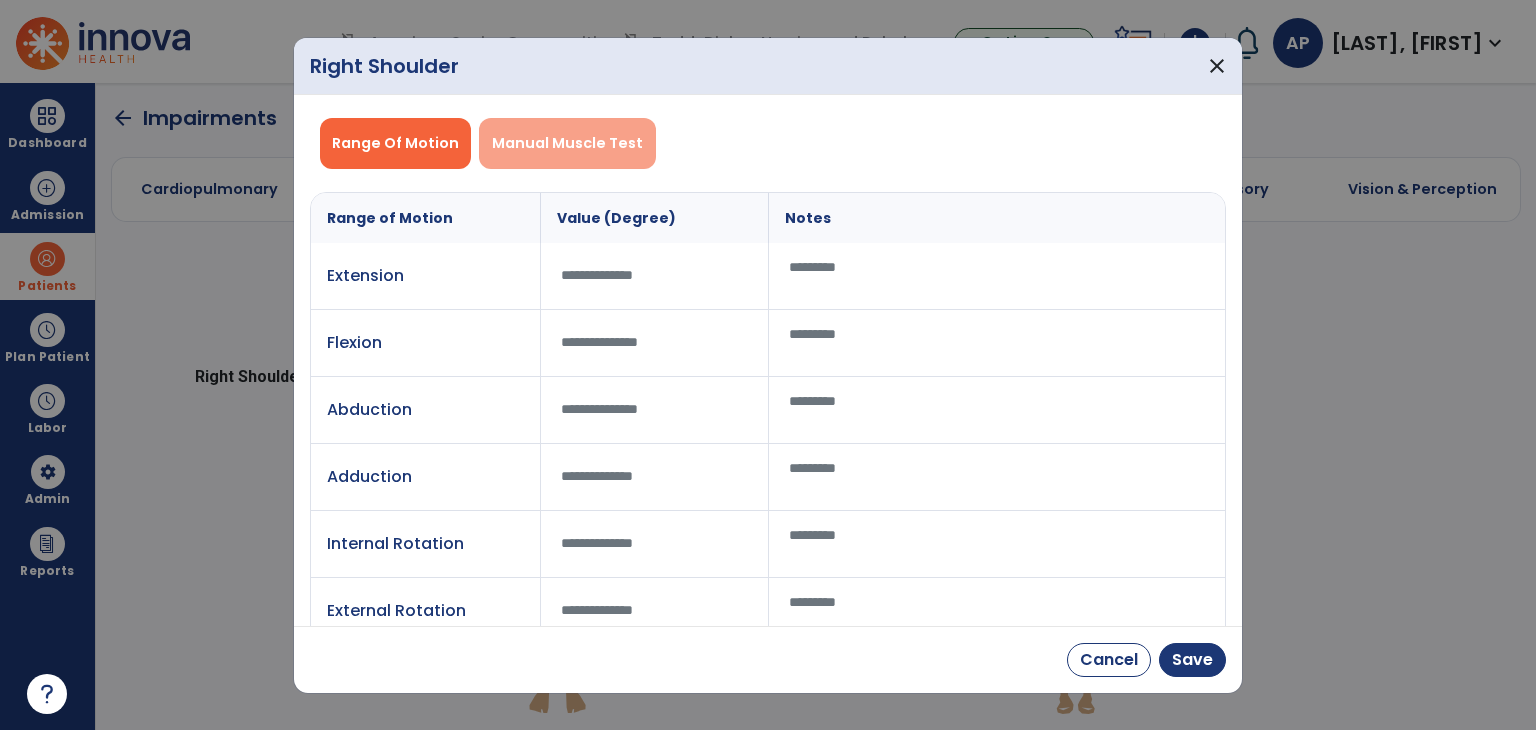 click on "Manual Muscle Test" at bounding box center [567, 143] 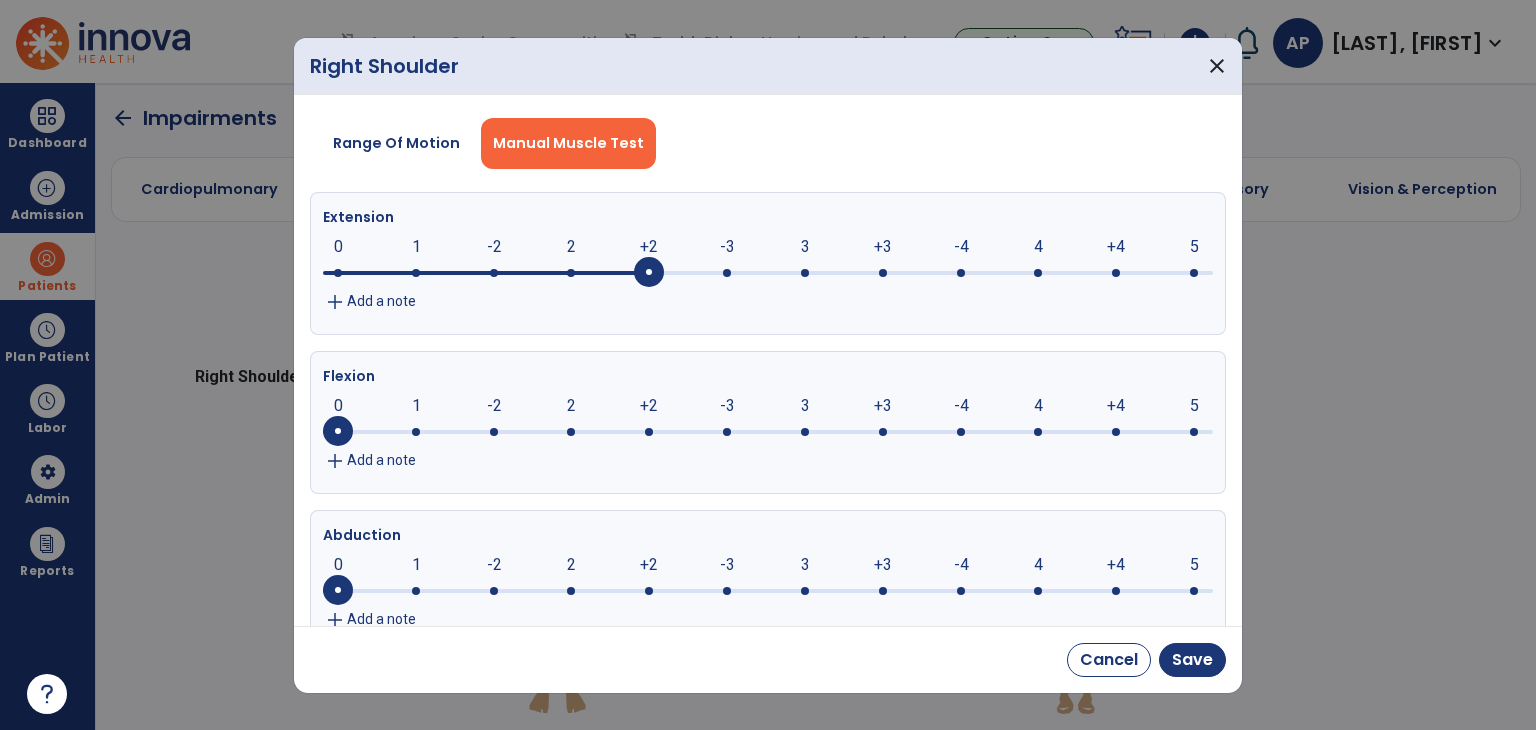 click 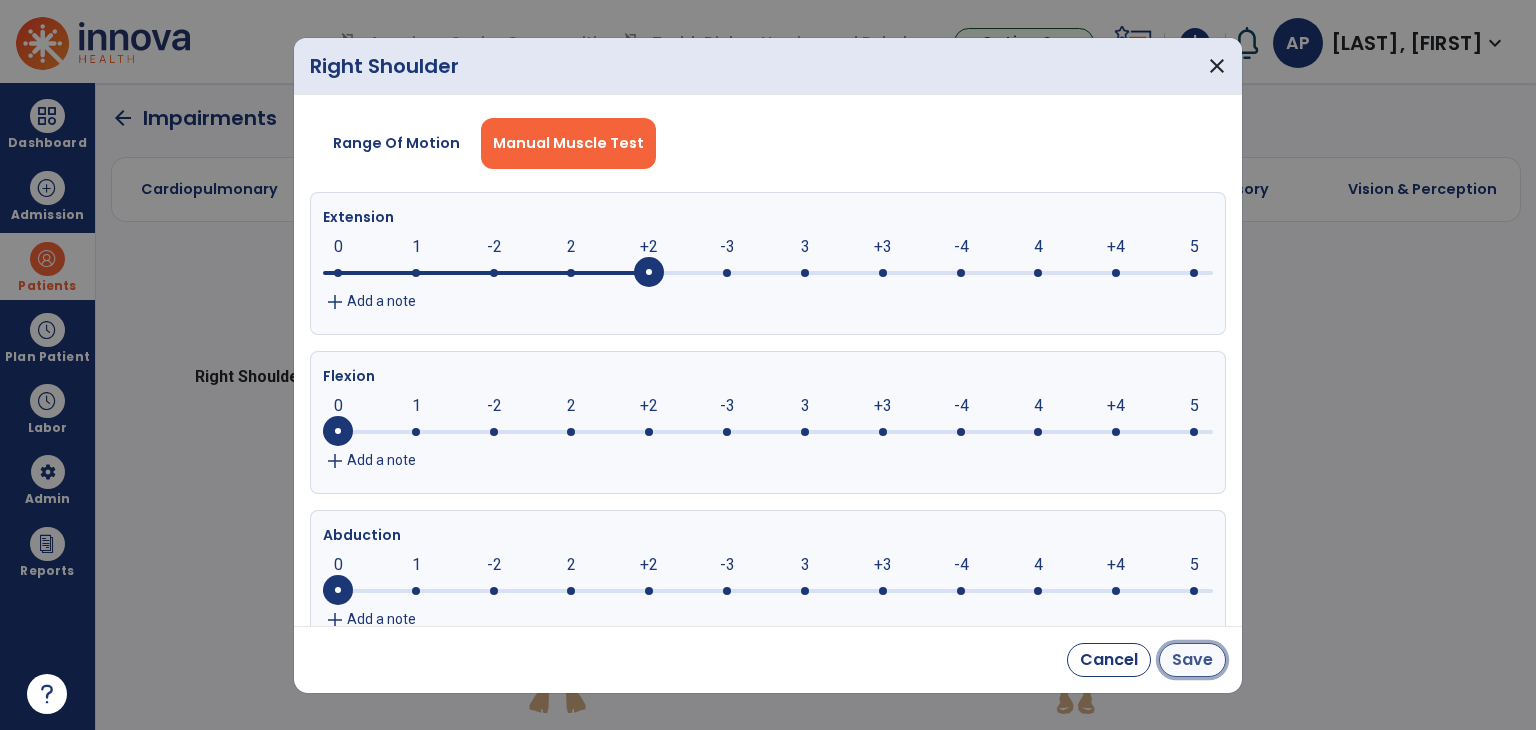 click on "Save" at bounding box center [1192, 660] 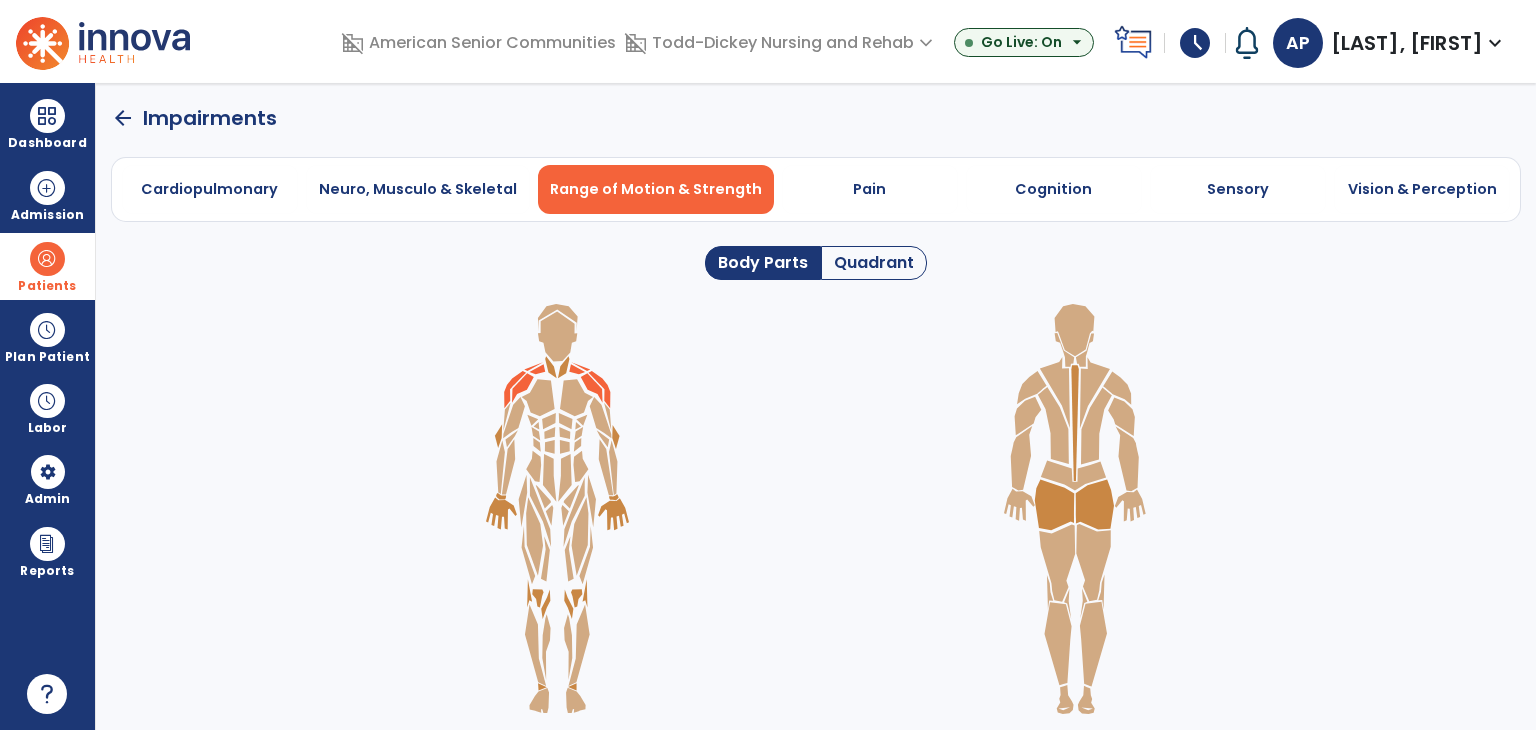 click on "arrow_back" 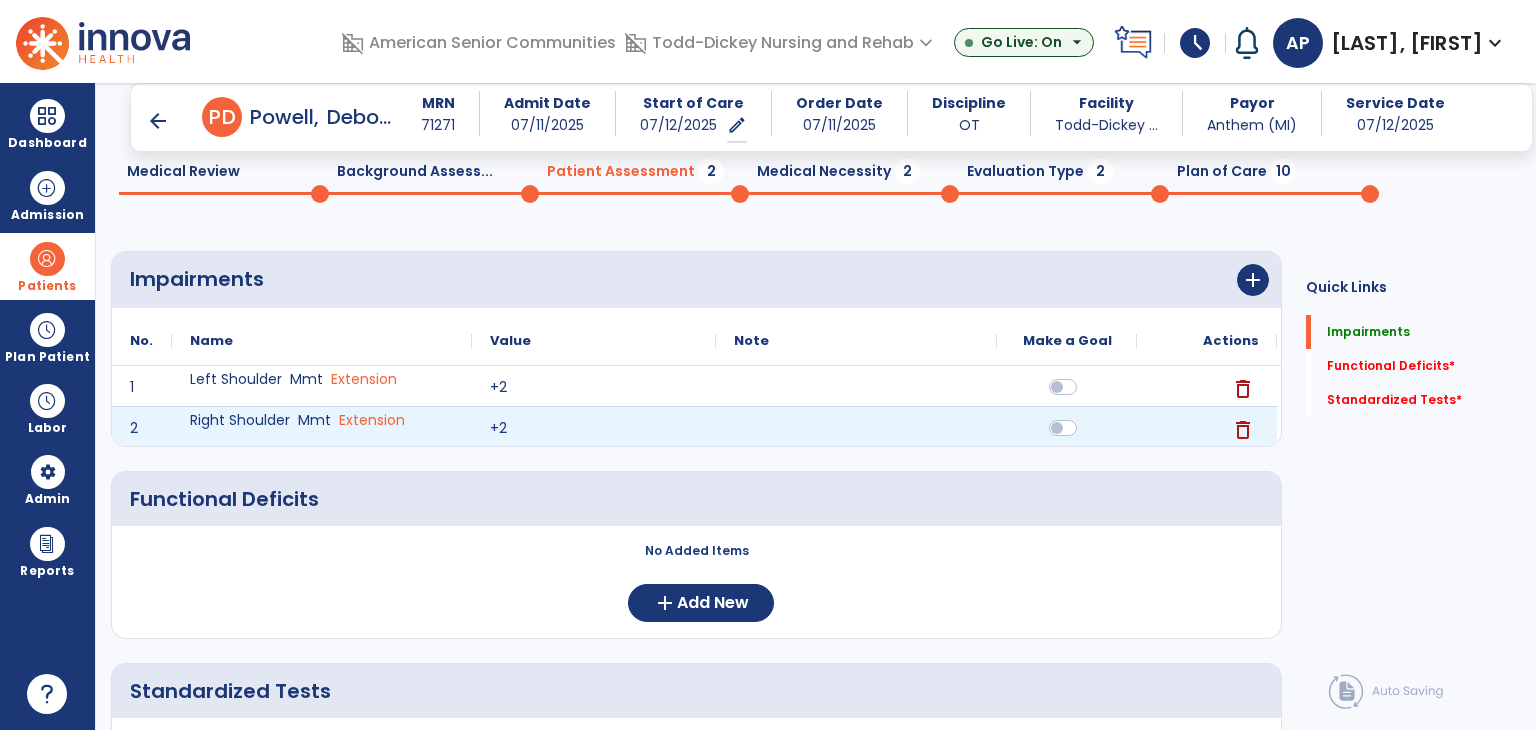 scroll, scrollTop: 100, scrollLeft: 0, axis: vertical 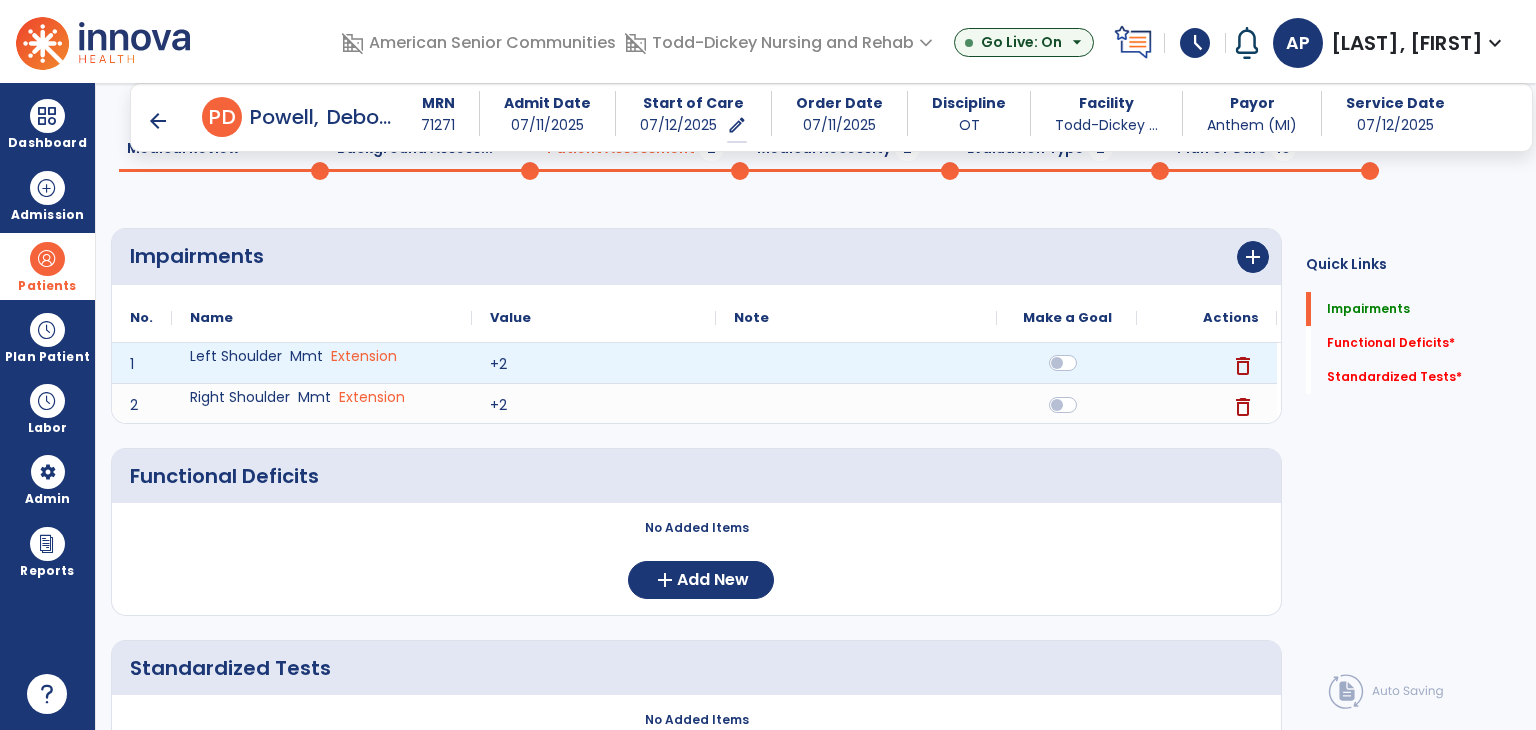 click 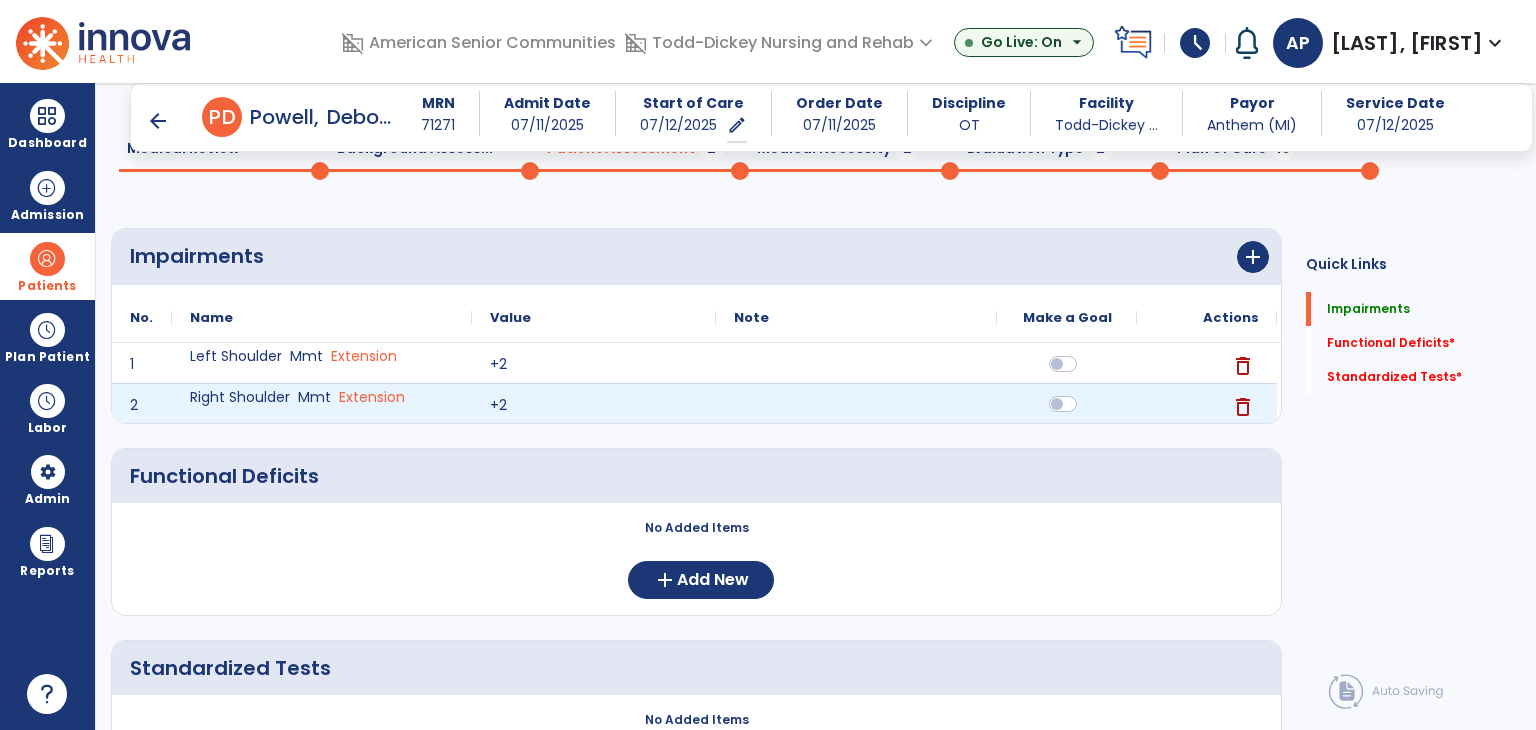 click 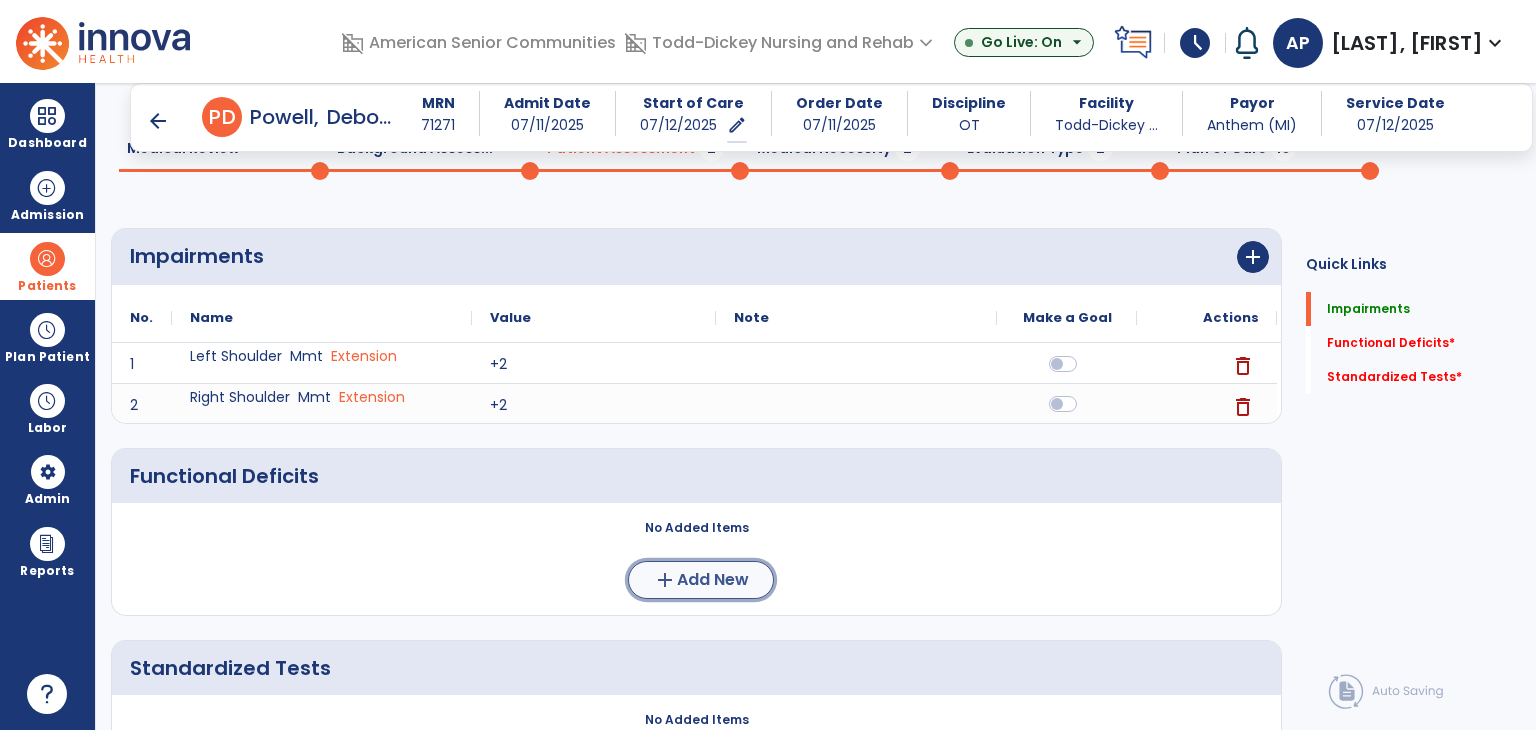click on "Add New" 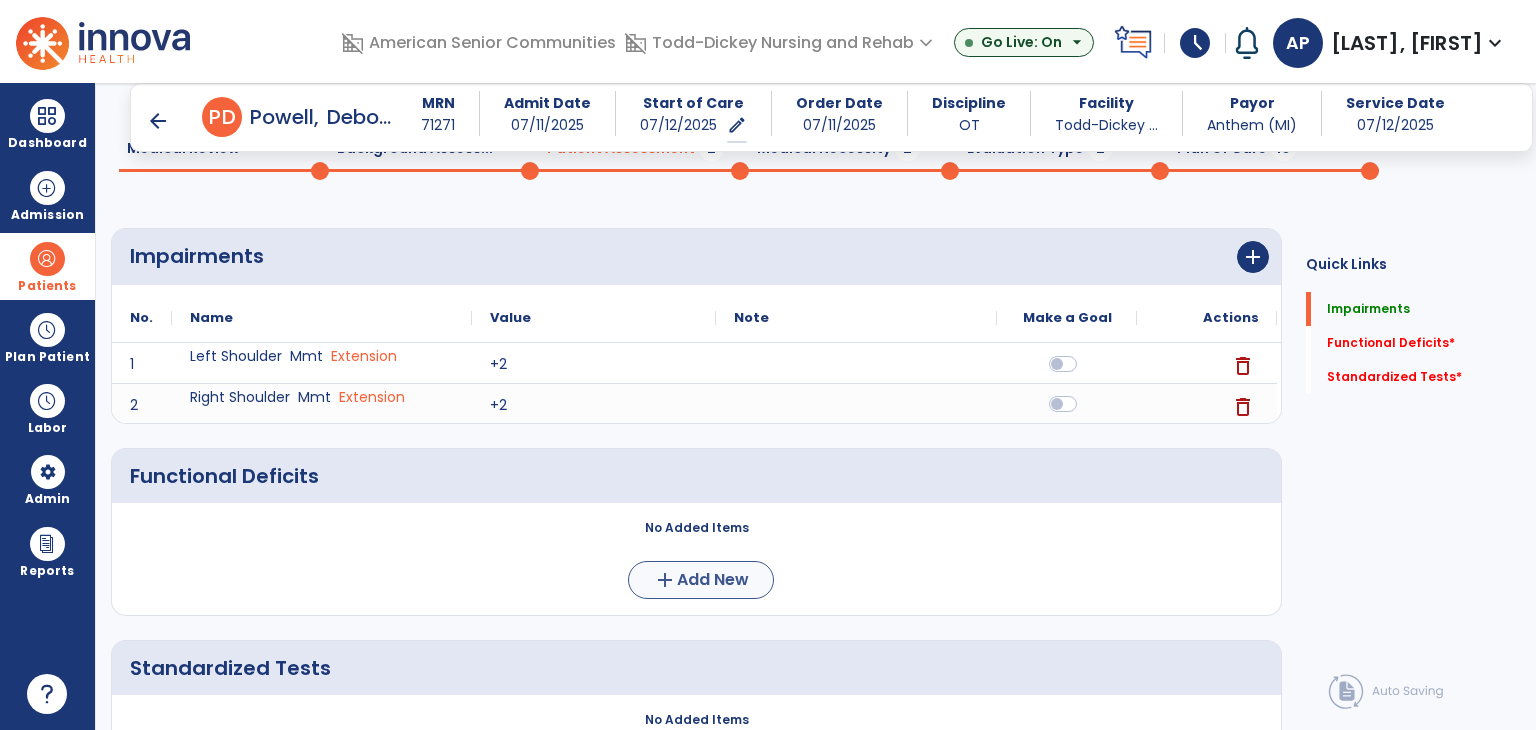 scroll, scrollTop: 0, scrollLeft: 0, axis: both 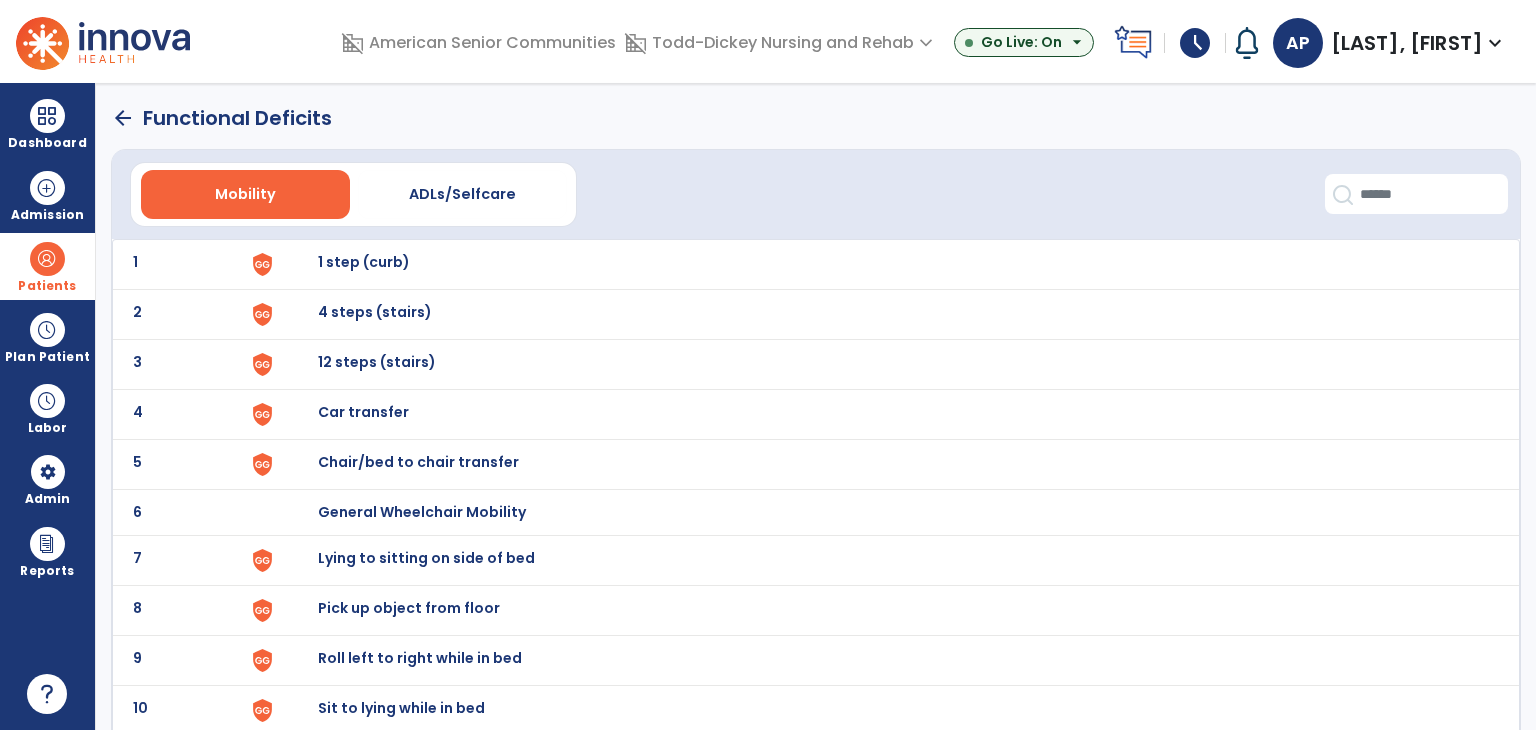 click on "1 step (curb)" at bounding box center [888, 264] 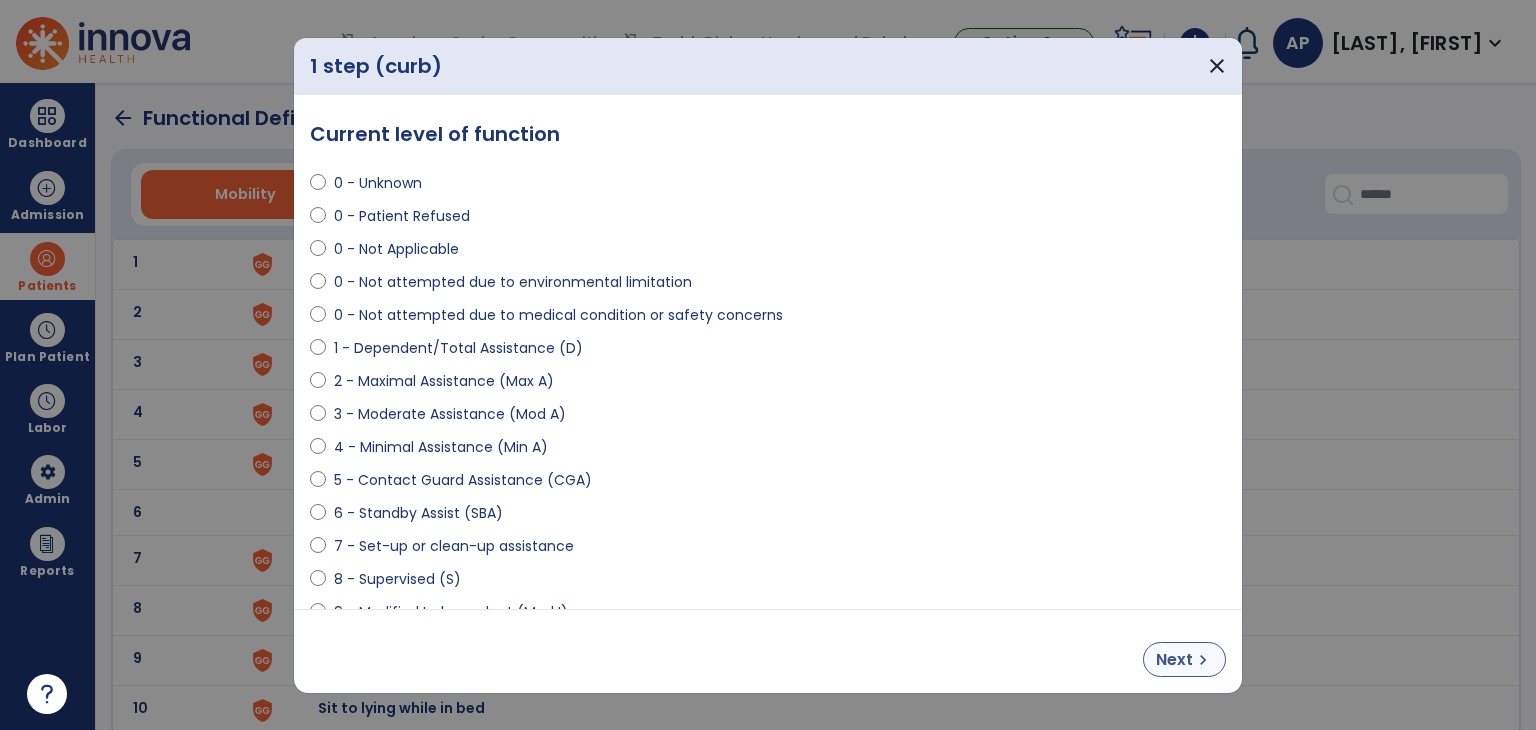click on "Next  chevron_right" at bounding box center (1184, 659) 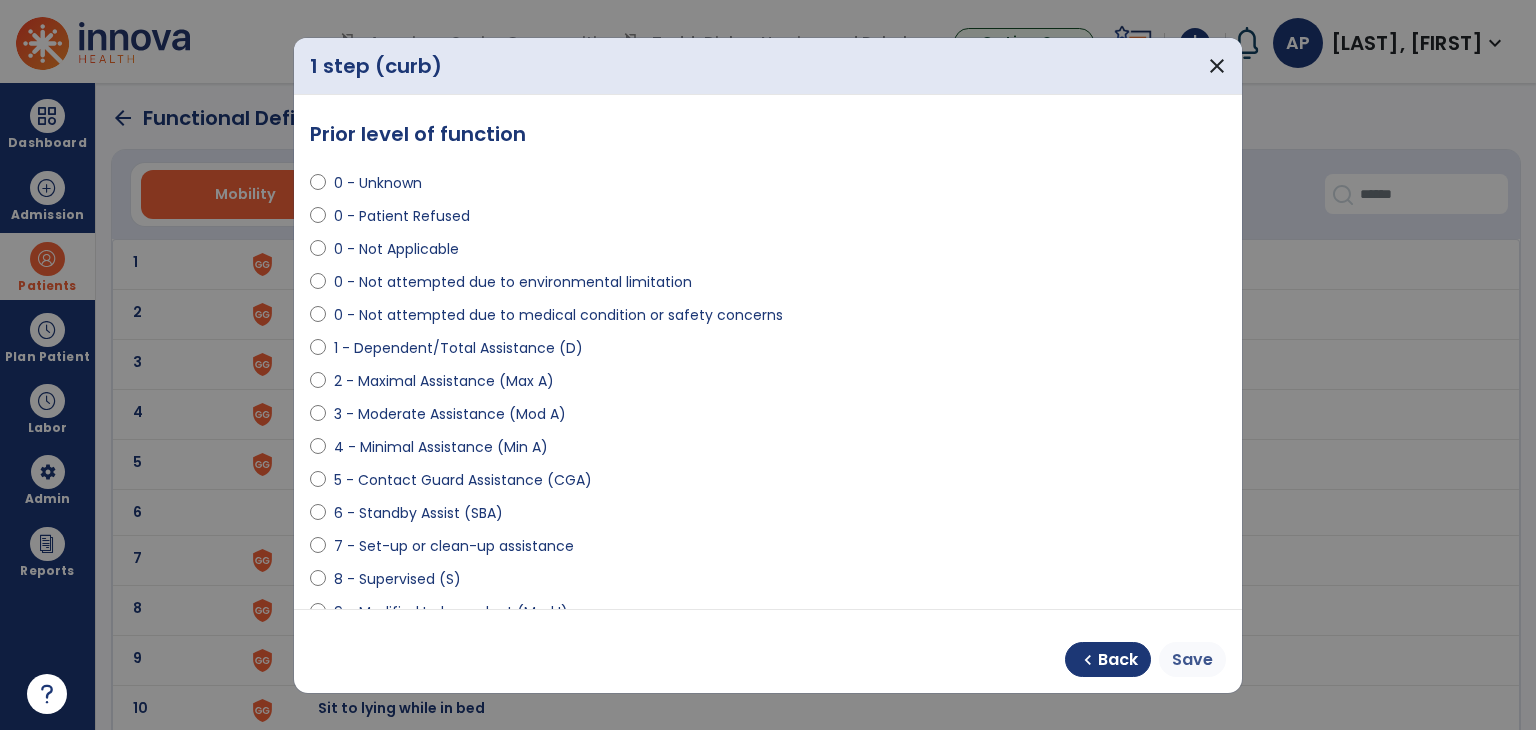 click on "Save" at bounding box center (1192, 660) 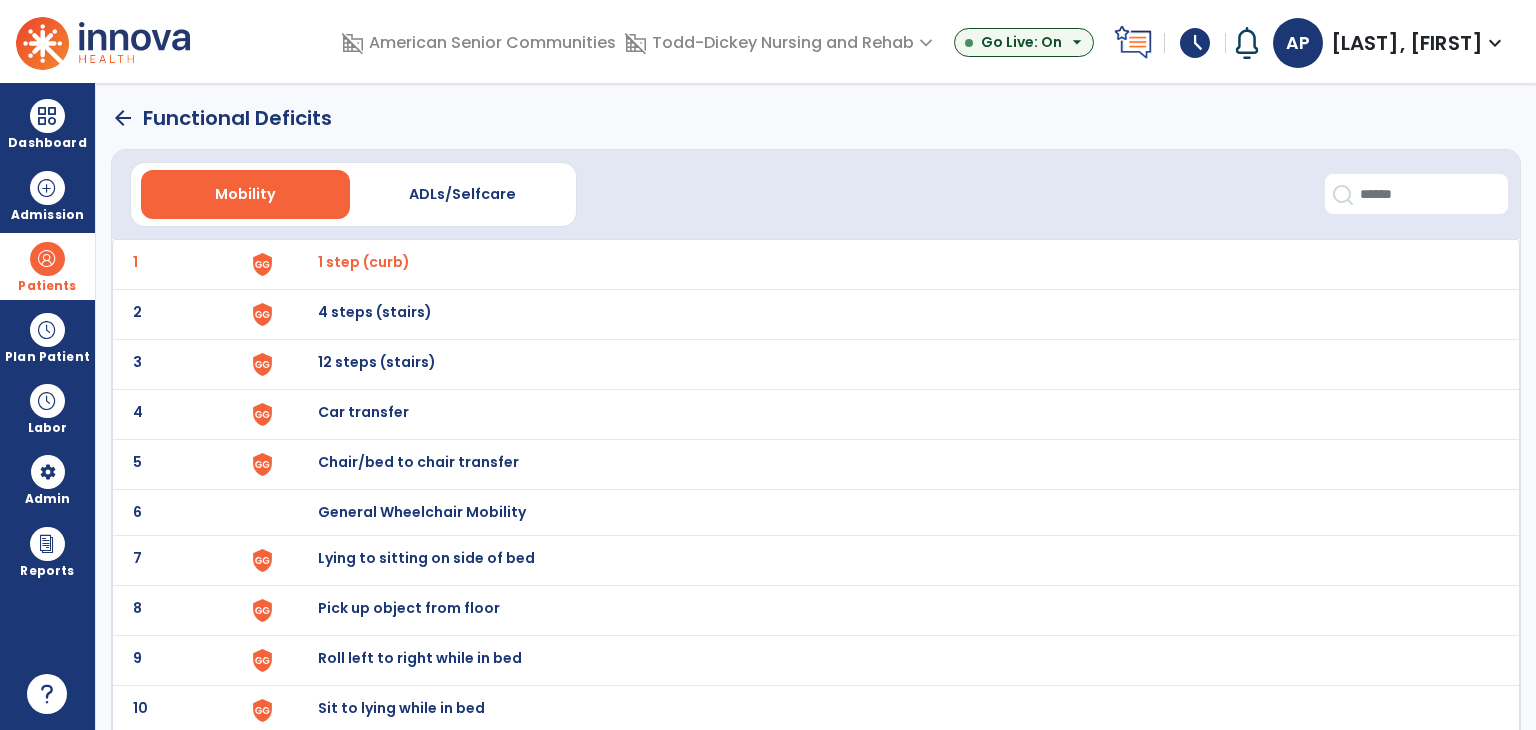 click on "2 4 steps (stairs)" 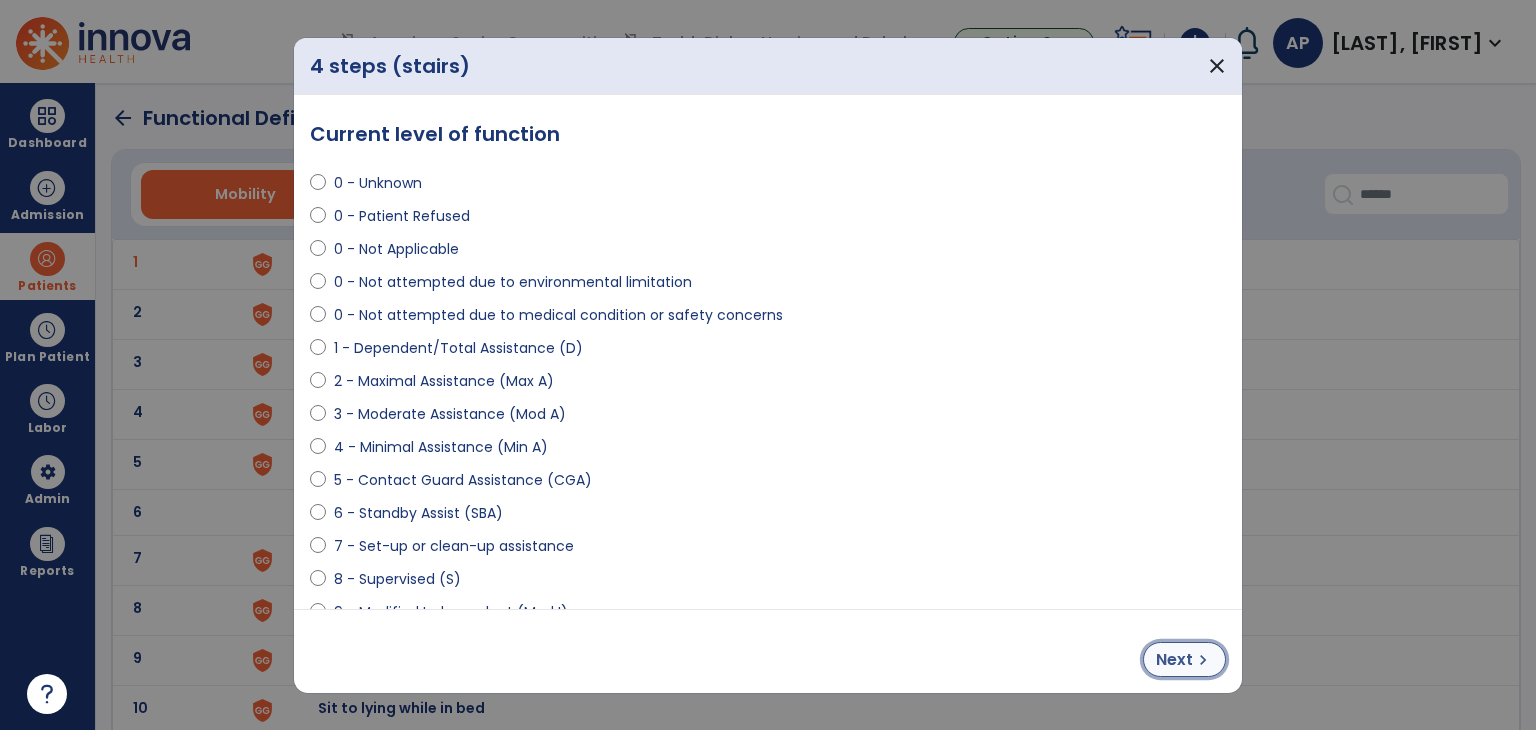 click on "chevron_right" at bounding box center (1203, 660) 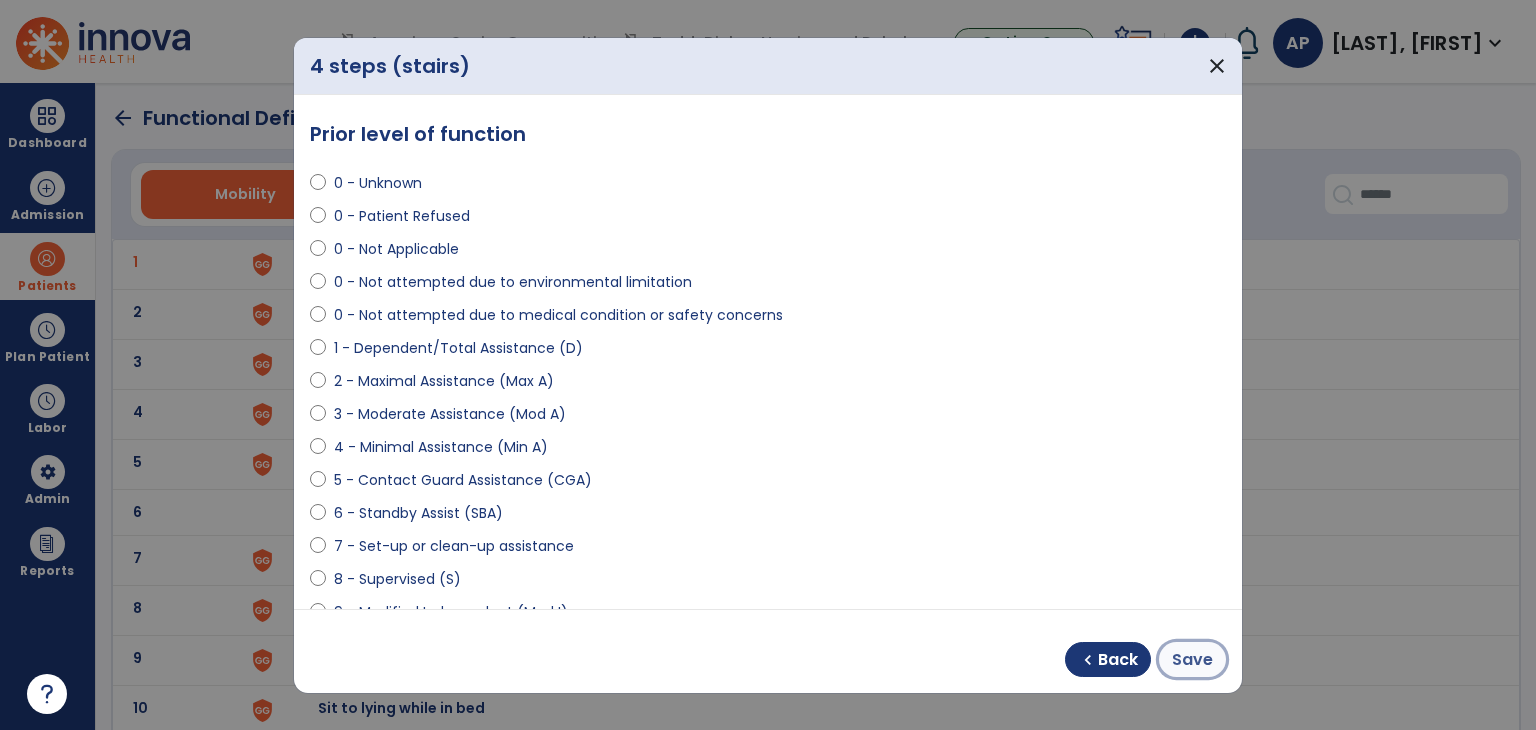 click on "Save" at bounding box center [1192, 660] 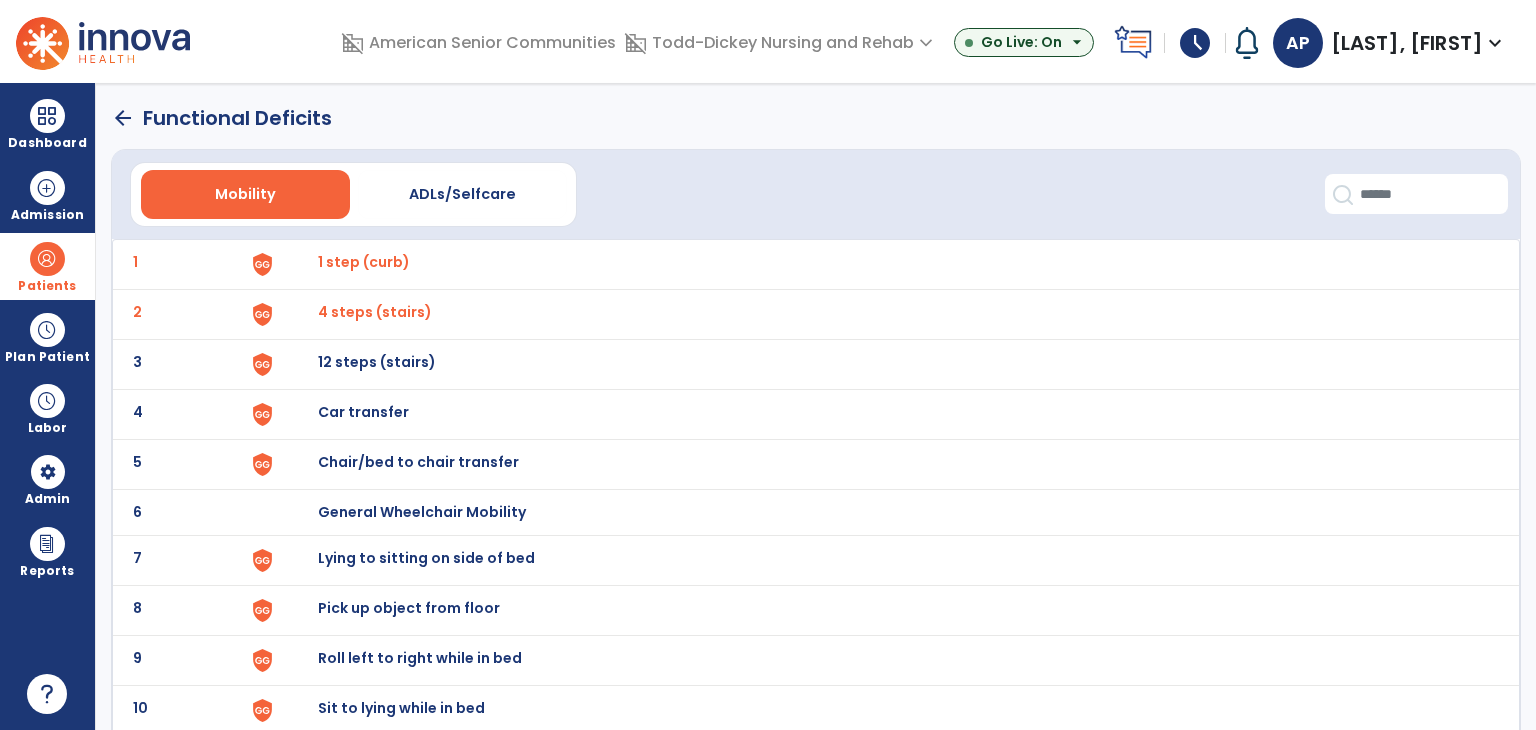 click on "12 steps (stairs)" at bounding box center (888, 264) 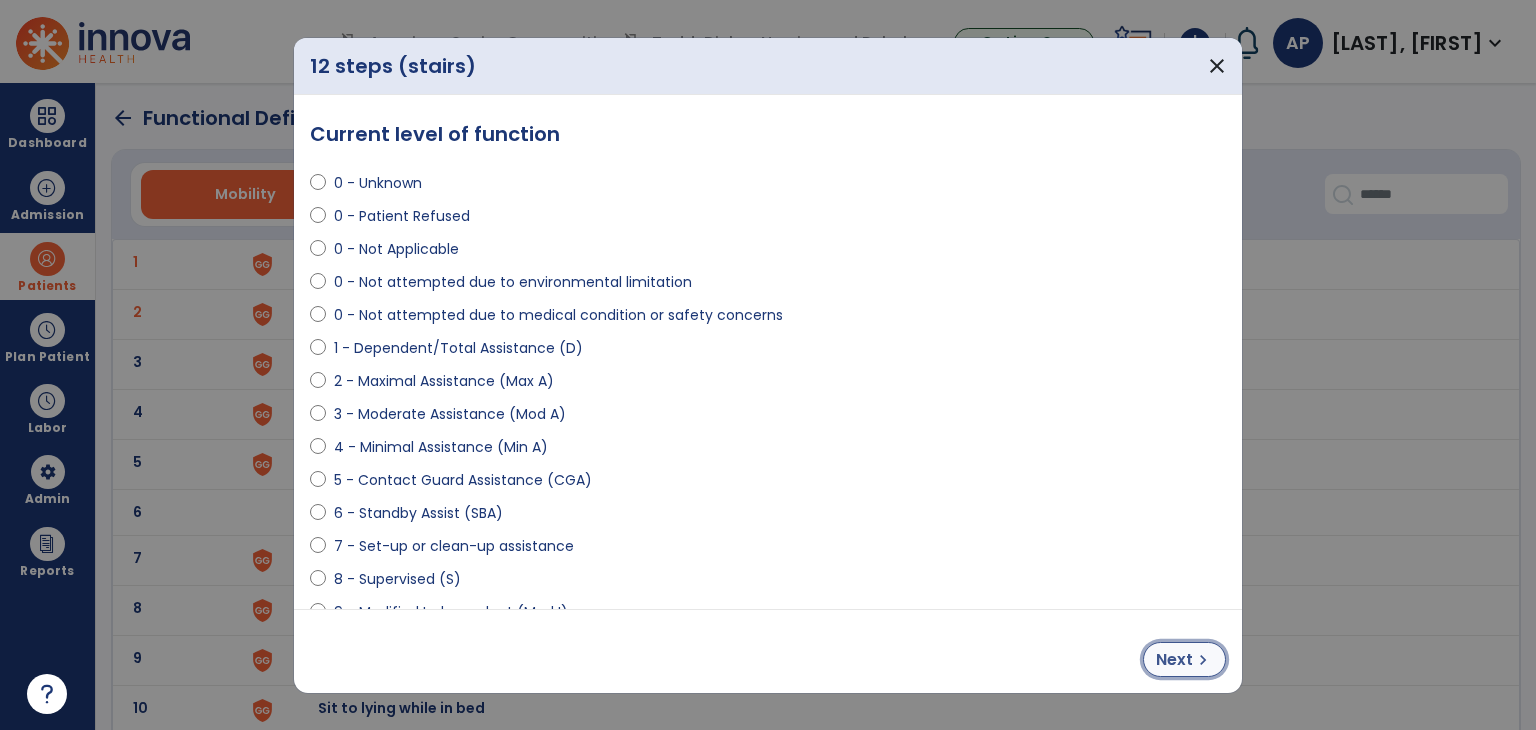 click on "chevron_right" at bounding box center [1203, 660] 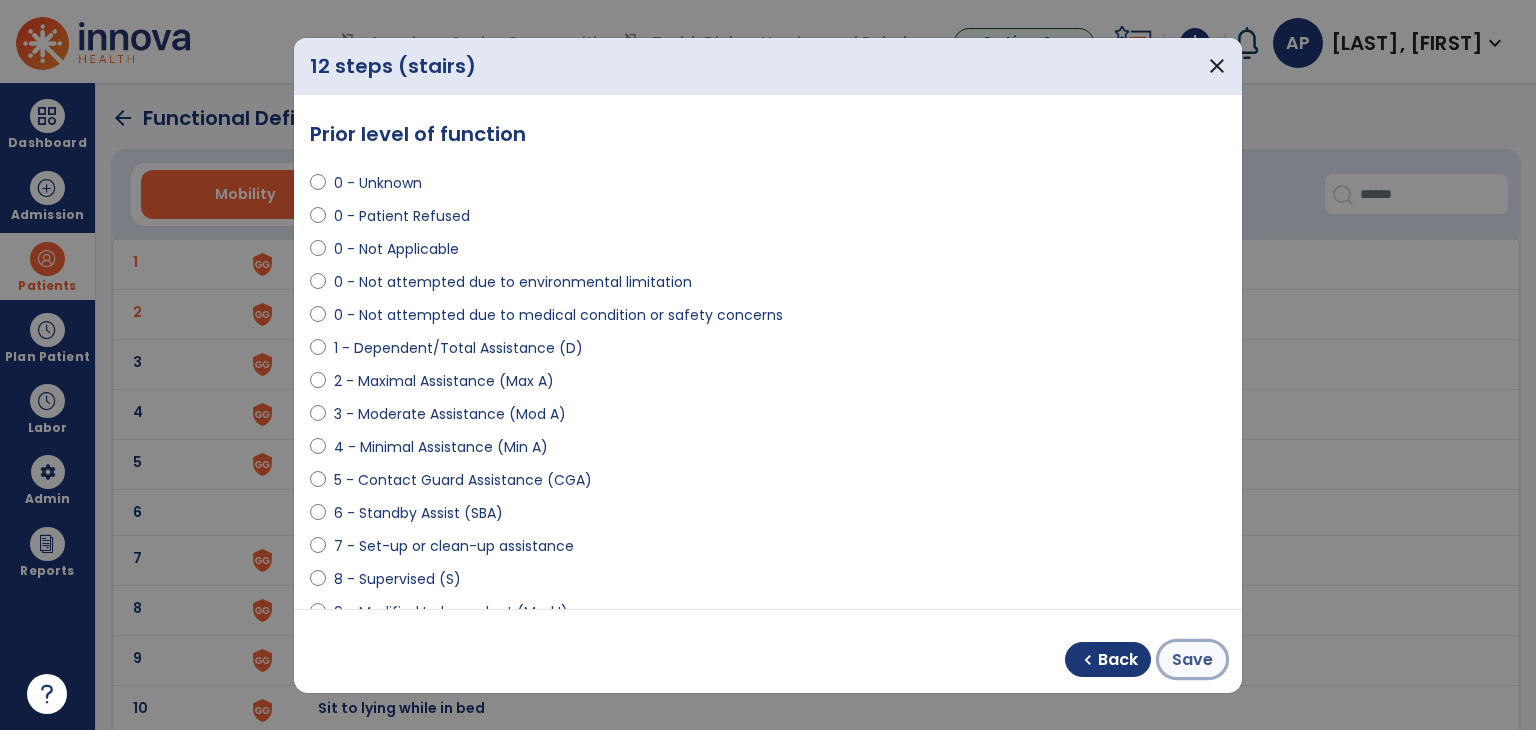 click on "Save" at bounding box center [1192, 660] 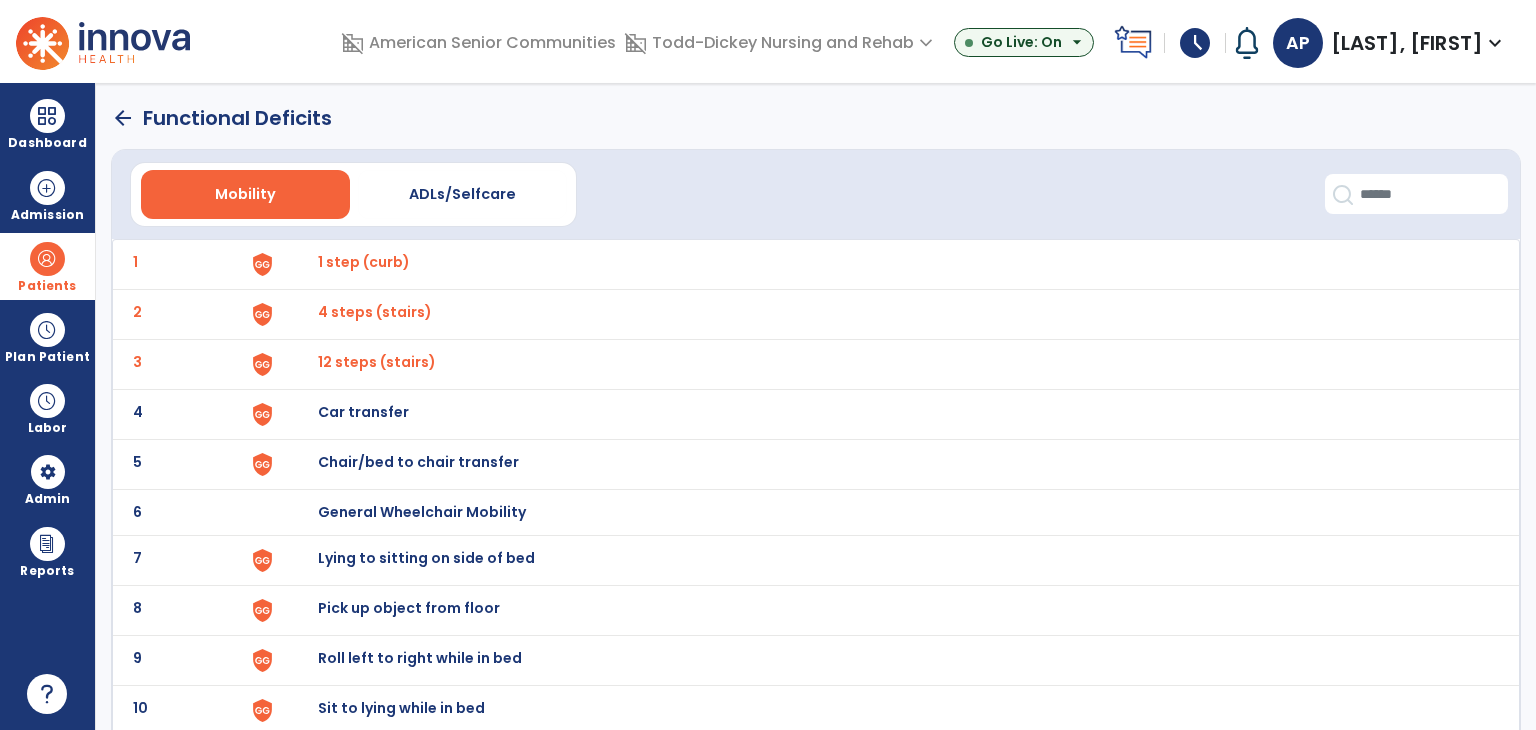 click at bounding box center (296, 264) 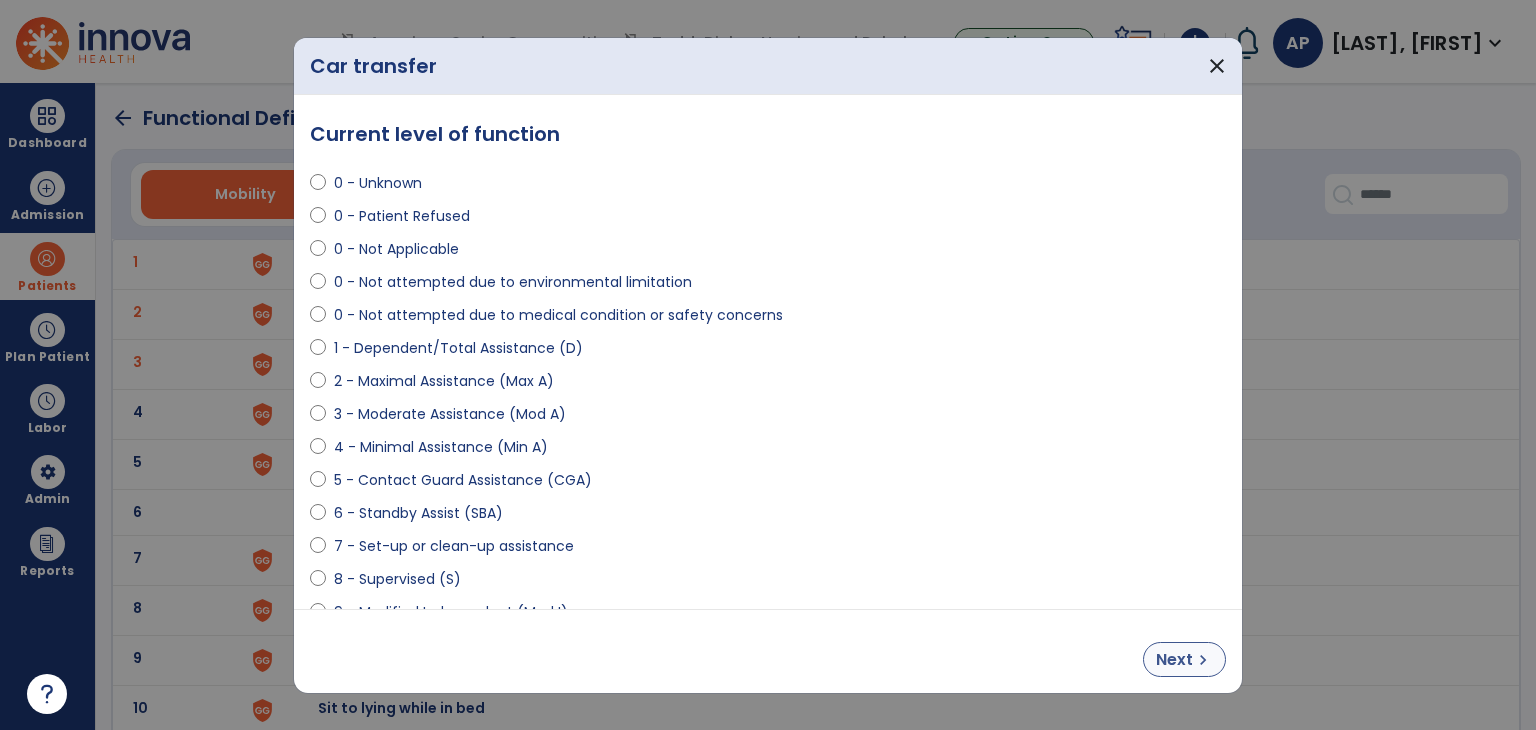 click on "Next" at bounding box center [1174, 660] 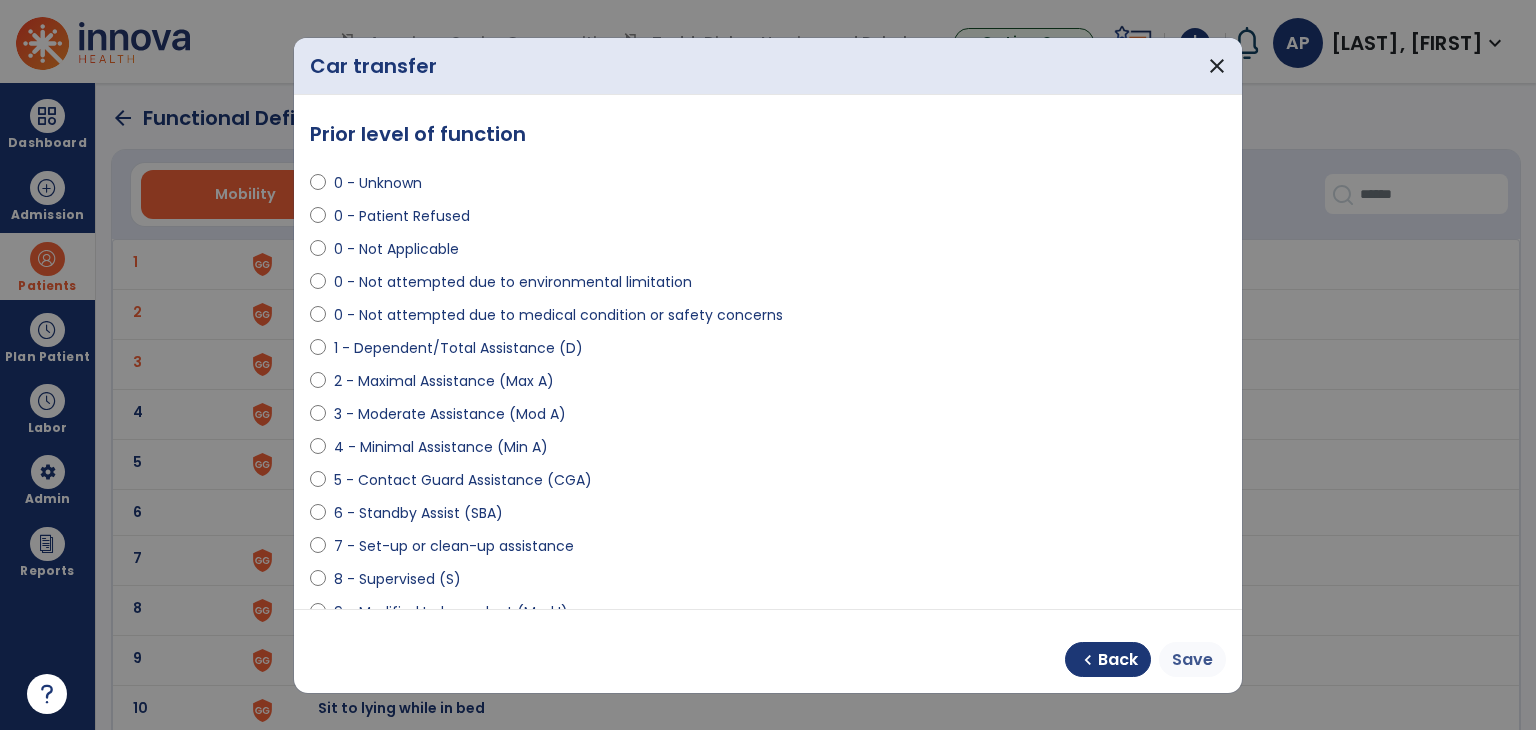click on "Save" at bounding box center (1192, 660) 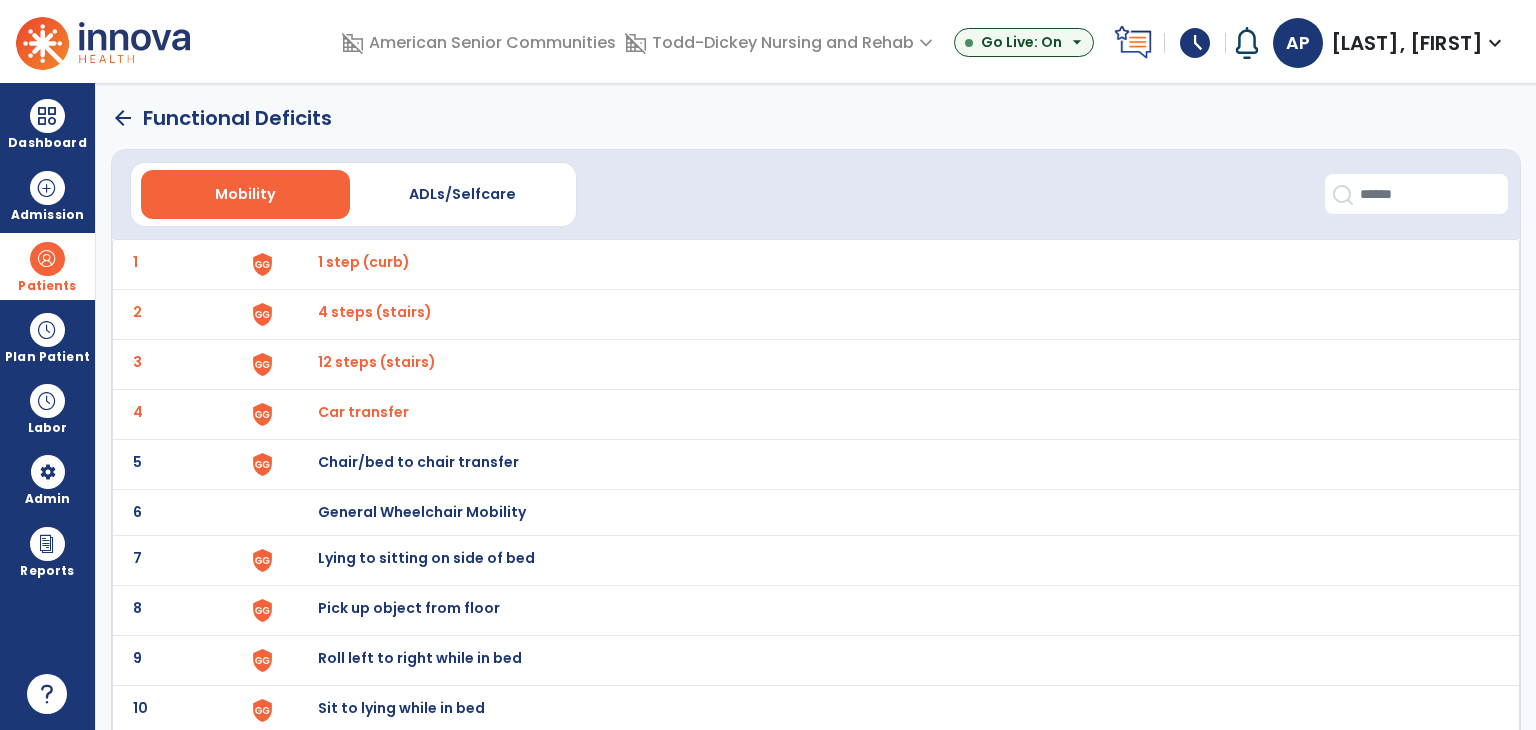 click on "Chair/bed to chair transfer" at bounding box center (888, 264) 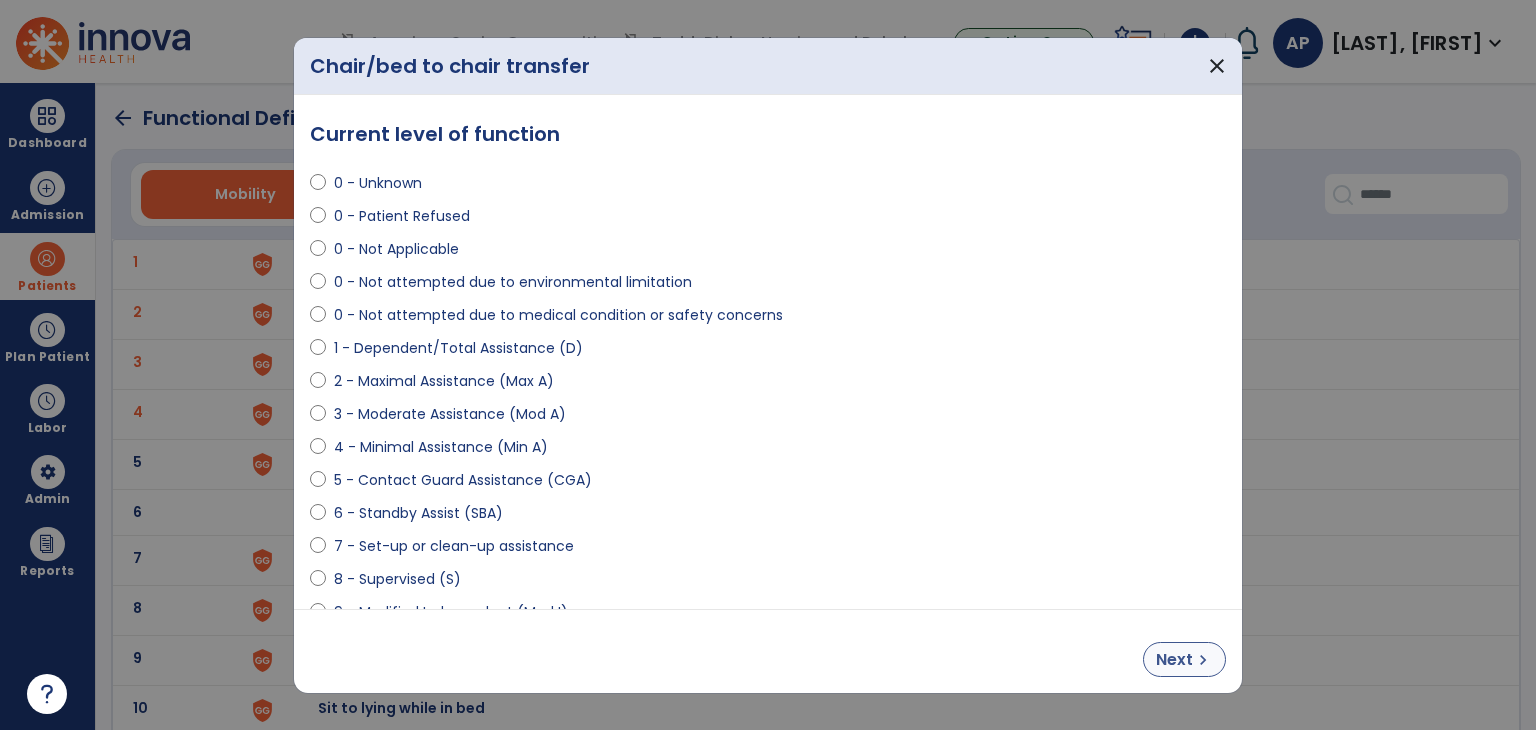 click on "Next" at bounding box center (1174, 660) 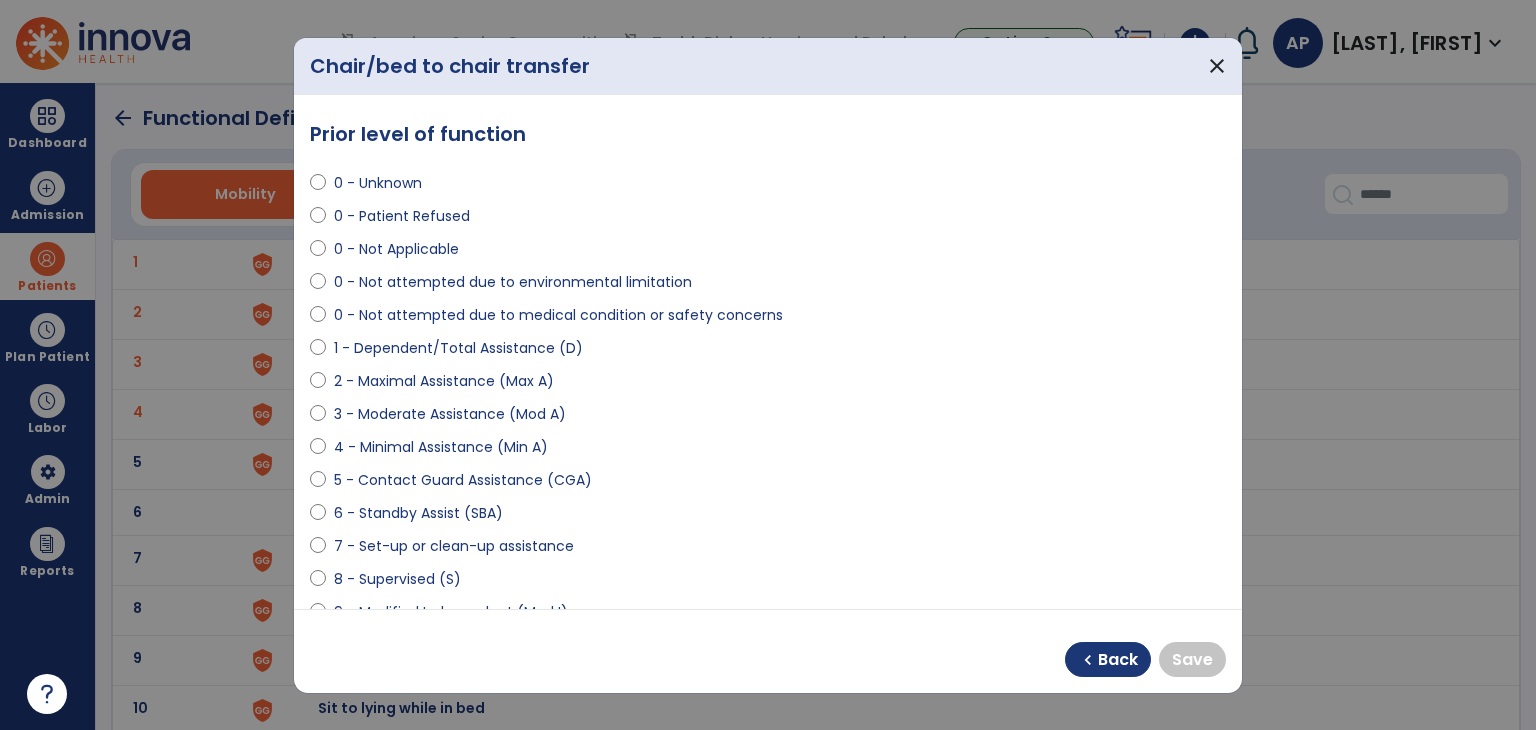 click on "Save" at bounding box center (1192, 659) 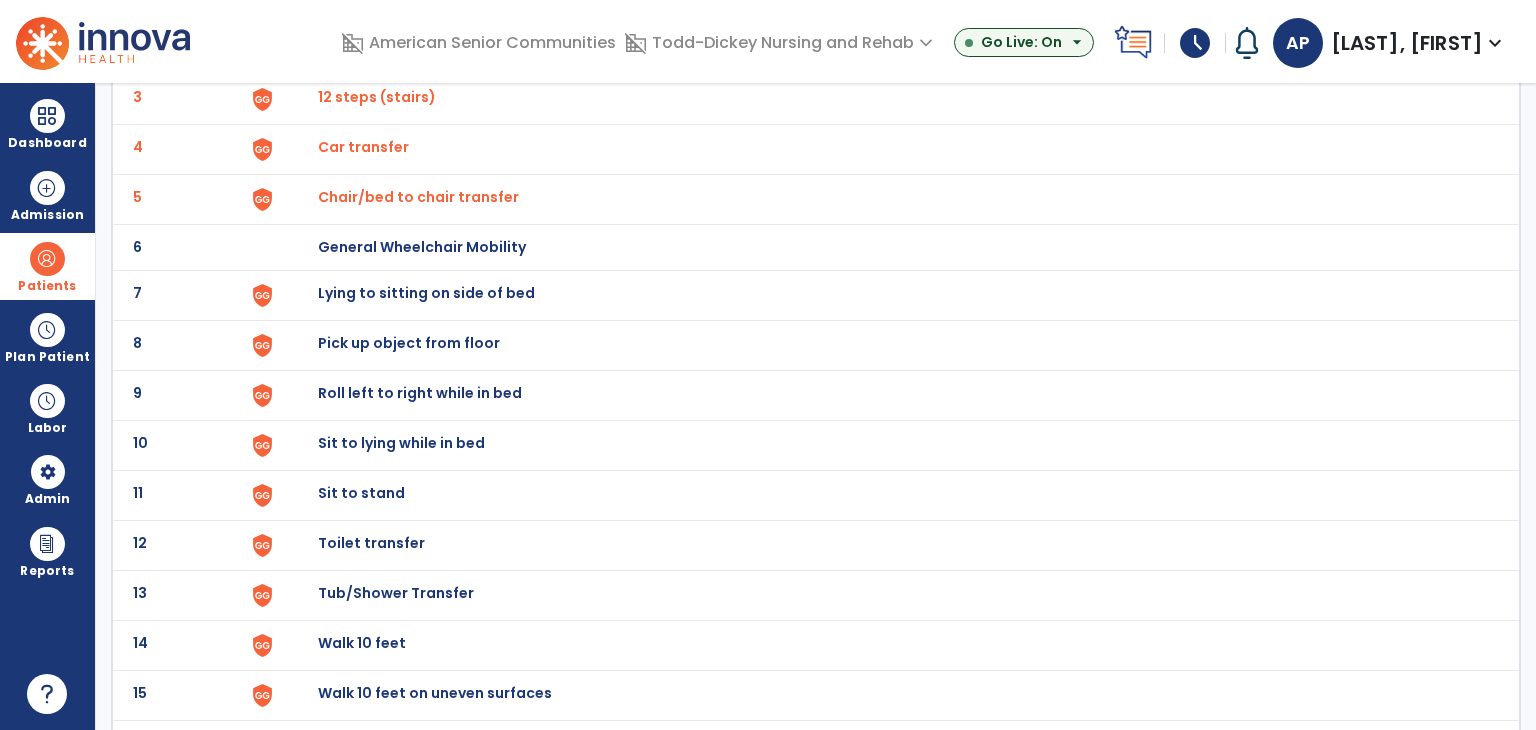 scroll, scrollTop: 268, scrollLeft: 0, axis: vertical 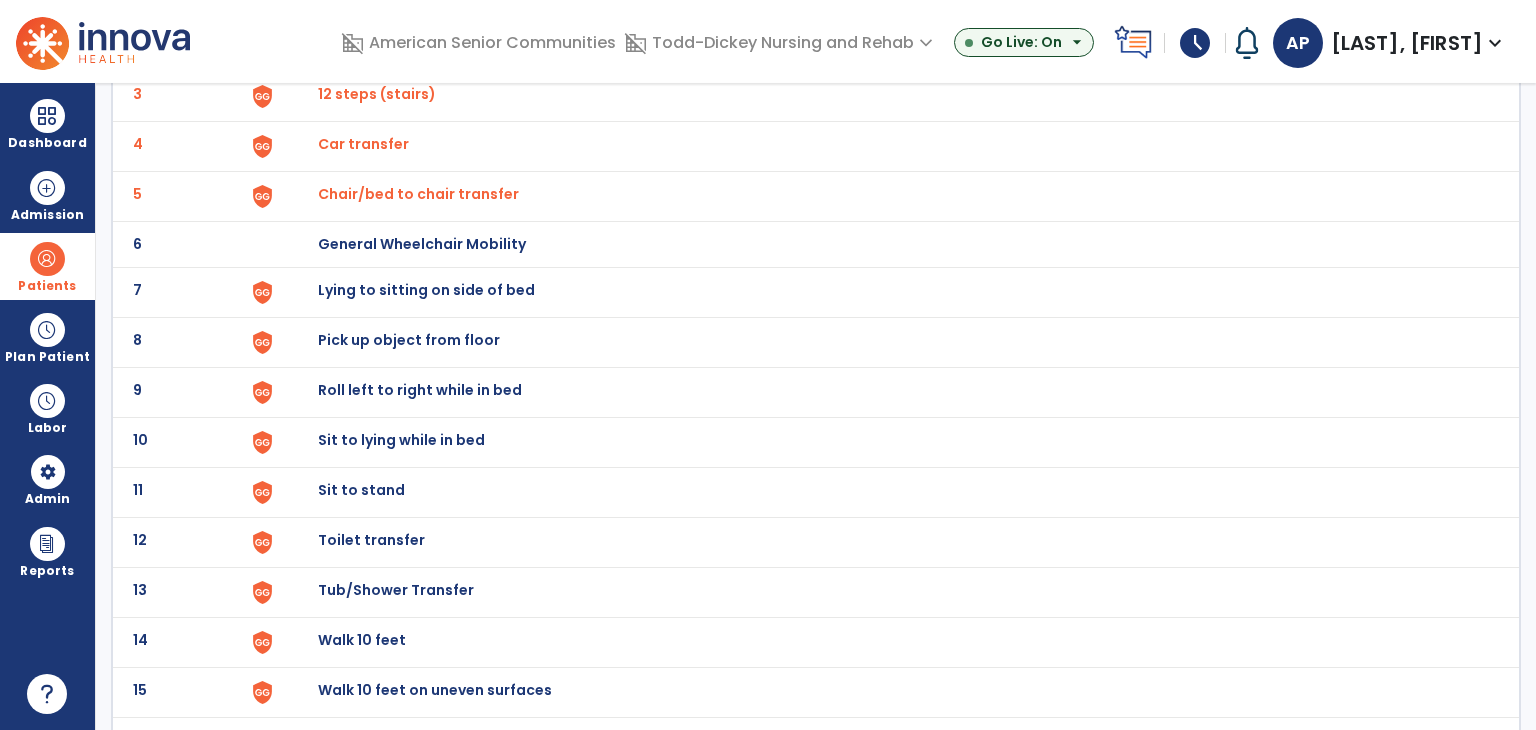 click on "7 Lying to sitting on side of bed" 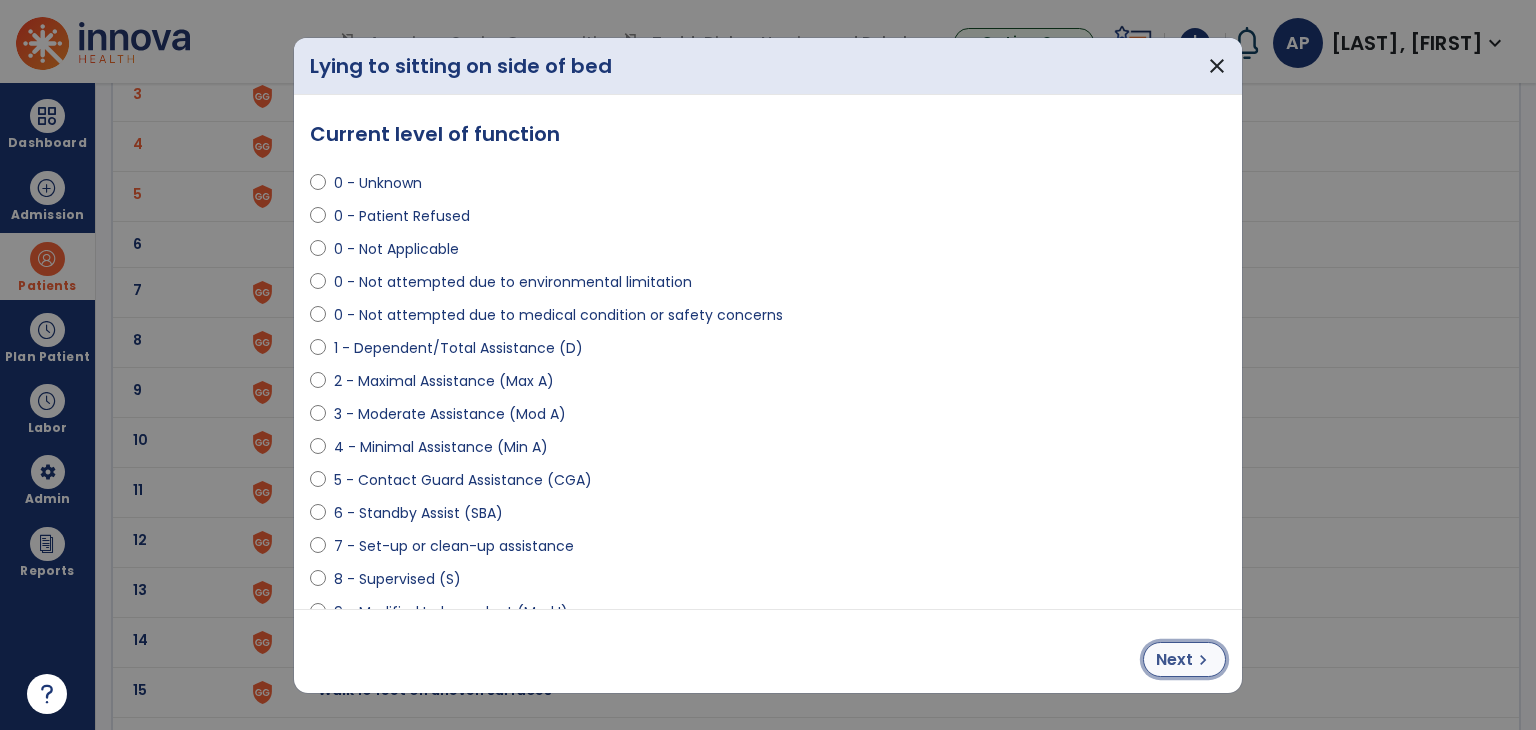 click on "Next" at bounding box center [1174, 660] 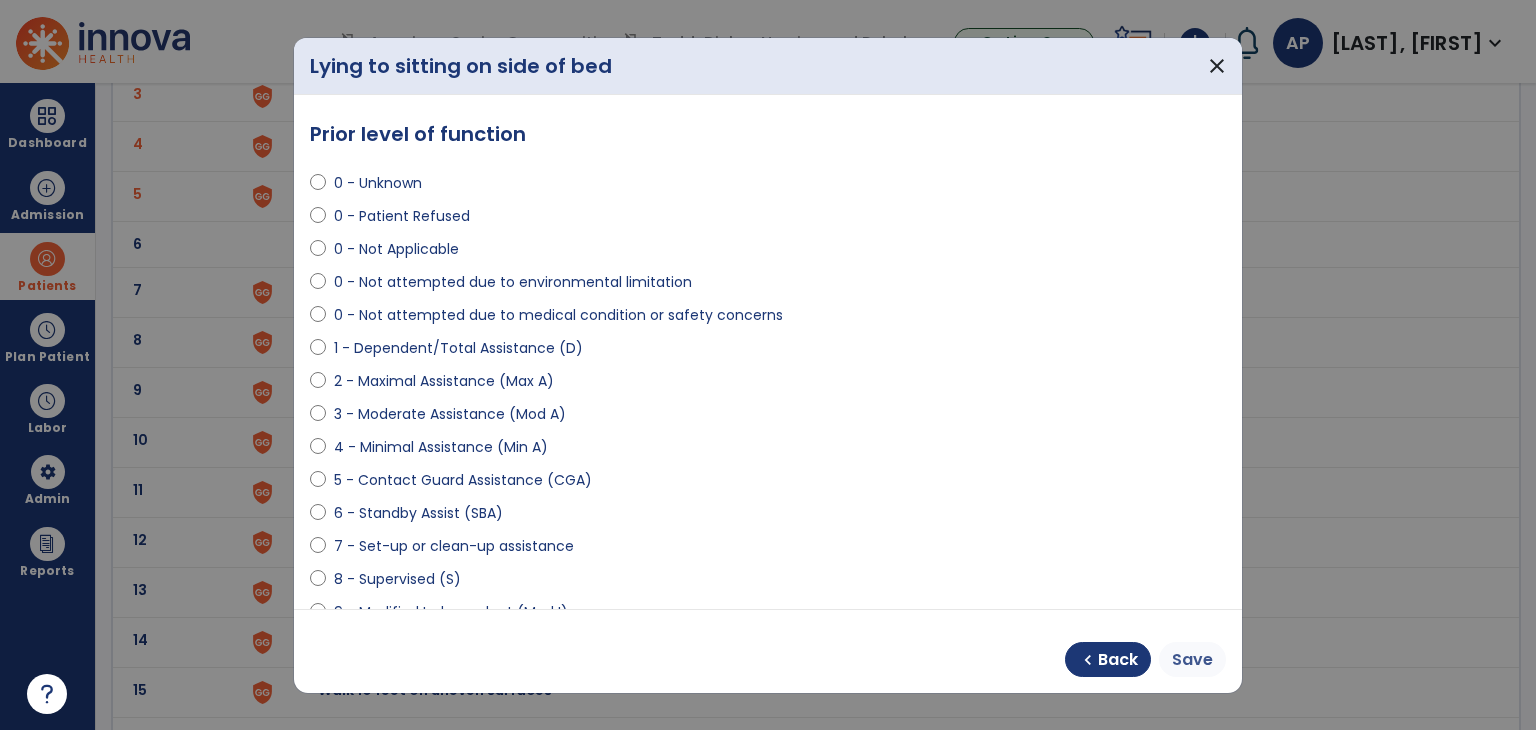 click on "Save" at bounding box center [1192, 660] 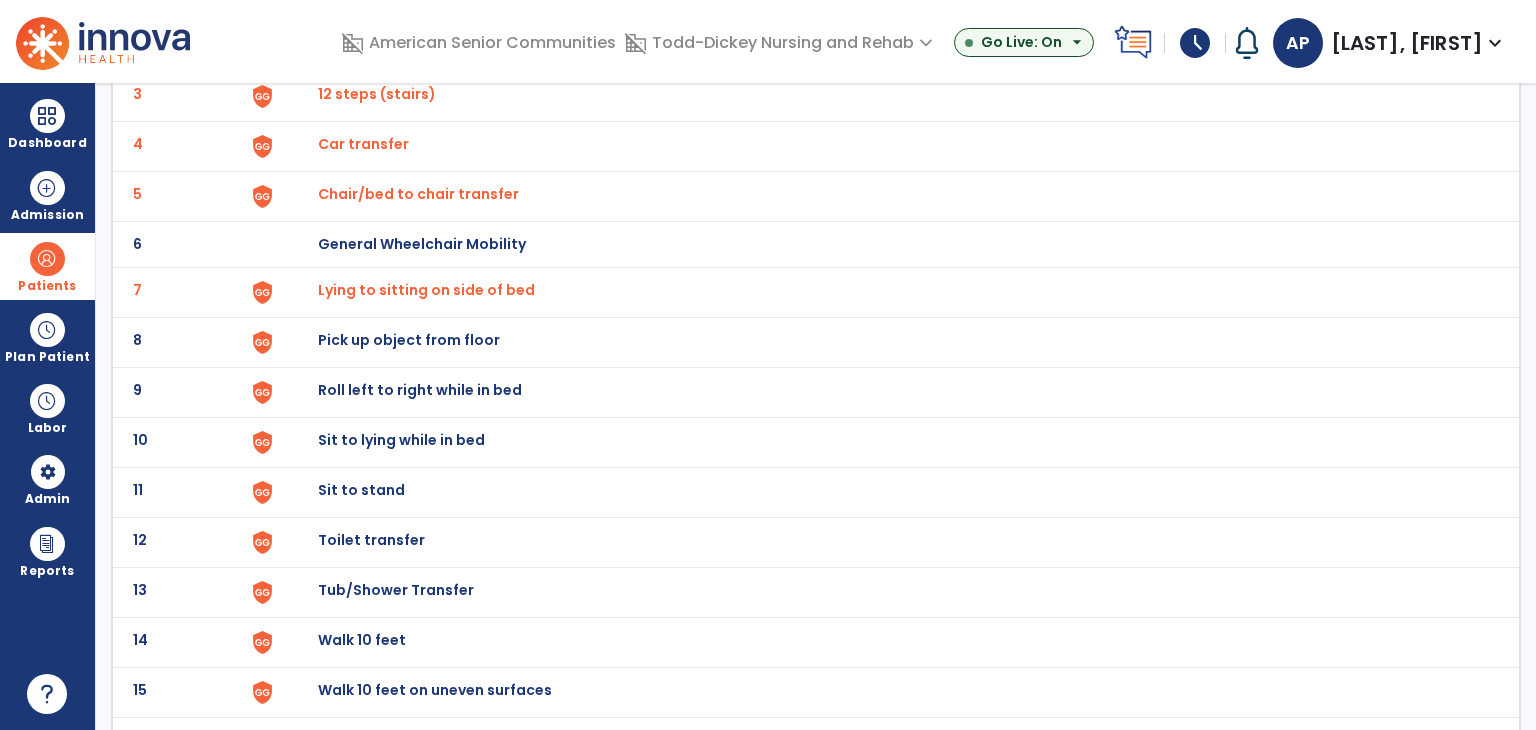 click at bounding box center (296, -4) 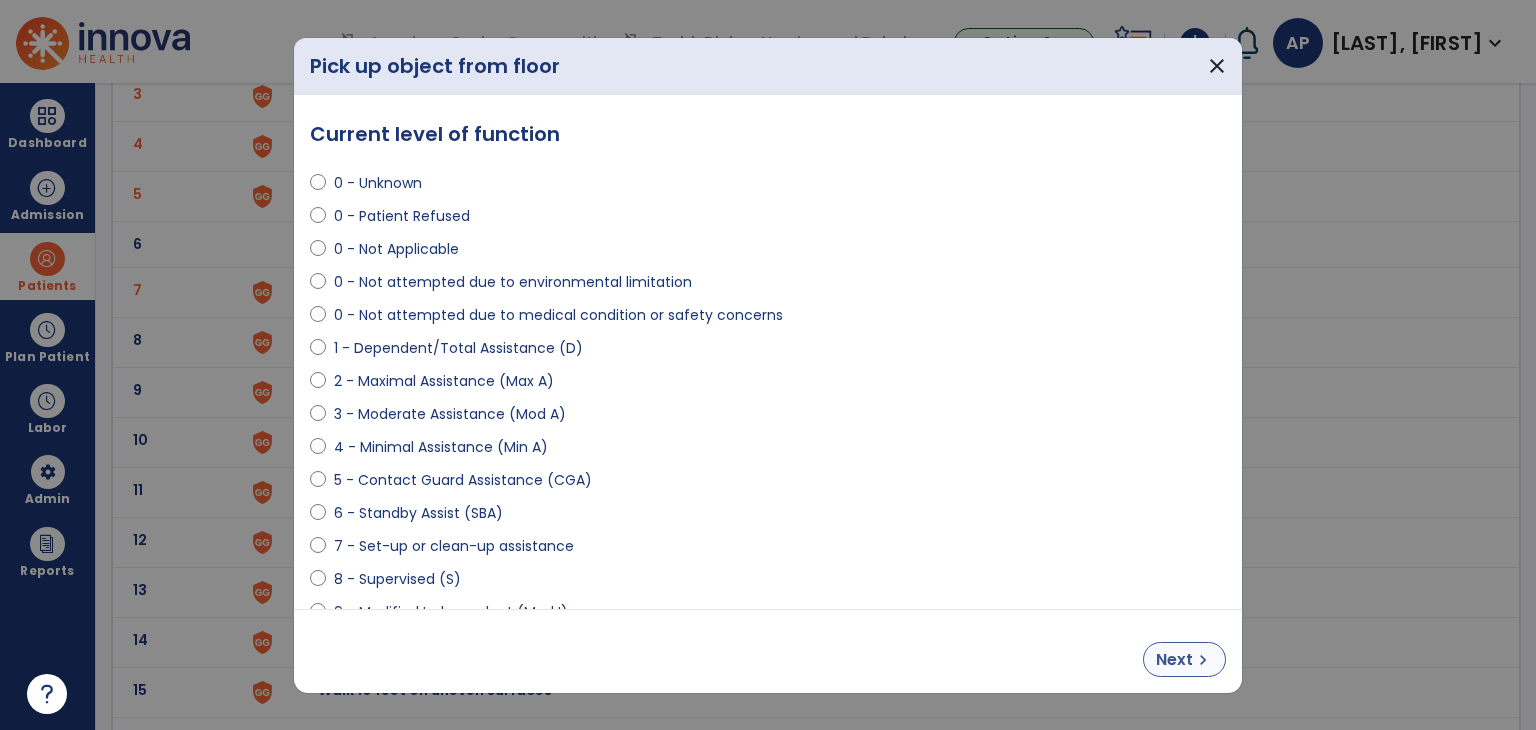 click on "Next" at bounding box center (1174, 660) 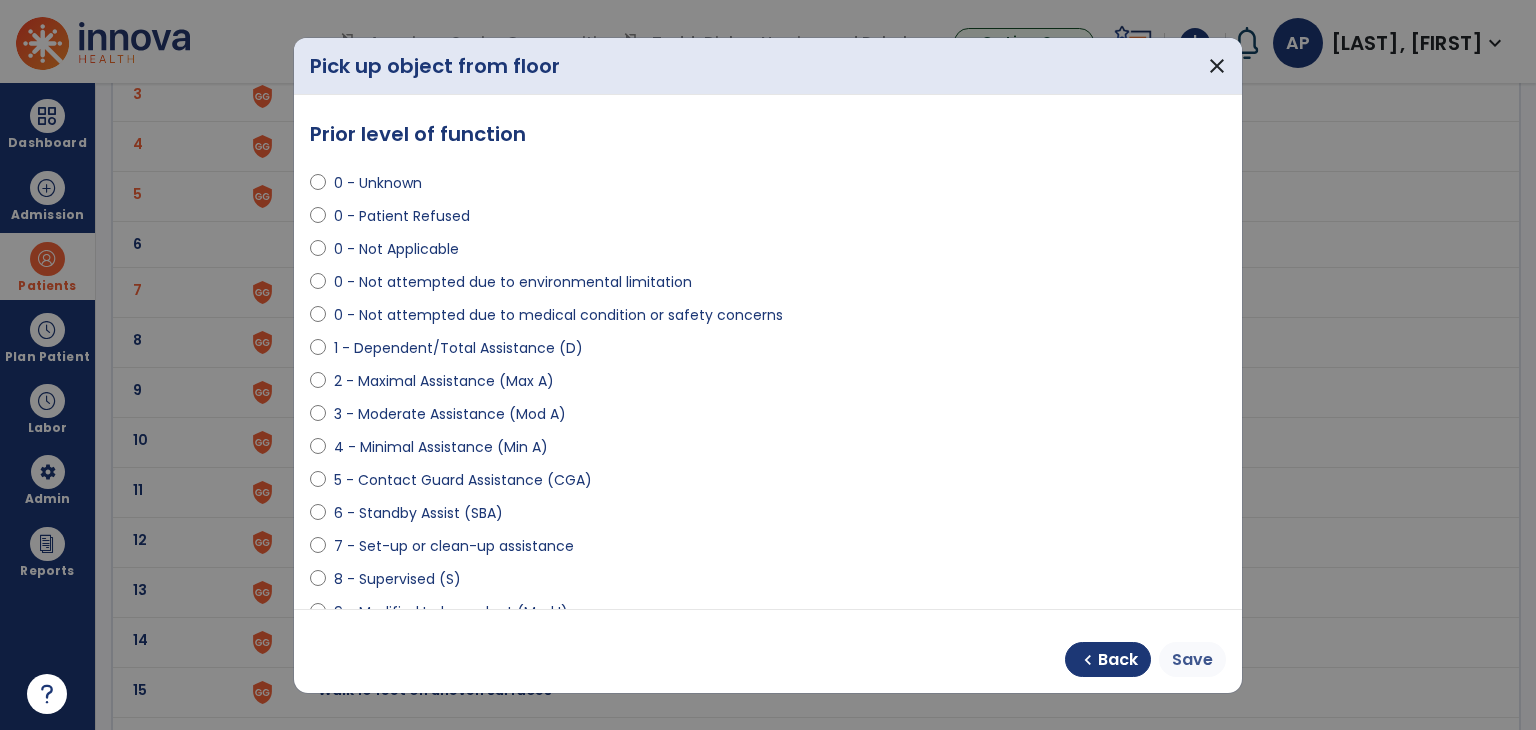 click on "Save" at bounding box center (1192, 660) 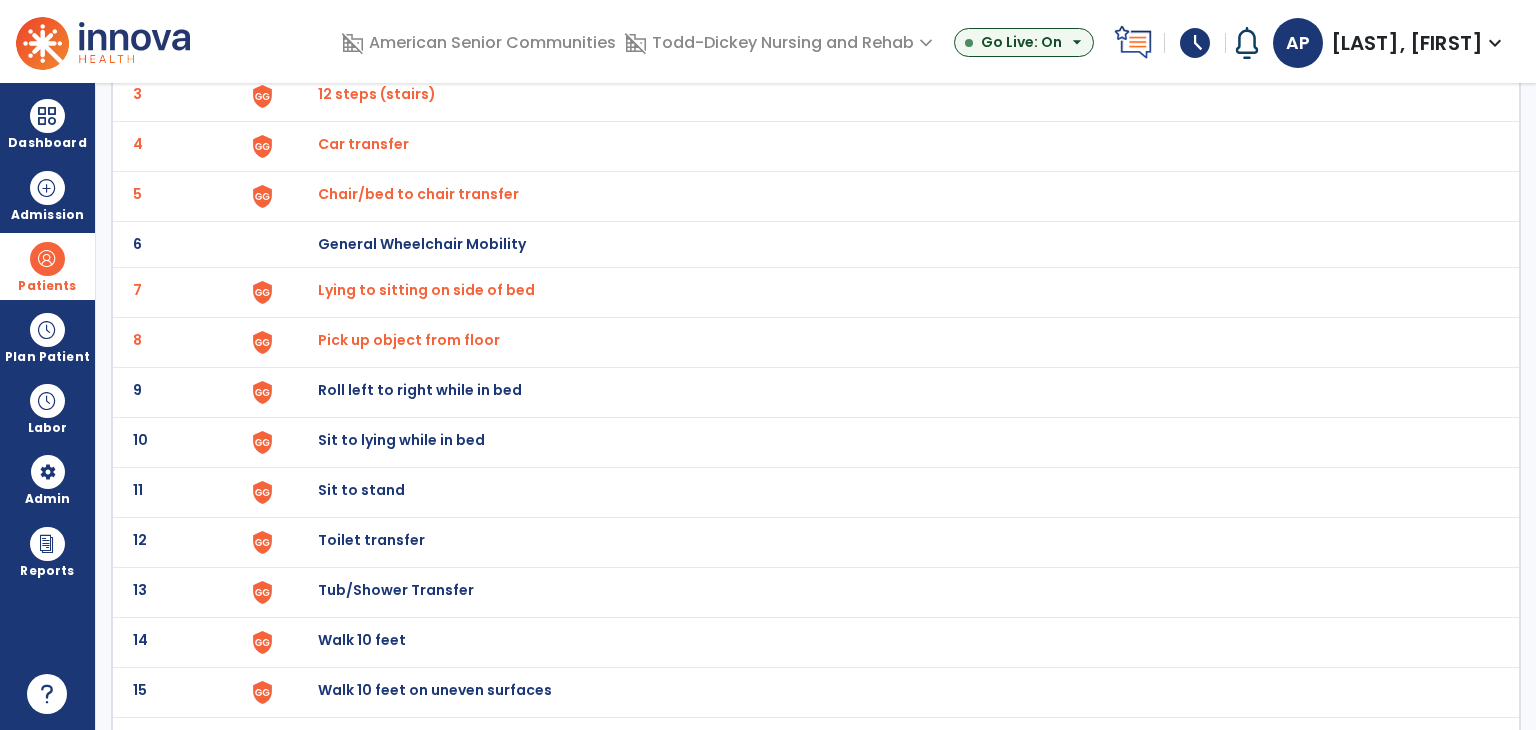 click on "Roll left to right while in bed" at bounding box center (888, -4) 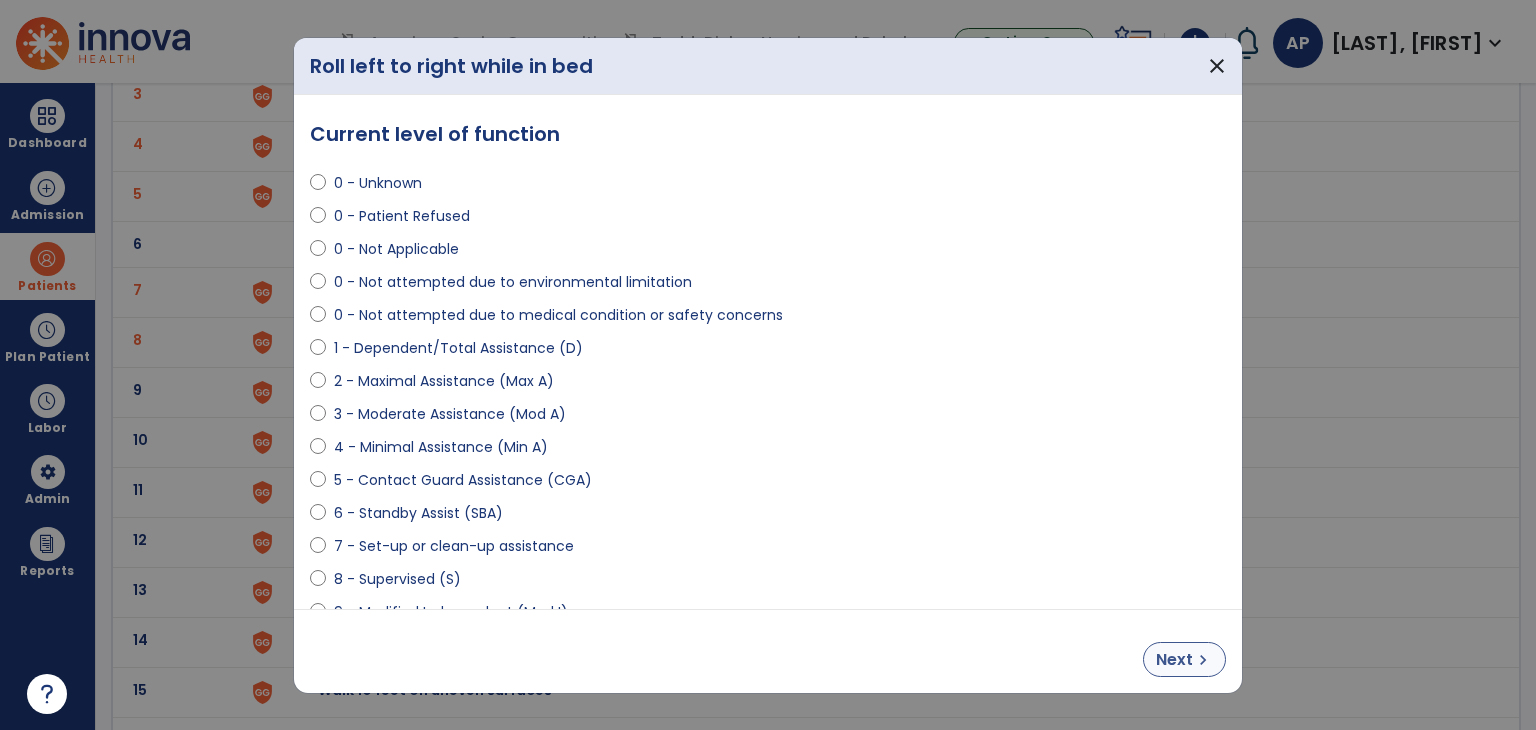 click on "Next  chevron_right" at bounding box center [1184, 659] 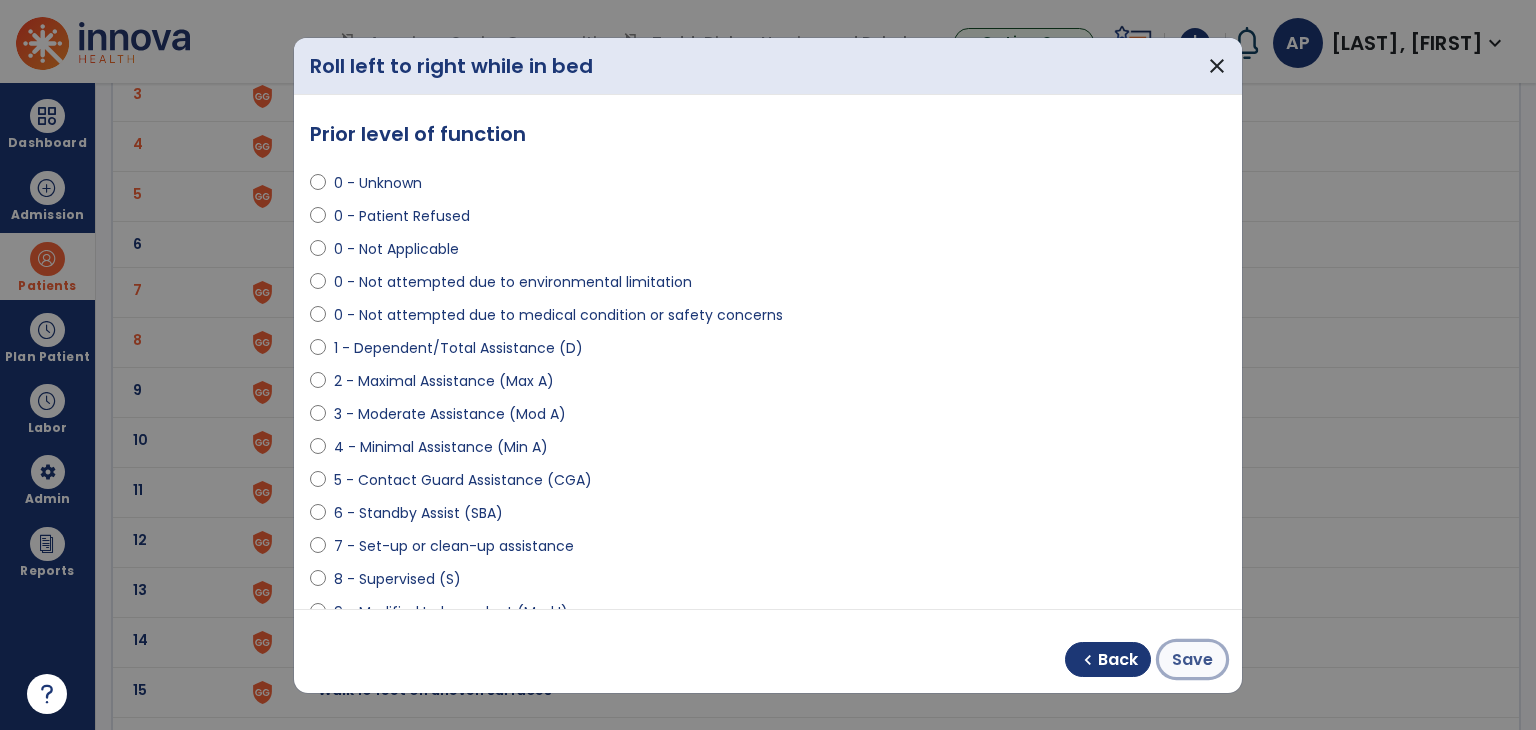 click on "Save" at bounding box center (1192, 660) 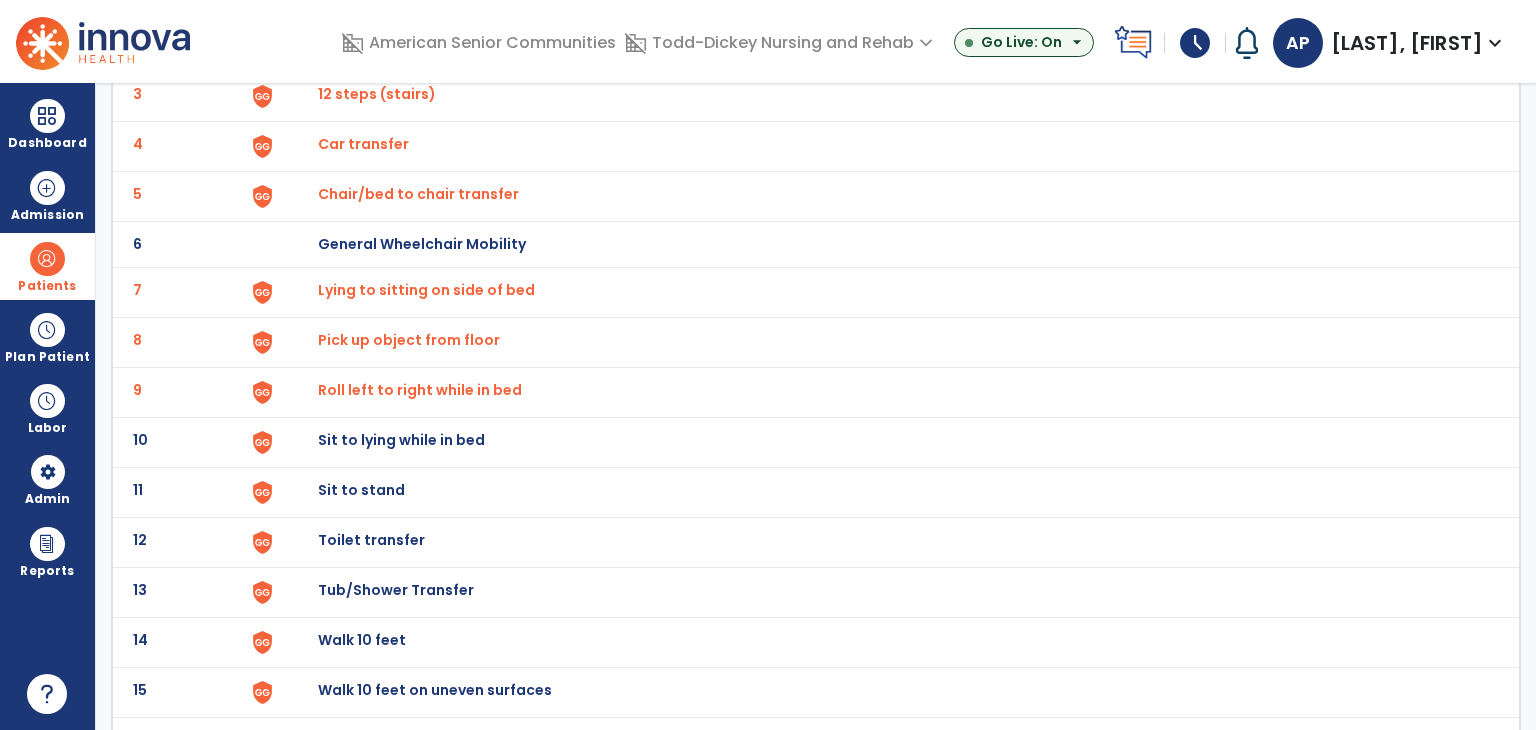 click on "Sit to lying while in bed" at bounding box center (888, -4) 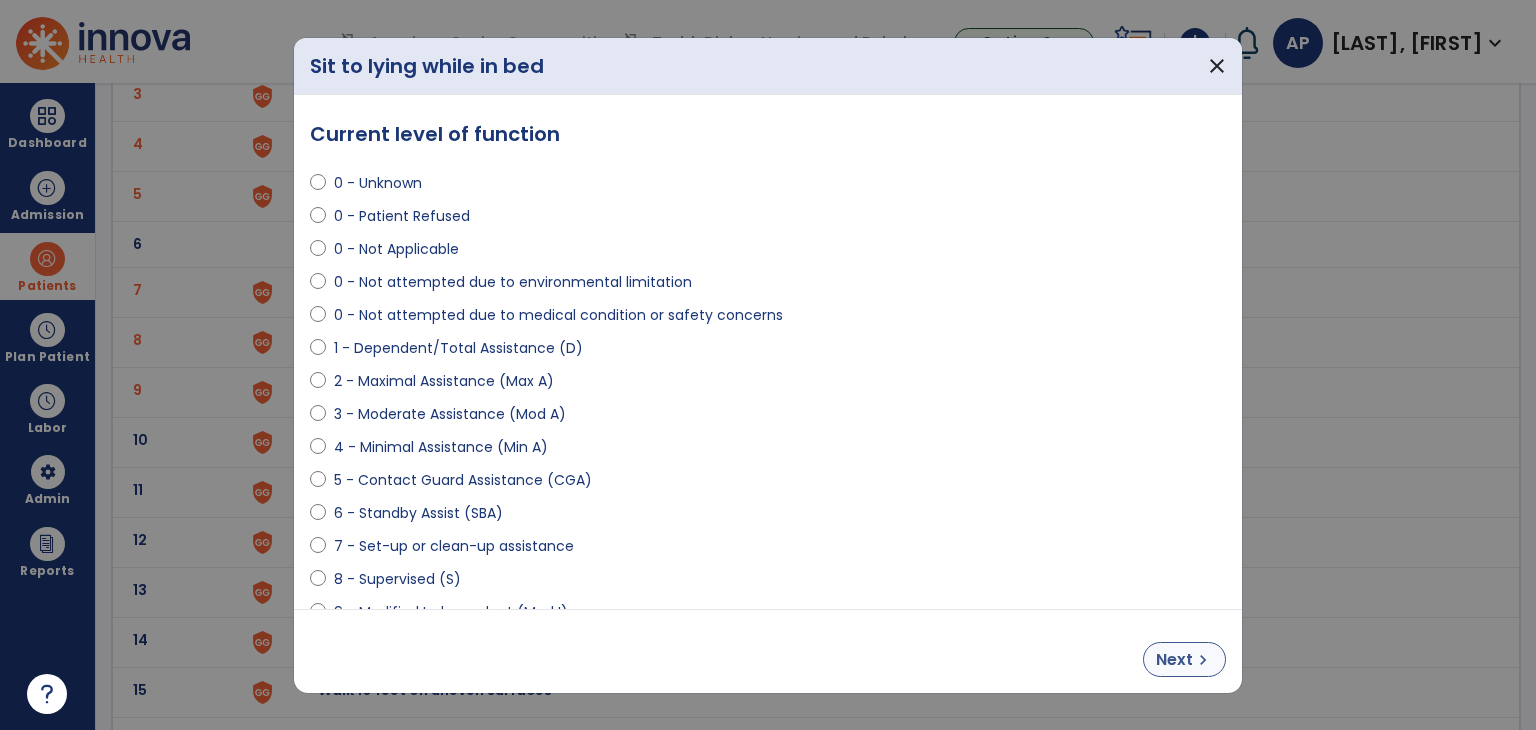 click on "chevron_right" at bounding box center [1203, 660] 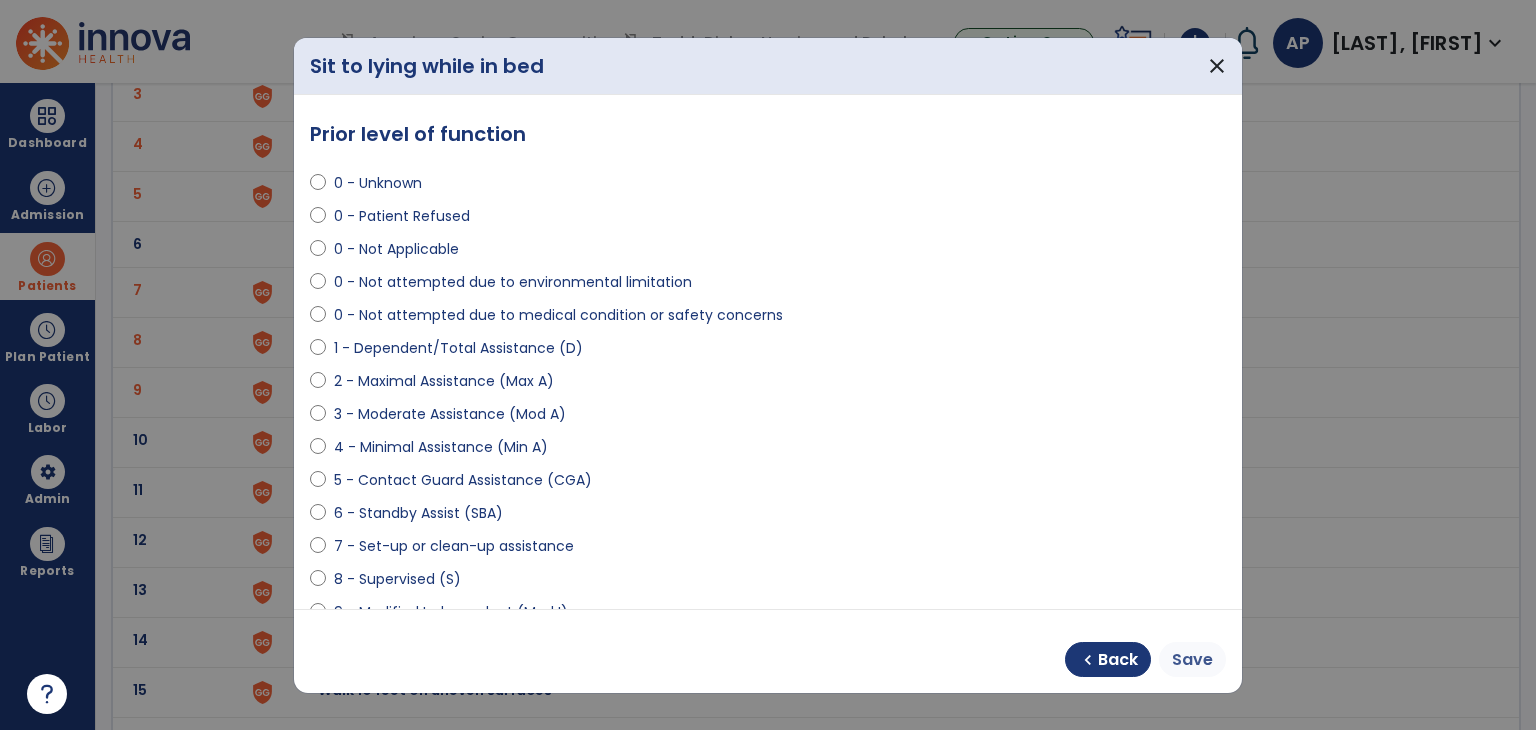 click on "Save" at bounding box center [1192, 660] 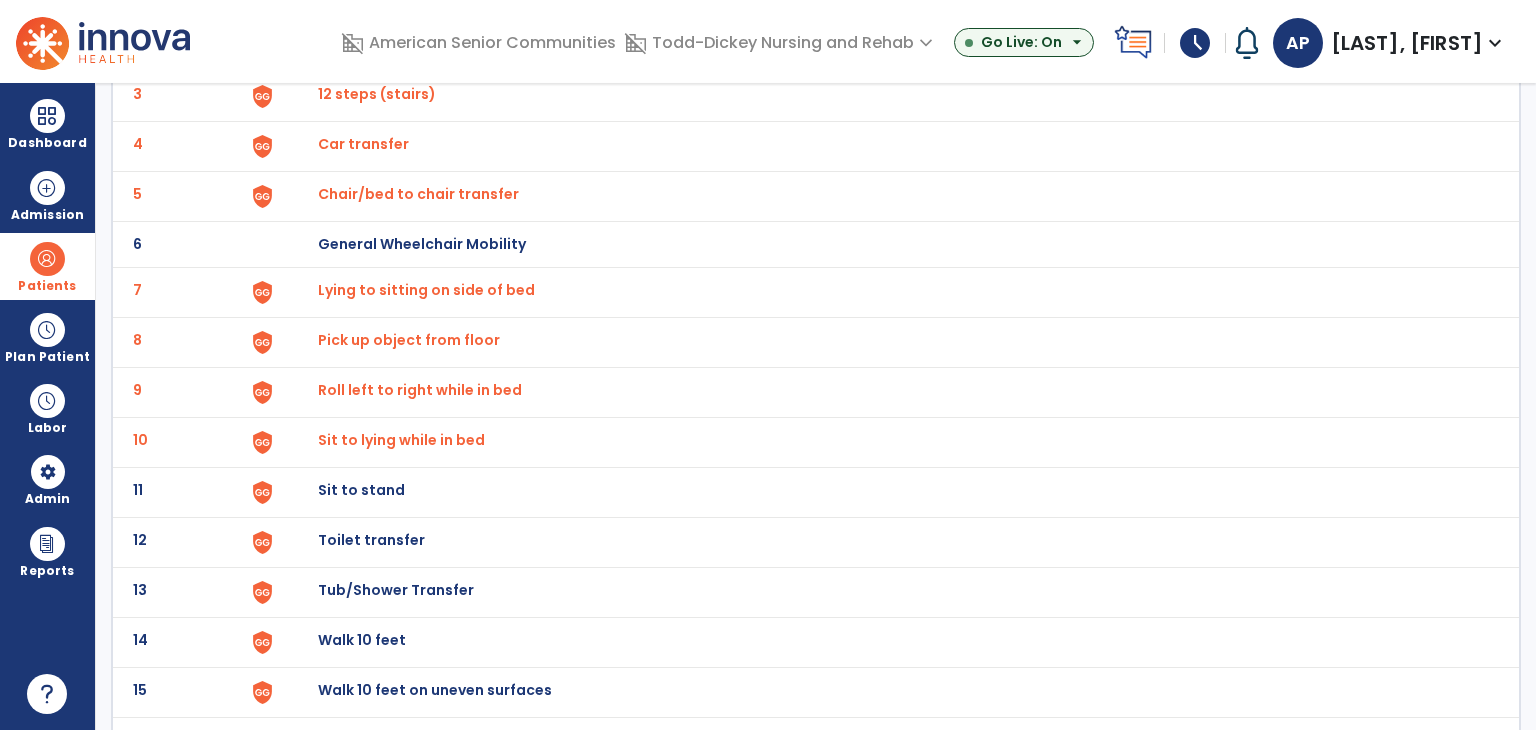 click at bounding box center (296, -4) 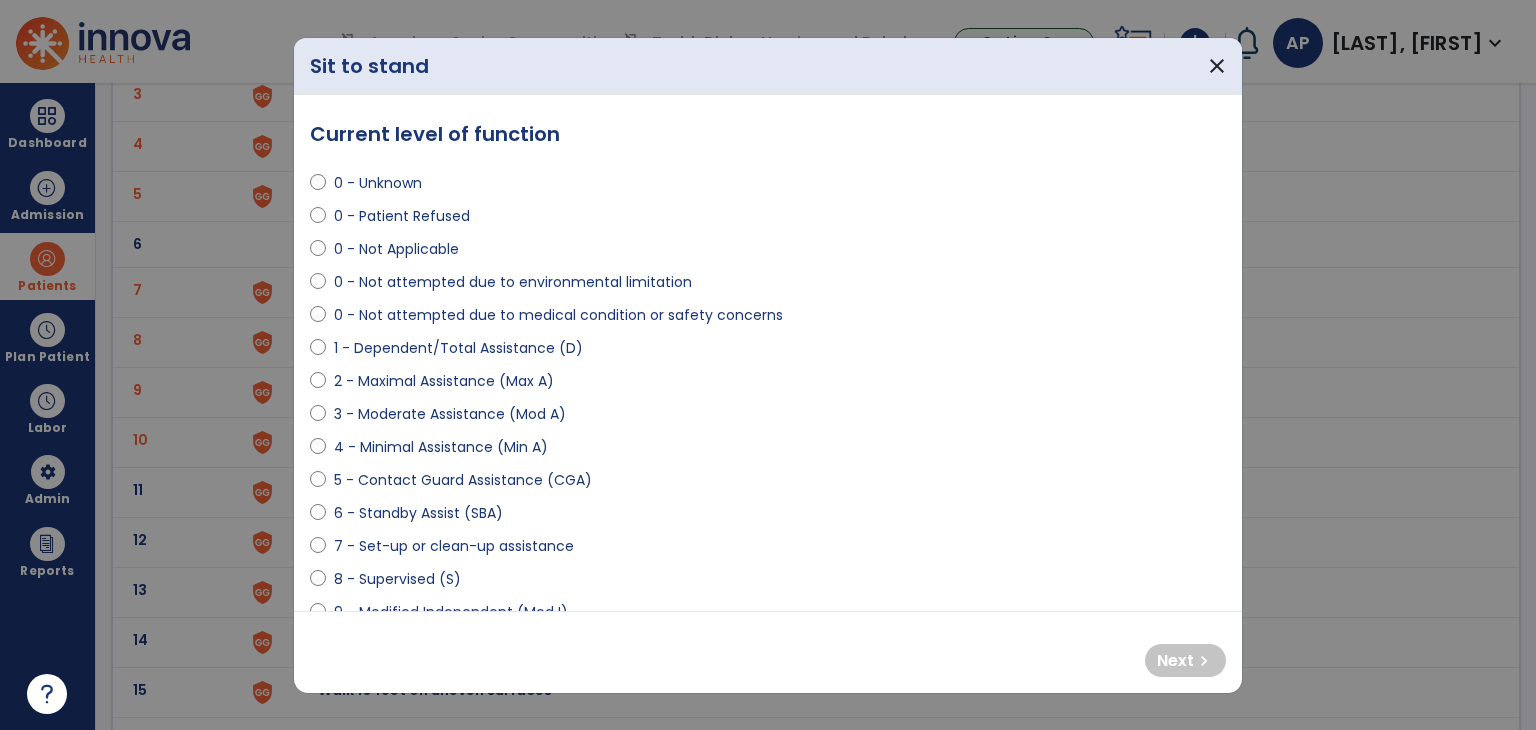 click on "**********" at bounding box center (768, 353) 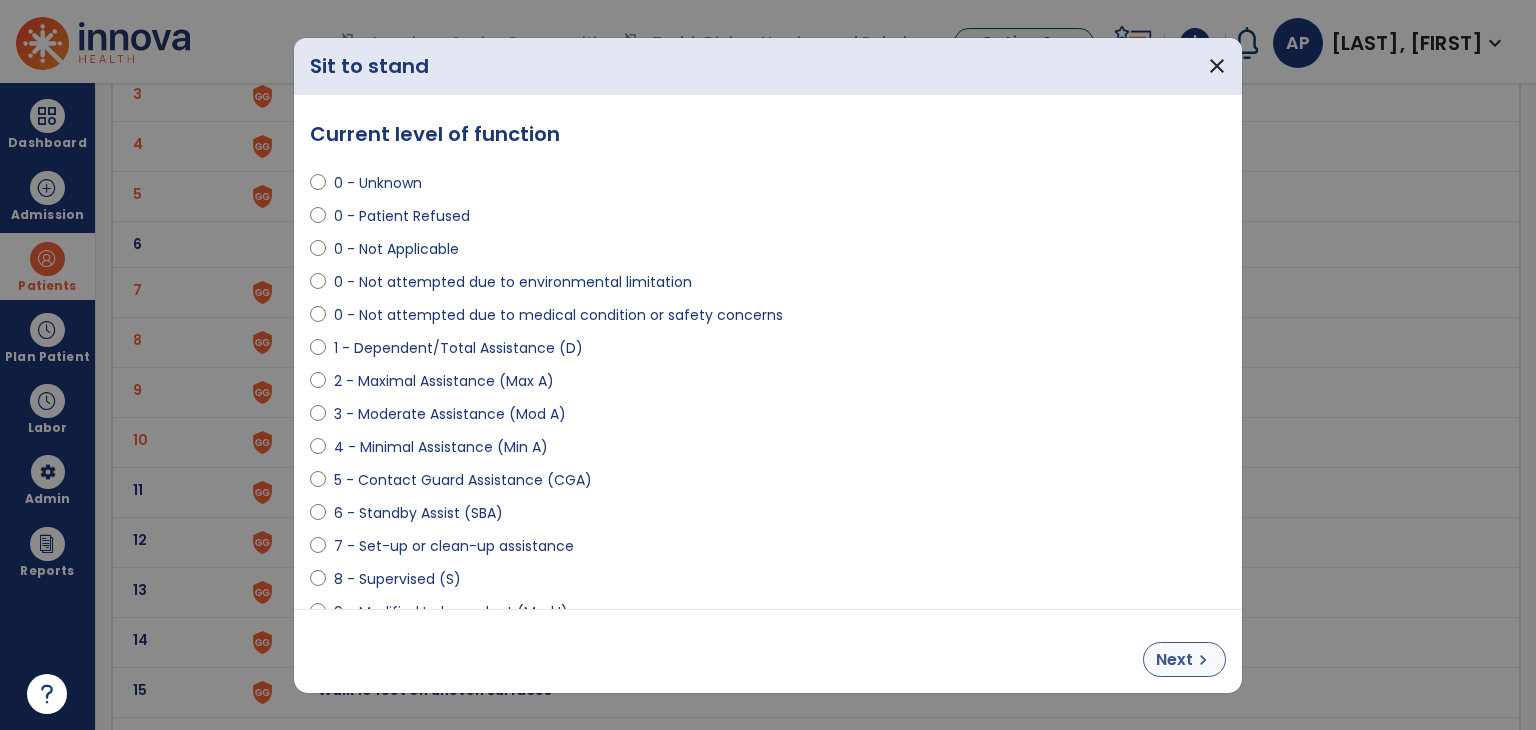 click on "Next  chevron_right" at bounding box center (1184, 659) 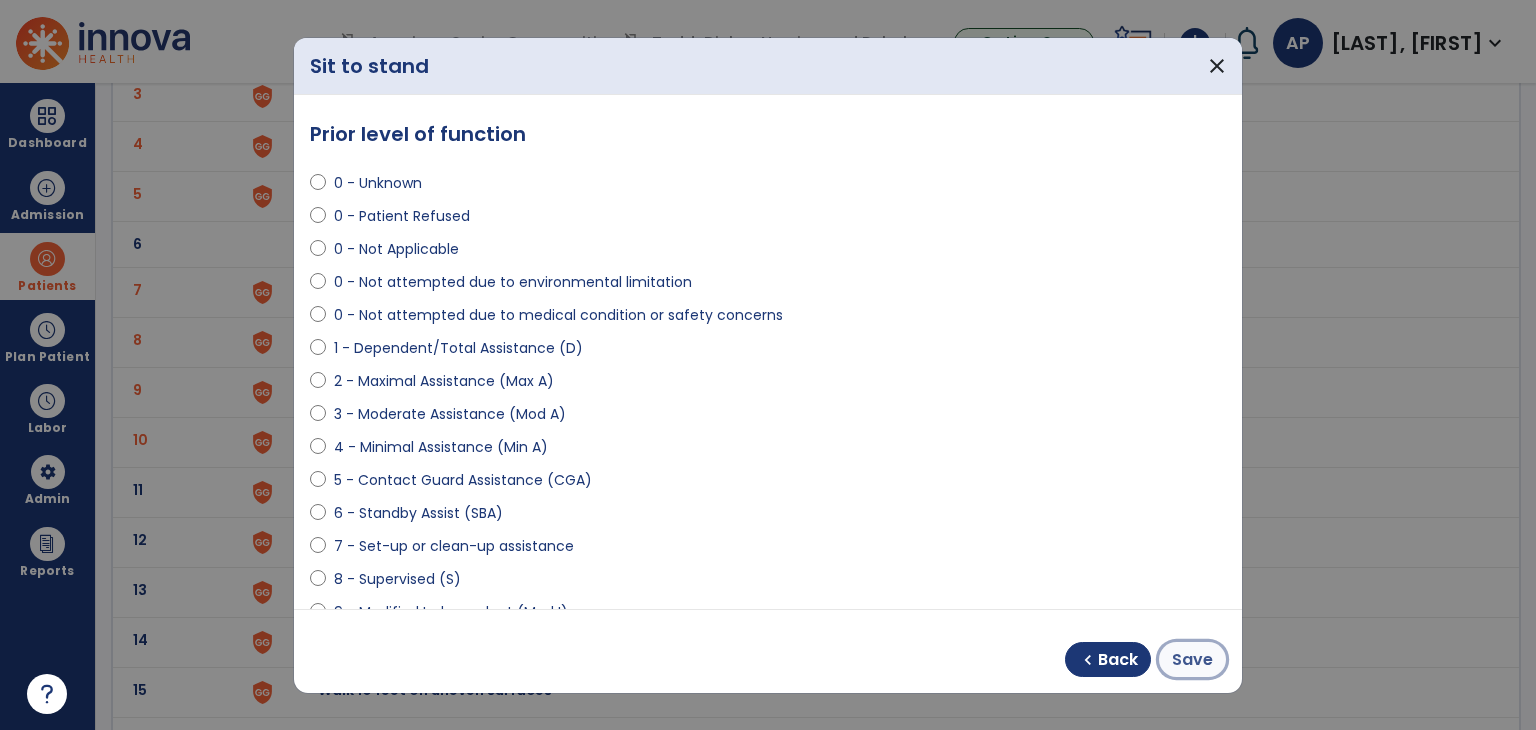 click on "Save" at bounding box center (1192, 660) 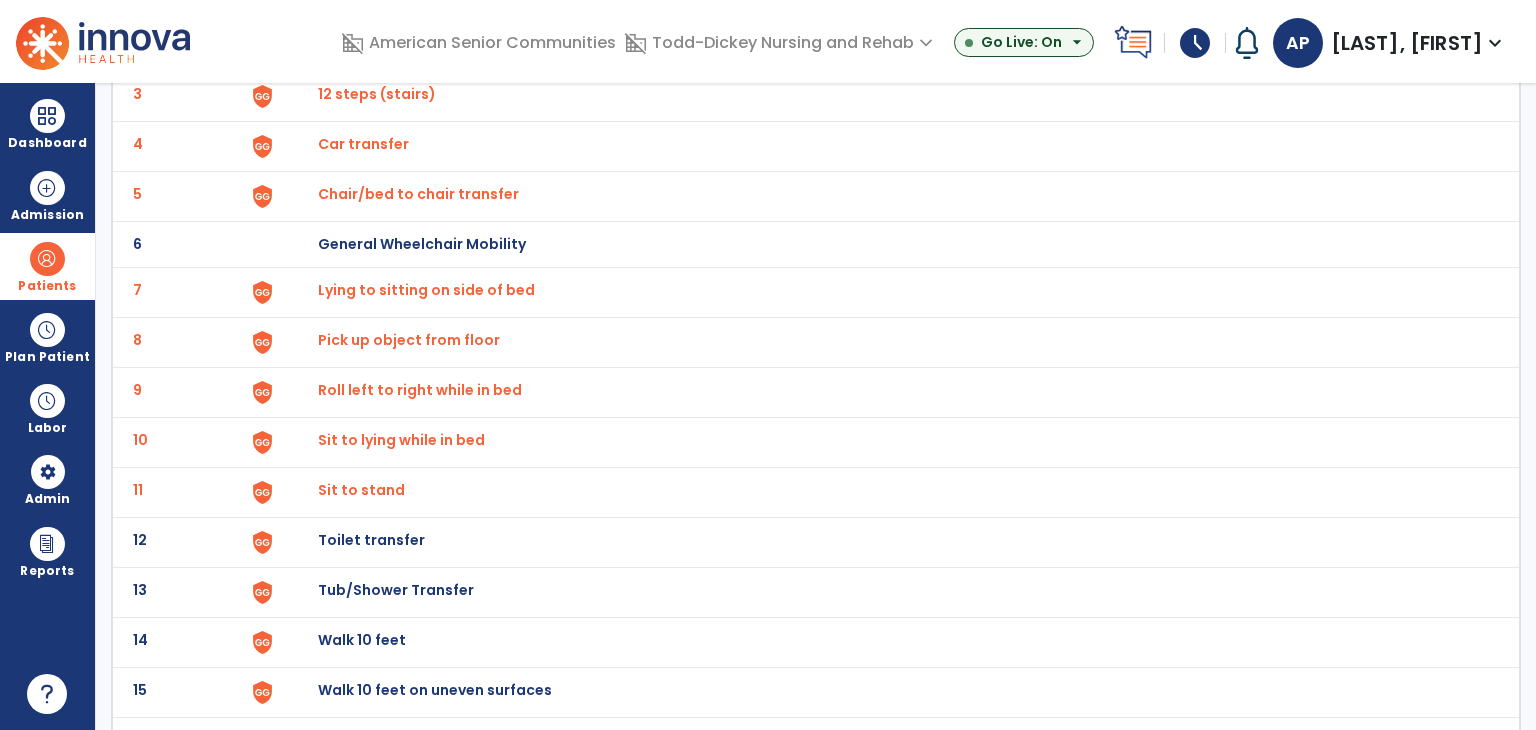click on "Toilet transfer" at bounding box center [888, -4] 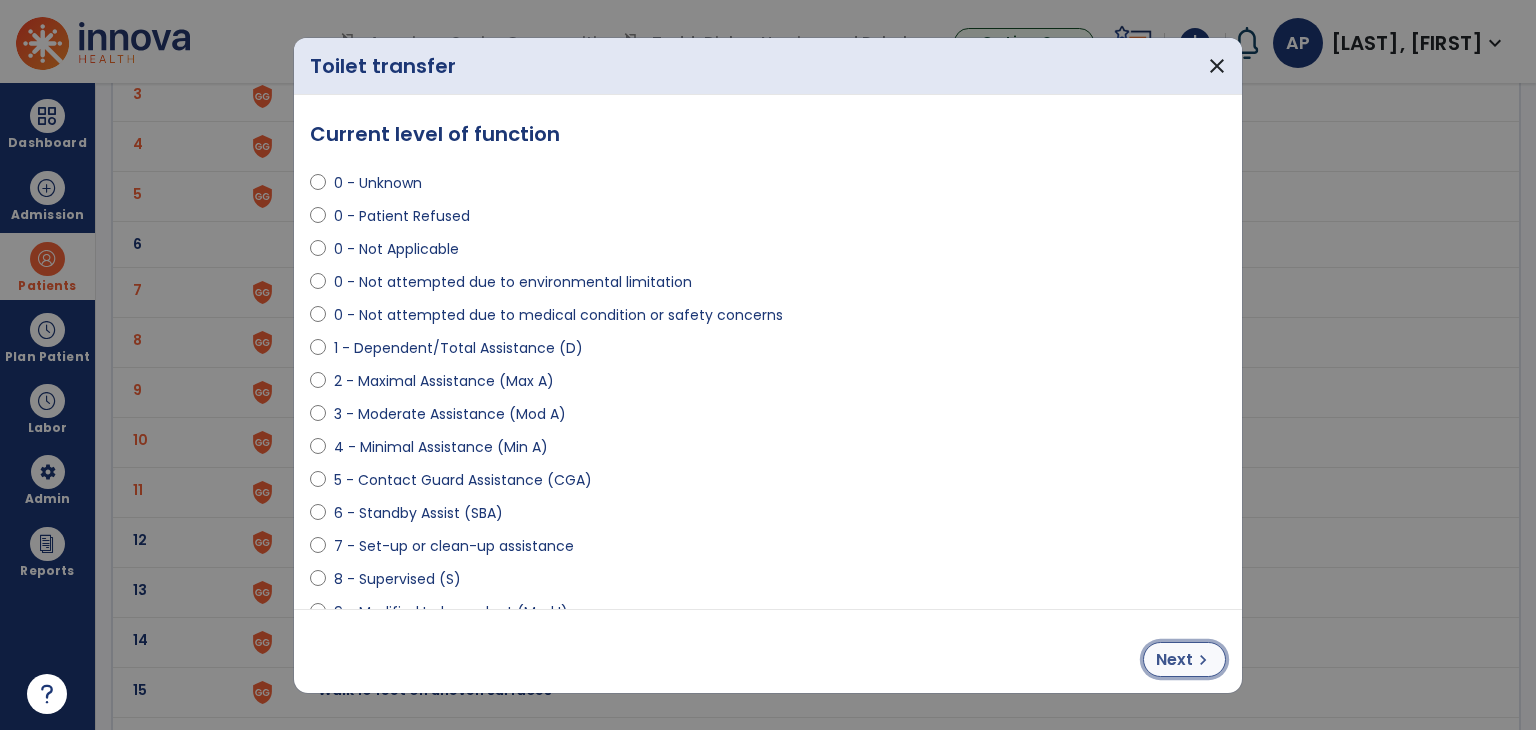click on "Next  chevron_right" at bounding box center [1184, 659] 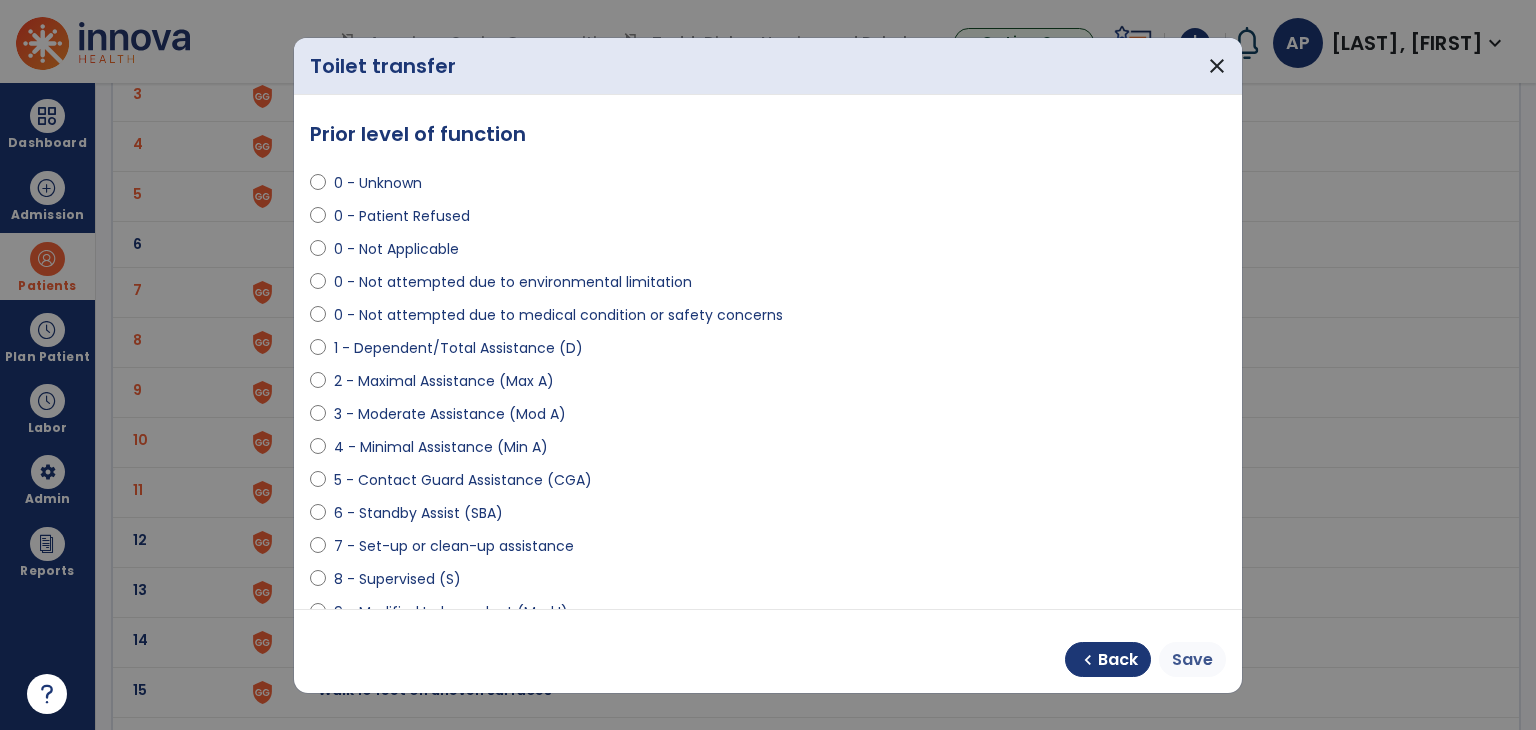 click on "Save" at bounding box center (1192, 660) 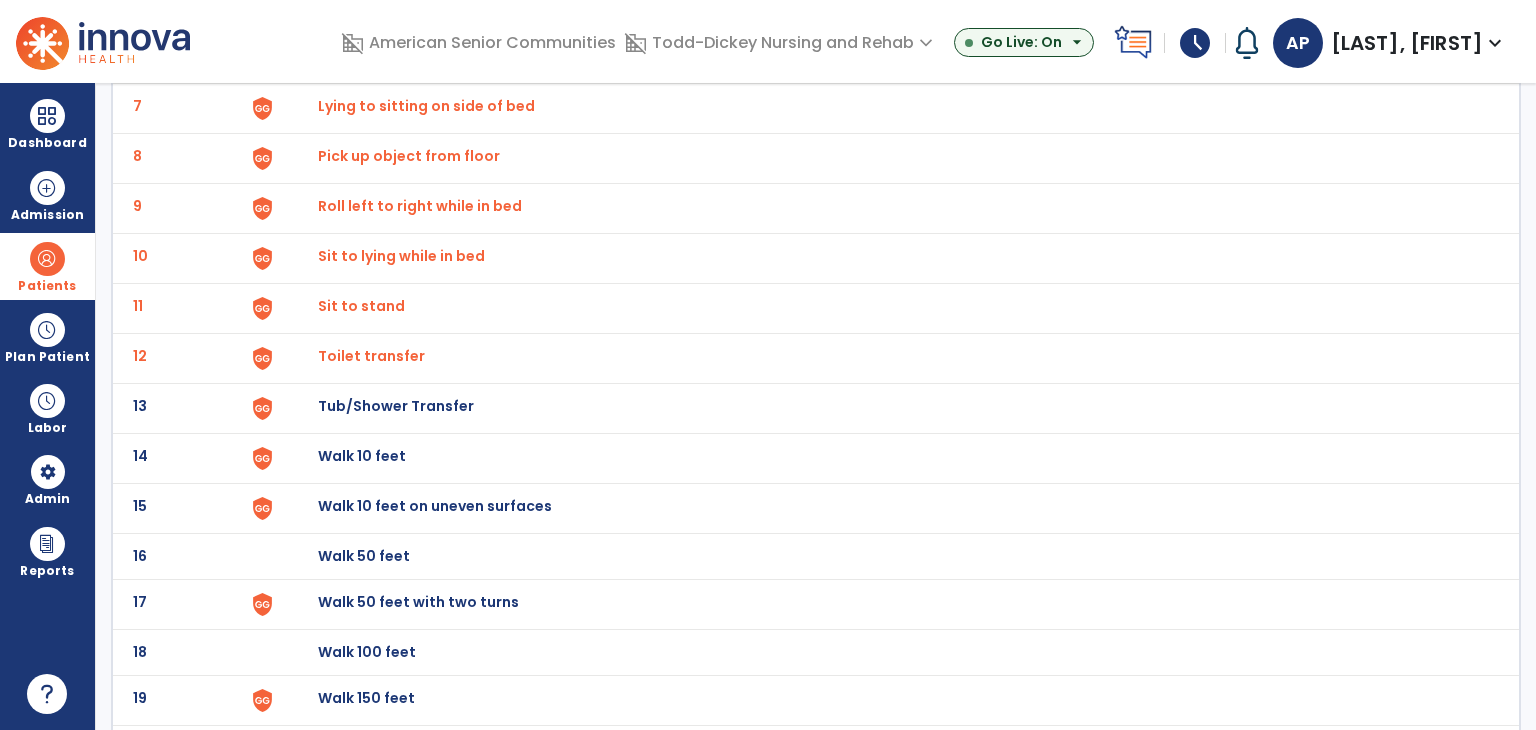 scroll, scrollTop: 460, scrollLeft: 0, axis: vertical 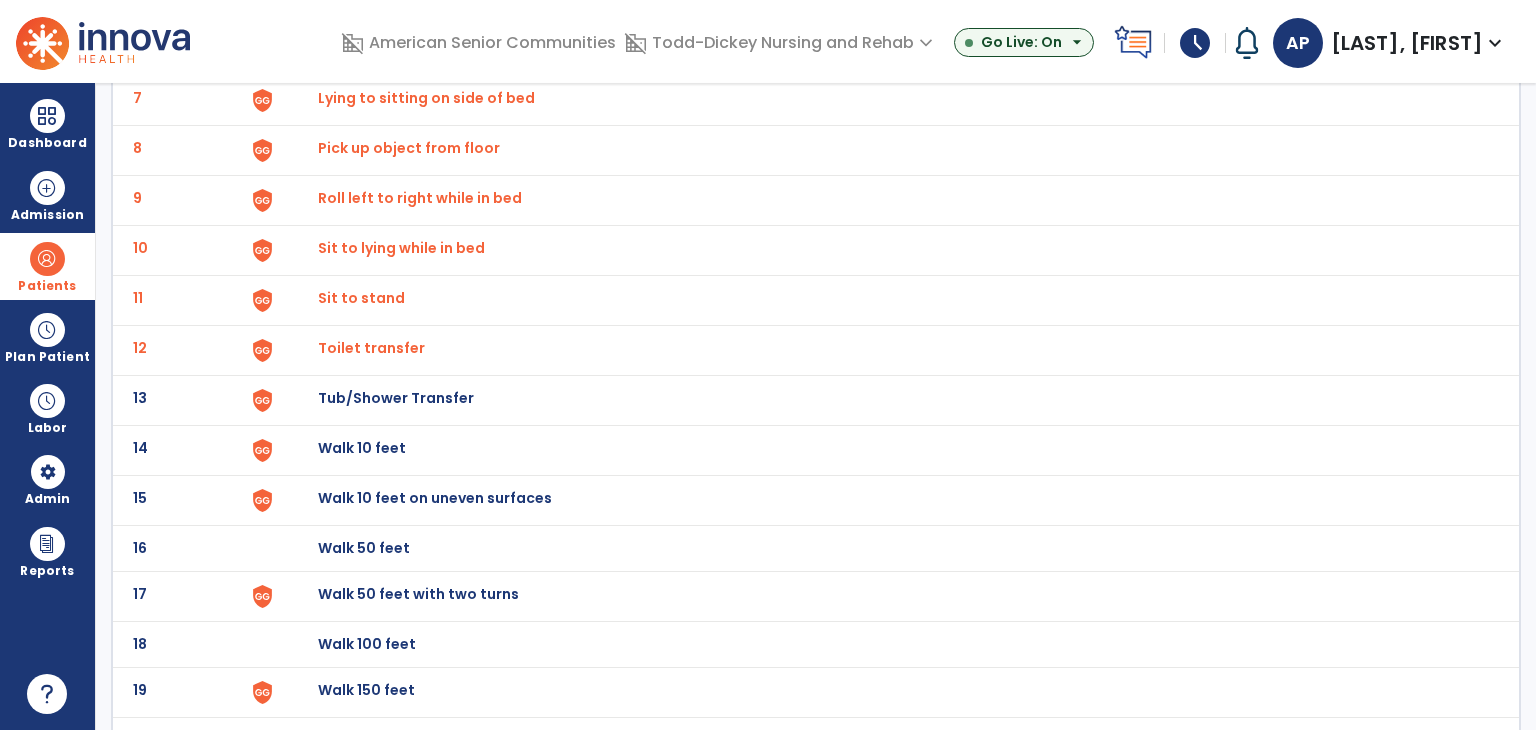 click on "Tub/Shower Transfer" at bounding box center (888, -196) 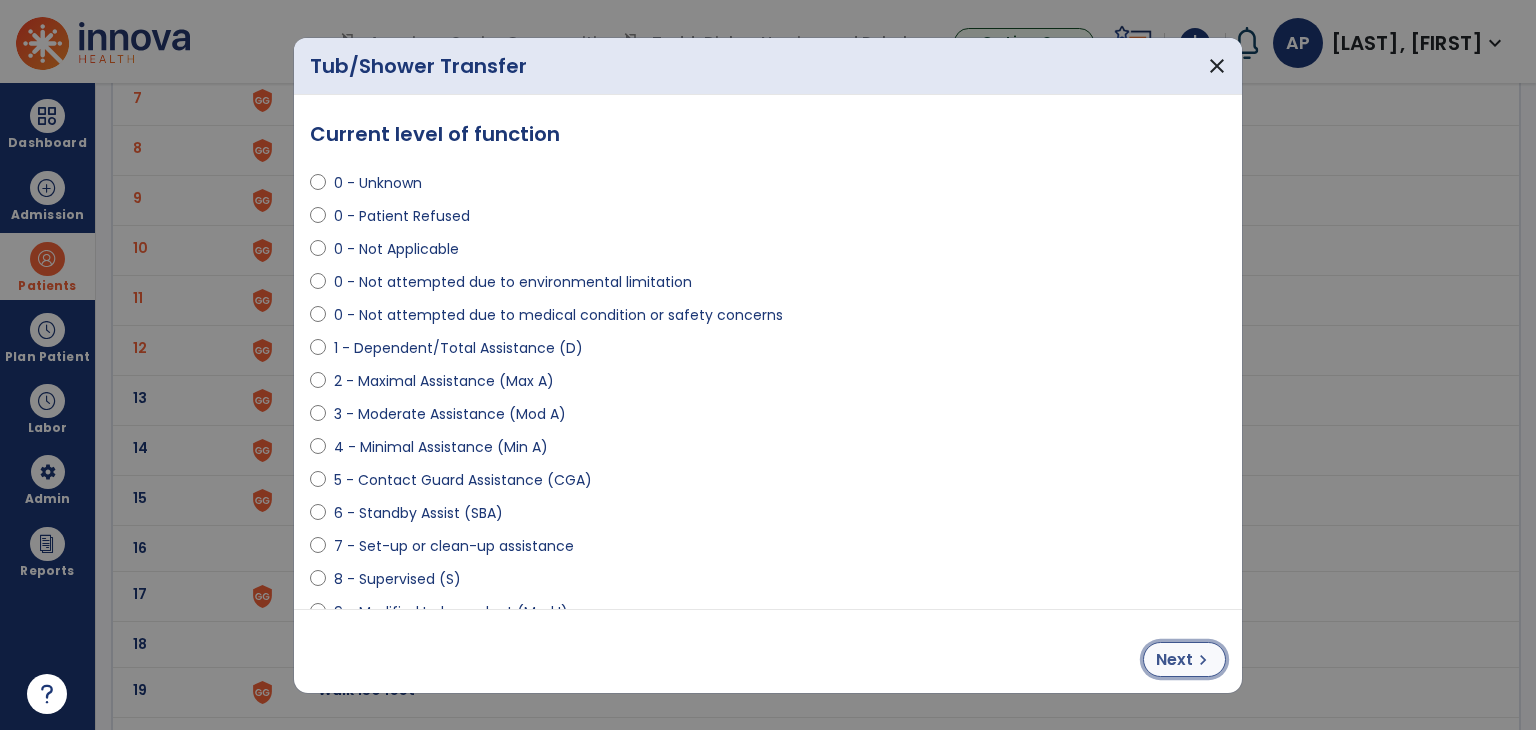 click on "Next  chevron_right" at bounding box center [1184, 659] 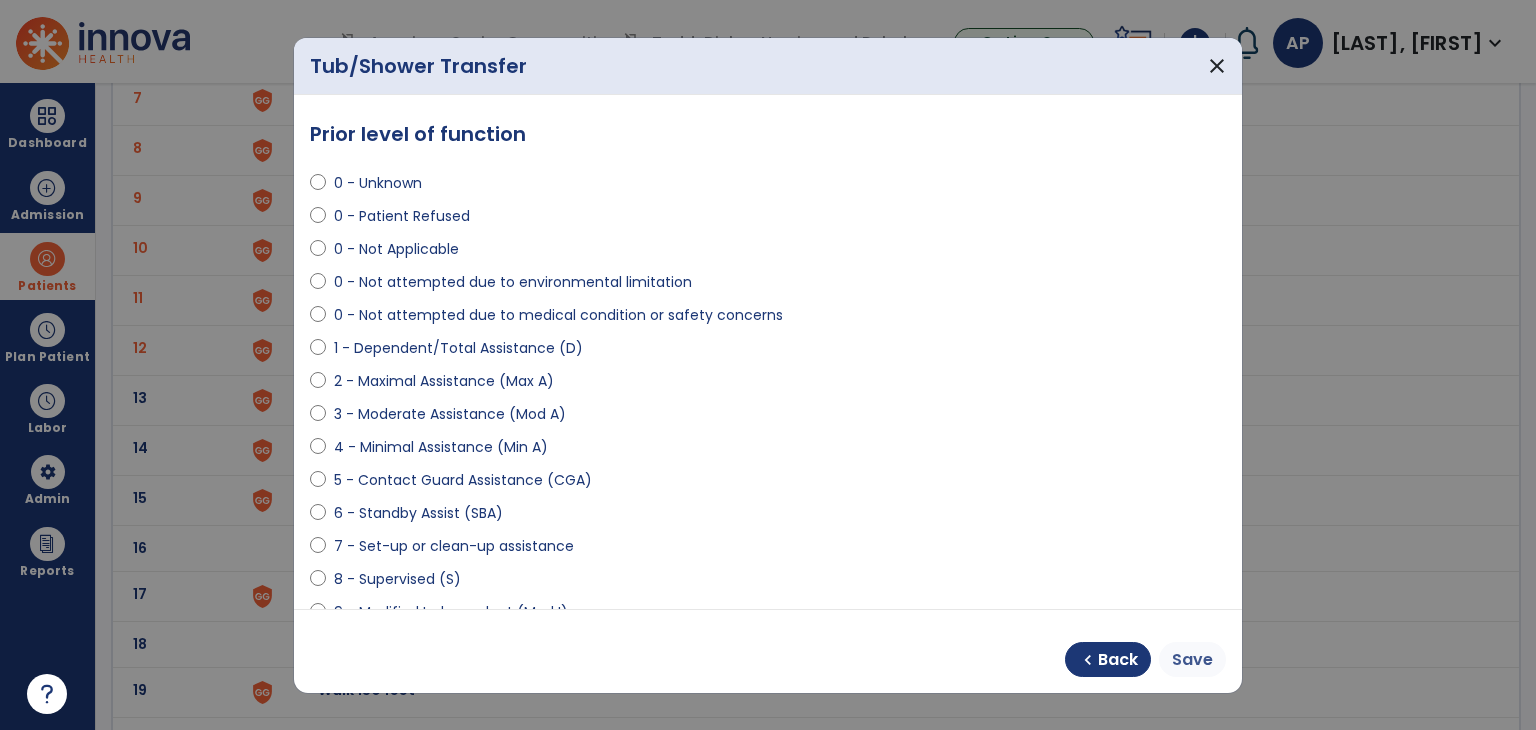 click on "Save" at bounding box center (1192, 660) 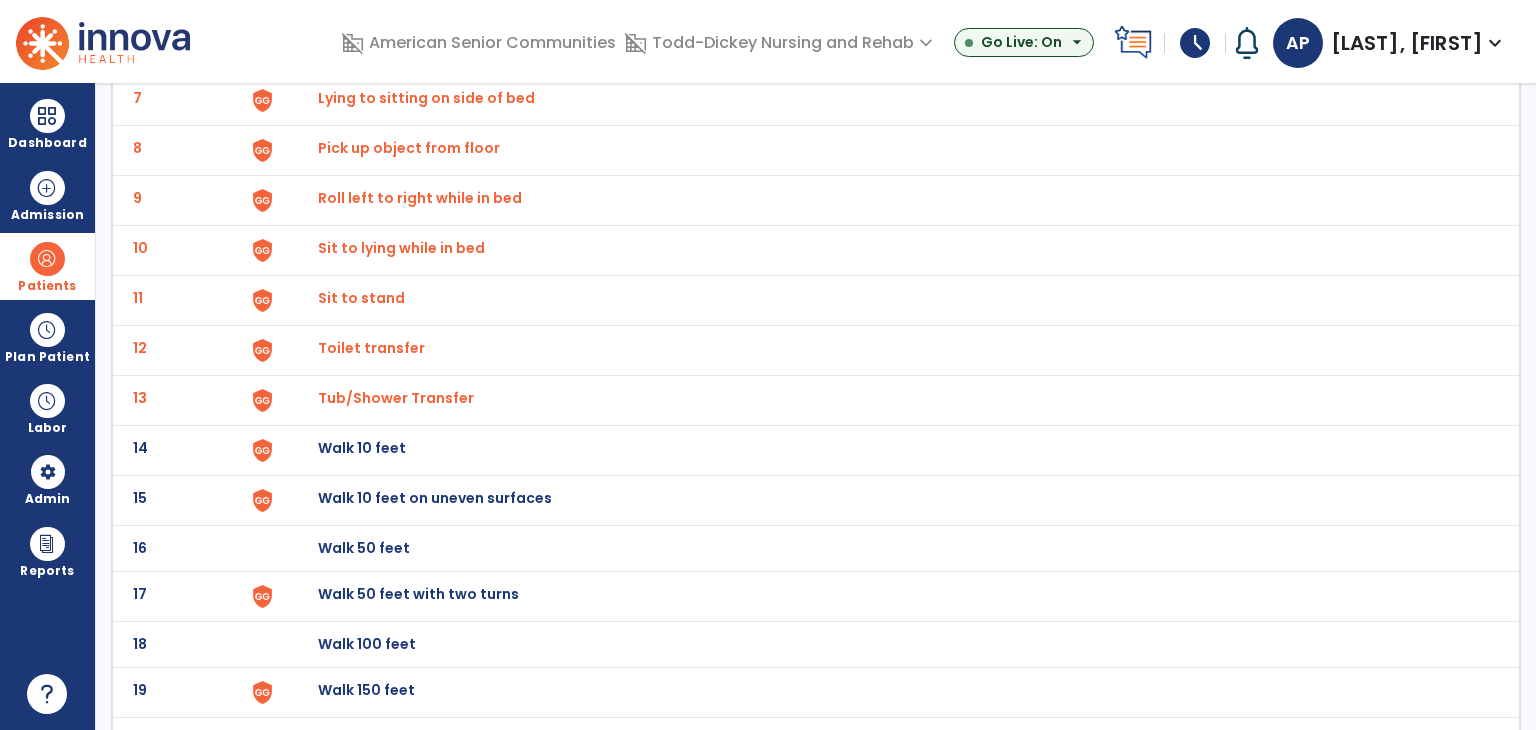 click on "Walk 10 feet" at bounding box center (888, -196) 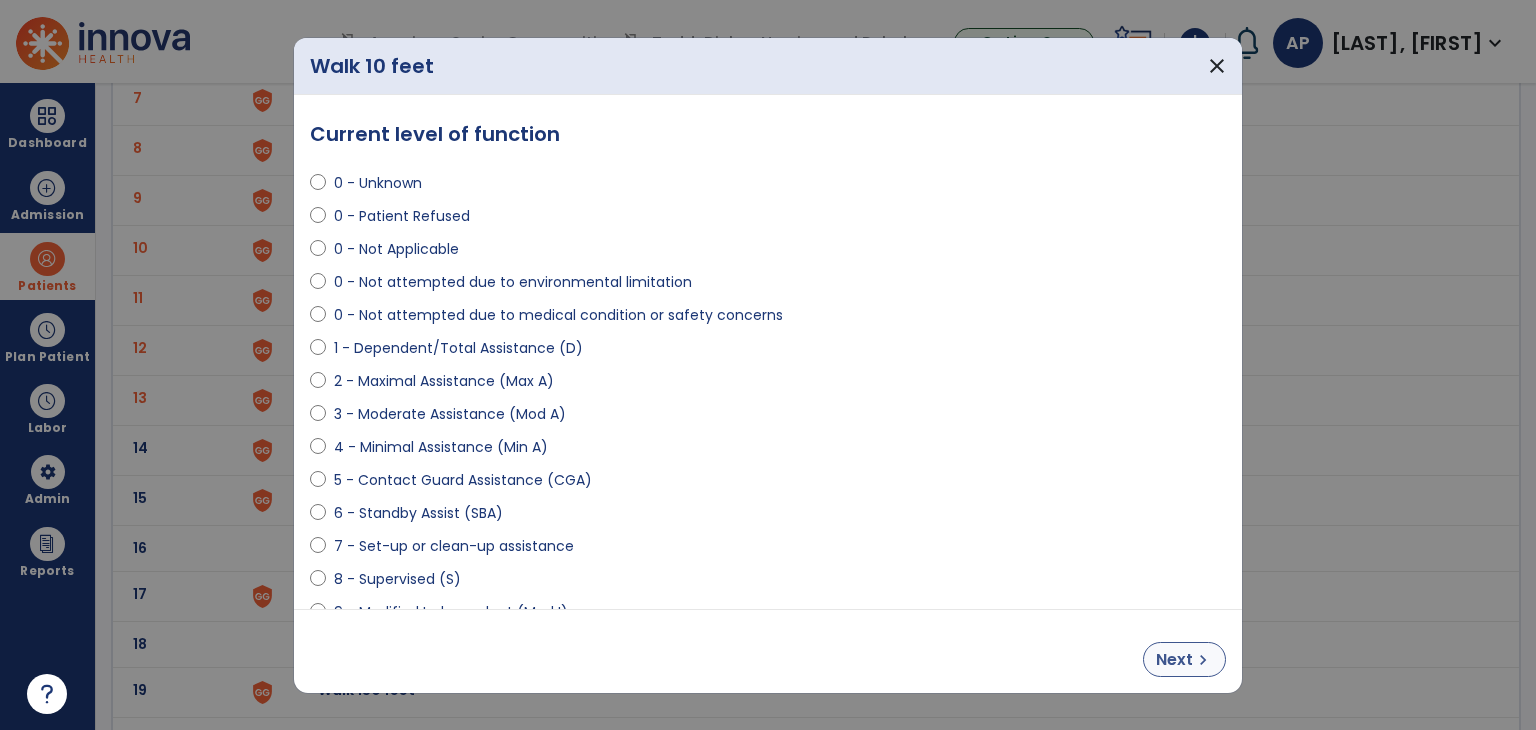 click on "Next  chevron_right" at bounding box center (1184, 659) 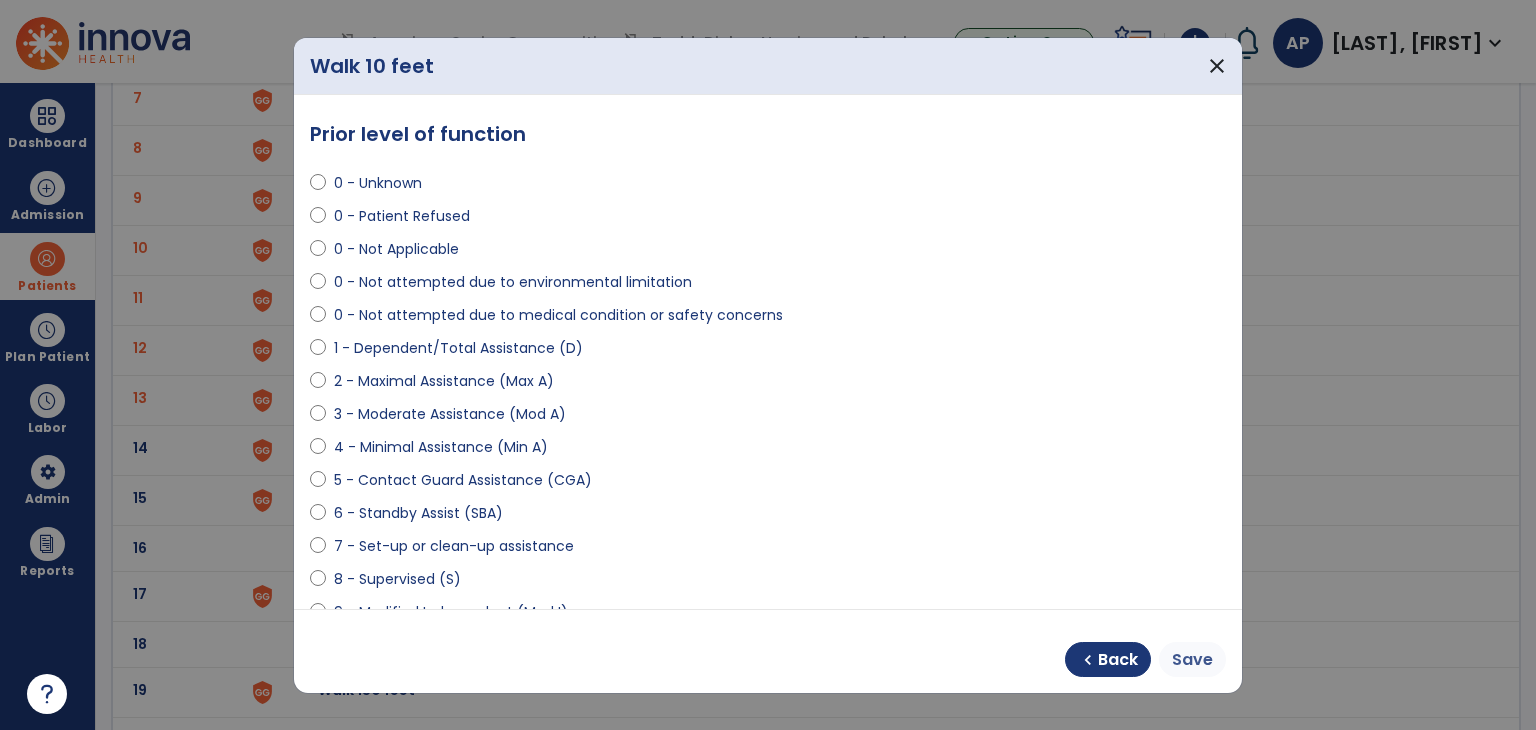 click on "Save" at bounding box center [1192, 660] 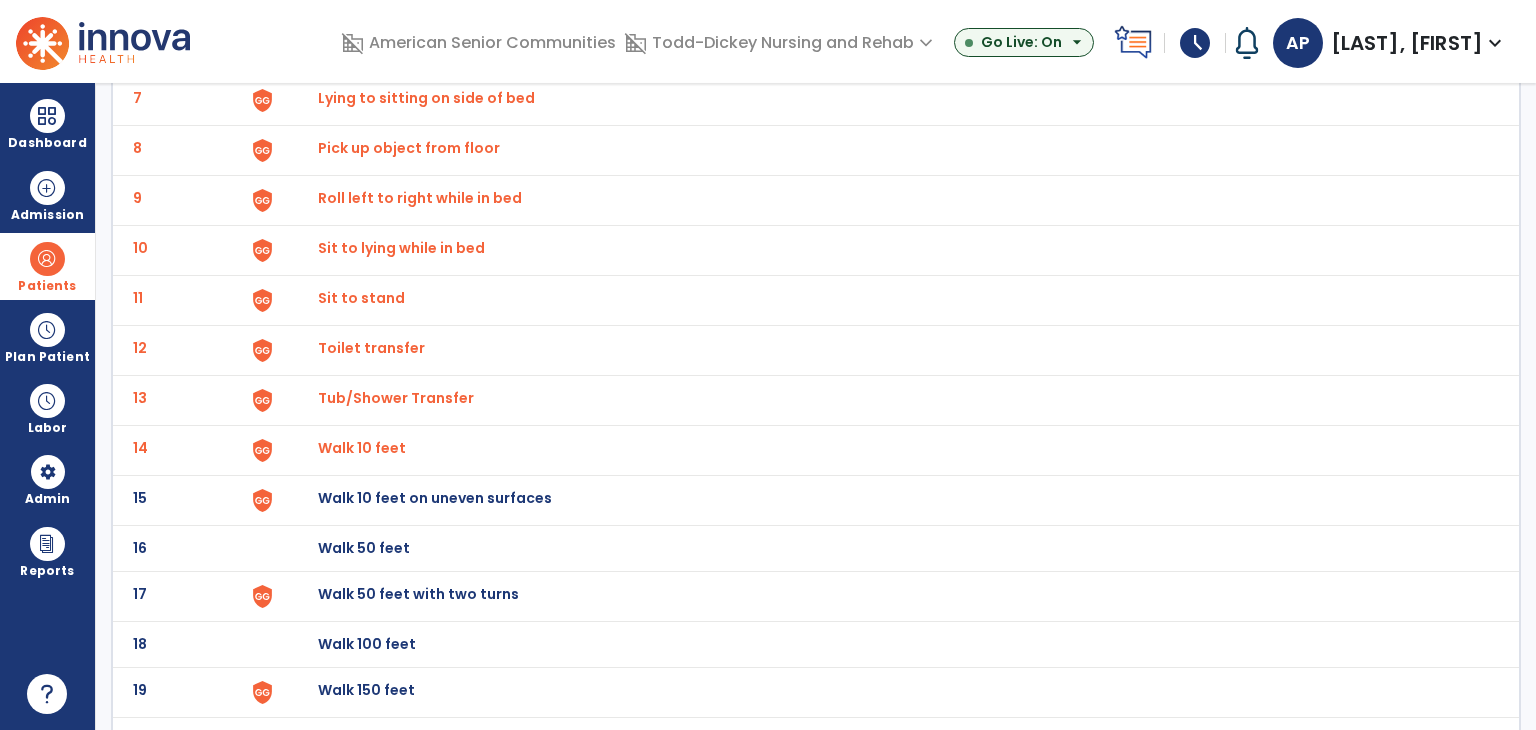 click on "Walk 10 feet on uneven surfaces" at bounding box center (888, -196) 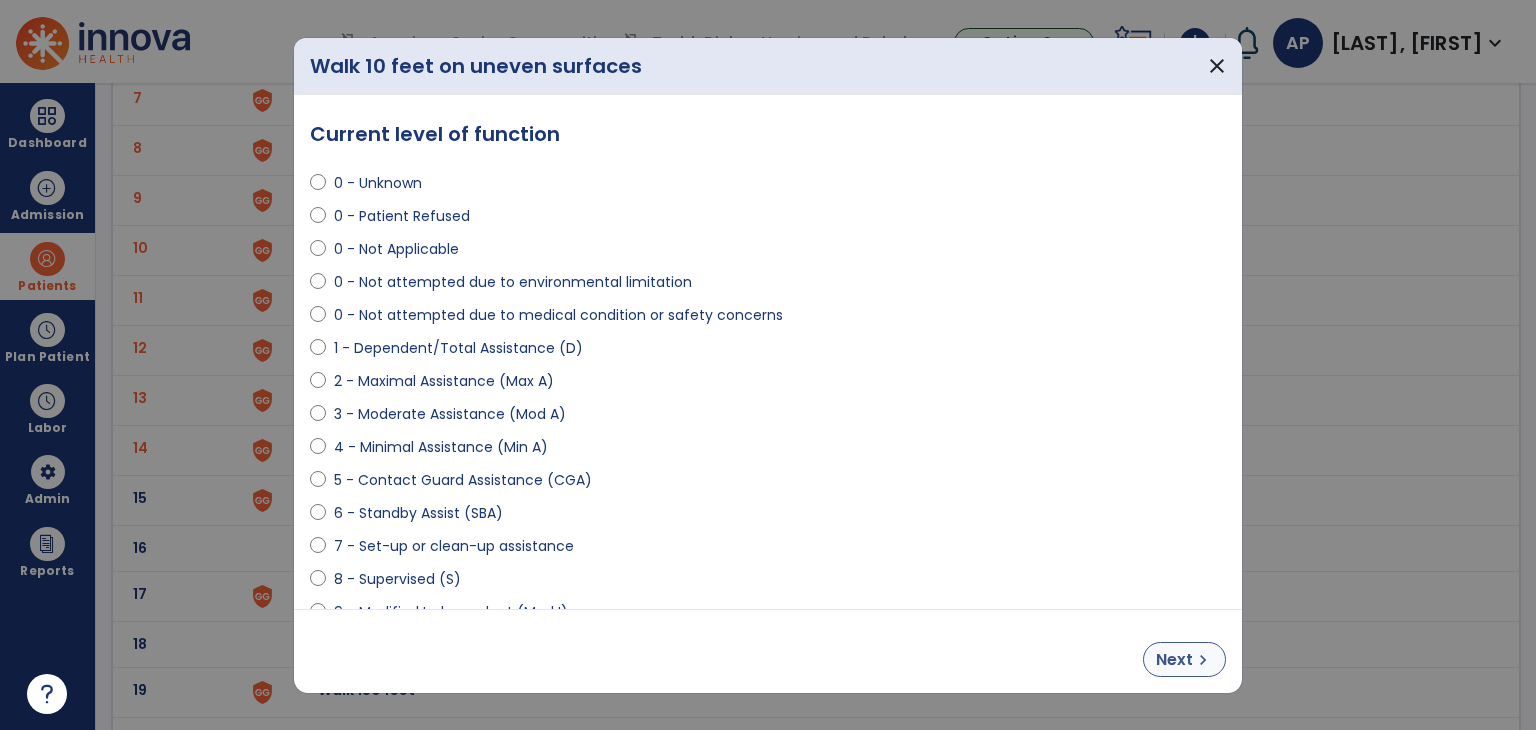 click on "chevron_right" at bounding box center (1203, 660) 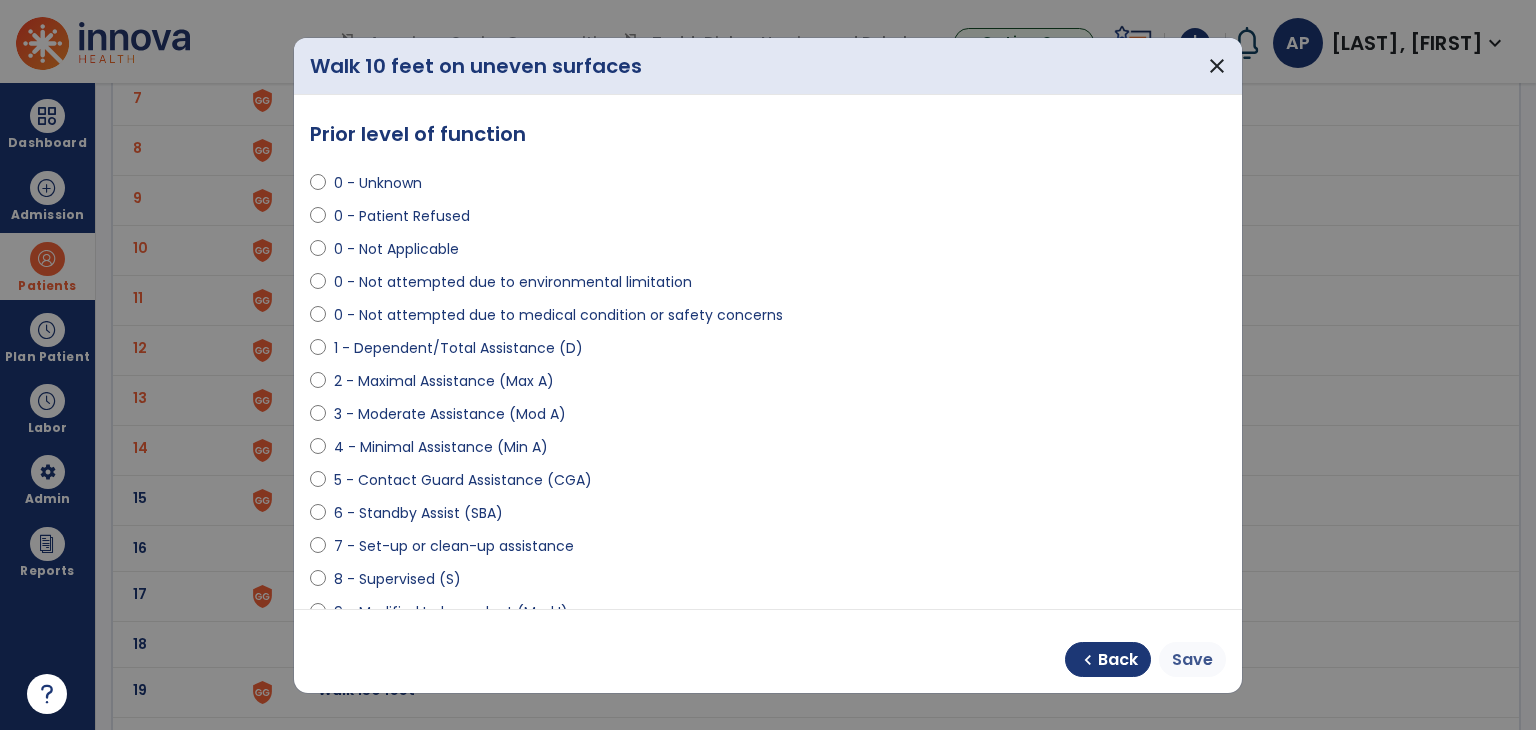 click on "Save" at bounding box center [1192, 660] 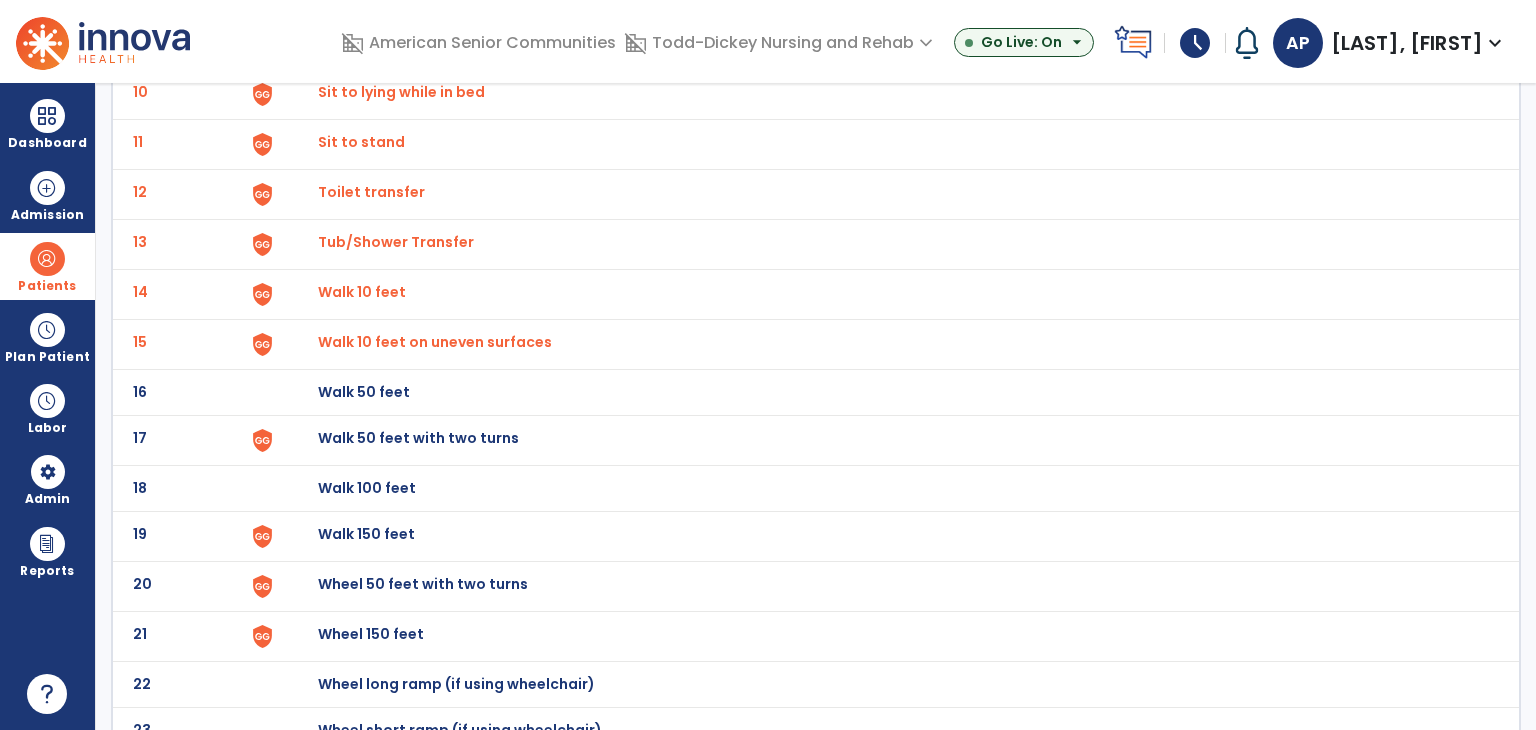 scroll, scrollTop: 627, scrollLeft: 0, axis: vertical 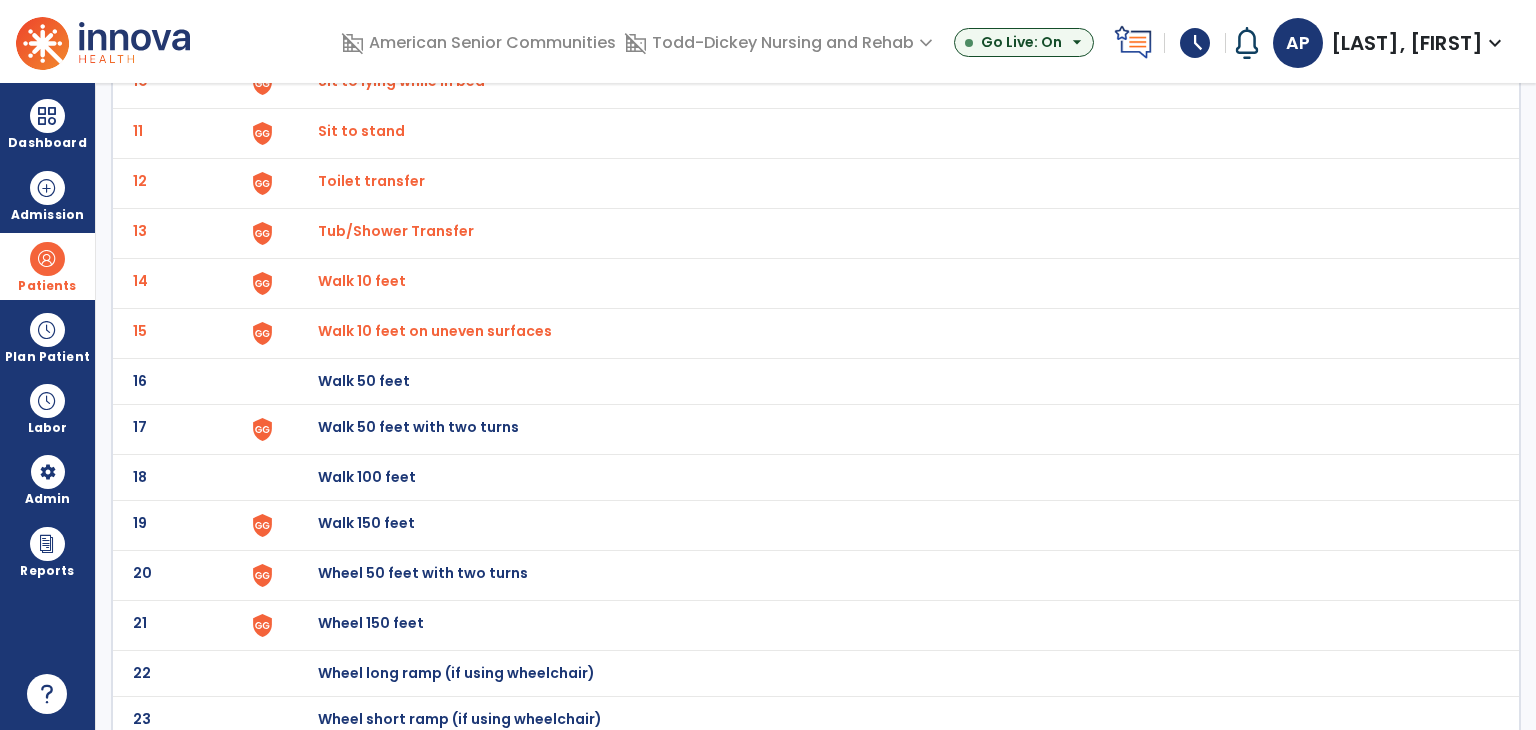 click on "Walk 50 feet with two turns" at bounding box center (888, -363) 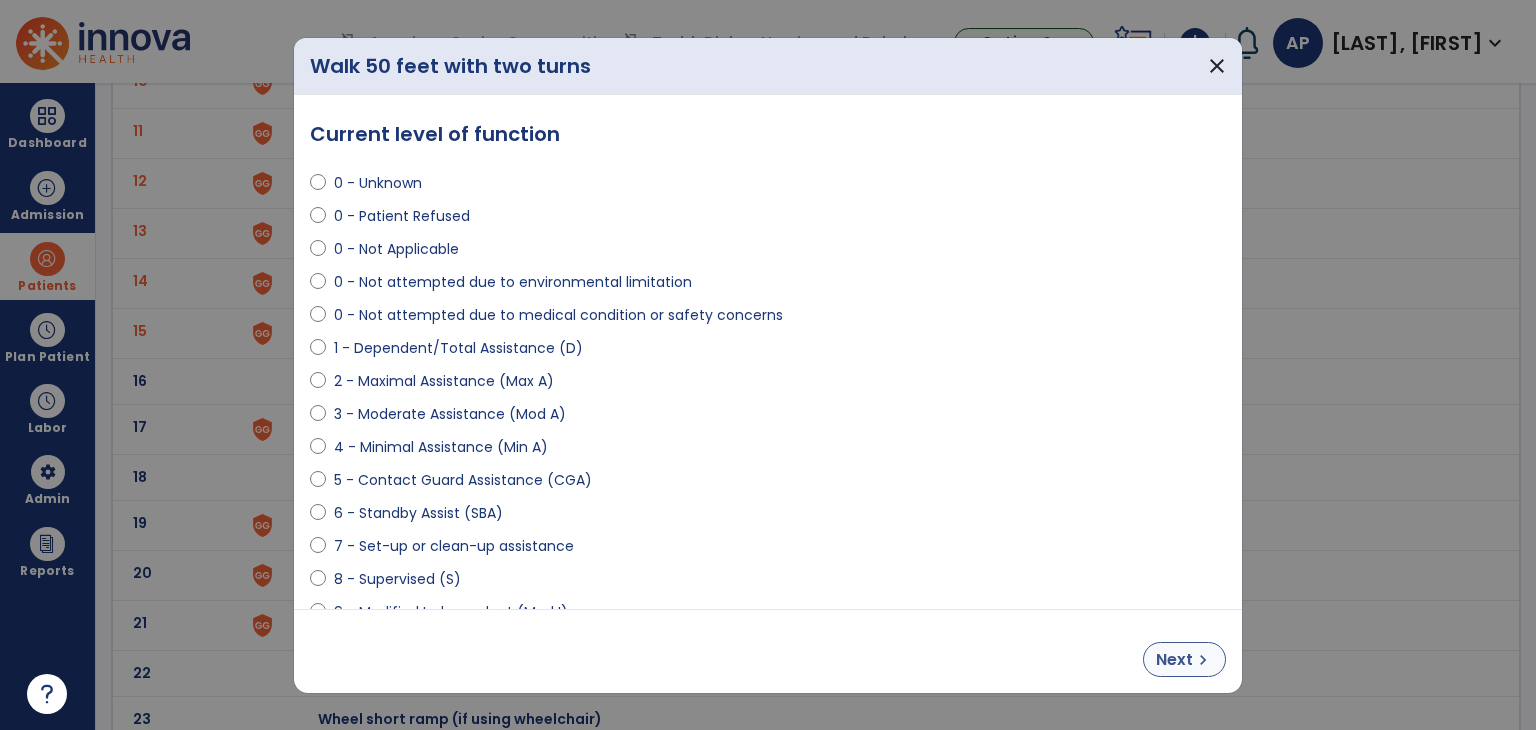 click on "chevron_right" at bounding box center [1203, 660] 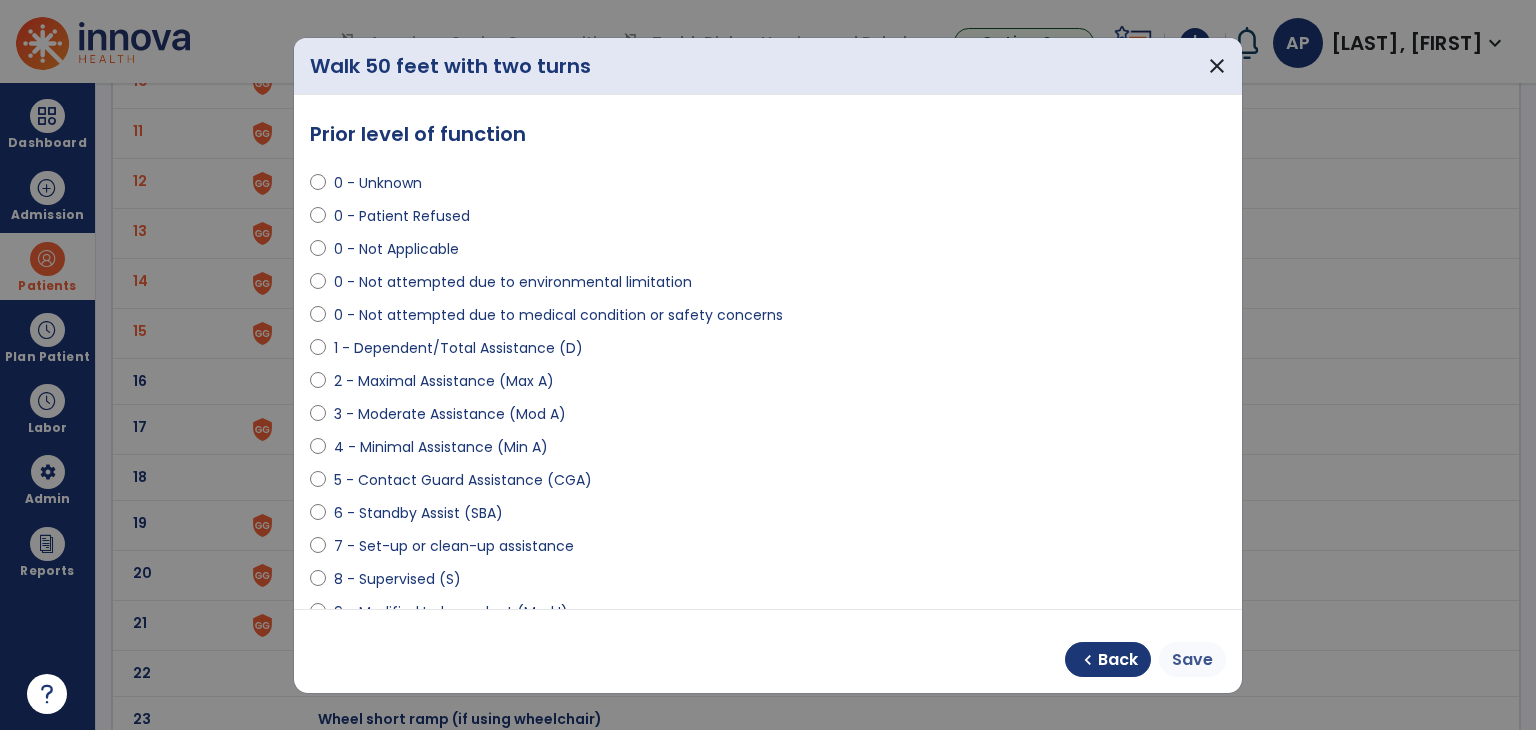 click on "Save" at bounding box center (1192, 660) 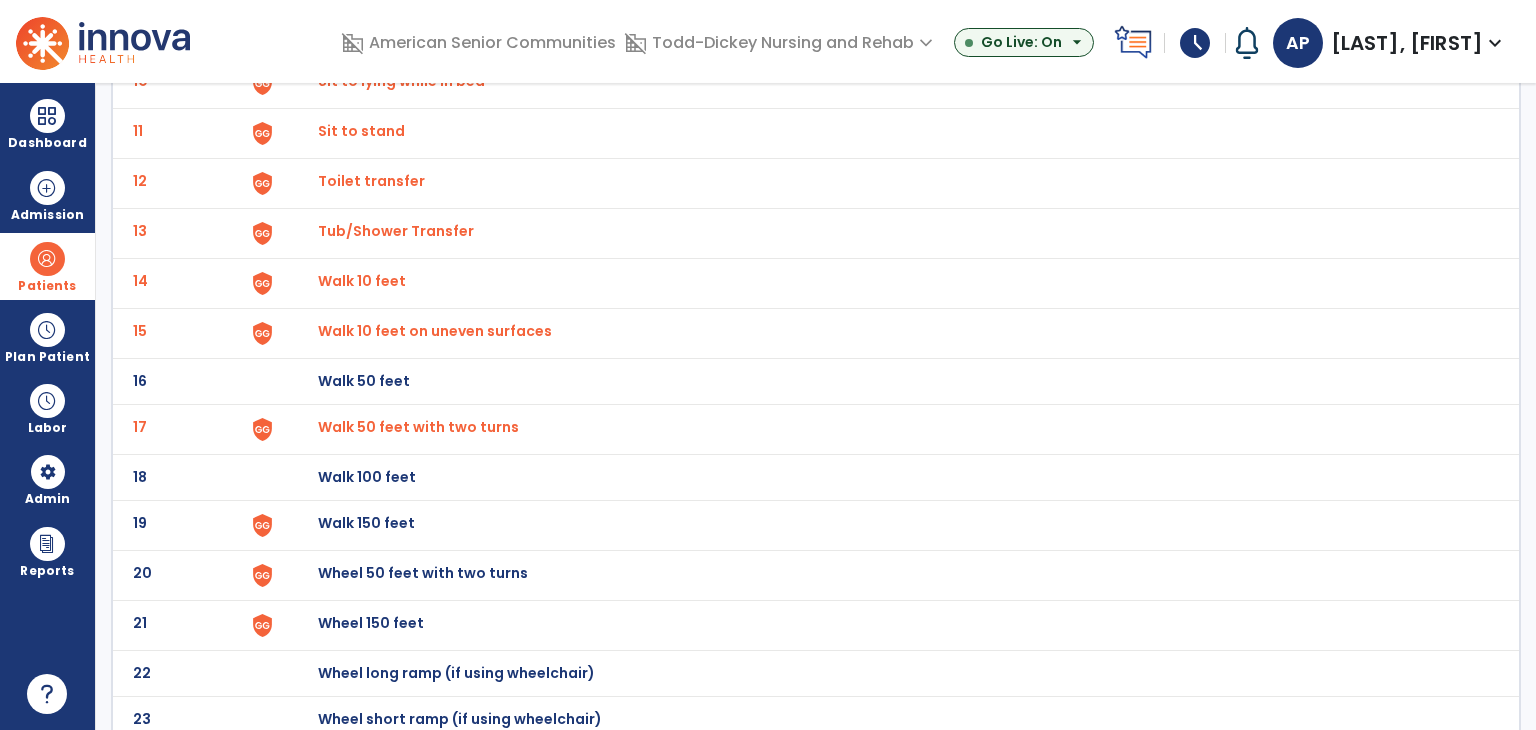 click on "19 Walk 150 feet" 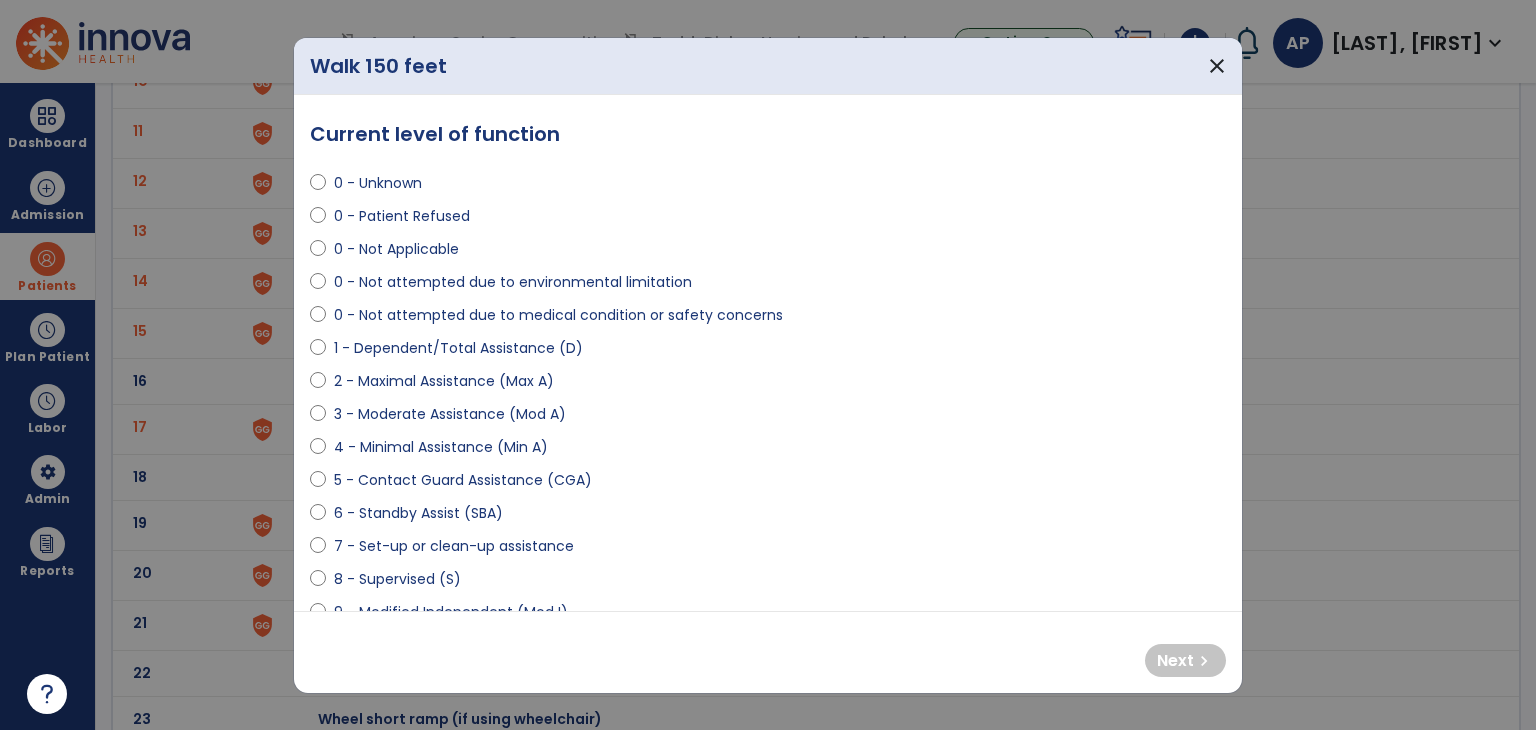 click on "chevron_right" at bounding box center (1204, 661) 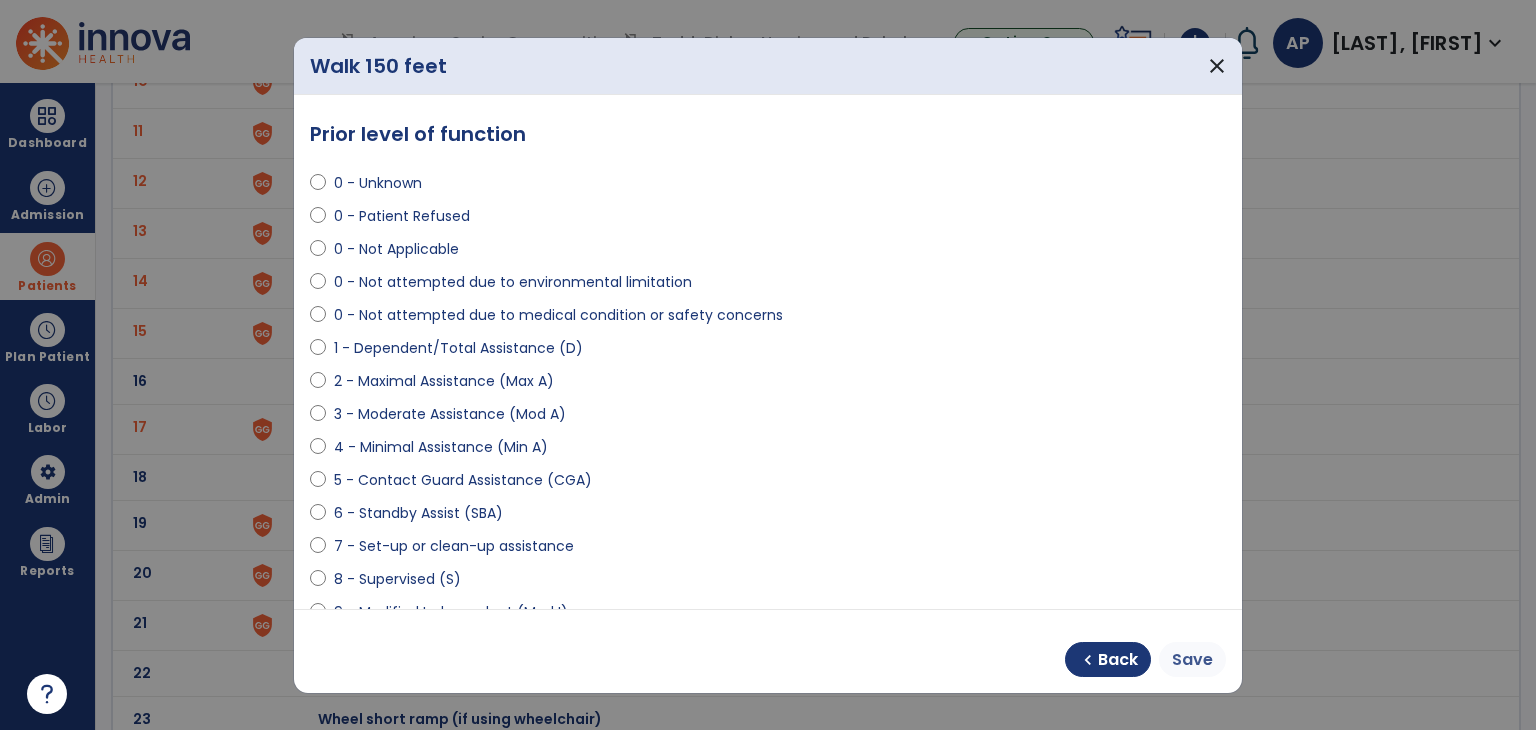 click on "Save" at bounding box center (1192, 660) 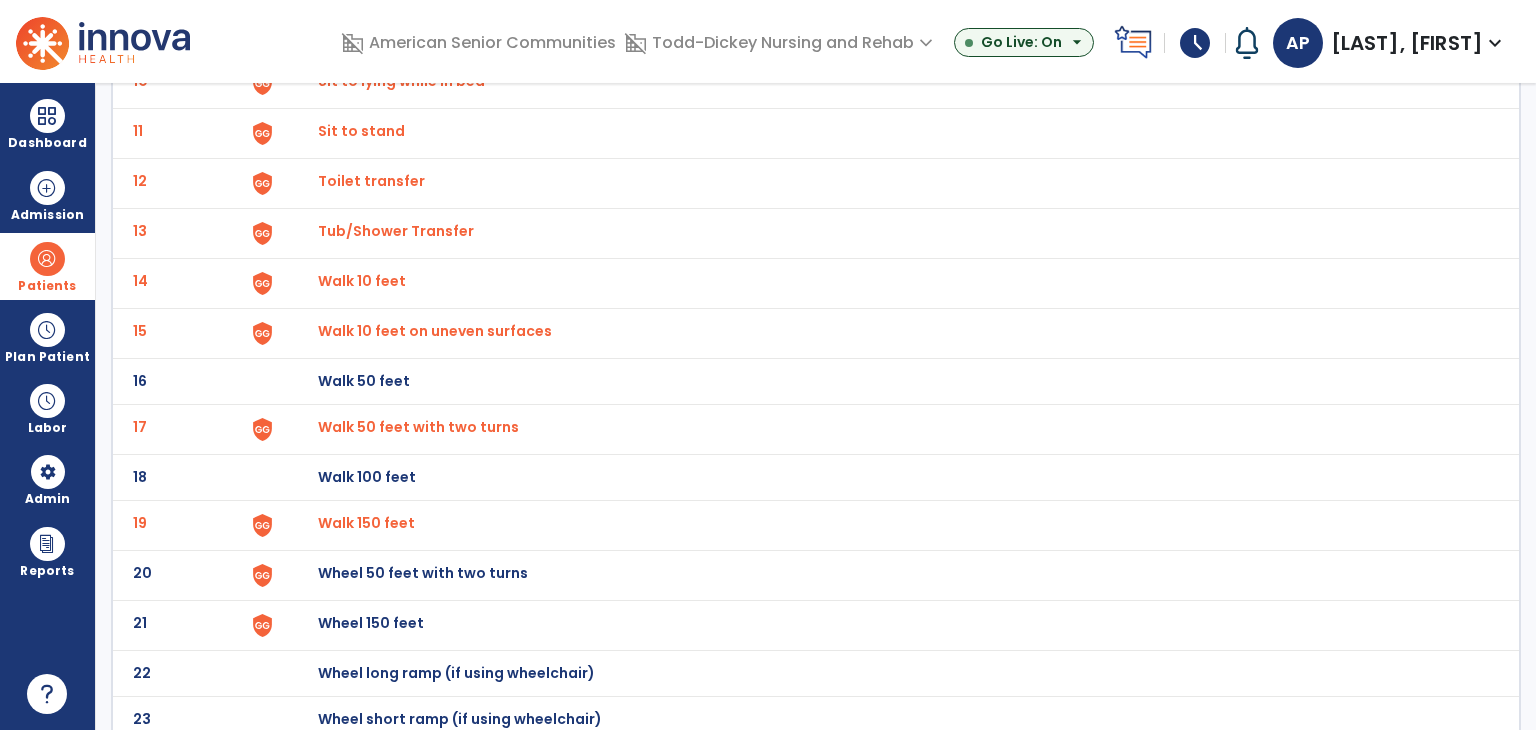 click on "Wheel 50 feet with two turns" at bounding box center [888, -363] 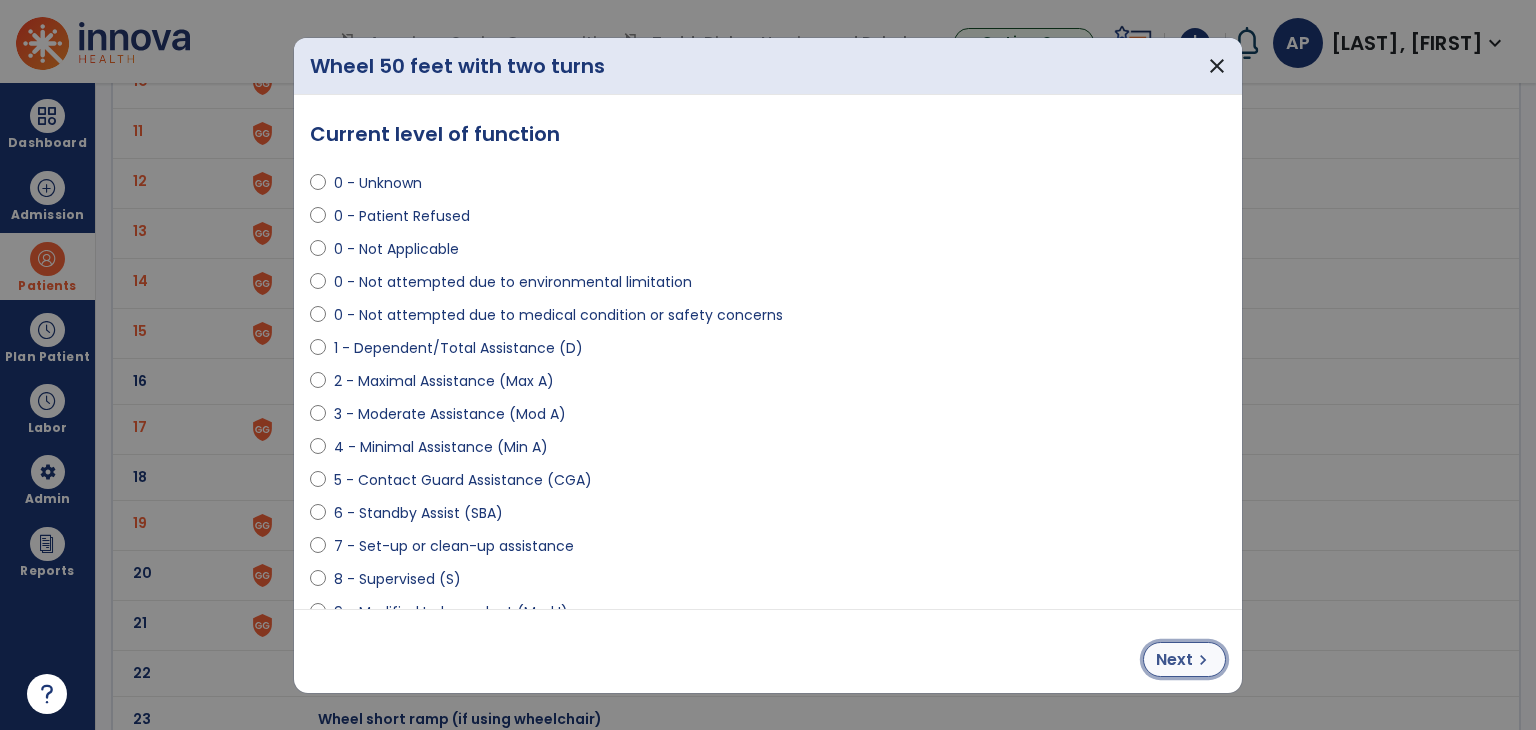 click on "chevron_right" at bounding box center (1203, 660) 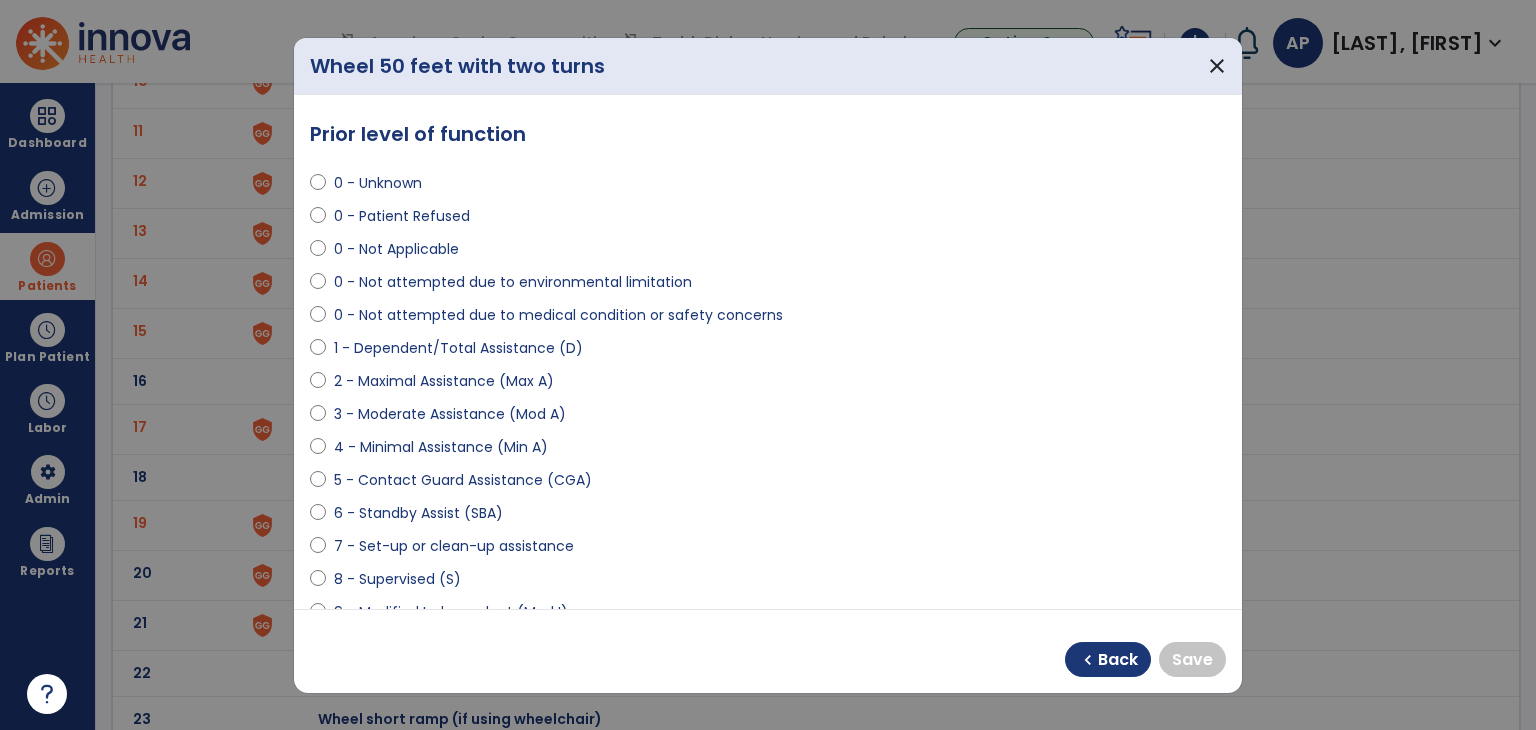 click on "Save" at bounding box center [1192, 659] 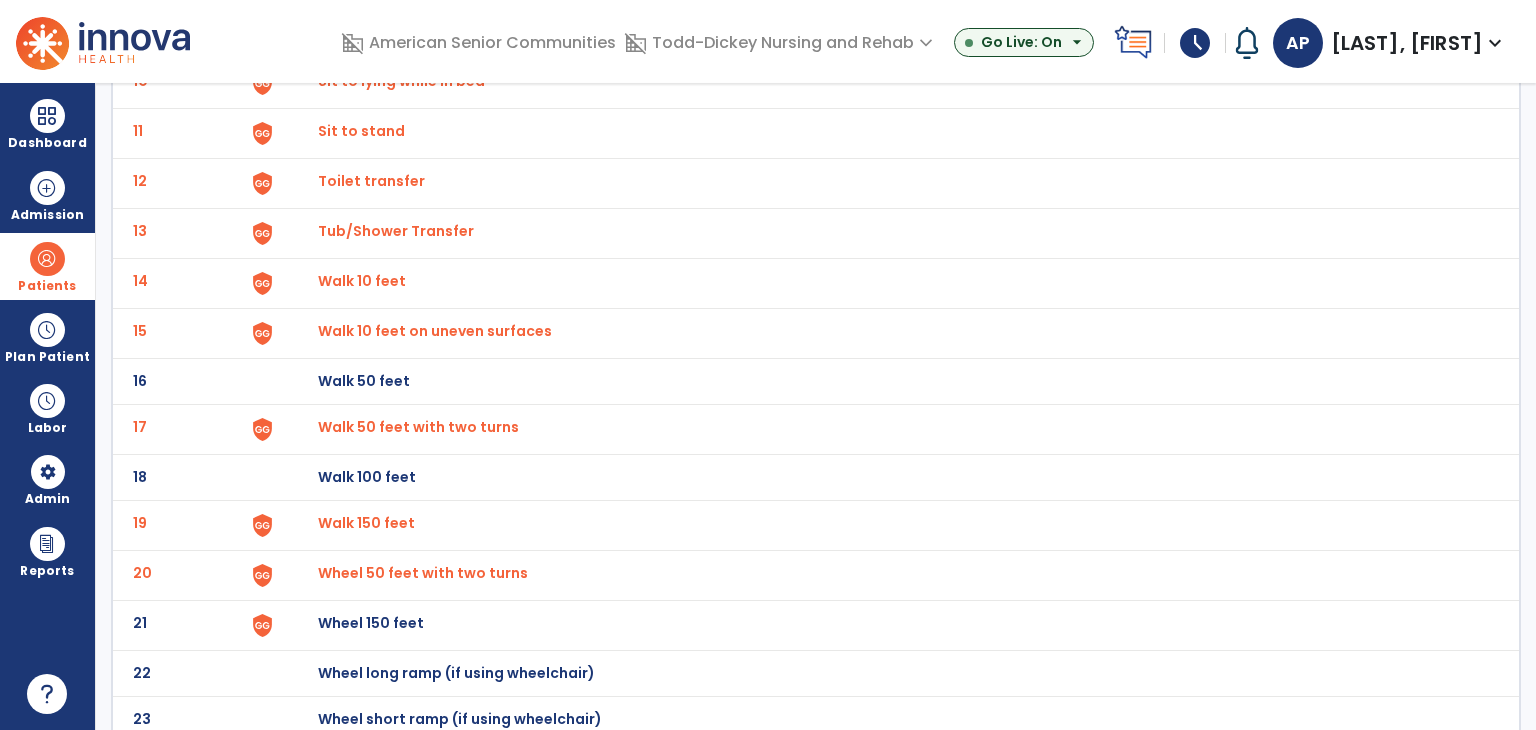 click at bounding box center [296, -363] 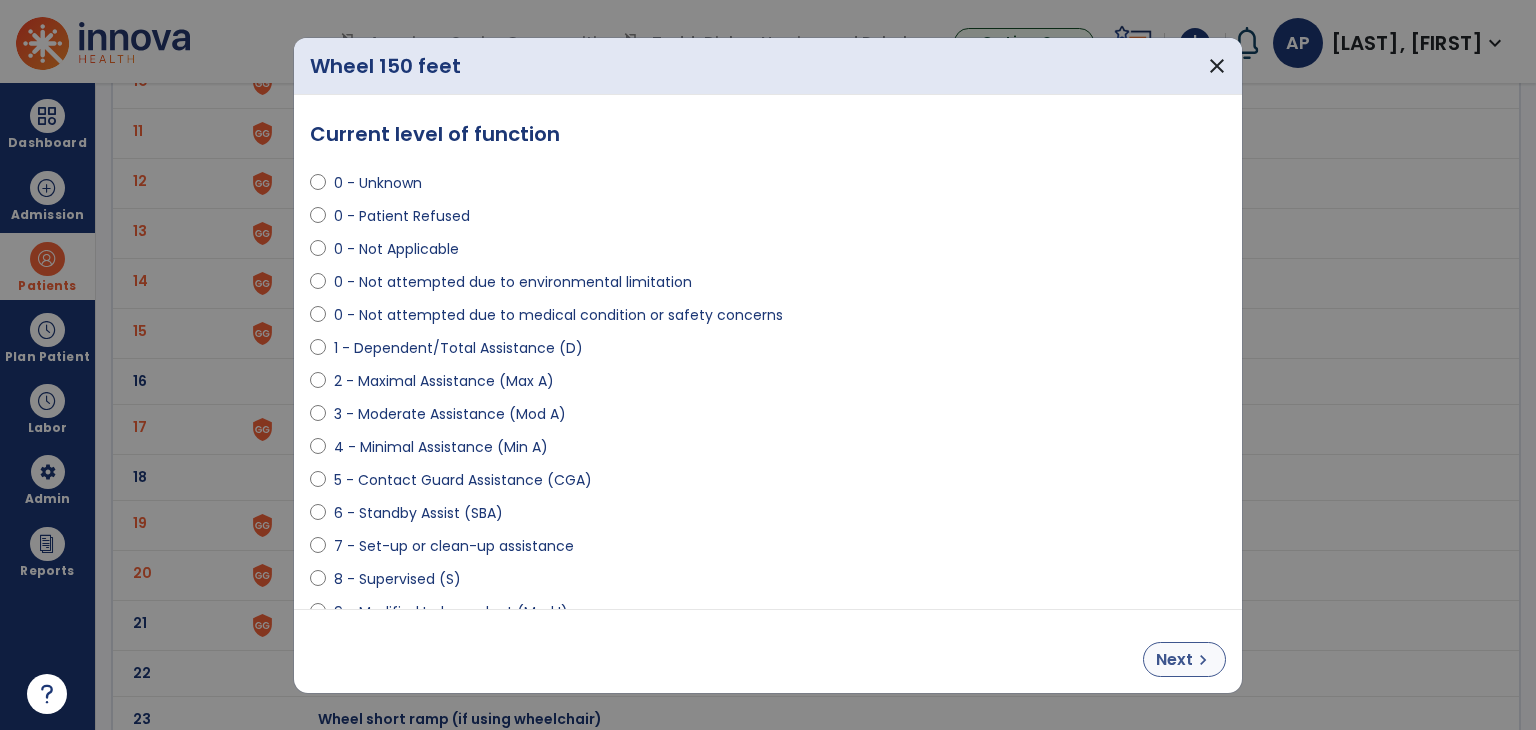 click on "chevron_right" at bounding box center (1203, 660) 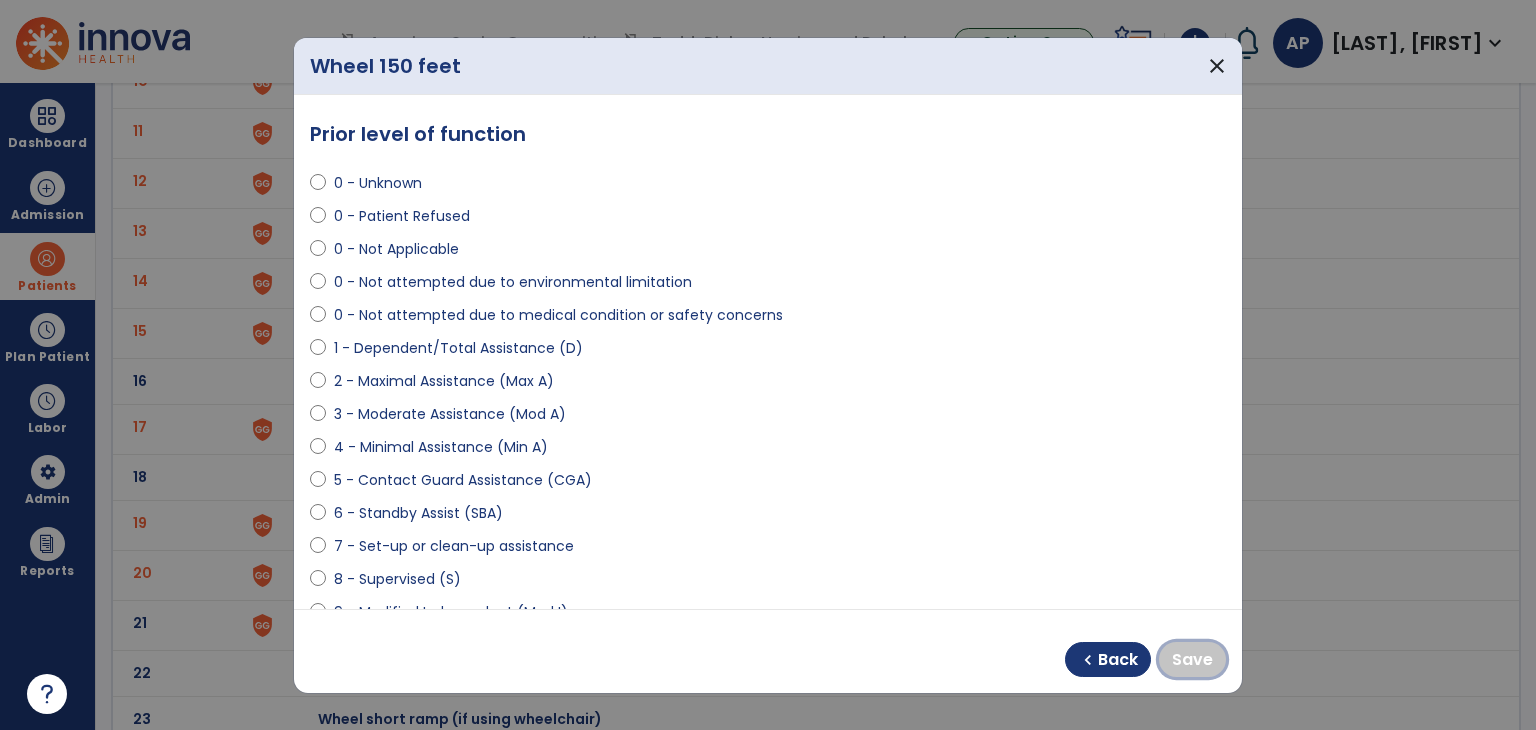click on "Save" at bounding box center [1192, 660] 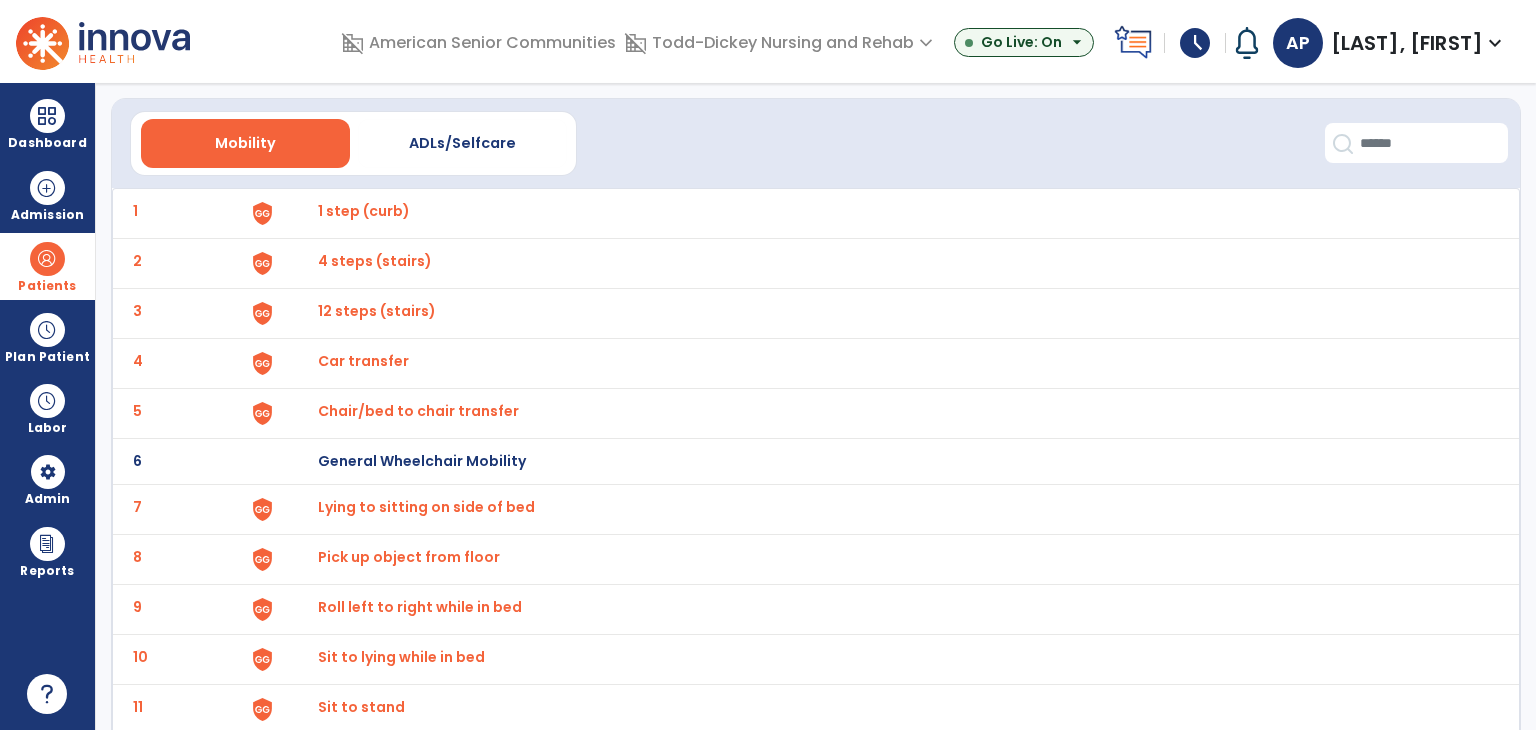 scroll, scrollTop: 0, scrollLeft: 0, axis: both 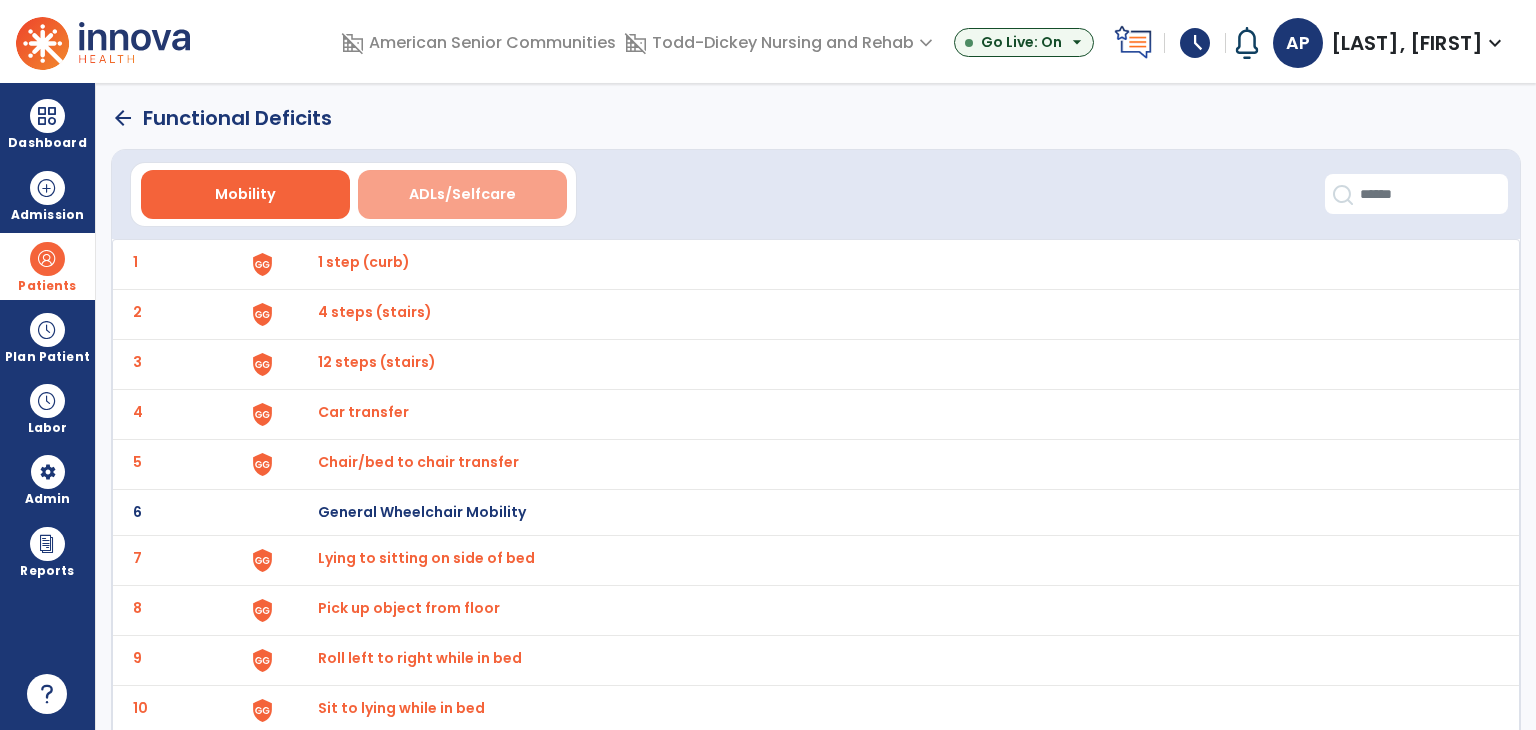 click on "ADLs/Selfcare" at bounding box center (462, 194) 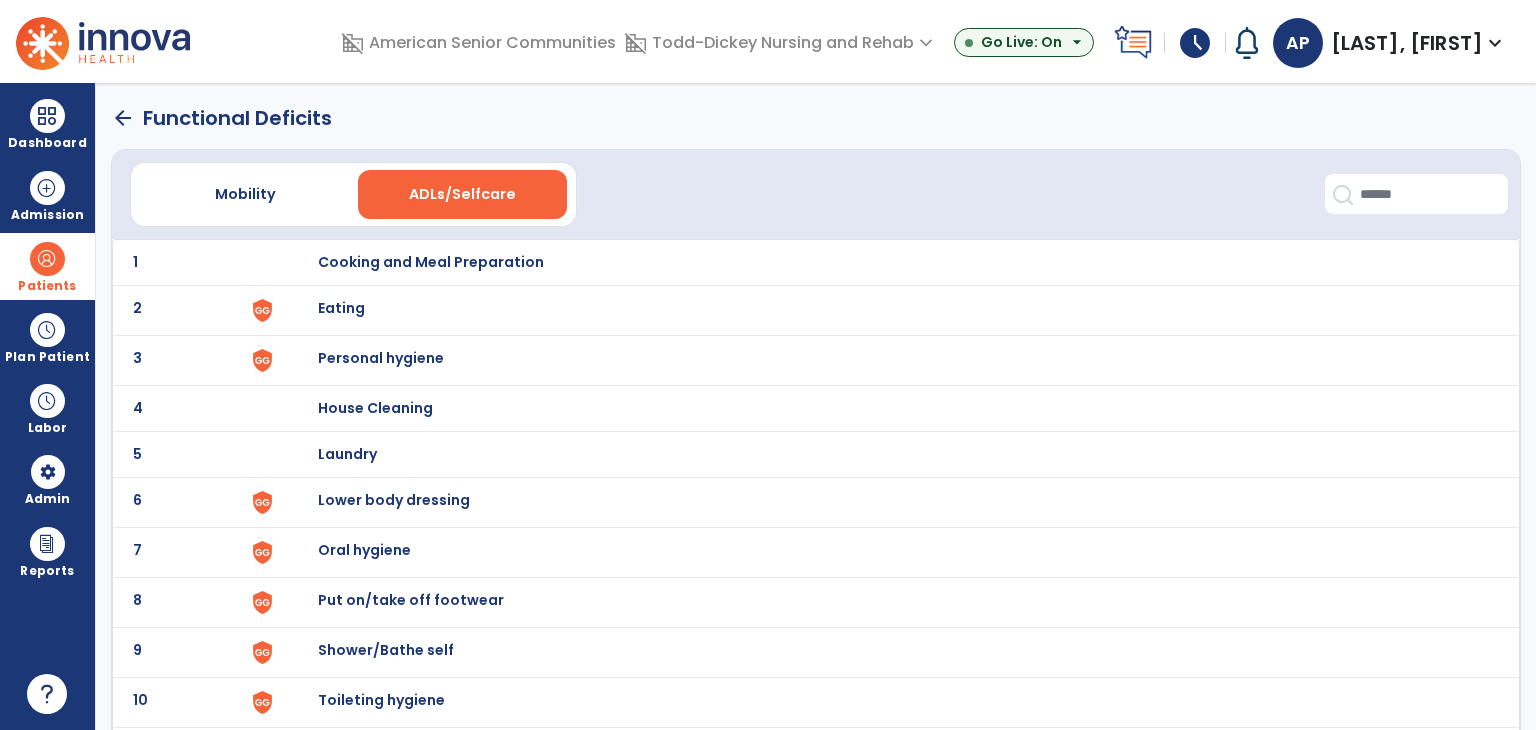 click at bounding box center (296, 262) 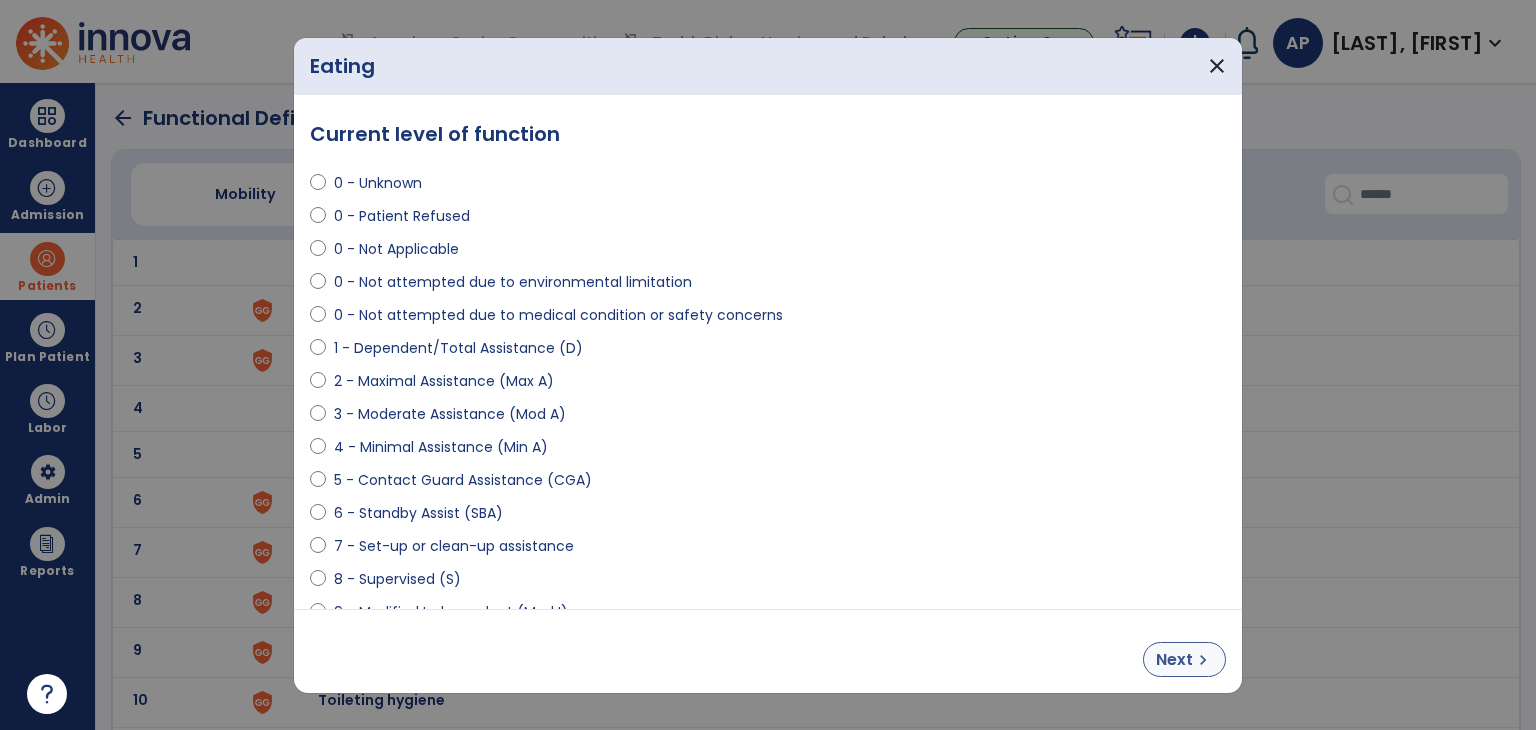 click on "Next" at bounding box center [1174, 660] 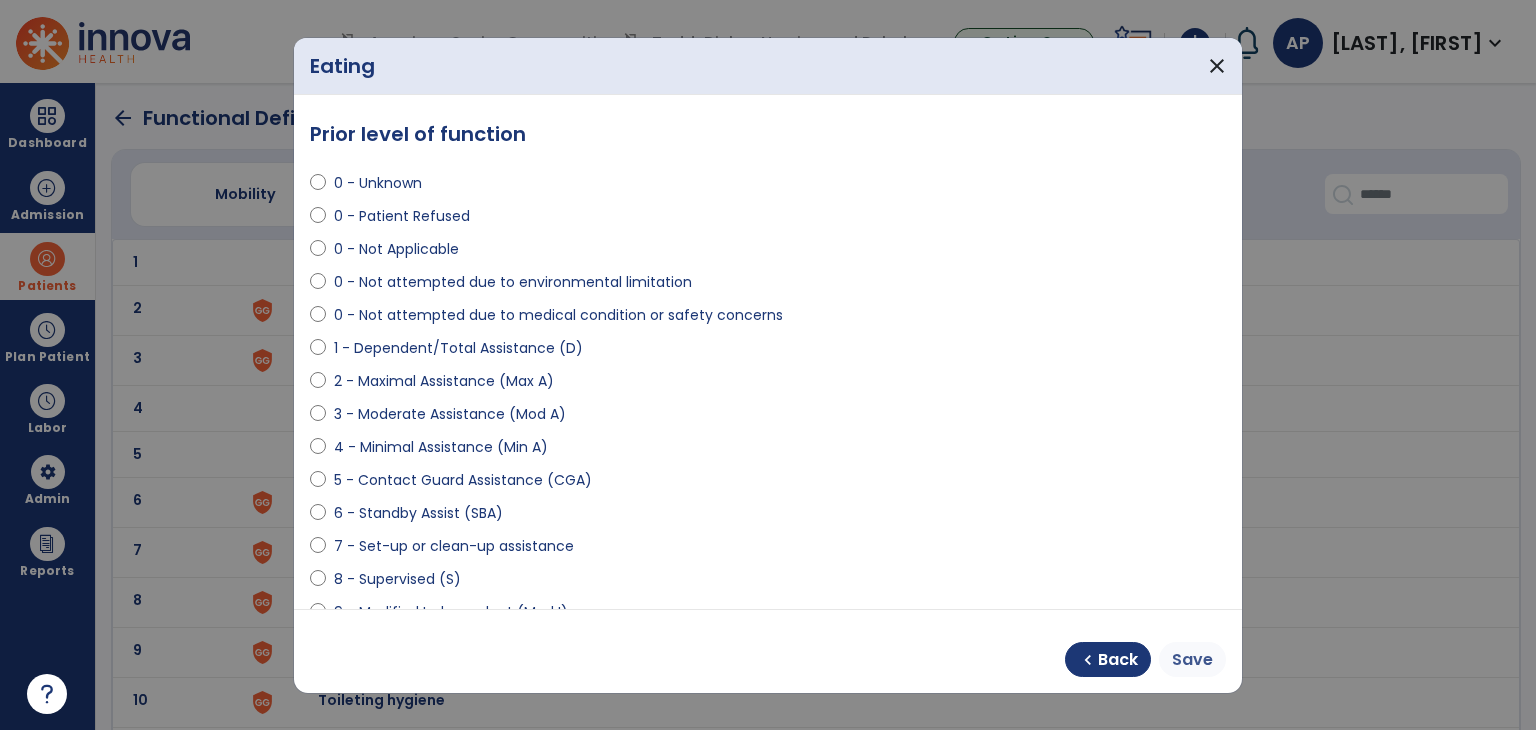 click on "Save" at bounding box center (1192, 660) 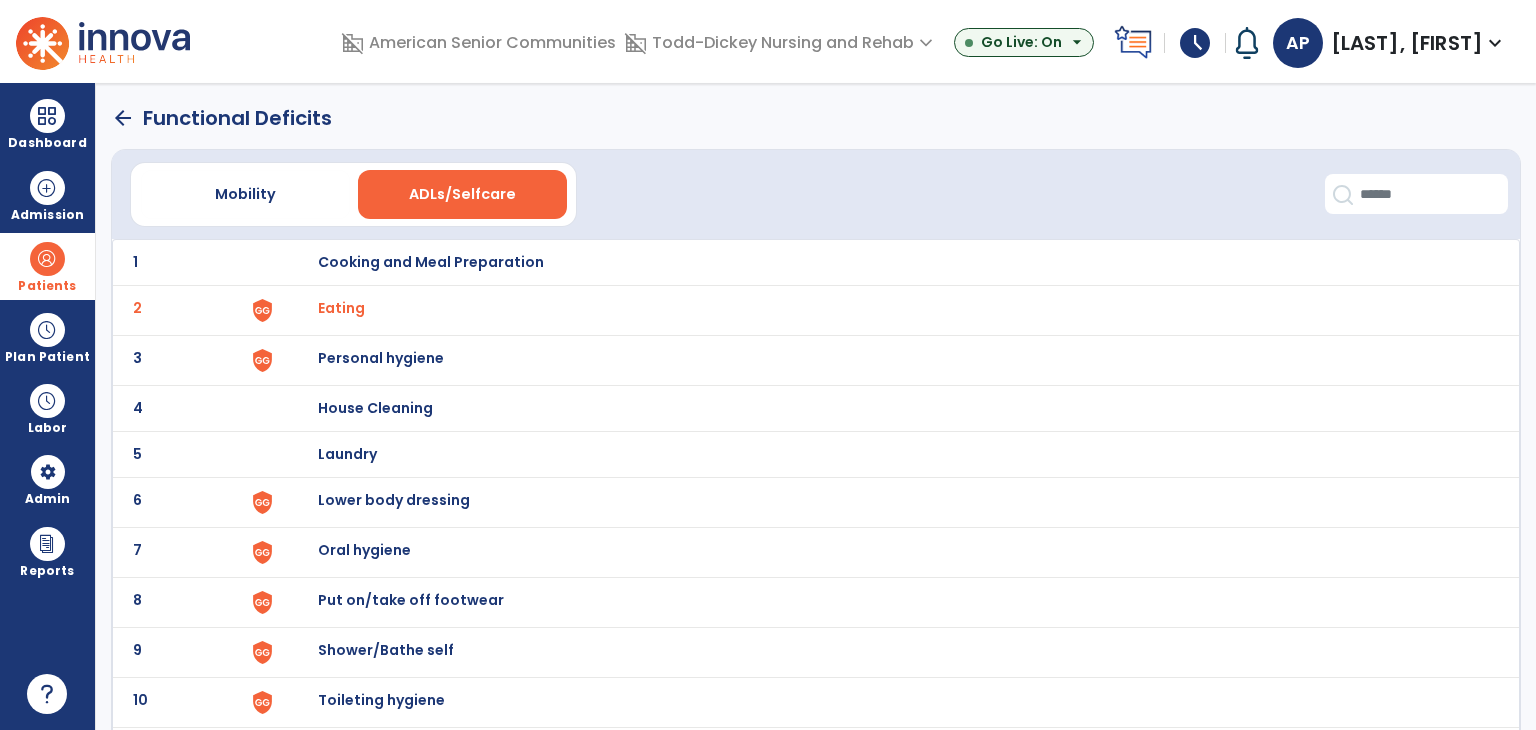 click on "Personal hygiene" at bounding box center [888, 262] 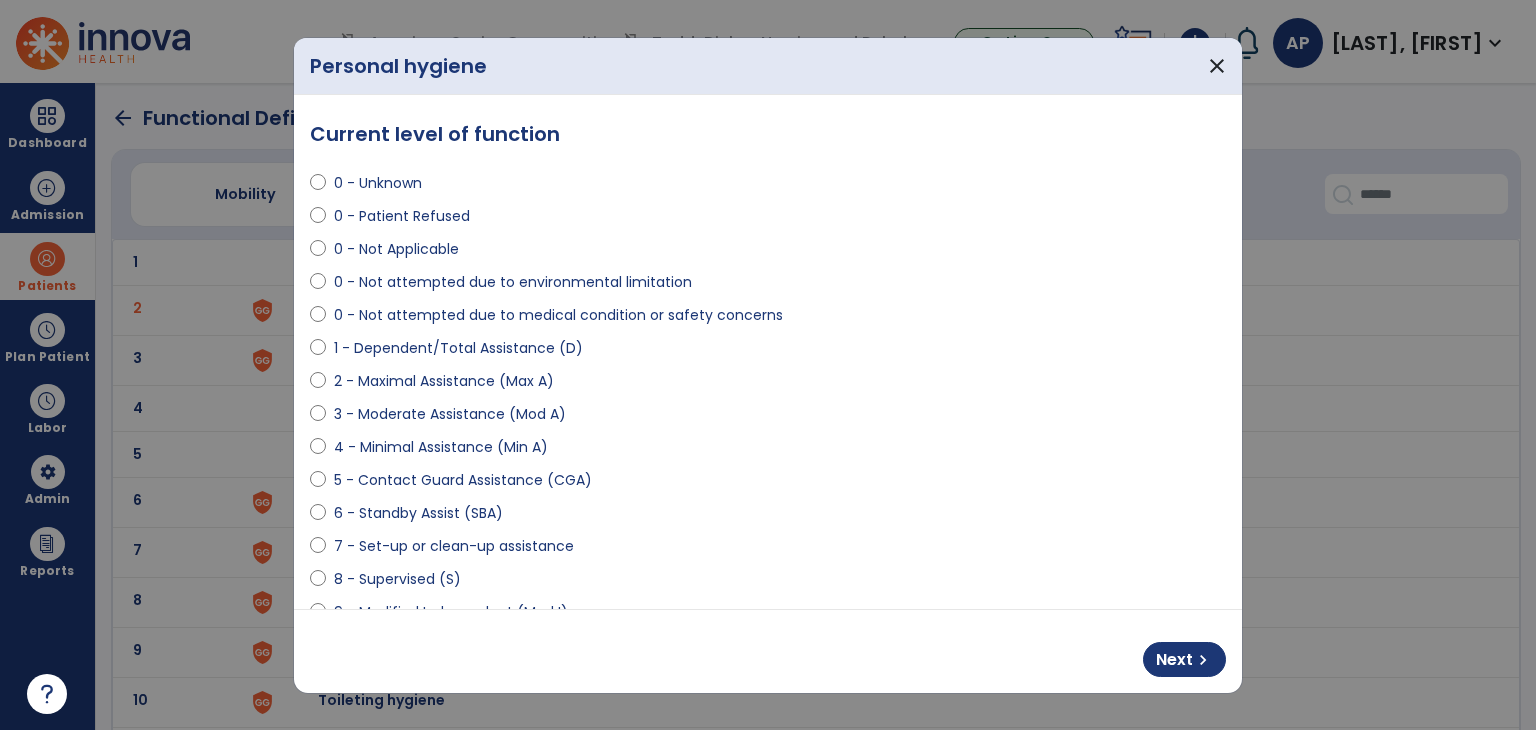click on "Next  chevron_right" at bounding box center [768, 651] 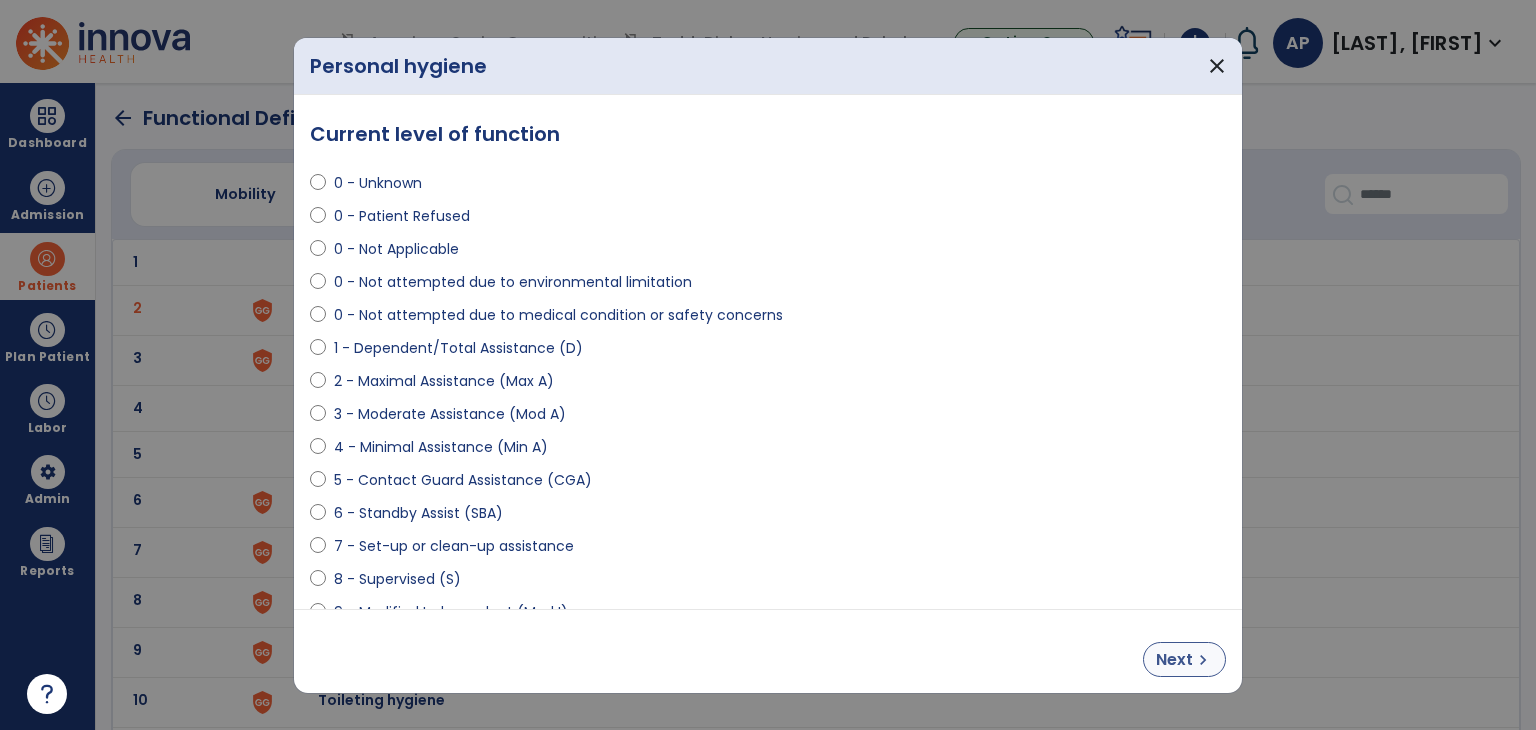 click on "Next" at bounding box center (1174, 660) 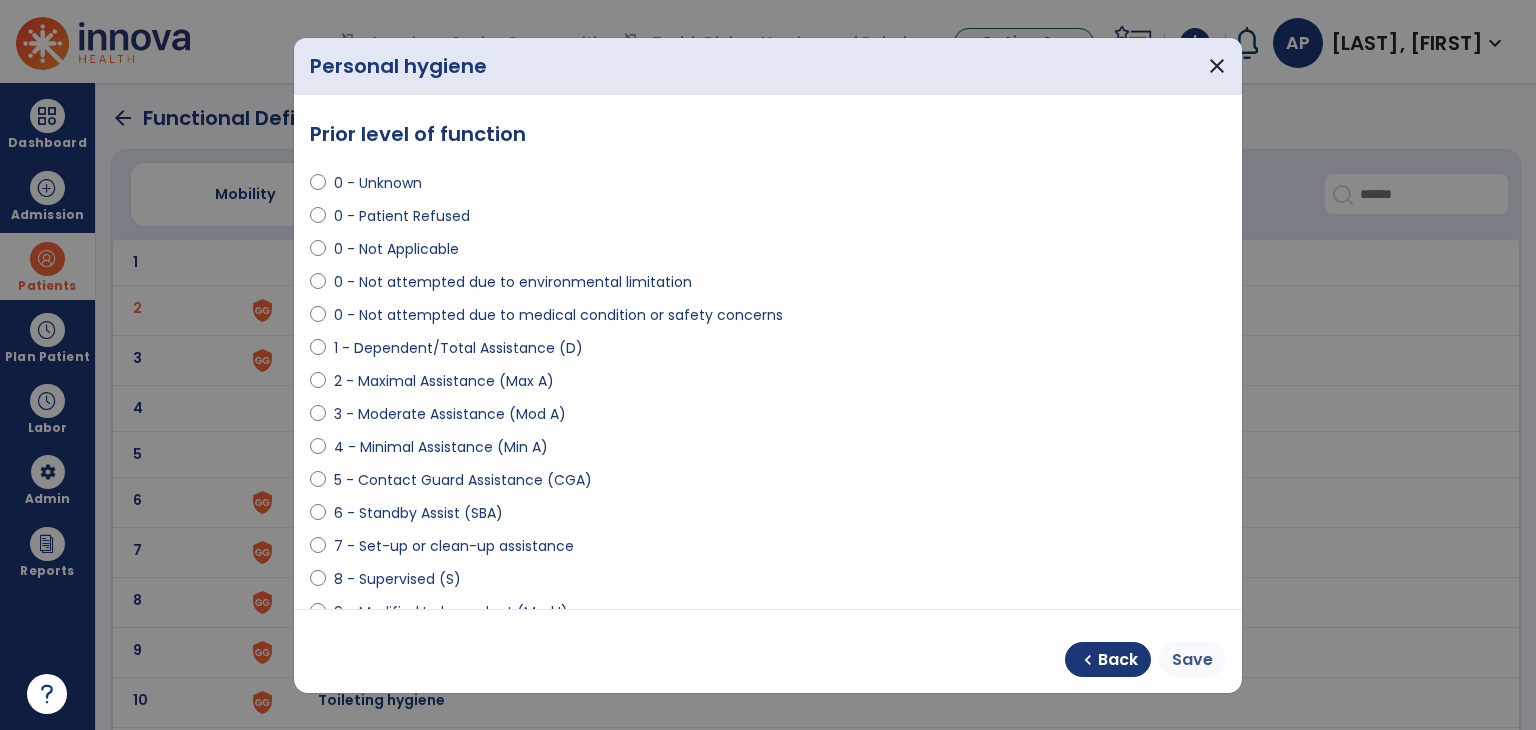 click on "Save" at bounding box center (1192, 659) 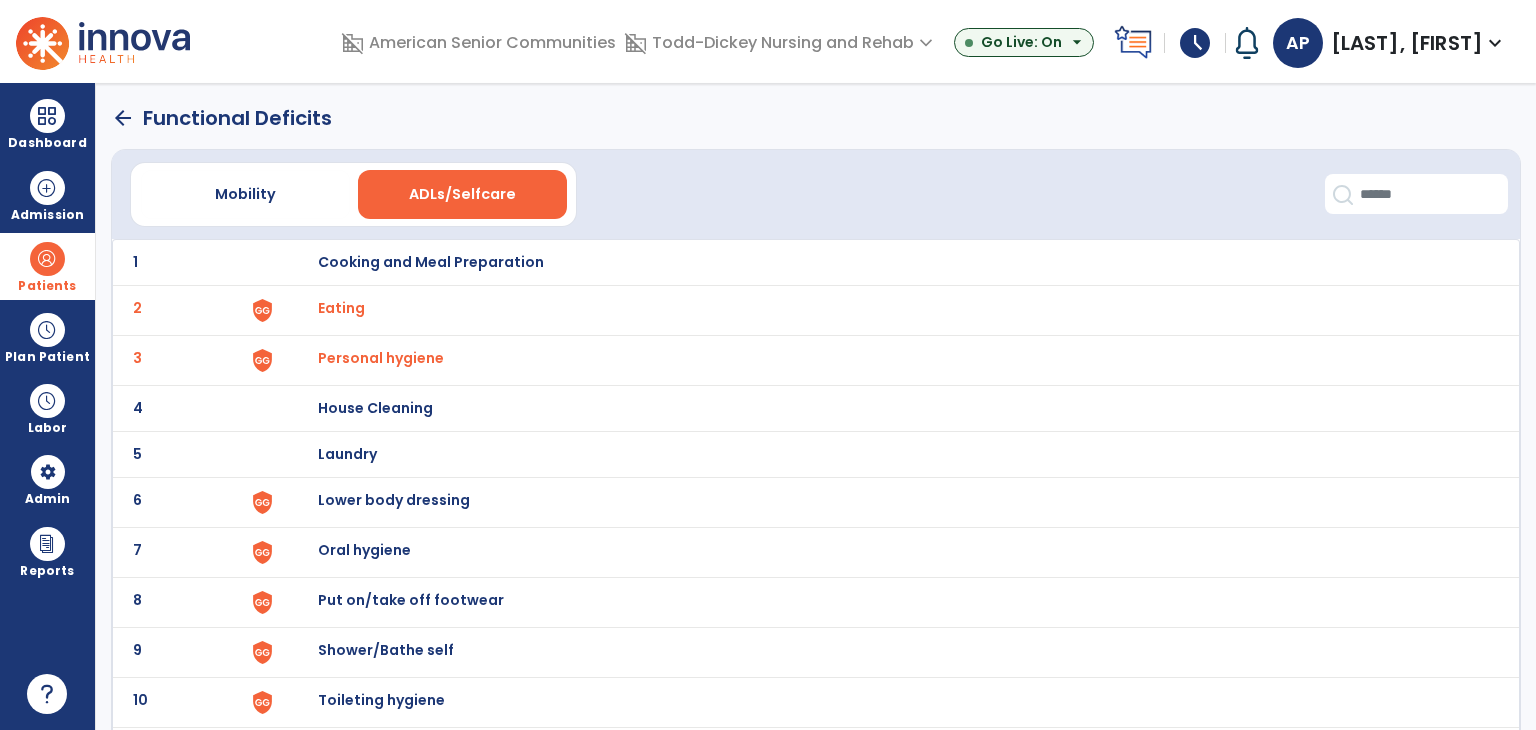 click on "Lower body dressing" at bounding box center [888, 262] 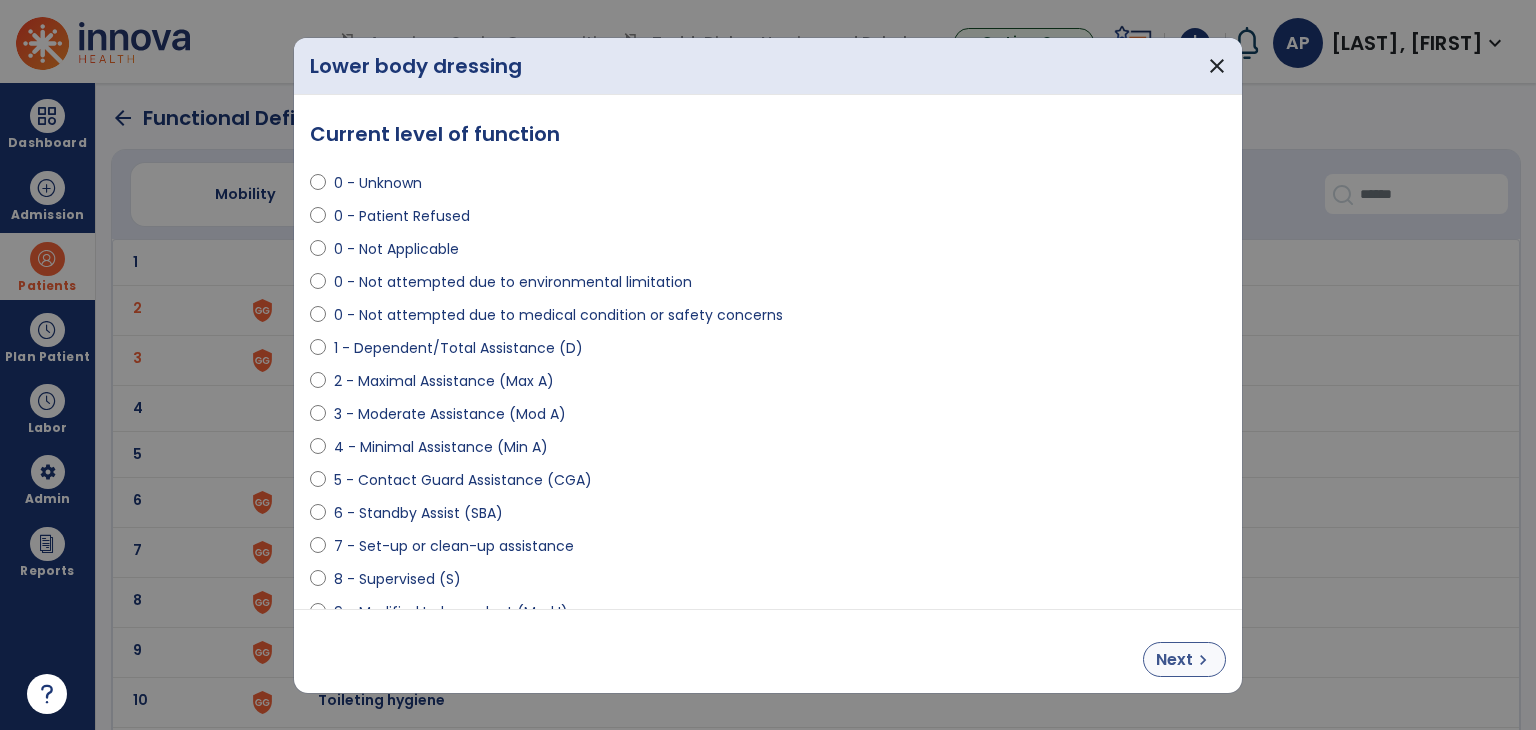 click on "Next" at bounding box center [1174, 660] 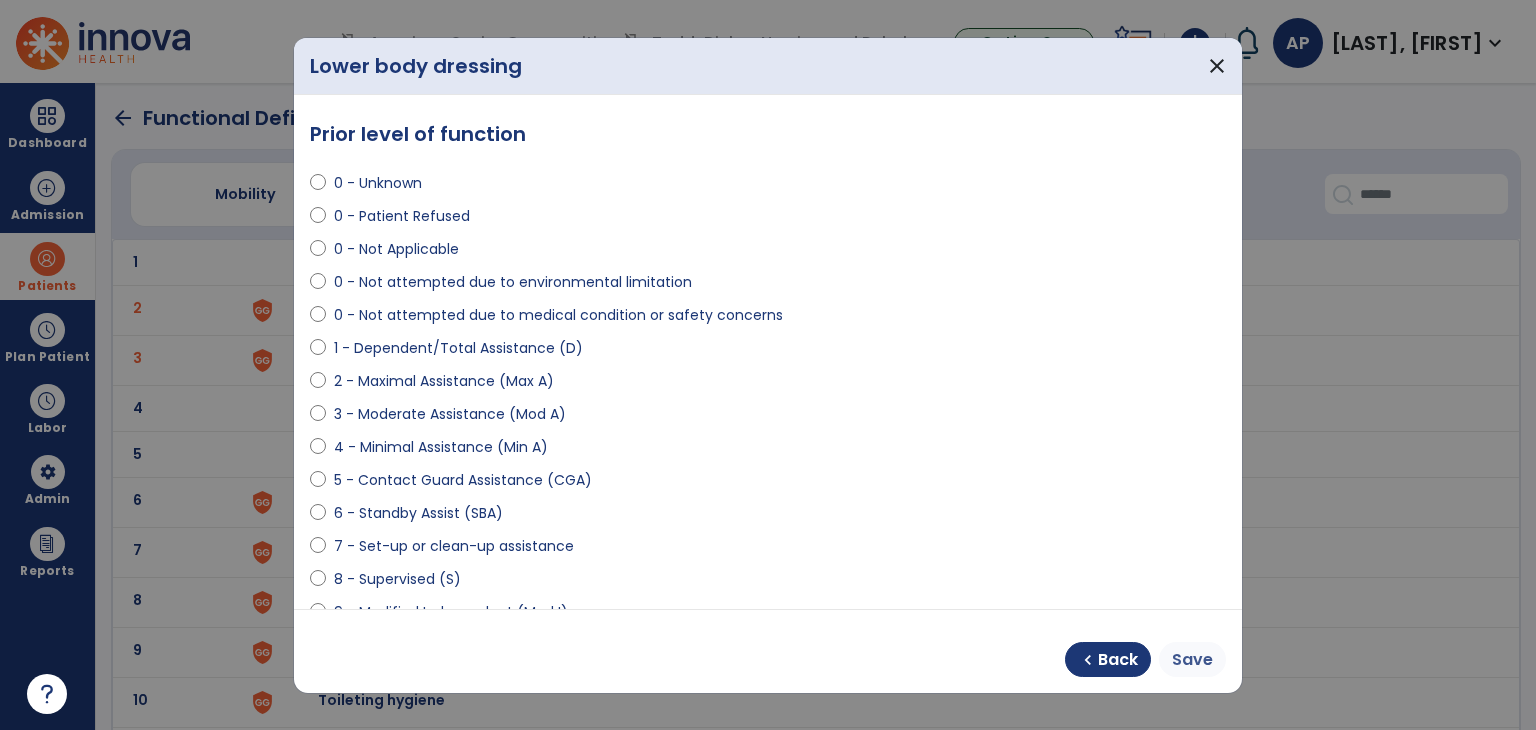 click on "Save" at bounding box center (1192, 659) 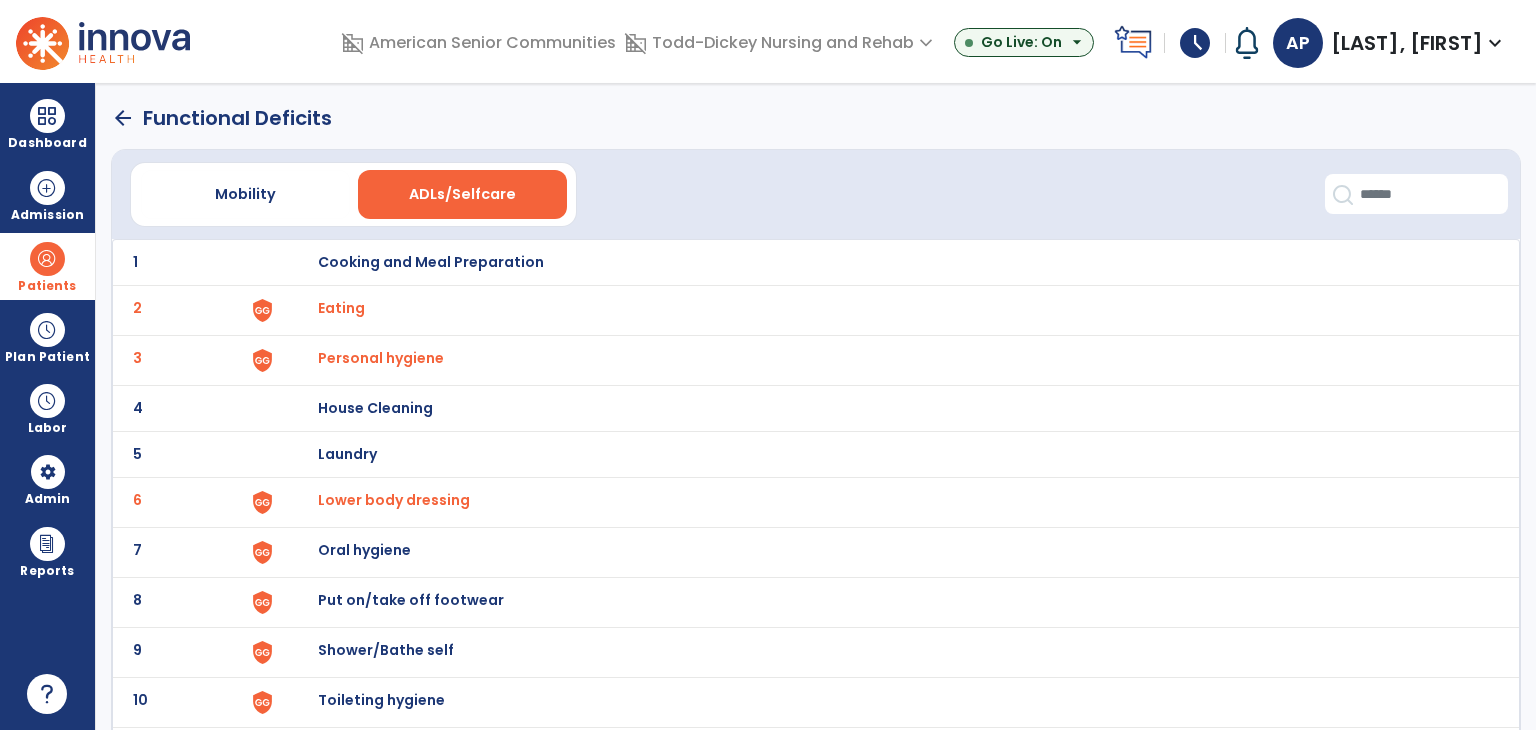 click on "Oral hygiene" at bounding box center (888, 262) 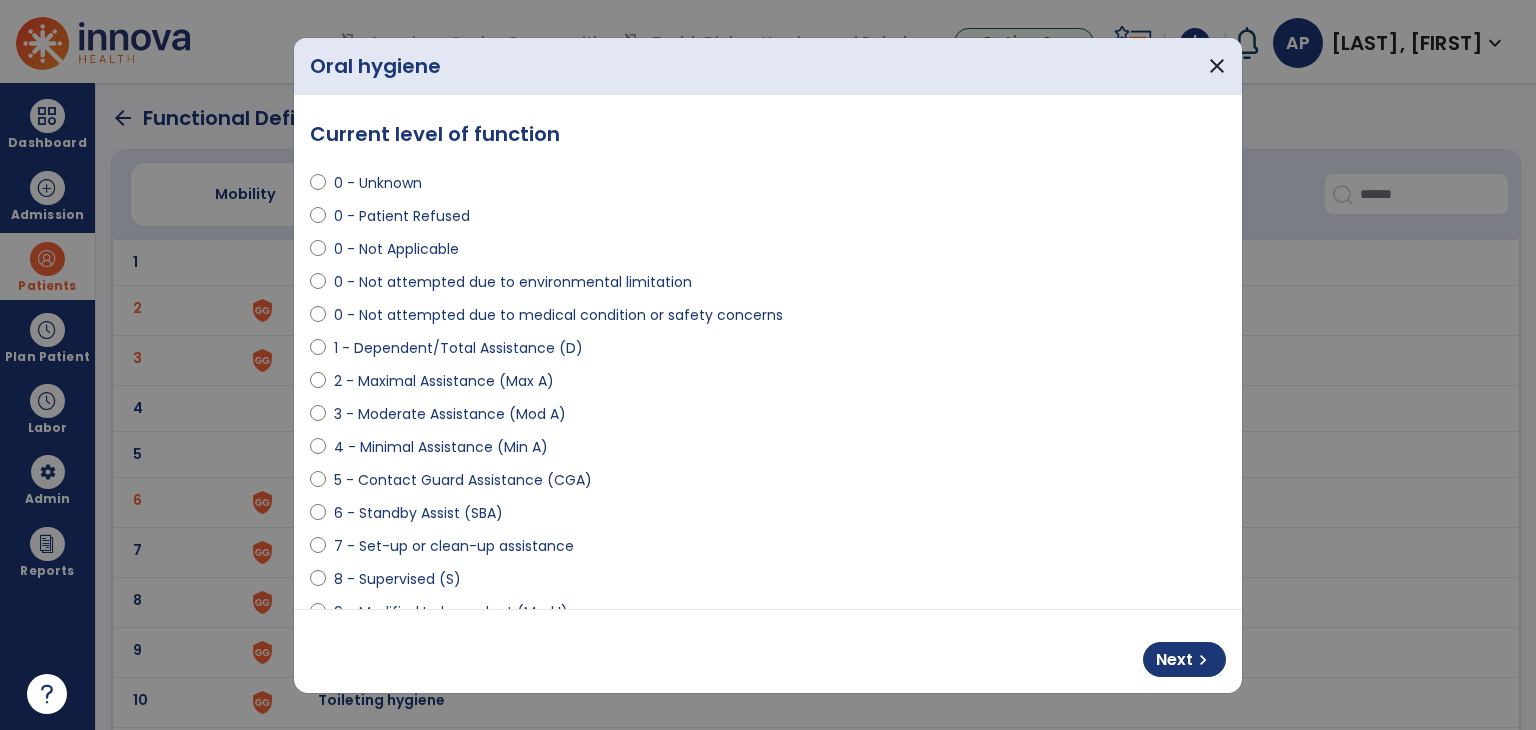 click on "Next  chevron_right" at bounding box center (768, 651) 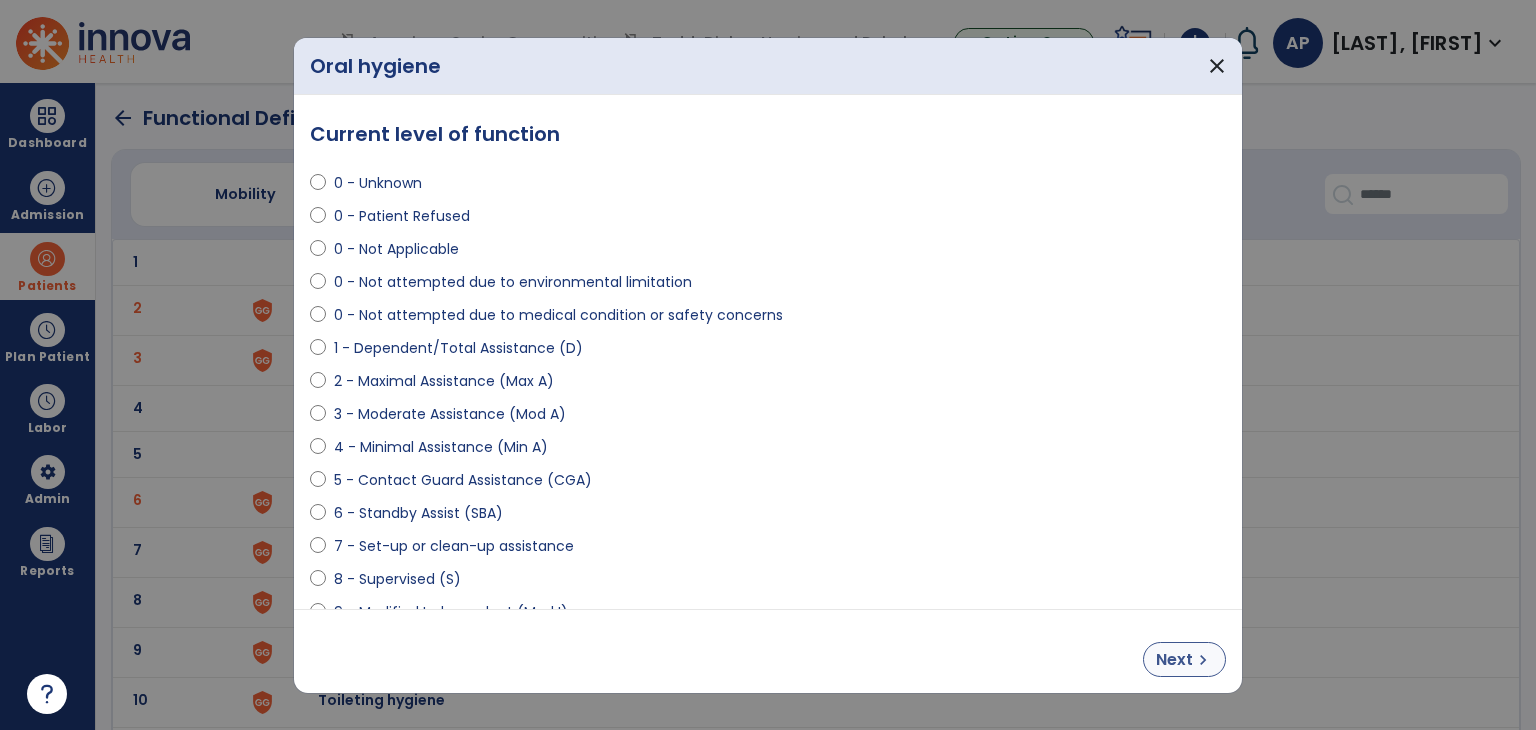 click on "Next" at bounding box center (1174, 660) 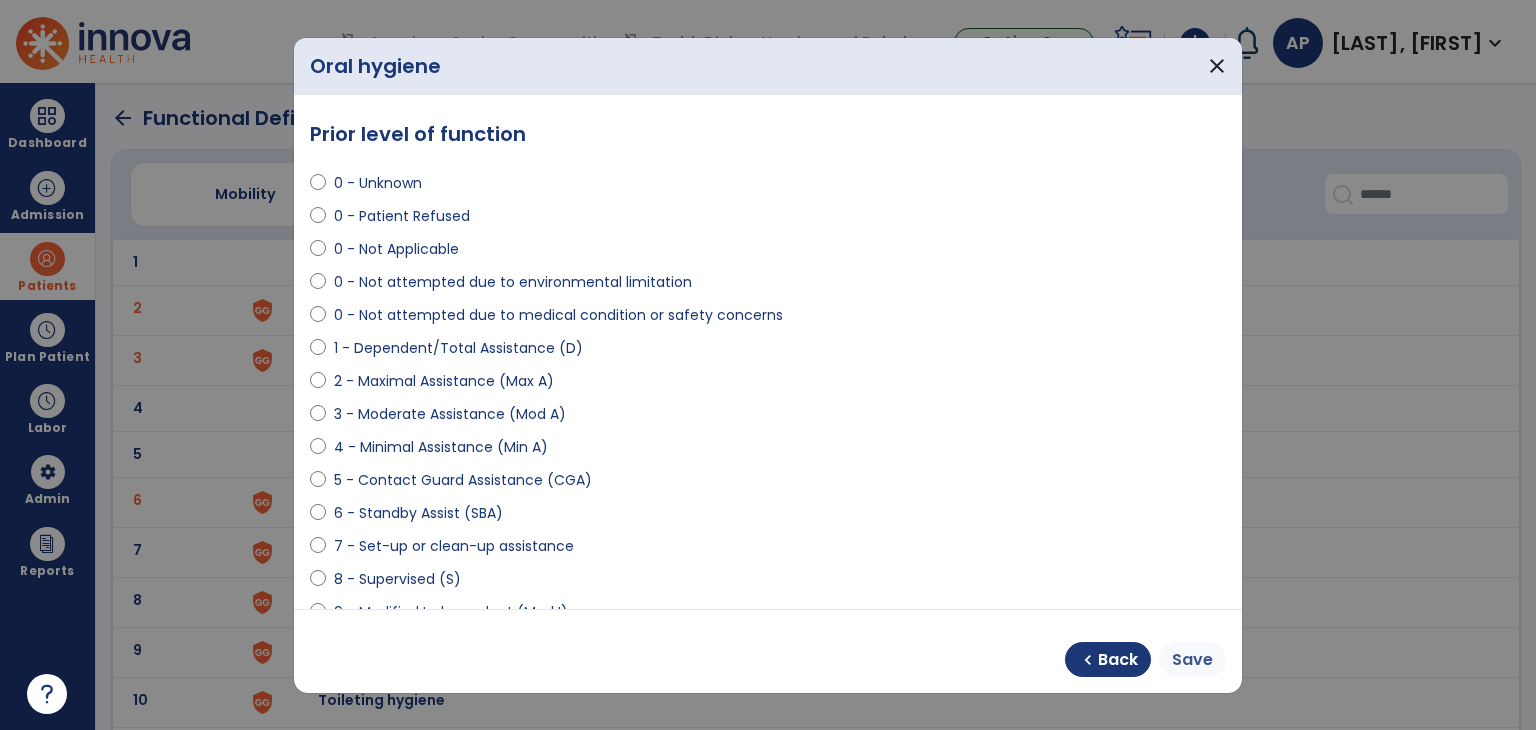 click on "Save" at bounding box center [1192, 660] 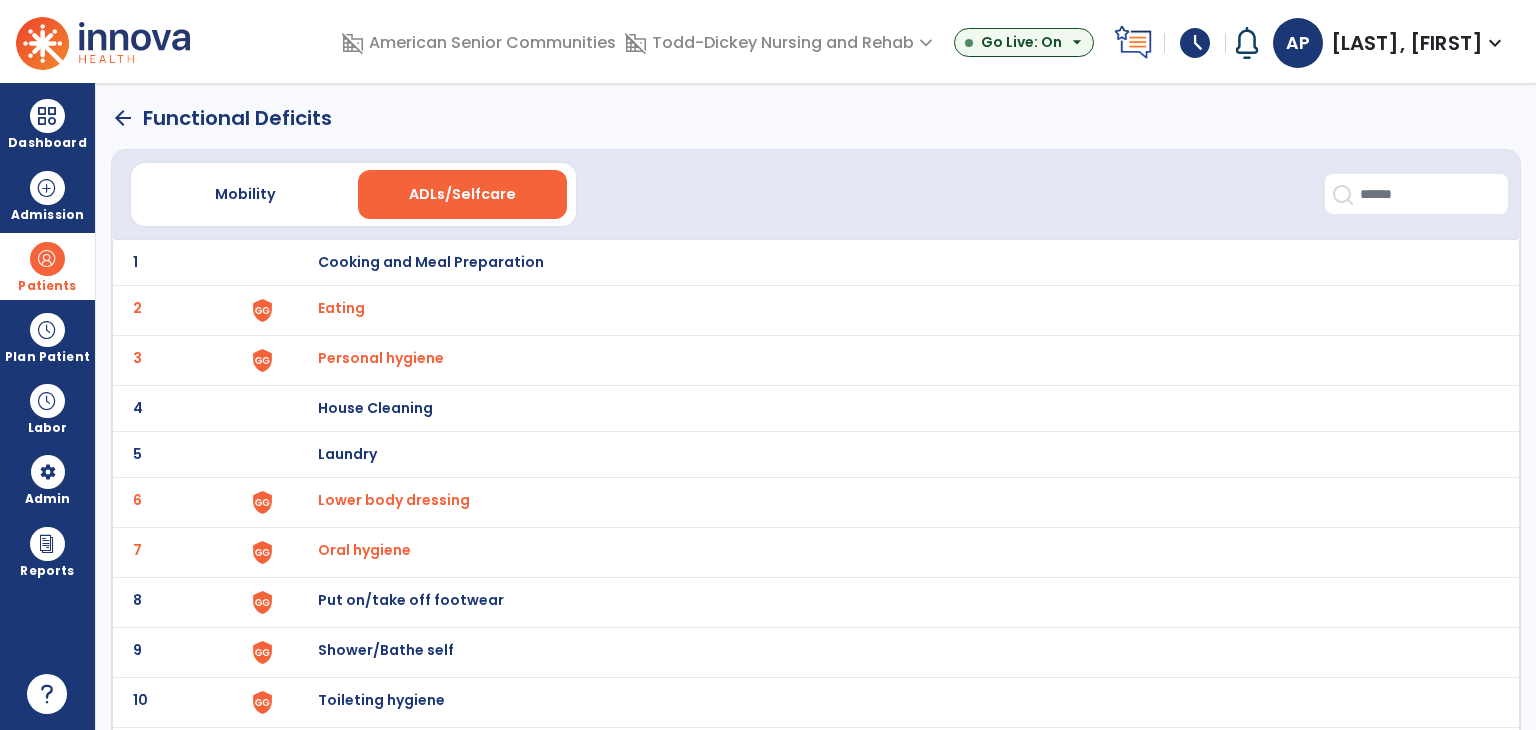 click on "Put on/take off footwear" at bounding box center [888, 262] 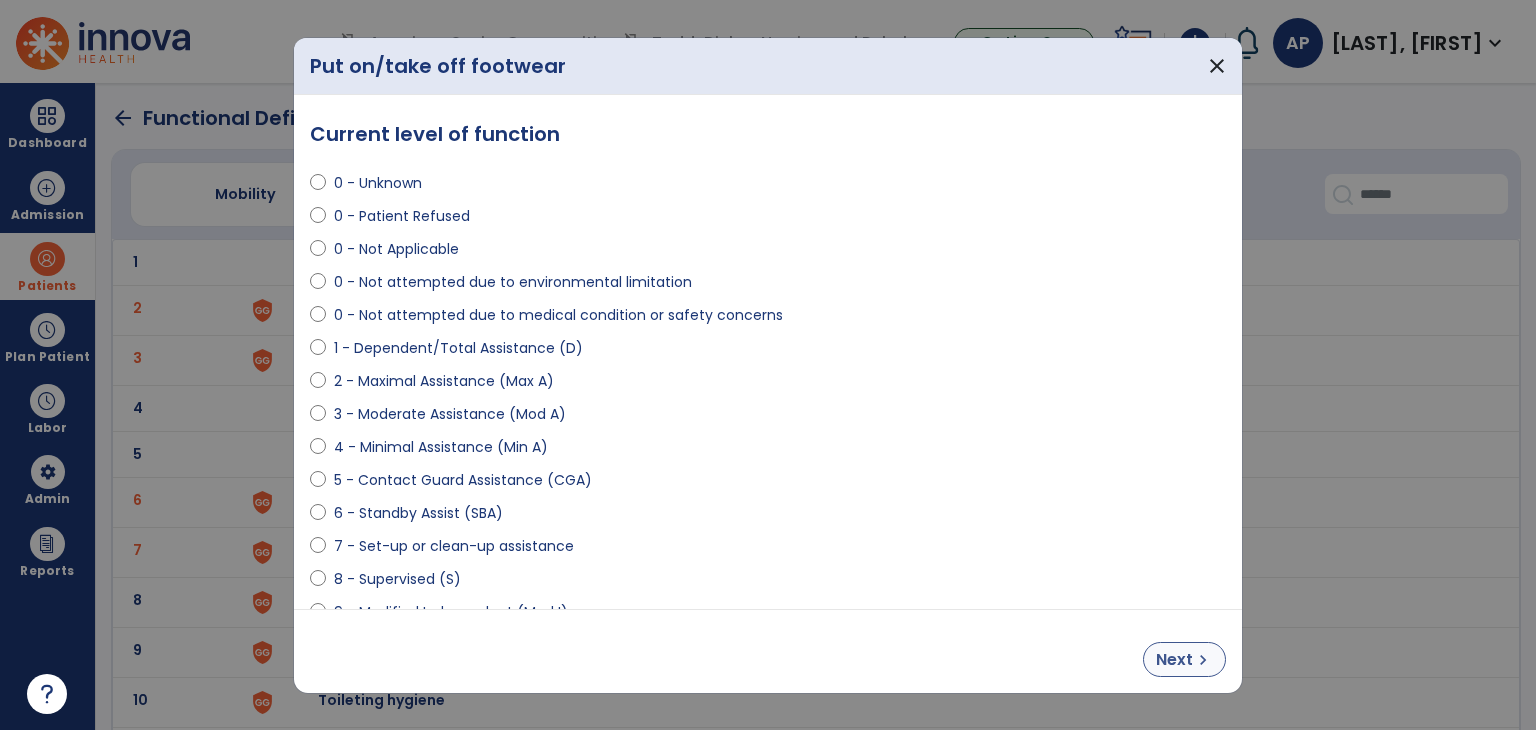 click on "Next" at bounding box center (1174, 660) 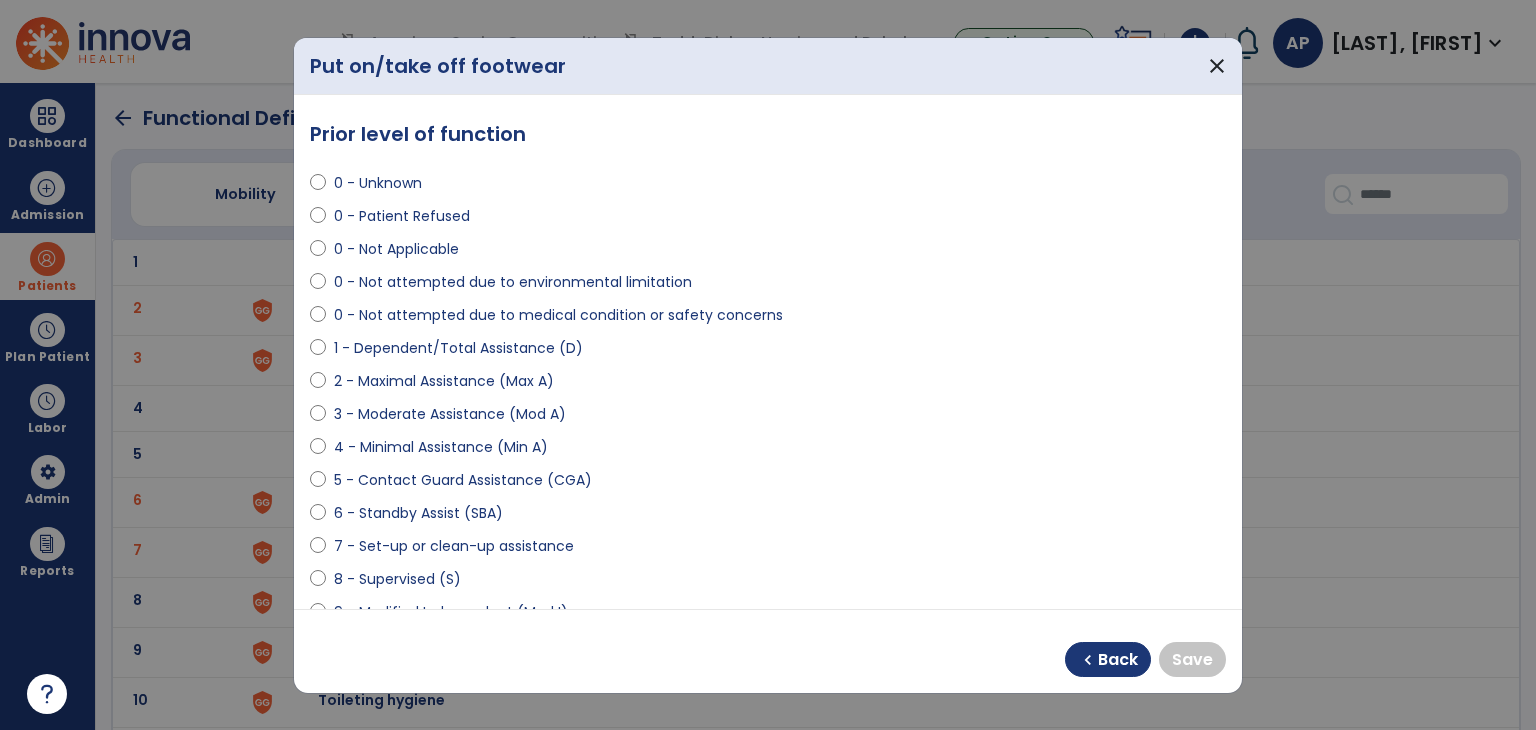click on "Save" at bounding box center (1192, 660) 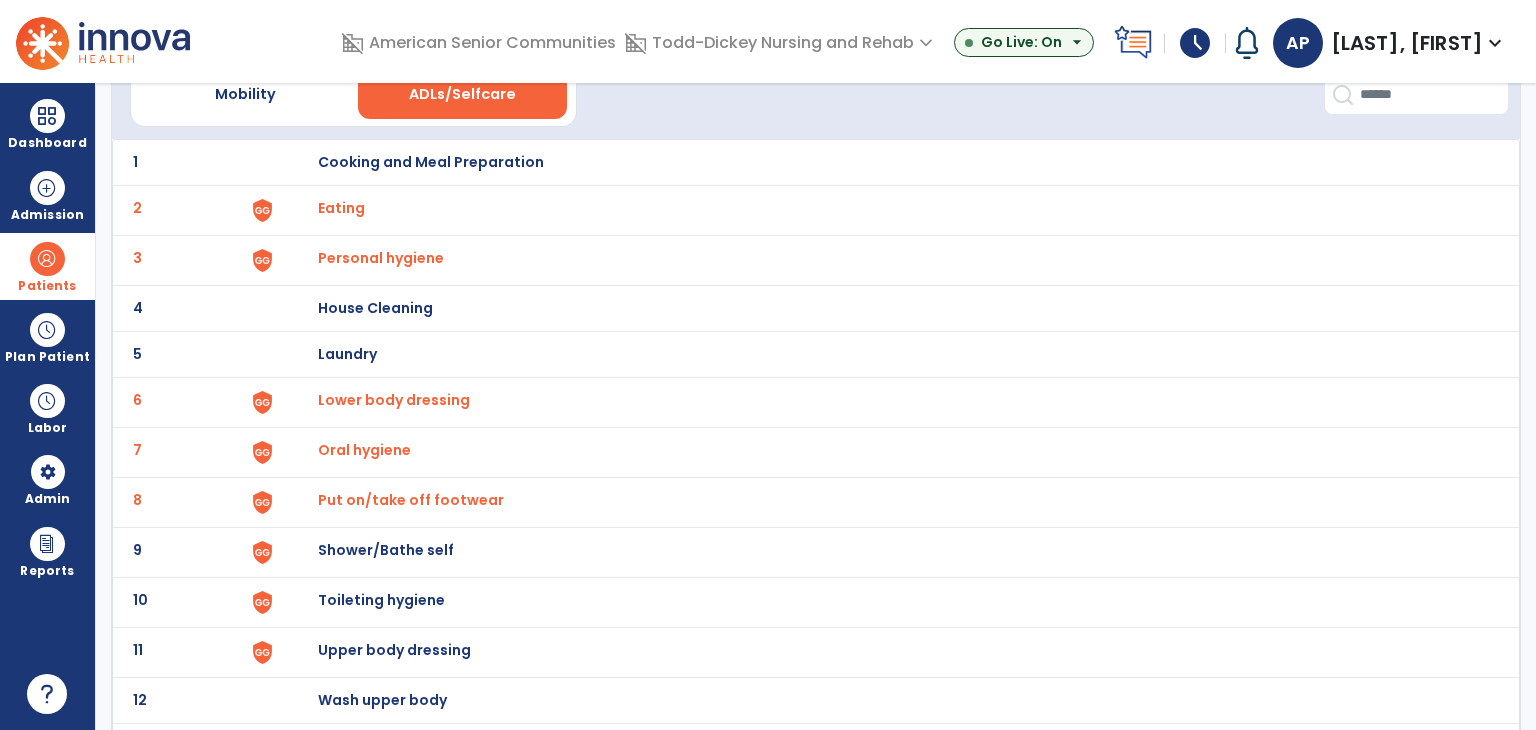scroll, scrollTop: 137, scrollLeft: 0, axis: vertical 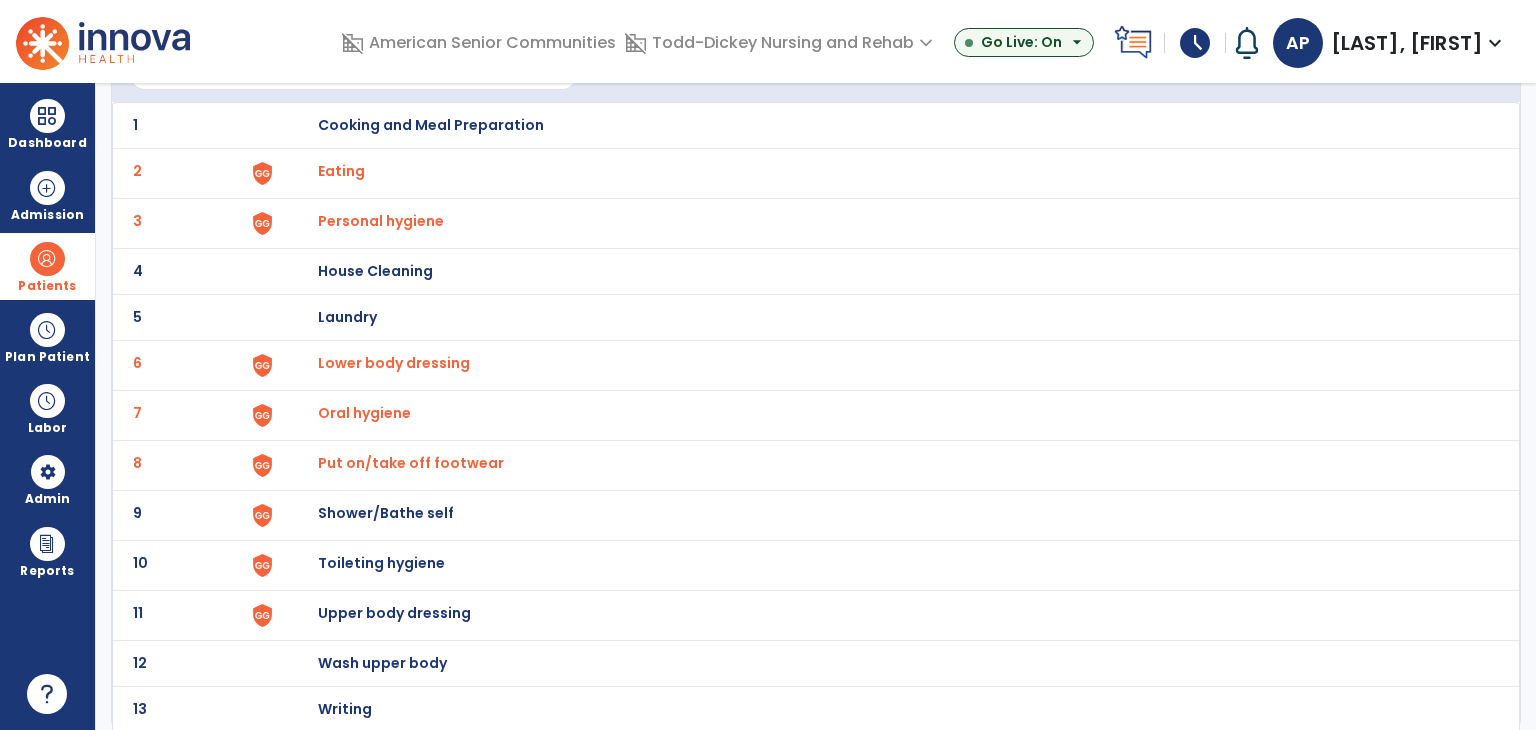 click on "9 Shower/Bathe self" 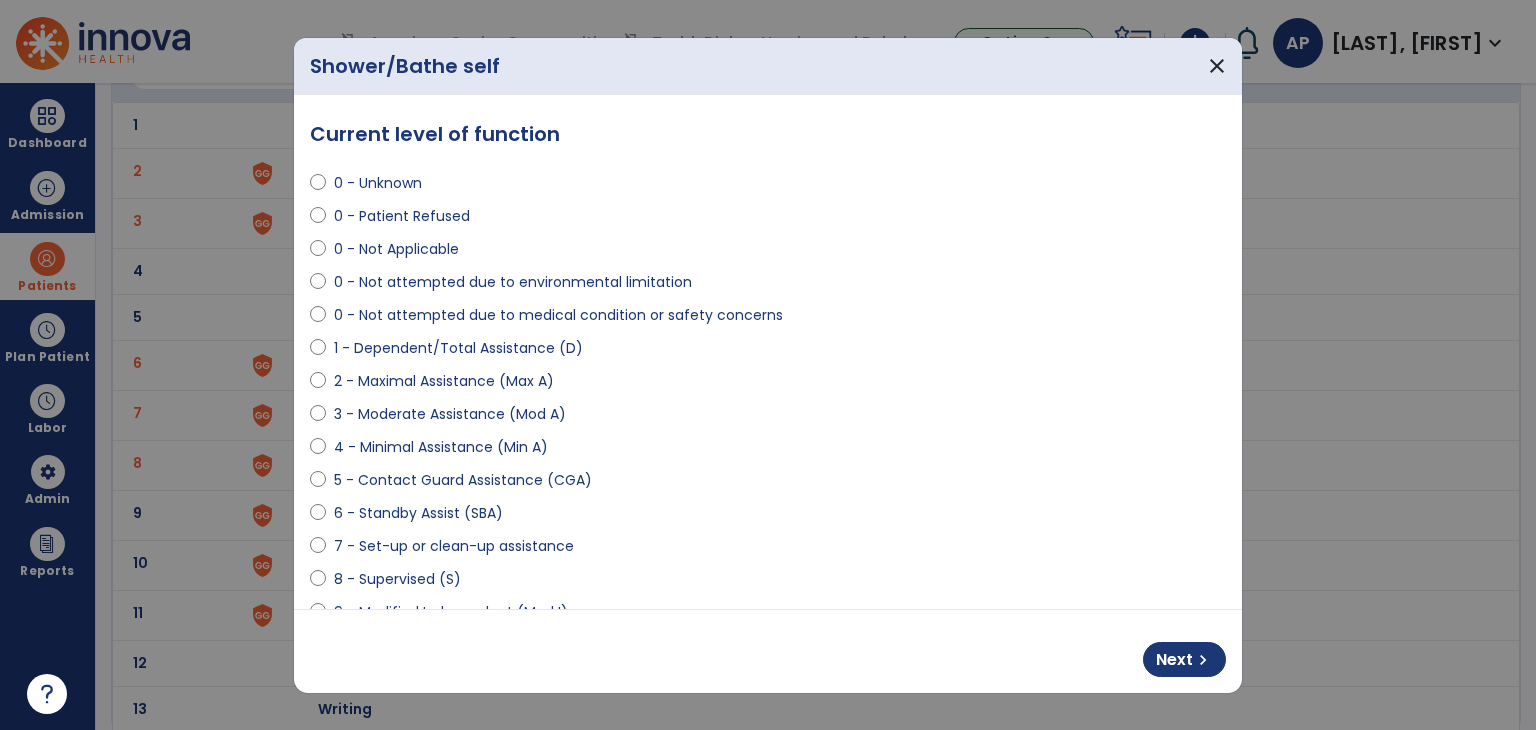 click on "Next  chevron_right" at bounding box center [768, 651] 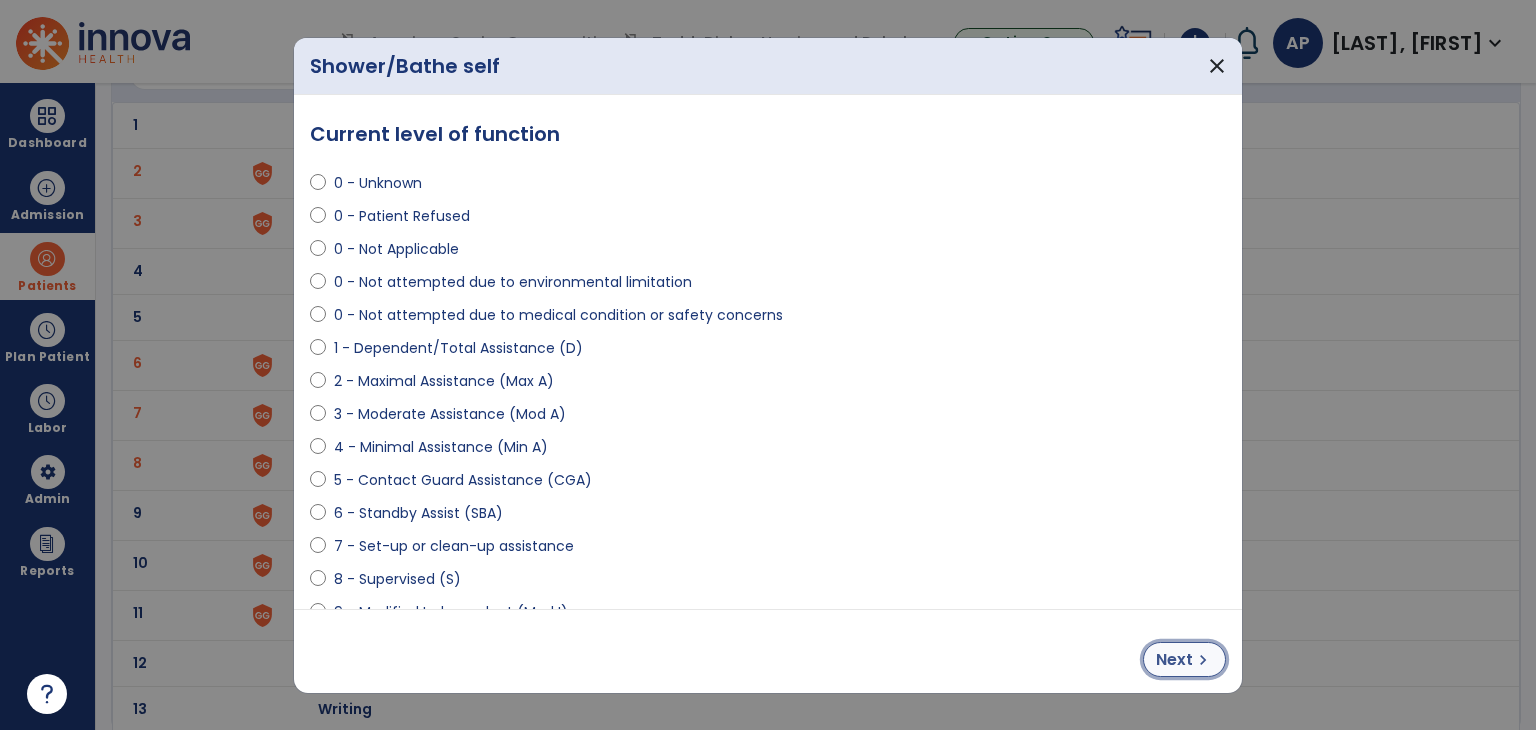 click on "Next" at bounding box center [1174, 660] 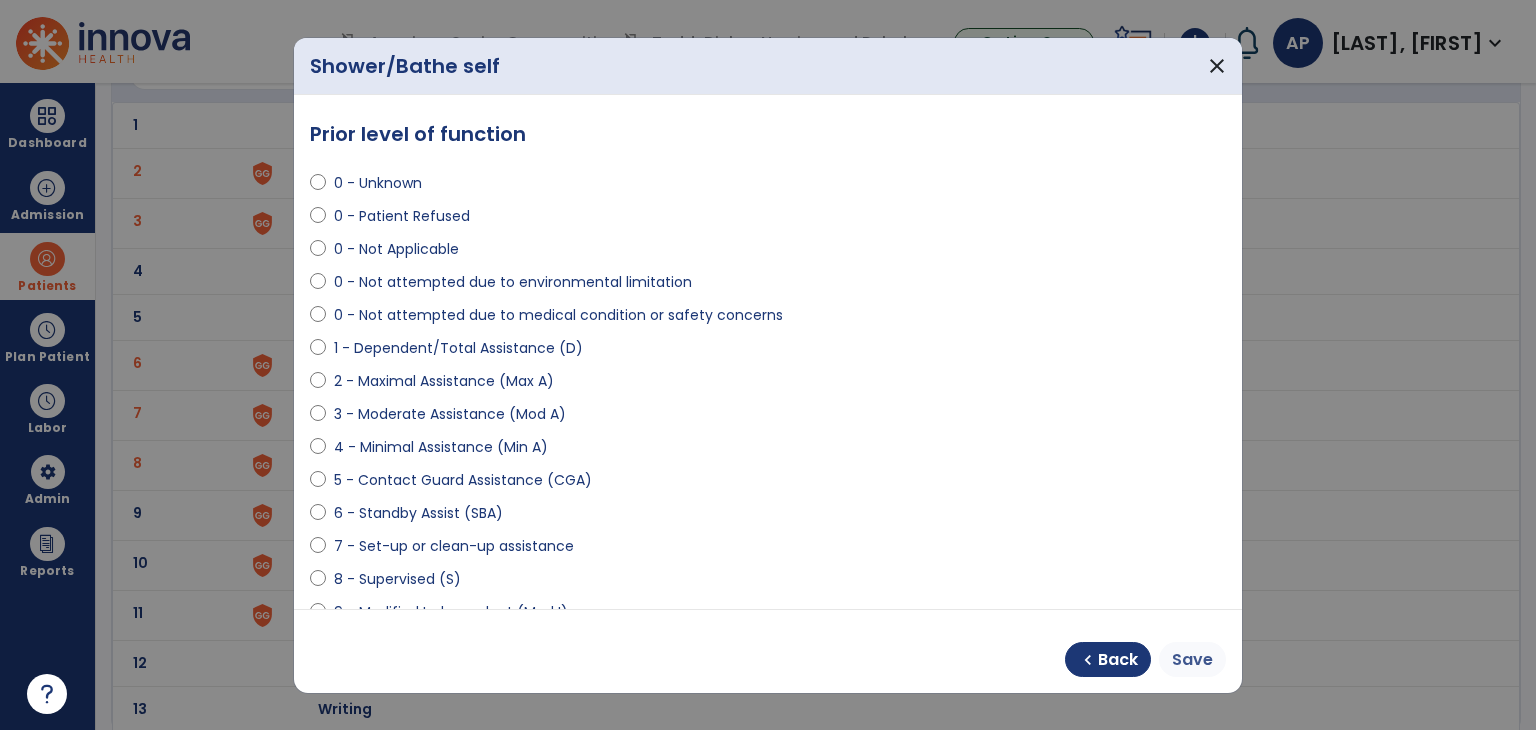 click on "Save" at bounding box center (1192, 660) 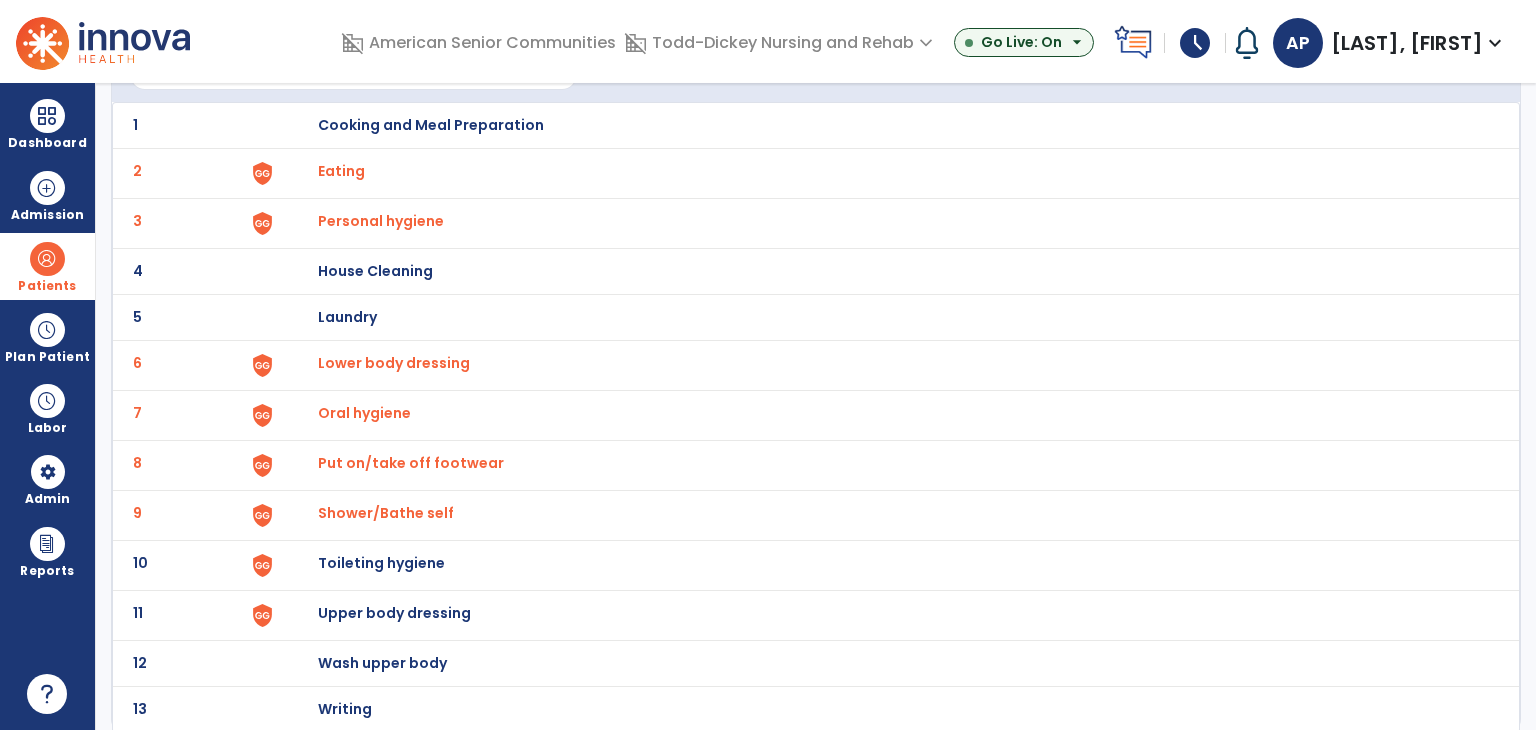 click on "Toileting hygiene" at bounding box center [888, 125] 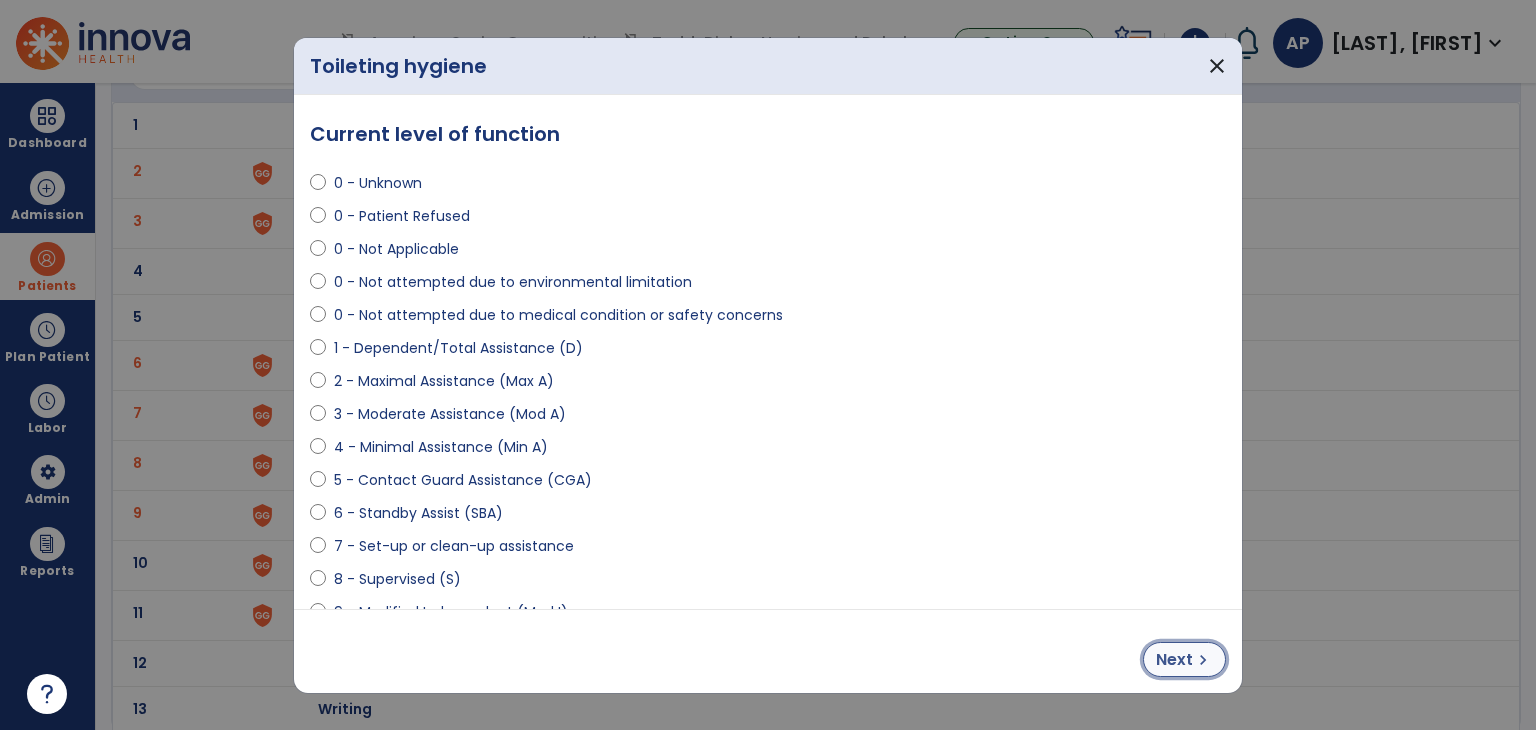 click on "Next  chevron_right" at bounding box center [1184, 659] 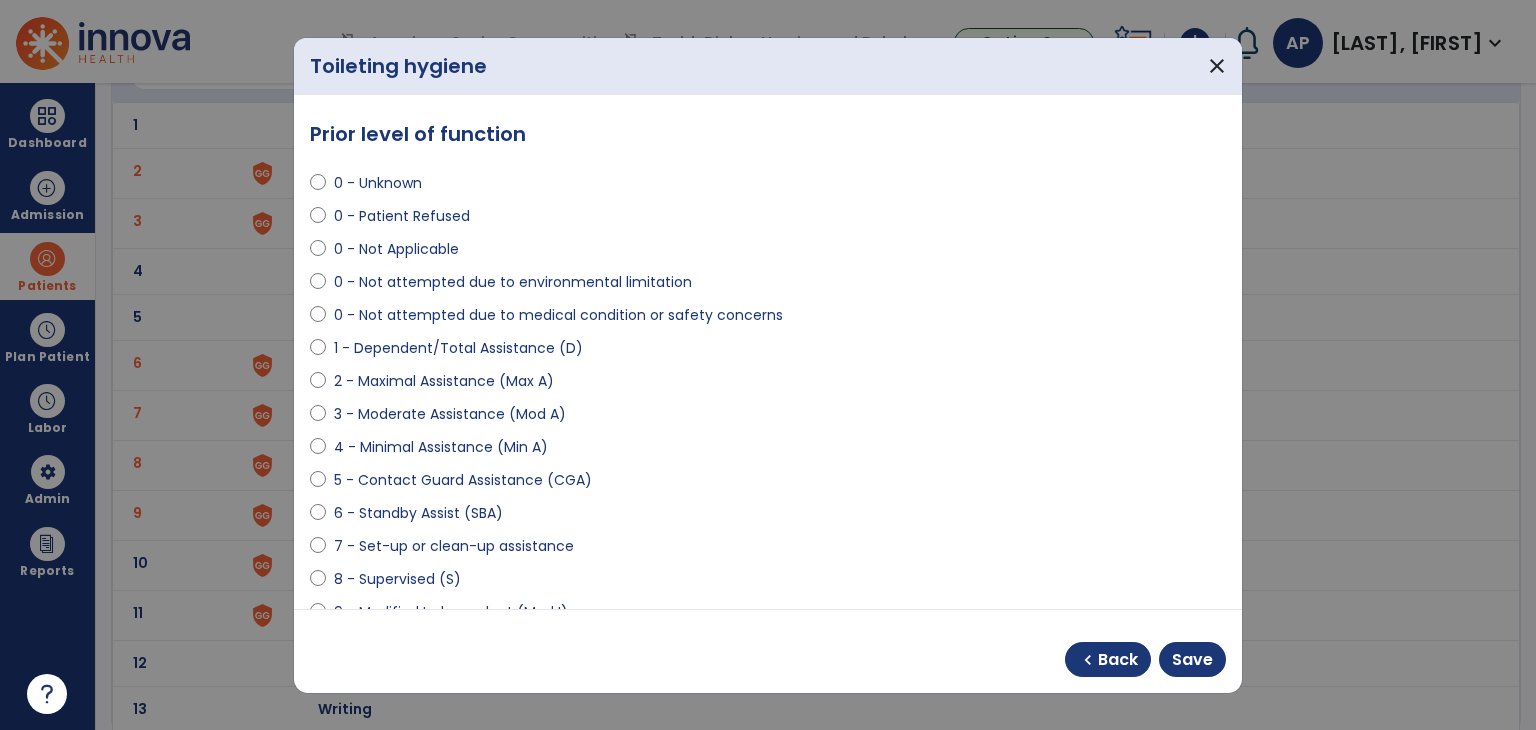 click on "chevron_left  Back Save" at bounding box center [768, 651] 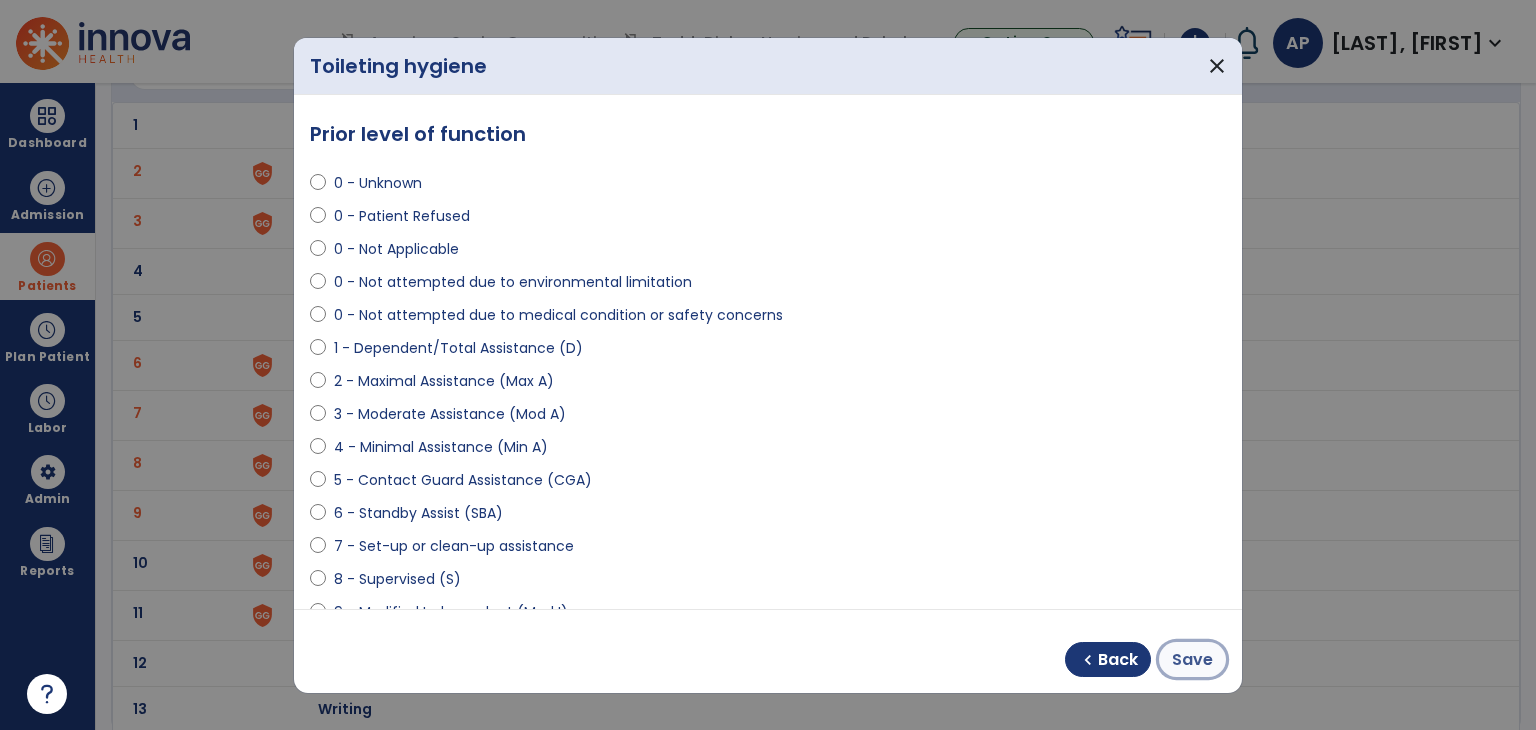click on "Save" at bounding box center (1192, 660) 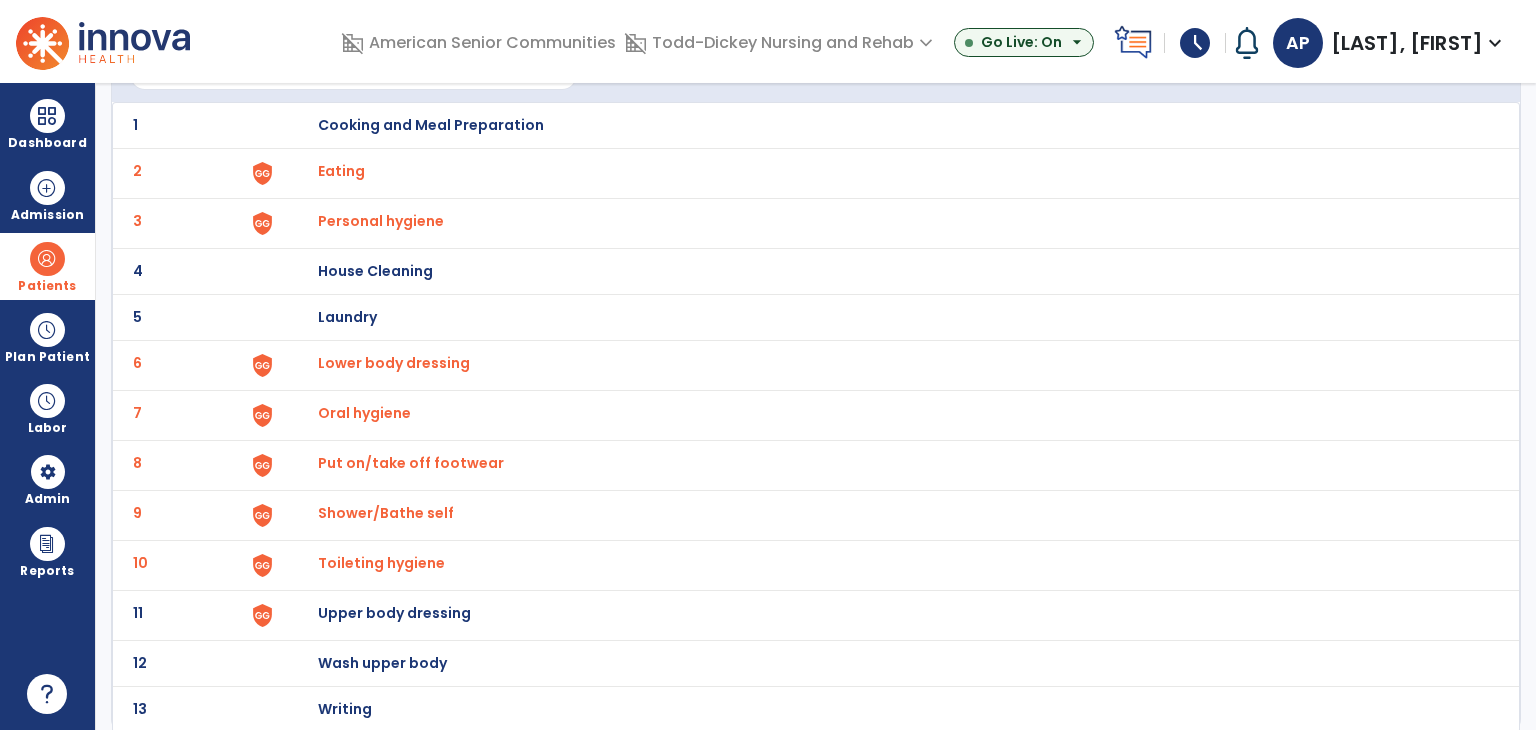 click at bounding box center [296, 125] 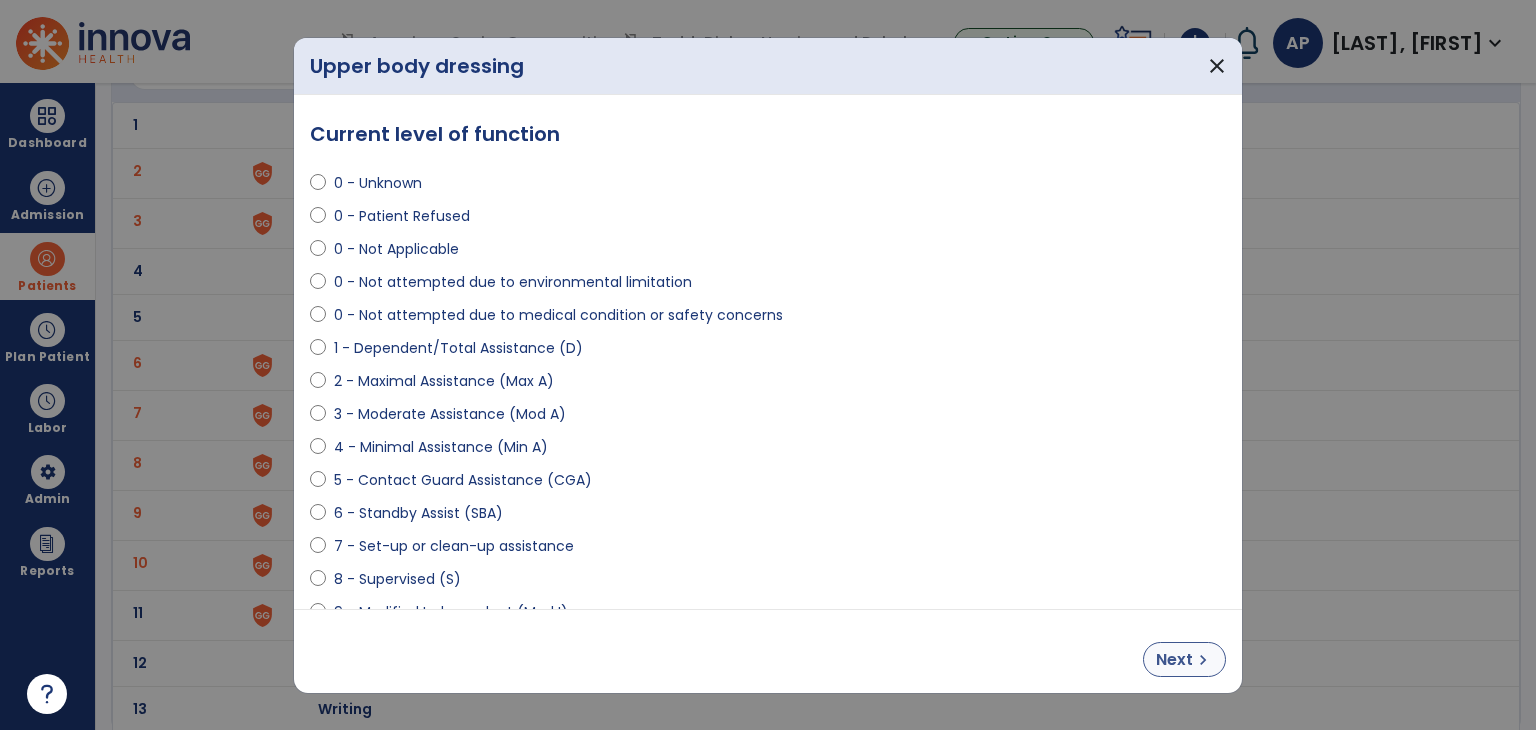 click on "chevron_right" at bounding box center (1203, 660) 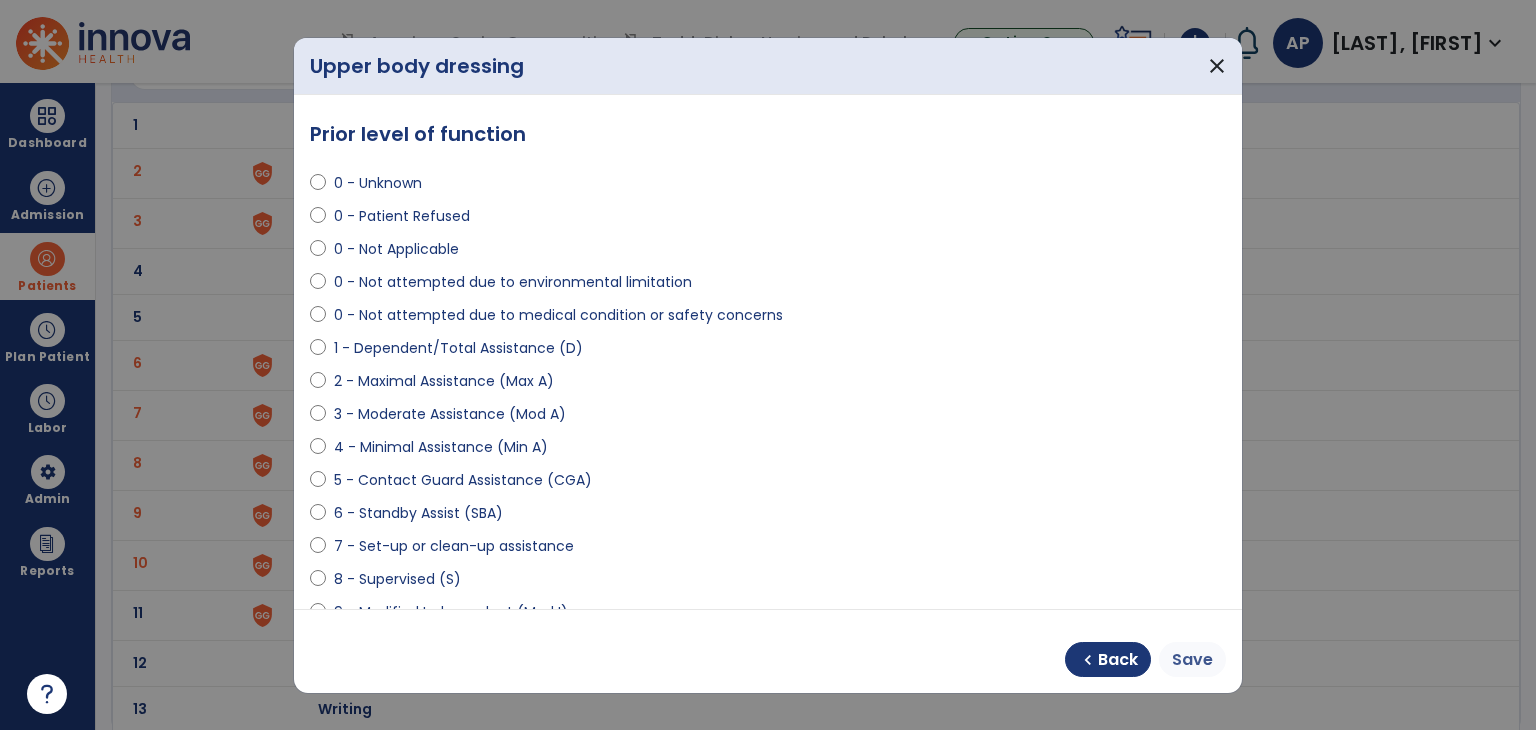 click on "Save" at bounding box center (1192, 660) 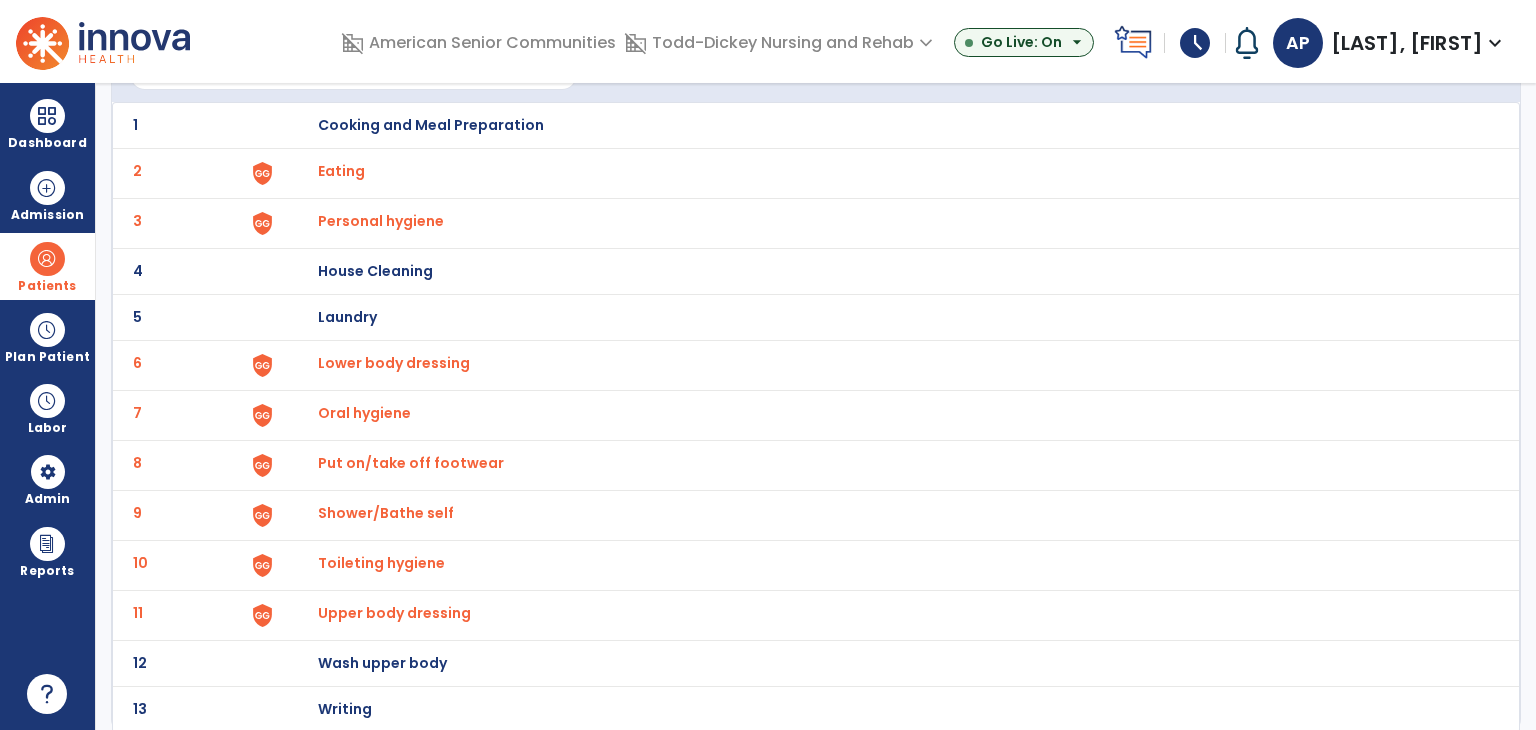 scroll, scrollTop: 0, scrollLeft: 0, axis: both 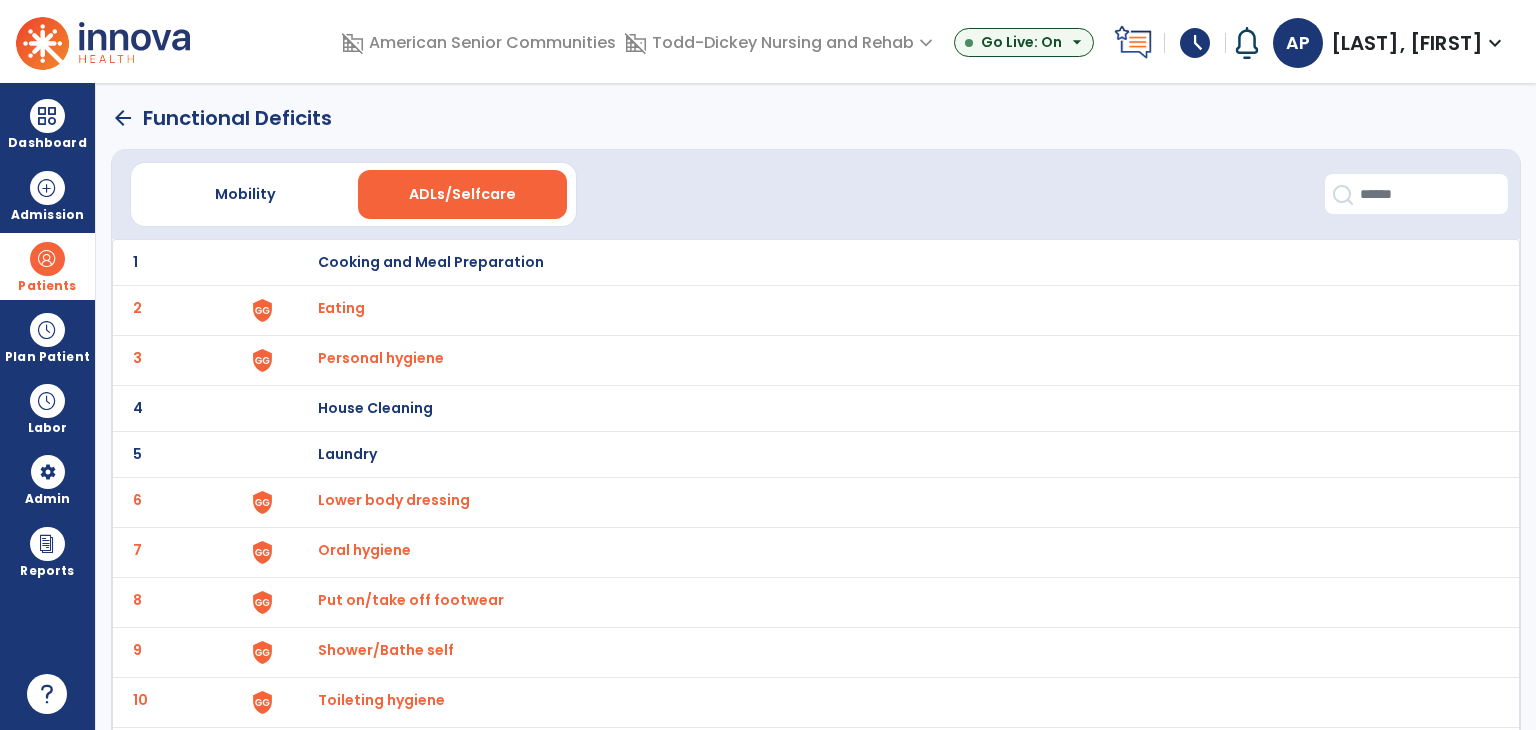 click on "arrow_back" 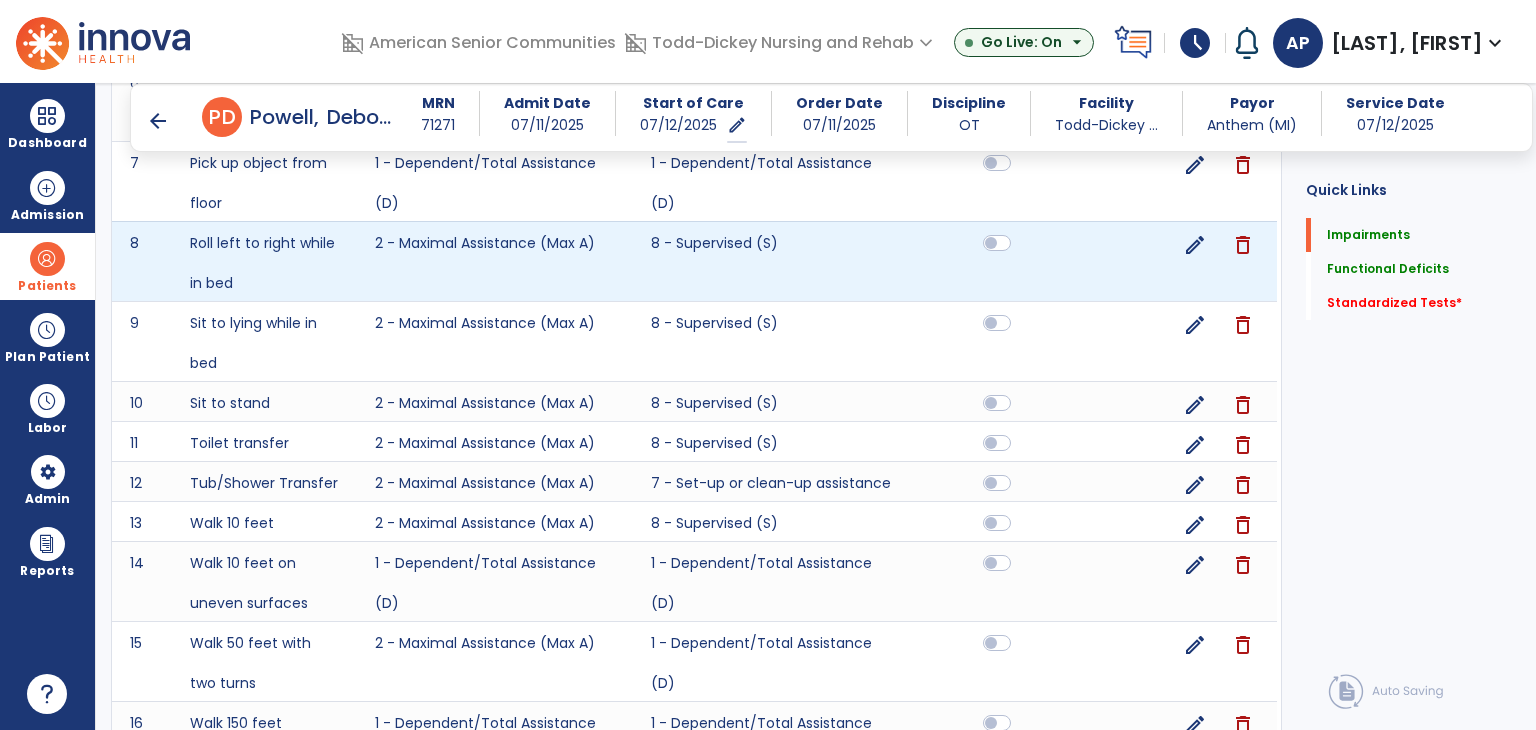 scroll, scrollTop: 1101, scrollLeft: 0, axis: vertical 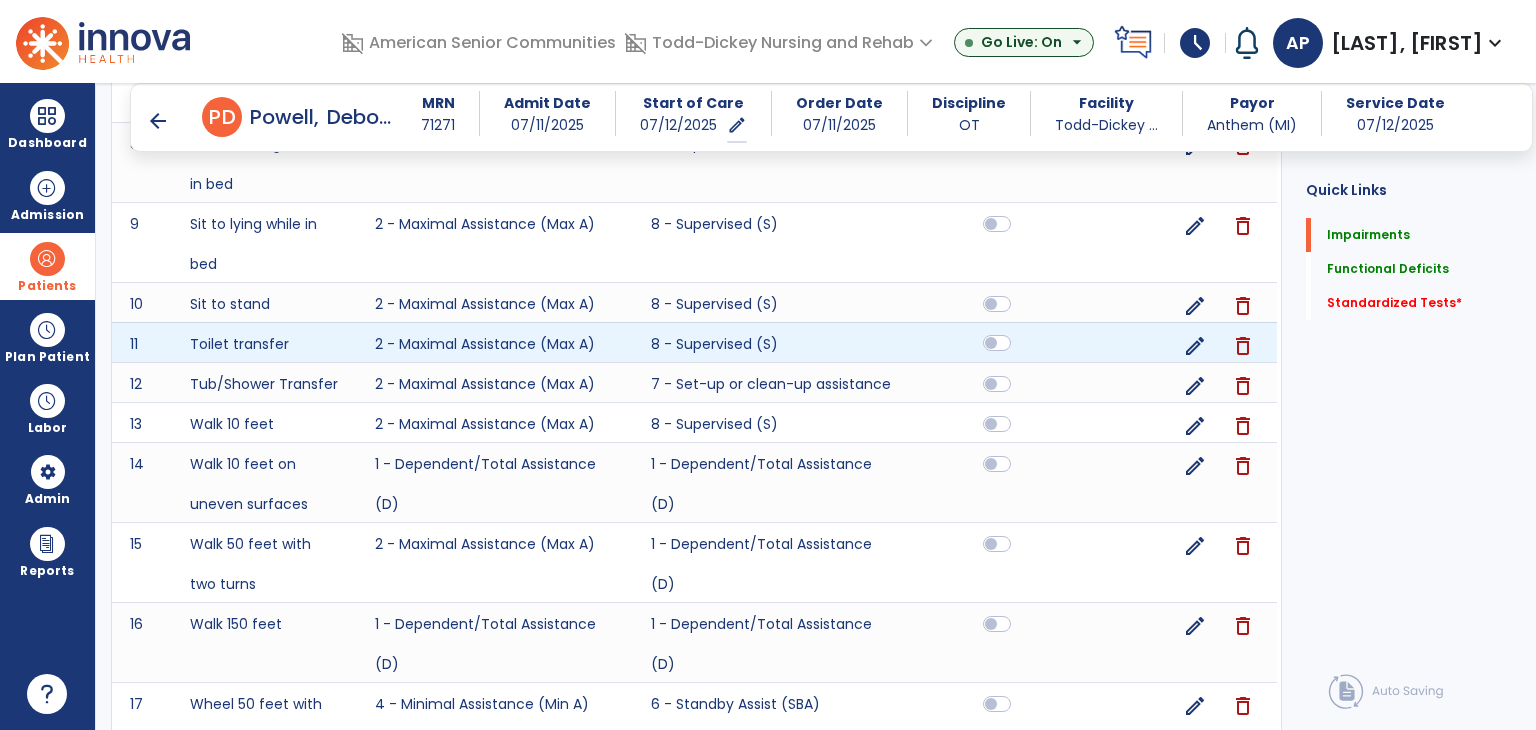 click 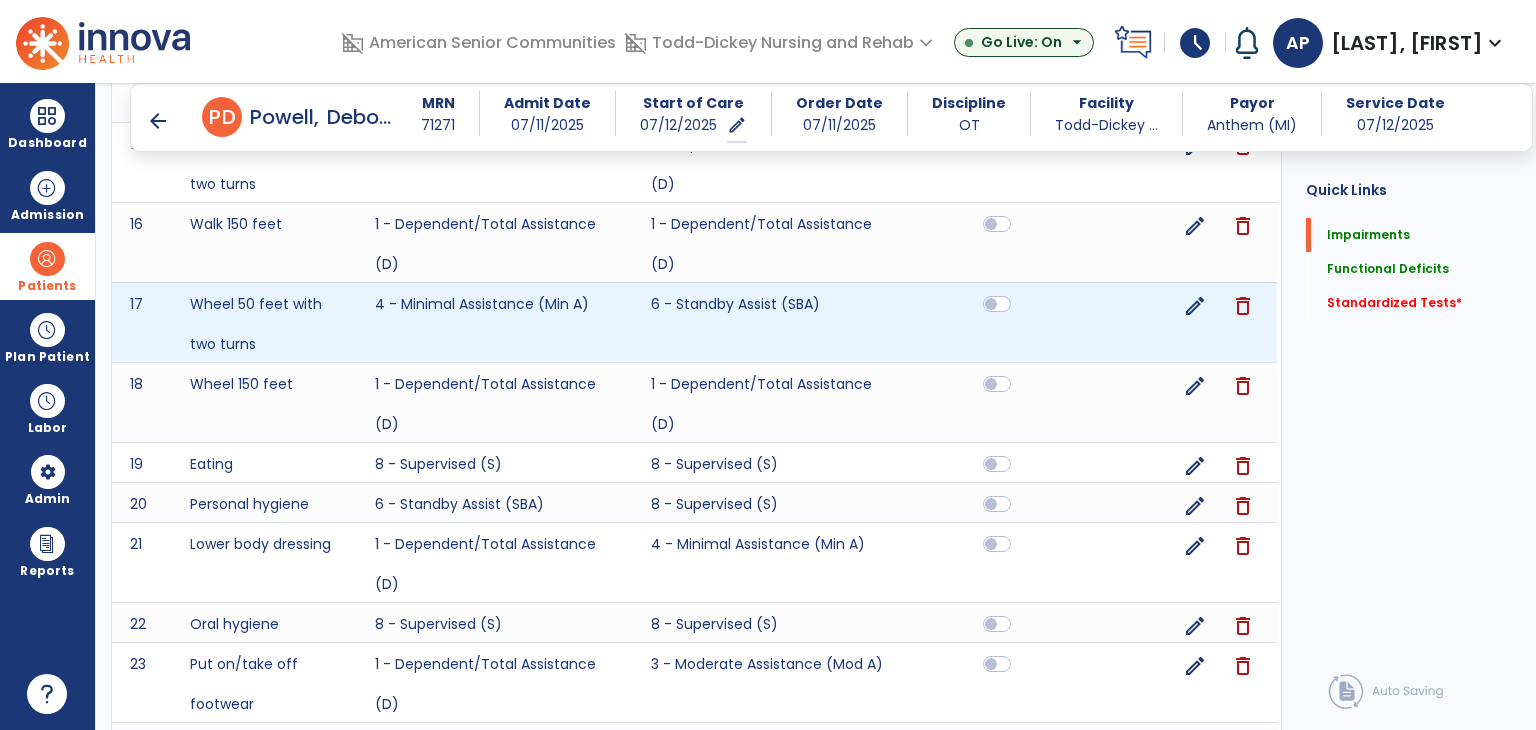 scroll, scrollTop: 1601, scrollLeft: 0, axis: vertical 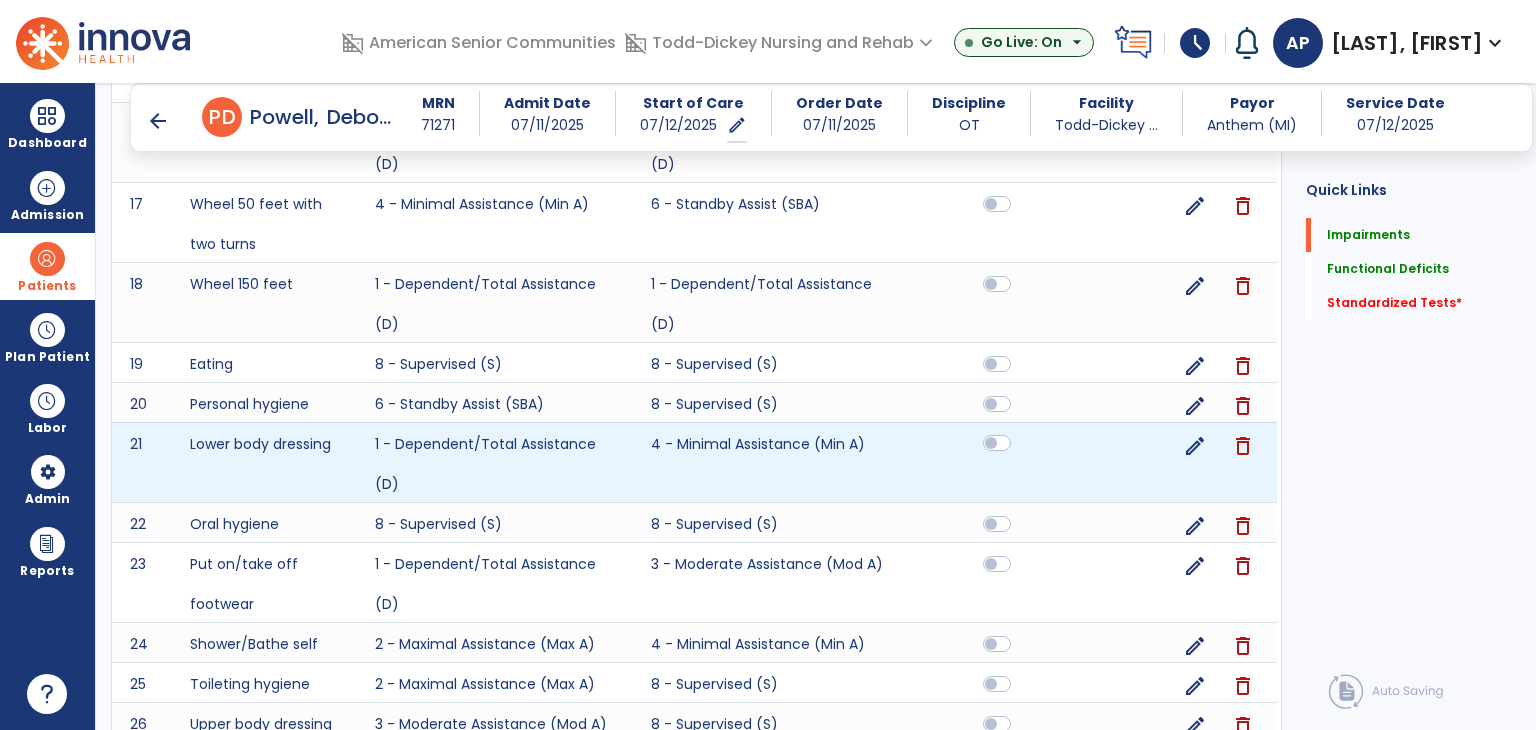 click 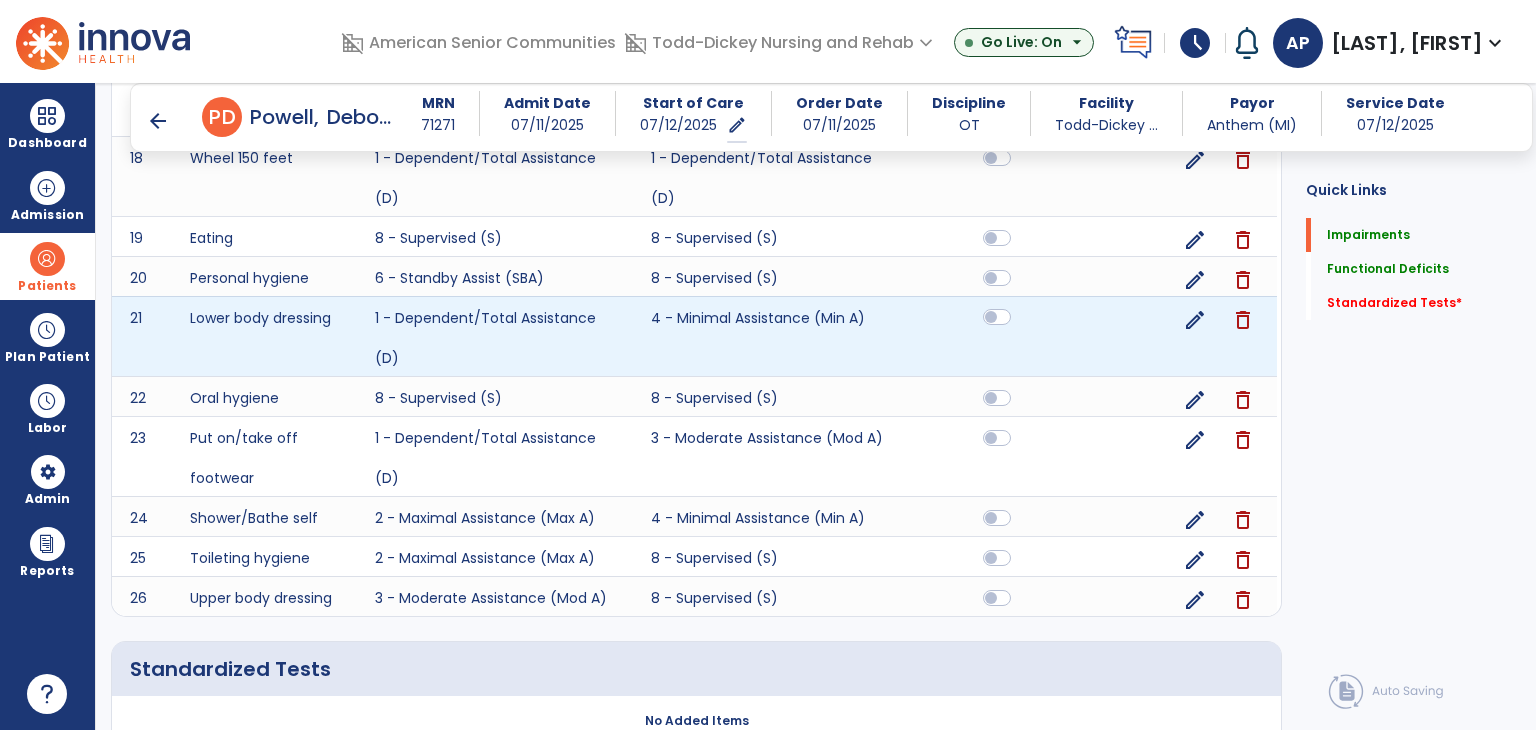 scroll, scrollTop: 1801, scrollLeft: 0, axis: vertical 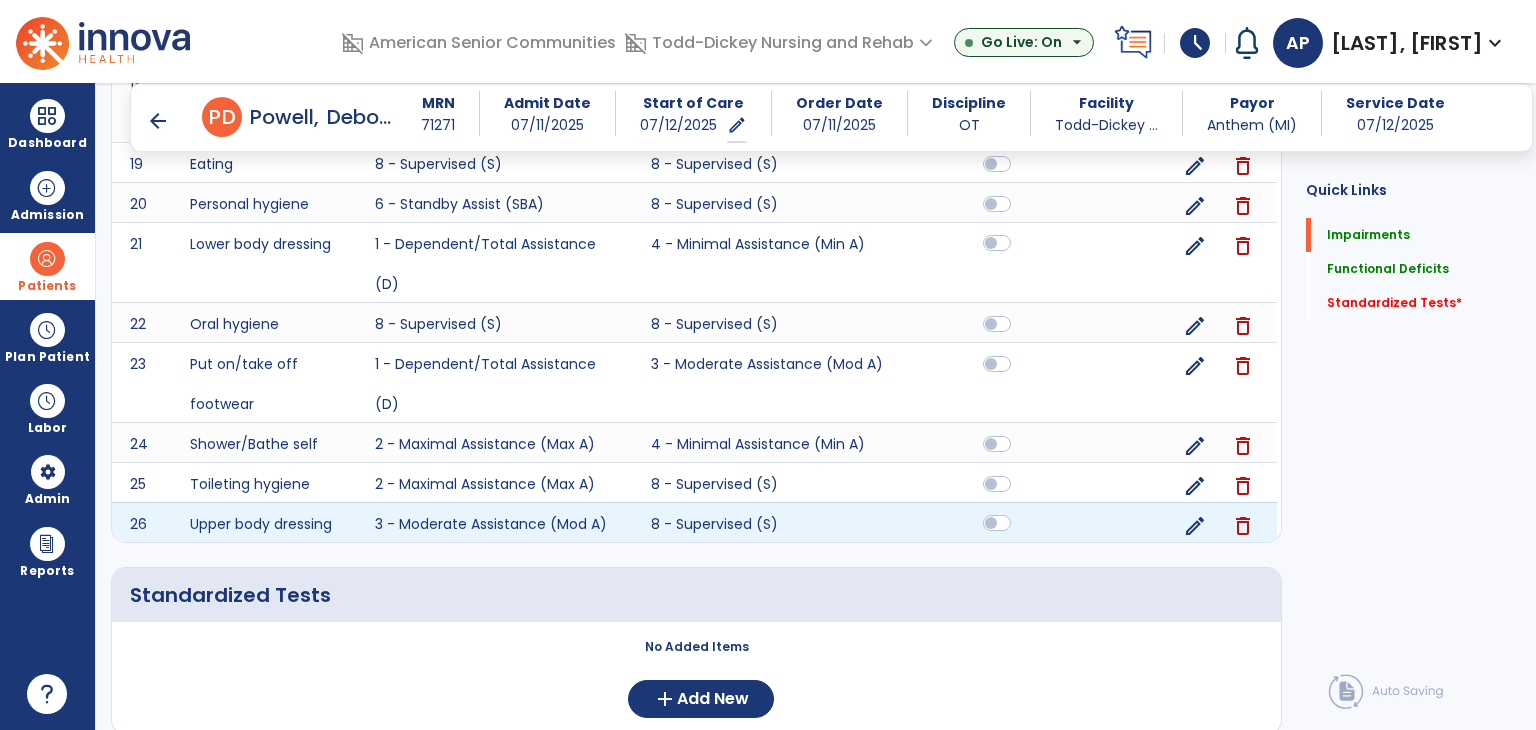 click 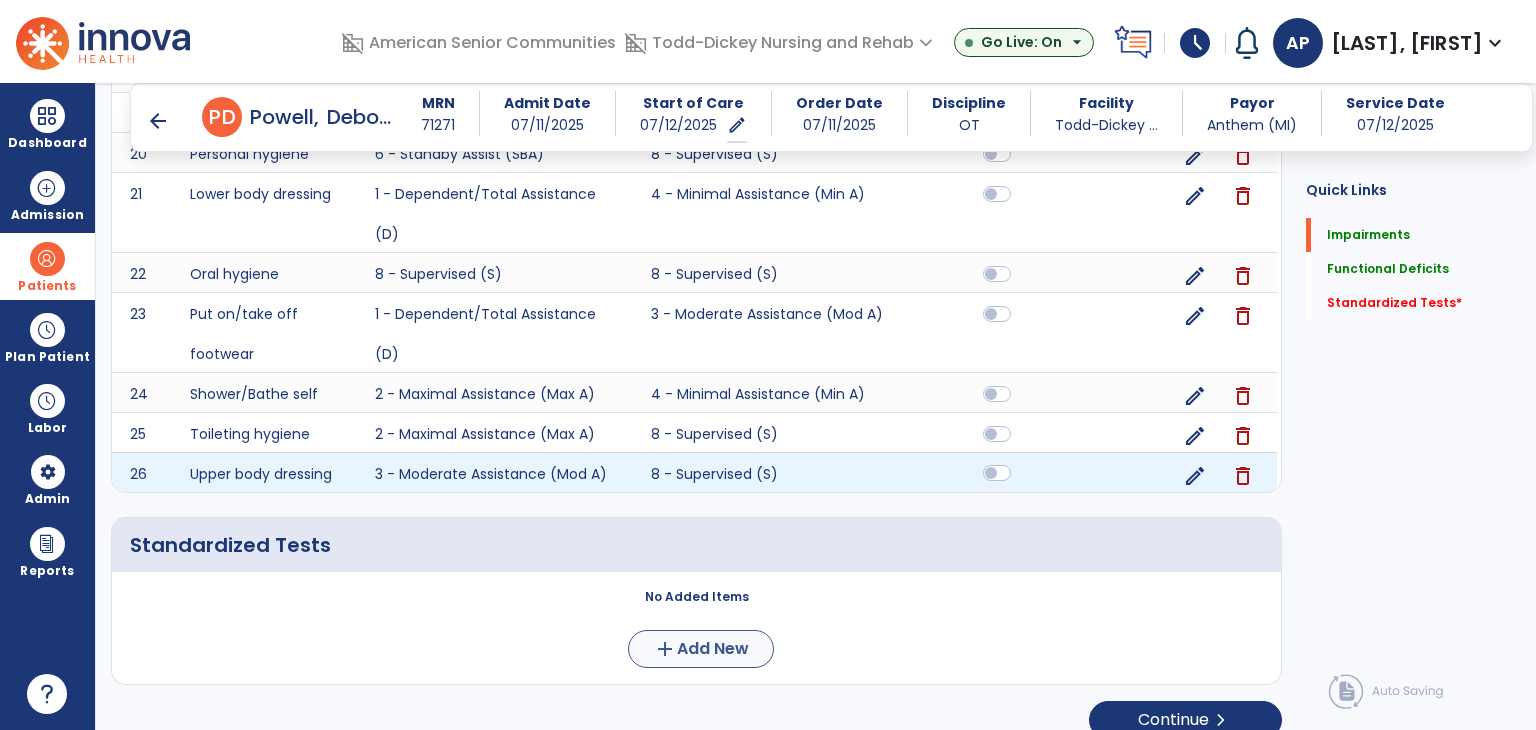 scroll, scrollTop: 1874, scrollLeft: 0, axis: vertical 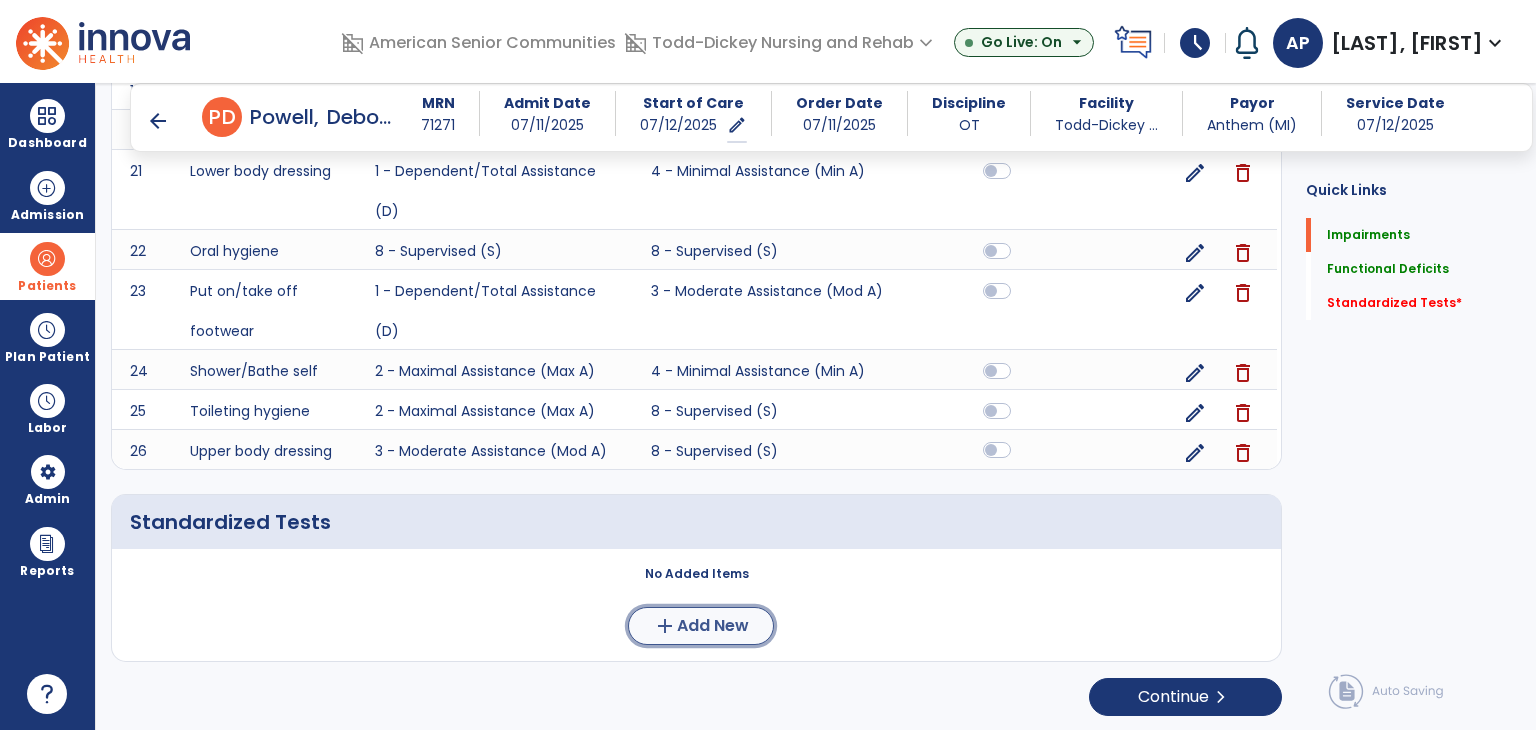 click on "add  Add New" 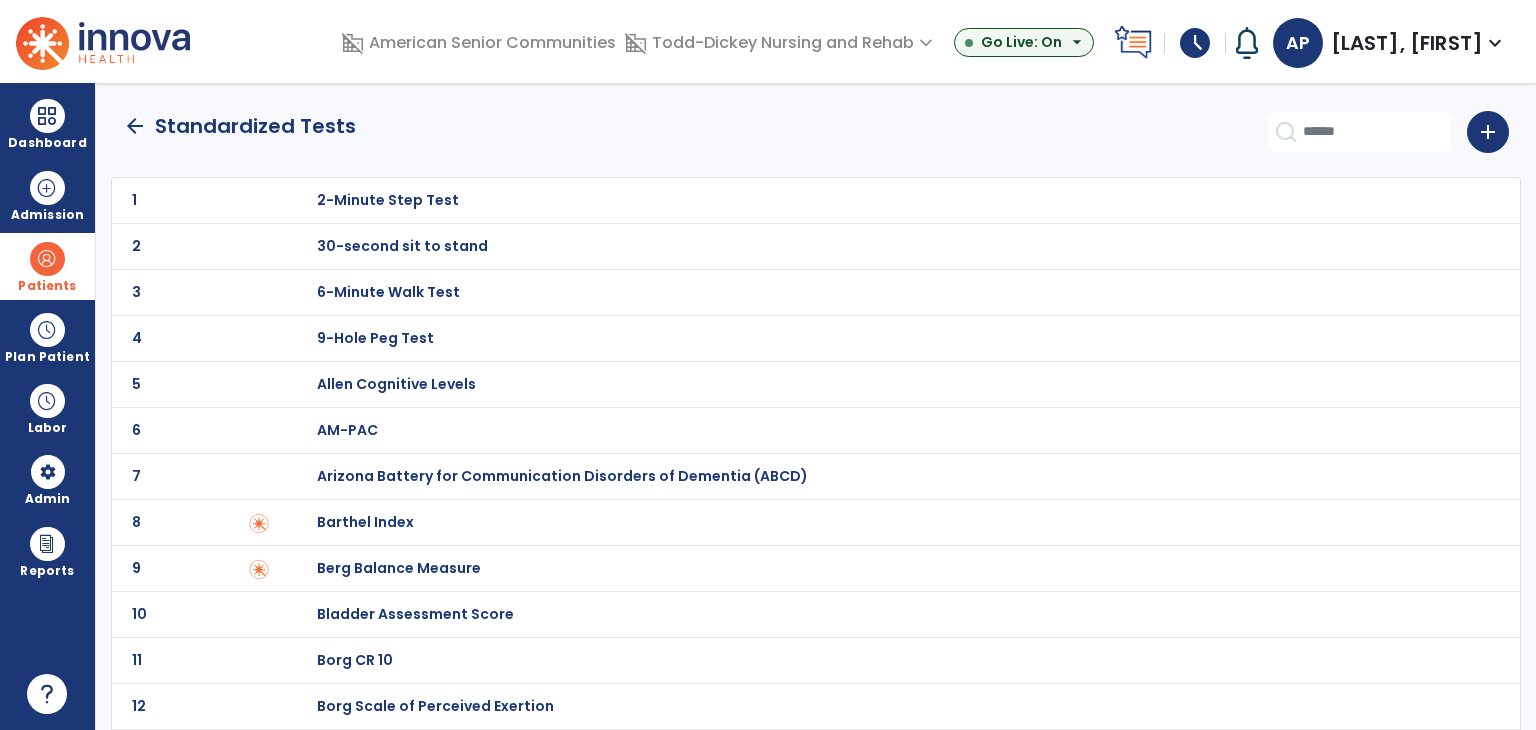 click on "Barthel Index" at bounding box center (888, 200) 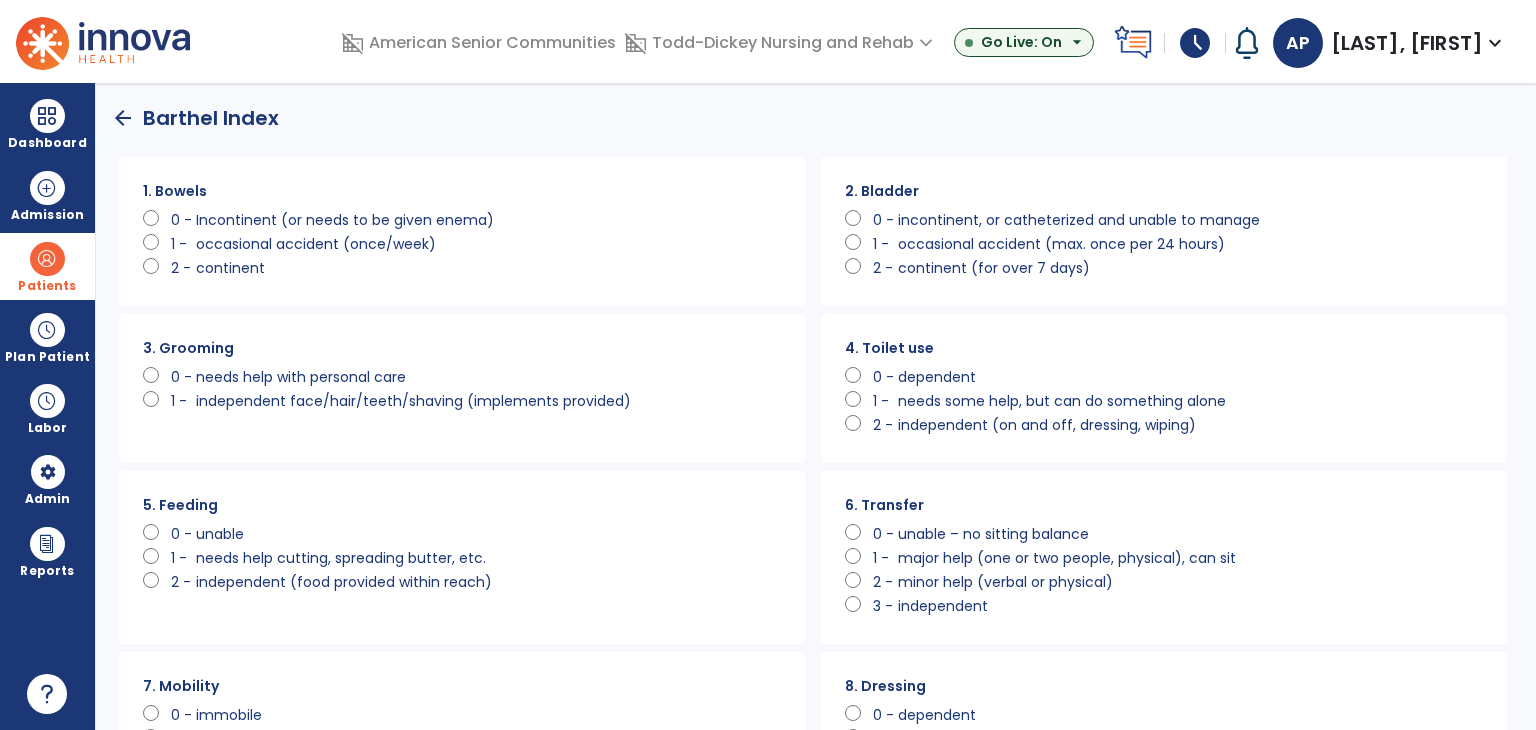 click on "Incontinent (or needs to be given enema)" 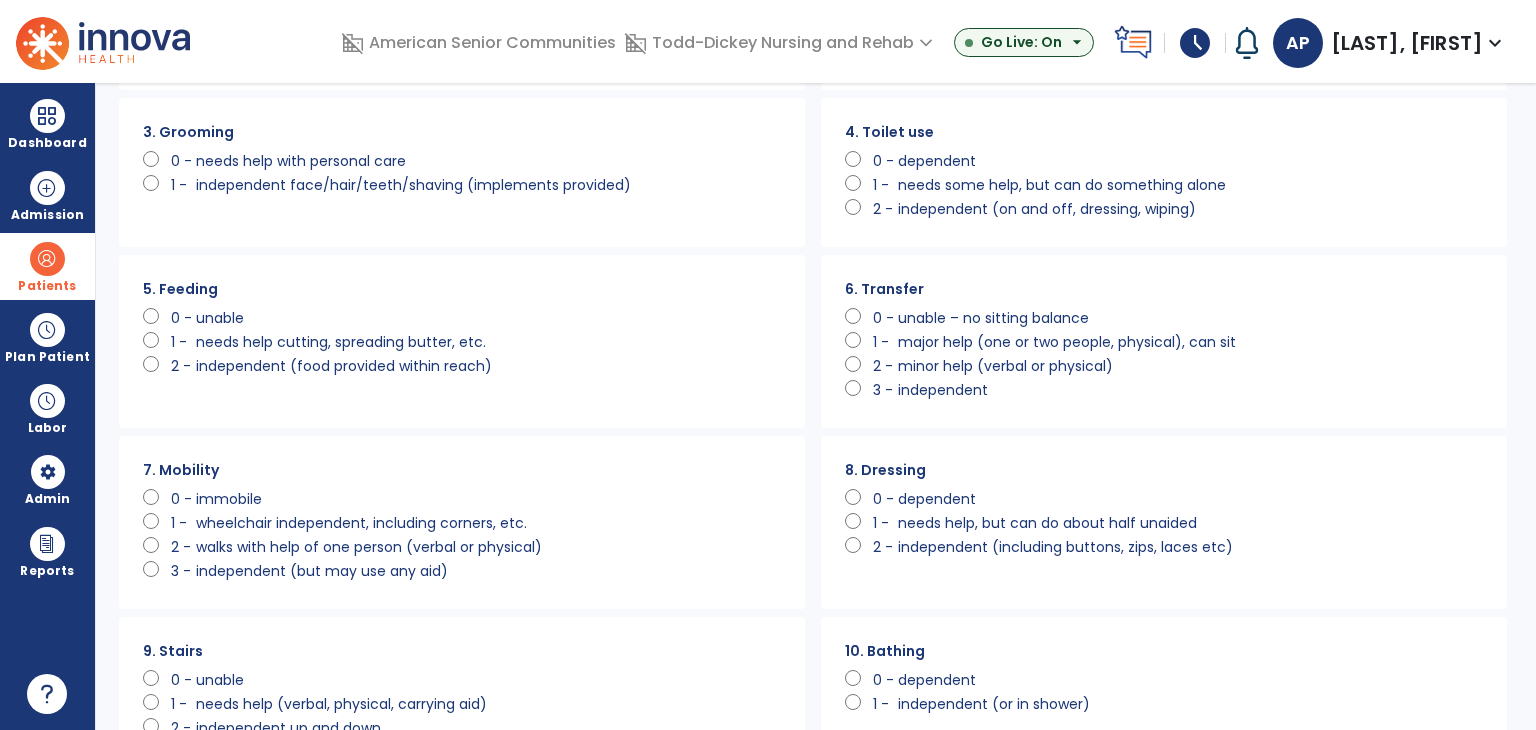scroll, scrollTop: 300, scrollLeft: 0, axis: vertical 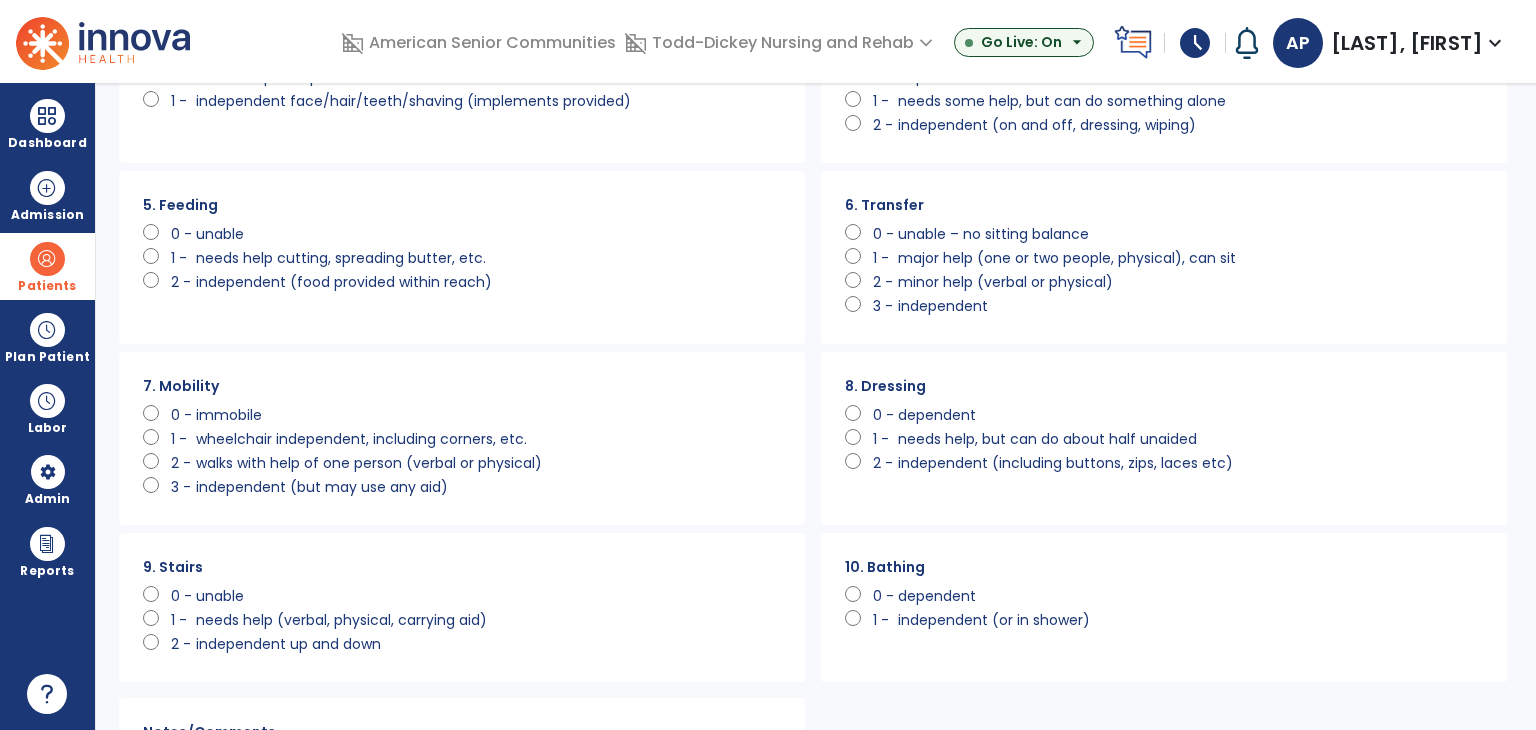 click on "independent (food provided within reach)" 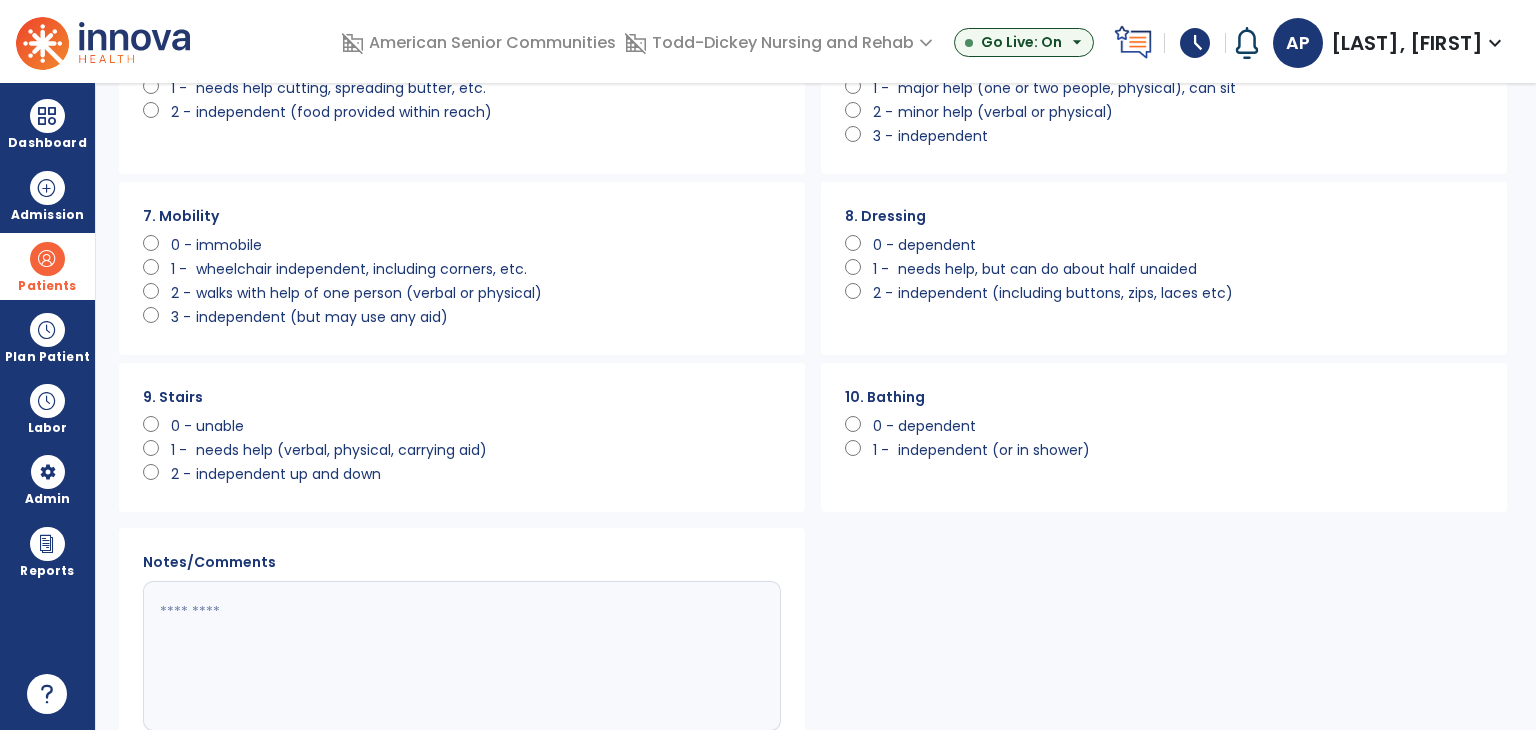 scroll, scrollTop: 500, scrollLeft: 0, axis: vertical 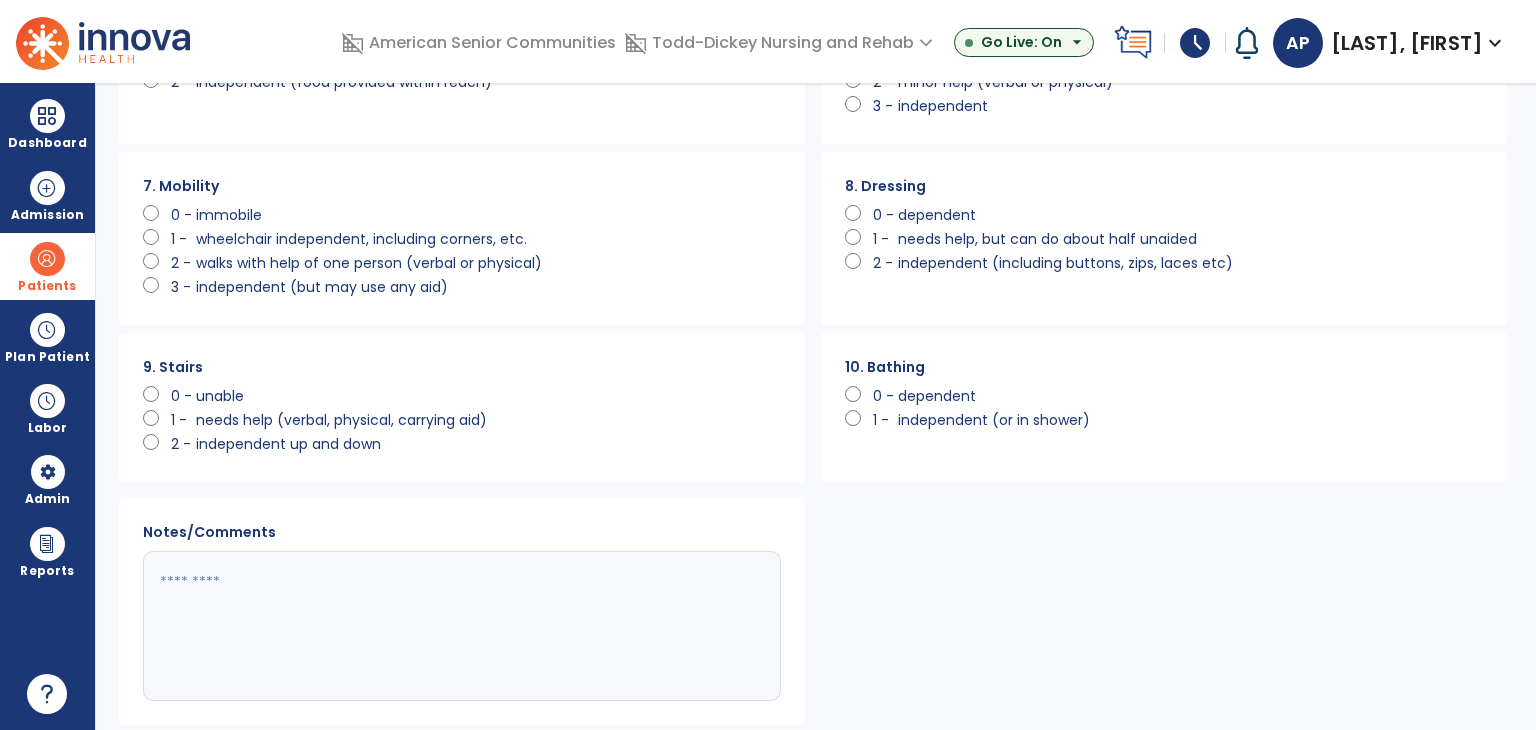 click on "wheelchair independent, including corners, etc." 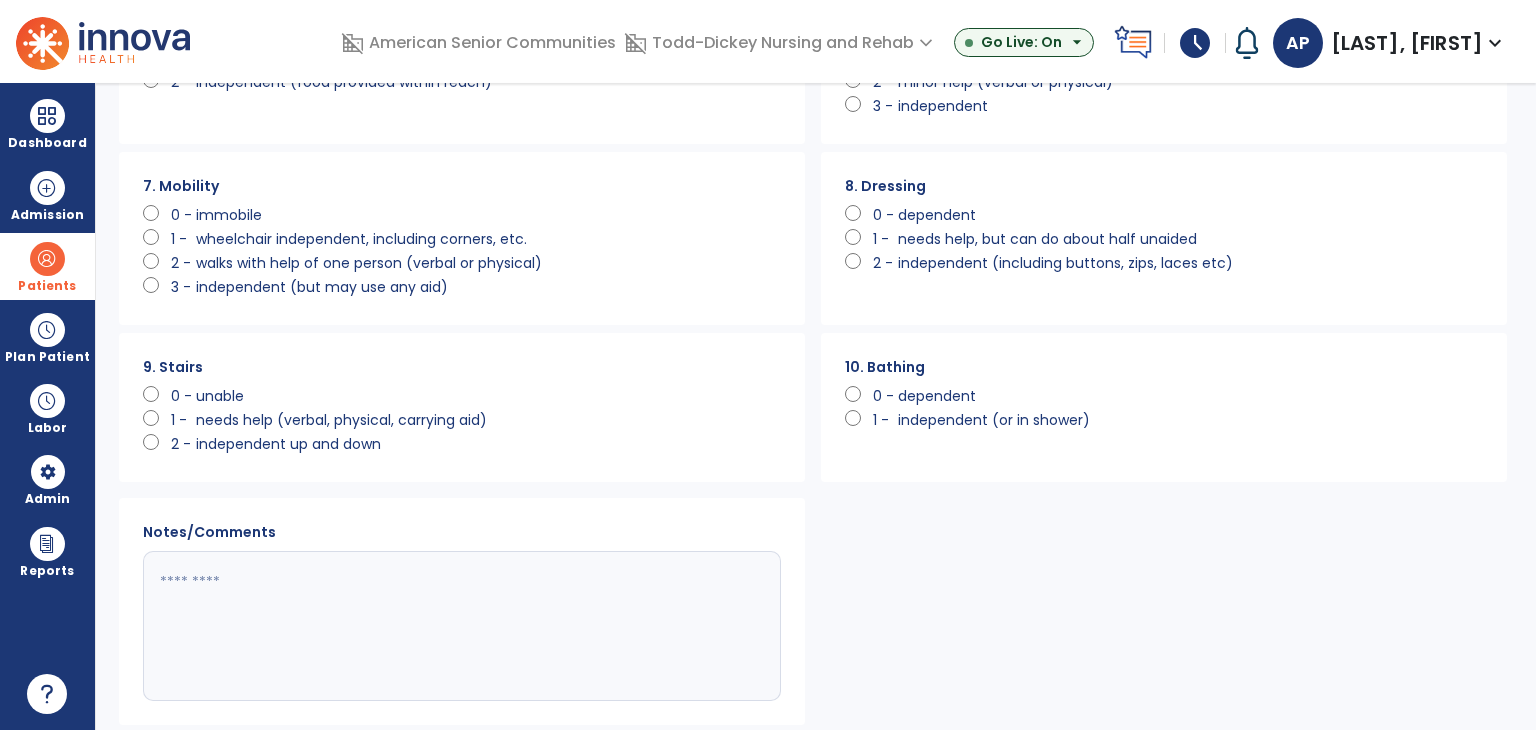 click on "dependent" 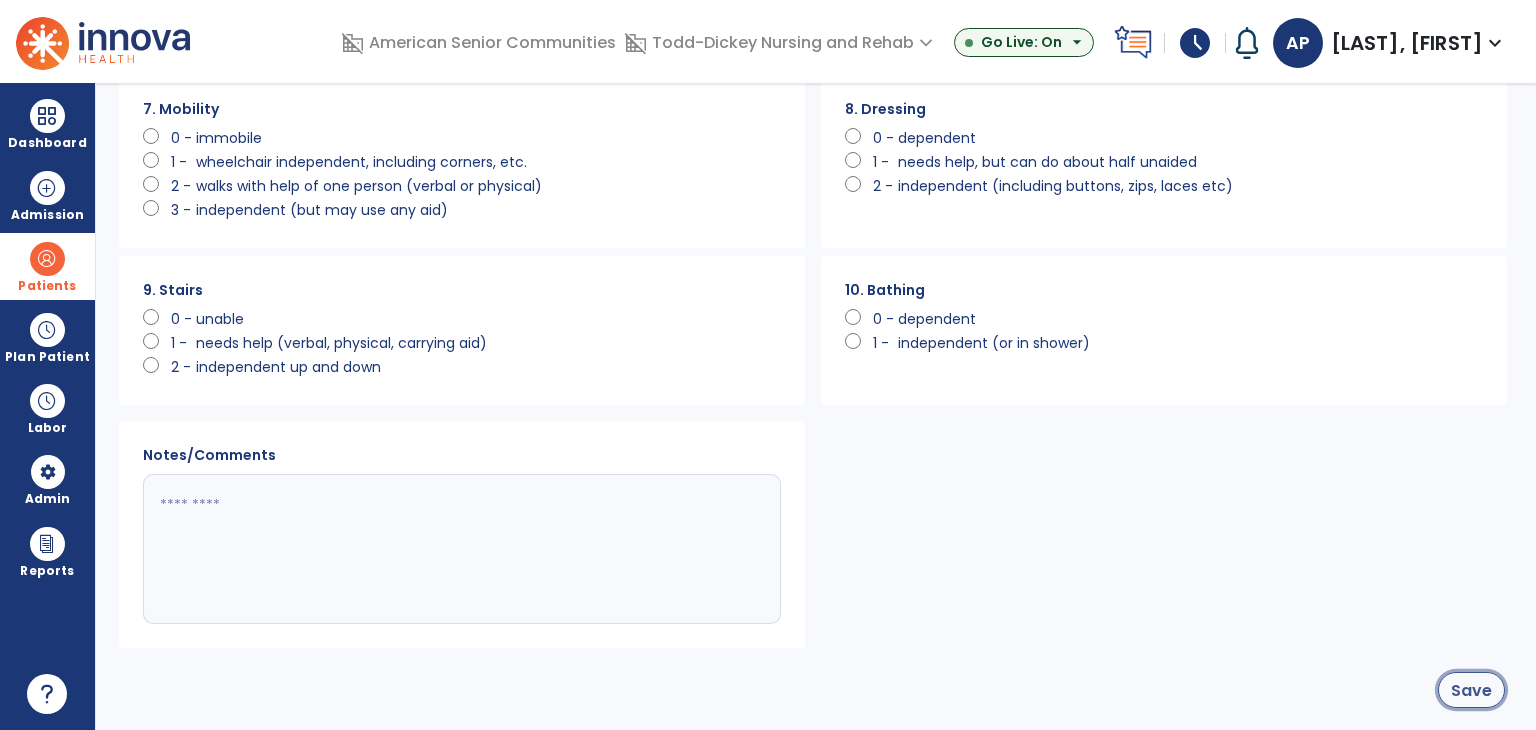 click on "Save" 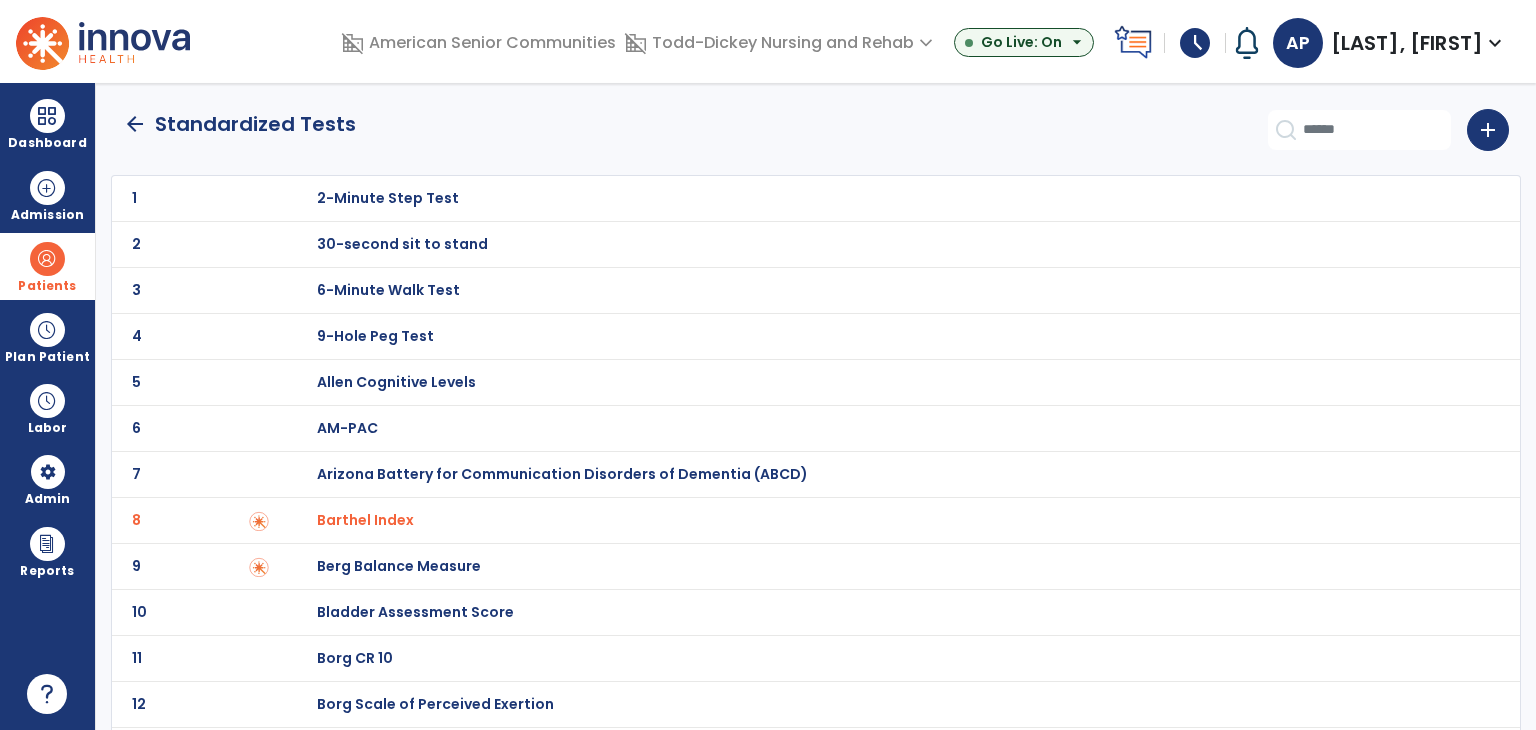 scroll, scrollTop: 0, scrollLeft: 0, axis: both 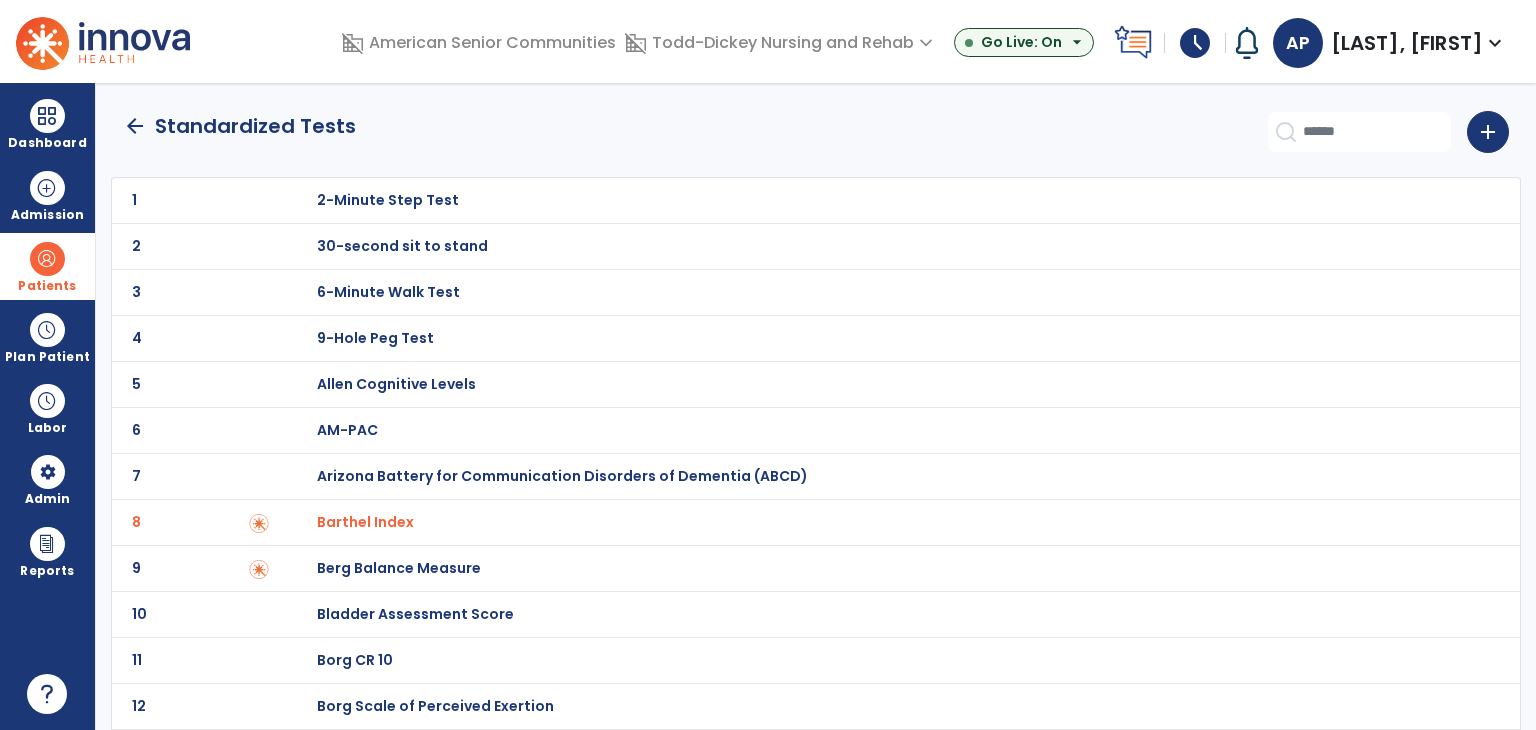 click on "arrow_back" 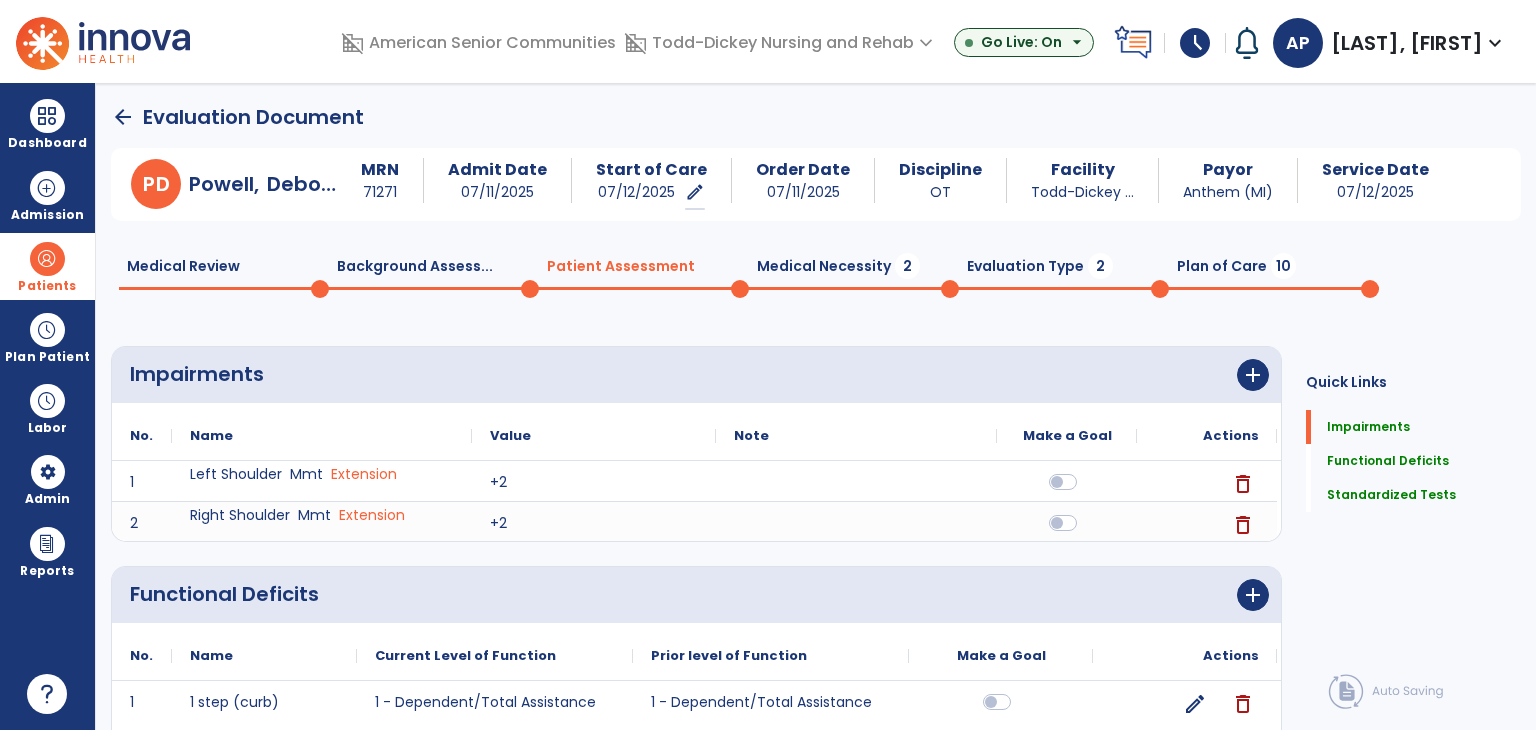 click on "Medical Necessity  2" 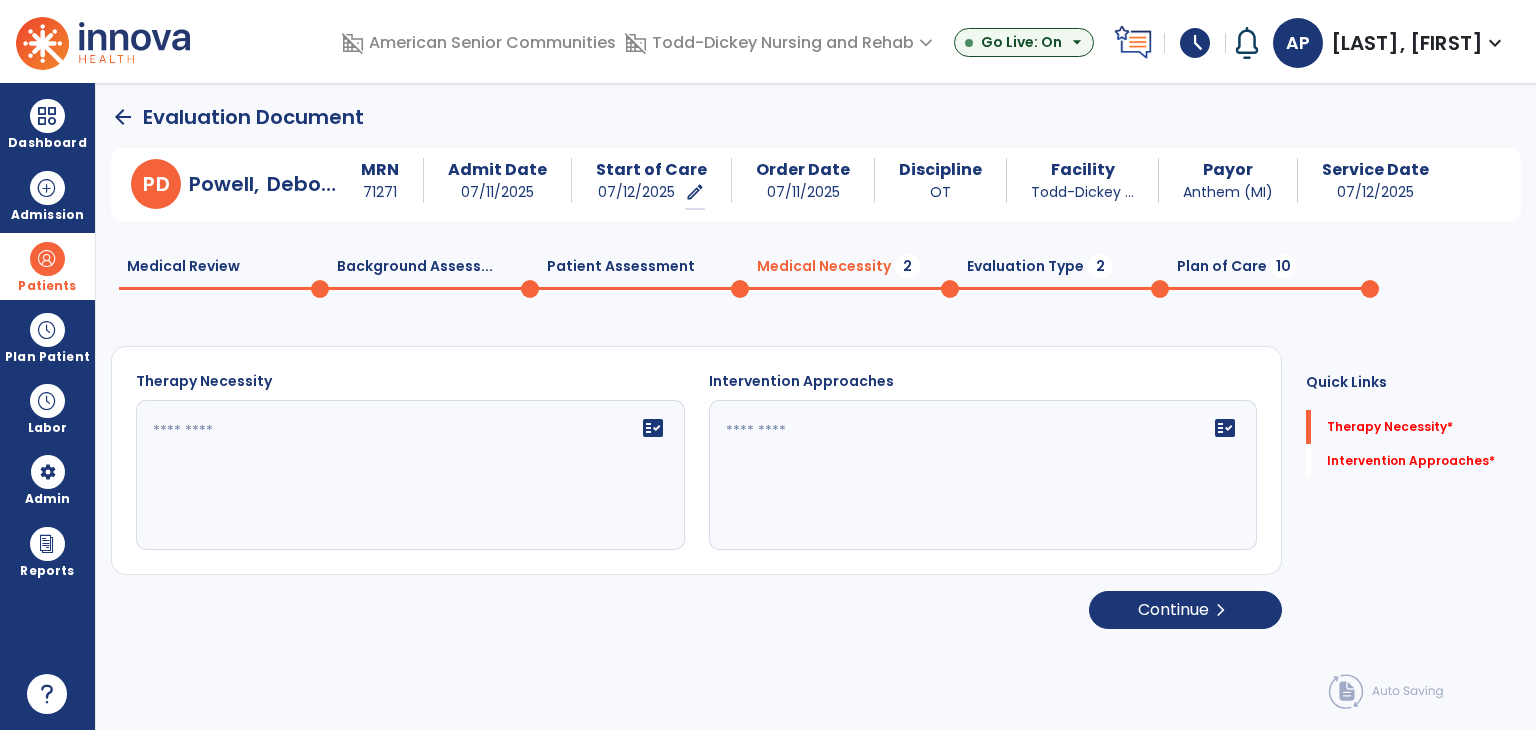 click 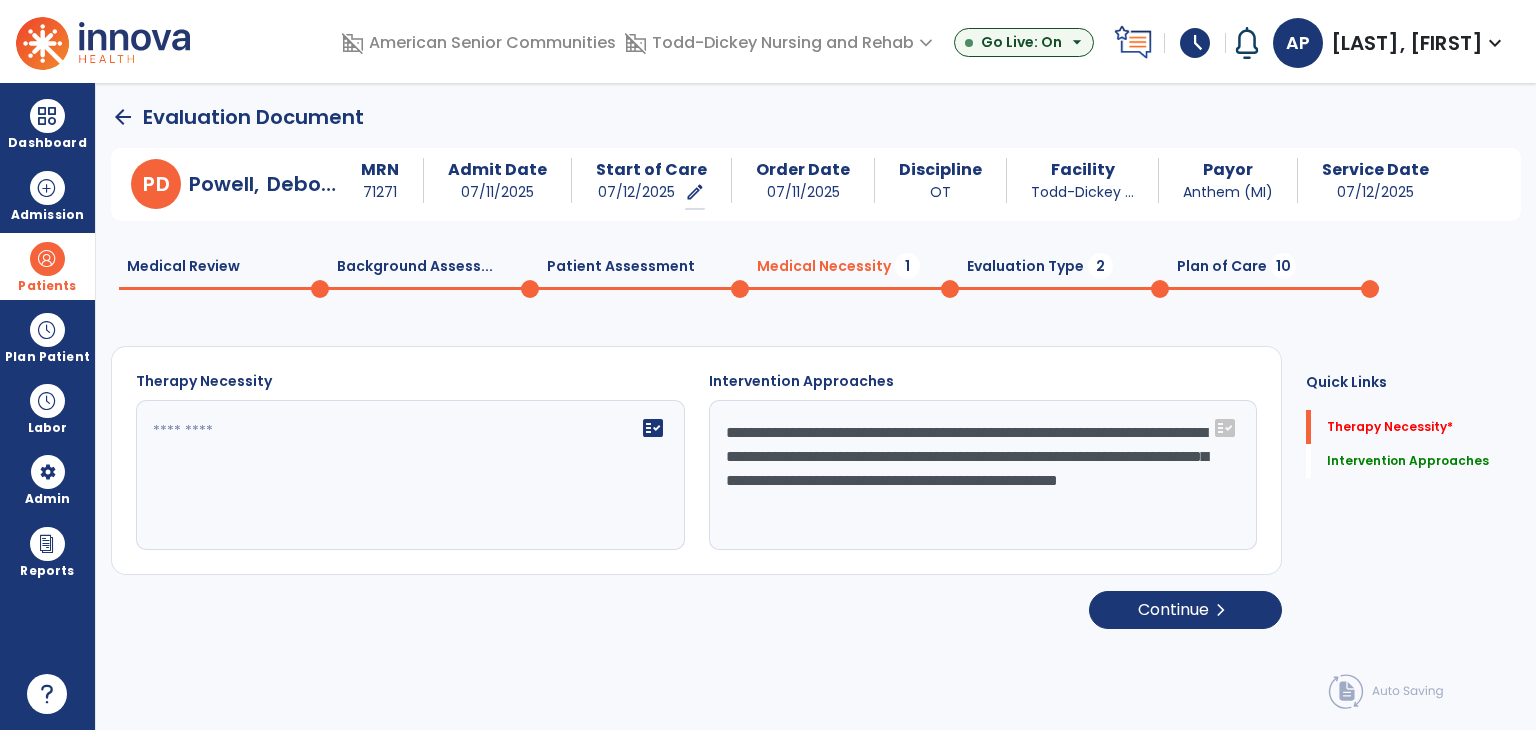 click on "fact_check" 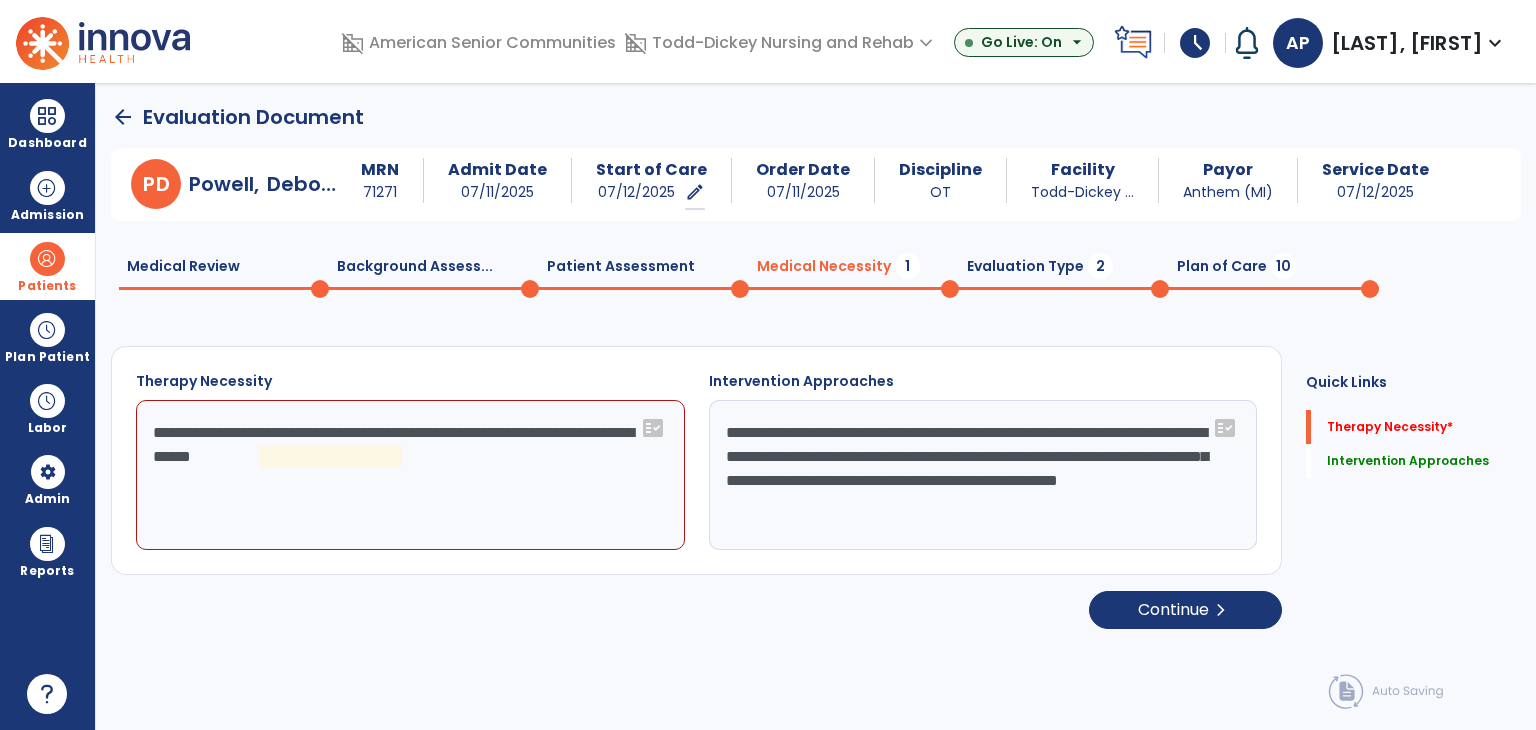 click on "**********" 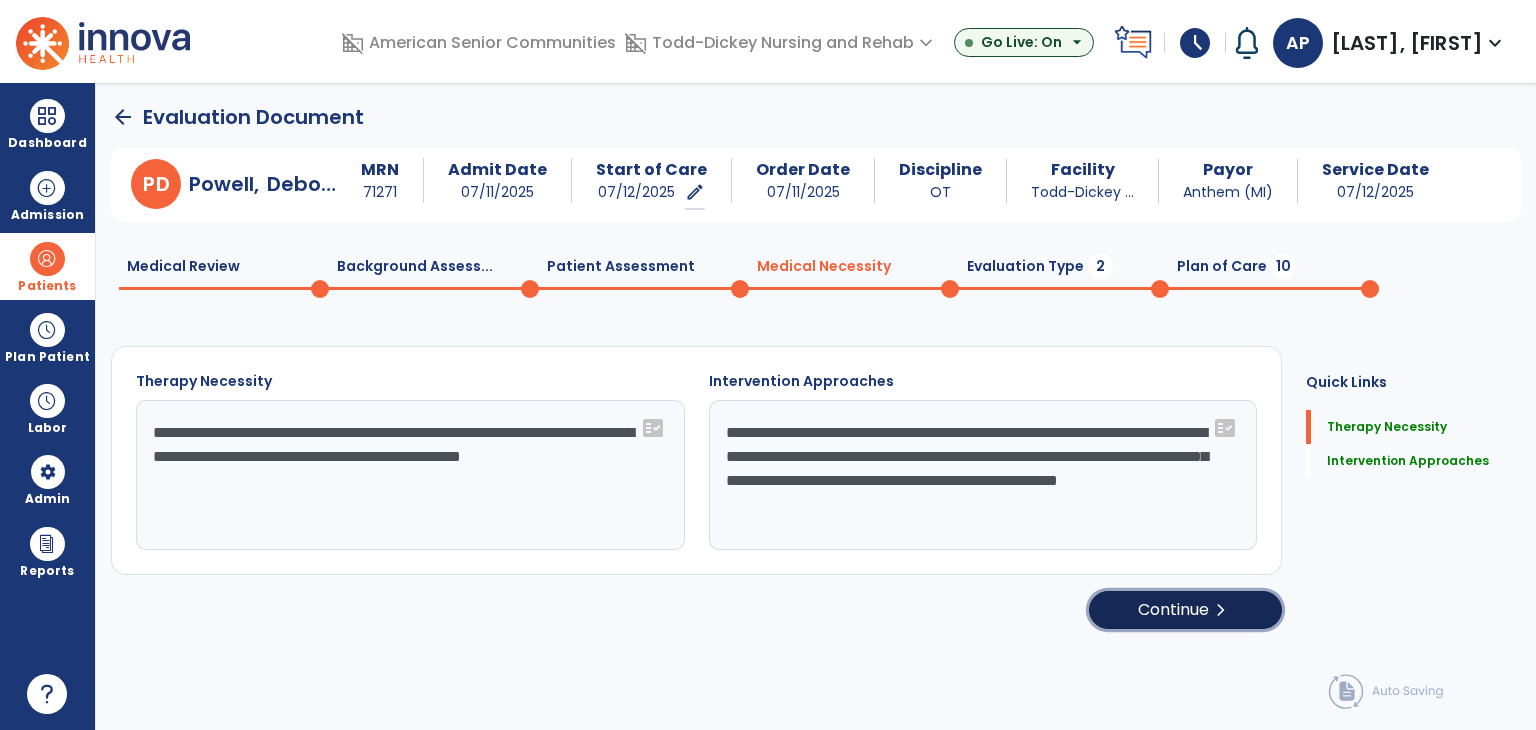 click on "Continue  chevron_right" 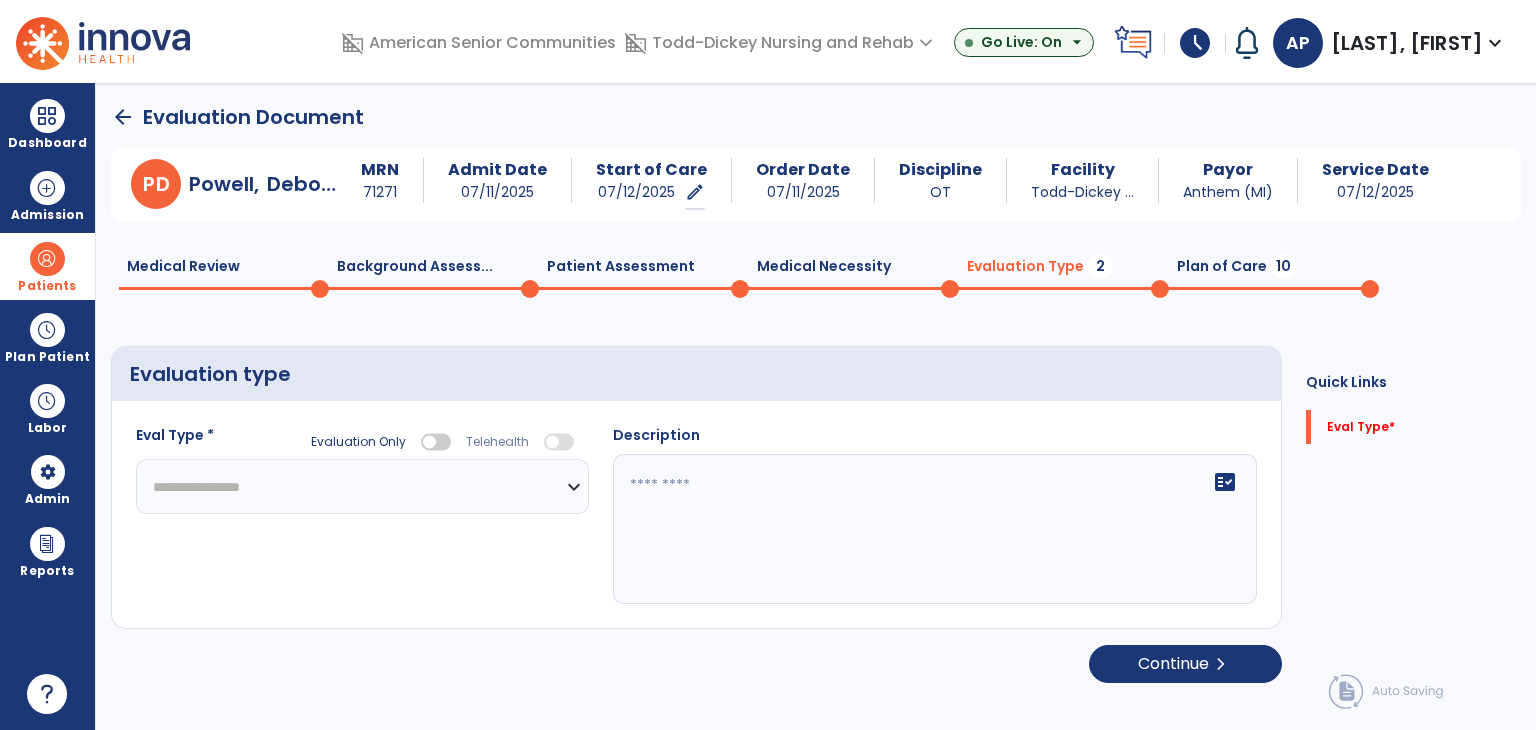click on "fact_check" 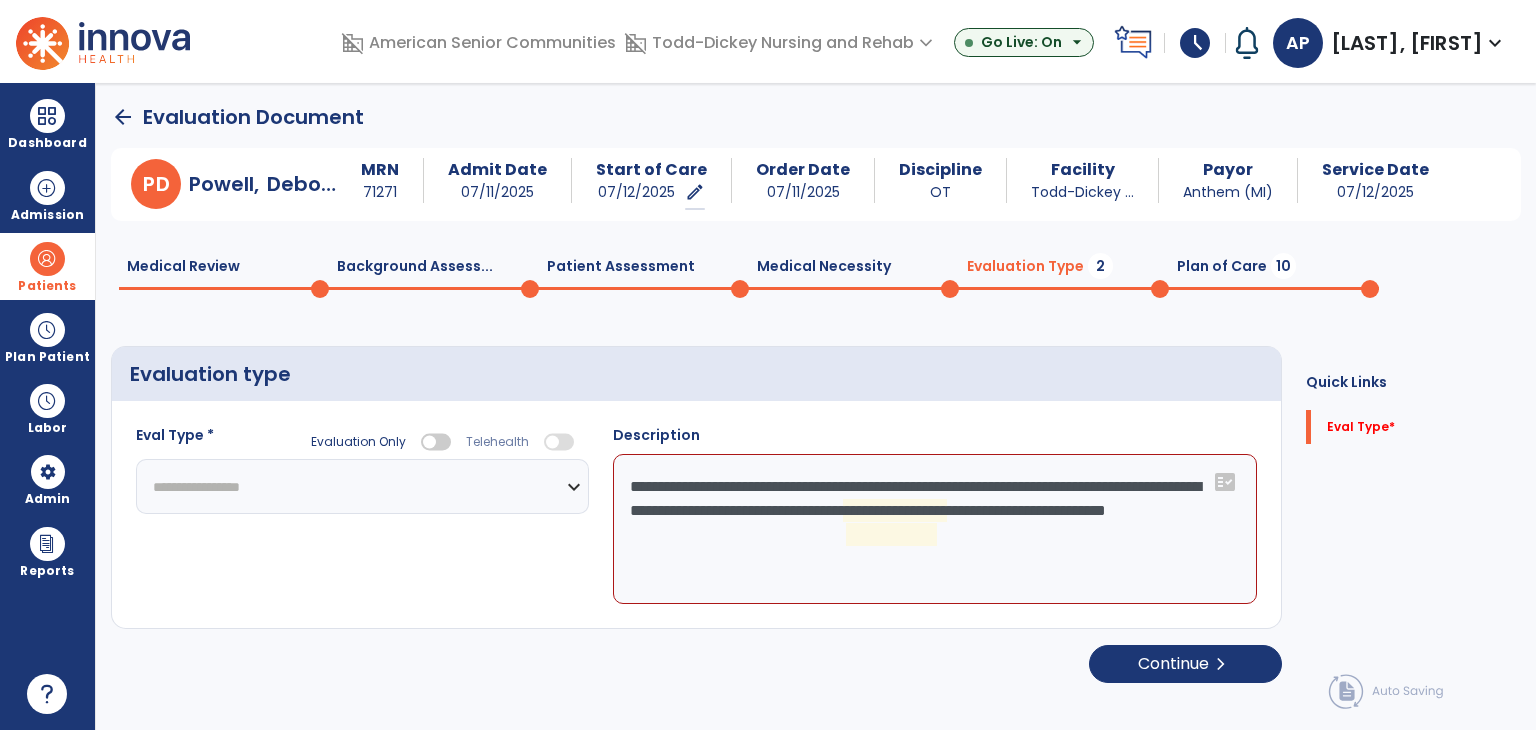 click on "**********" 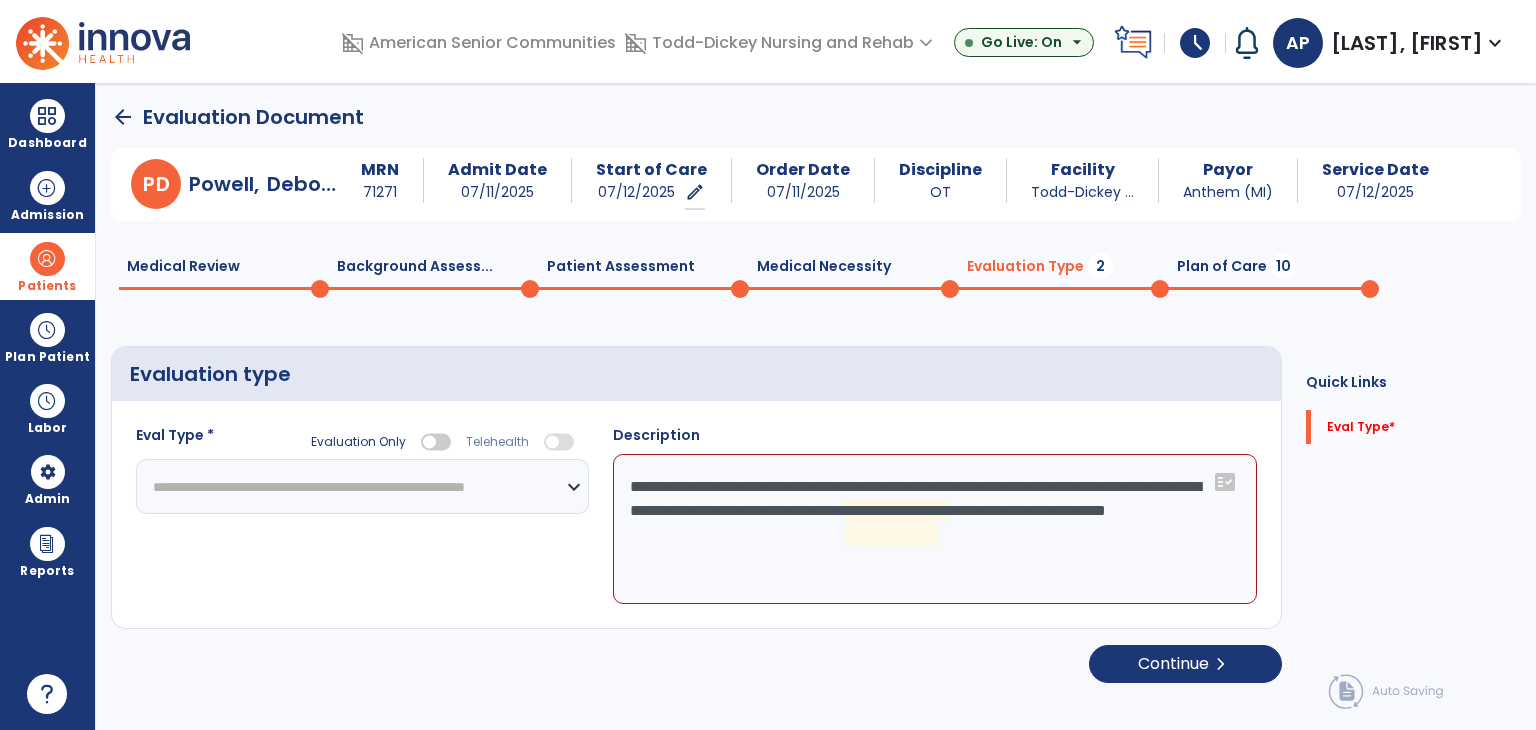 click on "**********" 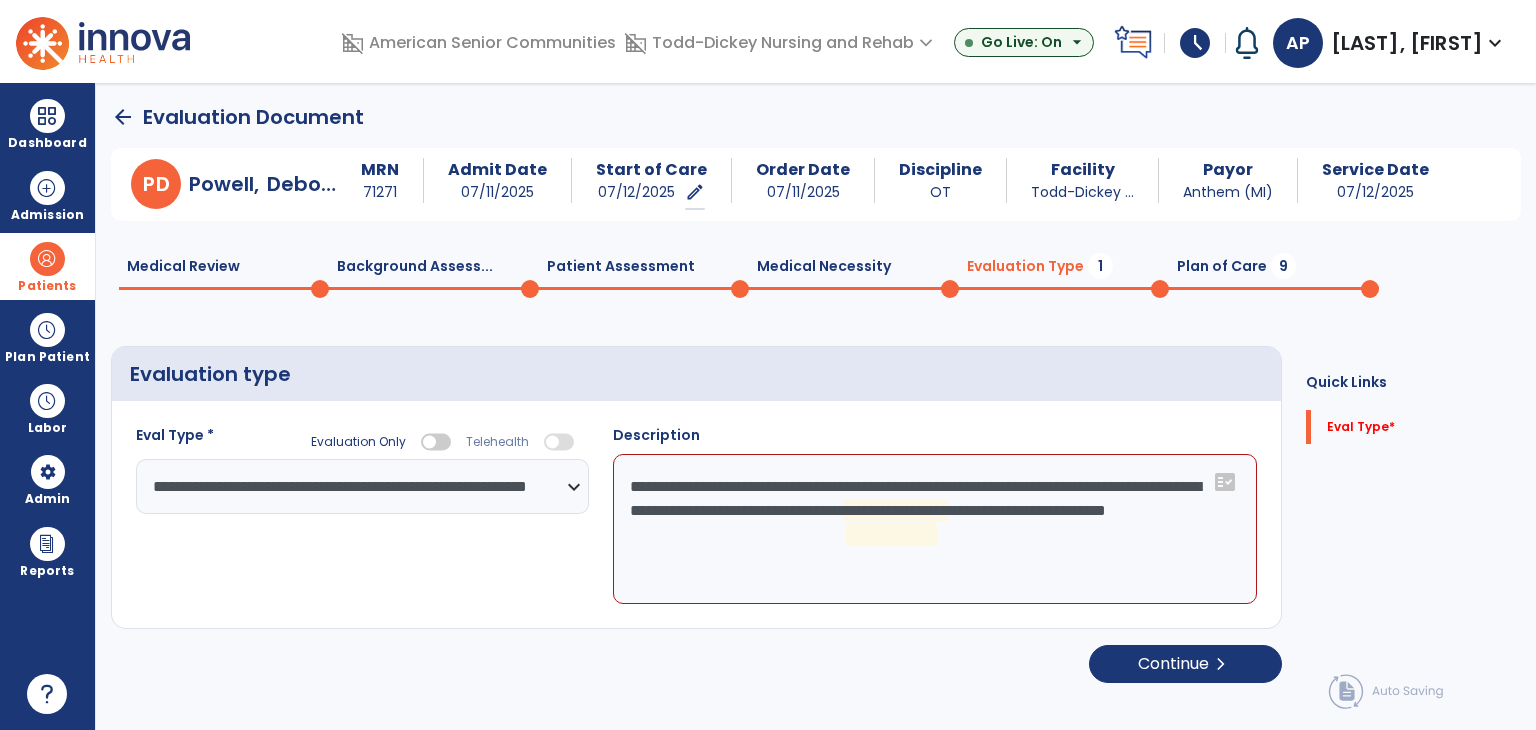 click on "**********" 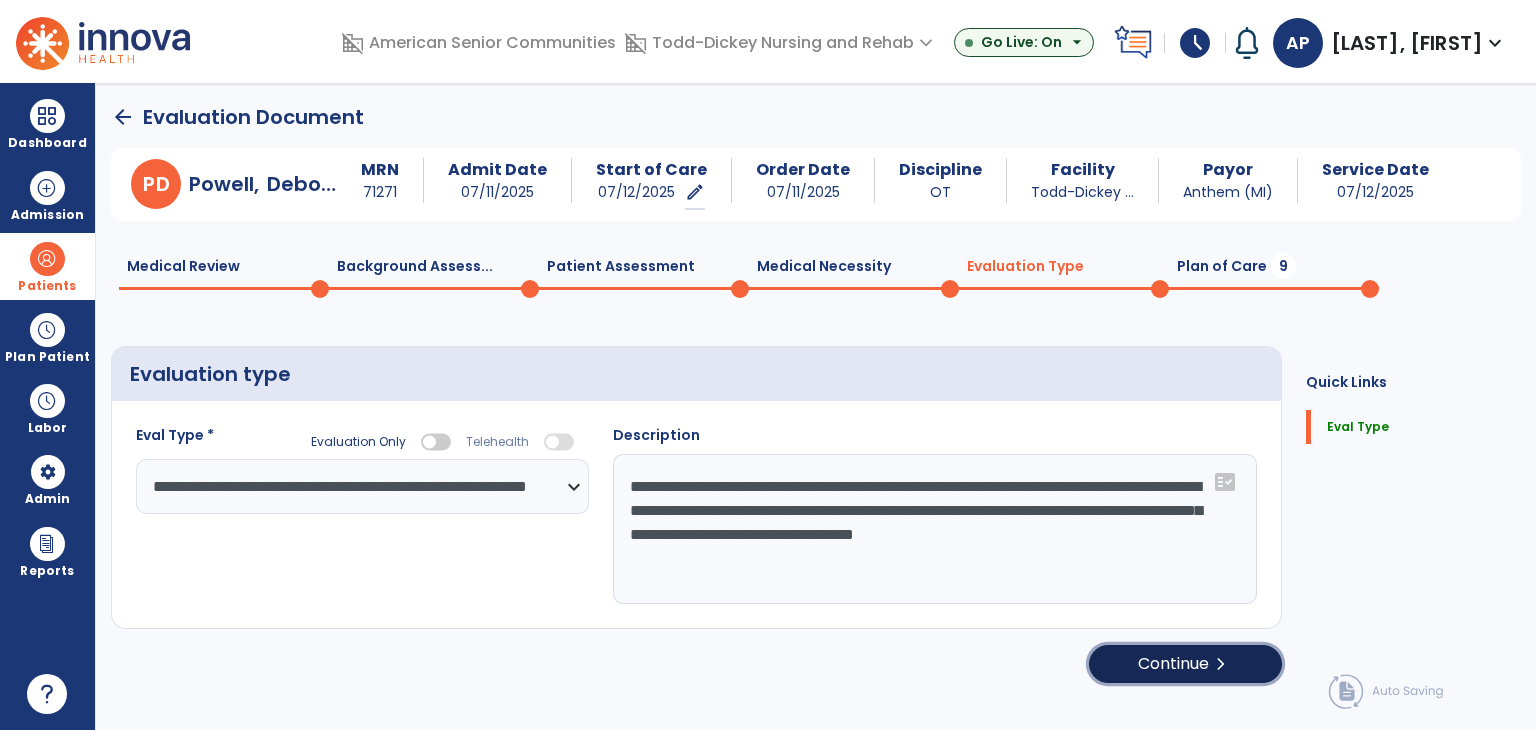click on "Continue  chevron_right" 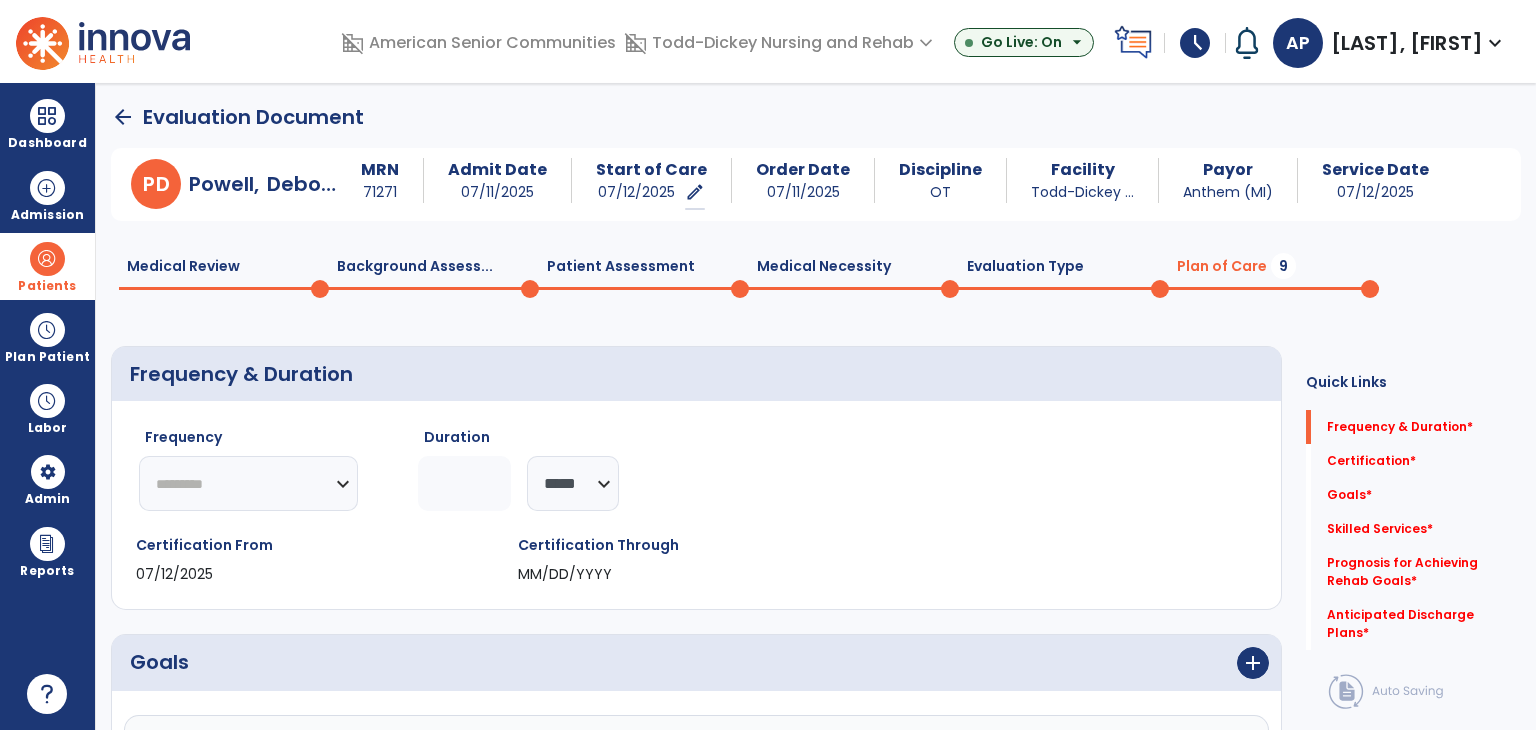 click on "********* ** ** ** ** ** ** **" 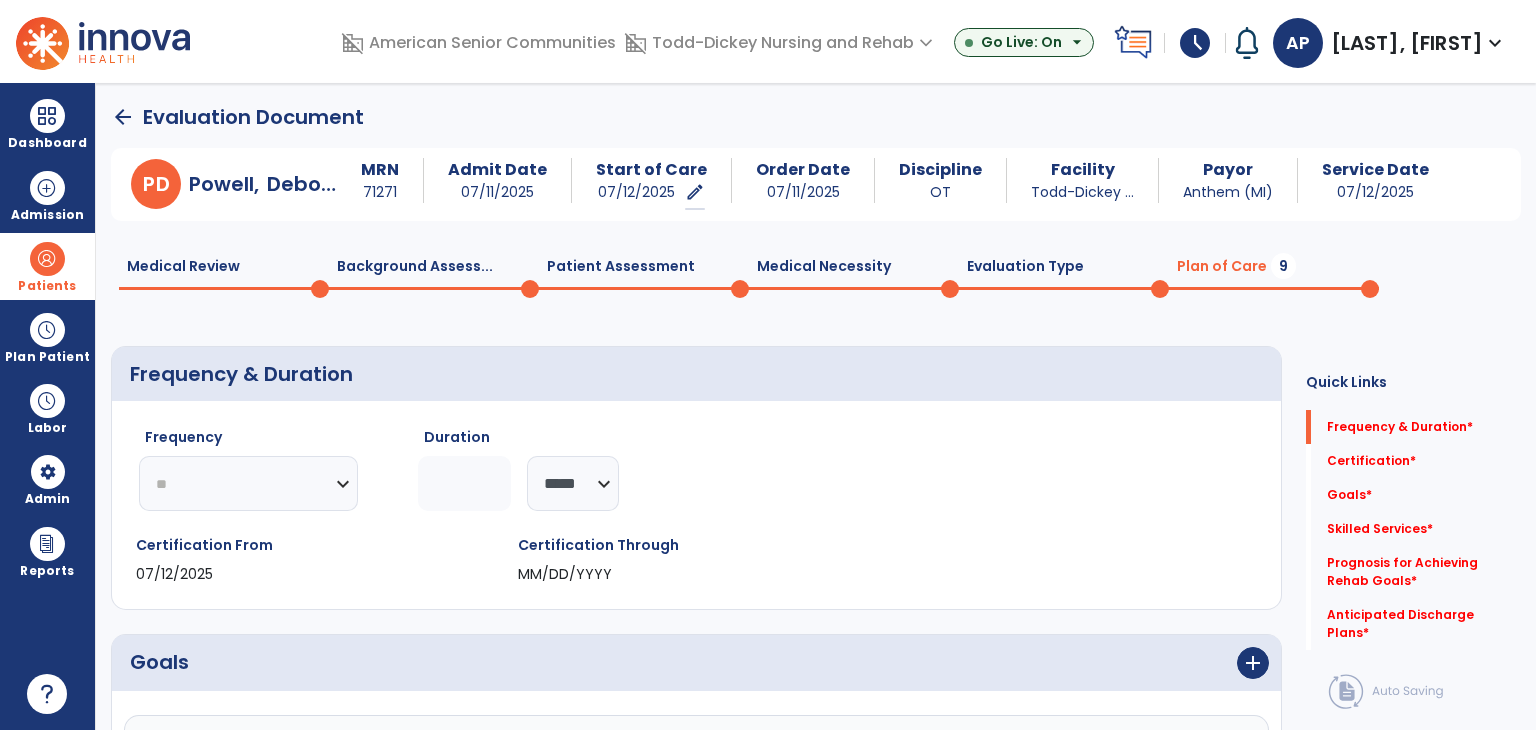 click on "********* ** ** ** ** ** ** **" 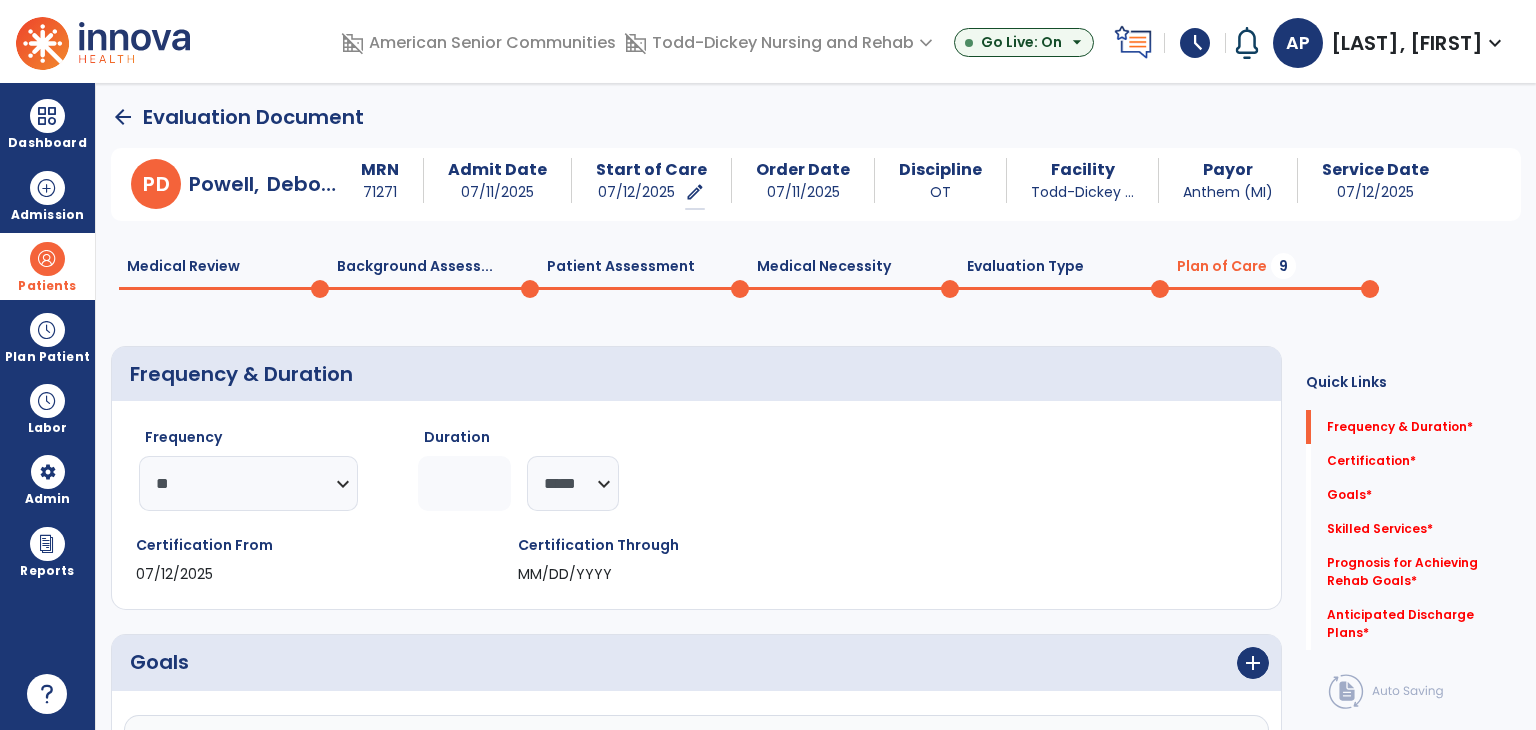 click 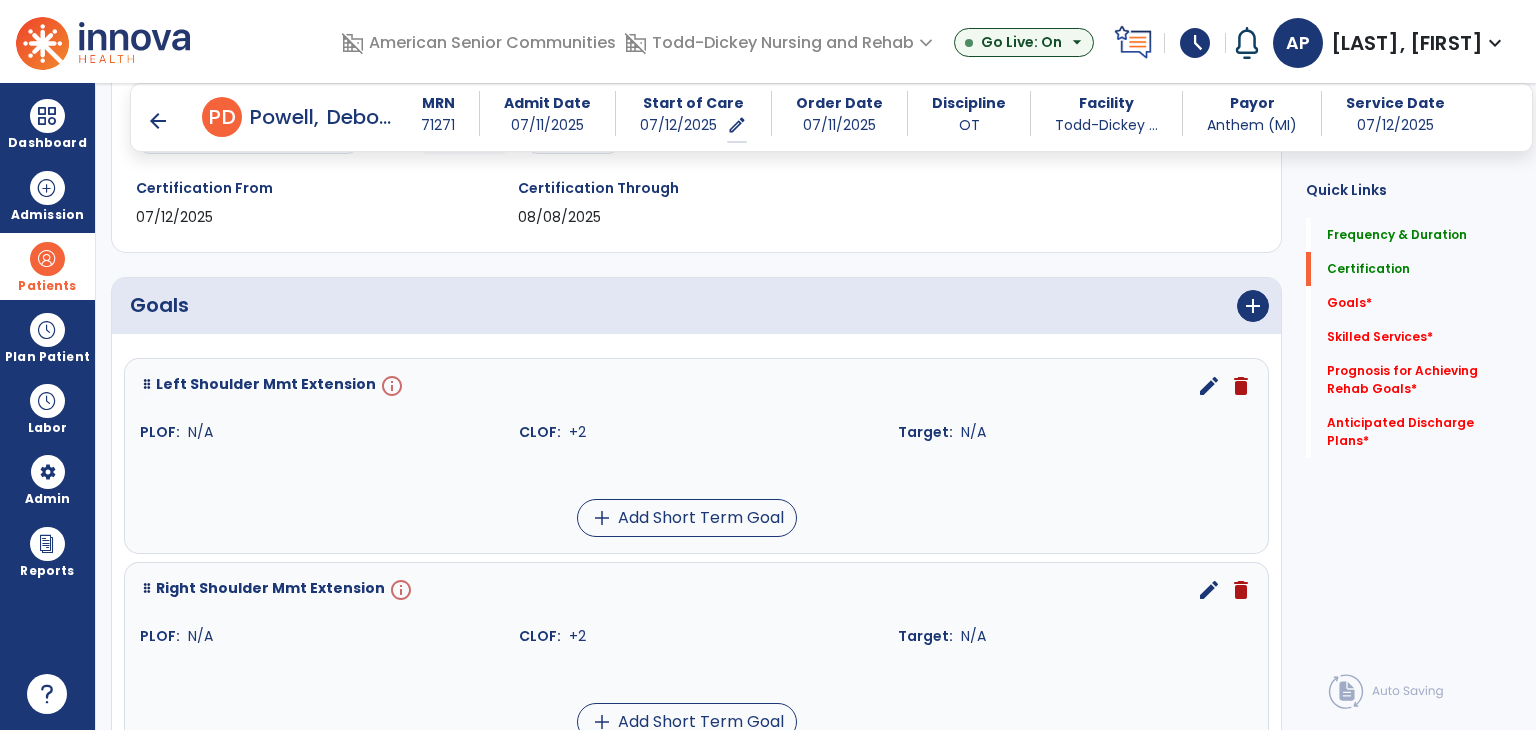 scroll, scrollTop: 401, scrollLeft: 0, axis: vertical 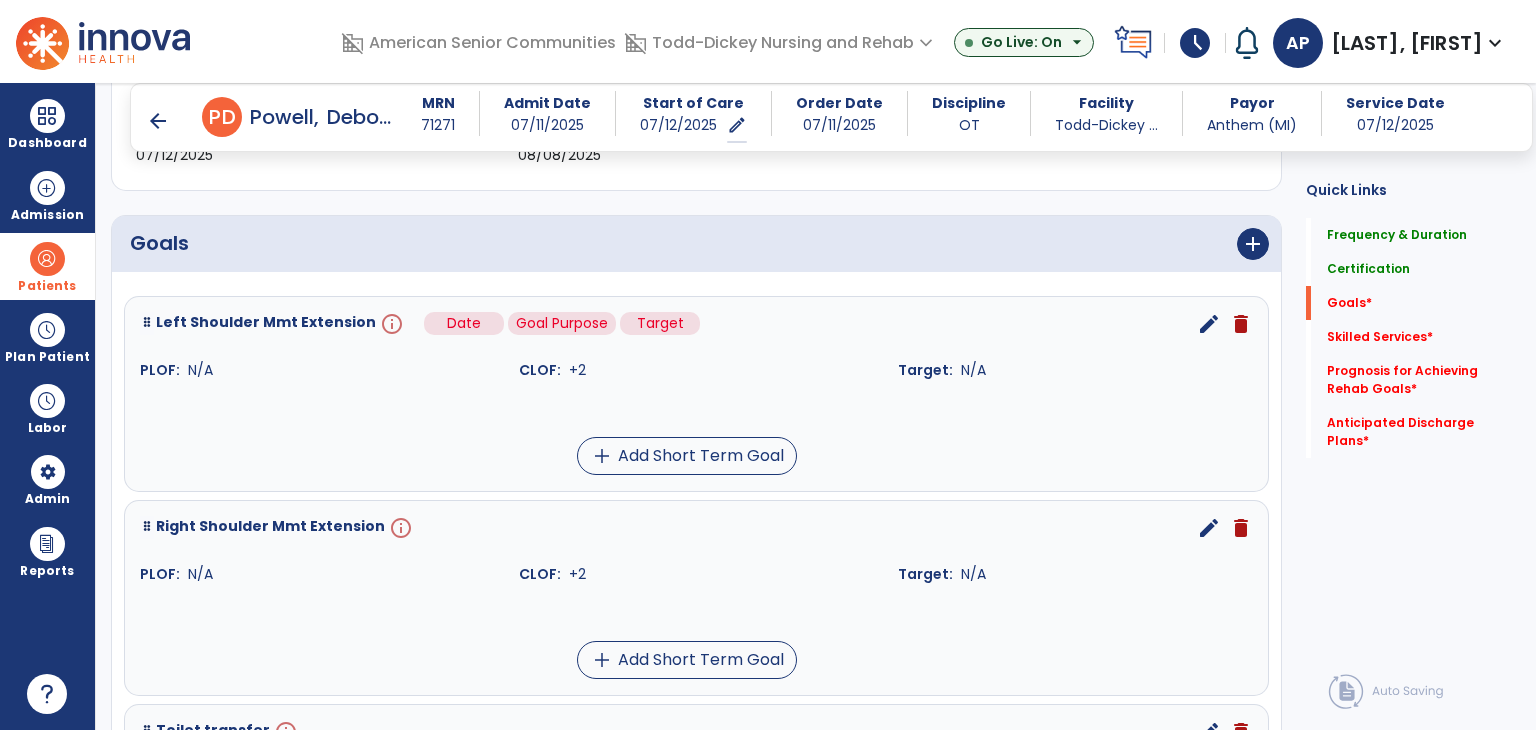 click on "info" at bounding box center [390, 324] 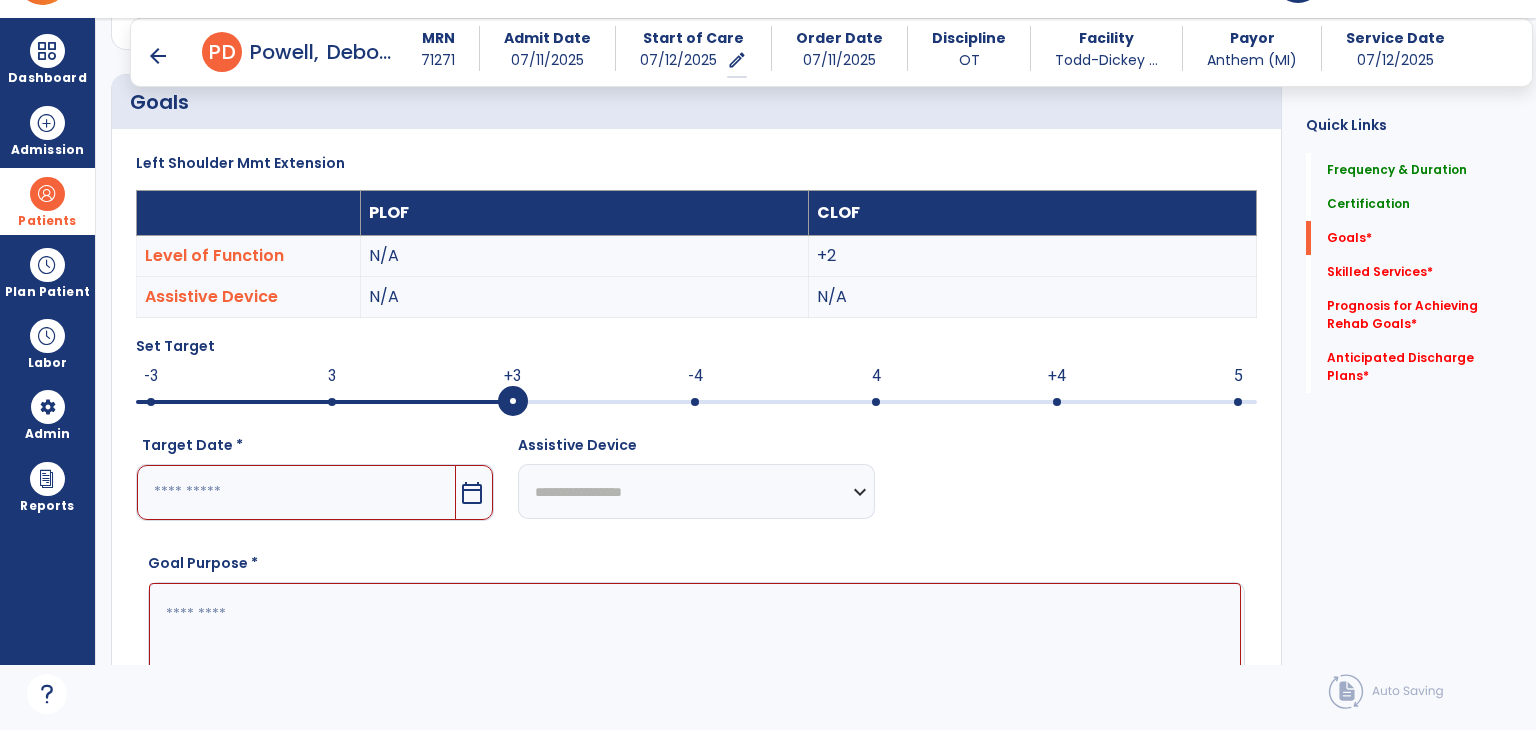 scroll, scrollTop: 83, scrollLeft: 0, axis: vertical 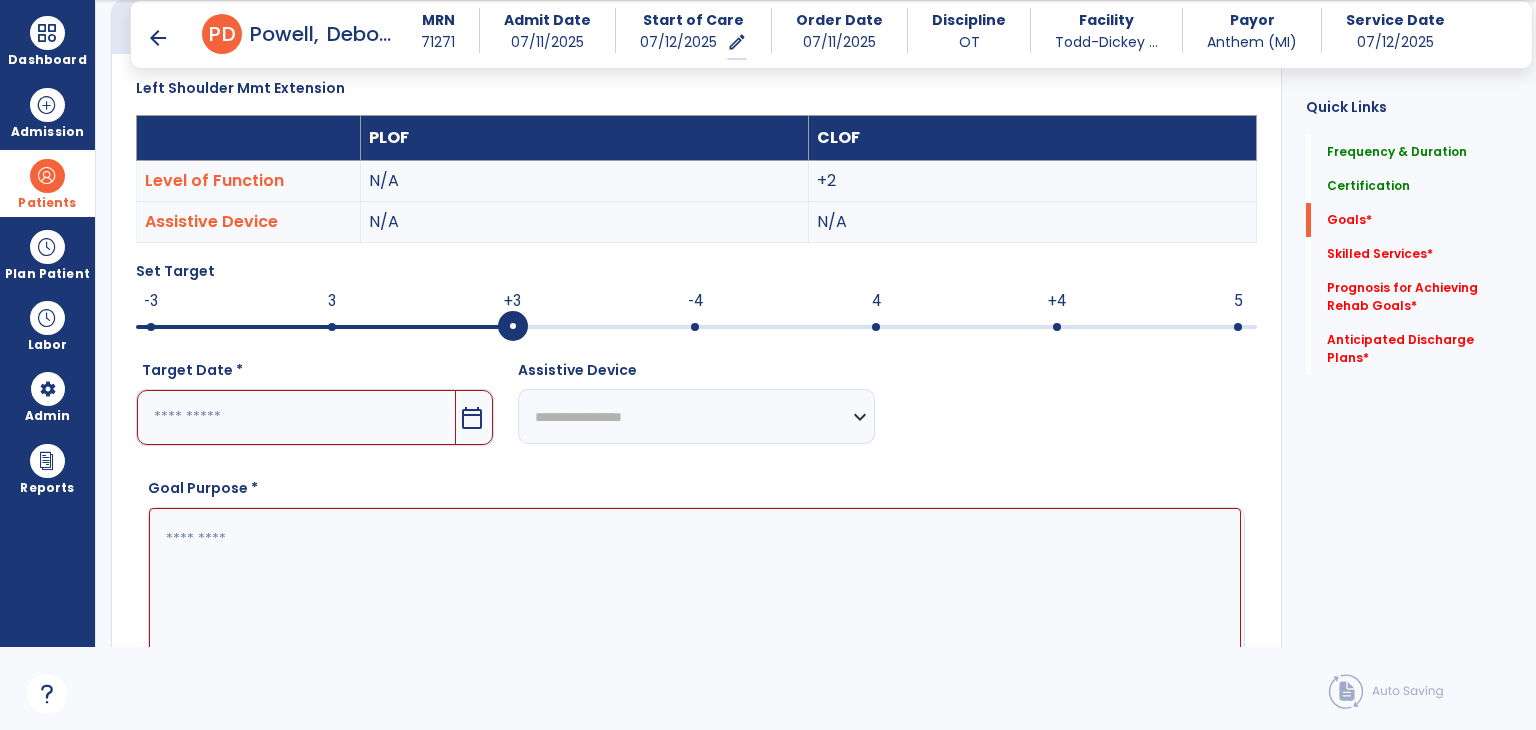 click at bounding box center [296, 417] 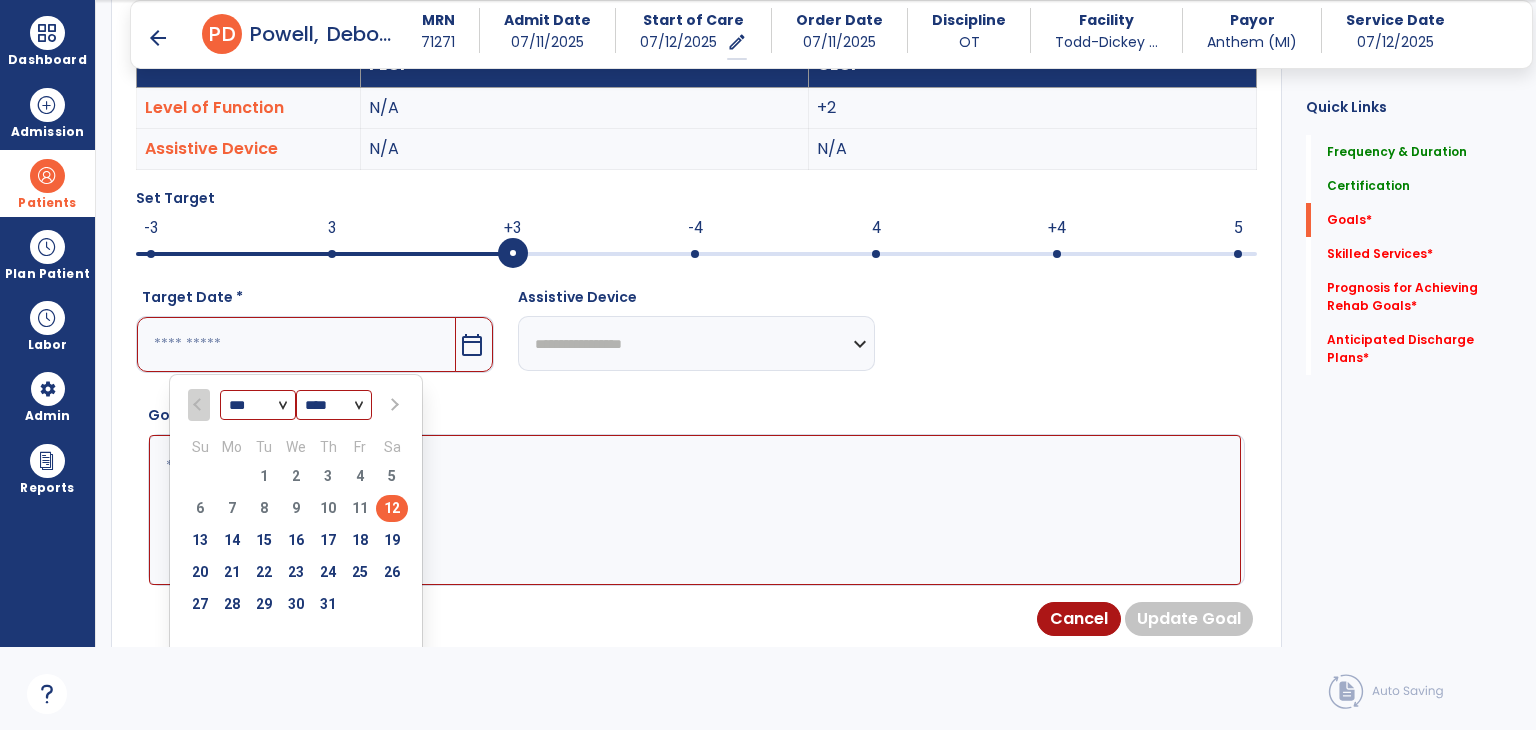 scroll, scrollTop: 634, scrollLeft: 0, axis: vertical 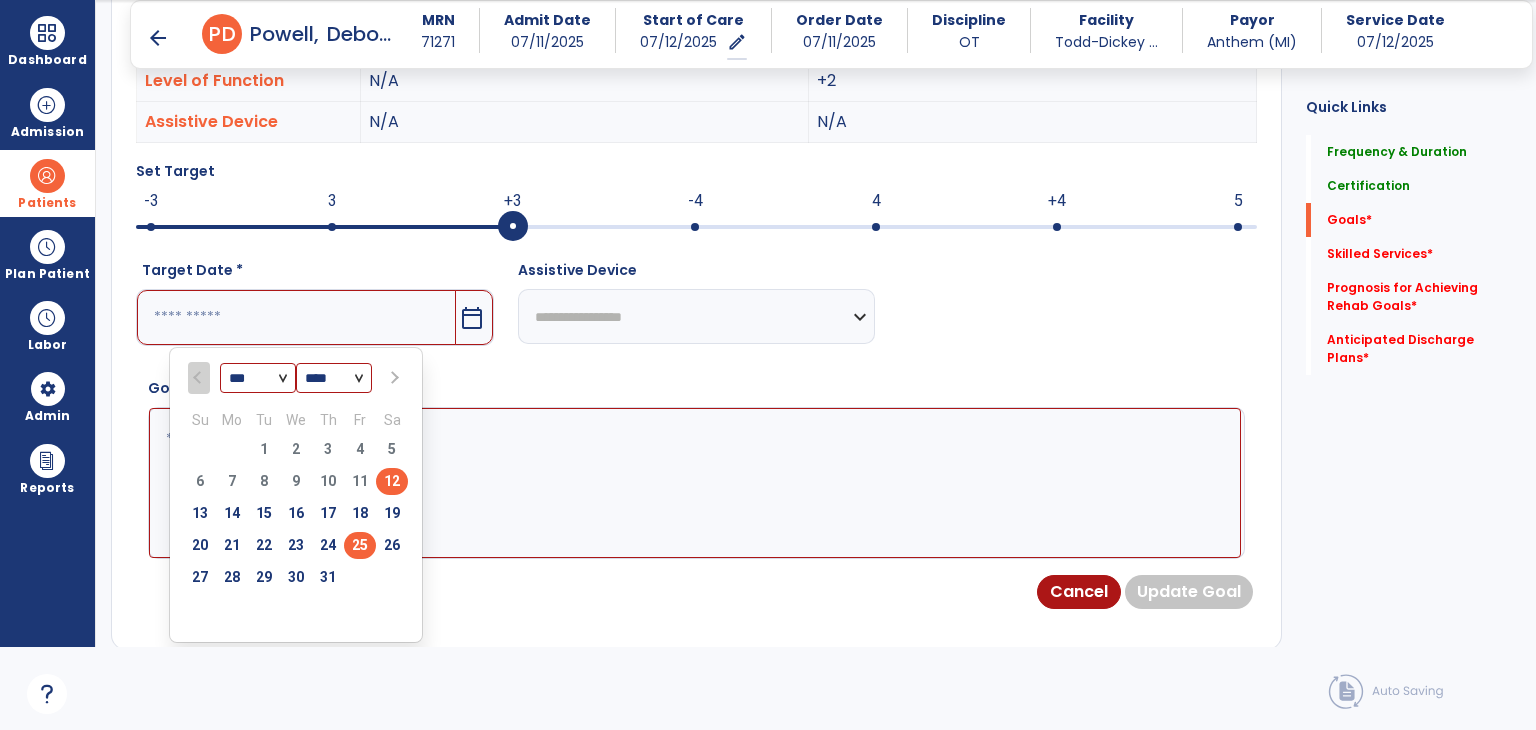 click on "25" at bounding box center [360, 545] 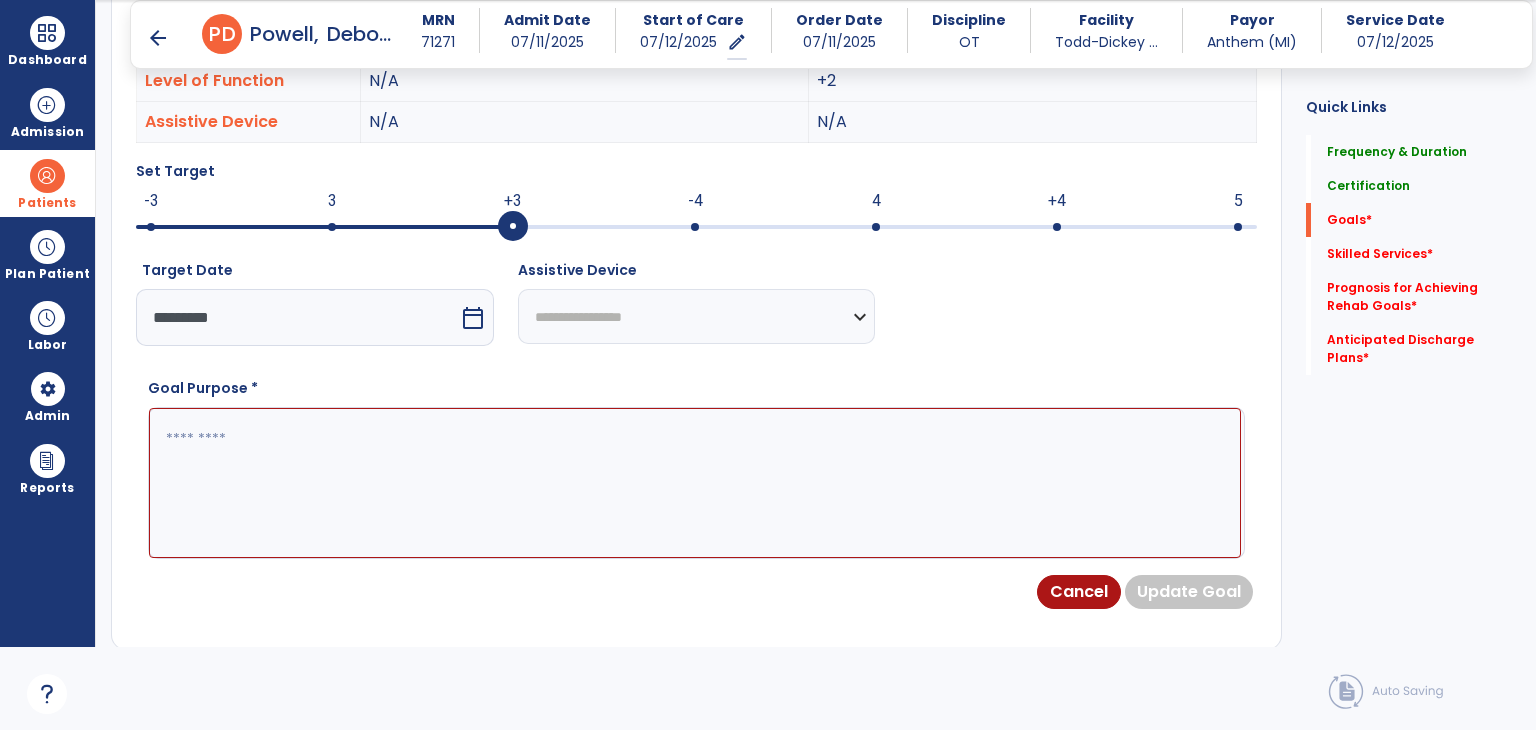 click at bounding box center (695, 483) 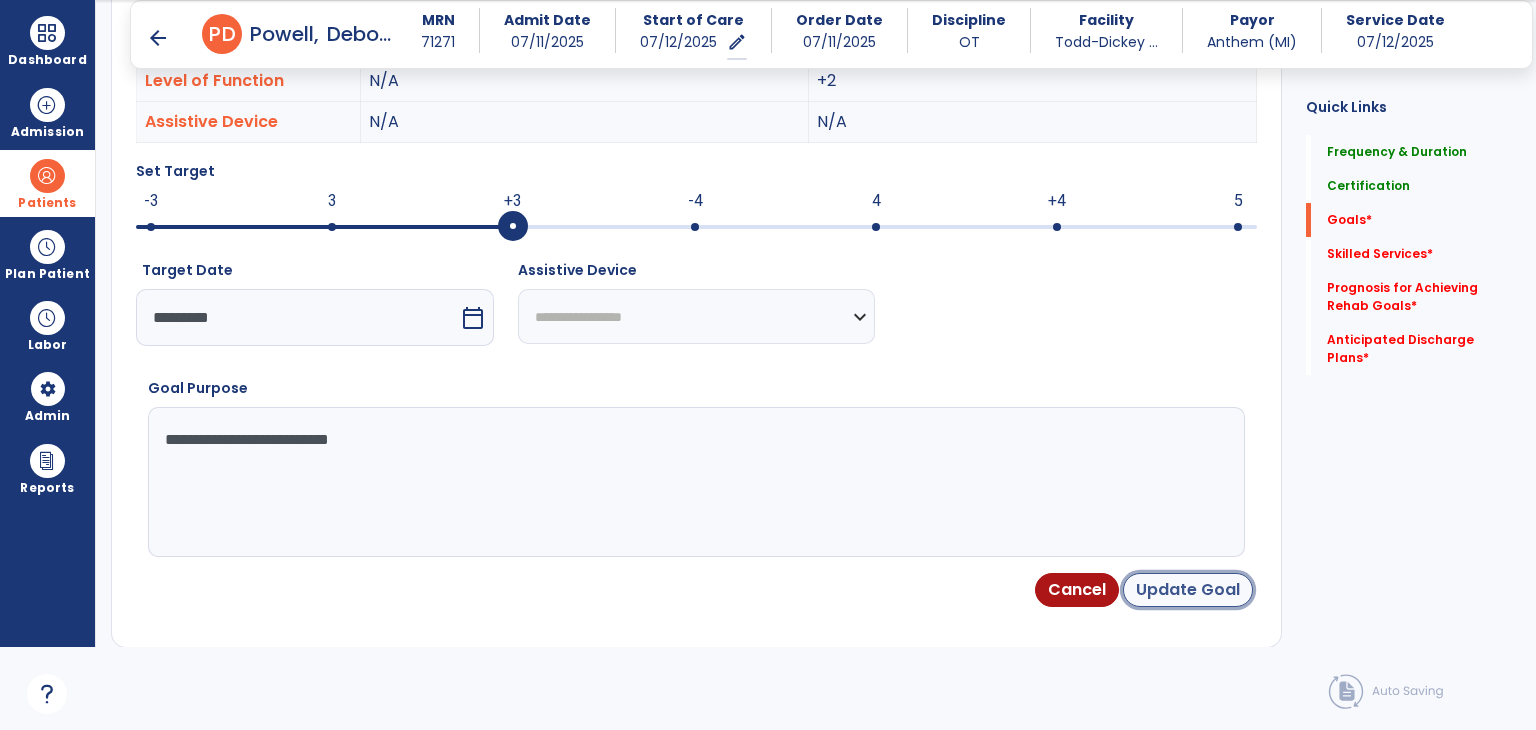 click on "Update Goal" at bounding box center [1188, 590] 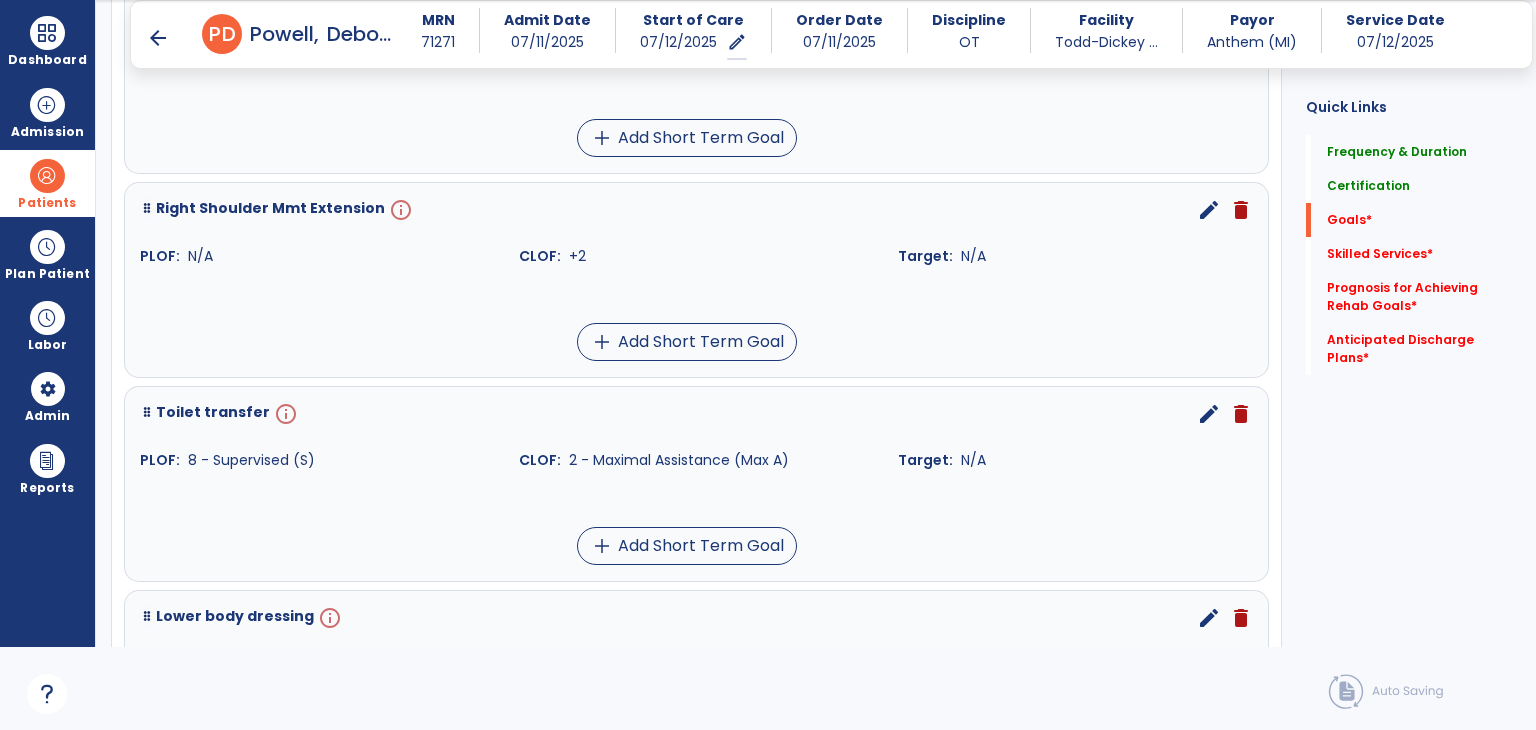 click on "info" at bounding box center (399, 210) 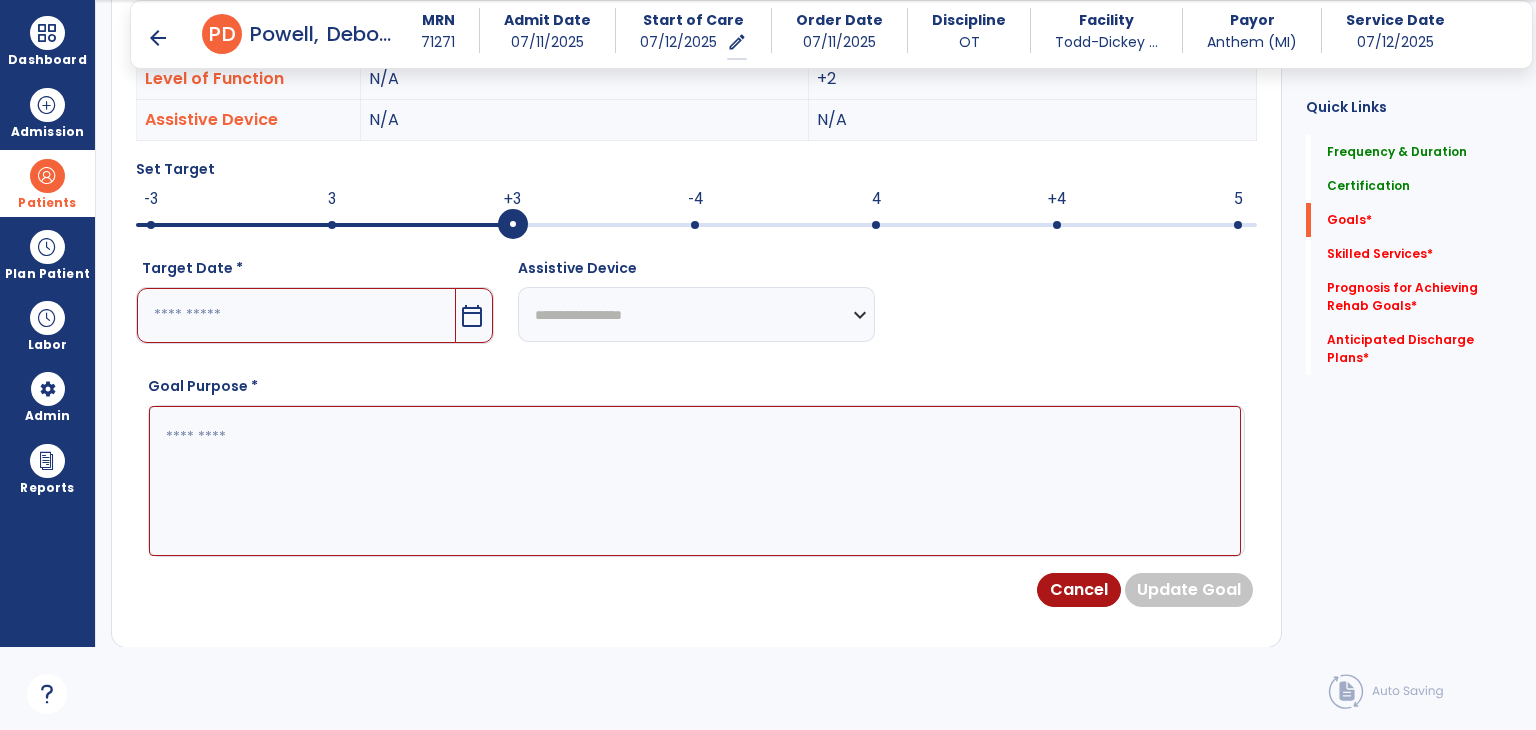 scroll, scrollTop: 534, scrollLeft: 0, axis: vertical 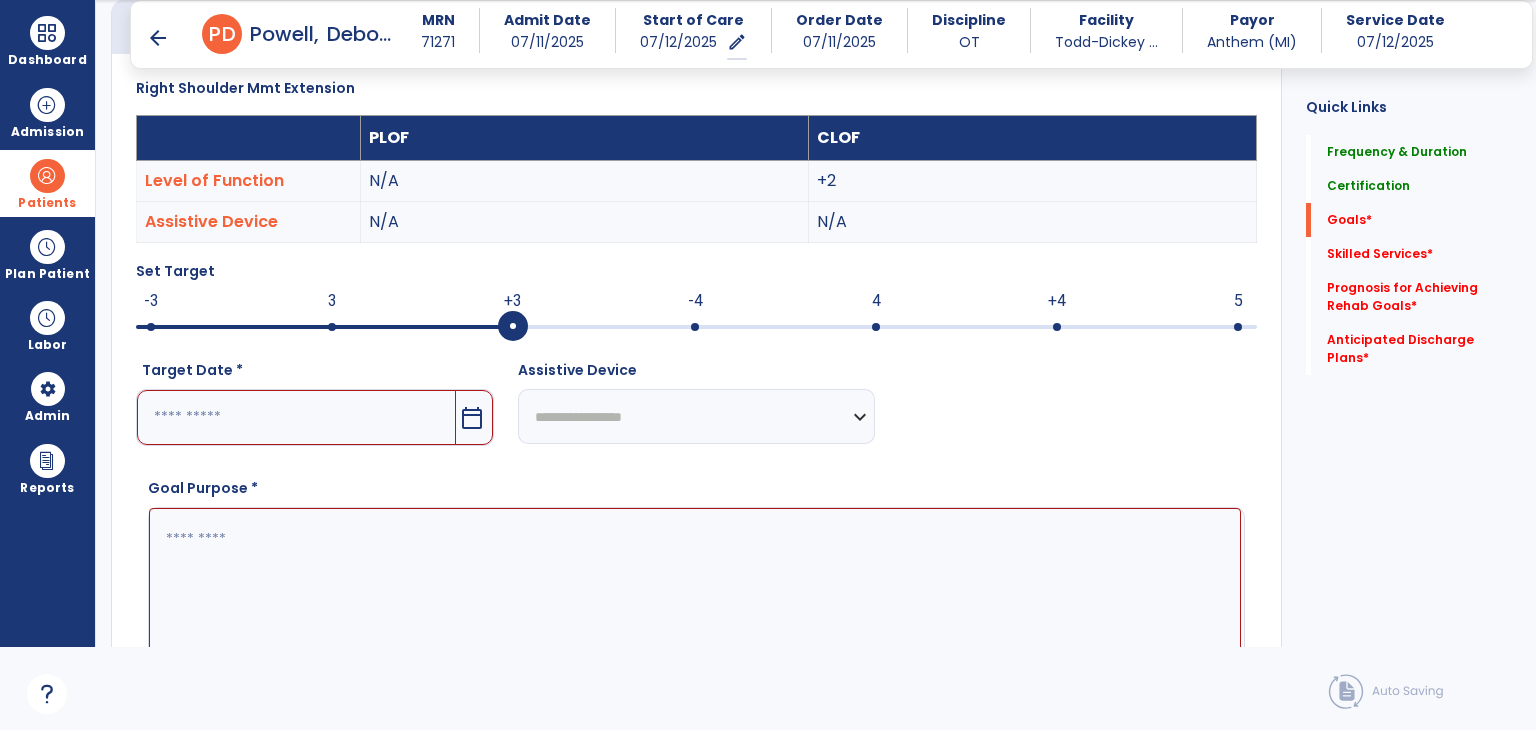 click at bounding box center [296, 417] 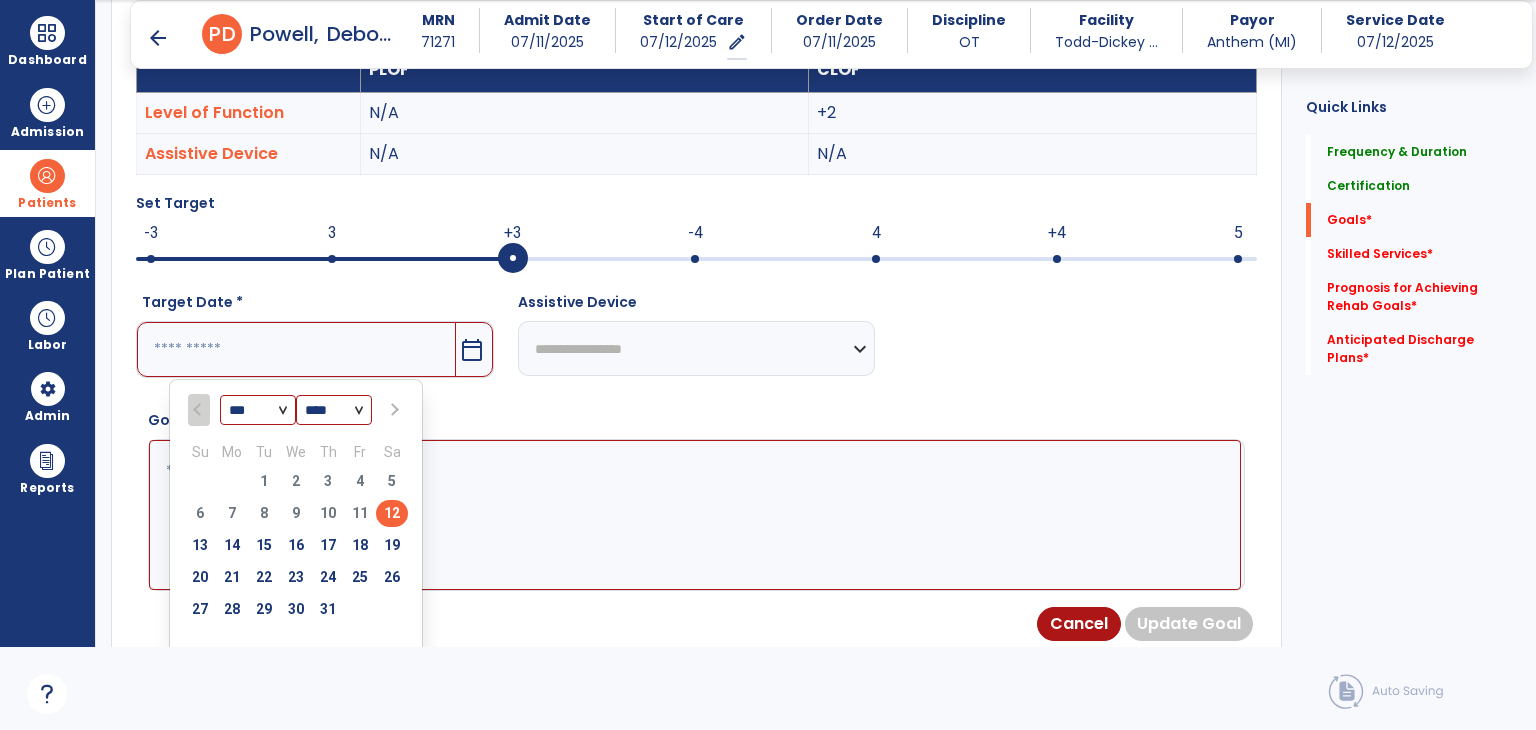scroll, scrollTop: 634, scrollLeft: 0, axis: vertical 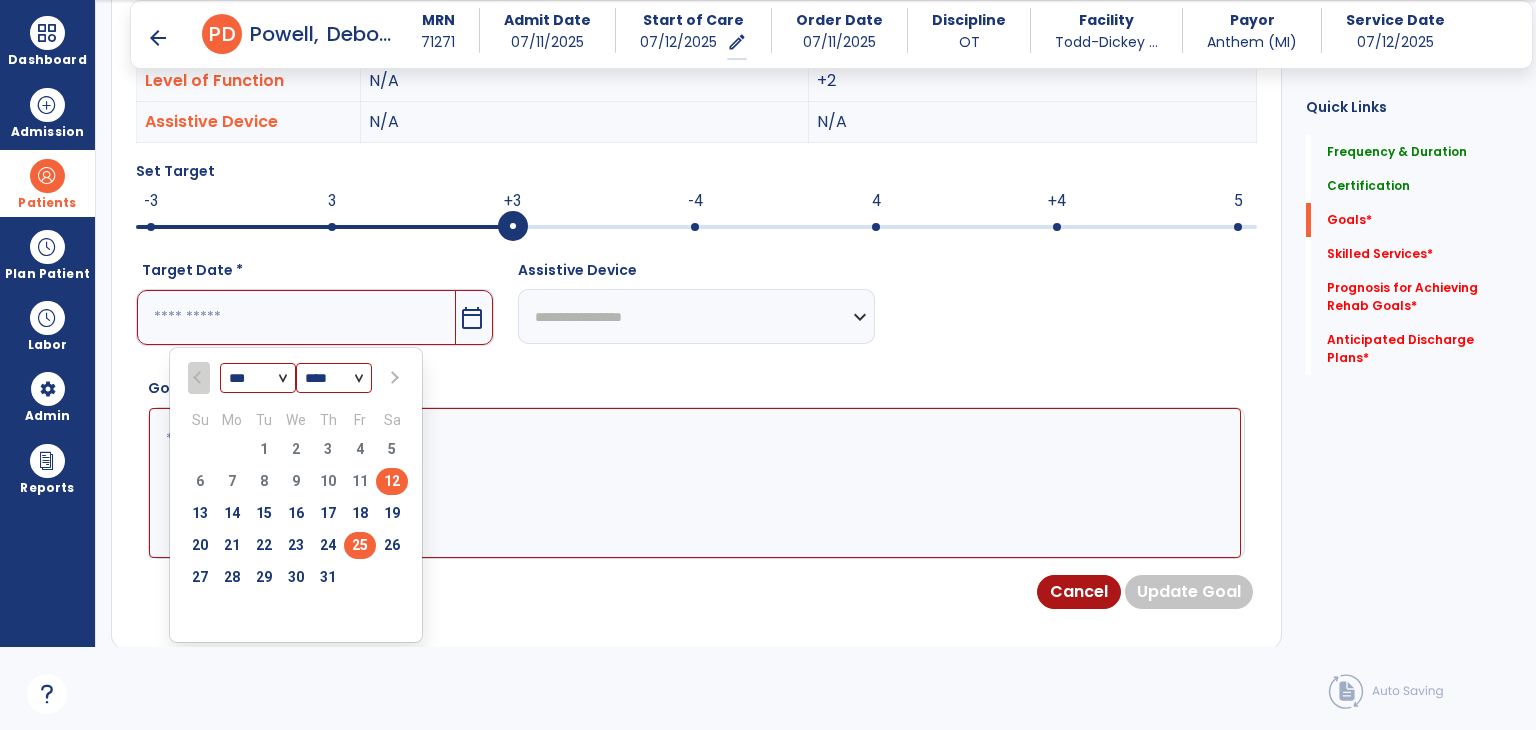 click on "25" at bounding box center (360, 545) 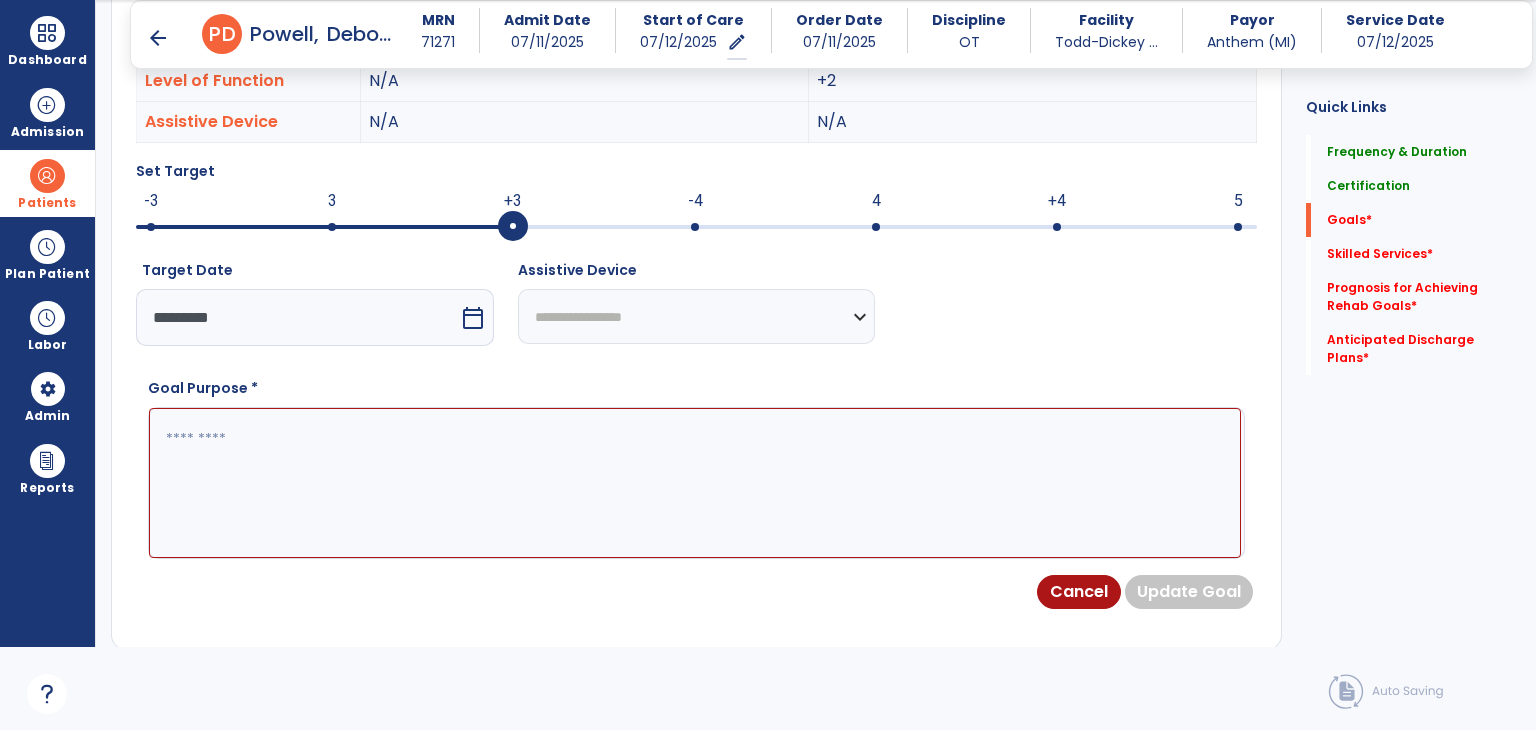 click at bounding box center [695, 483] 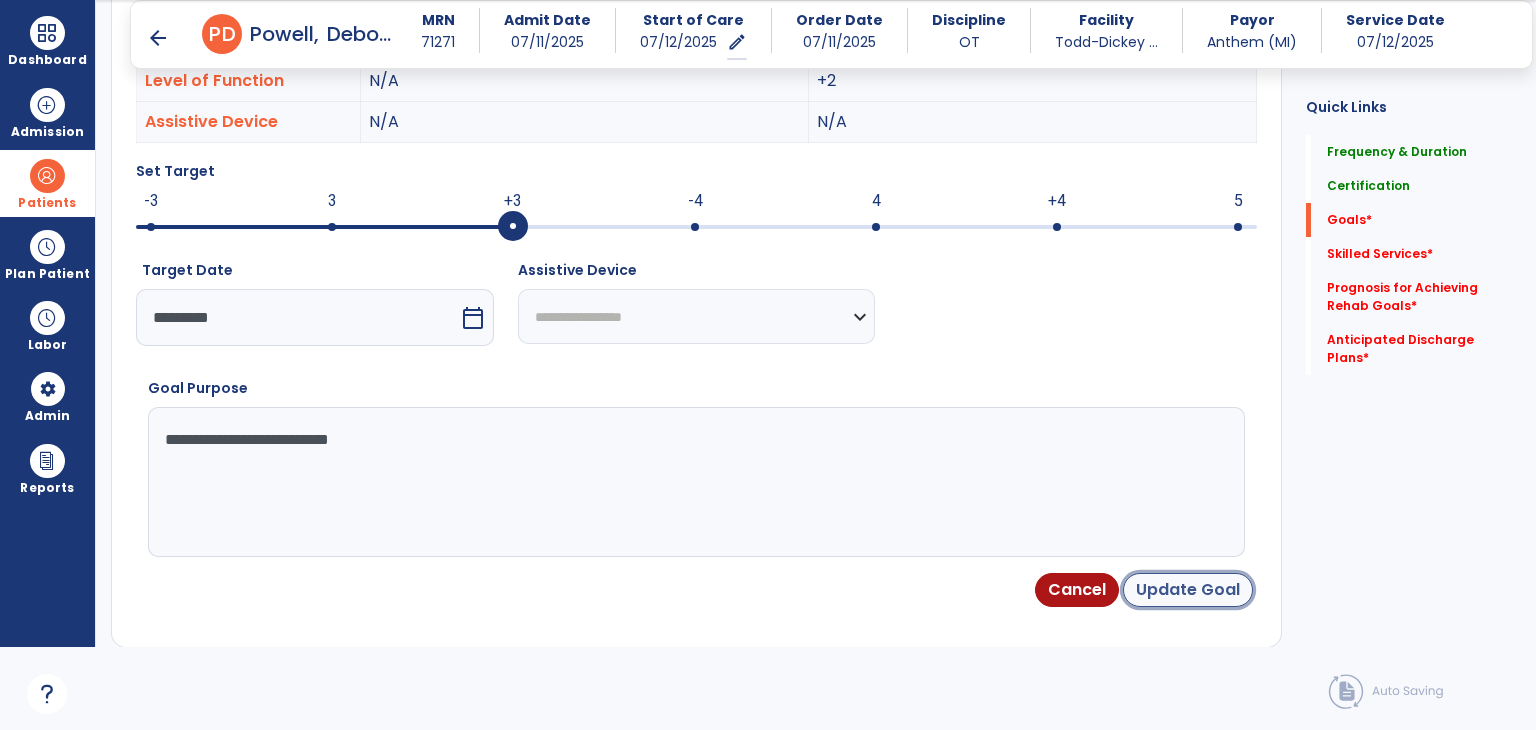 click on "Update Goal" at bounding box center (1188, 590) 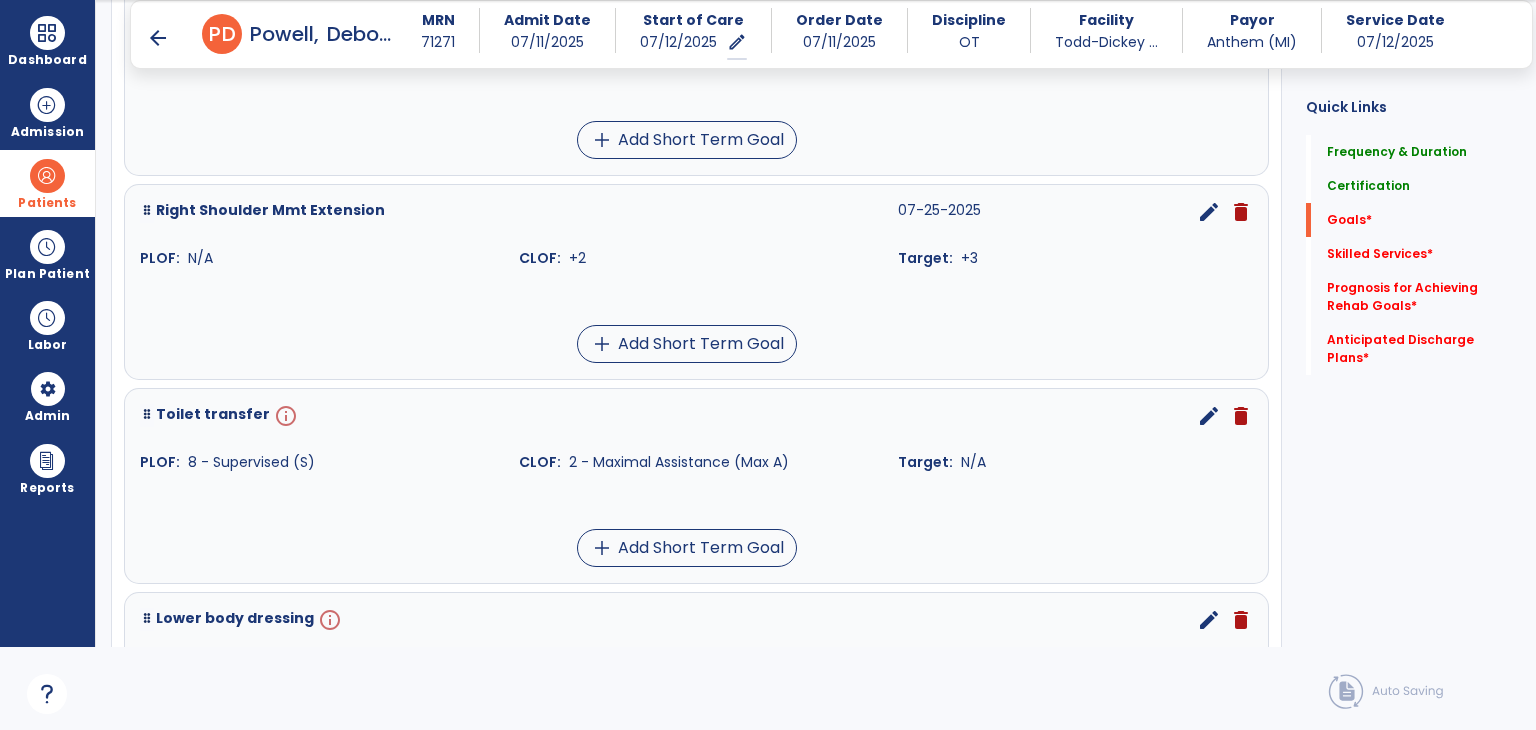 scroll, scrollTop: 636, scrollLeft: 0, axis: vertical 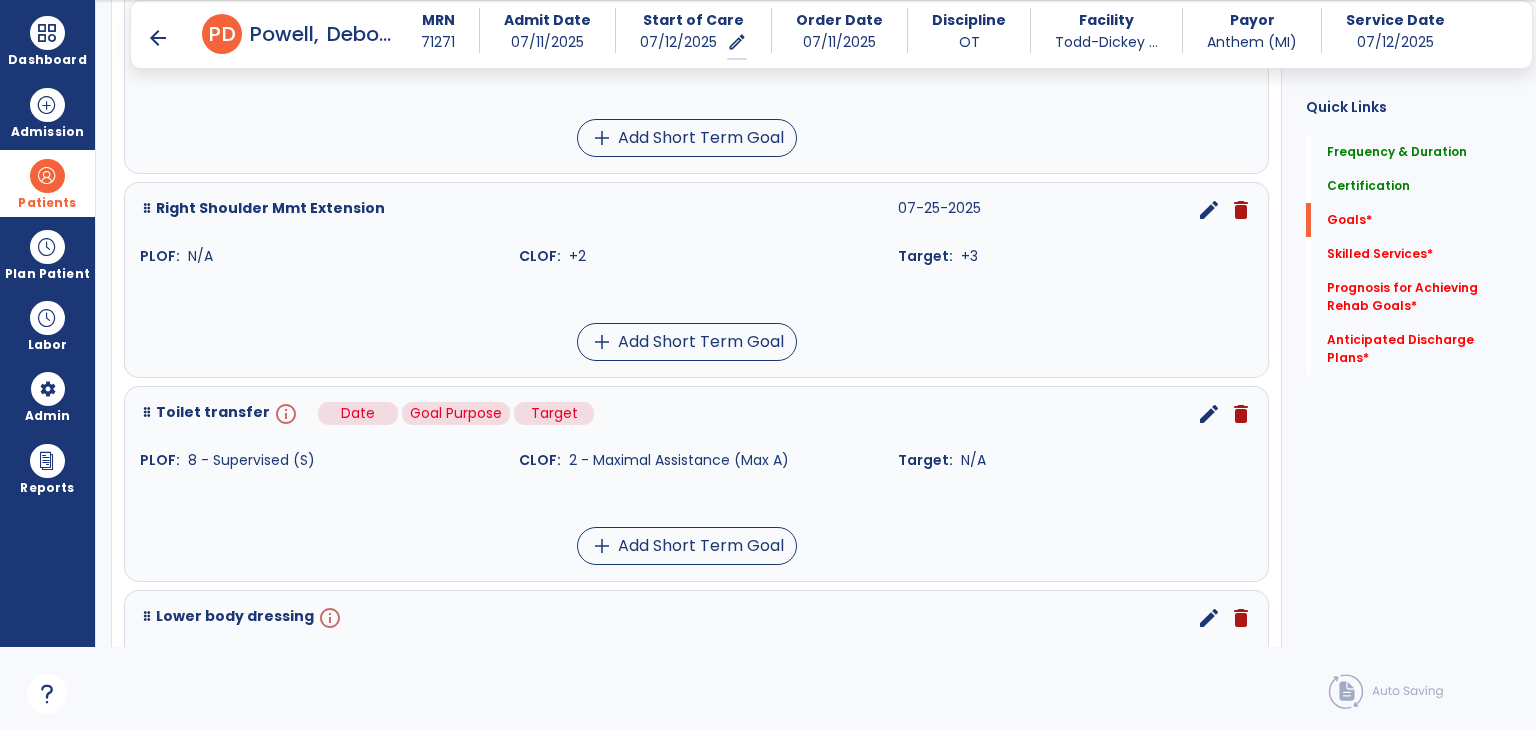 click on "info" at bounding box center [284, 414] 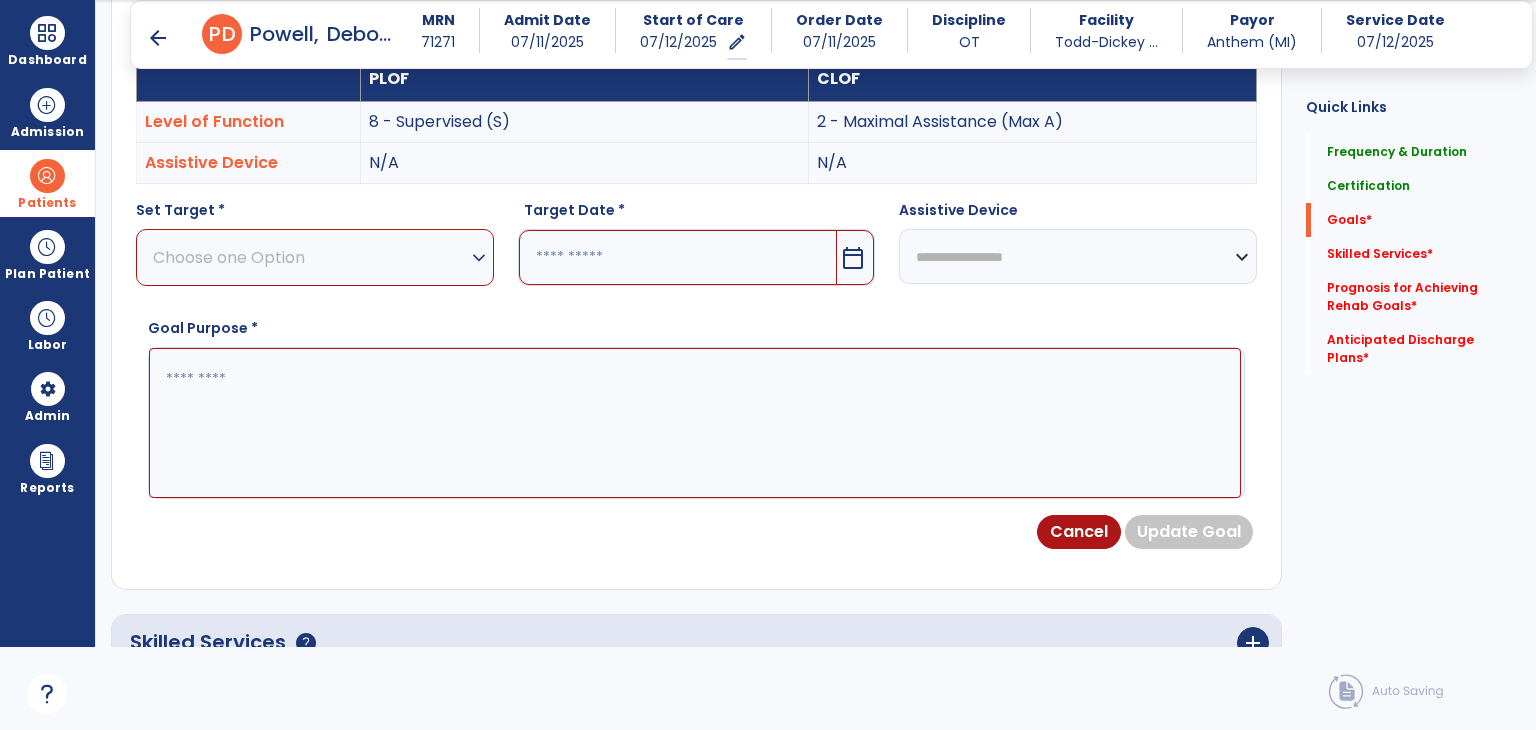 scroll, scrollTop: 534, scrollLeft: 0, axis: vertical 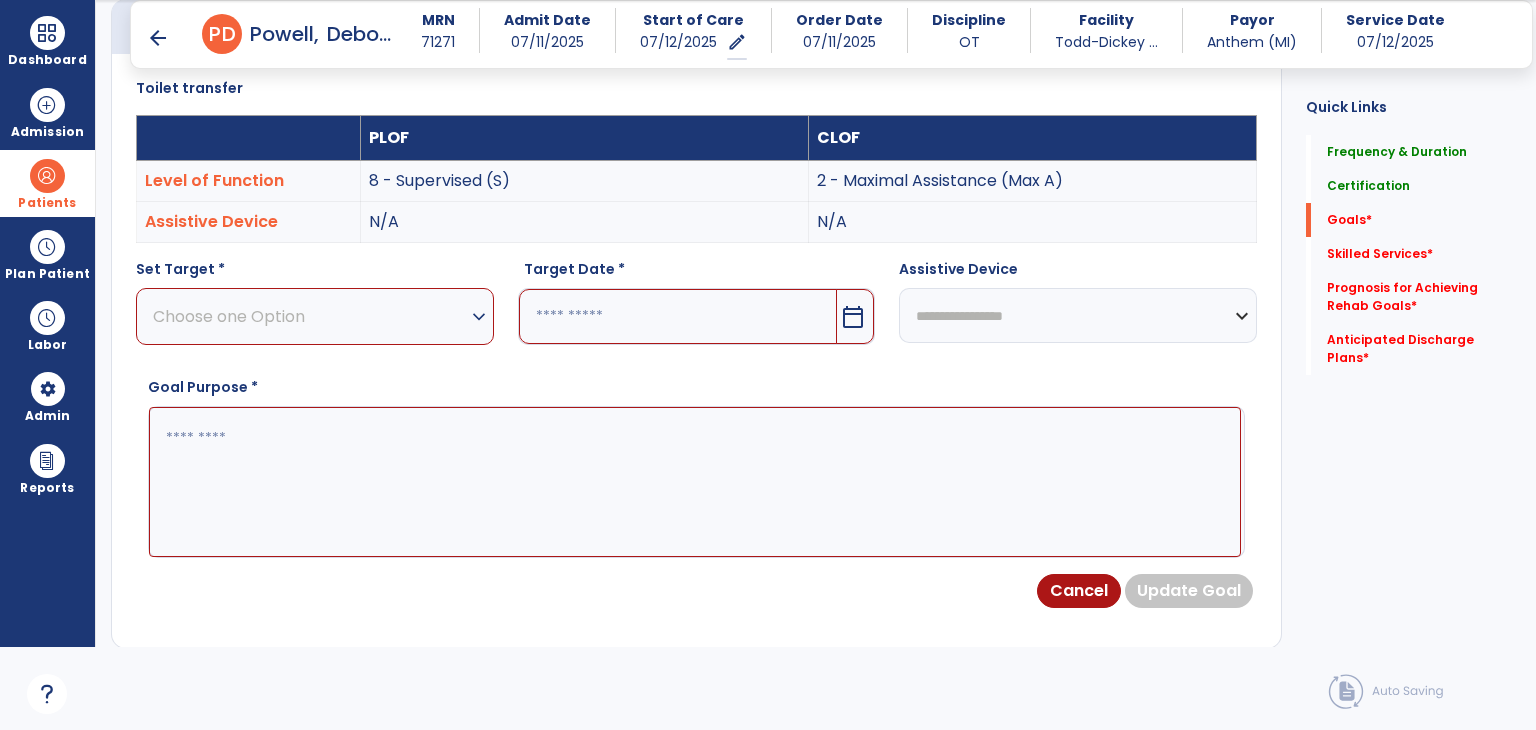 click on "Choose one Option" at bounding box center [310, 316] 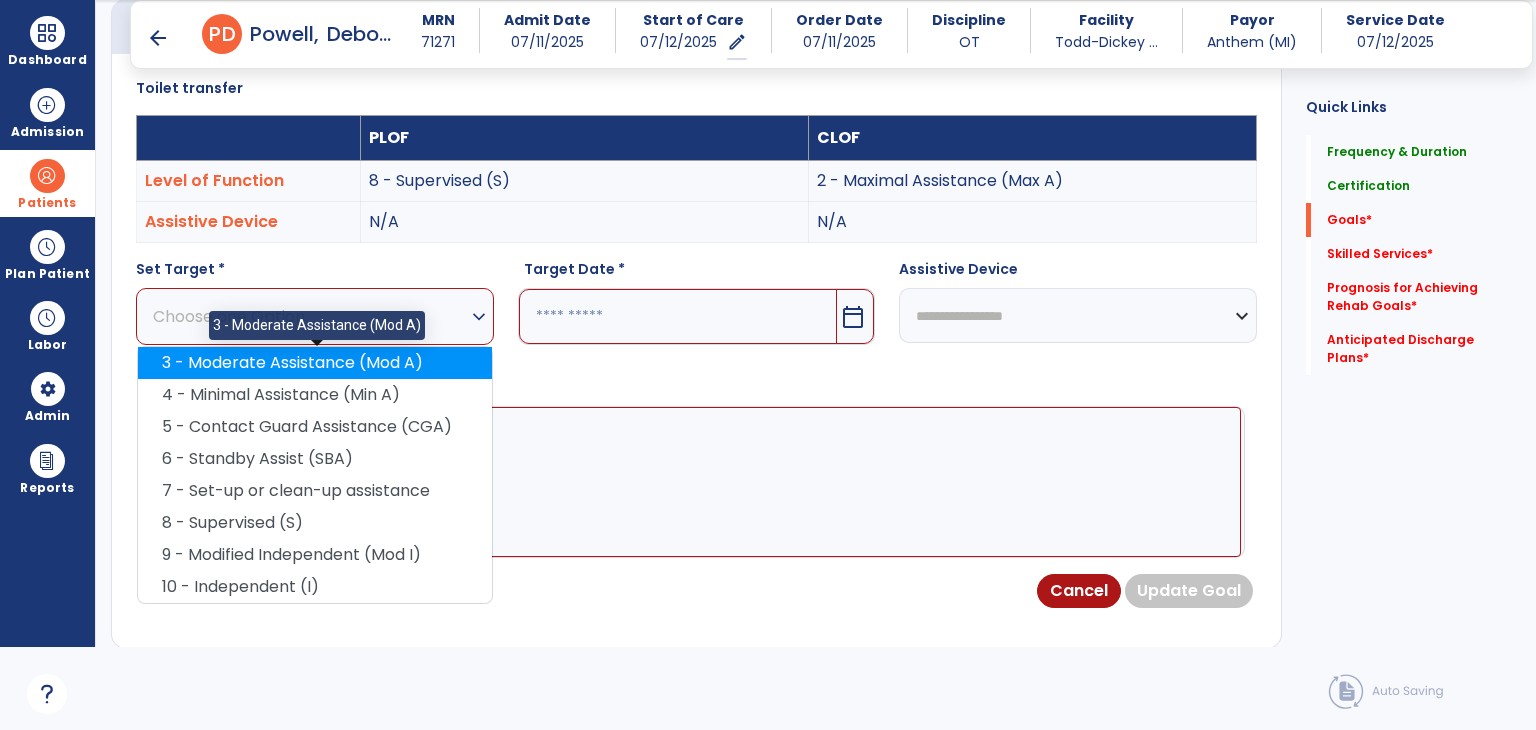 click on "3 - Moderate Assistance (Mod A)" at bounding box center [315, 363] 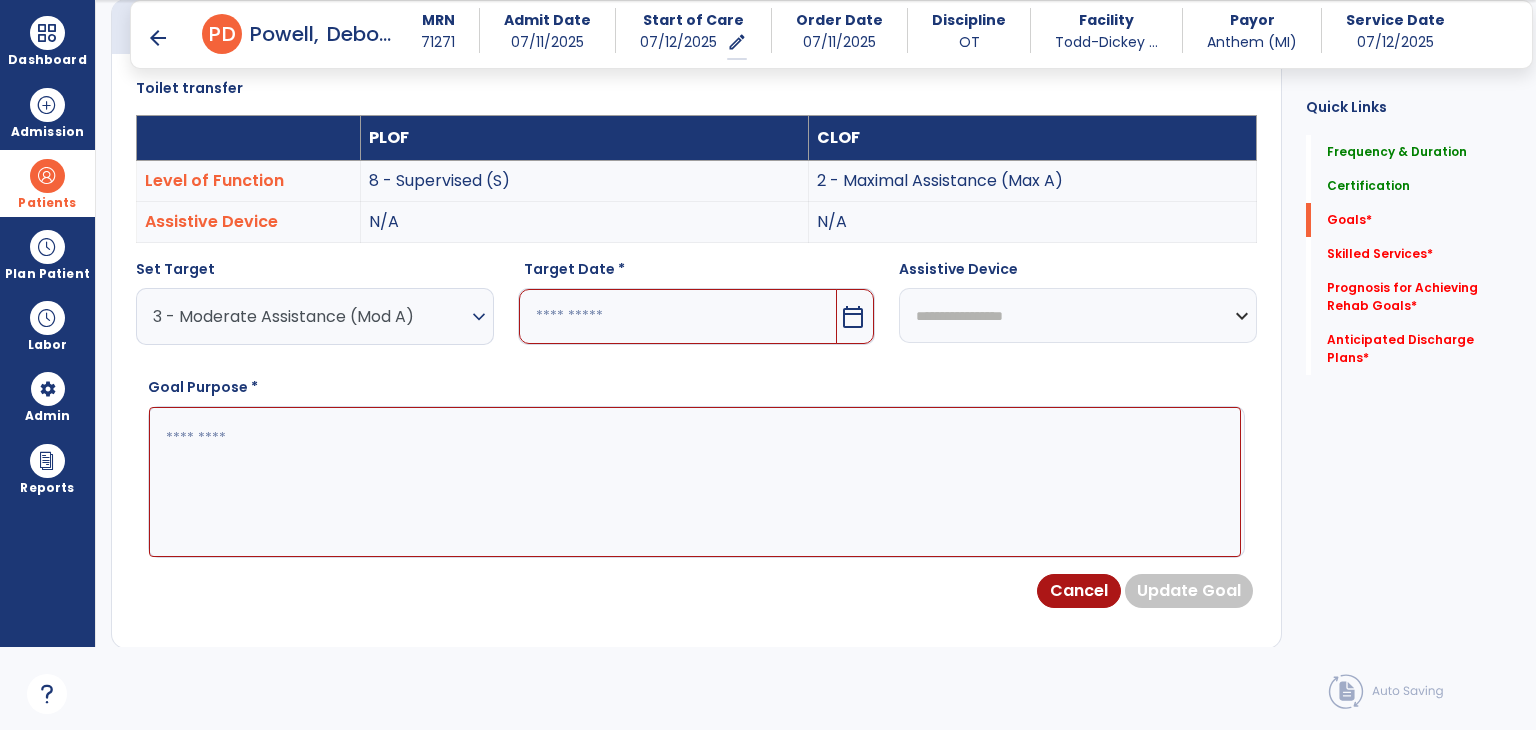 click at bounding box center [695, 482] 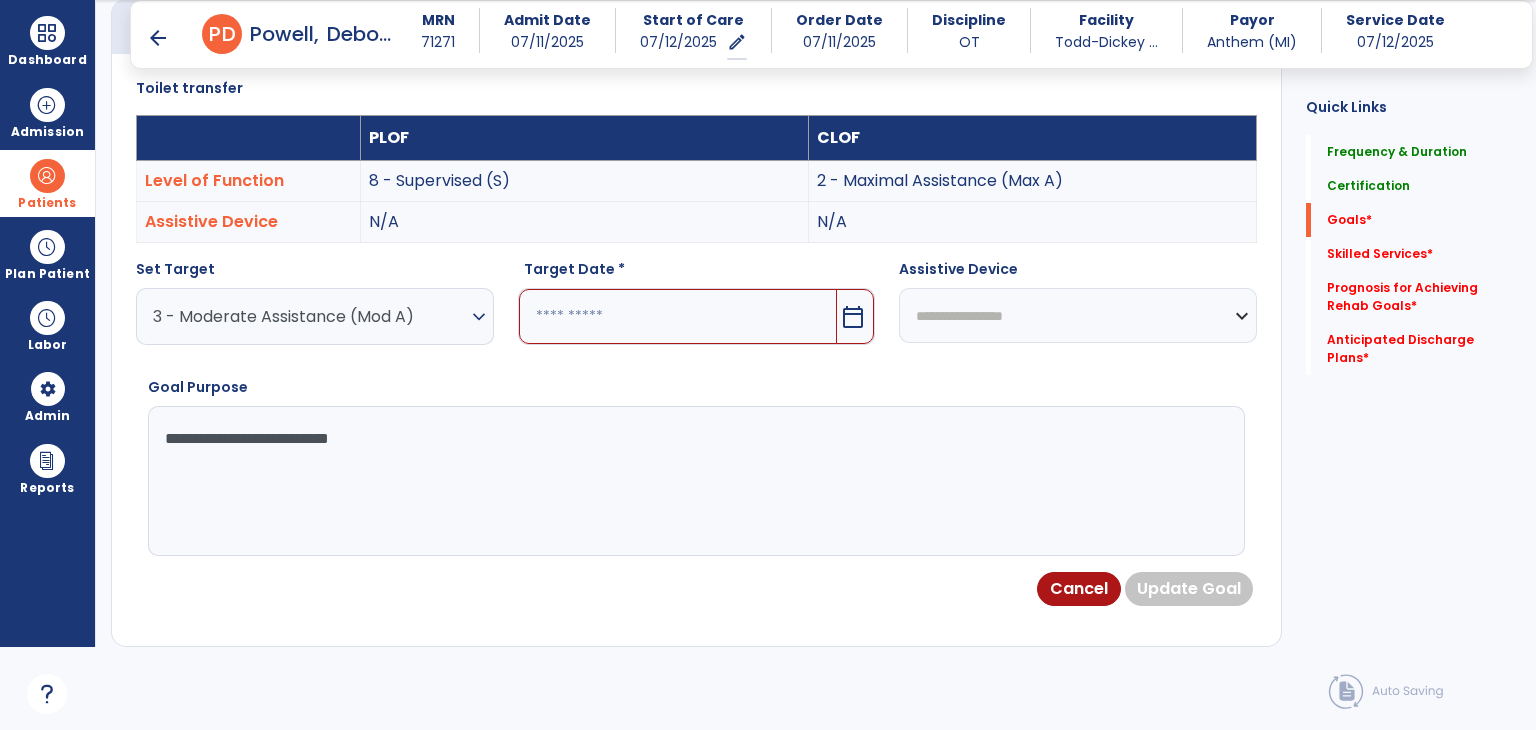 click at bounding box center (678, 316) 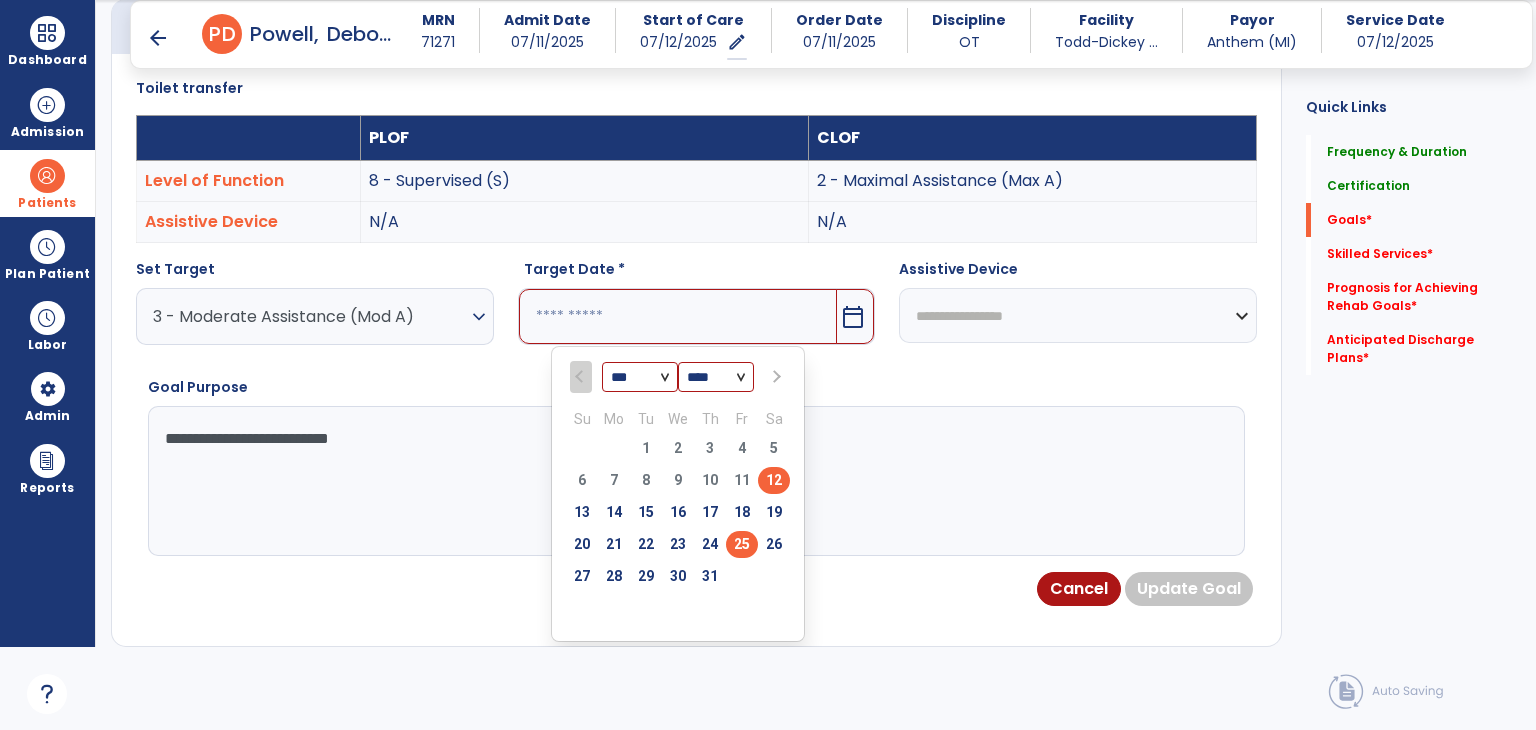 click on "25" at bounding box center (742, 544) 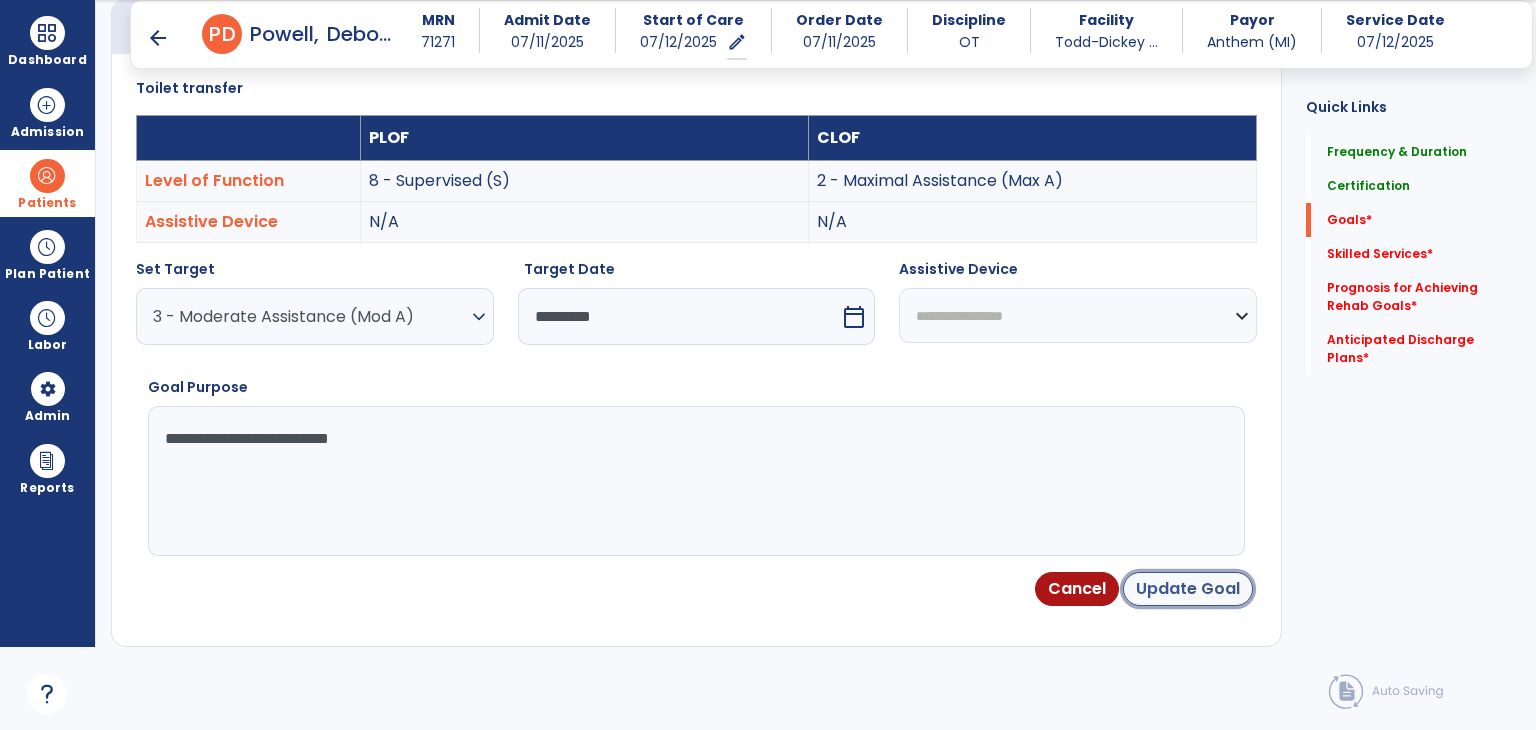 click on "Update Goal" at bounding box center [1188, 589] 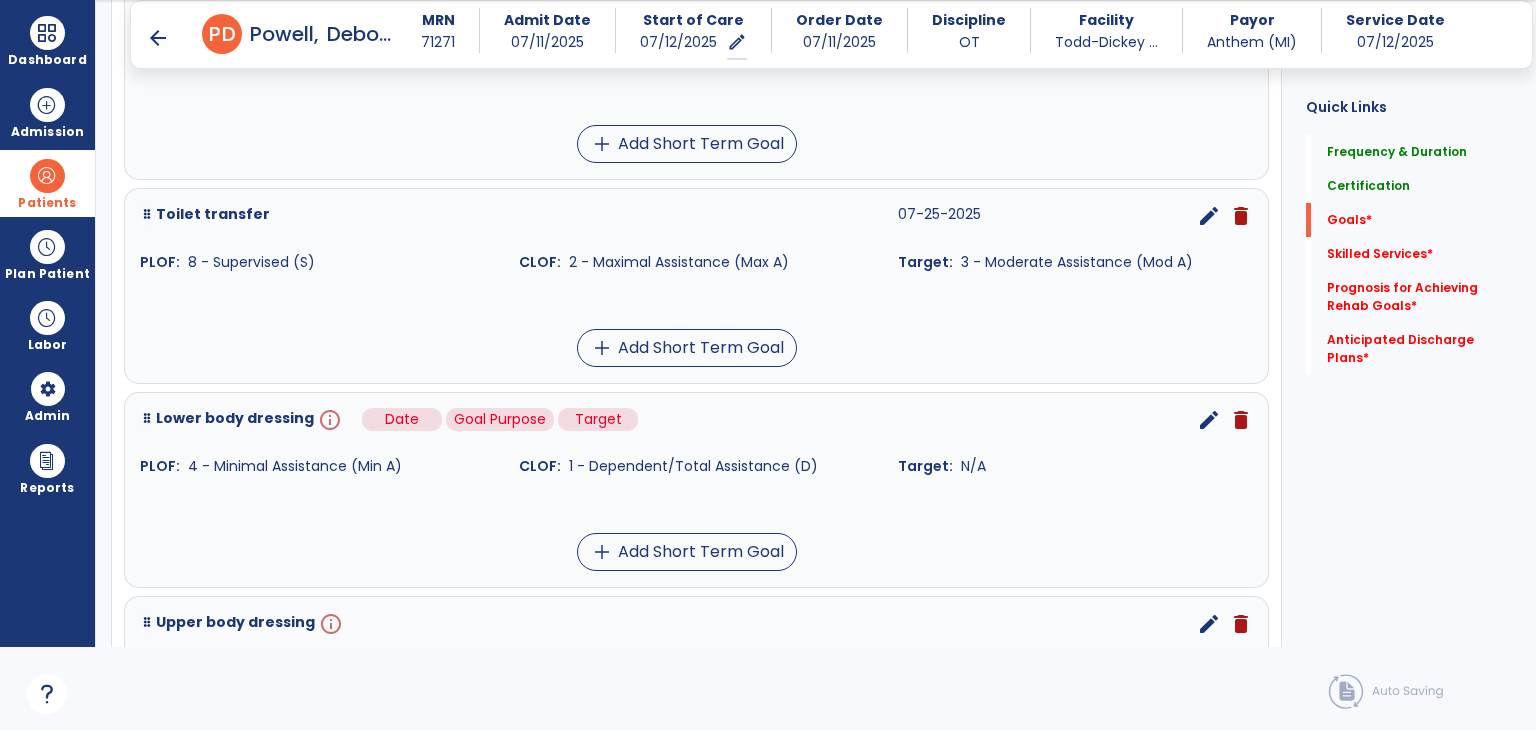 click on "info" at bounding box center (328, 420) 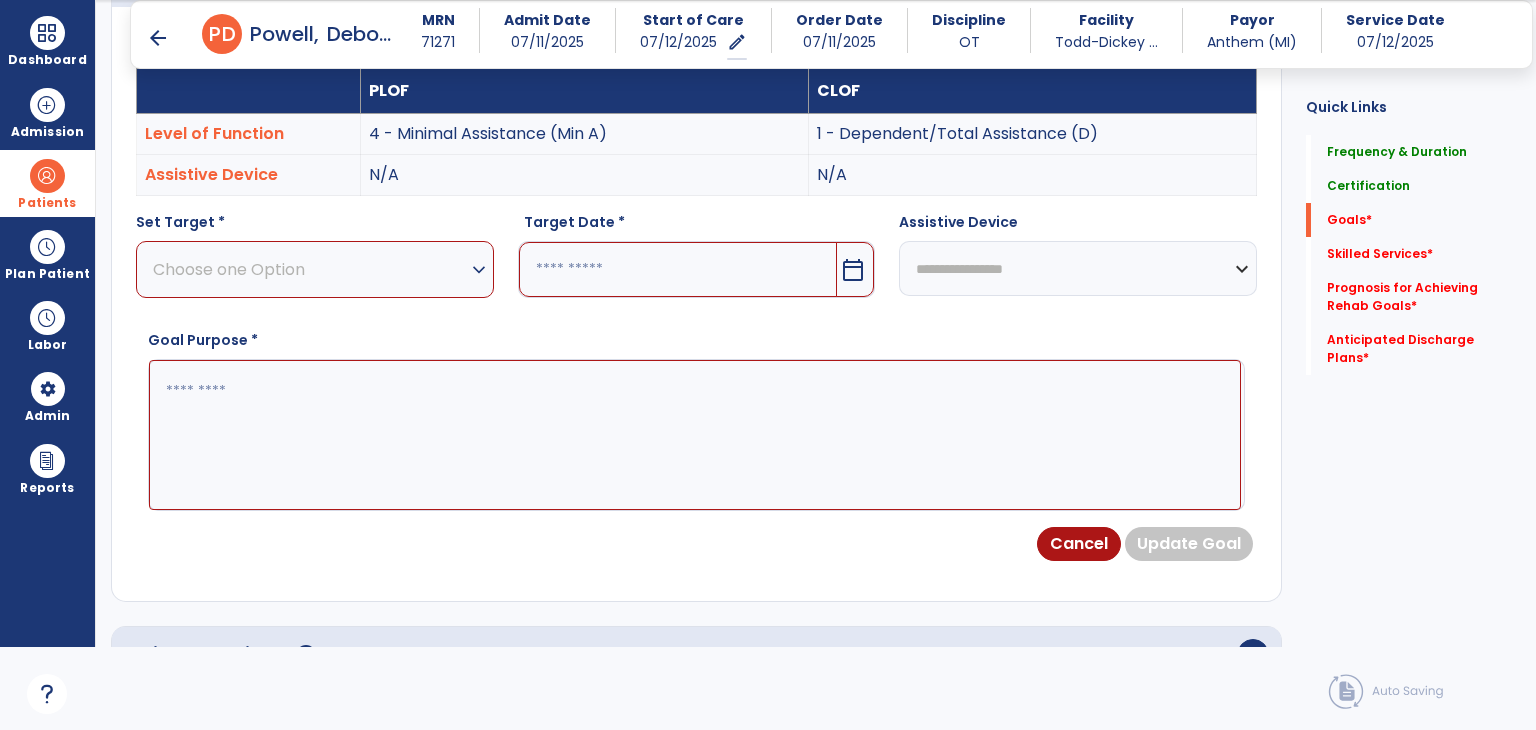 scroll, scrollTop: 534, scrollLeft: 0, axis: vertical 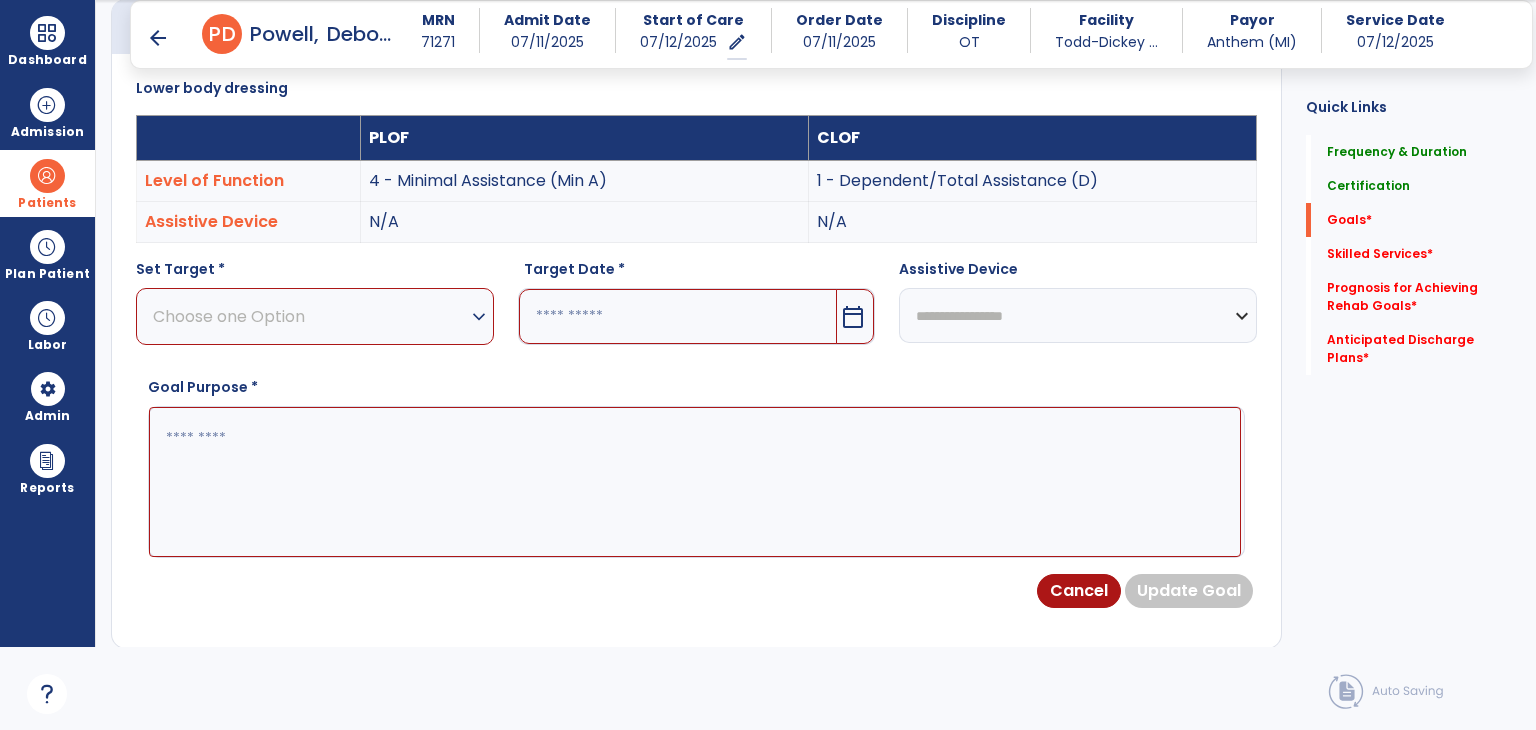 click on "Choose one Option" at bounding box center [310, 316] 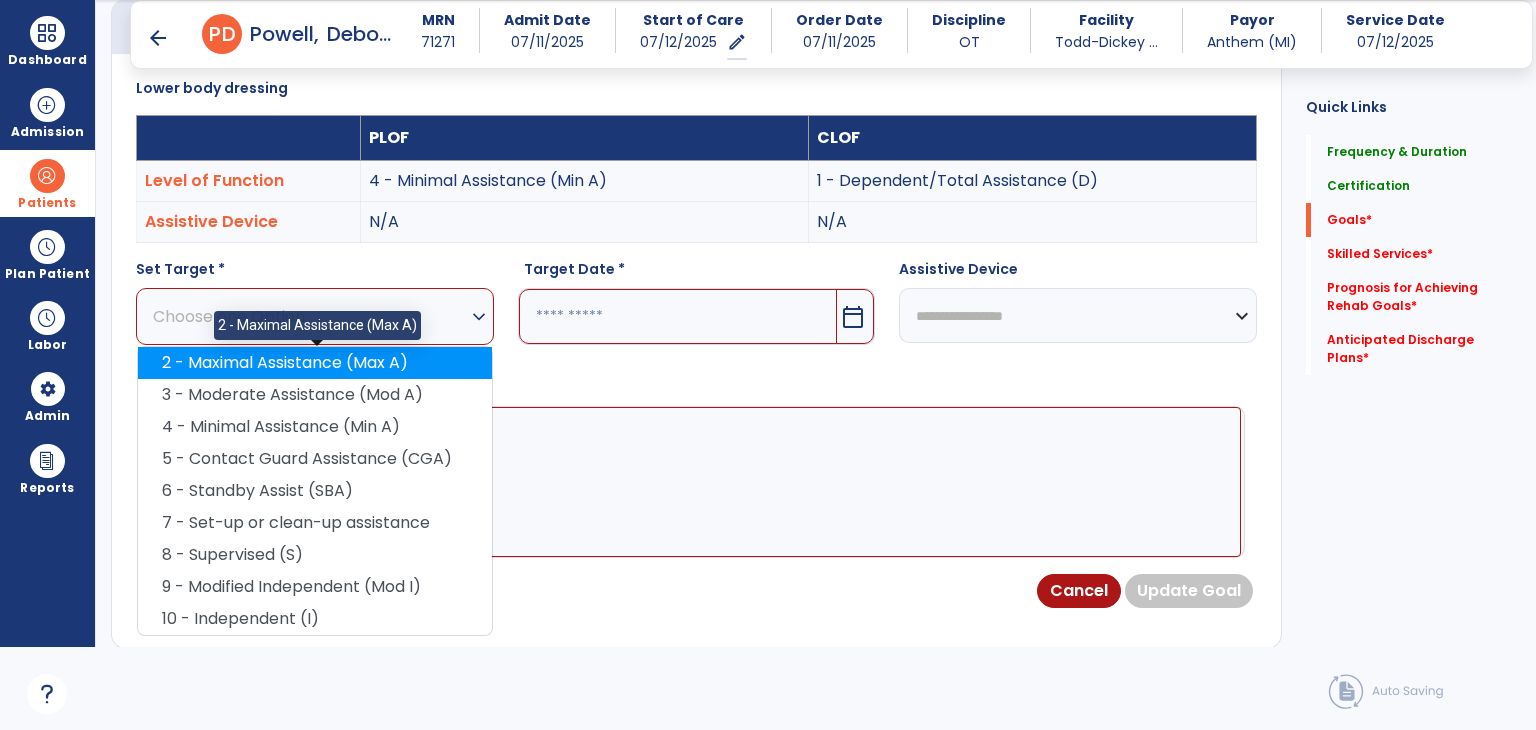 click on "2 - Maximal Assistance (Max A)" at bounding box center [315, 363] 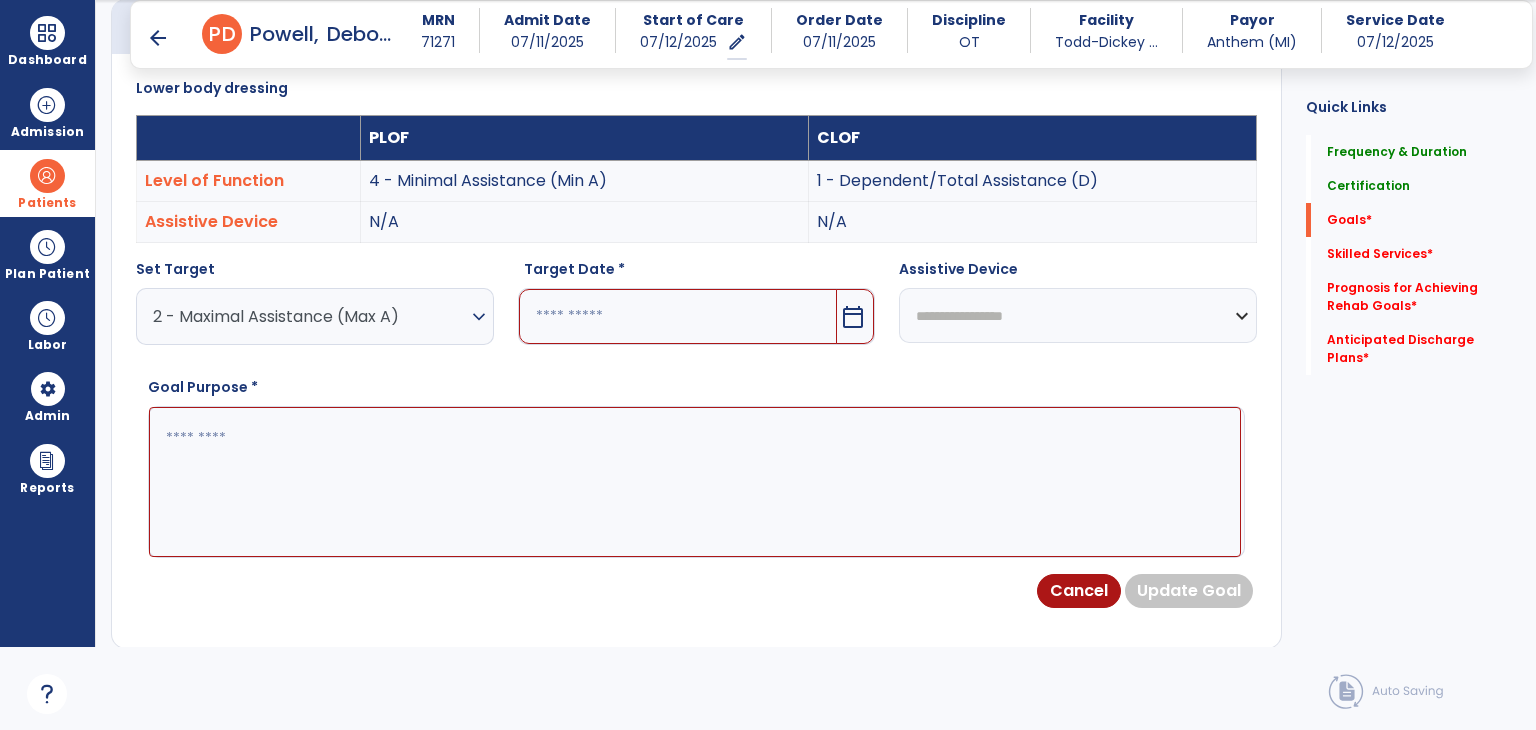 click at bounding box center (695, 482) 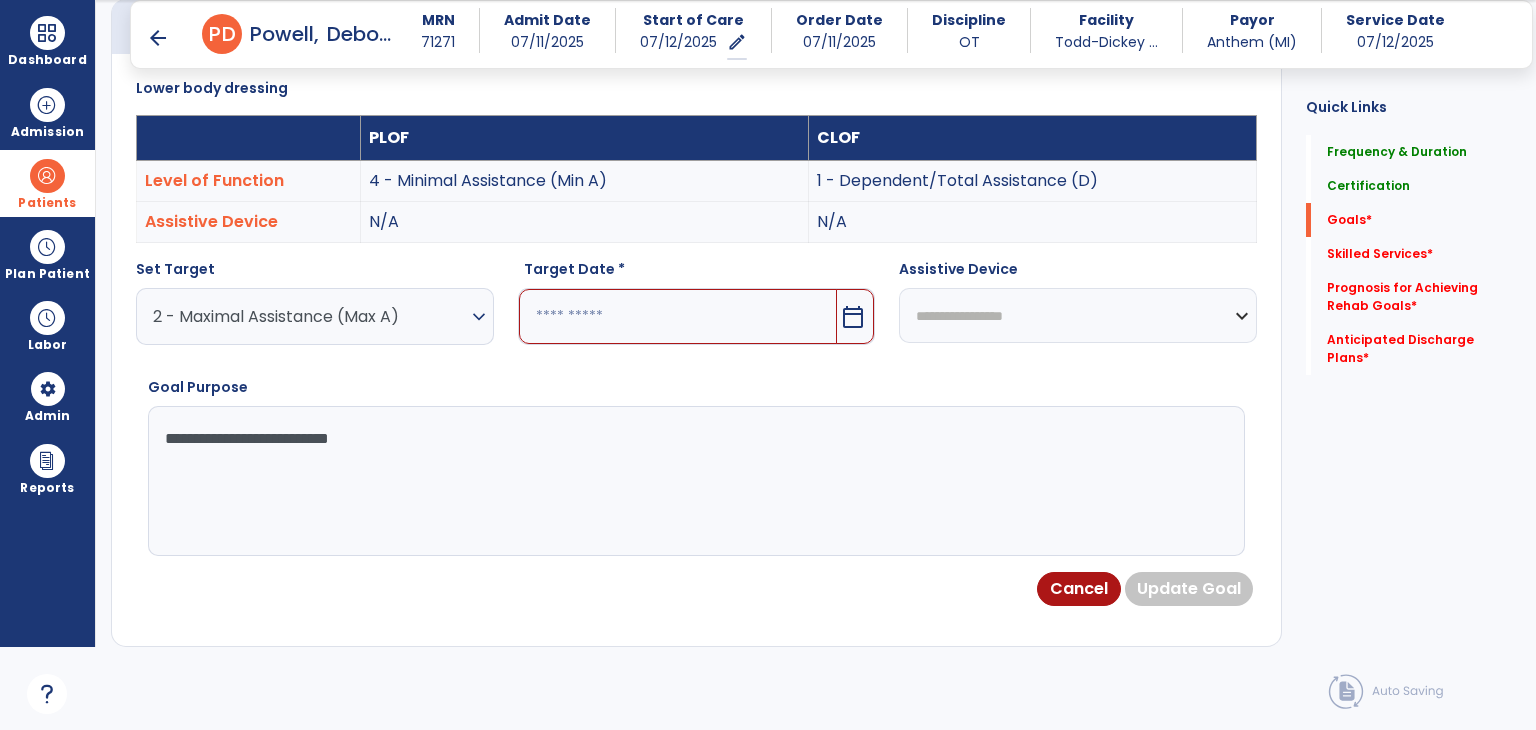 click at bounding box center [678, 316] 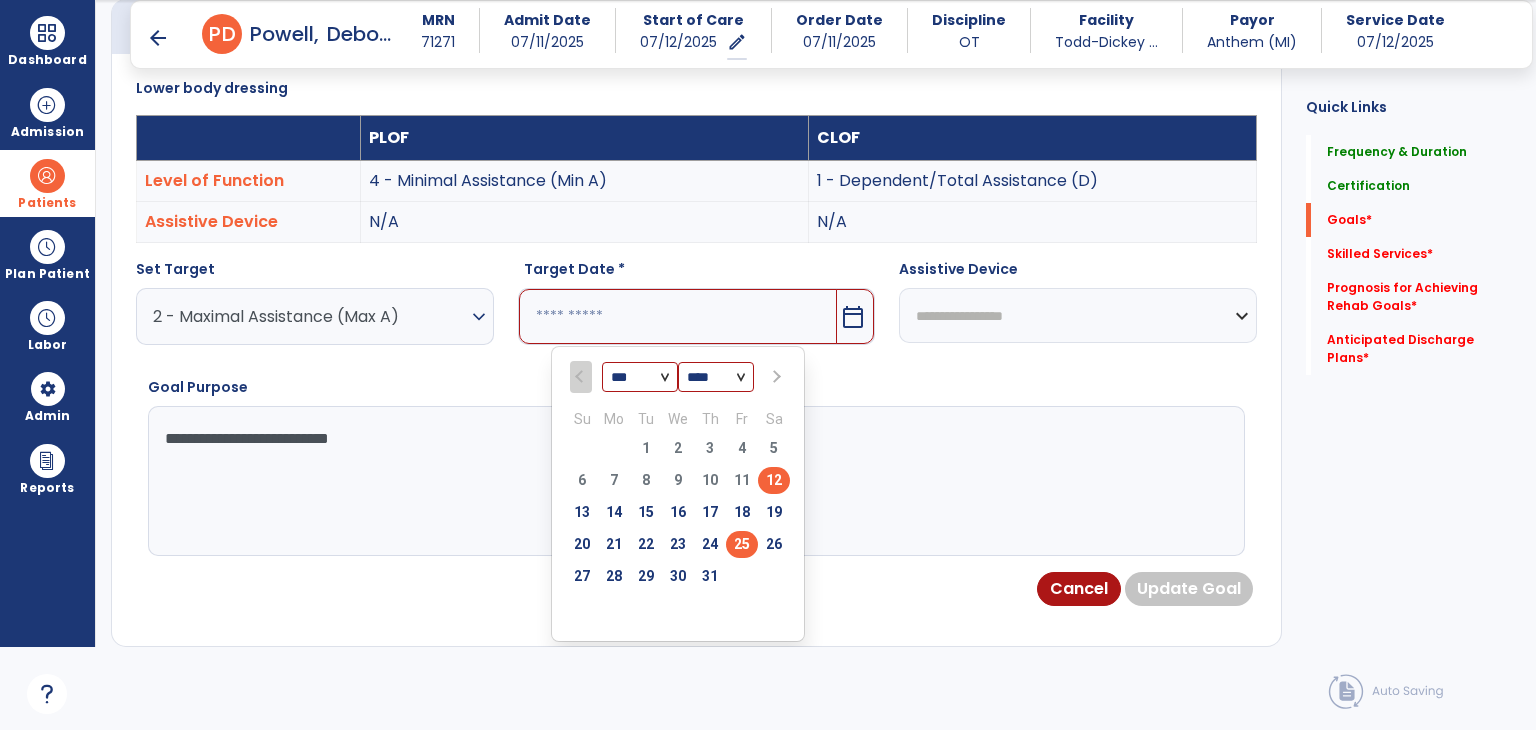 click on "25" at bounding box center [742, 544] 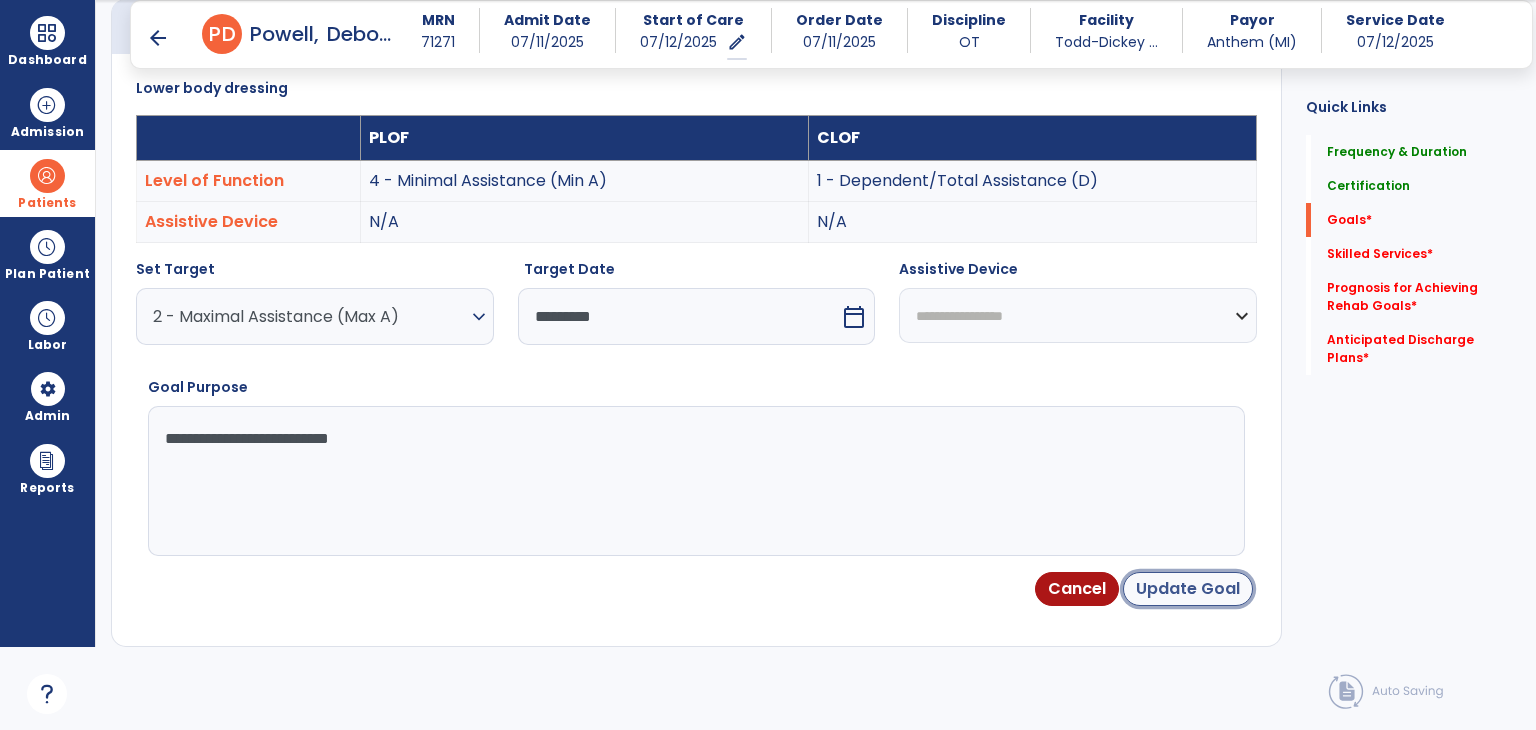 click on "Update Goal" at bounding box center [1188, 589] 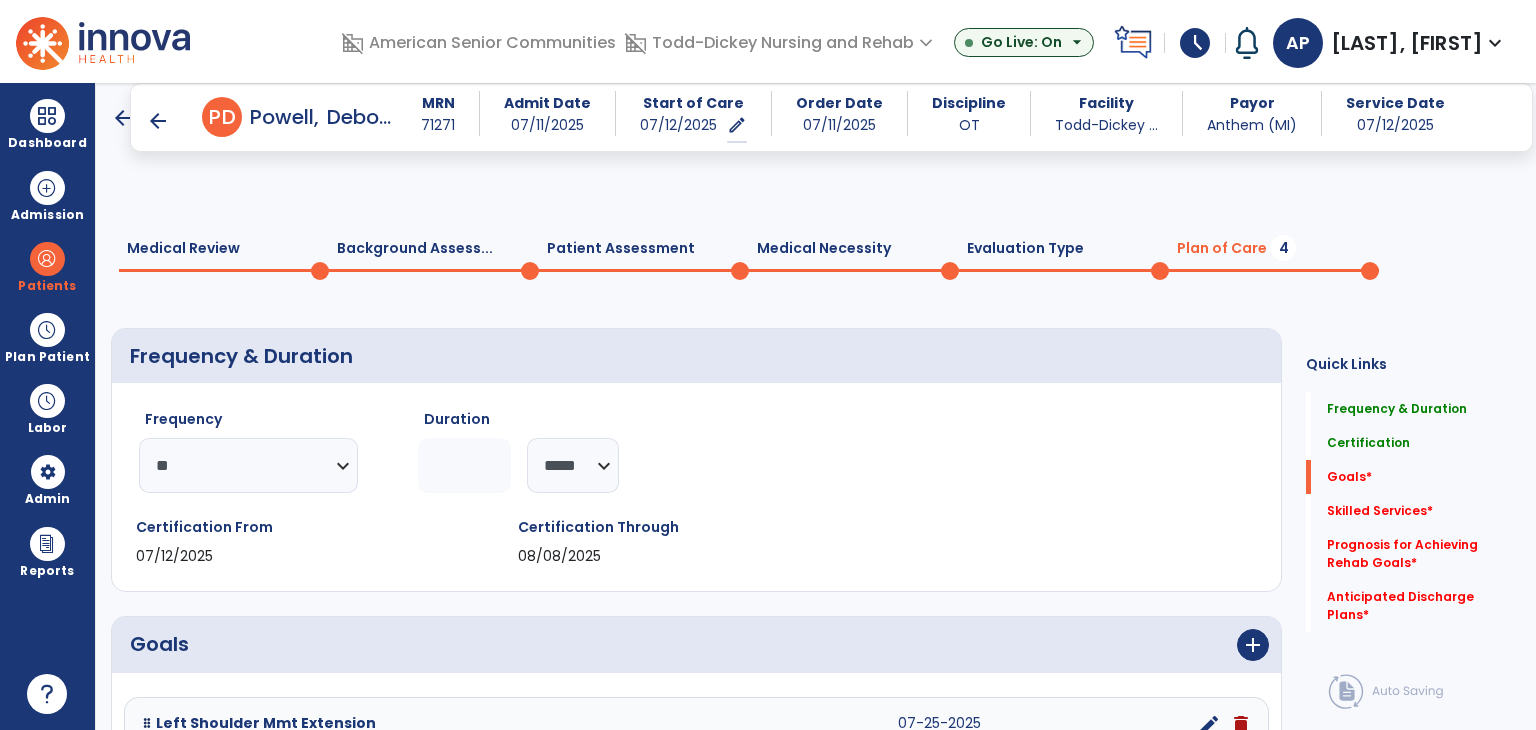 select on "**" 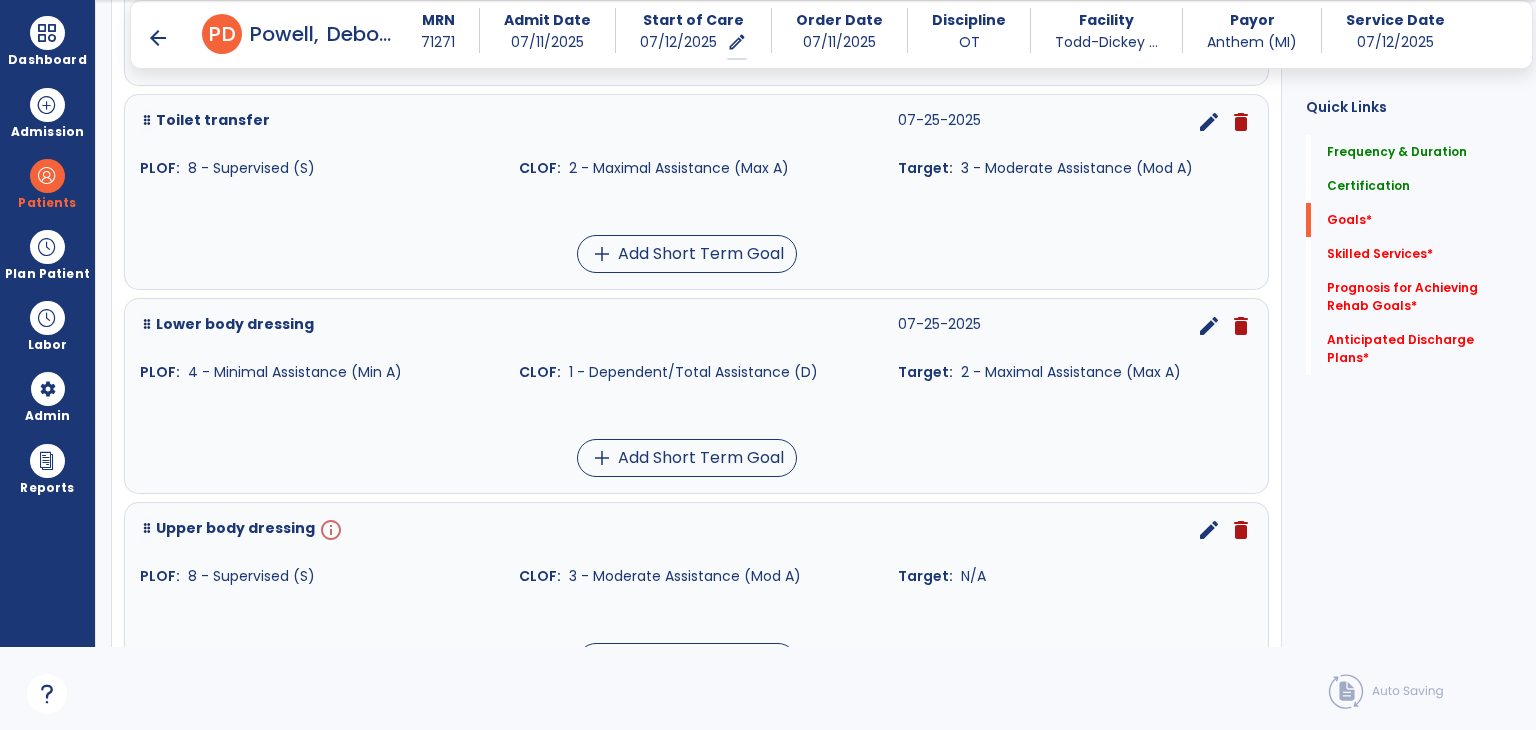 scroll, scrollTop: 1134, scrollLeft: 0, axis: vertical 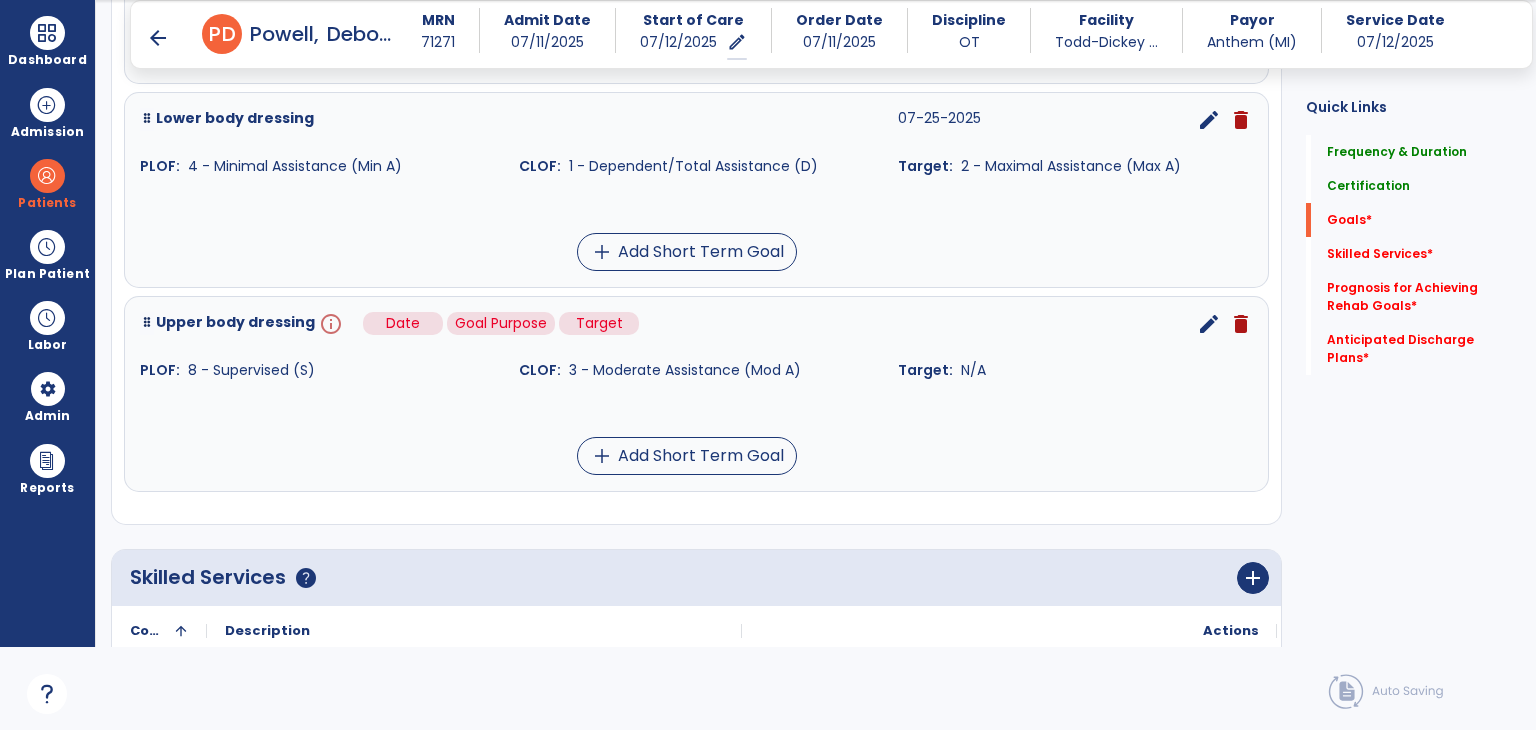 click on "info" at bounding box center (329, 324) 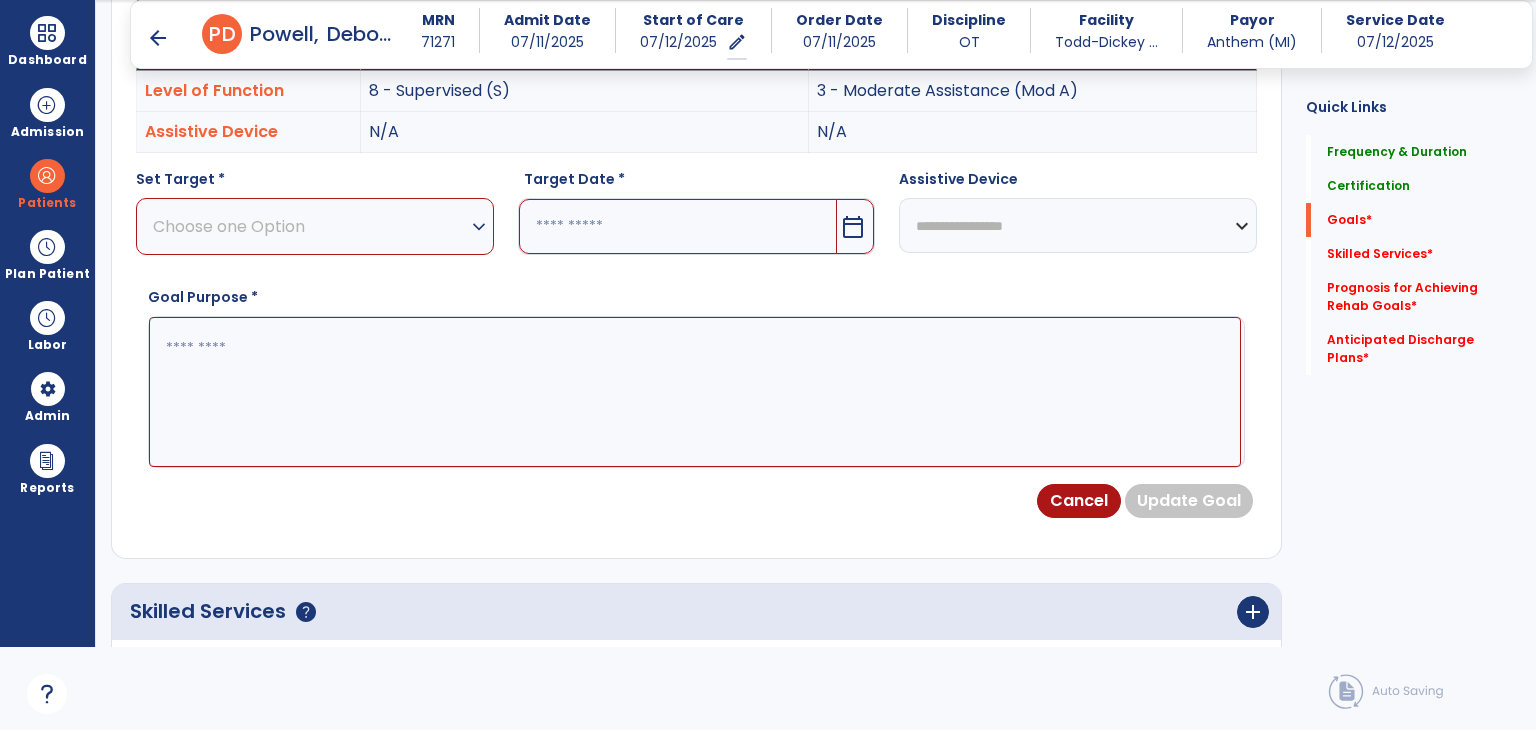 scroll, scrollTop: 534, scrollLeft: 0, axis: vertical 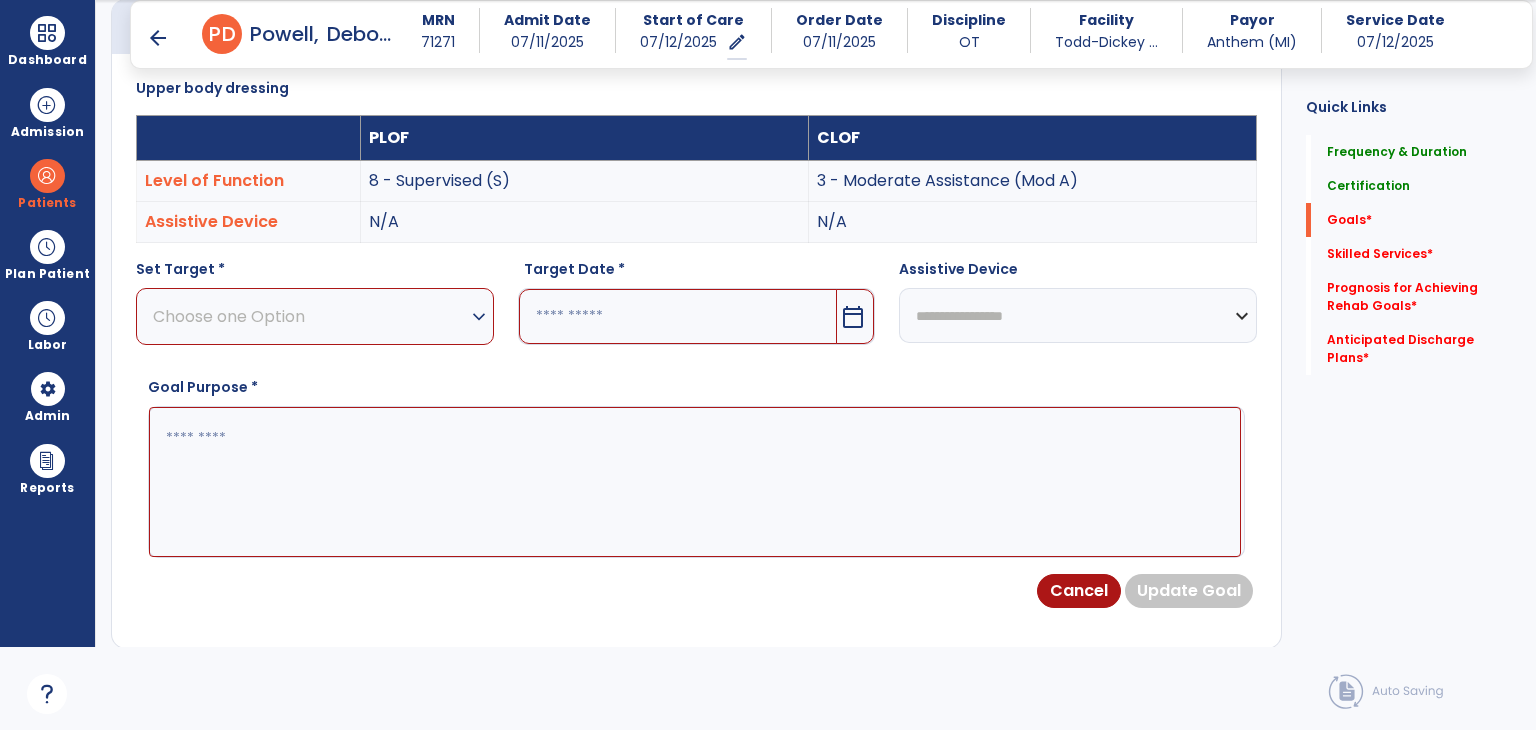 click on "Choose one Option" at bounding box center [310, 316] 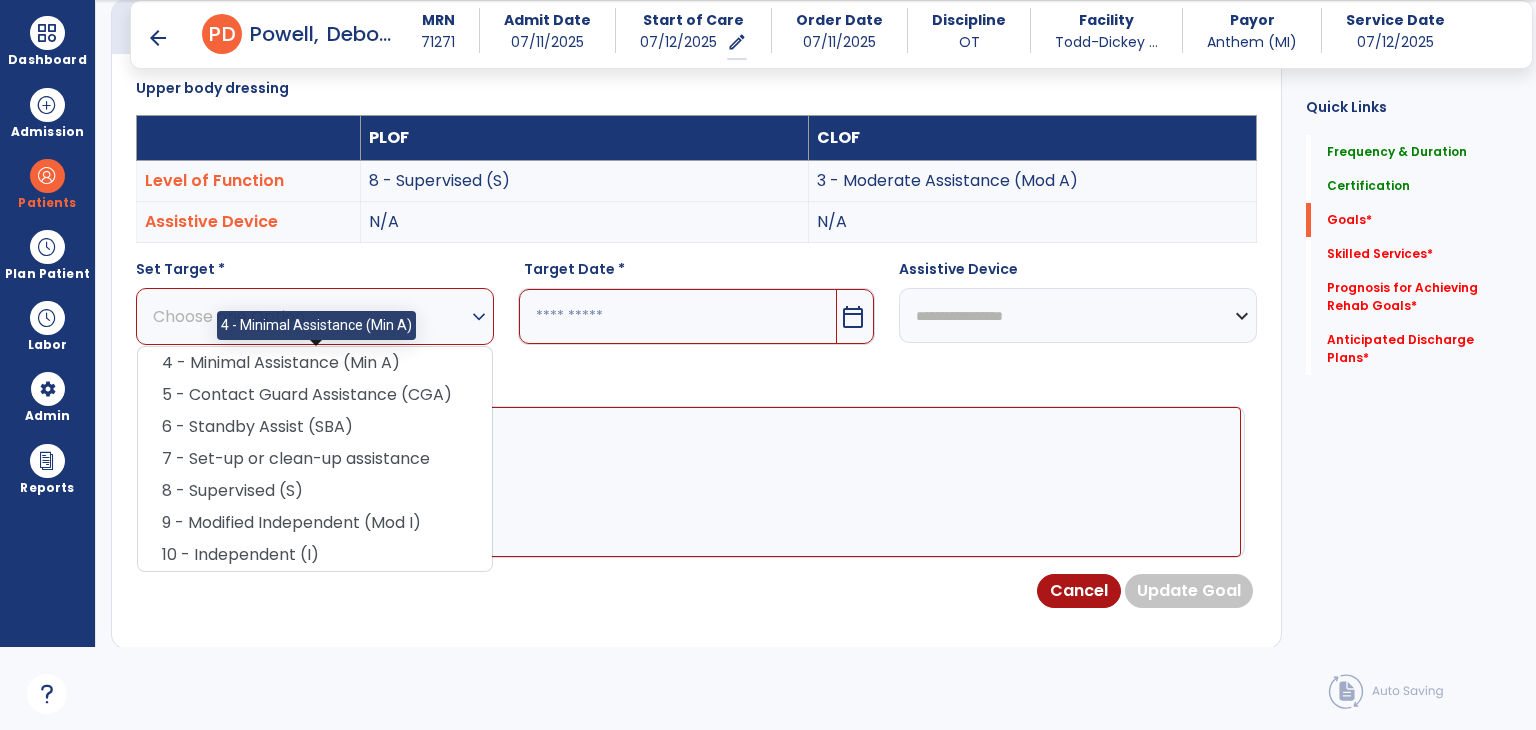 drag, startPoint x: 327, startPoint y: 350, endPoint x: 347, endPoint y: 400, distance: 53.851646 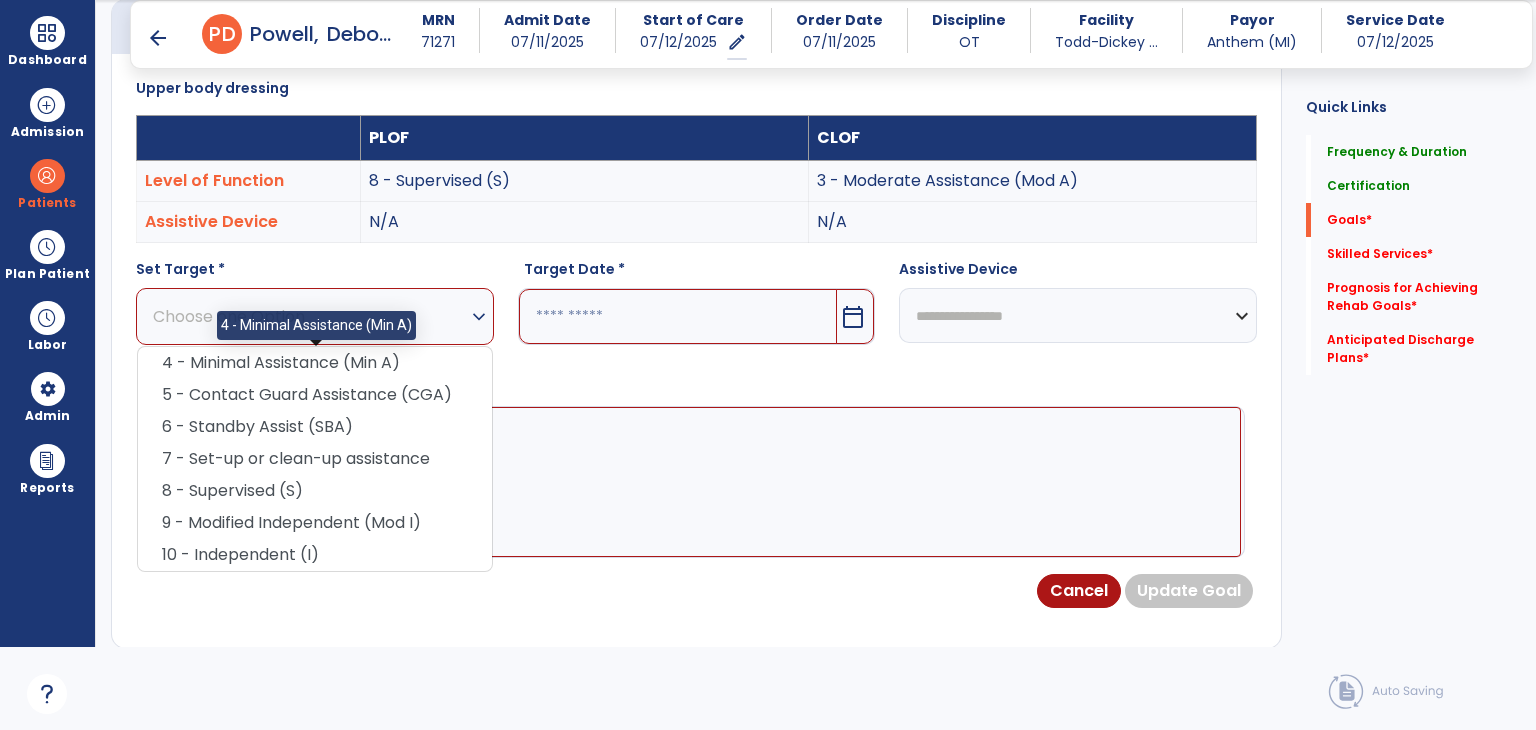 click on "4 - Minimal Assistance (Min A)" at bounding box center (315, 363) 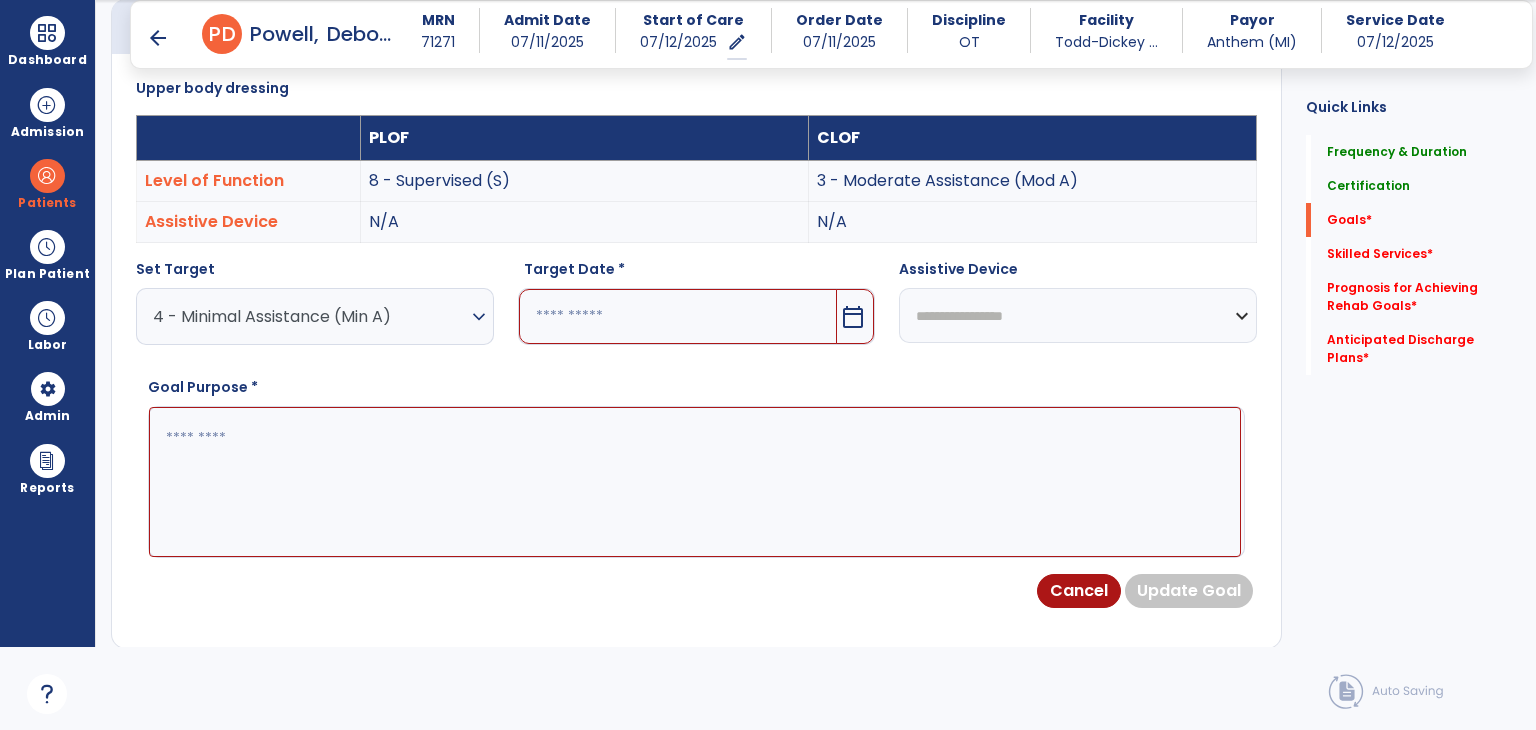 drag, startPoint x: 363, startPoint y: 453, endPoint x: 612, endPoint y: 313, distance: 285.65887 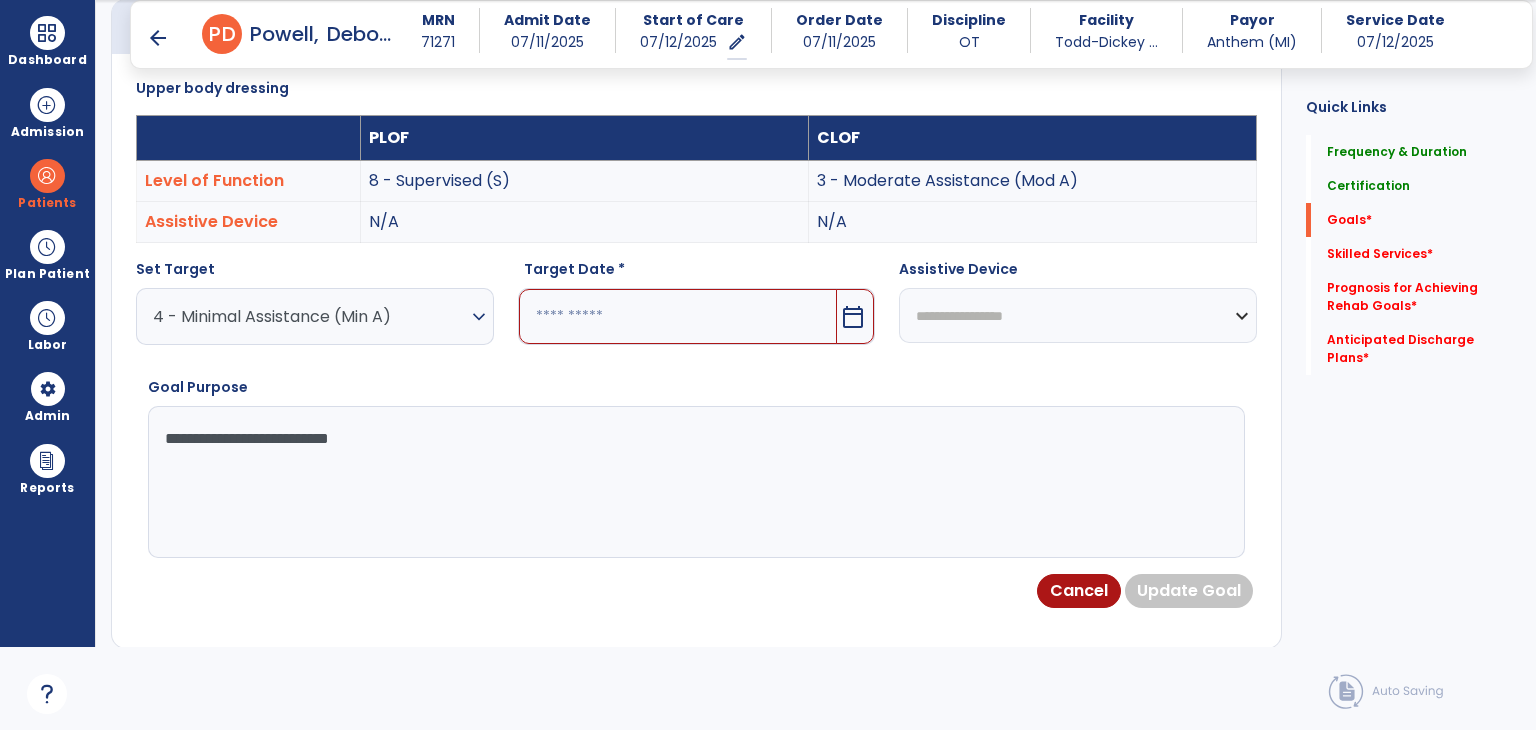 type on "**********" 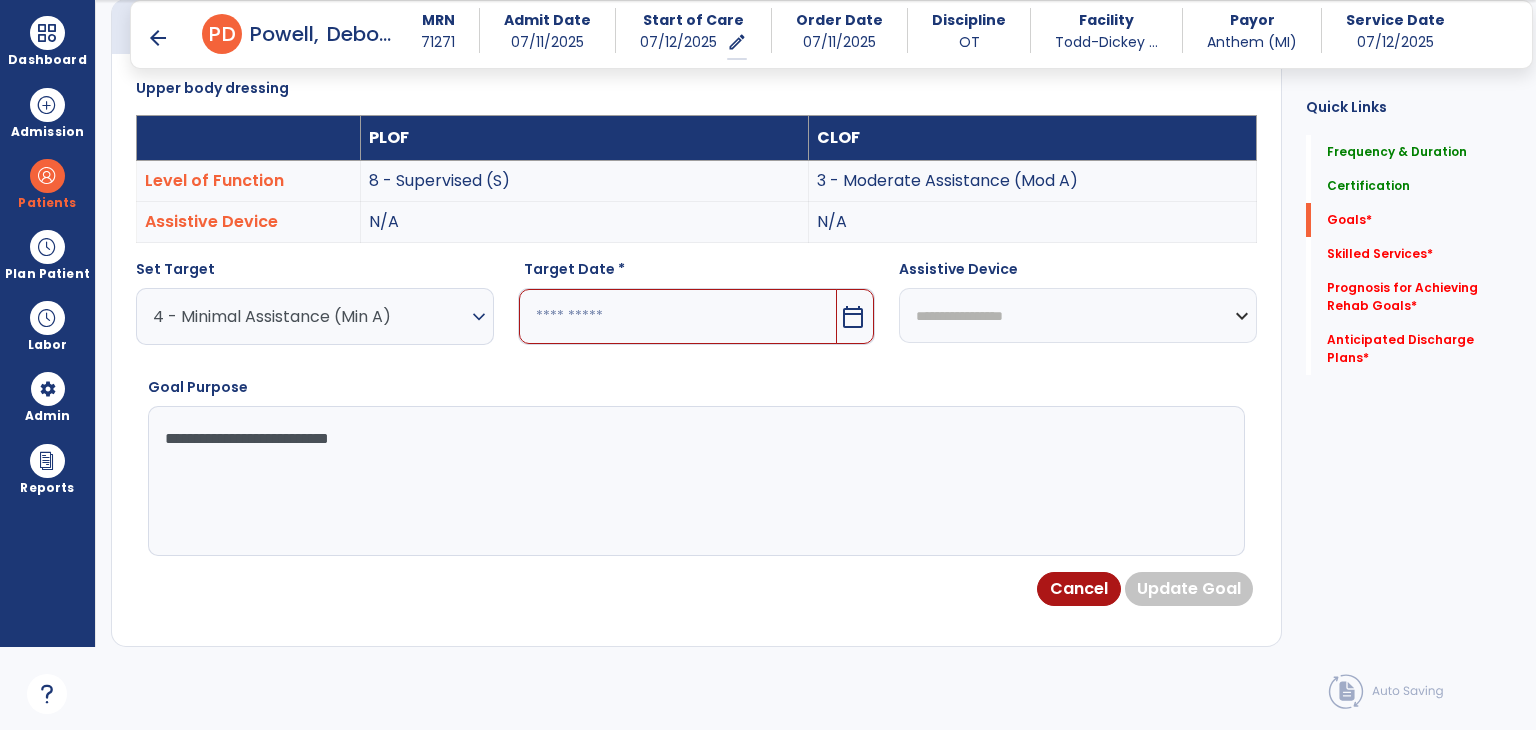 click at bounding box center [678, 316] 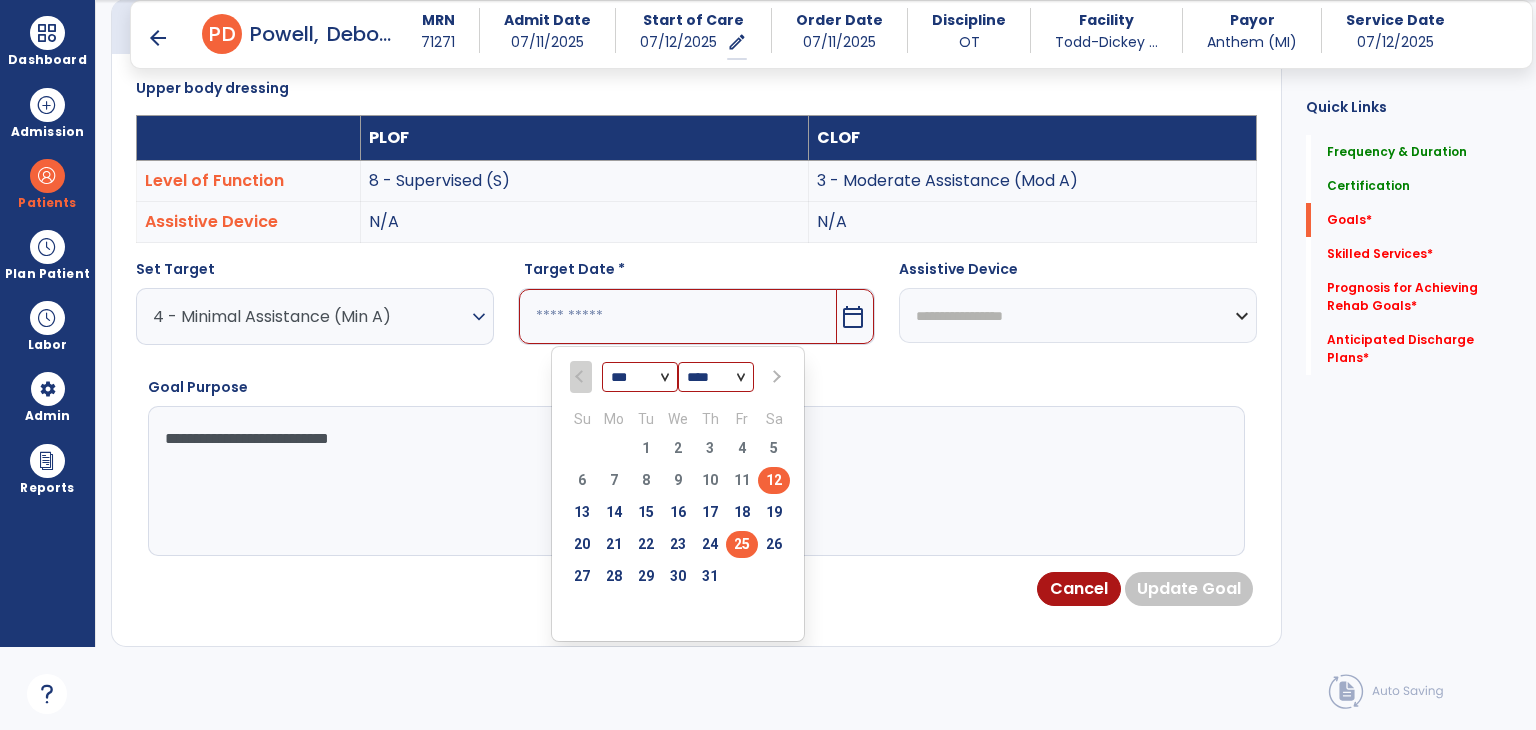 click on "25" at bounding box center [742, 544] 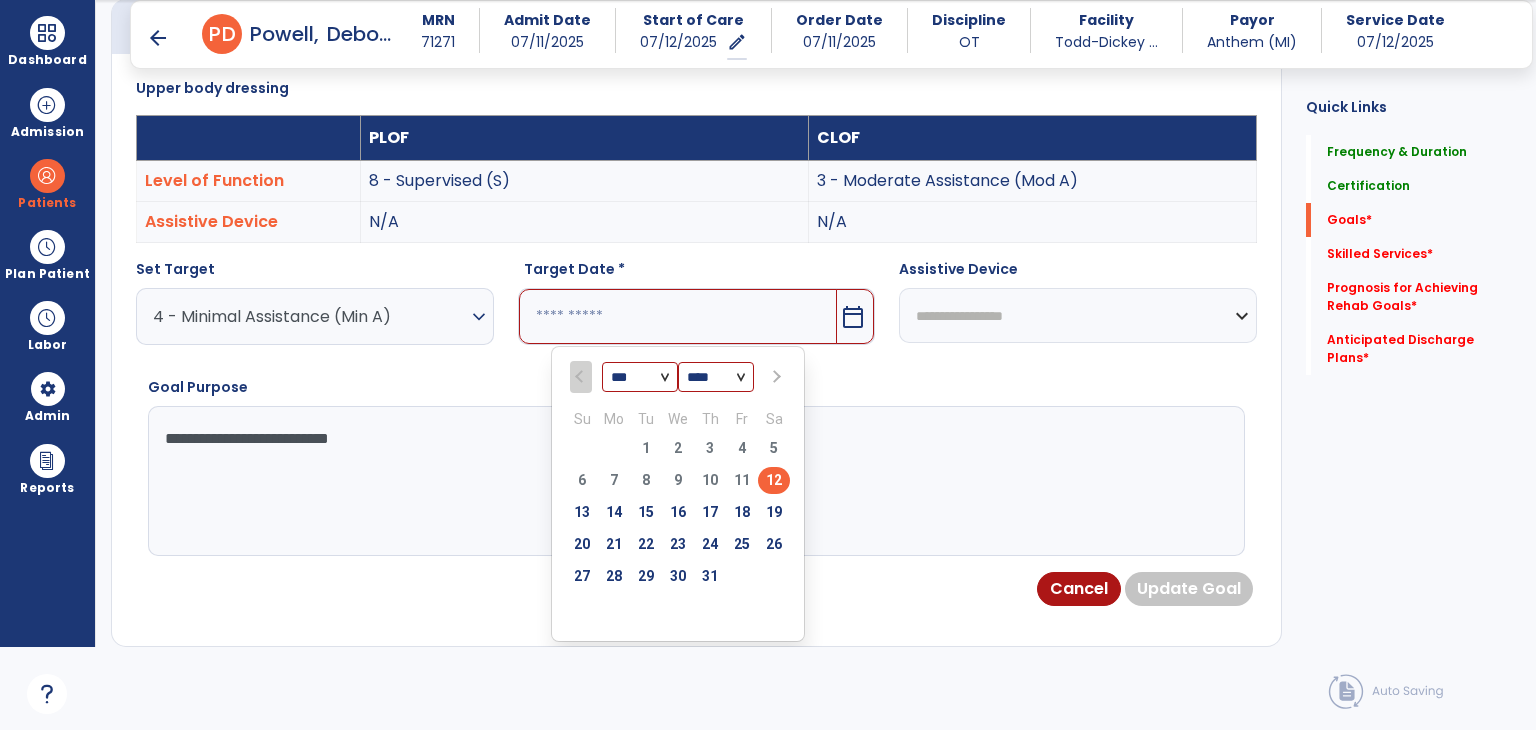type on "*********" 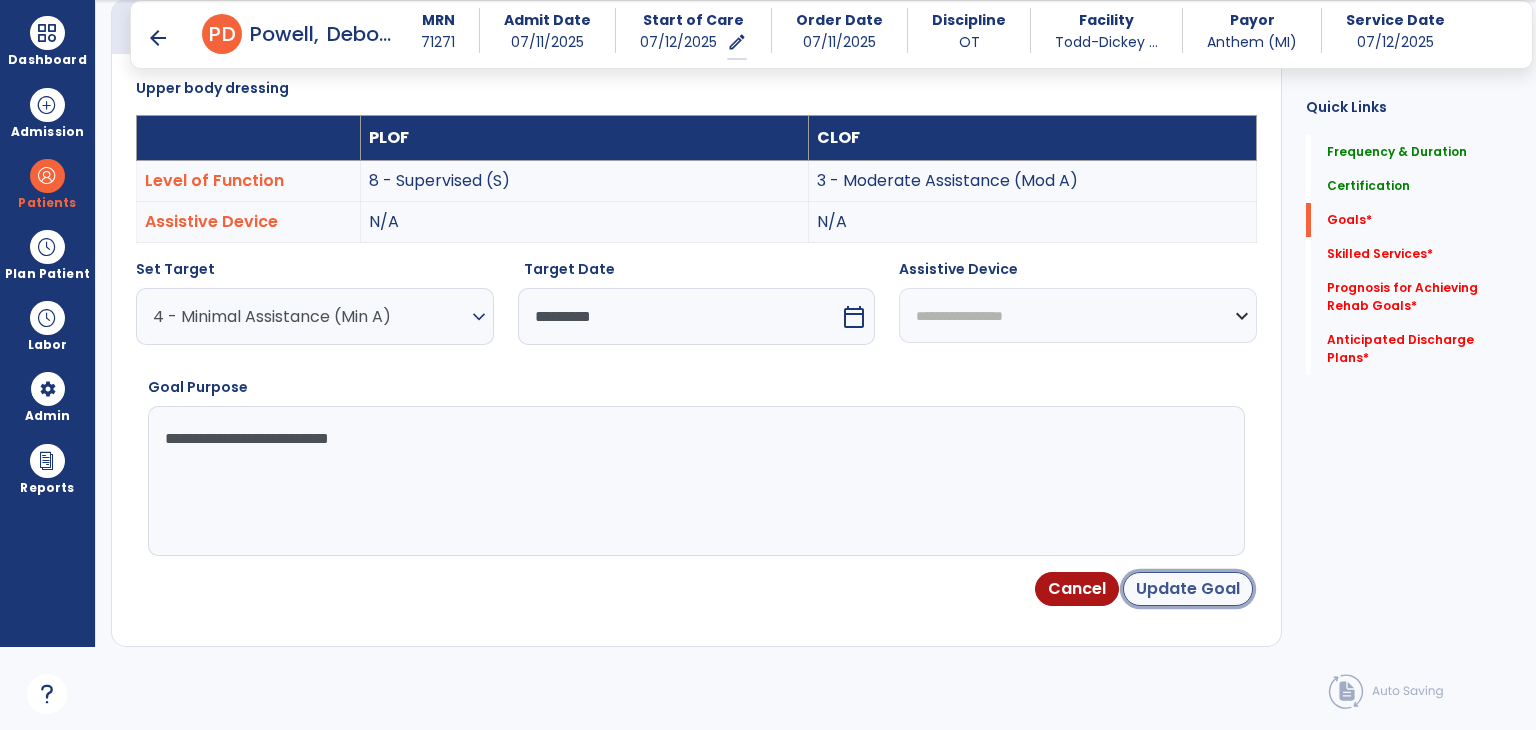 click on "Update Goal" at bounding box center (1188, 589) 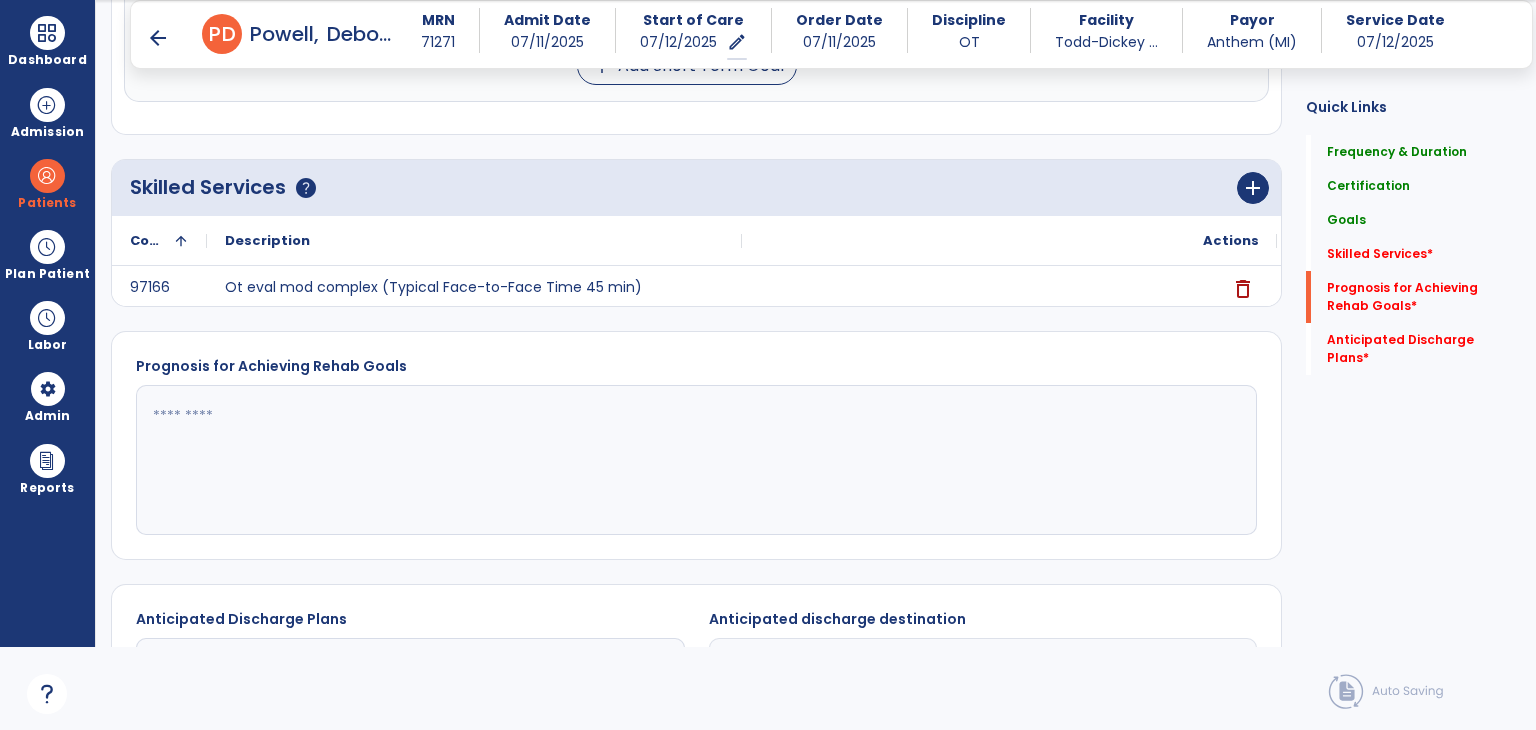 scroll, scrollTop: 1534, scrollLeft: 0, axis: vertical 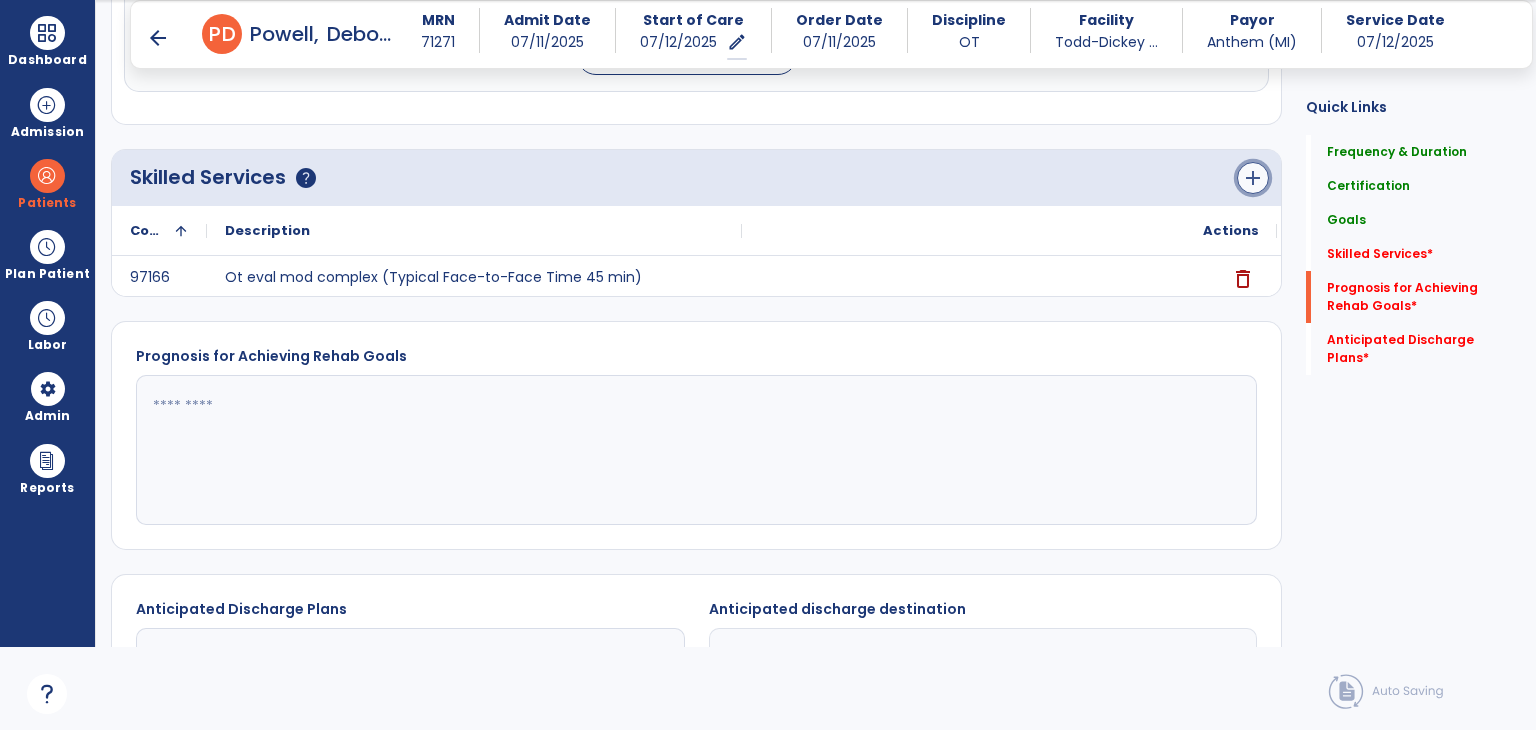 click on "add" 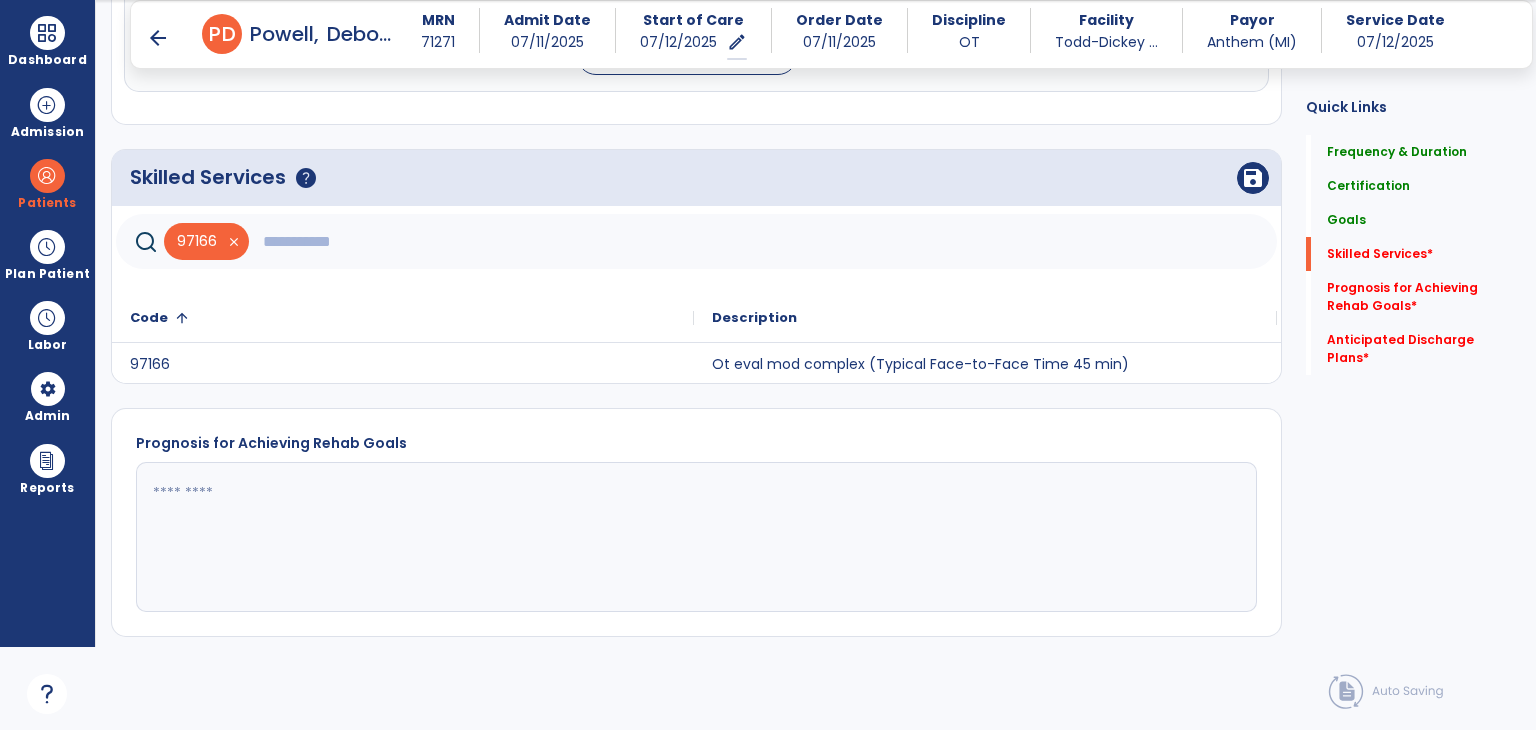 click 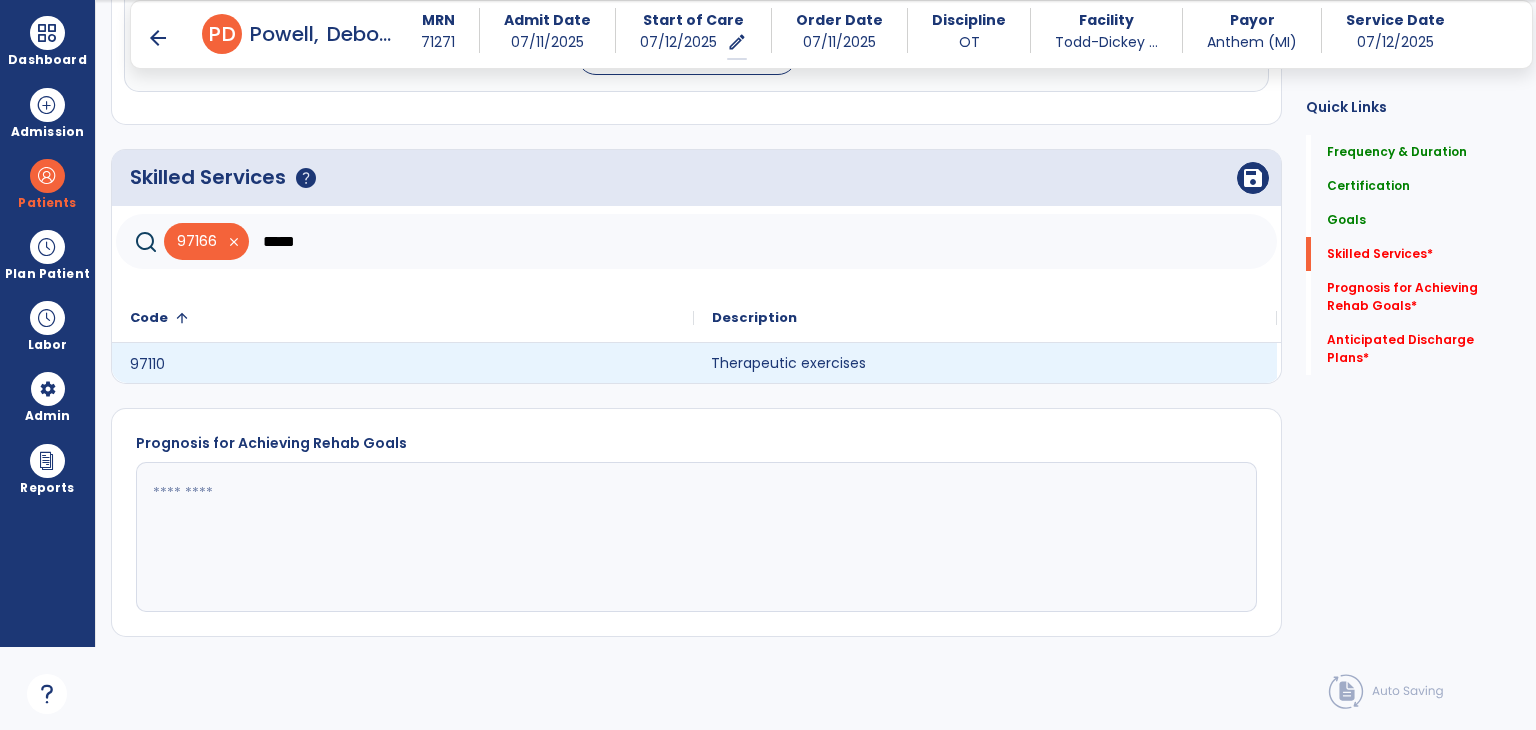 click on "Therapeutic exercises" 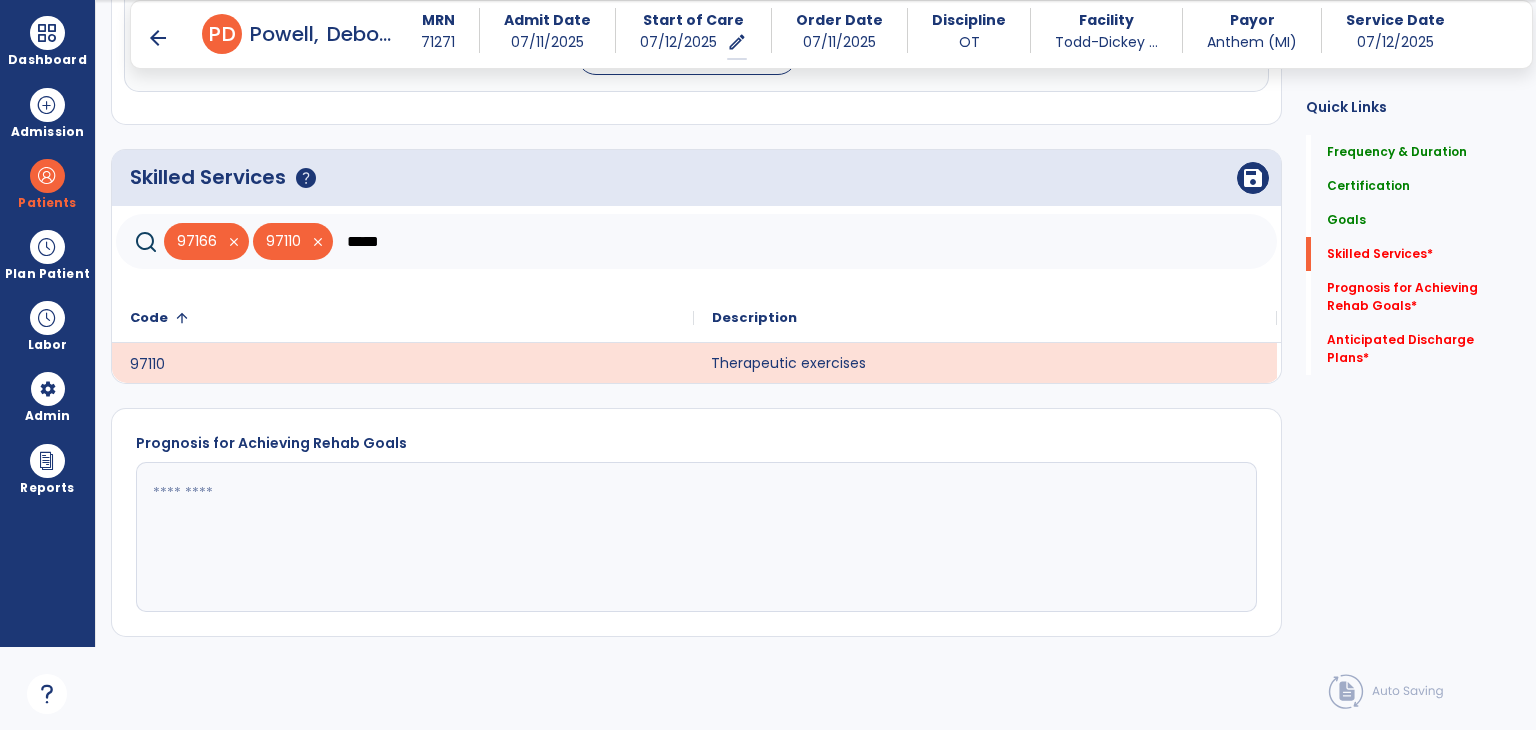 click on "*****" 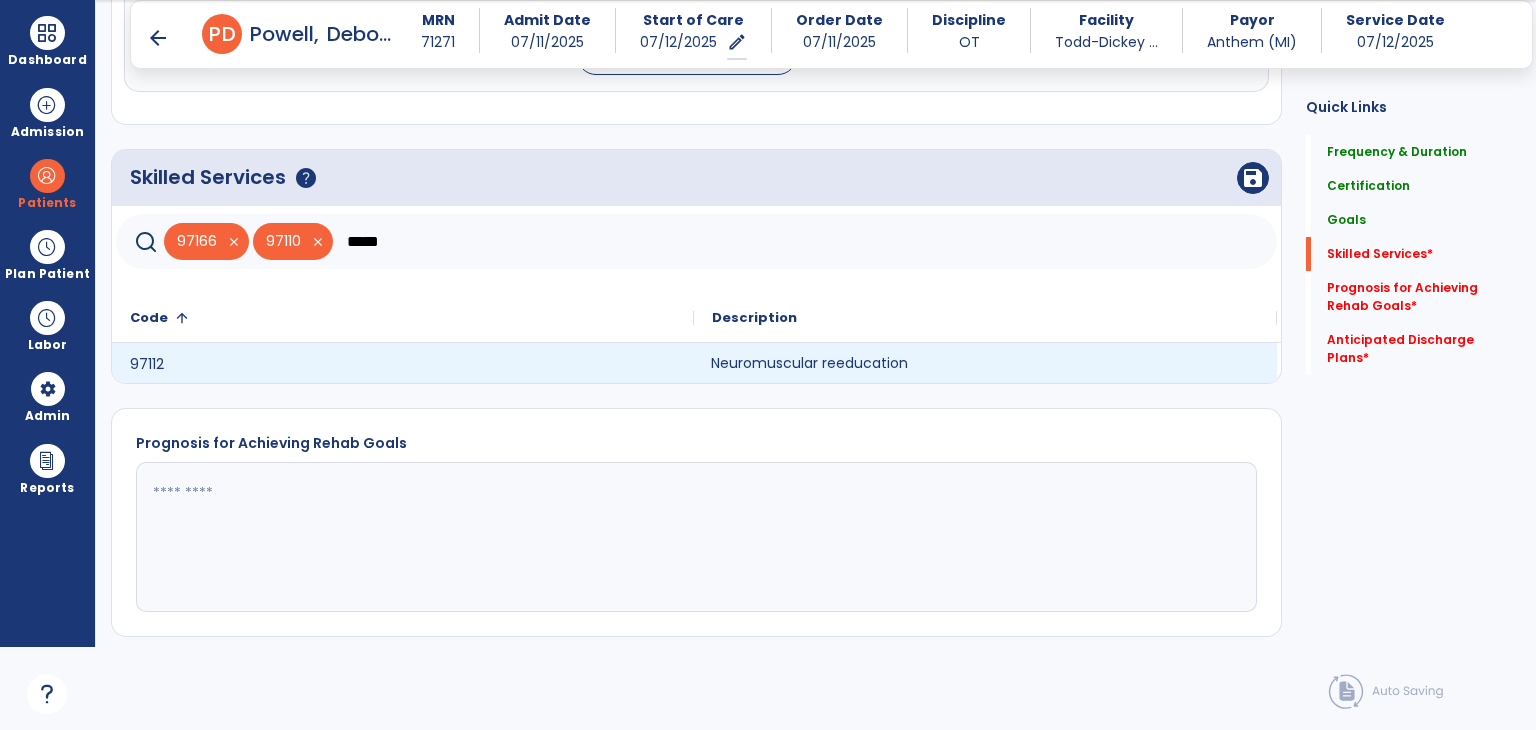 click on "Neuromuscular reeducation" 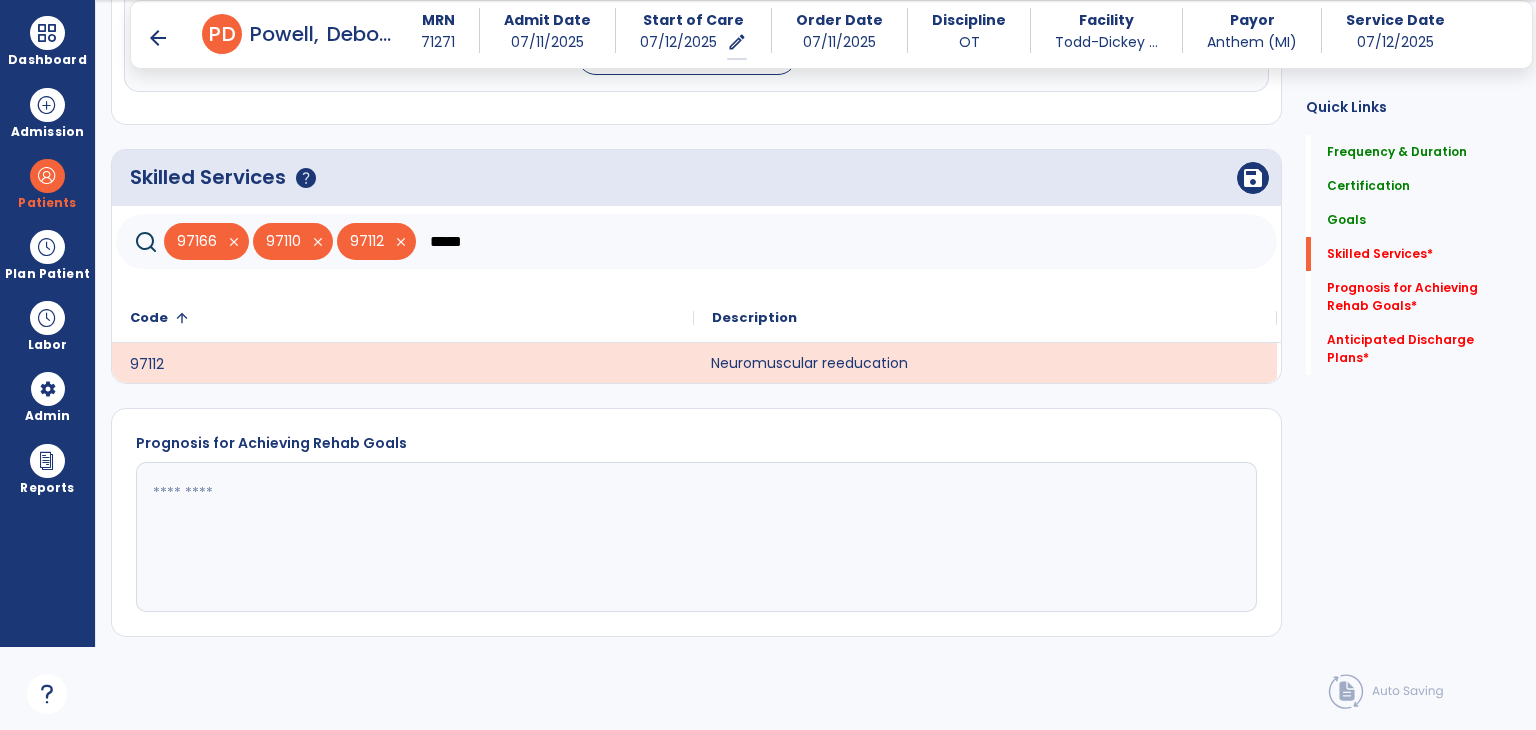 click on "*****" 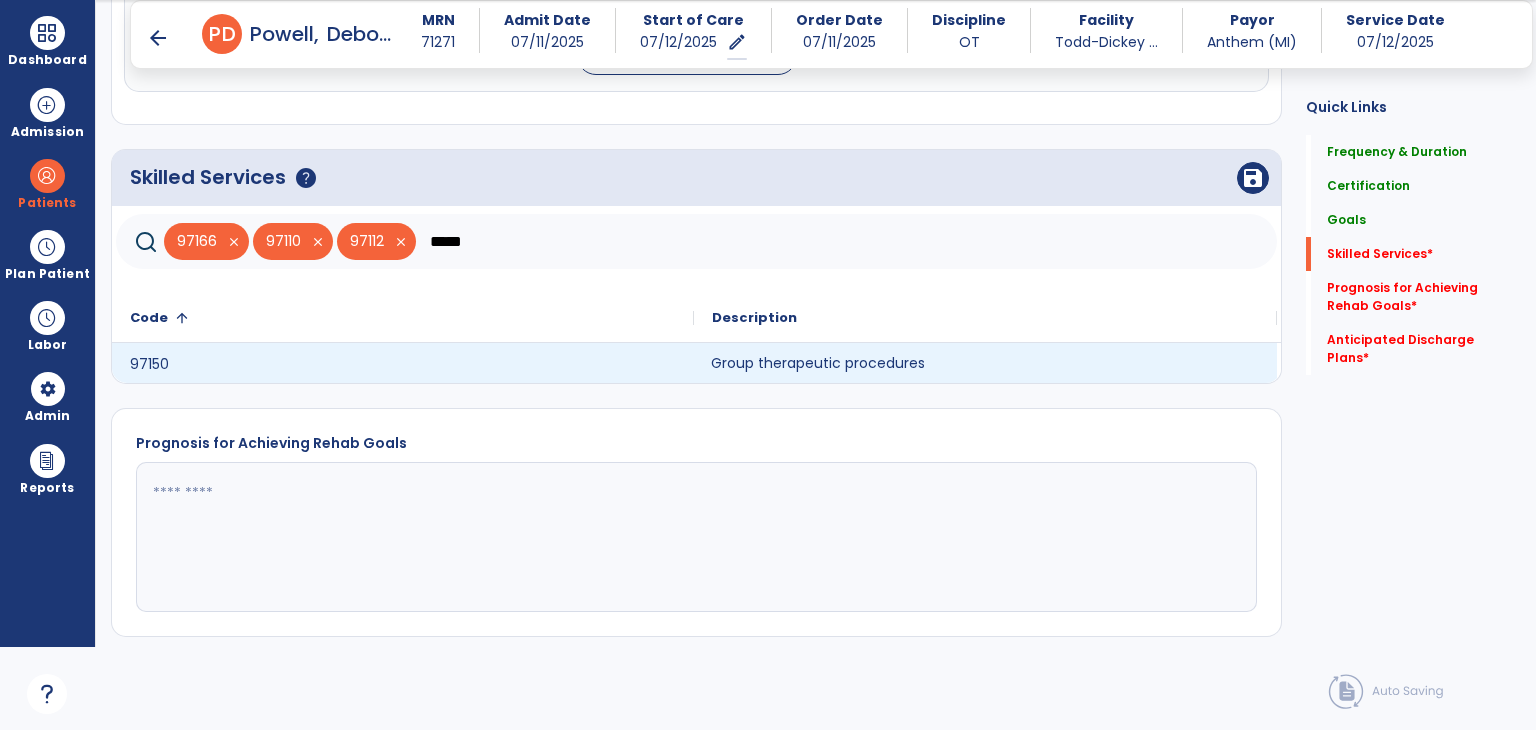 click on "Group therapeutic procedures" 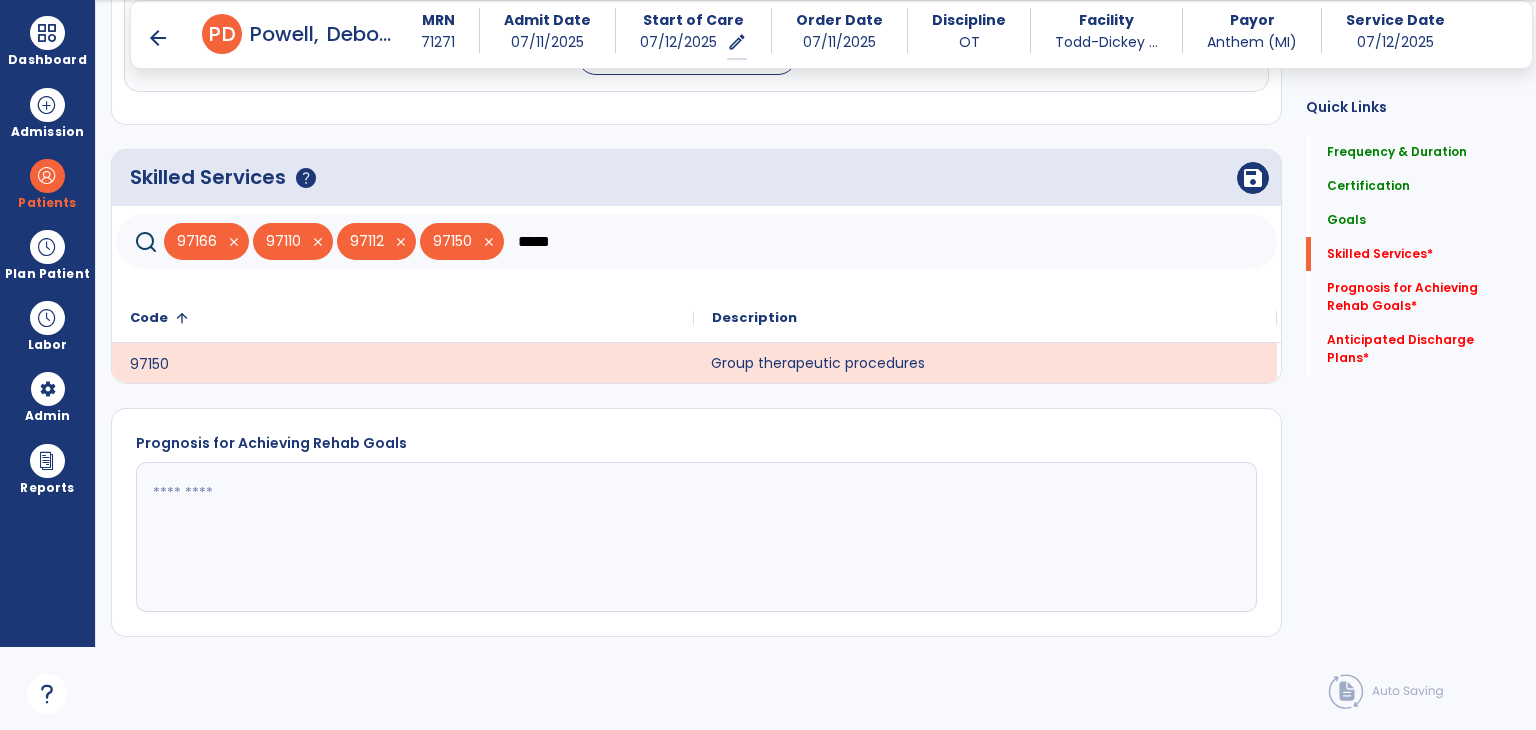 click on "*****" 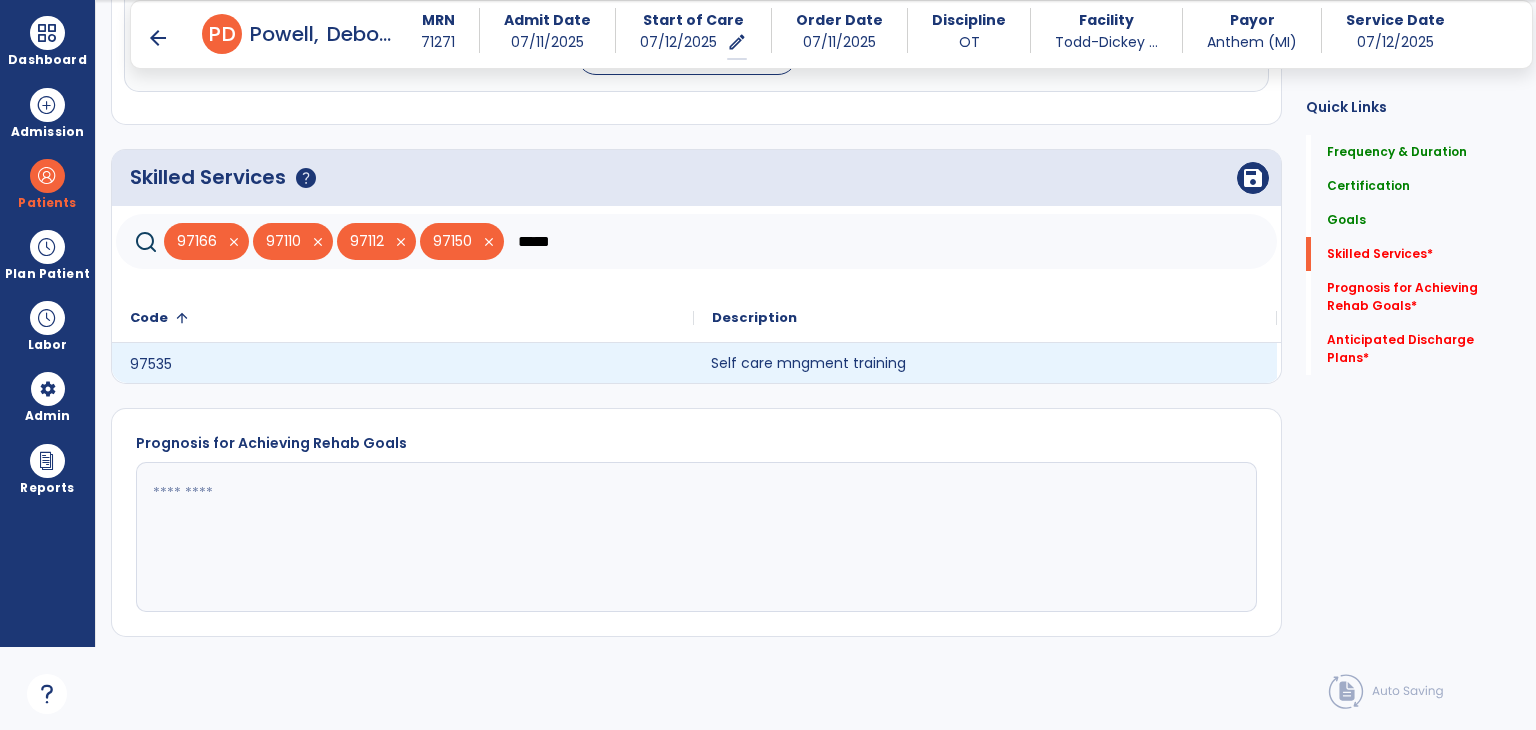 click on "Self care mngment training" 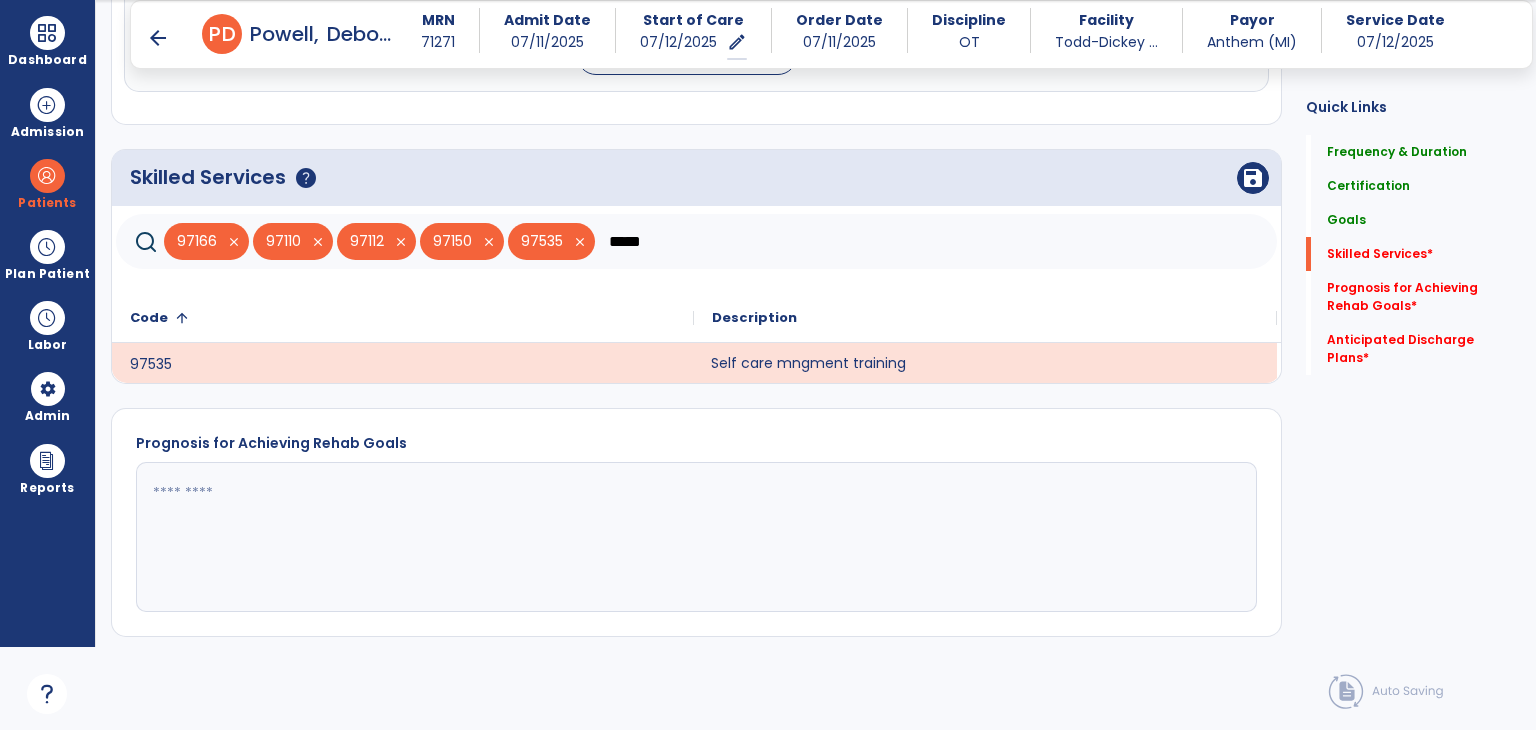 click on "*****" 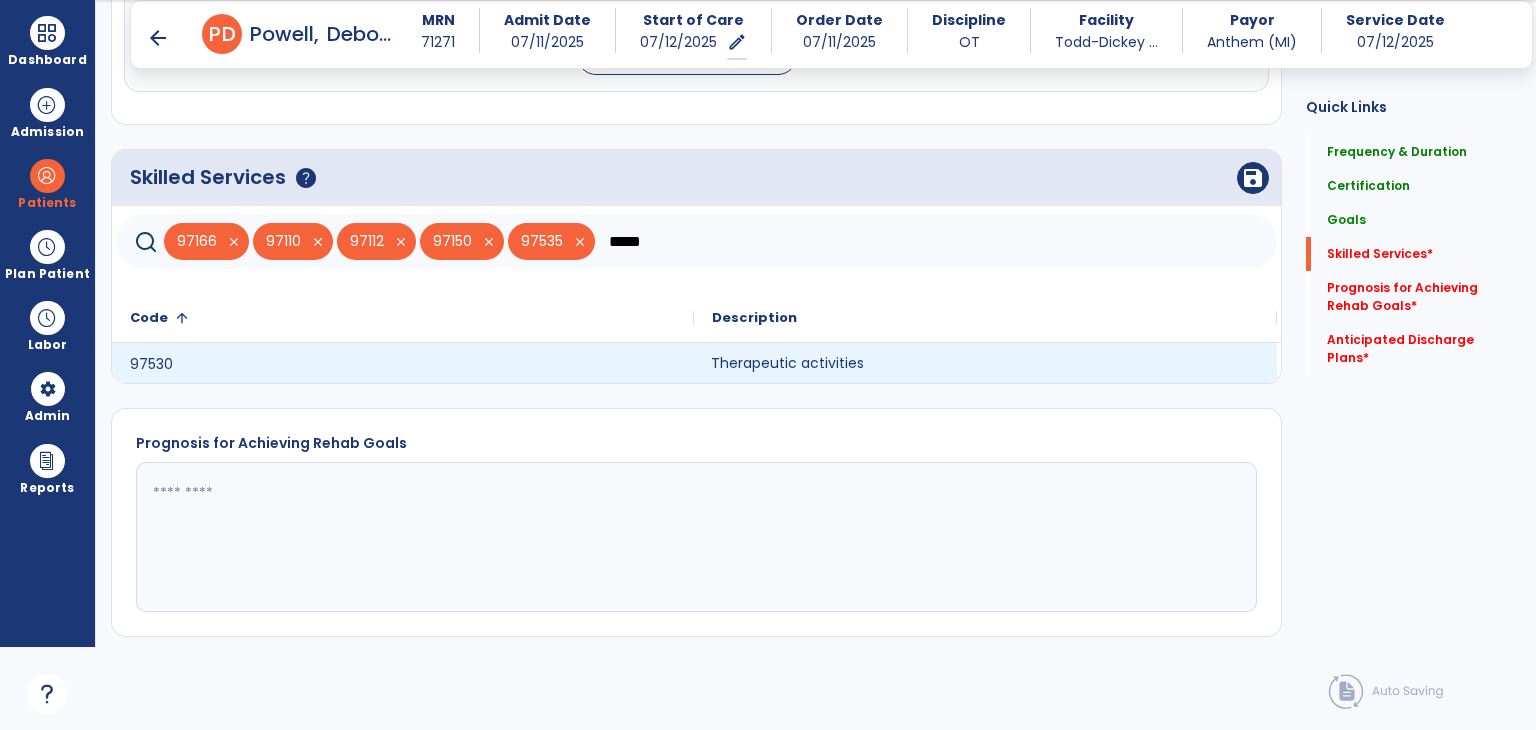 type on "*****" 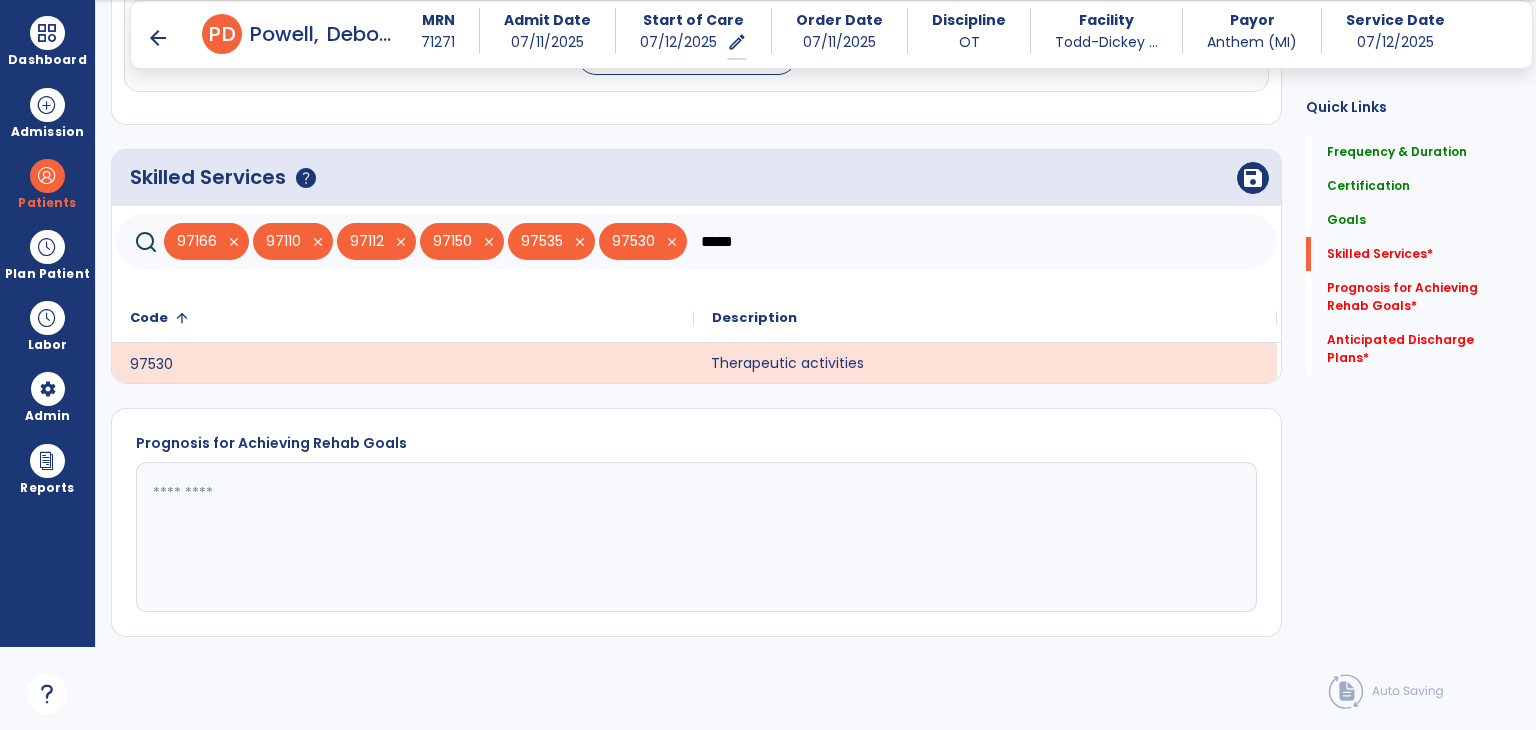 click on "save" 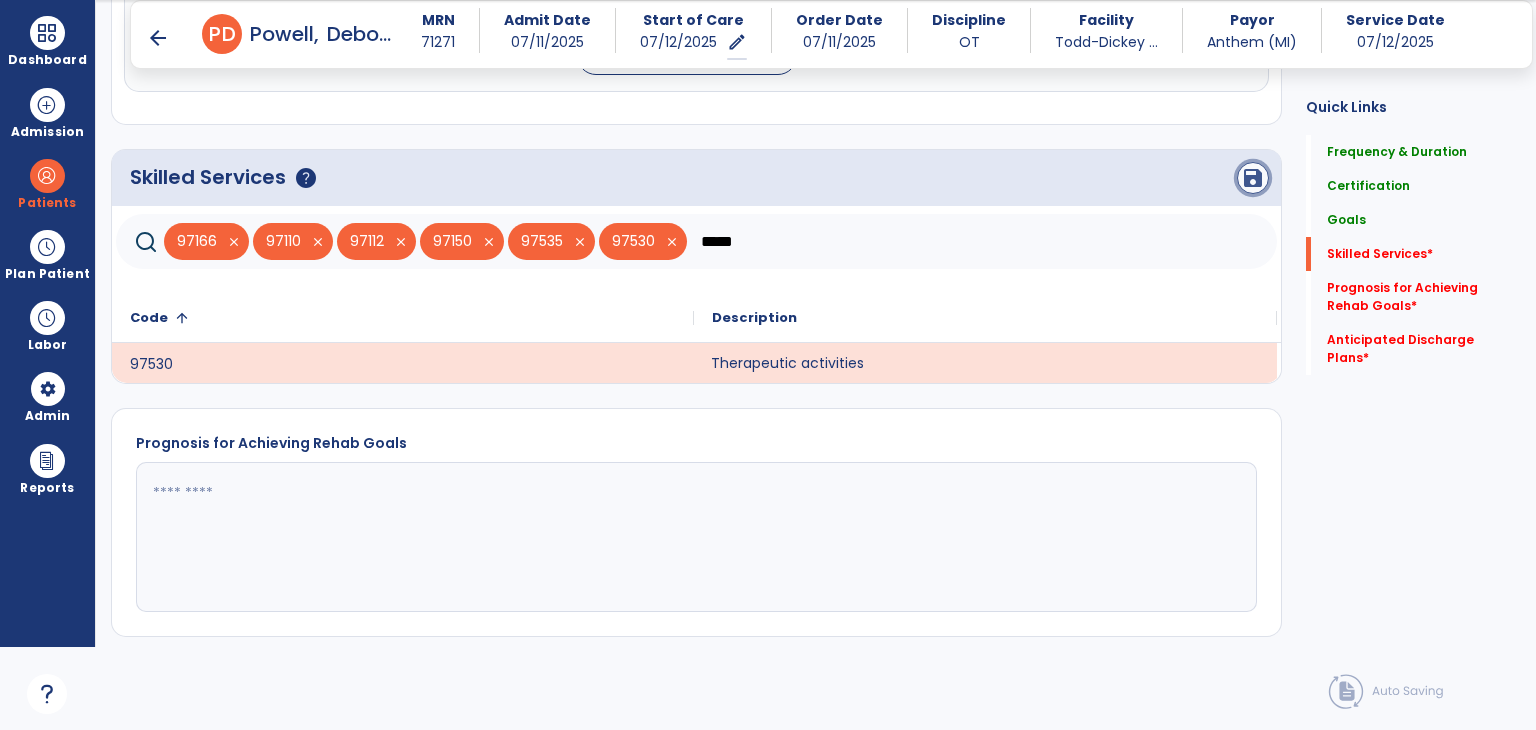 click on "save" 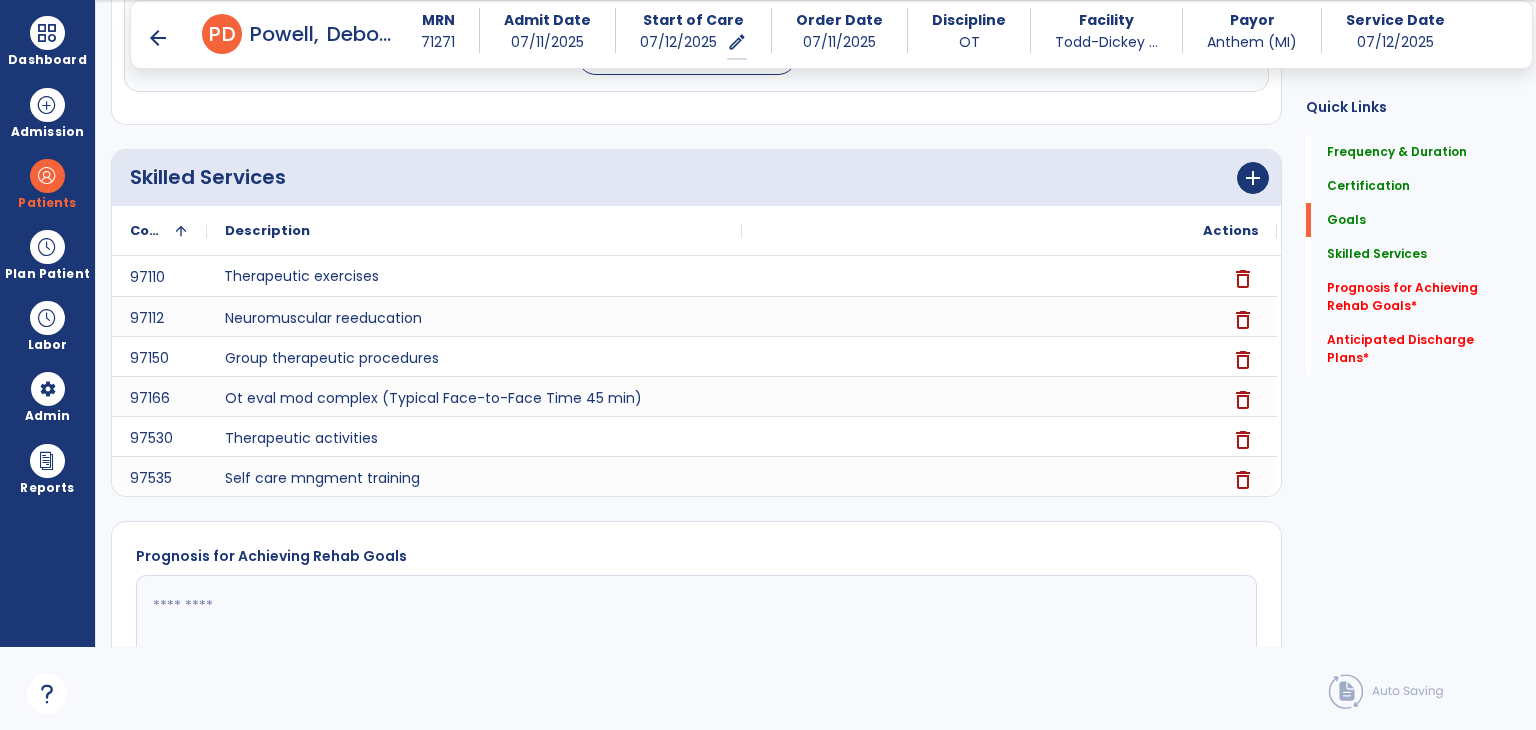 scroll, scrollTop: 518, scrollLeft: 0, axis: vertical 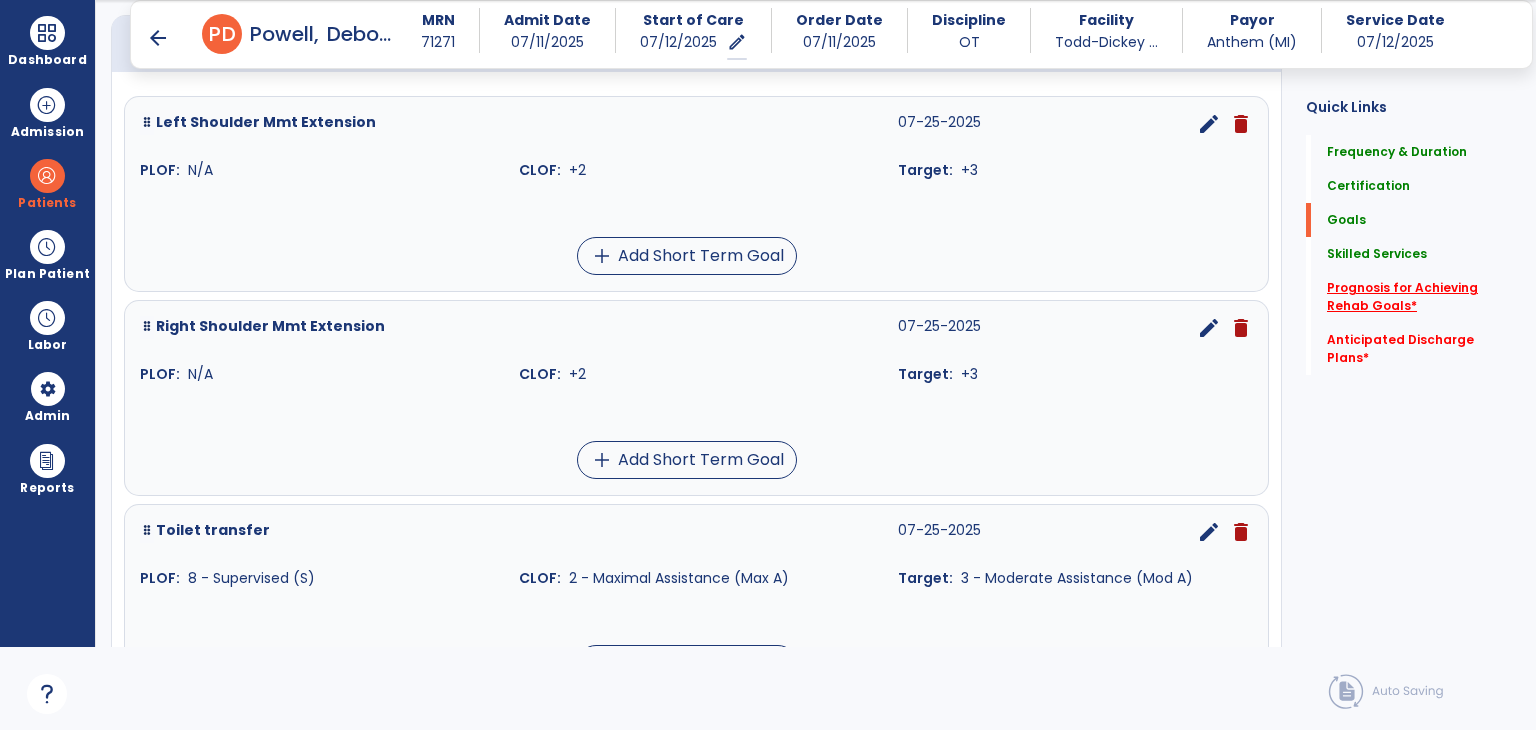 click on "Prognosis for Achieving Rehab Goals   *" 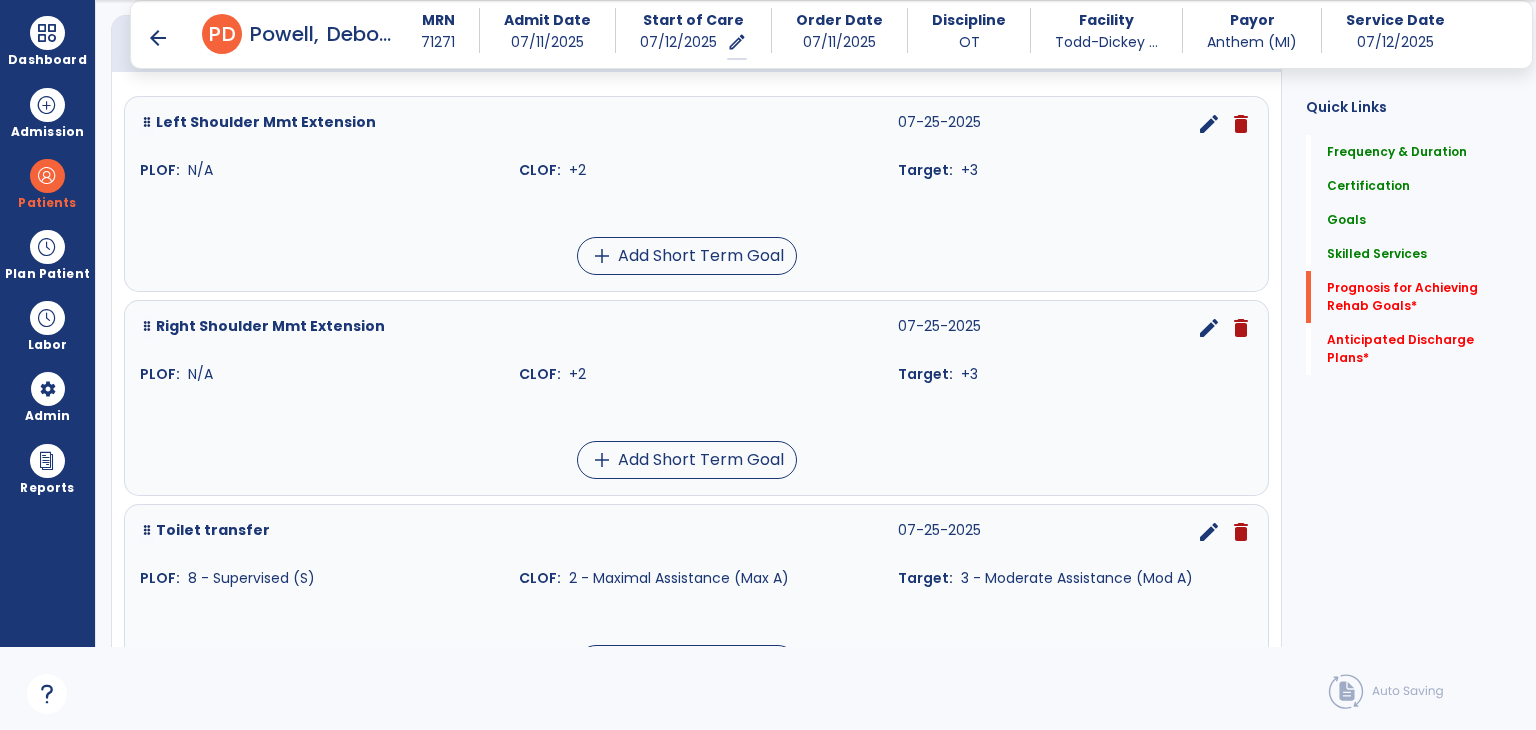 scroll, scrollTop: 41, scrollLeft: 0, axis: vertical 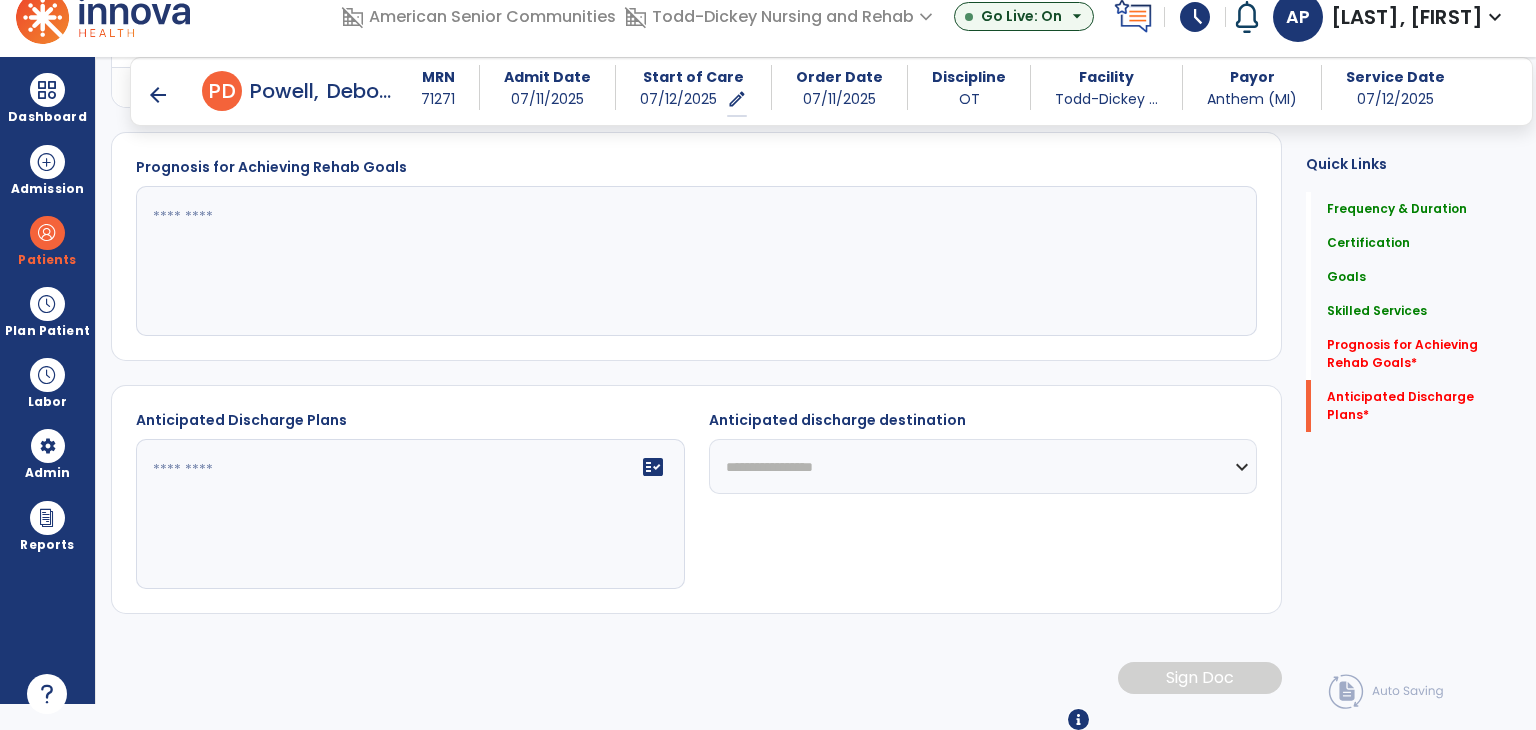 click 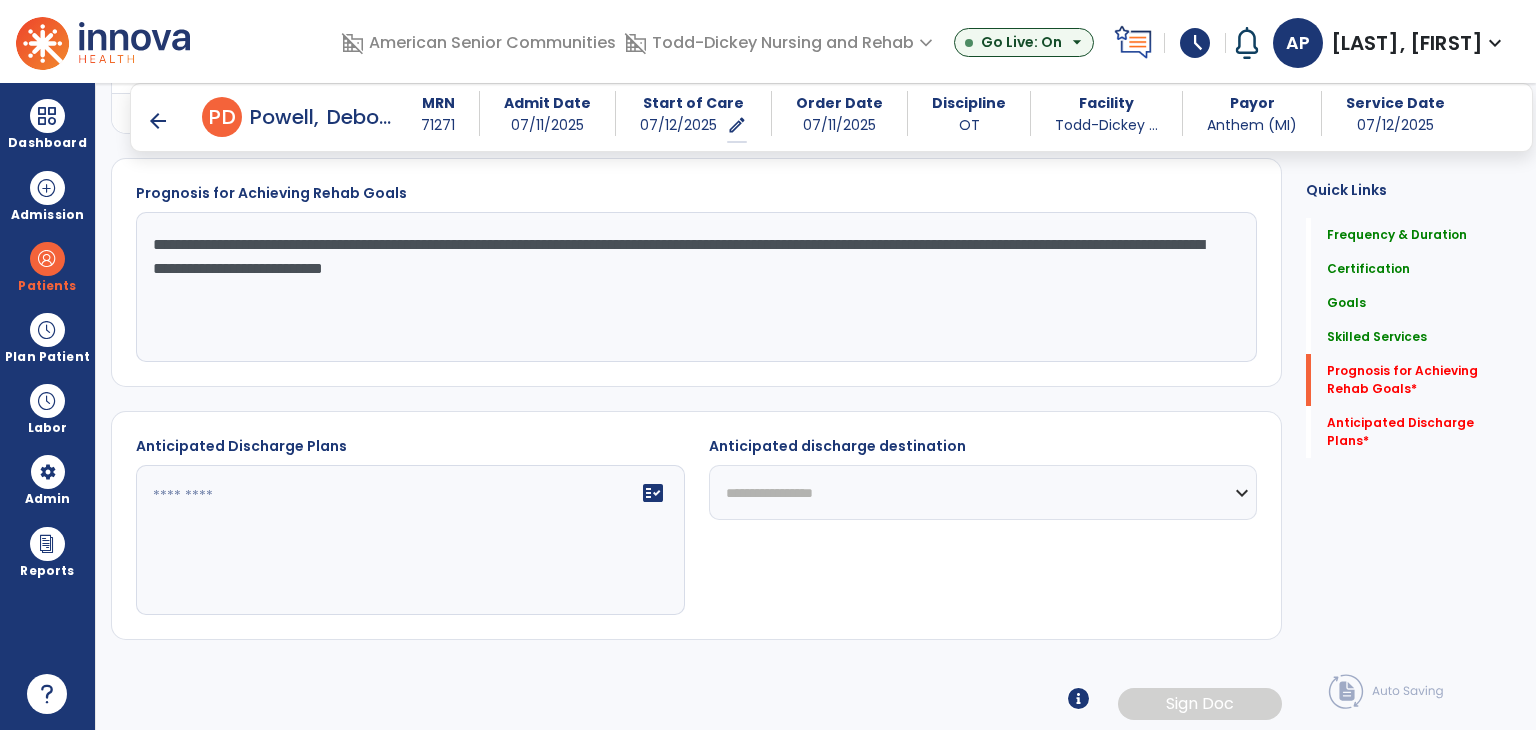 scroll, scrollTop: 0, scrollLeft: 0, axis: both 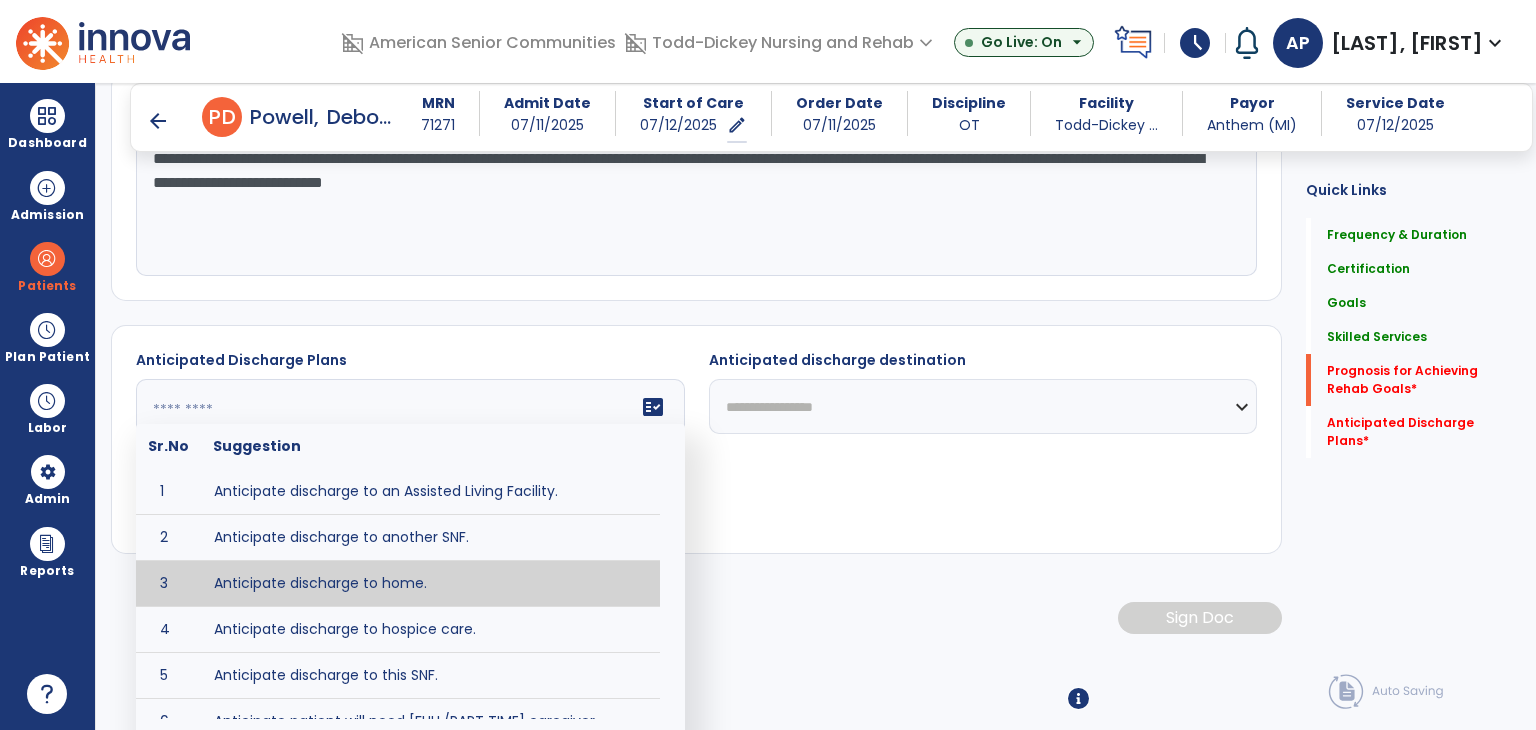 type on "**********" 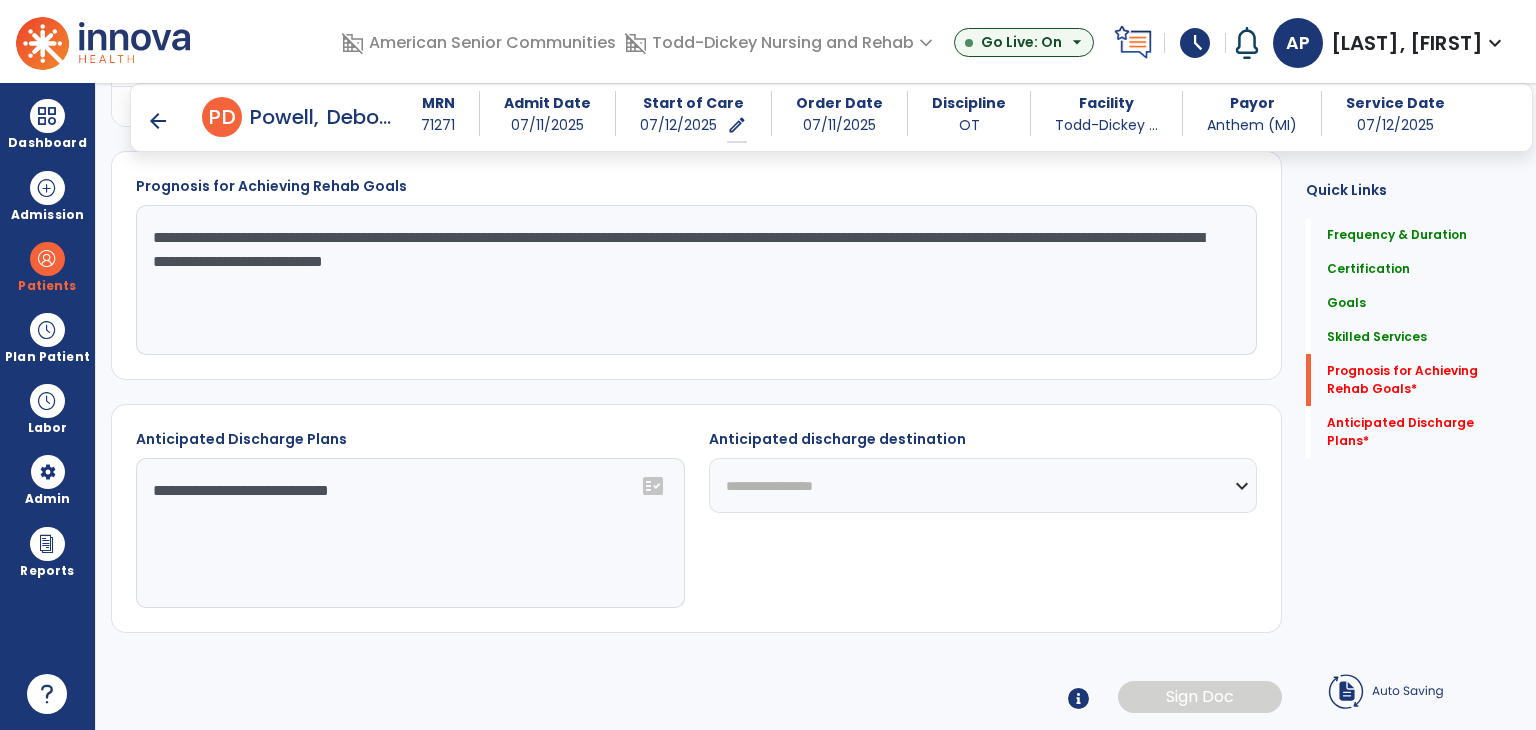 scroll, scrollTop: 1980, scrollLeft: 0, axis: vertical 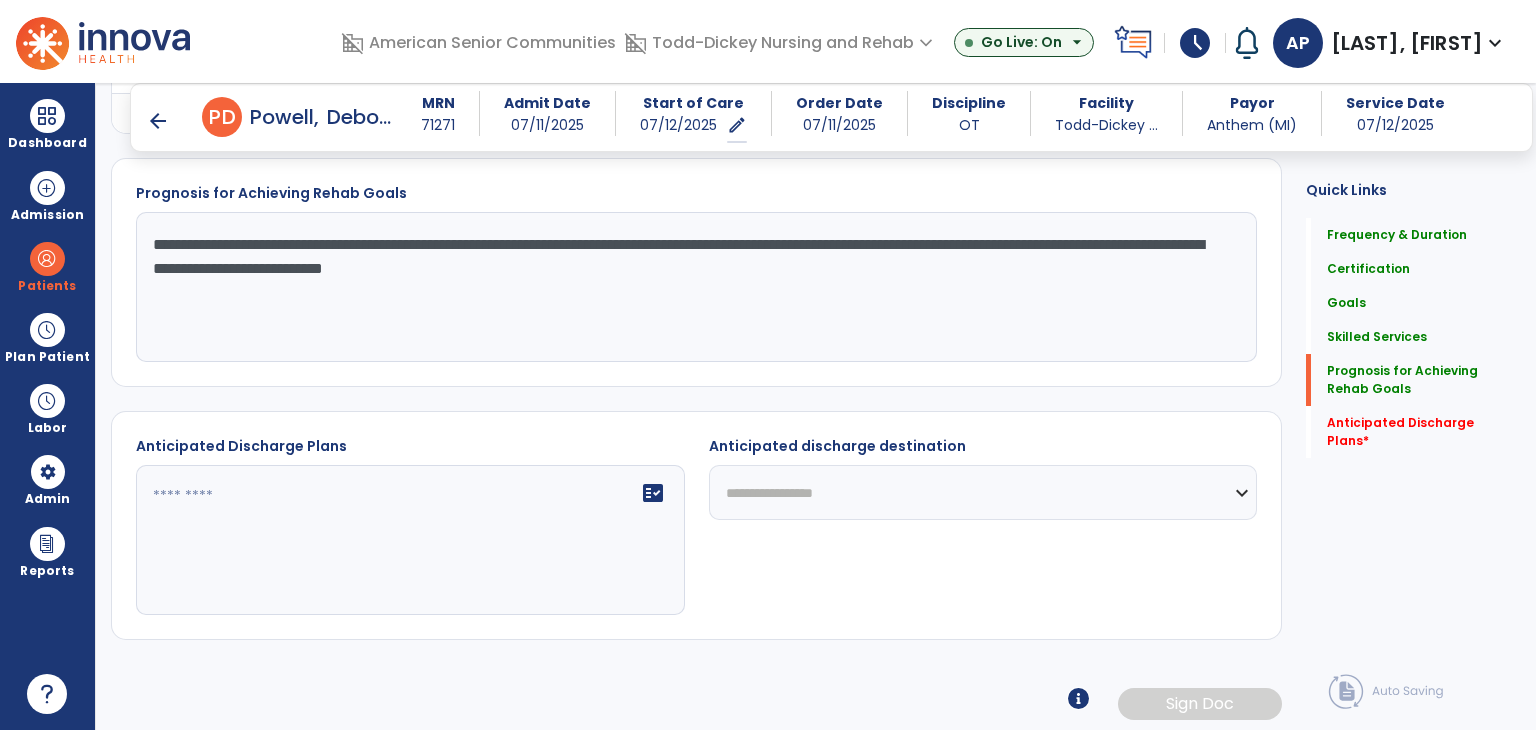 type on "**********" 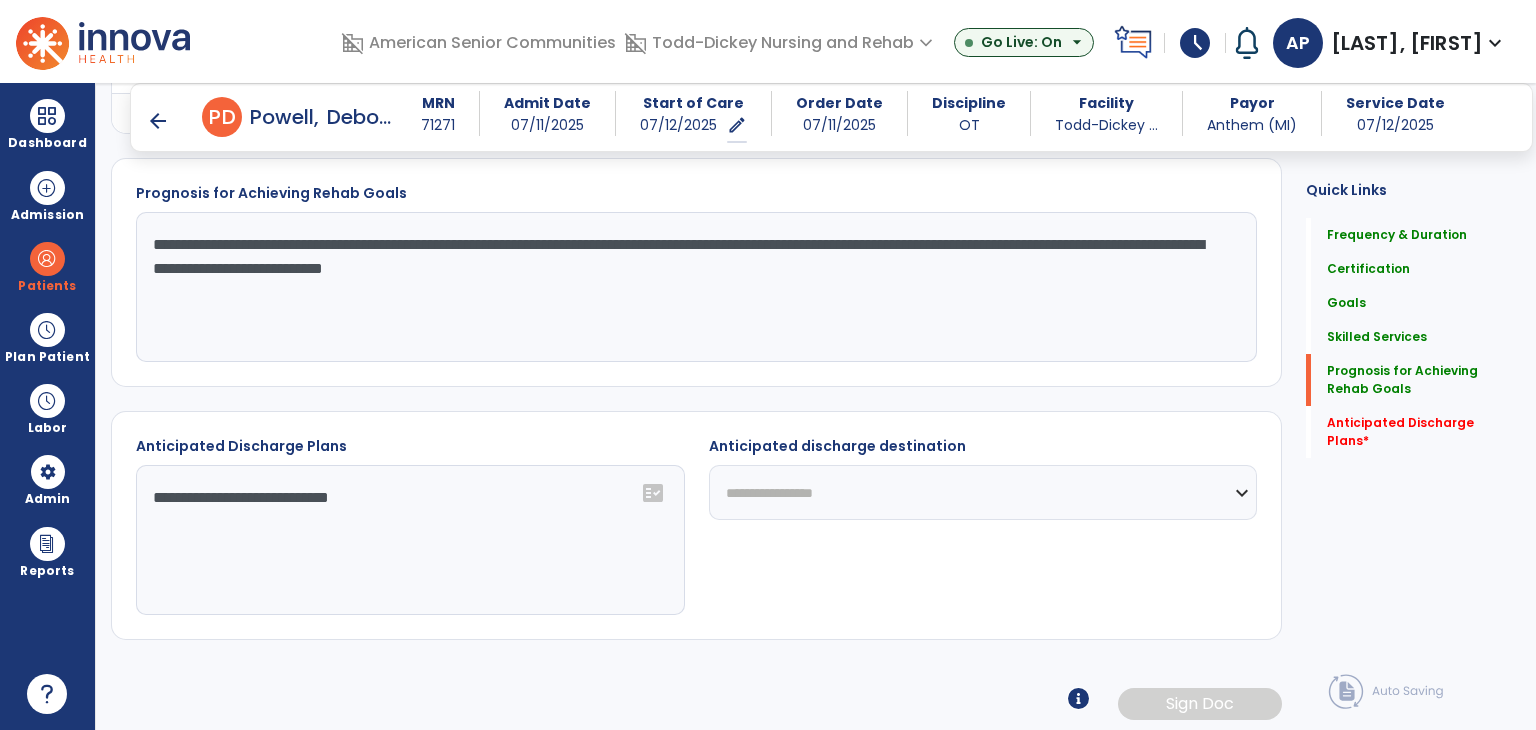 click on "**********" 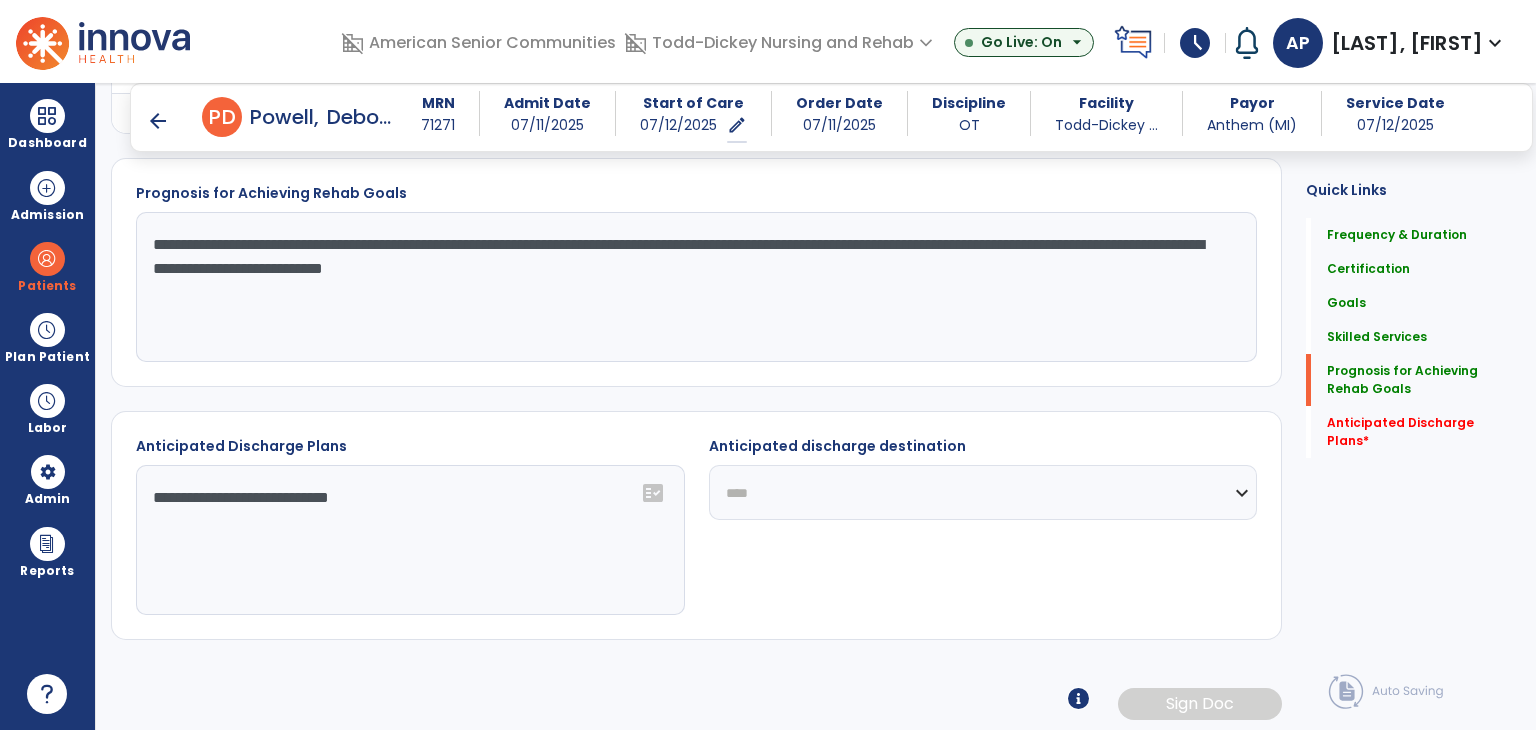 click on "**********" 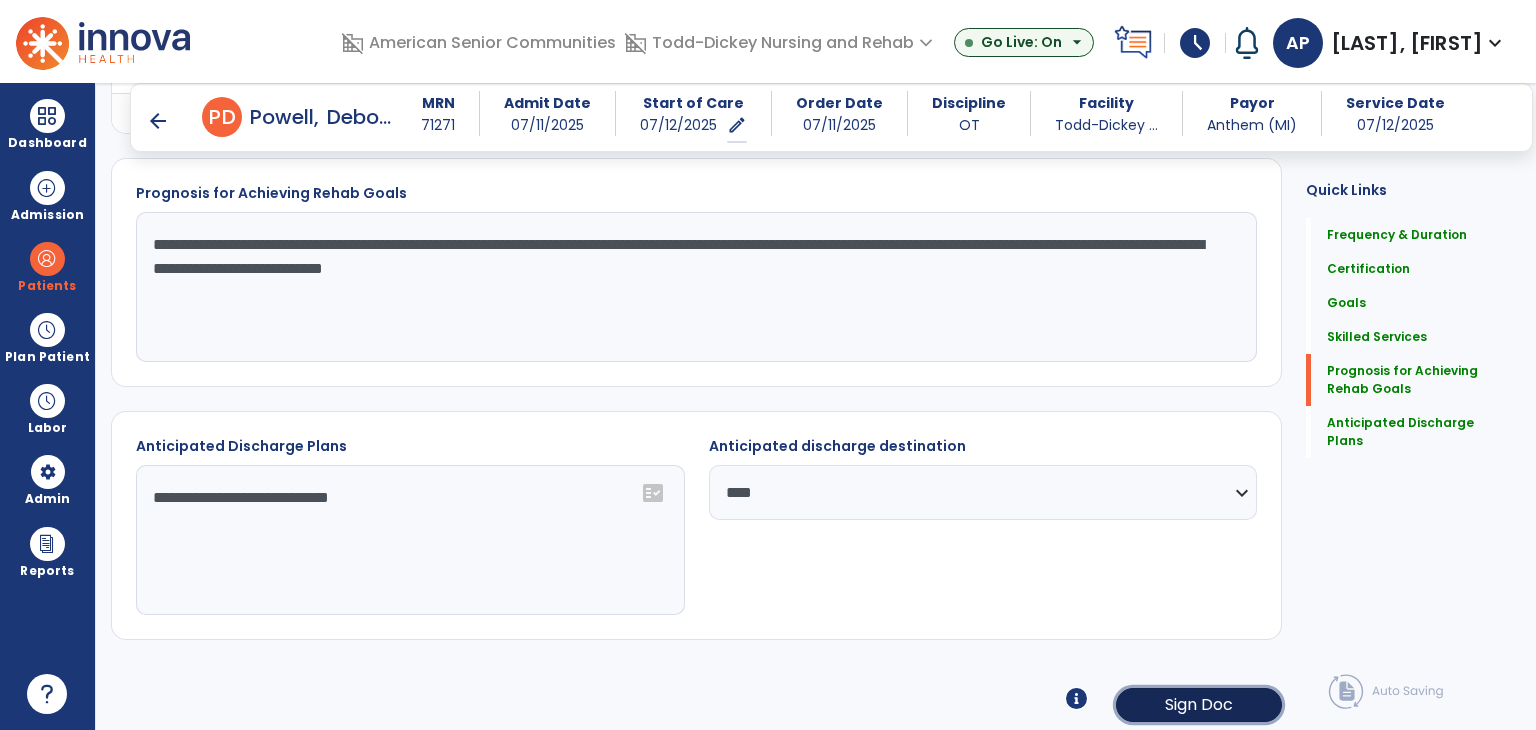 click on "Sign Doc" 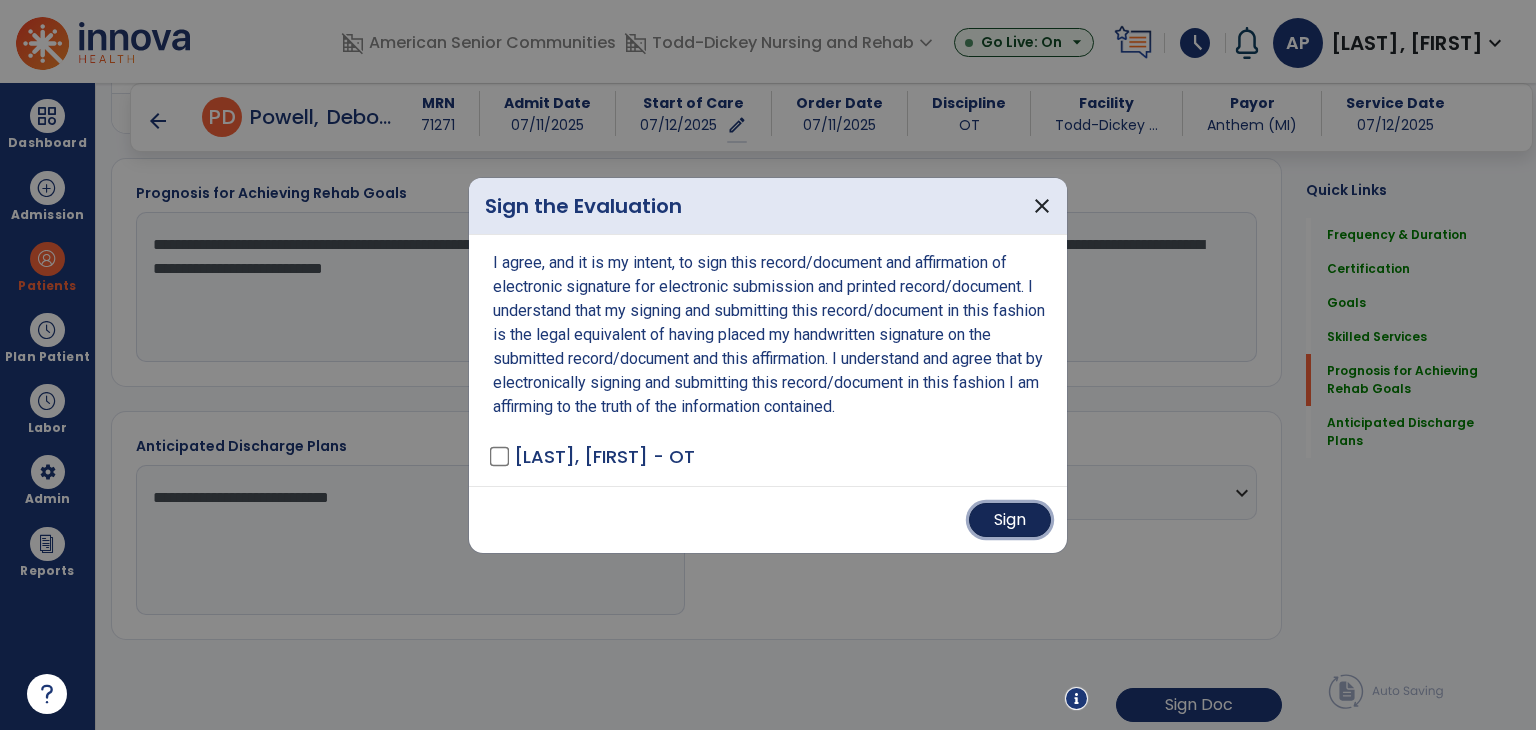 click on "Sign" at bounding box center (1010, 520) 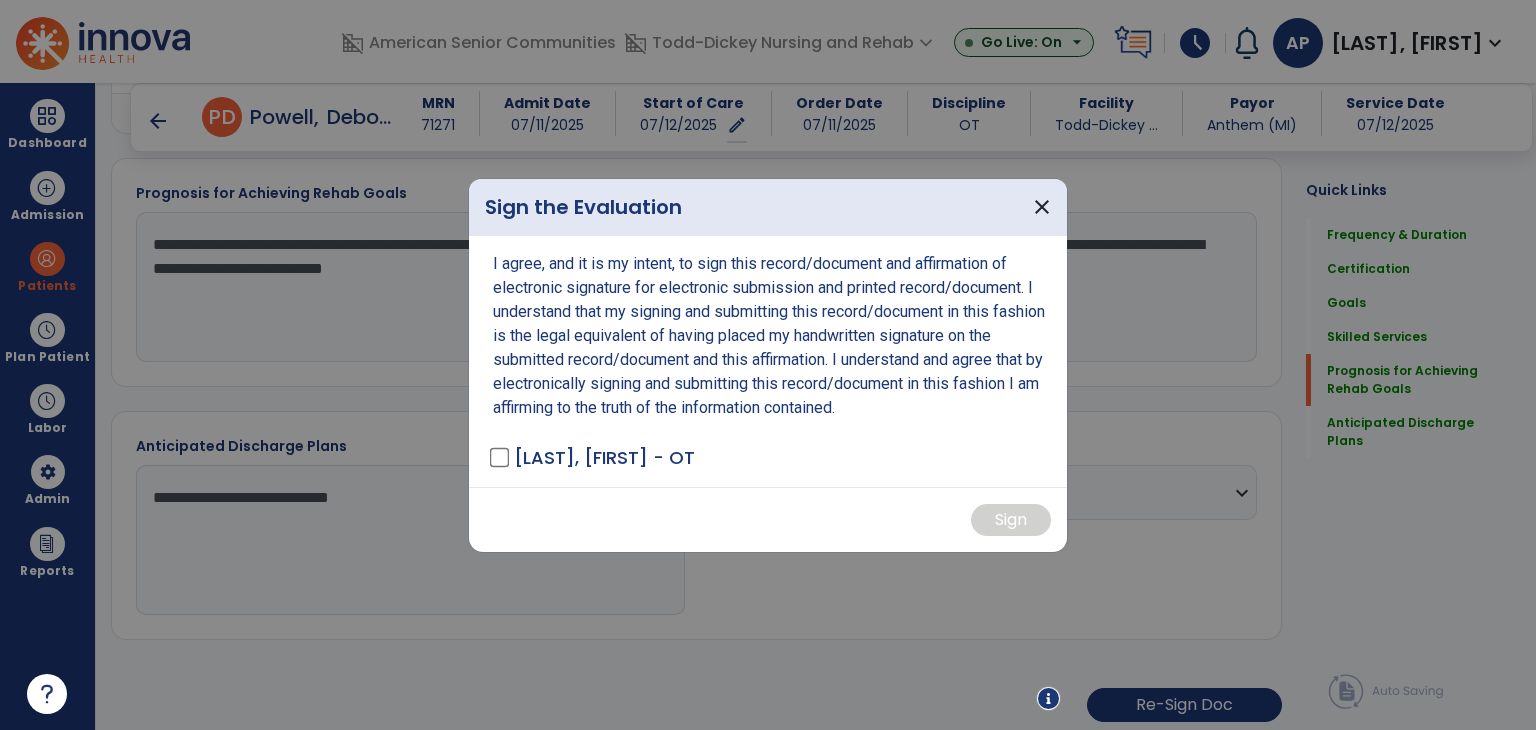 scroll, scrollTop: 0, scrollLeft: 0, axis: both 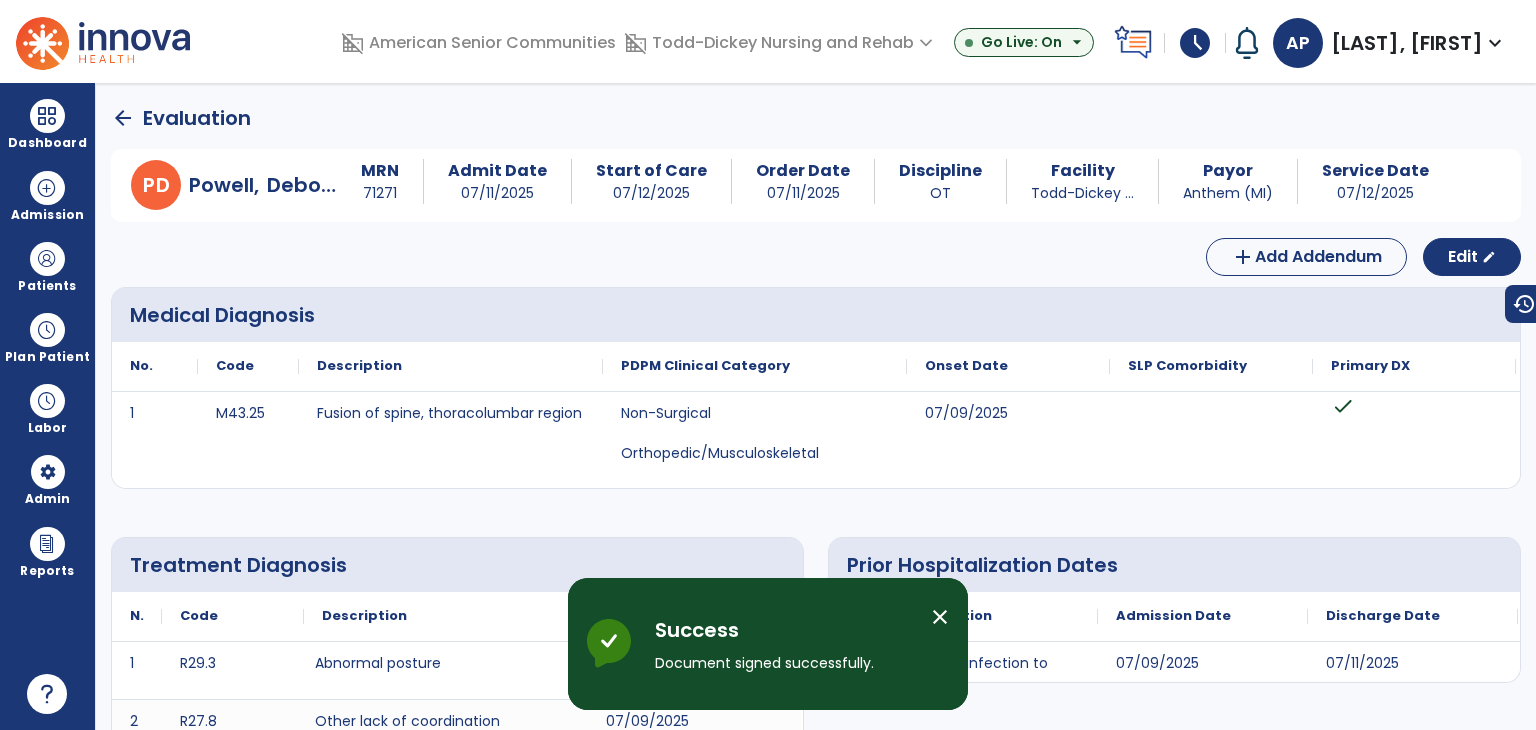 click on "arrow_back" 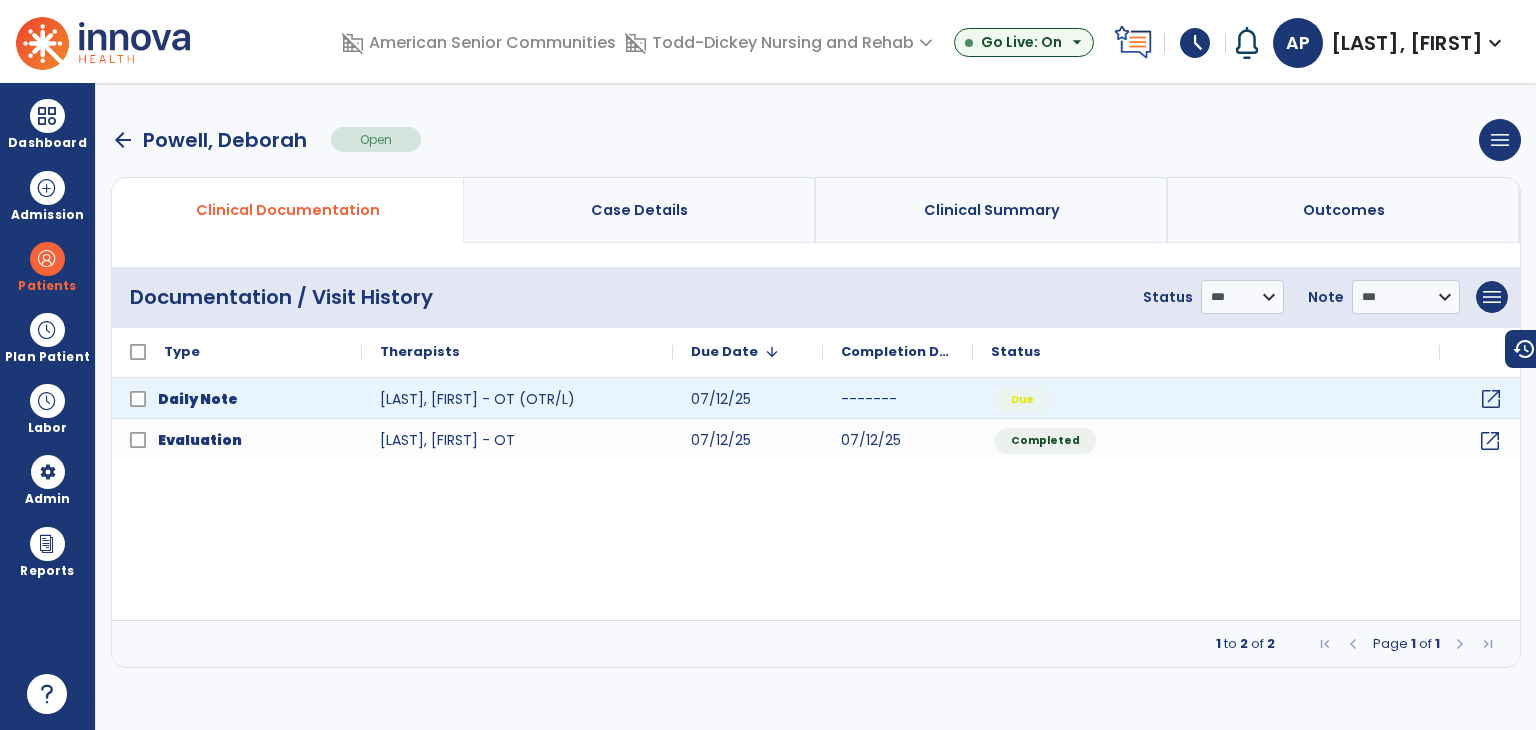 click on "open_in_new" 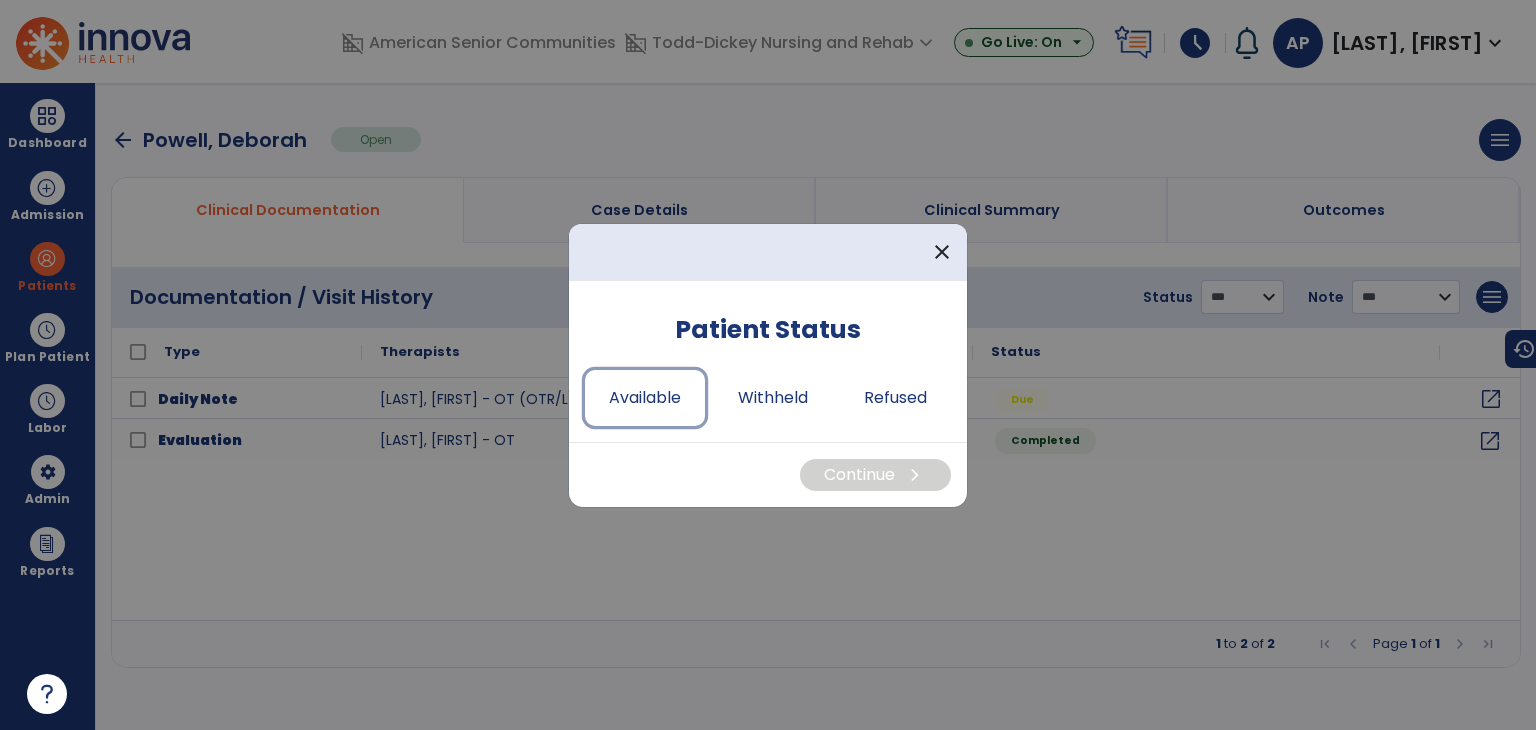 drag, startPoint x: 666, startPoint y: 387, endPoint x: 740, endPoint y: 428, distance: 84.59905 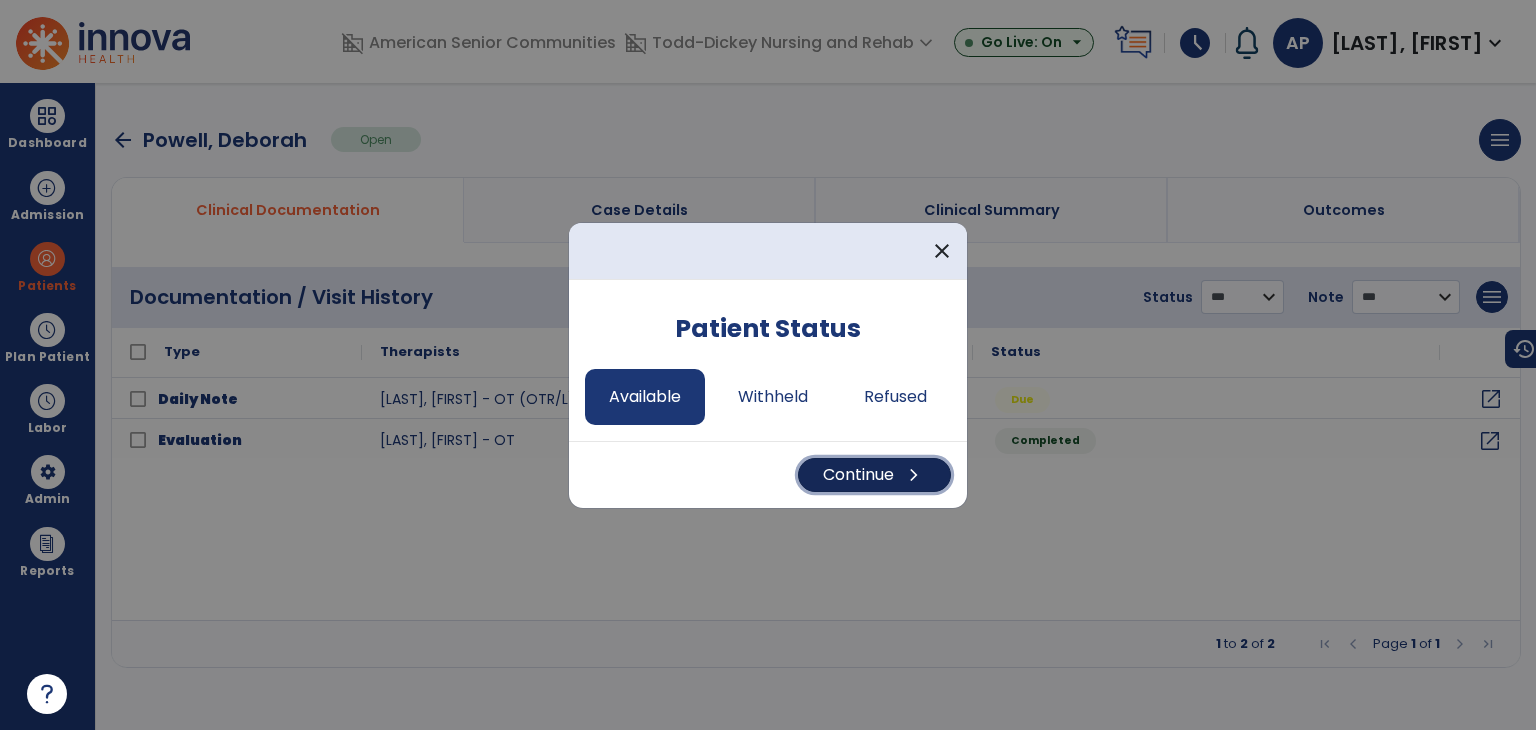 click on "Continue   chevron_right" at bounding box center [874, 475] 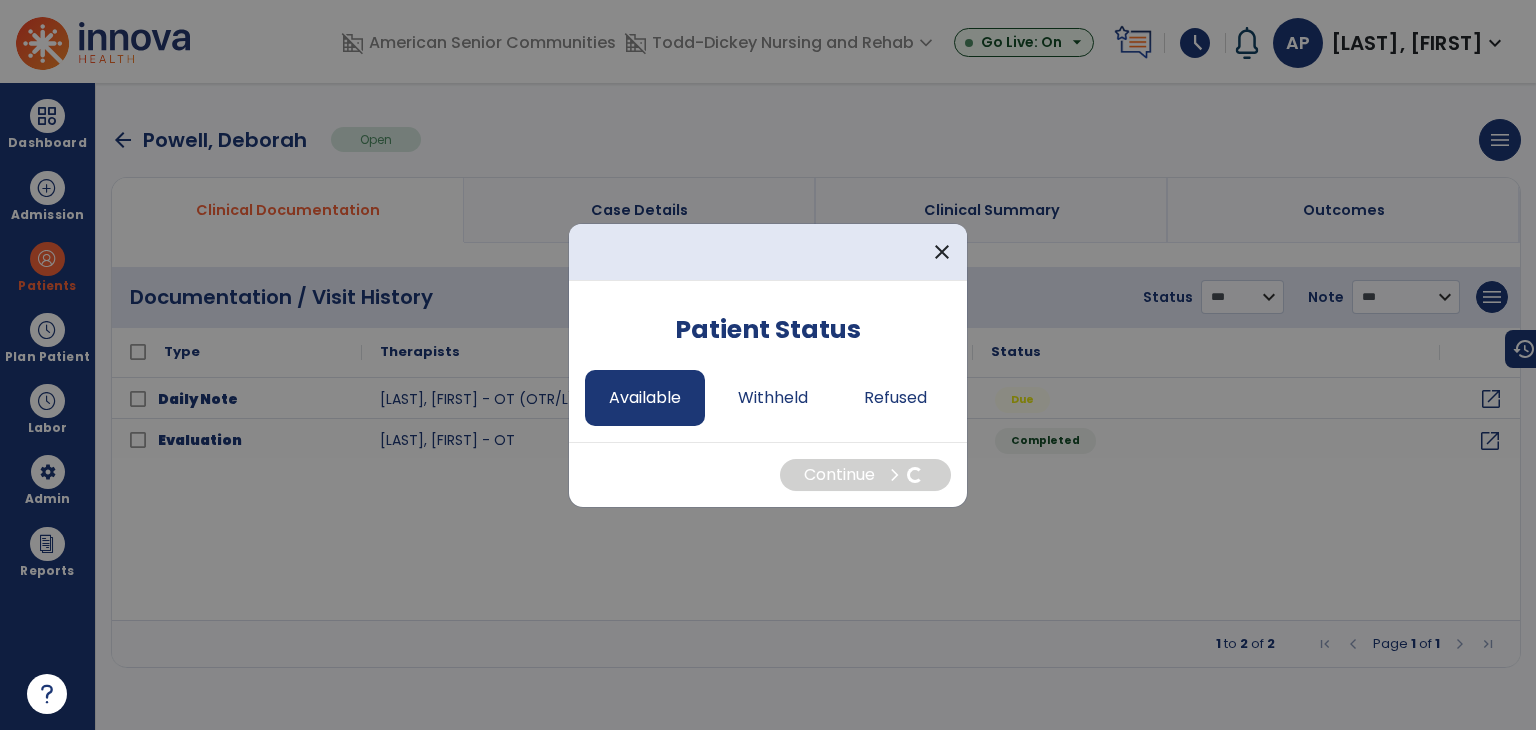 select on "*" 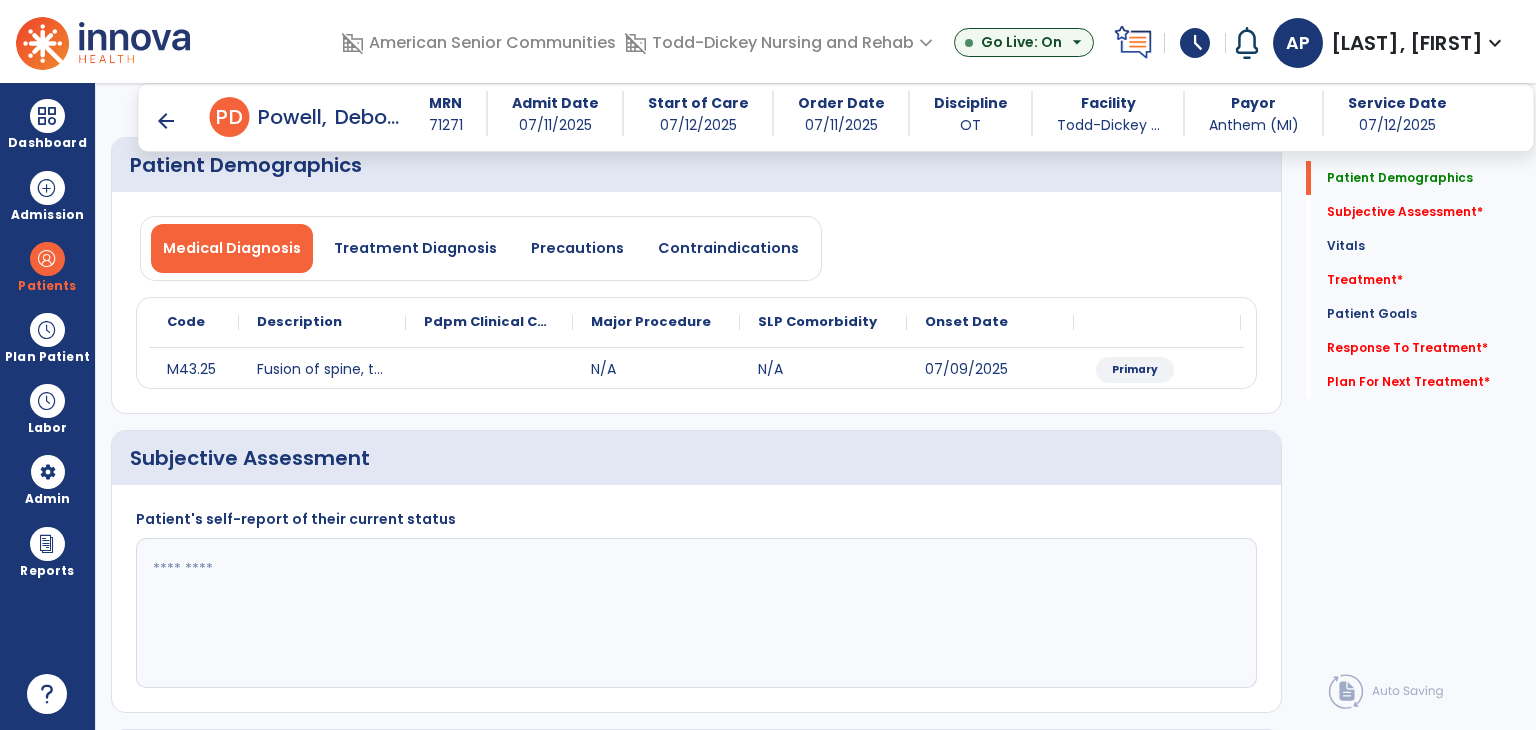 scroll, scrollTop: 200, scrollLeft: 0, axis: vertical 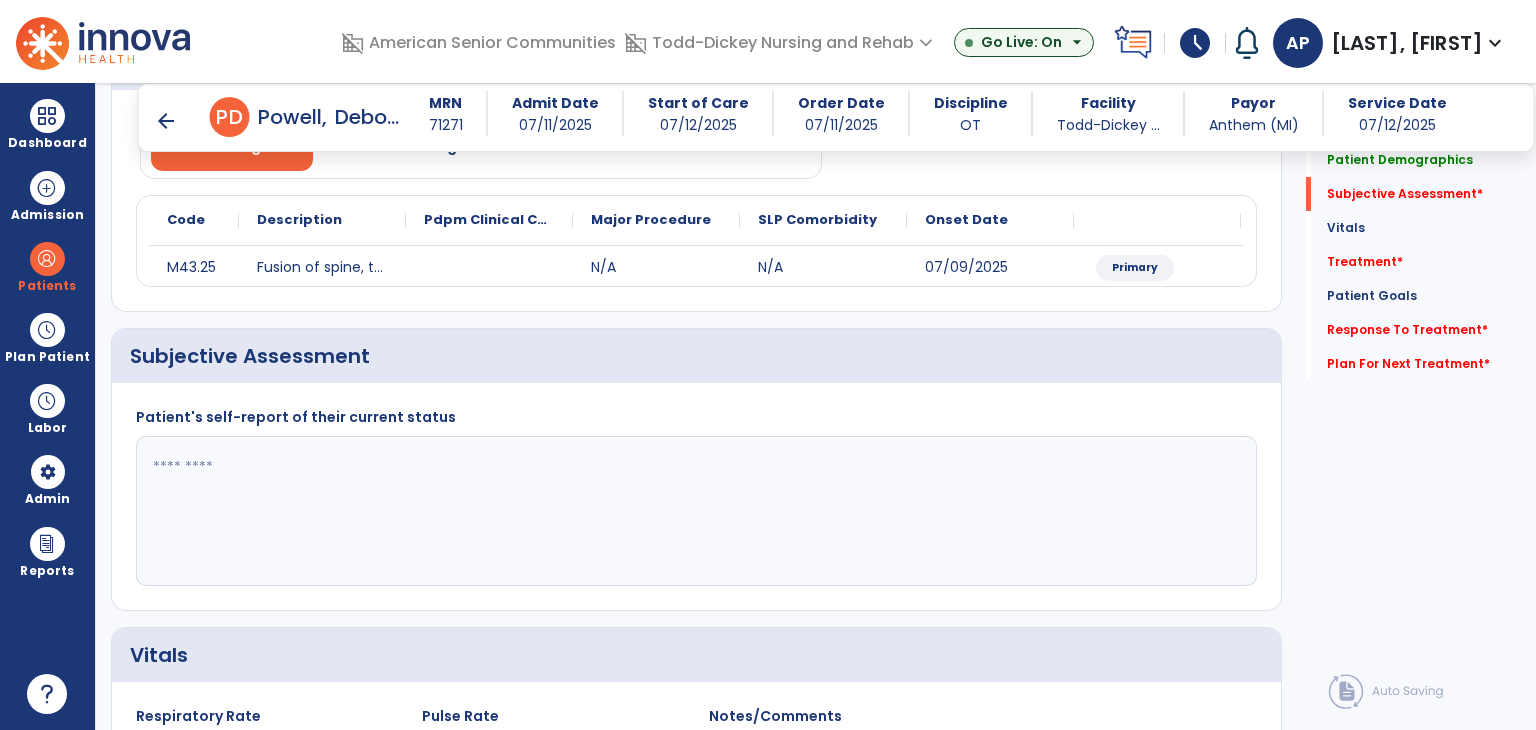 click 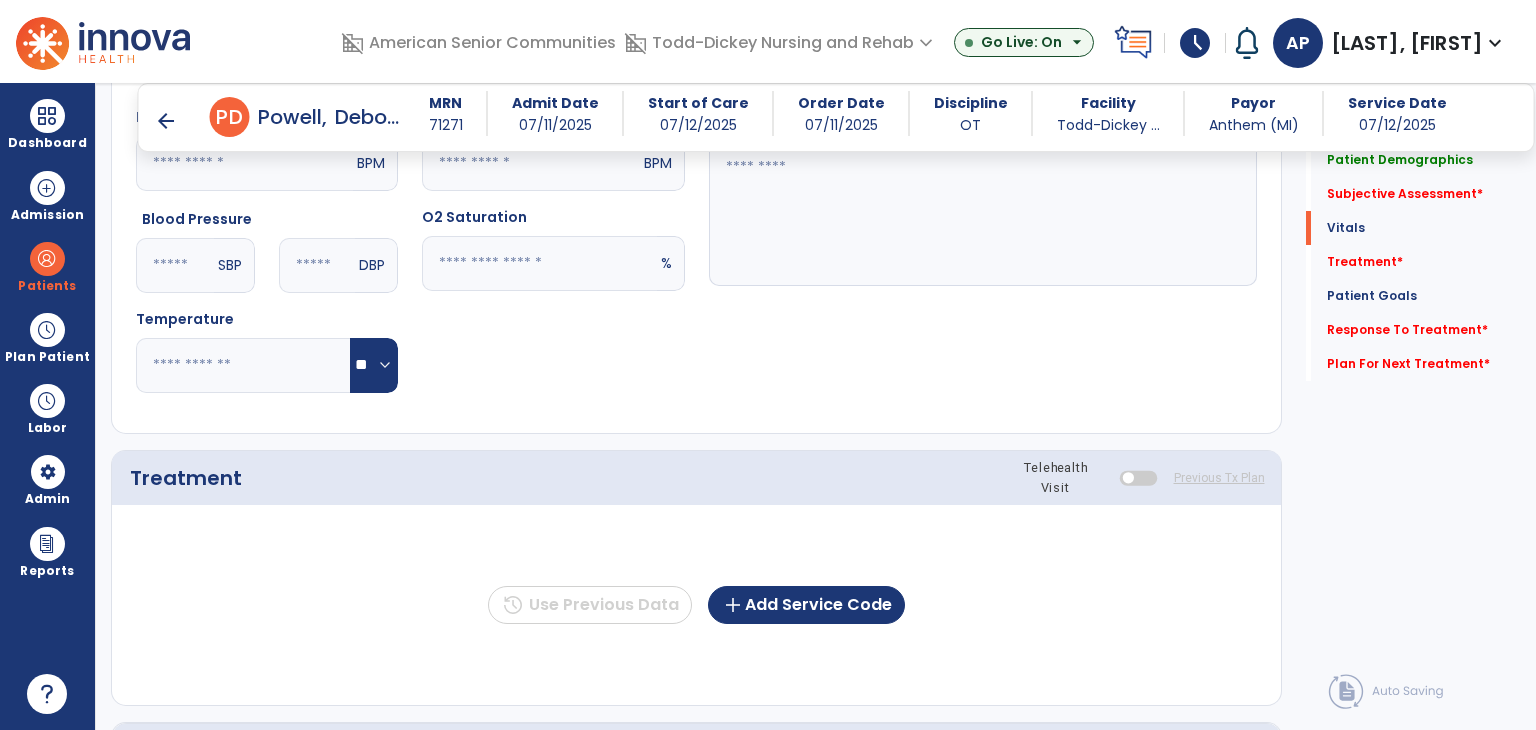 scroll, scrollTop: 800, scrollLeft: 0, axis: vertical 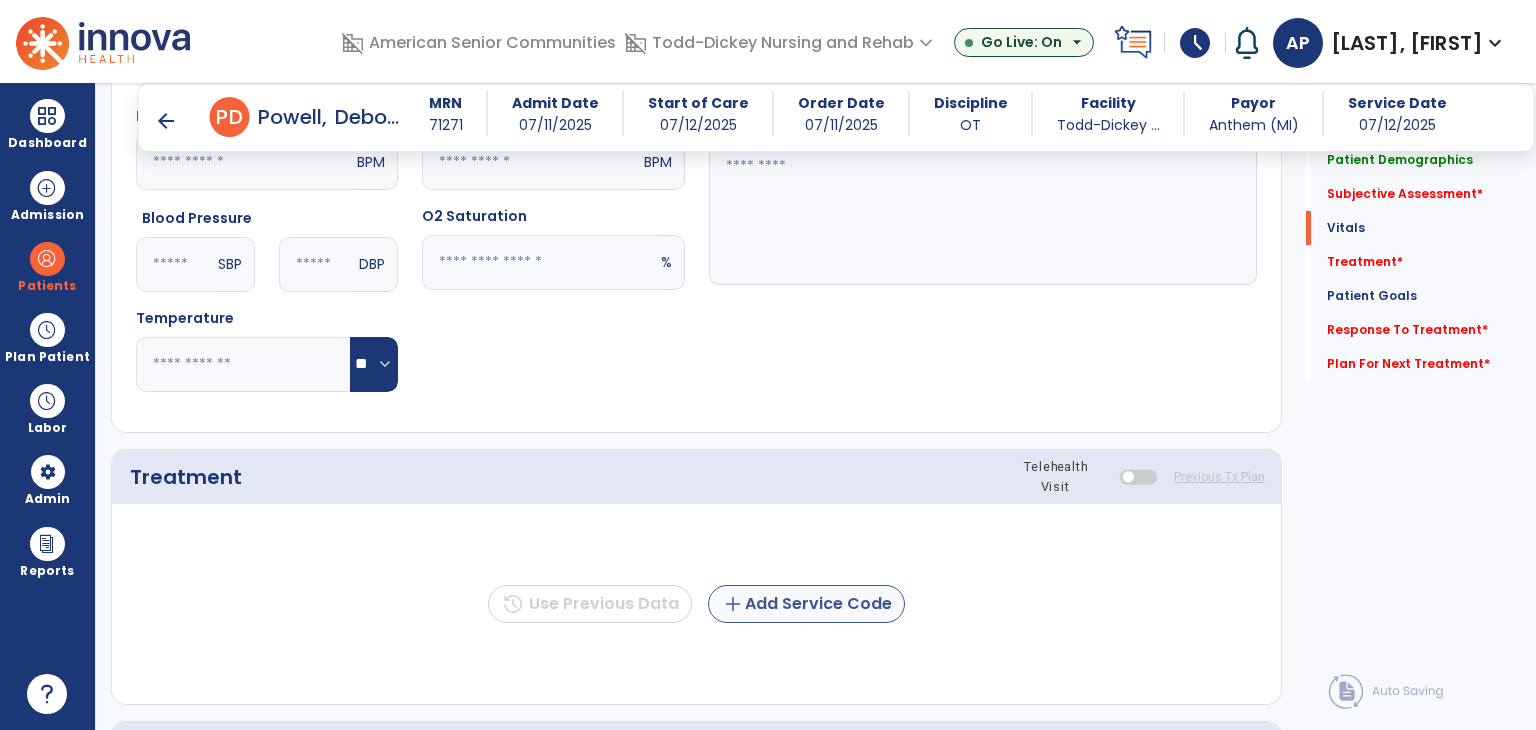 type on "**********" 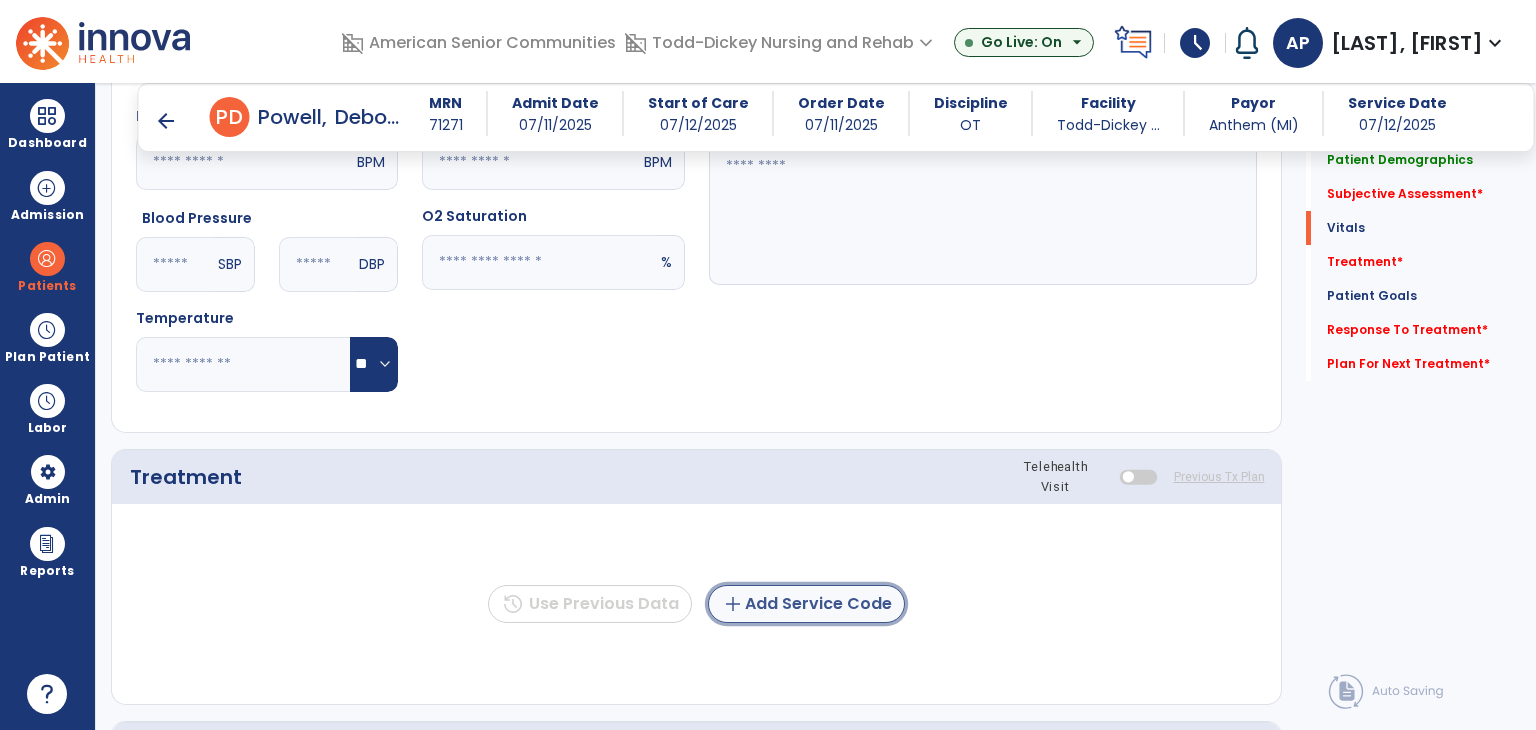 click on "add  Add Service Code" 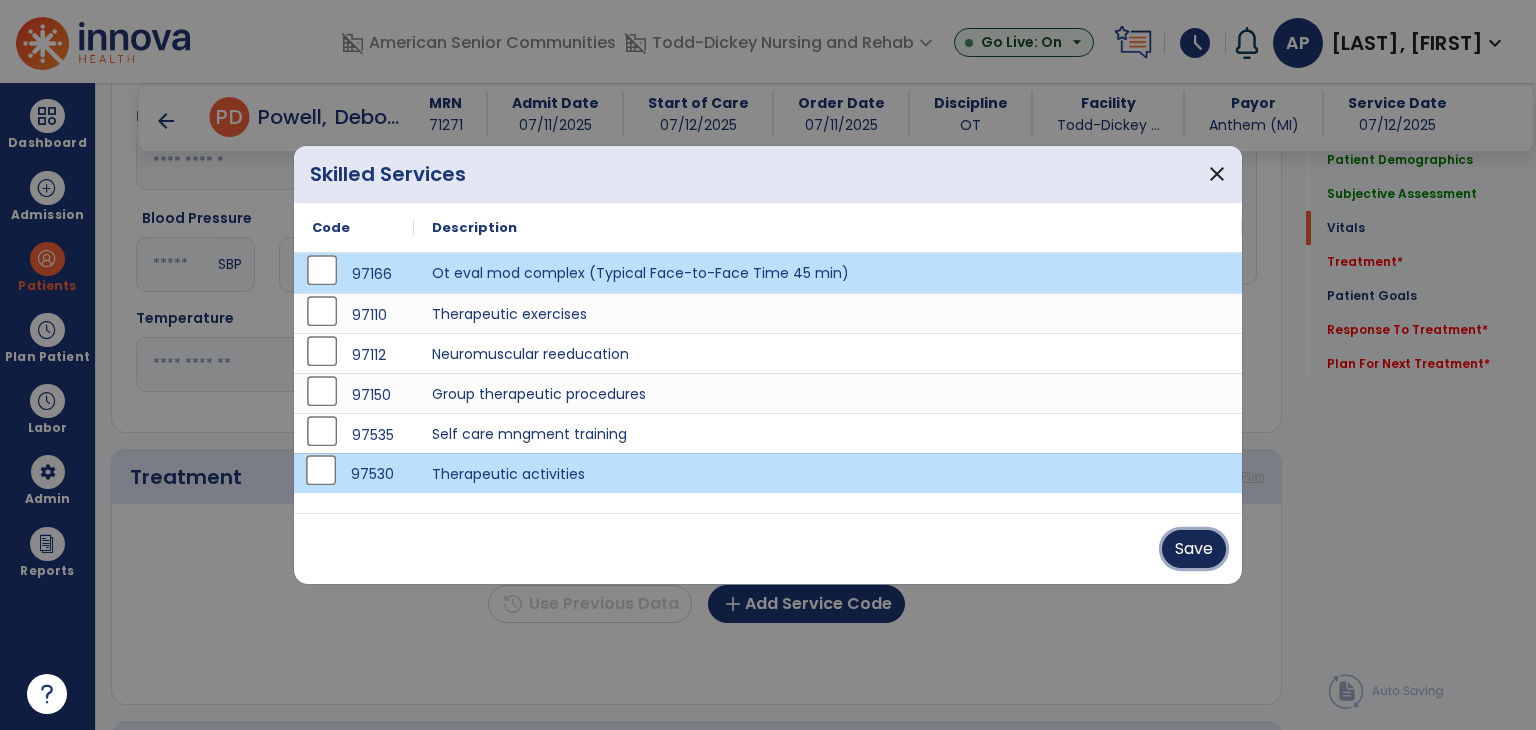 click on "Save" at bounding box center [1194, 549] 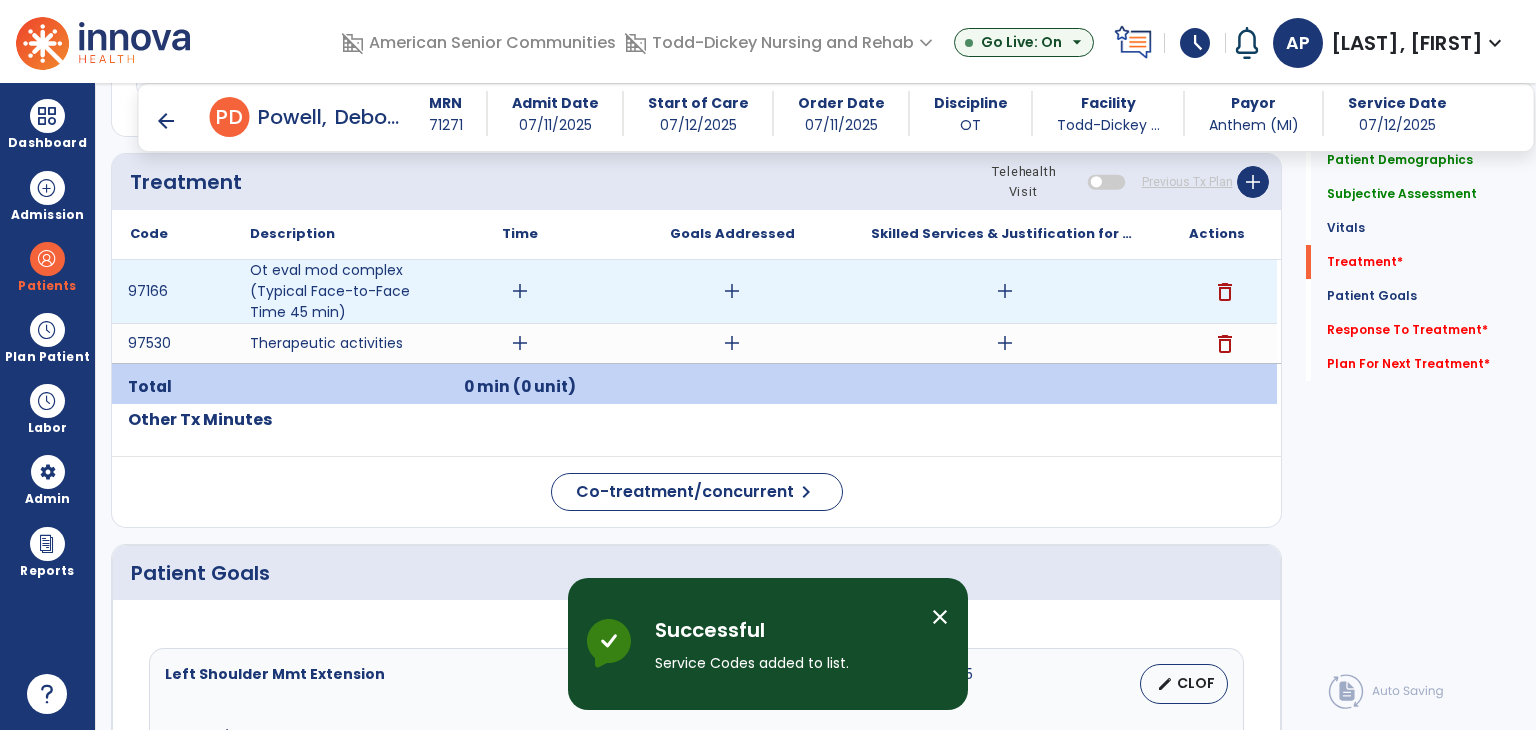 scroll, scrollTop: 1100, scrollLeft: 0, axis: vertical 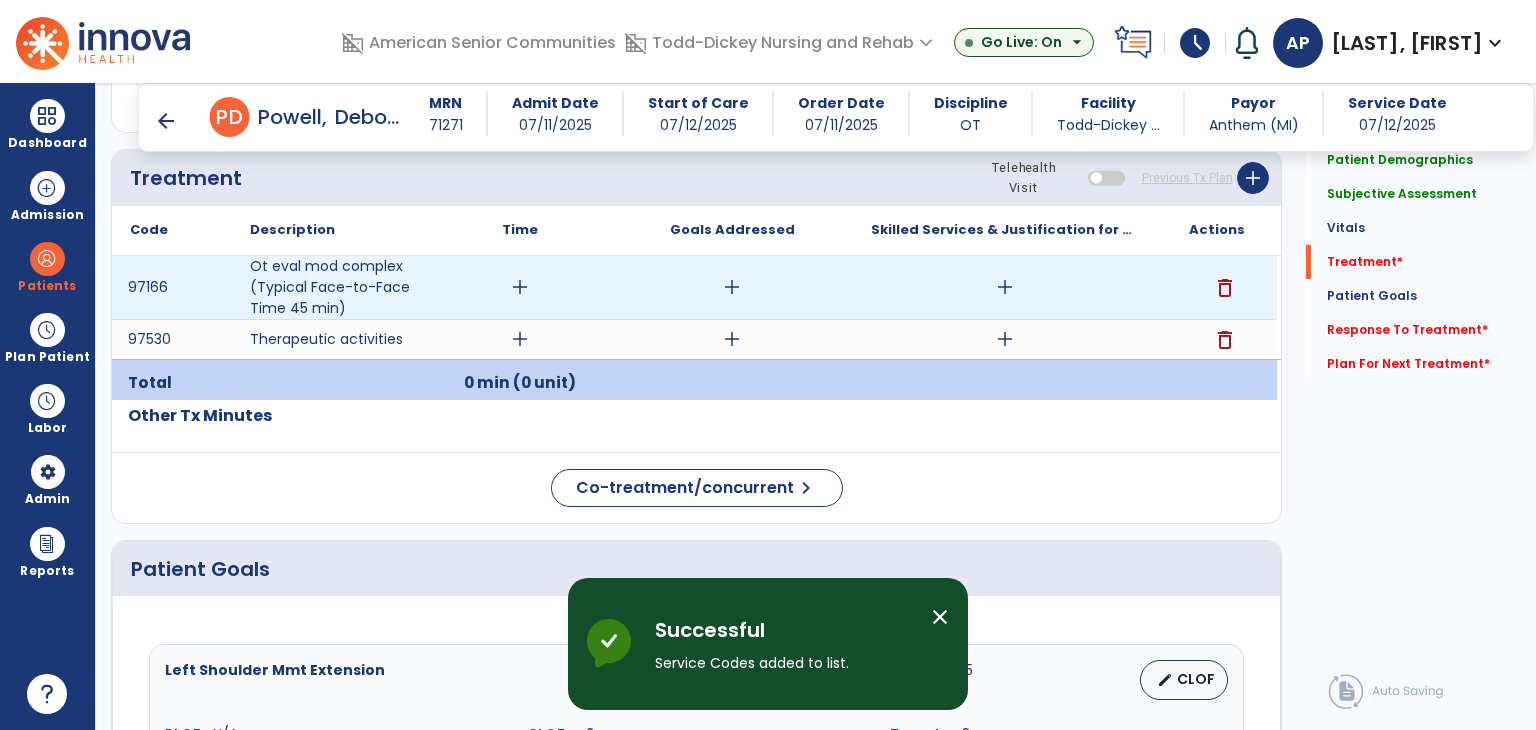 click on "add" at bounding box center (520, 287) 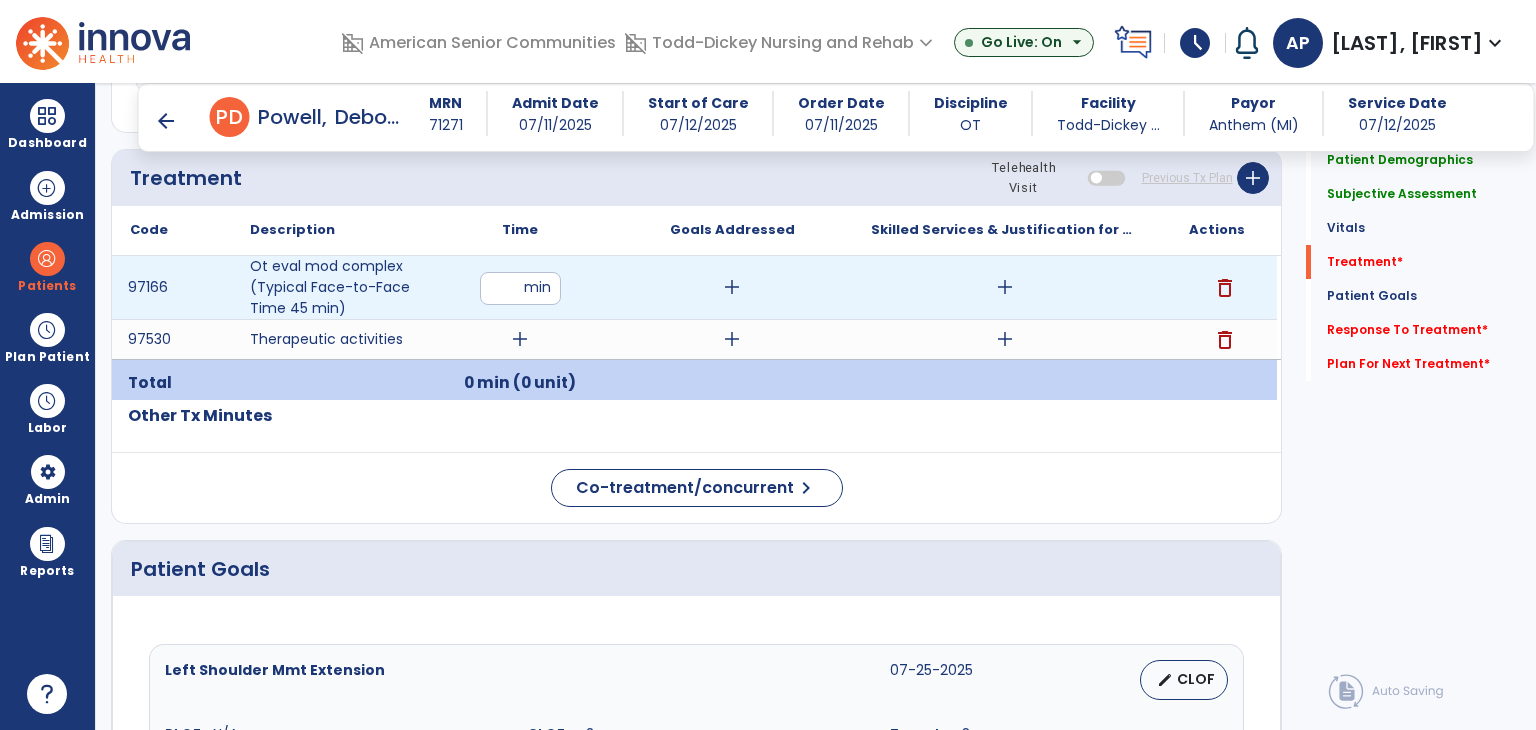 type on "**" 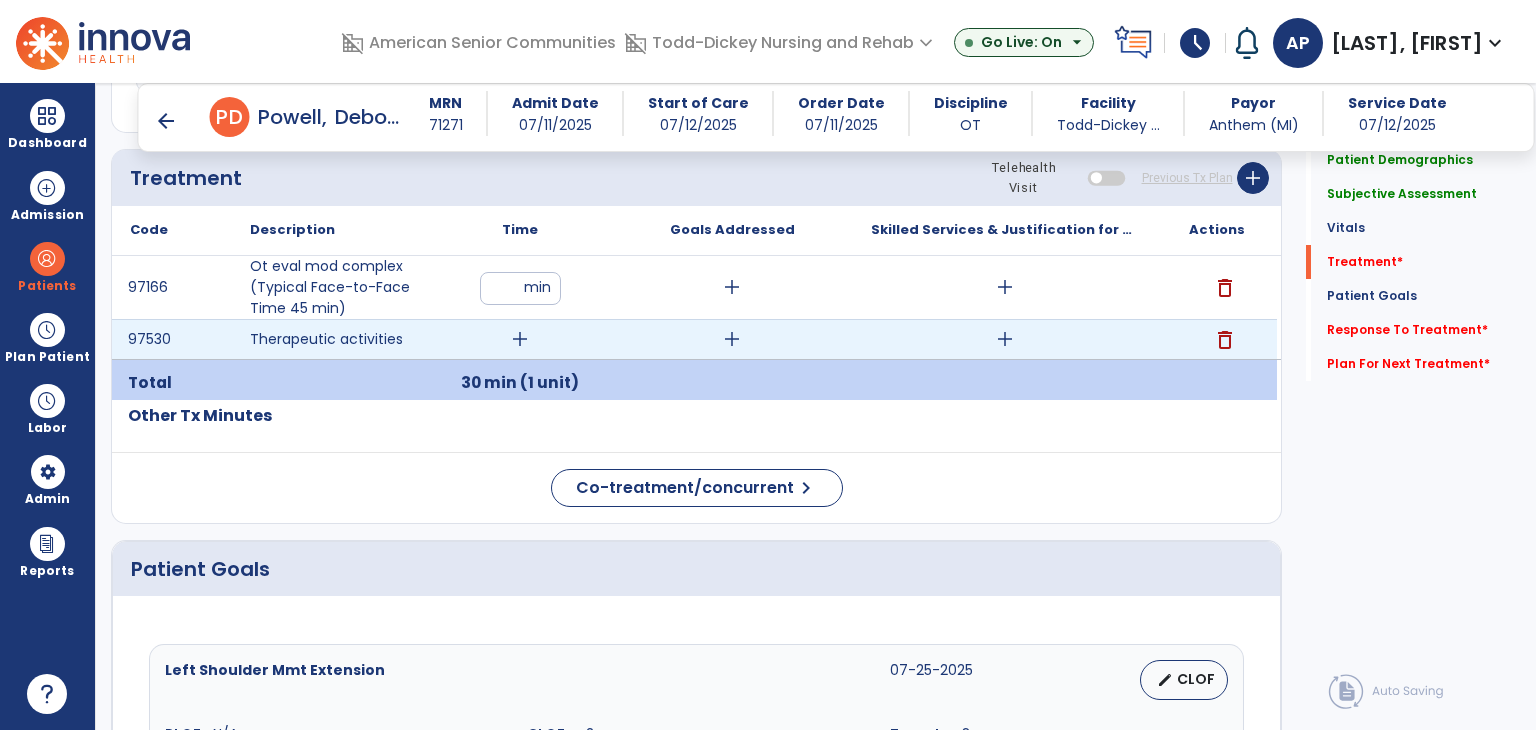 click on "add" at bounding box center [520, 339] 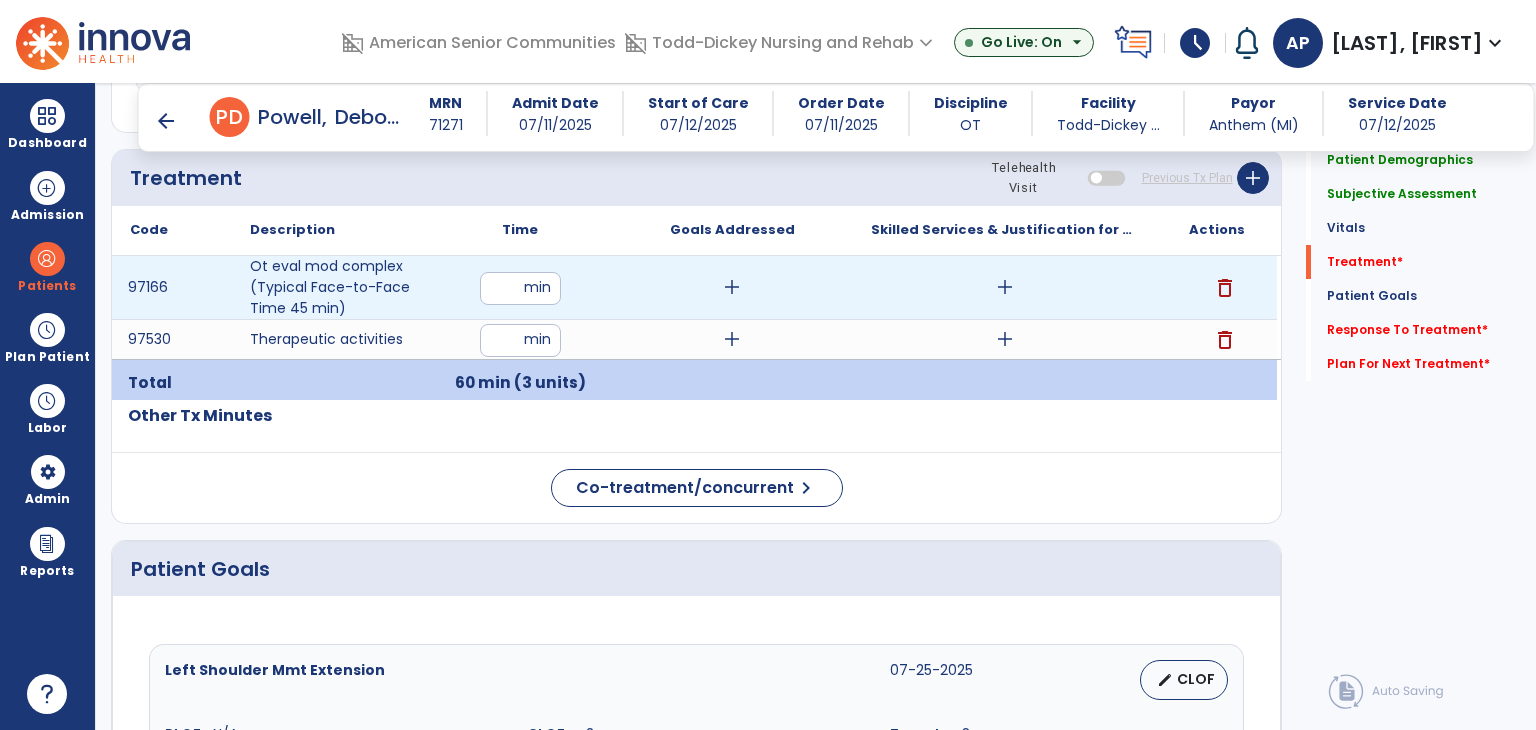 click on "add" at bounding box center [732, 287] 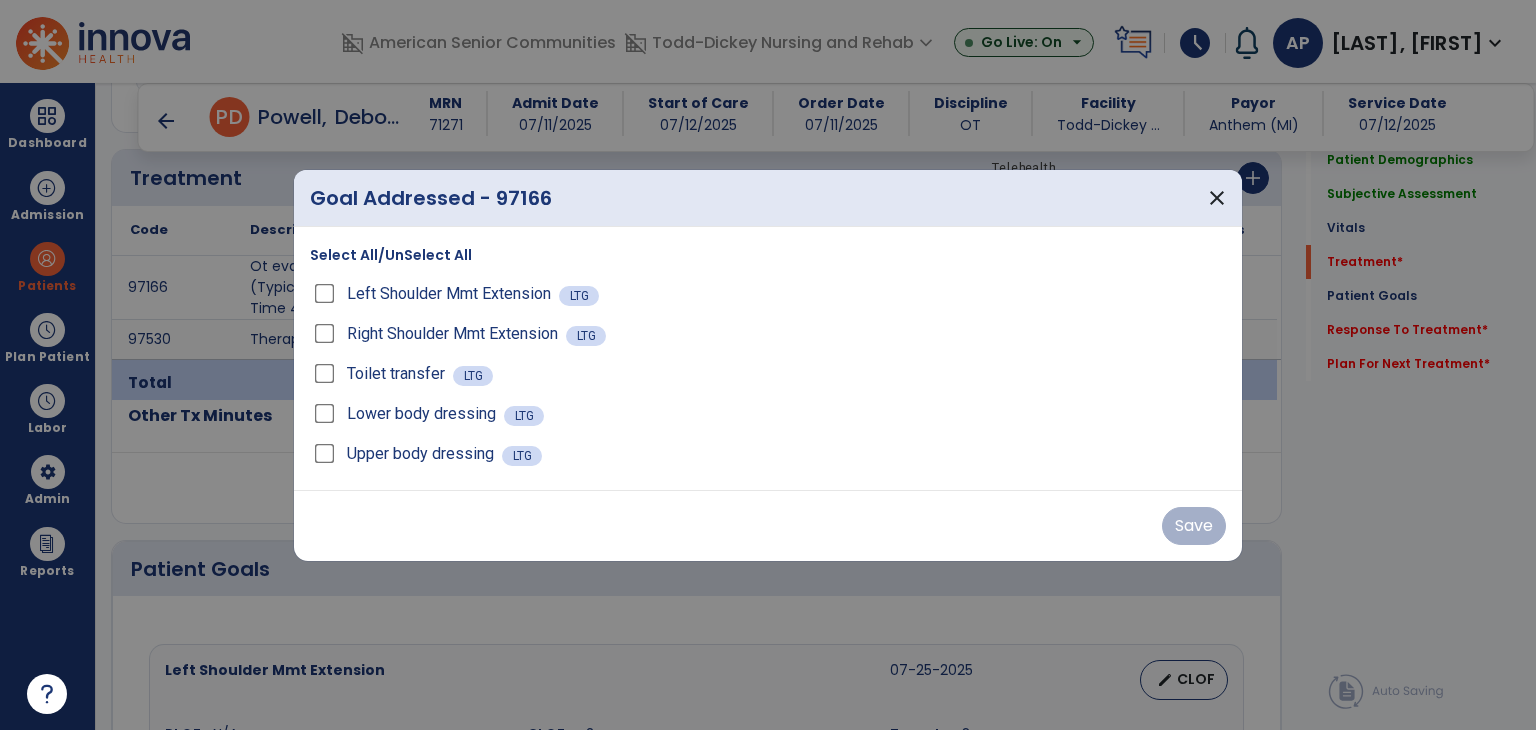 click on "Left Shoulder Mmt Extension  LTG" at bounding box center [768, 294] 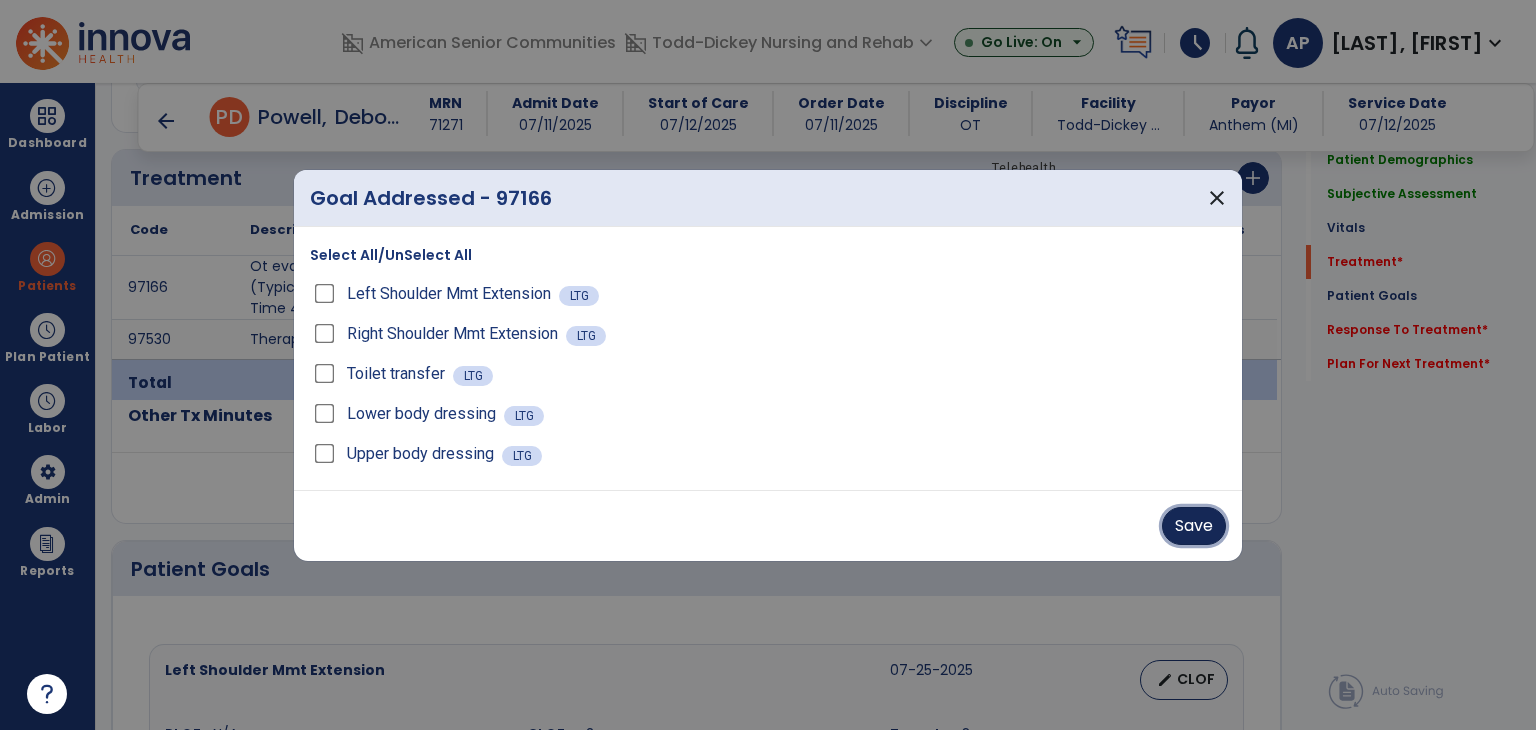 drag, startPoint x: 1181, startPoint y: 521, endPoint x: 1145, endPoint y: 504, distance: 39.812057 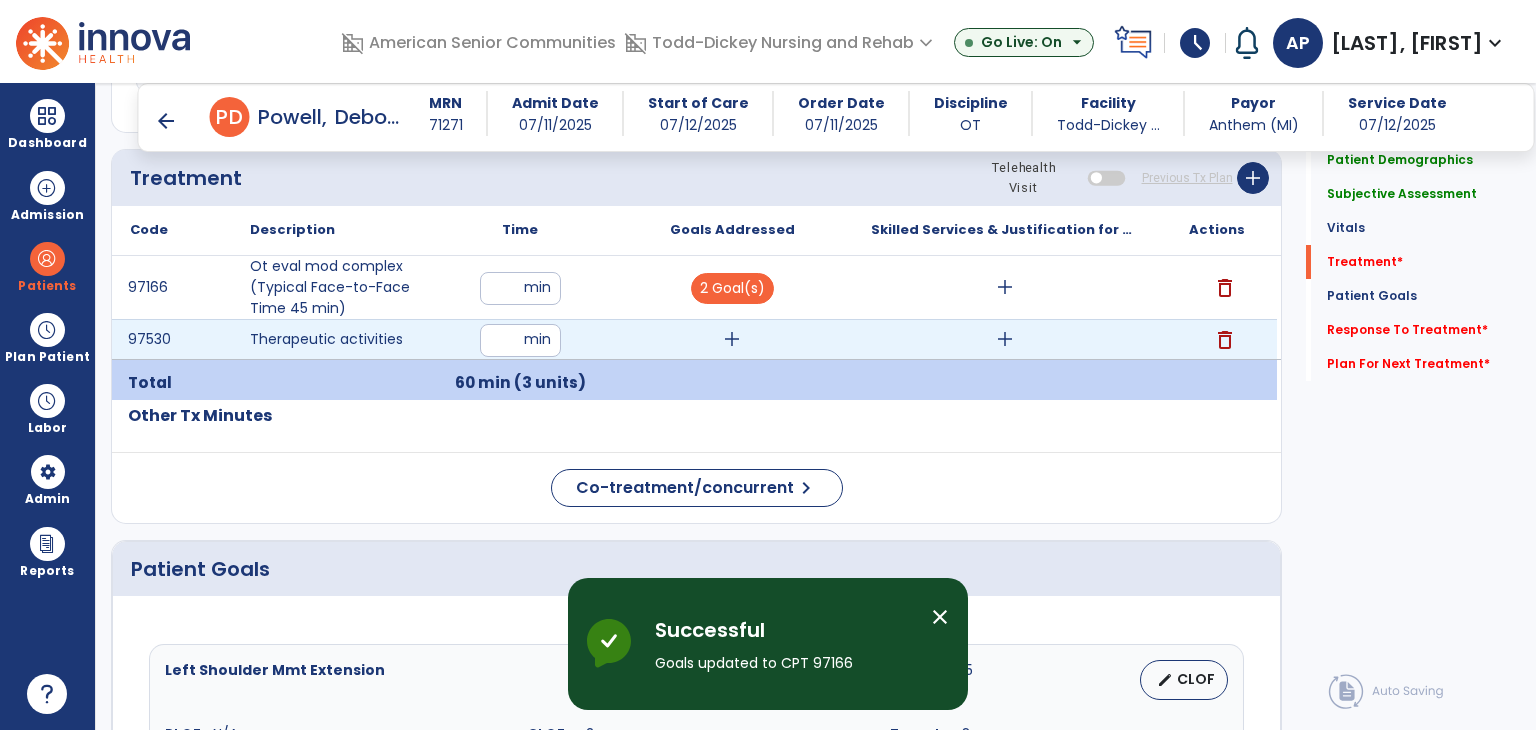 drag, startPoint x: 730, startPoint y: 341, endPoint x: 716, endPoint y: 338, distance: 14.3178215 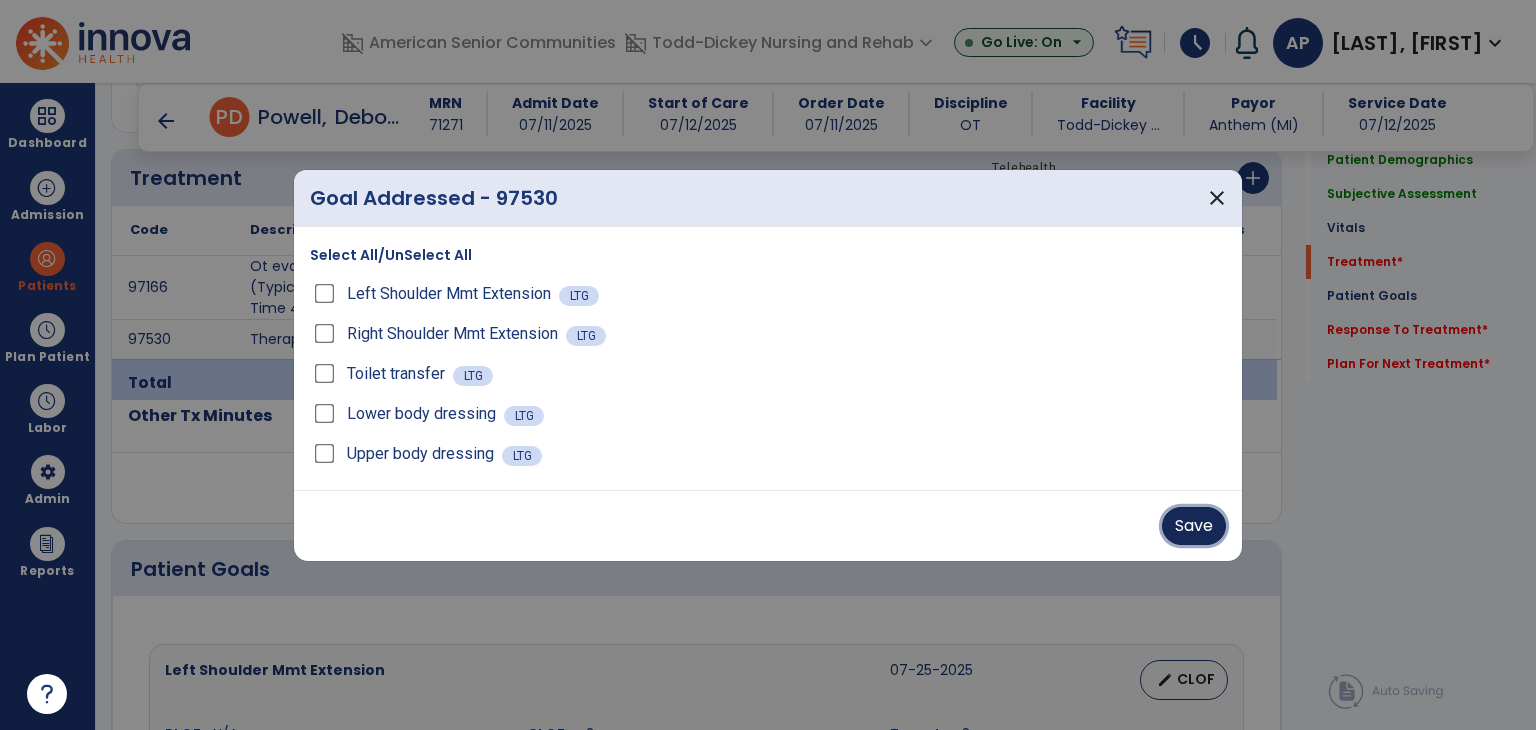 click on "Save" at bounding box center (1194, 526) 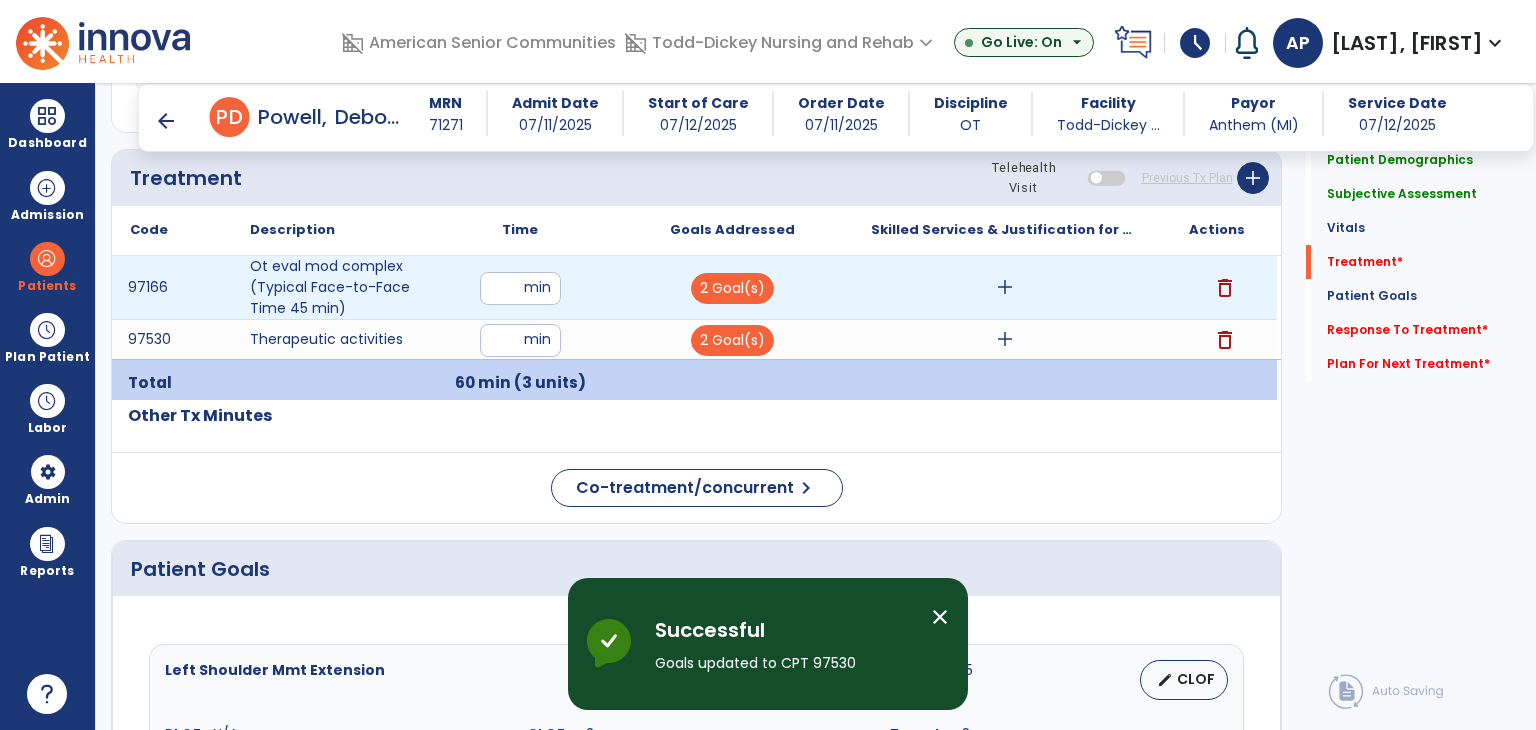 click on "add" at bounding box center (1004, 287) 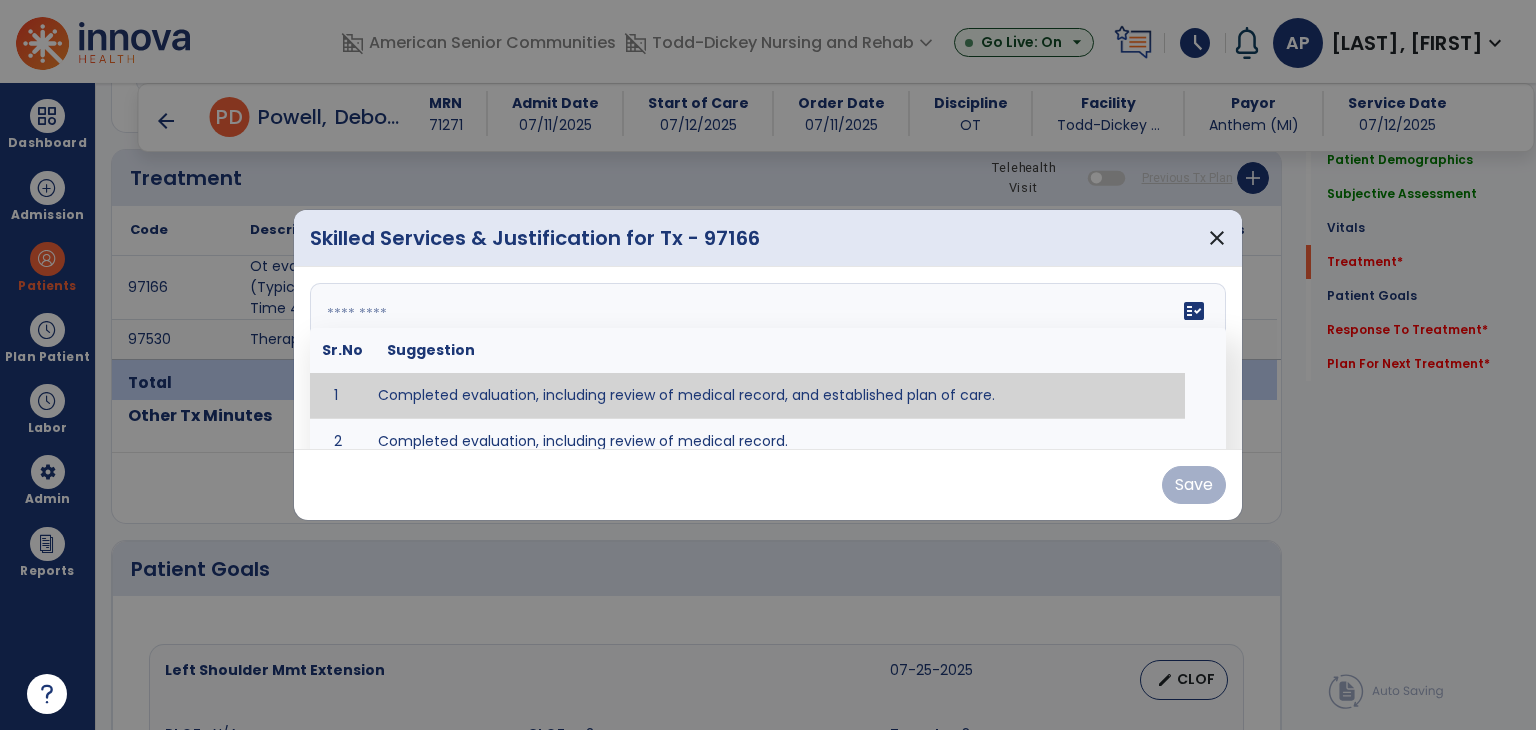 drag, startPoint x: 1001, startPoint y: 322, endPoint x: 1045, endPoint y: 379, distance: 72.00694 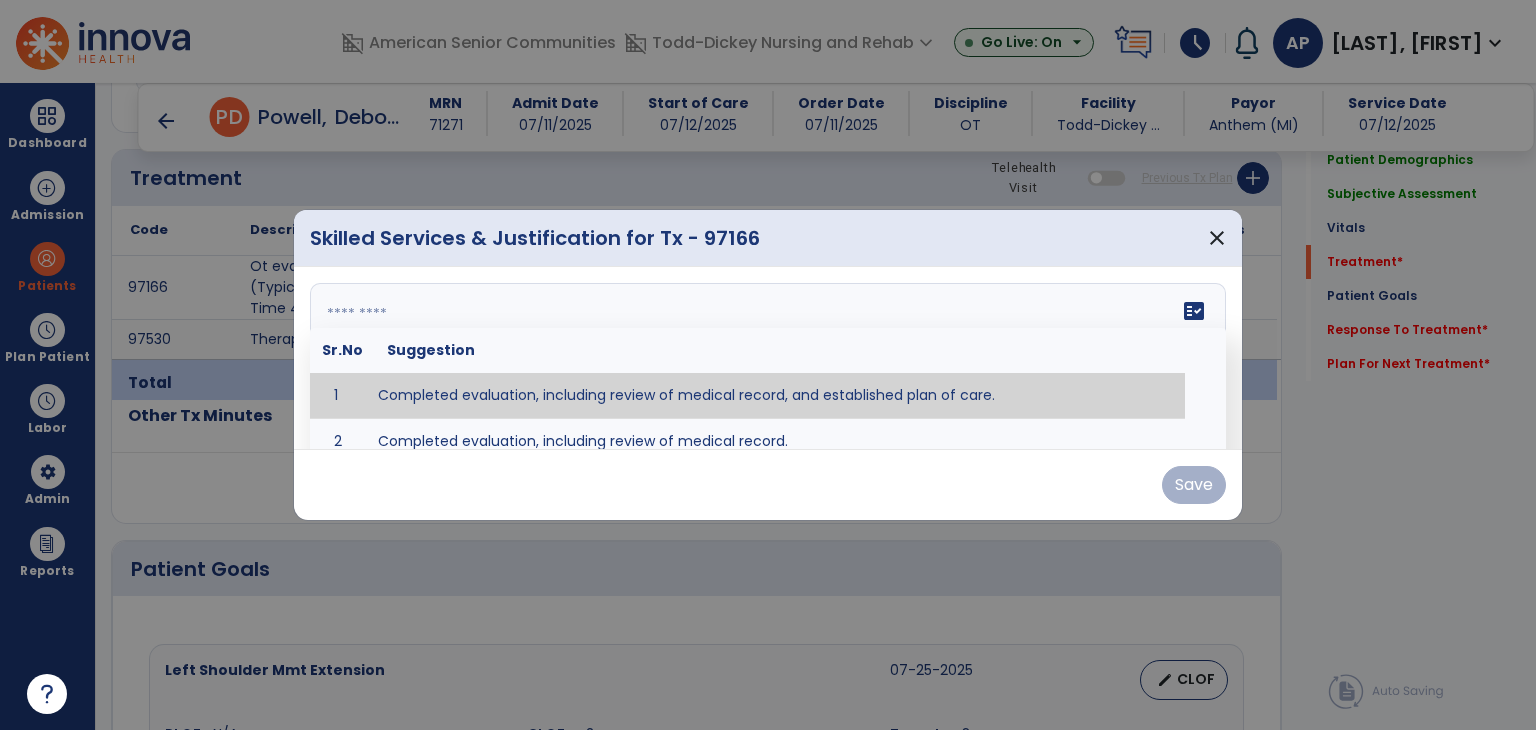 click at bounding box center [768, 358] 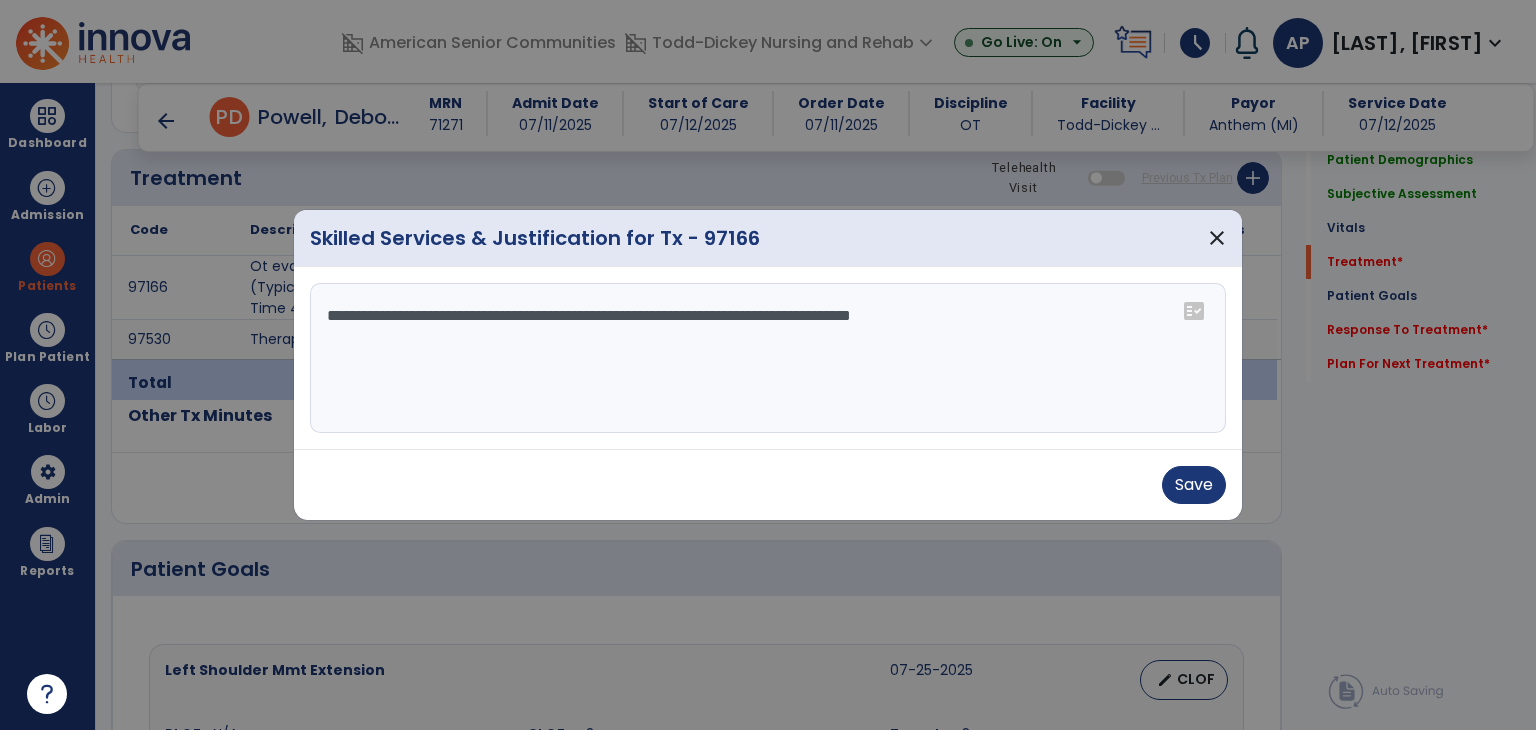 drag, startPoint x: 1041, startPoint y: 388, endPoint x: 1050, endPoint y: 397, distance: 12.727922 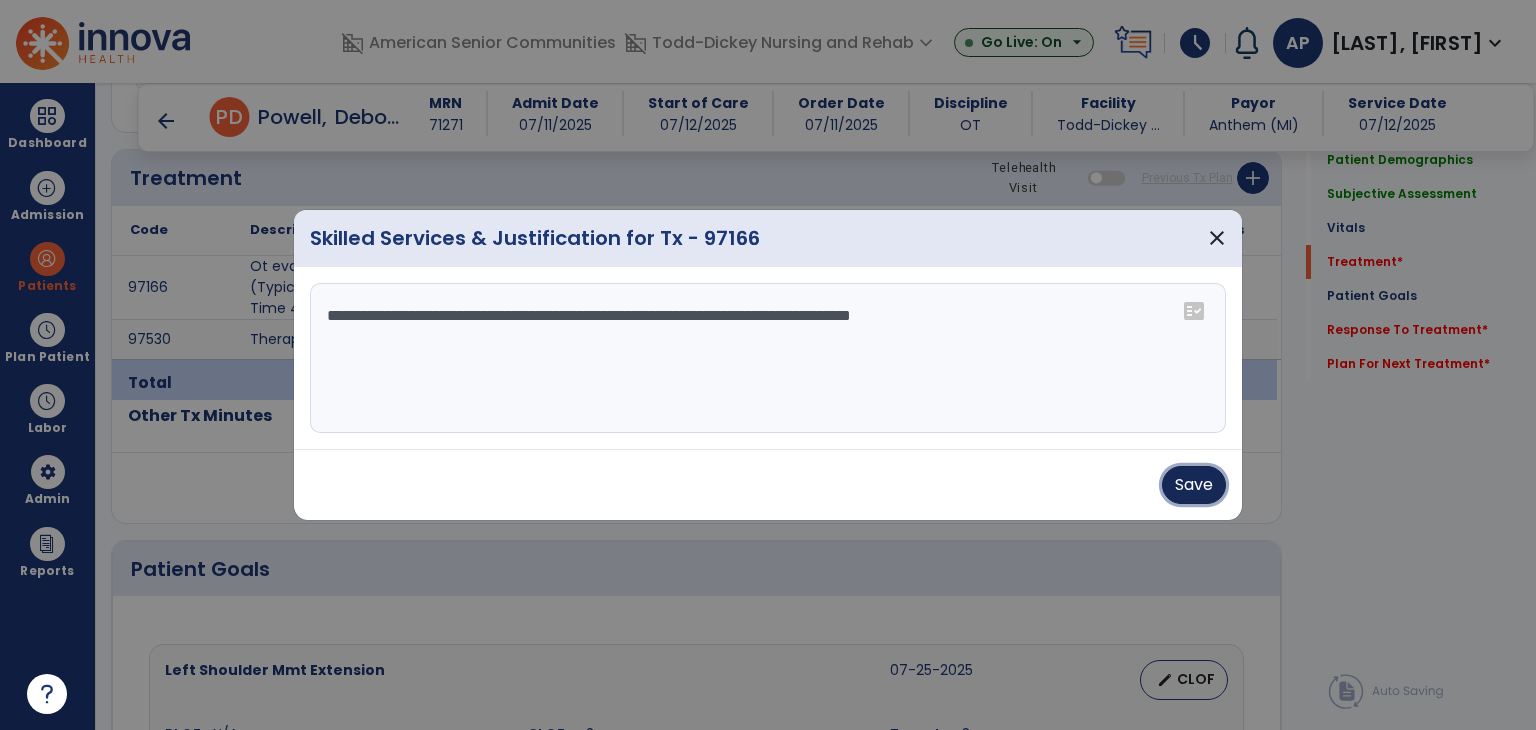 click on "Save" at bounding box center (1194, 485) 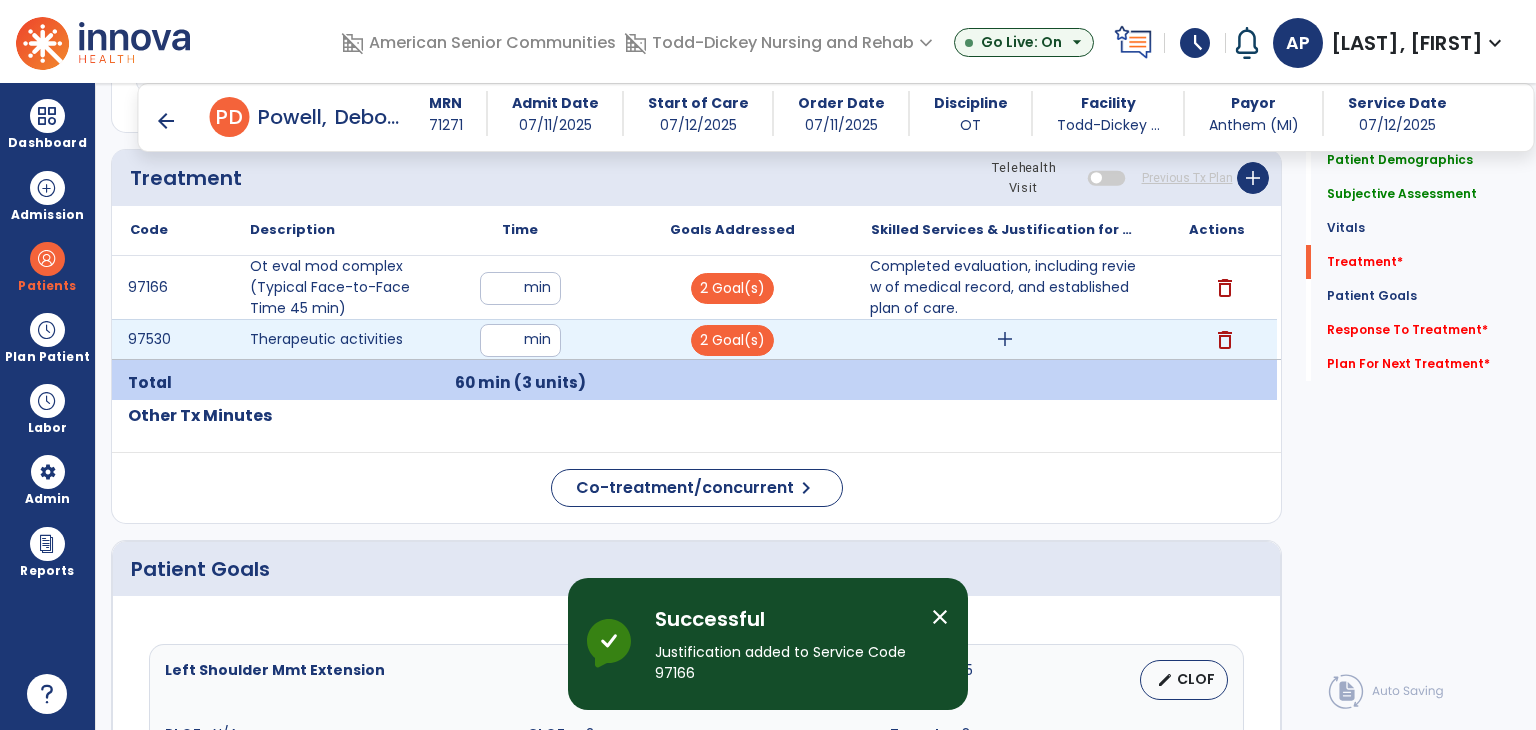 click on "add" at bounding box center (1004, 339) 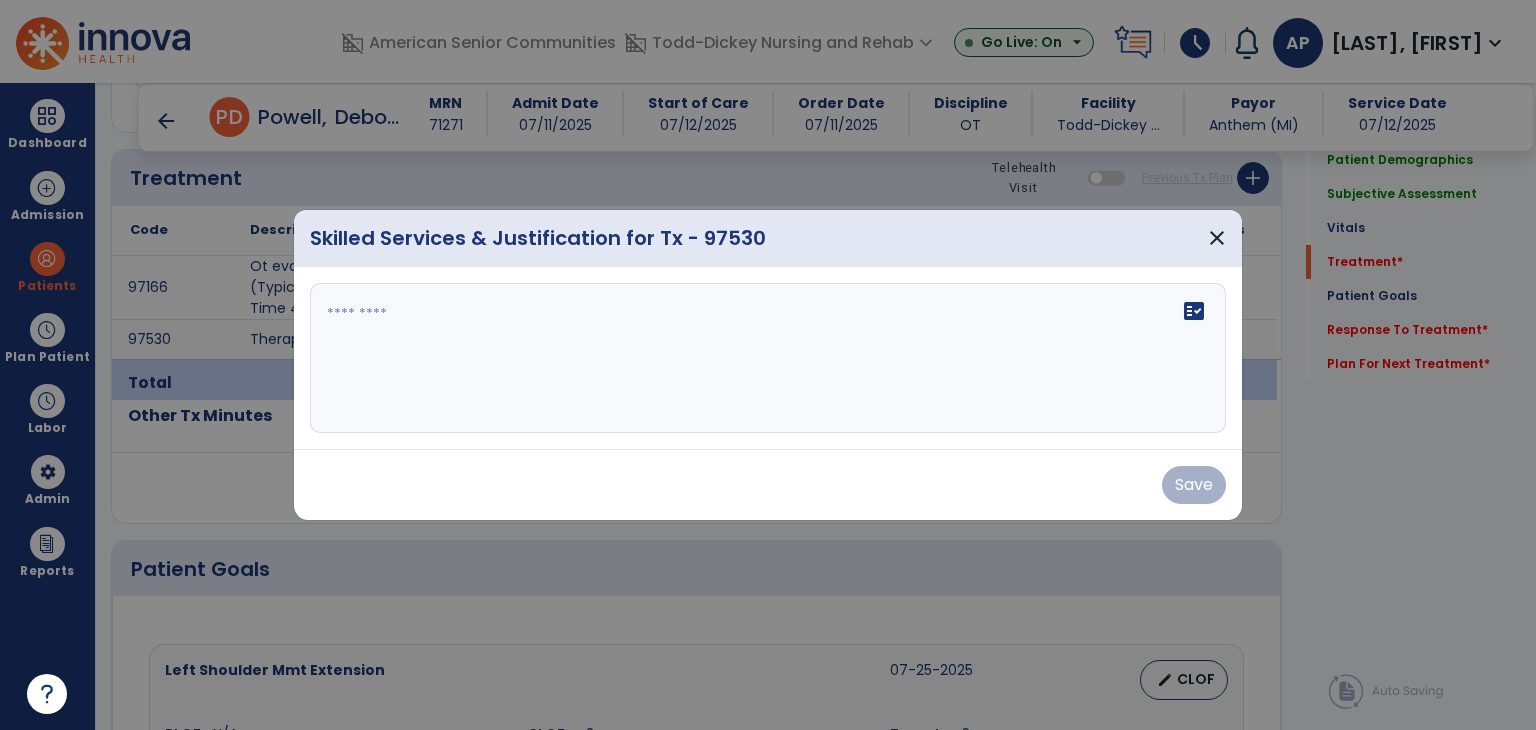 click on "fact_check" at bounding box center (768, 358) 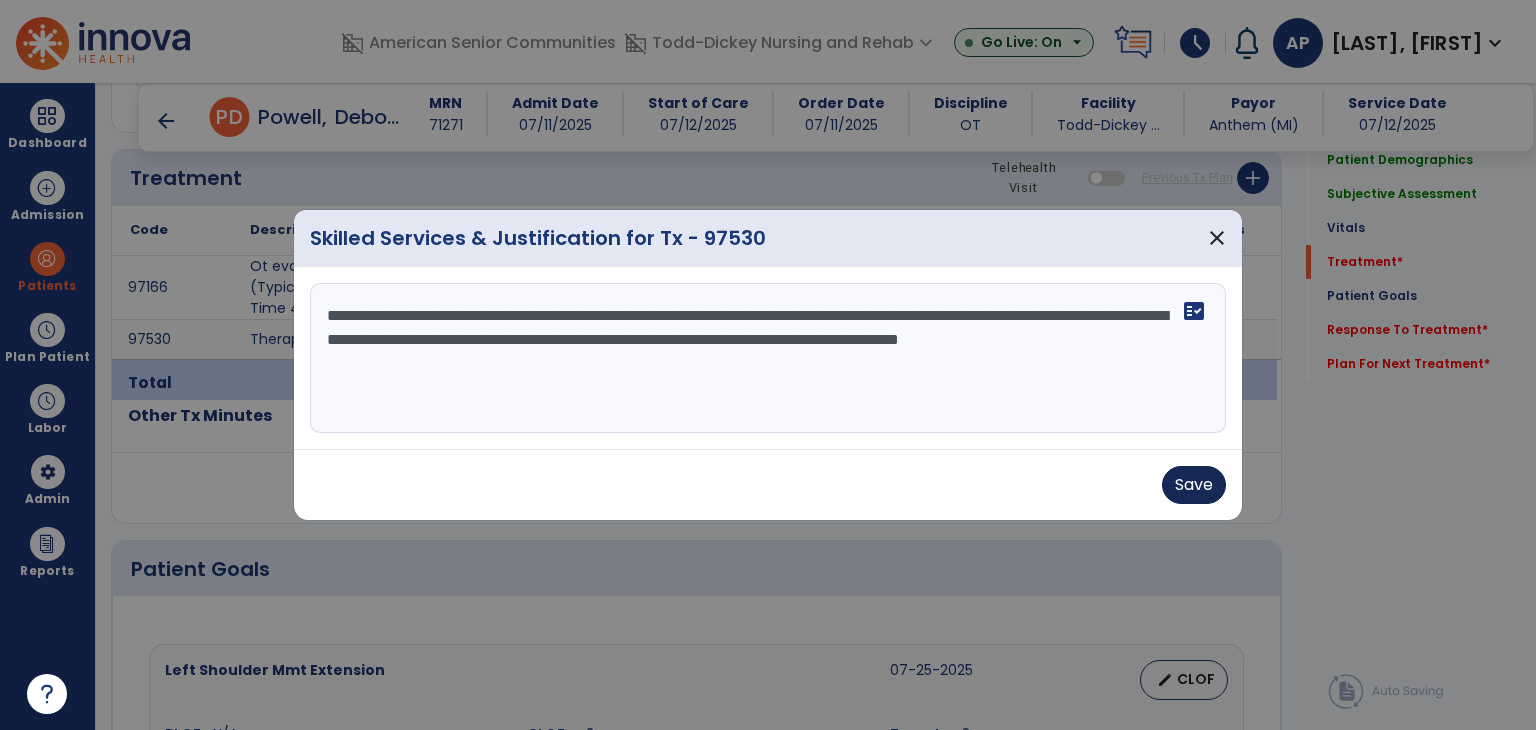 type on "**********" 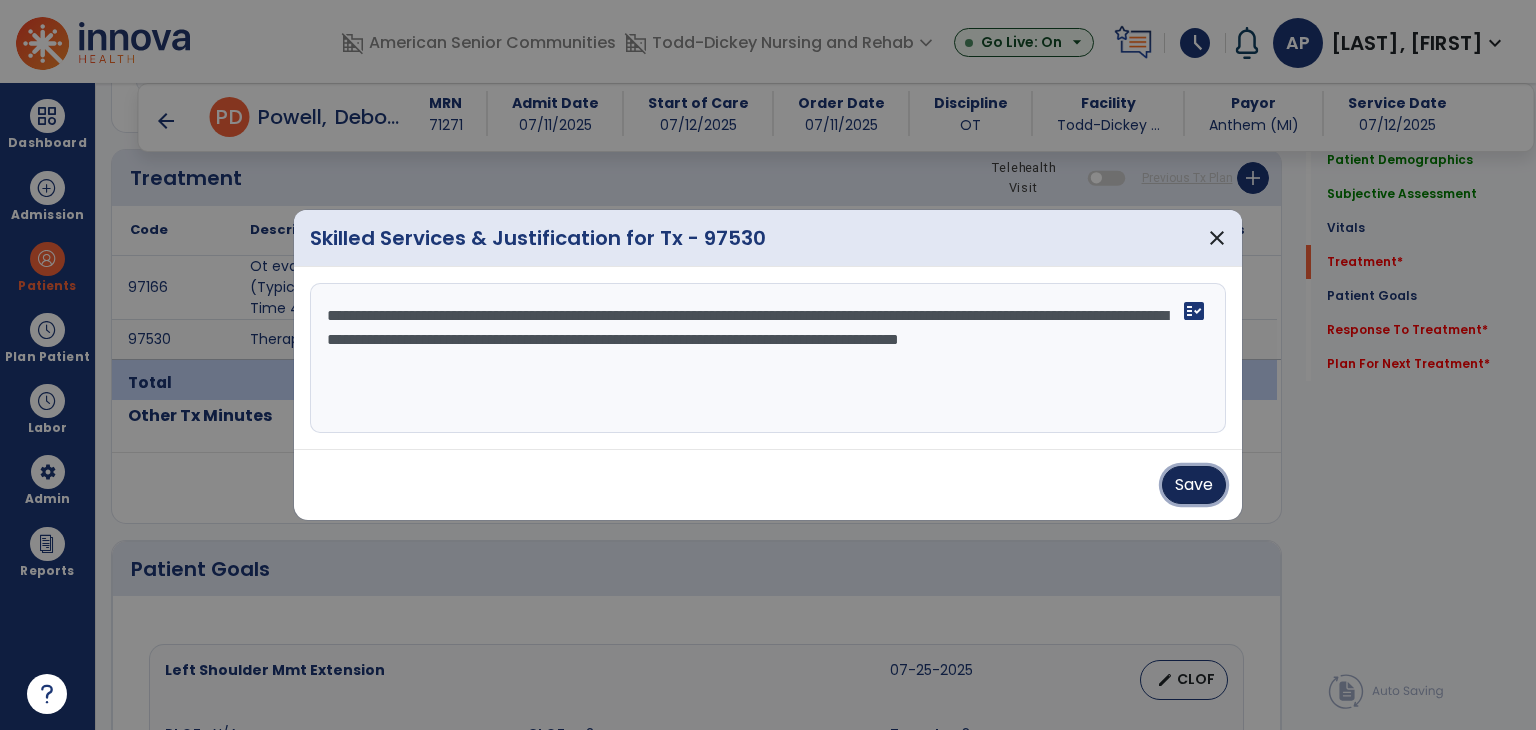 click on "Save" at bounding box center [1194, 485] 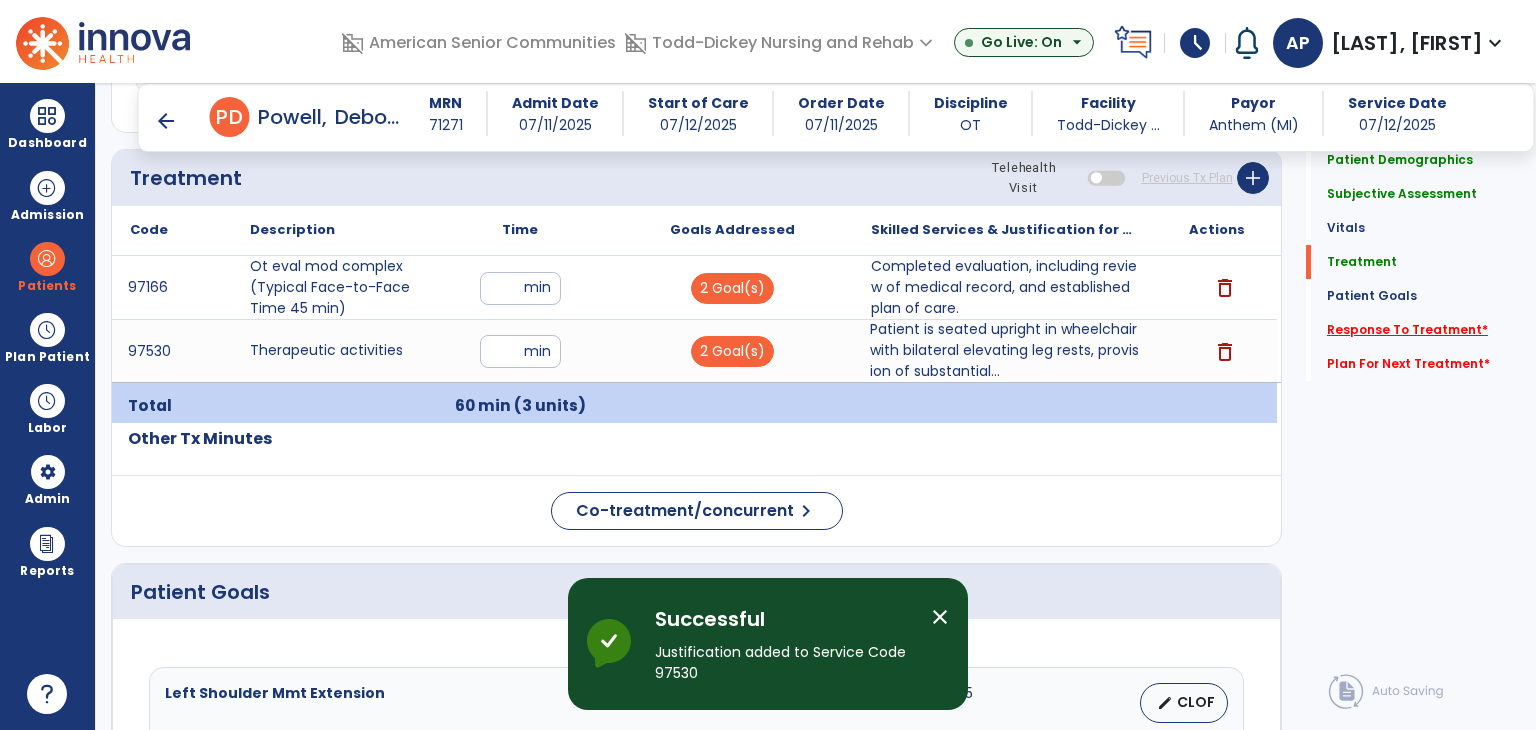 click on "Response To Treatment   *" 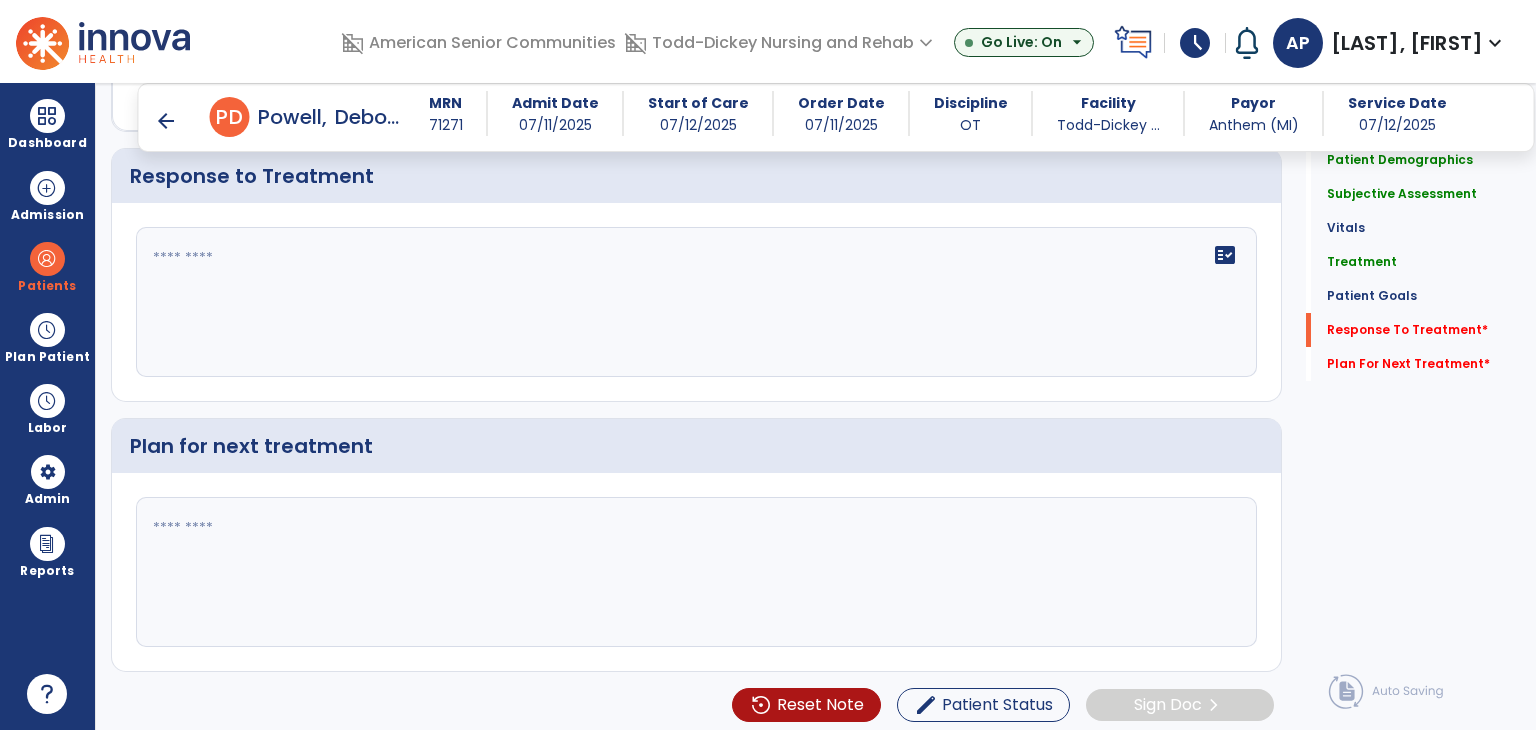 scroll, scrollTop: 2596, scrollLeft: 0, axis: vertical 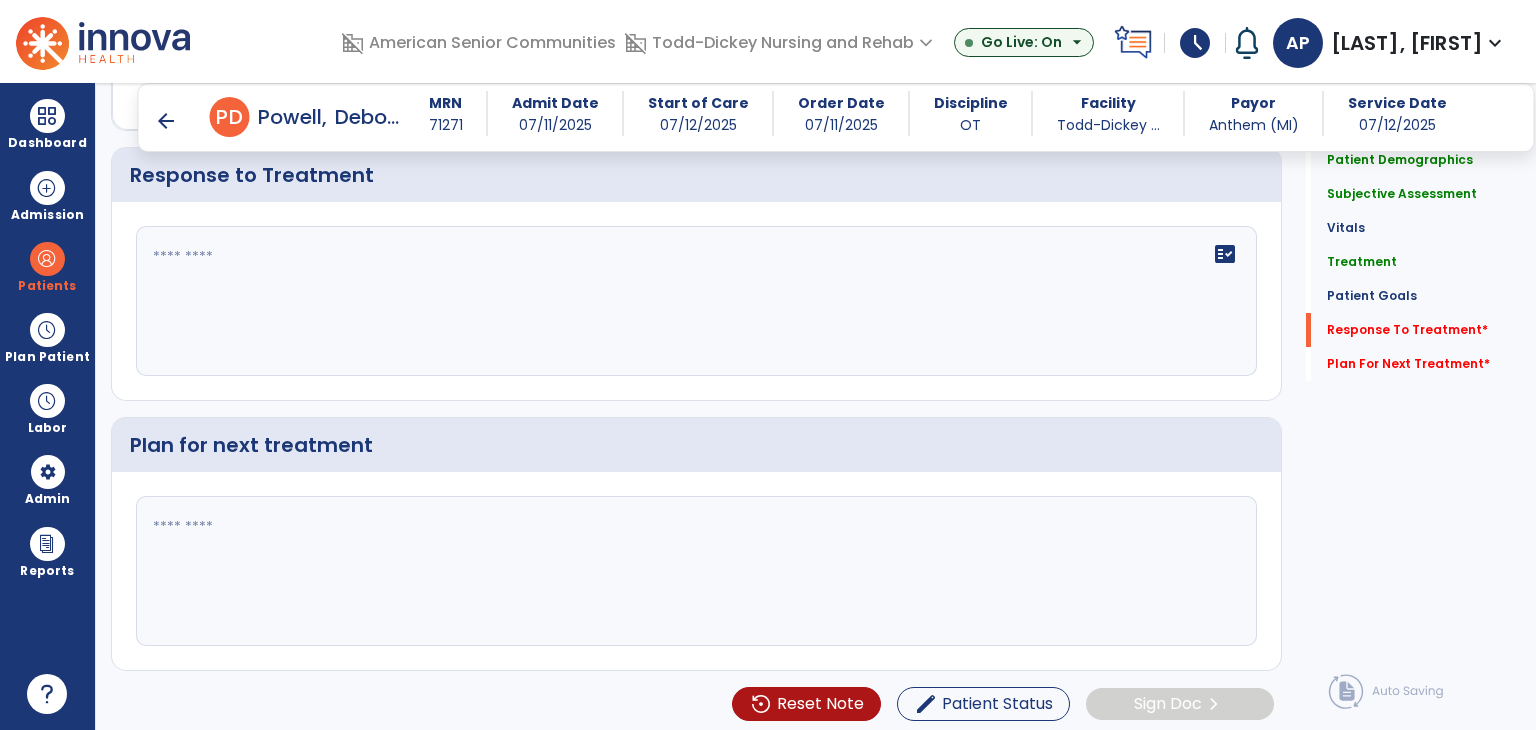 click 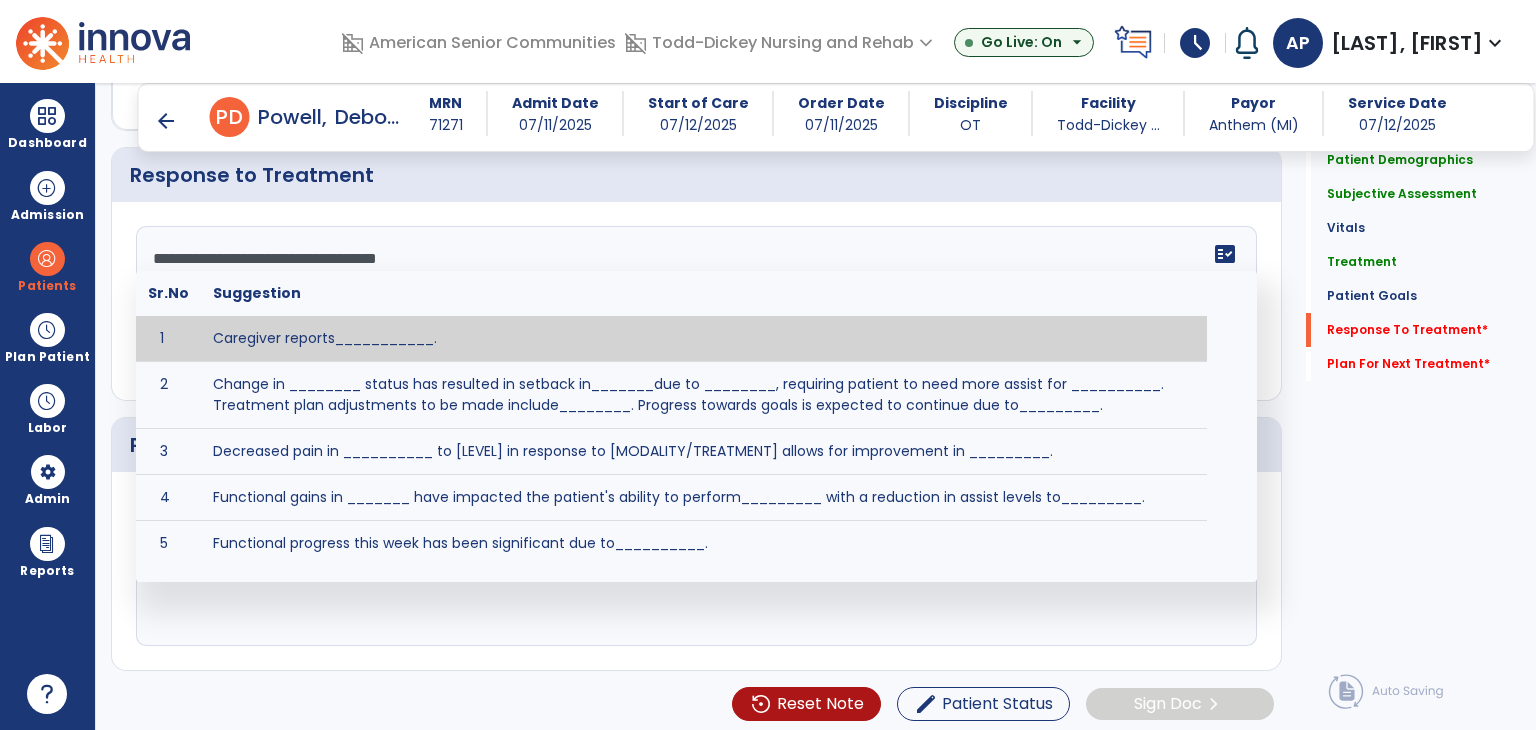 type on "**********" 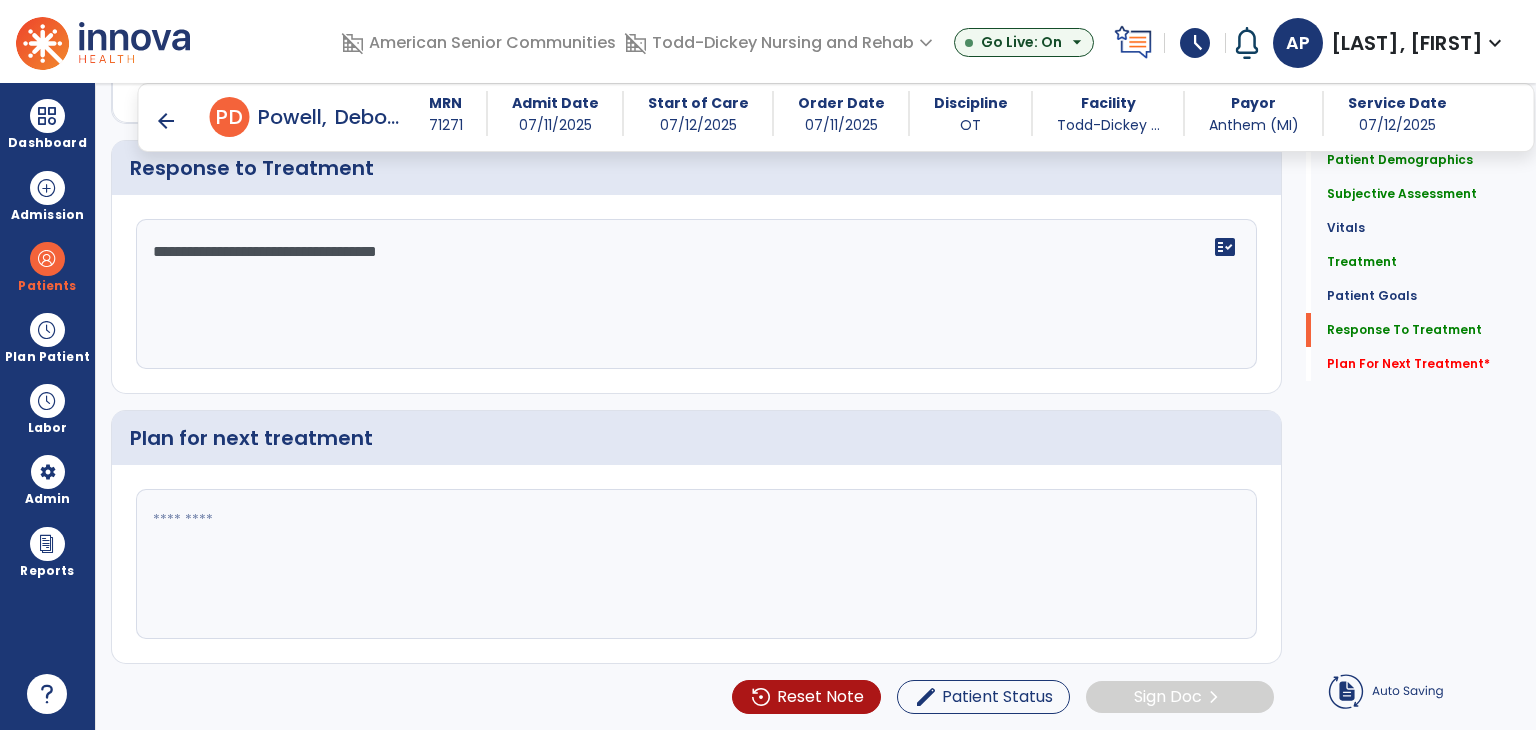 click 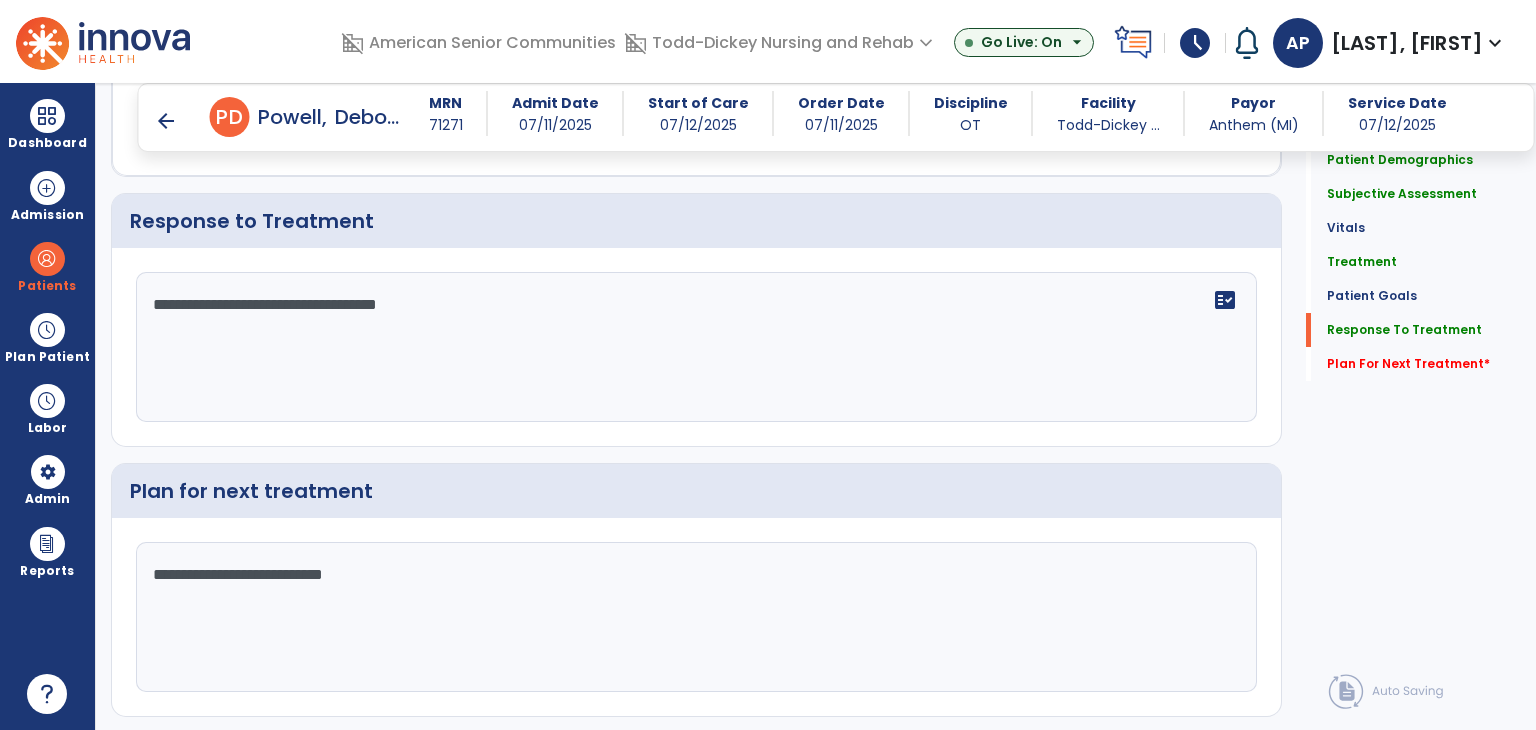scroll, scrollTop: 2596, scrollLeft: 0, axis: vertical 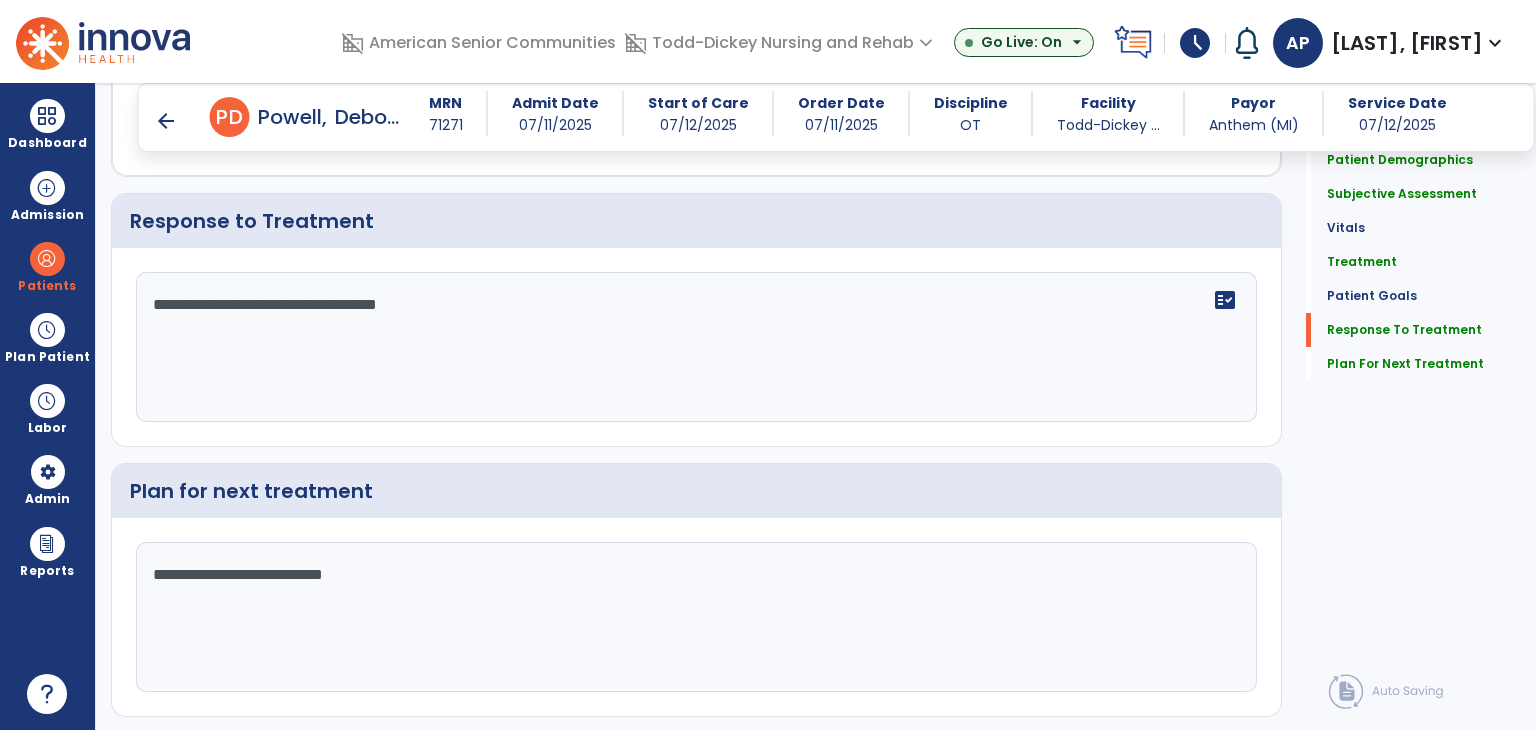 type on "**********" 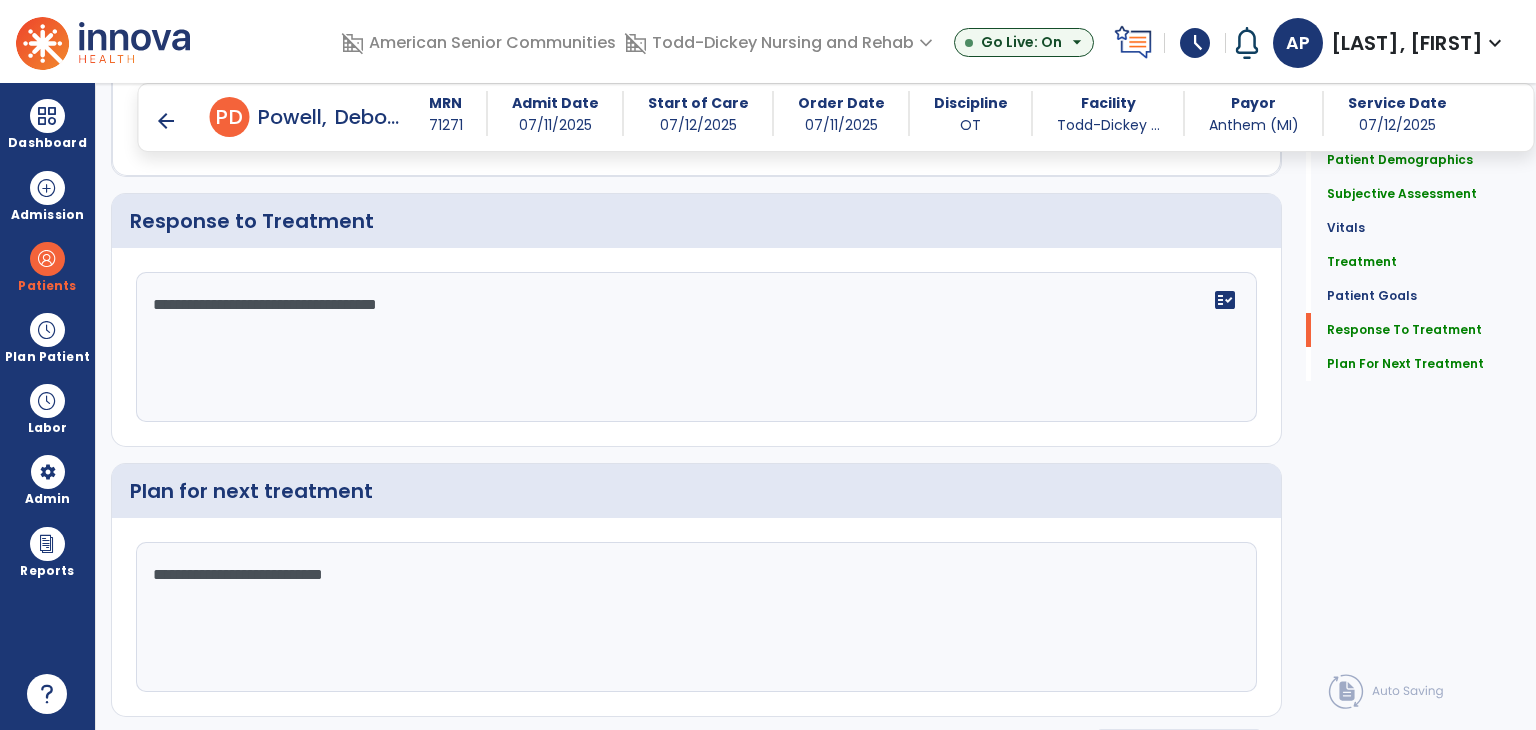 scroll, scrollTop: 2596, scrollLeft: 0, axis: vertical 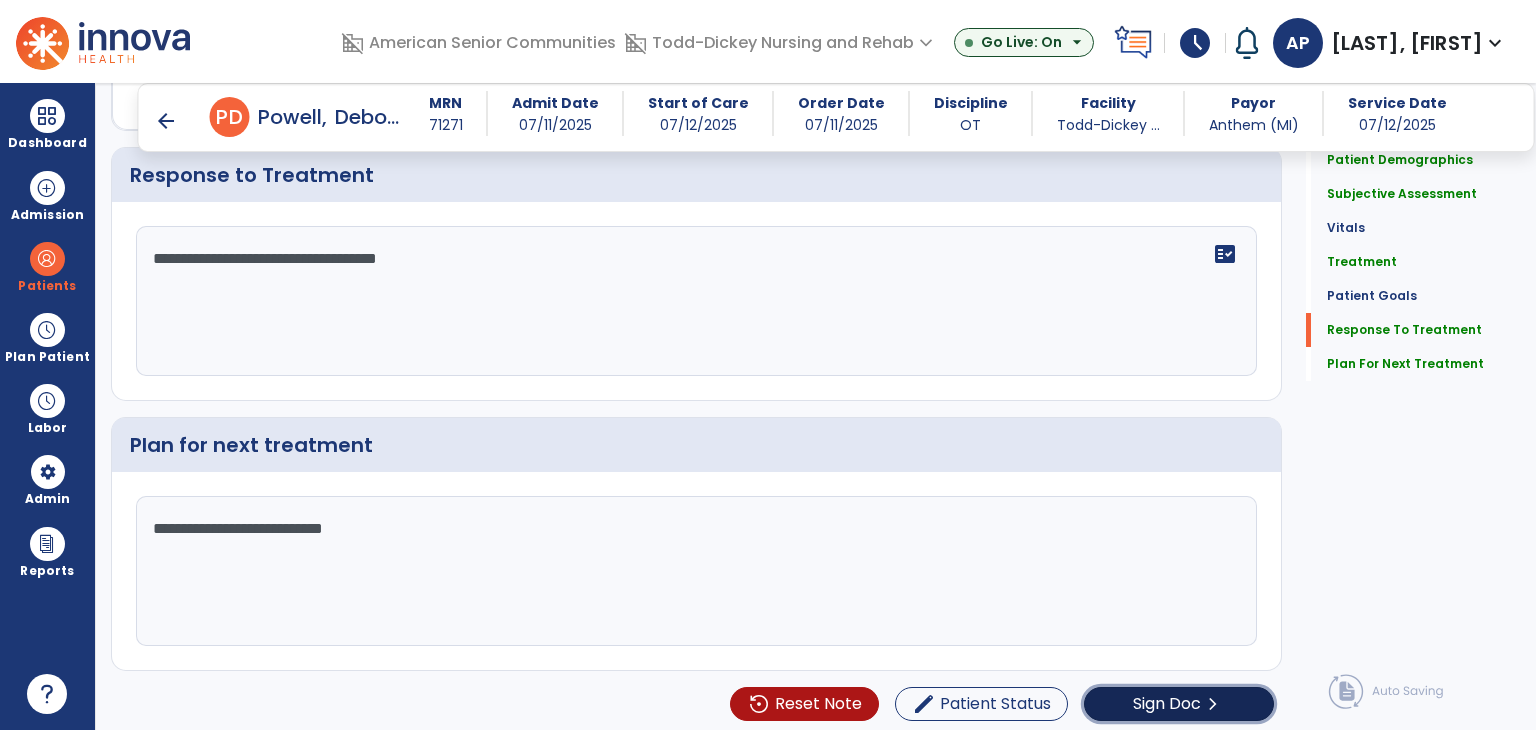 click on "Sign Doc" 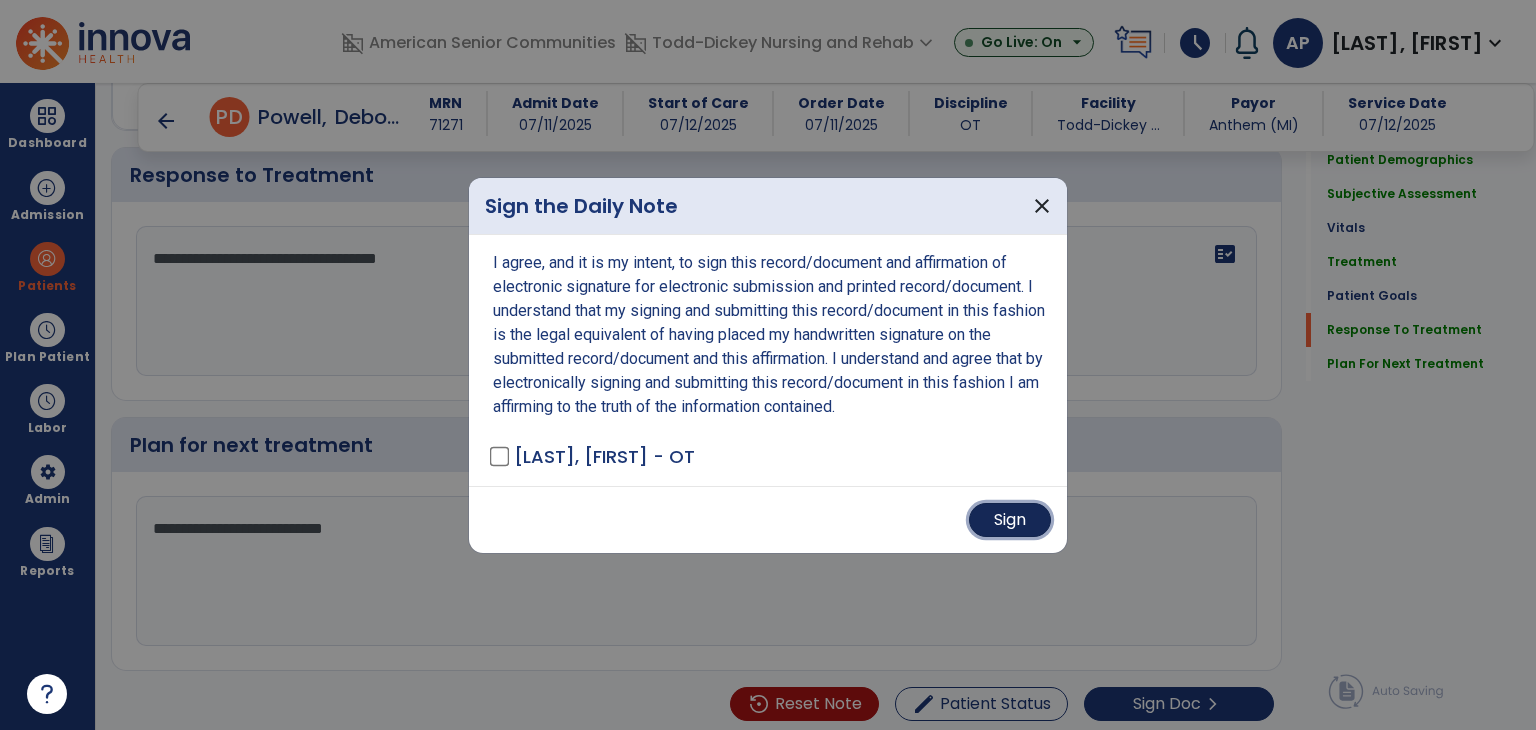 click on "Sign" at bounding box center [1010, 520] 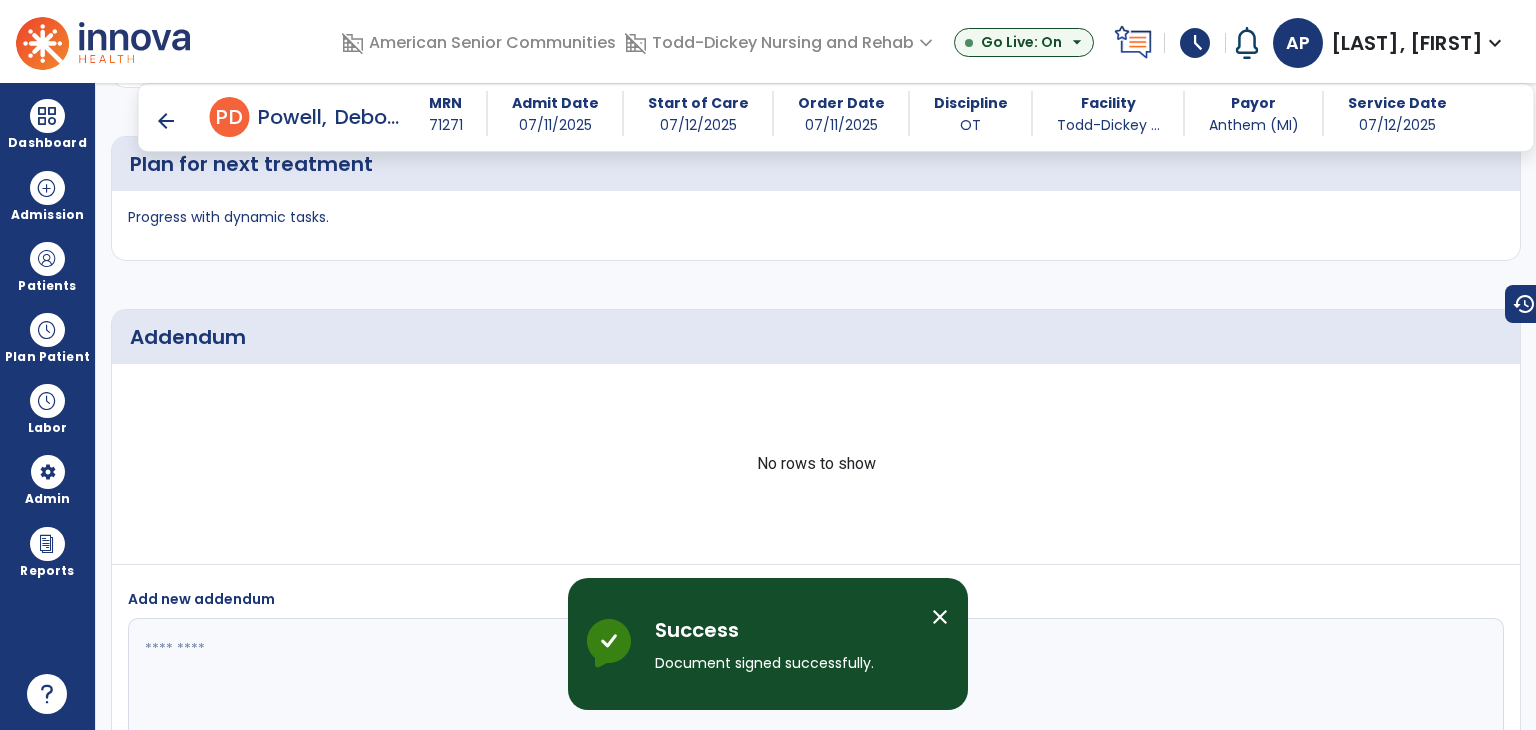 scroll, scrollTop: 3333, scrollLeft: 0, axis: vertical 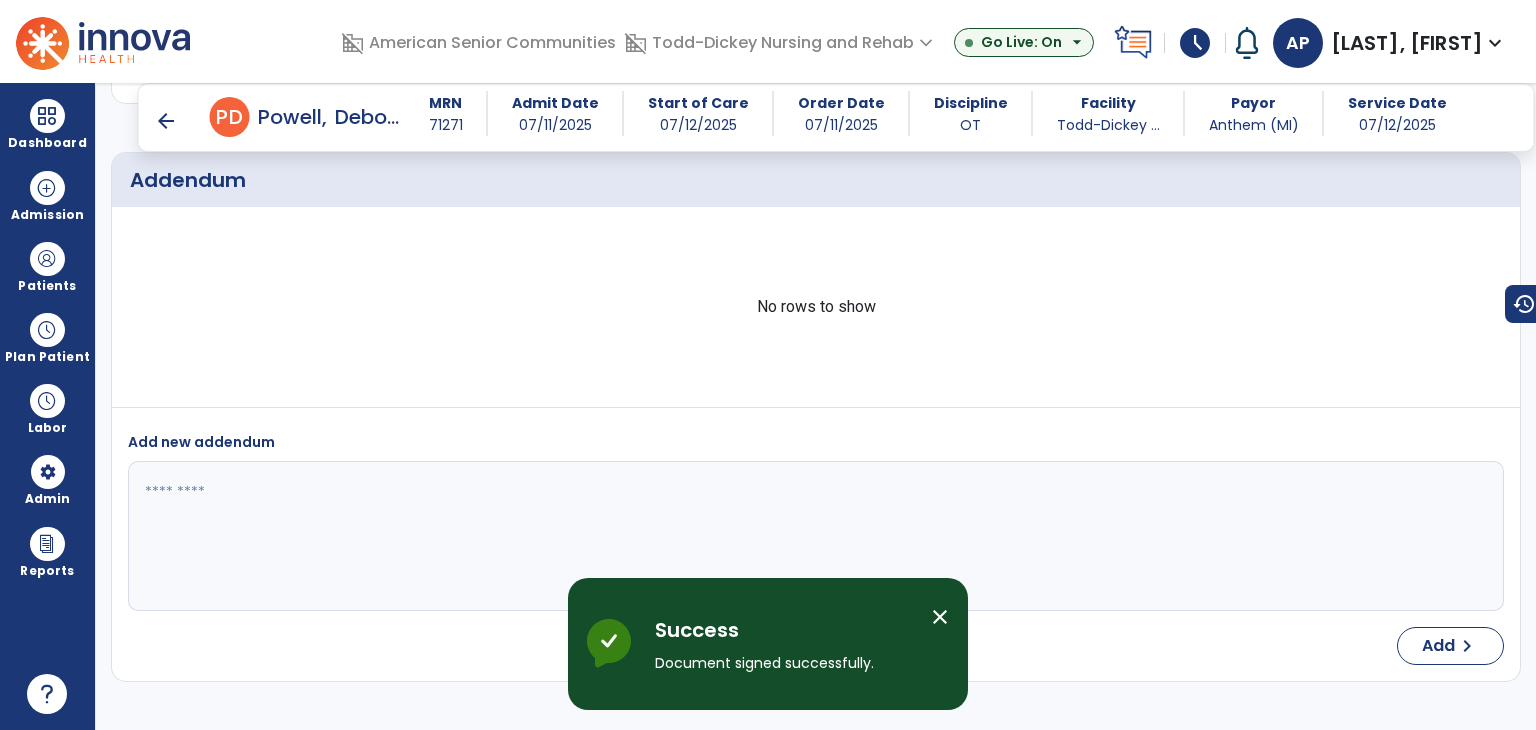 click on "arrow_back" at bounding box center [166, 121] 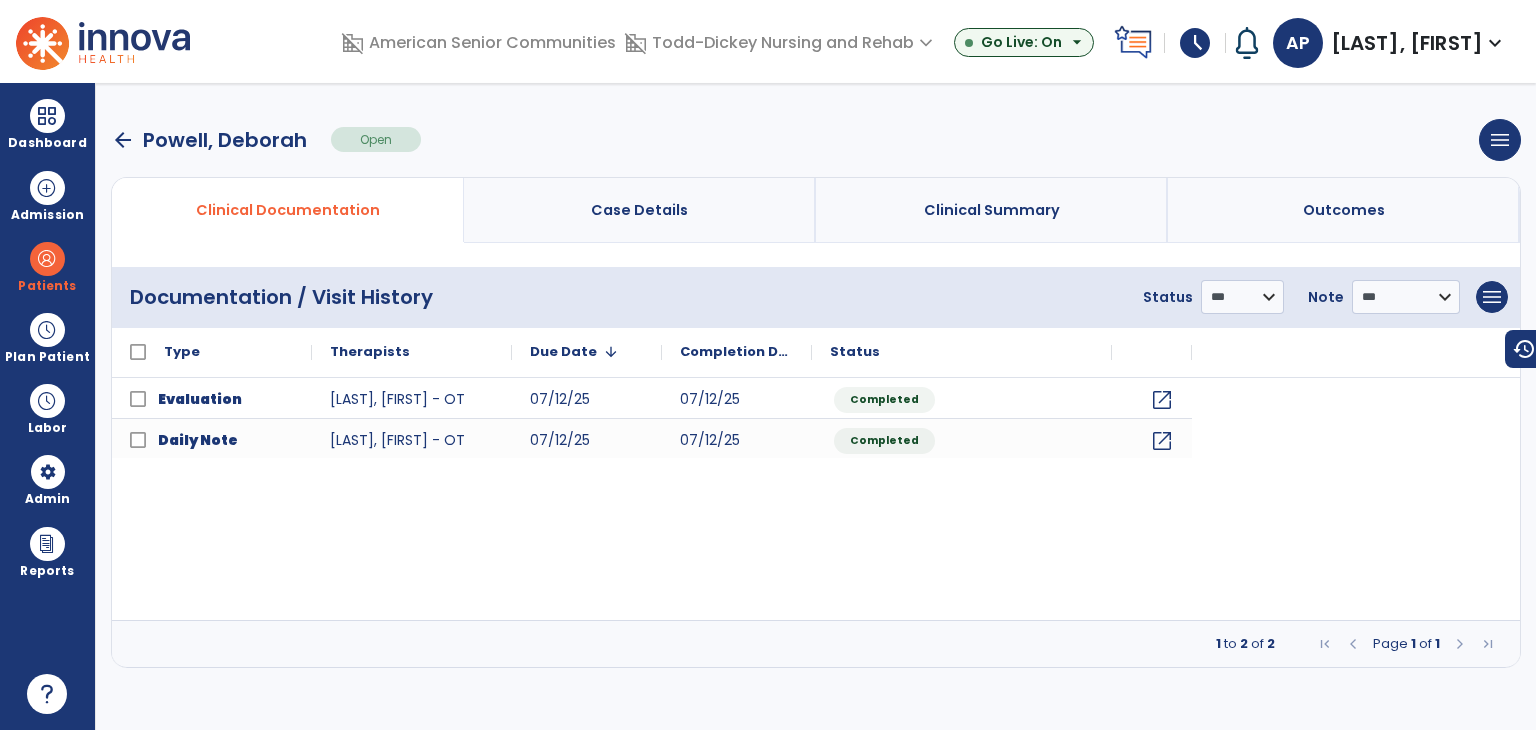 scroll, scrollTop: 0, scrollLeft: 0, axis: both 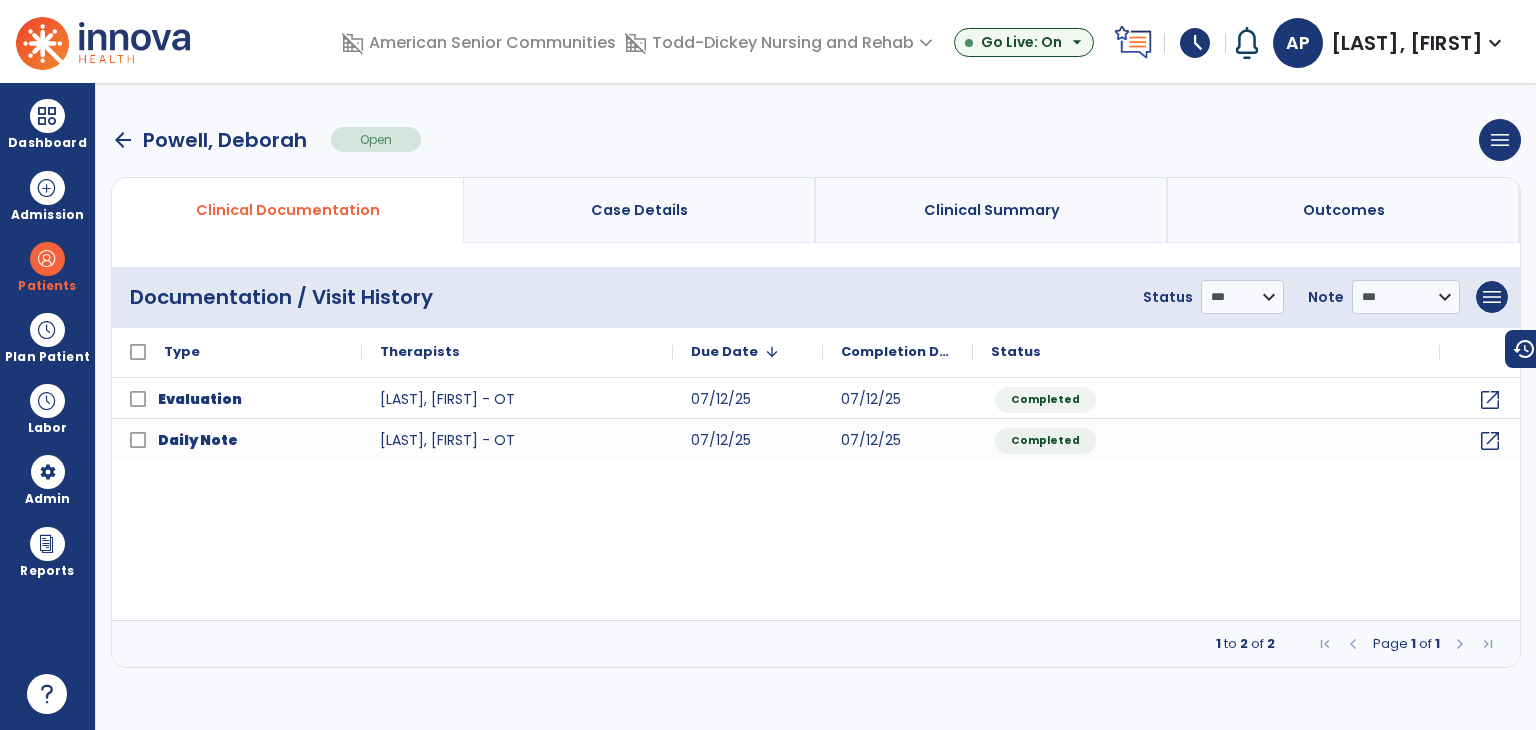 click on "arrow_back" at bounding box center [123, 140] 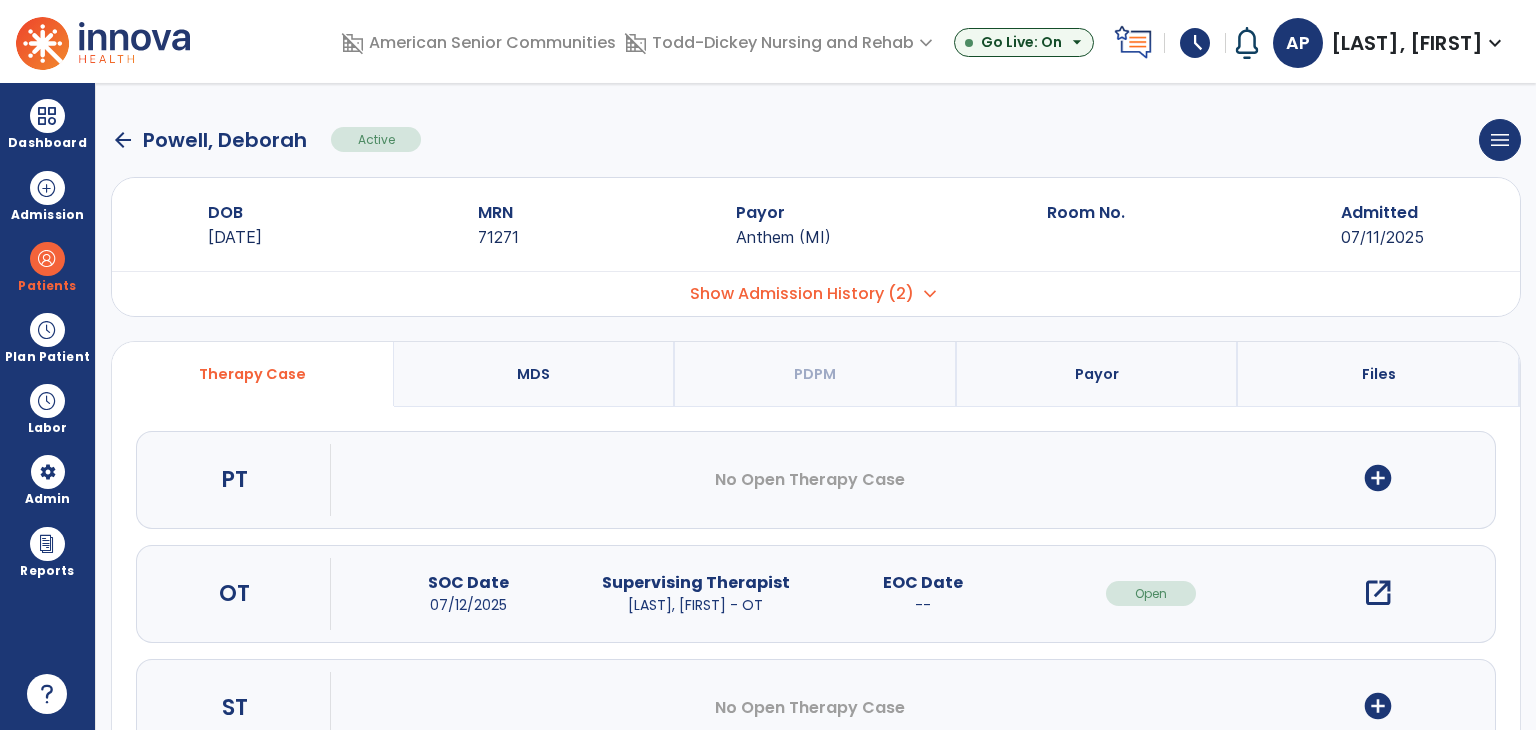 click on "arrow_back" 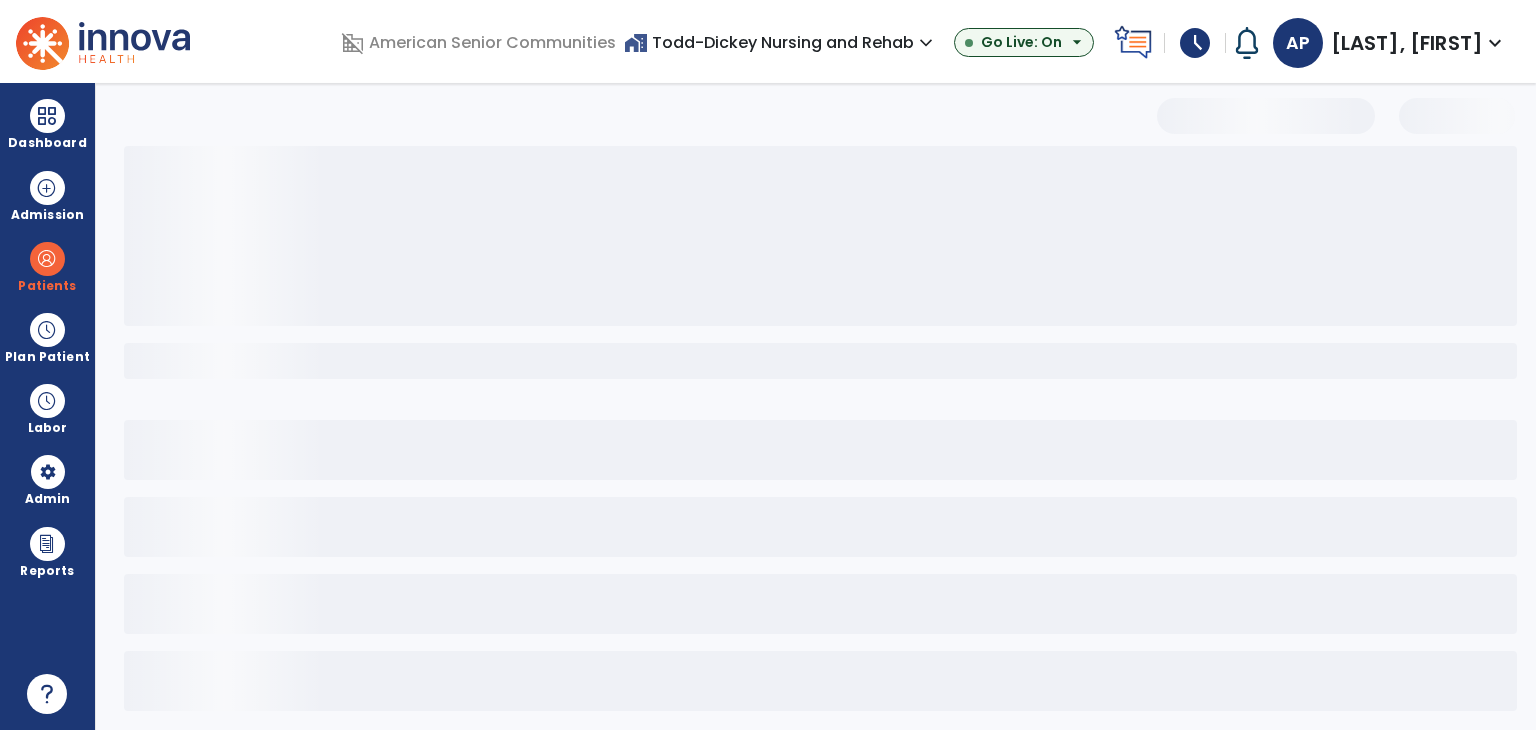 select on "***" 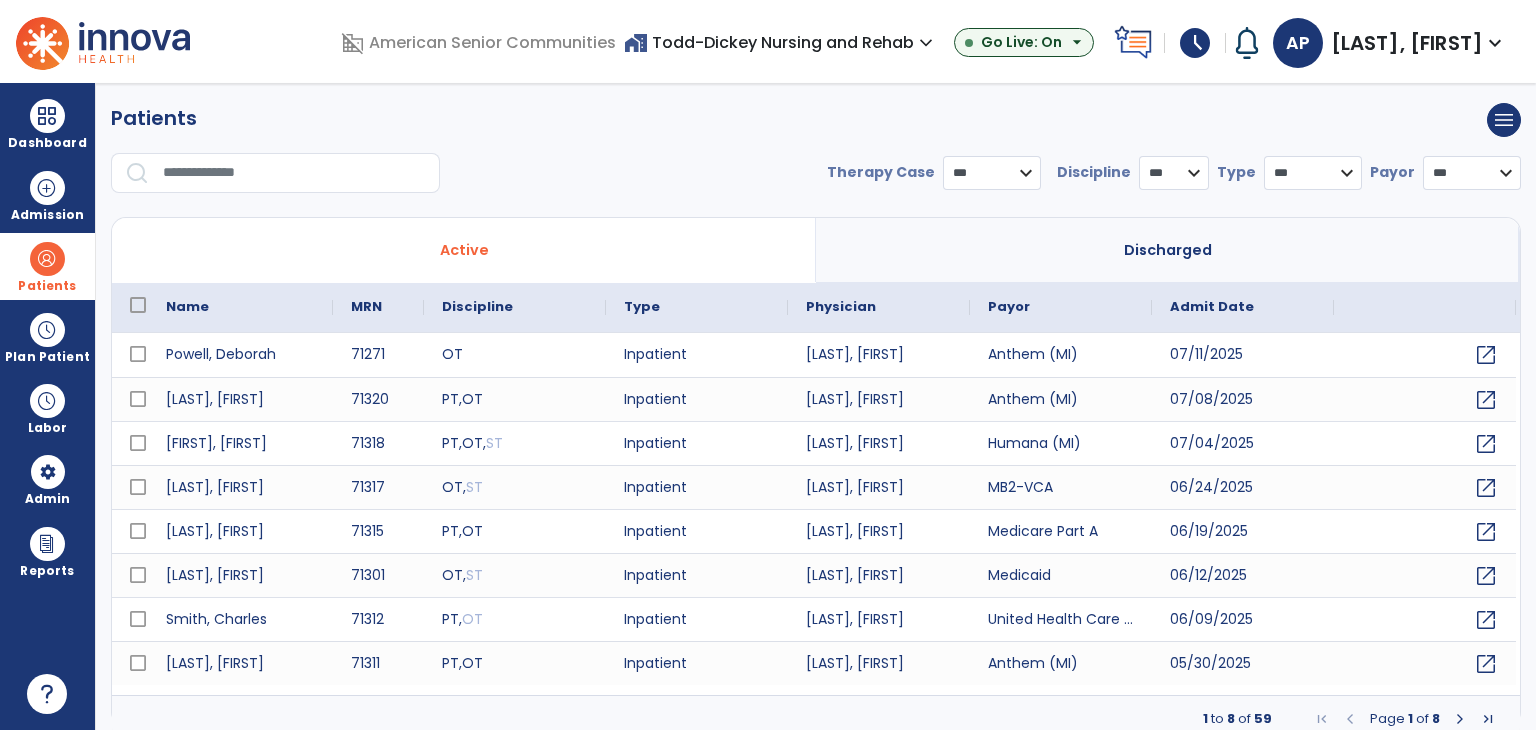 click on "Patients" at bounding box center [47, 266] 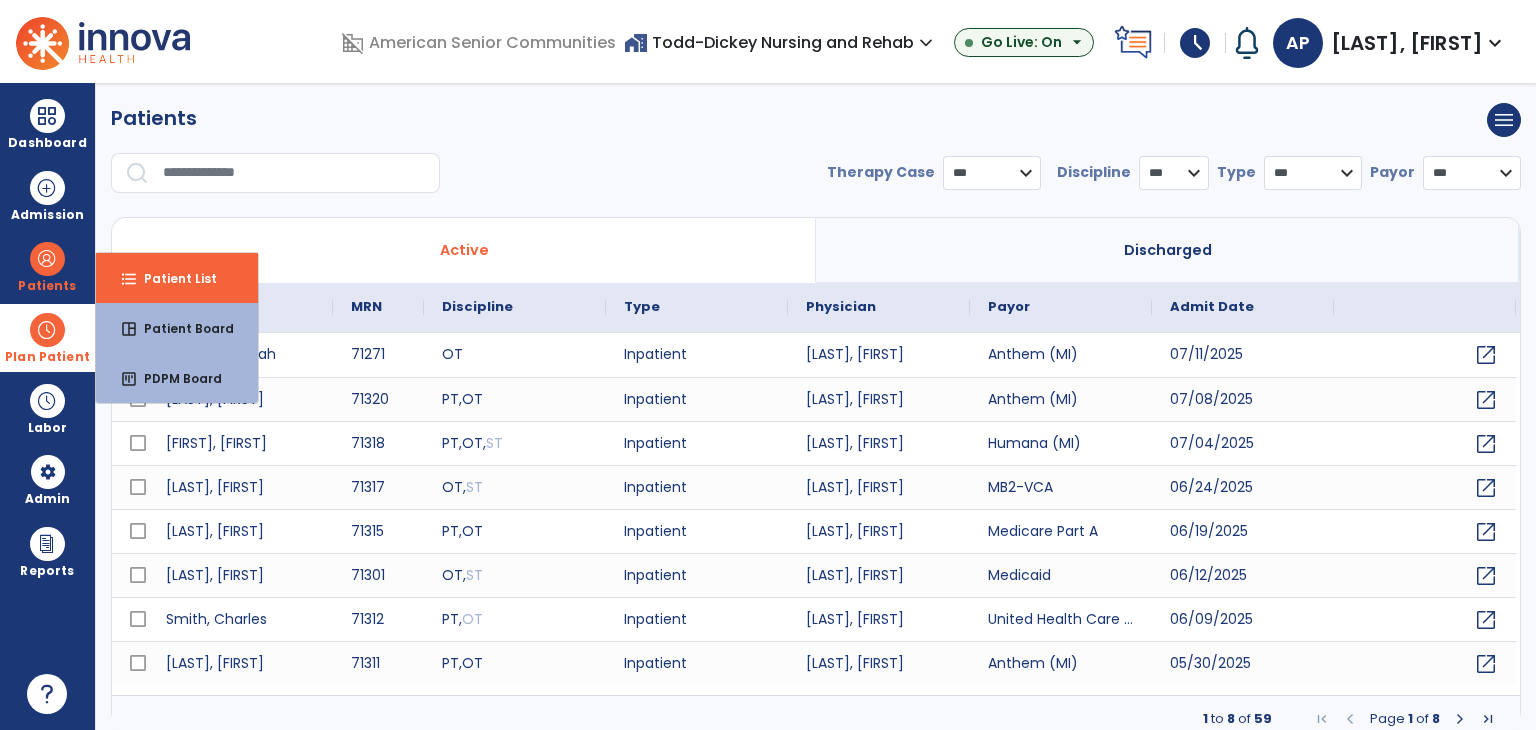 click at bounding box center (47, 330) 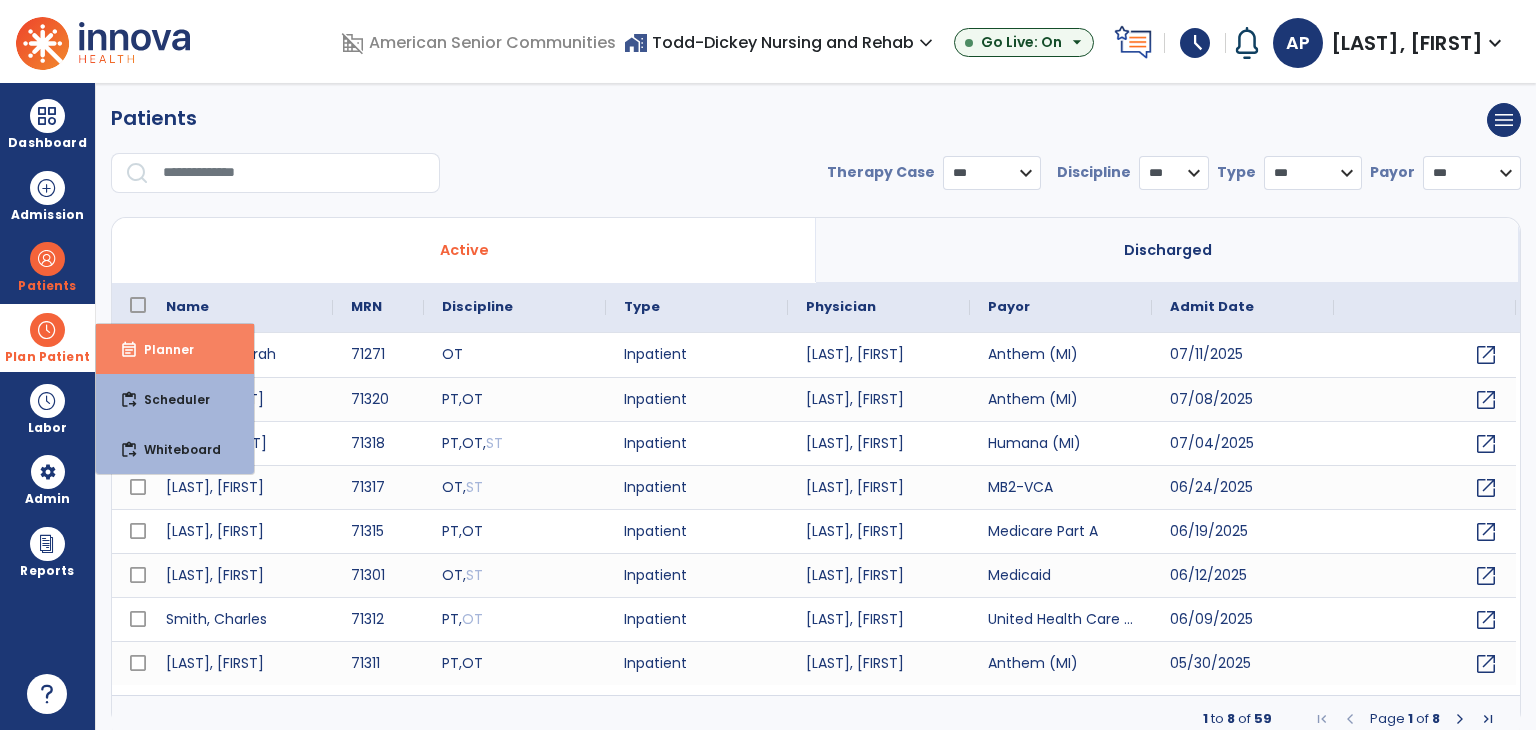 click on "event_note  Planner" at bounding box center [175, 349] 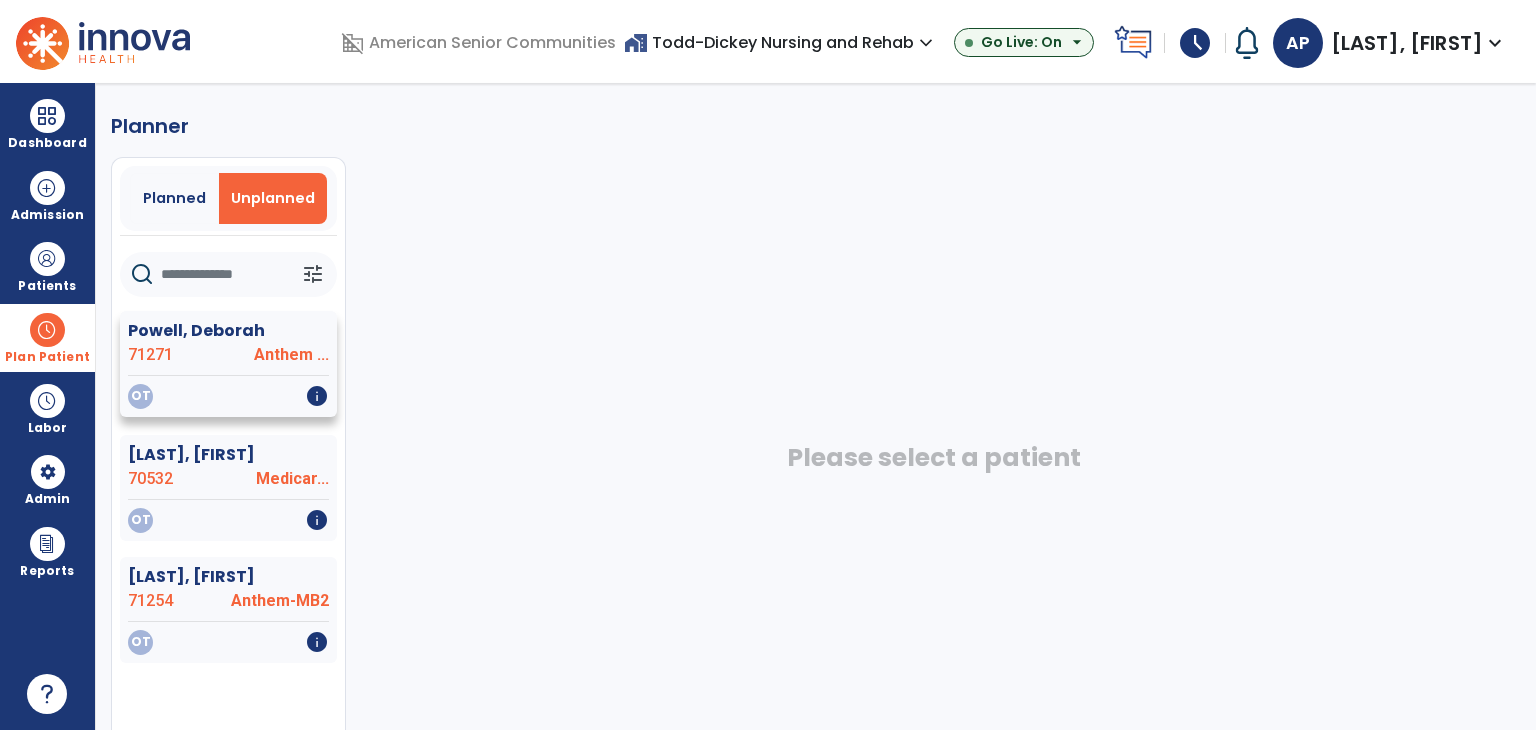 click on "71271" 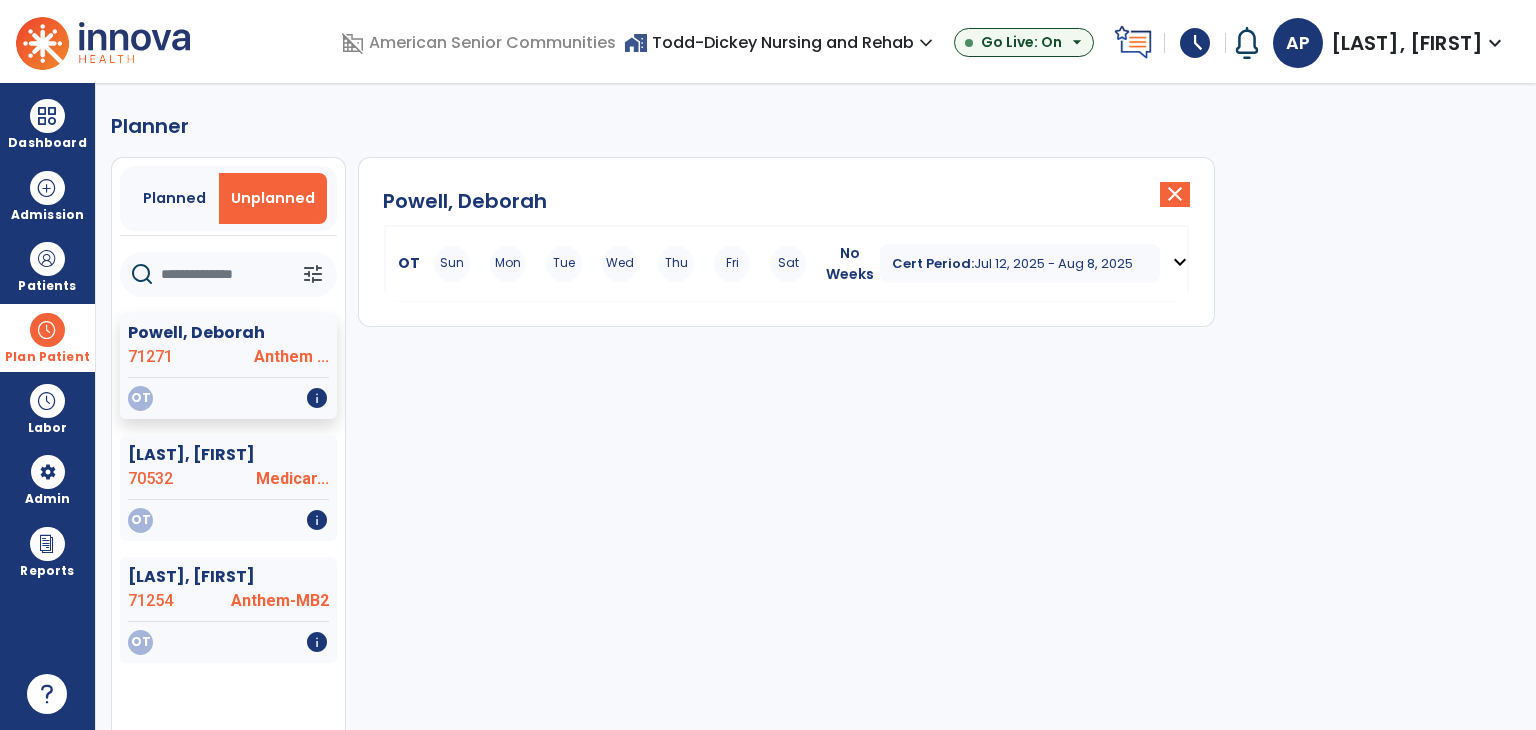 click on "expand_more" at bounding box center (1180, 262) 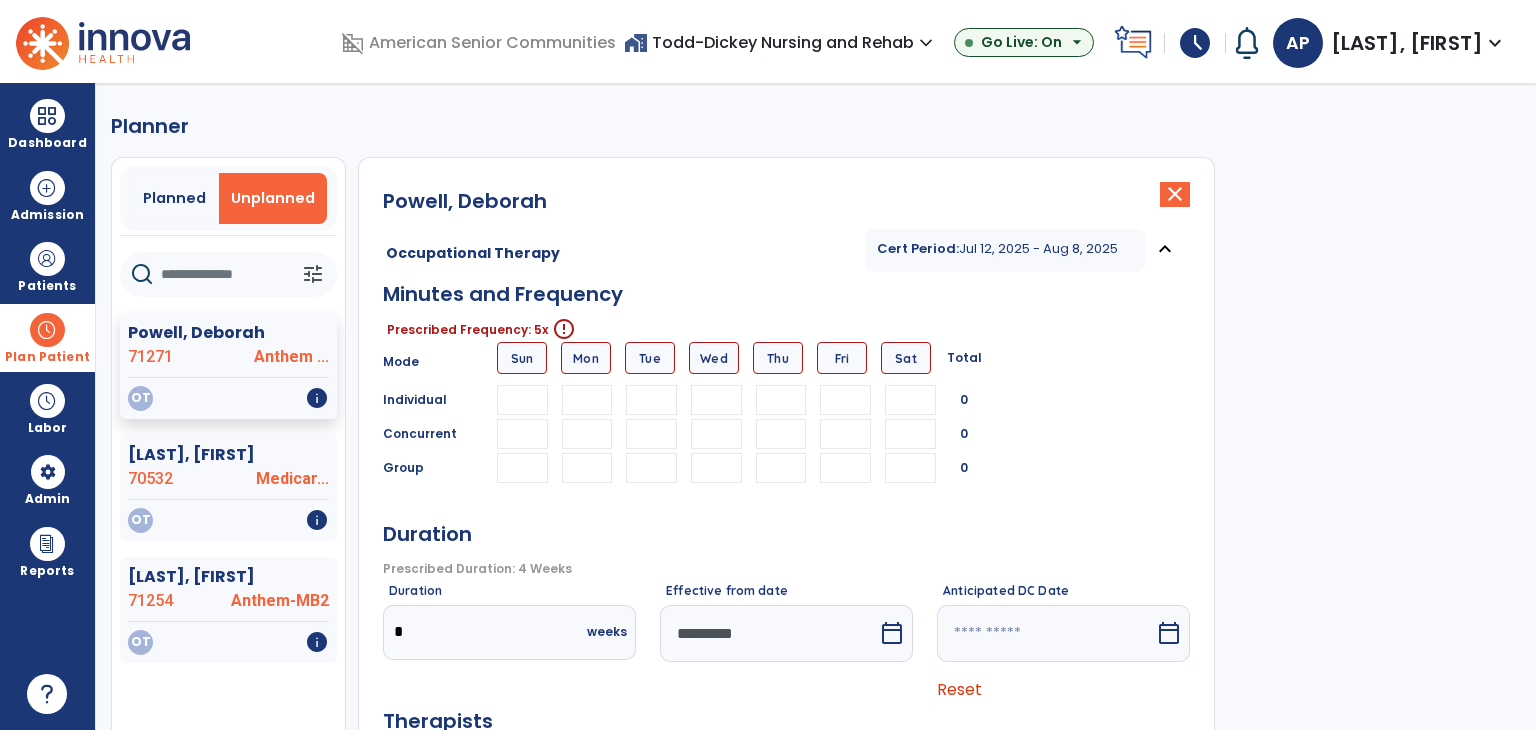 click at bounding box center (587, 400) 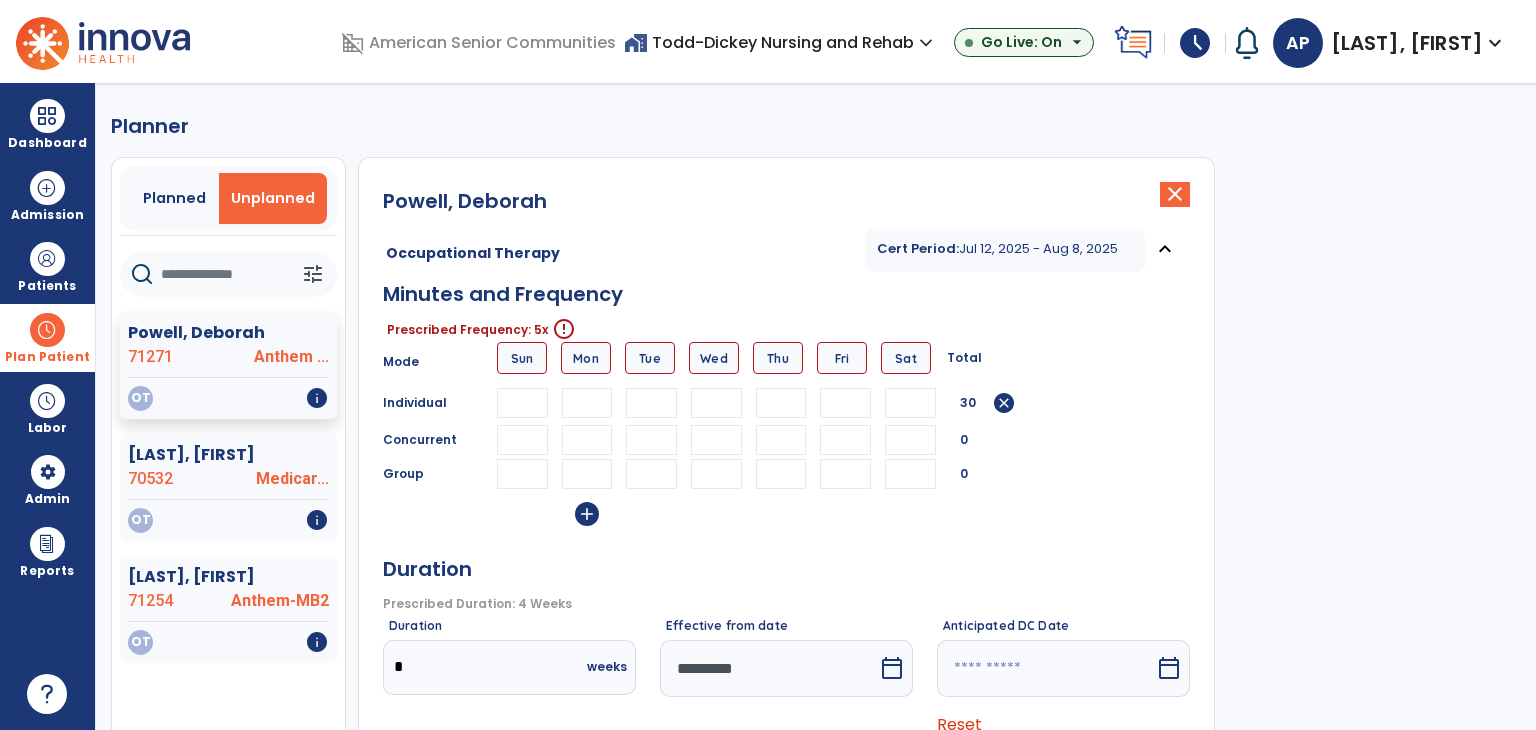 type on "**" 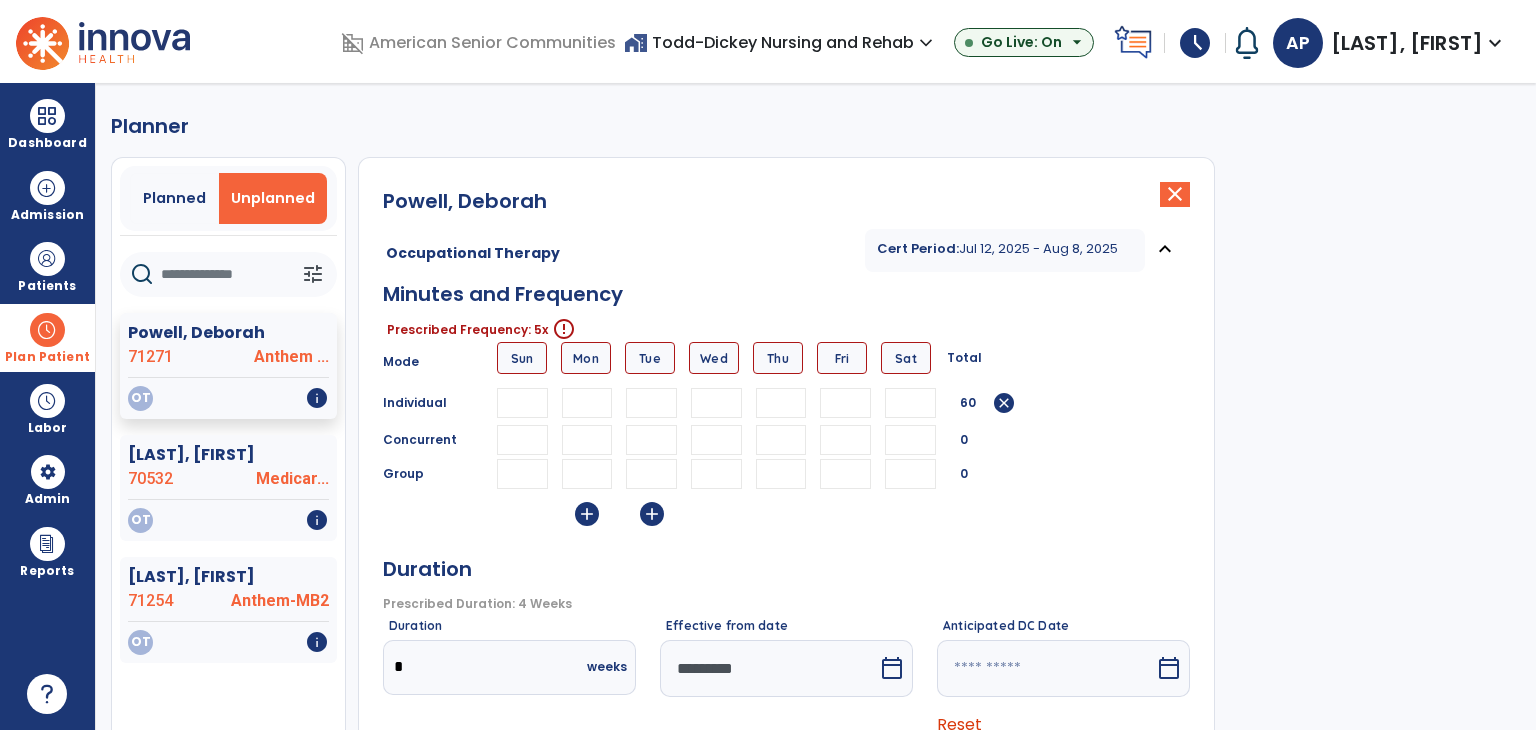 type on "**" 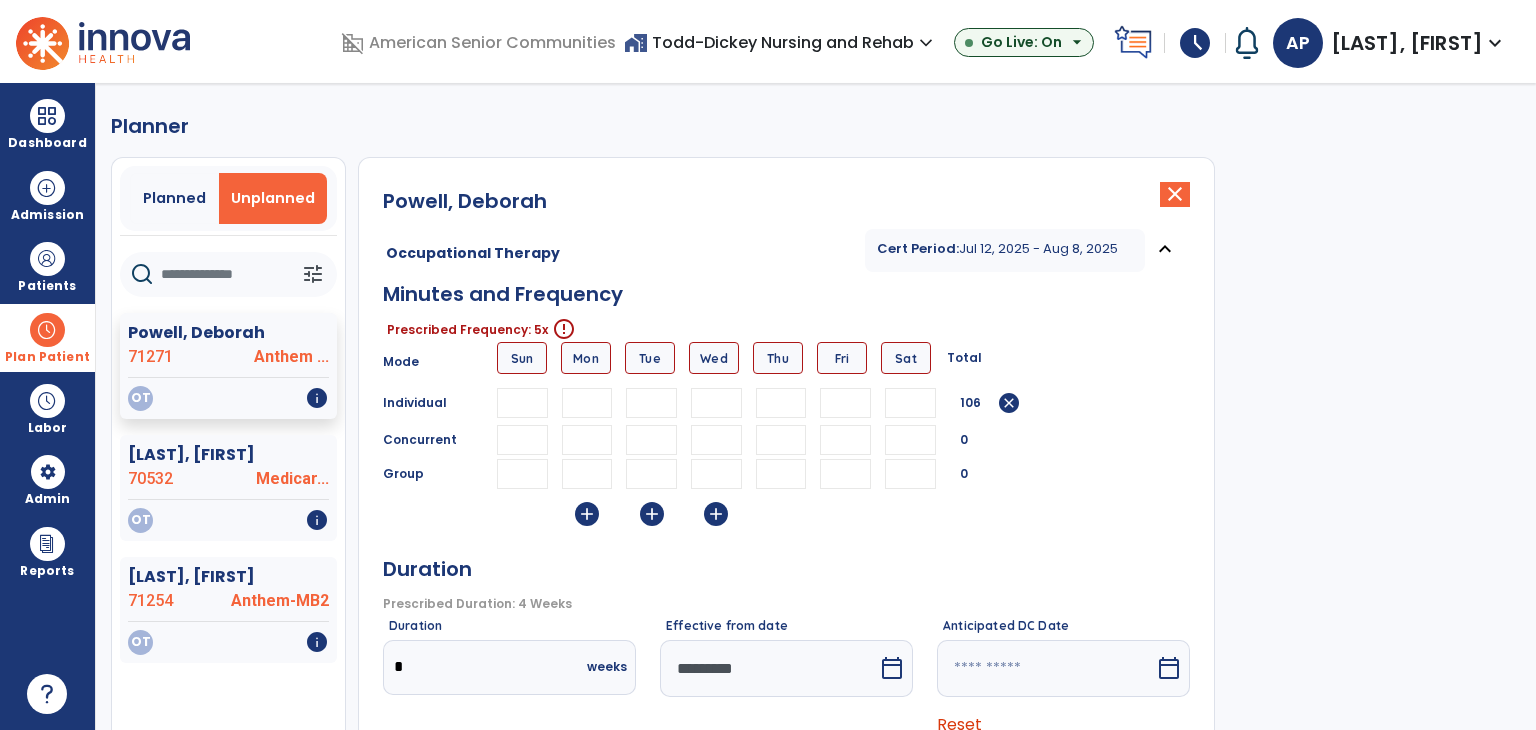 type on "**" 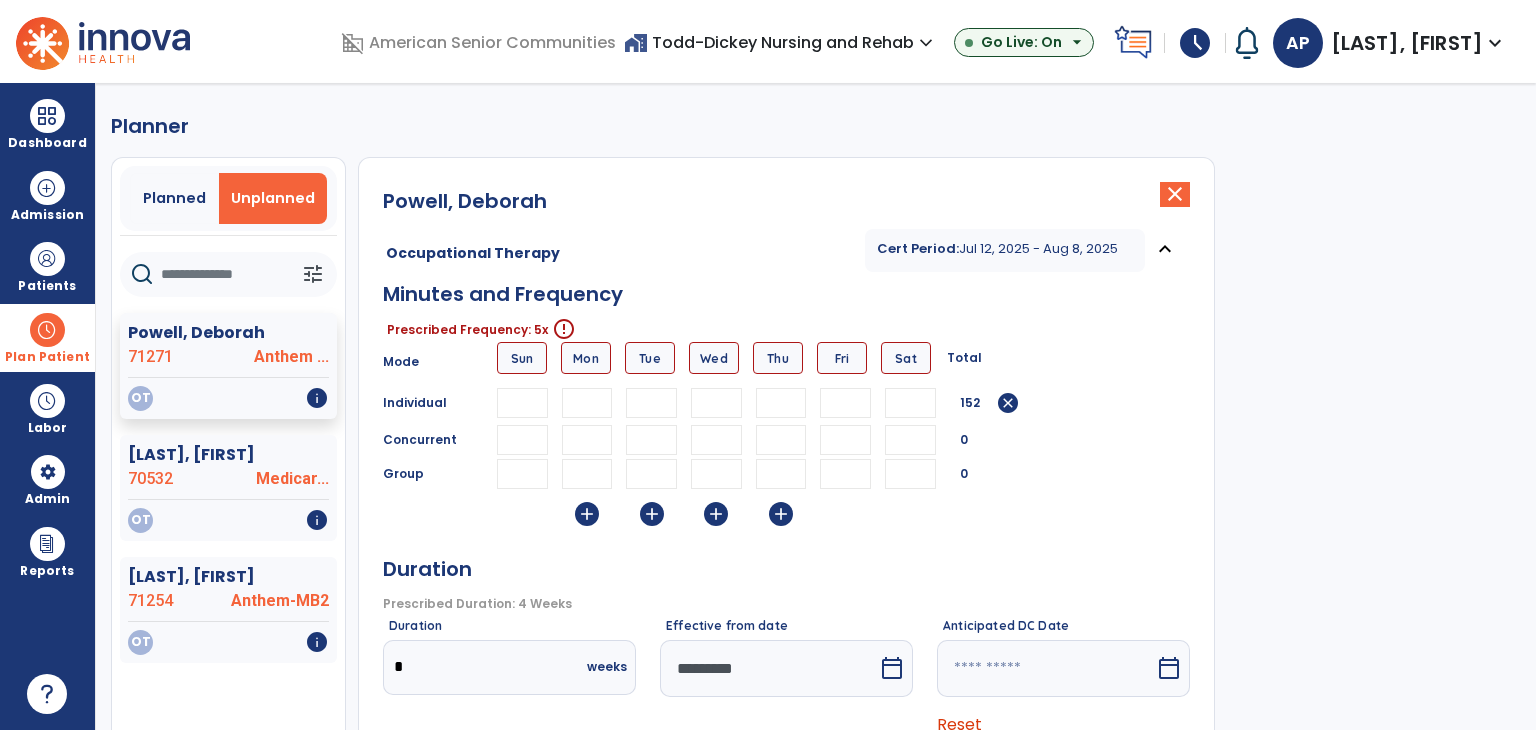 type on "**" 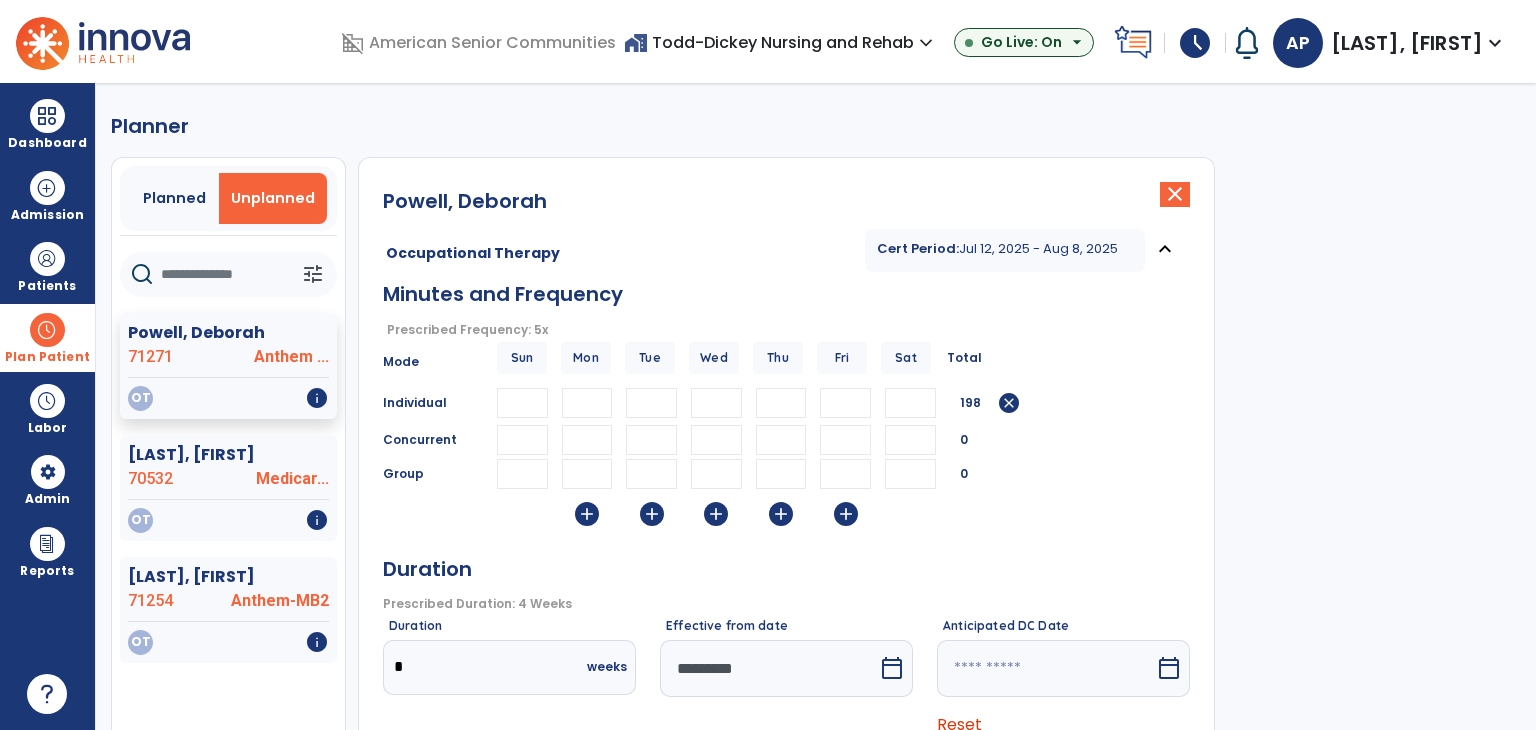 type on "**" 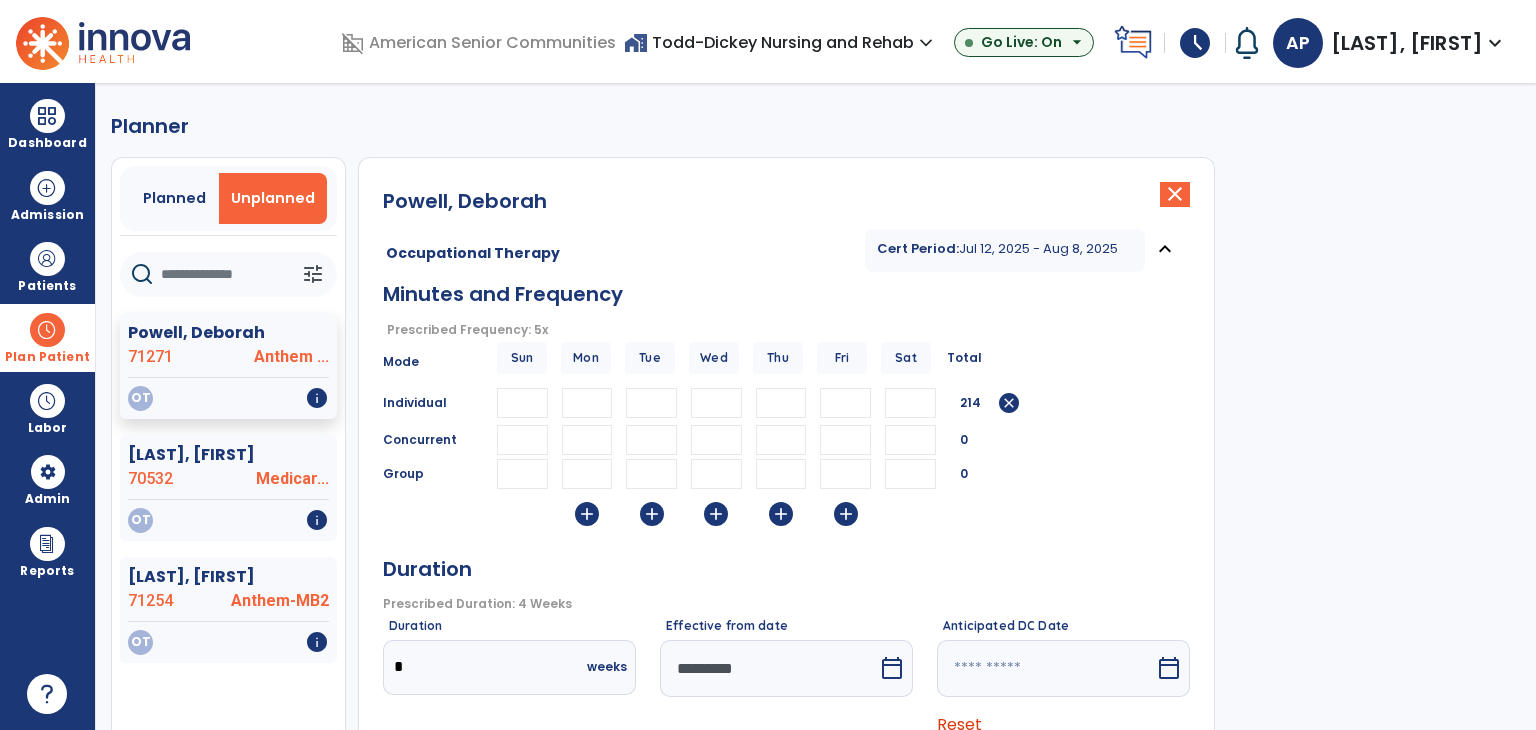 type on "**" 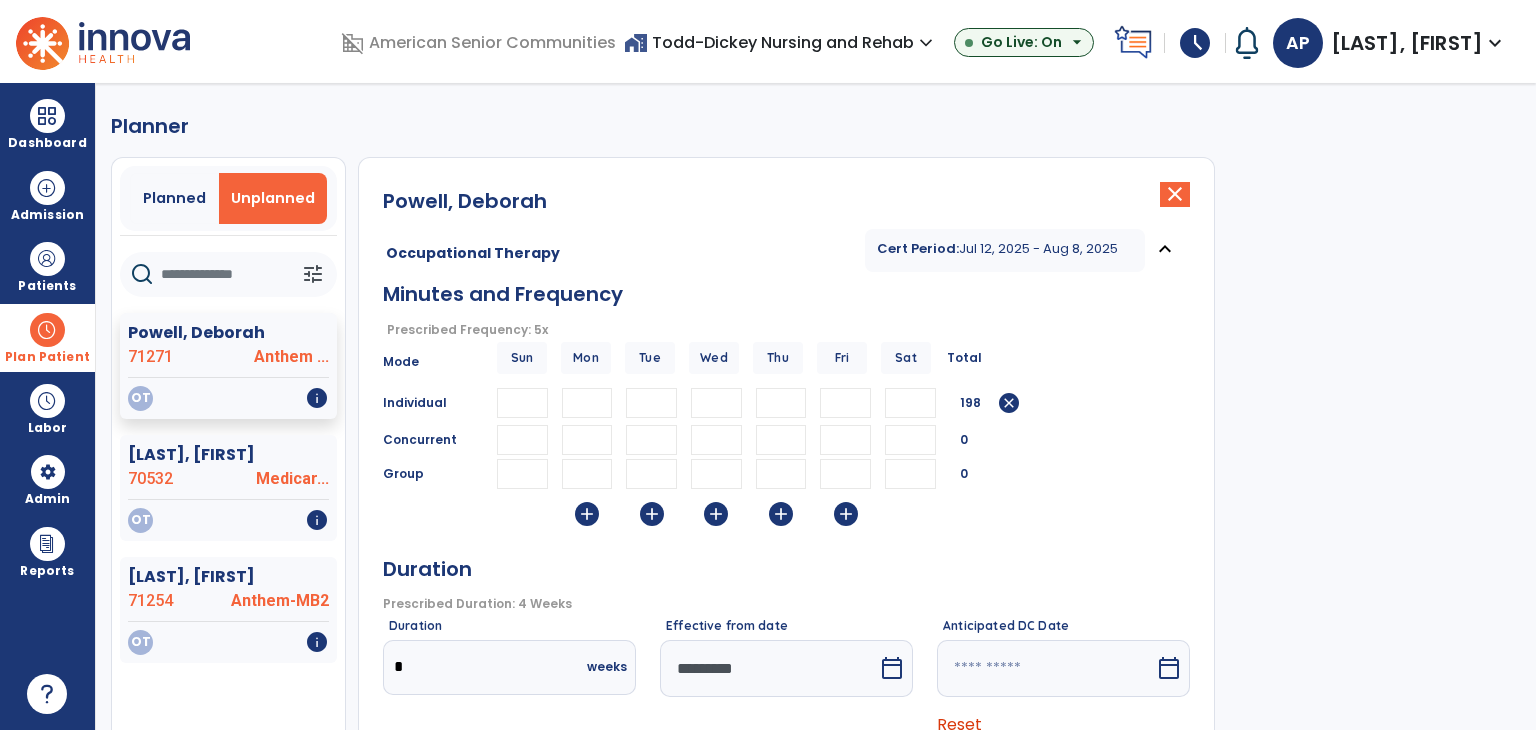 type on "*" 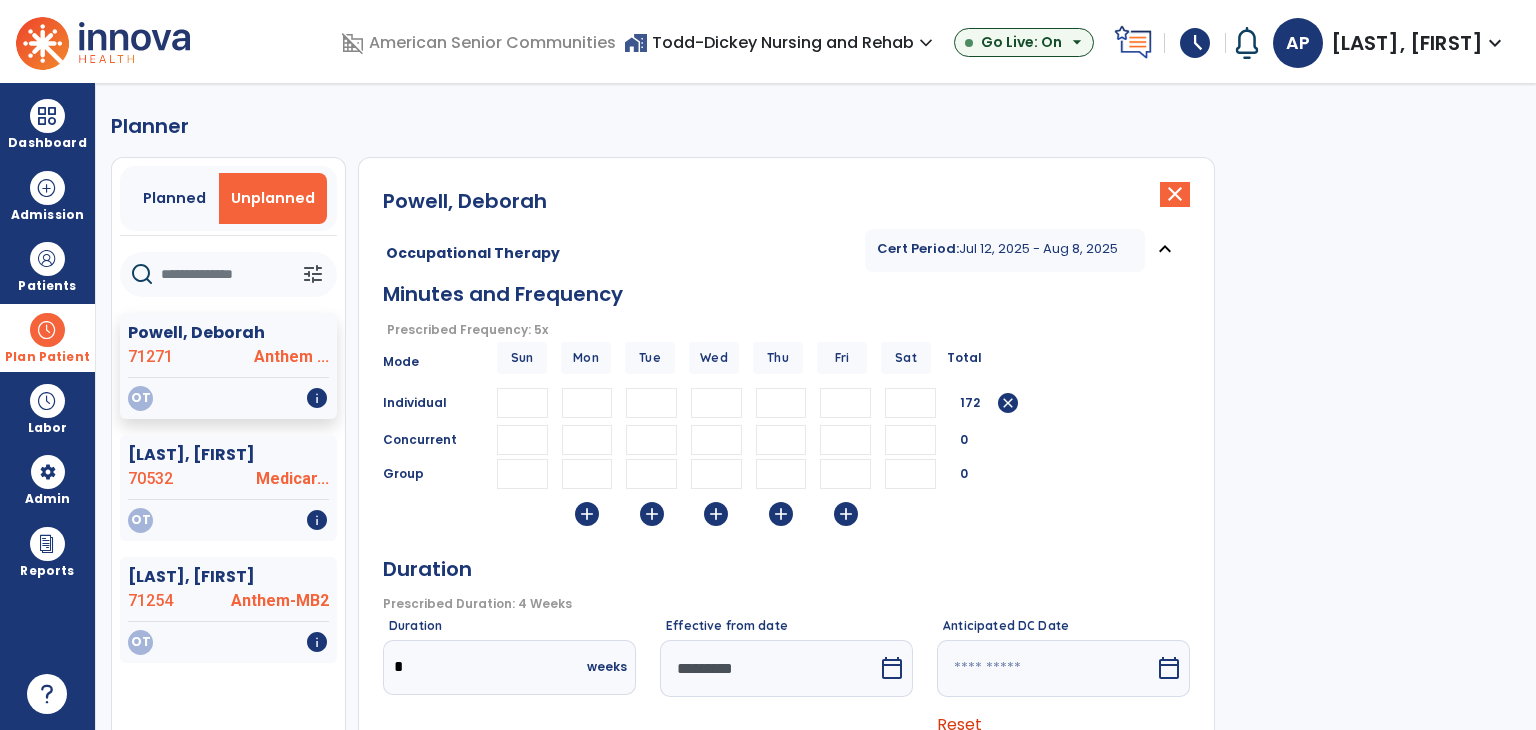 type on "**" 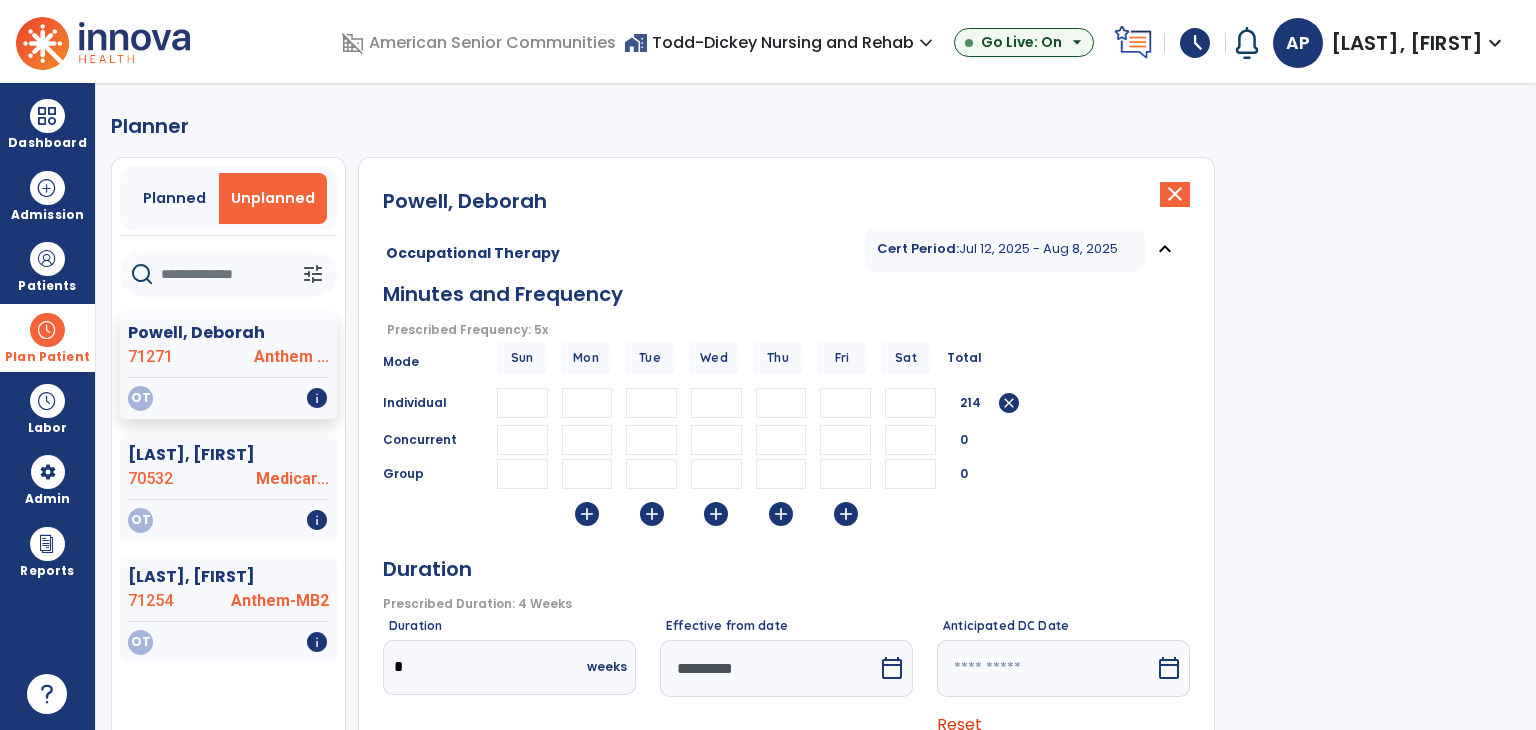 drag, startPoint x: 653, startPoint y: 397, endPoint x: 624, endPoint y: 409, distance: 31.38471 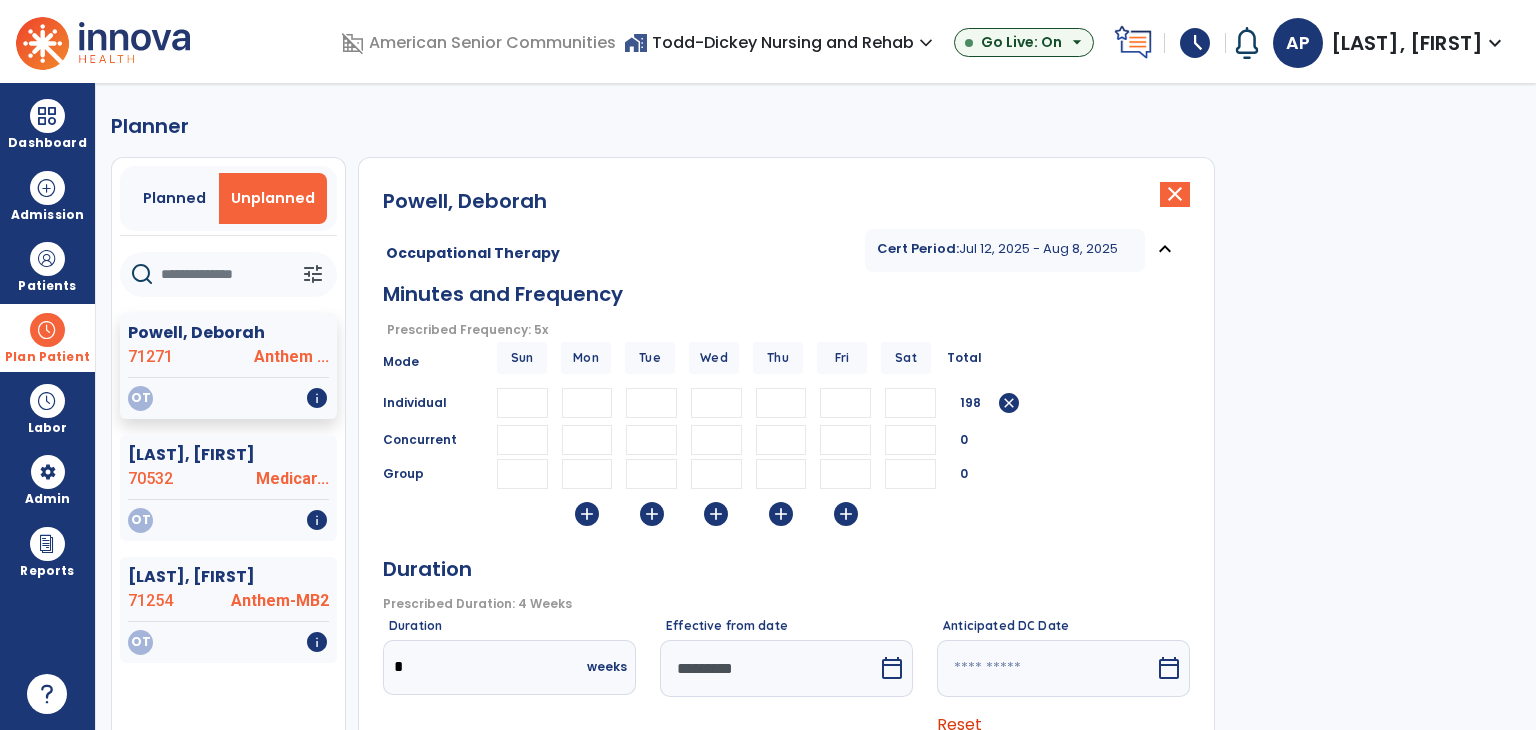 type on "**" 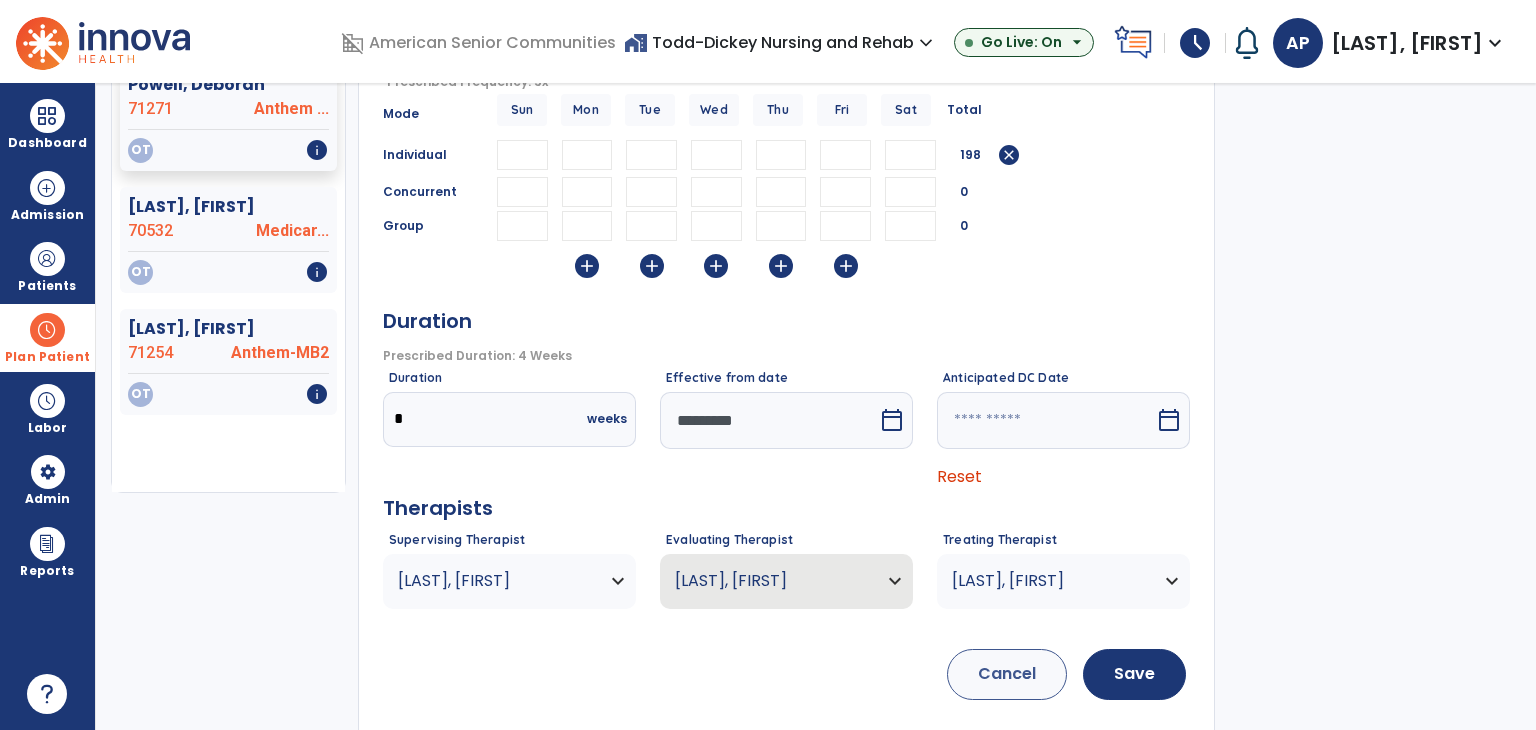 scroll, scrollTop: 265, scrollLeft: 0, axis: vertical 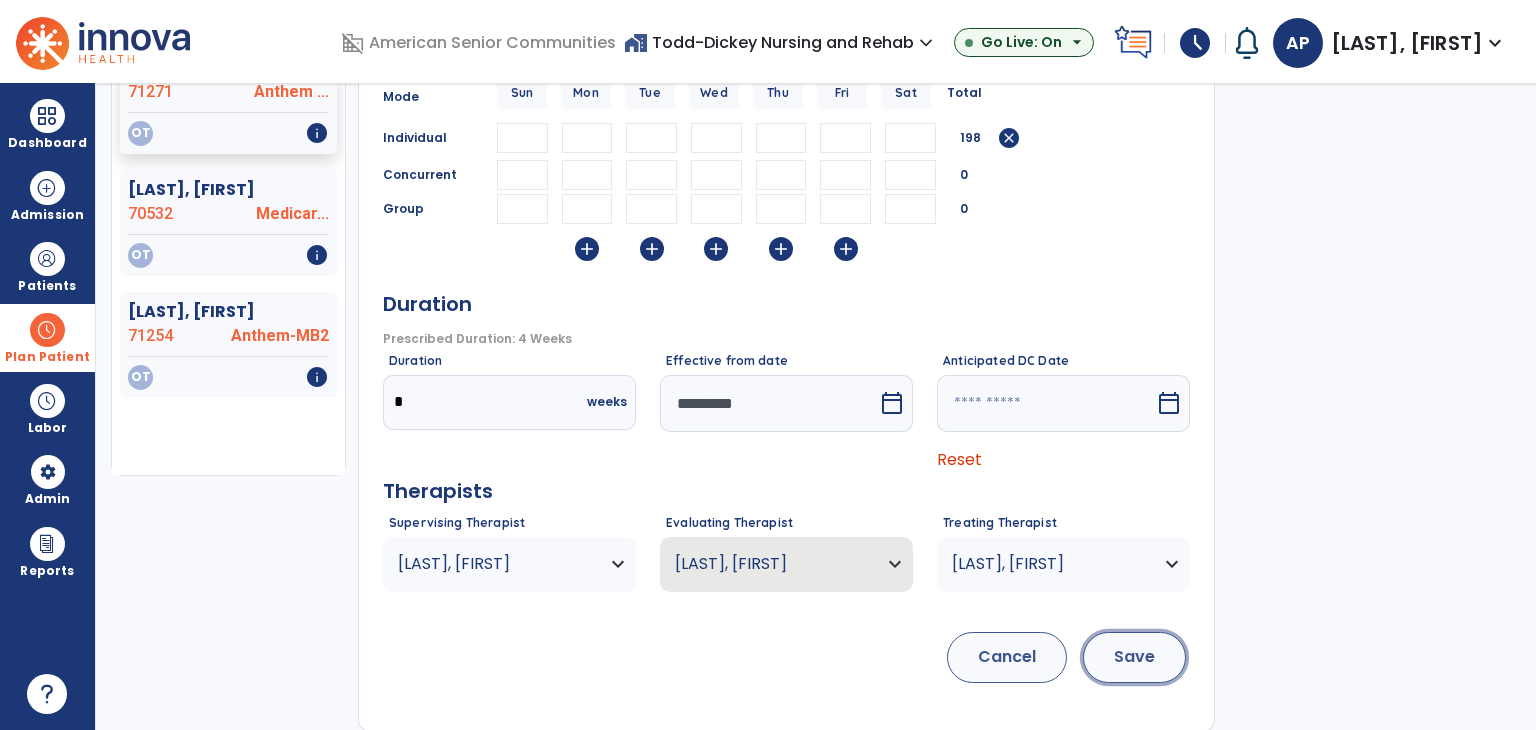 click on "Save" at bounding box center [1134, 657] 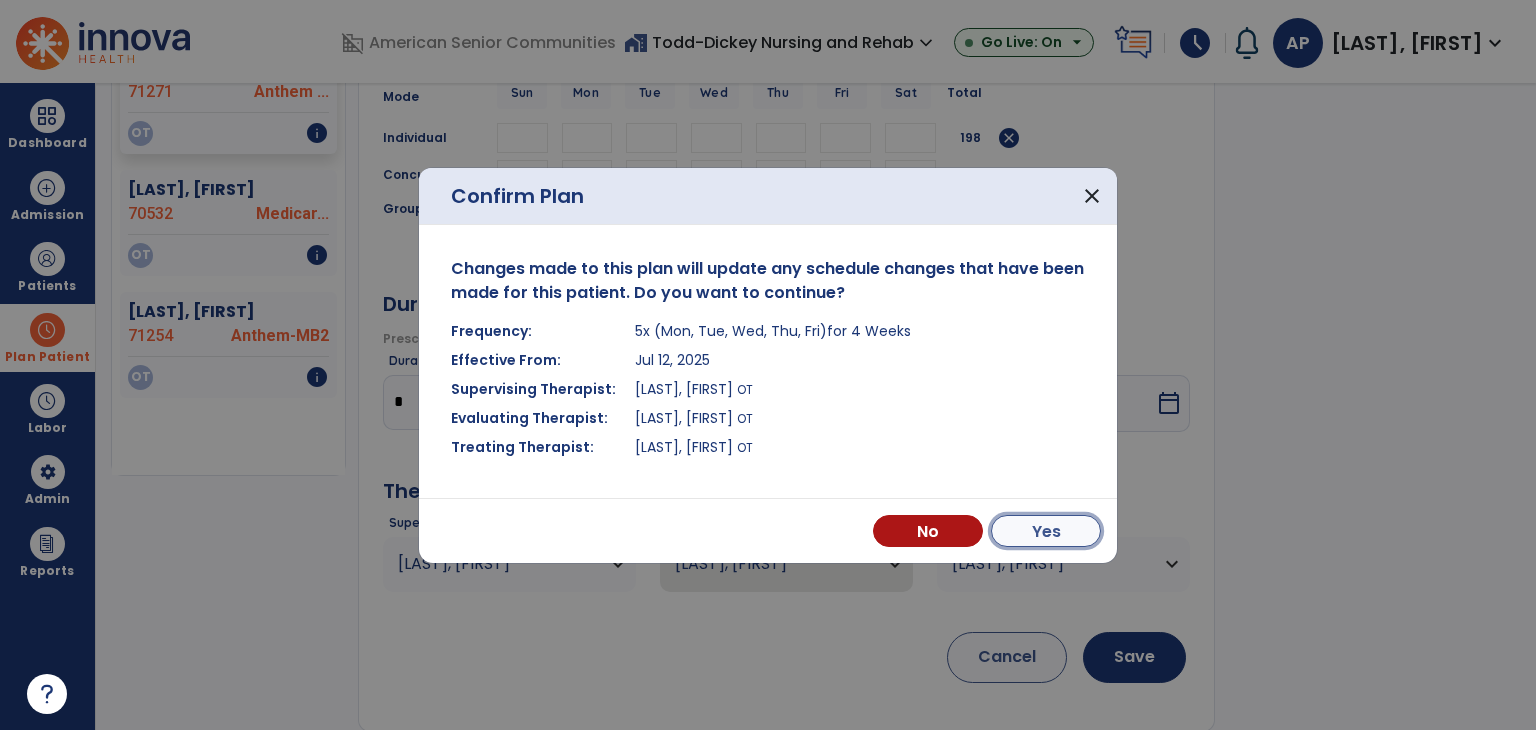 click on "Yes" at bounding box center (1046, 531) 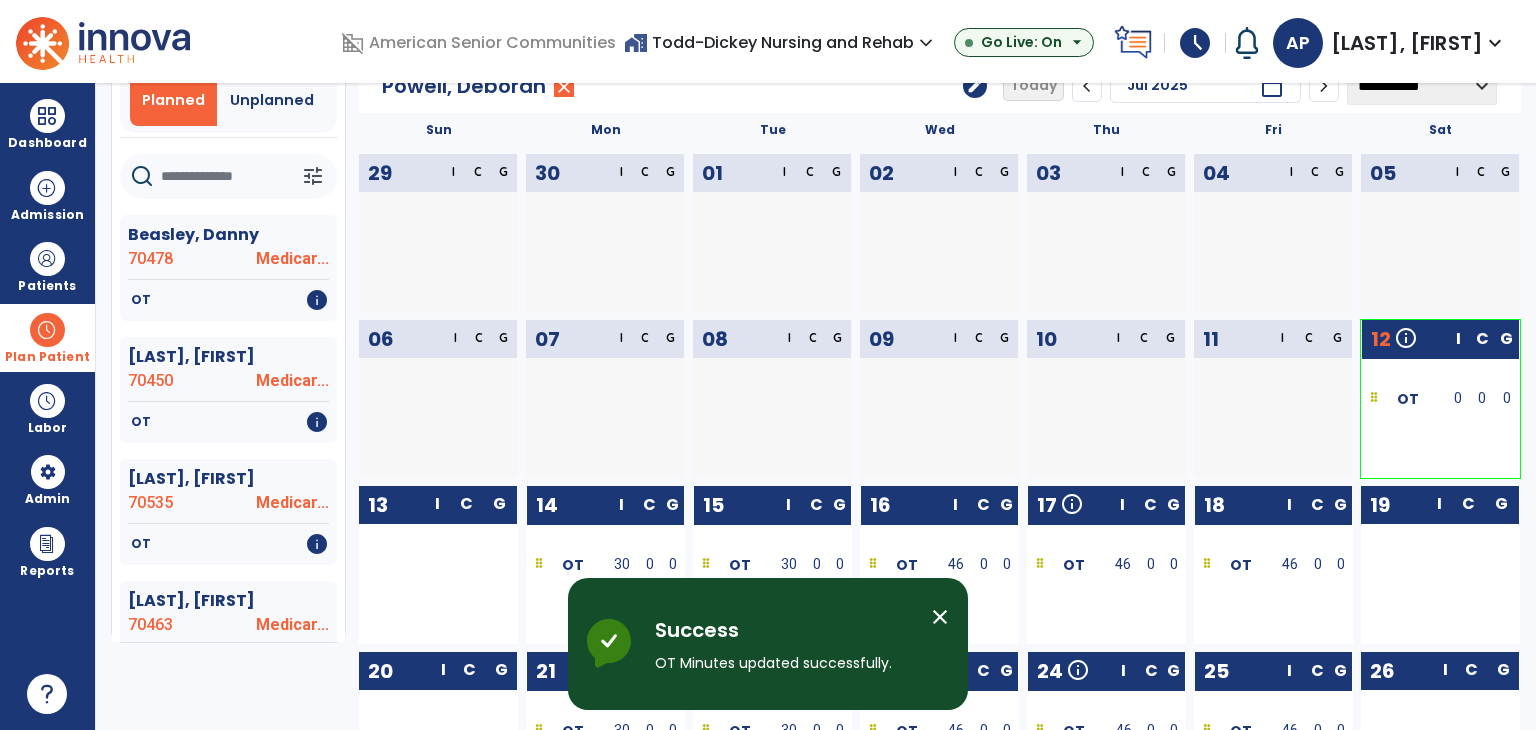scroll, scrollTop: 65, scrollLeft: 0, axis: vertical 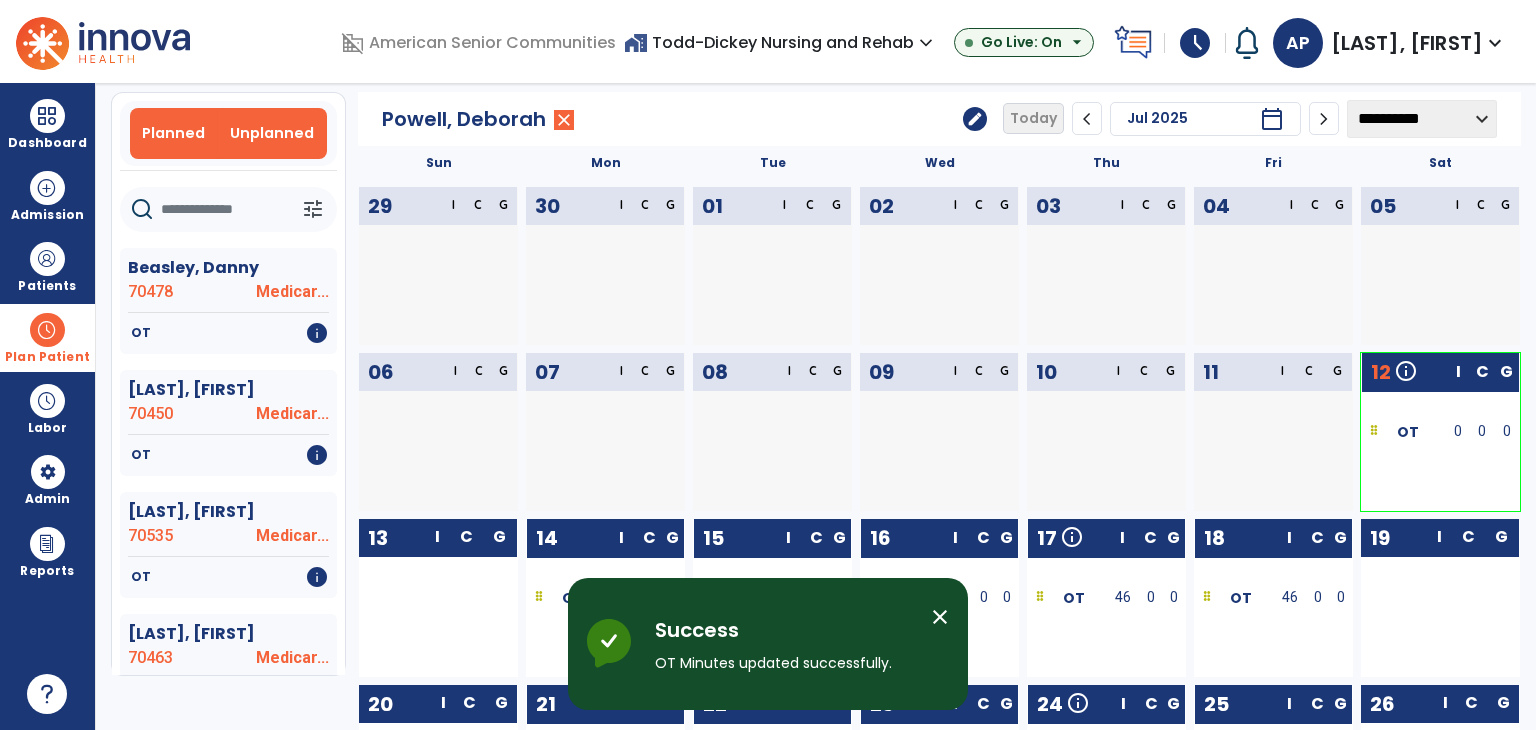 click on "Unplanned" at bounding box center (272, 133) 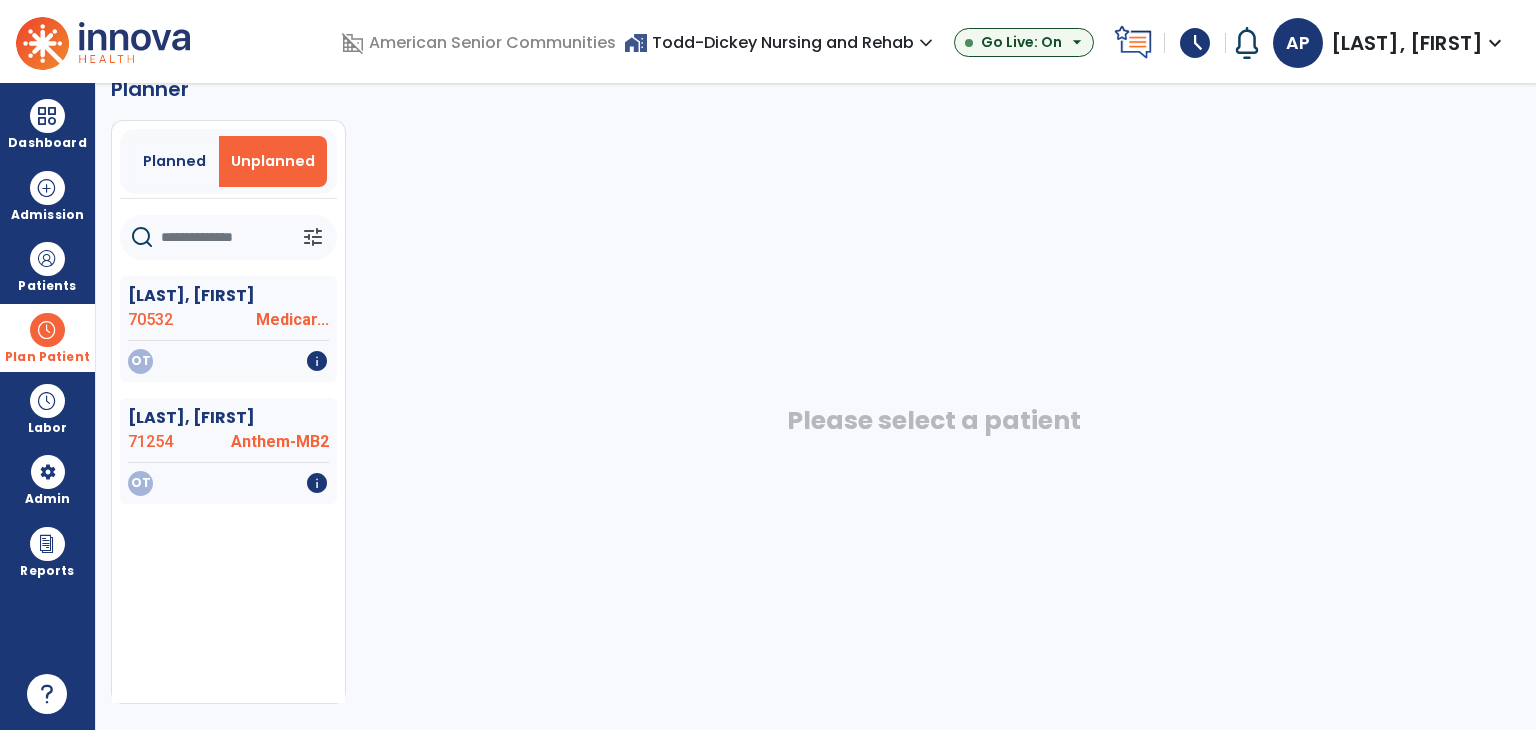 scroll, scrollTop: 36, scrollLeft: 0, axis: vertical 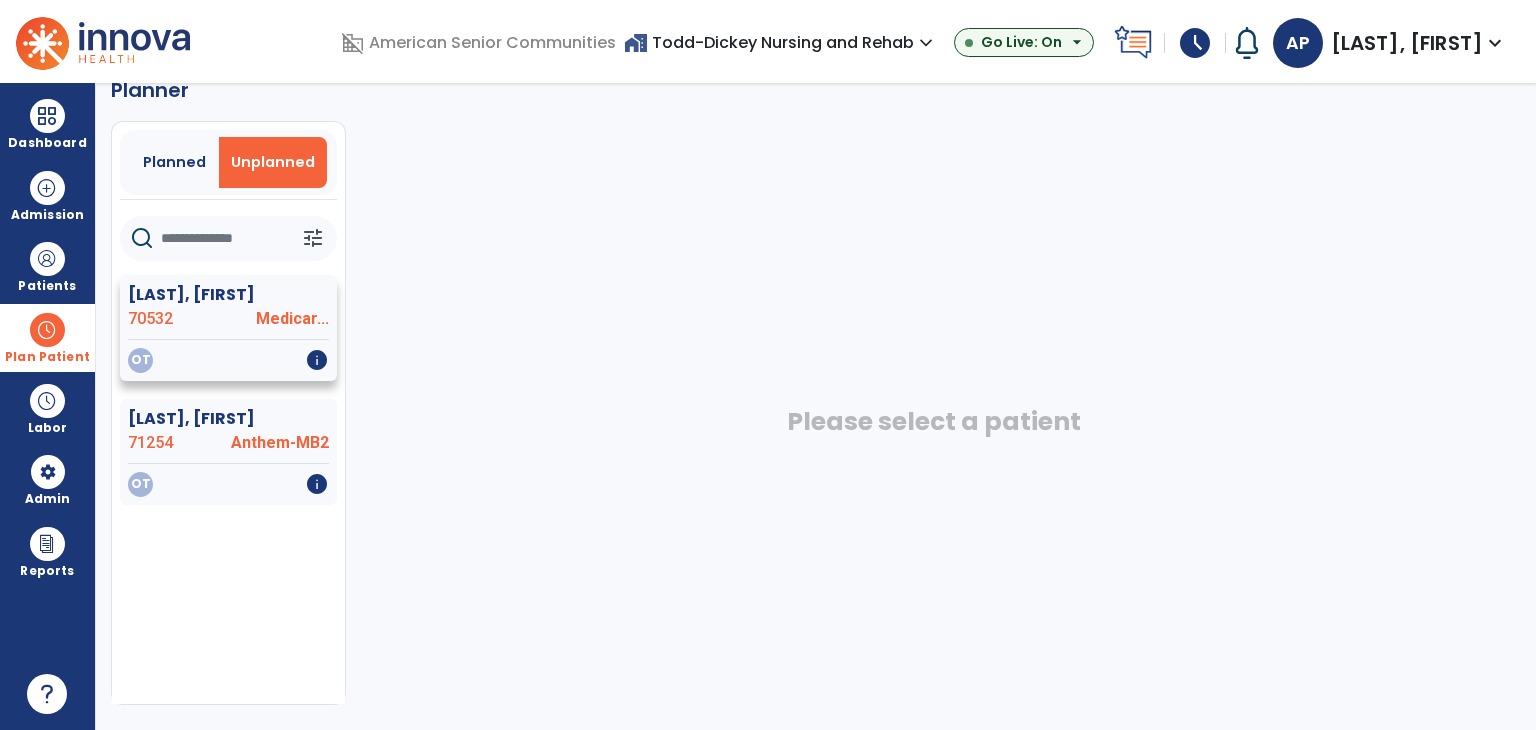 click on "OT   info" 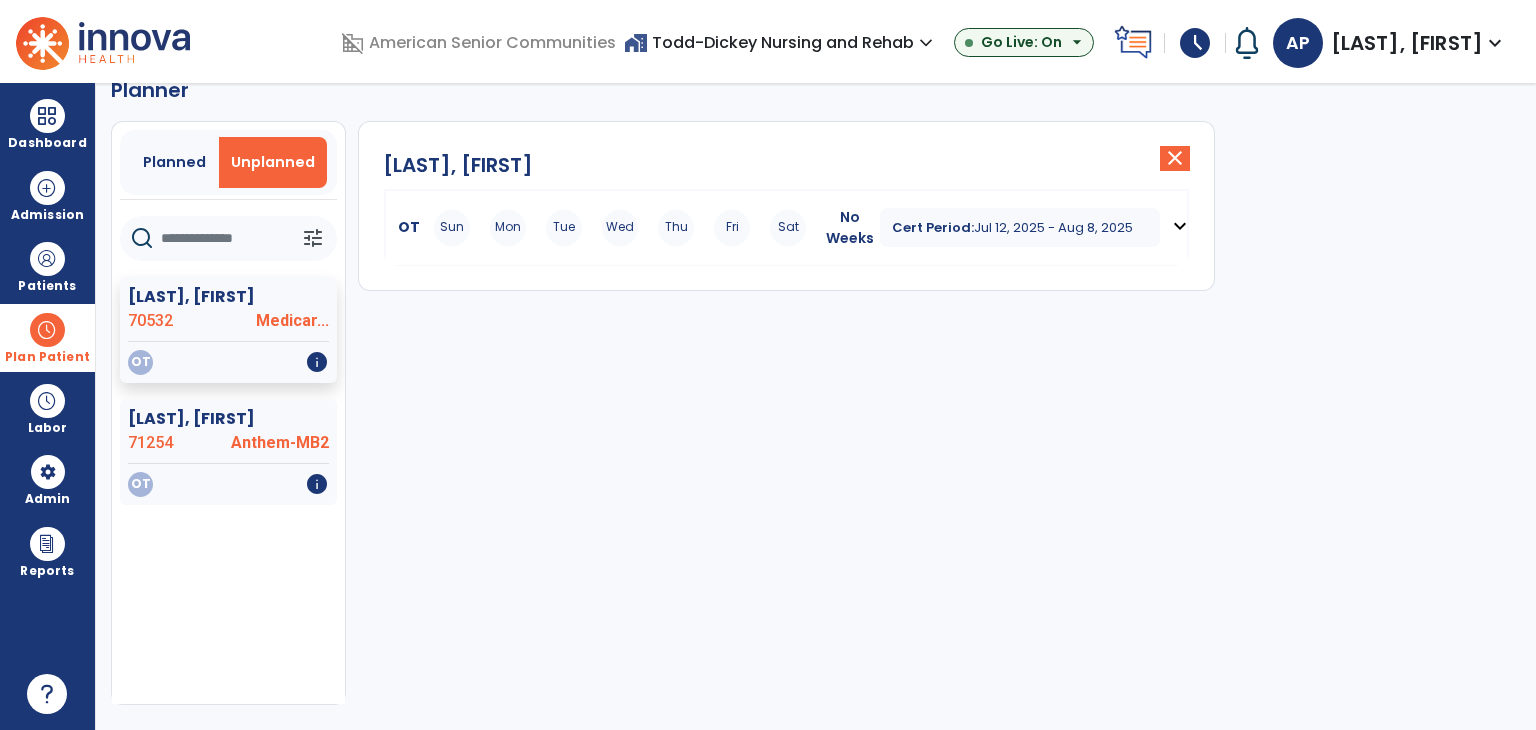 click on "expand_more" at bounding box center (1180, 226) 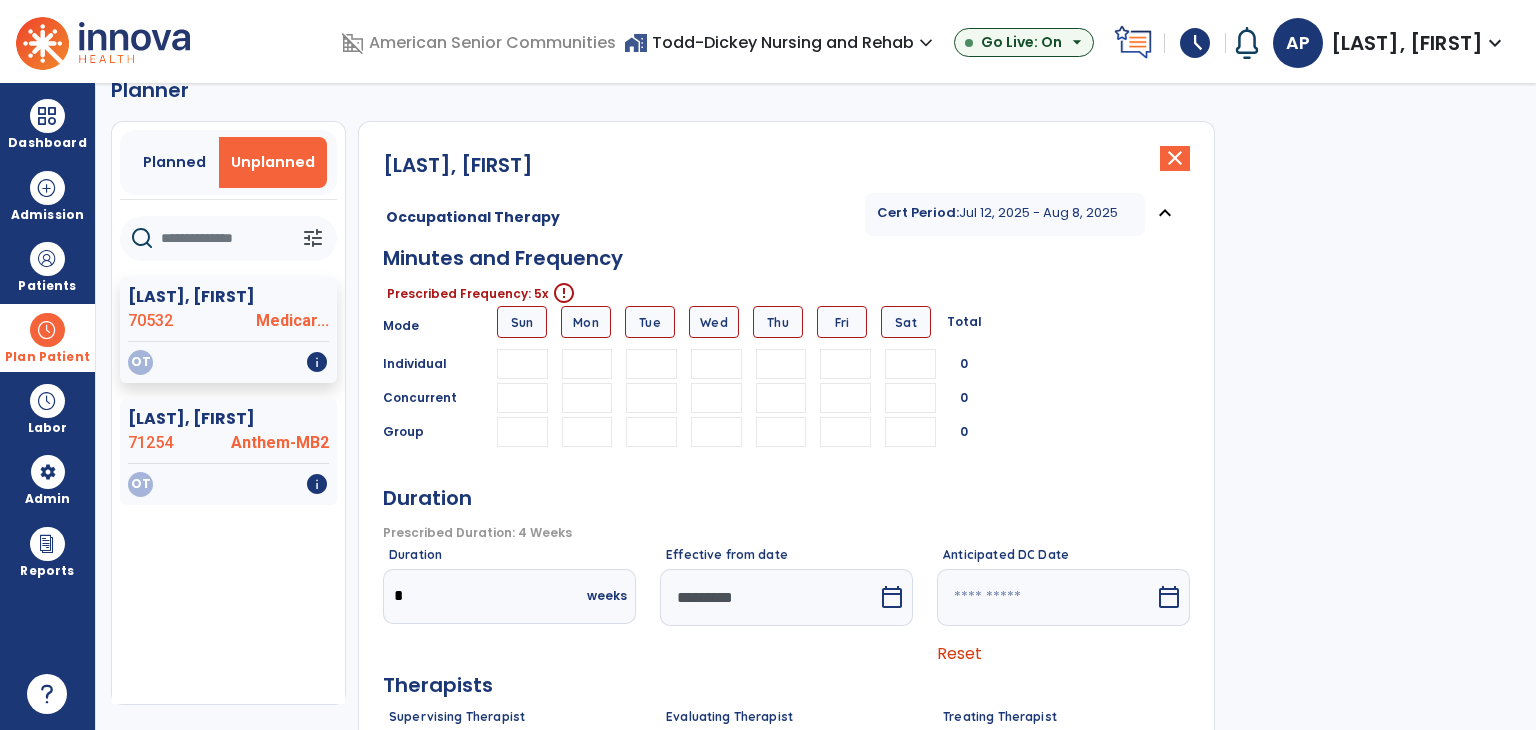 click at bounding box center (587, 364) 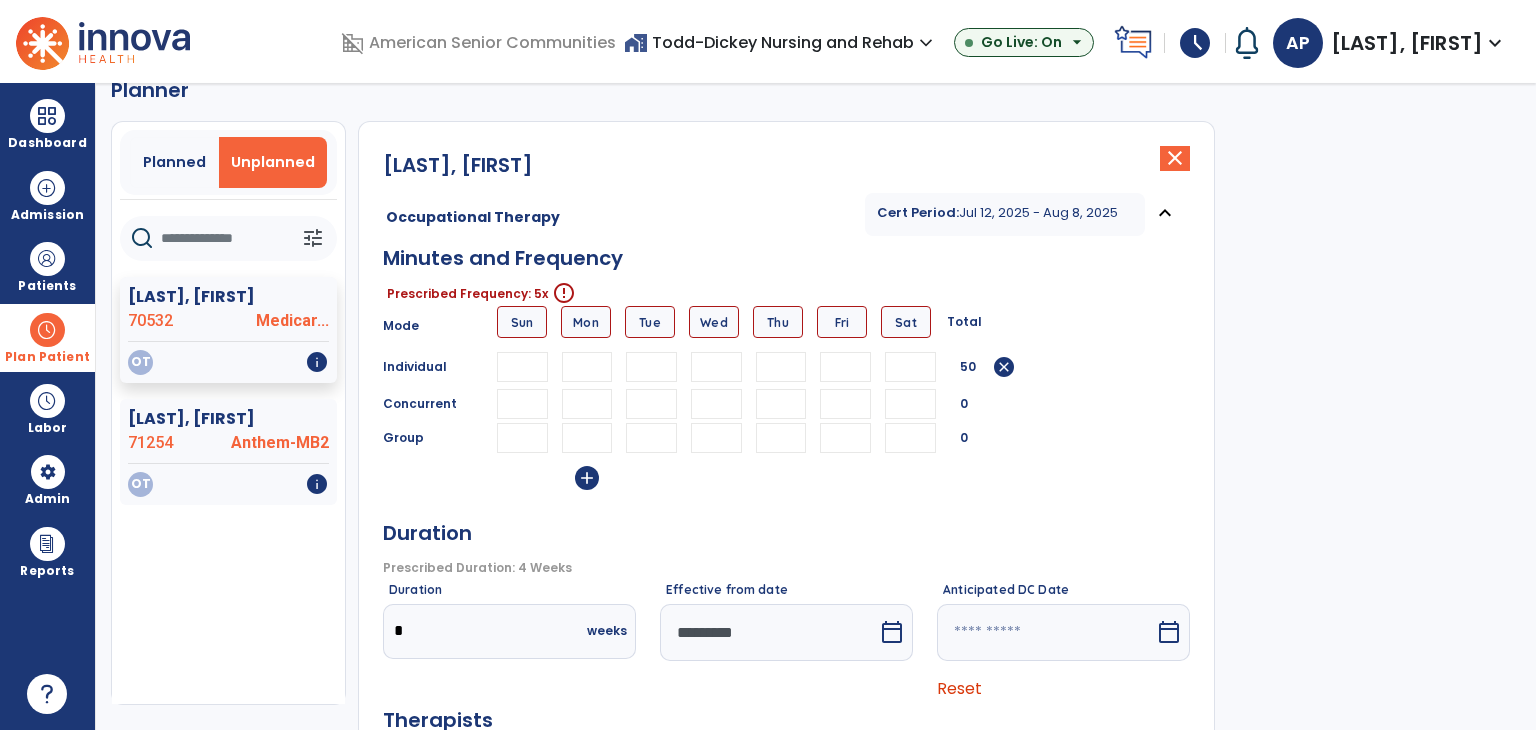 type on "**" 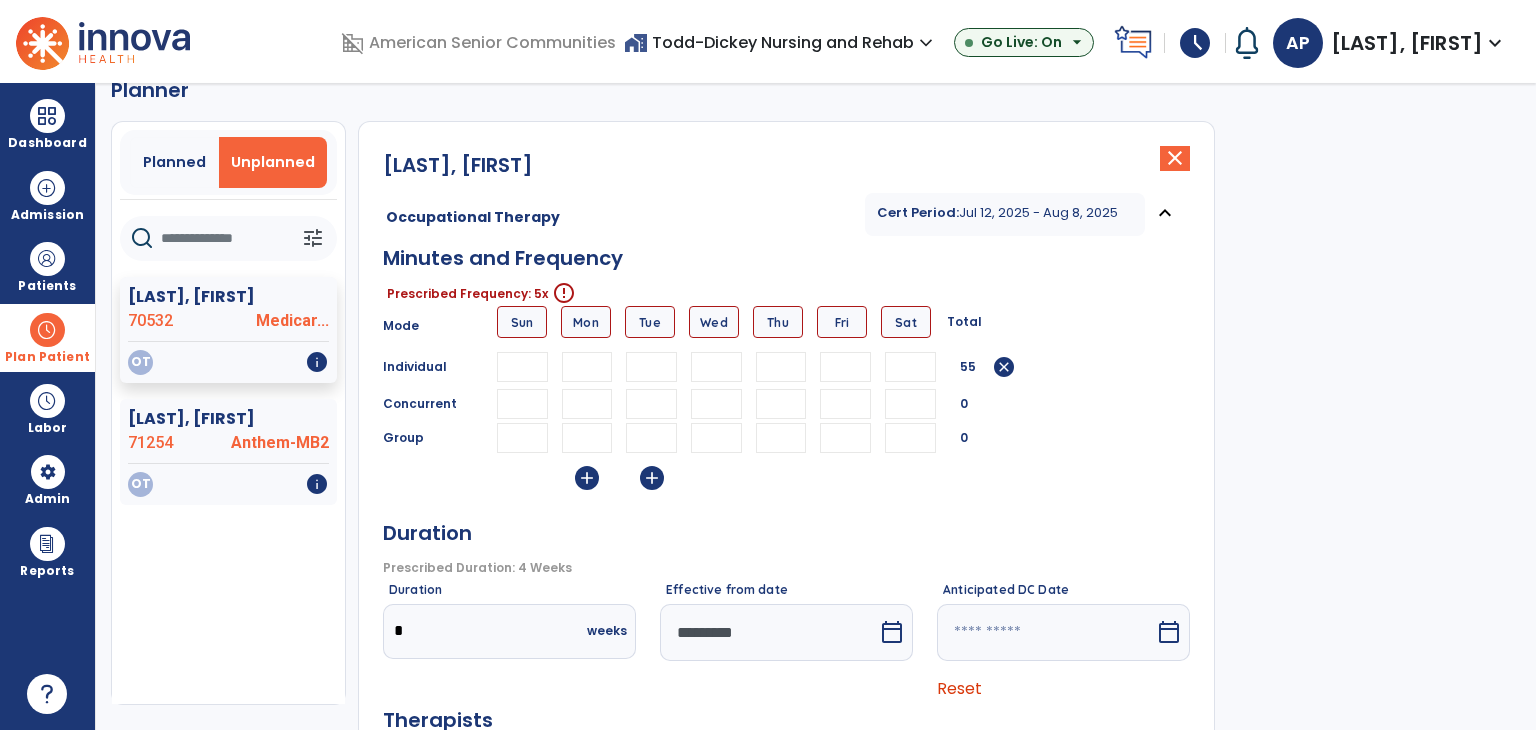 type on "**" 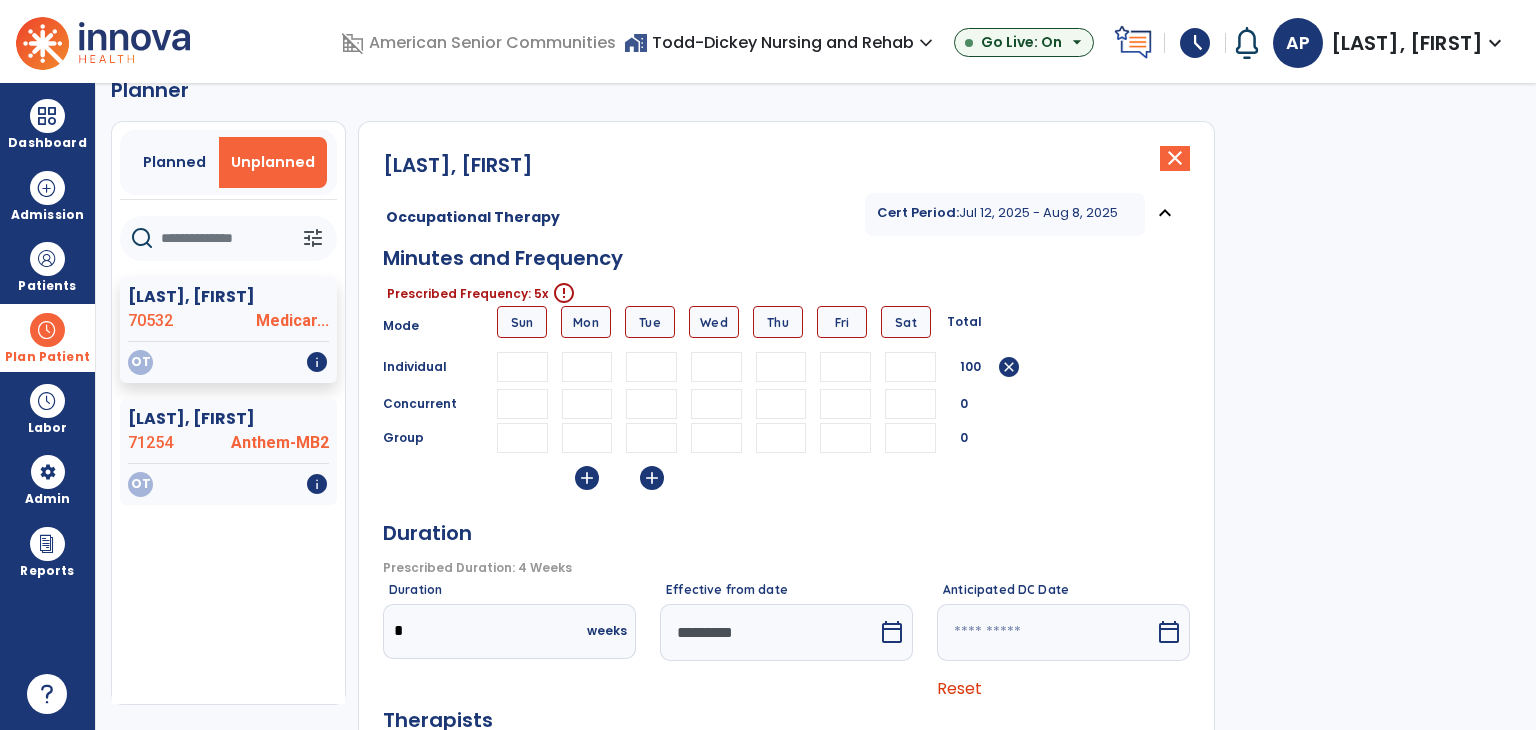 type on "**" 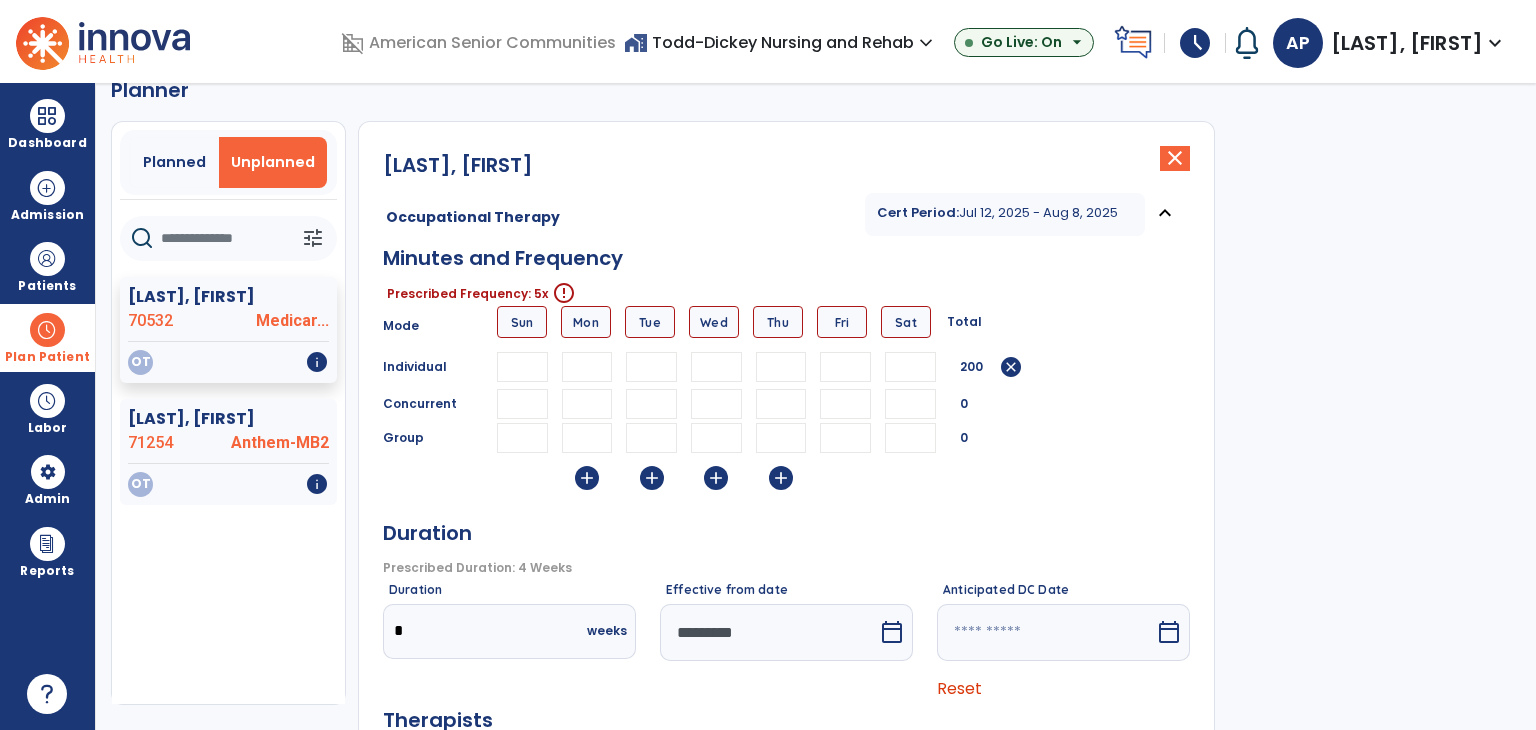 type on "**" 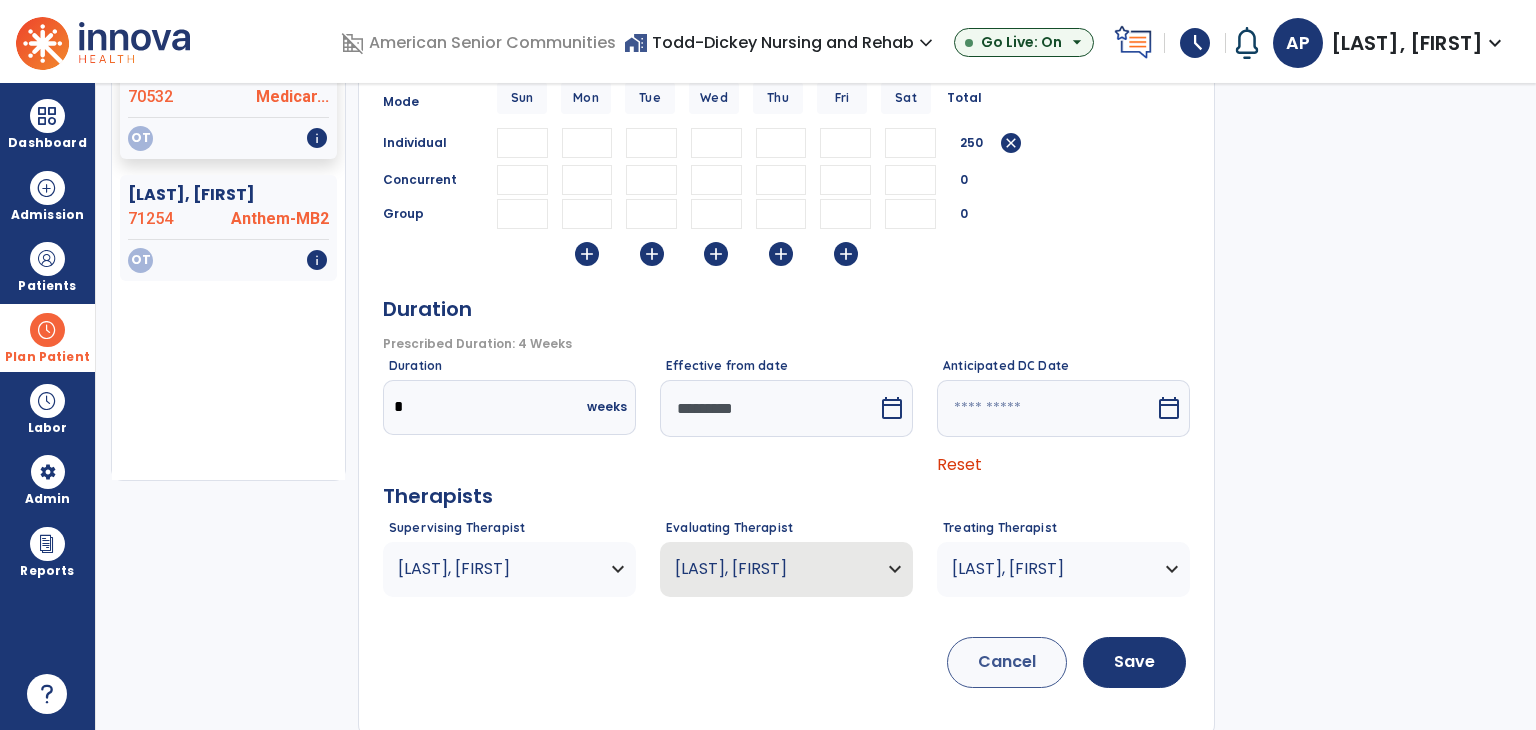 scroll, scrollTop: 265, scrollLeft: 0, axis: vertical 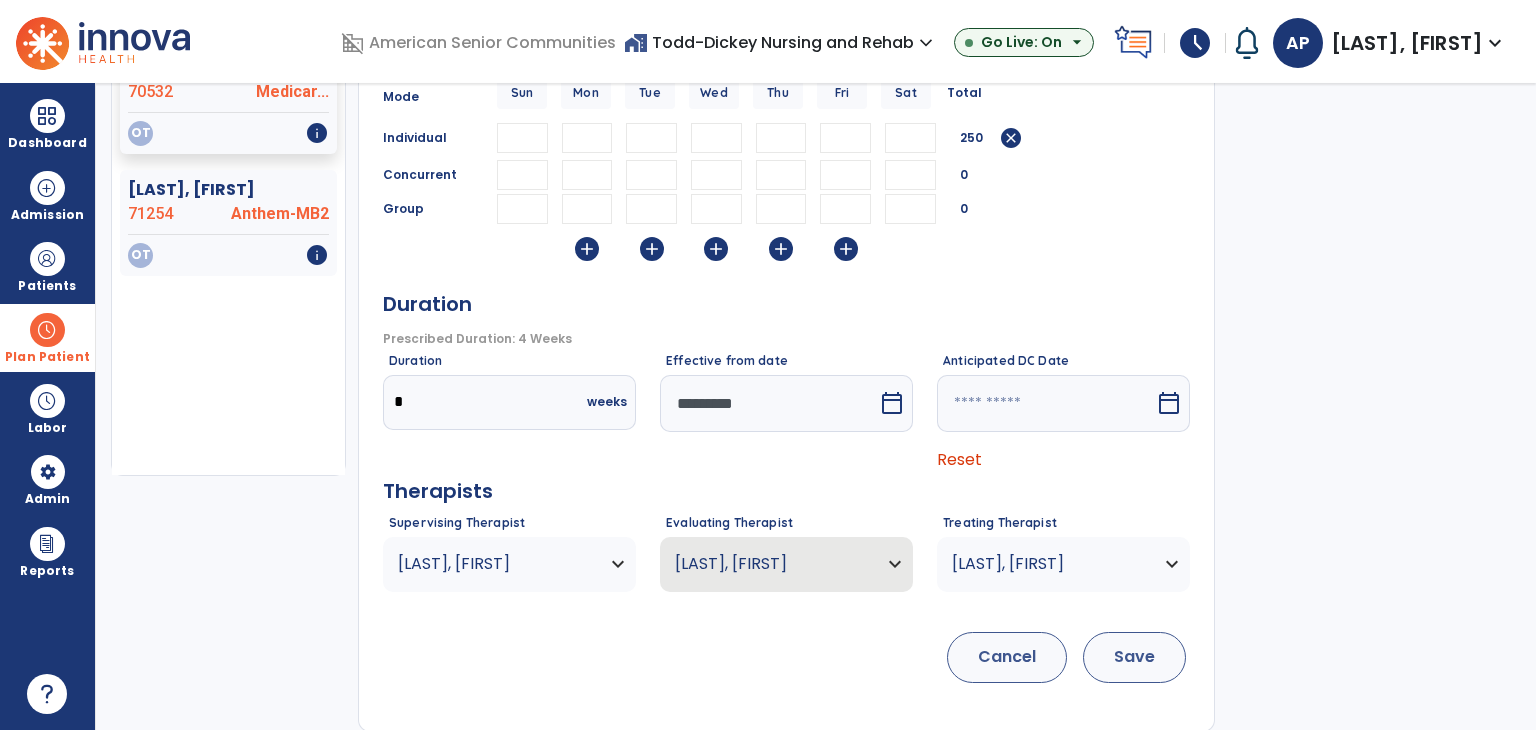 type on "**" 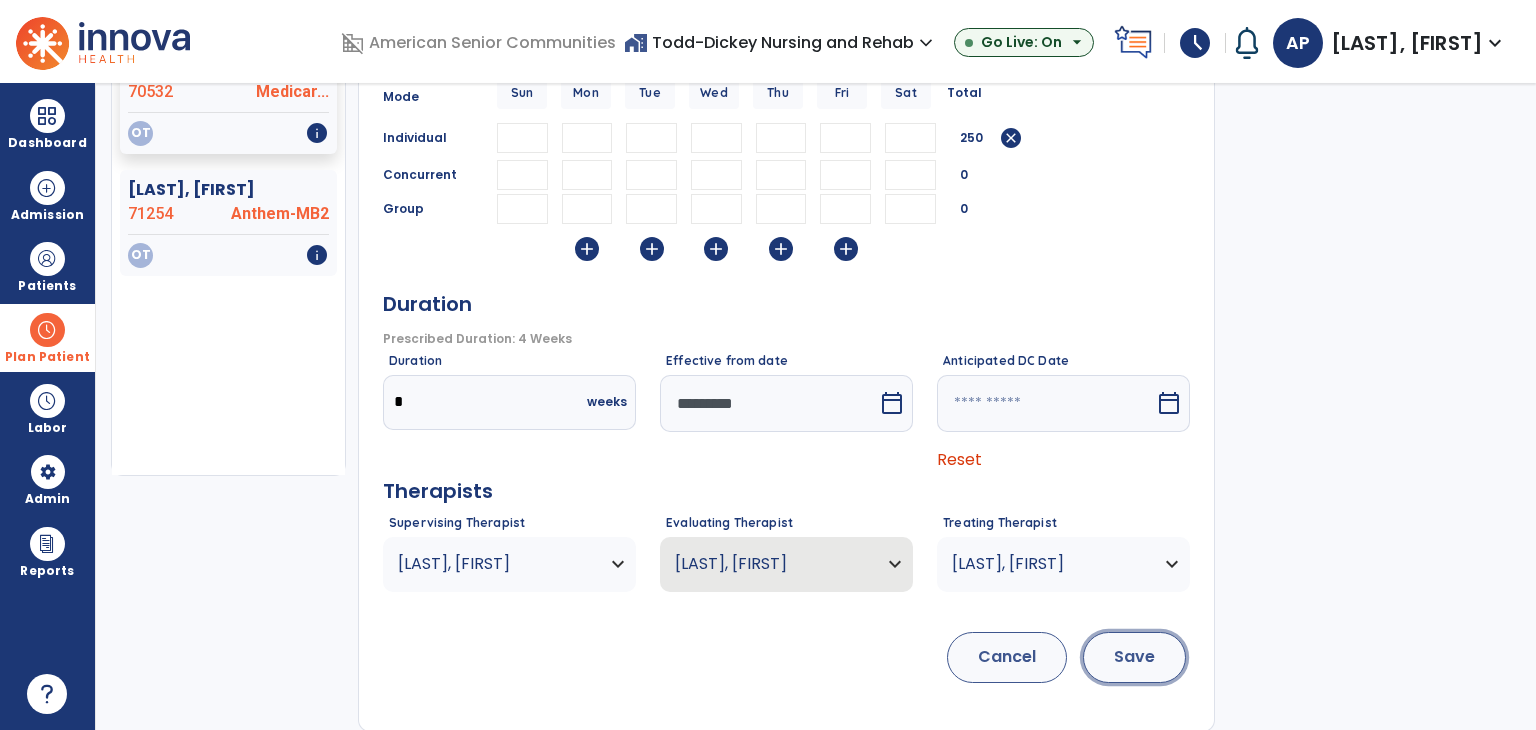 click on "Save" at bounding box center (1134, 657) 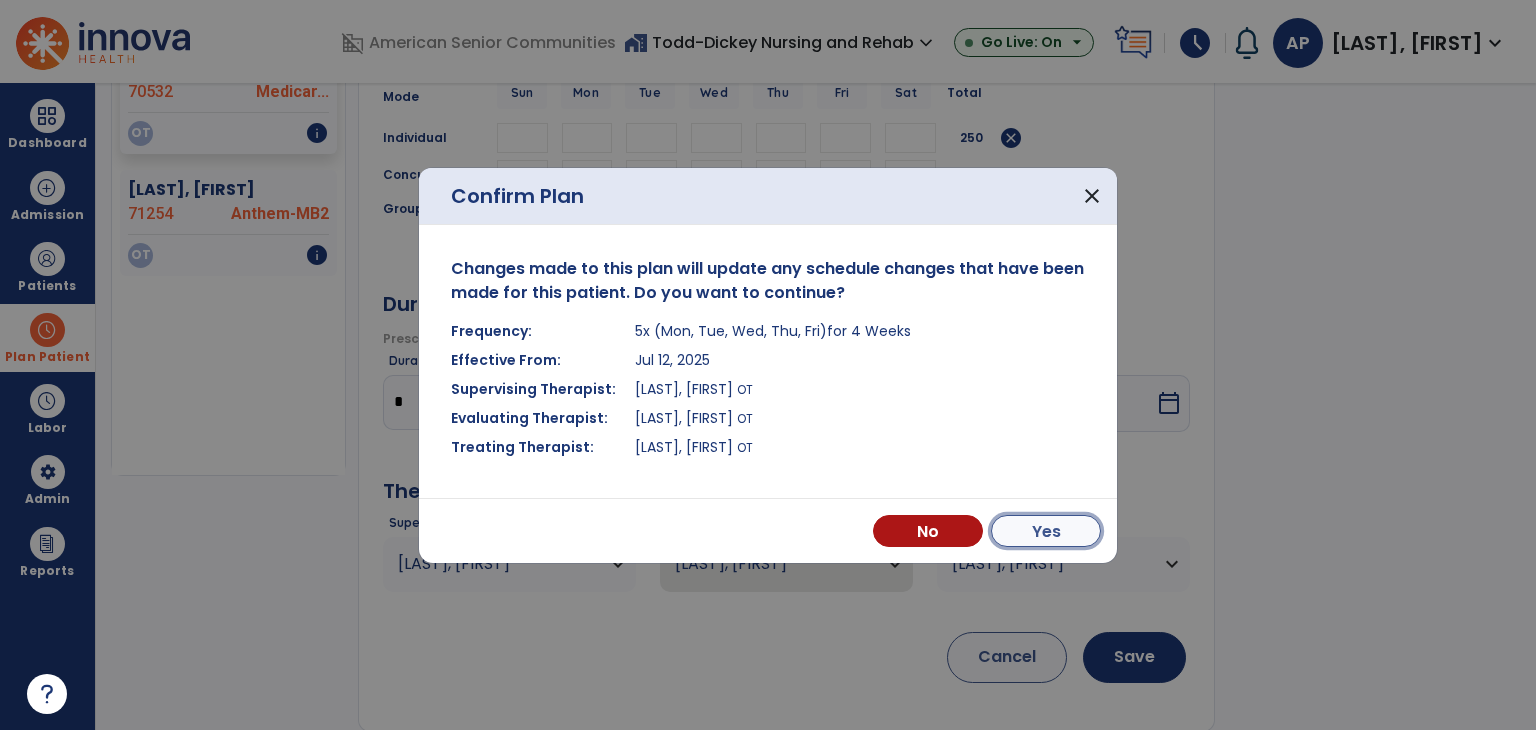 click on "Yes" at bounding box center (1046, 531) 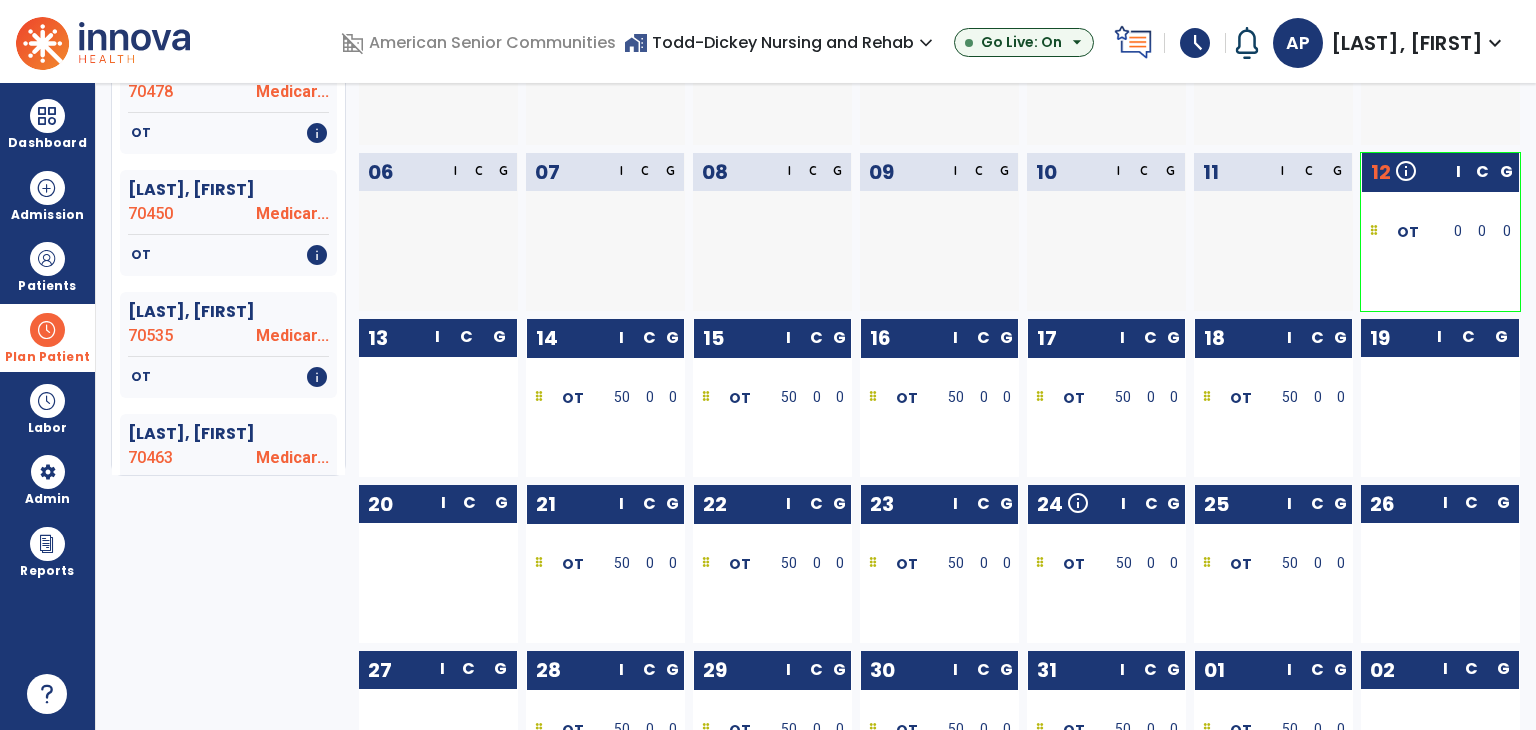 click on "Plan Patient" at bounding box center (47, 357) 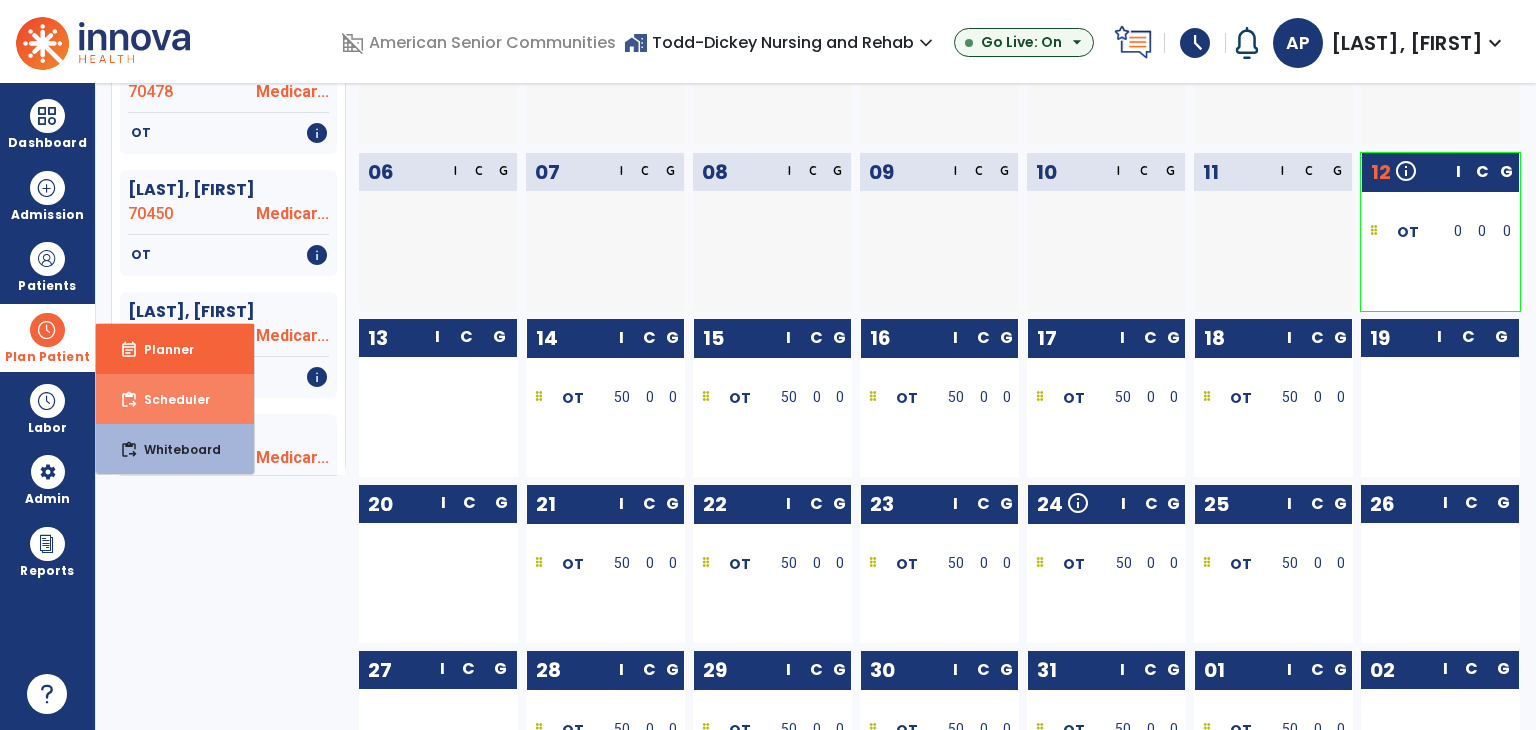 click on "content_paste_go" at bounding box center (129, 400) 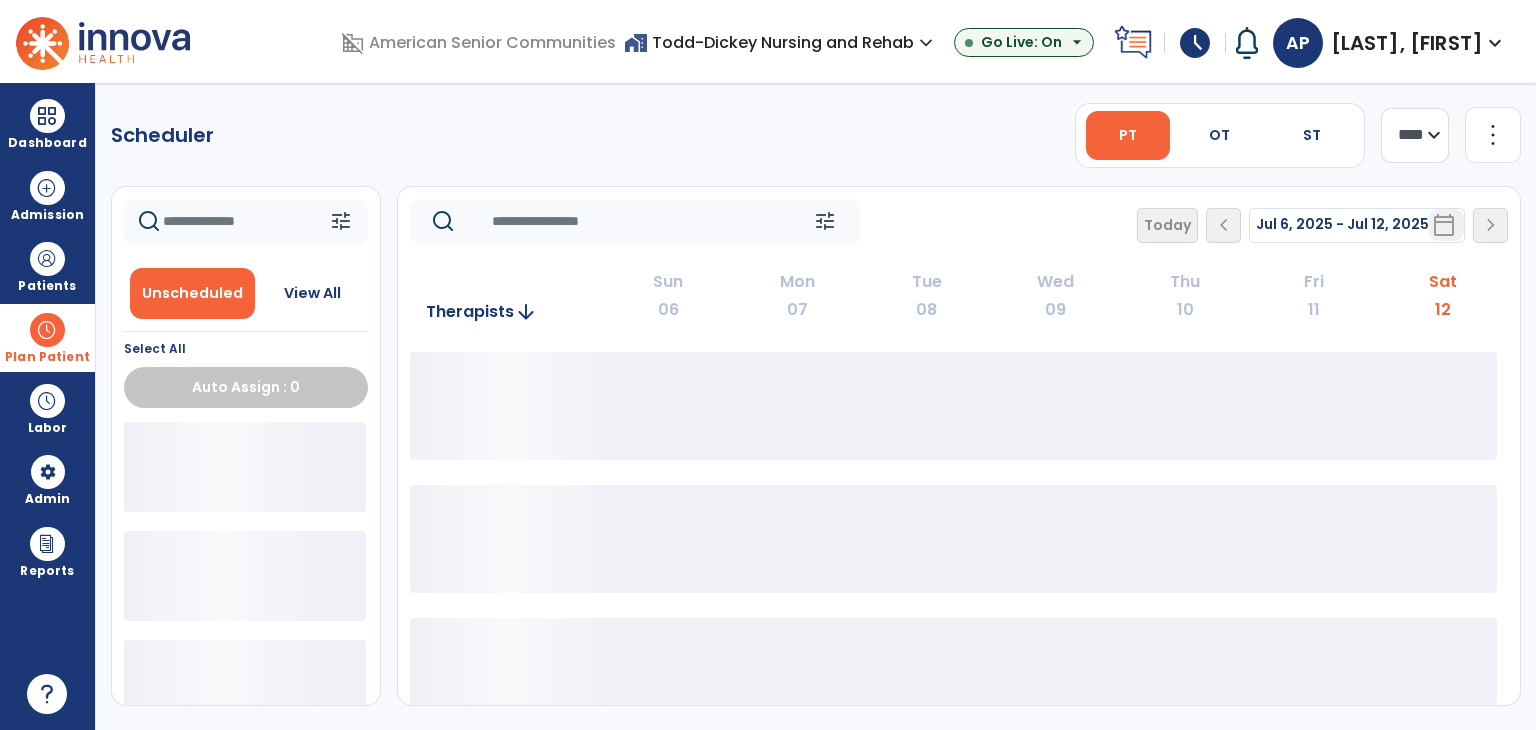 scroll, scrollTop: 0, scrollLeft: 0, axis: both 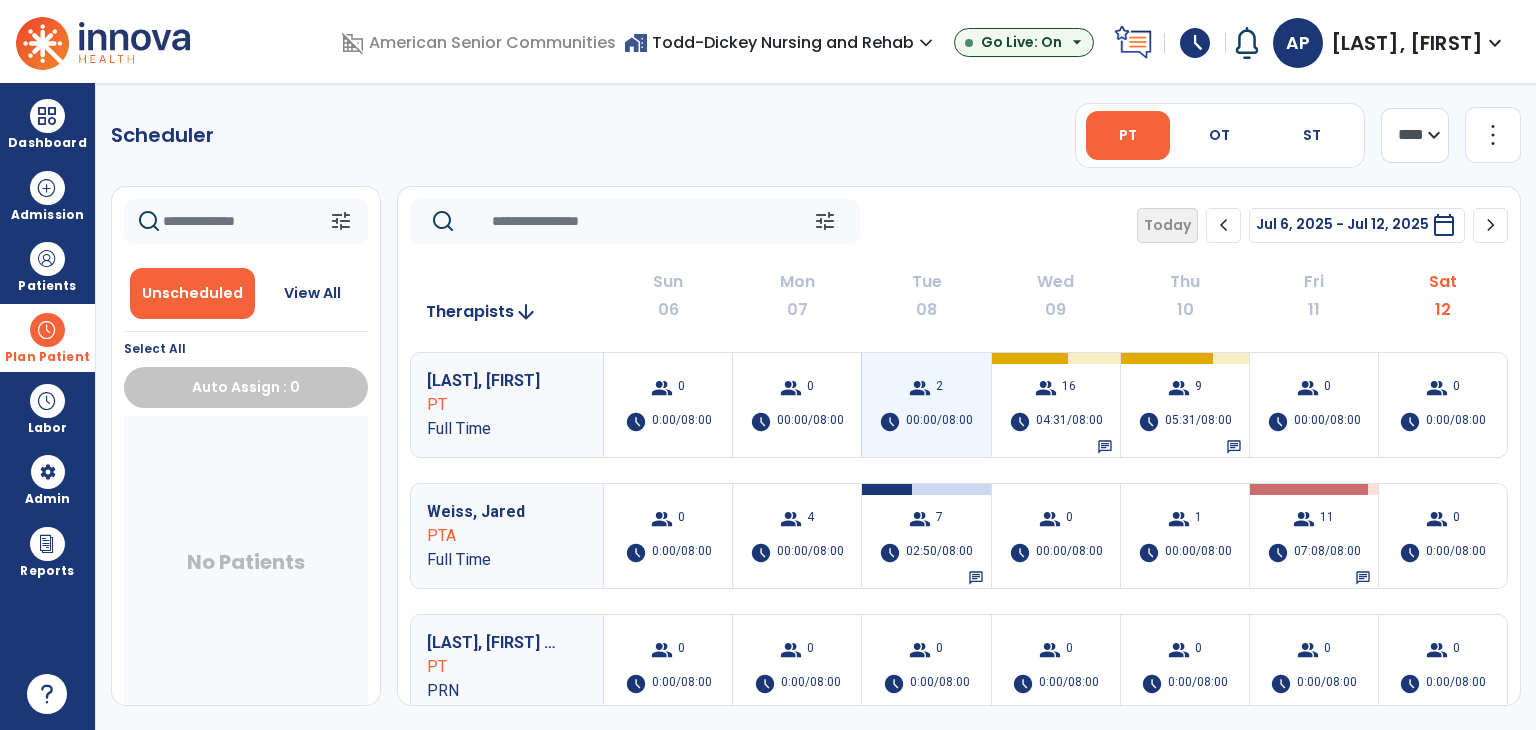 click on "group" at bounding box center (920, 388) 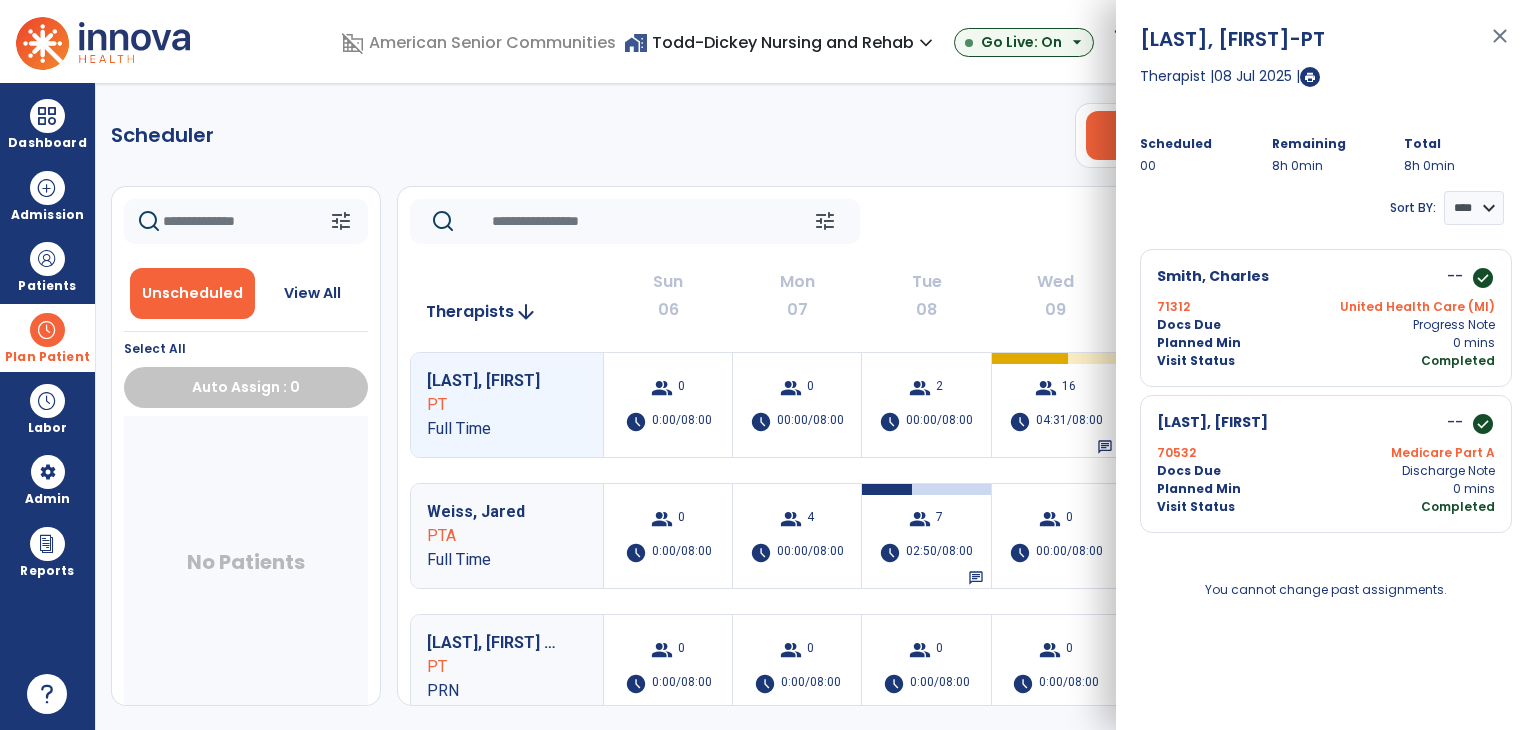 click on "close" at bounding box center [1500, 45] 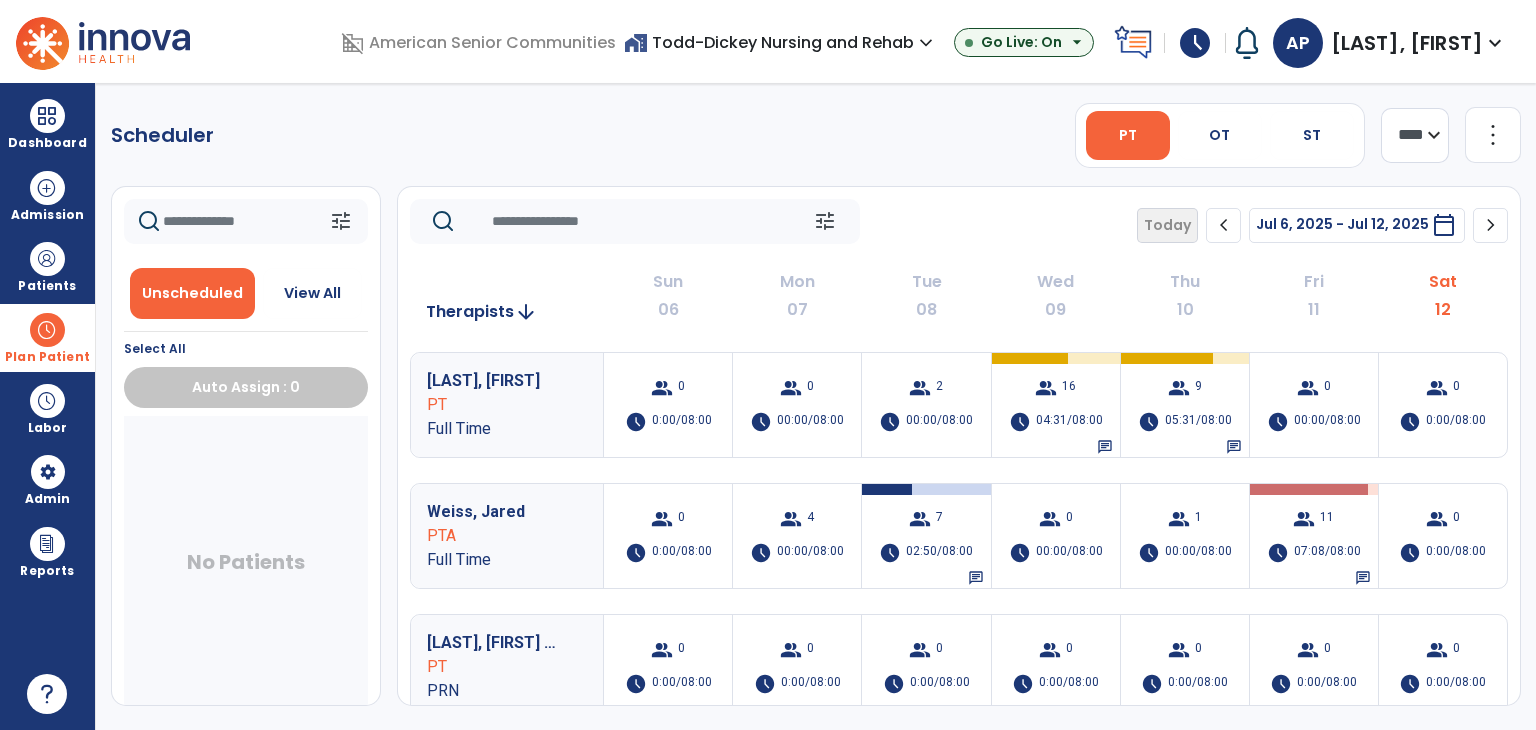 click on "chevron_right" 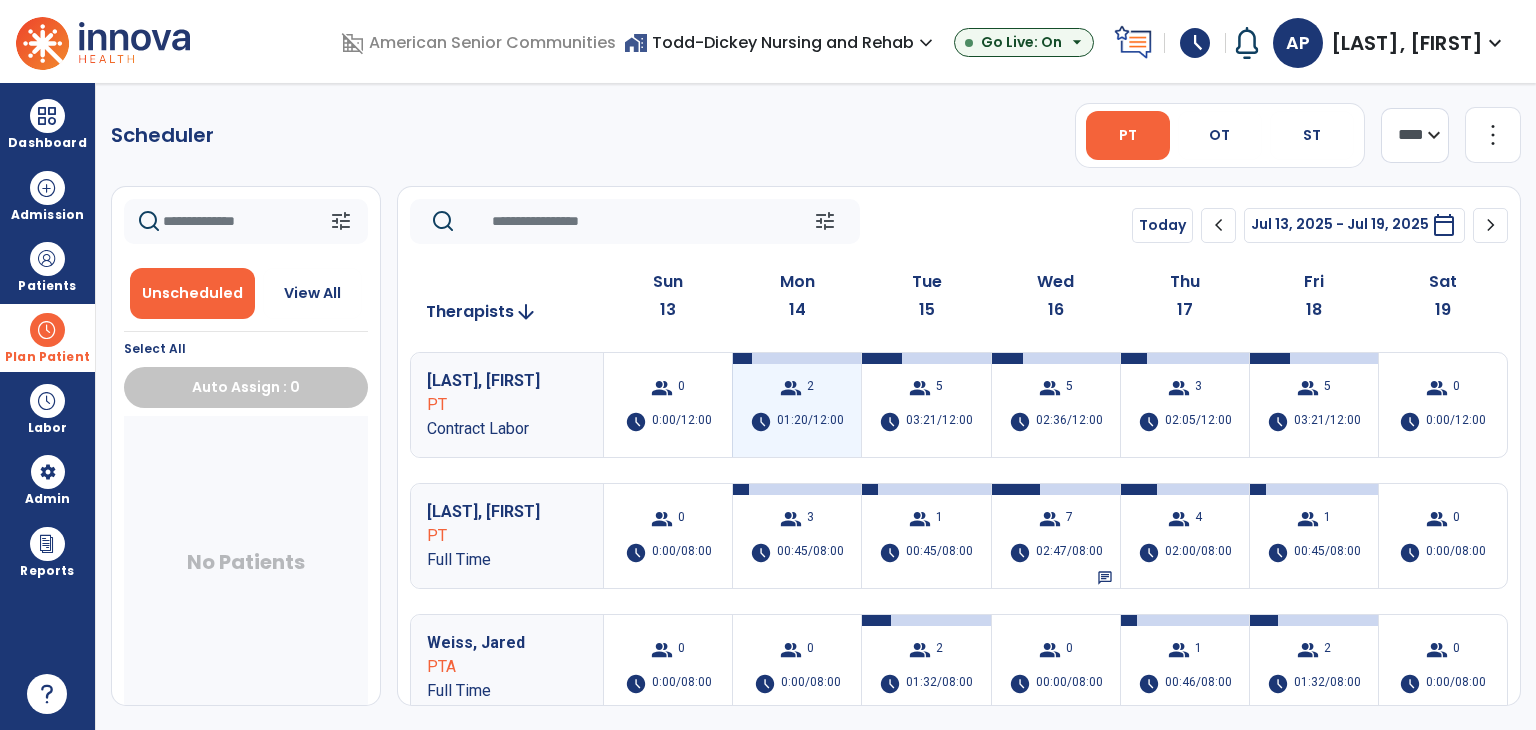 click on "group  2  schedule  01:20/12:00" at bounding box center (797, 405) 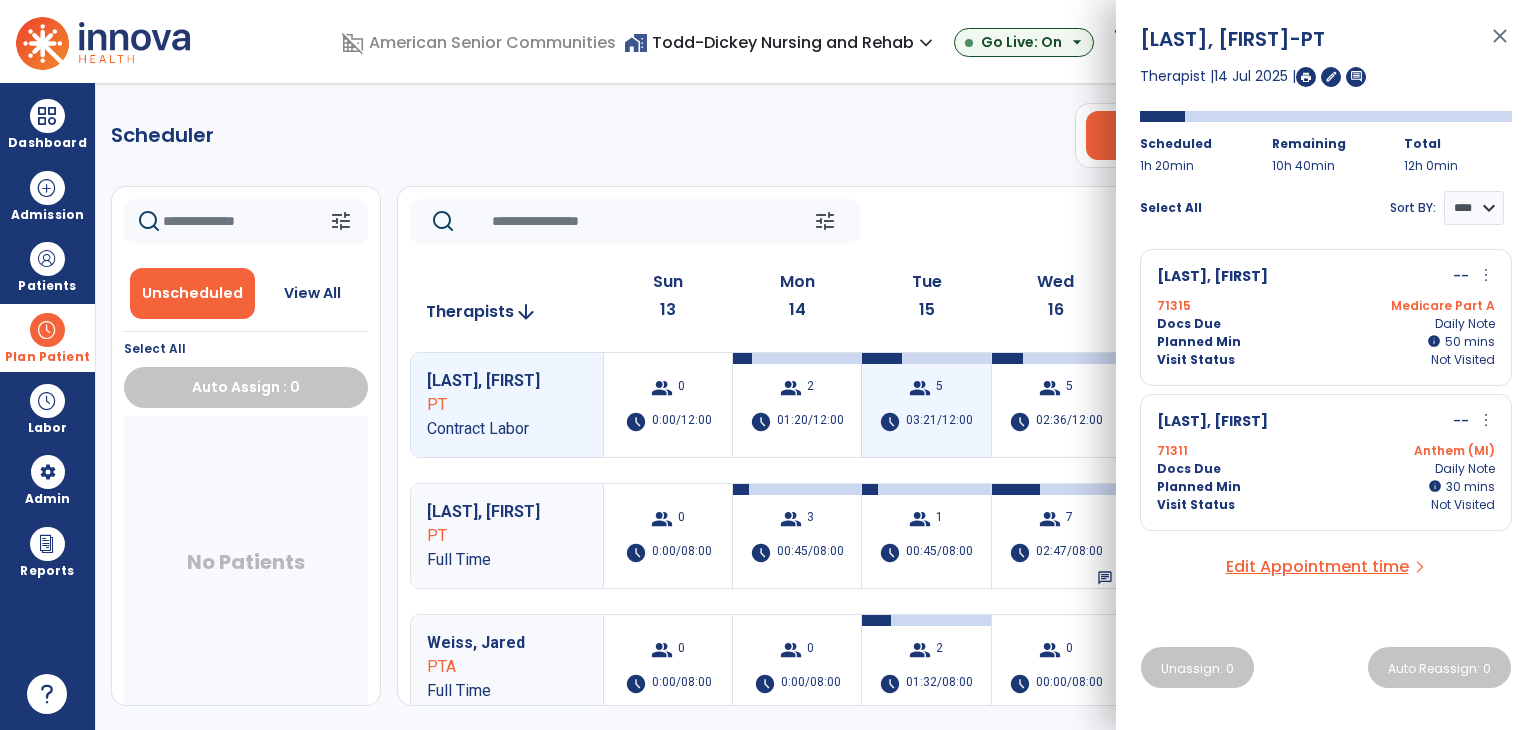 click on "group  5  schedule  03:21/12:00" at bounding box center (926, 405) 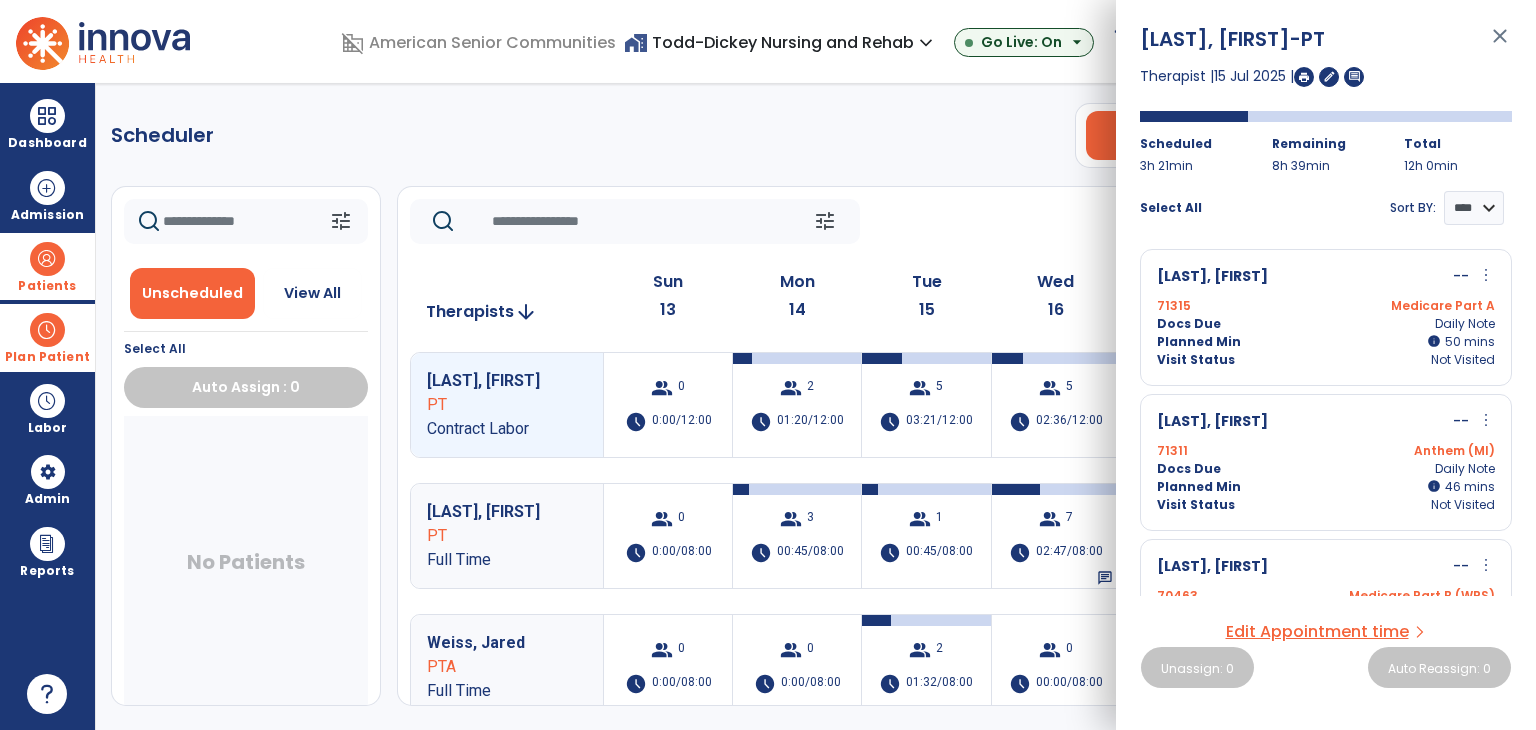 click on "Patients" at bounding box center [47, 266] 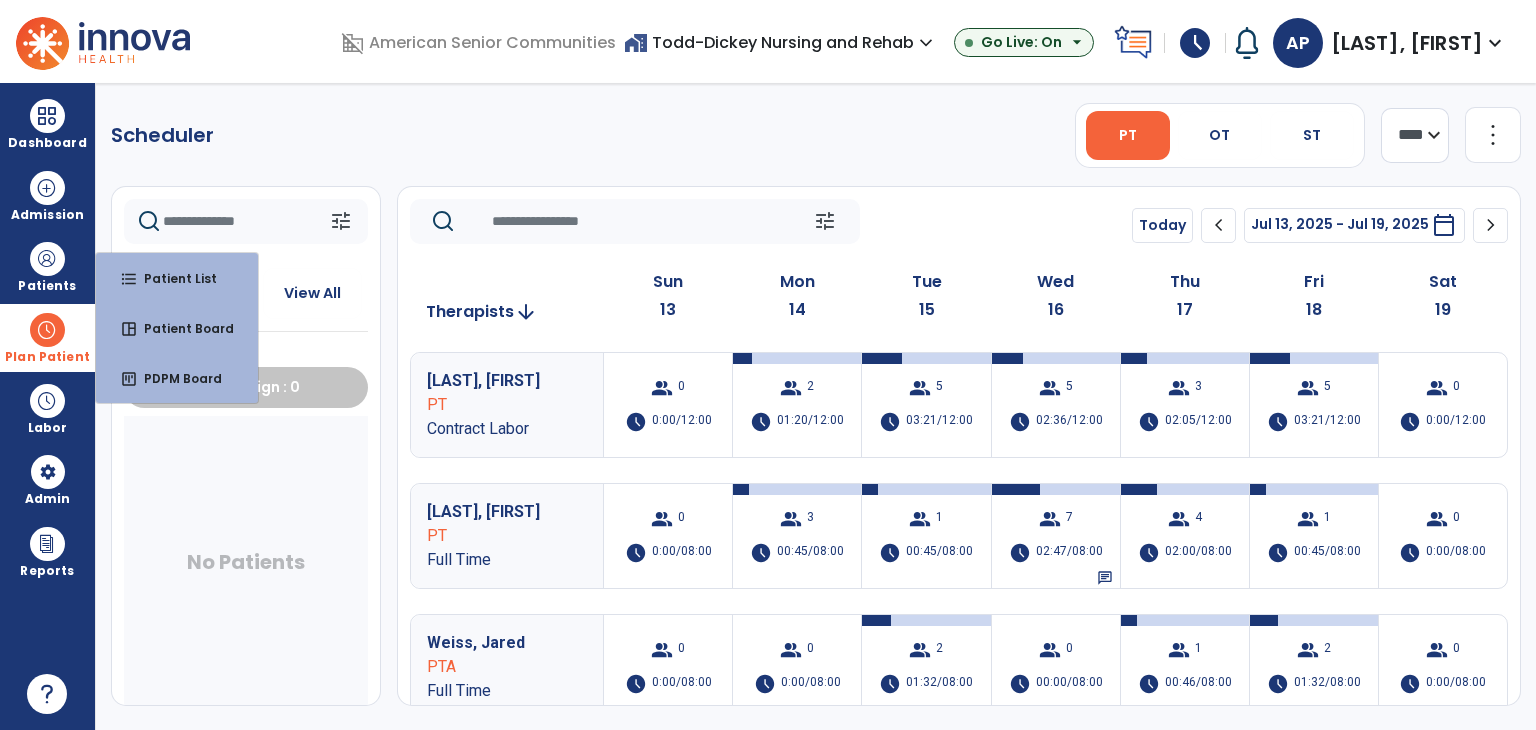 click at bounding box center [47, 330] 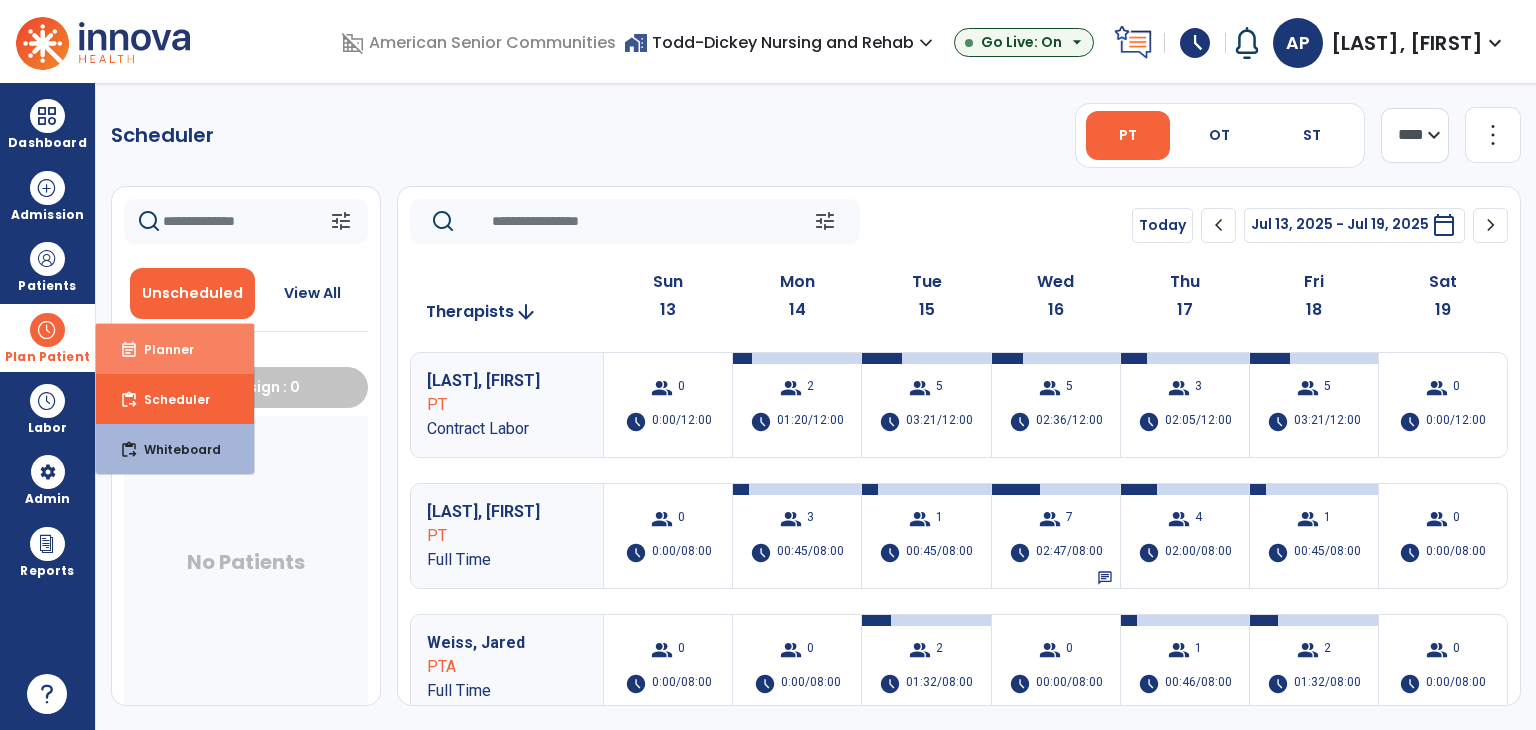 click on "event_note  Planner" at bounding box center [175, 349] 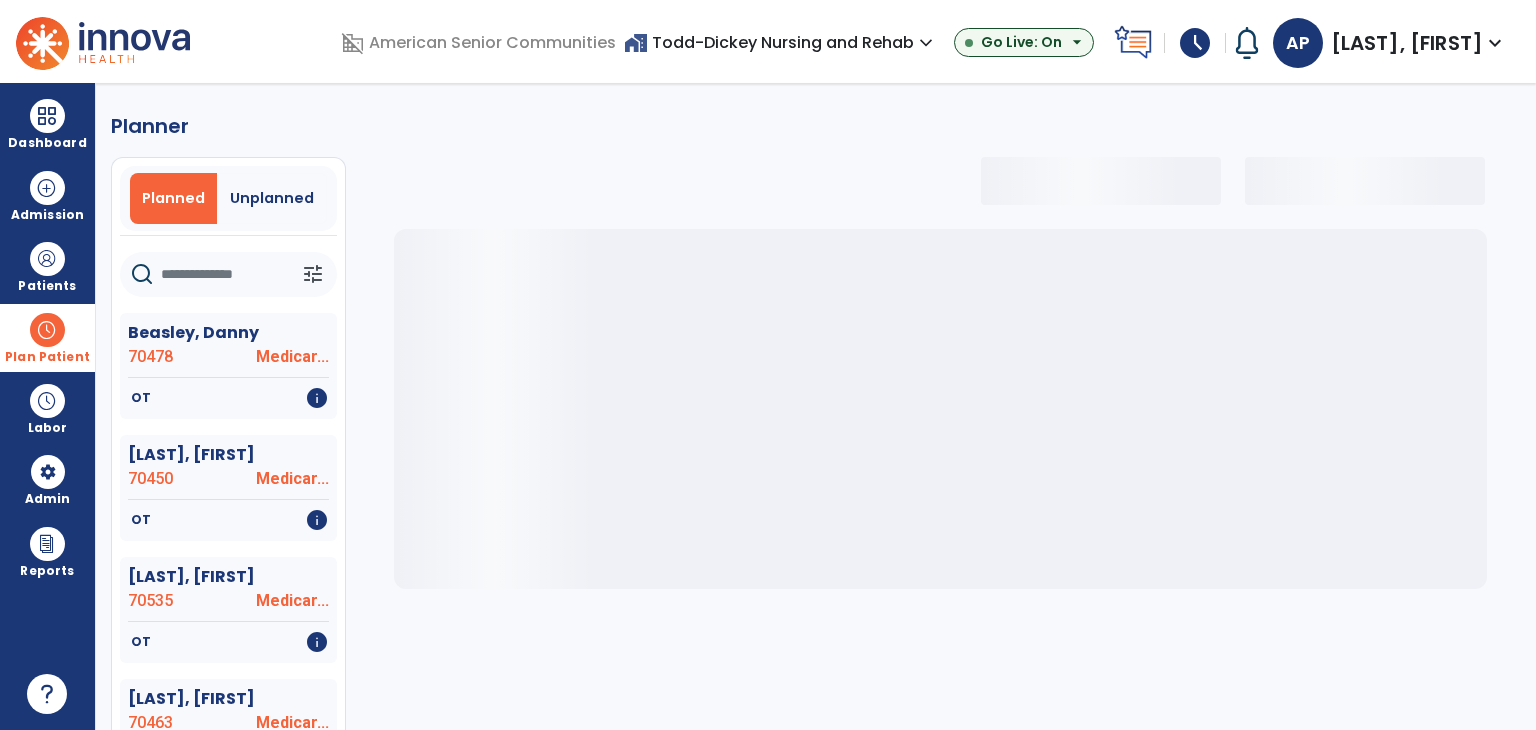 select on "***" 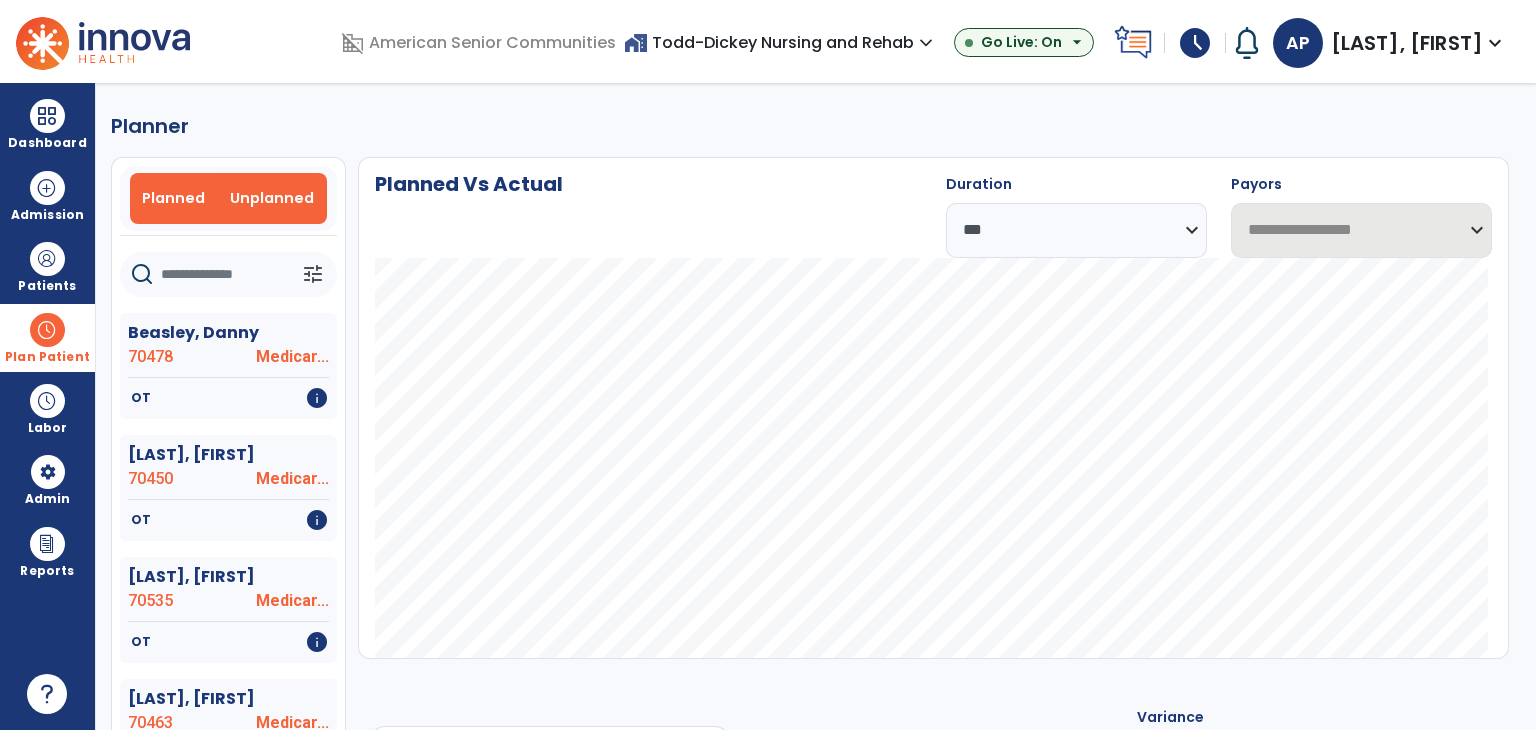 select on "***" 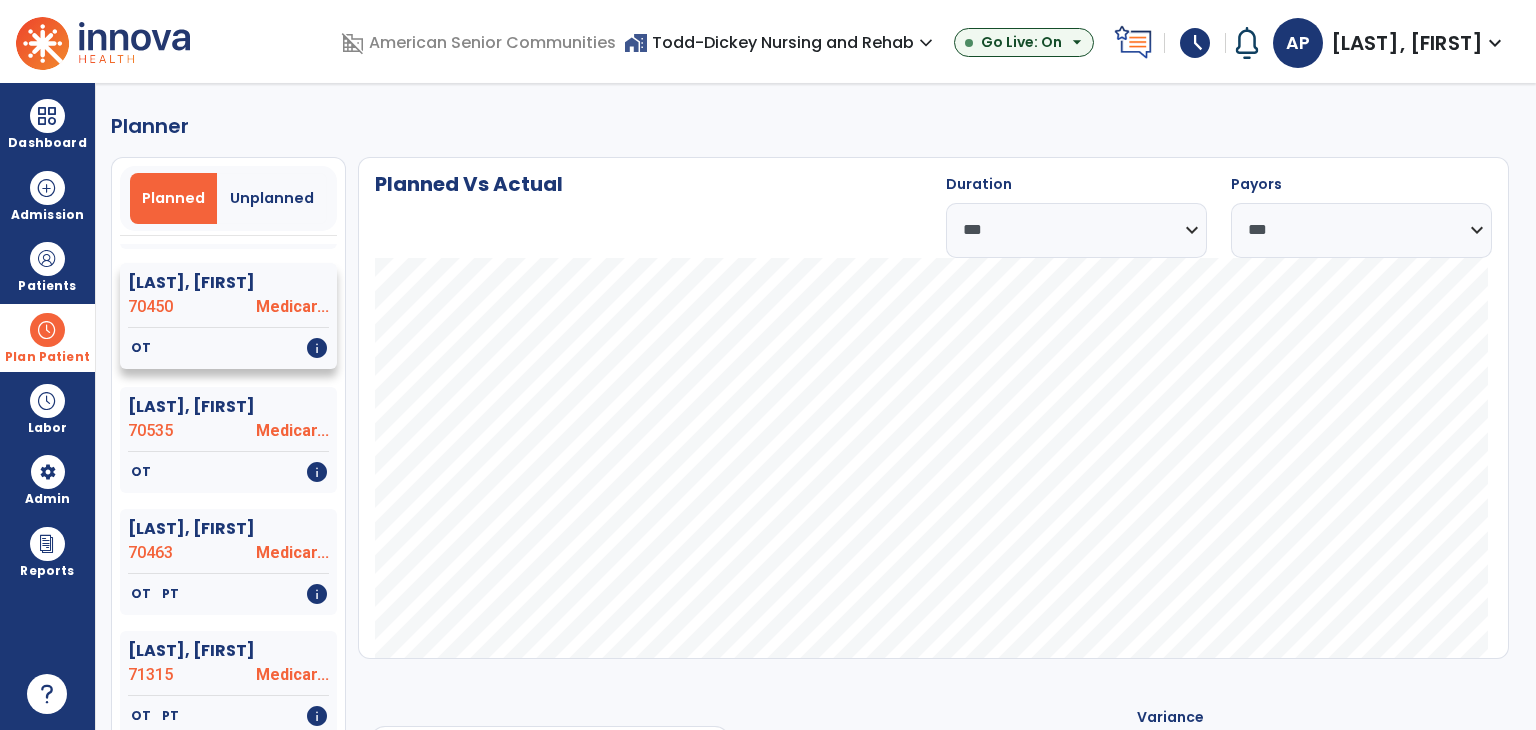 scroll, scrollTop: 200, scrollLeft: 0, axis: vertical 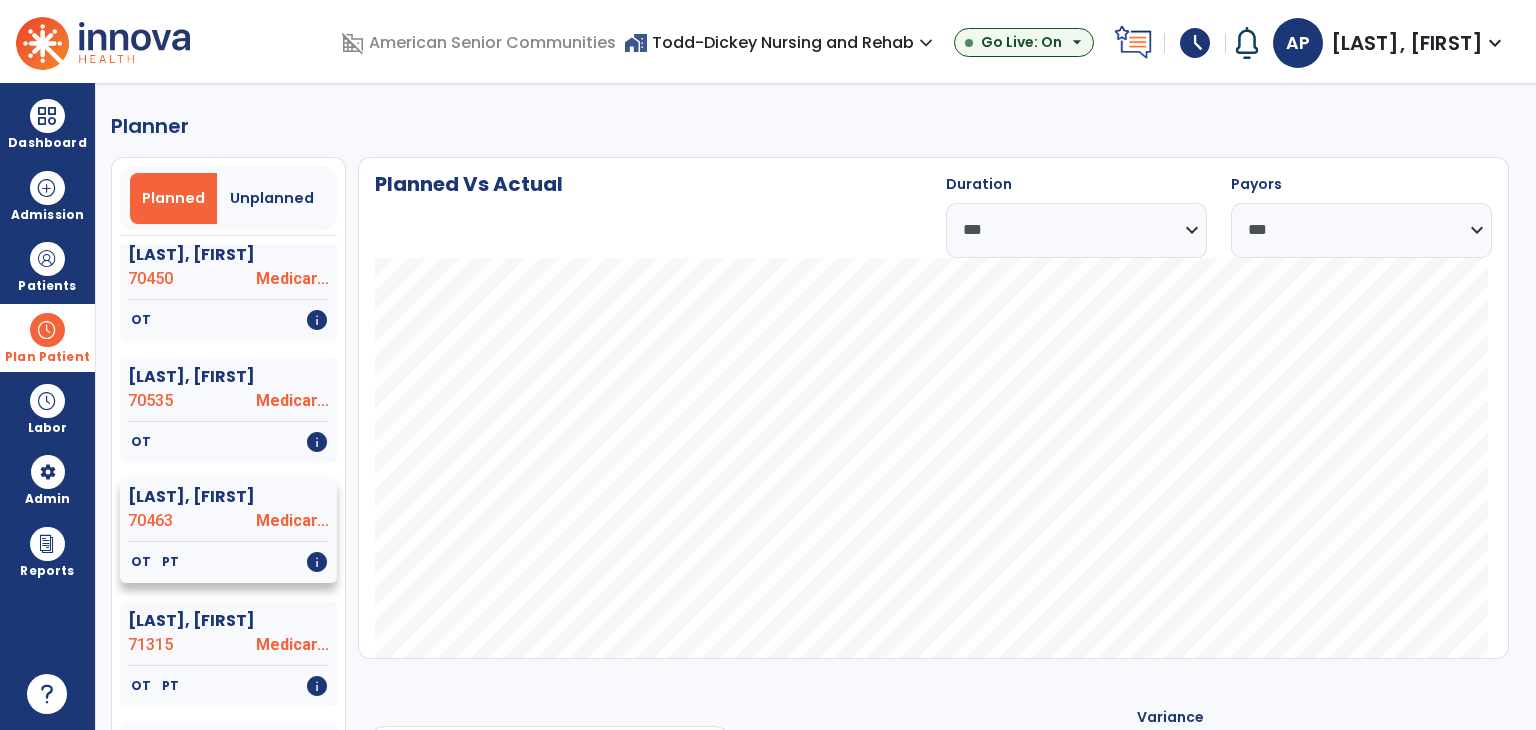 click on "[LAST], [FIRST]" 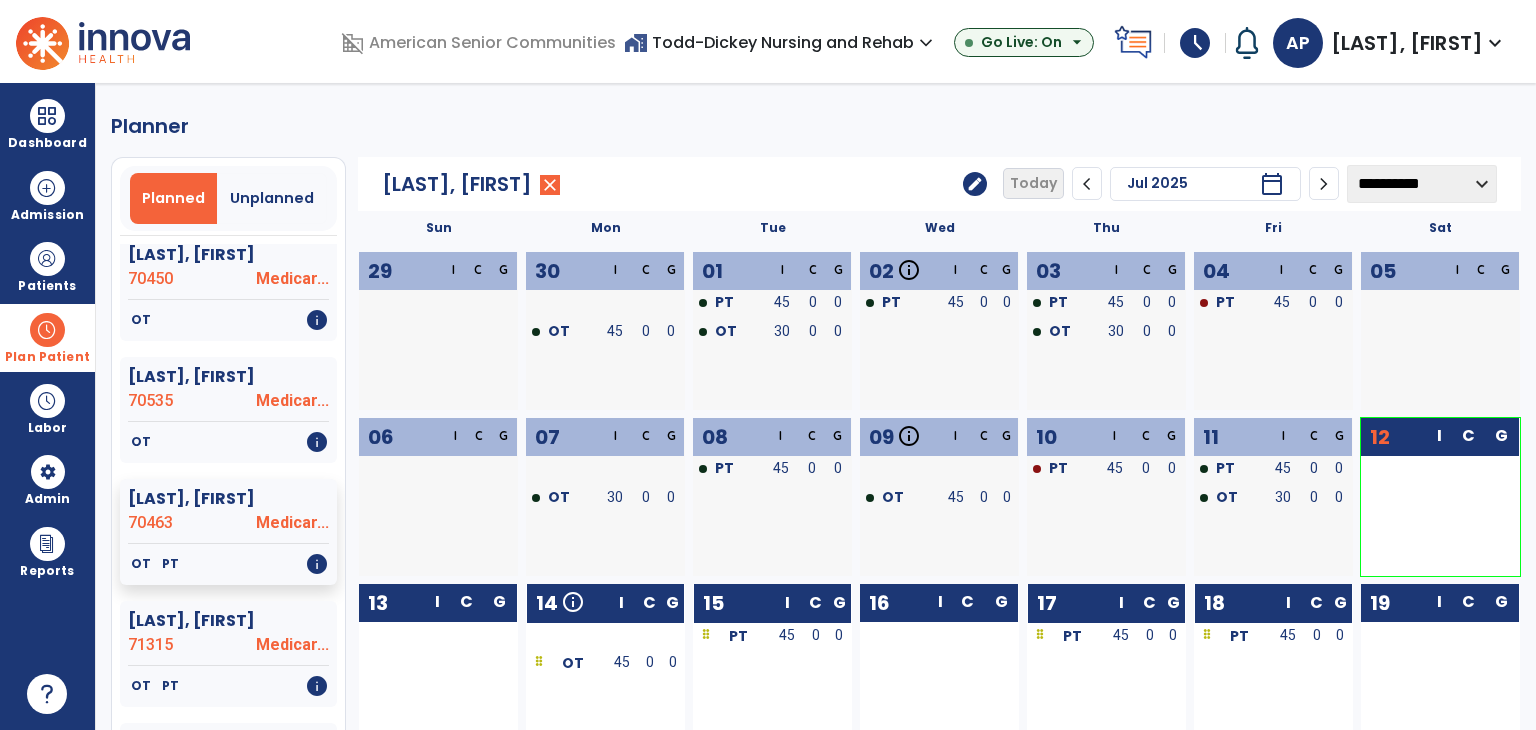 click on "edit" 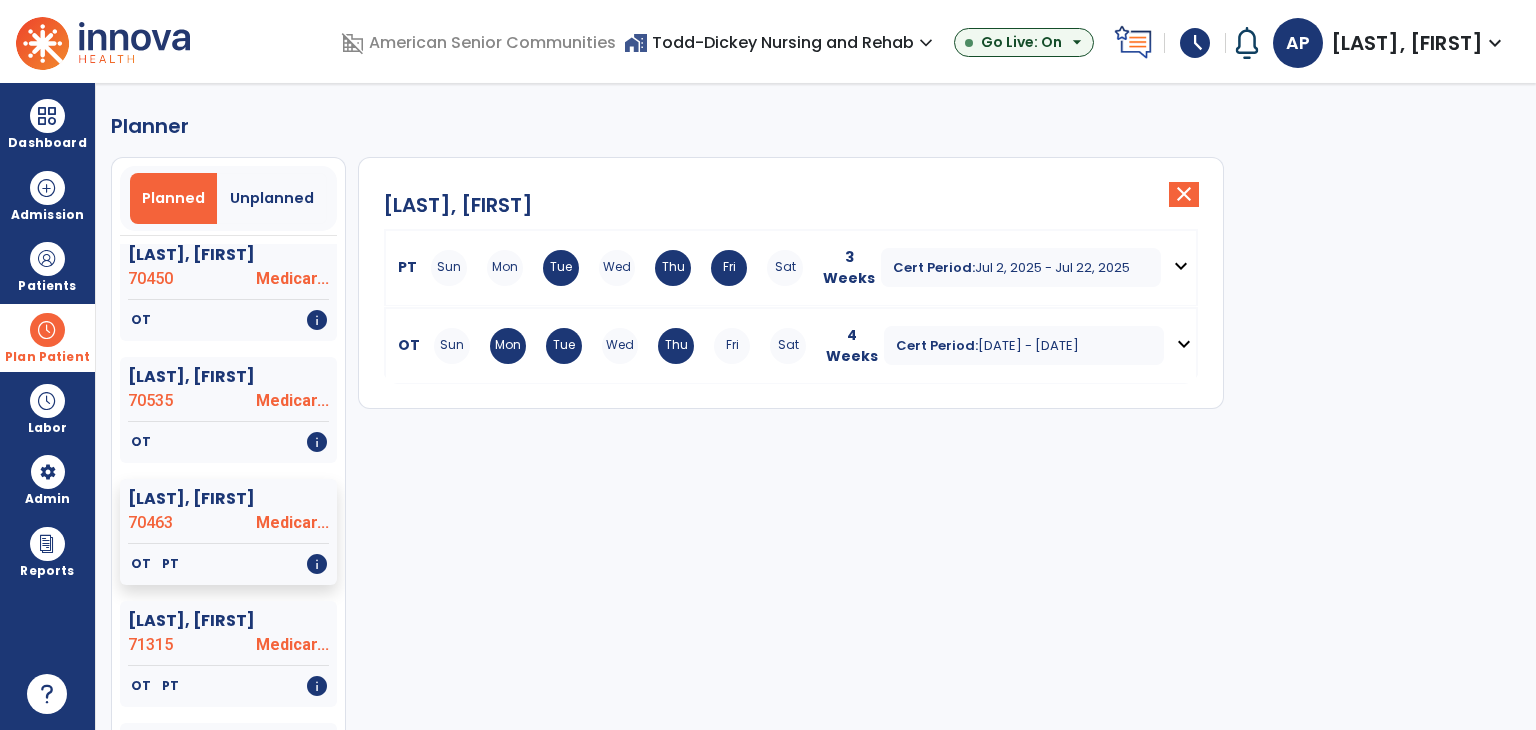 click on "expand_more" at bounding box center (1181, 266) 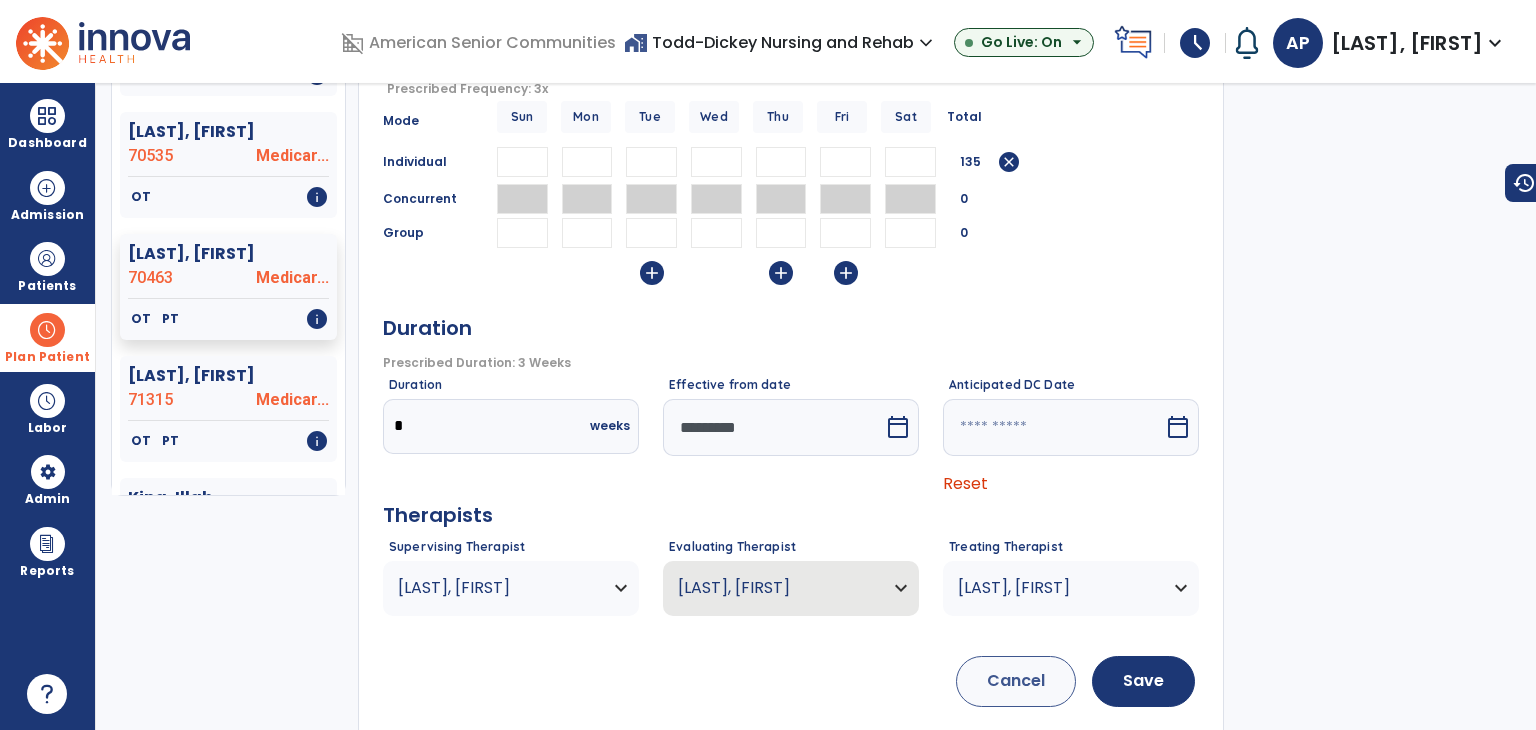 scroll, scrollTop: 300, scrollLeft: 0, axis: vertical 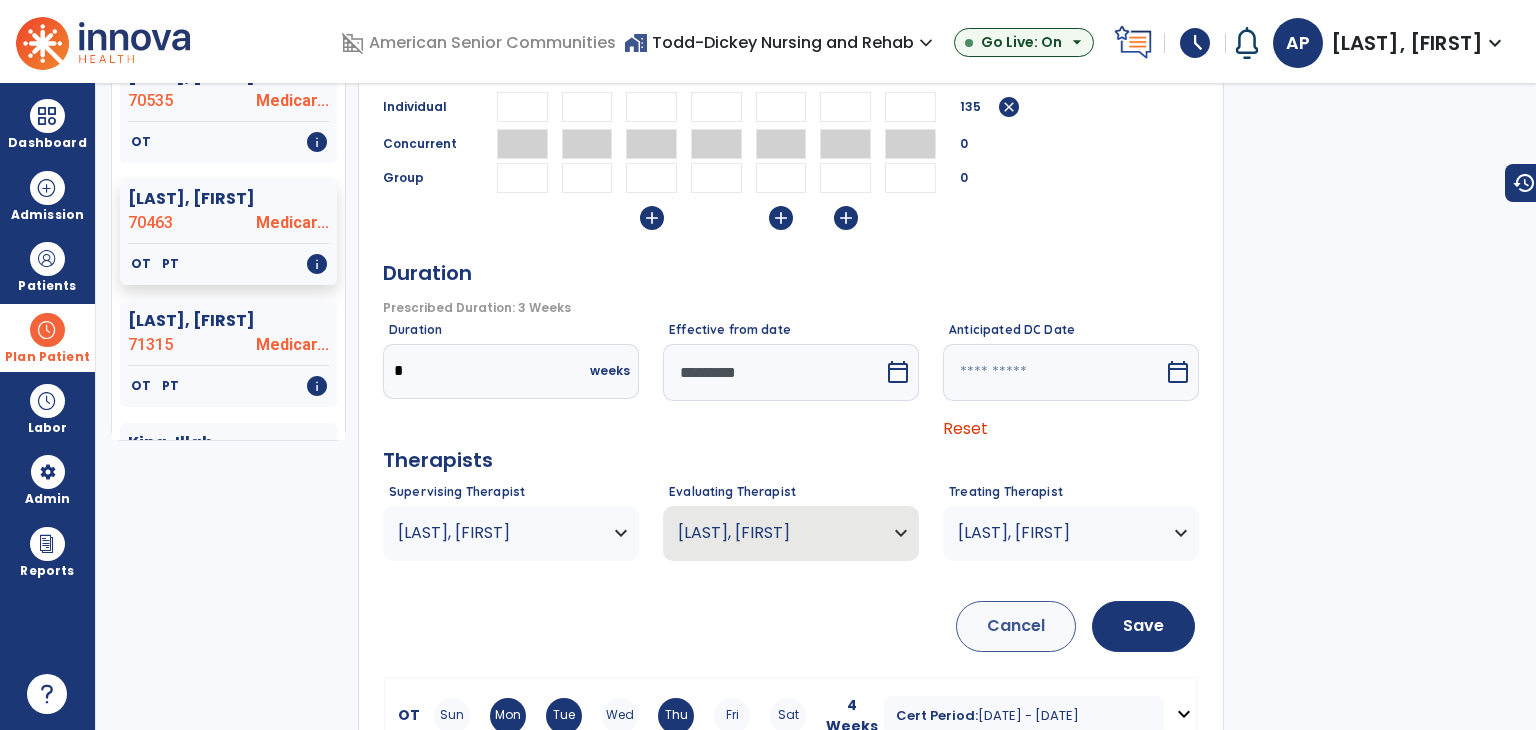 click on "[LAST], [FIRST]" at bounding box center [498, 533] 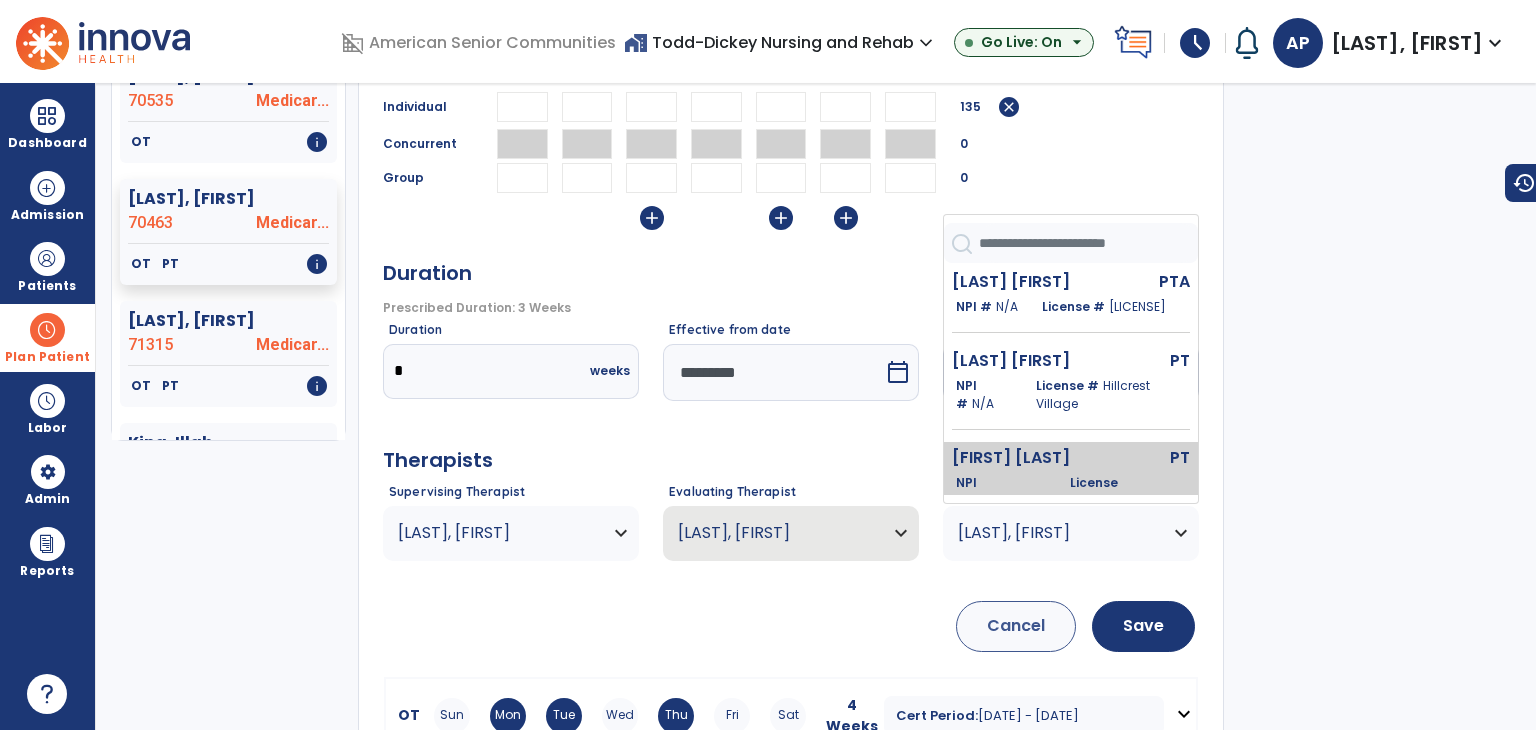 scroll, scrollTop: 300, scrollLeft: 0, axis: vertical 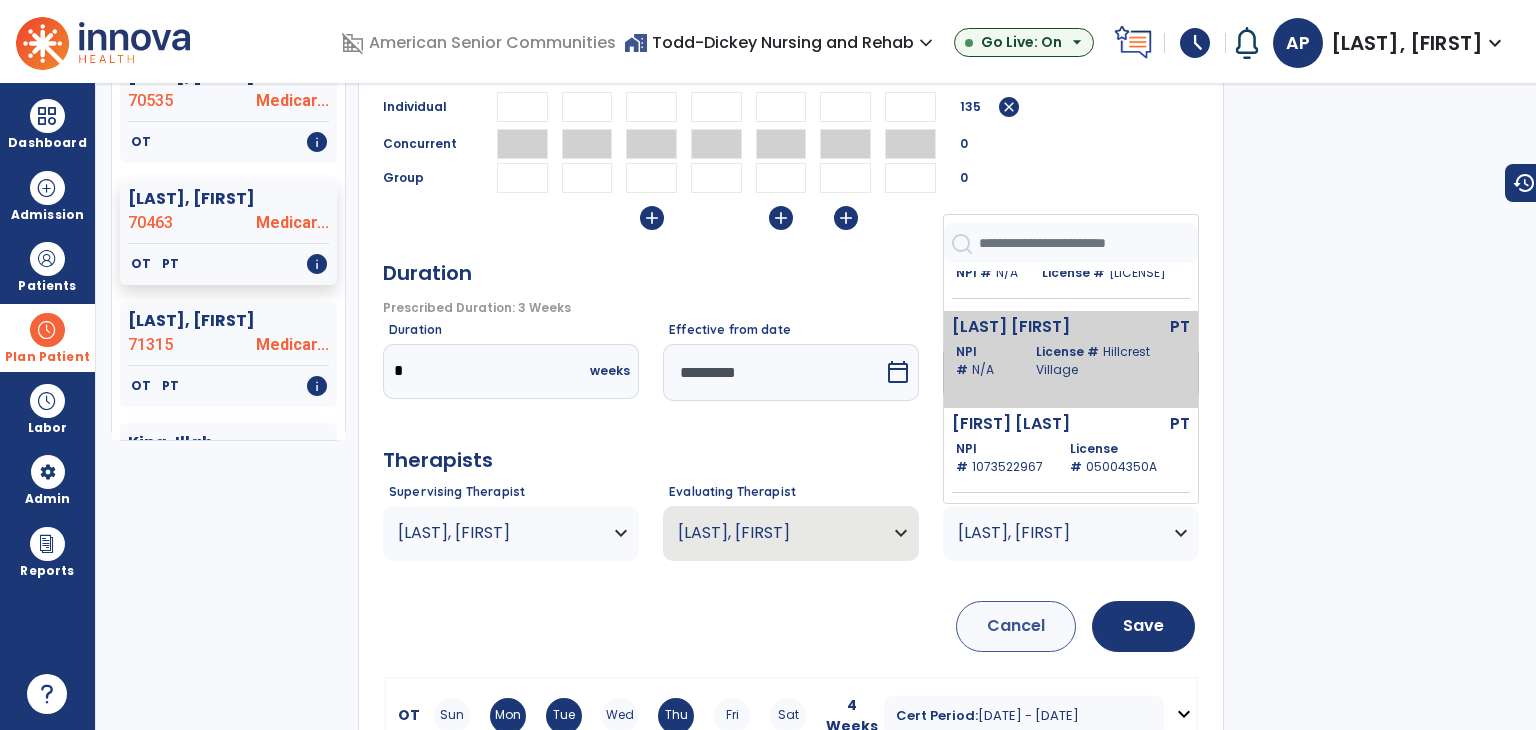 click on "[LAST] [FIRST] PT NPI # N/A License # [LOCATION]" at bounding box center [1071, 359] 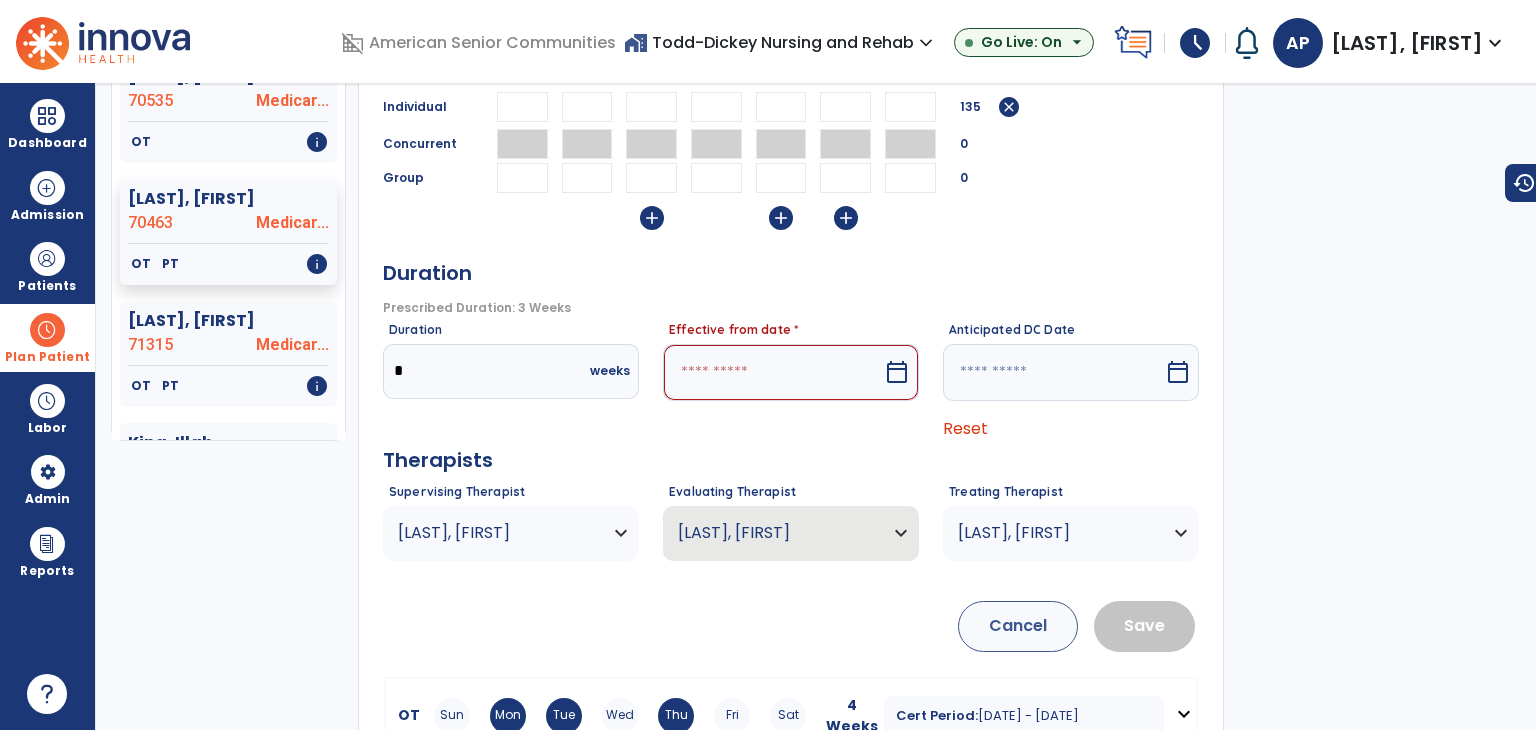 click at bounding box center (773, 372) 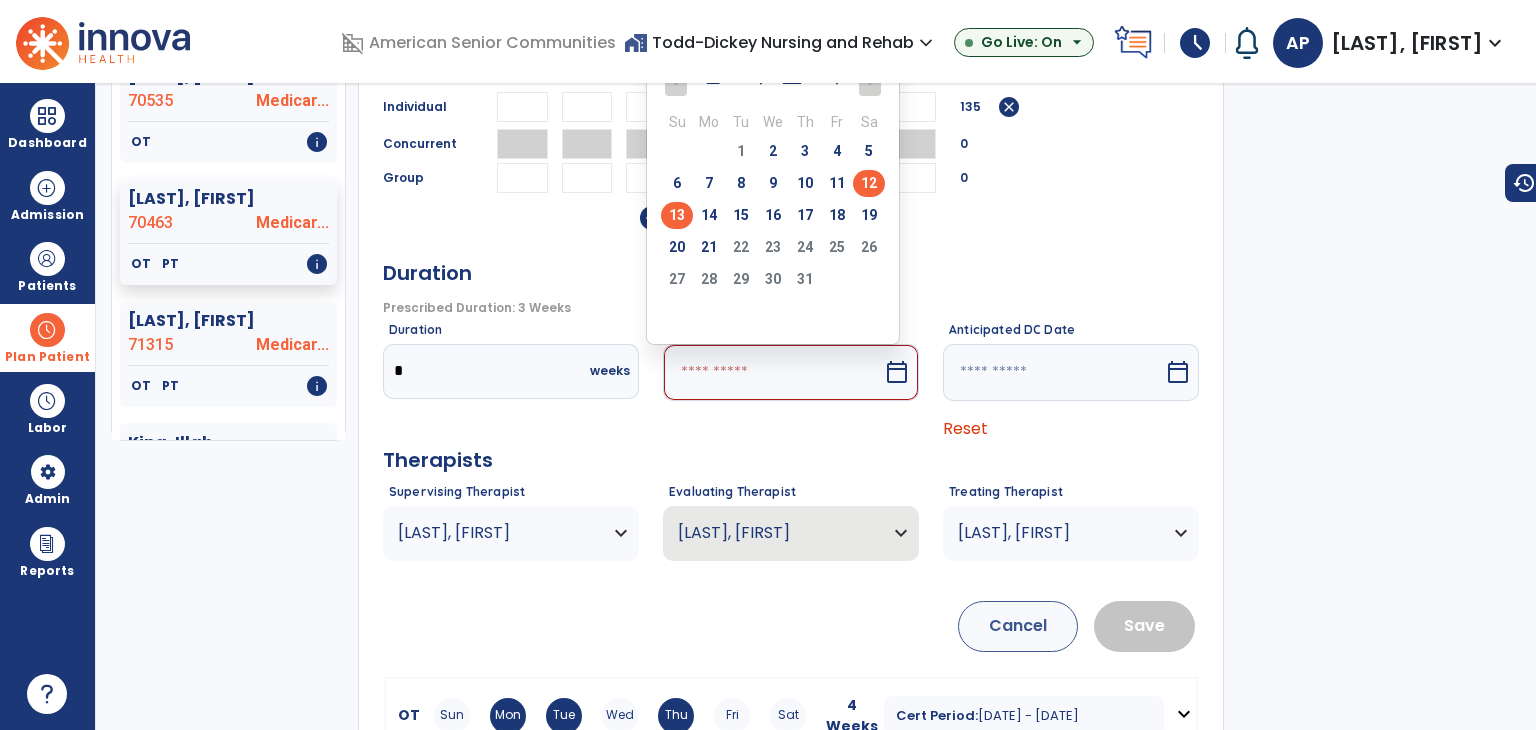 click on "12" at bounding box center [869, 183] 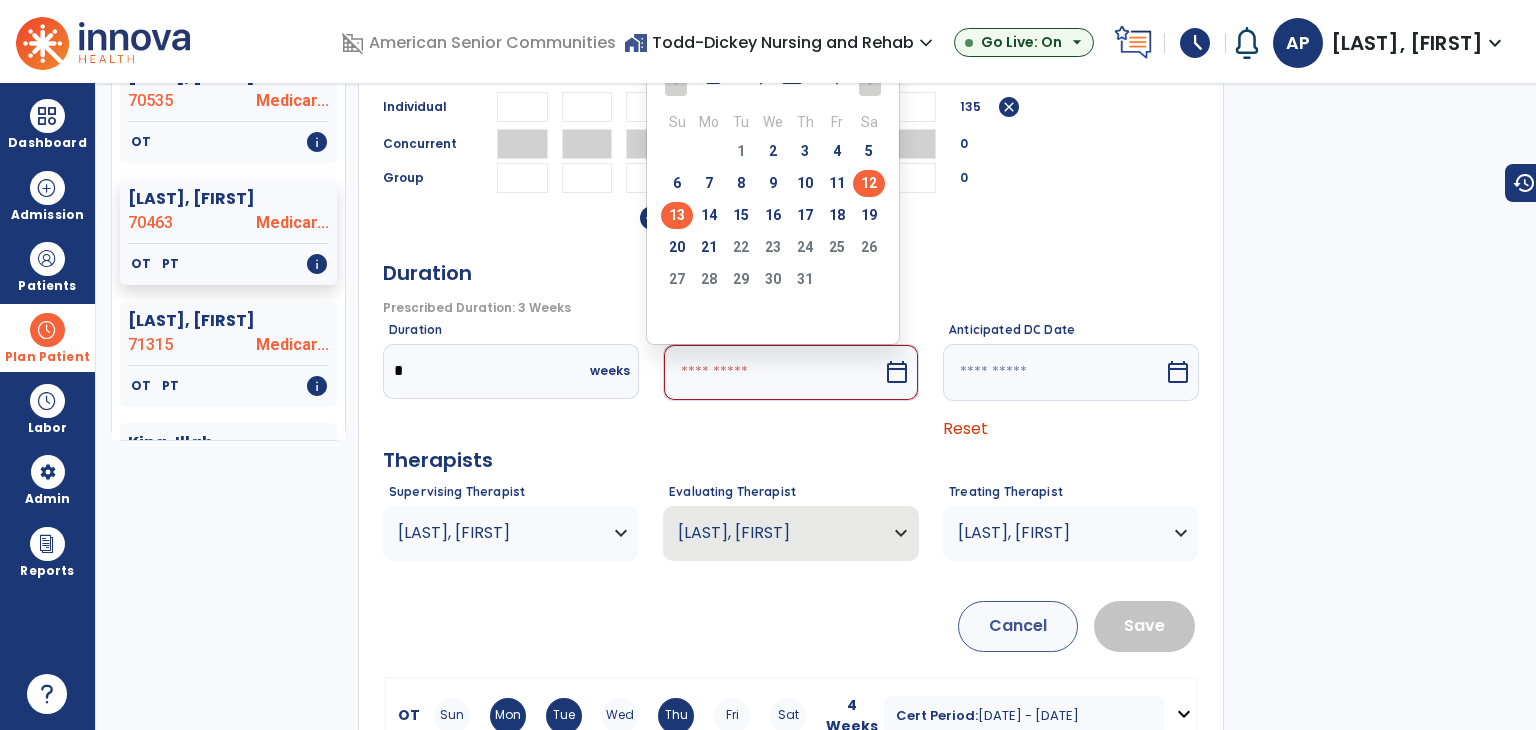 type on "*********" 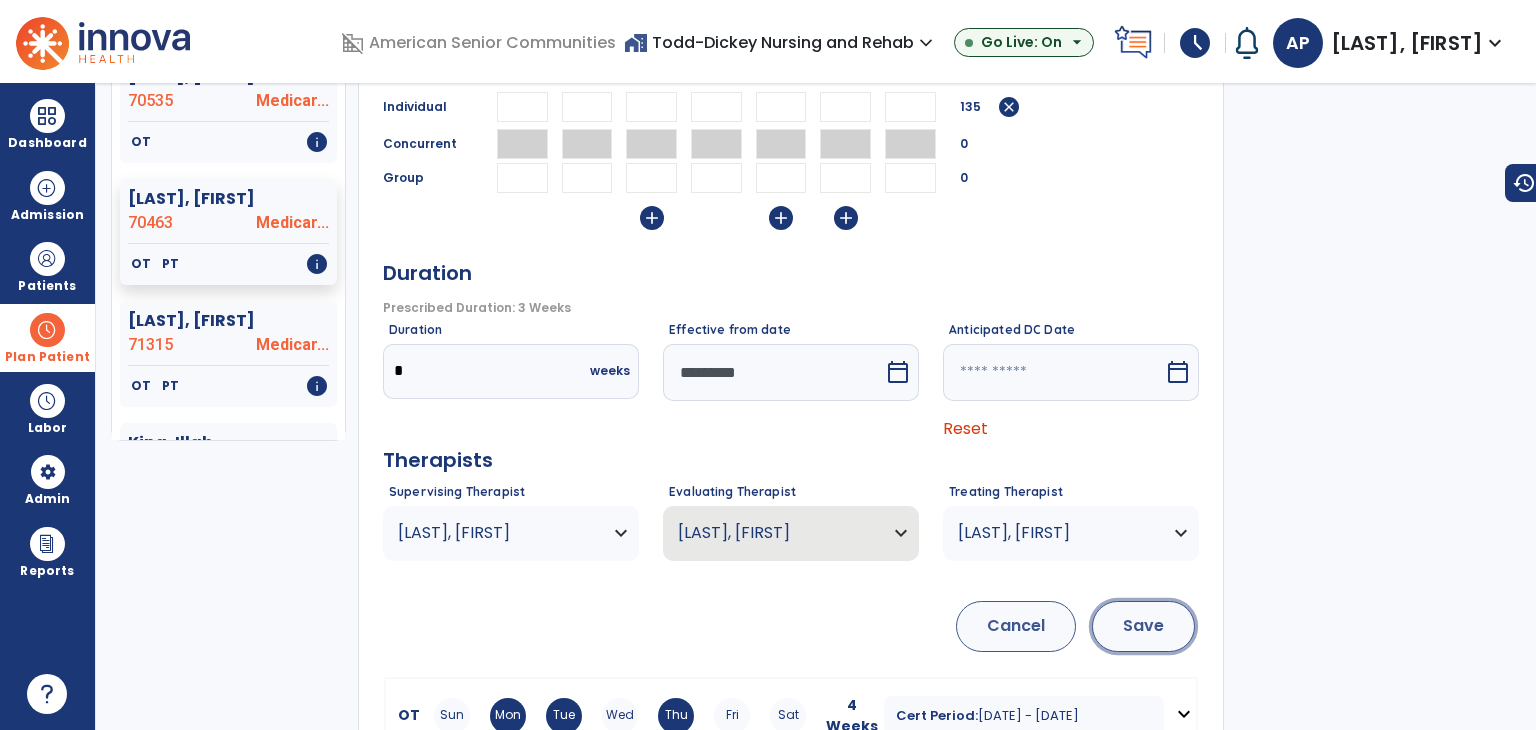 click on "Save" at bounding box center (1143, 626) 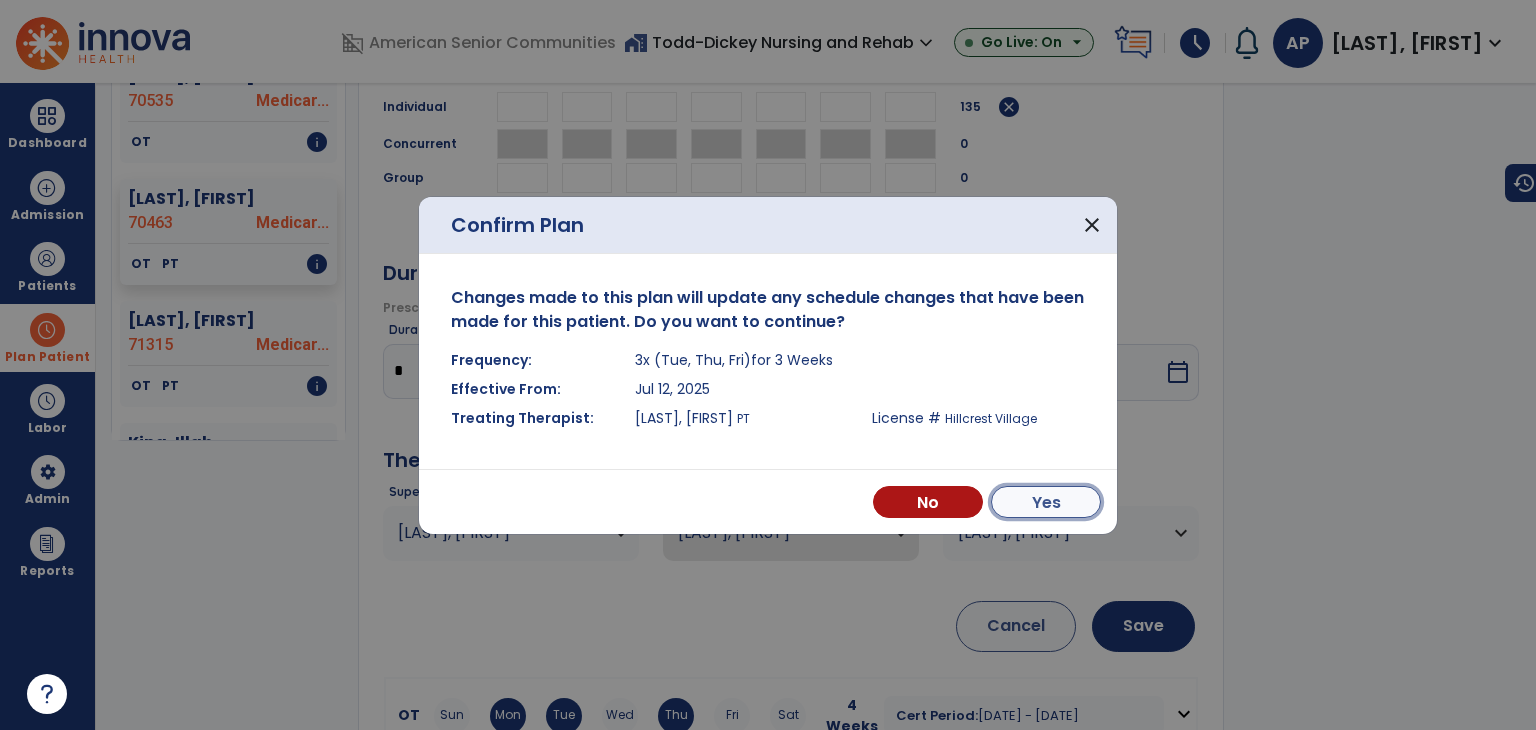 click on "Yes" at bounding box center [1046, 502] 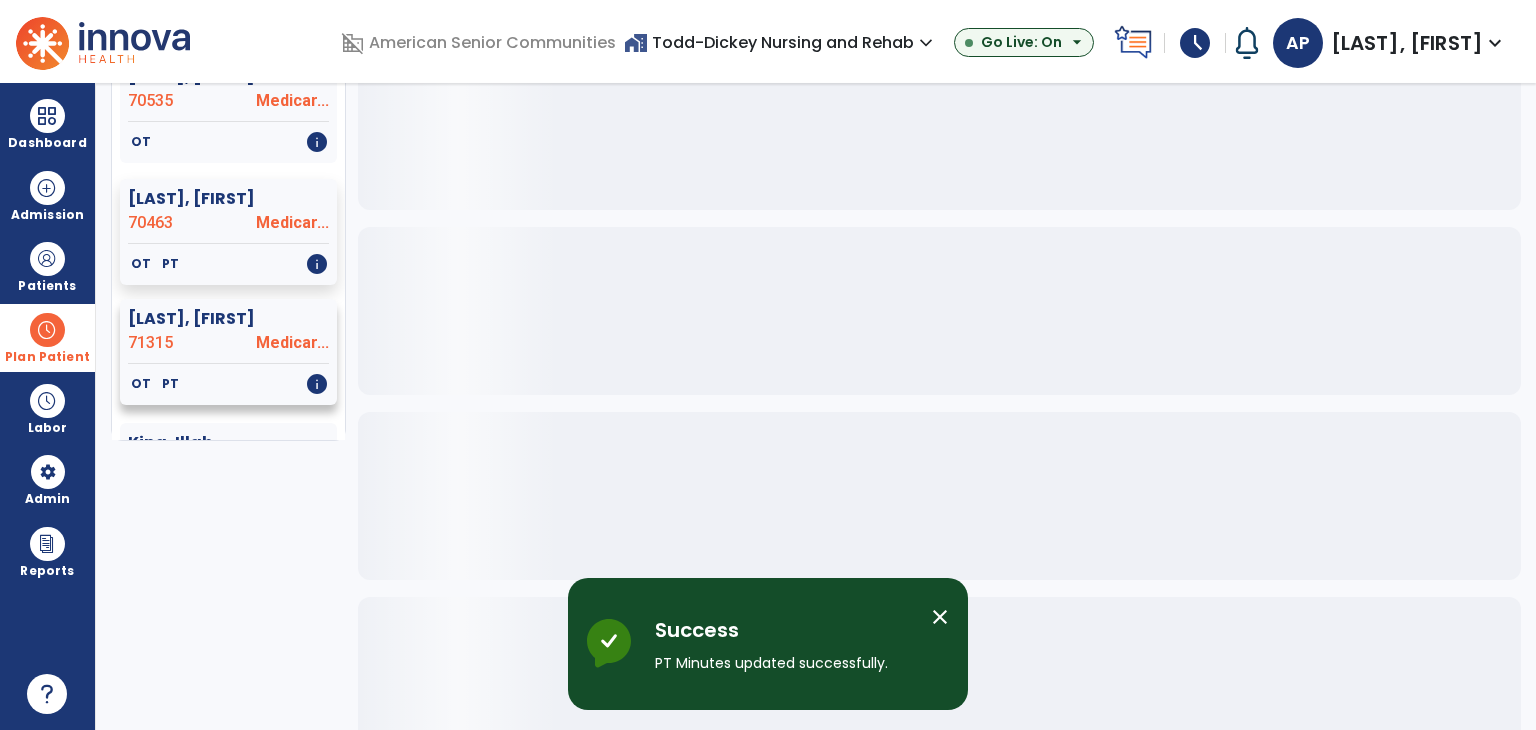 click on "71315" 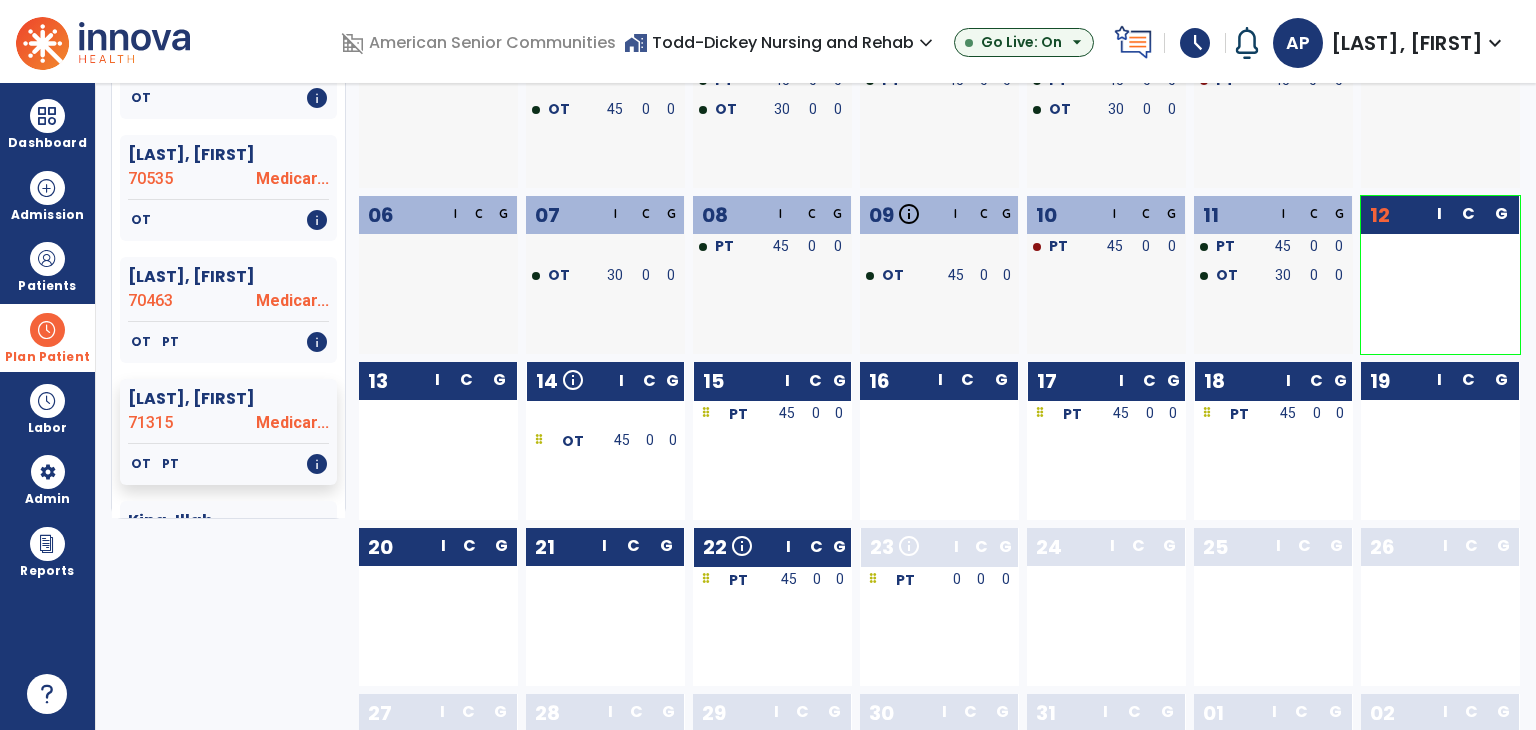 scroll, scrollTop: 100, scrollLeft: 0, axis: vertical 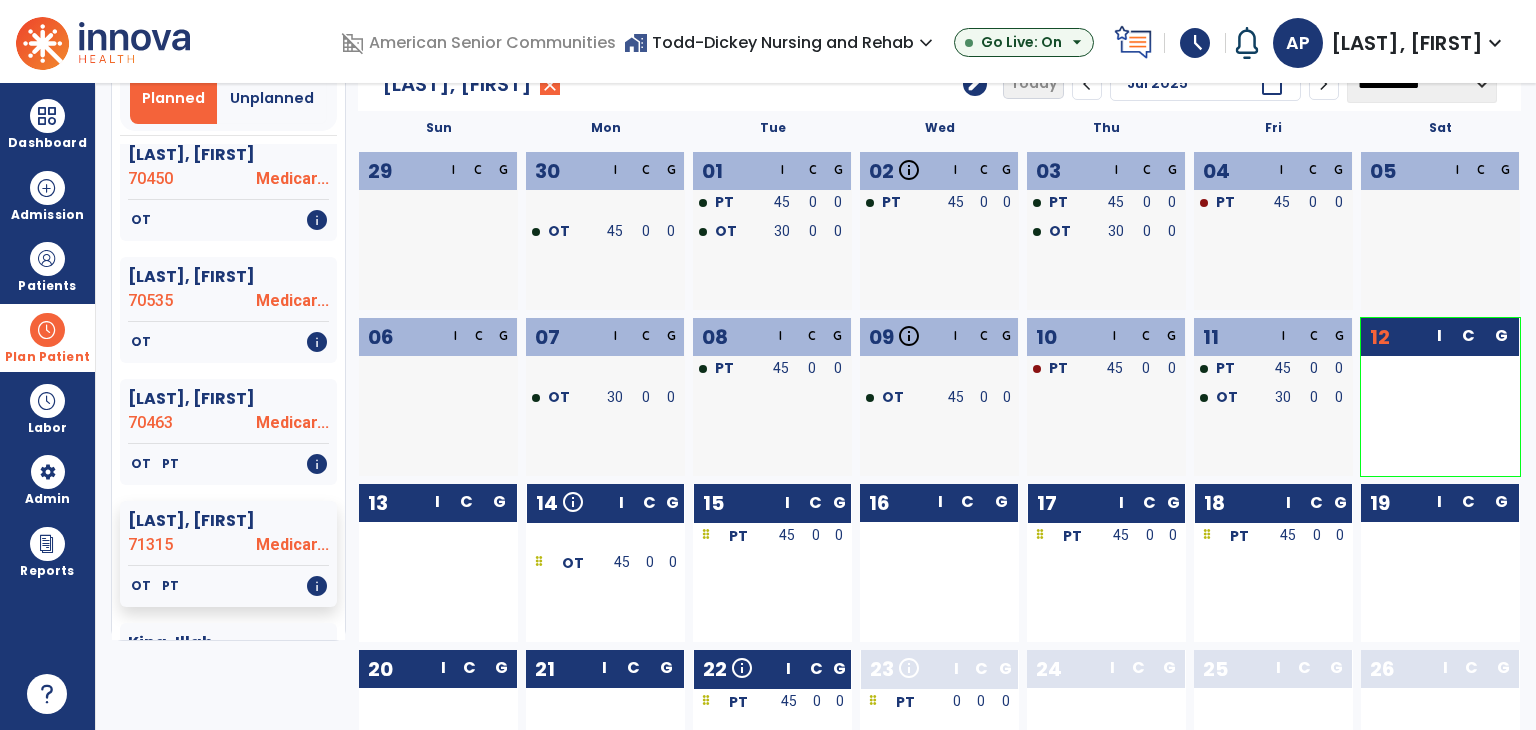 click on "edit" 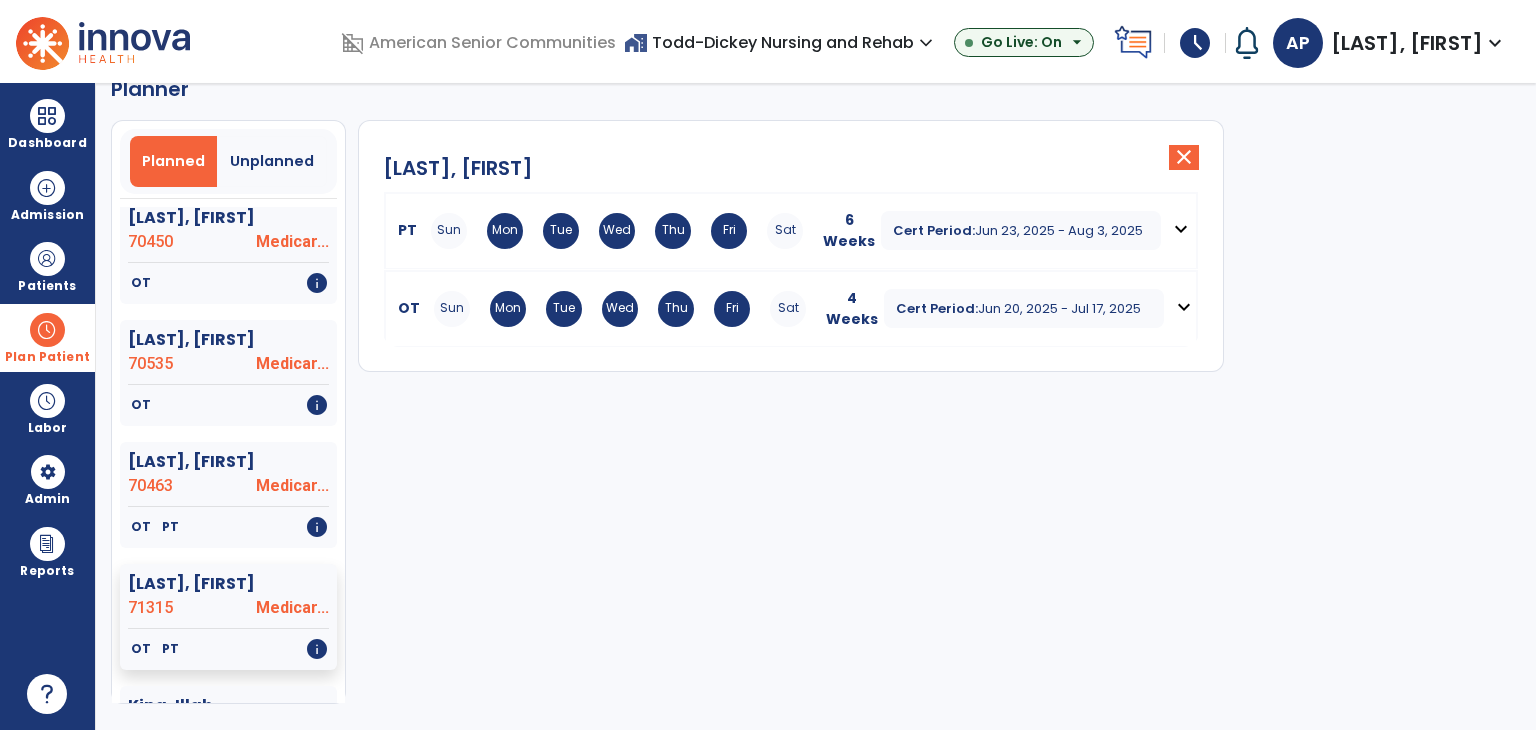 scroll, scrollTop: 36, scrollLeft: 0, axis: vertical 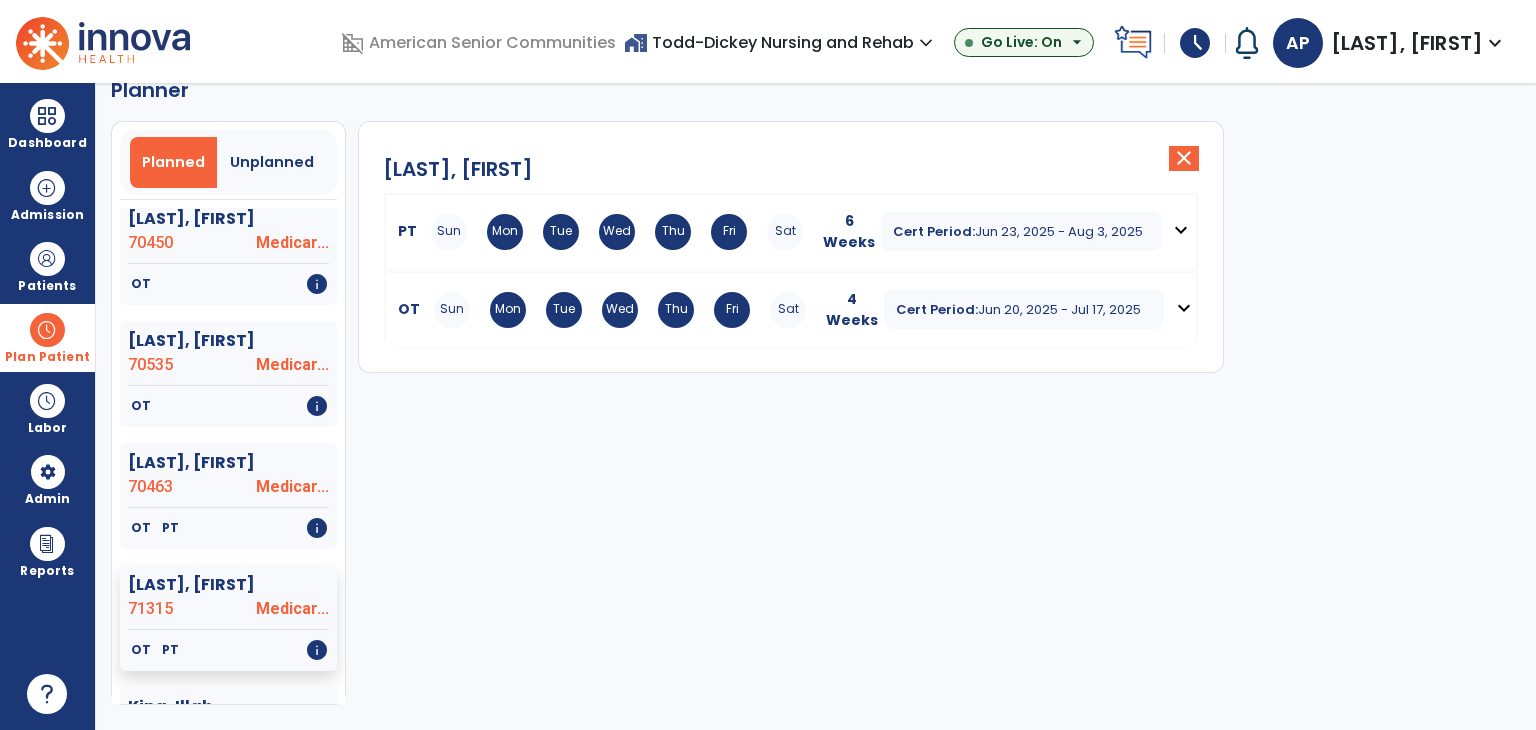 click on "expand_more" at bounding box center [1181, 230] 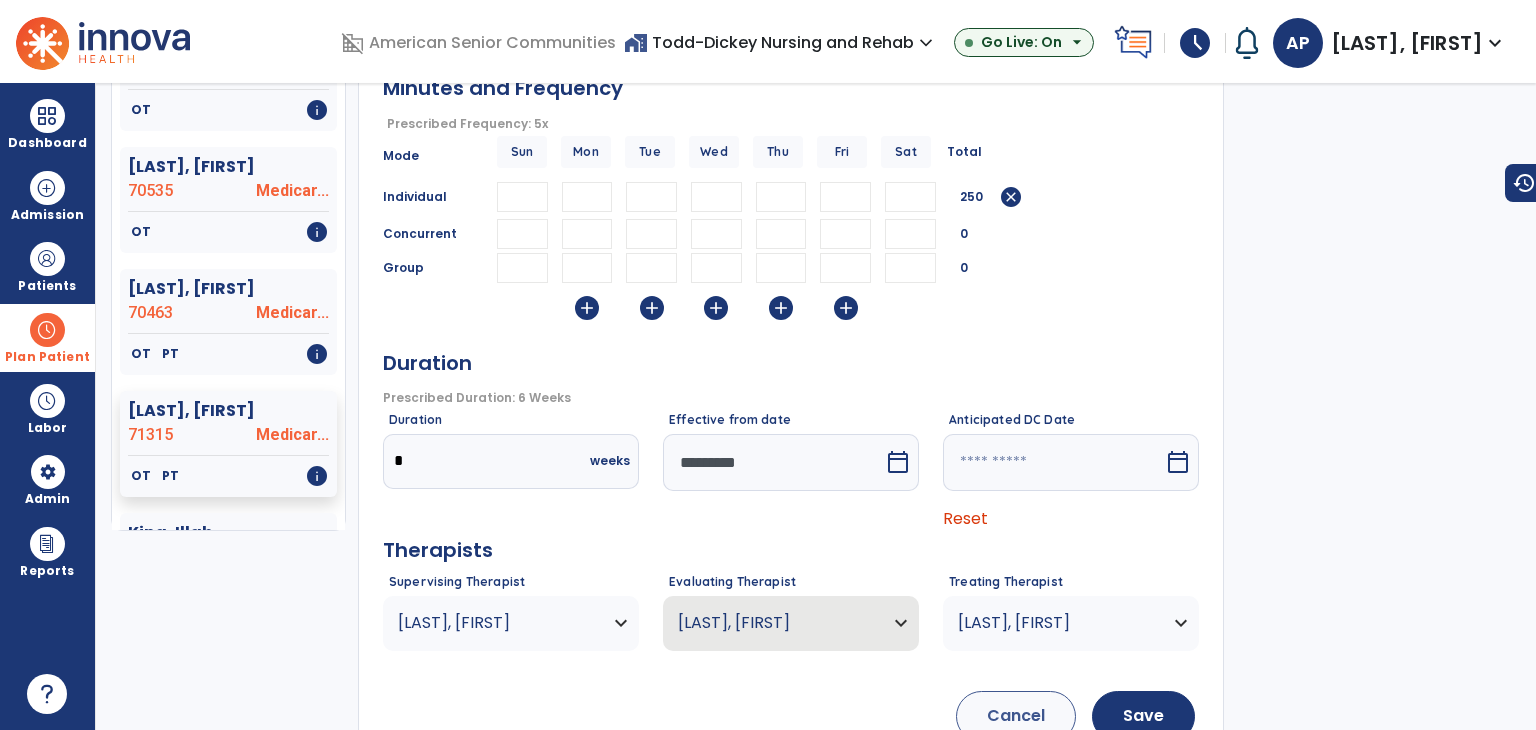 scroll, scrollTop: 236, scrollLeft: 0, axis: vertical 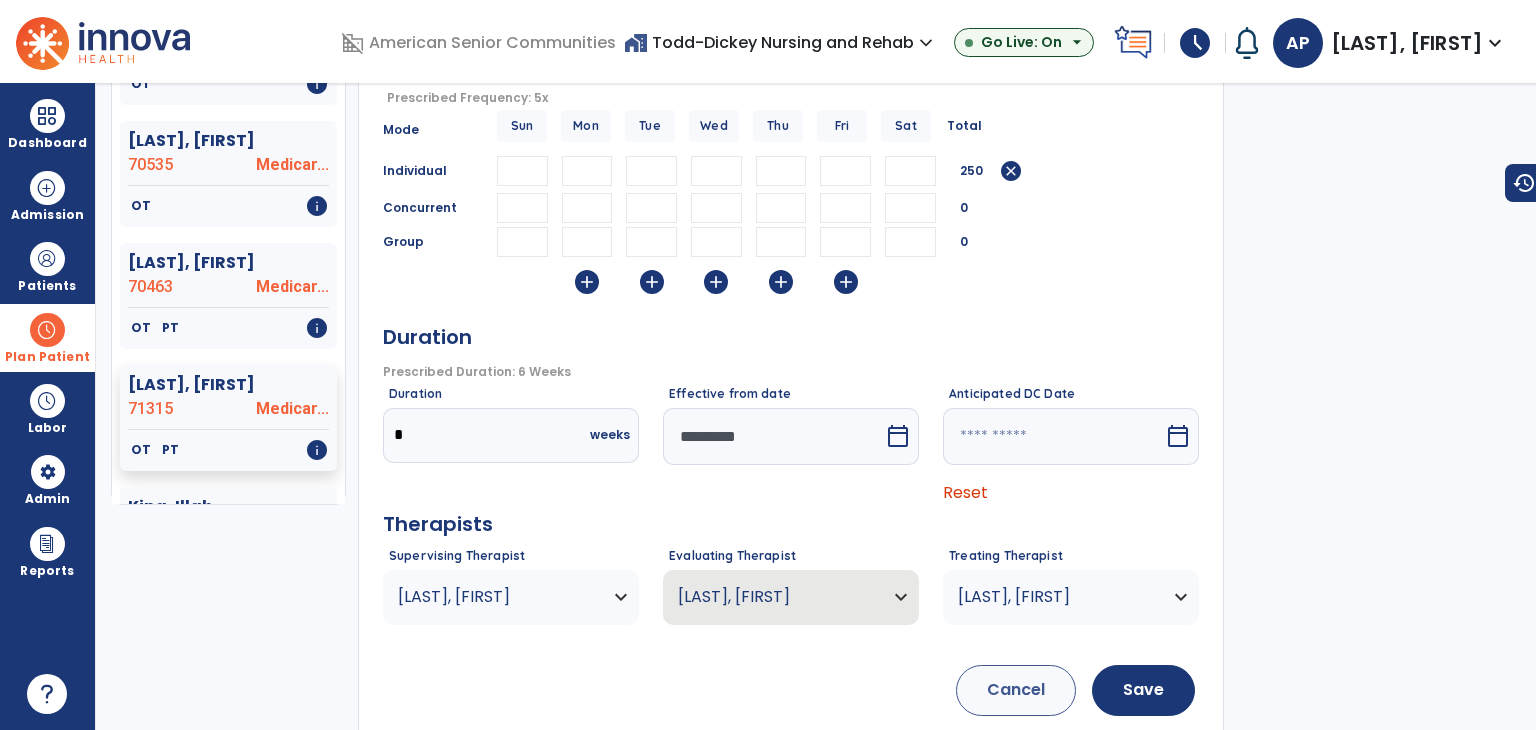 click on "[LAST], [FIRST]" at bounding box center (498, 597) 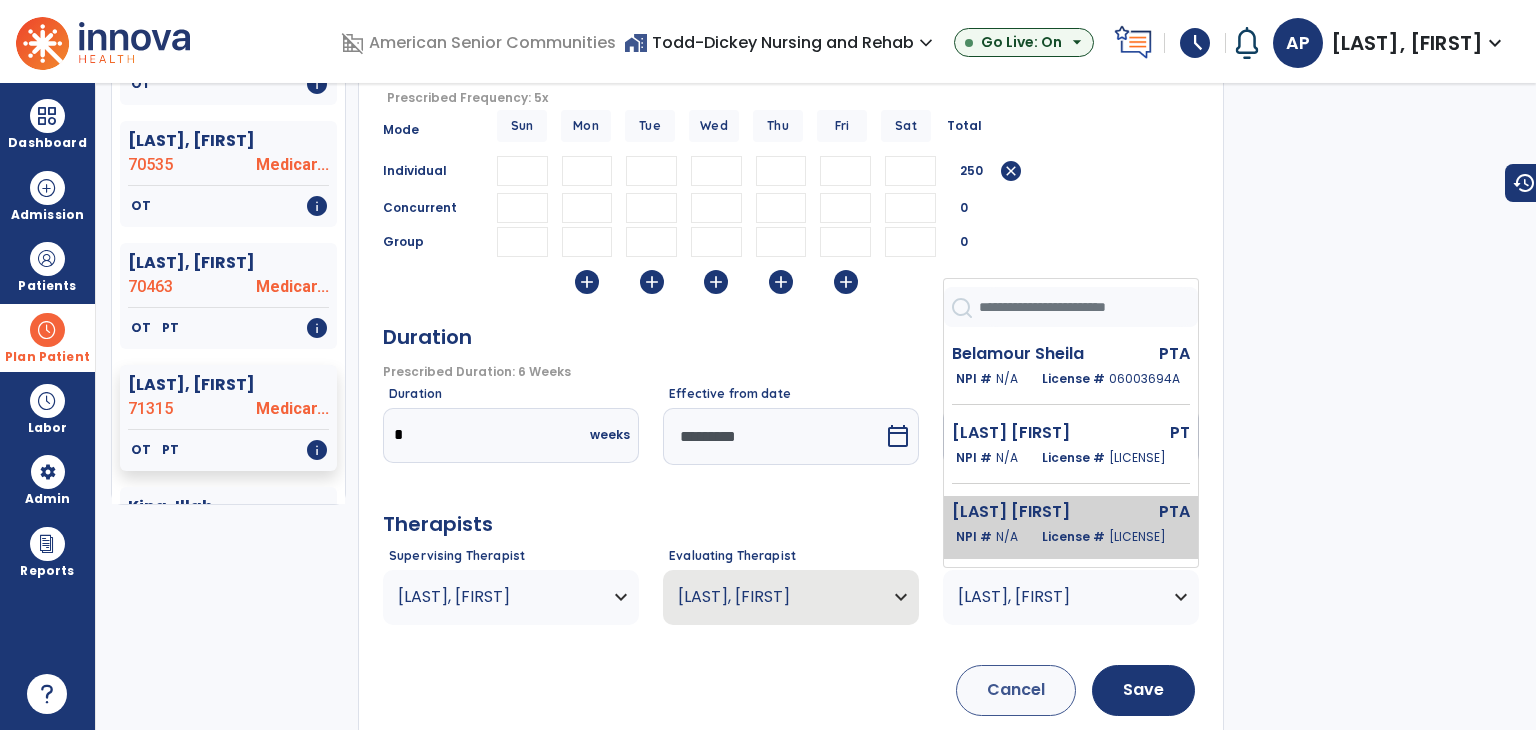 scroll, scrollTop: 200, scrollLeft: 0, axis: vertical 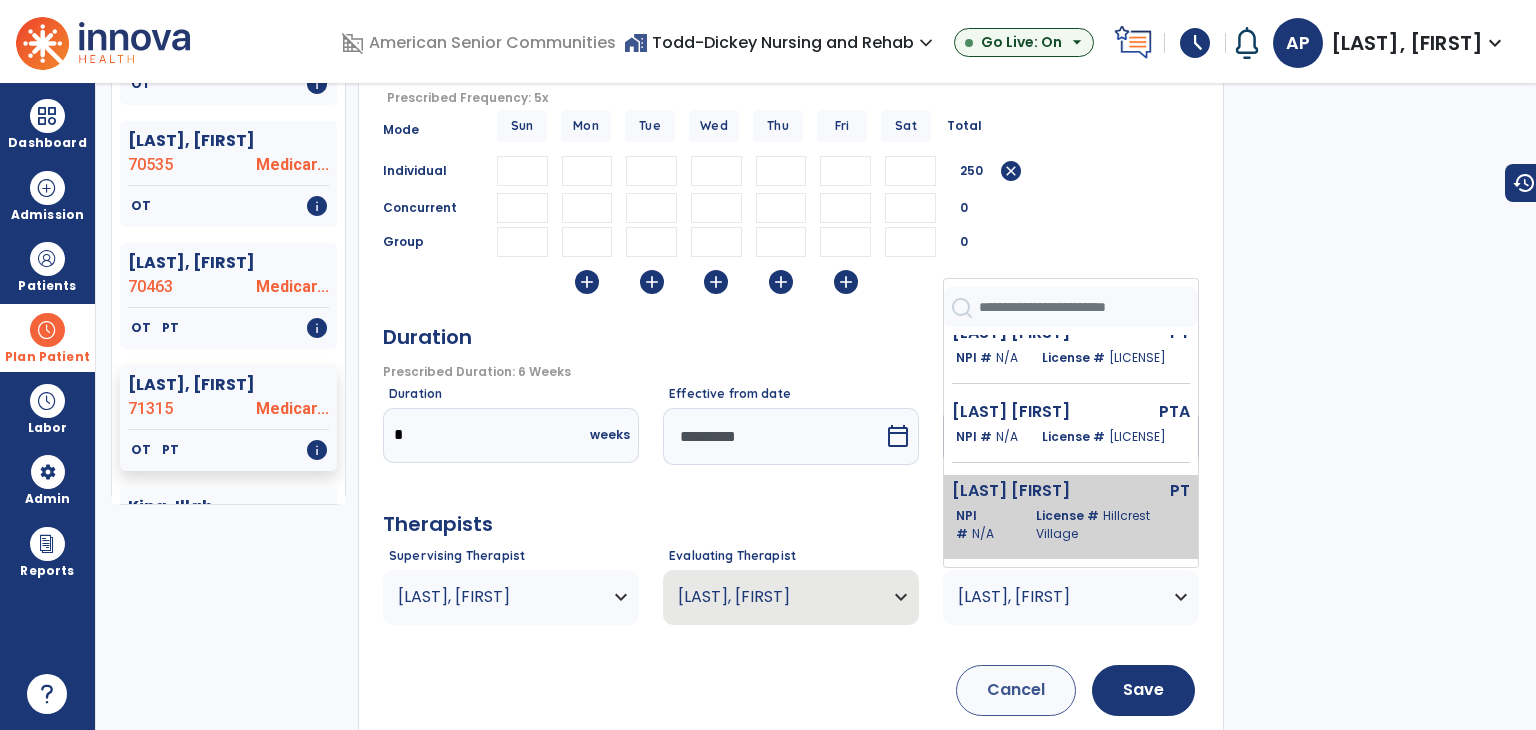 click on "License # [LOCATION]" at bounding box center [1110, 525] 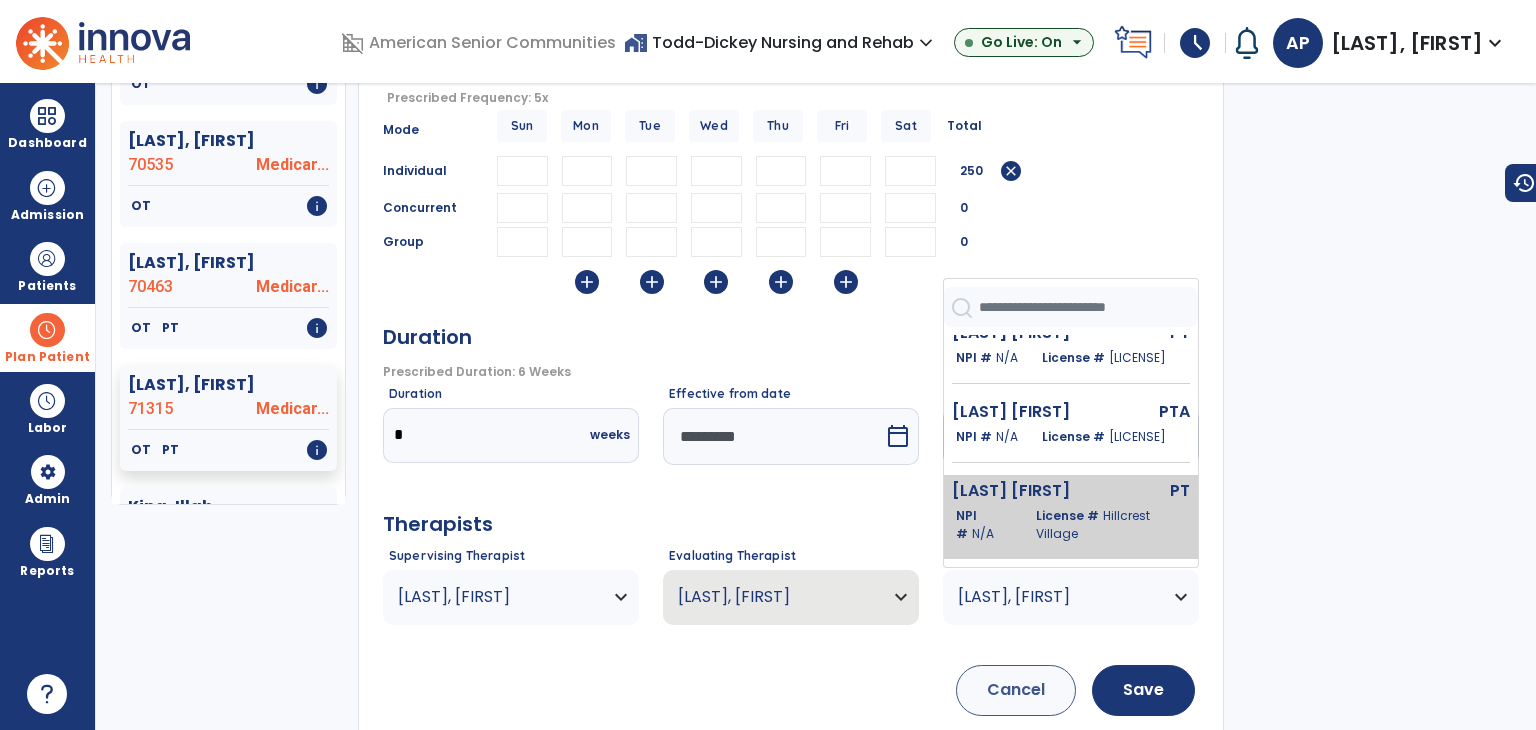 type 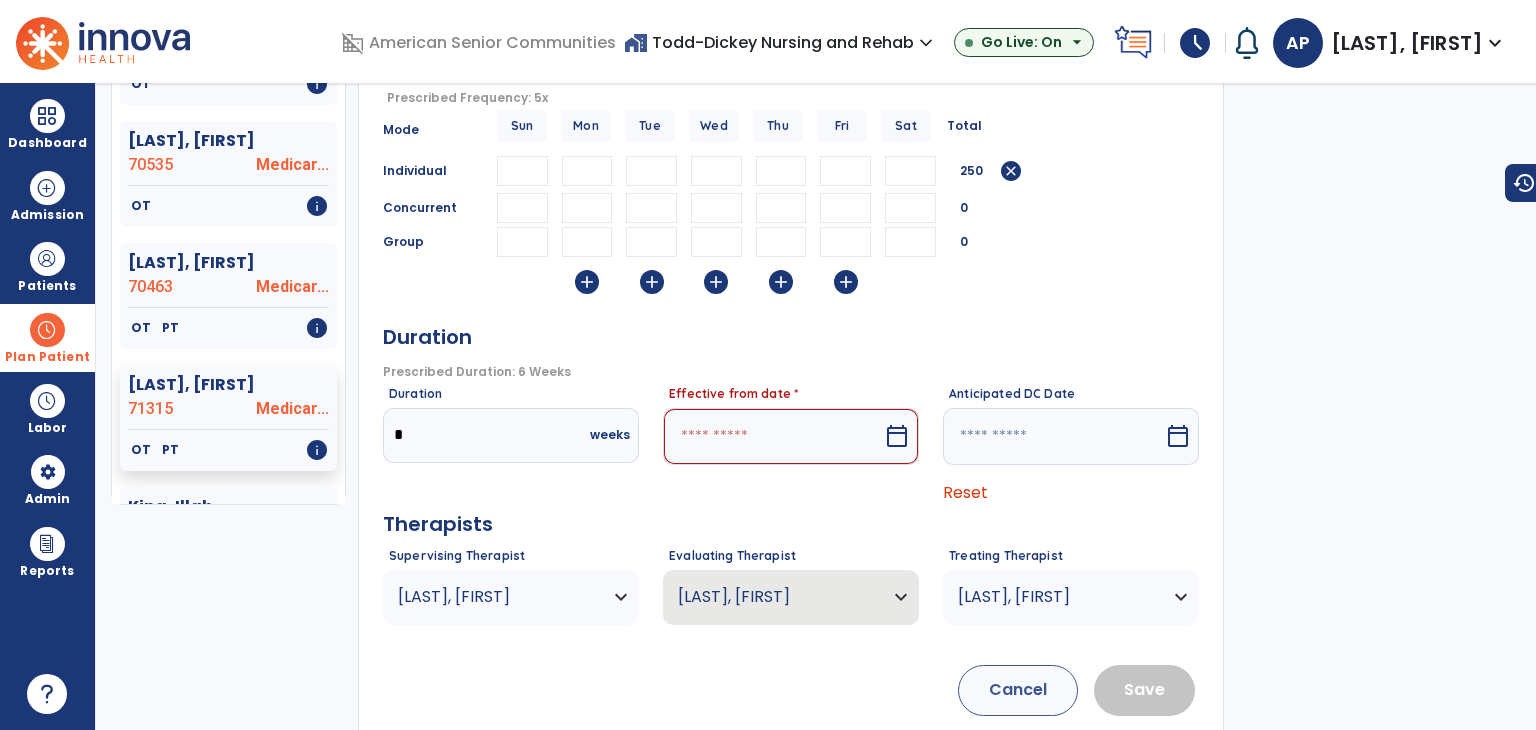 click on "calendar_today" at bounding box center (899, 436) 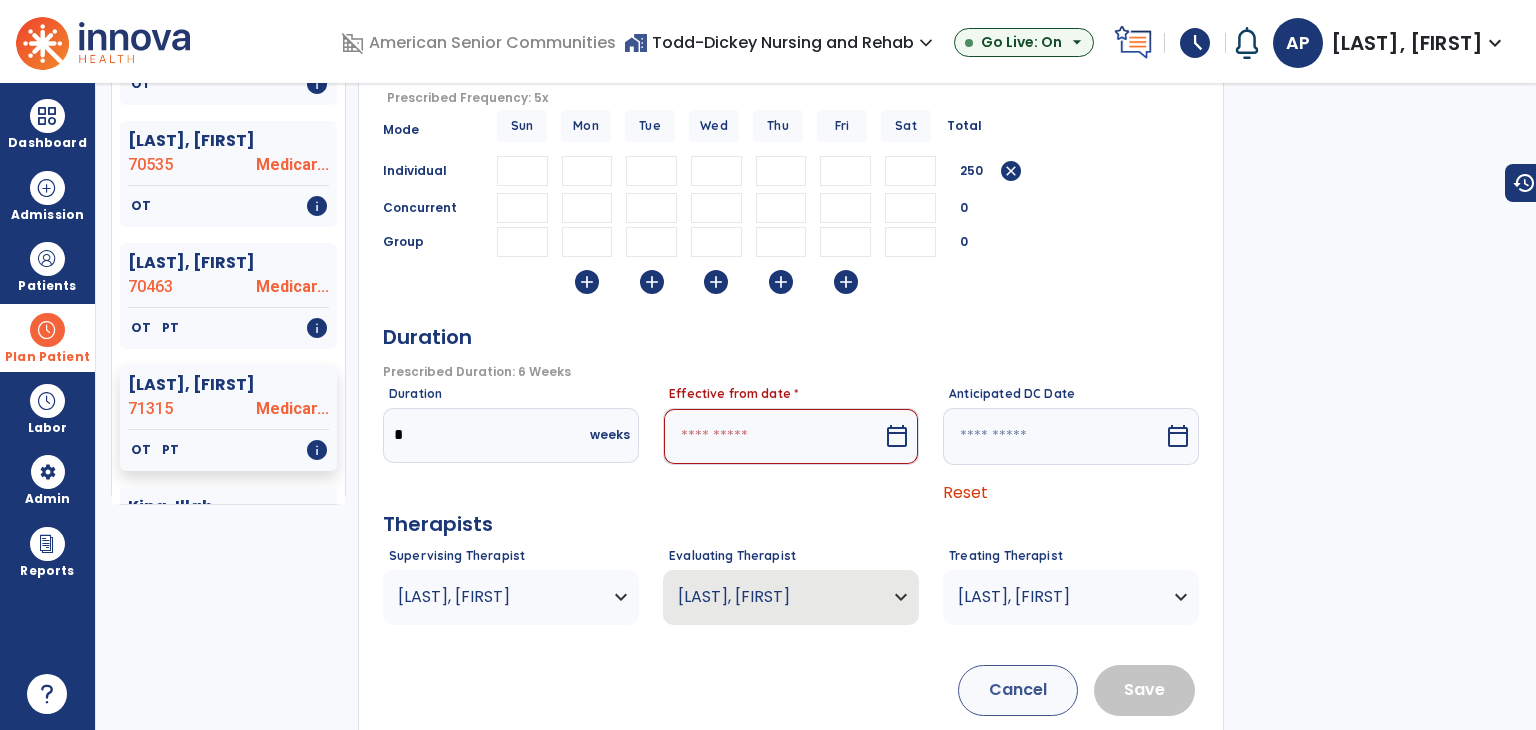 select on "*" 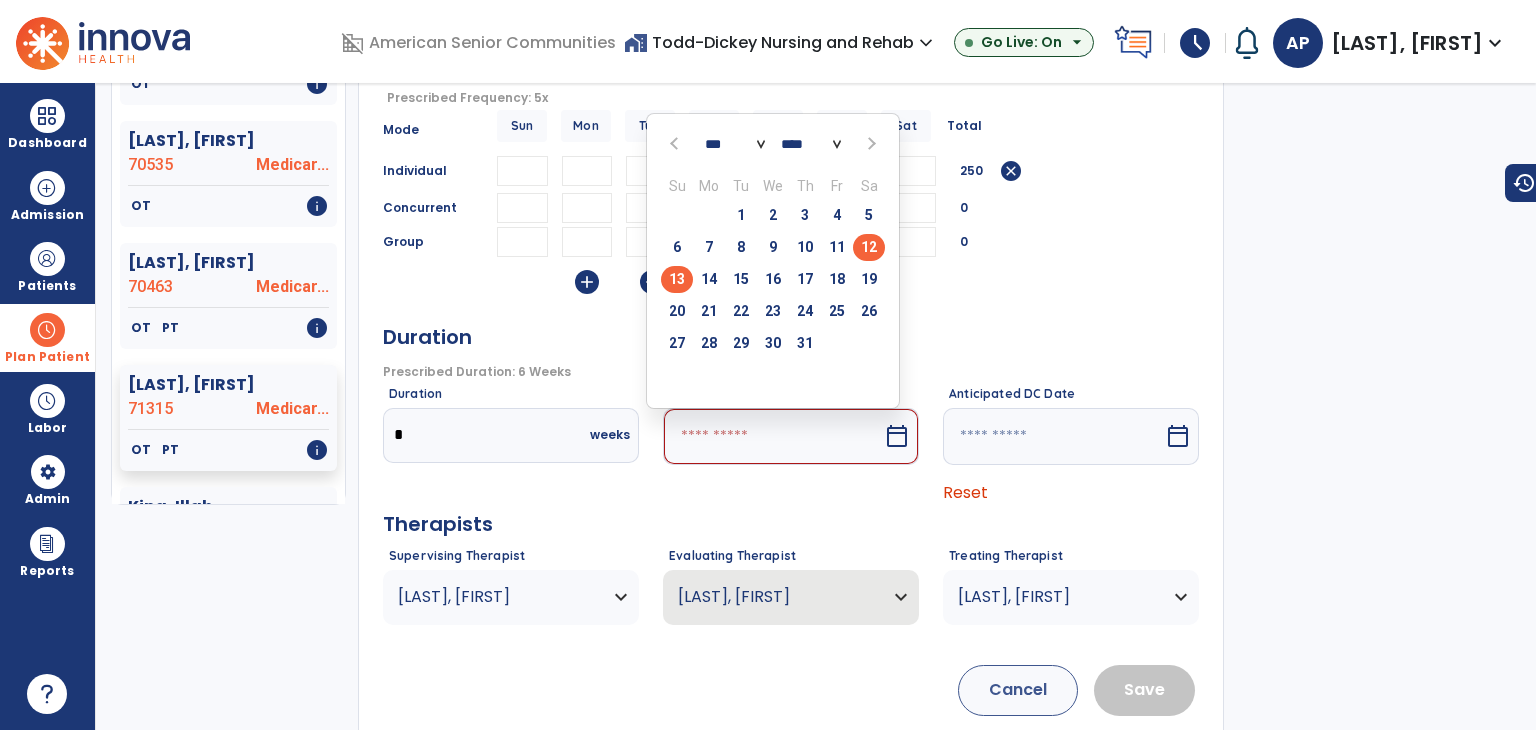 click on "12" at bounding box center [869, 247] 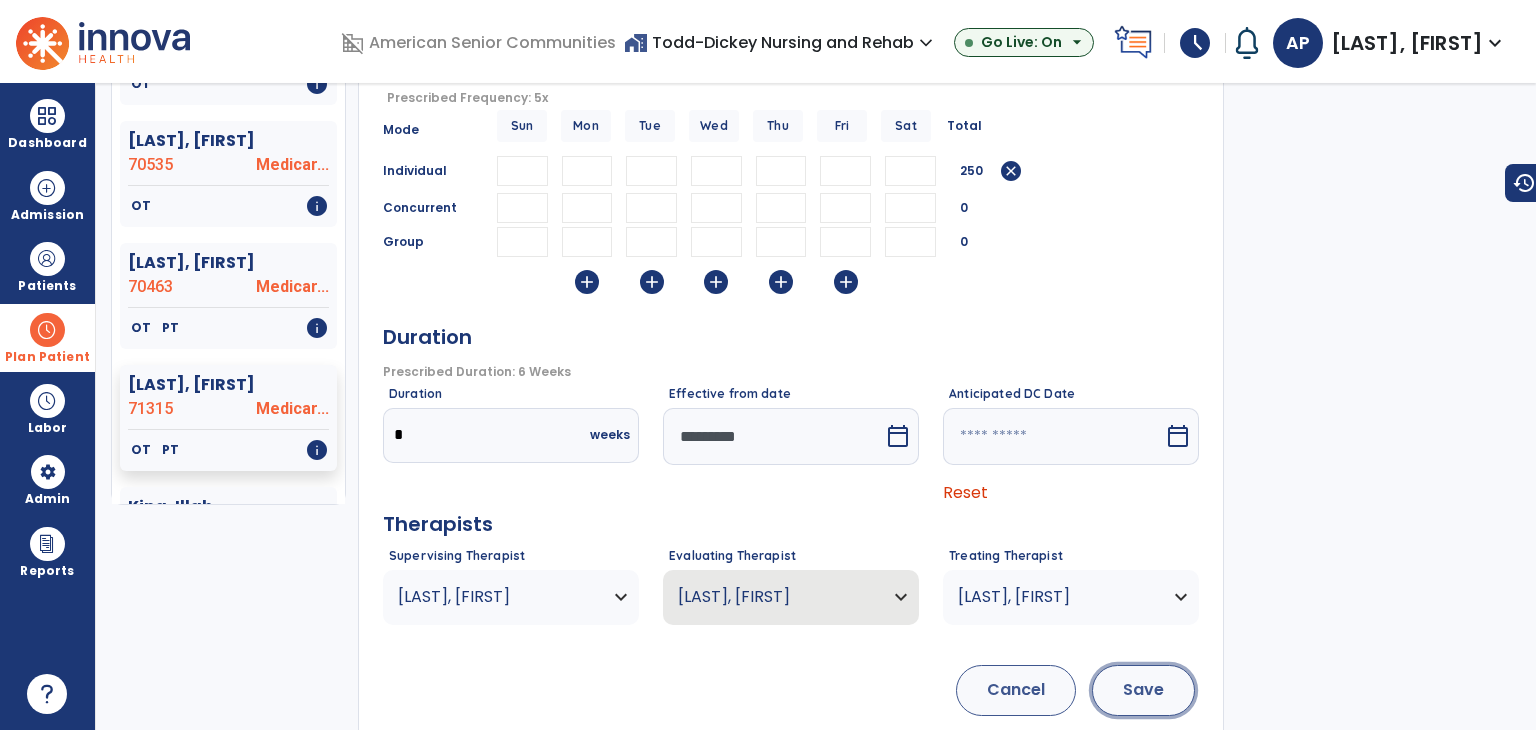 click on "Save" at bounding box center (1143, 690) 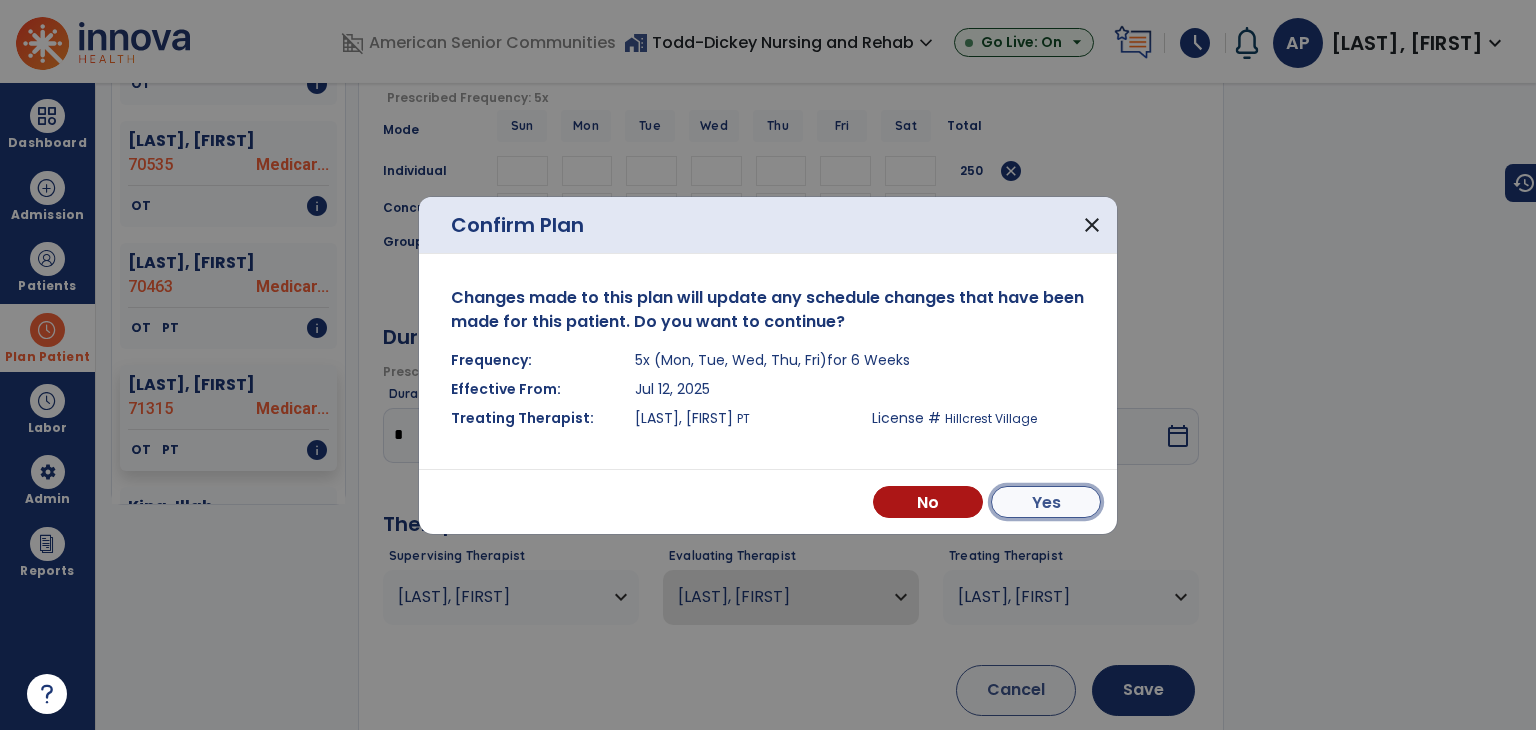 click on "Yes" at bounding box center (1046, 502) 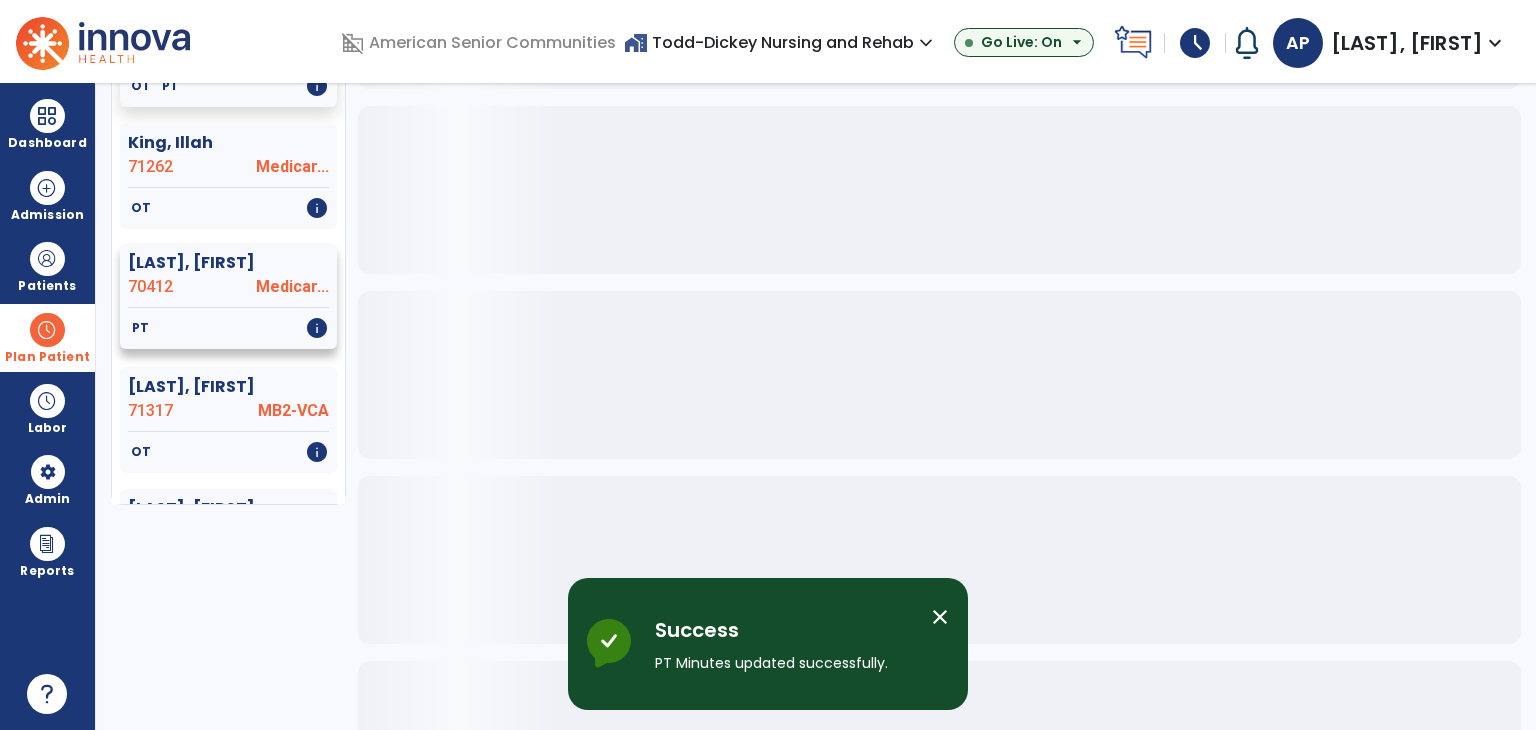 scroll, scrollTop: 600, scrollLeft: 0, axis: vertical 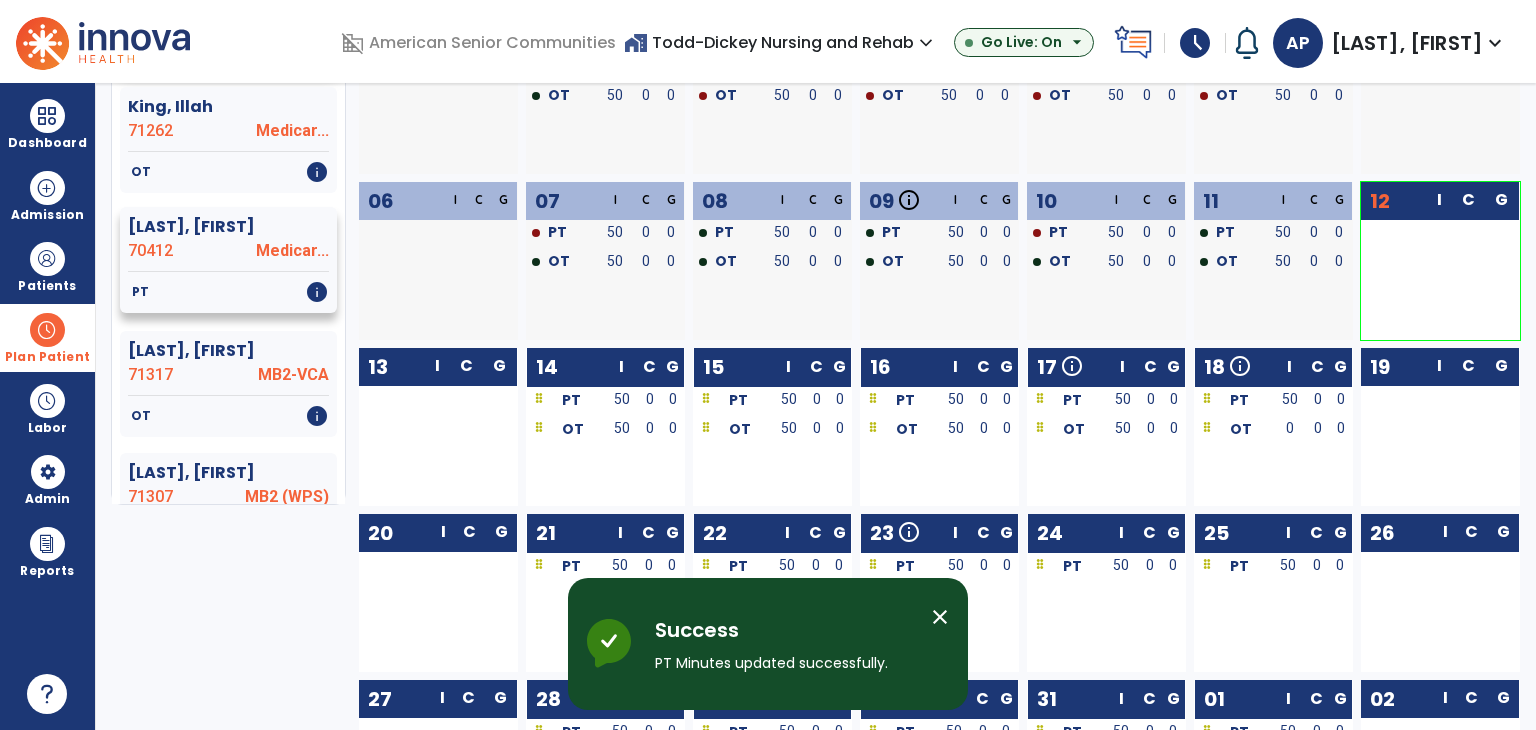 click on "70412" 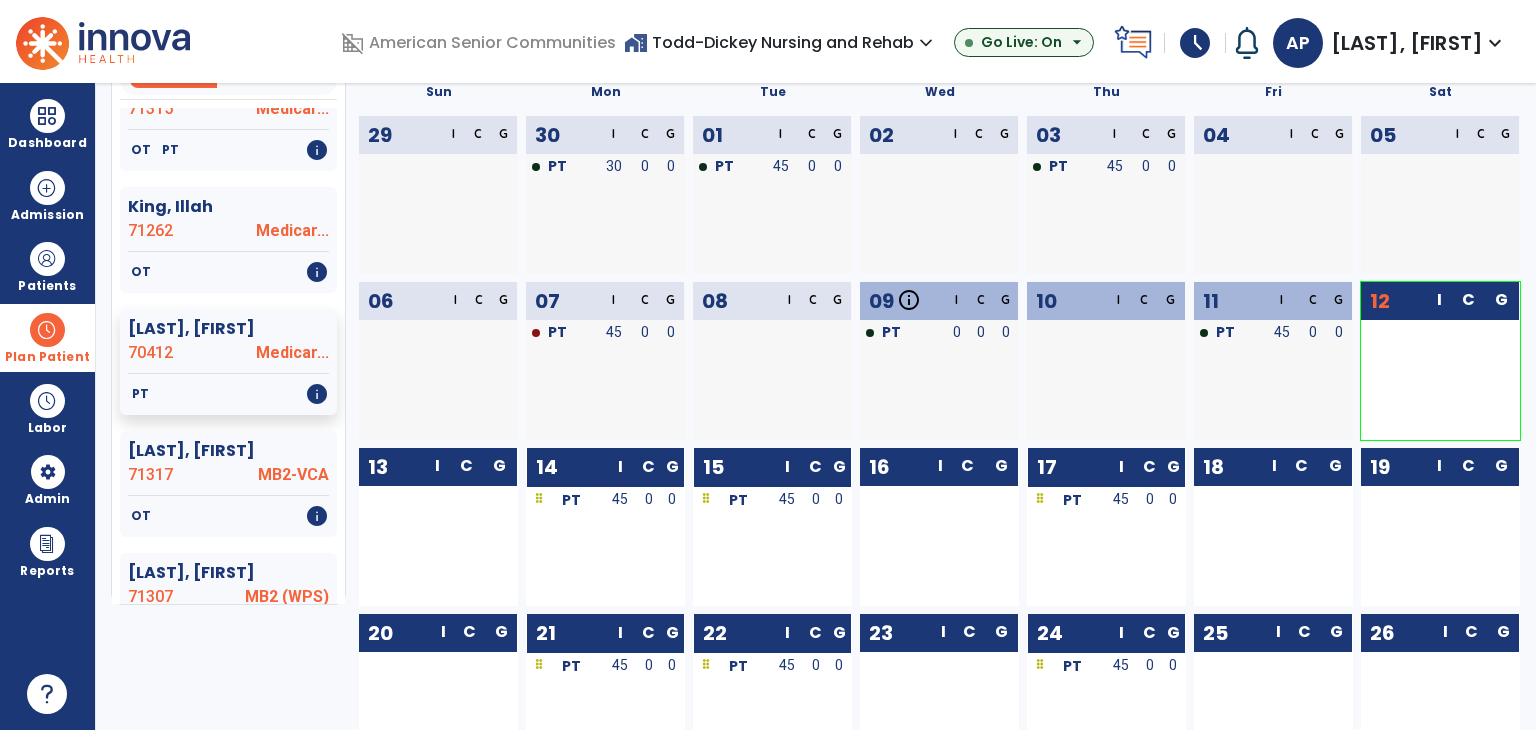 scroll, scrollTop: 36, scrollLeft: 0, axis: vertical 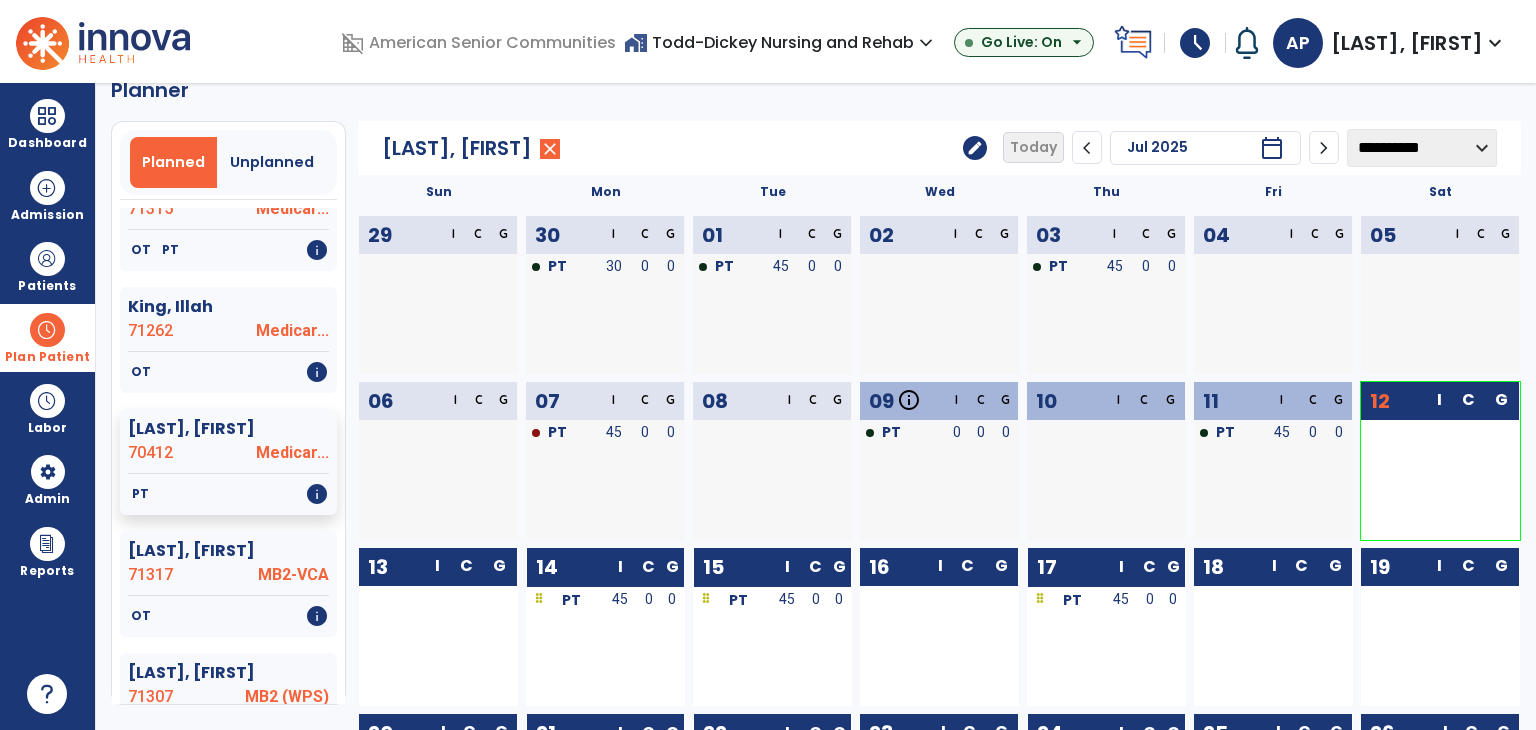 click on "edit" 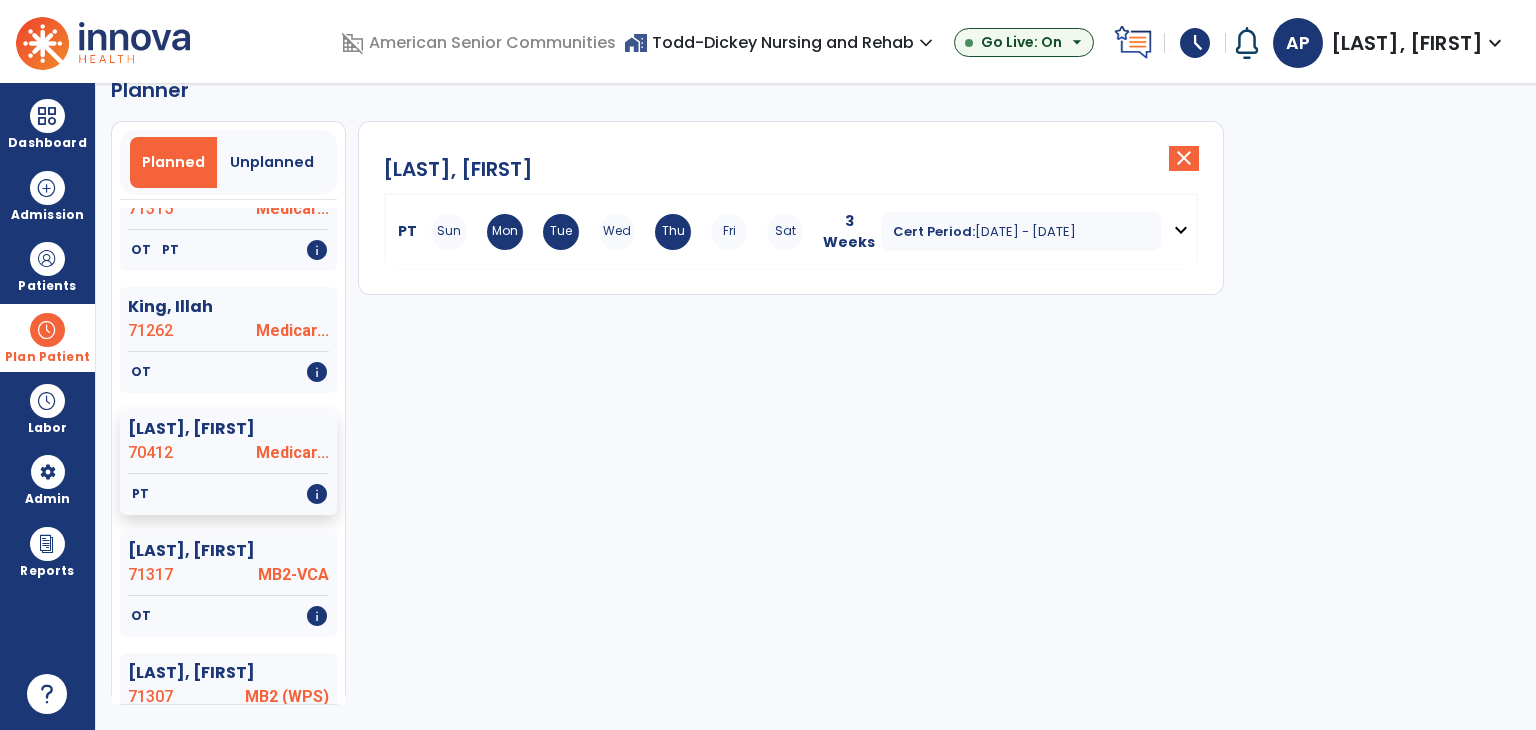 click on "expand_more" at bounding box center [1181, 230] 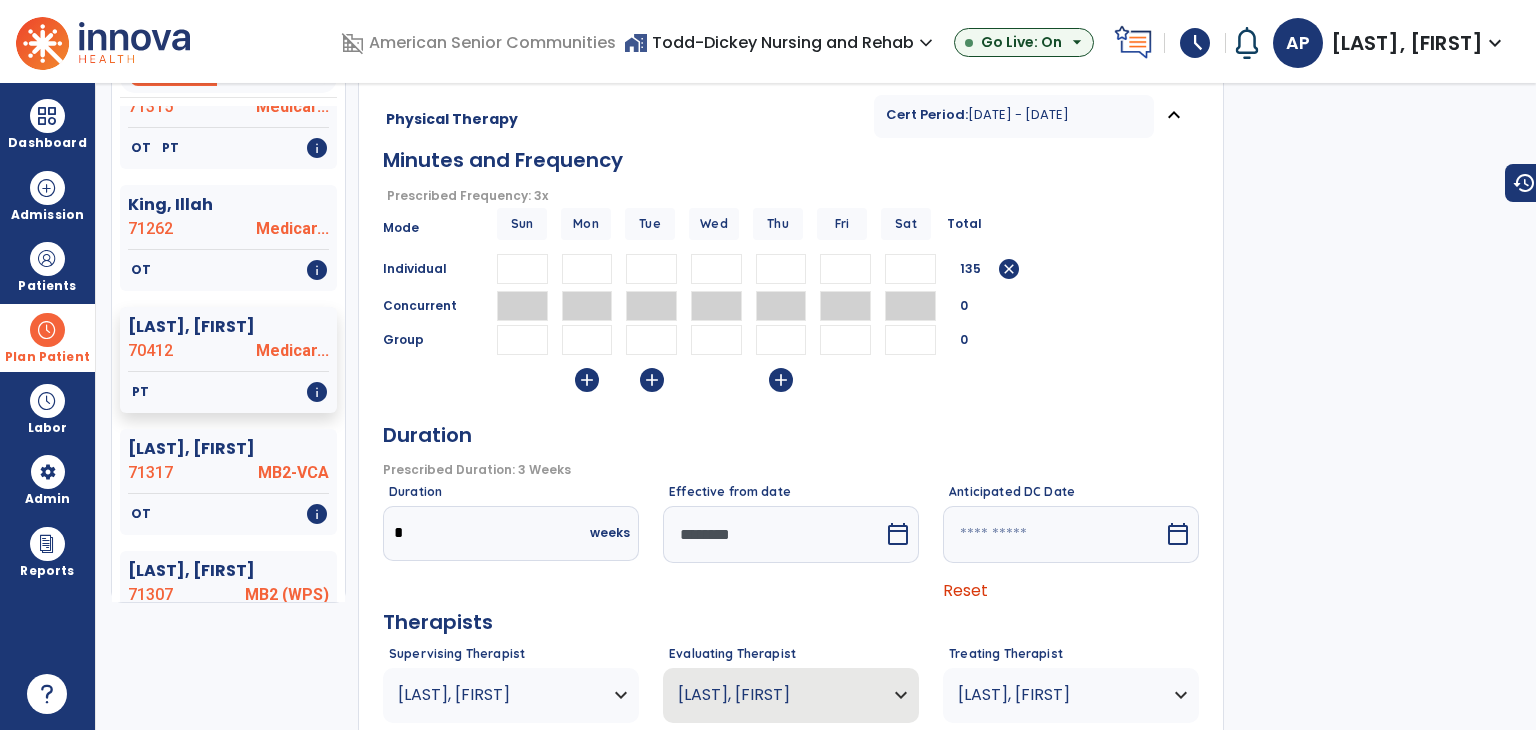 scroll, scrollTop: 236, scrollLeft: 0, axis: vertical 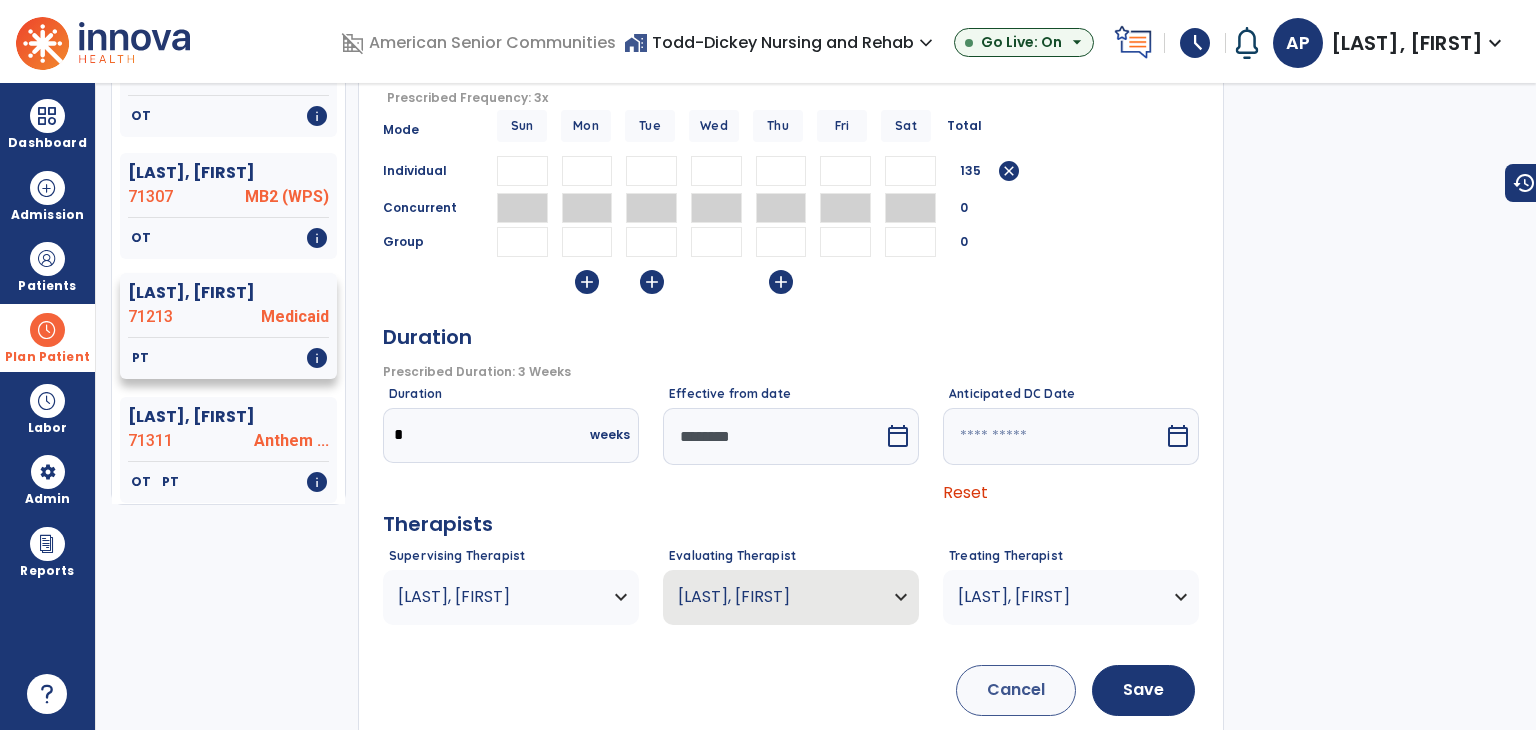 click on "71213" 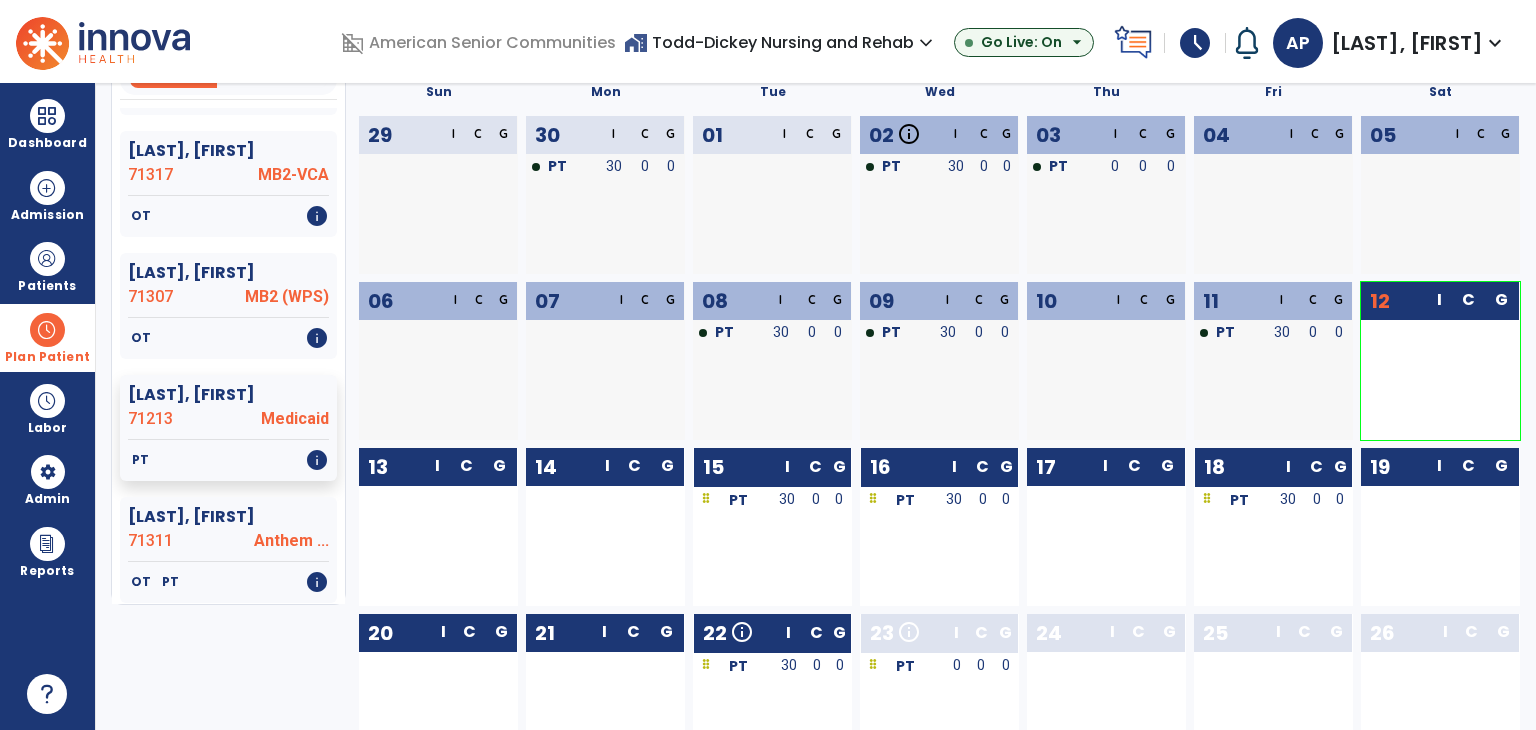 scroll, scrollTop: 36, scrollLeft: 0, axis: vertical 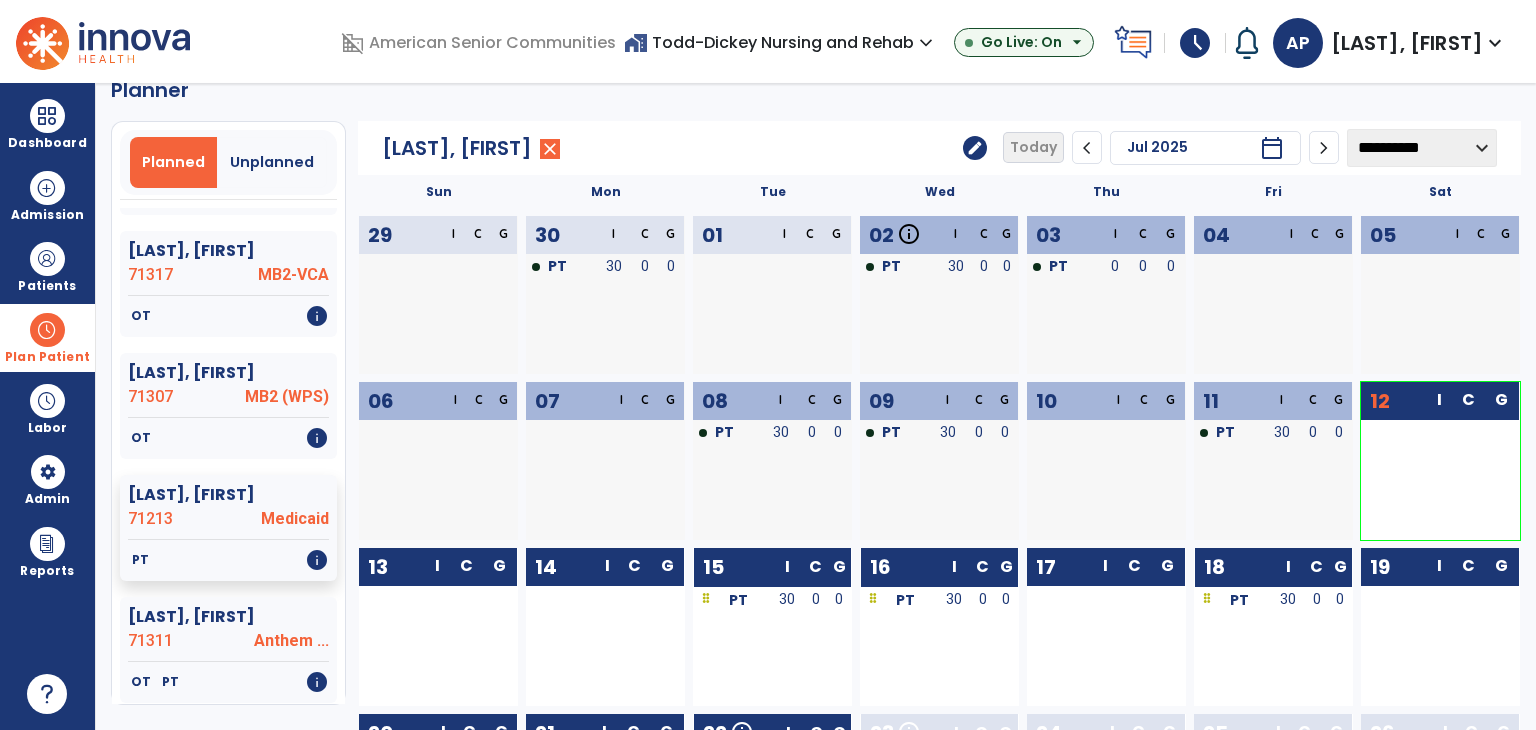 click on "**********" 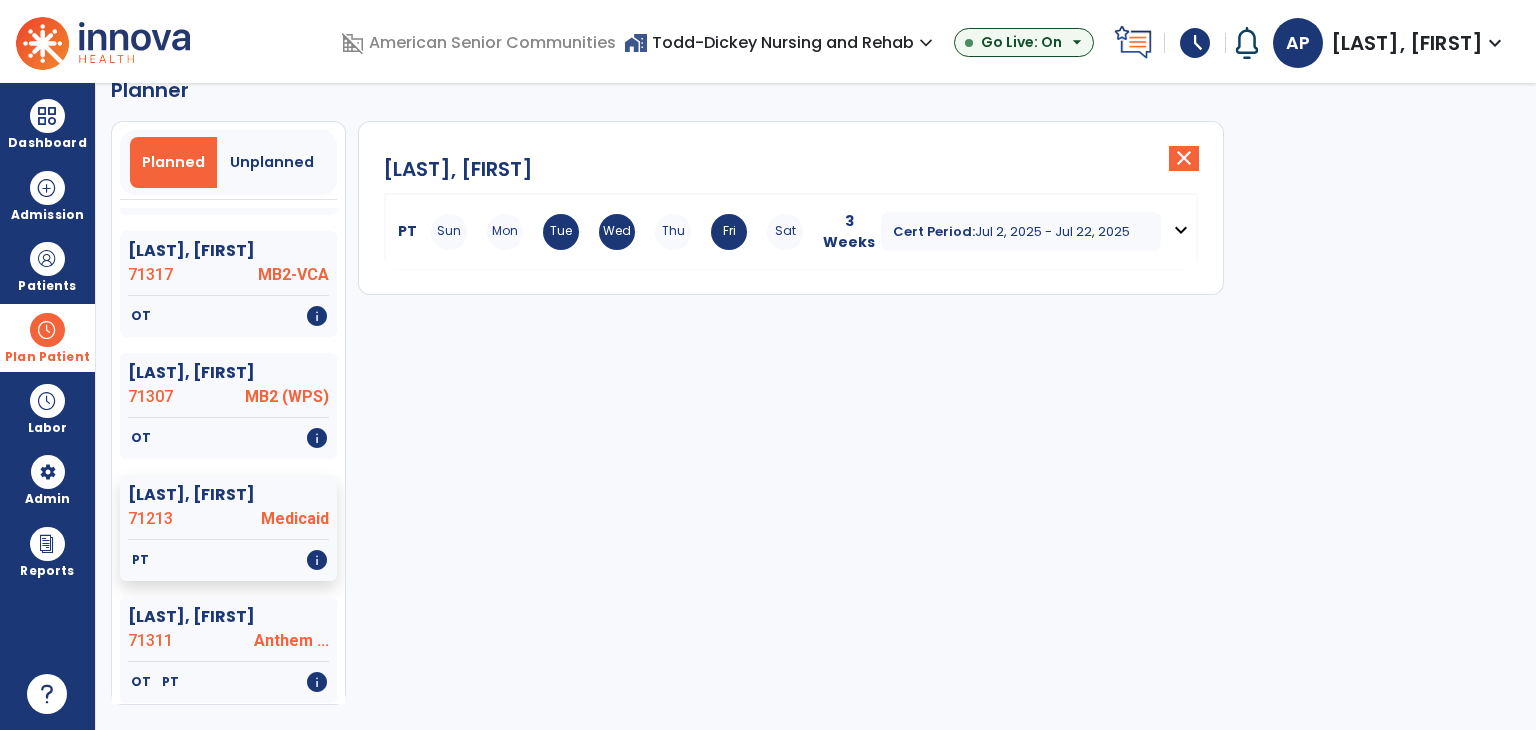click on "expand_more" at bounding box center [1181, 230] 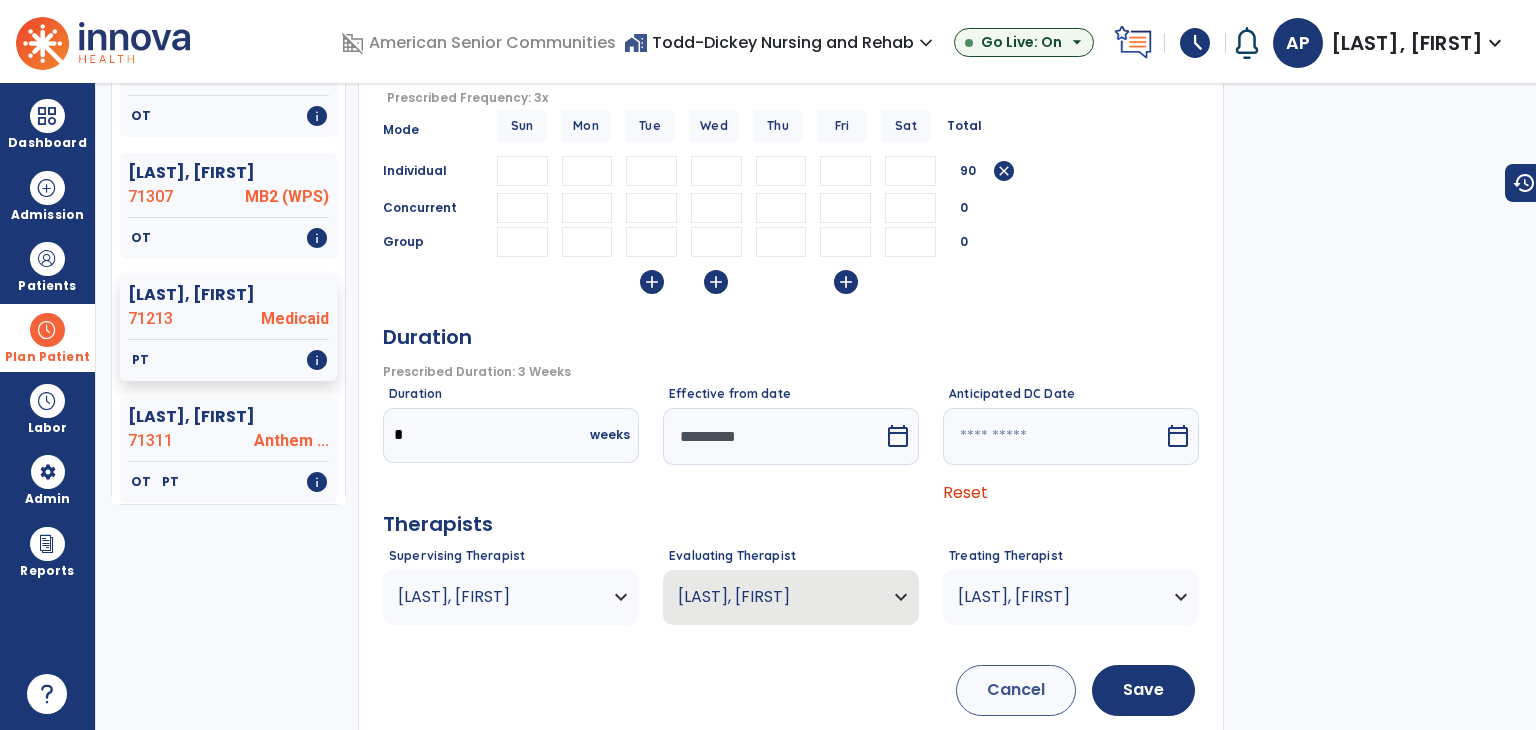 scroll, scrollTop: 269, scrollLeft: 0, axis: vertical 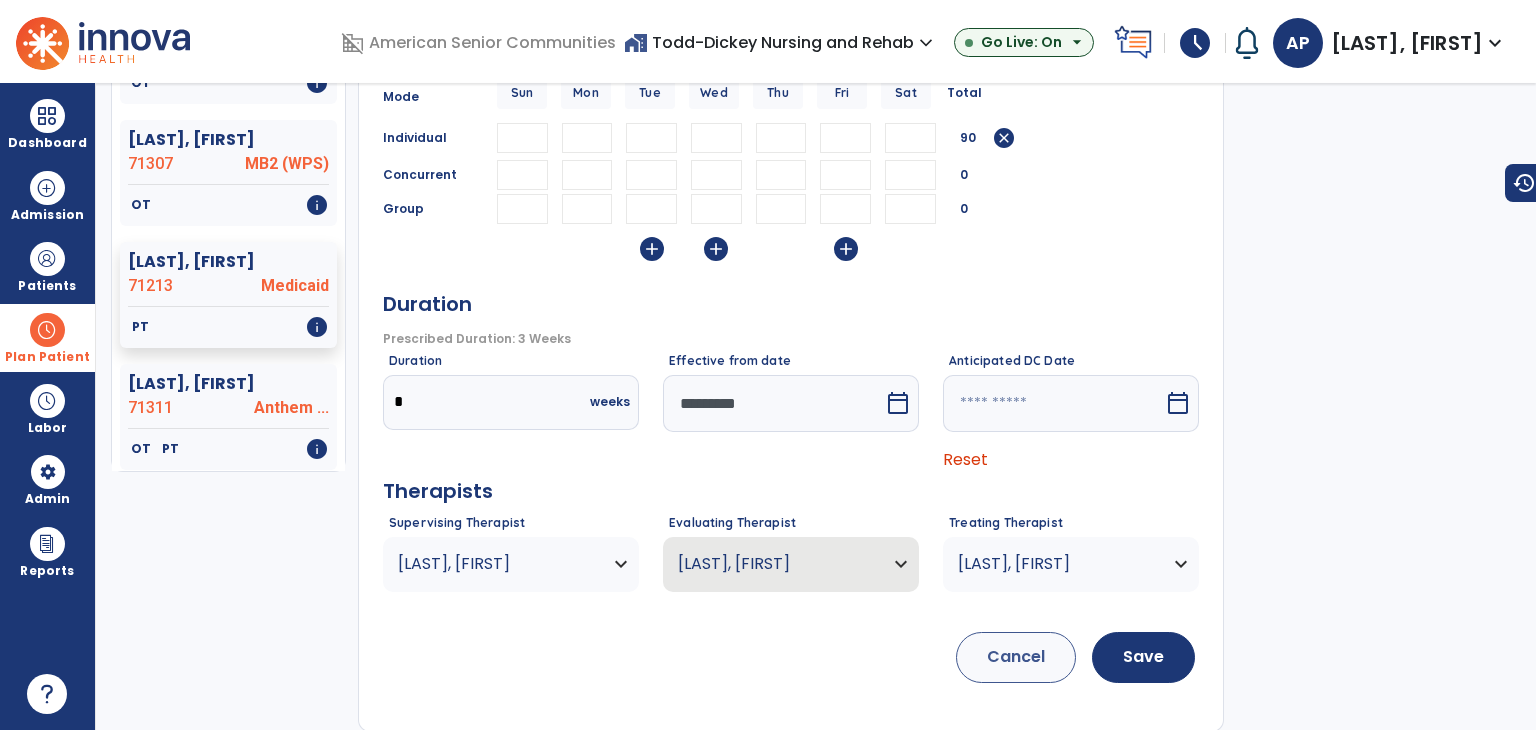 click on "[LAST], [FIRST]" at bounding box center (498, 564) 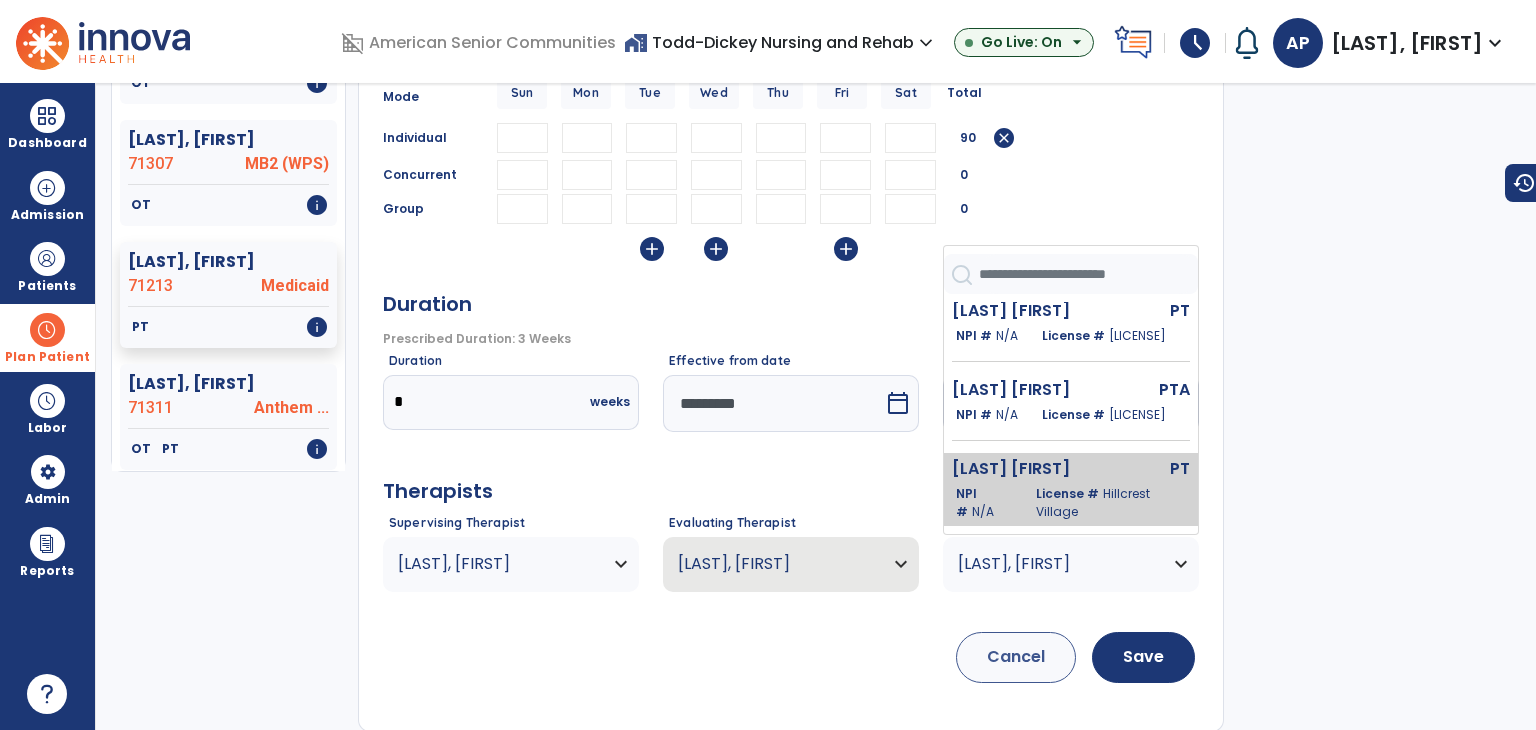 scroll, scrollTop: 200, scrollLeft: 0, axis: vertical 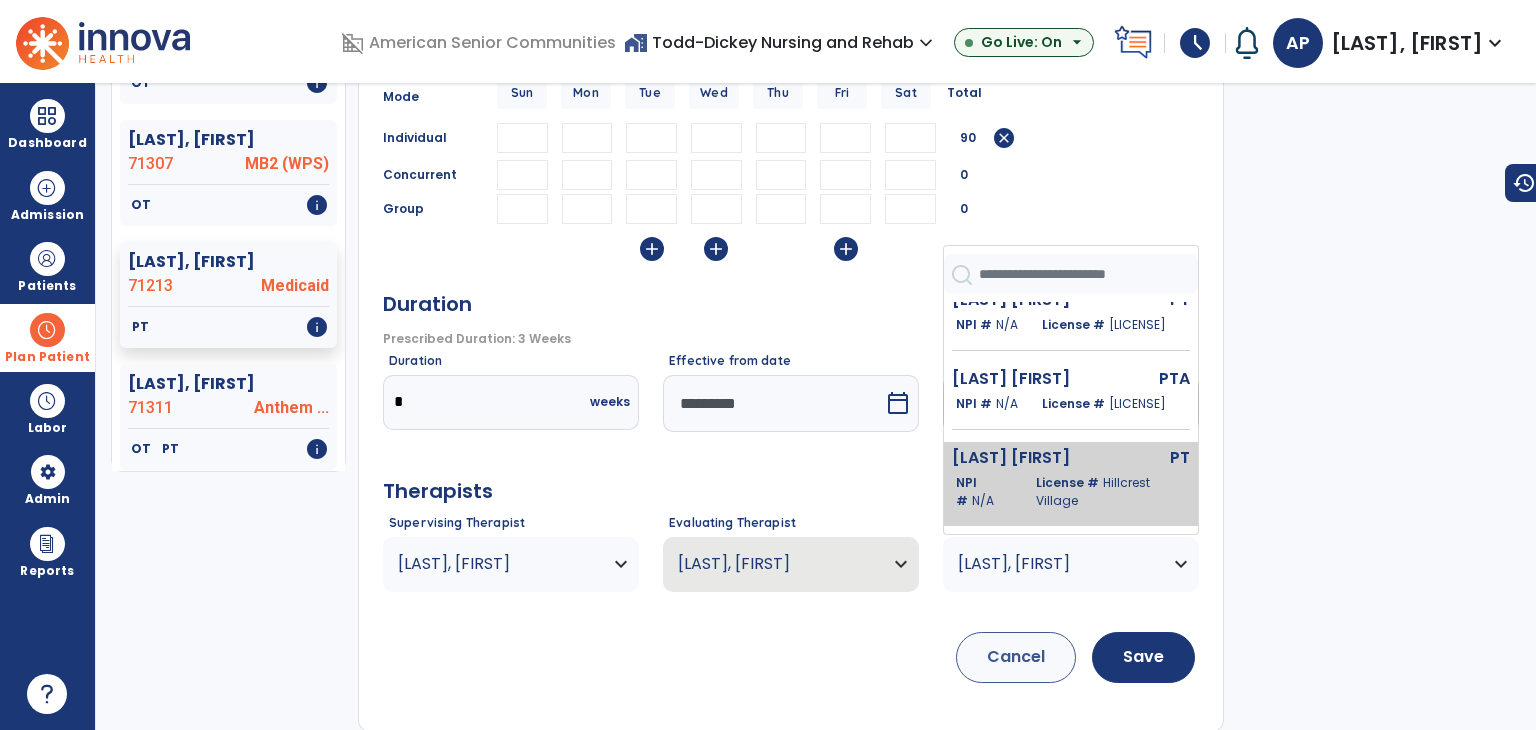 click on "[LAST] [FIRST]" at bounding box center (1027, 458) 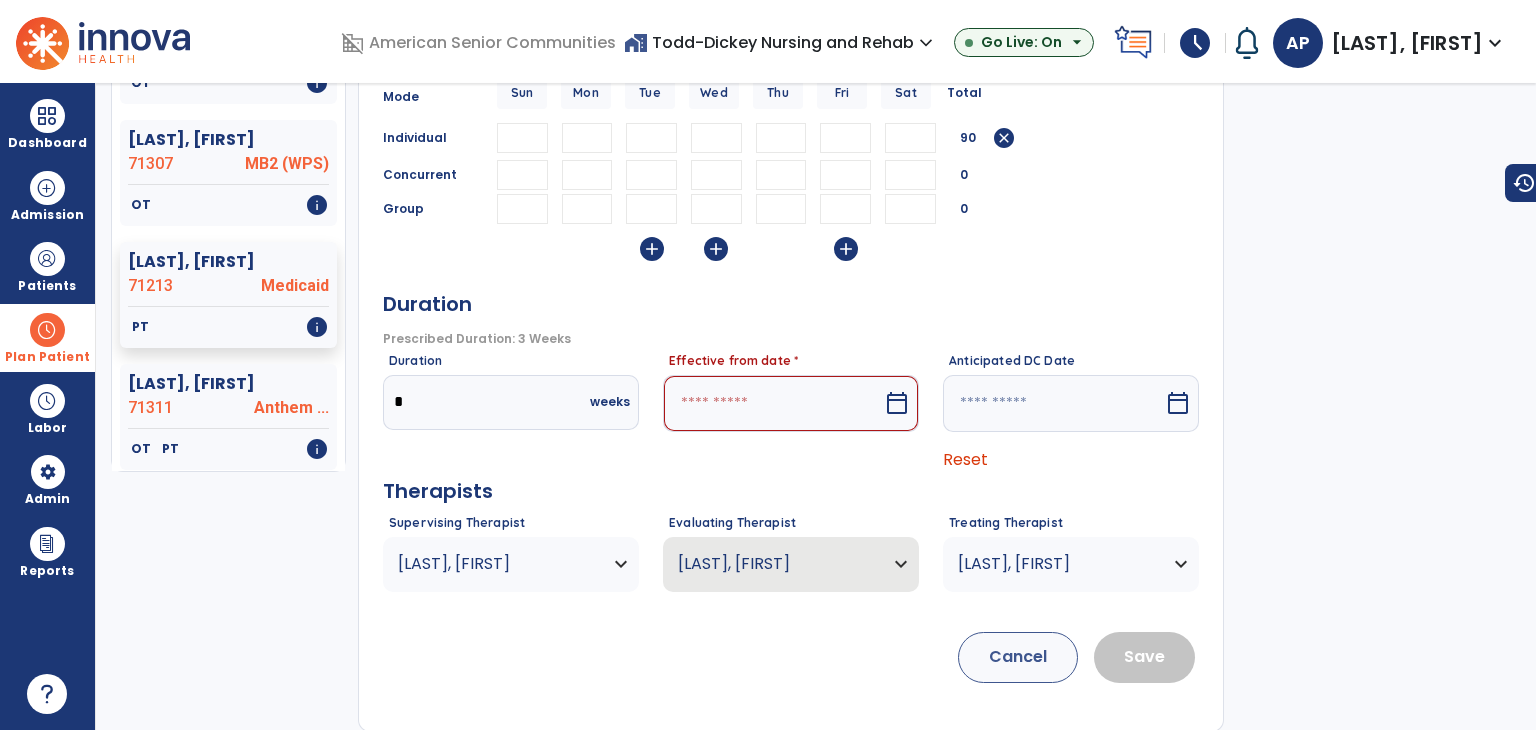 click at bounding box center (773, 403) 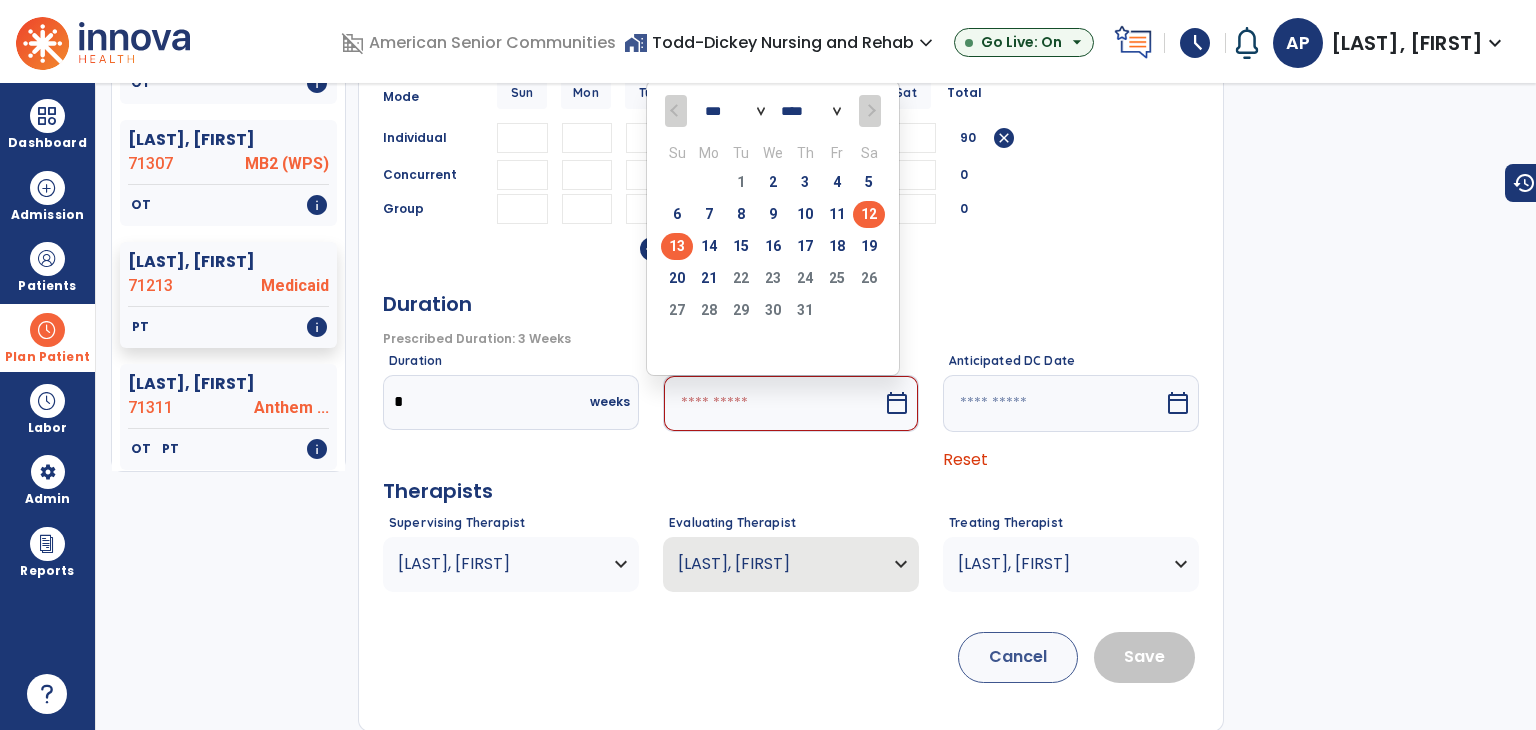 click on "12" at bounding box center (869, 214) 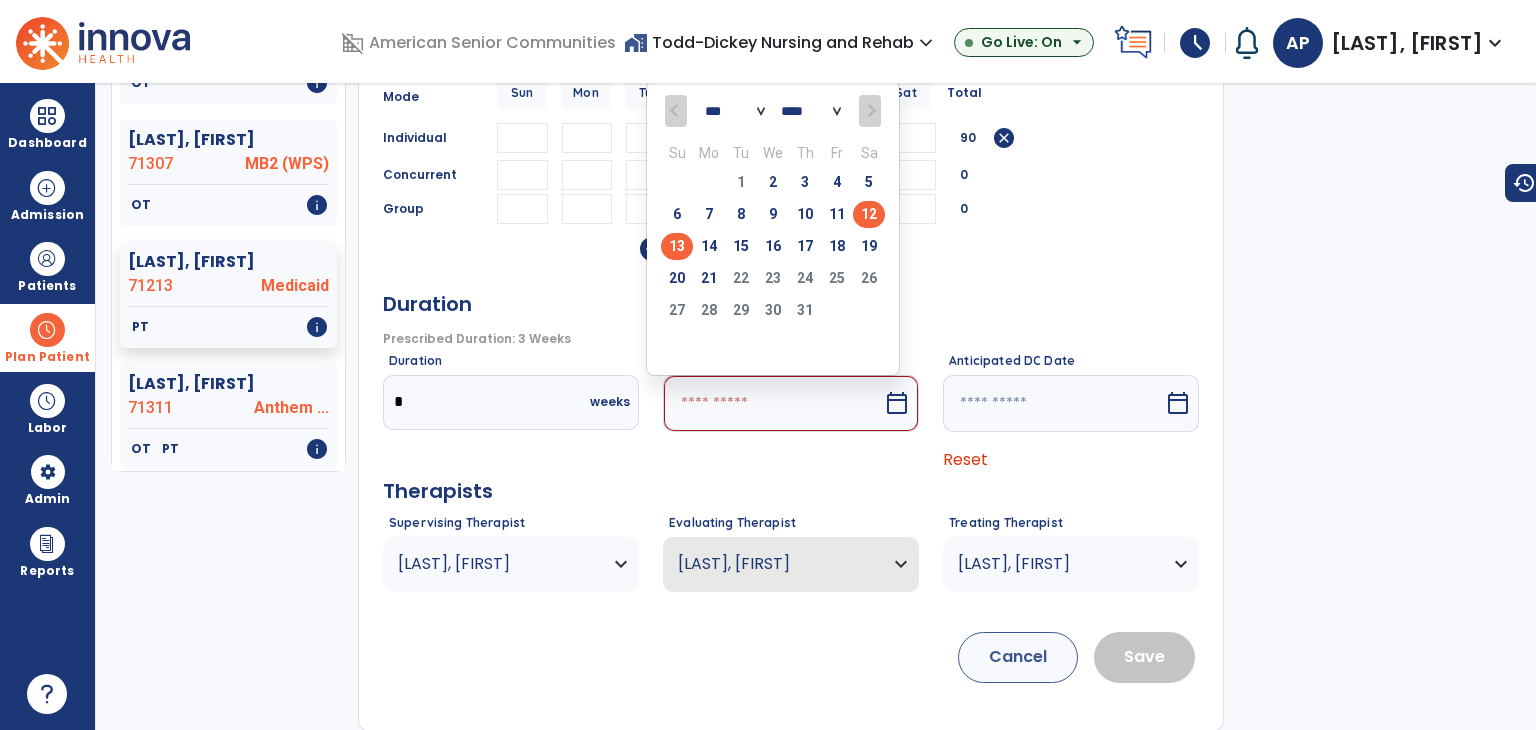 type on "*********" 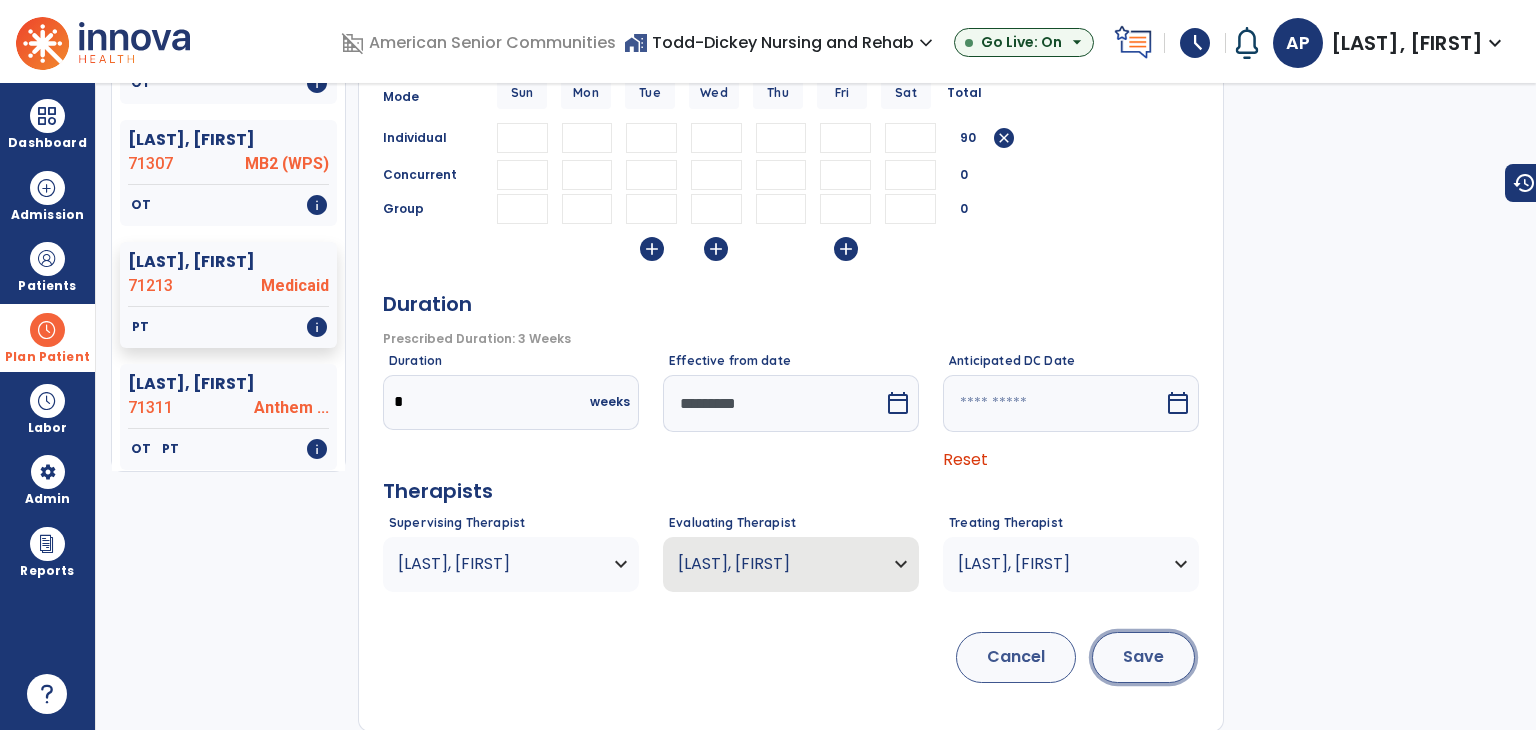click on "Save" at bounding box center (1143, 657) 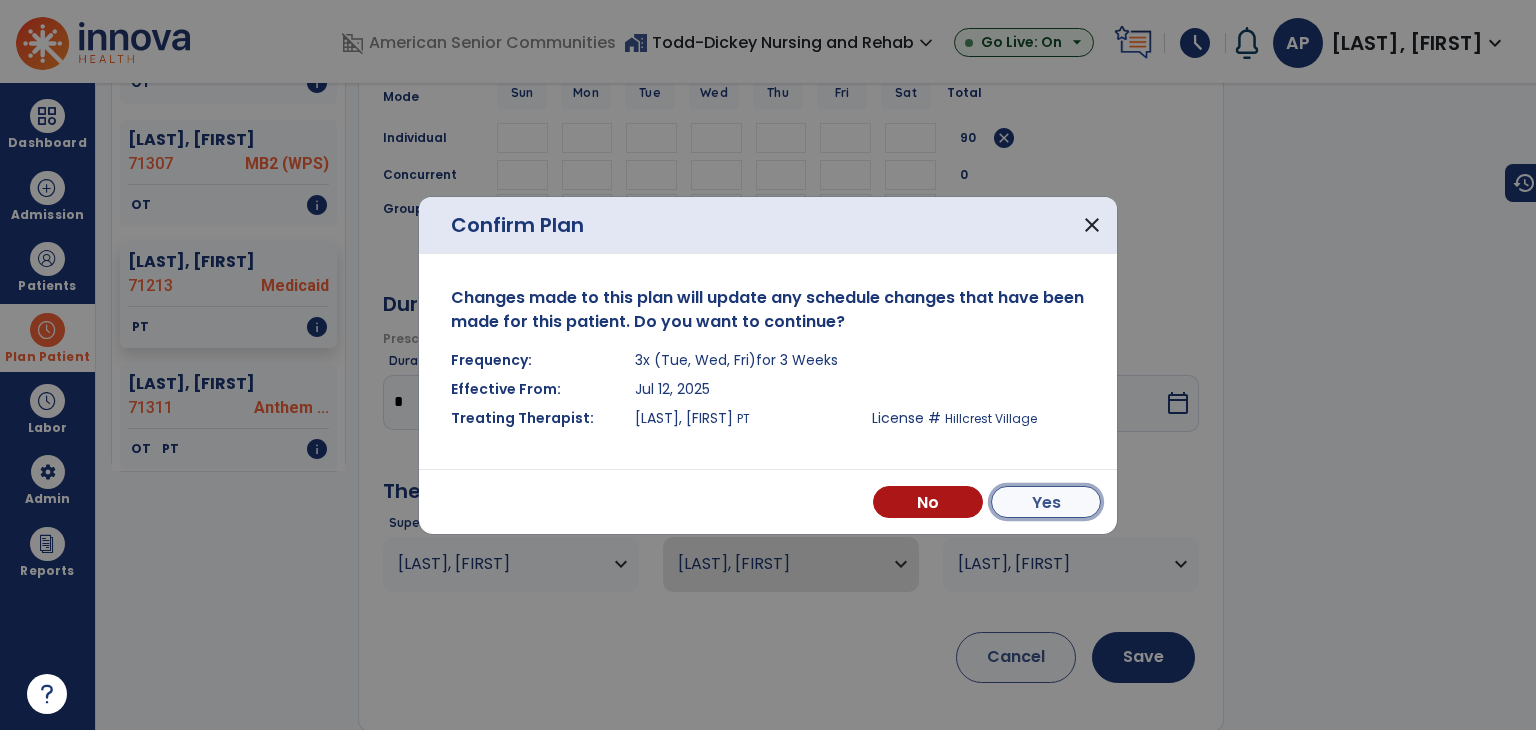 click on "Yes" at bounding box center [1046, 502] 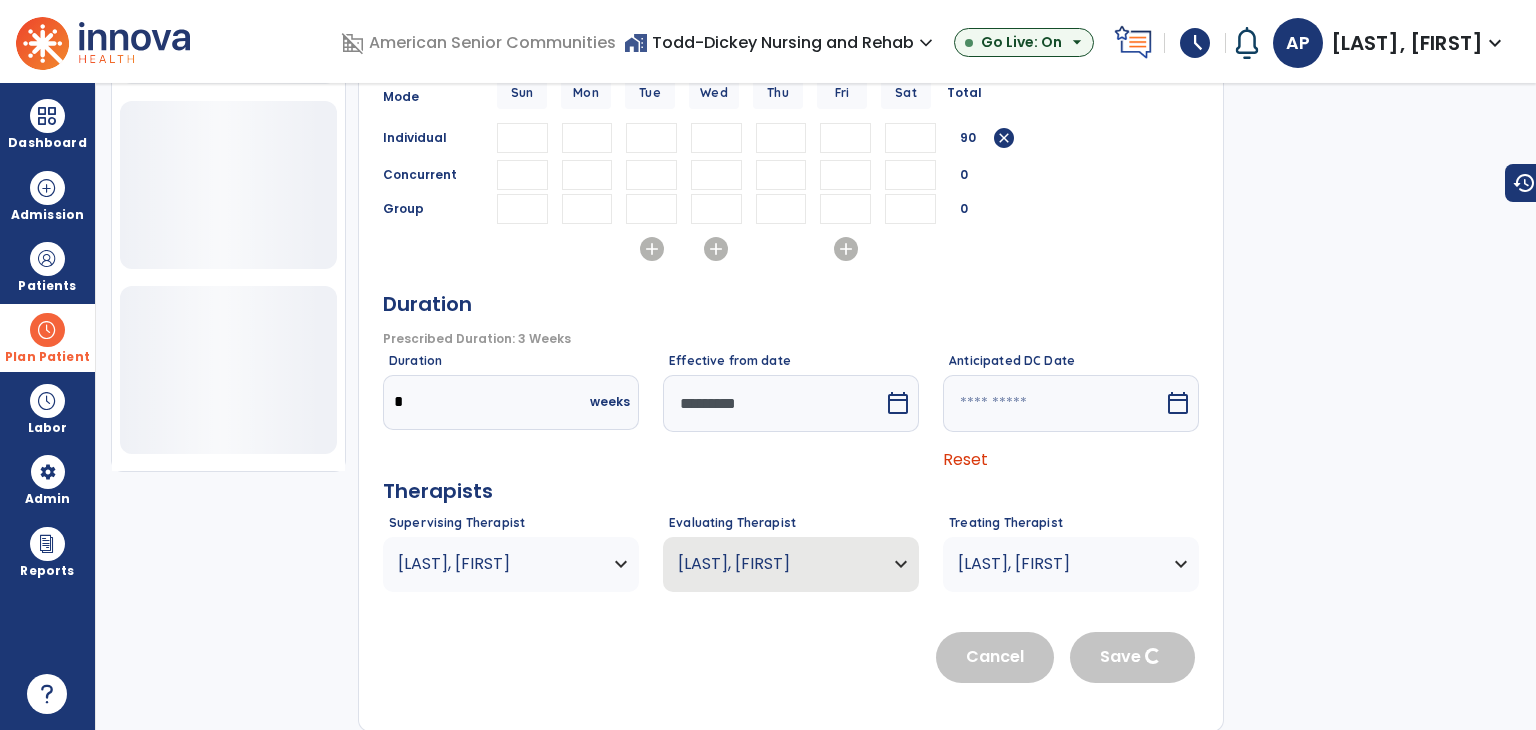 scroll, scrollTop: 698, scrollLeft: 0, axis: vertical 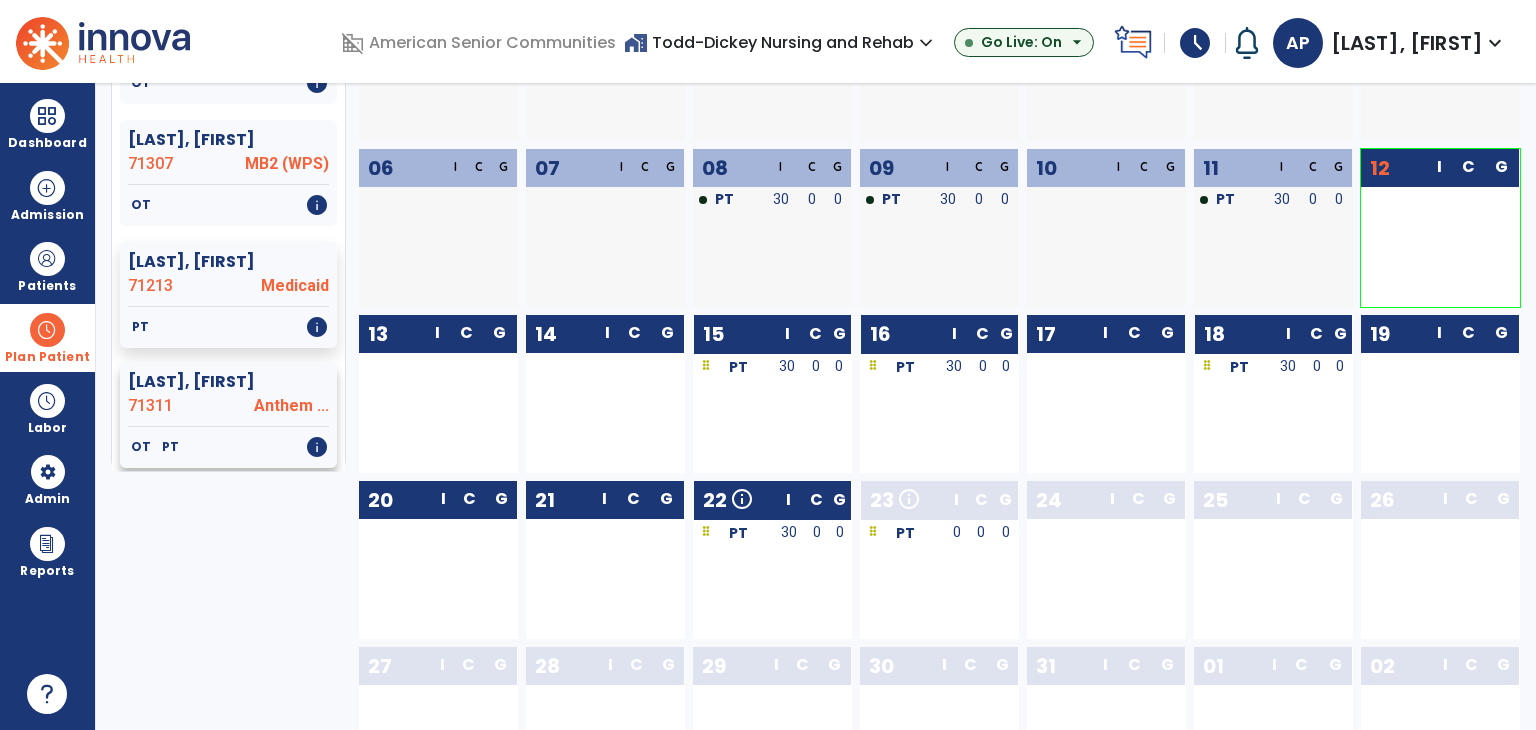 click on "[LAST], [FIRST]" 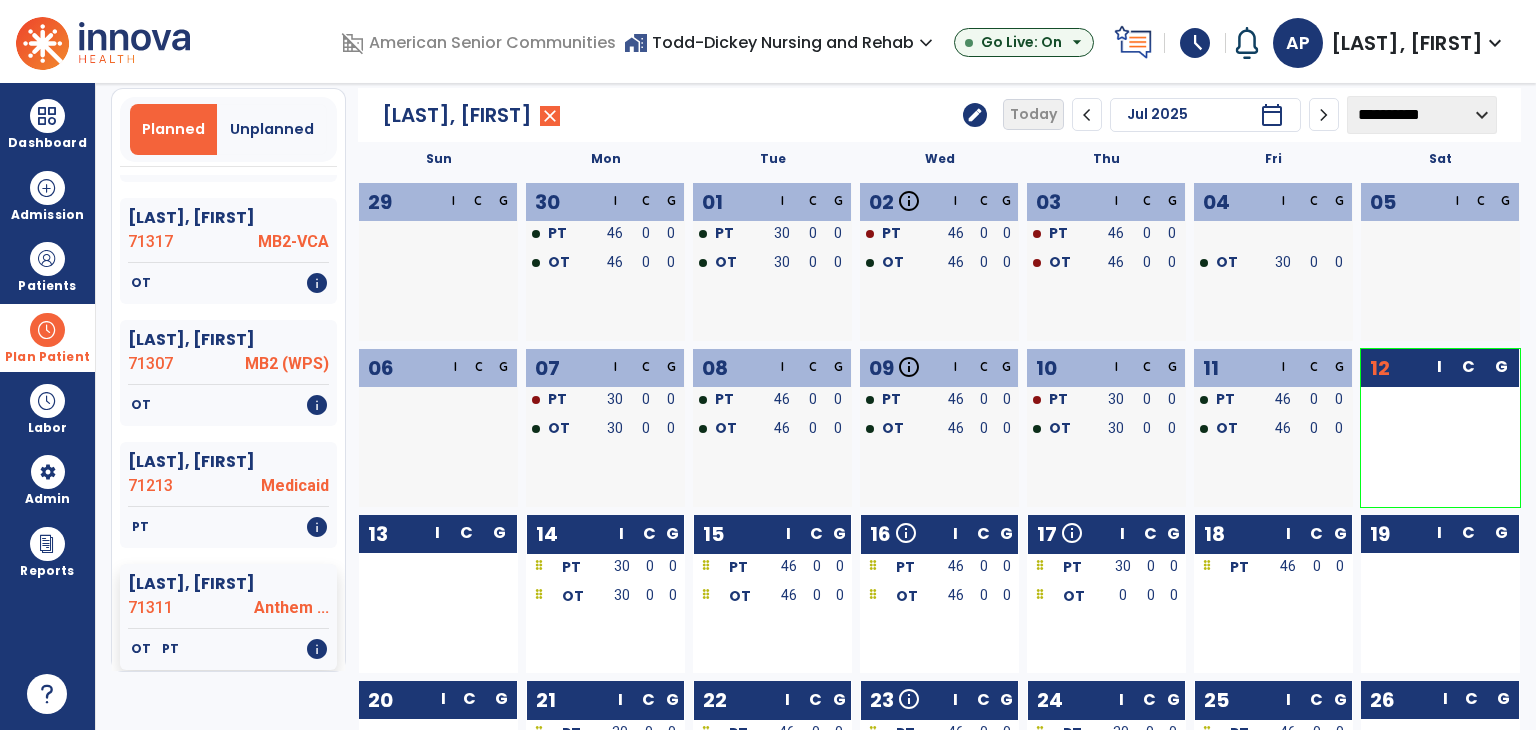 click on "edit" 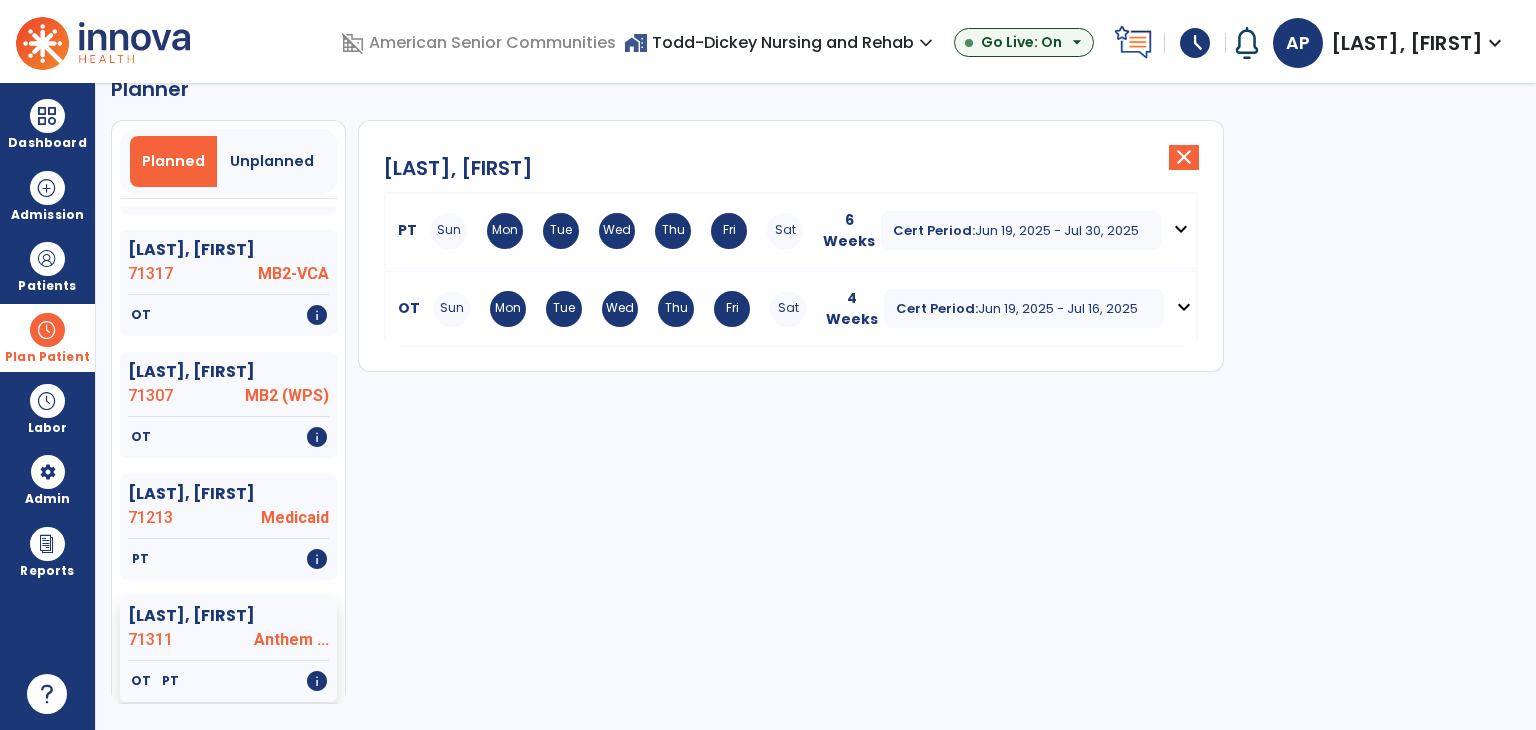 scroll, scrollTop: 36, scrollLeft: 0, axis: vertical 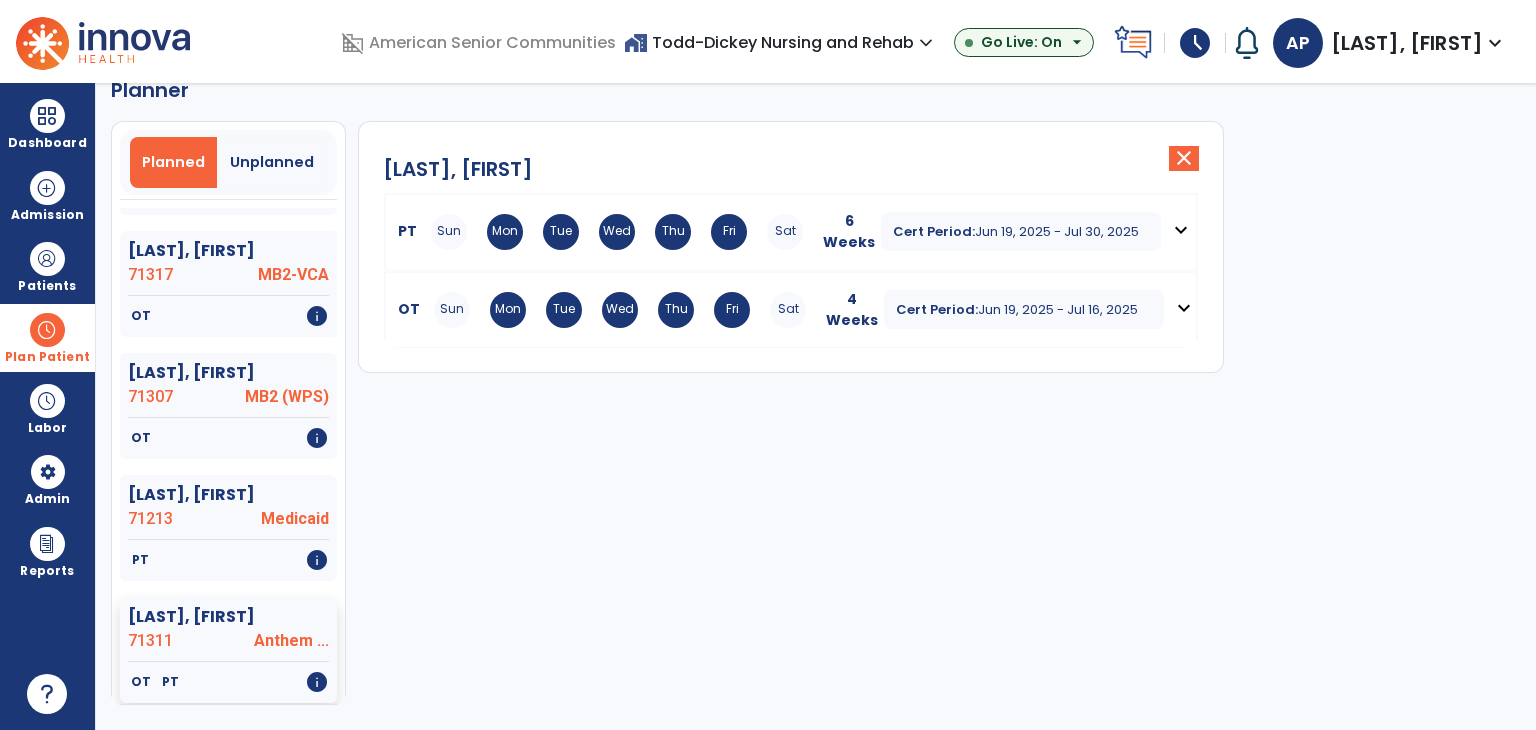 click on "expand_more" at bounding box center (1181, 230) 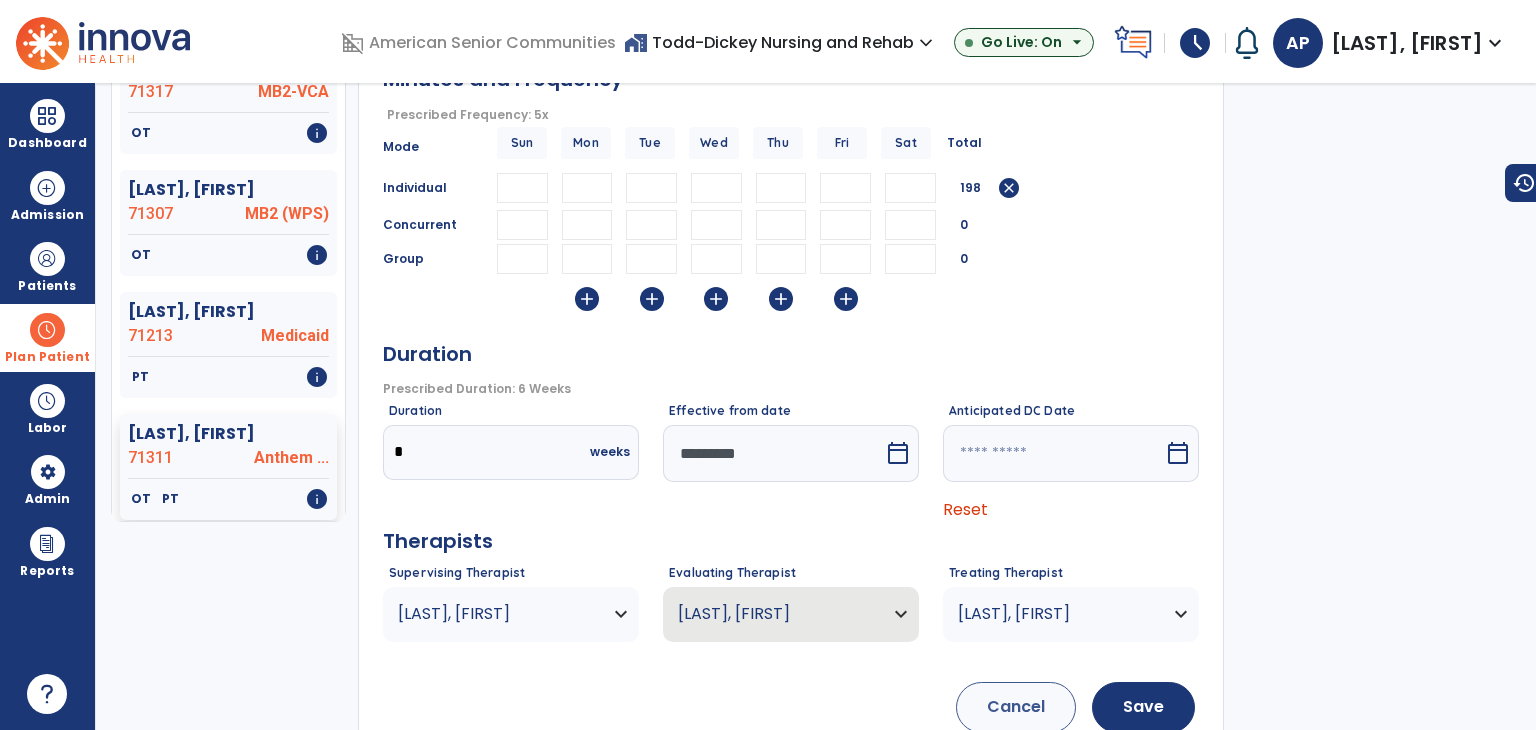 scroll, scrollTop: 336, scrollLeft: 0, axis: vertical 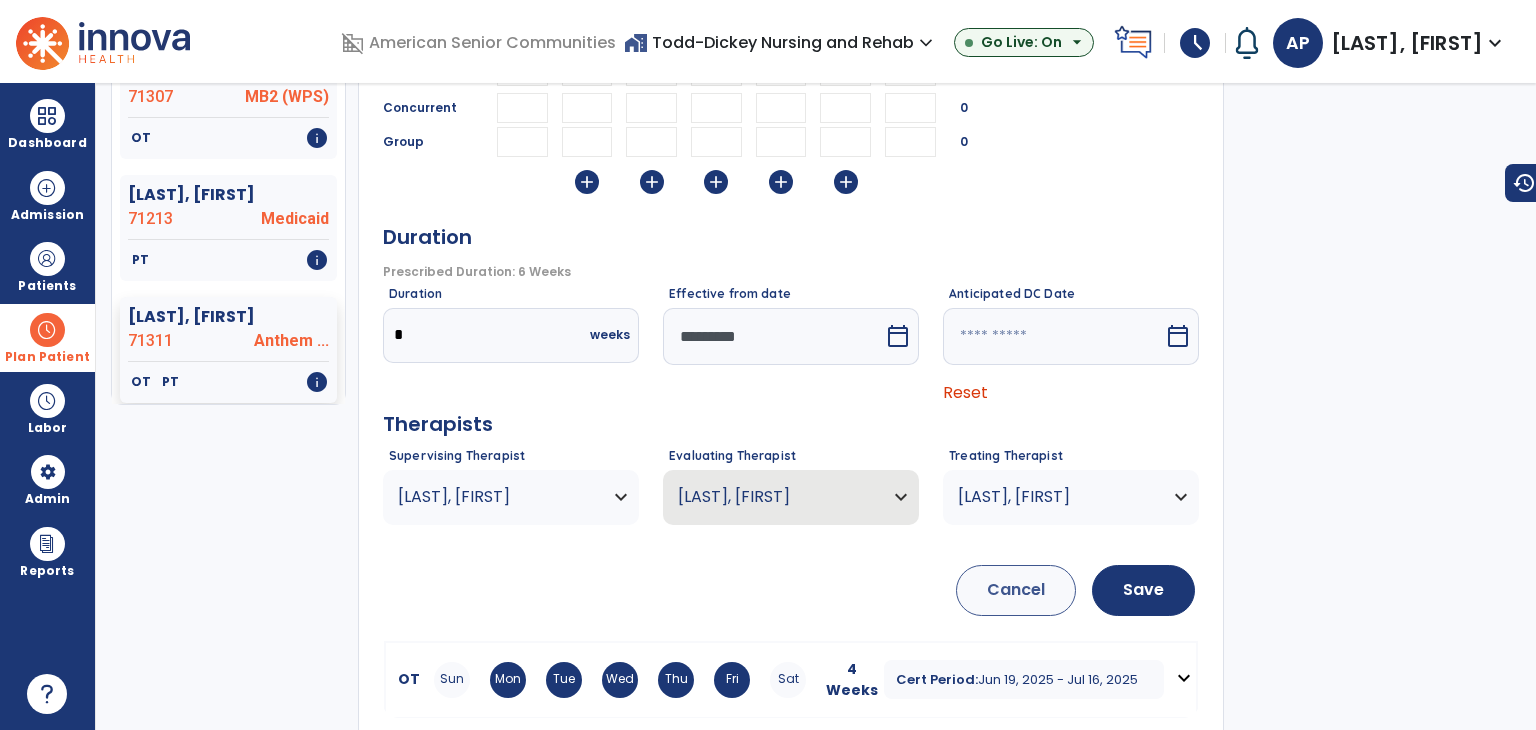 click on "[LAST], [FIRST]" at bounding box center [498, 497] 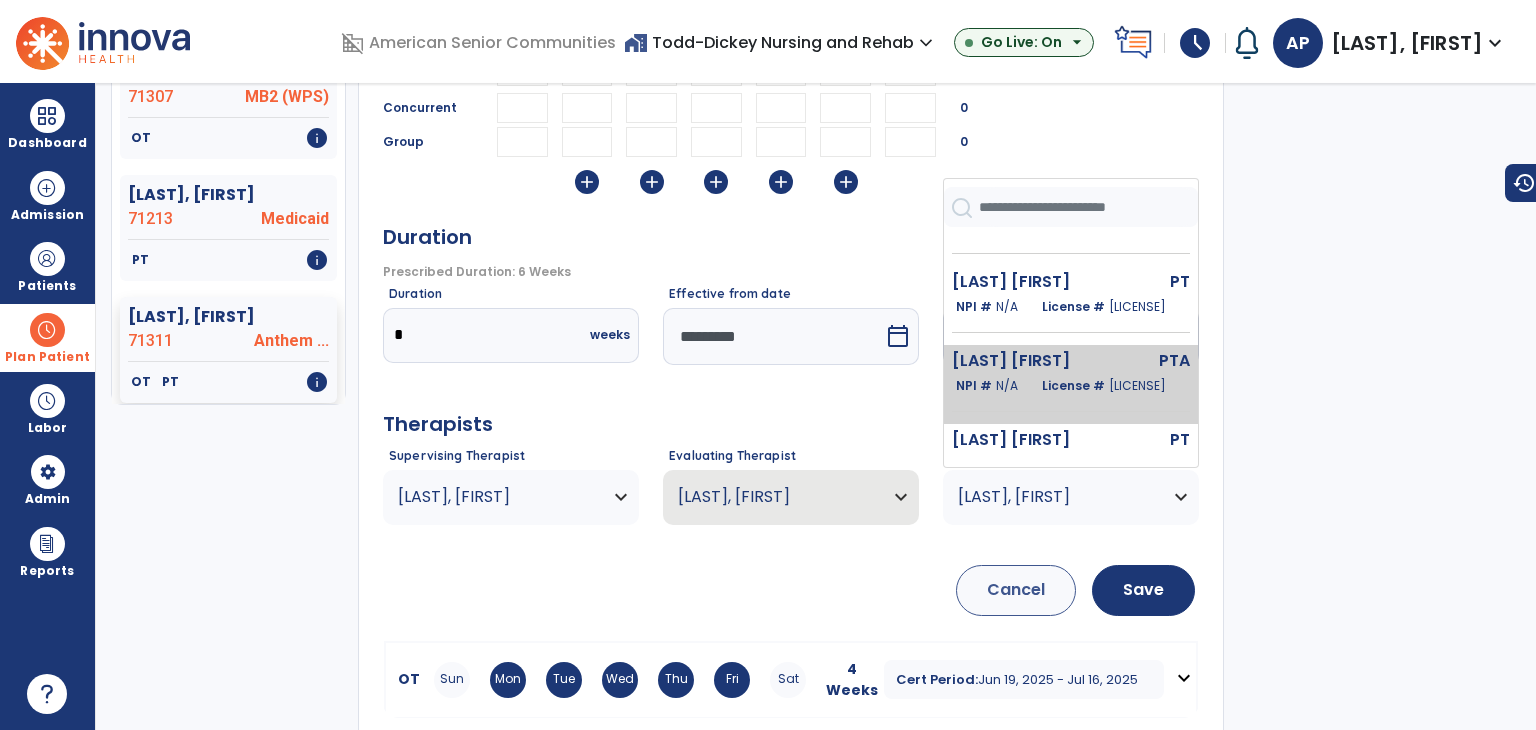 scroll, scrollTop: 200, scrollLeft: 0, axis: vertical 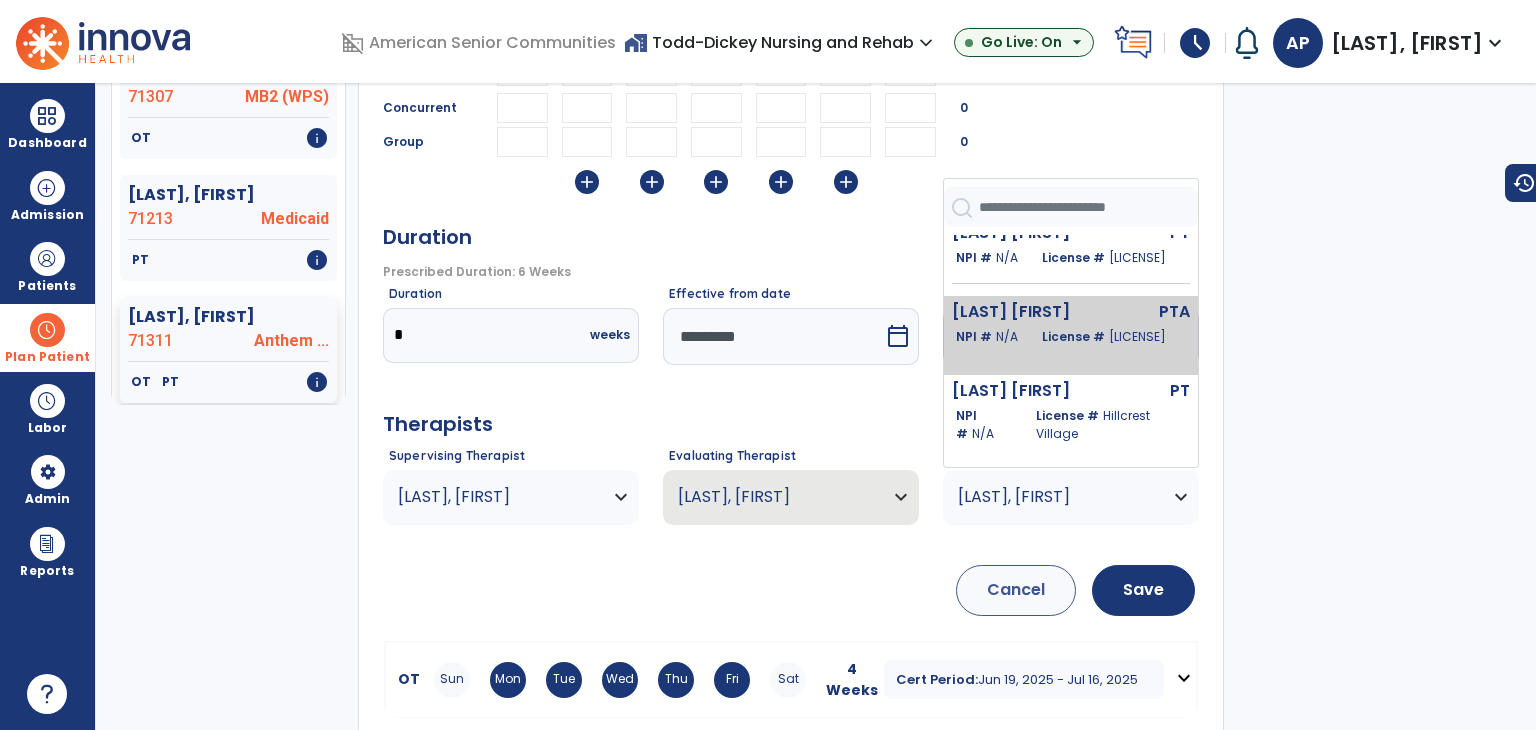 click on "[LAST] [FIRST] PT NPI # N/A License # [LOCATION]" at bounding box center [1071, 423] 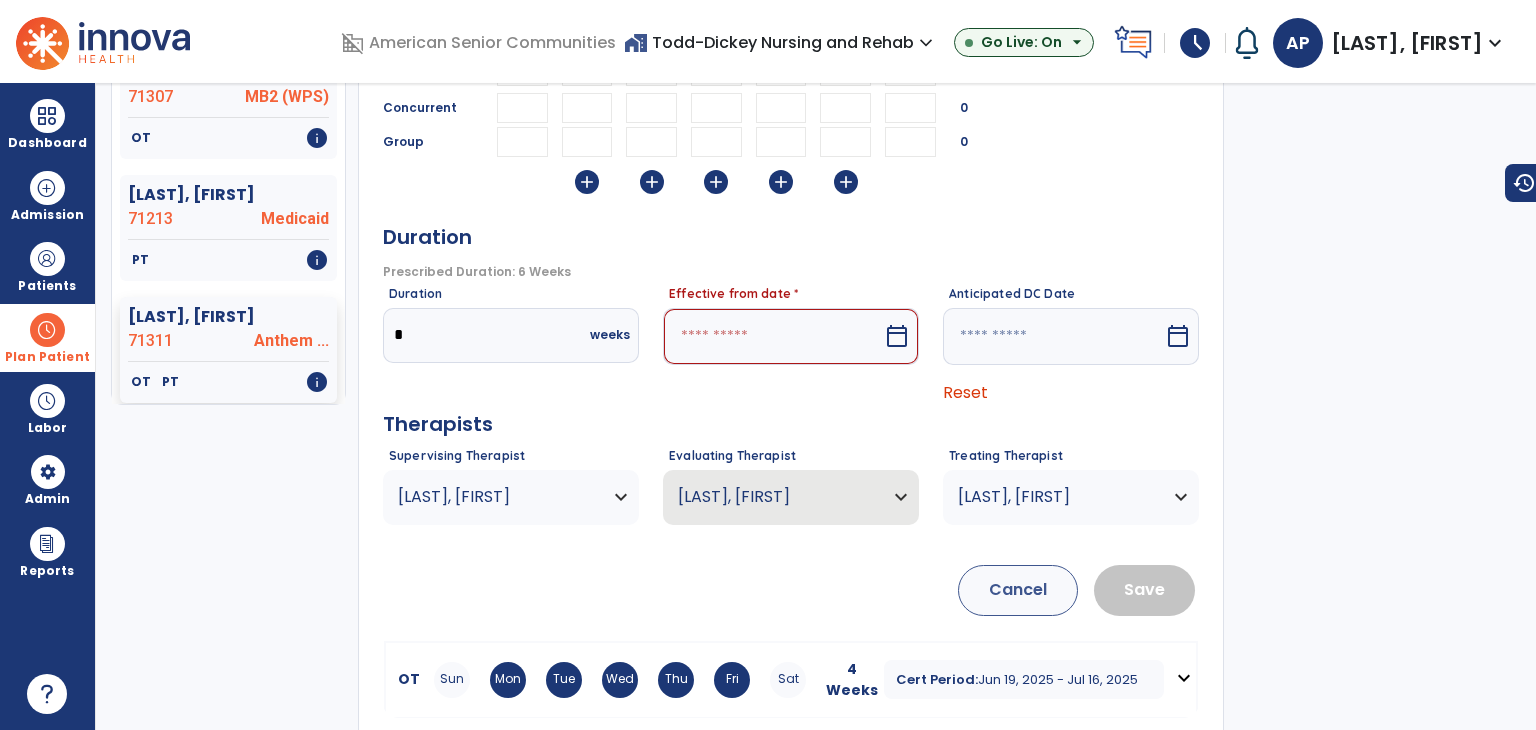click at bounding box center (773, 336) 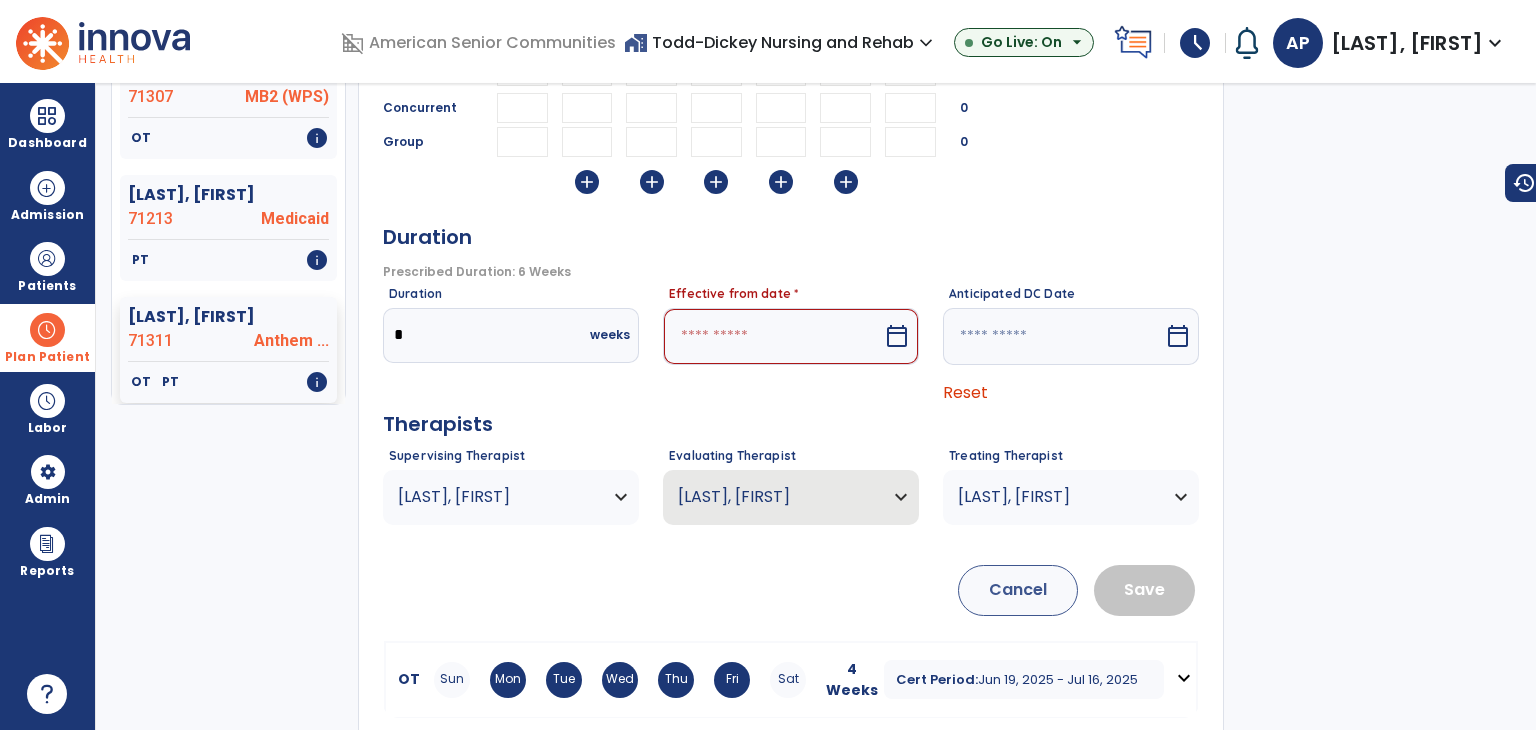 select on "*" 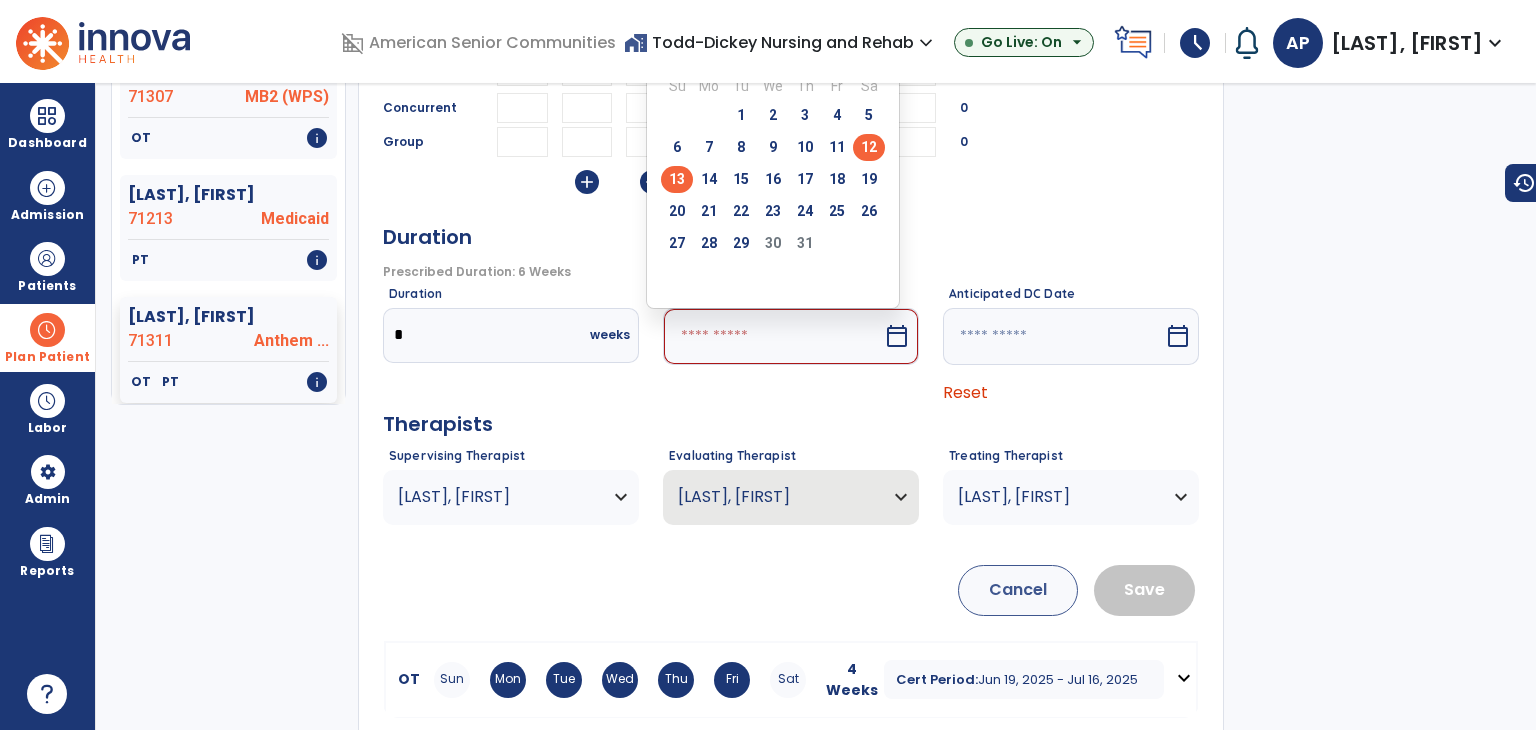 click on "12" at bounding box center (869, 147) 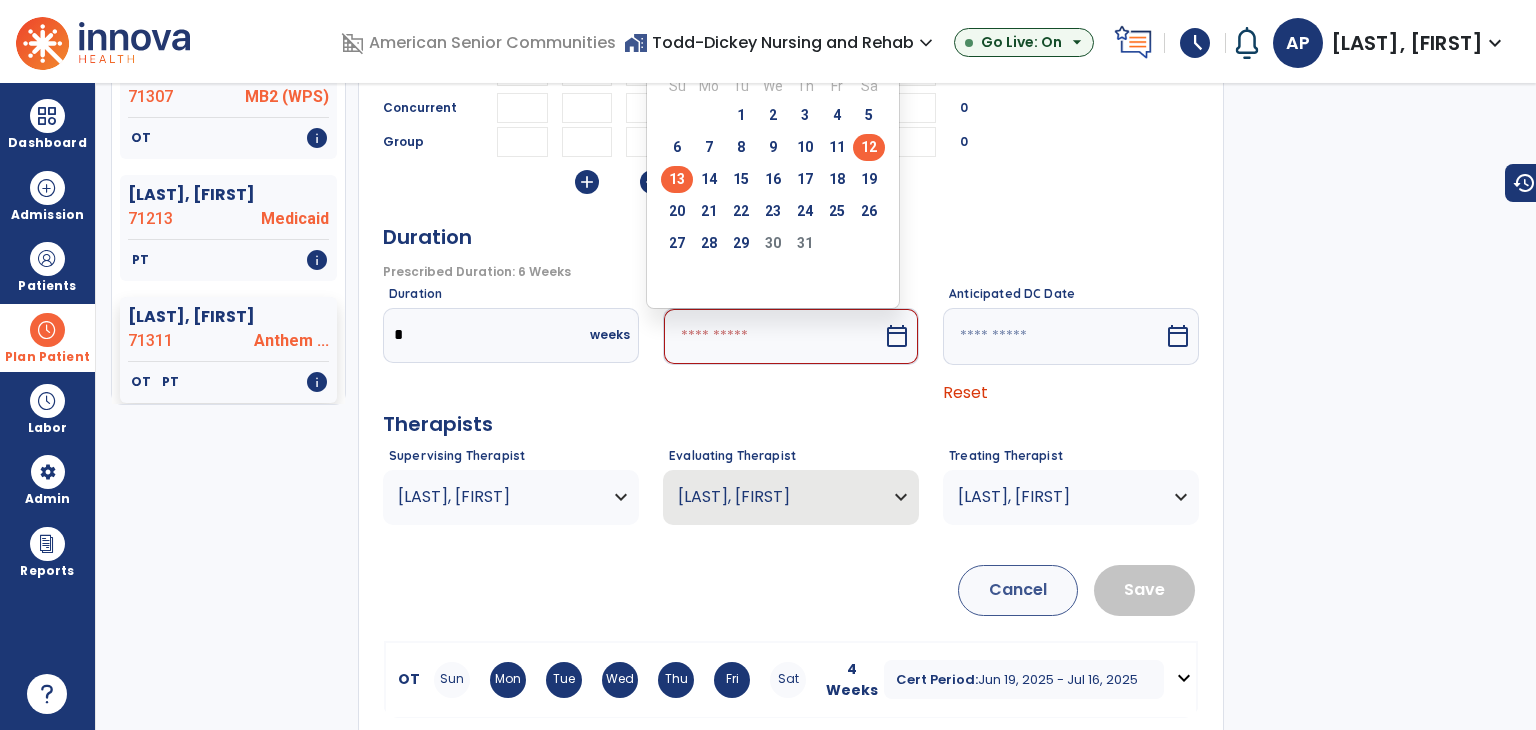 type on "*********" 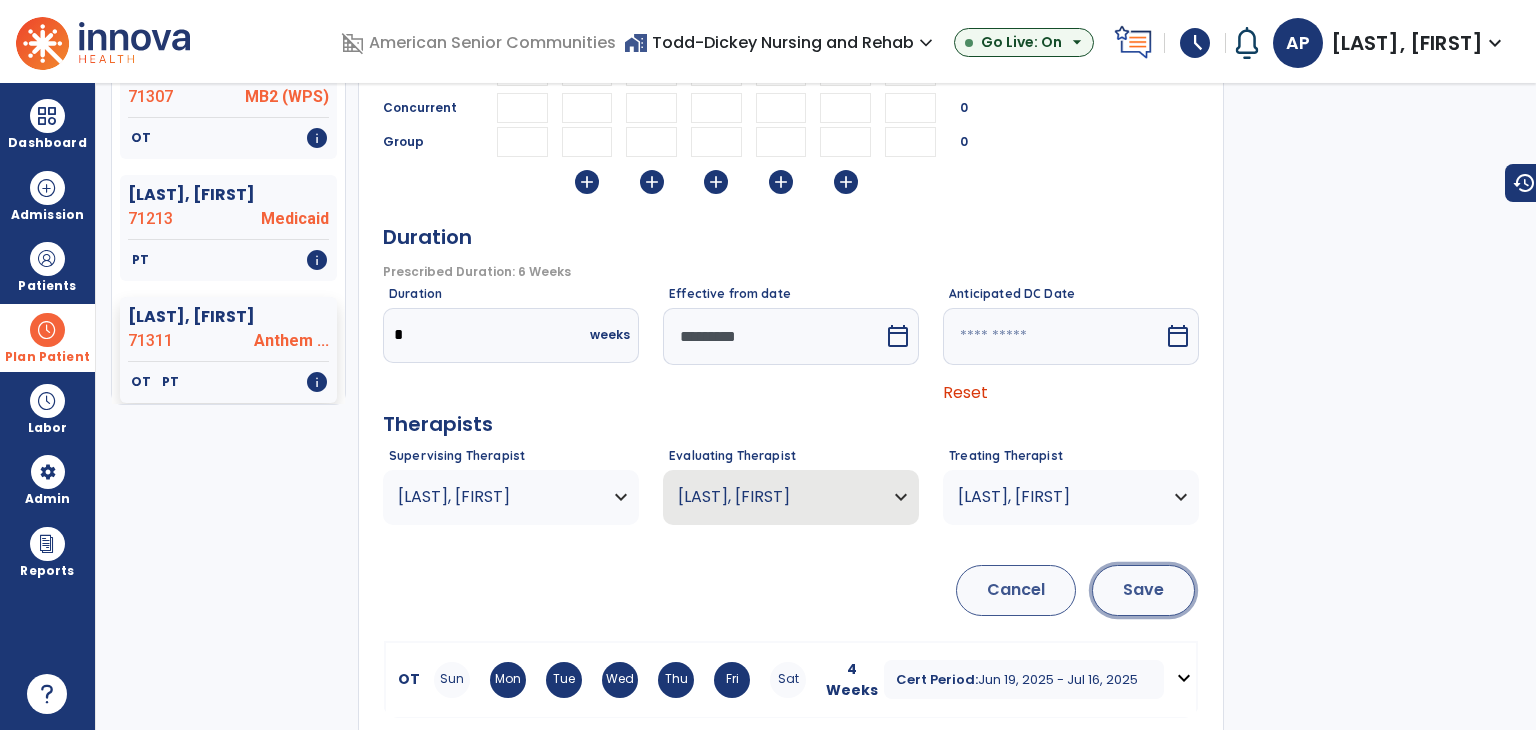 click on "Save" at bounding box center [1143, 590] 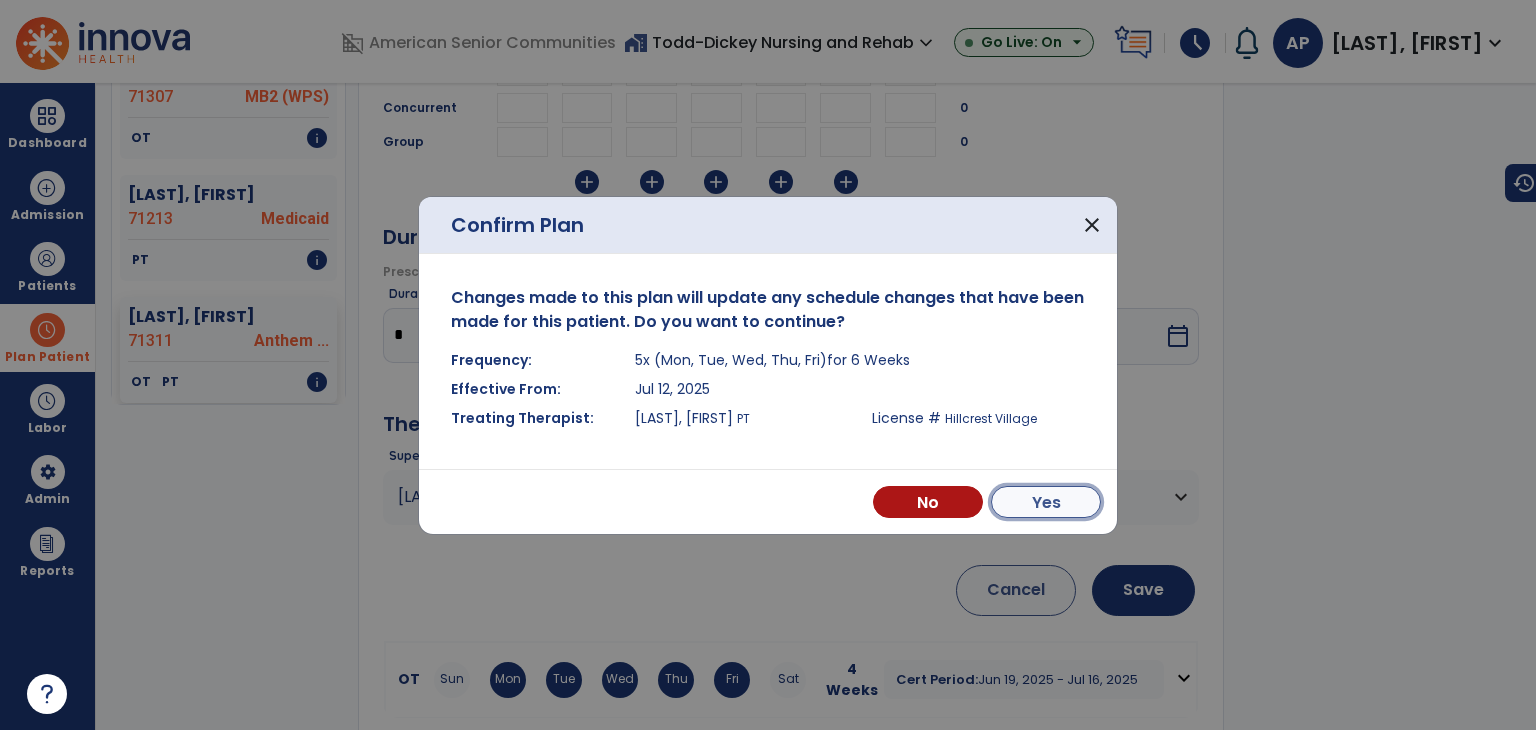 click on "Yes" at bounding box center (1046, 502) 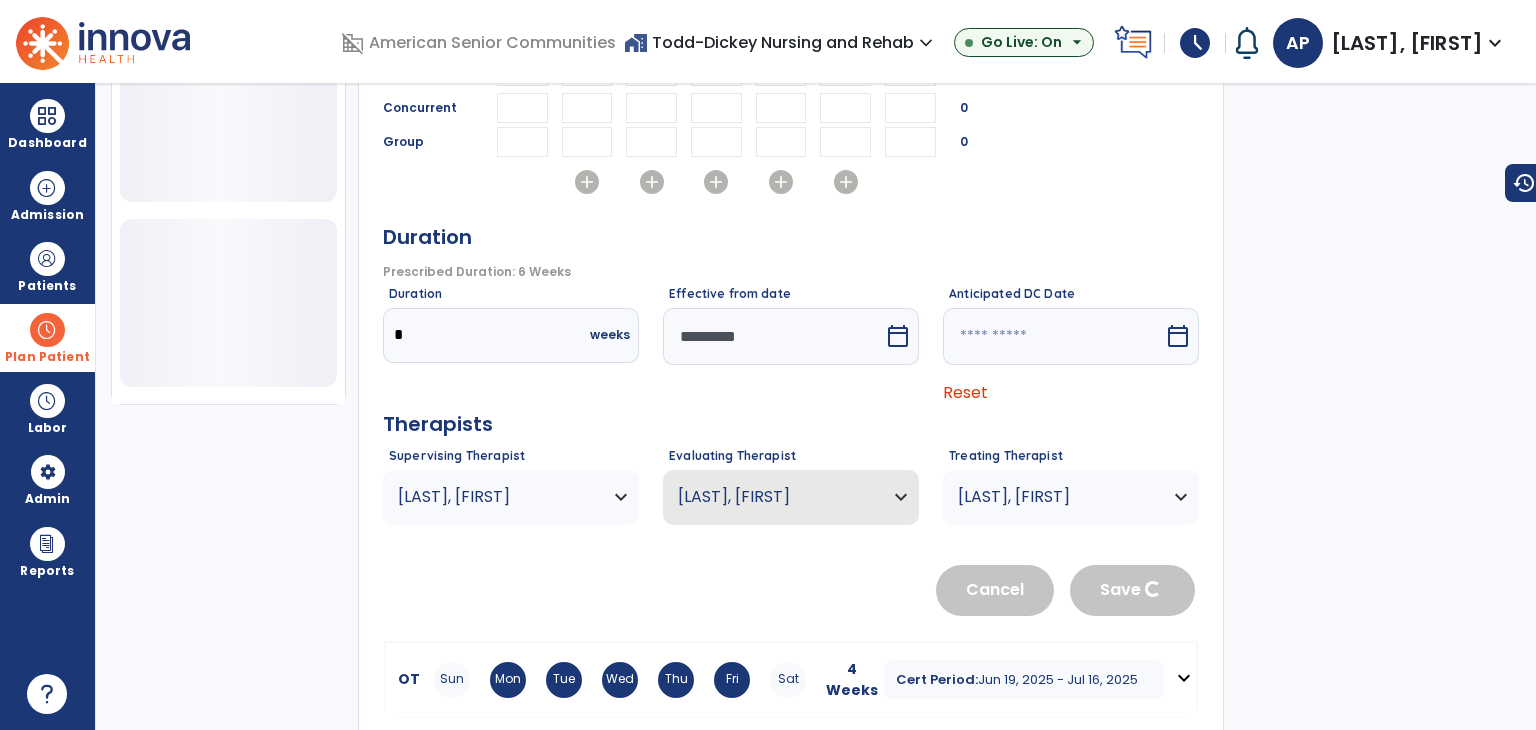 scroll, scrollTop: 698, scrollLeft: 0, axis: vertical 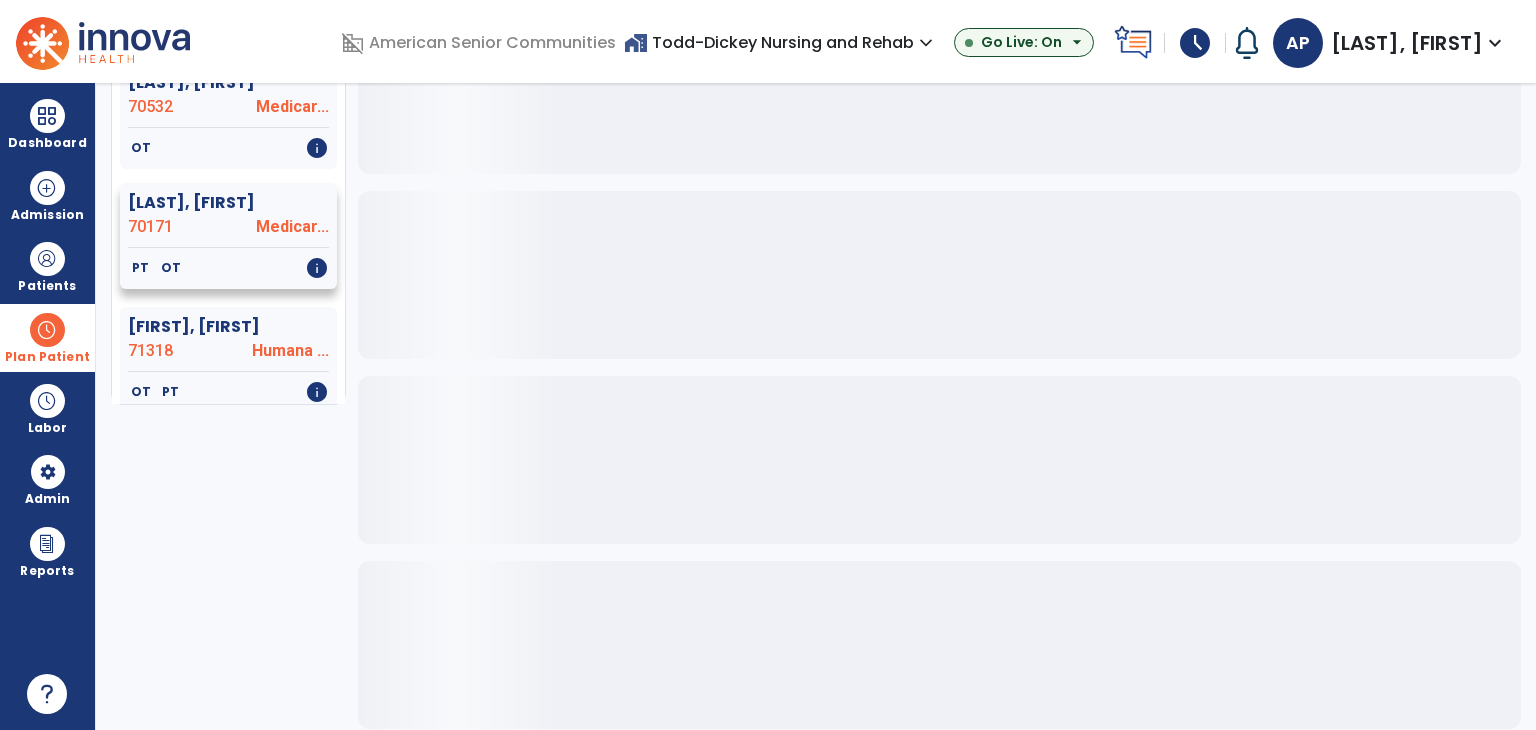 click on "PT   OT   info" 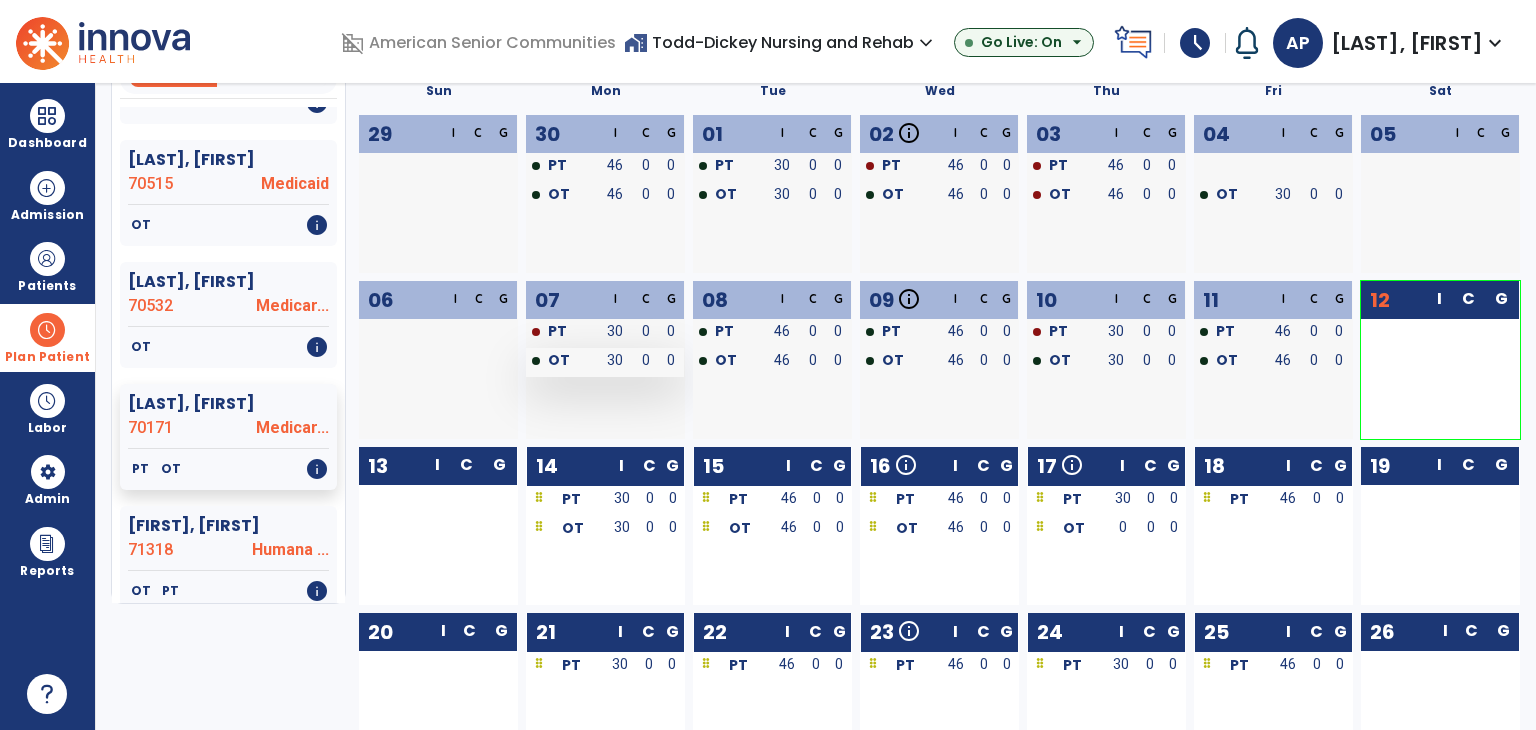 scroll, scrollTop: 136, scrollLeft: 0, axis: vertical 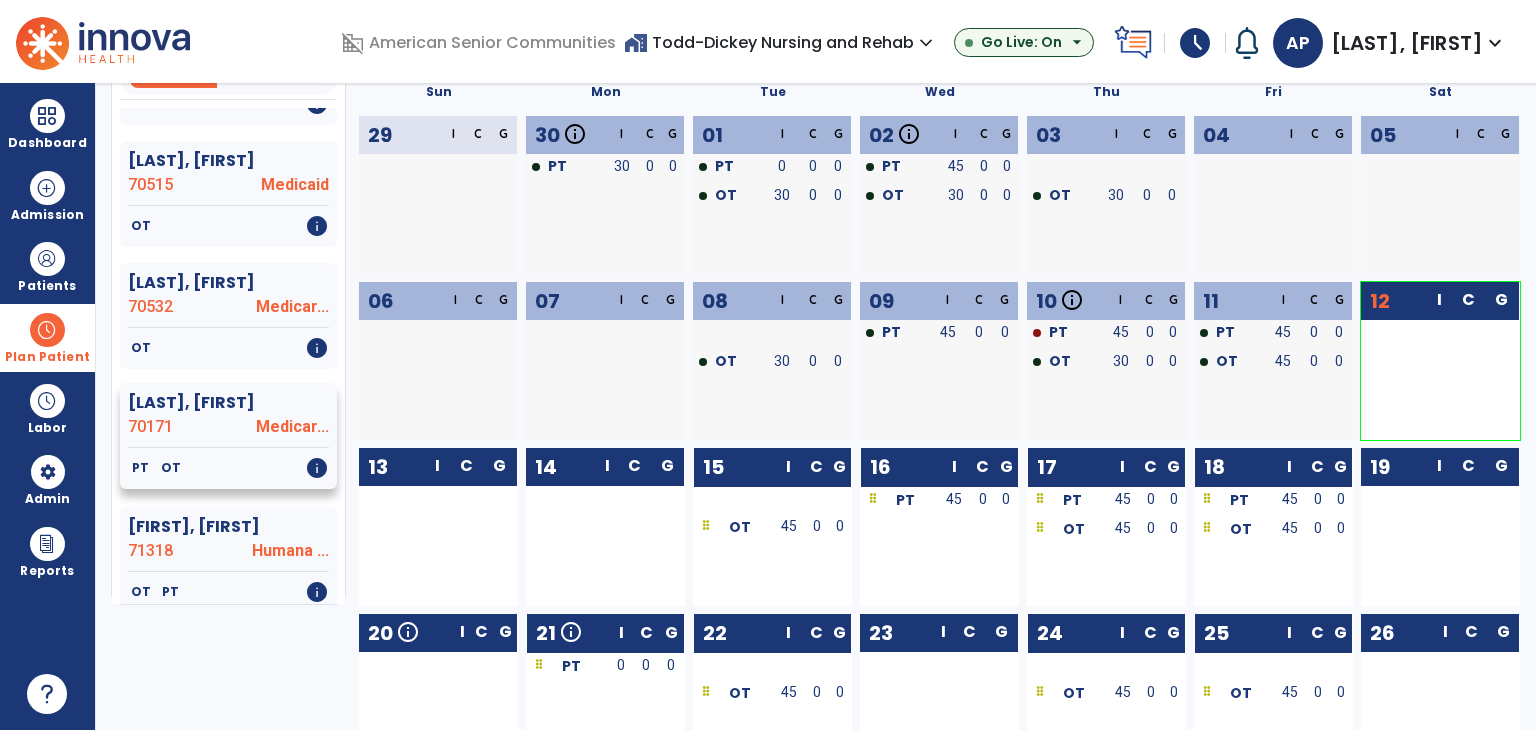 click on "[LAST], [FIRST]" 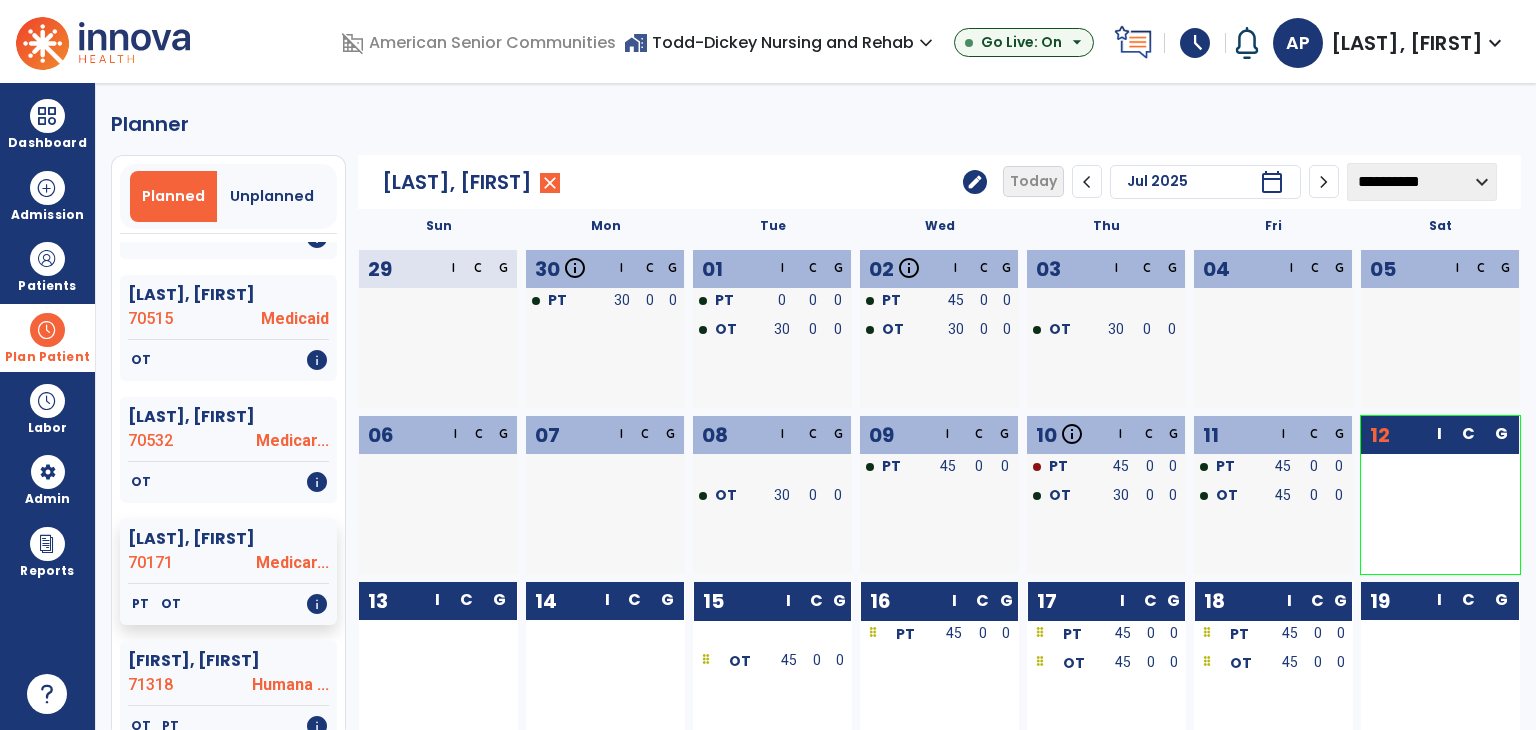 scroll, scrollTop: 0, scrollLeft: 0, axis: both 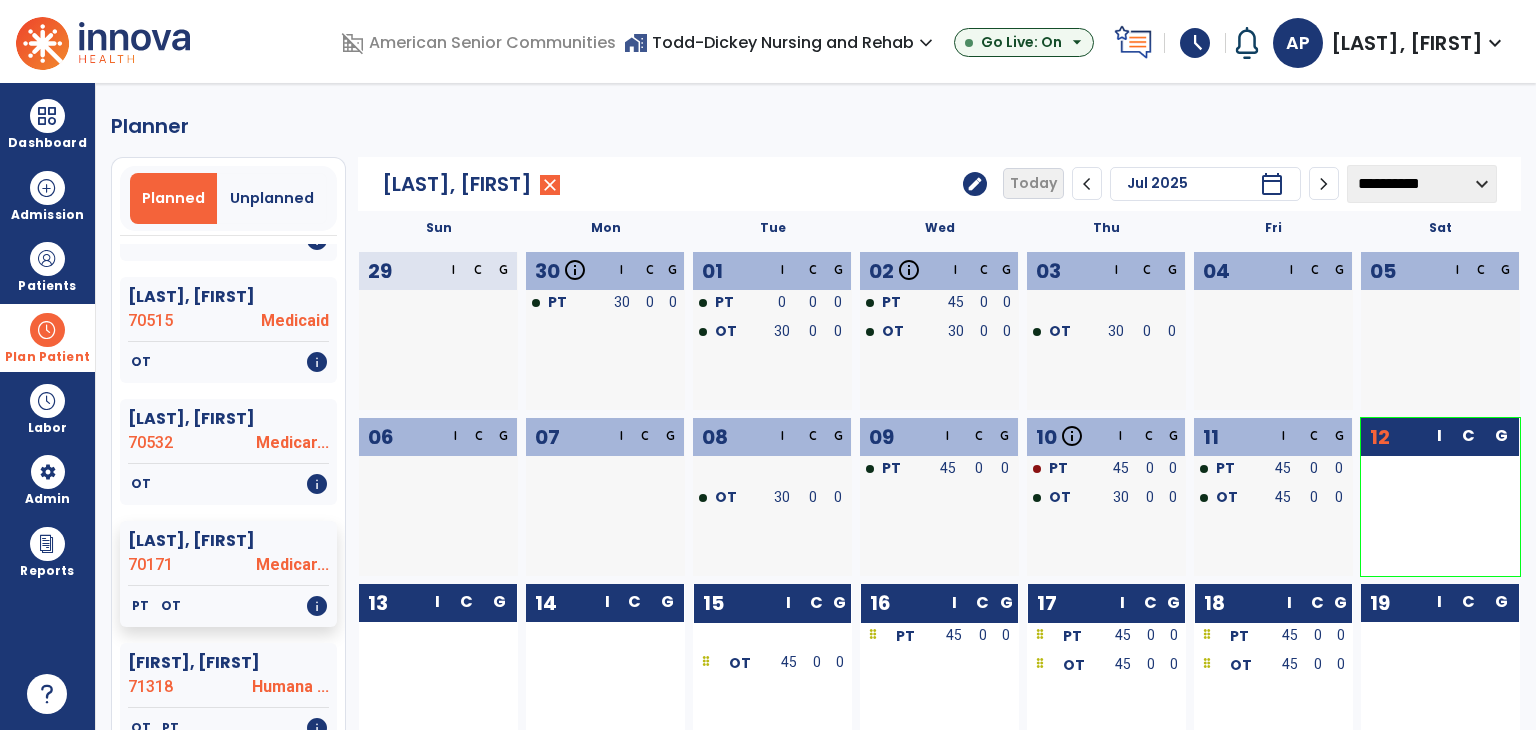 click on "edit" 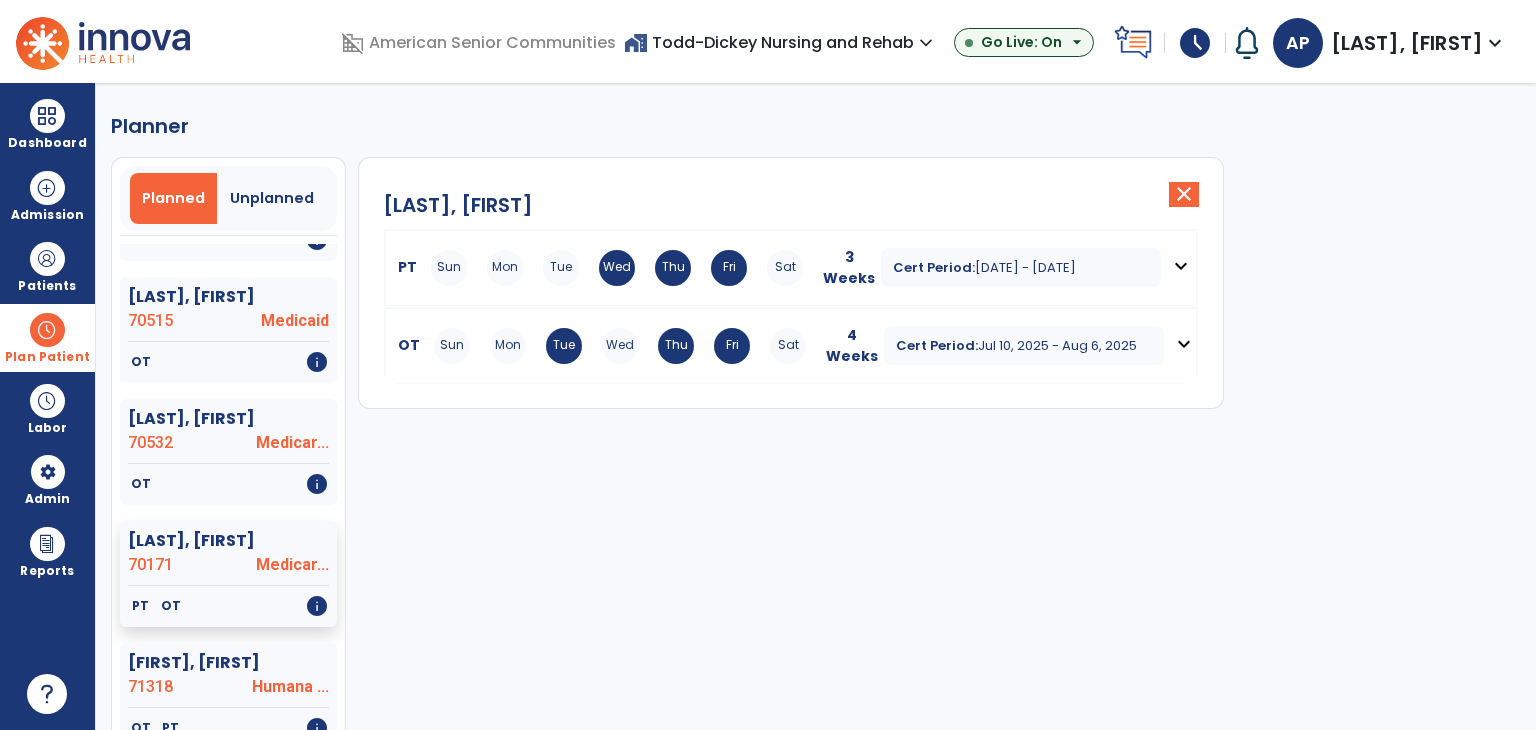 click on "expand_more" at bounding box center [1181, 266] 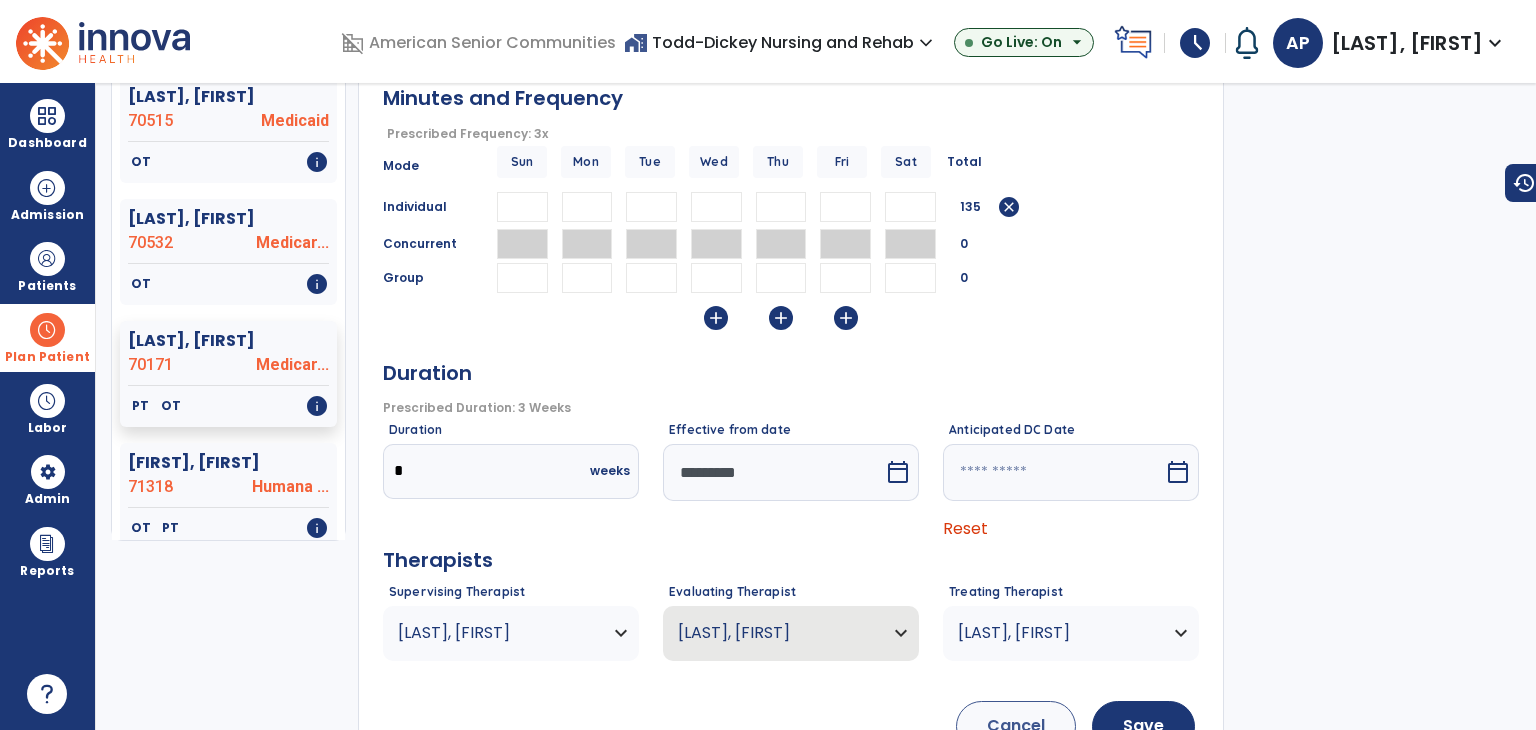 scroll, scrollTop: 300, scrollLeft: 0, axis: vertical 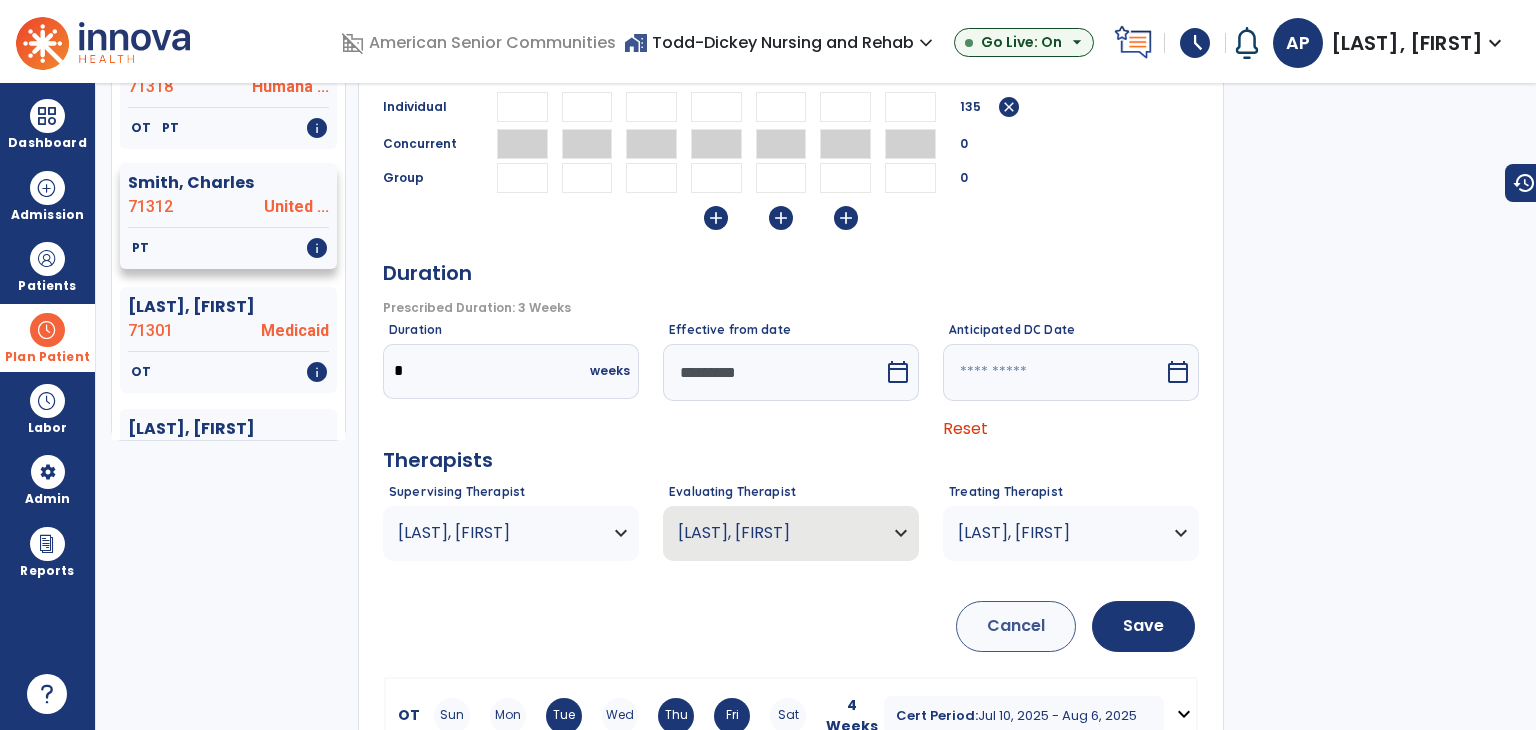 click on "PT   info" 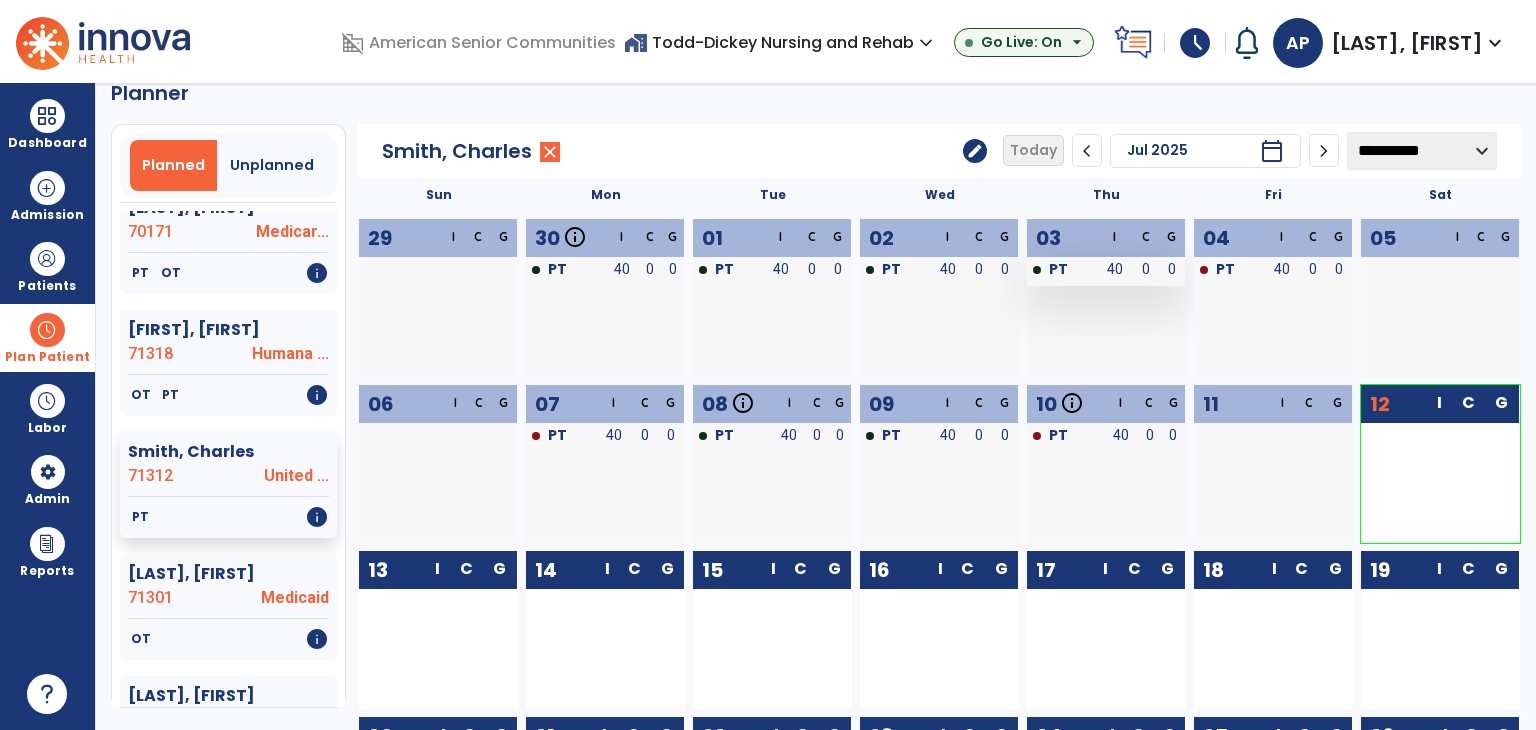 scroll, scrollTop: 0, scrollLeft: 0, axis: both 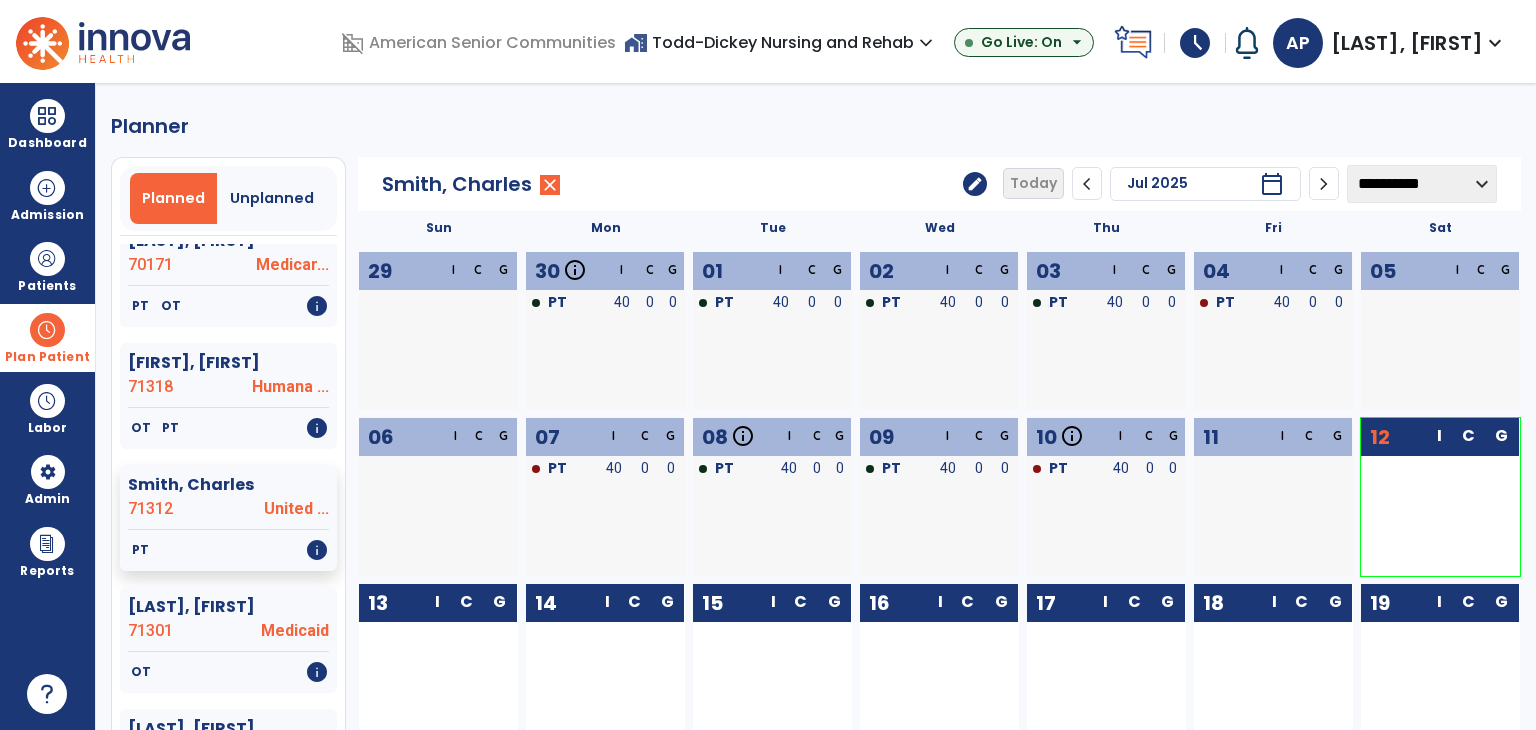 click on "edit" 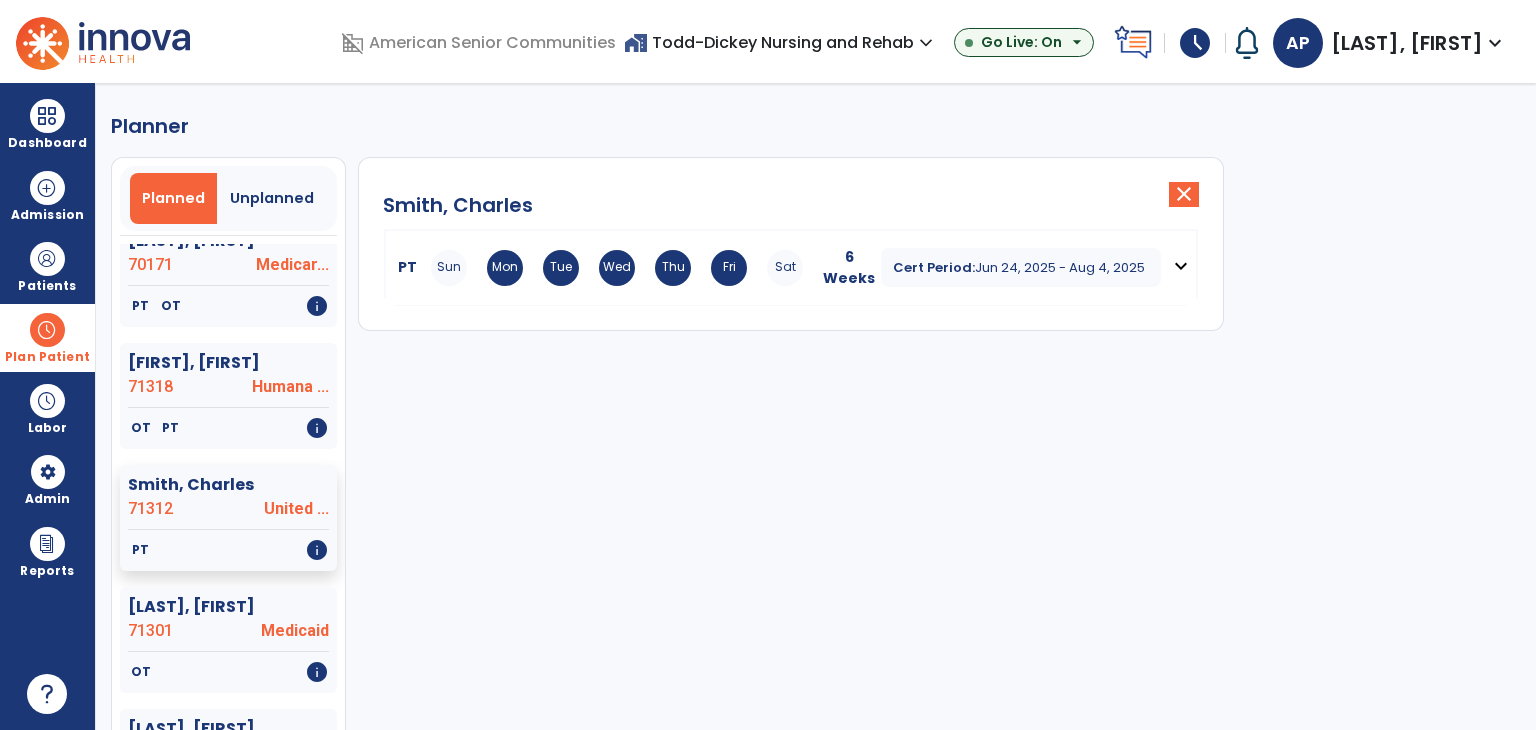 click on "expand_more" at bounding box center [1181, 266] 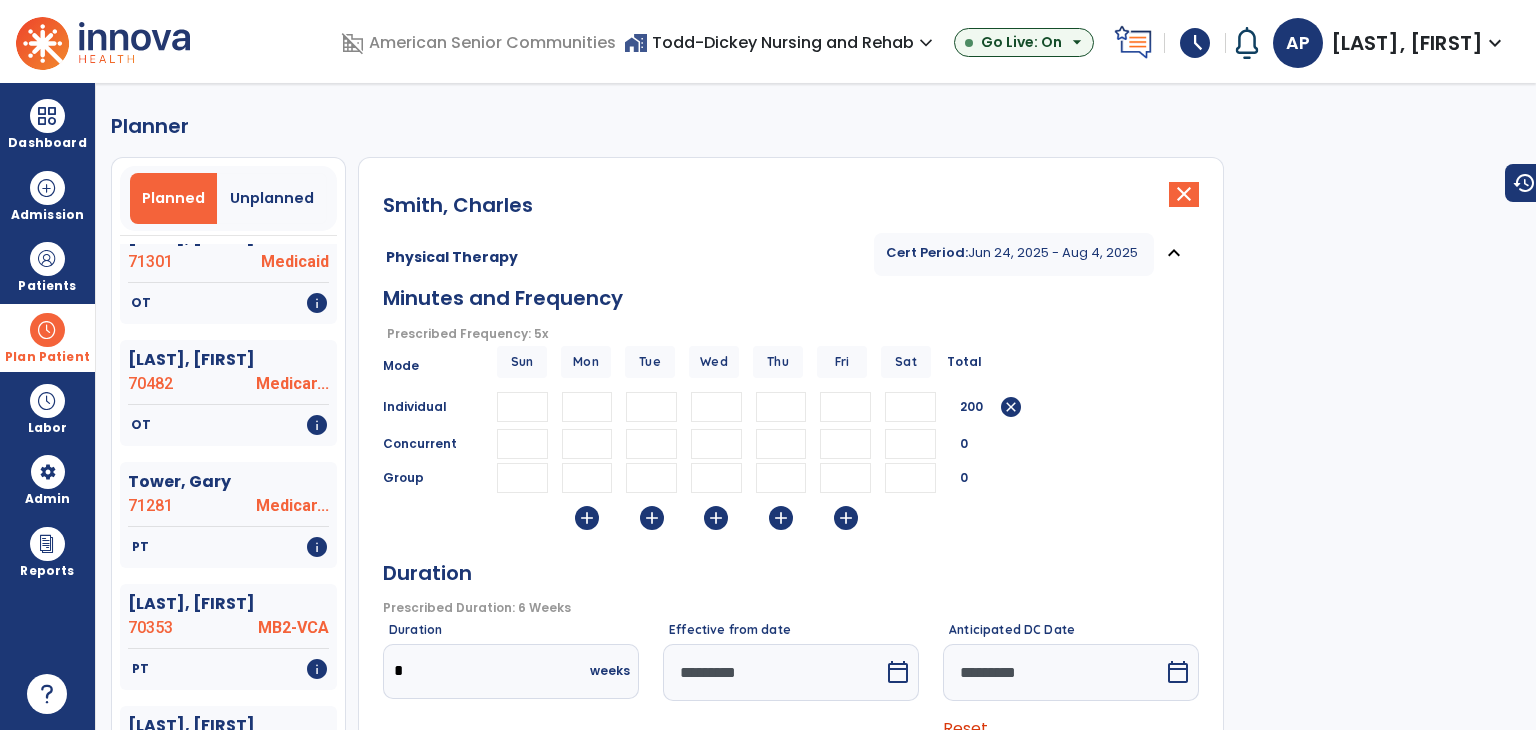 scroll, scrollTop: 2200, scrollLeft: 0, axis: vertical 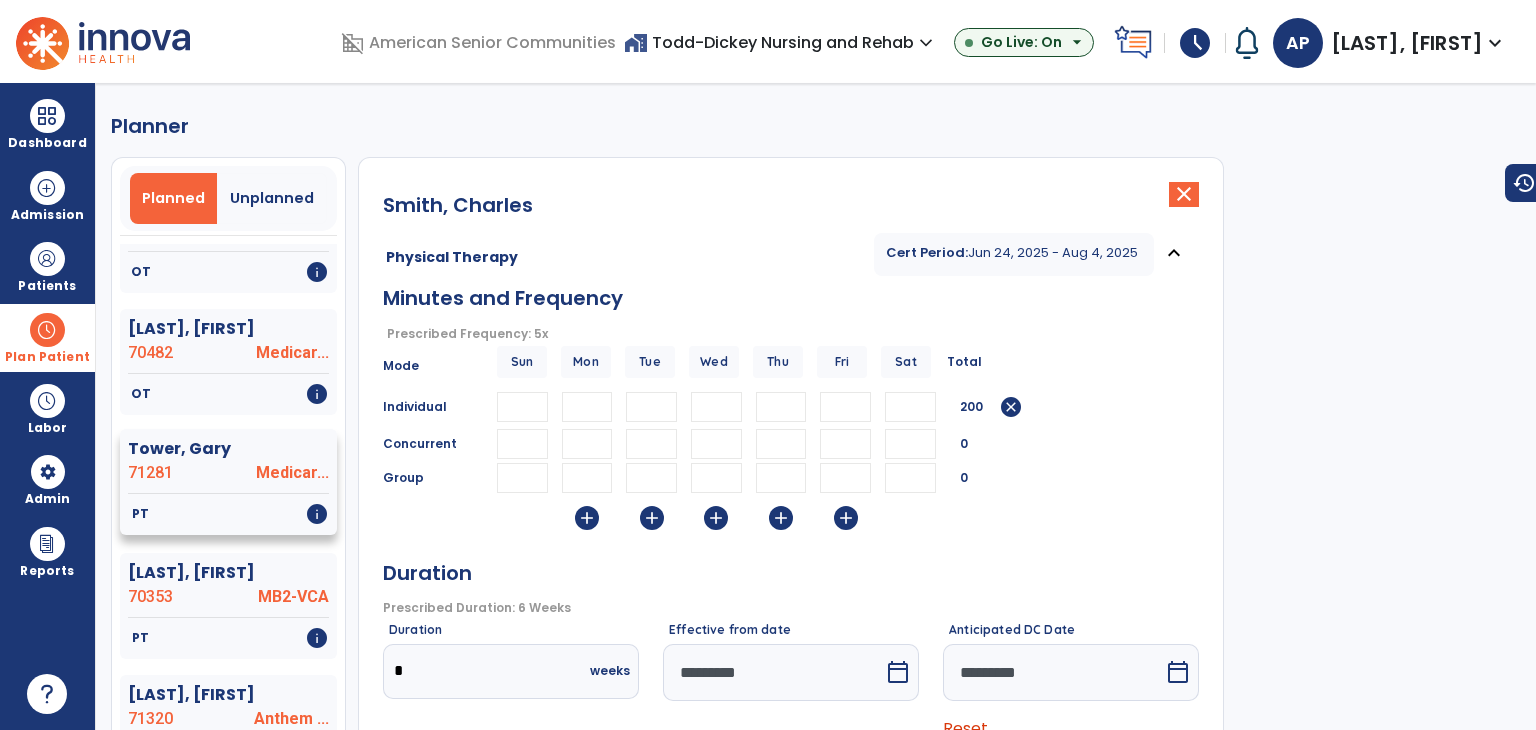 click 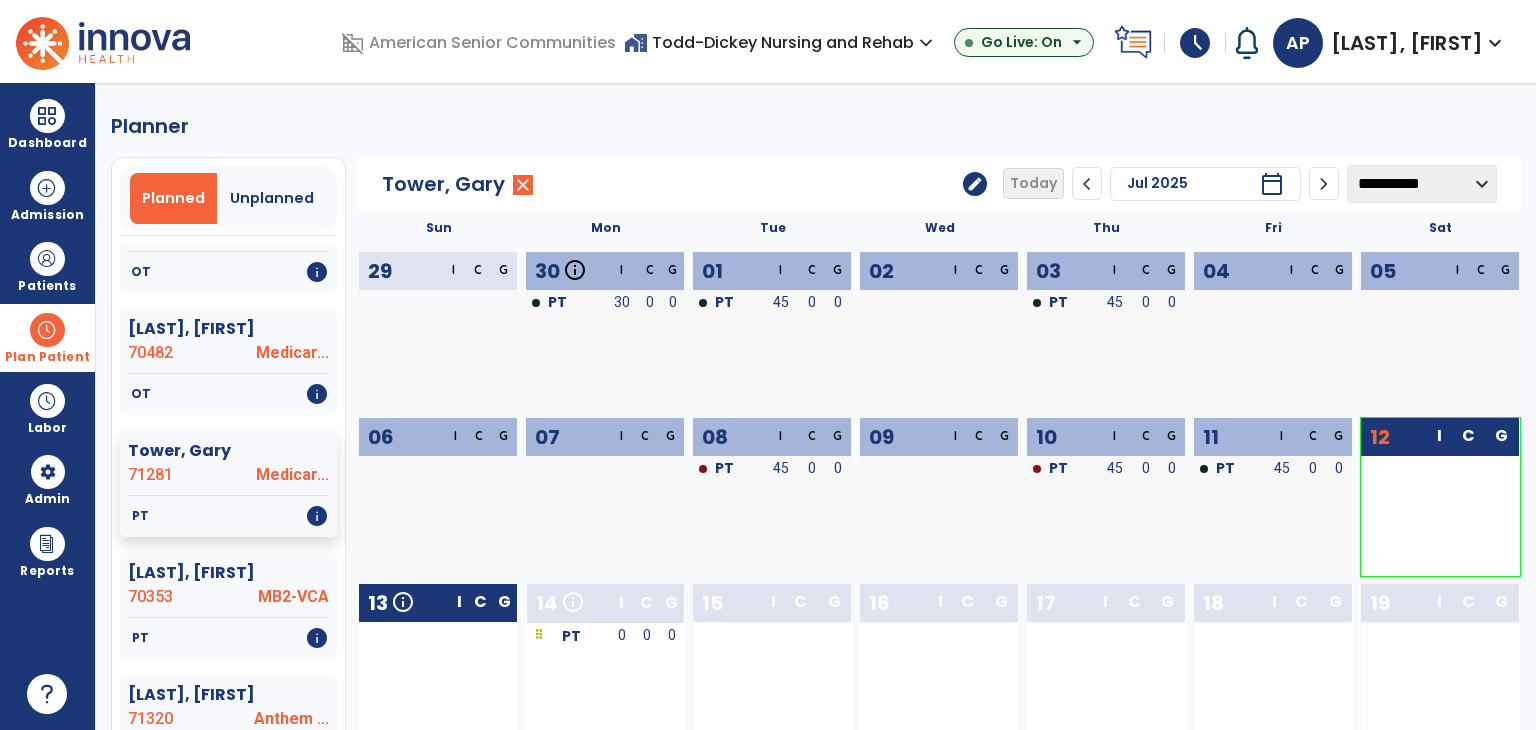 click on "edit" 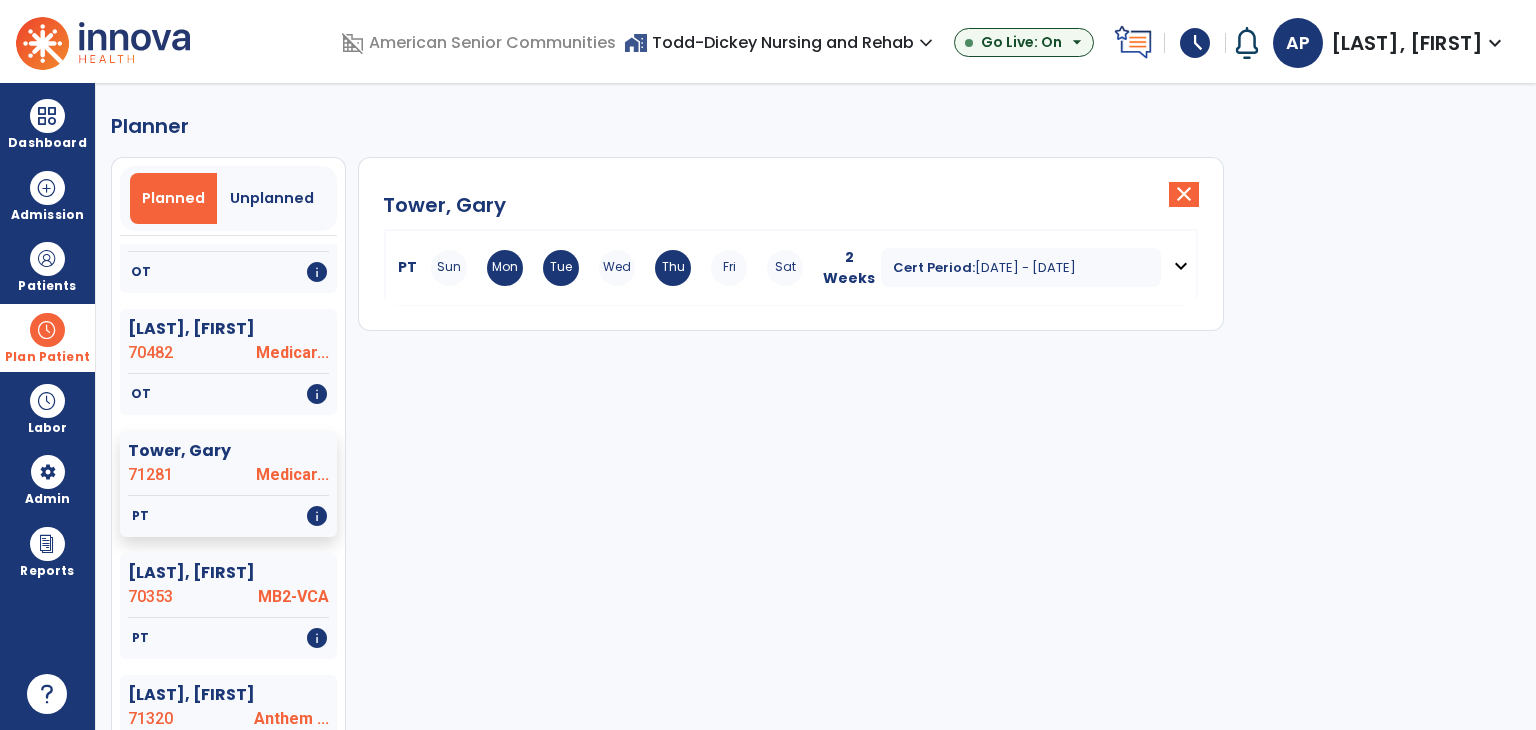 click on "expand_more" at bounding box center [1181, 266] 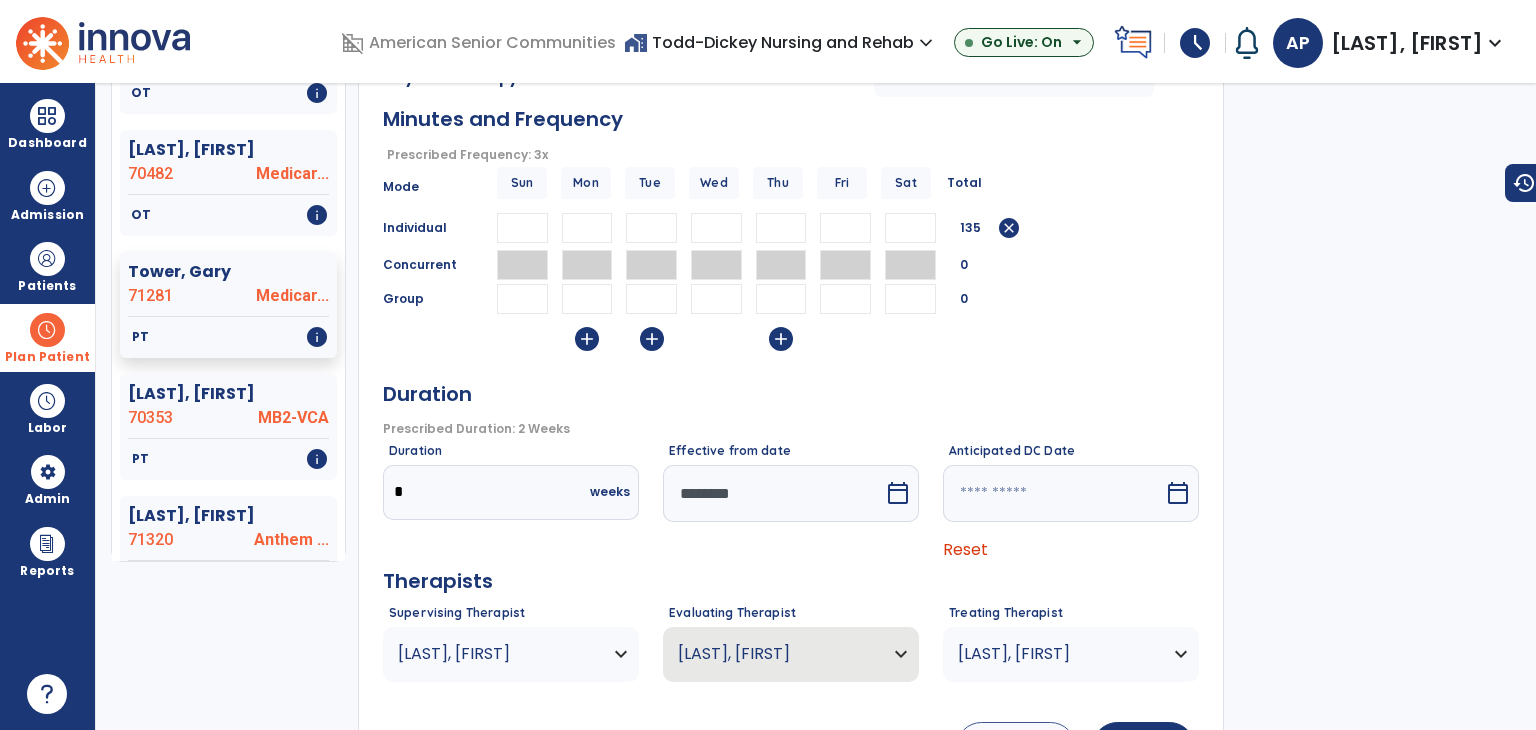 scroll, scrollTop: 200, scrollLeft: 0, axis: vertical 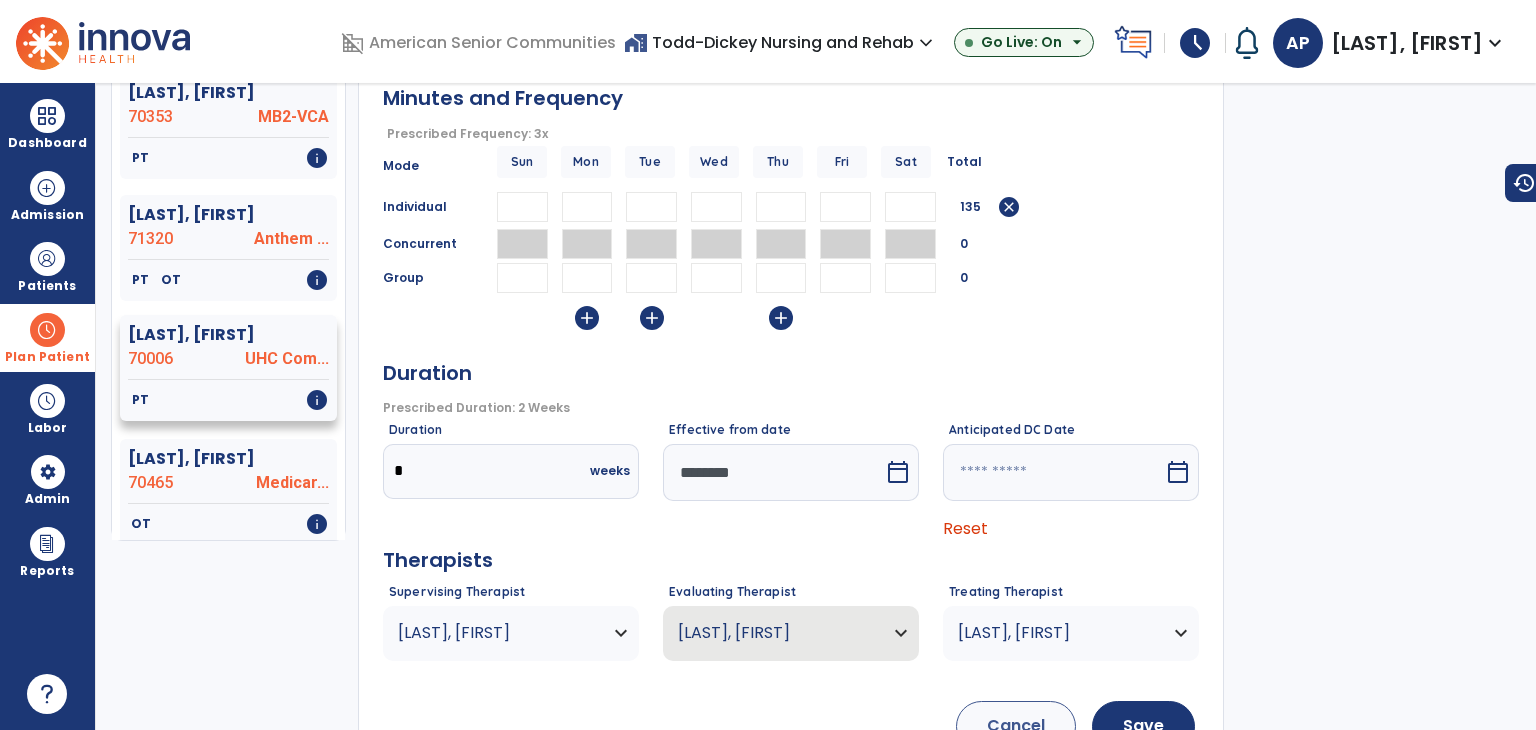 click on "UHC Com..." 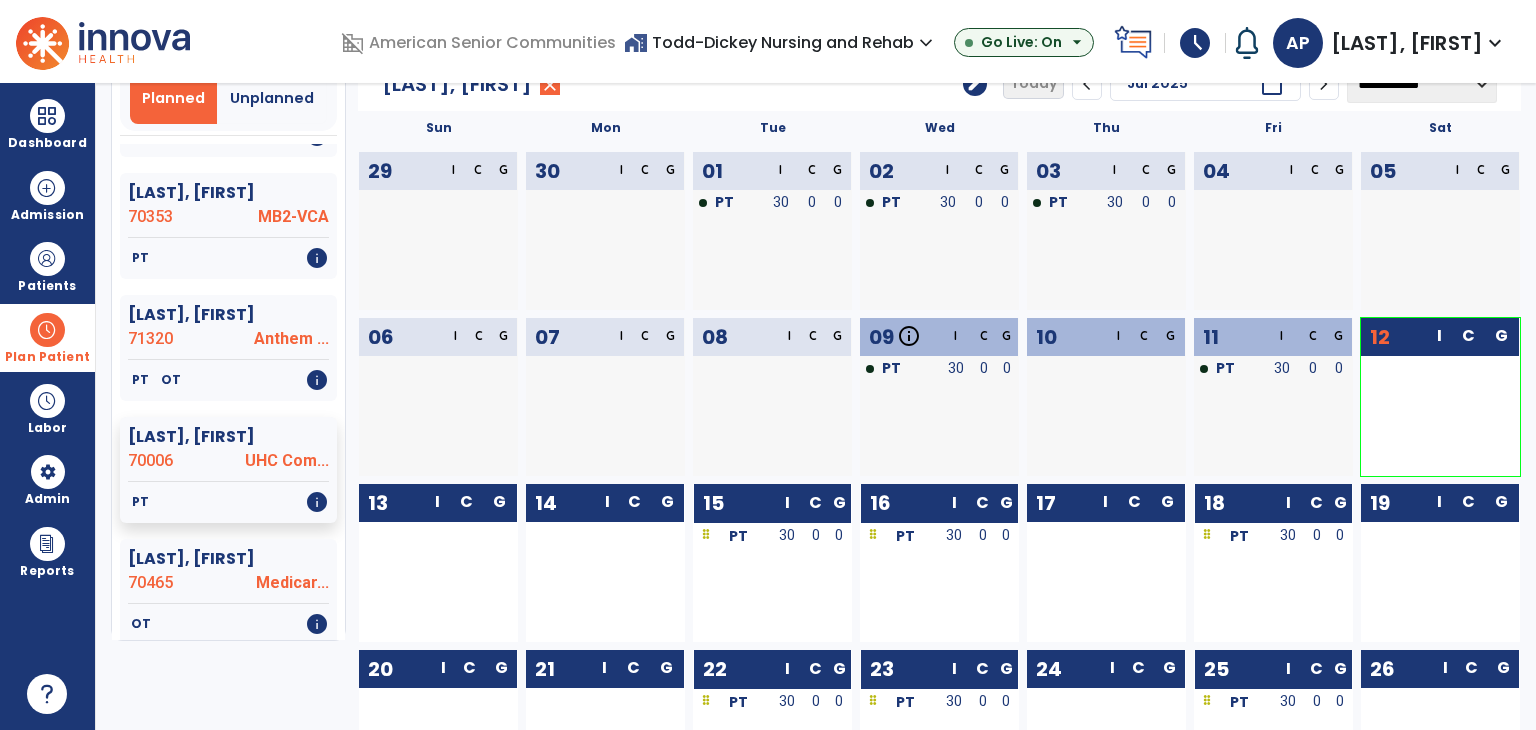 scroll, scrollTop: 0, scrollLeft: 0, axis: both 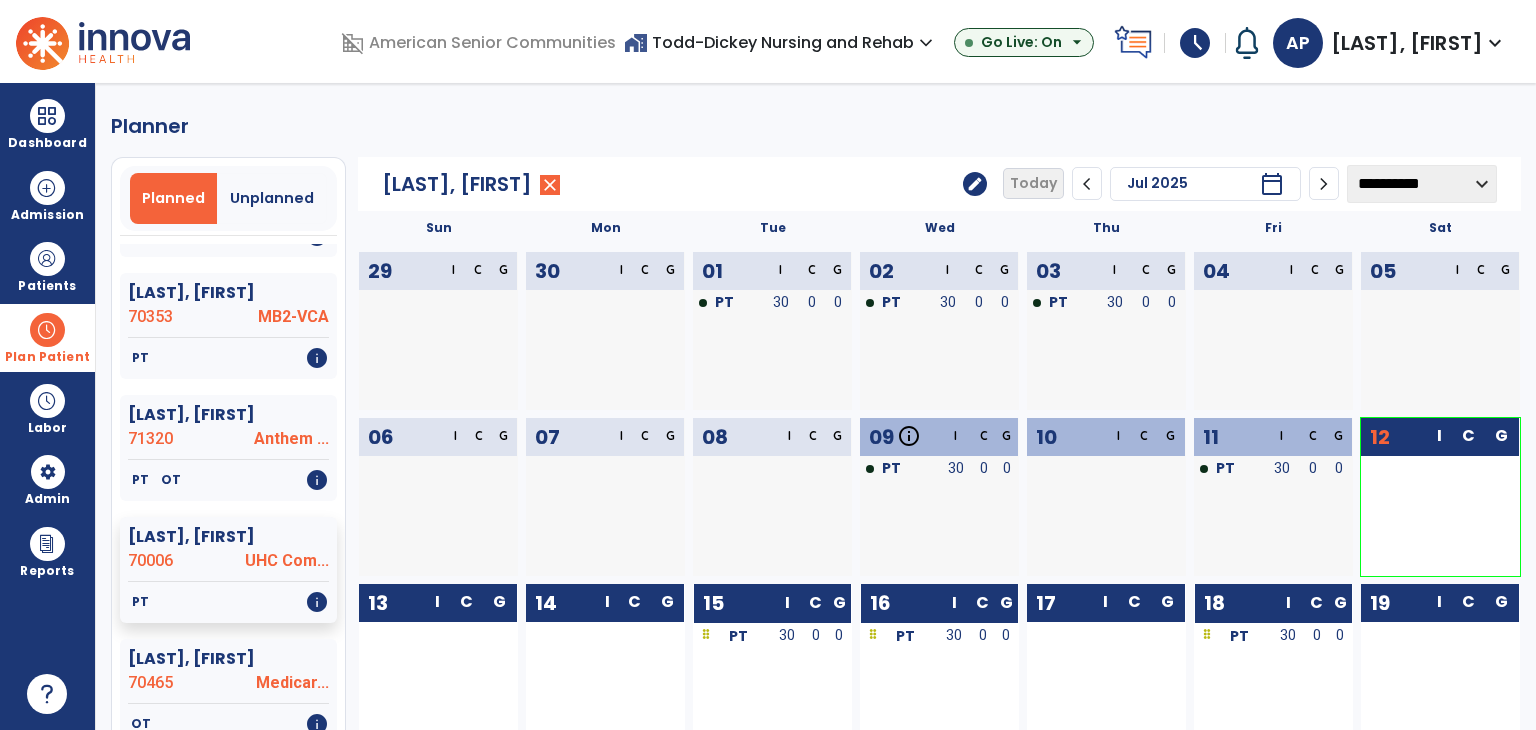 click on "edit" 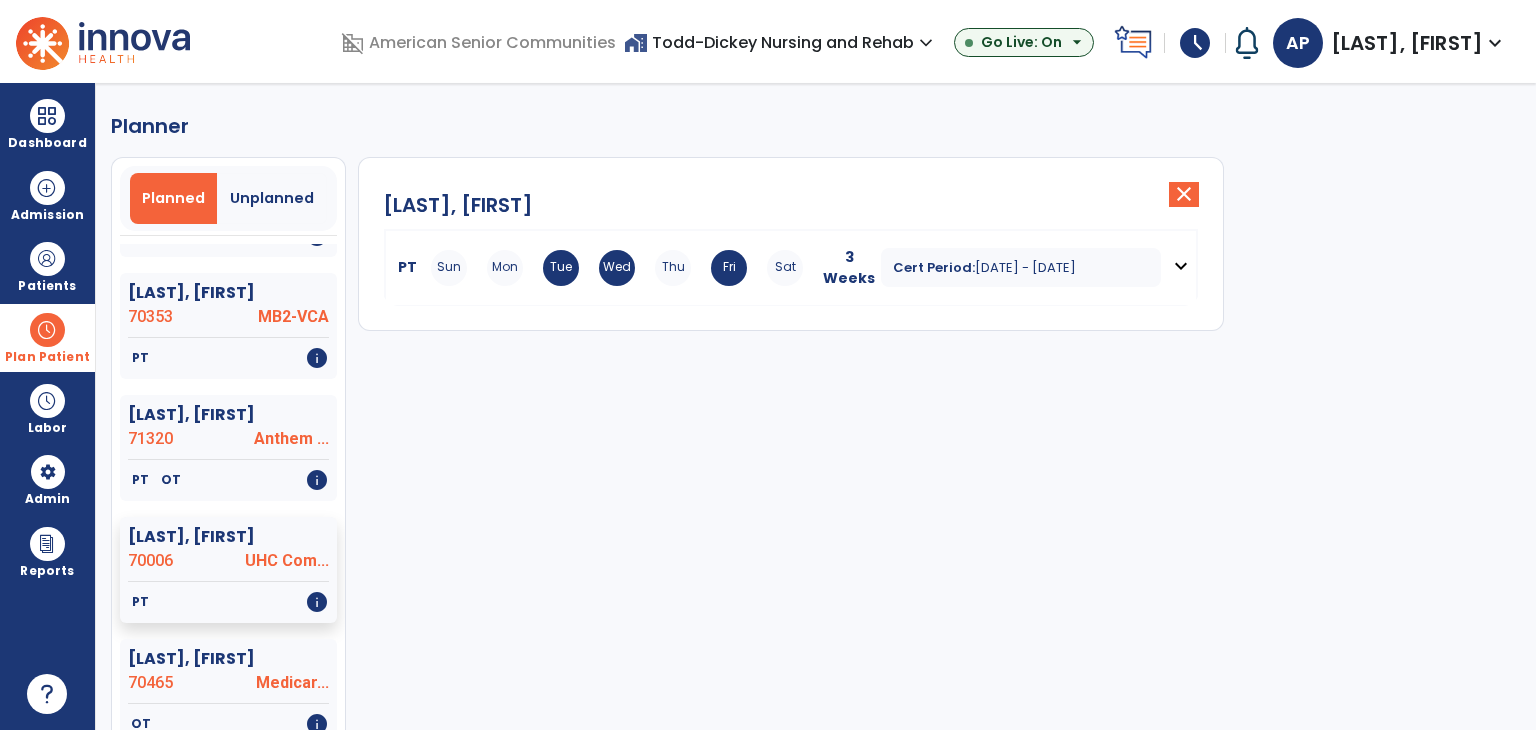 click on "expand_more" at bounding box center [1181, 266] 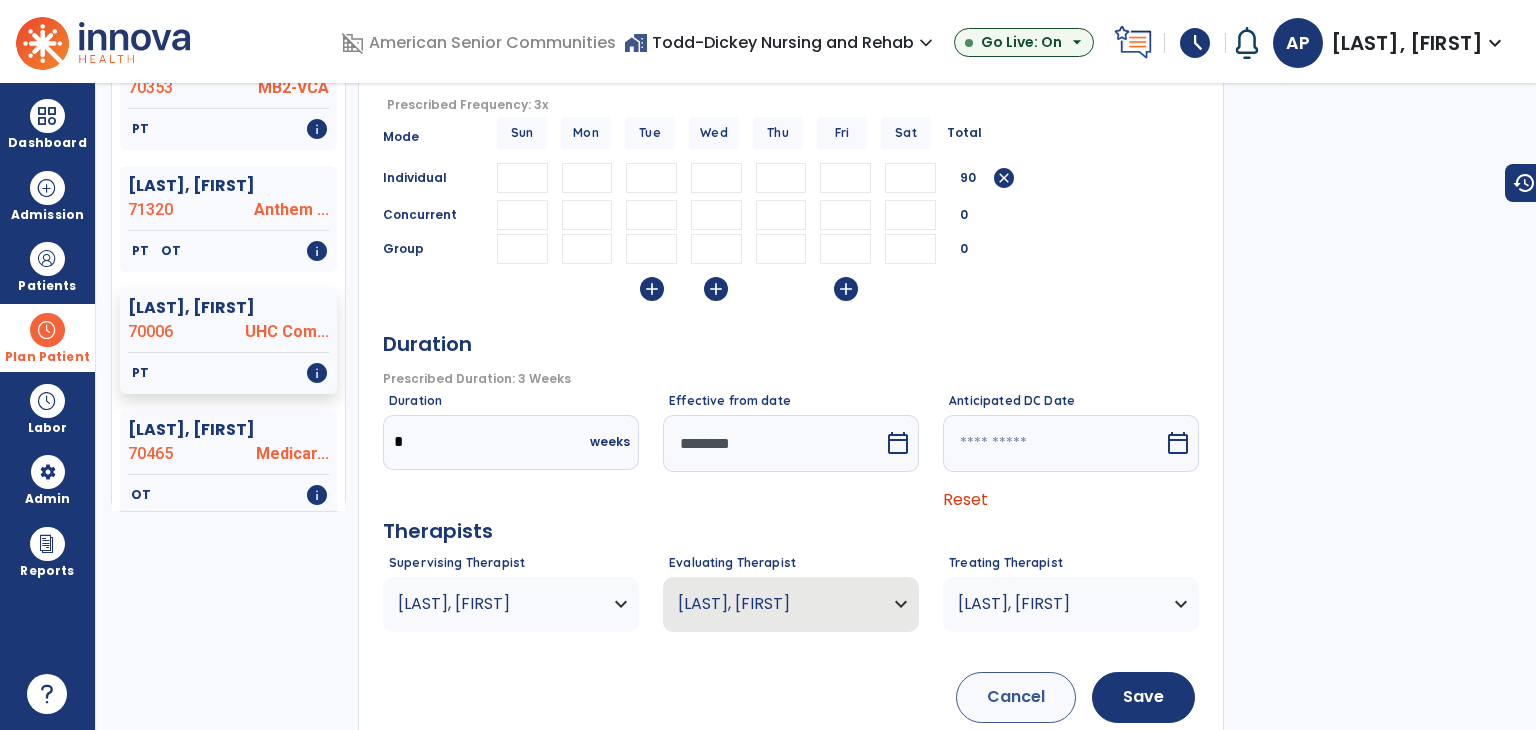 scroll, scrollTop: 269, scrollLeft: 0, axis: vertical 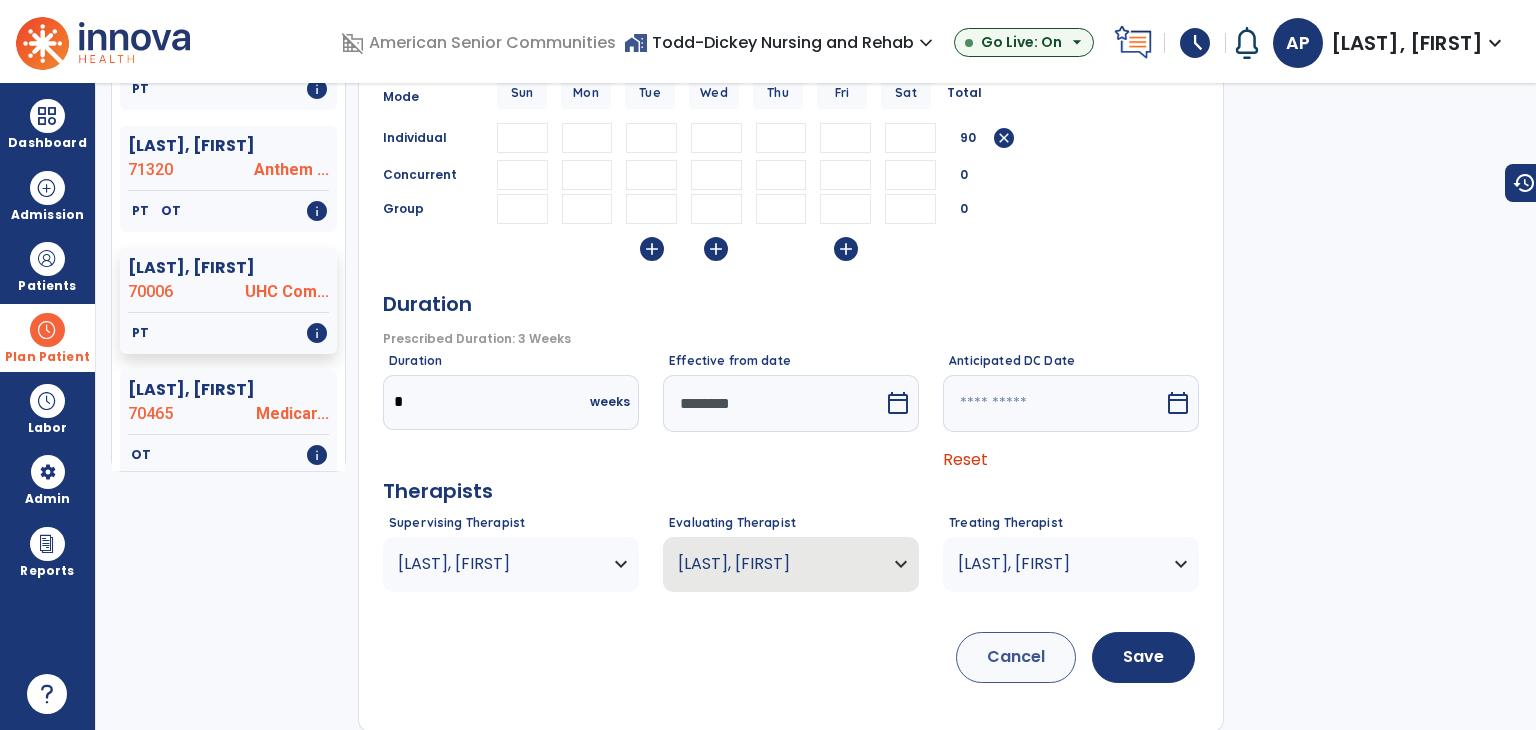 click on "[LAST], [FIRST]" at bounding box center [498, 564] 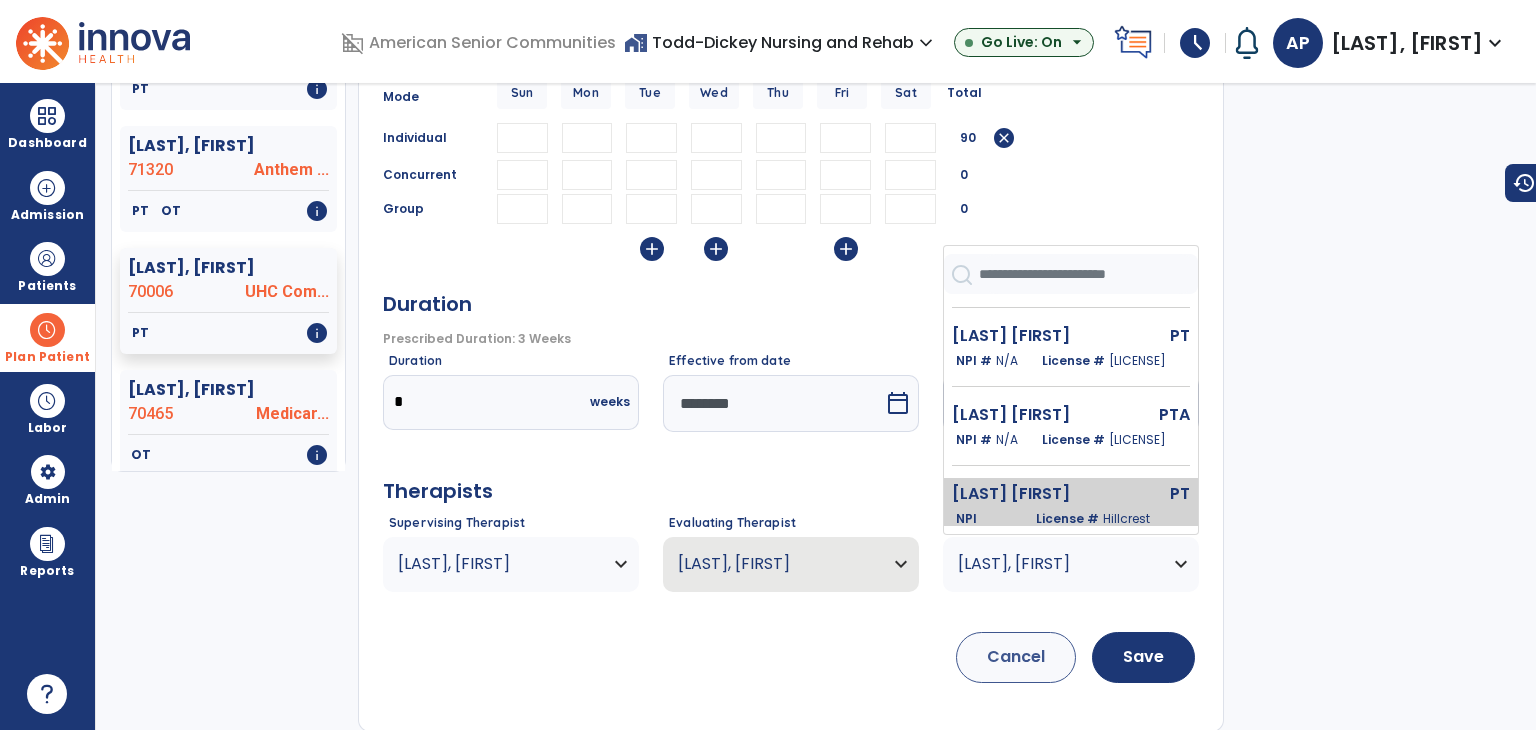 scroll, scrollTop: 200, scrollLeft: 0, axis: vertical 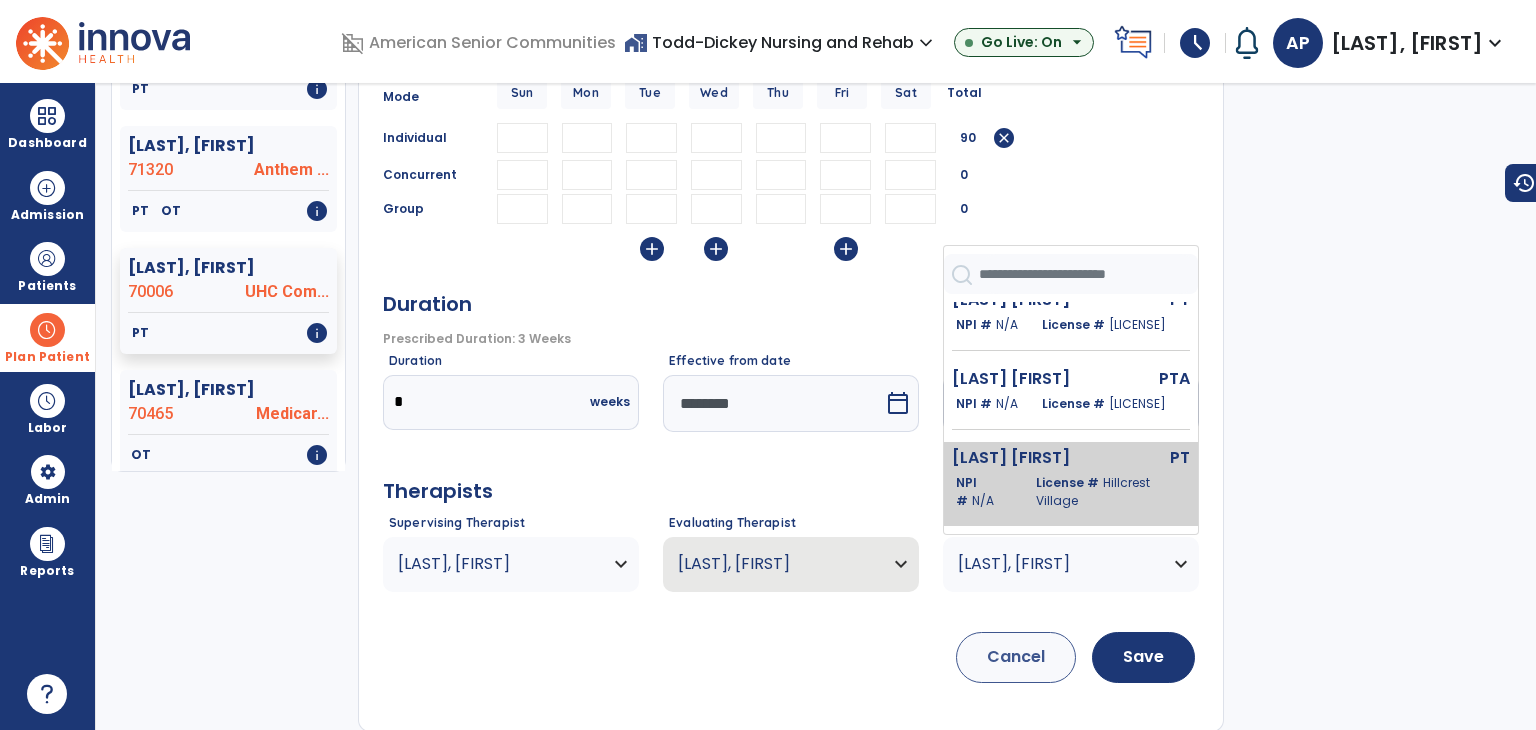 click on "[LAST] [FIRST] PT NPI # N/A License # [LOCATION]" at bounding box center [1071, 490] 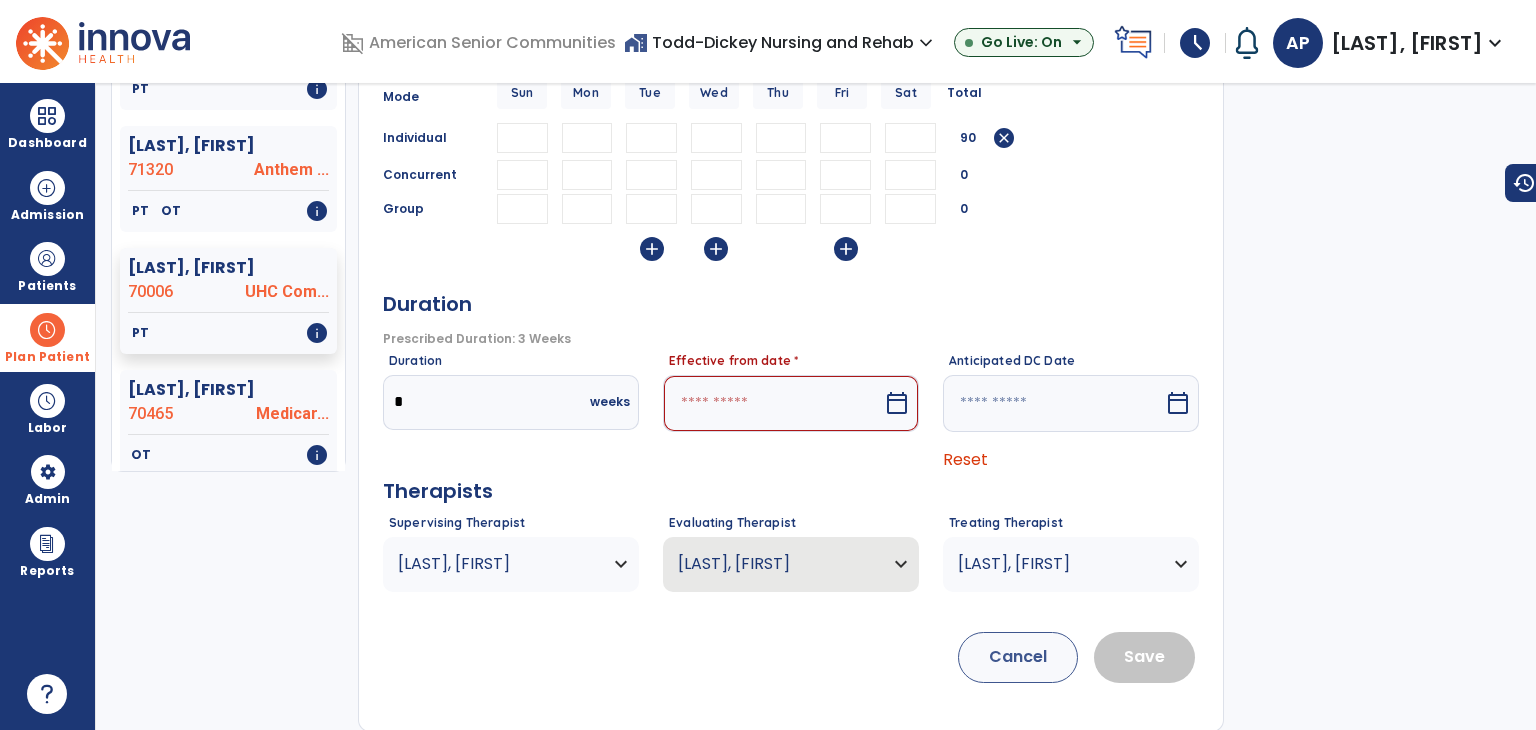 click on "[LAST], [FIRST]" at bounding box center (498, 564) 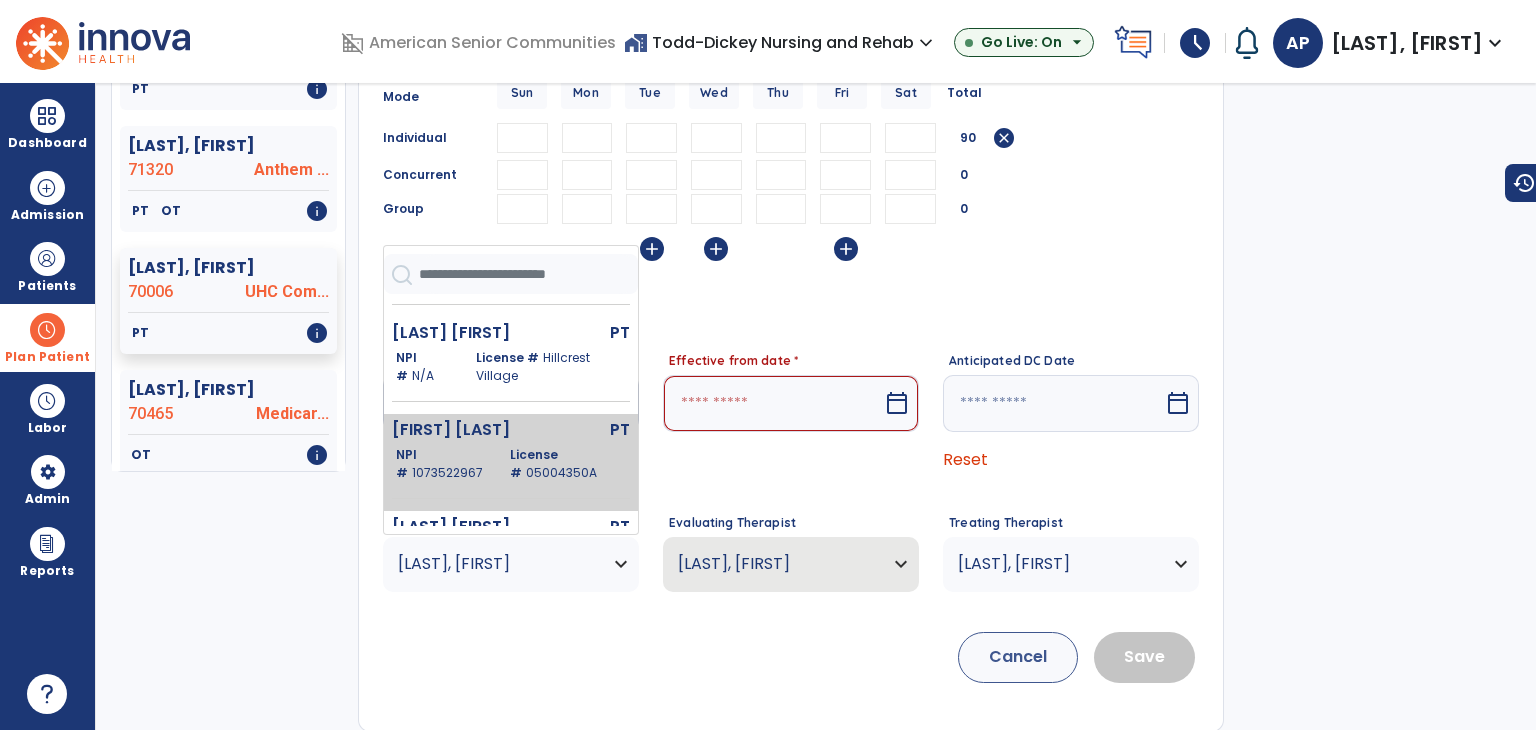 scroll, scrollTop: 200, scrollLeft: 0, axis: vertical 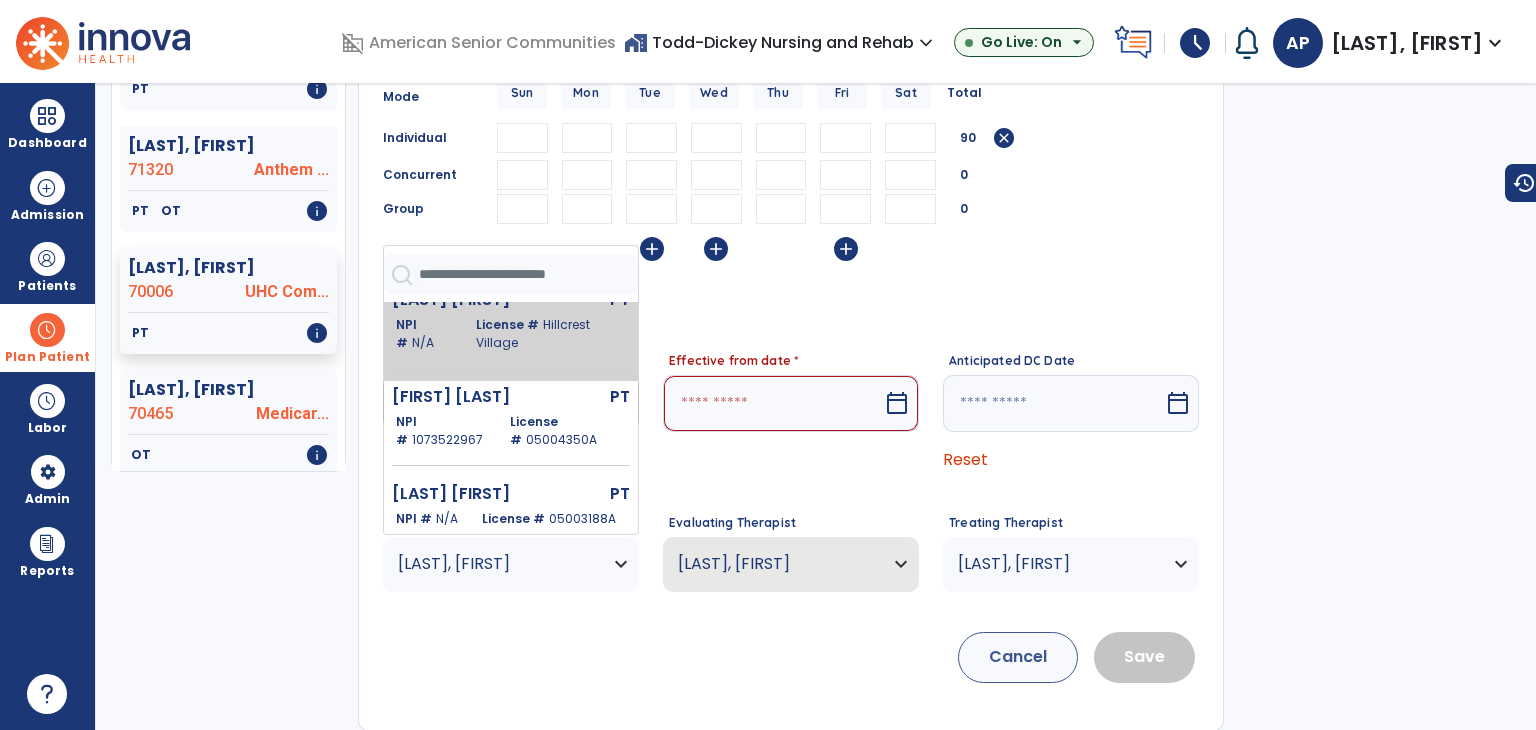 click on "Hillcrest Village" at bounding box center [533, 333] 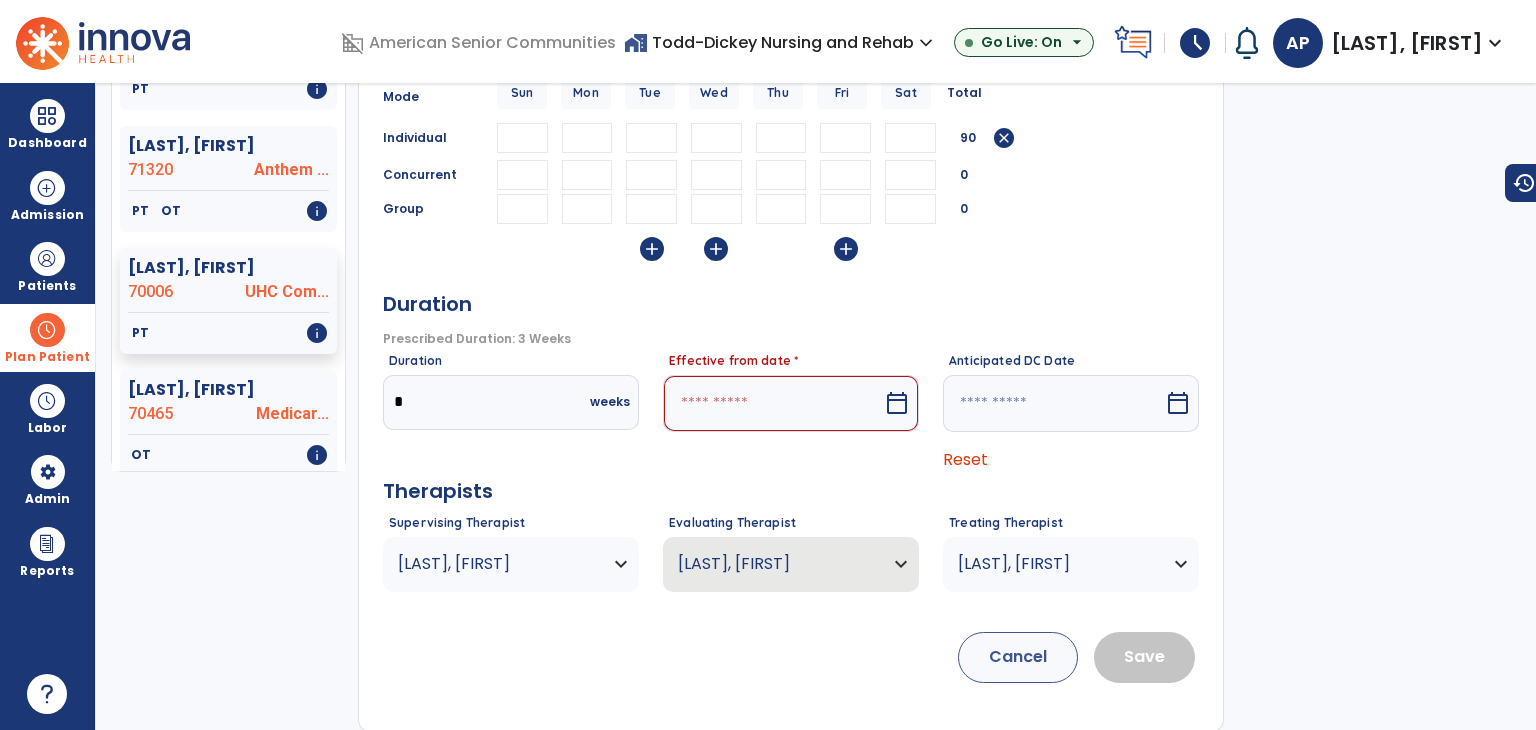 click at bounding box center [773, 403] 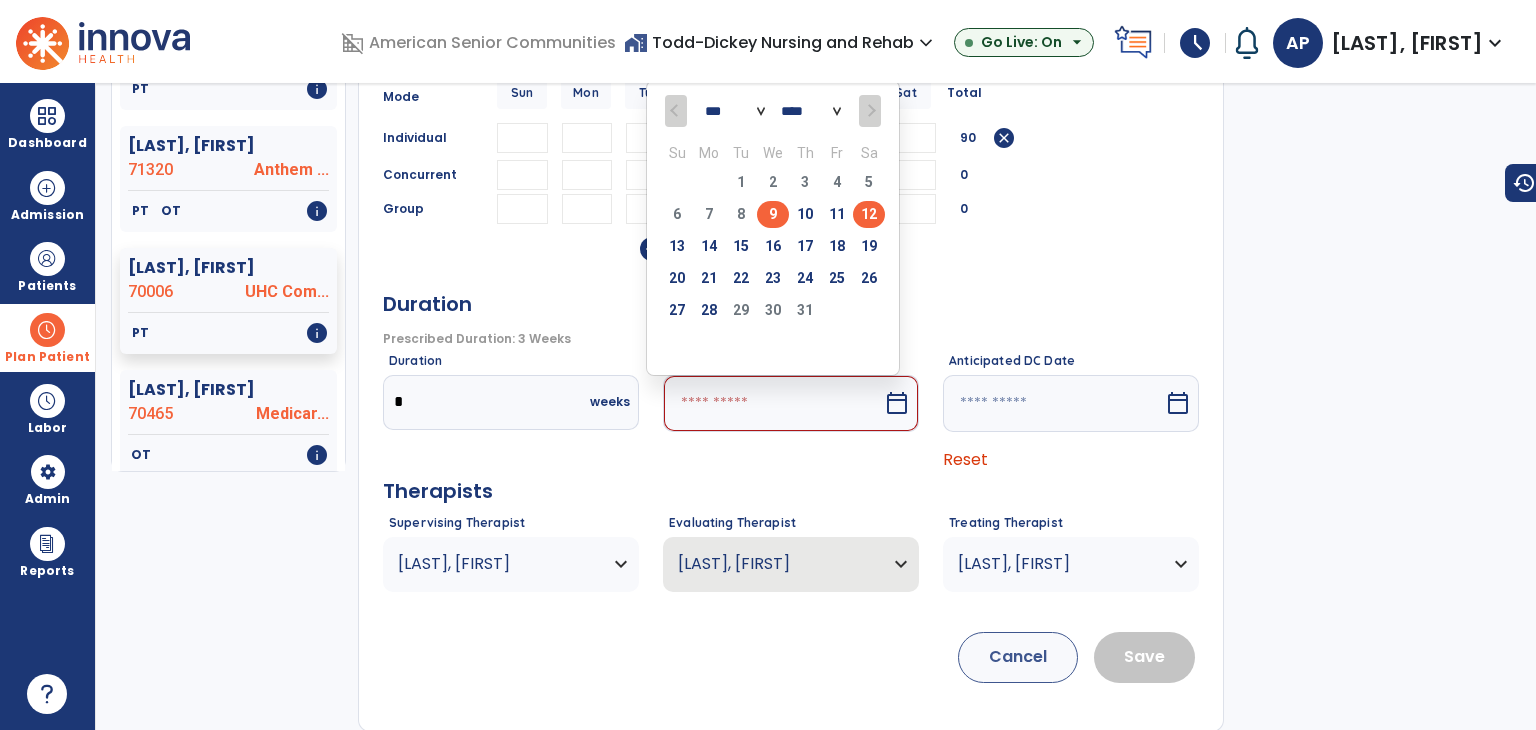click on "12" at bounding box center (869, 214) 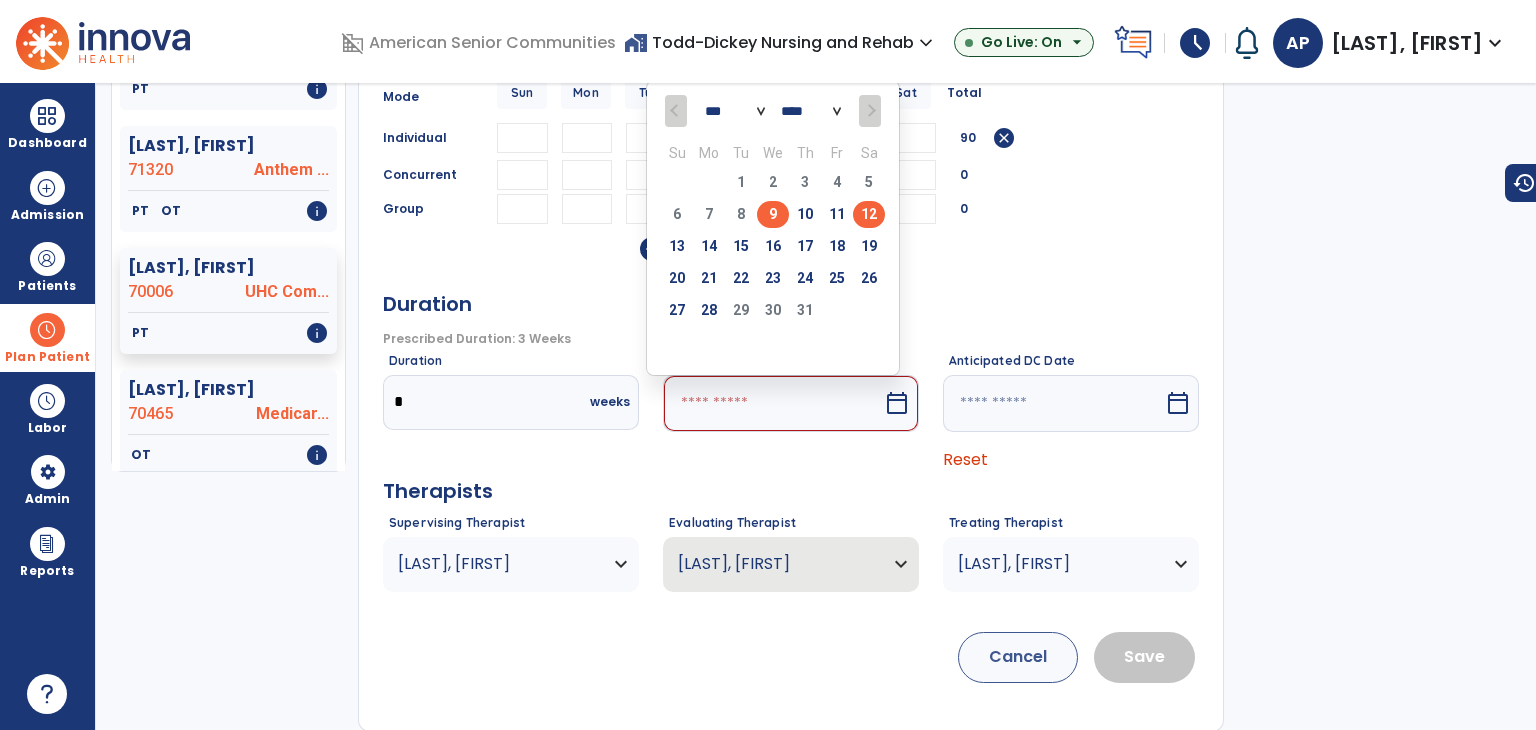 type on "*********" 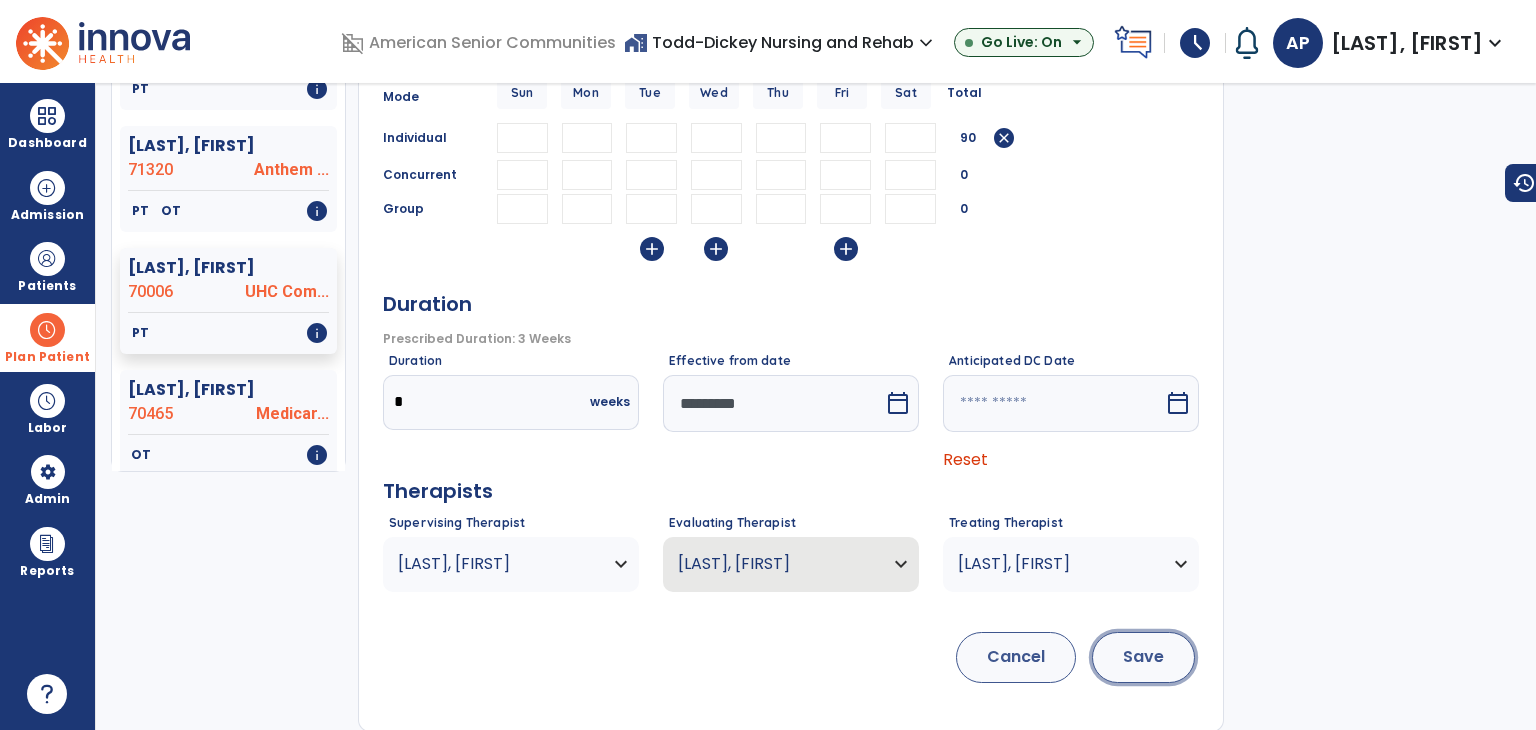click on "Save" at bounding box center (1143, 657) 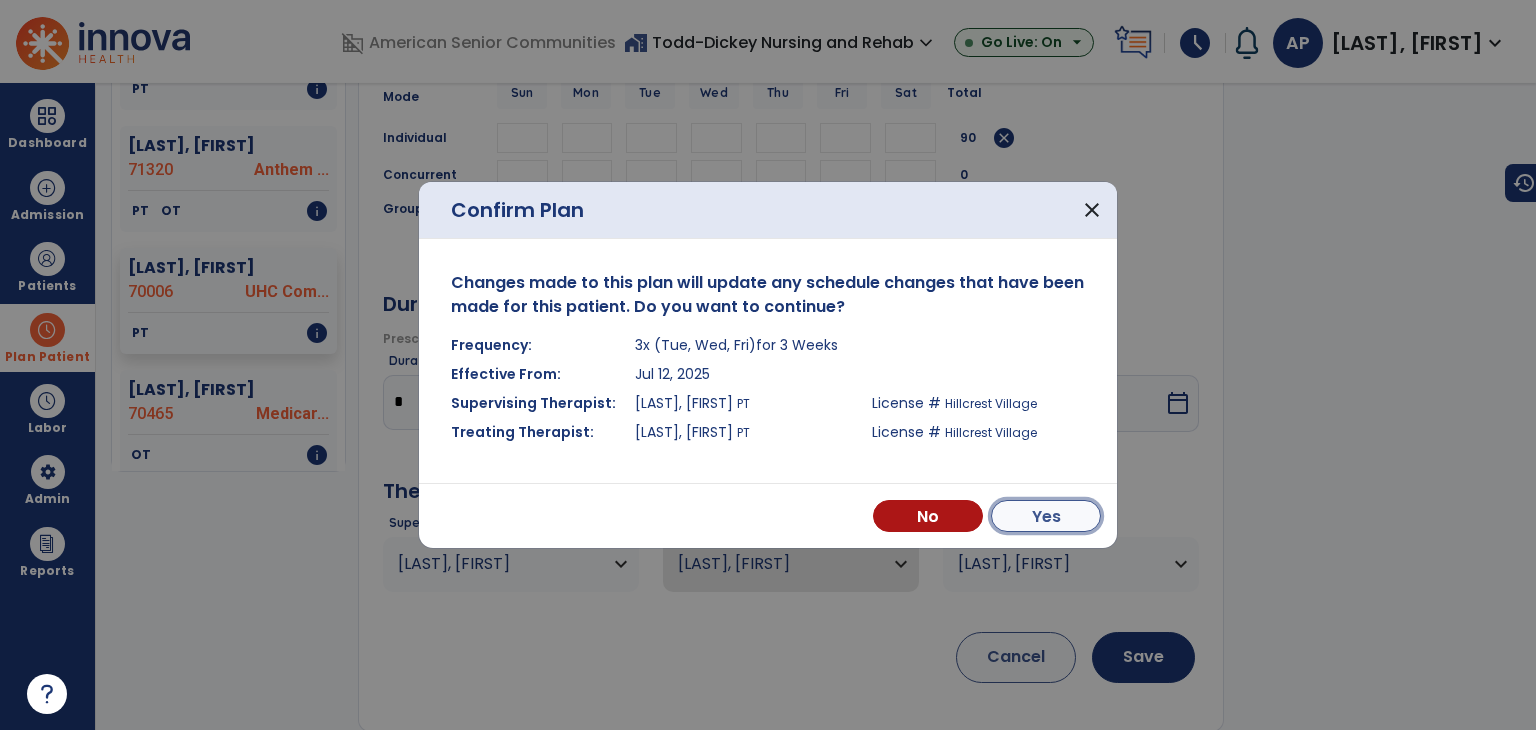 click on "Yes" at bounding box center [1046, 516] 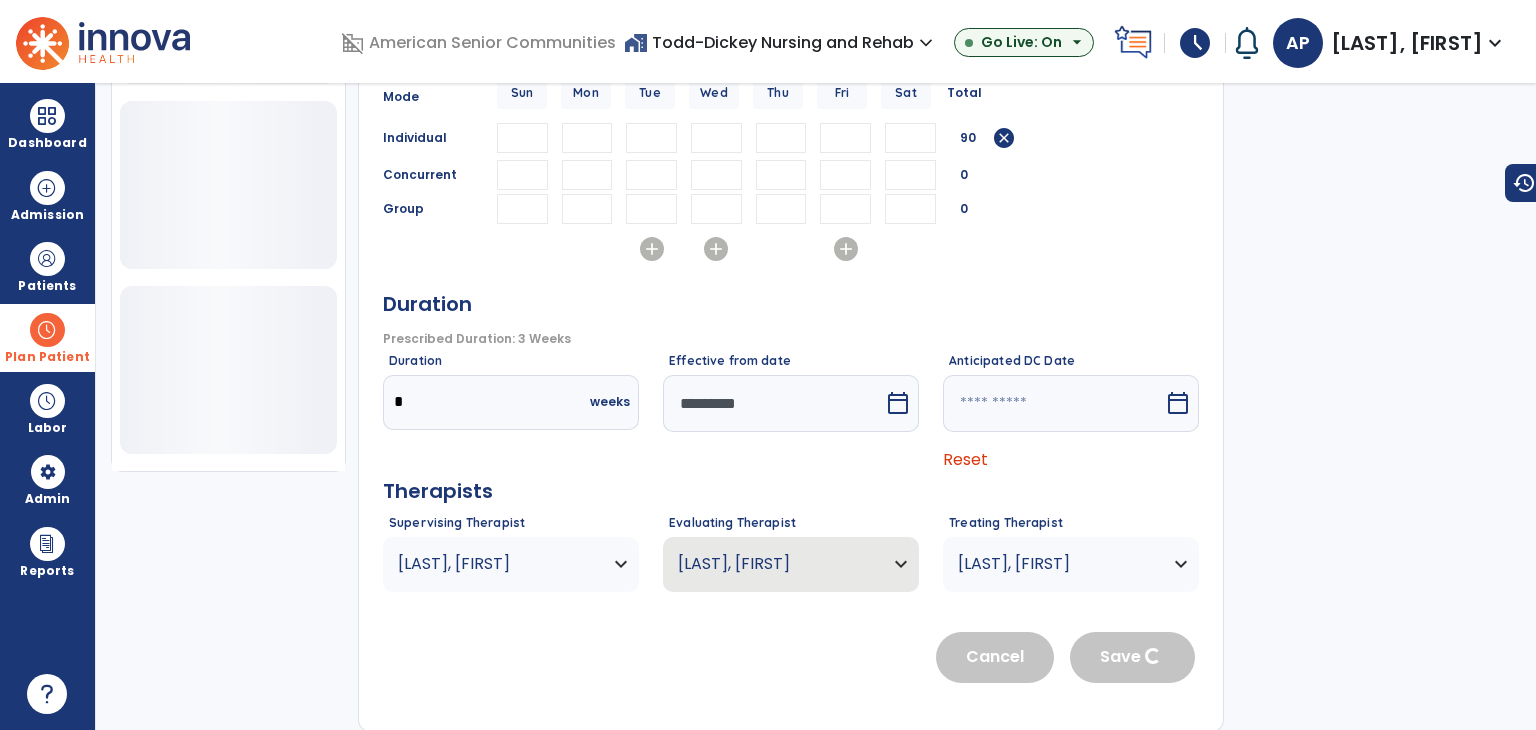 scroll, scrollTop: 698, scrollLeft: 0, axis: vertical 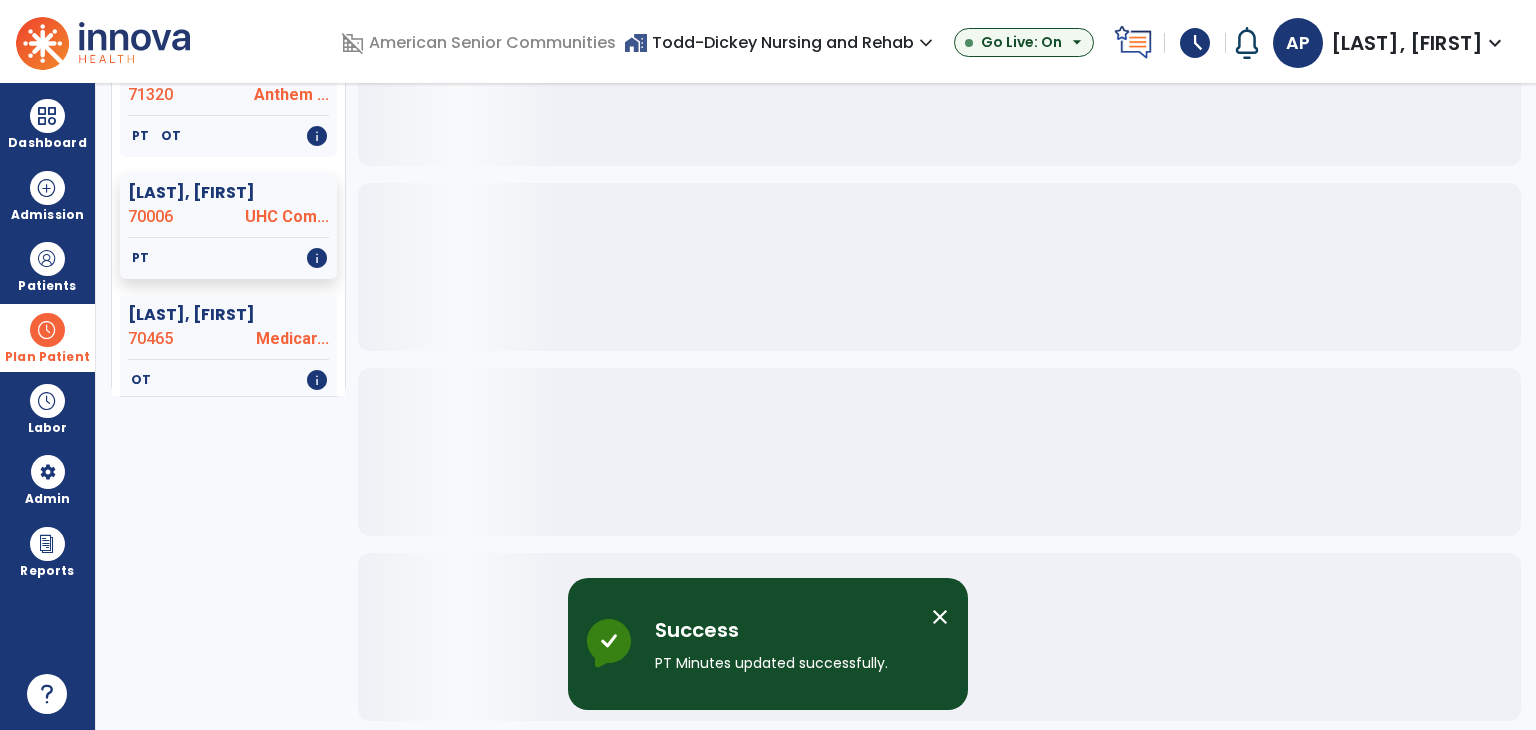 click on "Plan Patient" at bounding box center [47, 337] 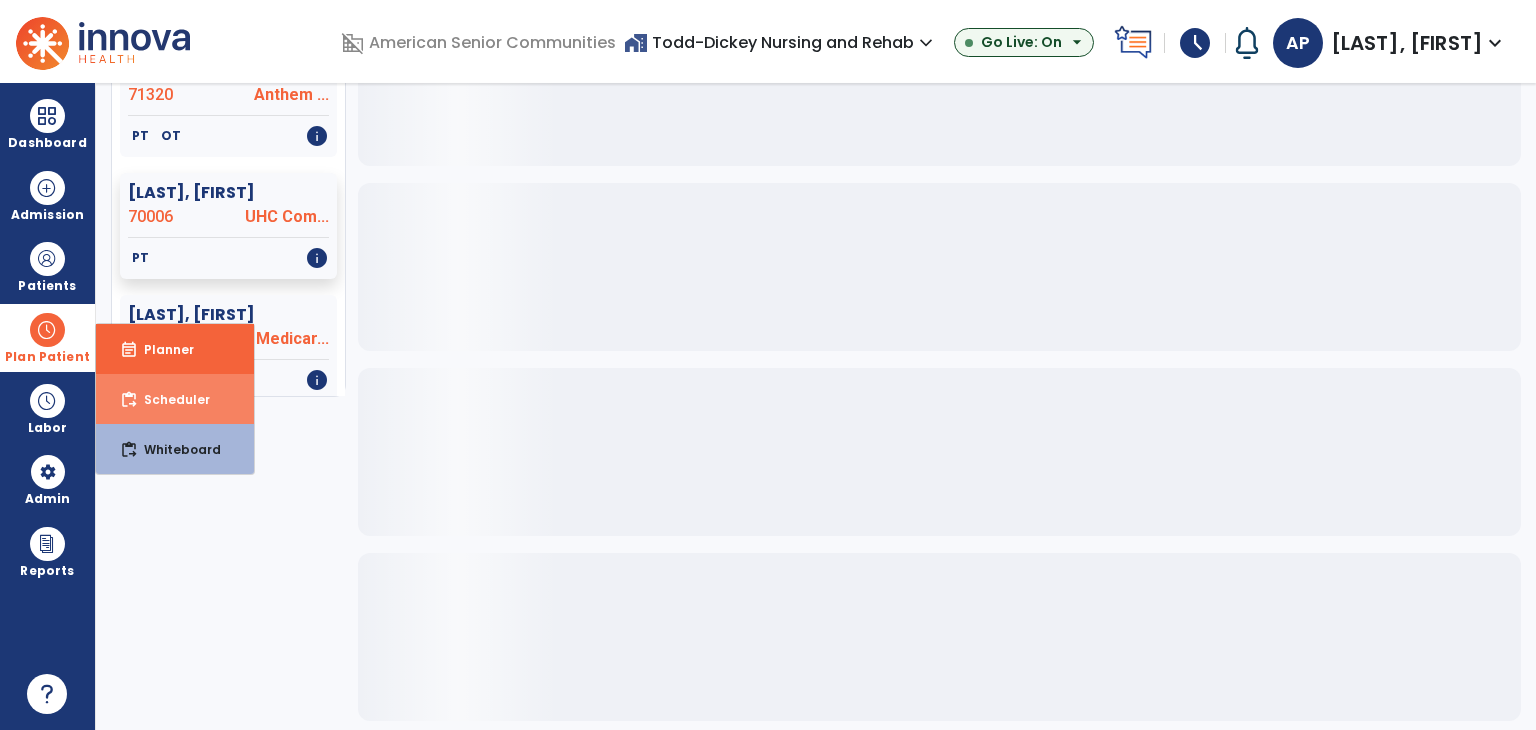 click on "Scheduler" at bounding box center (169, 399) 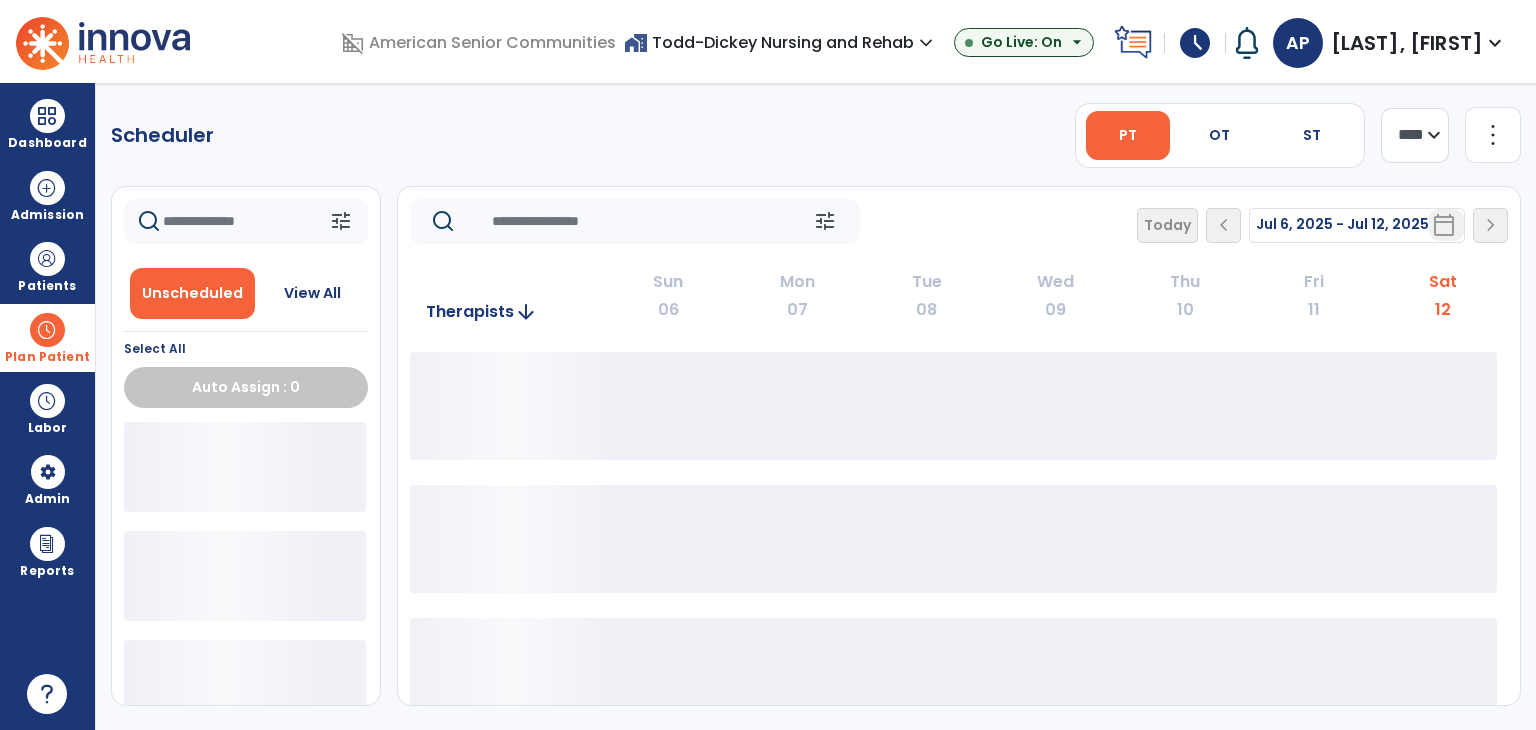 scroll, scrollTop: 0, scrollLeft: 0, axis: both 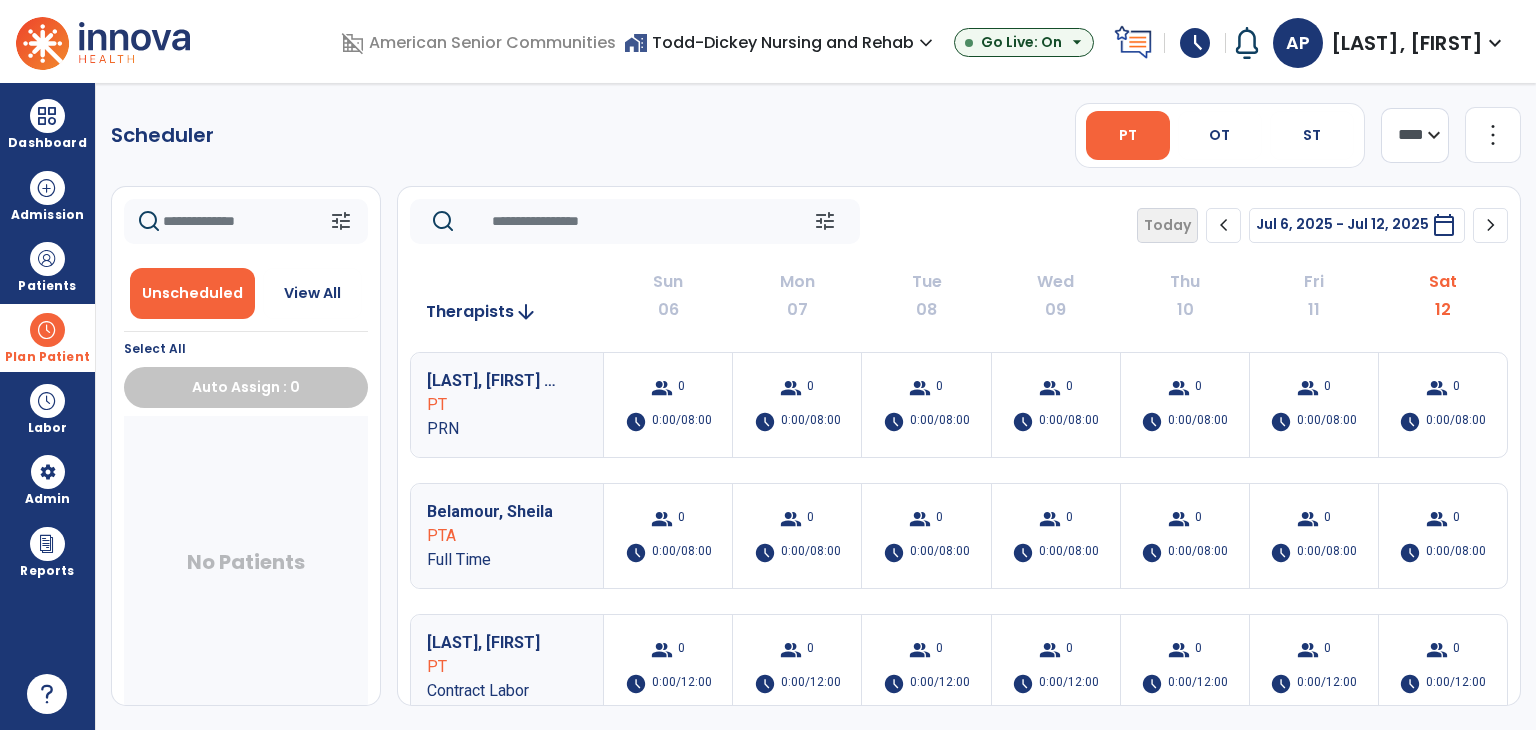click on "chevron_right" 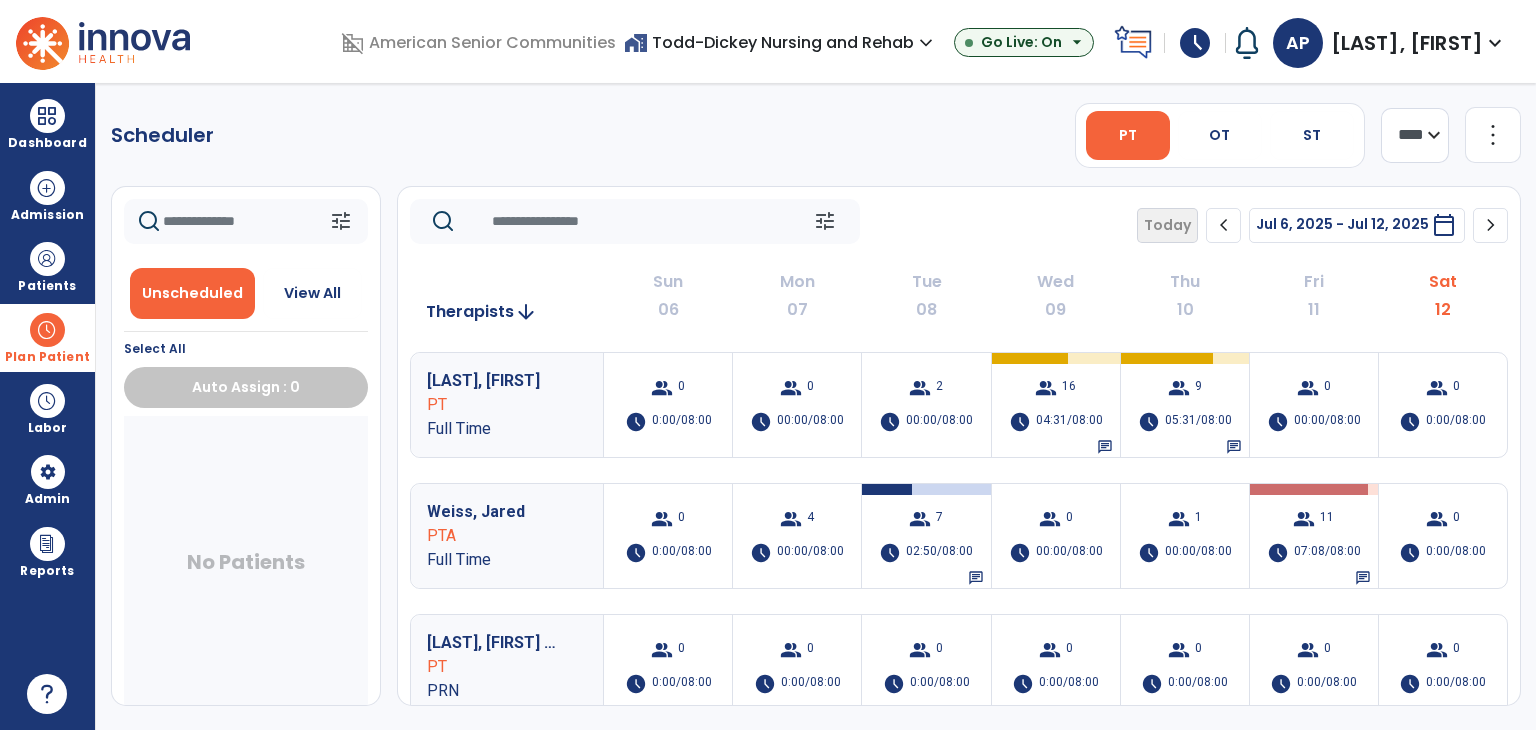 click on "chevron_right" 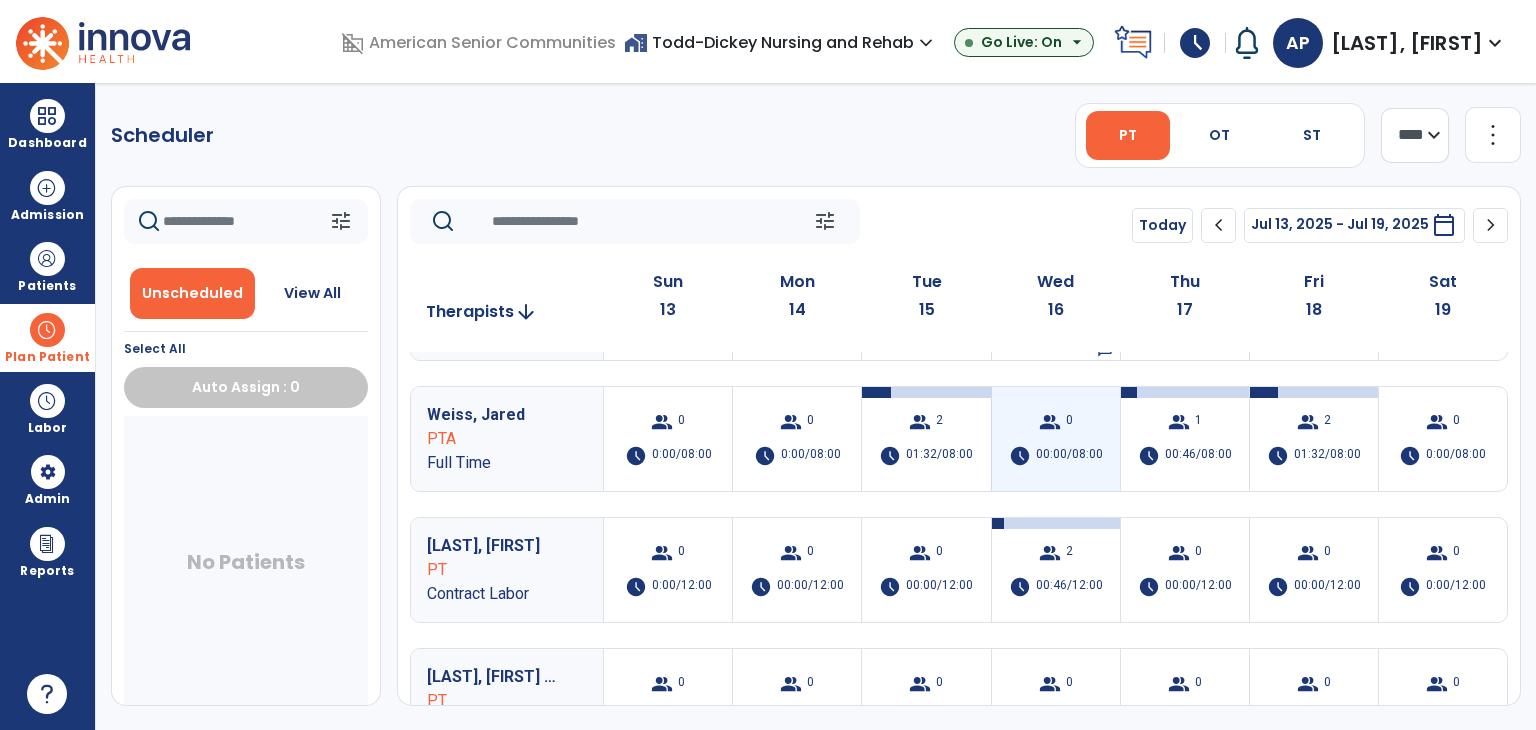 scroll, scrollTop: 0, scrollLeft: 0, axis: both 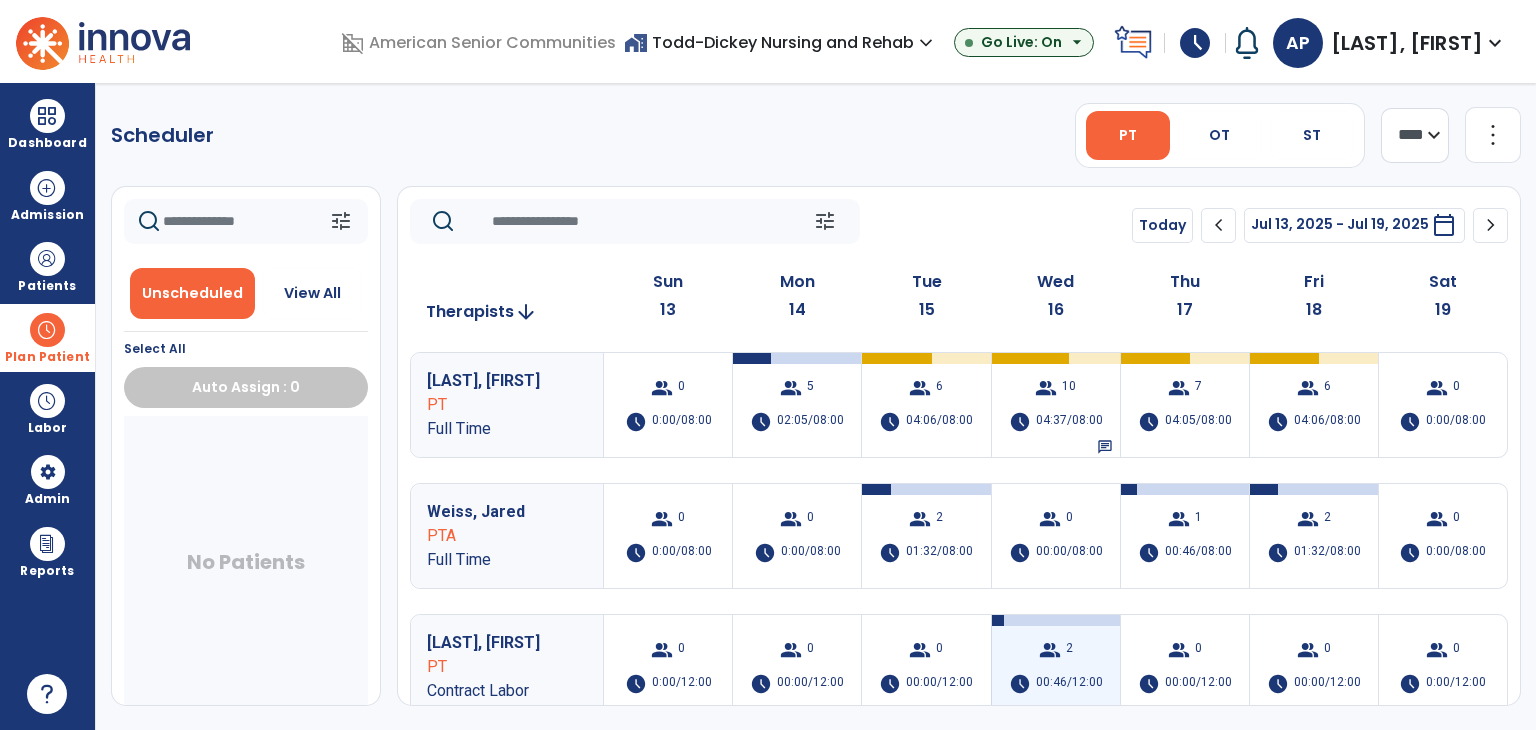 click on "group" at bounding box center (1050, 650) 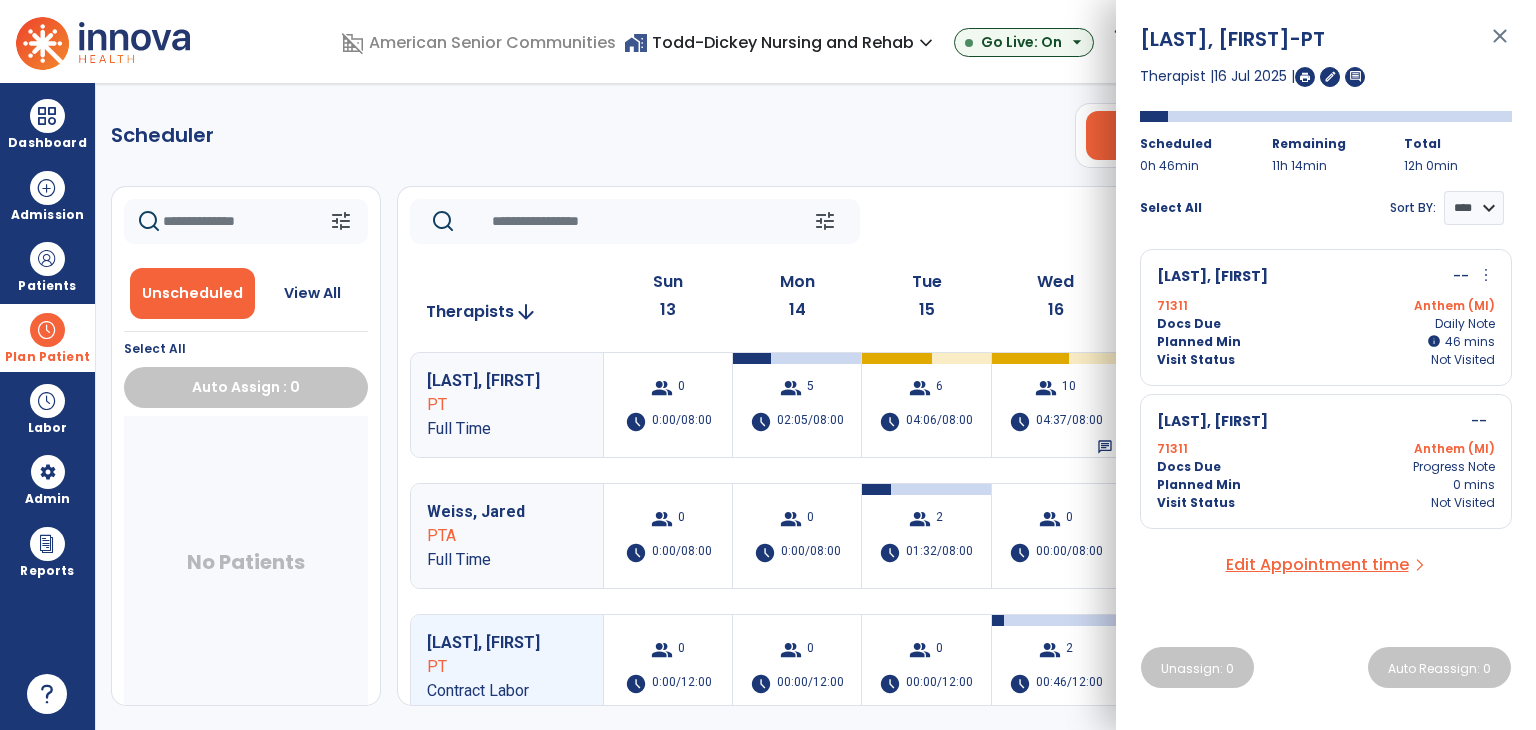 click on "Planned Min  info   46 I 46 mins" at bounding box center (1326, 342) 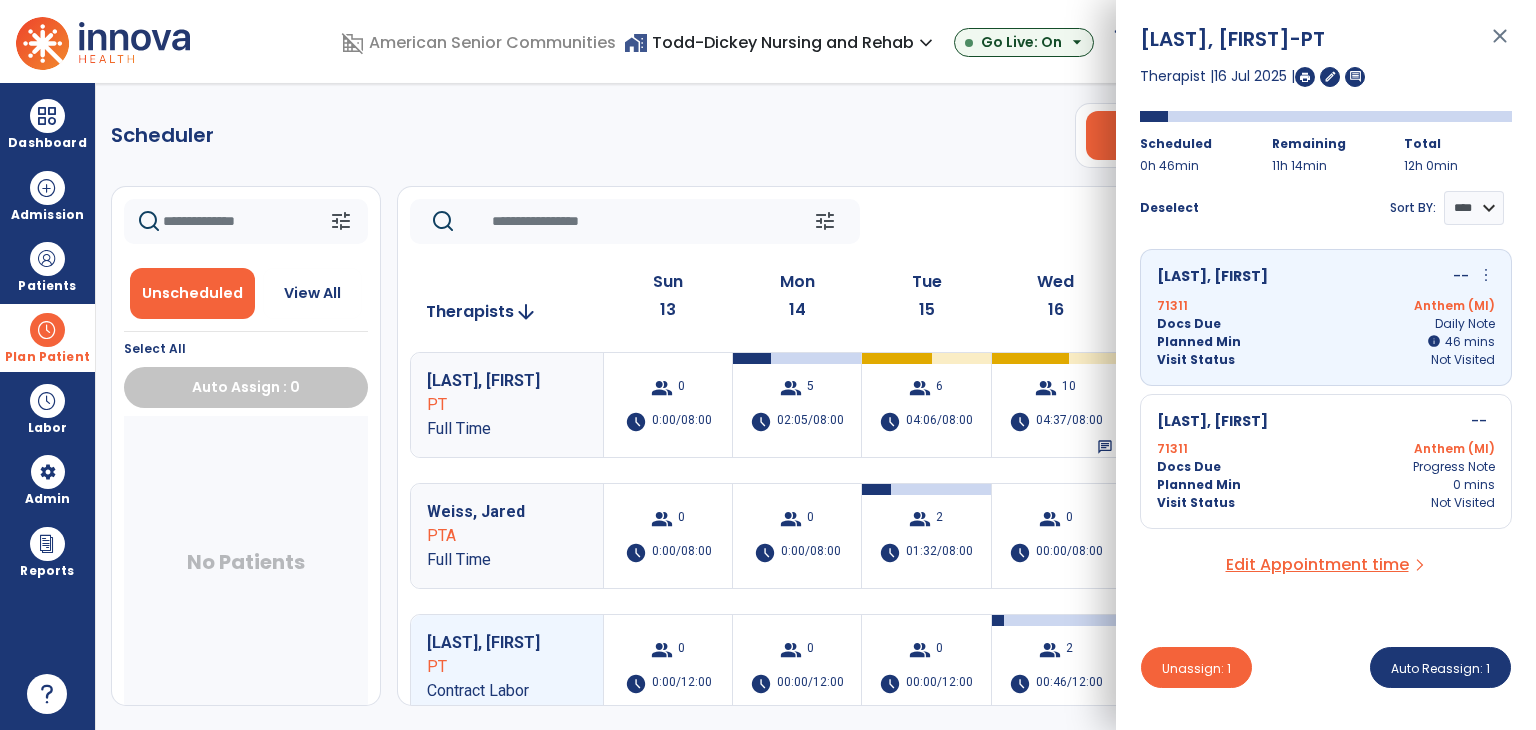 click on "[LAST], [FIRST] -- 71311 Anthem (MI) Docs Due Progress Note Planned Min 0 mins Visit Status Not Visited" at bounding box center (1326, 461) 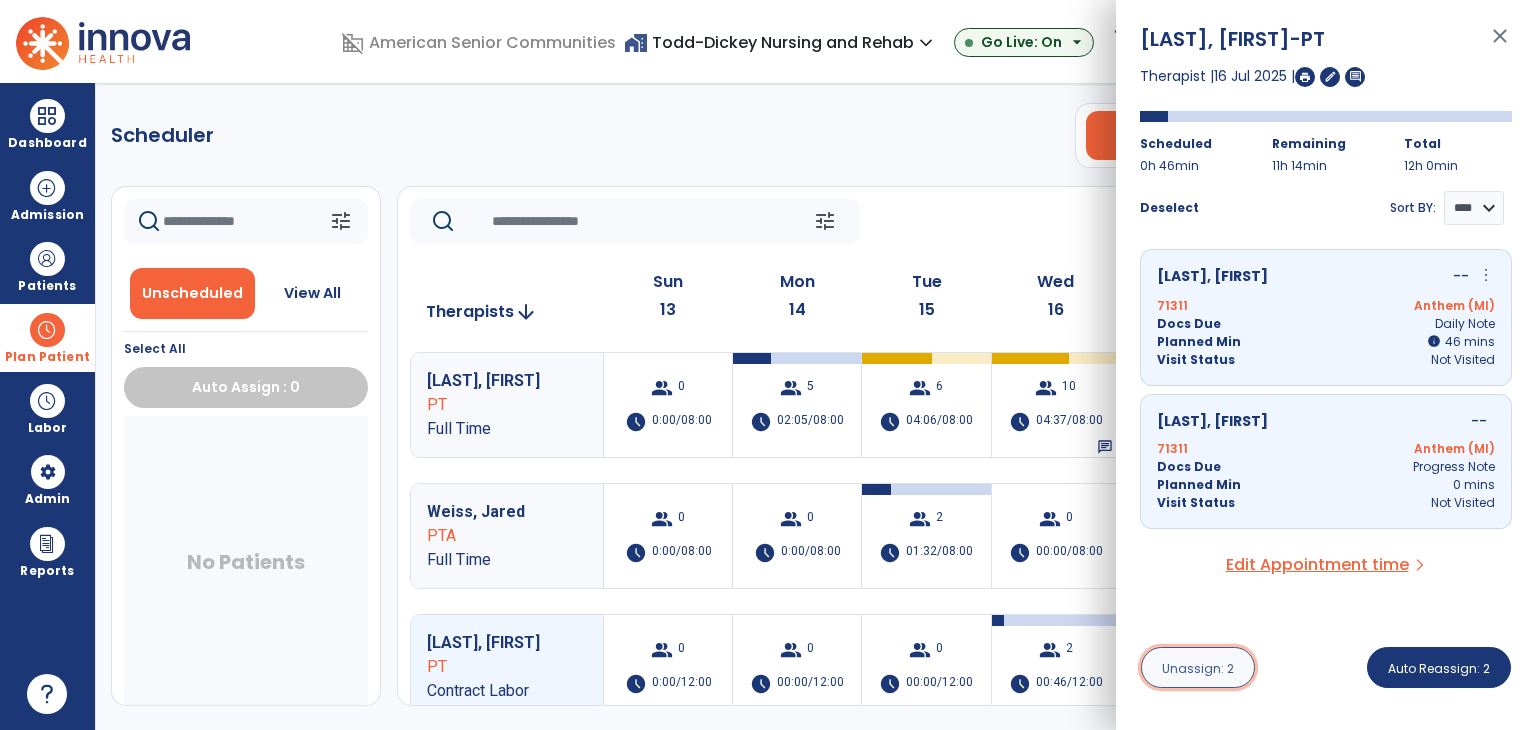 click on "Unassign: 2" at bounding box center (1198, 667) 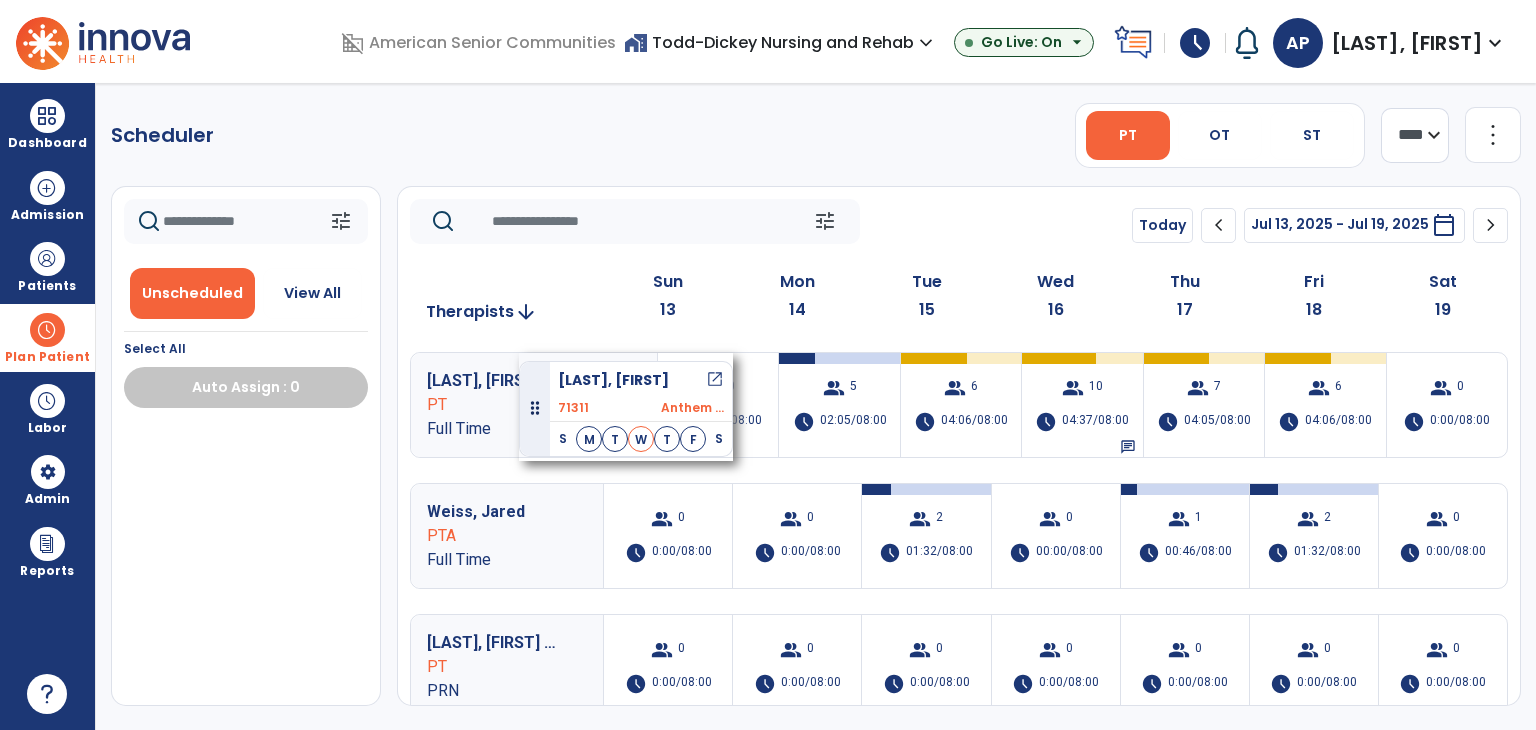 drag, startPoint x: 268, startPoint y: 454, endPoint x: 519, endPoint y: 353, distance: 270.5587 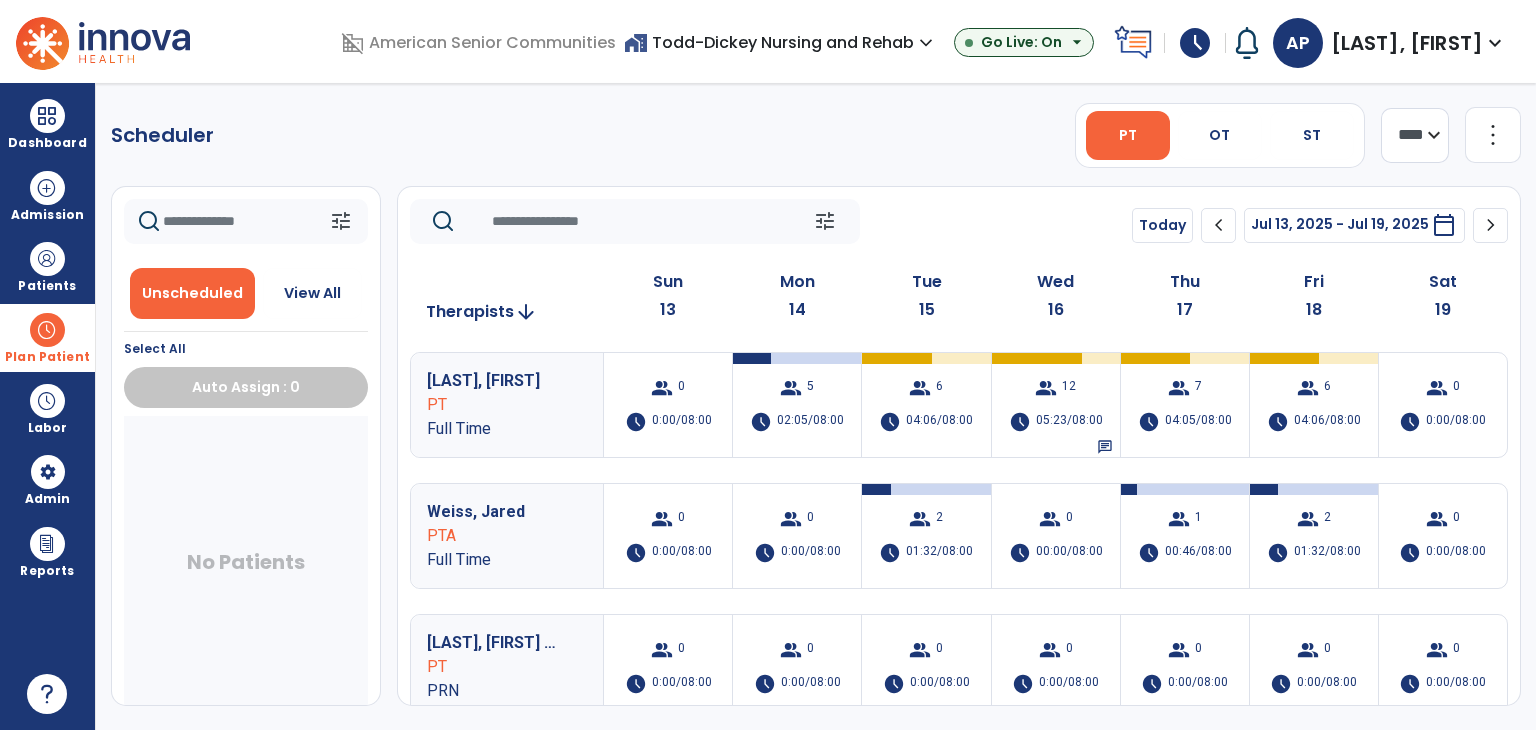 click on "Scheduler   PT   OT   ST  **** *** more_vert  Manage Labor   View All Therapists   Print" 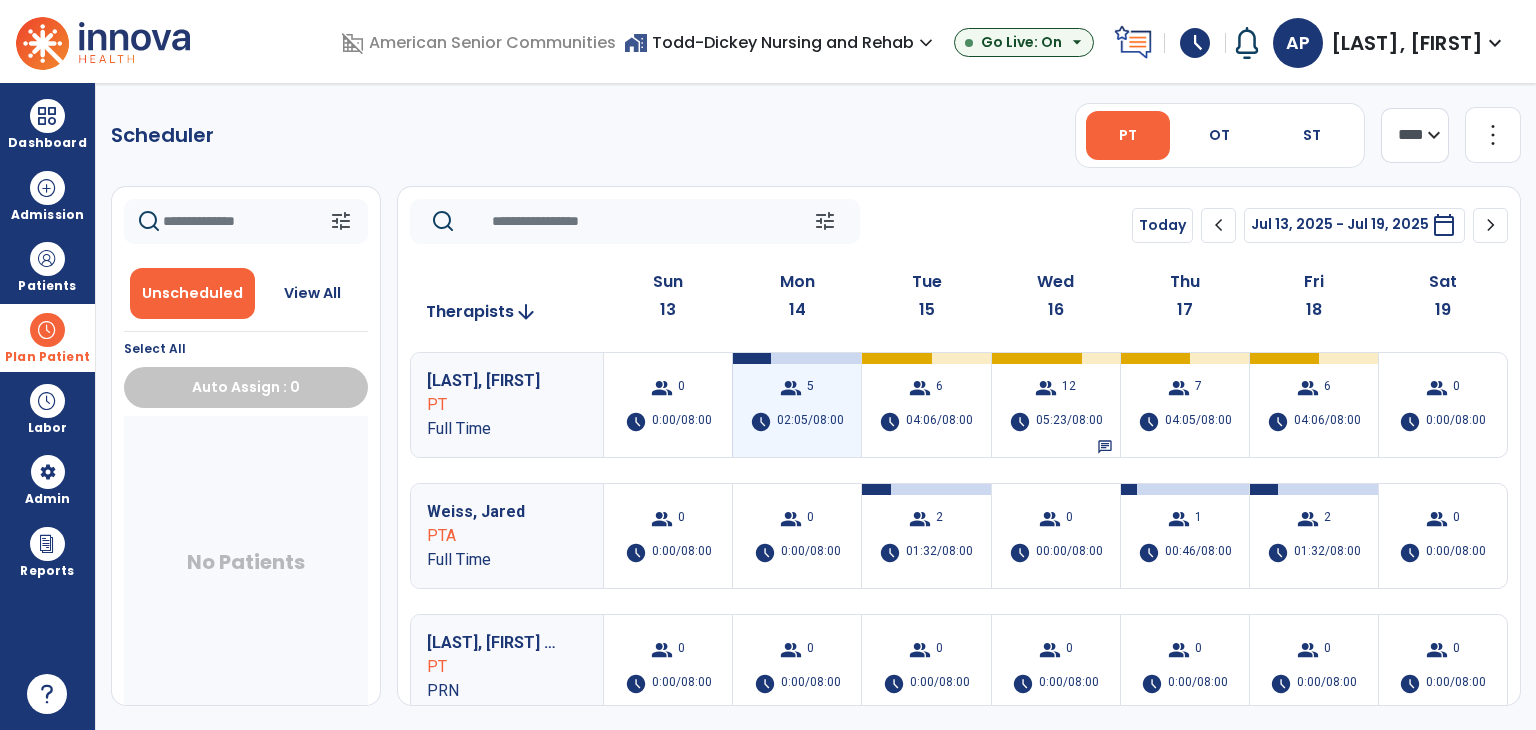 click on "group  5  schedule  02:05/08:00" at bounding box center (797, 405) 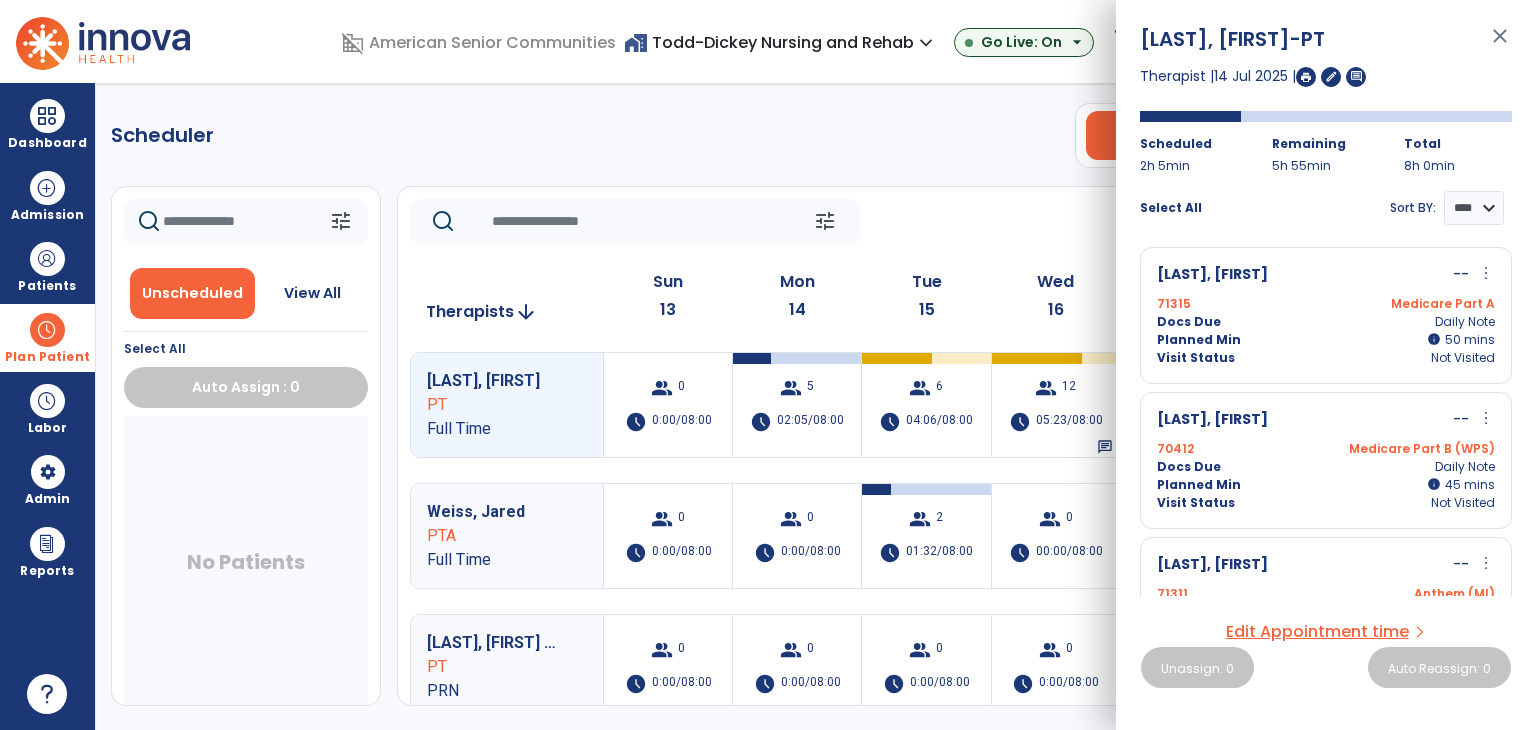 scroll, scrollTop: 0, scrollLeft: 0, axis: both 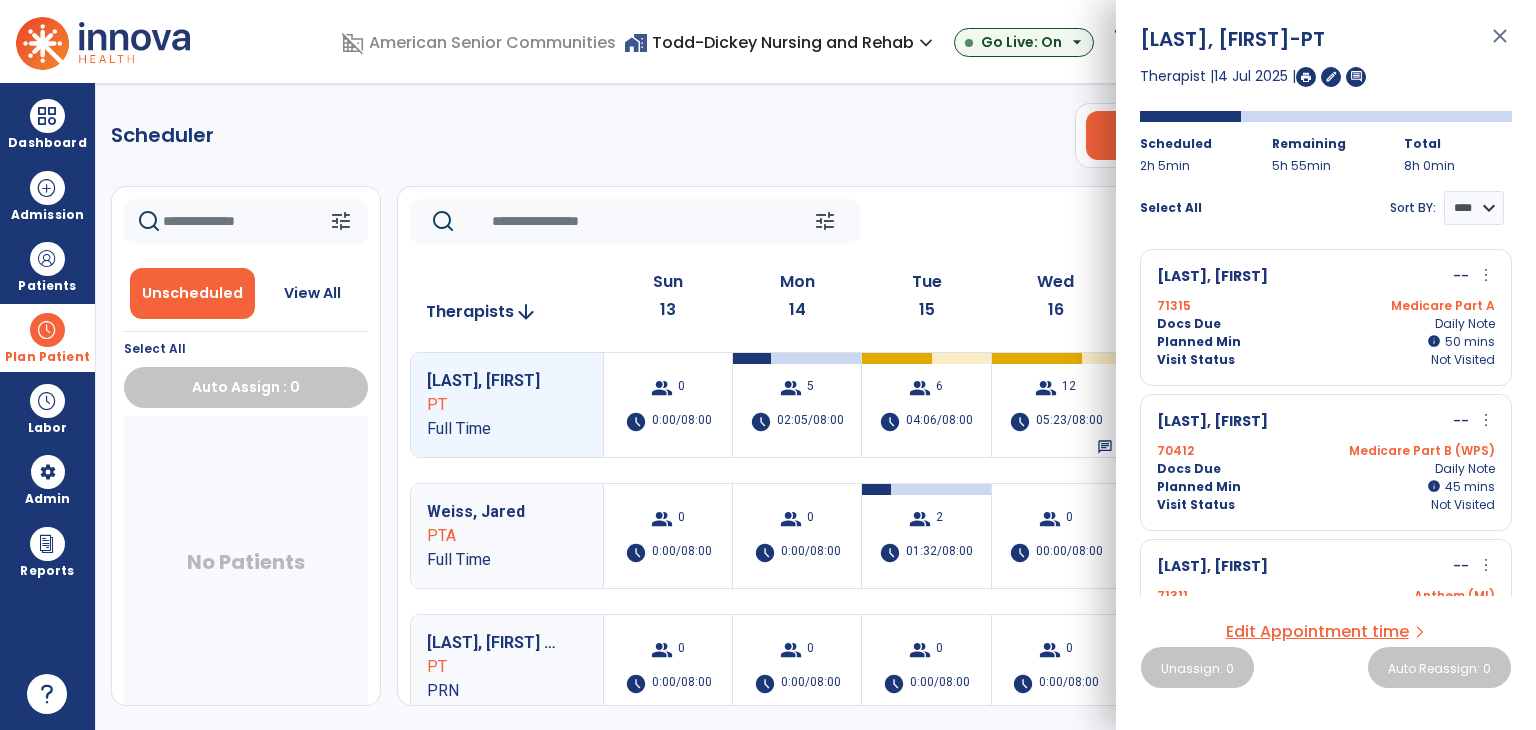 click at bounding box center (47, 330) 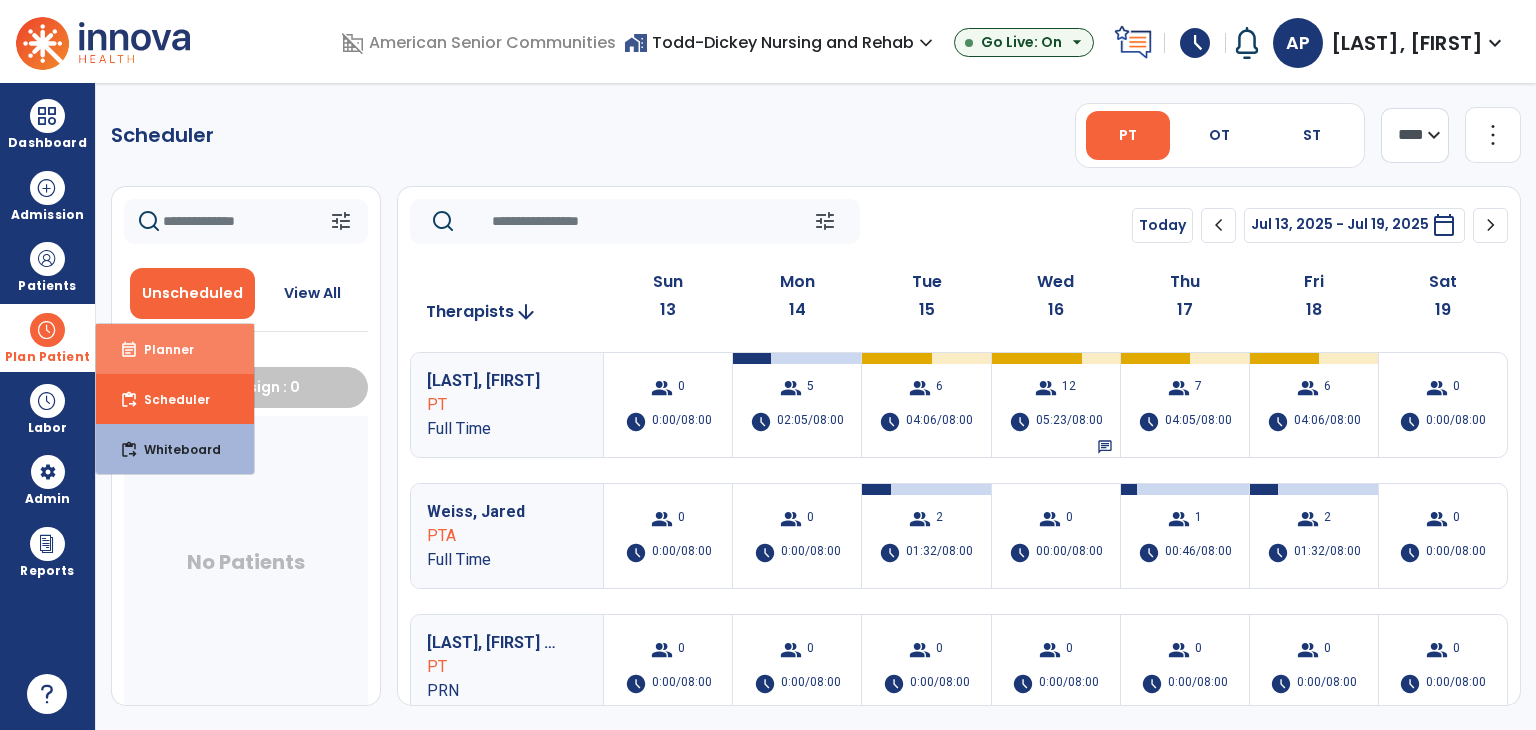 click on "event_note  Planner" at bounding box center [175, 349] 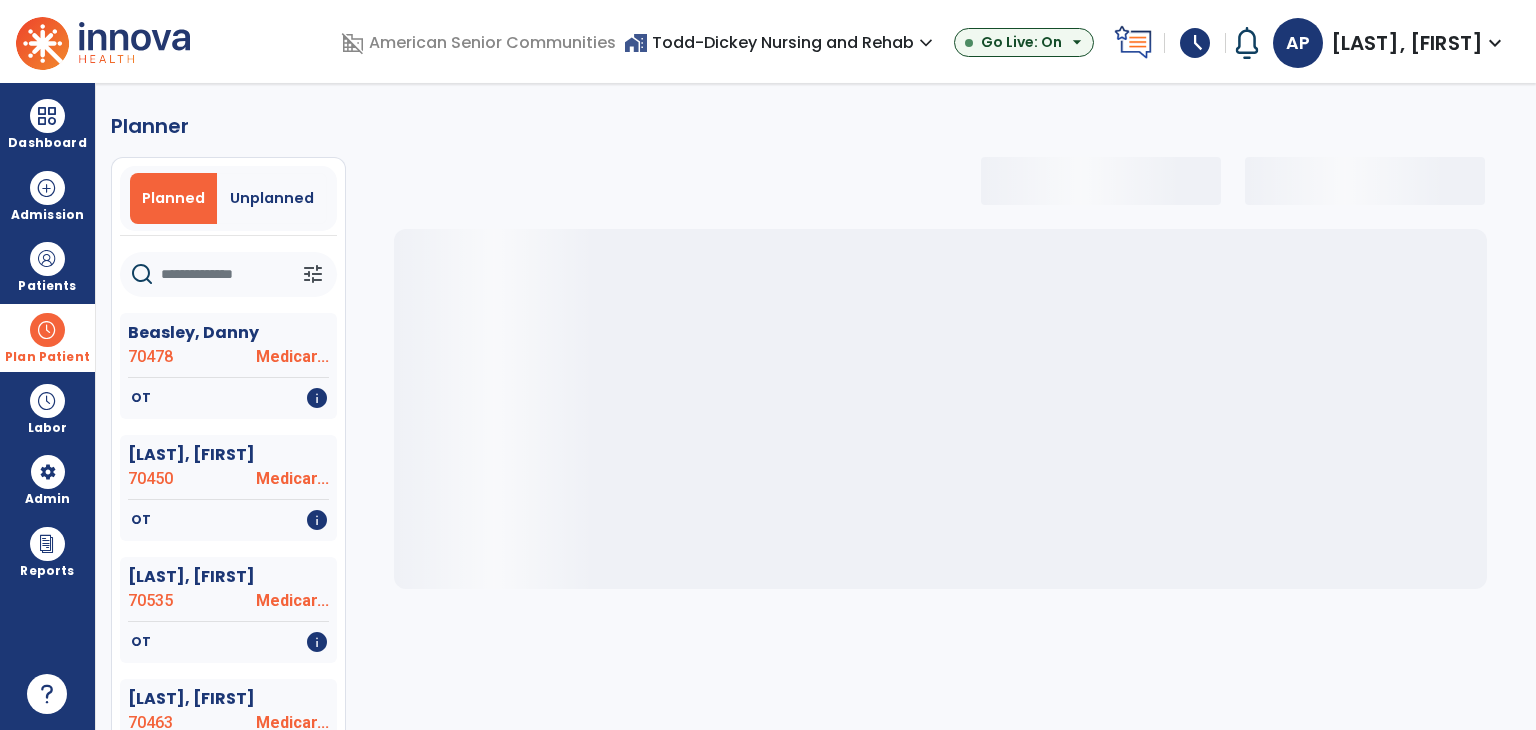 select on "***" 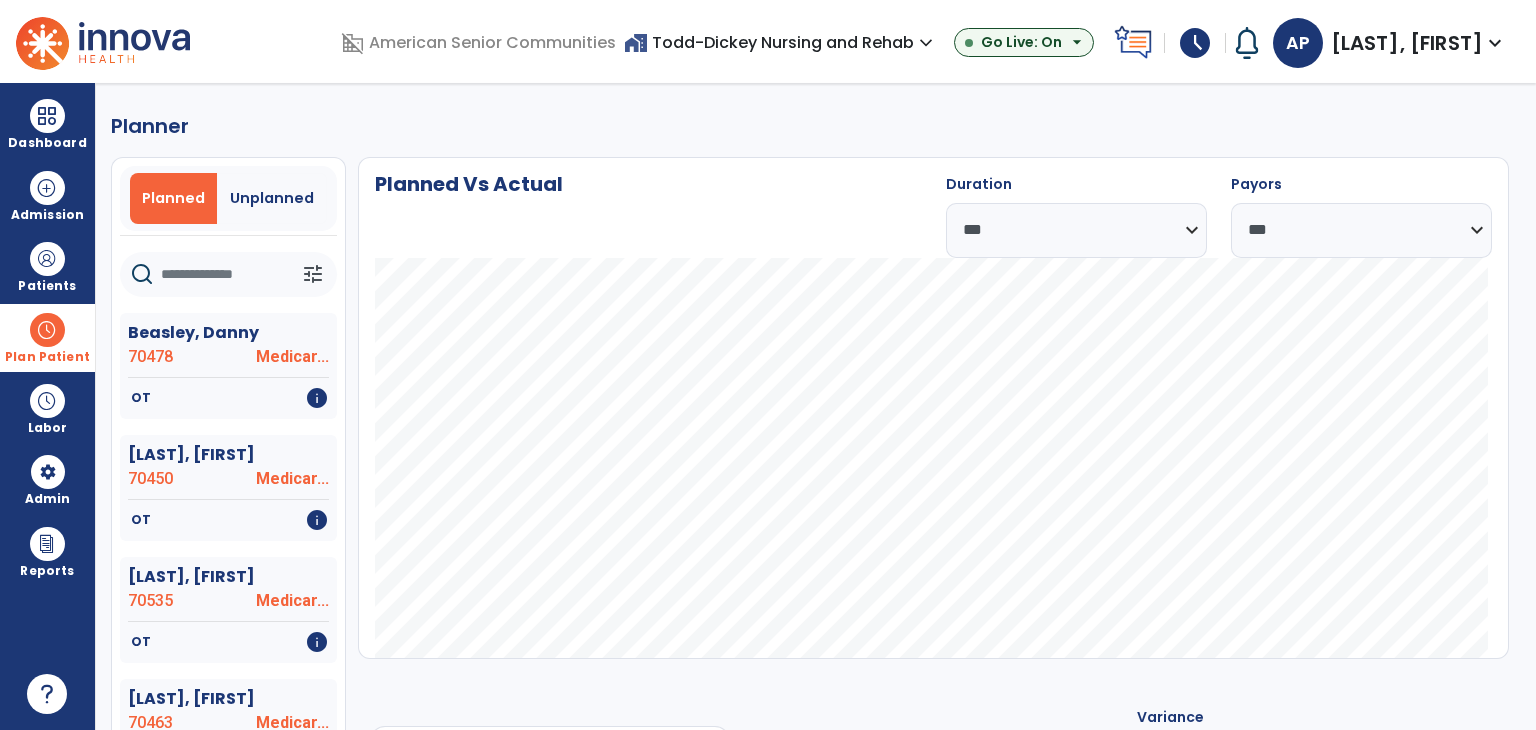 click 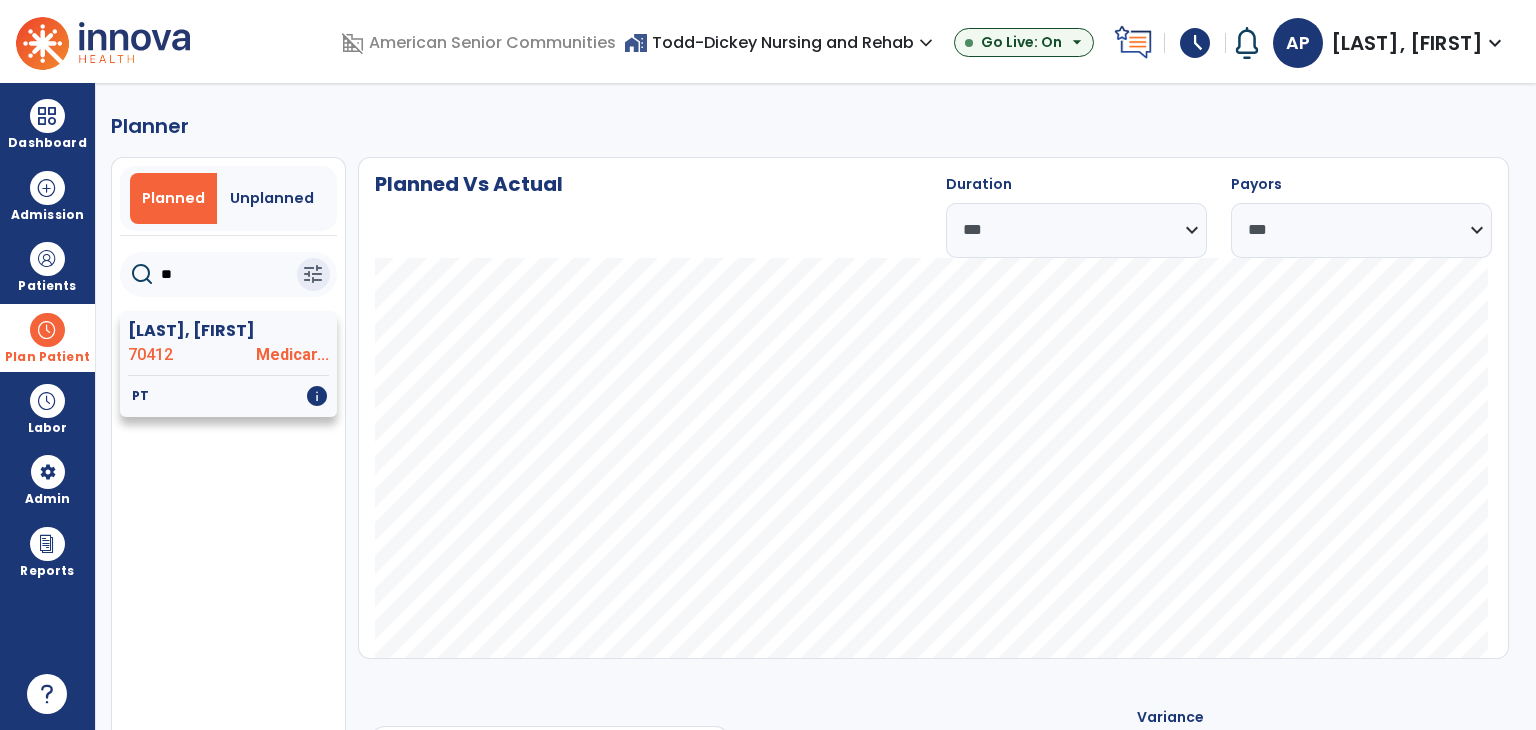 type on "**" 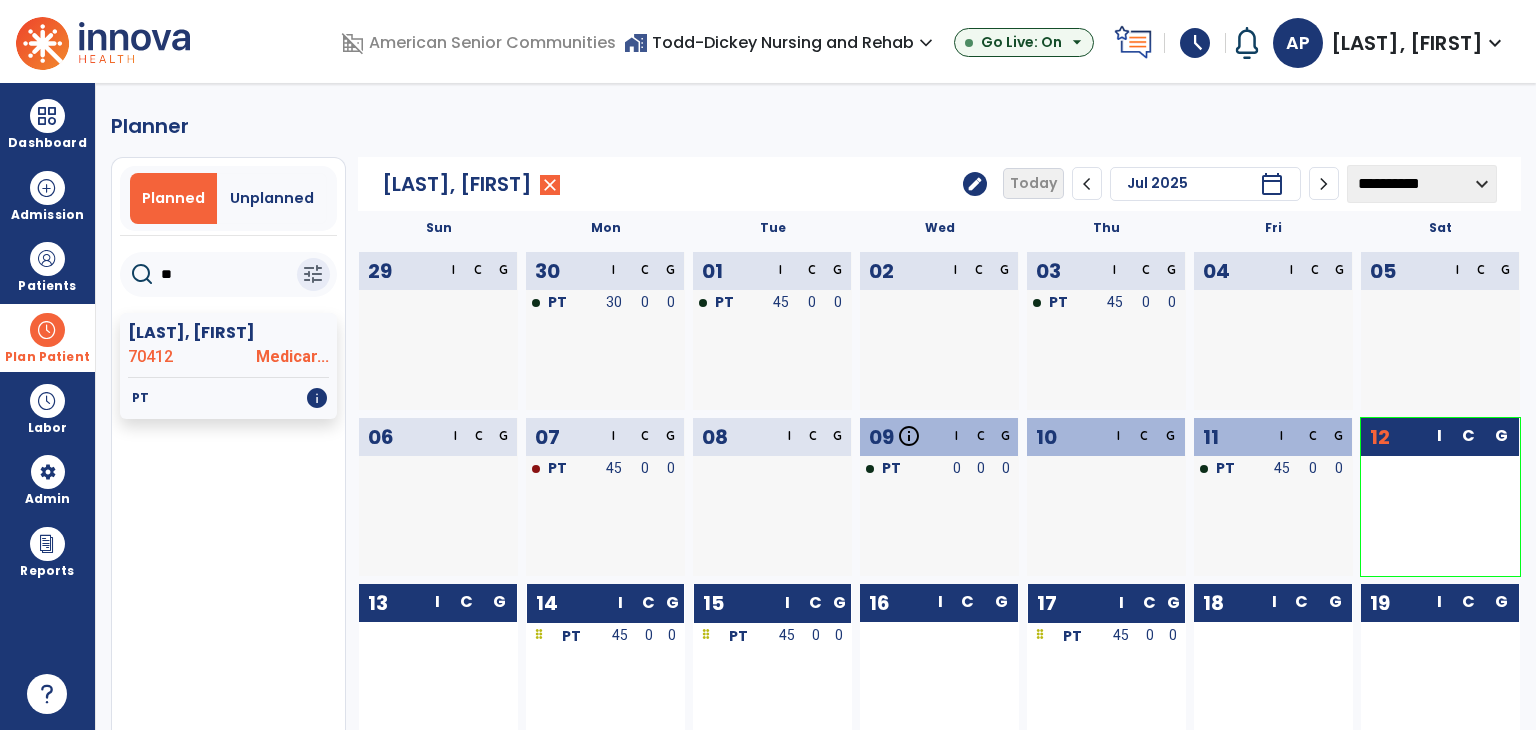click on "edit" 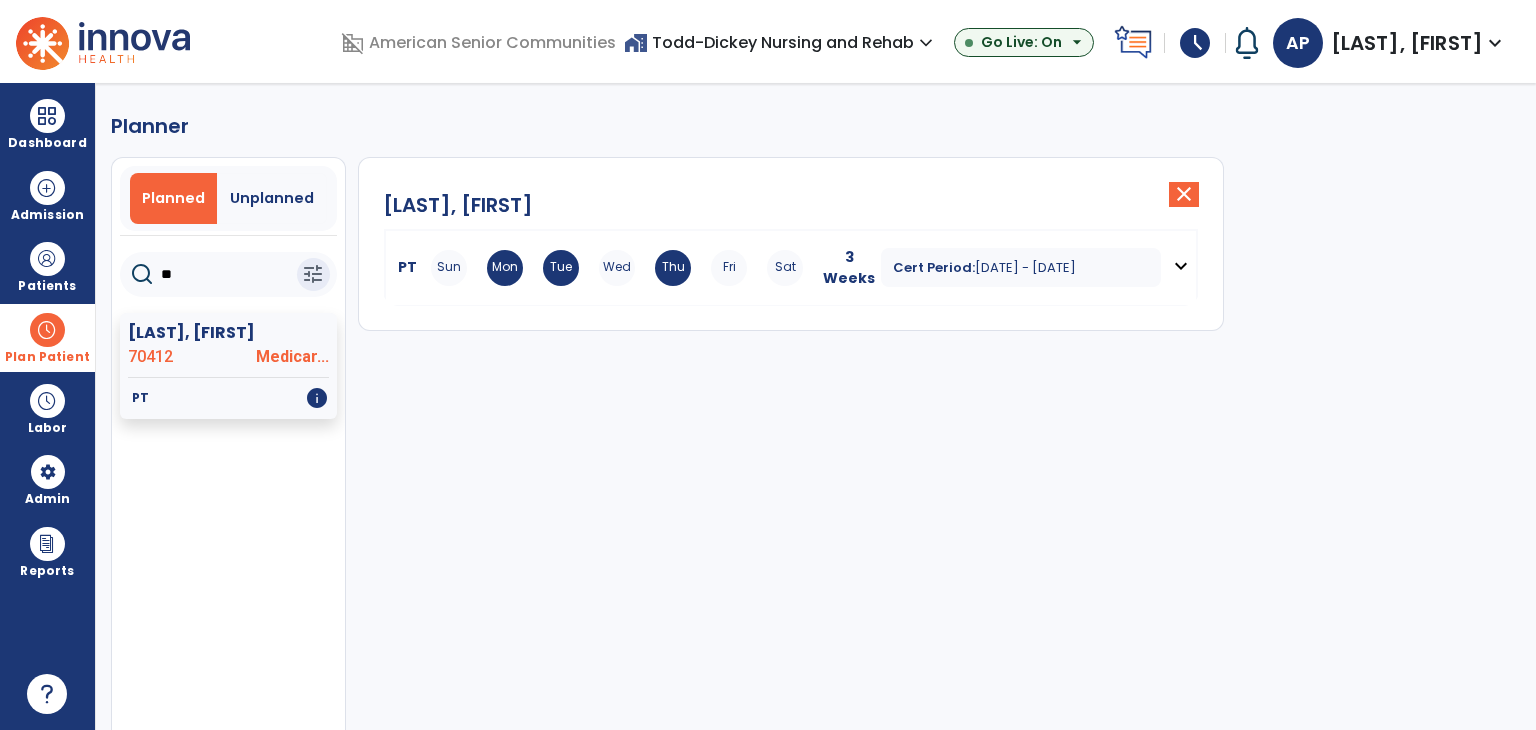 click on "expand_more" at bounding box center [1181, 266] 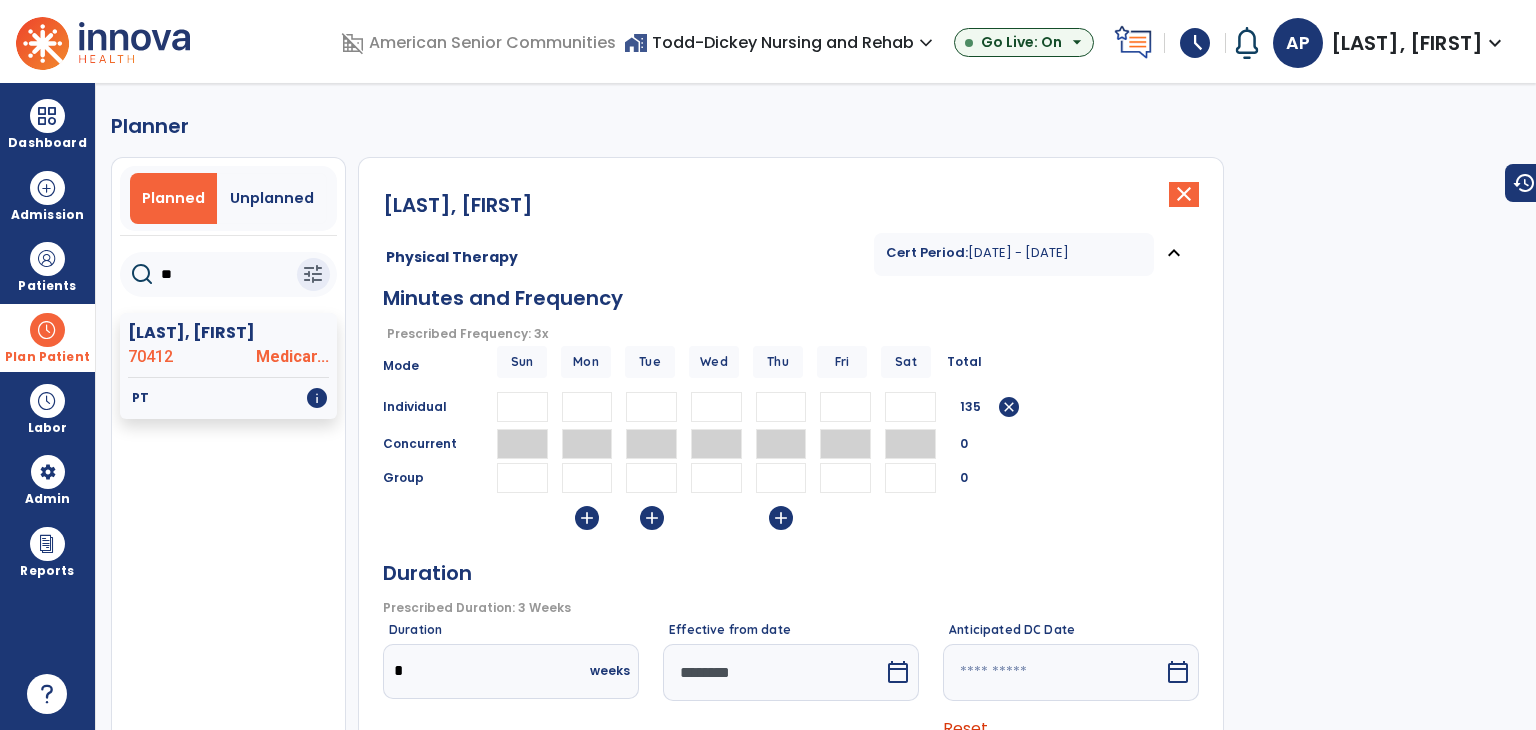 drag, startPoint x: 606, startPoint y: 409, endPoint x: 560, endPoint y: 409, distance: 46 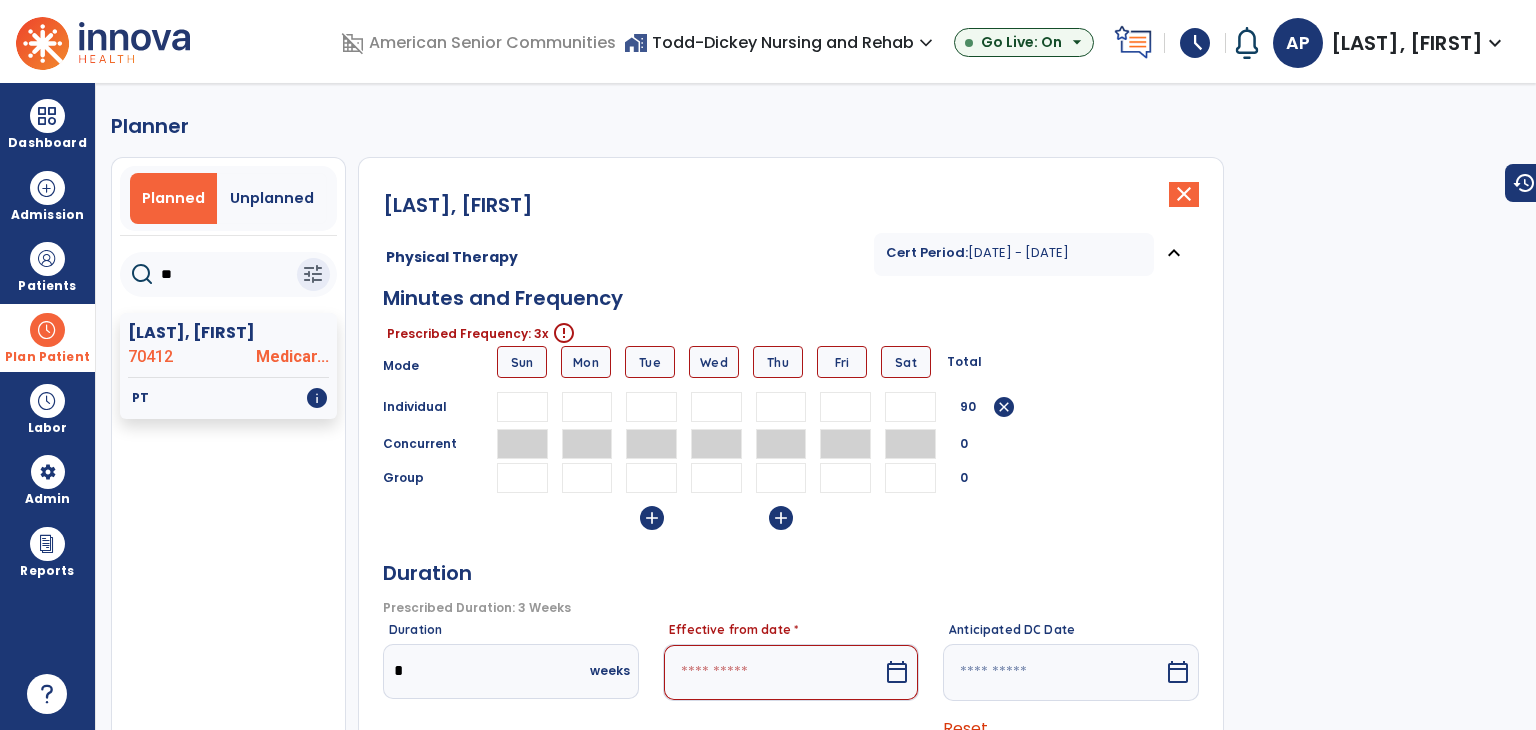 type 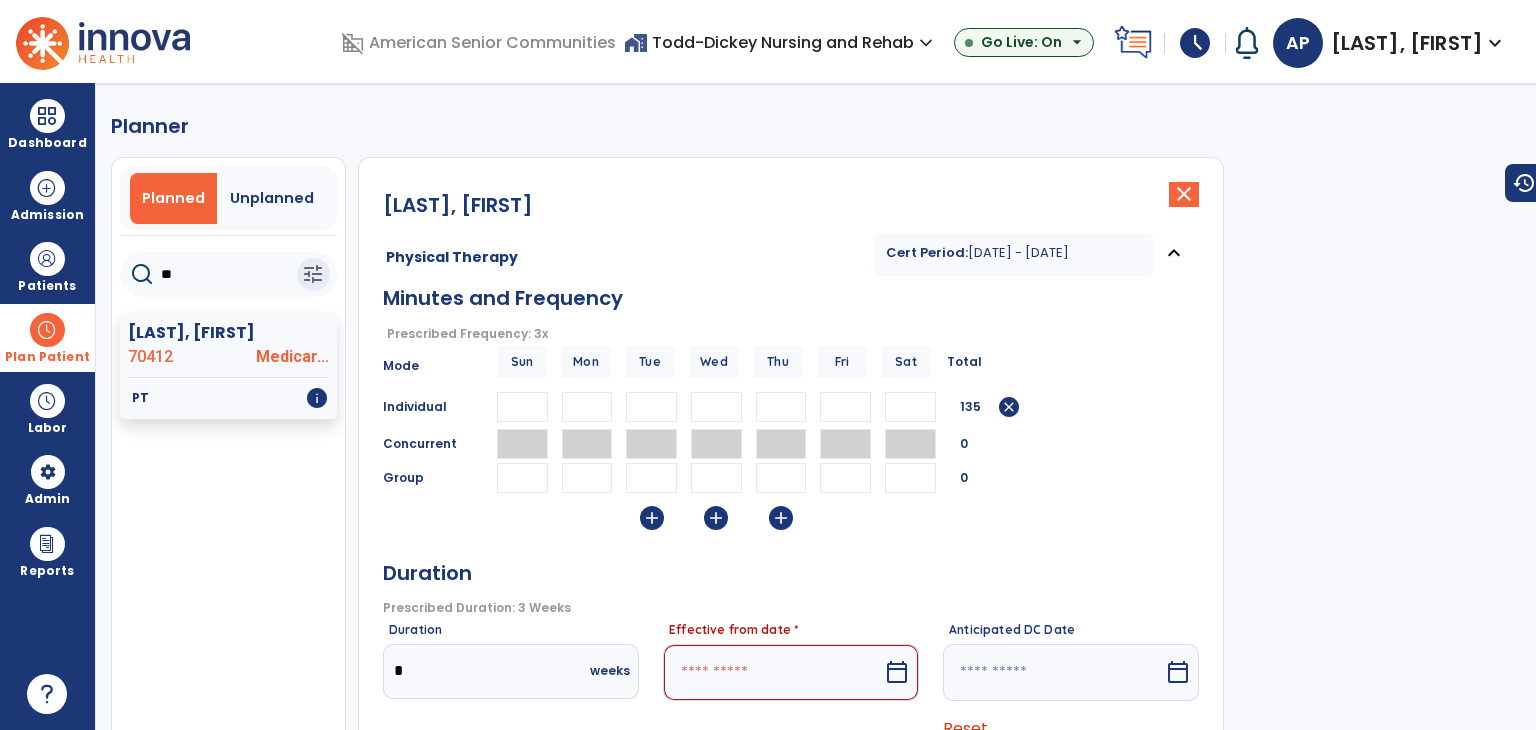 type on "**" 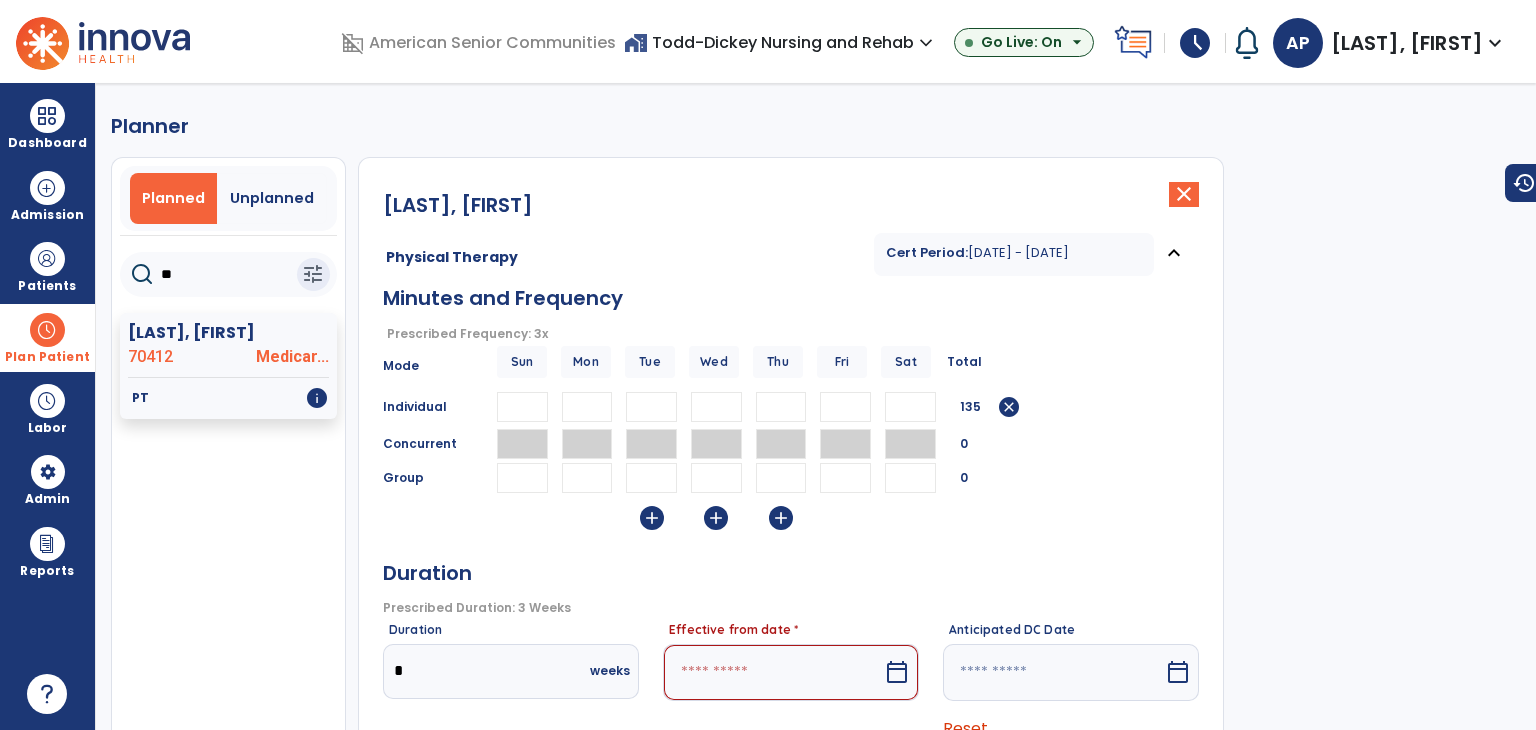 click at bounding box center (773, 672) 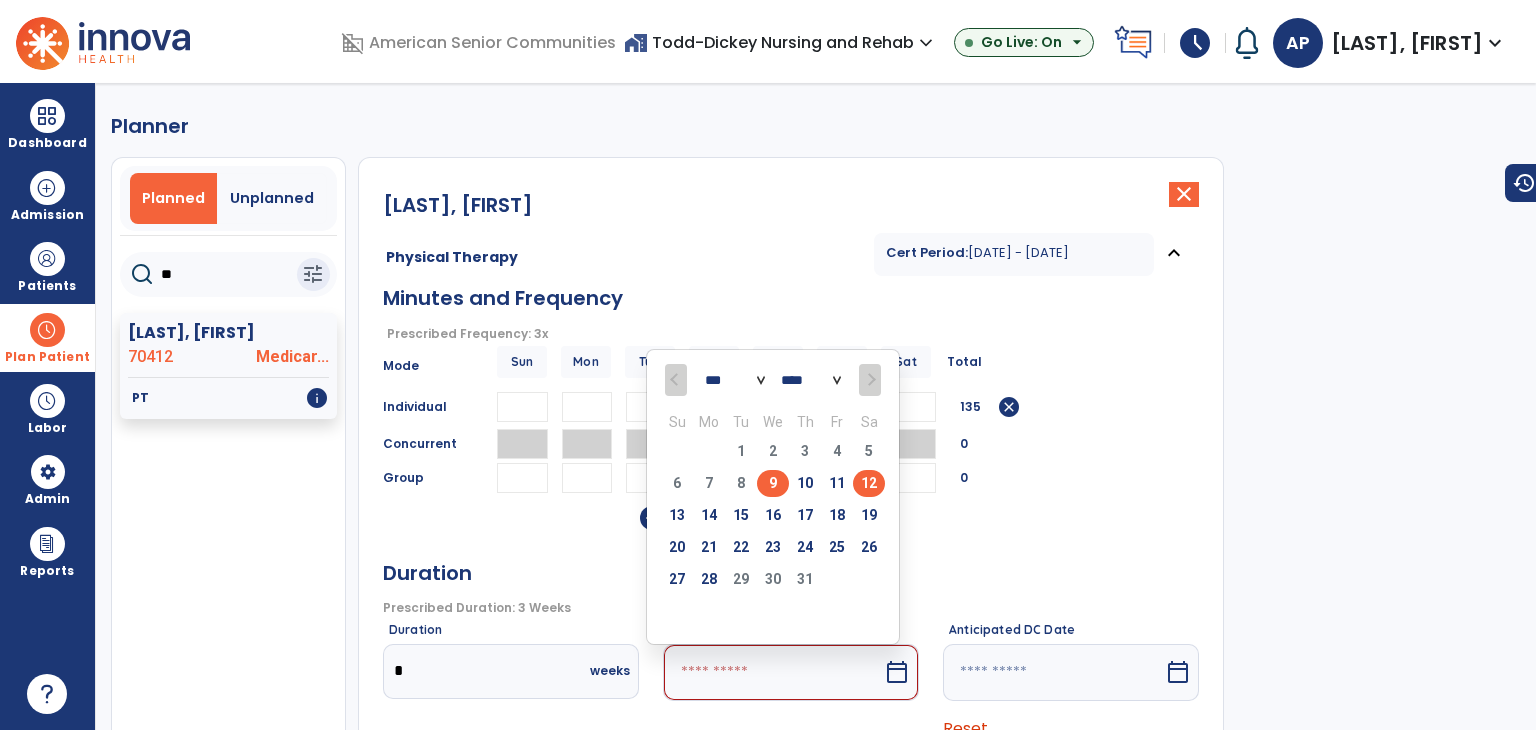 click on "12" at bounding box center [869, 483] 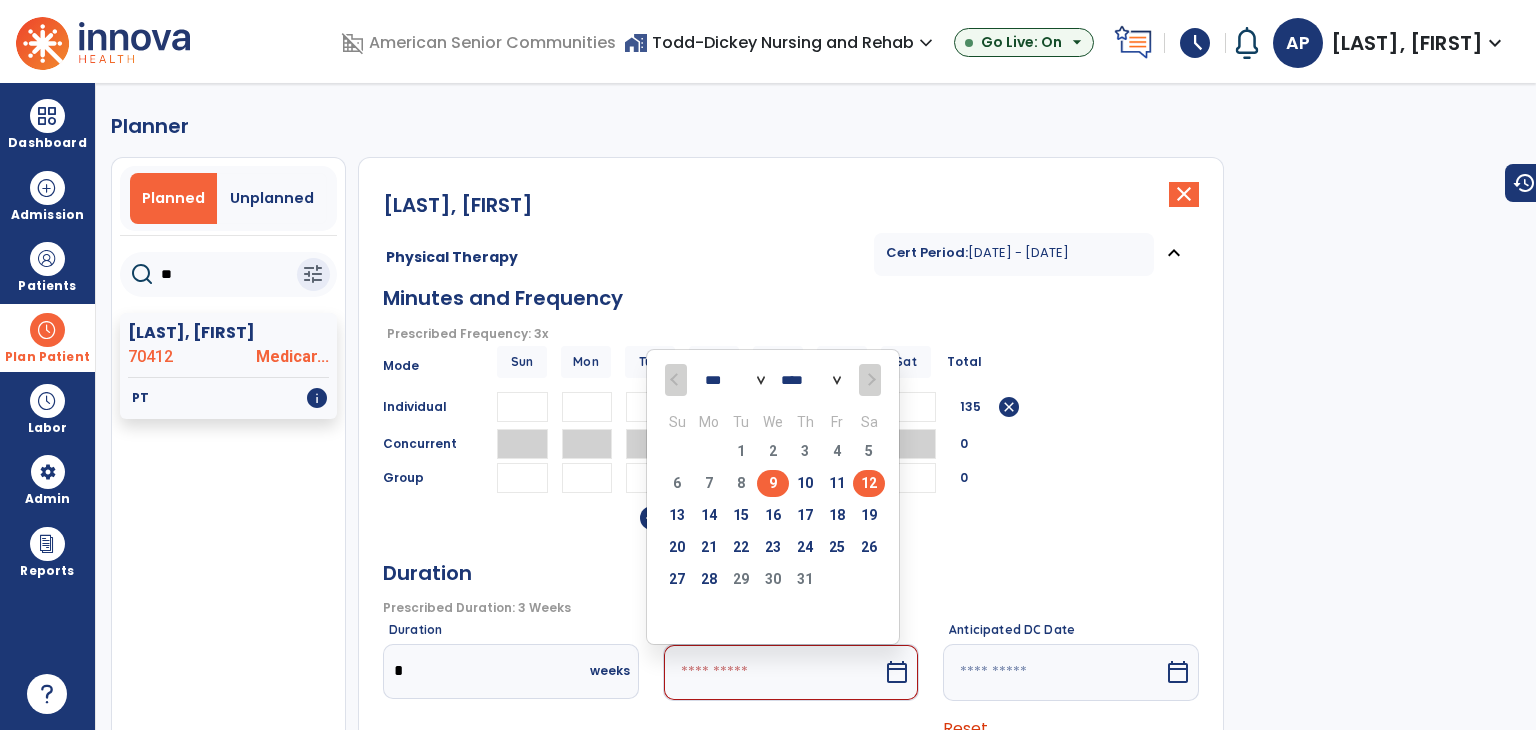 type on "*********" 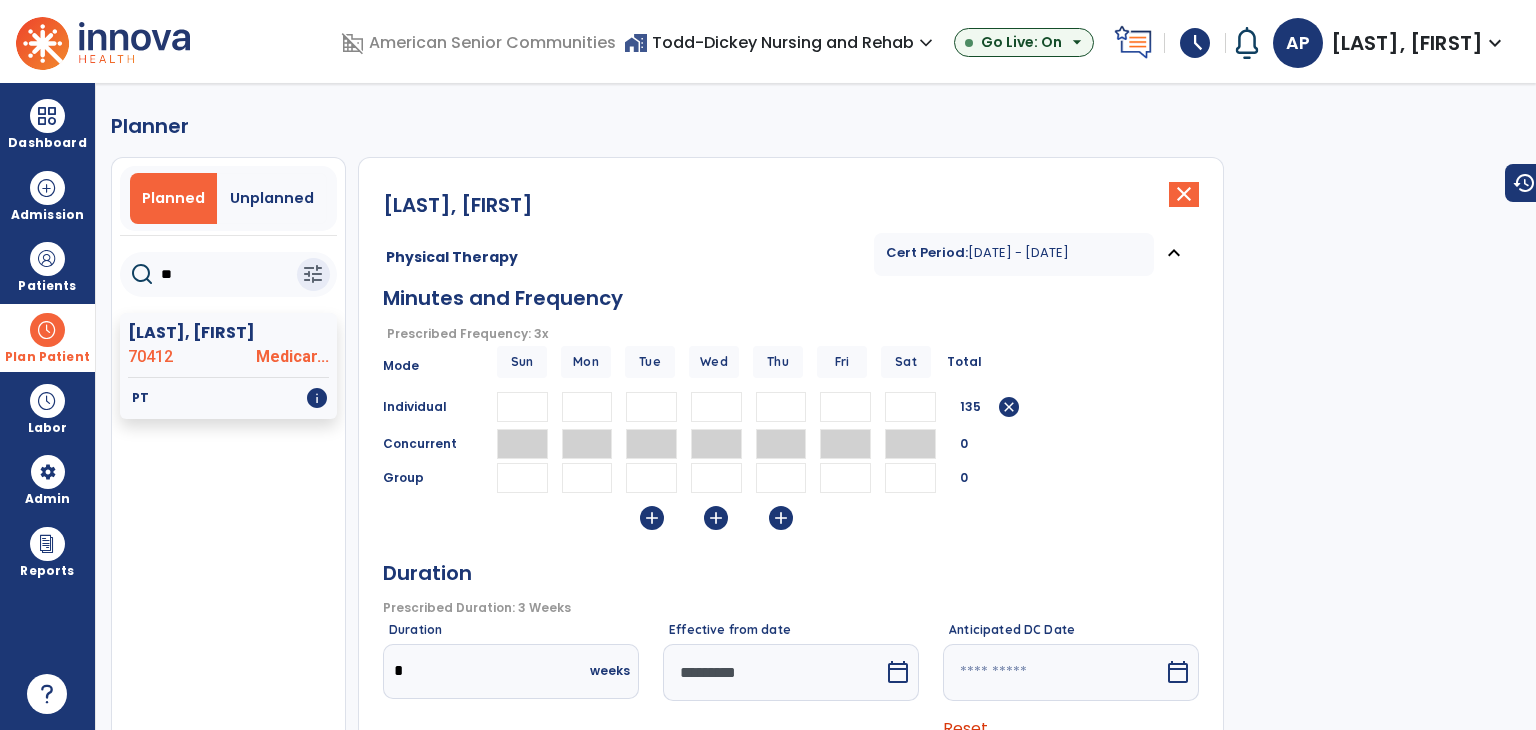 click on "Concurrent 0" at bounding box center [791, 444] 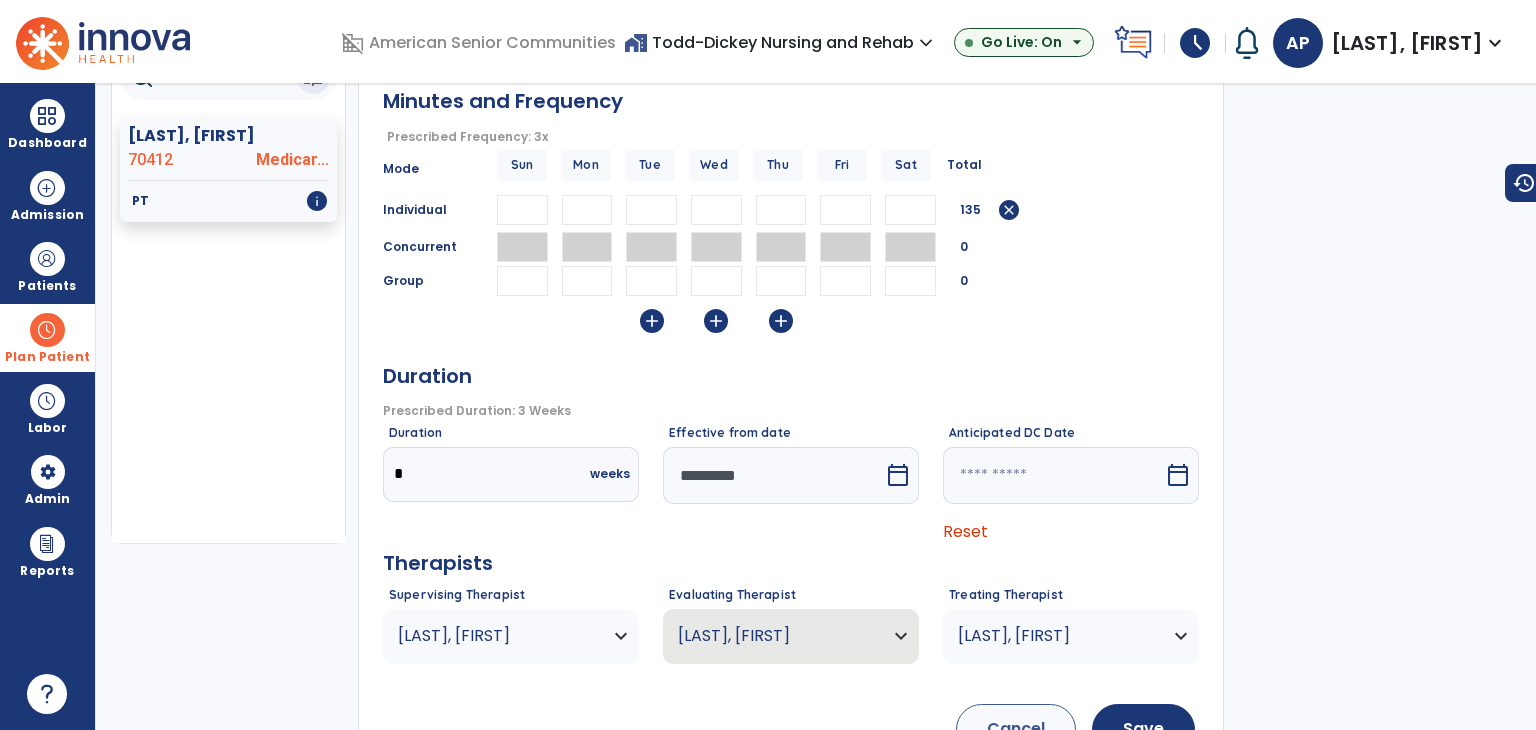 scroll, scrollTop: 200, scrollLeft: 0, axis: vertical 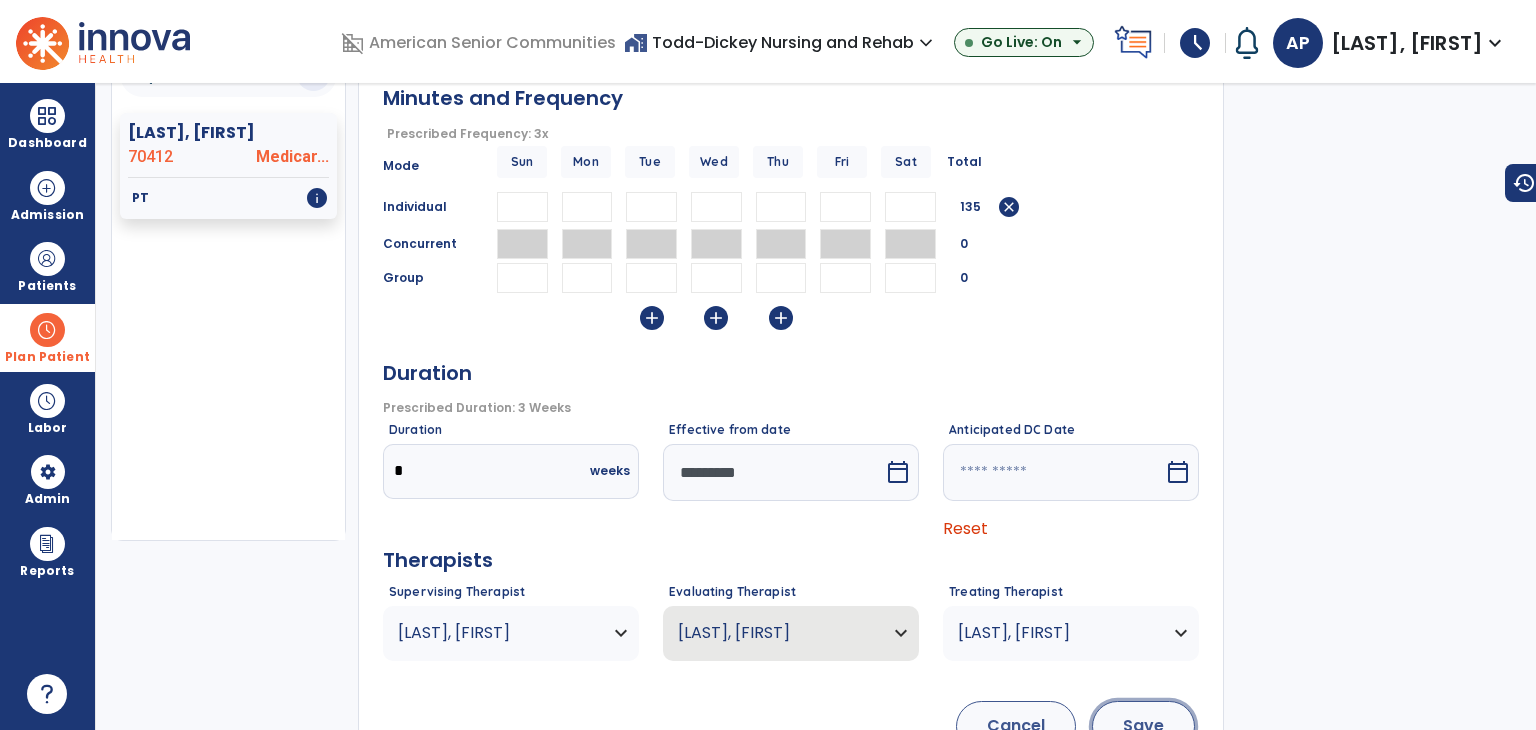 click on "Save" at bounding box center (1143, 726) 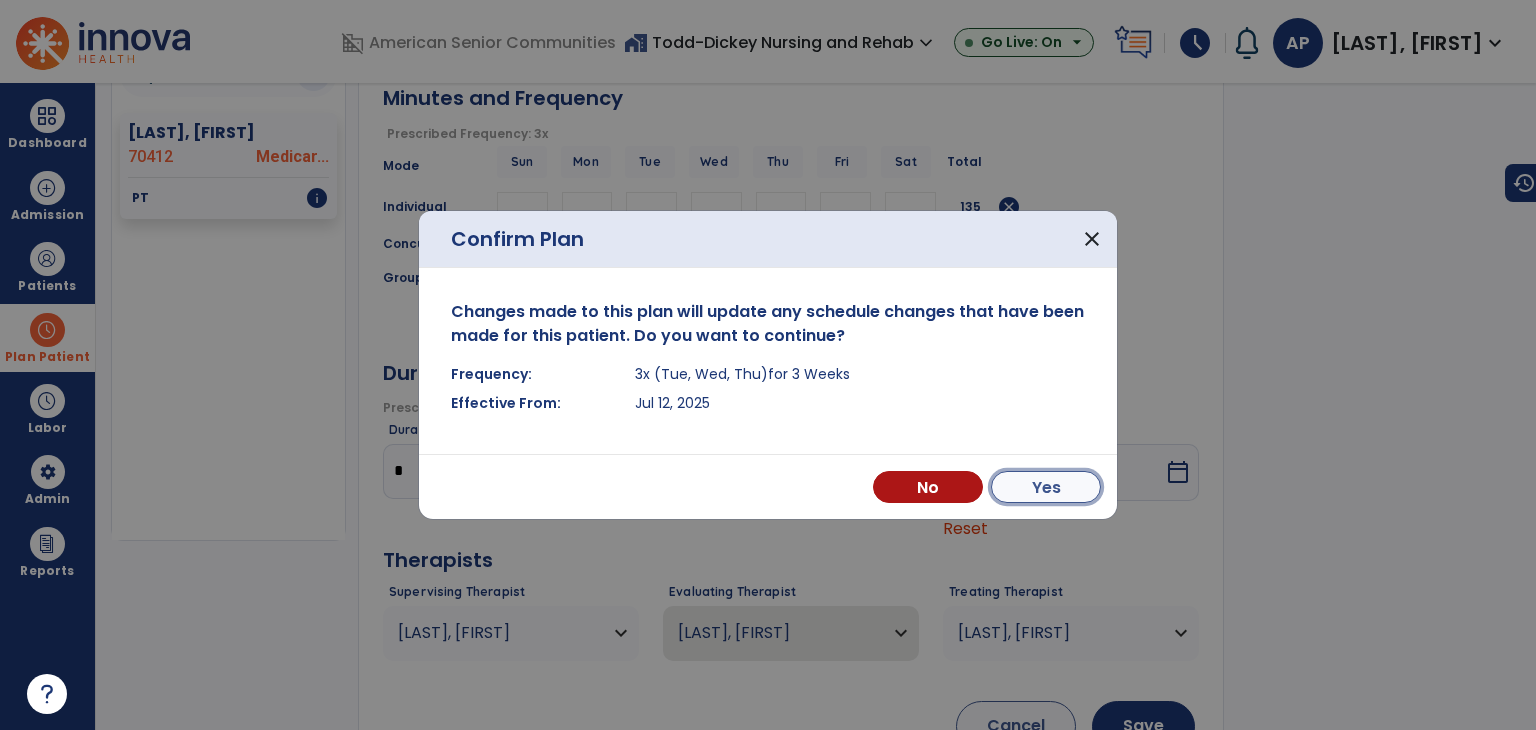 click on "Yes" at bounding box center [1046, 487] 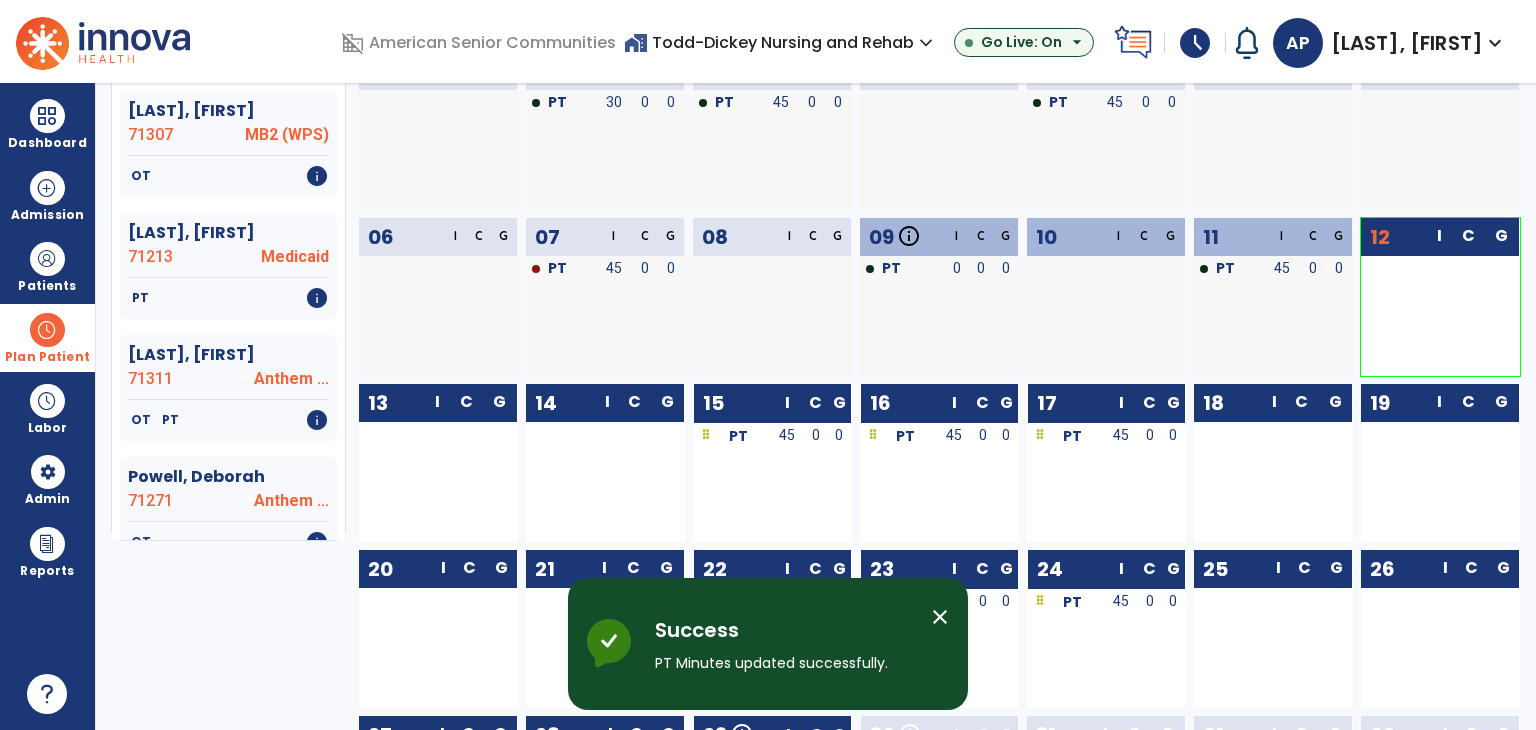 scroll, scrollTop: 1000, scrollLeft: 0, axis: vertical 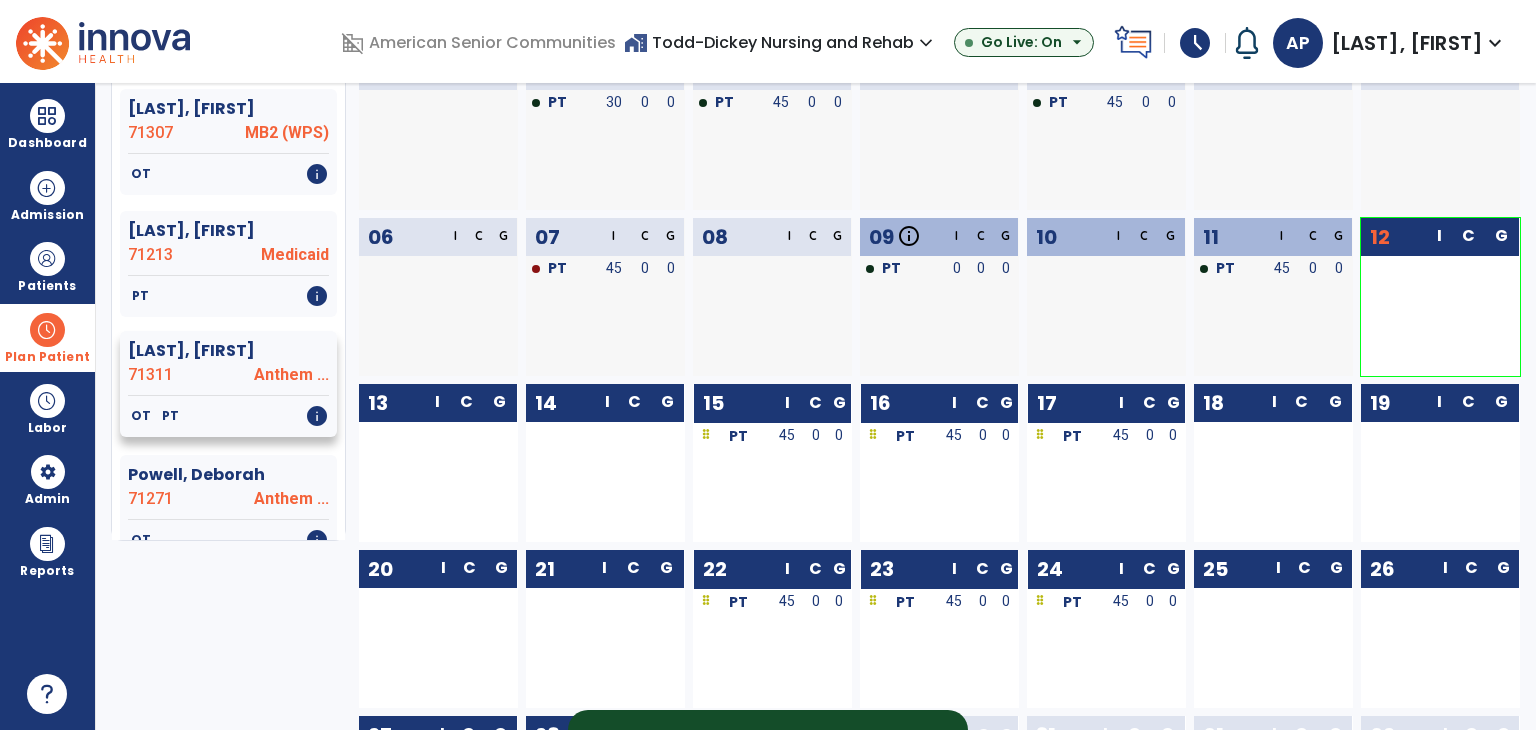 click on "71311" 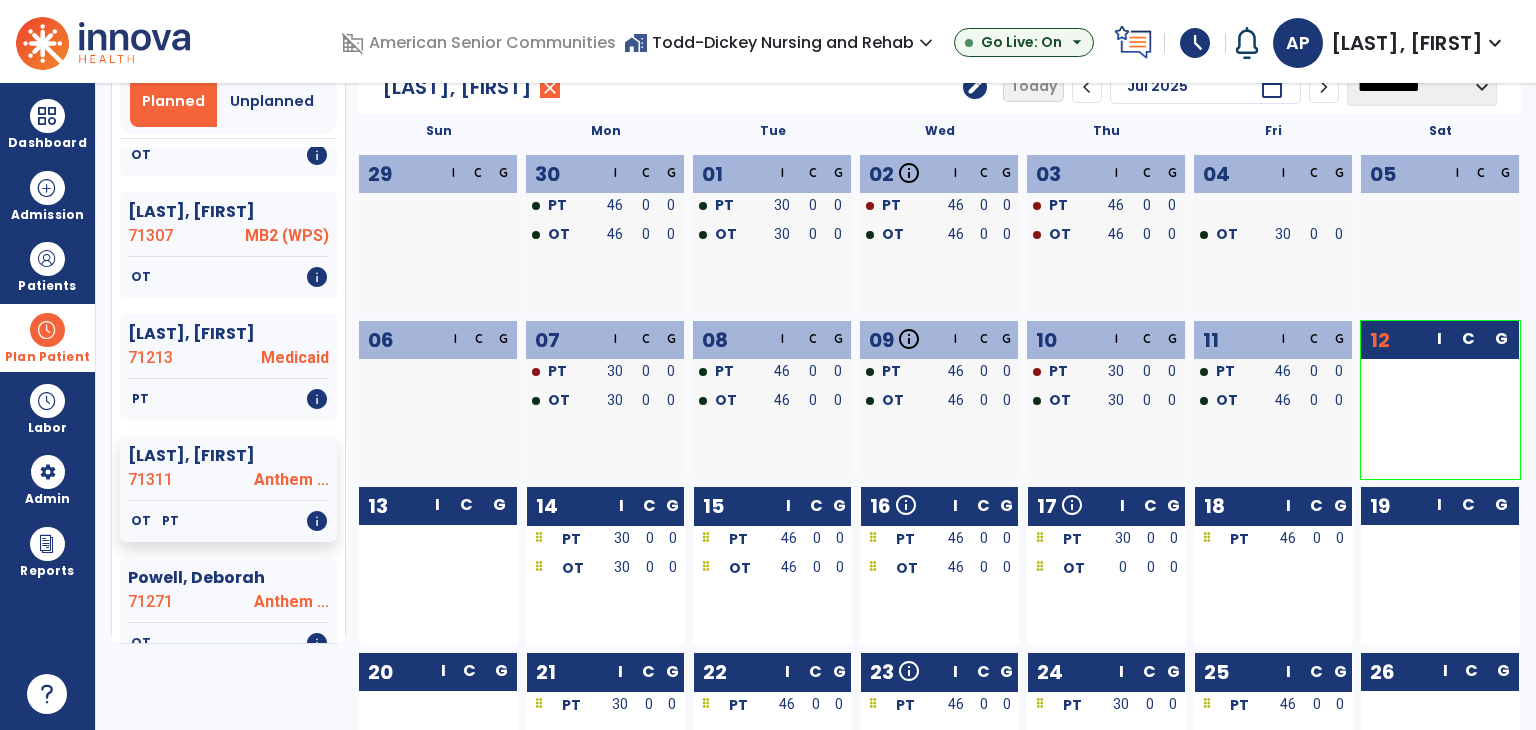 scroll, scrollTop: 0, scrollLeft: 0, axis: both 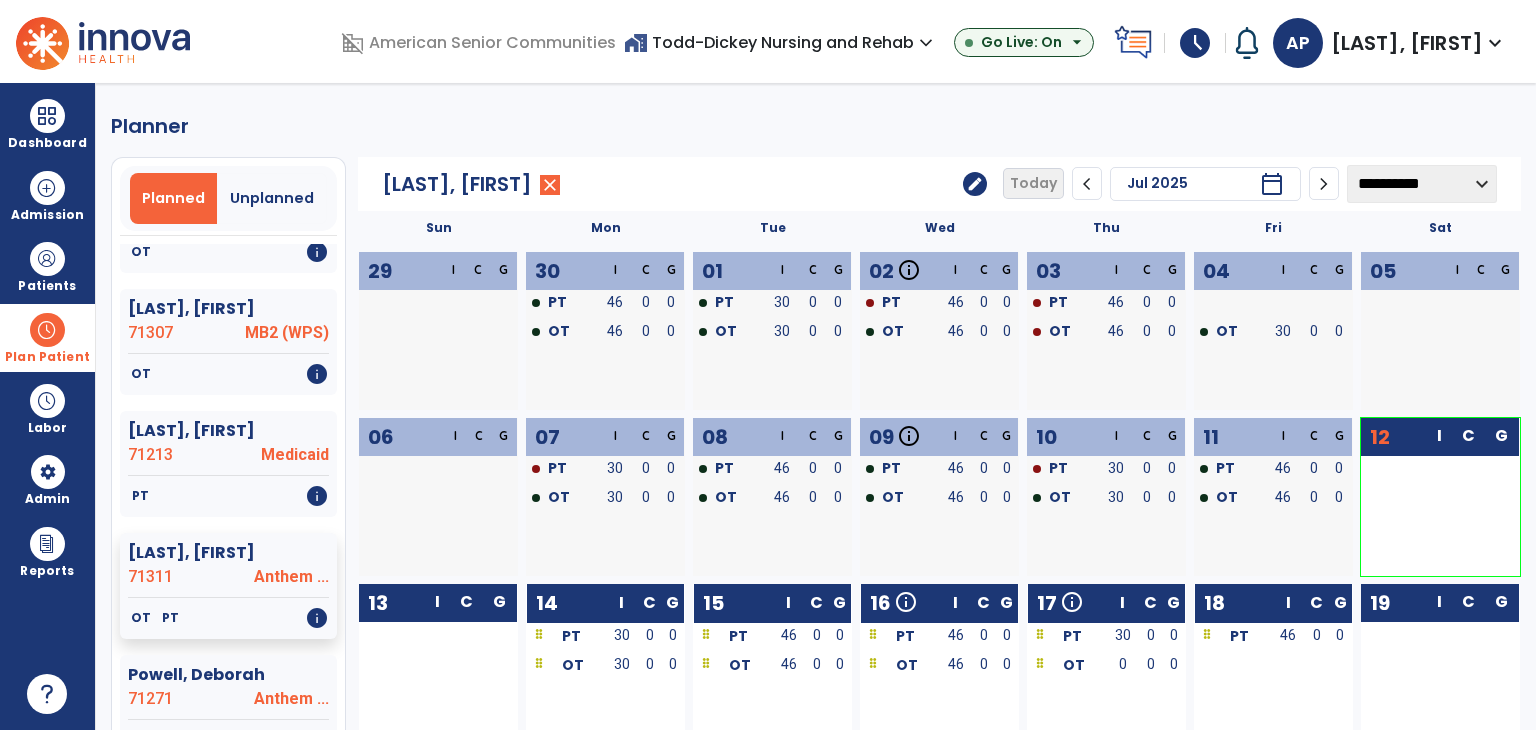 click on "edit" 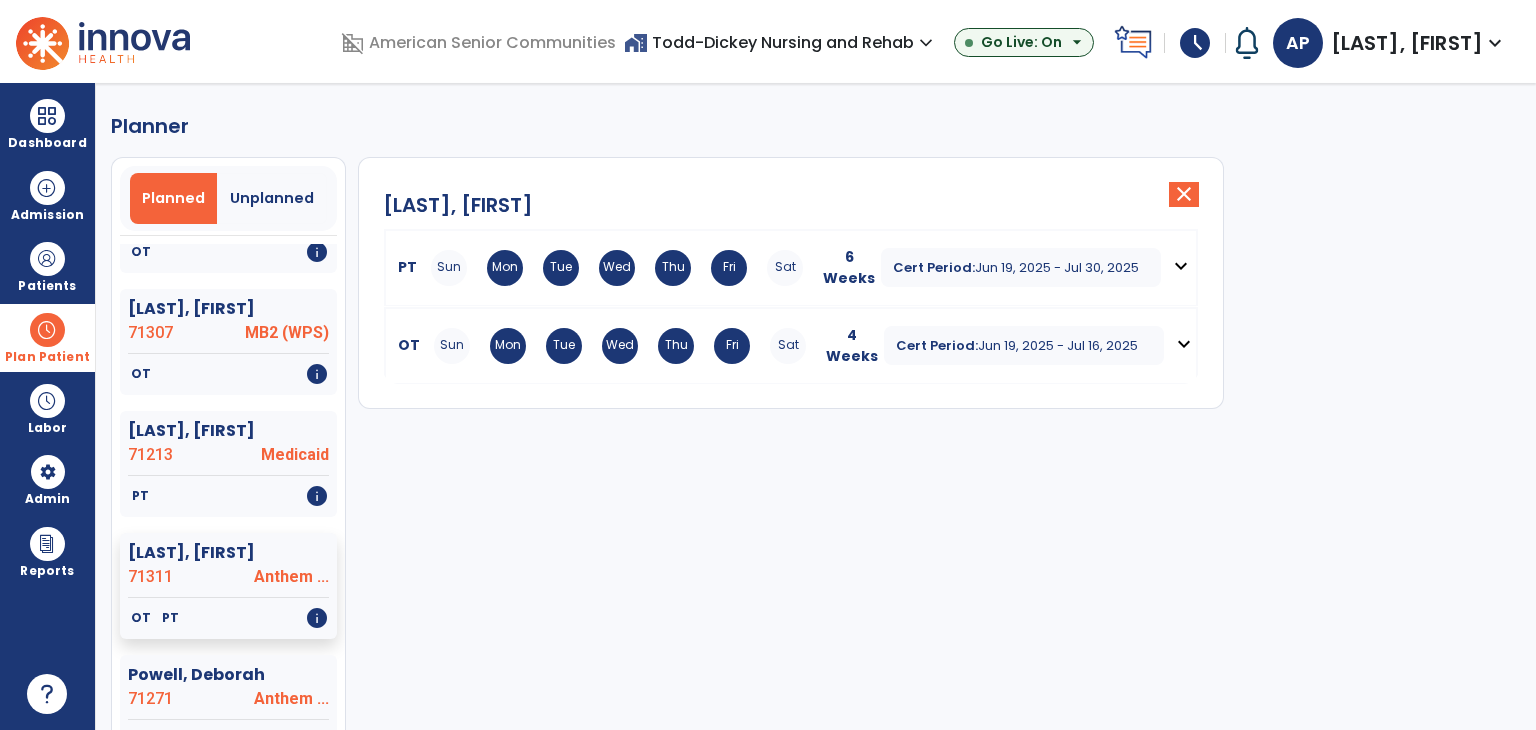 click on "expand_more" at bounding box center (1181, 266) 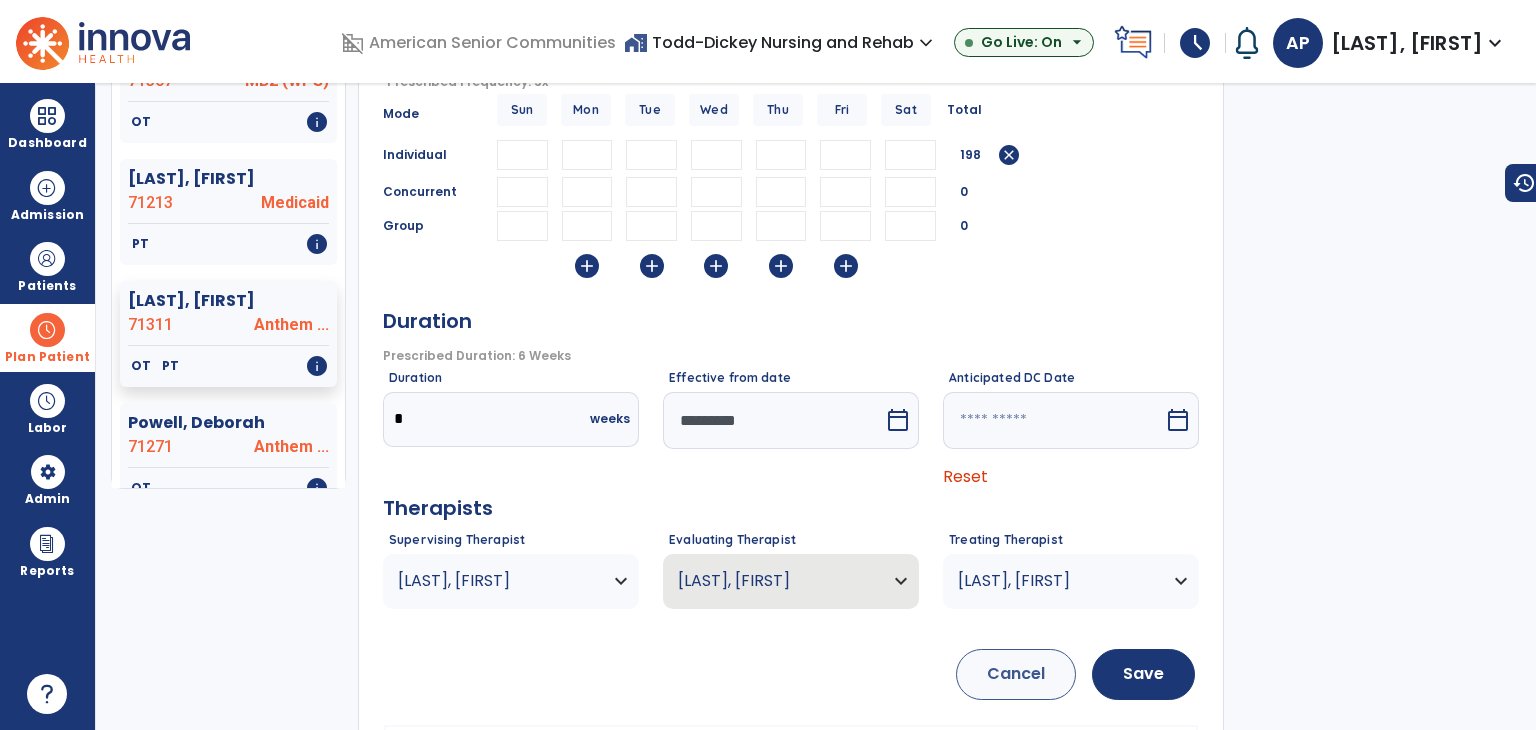 scroll, scrollTop: 300, scrollLeft: 0, axis: vertical 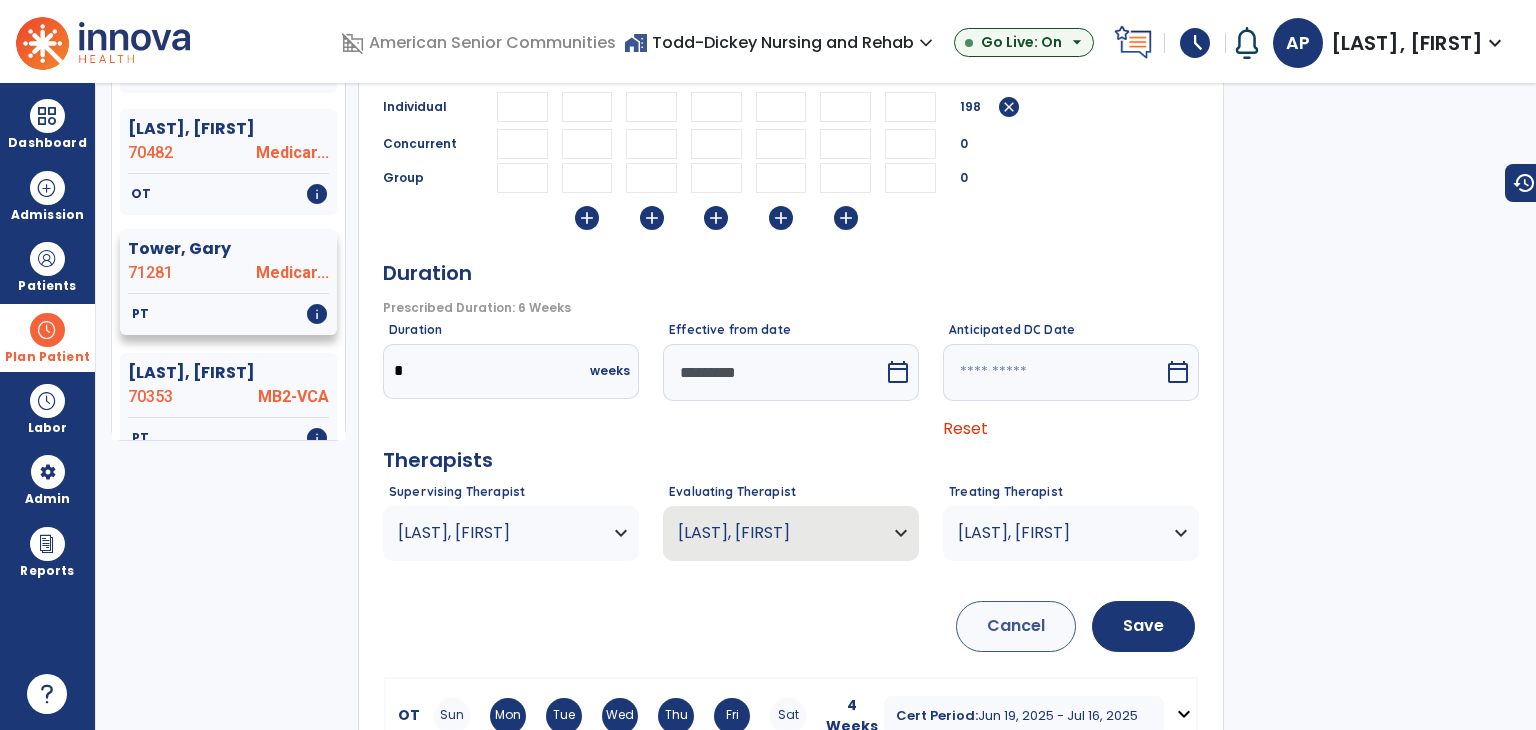 click on "Tower, Gary  71281 Medicar..." 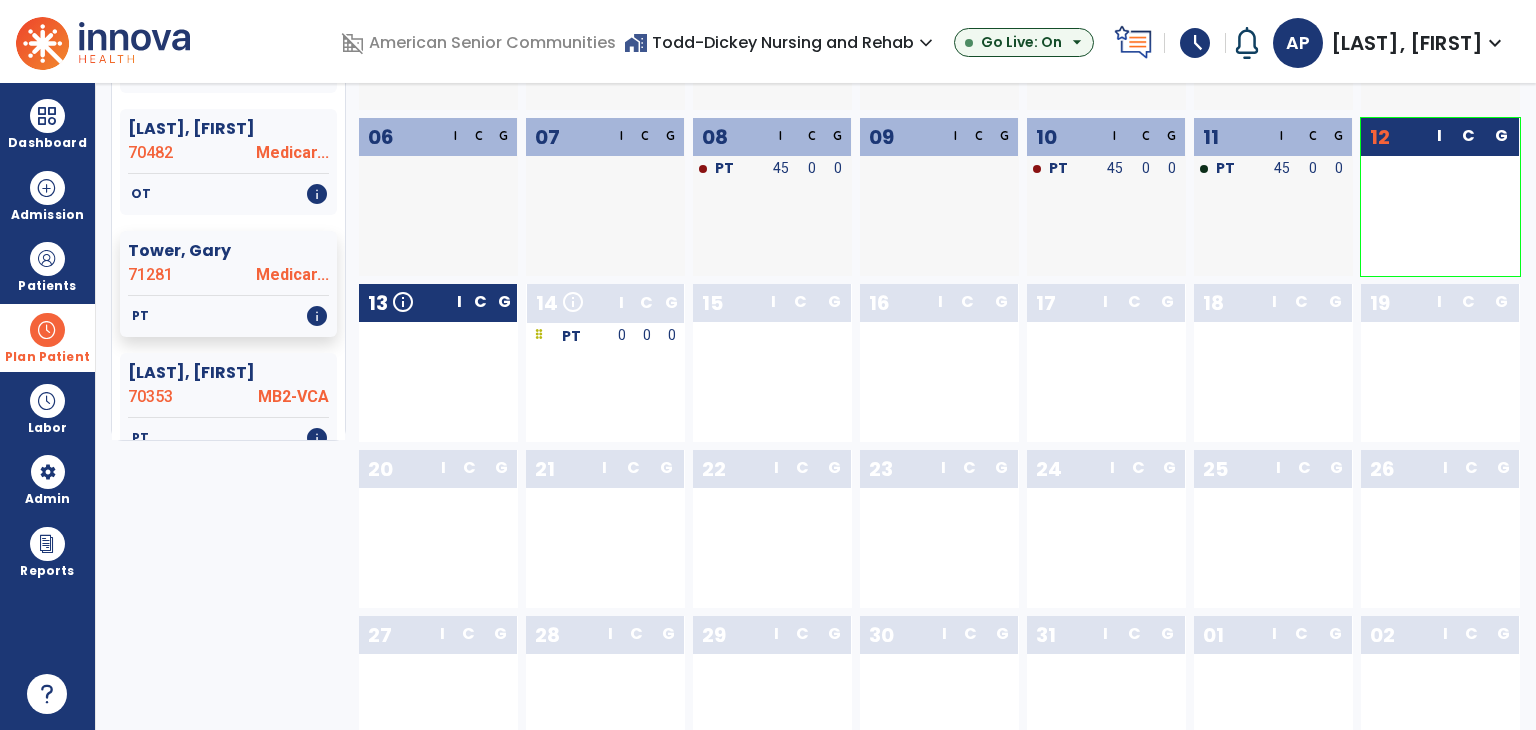 scroll, scrollTop: 0, scrollLeft: 0, axis: both 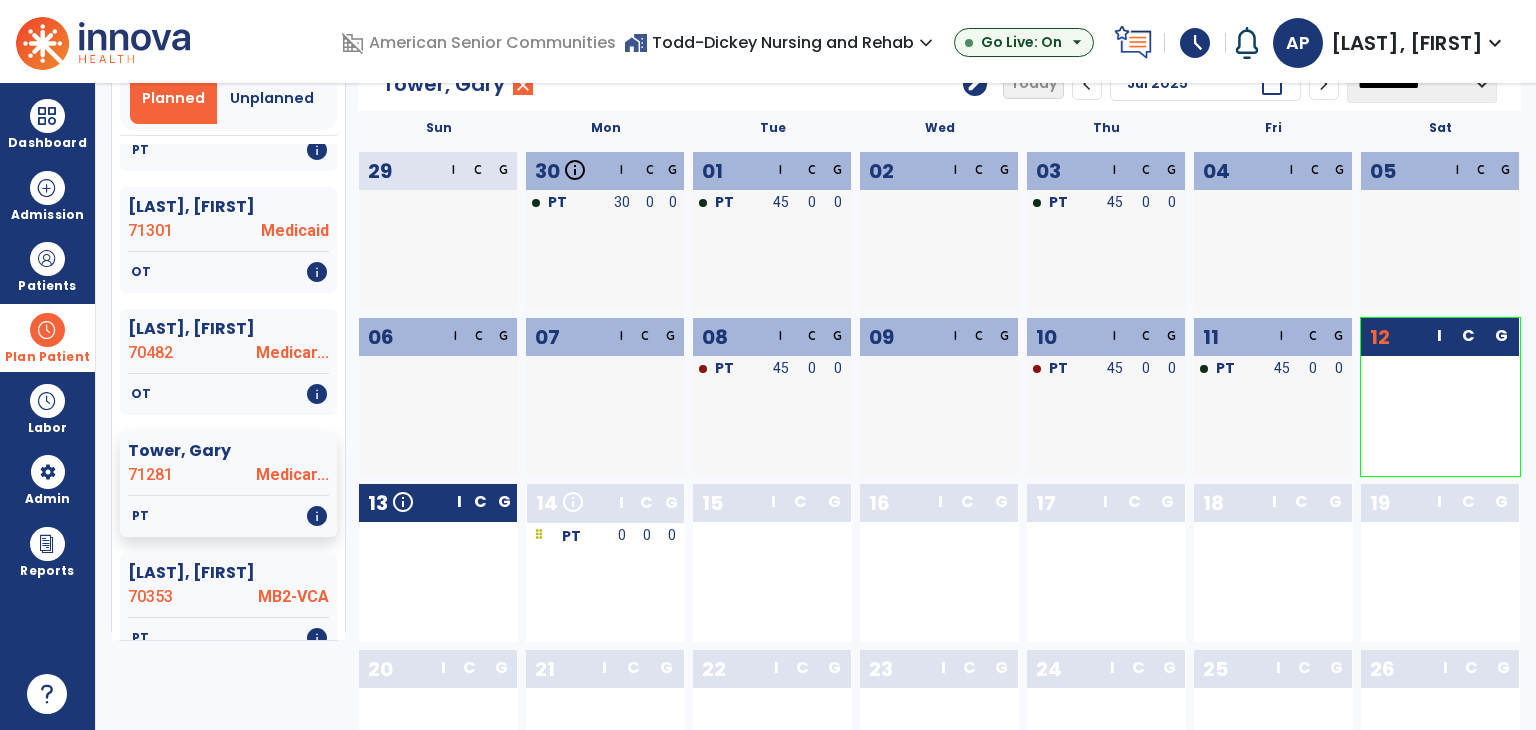 click on "edit" 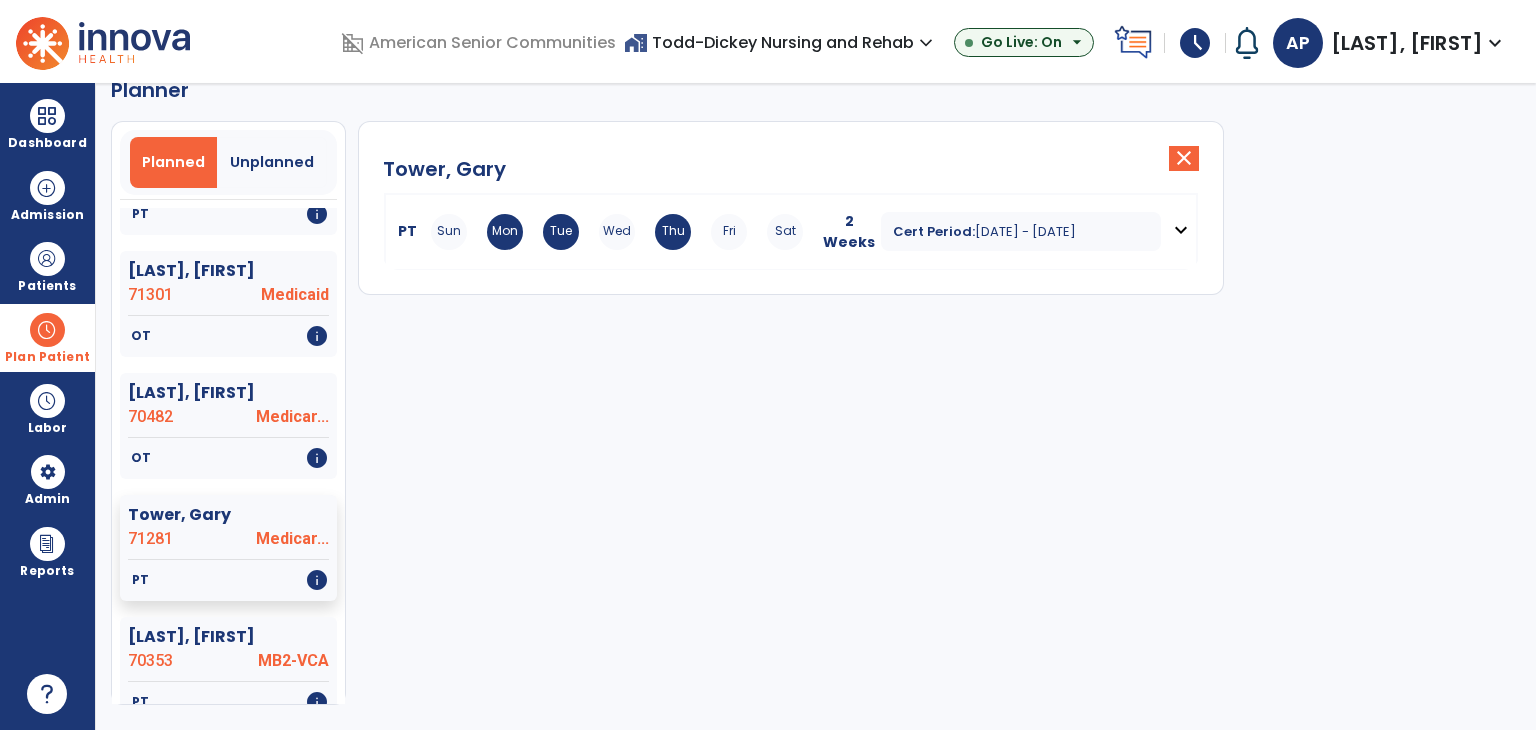 click on "expand_more" at bounding box center (1181, 230) 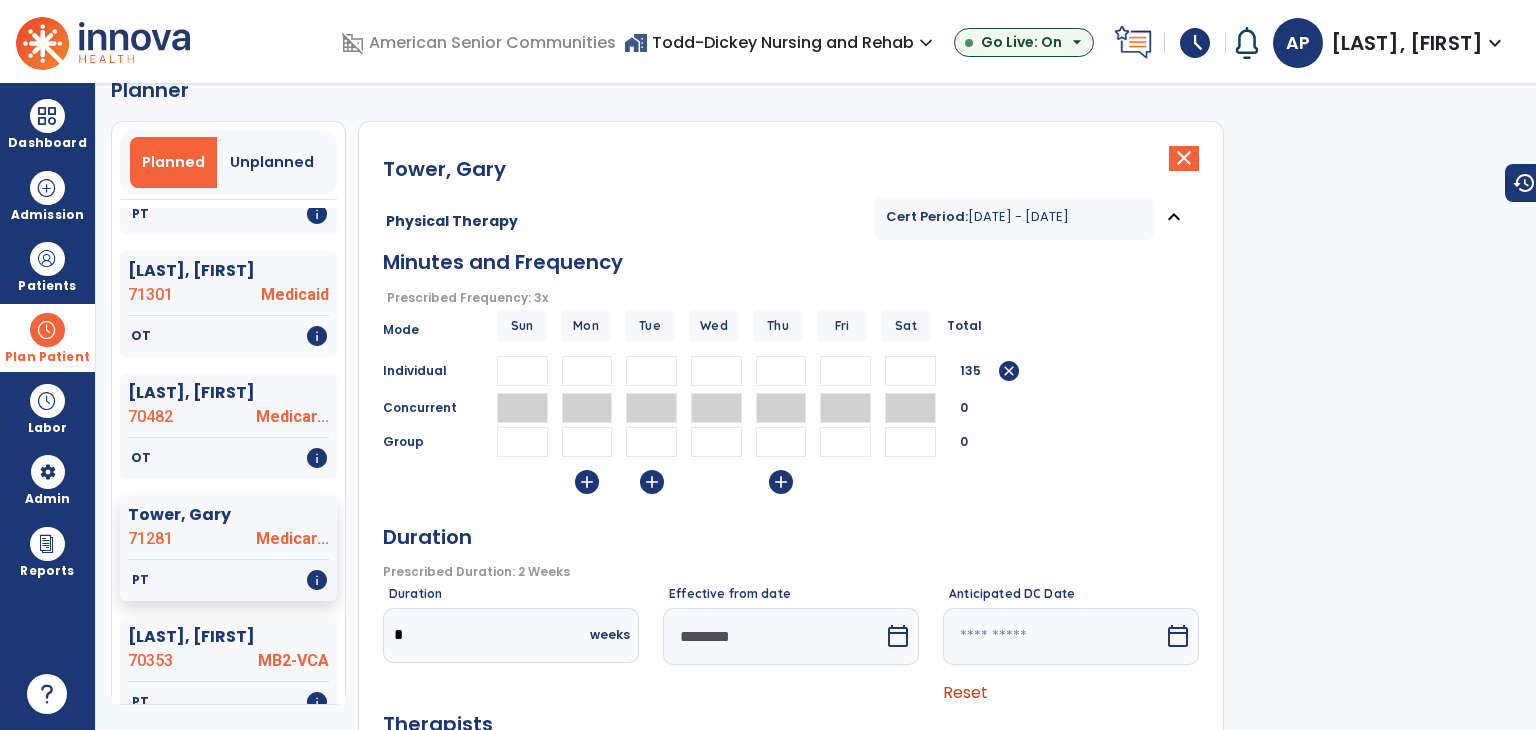 drag, startPoint x: 604, startPoint y: 361, endPoint x: 542, endPoint y: 372, distance: 62.968246 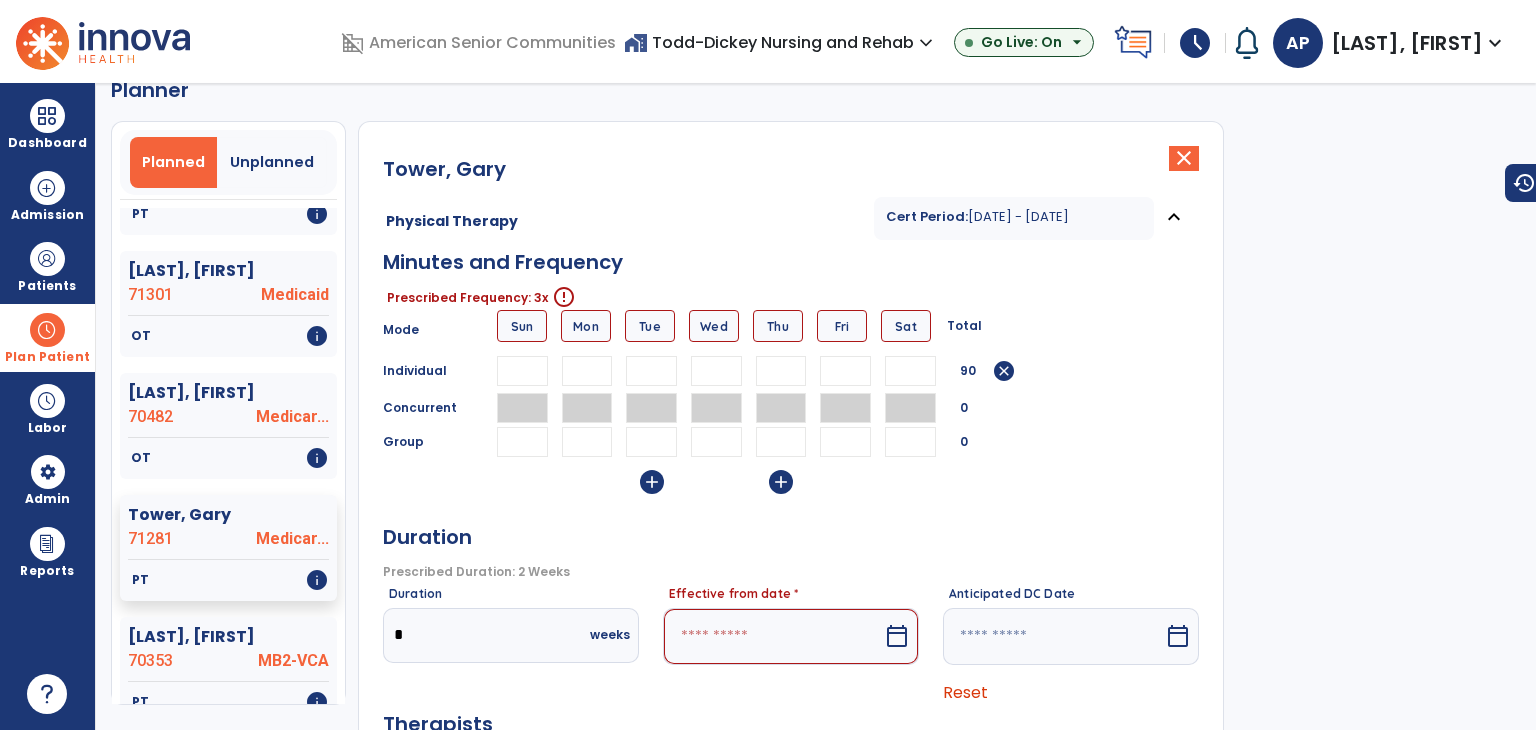 type 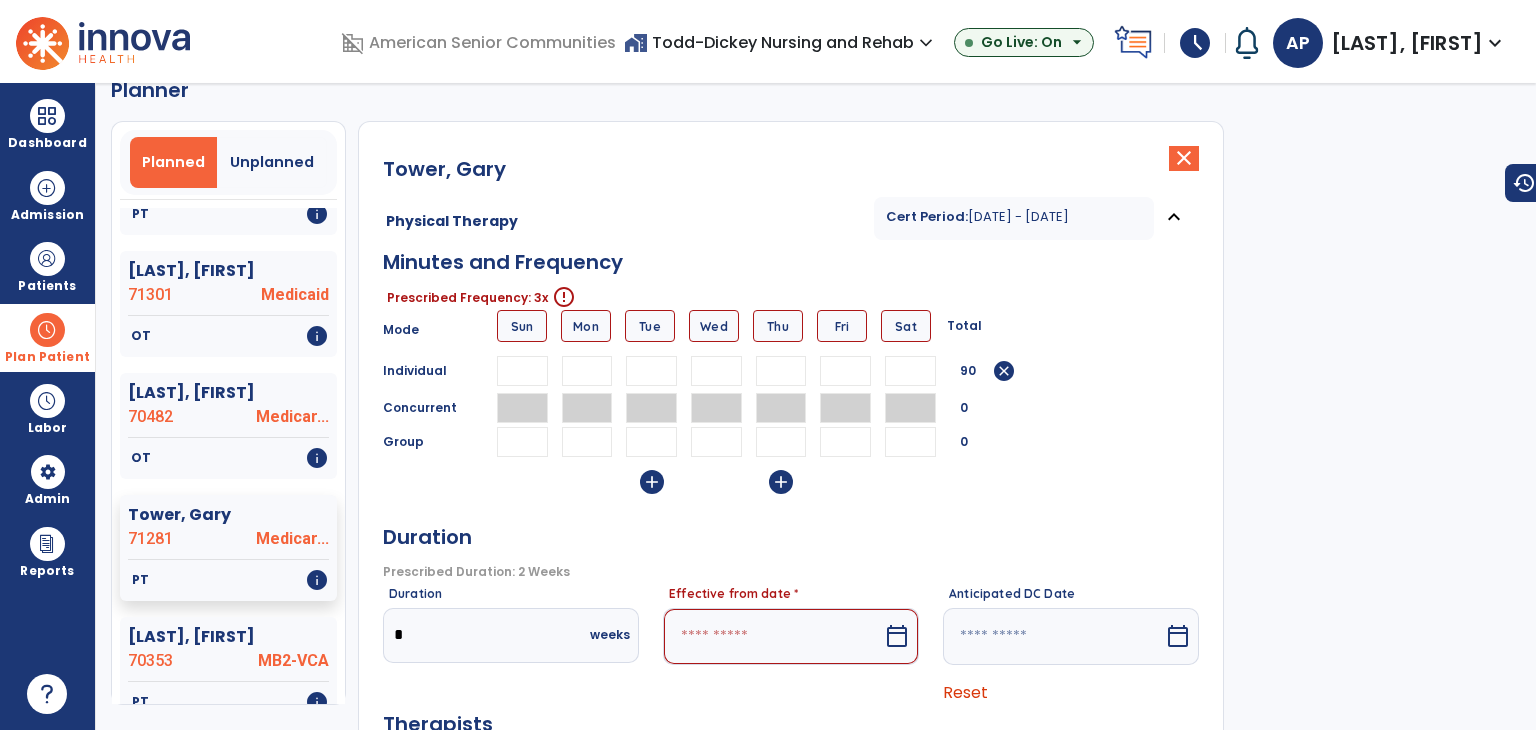 click at bounding box center [845, 371] 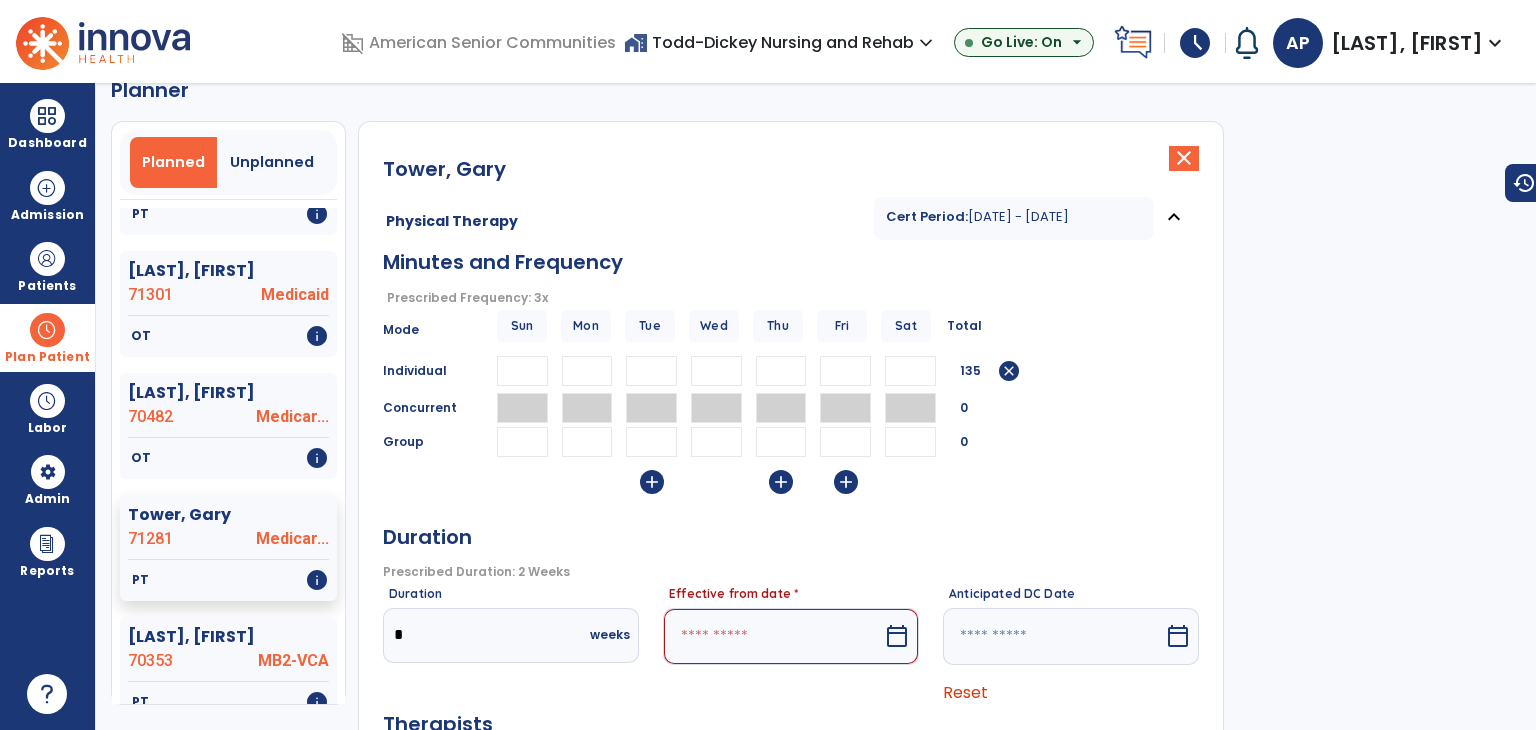 type on "**" 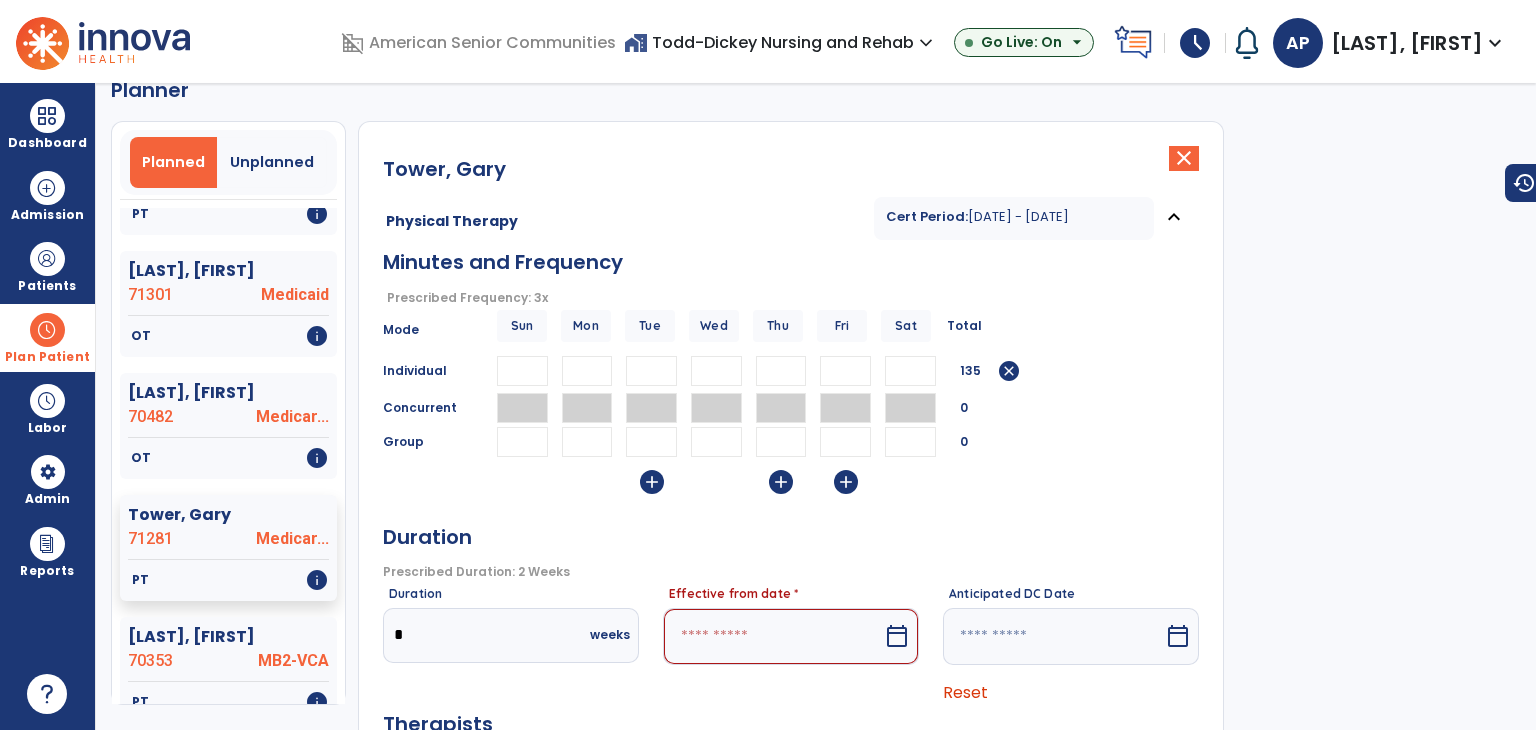click on "calendar_today" at bounding box center (897, 636) 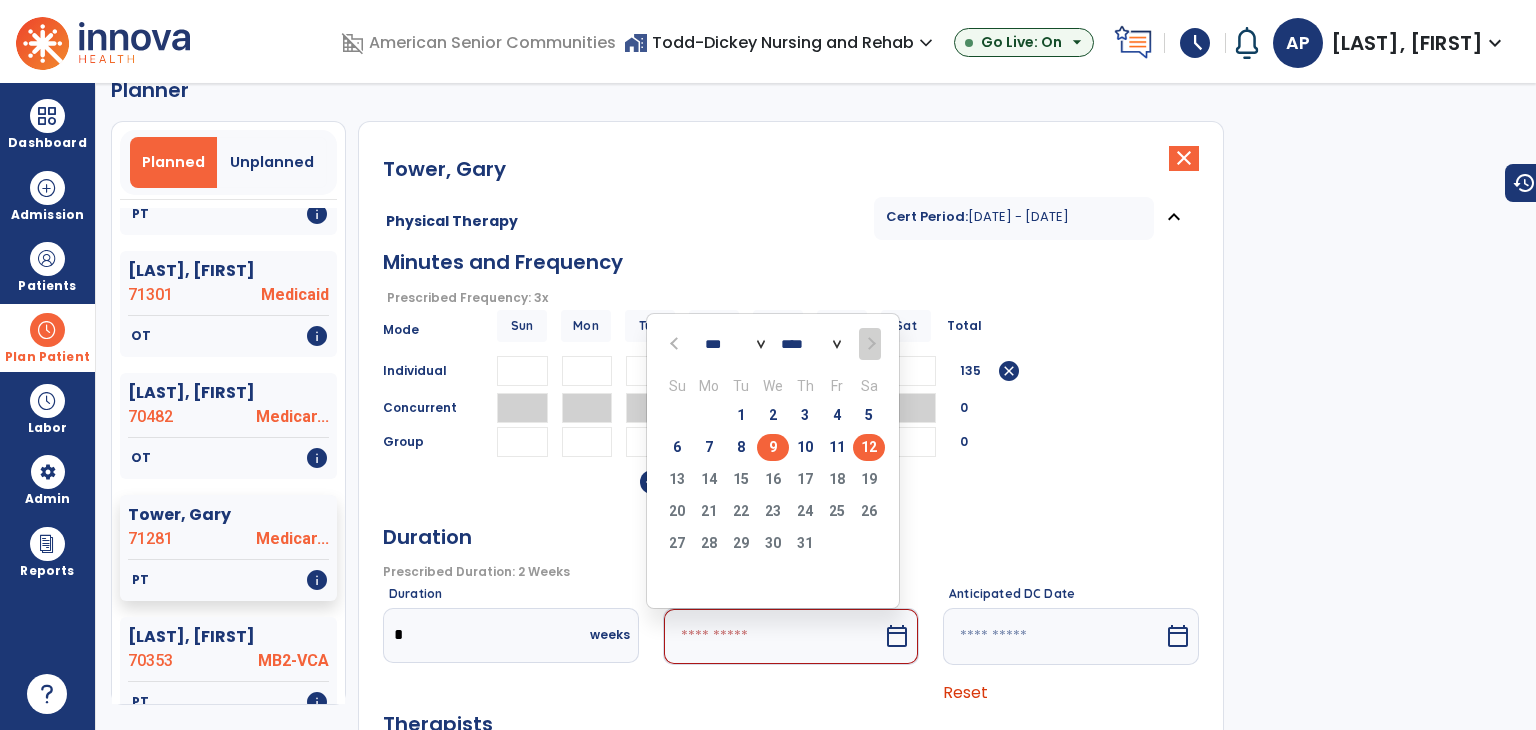 click on "12" at bounding box center (869, 447) 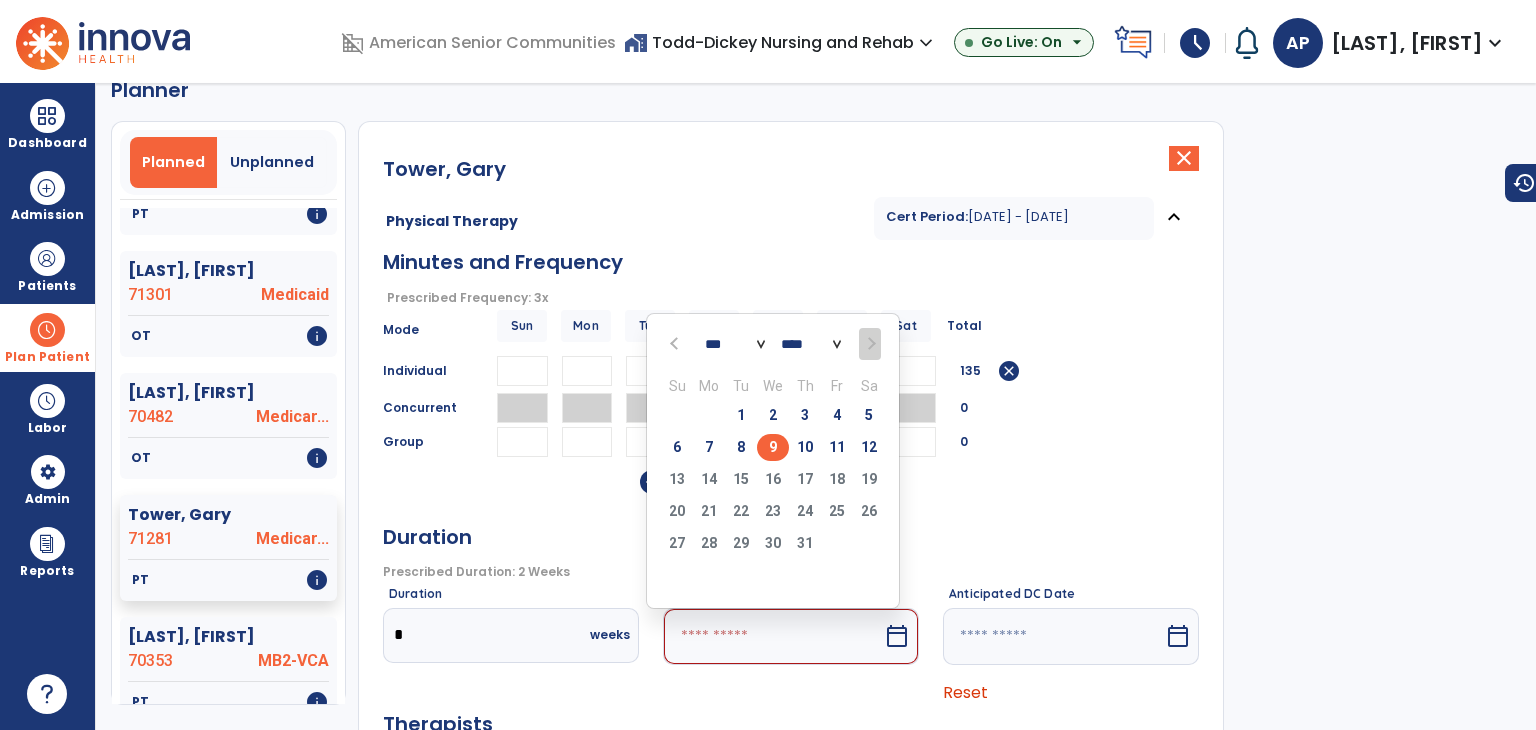type on "*********" 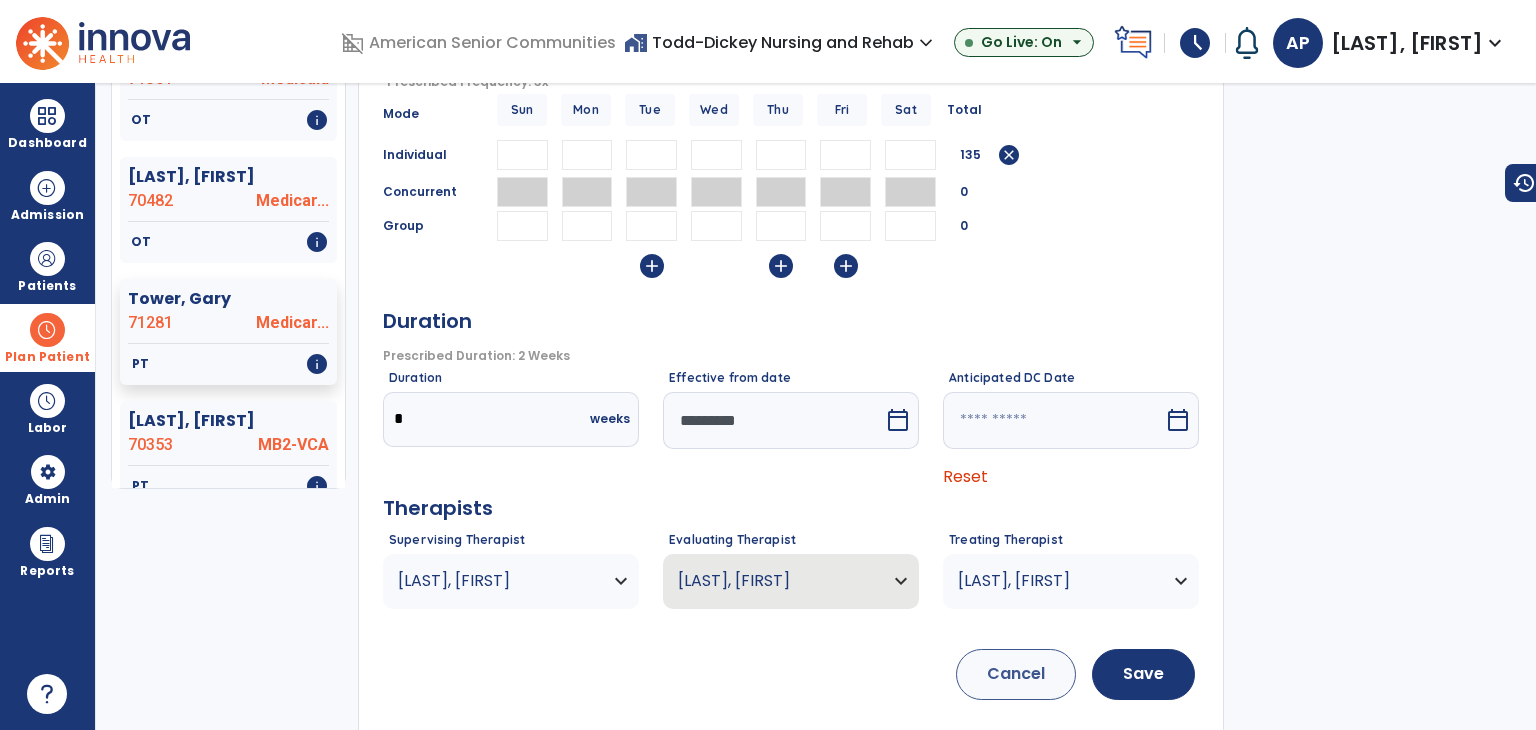 scroll, scrollTop: 269, scrollLeft: 0, axis: vertical 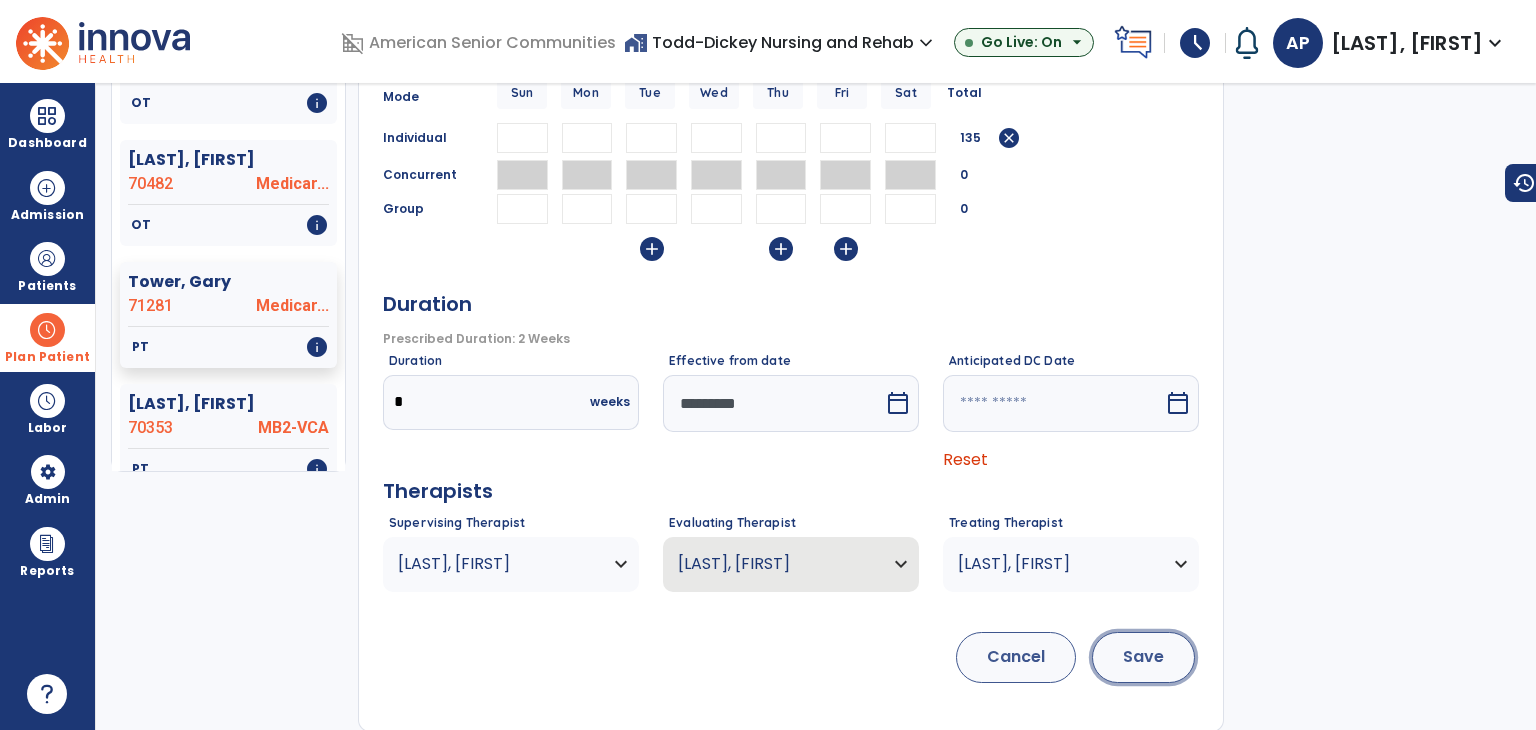 click on "Save" at bounding box center (1143, 657) 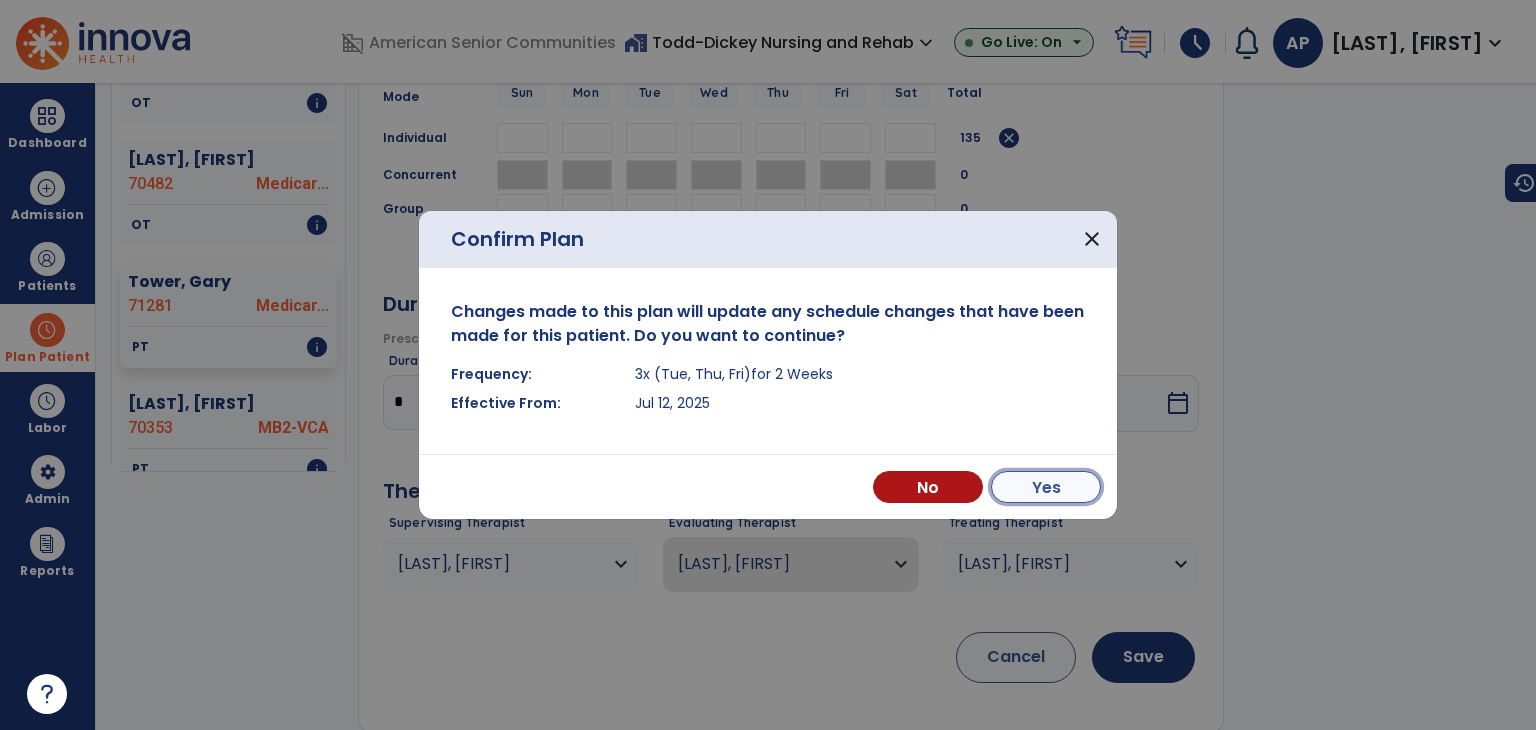 click on "Yes" at bounding box center (1046, 487) 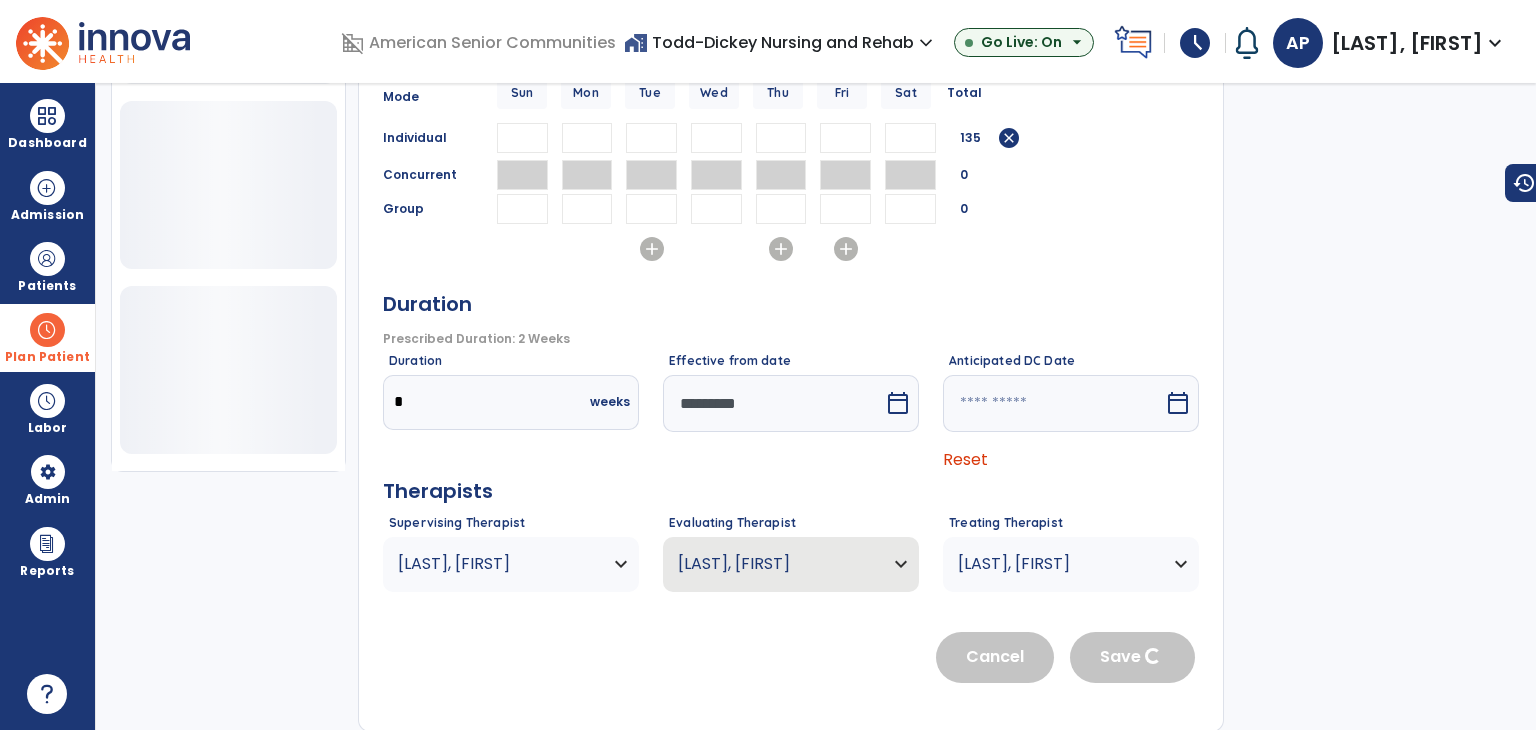 scroll, scrollTop: 698, scrollLeft: 0, axis: vertical 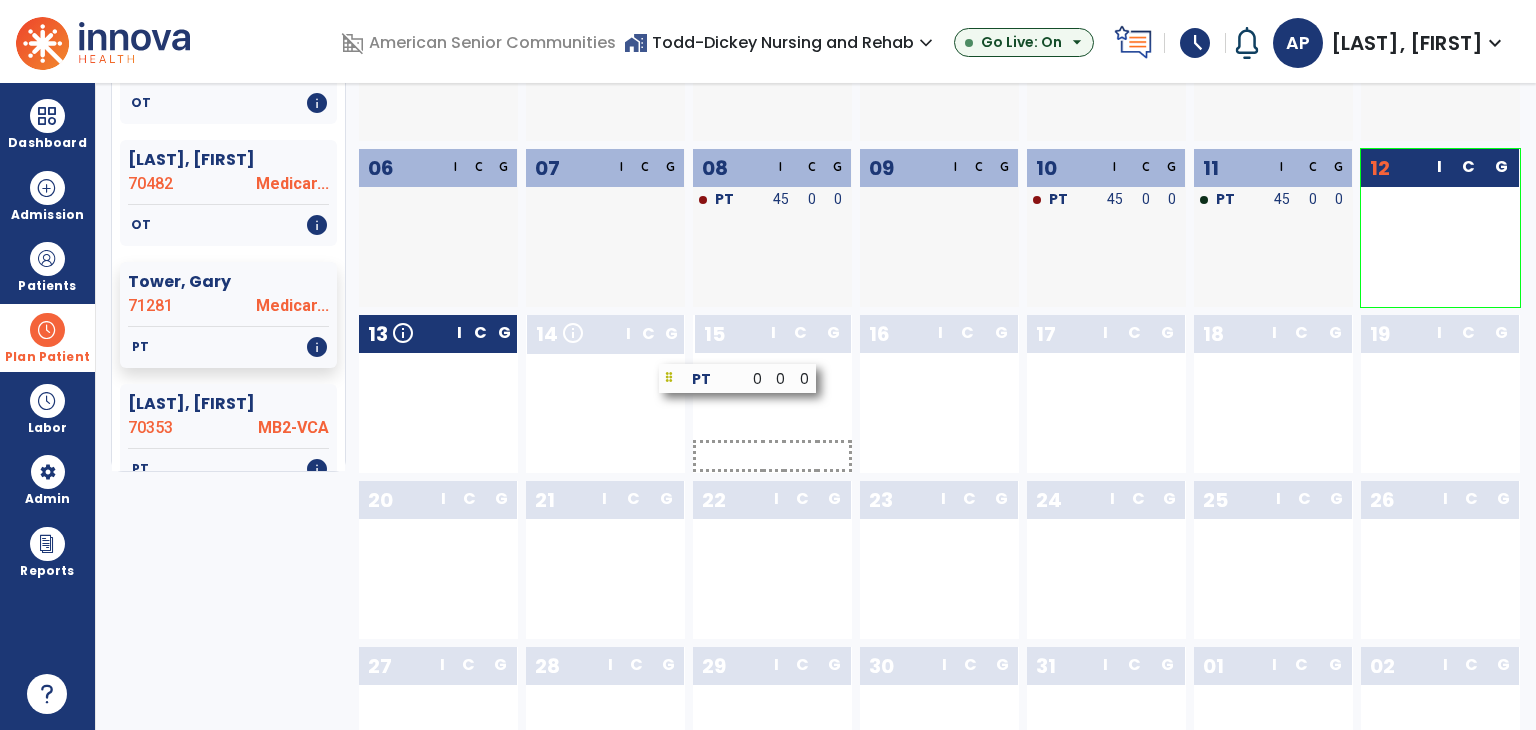 drag, startPoint x: 573, startPoint y: 361, endPoint x: 706, endPoint y: 373, distance: 133.54025 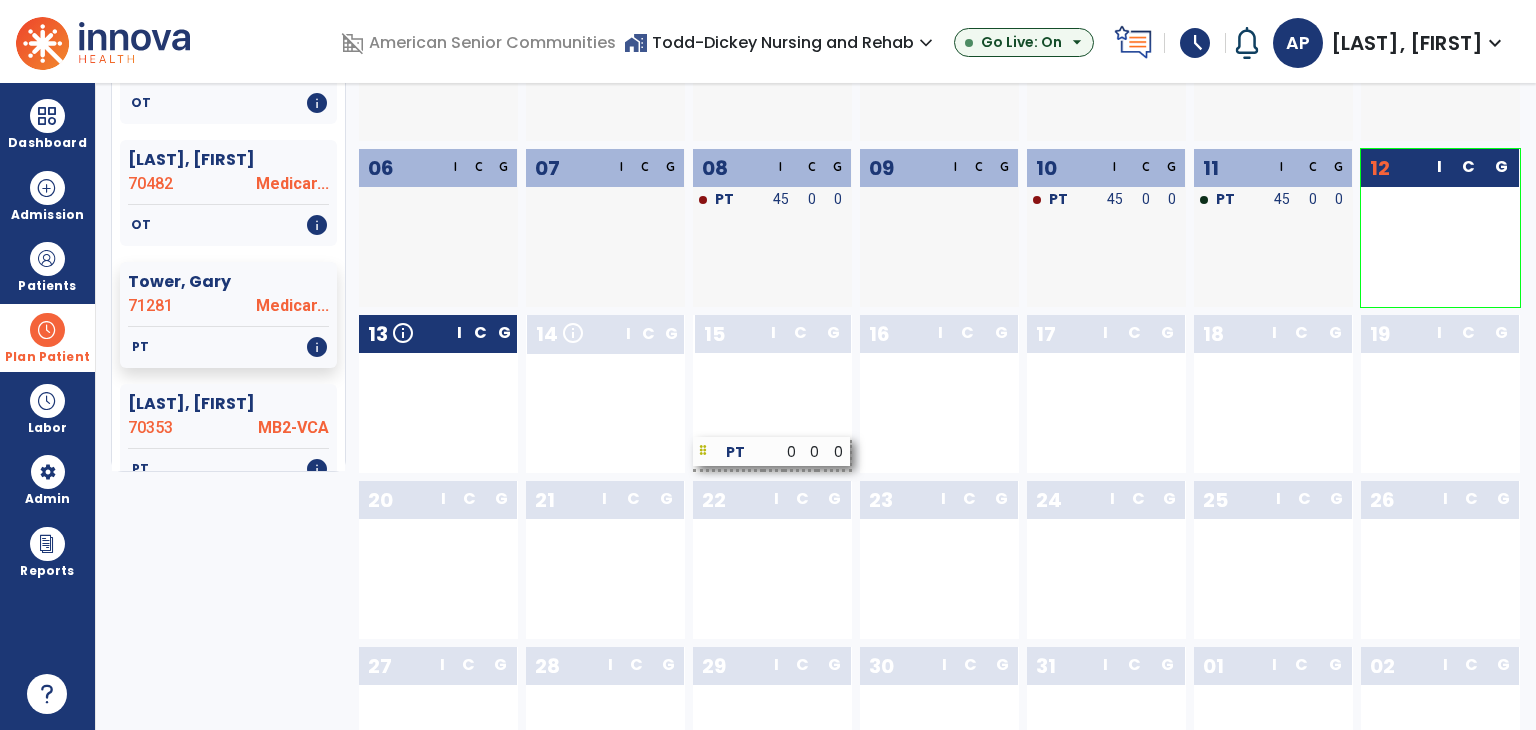 scroll, scrollTop: 698, scrollLeft: 0, axis: vertical 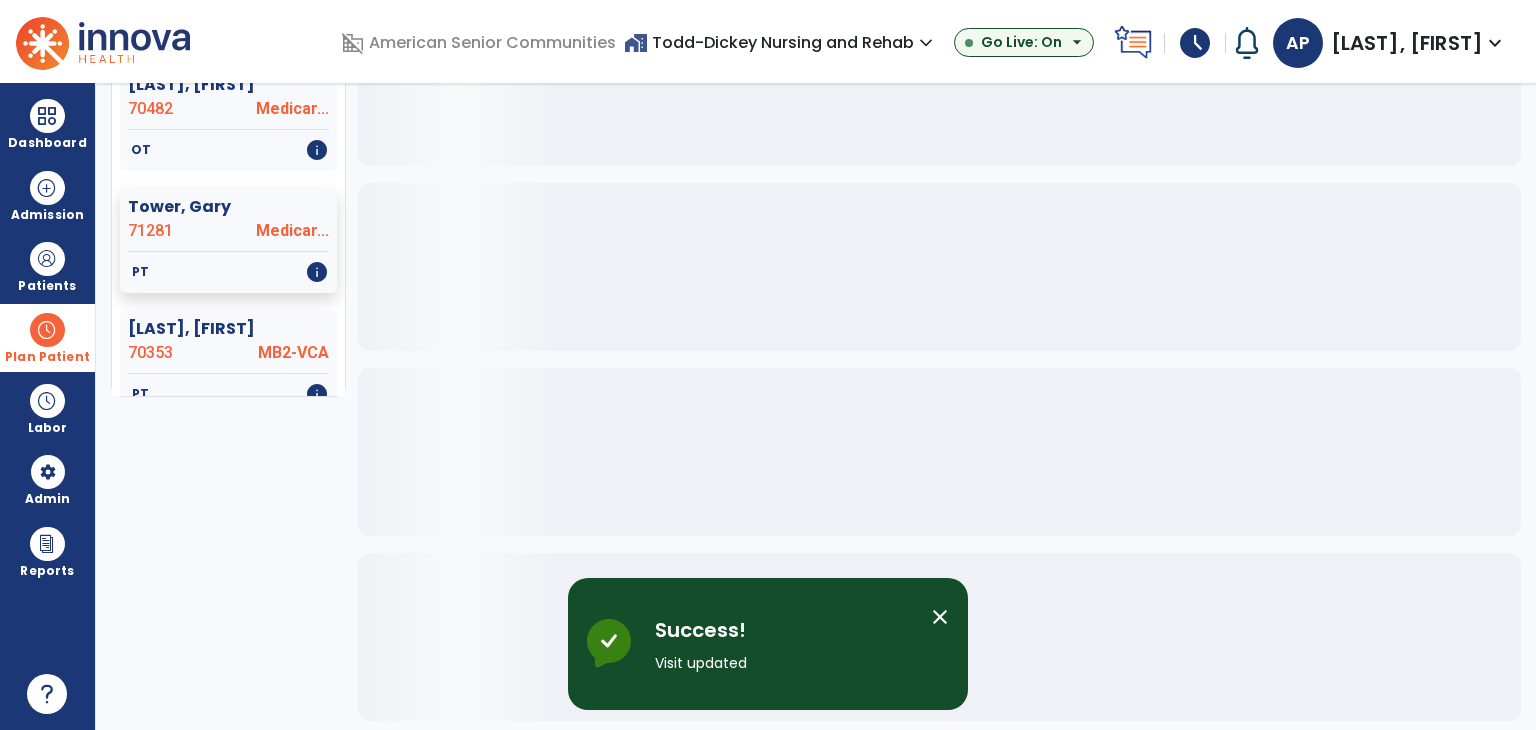 click on "close" at bounding box center [940, 617] 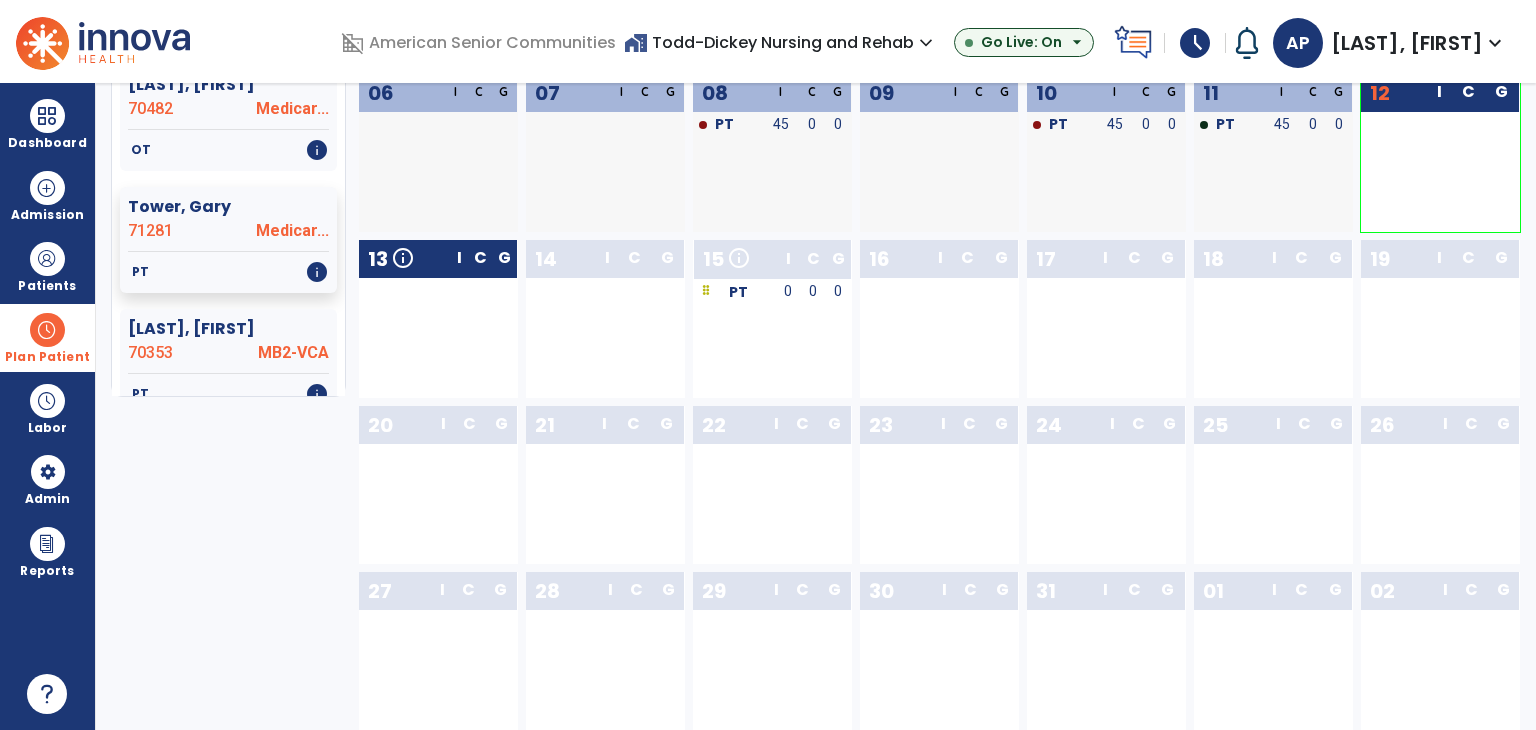 scroll, scrollTop: 269, scrollLeft: 0, axis: vertical 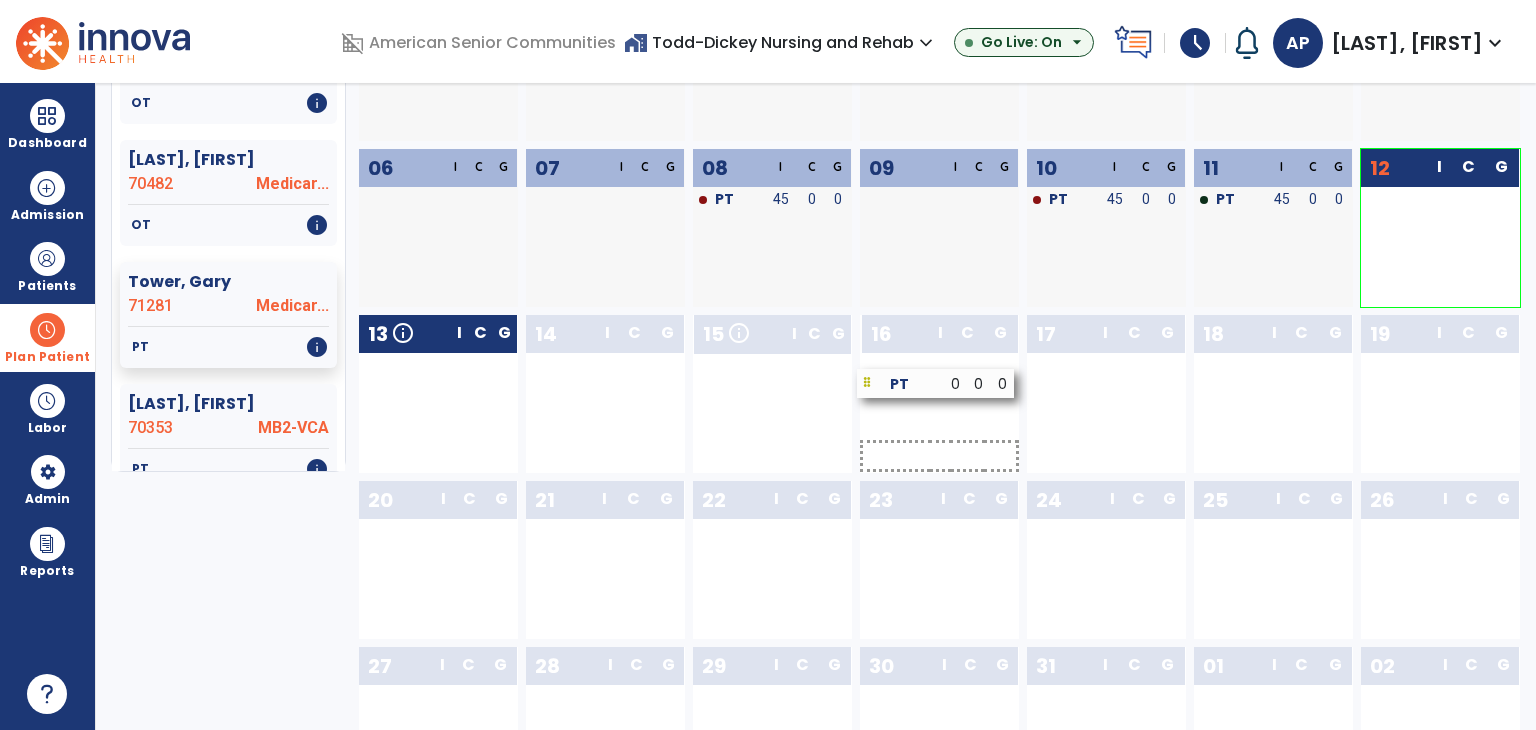drag, startPoint x: 786, startPoint y: 369, endPoint x: 950, endPoint y: 386, distance: 164.87874 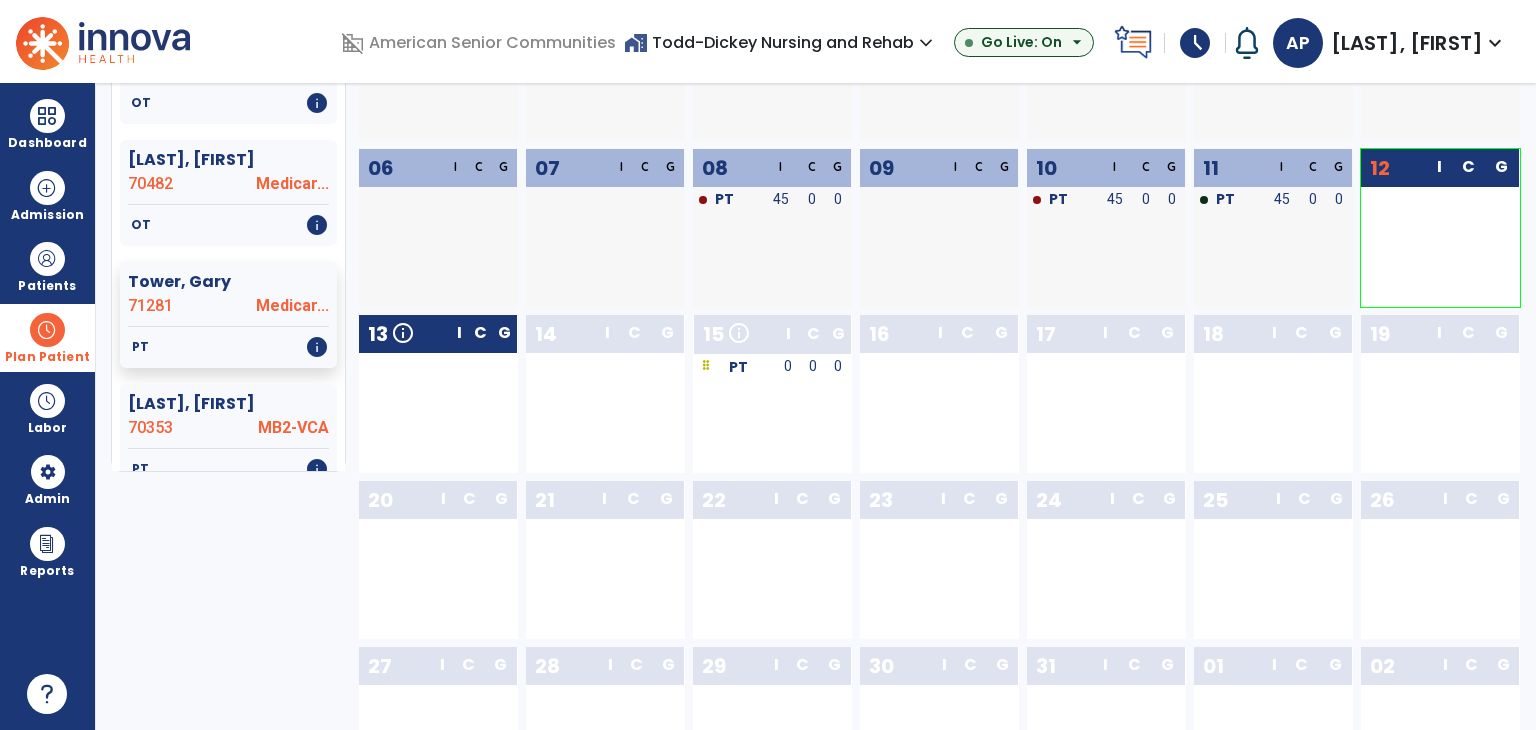 scroll, scrollTop: 2100, scrollLeft: 0, axis: vertical 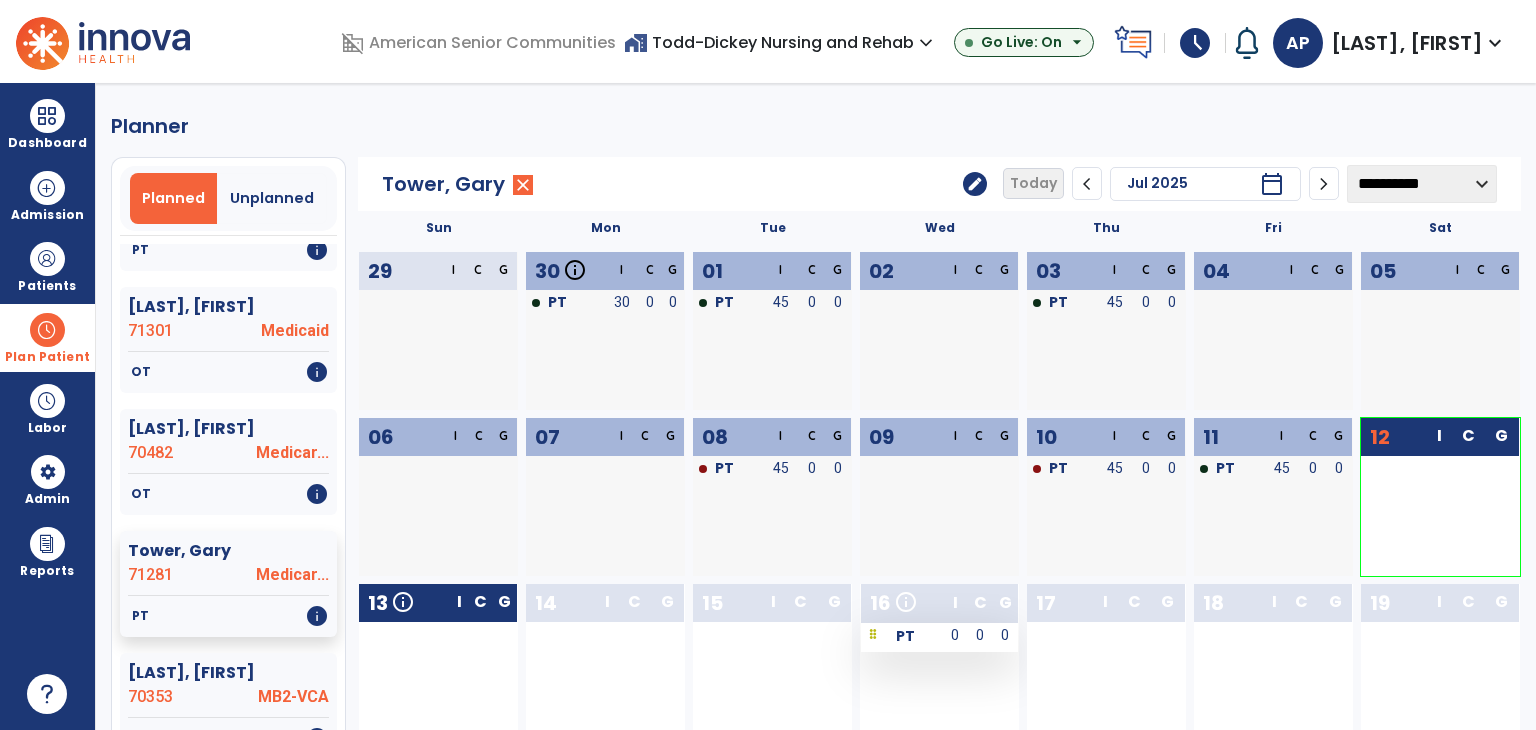 click on "PT" at bounding box center [902, 635] 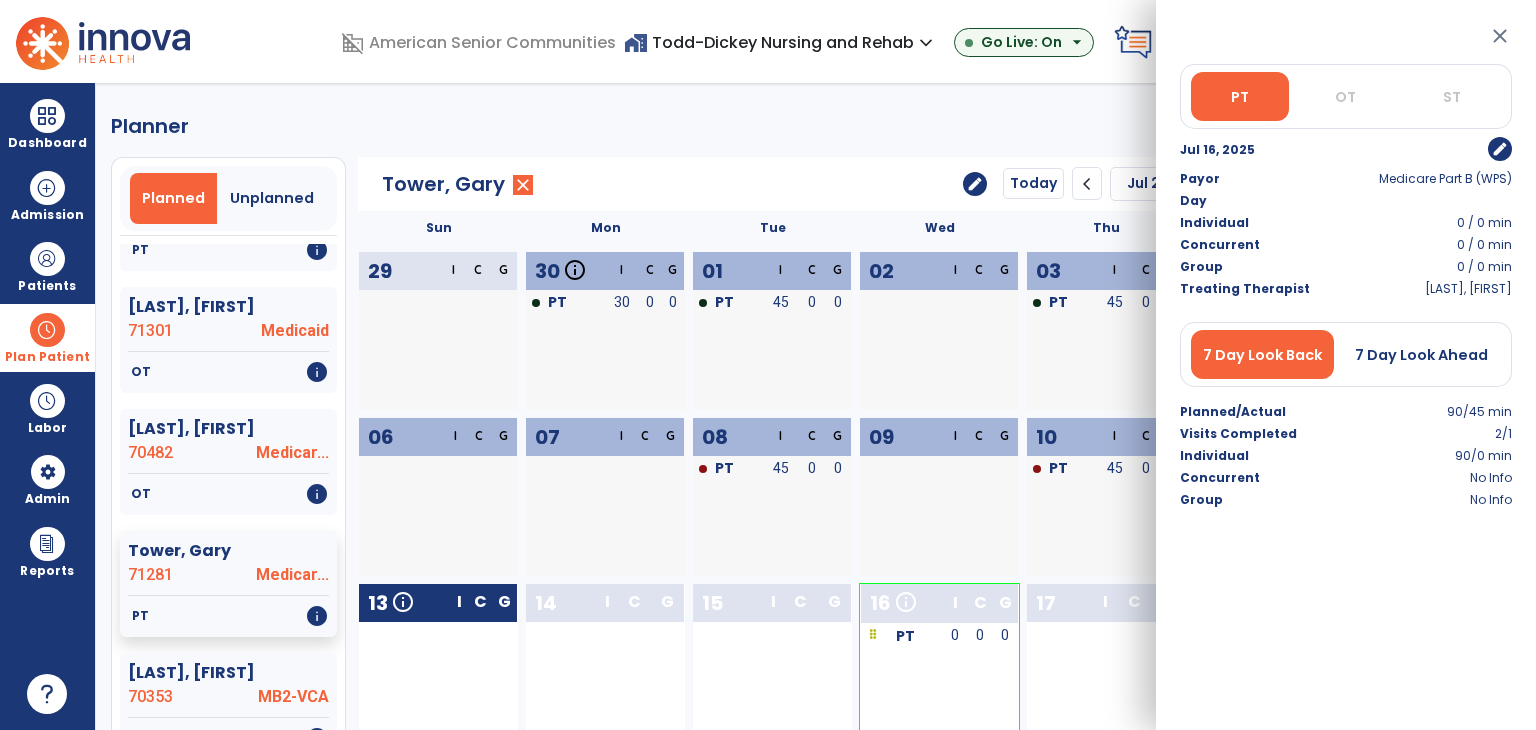 click on "edit" at bounding box center [1500, 149] 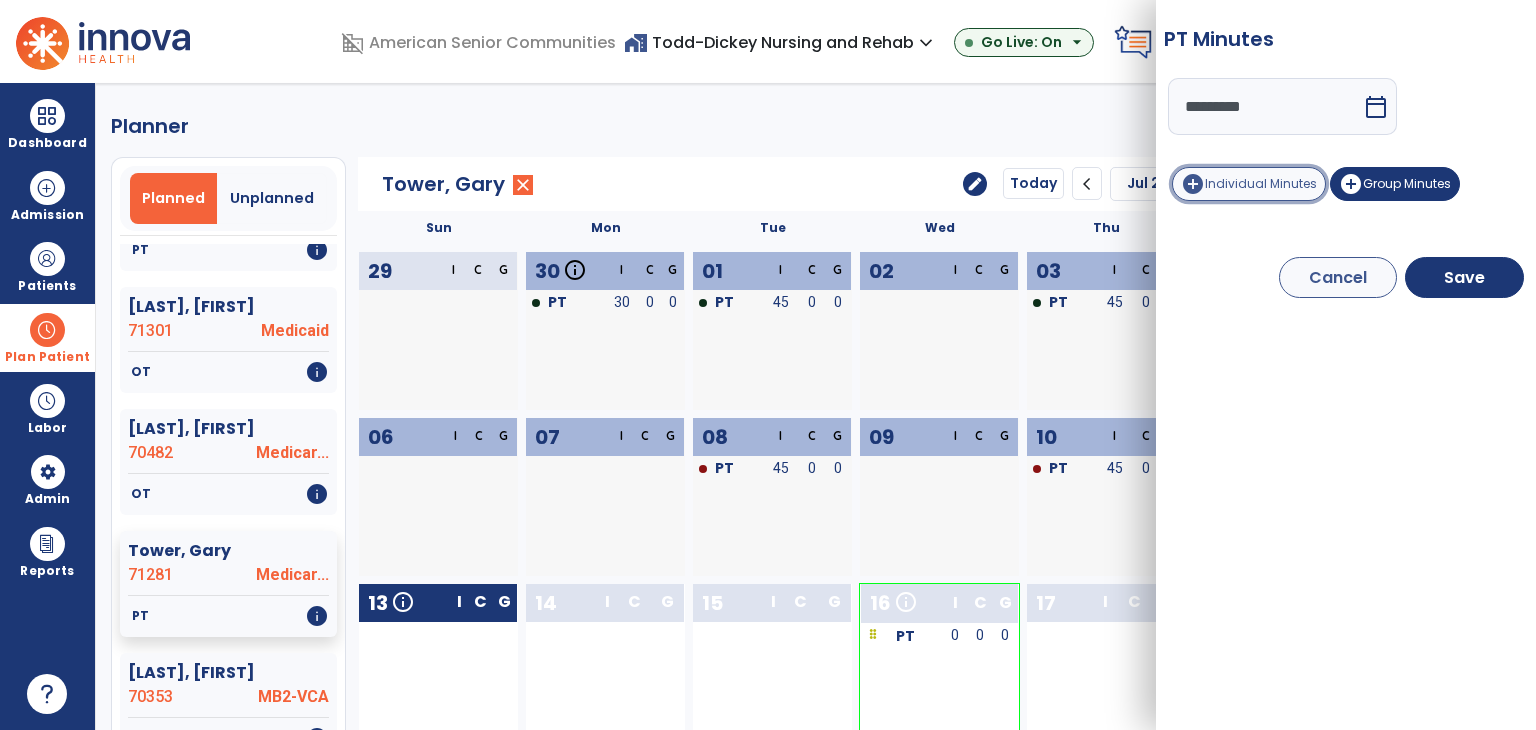 click on "Individual Minutes" at bounding box center (1261, 183) 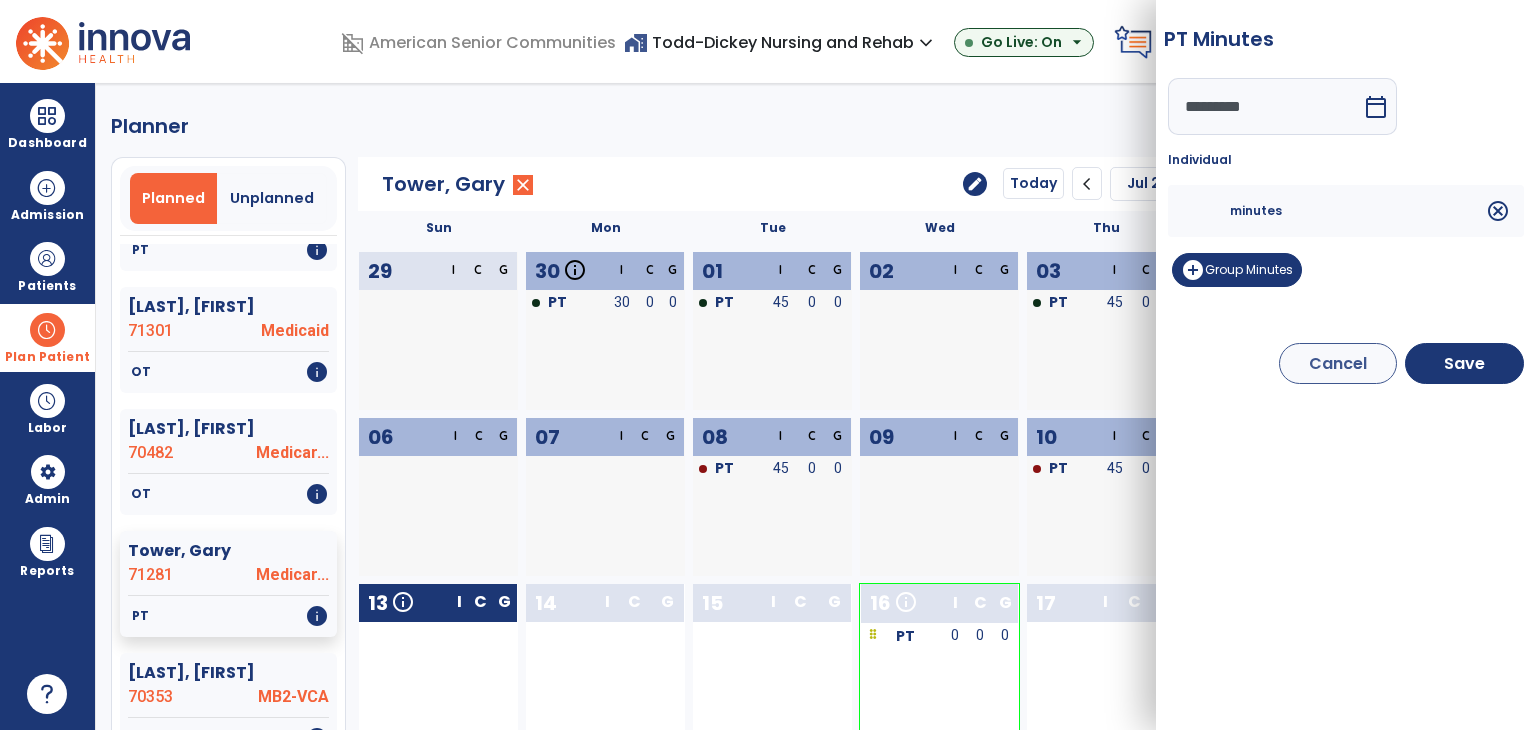 click at bounding box center [1206, 211] 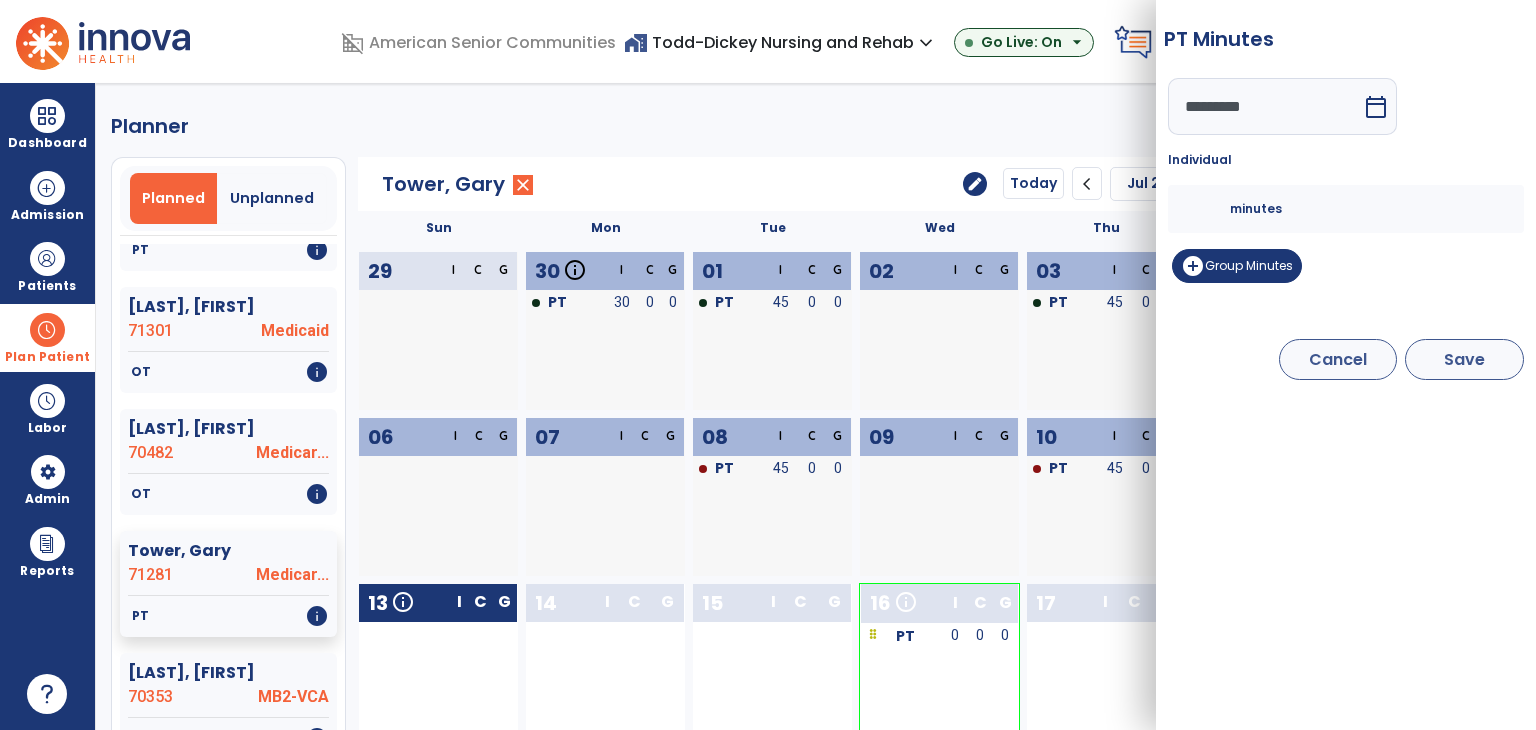type on "**" 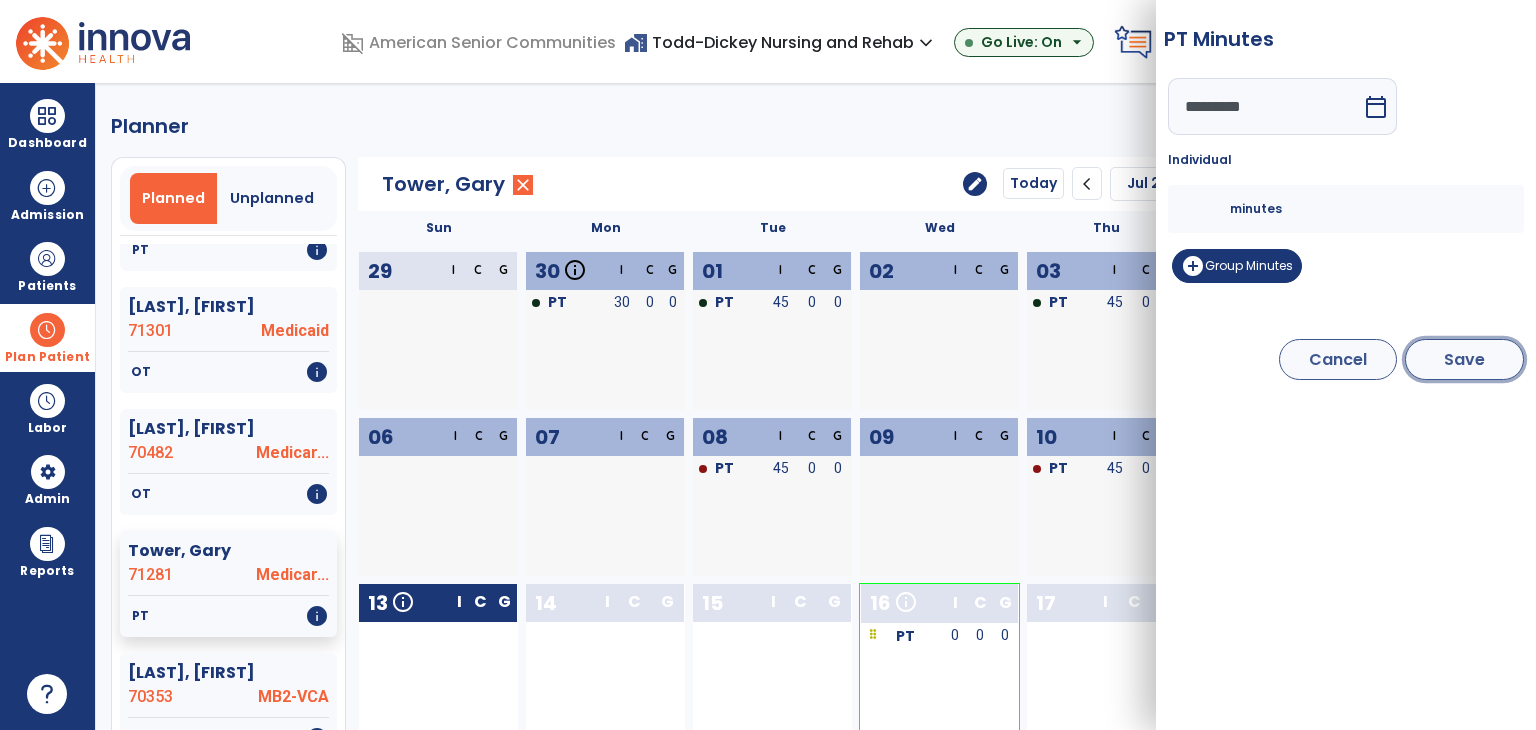 click on "Save" at bounding box center (1464, 359) 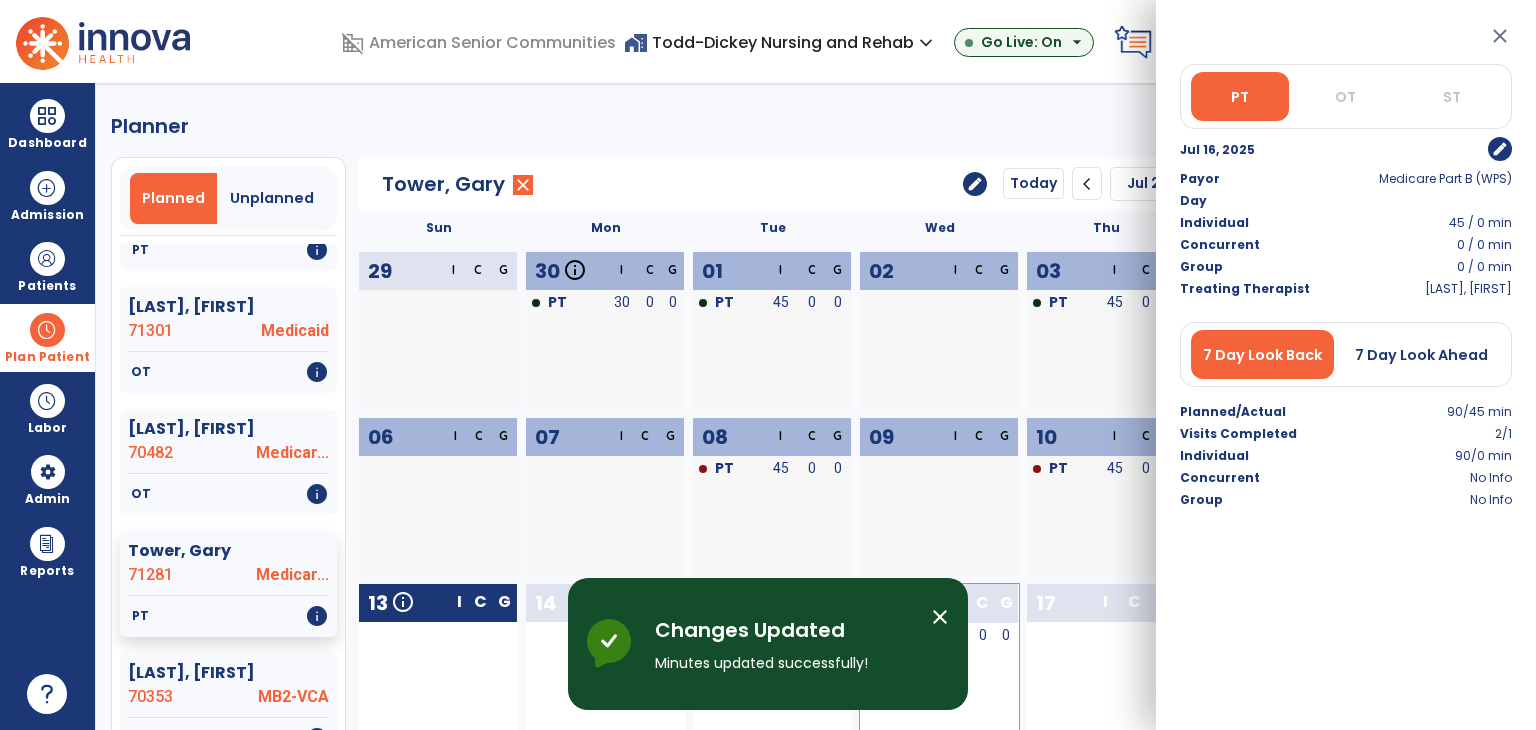 click on "close" at bounding box center (1500, 36) 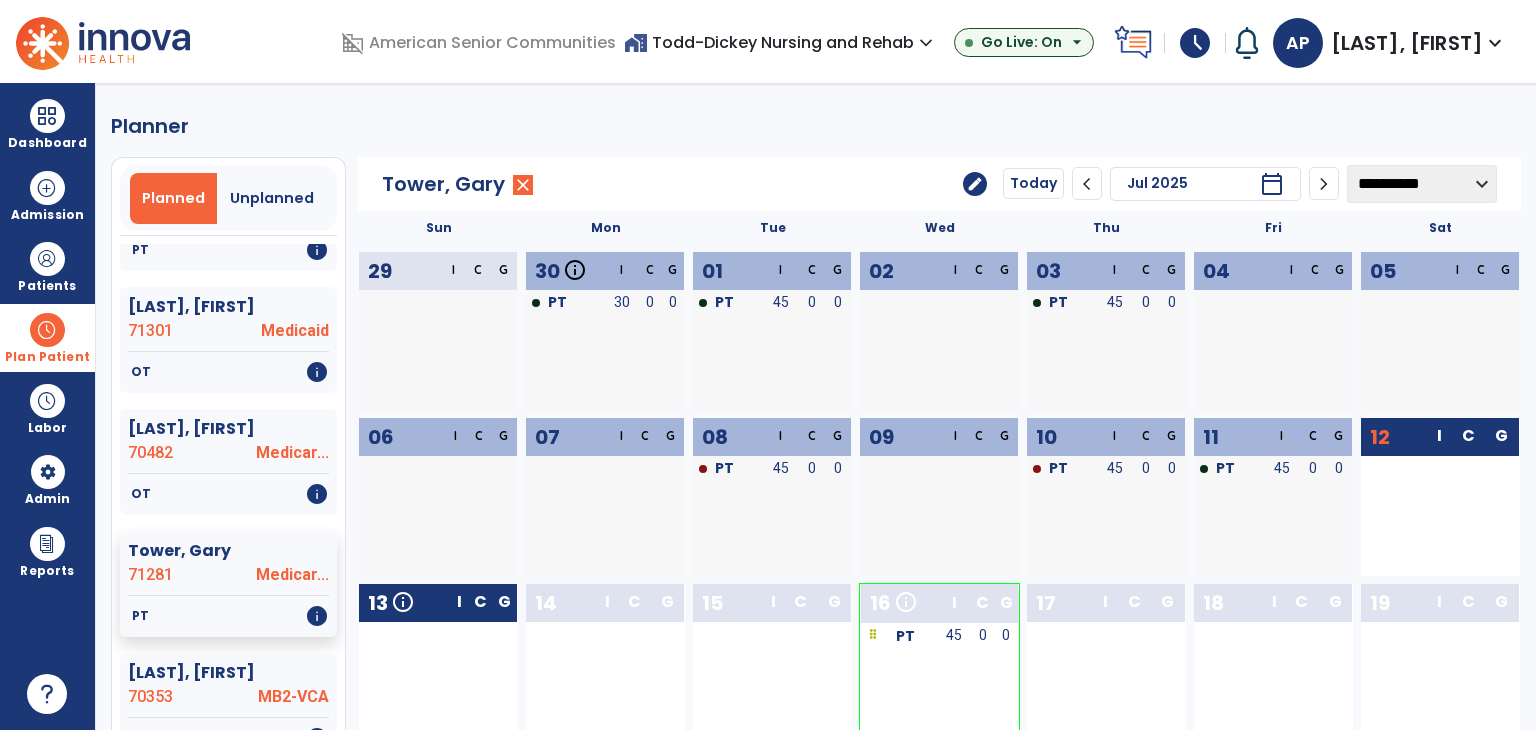 click on "Plan Patient" at bounding box center (47, 337) 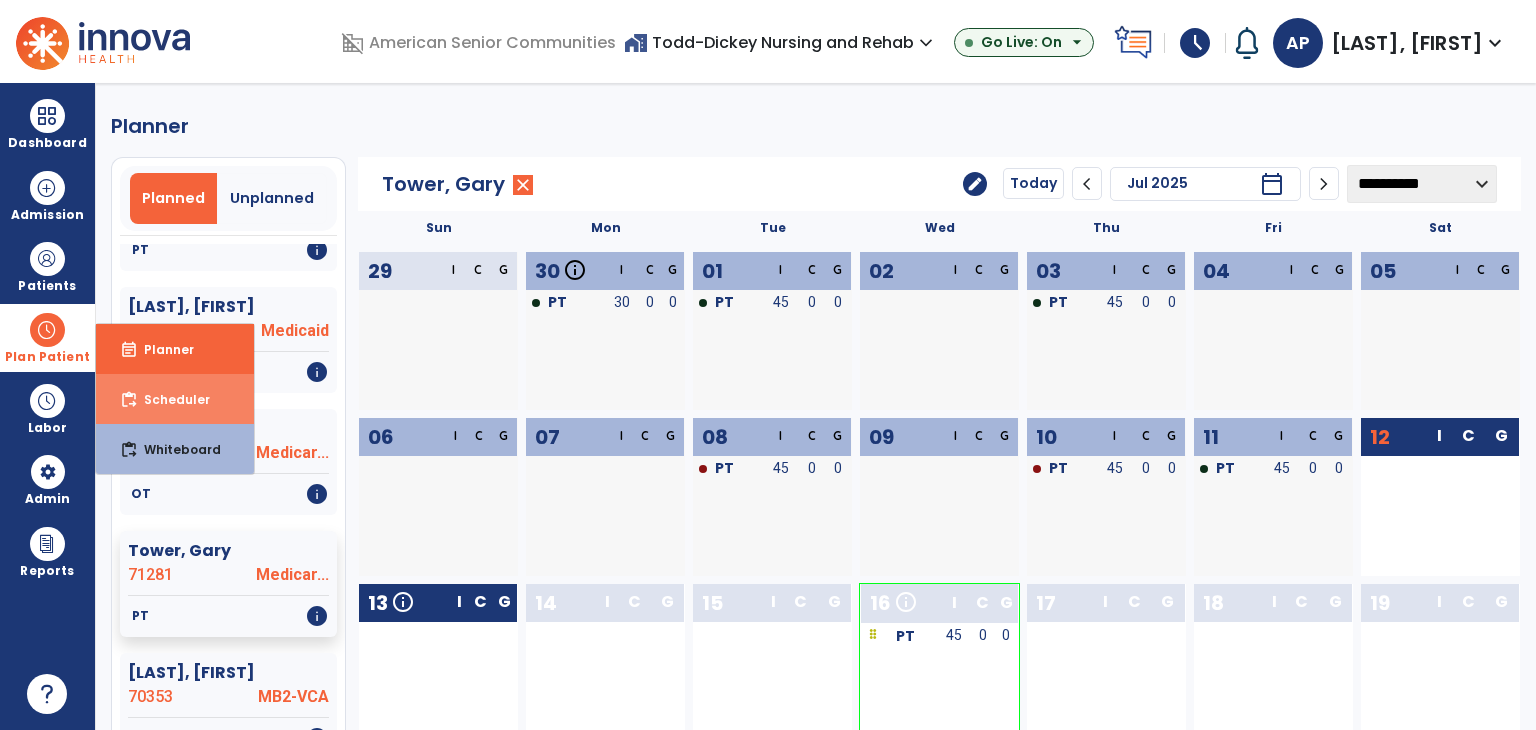 click on "Scheduler" at bounding box center (169, 399) 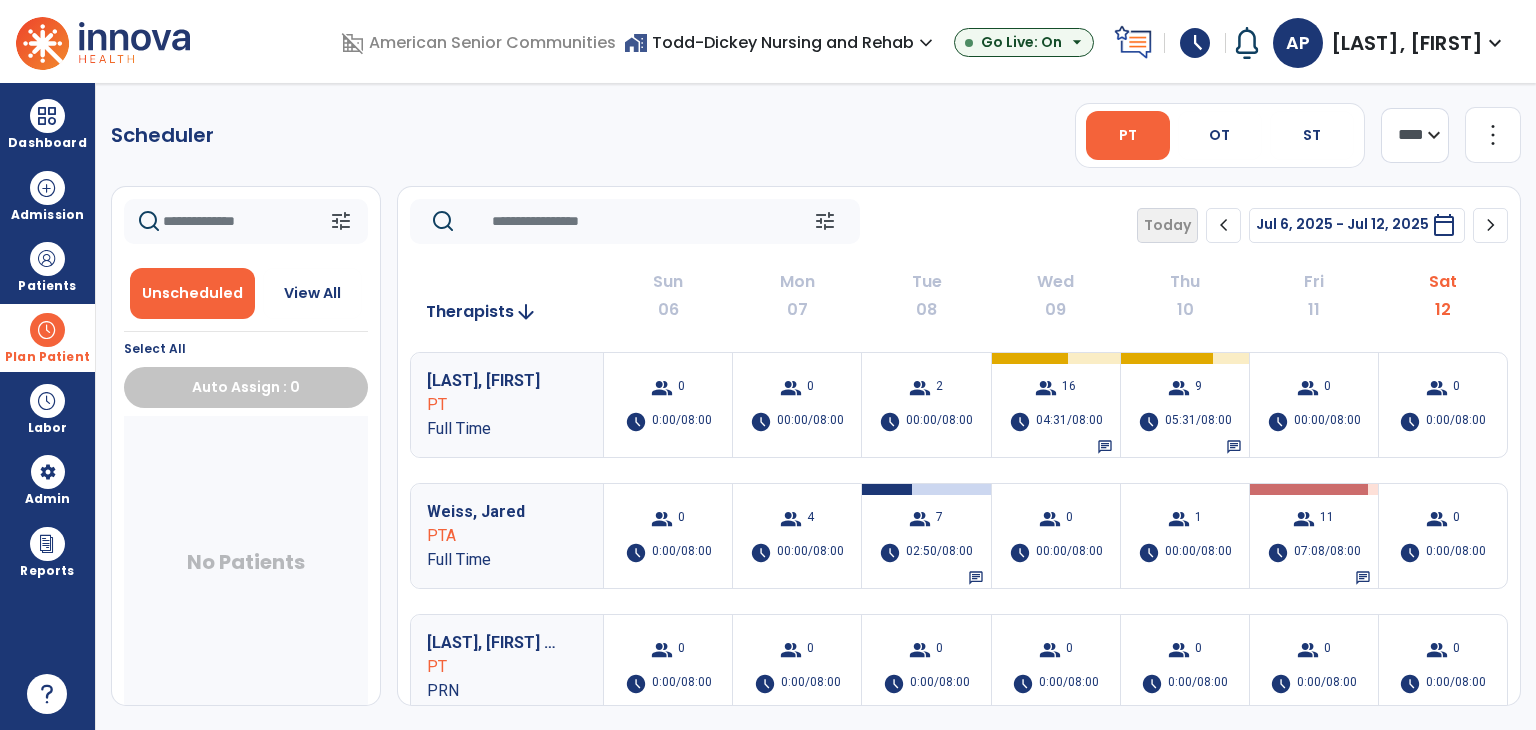 click on "chevron_right" 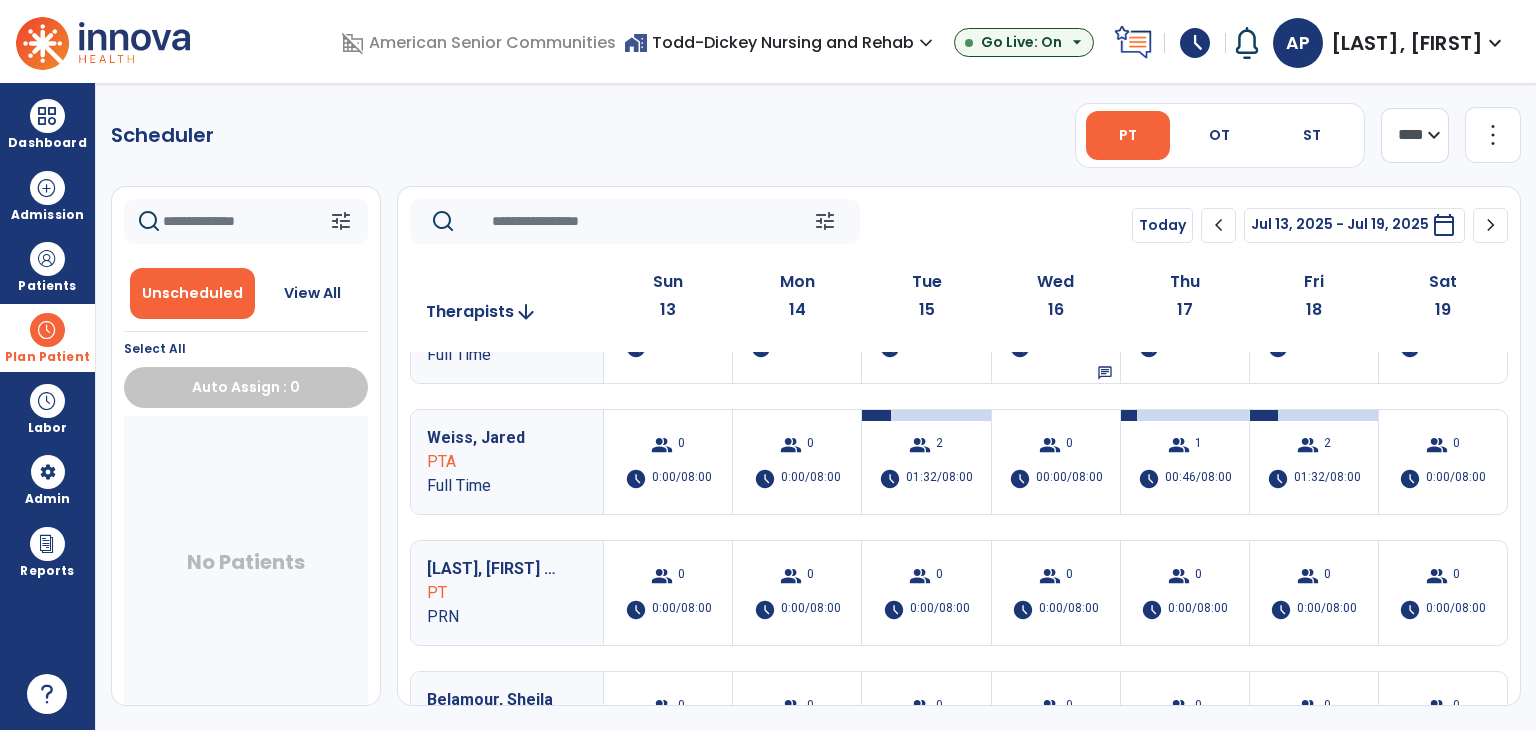 scroll, scrollTop: 0, scrollLeft: 0, axis: both 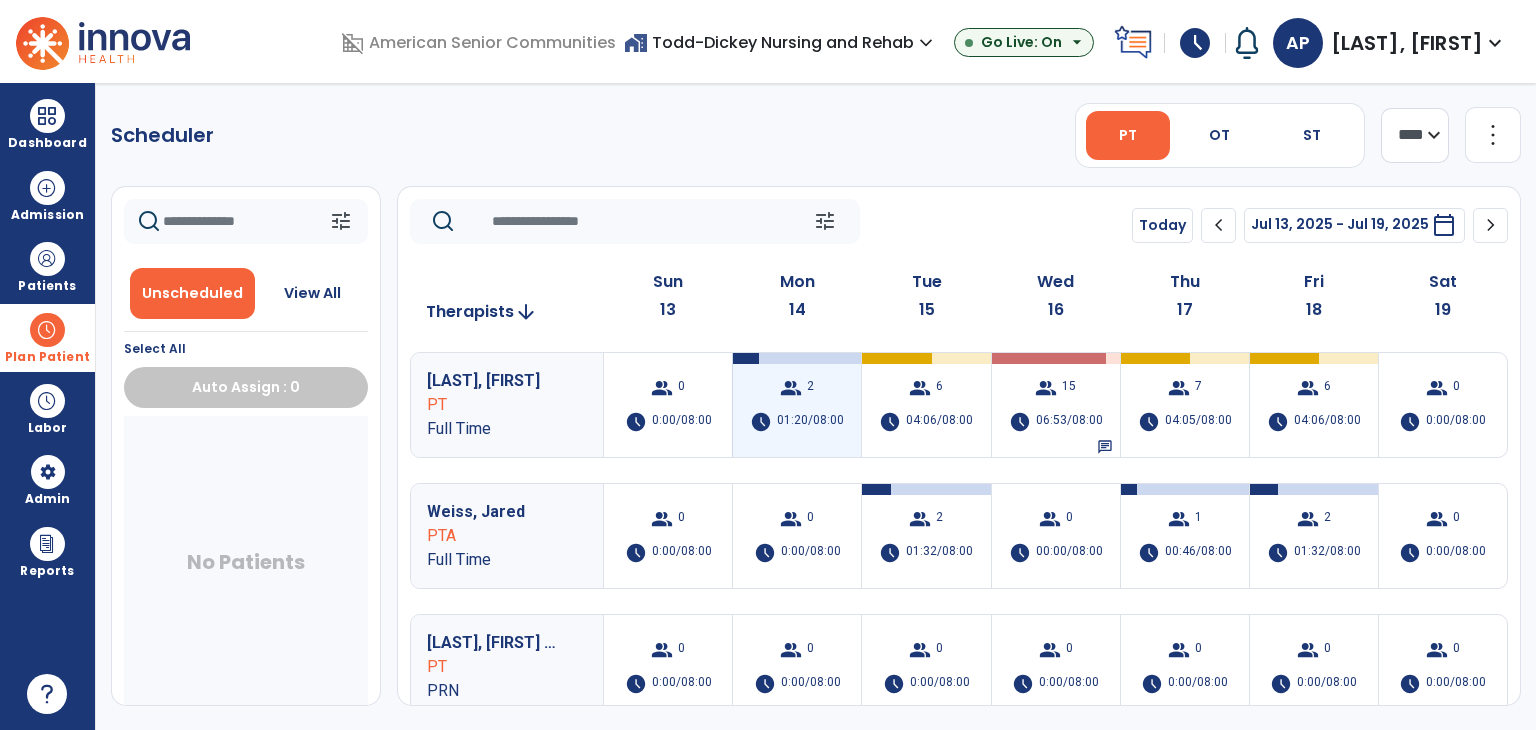 click on "group  2  schedule  01:20/08:00" at bounding box center [797, 405] 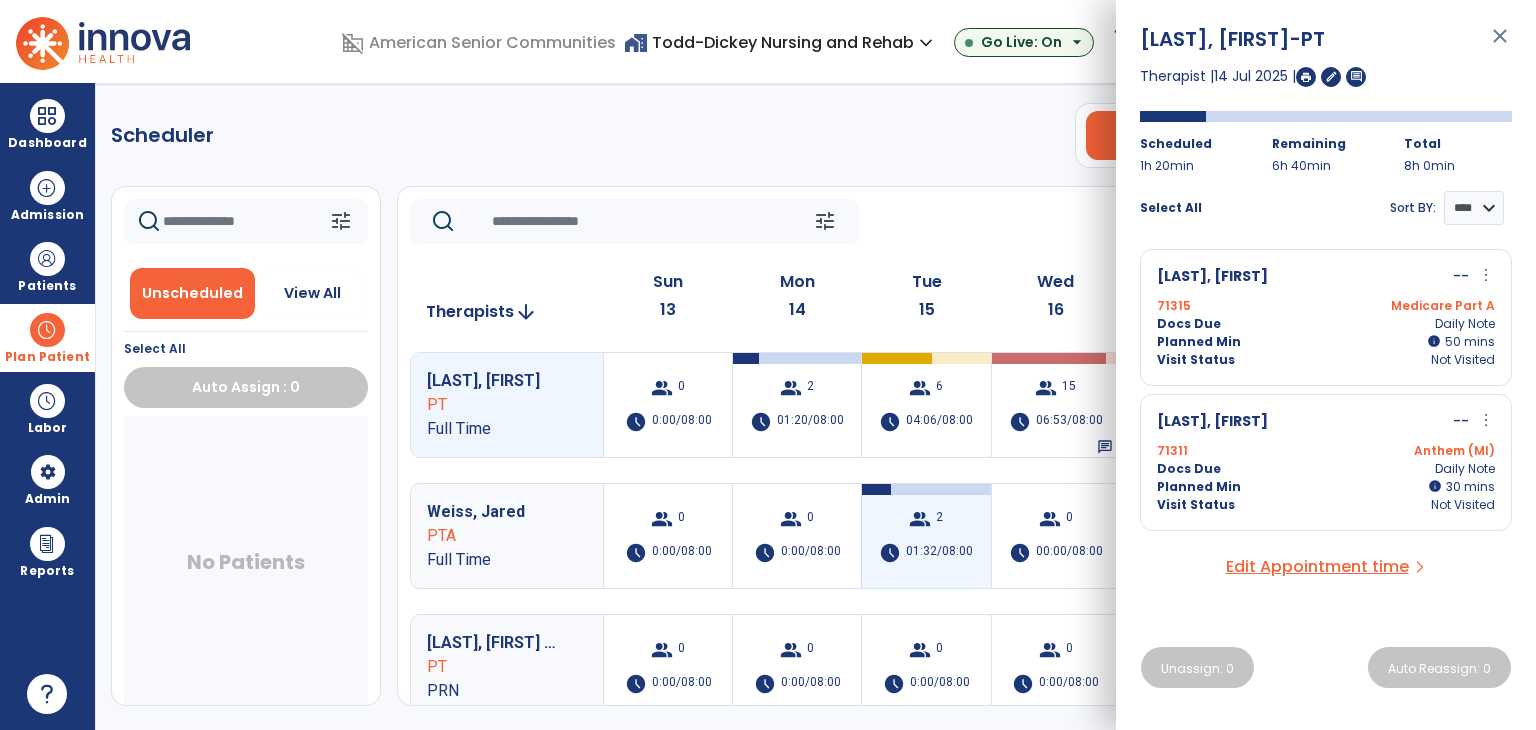 click on "group  2  schedule  01:32/08:00" at bounding box center (926, 536) 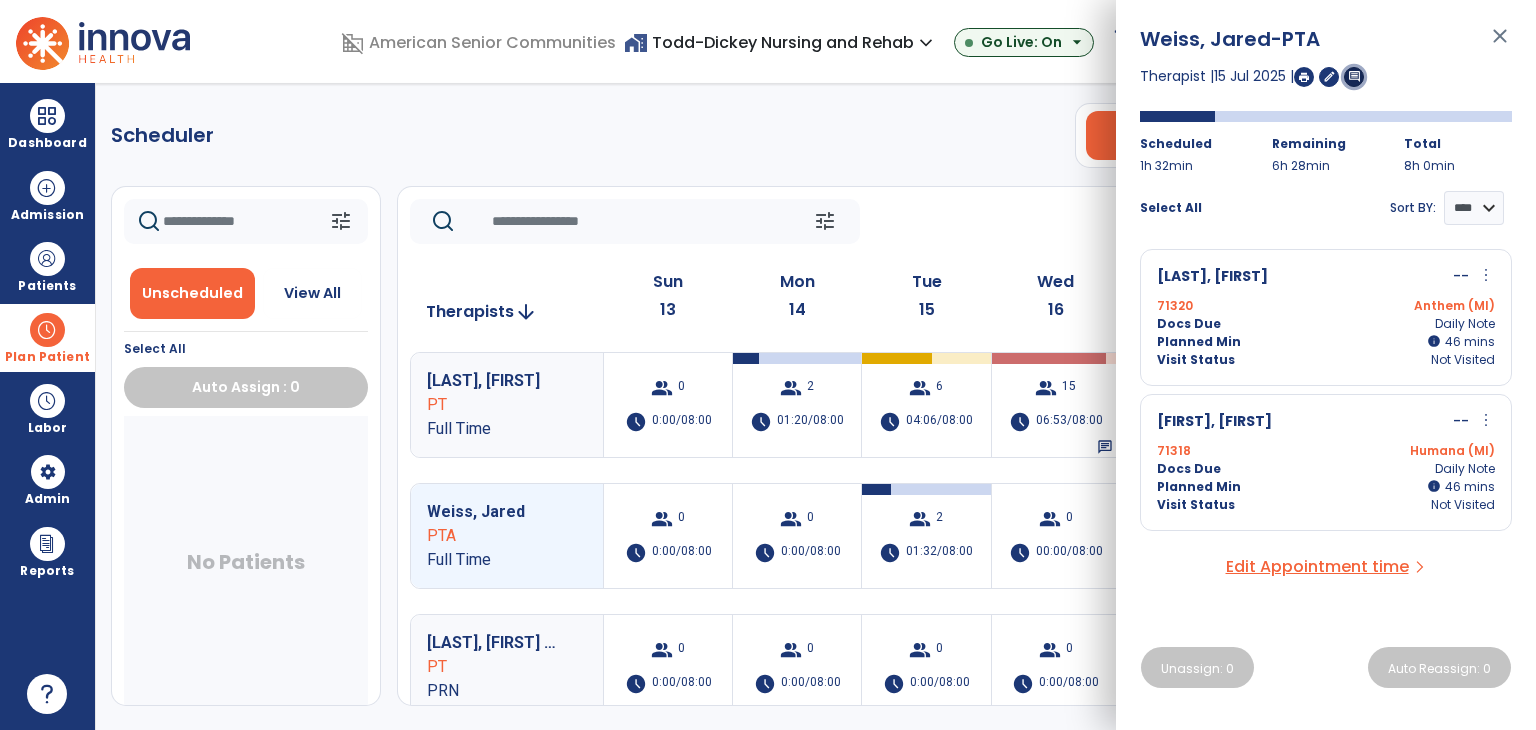 click on "comment" at bounding box center [1354, 76] 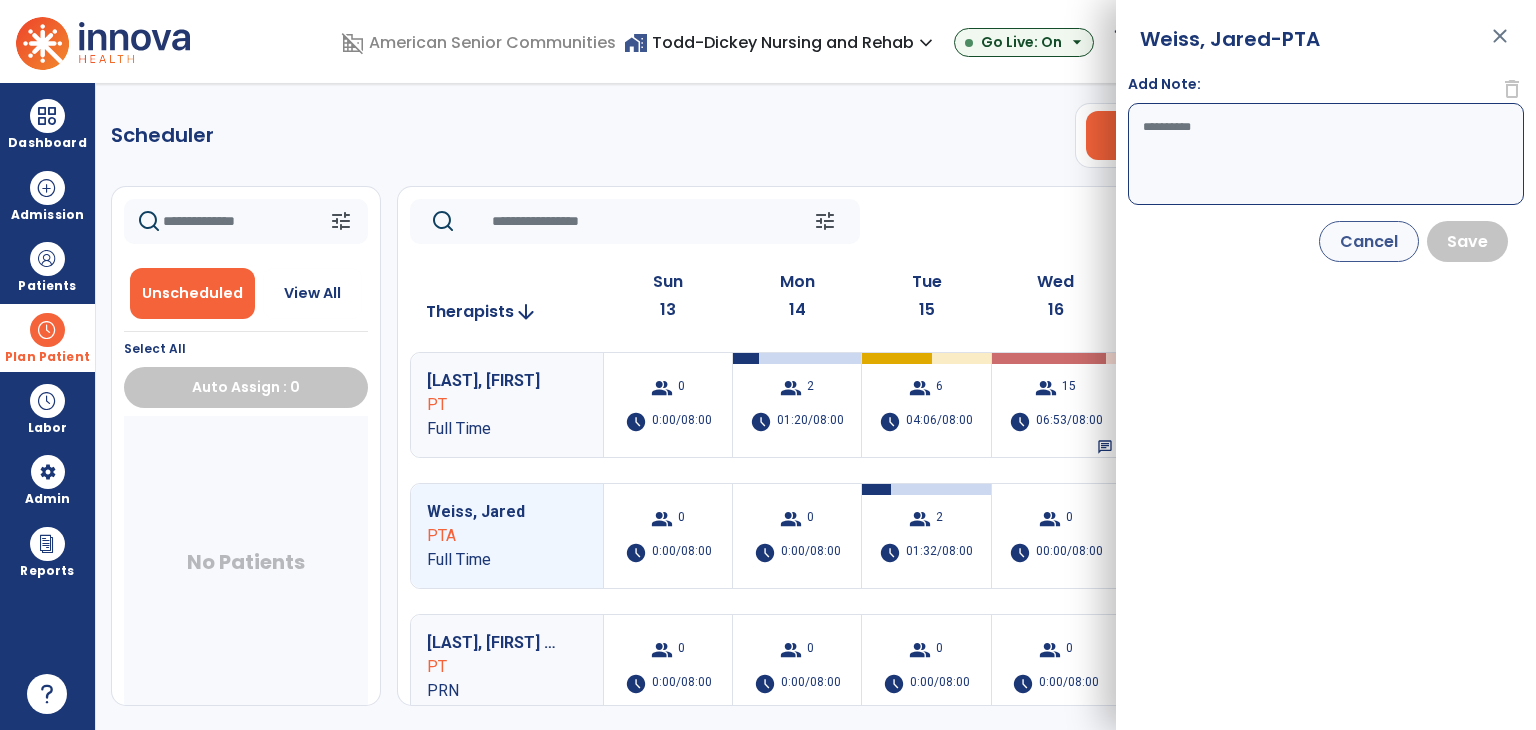 click on "Add Note:" at bounding box center (1326, 154) 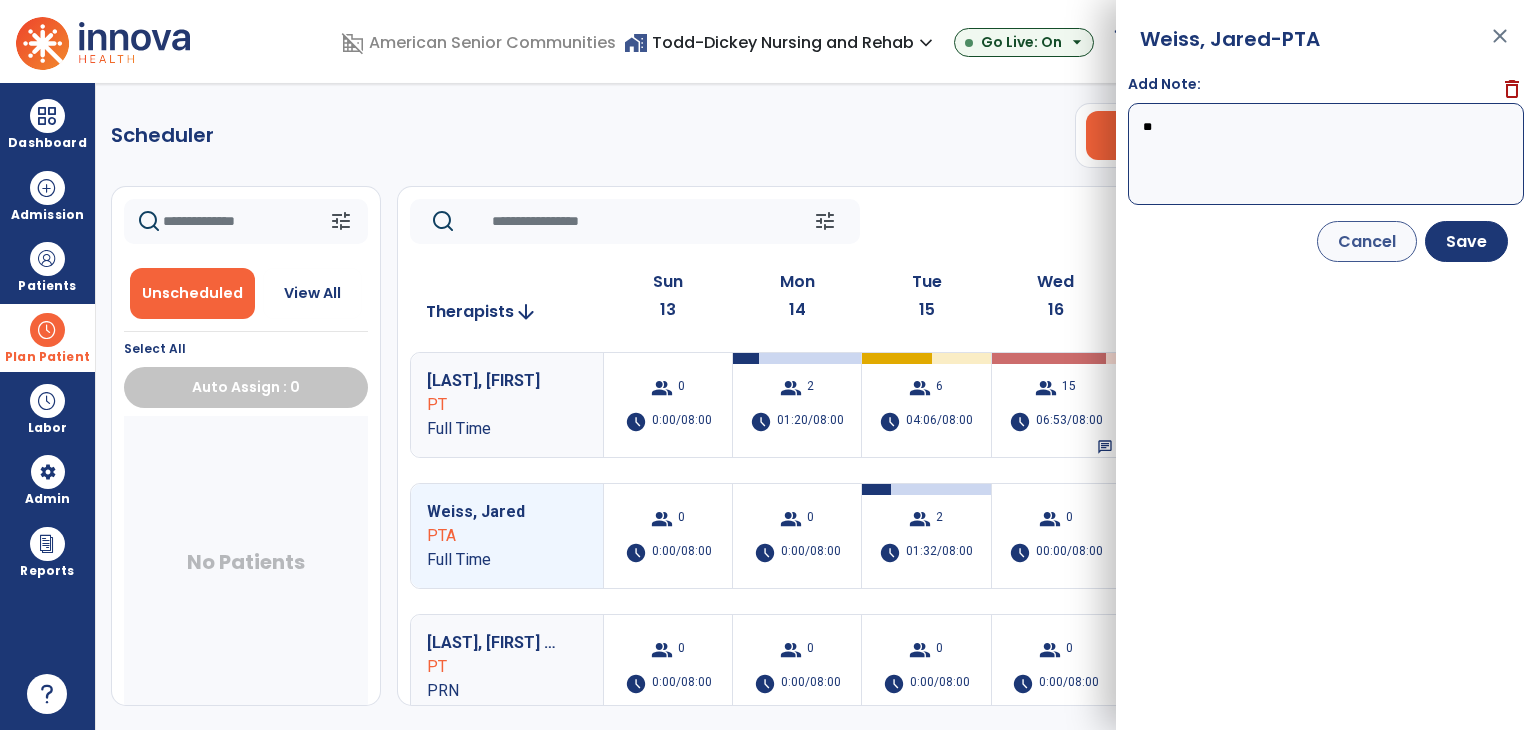 type on "*" 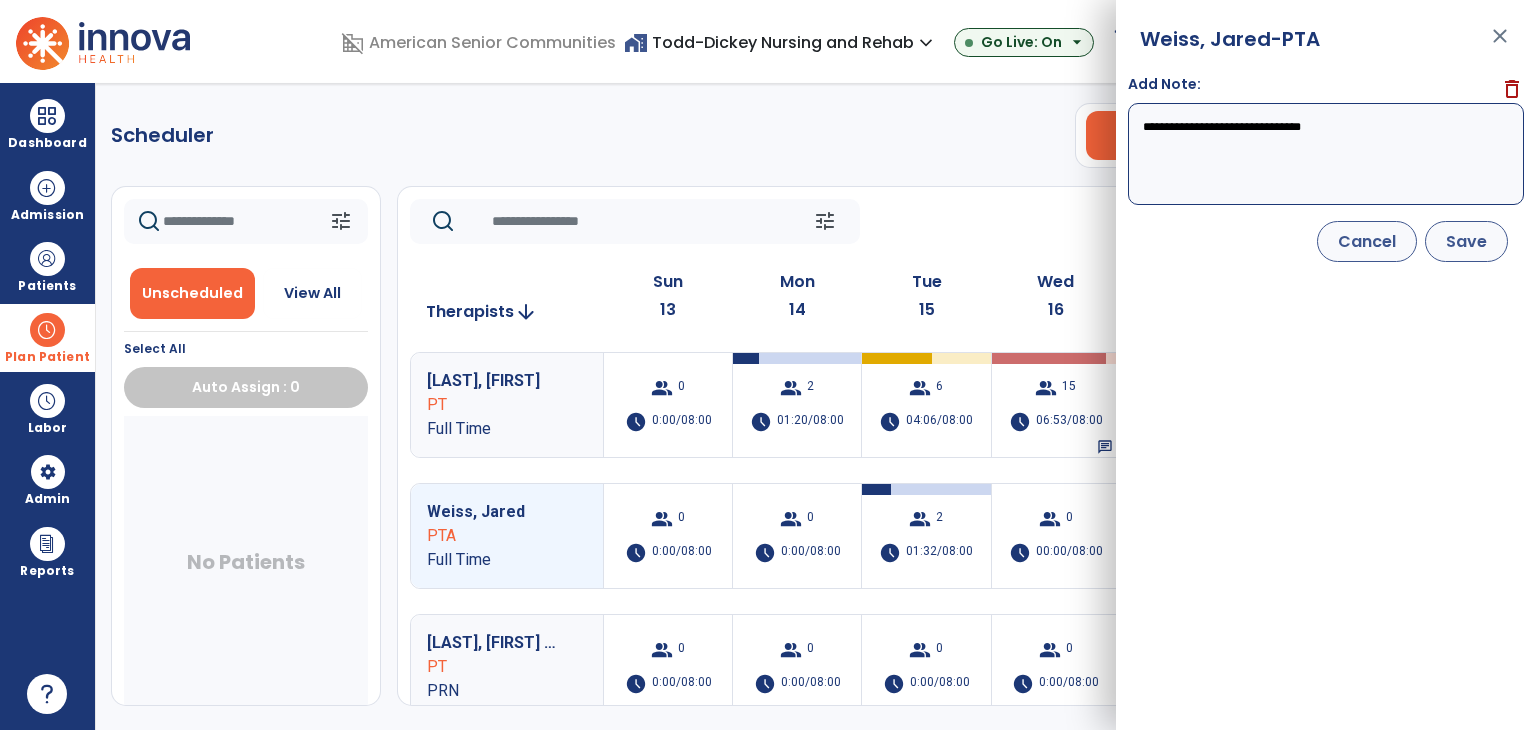 type on "**********" 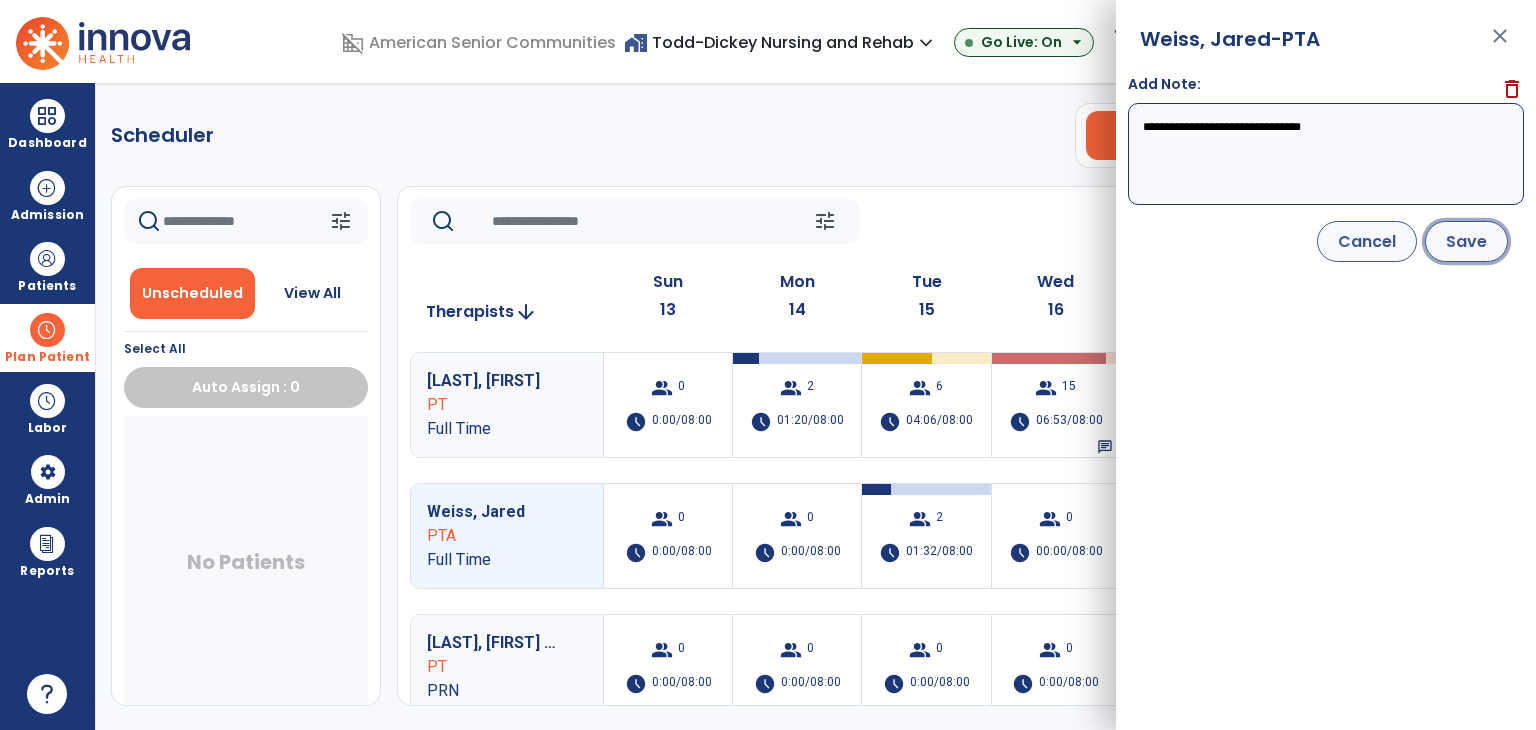 click on "Save" at bounding box center (1466, 241) 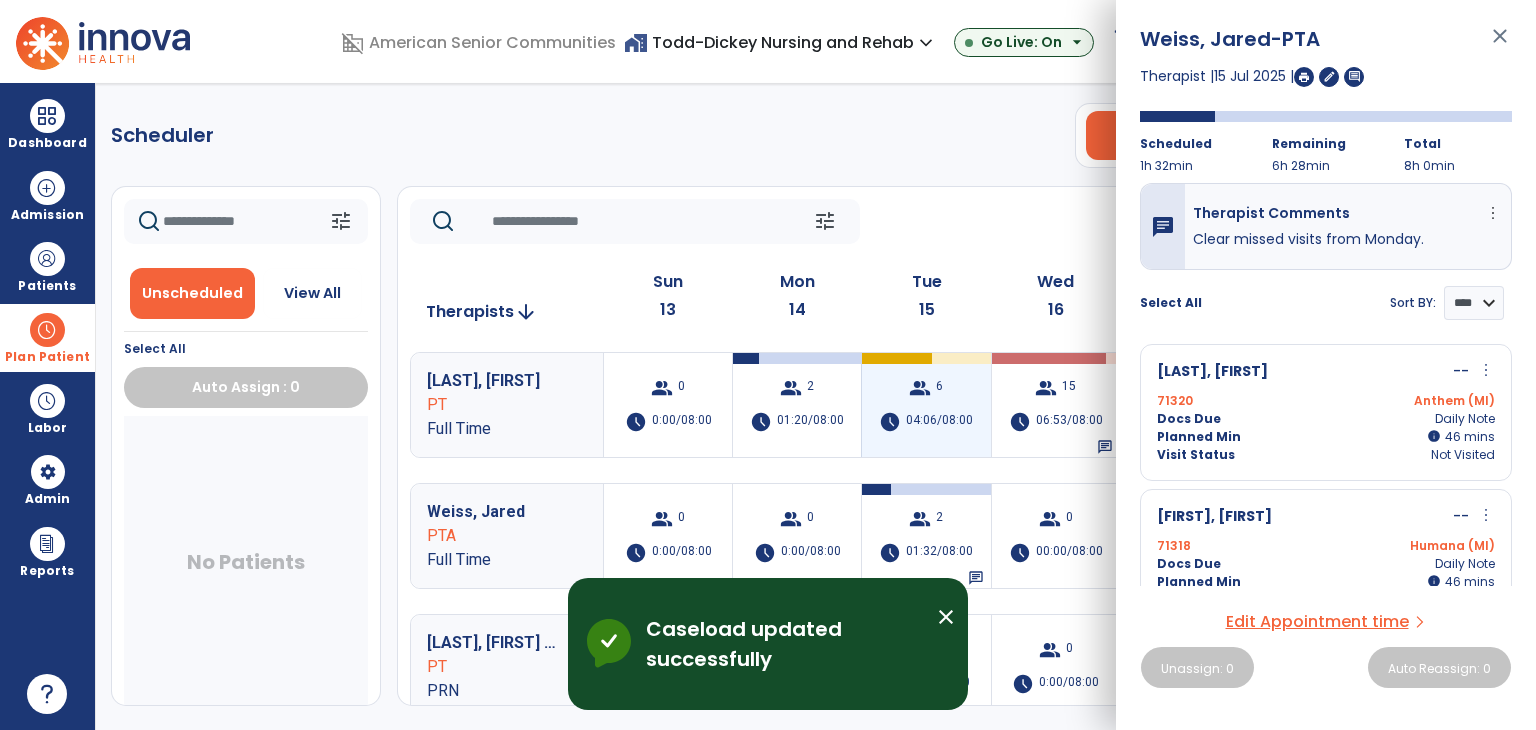 click on "group  6  schedule  04:06/08:00" at bounding box center (926, 405) 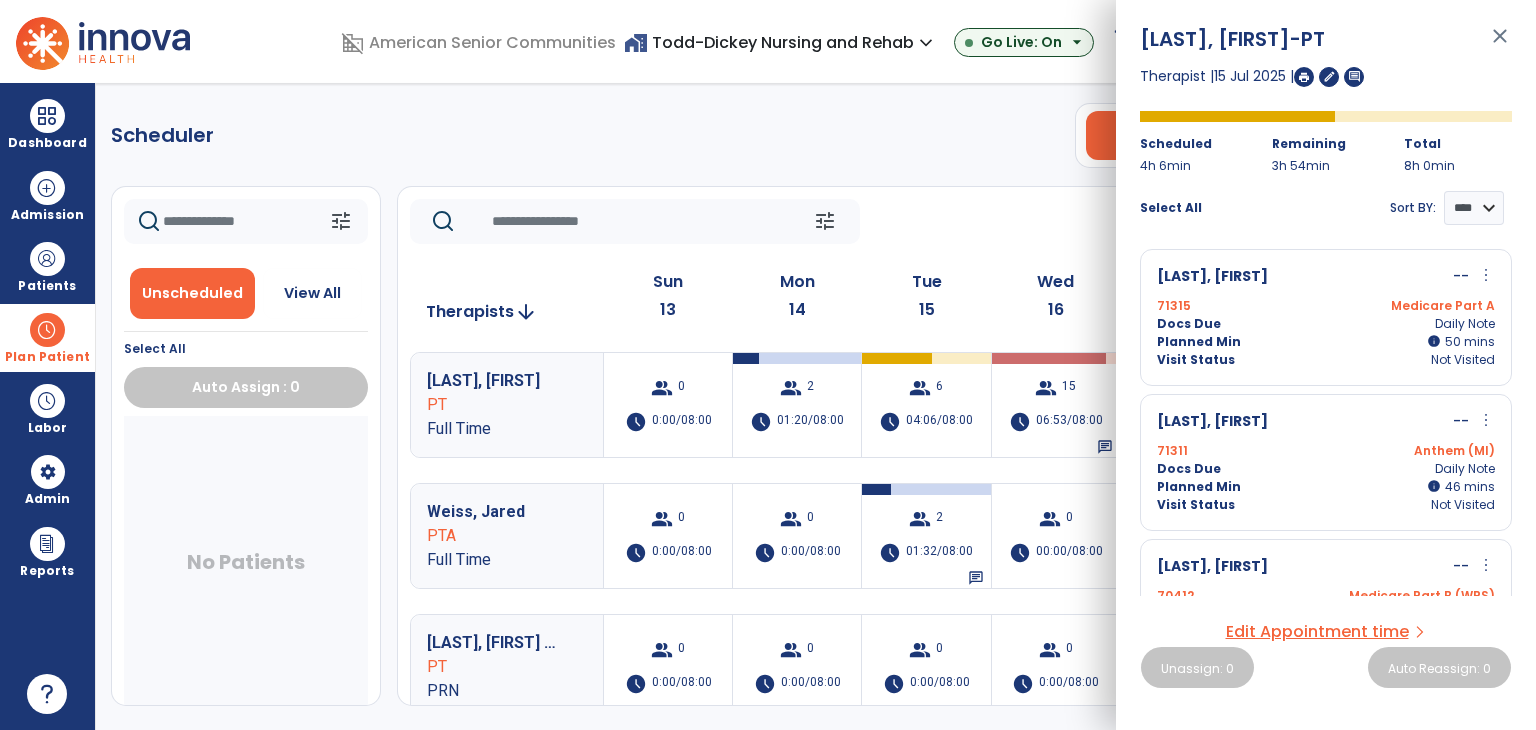 click on "71315 Medicare Part A" at bounding box center [1326, 306] 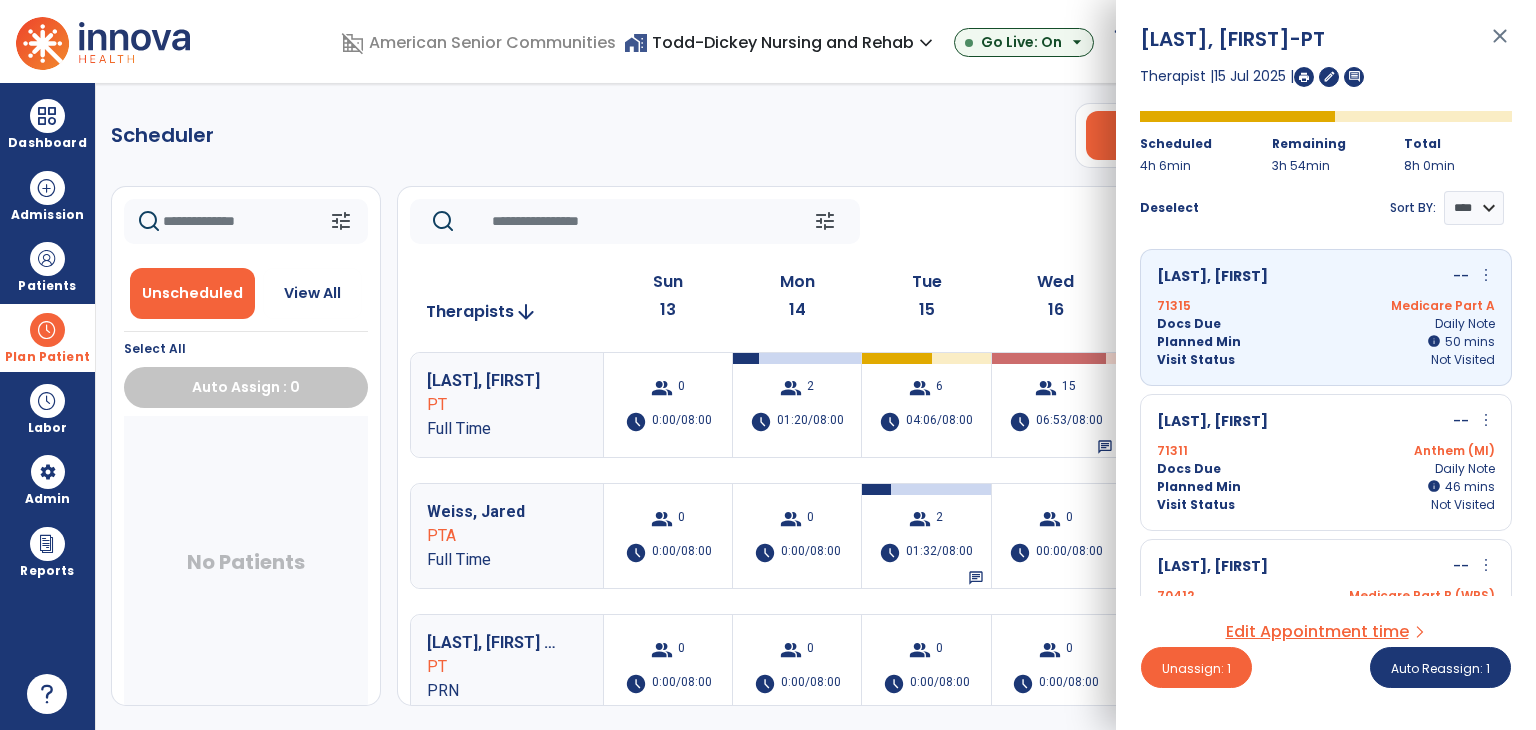 click on "Docs Due Daily Note" at bounding box center [1326, 469] 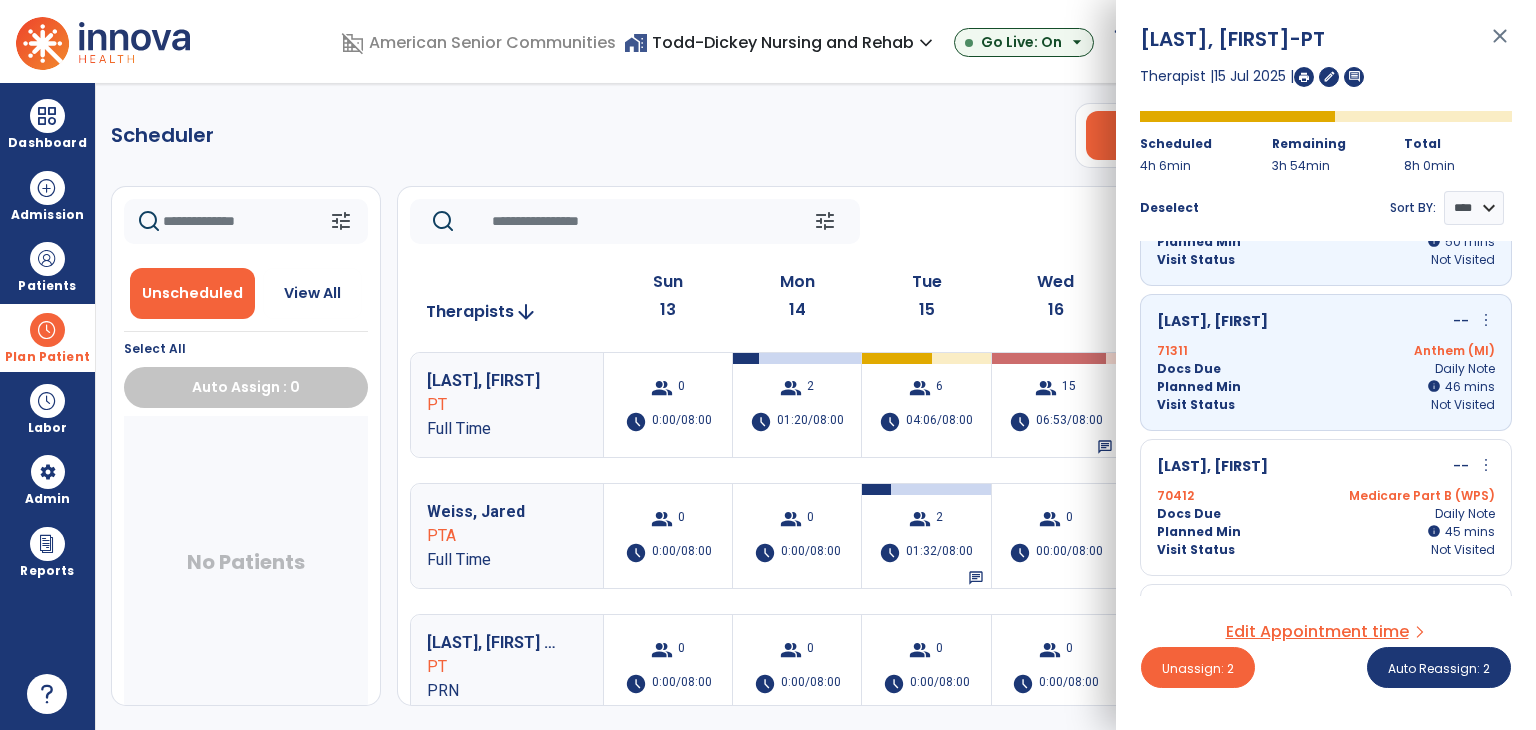 click on "70412 Medicare Part B (WPS)" at bounding box center [1326, 496] 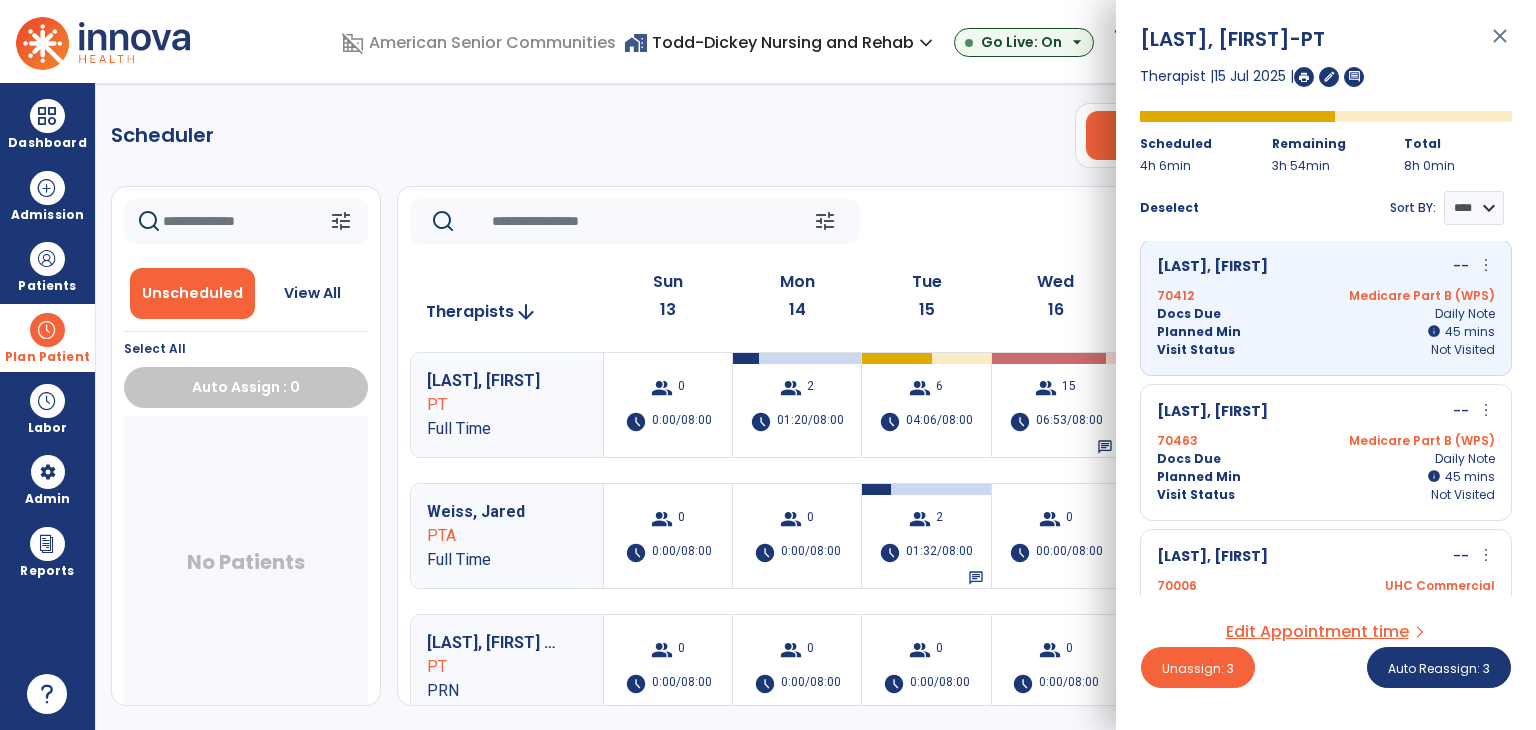 click on "Howell, Linda   --  more_vert  edit   Edit Session   alt_route   Split Minutes" at bounding box center [1326, 412] 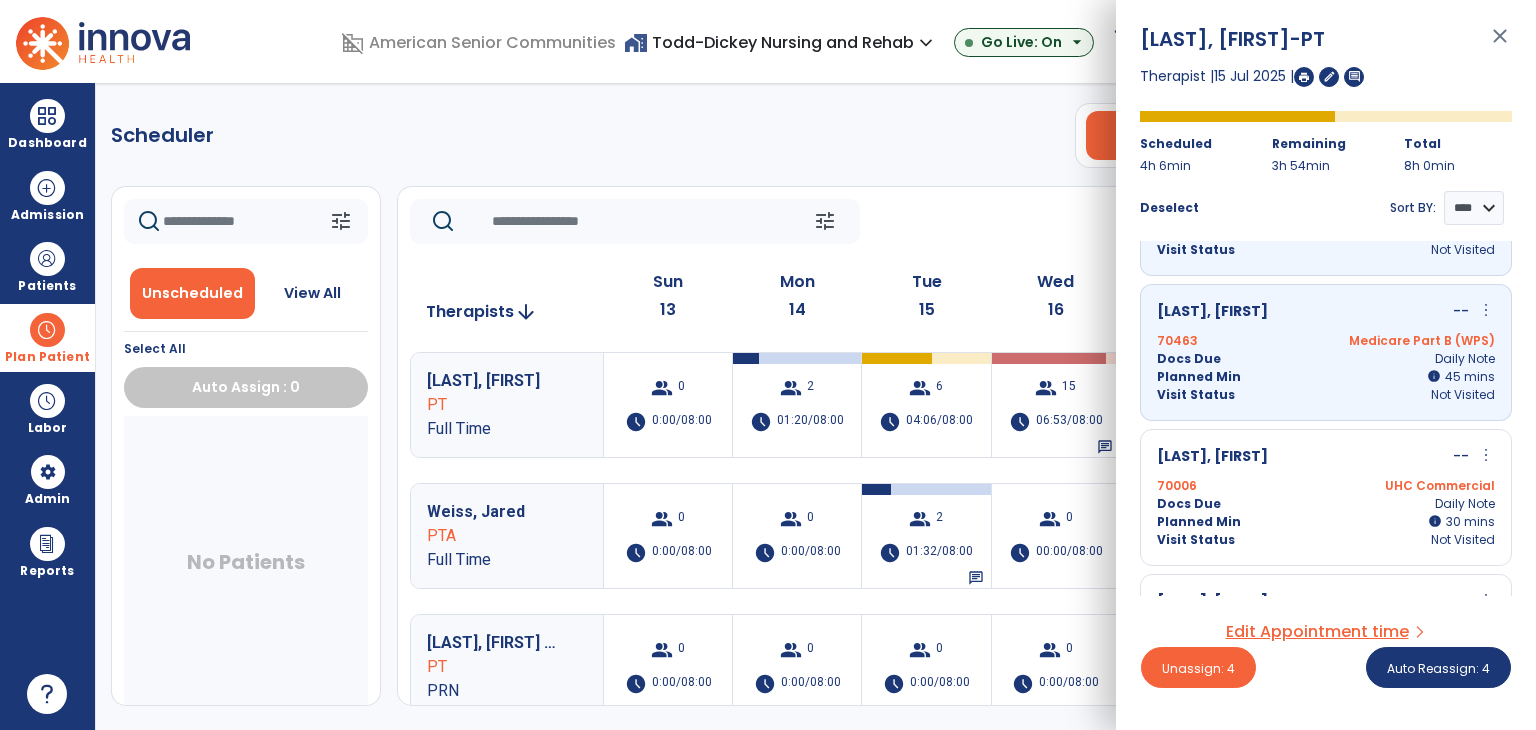 click on "Wilkes, Glenda   --  more_vert  edit   Edit Session   alt_route   Split Minutes" at bounding box center (1326, 457) 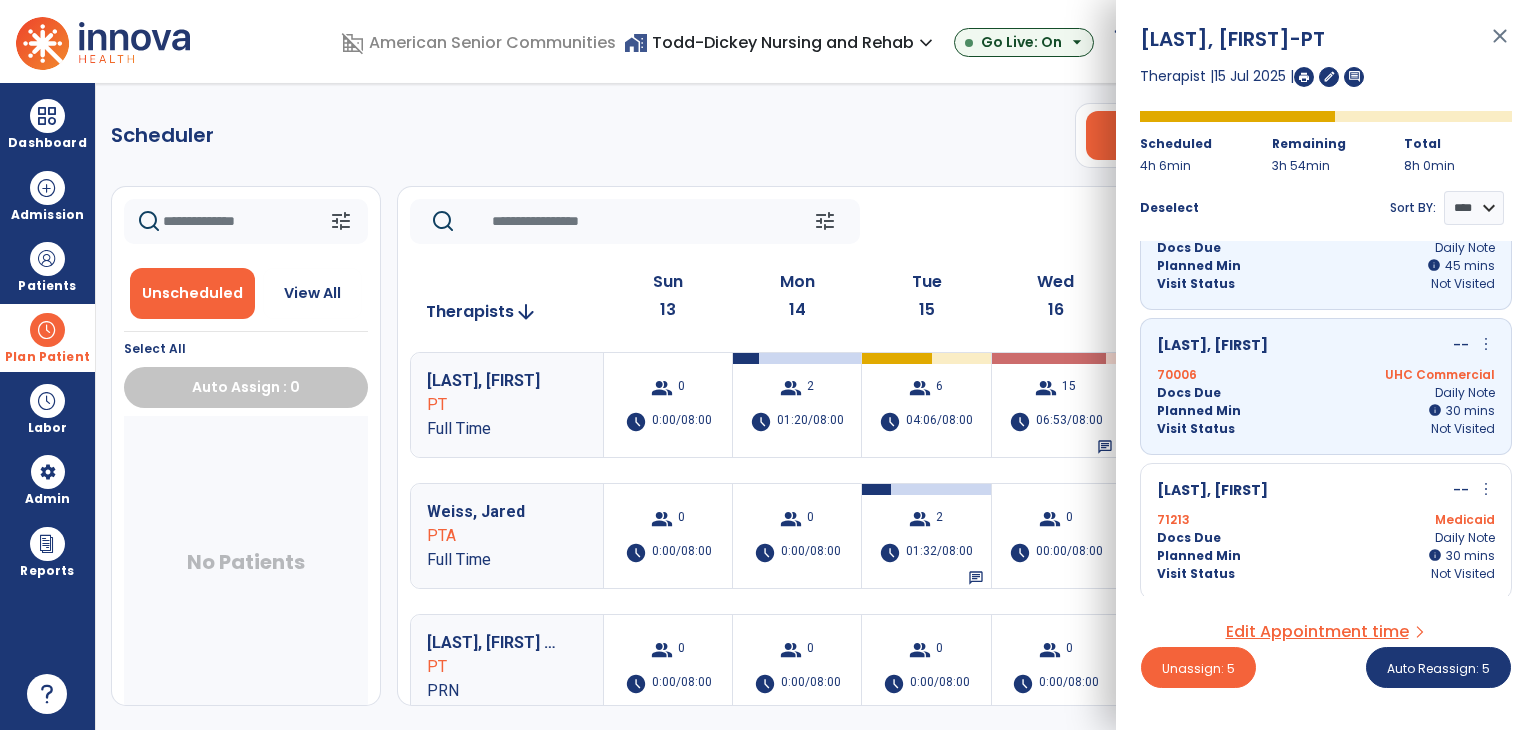 scroll, scrollTop: 512, scrollLeft: 0, axis: vertical 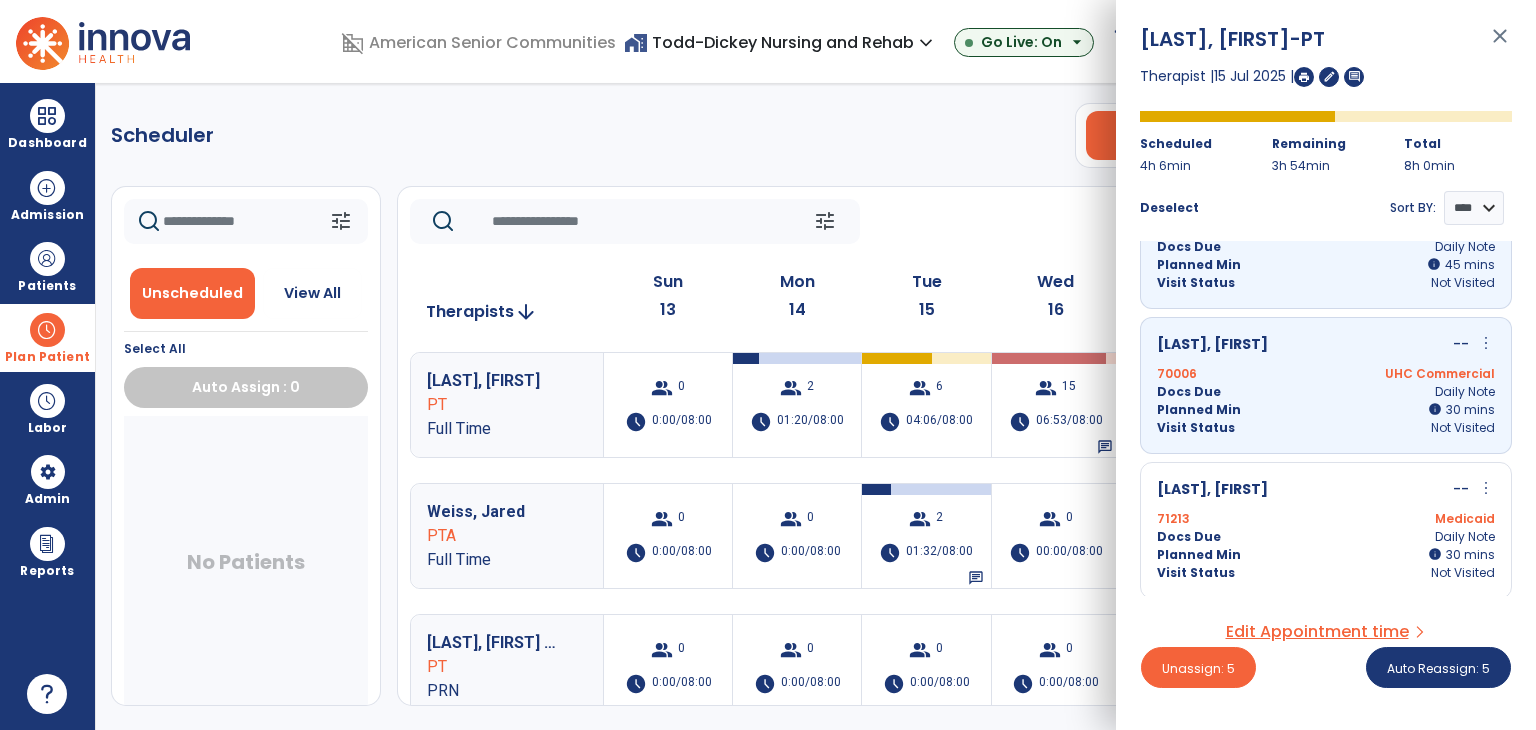 click on "71213 Medicaid" at bounding box center [1326, 519] 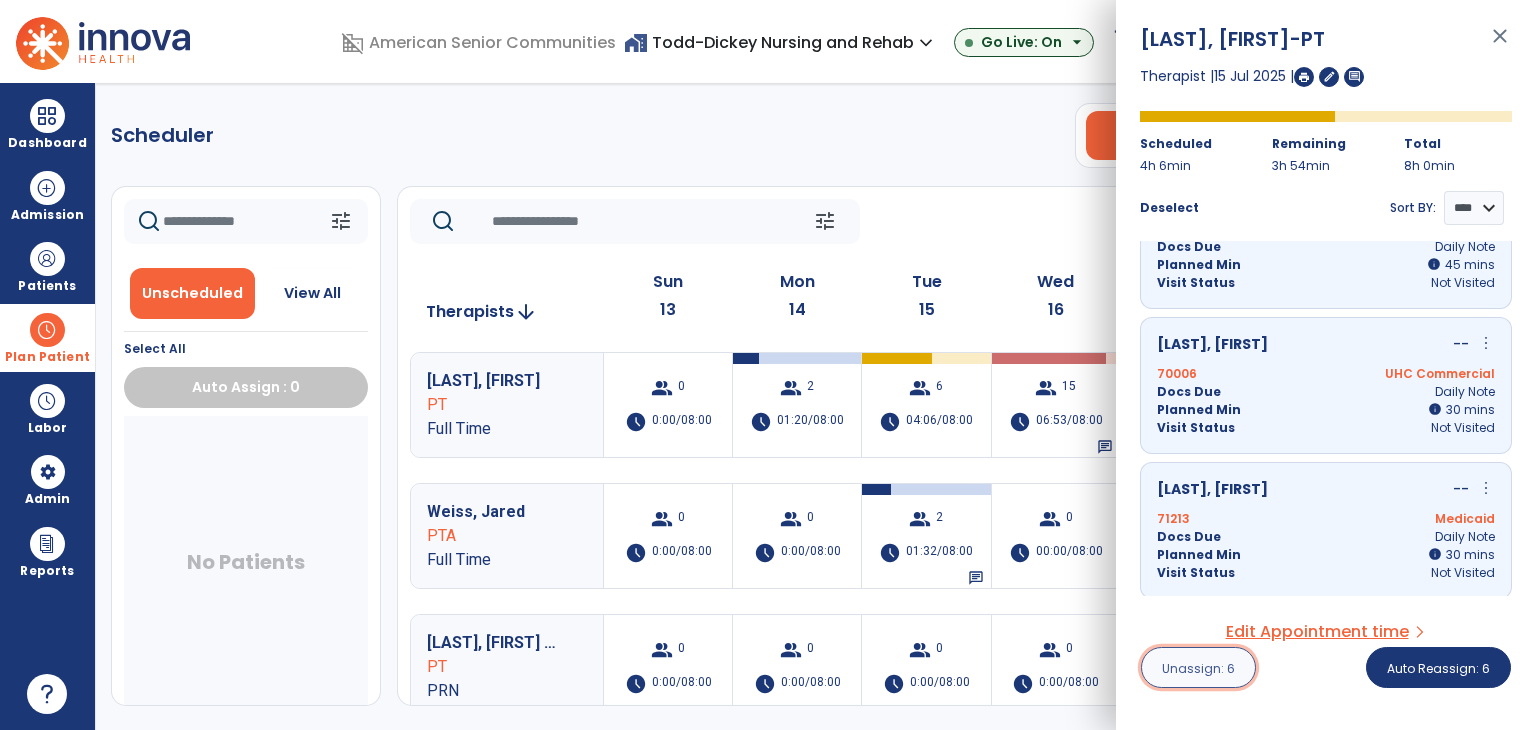 click on "Unassign: 6" at bounding box center (1198, 668) 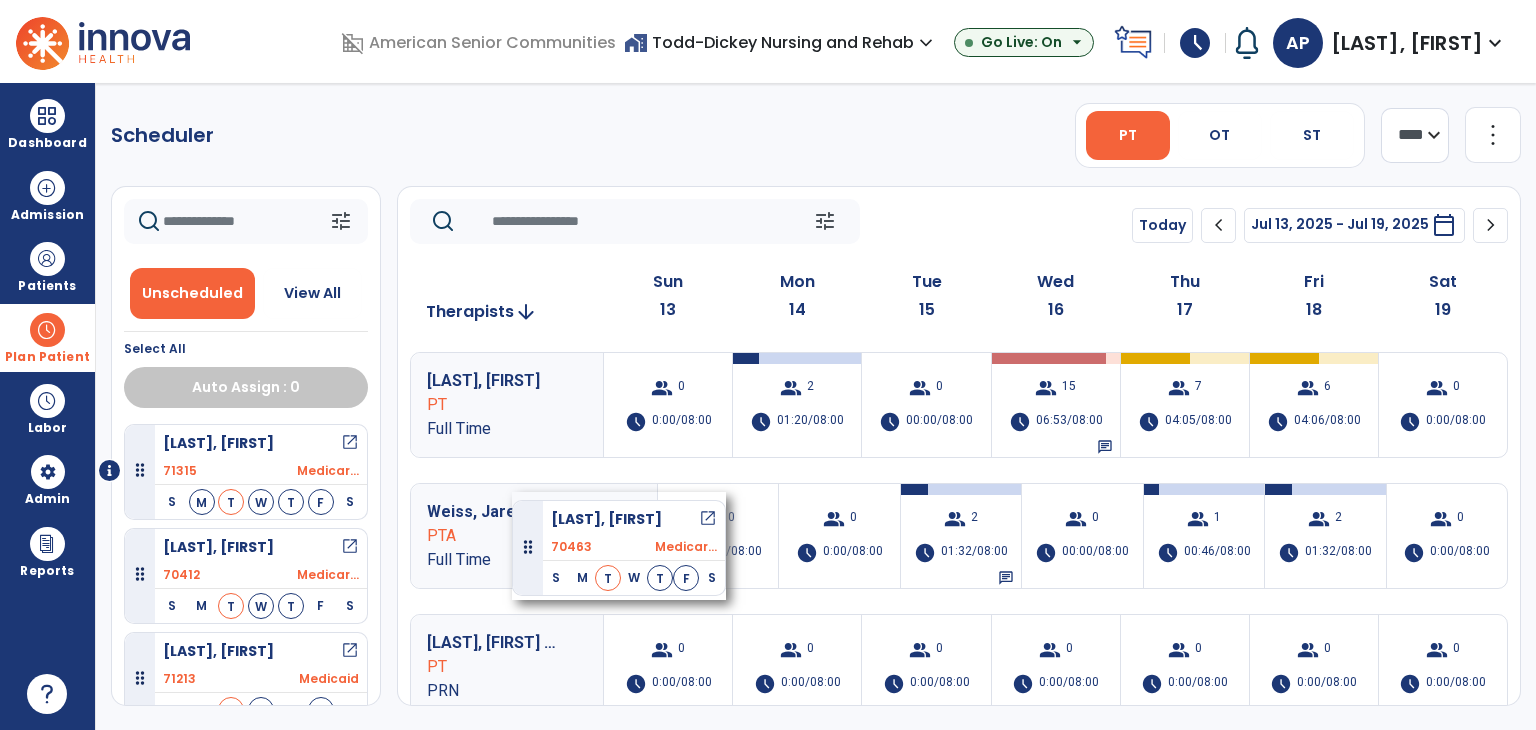 drag, startPoint x: 292, startPoint y: 449, endPoint x: 512, endPoint y: 492, distance: 224.16289 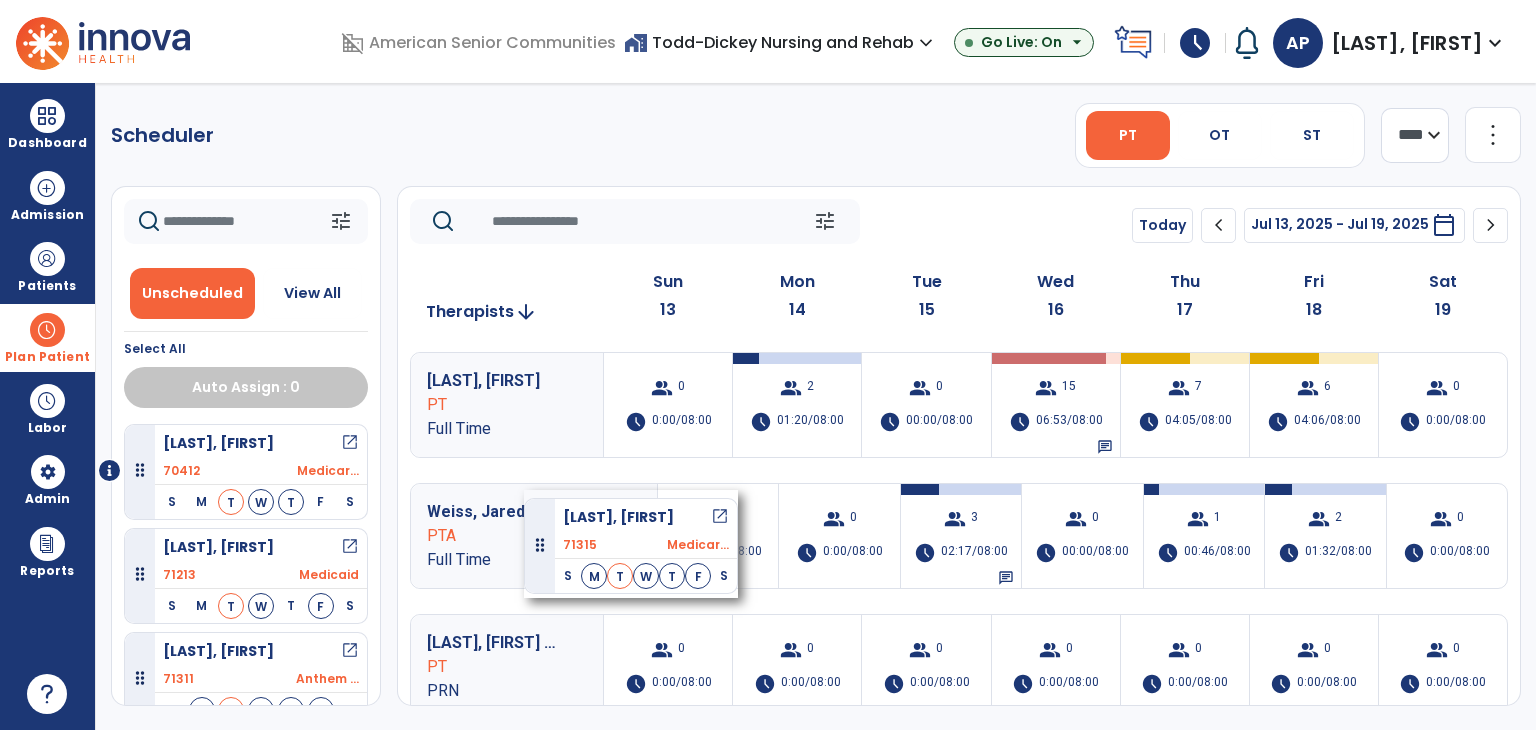 drag, startPoint x: 292, startPoint y: 445, endPoint x: 524, endPoint y: 490, distance: 236.32393 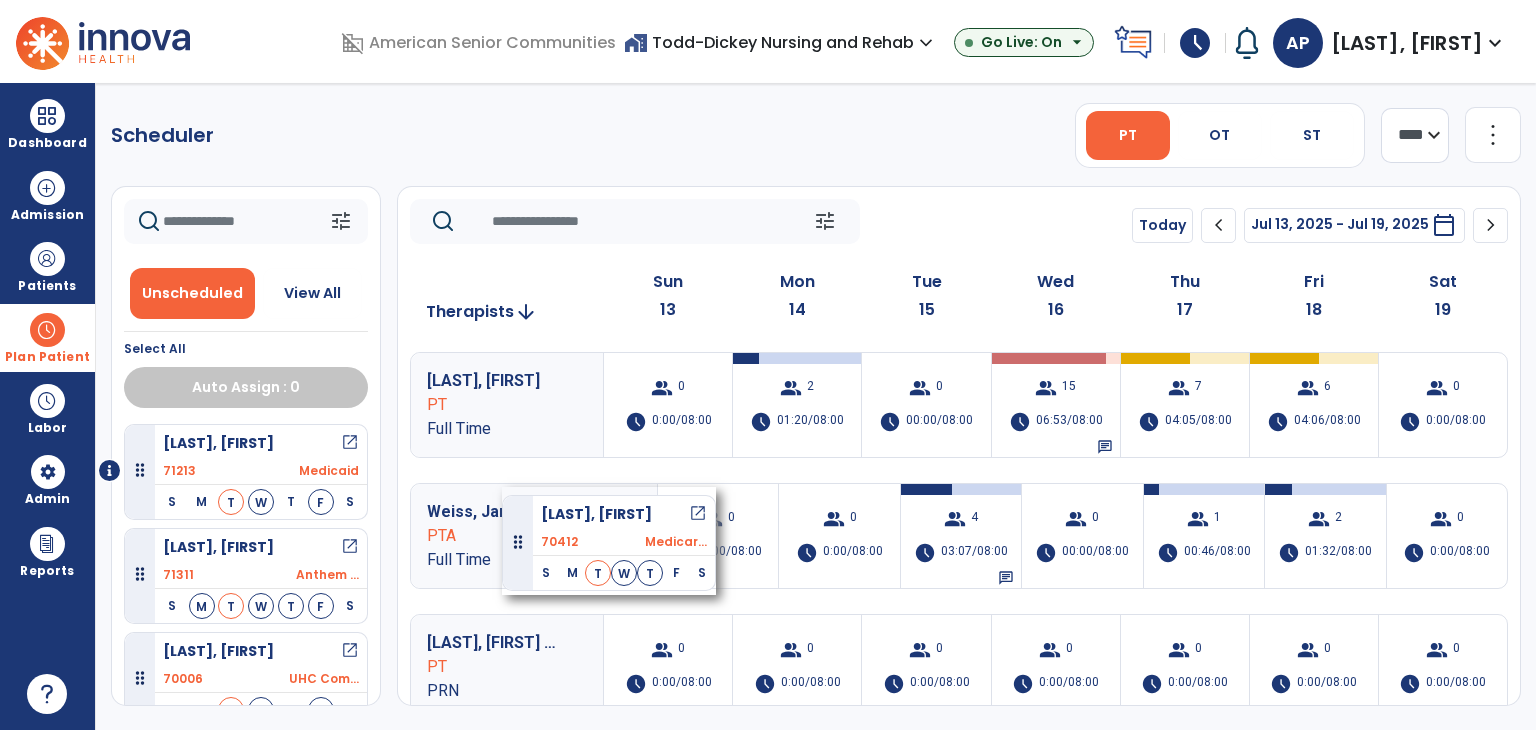 drag, startPoint x: 255, startPoint y: 447, endPoint x: 502, endPoint y: 487, distance: 250.21791 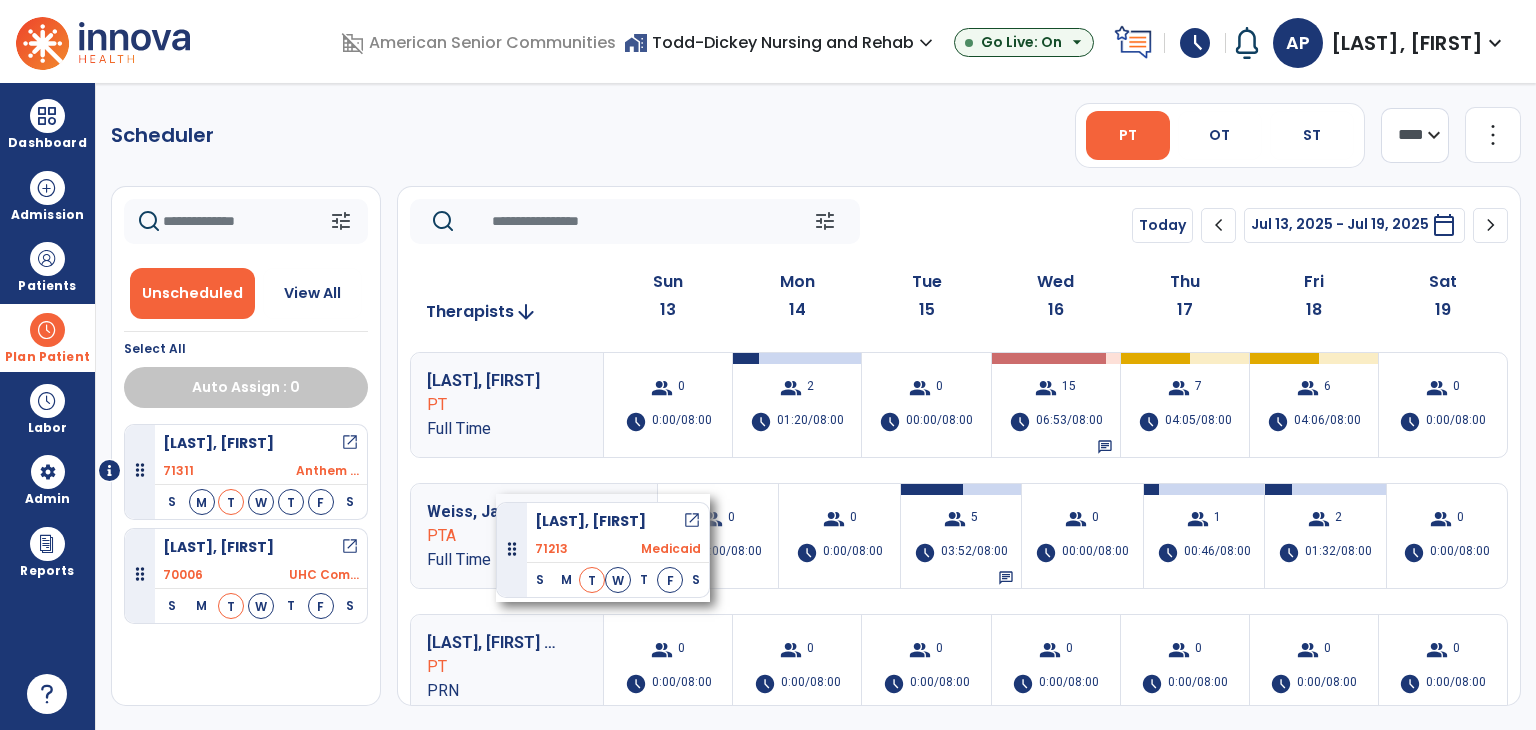 drag, startPoint x: 280, startPoint y: 447, endPoint x: 496, endPoint y: 494, distance: 221.05429 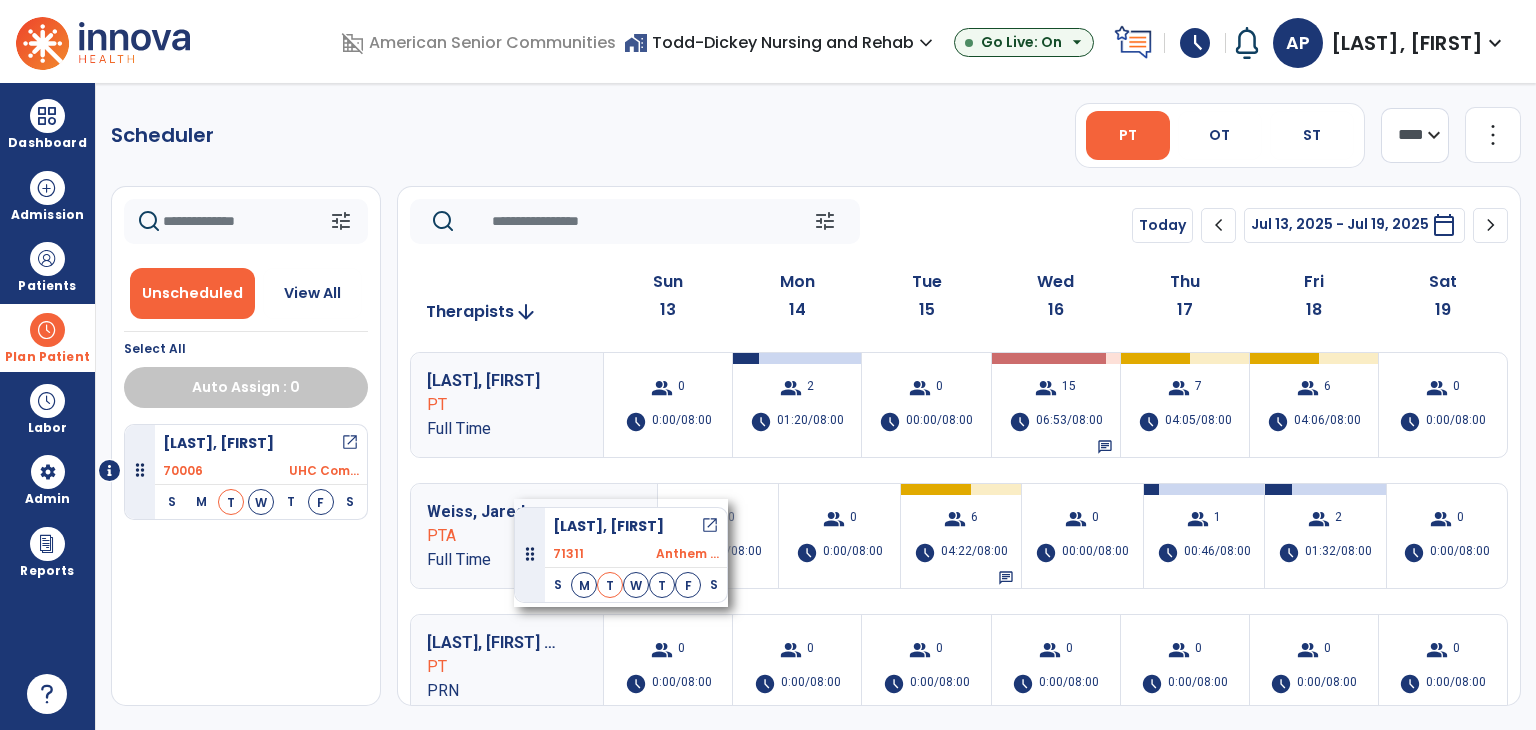 drag, startPoint x: 284, startPoint y: 450, endPoint x: 514, endPoint y: 499, distance: 235.16165 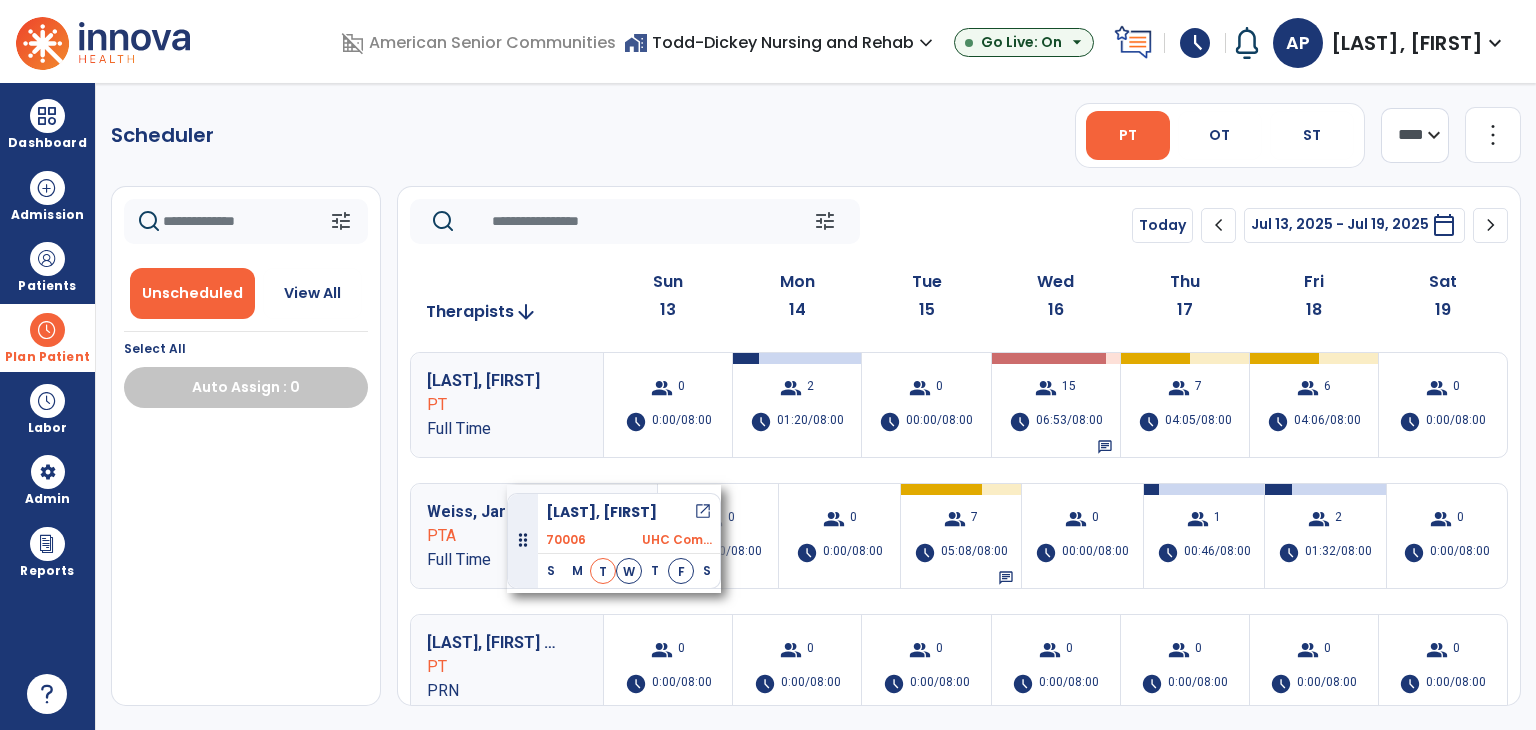 drag, startPoint x: 273, startPoint y: 453, endPoint x: 507, endPoint y: 485, distance: 236.1779 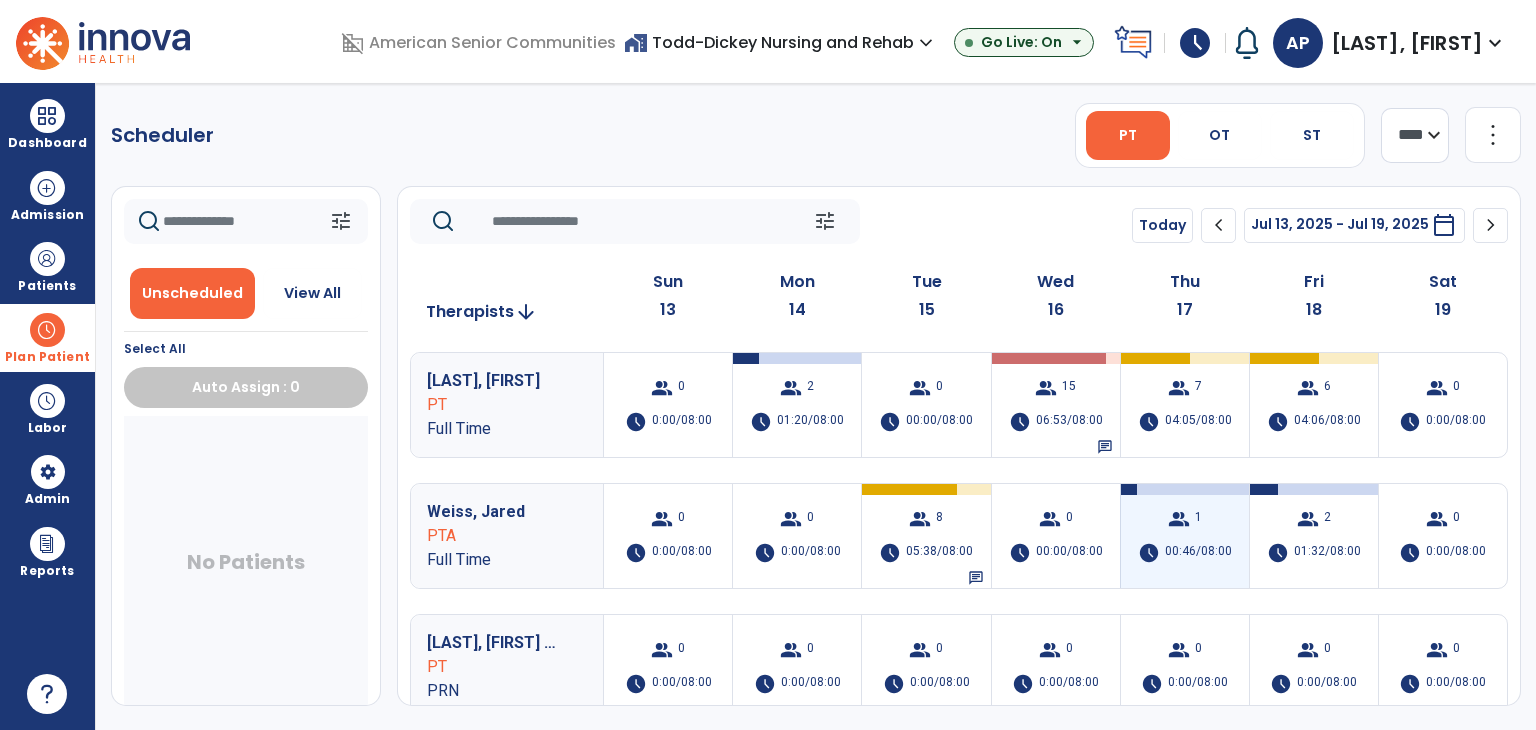 click on "group" at bounding box center [1179, 519] 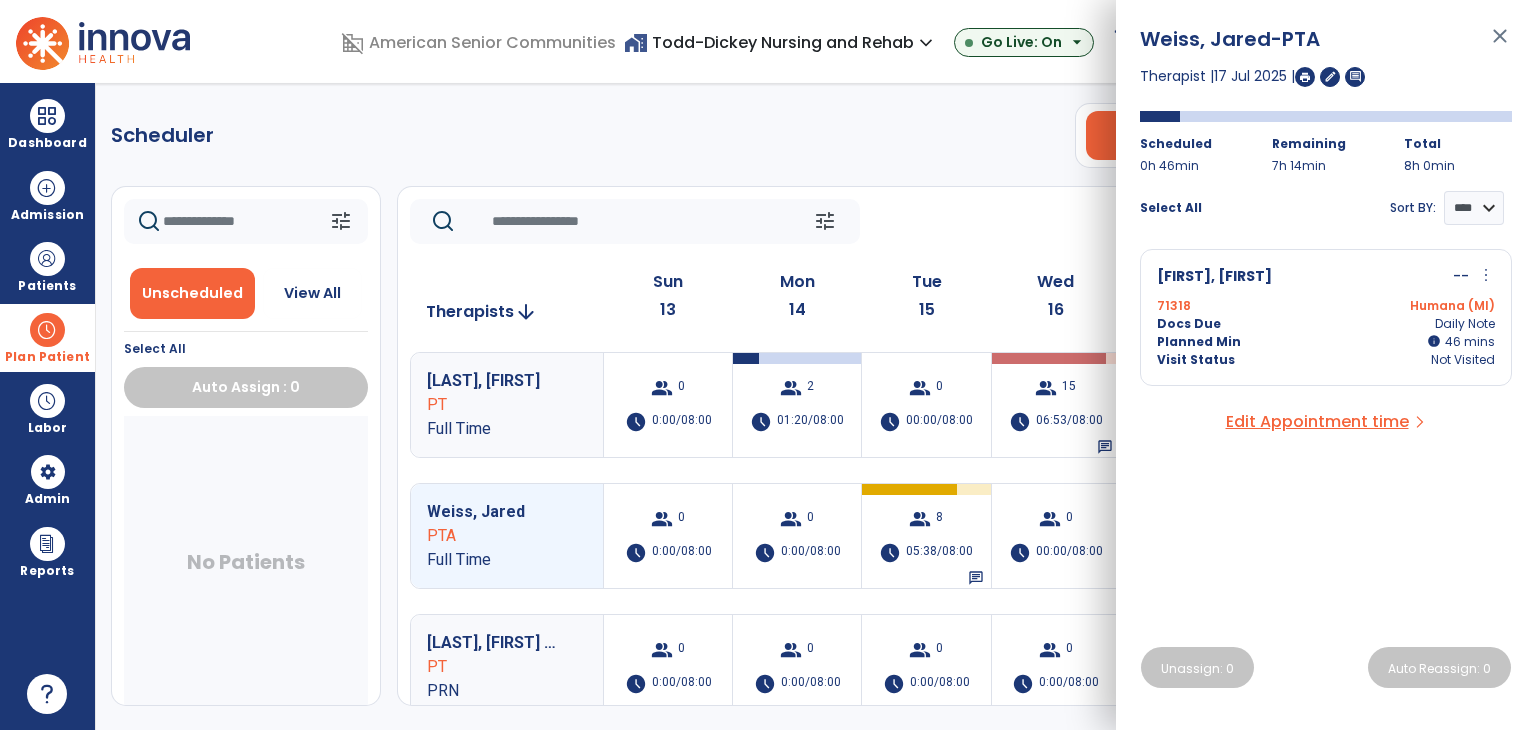 click on "71318 Humana (MI)" at bounding box center [1326, 306] 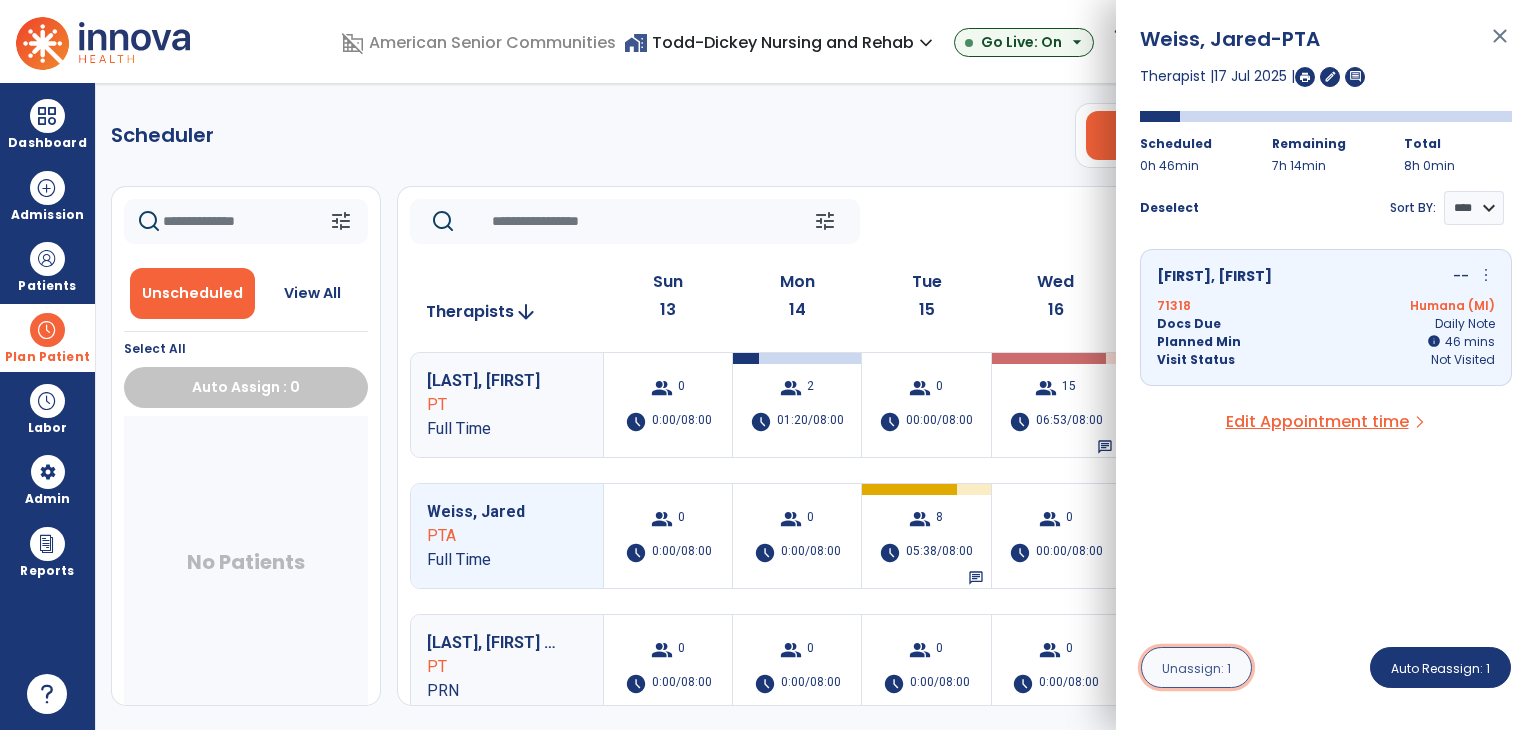 click on "Unassign: 1" at bounding box center [1196, 668] 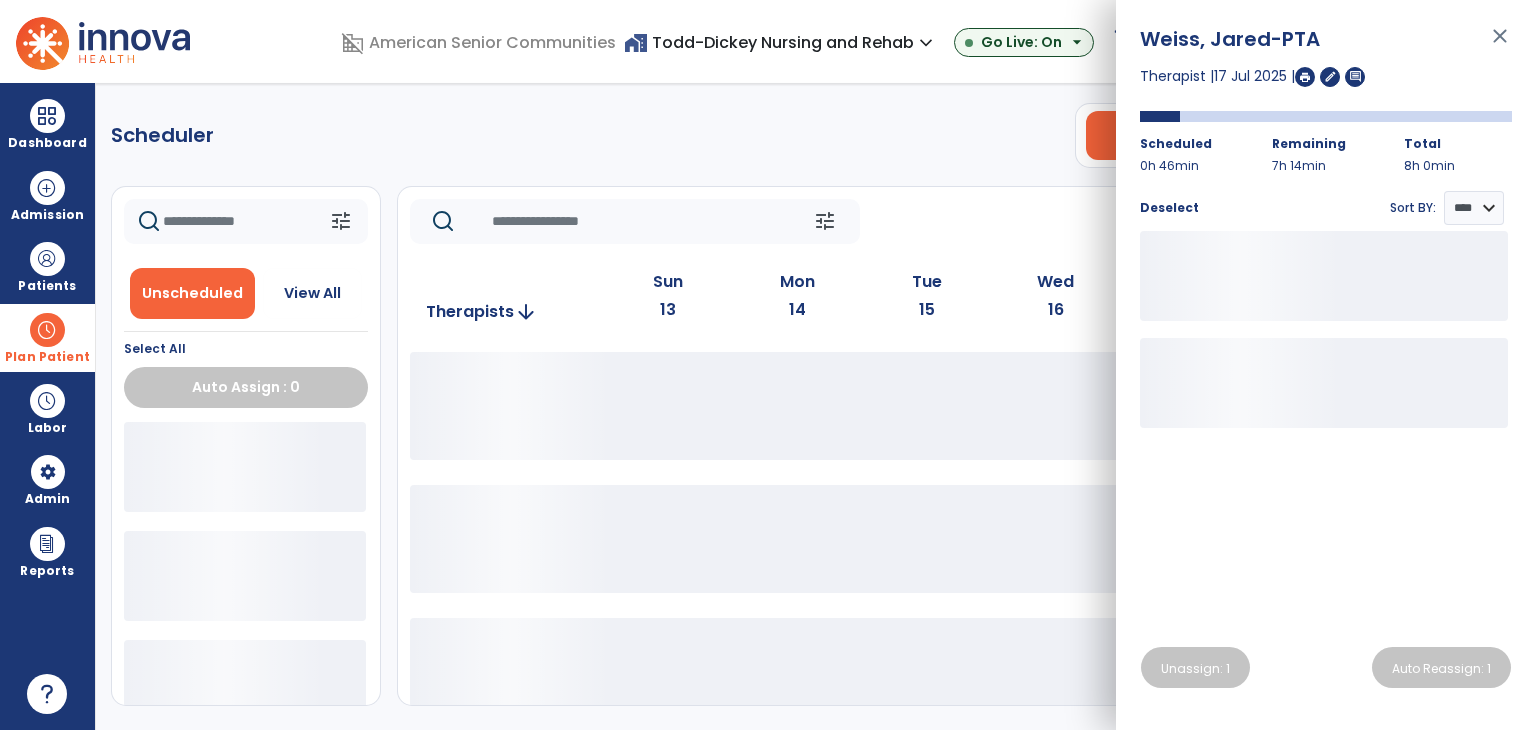 click on "close" at bounding box center (1500, 45) 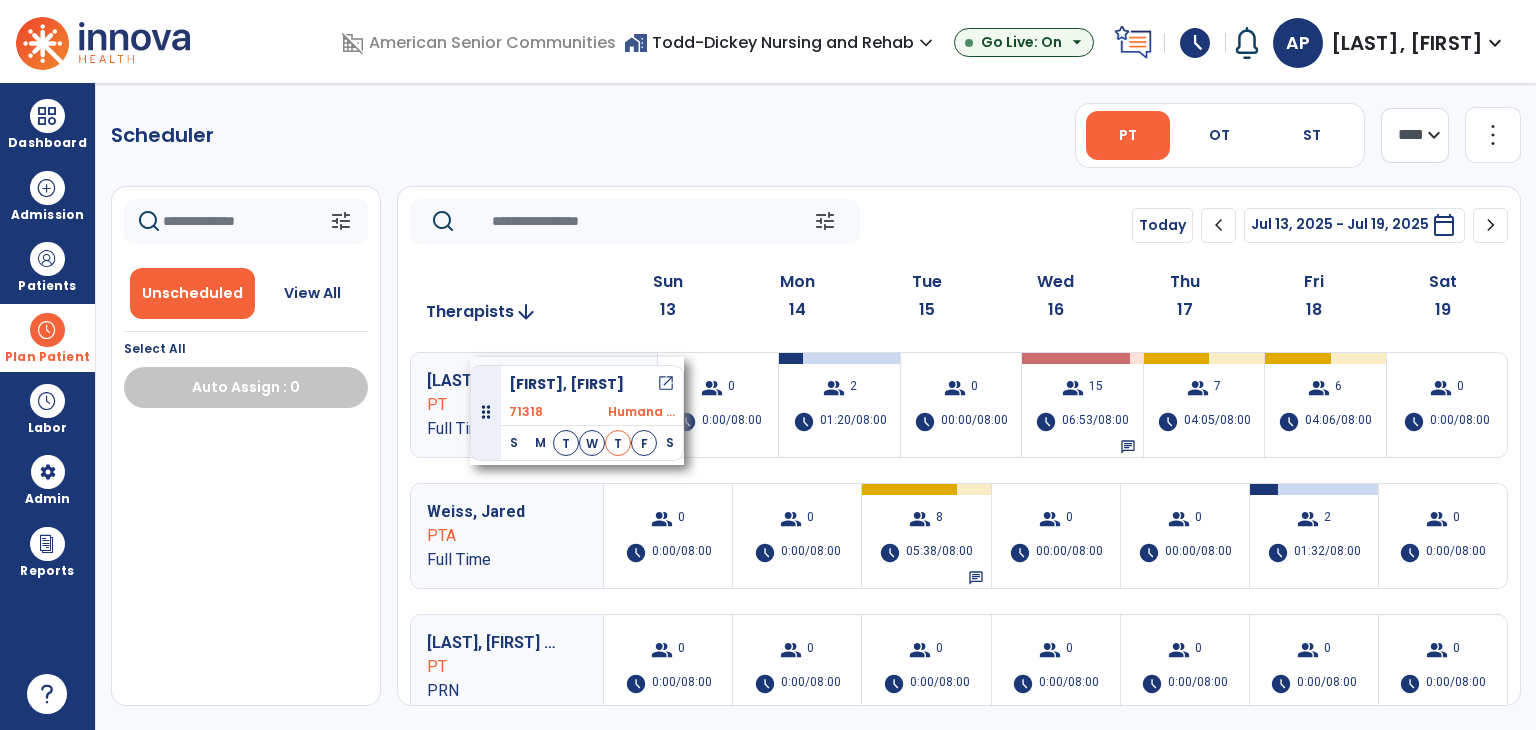 drag, startPoint x: 236, startPoint y: 456, endPoint x: 470, endPoint y: 357, distance: 254.08069 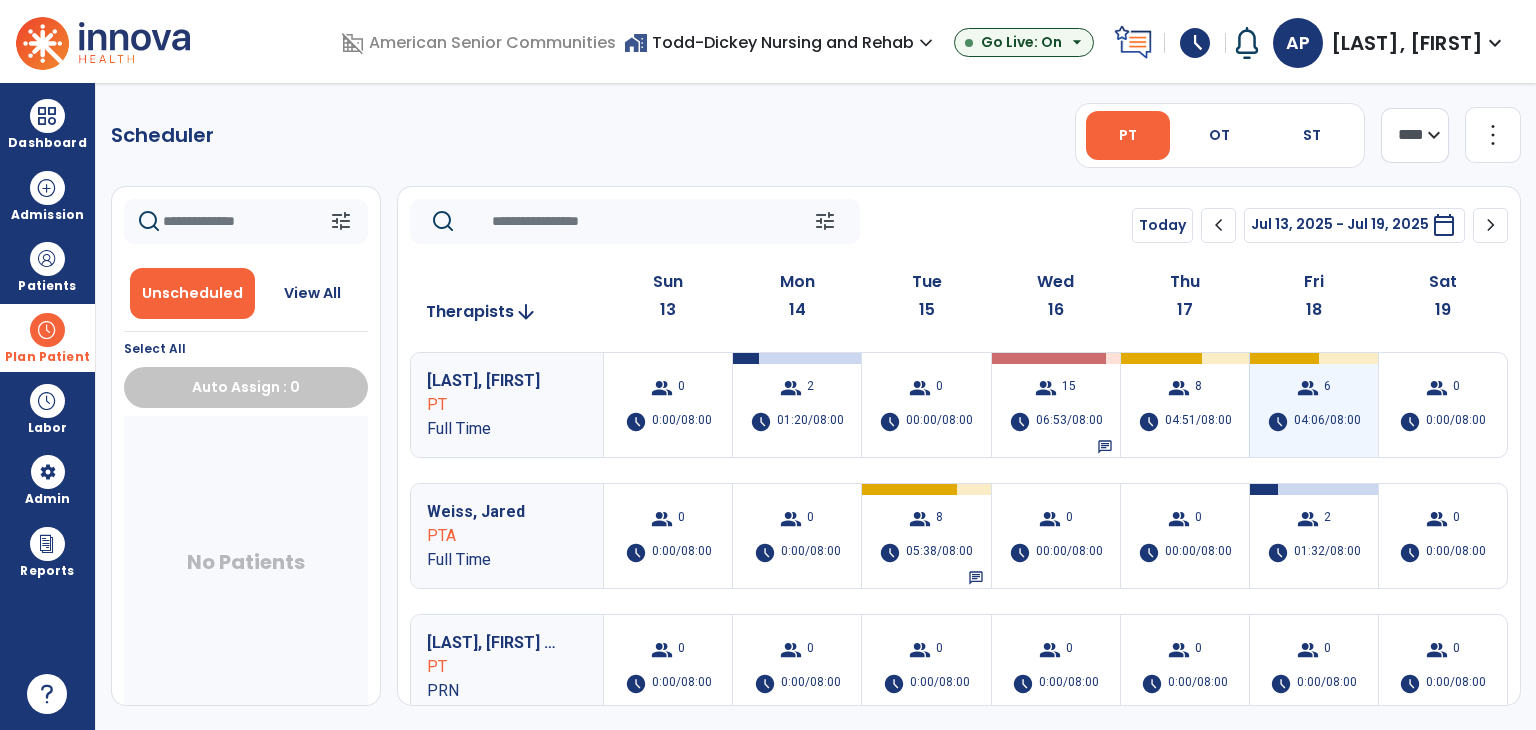 click on "group  6  schedule  04:06/08:00" at bounding box center [1314, 405] 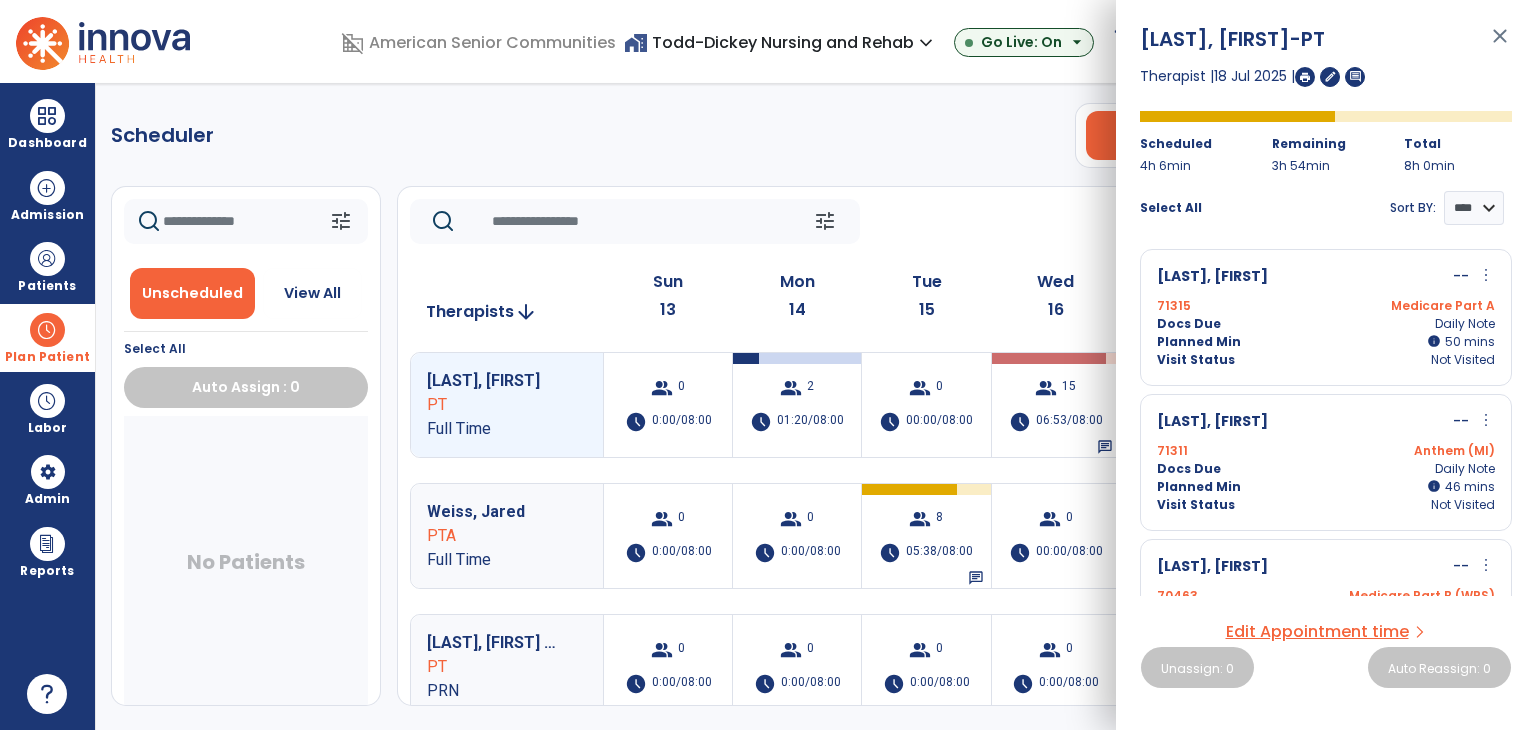 click on "Planned Min  info   50 I 50 mins" at bounding box center [1326, 342] 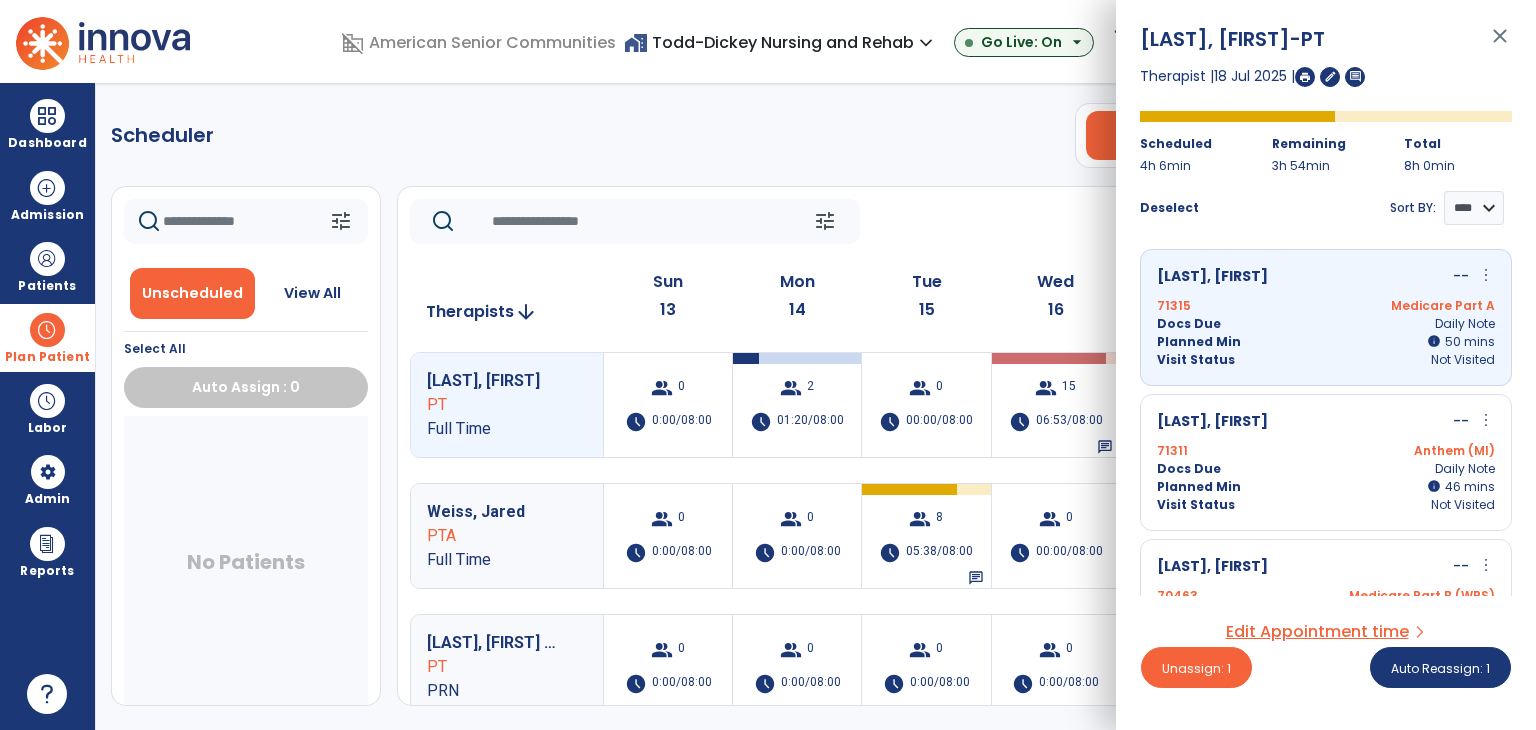 click on "Docs Due Daily Note" at bounding box center (1326, 469) 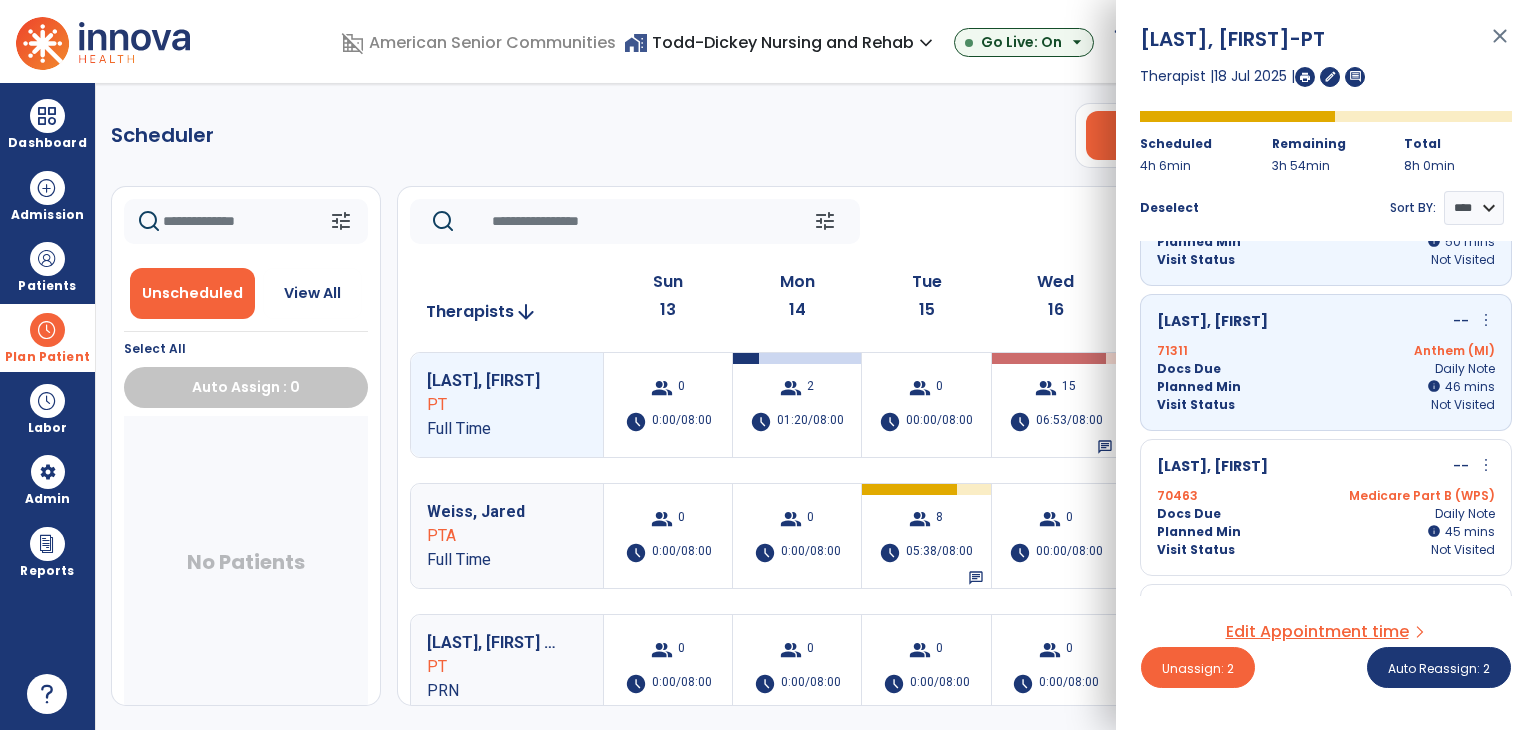 click on "Docs Due Daily Note" at bounding box center (1326, 514) 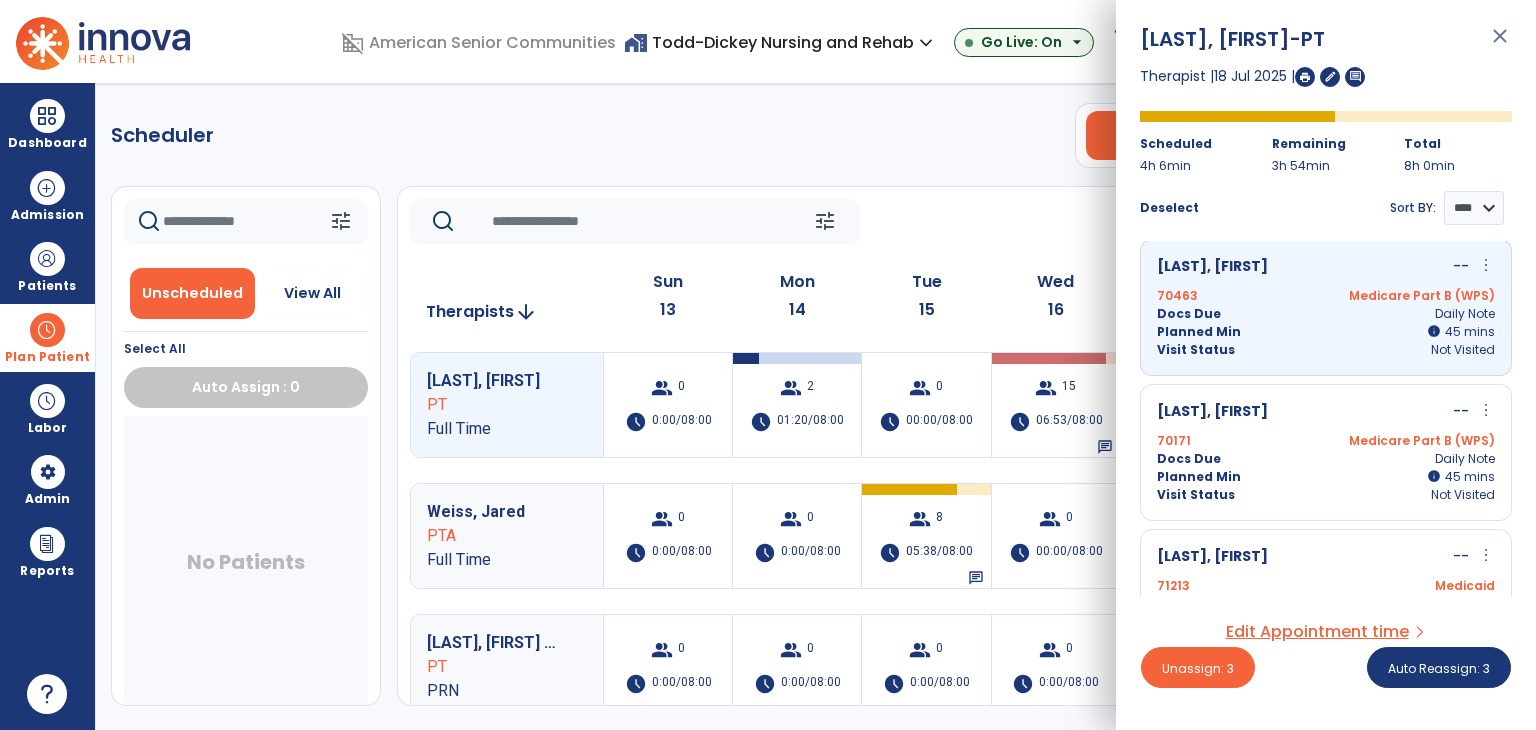 click on "Docs Due Daily Note" at bounding box center (1326, 459) 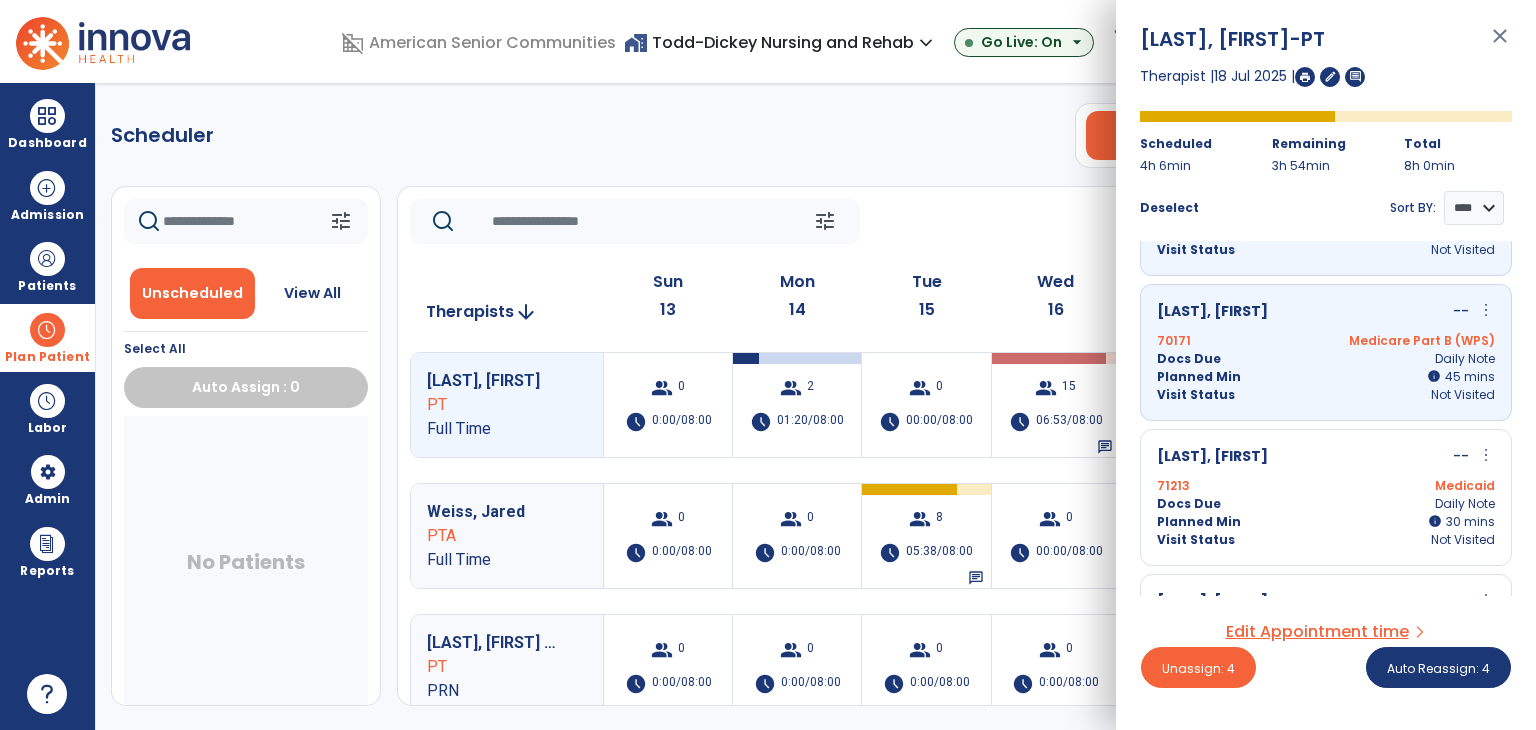 click on "Poe, Calvin   --  more_vert  edit   Edit Session   alt_route   Split Minutes" at bounding box center (1326, 457) 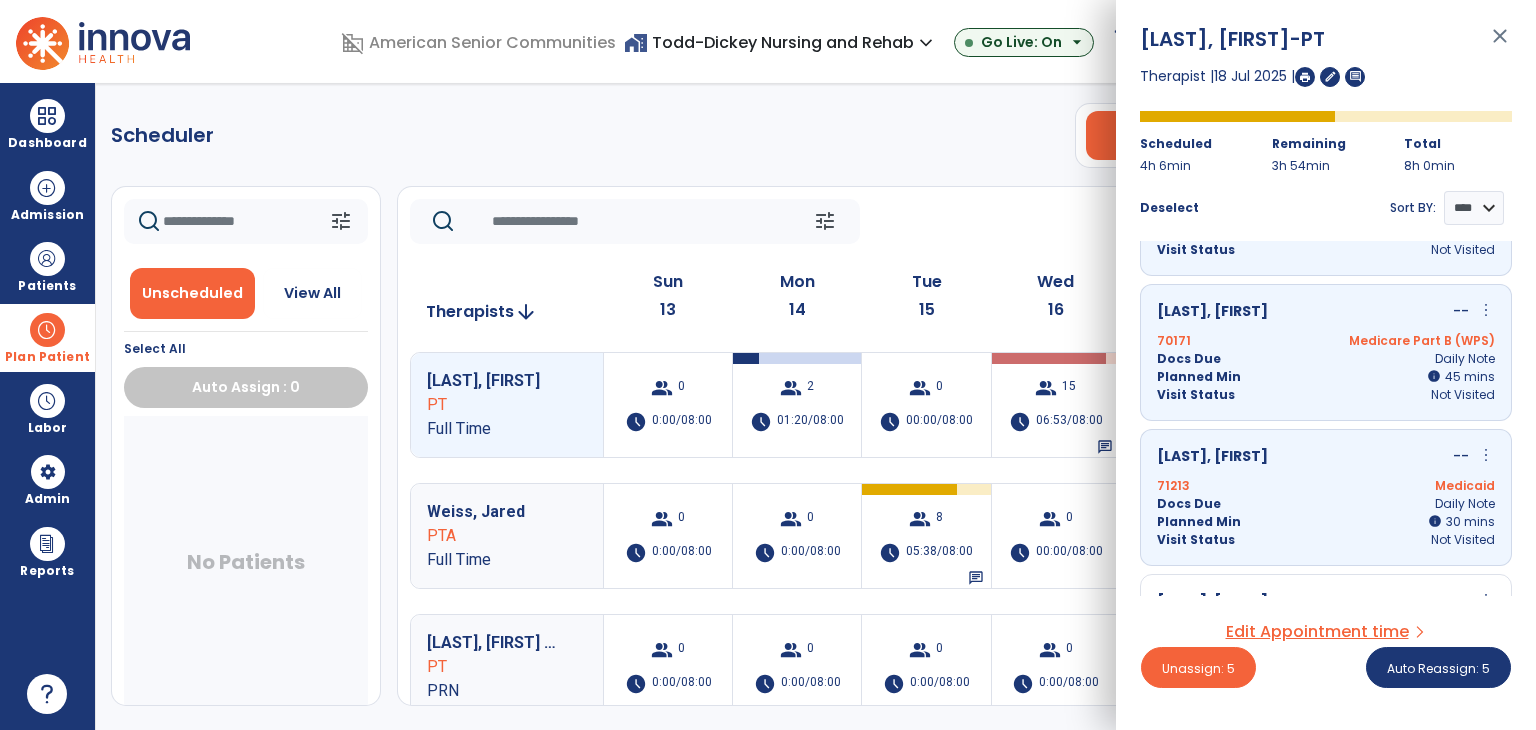 scroll, scrollTop: 512, scrollLeft: 0, axis: vertical 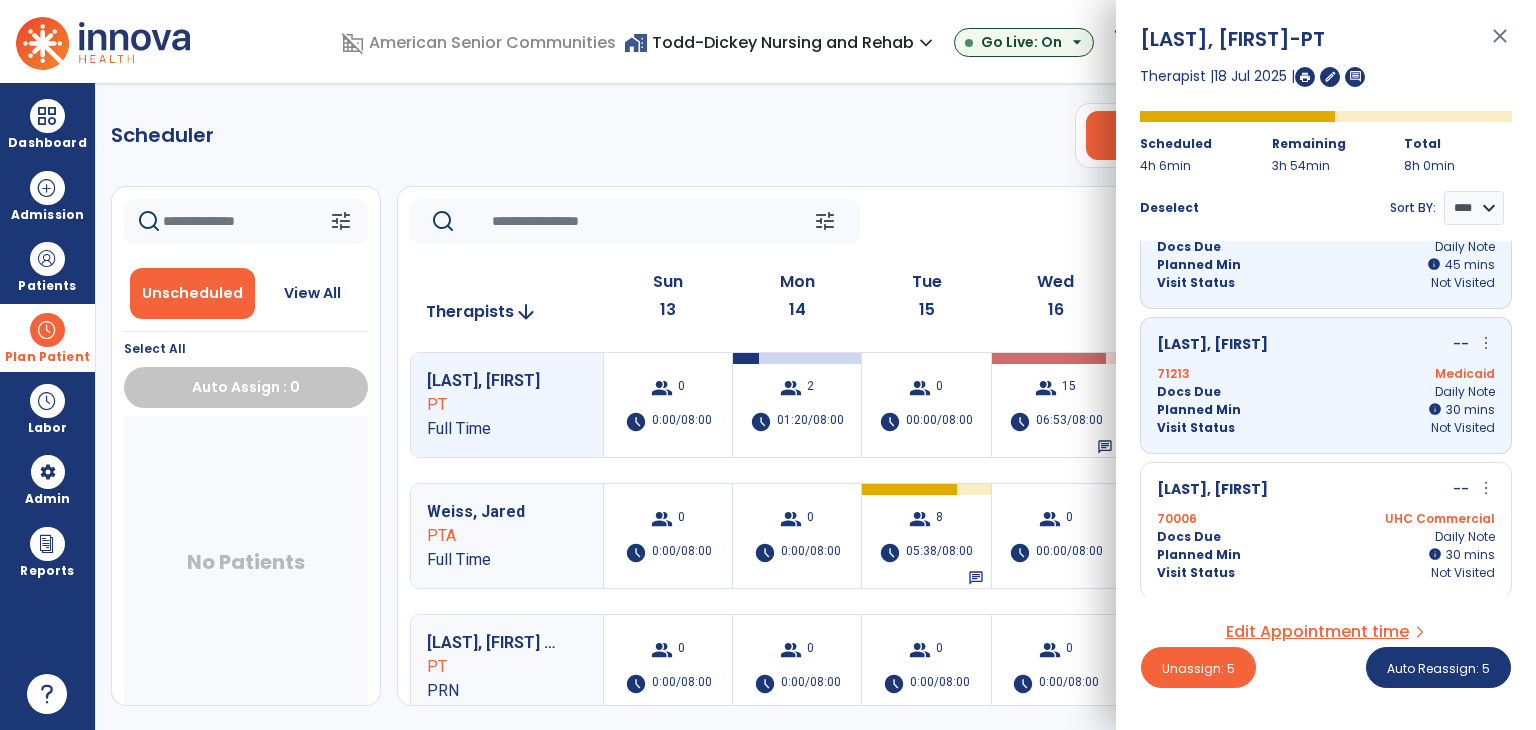 click on "70006 UHC Commercial" at bounding box center (1326, 519) 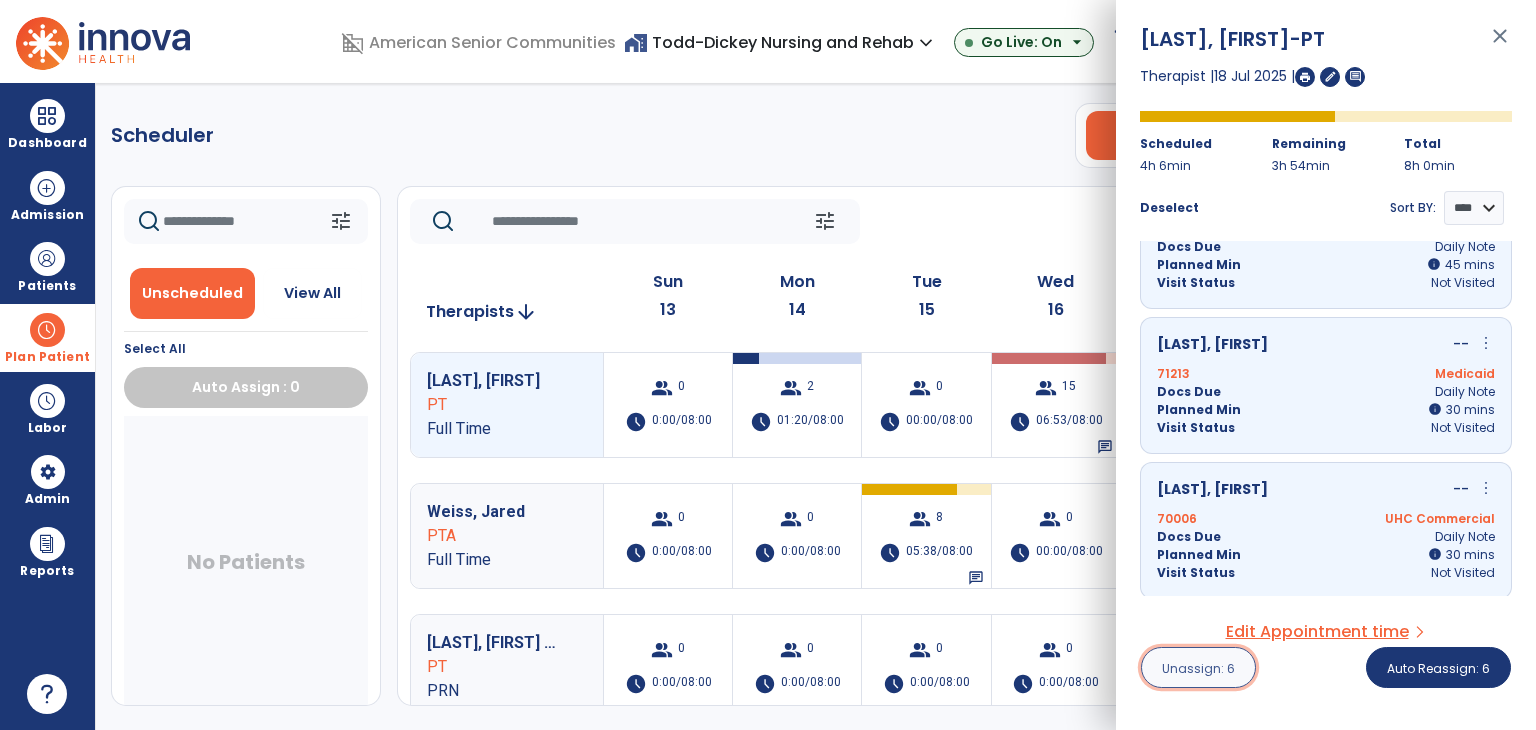 click on "Unassign: 6" at bounding box center [1198, 668] 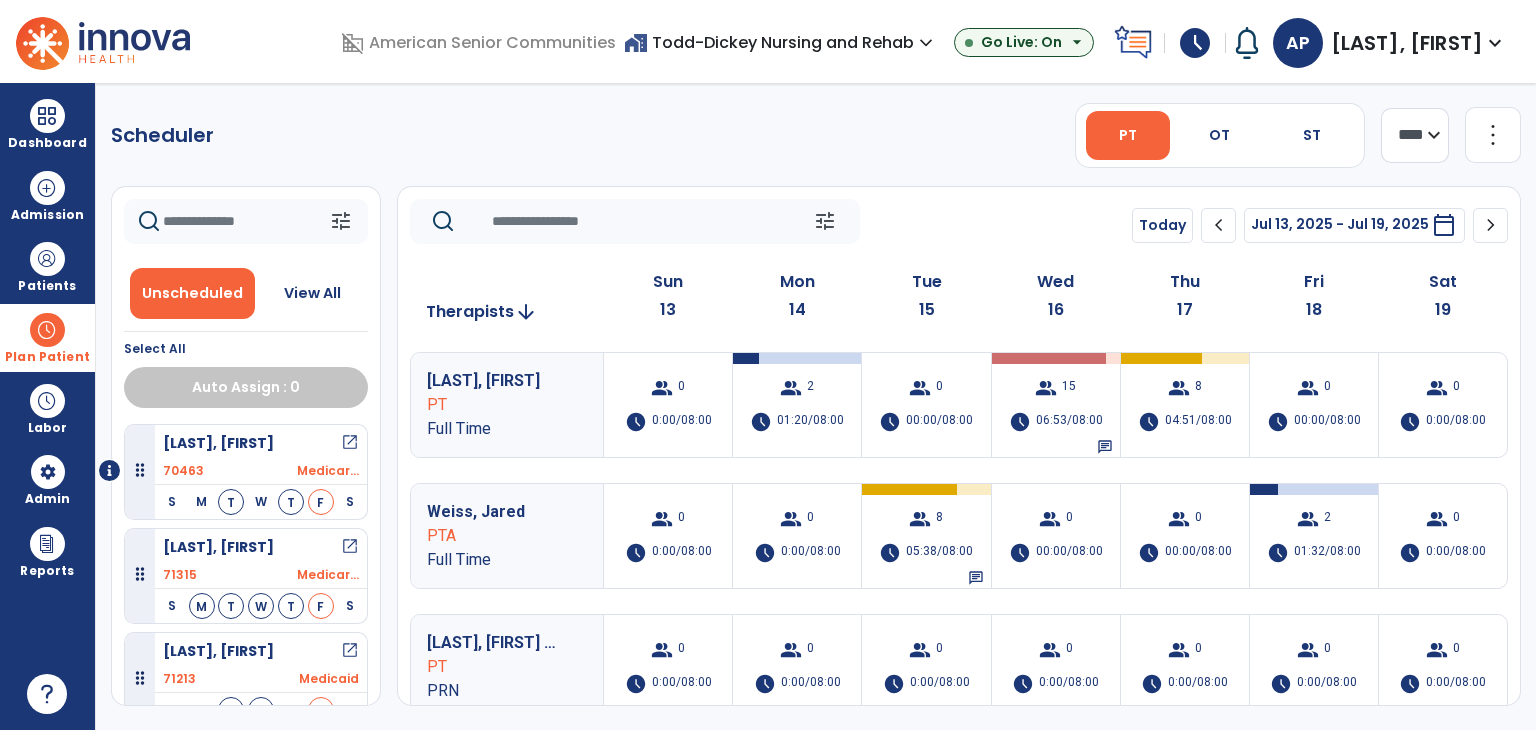 click on "expand_more" at bounding box center [1495, 43] 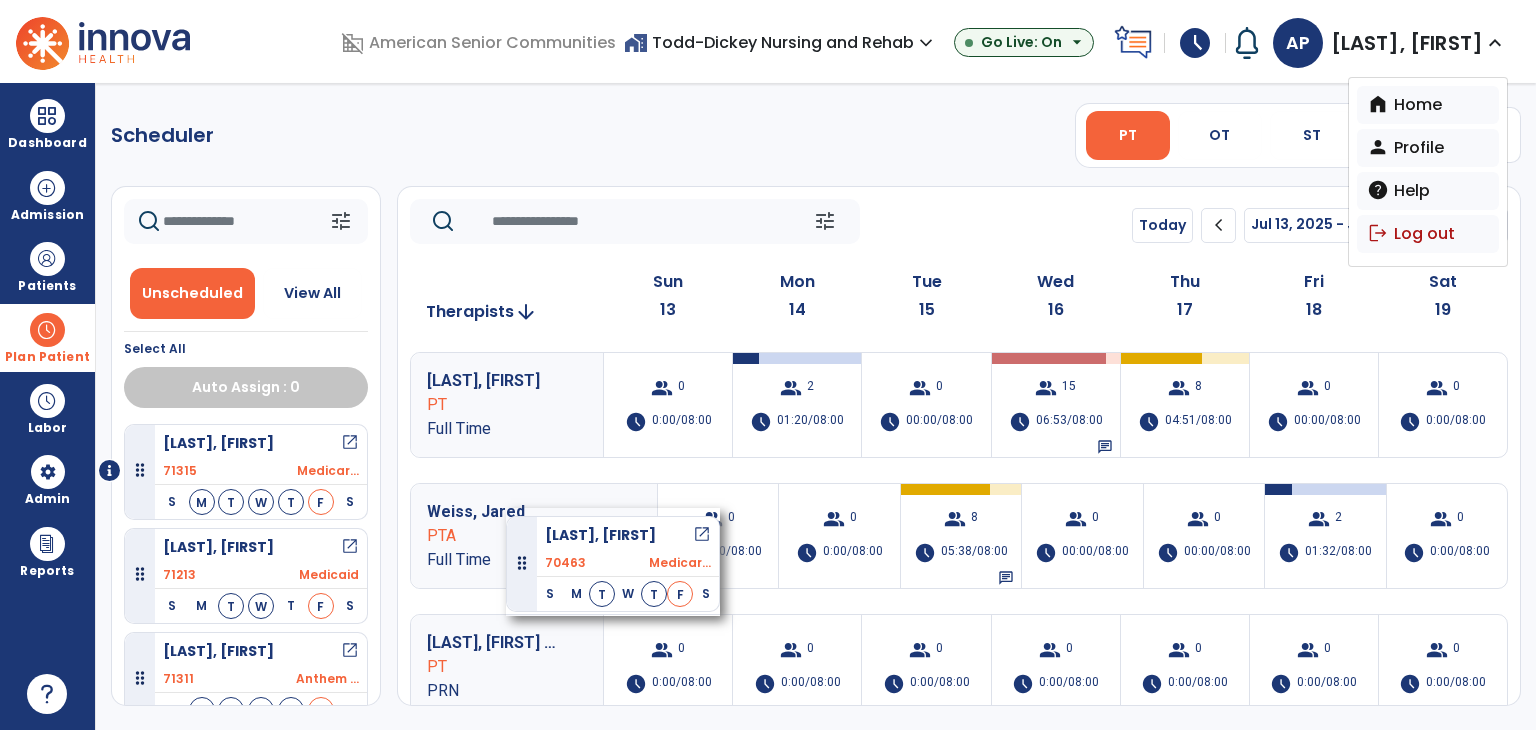 drag, startPoint x: 296, startPoint y: 453, endPoint x: 512, endPoint y: 504, distance: 221.93918 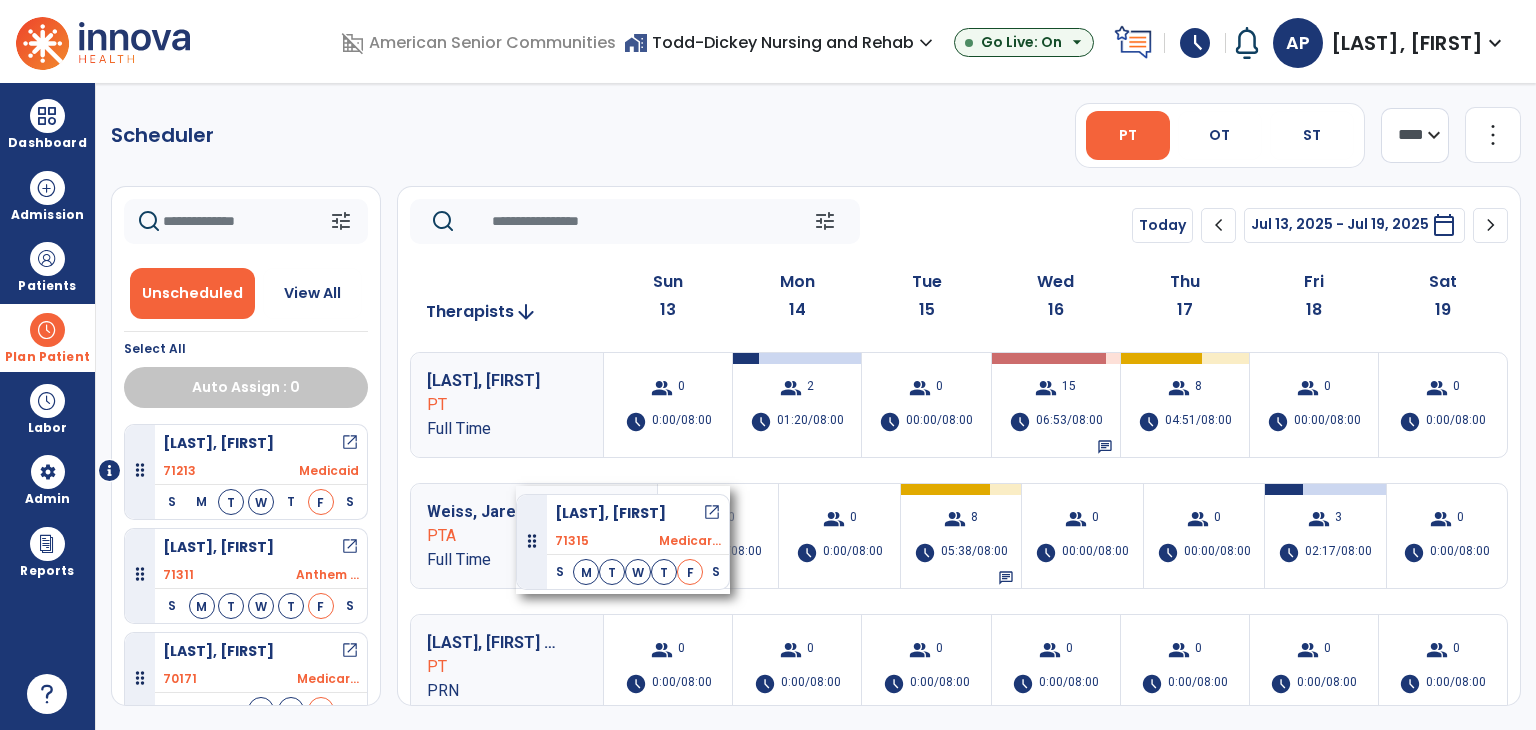 drag, startPoint x: 294, startPoint y: 461, endPoint x: 516, endPoint y: 486, distance: 223.40323 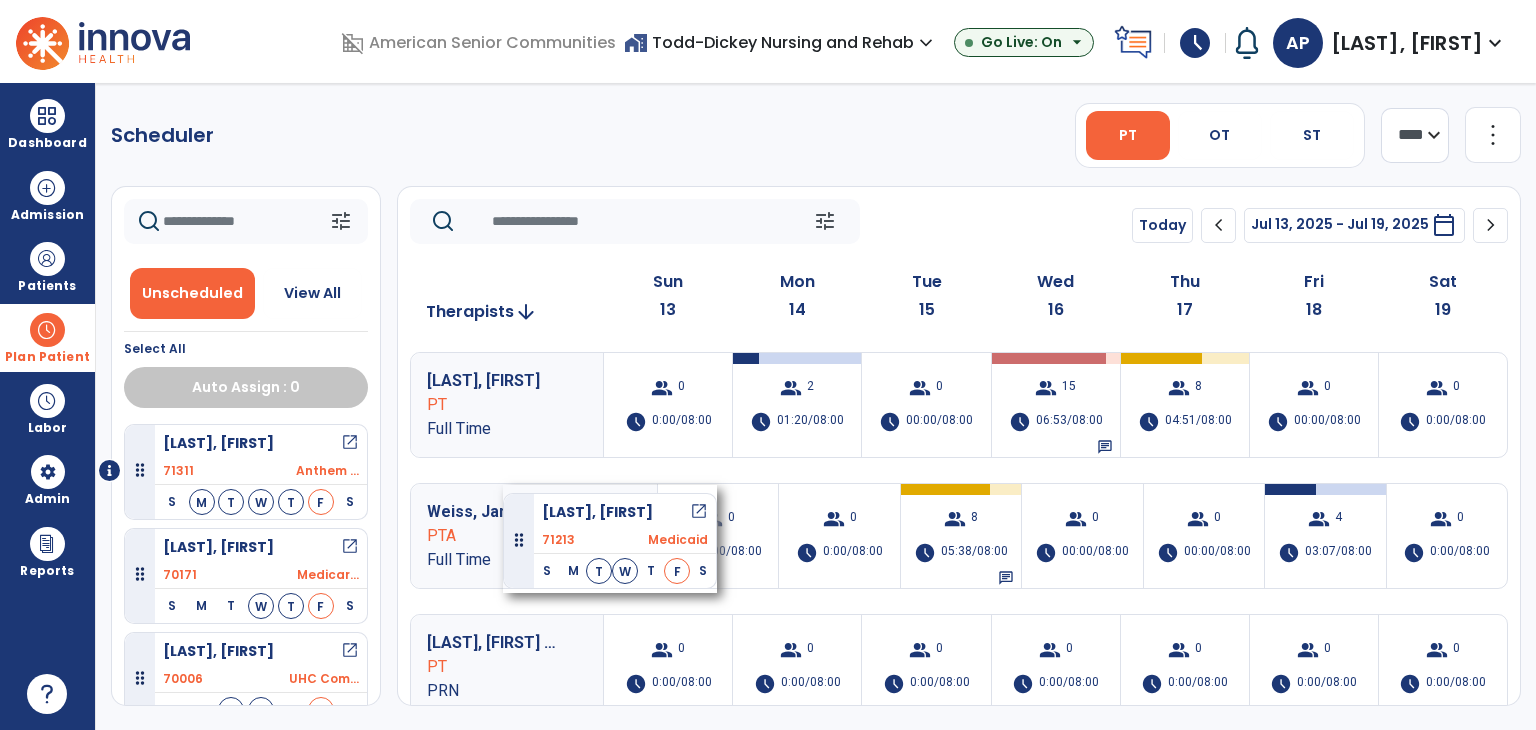 drag, startPoint x: 250, startPoint y: 448, endPoint x: 503, endPoint y: 485, distance: 255.69122 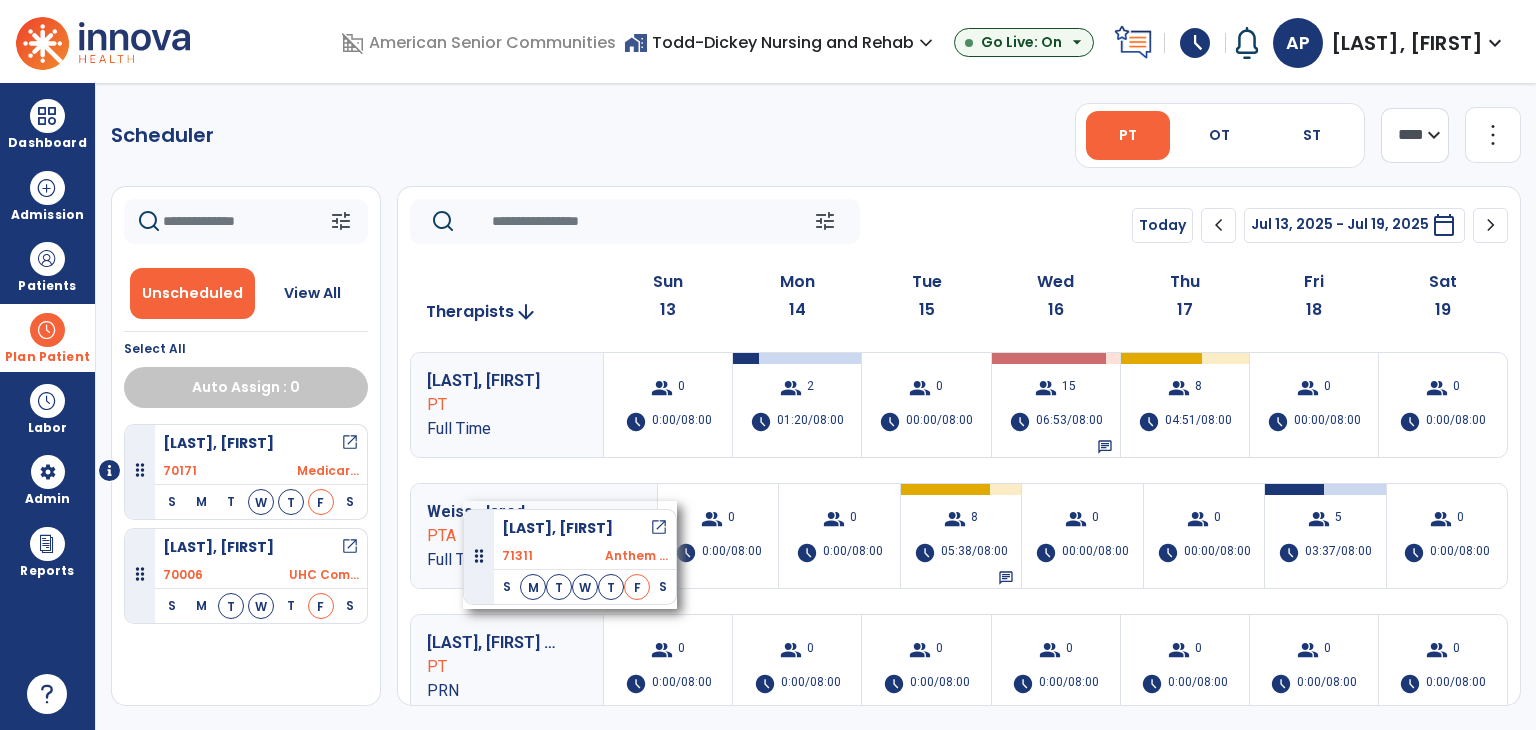 drag, startPoint x: 251, startPoint y: 453, endPoint x: 463, endPoint y: 501, distance: 217.36604 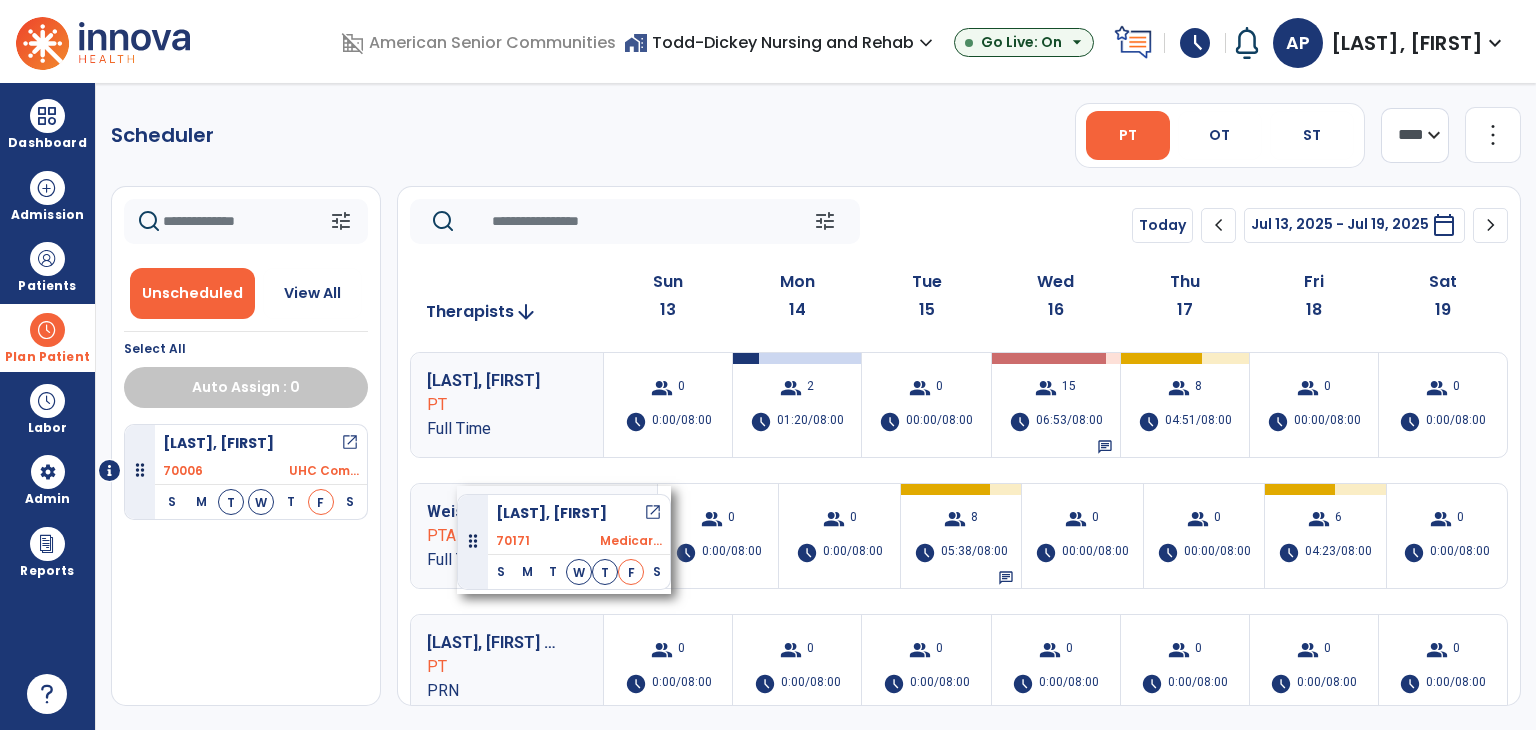 drag, startPoint x: 197, startPoint y: 439, endPoint x: 457, endPoint y: 486, distance: 264.21393 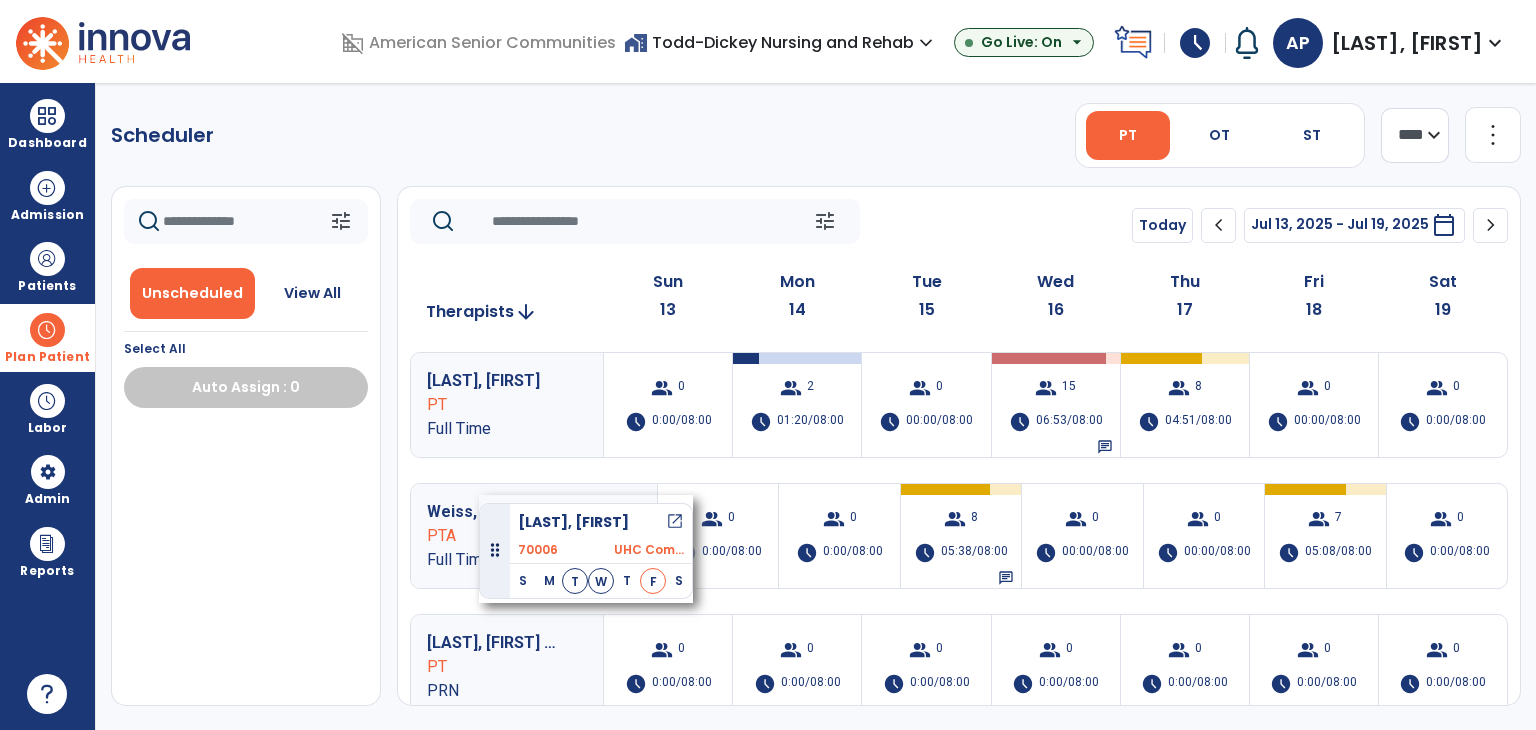 drag, startPoint x: 252, startPoint y: 445, endPoint x: 479, endPoint y: 495, distance: 232.44139 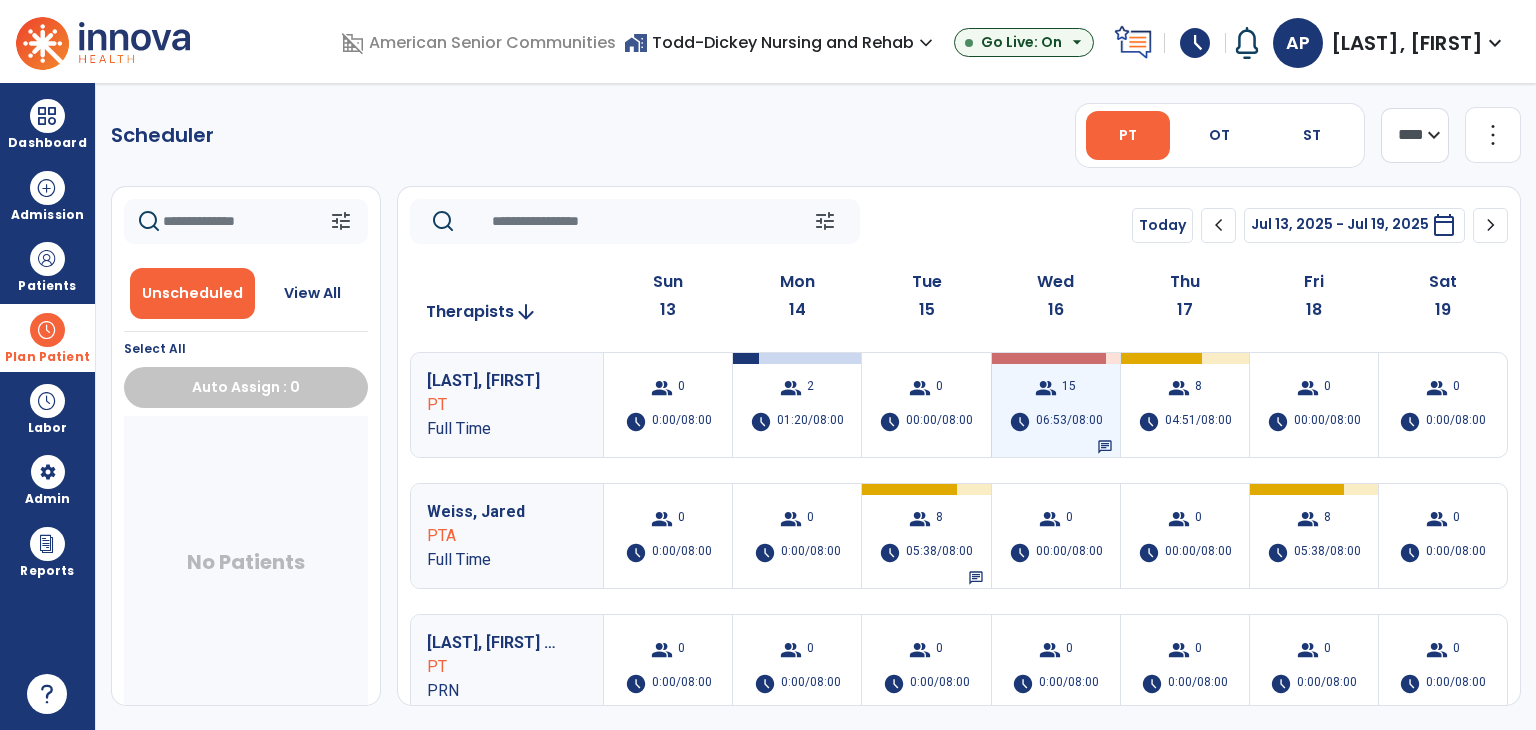 click on "06:53/08:00" at bounding box center [1069, 422] 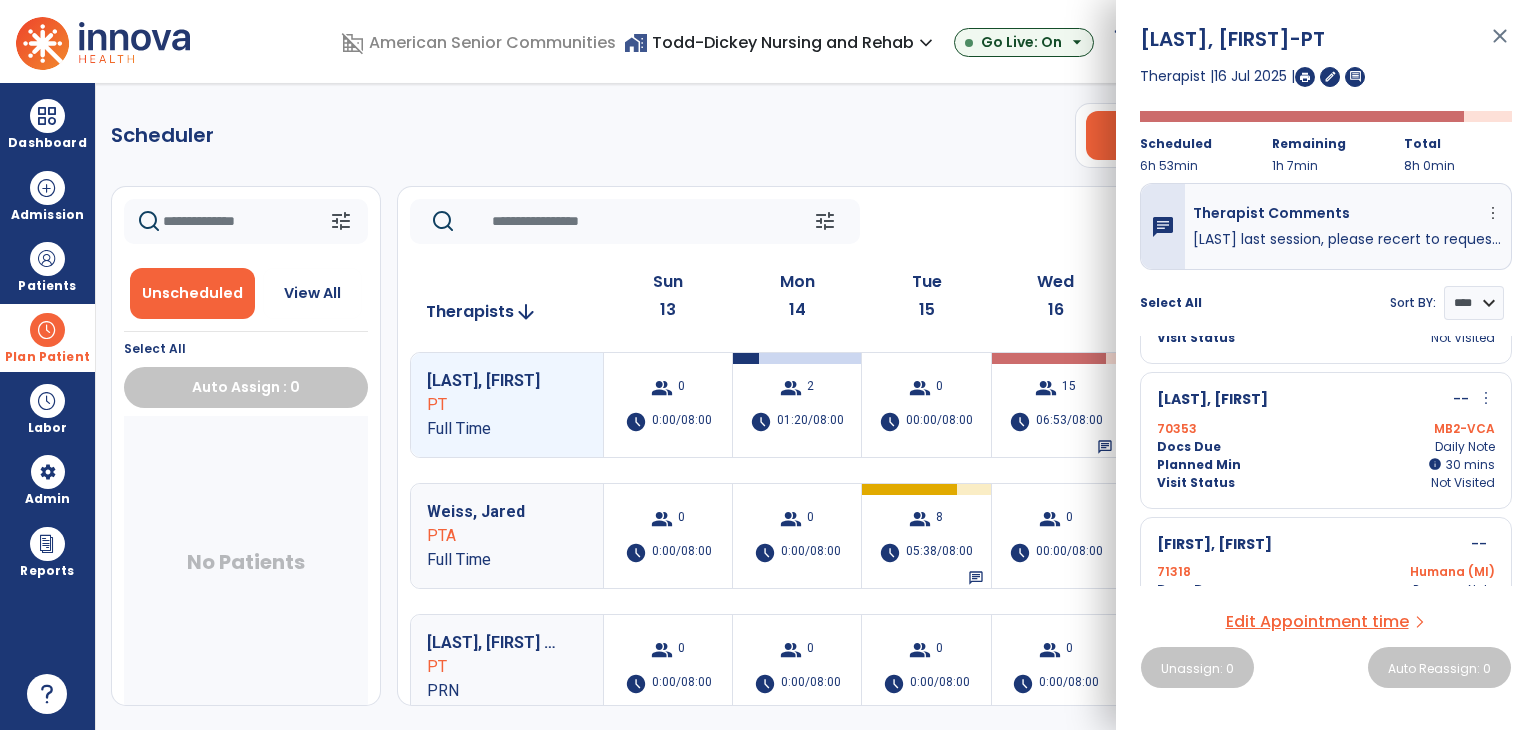 scroll, scrollTop: 1300, scrollLeft: 0, axis: vertical 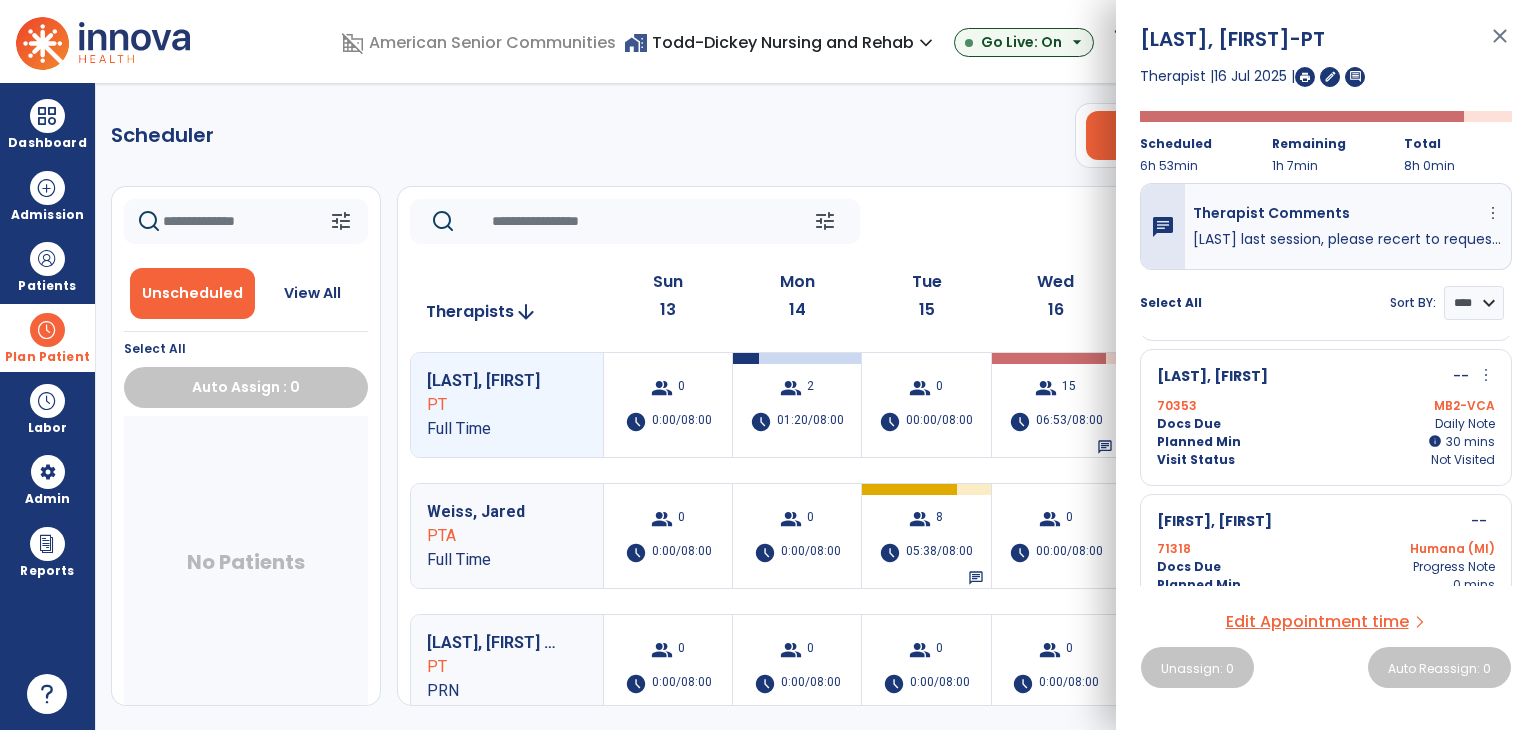 click on "more_vert" at bounding box center (1486, 375) 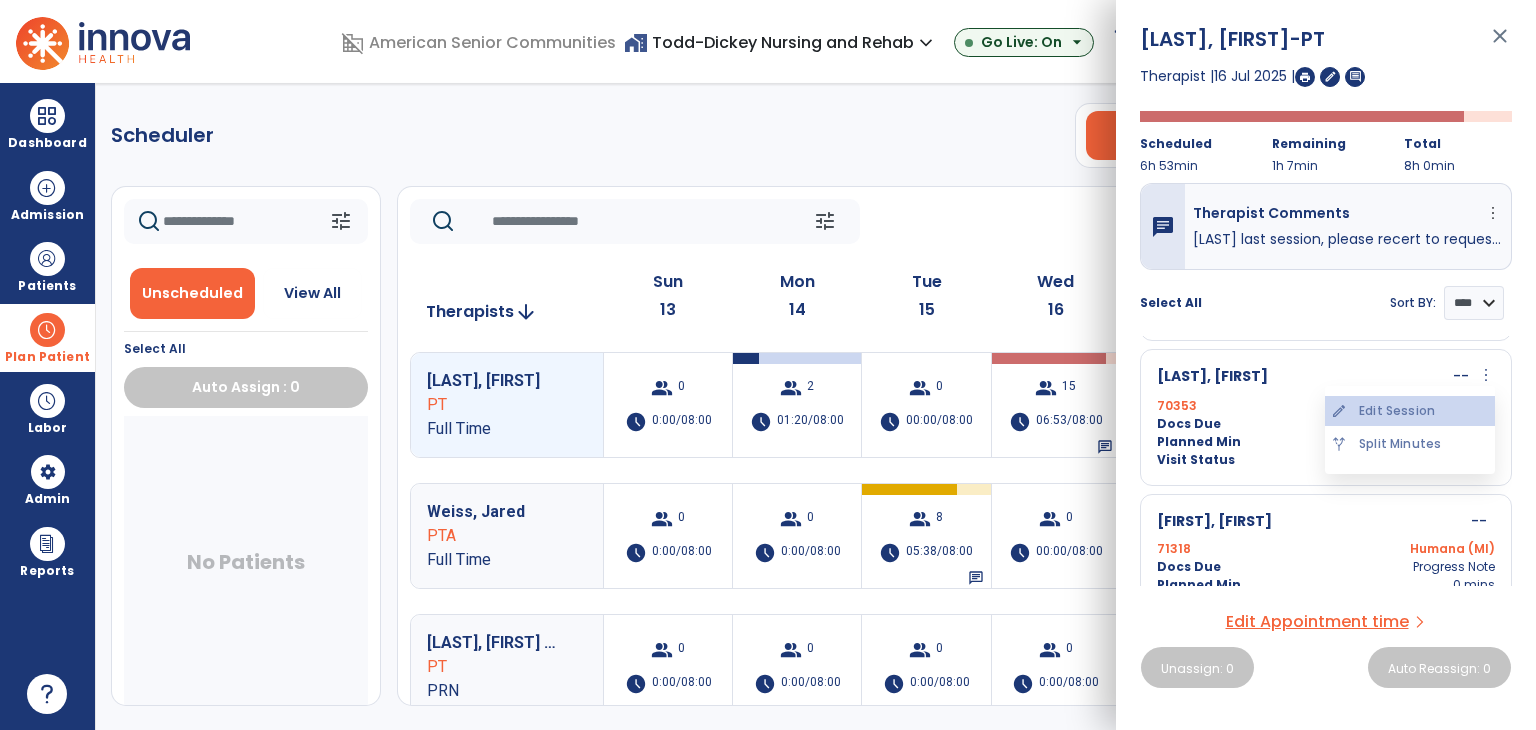 click on "edit   Edit Session" at bounding box center [1410, 411] 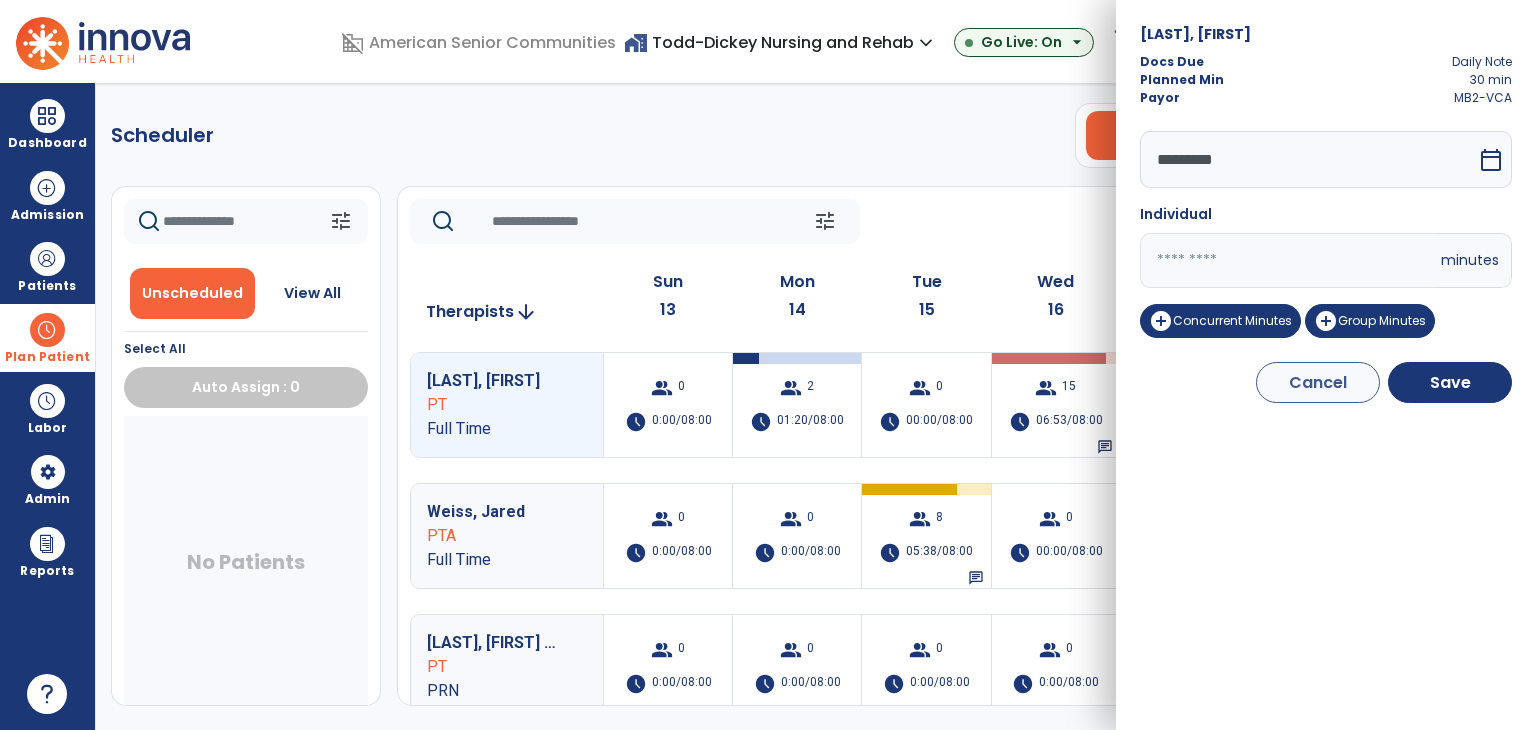 drag, startPoint x: 1220, startPoint y: 257, endPoint x: 1064, endPoint y: 252, distance: 156.08011 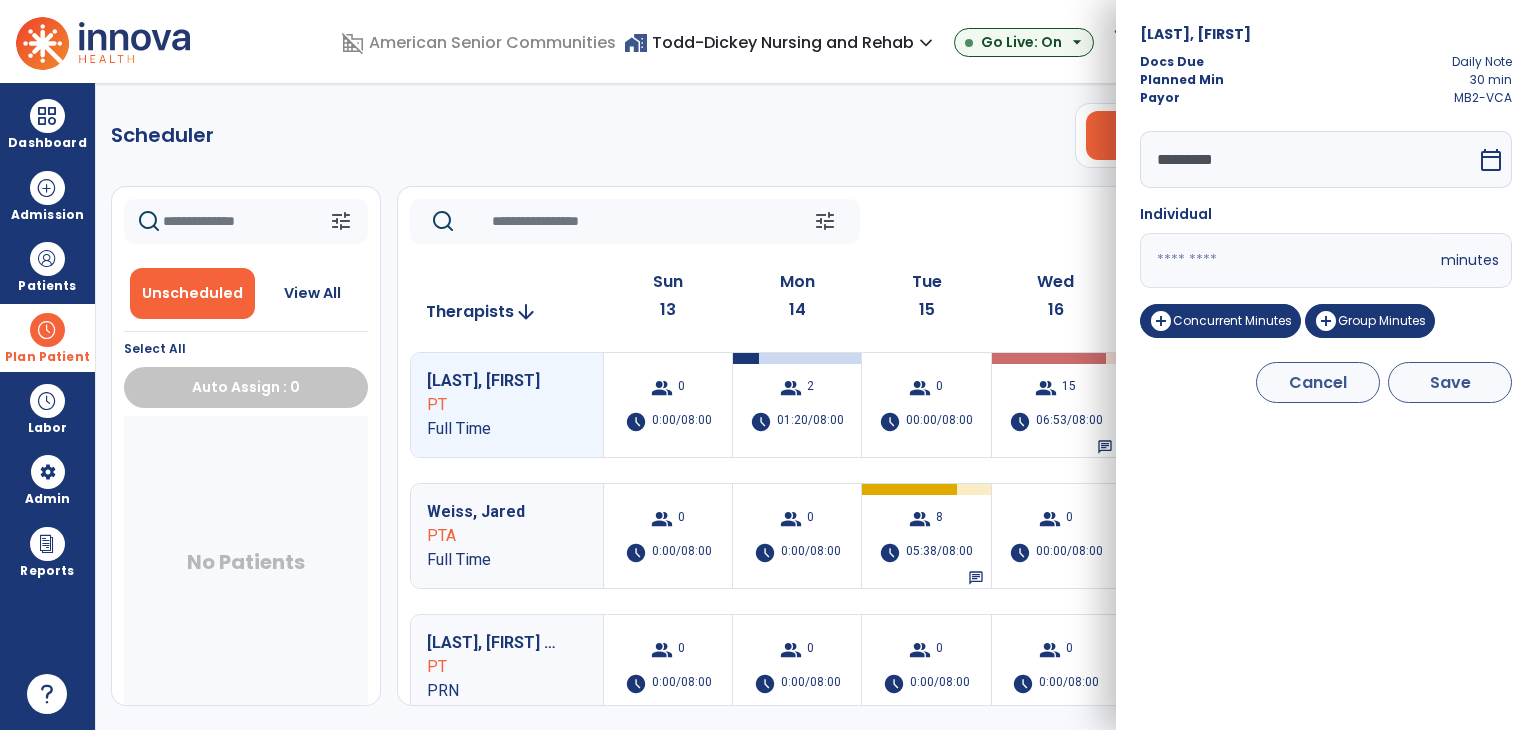 type on "*" 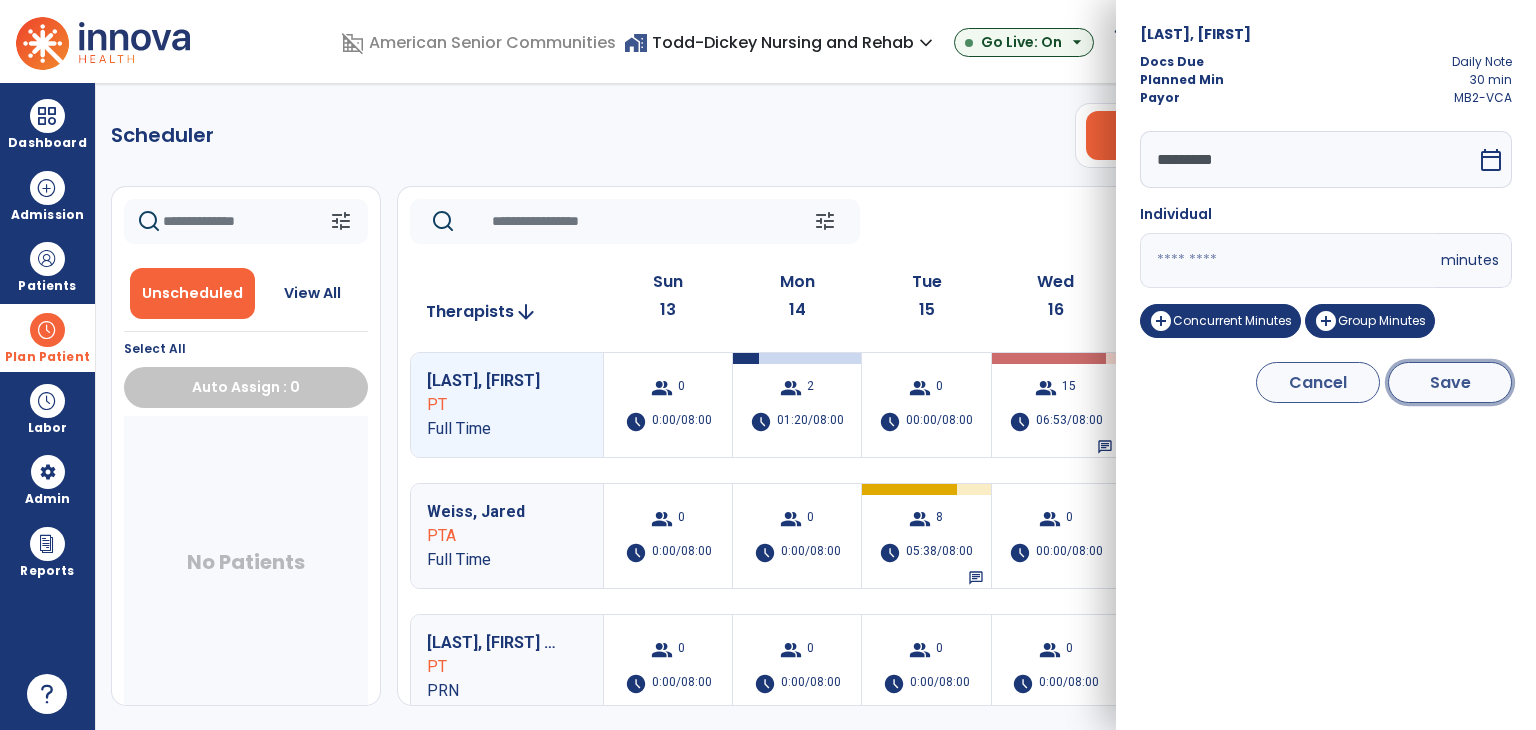 click on "Save" at bounding box center (1450, 382) 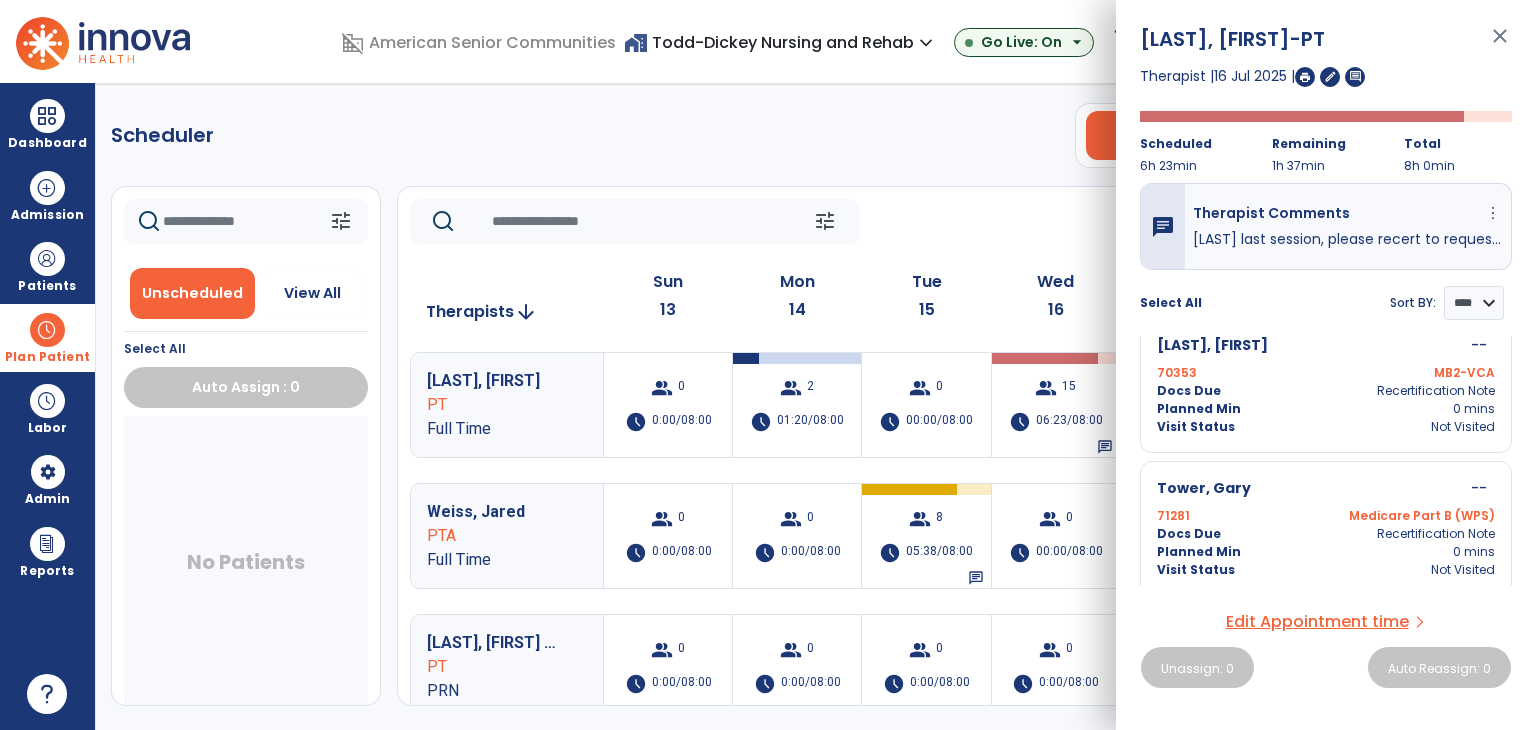 scroll, scrollTop: 1907, scrollLeft: 0, axis: vertical 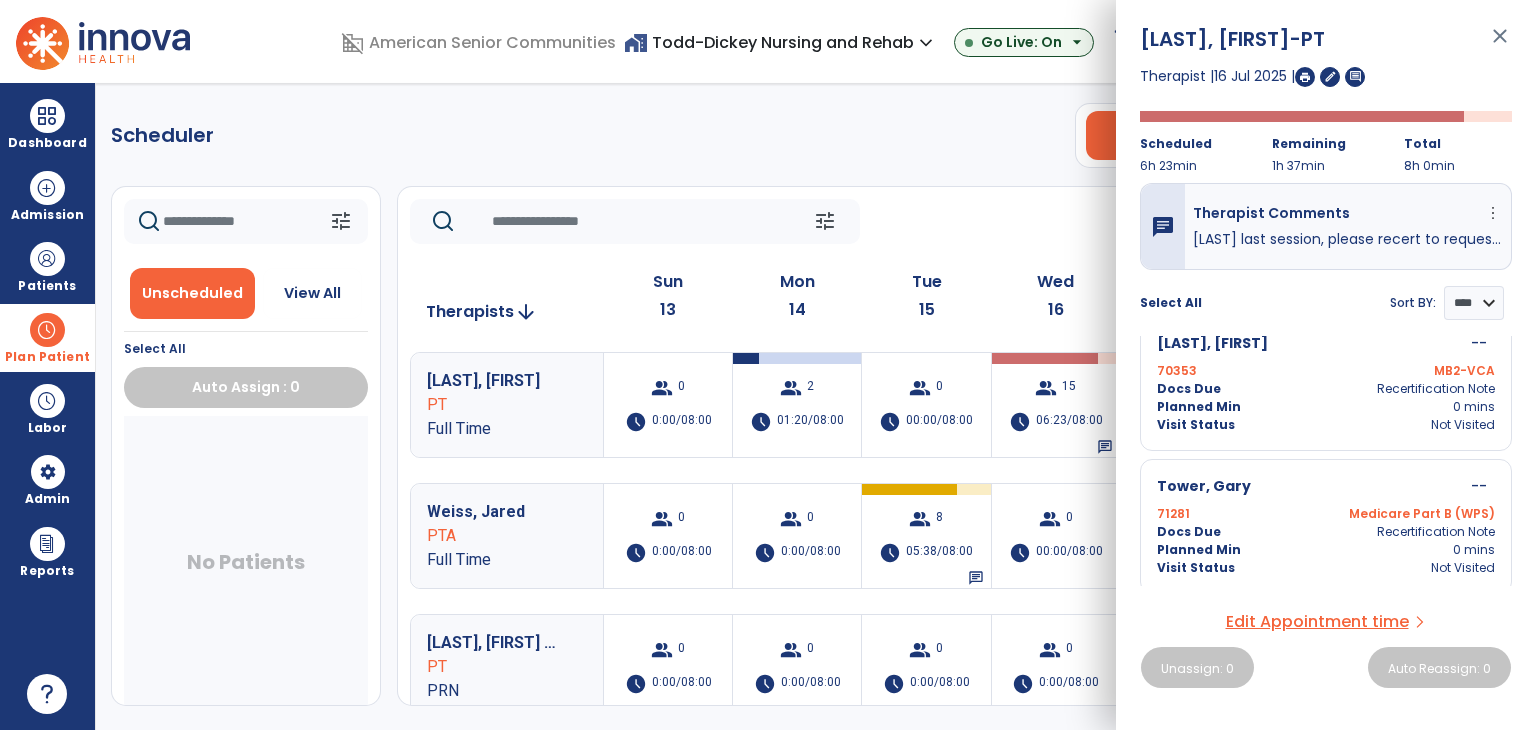 click on "close" at bounding box center [1500, 45] 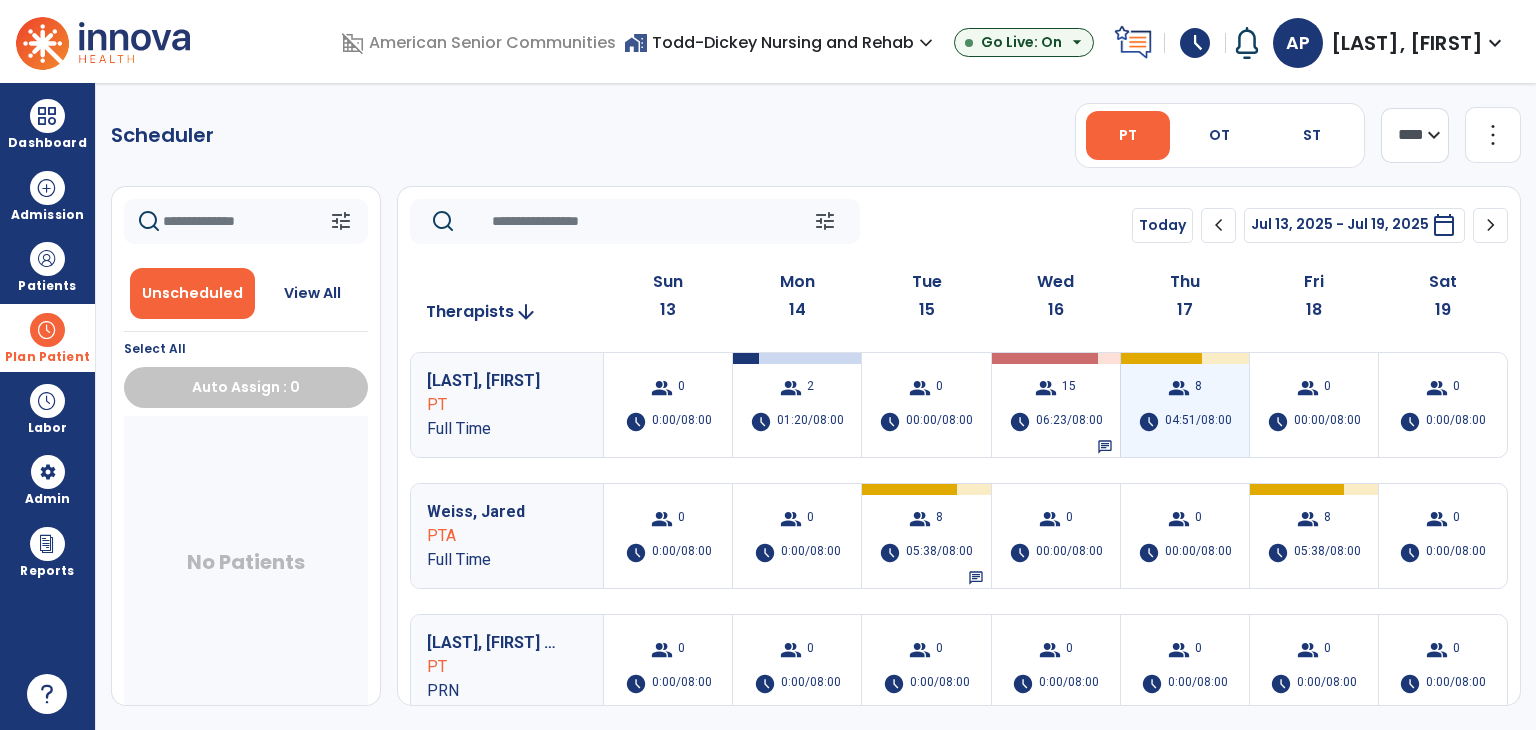 click on "schedule" at bounding box center [1149, 422] 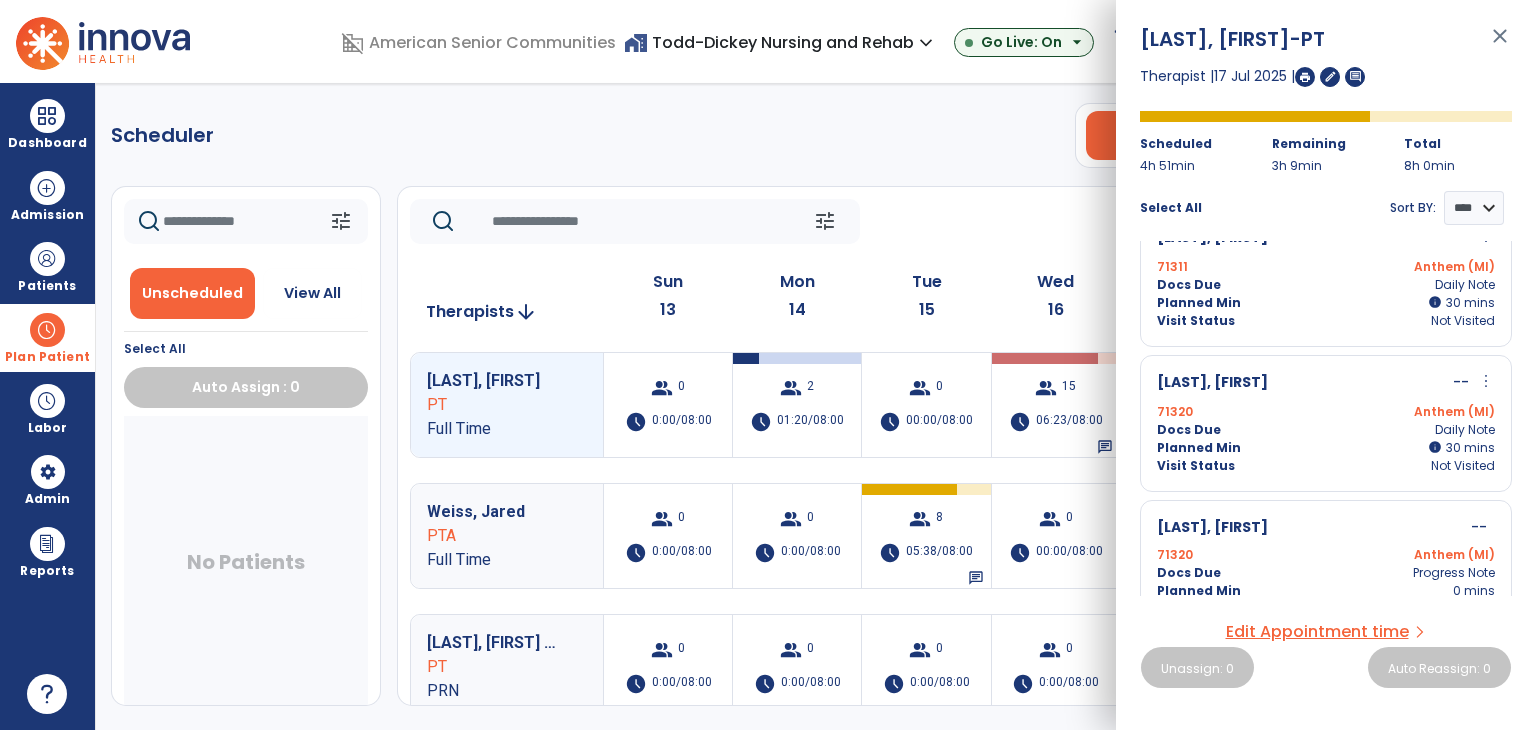 scroll, scrollTop: 798, scrollLeft: 0, axis: vertical 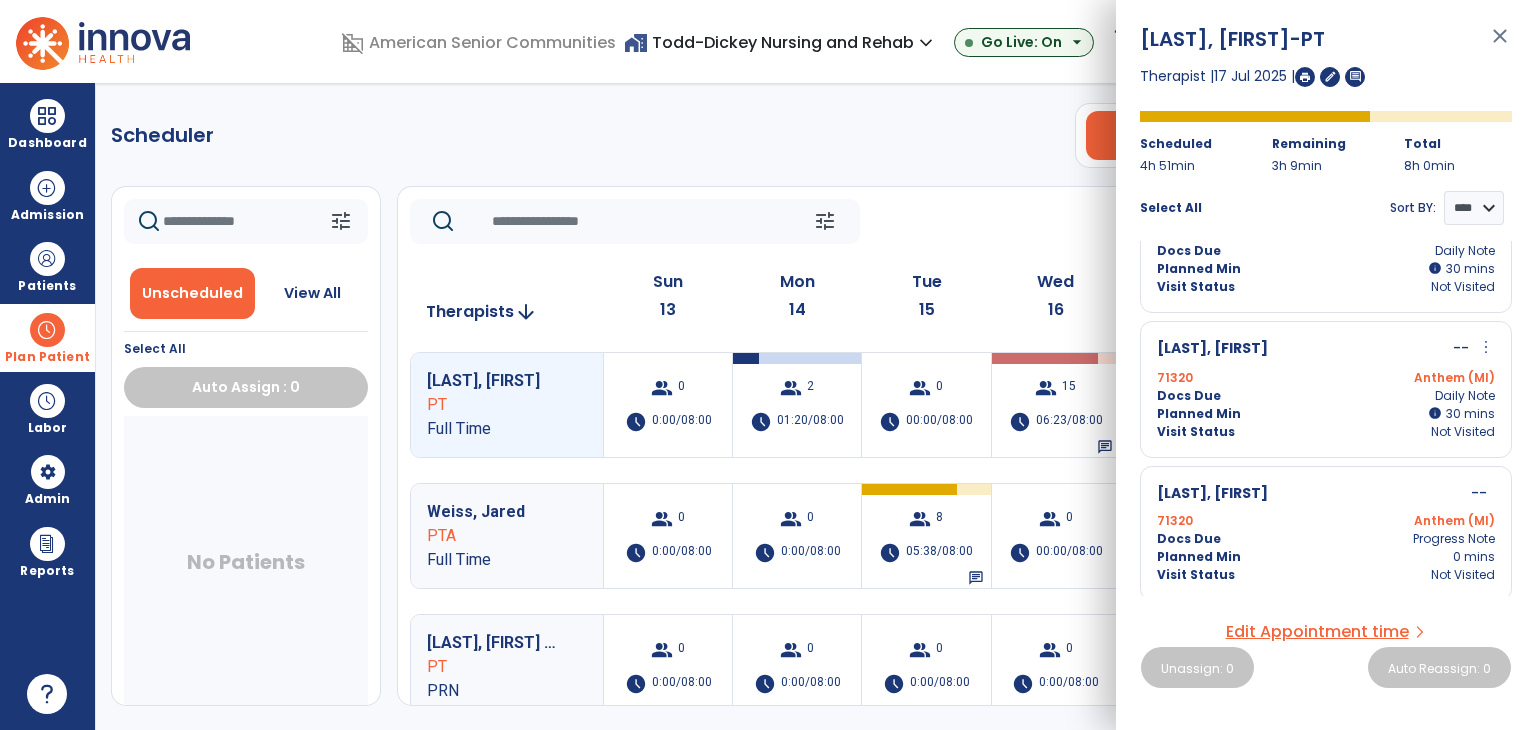click on "close" at bounding box center [1500, 45] 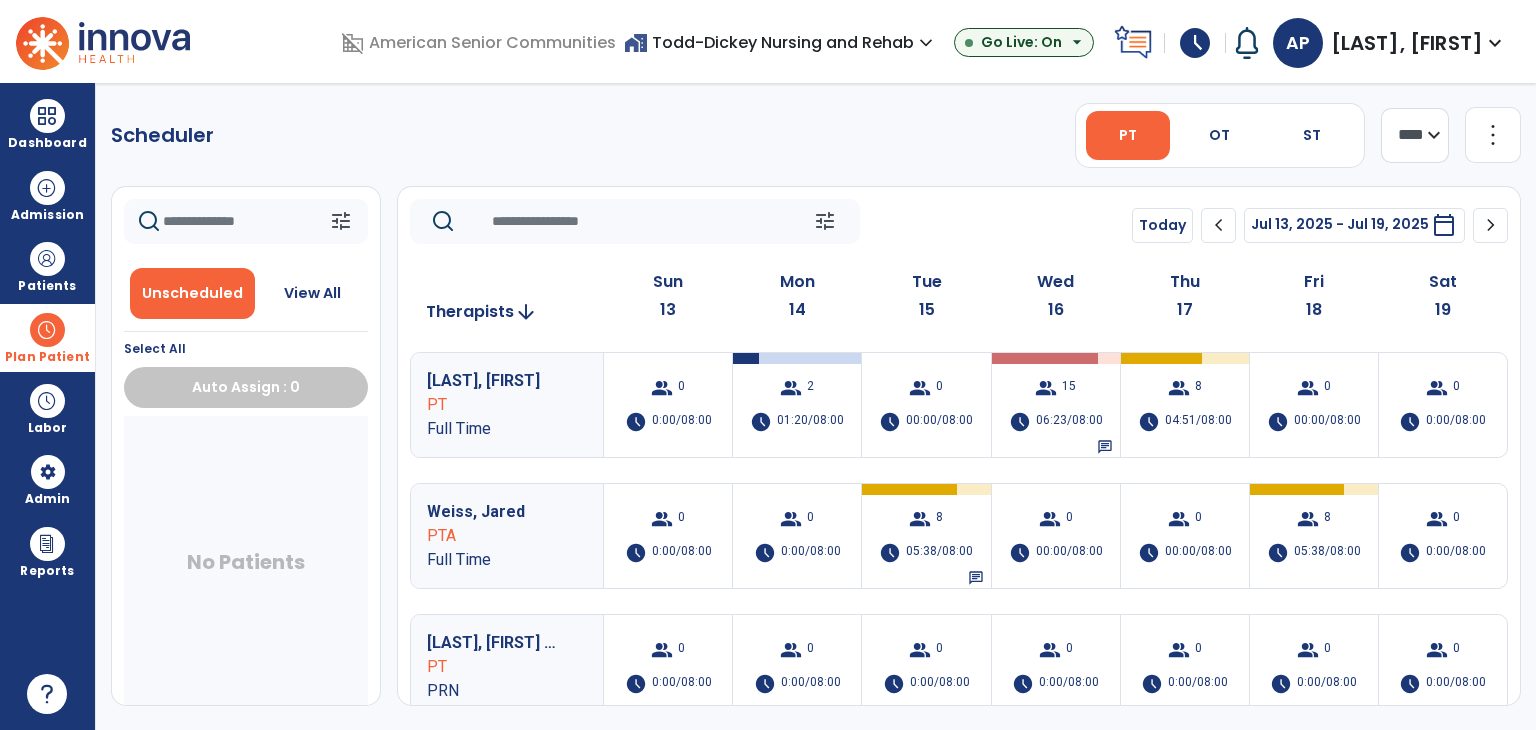 click at bounding box center (47, 330) 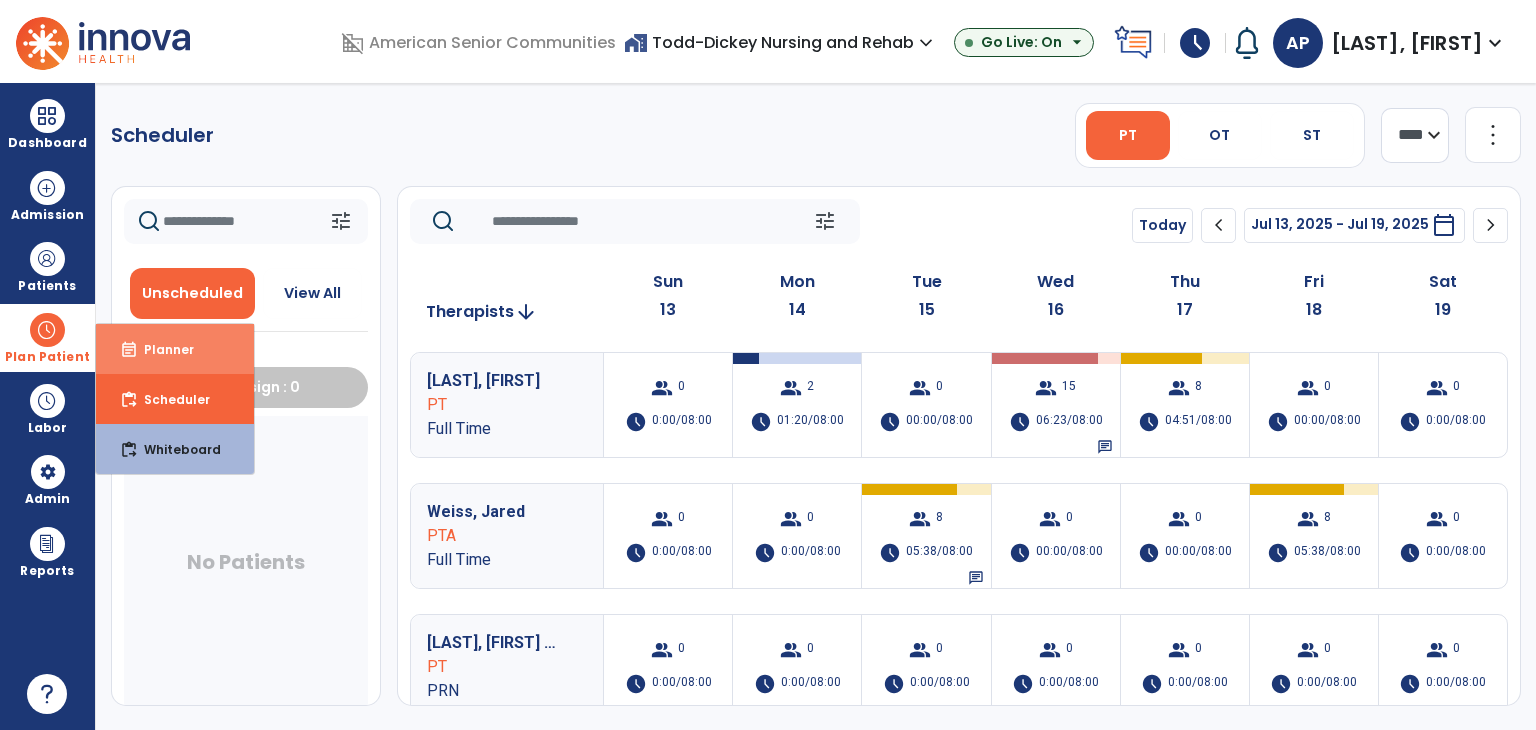 click on "event_note  Planner" at bounding box center (175, 349) 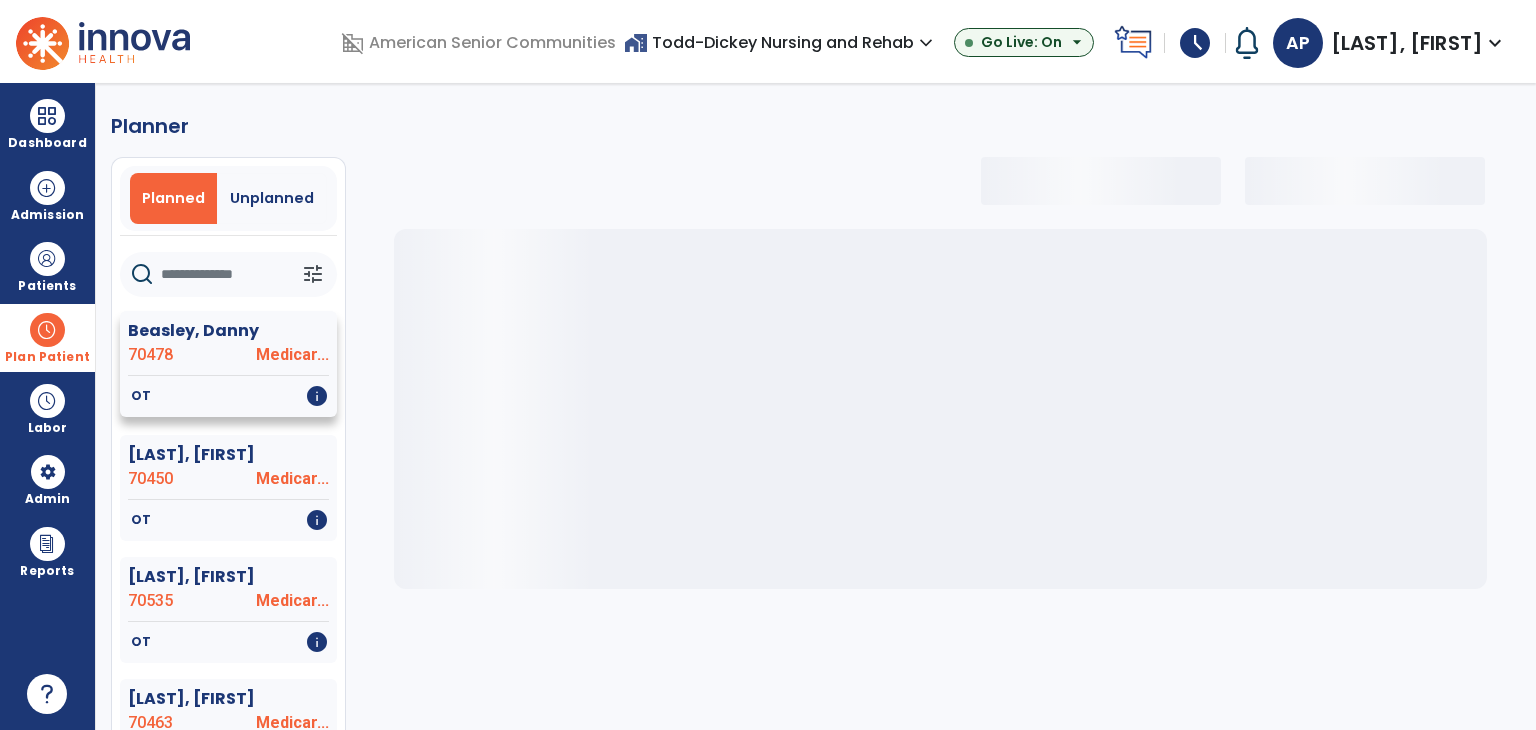 select on "***" 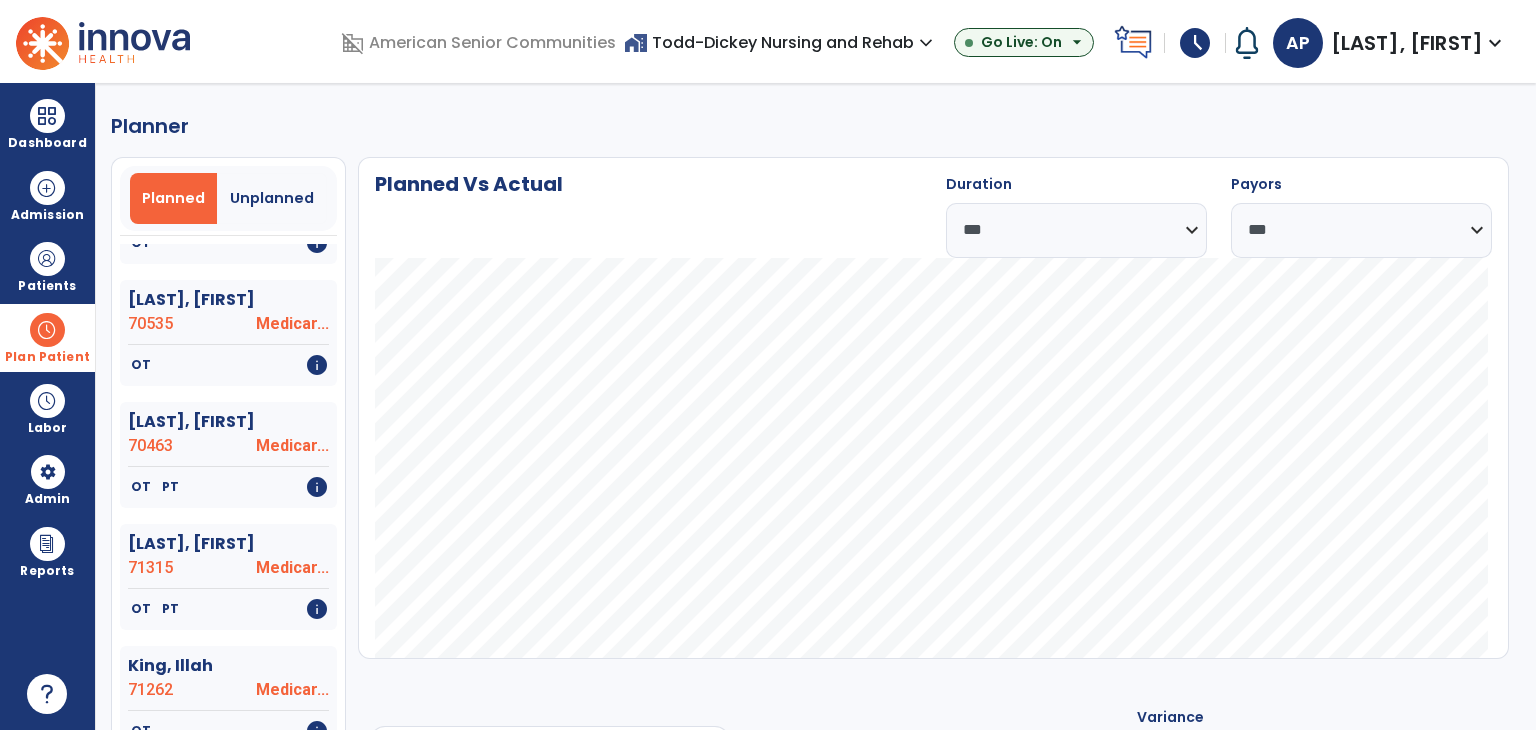 scroll, scrollTop: 300, scrollLeft: 0, axis: vertical 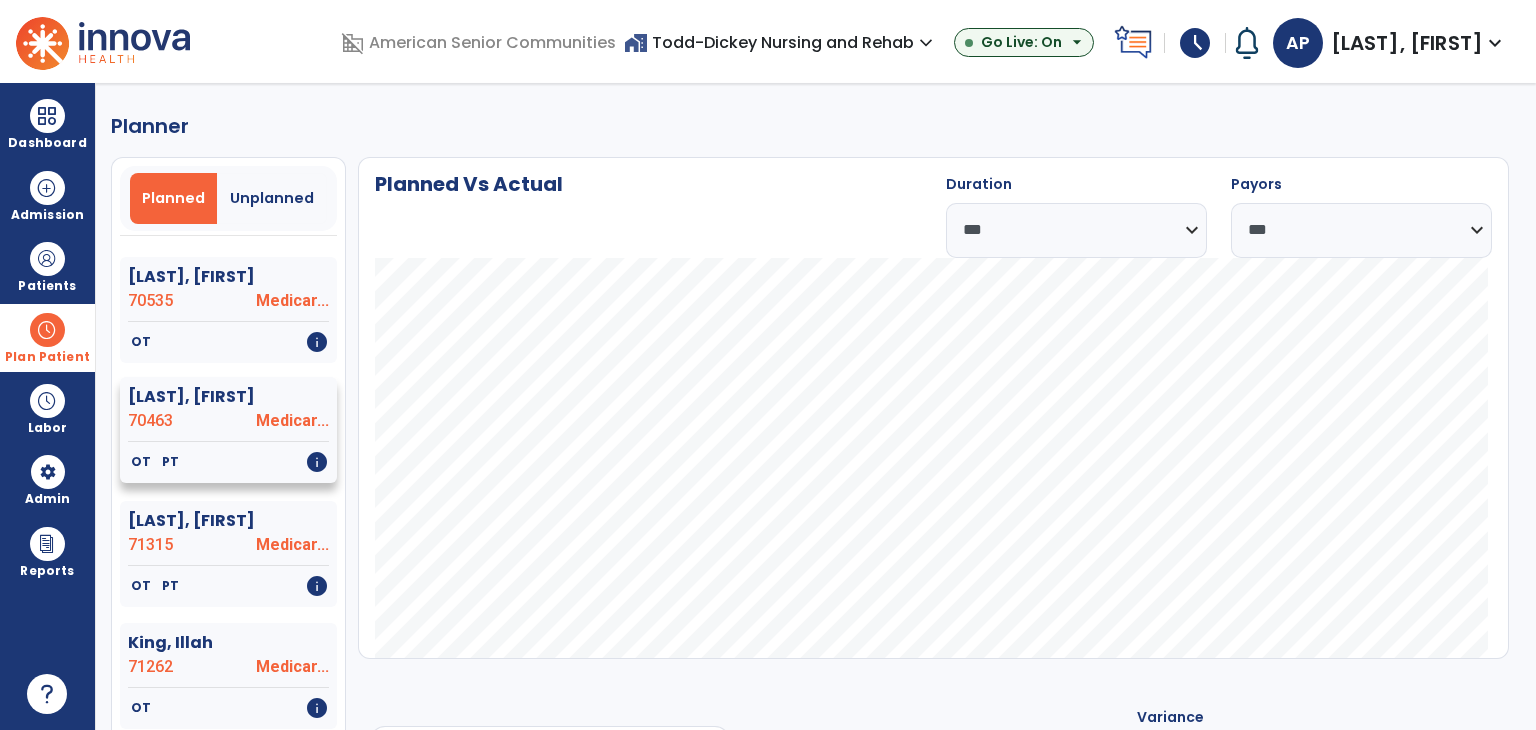 click on "70463" 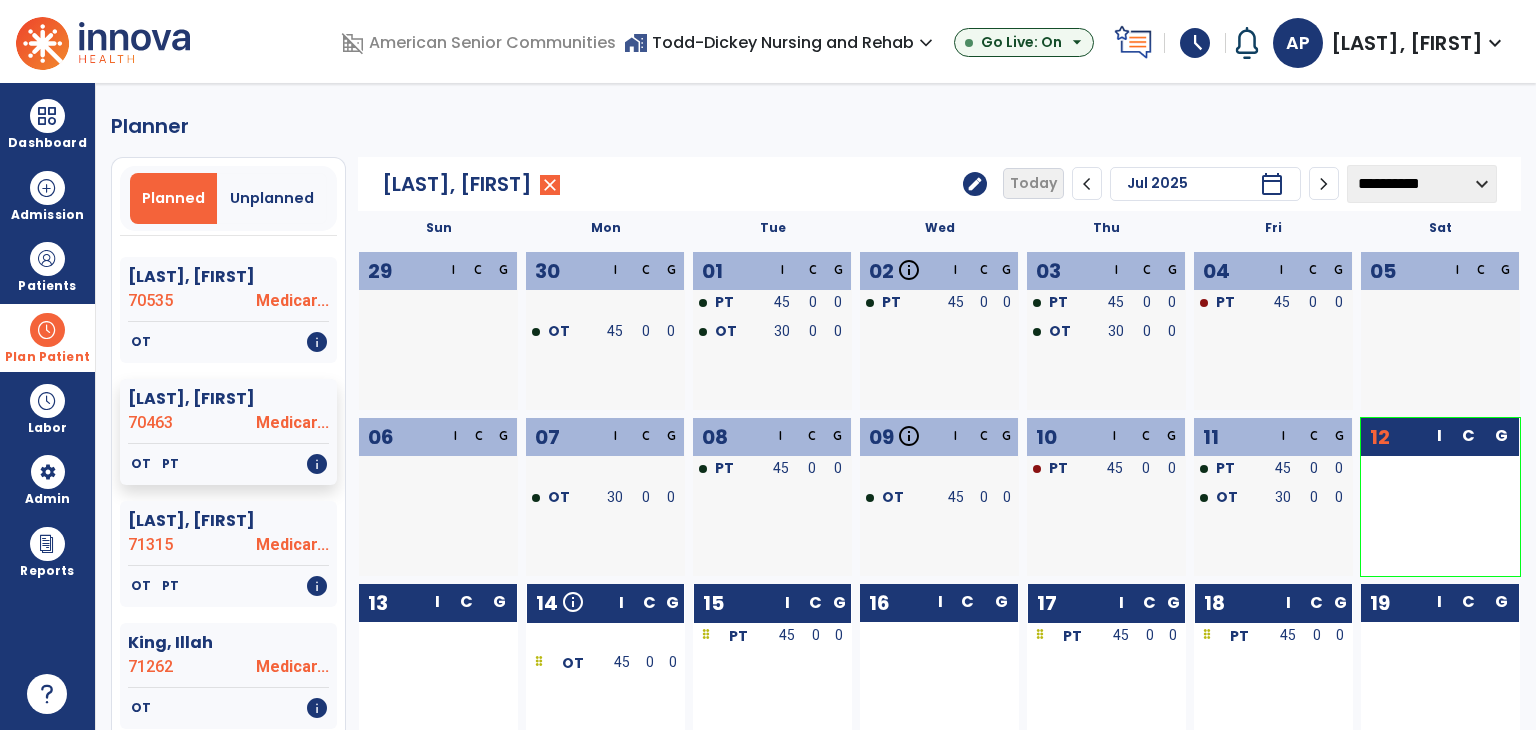 scroll, scrollTop: 100, scrollLeft: 0, axis: vertical 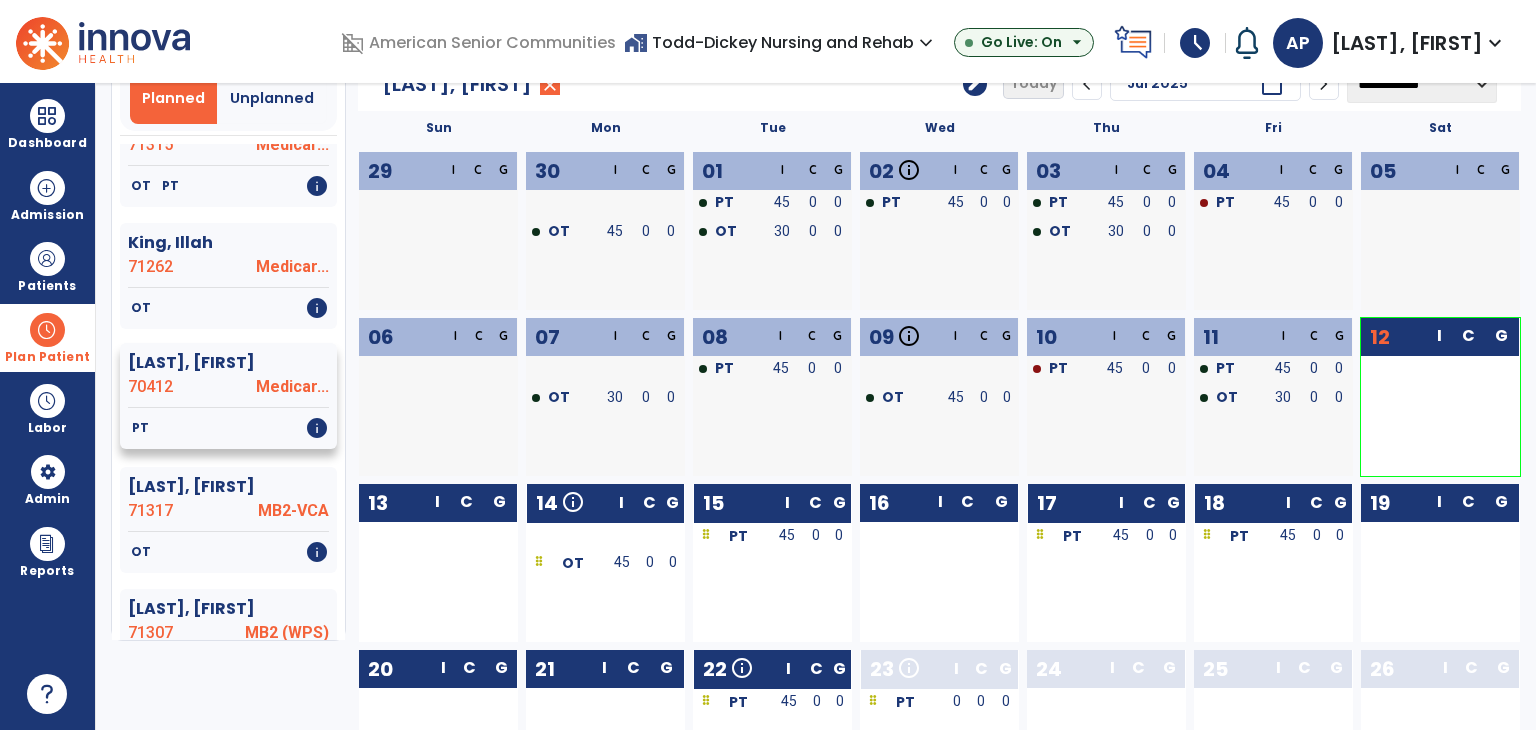 click on "70412" 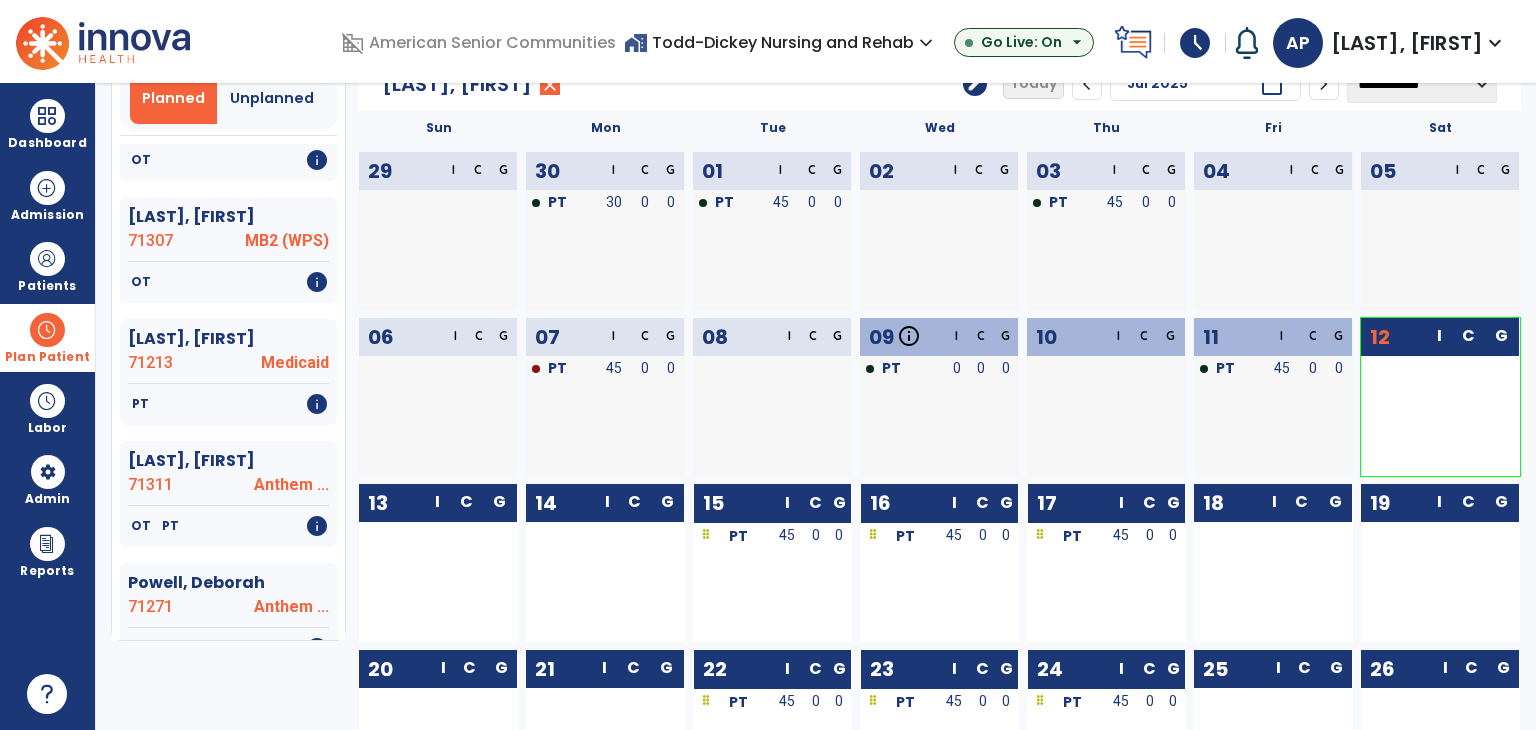 scroll, scrollTop: 1000, scrollLeft: 0, axis: vertical 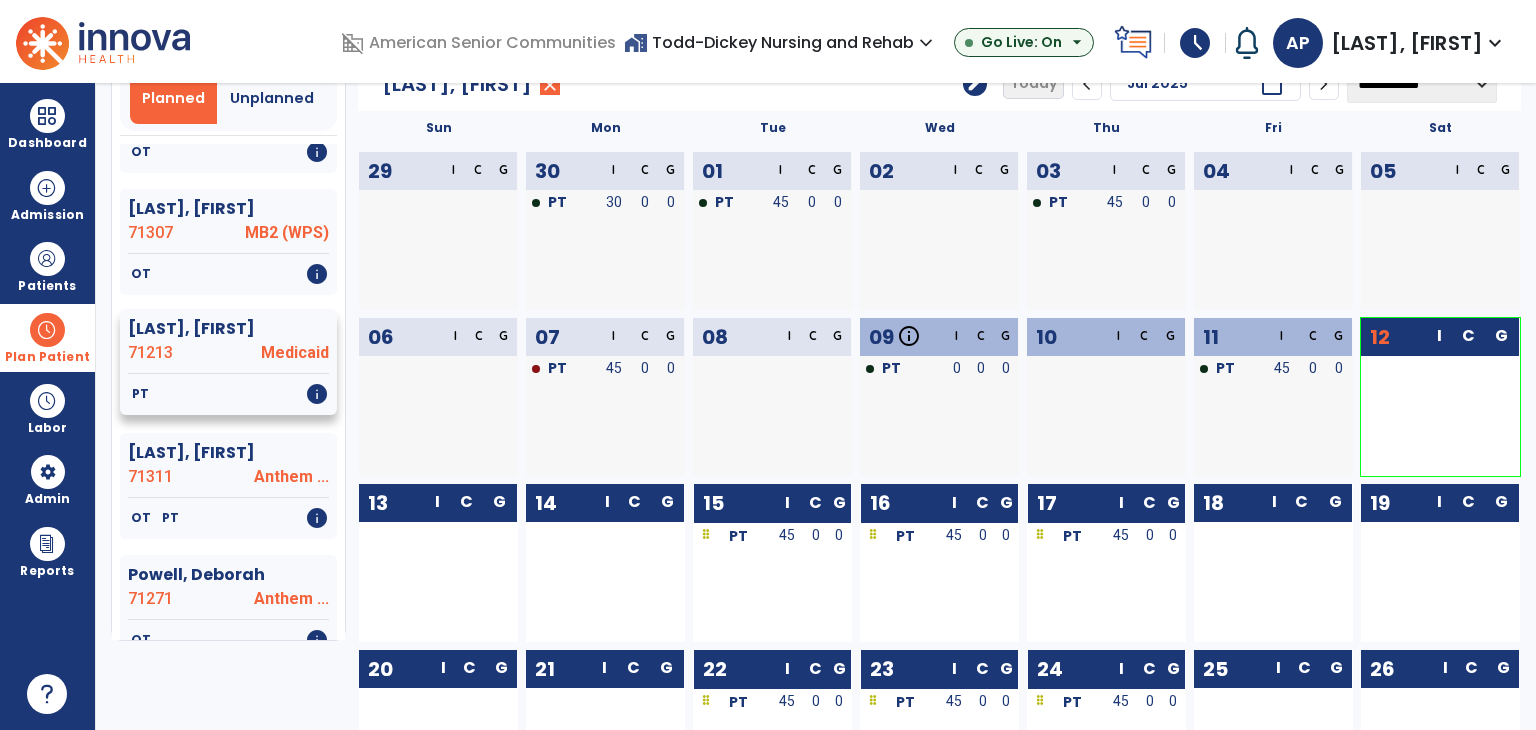 click on "PT   info" 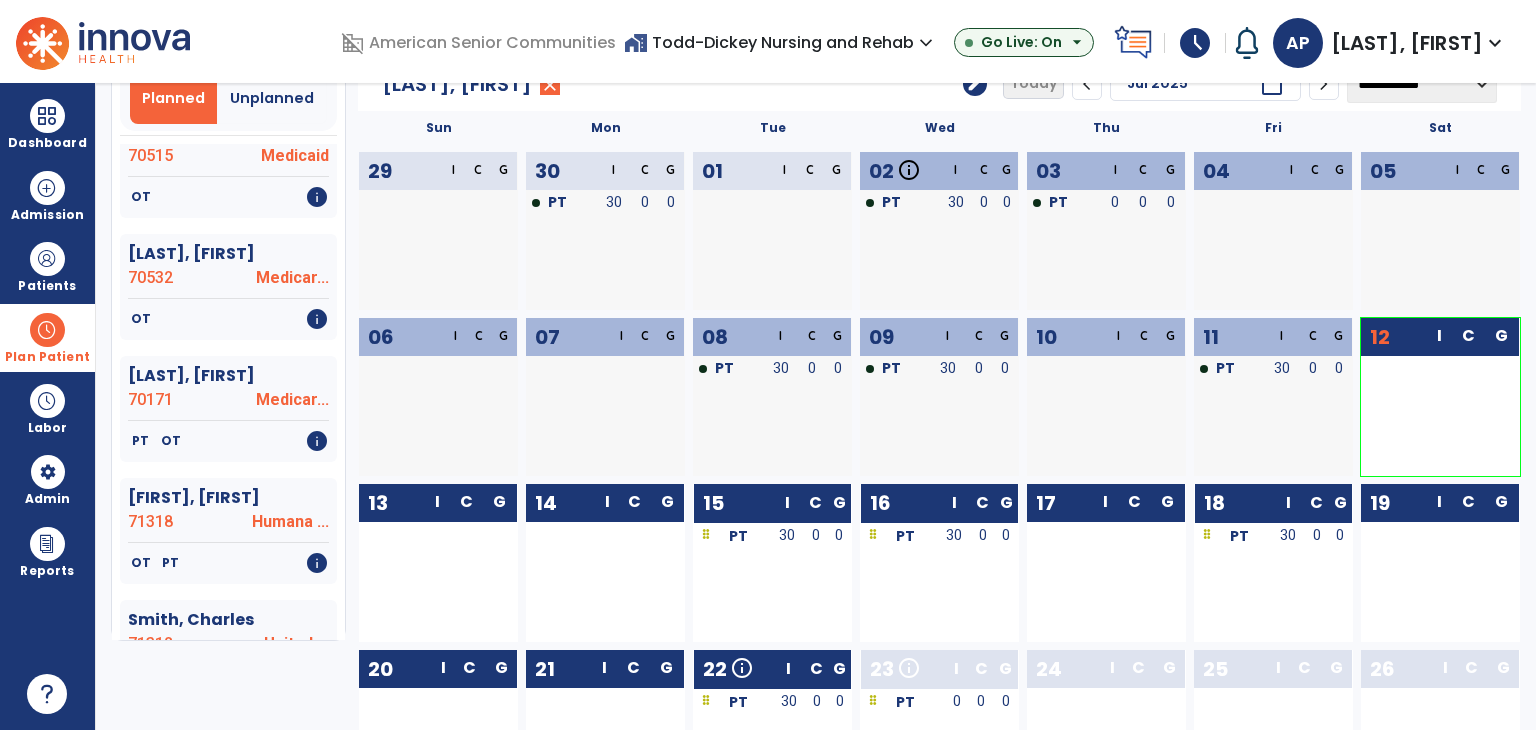 scroll, scrollTop: 1600, scrollLeft: 0, axis: vertical 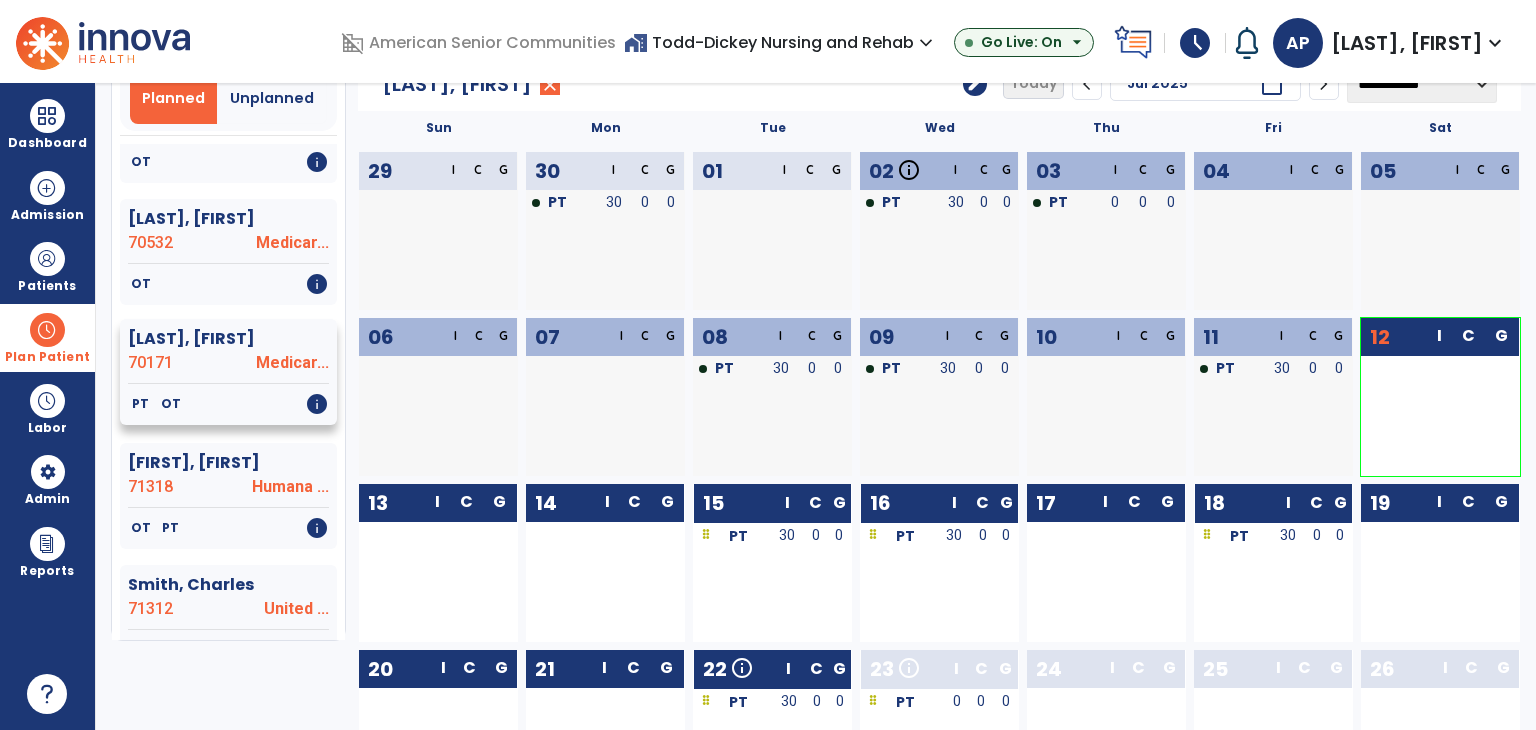 click on "Schooler, Michael  70171 Medicar..." 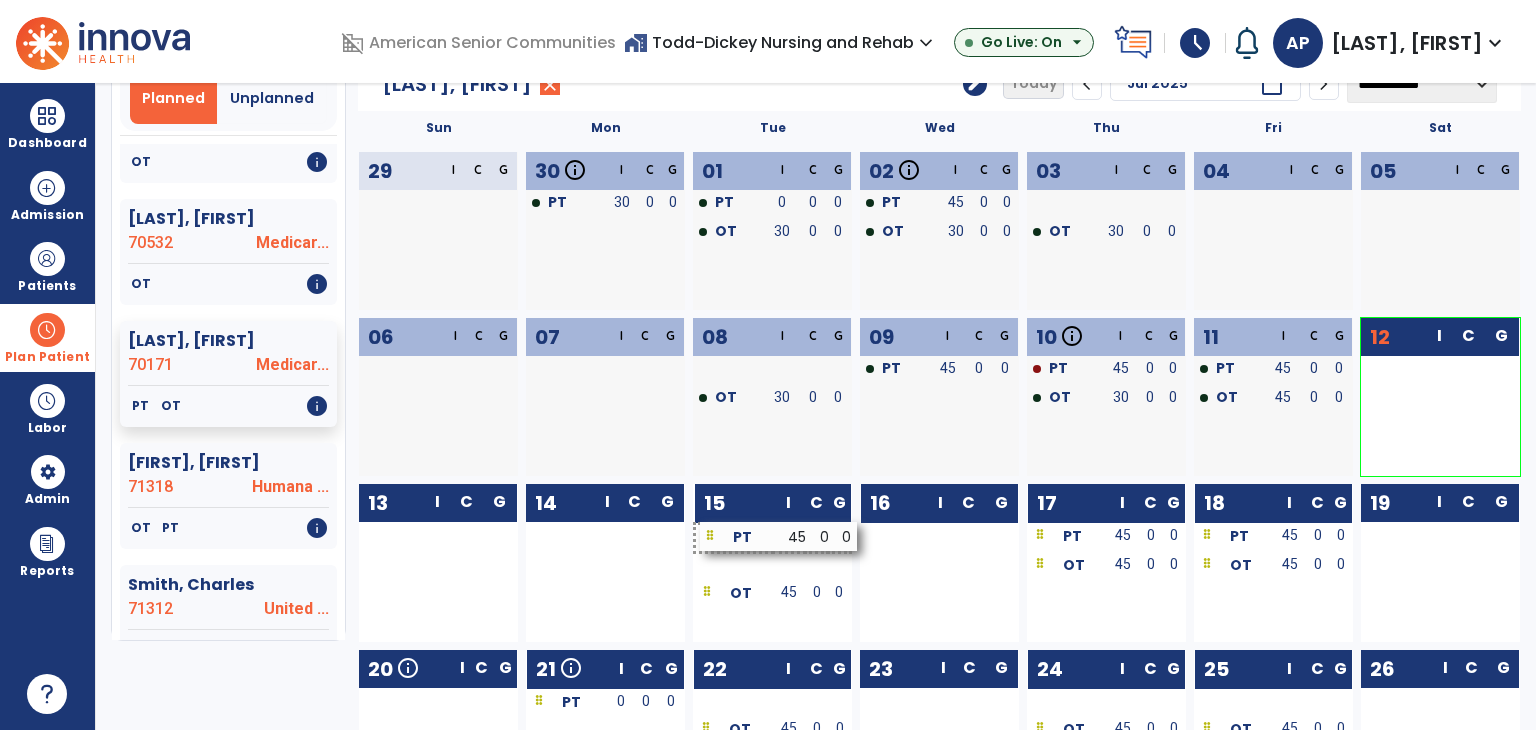 drag, startPoint x: 917, startPoint y: 543, endPoint x: 757, endPoint y: 543, distance: 160 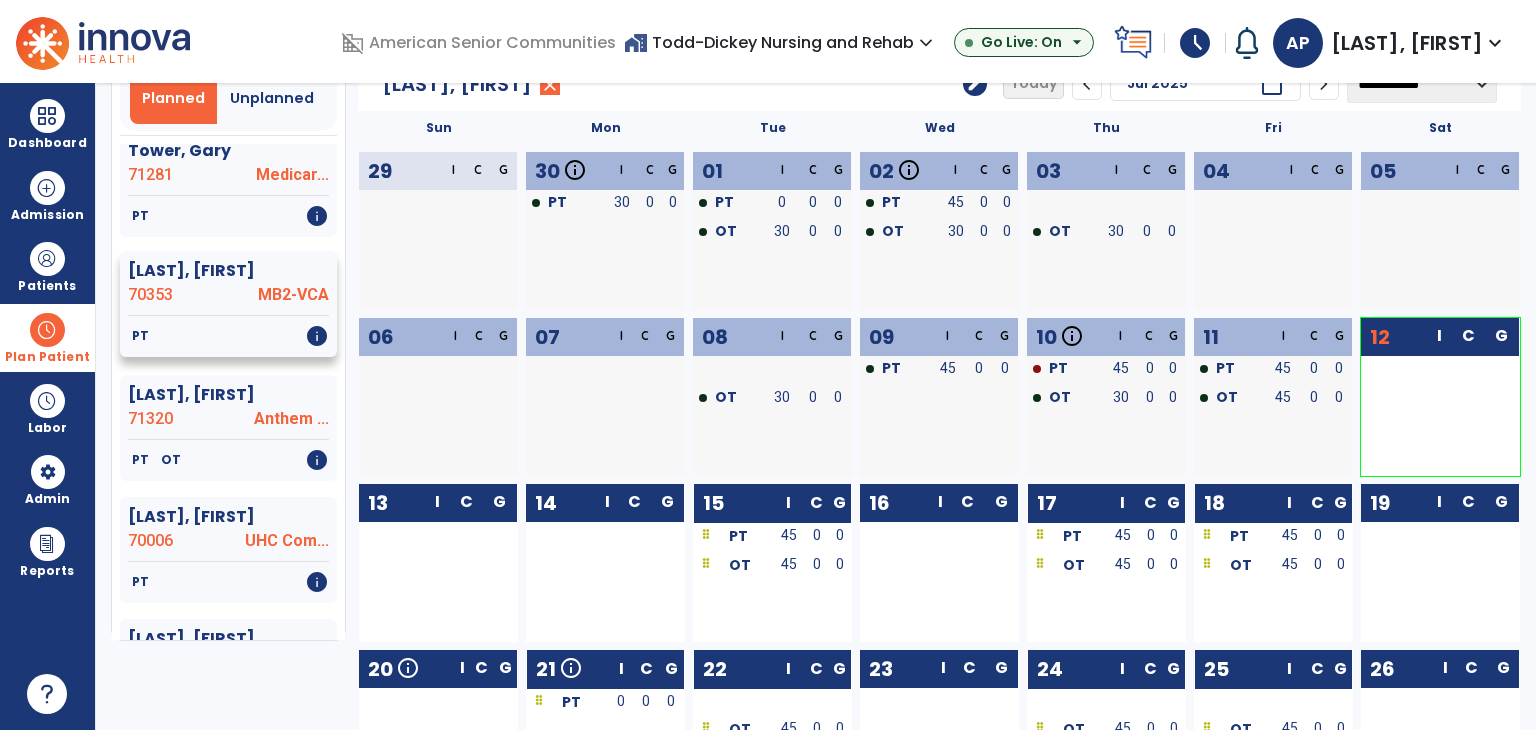 scroll, scrollTop: 2480, scrollLeft: 0, axis: vertical 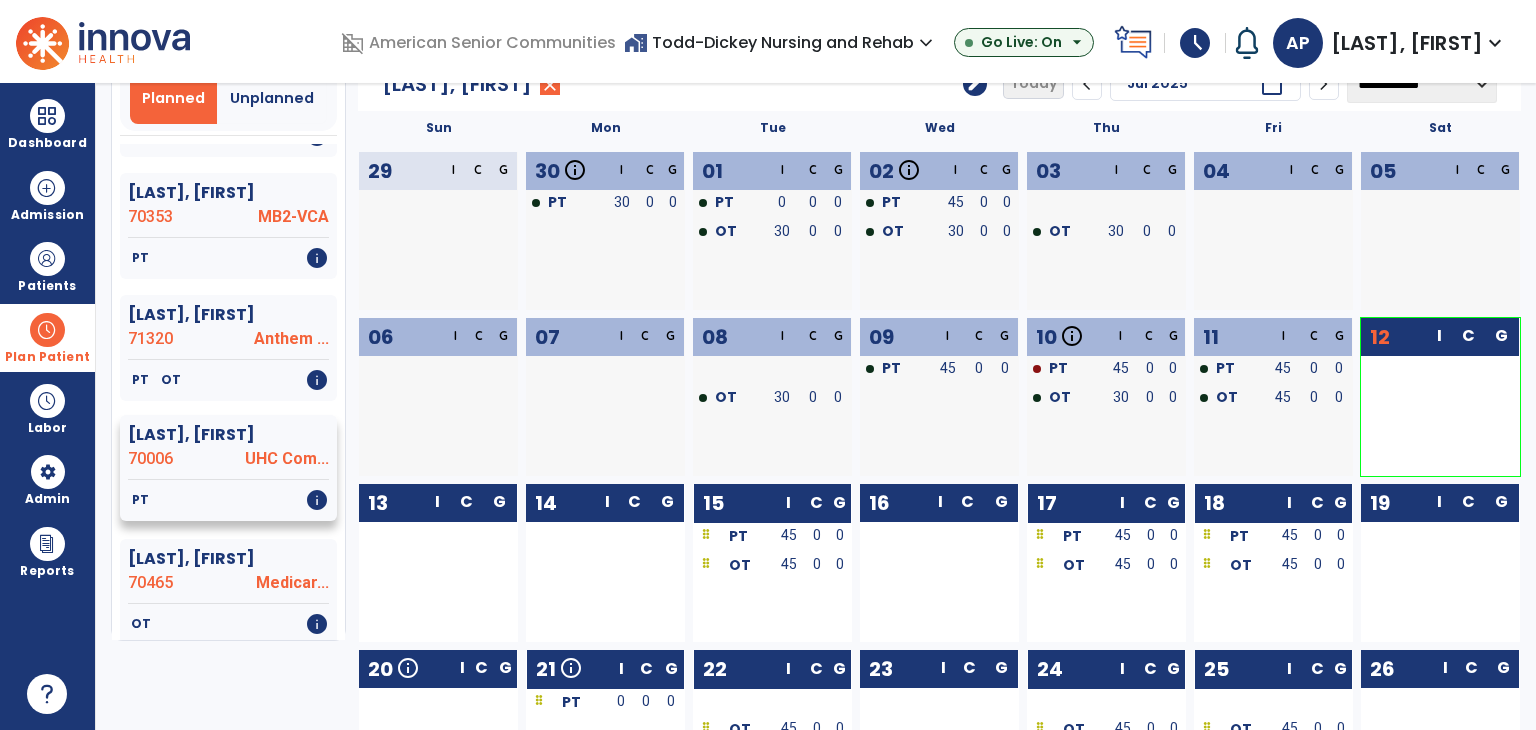 click on "70006" 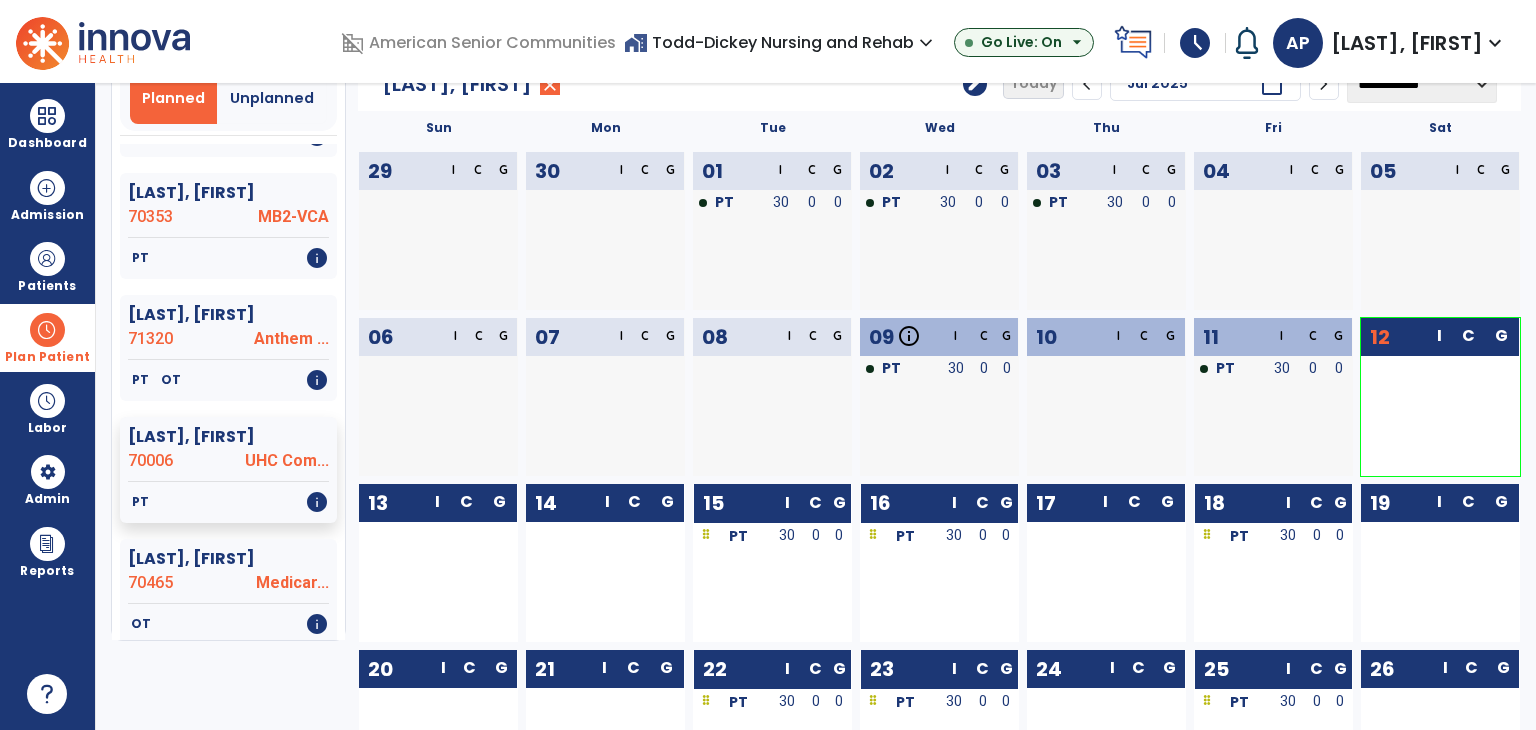click at bounding box center [47, 330] 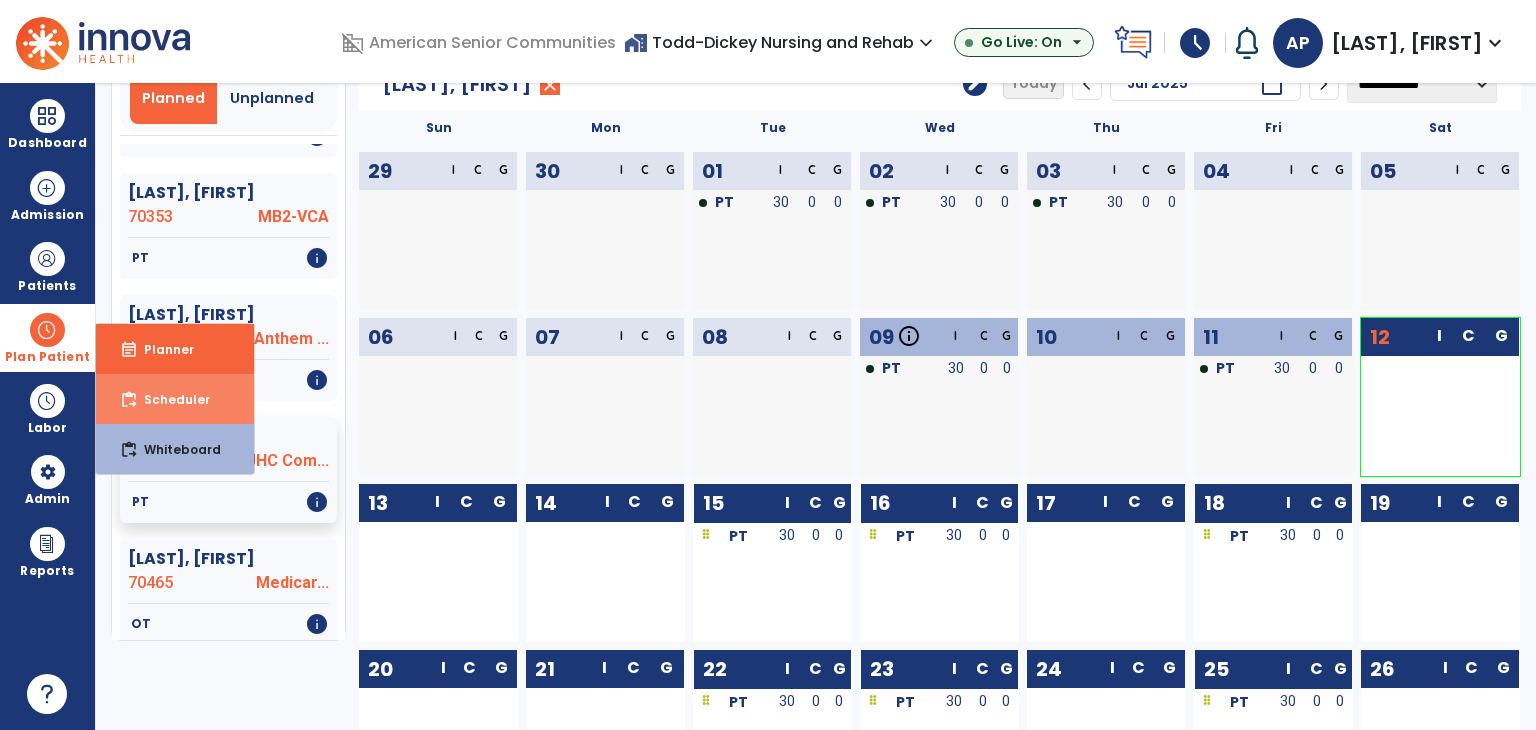 click on "Scheduler" at bounding box center (169, 399) 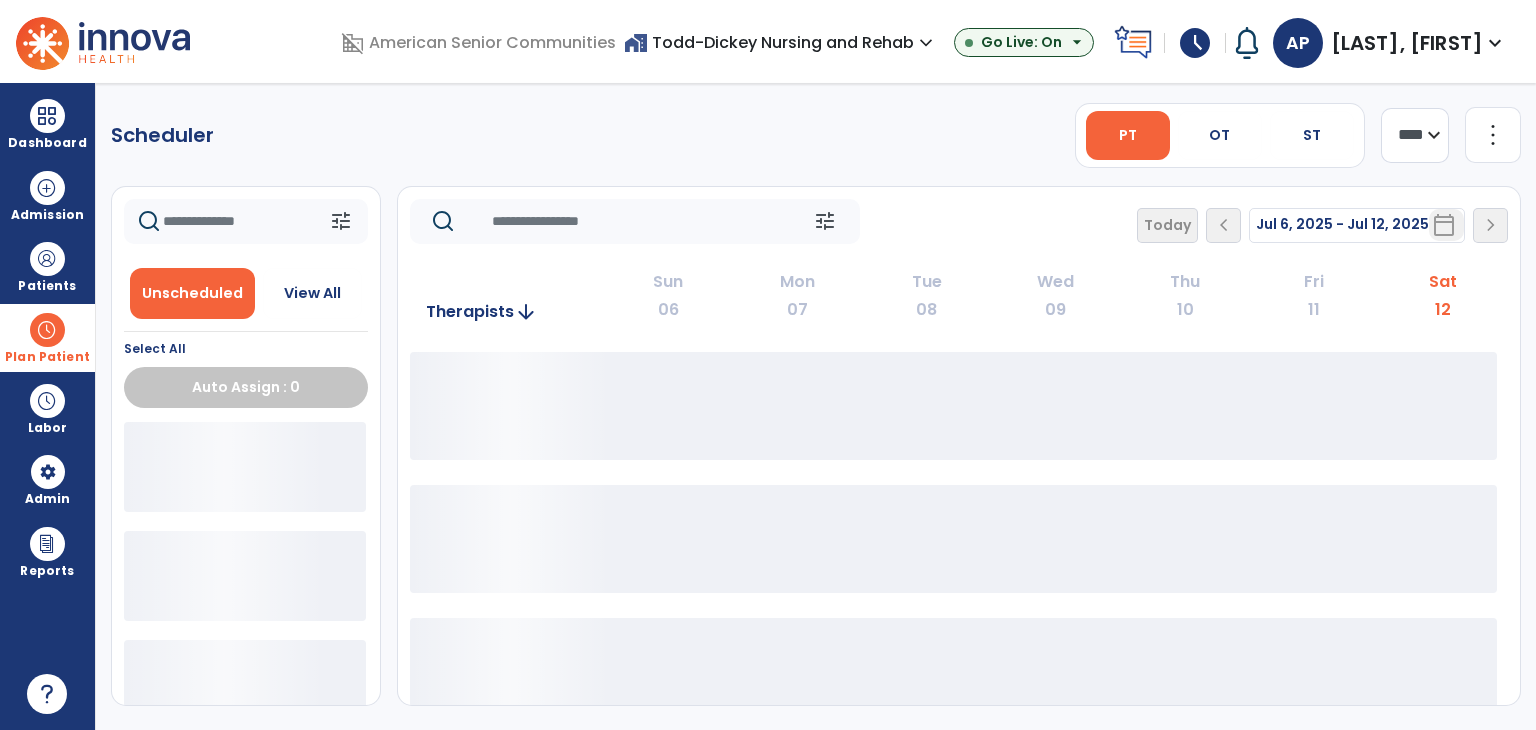 scroll, scrollTop: 0, scrollLeft: 0, axis: both 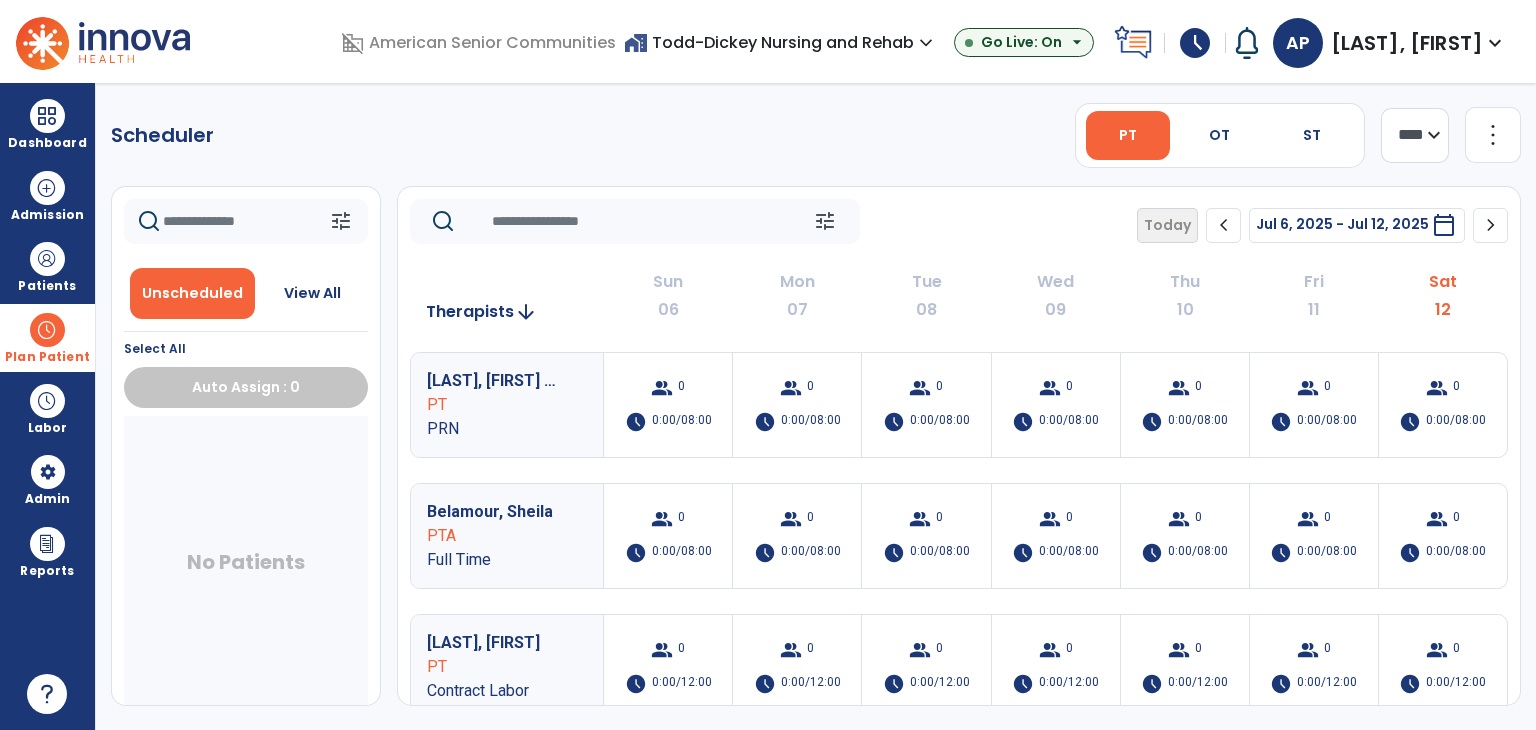 click on "chevron_right" 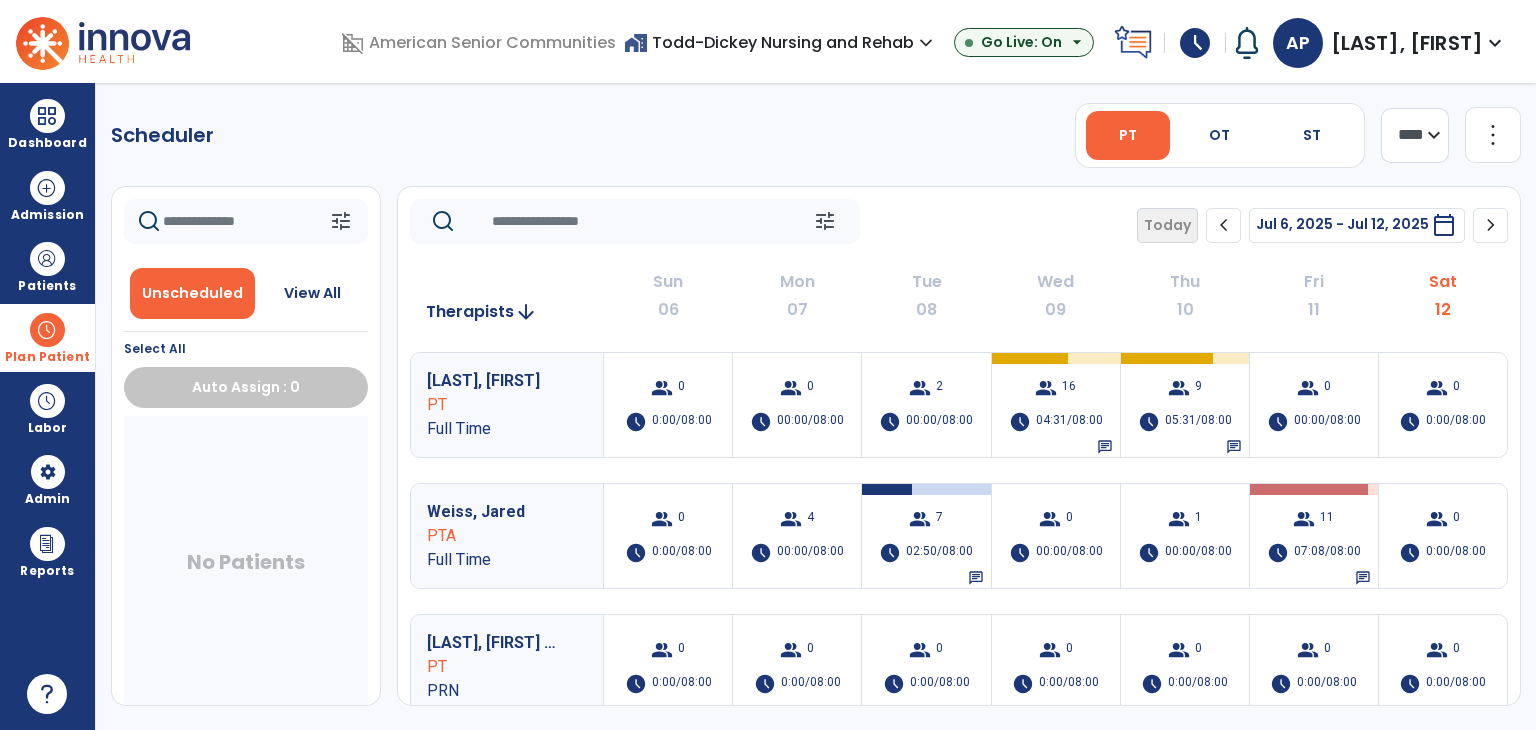 click on "chevron_right" 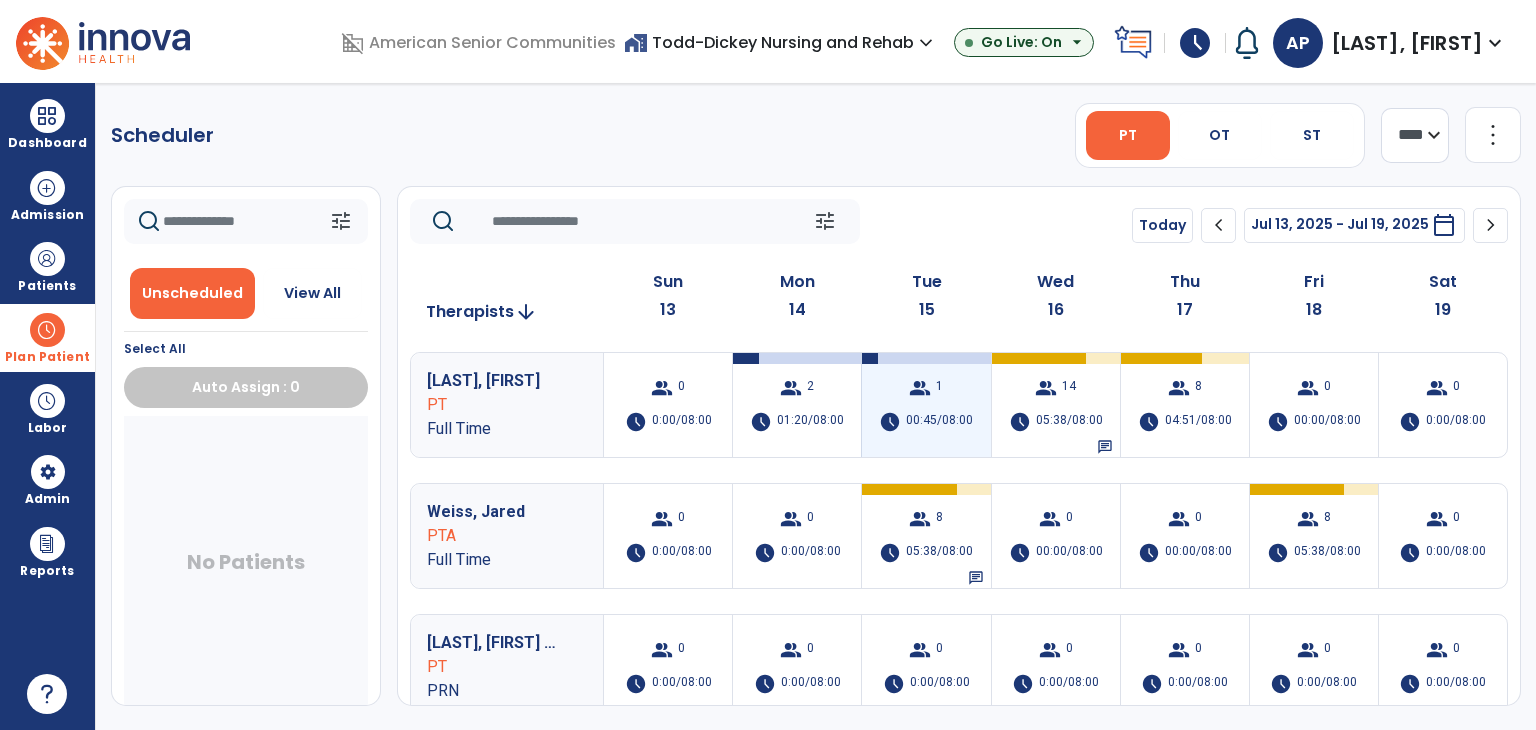 click on "00:45/08:00" at bounding box center (939, 422) 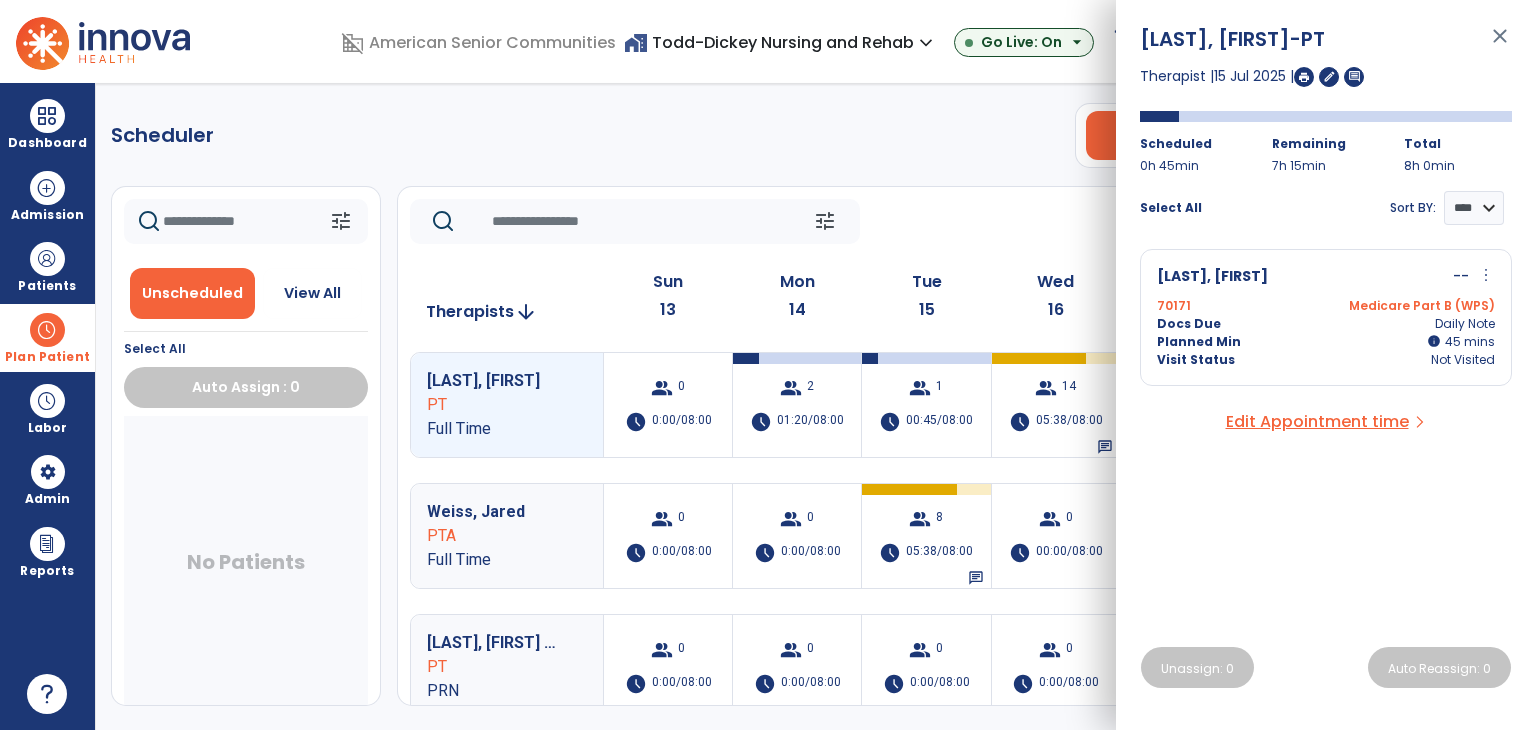 click on "Docs Due Daily Note" at bounding box center [1326, 324] 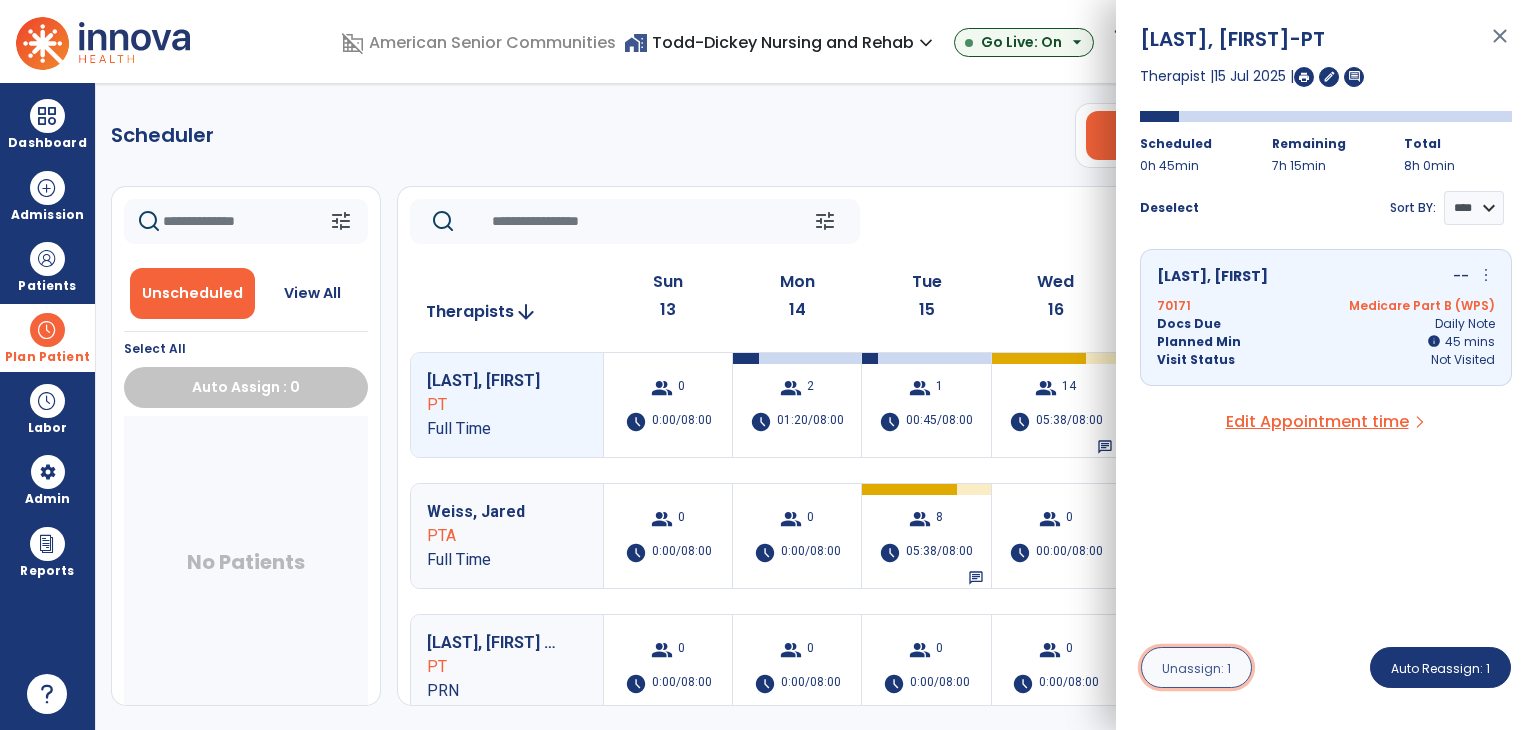 click on "Unassign: 1" at bounding box center (1196, 668) 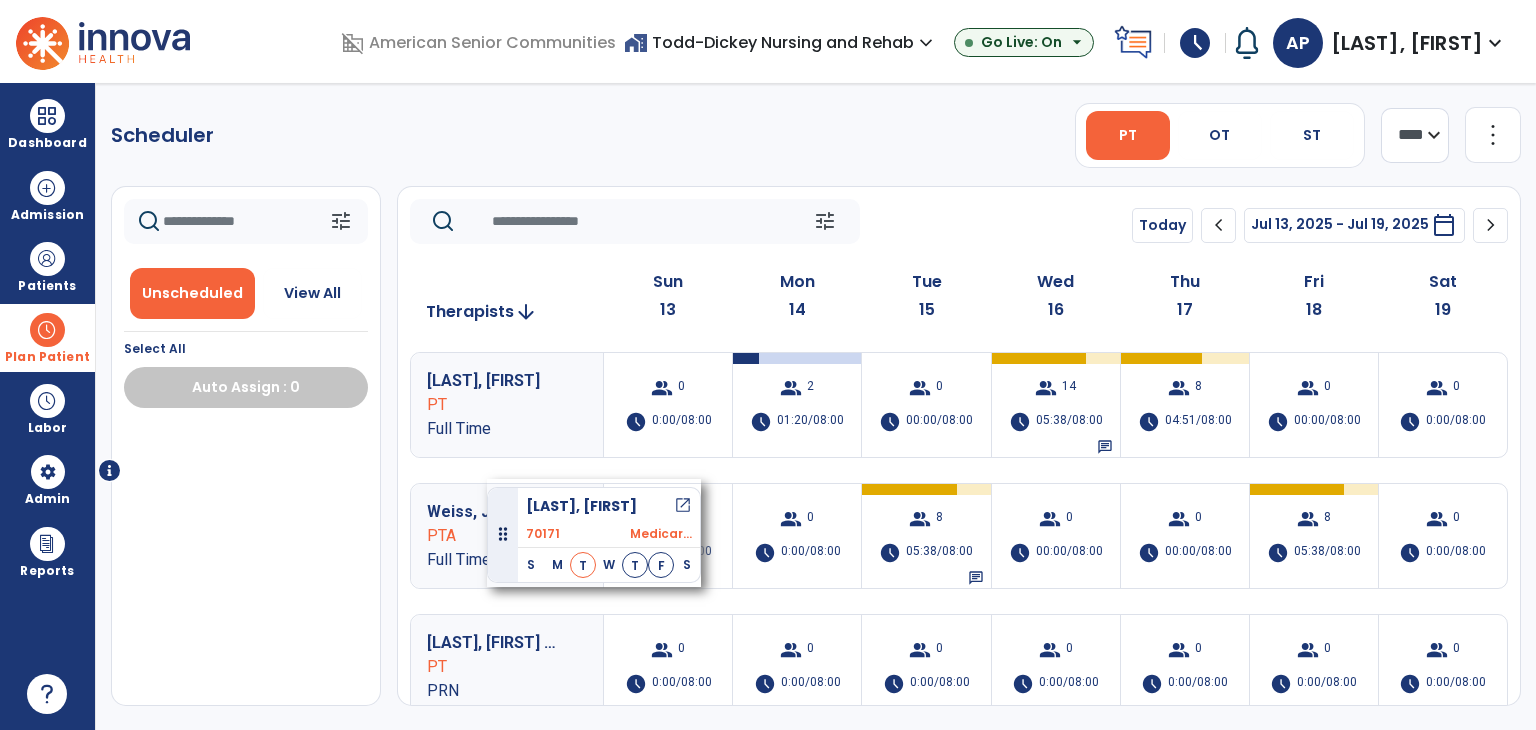 drag, startPoint x: 278, startPoint y: 453, endPoint x: 487, endPoint y: 479, distance: 210.61102 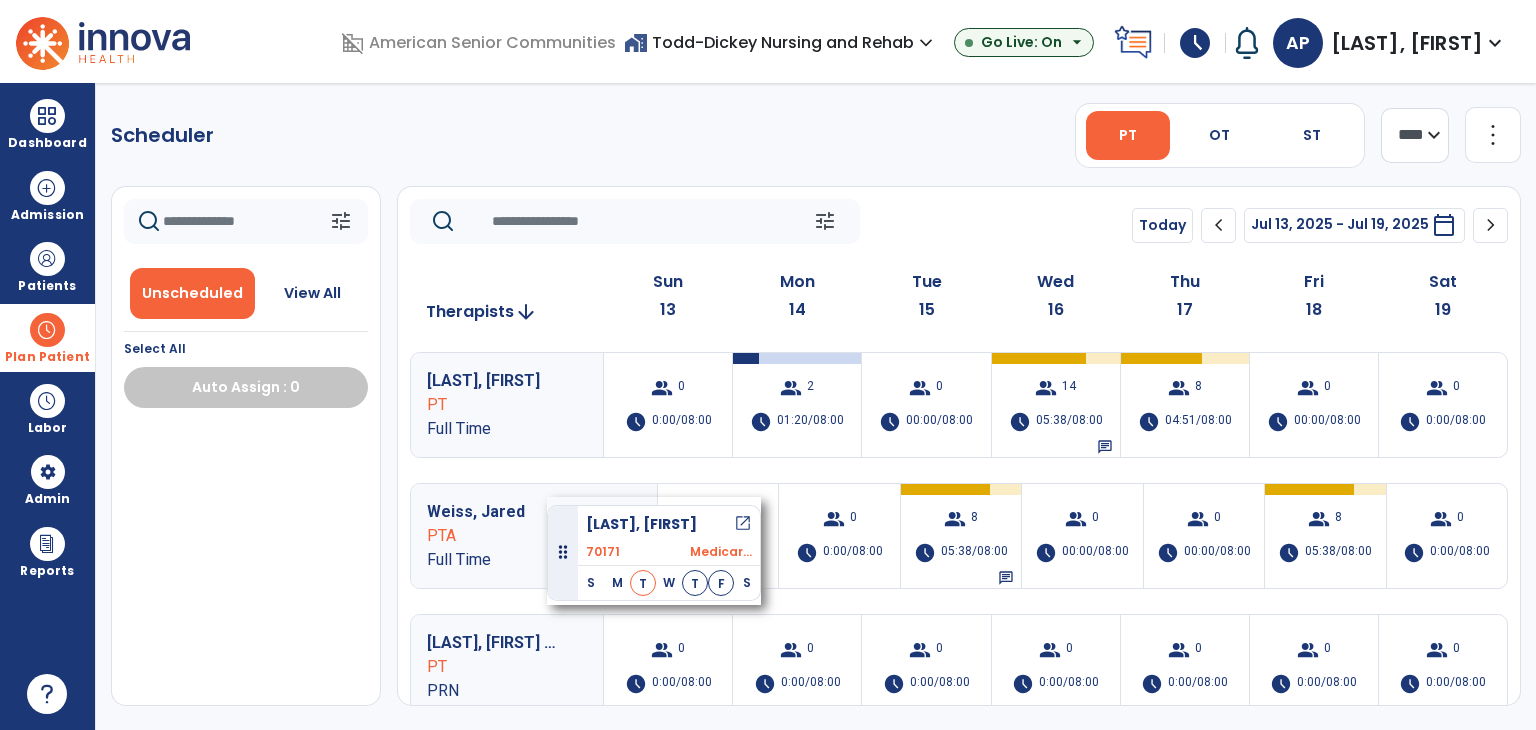 drag, startPoint x: 264, startPoint y: 449, endPoint x: 547, endPoint y: 497, distance: 287.0418 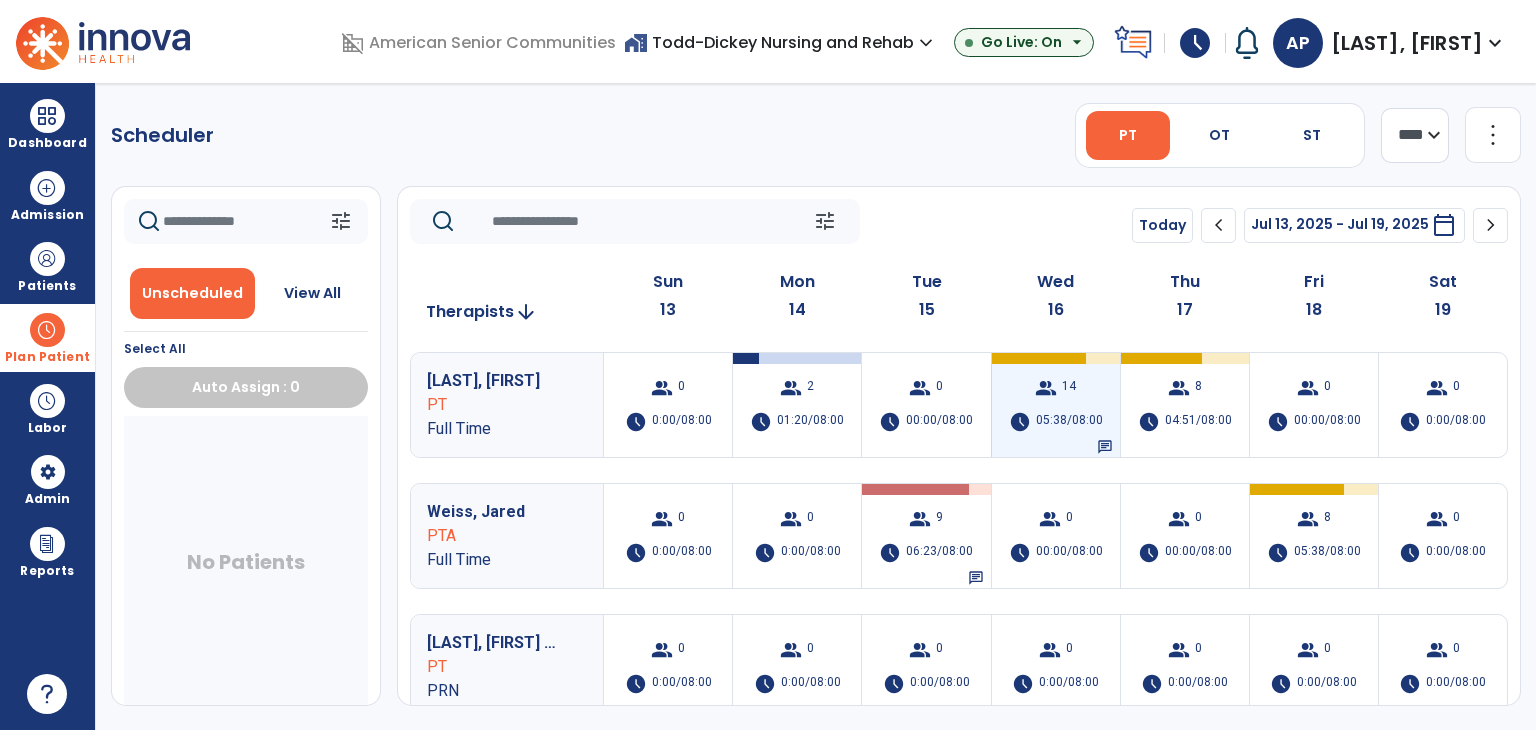 click on "schedule  05:38/08:00" at bounding box center (1056, 422) 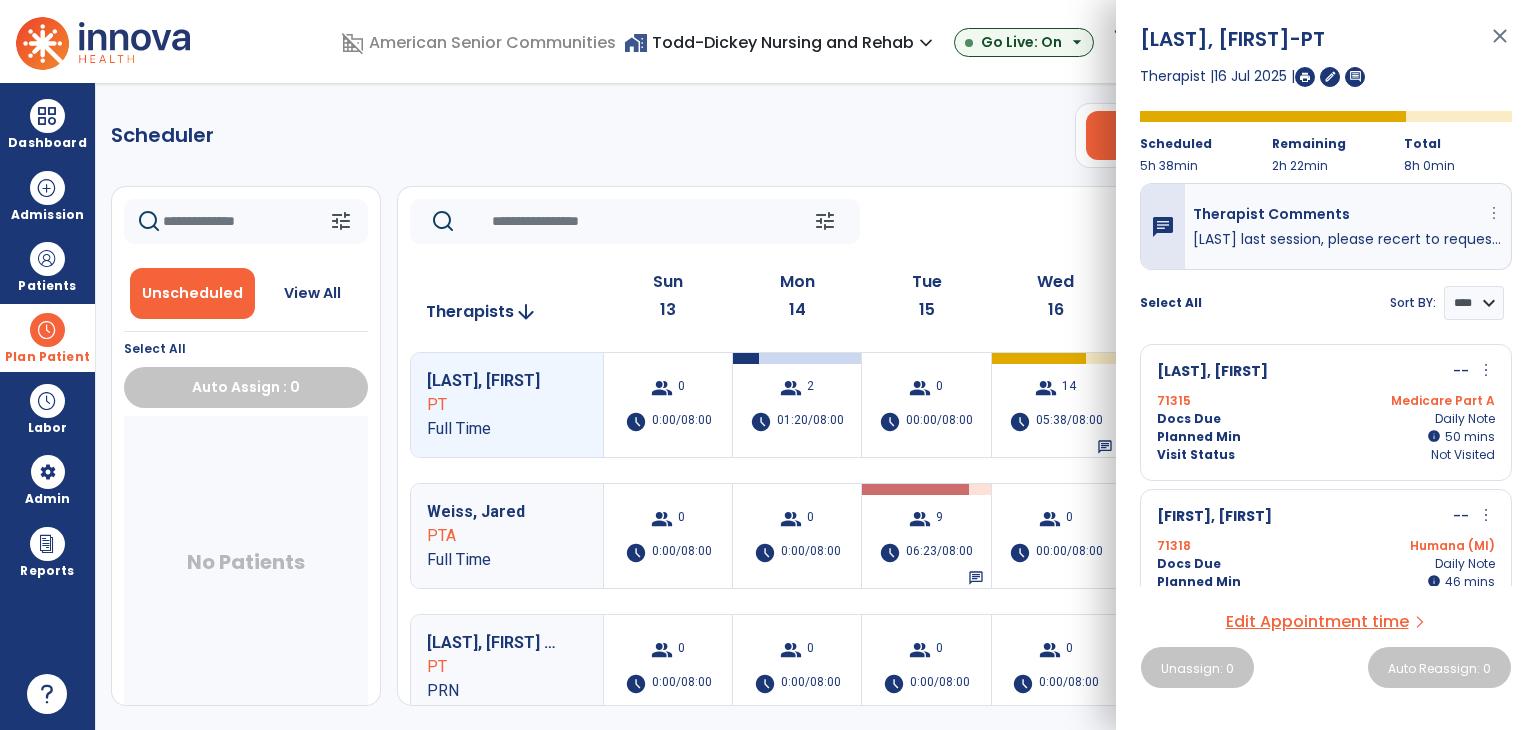 click on "more_vert" at bounding box center (1494, 213) 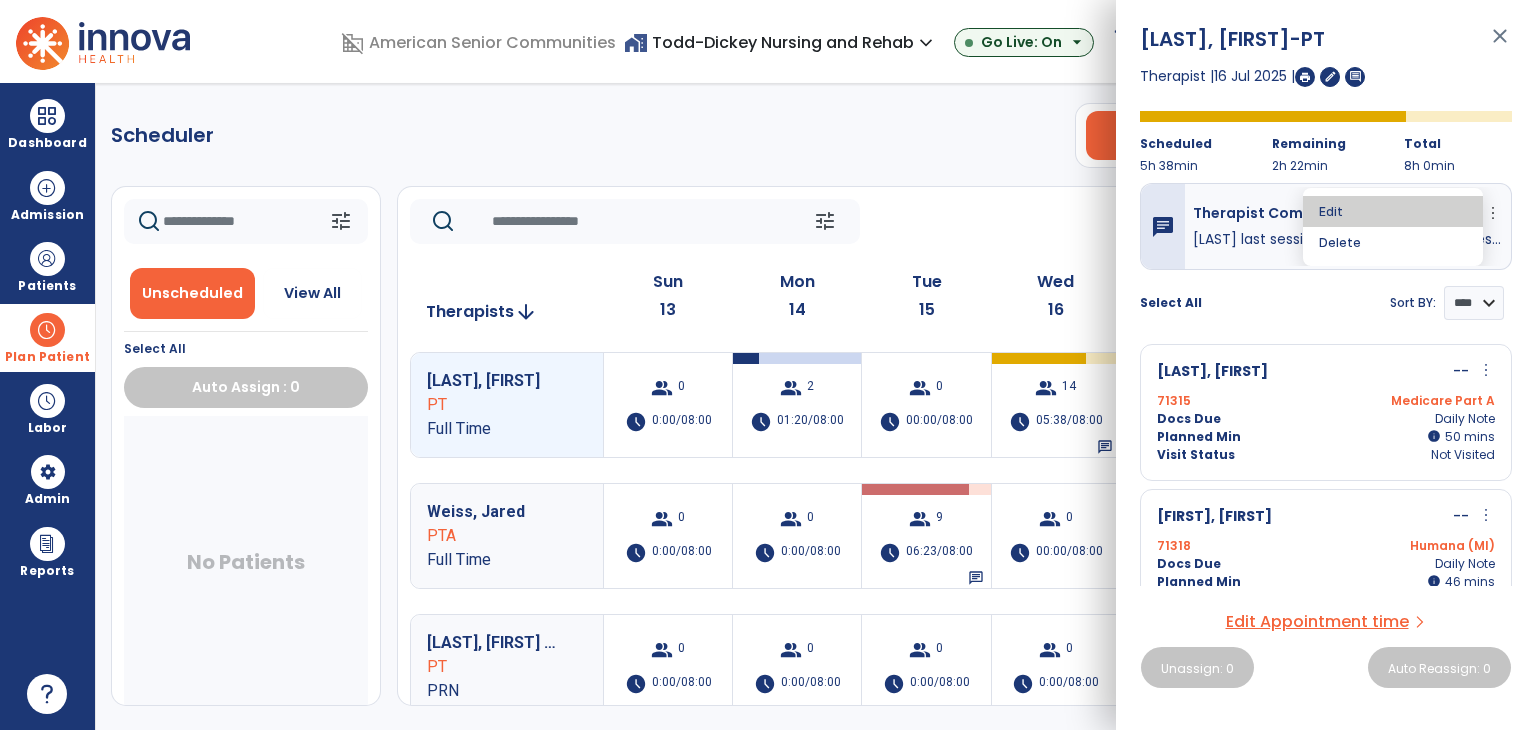 click on "Edit" at bounding box center [1393, 211] 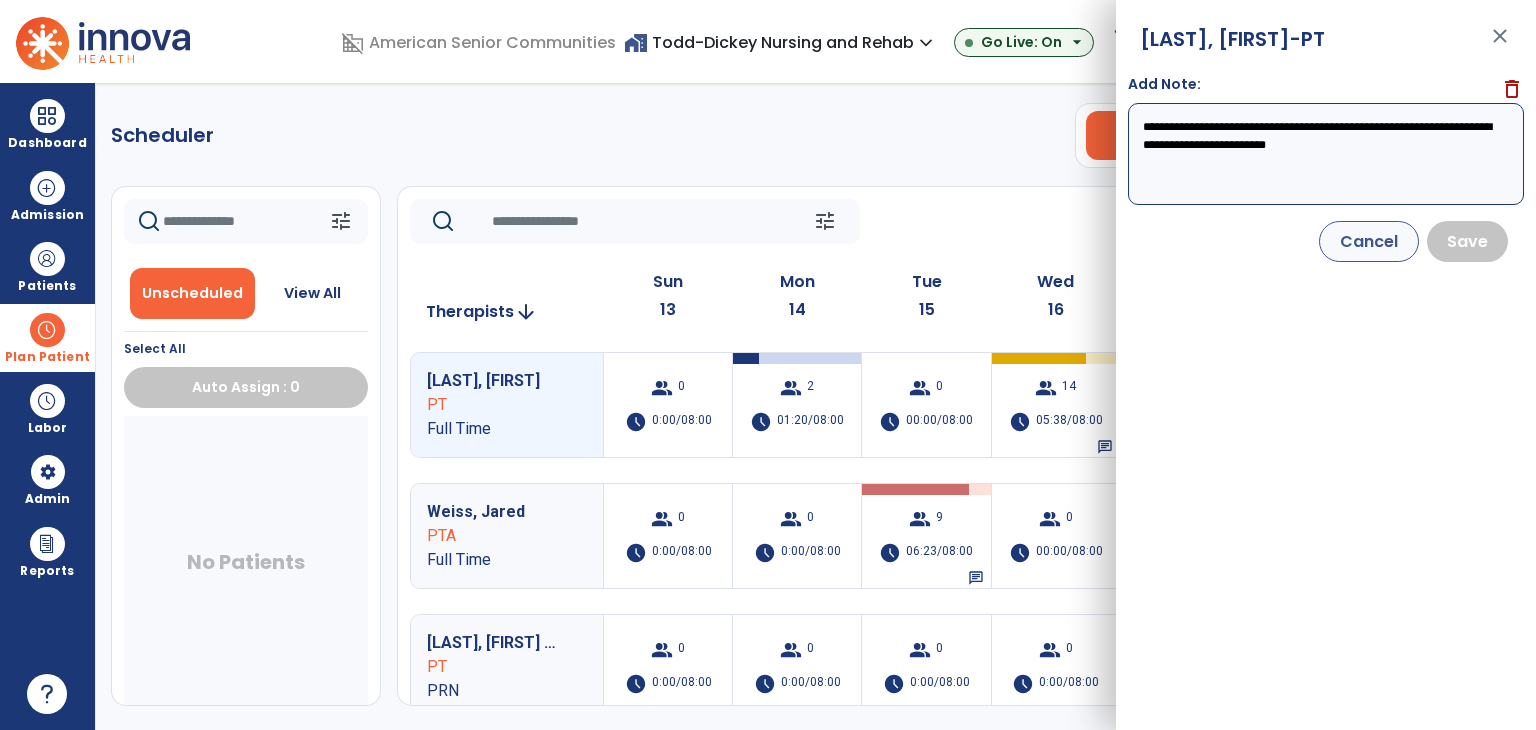 click on "**********" at bounding box center [1326, 154] 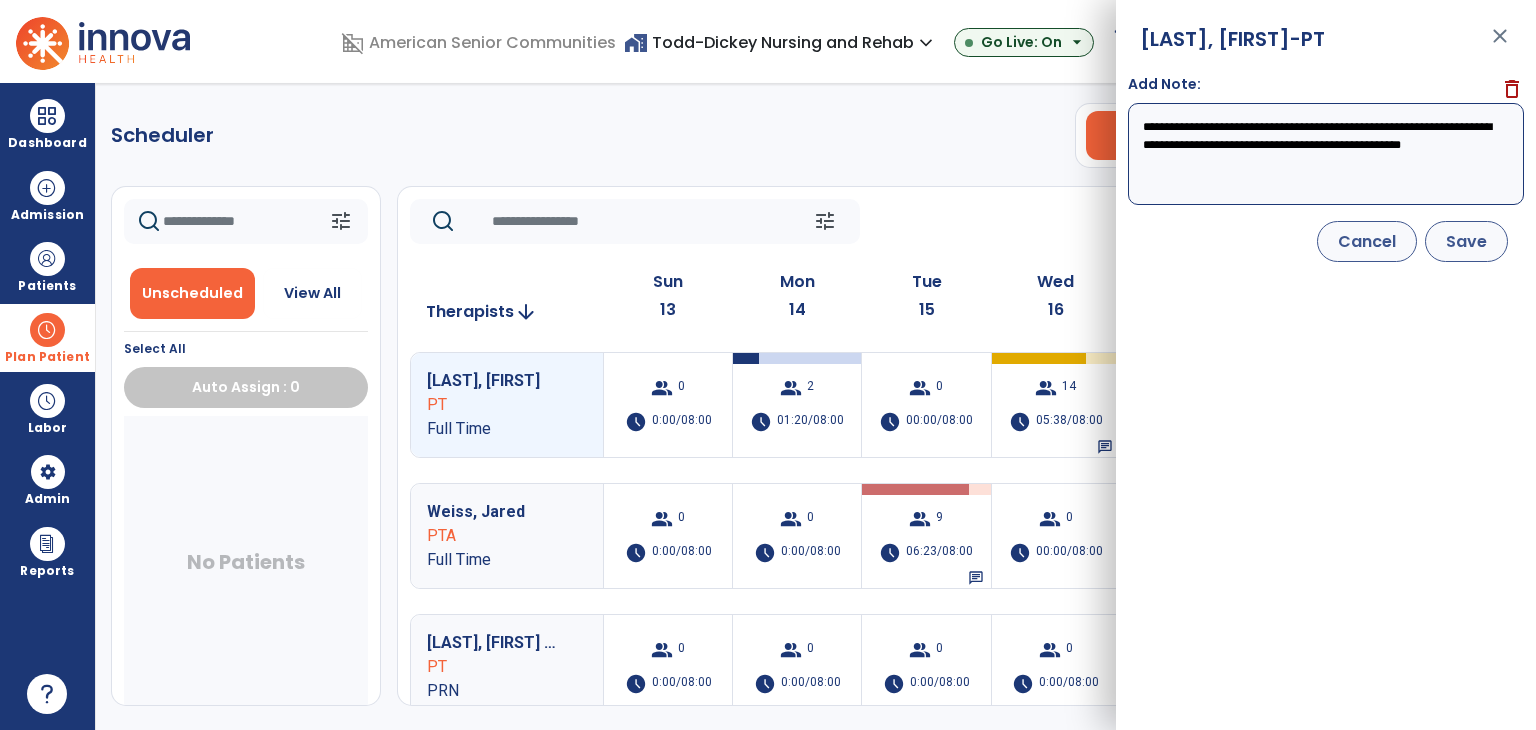 type on "**********" 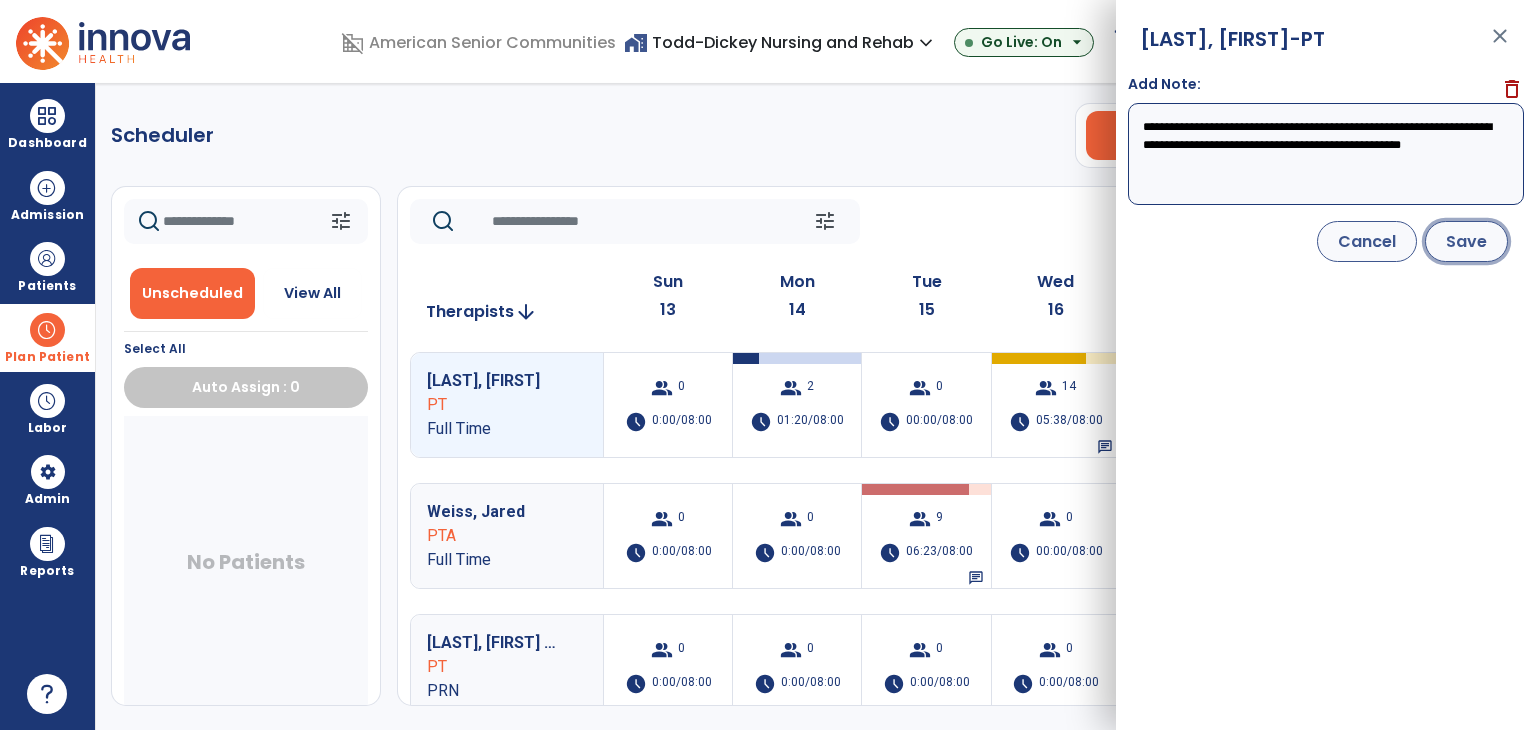click on "Save" at bounding box center [1466, 241] 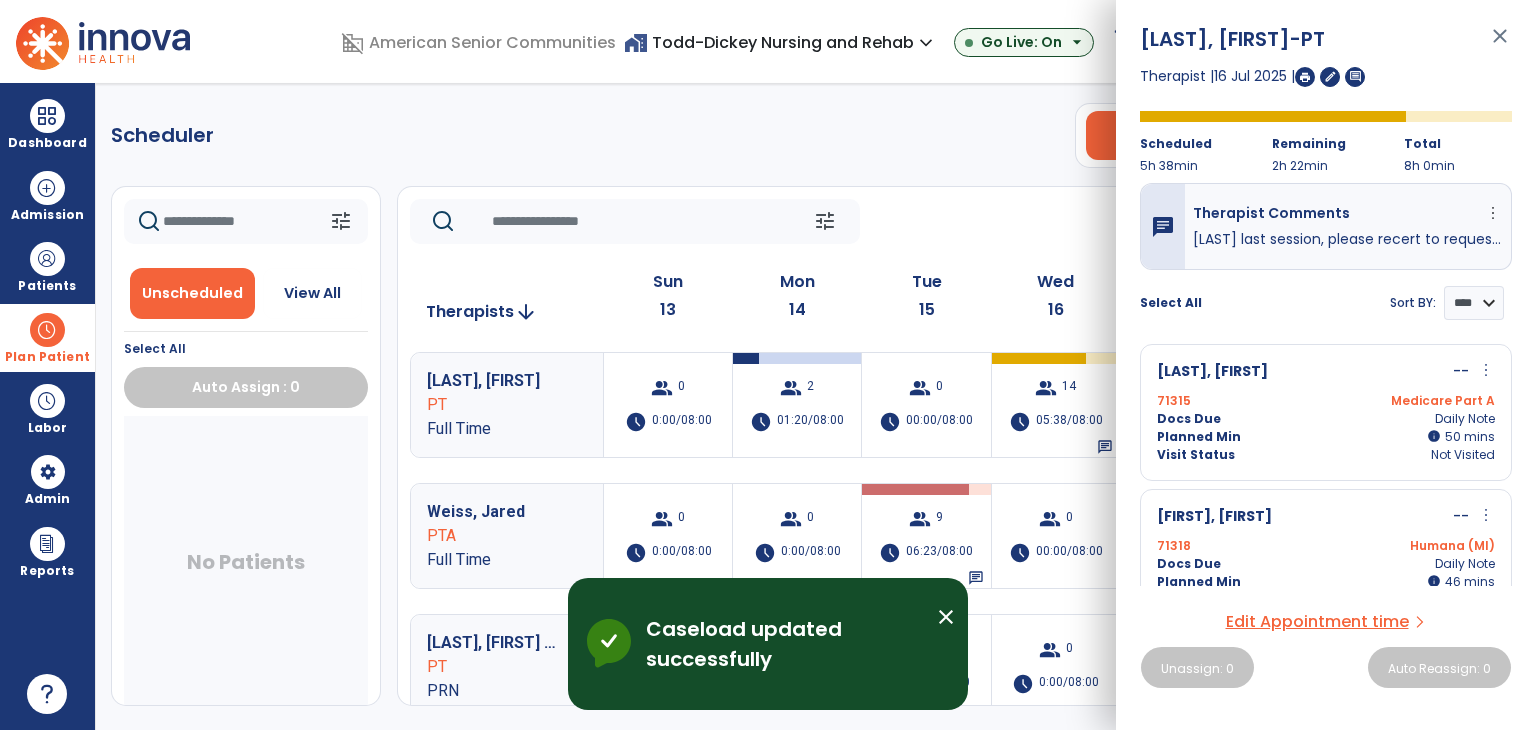 click on "close" at bounding box center (1500, 45) 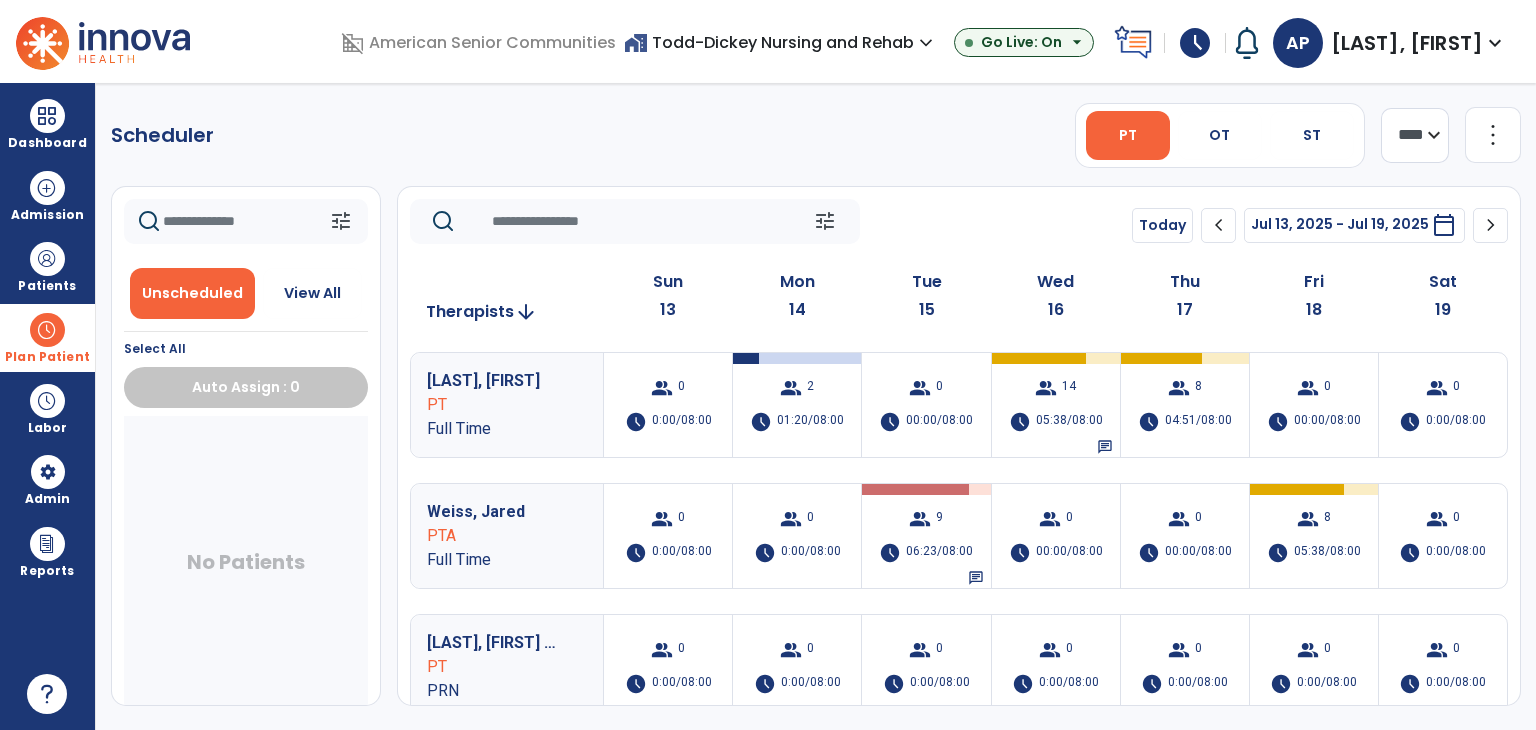 click on "Plan Patient" at bounding box center [47, 337] 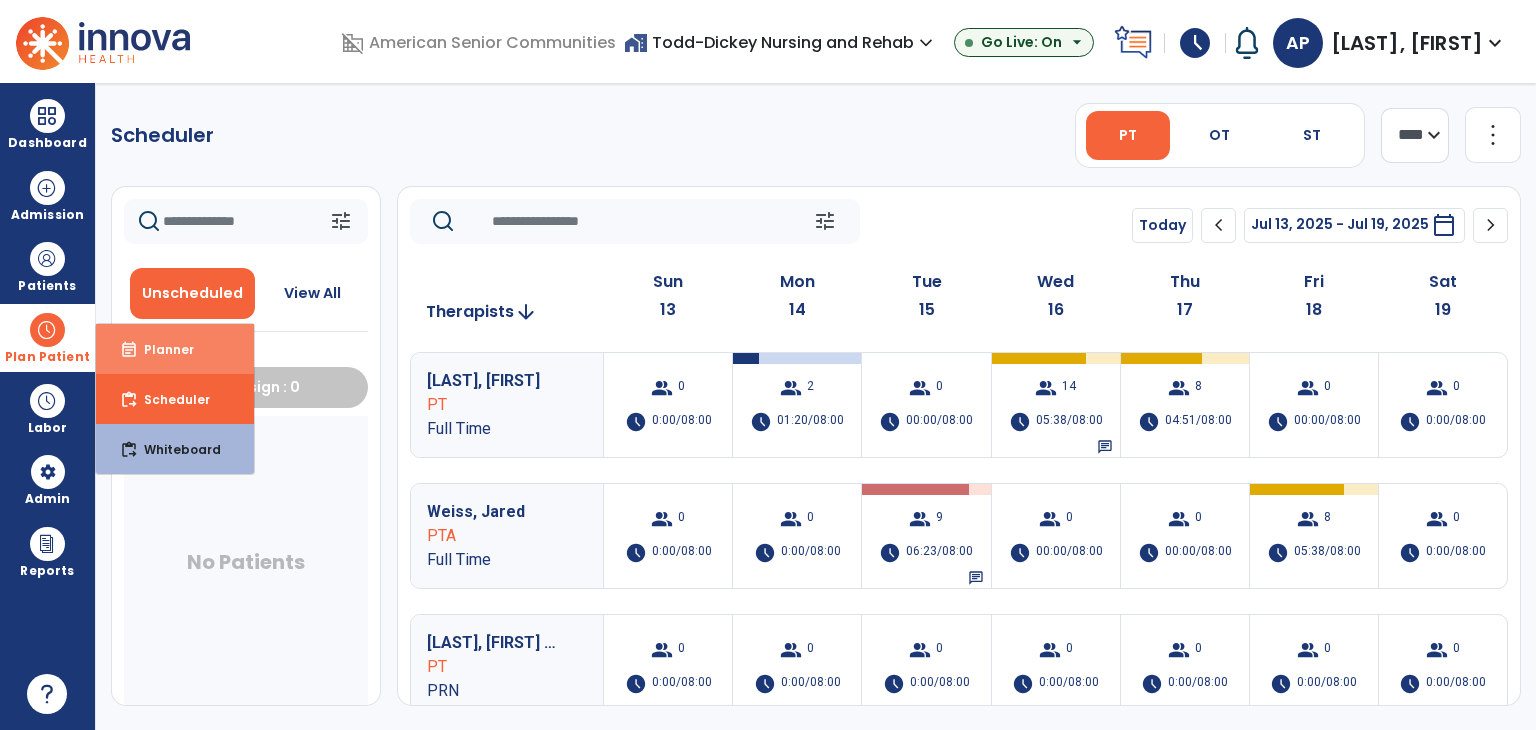 click on "event_note  Planner" at bounding box center (175, 349) 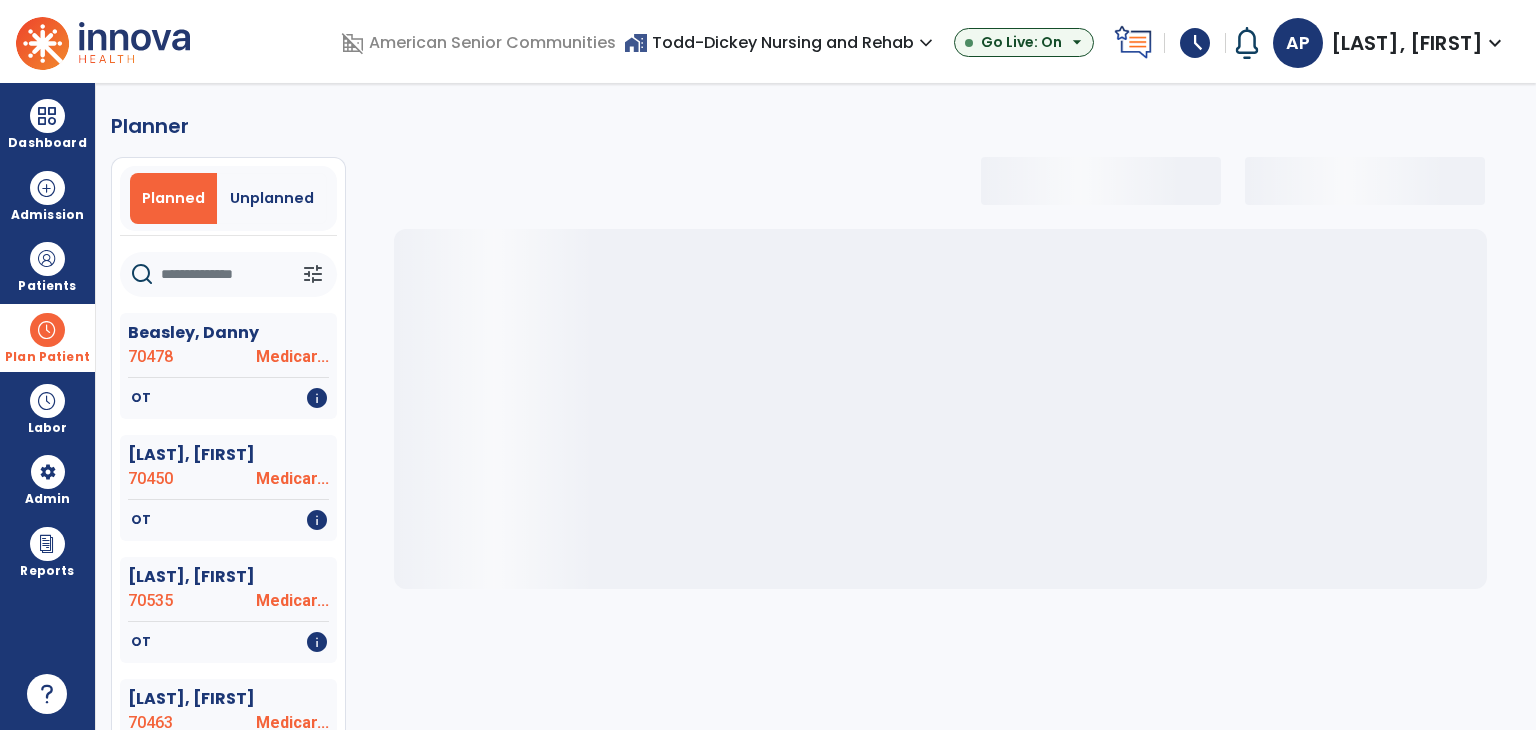 select on "***" 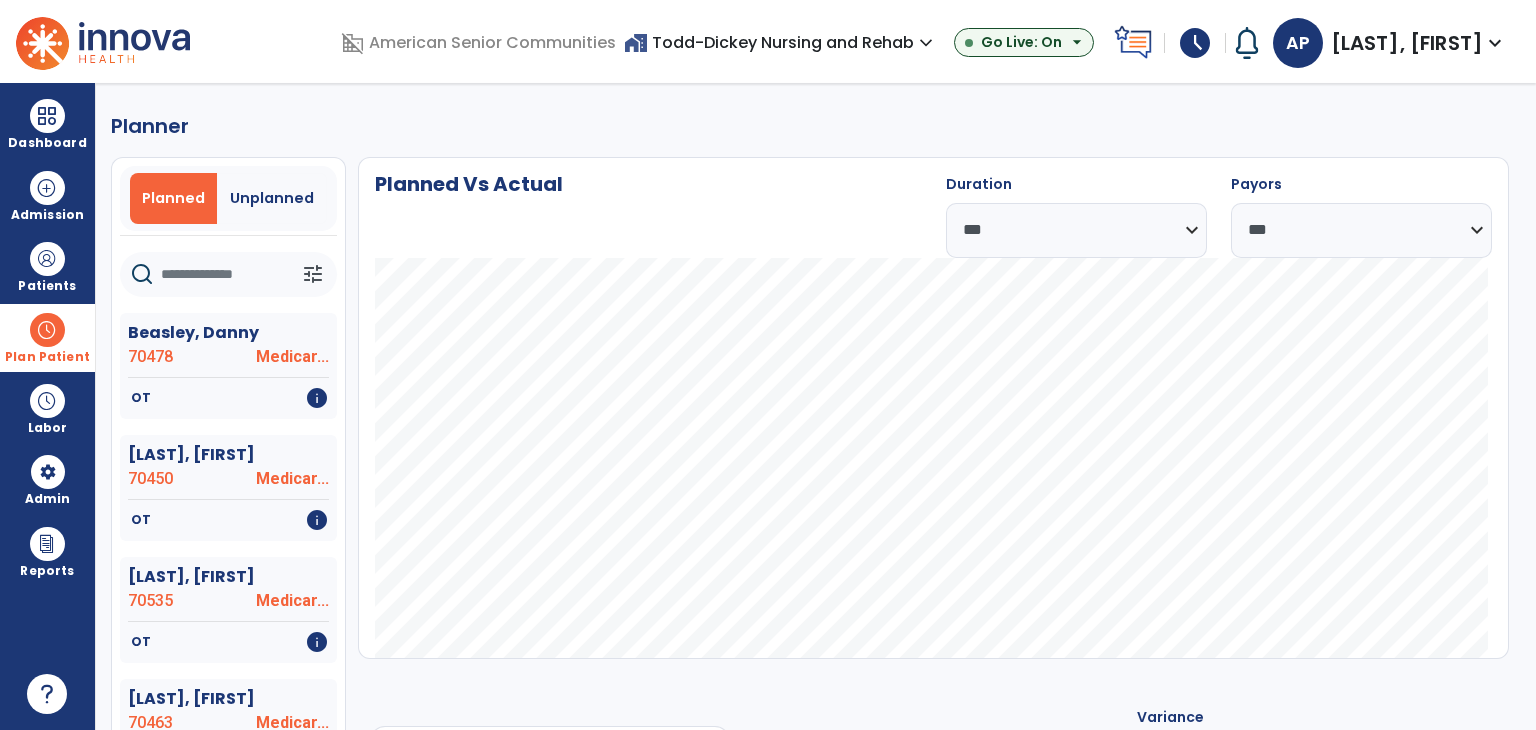 click 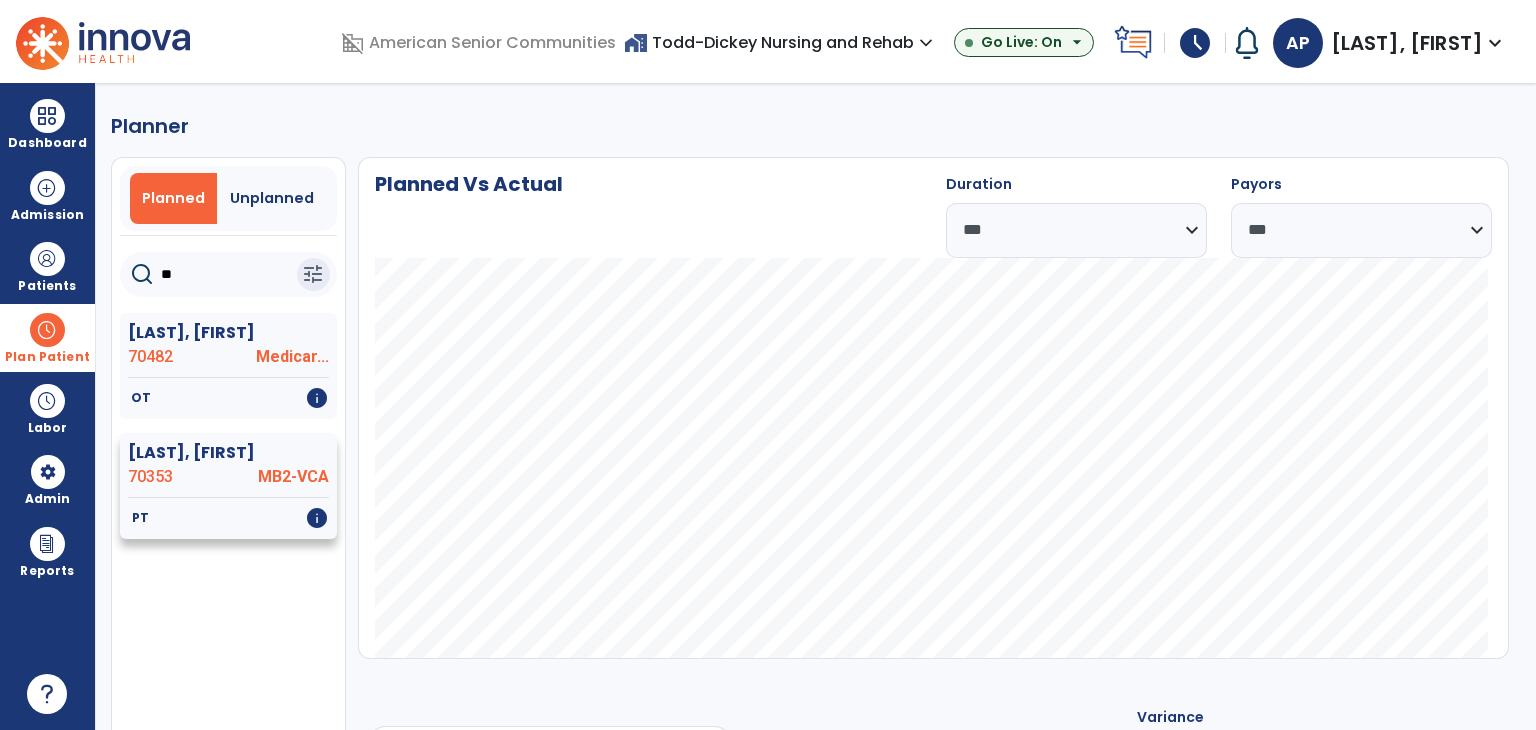 type on "**" 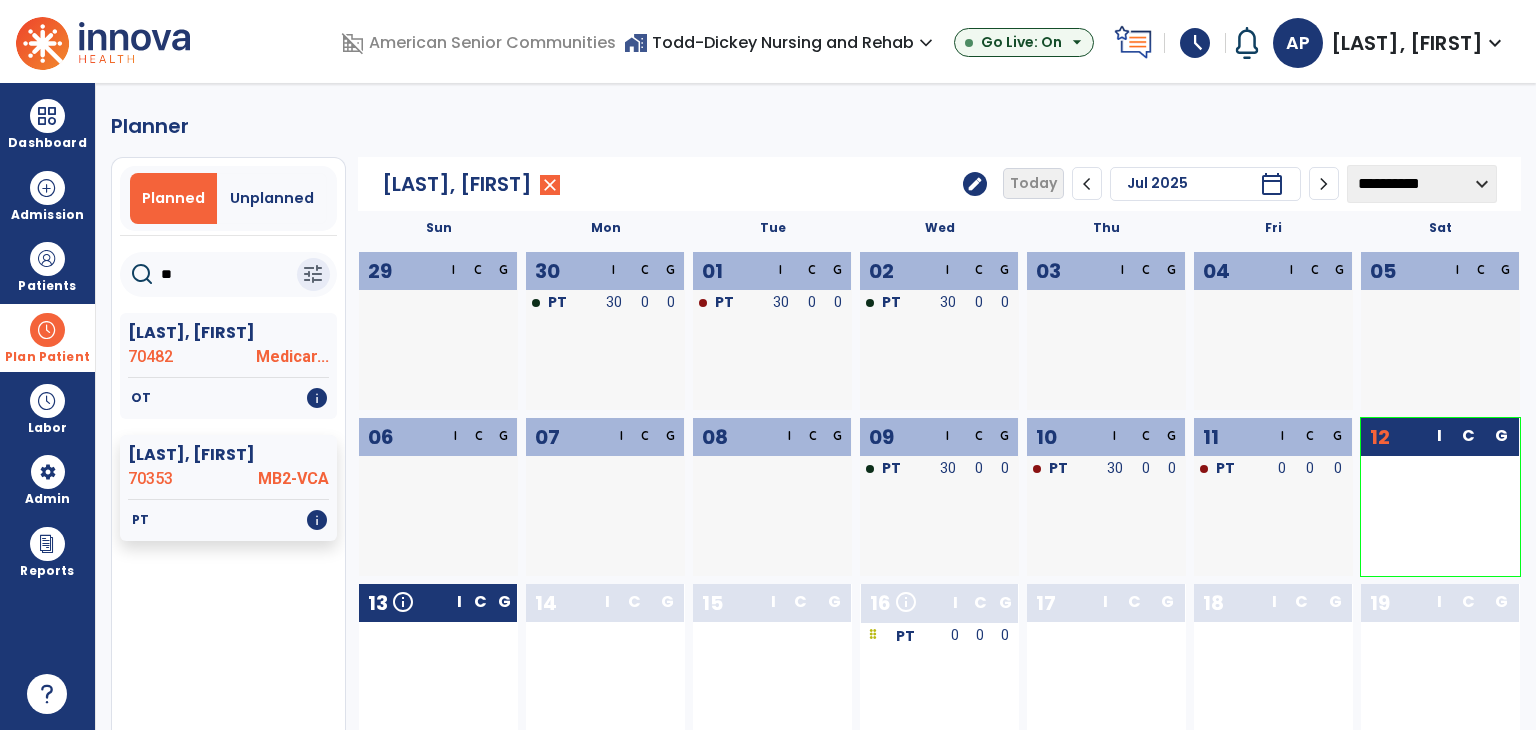 click on "chevron_left" 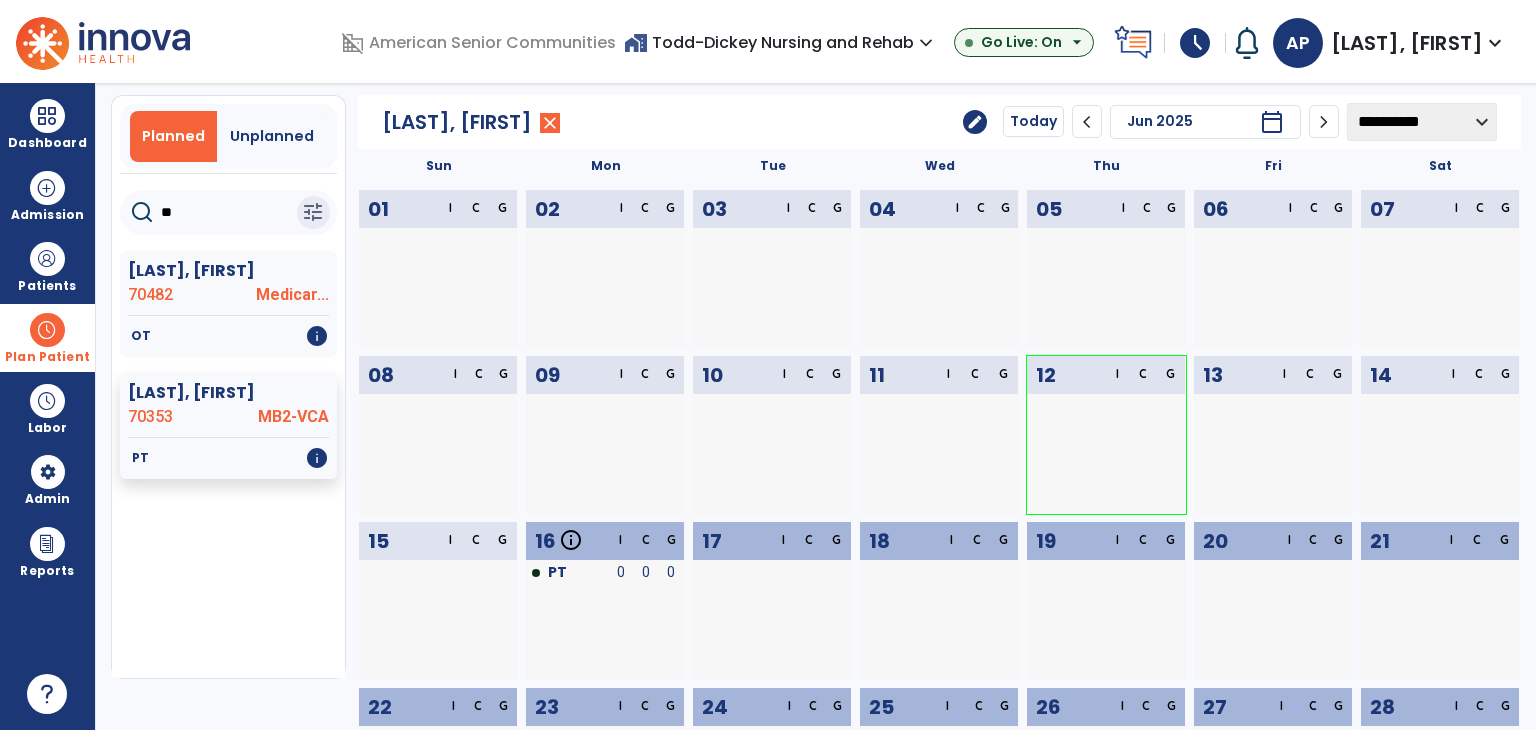 scroll, scrollTop: 44, scrollLeft: 0, axis: vertical 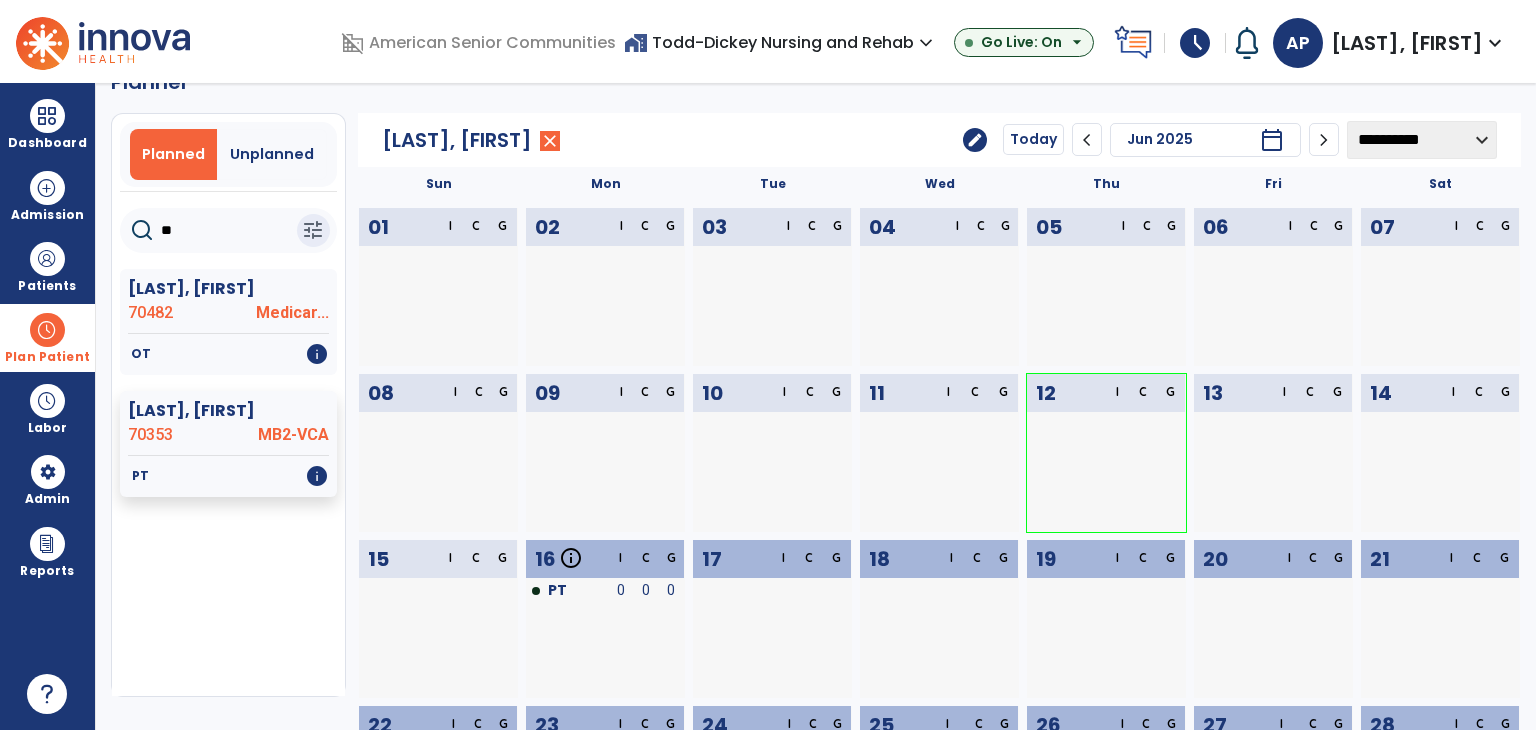 click on "chevron_right" 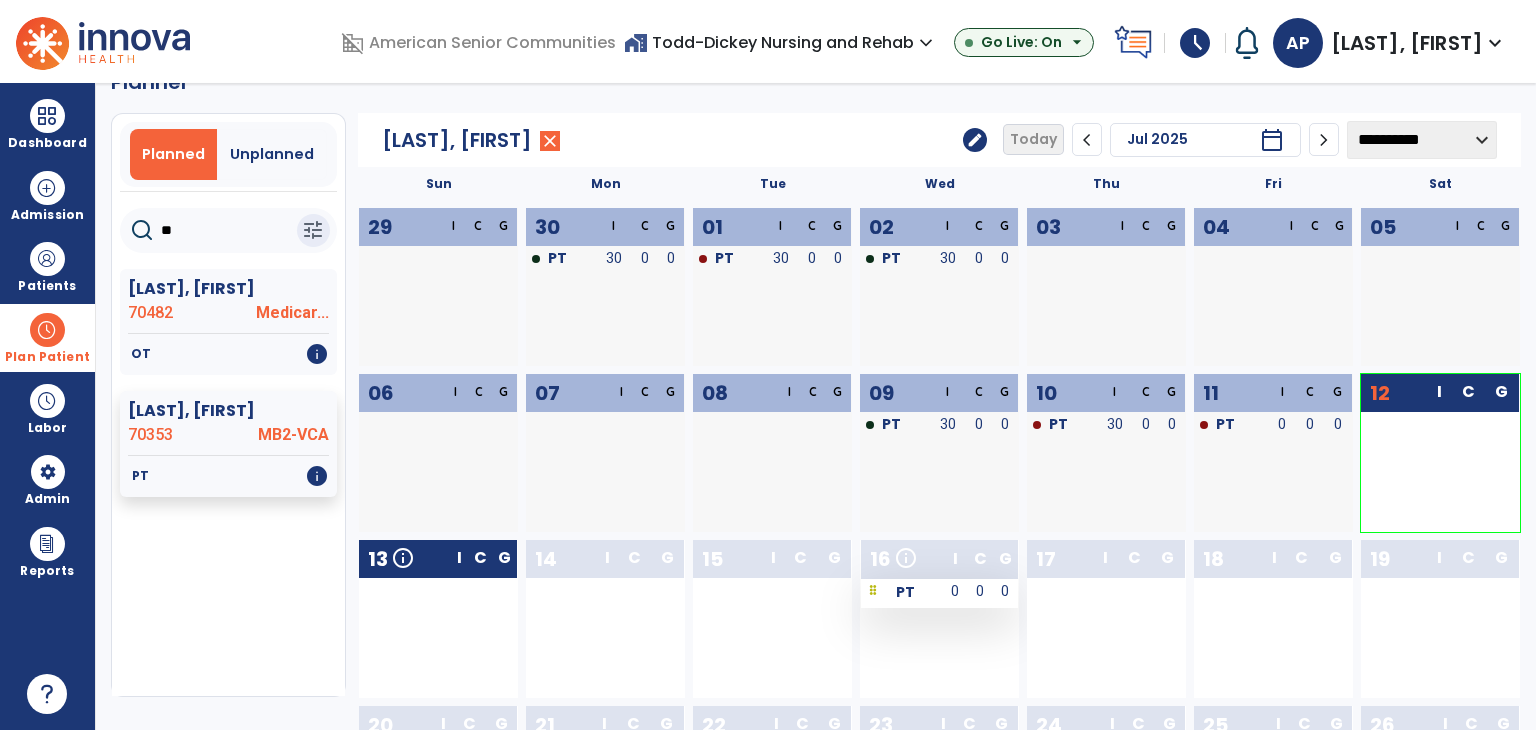click on "0" at bounding box center [955, 591] 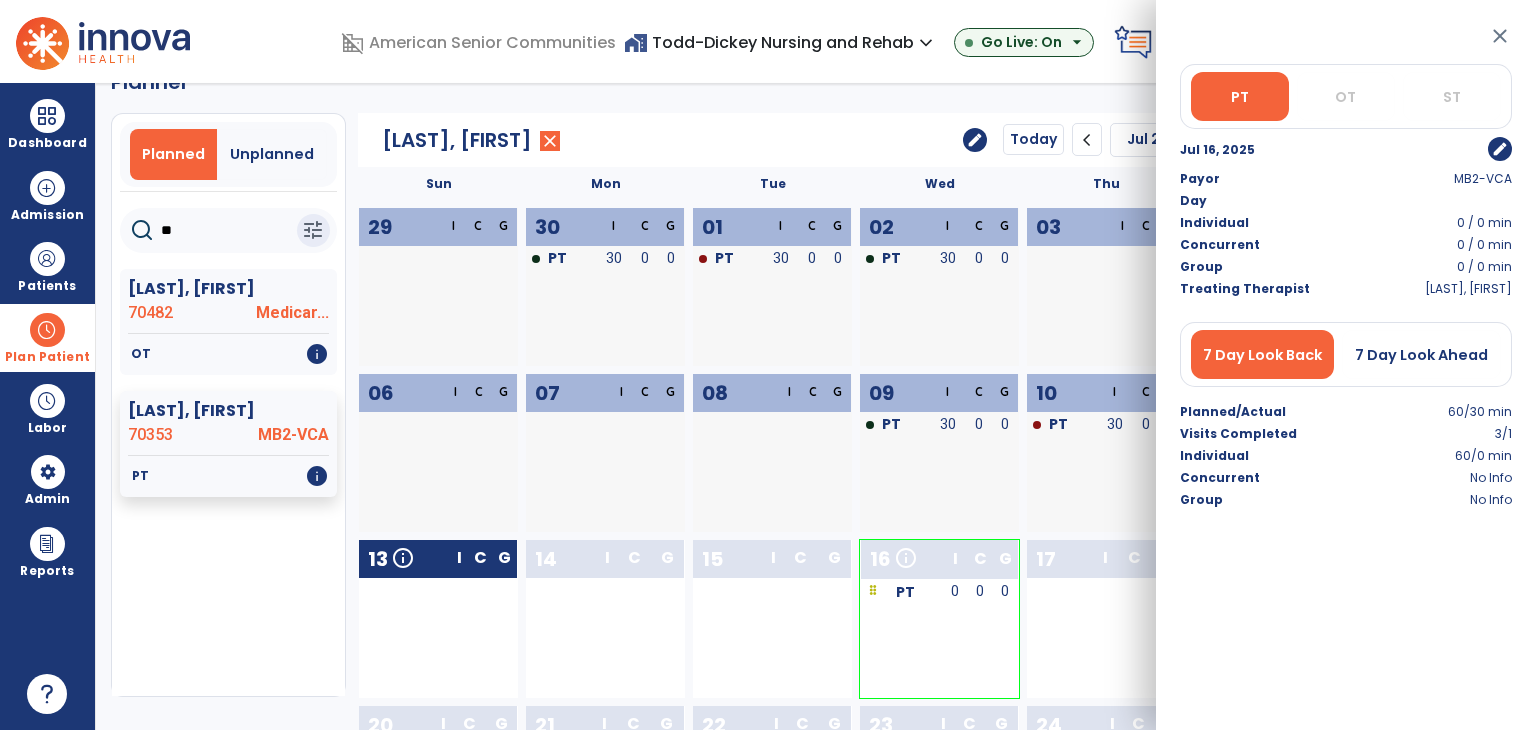 click on "edit" at bounding box center (1500, 149) 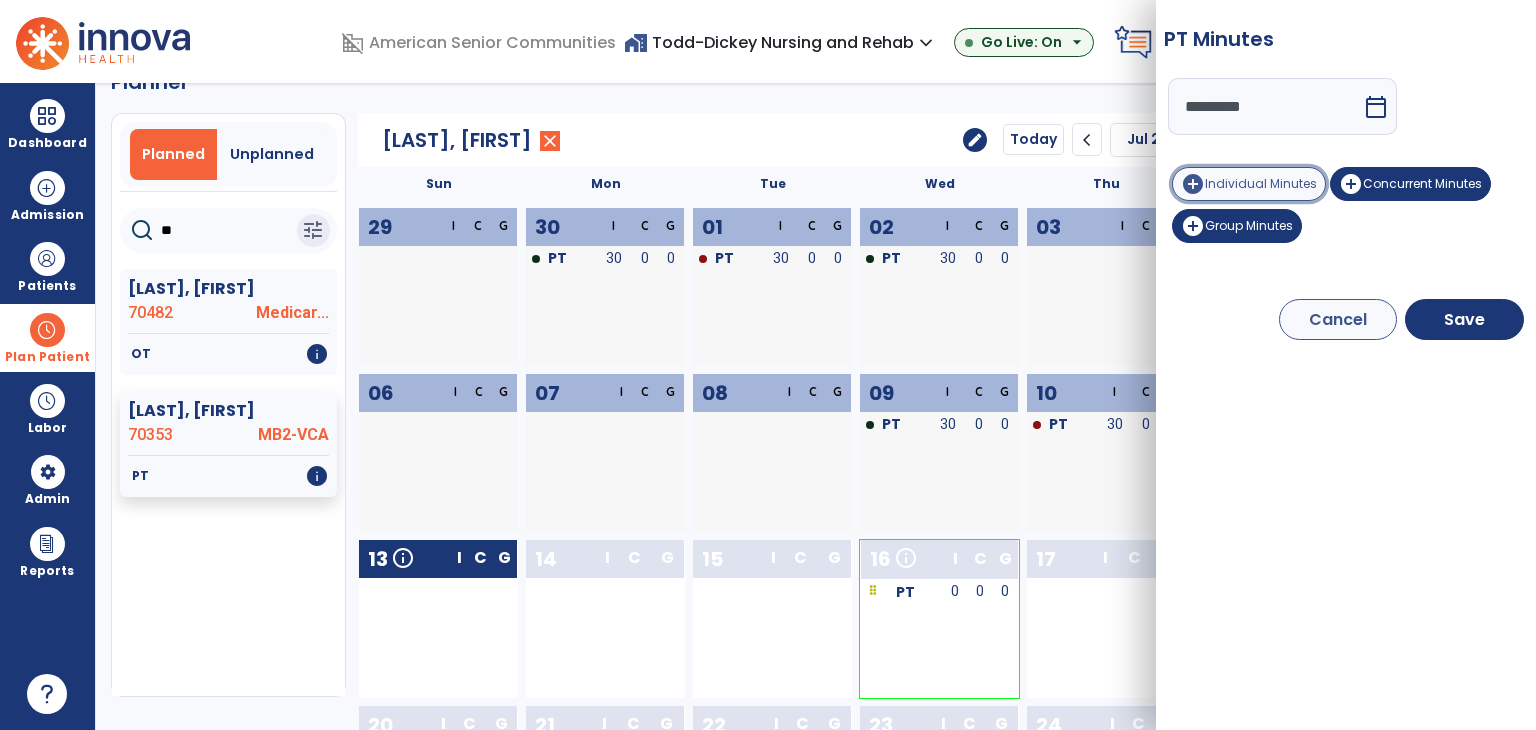click on "add_circle   Individual Minutes" at bounding box center (1249, 184) 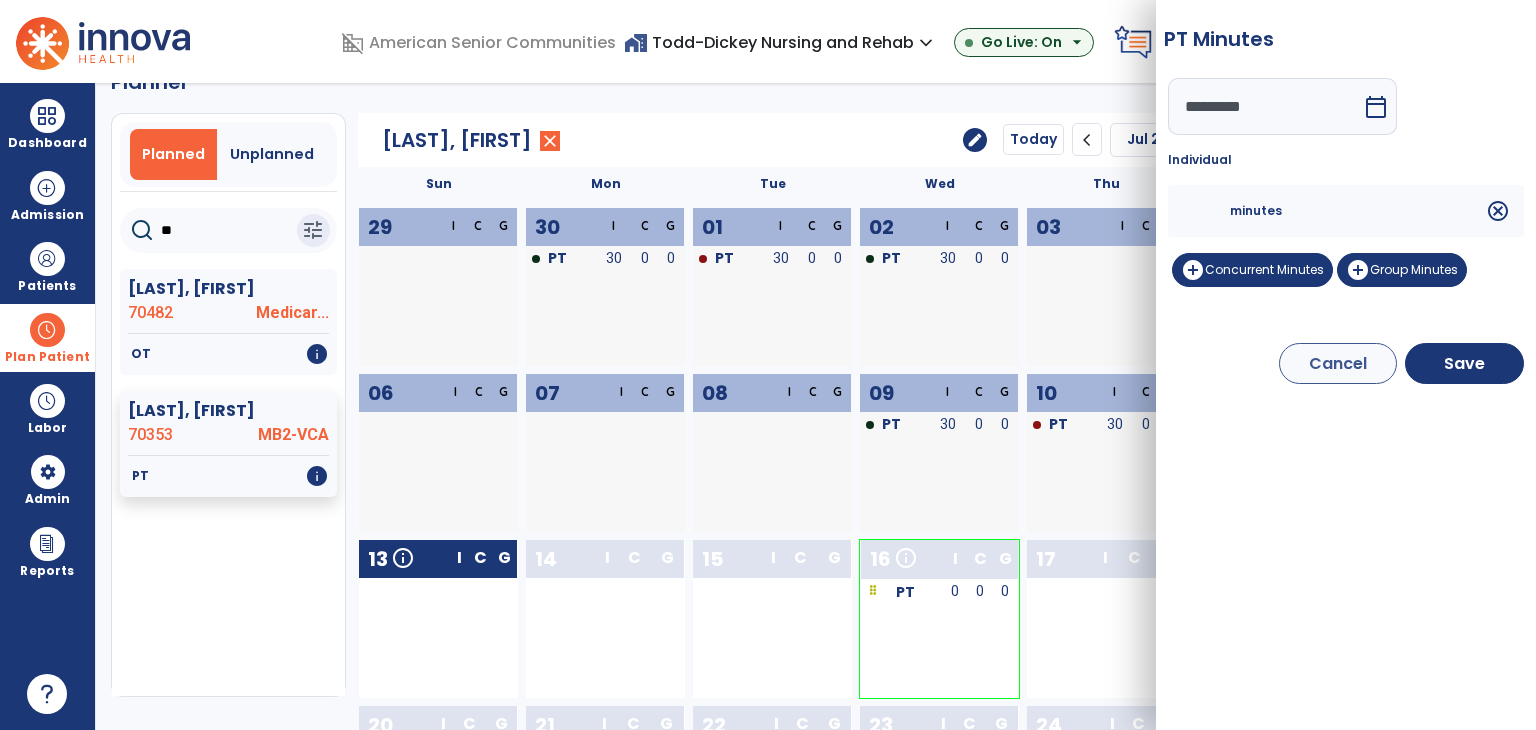 click at bounding box center (1206, 211) 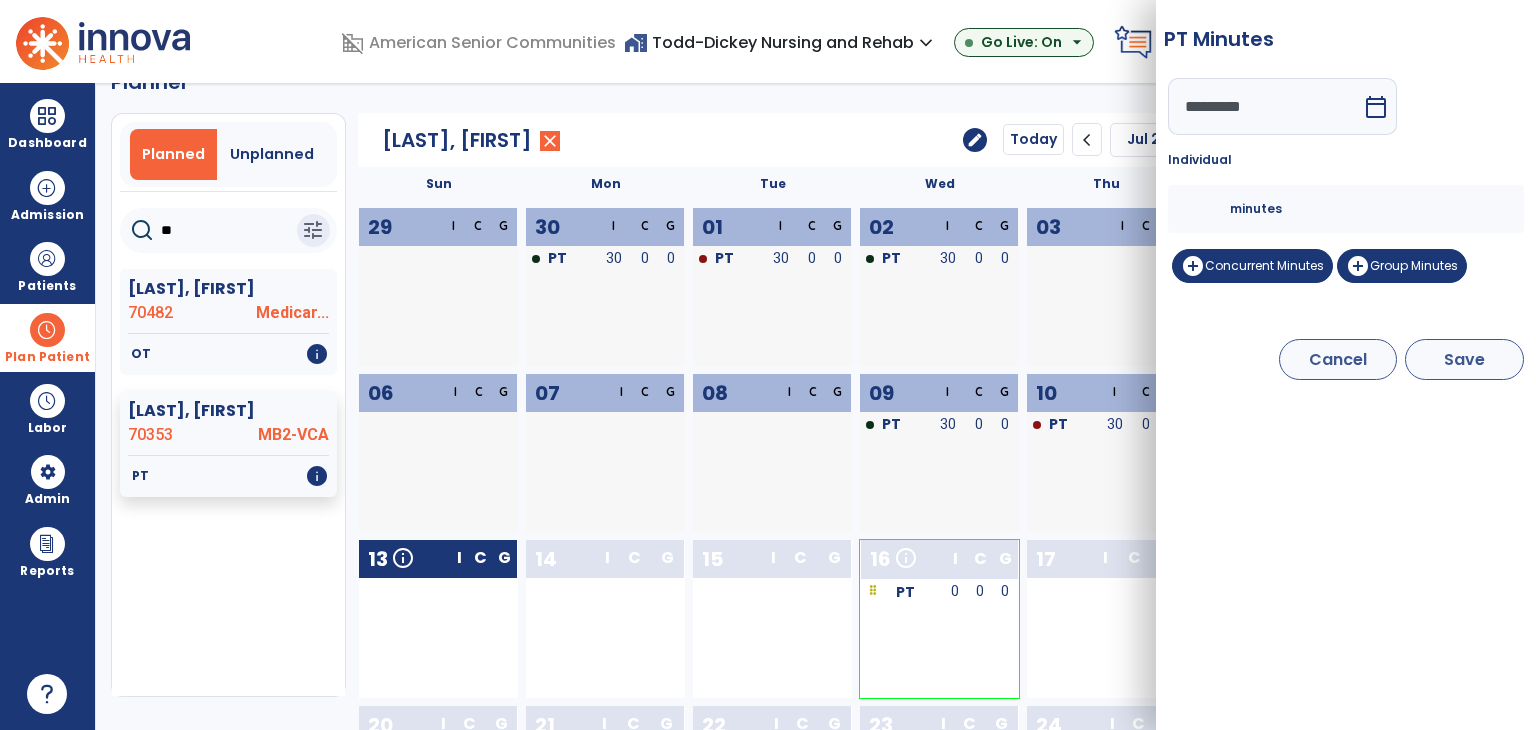 type on "**" 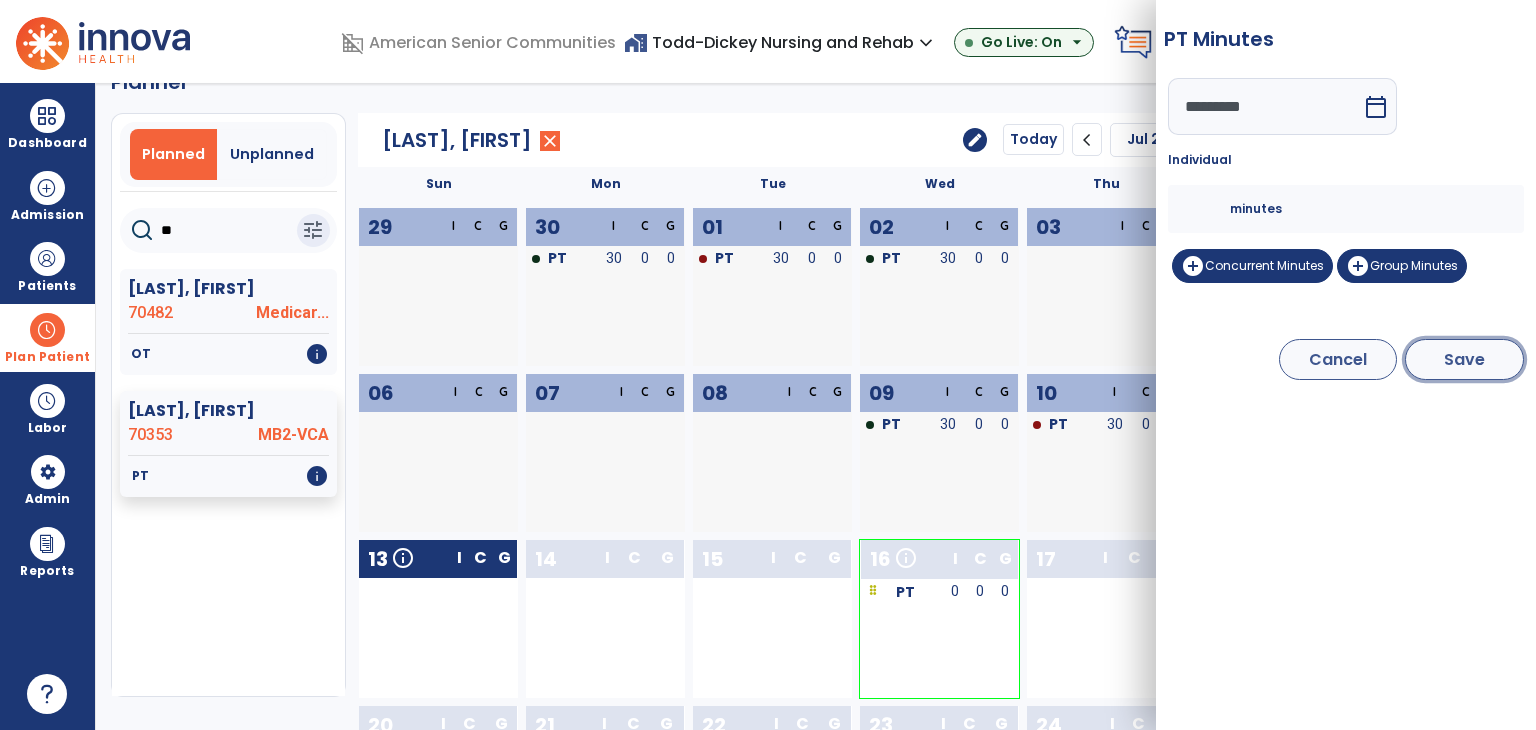 click on "Save" at bounding box center (1464, 359) 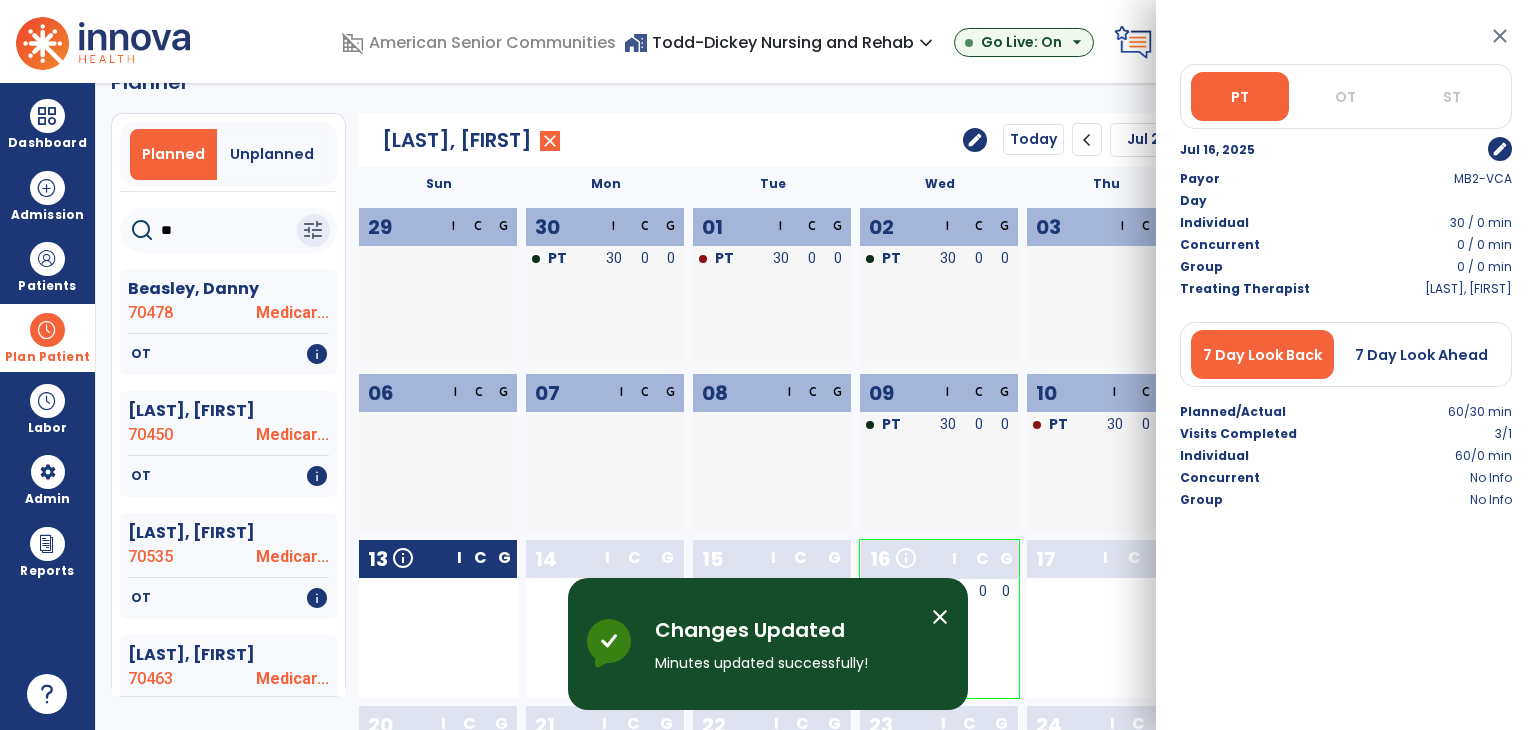 click on "Plan Patient" at bounding box center (47, 337) 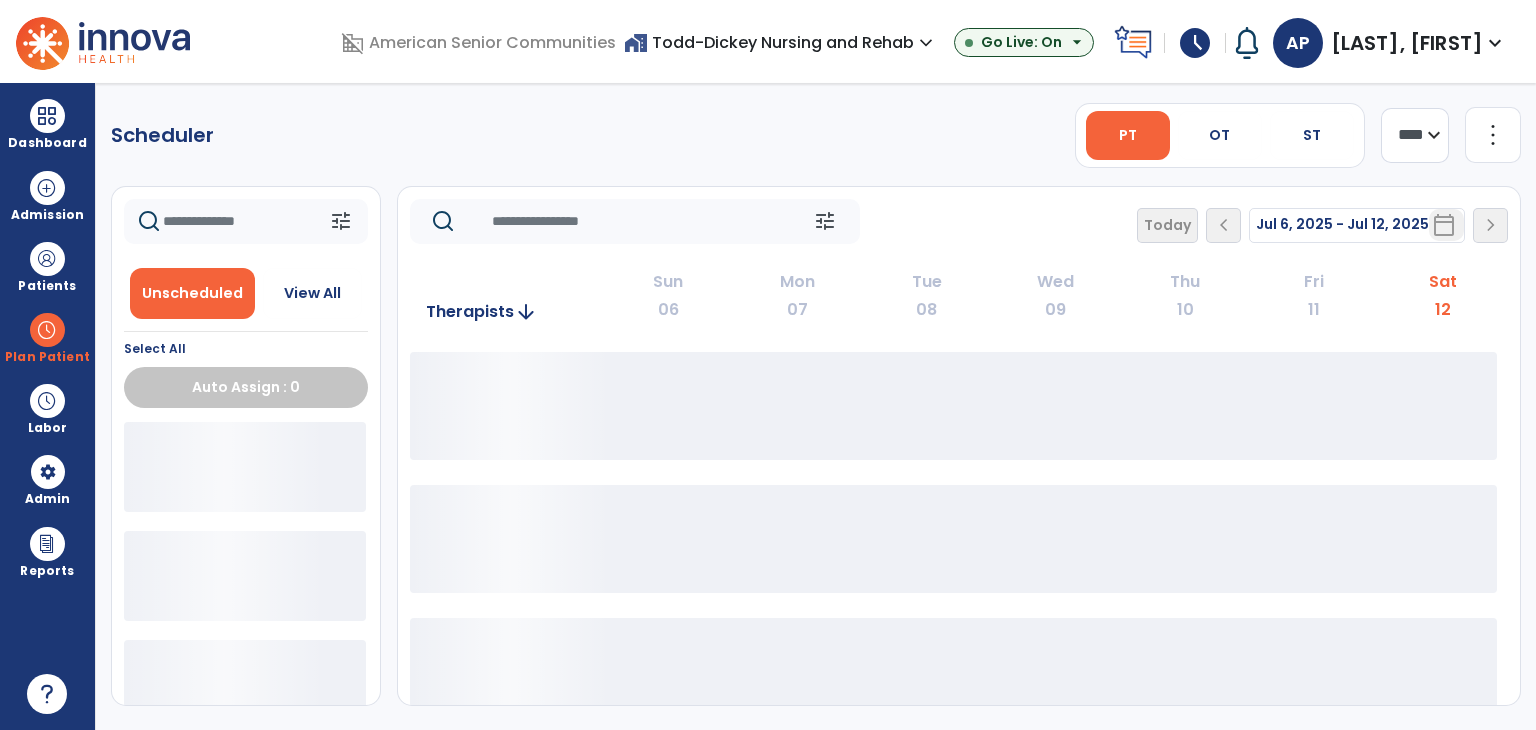 scroll, scrollTop: 0, scrollLeft: 0, axis: both 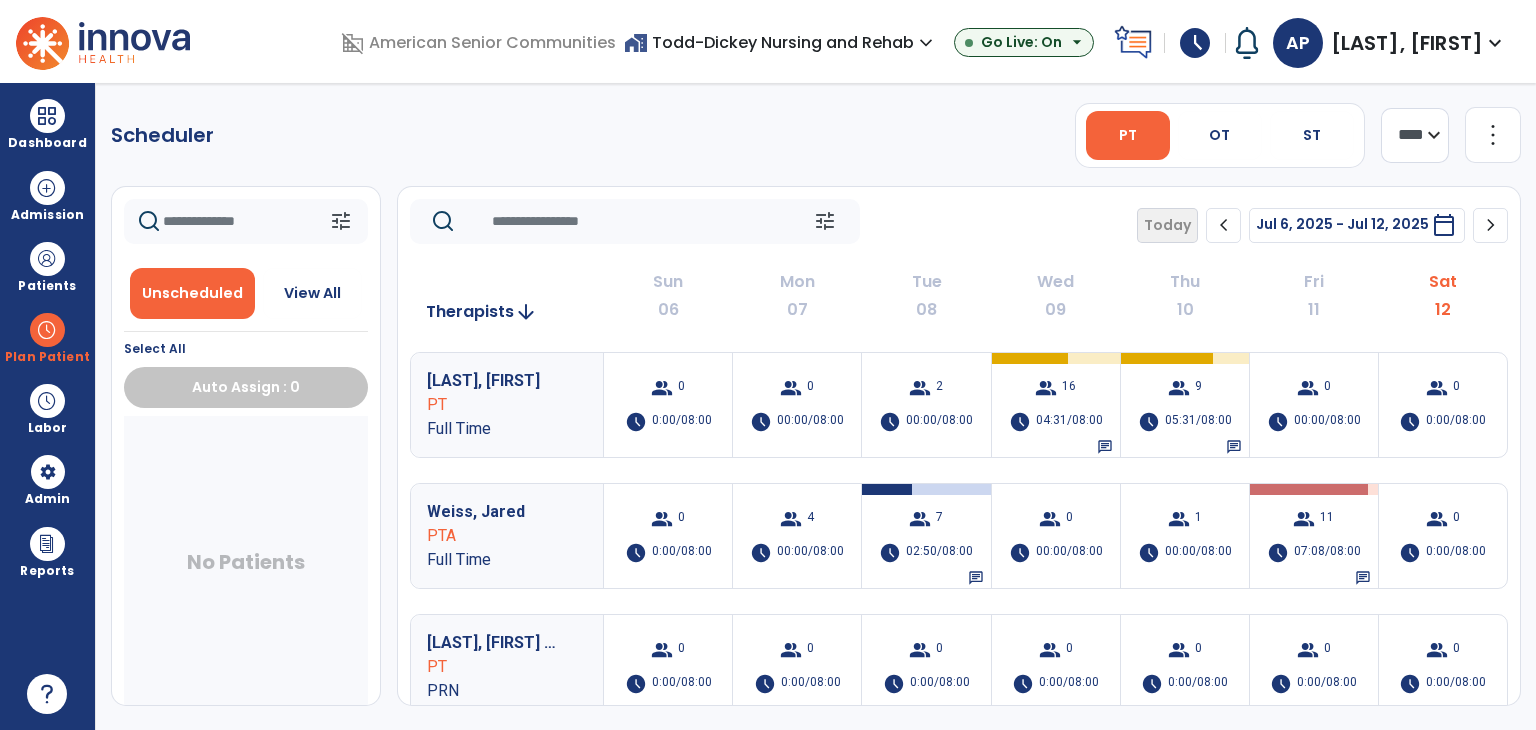click on "chevron_right" 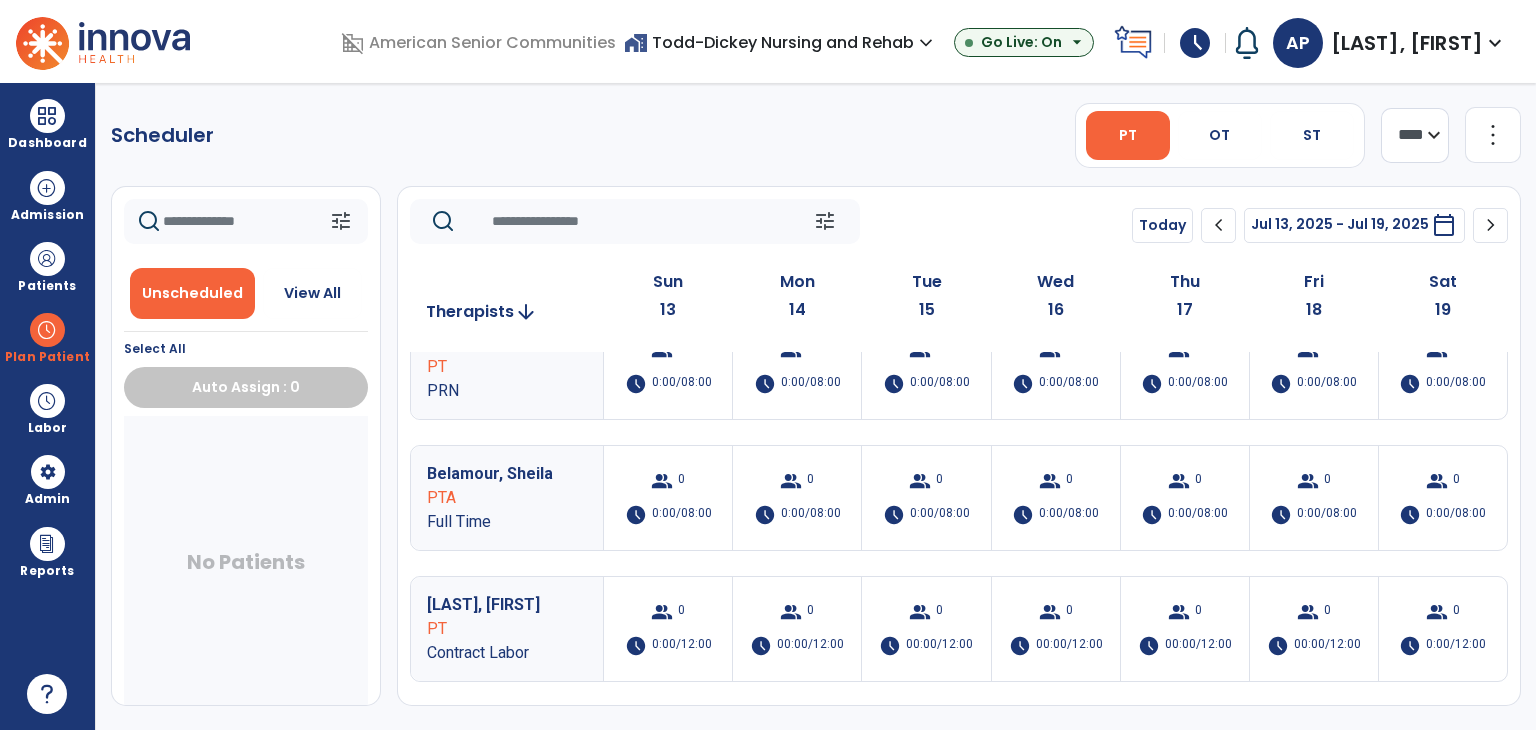 scroll, scrollTop: 0, scrollLeft: 0, axis: both 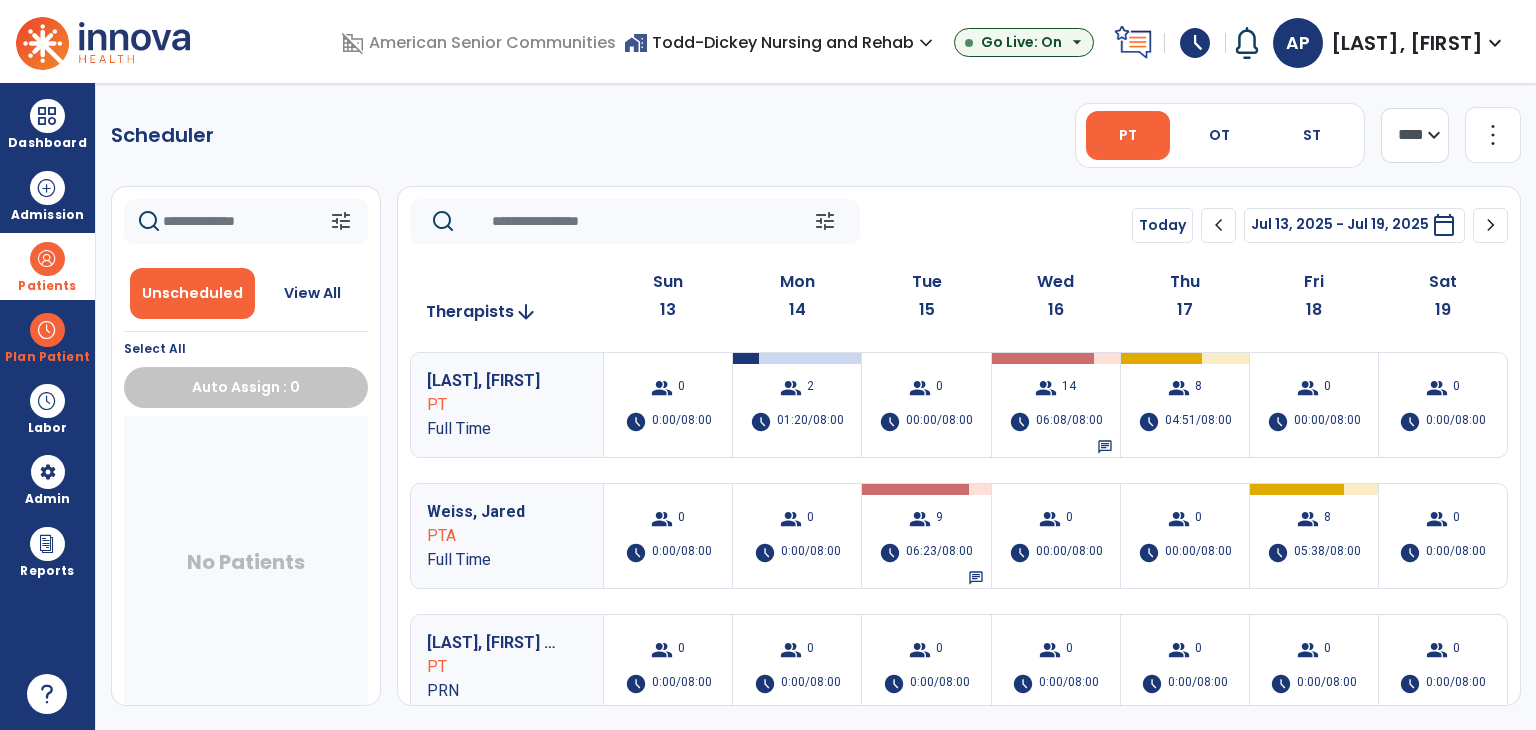 click on "Patients" at bounding box center [47, 286] 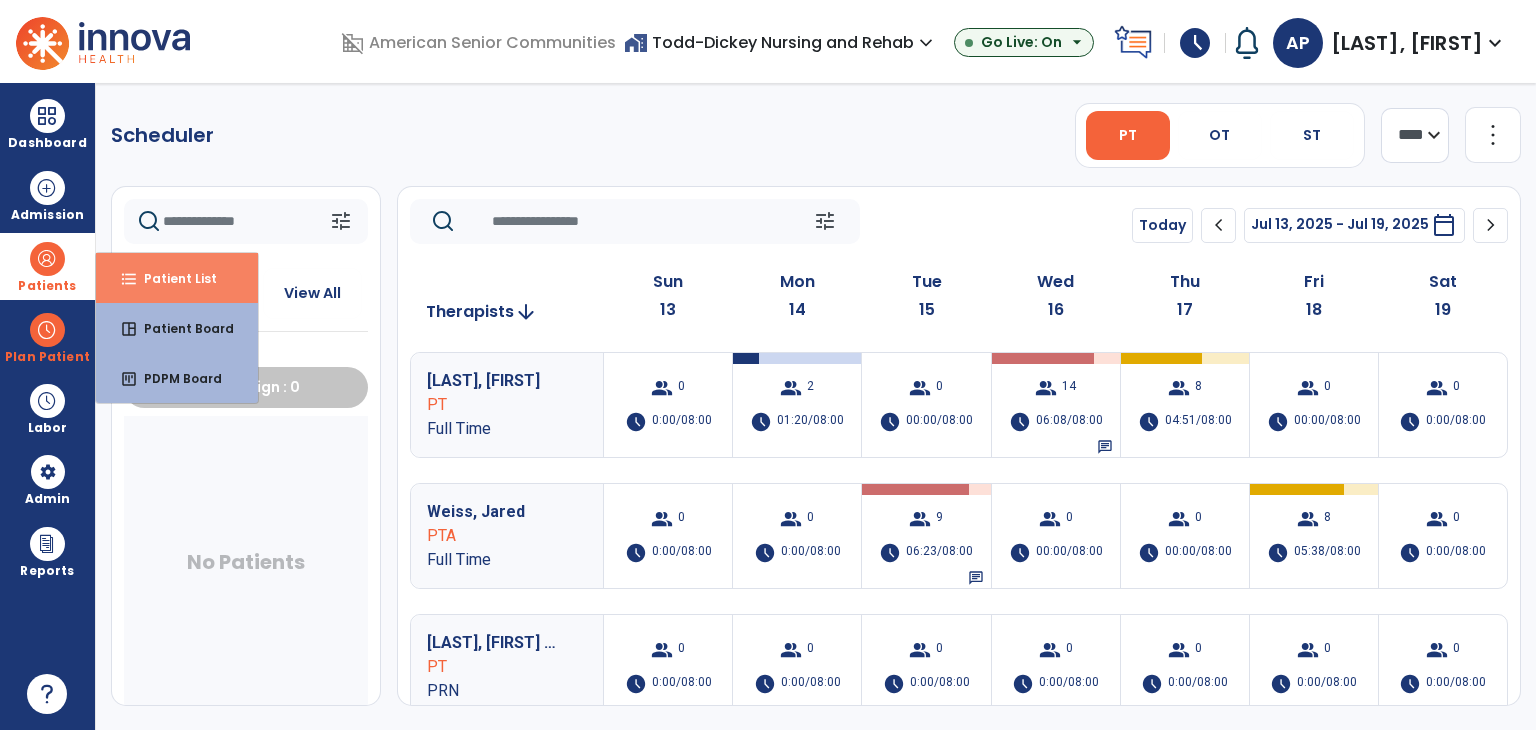 click on "format_list_bulleted  Patient List" at bounding box center (177, 278) 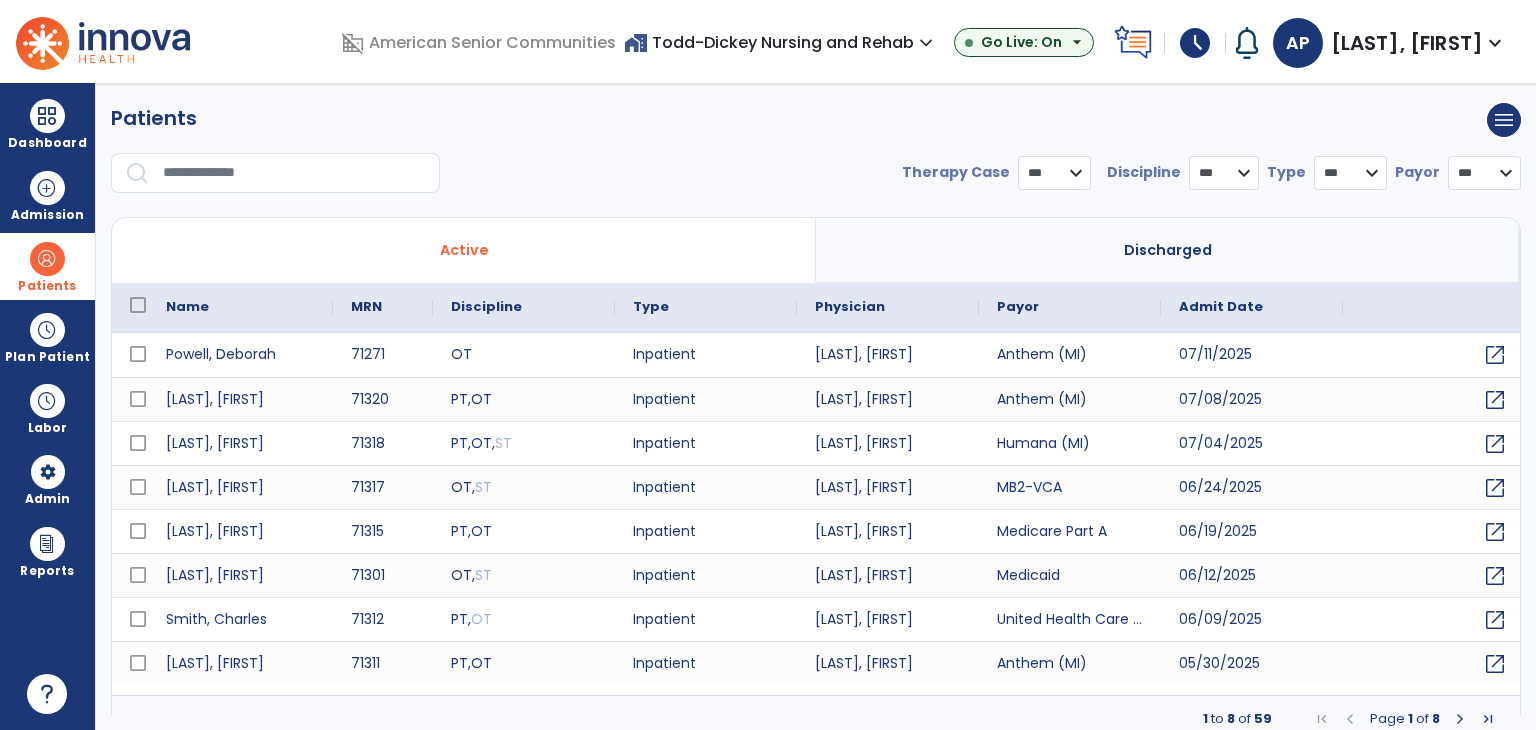 select on "***" 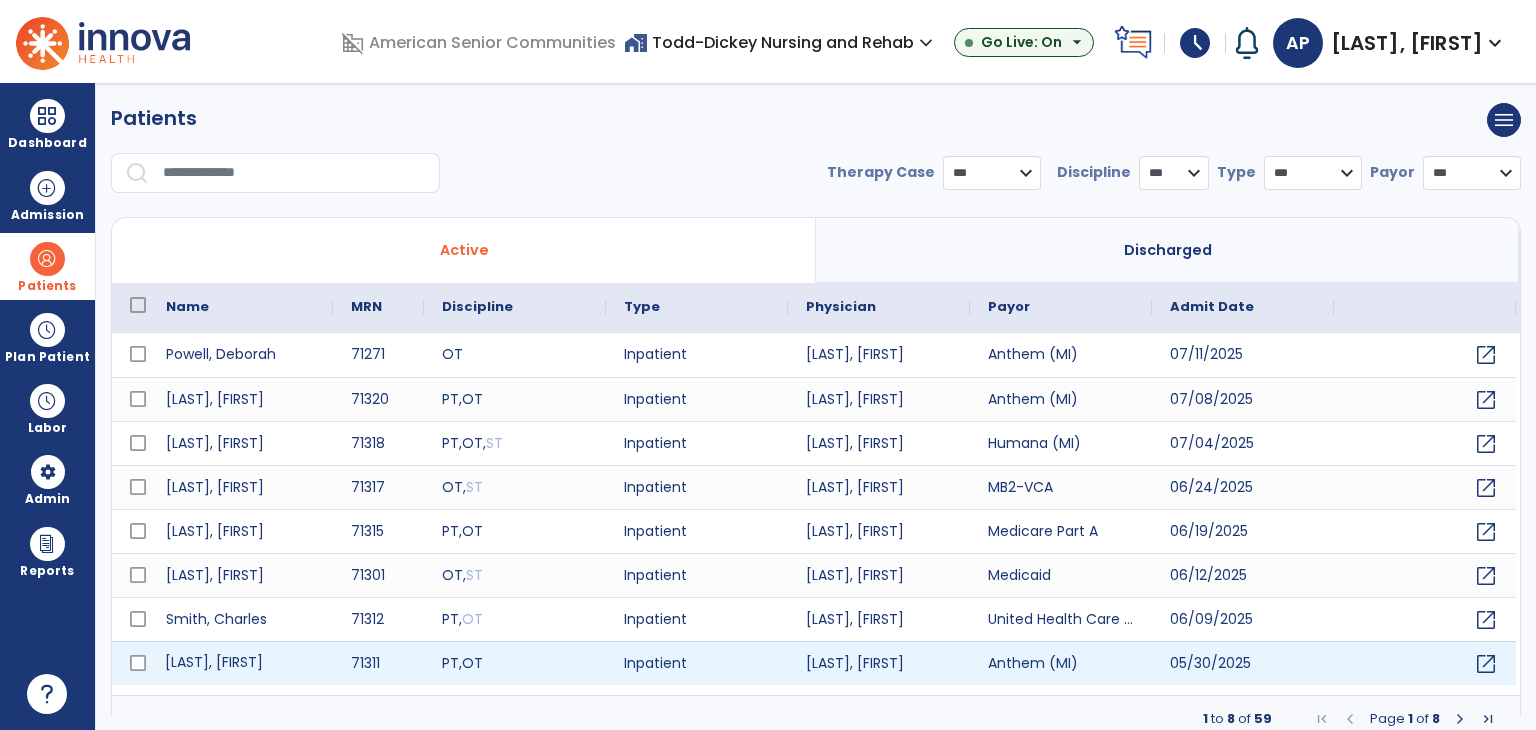 click on "[LAST], [FIRST]" at bounding box center (240, 663) 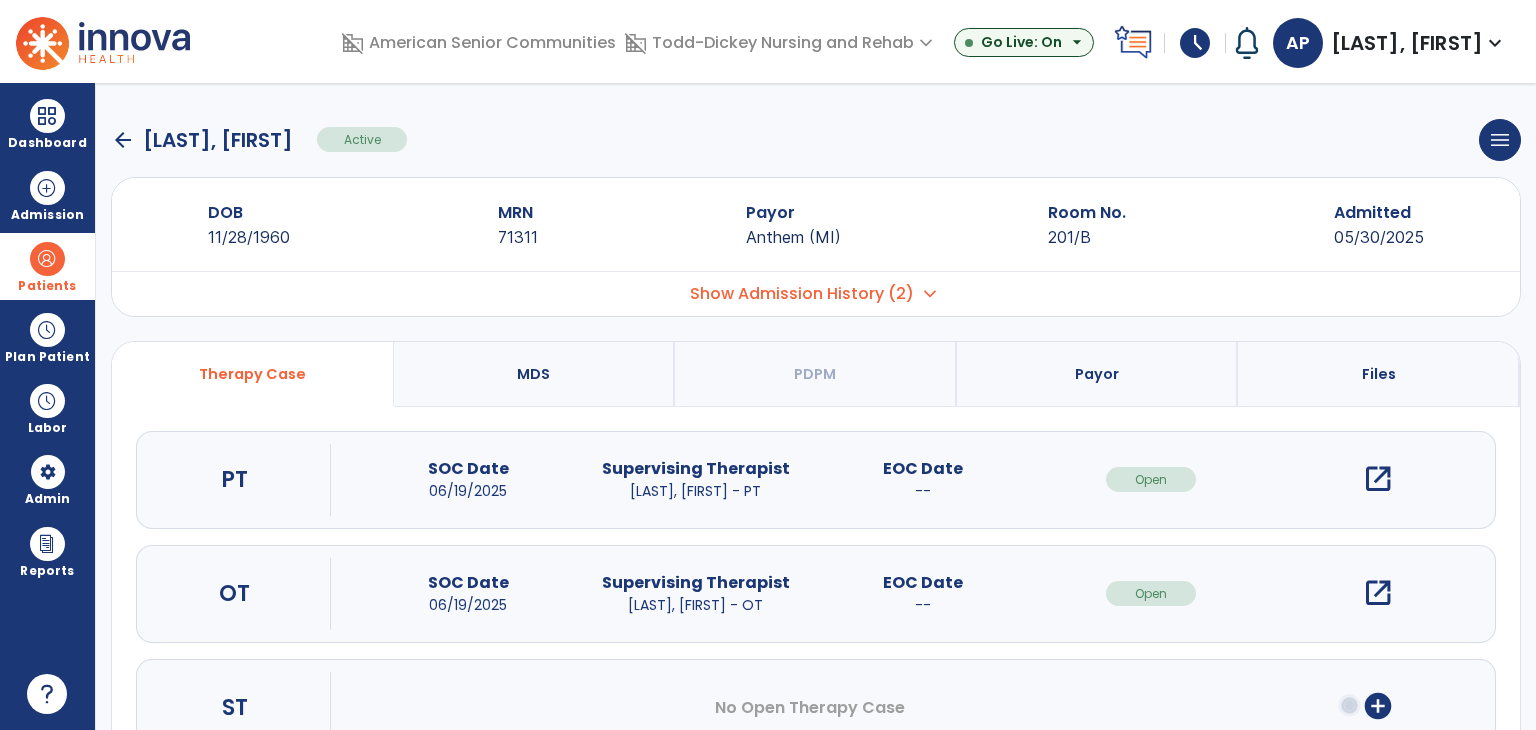 click on "open_in_new" at bounding box center (1378, 479) 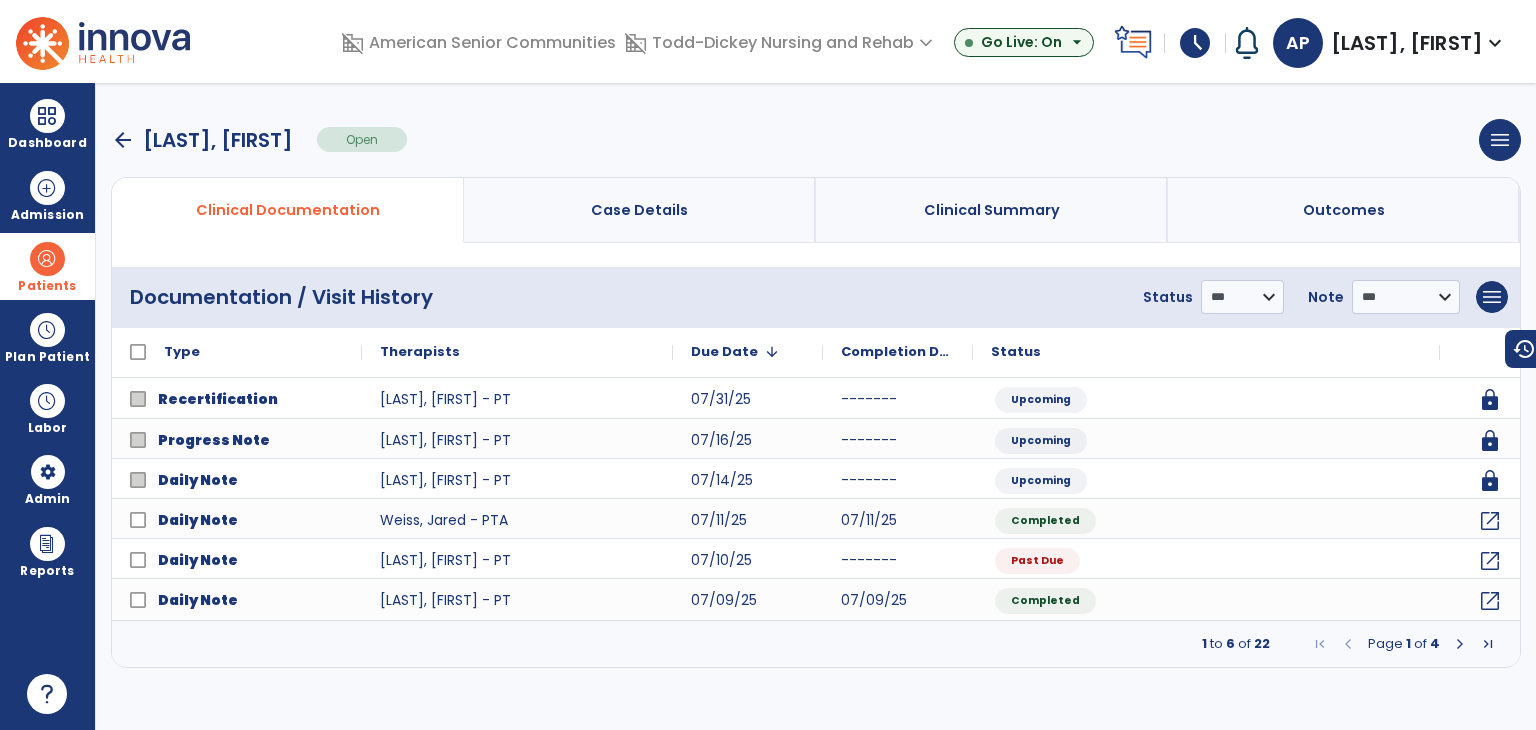 click on "arrow_back" at bounding box center [123, 140] 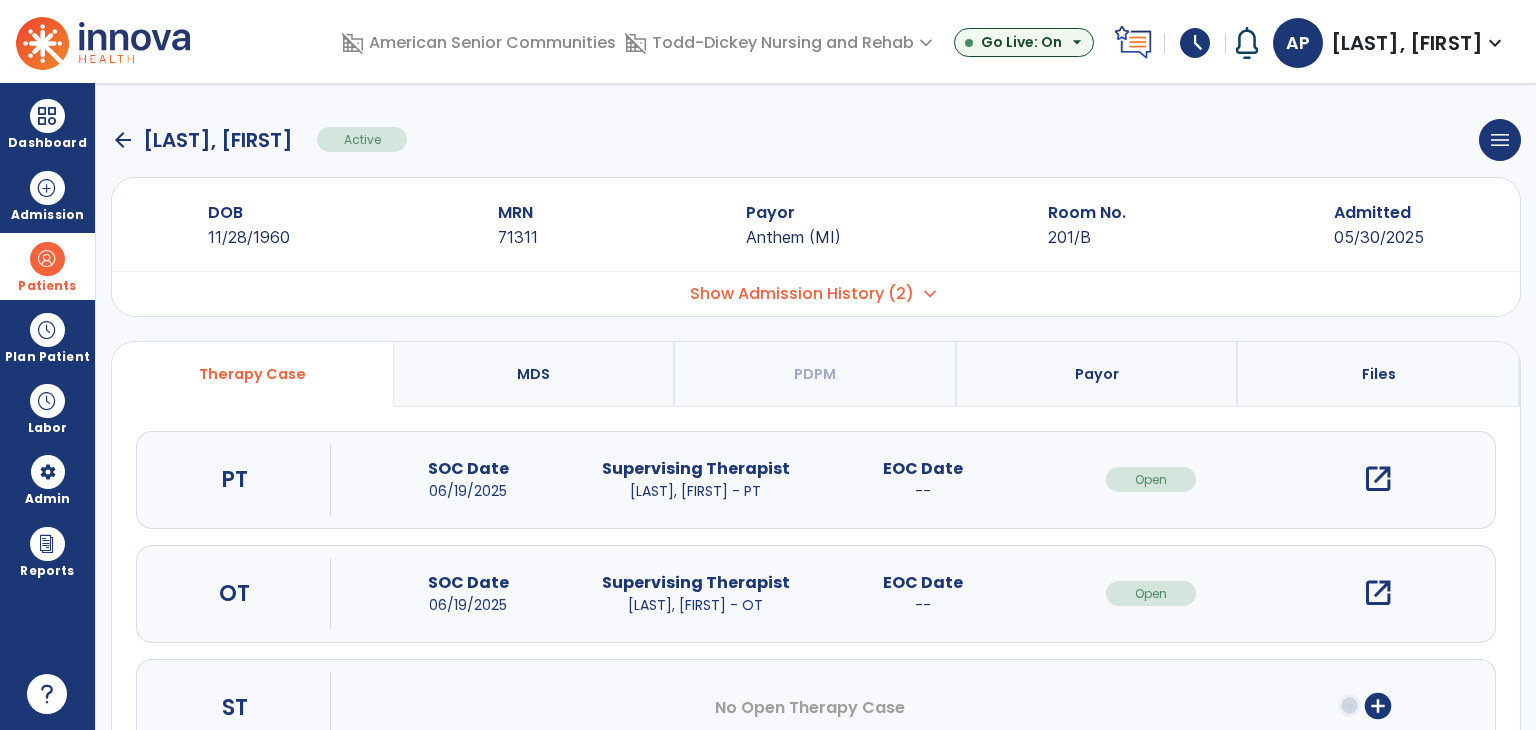 click on "arrow_back" 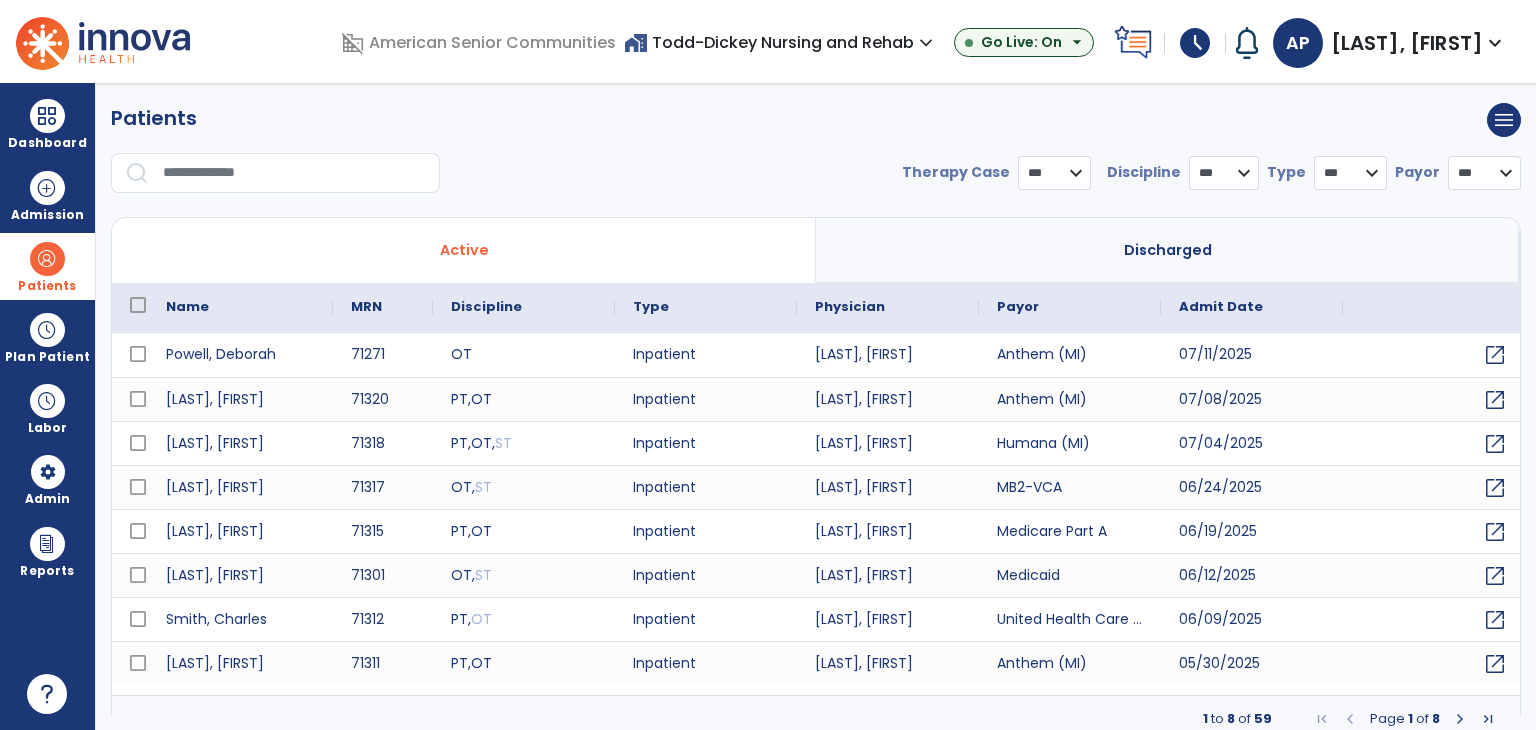 select on "***" 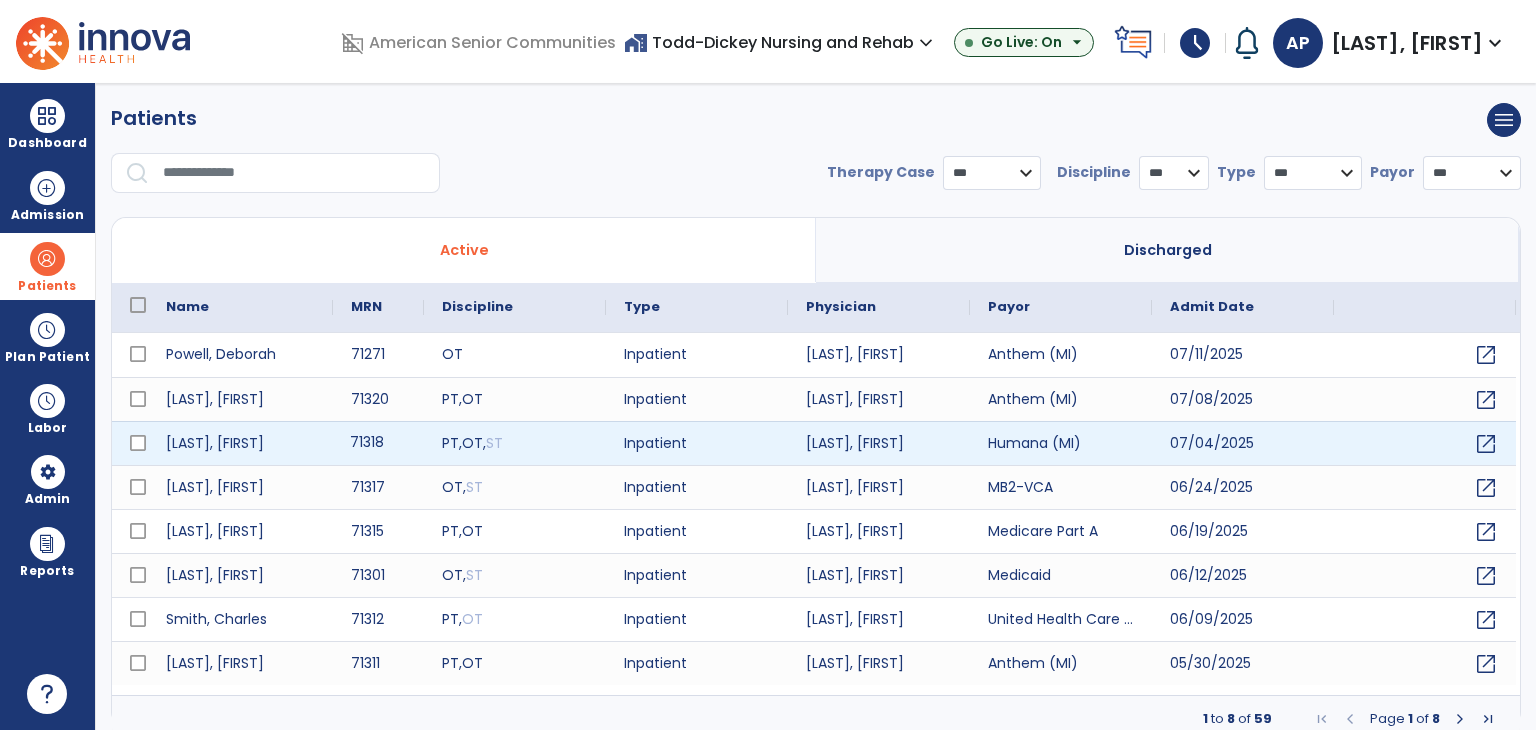 click on "71318" at bounding box center [378, 443] 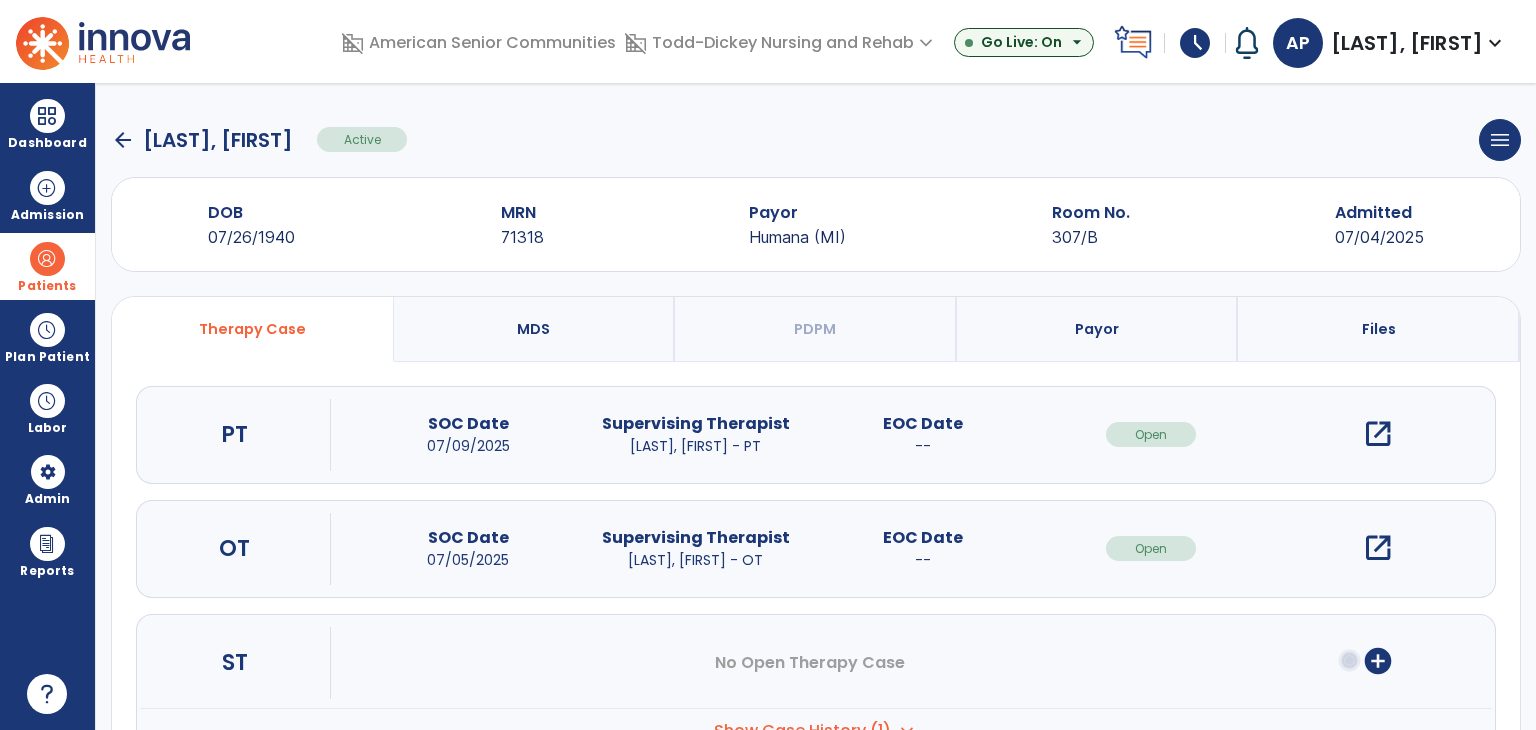 click on "open_in_new" at bounding box center (1378, 434) 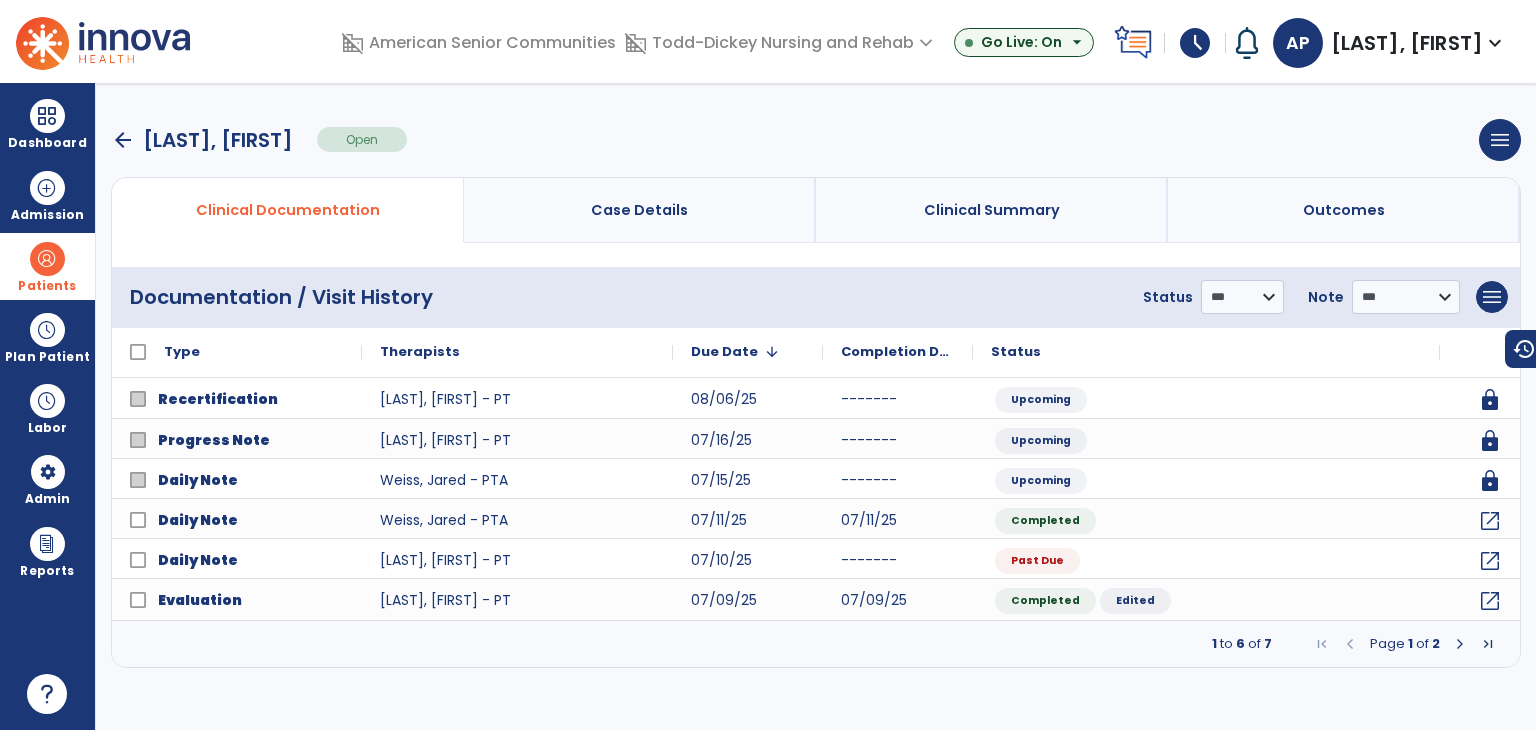 click on "arrow_back" at bounding box center [123, 140] 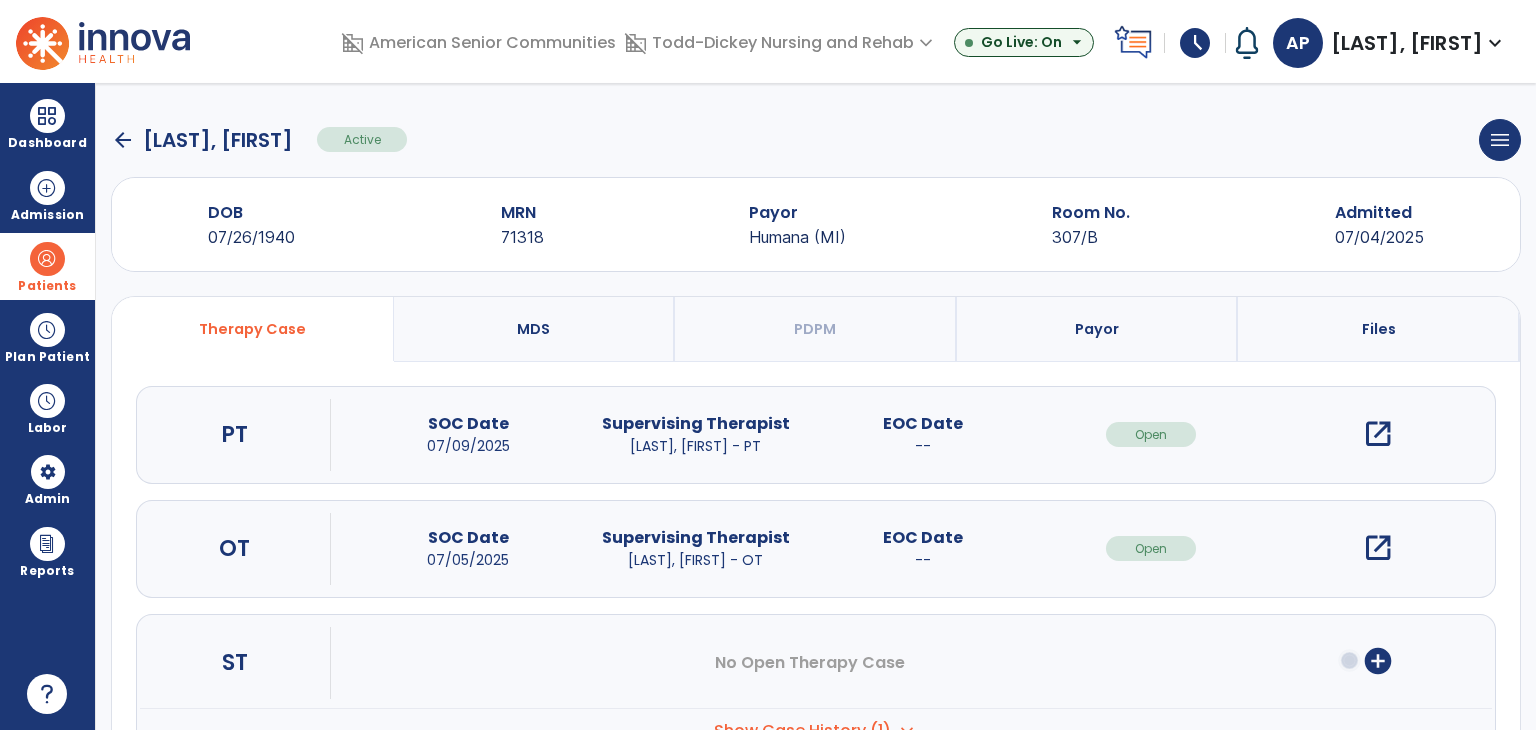 click on "arrow_back" 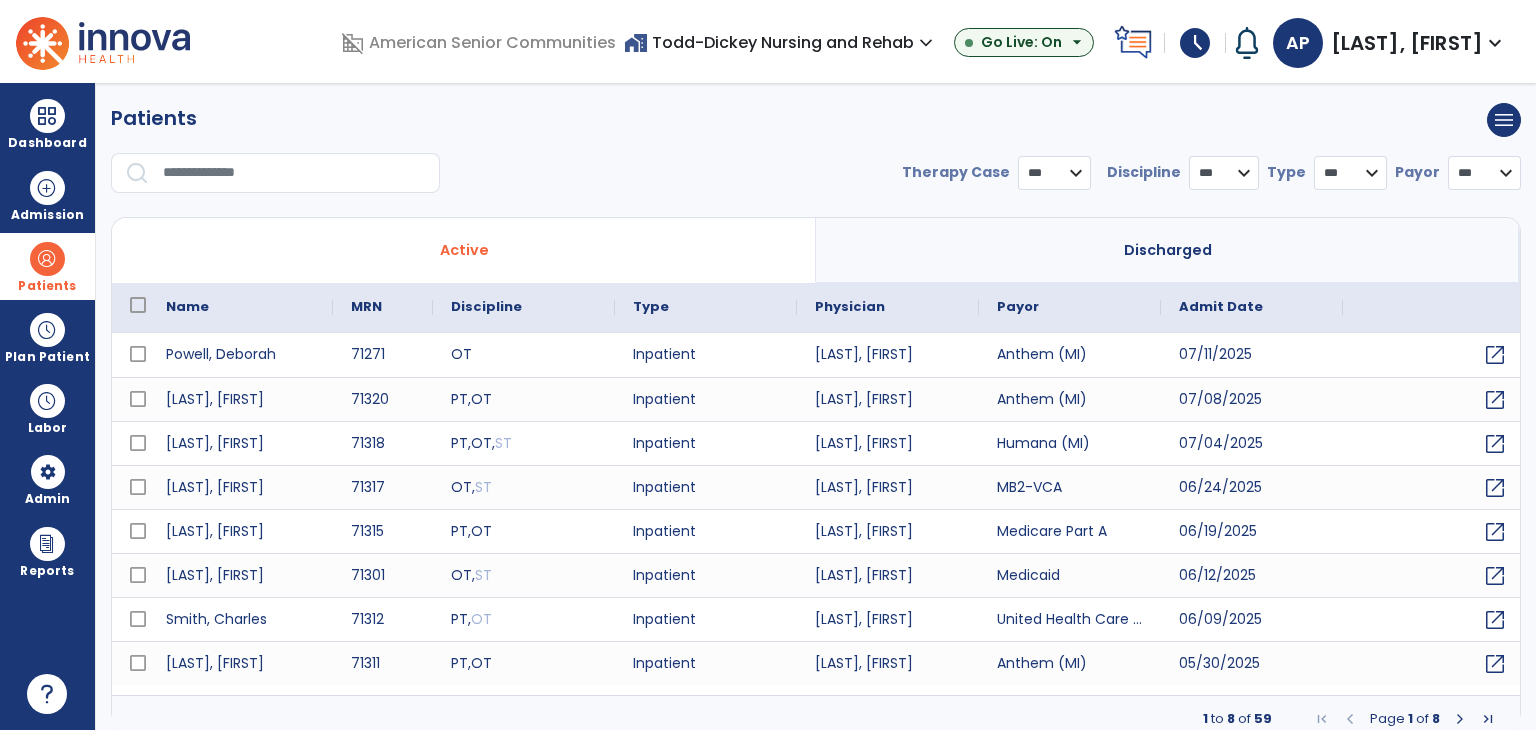 select on "***" 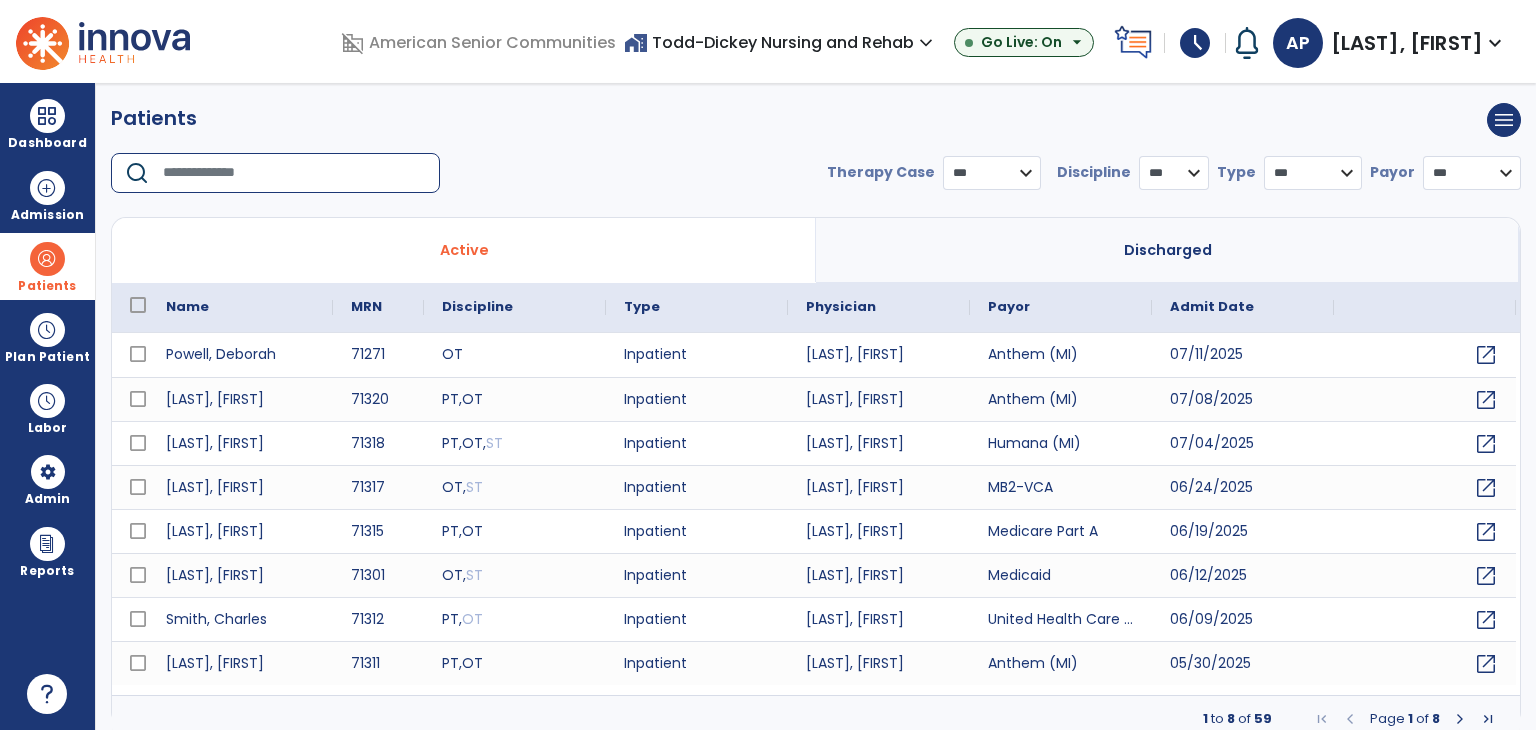 click at bounding box center [294, 173] 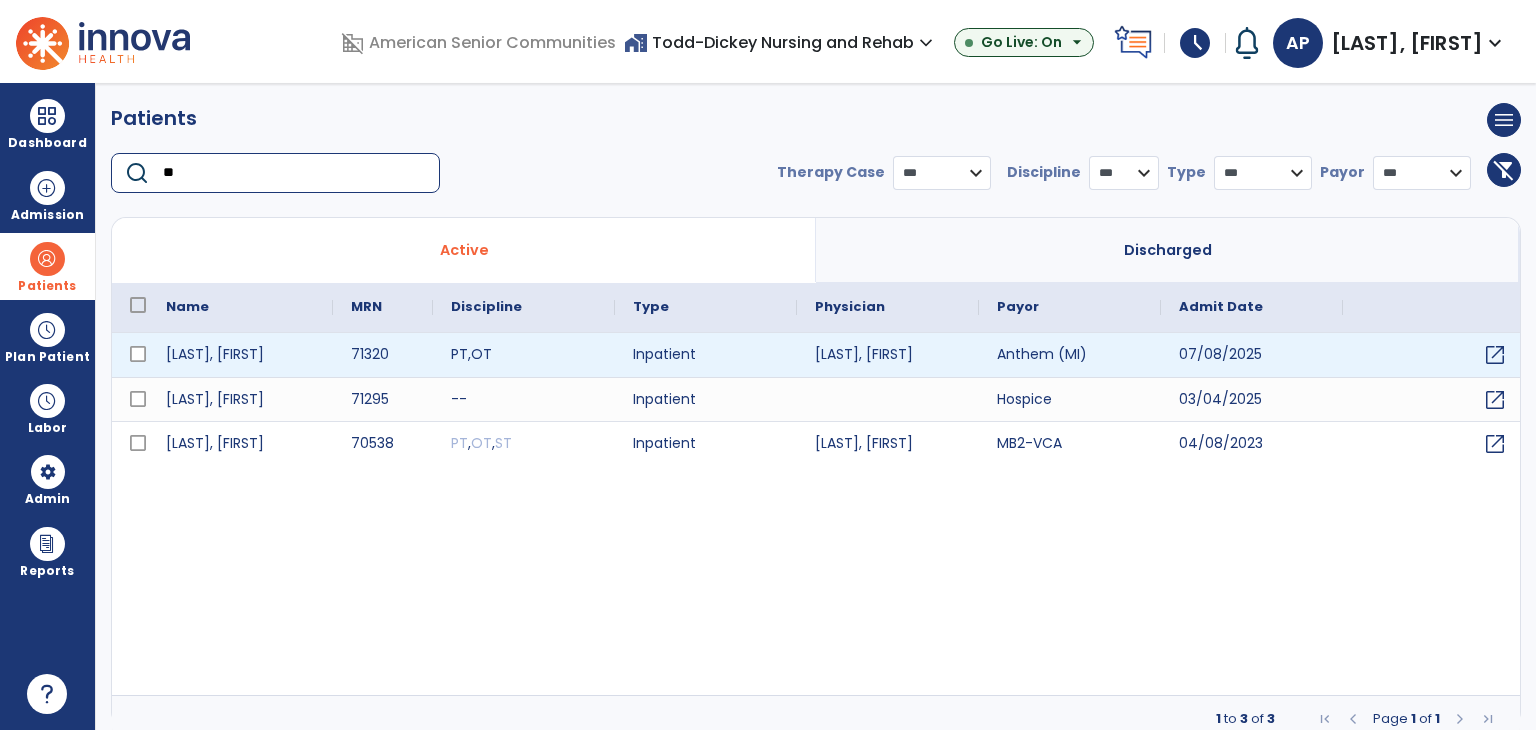 type on "**" 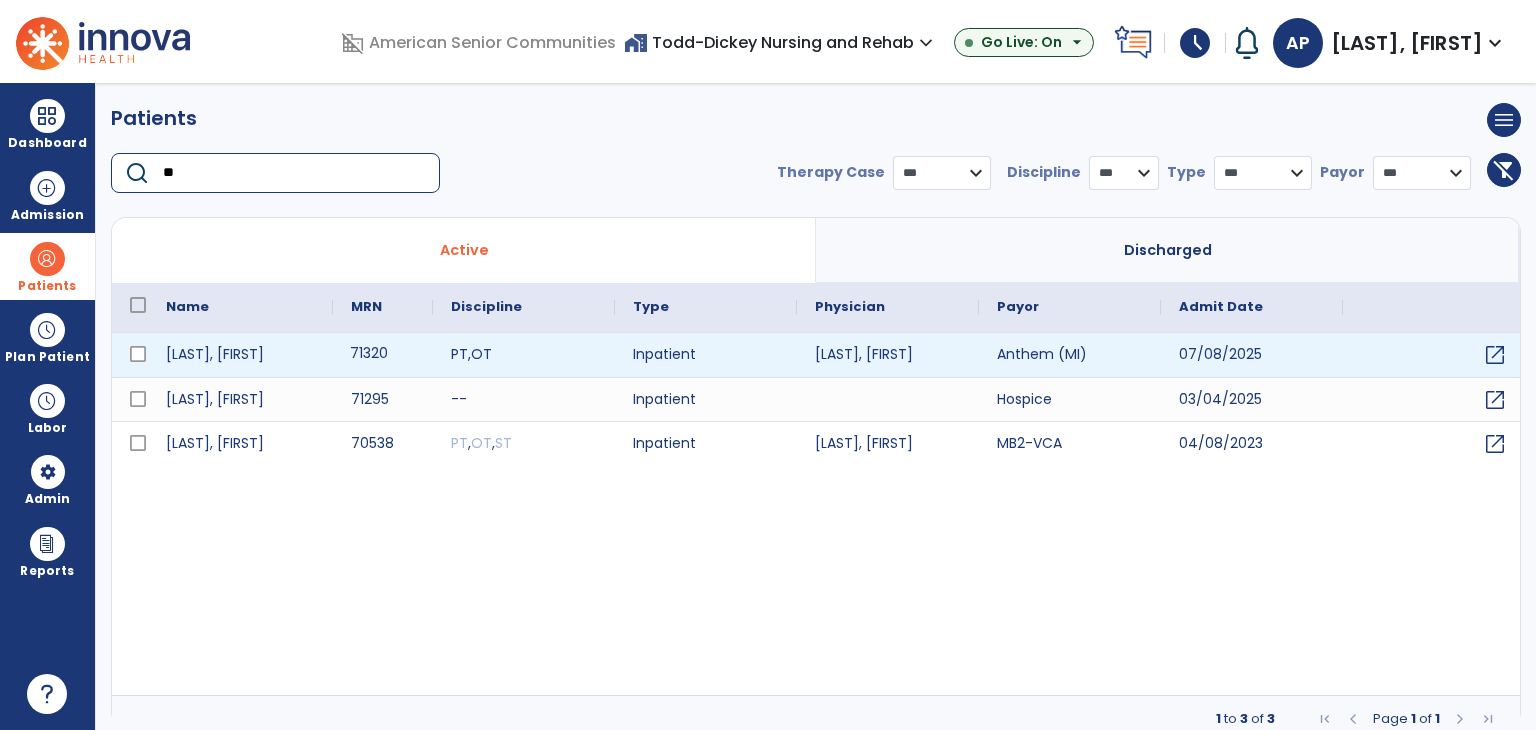 click on "71320" at bounding box center [383, 355] 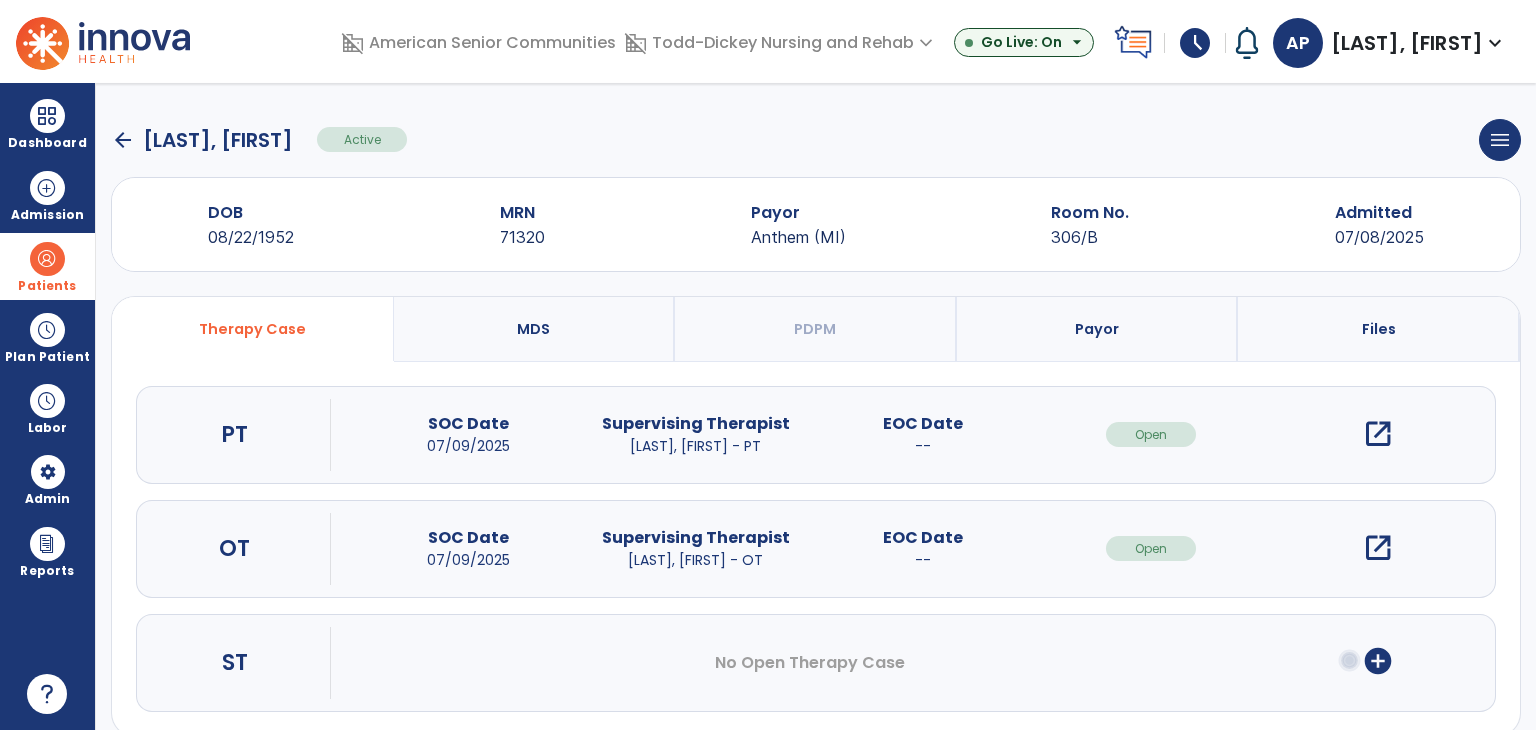 click on "open_in_new" at bounding box center (1378, 434) 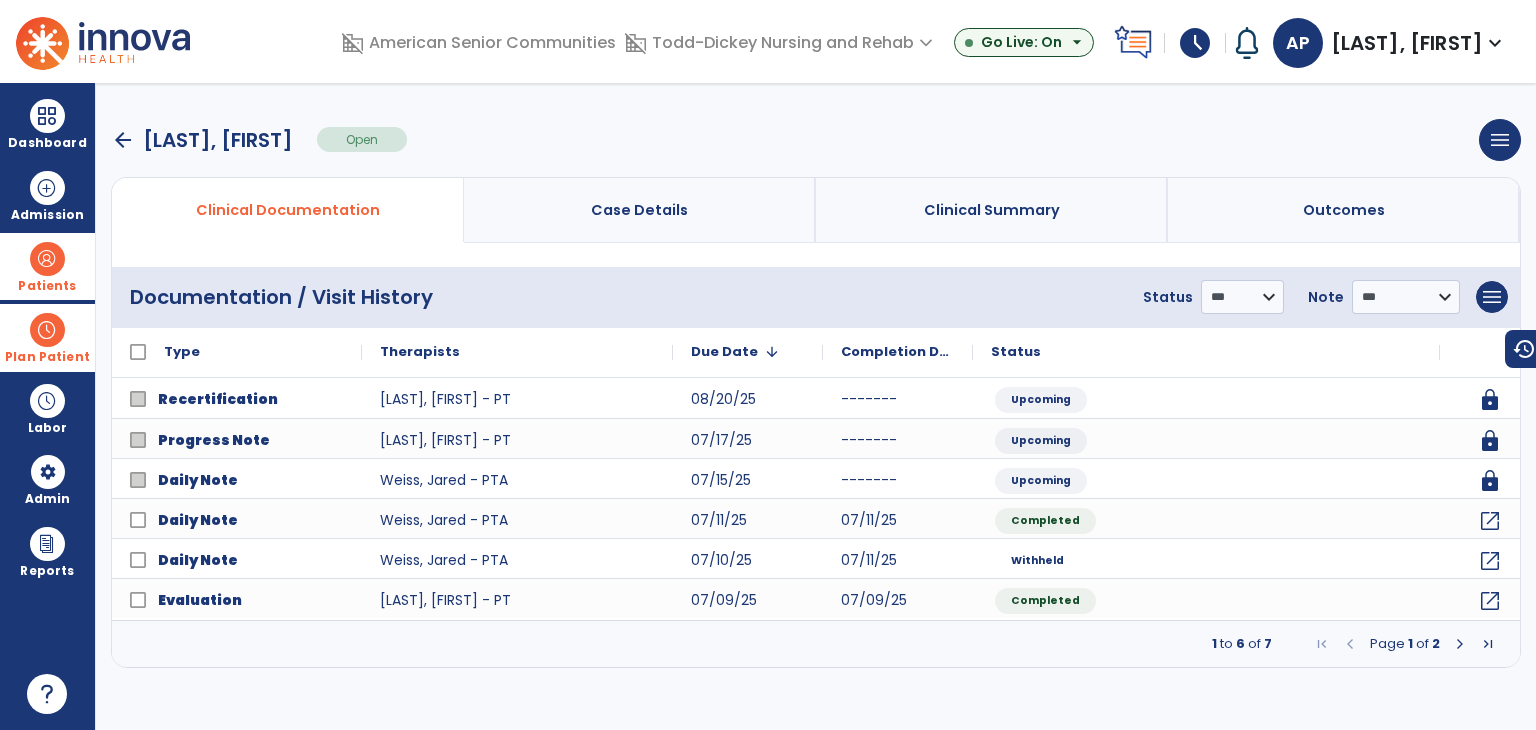 click on "Plan Patient" at bounding box center (47, 266) 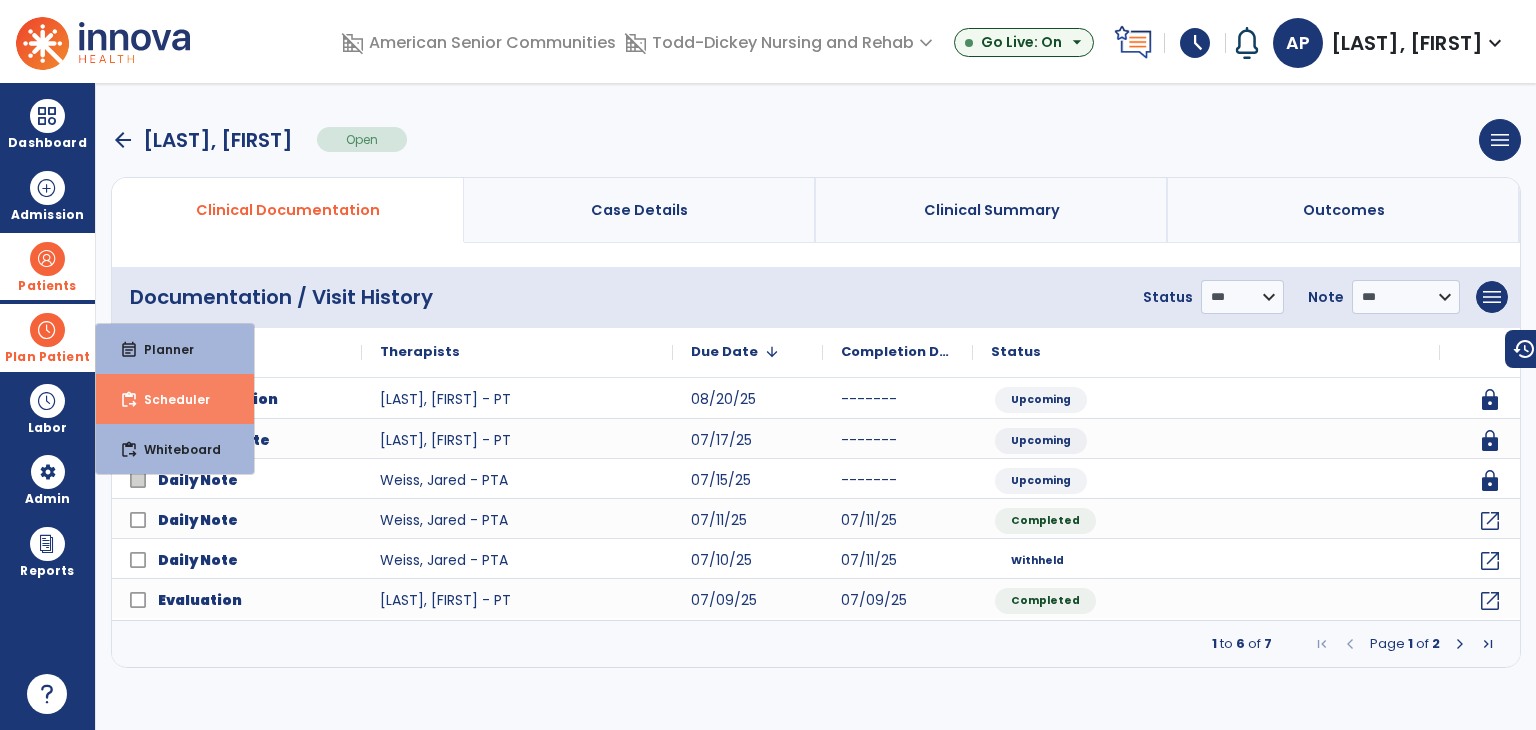 click on "Scheduler" at bounding box center [169, 399] 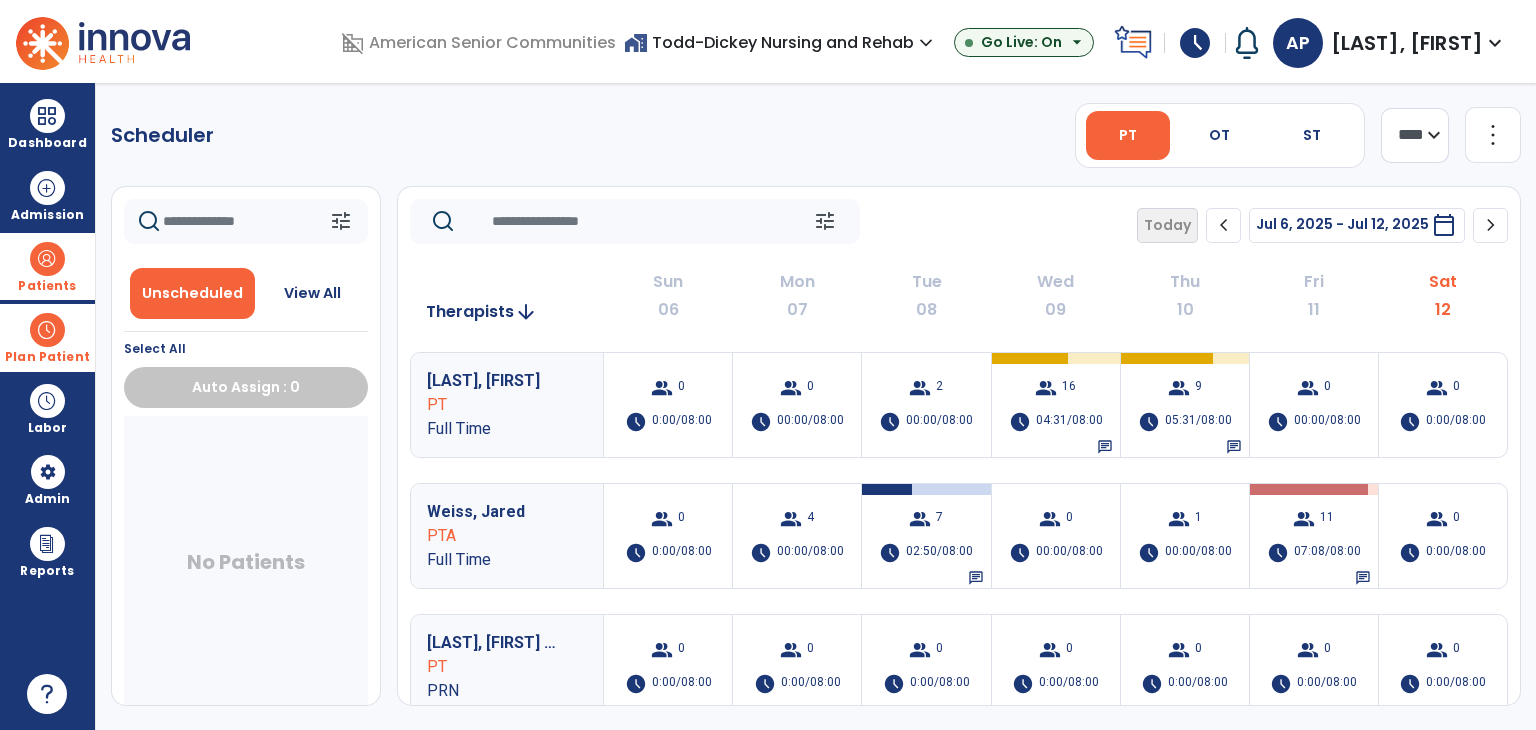 click on "chevron_right" 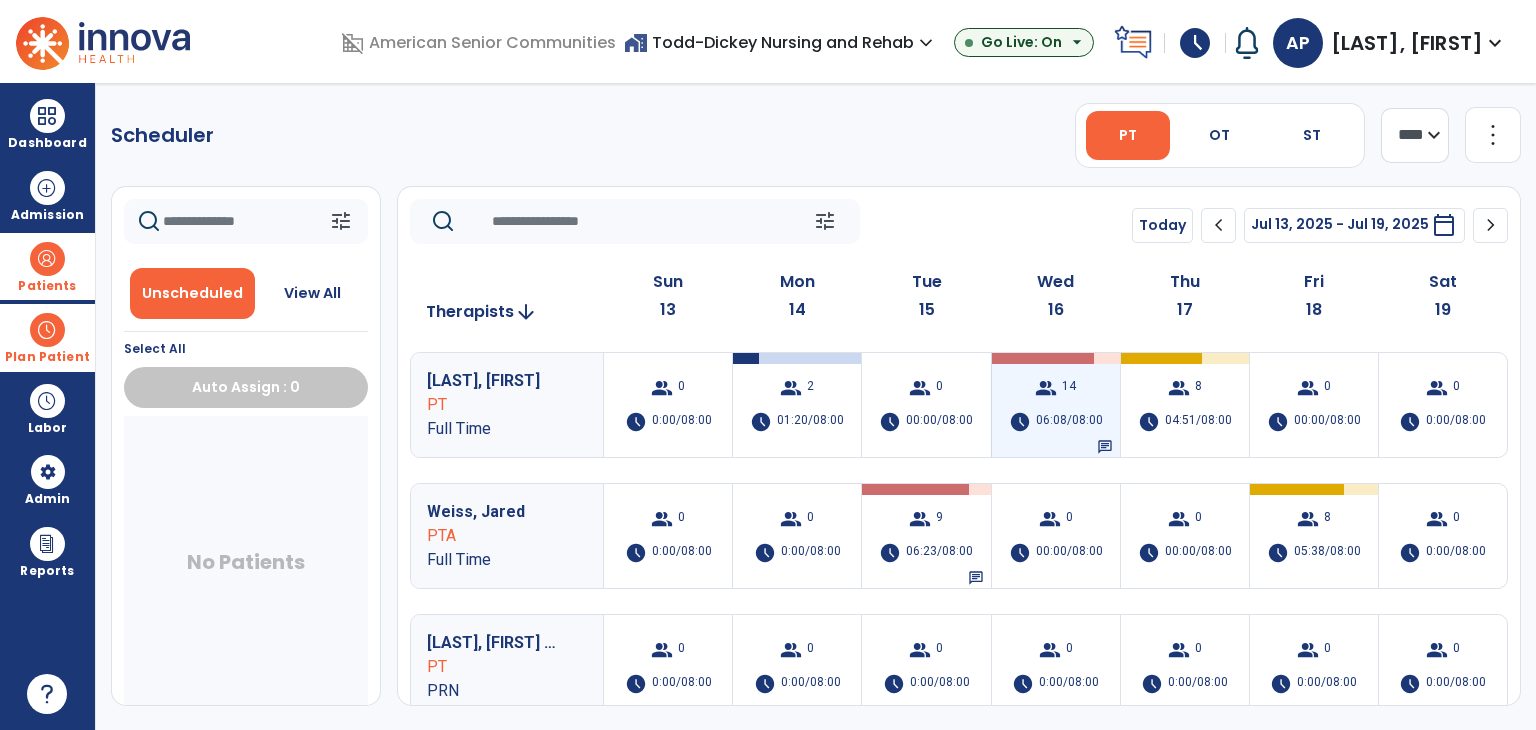 click on "14" at bounding box center (1069, 388) 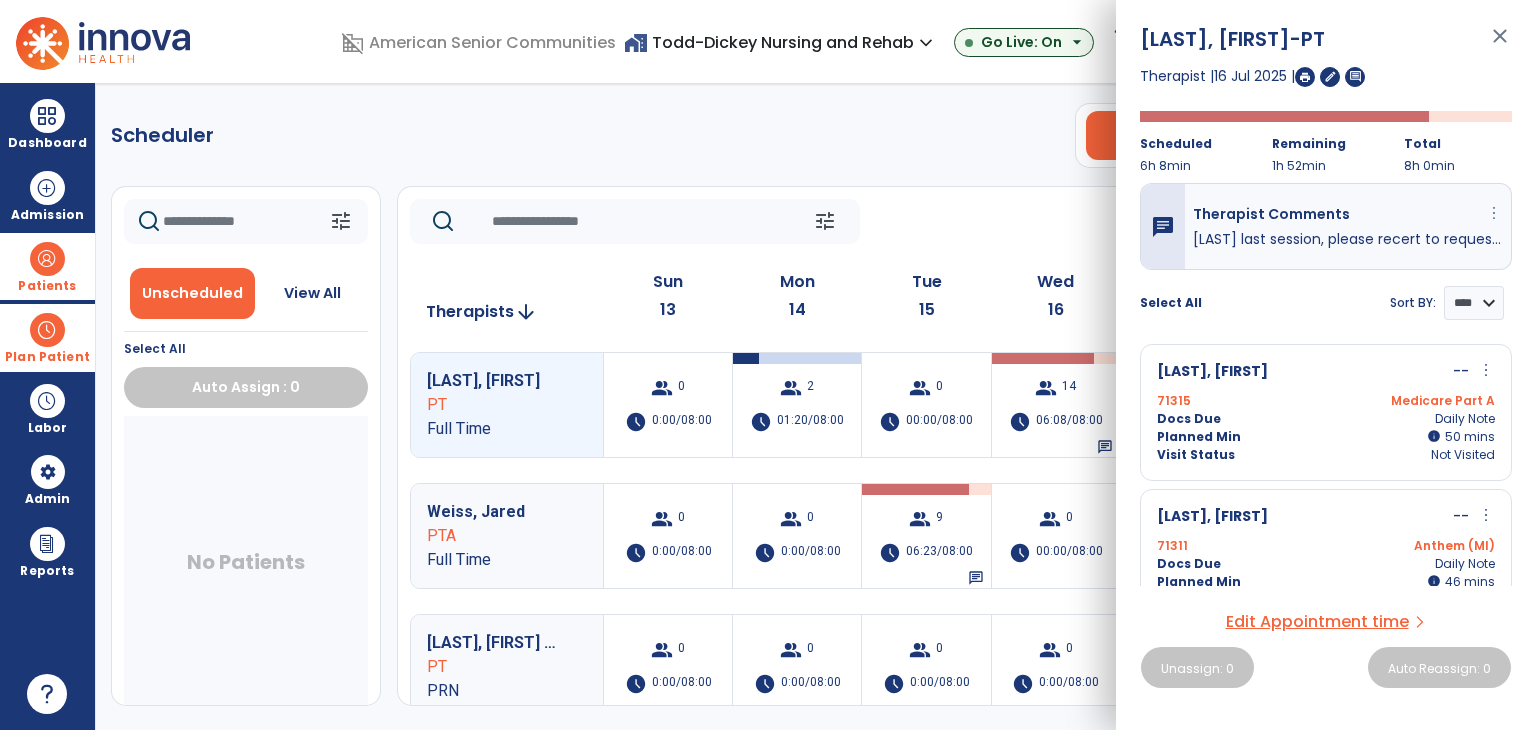 click on "more_vert" at bounding box center (1494, 213) 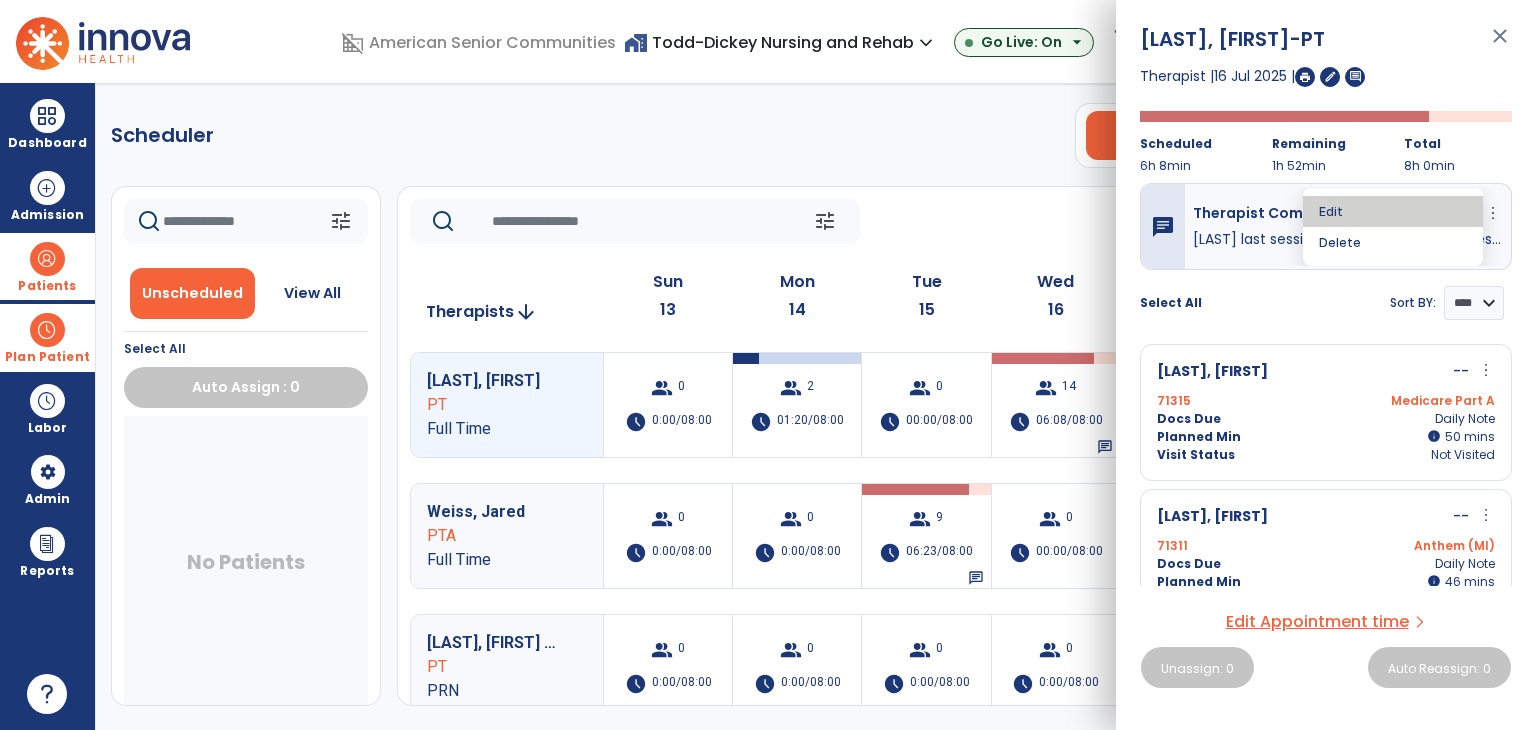 click on "Edit" at bounding box center [1393, 211] 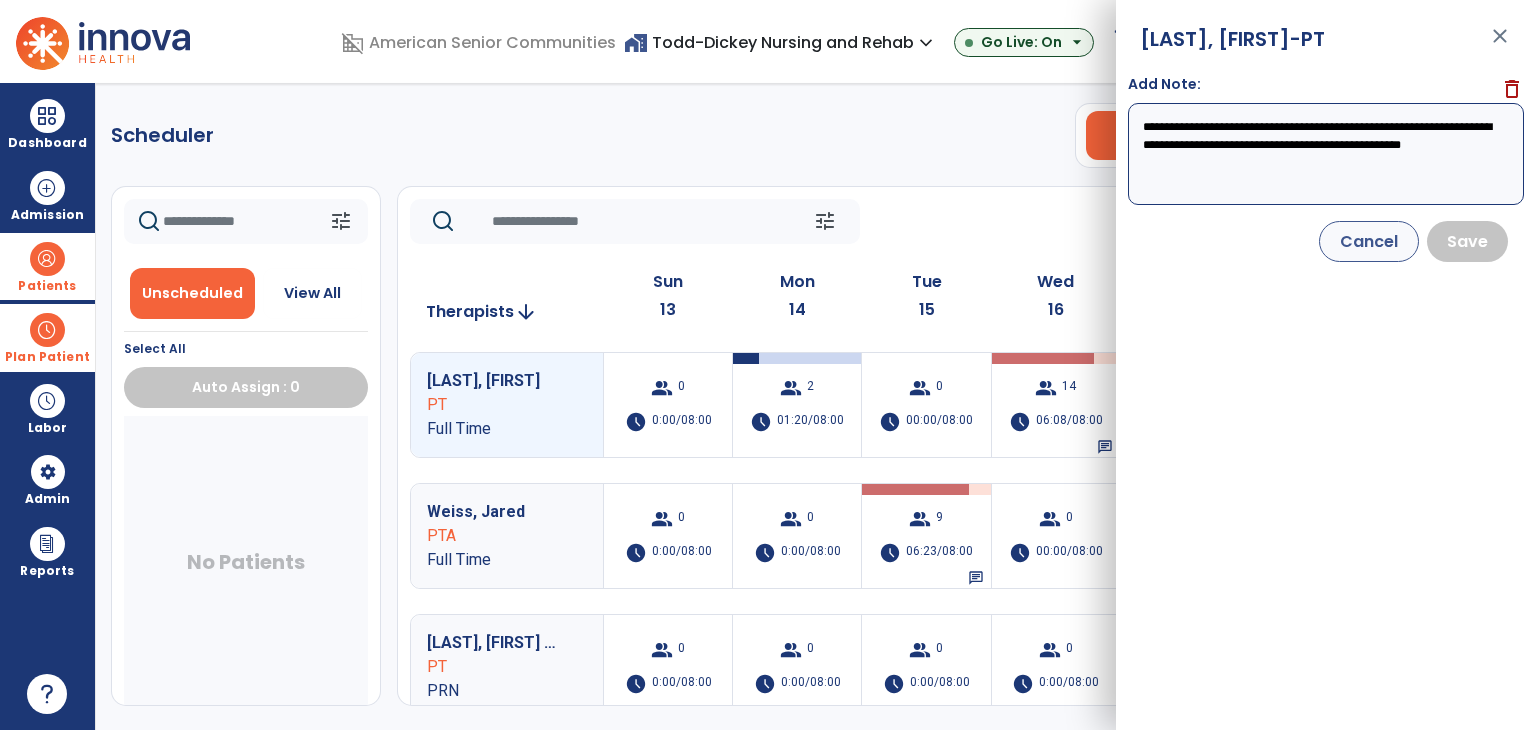 click on "**********" at bounding box center (1326, 154) 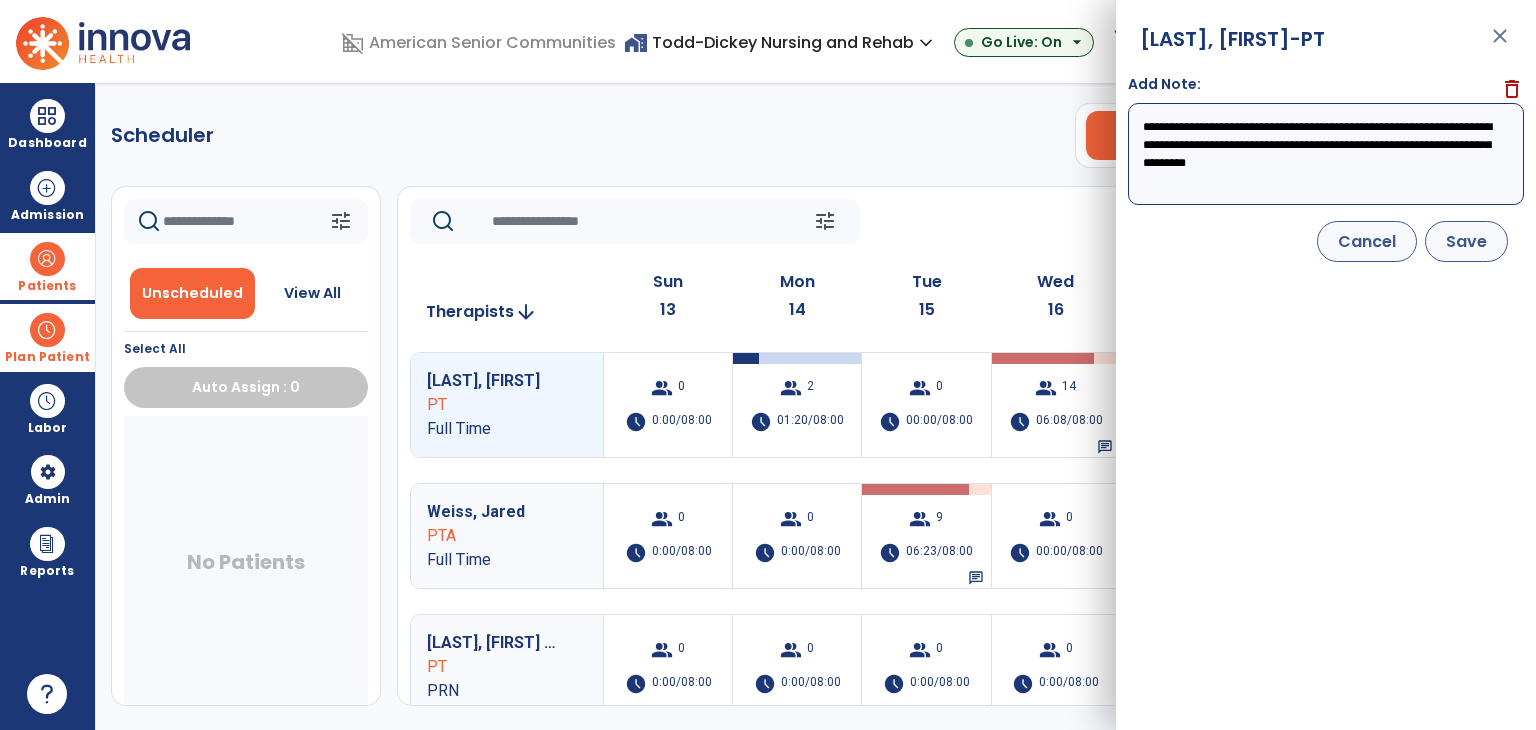 type on "**********" 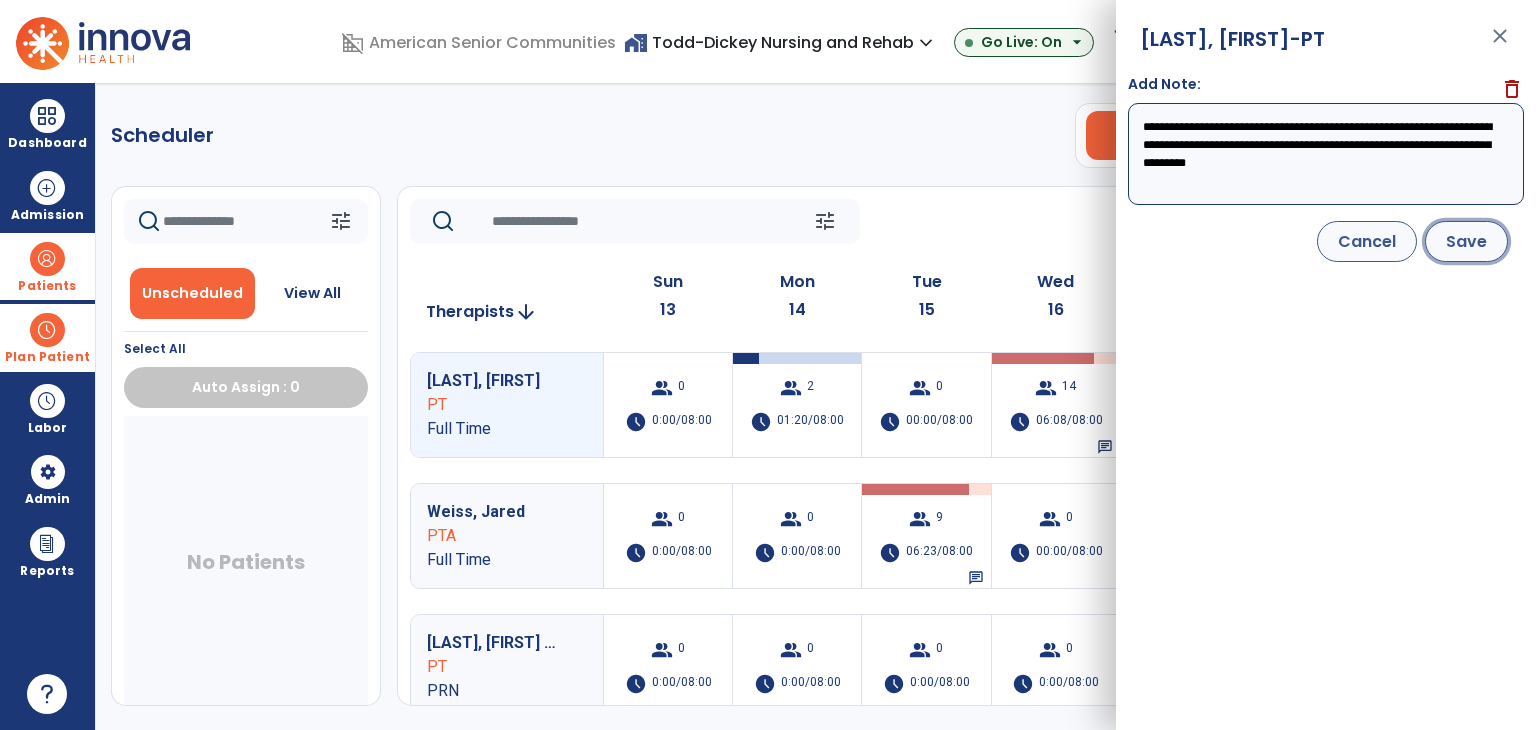 click on "Save" at bounding box center (1466, 241) 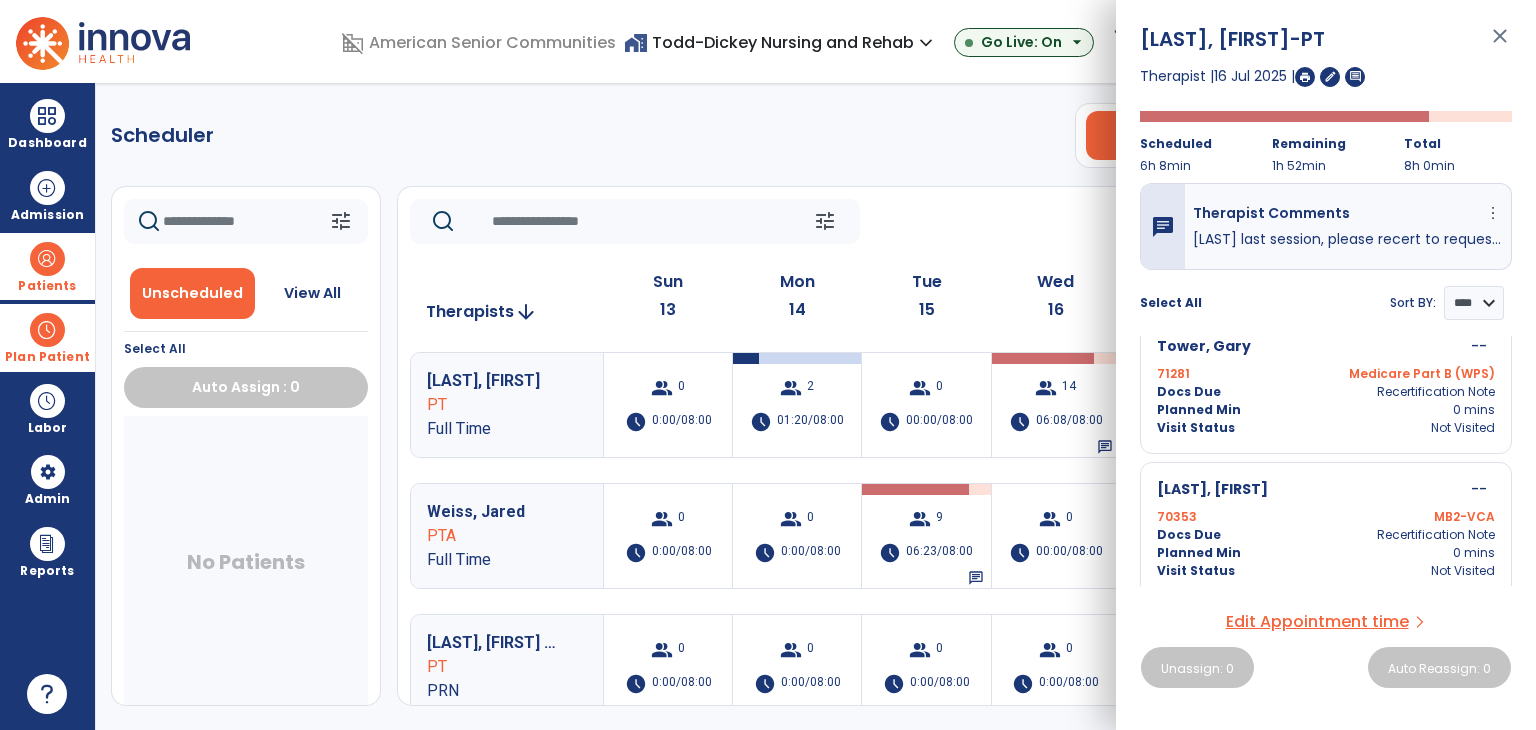 scroll, scrollTop: 1763, scrollLeft: 0, axis: vertical 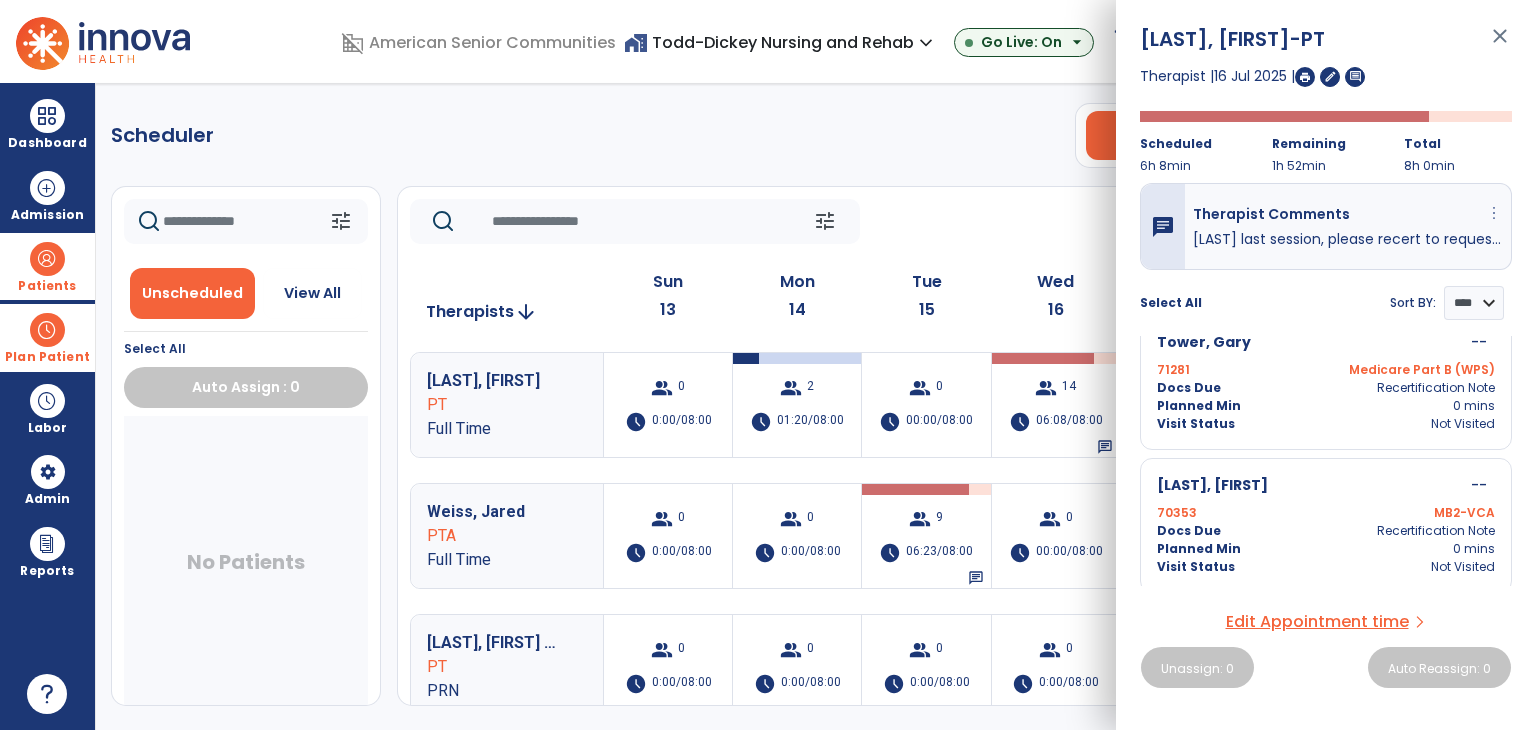 click on "more_vert" at bounding box center [1494, 213] 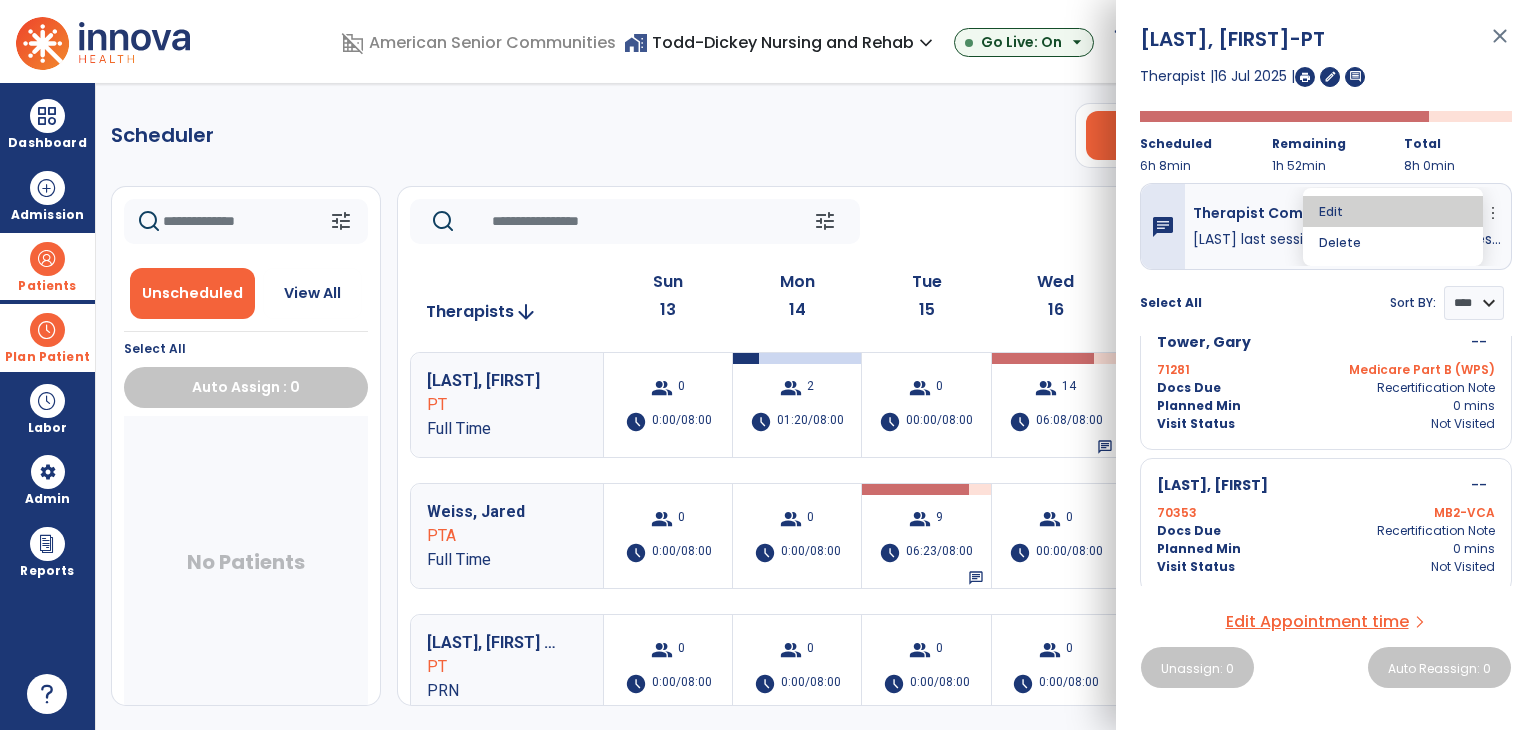 click on "Edit" at bounding box center (1393, 211) 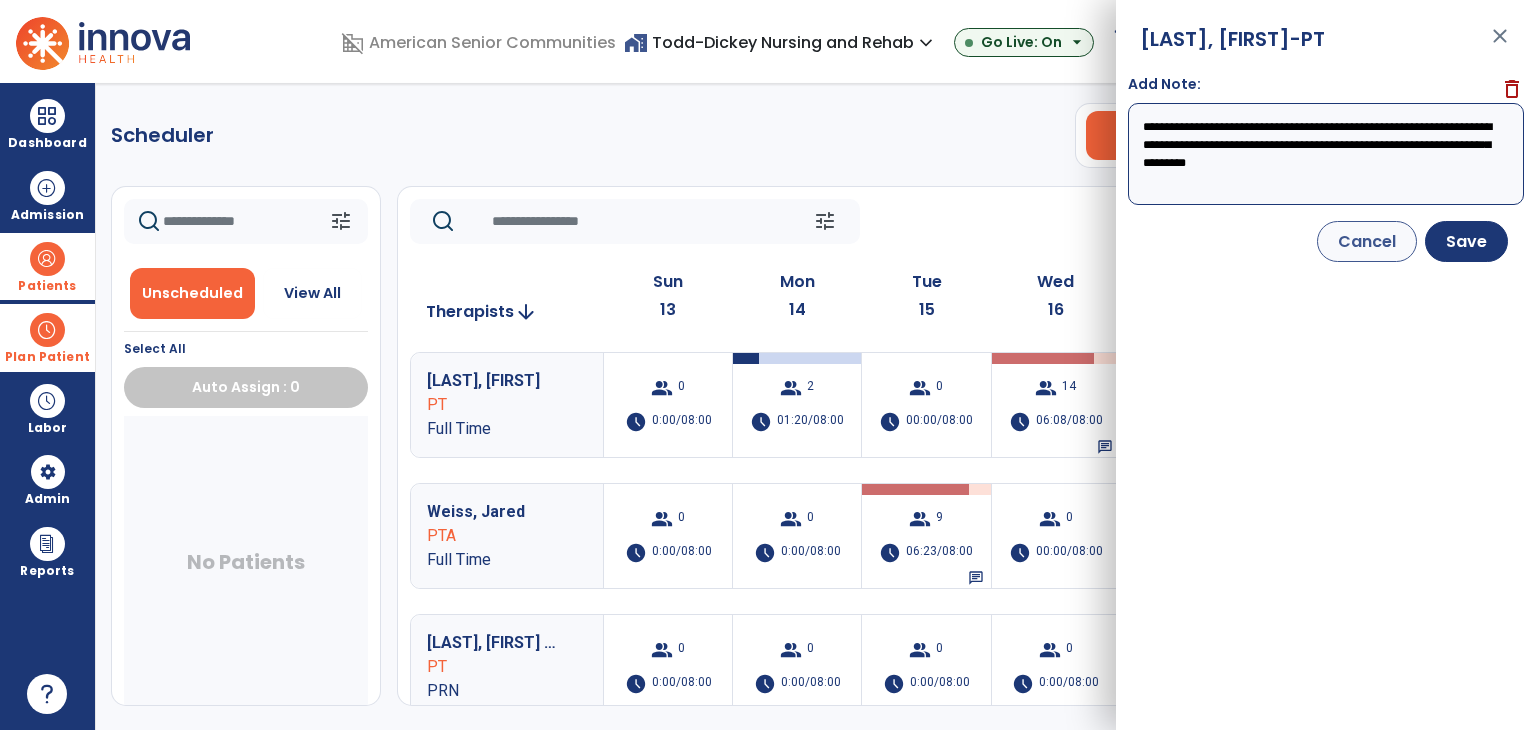 click on "**********" at bounding box center [1326, 154] 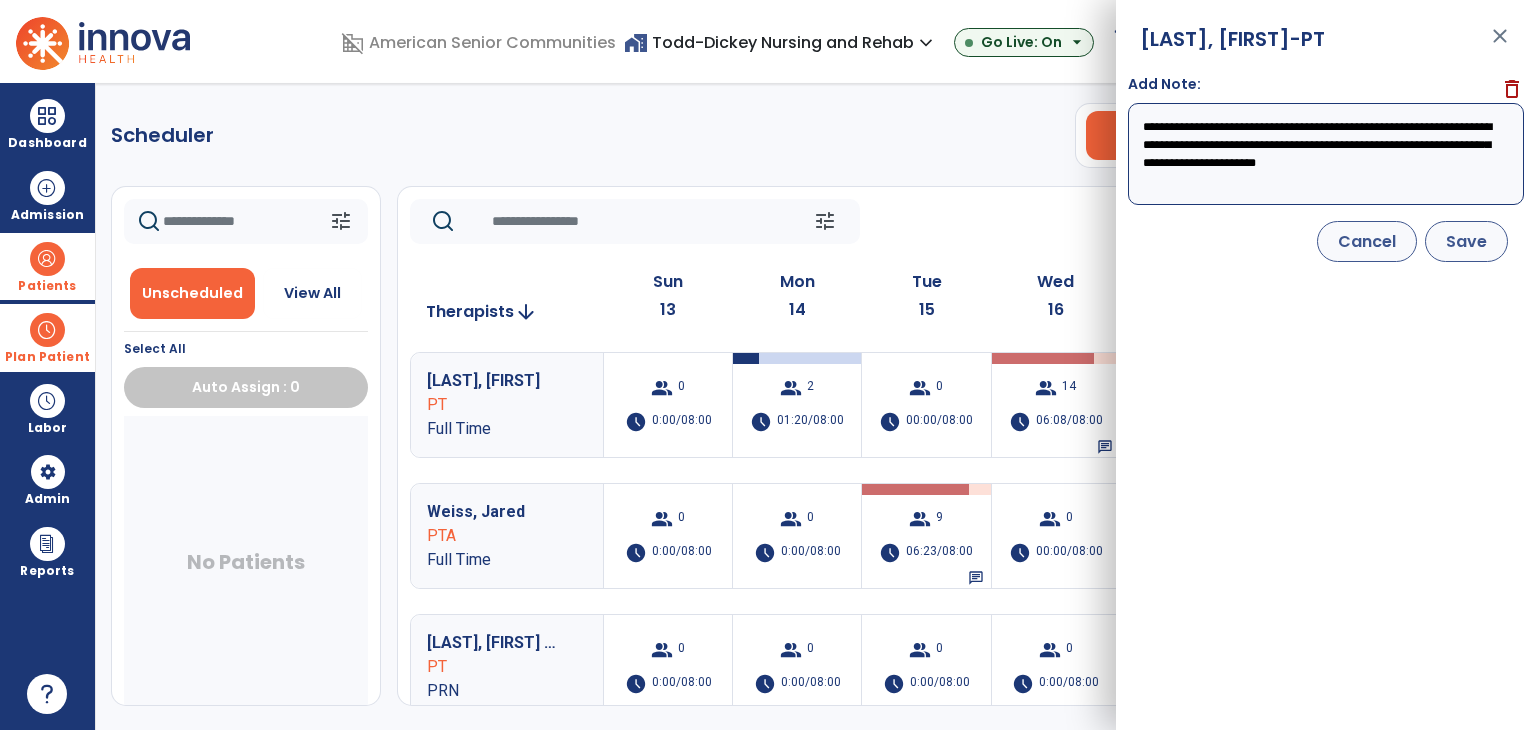type on "**********" 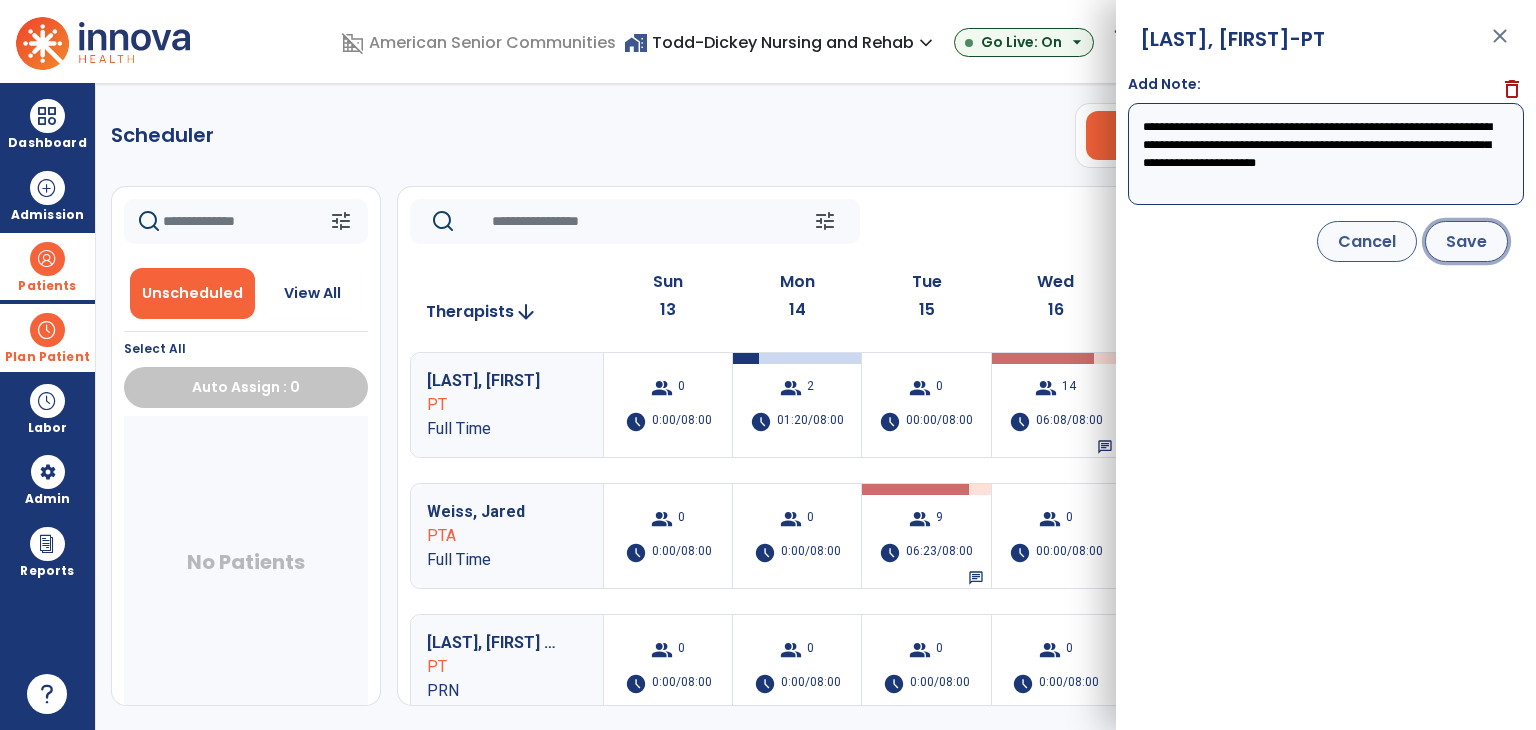 click on "Save" at bounding box center (1466, 241) 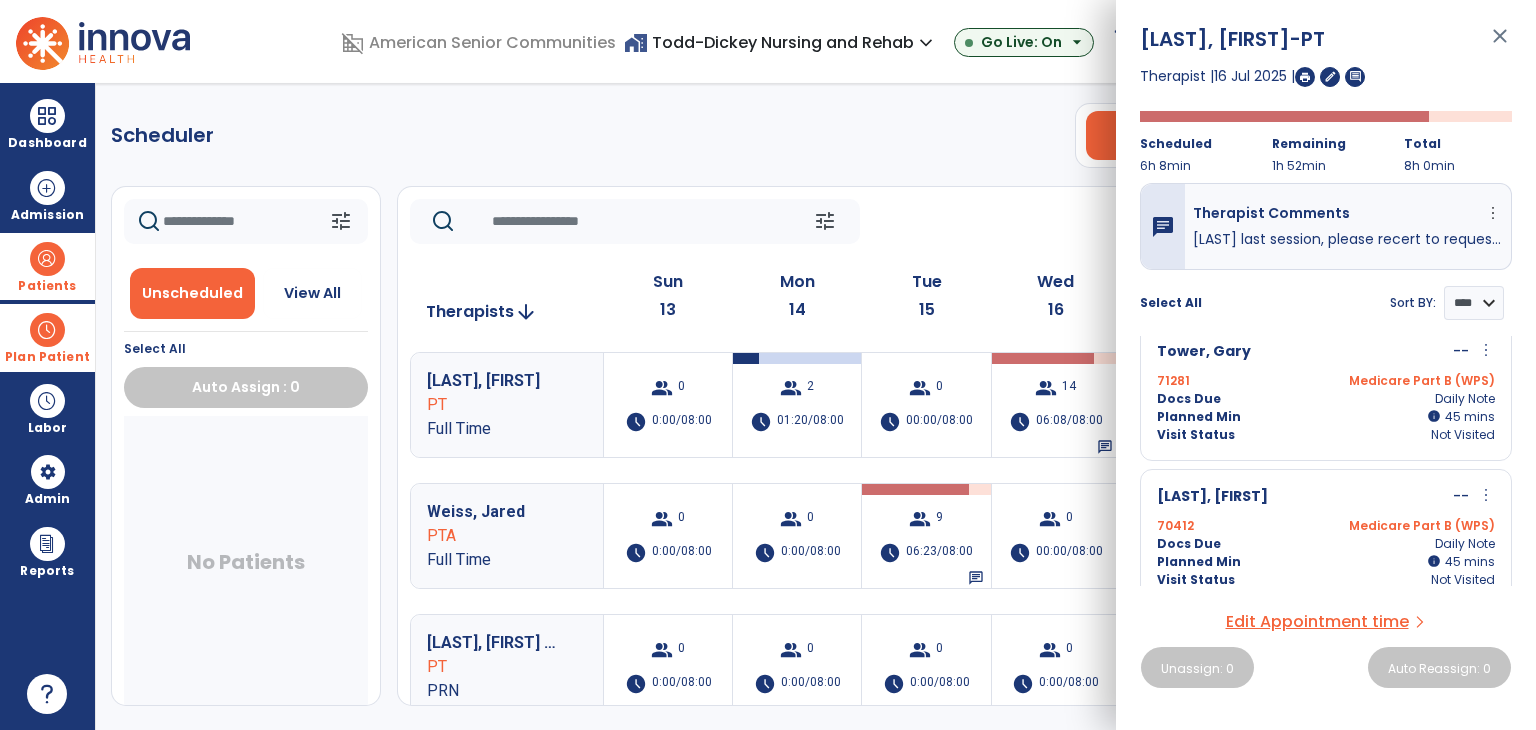 scroll, scrollTop: 700, scrollLeft: 0, axis: vertical 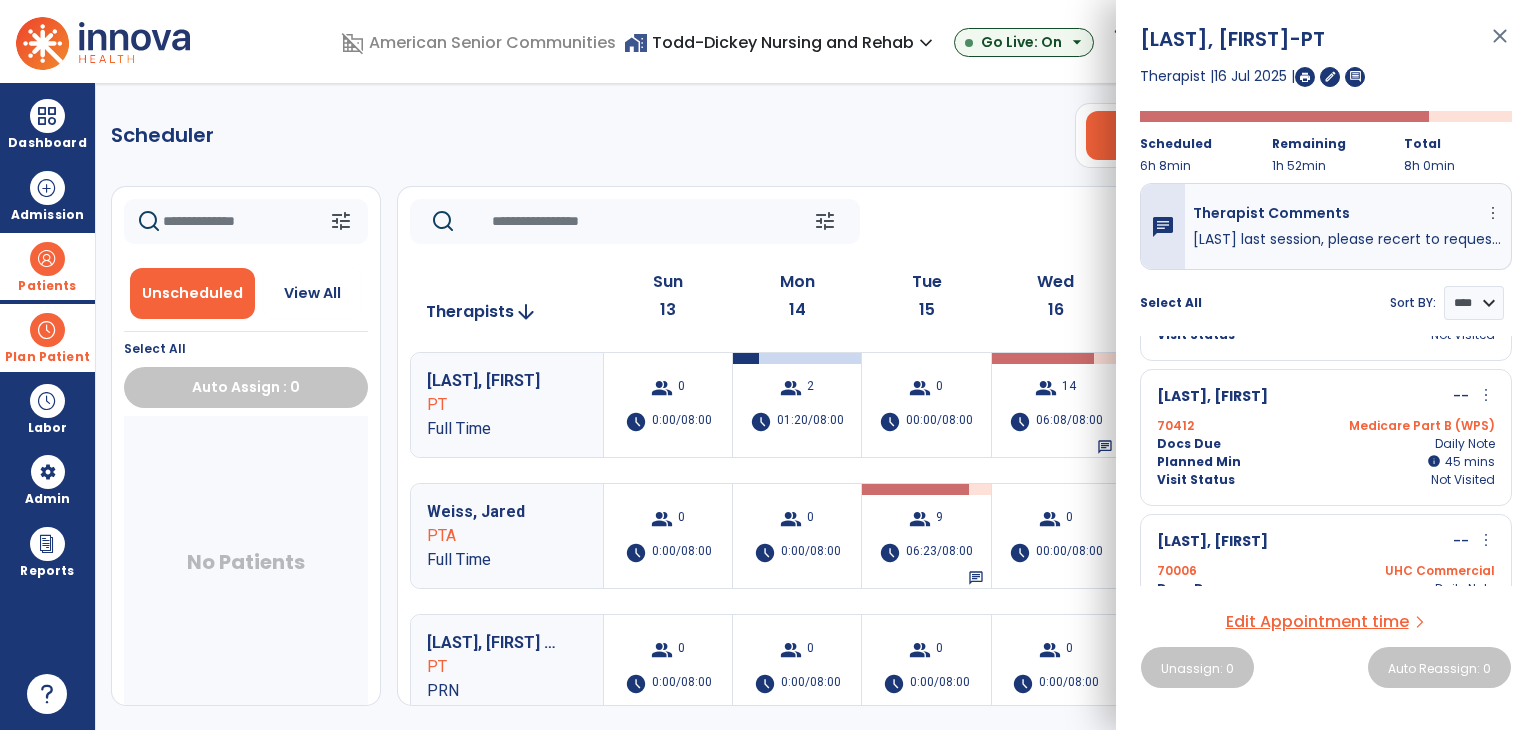 click on "more_vert" at bounding box center [1486, 395] 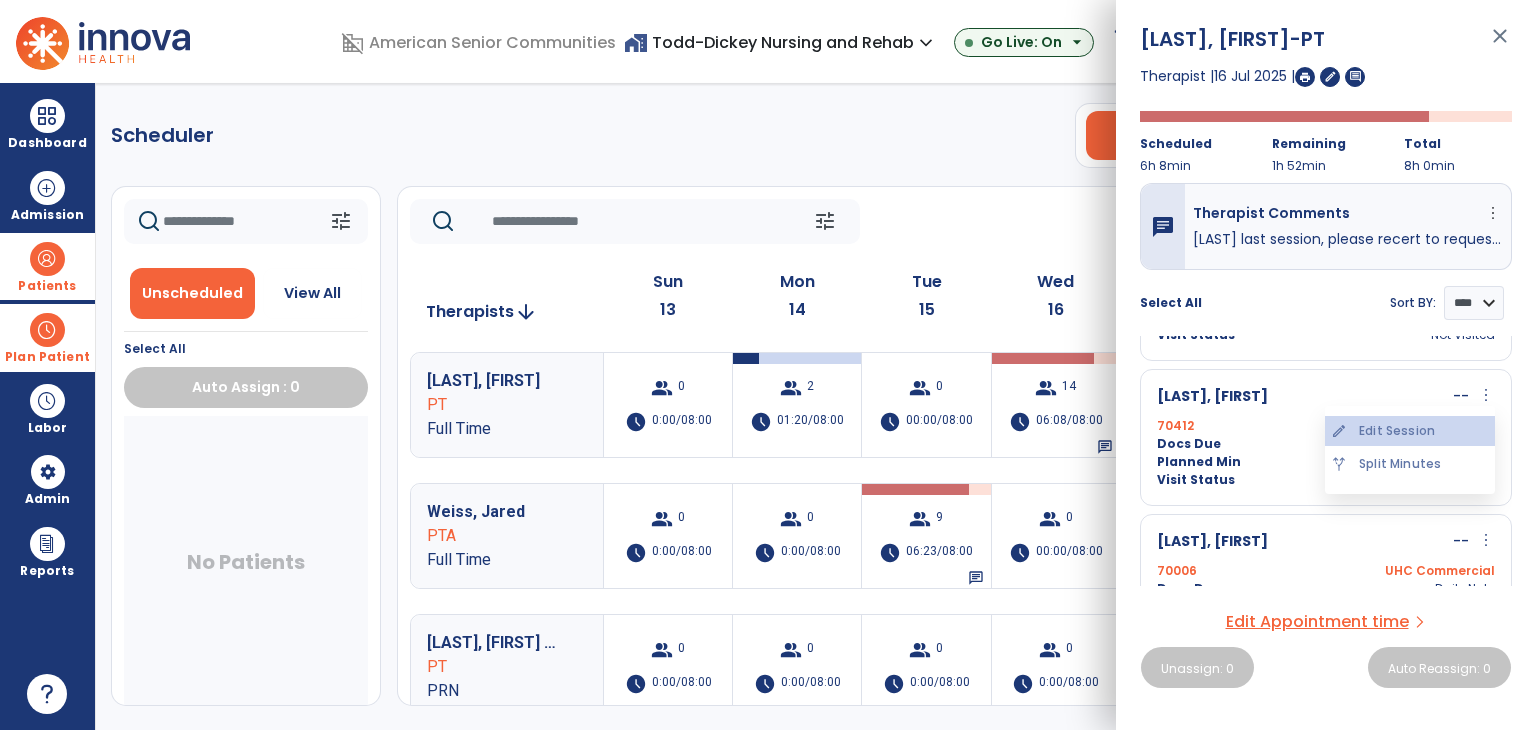click on "edit   Edit Session" at bounding box center [1410, 431] 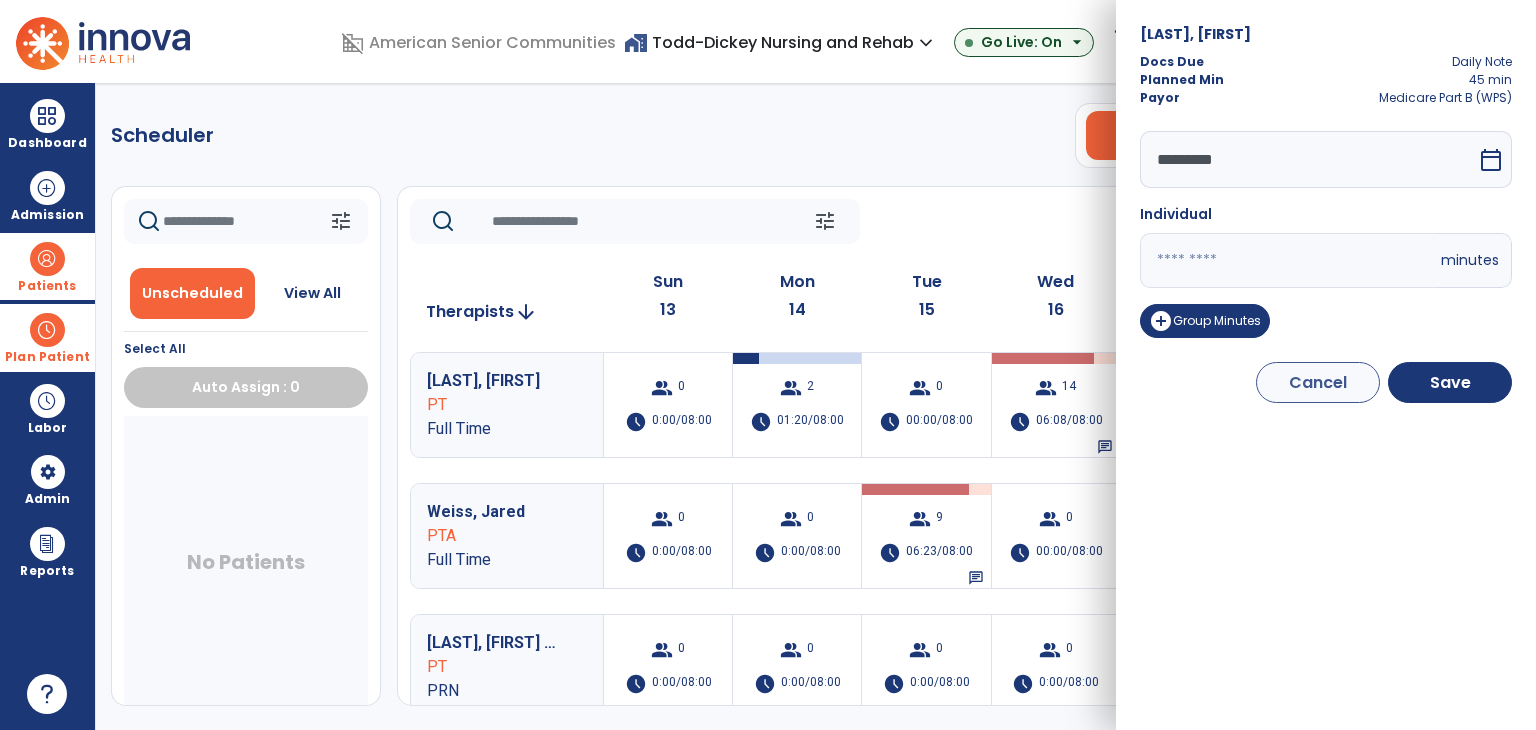drag, startPoint x: 1180, startPoint y: 252, endPoint x: 1066, endPoint y: 261, distance: 114.35471 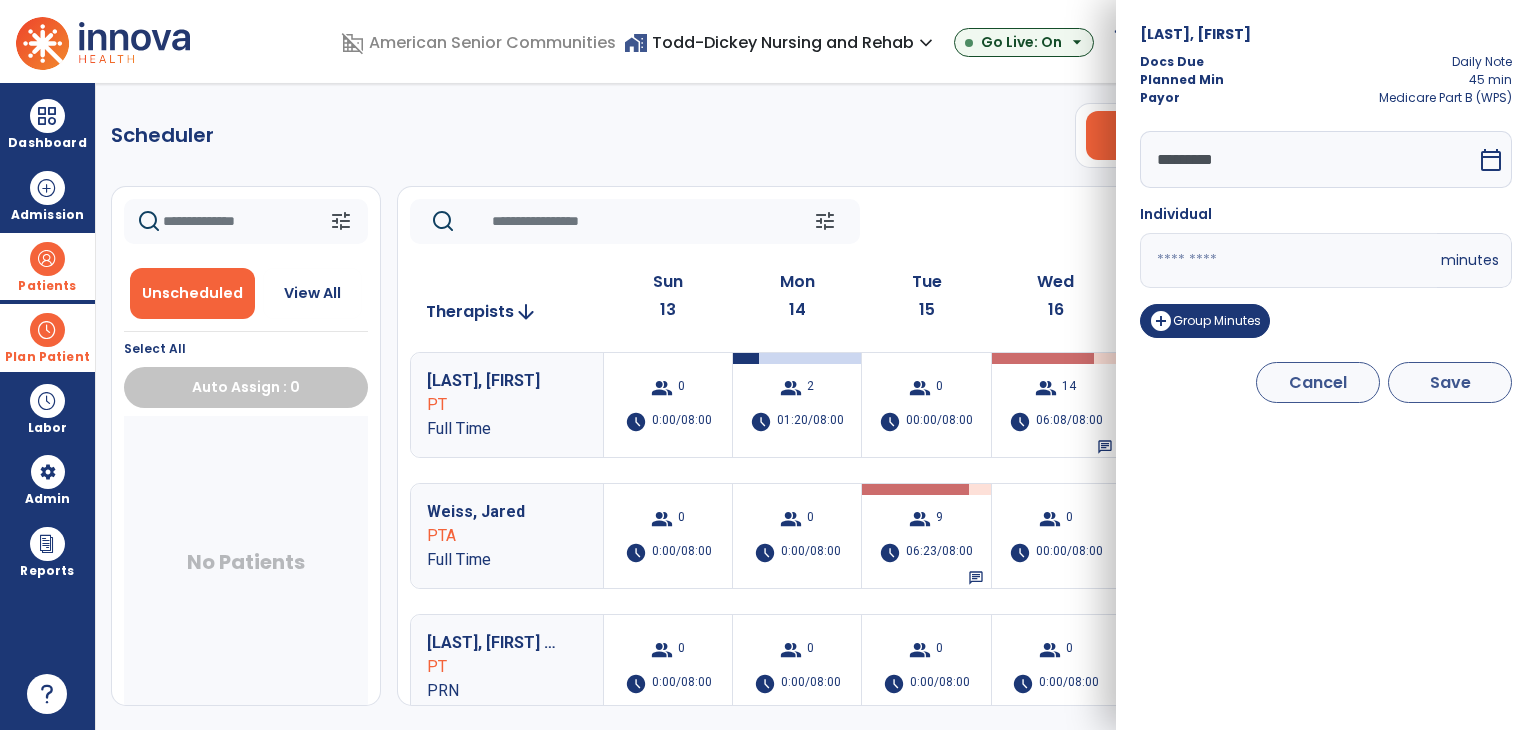 type on "**" 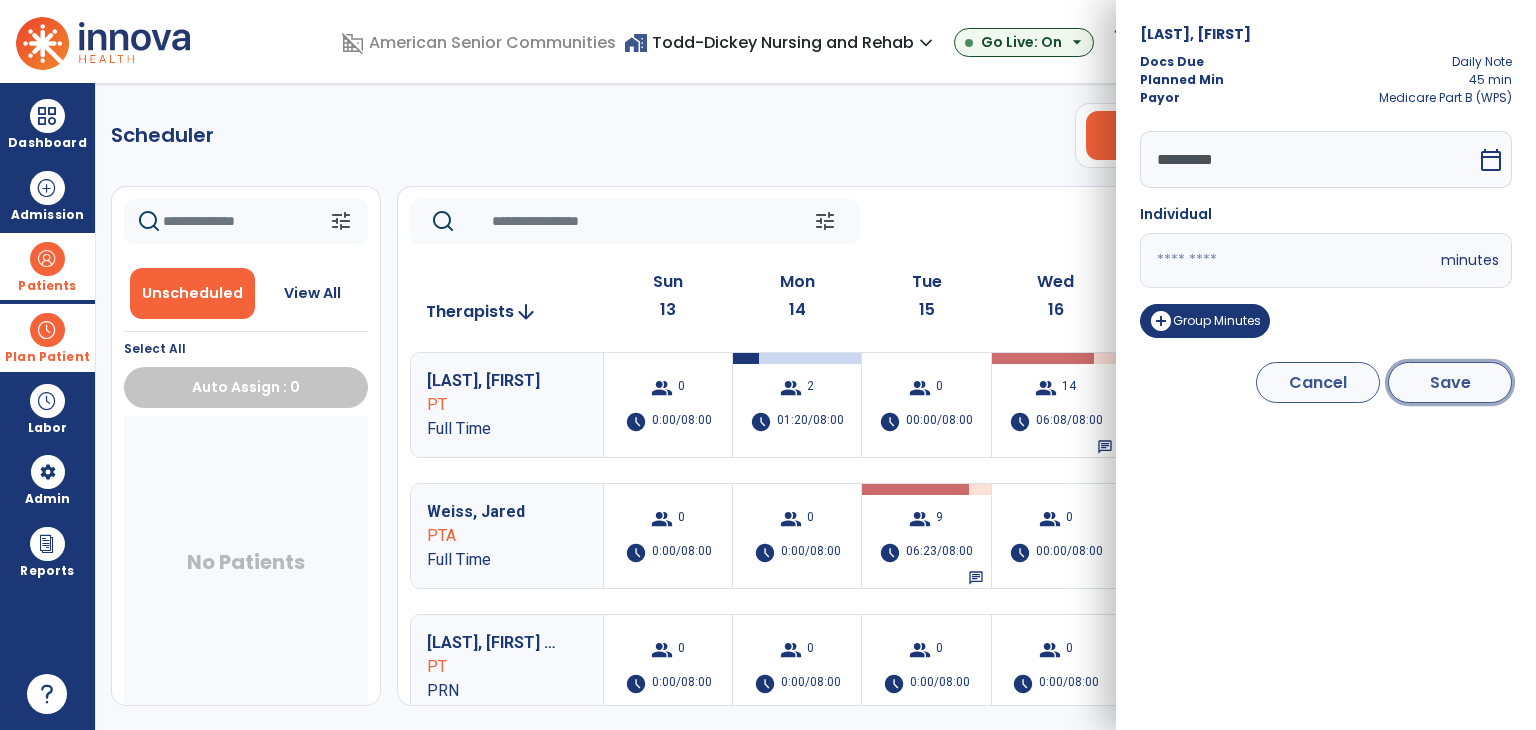 click on "Save" at bounding box center [1450, 382] 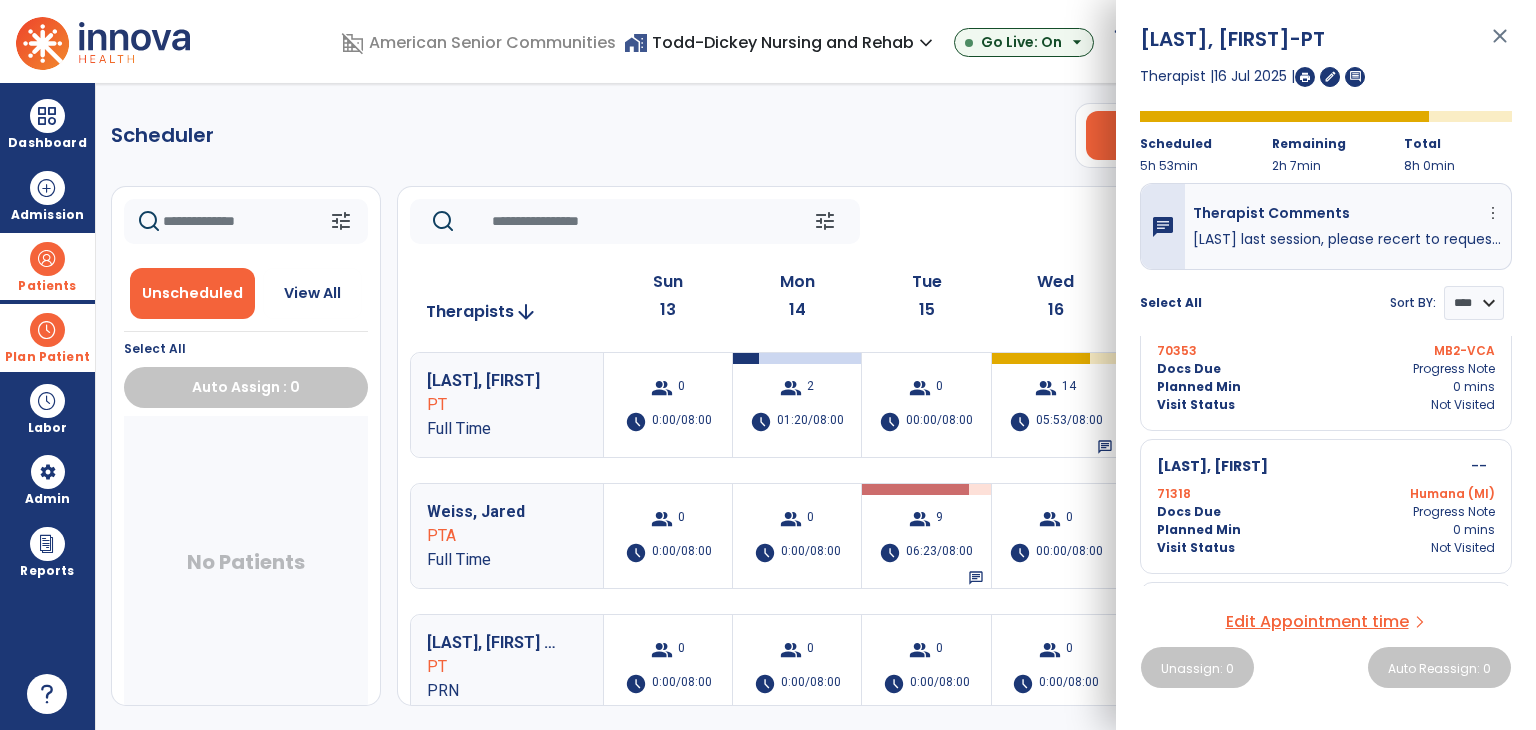 scroll, scrollTop: 1500, scrollLeft: 0, axis: vertical 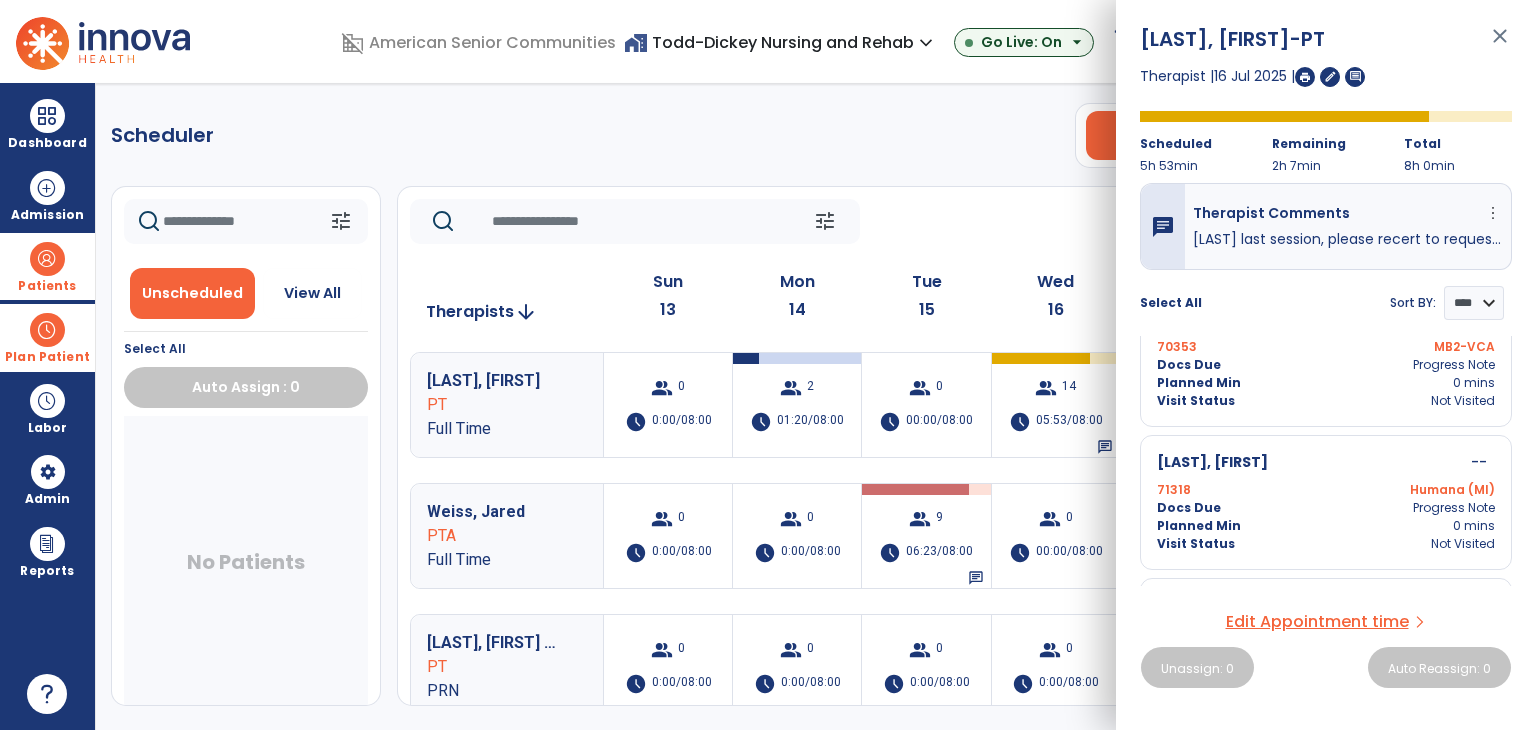 click on "close" at bounding box center [1500, 45] 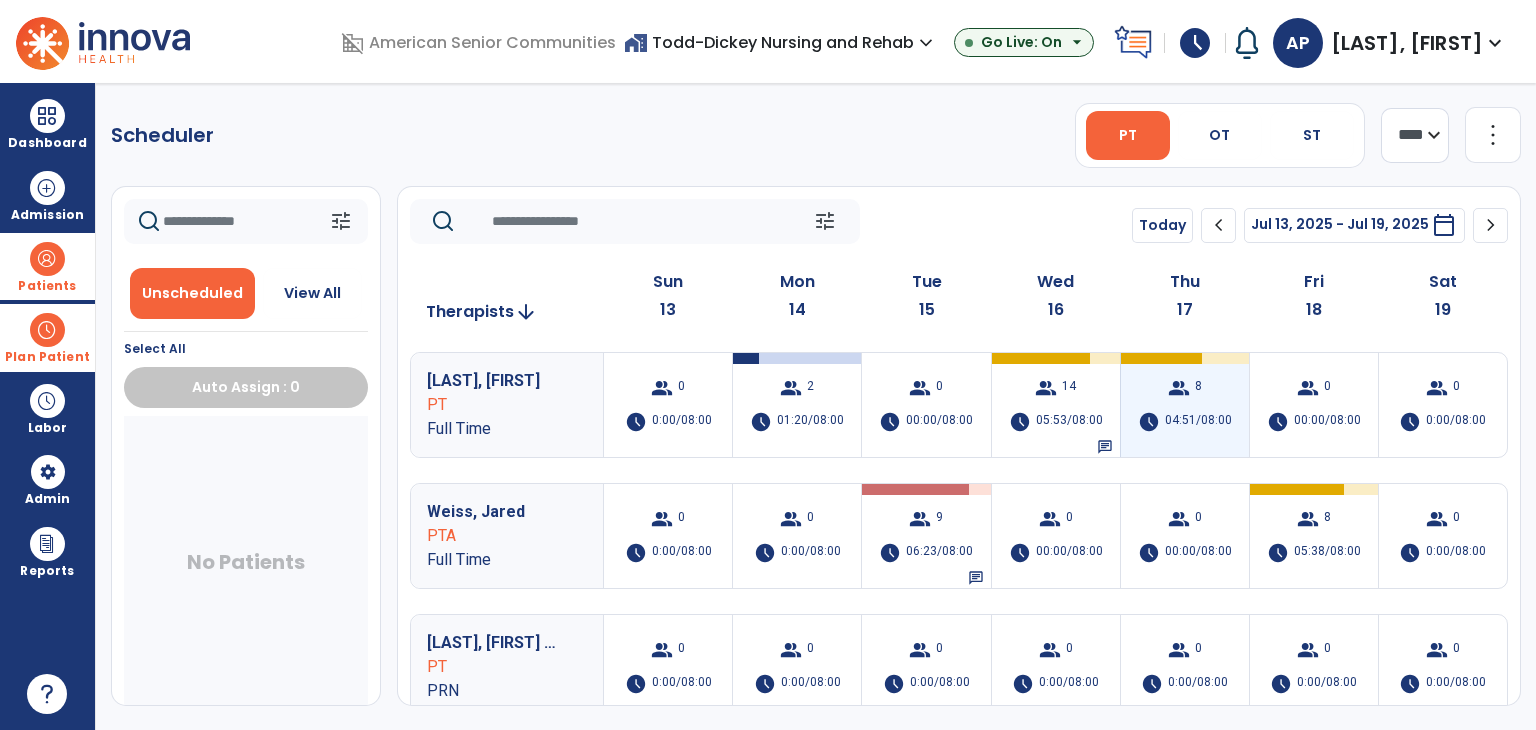 click on "04:51/08:00" at bounding box center (1198, 422) 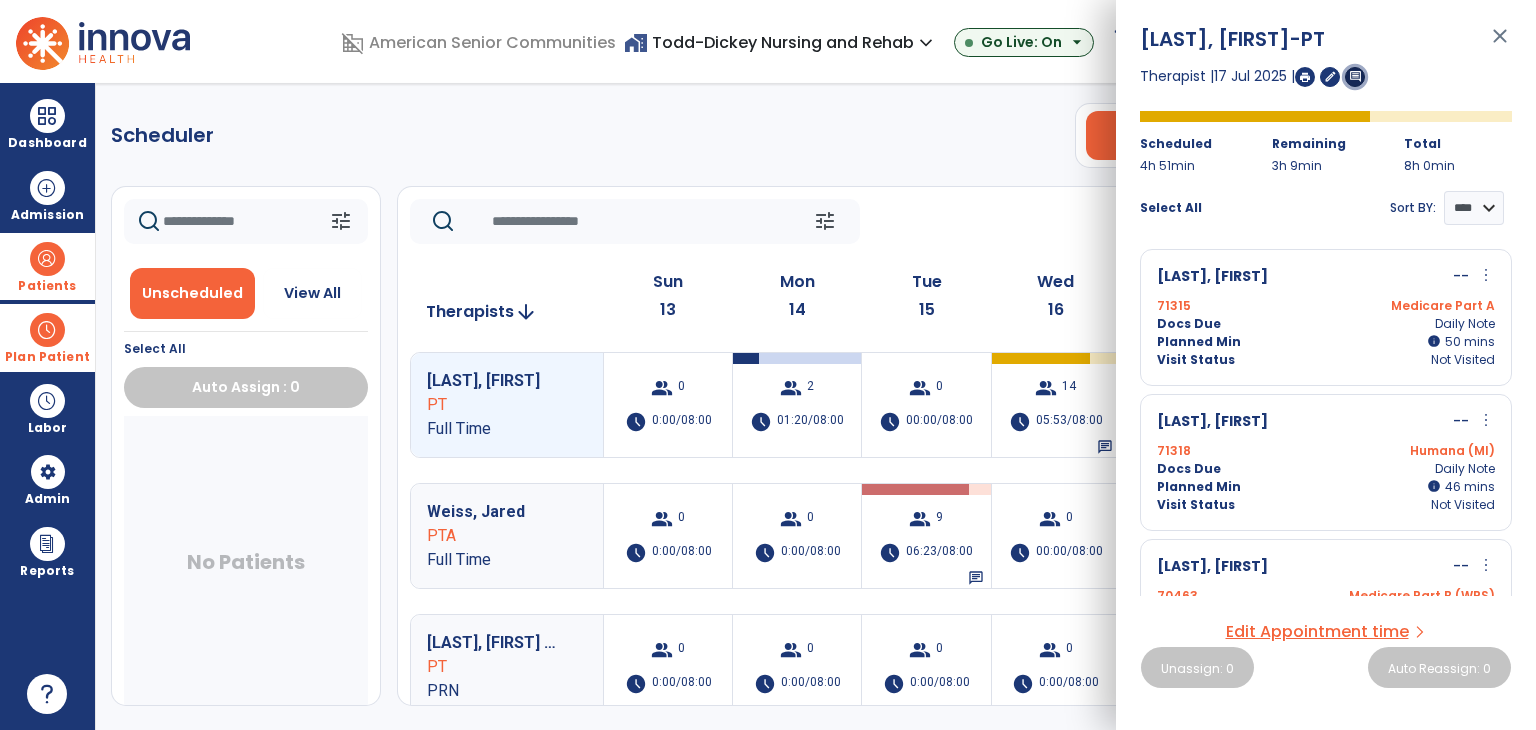click on "comment" at bounding box center (1355, 76) 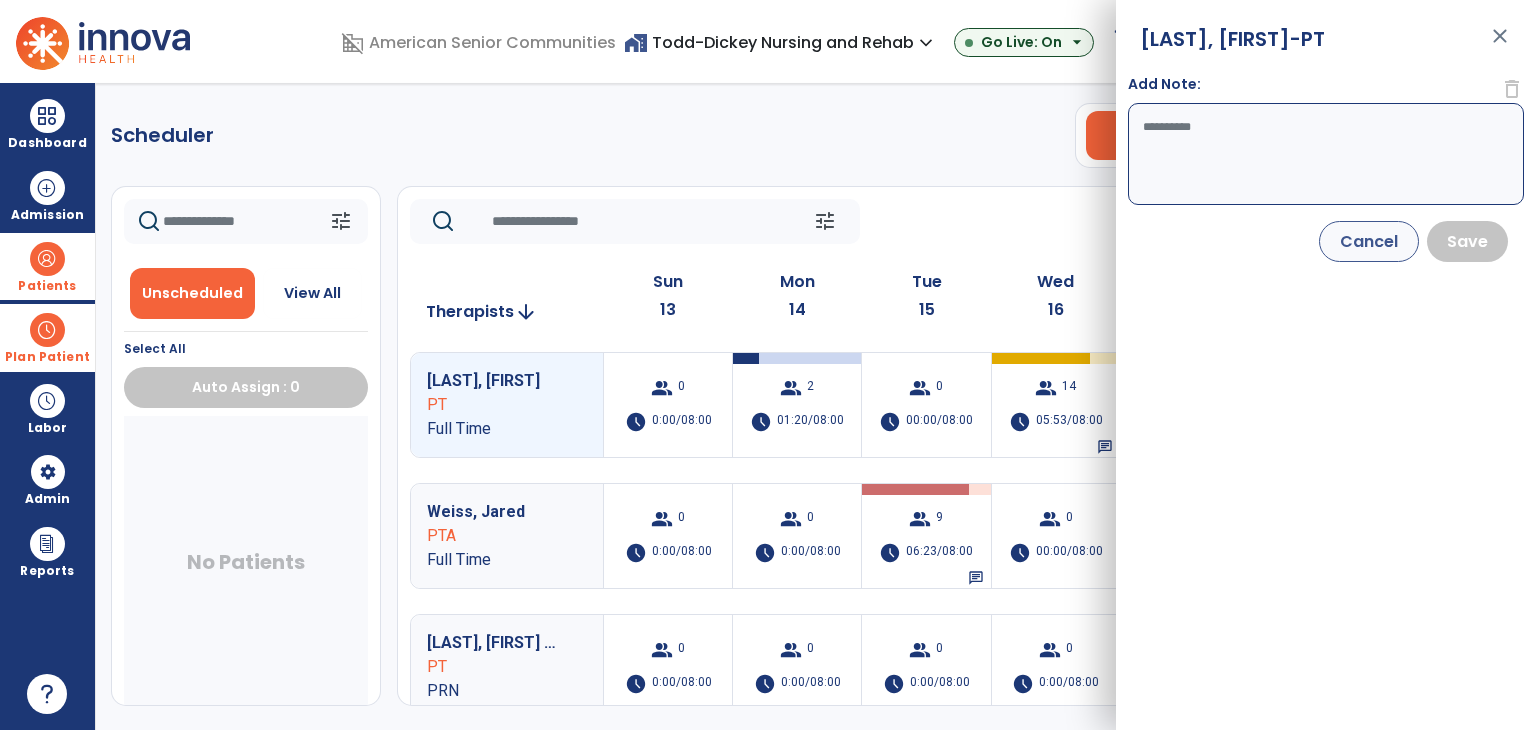 click on "Add Note:" at bounding box center (1326, 154) 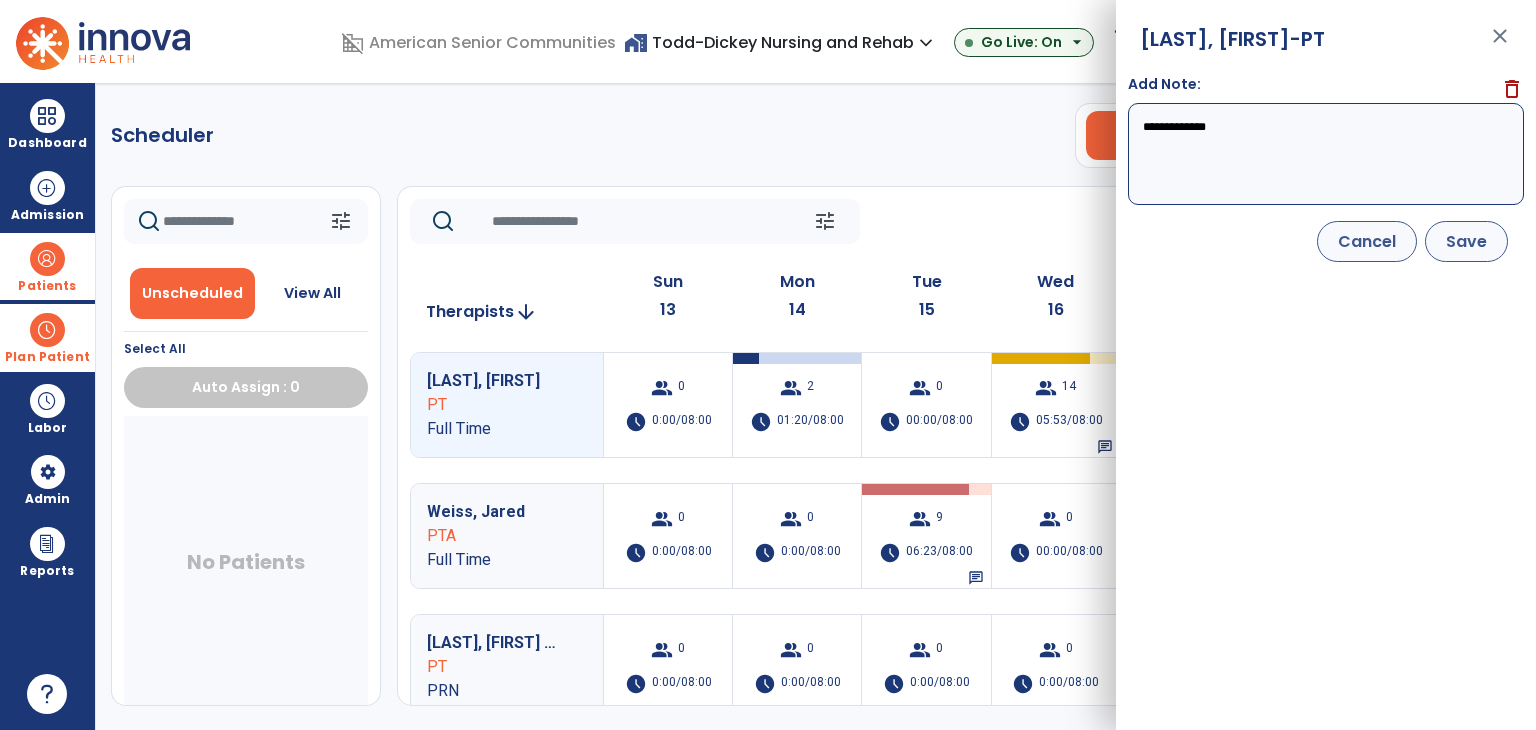 type on "**********" 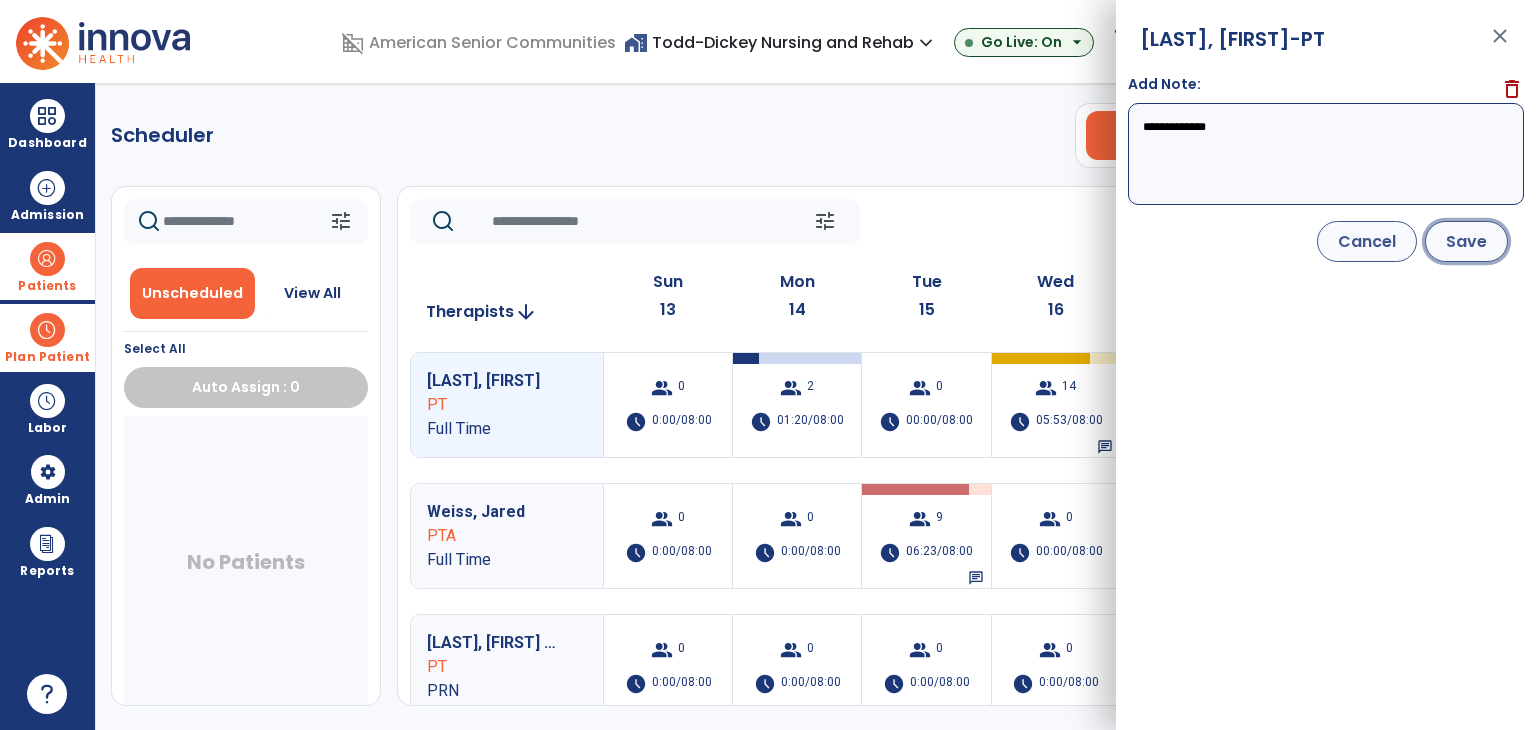 click on "Save" at bounding box center (1466, 241) 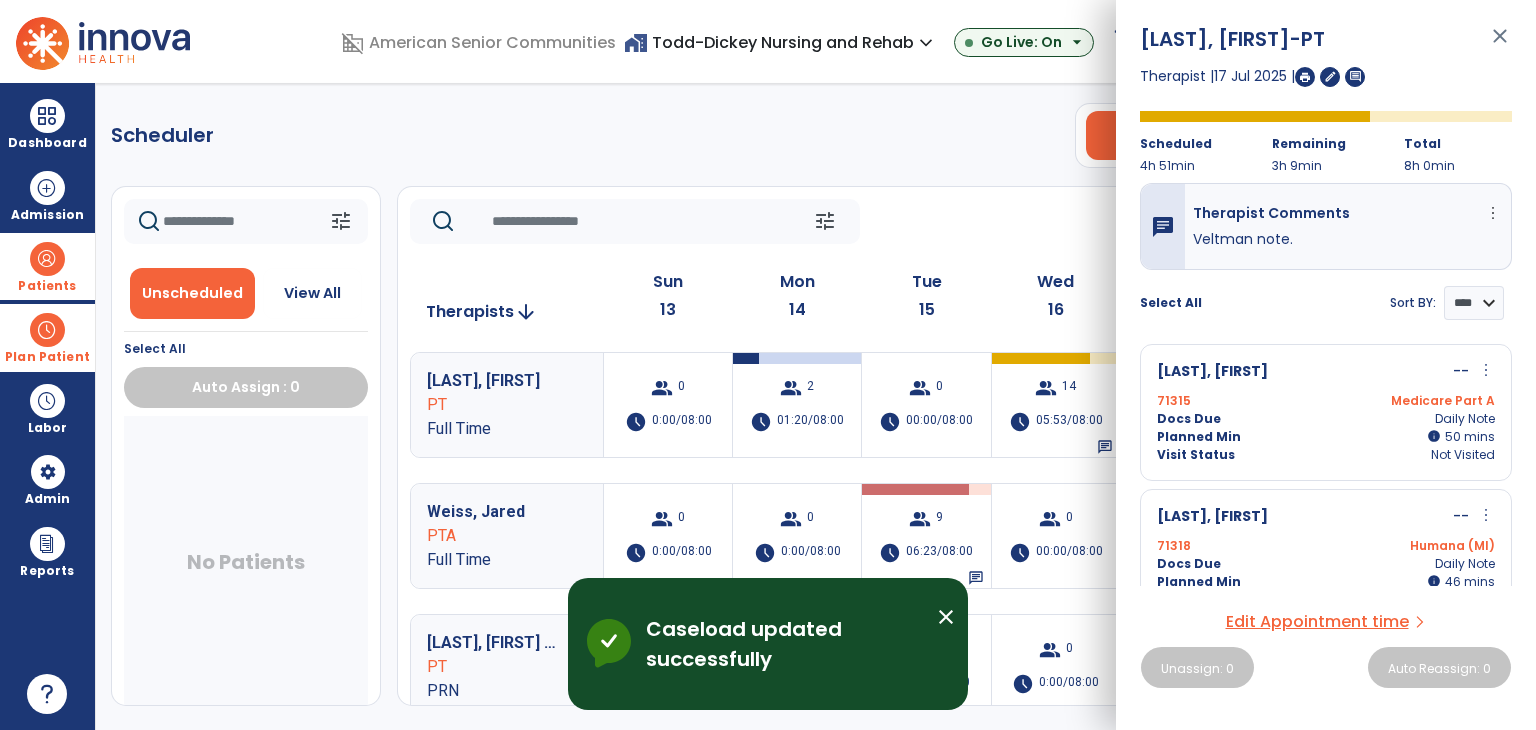 click on "Davis, Brandon  -PT close  Therapist |   17 Jul 2025 |   edit   comment  Scheduled 4h 51min Remaining  3h 9min  Total 8h 0min  chat  Therapist Comments  more_vert   Edit   Delete   Veltman note.   Select All   Sort BY:  **** ****  Keith, Pamela   --  more_vert  edit   Edit Session   alt_route   Split Minutes  71315 Medicare Part A  Docs Due Daily Note   Planned Min  info   50 I 50 mins  Visit Status  Not Visited   Shannon, William   --  more_vert  edit   Edit Session   alt_route   Split Minutes  71318 Humana (MI)  Docs Due Daily Note   Planned Min  info   46 I 46 mins  Visit Status  Not Visited   Howell, Linda   --  more_vert  edit   Edit Session   alt_route   Split Minutes  70463 Medicare Part B (WPS)  Docs Due Daily Note   Planned Min  info   45 I 45 mins  Visit Status  Not Visited   Schooler, Michael   --  more_vert  edit   Edit Session   alt_route   Split Minutes  70171 Medicare Part B (WPS)  Docs Due Daily Note   Planned Min  info   45 I 45 mins  Visit Status  Not Visited   Loesche, Elizabeth   --  I" at bounding box center [1326, 365] 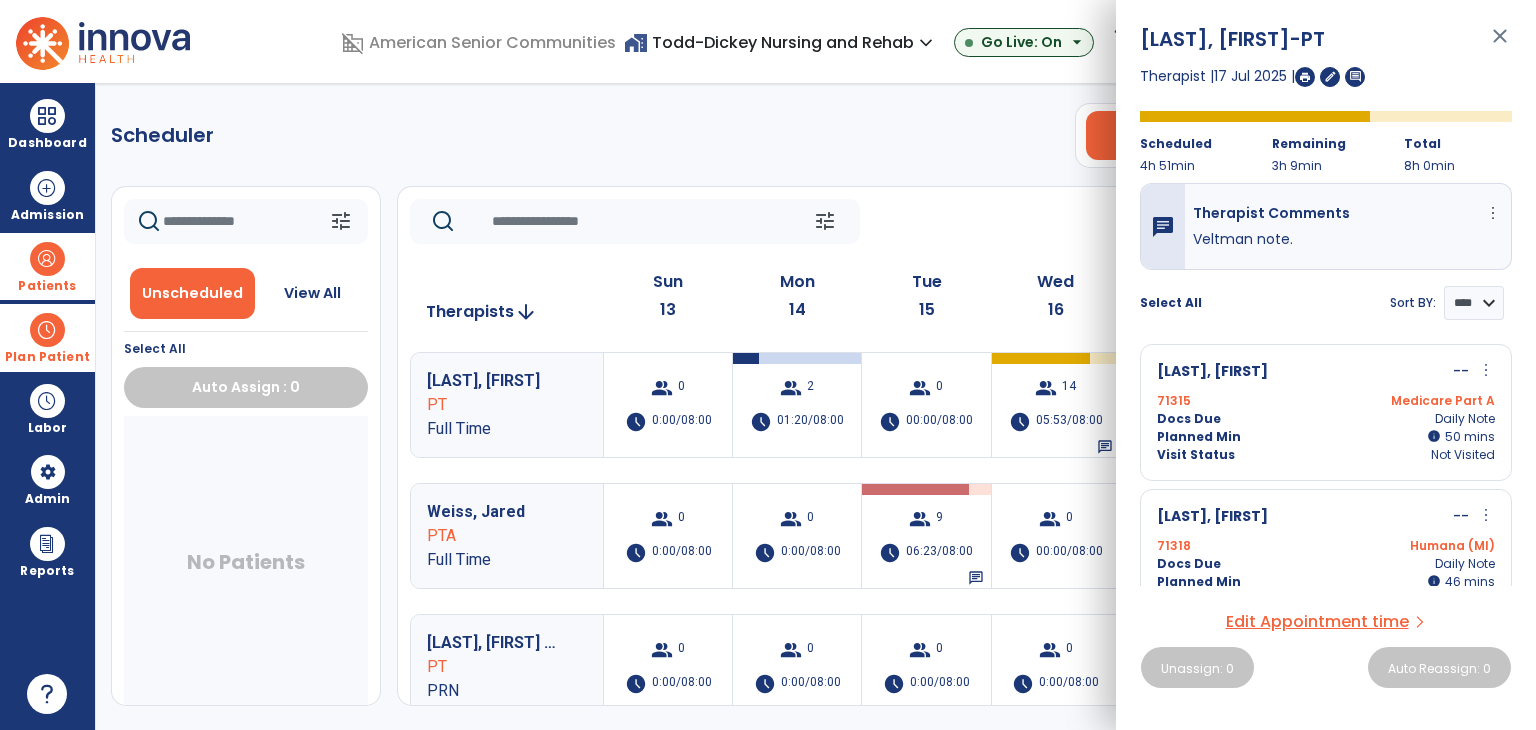 click on "close" at bounding box center (1500, 45) 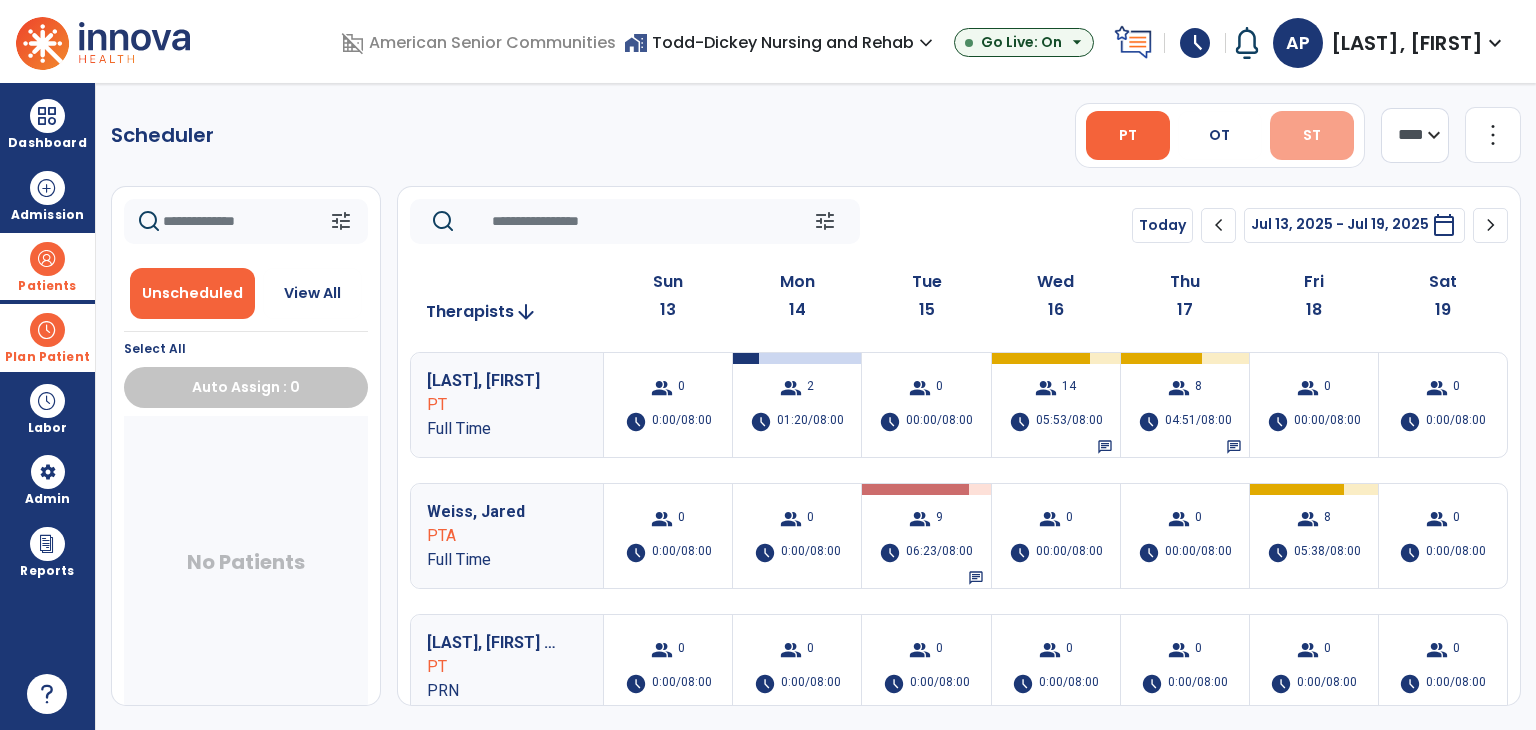 click on "ST" at bounding box center [1312, 135] 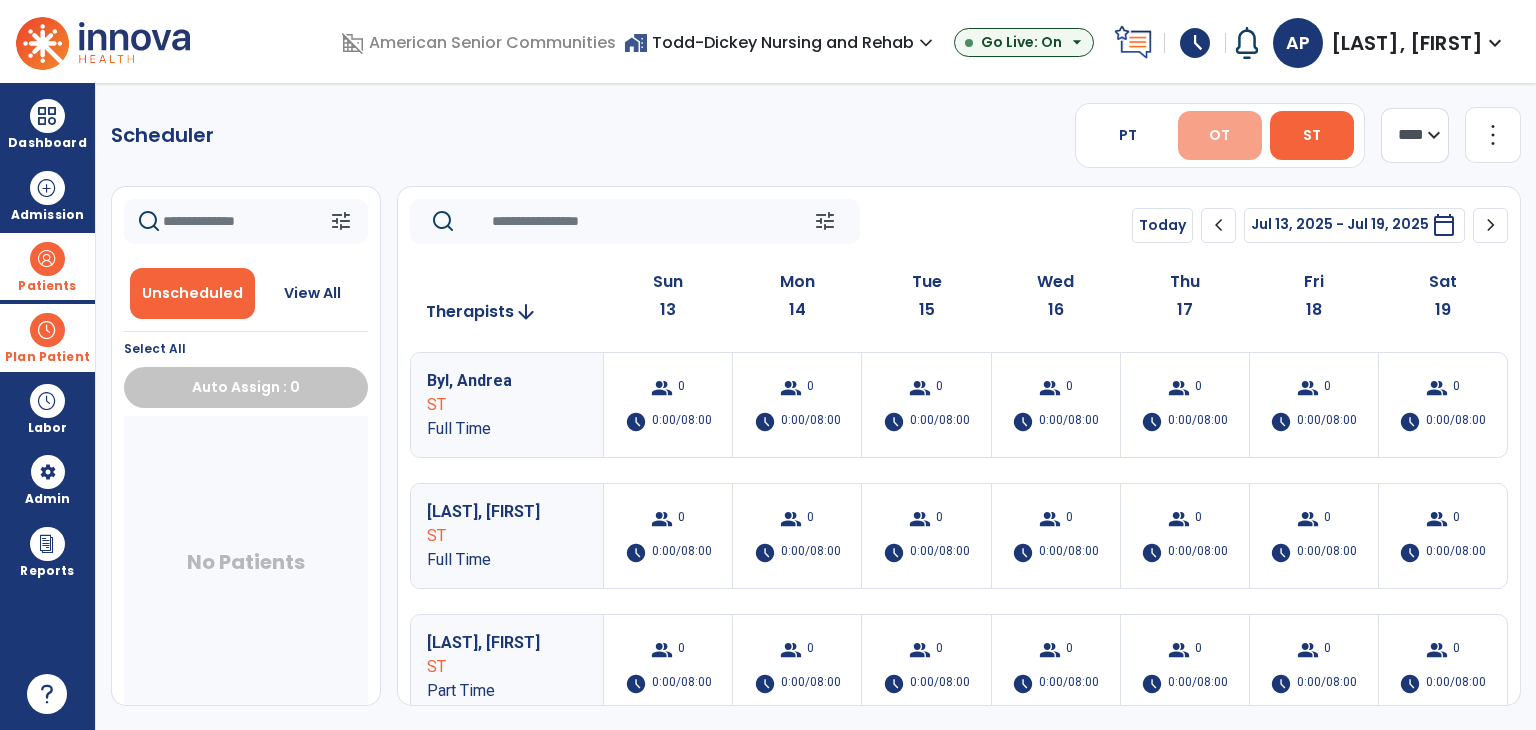 click on "OT" at bounding box center [1219, 135] 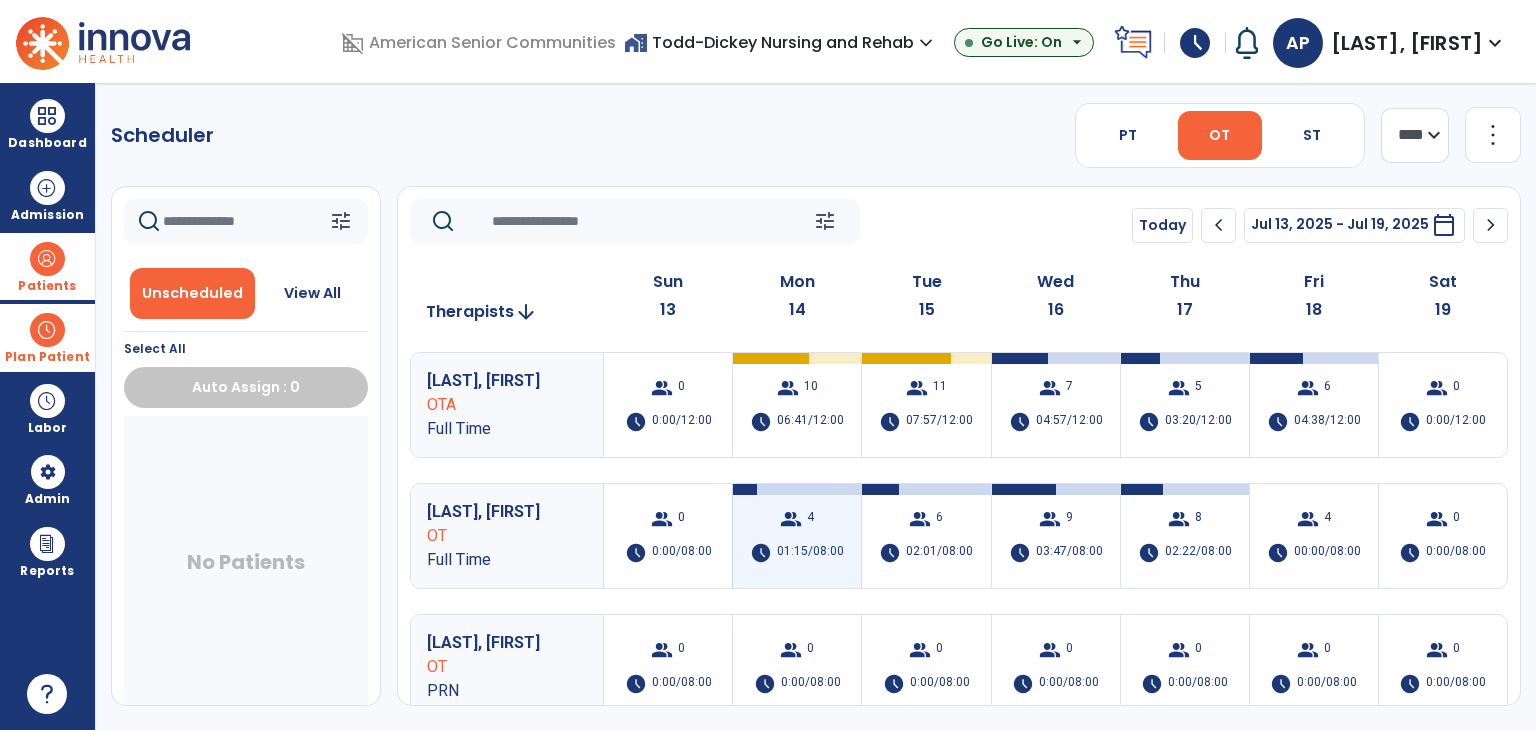click on "01:15/08:00" at bounding box center [810, 553] 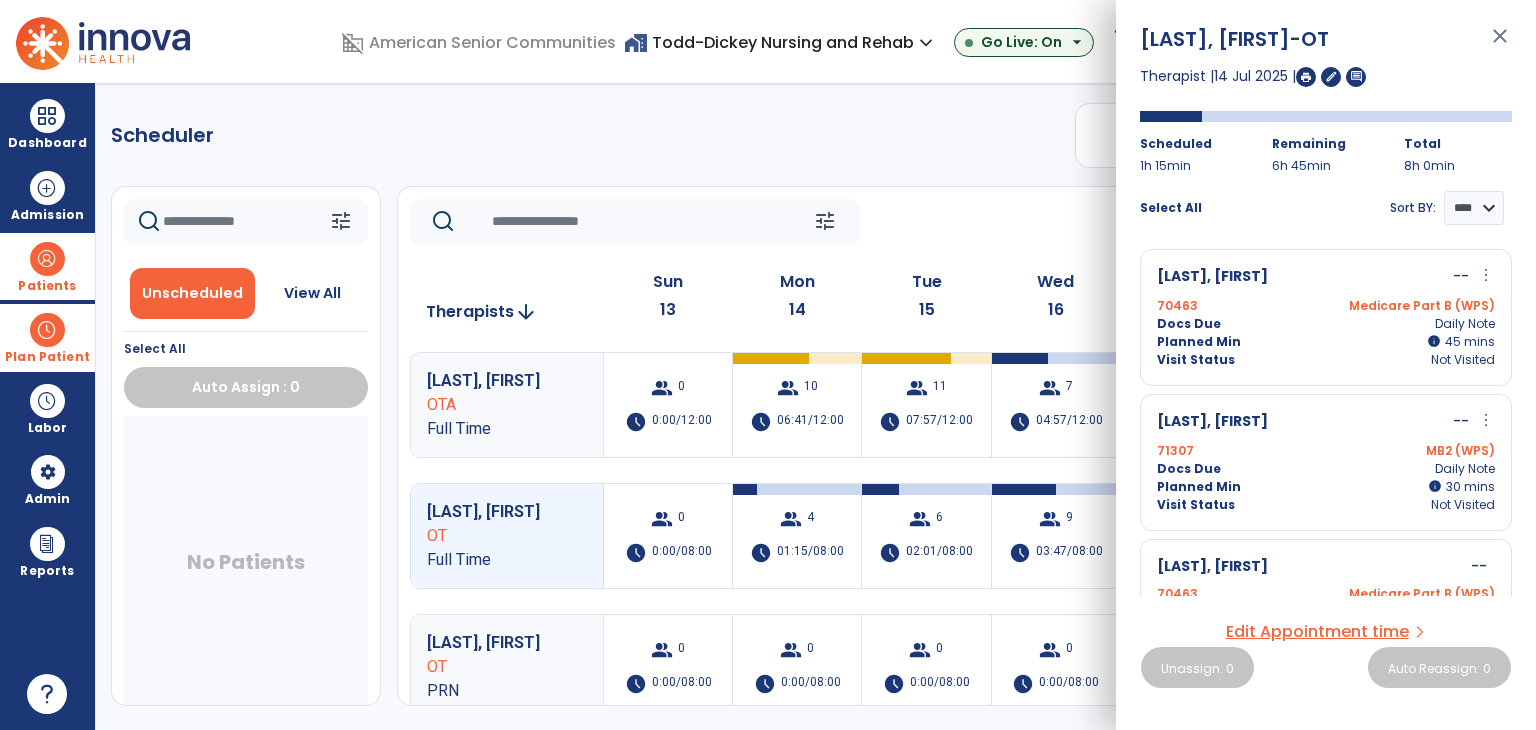 click on "Visit Status  Not Visited" at bounding box center (1326, 360) 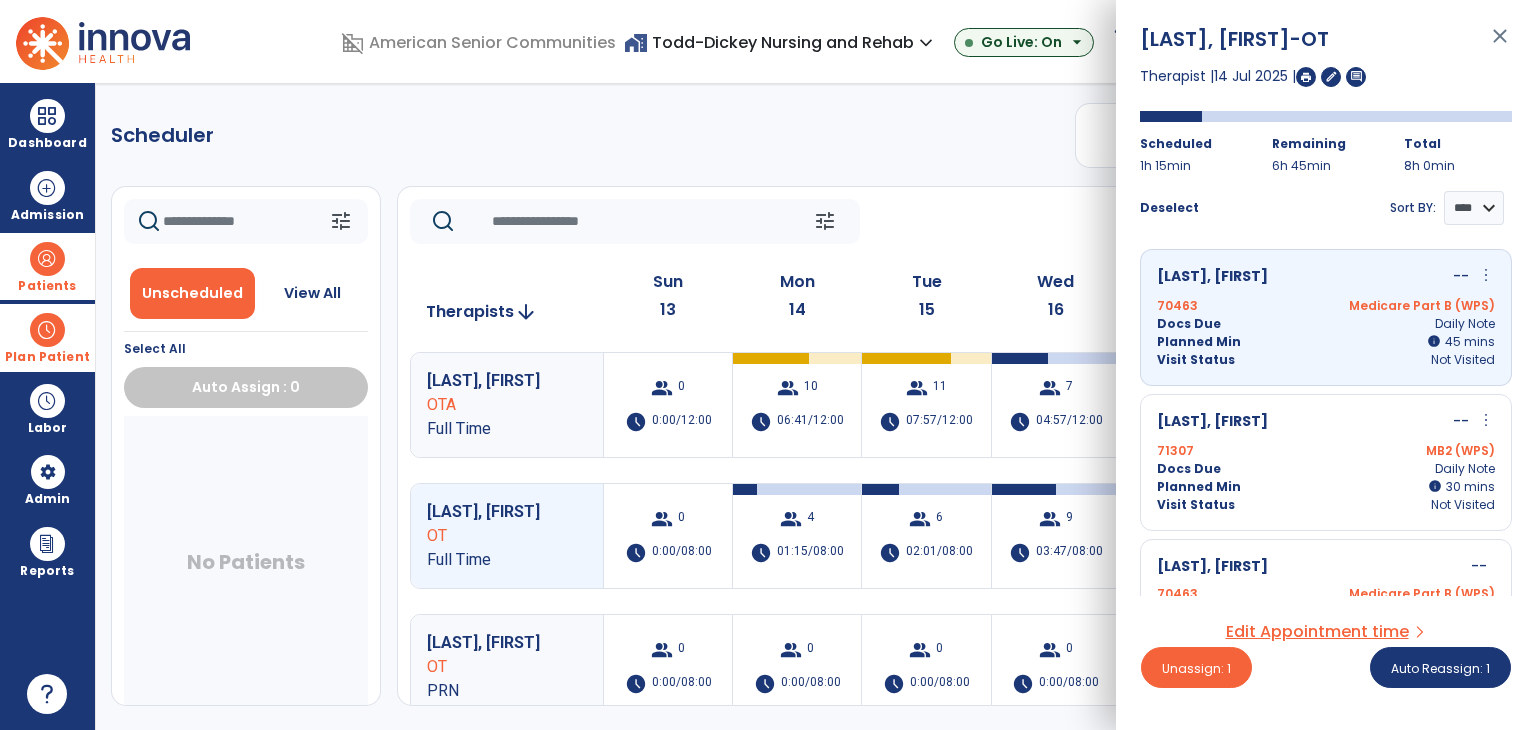 click on "Docs Due Daily Note" at bounding box center (1326, 469) 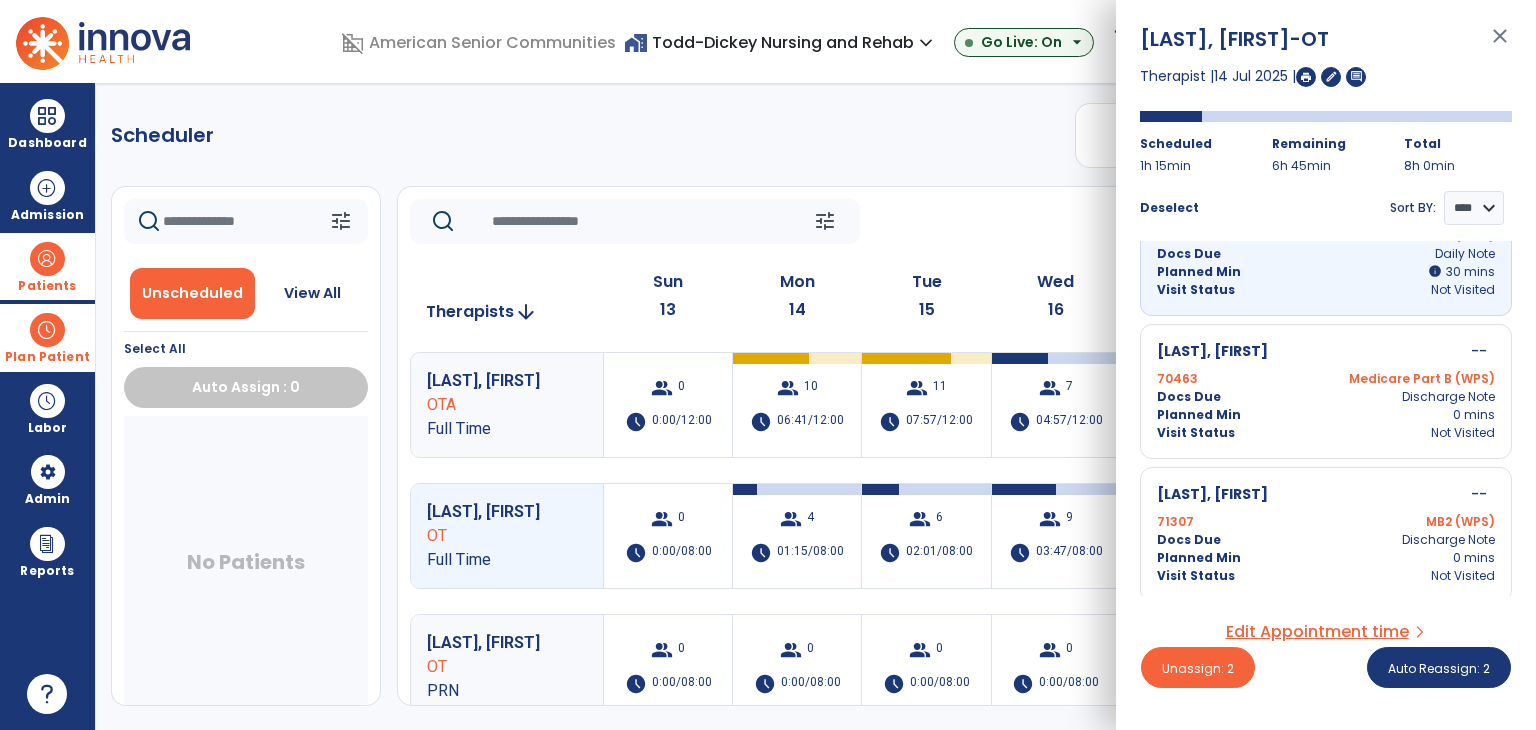 scroll, scrollTop: 219, scrollLeft: 0, axis: vertical 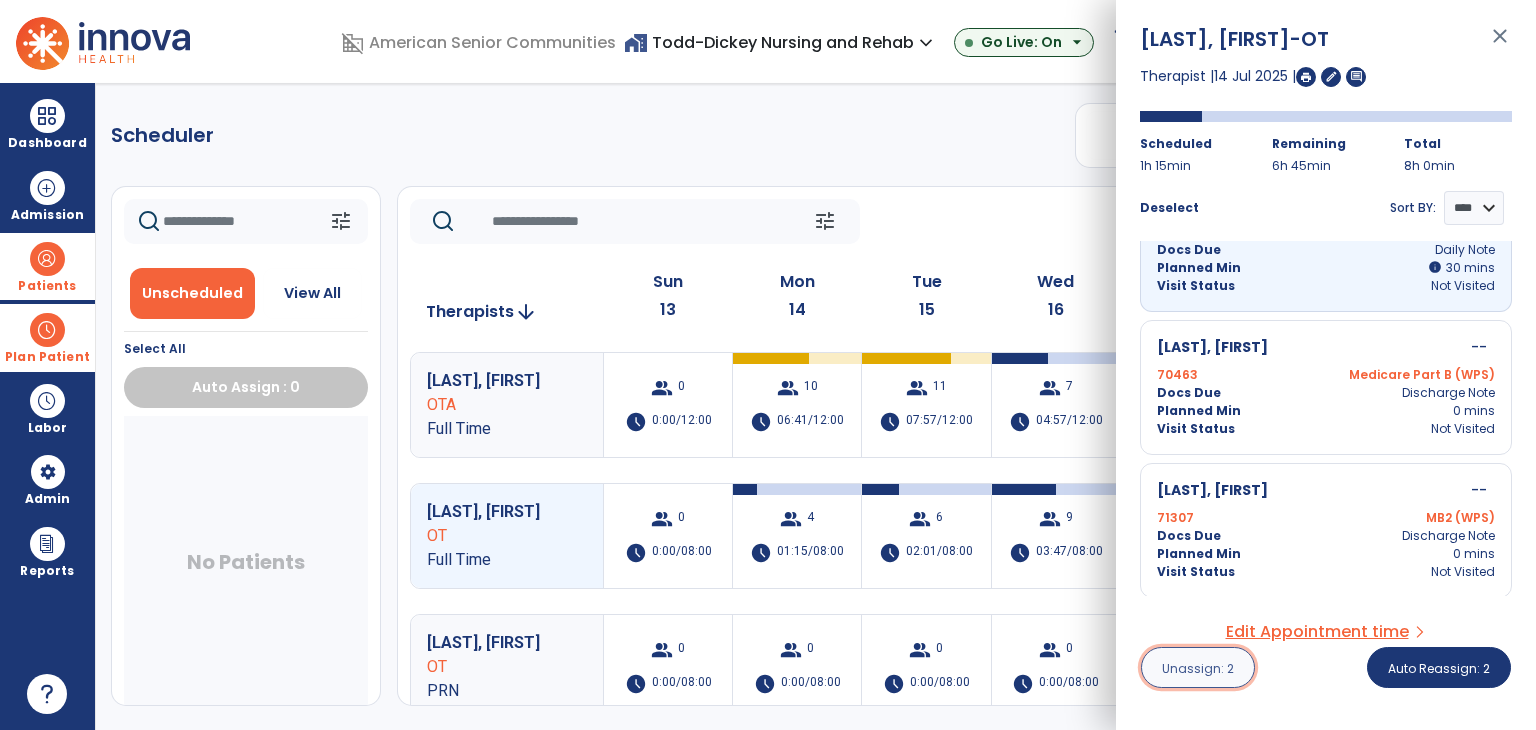 click on "Unassign: 2" at bounding box center [1198, 667] 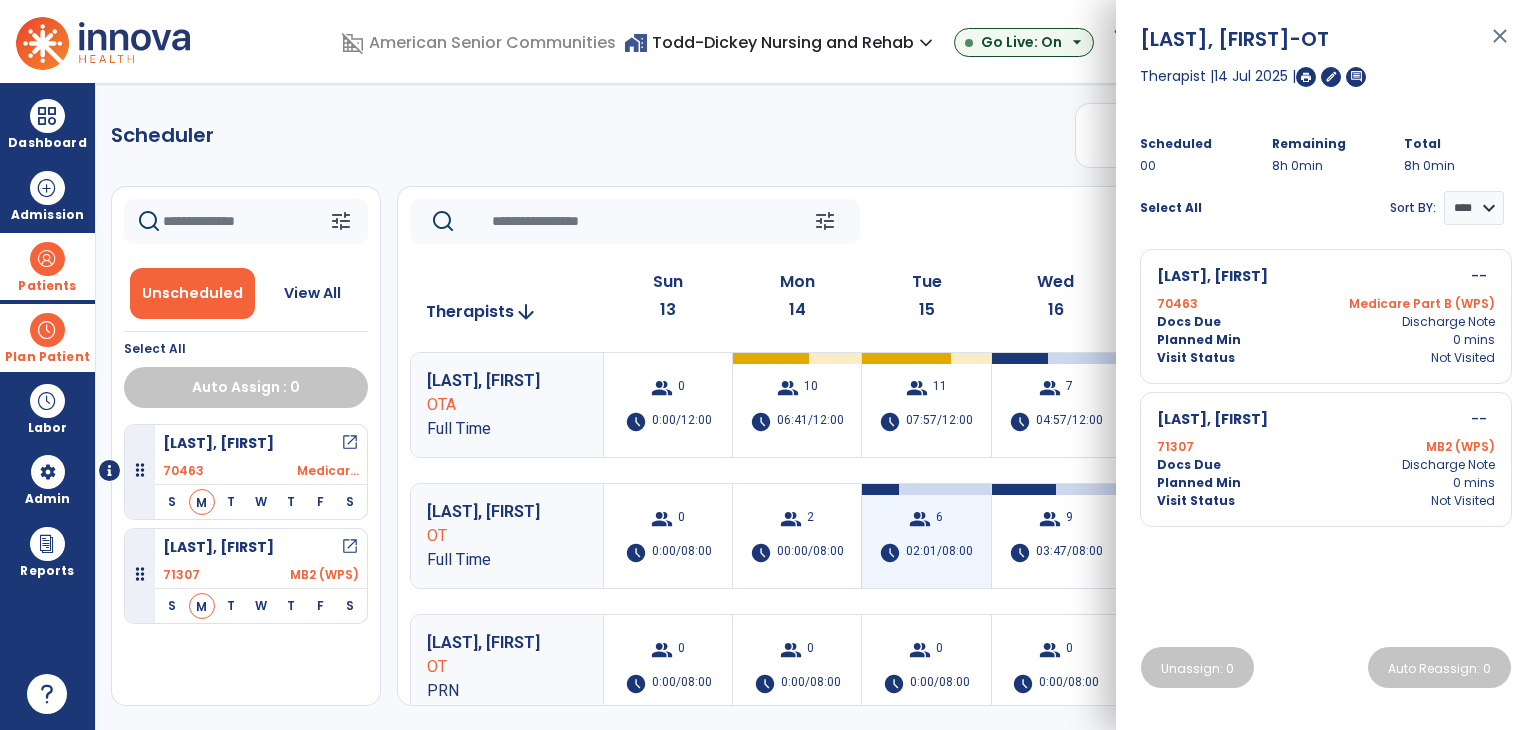 click on "group  6  schedule  02:01/08:00" at bounding box center (926, 536) 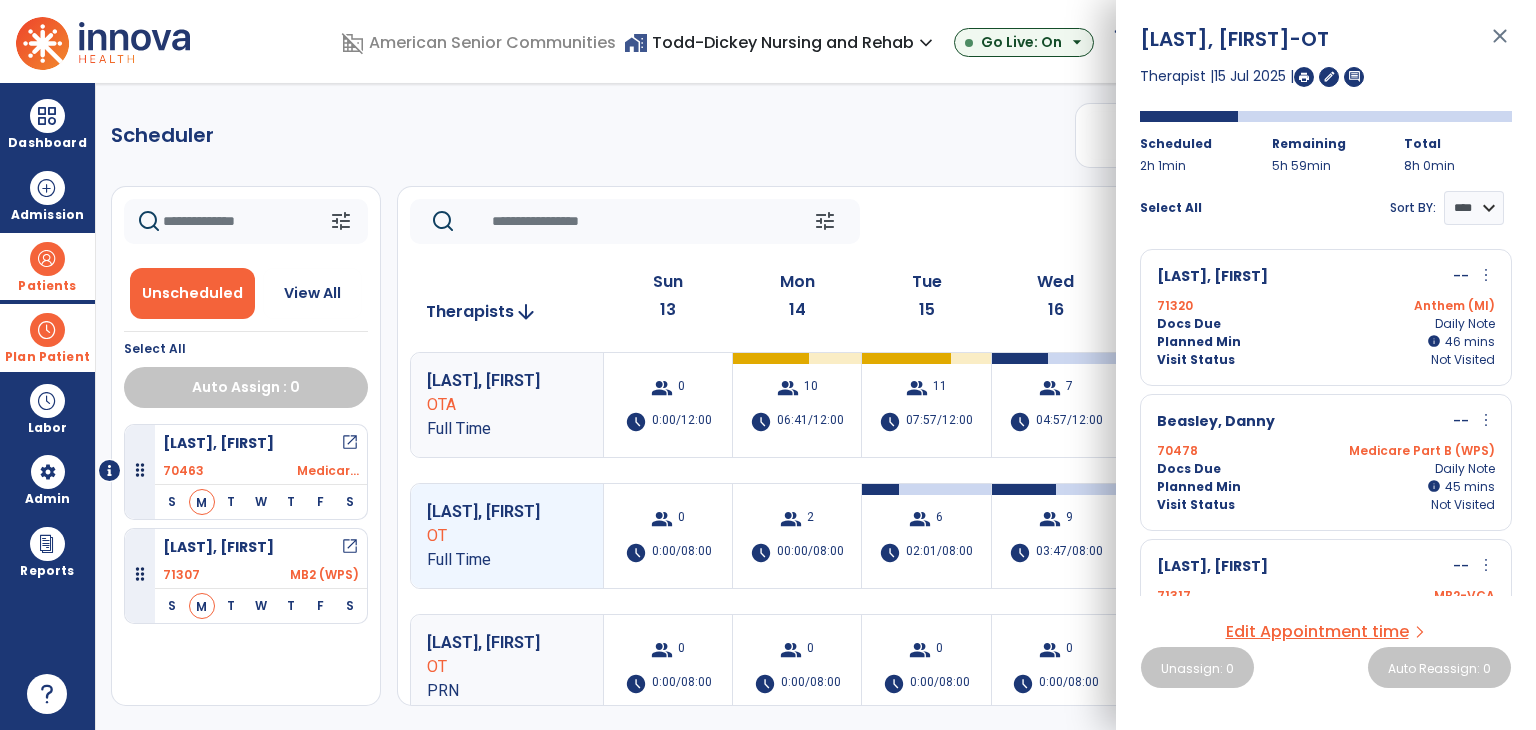 click on "71320 Anthem (MI)" at bounding box center [1326, 306] 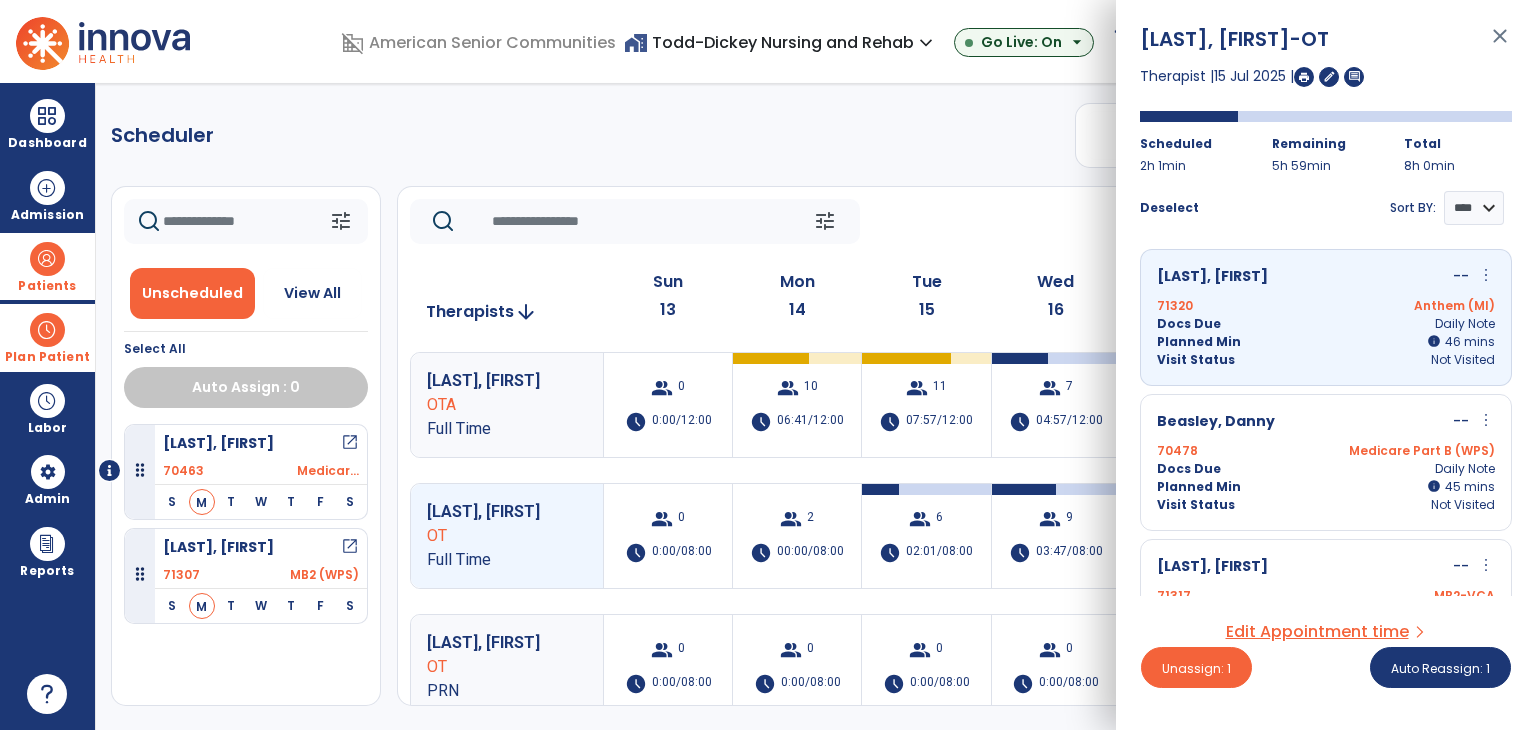click on "Beasley, Danny   --  more_vert  edit   Edit Session   alt_route   Split Minutes  70478 Medicare Part B (WPS)  Docs Due Daily Note   Planned Min  info   45 I 45 mins  Visit Status  Not Visited" at bounding box center [1326, 462] 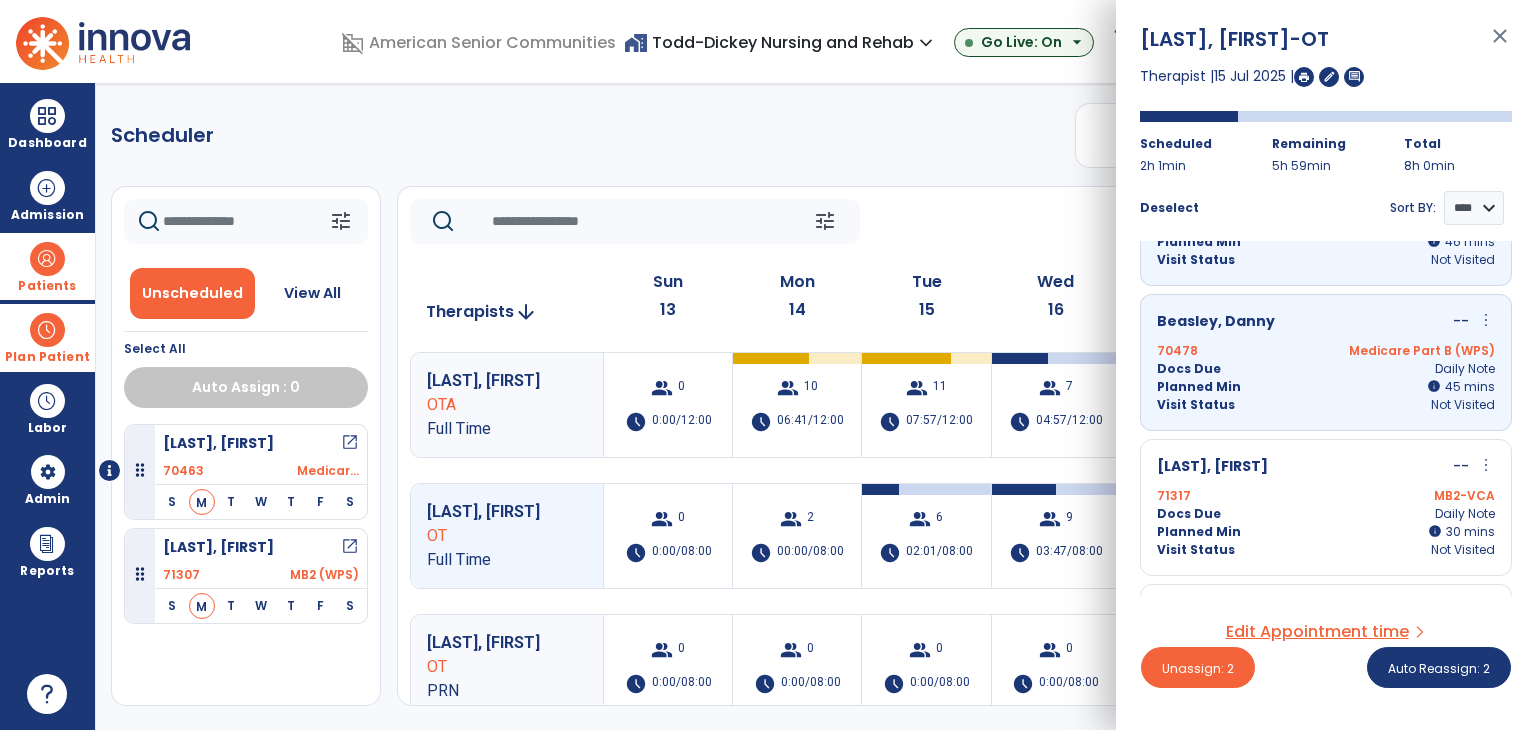 click on "Oeding, Robby   --  more_vert  edit   Edit Session   alt_route   Split Minutes  71317 MB2-VCA  Docs Due Daily Note   Planned Min  info   30 I 30 mins  Visit Status  Not Visited" at bounding box center [1326, 507] 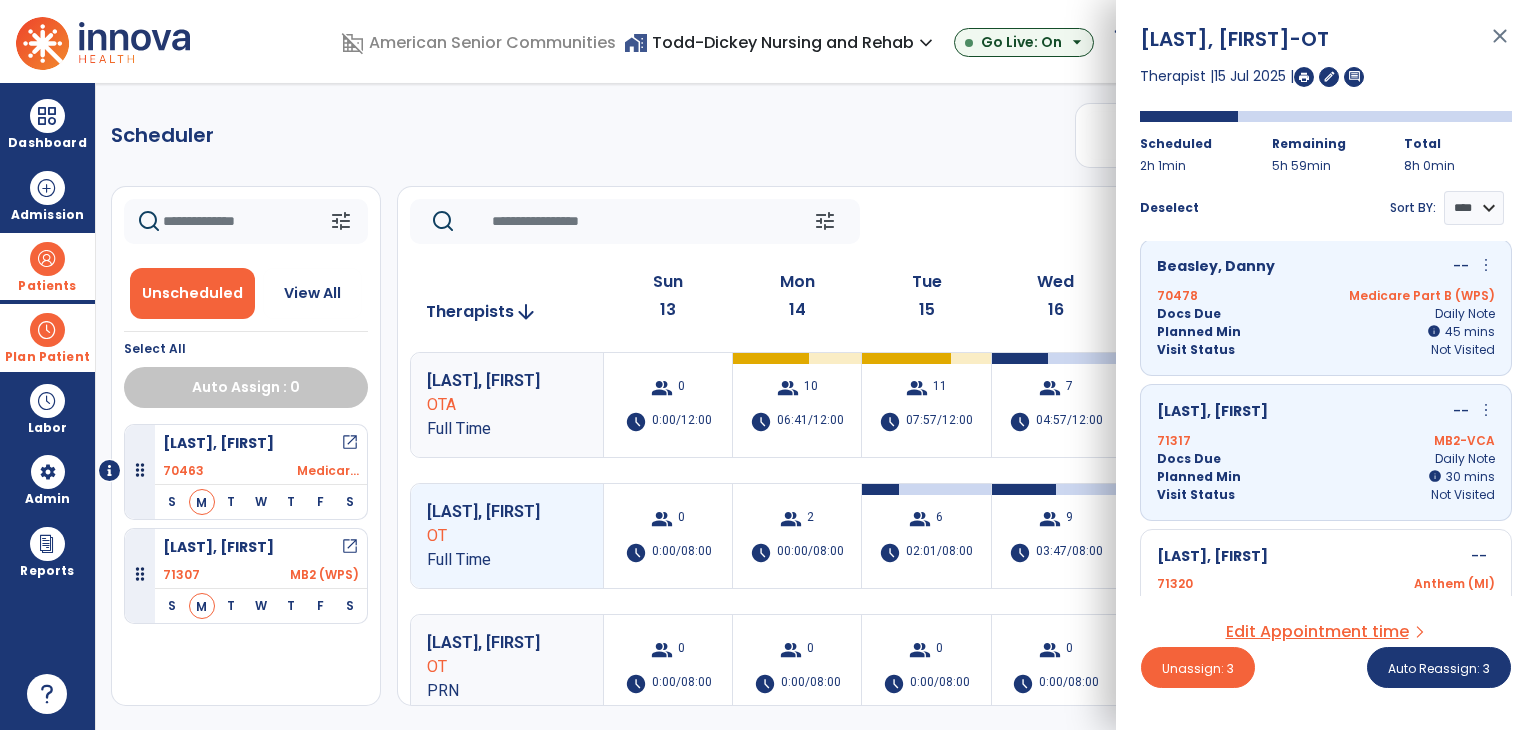 scroll, scrollTop: 300, scrollLeft: 0, axis: vertical 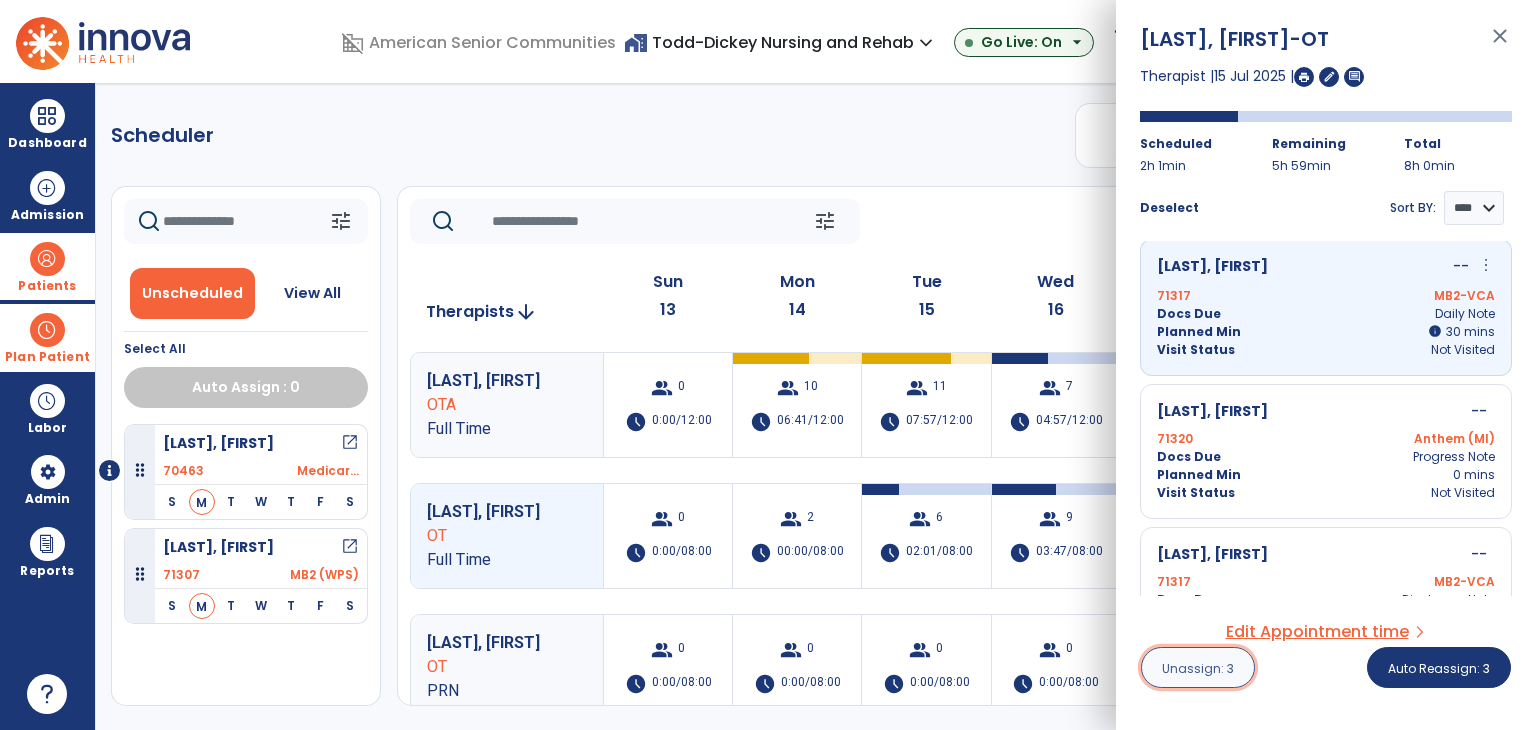 click on "Unassign: 3" at bounding box center (1198, 668) 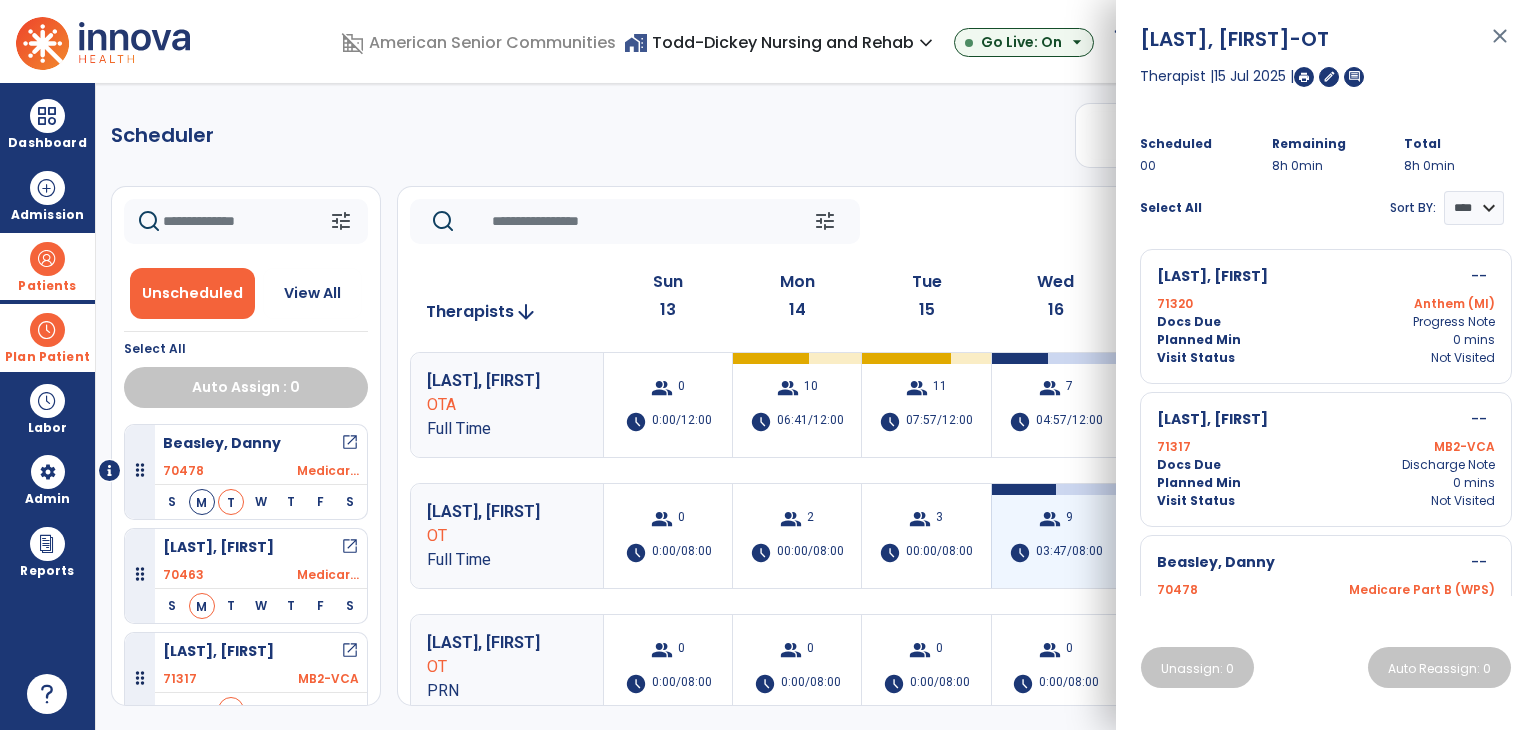 click on "03:47/08:00" at bounding box center [1069, 553] 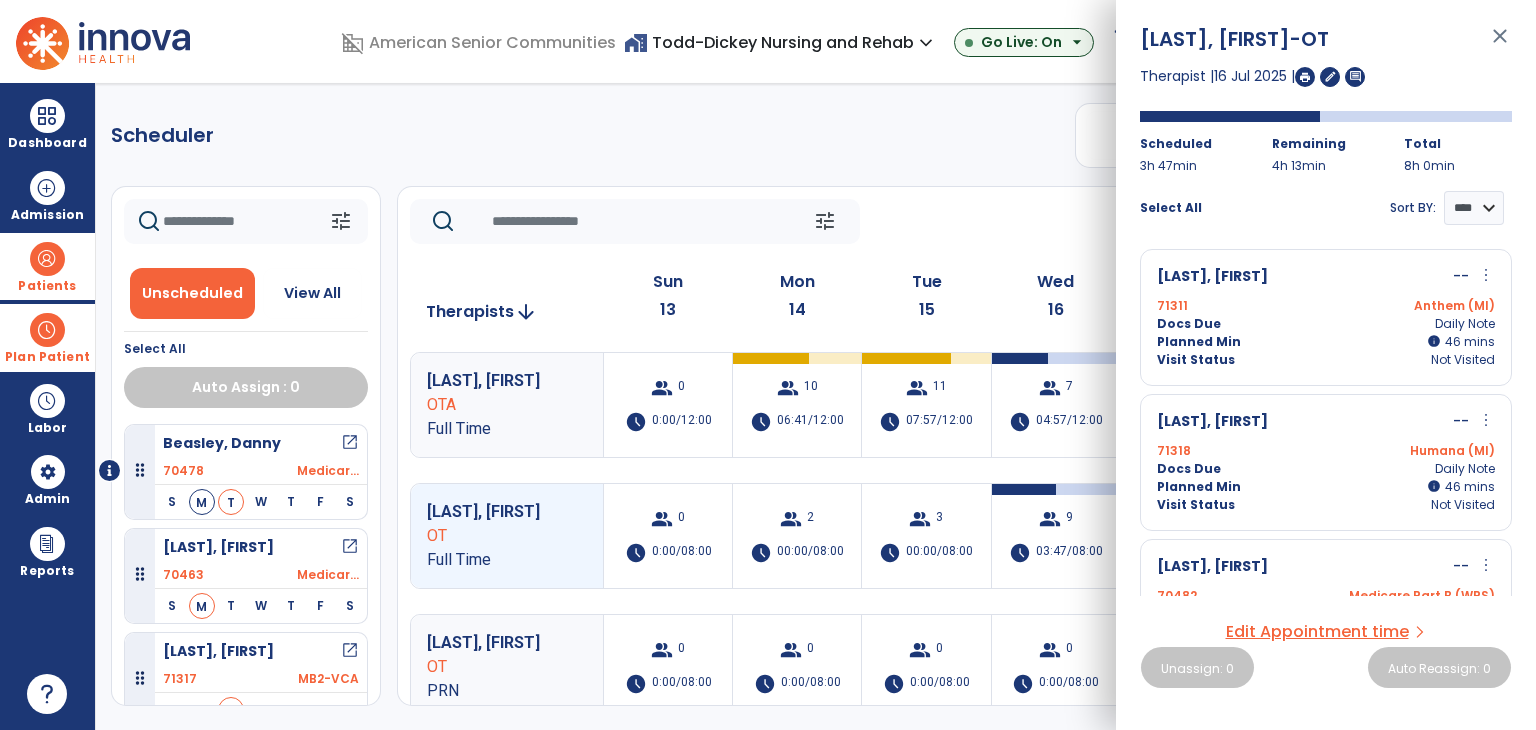 click on "71311 Anthem (MI)" at bounding box center [1326, 306] 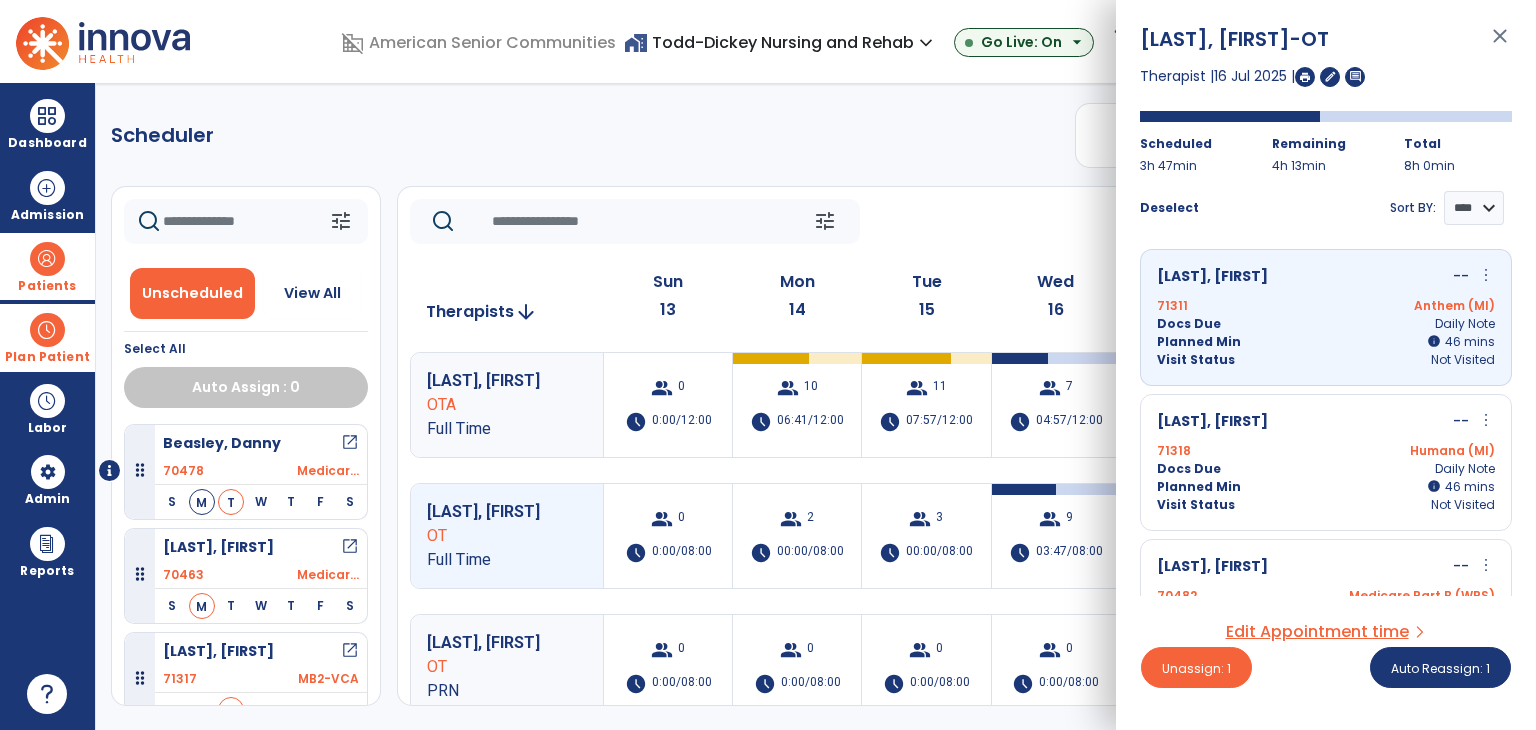 click on "71318 Humana (MI)" at bounding box center [1326, 451] 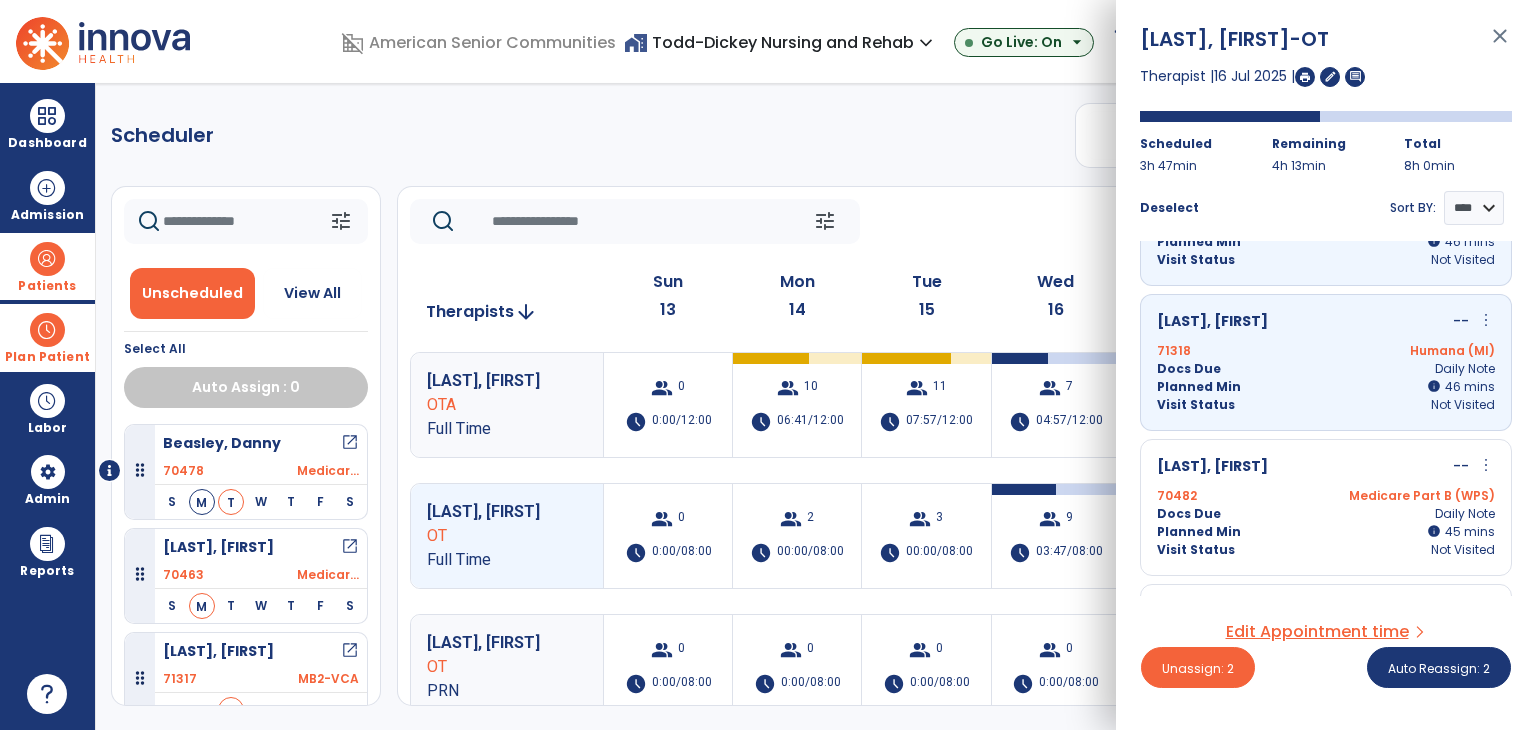 click on "Sullivan, Tina   --  more_vert  edit   Edit Session   alt_route   Split Minutes  70482 Medicare Part B (WPS)  Docs Due Daily Note   Planned Min  info   45 I 45 mins  Visit Status  Not Visited" at bounding box center [1326, 507] 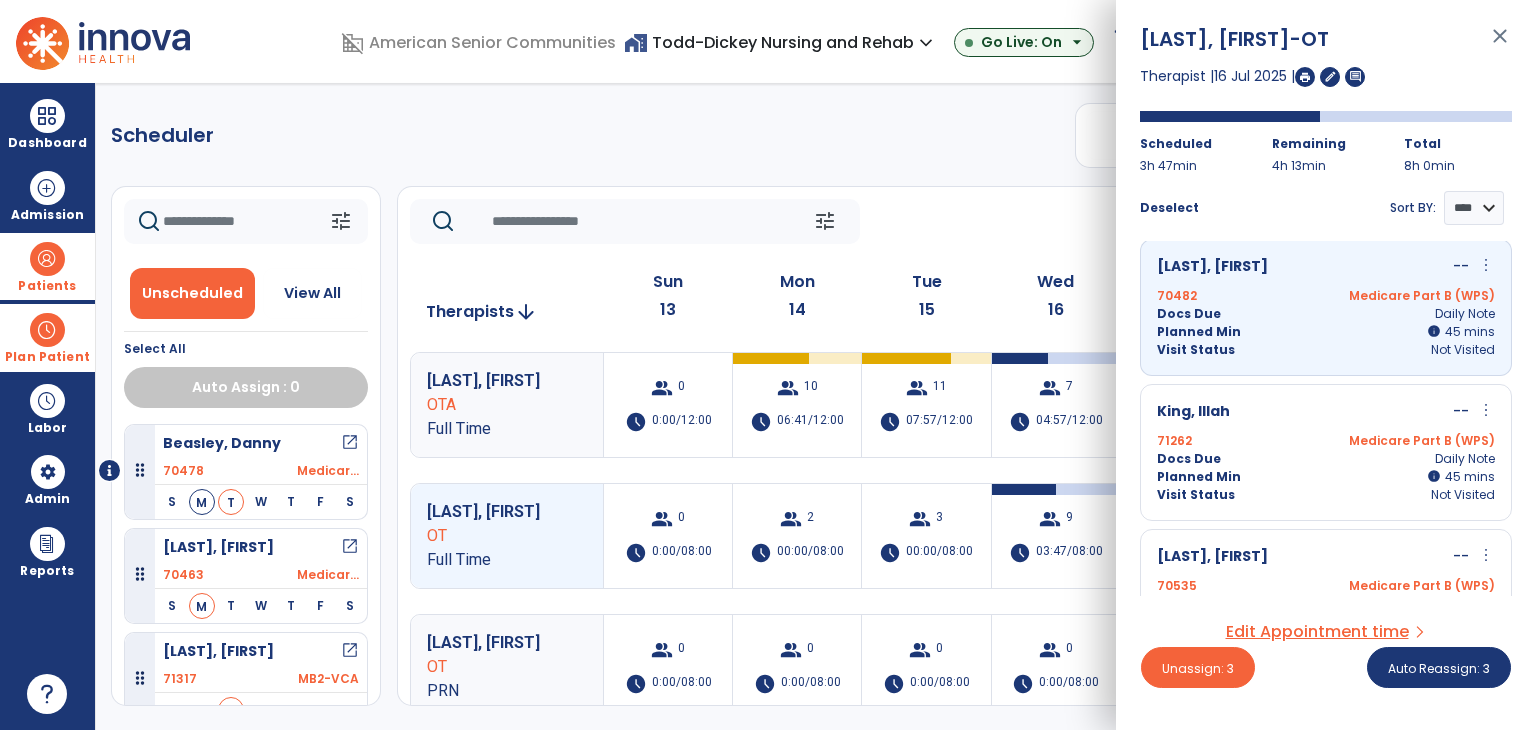 click on "Docs Due Daily Note" at bounding box center (1326, 459) 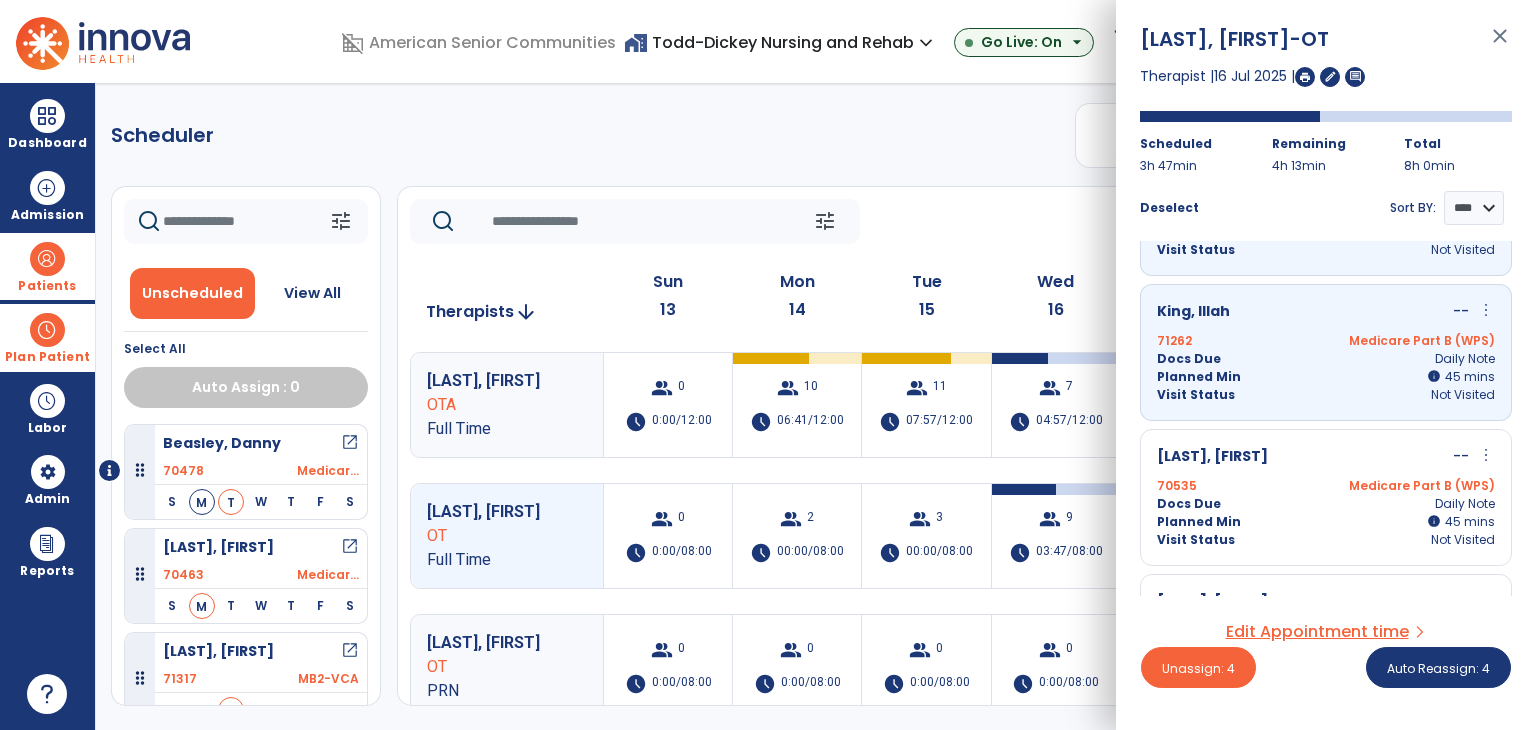click on "70535 Medicare Part B (WPS)" at bounding box center [1326, 486] 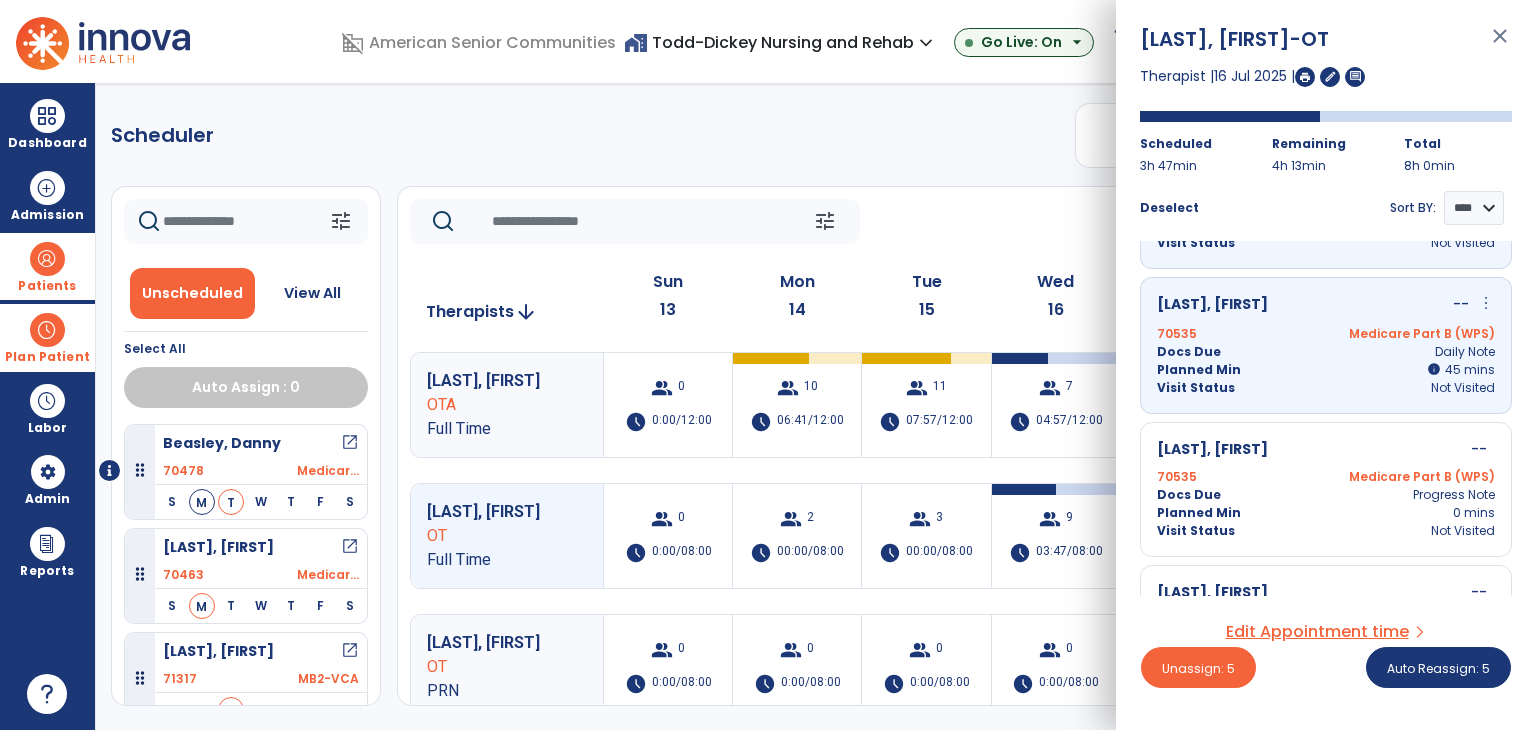 scroll, scrollTop: 600, scrollLeft: 0, axis: vertical 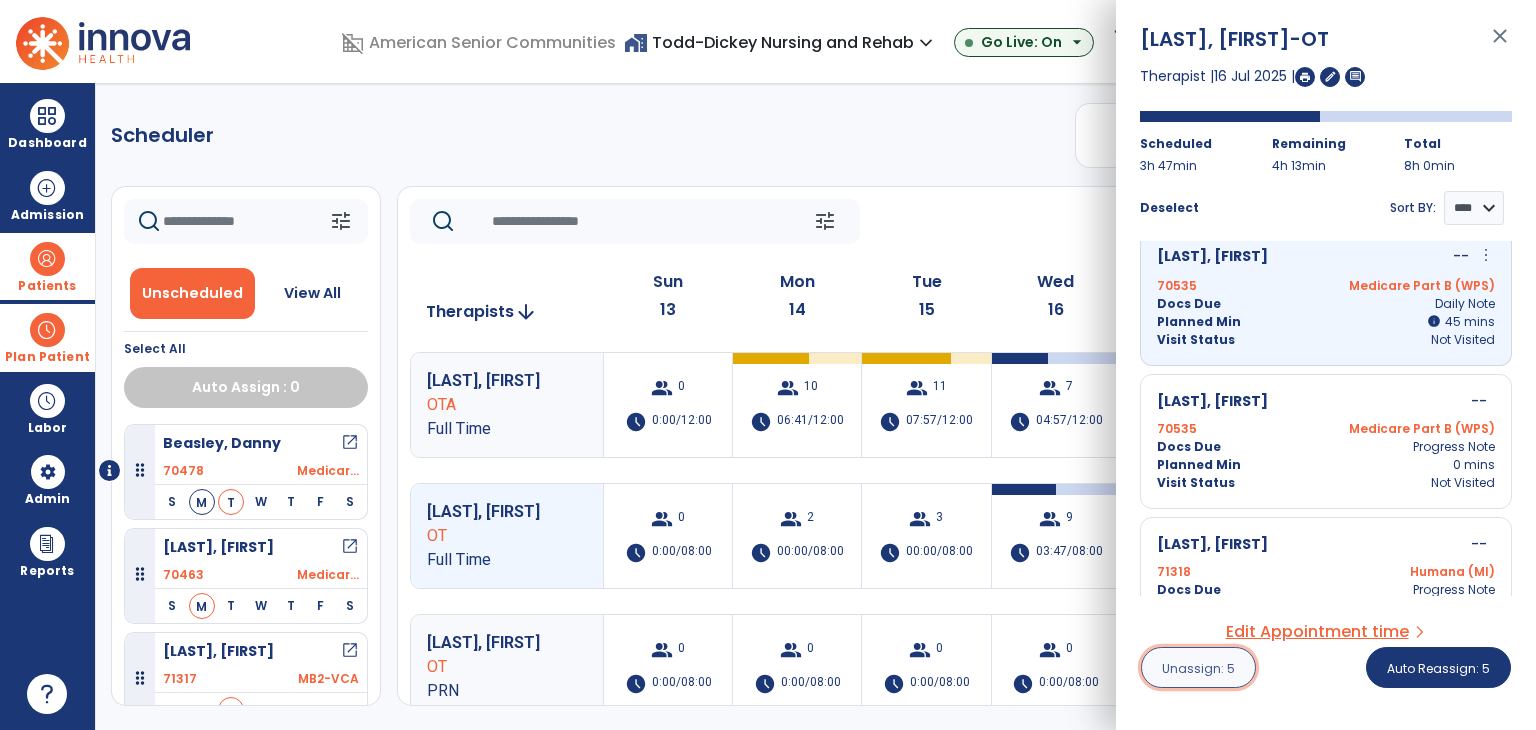 click on "Unassign: 5" at bounding box center (1198, 668) 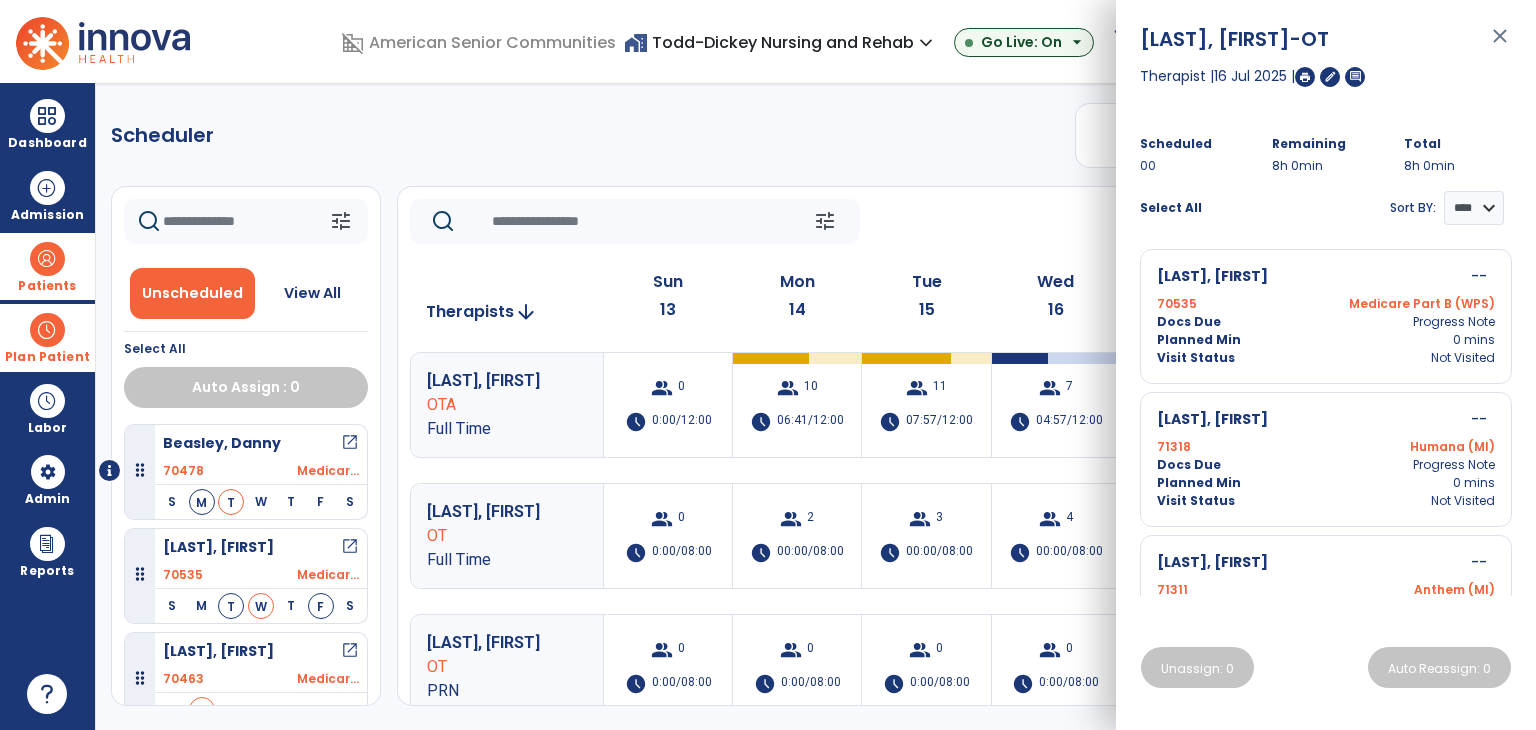 click on "close" at bounding box center (1500, 45) 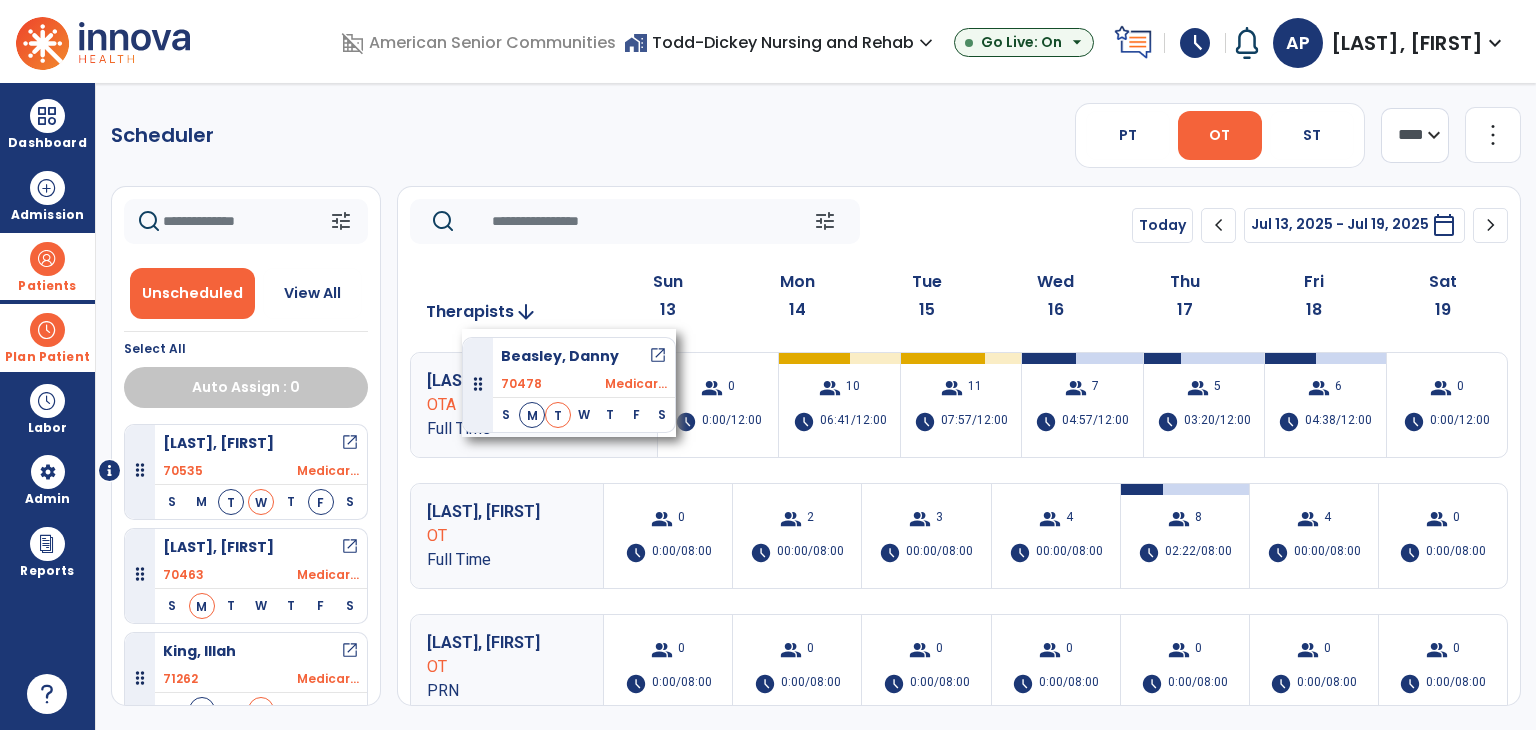 drag, startPoint x: 266, startPoint y: 456, endPoint x: 462, endPoint y: 329, distance: 233.5487 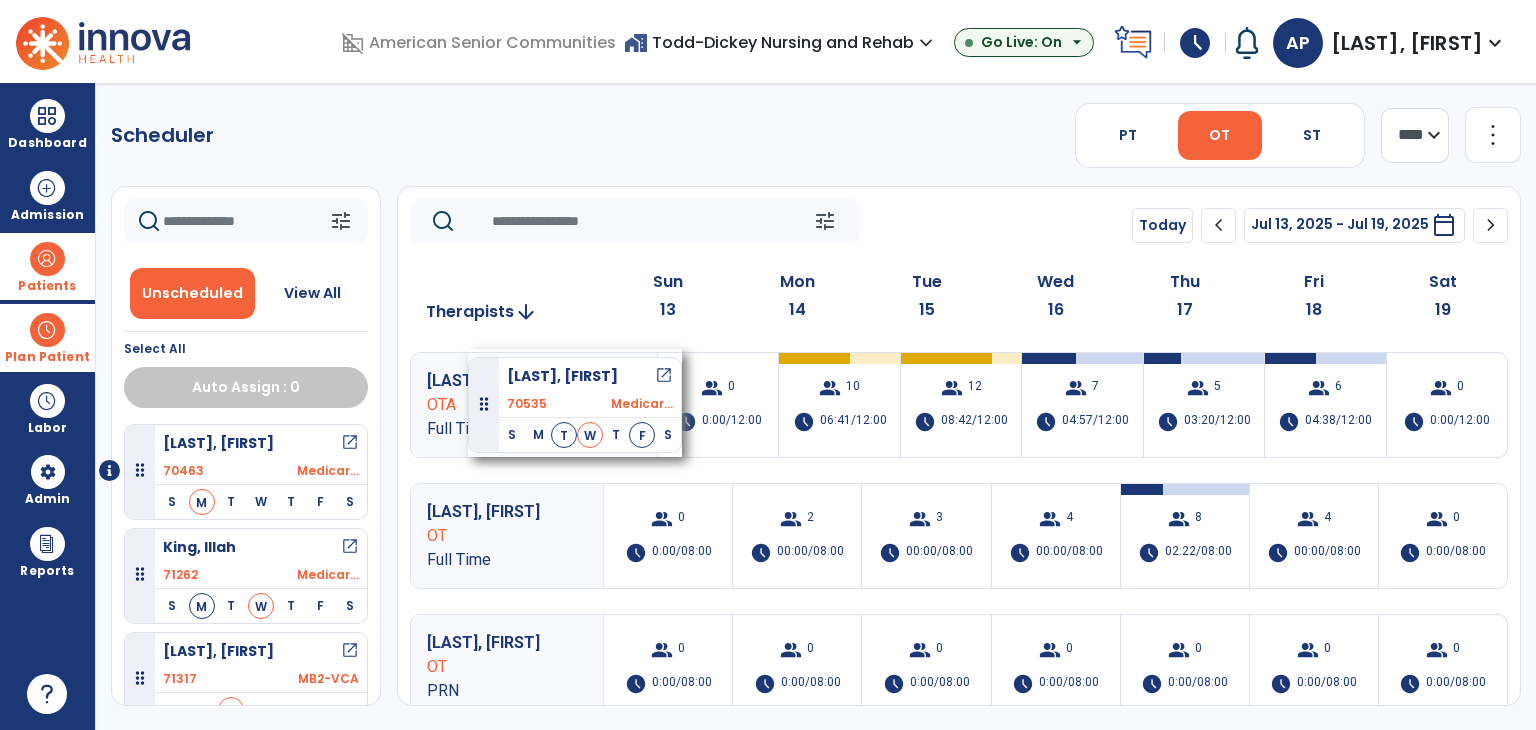 drag, startPoint x: 288, startPoint y: 456, endPoint x: 468, endPoint y: 349, distance: 209.40154 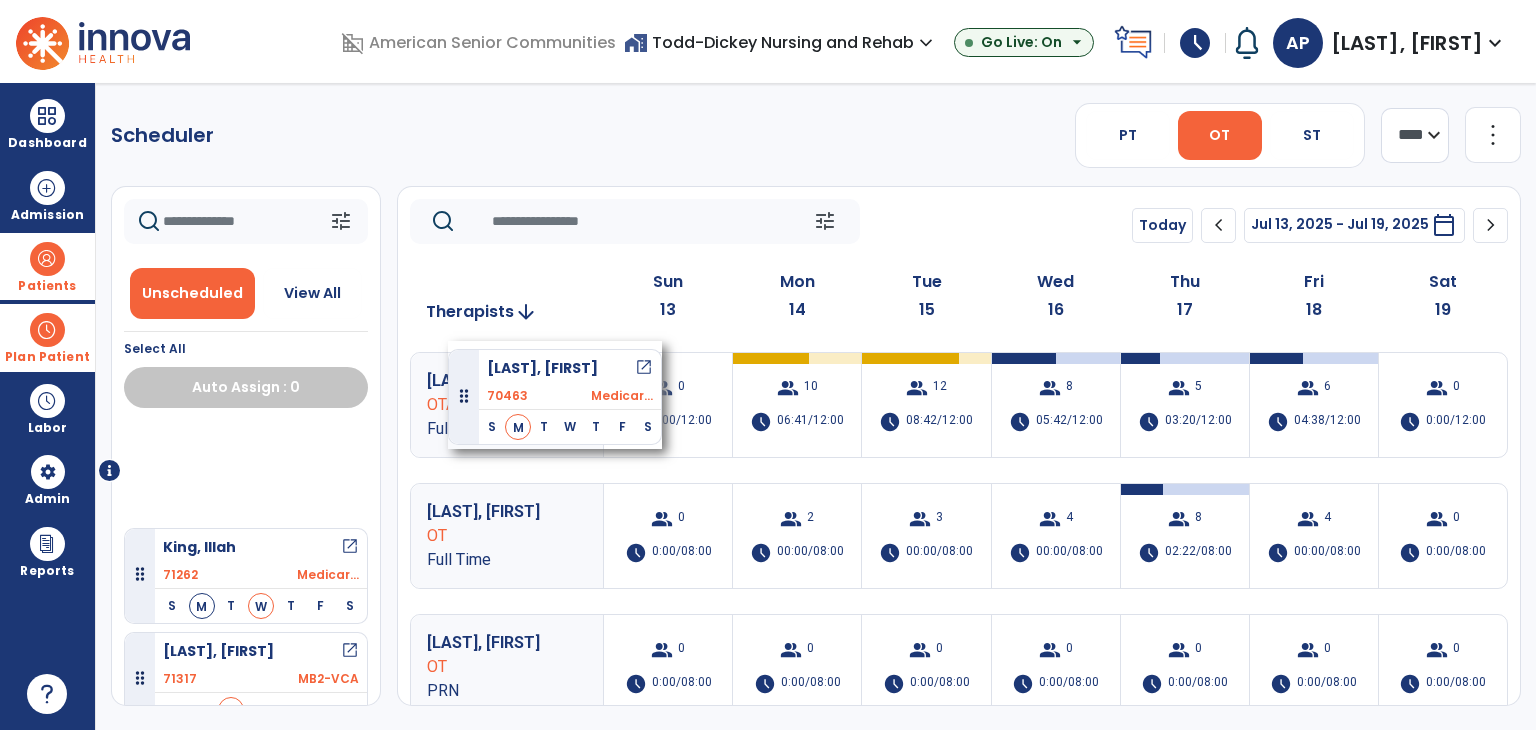 drag, startPoint x: 249, startPoint y: 438, endPoint x: 452, endPoint y: 342, distance: 224.55511 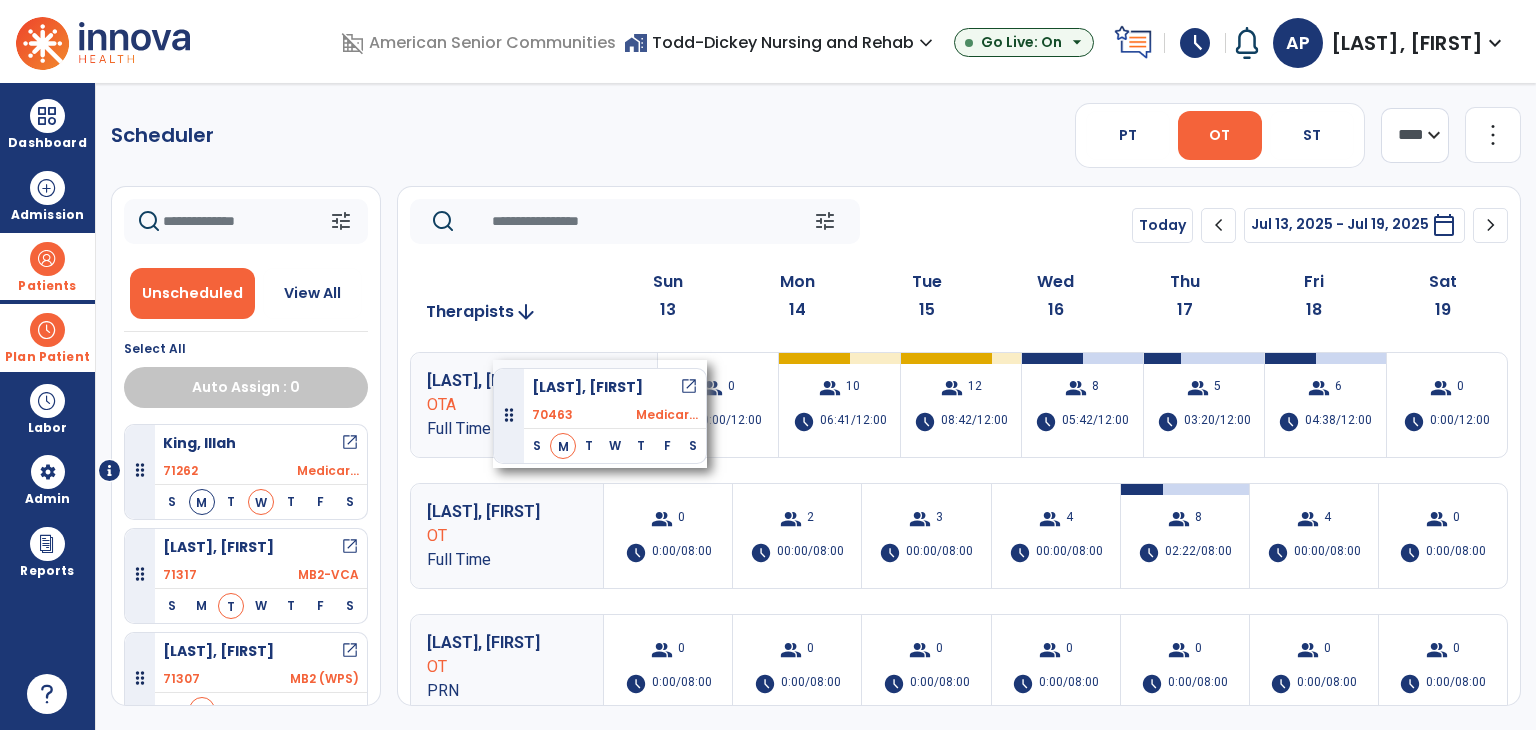 drag, startPoint x: 308, startPoint y: 446, endPoint x: 493, endPoint y: 360, distance: 204.01225 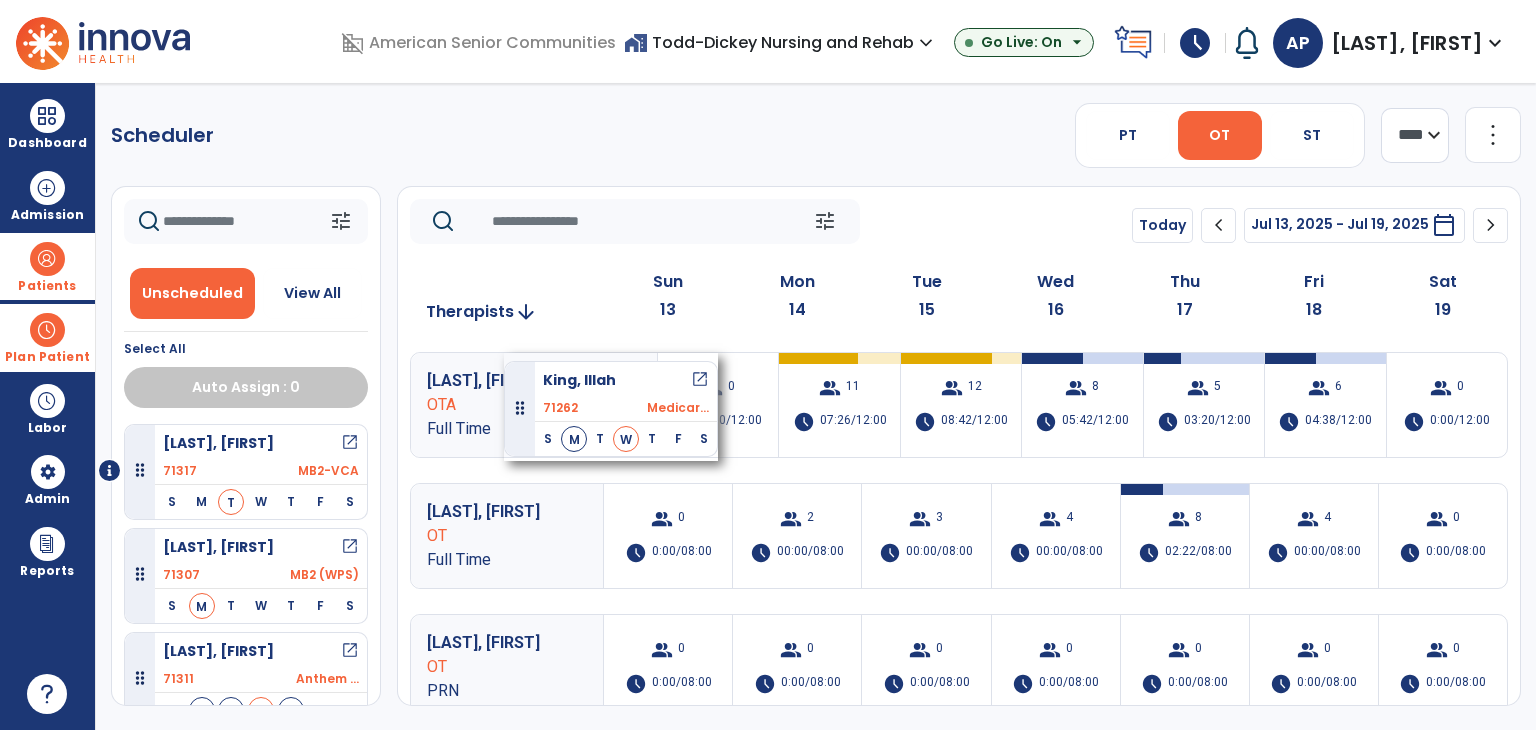 drag, startPoint x: 303, startPoint y: 446, endPoint x: 504, endPoint y: 353, distance: 221.47235 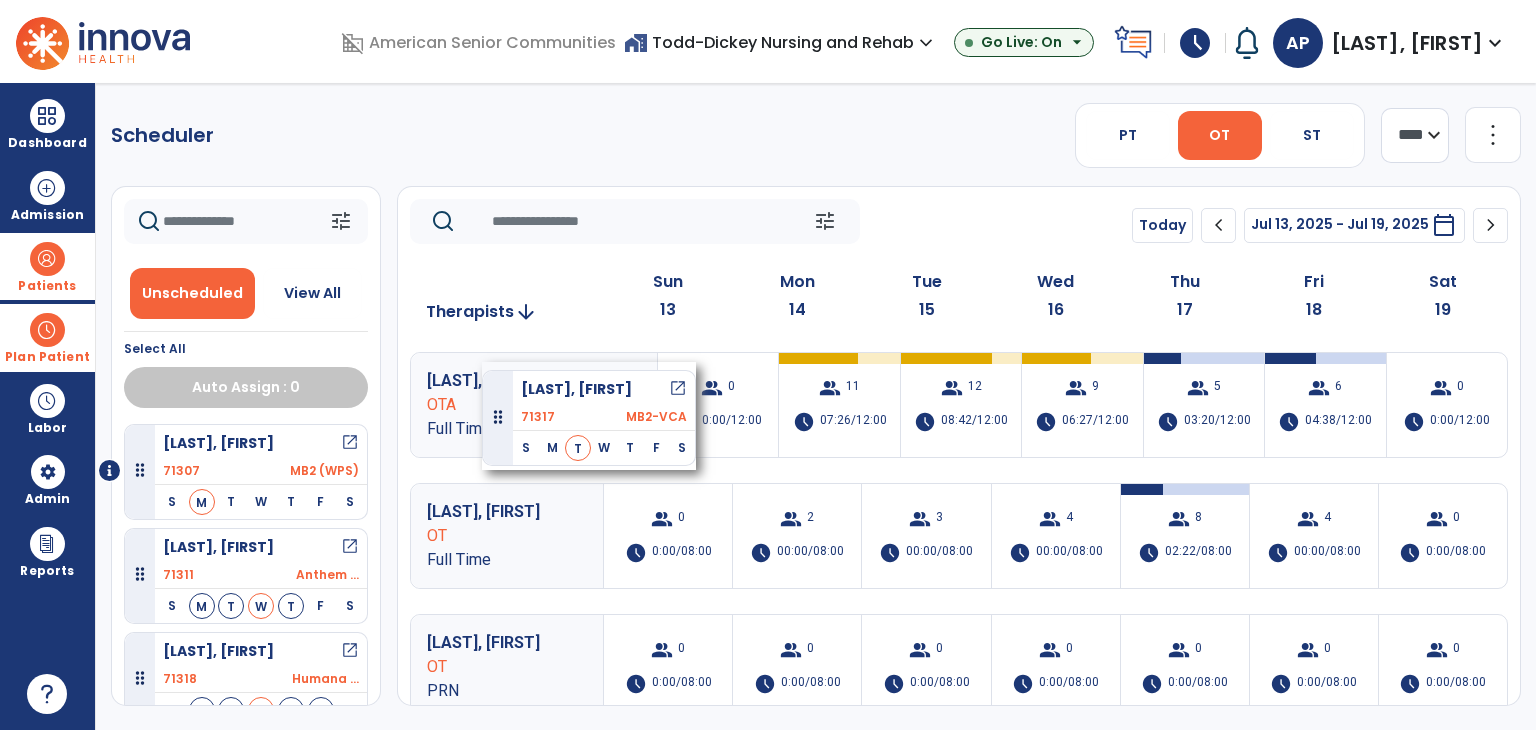 drag, startPoint x: 237, startPoint y: 455, endPoint x: 482, endPoint y: 362, distance: 262.05725 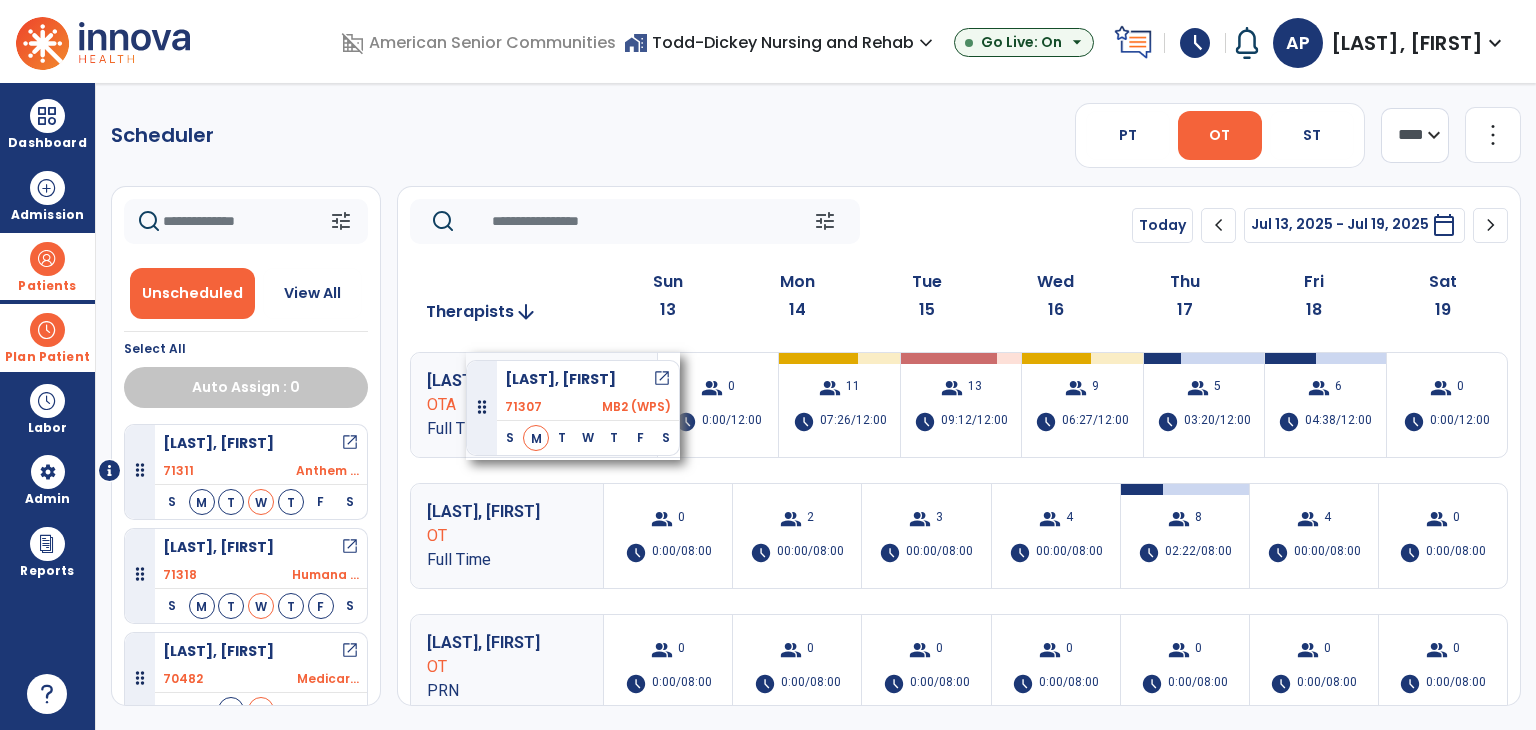 drag, startPoint x: 268, startPoint y: 437, endPoint x: 466, endPoint y: 352, distance: 215.47389 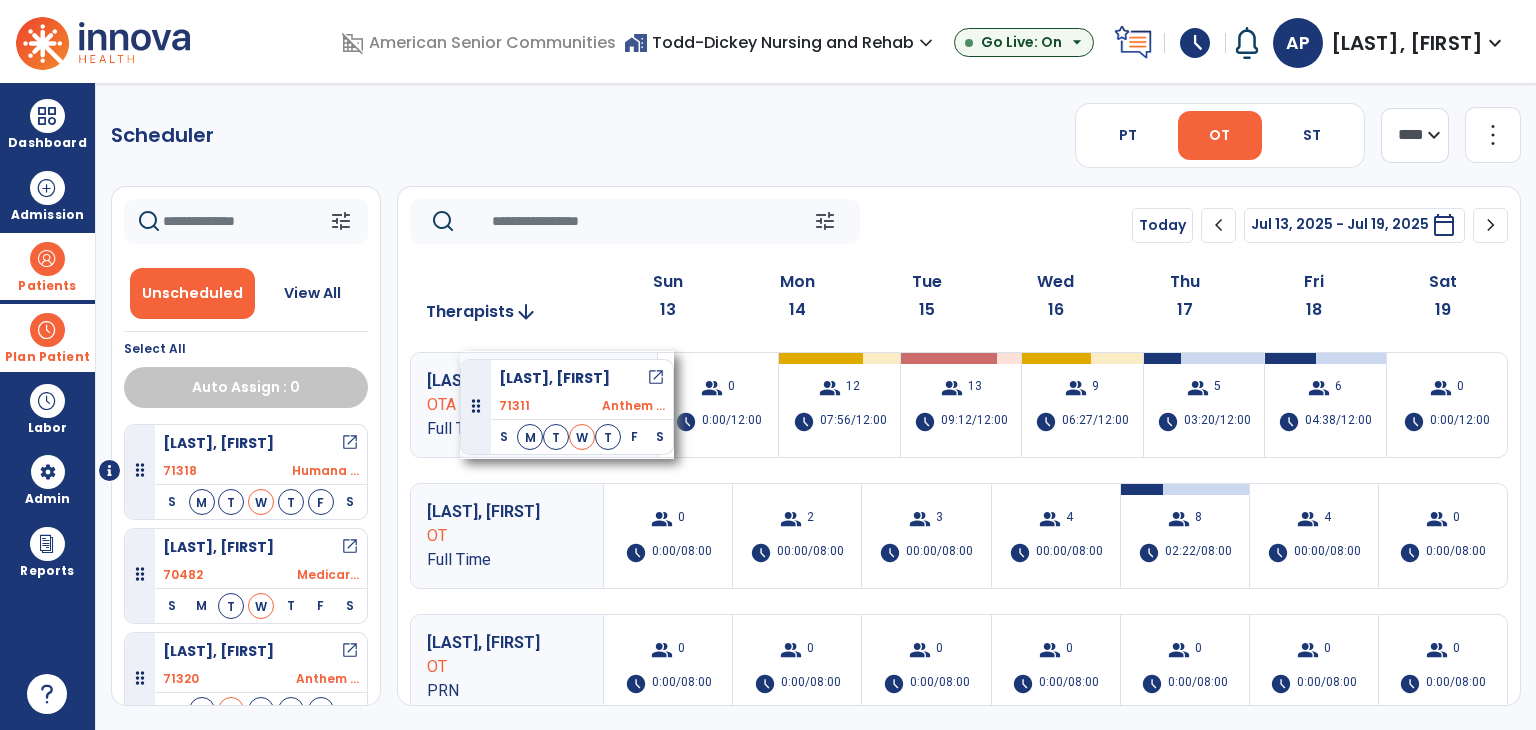 drag, startPoint x: 264, startPoint y: 449, endPoint x: 460, endPoint y: 351, distance: 219.13466 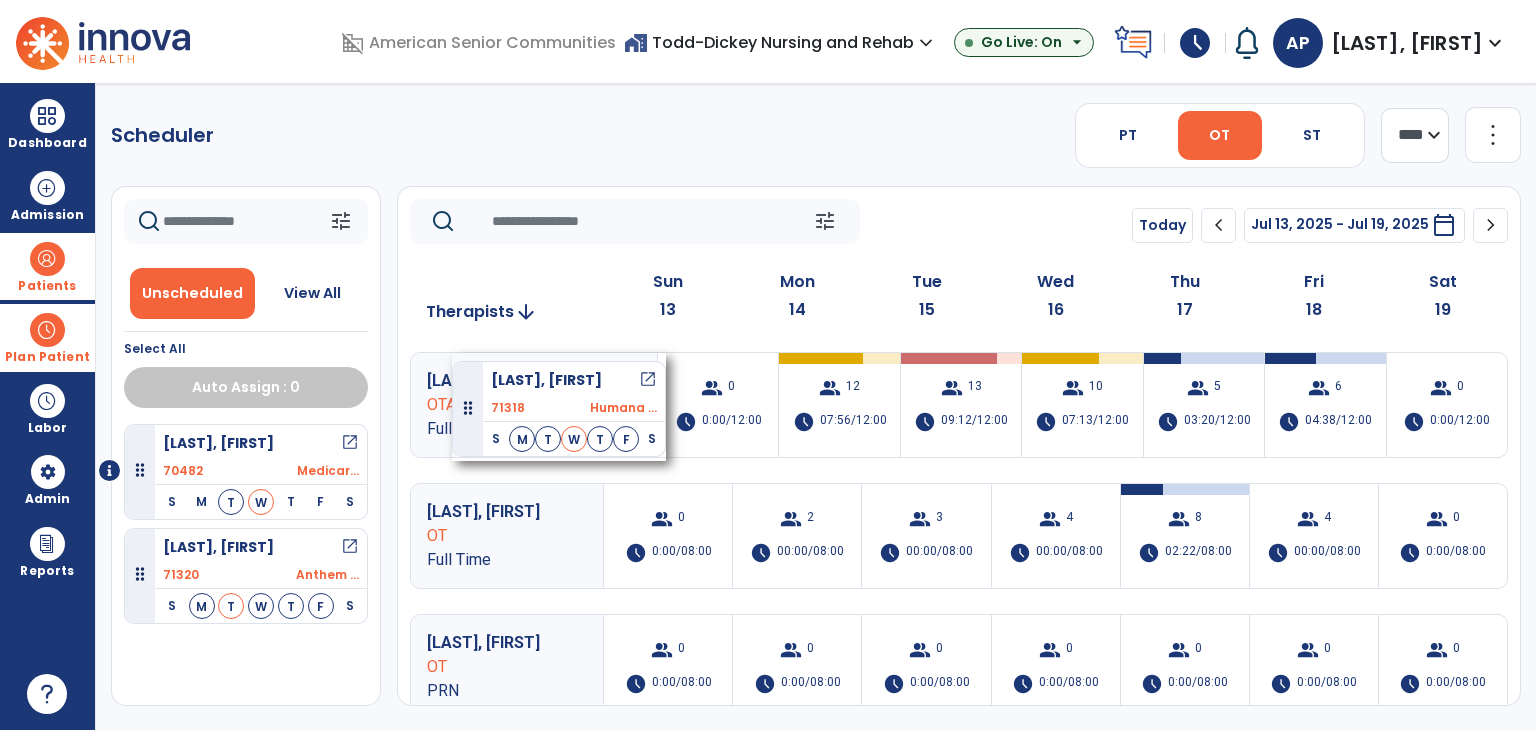 drag, startPoint x: 261, startPoint y: 455, endPoint x: 452, endPoint y: 353, distance: 216.52945 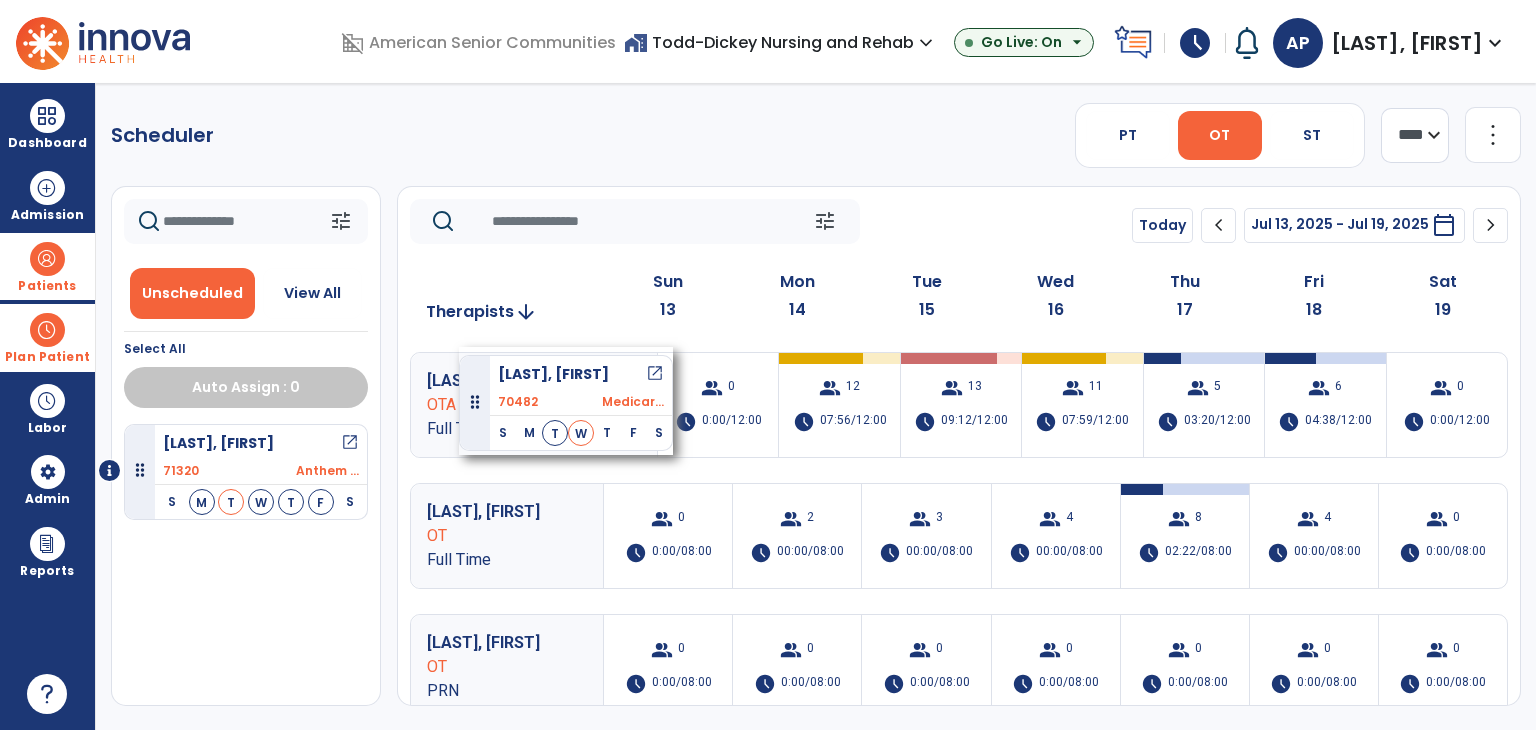 drag, startPoint x: 301, startPoint y: 441, endPoint x: 470, endPoint y: 345, distance: 194.36307 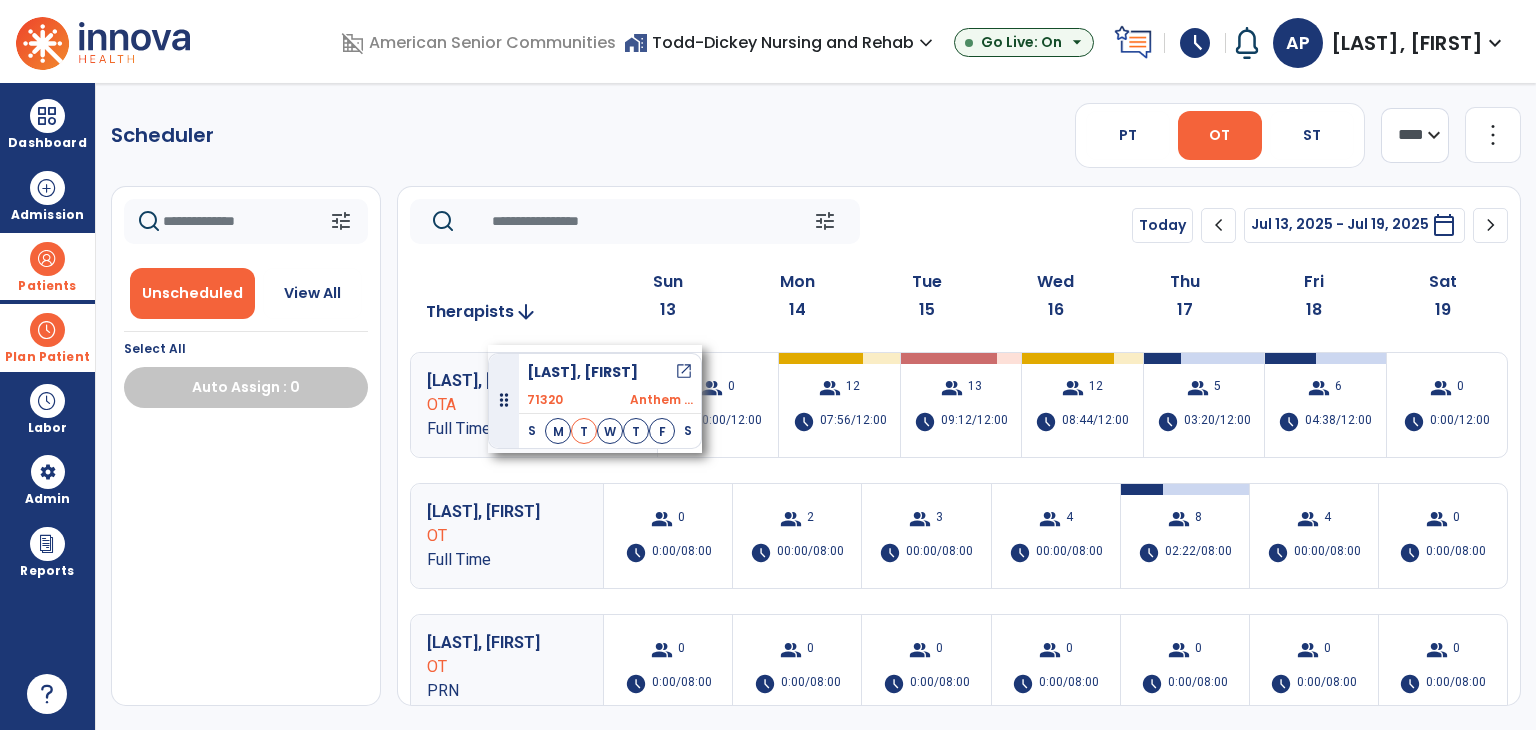 drag, startPoint x: 288, startPoint y: 449, endPoint x: 488, endPoint y: 345, distance: 225.42404 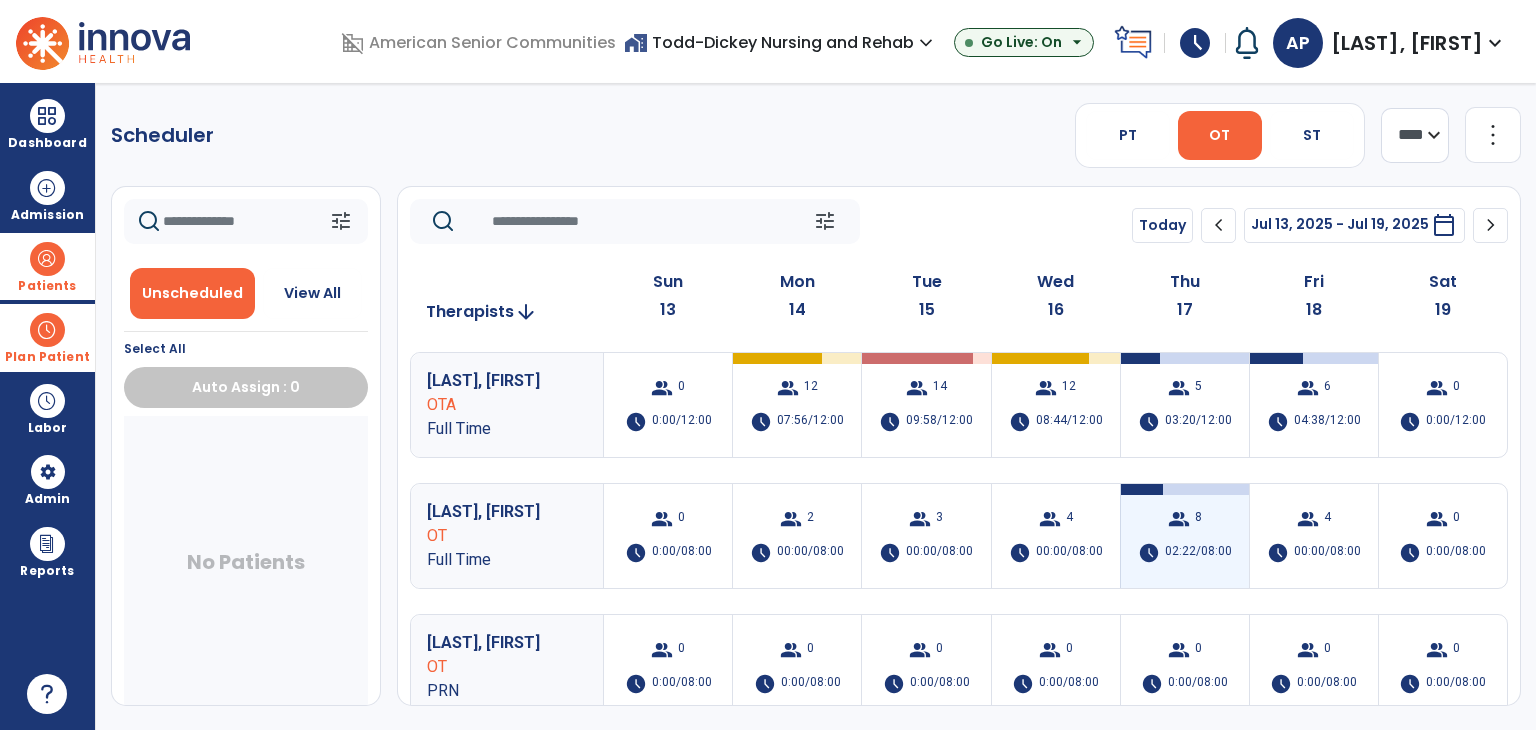 click on "group  8  schedule  02:22/08:00" at bounding box center (1185, 536) 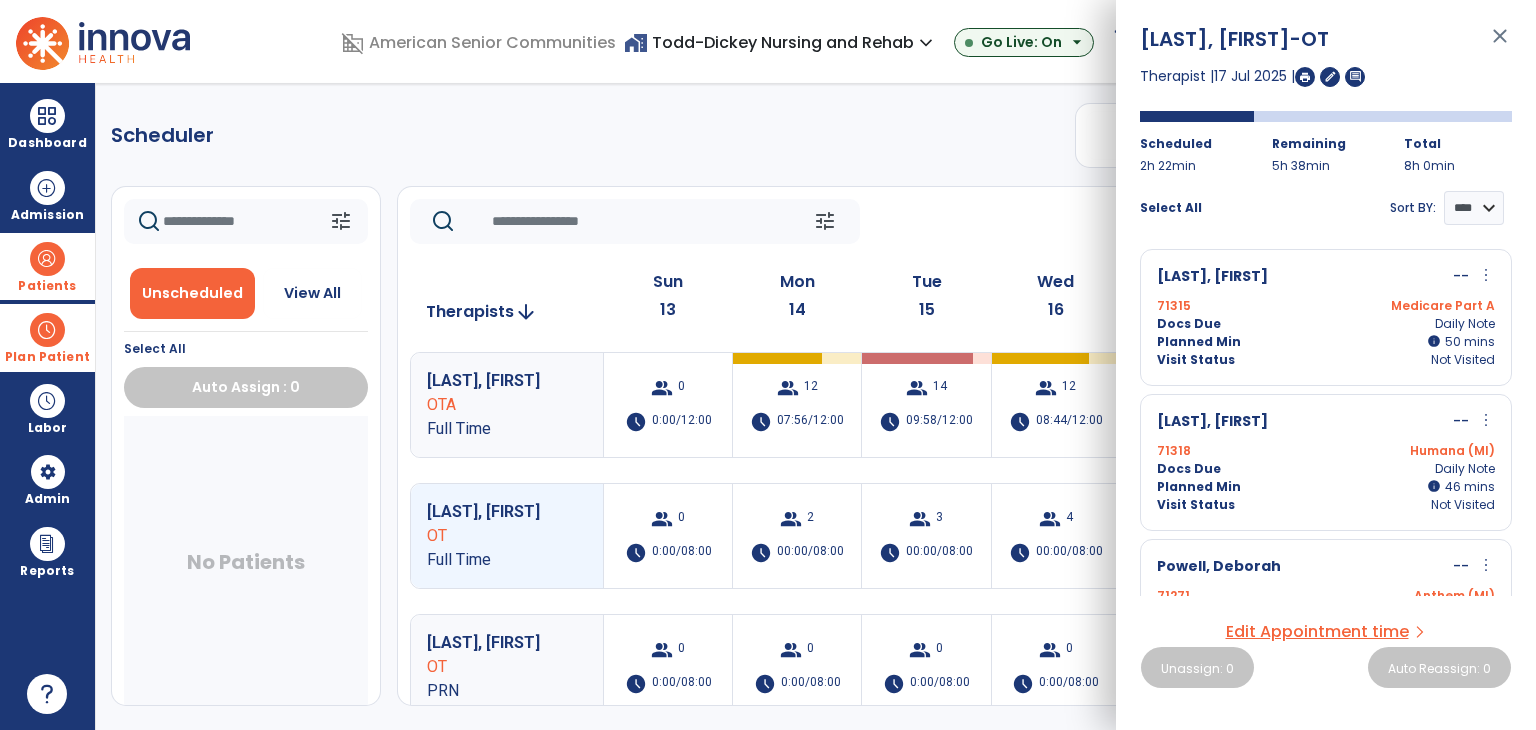 click on "Docs Due Daily Note" at bounding box center (1326, 324) 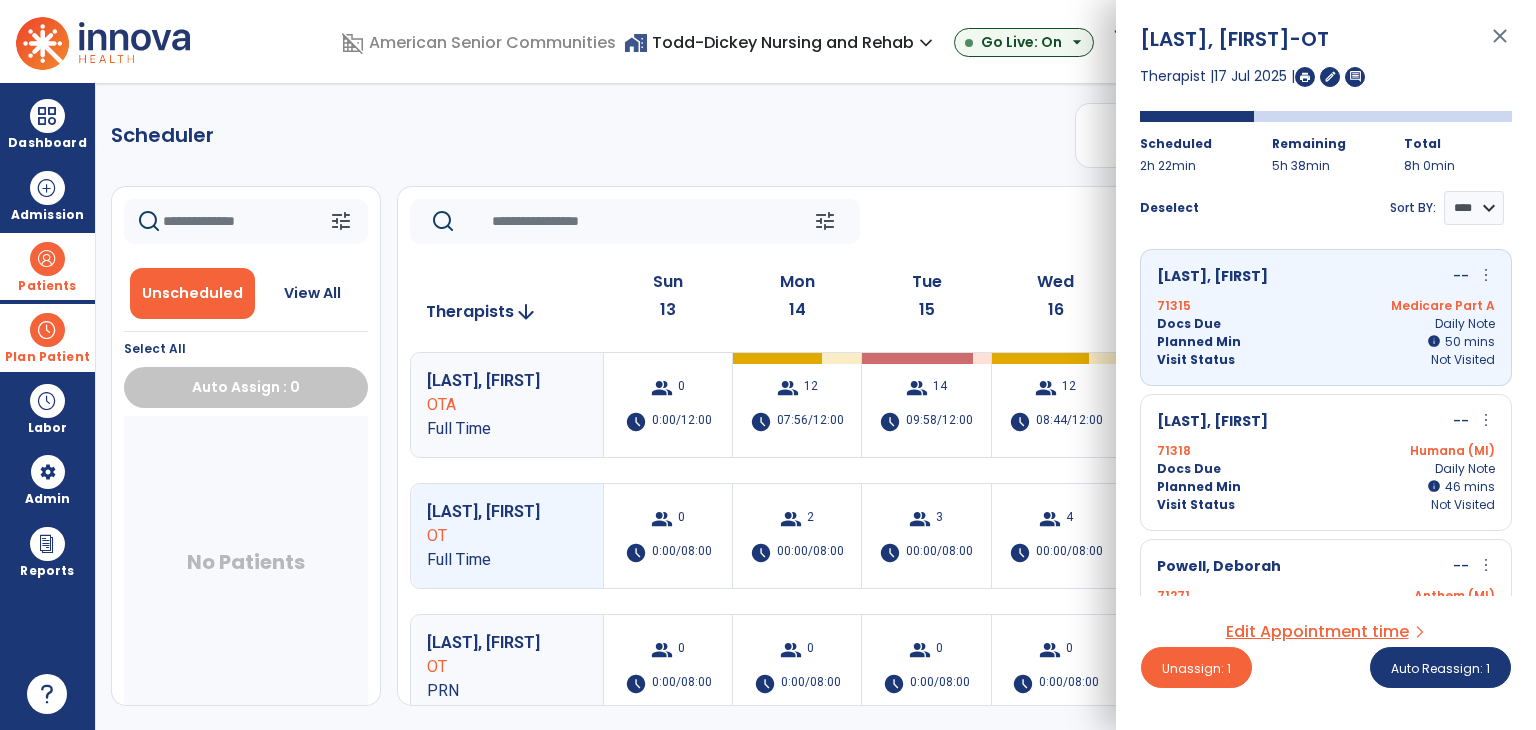 click on "Humana (MI)" at bounding box center [1410, 451] 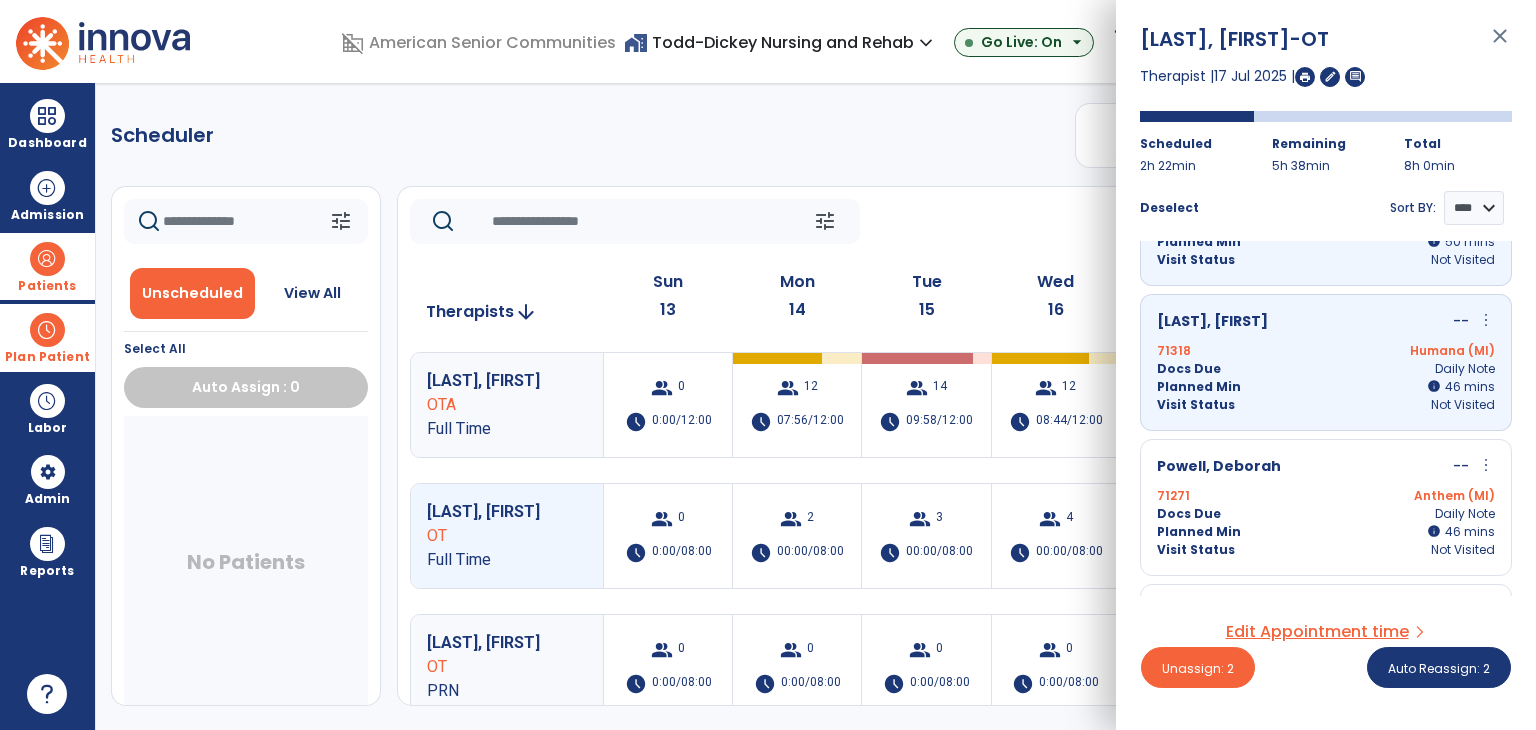 click on "Powell, Deborah   --  more_vert  edit   Edit Session   alt_route   Split Minutes  71271 Anthem (MI)  Docs Due Daily Note   Planned Min  info   46 I 46 mins  Visit Status  Not Visited" at bounding box center (1326, 507) 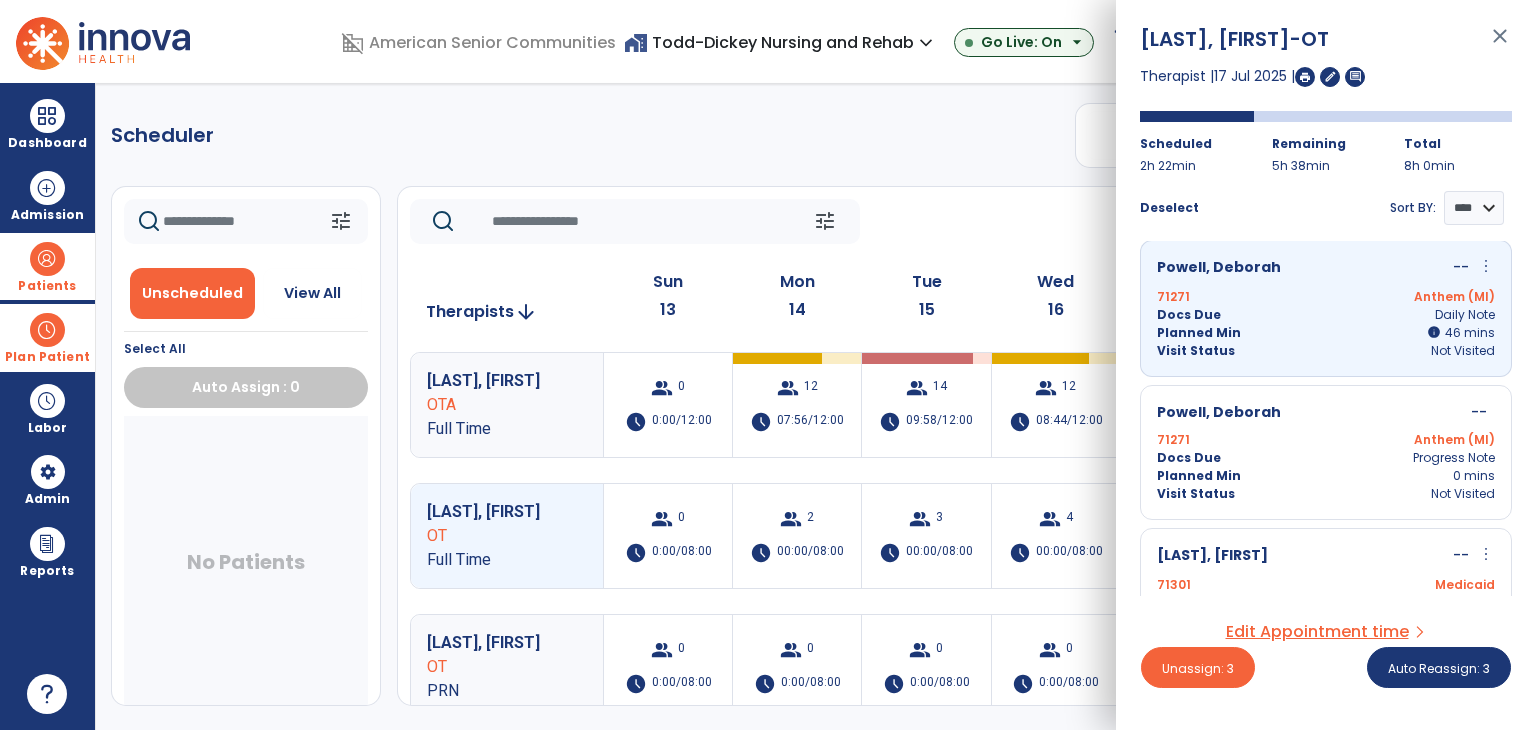 scroll, scrollTop: 300, scrollLeft: 0, axis: vertical 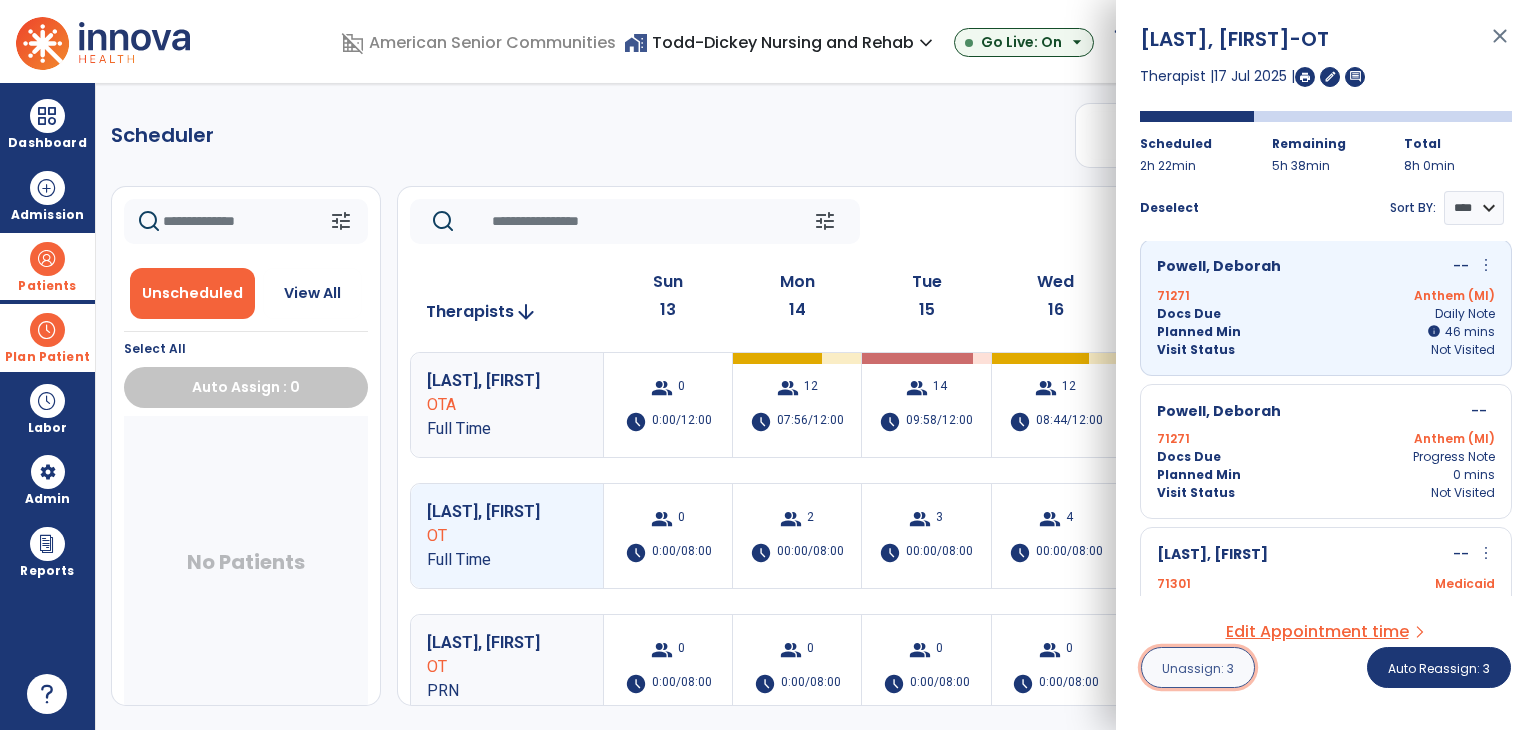 click on "Unassign: 3" at bounding box center (1198, 667) 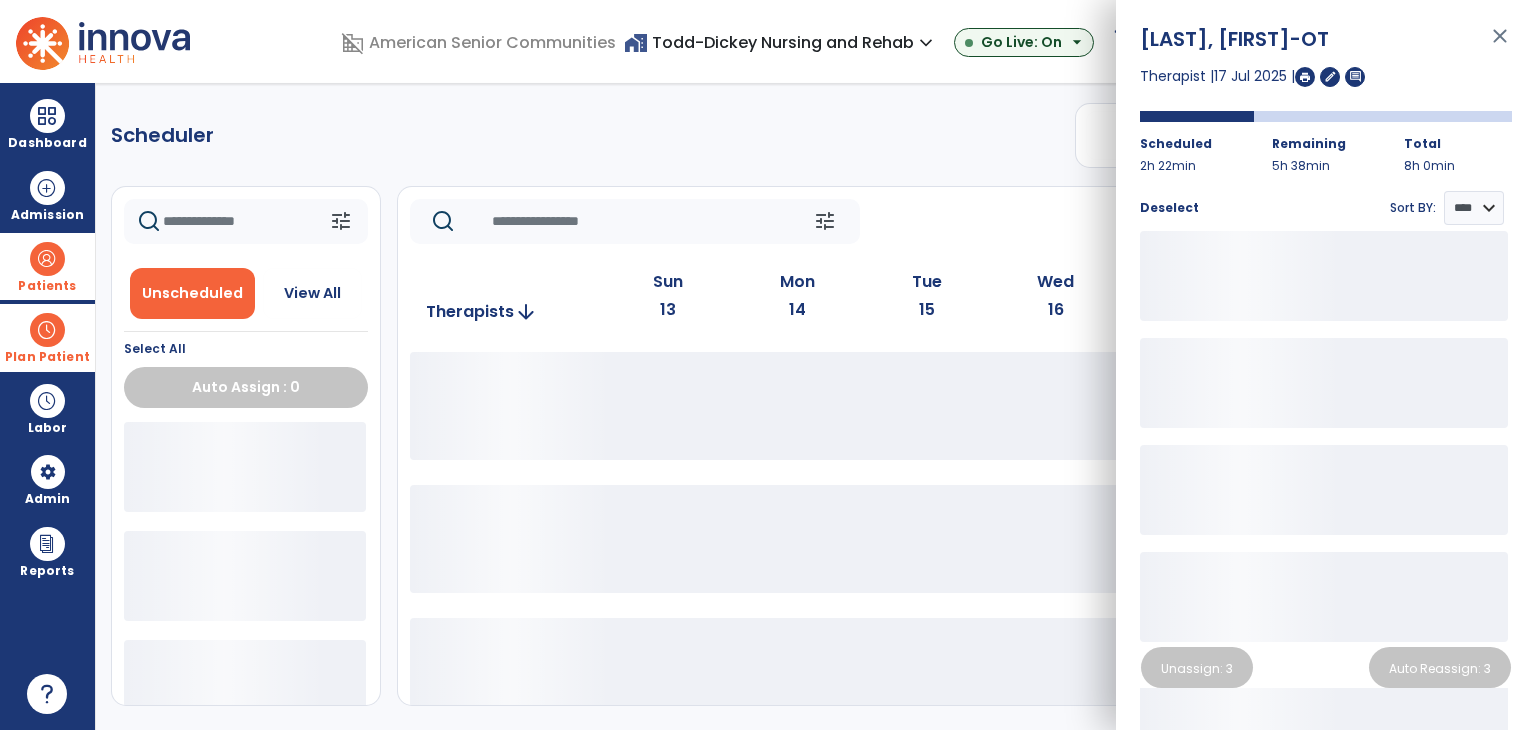 click on "close" at bounding box center (1500, 45) 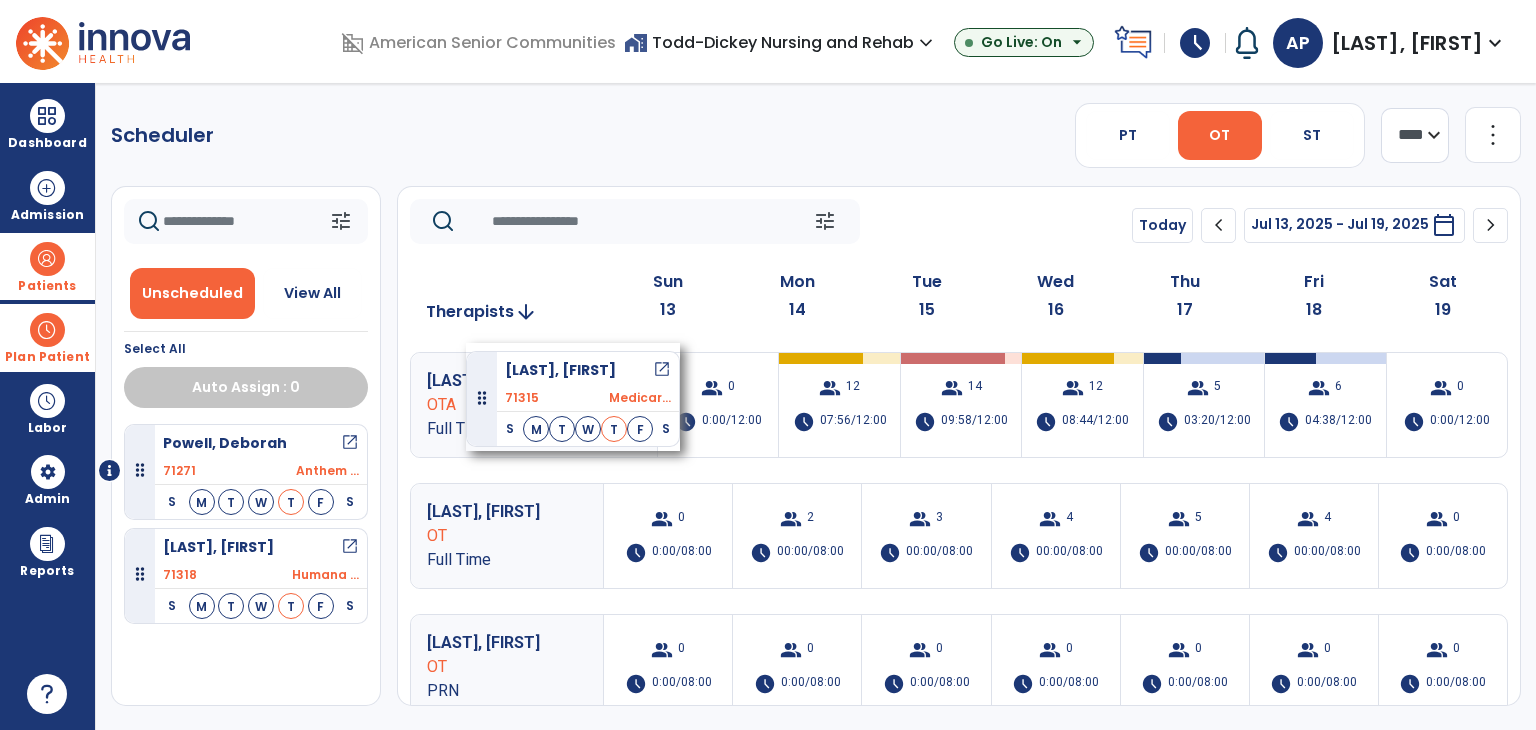 drag, startPoint x: 228, startPoint y: 454, endPoint x: 466, endPoint y: 343, distance: 262.61188 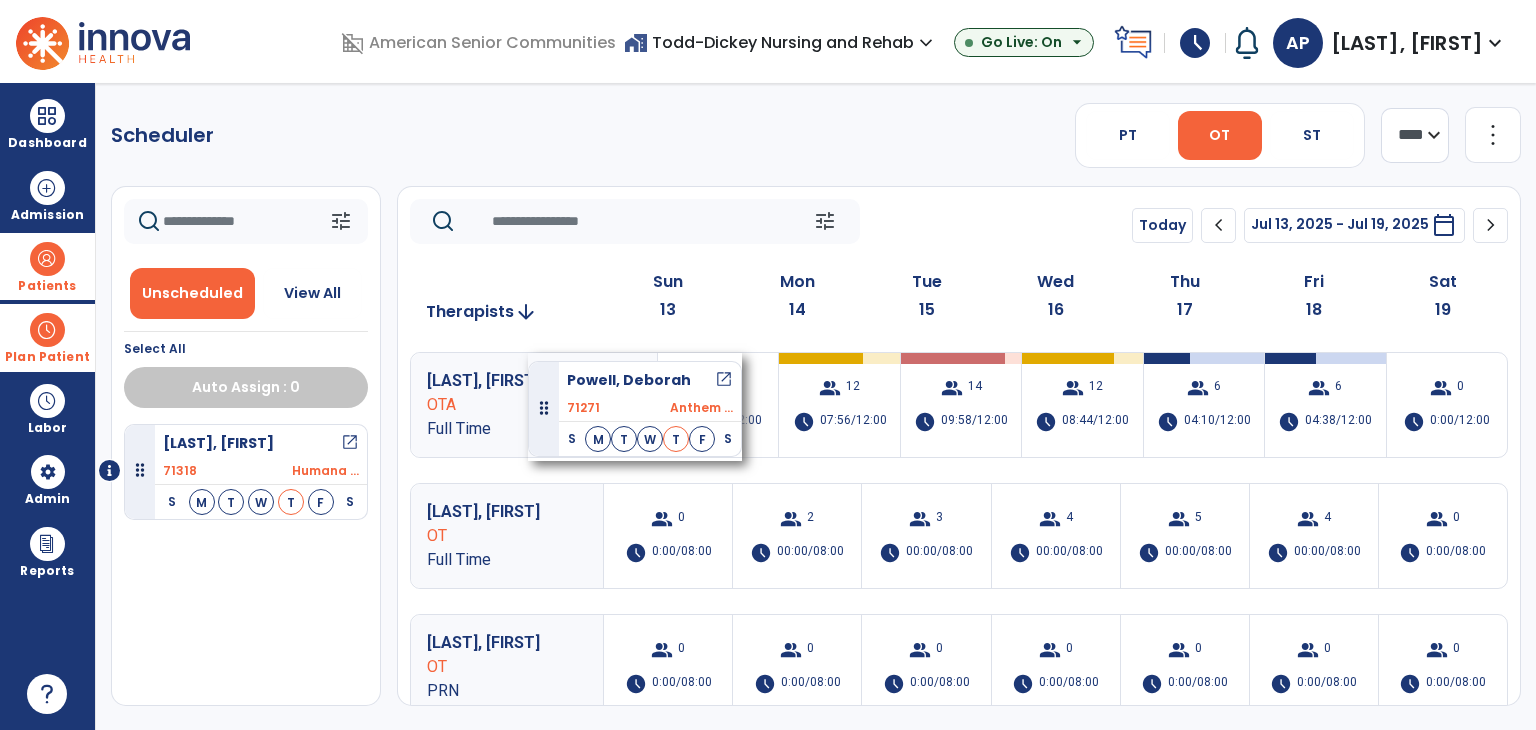 drag, startPoint x: 272, startPoint y: 450, endPoint x: 531, endPoint y: 352, distance: 276.92056 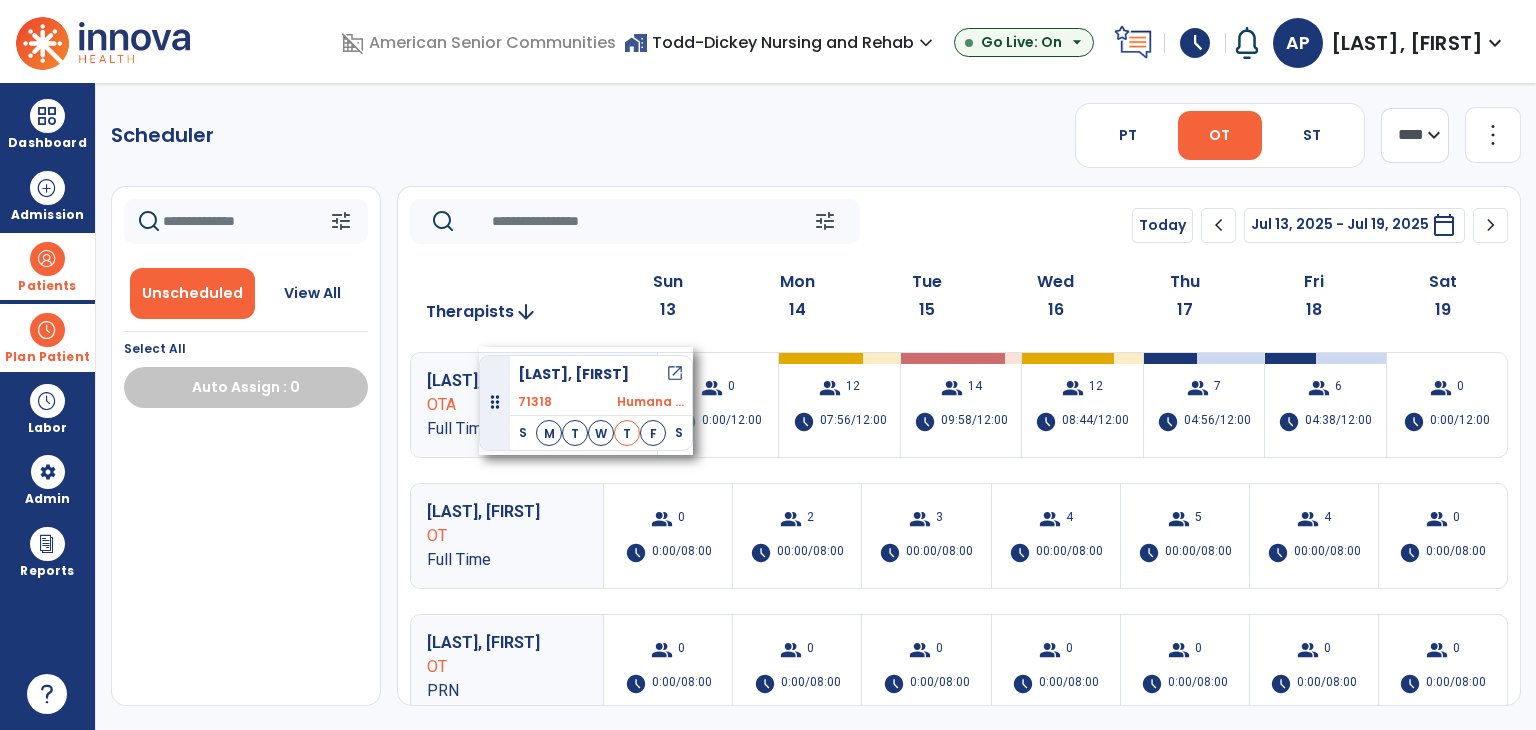 drag, startPoint x: 271, startPoint y: 457, endPoint x: 479, endPoint y: 347, distance: 235.29556 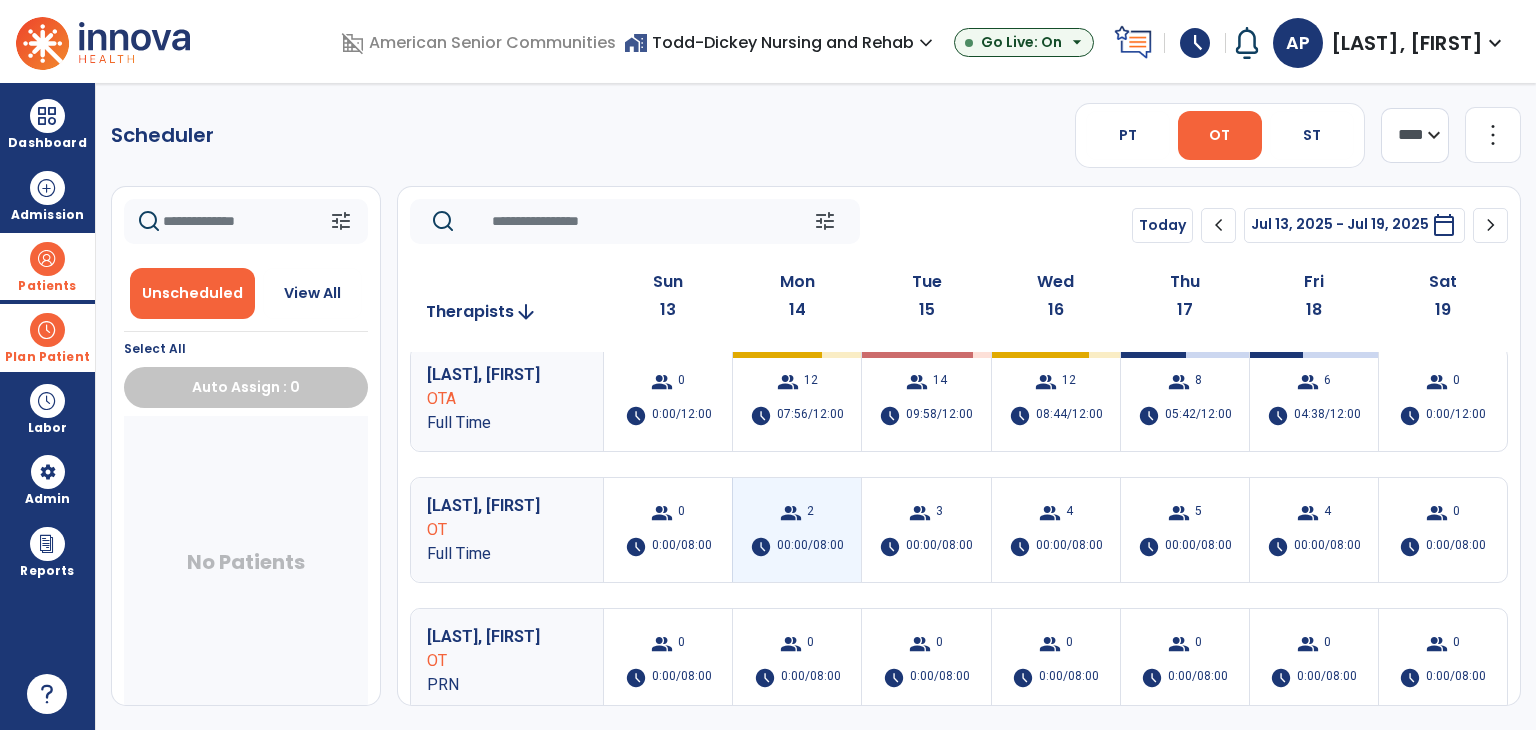 scroll, scrollTop: 0, scrollLeft: 0, axis: both 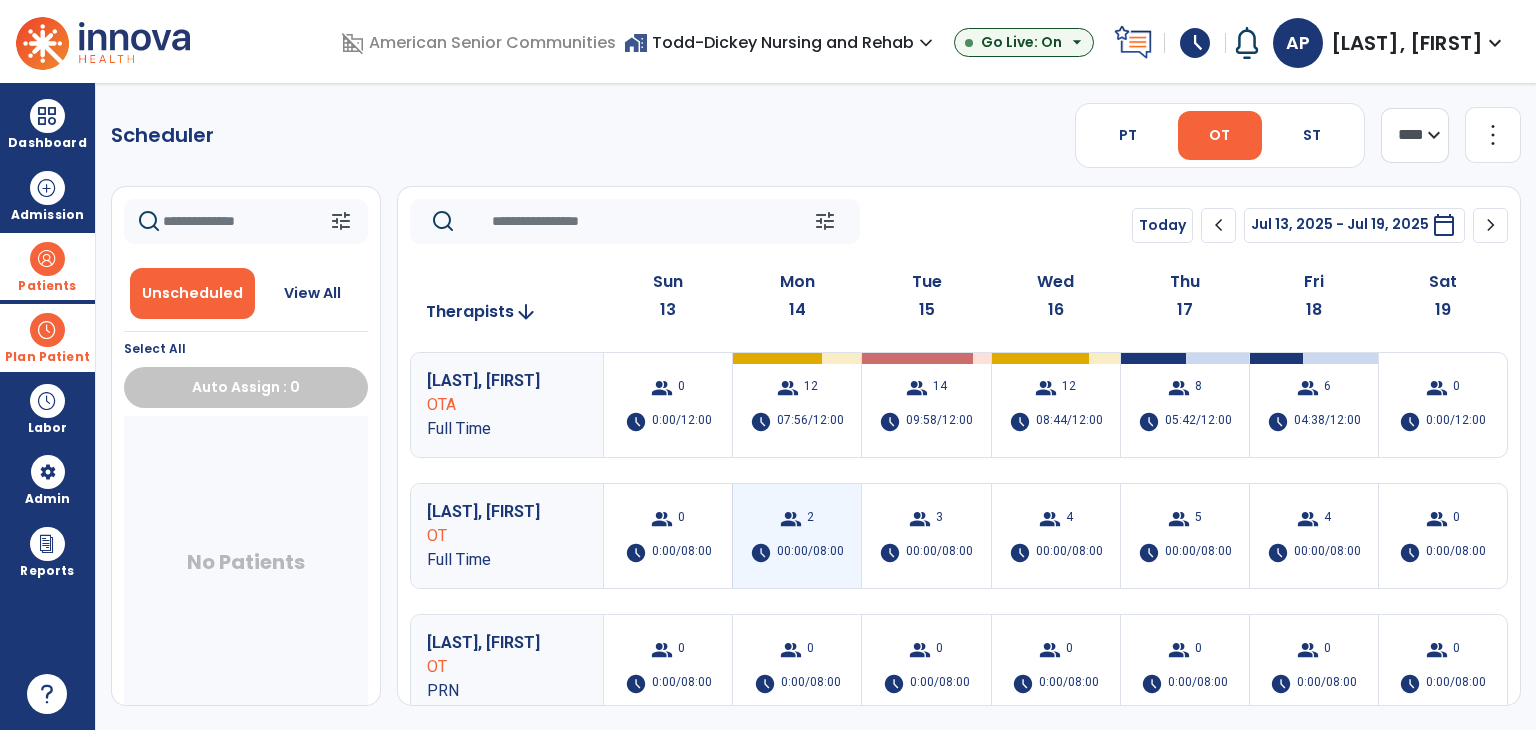 click on "group  2" at bounding box center (797, 519) 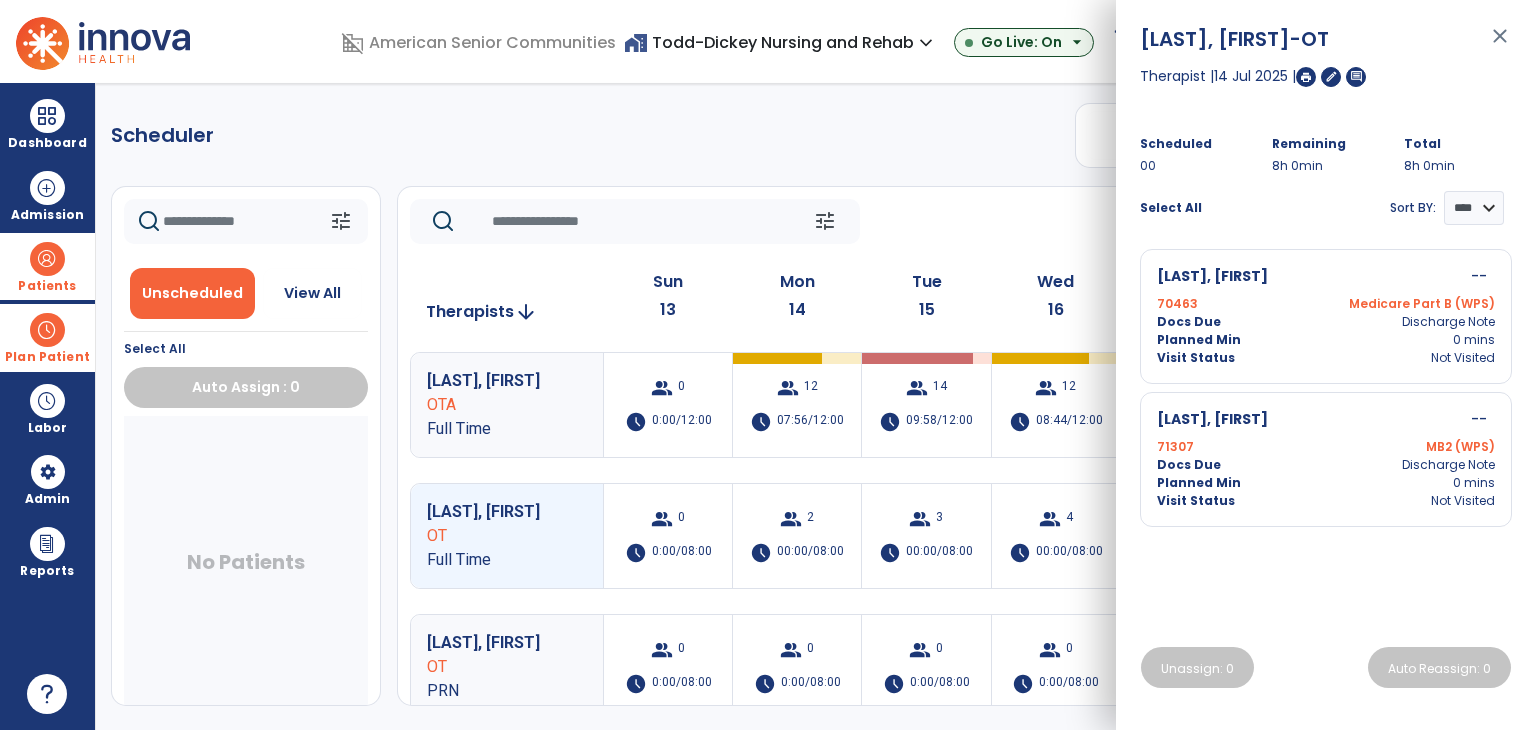 click on "close" at bounding box center [1500, 45] 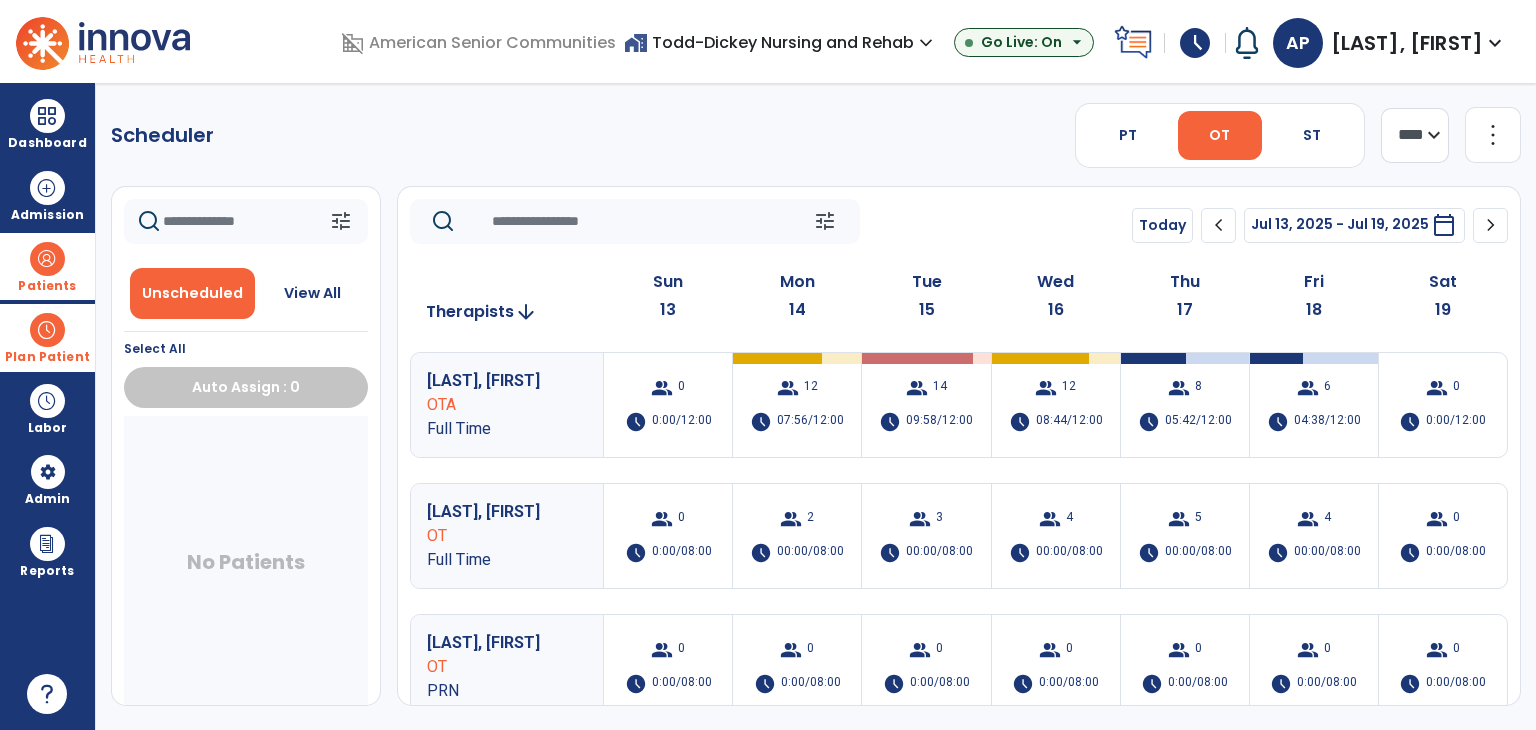 click on "Plan Patient" at bounding box center [47, 337] 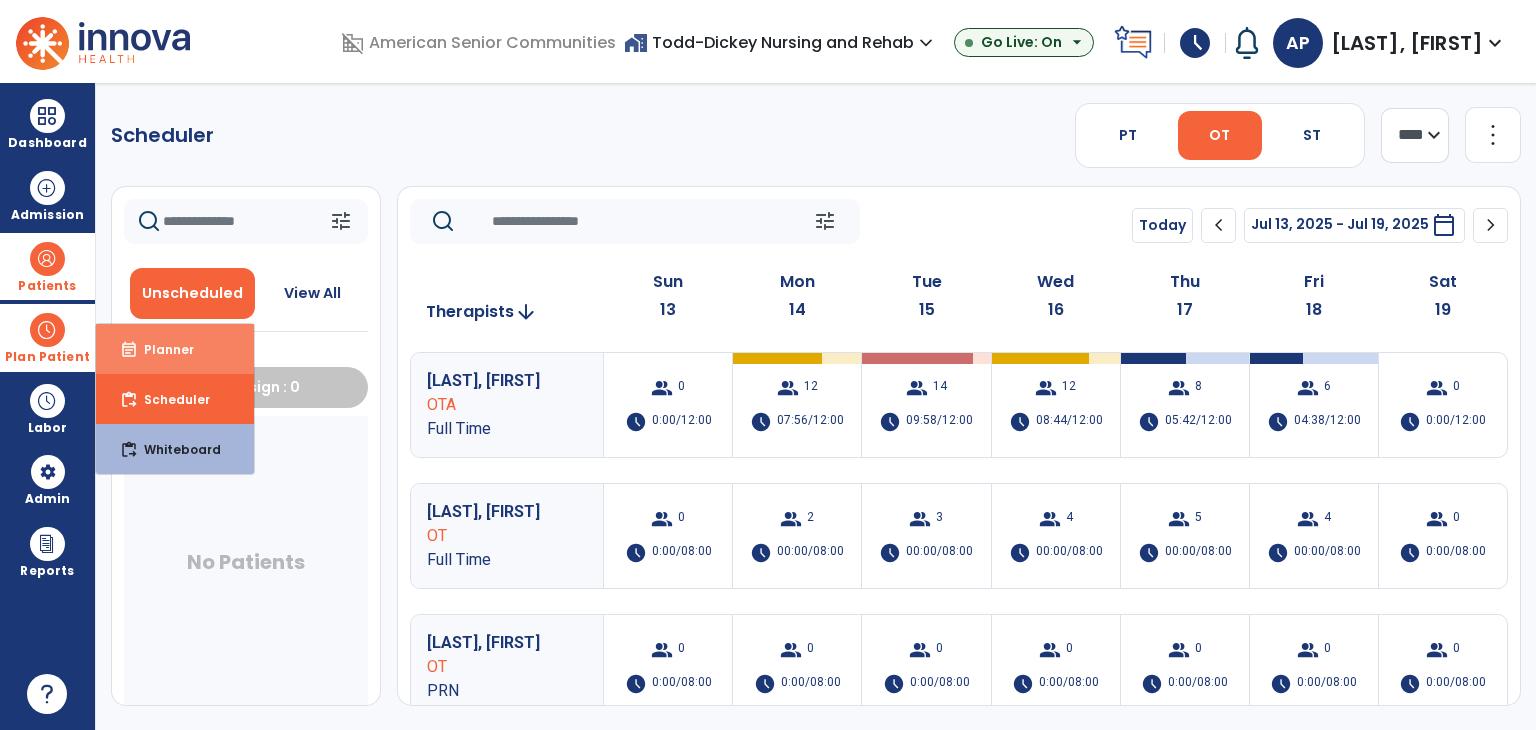click on "event_note  Planner" at bounding box center [175, 349] 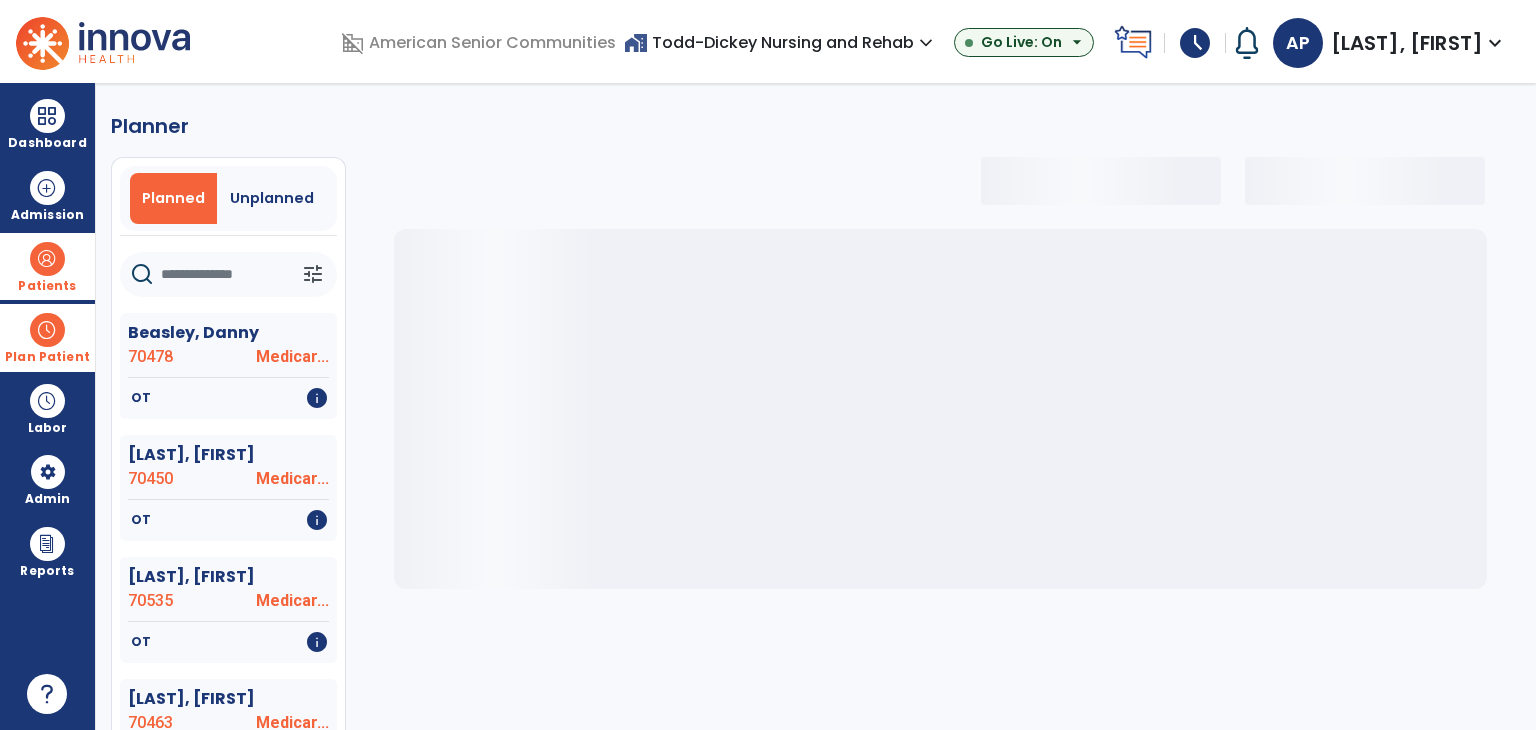 select on "***" 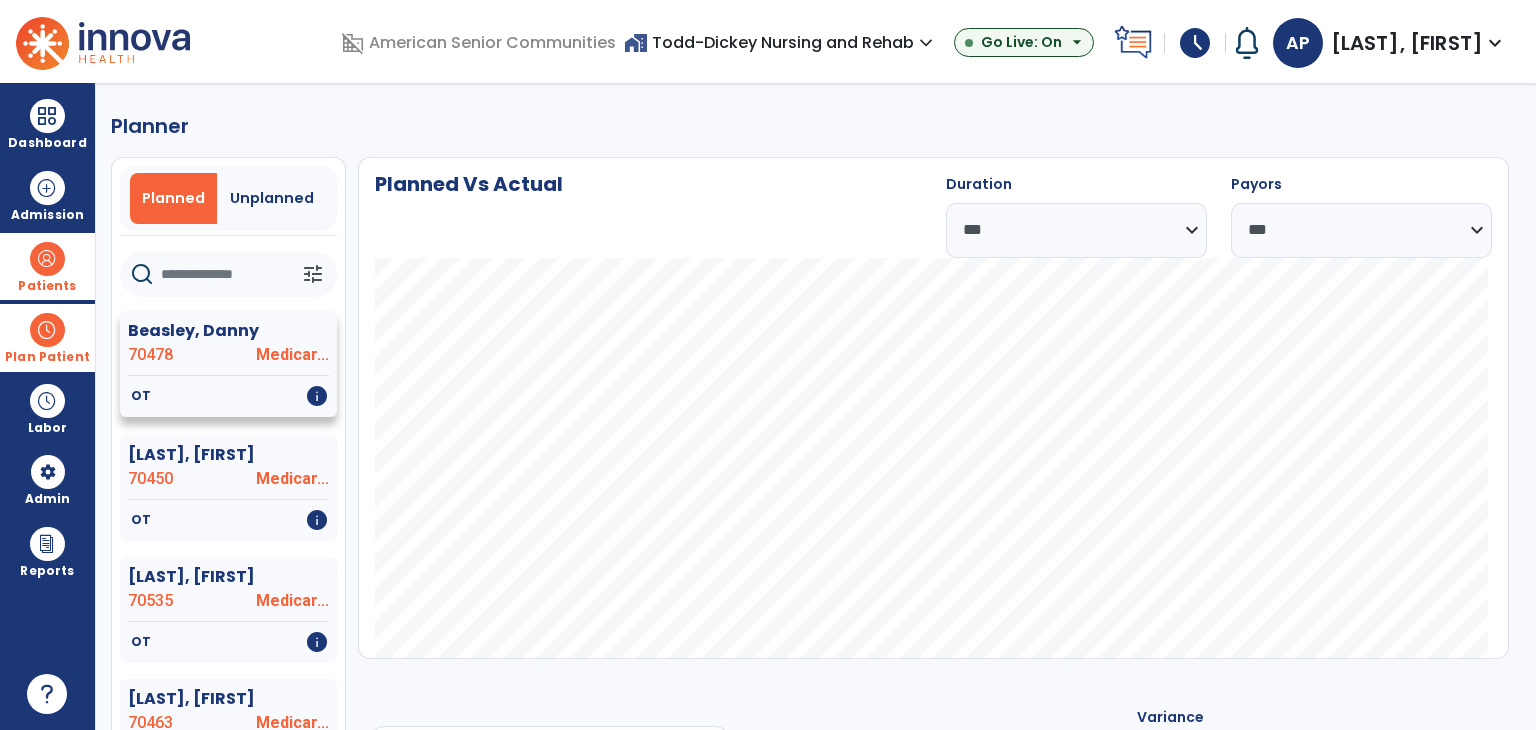 click on "OT   info" 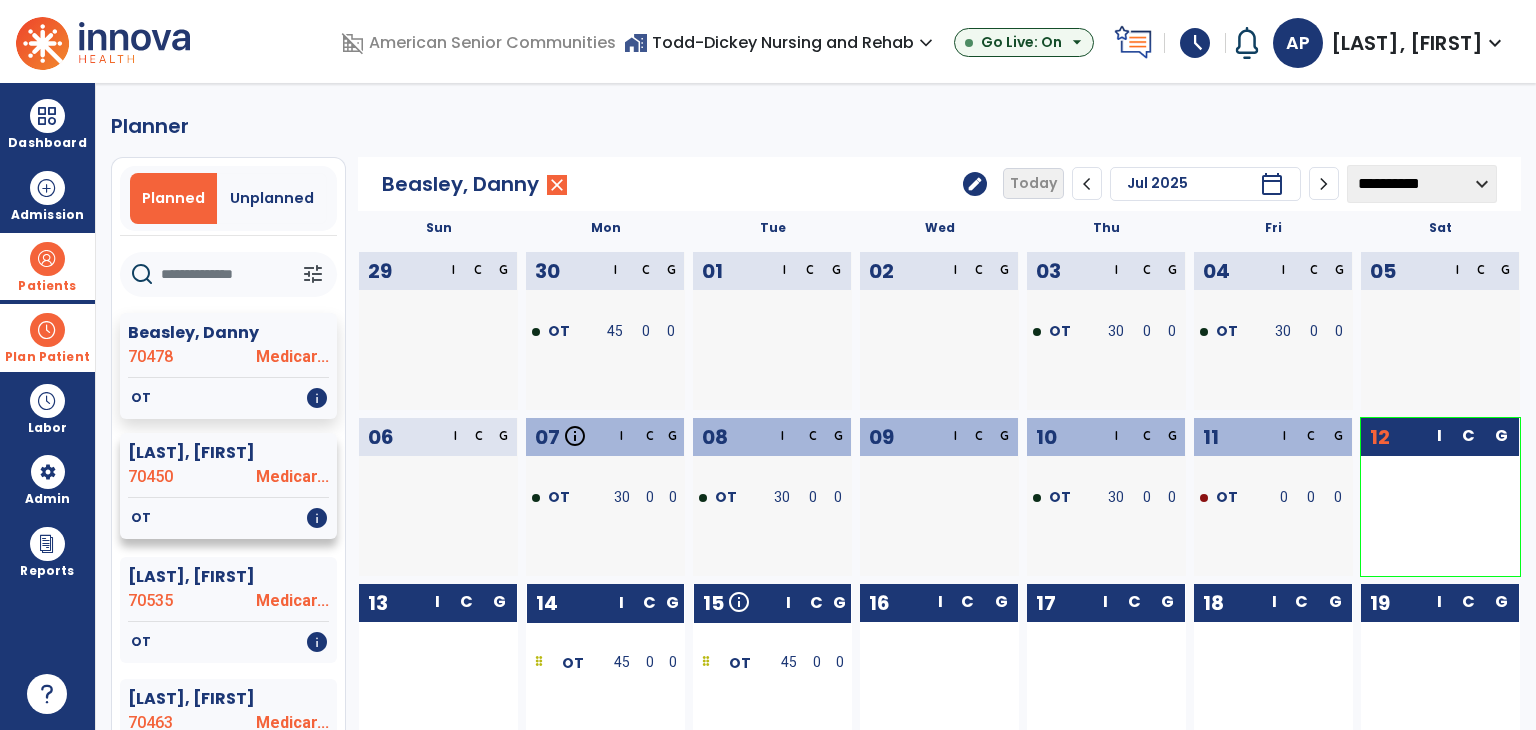 click on "70450" 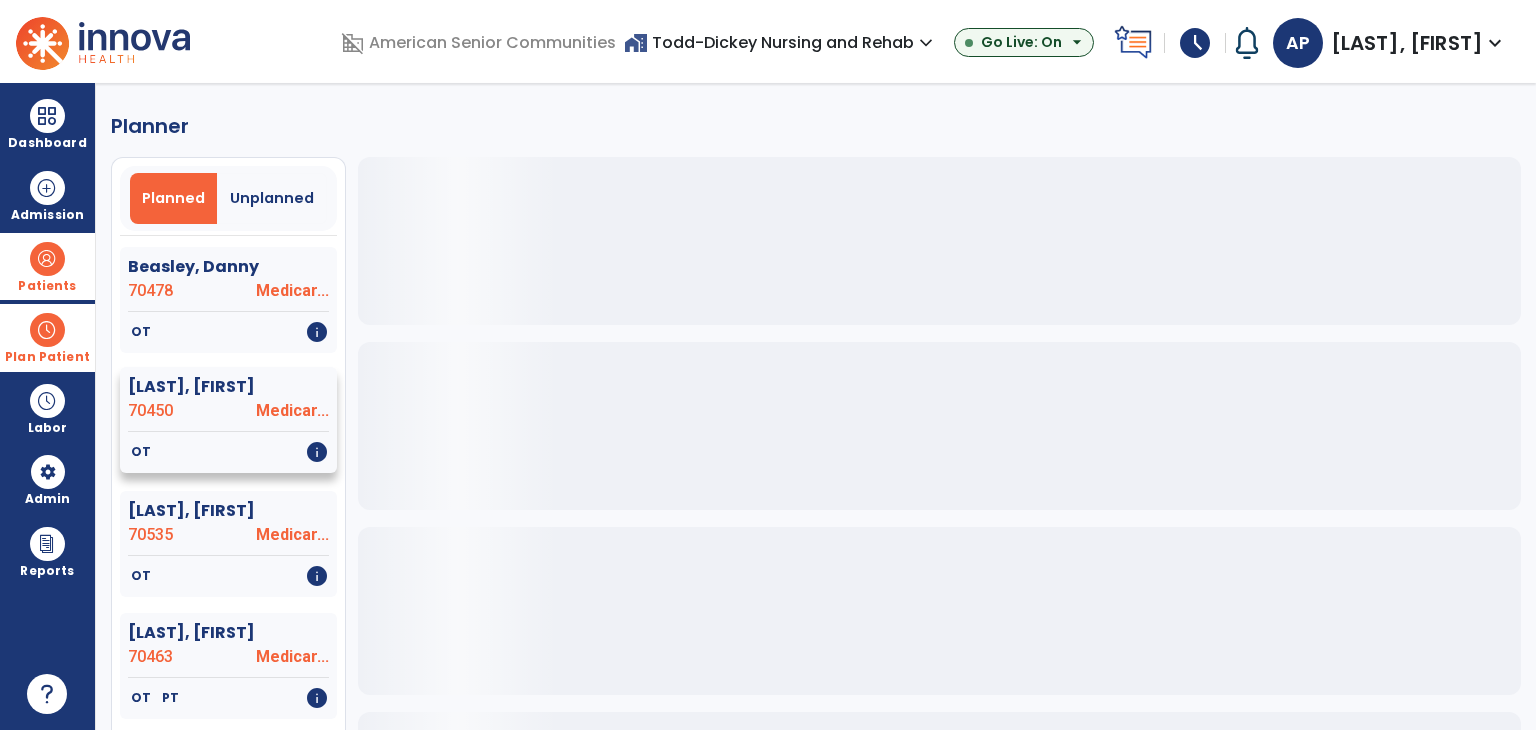 scroll, scrollTop: 100, scrollLeft: 0, axis: vertical 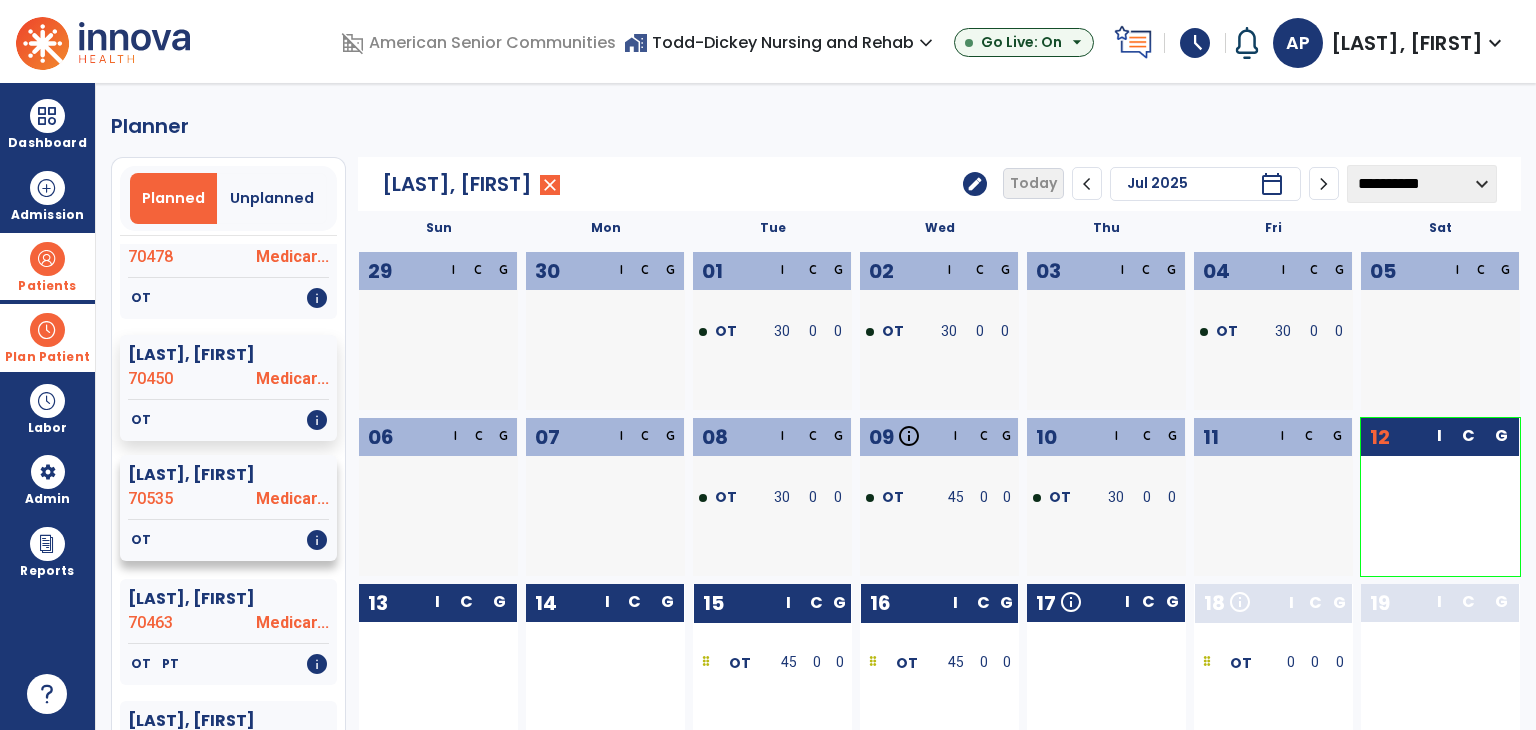 click on "70535" 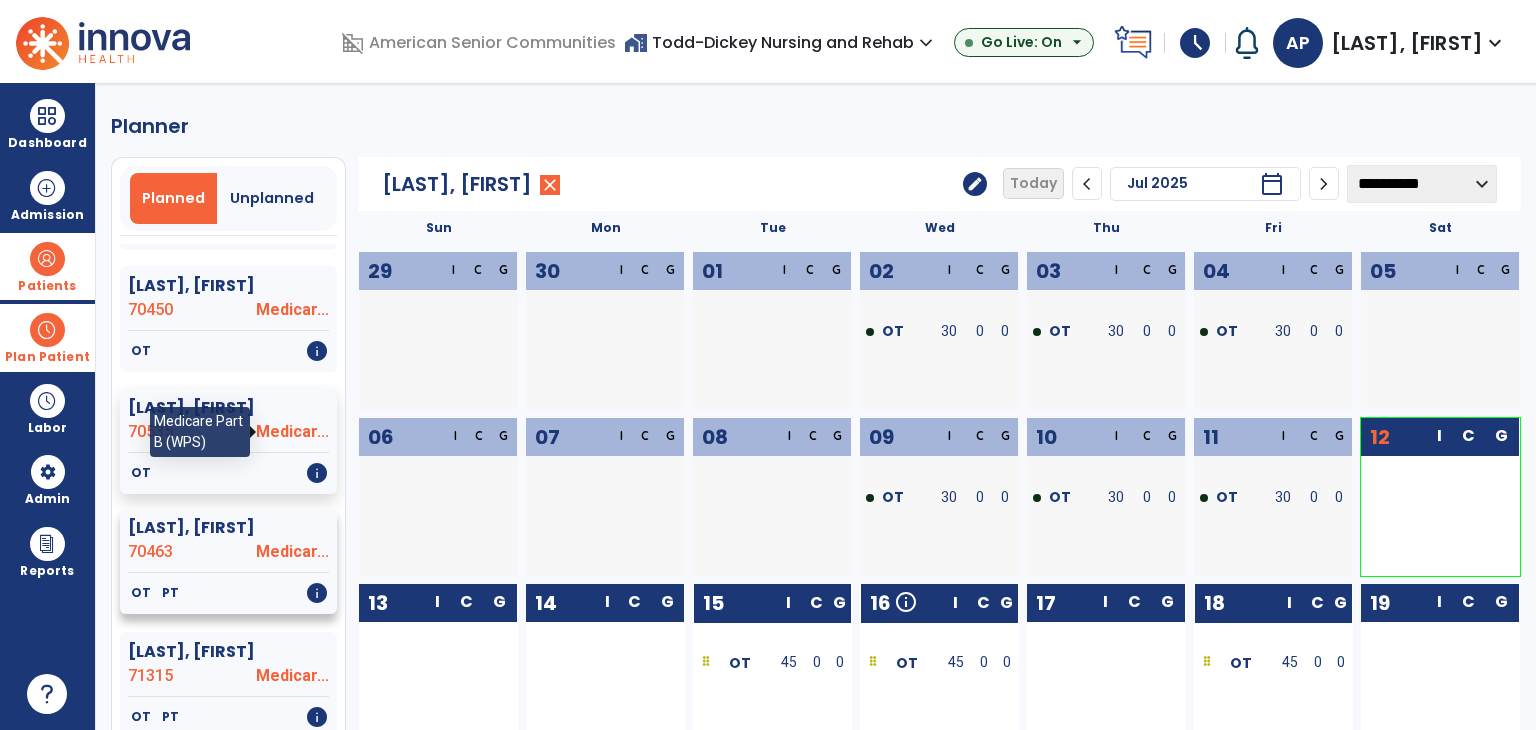 scroll, scrollTop: 200, scrollLeft: 0, axis: vertical 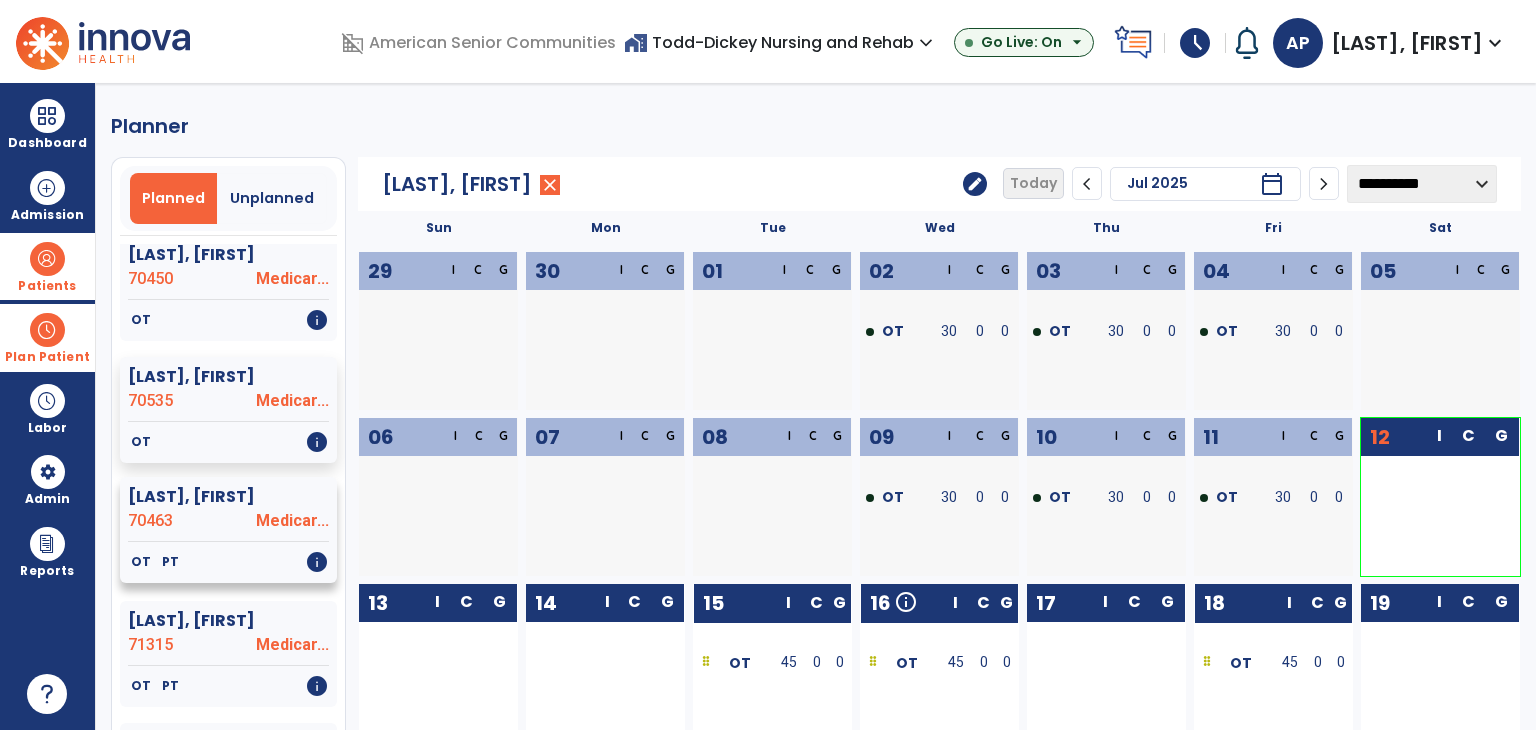 click on "70463" 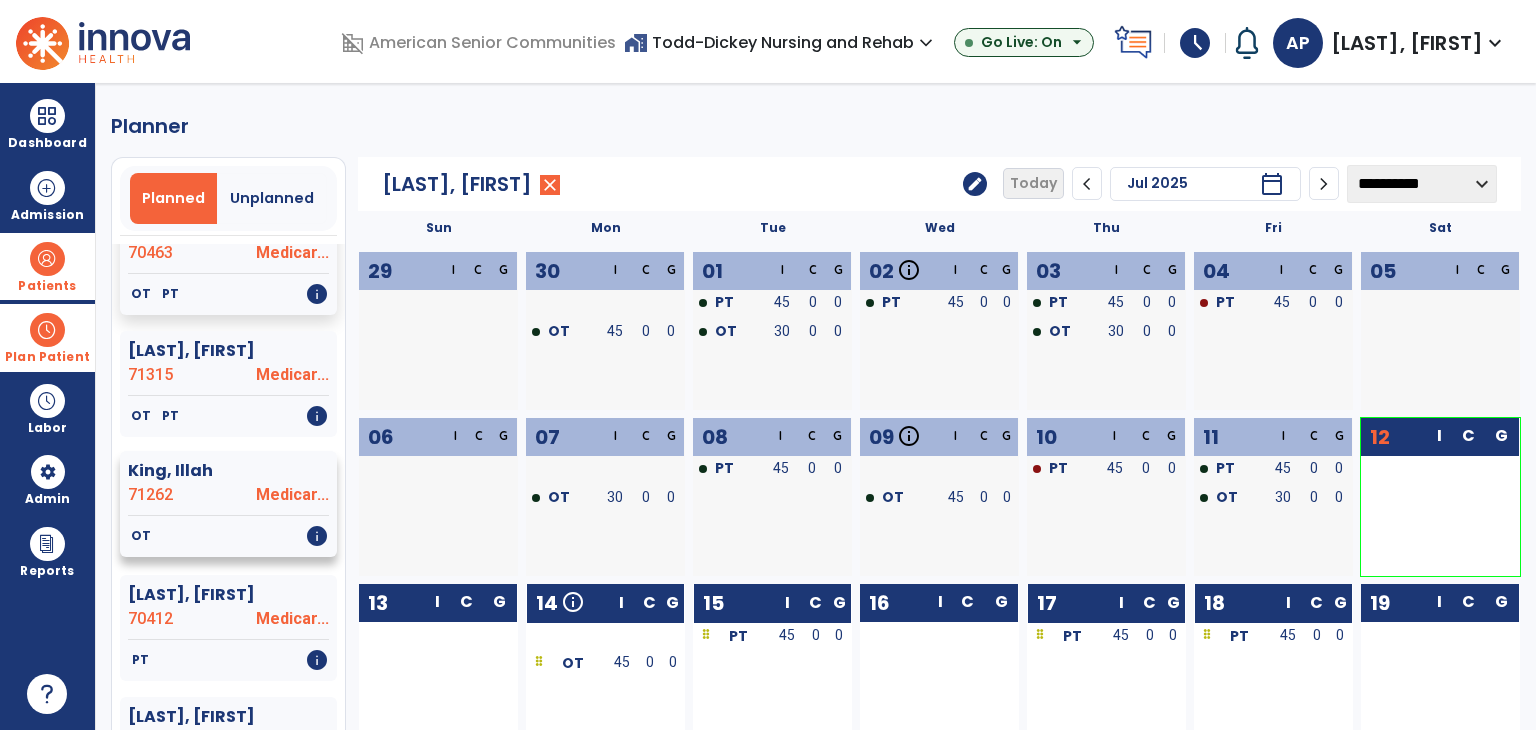 scroll, scrollTop: 500, scrollLeft: 0, axis: vertical 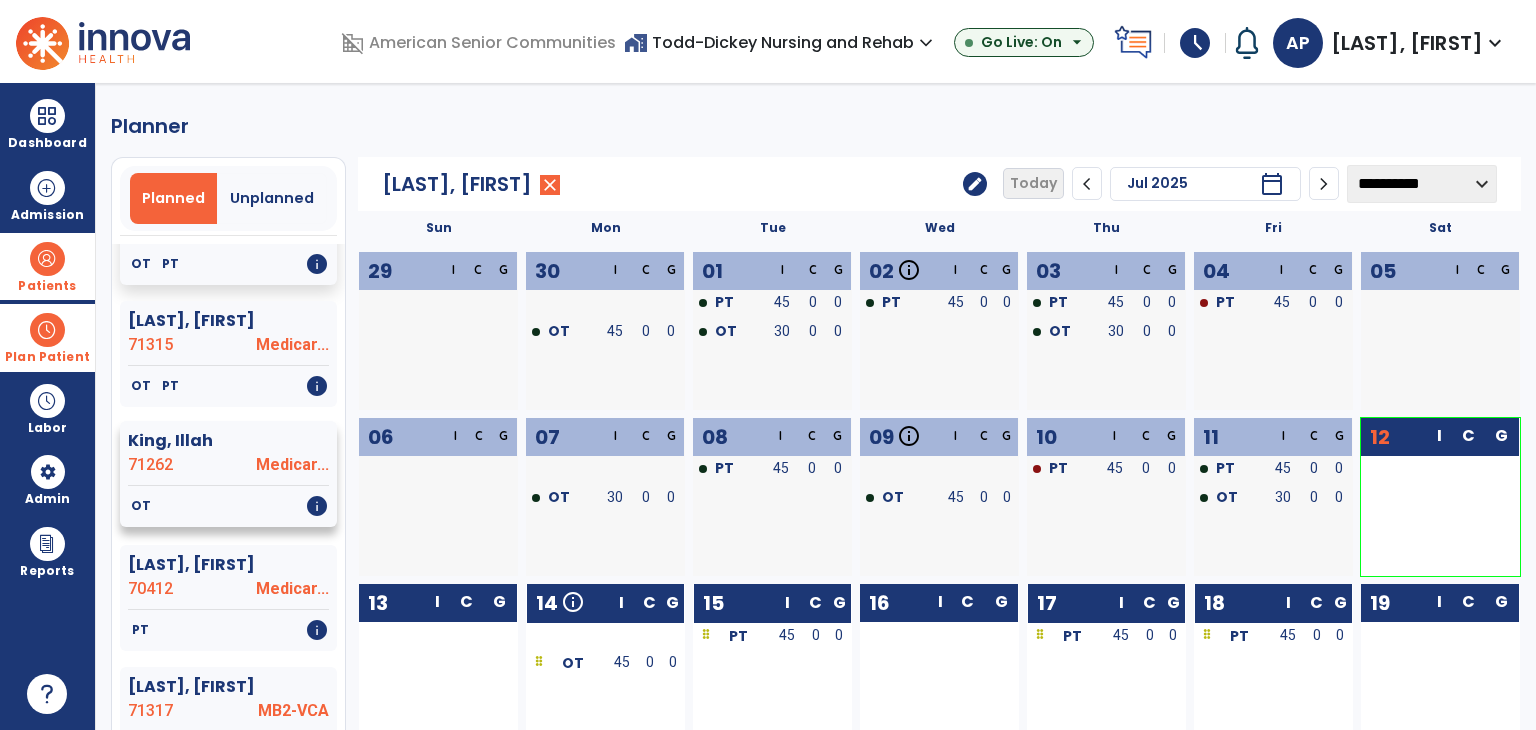 click on "King, Illah  71262 Medicar..." 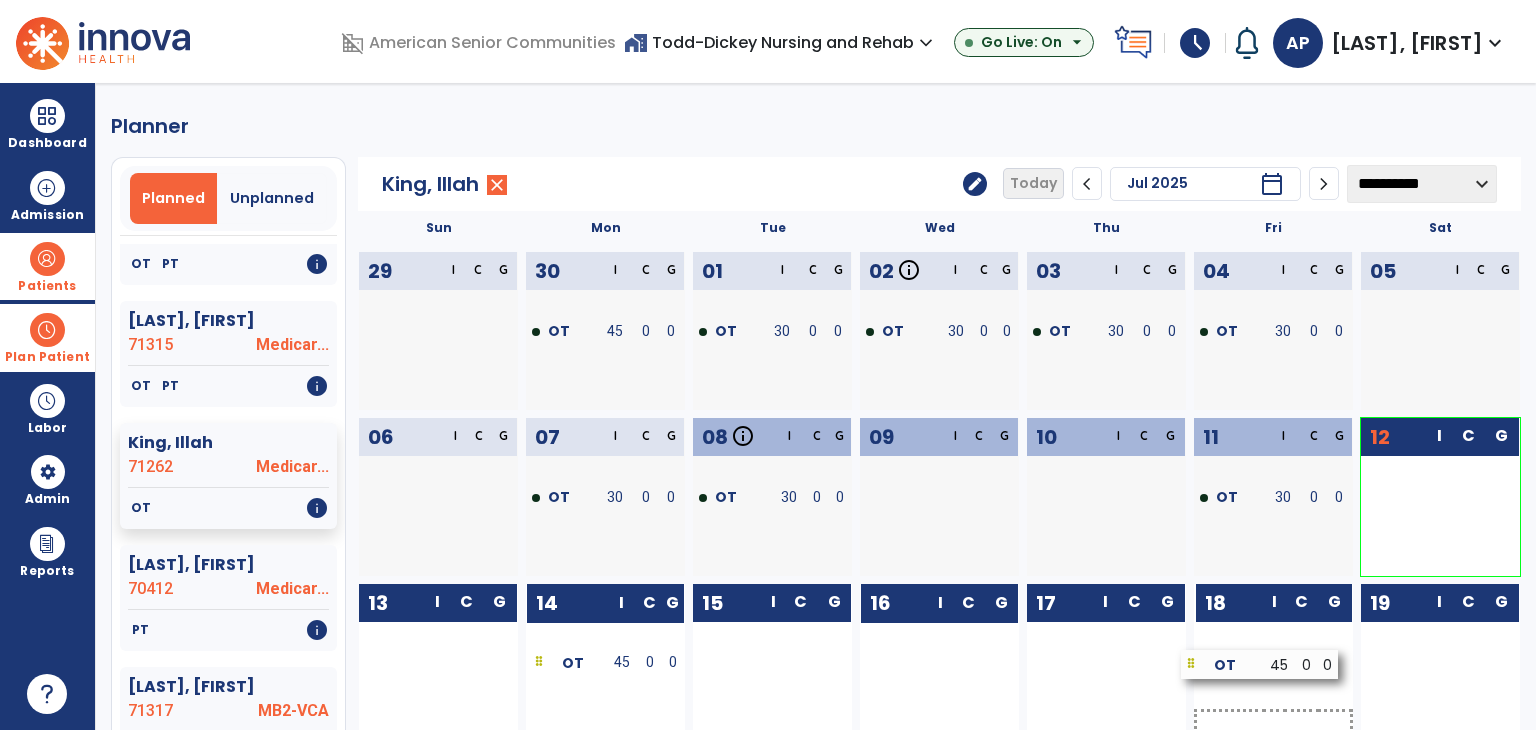 drag, startPoint x: 954, startPoint y: 676, endPoint x: 1275, endPoint y: 677, distance: 321.00156 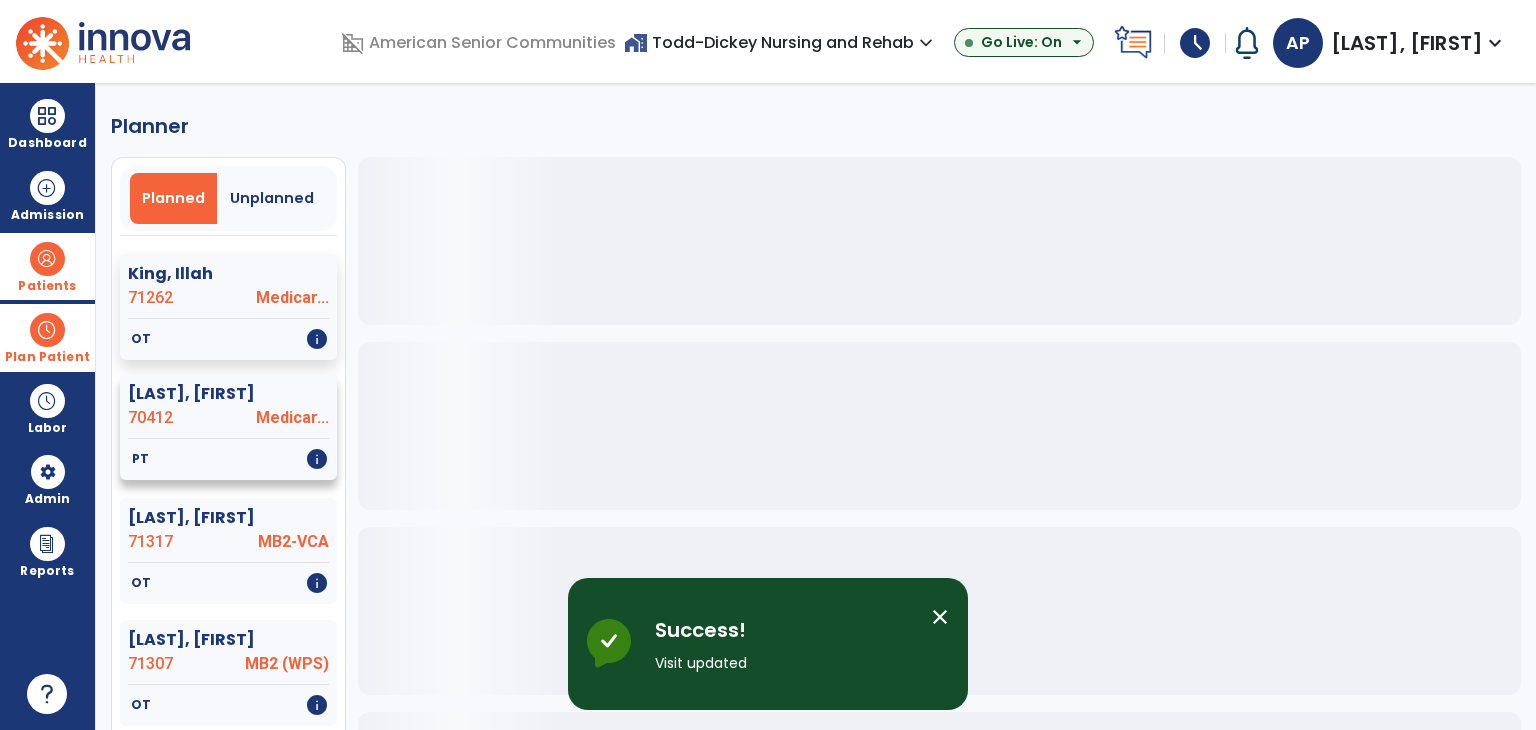 scroll, scrollTop: 700, scrollLeft: 0, axis: vertical 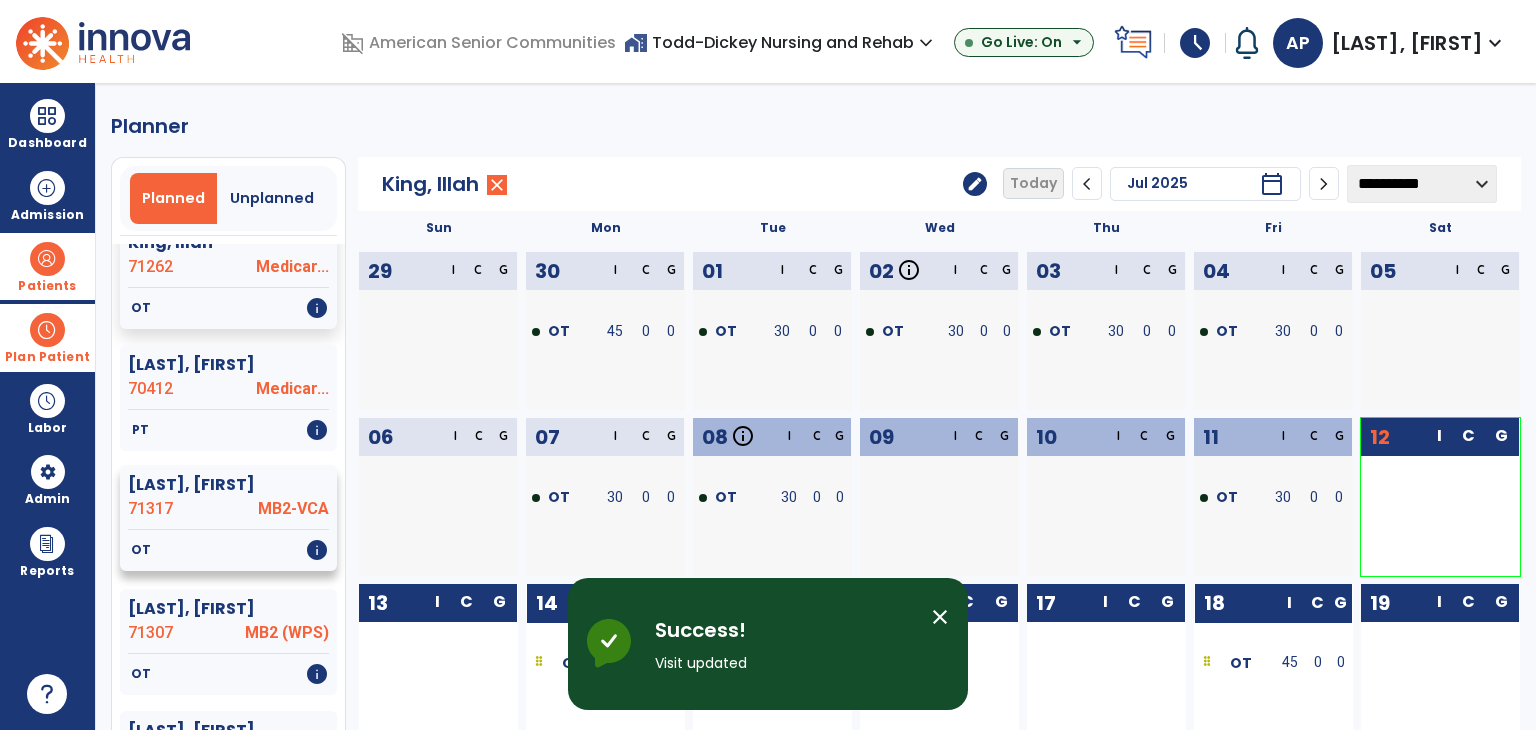 click on "Oeding, Robby  71317 MB2-VCA" 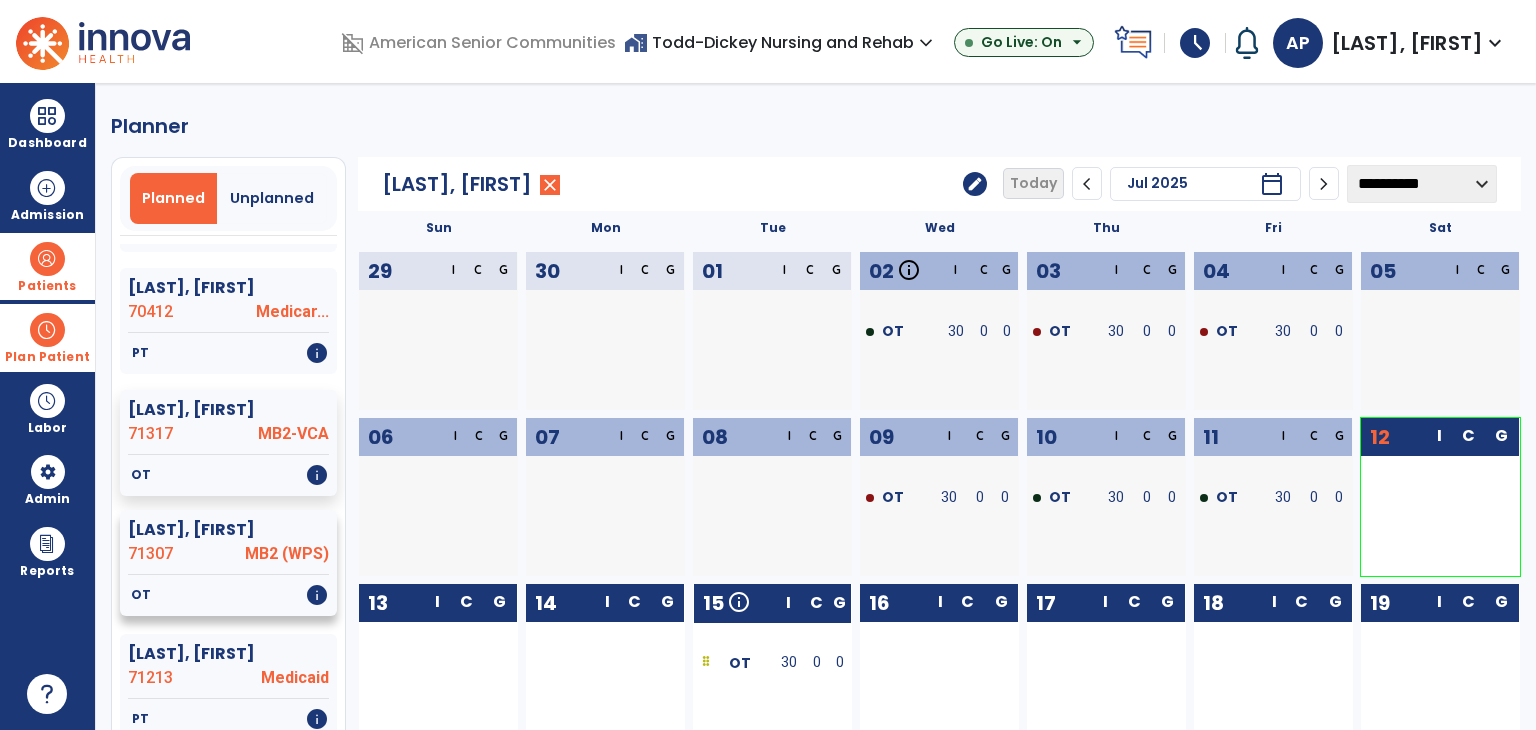 scroll, scrollTop: 800, scrollLeft: 0, axis: vertical 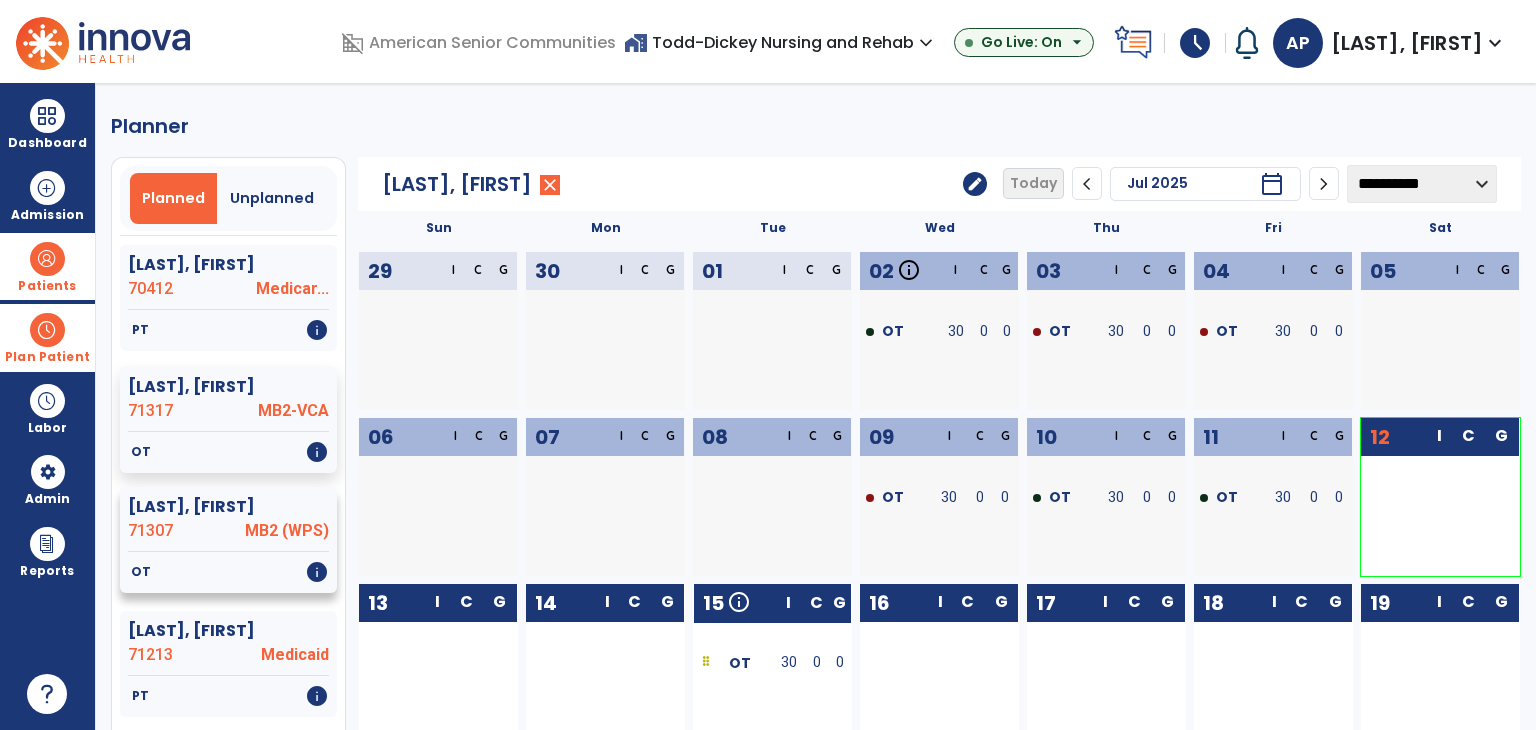 click on "71307" 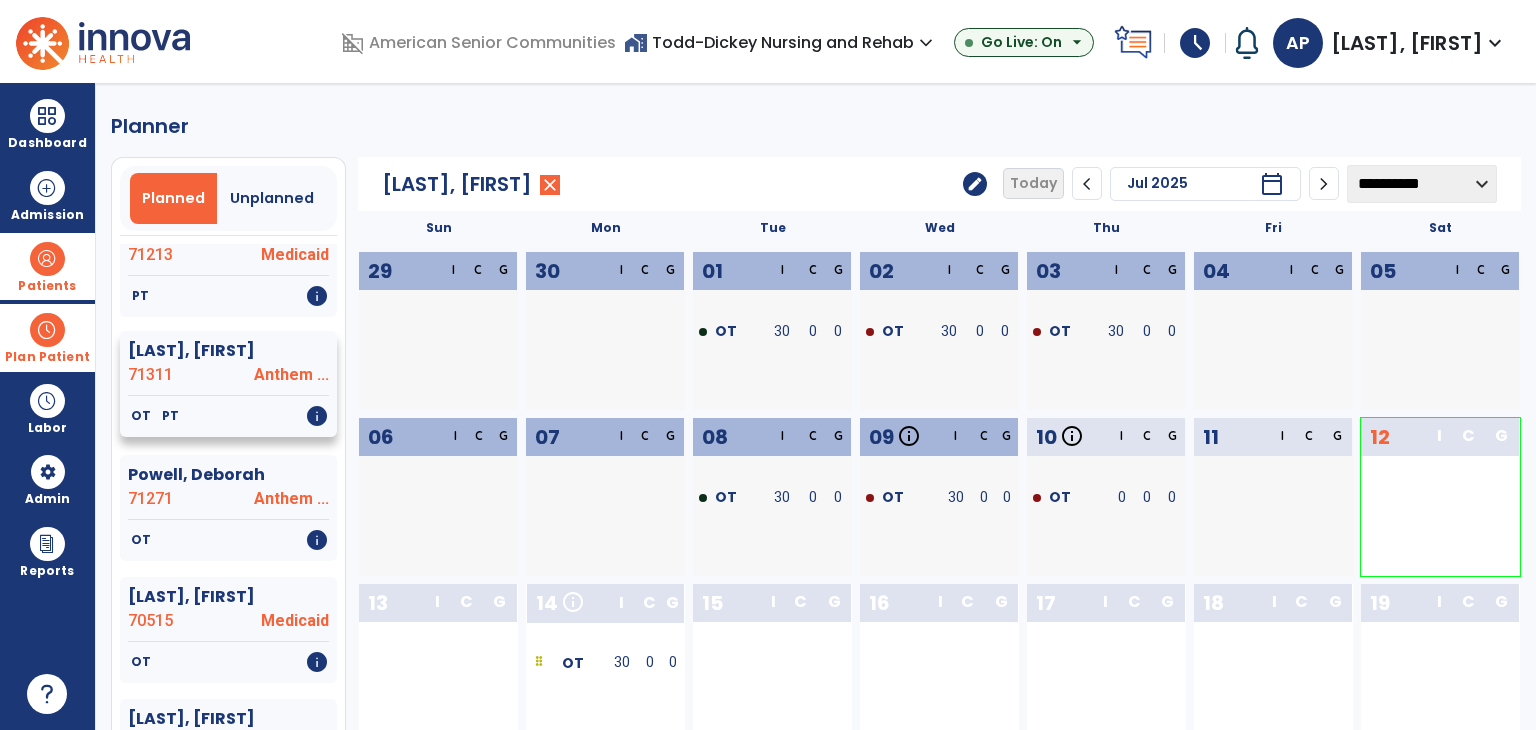 scroll, scrollTop: 1300, scrollLeft: 0, axis: vertical 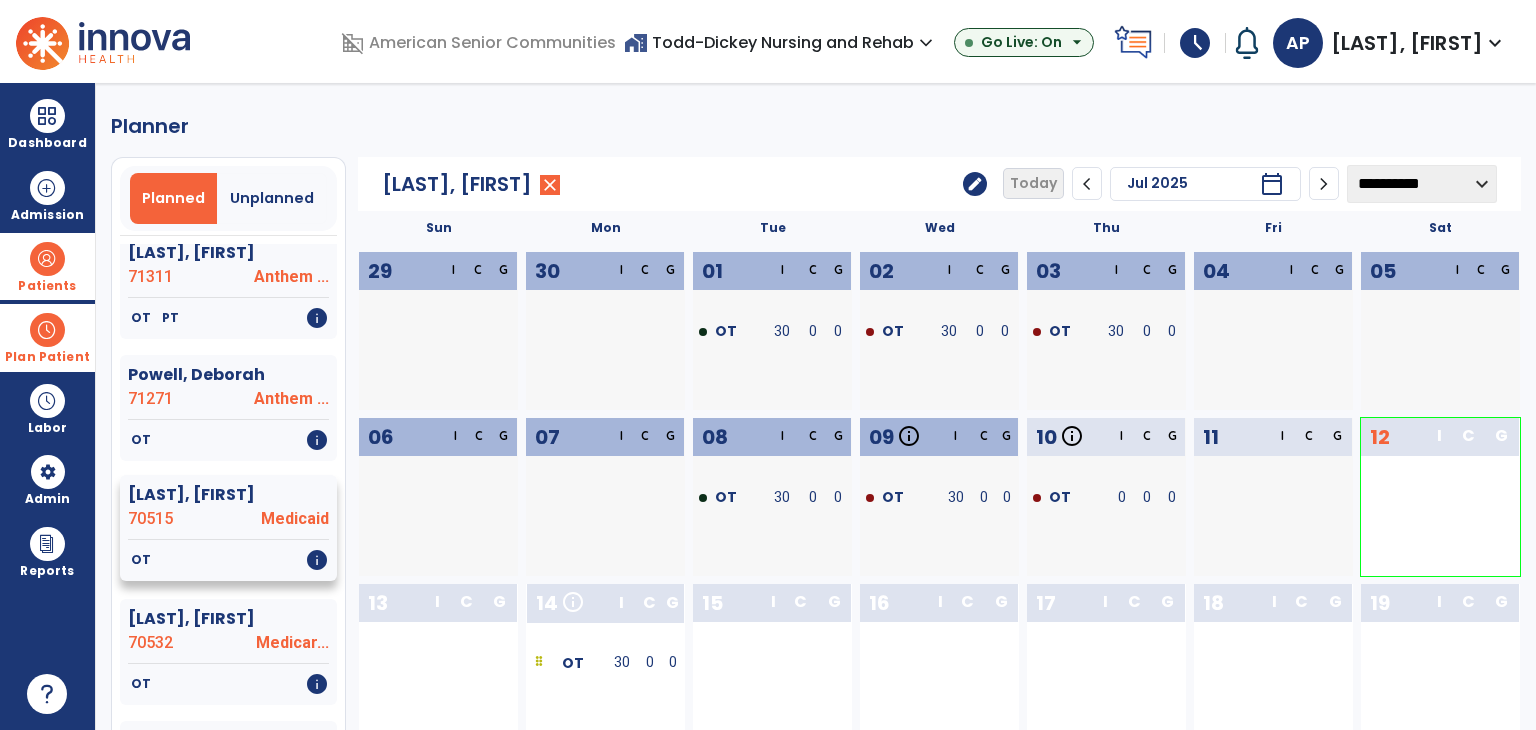 click on "70515" 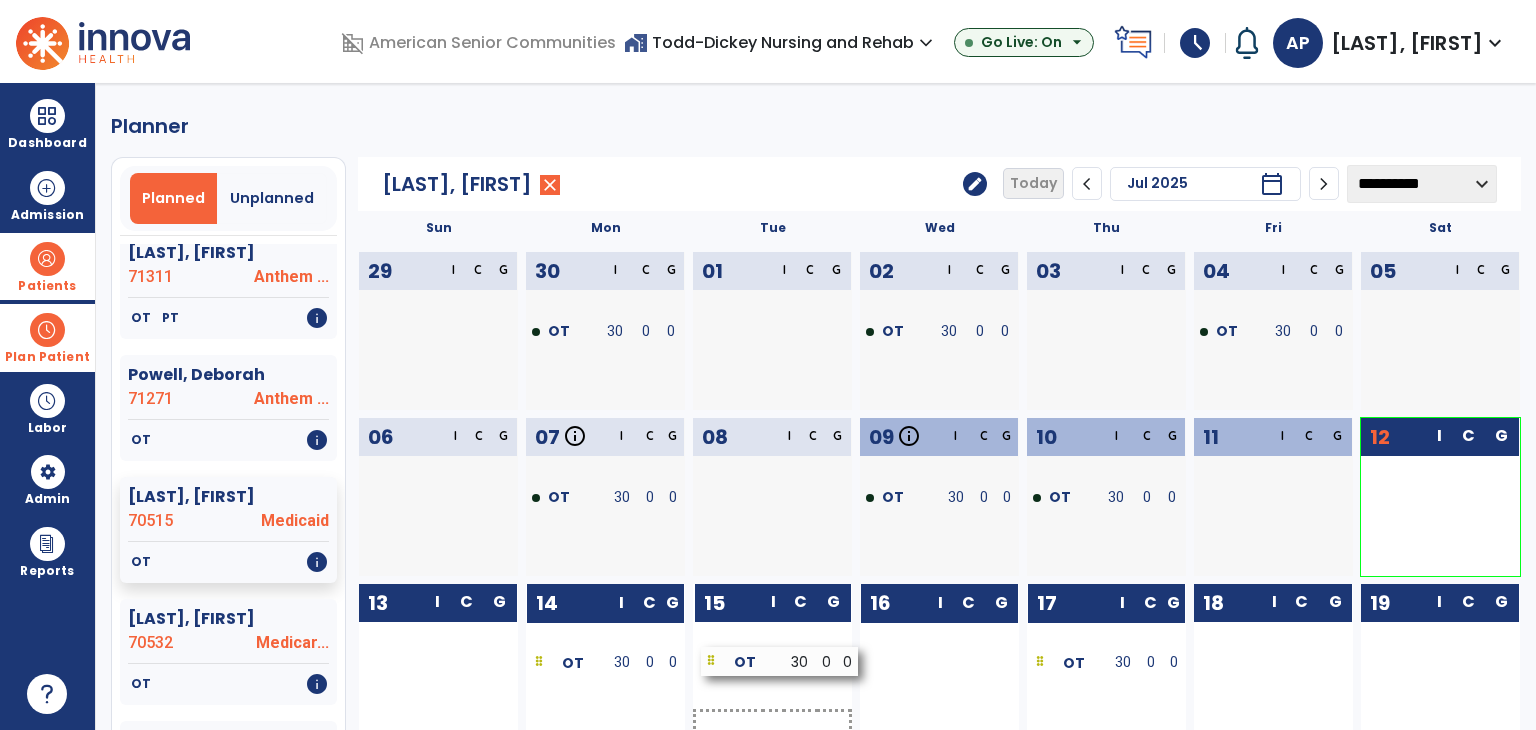 drag, startPoint x: 936, startPoint y: 667, endPoint x: 772, endPoint y: 668, distance: 164.00305 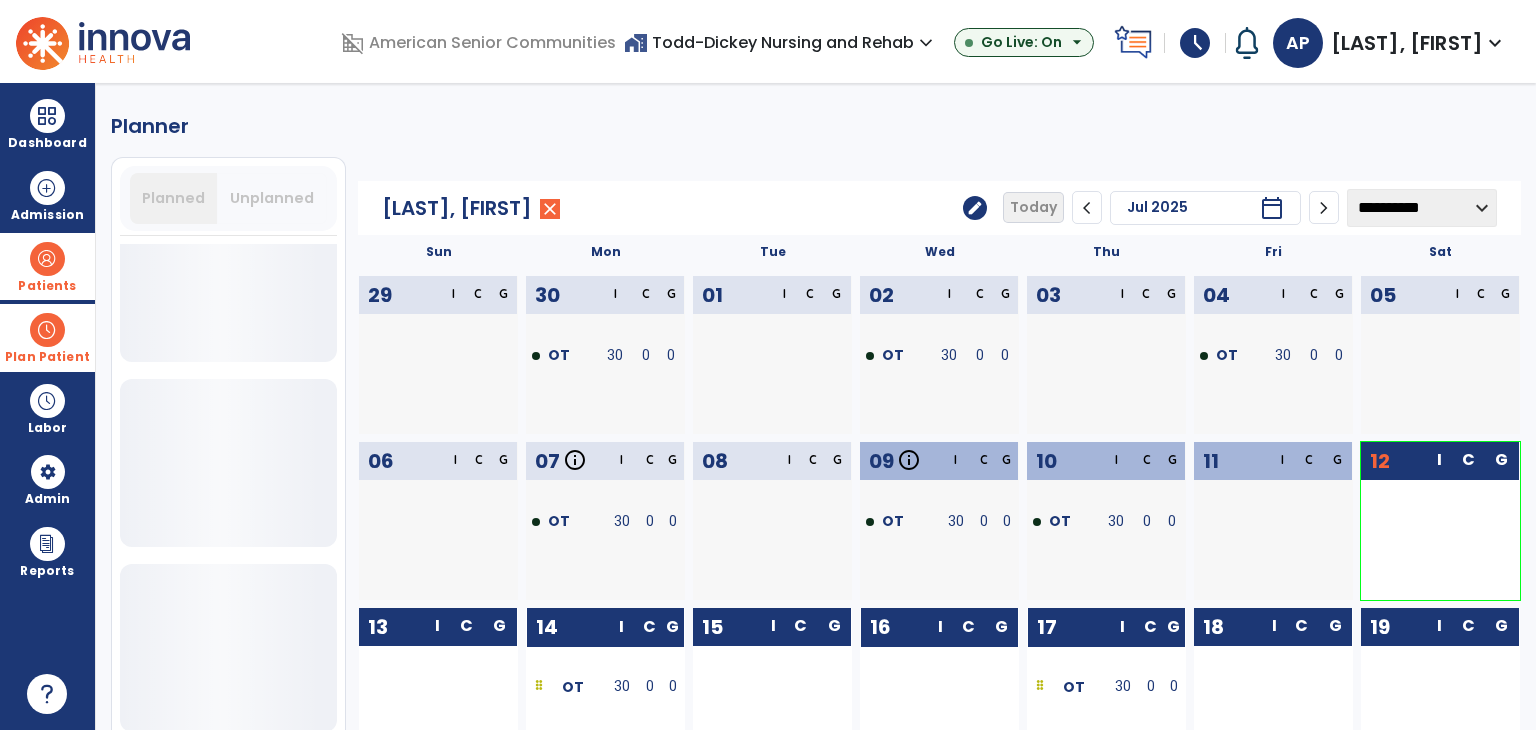 scroll, scrollTop: 1300, scrollLeft: 0, axis: vertical 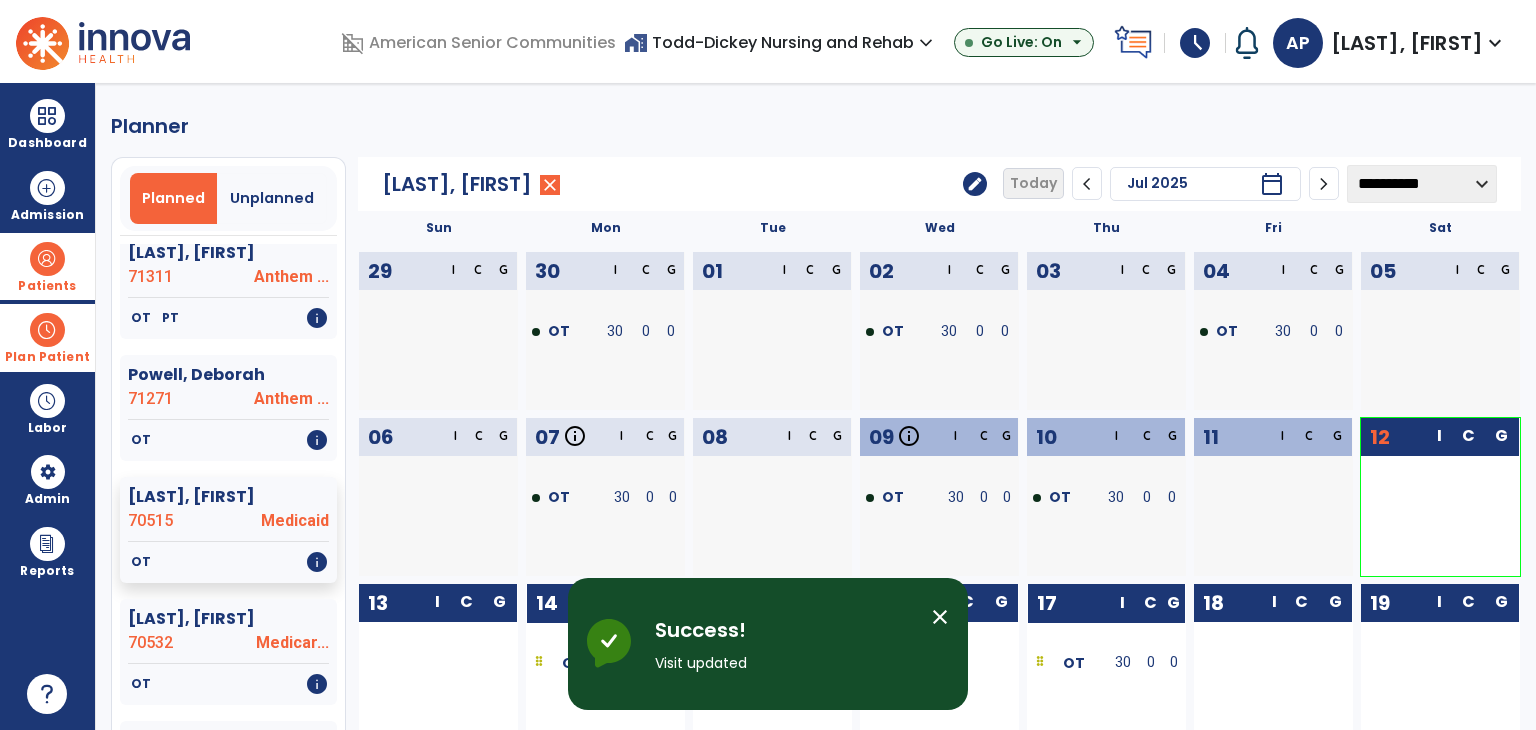 click on "close" at bounding box center (940, 617) 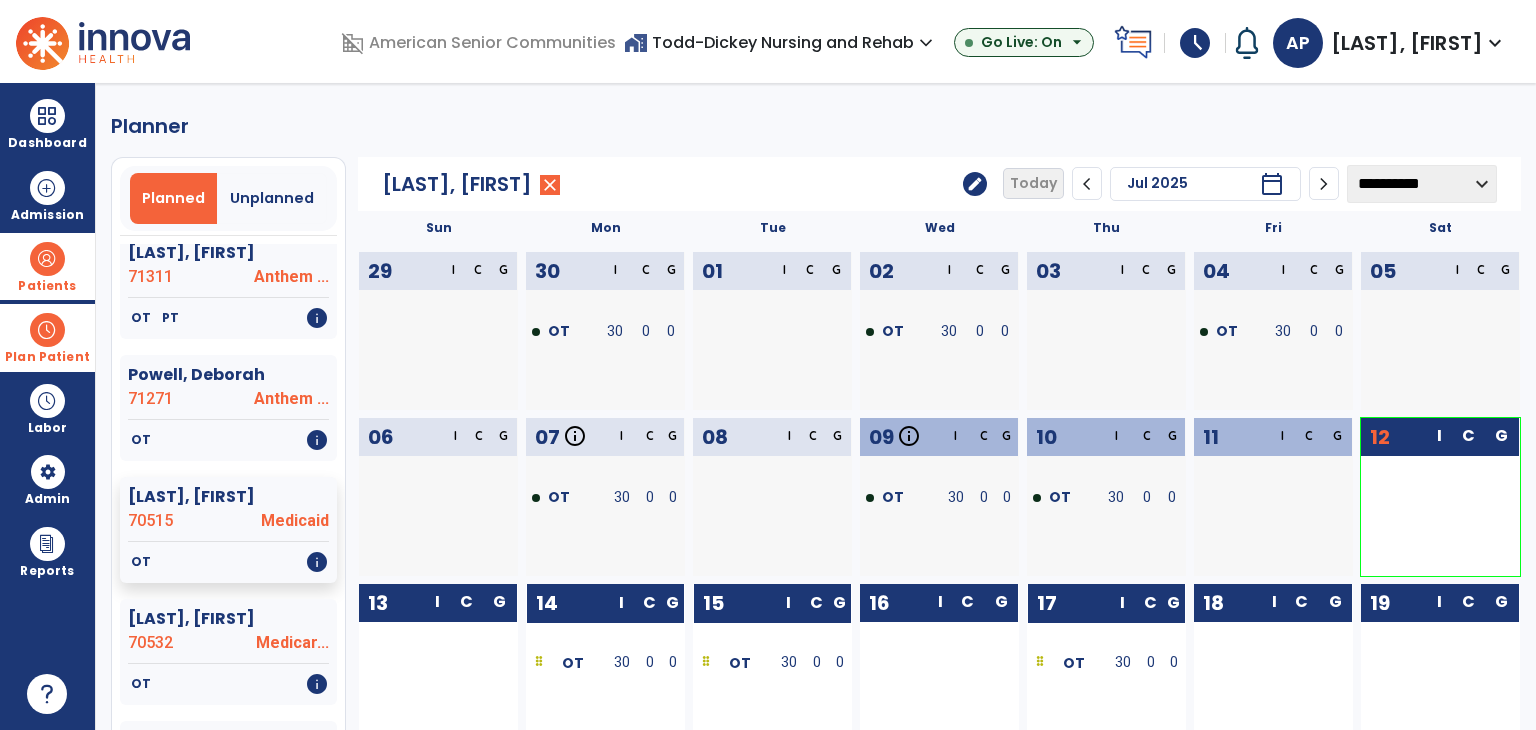 click on "edit" 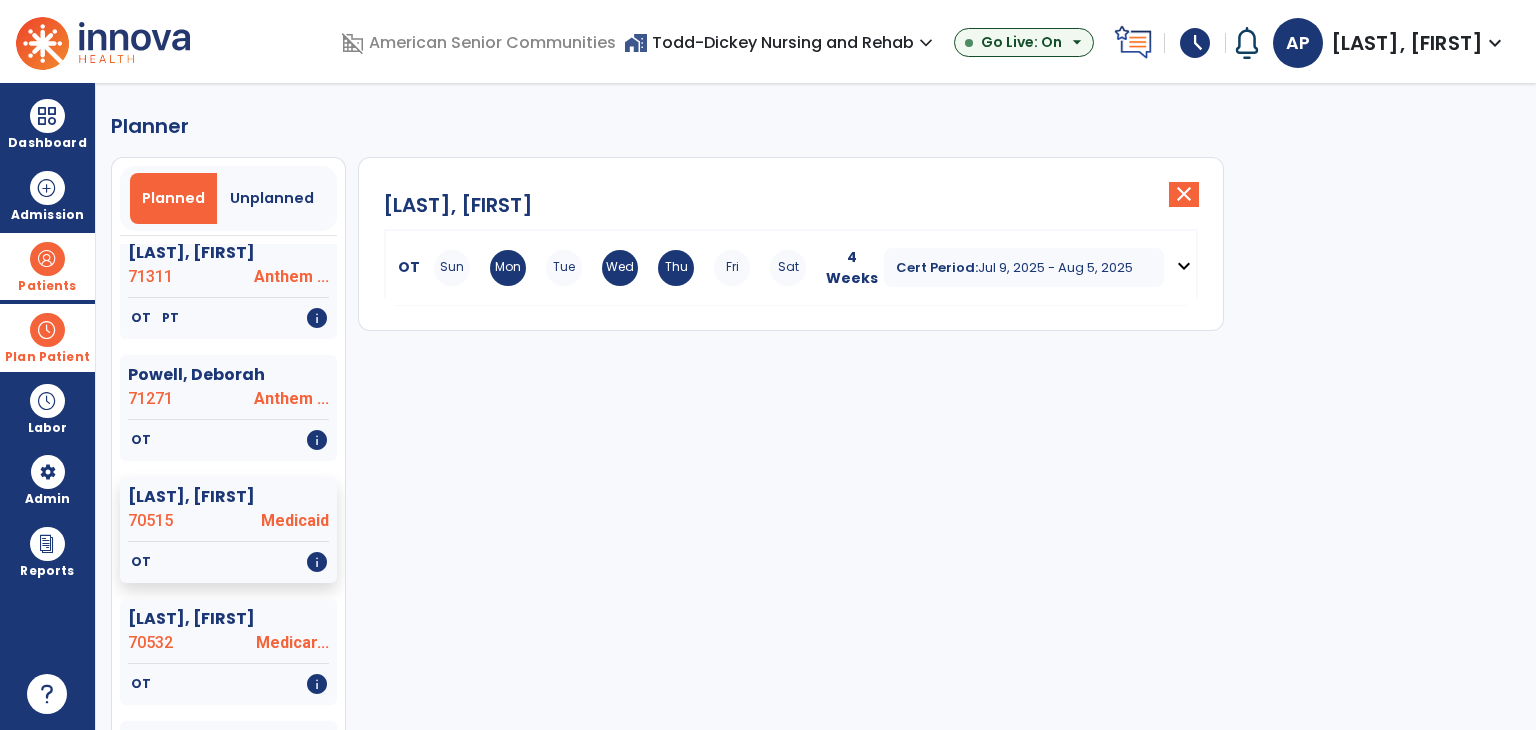 click on "expand_more" at bounding box center [1184, 266] 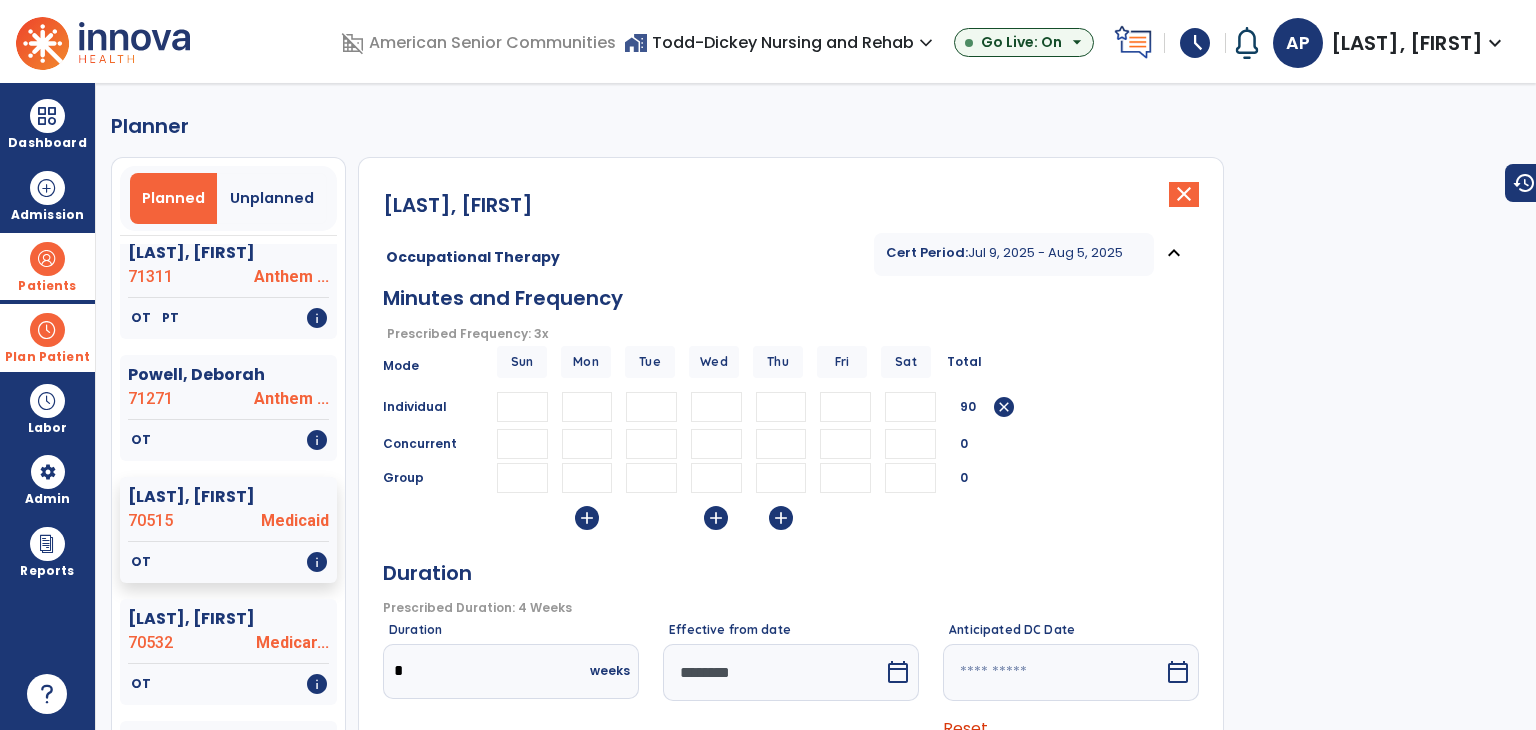 click at bounding box center [773, 672] 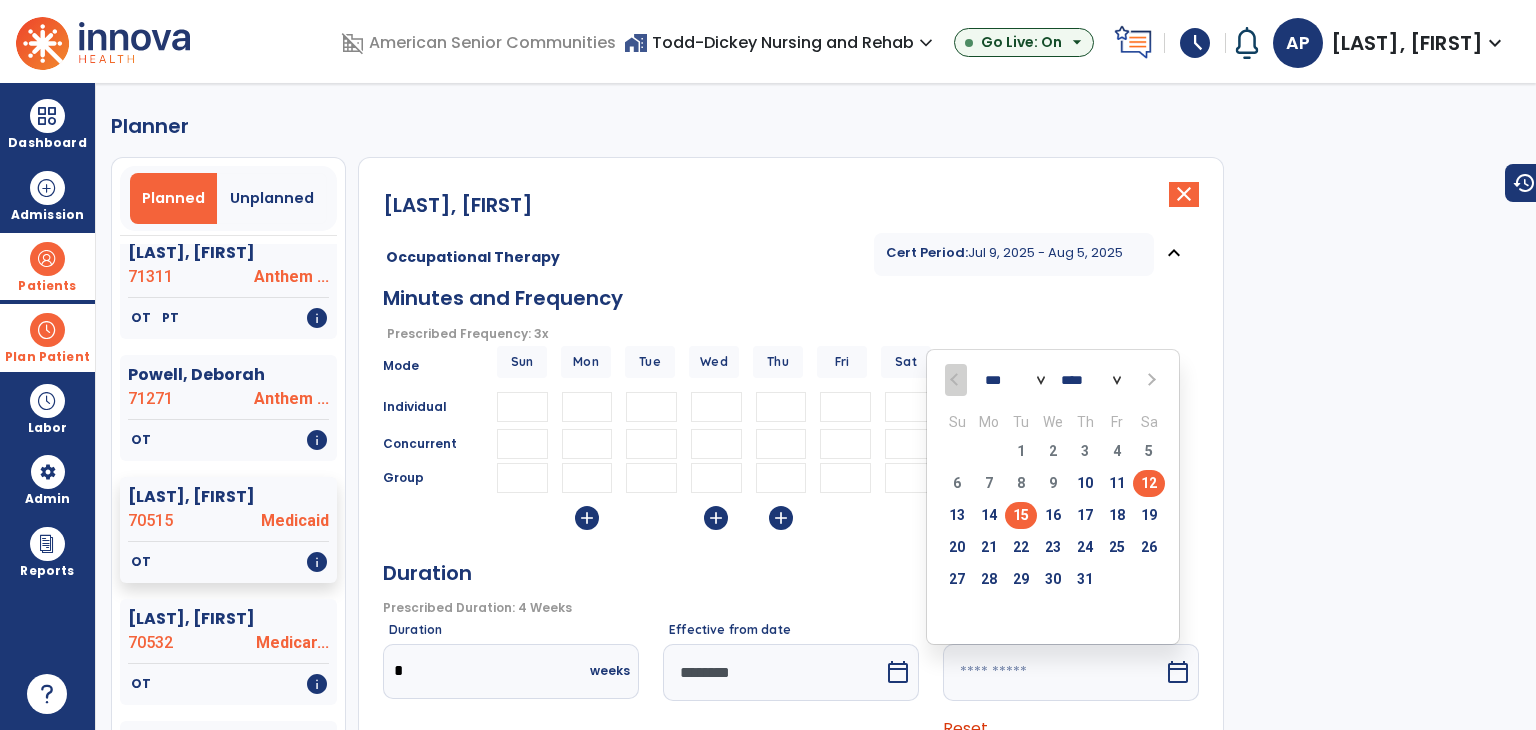 click on "15" at bounding box center (1021, 515) 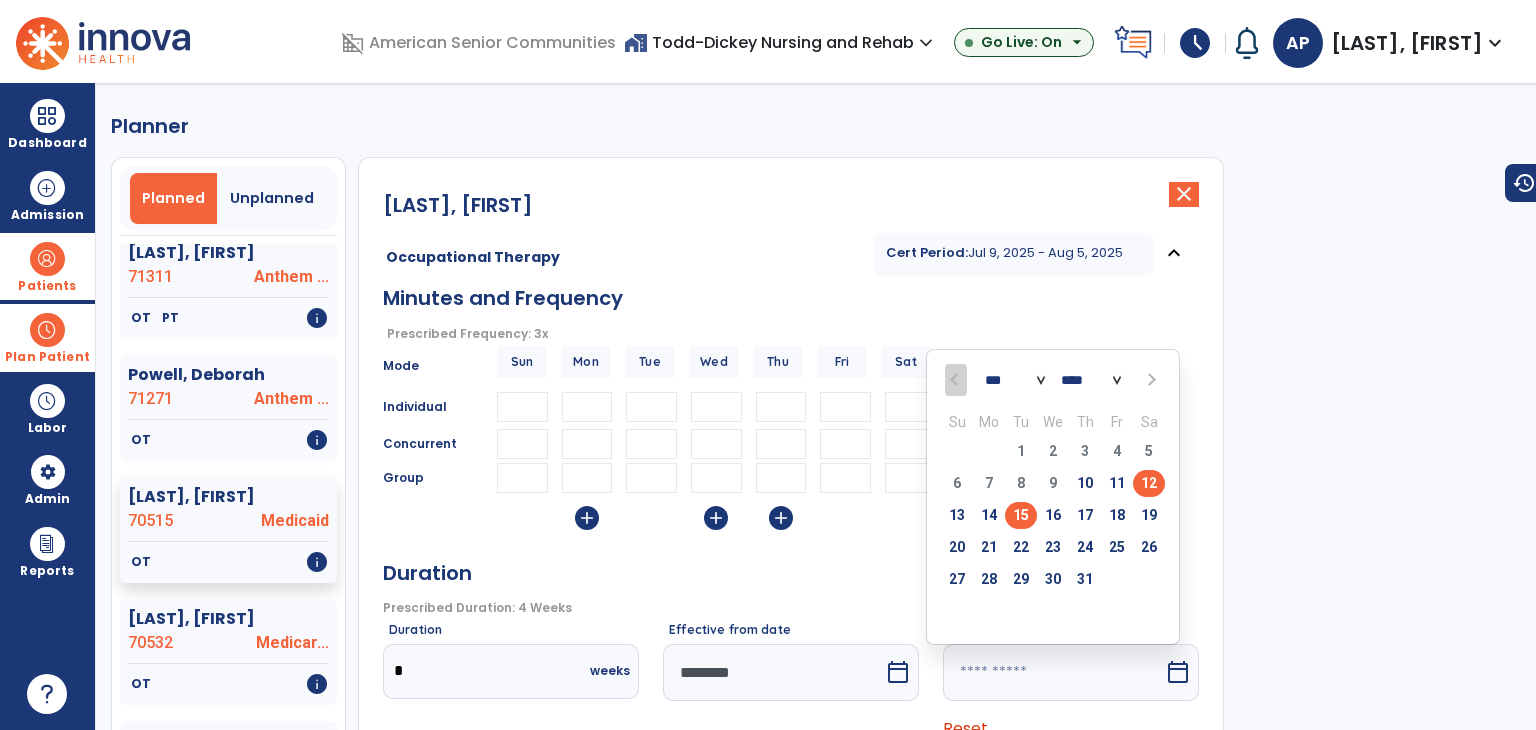 type on "*********" 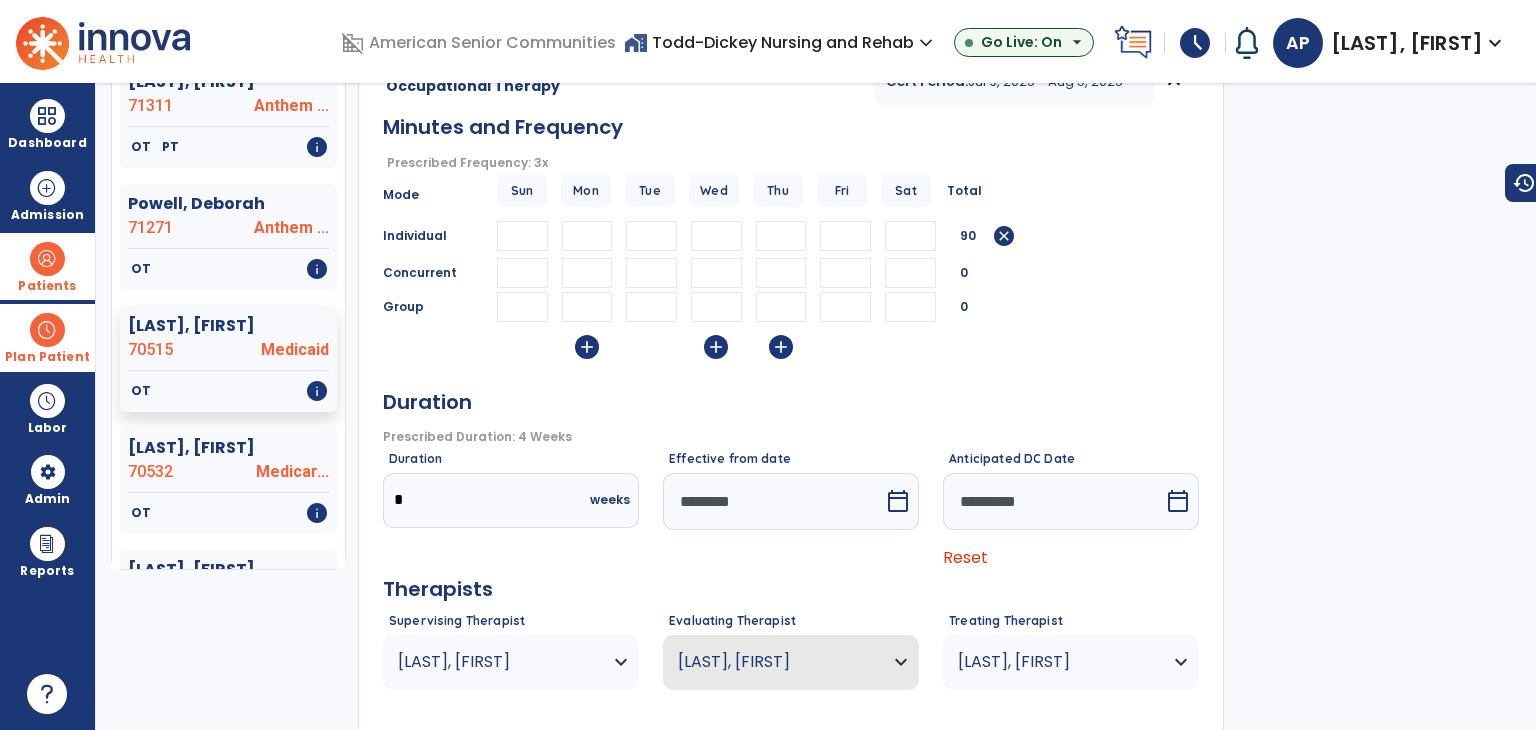 scroll, scrollTop: 200, scrollLeft: 0, axis: vertical 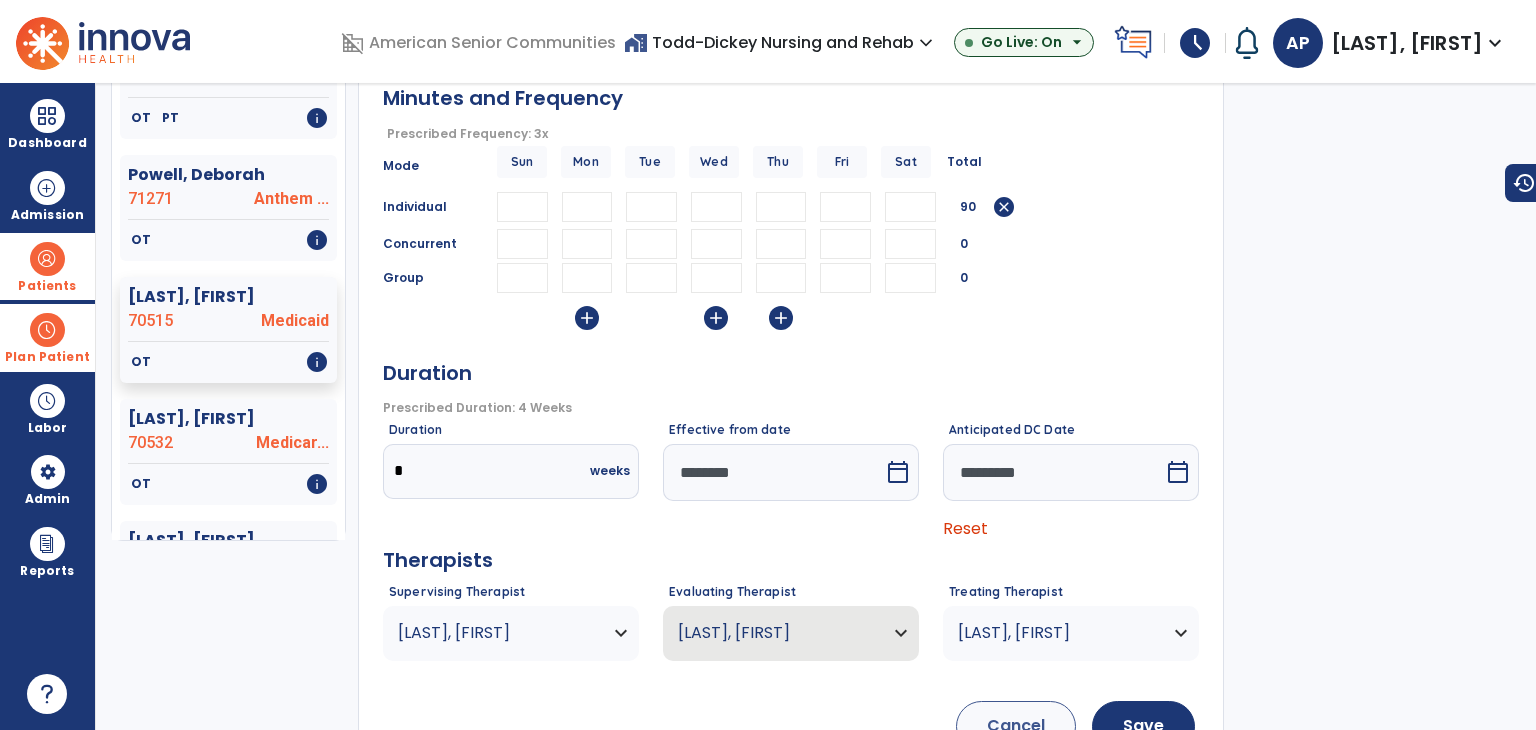 click at bounding box center [651, 207] 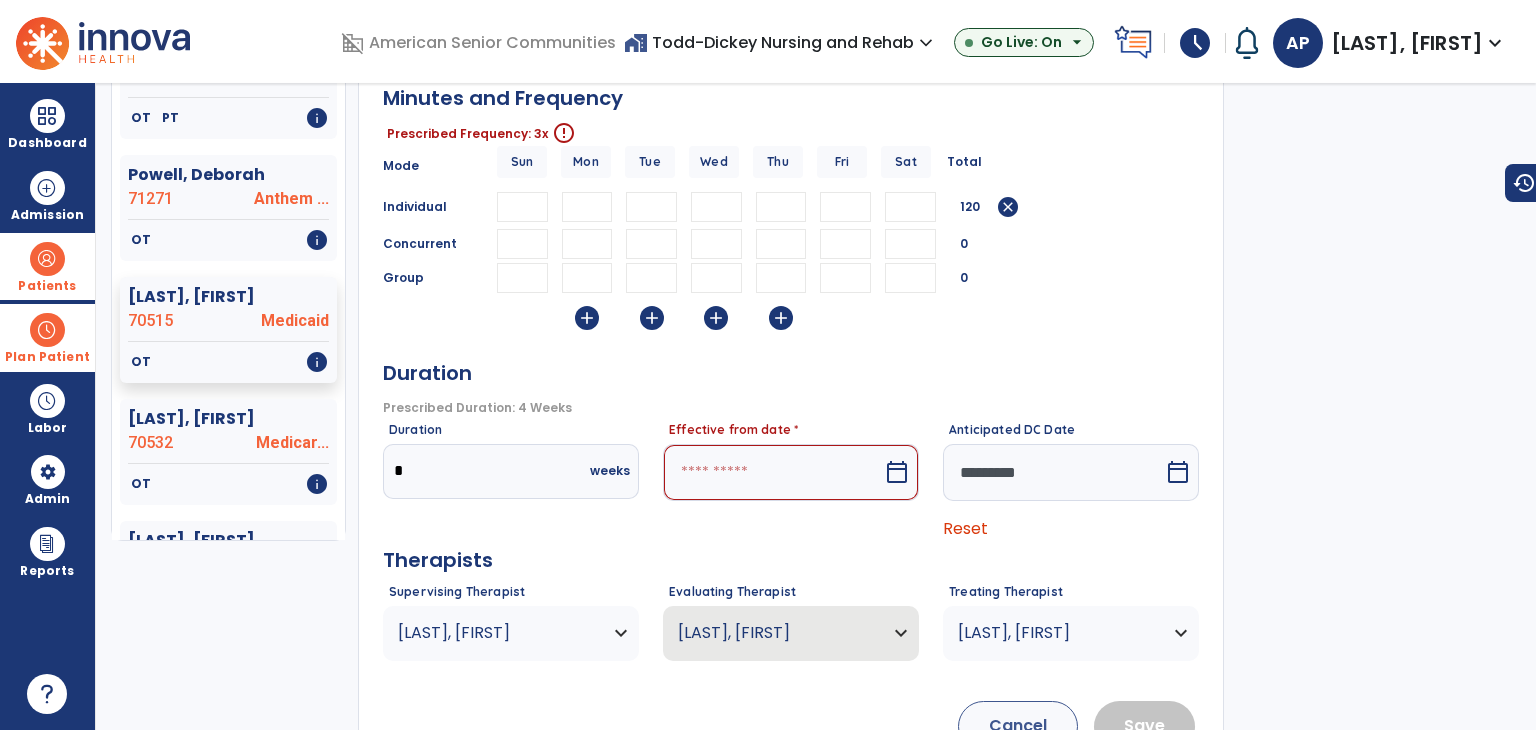 type on "**" 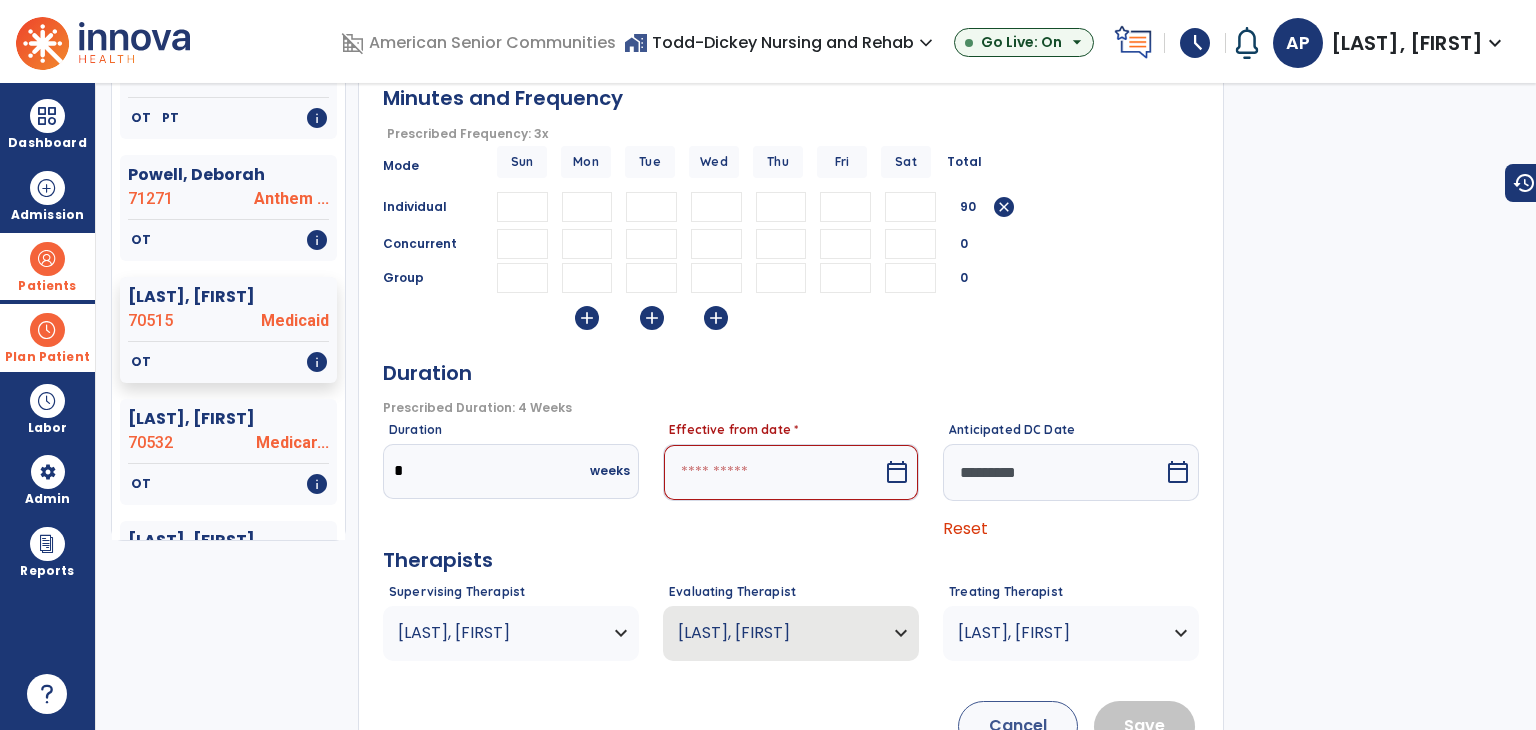 type 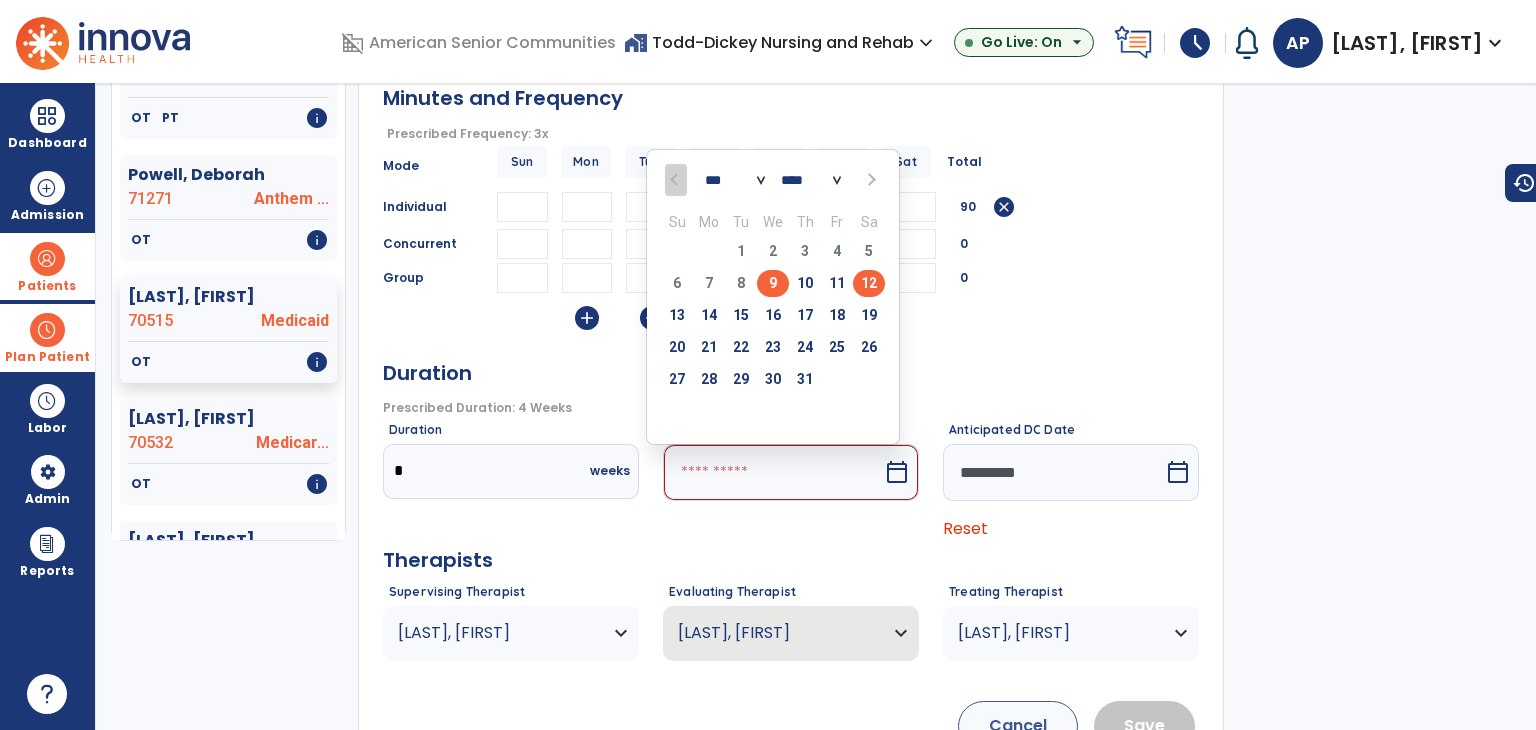 click on "12" at bounding box center [869, 283] 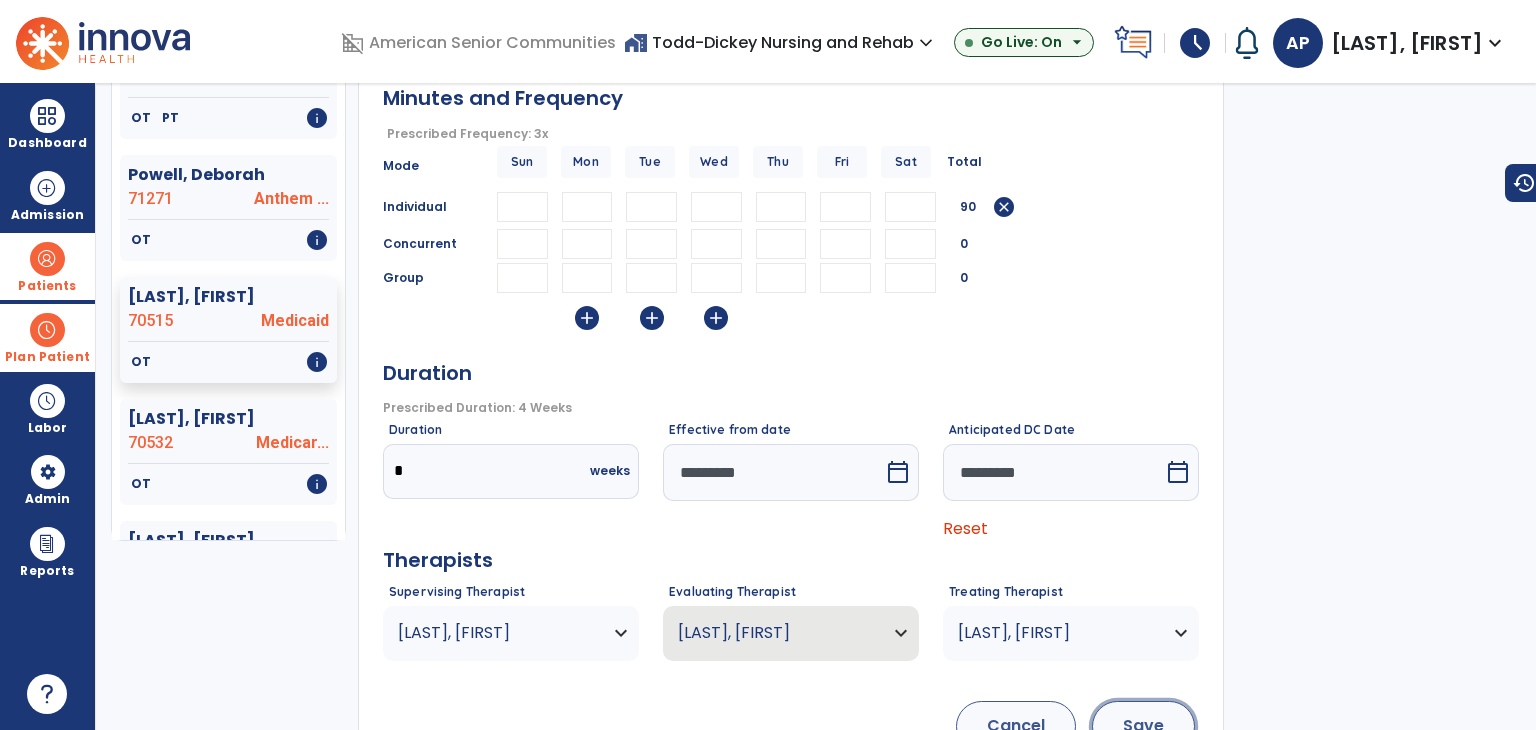 click on "Save" at bounding box center (1143, 726) 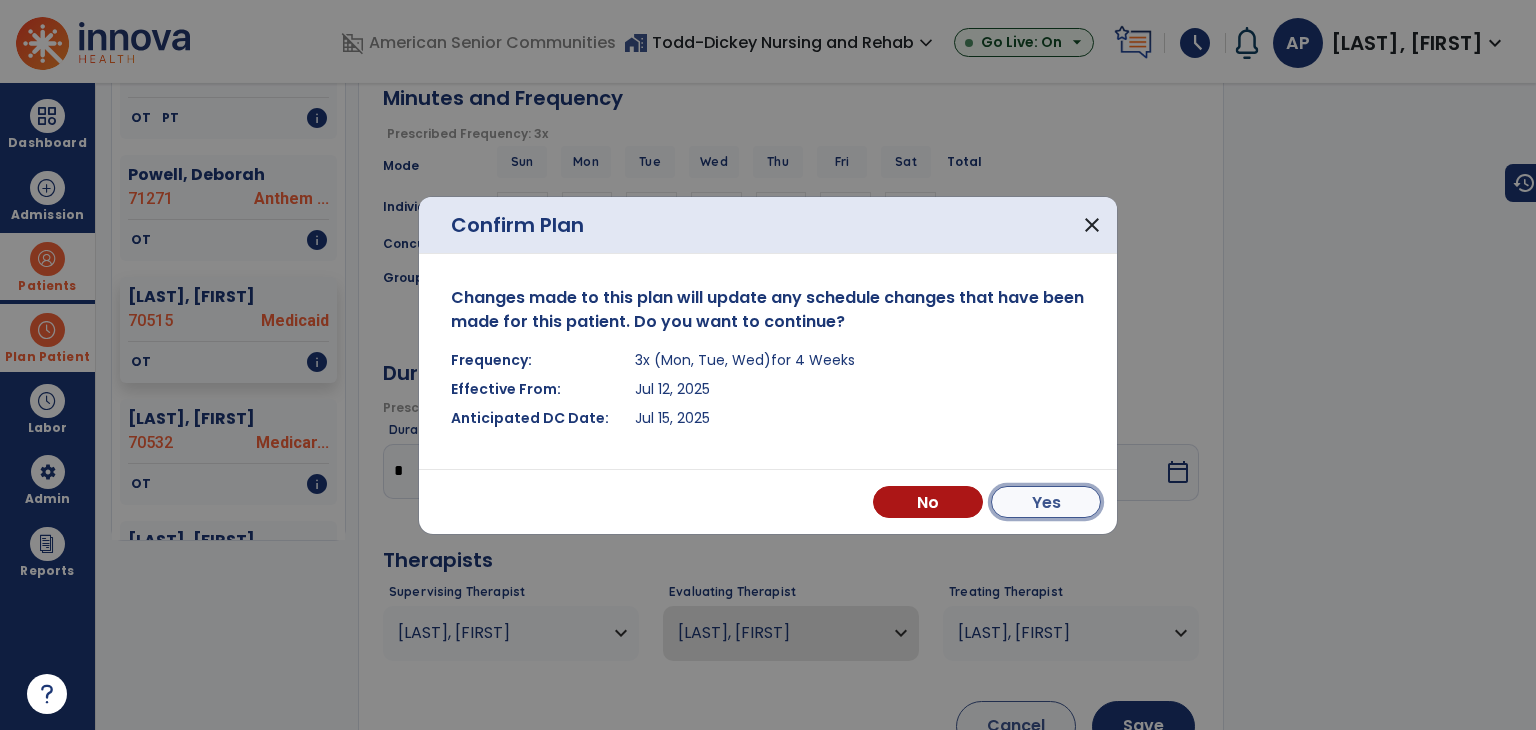 click on "Yes" at bounding box center [1046, 502] 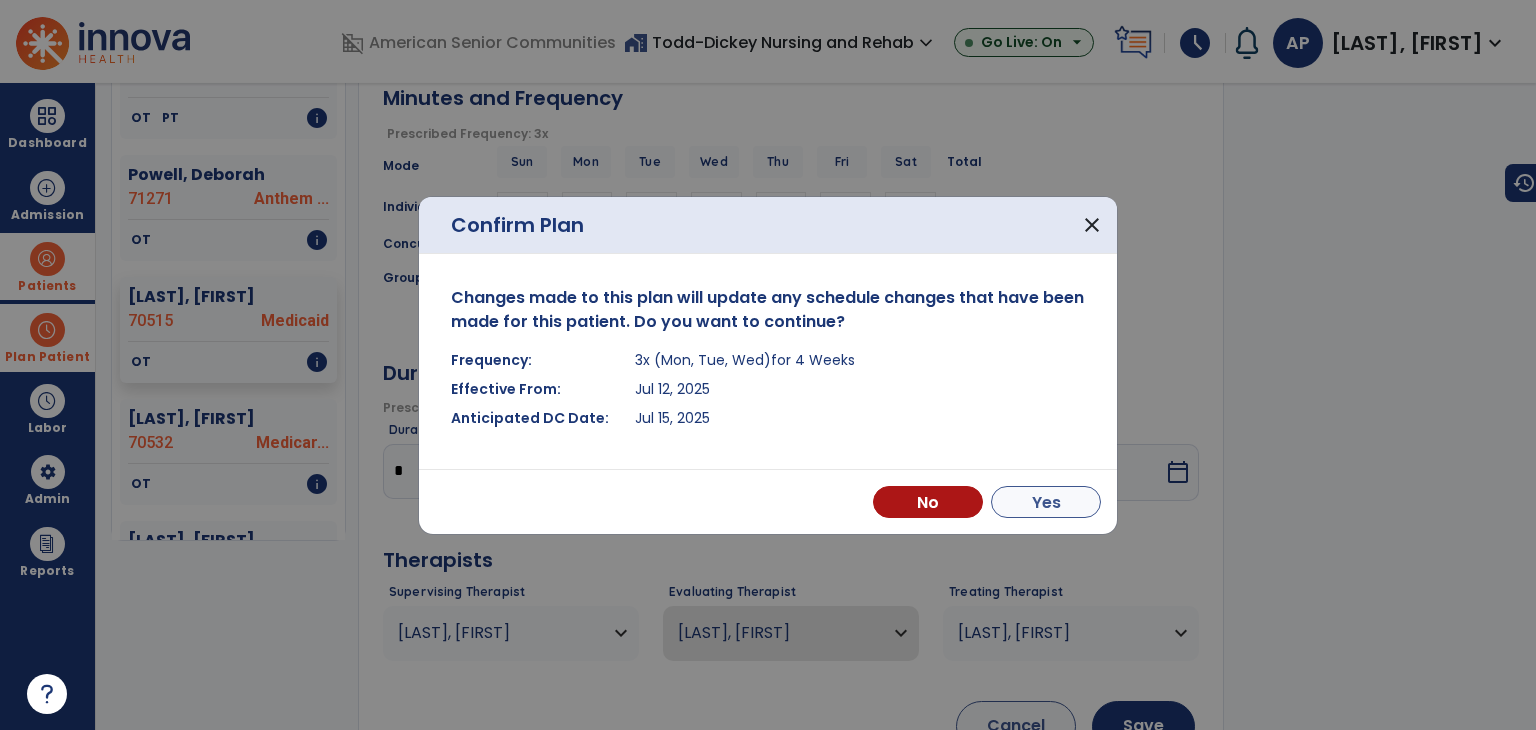 scroll, scrollTop: 698, scrollLeft: 0, axis: vertical 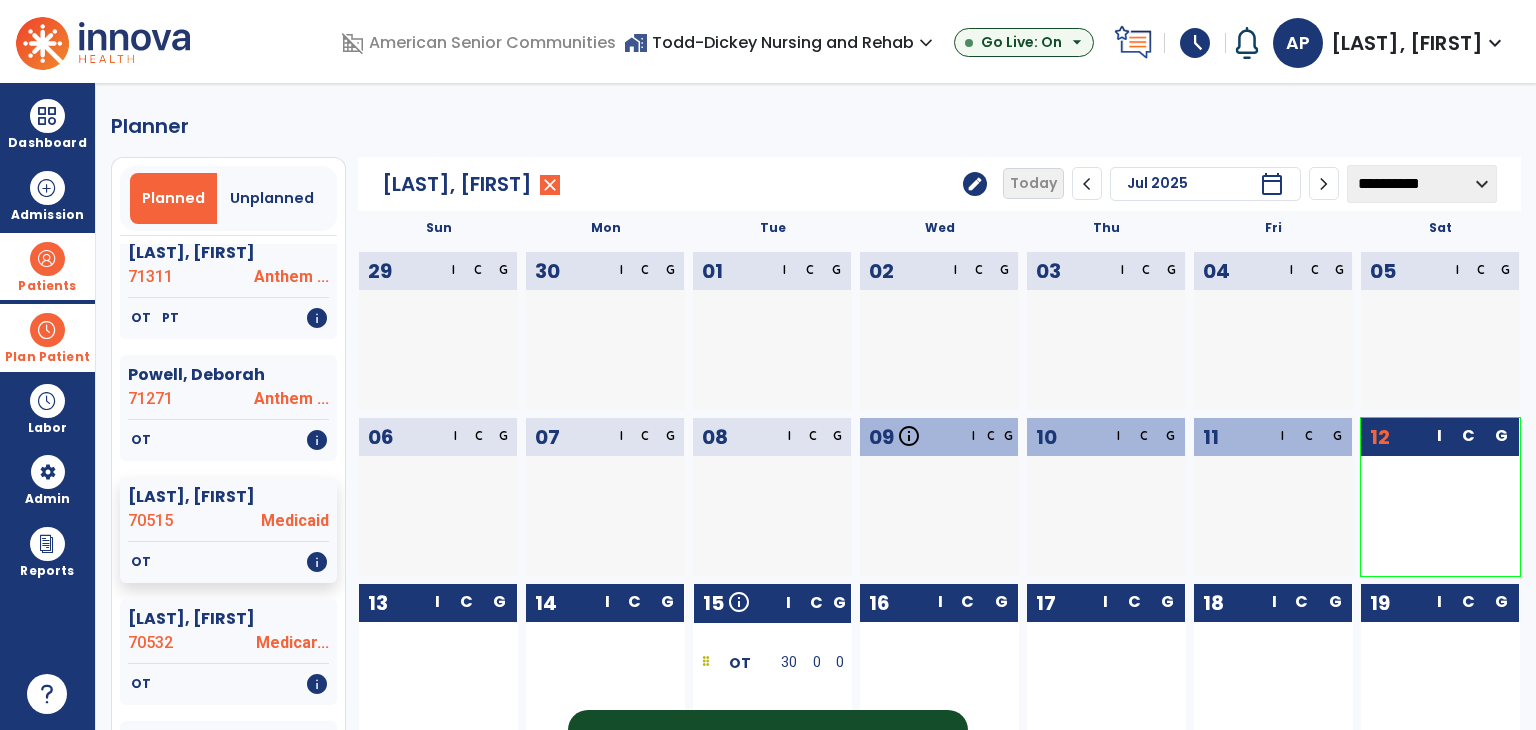 click on "edit" 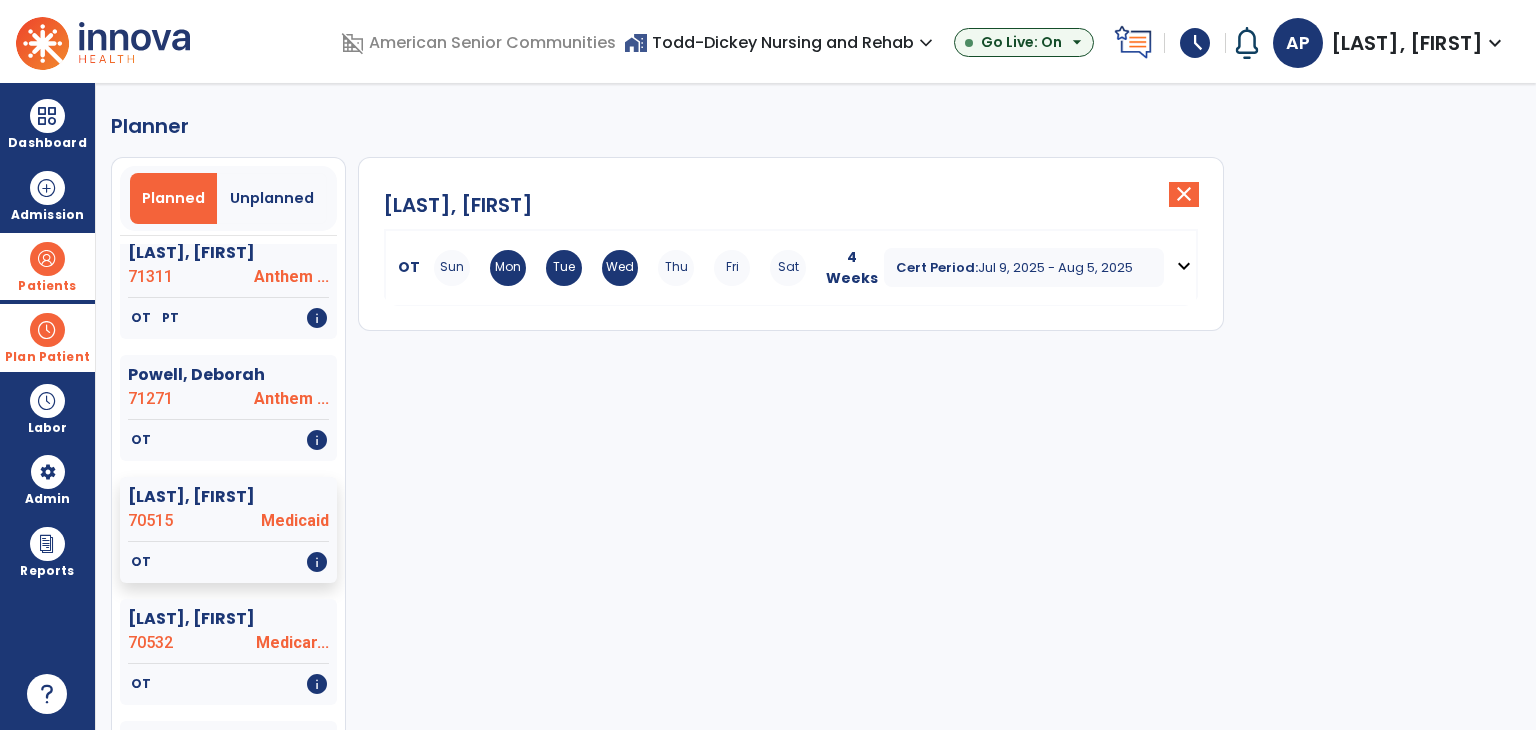 click on "expand_more" at bounding box center (1184, 266) 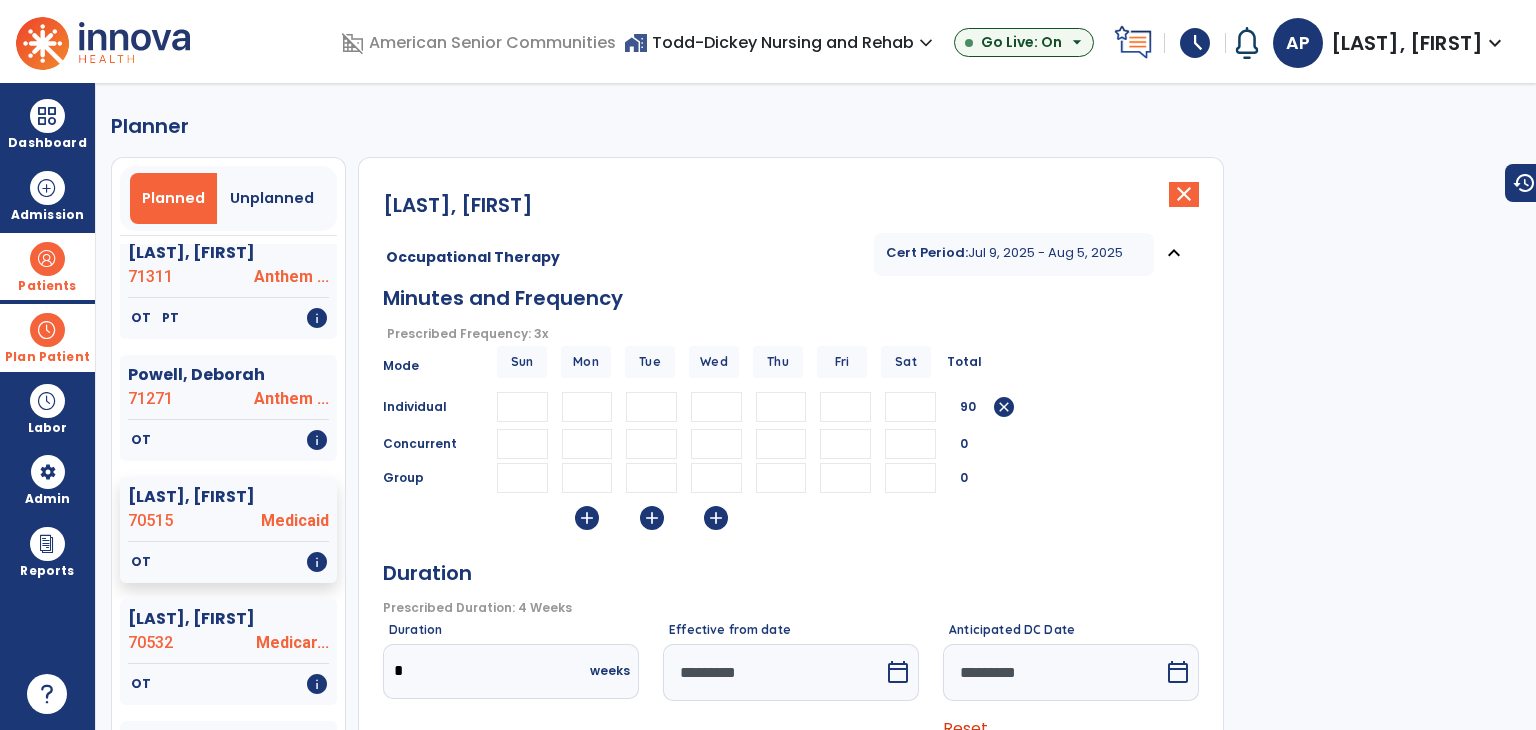 scroll, scrollTop: 100, scrollLeft: 0, axis: vertical 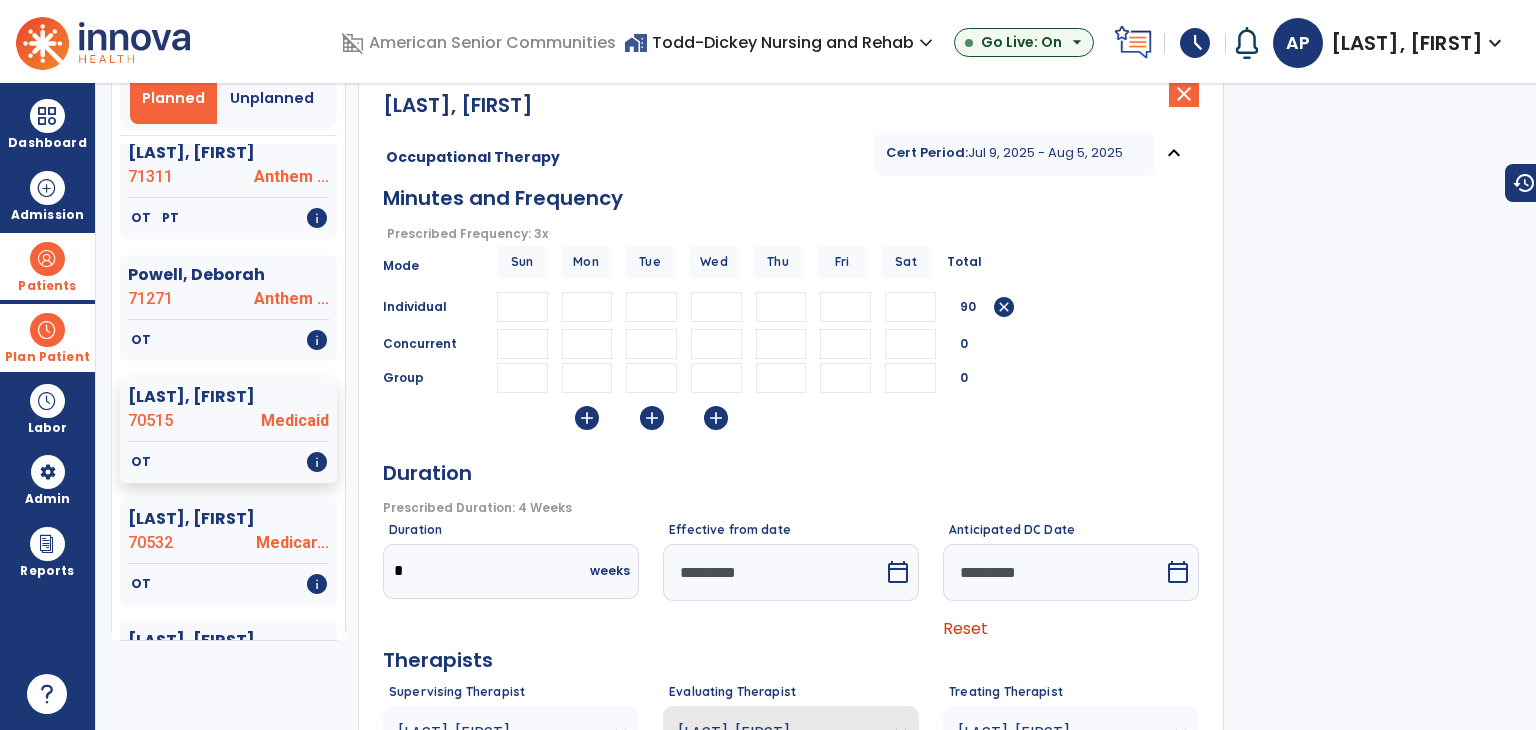 click on "*********" at bounding box center (773, 572) 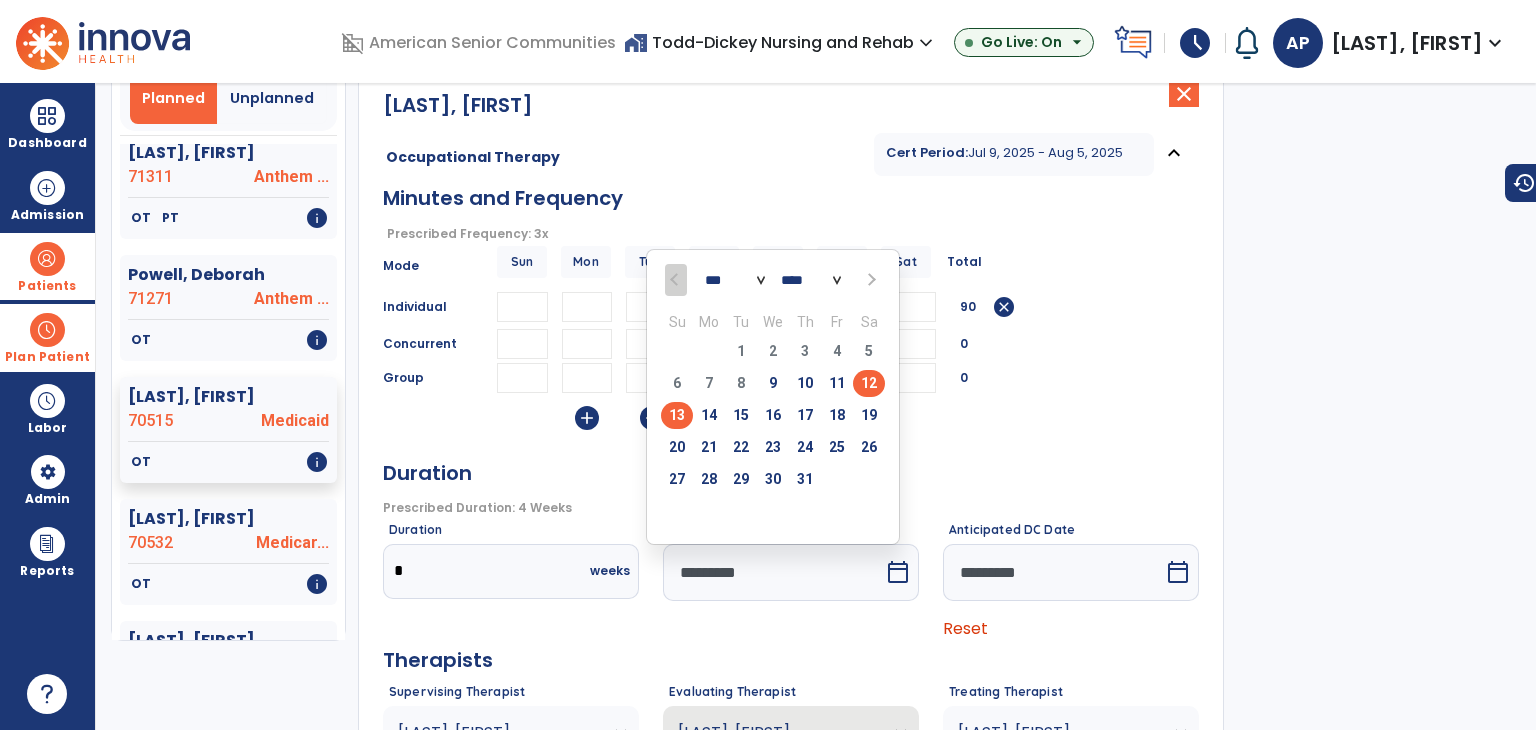 click on "13" at bounding box center [677, 415] 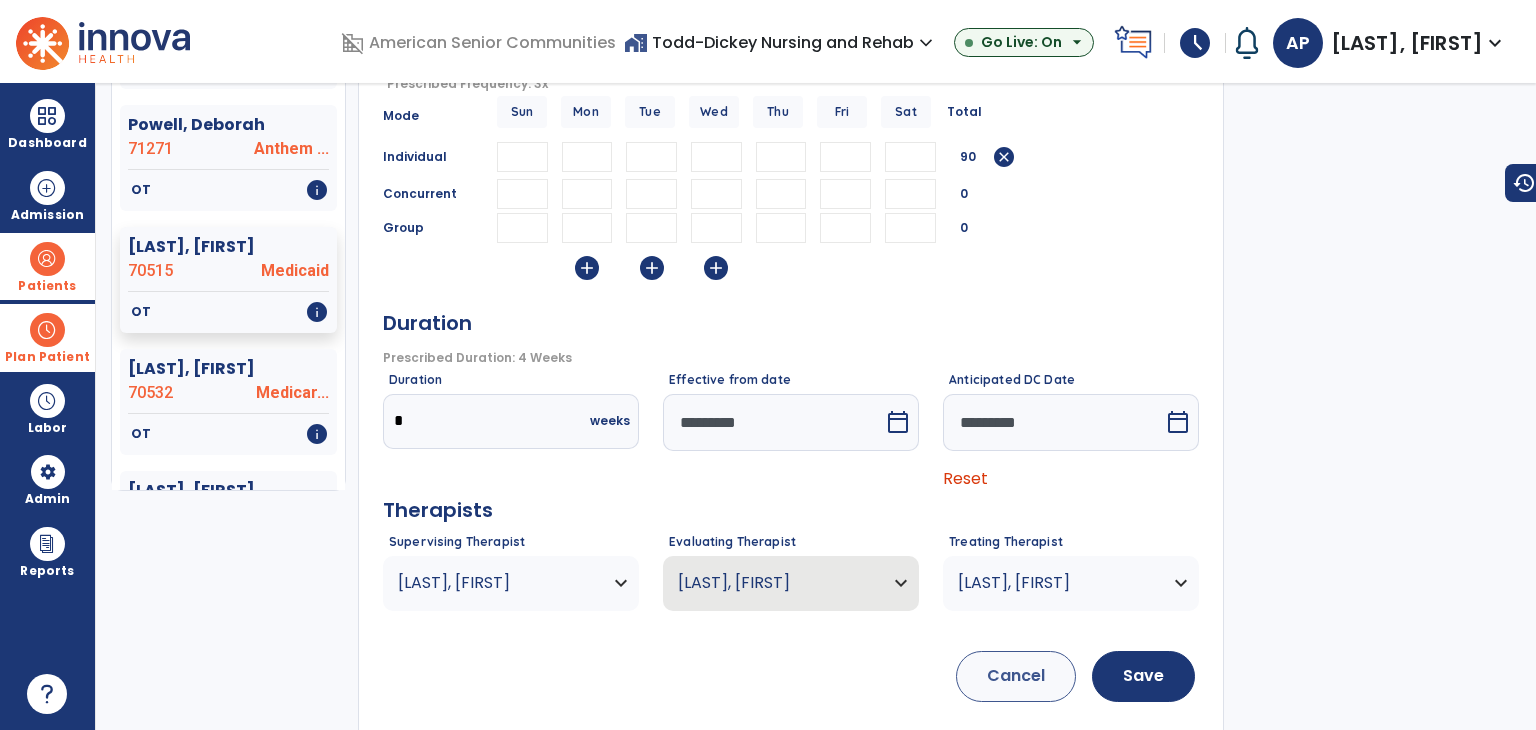 scroll, scrollTop: 269, scrollLeft: 0, axis: vertical 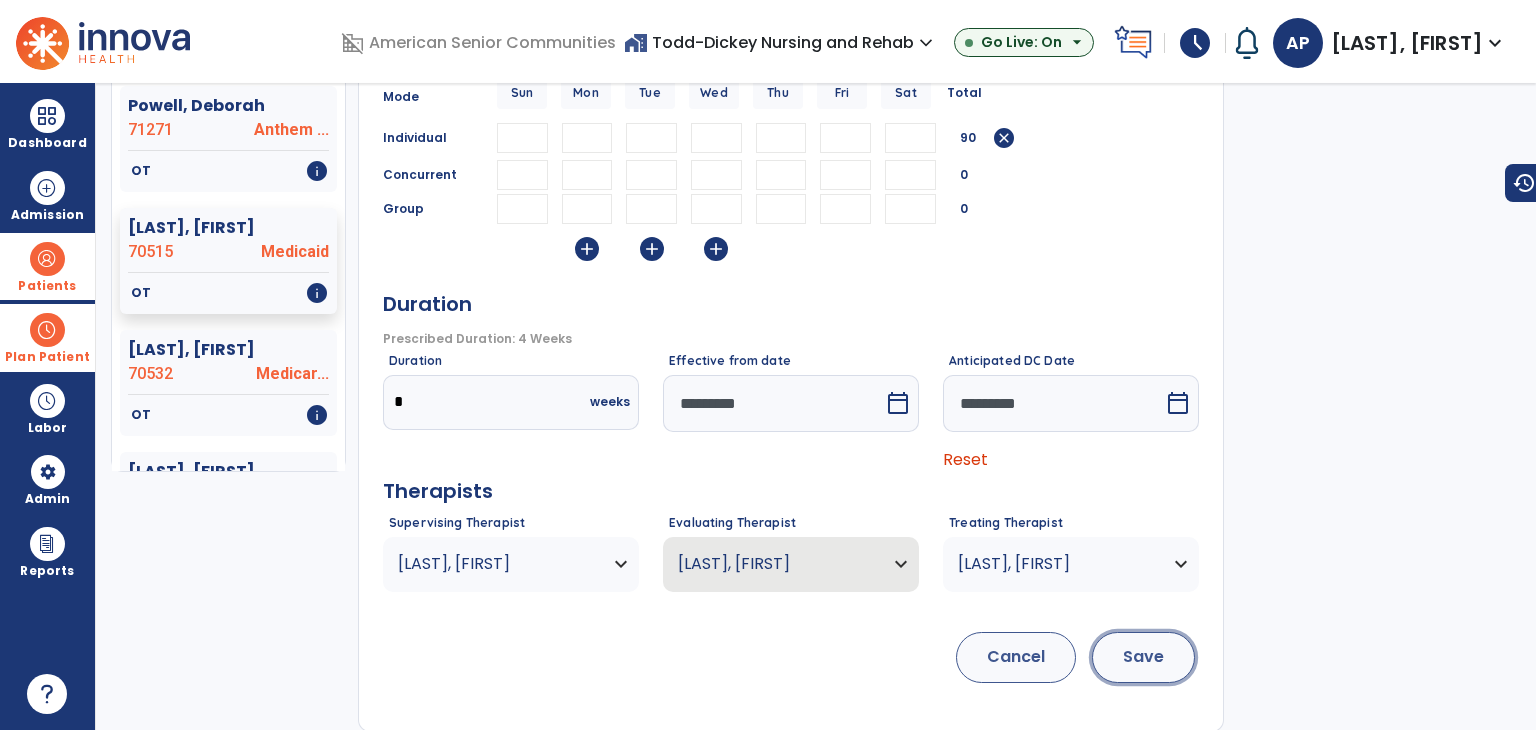 click on "Save" at bounding box center (1143, 657) 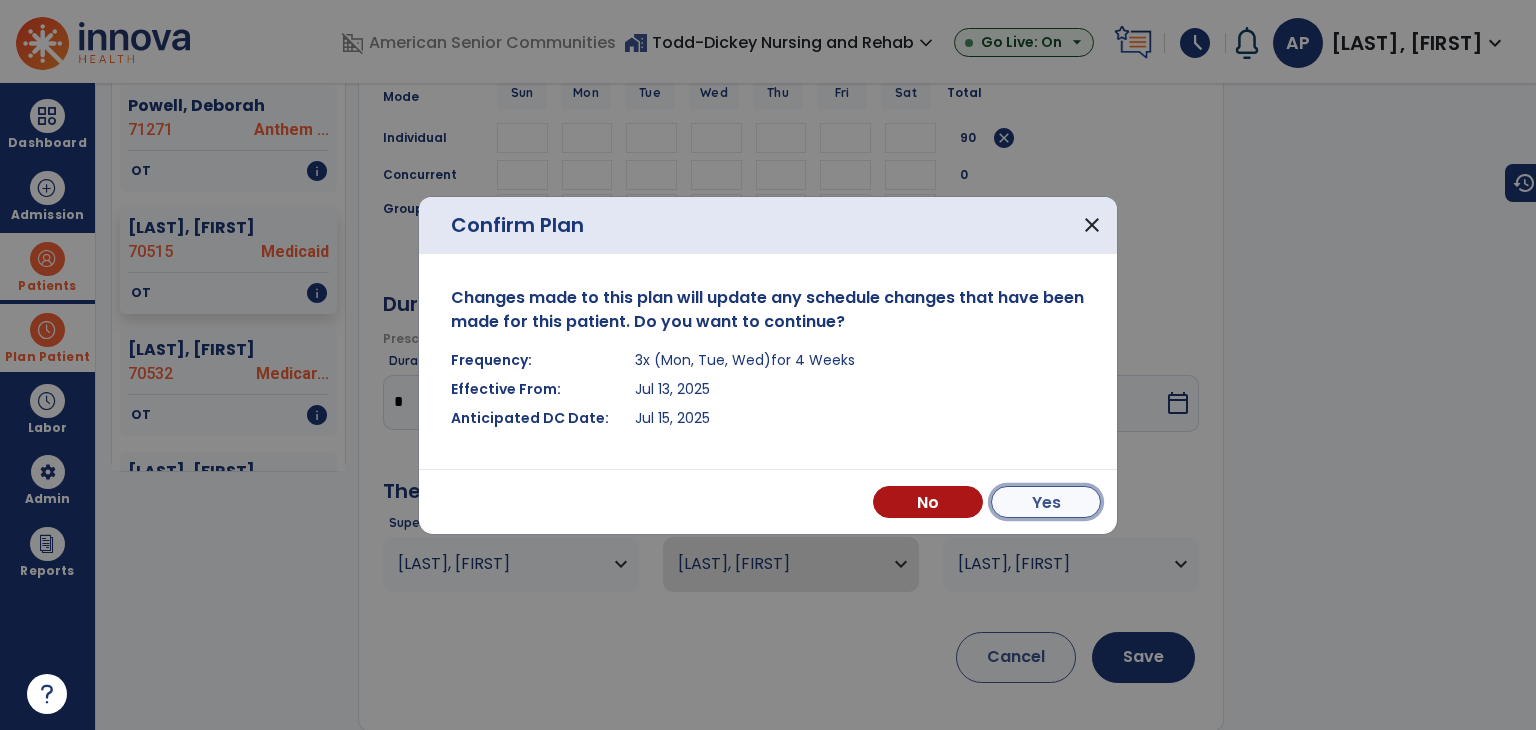 click on "Yes" at bounding box center [1046, 502] 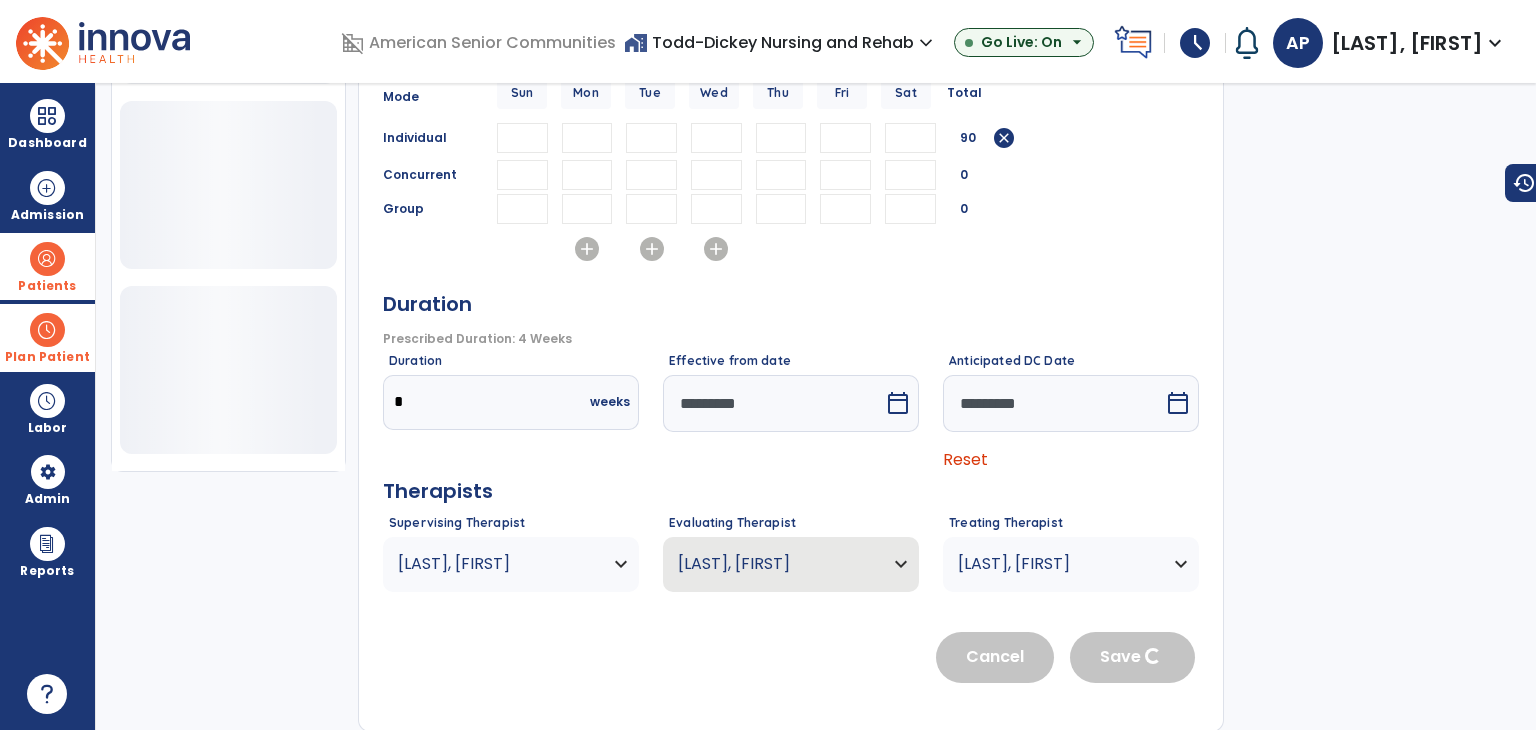 scroll, scrollTop: 698, scrollLeft: 0, axis: vertical 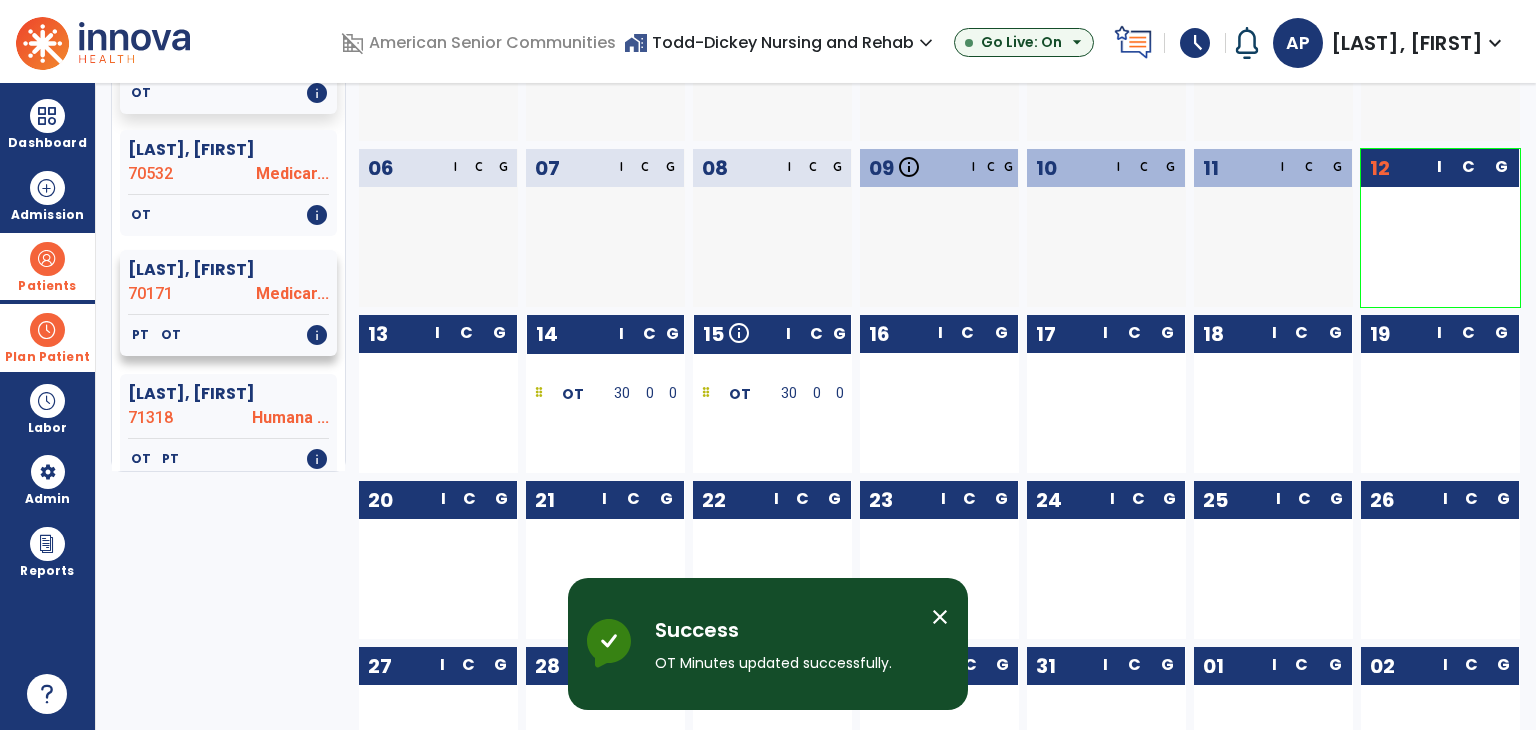 click on "70171" 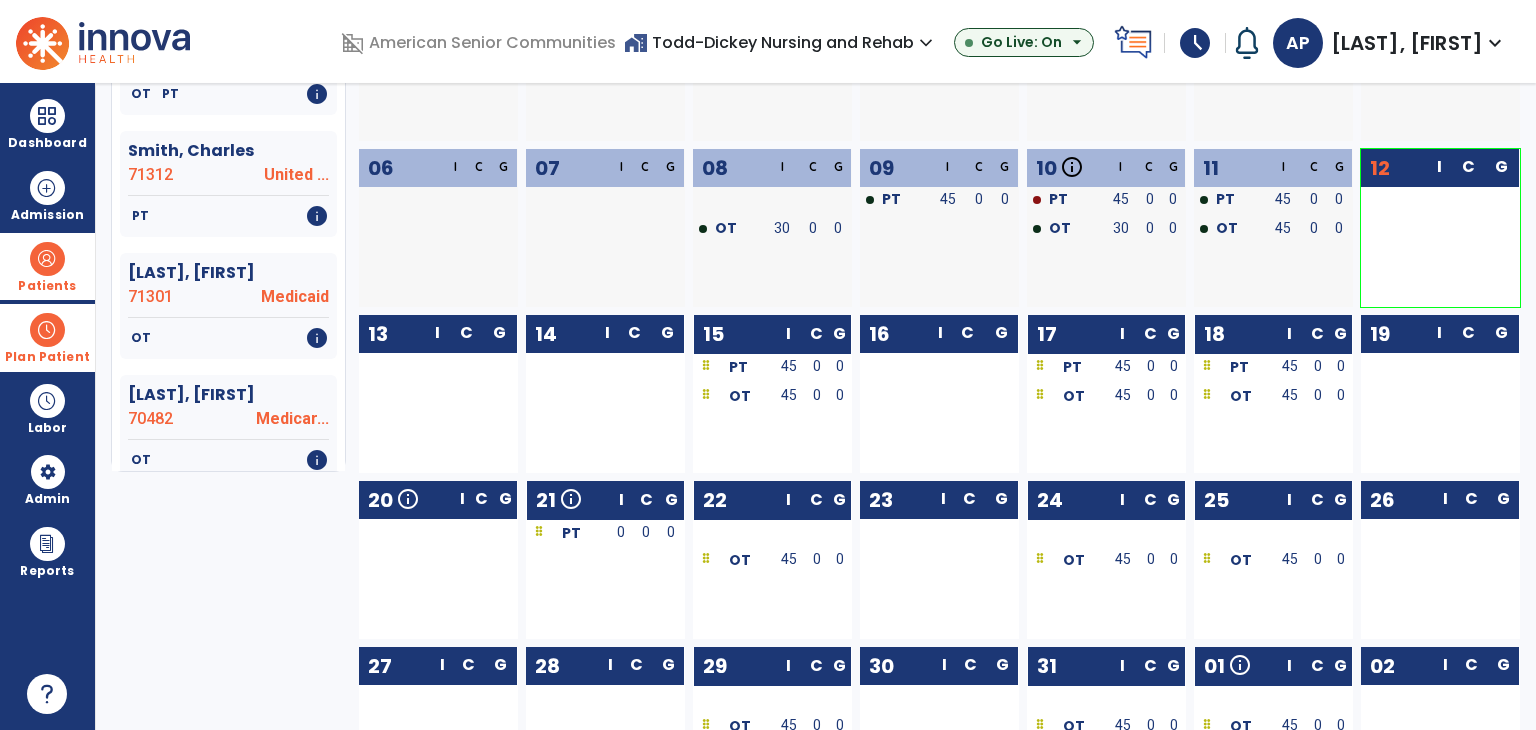scroll, scrollTop: 1900, scrollLeft: 0, axis: vertical 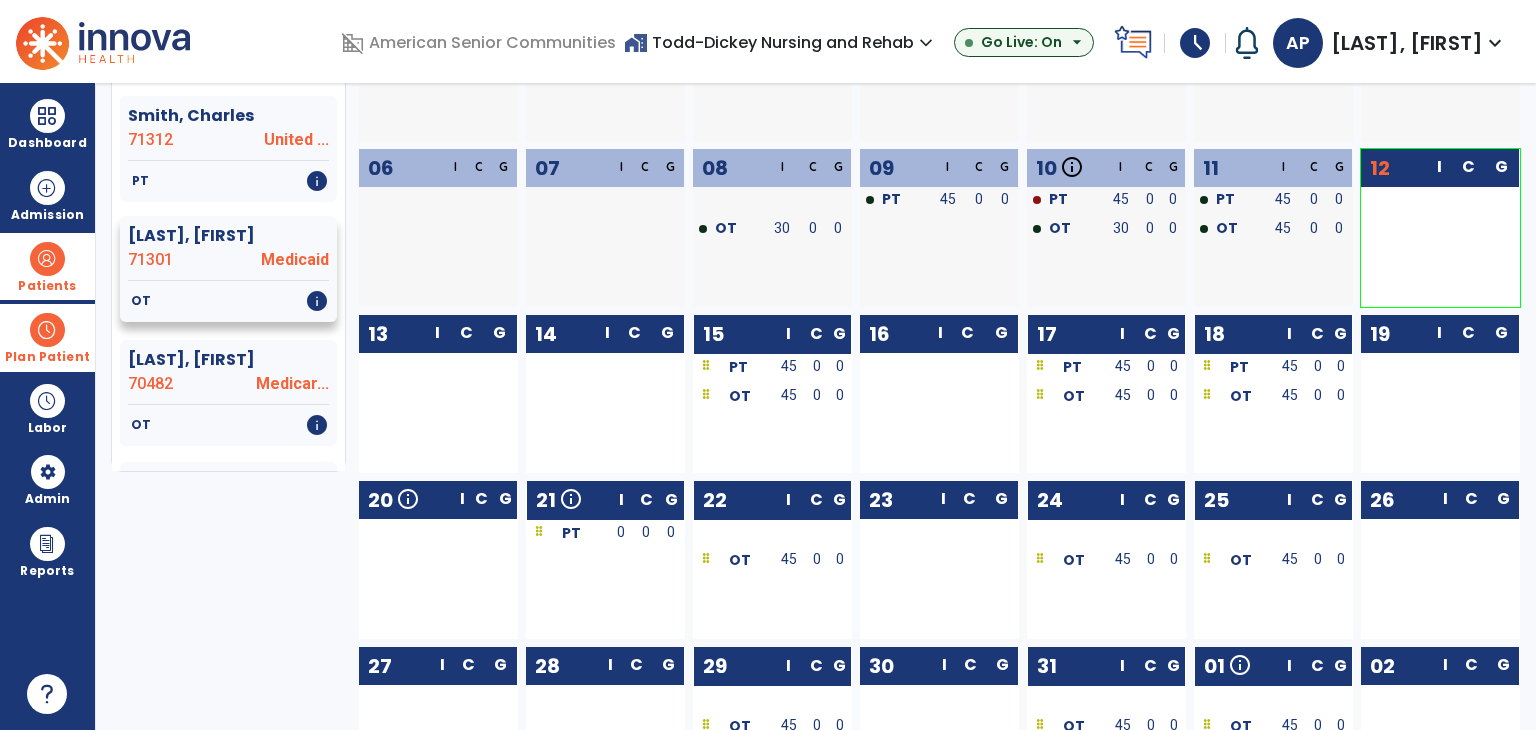 click on "OT   info" 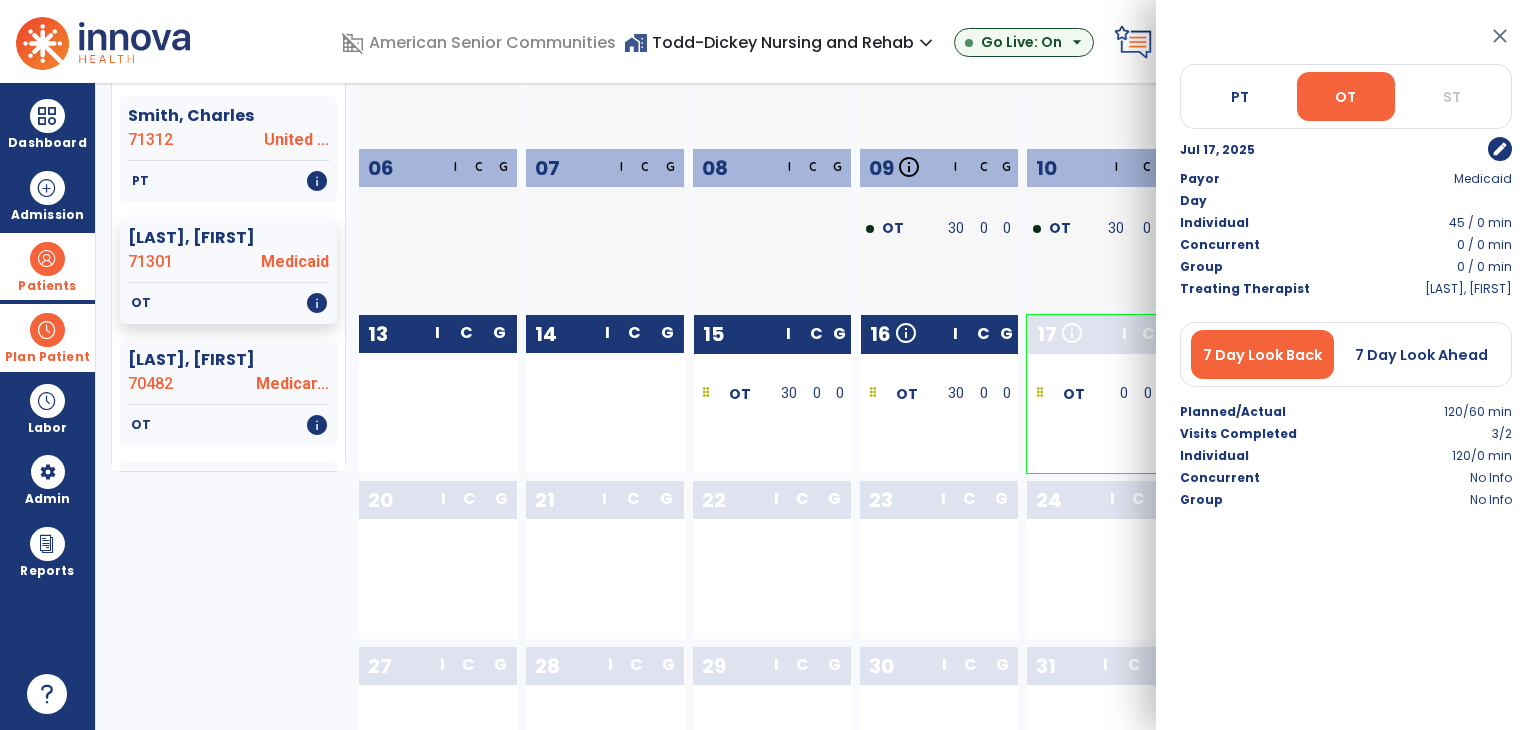 click on "edit" at bounding box center [1500, 149] 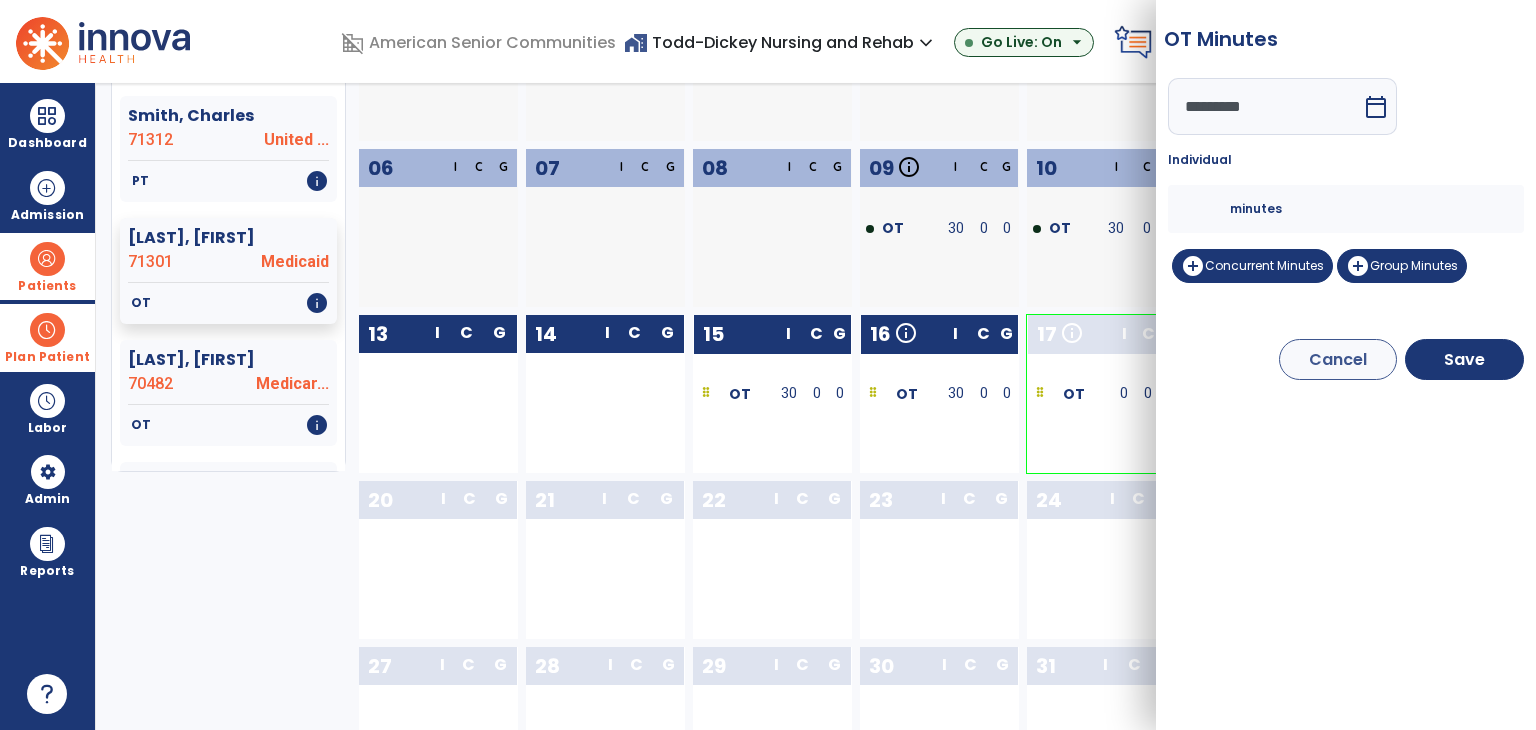 drag, startPoint x: 1148, startPoint y: 212, endPoint x: 1061, endPoint y: 208, distance: 87.0919 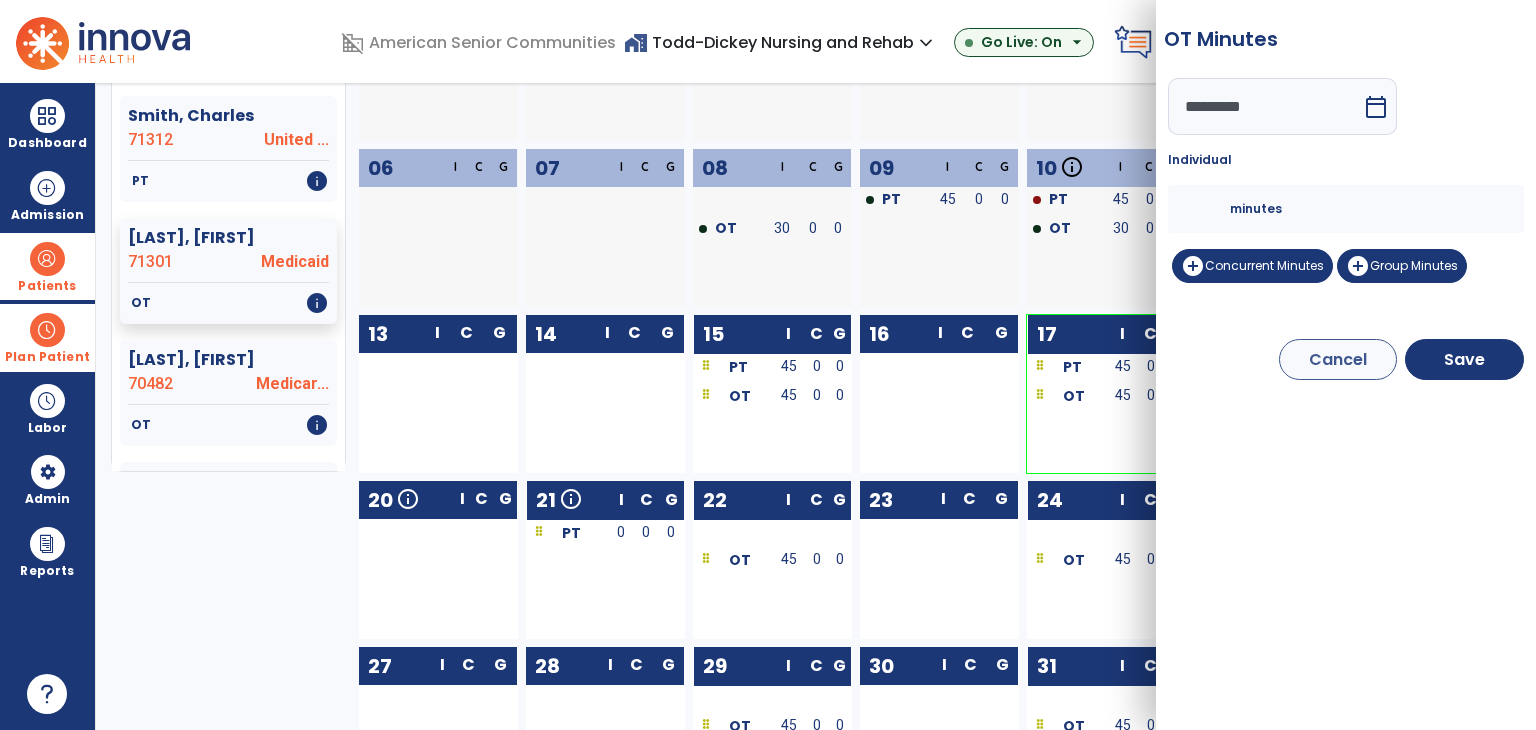 type on "**" 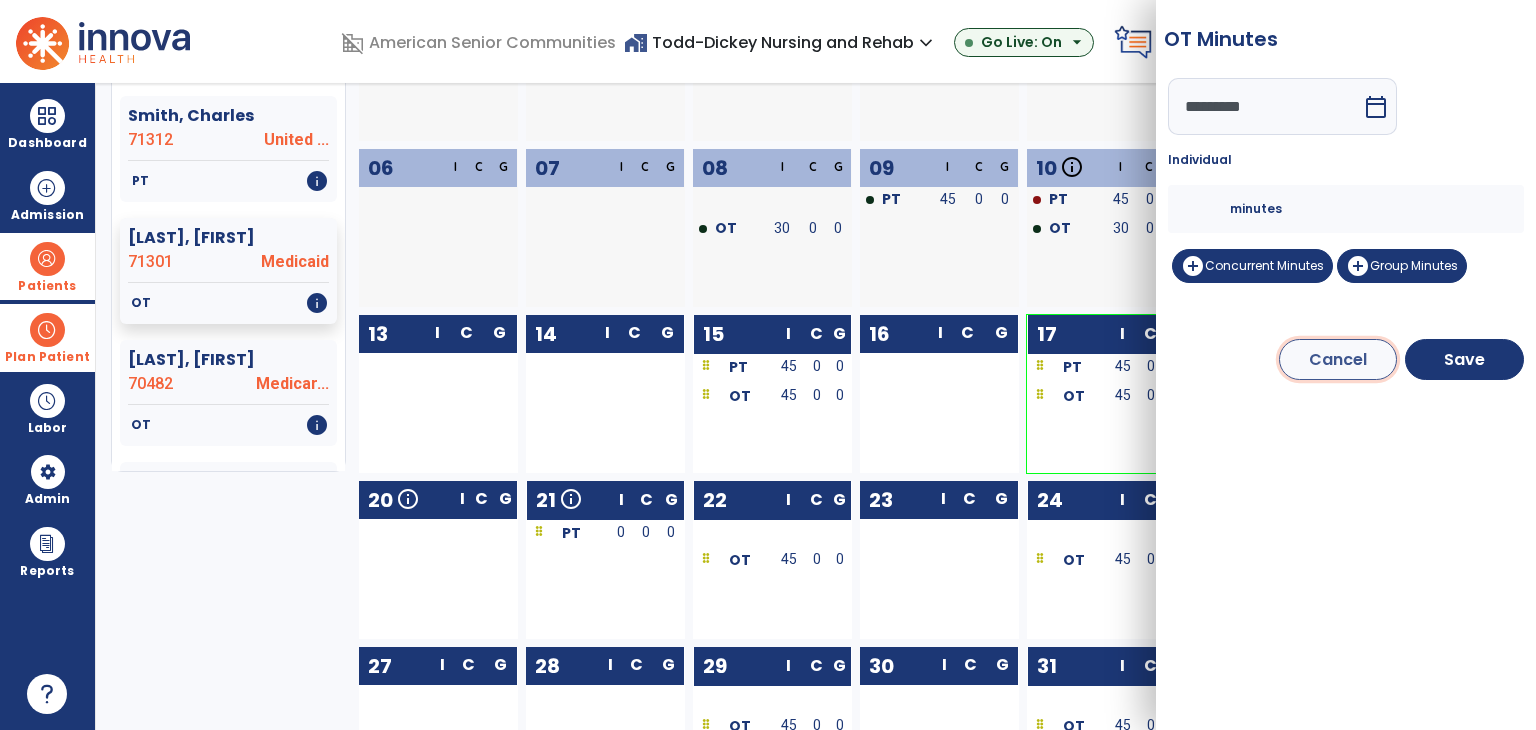 click on "Cancel" at bounding box center [1338, 359] 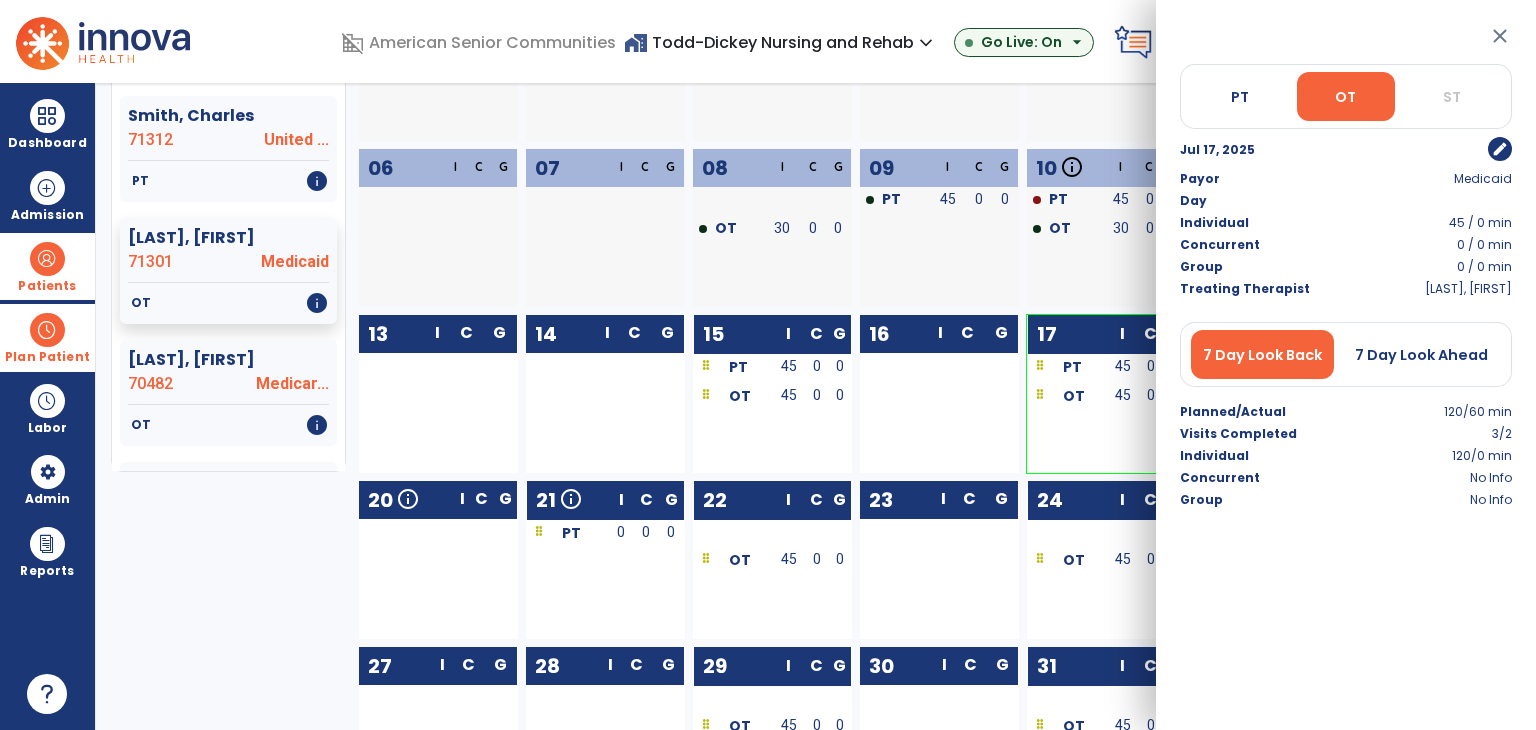 click on "close" at bounding box center (1500, 36) 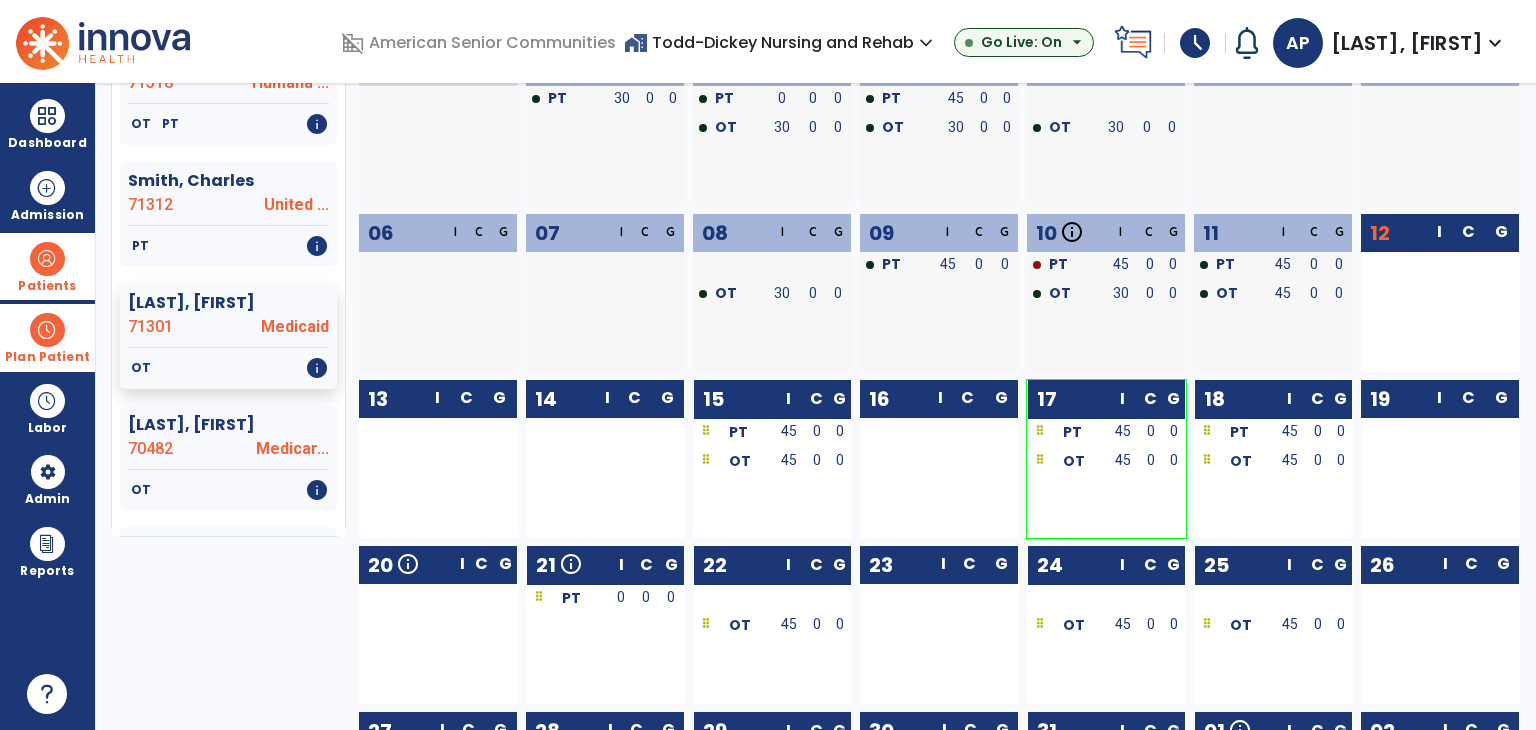 scroll, scrollTop: 169, scrollLeft: 0, axis: vertical 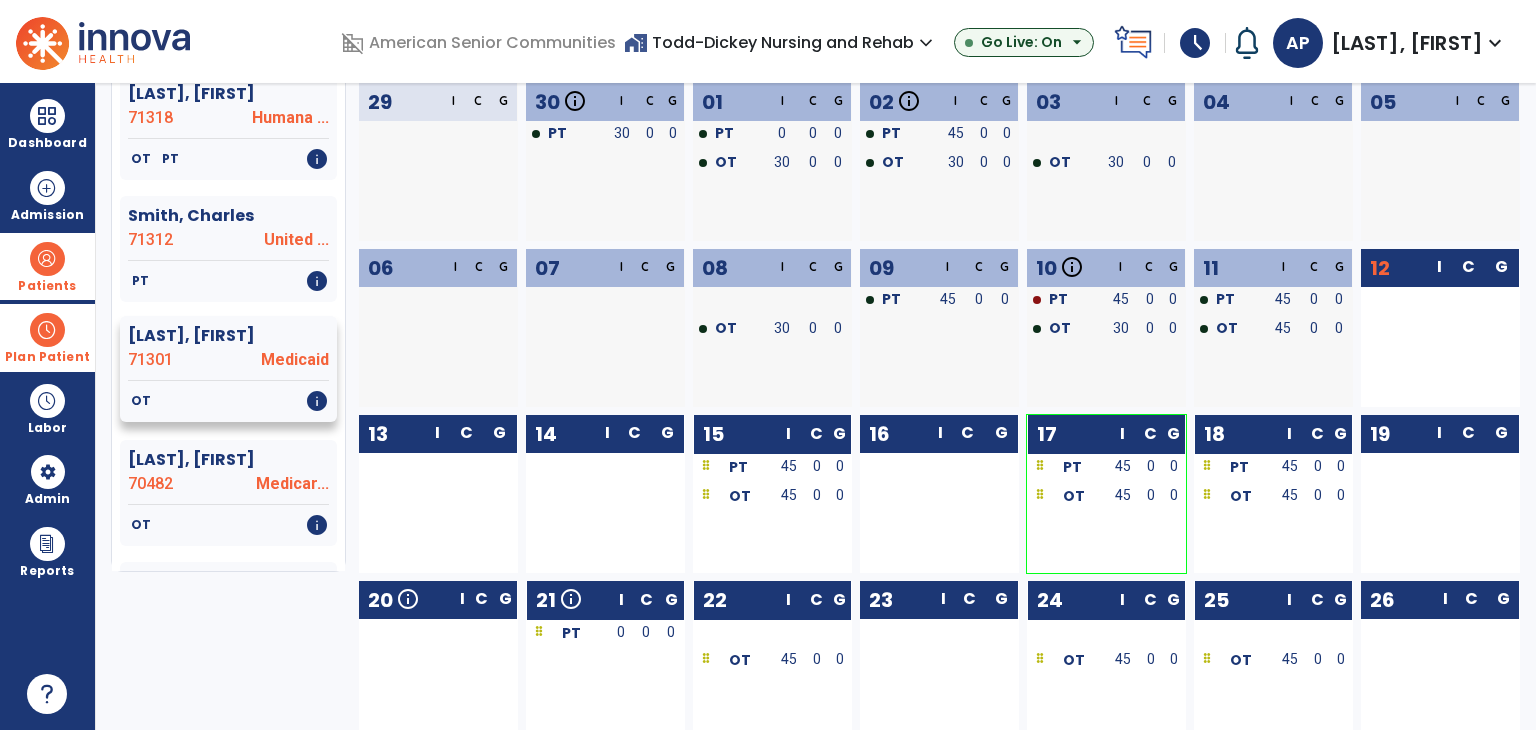 click on "Spencer, Laura  71301 Medicaid" 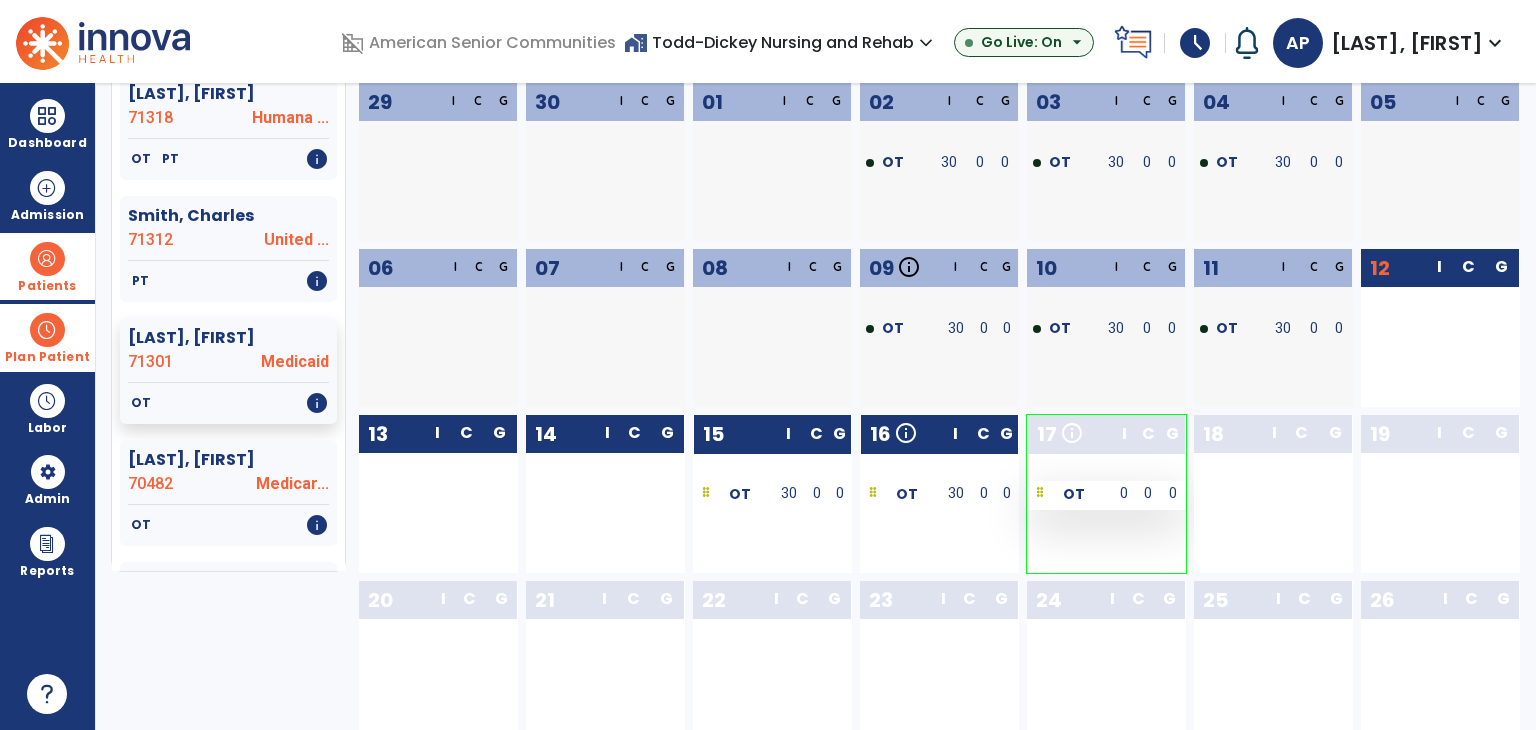 click on "OT" at bounding box center (1070, 493) 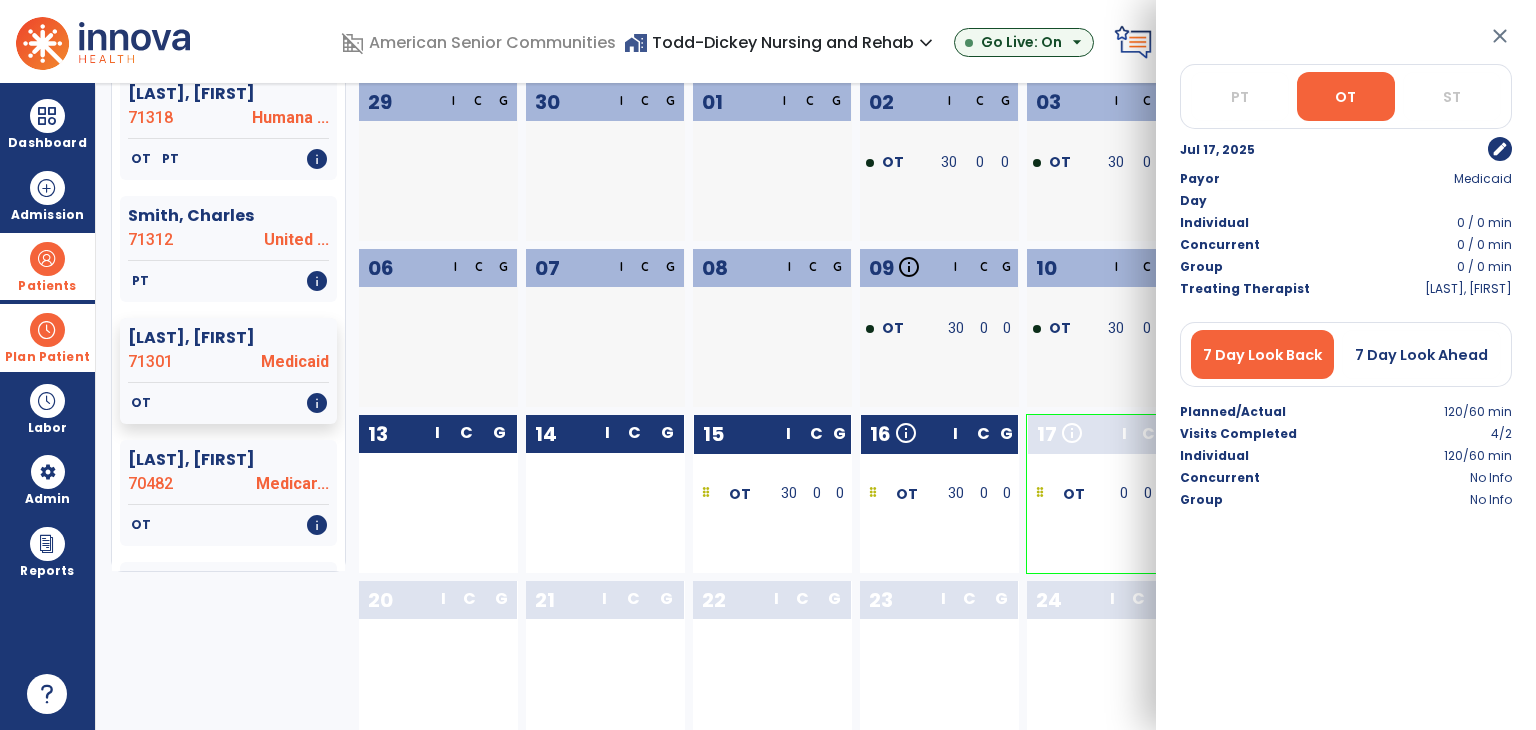 click on "edit" at bounding box center [1500, 149] 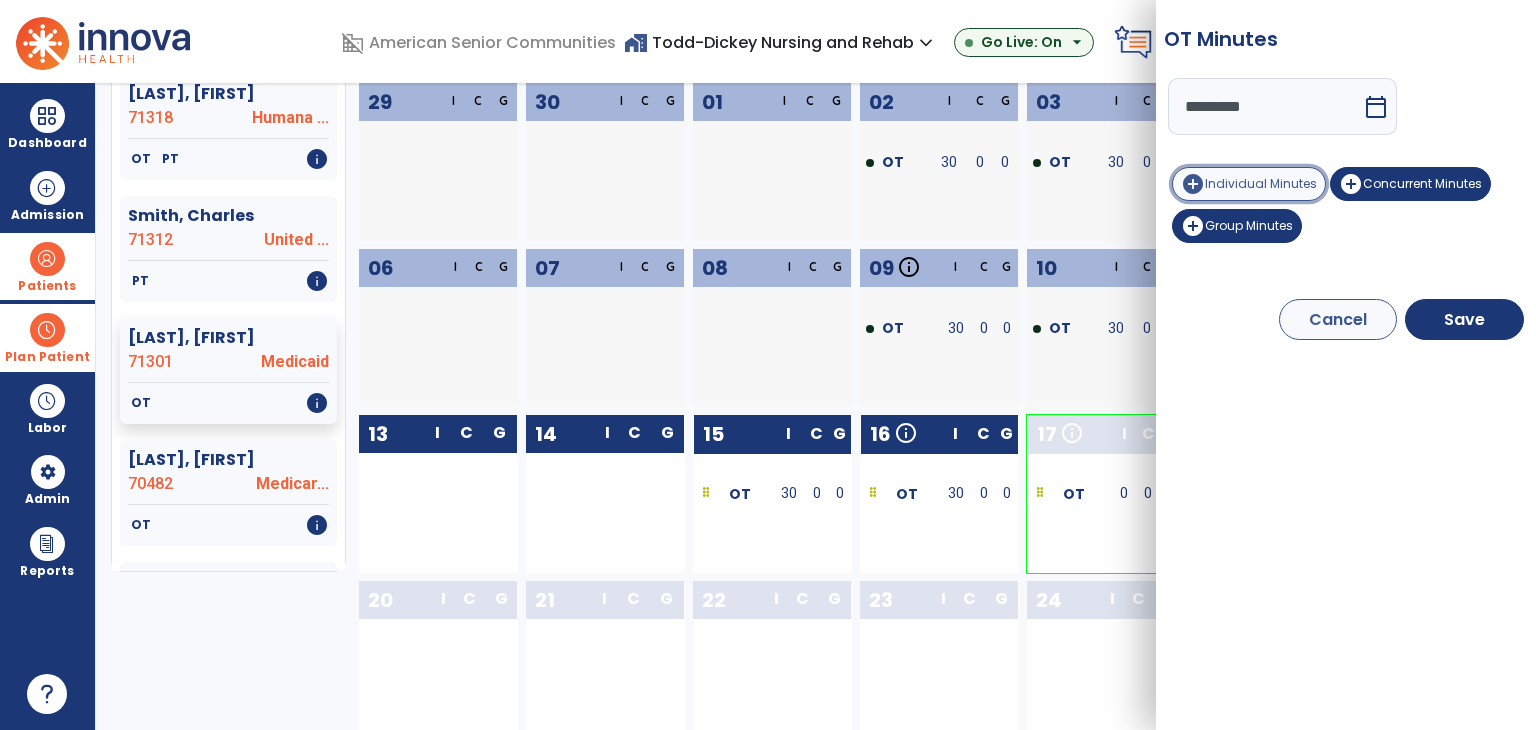 click on "Individual Minutes" at bounding box center (1261, 183) 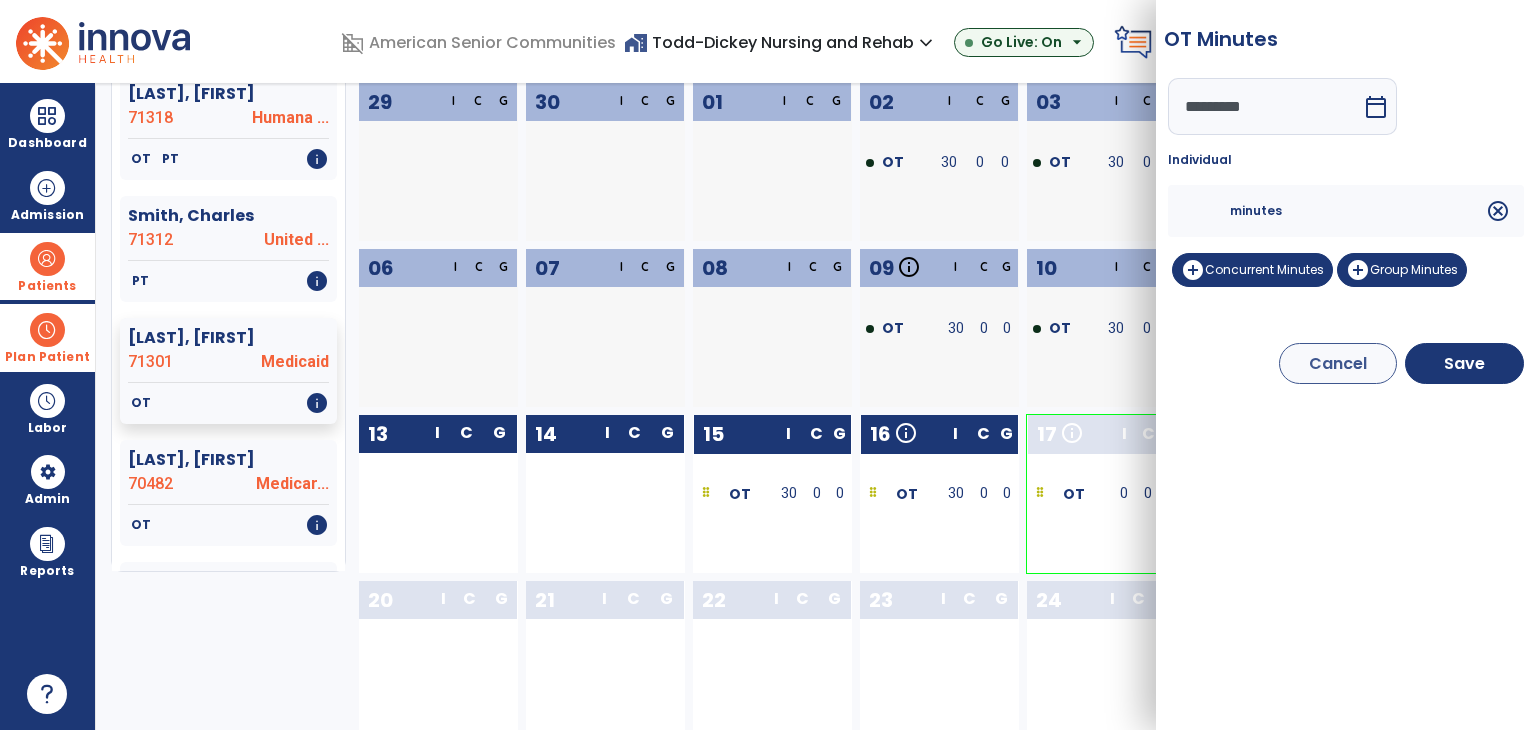 click on "minutes  cancel" at bounding box center [1346, 211] 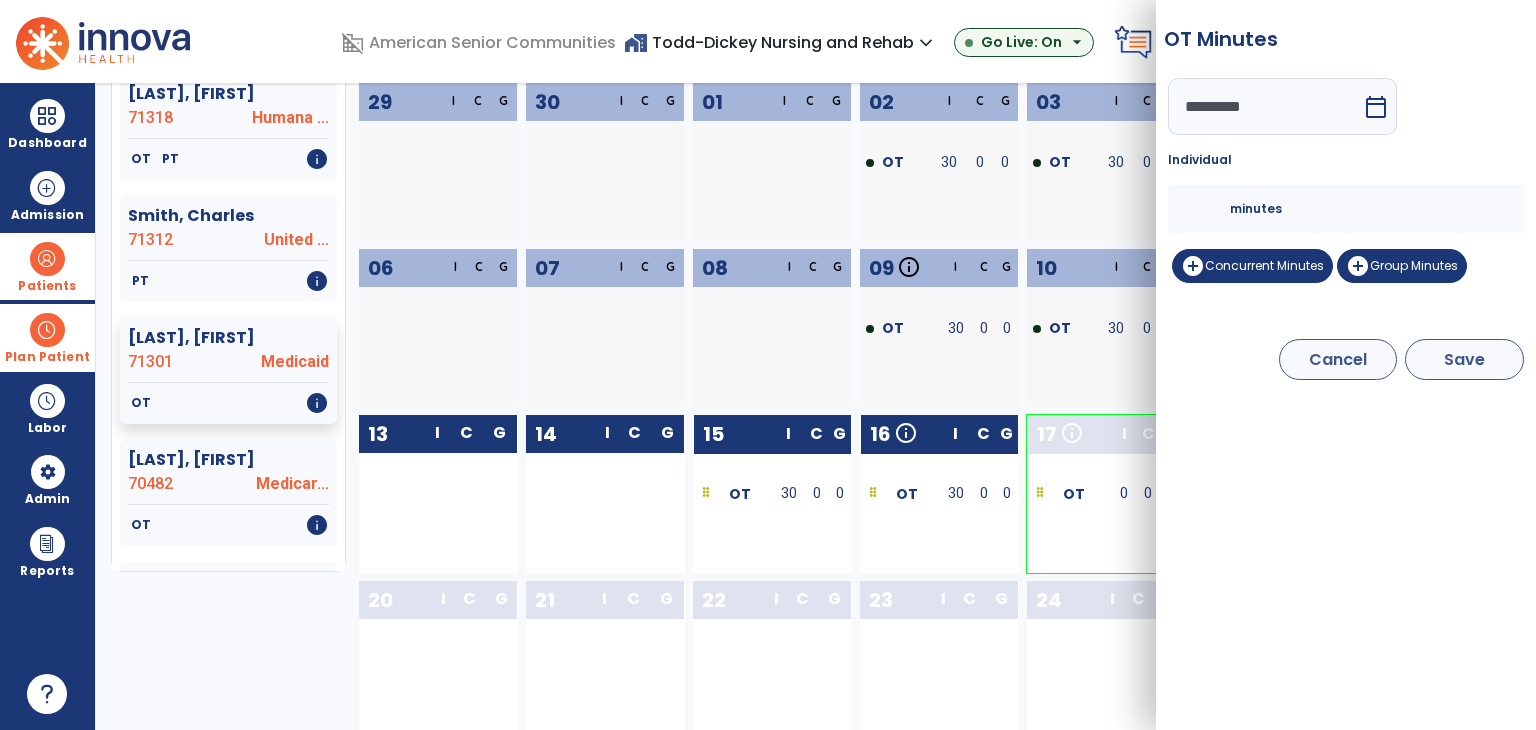 type on "**" 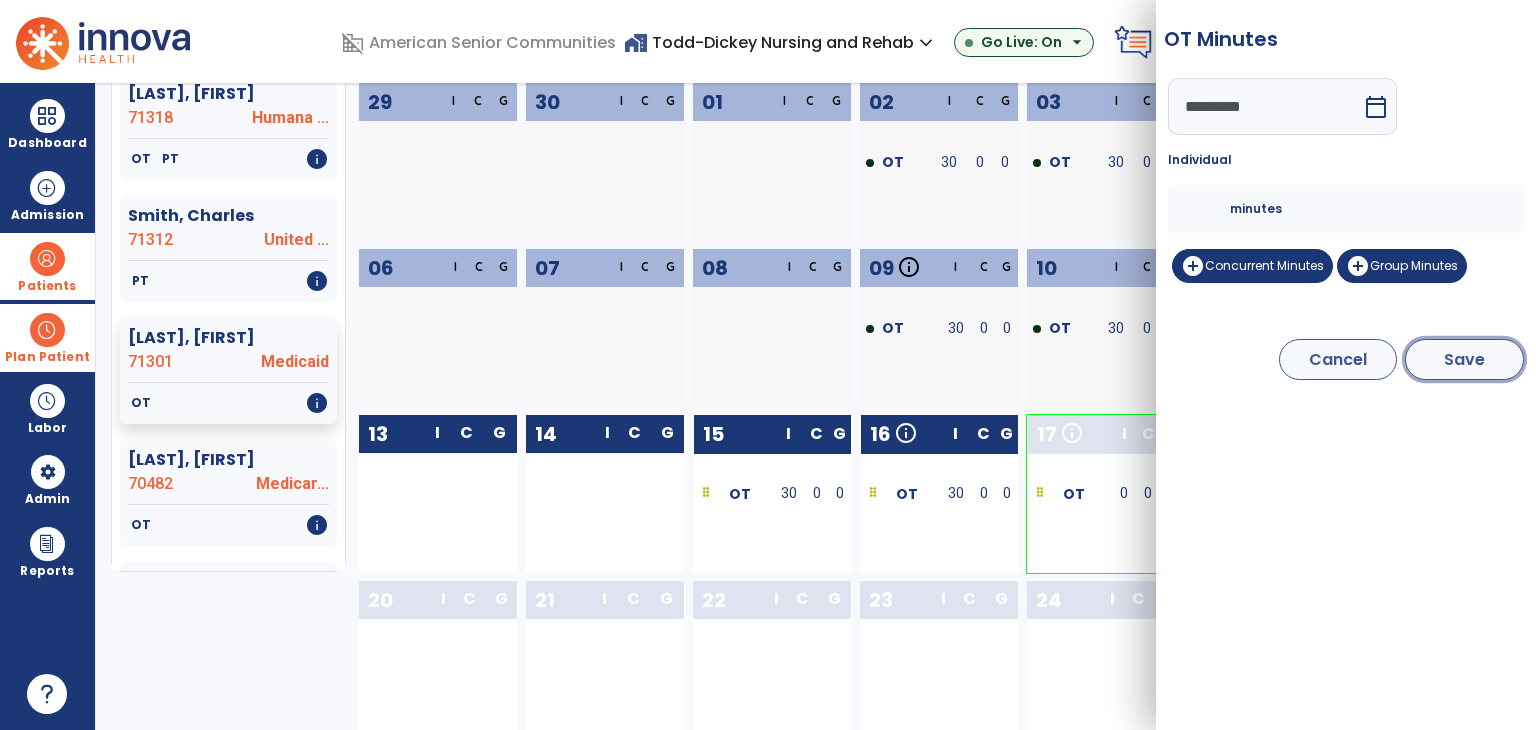 click on "Save" at bounding box center [1464, 359] 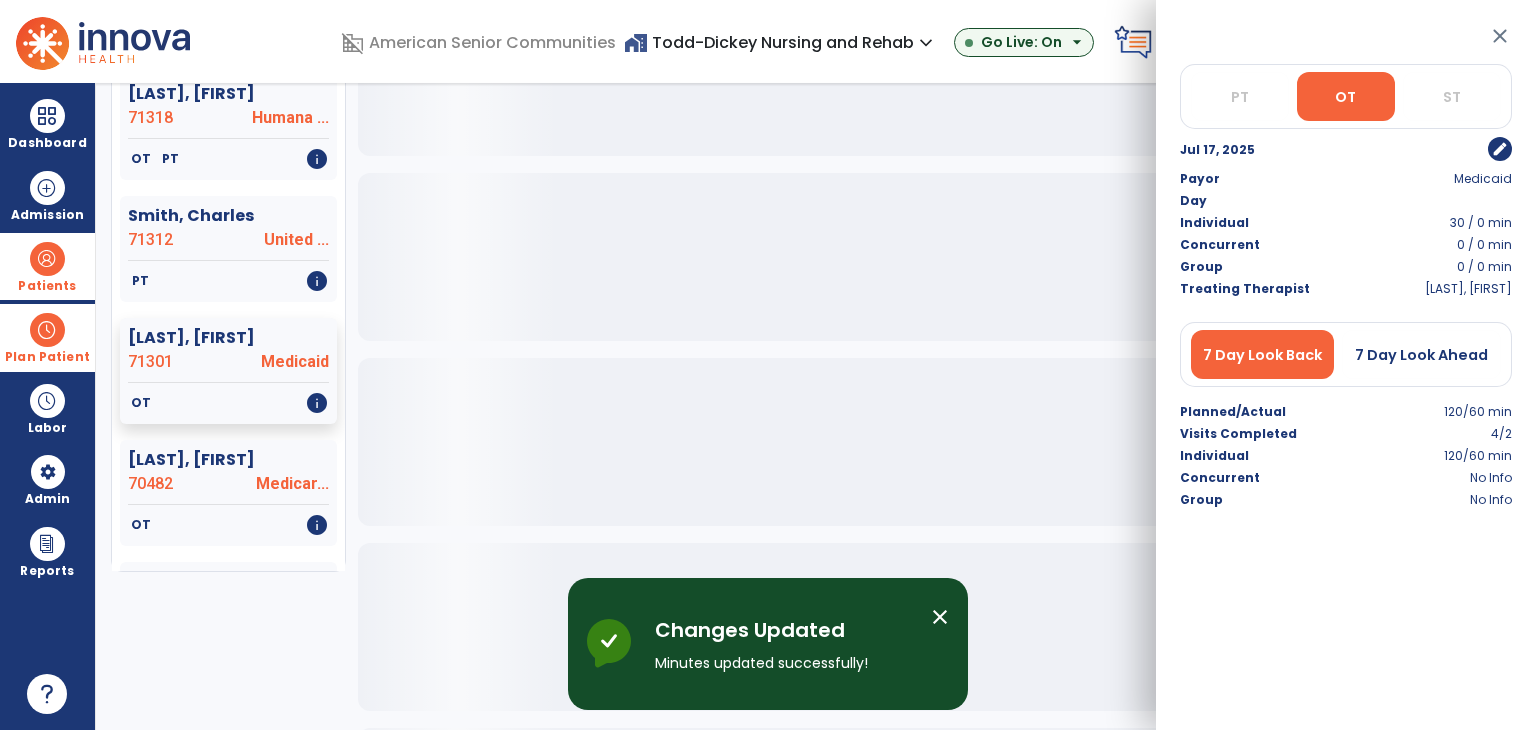 click on "close" at bounding box center [1500, 36] 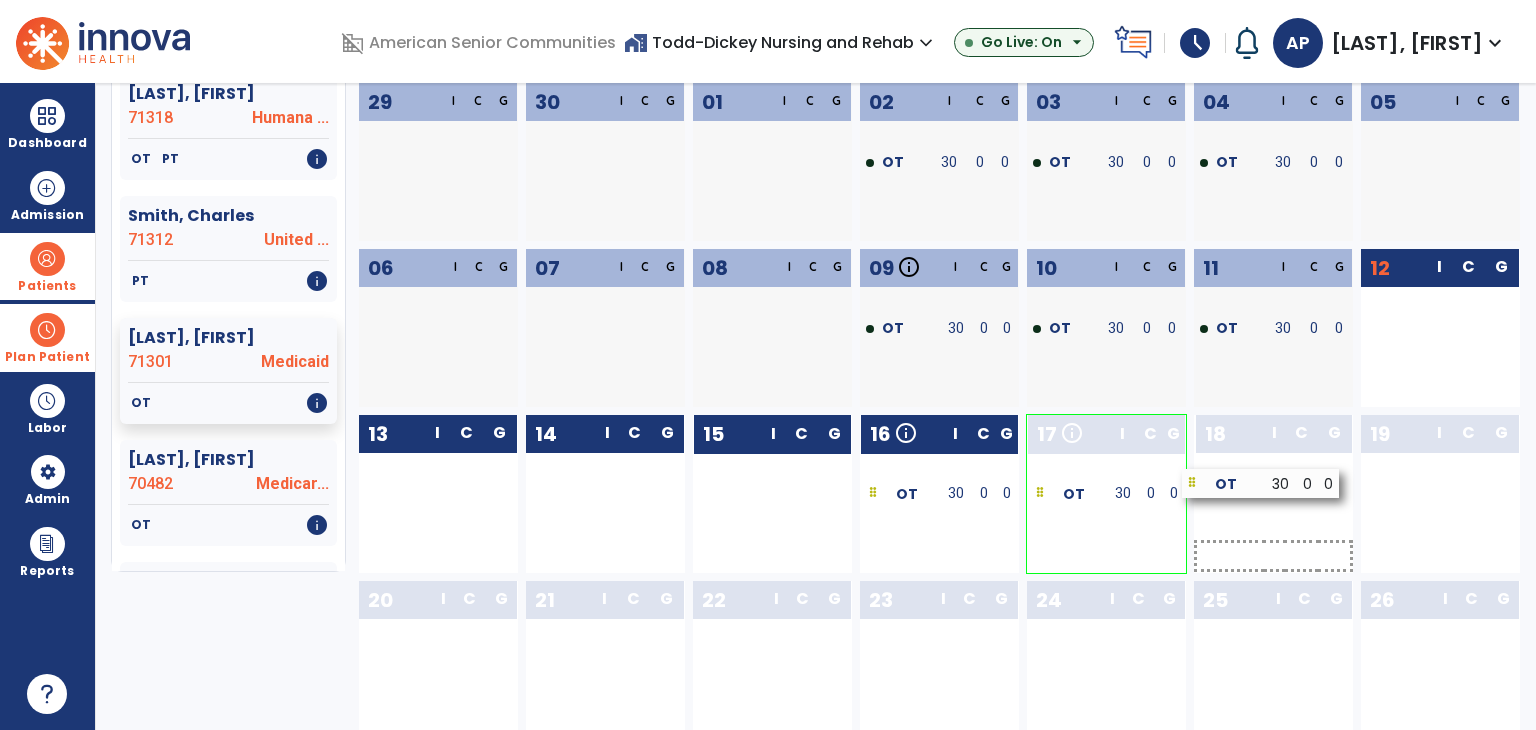 drag, startPoint x: 792, startPoint y: 491, endPoint x: 1281, endPoint y: 481, distance: 489.10223 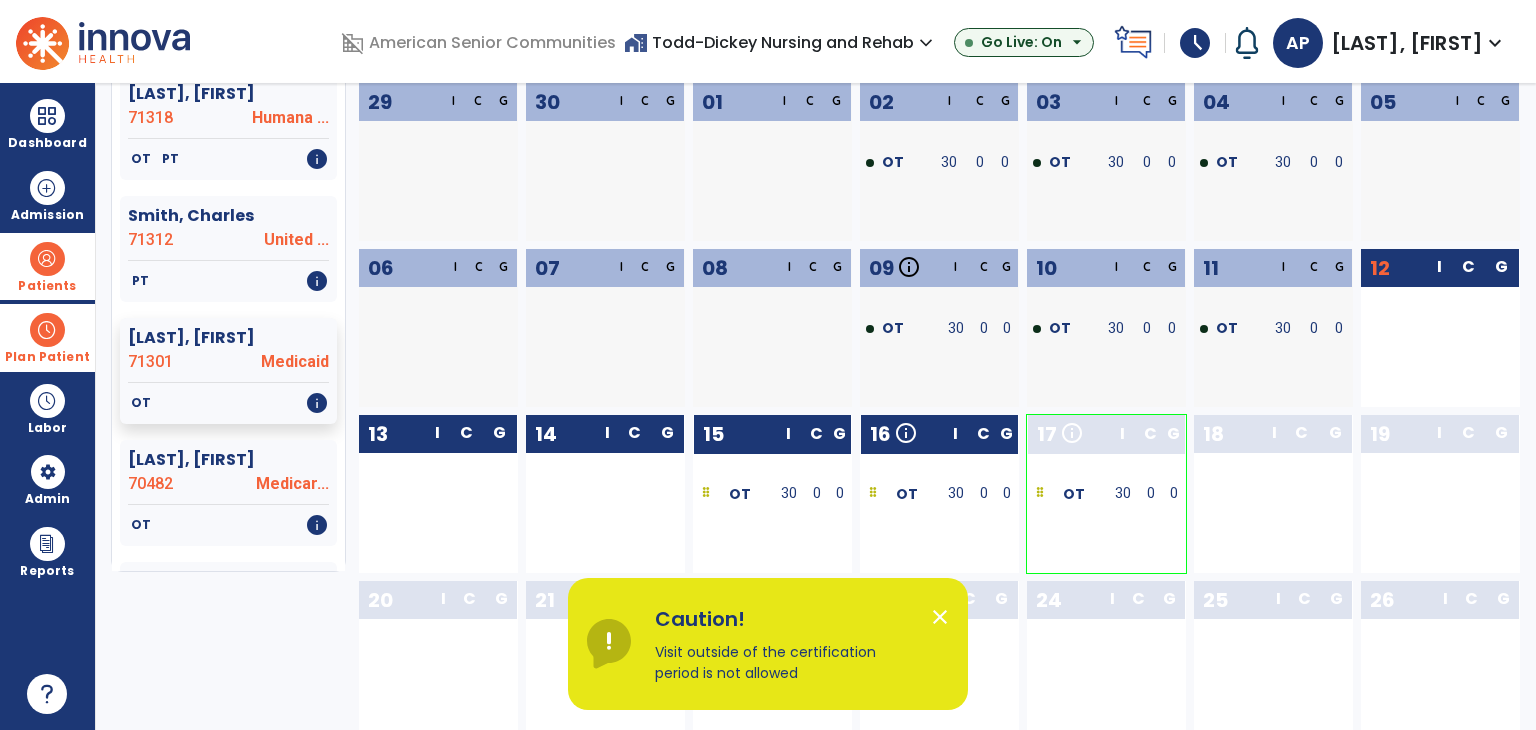 click on "close" at bounding box center (940, 617) 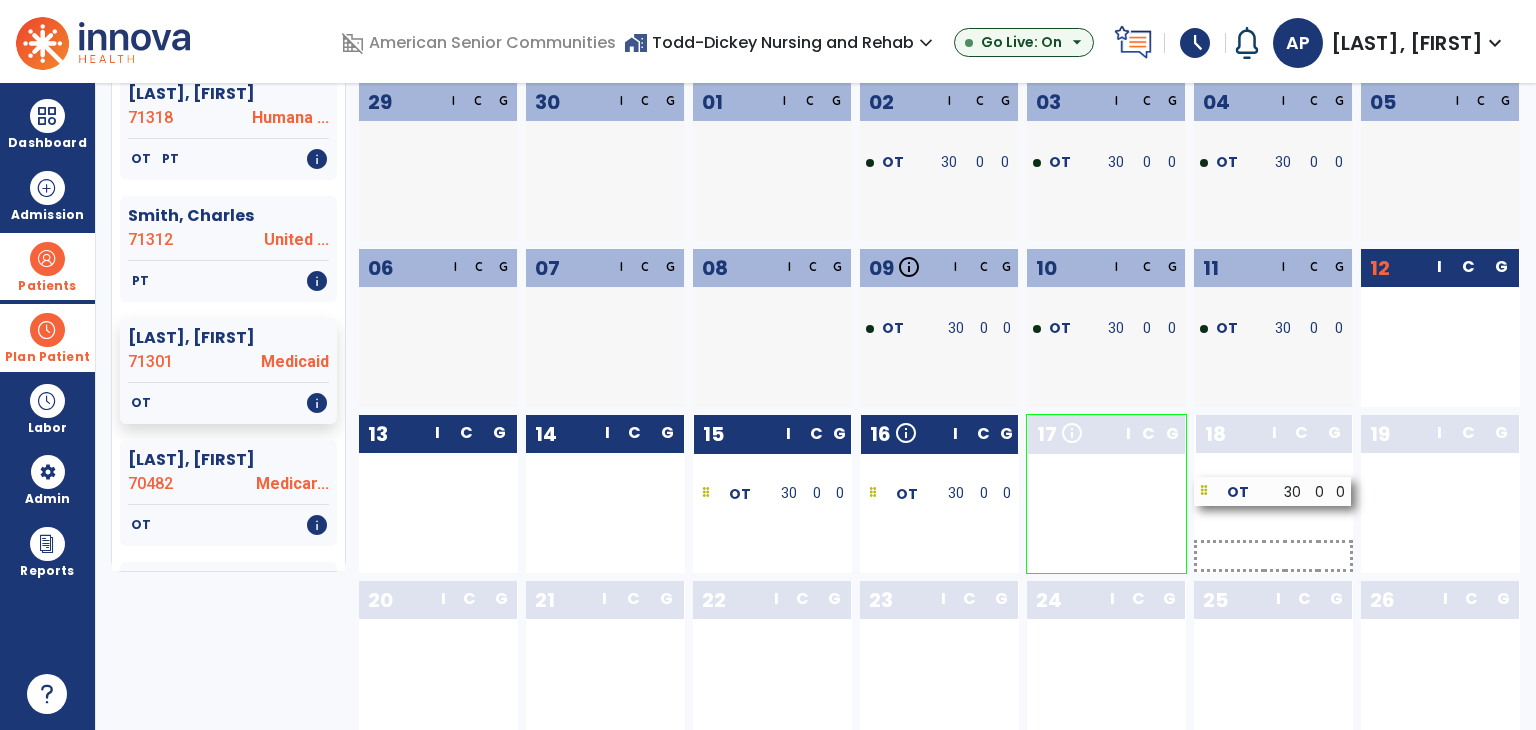 drag, startPoint x: 1068, startPoint y: 494, endPoint x: 1235, endPoint y: 492, distance: 167.01198 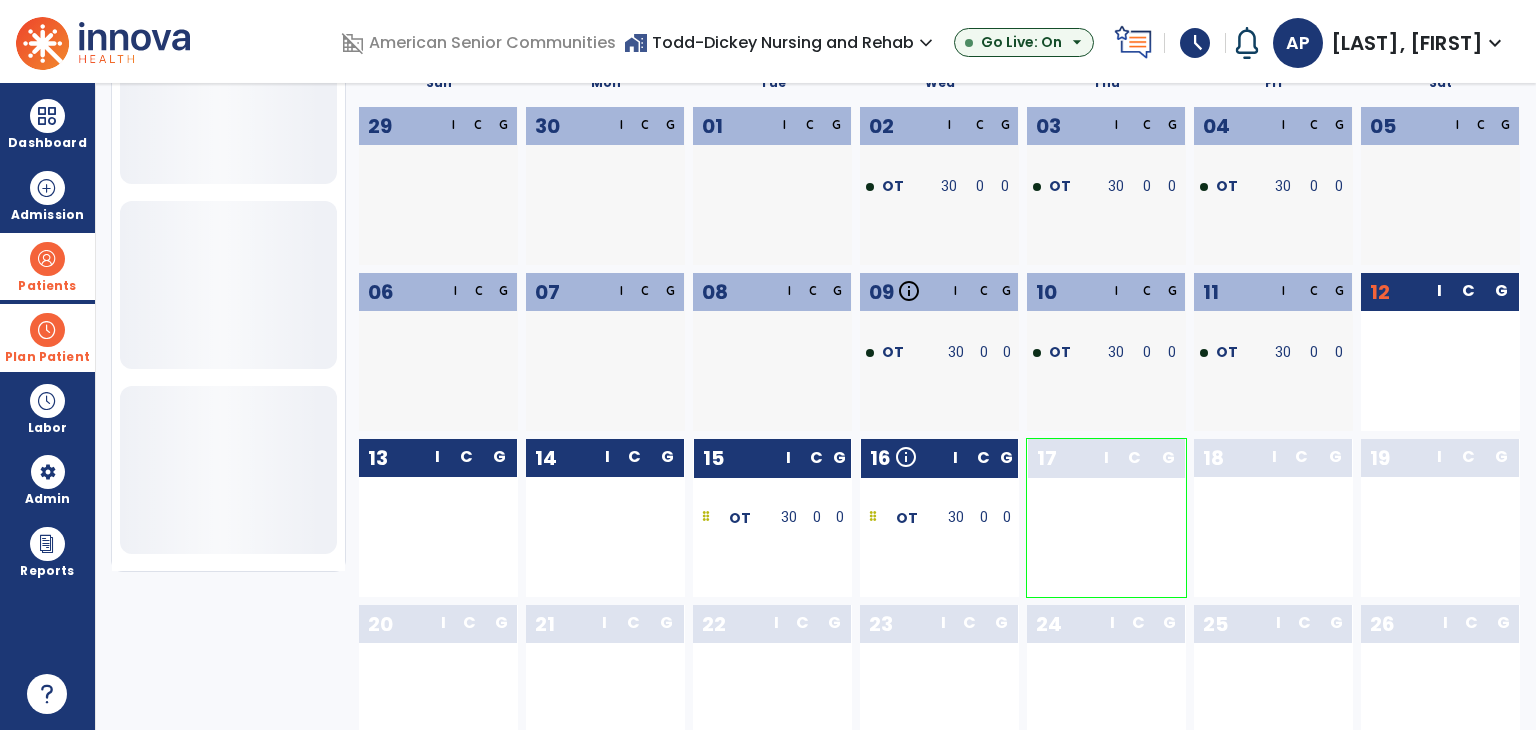scroll, scrollTop: 698, scrollLeft: 0, axis: vertical 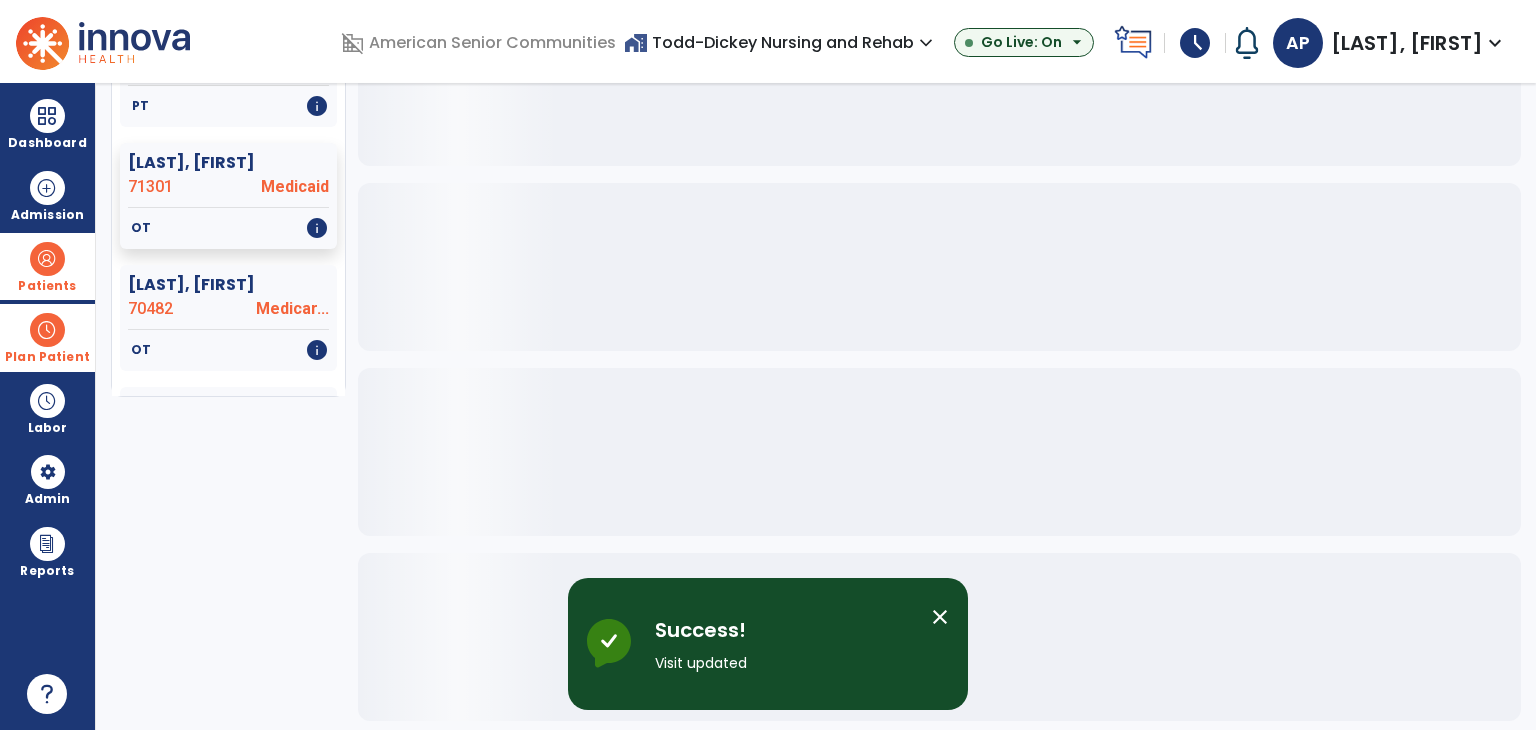 click on "close" at bounding box center [940, 617] 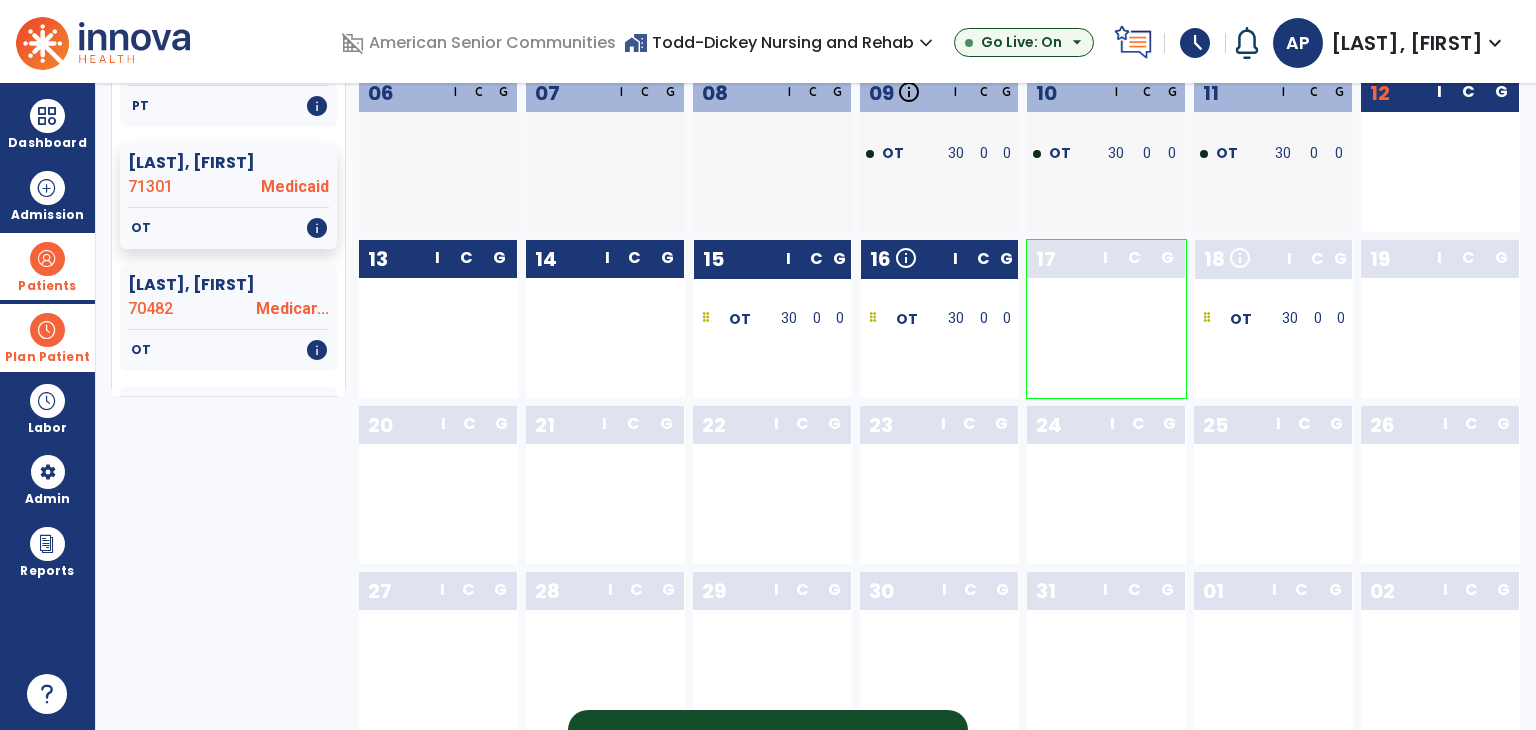 scroll, scrollTop: 169, scrollLeft: 0, axis: vertical 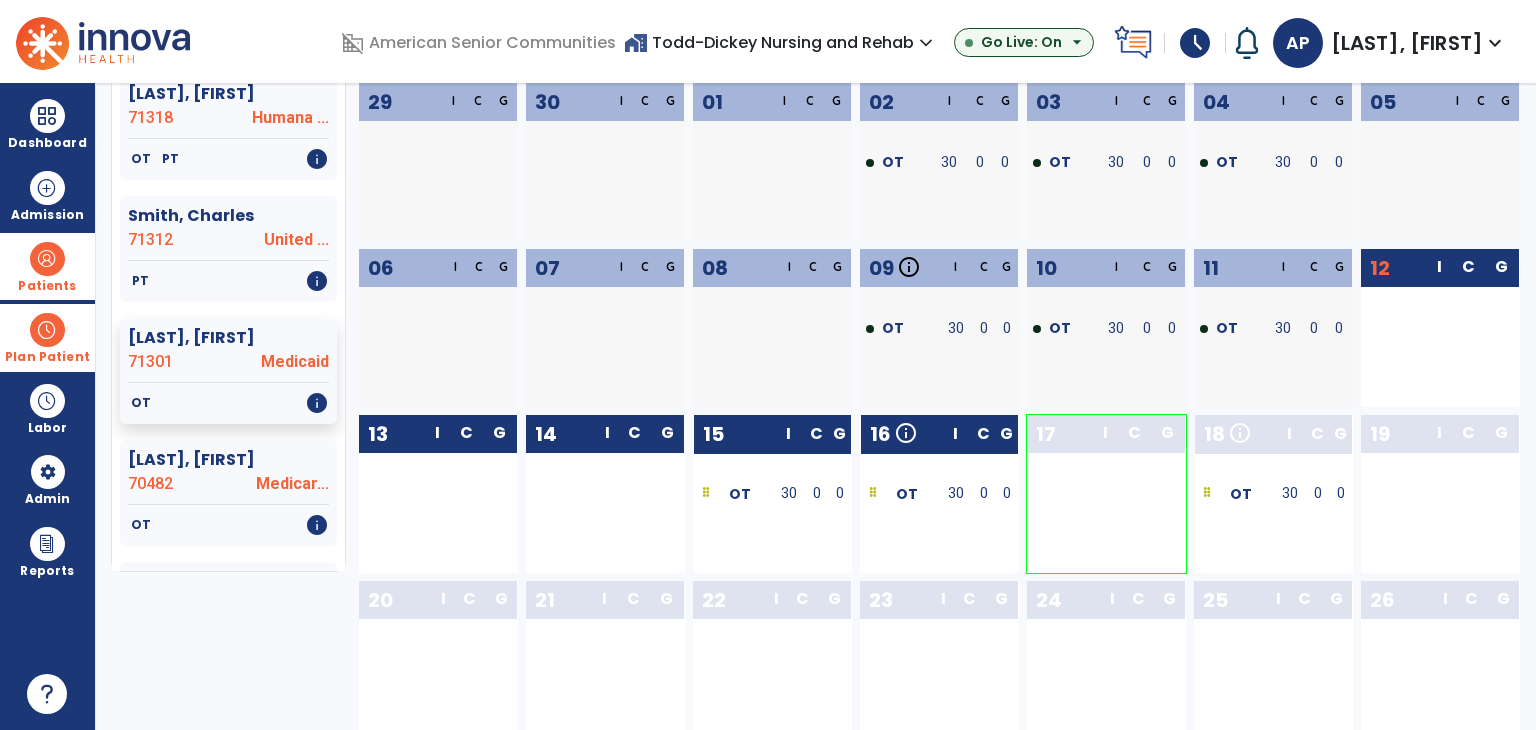 drag, startPoint x: 783, startPoint y: 501, endPoint x: 1096, endPoint y: 505, distance: 313.02554 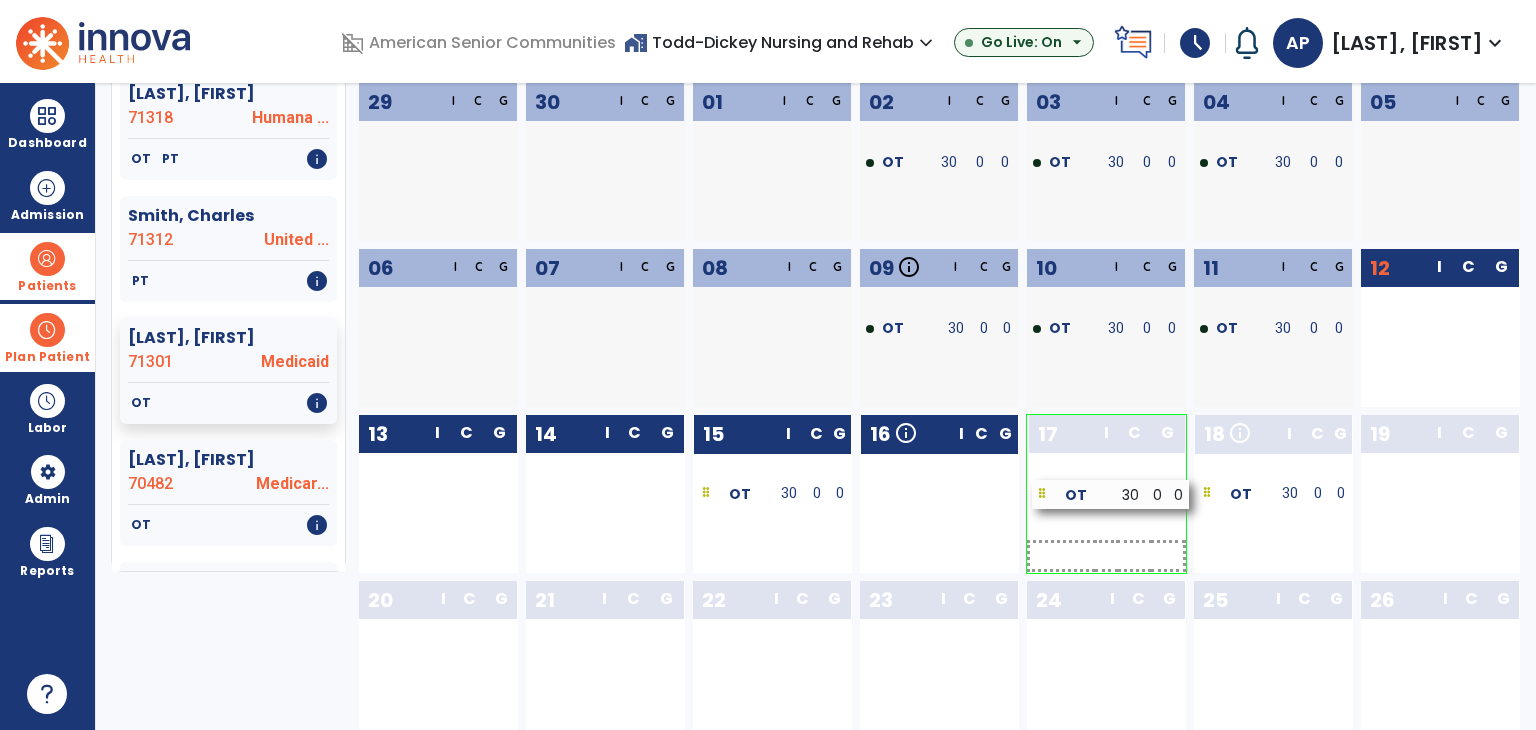 drag, startPoint x: 912, startPoint y: 498, endPoint x: 1084, endPoint y: 499, distance: 172.00291 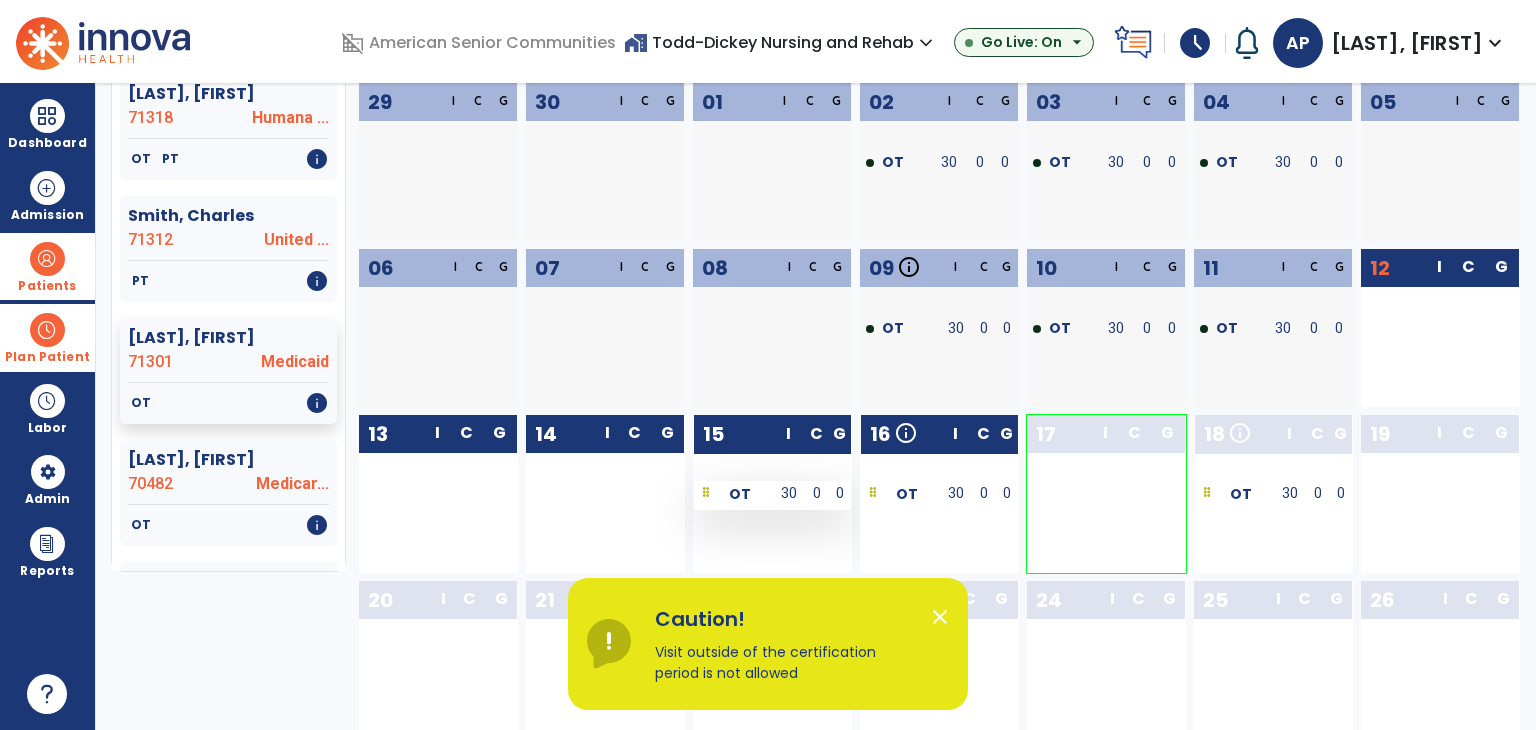 drag, startPoint x: 940, startPoint y: 614, endPoint x: 828, endPoint y: 499, distance: 160.52725 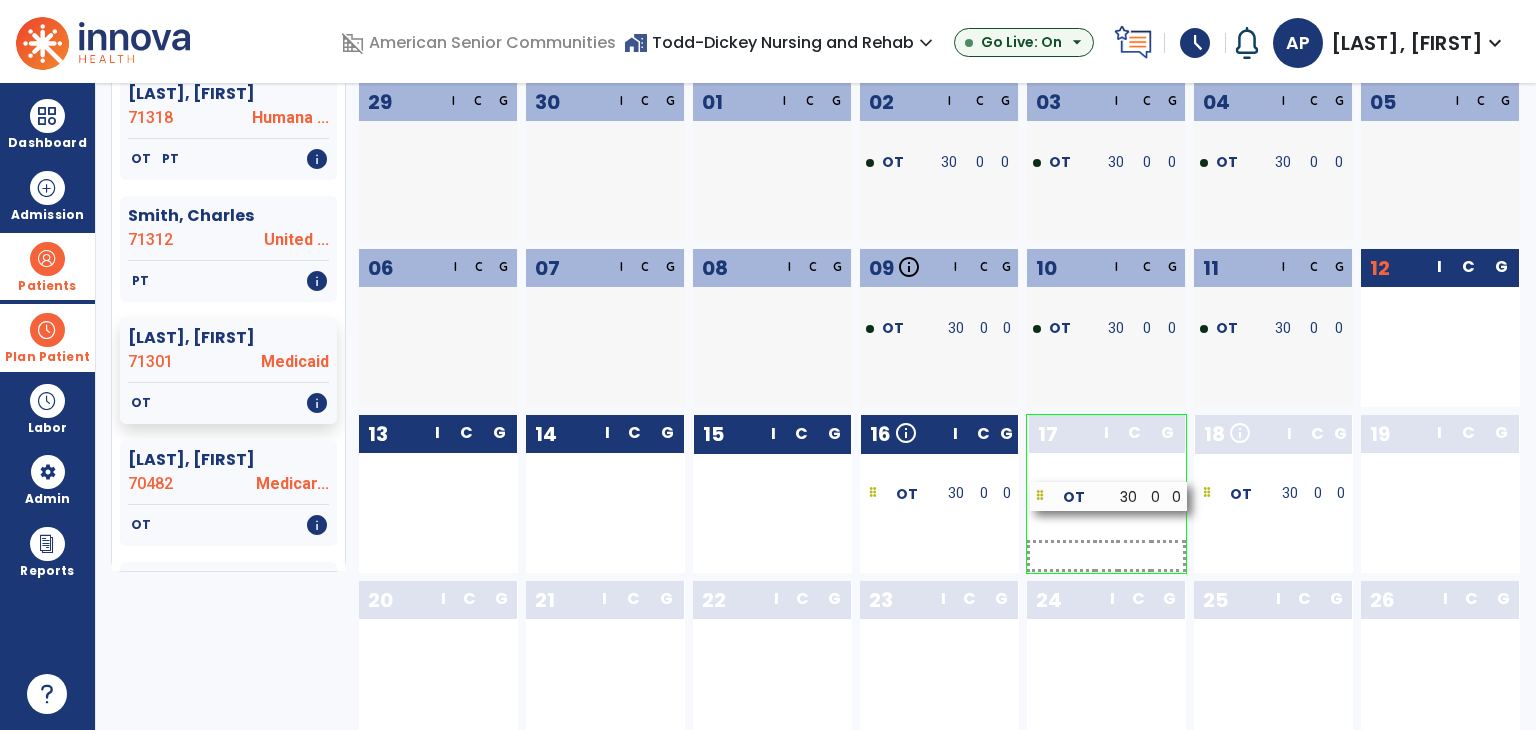 drag, startPoint x: 815, startPoint y: 497, endPoint x: 1154, endPoint y: 501, distance: 339.0236 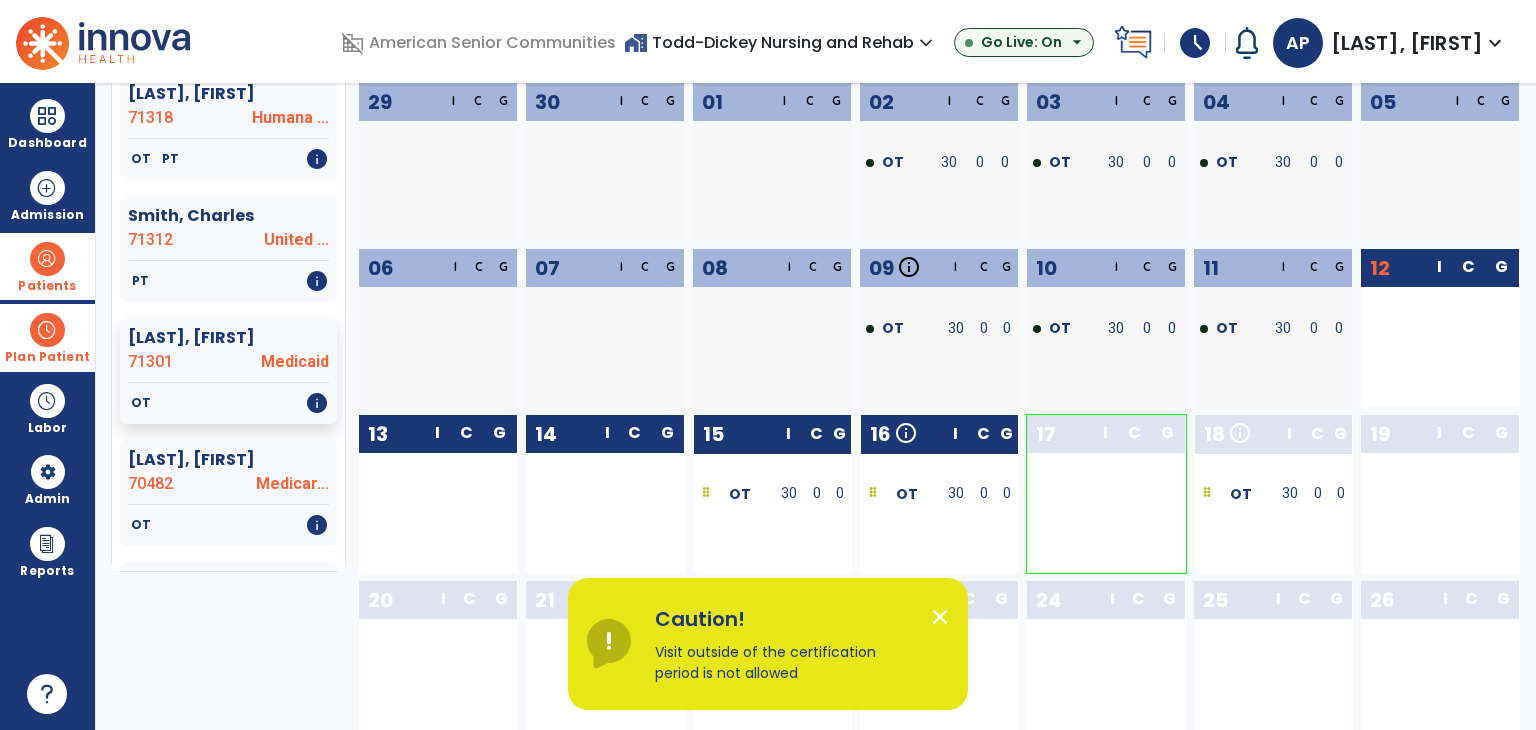 click on "close" at bounding box center [940, 617] 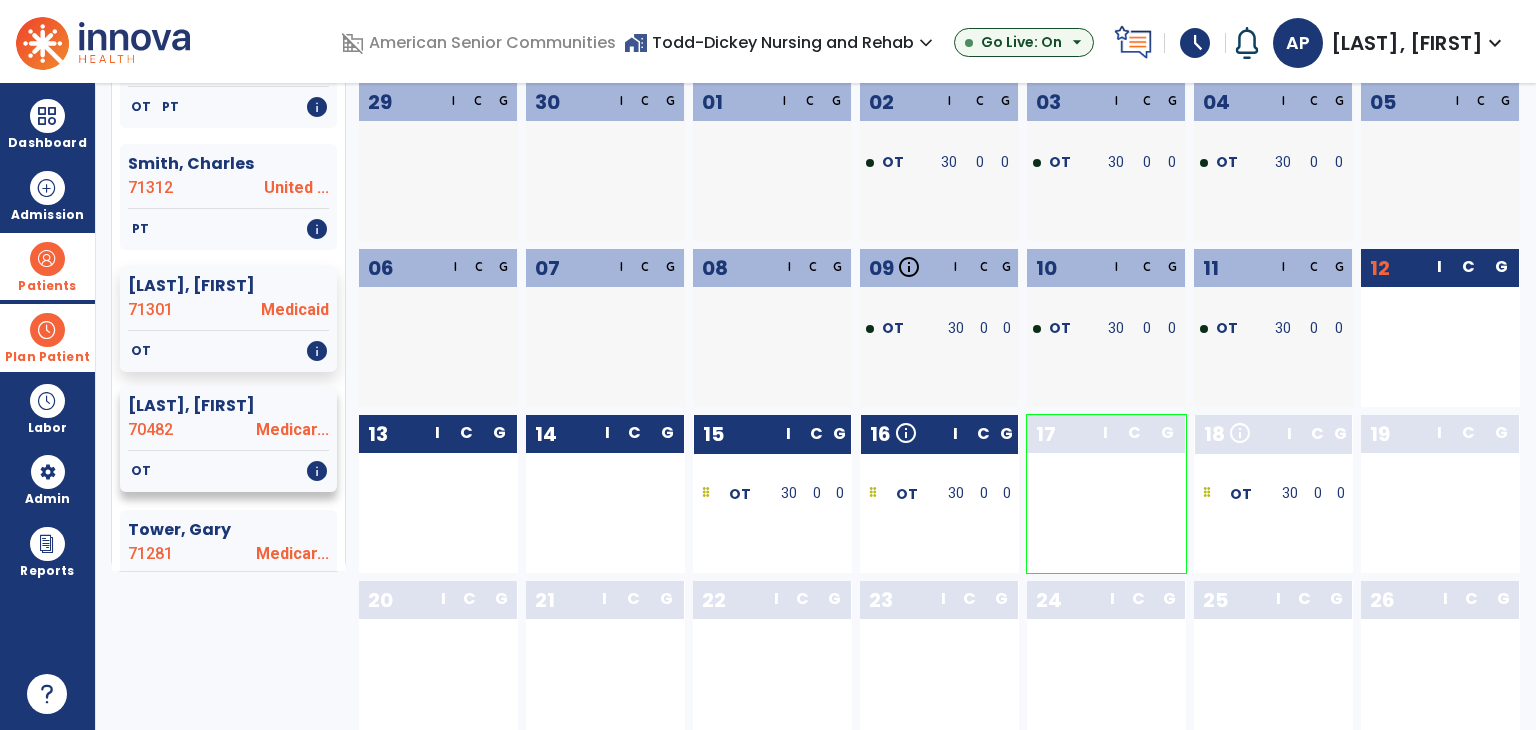 scroll, scrollTop: 2000, scrollLeft: 0, axis: vertical 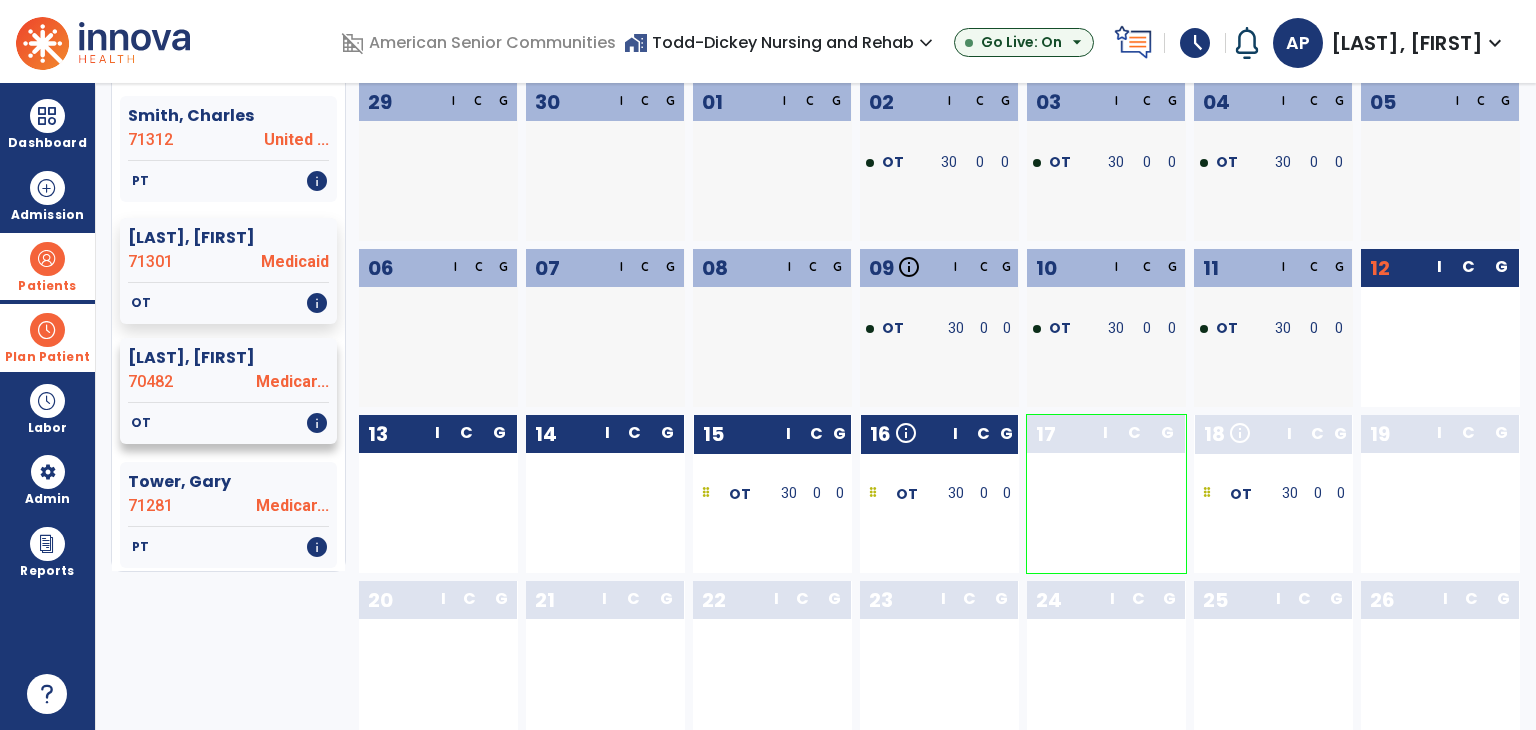 click on "OT   info" 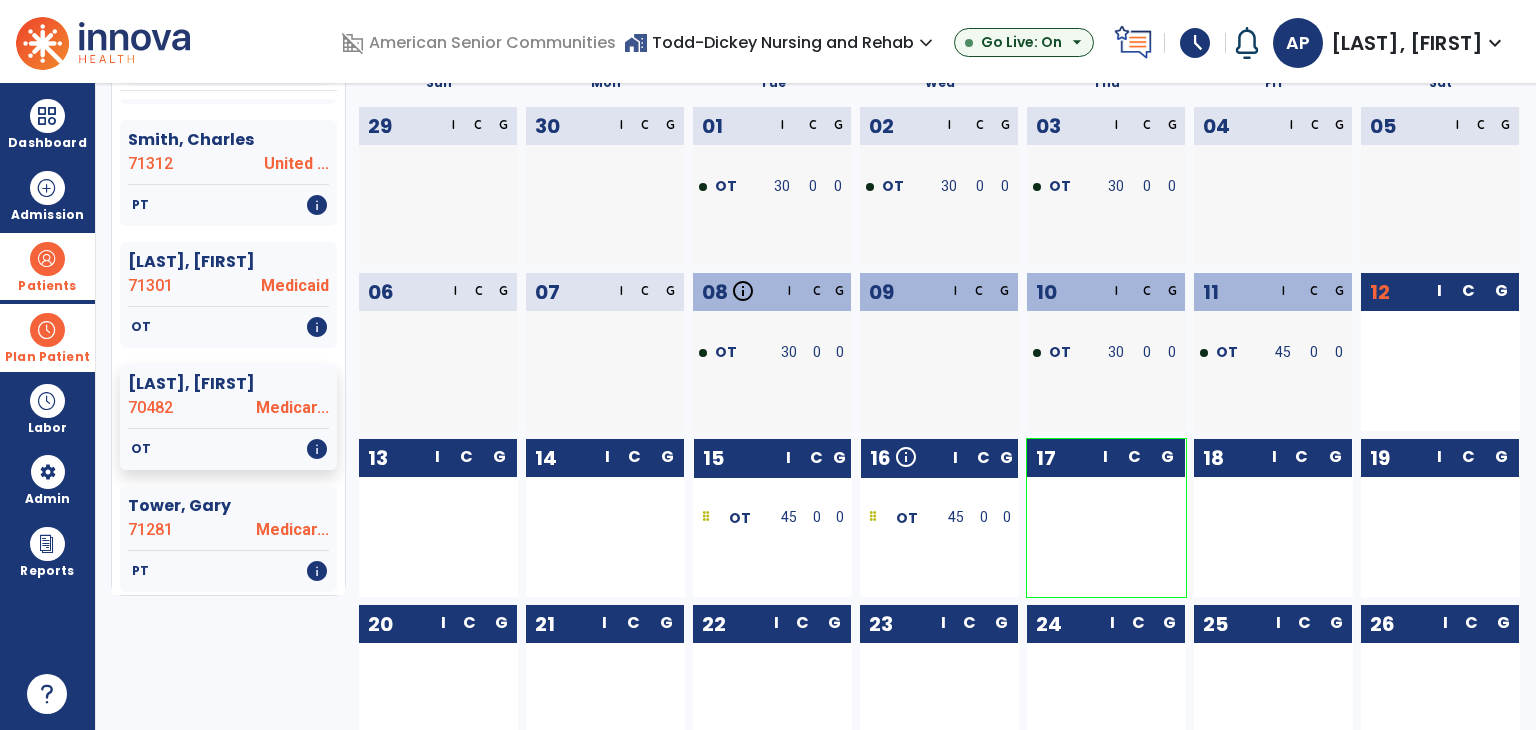 scroll, scrollTop: 200, scrollLeft: 0, axis: vertical 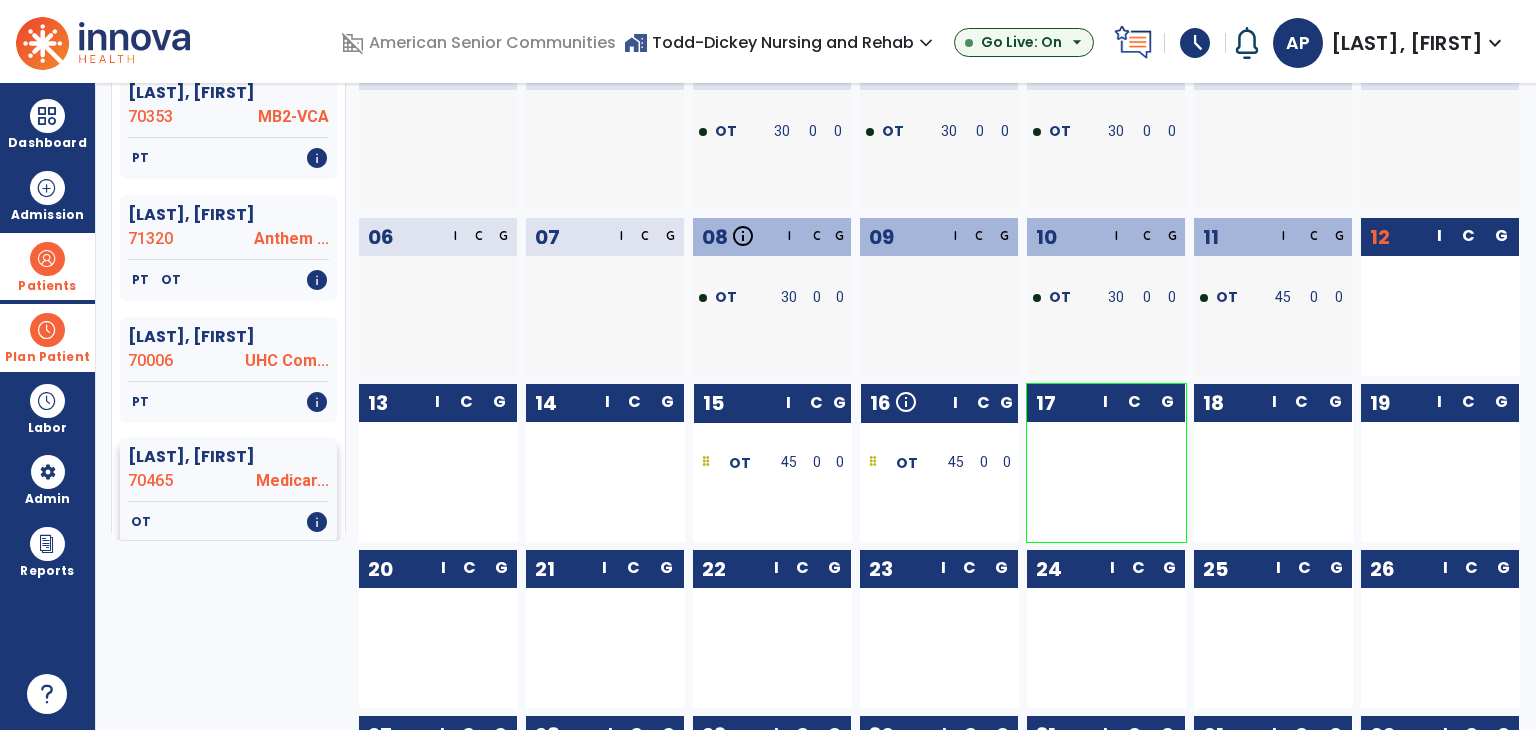 click on "OT   info" 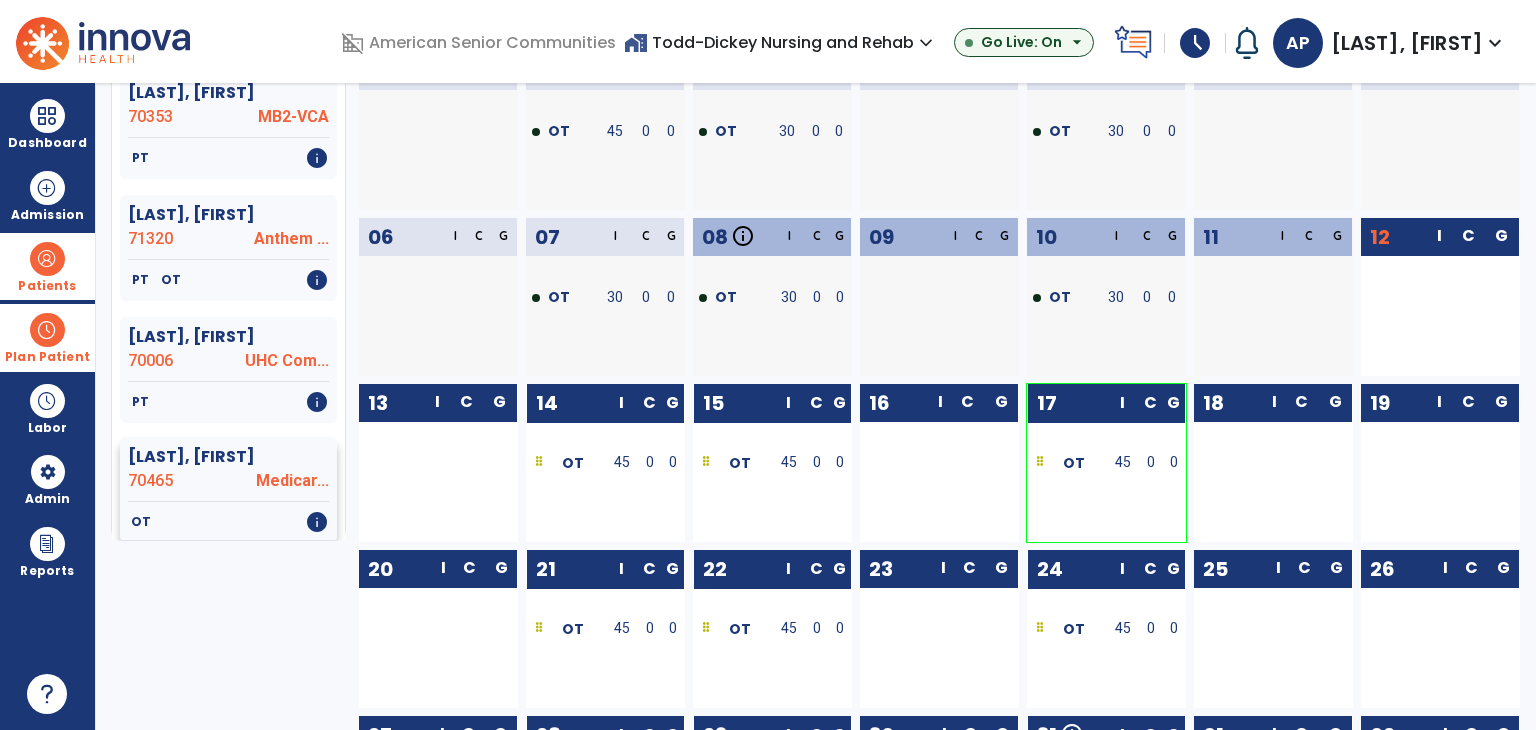 click on "70465" 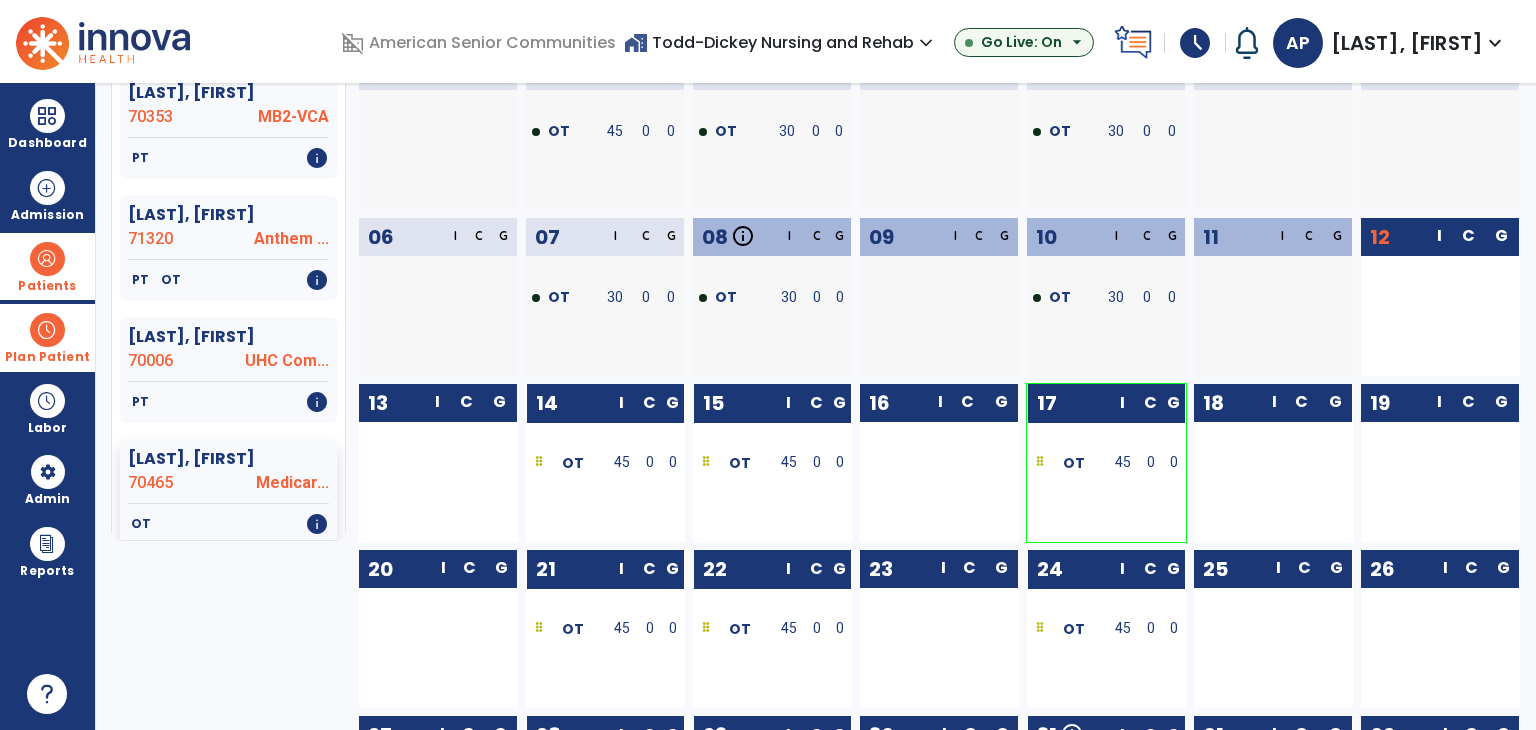 drag, startPoint x: 718, startPoint y: 633, endPoint x: 1244, endPoint y: 649, distance: 526.2433 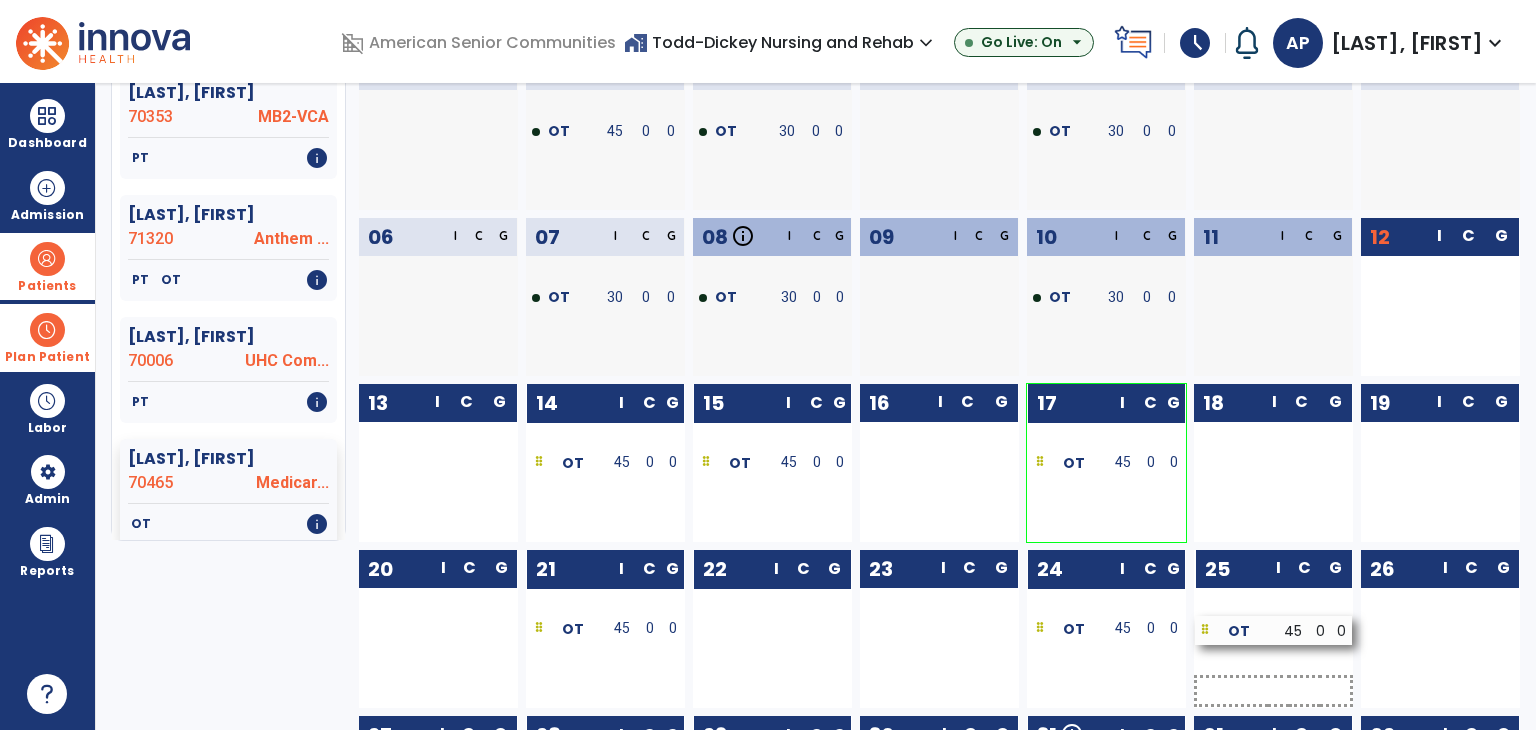 drag, startPoint x: 758, startPoint y: 627, endPoint x: 1260, endPoint y: 628, distance: 502.001 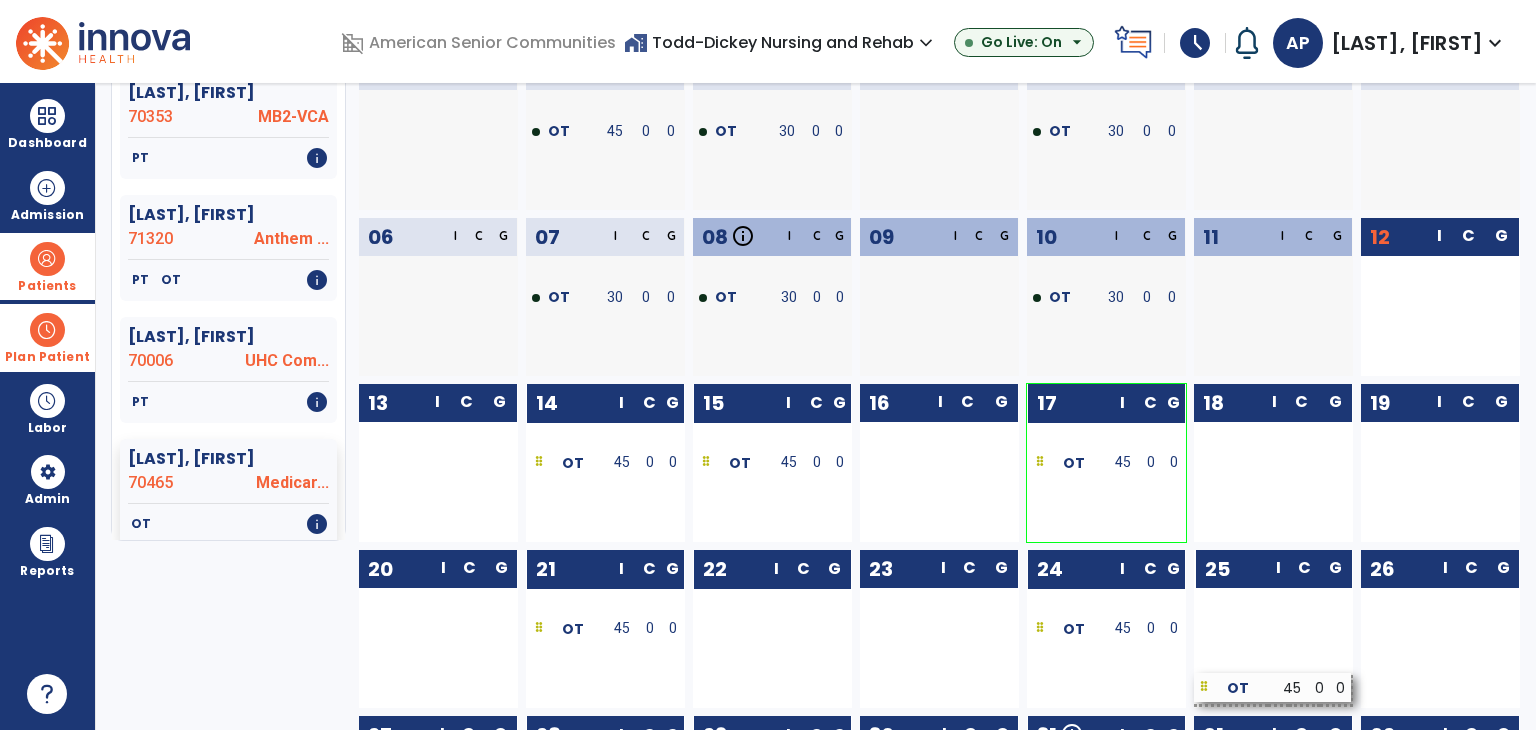 scroll, scrollTop: 698, scrollLeft: 0, axis: vertical 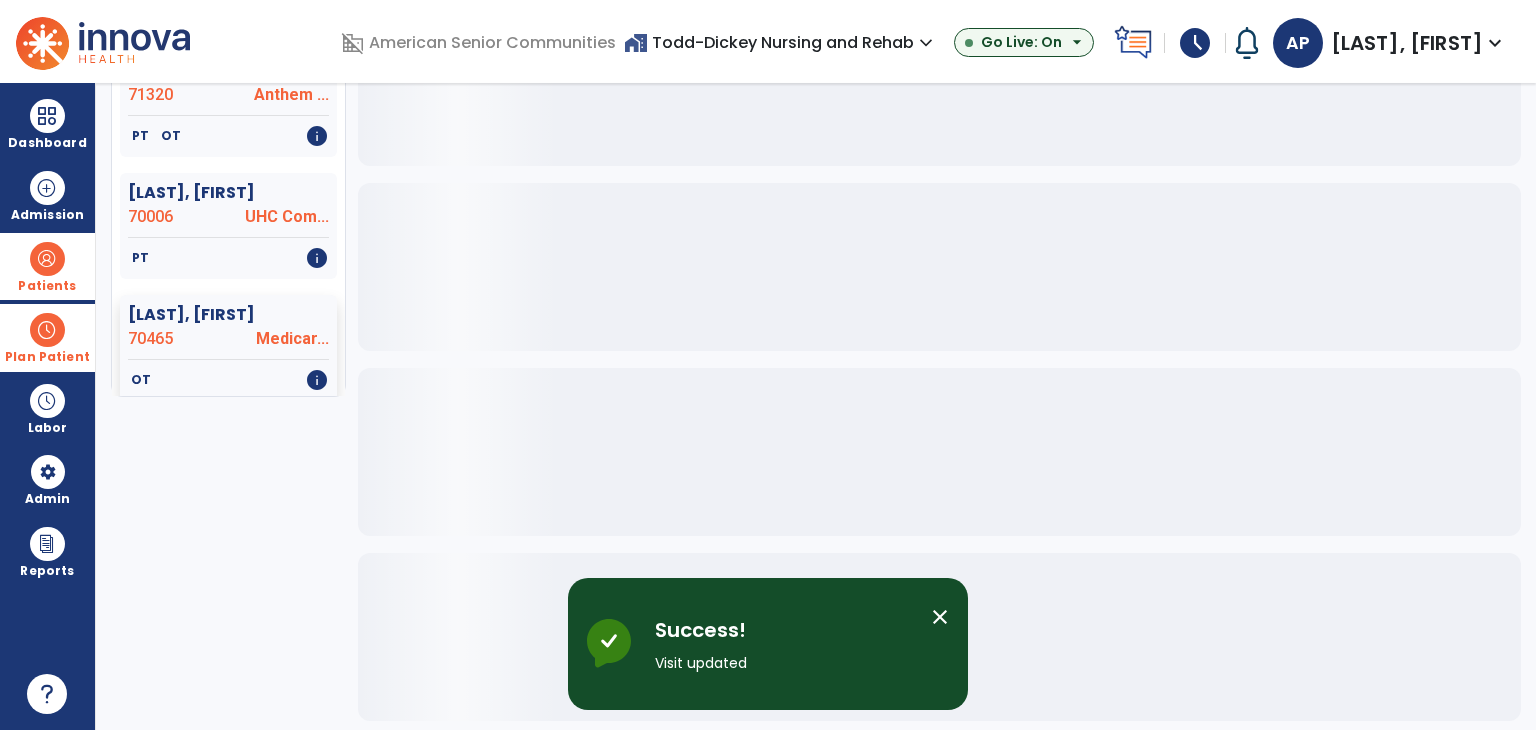click on "close" at bounding box center (940, 617) 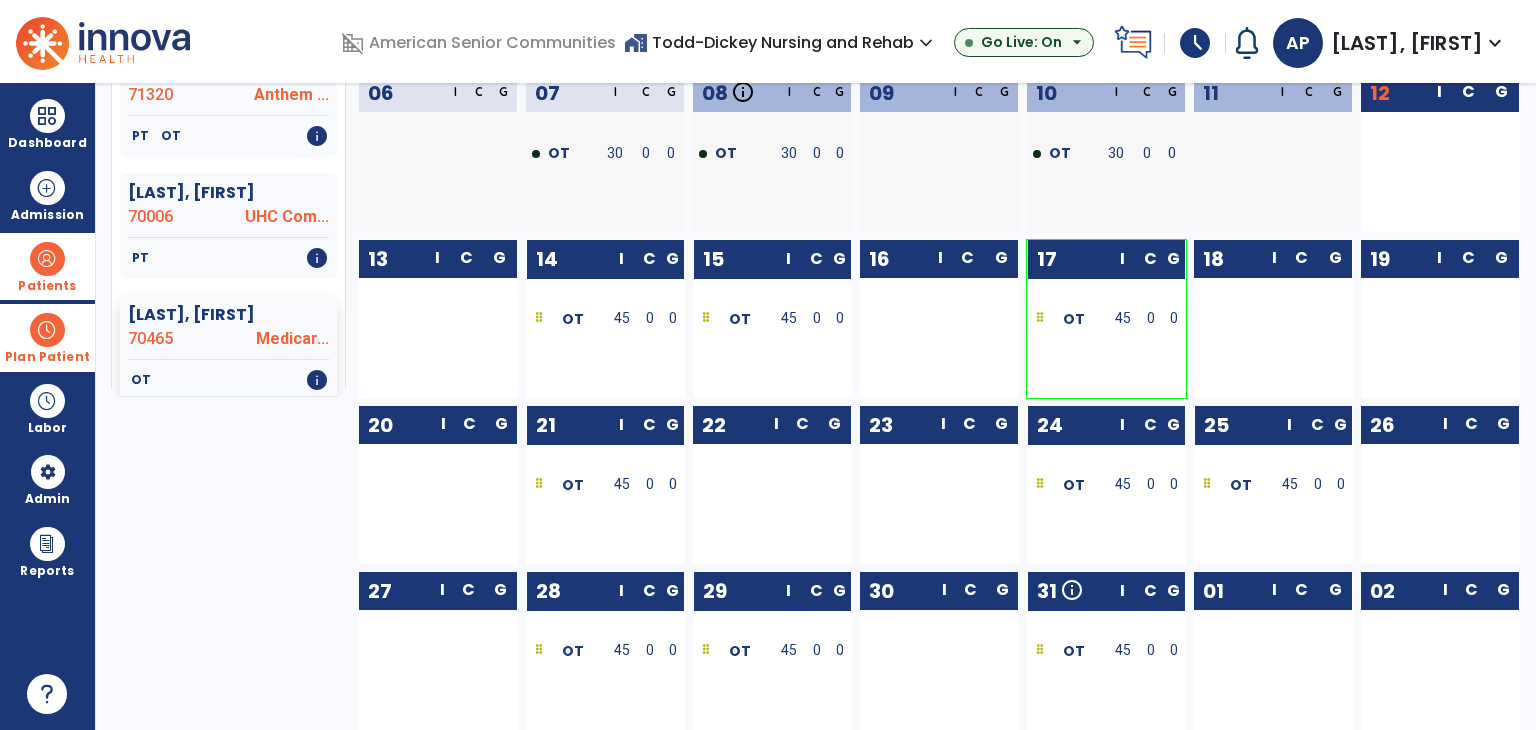 scroll, scrollTop: 200, scrollLeft: 0, axis: vertical 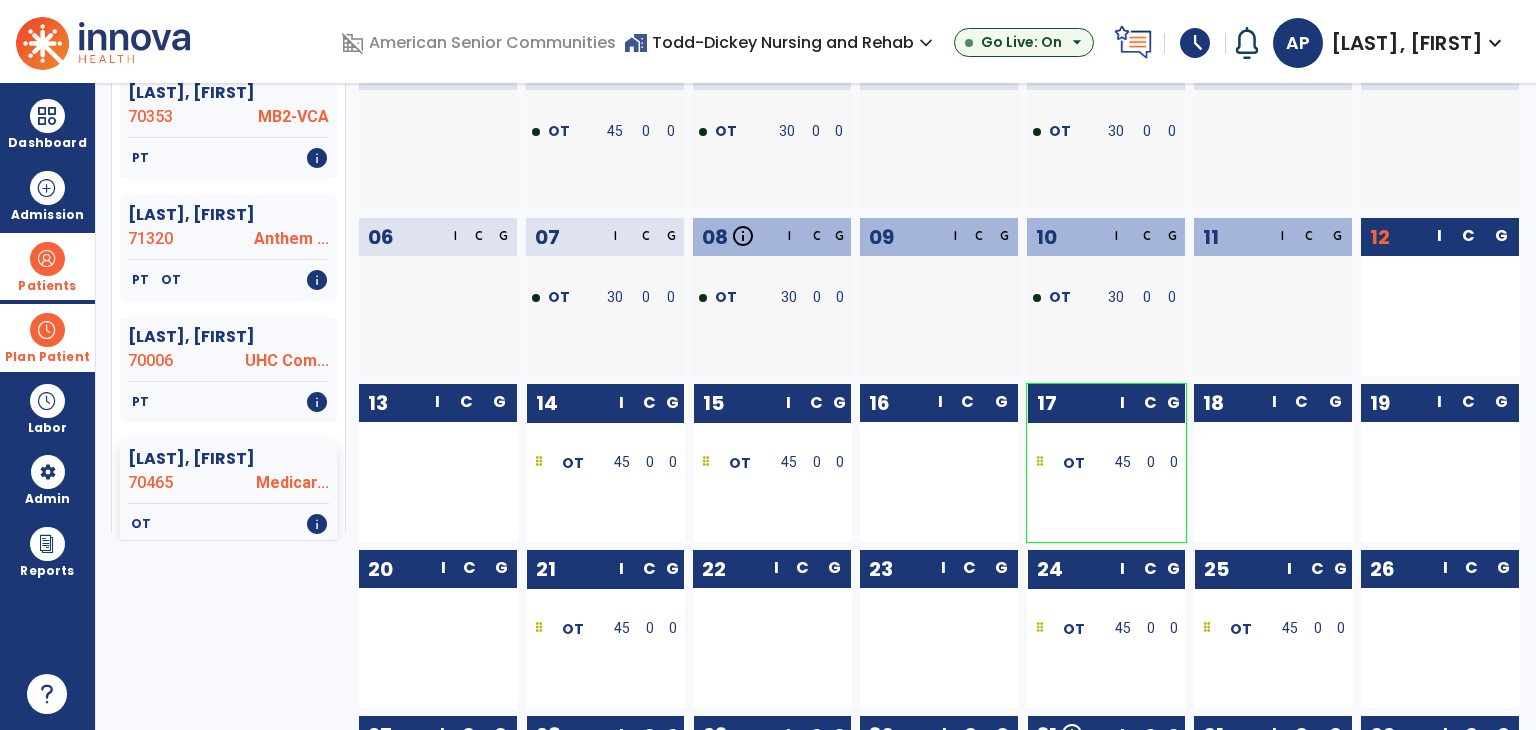 click on "Plan Patient" at bounding box center (47, 337) 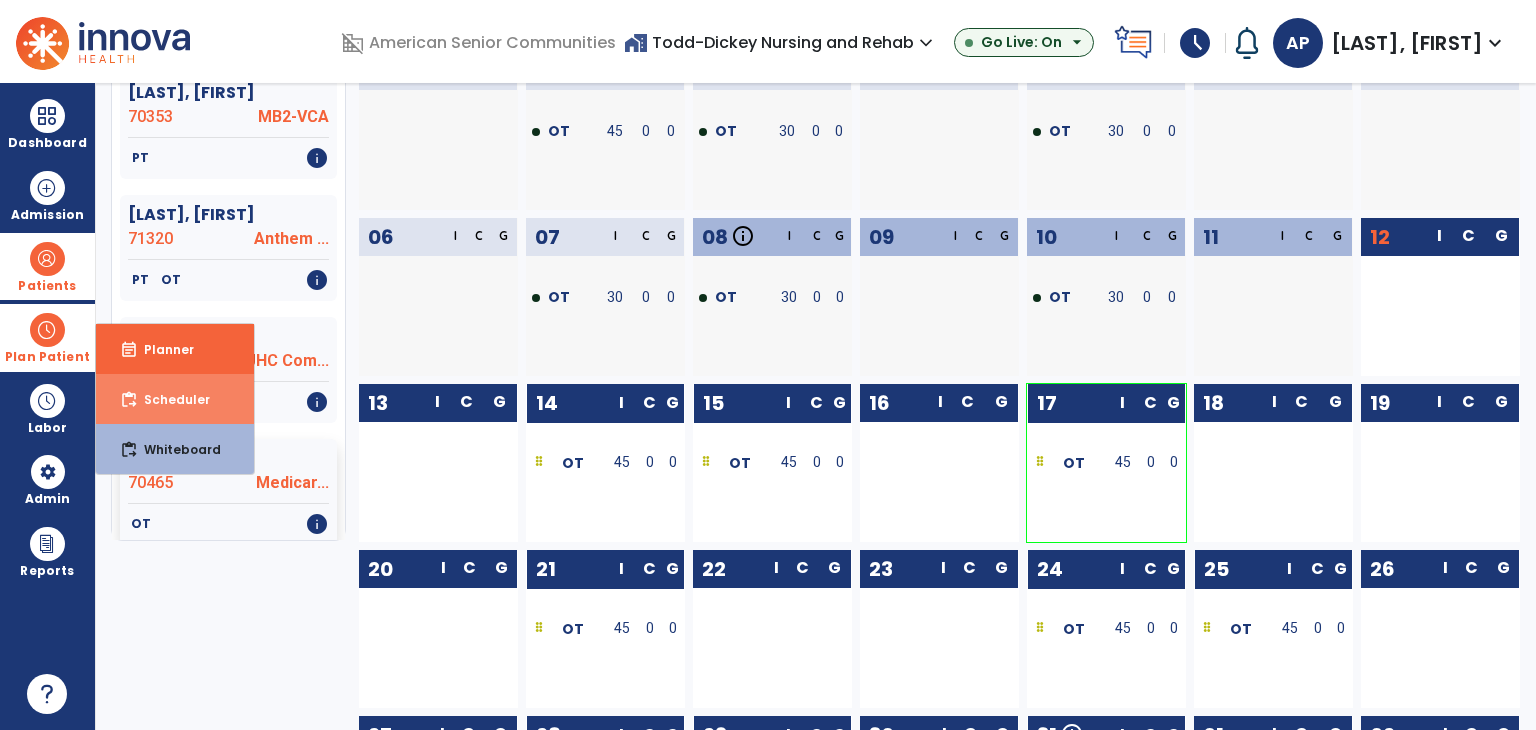 click on "content_paste_go" at bounding box center [129, 400] 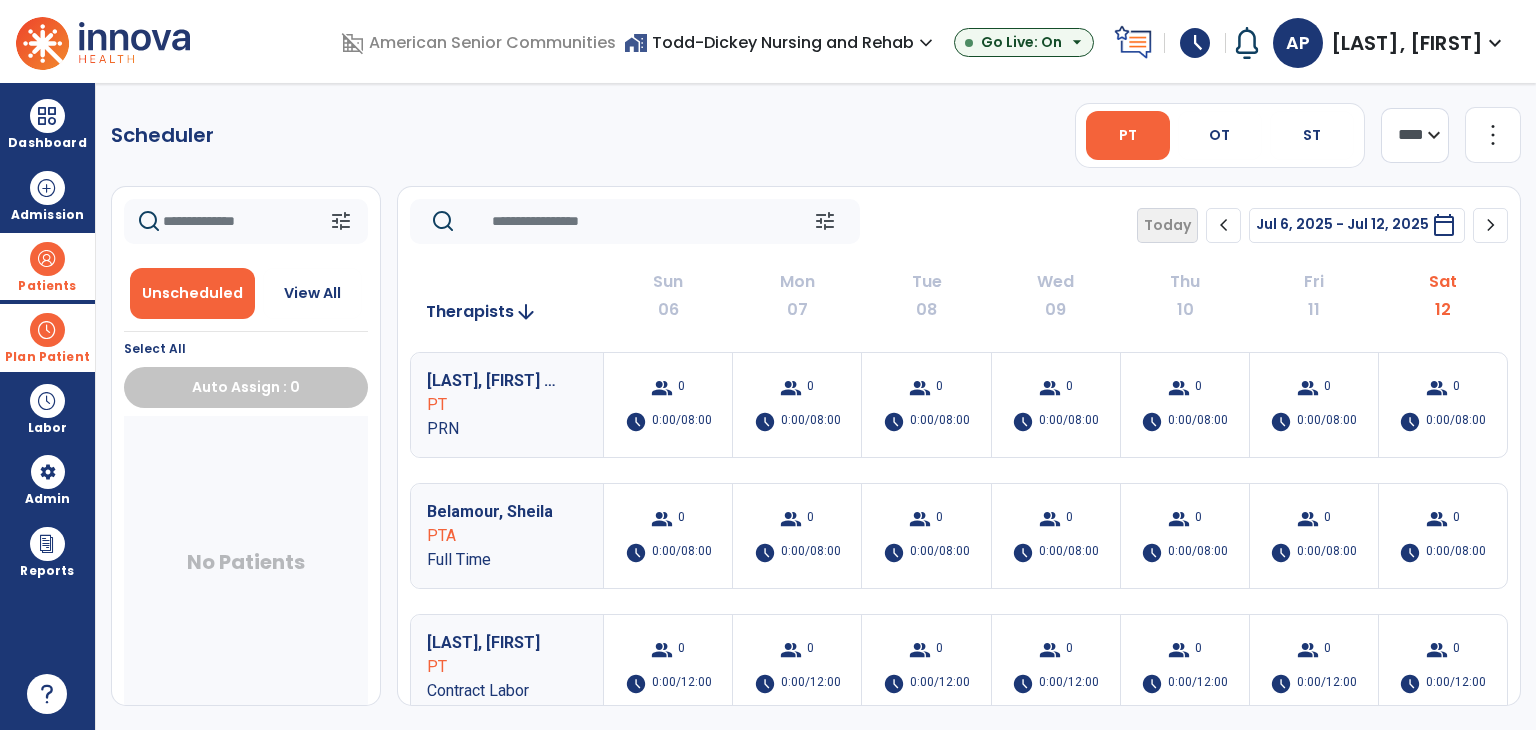 scroll, scrollTop: 0, scrollLeft: 0, axis: both 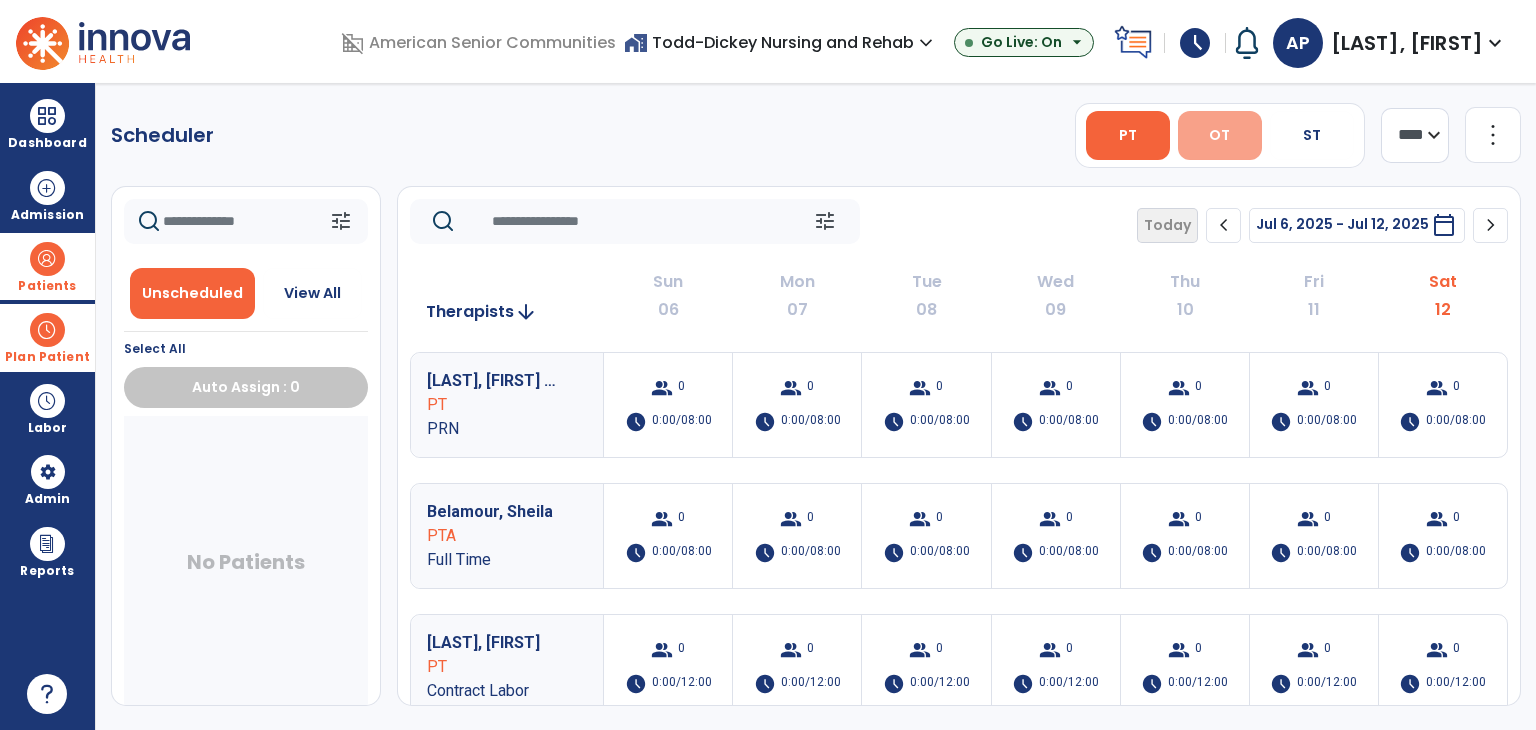 click on "OT" at bounding box center (1220, 135) 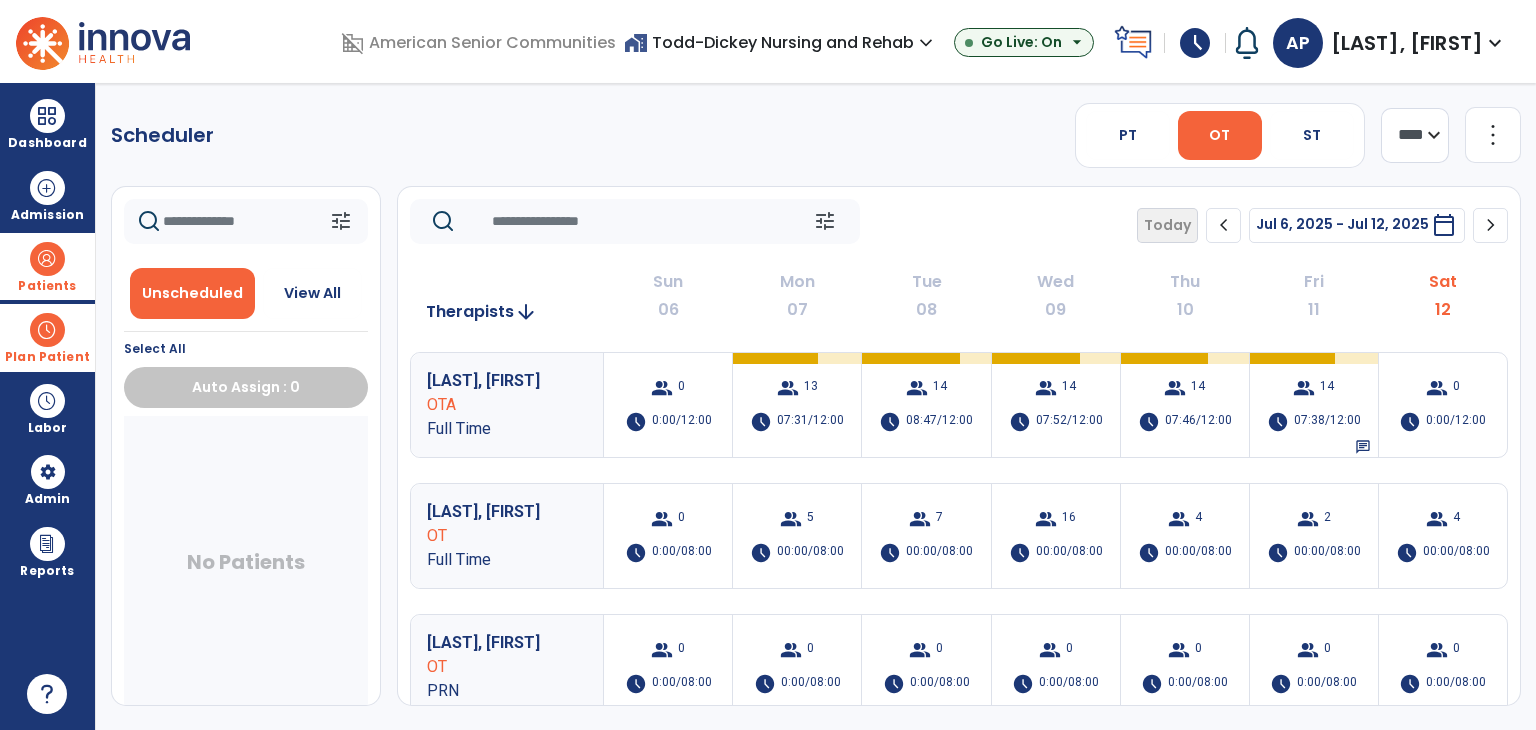 click on "chevron_right" 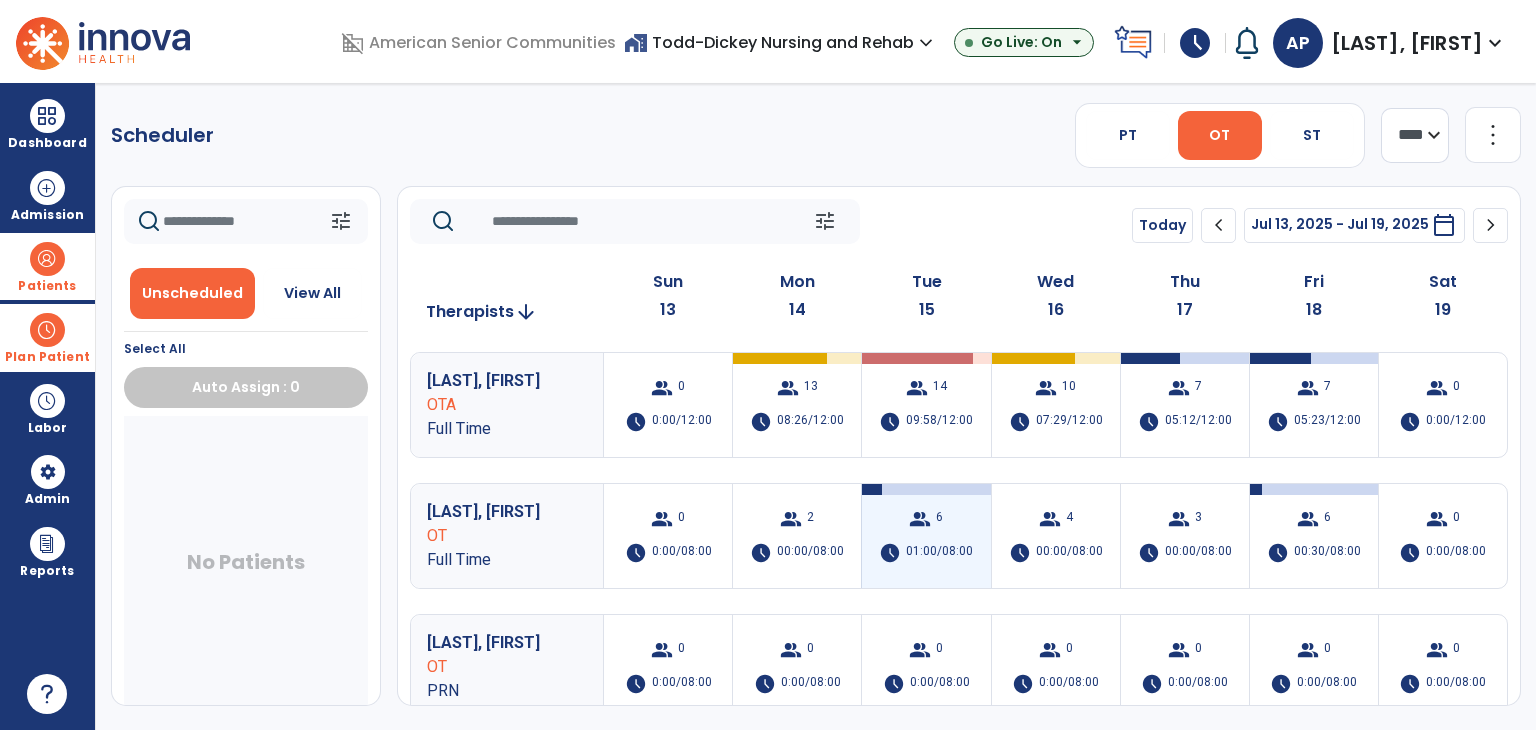 click on "group  6  schedule  01:00/08:00" at bounding box center [926, 536] 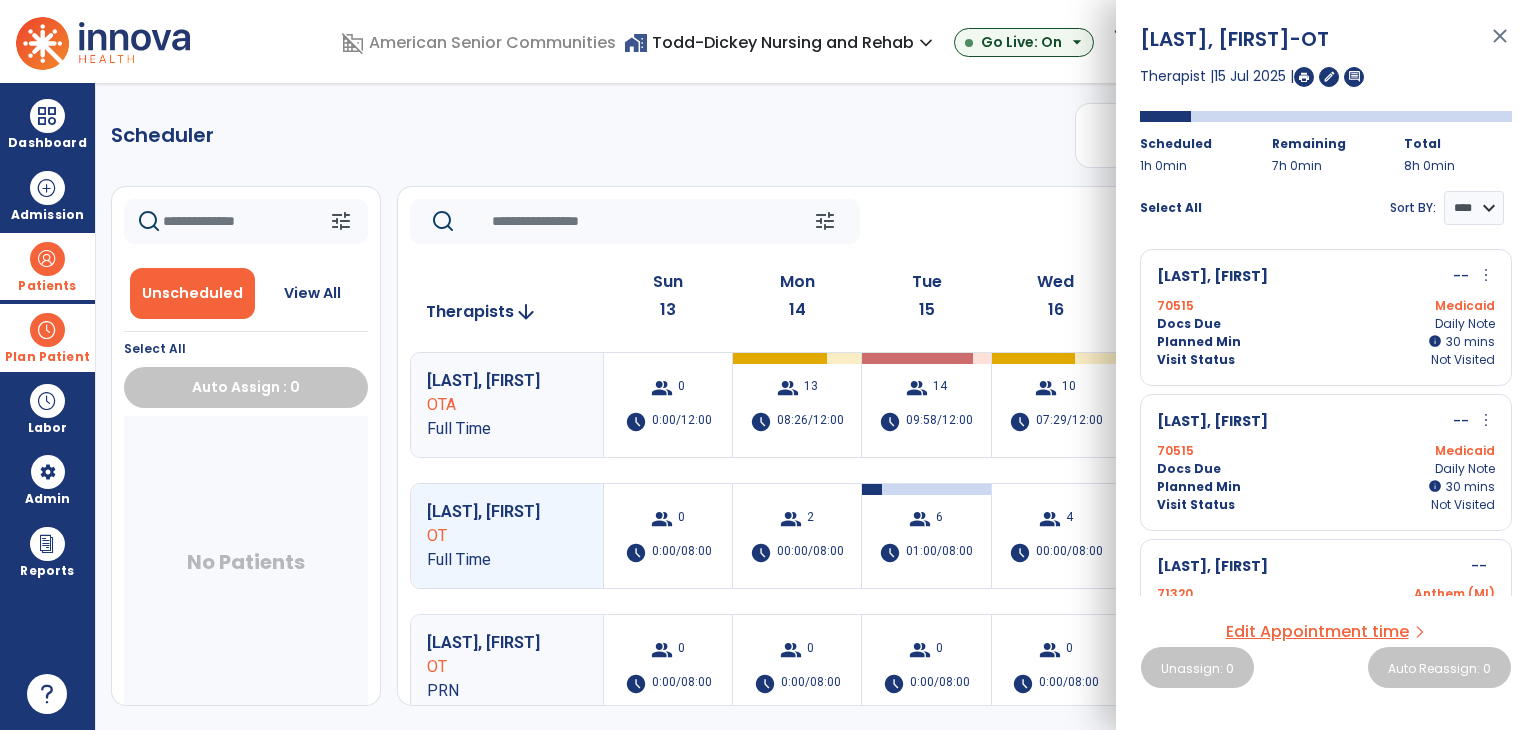 click on "Planned Min  info   30 I 30 mins" at bounding box center [1326, 342] 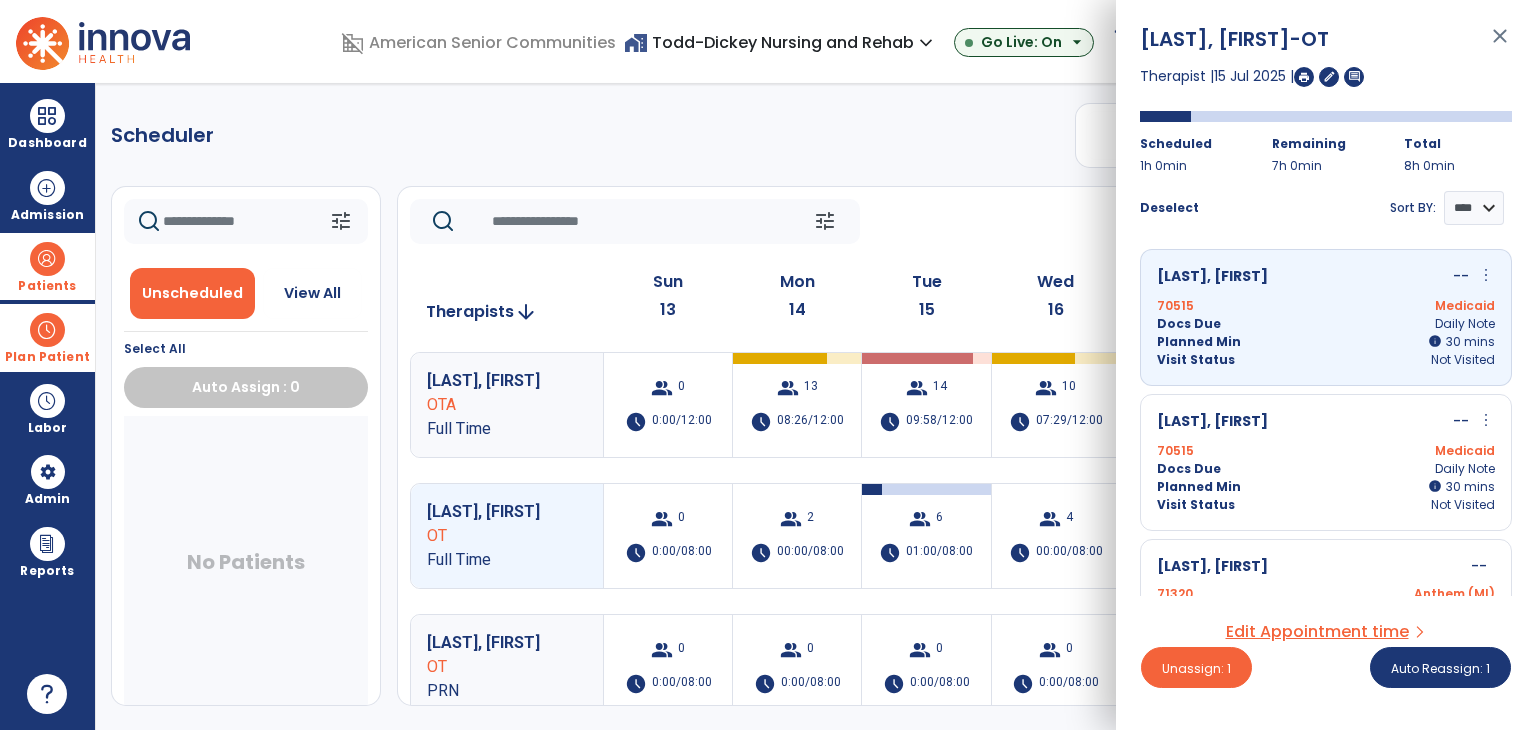 click on "Docs Due Daily Note" at bounding box center [1326, 469] 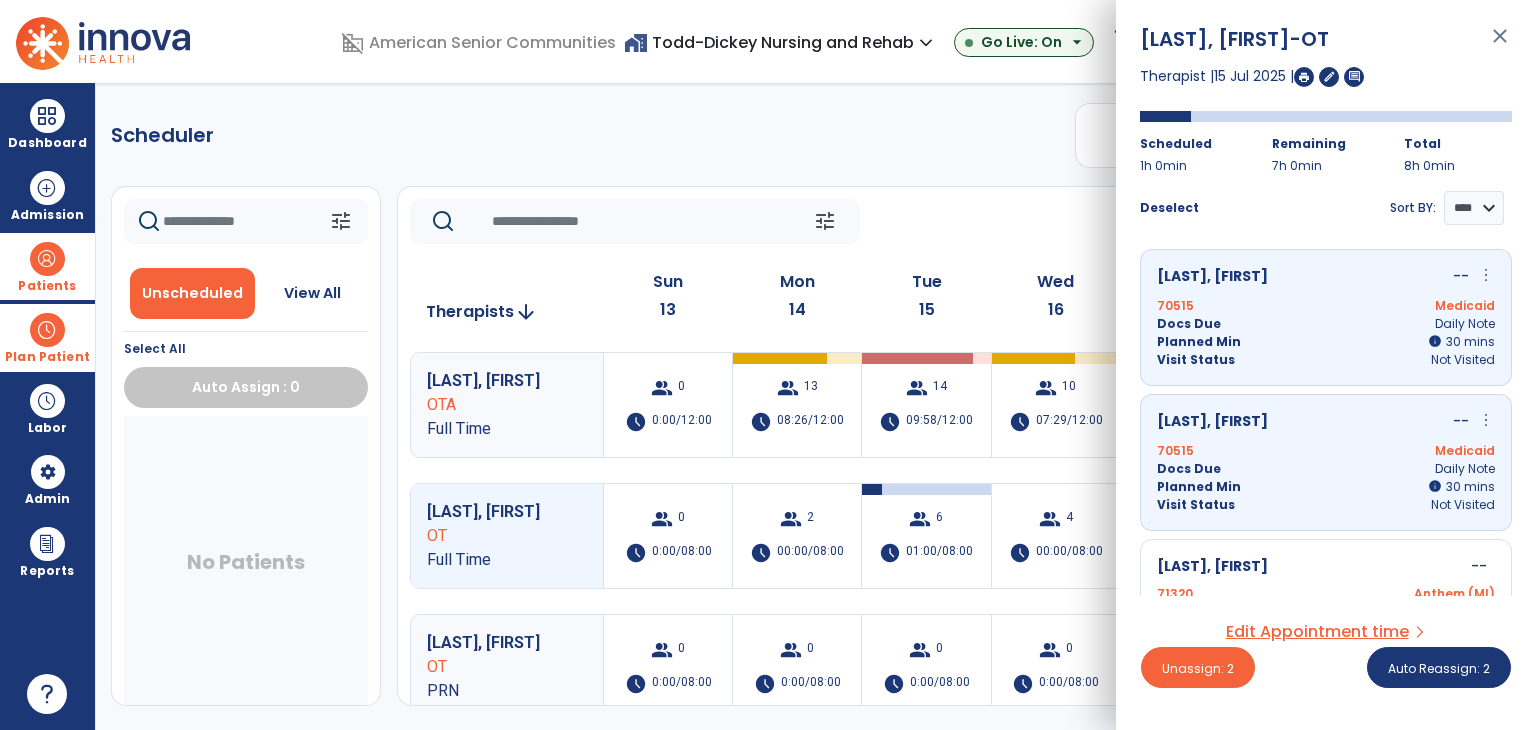 click on "Planned Min  info   30 I 30 mins" at bounding box center (1326, 342) 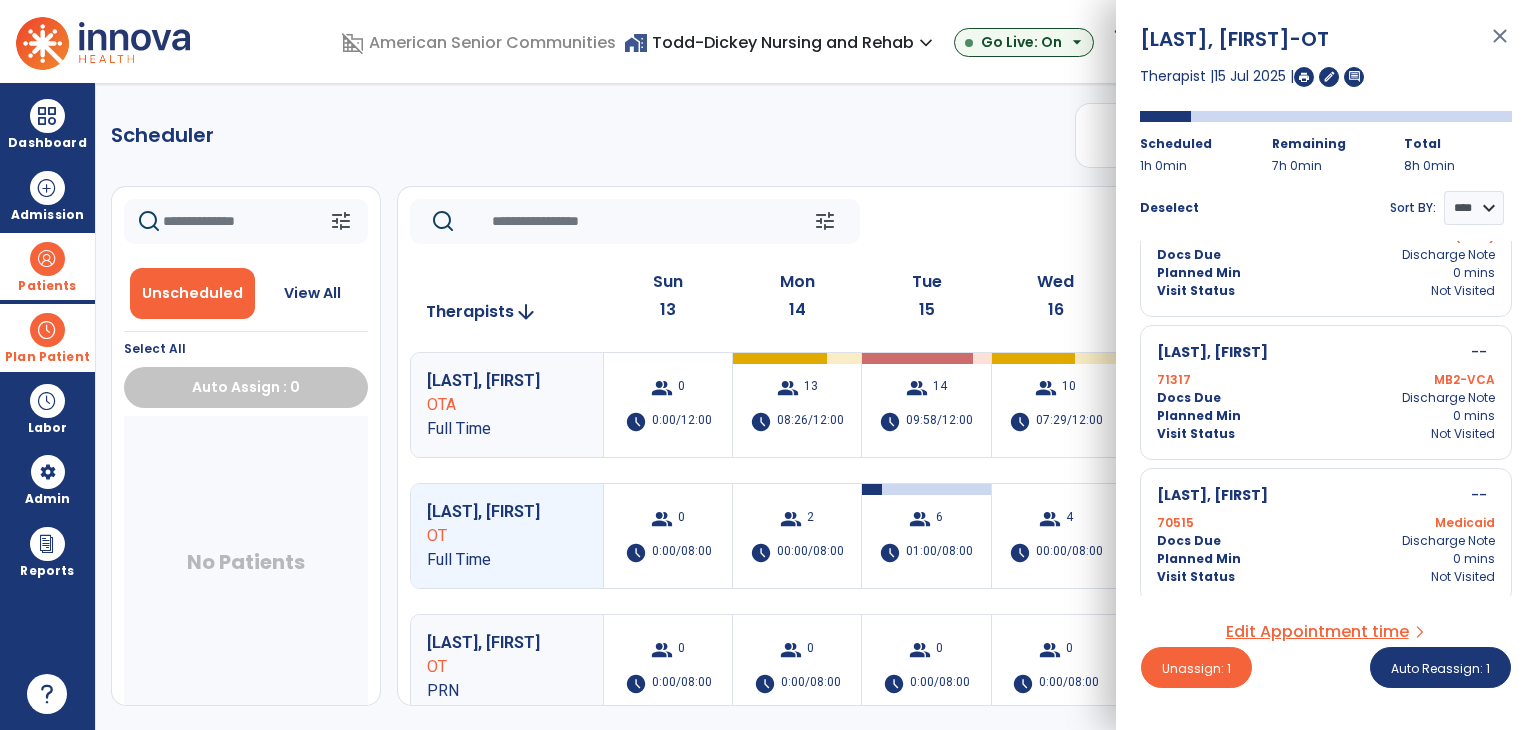 scroll, scrollTop: 504, scrollLeft: 0, axis: vertical 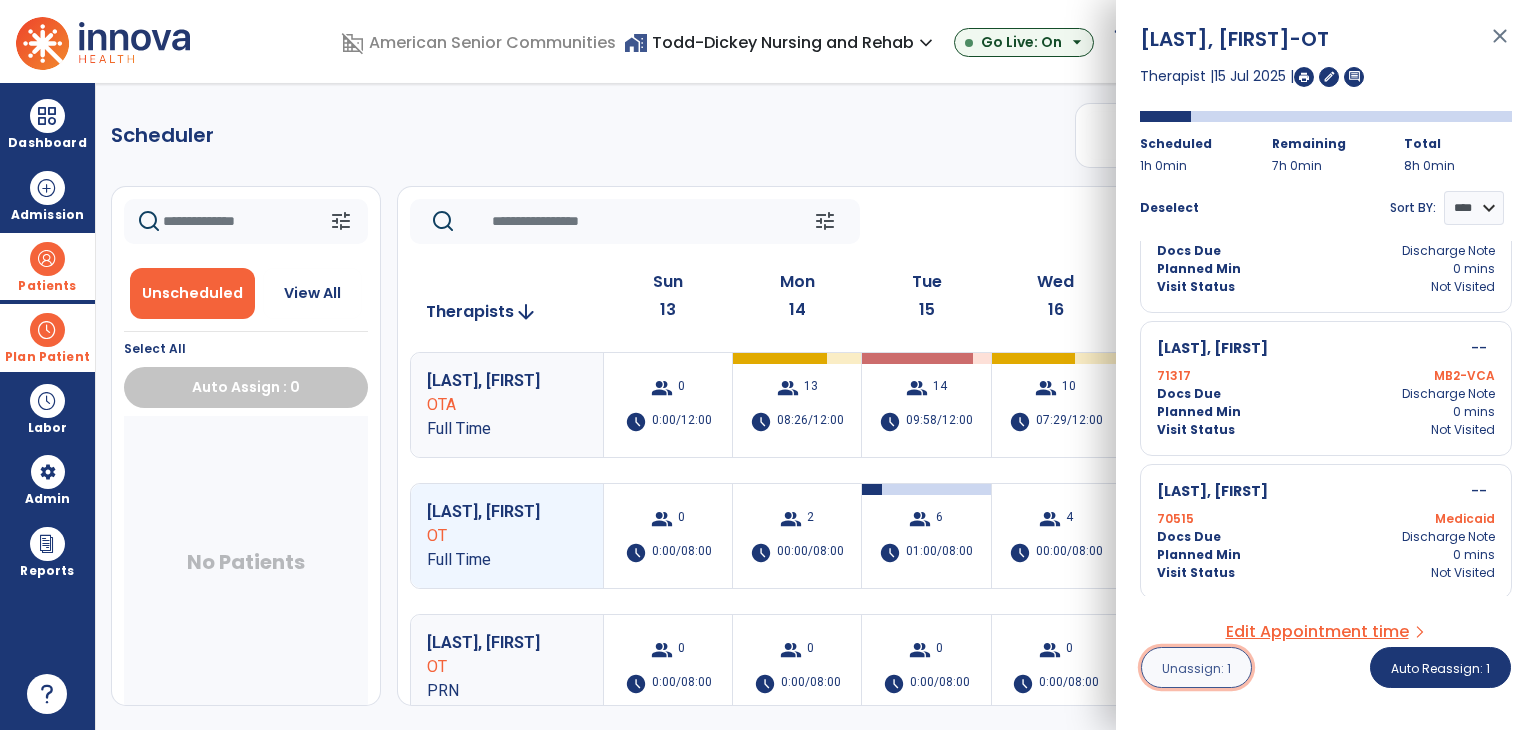 click on "Unassign: 1" at bounding box center [1196, 668] 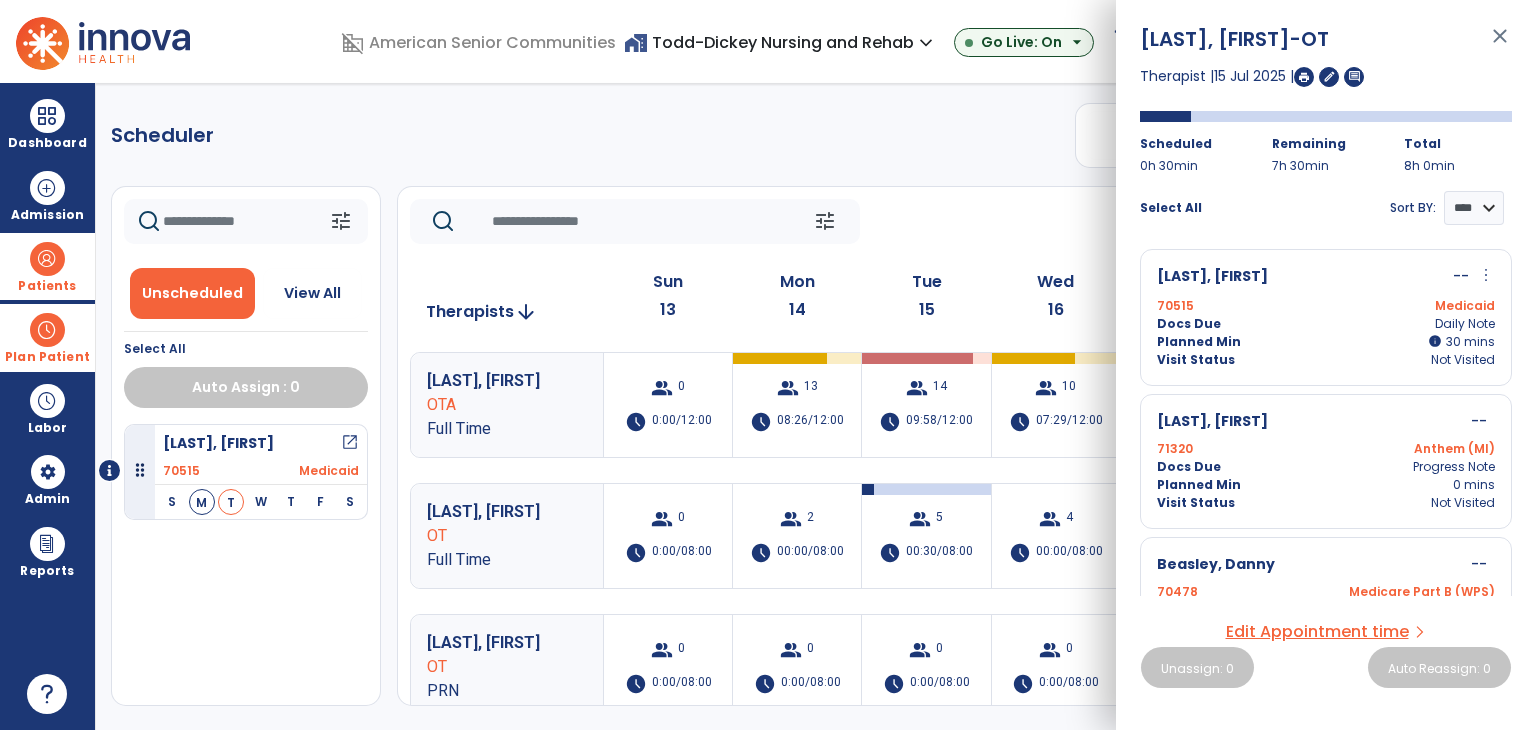 click on "close" at bounding box center [1500, 45] 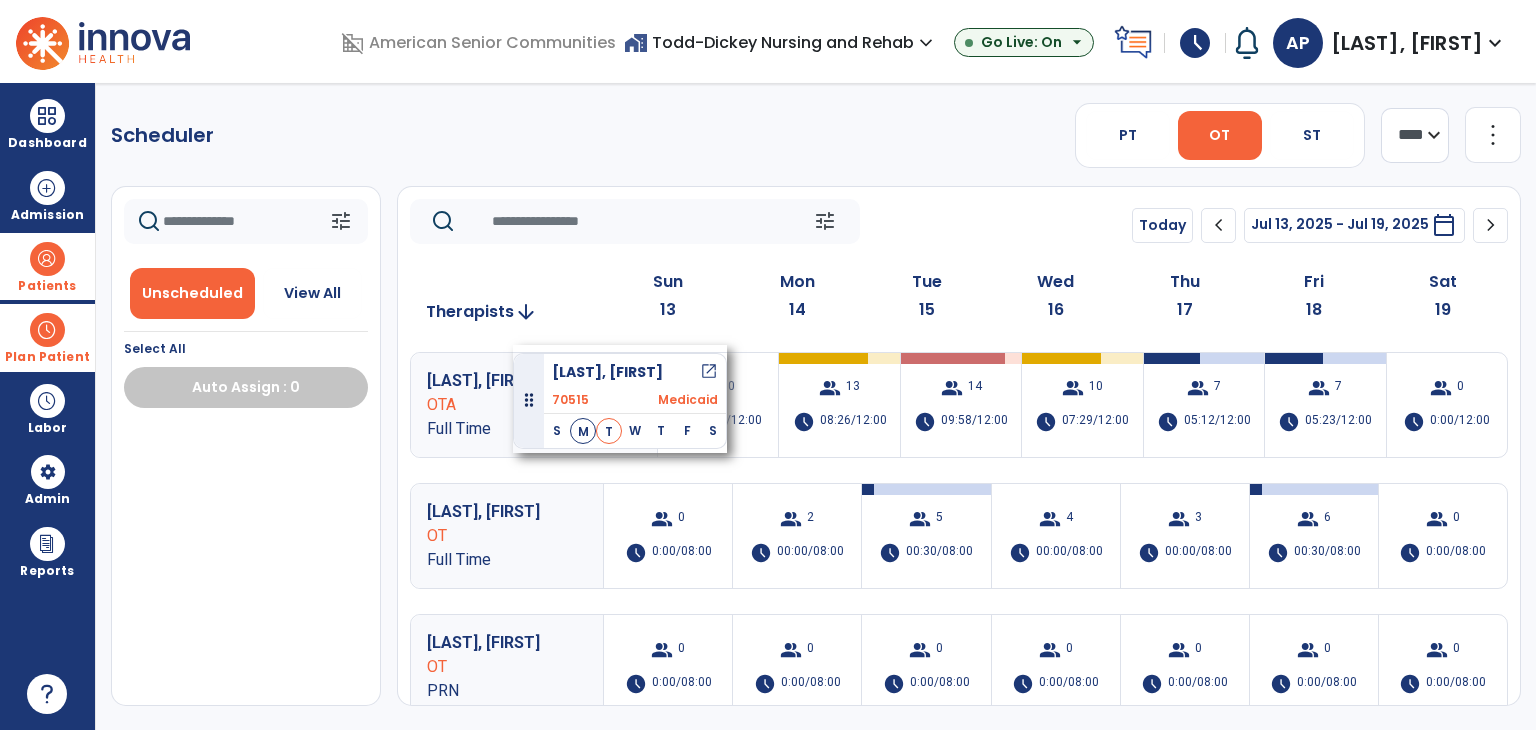 drag, startPoint x: 271, startPoint y: 449, endPoint x: 513, endPoint y: 345, distance: 263.40085 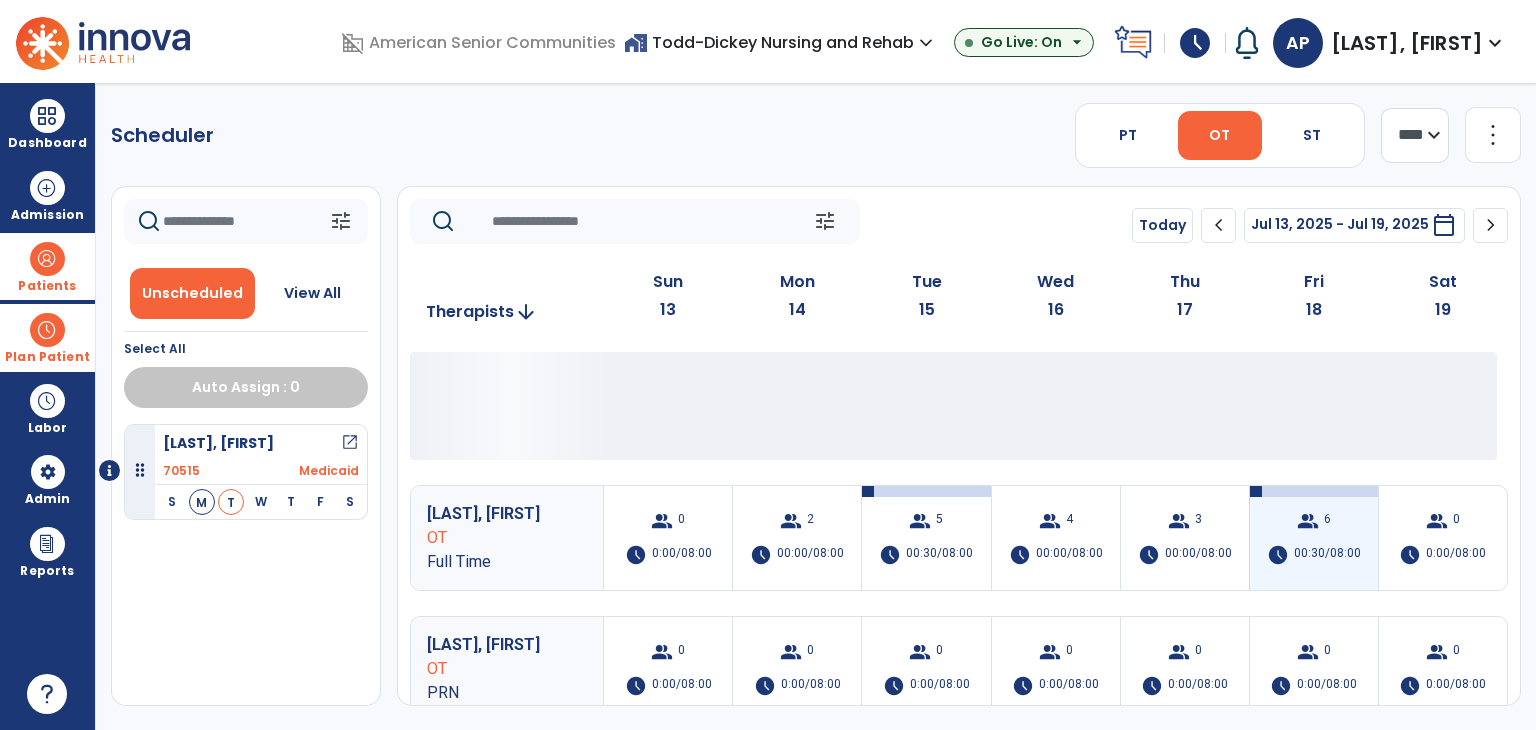 click on "00:30/08:00" at bounding box center [1327, 555] 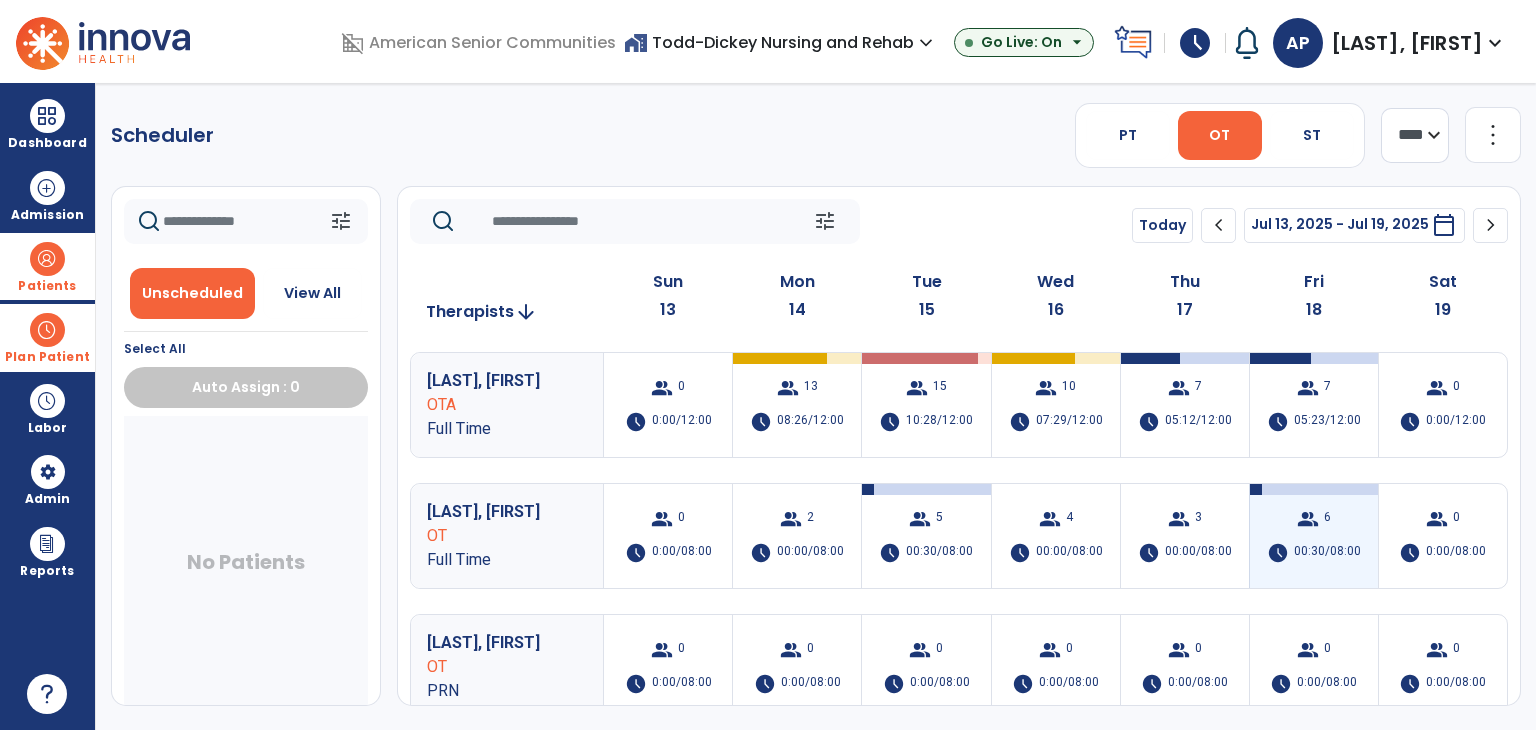 click on "group  6  schedule  00:30/08:00" at bounding box center (1314, 536) 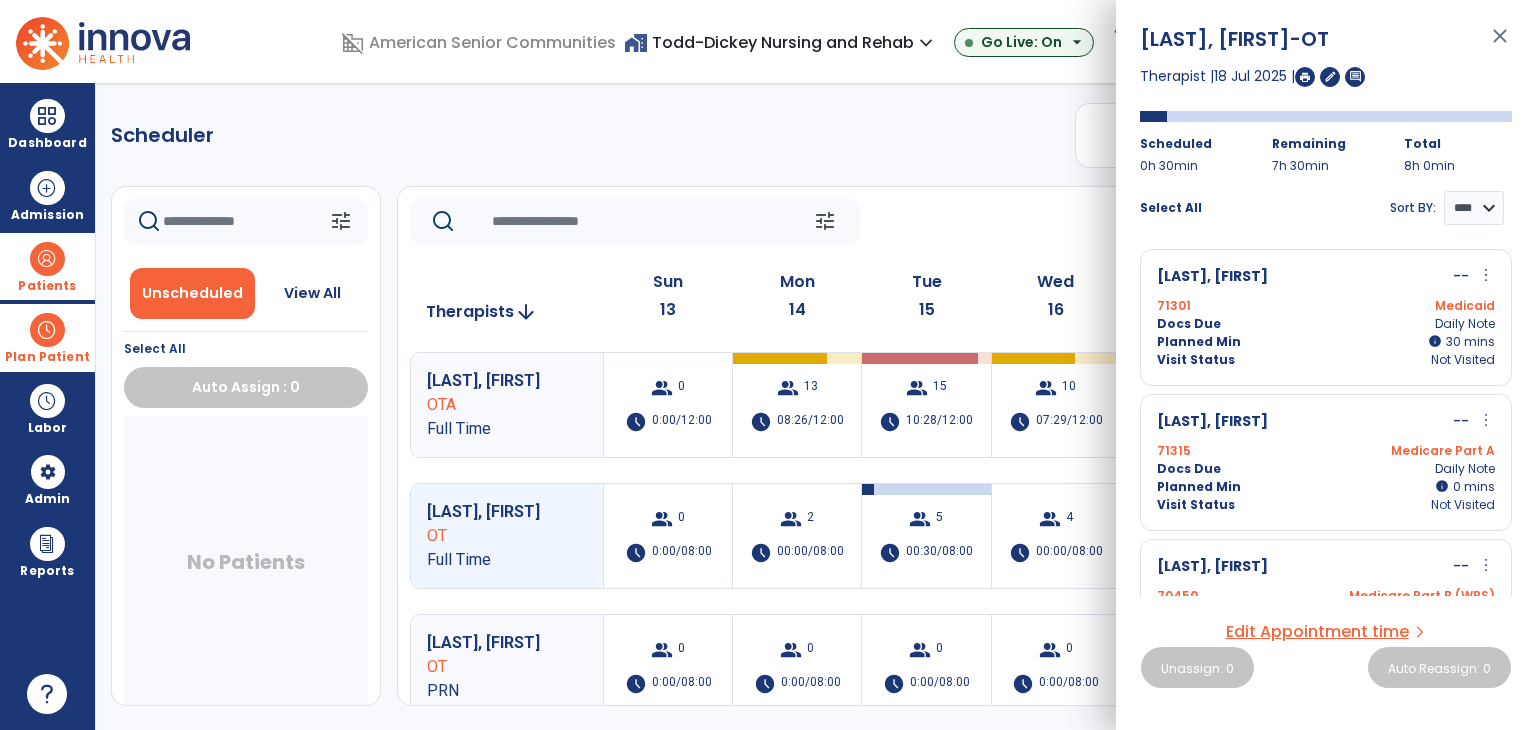 click on "Docs Due Daily Note" at bounding box center (1326, 324) 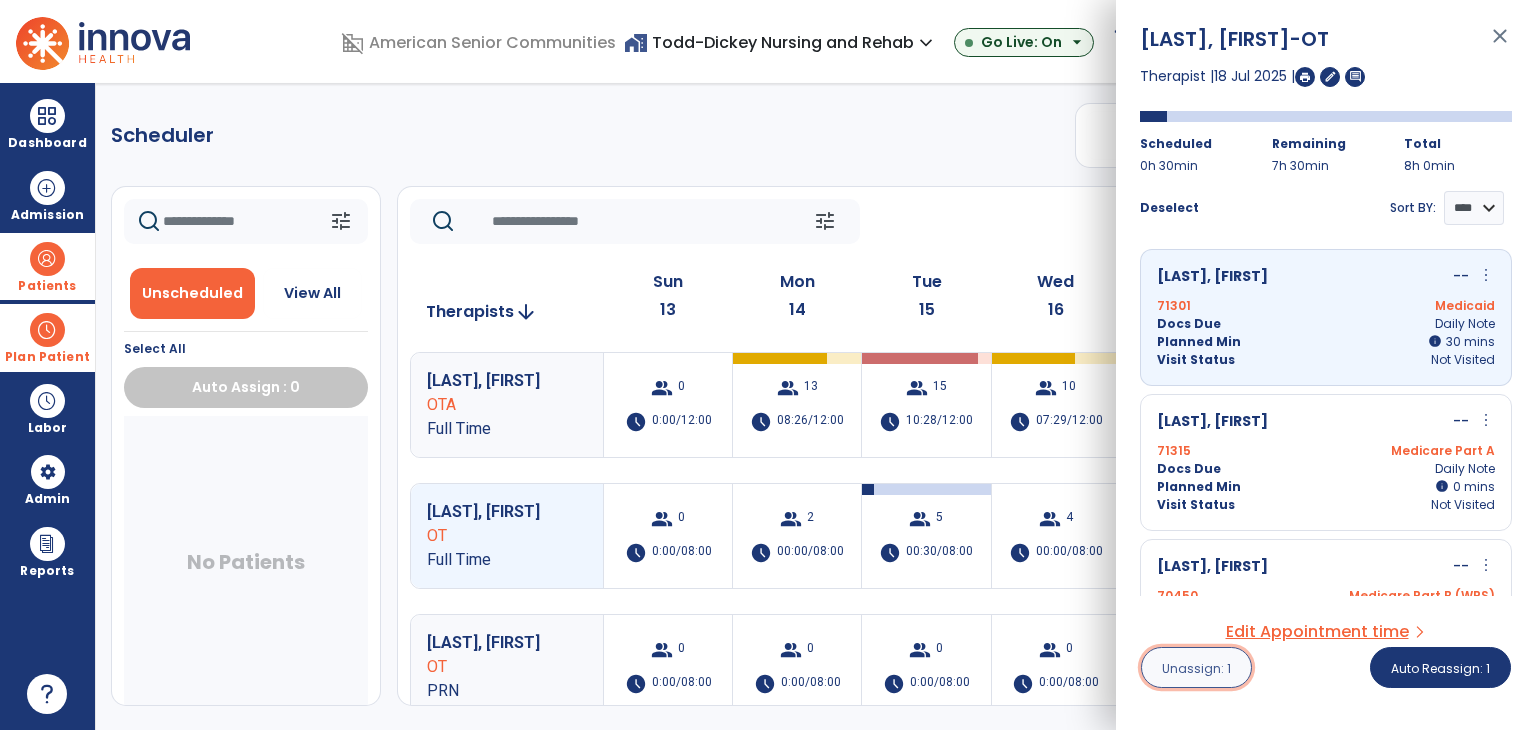 click on "Unassign: 1" at bounding box center (1196, 668) 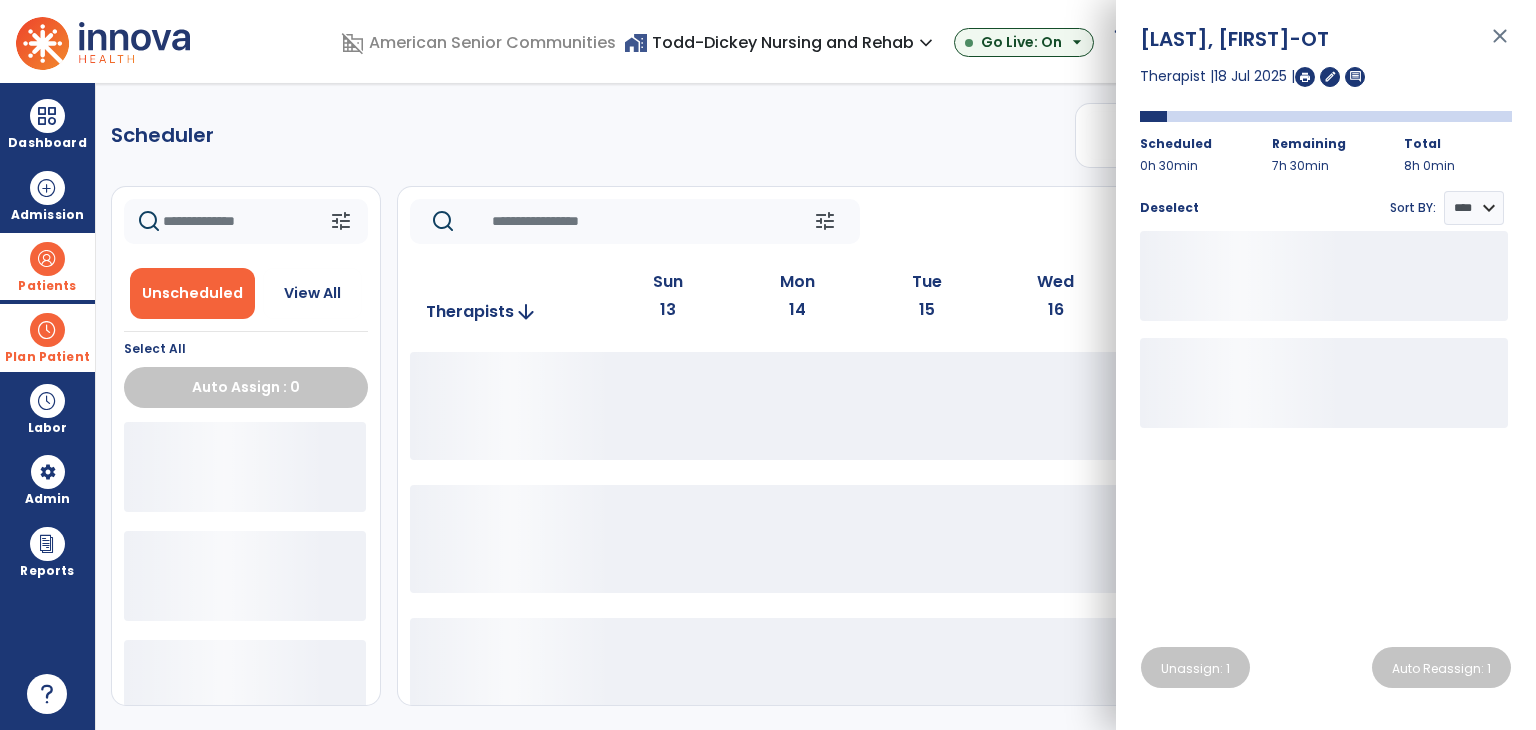 click on "close" at bounding box center (1500, 45) 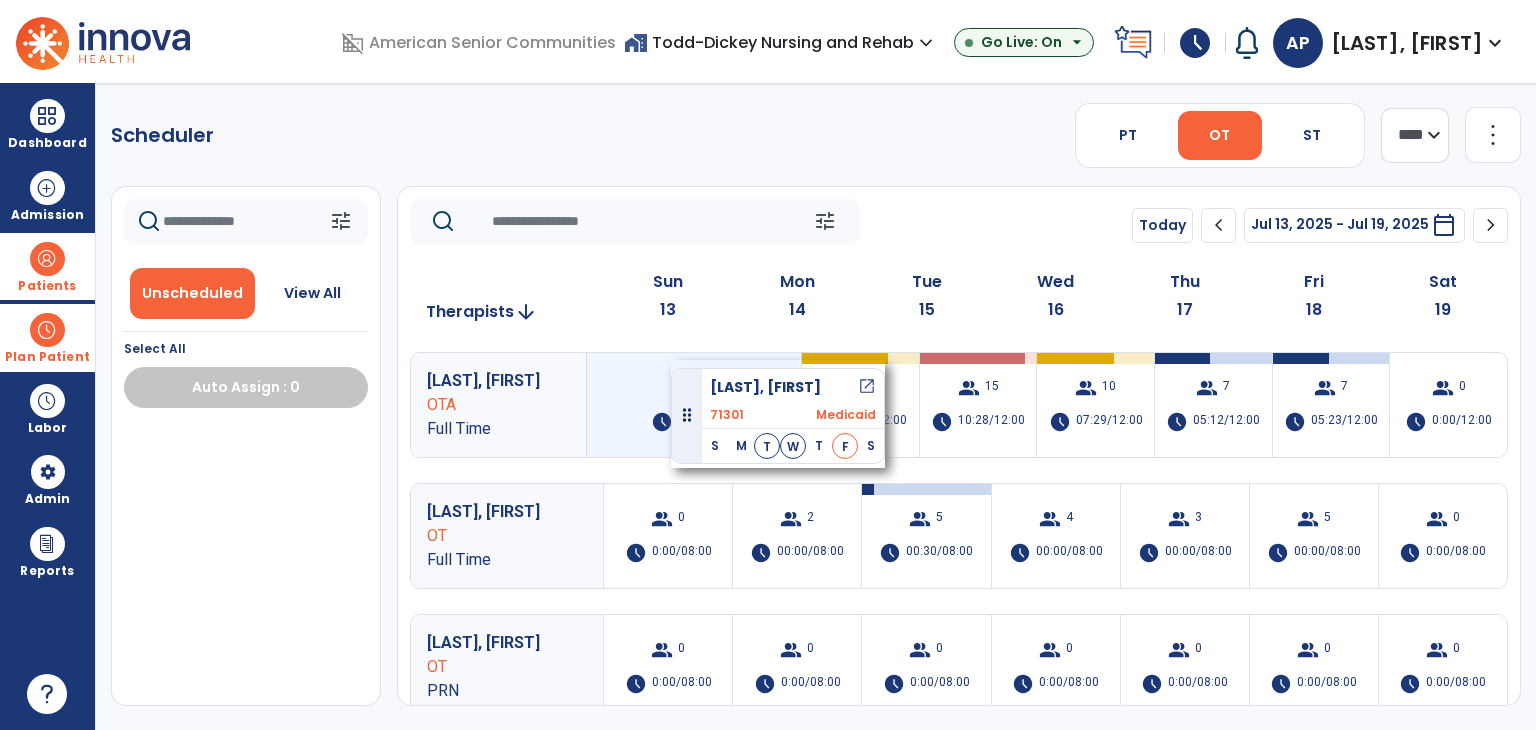 drag, startPoint x: 268, startPoint y: 450, endPoint x: 671, endPoint y: 360, distance: 412.92737 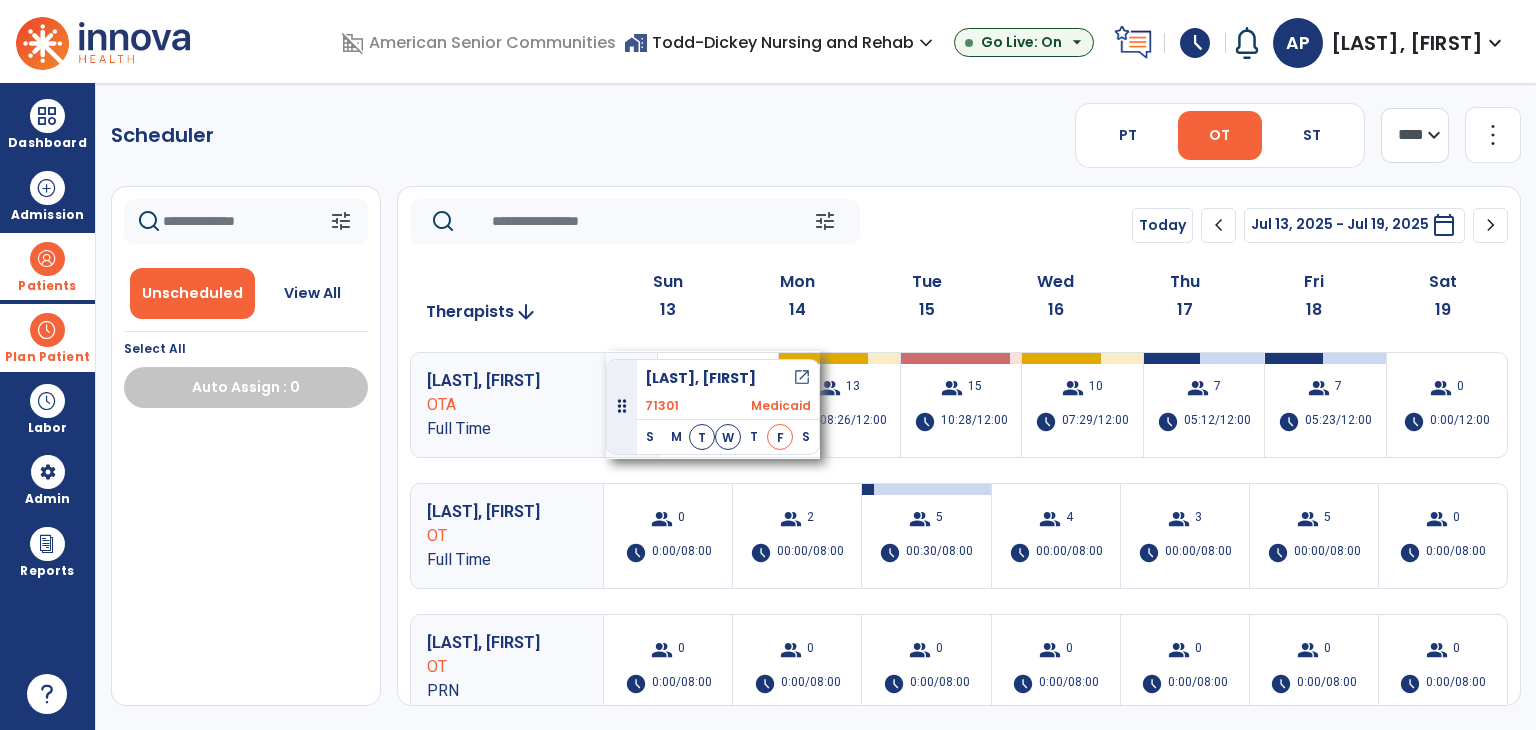 drag, startPoint x: 271, startPoint y: 466, endPoint x: 606, endPoint y: 351, distance: 354.1892 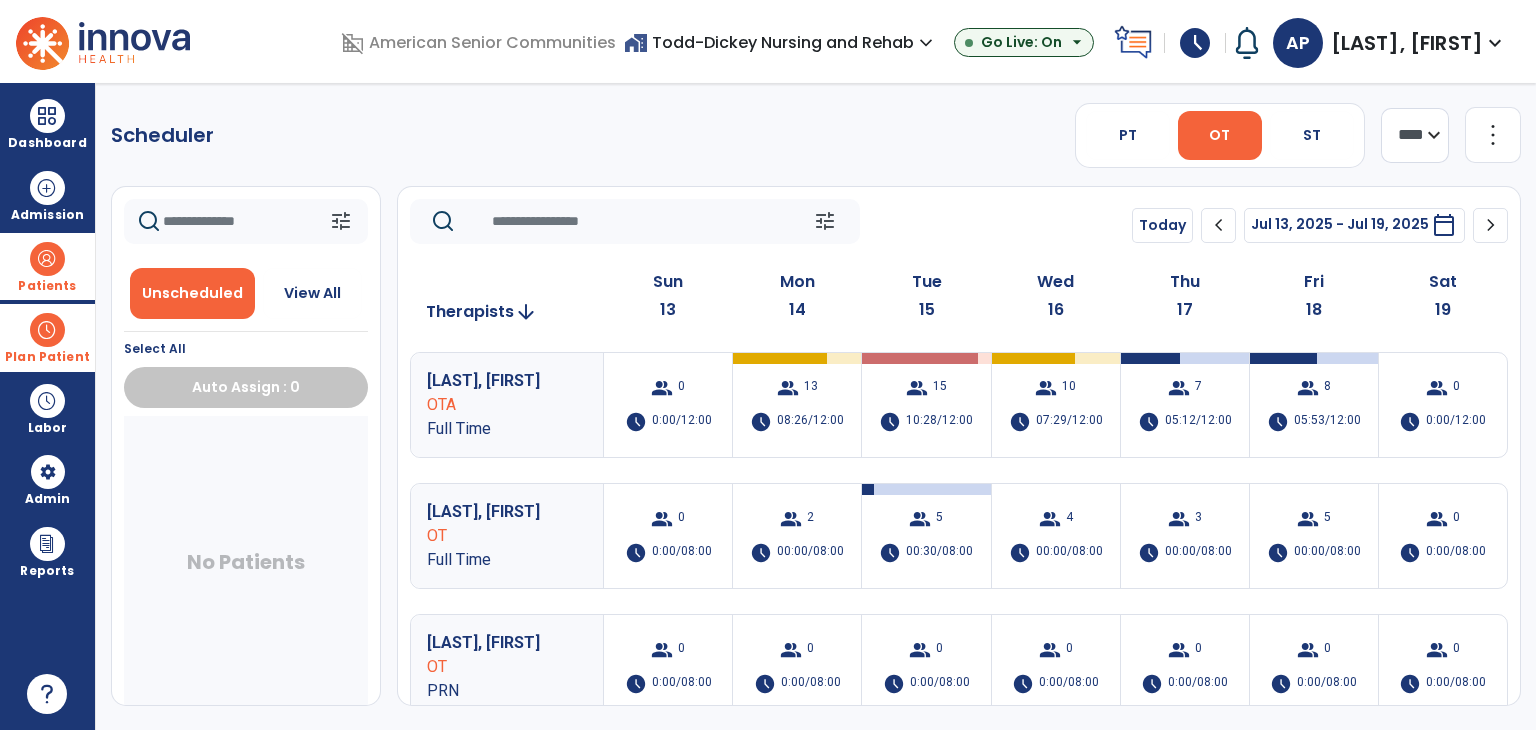 click on "Patients" at bounding box center (47, 286) 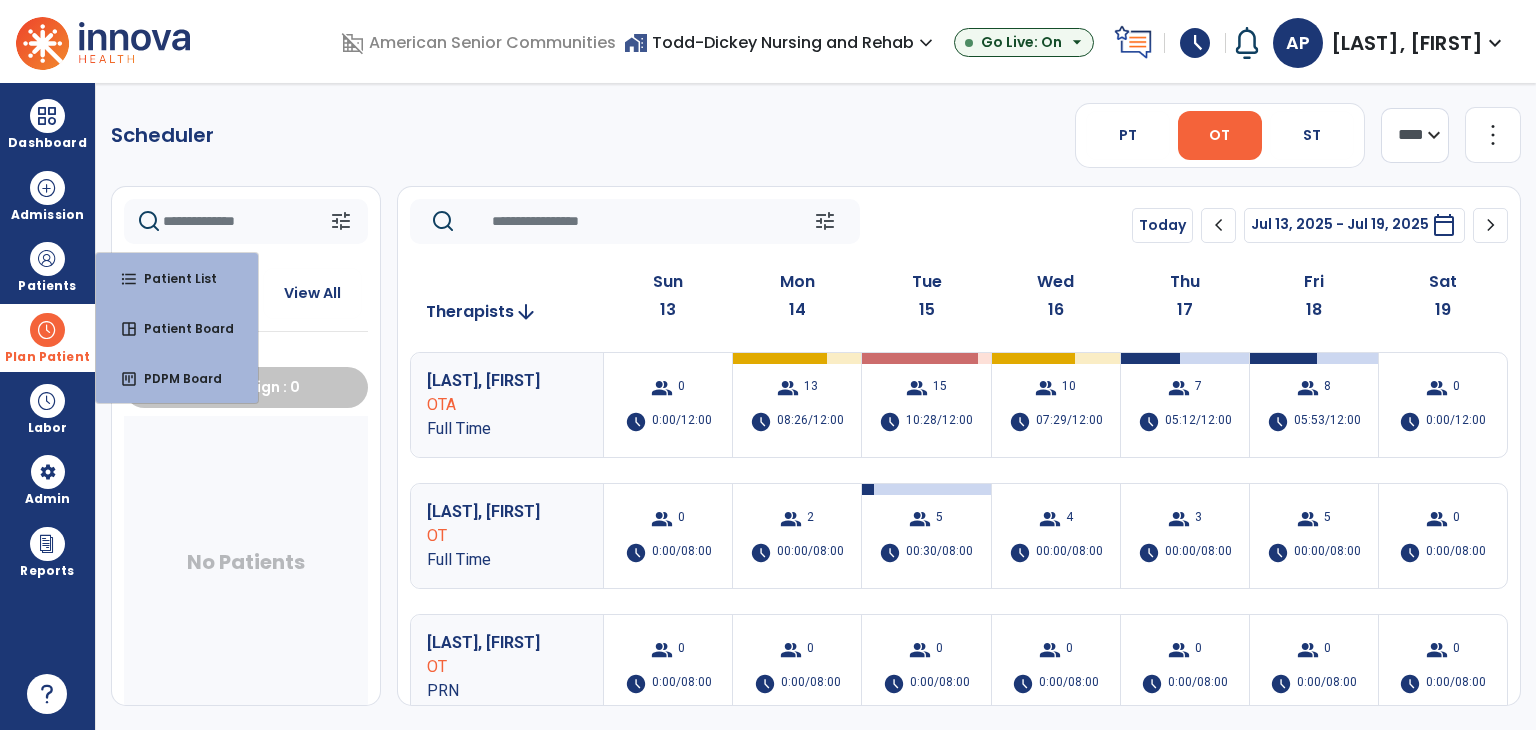 click at bounding box center (47, 330) 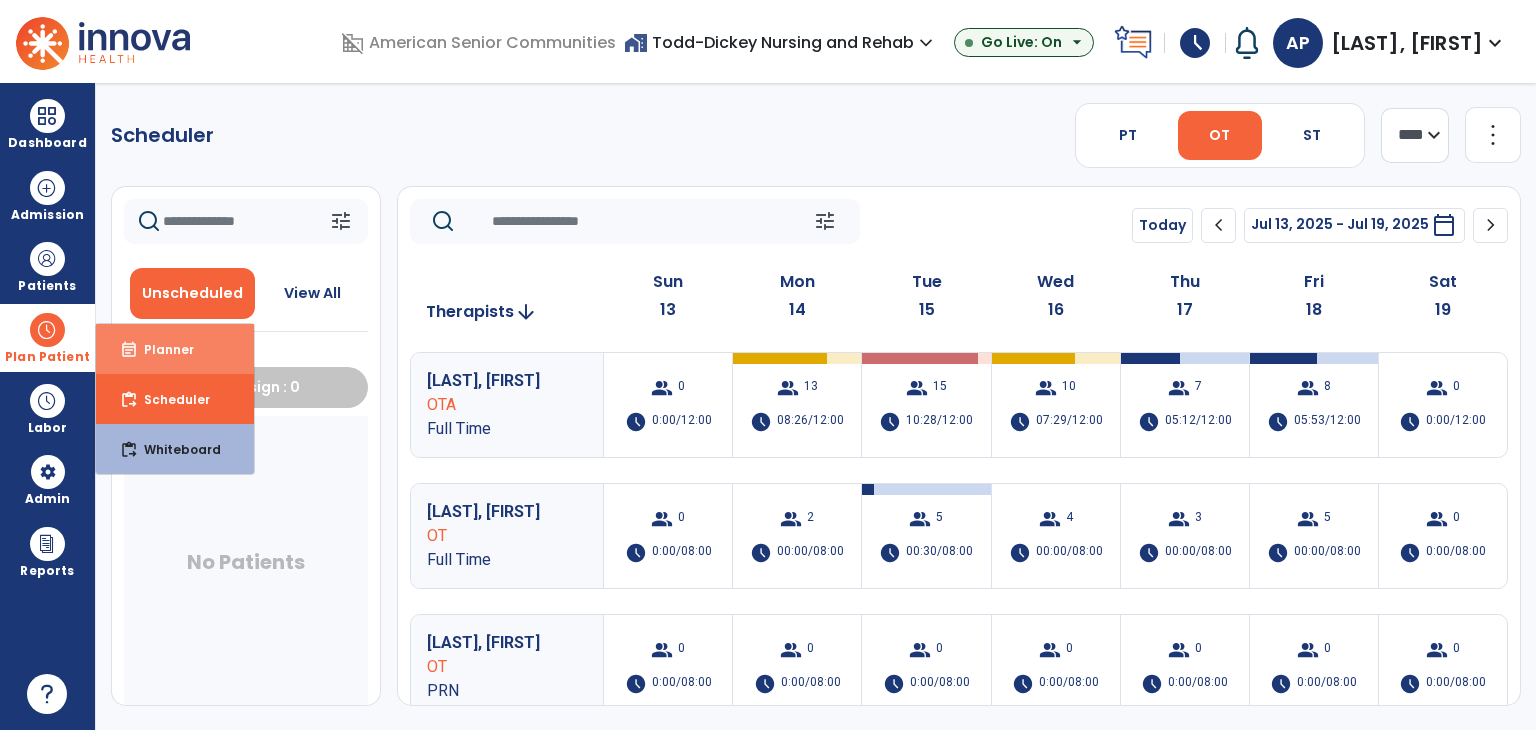 click on "event_note" at bounding box center (129, 350) 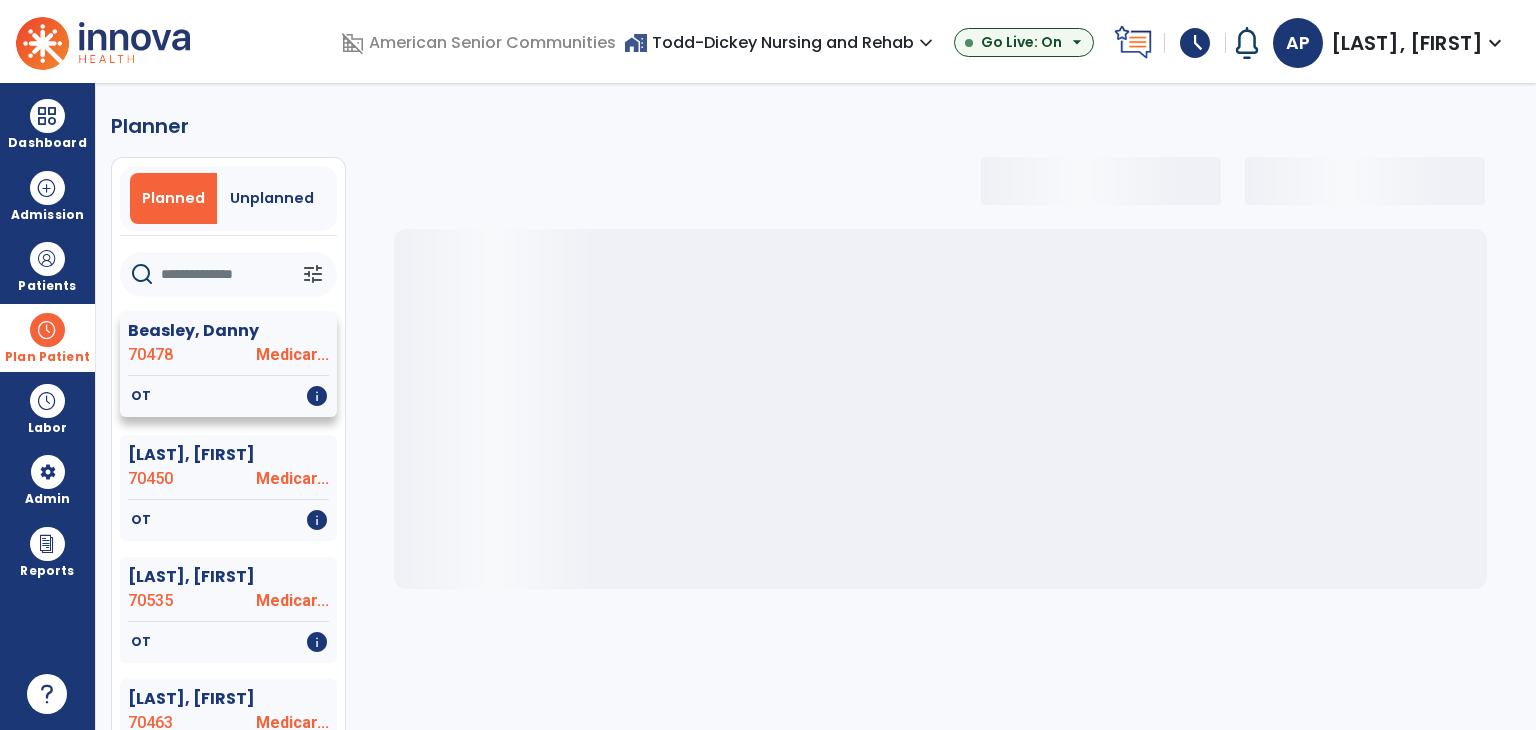 select on "***" 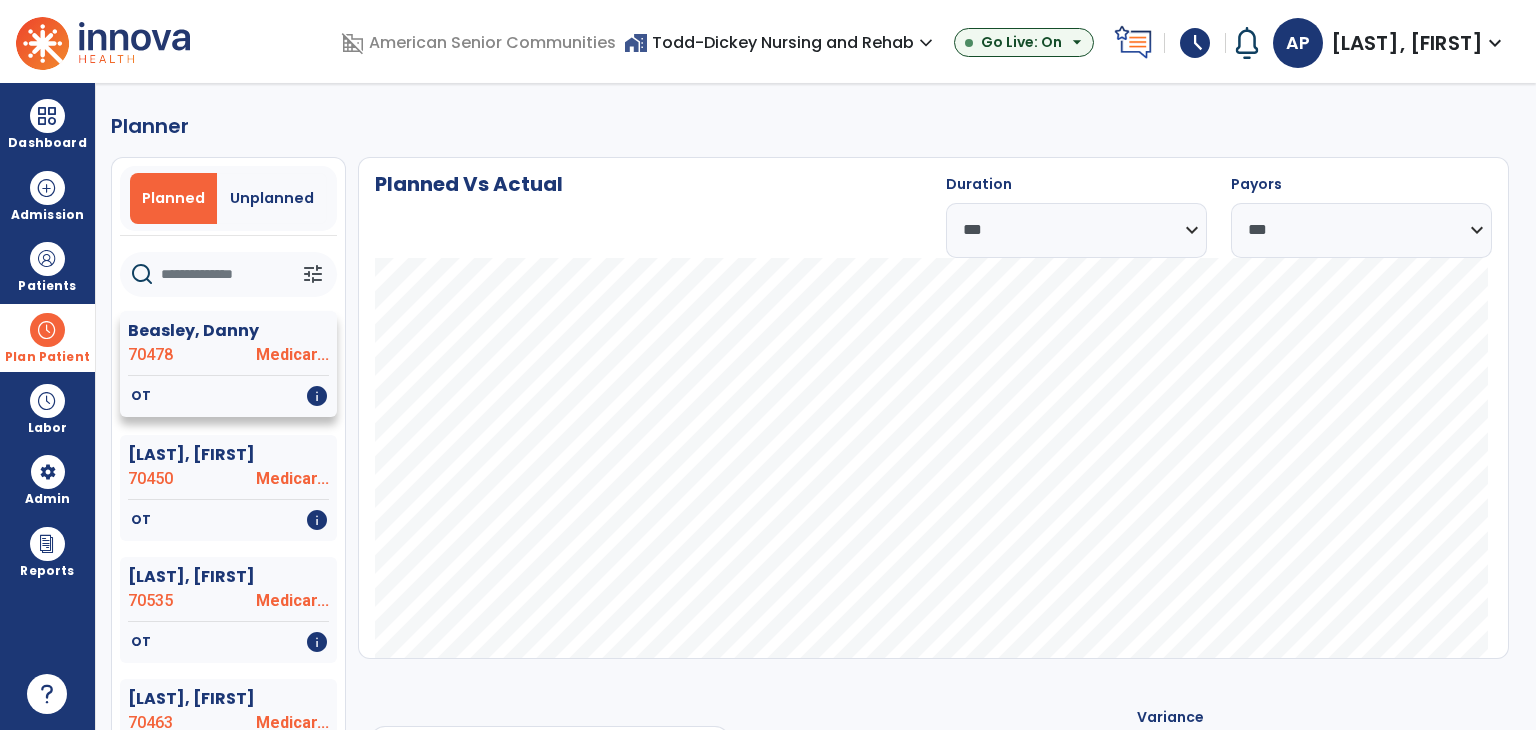 click on "OT   info" 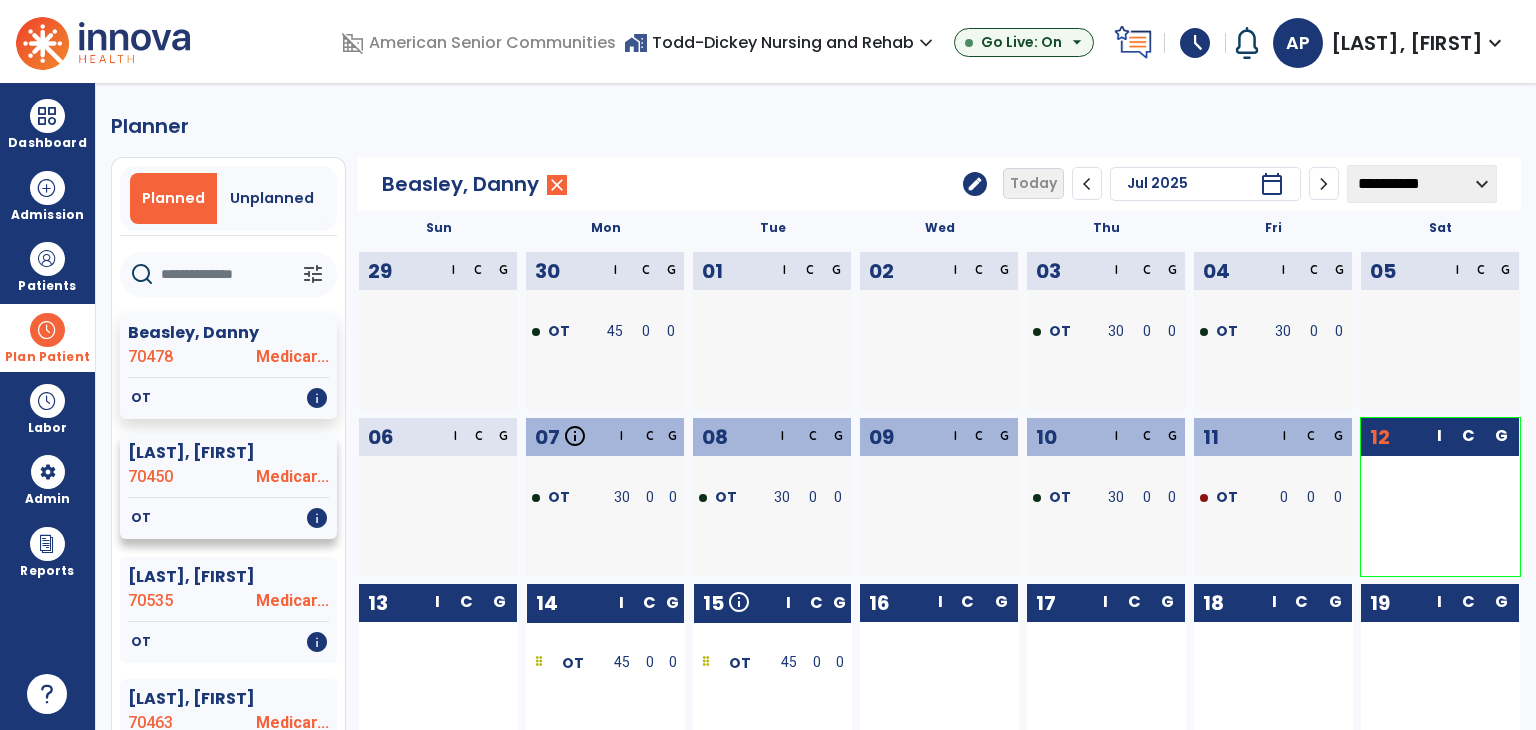 click on "70450" 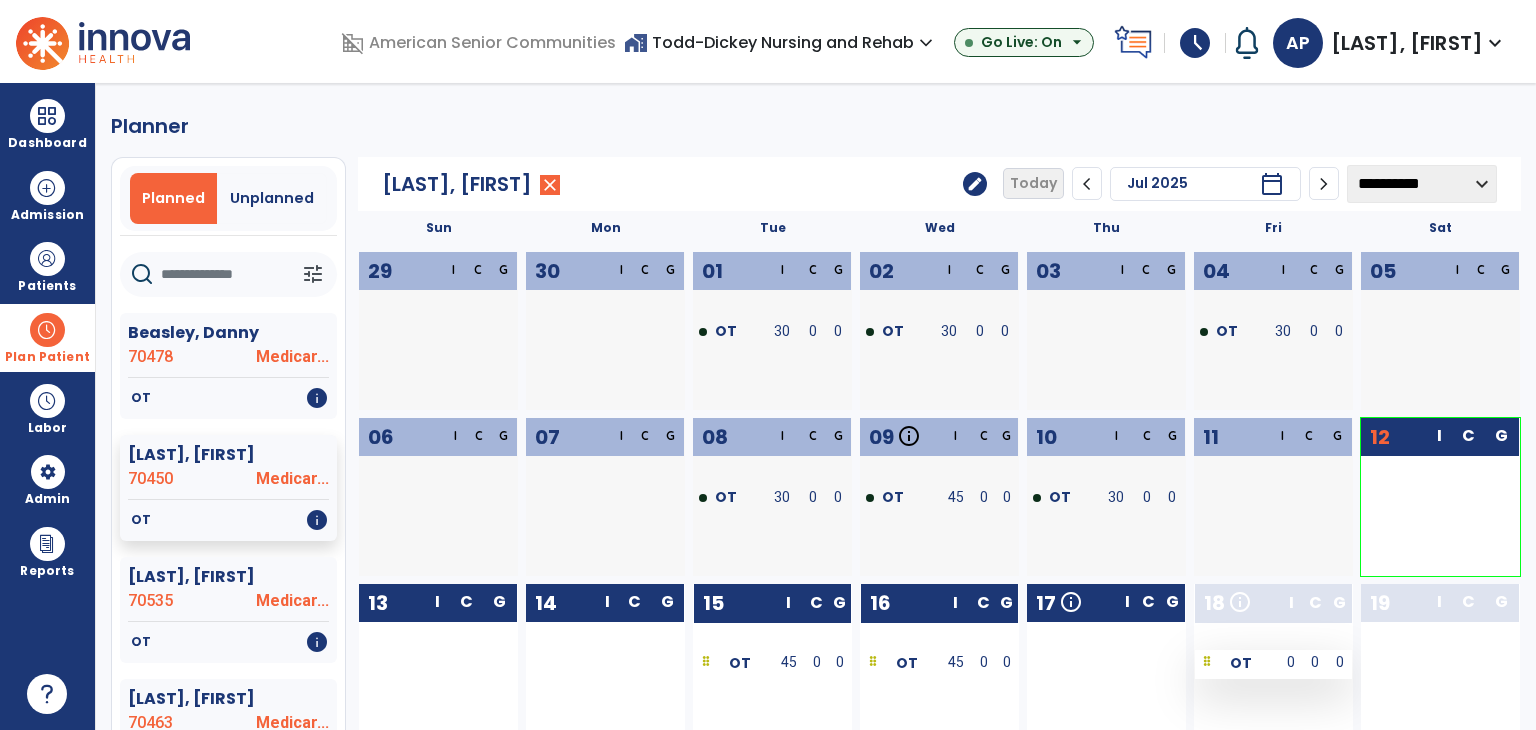 click on "OT" at bounding box center (1241, 663) 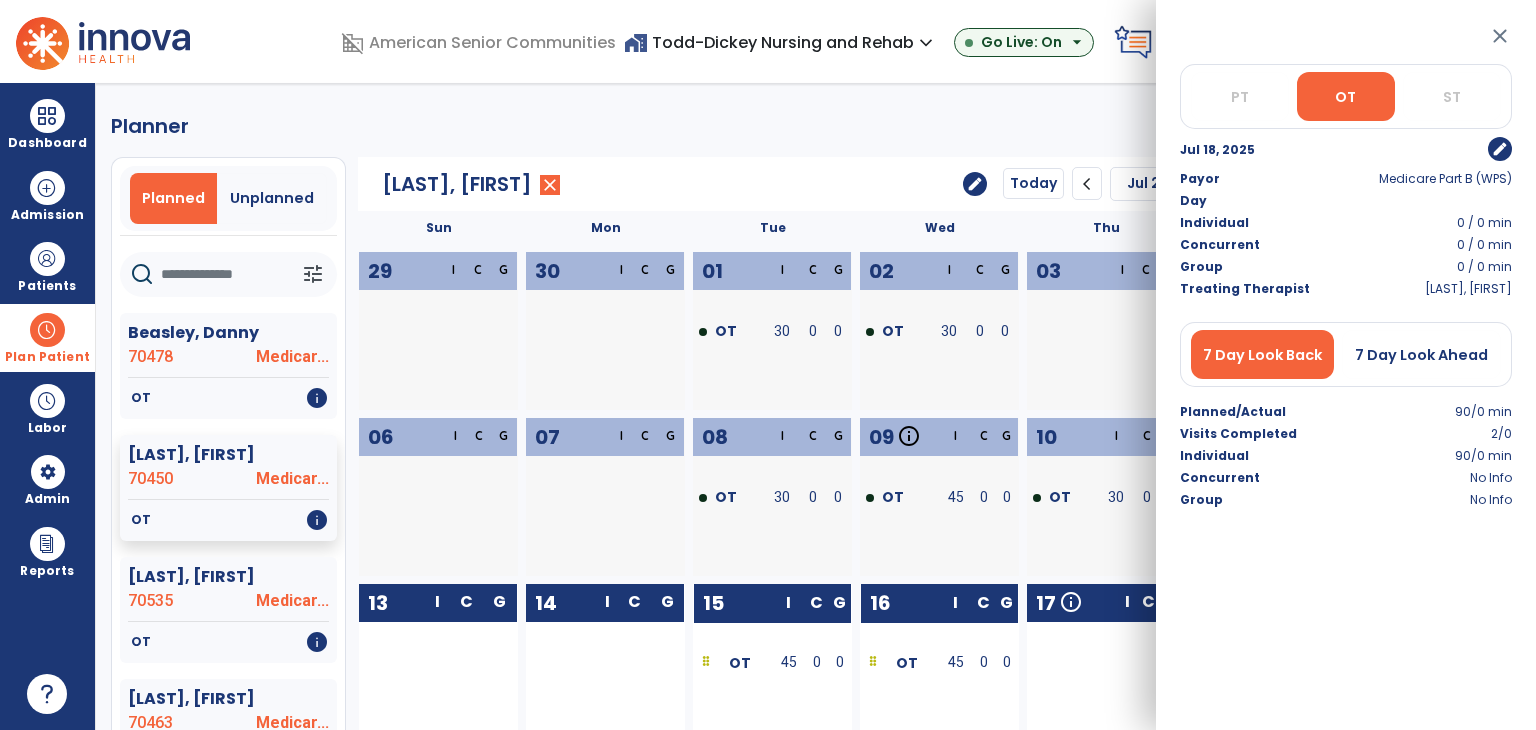 click on "edit" at bounding box center [1500, 149] 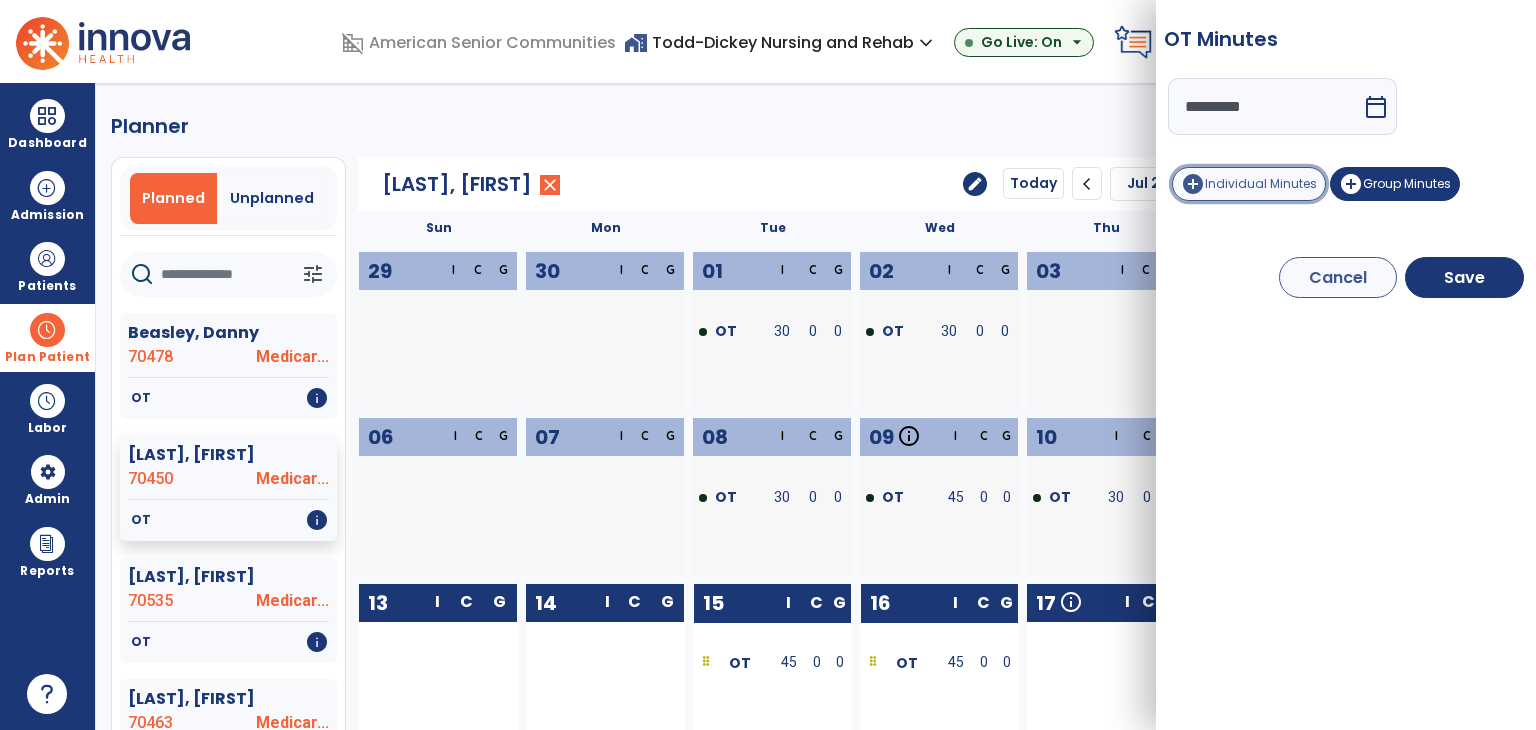 click on "Individual Minutes" at bounding box center [1261, 183] 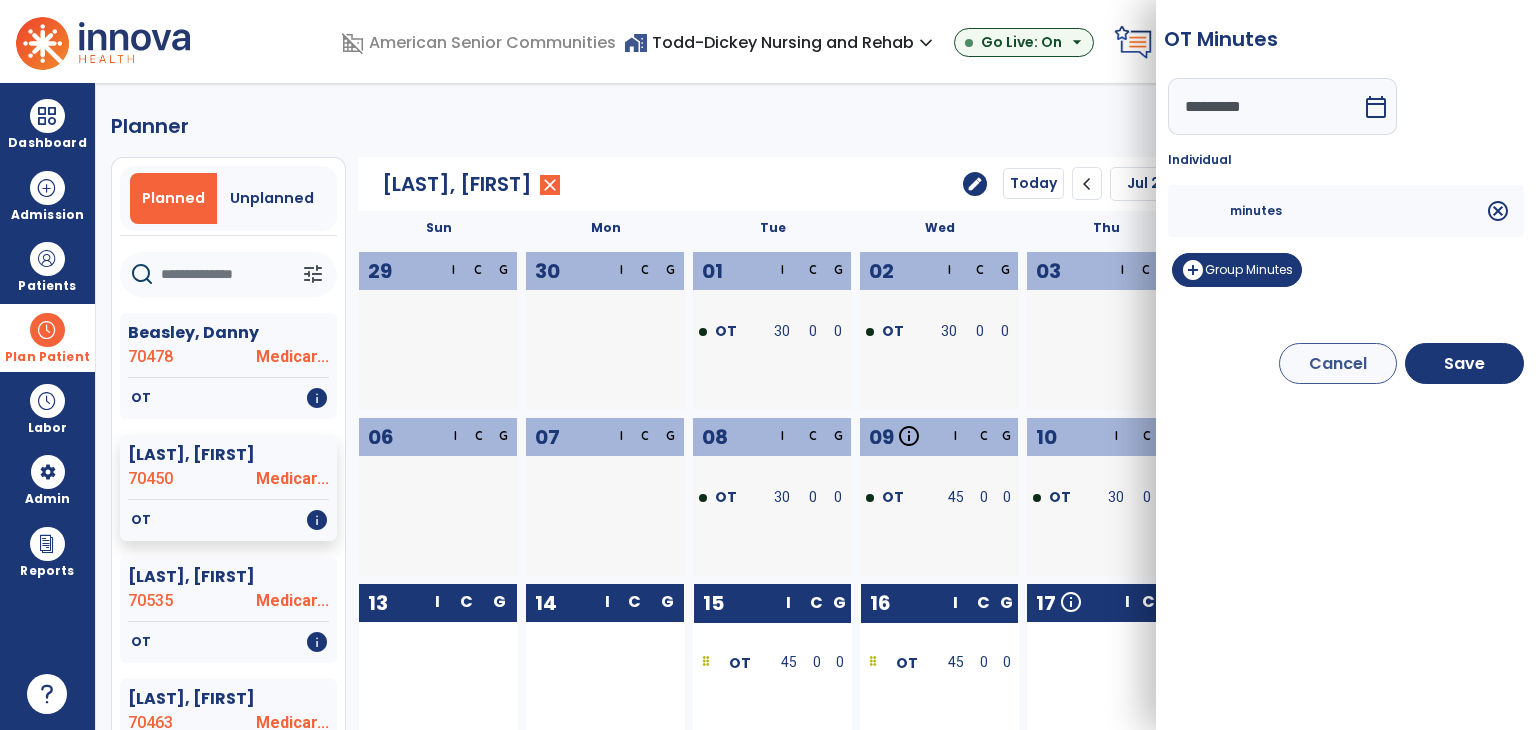 click at bounding box center (1206, 211) 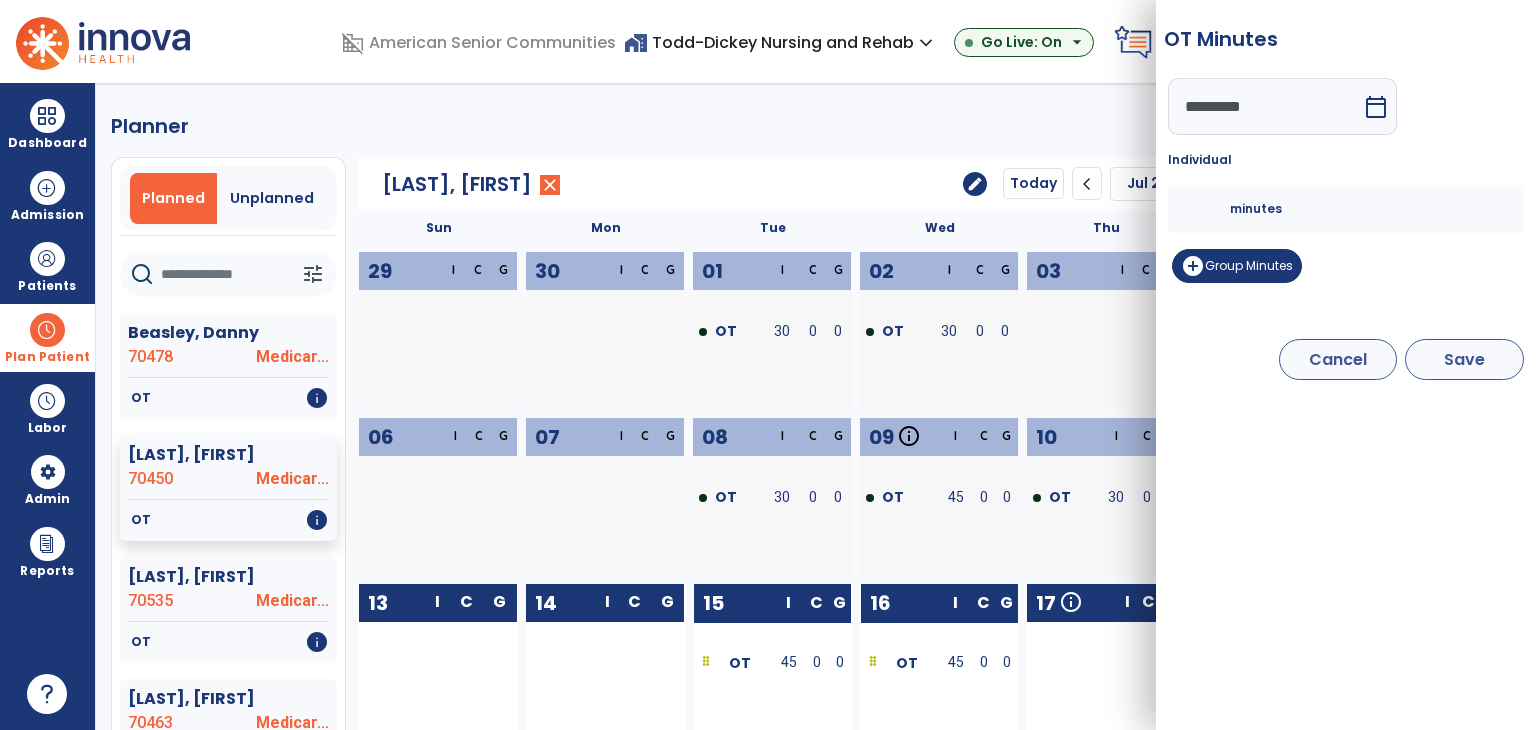 type on "**" 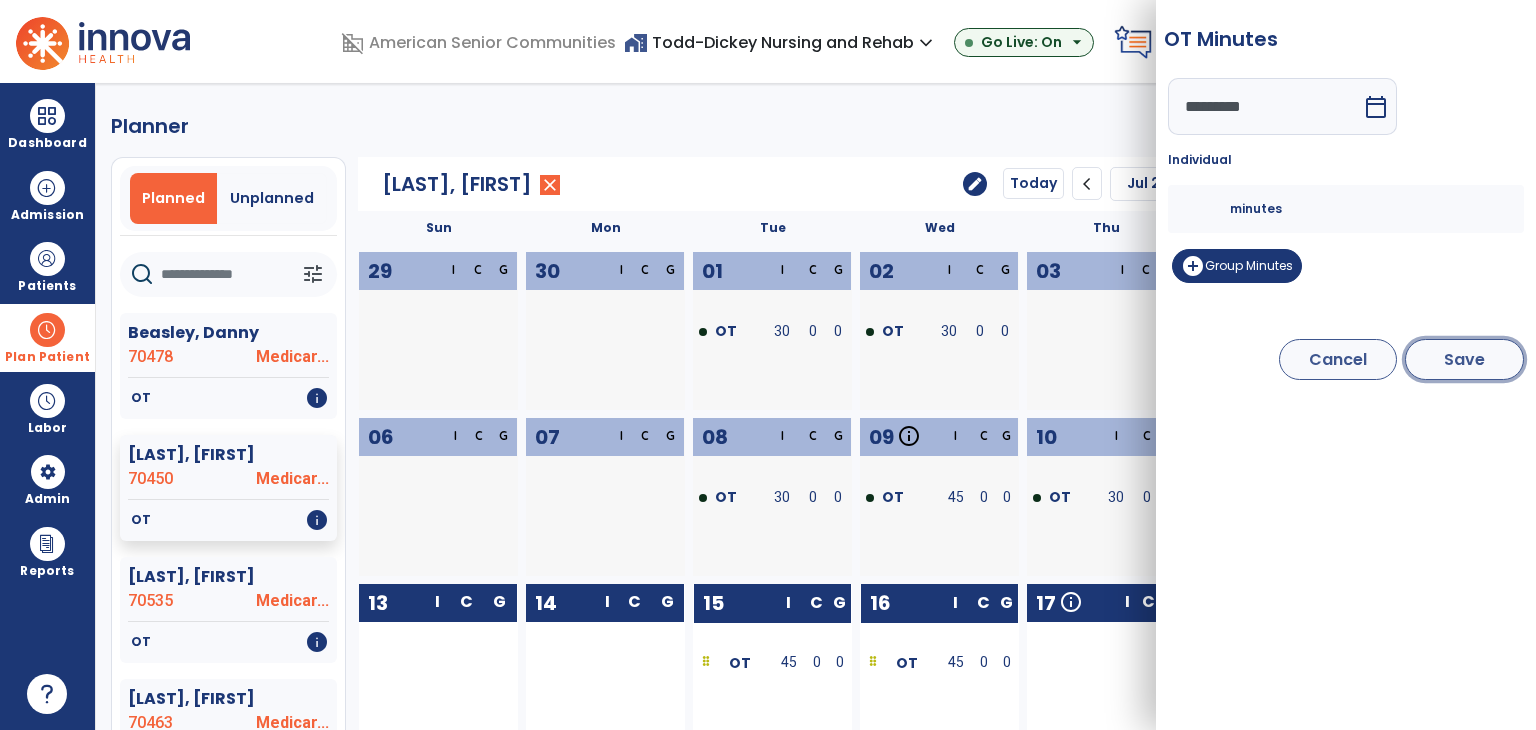 click on "Save" at bounding box center (1464, 359) 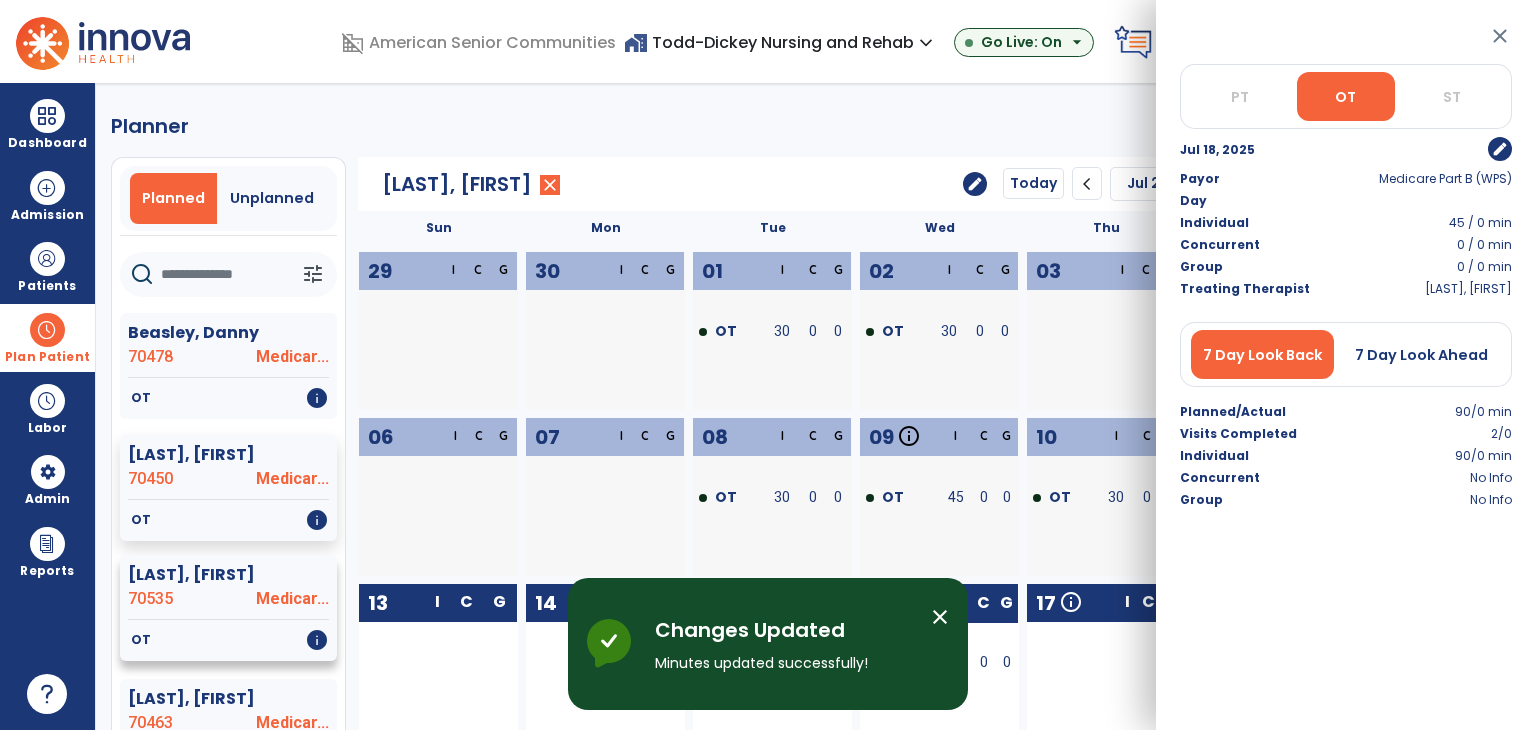 click on "OT   info" 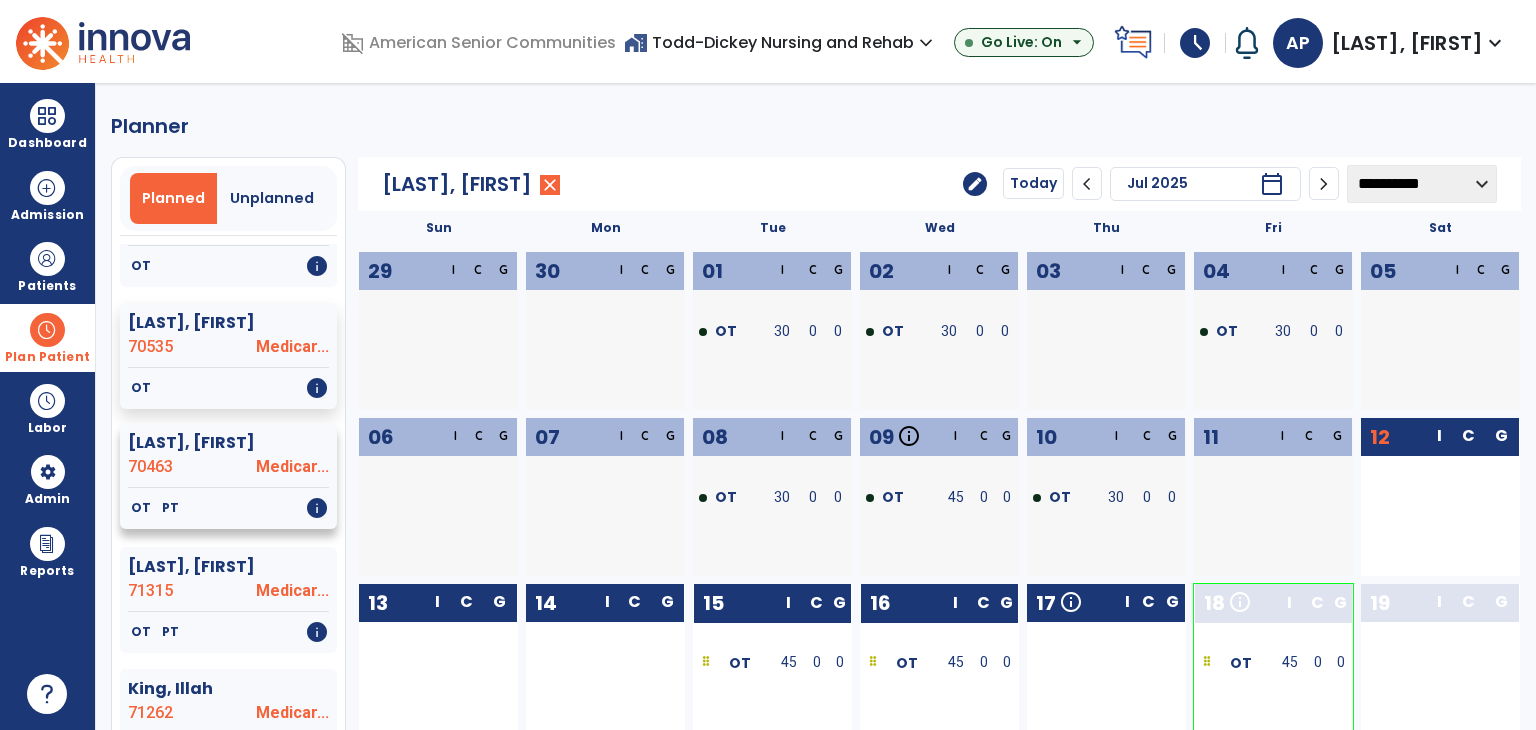 scroll, scrollTop: 300, scrollLeft: 0, axis: vertical 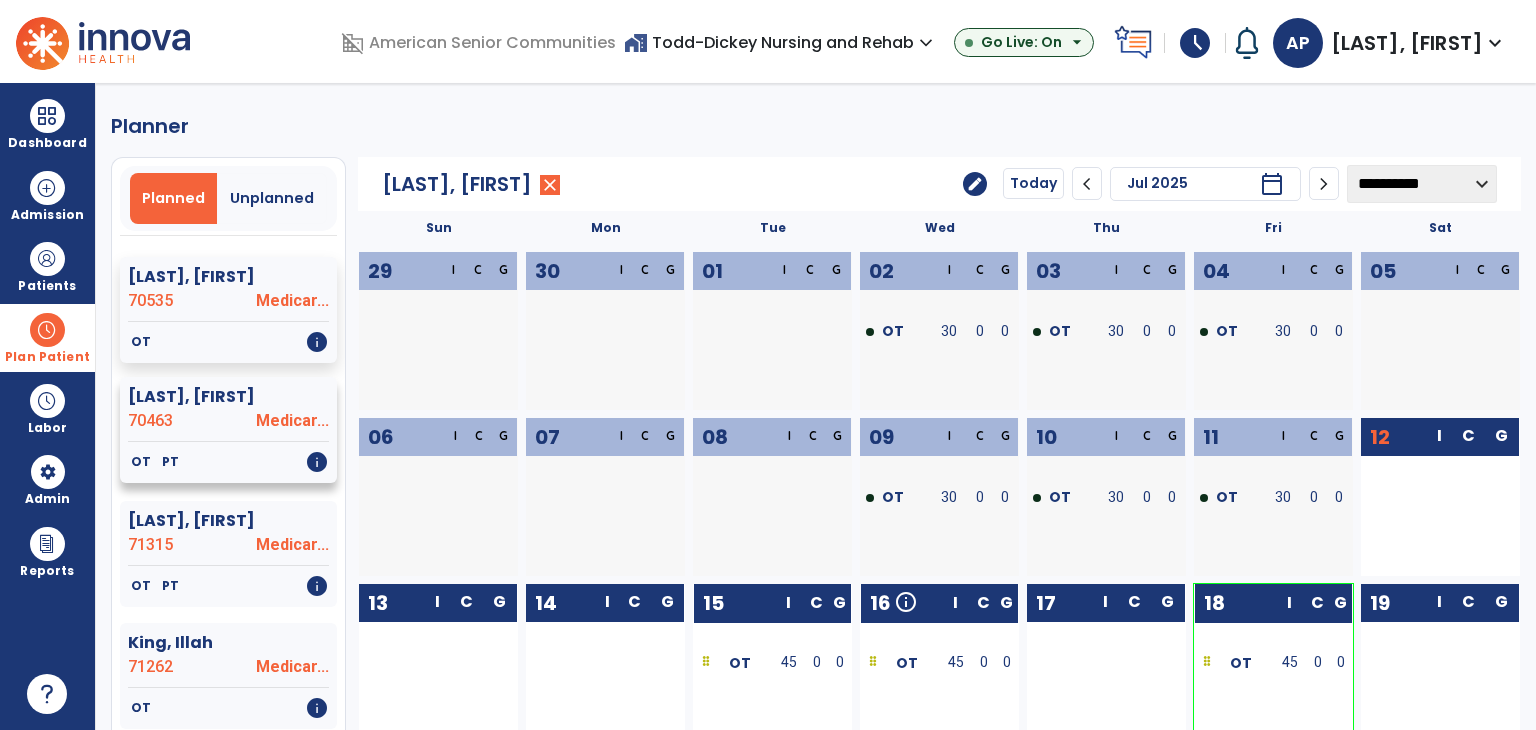 click on "70463" 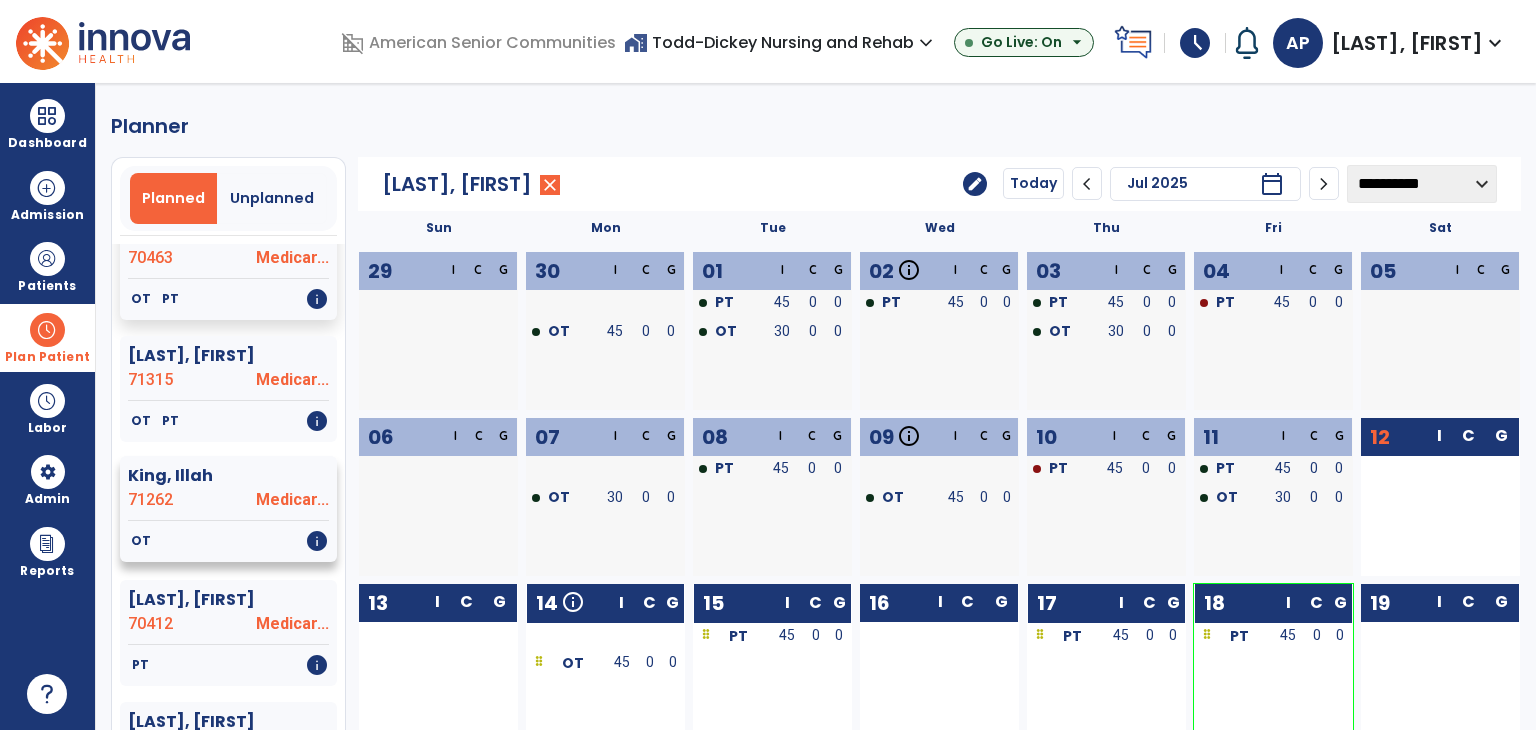 scroll, scrollTop: 500, scrollLeft: 0, axis: vertical 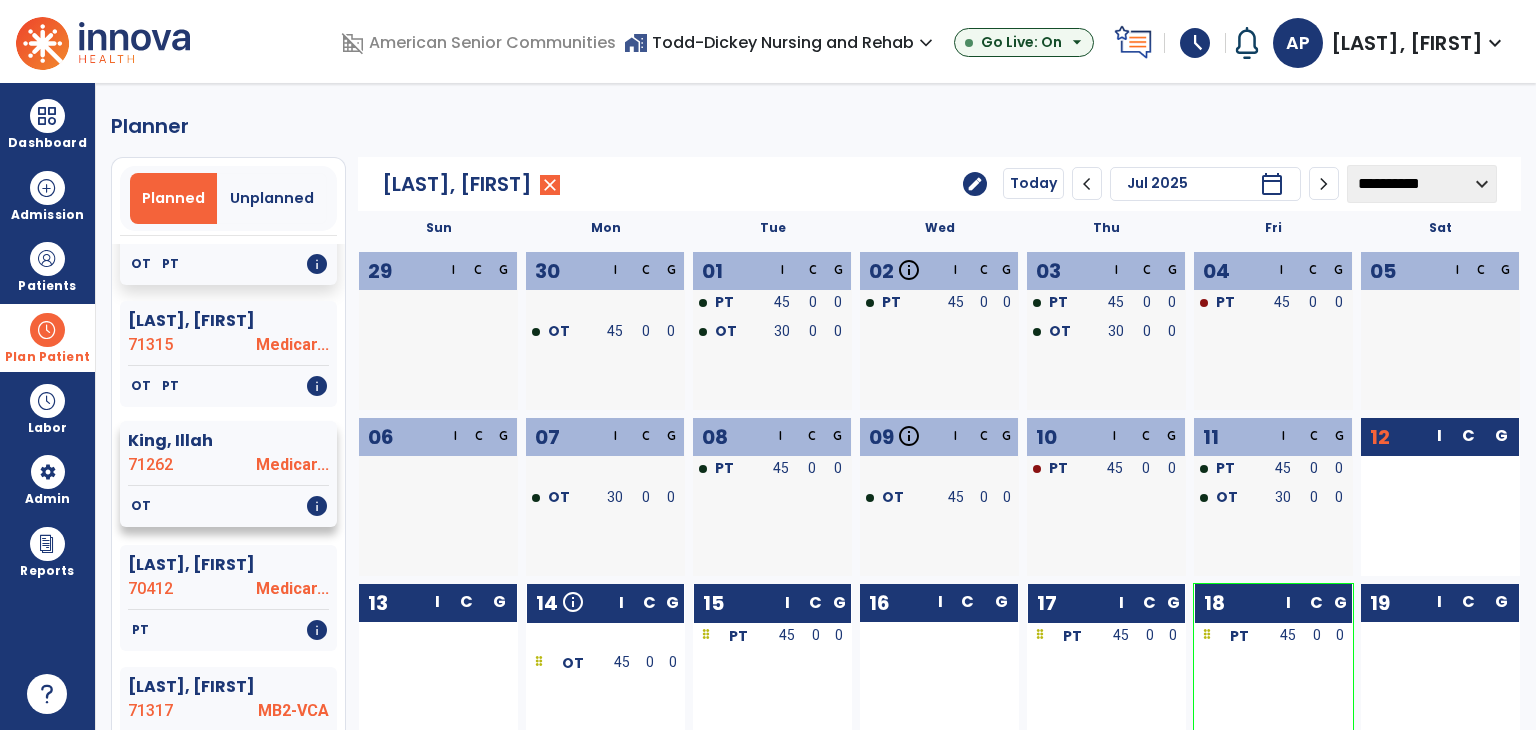 click on "King, Illah" 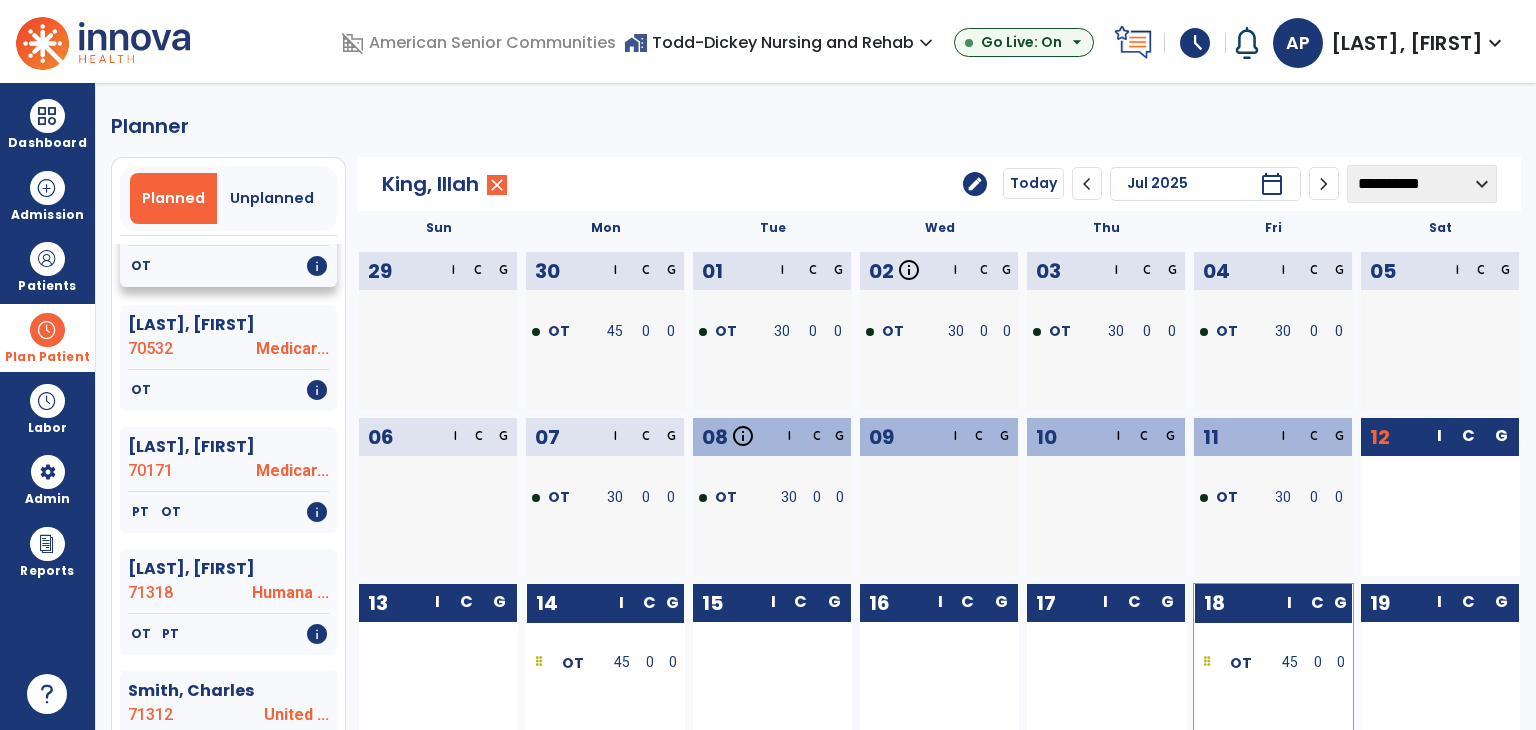 scroll, scrollTop: 1600, scrollLeft: 0, axis: vertical 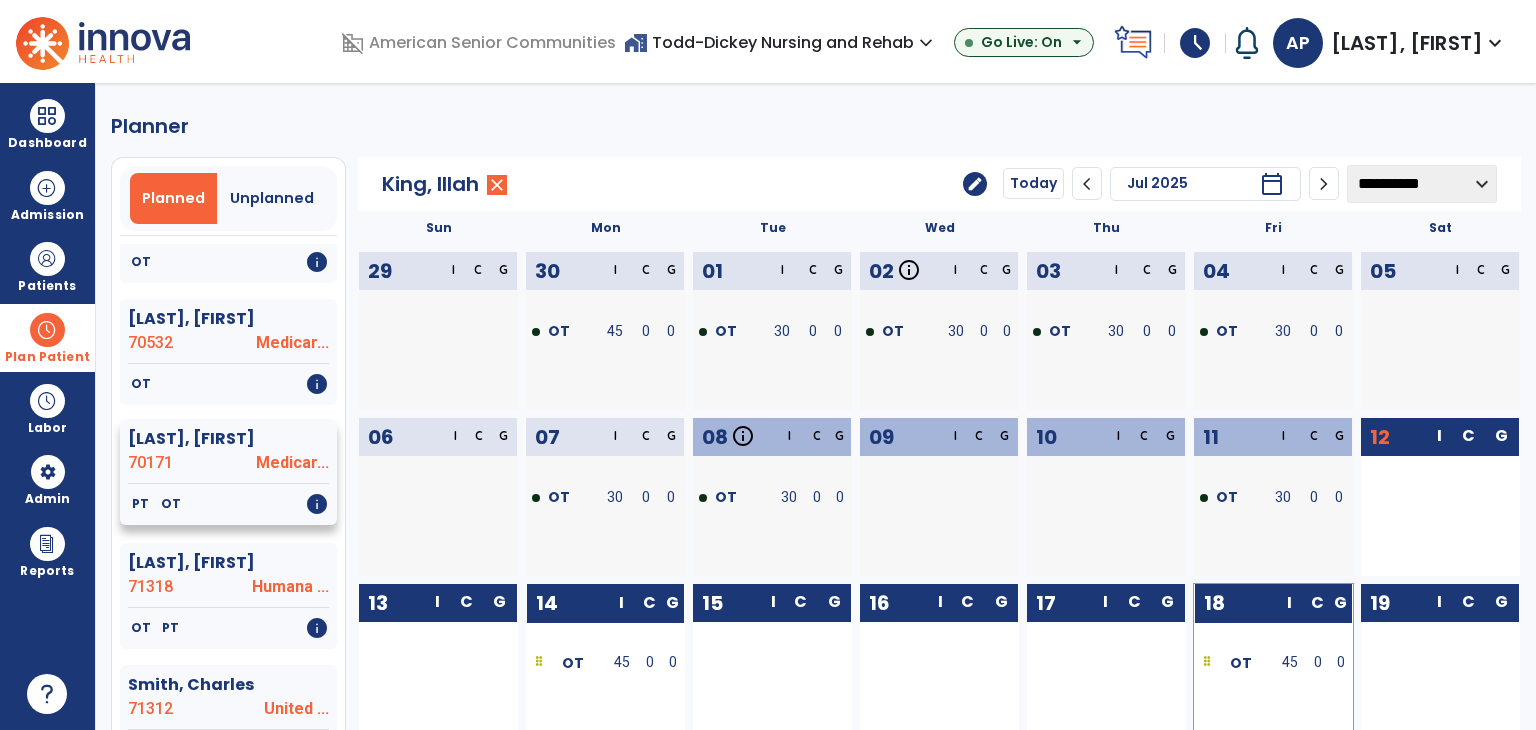click on "PT   OT   info" 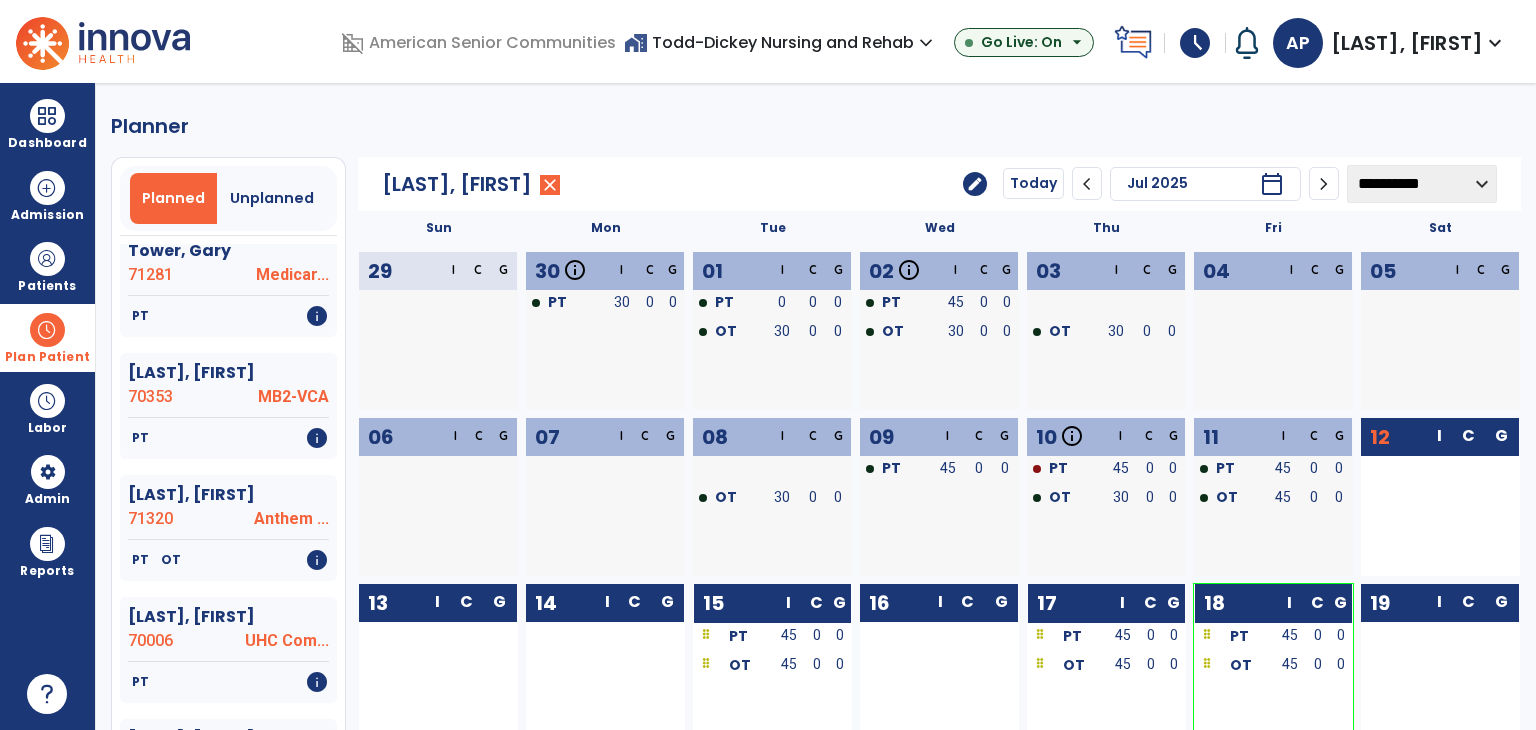 scroll, scrollTop: 2480, scrollLeft: 0, axis: vertical 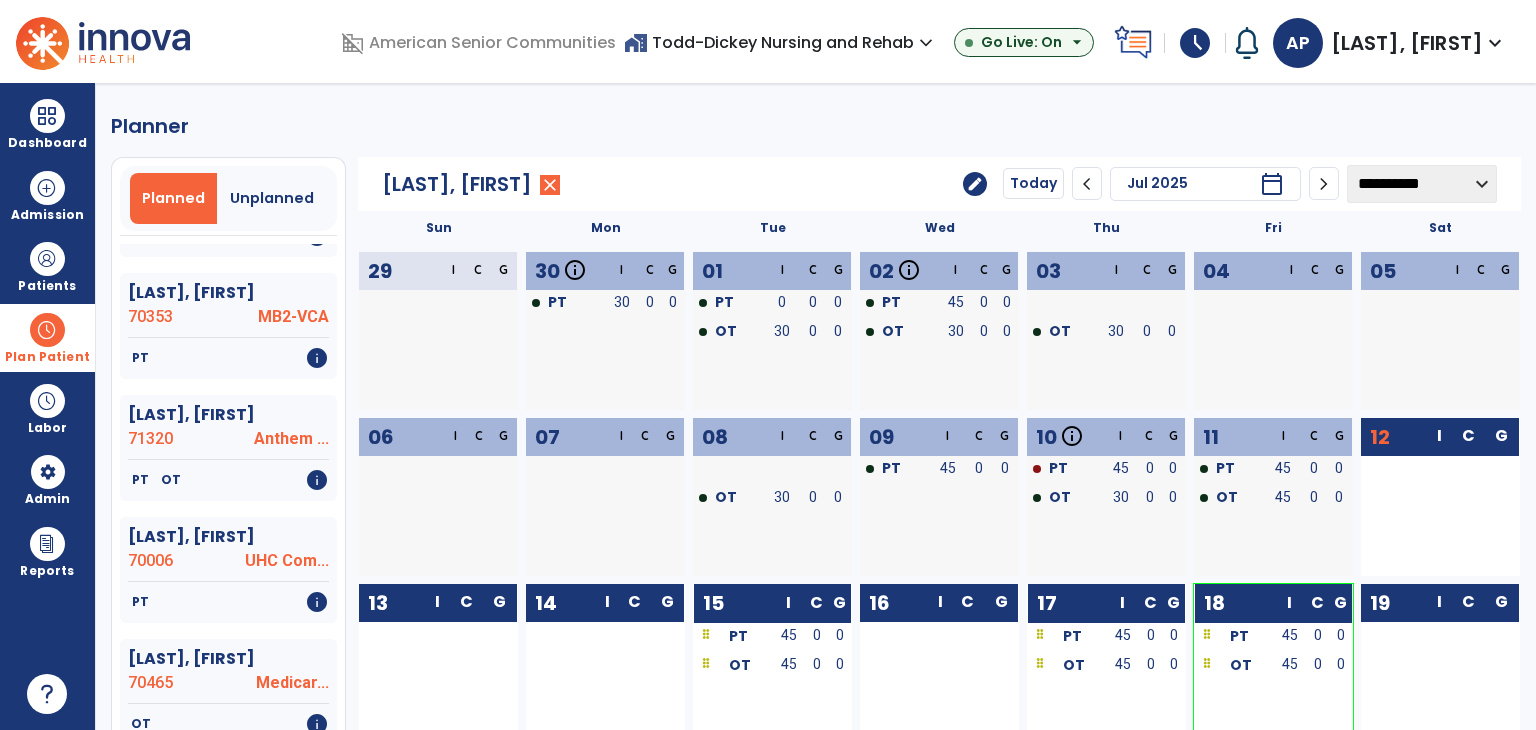 click at bounding box center (47, 330) 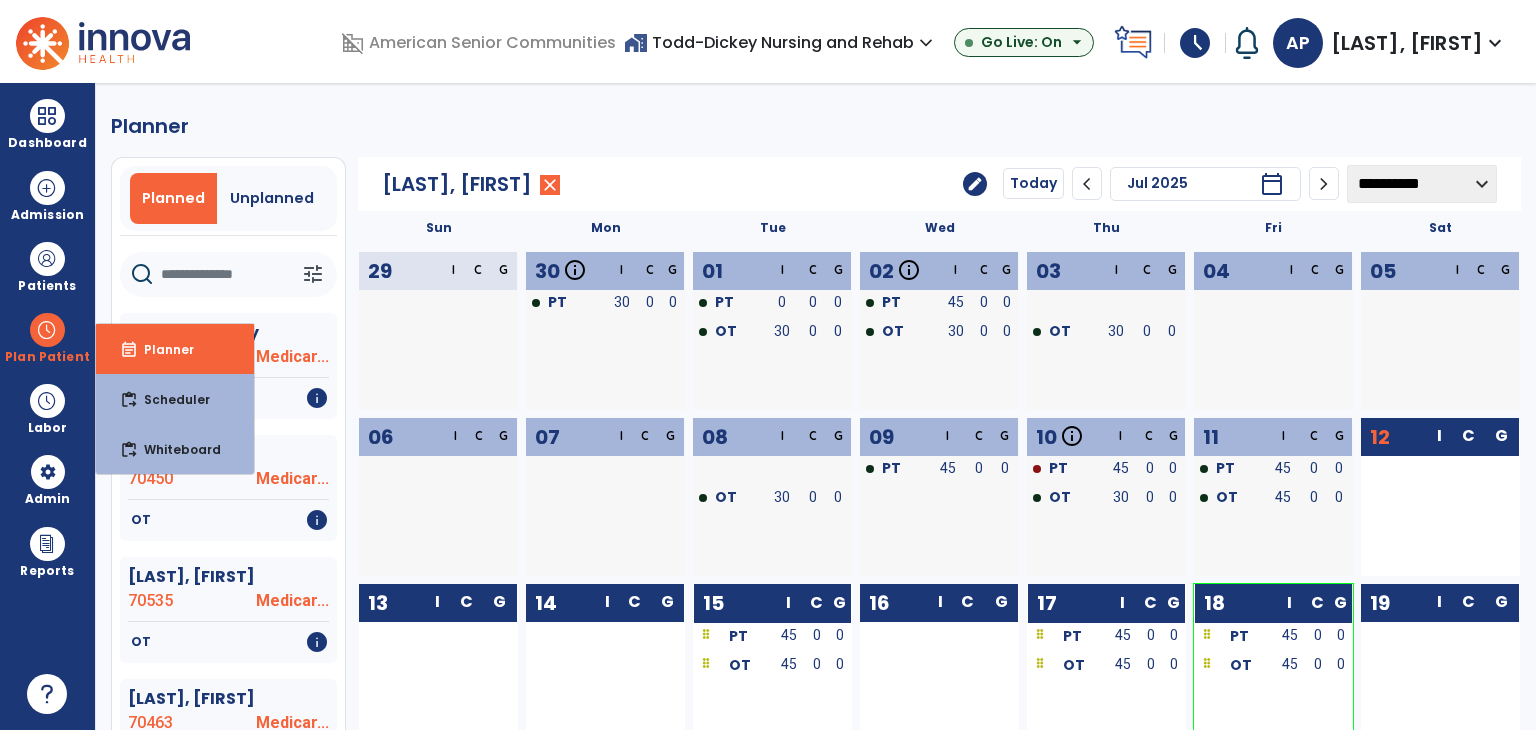scroll, scrollTop: 0, scrollLeft: 0, axis: both 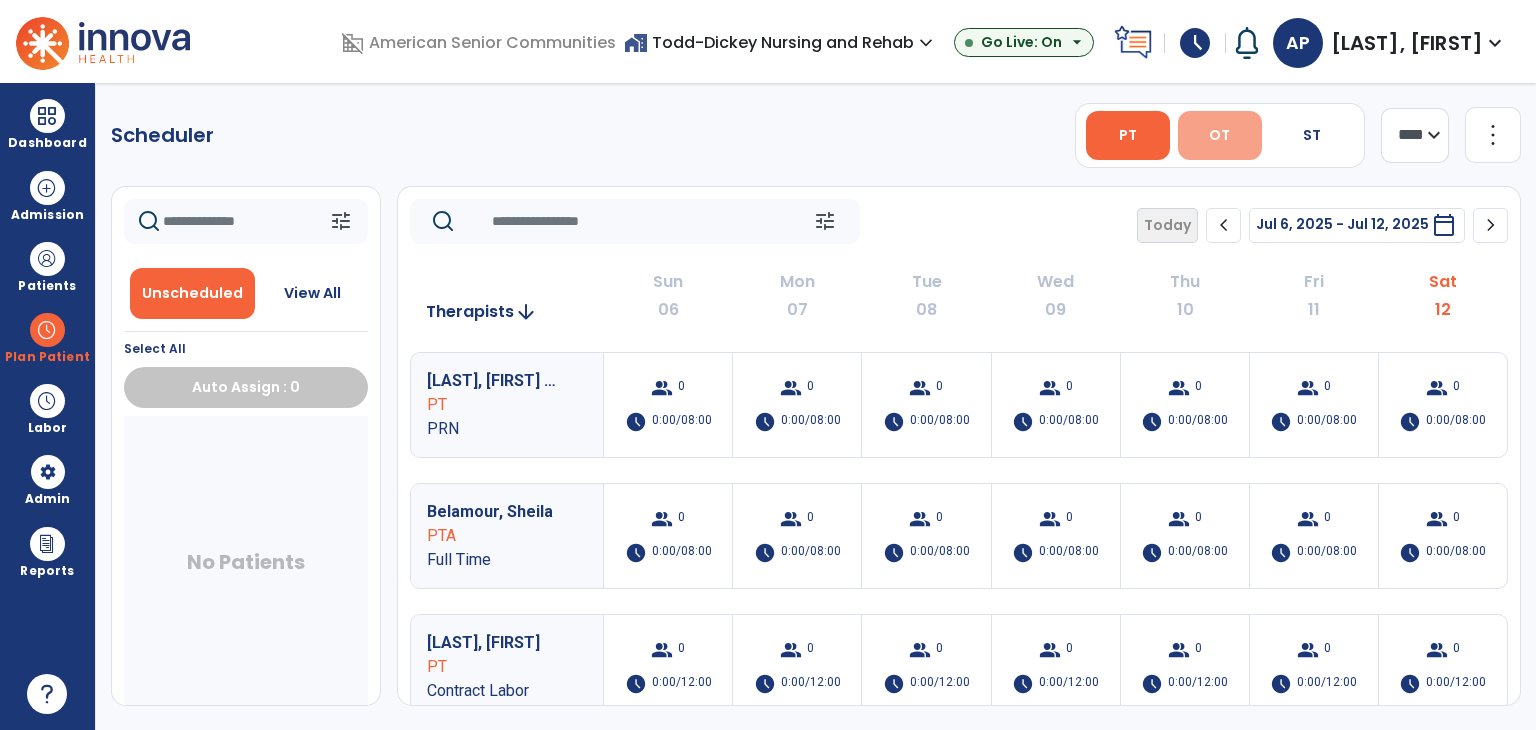 click on "OT" at bounding box center (1220, 135) 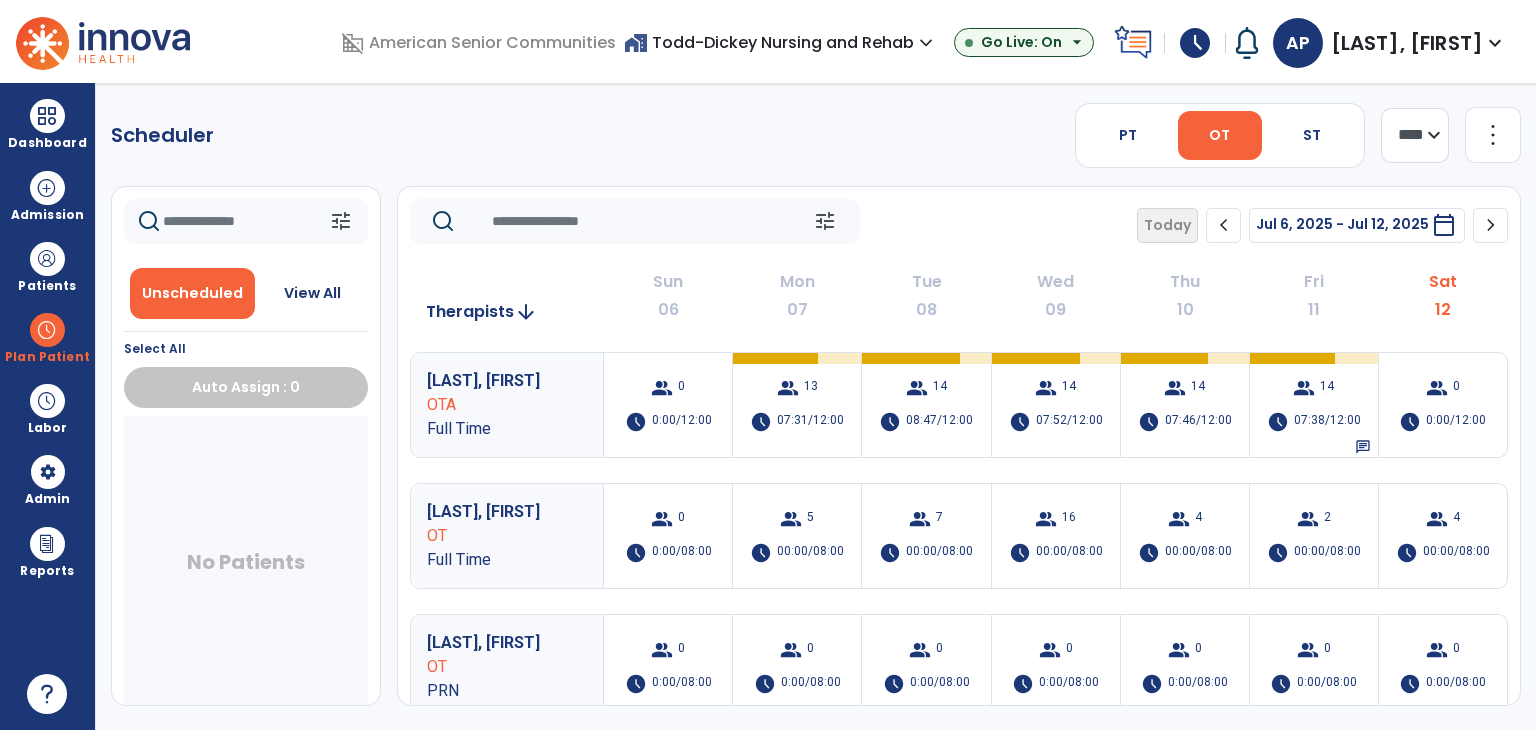 click on "chevron_right" 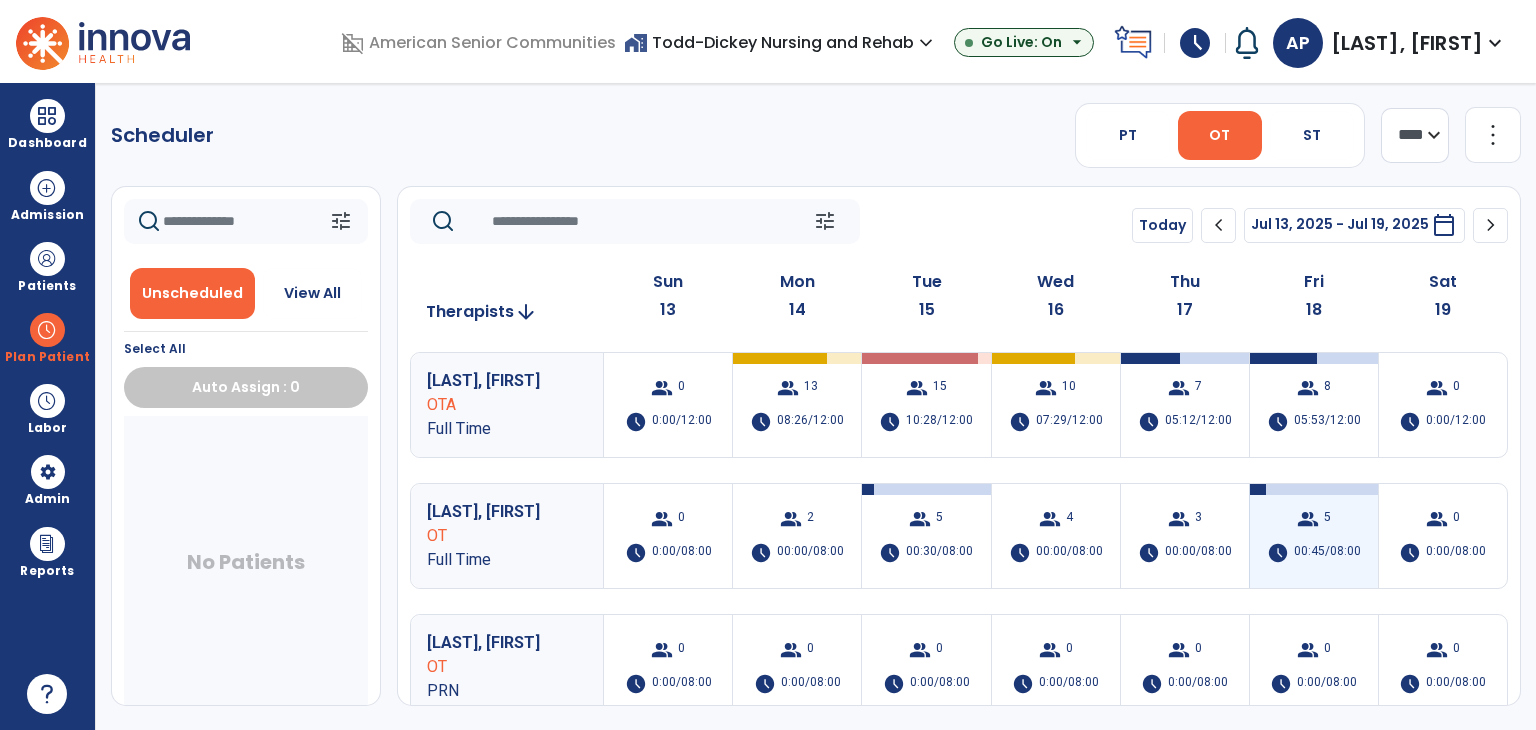 click on "group  5  schedule  00:45/08:00" at bounding box center (1314, 536) 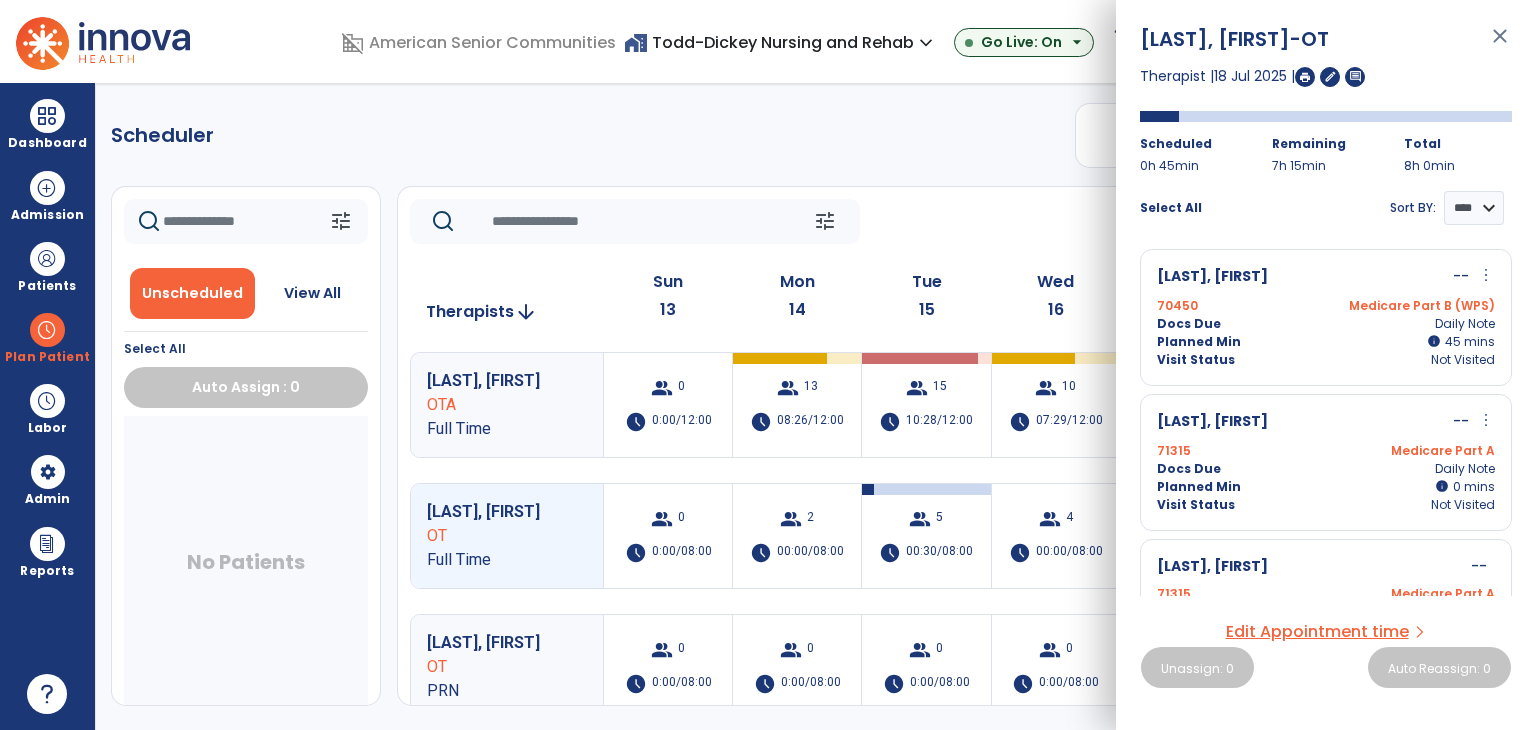 click on "Visit Status  Not Visited" at bounding box center [1326, 360] 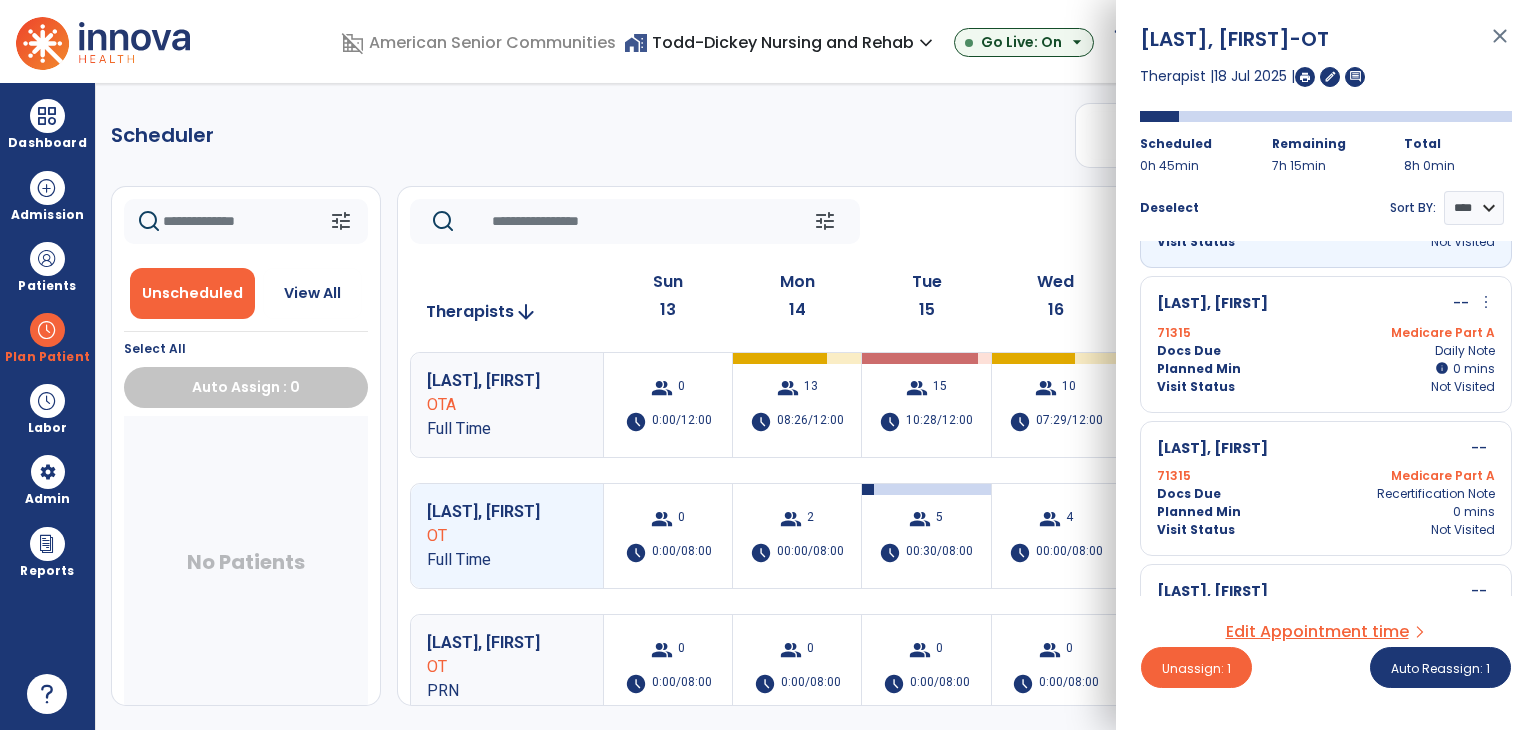 scroll, scrollTop: 61, scrollLeft: 0, axis: vertical 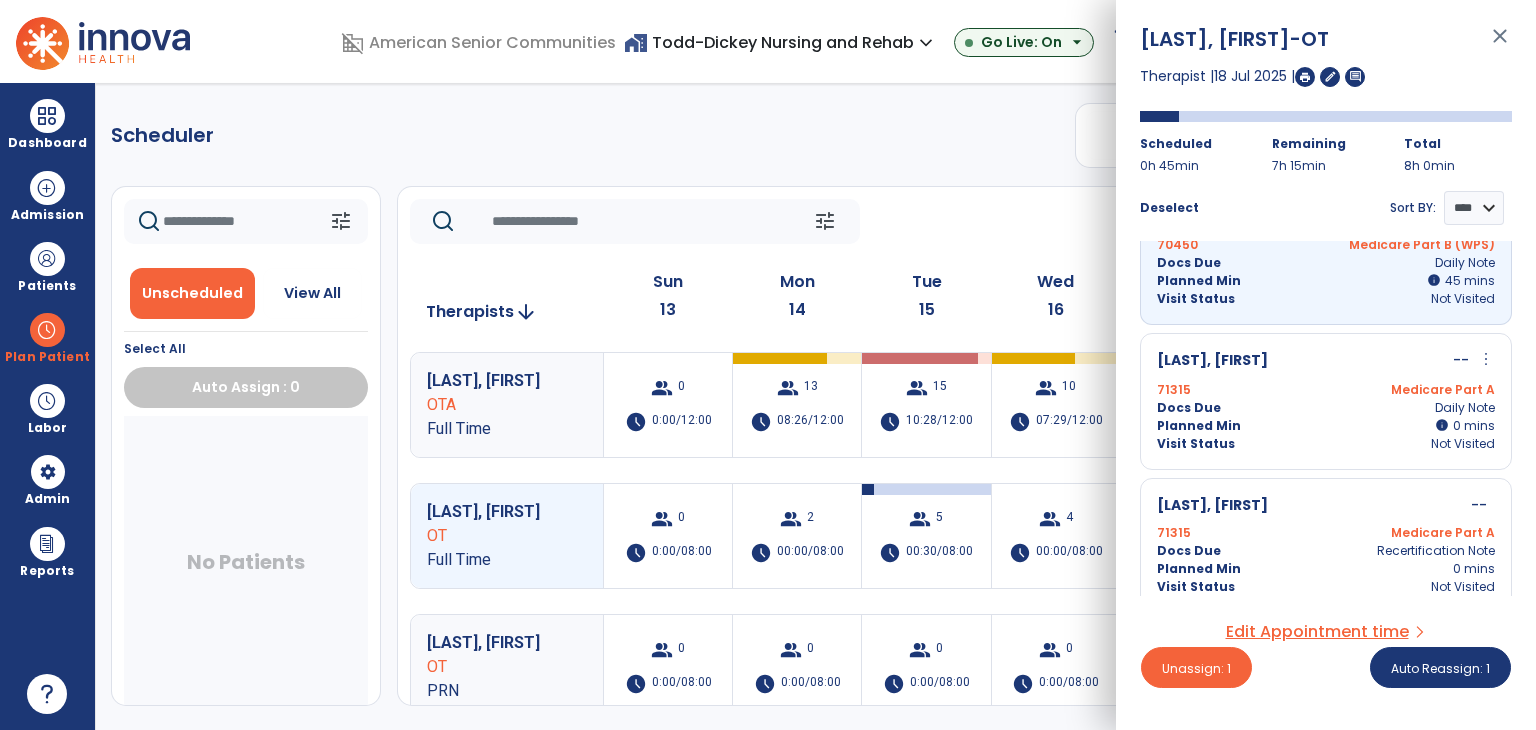 click on "more_vert" at bounding box center [1486, 359] 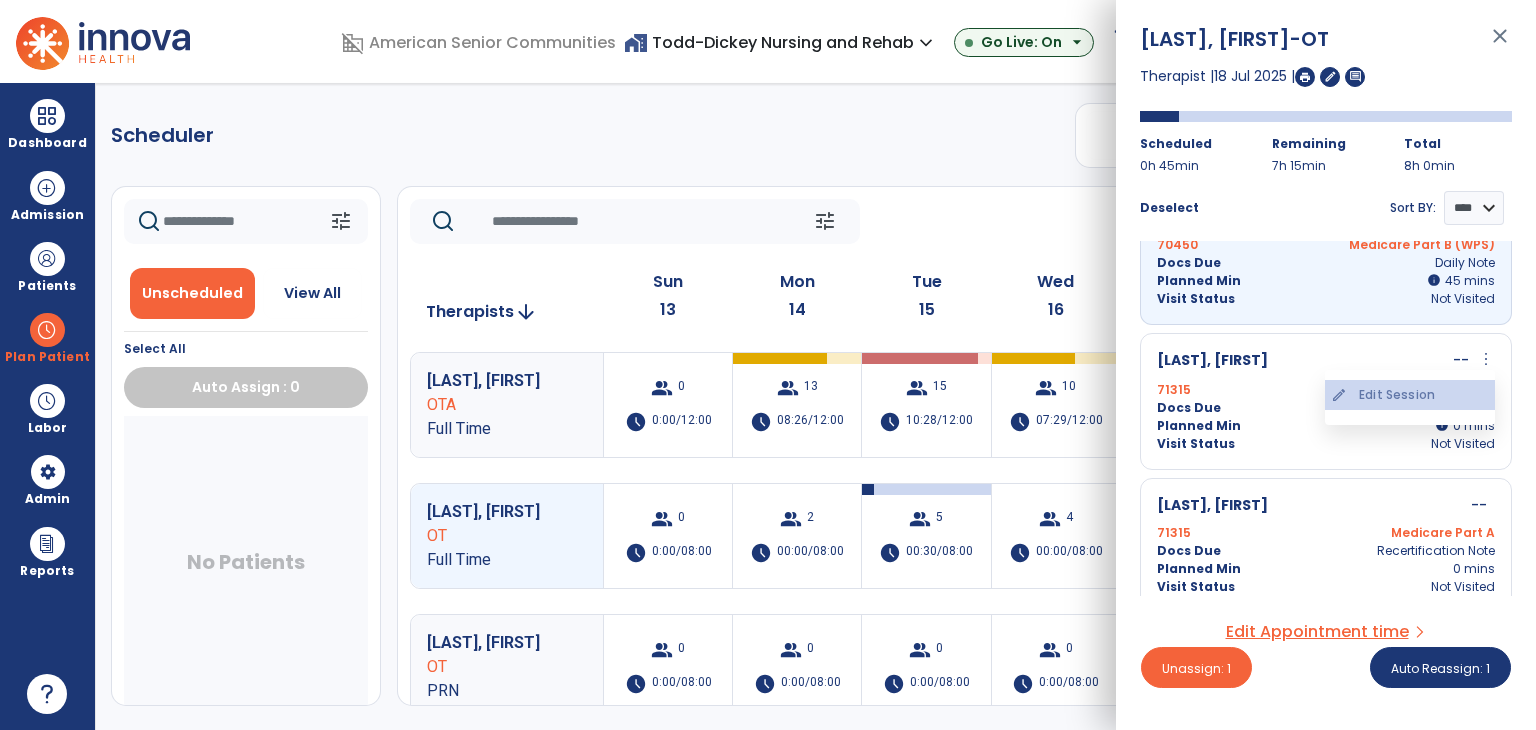 click on "edit   Edit Session" at bounding box center (1410, 395) 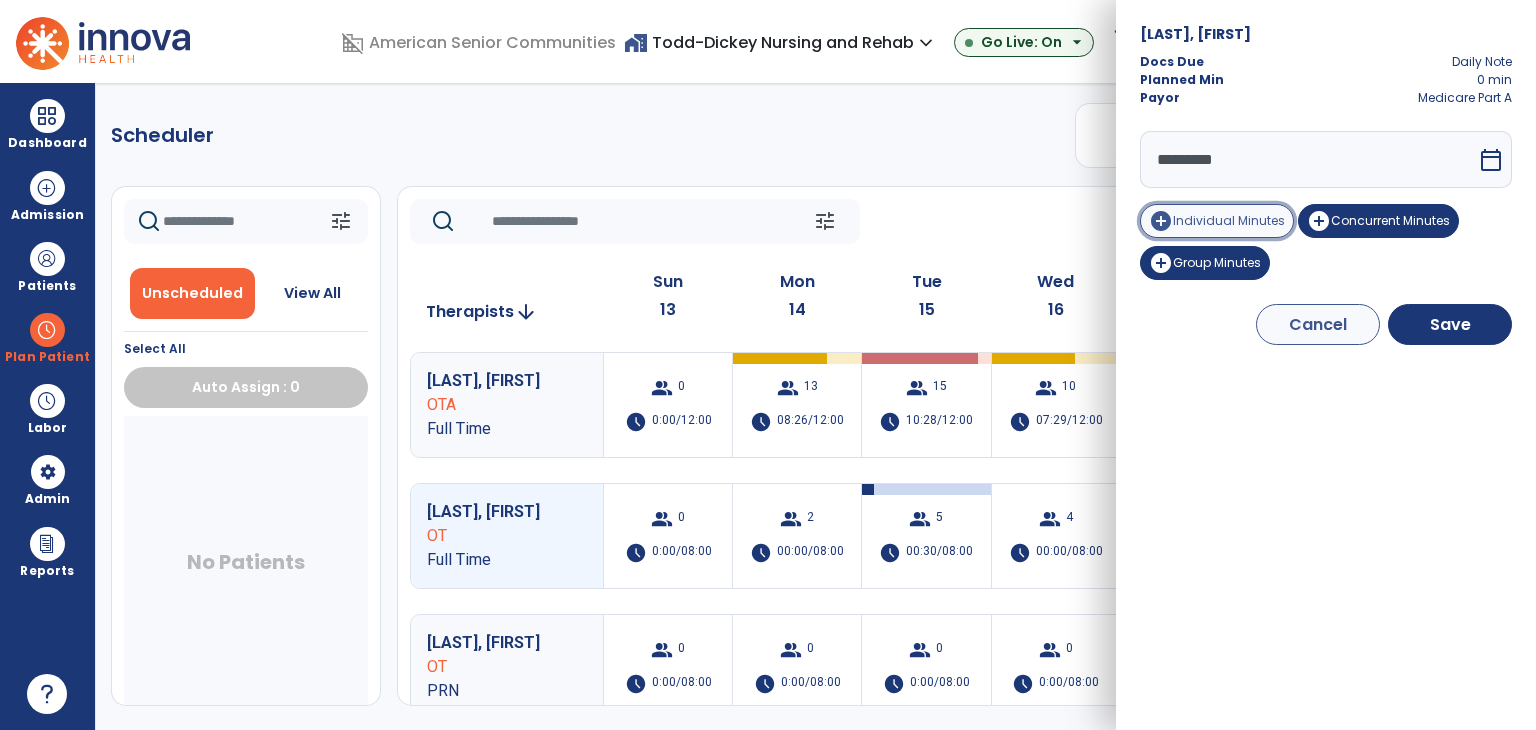 click on "Individual Minutes" at bounding box center [1229, 220] 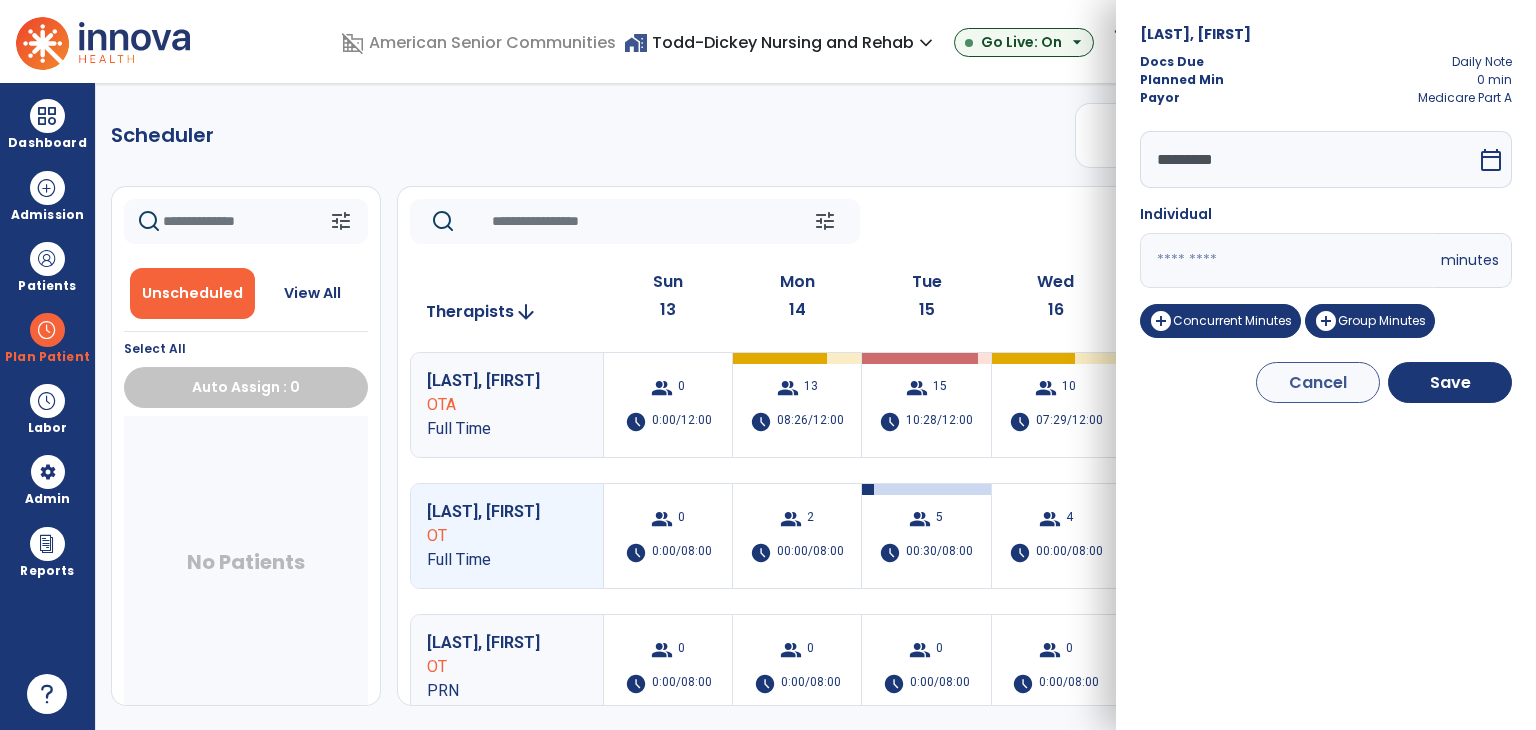 drag, startPoint x: 1184, startPoint y: 249, endPoint x: 1147, endPoint y: 267, distance: 41.14608 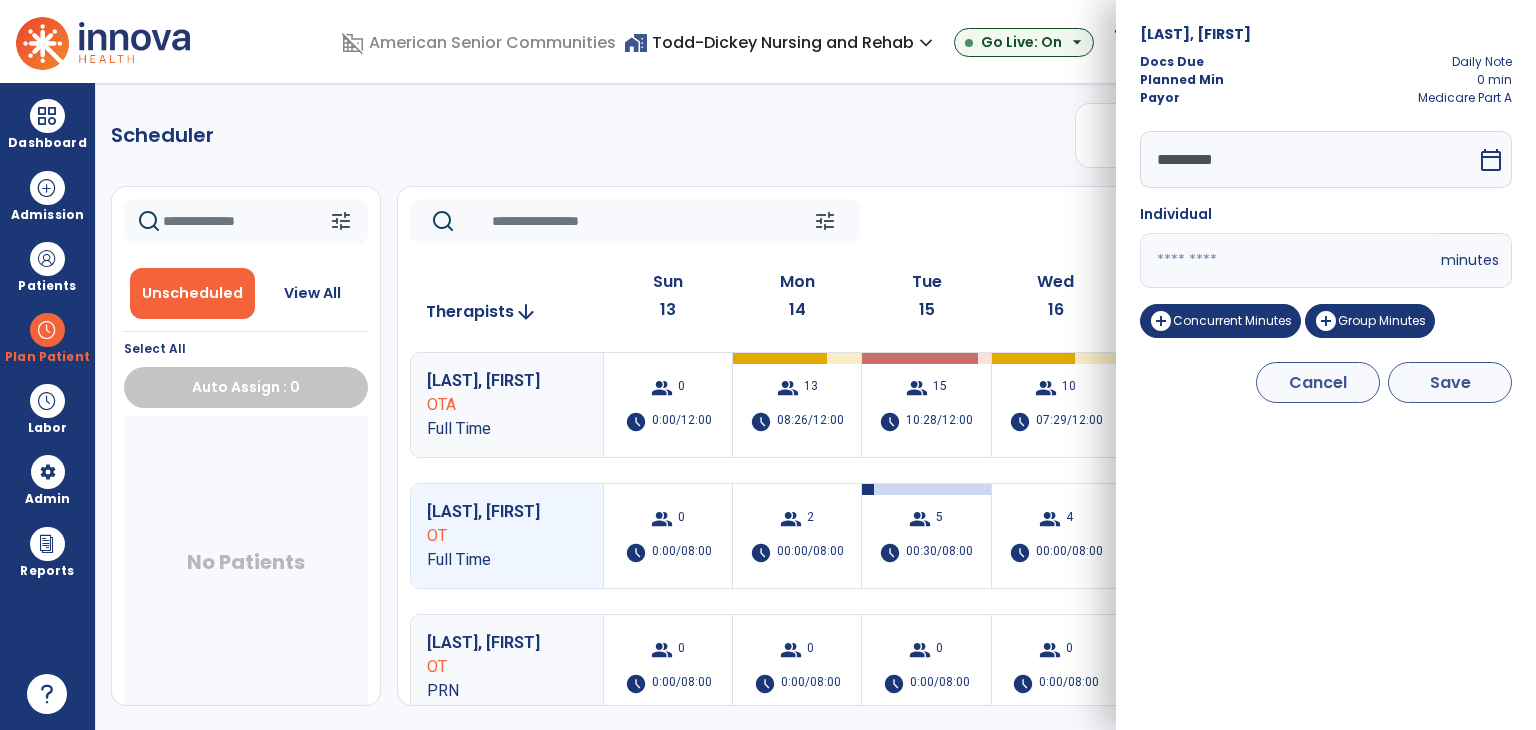 type on "**" 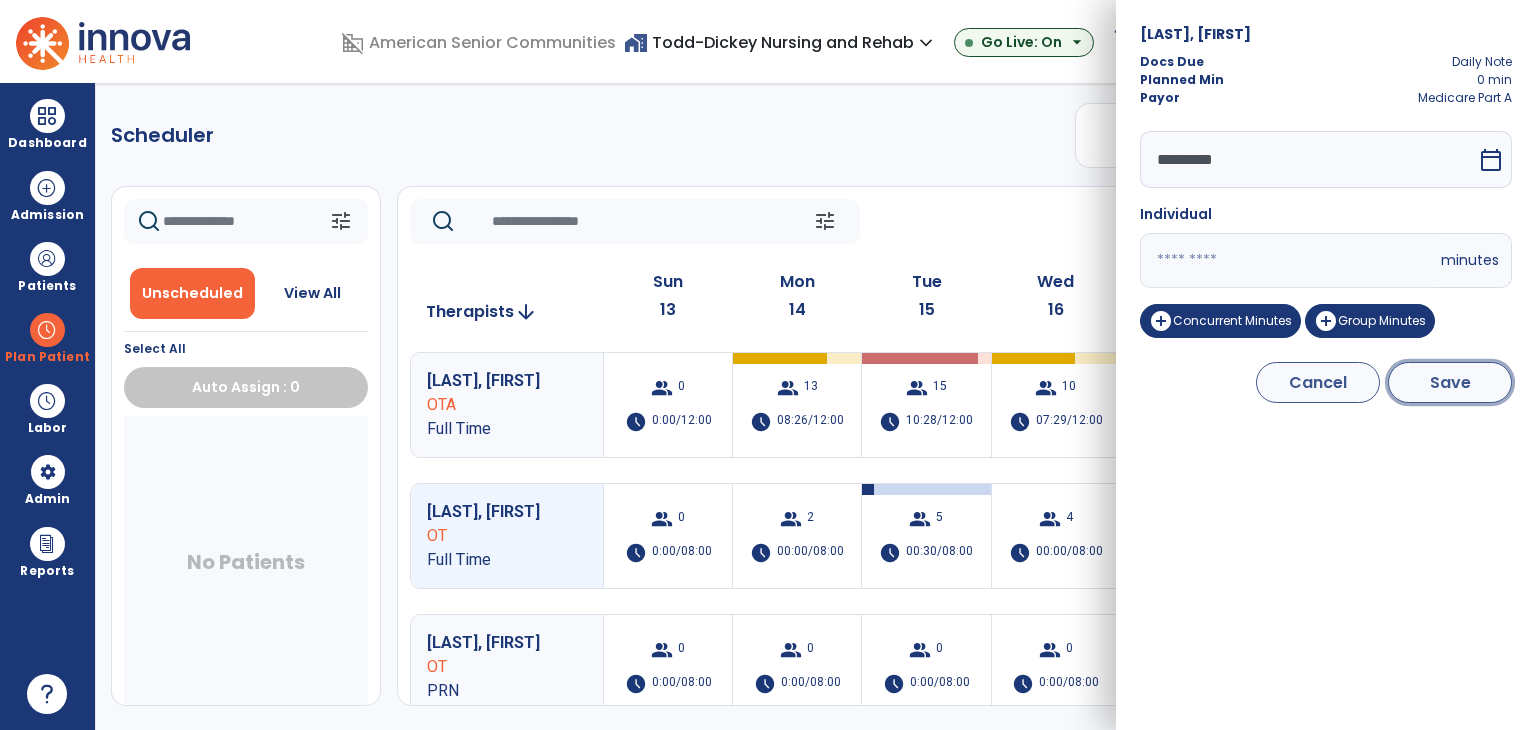 click on "Save" at bounding box center (1450, 382) 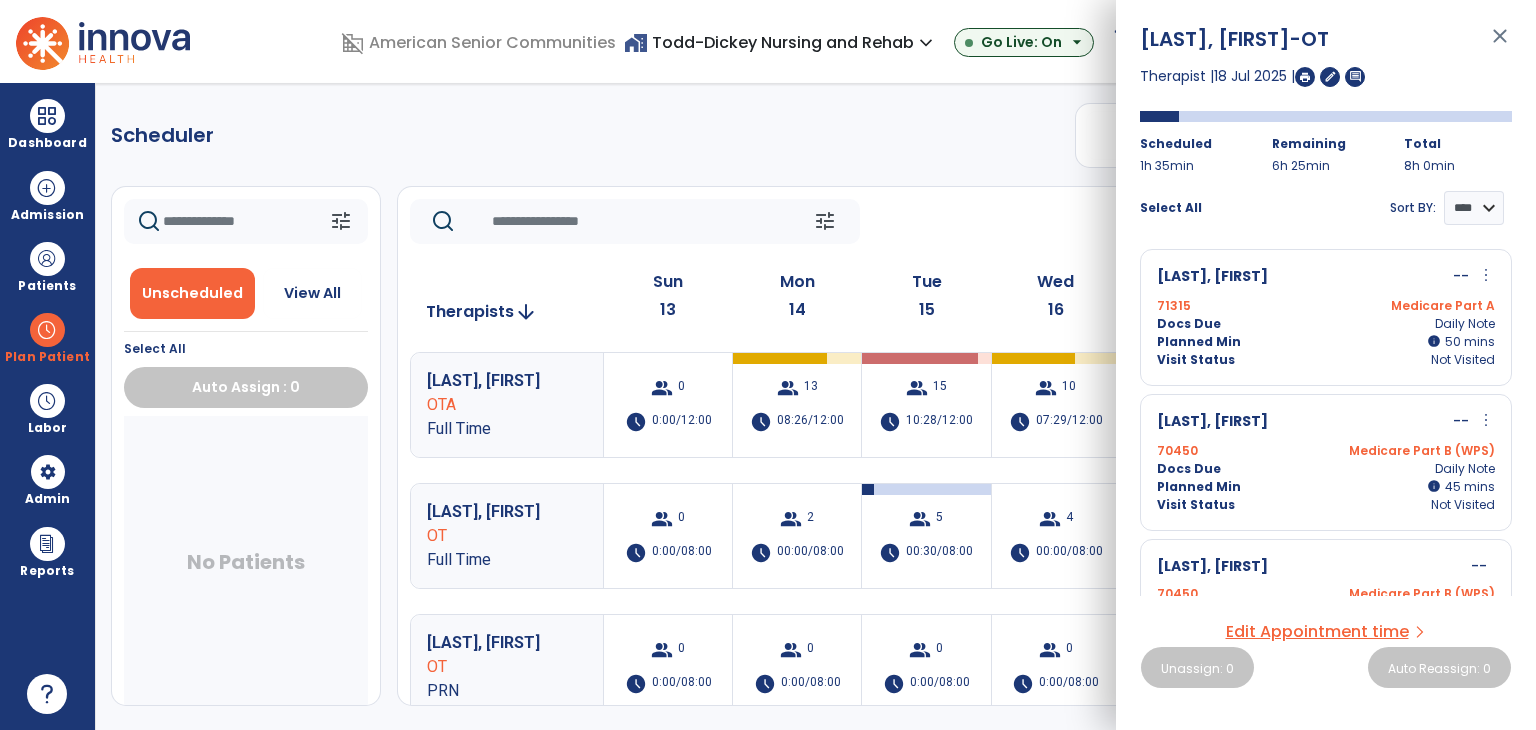 click on "Keith, Pamela   --  more_vert  edit   Edit Session   alt_route   Split Minutes  71315 Medicare Part A  Docs Due Daily Note   Planned Min  info   50 I 50 mins  Visit Status  Not Visited" at bounding box center (1326, 317) 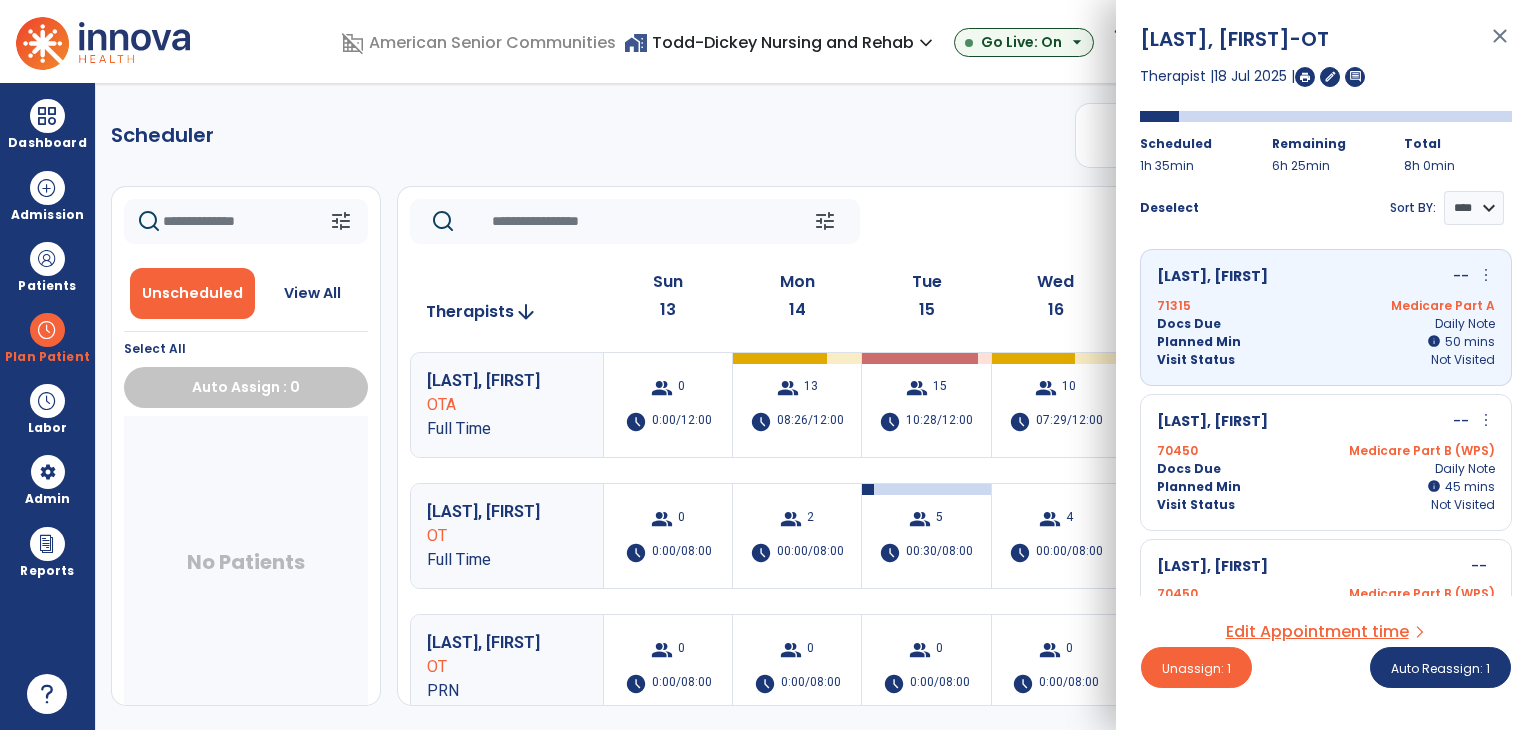 click on "70450 Medicare Part B (WPS)" at bounding box center [1326, 451] 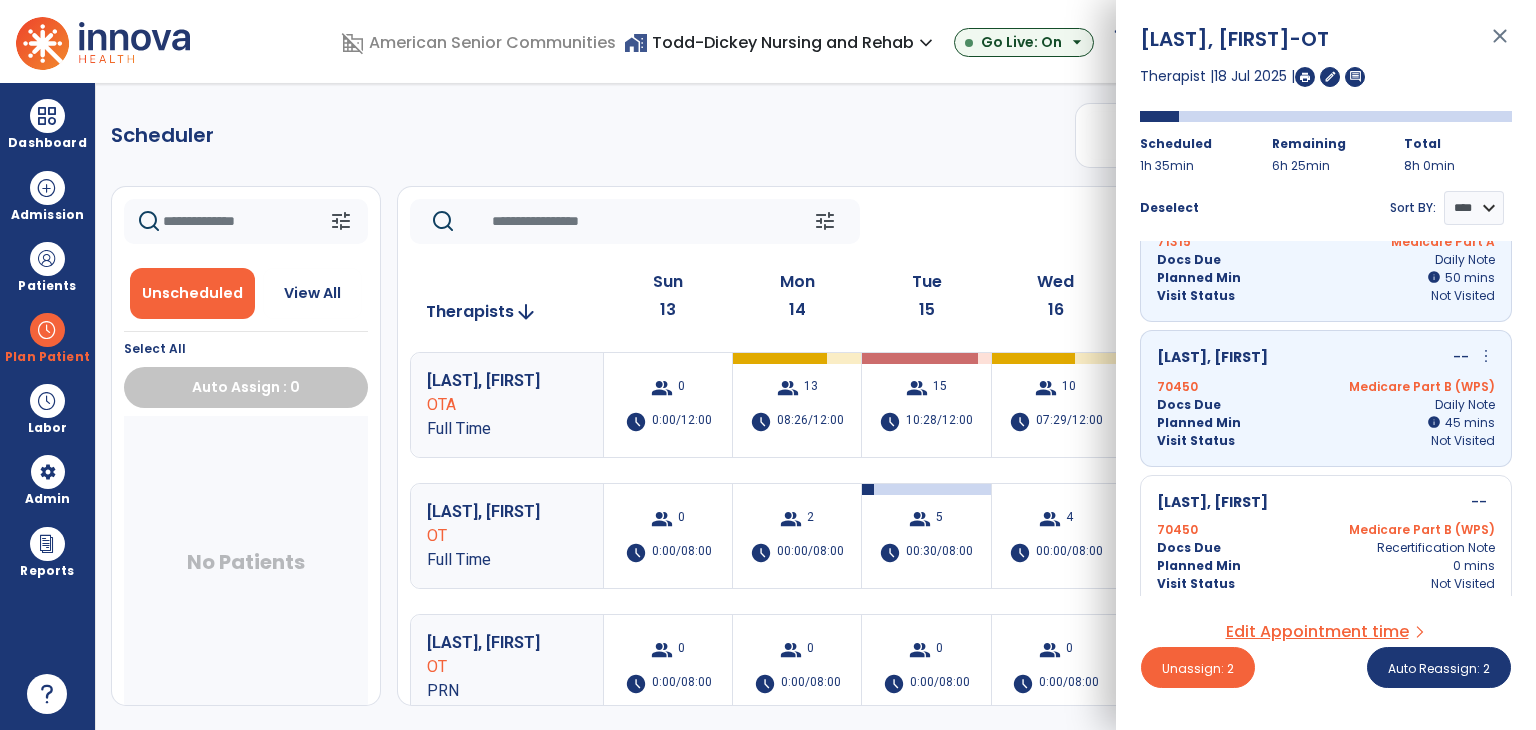 scroll, scrollTop: 100, scrollLeft: 0, axis: vertical 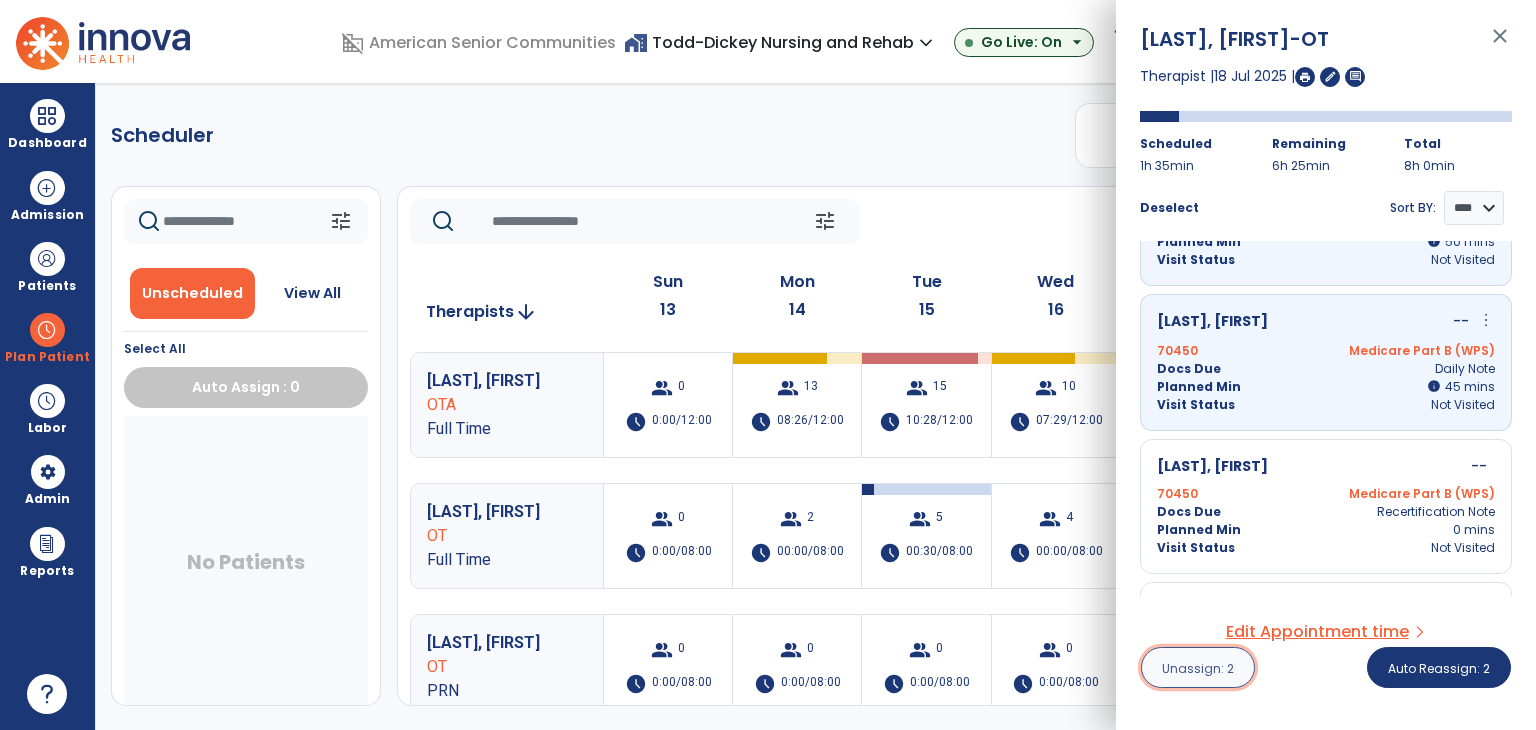 click on "Unassign: 2" at bounding box center [1198, 668] 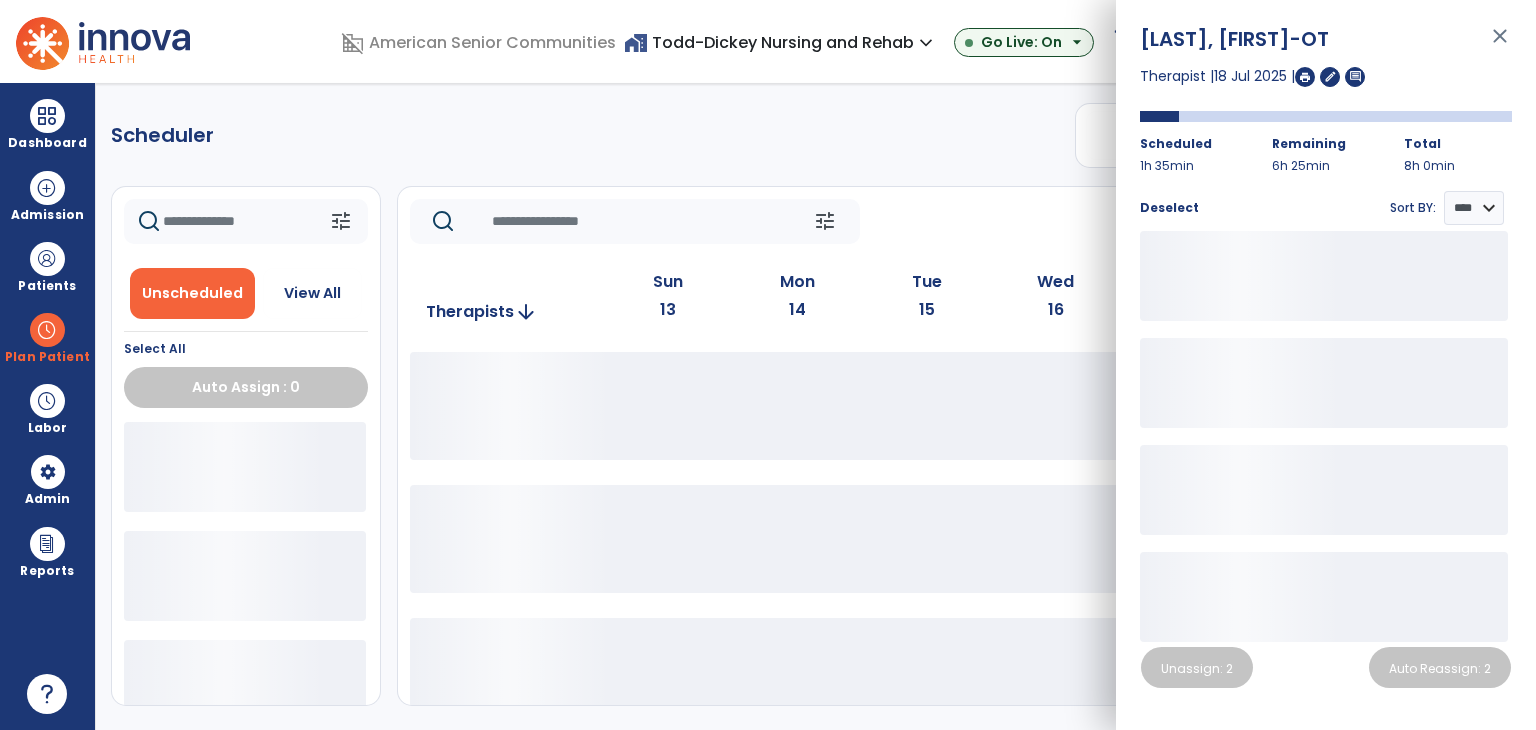 click on "close" at bounding box center [1500, 45] 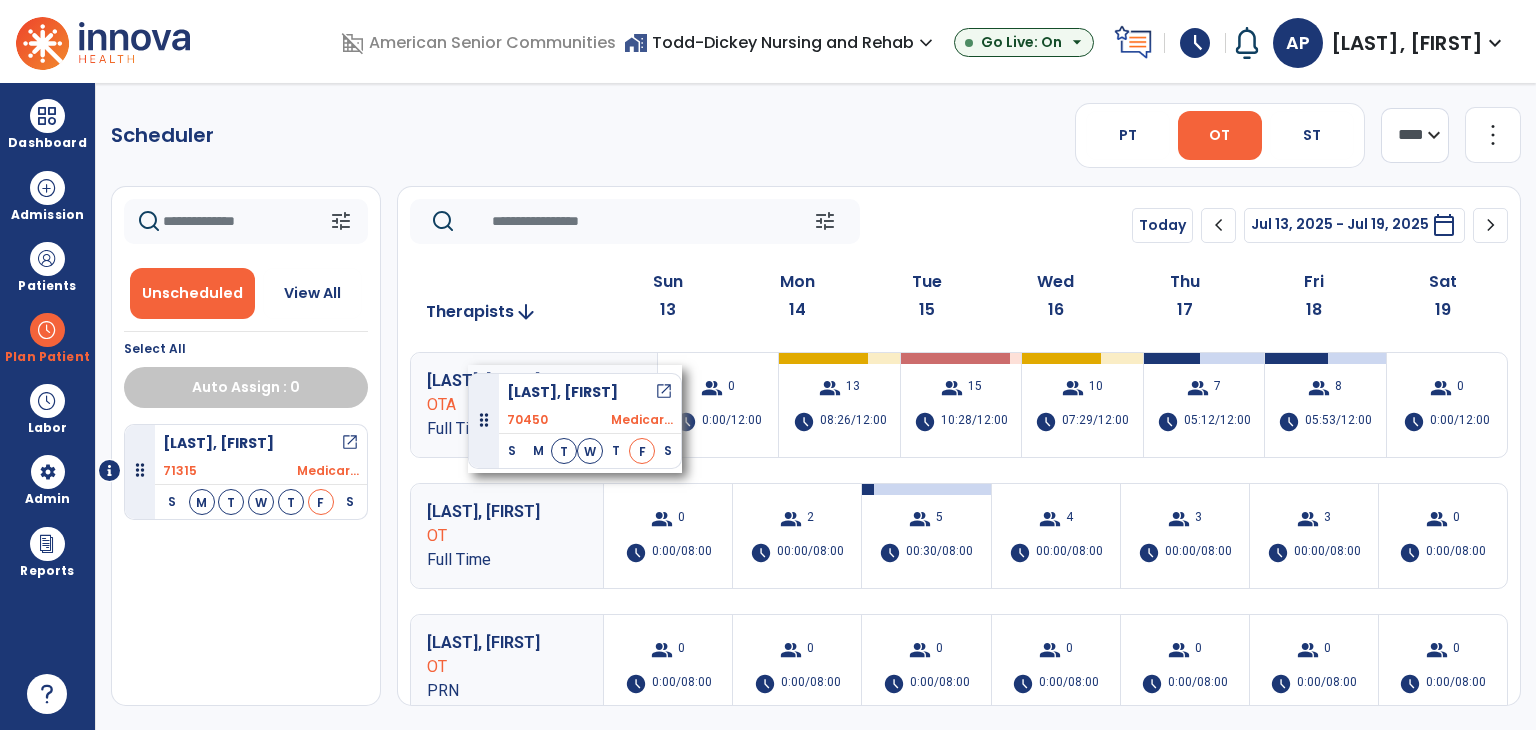 drag, startPoint x: 256, startPoint y: 455, endPoint x: 468, endPoint y: 365, distance: 230.31284 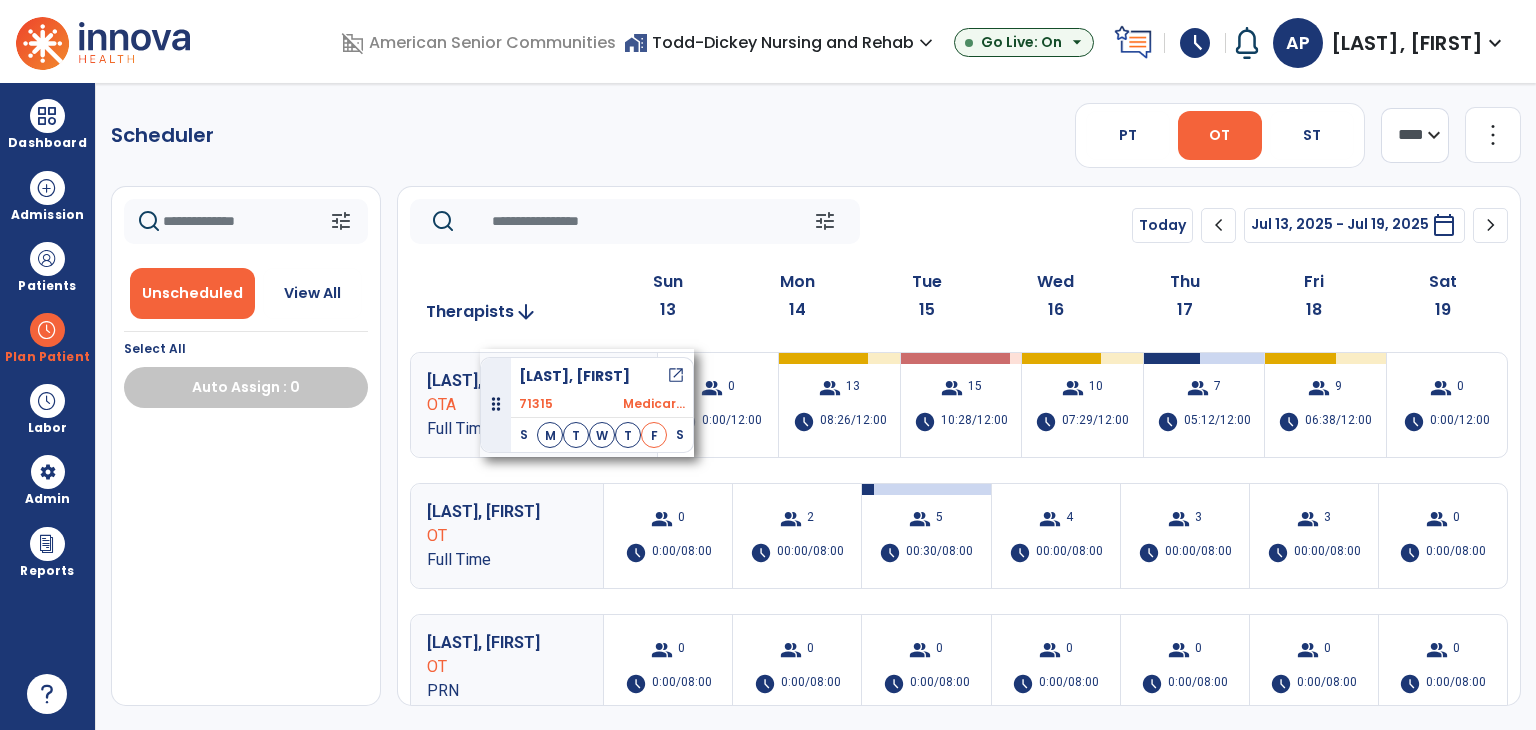 drag, startPoint x: 273, startPoint y: 454, endPoint x: 481, endPoint y: 349, distance: 233 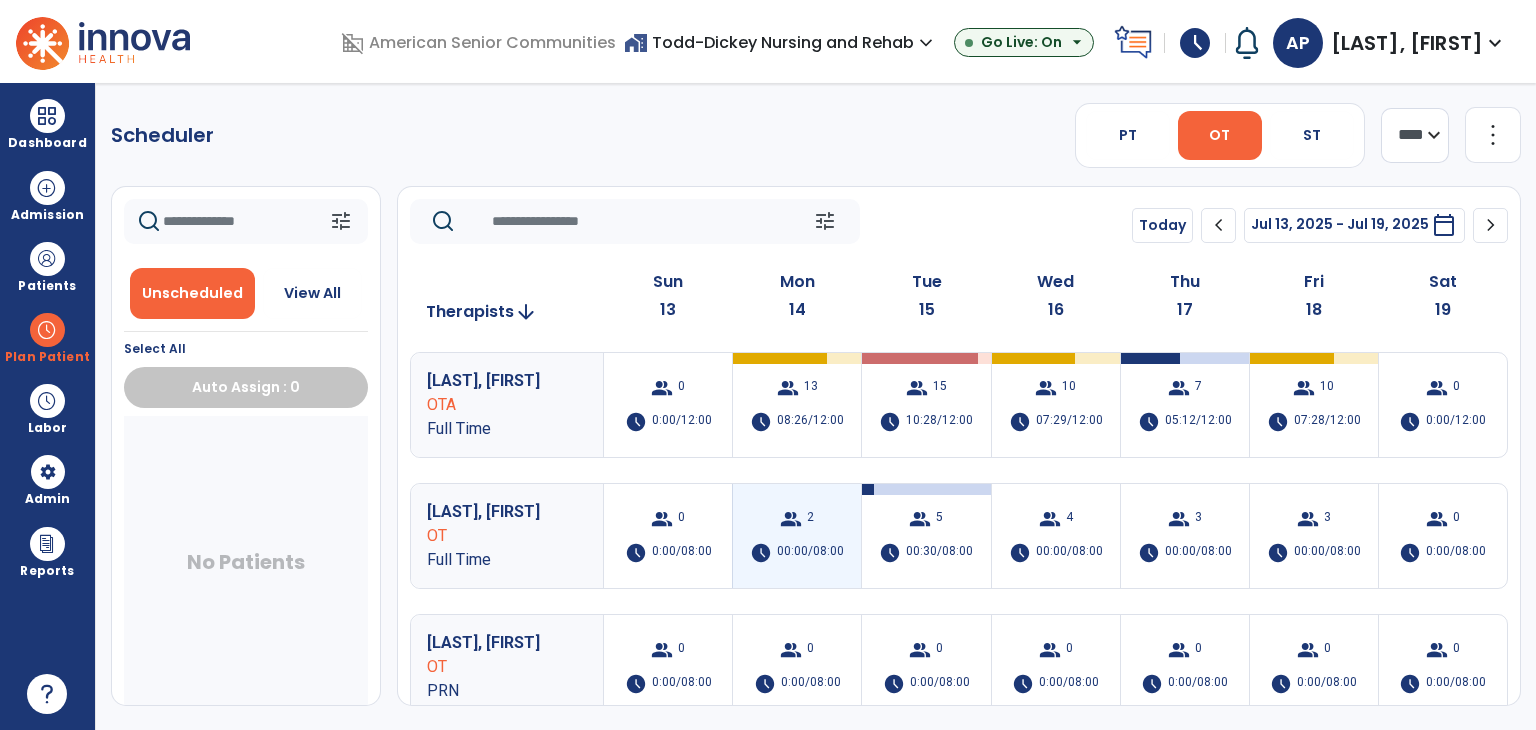 click on "group  2  schedule  00:00/08:00" at bounding box center [797, 536] 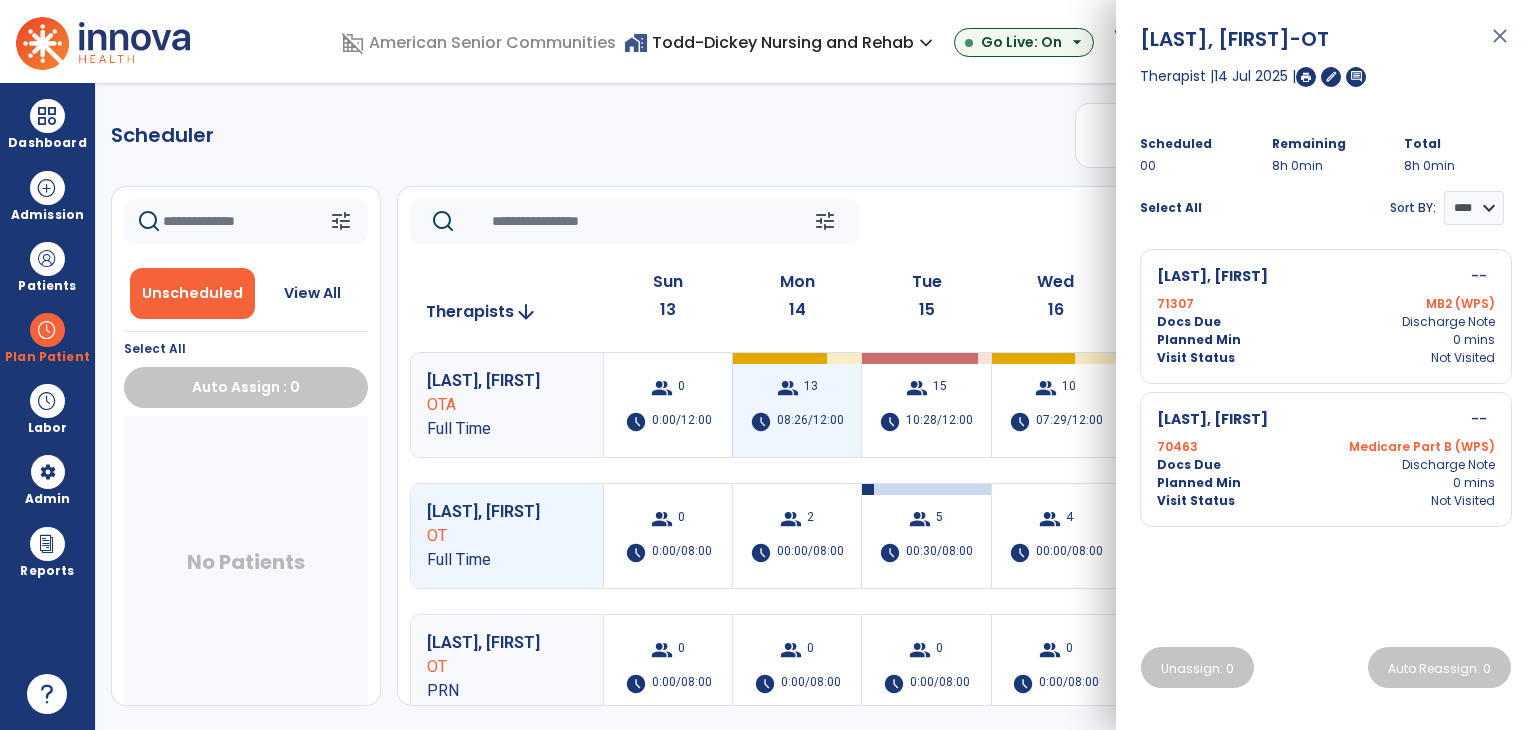click on "group  13  schedule  08:26/12:00" at bounding box center (797, 405) 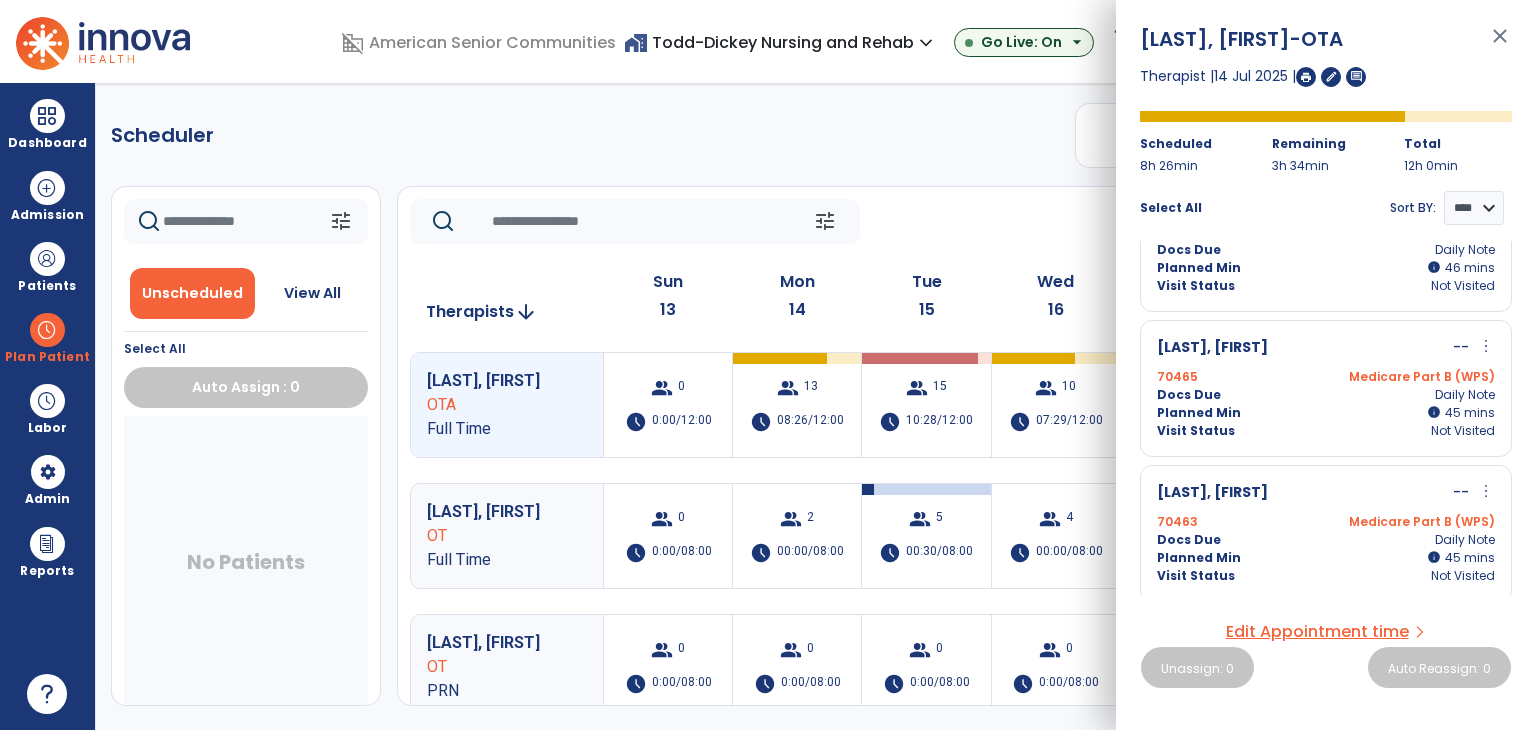 scroll, scrollTop: 400, scrollLeft: 0, axis: vertical 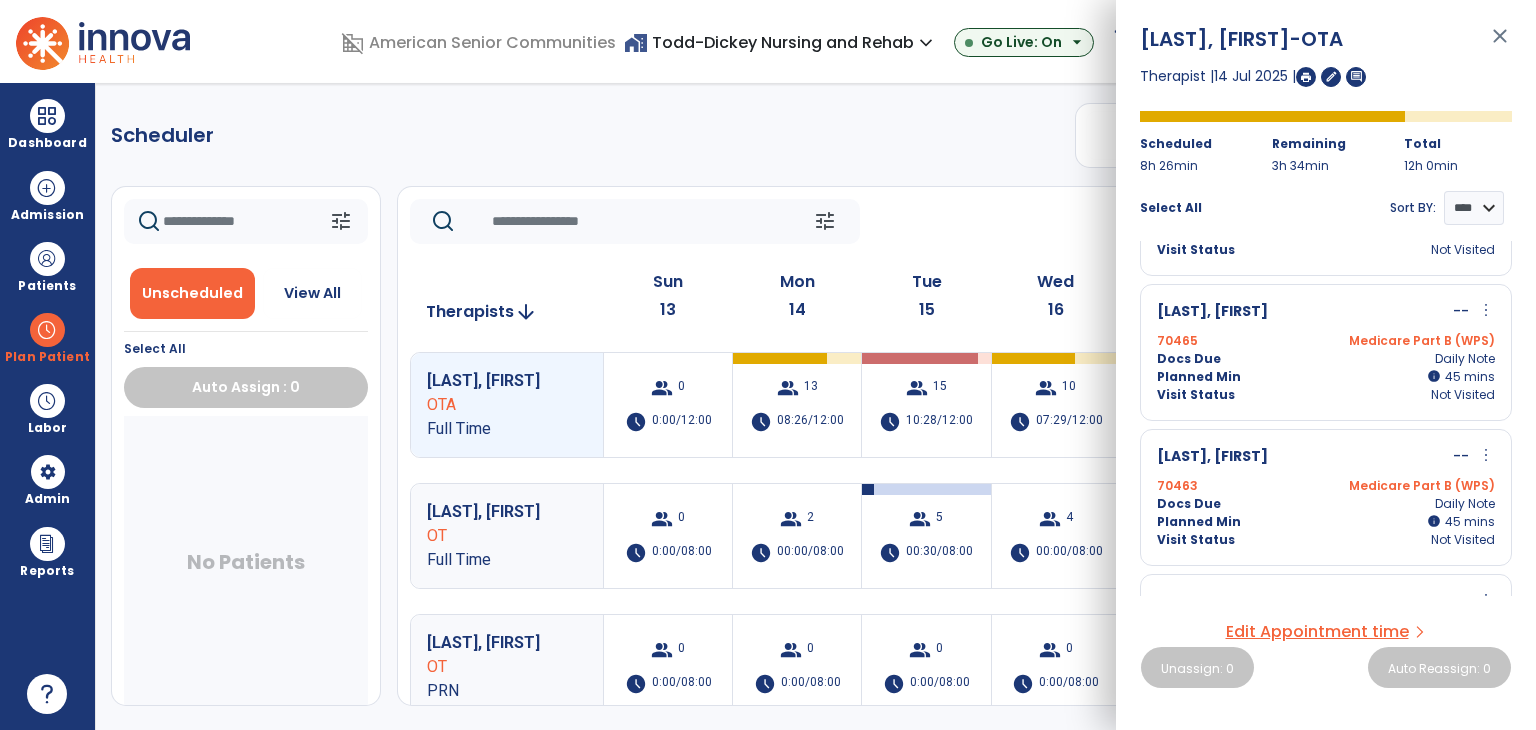 click on "more_vert" at bounding box center [1486, 310] 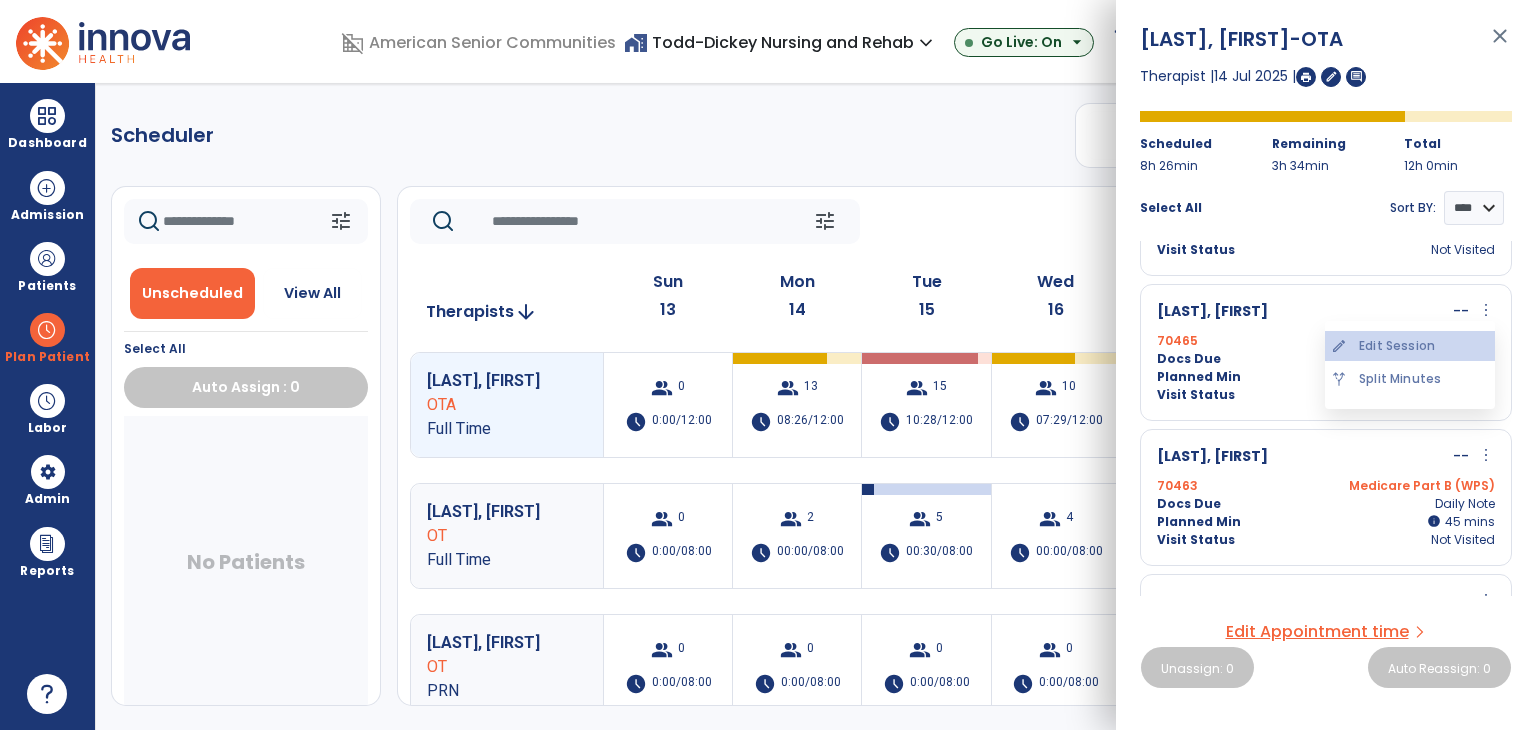 click on "edit   Edit Session" at bounding box center [1410, 346] 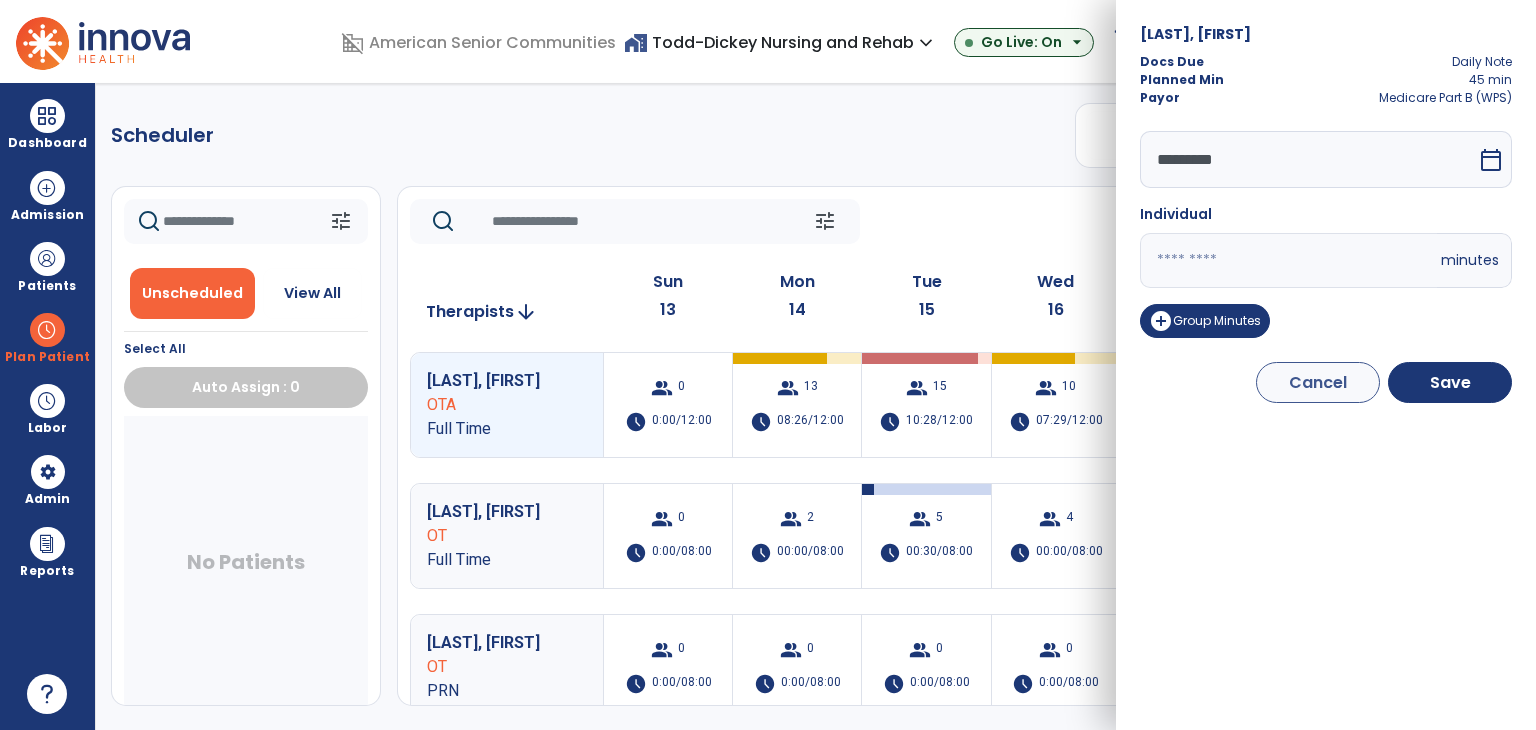drag, startPoint x: 1216, startPoint y: 268, endPoint x: 1052, endPoint y: 267, distance: 164.00305 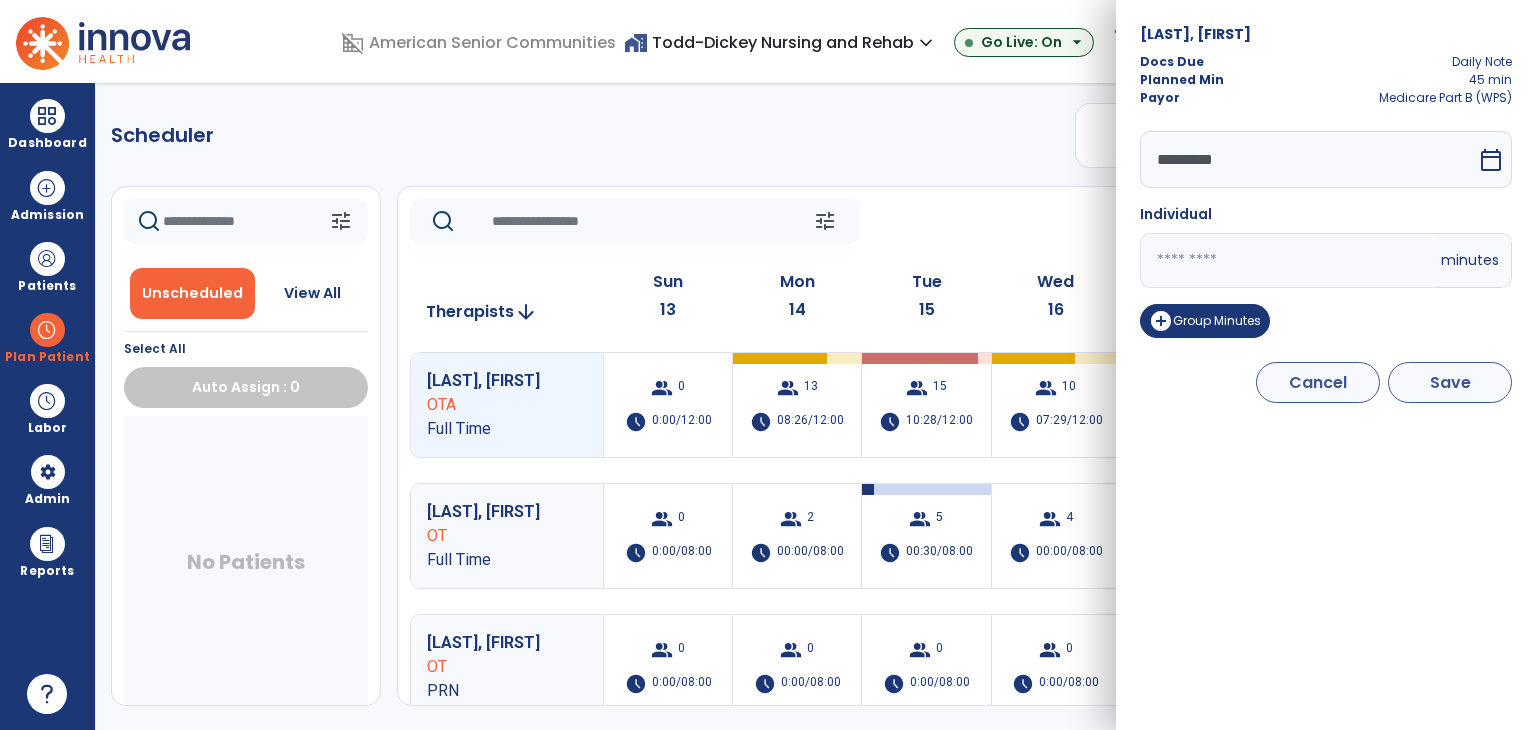 type on "**" 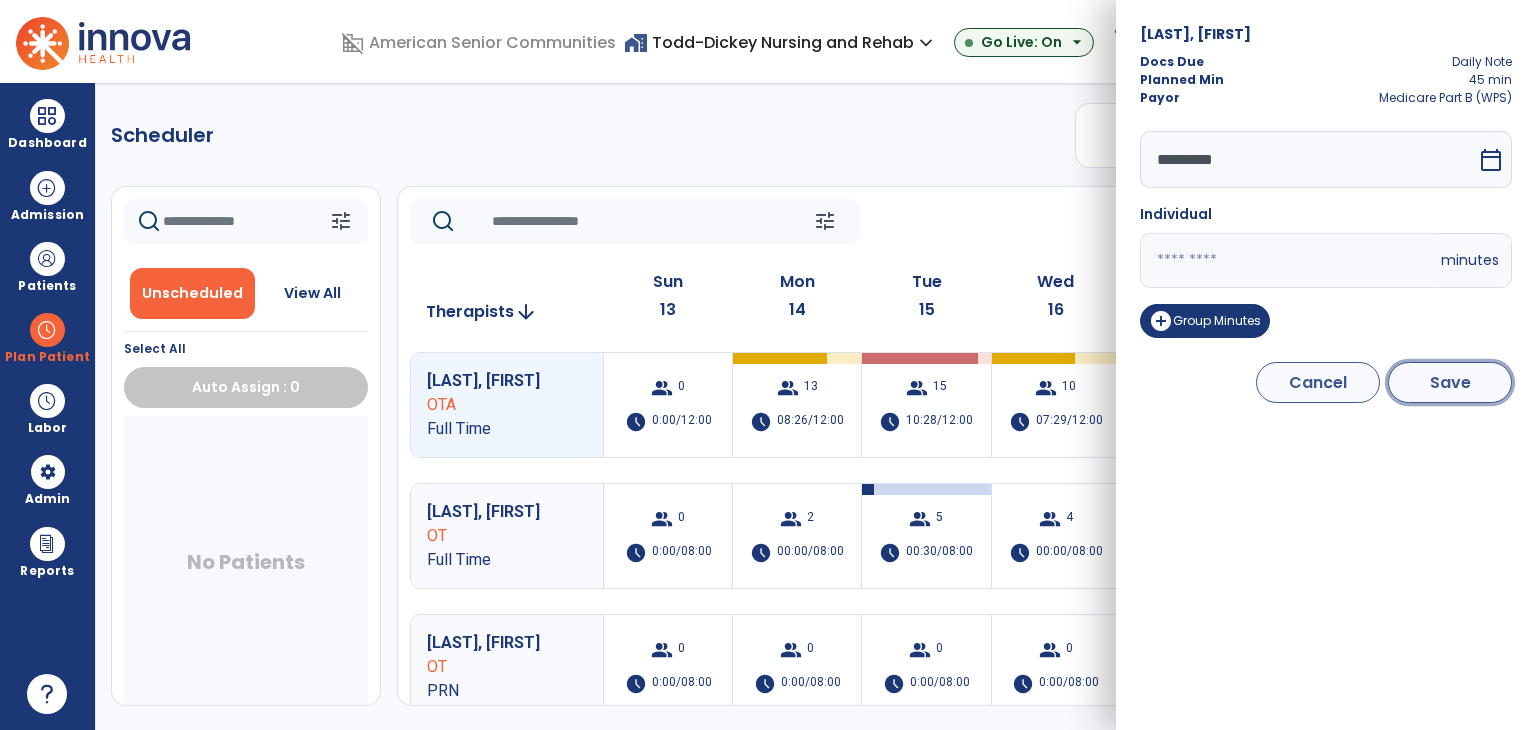 click on "Save" at bounding box center (1450, 382) 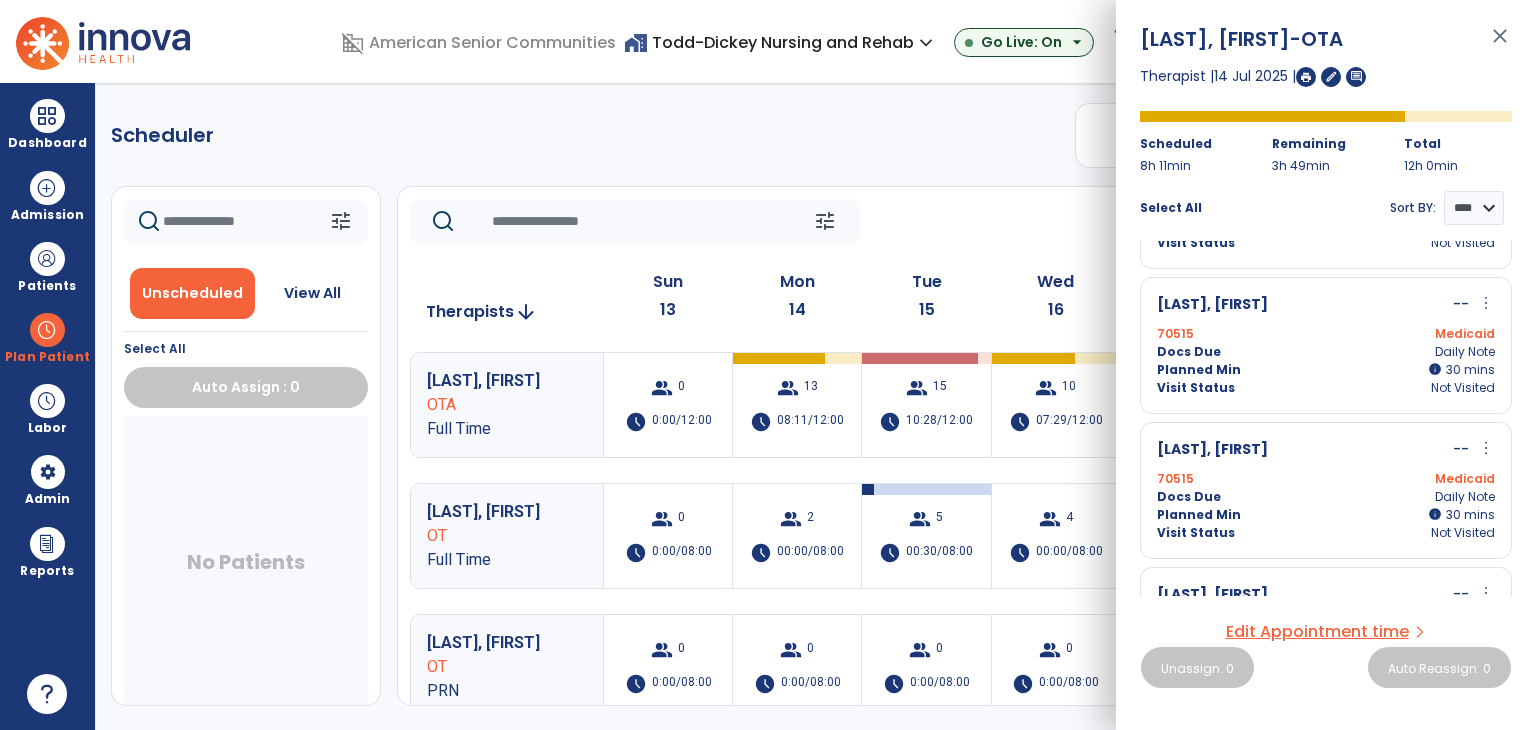 scroll, scrollTop: 1100, scrollLeft: 0, axis: vertical 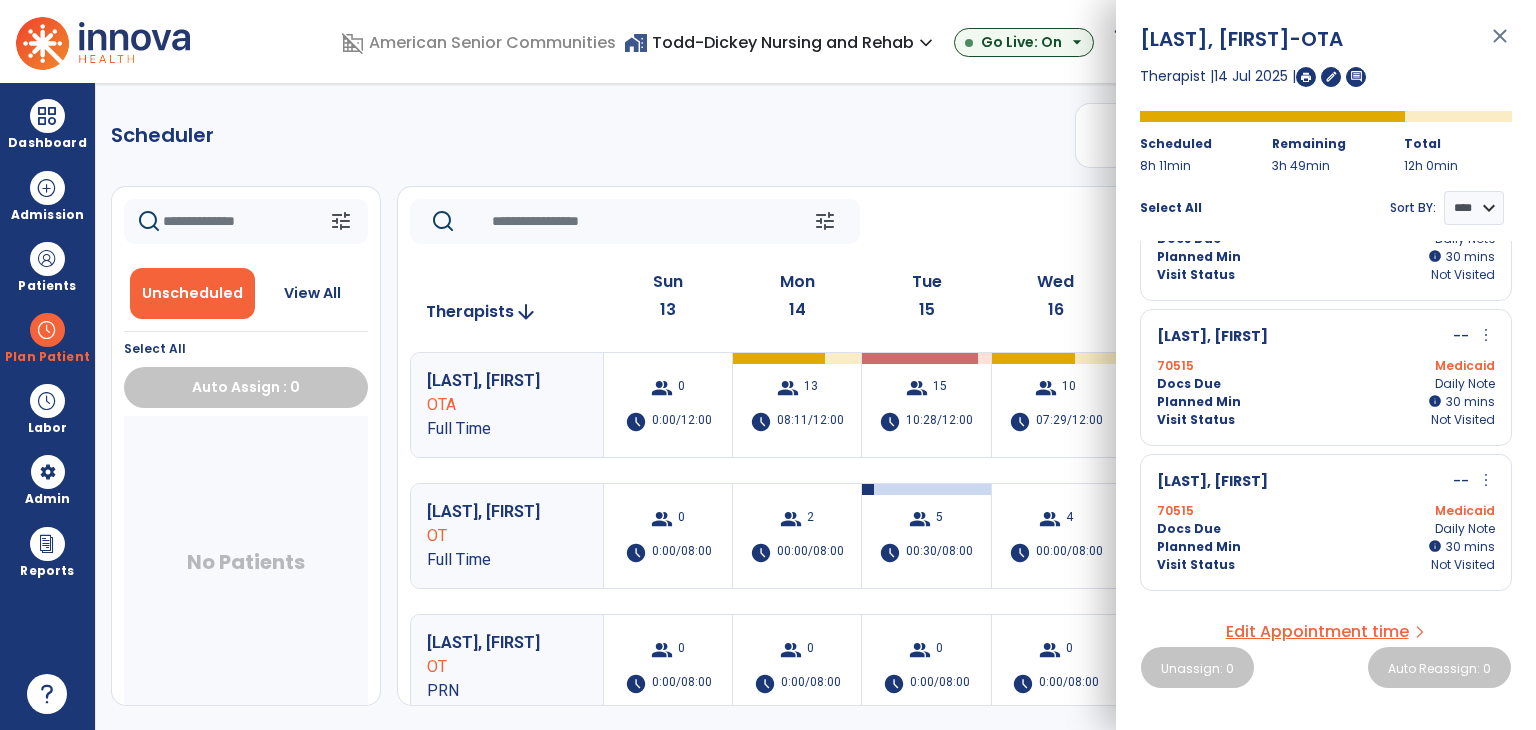 click on "Docs Due Daily Note" at bounding box center [1326, 529] 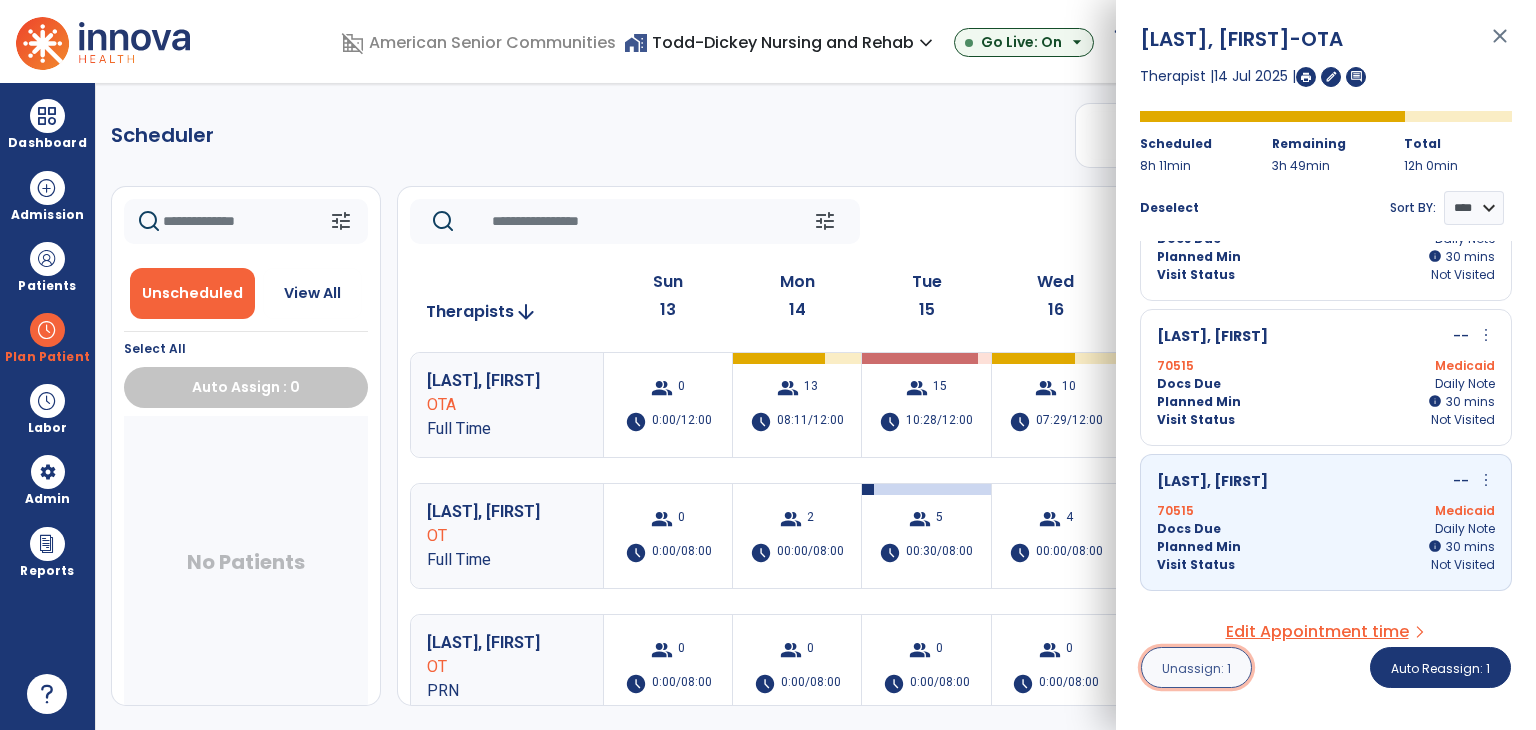 click on "Unassign: 1" at bounding box center [1196, 668] 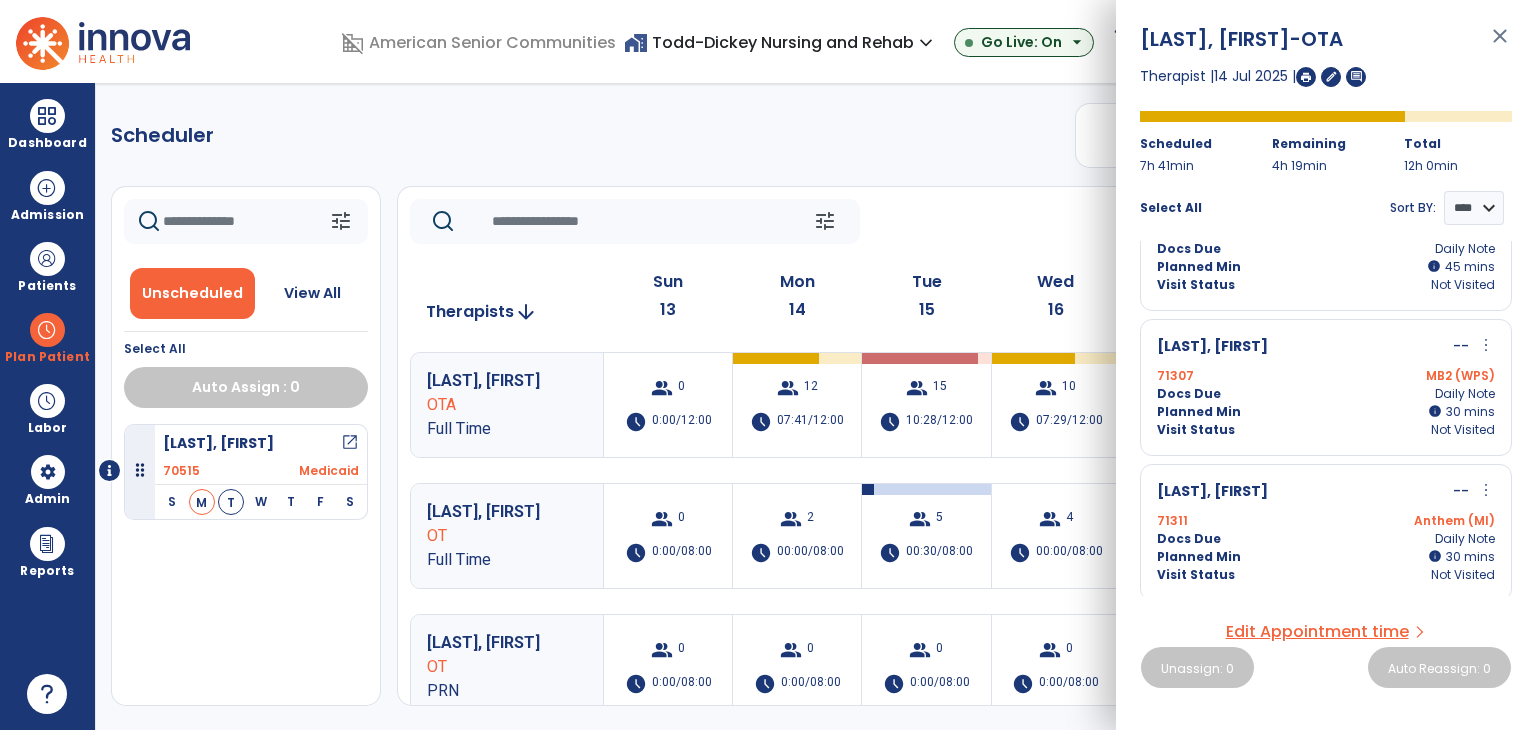 scroll, scrollTop: 900, scrollLeft: 0, axis: vertical 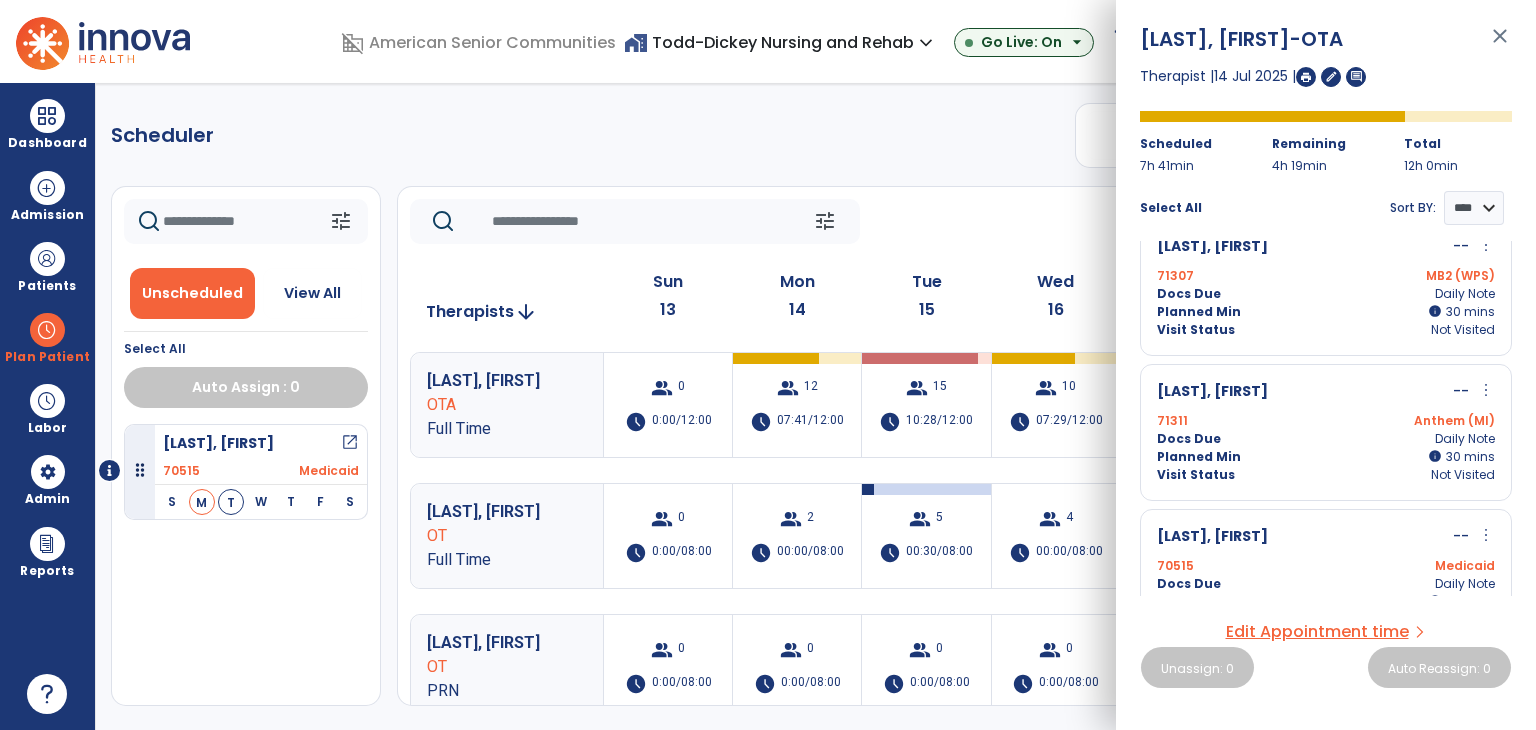 click on "close" at bounding box center [1500, 45] 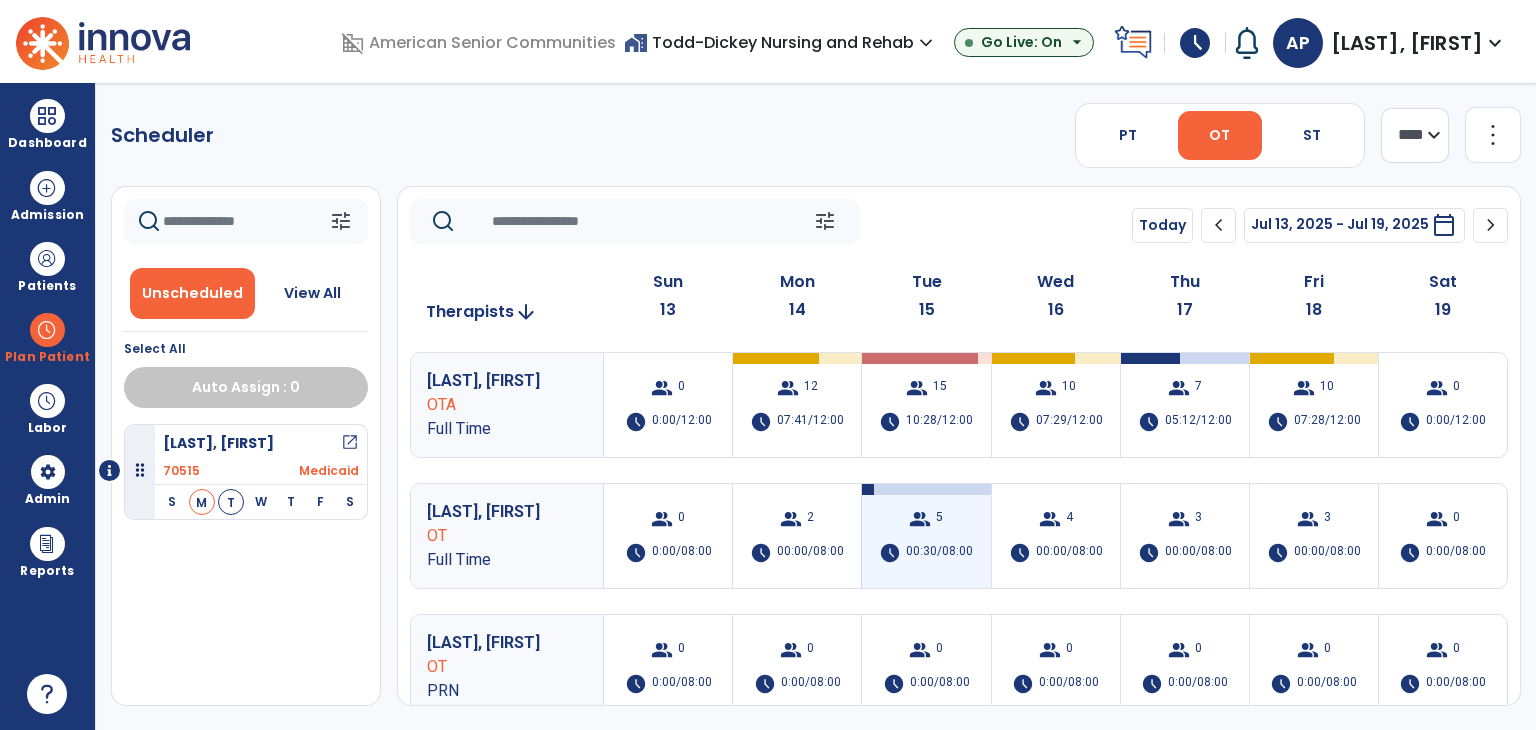 click on "5" at bounding box center (939, 519) 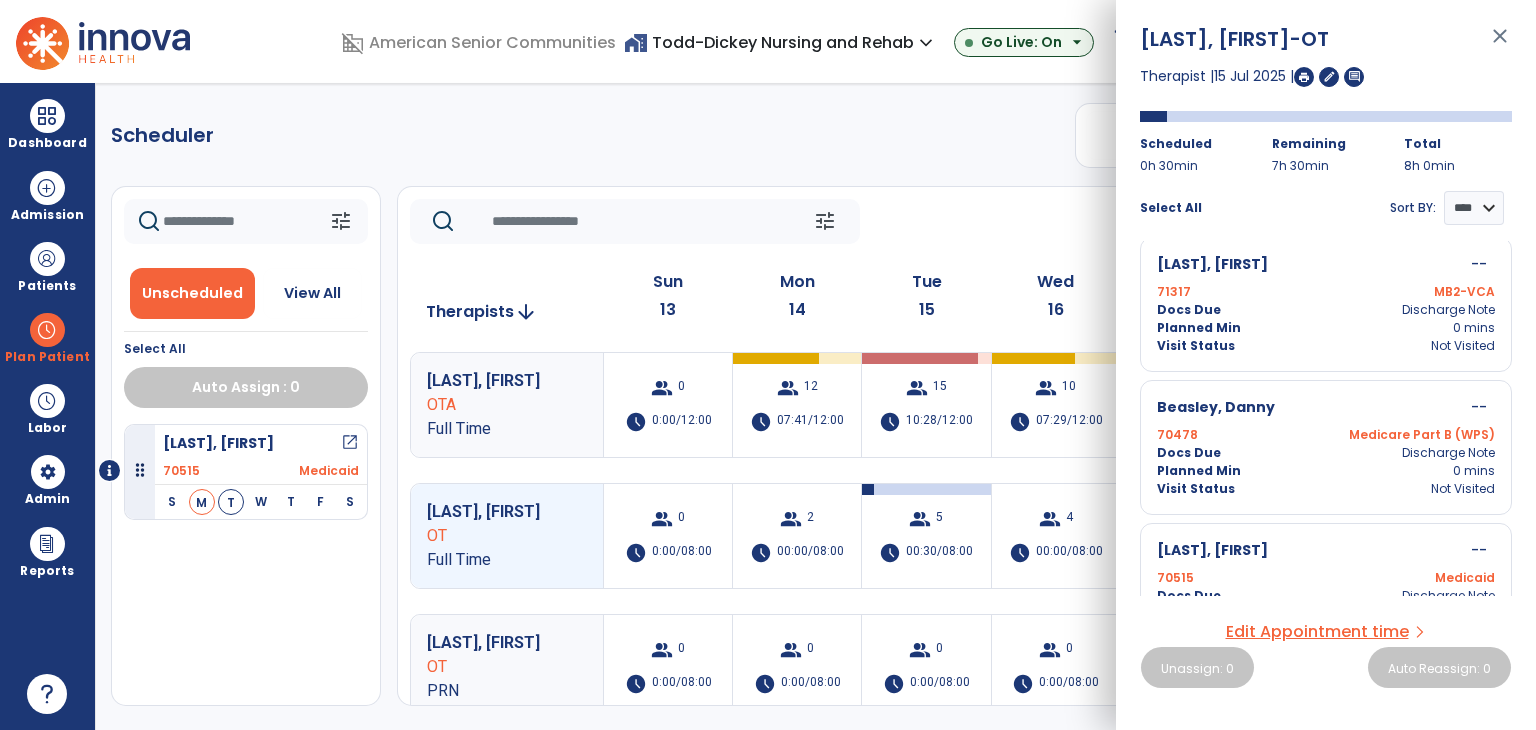 scroll, scrollTop: 360, scrollLeft: 0, axis: vertical 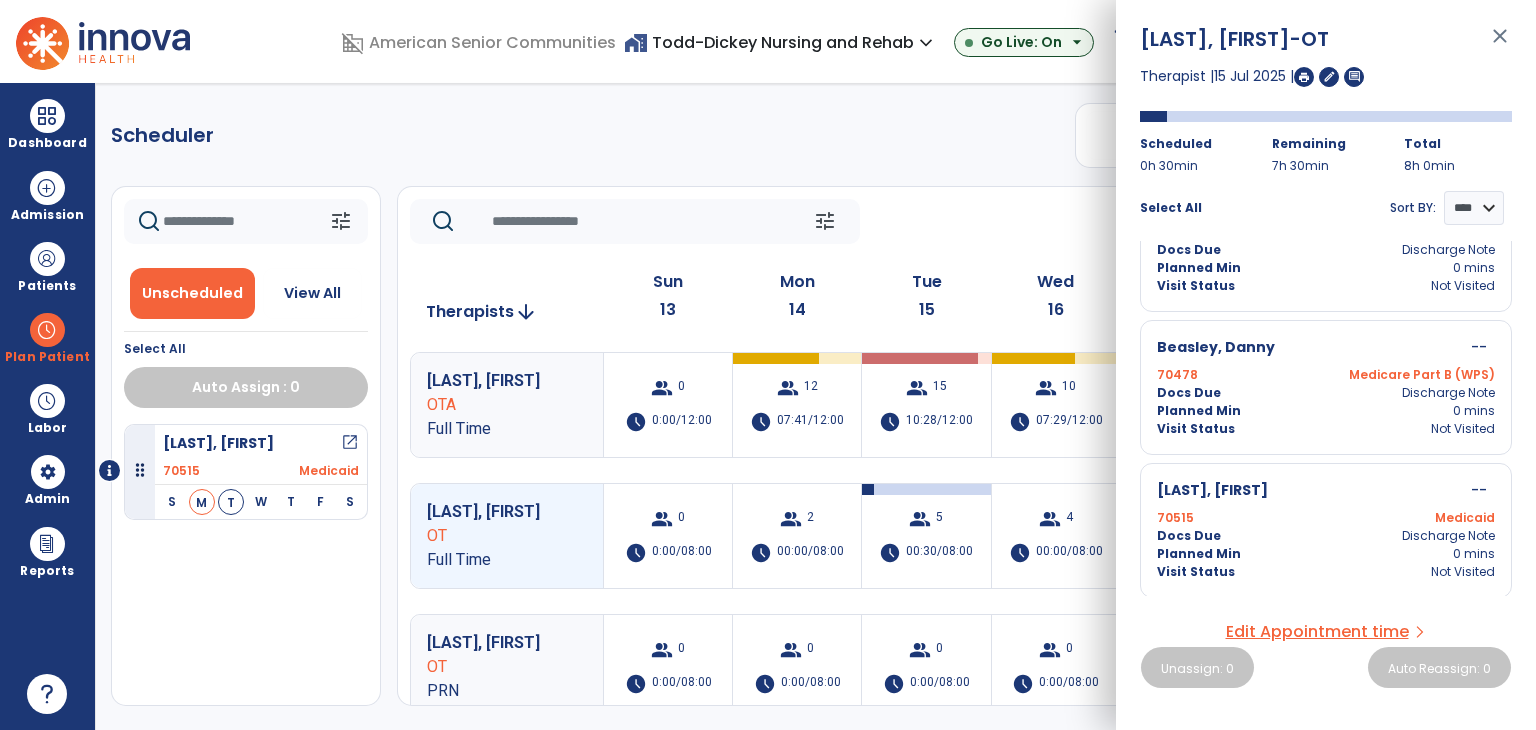 click on "close" at bounding box center (1500, 45) 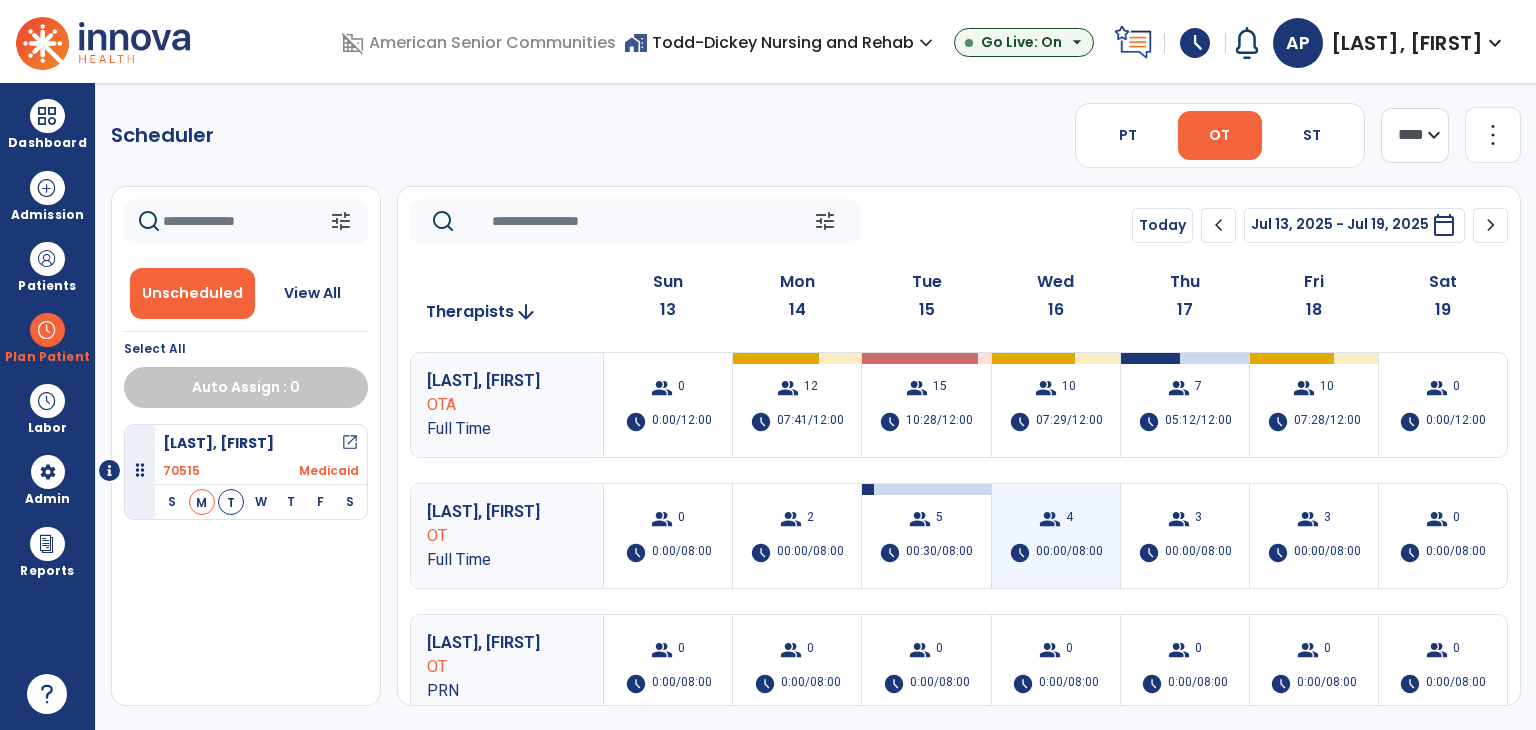 click on "00:00/08:00" at bounding box center (1069, 553) 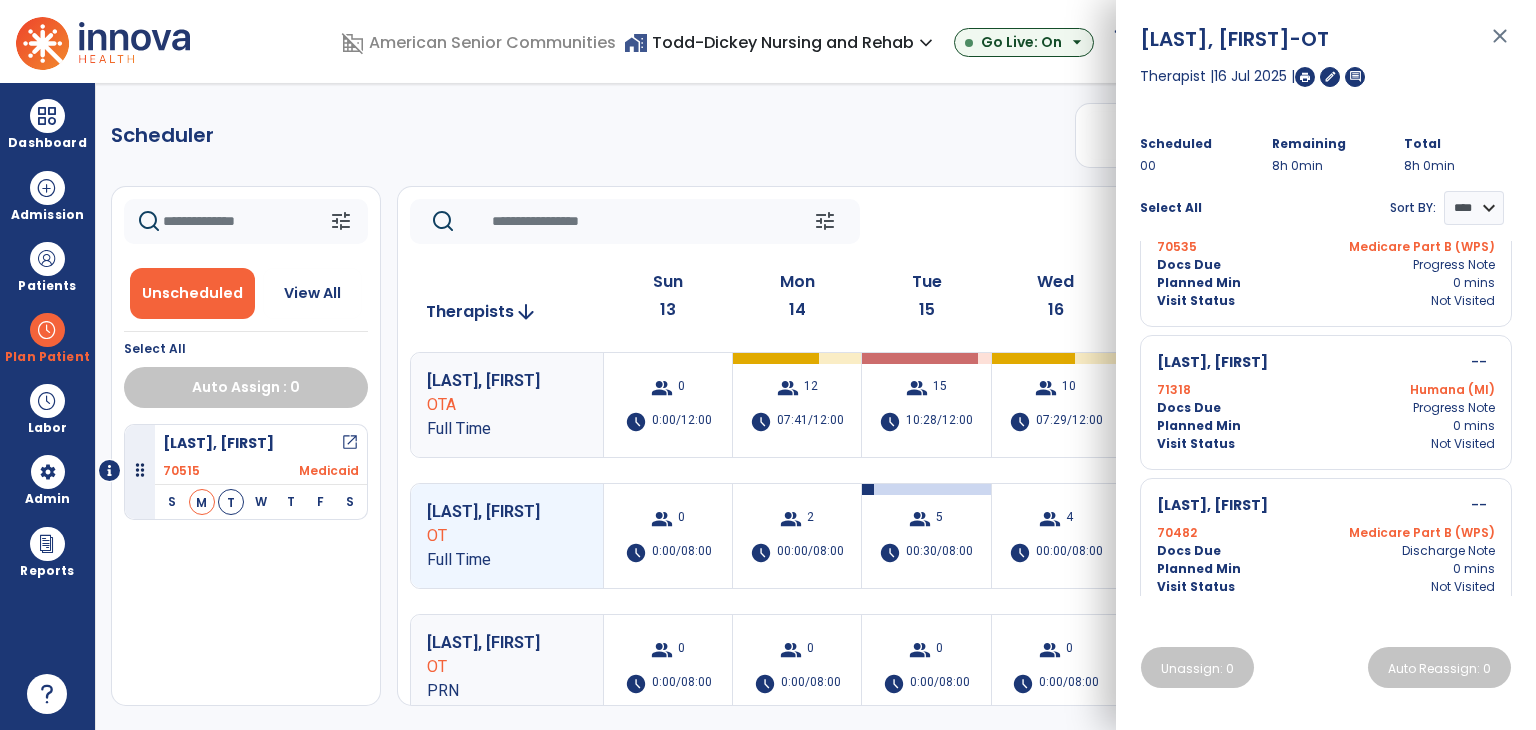 scroll, scrollTop: 216, scrollLeft: 0, axis: vertical 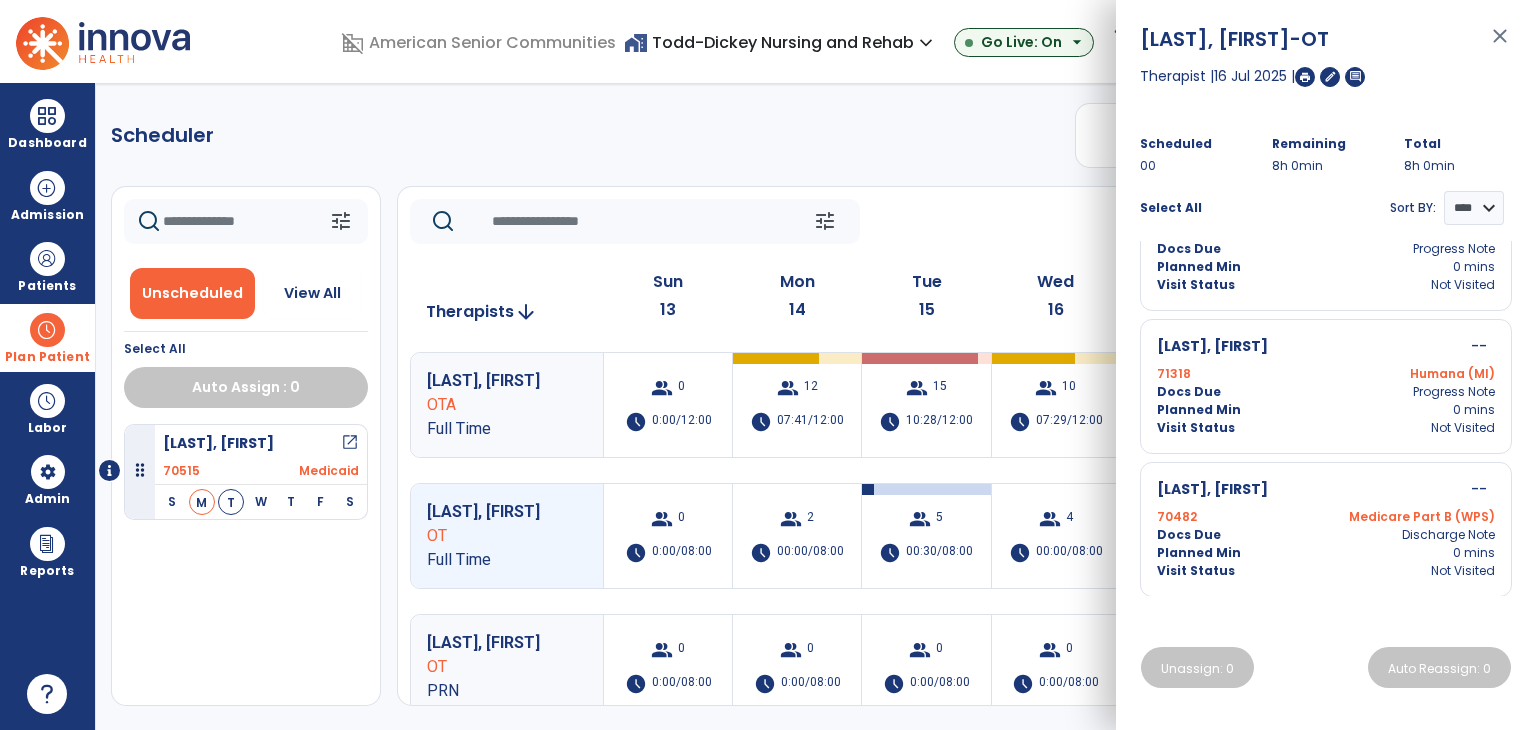 click on "Plan Patient" at bounding box center (47, 337) 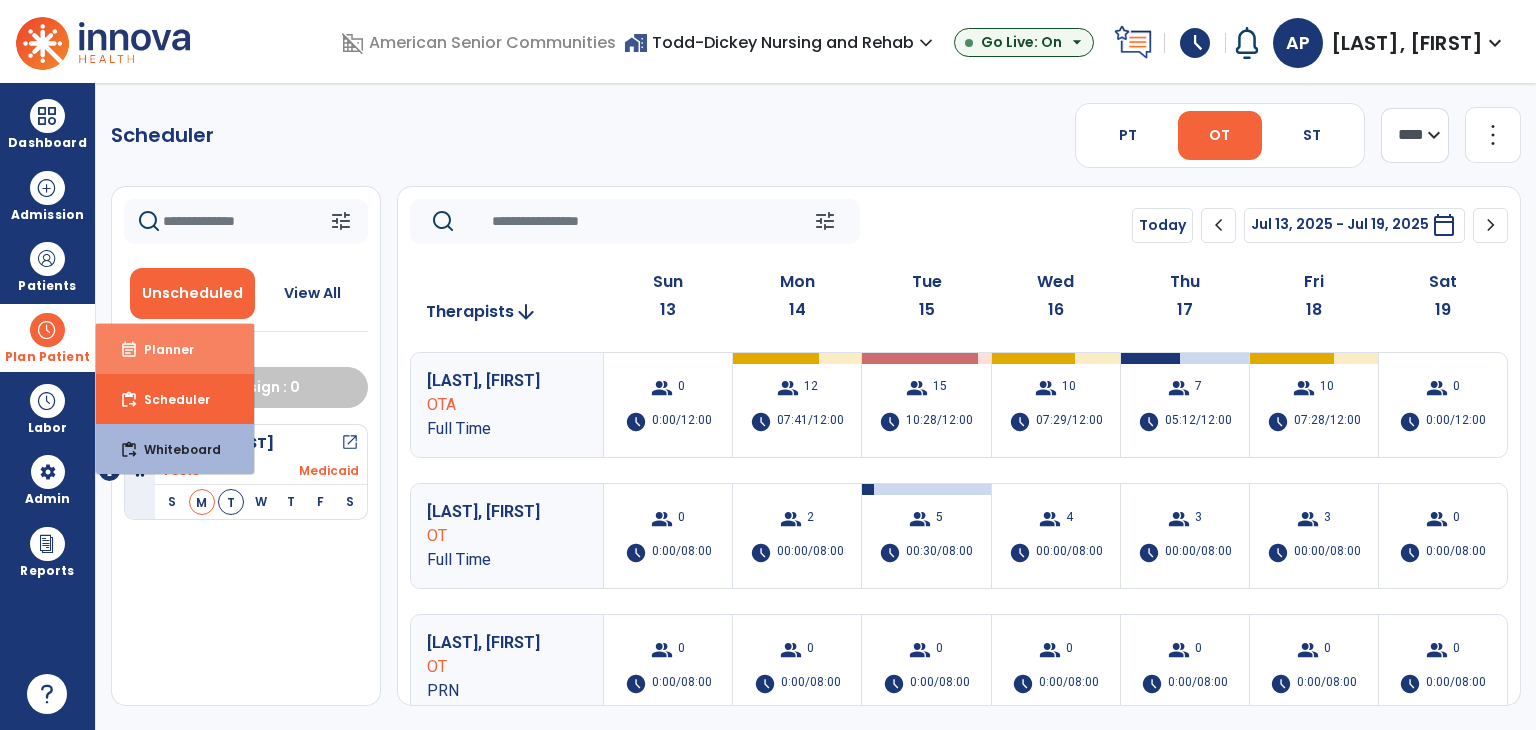 click on "Planner" at bounding box center [161, 349] 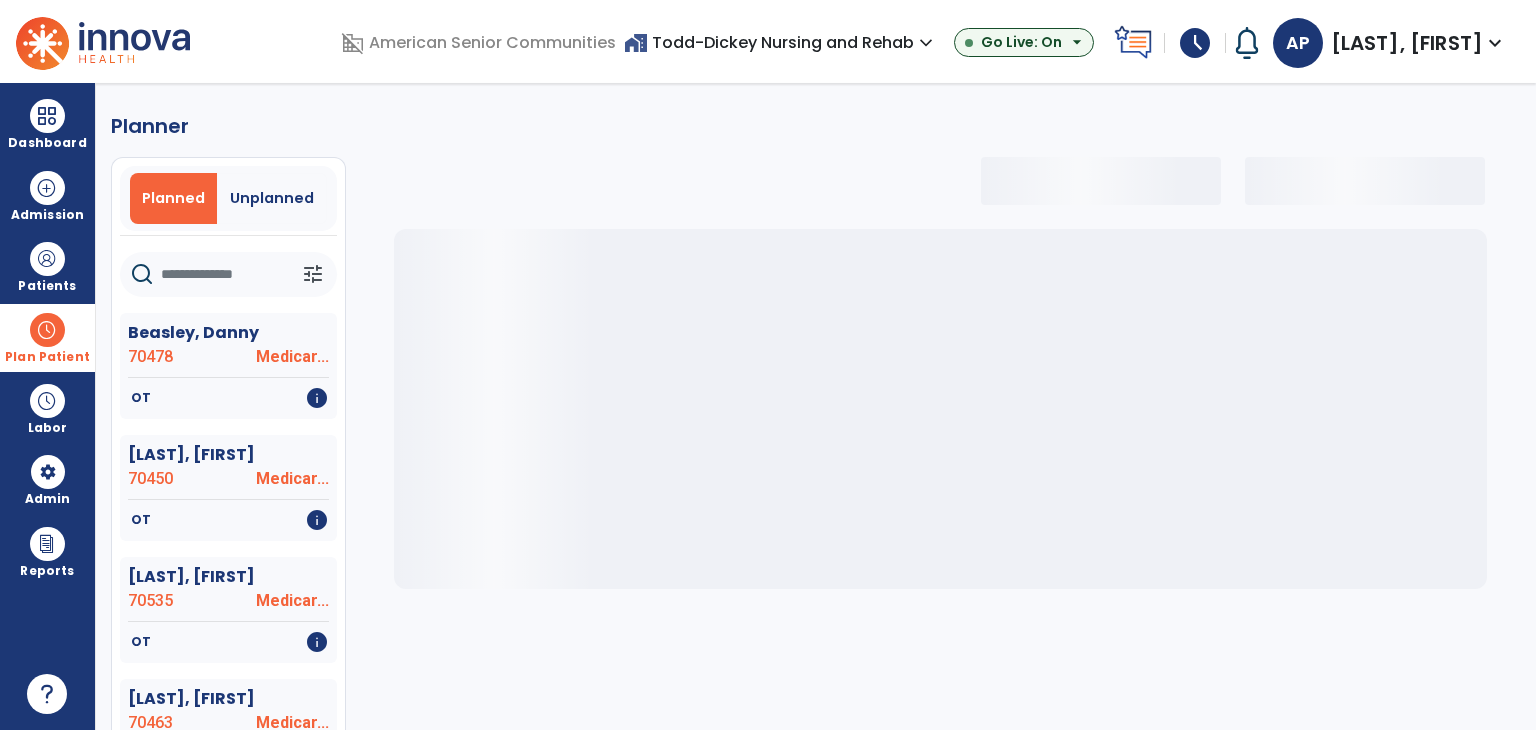 select on "***" 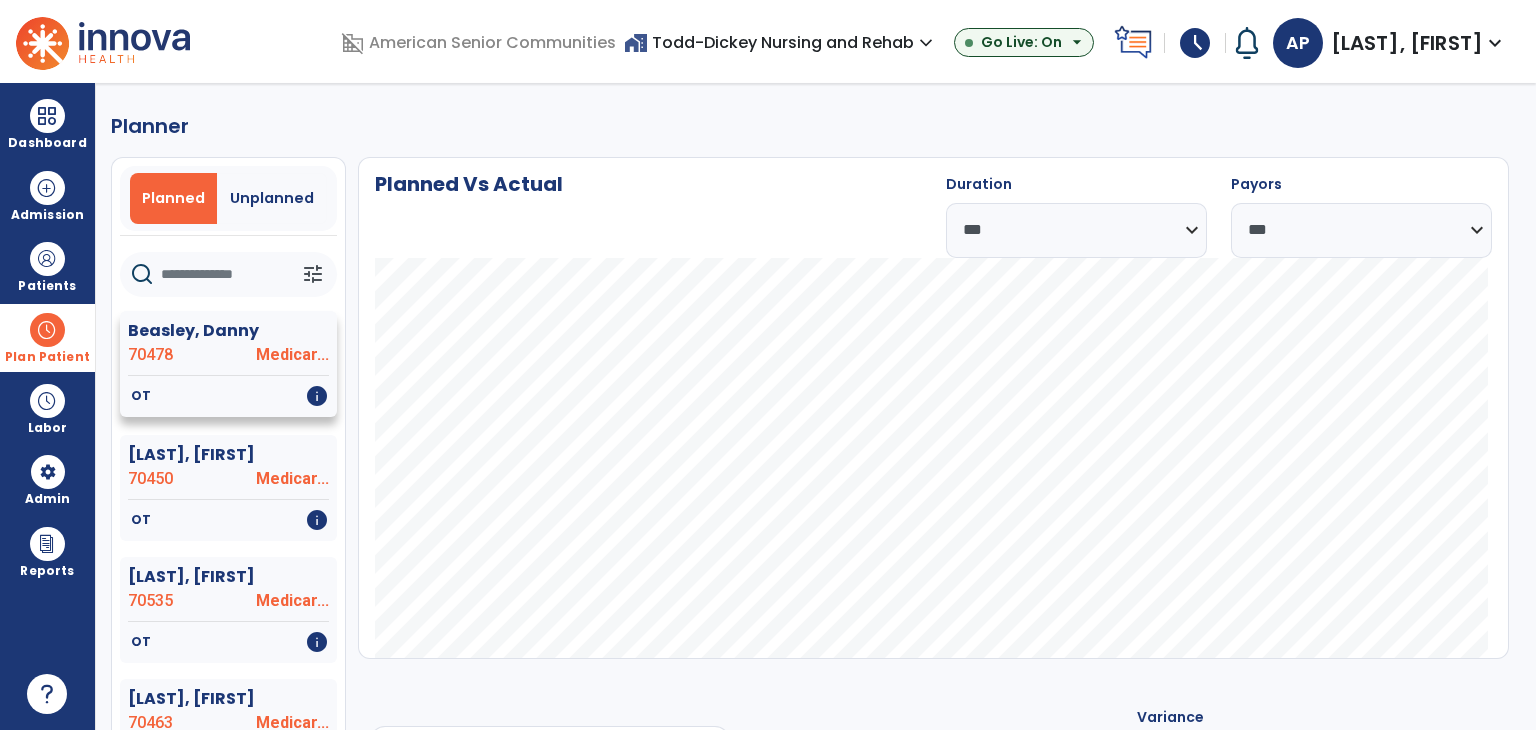 click on "OT   info" 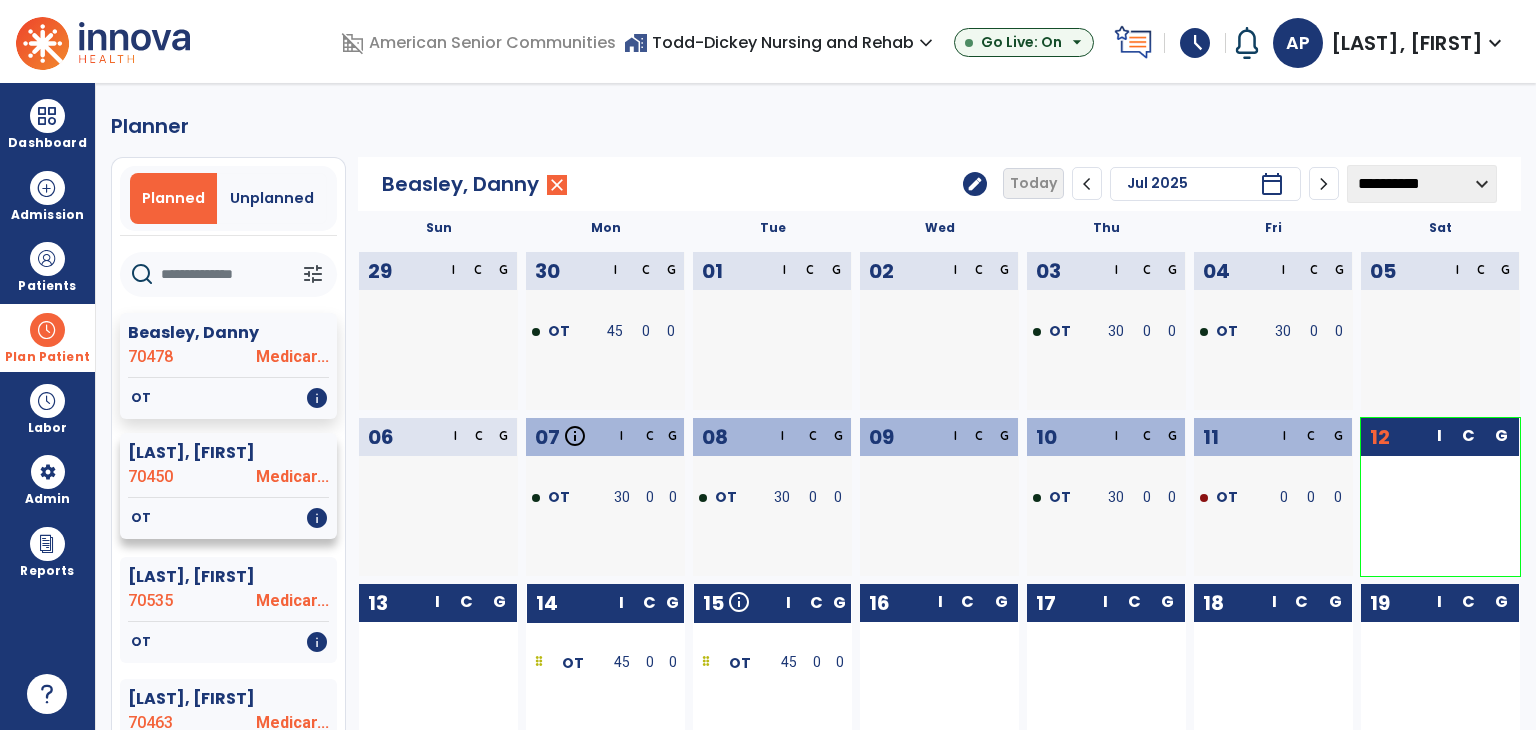 click on "70450" 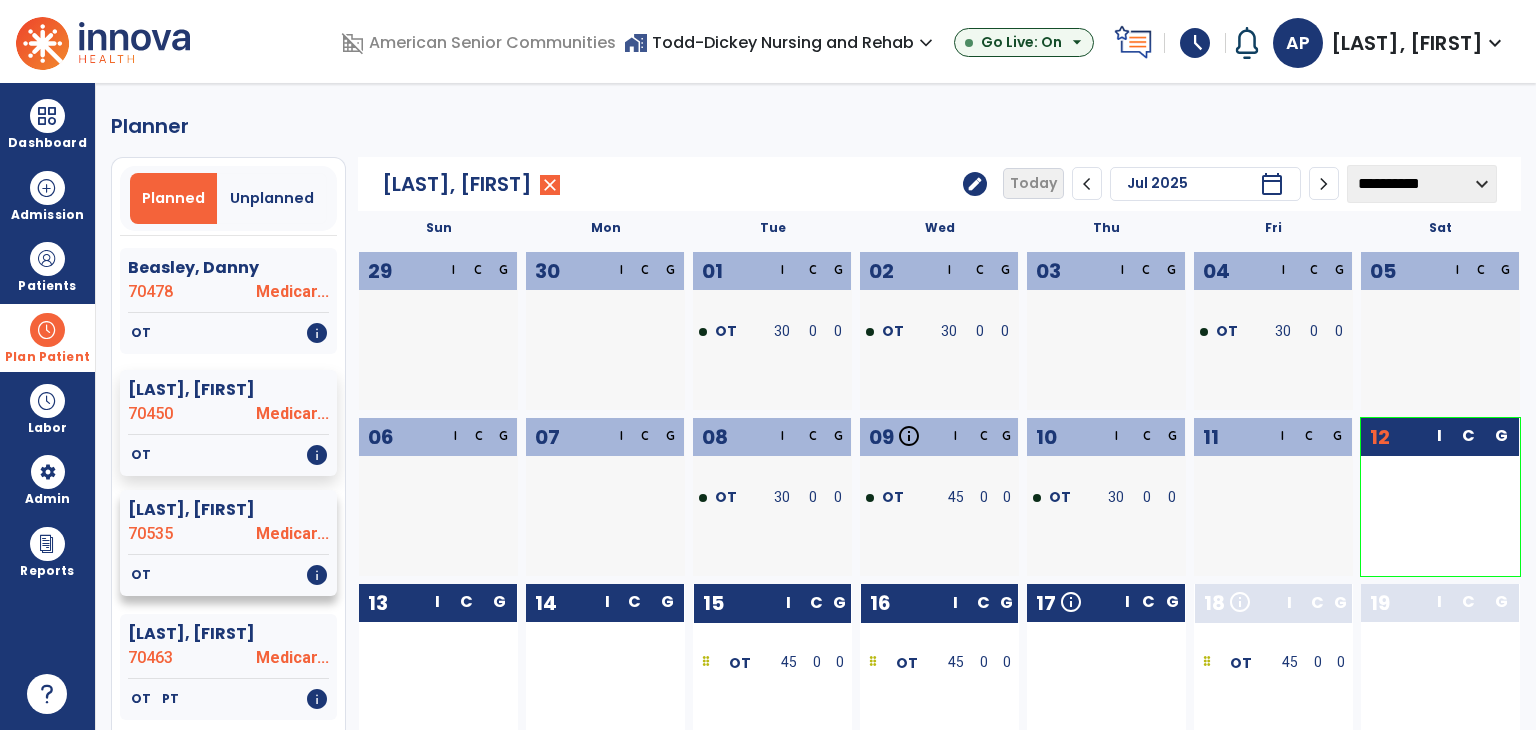 scroll, scrollTop: 100, scrollLeft: 0, axis: vertical 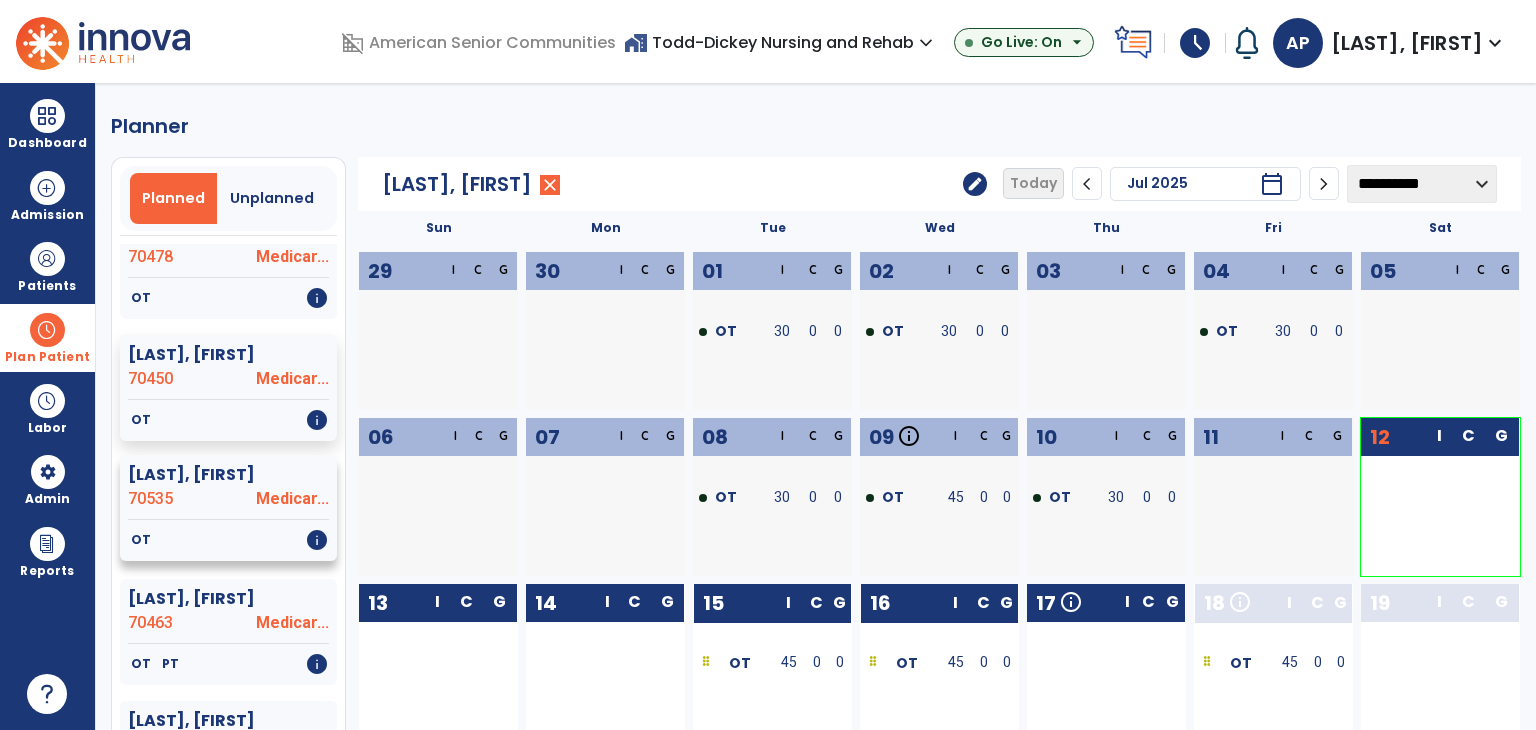 click on "OT   info" 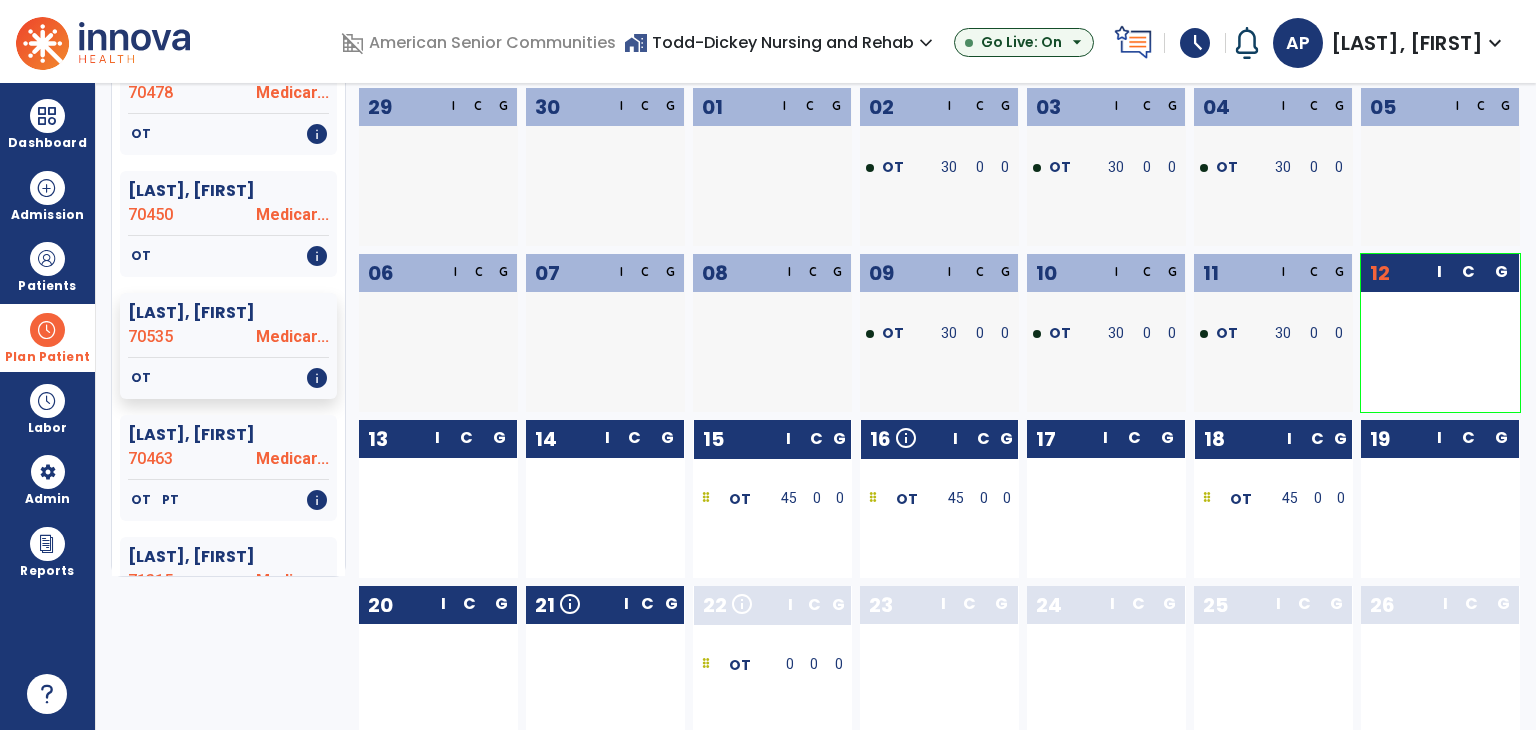 scroll, scrollTop: 200, scrollLeft: 0, axis: vertical 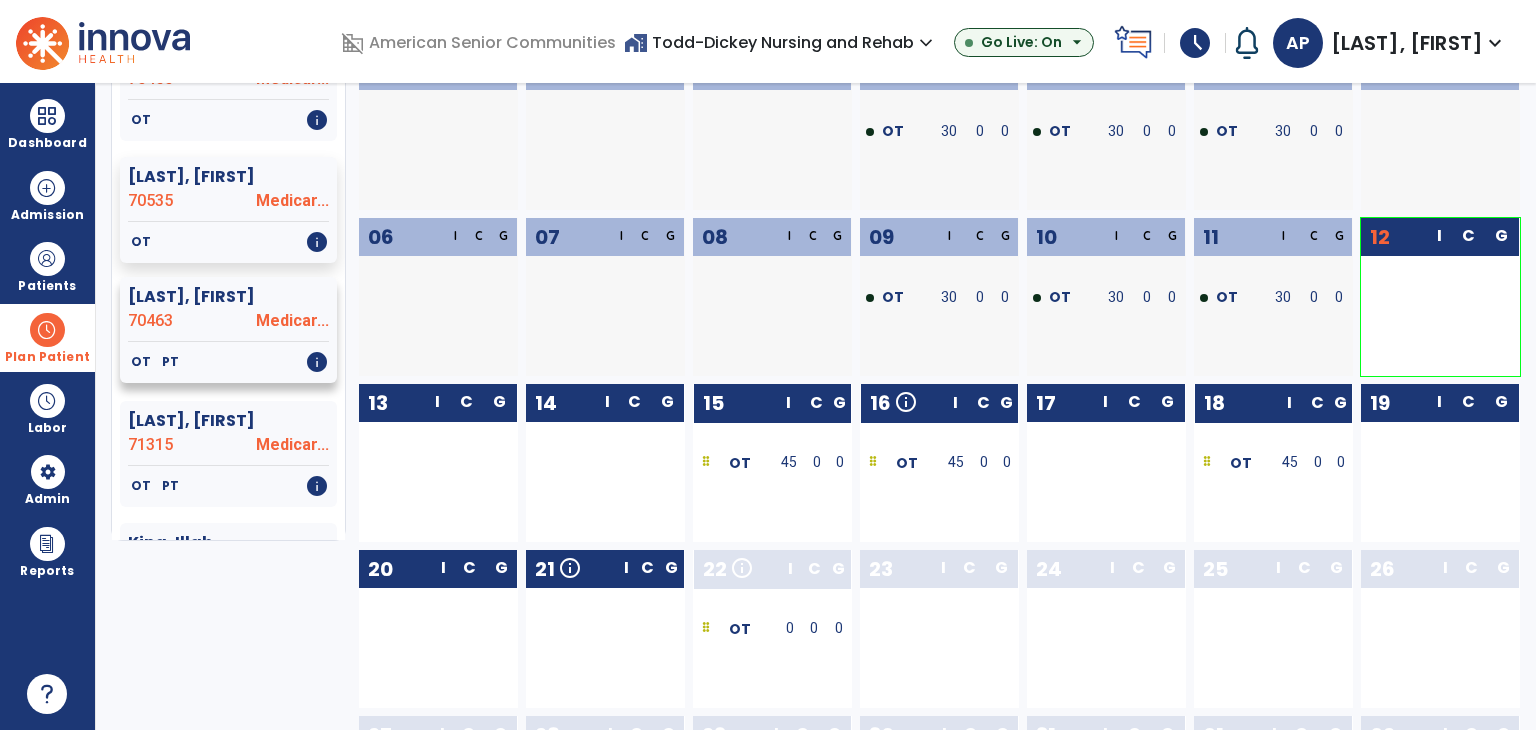 click on "[LAST], [FIRST]" 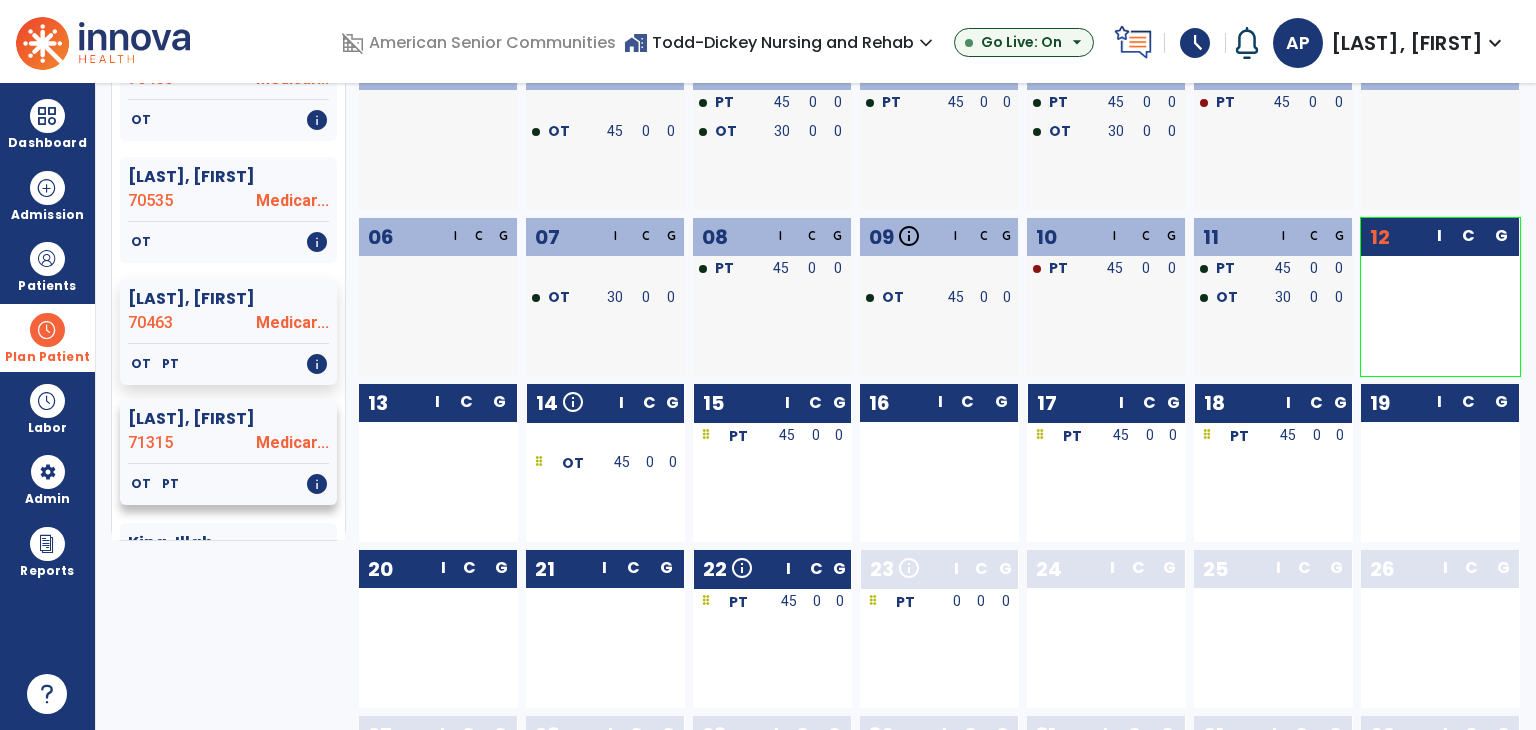 click on "Medicar..." 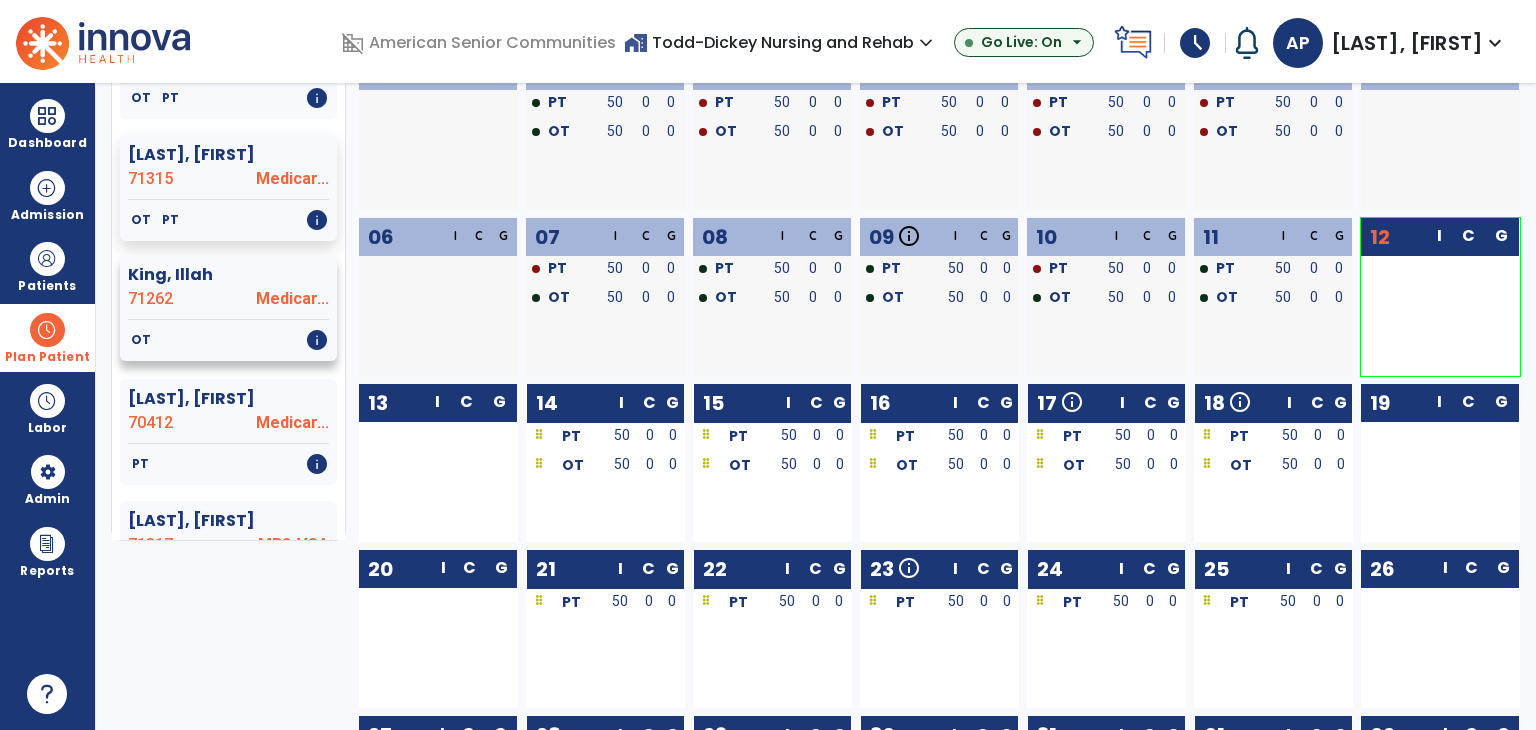 scroll, scrollTop: 500, scrollLeft: 0, axis: vertical 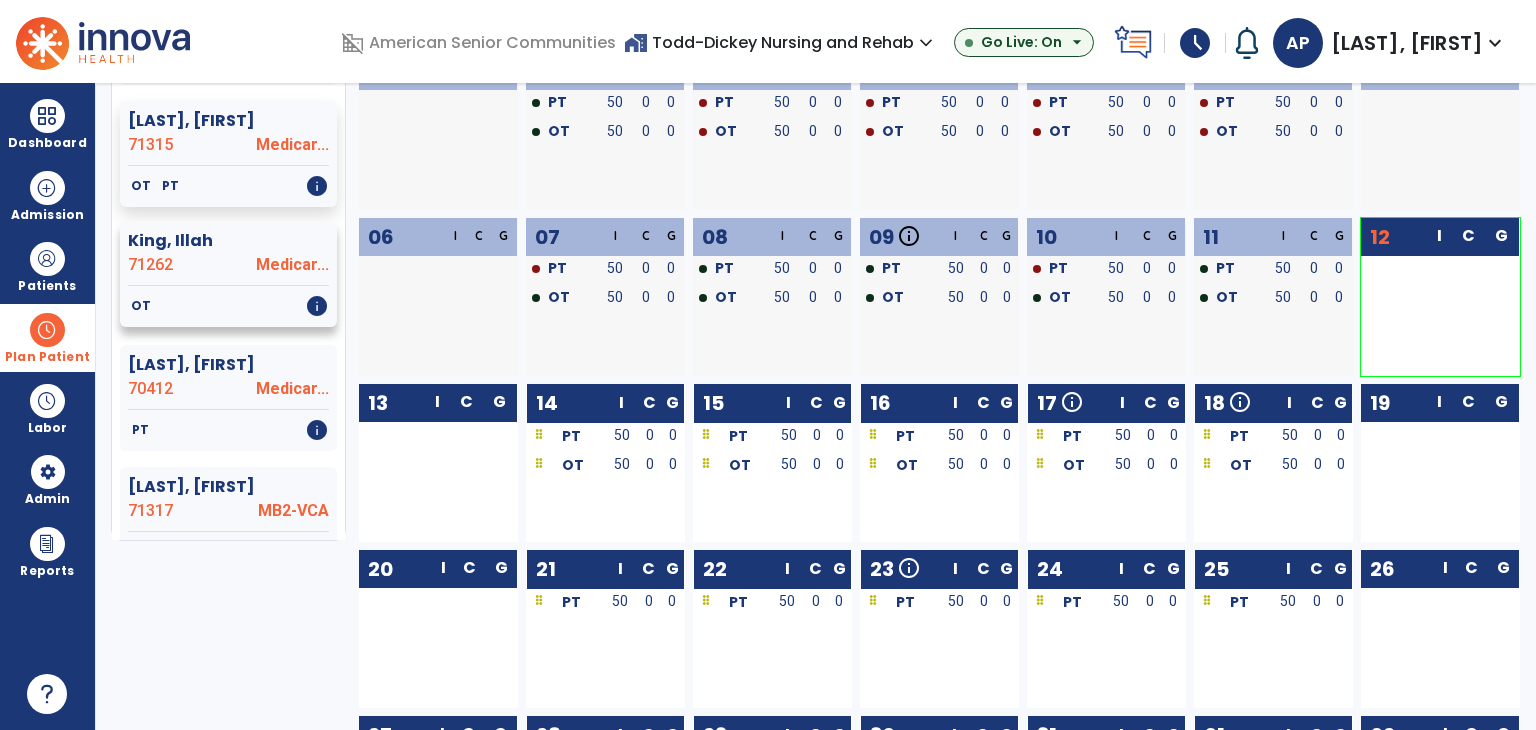 click on "OT   info" 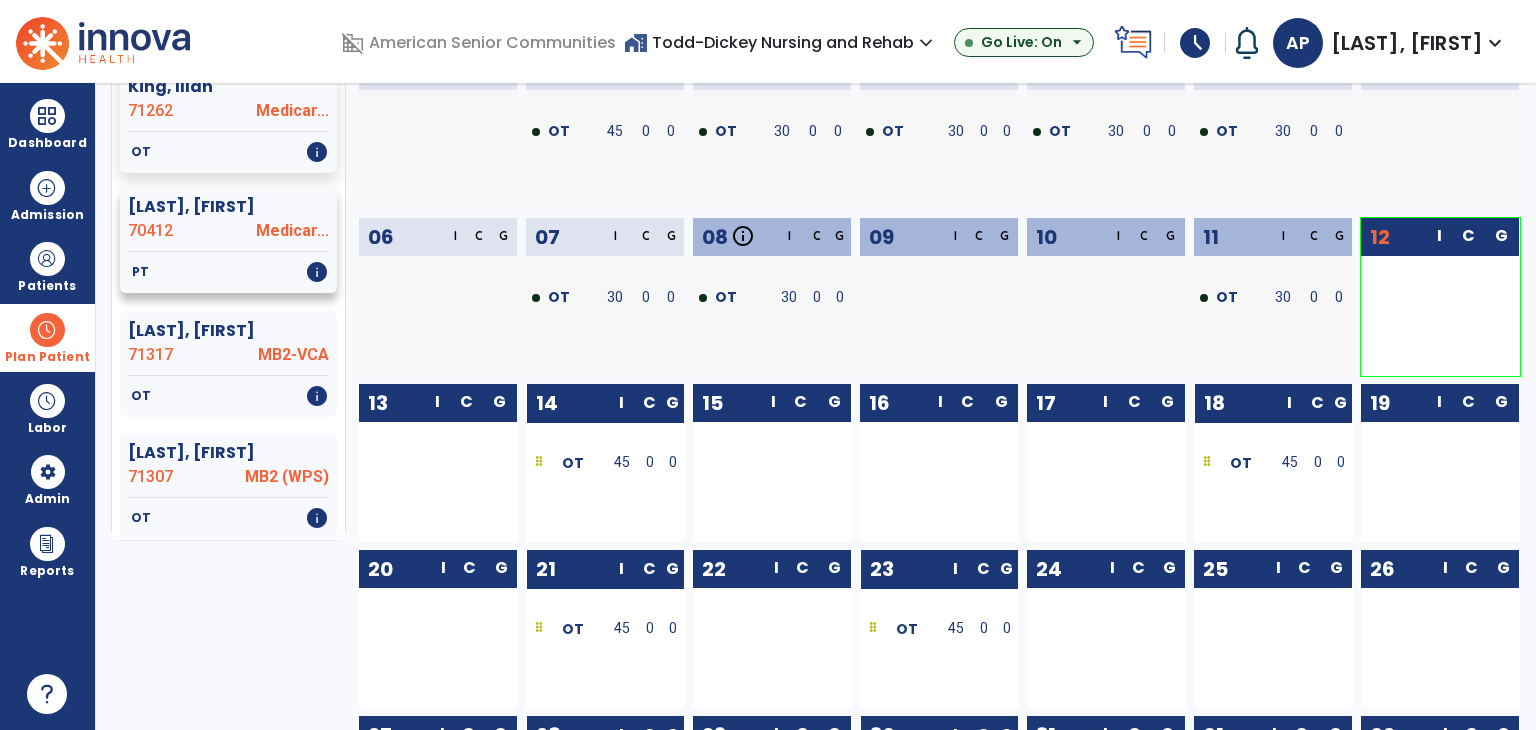 scroll, scrollTop: 700, scrollLeft: 0, axis: vertical 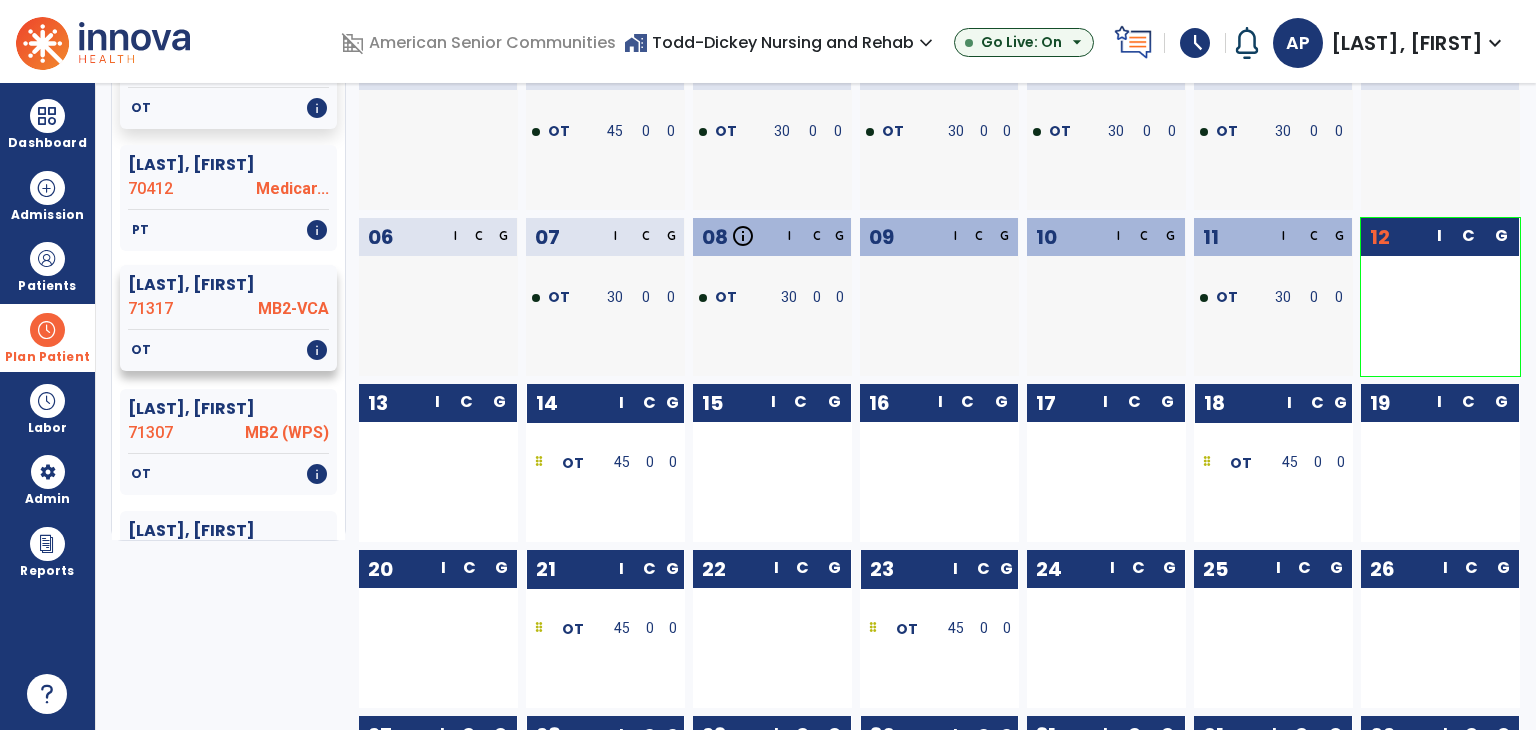 click on "OT   info" 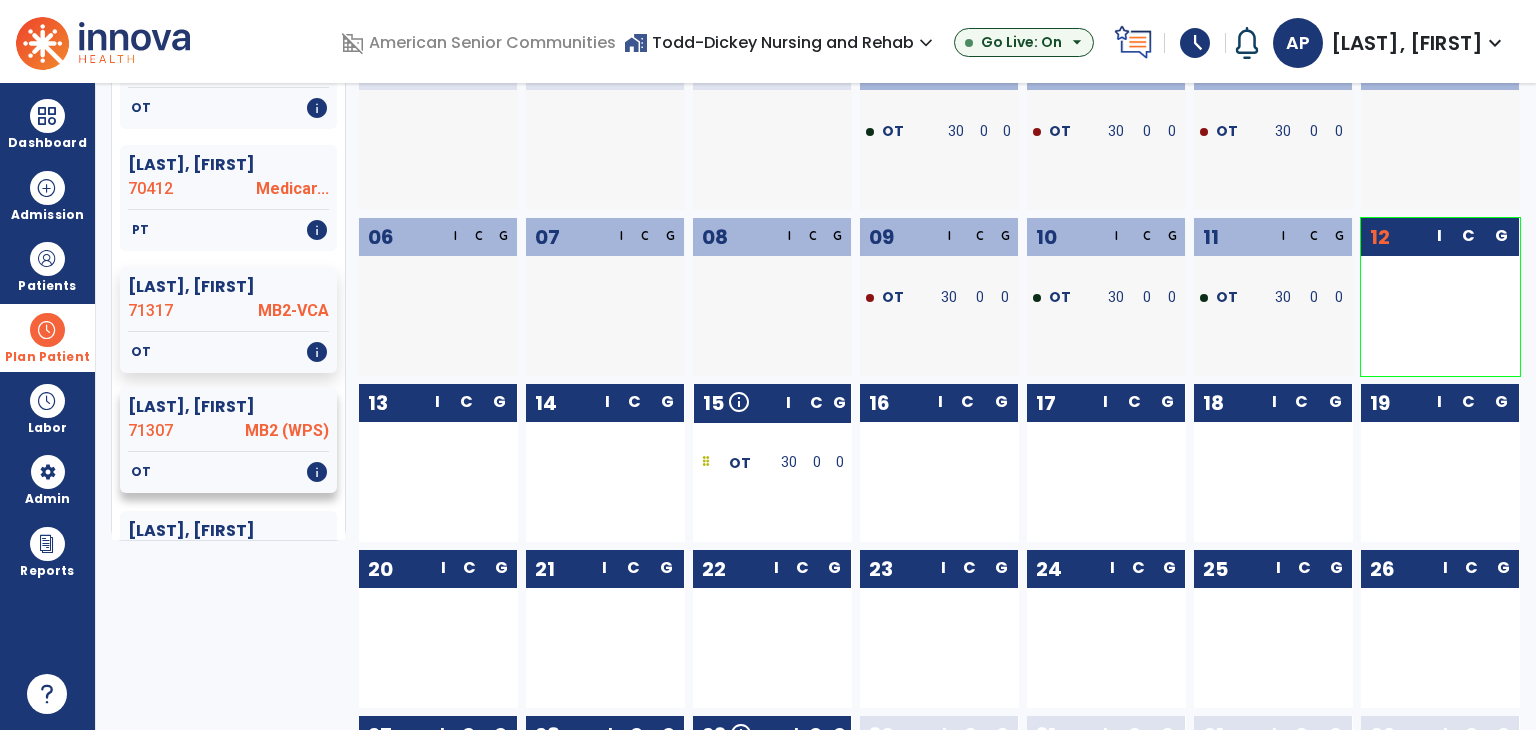 click on "71307" 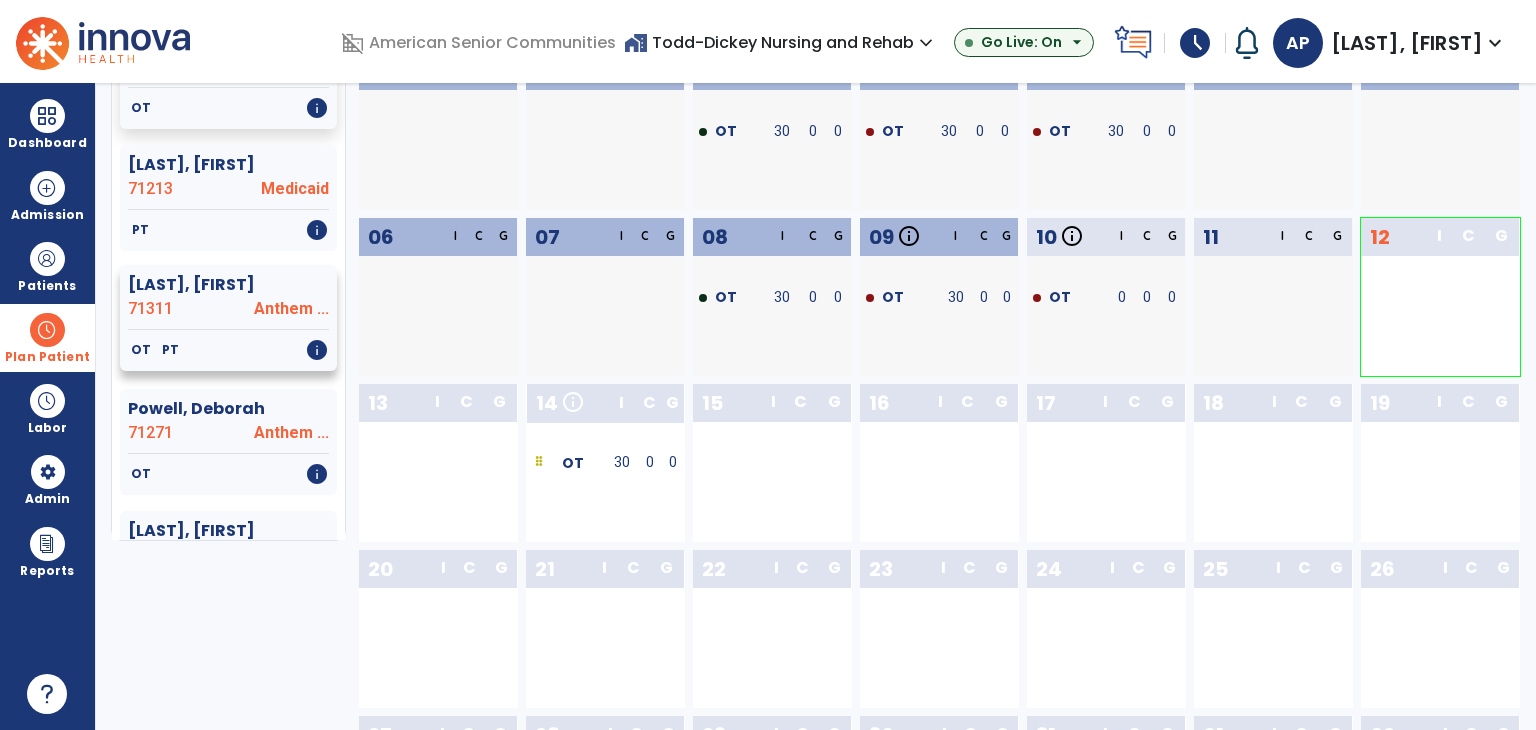 scroll, scrollTop: 1100, scrollLeft: 0, axis: vertical 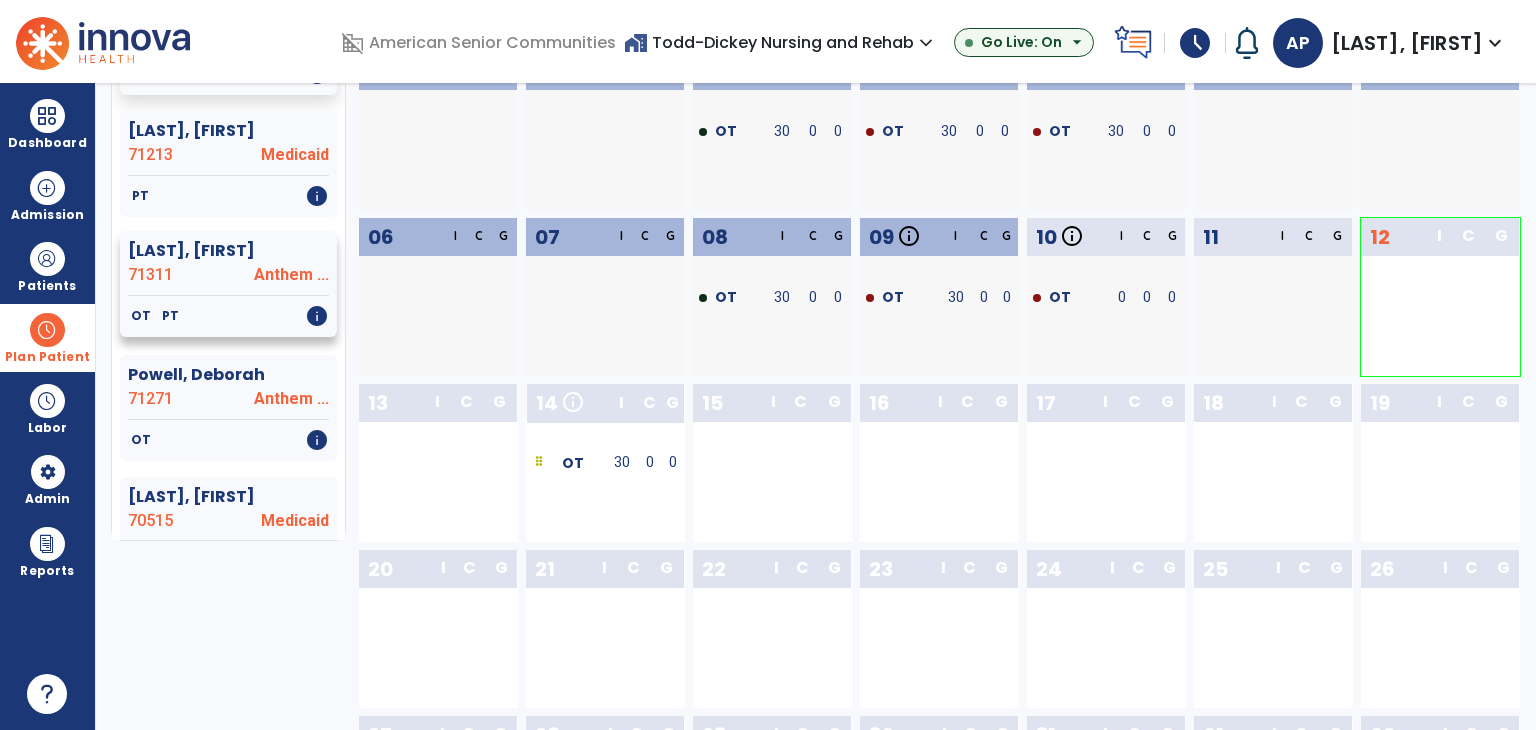 click on "OT   PT   info" 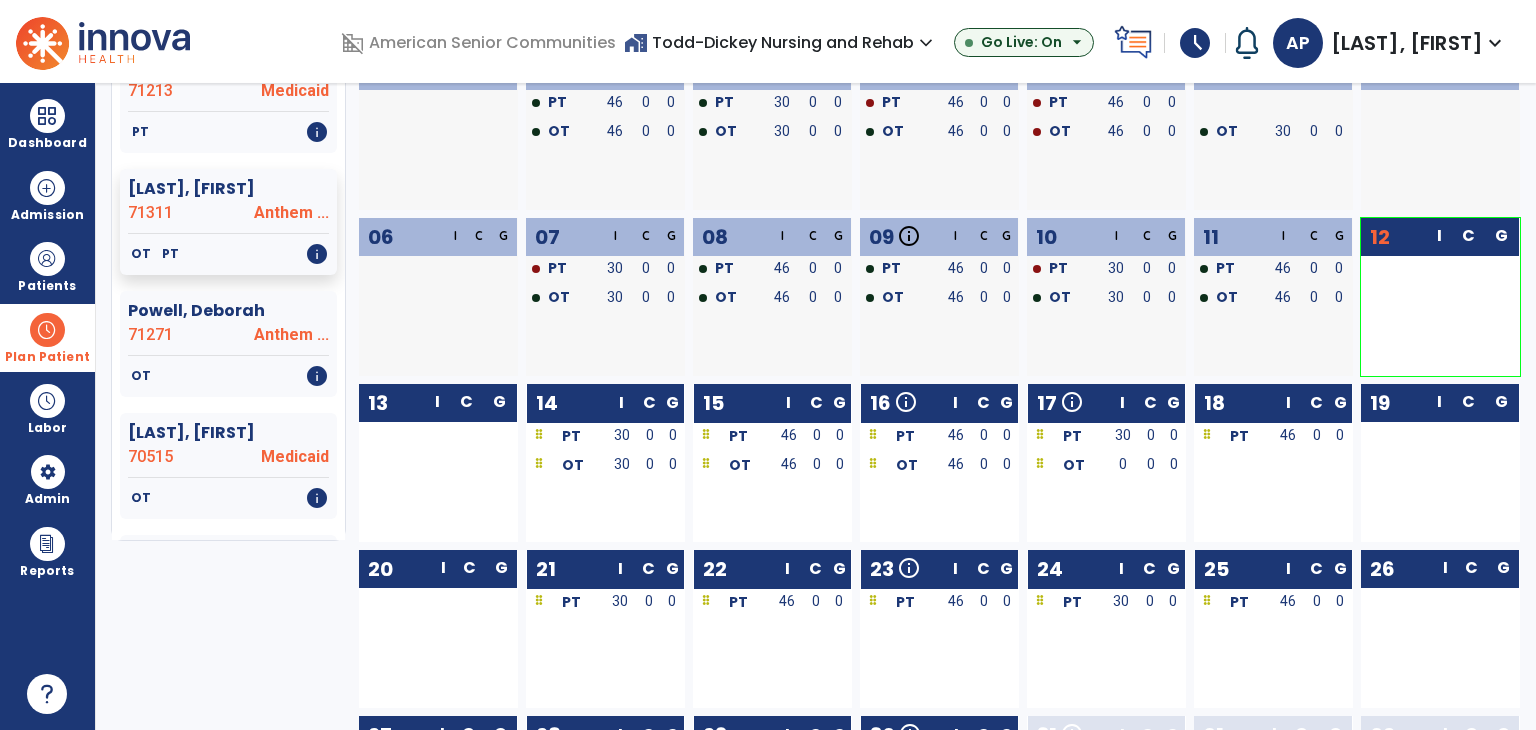 scroll, scrollTop: 1200, scrollLeft: 0, axis: vertical 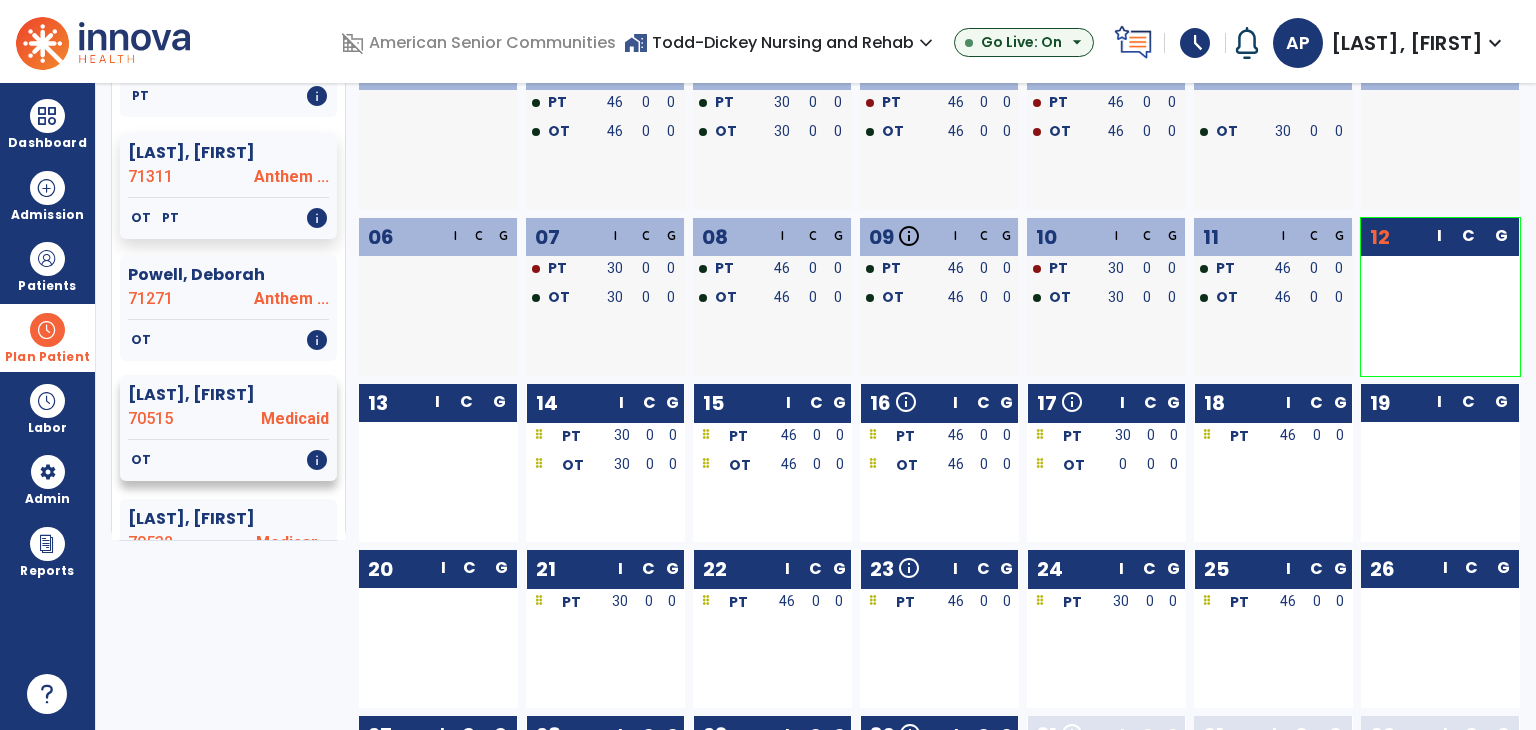 click on "Medicaid" 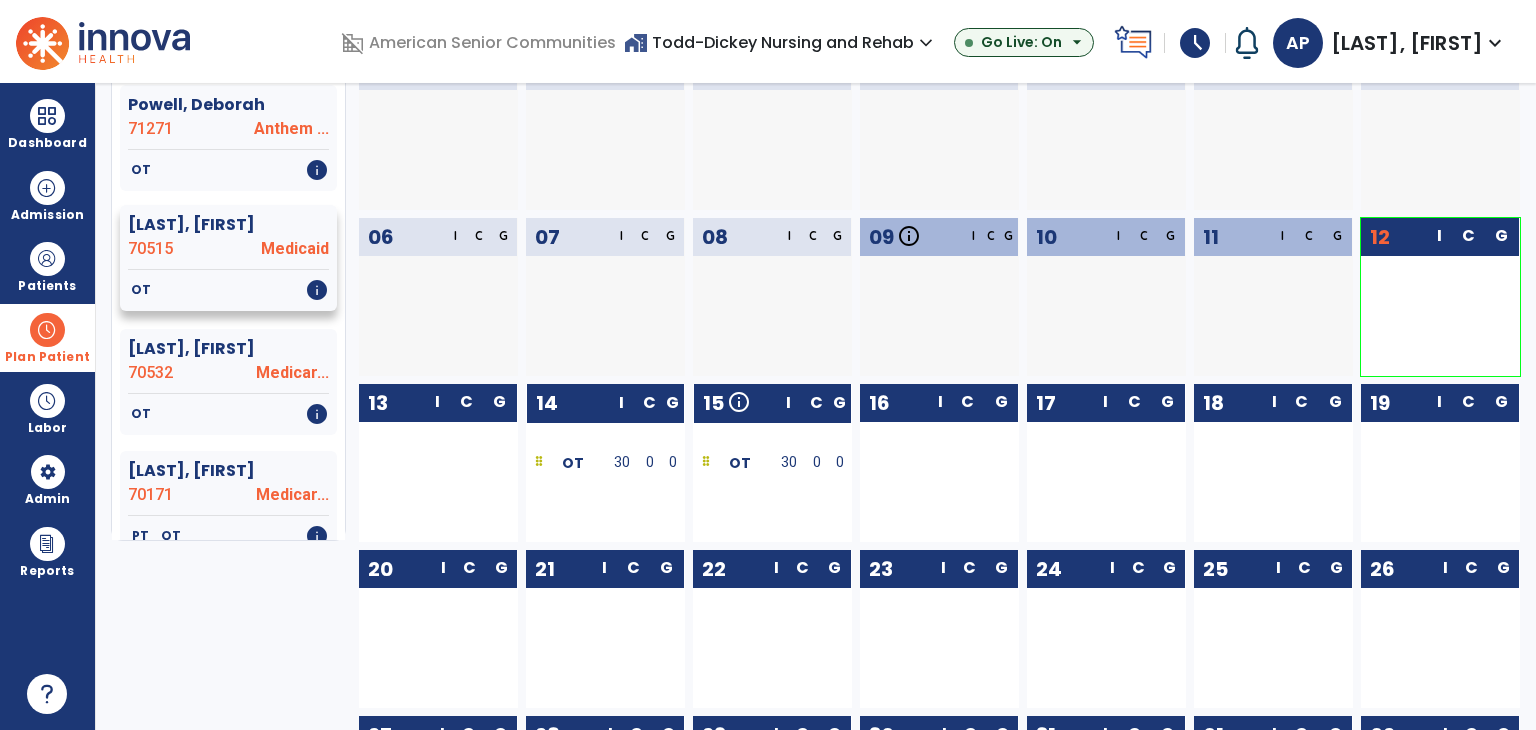 scroll, scrollTop: 1400, scrollLeft: 0, axis: vertical 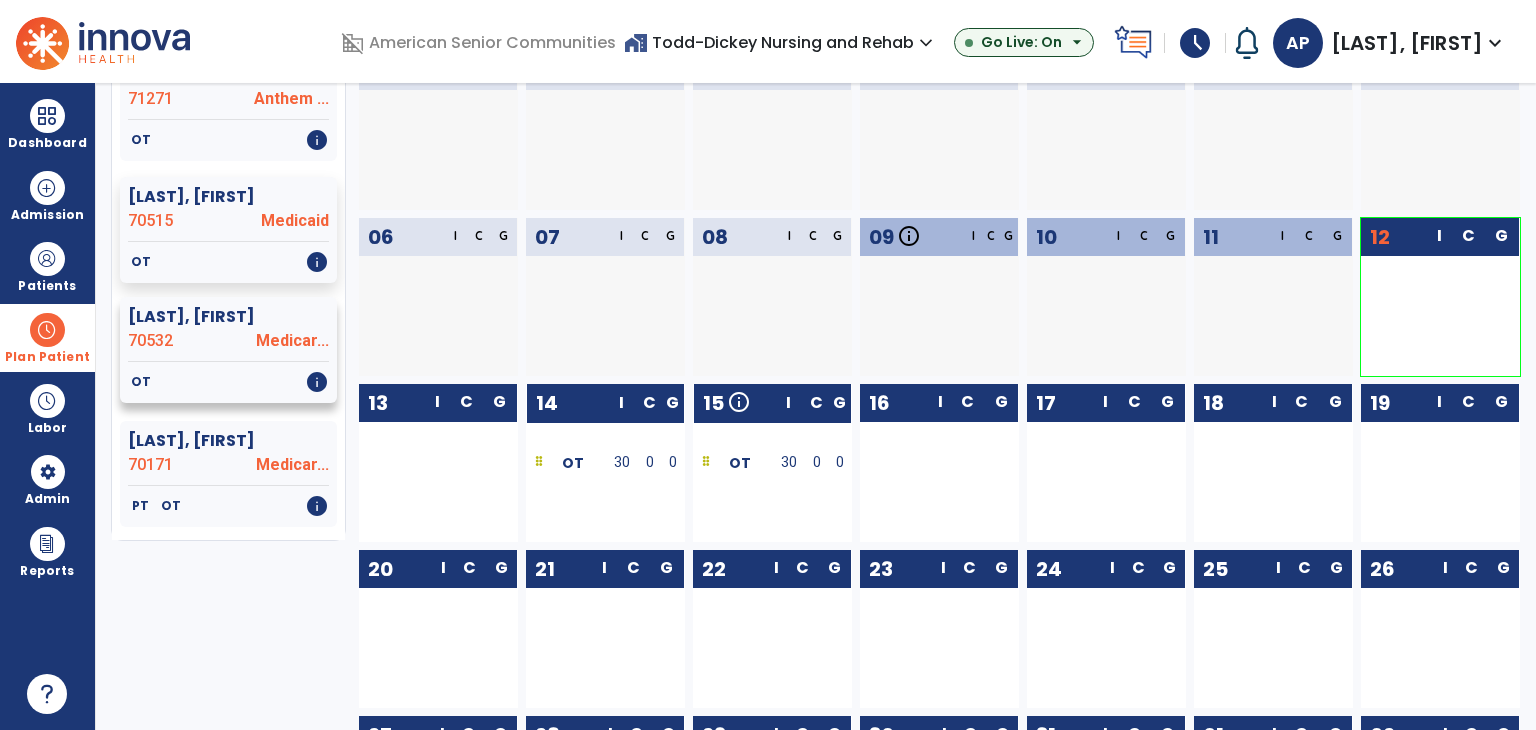click on "Medicar..." 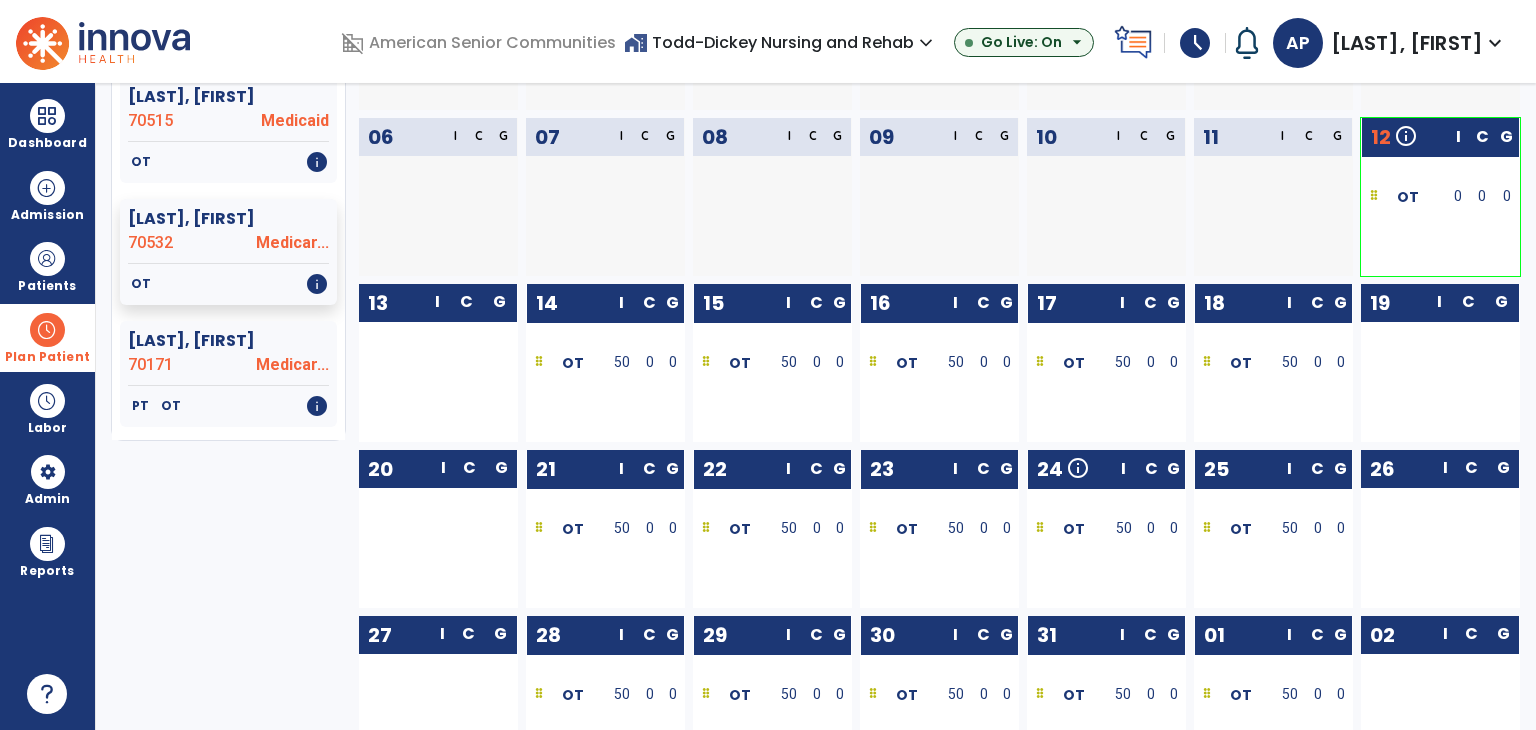 scroll, scrollTop: 200, scrollLeft: 0, axis: vertical 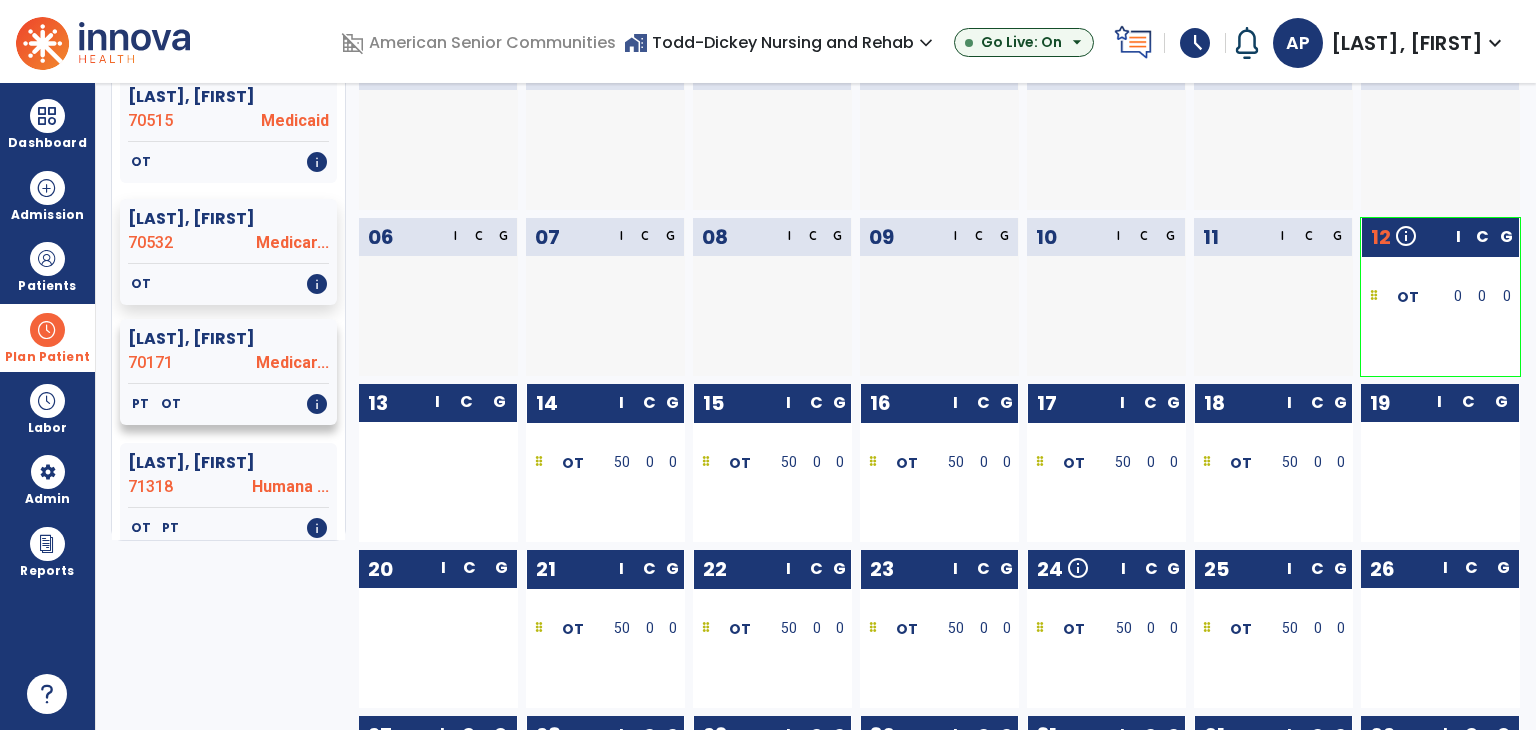 click on "70171" 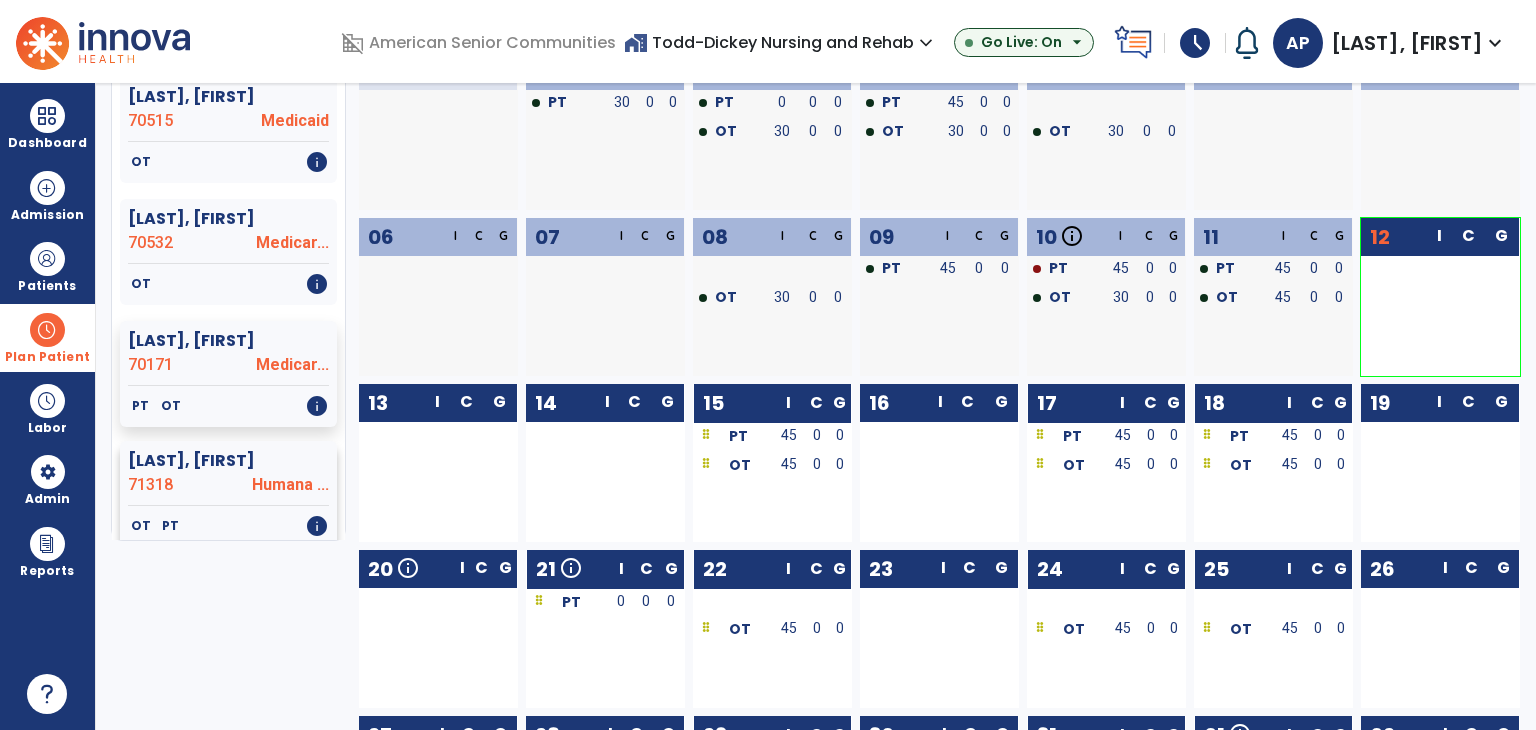 click on "71318" 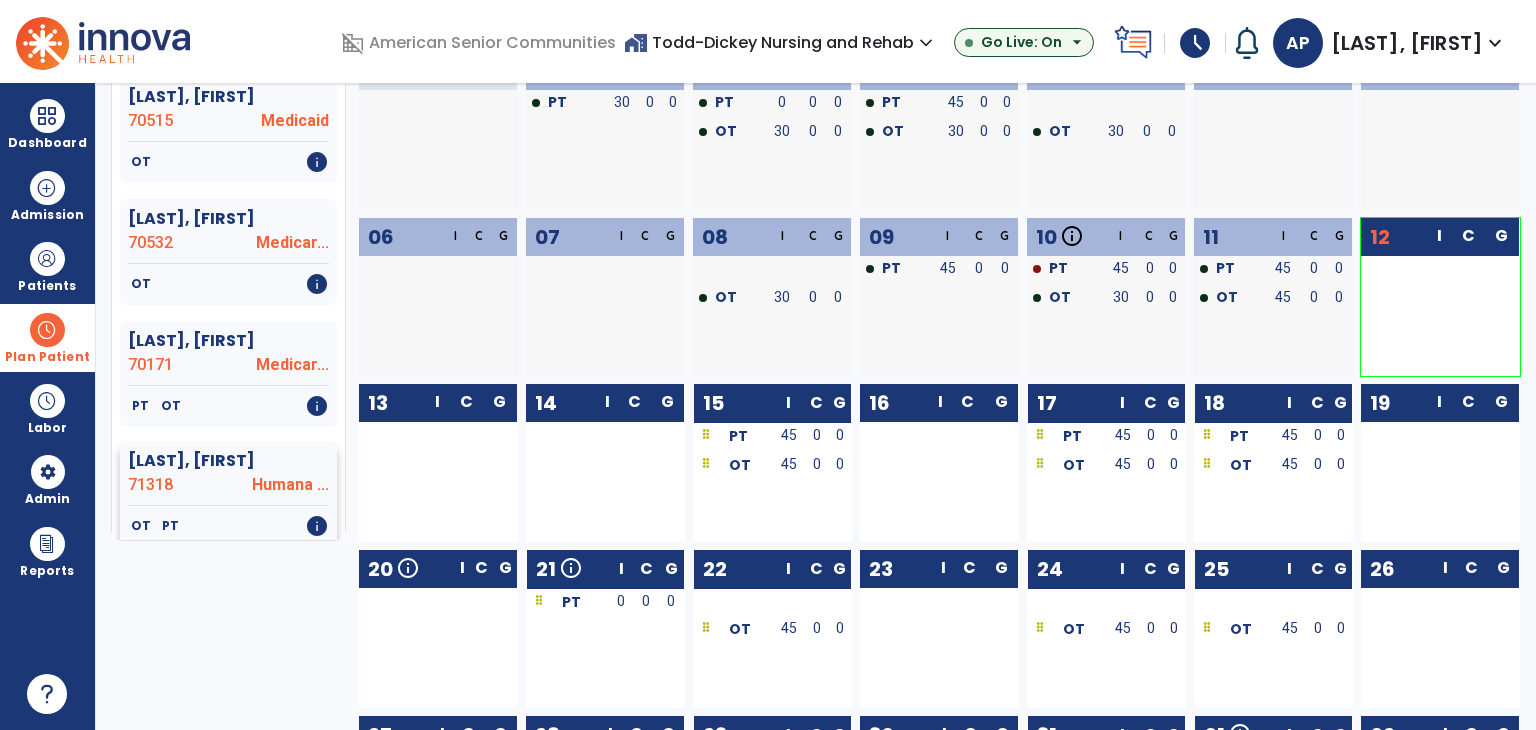 scroll, scrollTop: 1600, scrollLeft: 0, axis: vertical 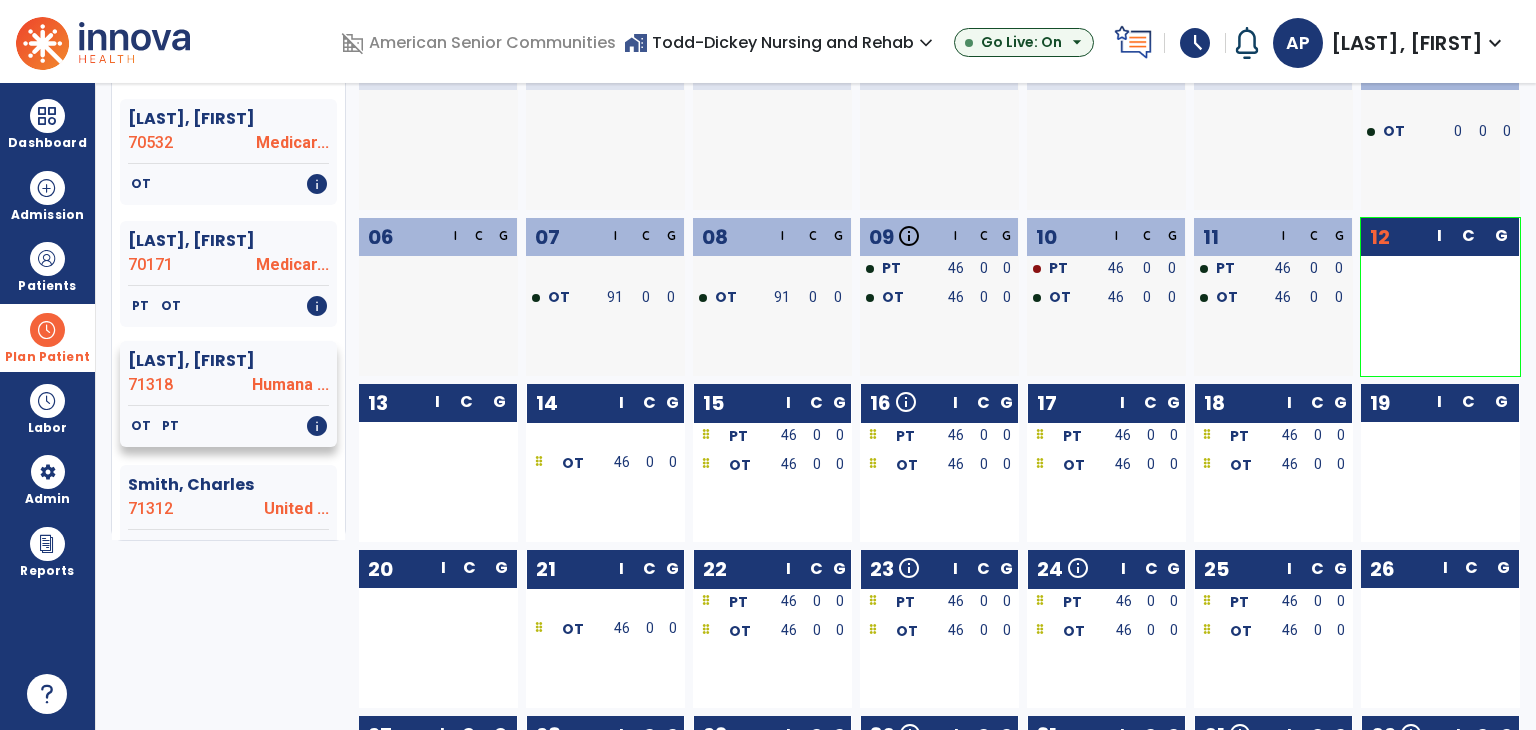 click on "71318" 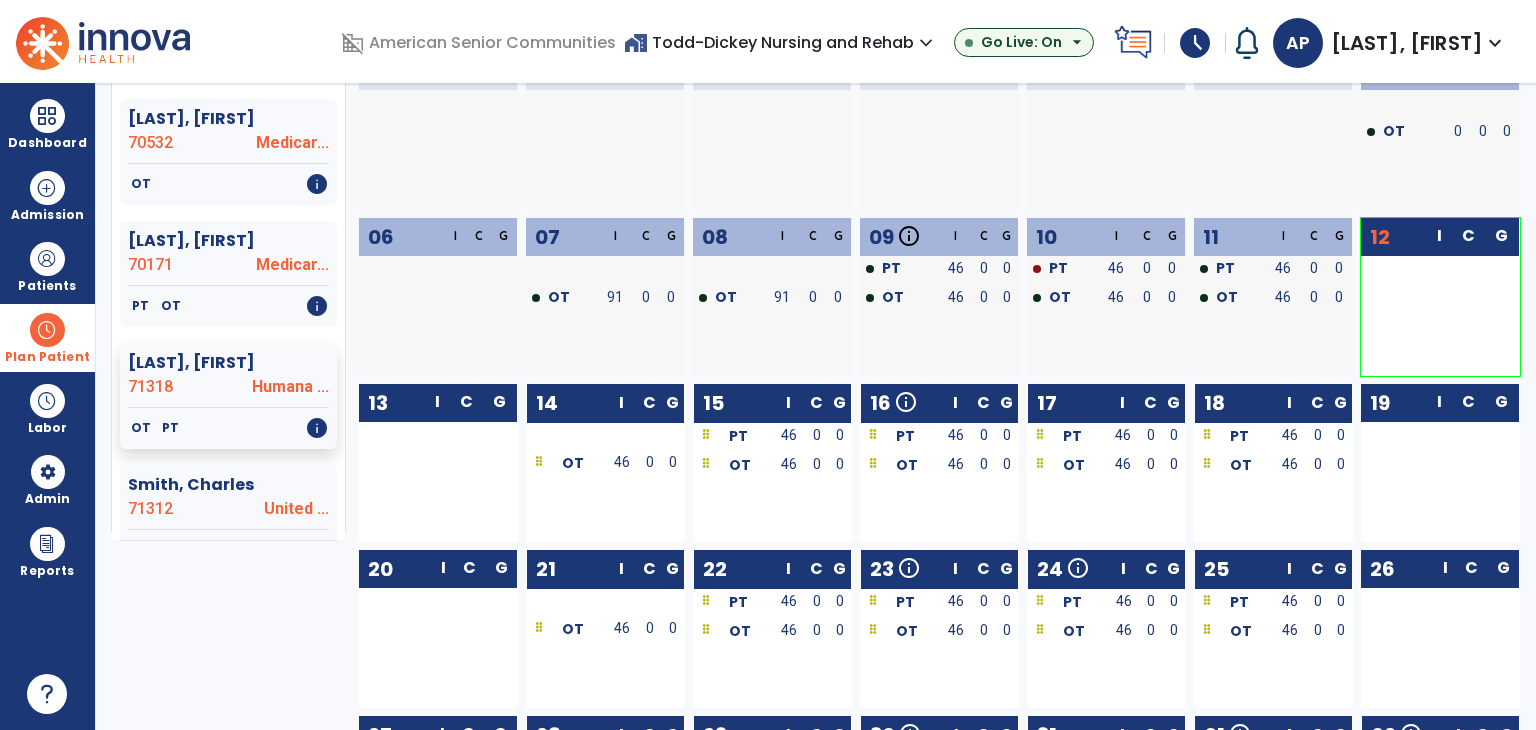 click on "0" at bounding box center [649, 464] 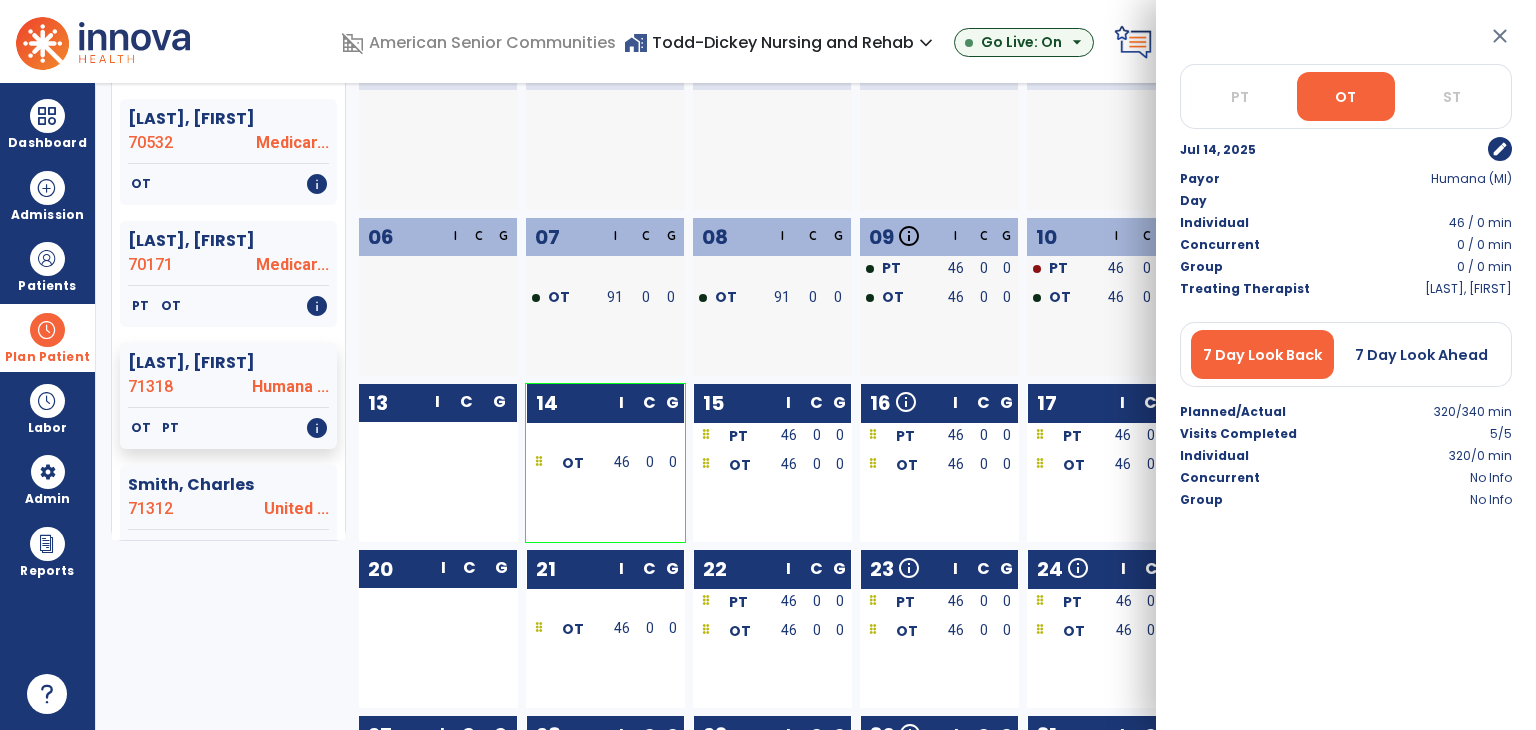 click on "edit" at bounding box center (1500, 149) 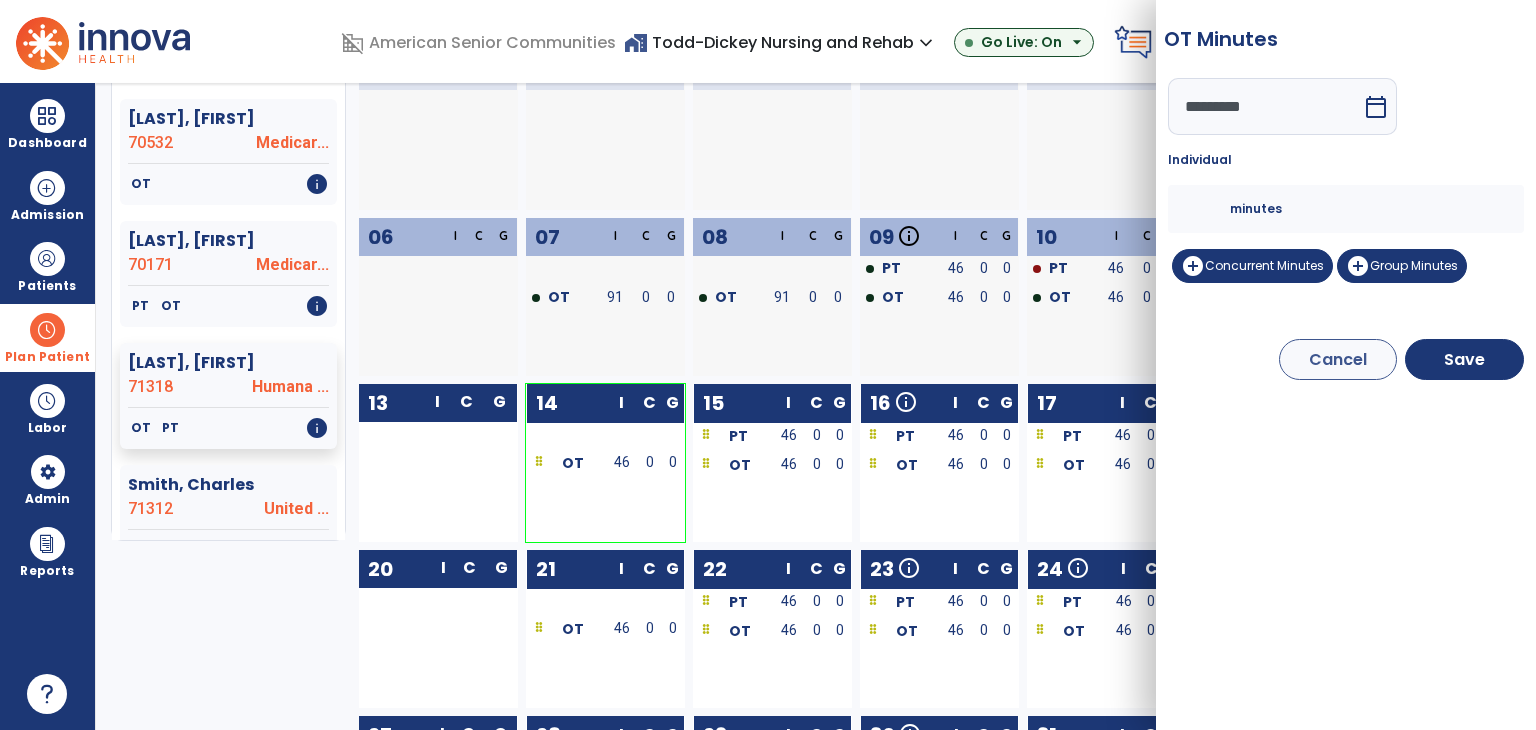 drag, startPoint x: 1201, startPoint y: 206, endPoint x: 1124, endPoint y: 205, distance: 77.00649 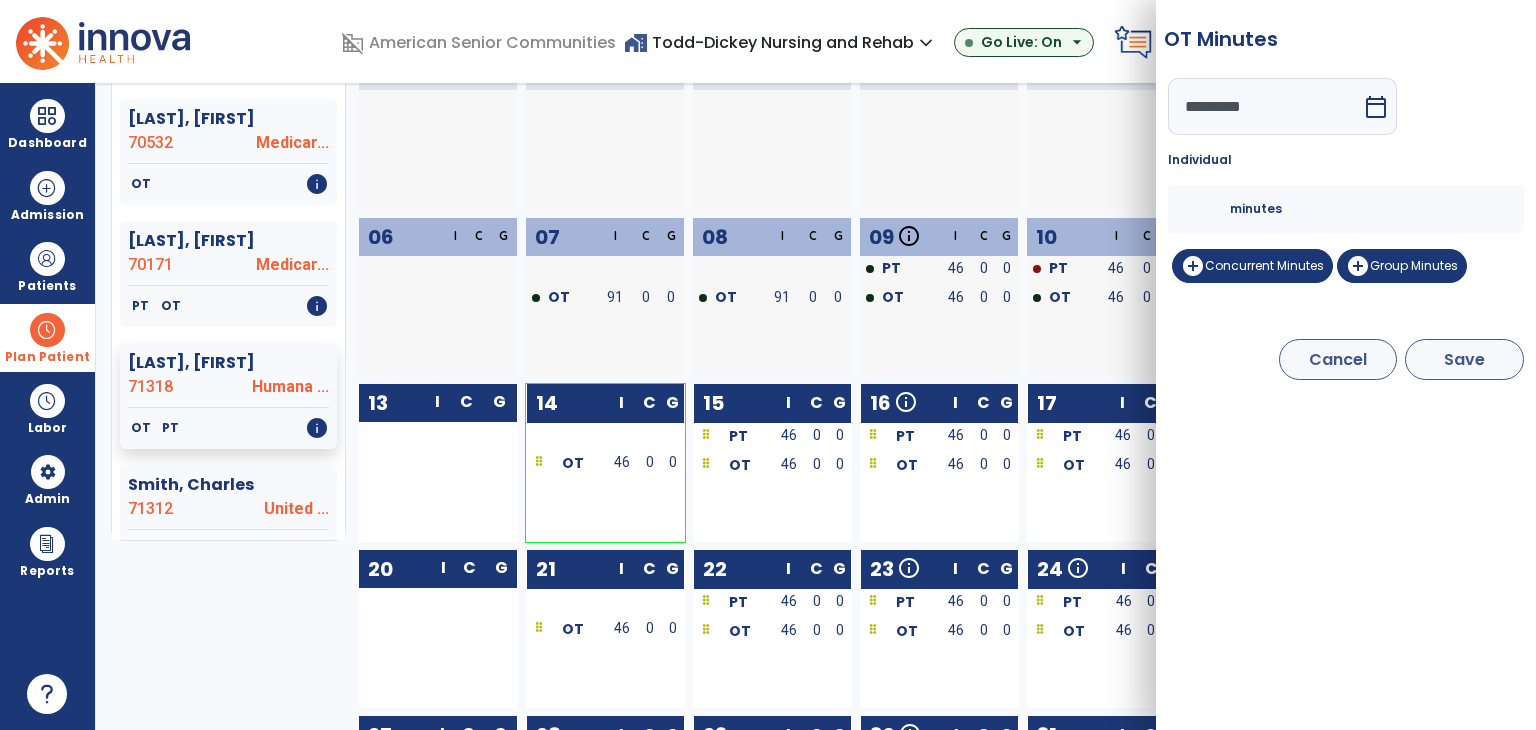 type on "**" 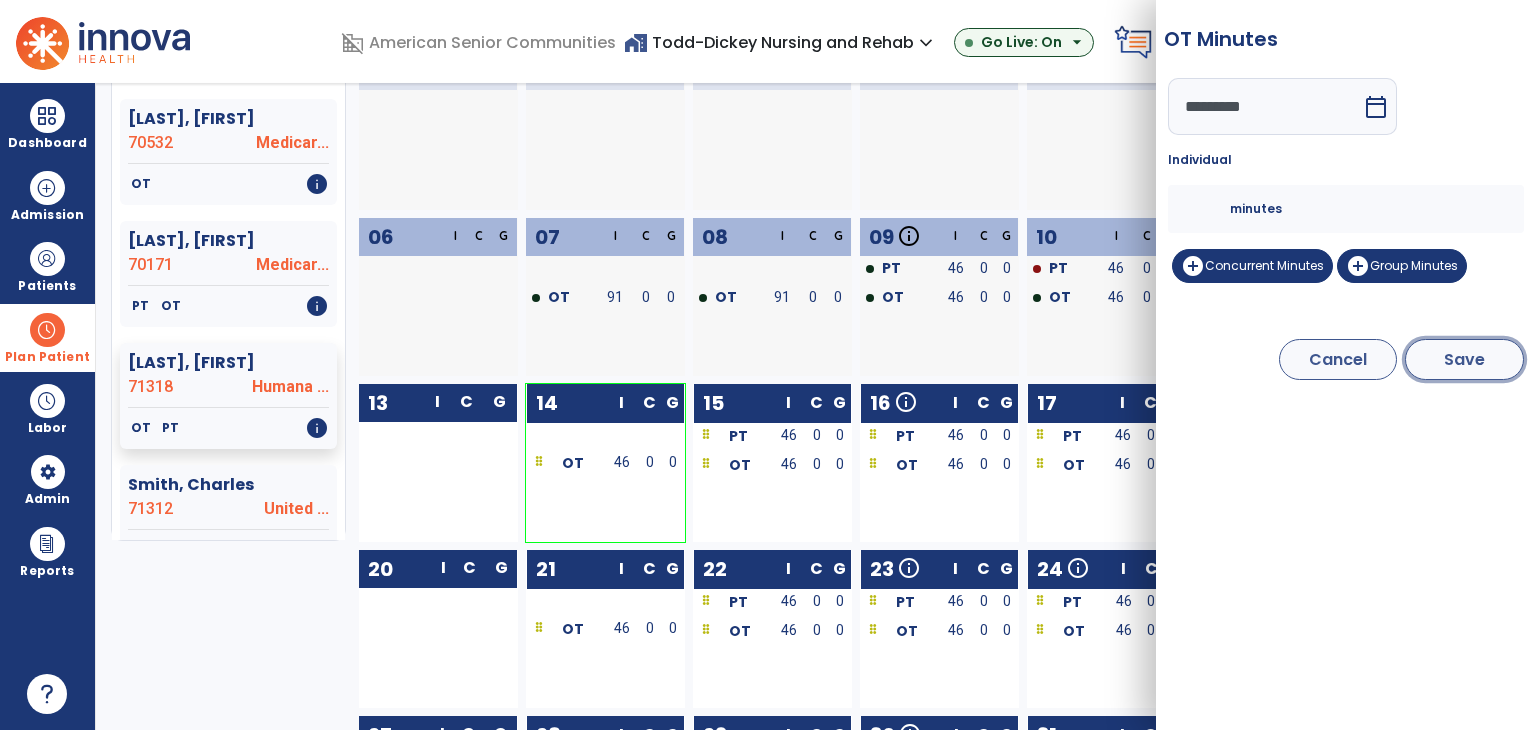 click on "Save" at bounding box center (1464, 359) 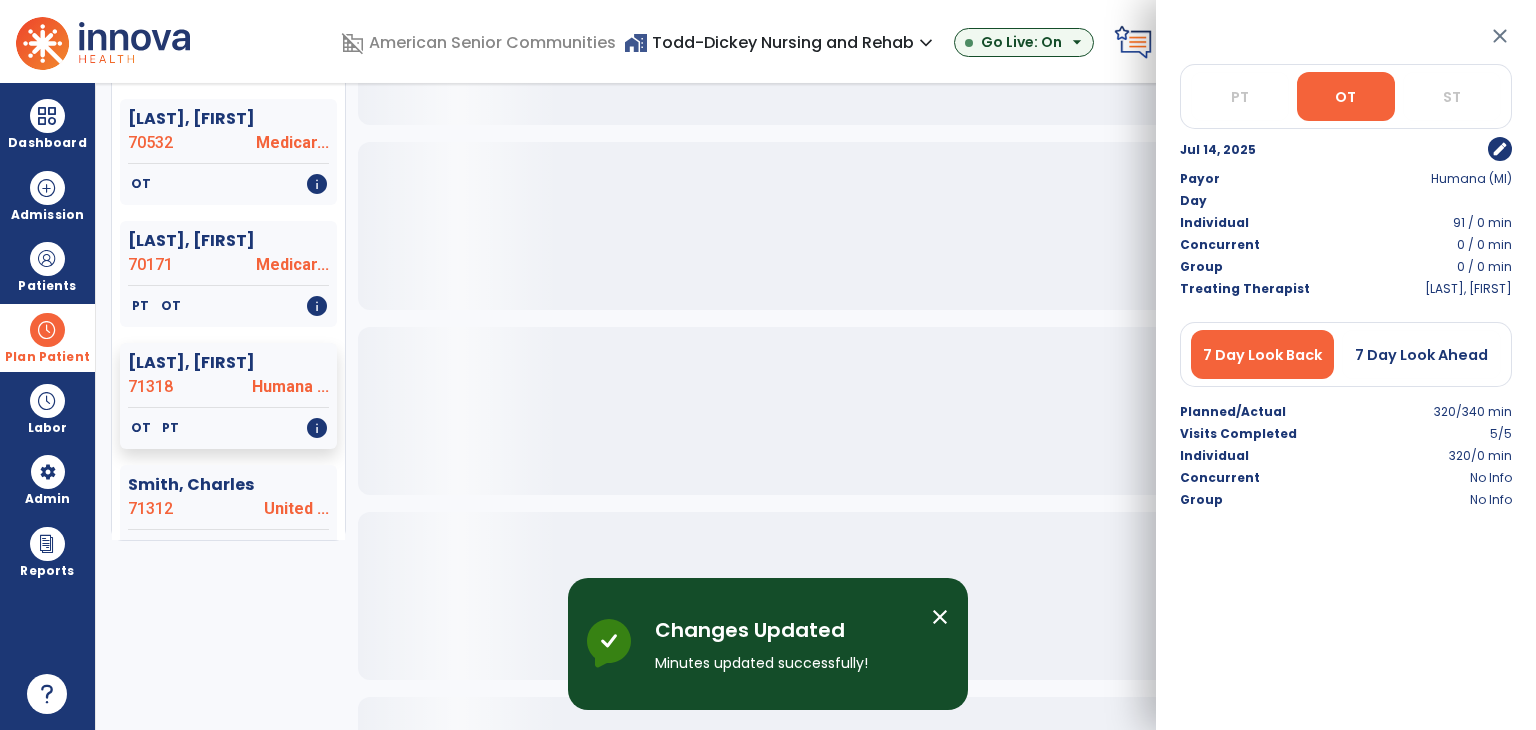click on "close" at bounding box center (1500, 36) 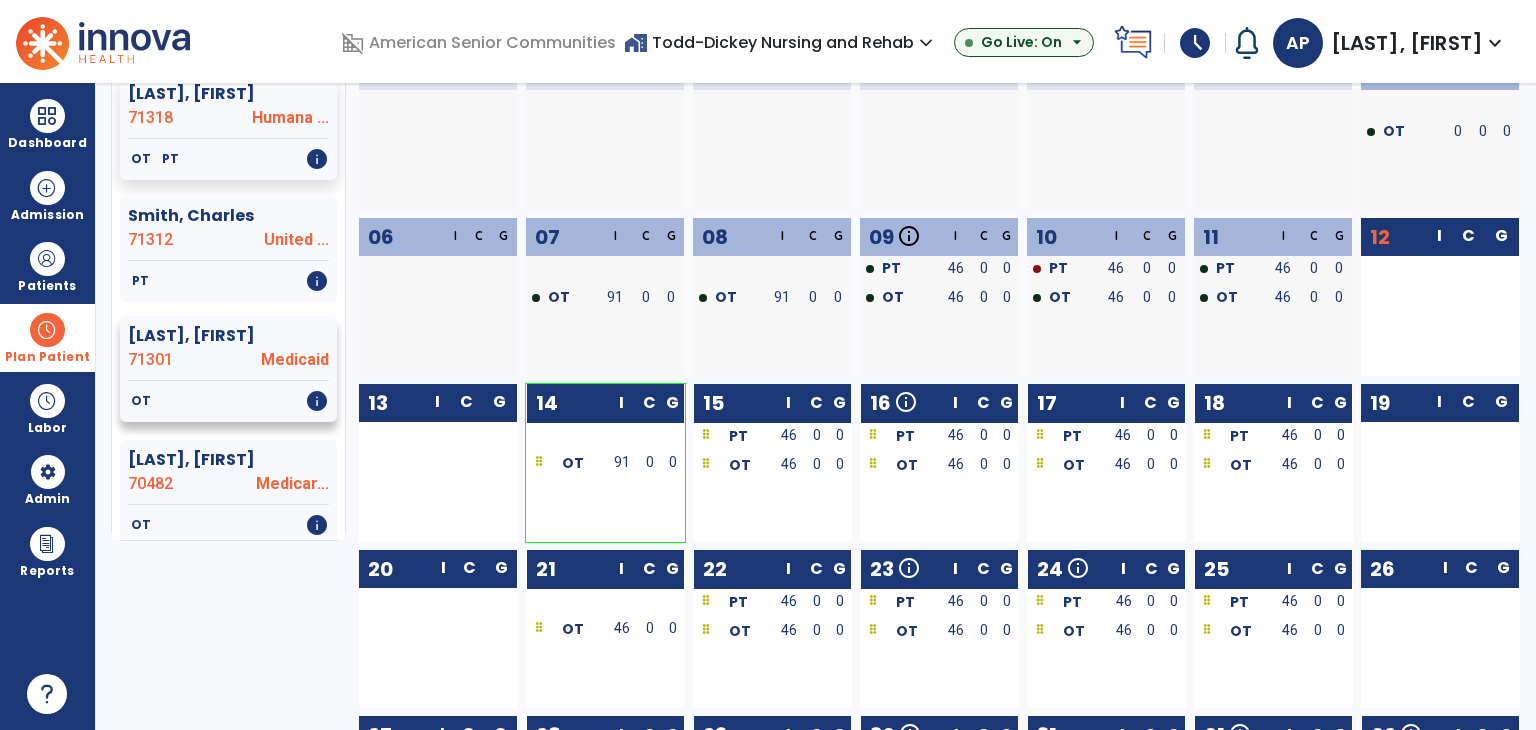 scroll, scrollTop: 1900, scrollLeft: 0, axis: vertical 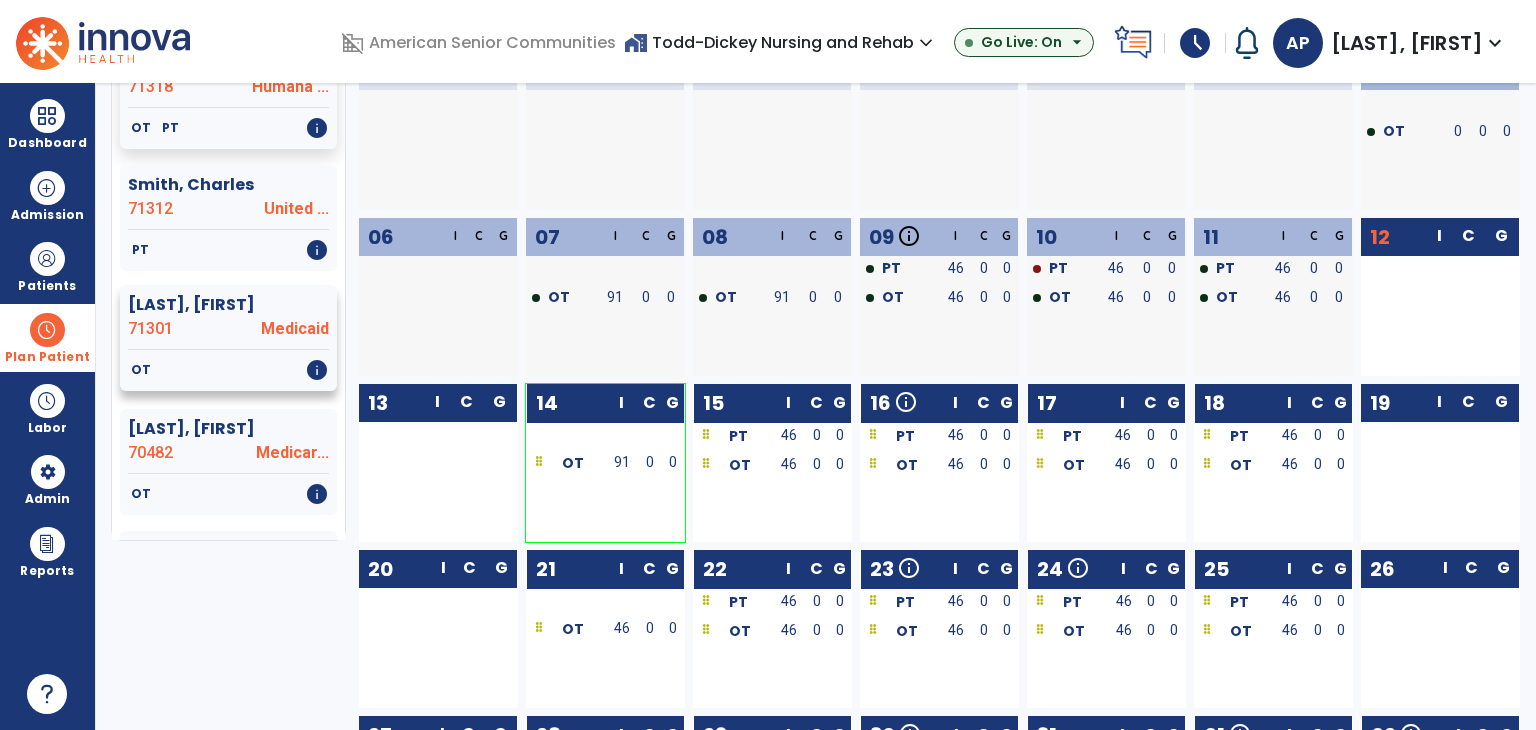 click on "71301" 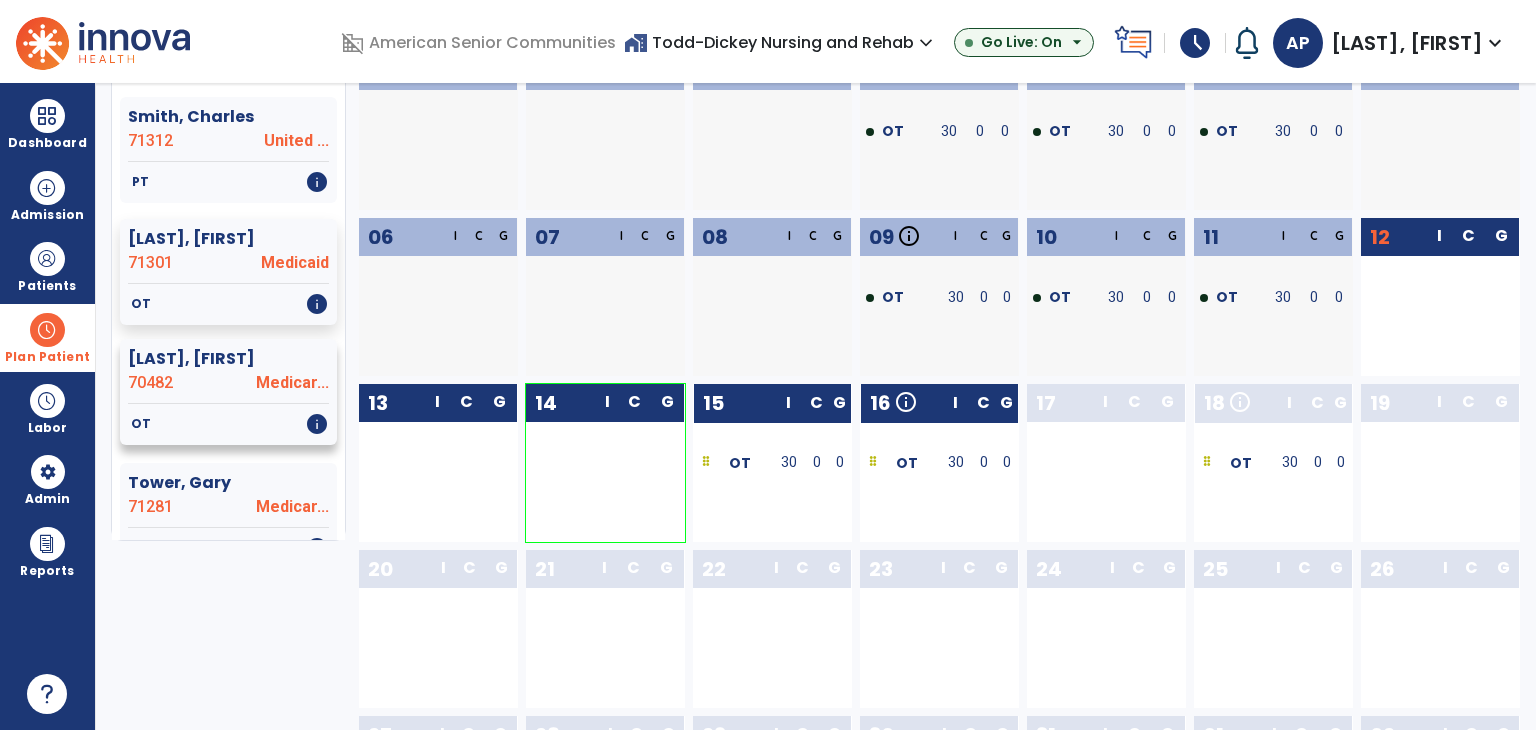 scroll, scrollTop: 2000, scrollLeft: 0, axis: vertical 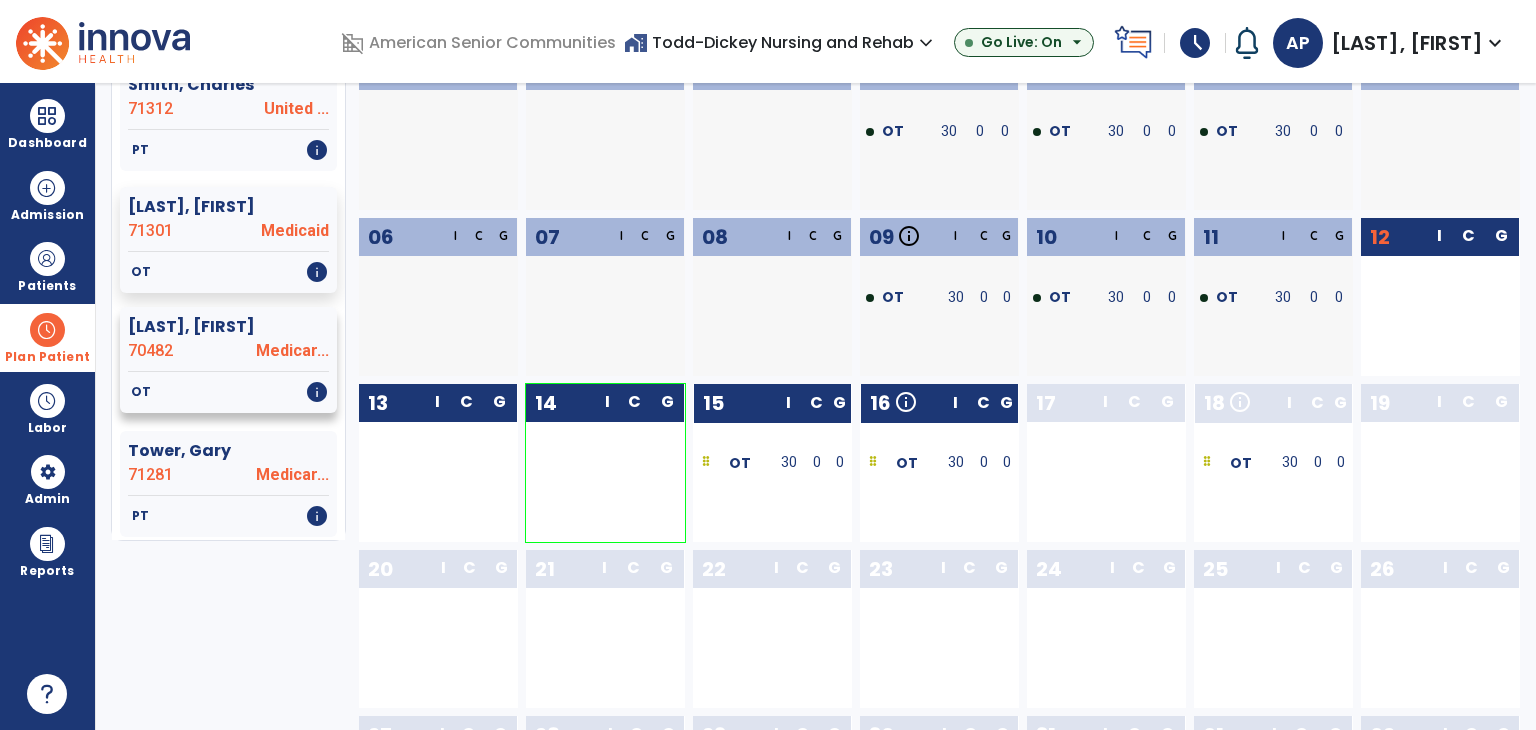 click on "70482" 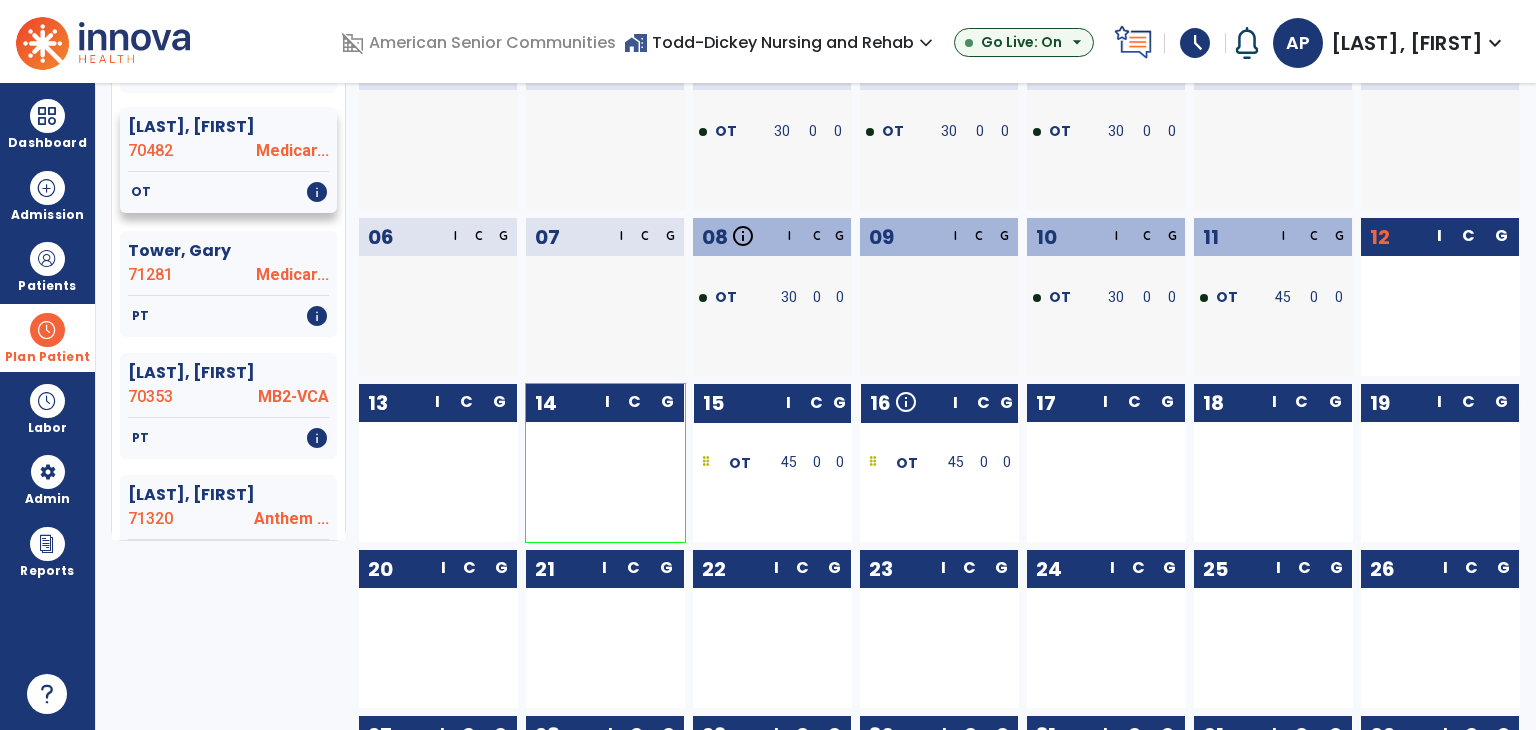 scroll, scrollTop: 2300, scrollLeft: 0, axis: vertical 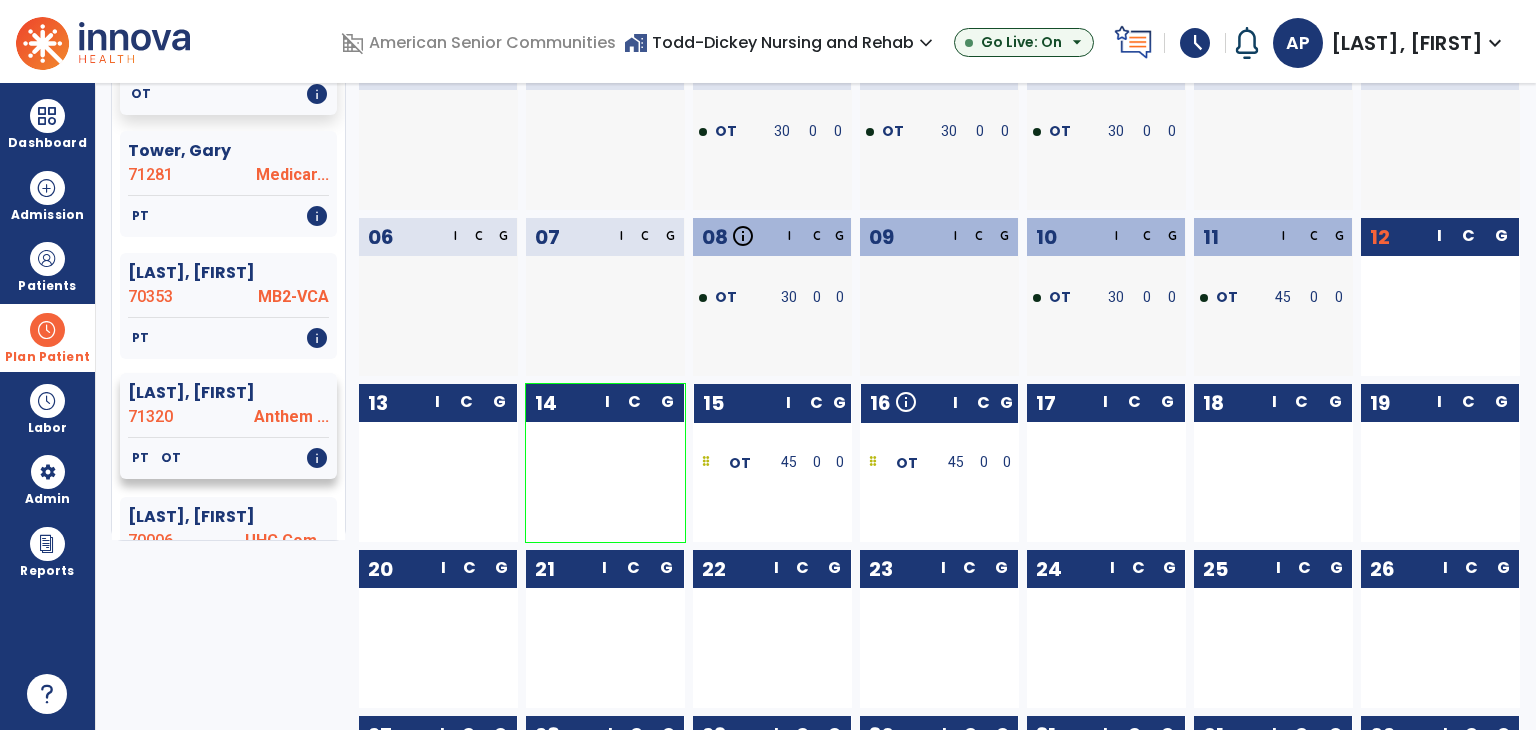 click on "71320" 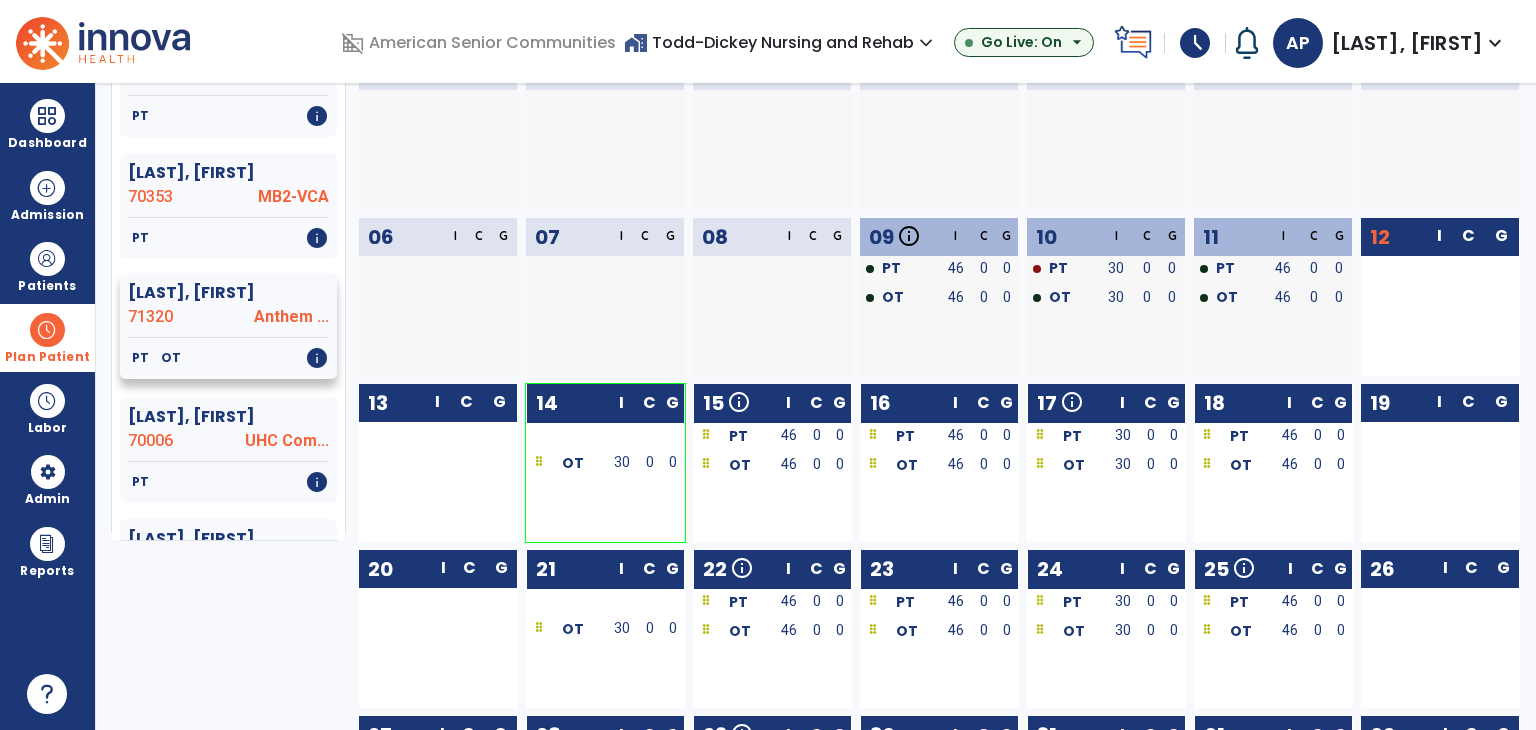 scroll, scrollTop: 2480, scrollLeft: 0, axis: vertical 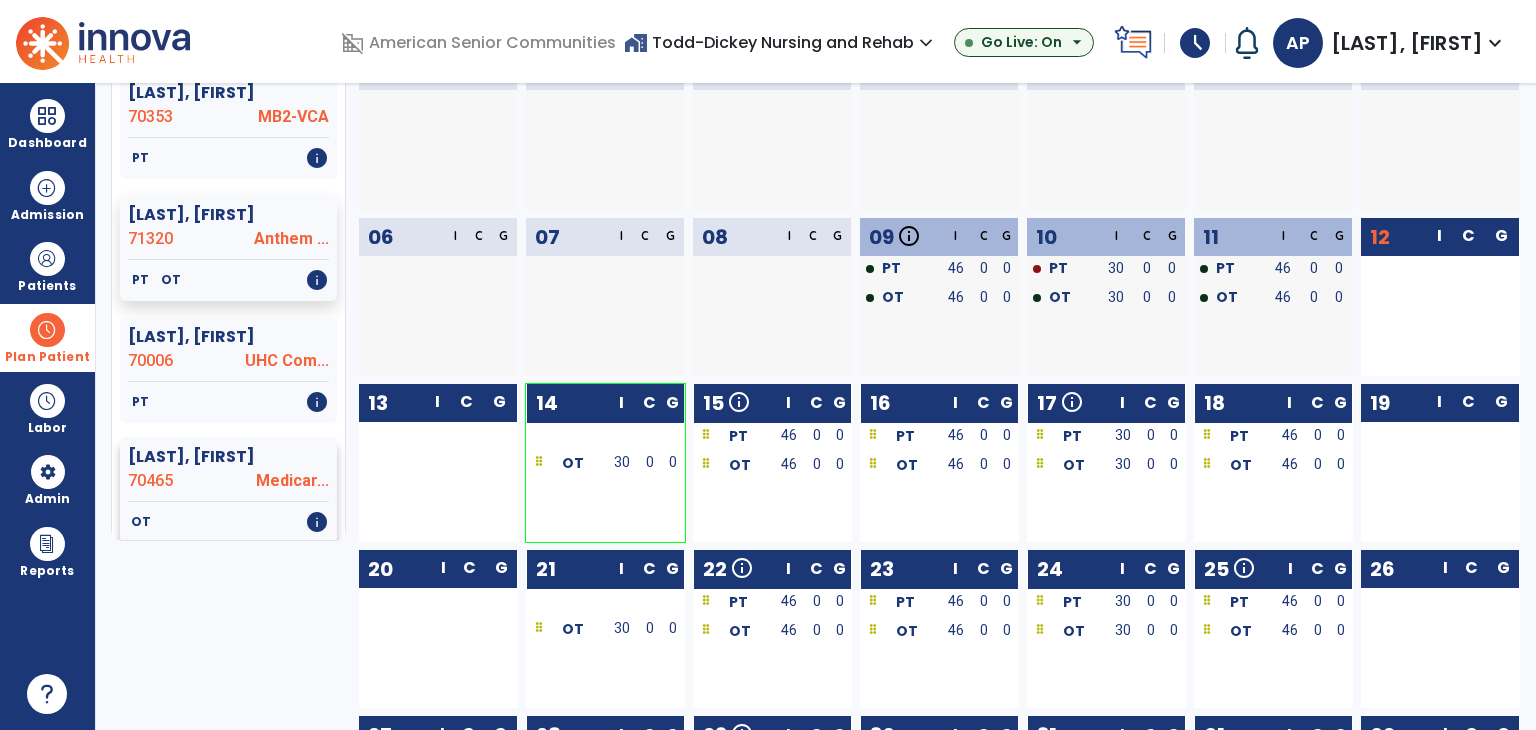 click on "70465" 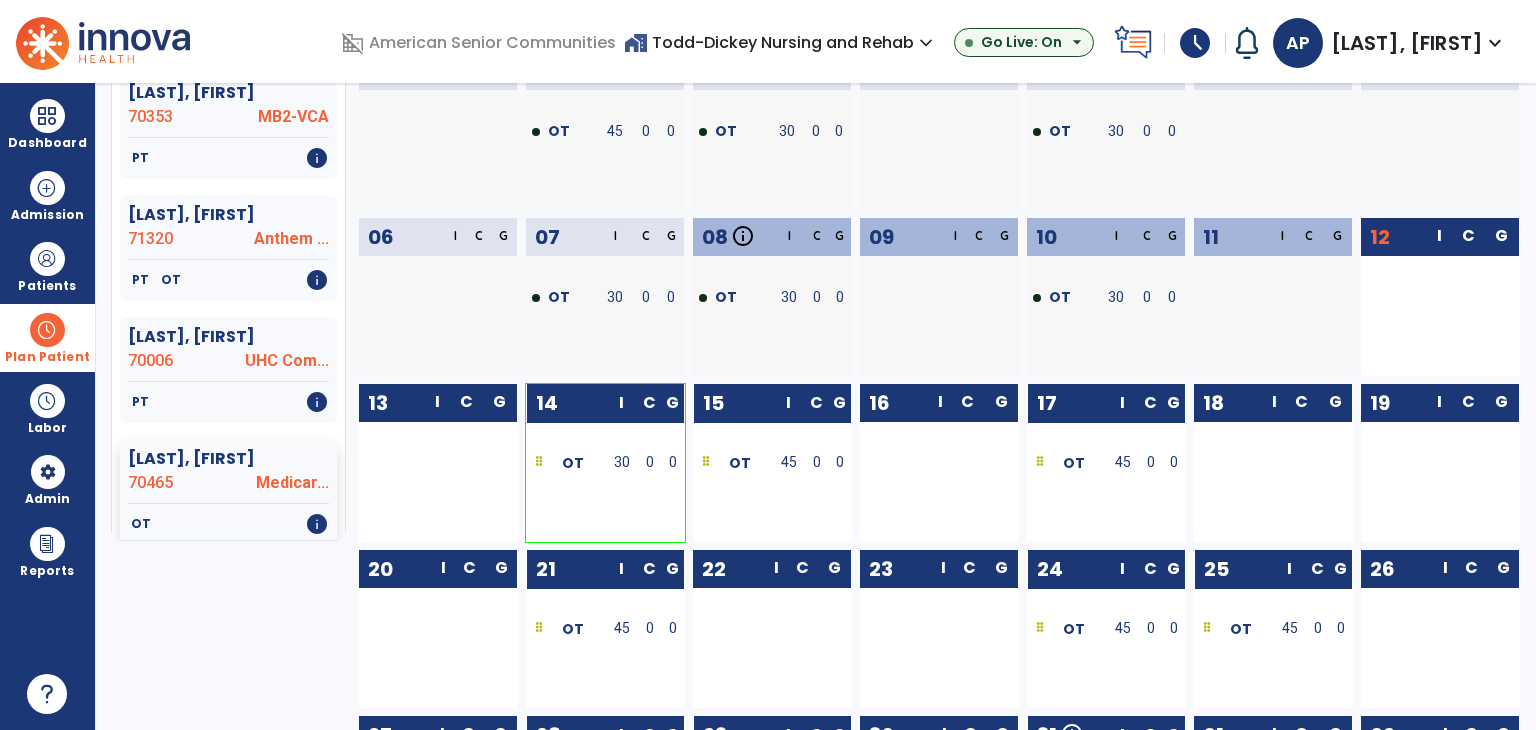 click at bounding box center (47, 330) 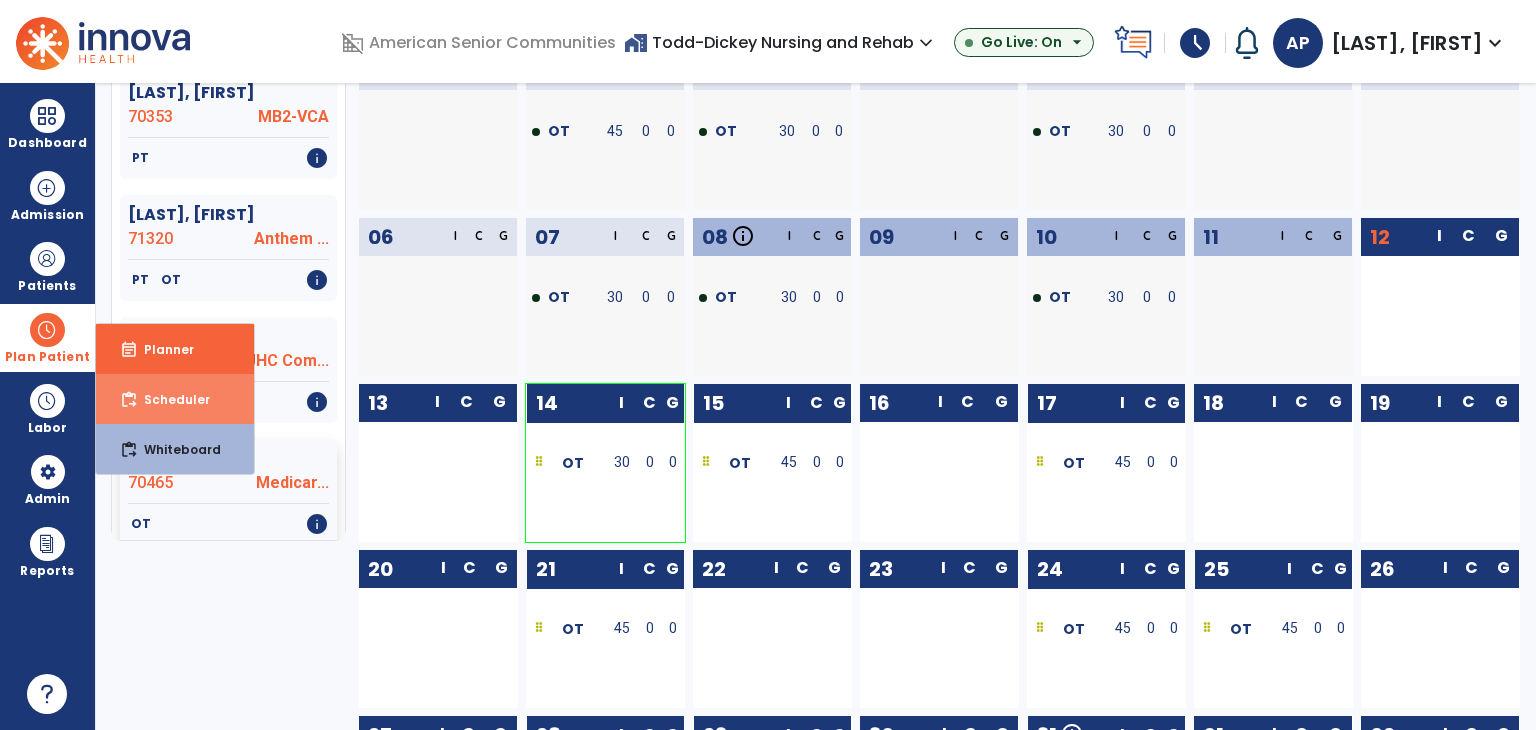 click on "content_paste_go  Scheduler" at bounding box center [175, 399] 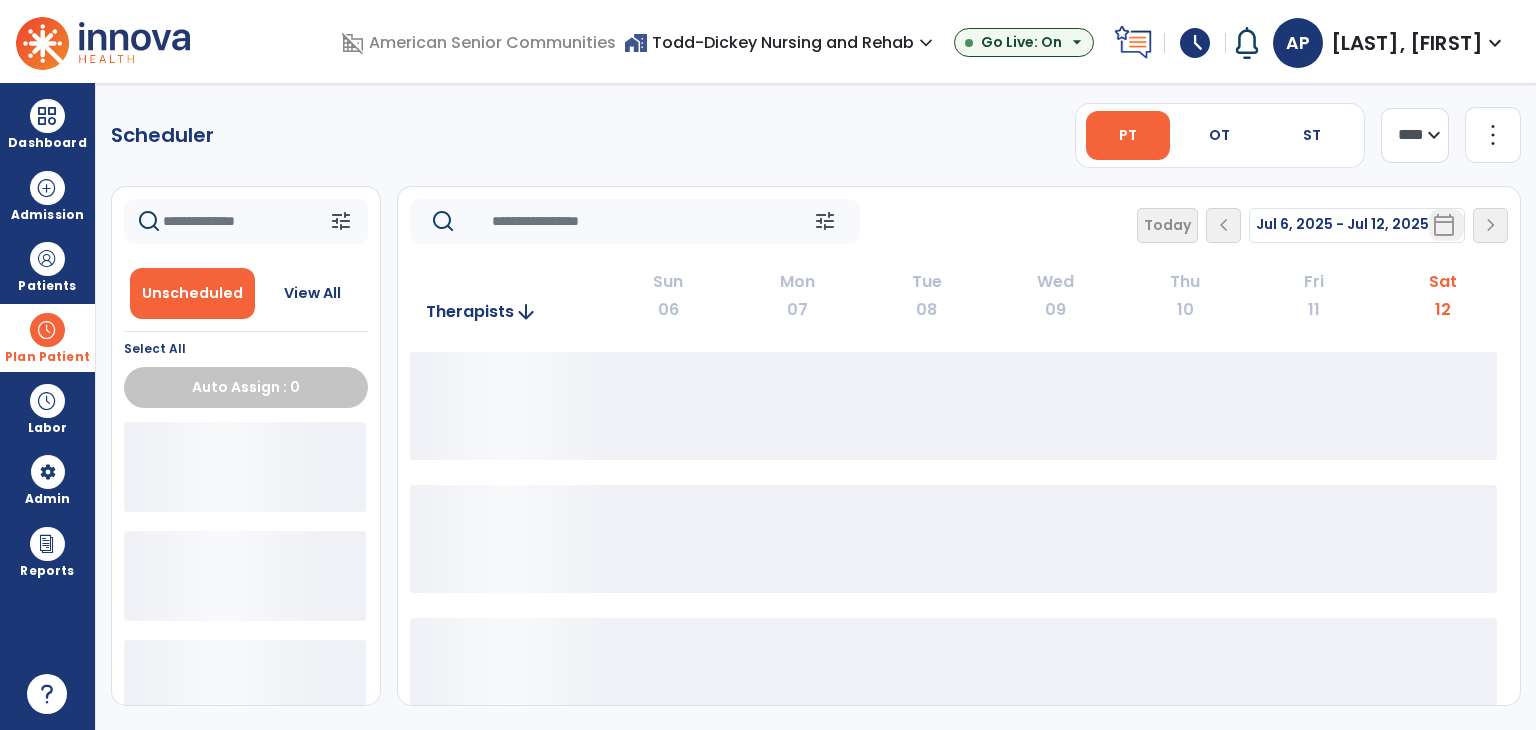 scroll, scrollTop: 0, scrollLeft: 0, axis: both 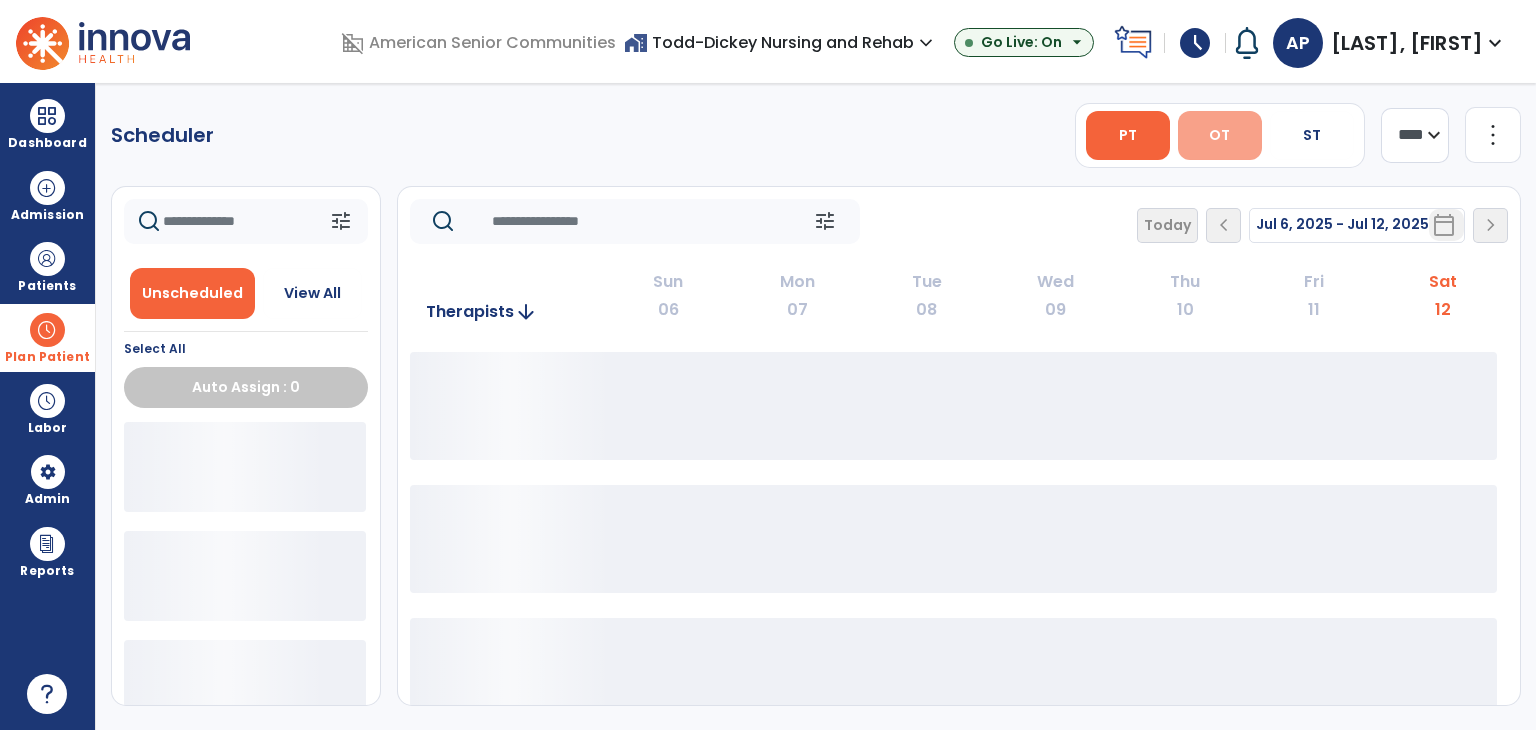 click on "OT" at bounding box center (1220, 135) 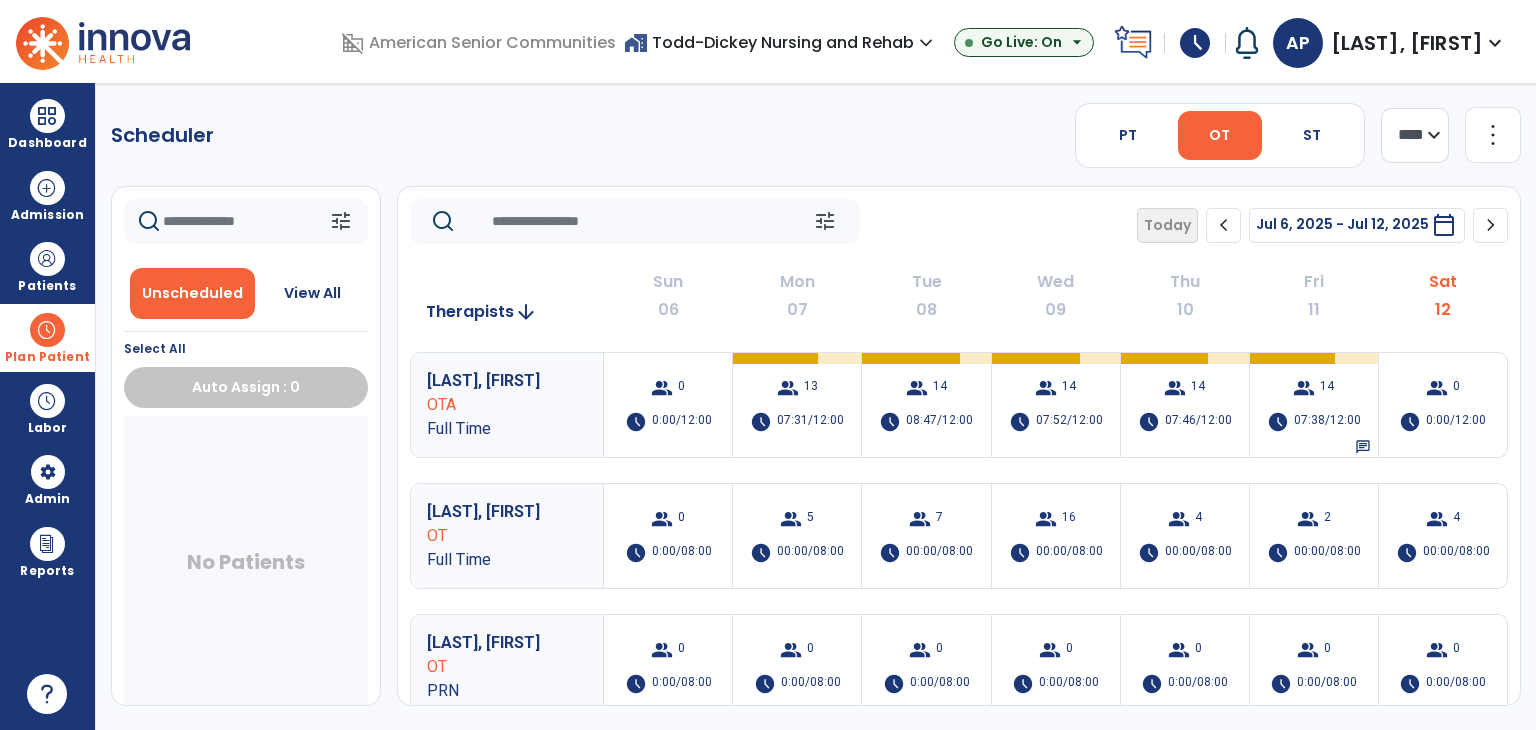click on "chevron_right" 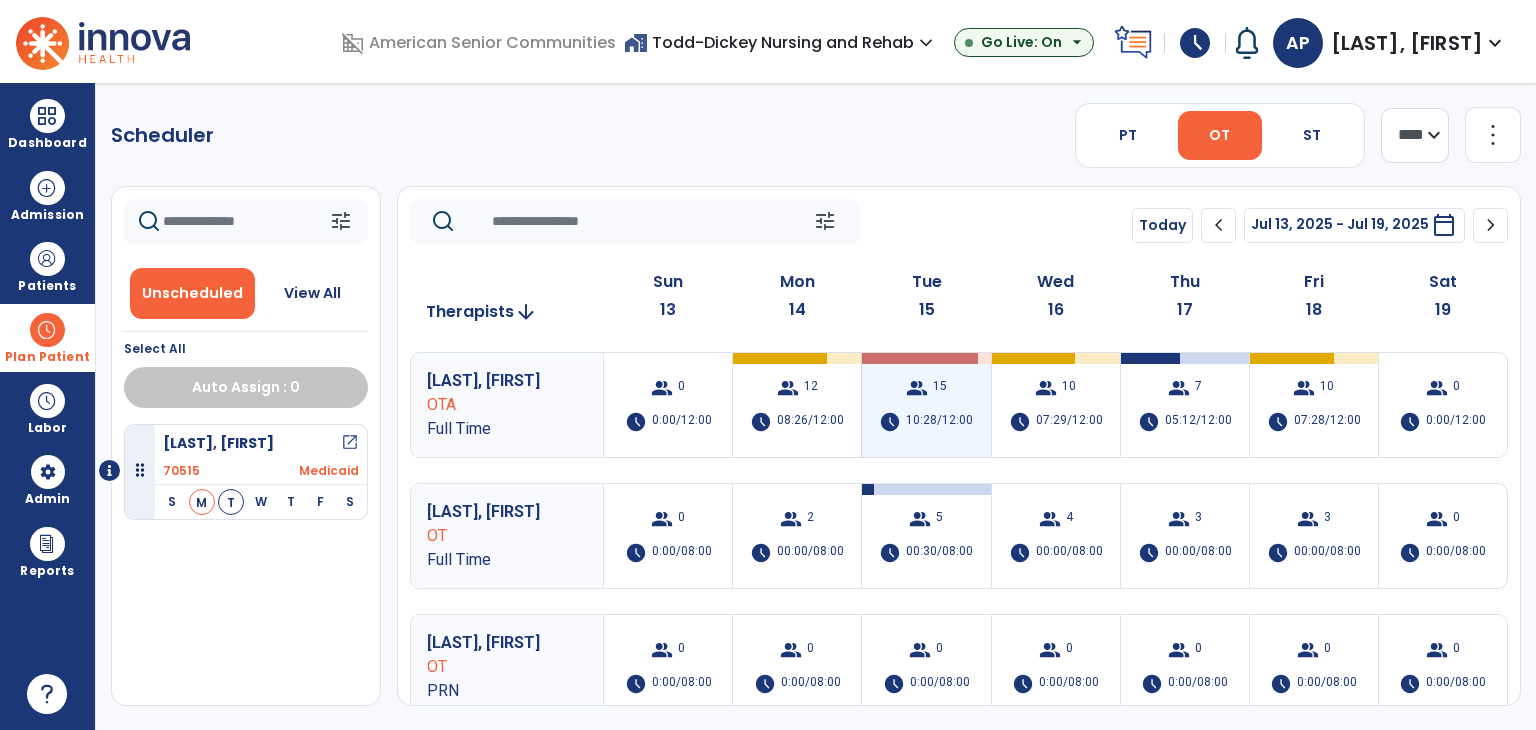 click on "schedule" at bounding box center (890, 422) 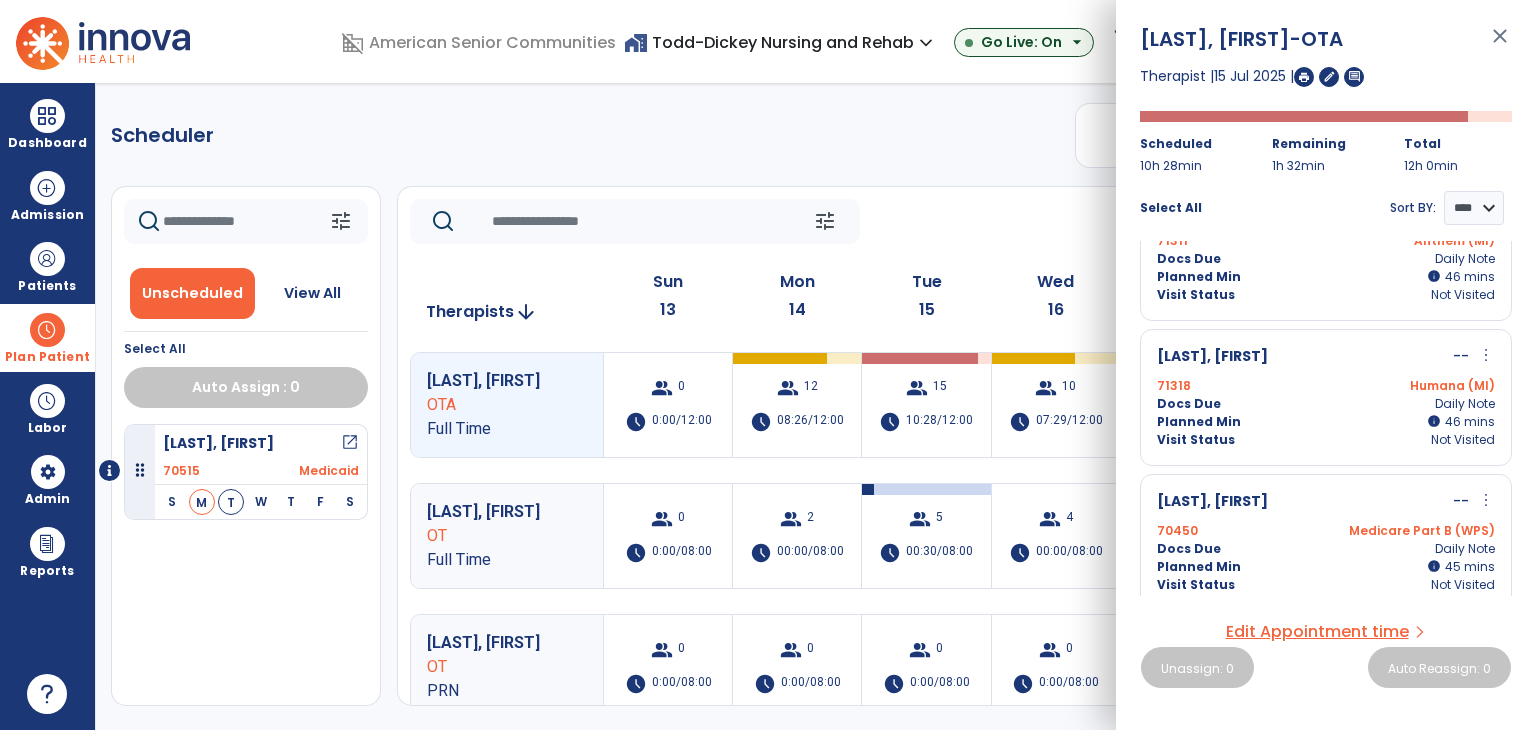 scroll, scrollTop: 600, scrollLeft: 0, axis: vertical 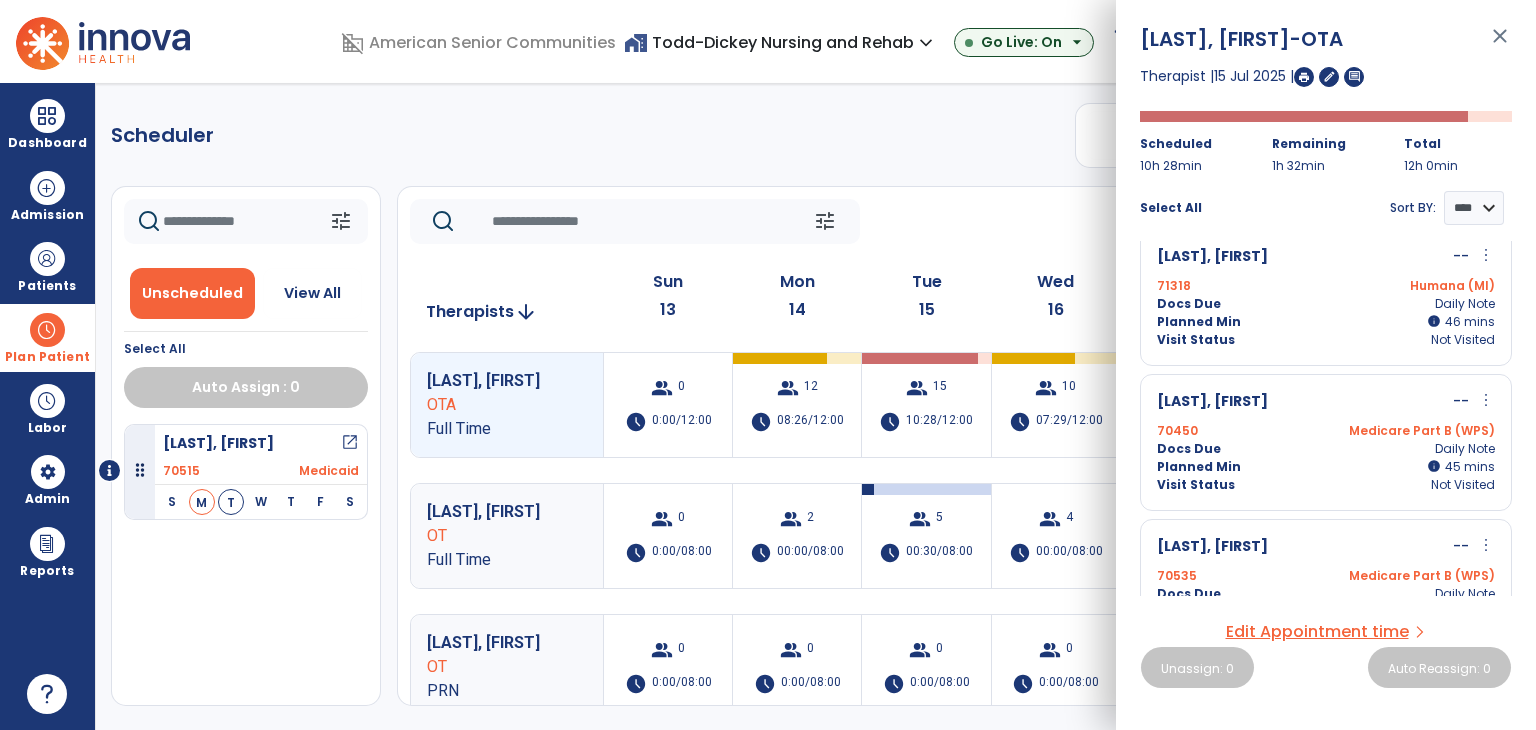 click on "more_vert" at bounding box center [1486, 400] 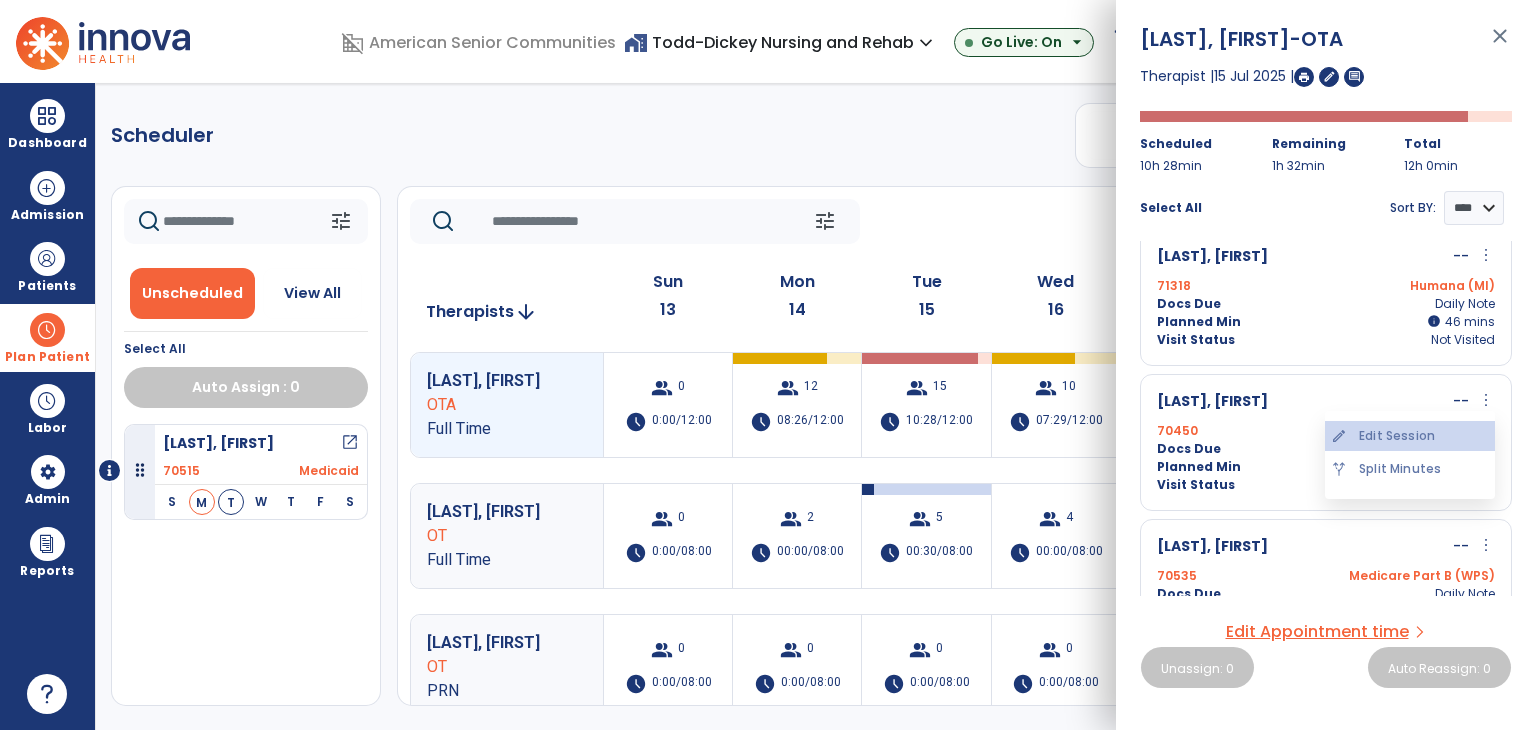 click on "edit   Edit Session" at bounding box center [1410, 436] 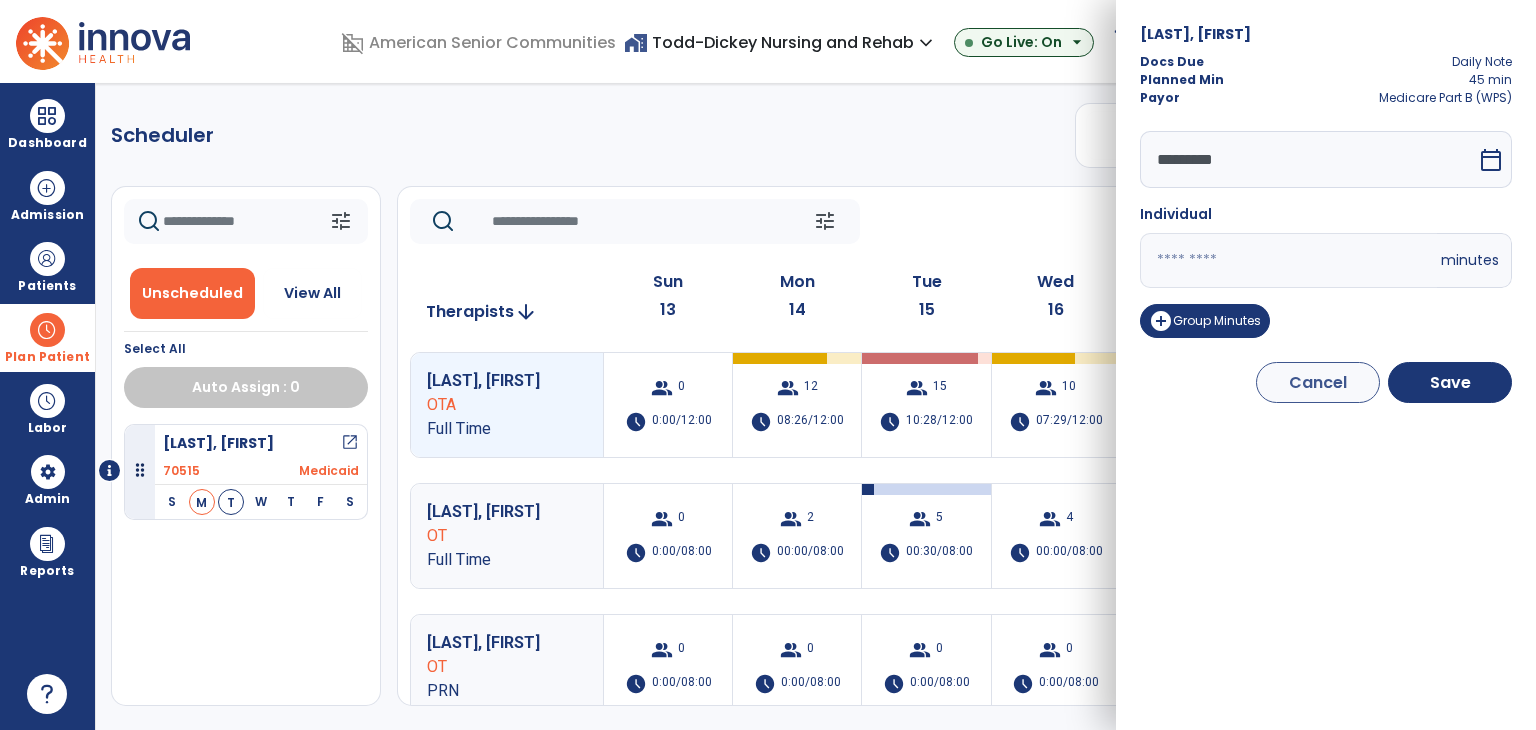 drag, startPoint x: 1160, startPoint y: 256, endPoint x: 1063, endPoint y: 256, distance: 97 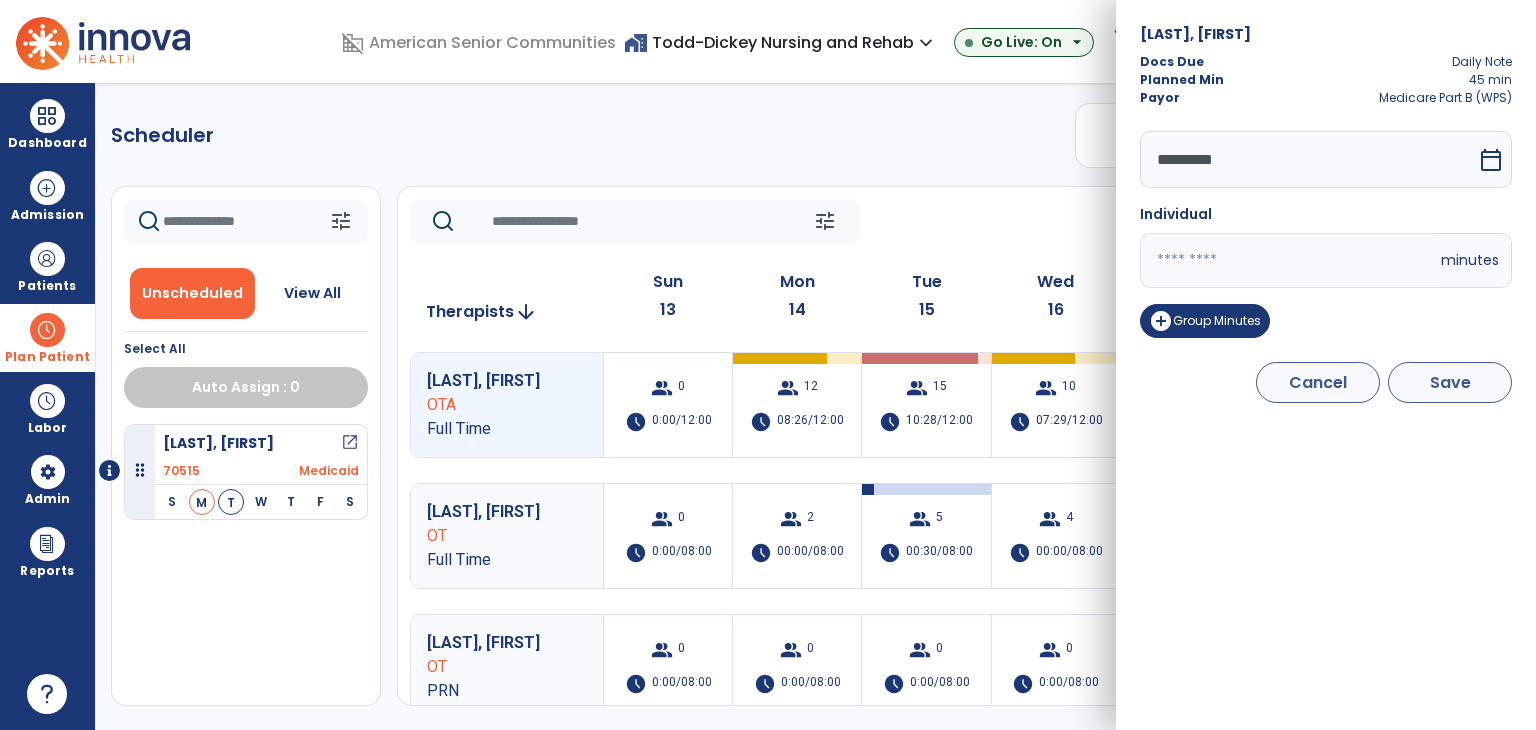 type on "**" 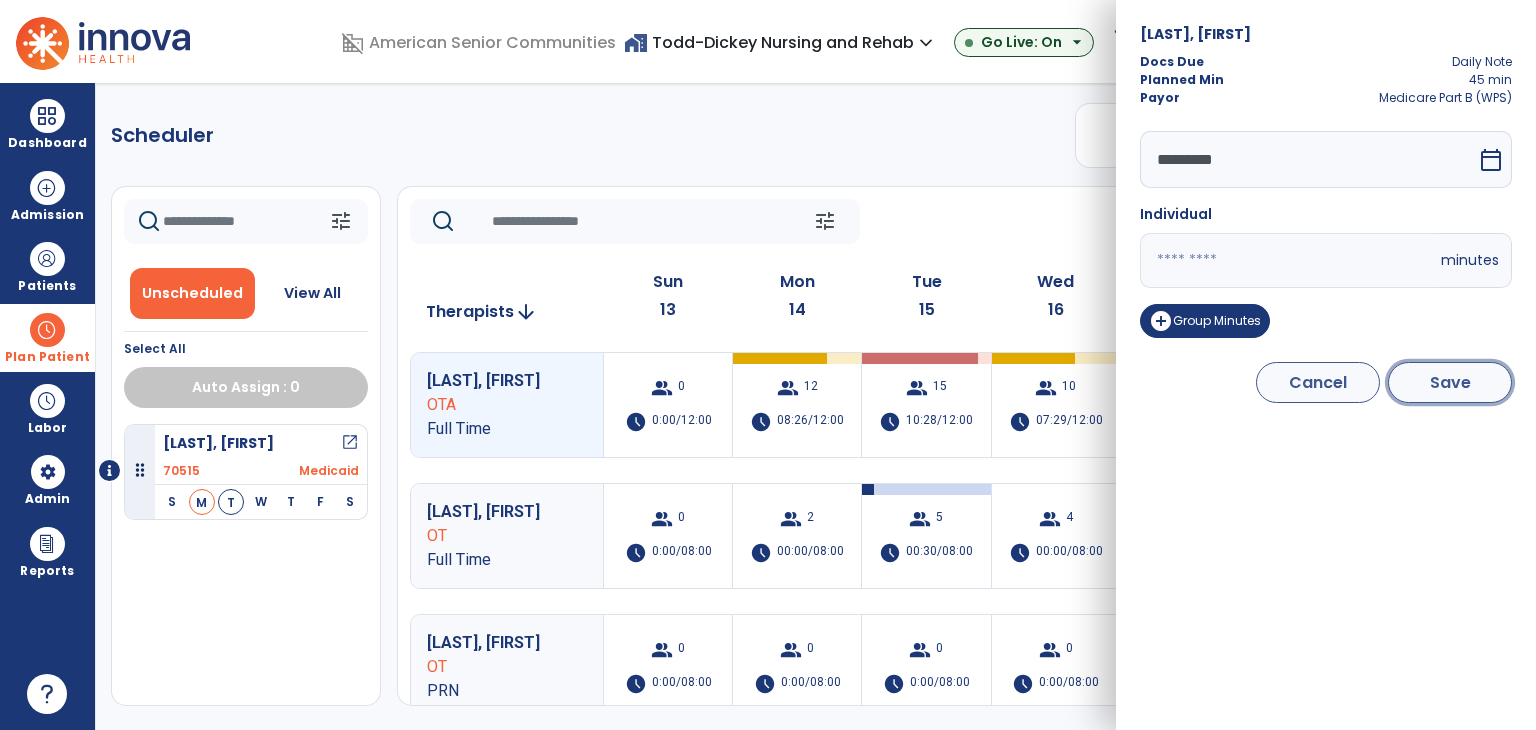 click on "Save" at bounding box center (1450, 382) 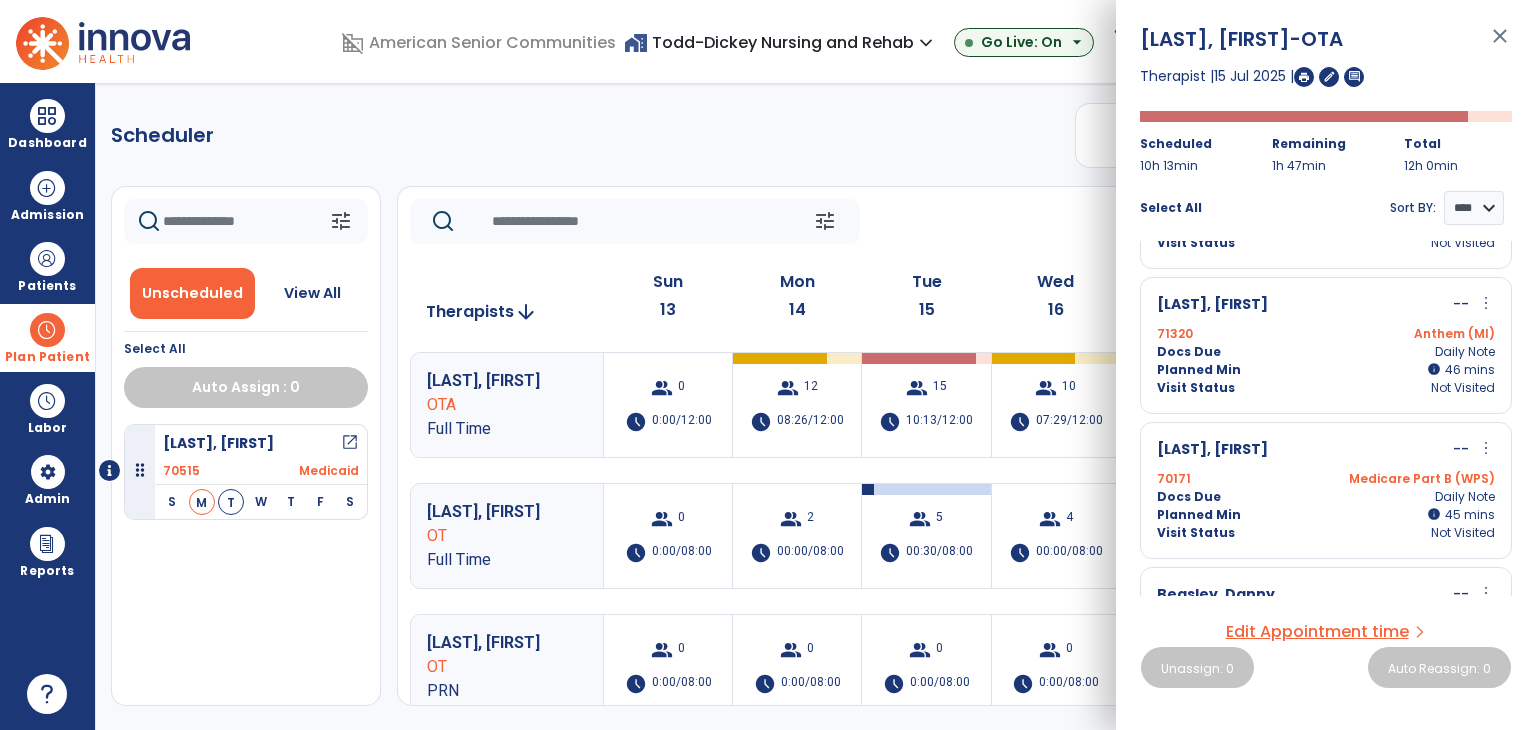 scroll, scrollTop: 600, scrollLeft: 0, axis: vertical 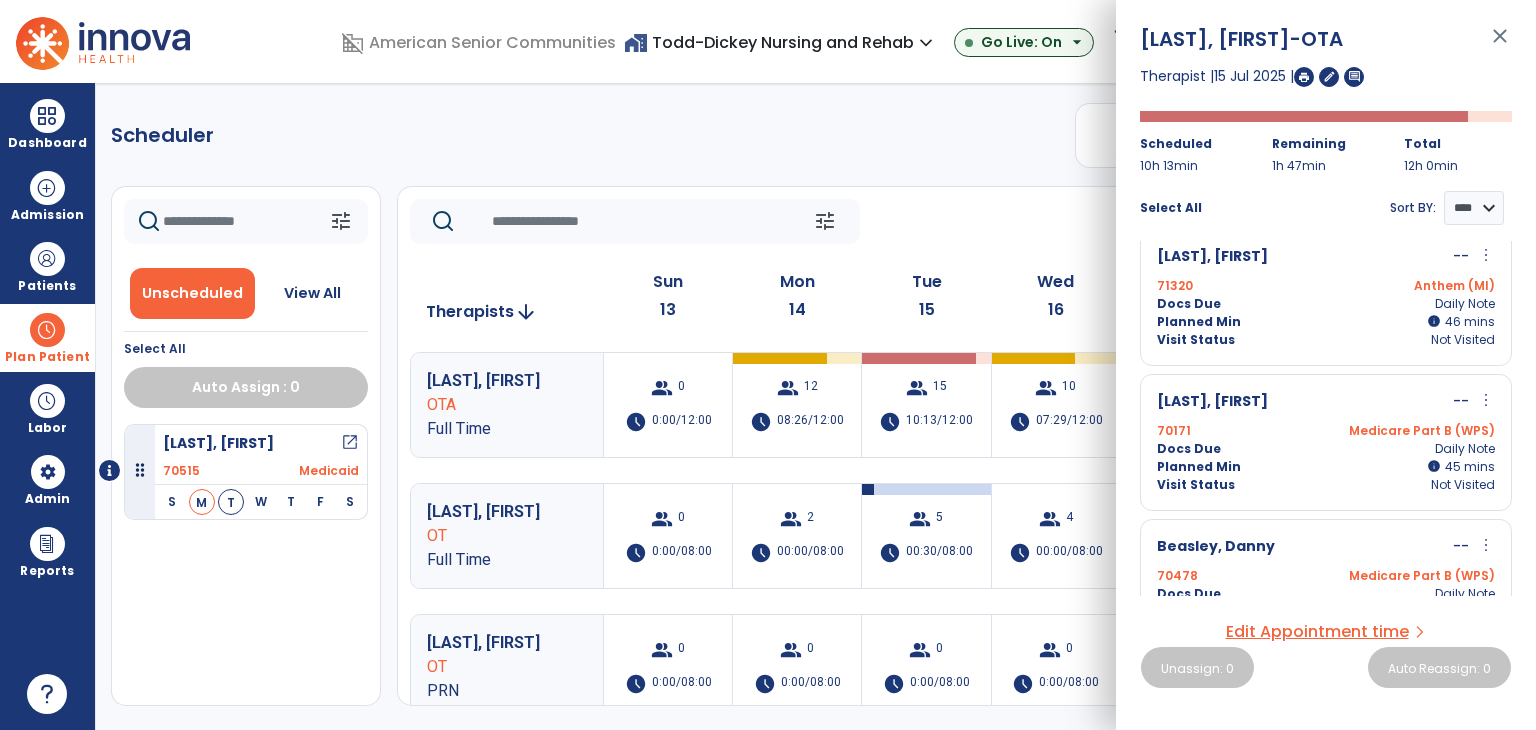 drag, startPoint x: 1479, startPoint y: 389, endPoint x: 1461, endPoint y: 376, distance: 22.203604 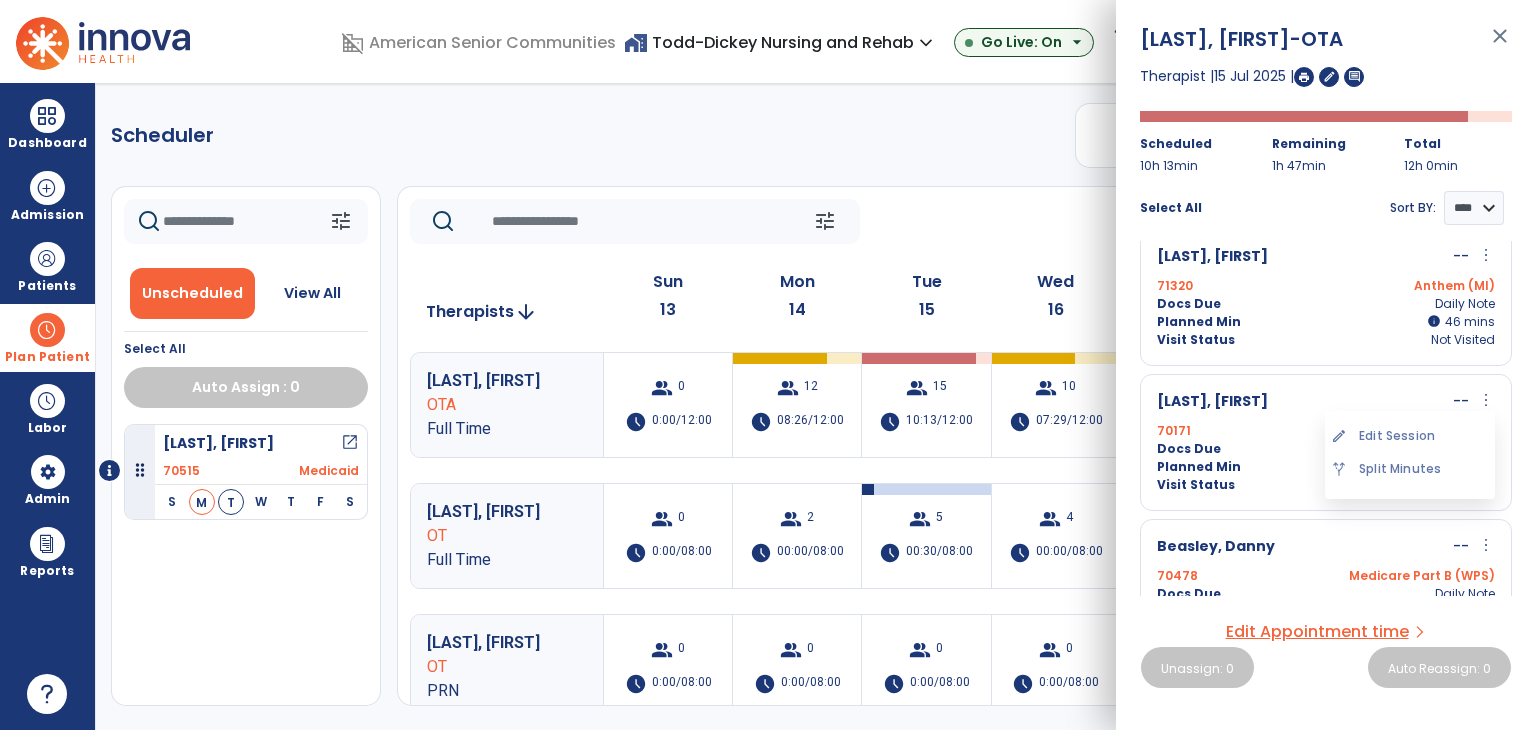 drag, startPoint x: 1417, startPoint y: 435, endPoint x: 1308, endPoint y: 340, distance: 144.58907 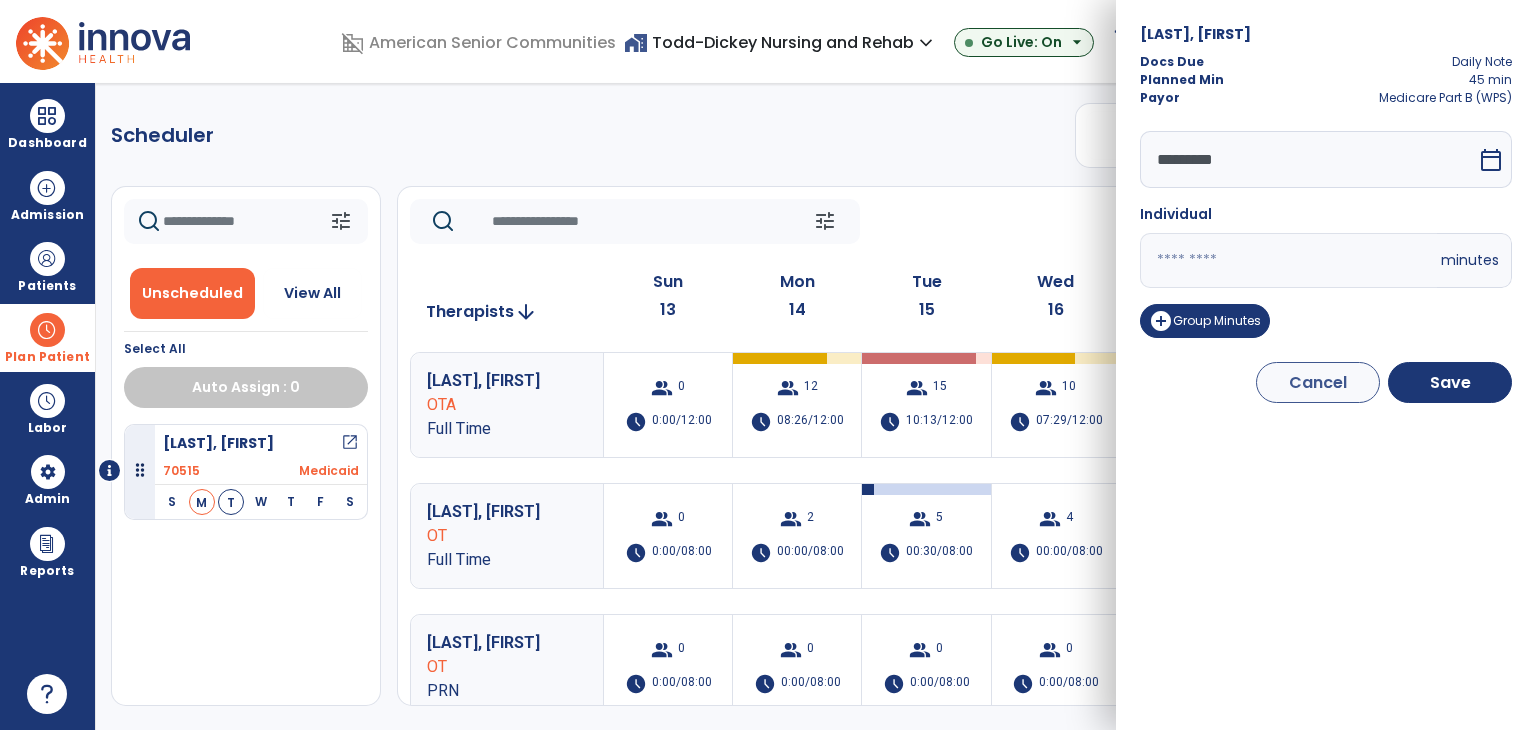drag, startPoint x: 1212, startPoint y: 268, endPoint x: 1080, endPoint y: 253, distance: 132.84953 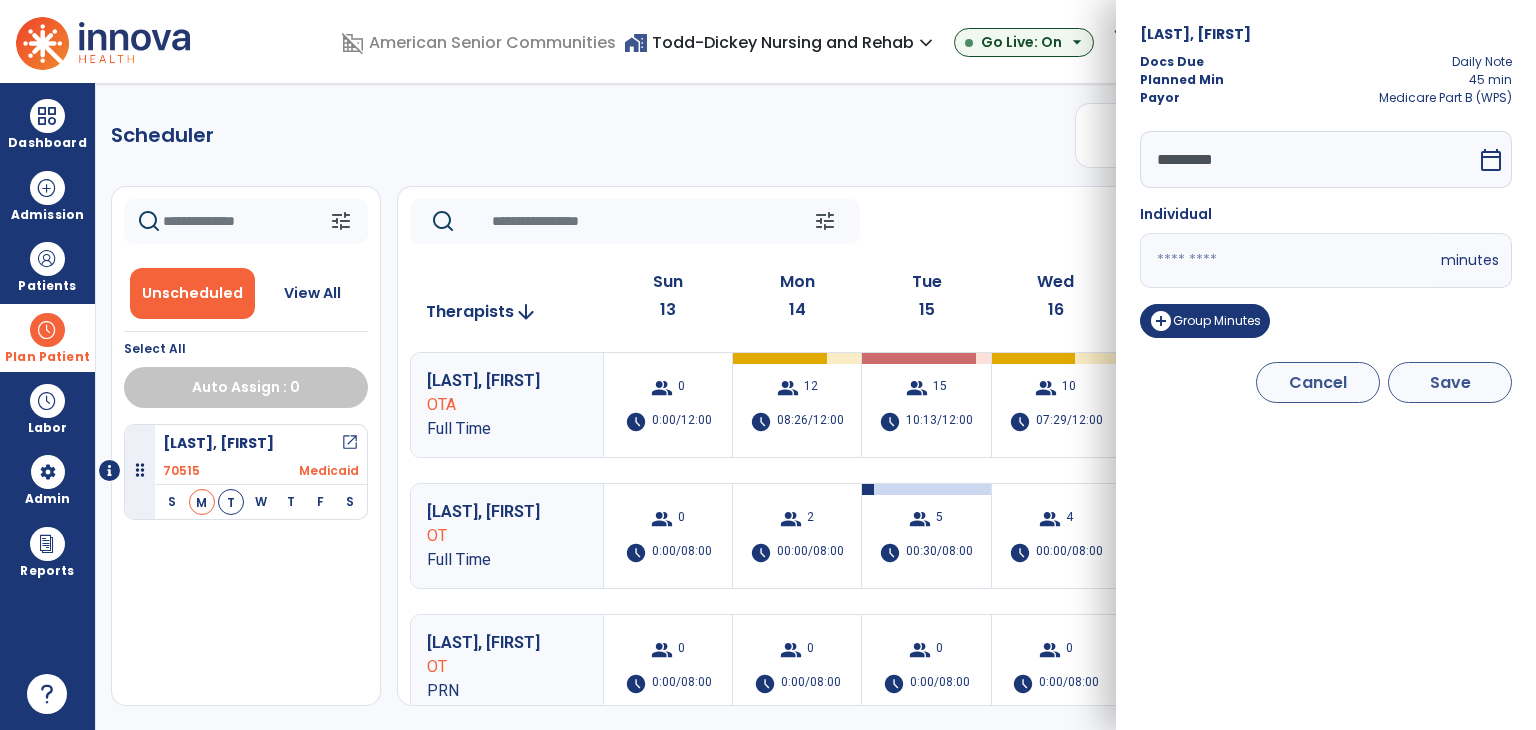 type on "**" 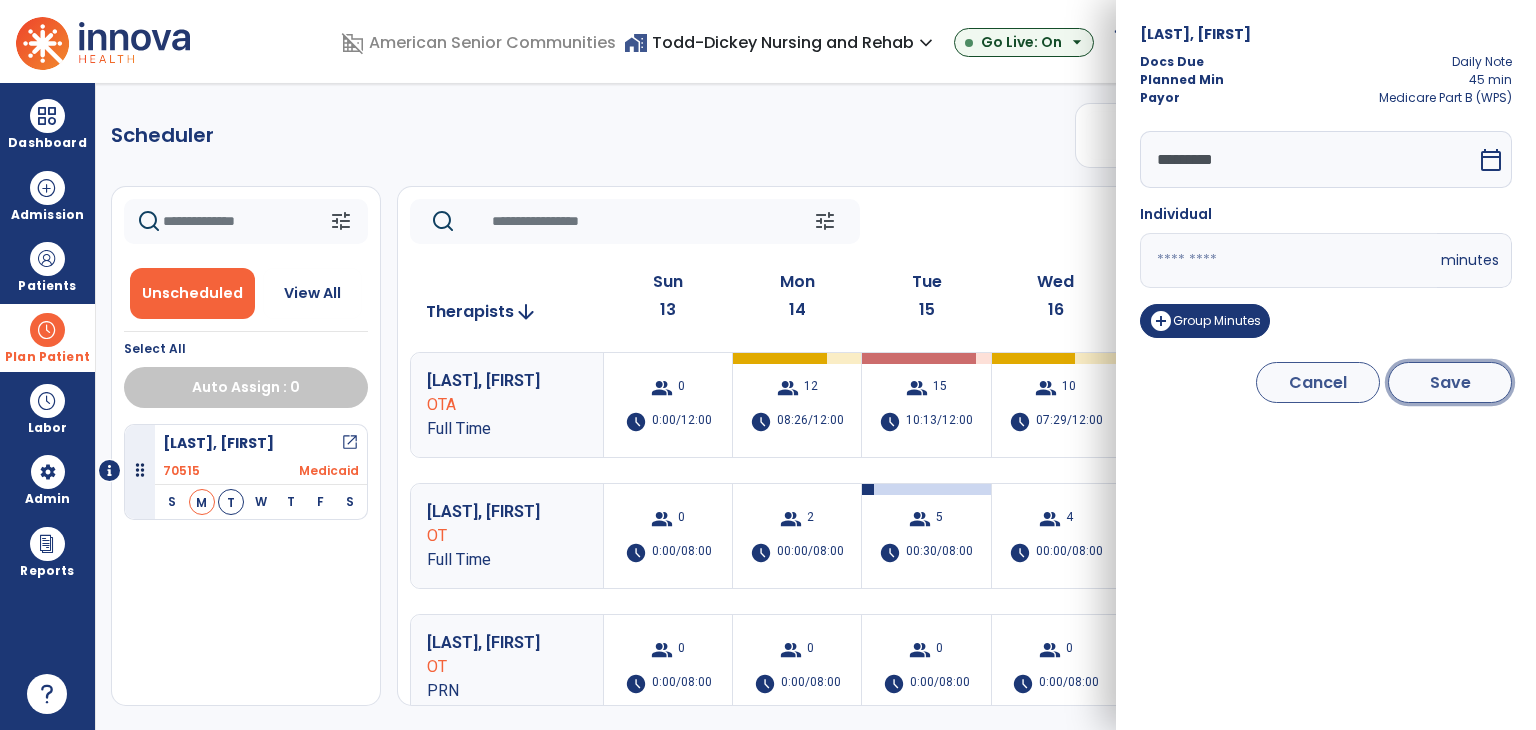 click on "Save" at bounding box center [1450, 382] 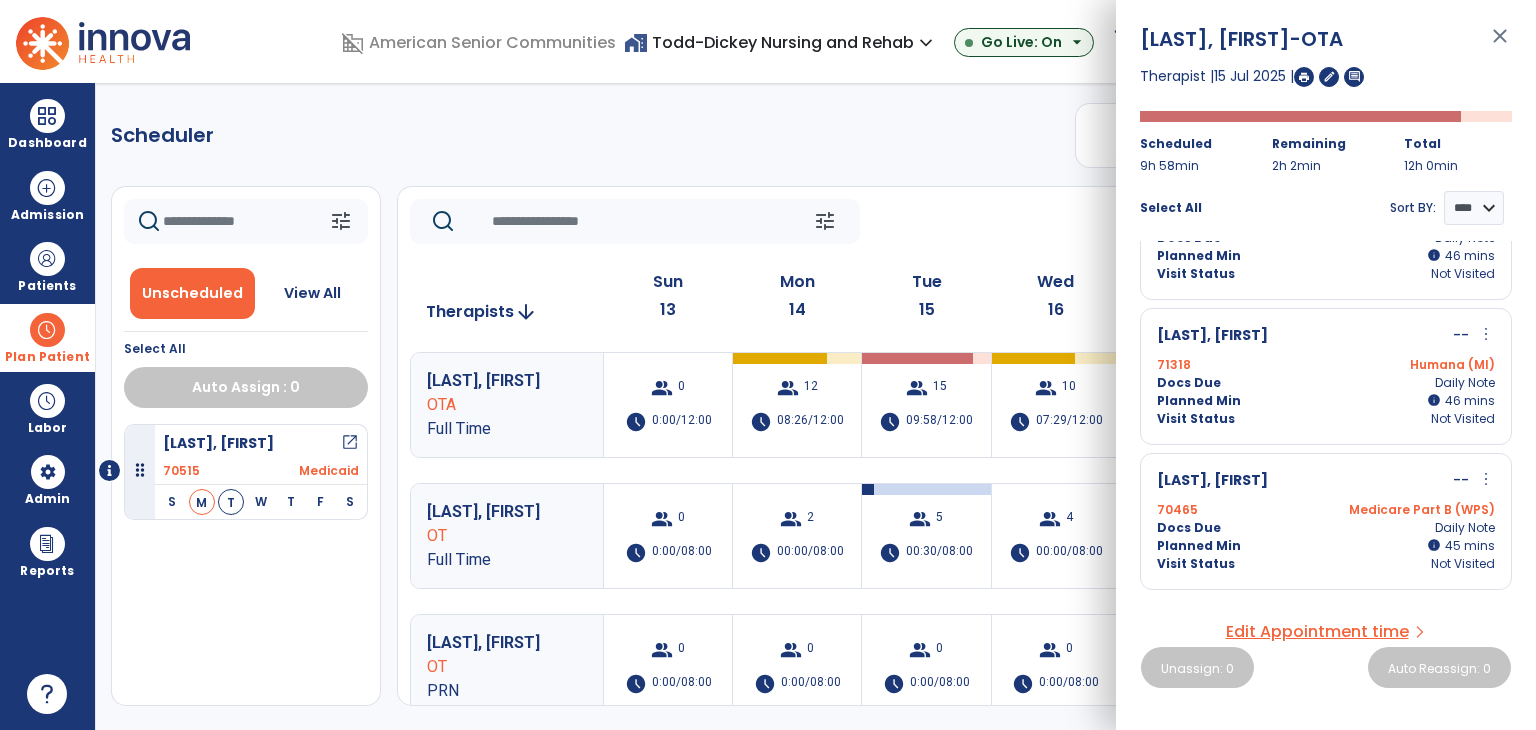 scroll, scrollTop: 600, scrollLeft: 0, axis: vertical 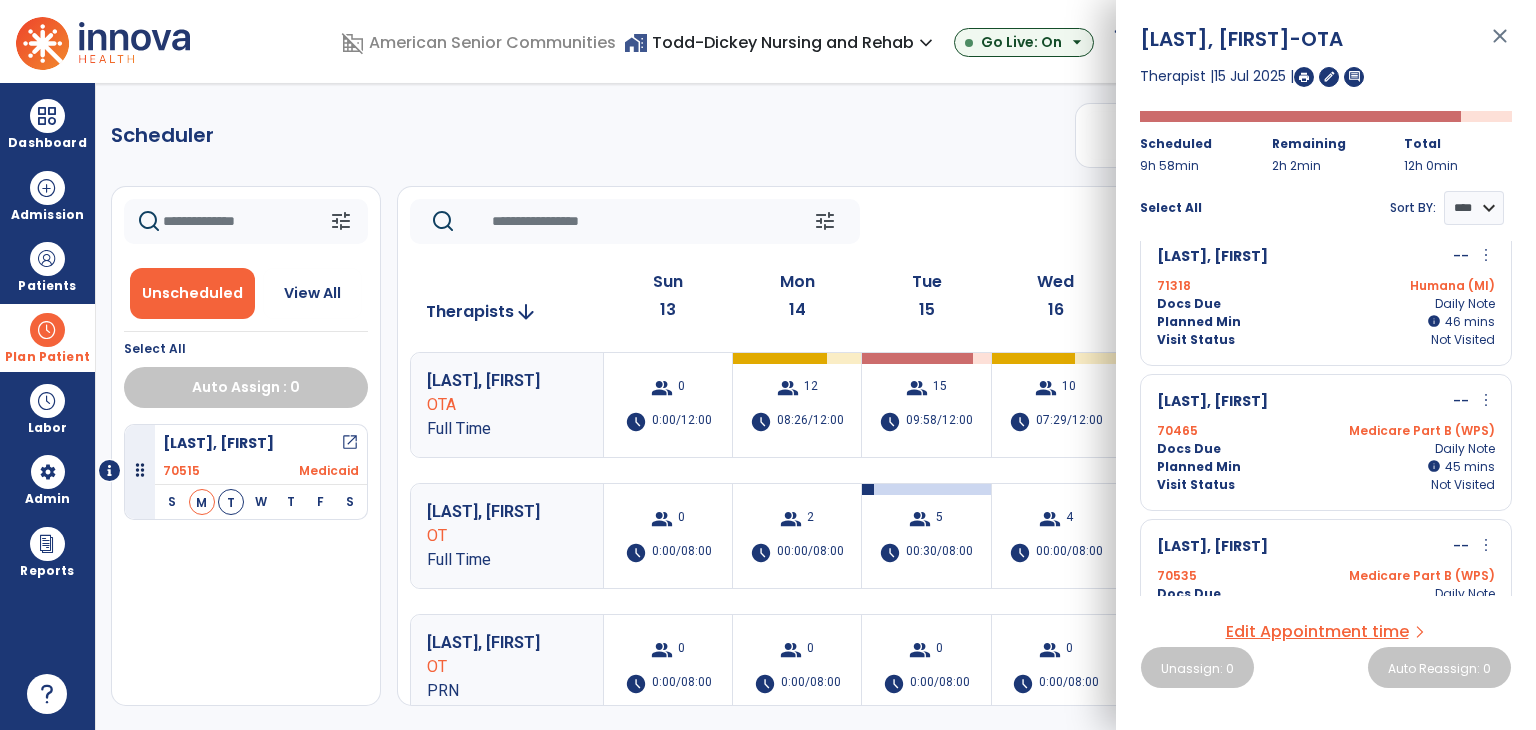 click on "more_vert" at bounding box center [1486, 400] 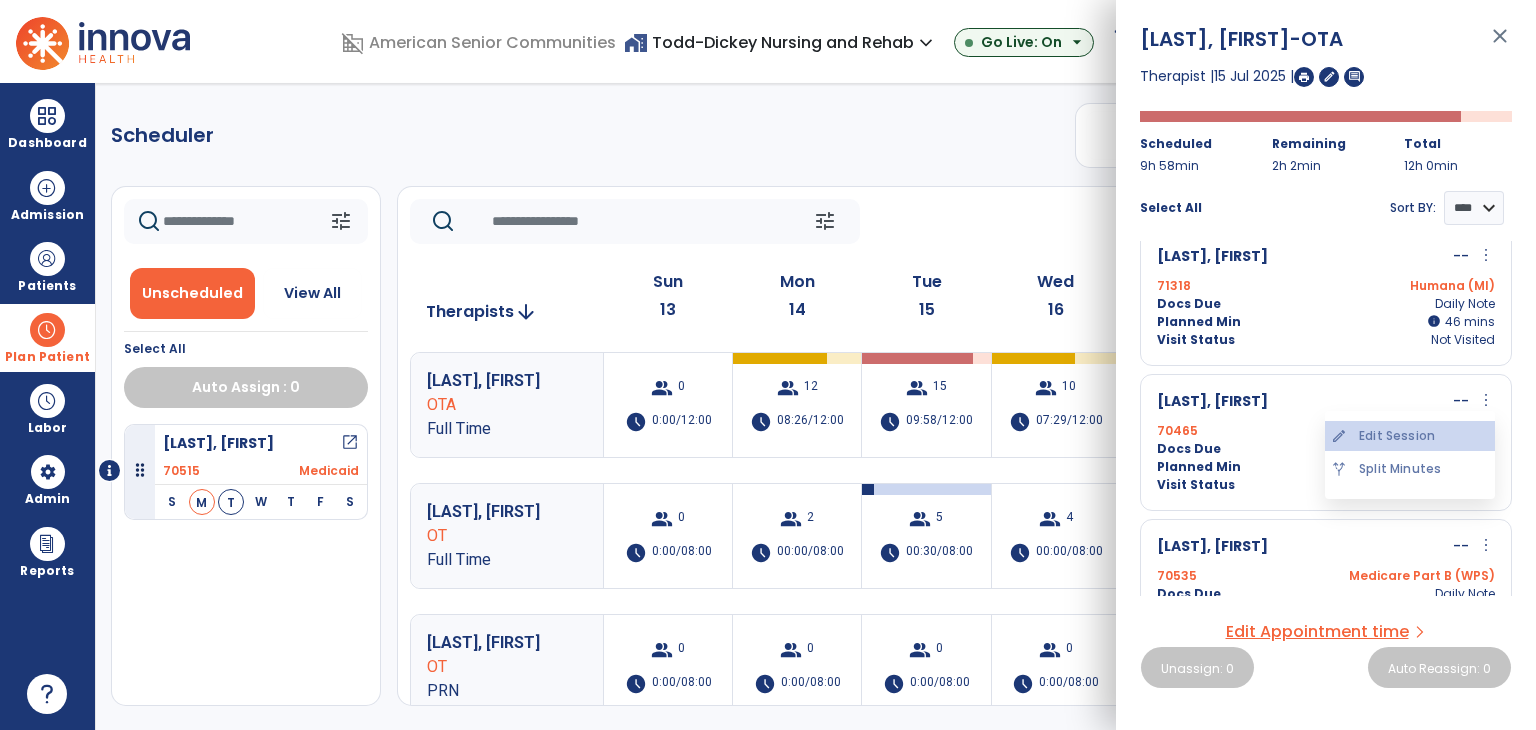 click on "edit   Edit Session" at bounding box center [1410, 436] 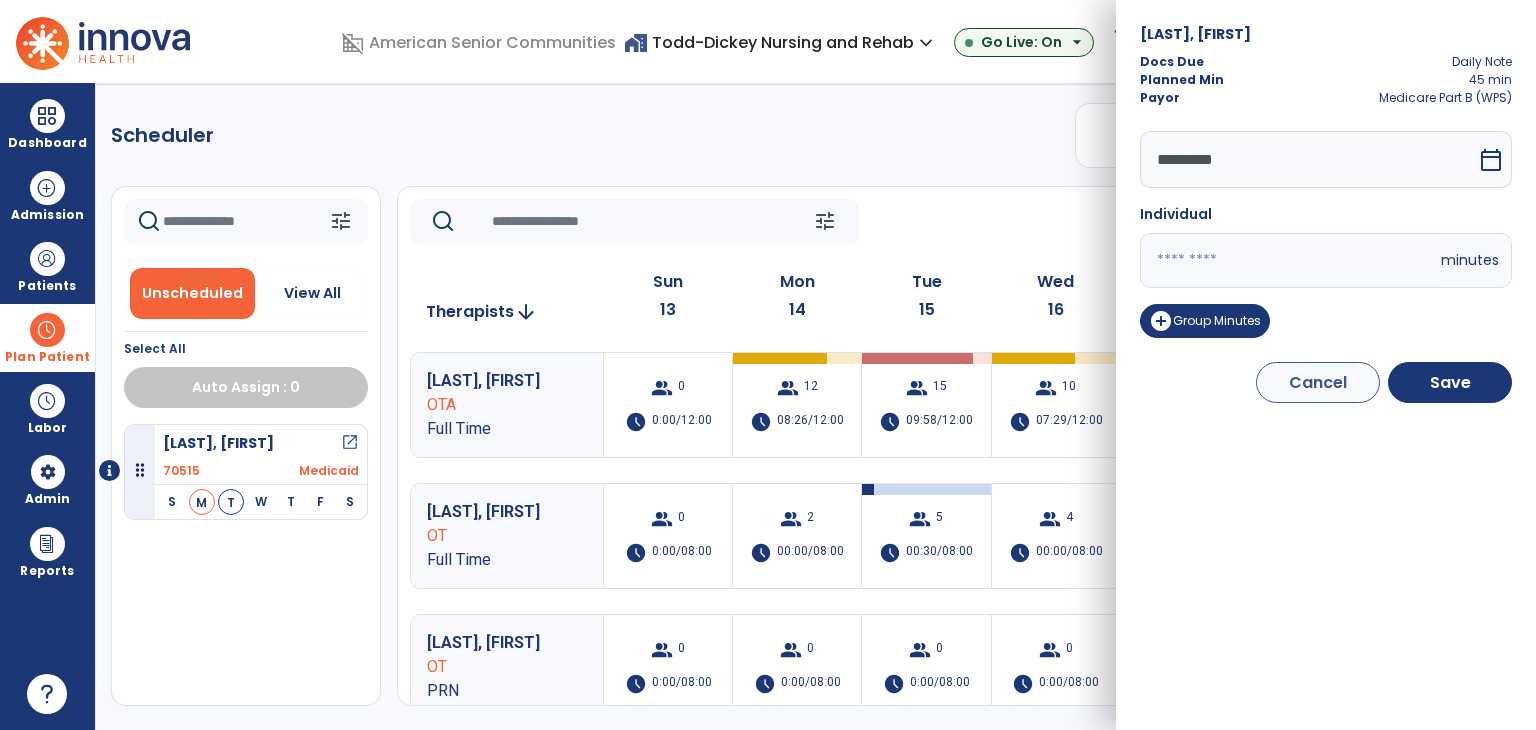 drag, startPoint x: 1198, startPoint y: 267, endPoint x: 1128, endPoint y: 253, distance: 71.38628 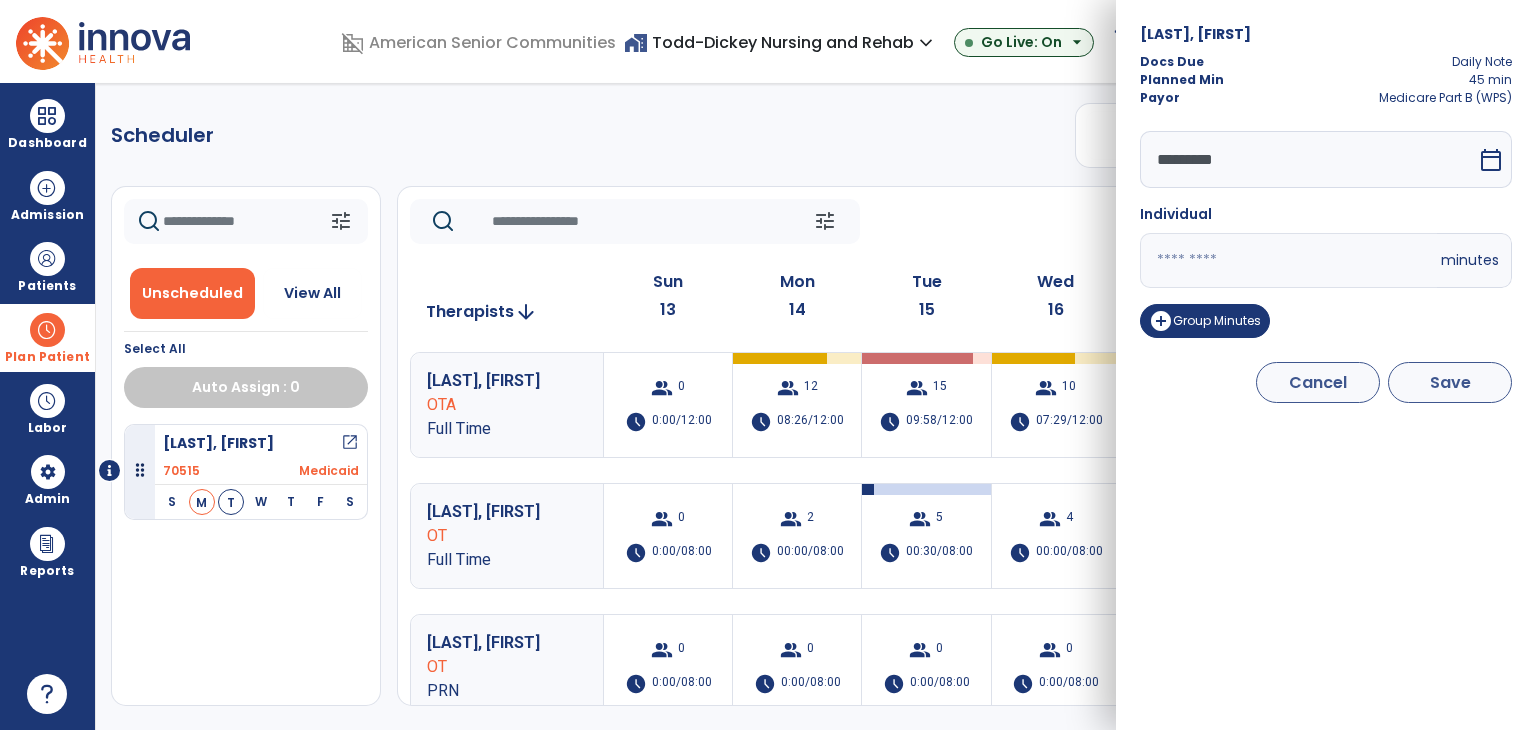 type on "**" 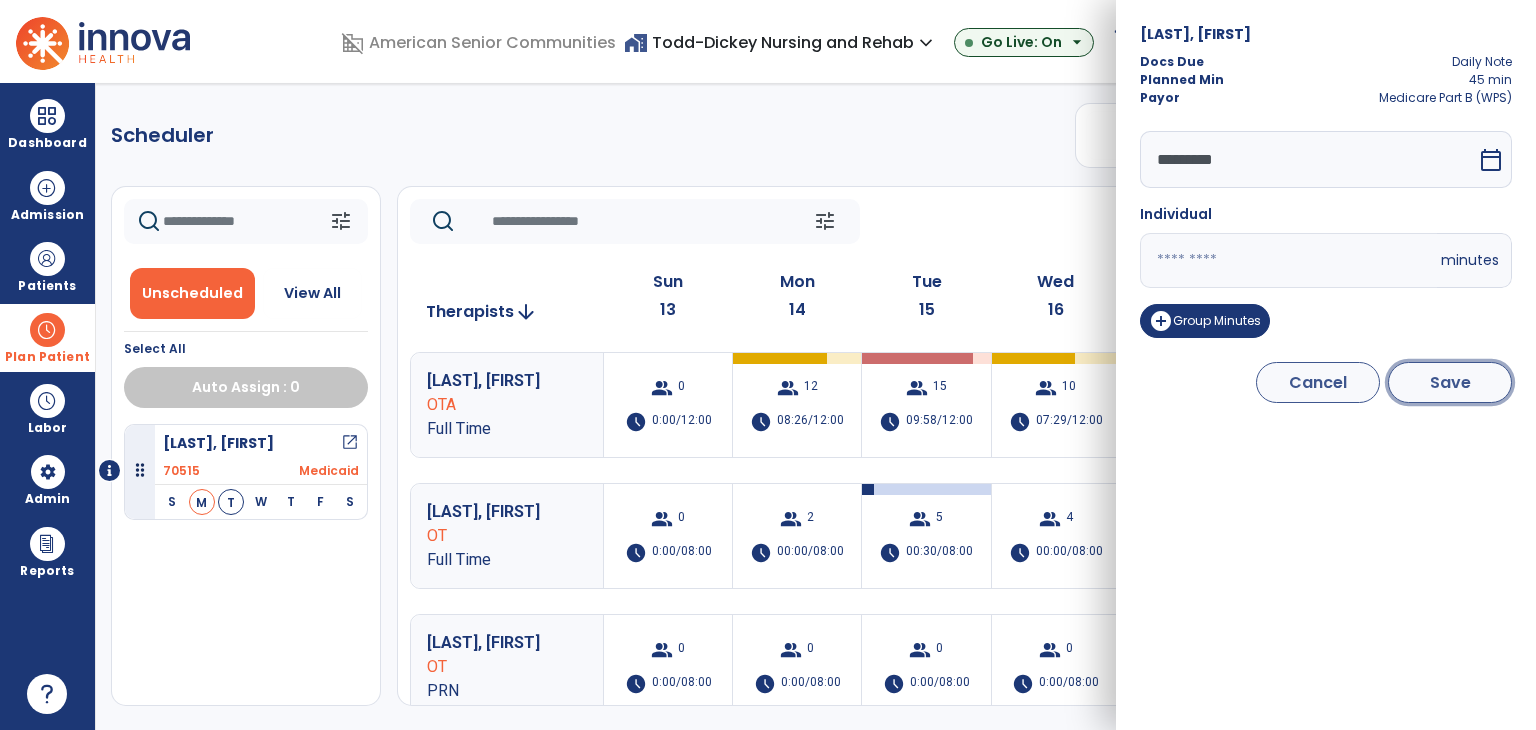 click on "Save" at bounding box center [1450, 382] 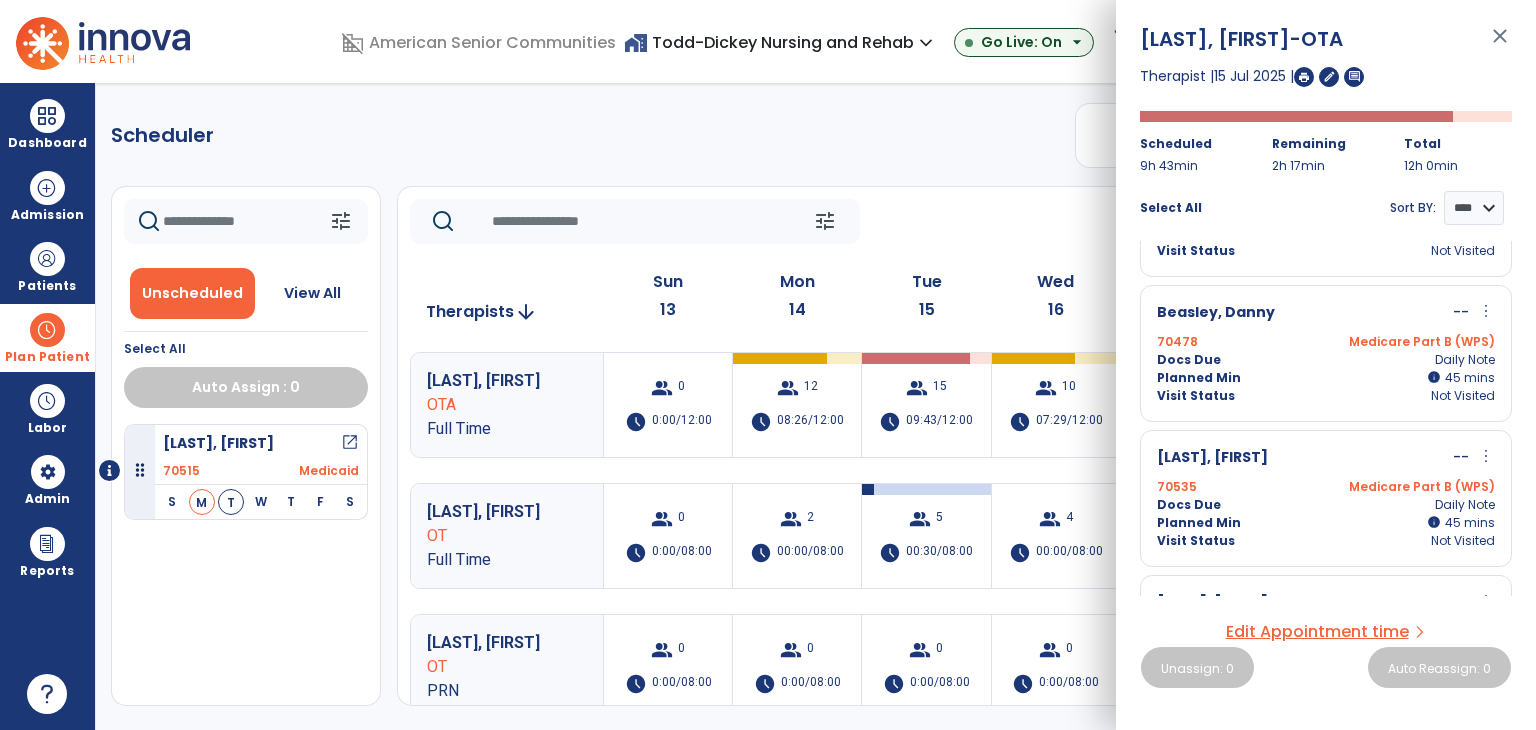 scroll, scrollTop: 700, scrollLeft: 0, axis: vertical 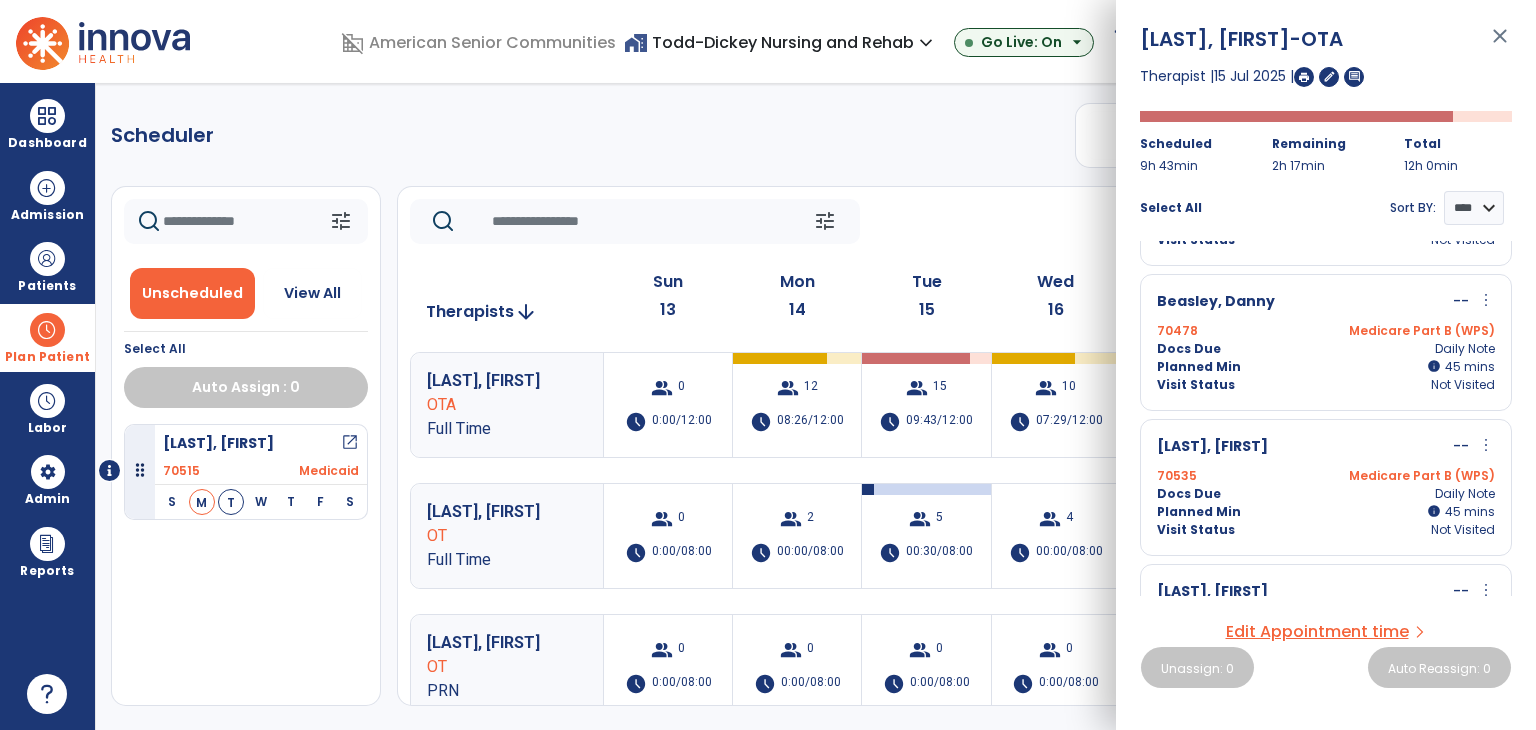 click on "more_vert" at bounding box center [1486, 300] 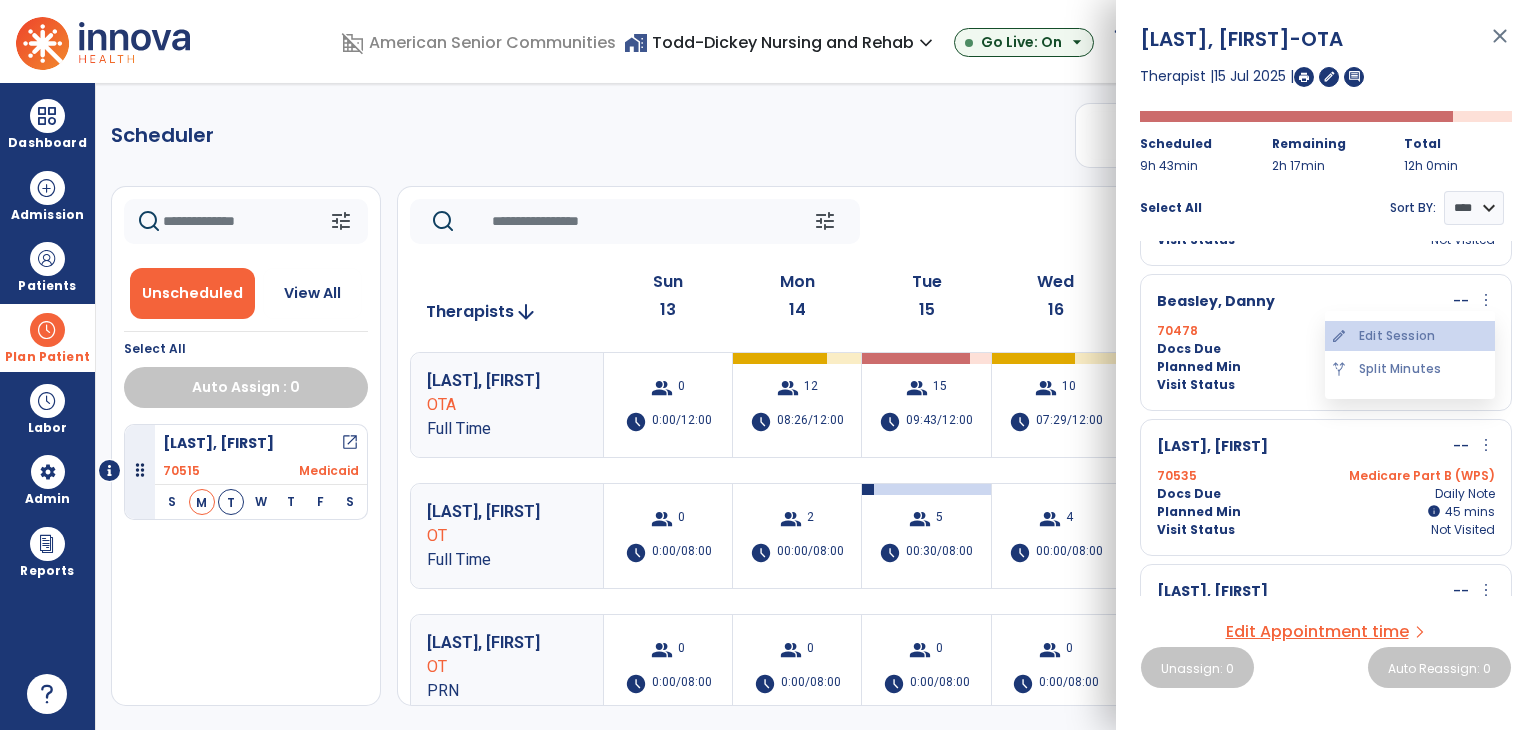 click on "edit   Edit Session" at bounding box center (1410, 336) 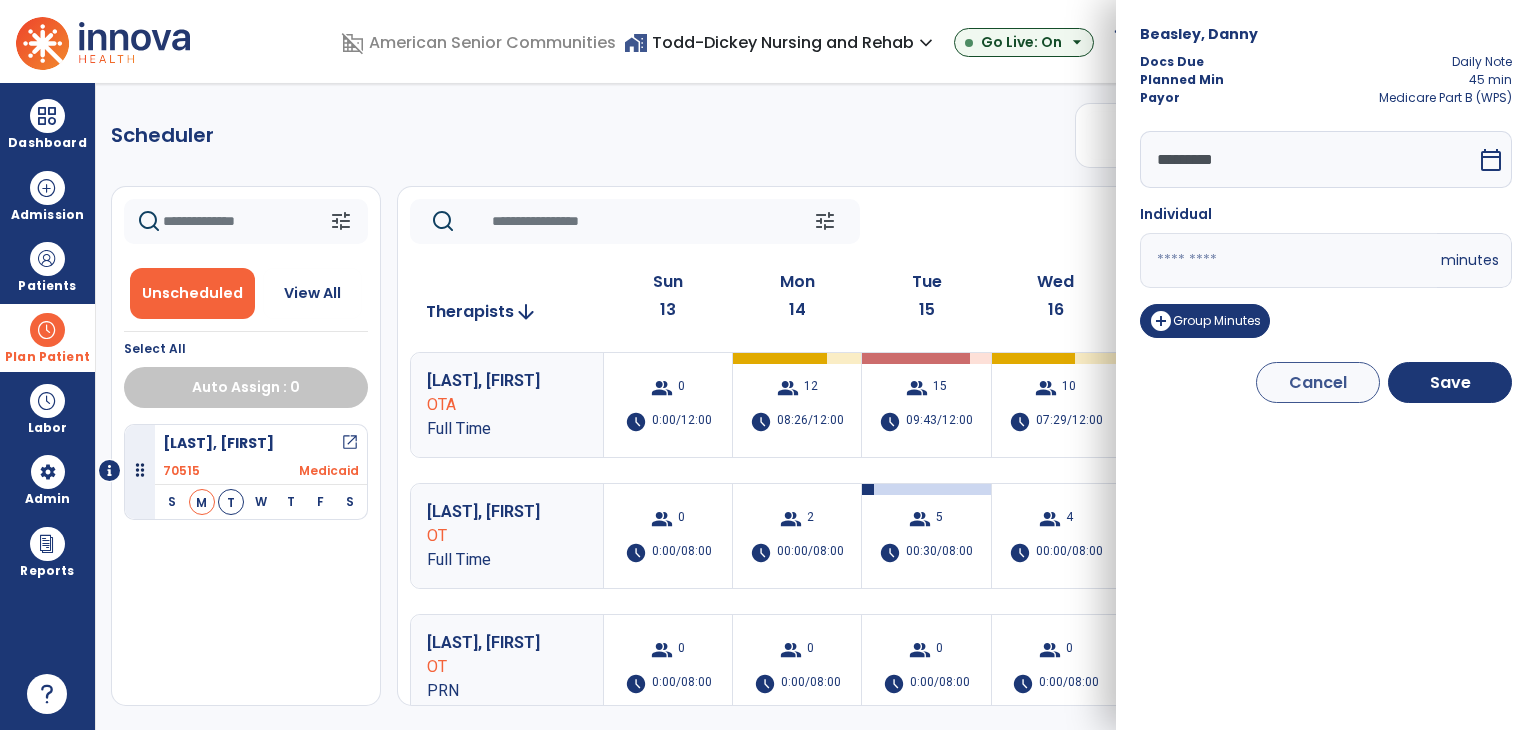 click on "domain_disabled American Senior Communities home_work Todd-Dickey Nursing and Rehab expand_more ASC-Sandbox Todd-Dickey Nursing and Rehab Willowdale Village Go Live: On arrow_drop_down schedule My Time: Saturday, [DATE] Open your timecard arrow_right Notifications Mark as read Census Alert - A21 Today at 3:02 PM | Todd-Dickey Nursing and Rehab Census Alert - A21 Today at 7:37 AM | Willowdale Village Census Alert - A01 Yesterday at 10:57 PM | Todd-Dickey Nursing and Rehab Census Alert - A22 Yesterday at 9:22 PM | Willowdale Village Planner Update Required due to Recertification for Patient: [LAST], [FIRST], in OT Discipline Yesterday at 8:26 PM | Willowdale Village See all Notifications AP [LAST], [FIRST] expand_more home Home person Profile help Help logout Log out Dashboard dashboard Therapist Dashboard view_quilt Operations Dashboard Admission Patients format_list_bulleted Patient List space_dashboard Patient Board insert_chart PDPM Board Labor" at bounding box center (768, 365) 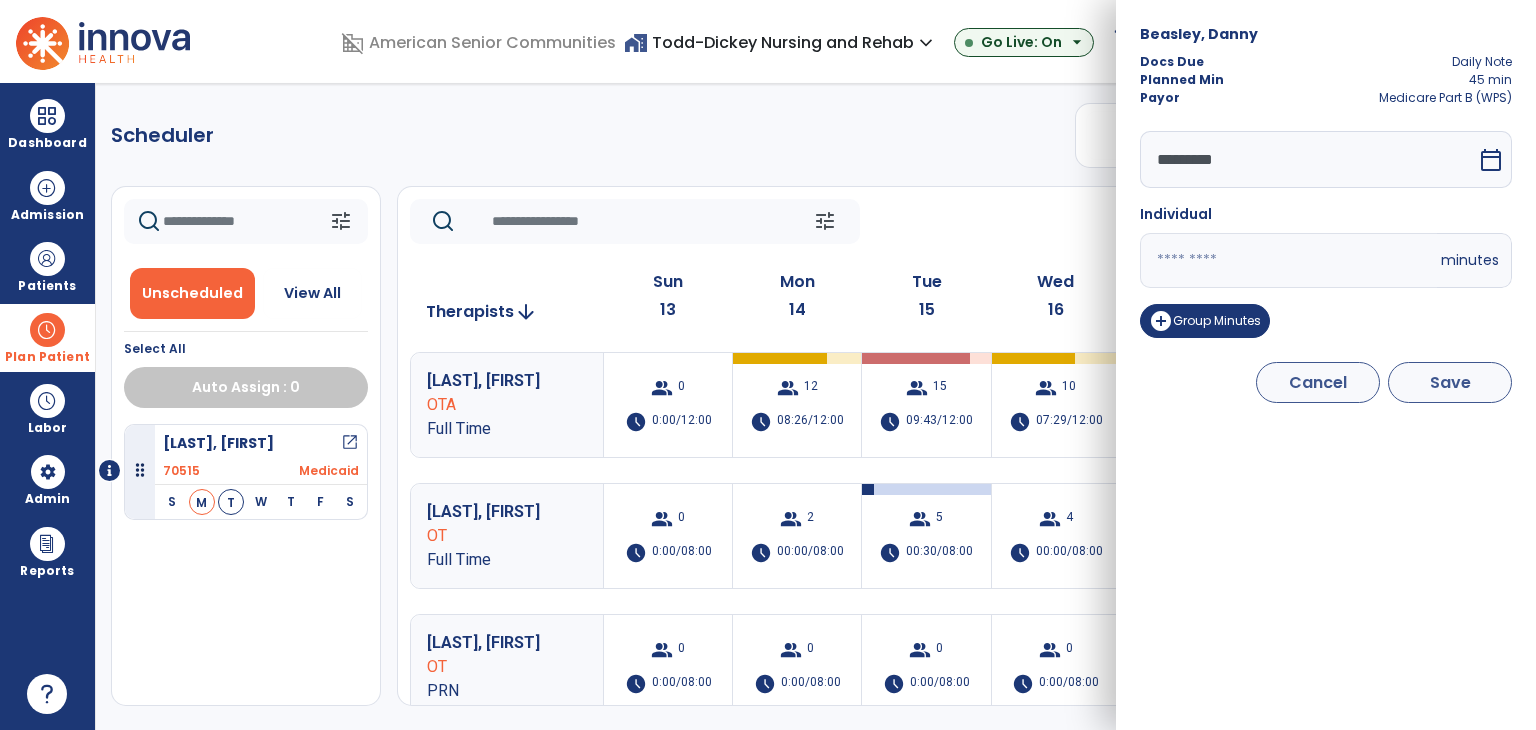 type on "**" 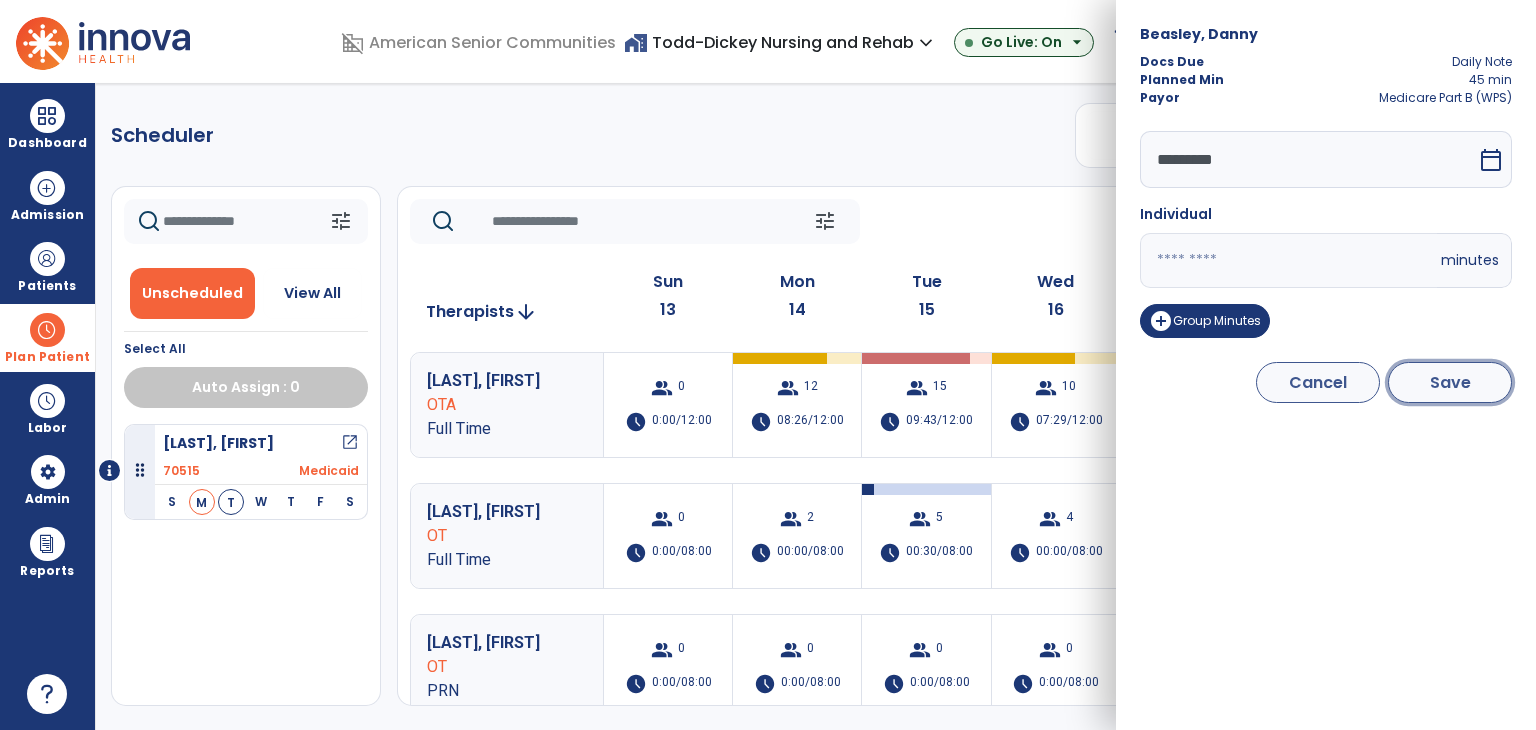 click on "Save" at bounding box center (1450, 382) 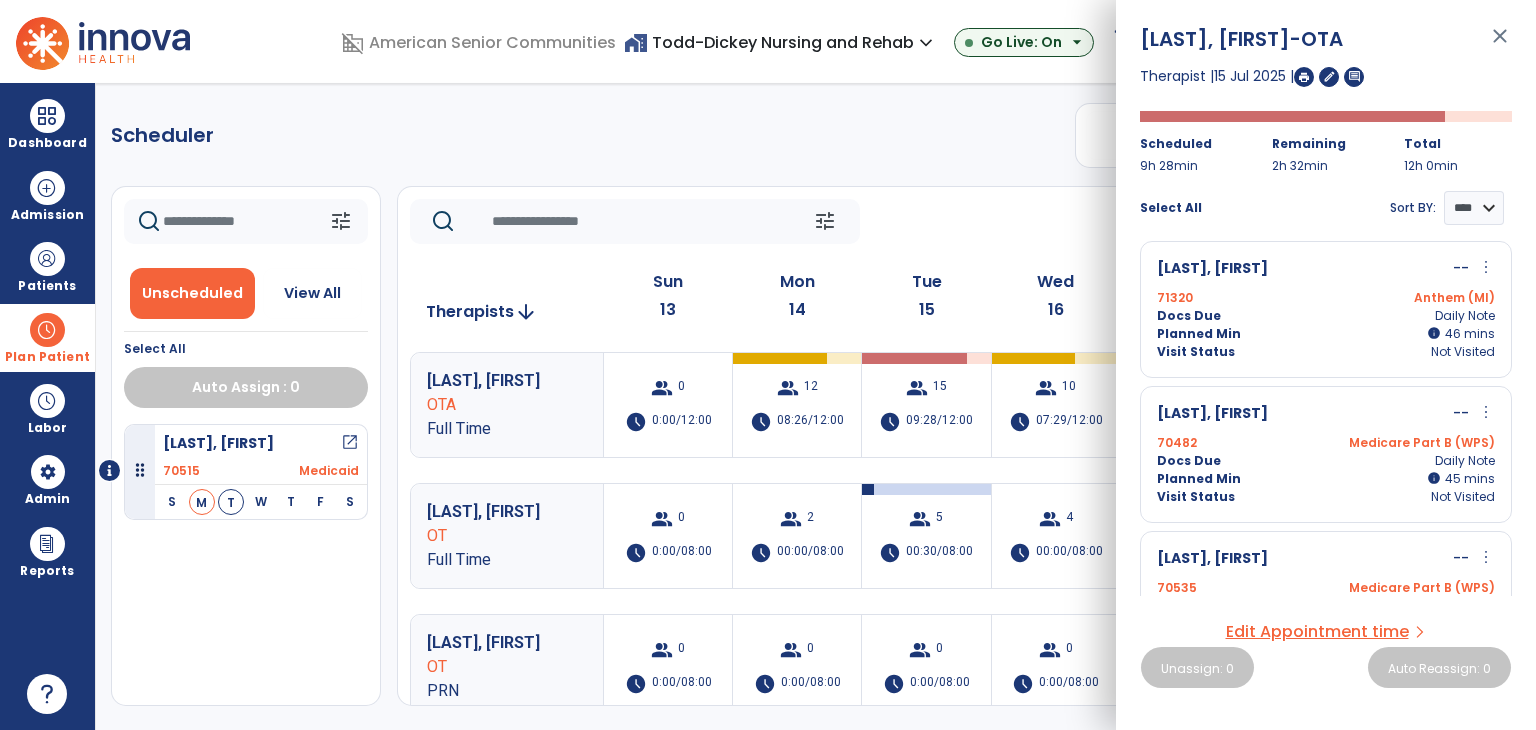 scroll, scrollTop: 600, scrollLeft: 0, axis: vertical 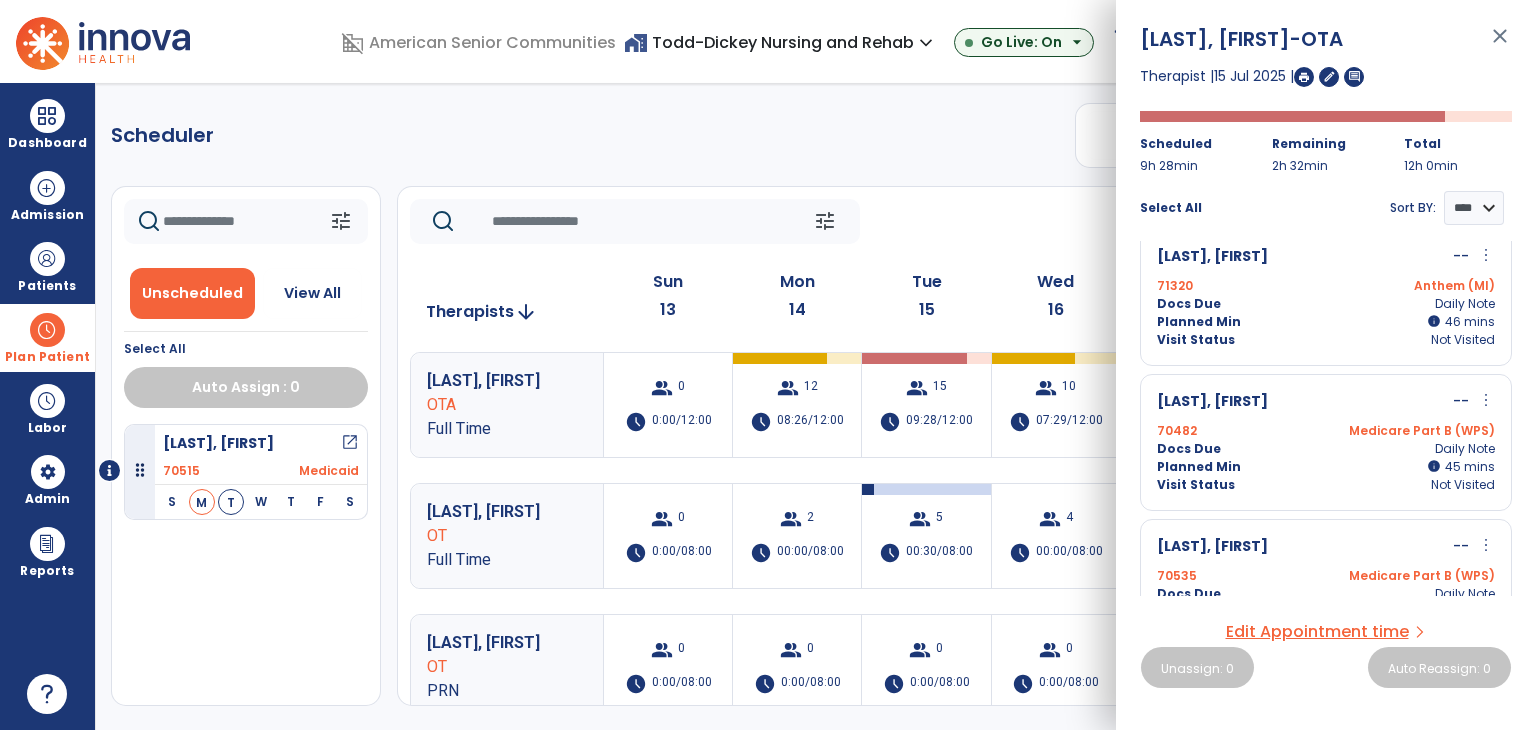 click on "more_vert" at bounding box center (1486, 400) 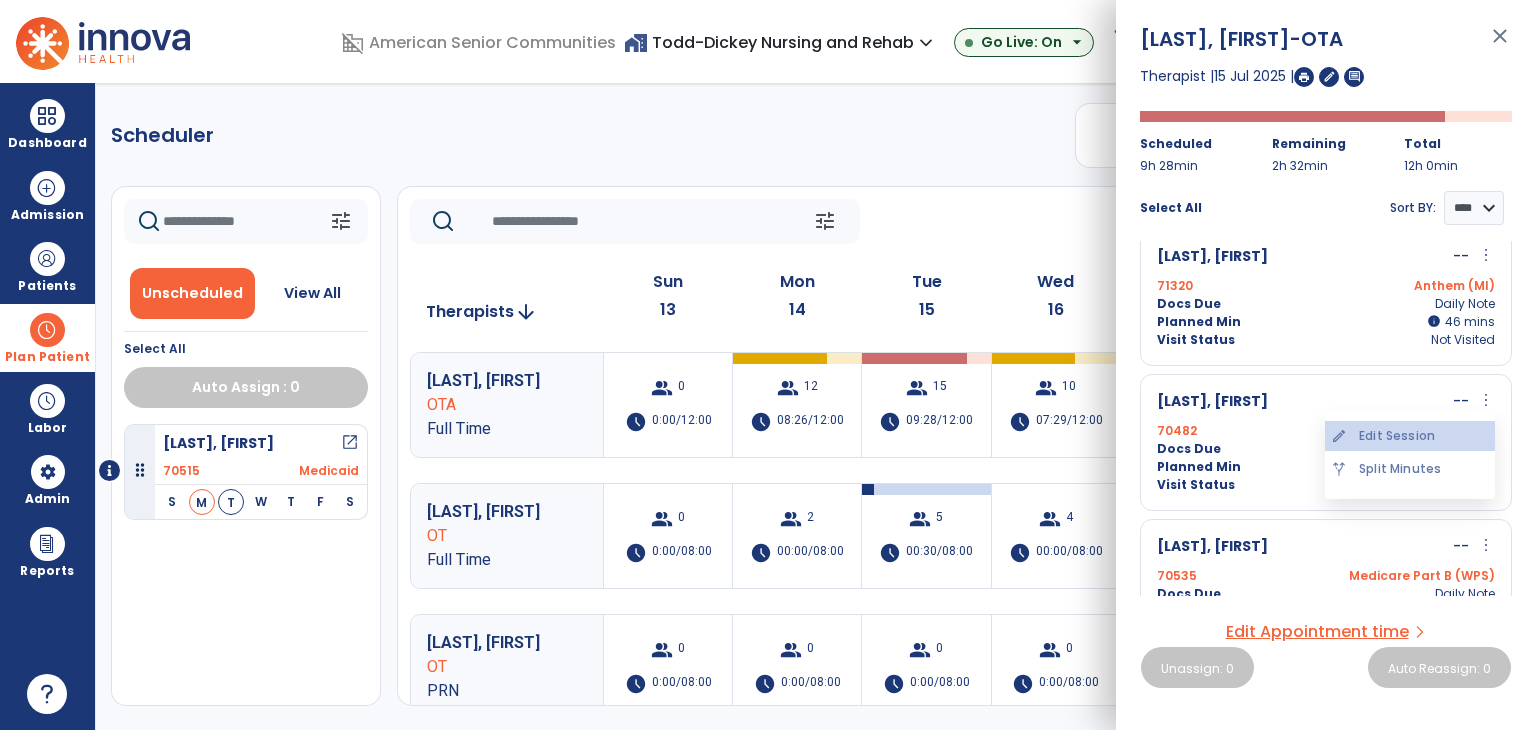 click on "edit   Edit Session" at bounding box center [1410, 436] 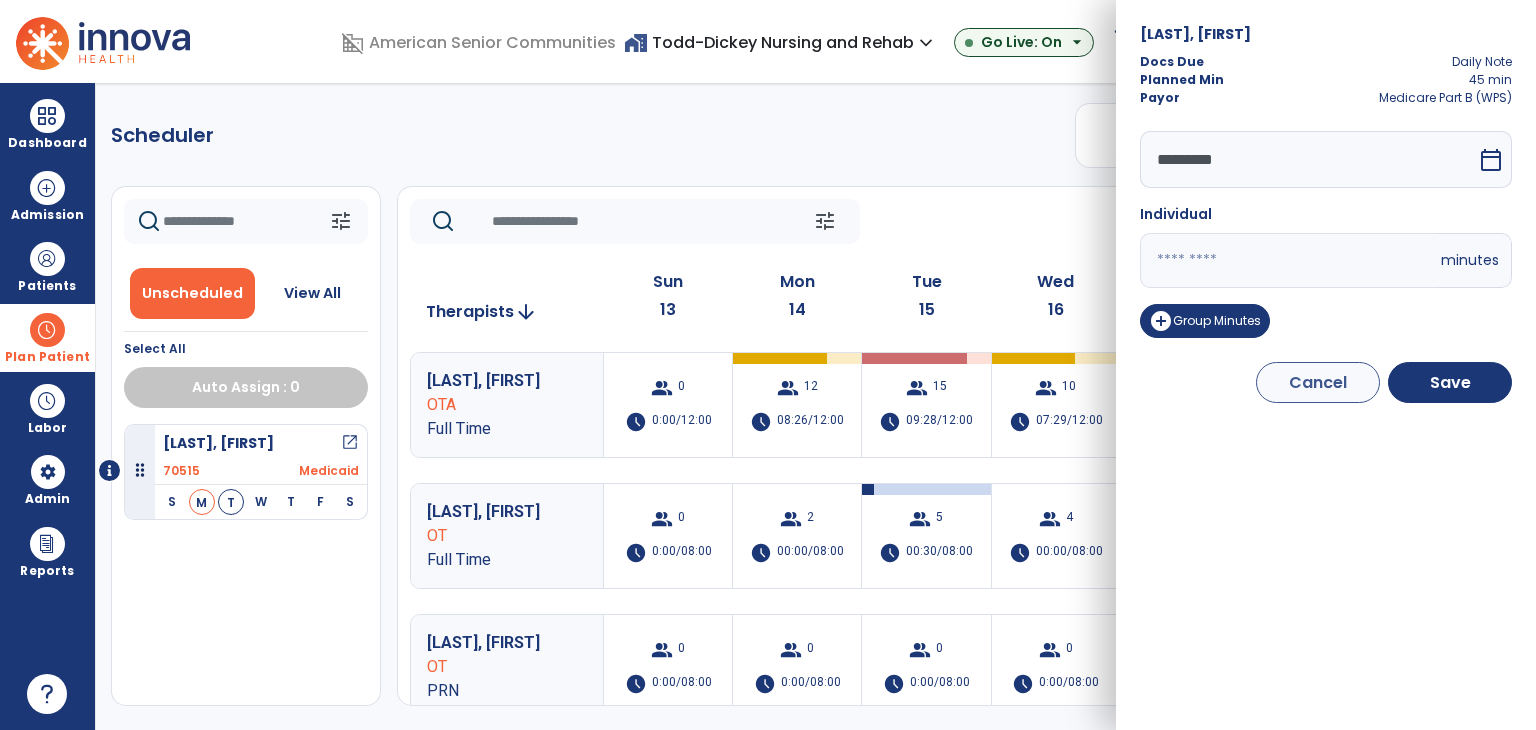 drag, startPoint x: 1217, startPoint y: 248, endPoint x: 1093, endPoint y: 253, distance: 124.10077 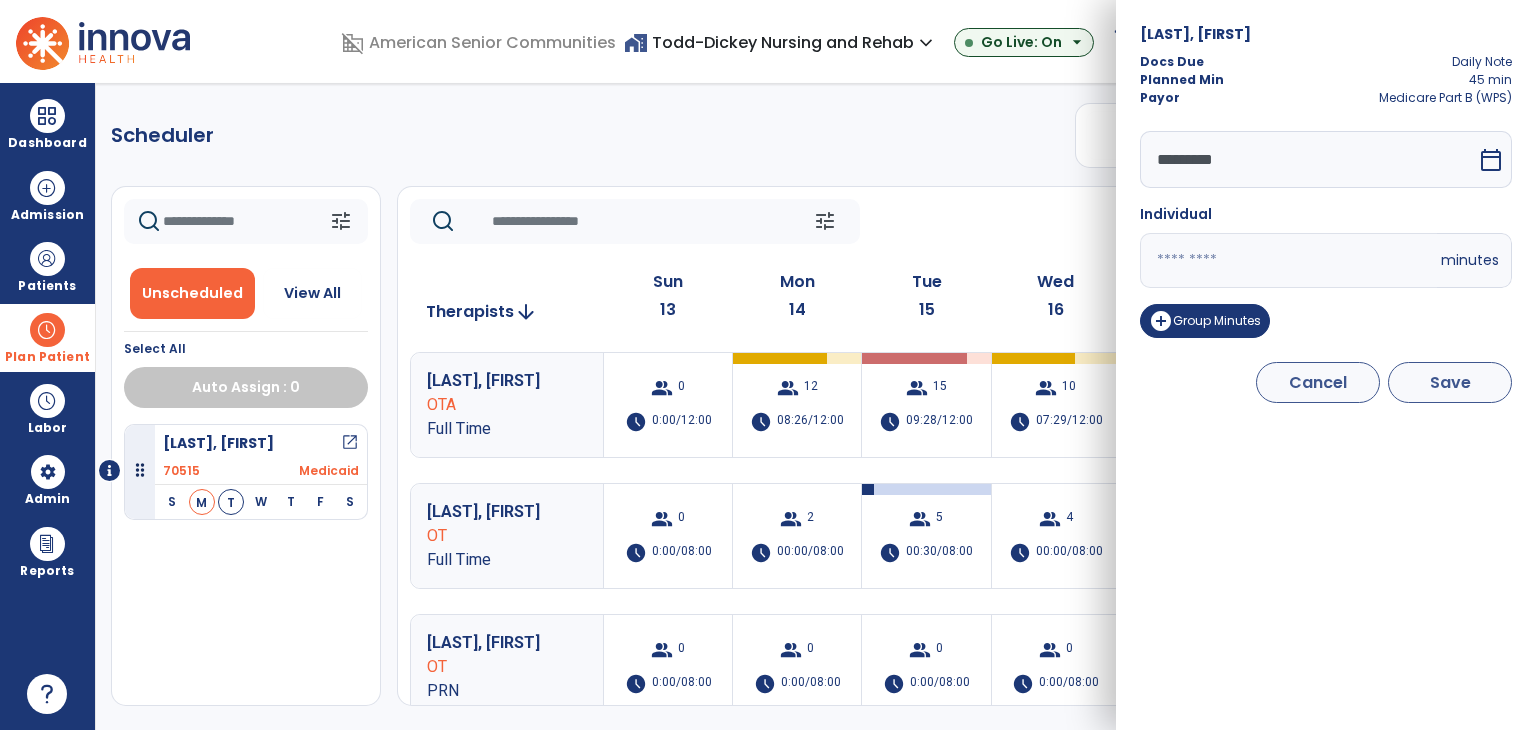 type on "**" 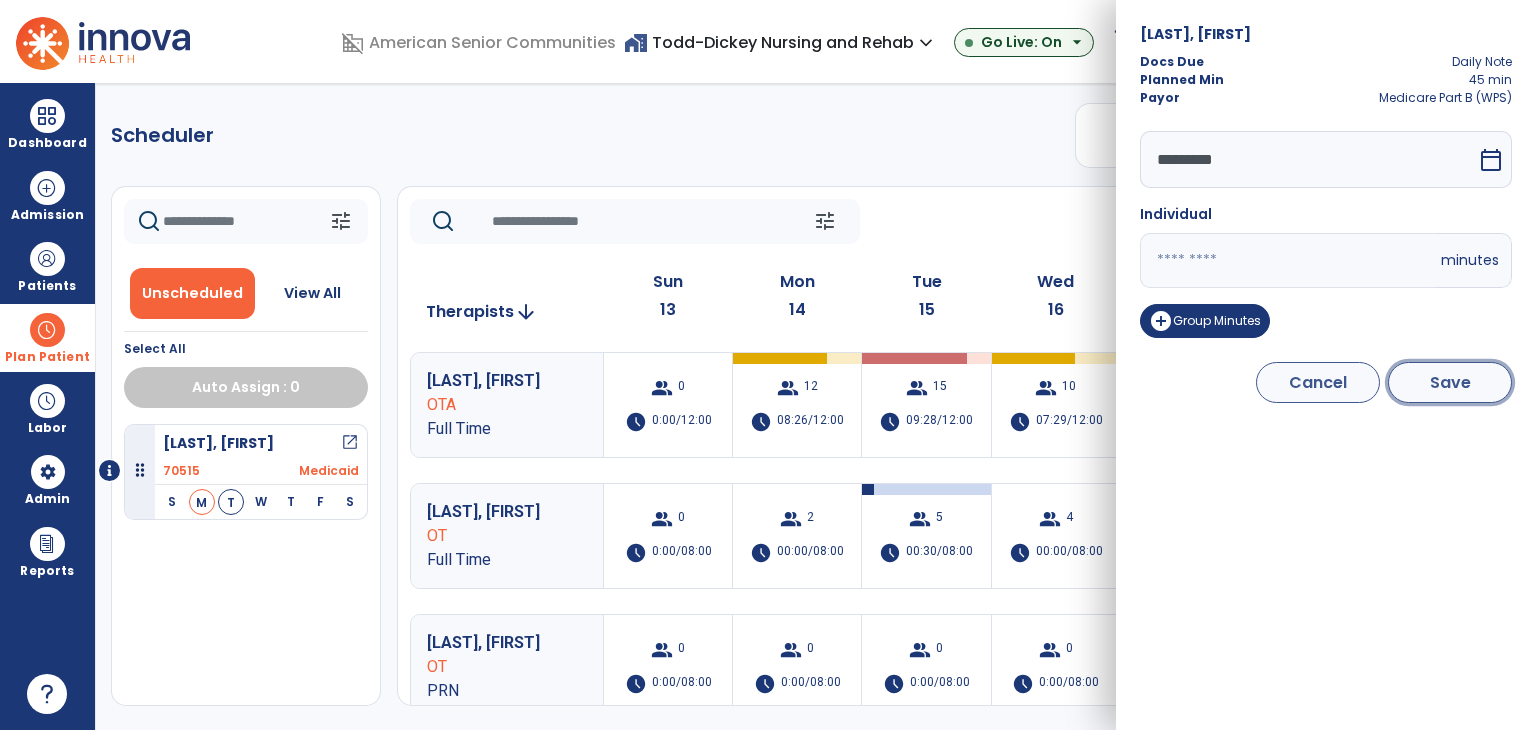 click on "Save" at bounding box center (1450, 382) 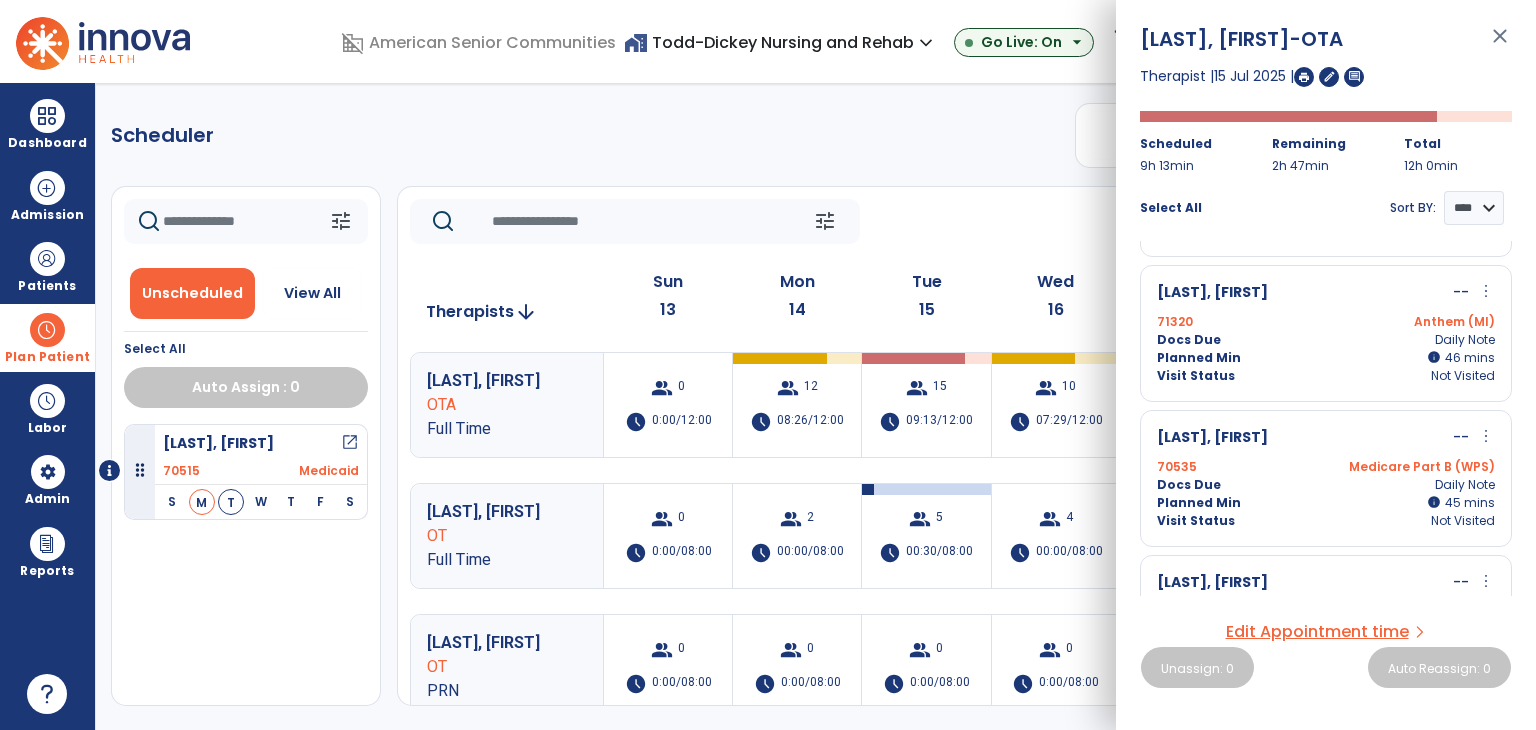 scroll, scrollTop: 600, scrollLeft: 0, axis: vertical 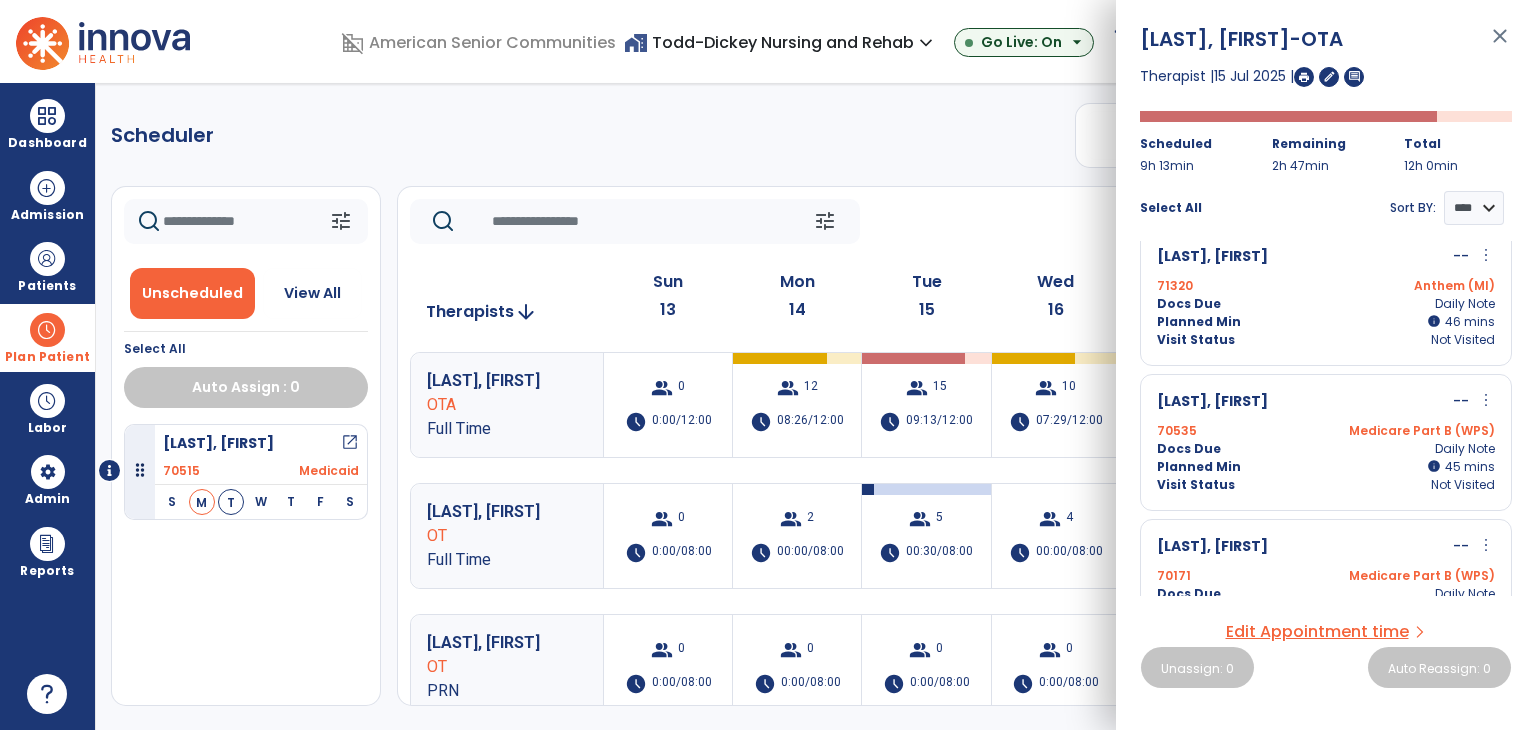 click on "more_vert" at bounding box center (1486, 400) 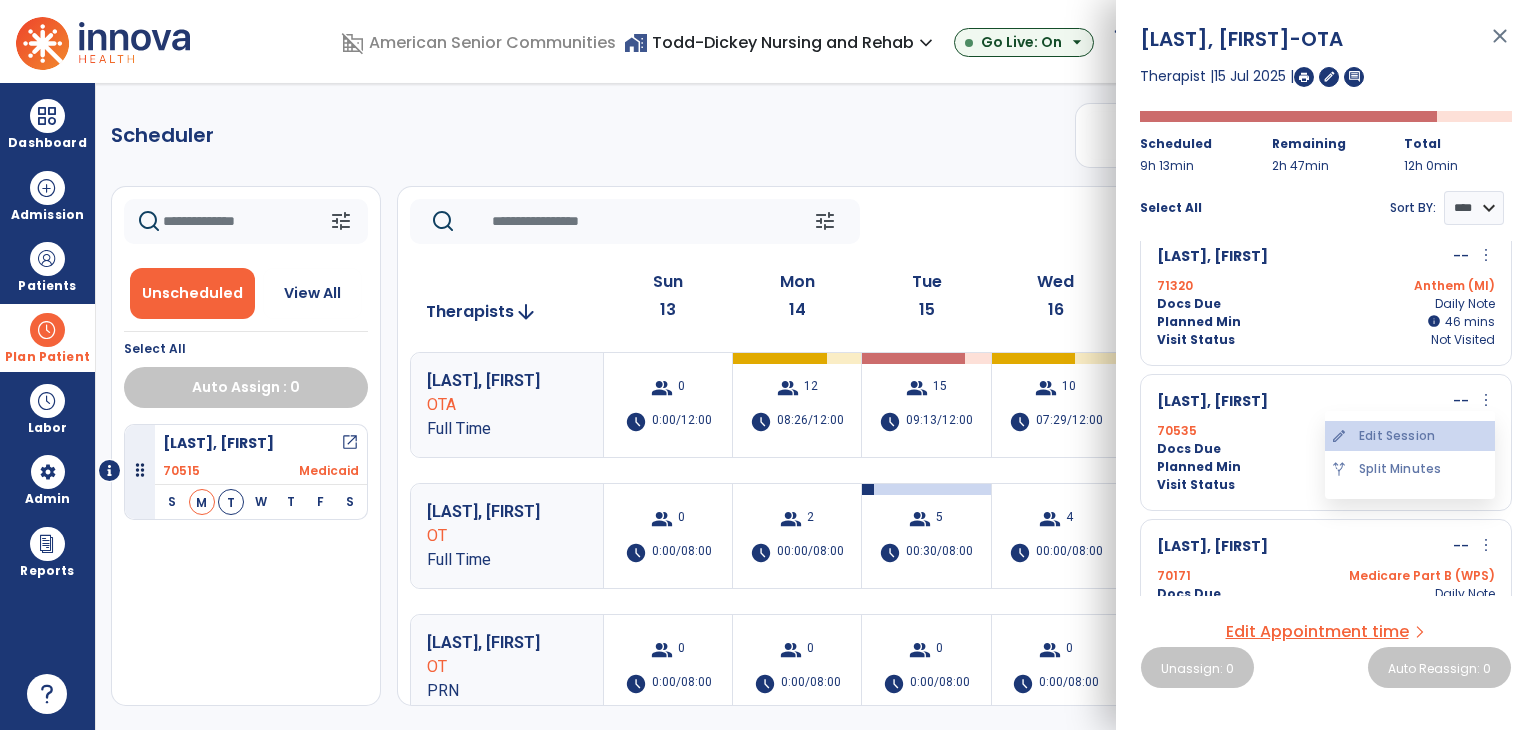 click on "edit   Edit Session" at bounding box center (1410, 436) 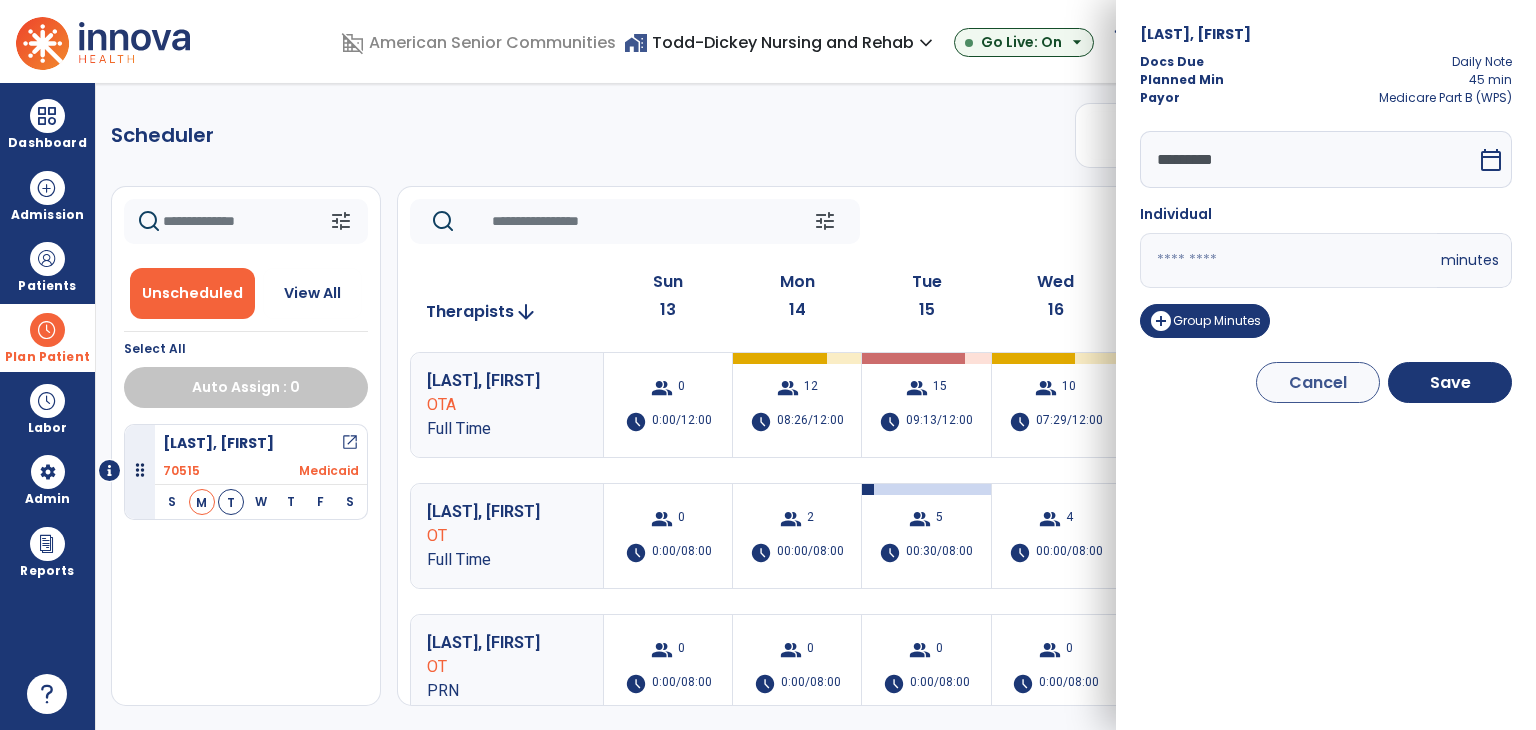 click on "domain_disabled American Senior Communities home_work Todd-Dickey Nursing and Rehab expand_more ASC-Sandbox Todd-Dickey Nursing and Rehab Willowdale Village Go Live: On arrow_drop_down schedule My Time: Saturday, [DATE] Open your timecard arrow_right Notifications Mark as read Census Alert - A21 Today at 3:02 PM | Todd-Dickey Nursing and Rehab Census Alert - A21 Today at 7:37 AM | Willowdale Village Census Alert - A01 Yesterday at 10:57 PM | Todd-Dickey Nursing and Rehab Census Alert - A22 Yesterday at 9:22 PM | Willowdale Village Planner Update Required due to Recertification for Patient: [LAST], [FIRST], in OT Discipline Yesterday at 8:26 PM | Willowdale Village See all Notifications AP [LAST], [FIRST] expand_more home Home person Profile help Help logout Log out Dashboard dashboard Therapist Dashboard view_quilt Operations Dashboard Admission Patients format_list_bulleted Patient List space_dashboard Patient Board insert_chart PDPM Board Labor" at bounding box center (768, 365) 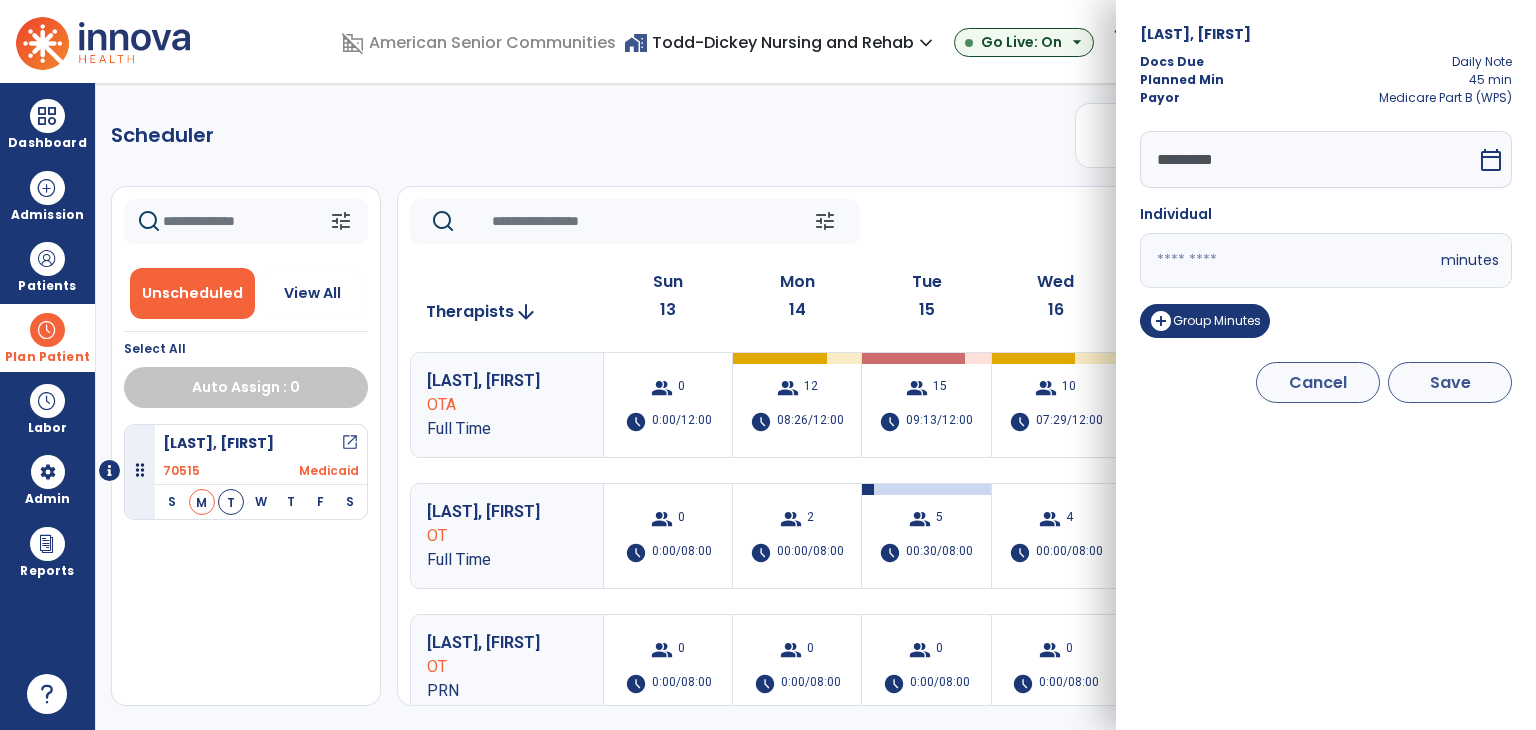 type on "**" 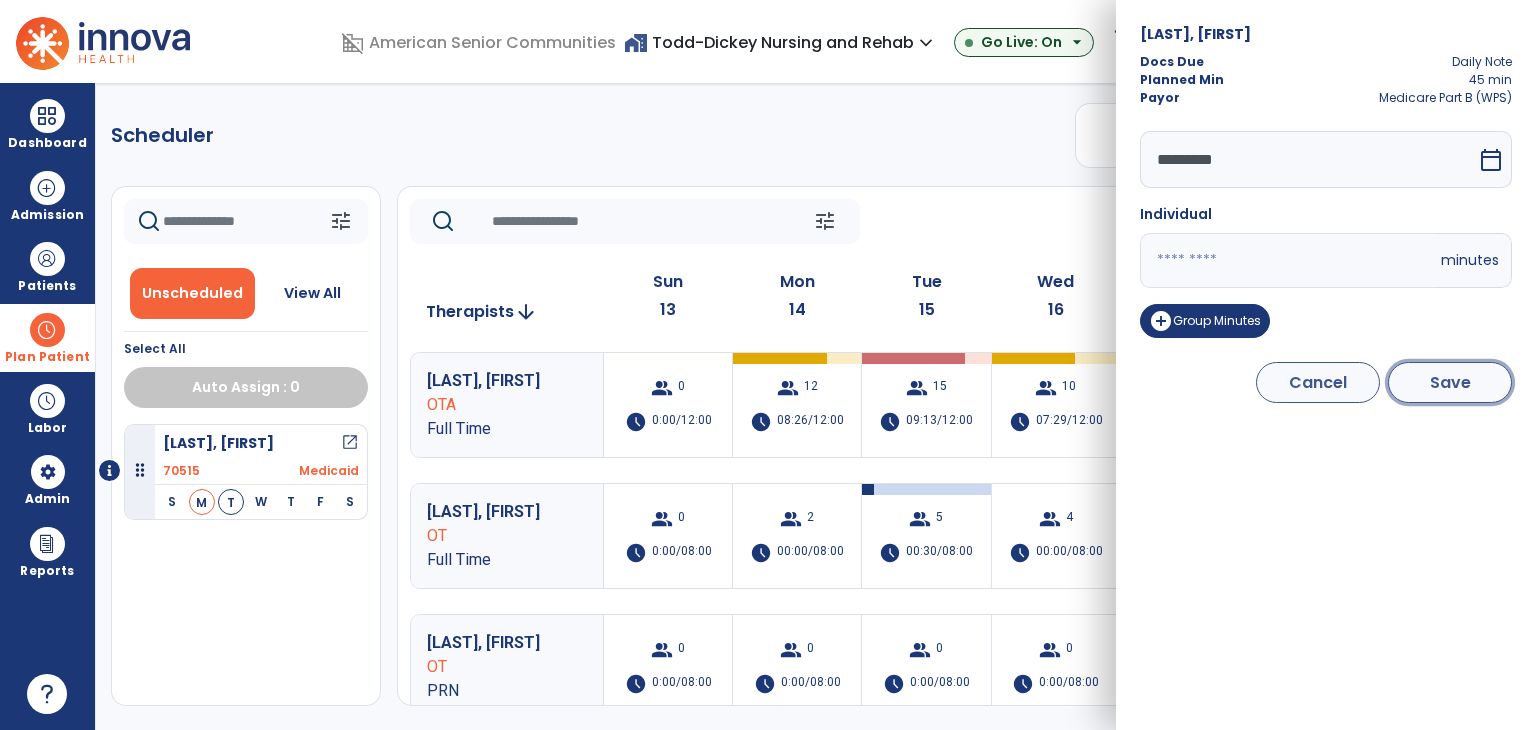 click on "Save" at bounding box center (1450, 382) 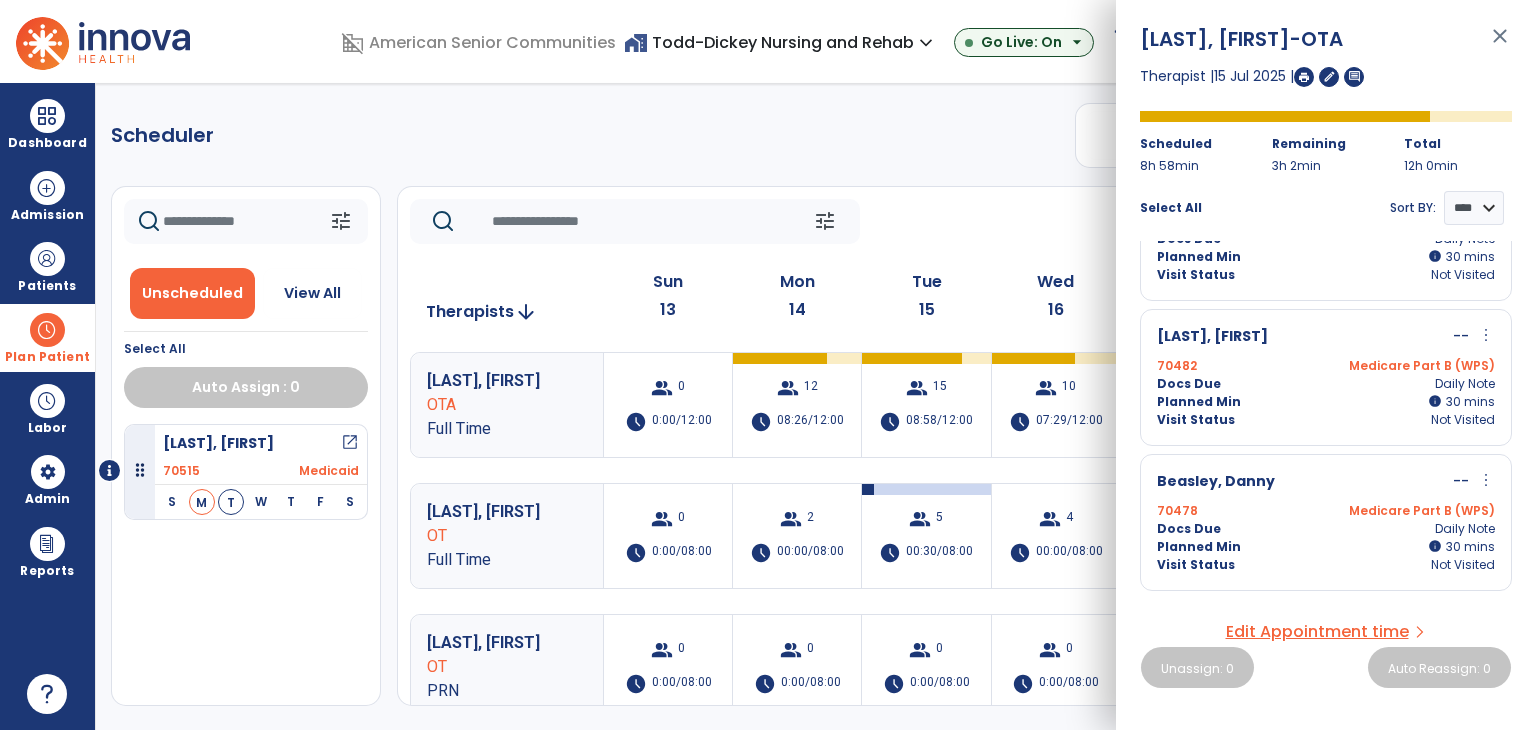 scroll, scrollTop: 1300, scrollLeft: 0, axis: vertical 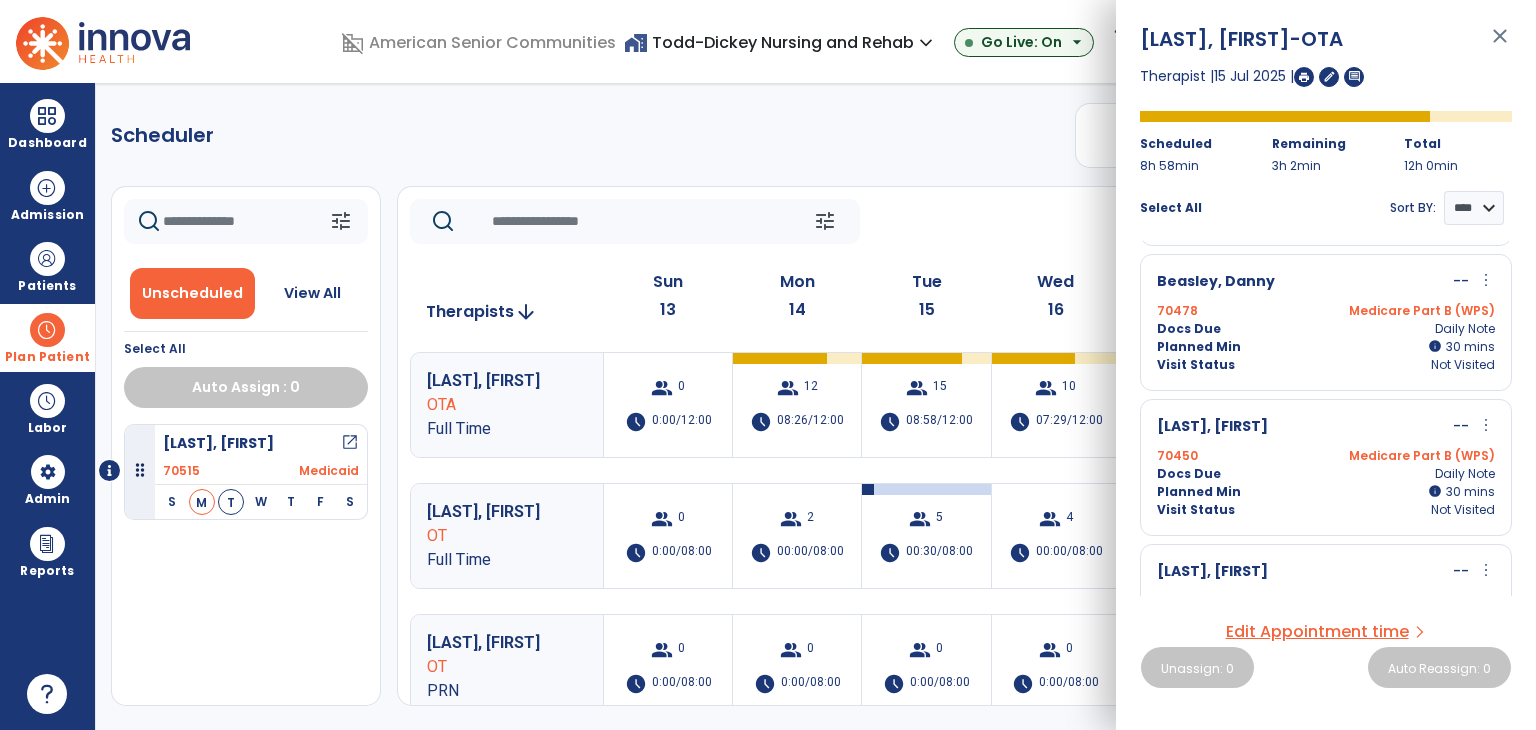 click on "close" at bounding box center [1500, 45] 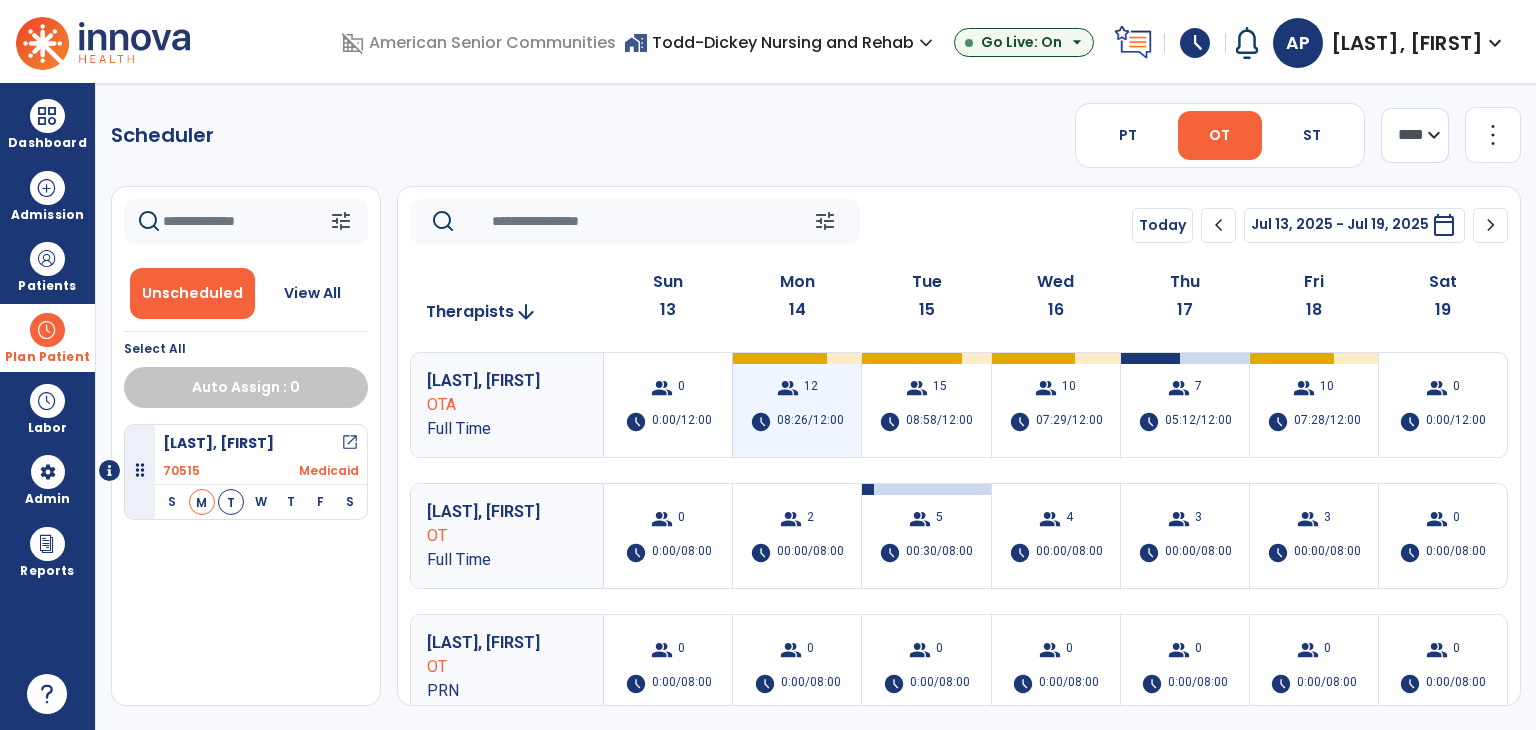 click on "group  12  schedule  08:26/12:00" at bounding box center [797, 405] 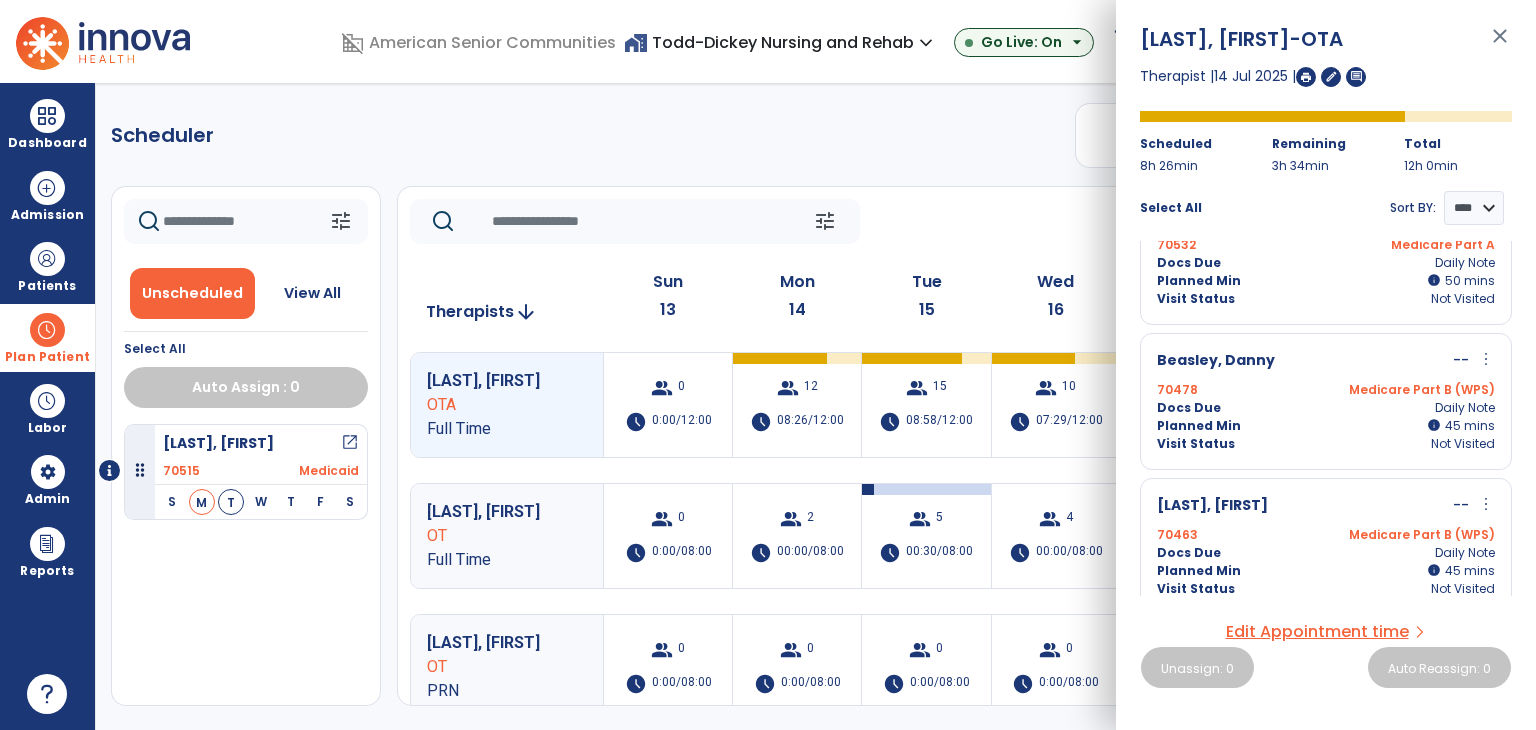 scroll, scrollTop: 400, scrollLeft: 0, axis: vertical 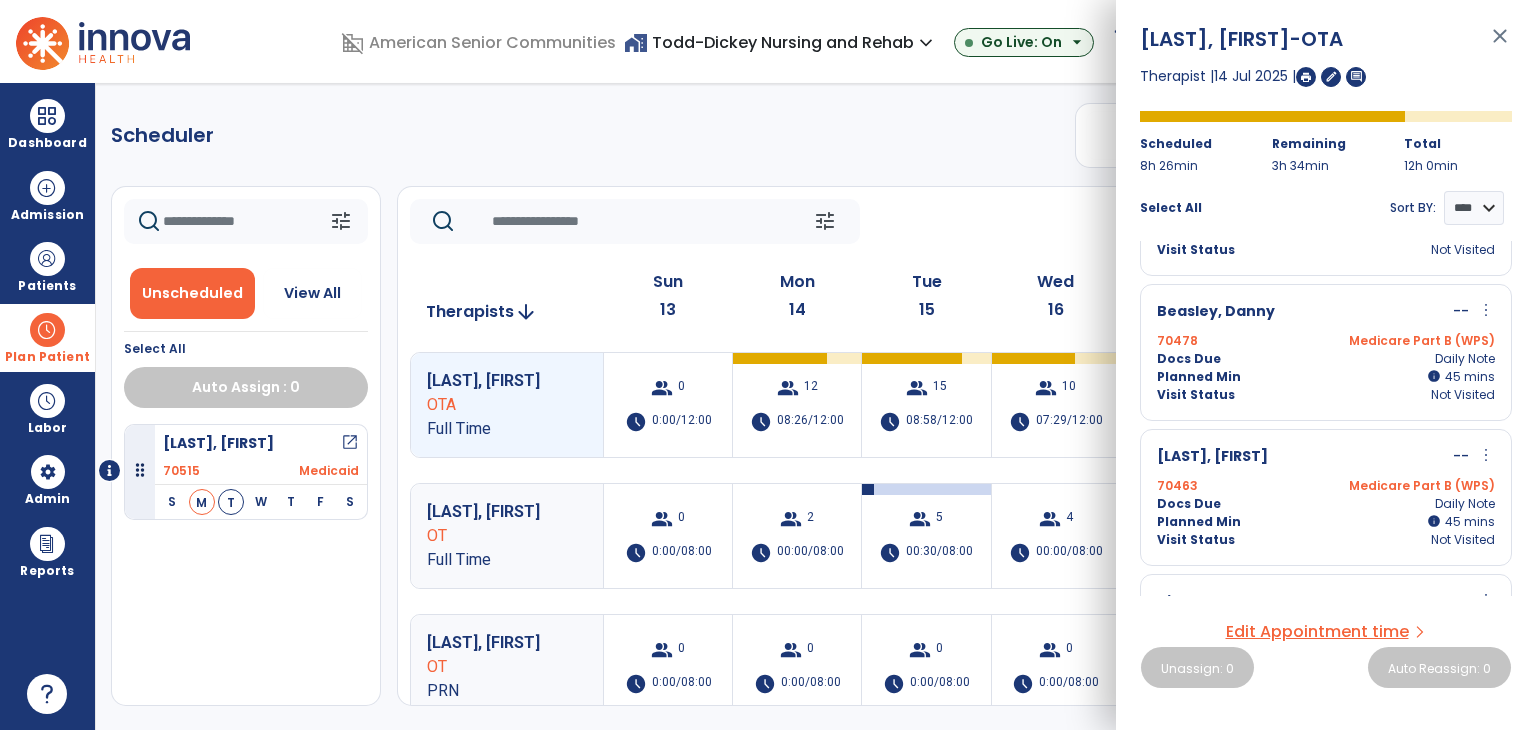 click on "more_vert" at bounding box center [1486, 310] 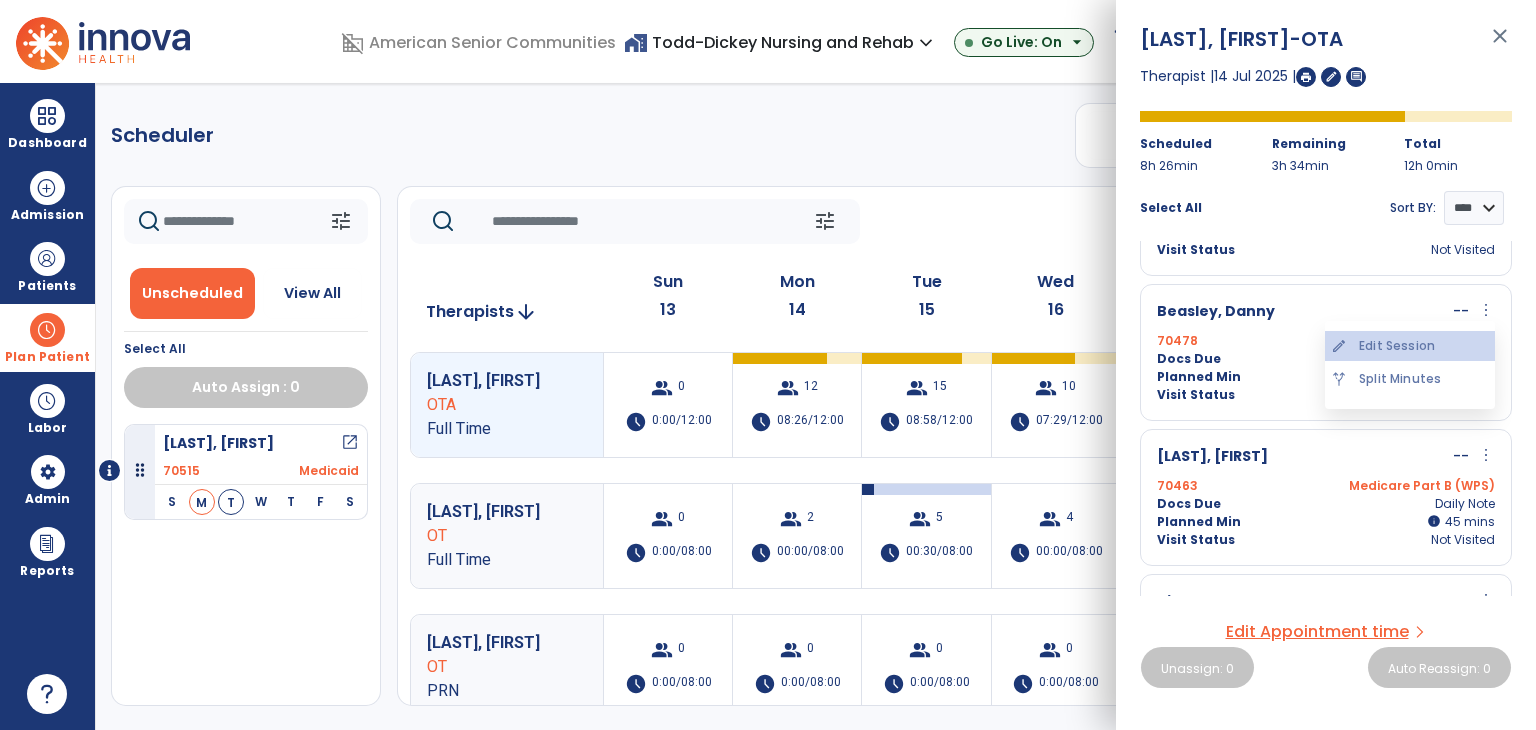 click on "edit   Edit Session" at bounding box center [1410, 346] 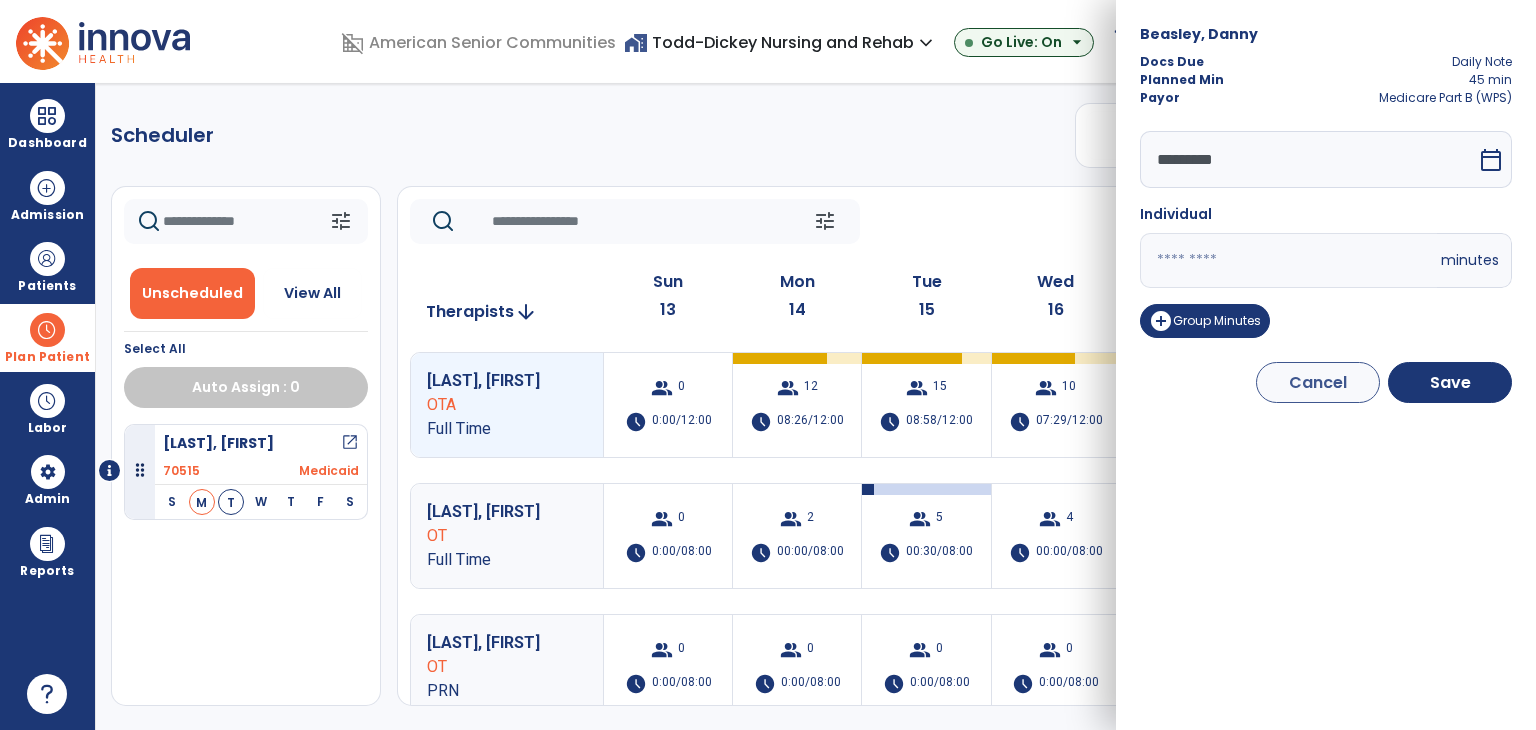drag, startPoint x: 1184, startPoint y: 248, endPoint x: 1115, endPoint y: 269, distance: 72.12489 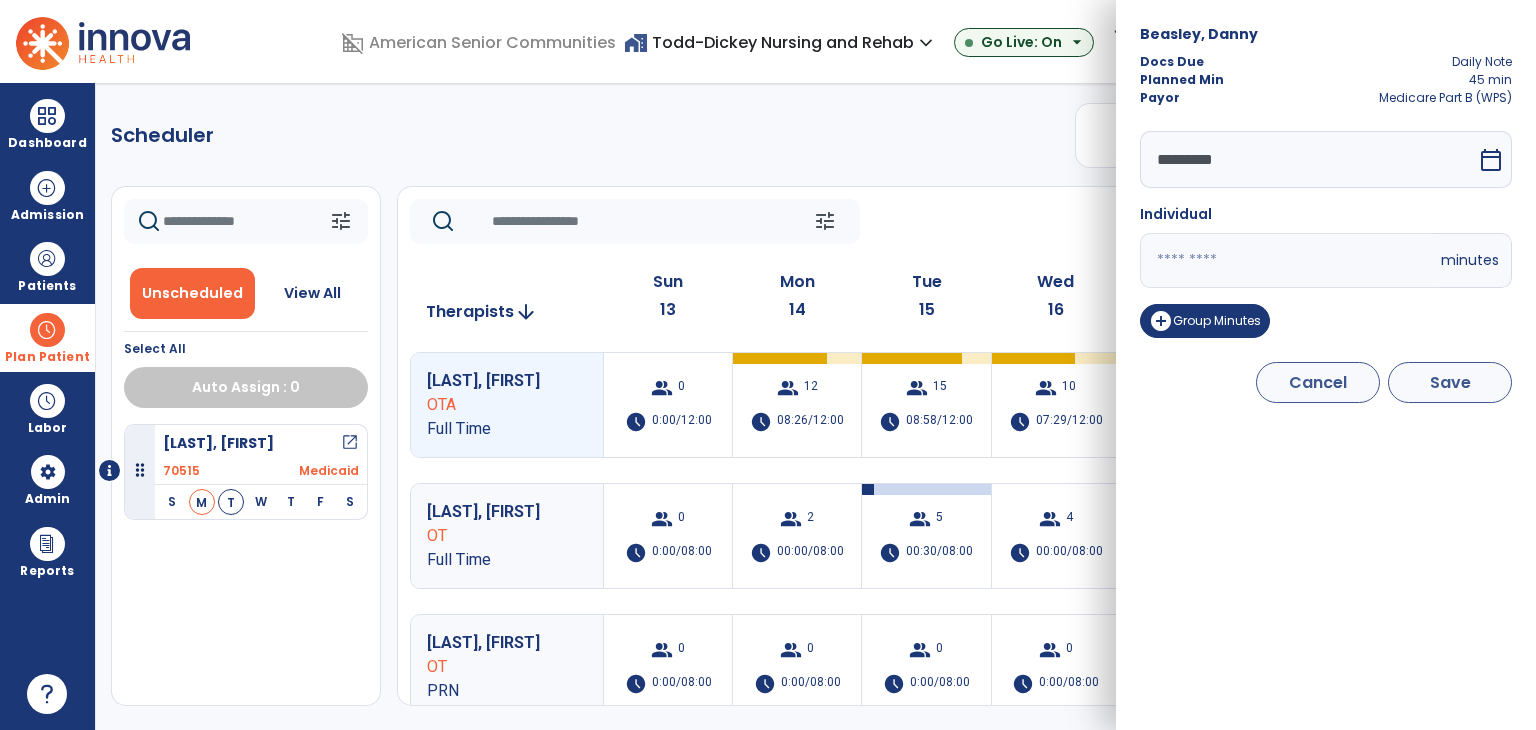 type on "**" 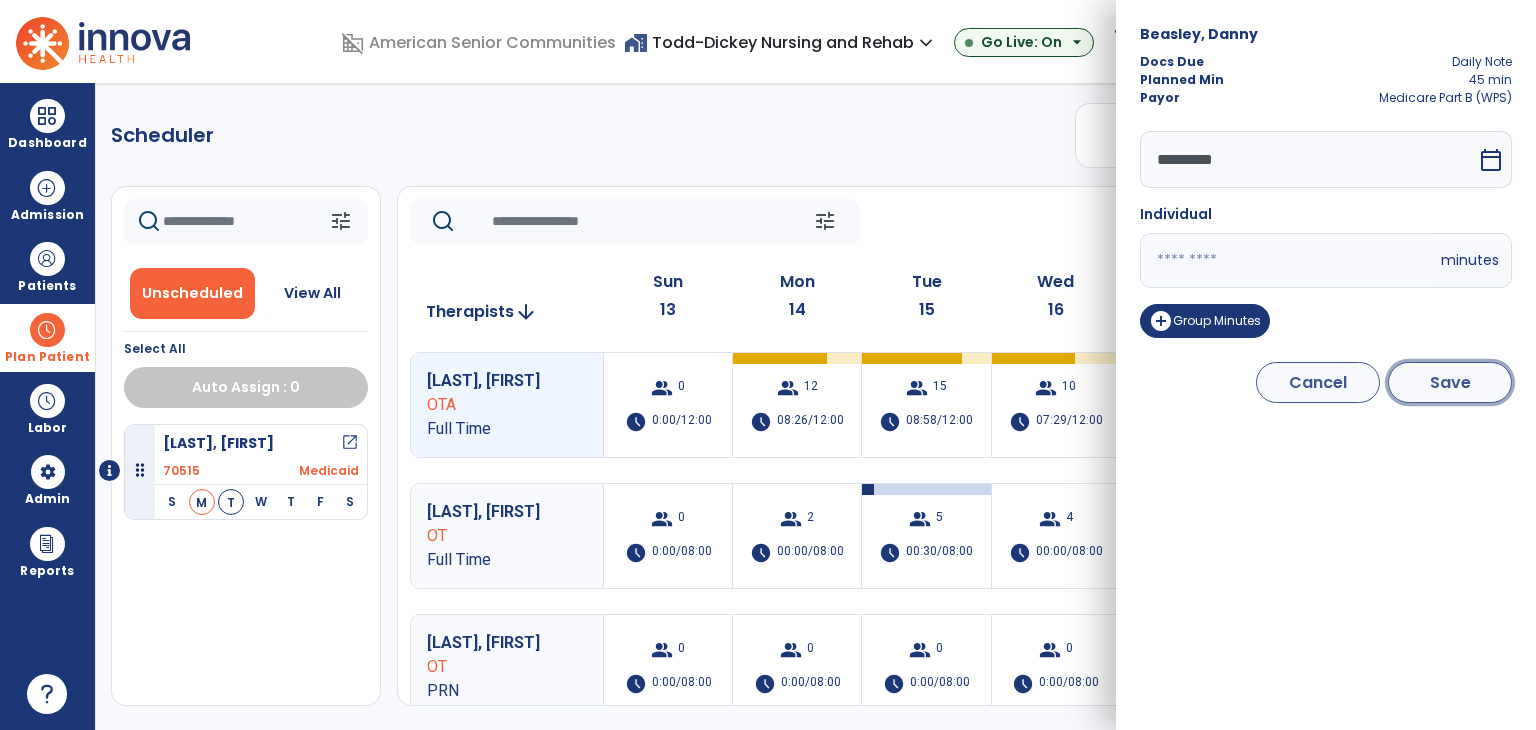 click on "Save" at bounding box center [1450, 382] 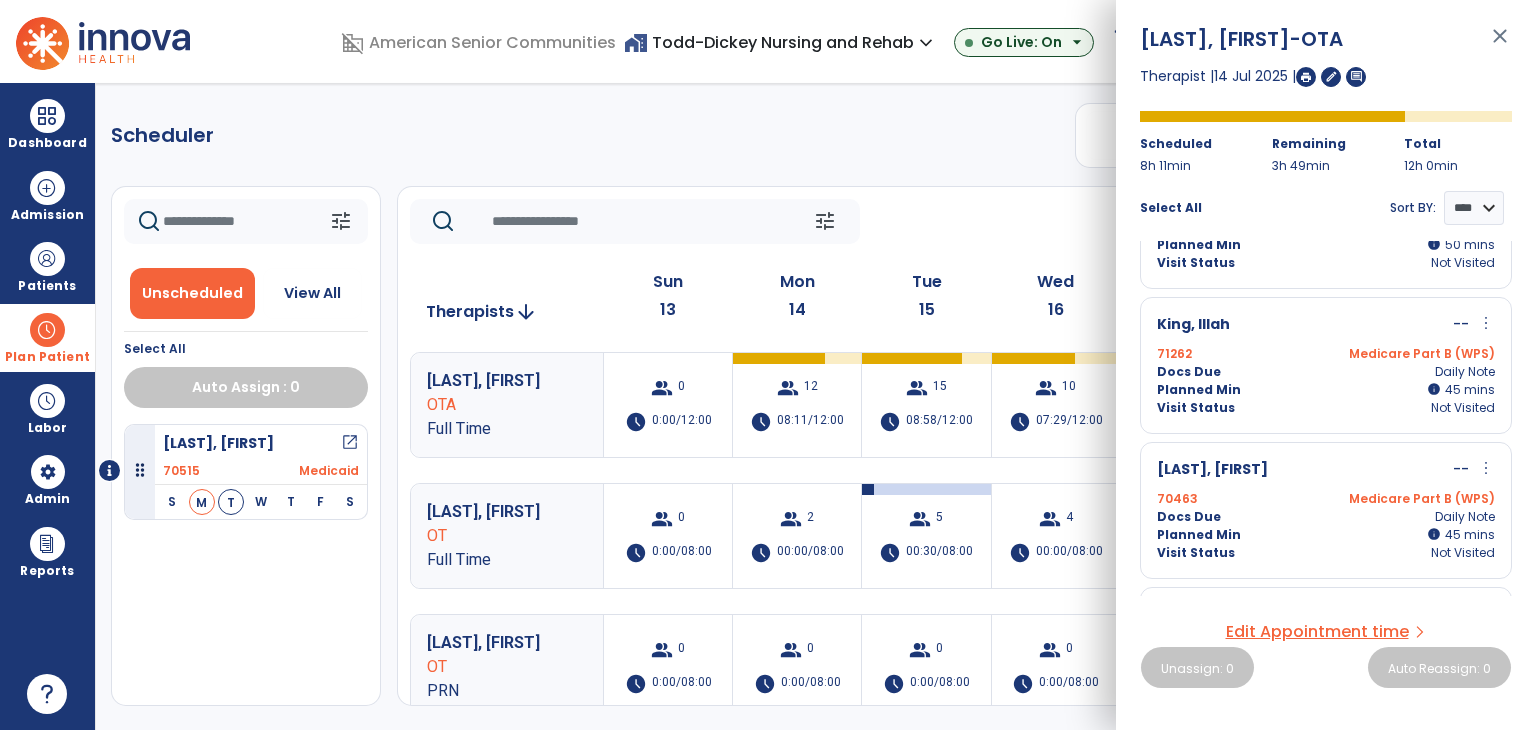 scroll, scrollTop: 400, scrollLeft: 0, axis: vertical 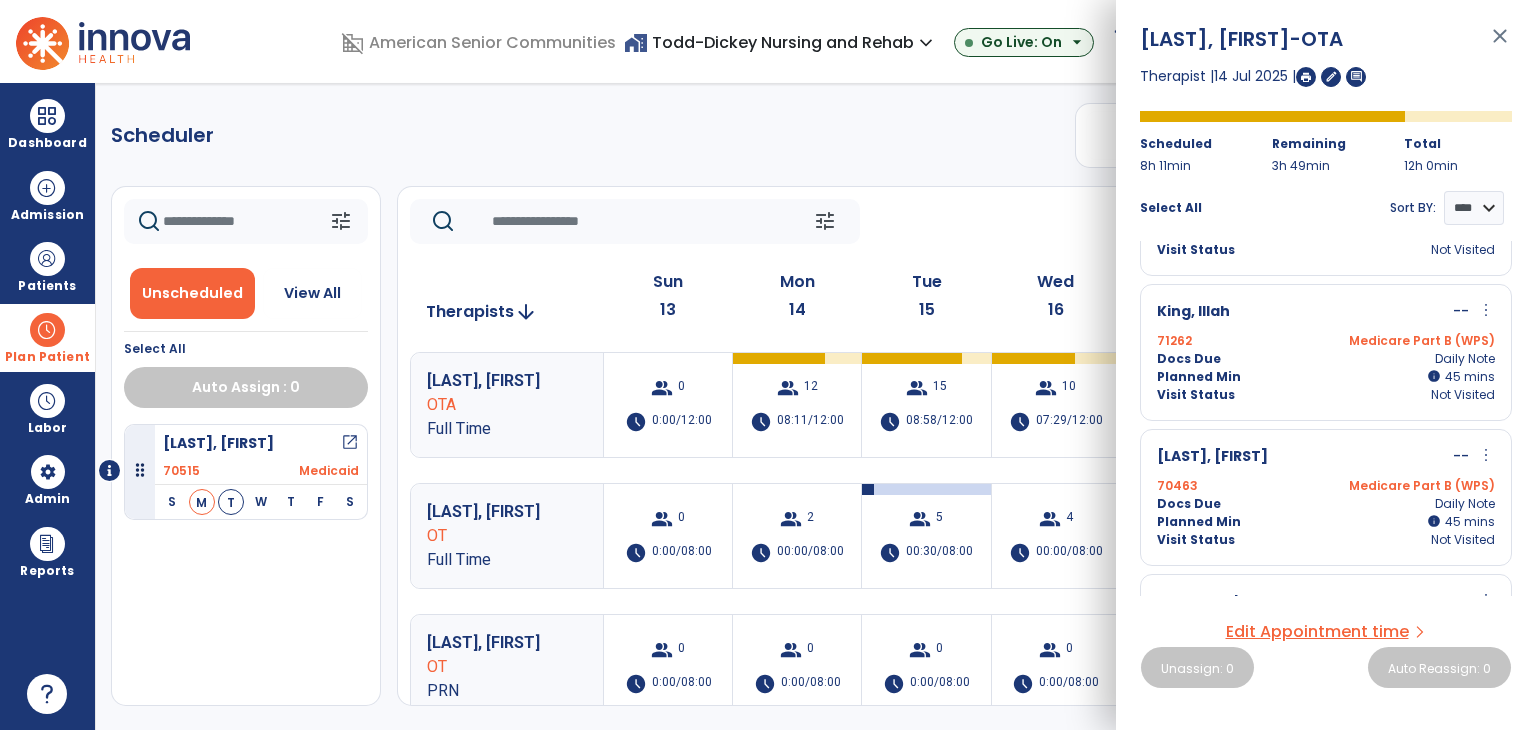 click on "more_vert" at bounding box center [1486, 455] 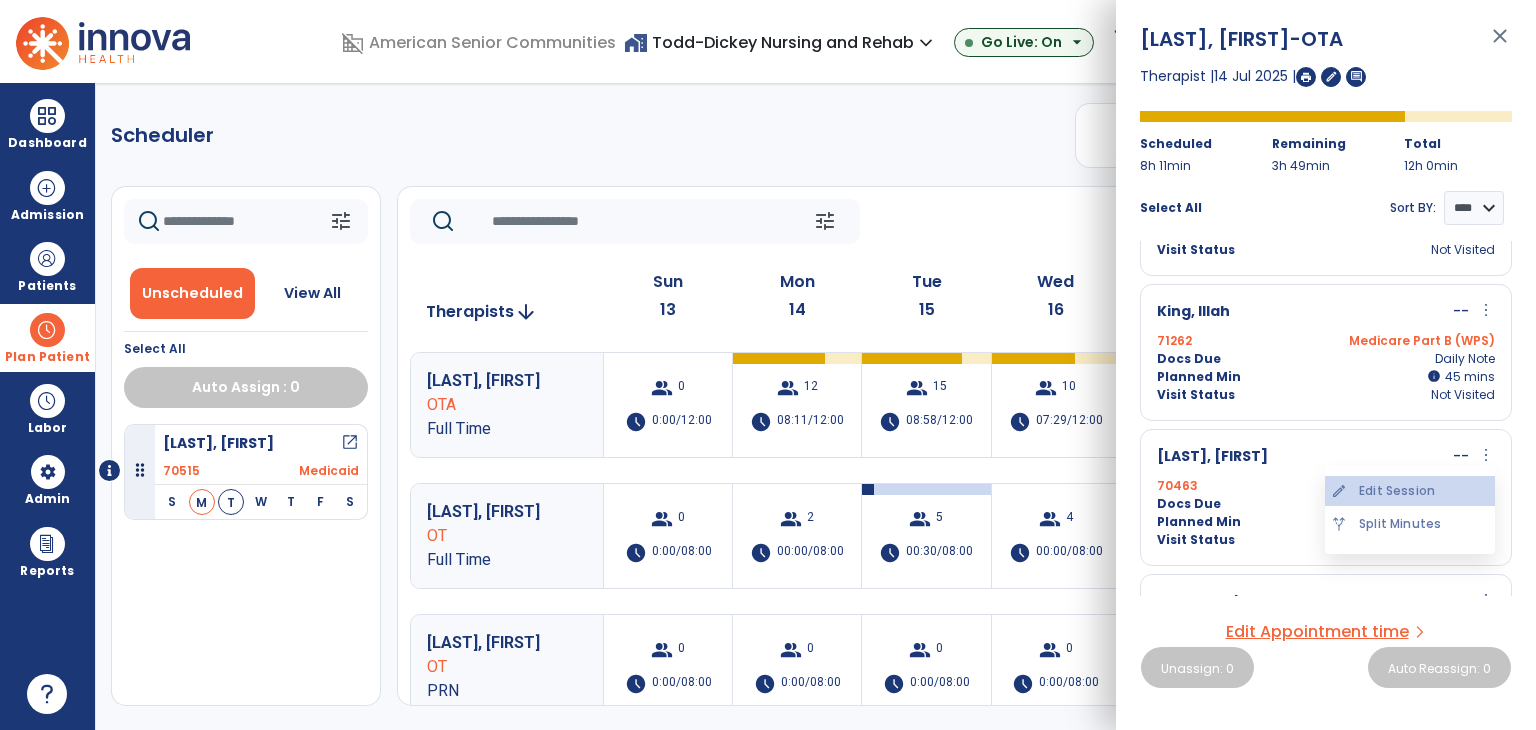 click on "edit   Edit Session" at bounding box center (1410, 491) 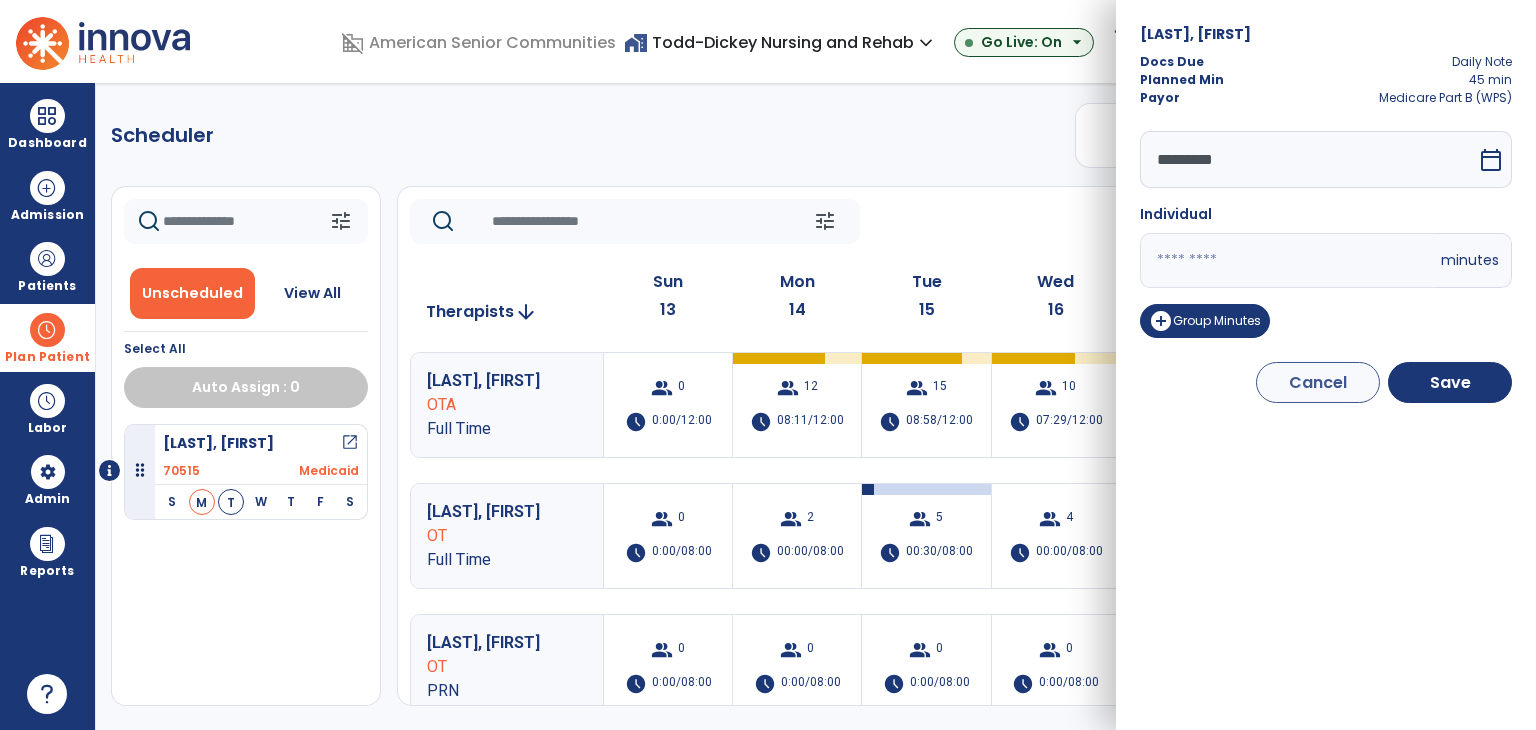 drag, startPoint x: 1184, startPoint y: 270, endPoint x: 1182, endPoint y: 292, distance: 22.090721 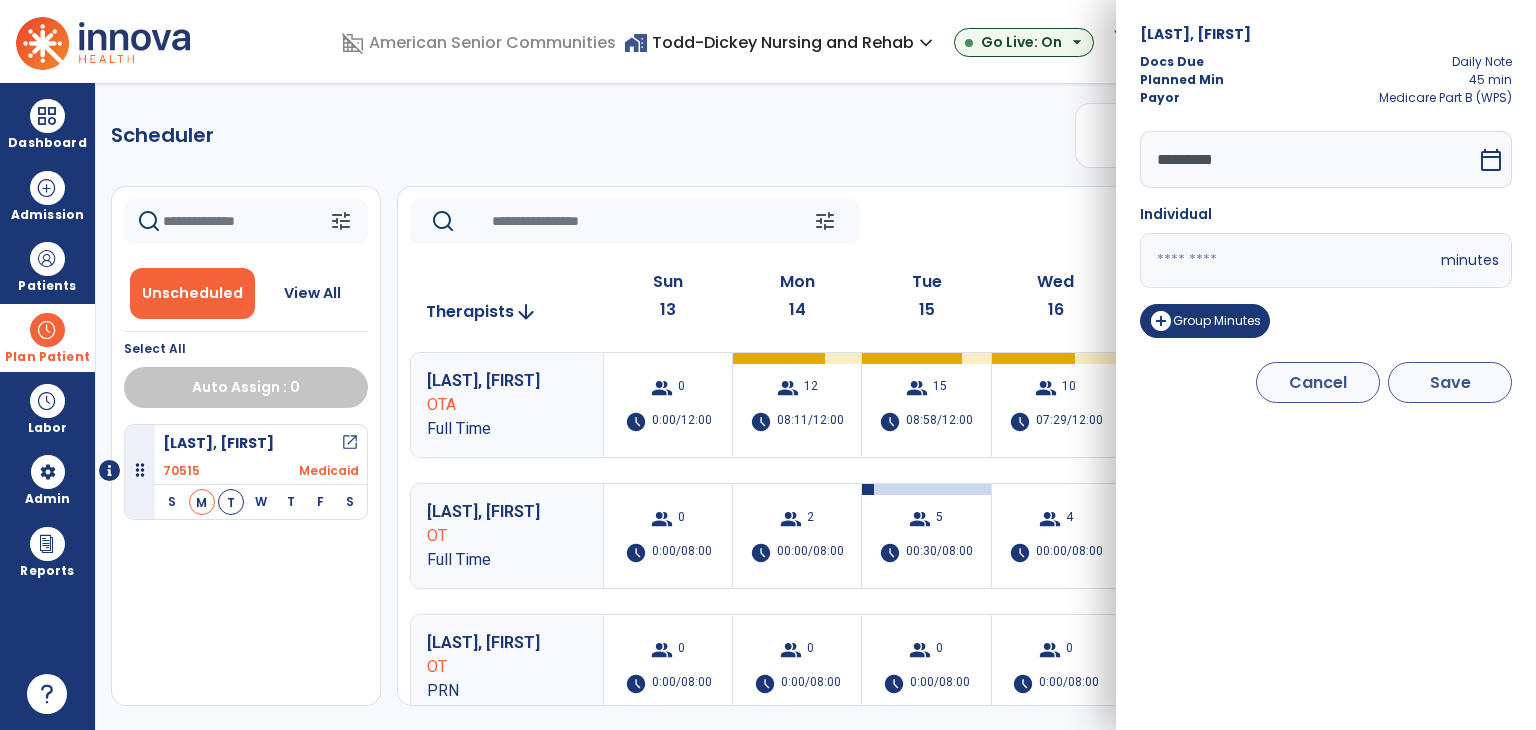 type on "**" 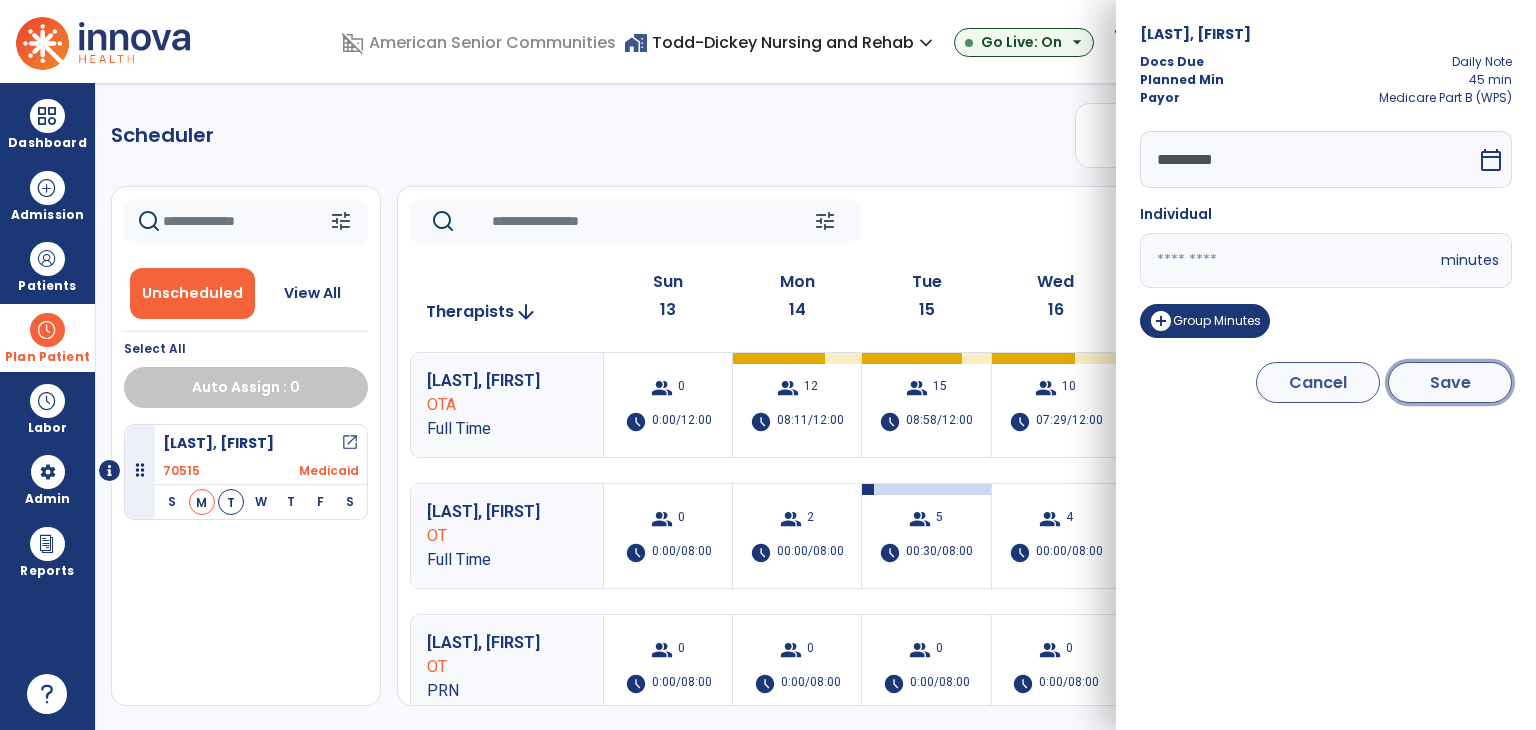 click on "Save" at bounding box center [1450, 382] 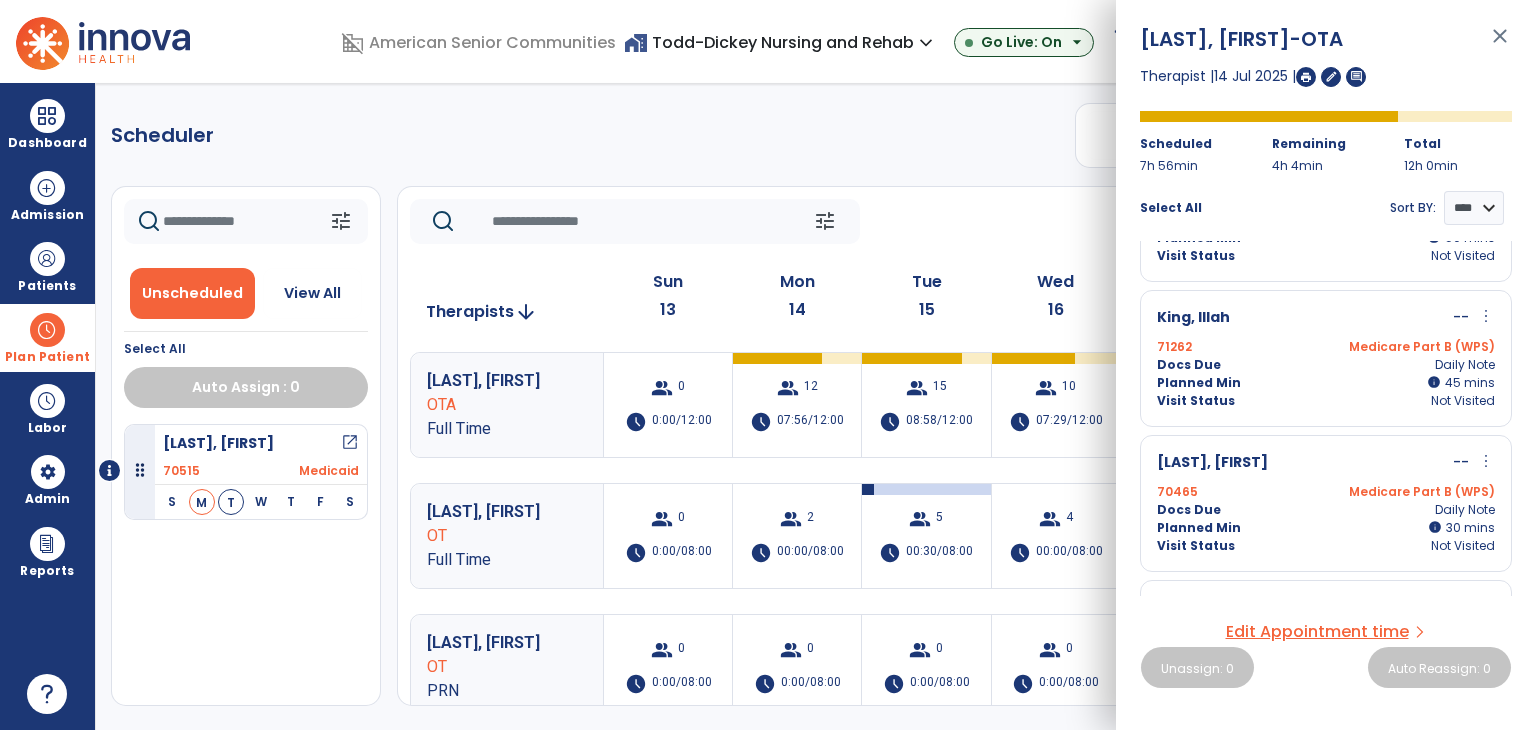 scroll, scrollTop: 400, scrollLeft: 0, axis: vertical 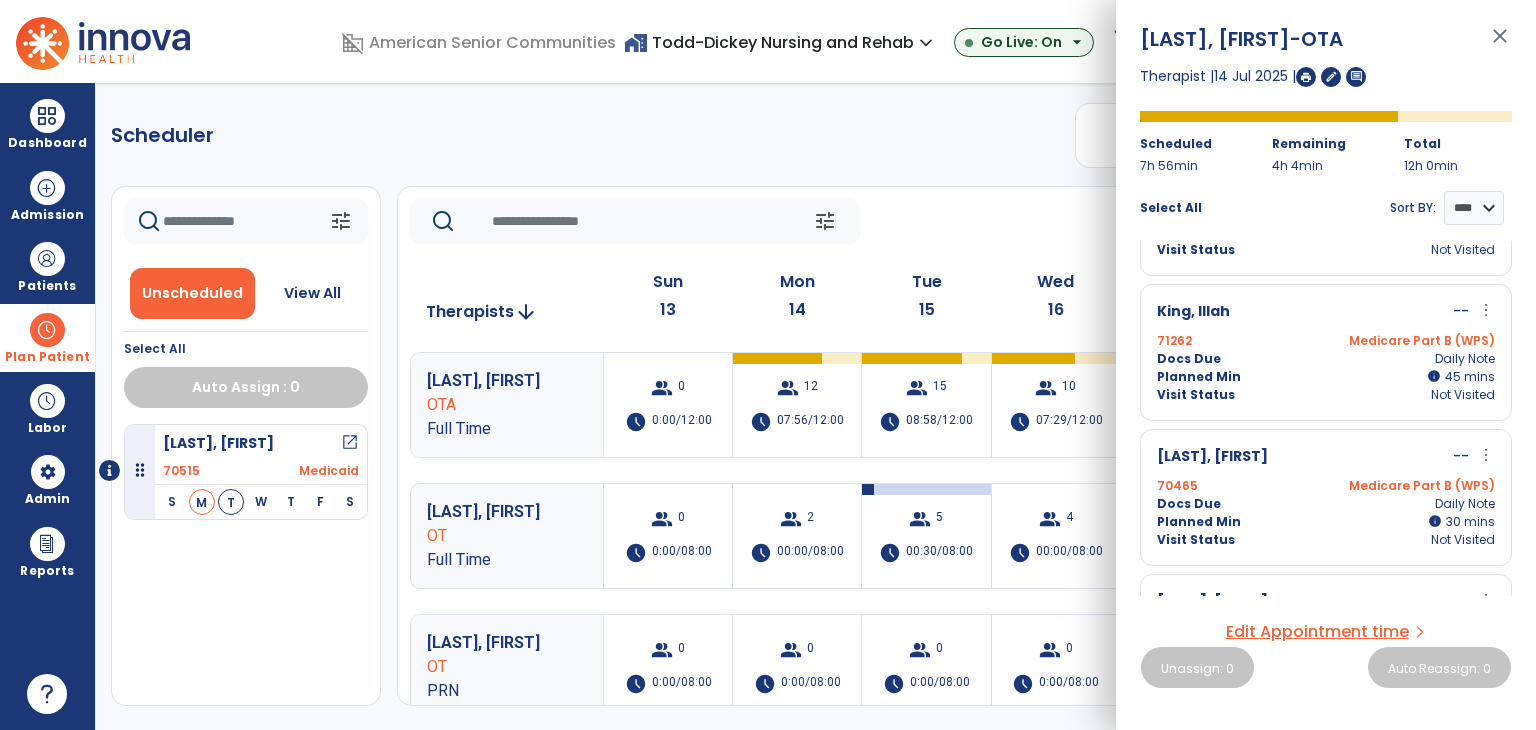 click on "more_vert" at bounding box center [1486, 310] 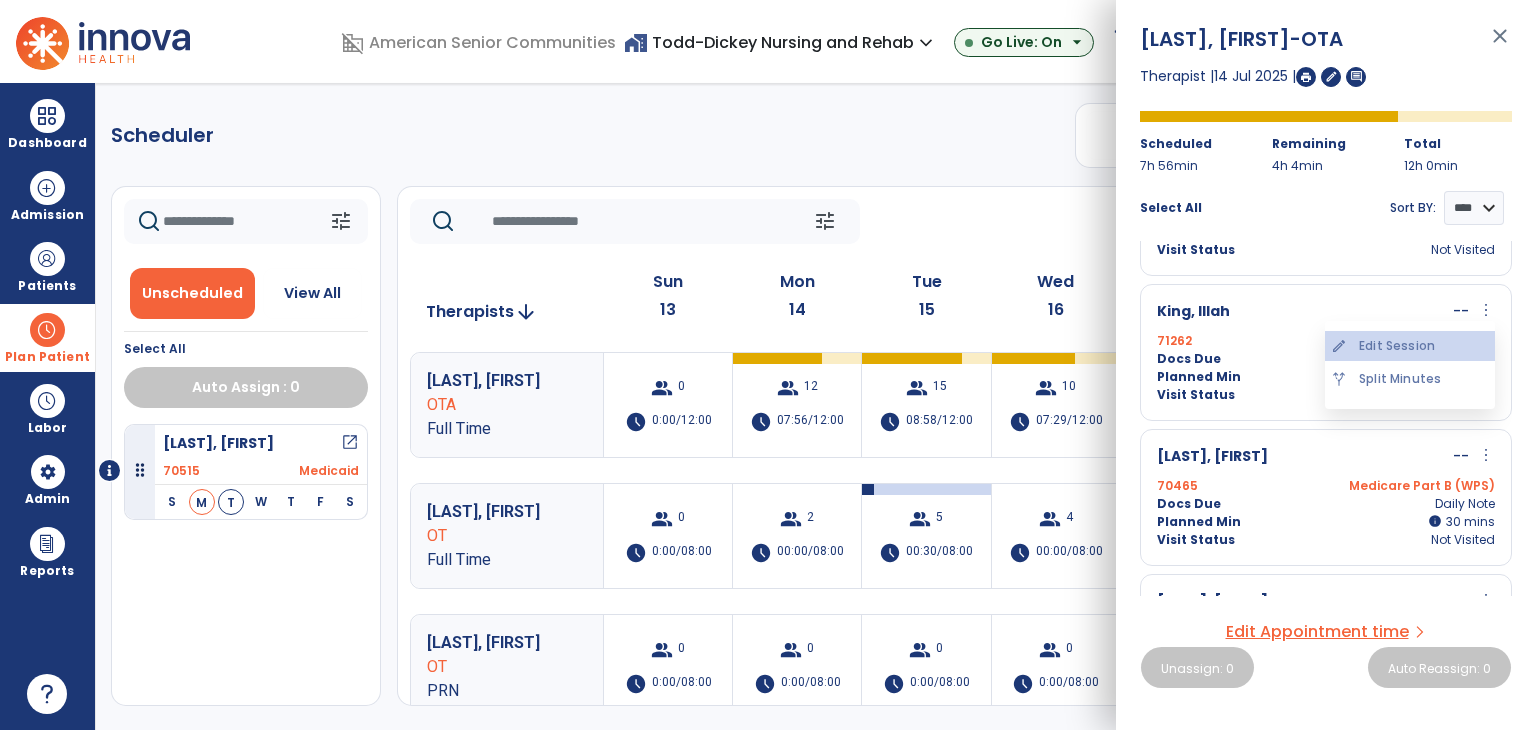 click on "edit   Edit Session" at bounding box center (1410, 346) 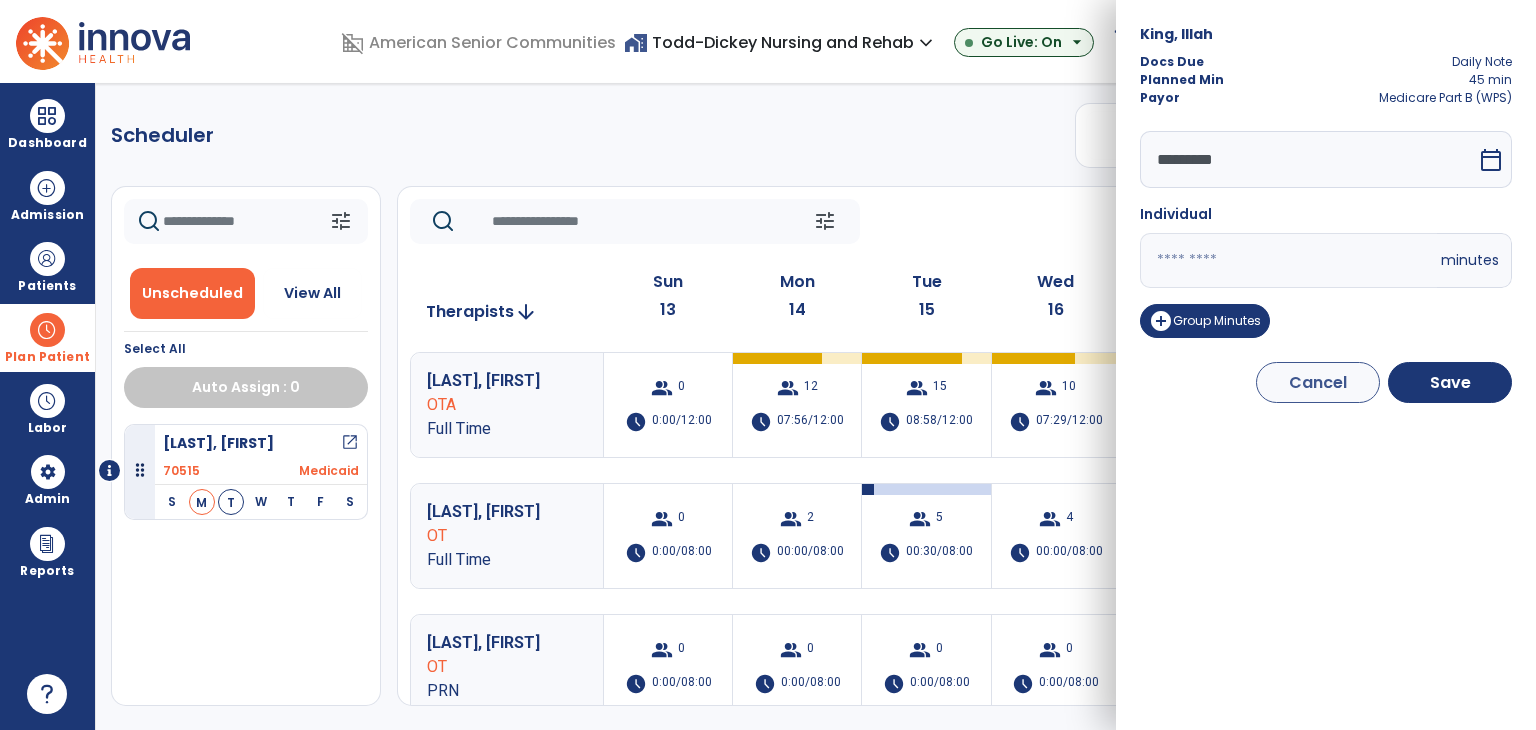 click on "domain_disabled American Senior Communities home_work Todd-Dickey Nursing and Rehab expand_more ASC-Sandbox Todd-Dickey Nursing and Rehab Willowdale Village Go Live: On arrow_drop_down schedule My Time: Saturday, [DATE] Open your timecard arrow_right Notifications Mark as read Census Alert - A21 Today at 3:02 PM | Todd-Dickey Nursing and Rehab Census Alert - A21 Today at 7:37 AM | Willowdale Village Census Alert - A01 Yesterday at 10:57 PM | Todd-Dickey Nursing and Rehab Census Alert - A22 Yesterday at 9:22 PM | Willowdale Village Planner Update Required due to Recertification for Patient: [LAST], [FIRST], in OT Discipline Yesterday at 8:26 PM | Willowdale Village See all Notifications AP [LAST], [FIRST] expand_more home Home person Profile help Help logout Log out Dashboard dashboard Therapist Dashboard view_quilt Operations Dashboard Admission Patients format_list_bulleted Patient List space_dashboard Patient Board insert_chart PDPM Board Labor" at bounding box center [768, 365] 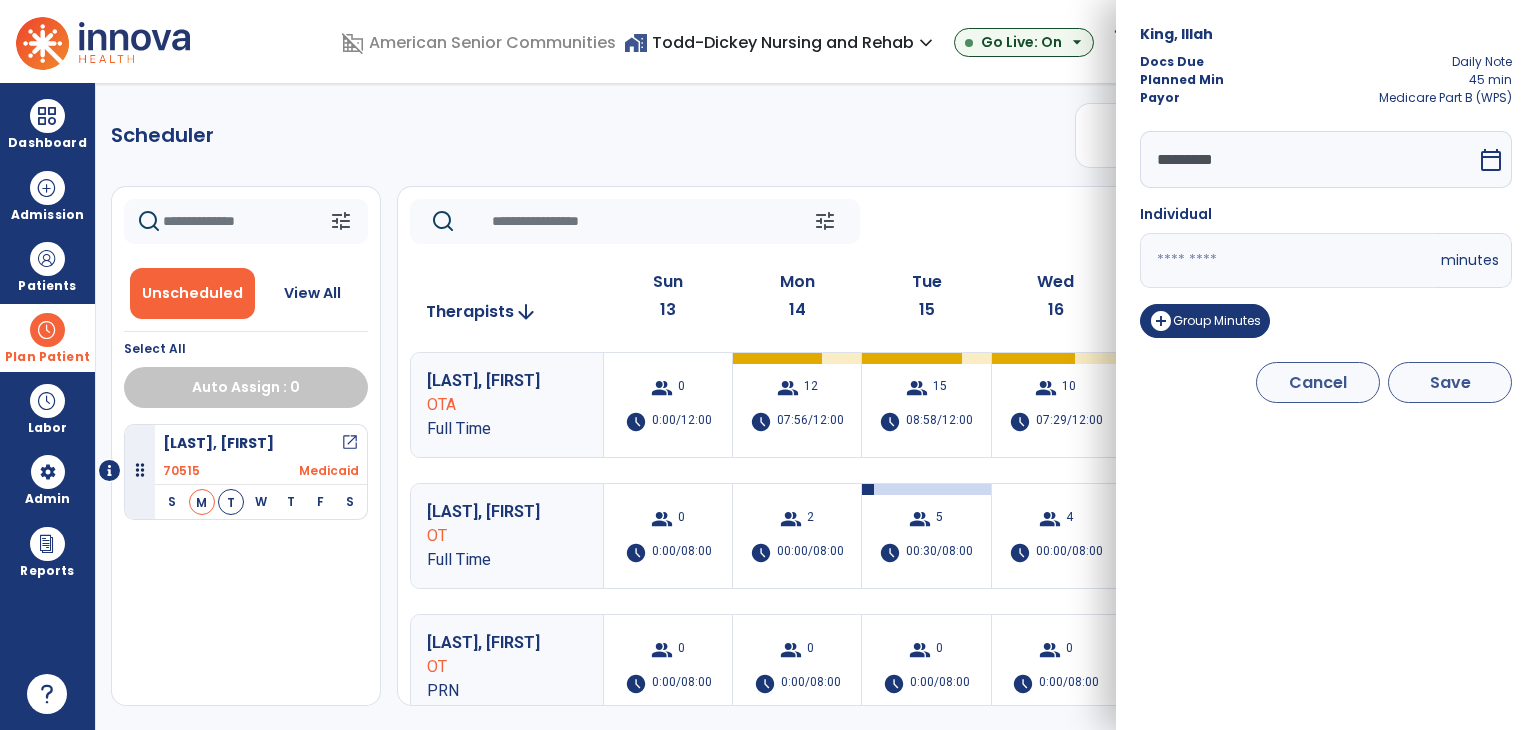 type on "**" 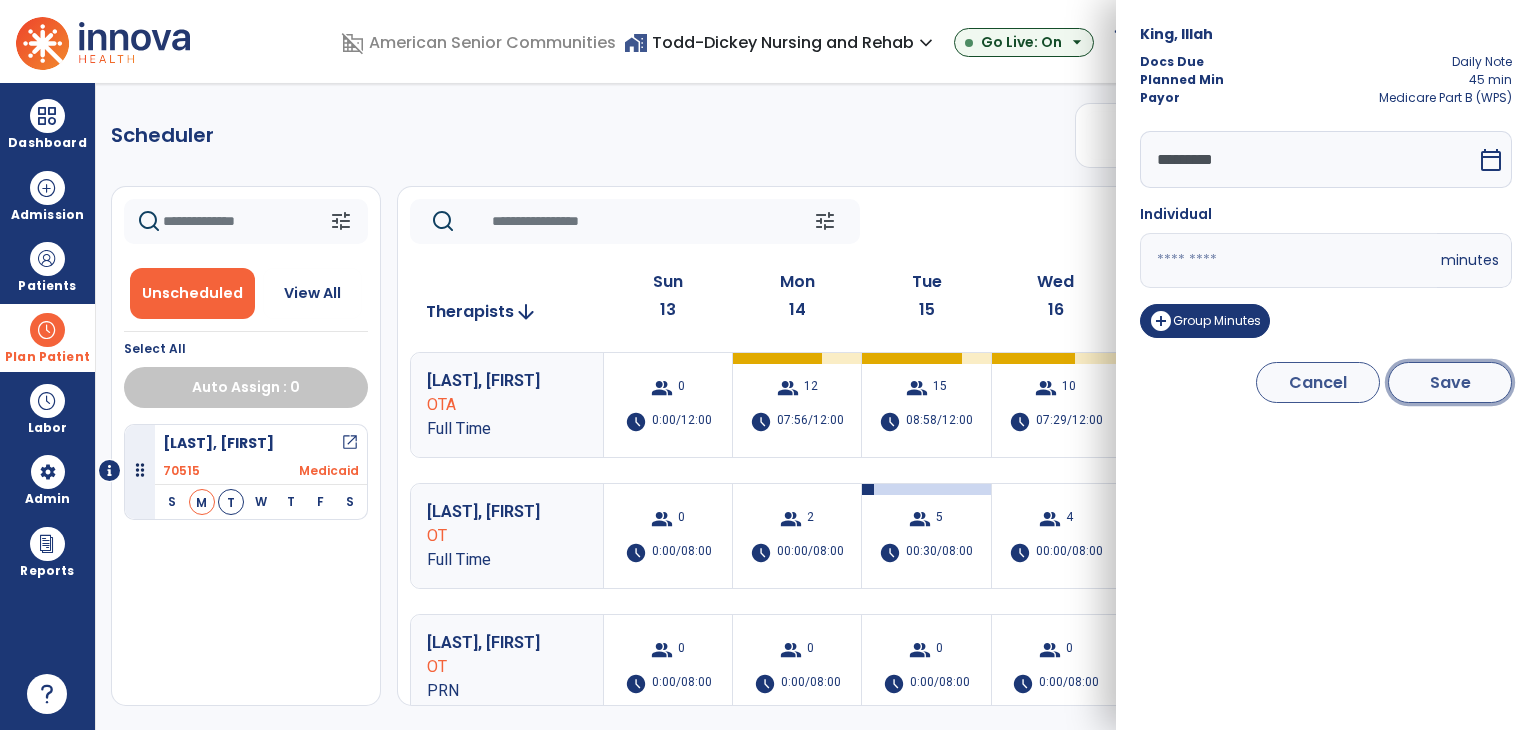 click on "Save" at bounding box center [1450, 382] 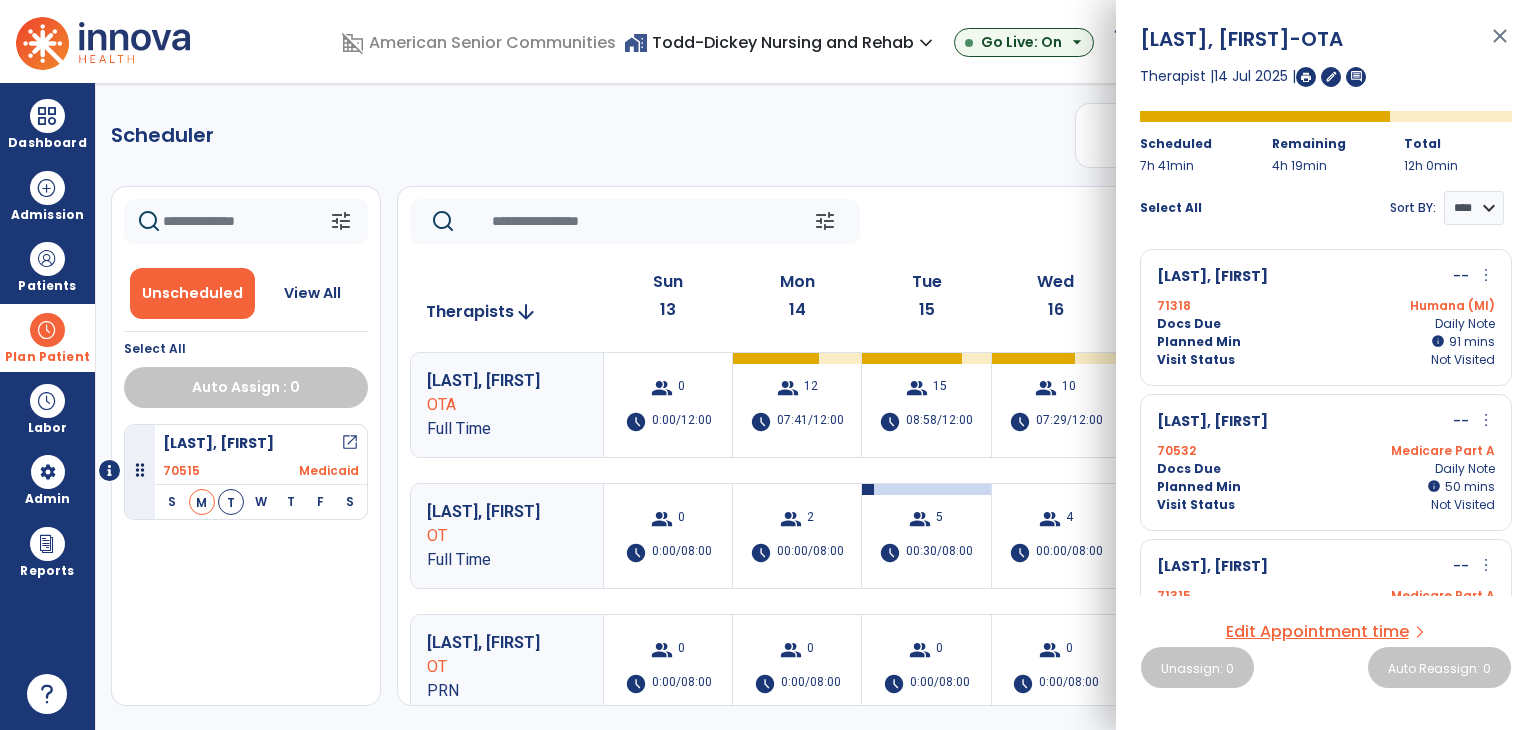 click on "close" at bounding box center [1500, 45] 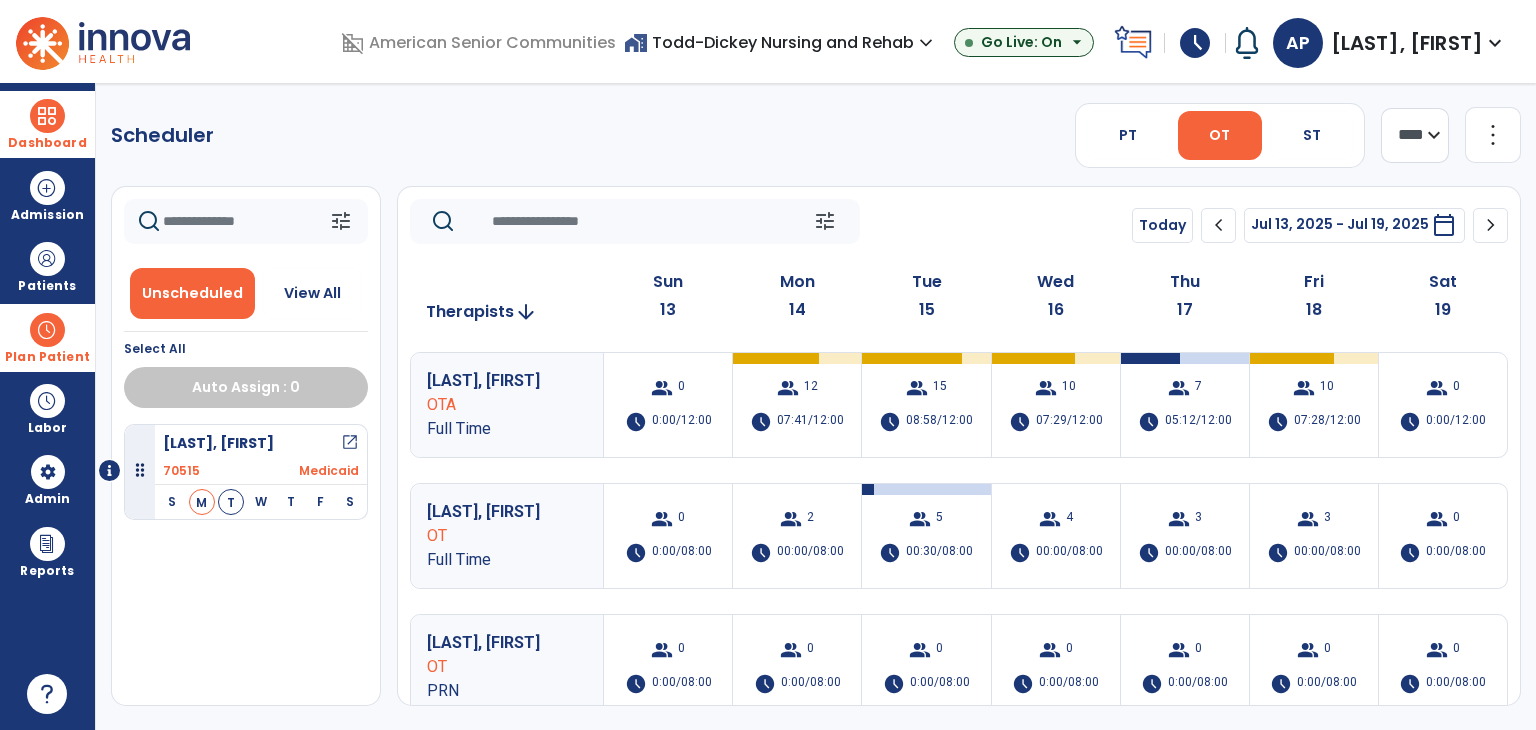 drag, startPoint x: 53, startPoint y: 138, endPoint x: 132, endPoint y: 182, distance: 90.426765 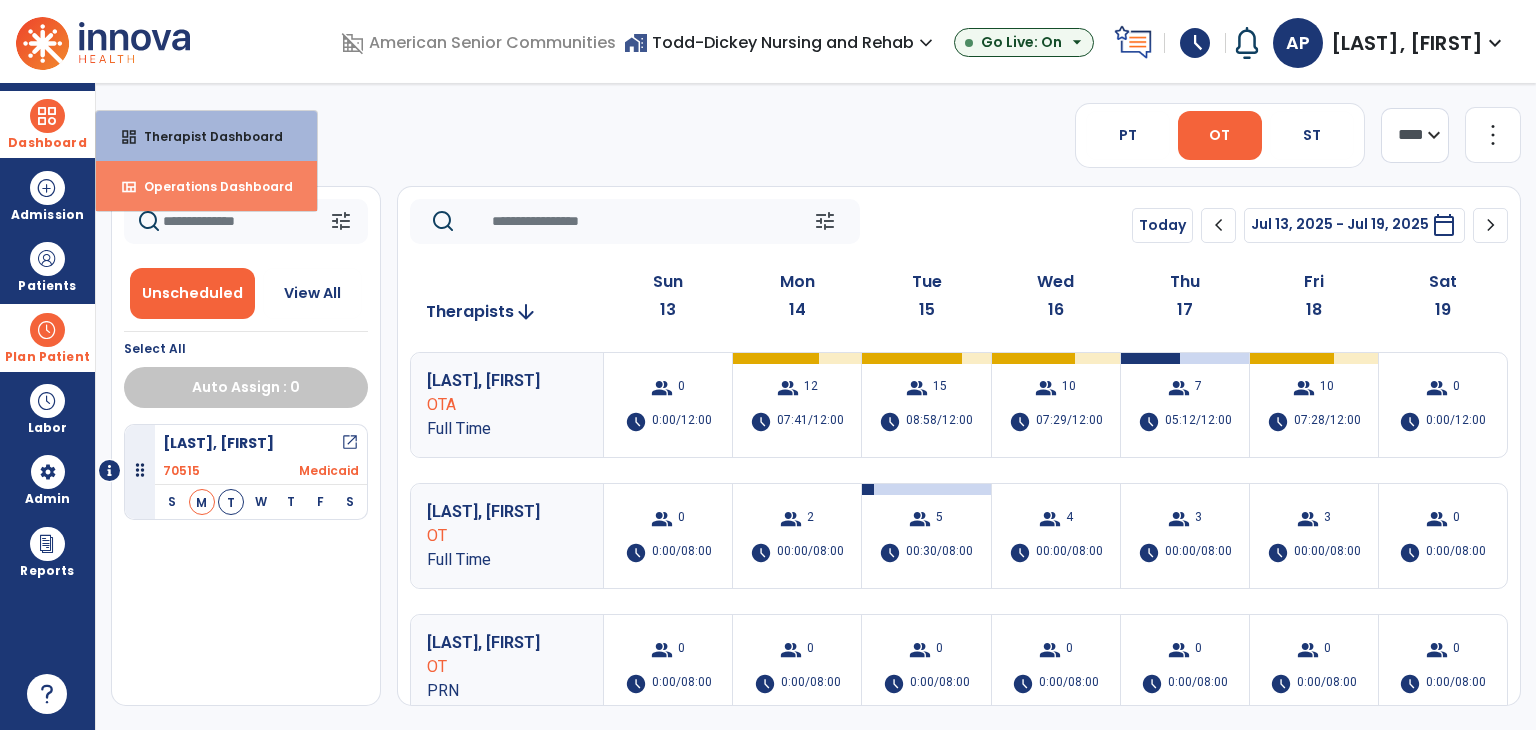 click on "view_quilt  Operations Dashboard" at bounding box center [206, 186] 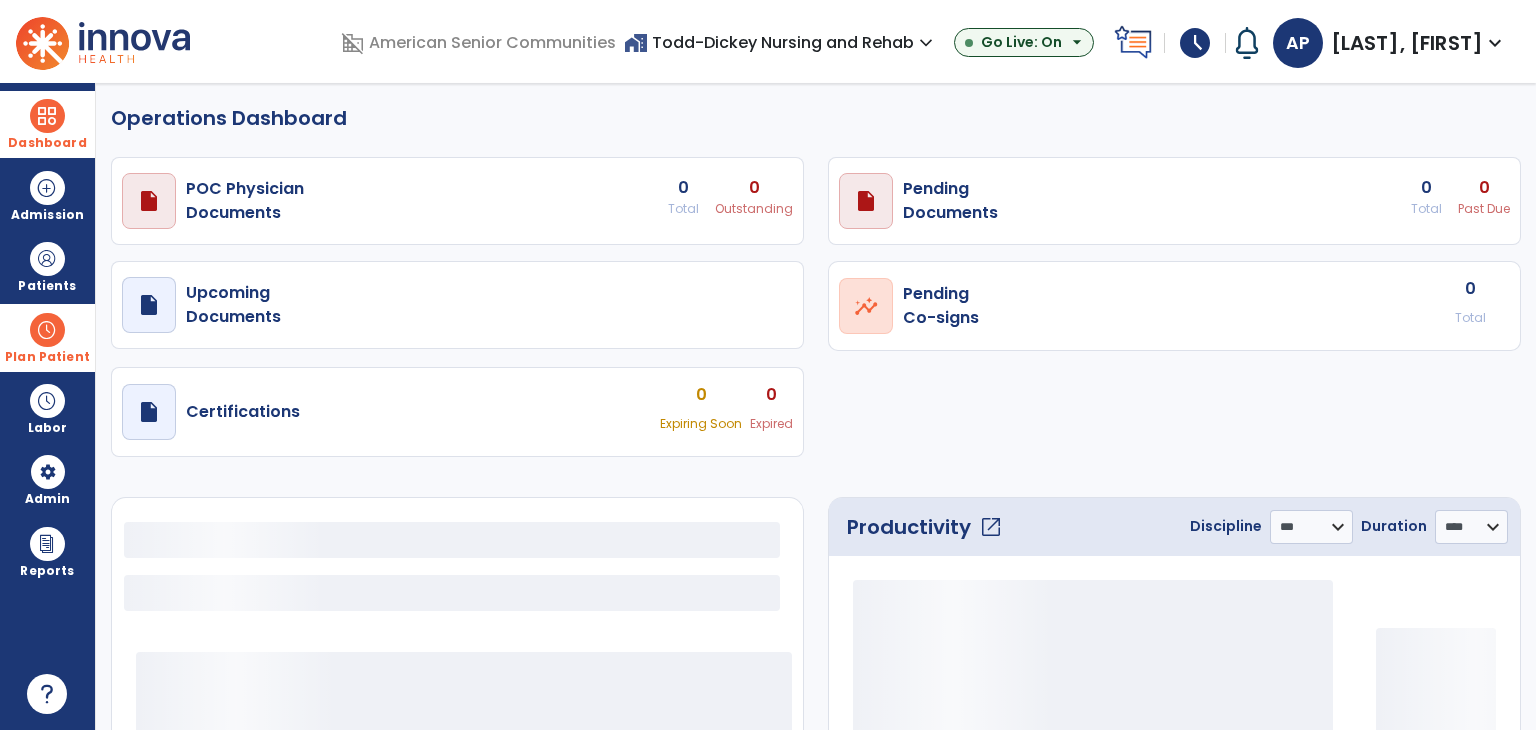 select on "***" 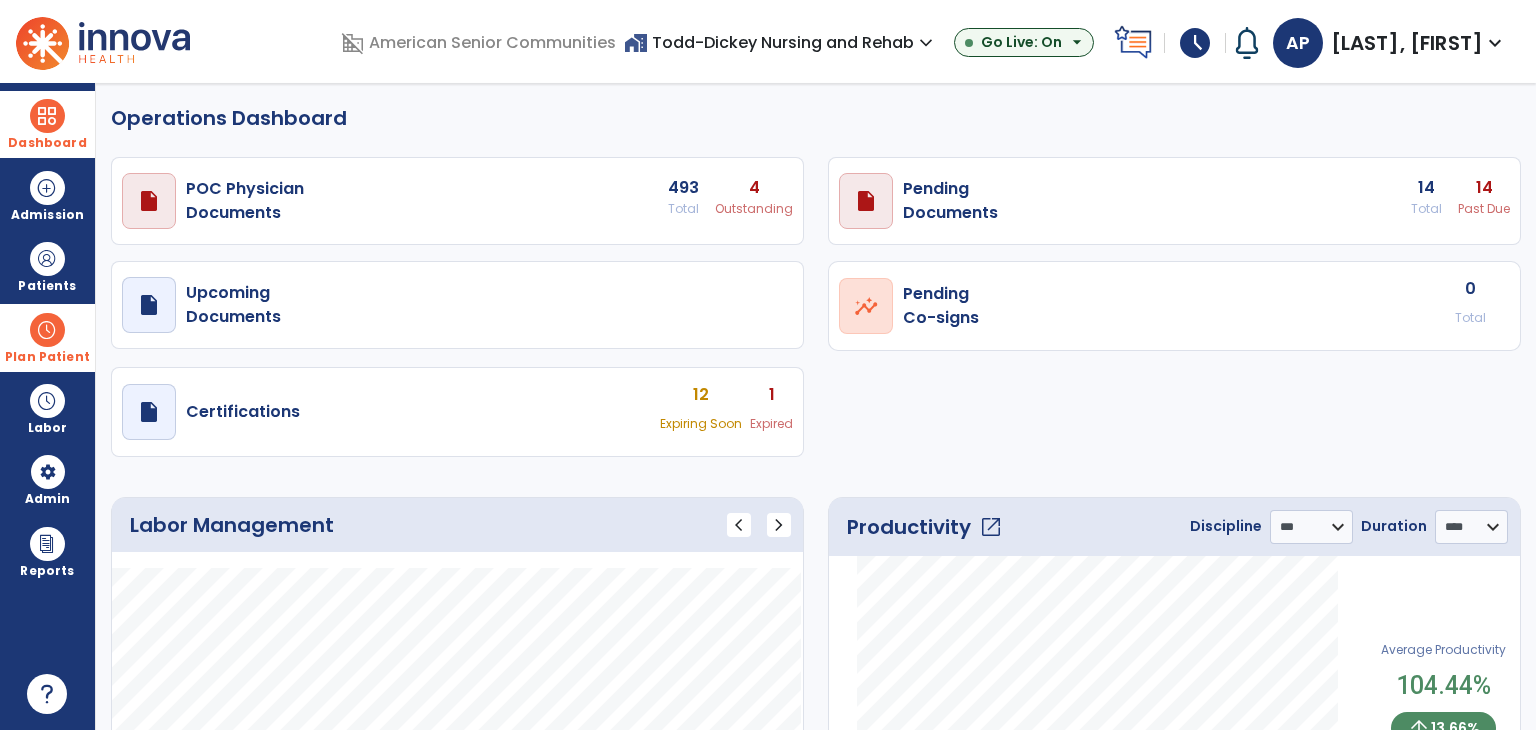 click on "draft   open_in_new  Pending   Documents 14 Total 14 Past Due" at bounding box center (457, 201) 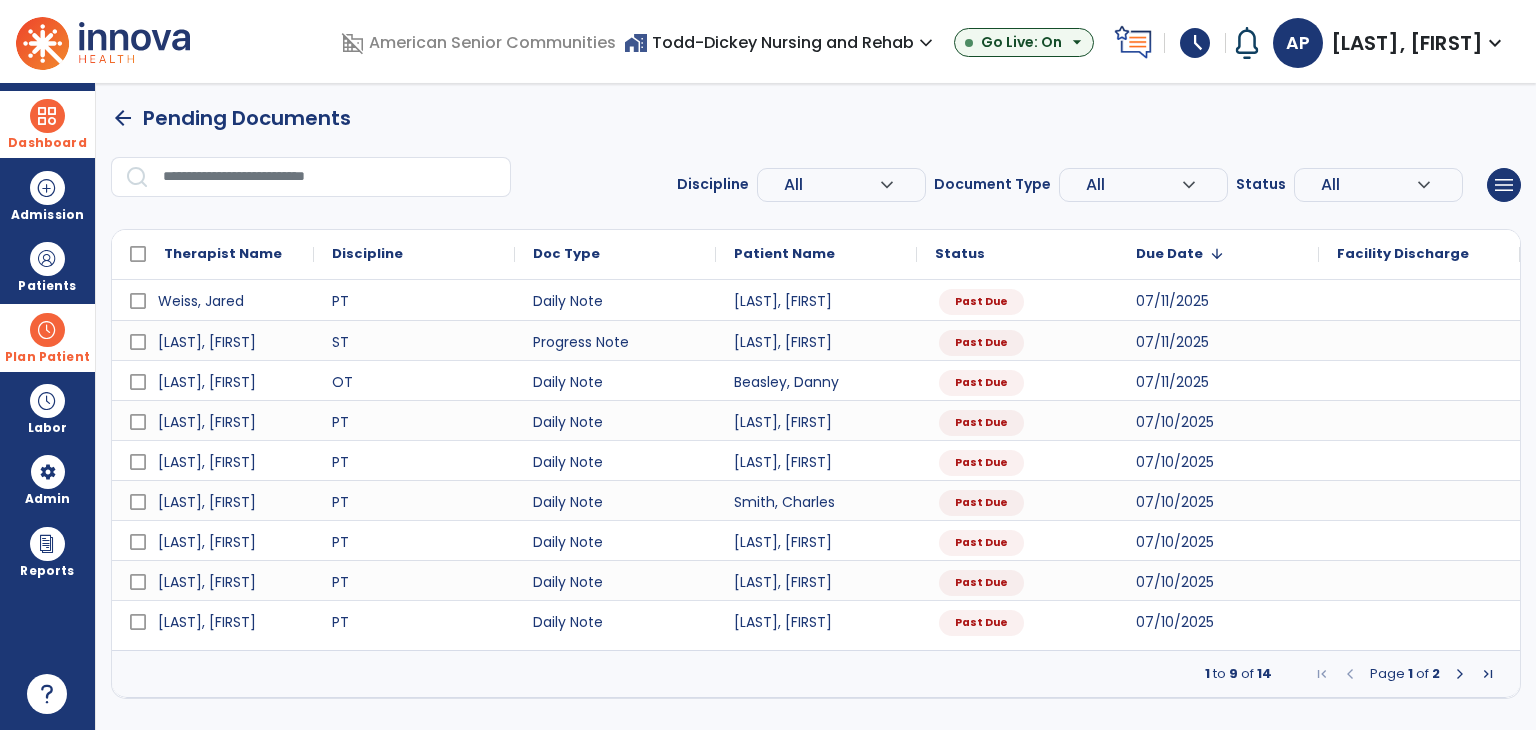 click at bounding box center [1460, 674] 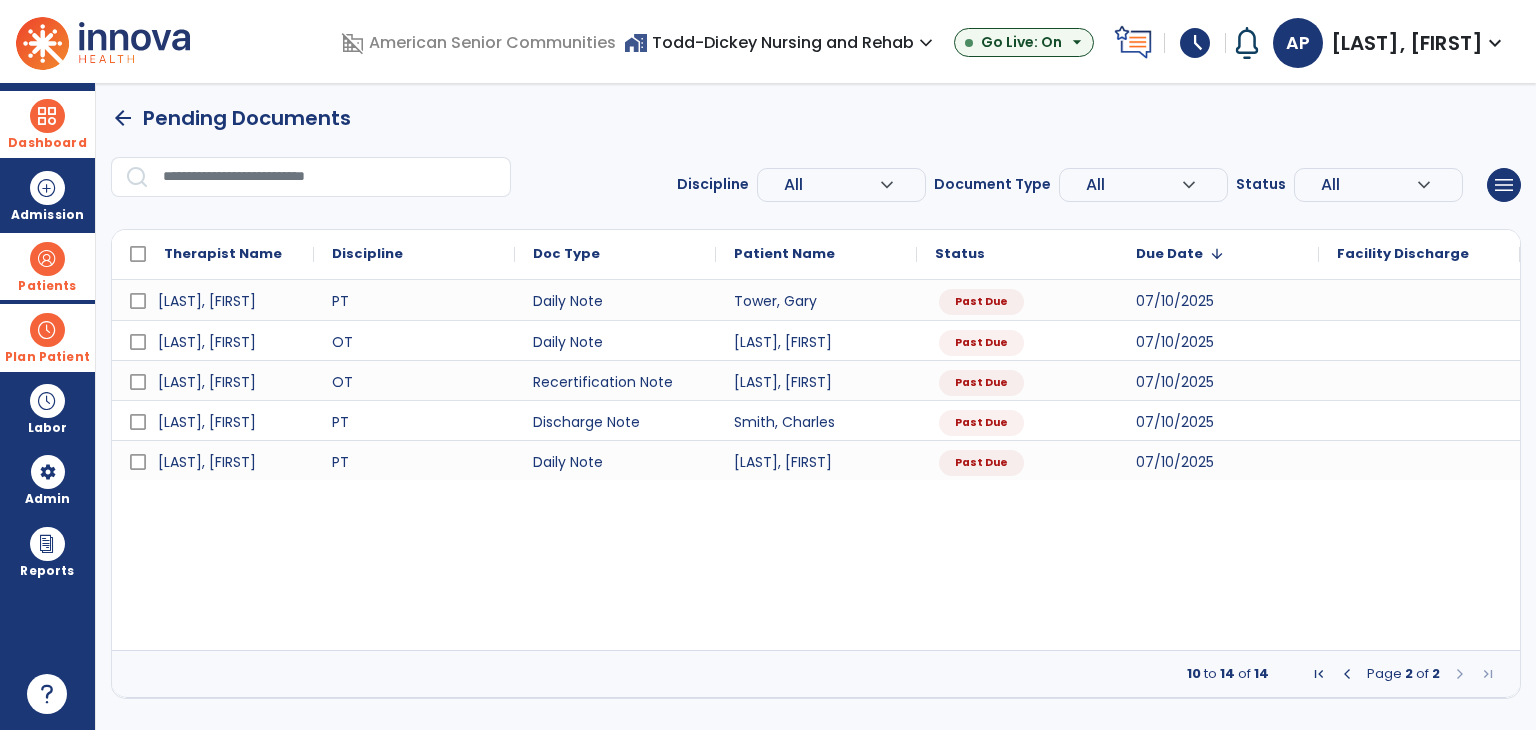 drag, startPoint x: 48, startPoint y: 269, endPoint x: 153, endPoint y: 316, distance: 115.03912 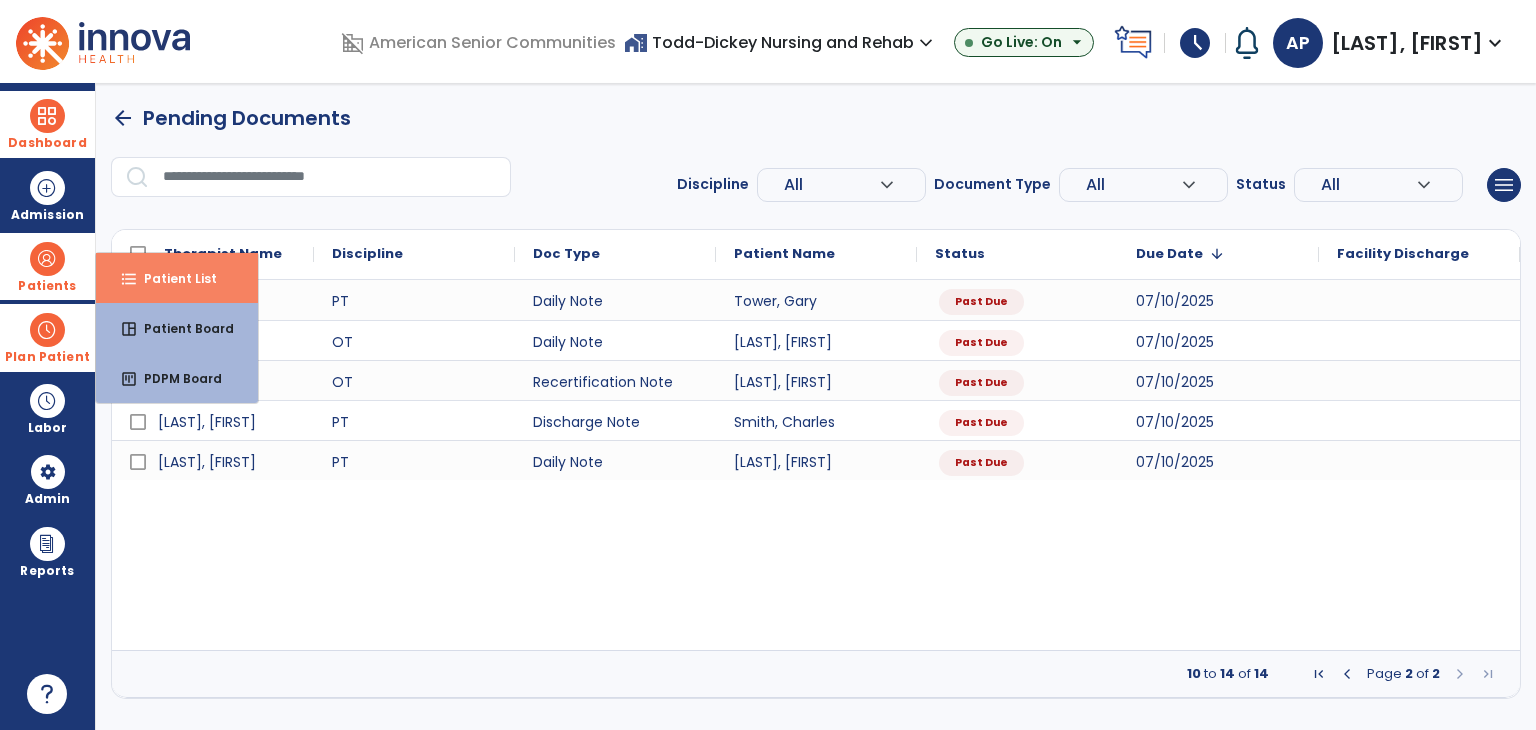 click on "format_list_bulleted  Patient List" at bounding box center (177, 278) 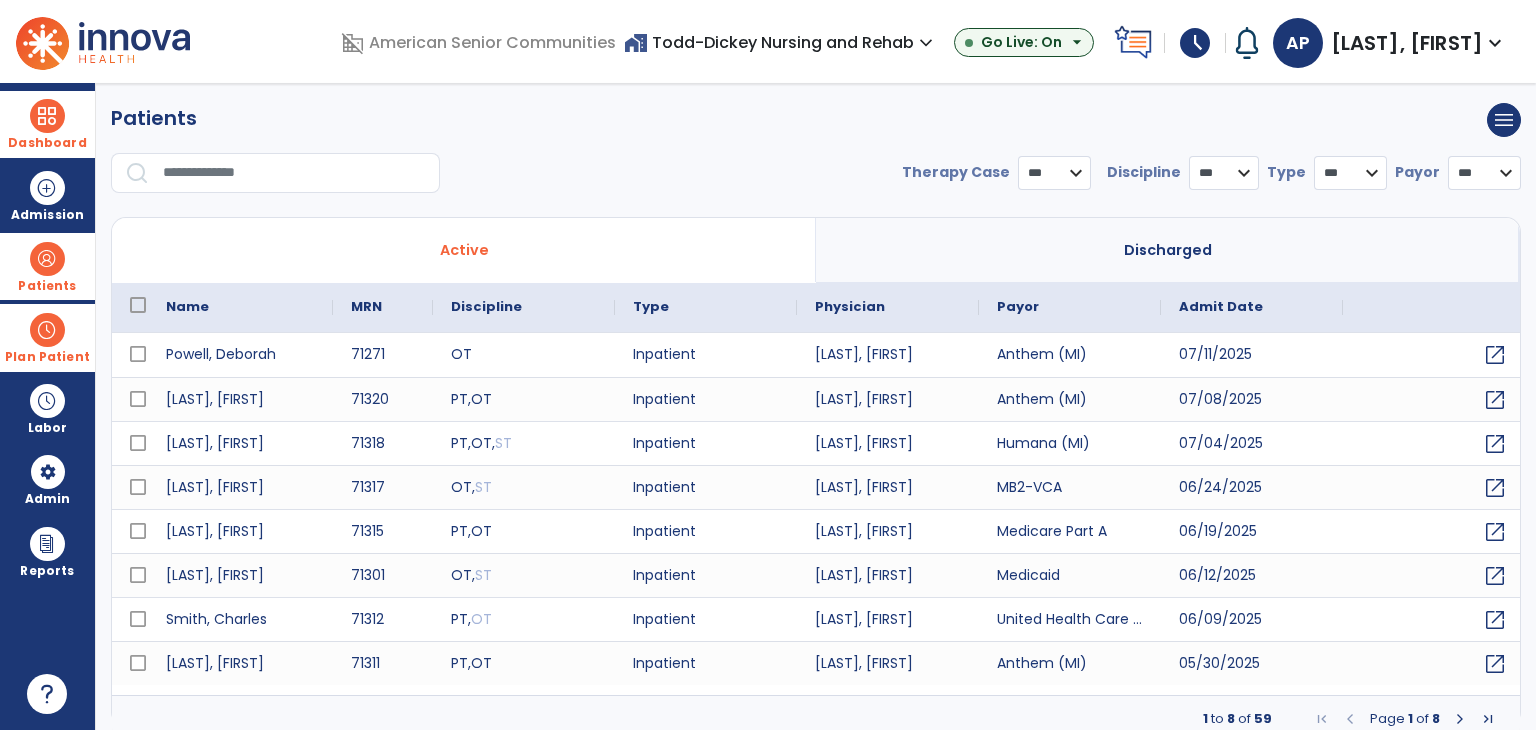 select on "***" 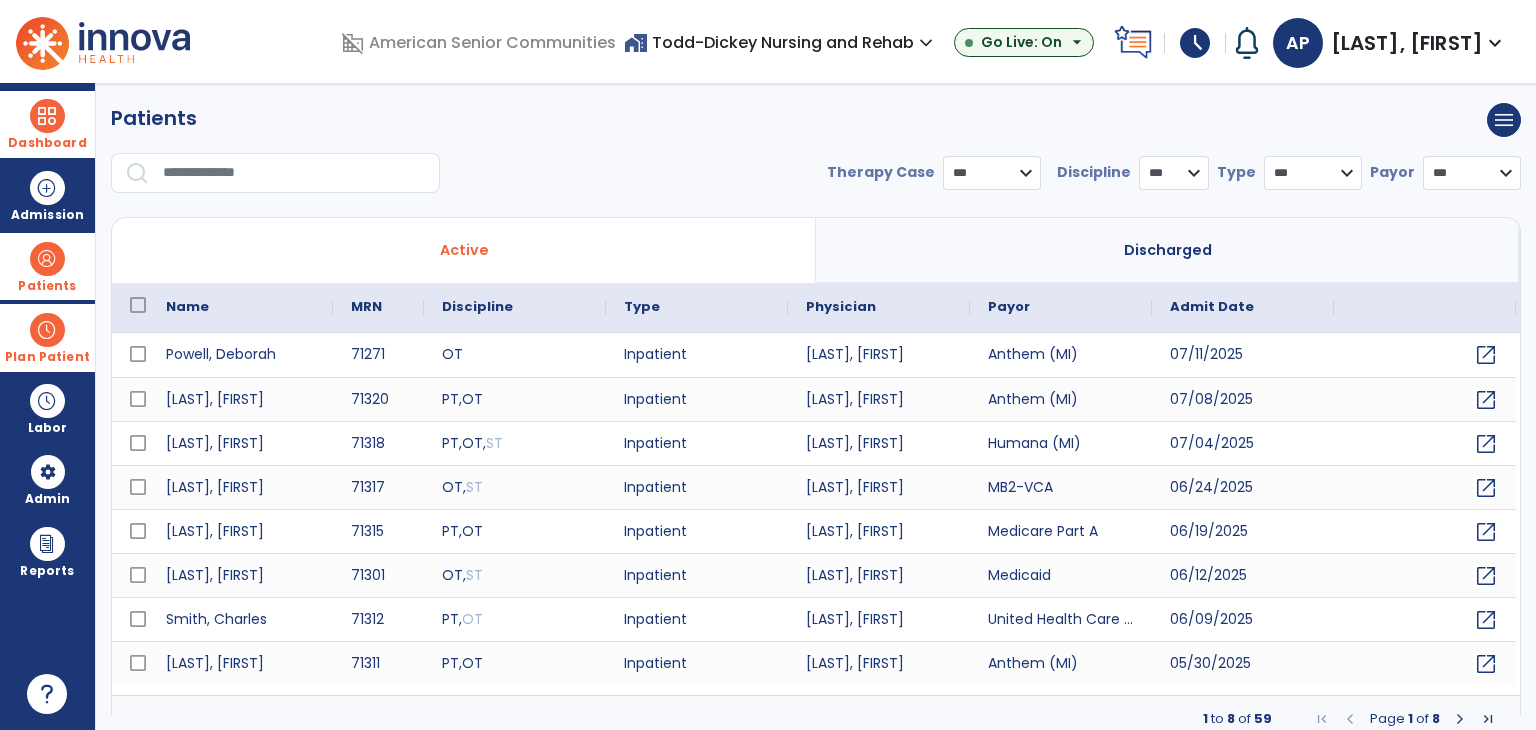 click at bounding box center (294, 173) 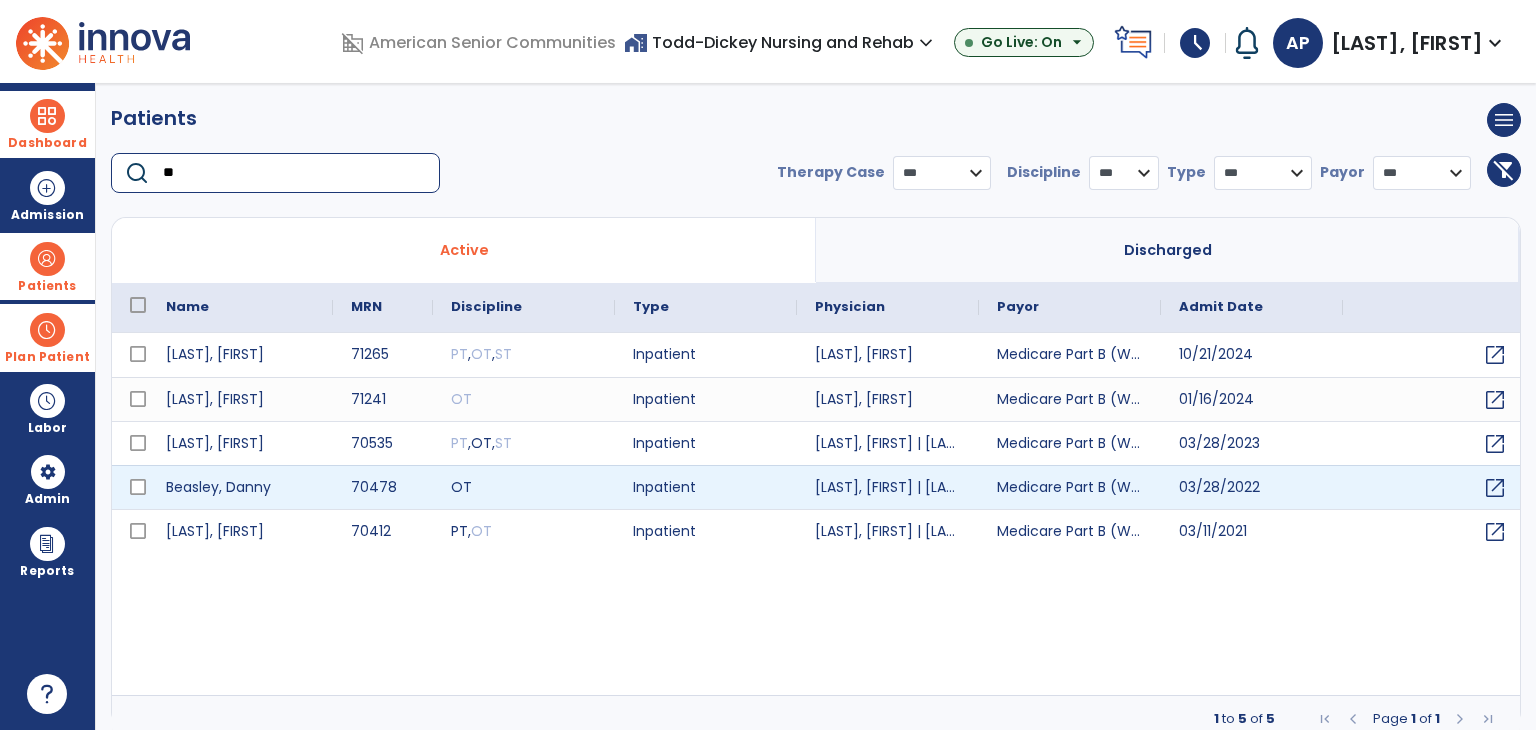 type on "**" 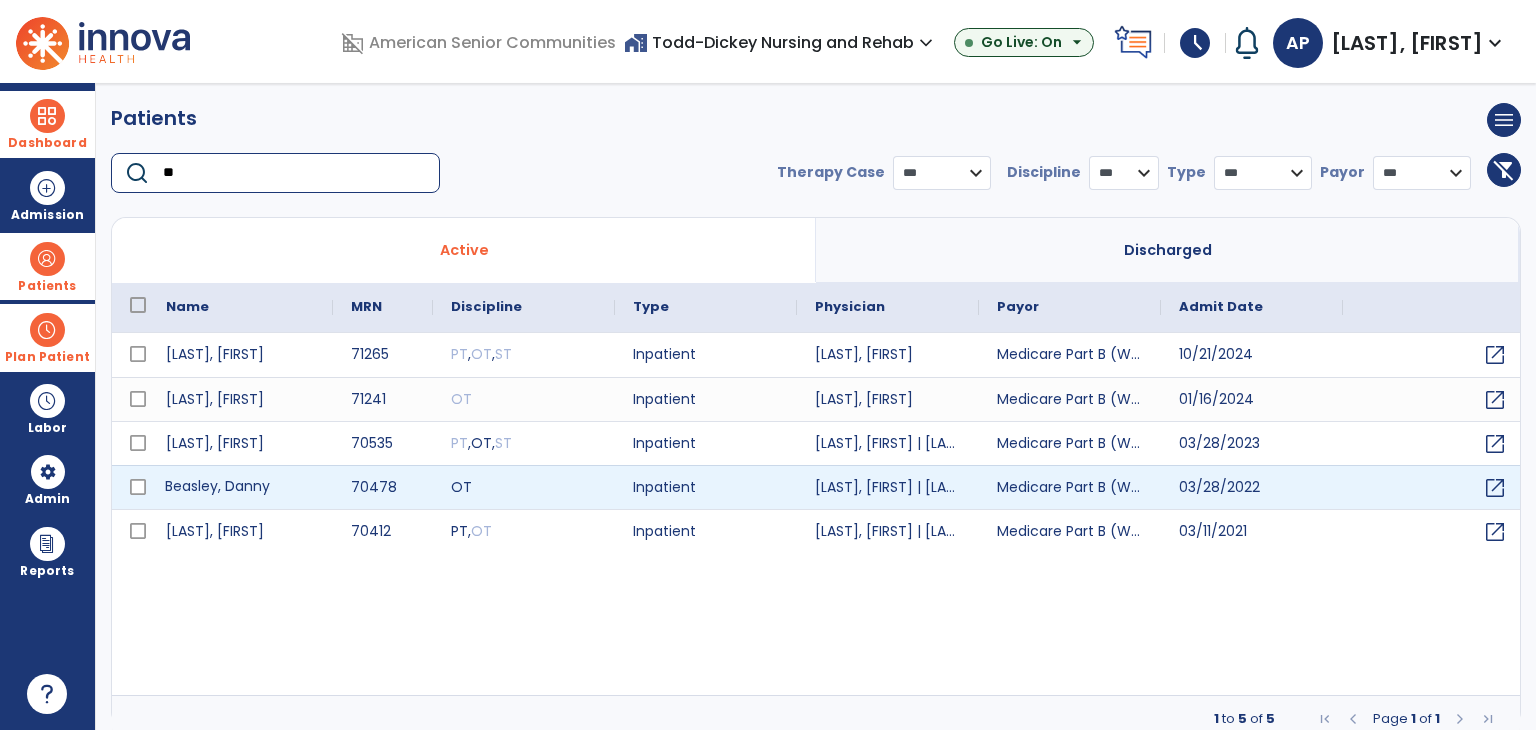 click on "Beasley, Danny" at bounding box center [240, 487] 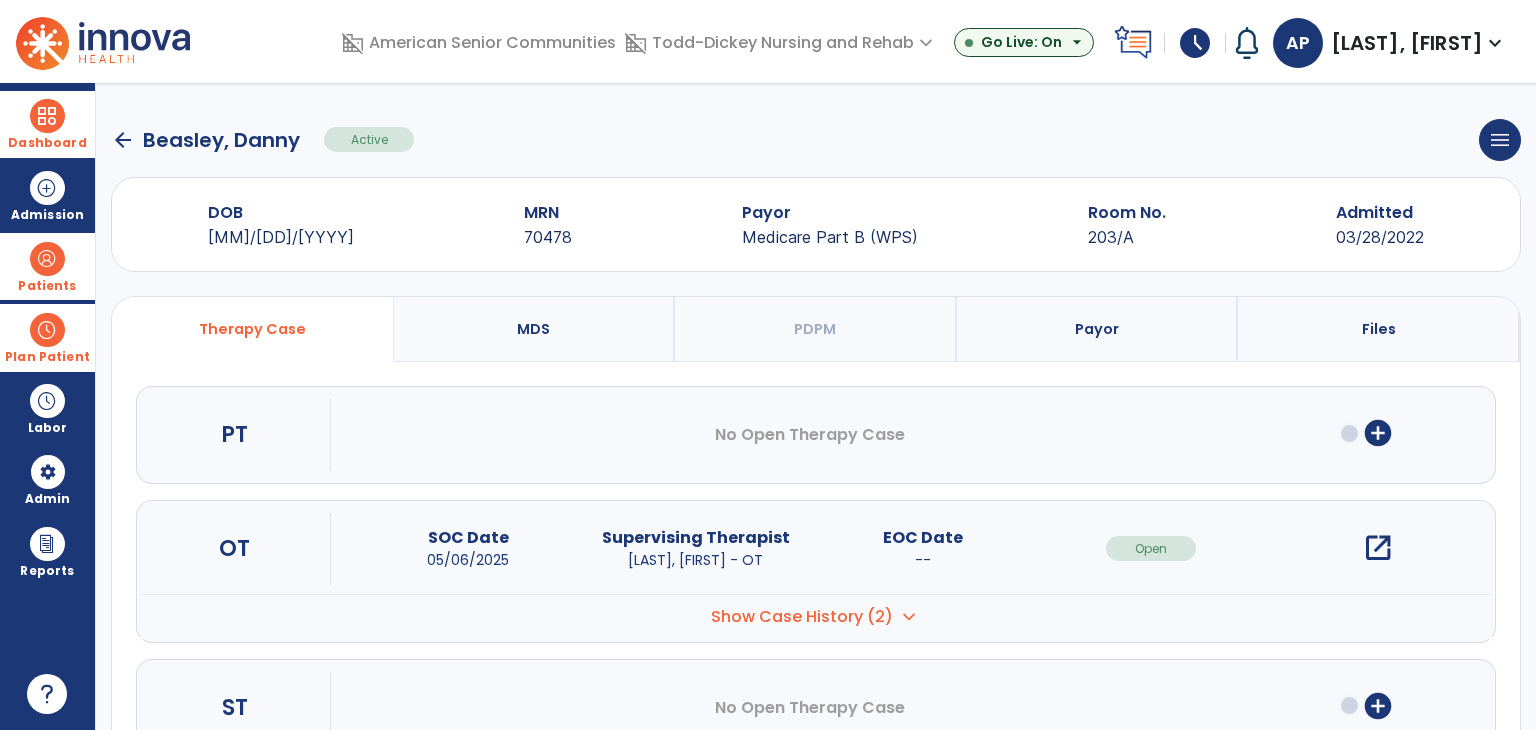 click on "open_in_new" at bounding box center (1378, 548) 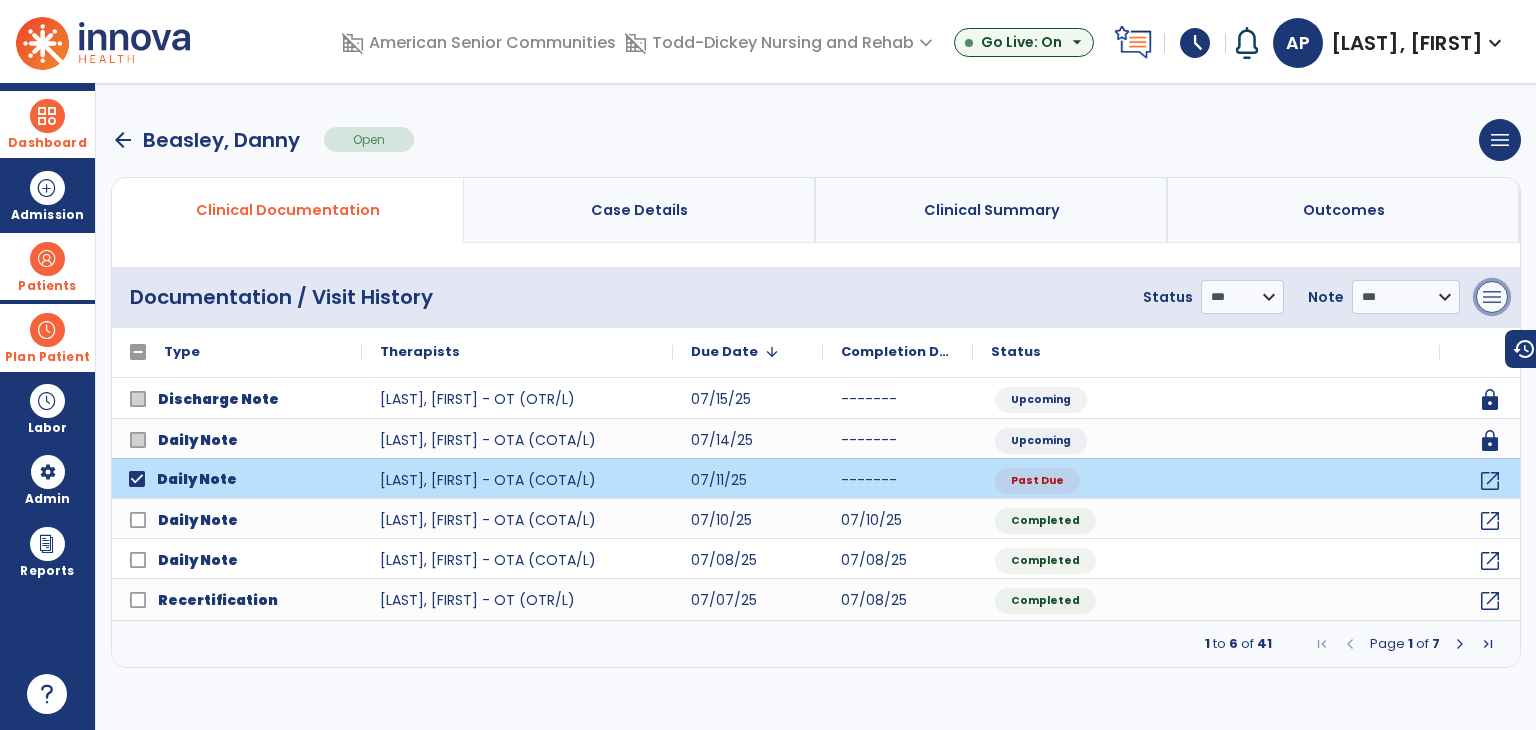 click on "menu" at bounding box center [1492, 297] 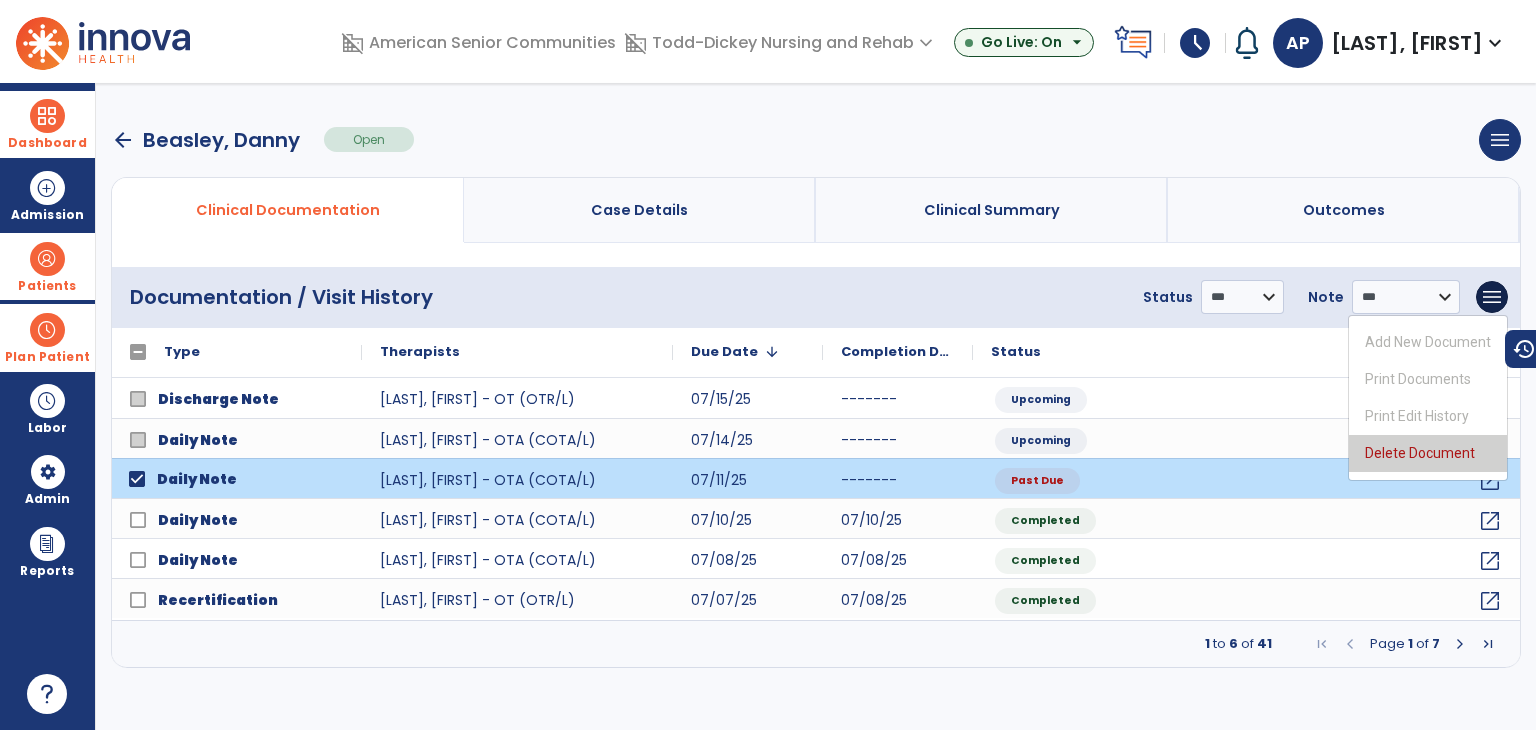 click on "Delete Document" at bounding box center (1428, 453) 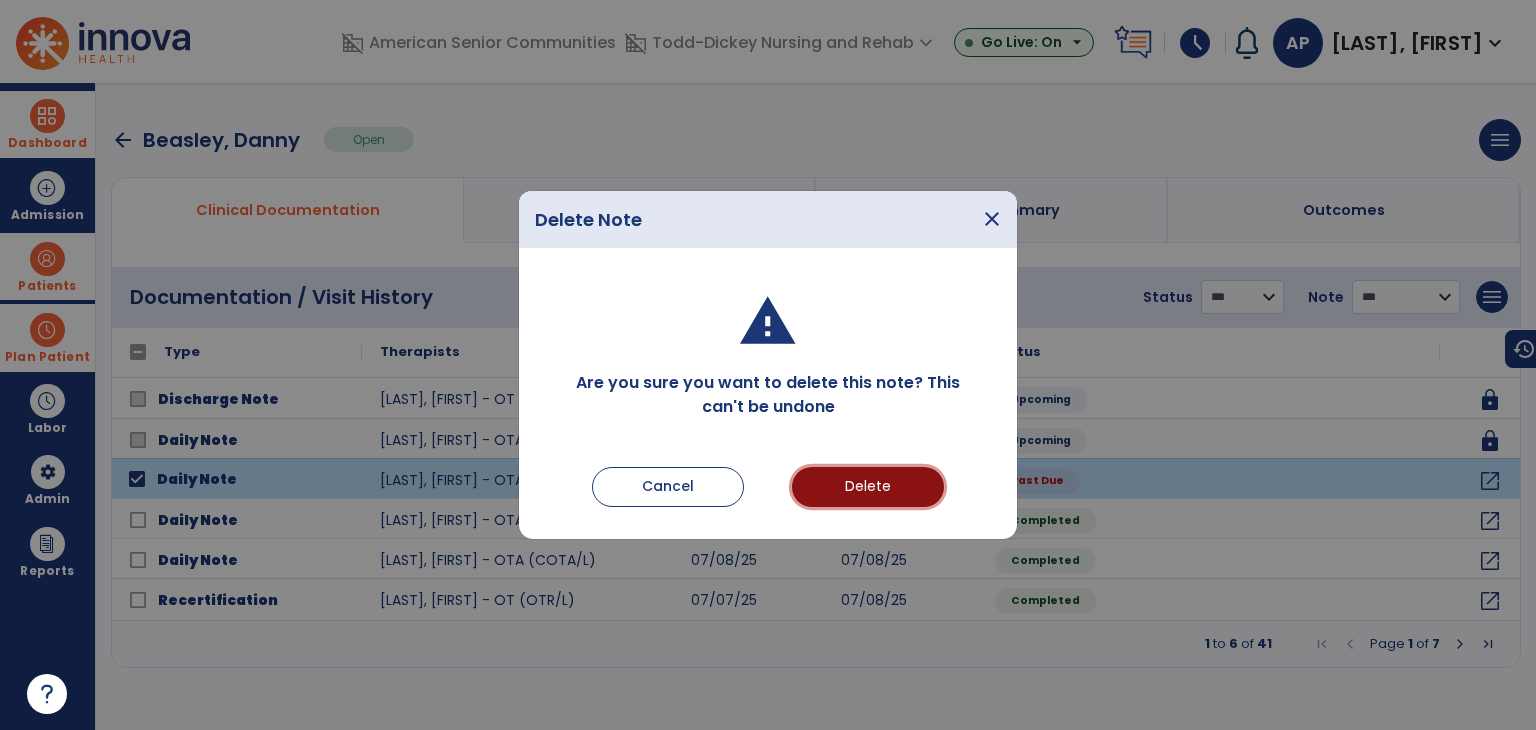 click on "Delete" at bounding box center [868, 487] 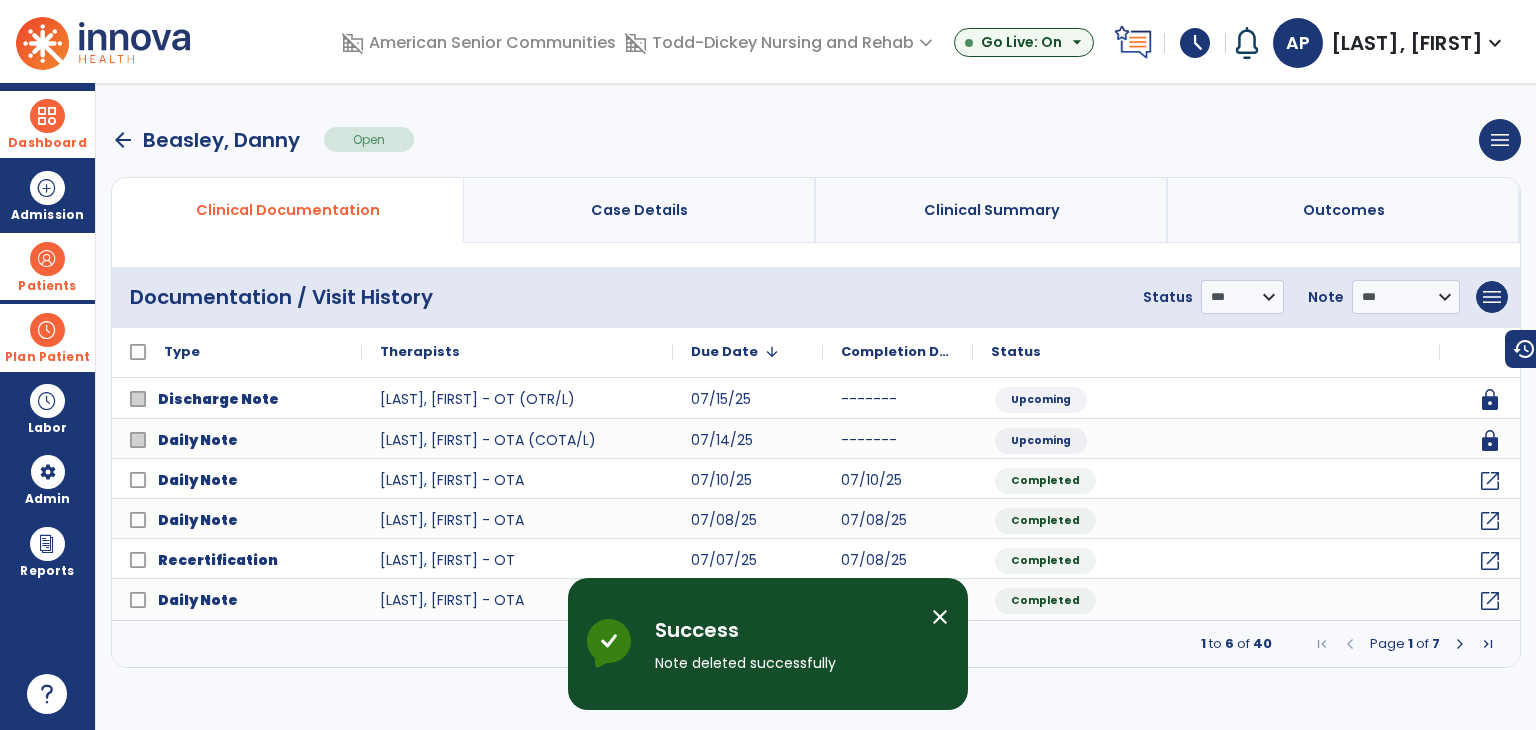 click on "arrow_back" at bounding box center [123, 140] 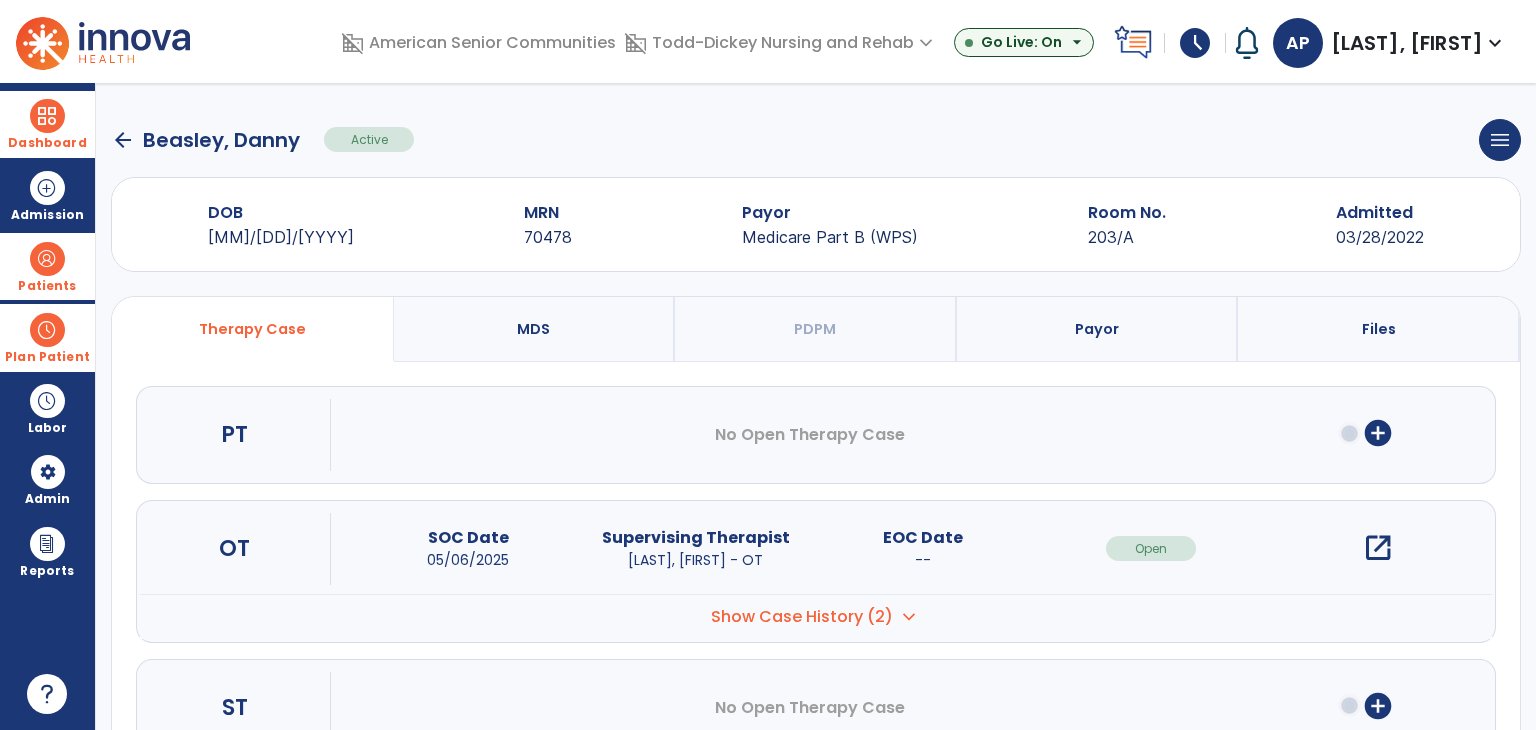 click on "arrow_back" 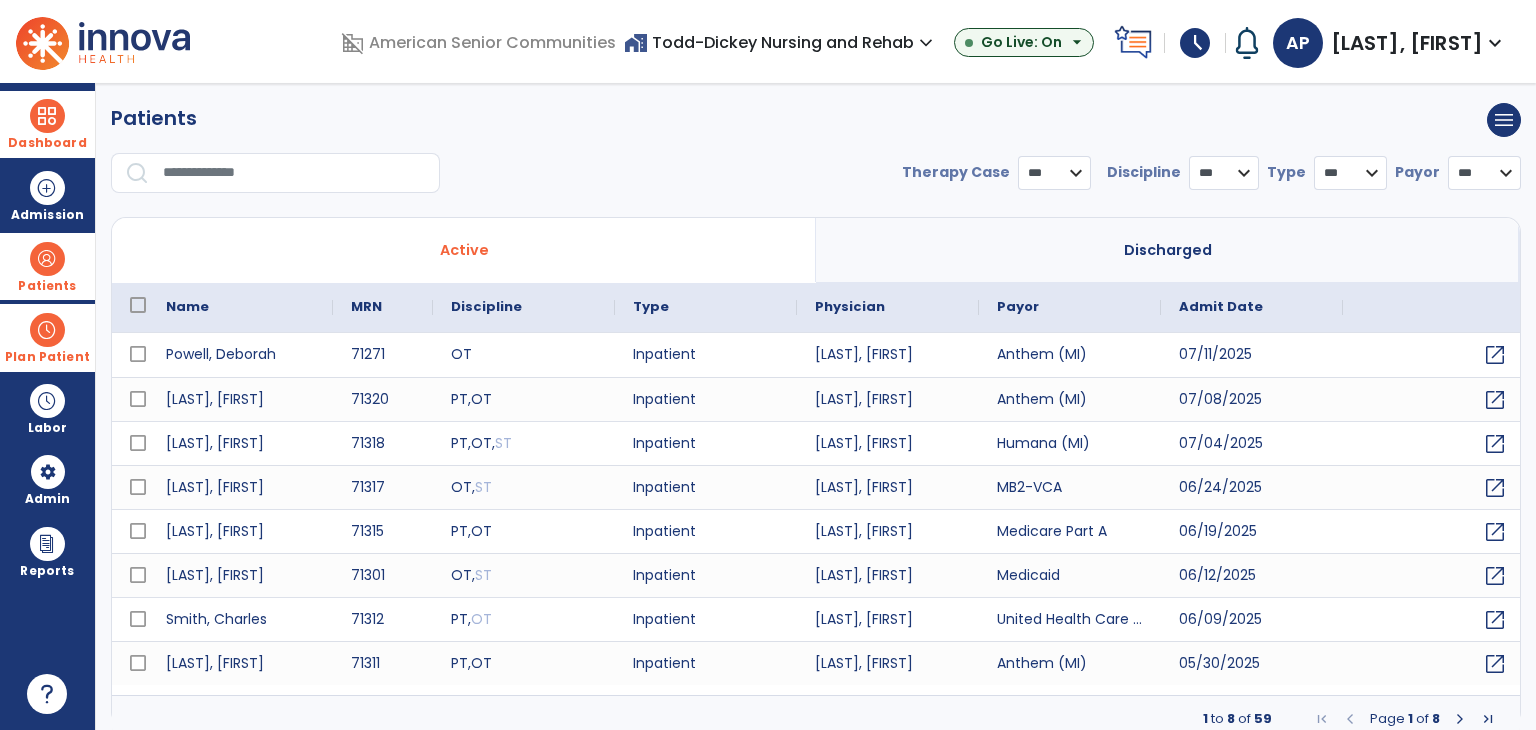 select on "***" 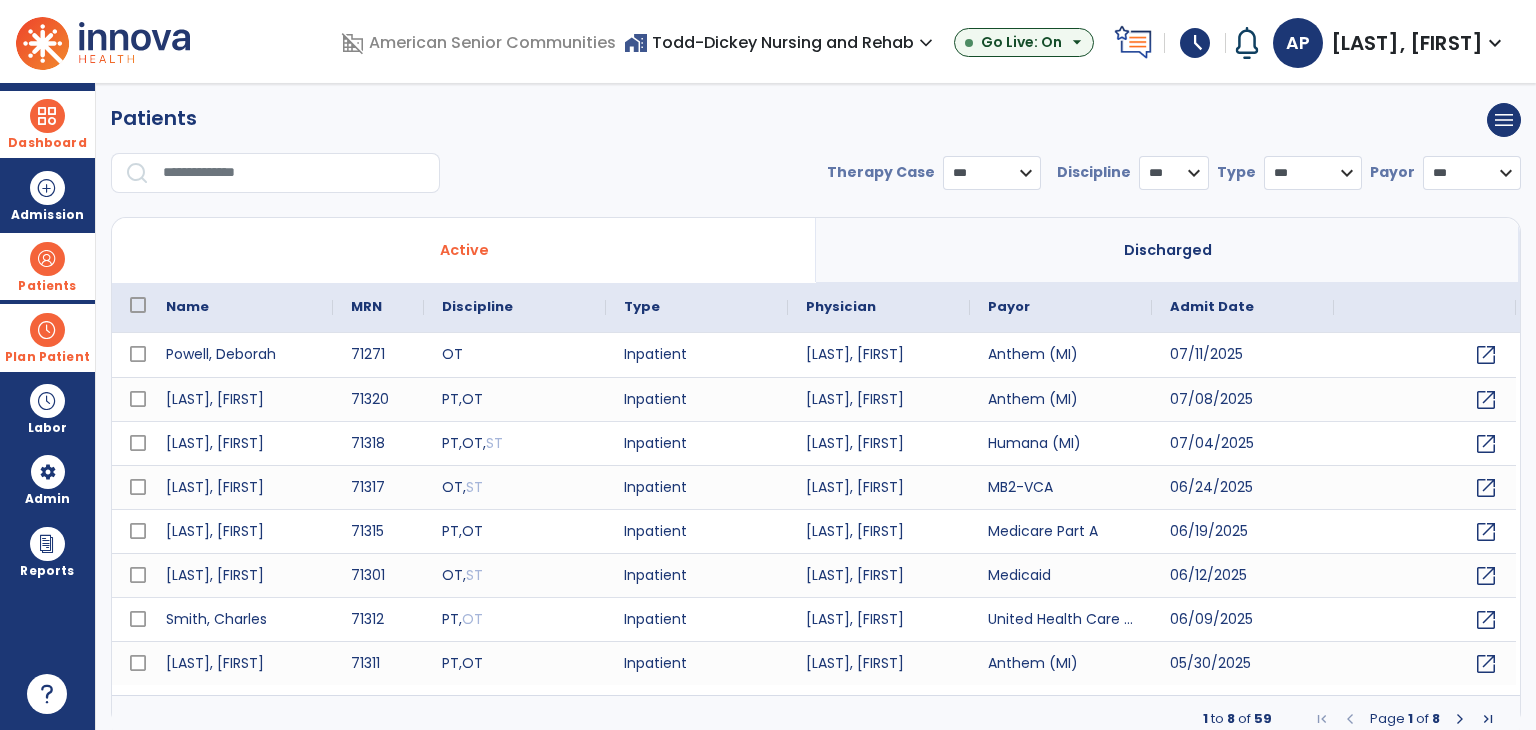 click at bounding box center (294, 173) 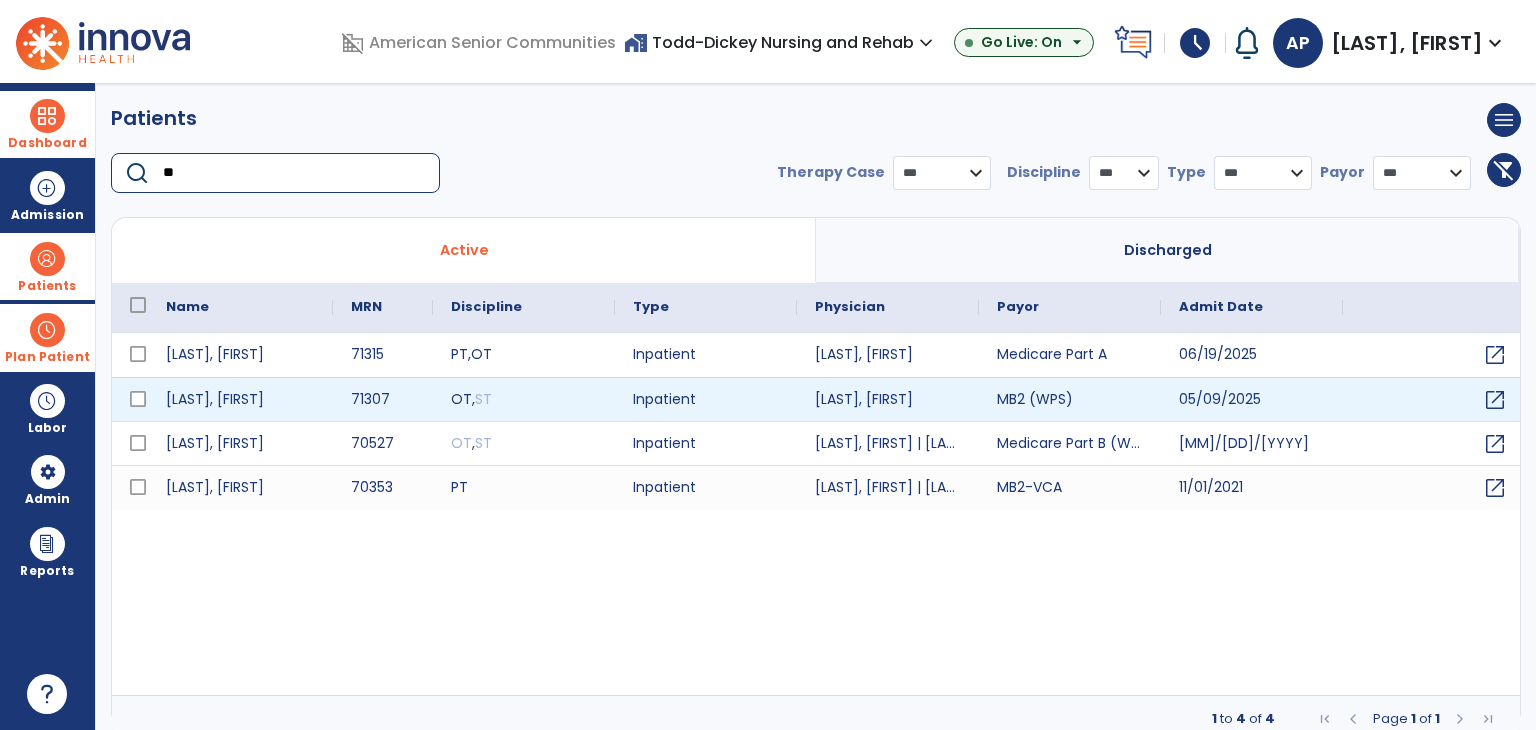 type on "**" 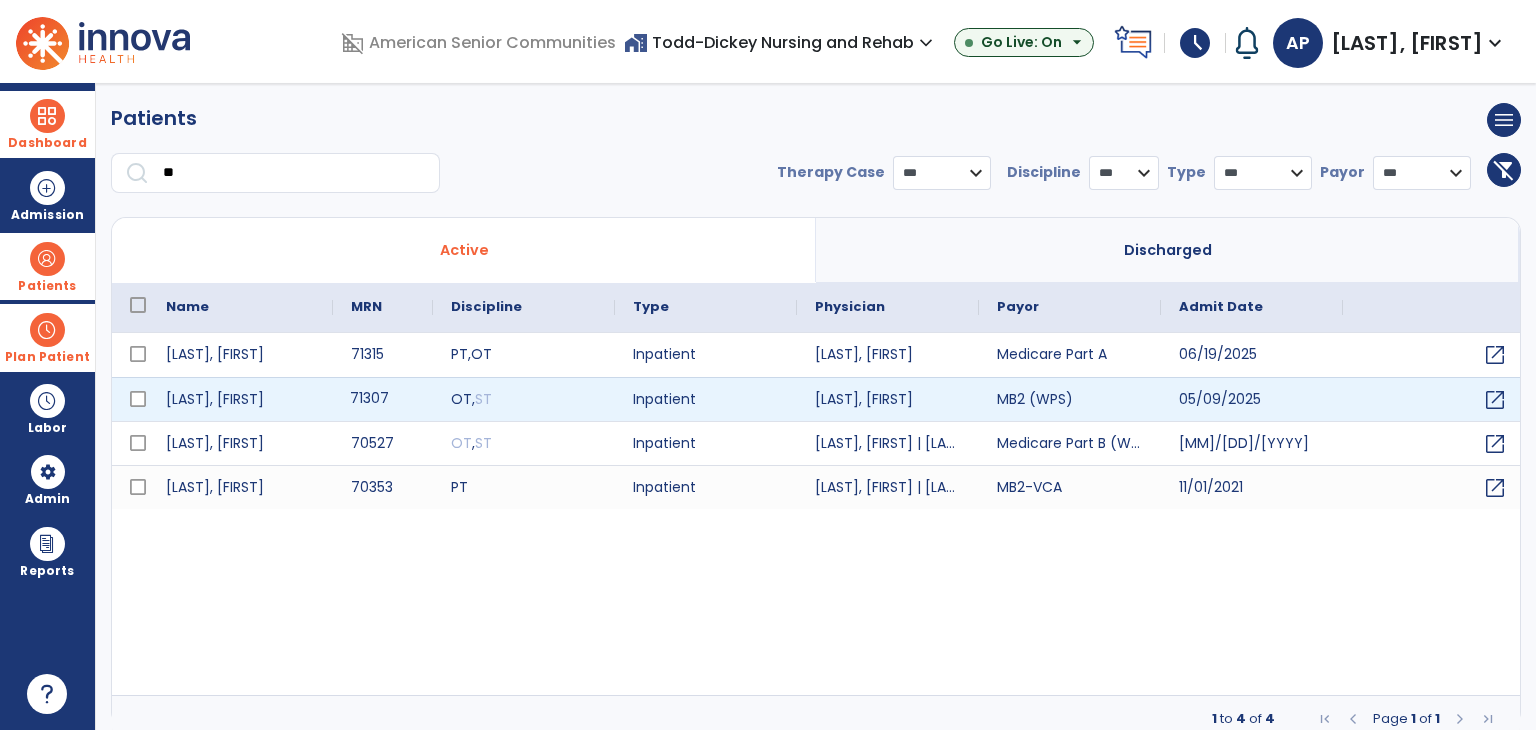 click on "71307" at bounding box center (383, 399) 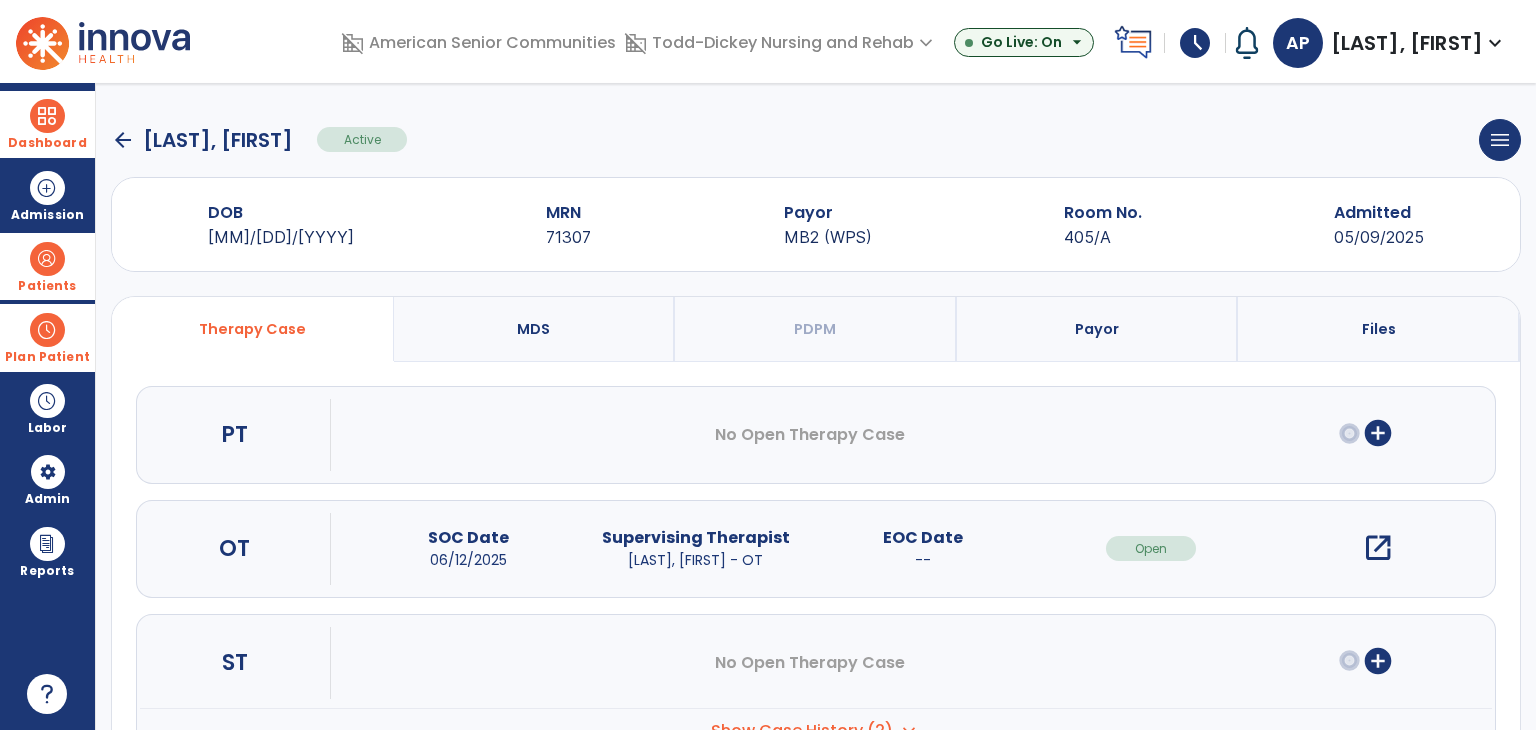 click on "open_in_new" at bounding box center (1378, 548) 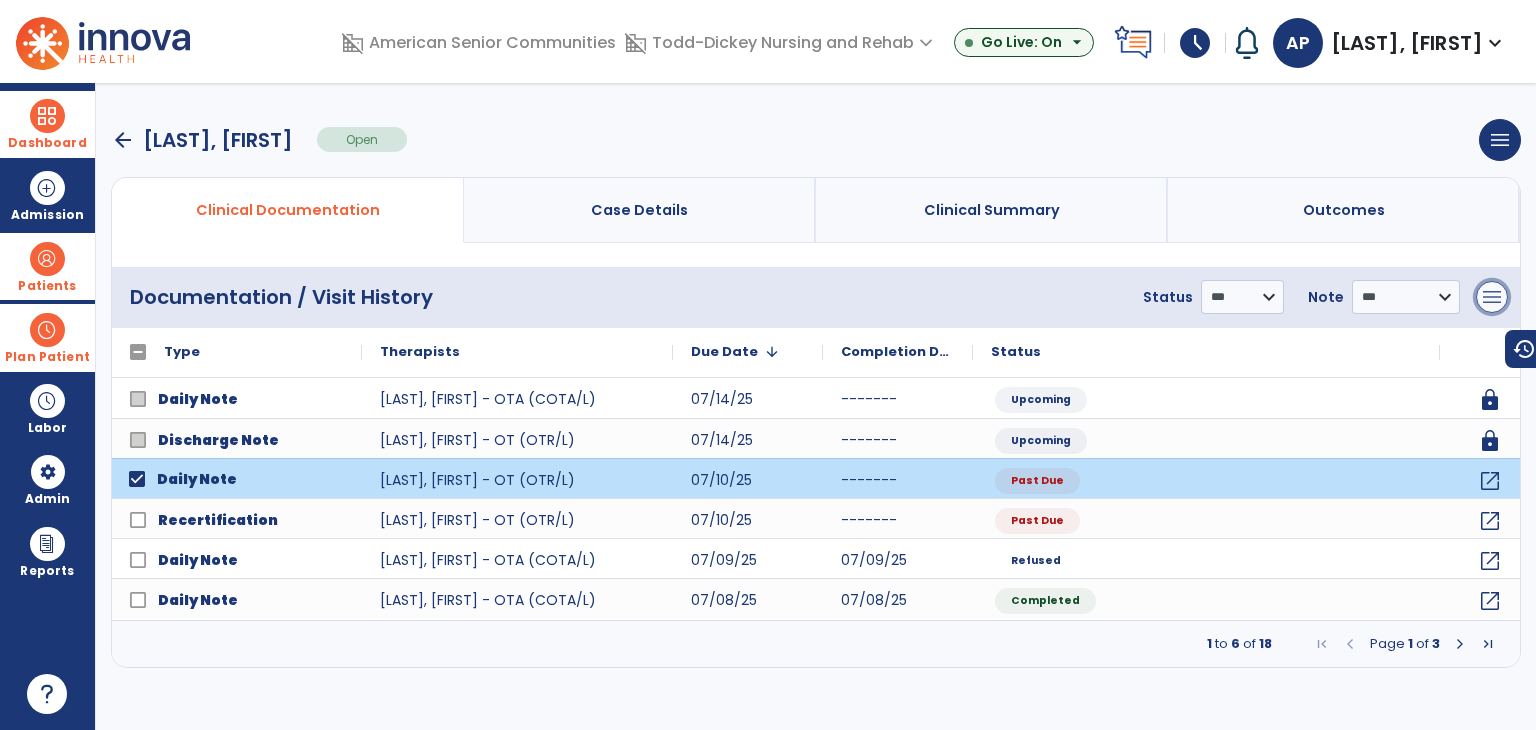 click on "menu" at bounding box center (1492, 297) 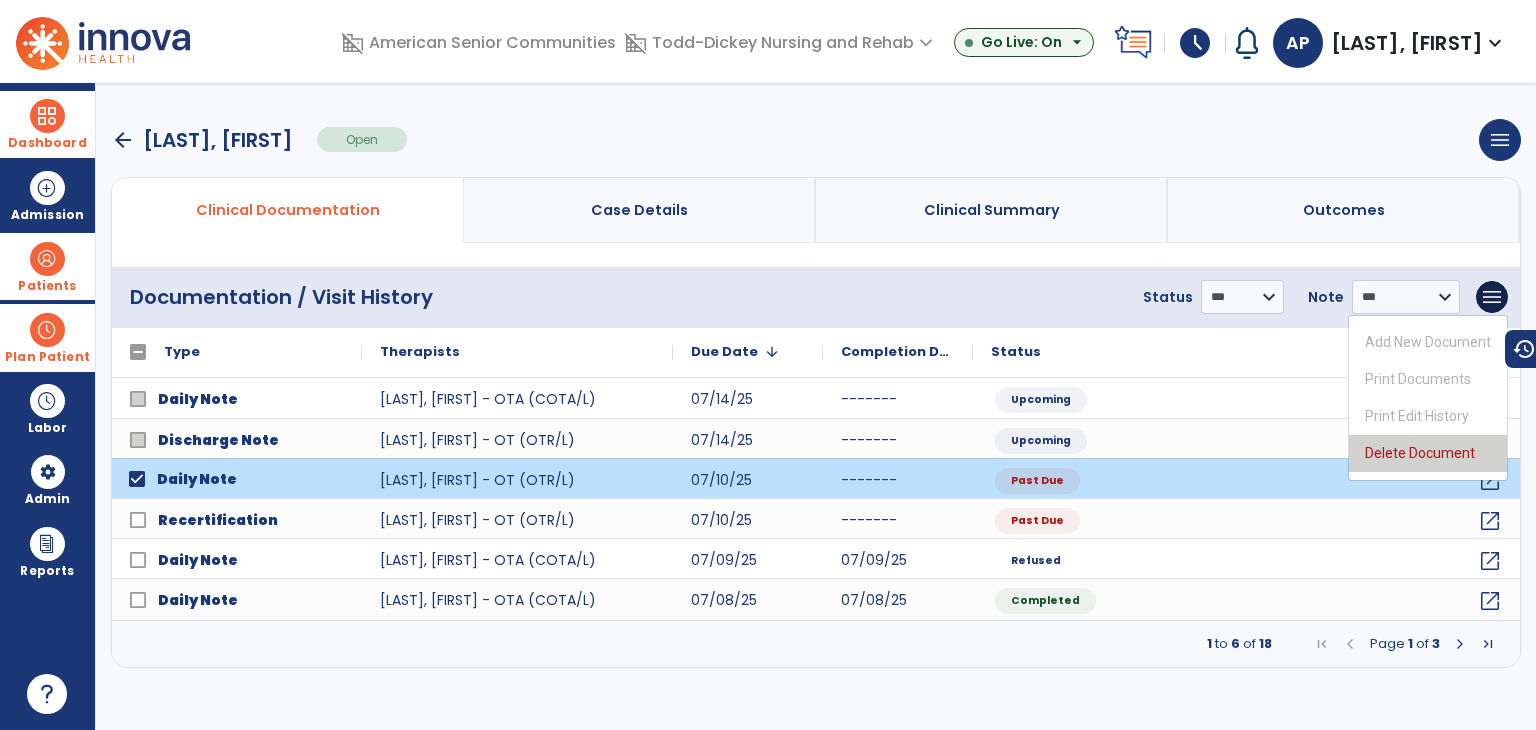 click on "Delete Document" at bounding box center (1428, 453) 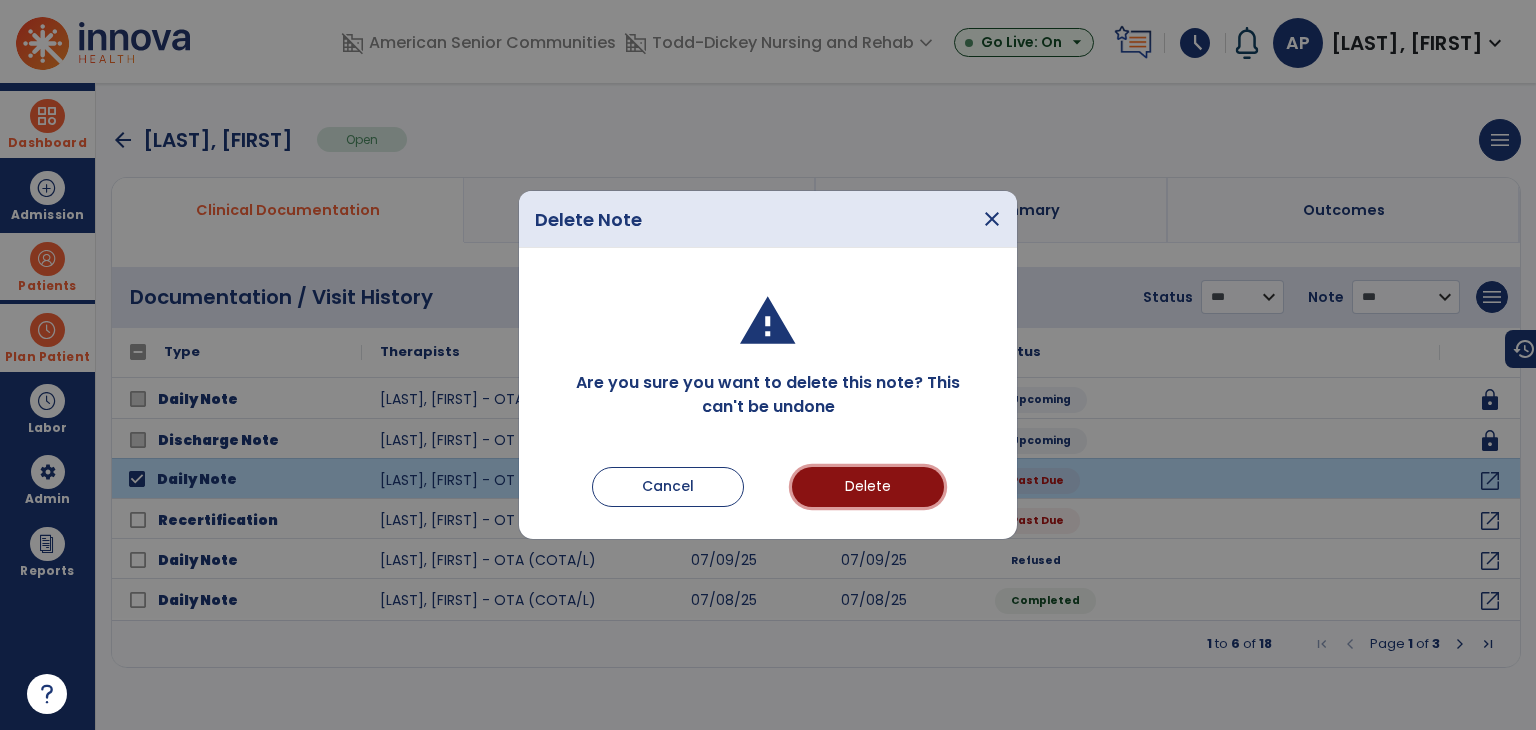 click on "Delete" at bounding box center (868, 487) 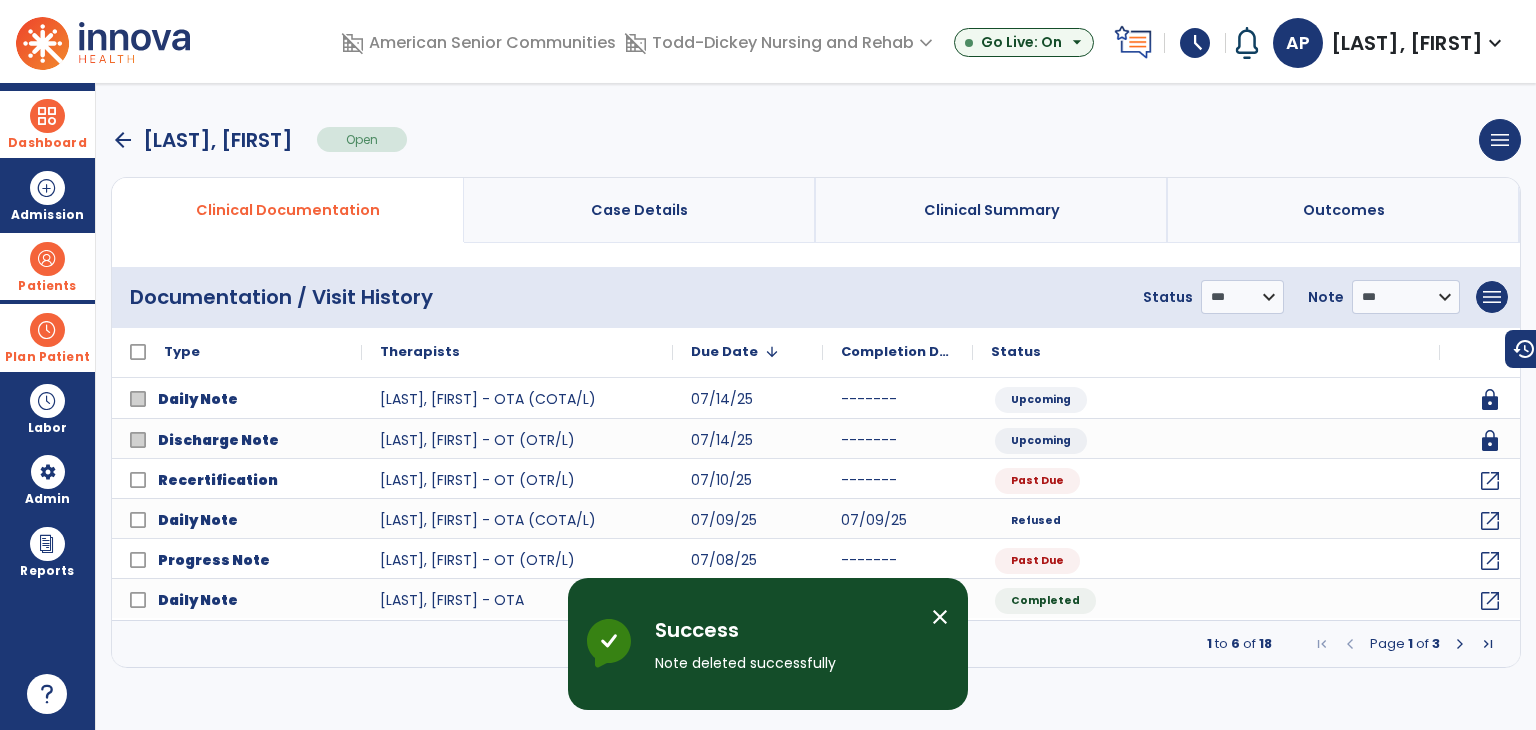 click on "close" at bounding box center (940, 617) 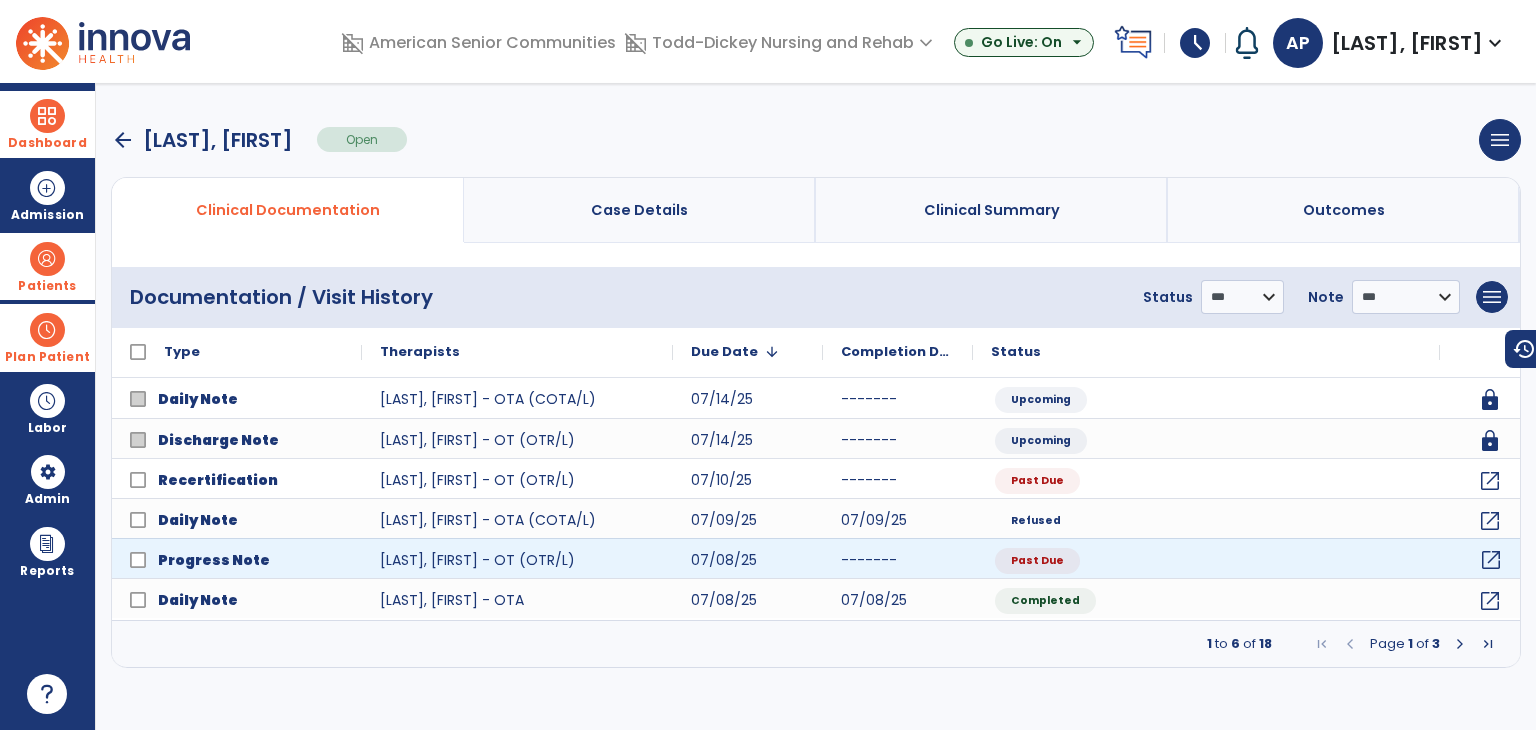 click on "open_in_new" 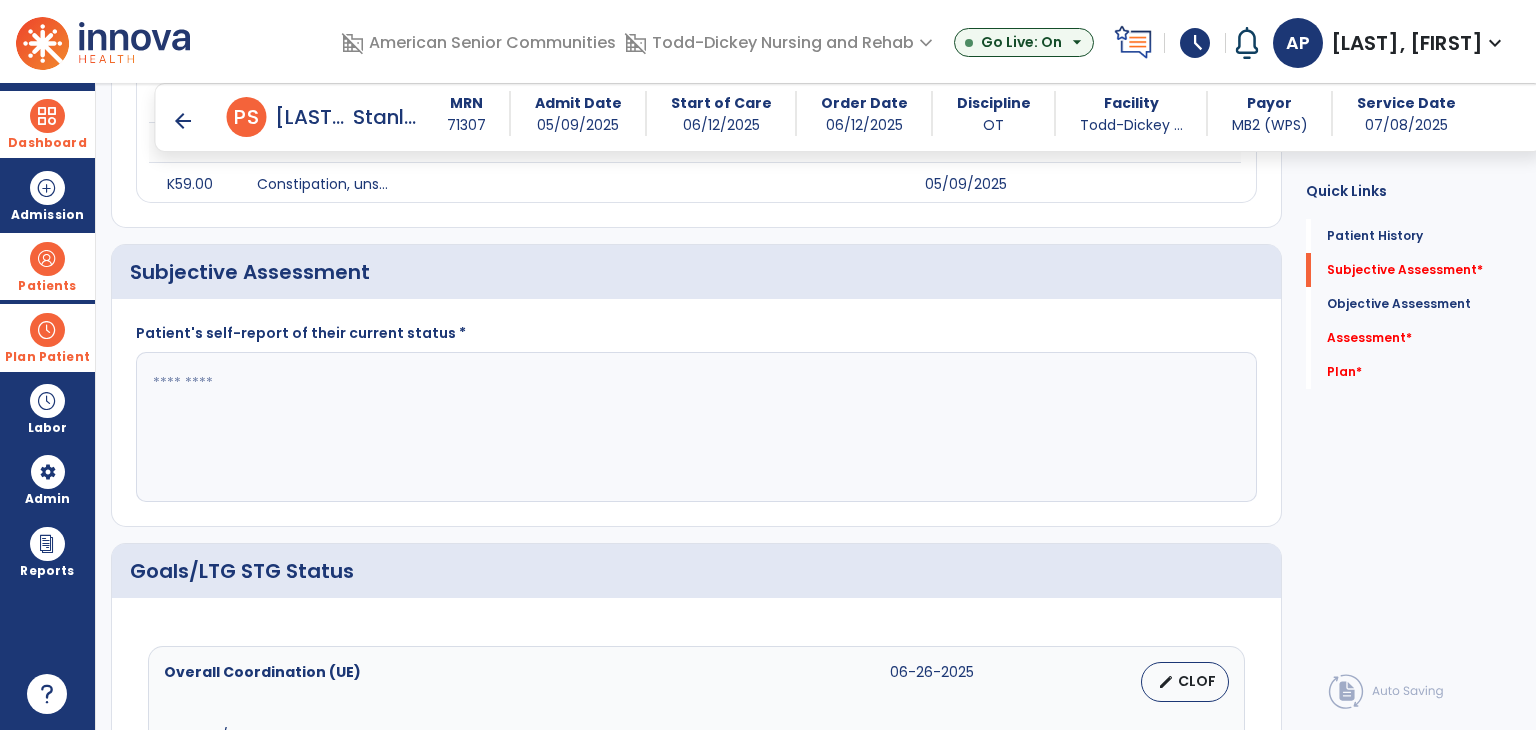 scroll, scrollTop: 400, scrollLeft: 0, axis: vertical 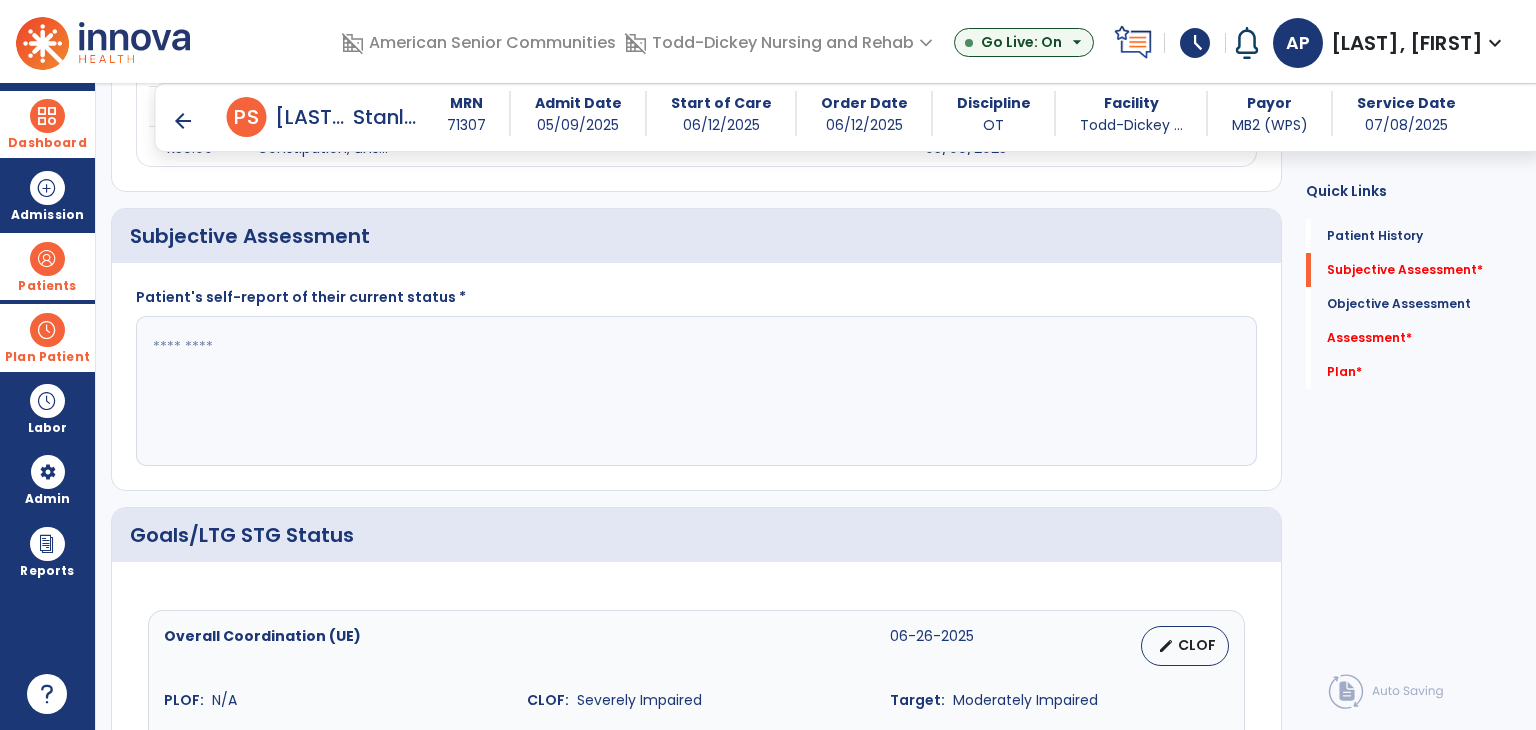 click 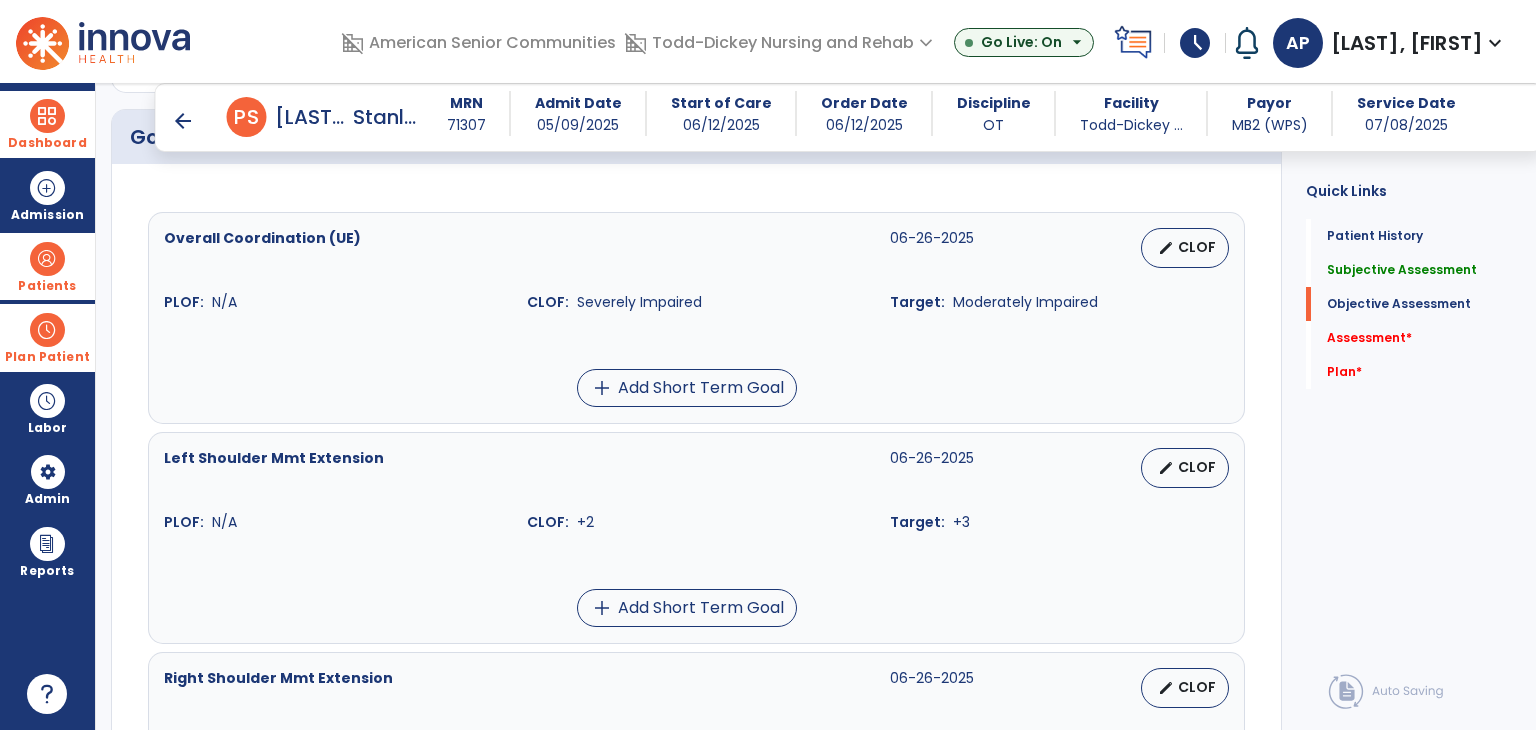 scroll, scrollTop: 800, scrollLeft: 0, axis: vertical 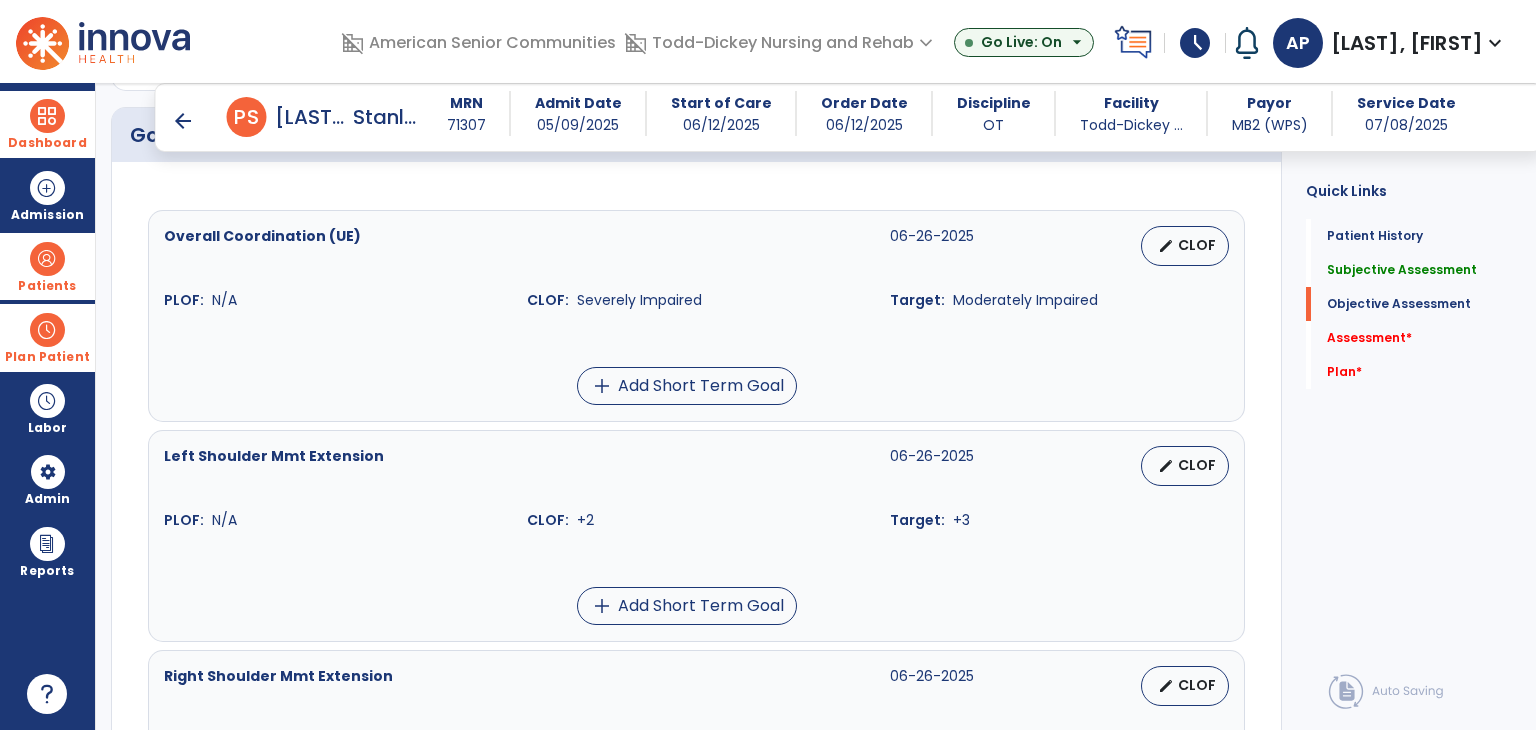 type on "**********" 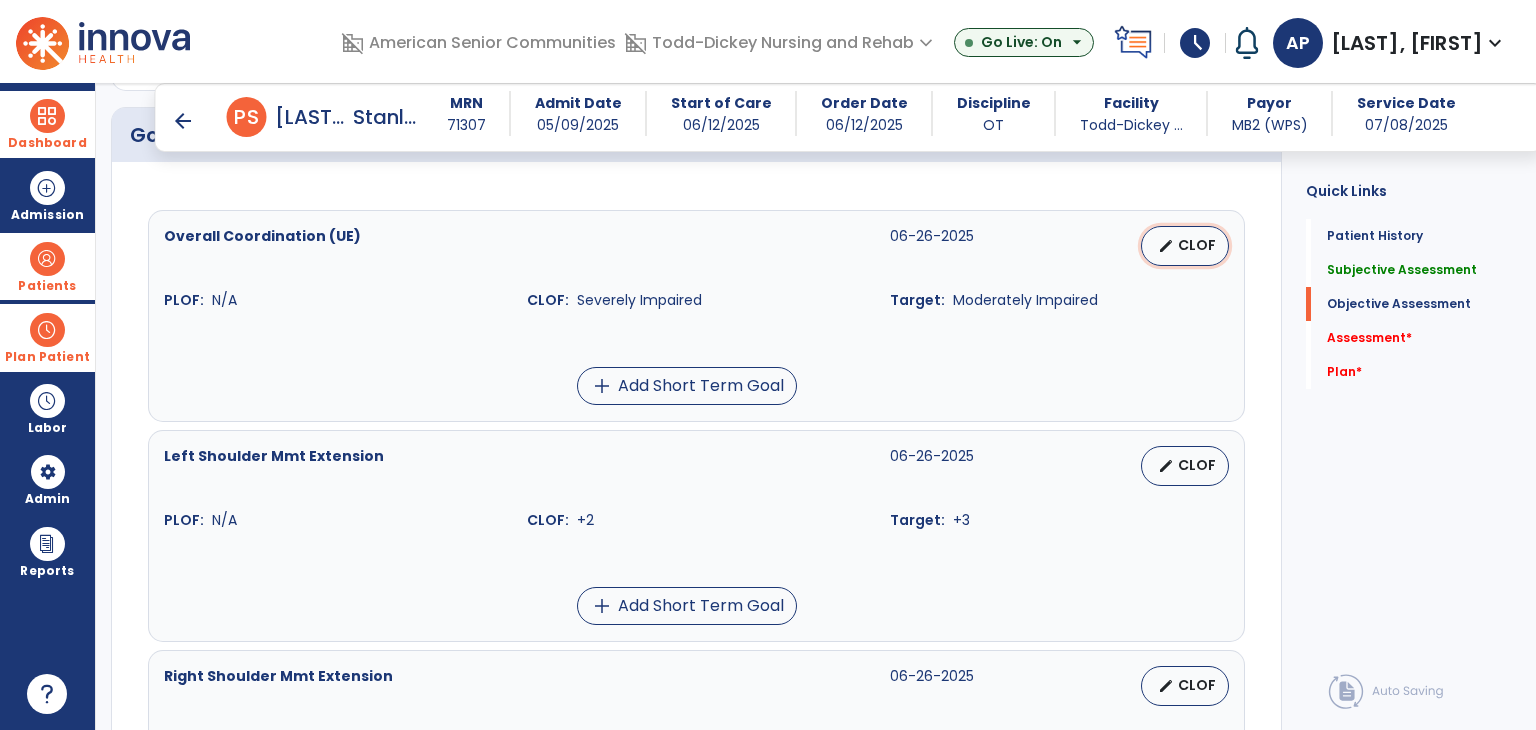 click on "CLOF" at bounding box center (1197, 245) 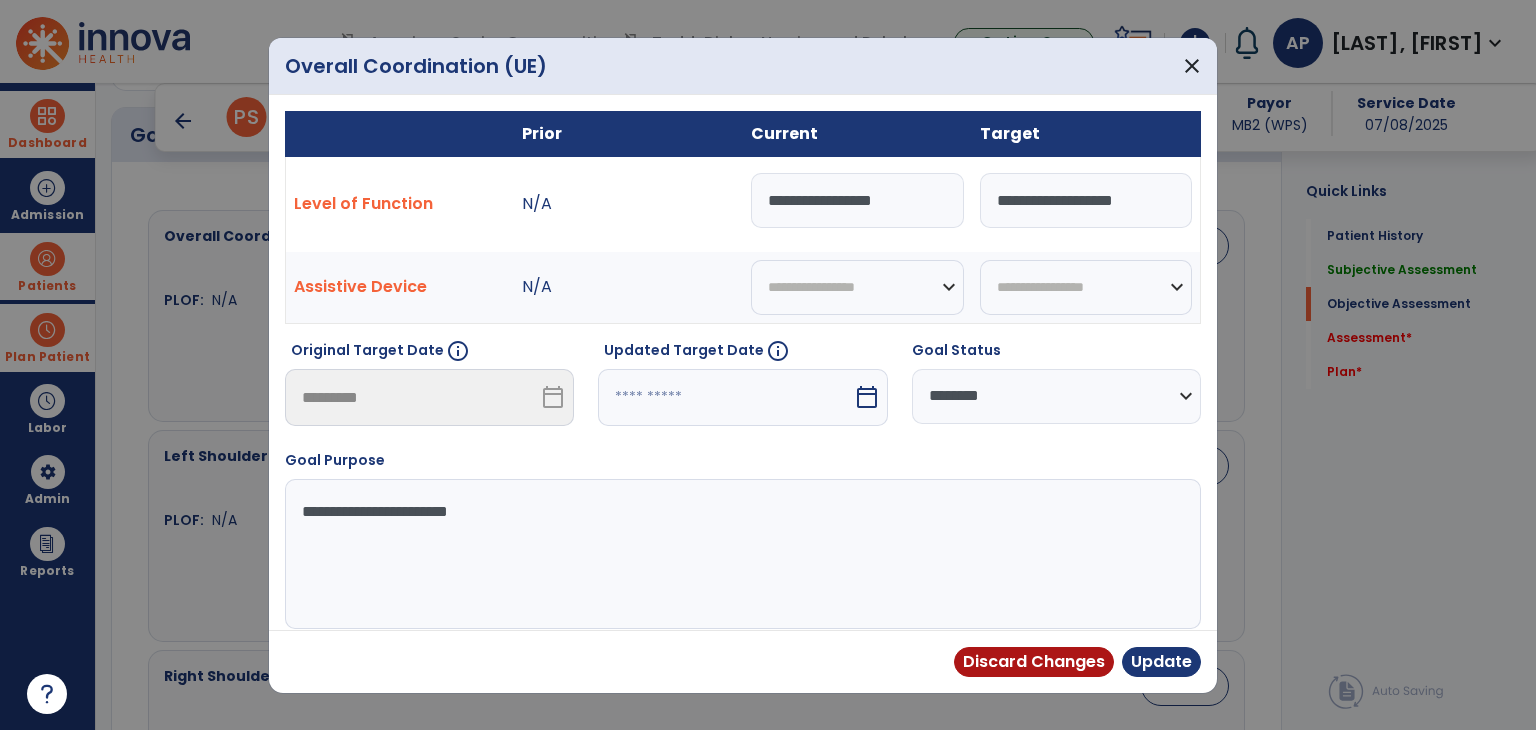 click on "**********" at bounding box center (857, 200) 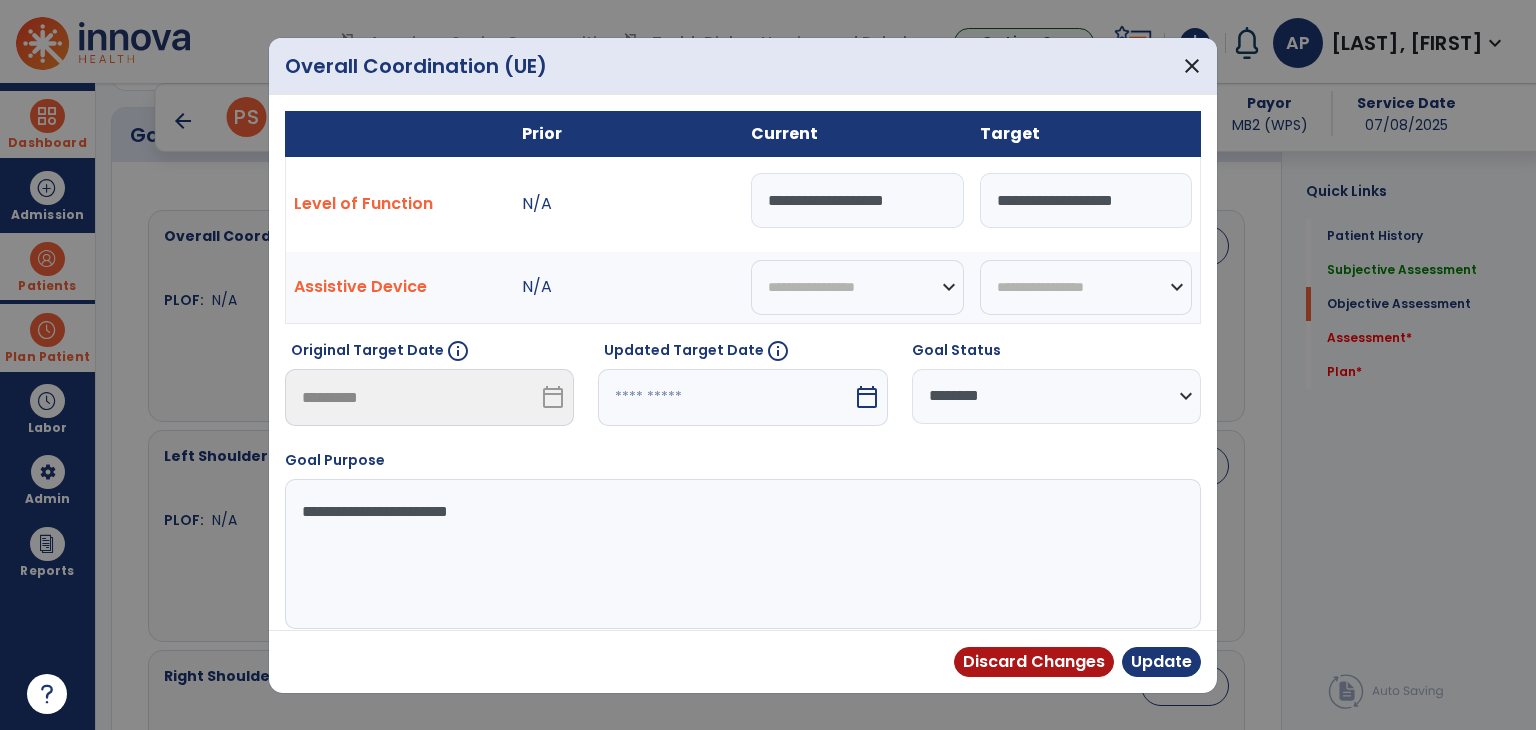 type on "**********" 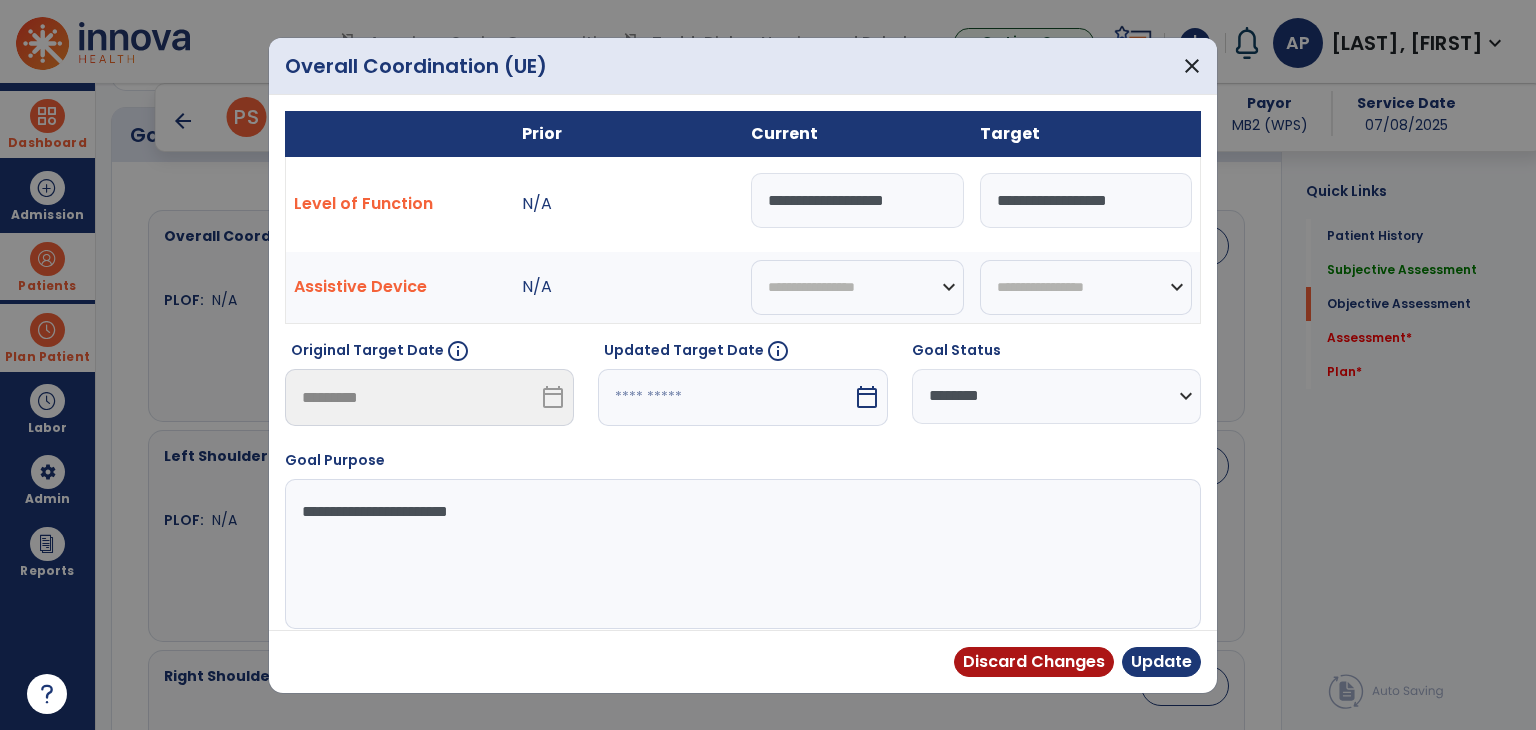type on "**********" 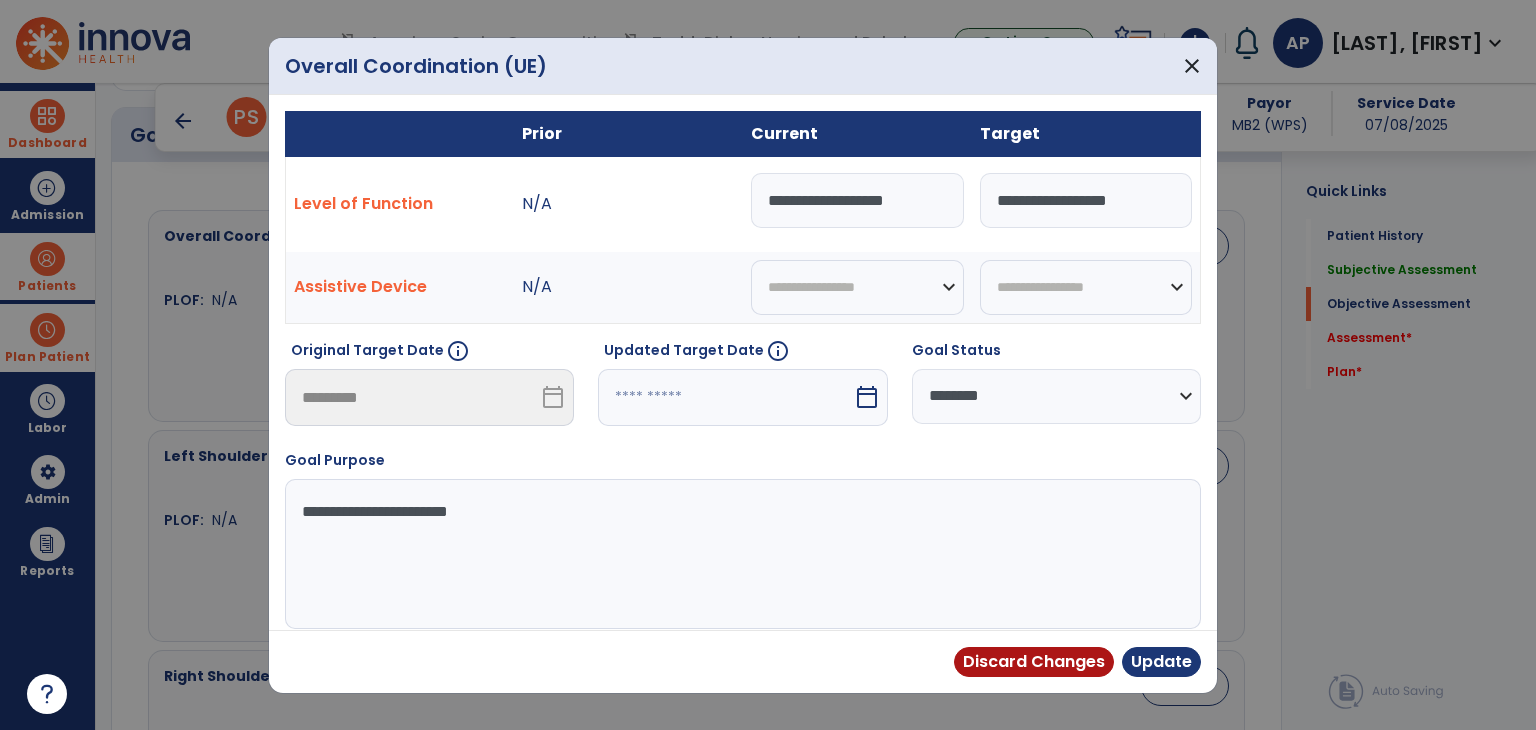 select on "*" 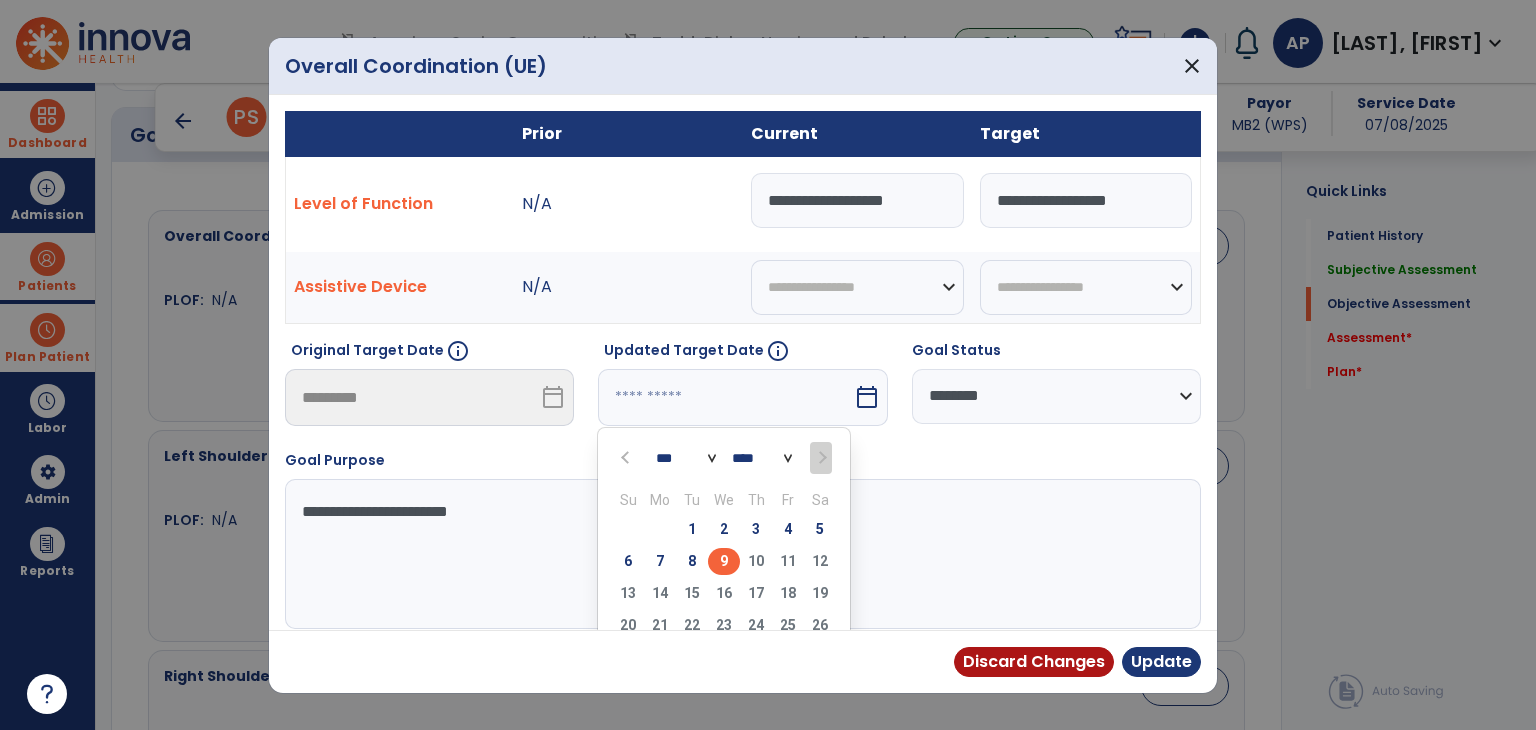 click on "9" at bounding box center [724, 561] 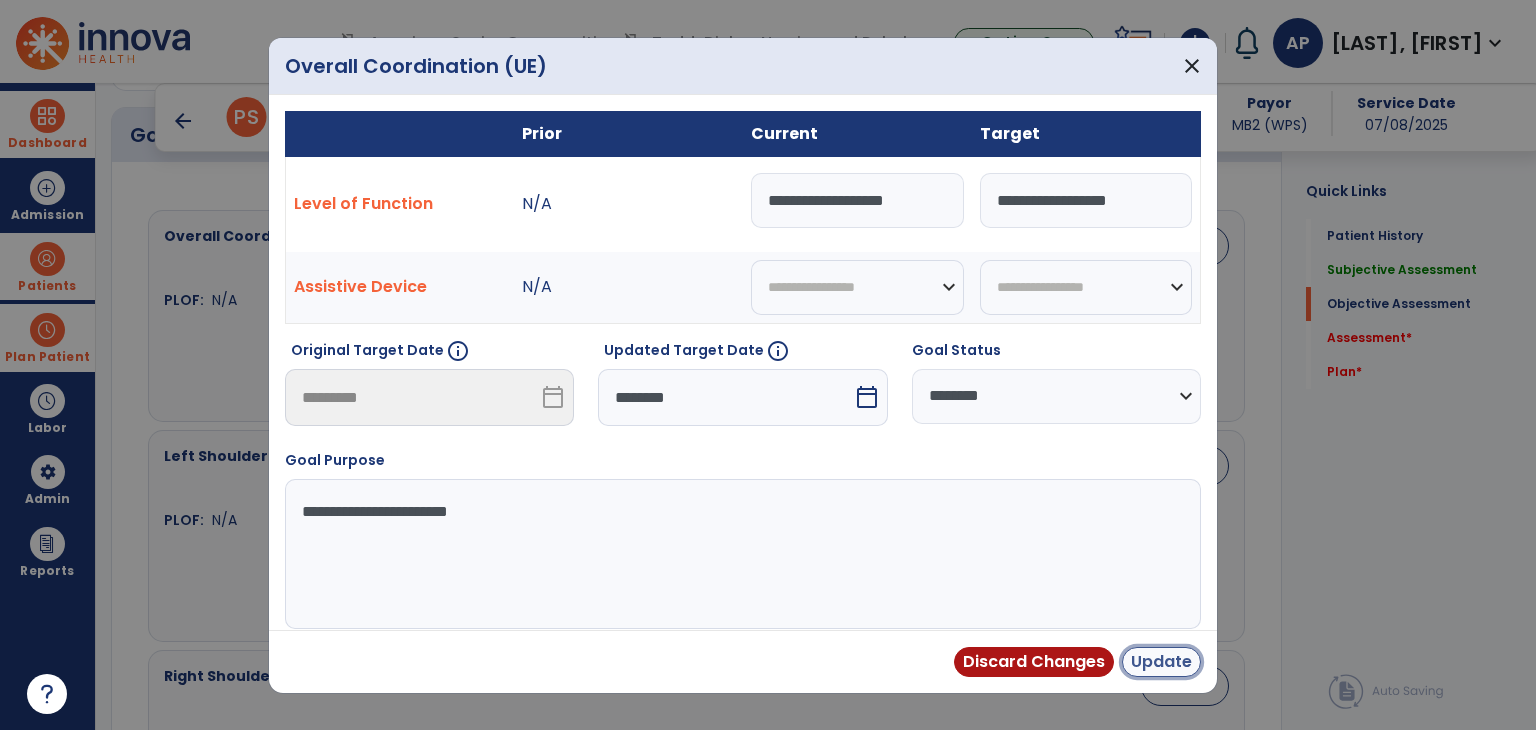 click on "Update" at bounding box center (1161, 662) 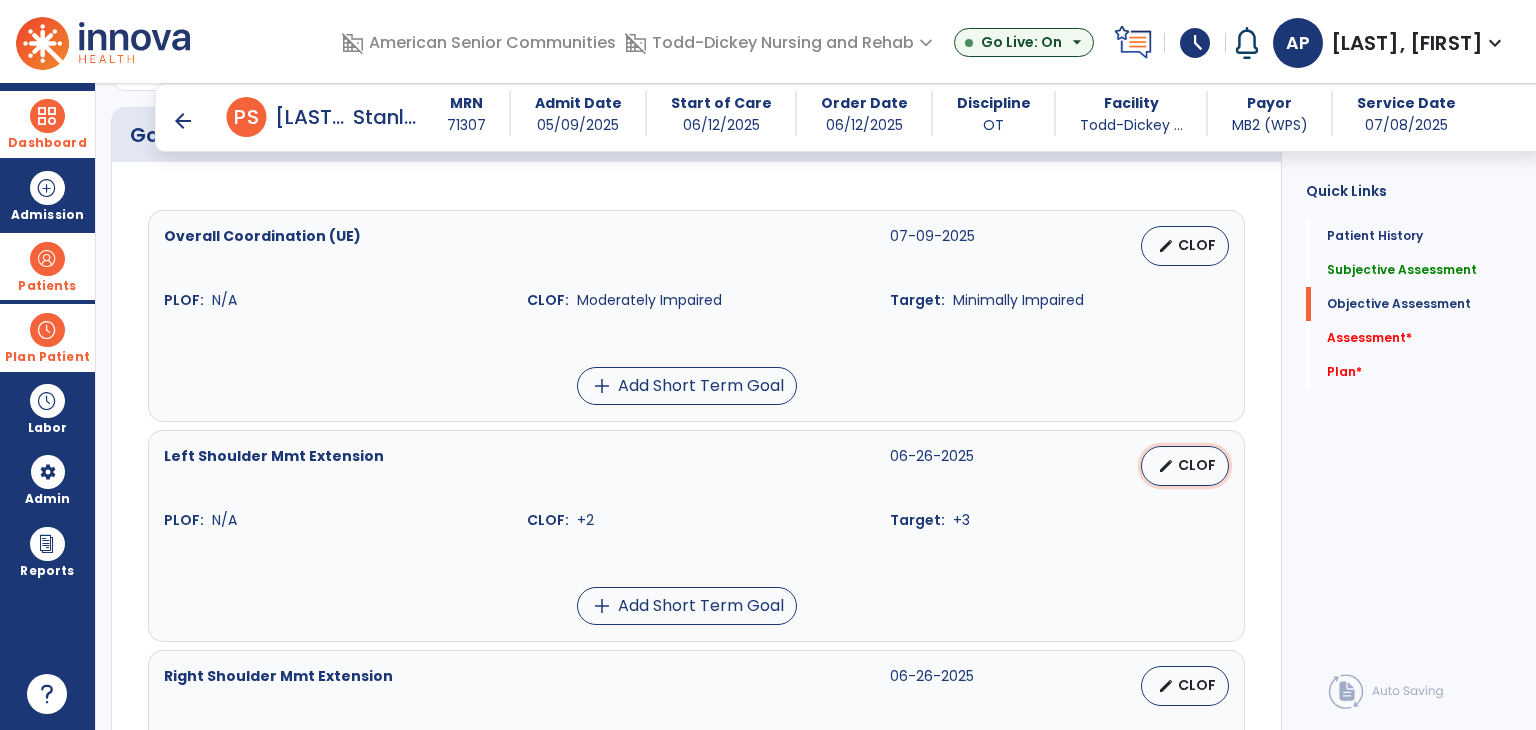 click on "edit   CLOF" at bounding box center (1185, 466) 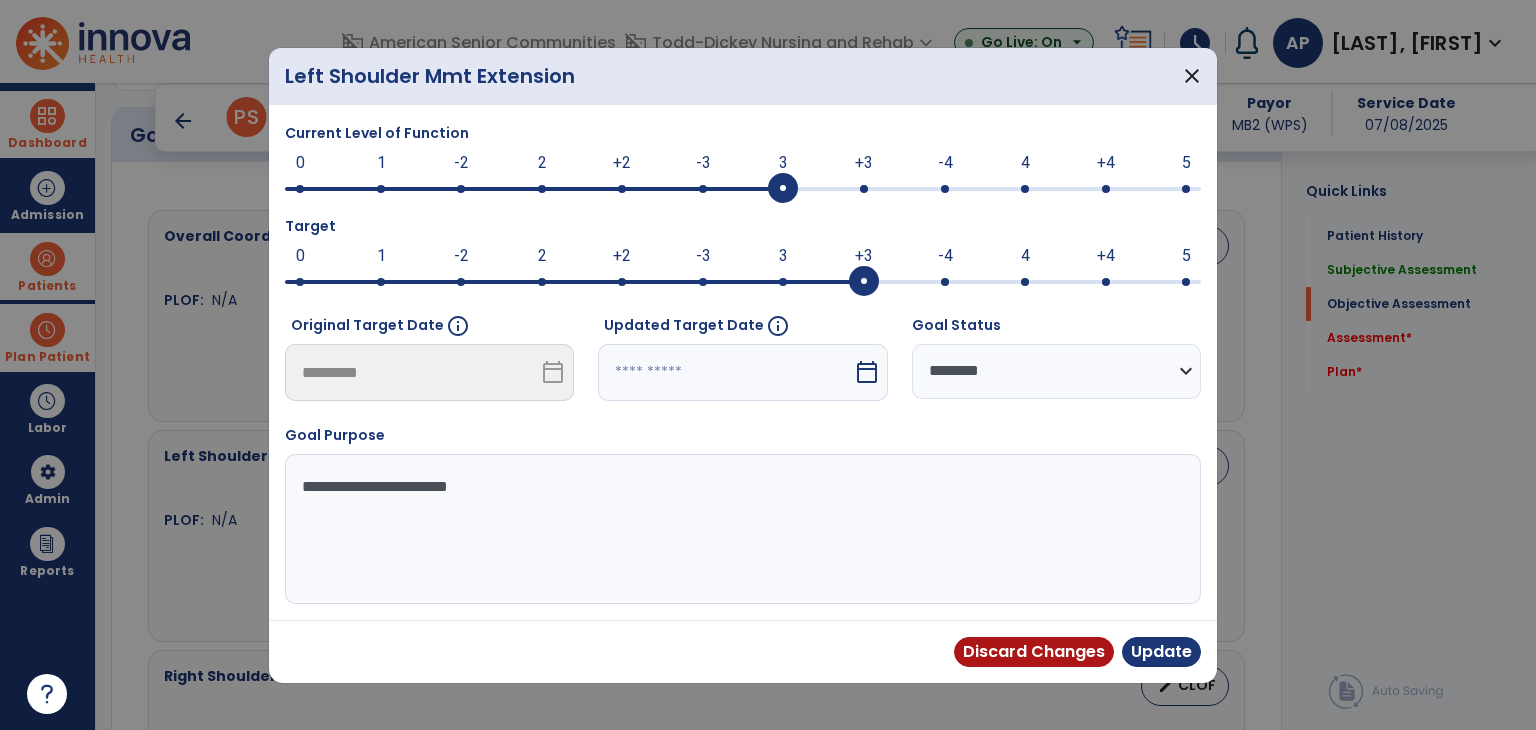 click at bounding box center [783, 189] 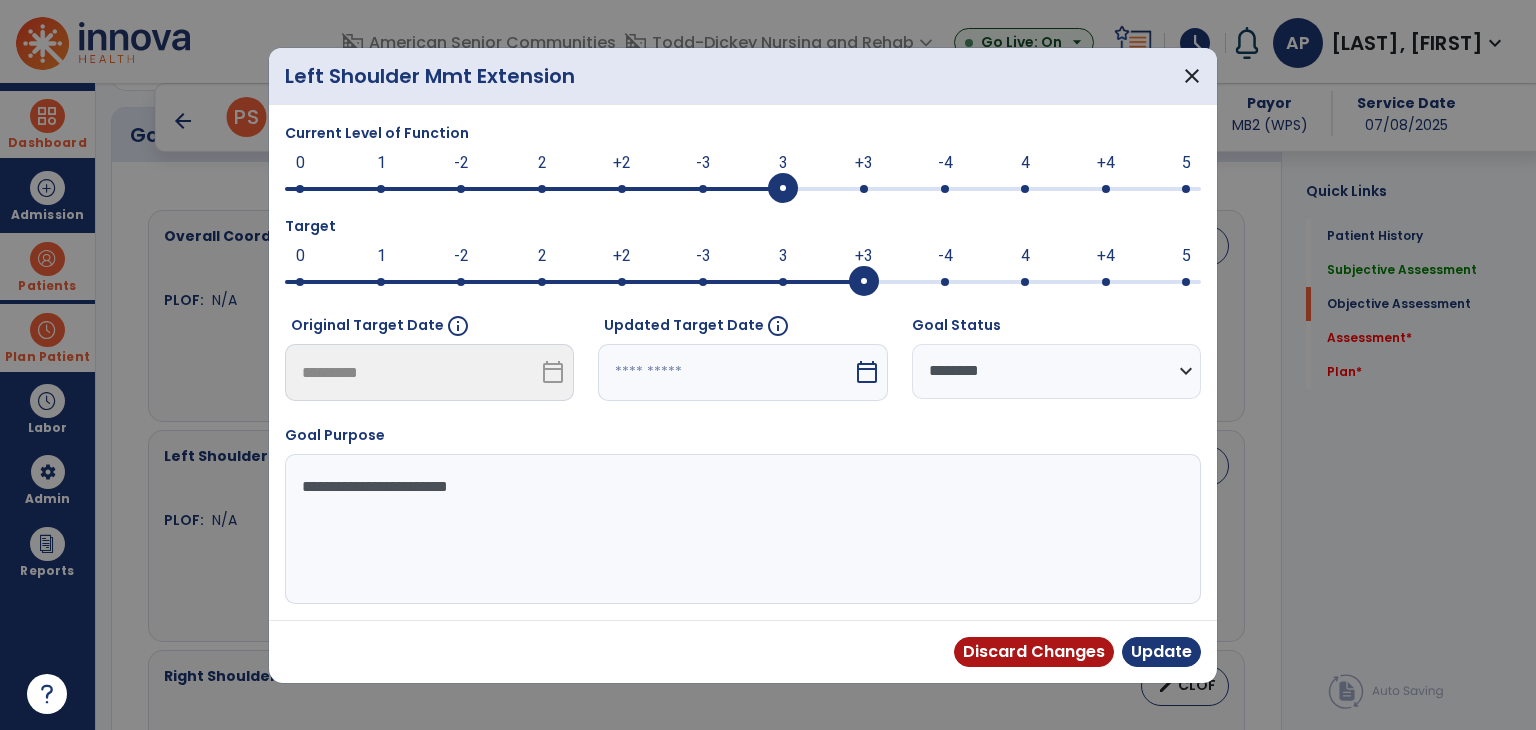 select on "*" 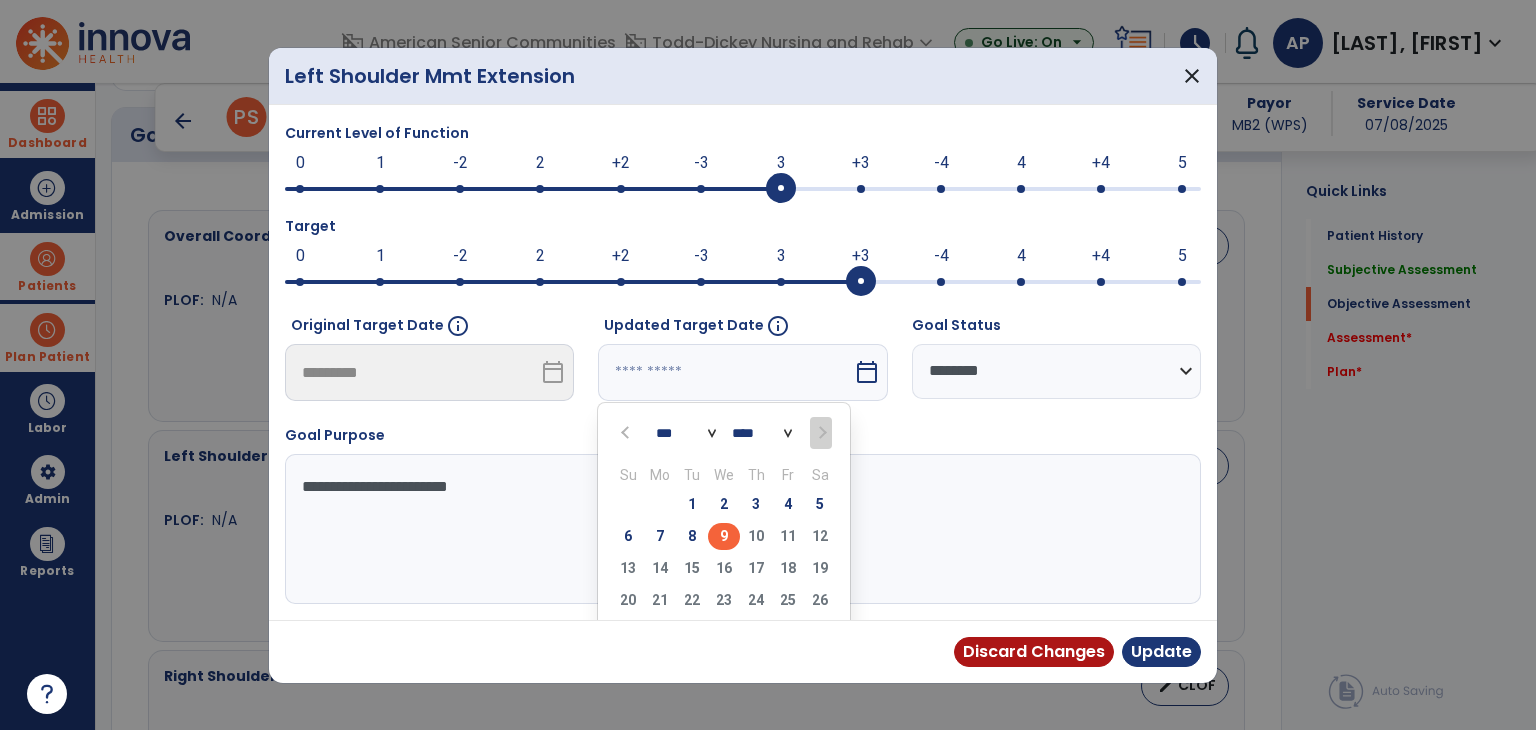 click on "9" at bounding box center (724, 536) 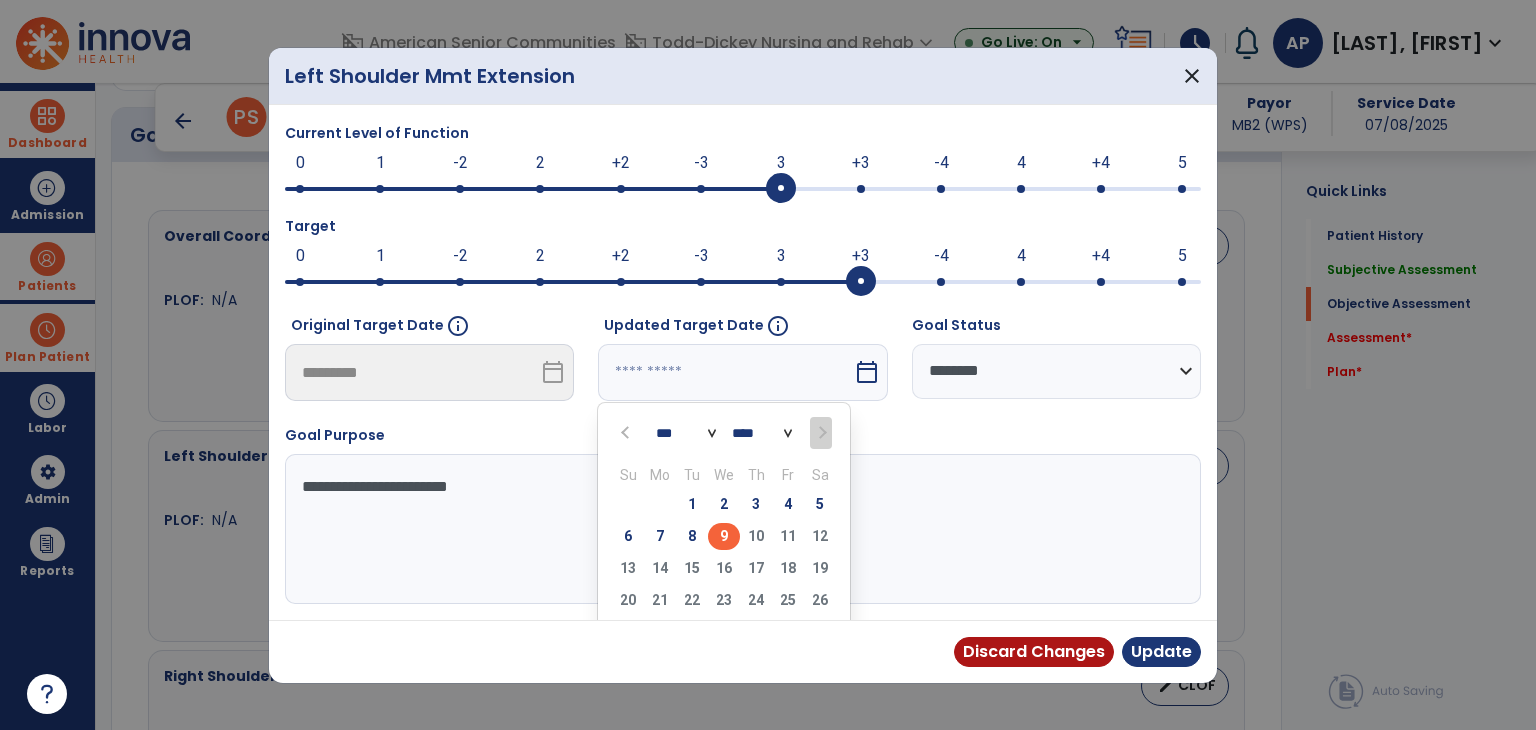 type on "********" 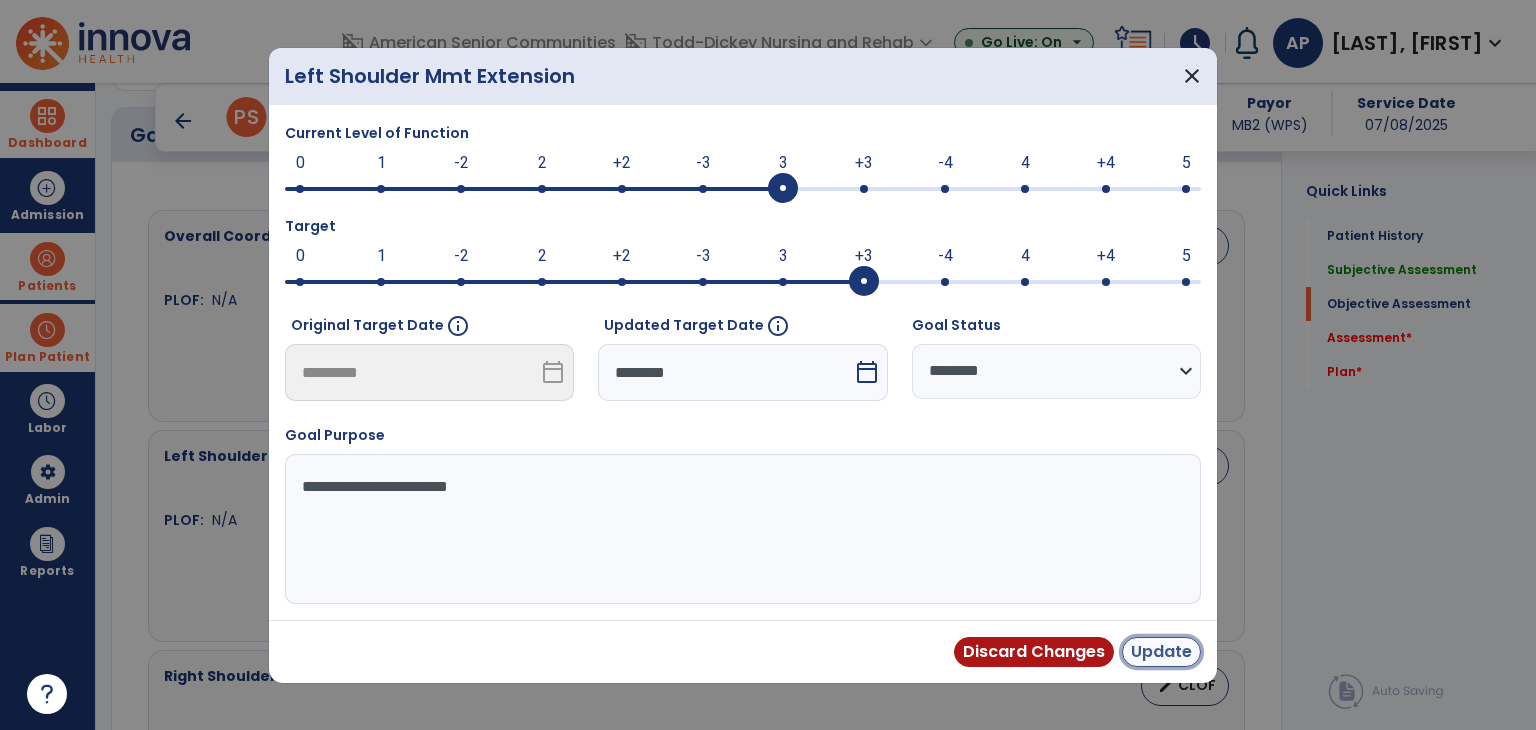 click on "Update" at bounding box center [1161, 652] 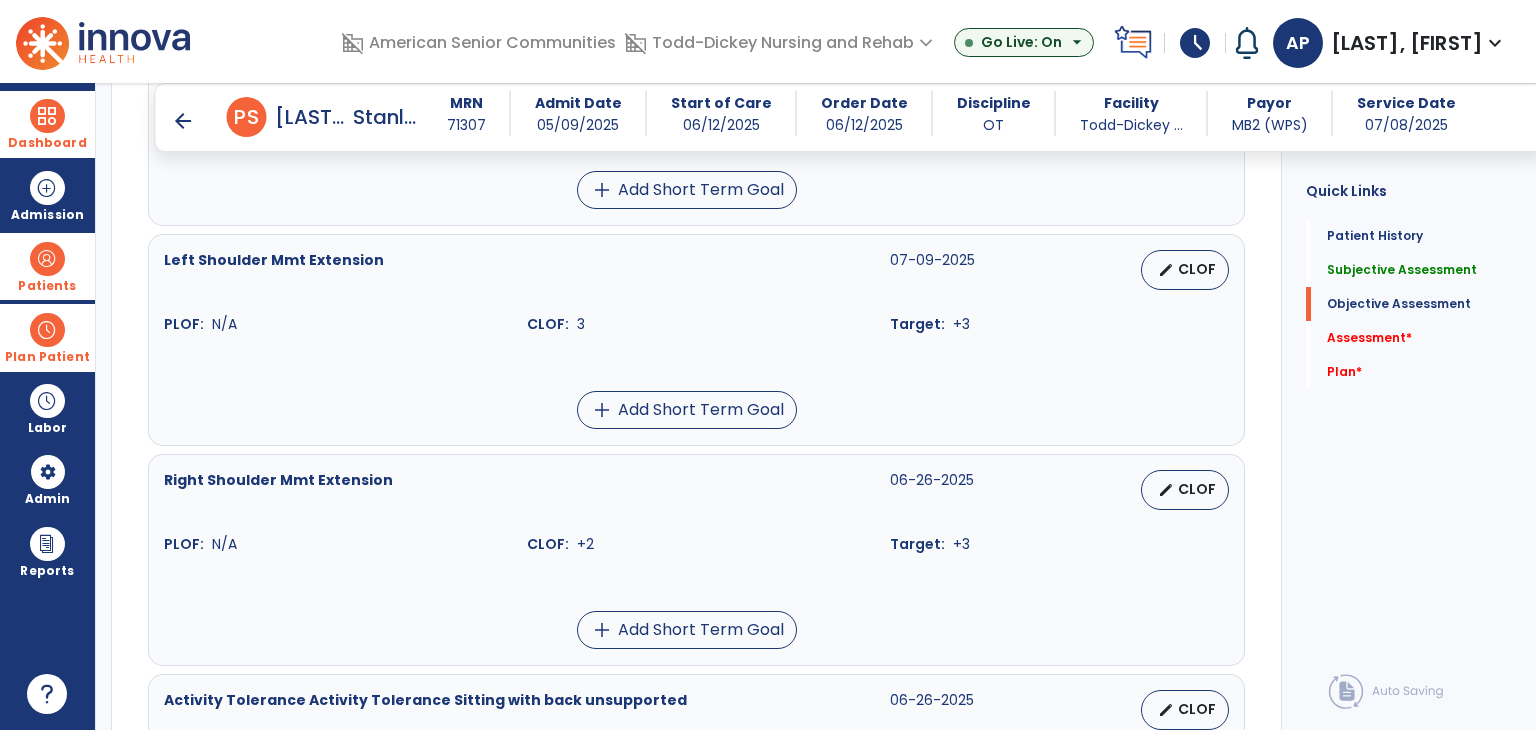 scroll, scrollTop: 1000, scrollLeft: 0, axis: vertical 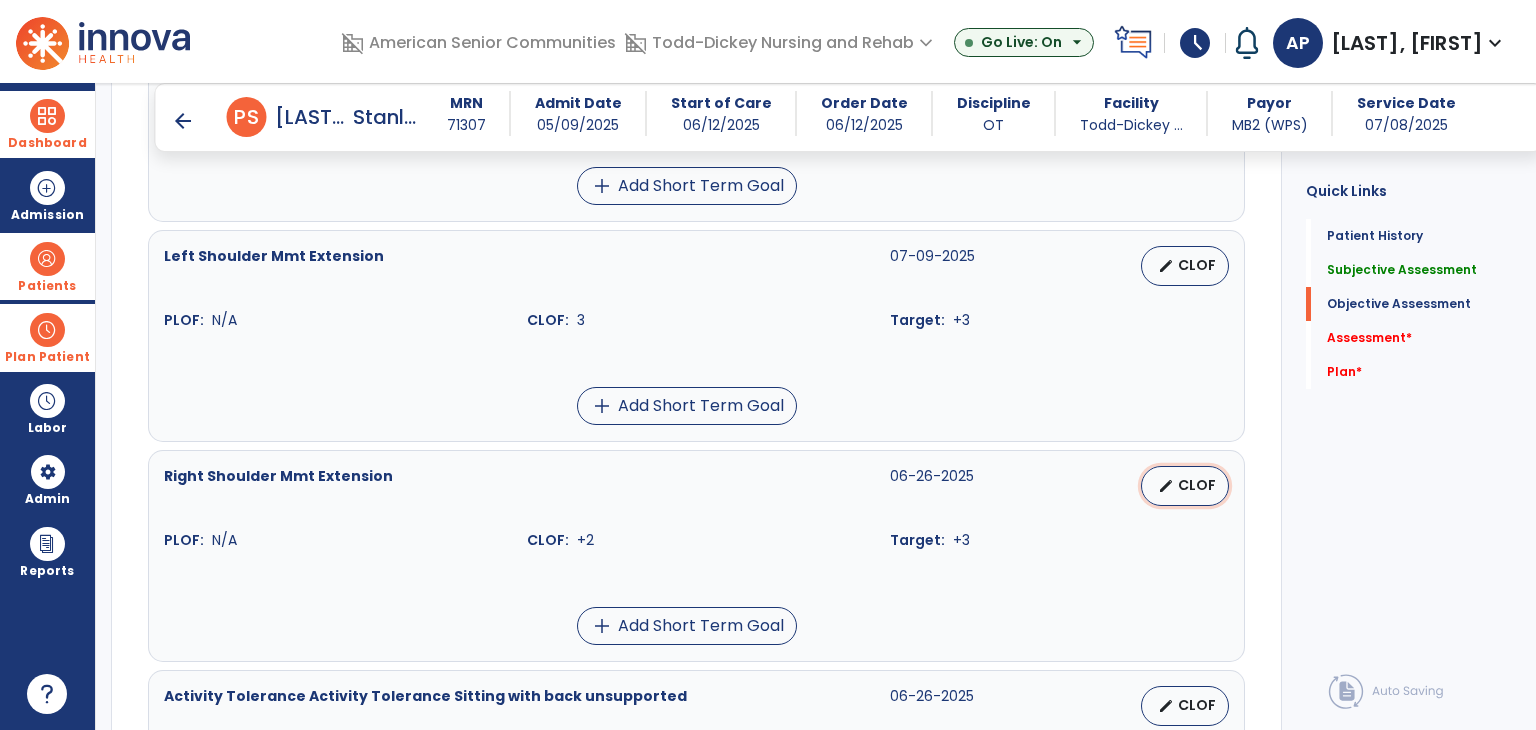 click on "CLOF" at bounding box center (1197, 485) 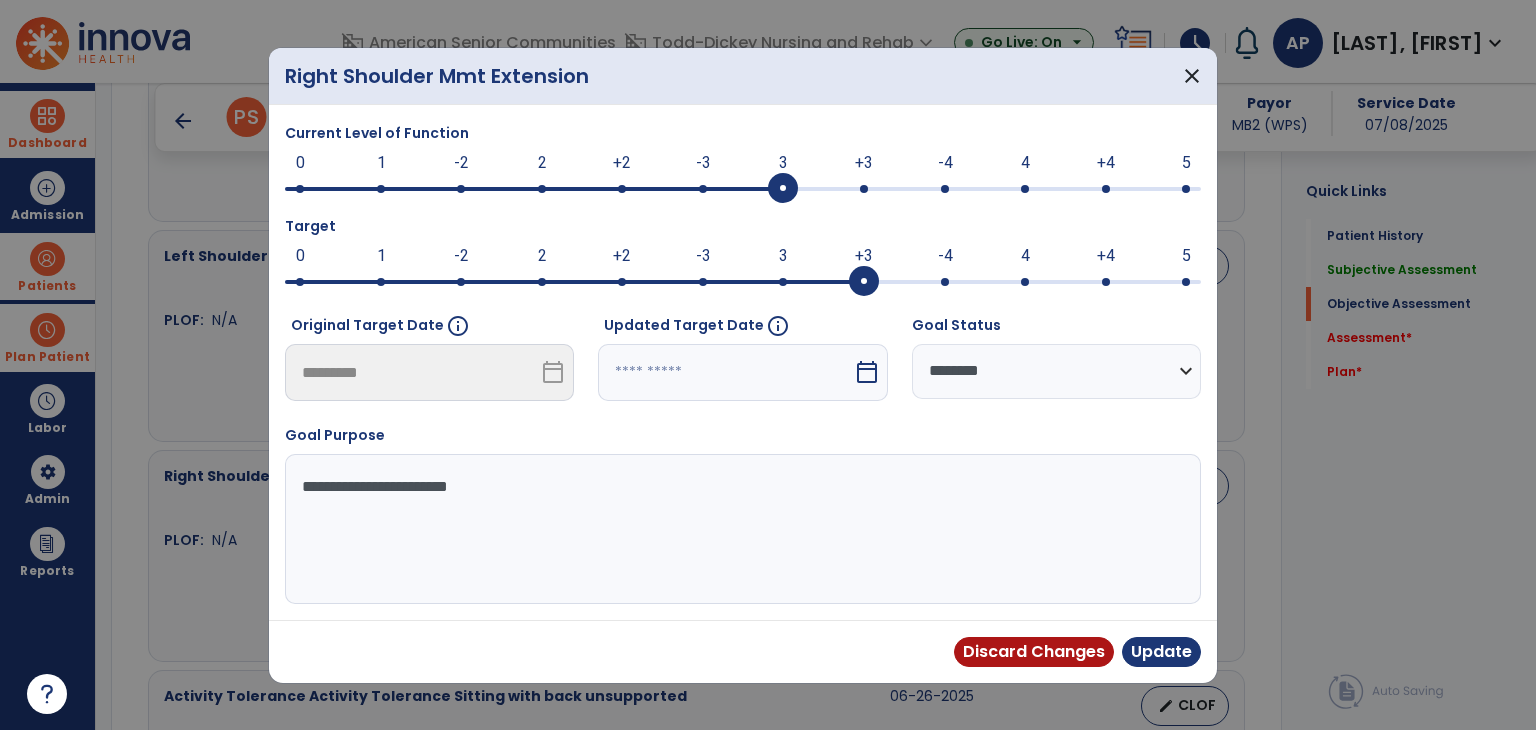 click at bounding box center (743, 187) 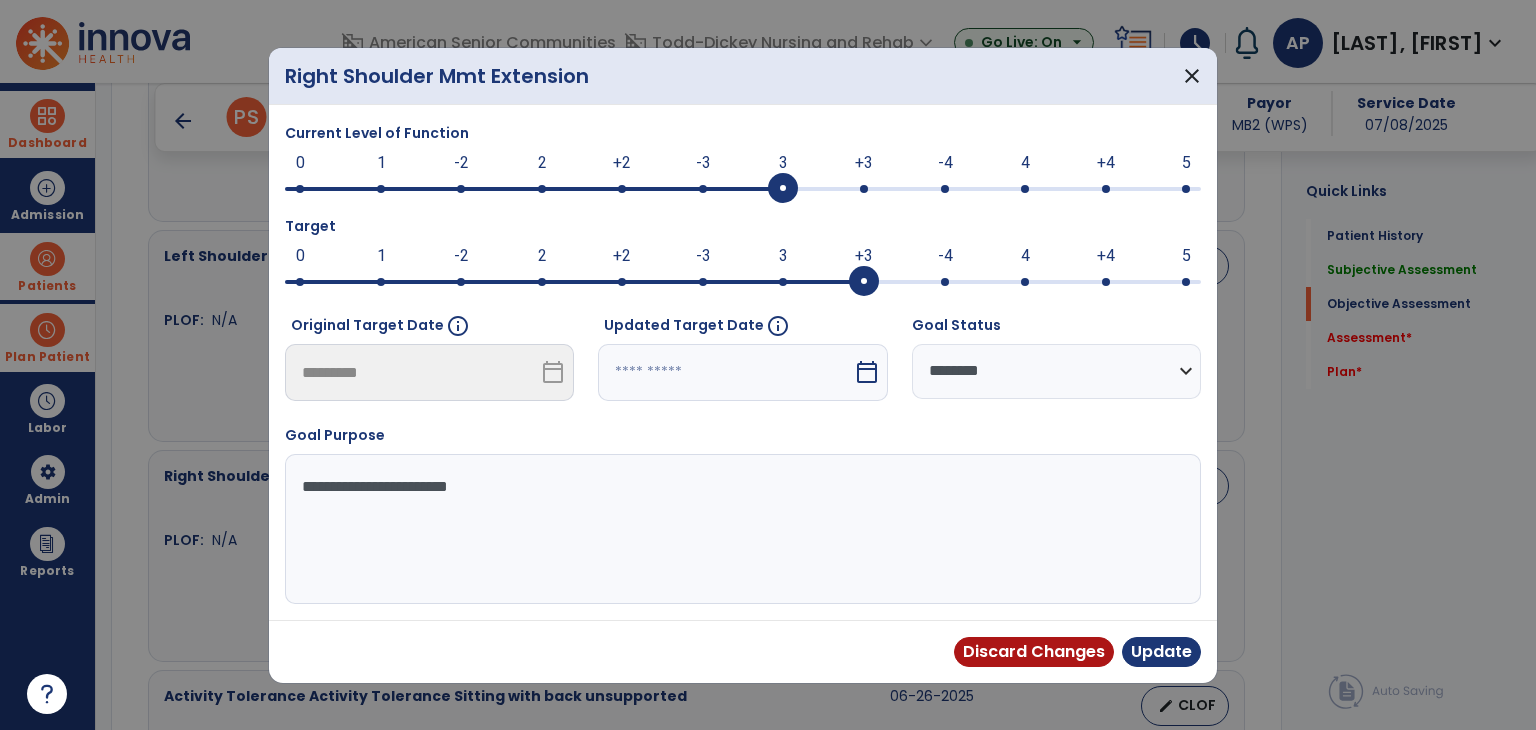 click at bounding box center [725, 372] 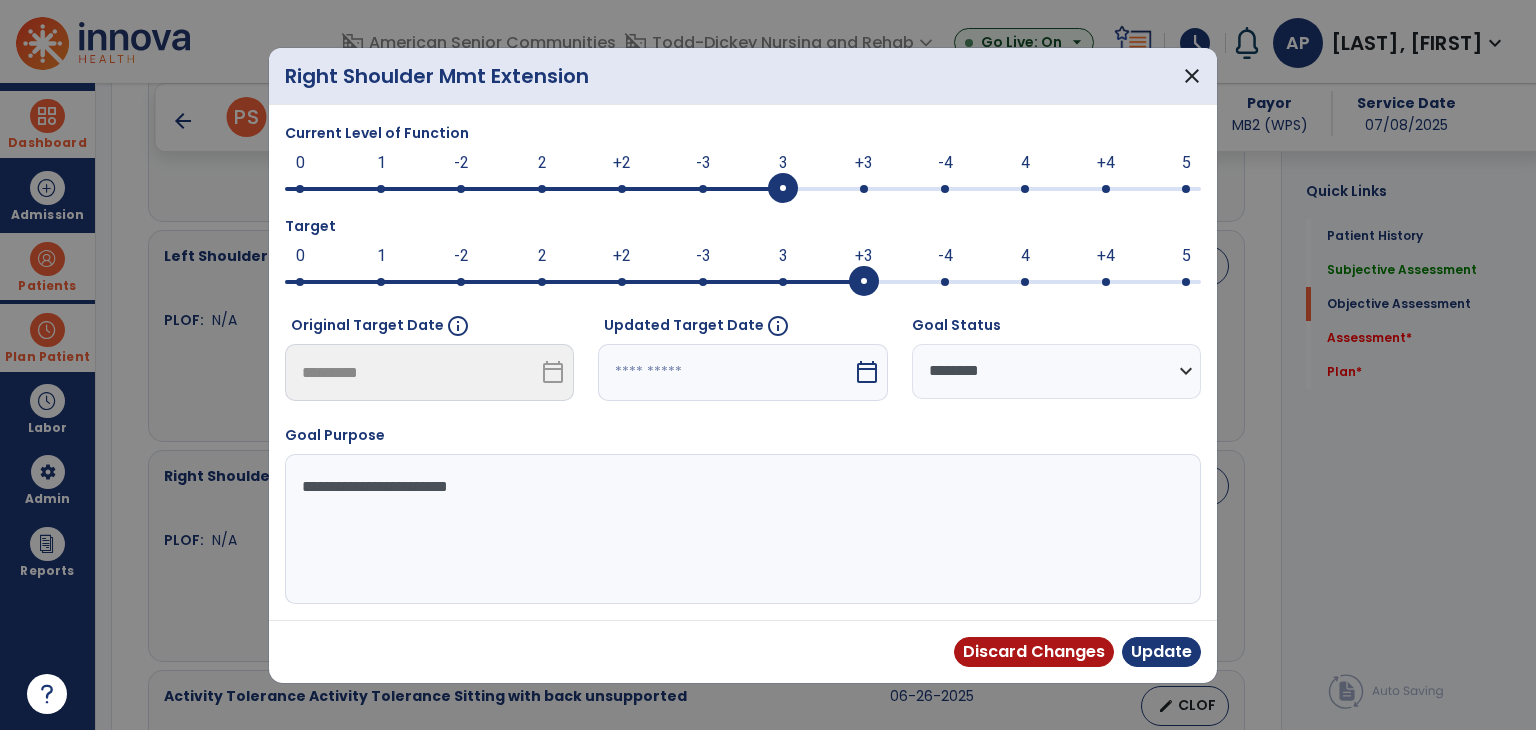 select on "*" 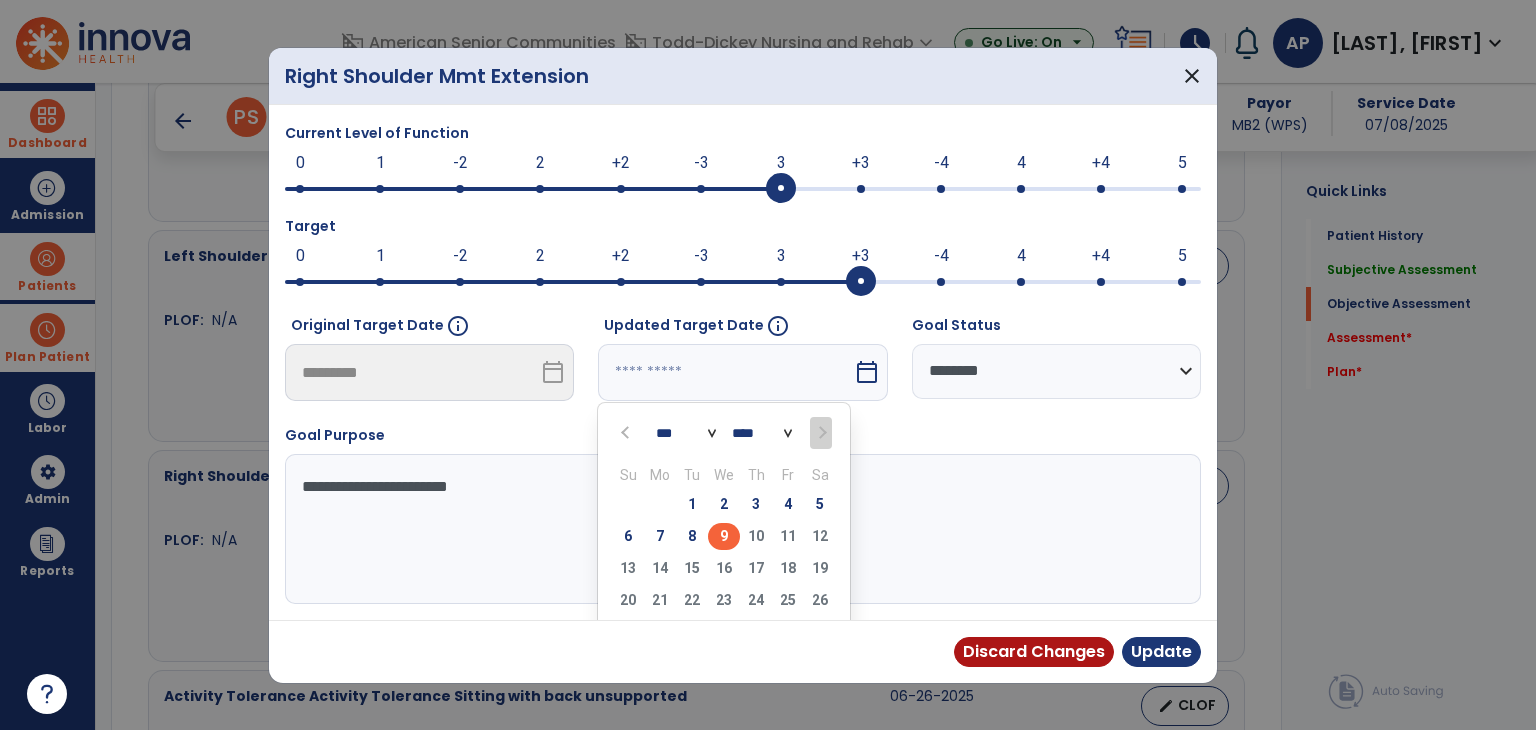 drag, startPoint x: 730, startPoint y: 533, endPoint x: 743, endPoint y: 540, distance: 14.764823 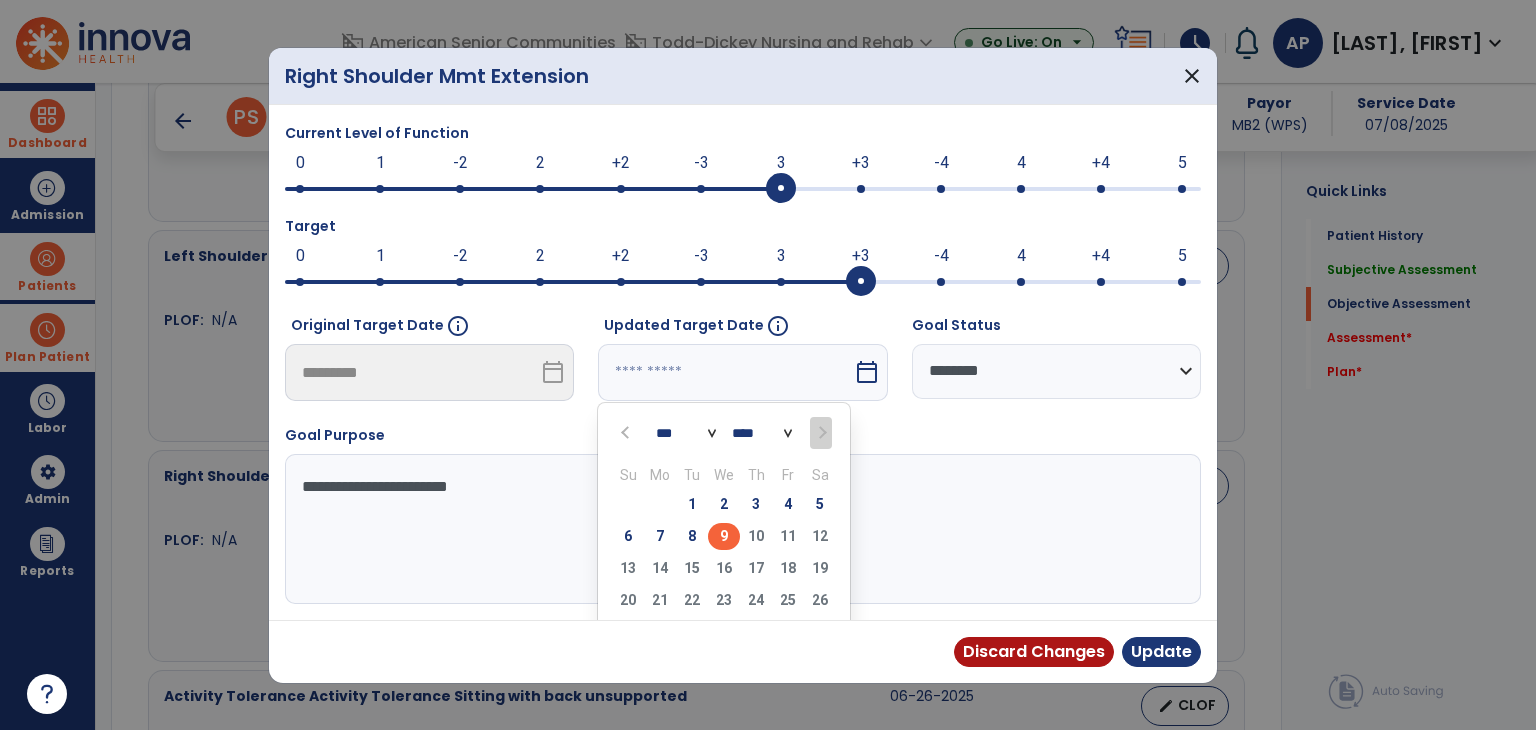 click on "9" at bounding box center (724, 536) 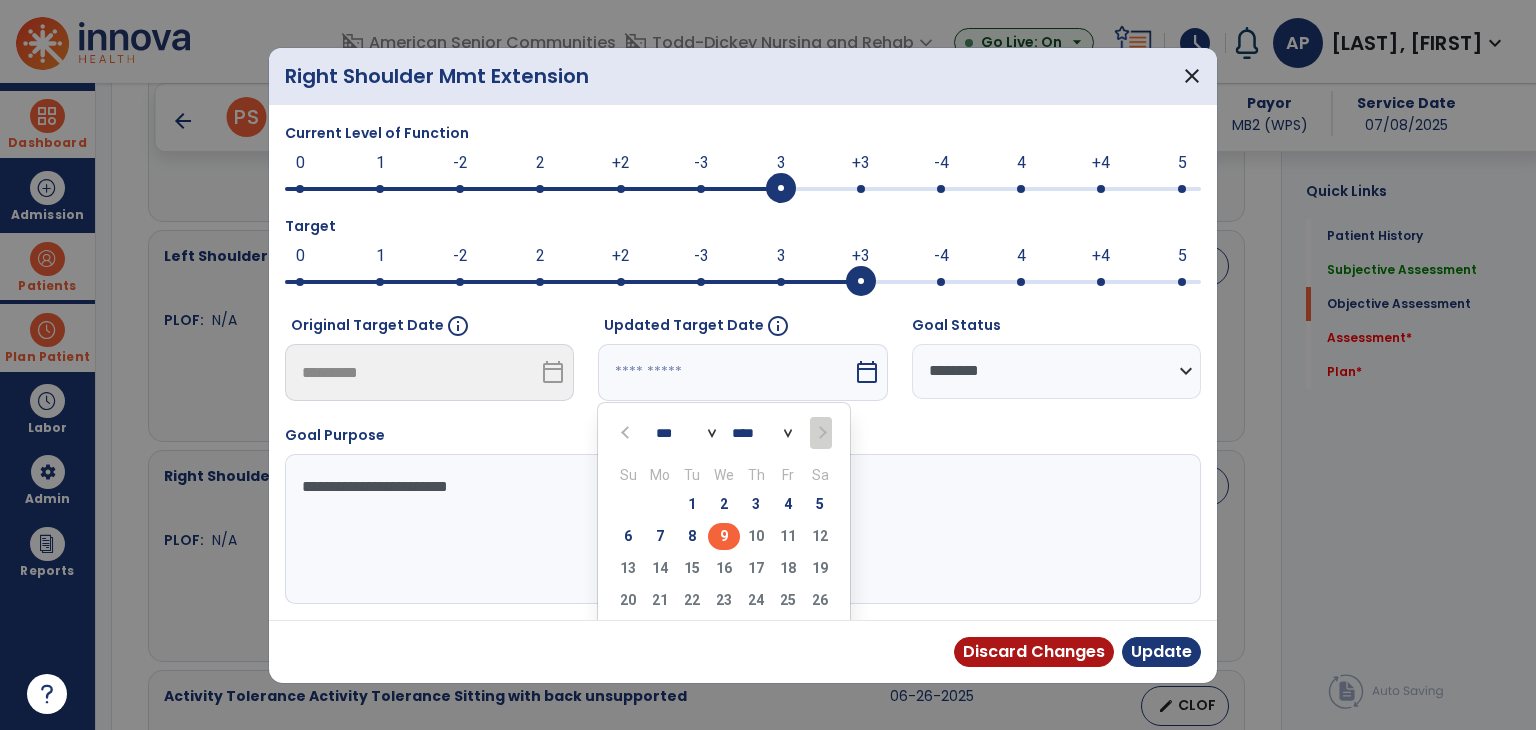 type on "********" 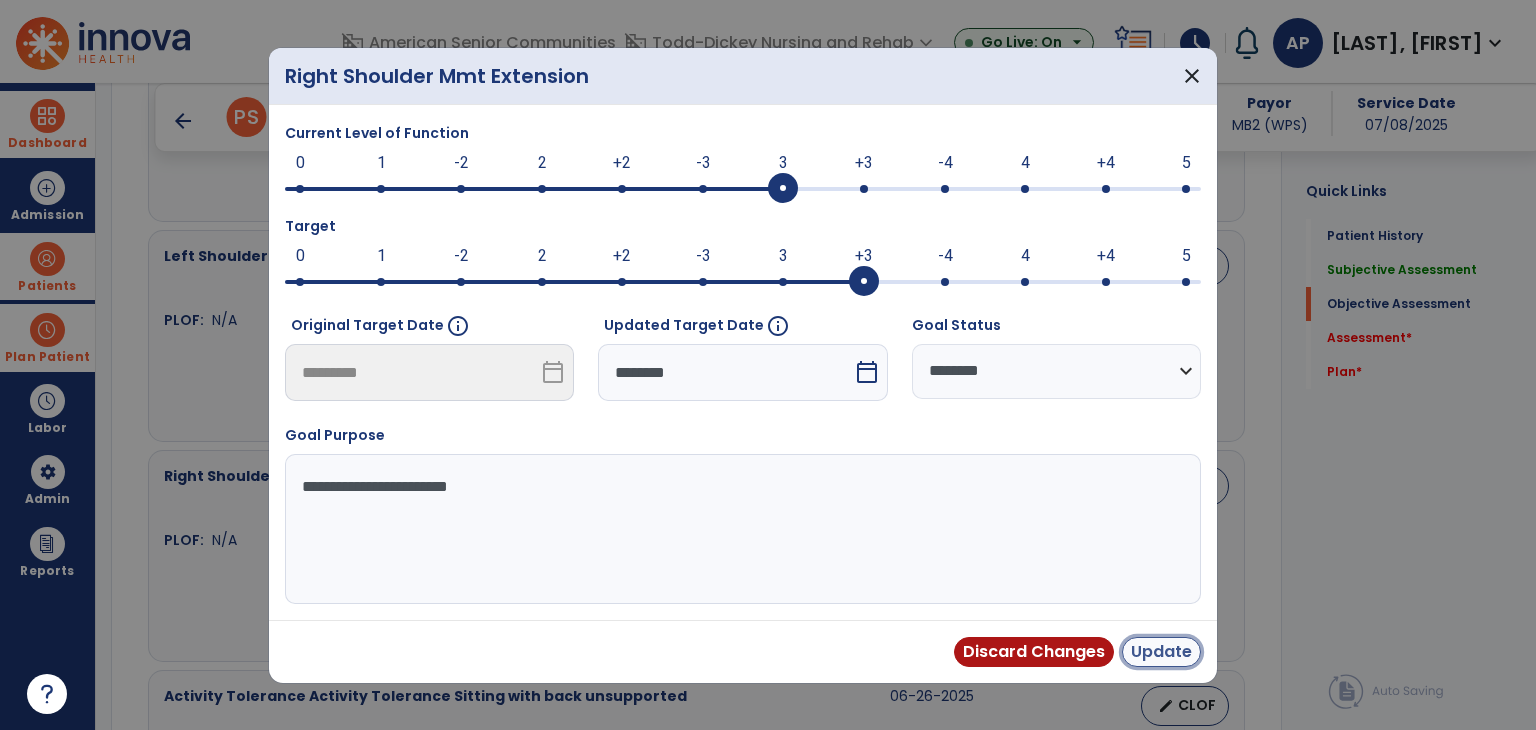 click on "Update" at bounding box center [1161, 652] 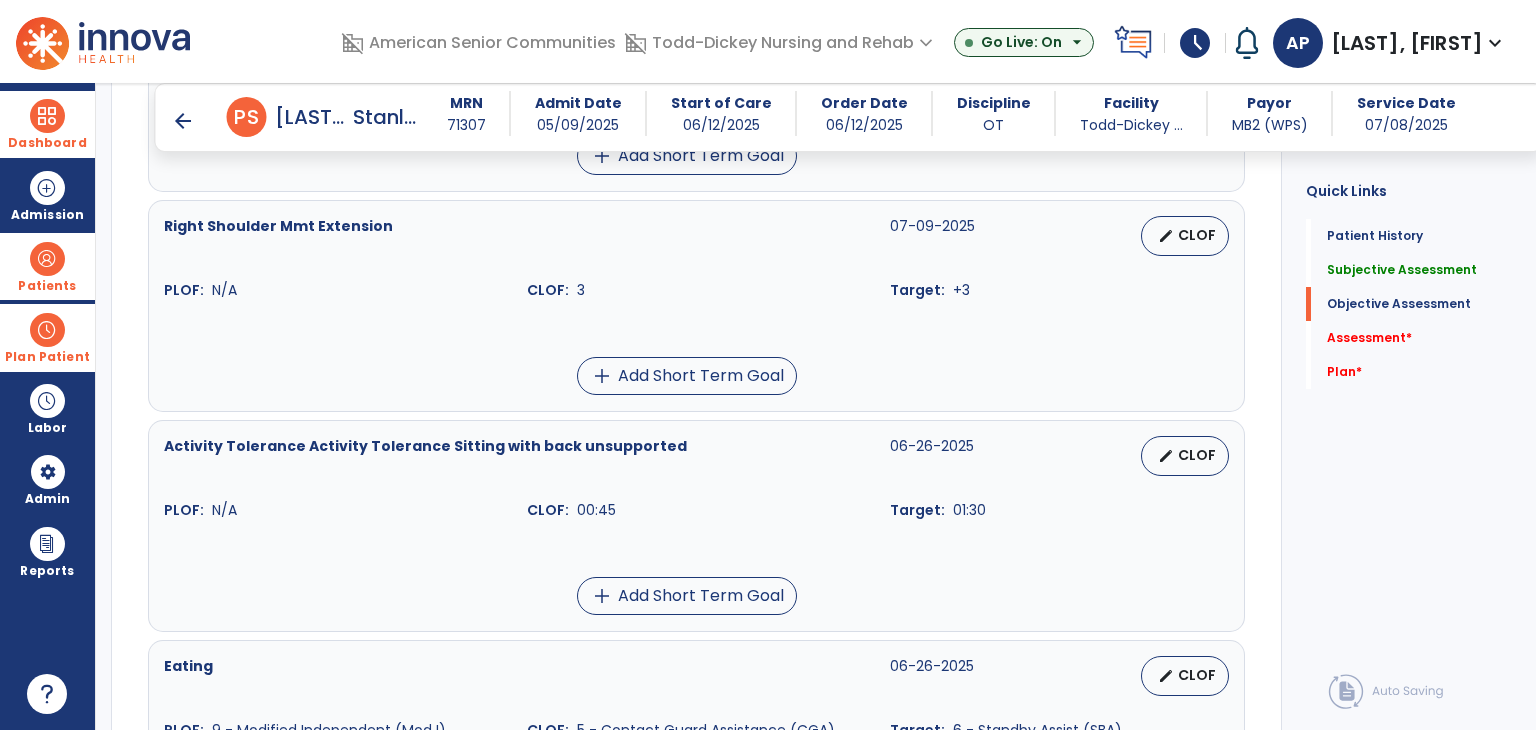 scroll, scrollTop: 1300, scrollLeft: 0, axis: vertical 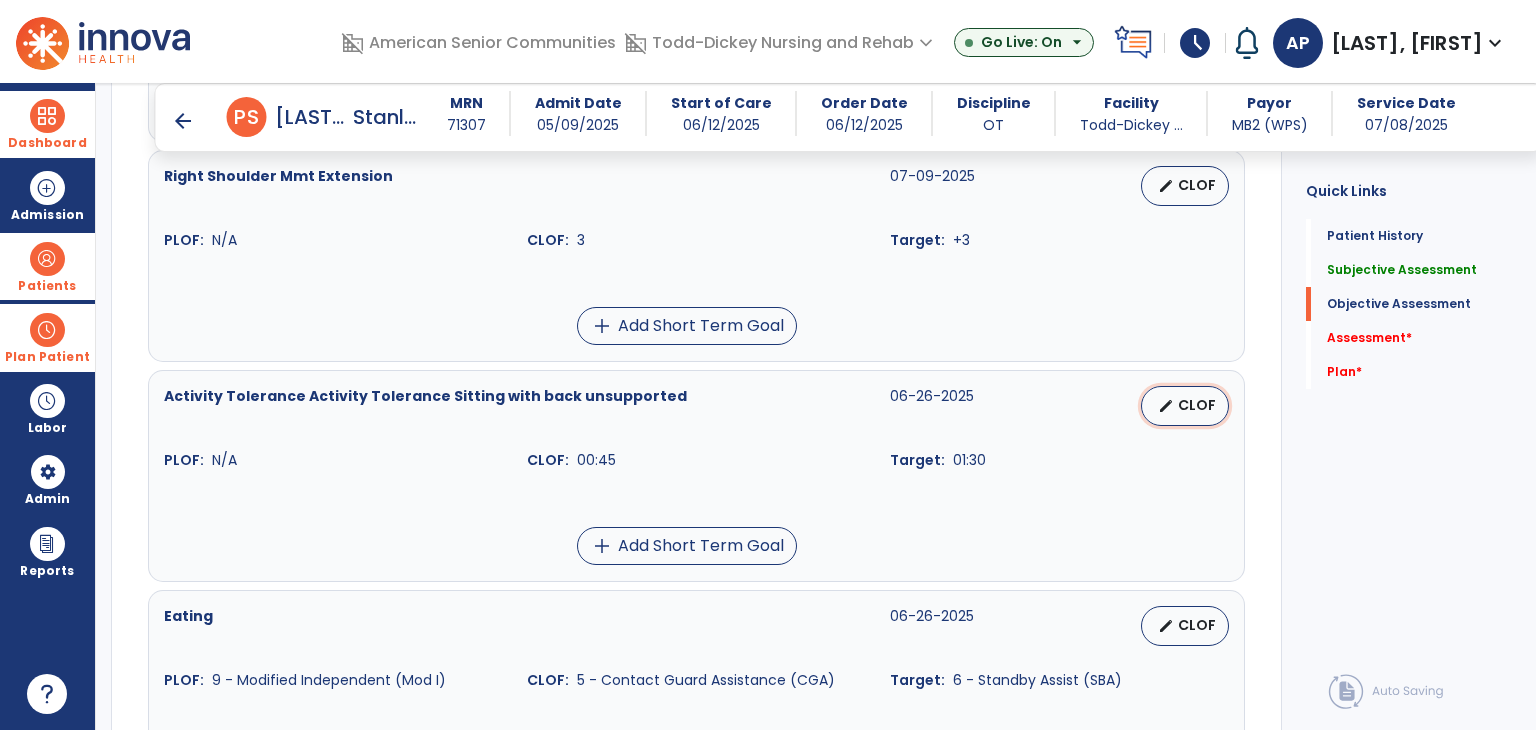 click on "CLOF" at bounding box center [1197, 405] 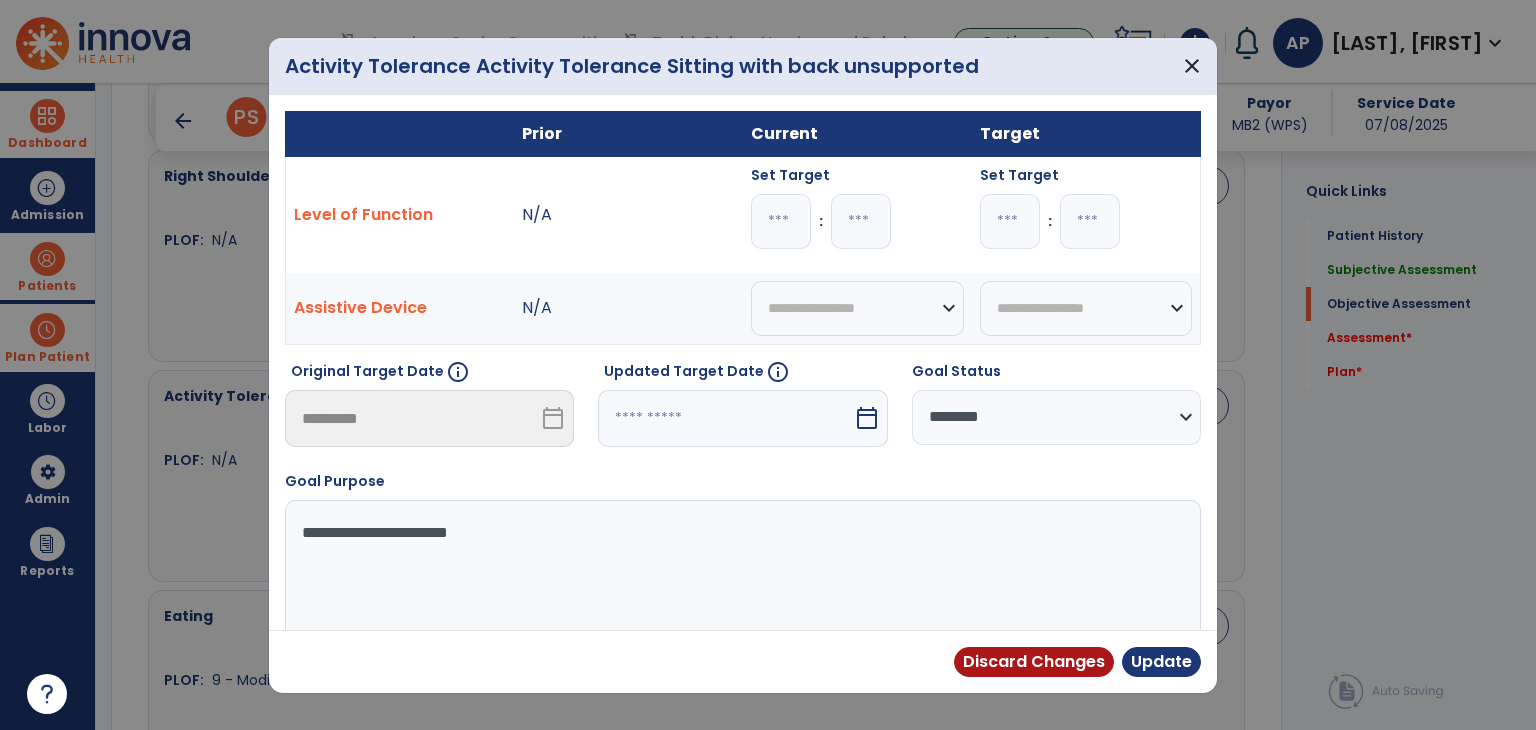 click at bounding box center (725, 418) 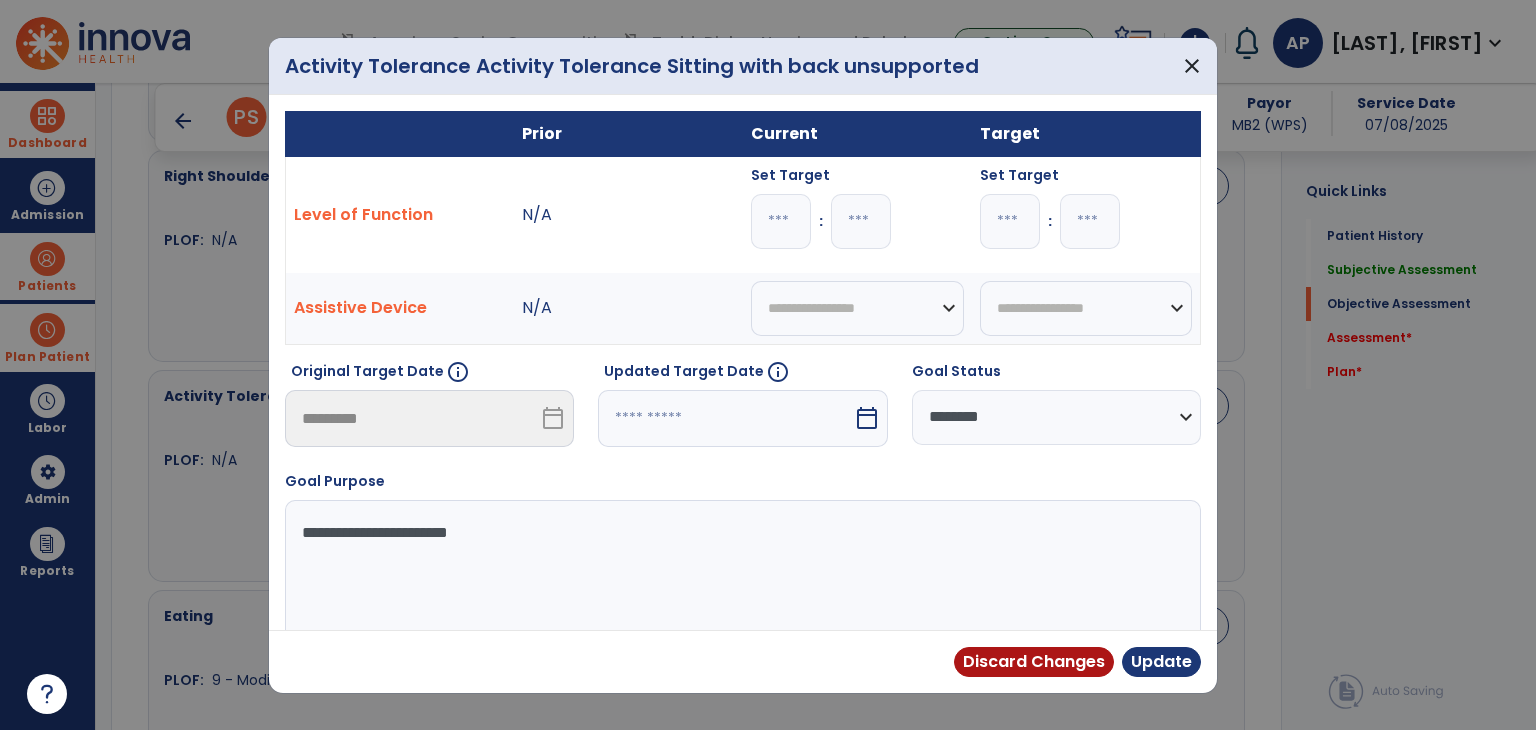 select on "*" 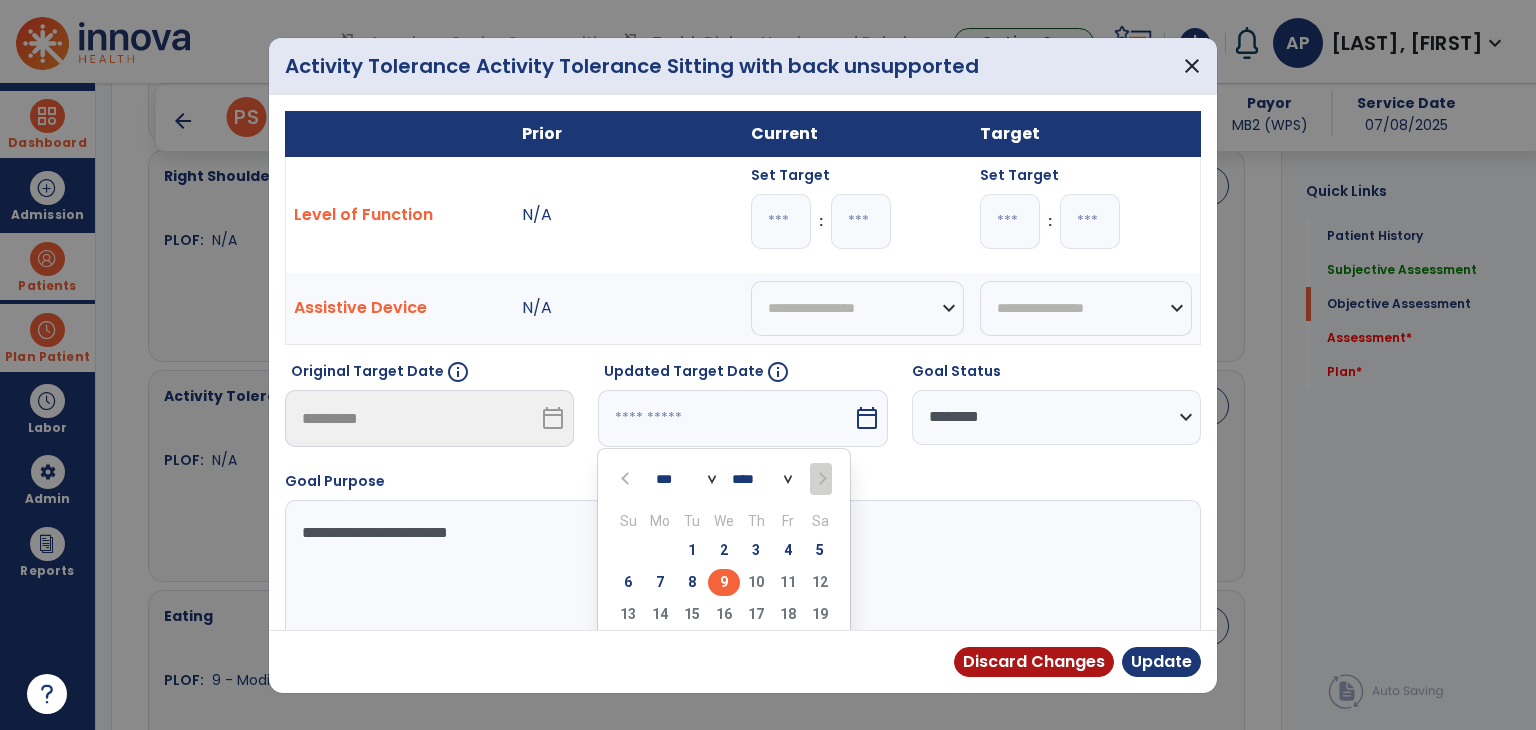 drag, startPoint x: 716, startPoint y: 583, endPoint x: 752, endPoint y: 584, distance: 36.013885 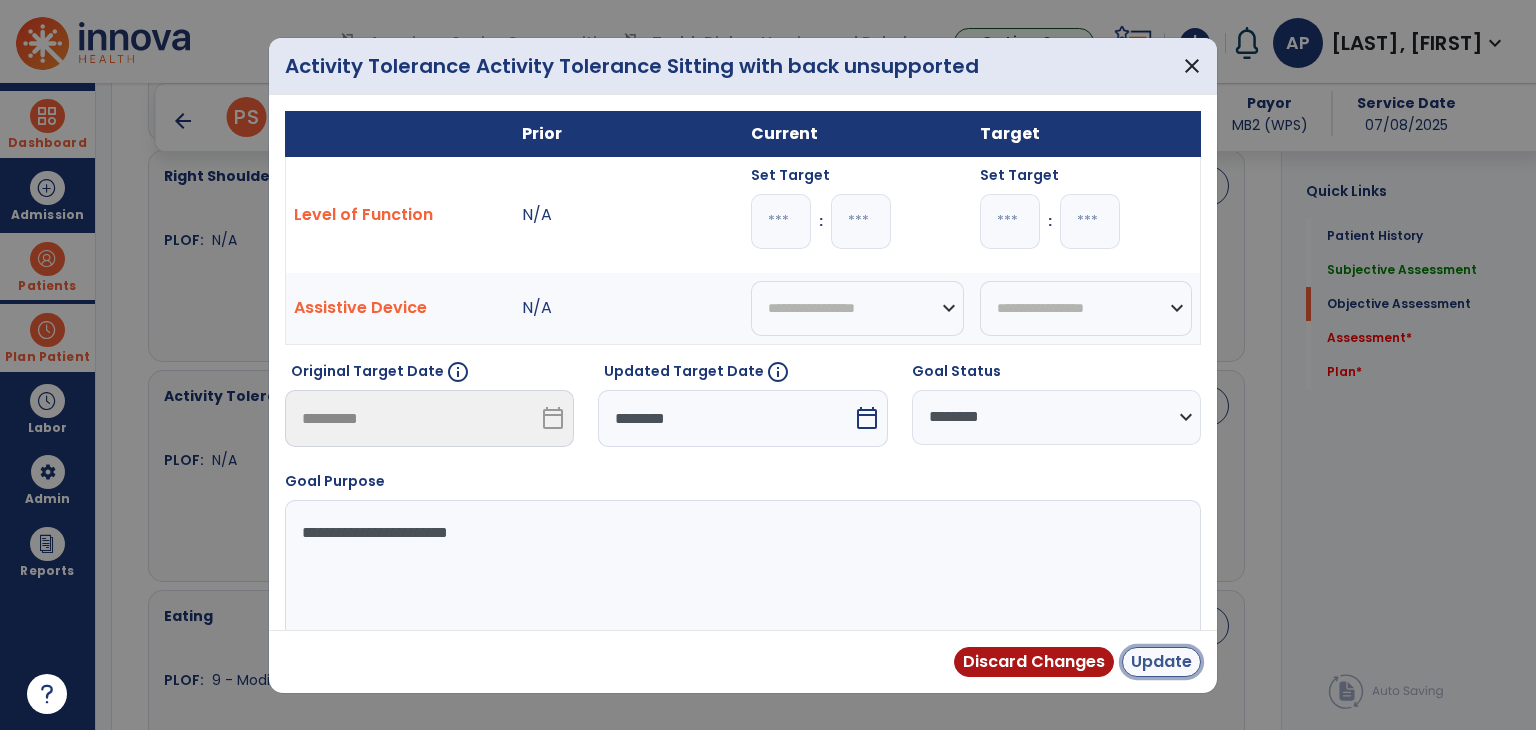 click on "Update" at bounding box center (1161, 662) 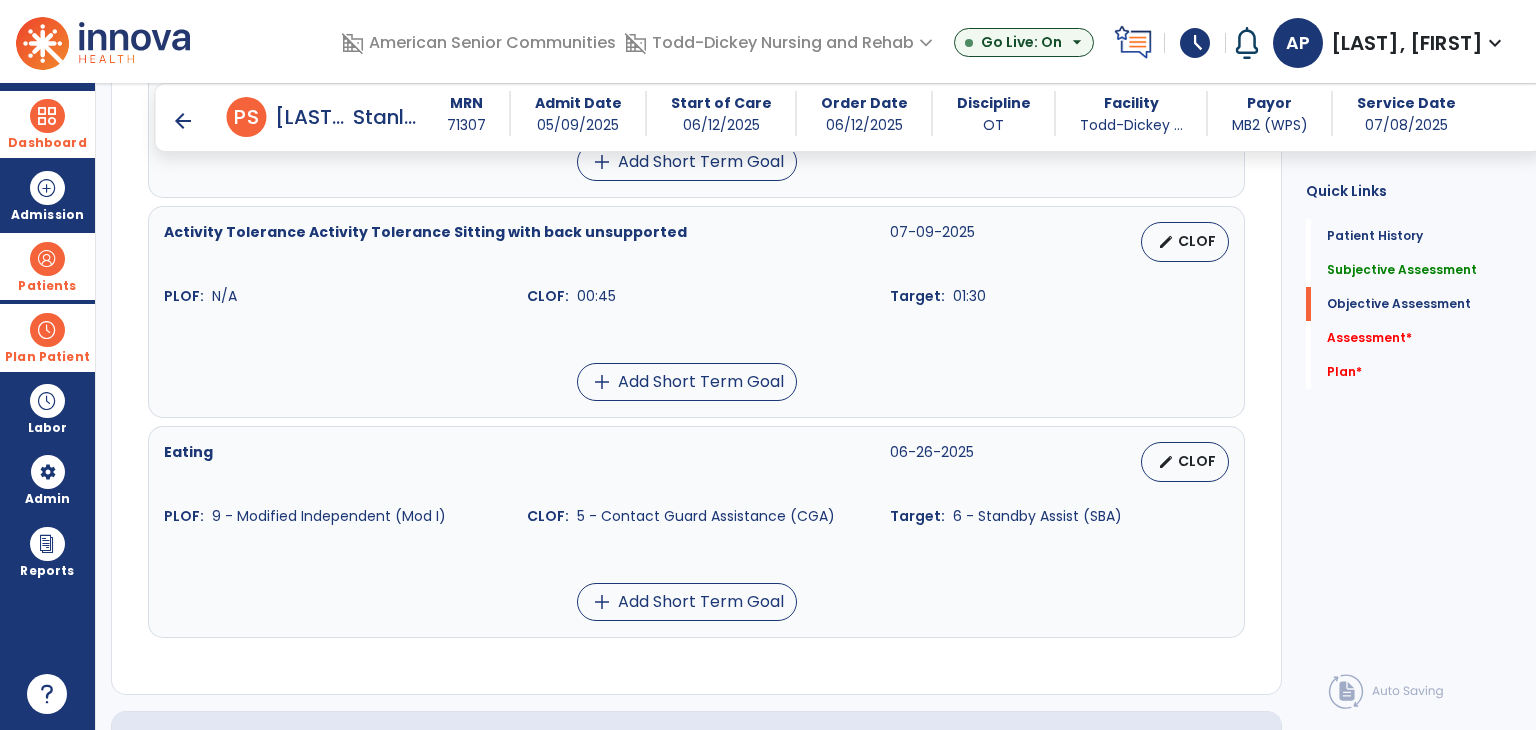 scroll, scrollTop: 1500, scrollLeft: 0, axis: vertical 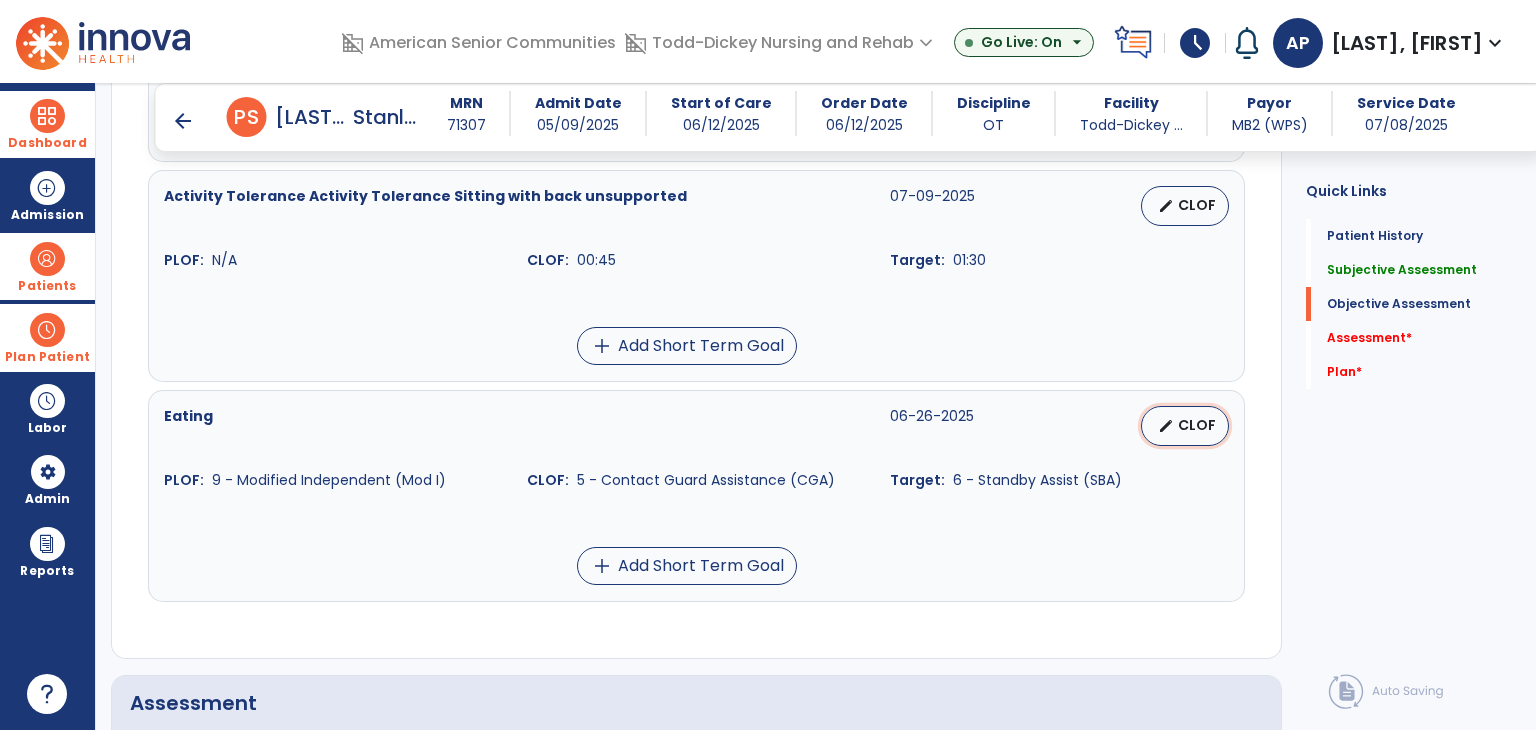 click on "edit" at bounding box center (1166, 426) 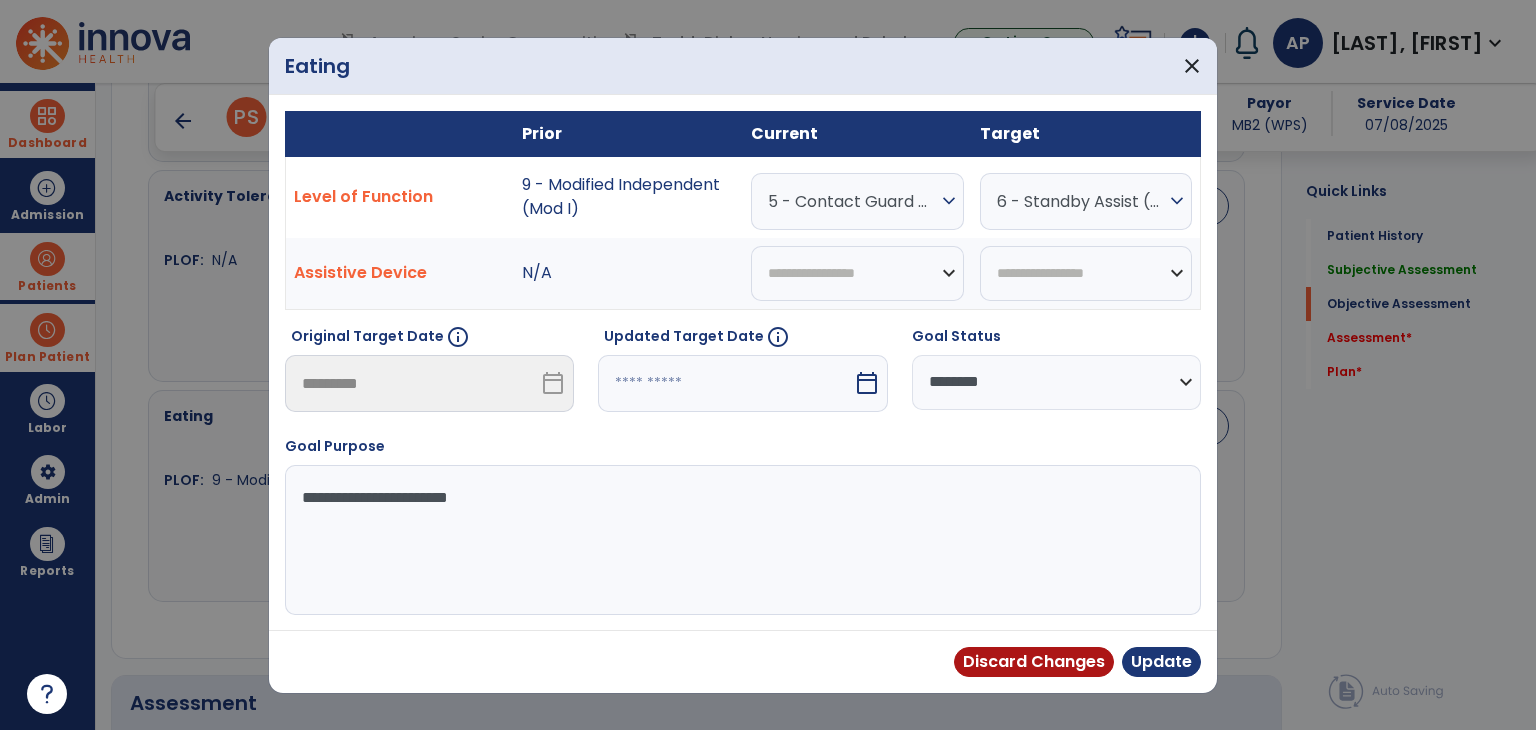 click on "5 - Contact Guard Assistance (CGA)" at bounding box center [852, 201] 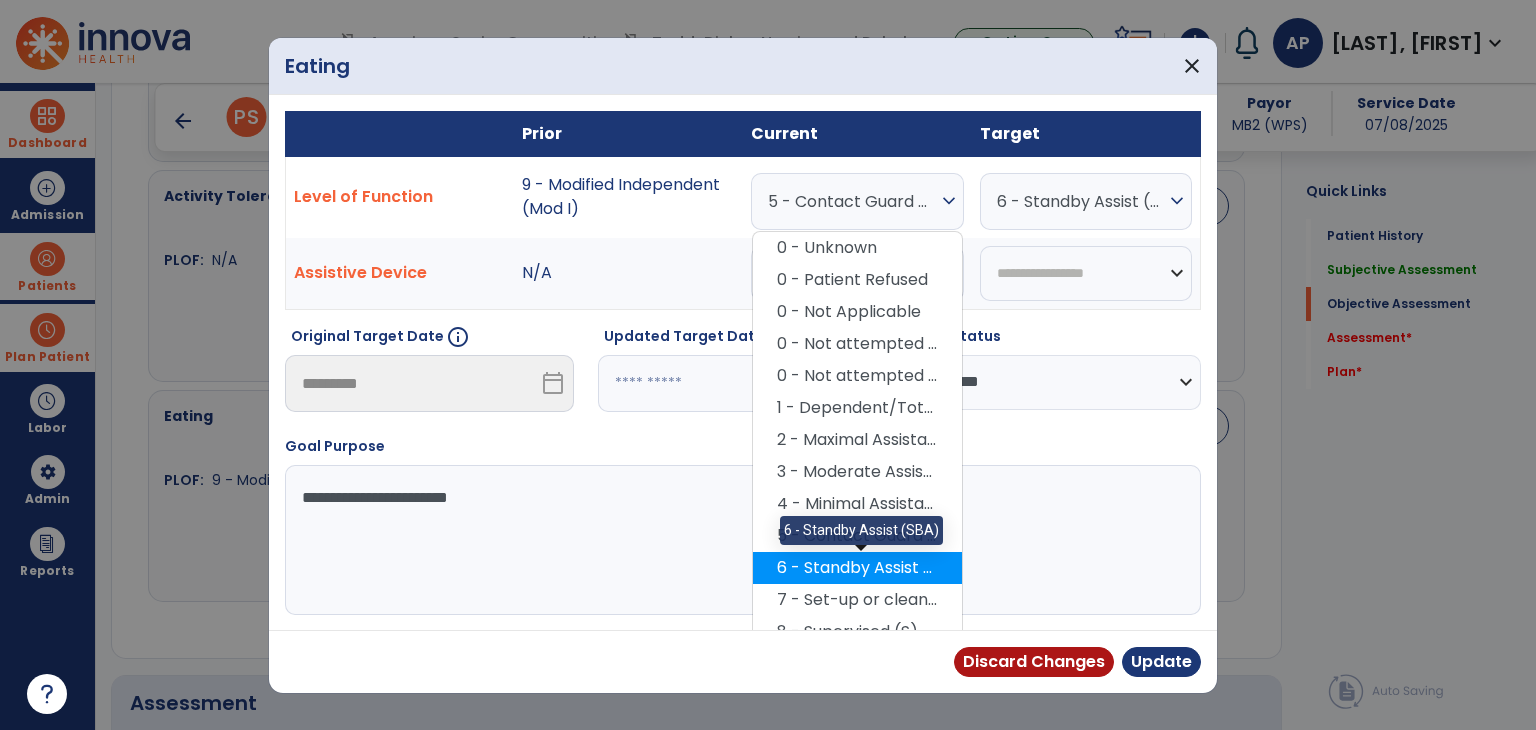 click on "6 - Standby Assist (SBA)" at bounding box center [857, 568] 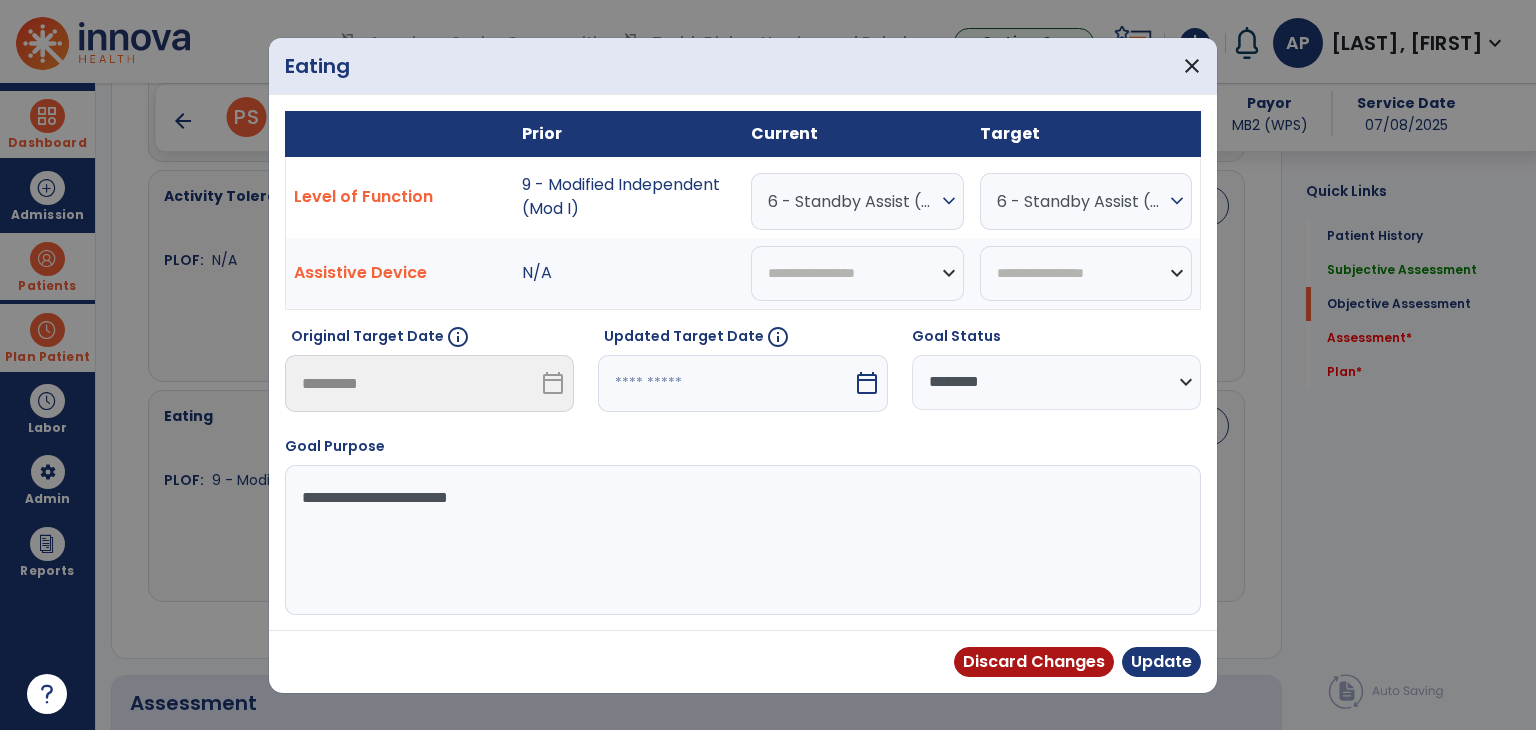 click at bounding box center [725, 383] 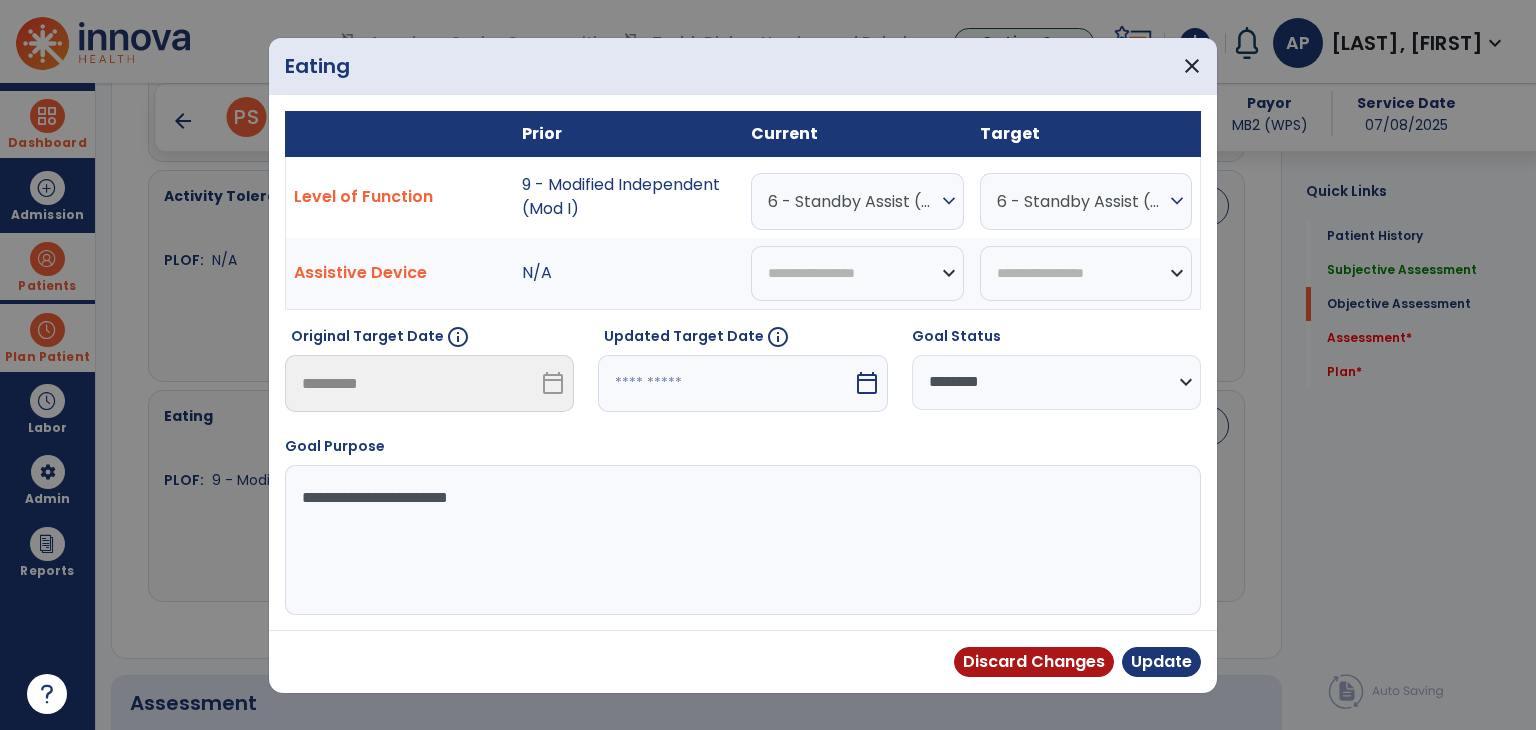 select on "*" 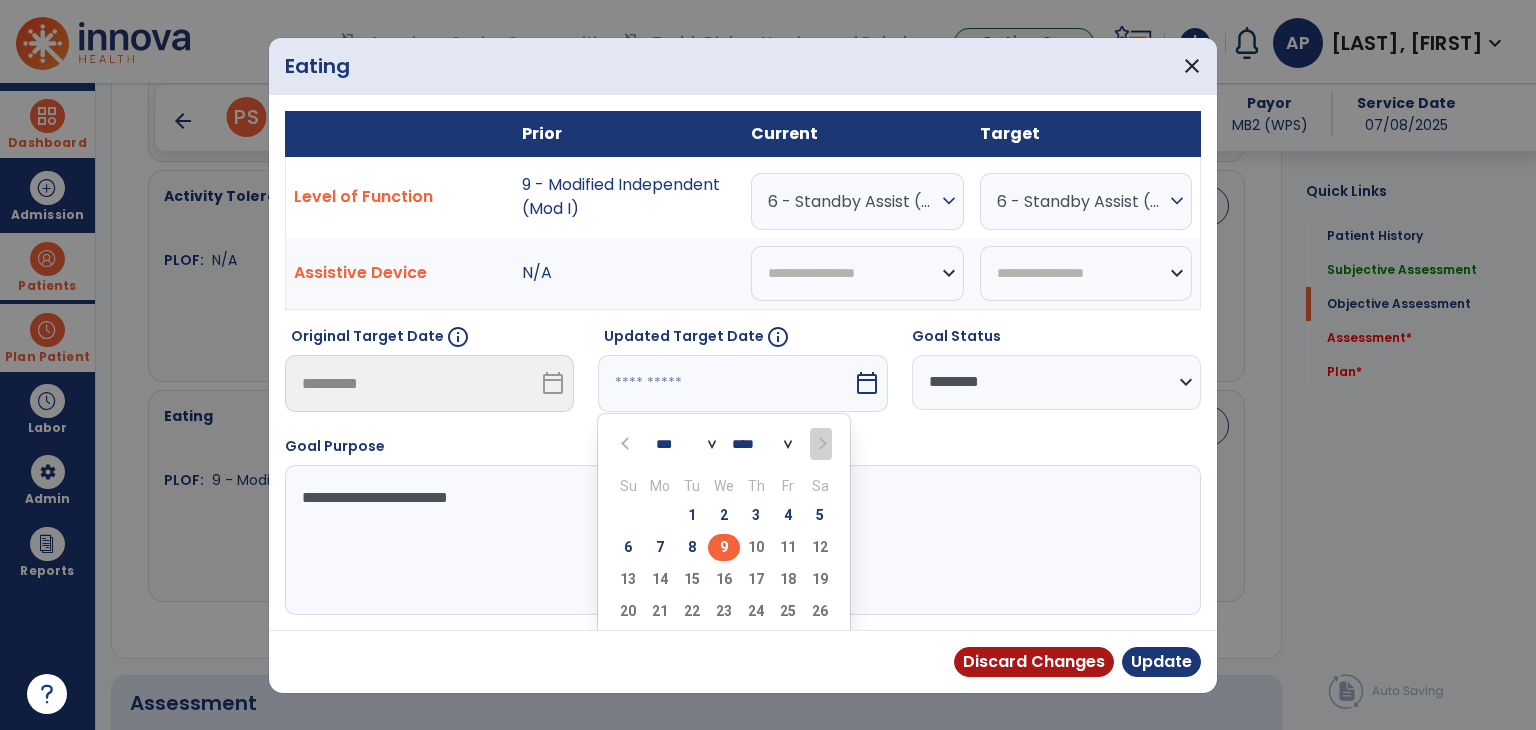 click on "9" at bounding box center [724, 547] 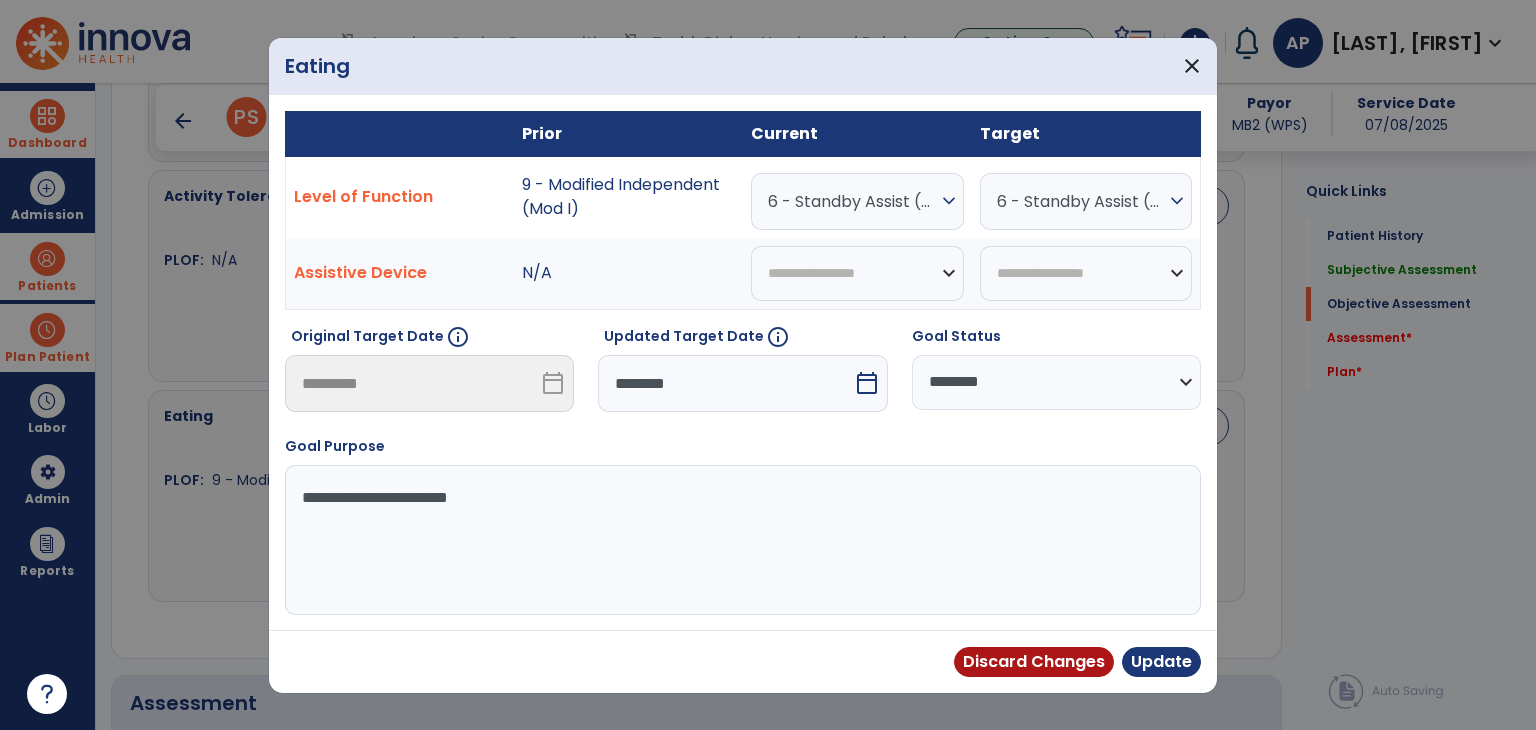 click on "**********" at bounding box center [1056, 382] 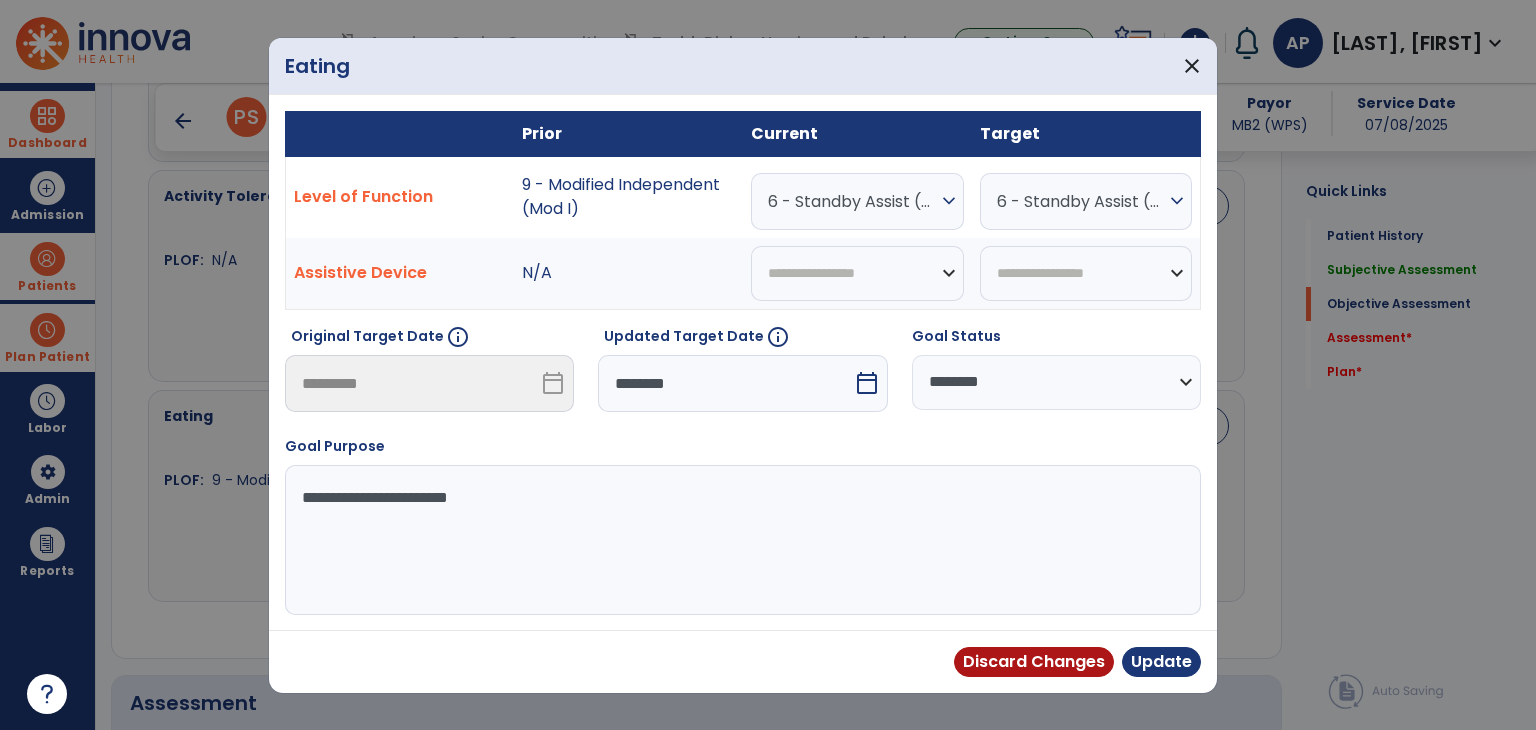 select on "********" 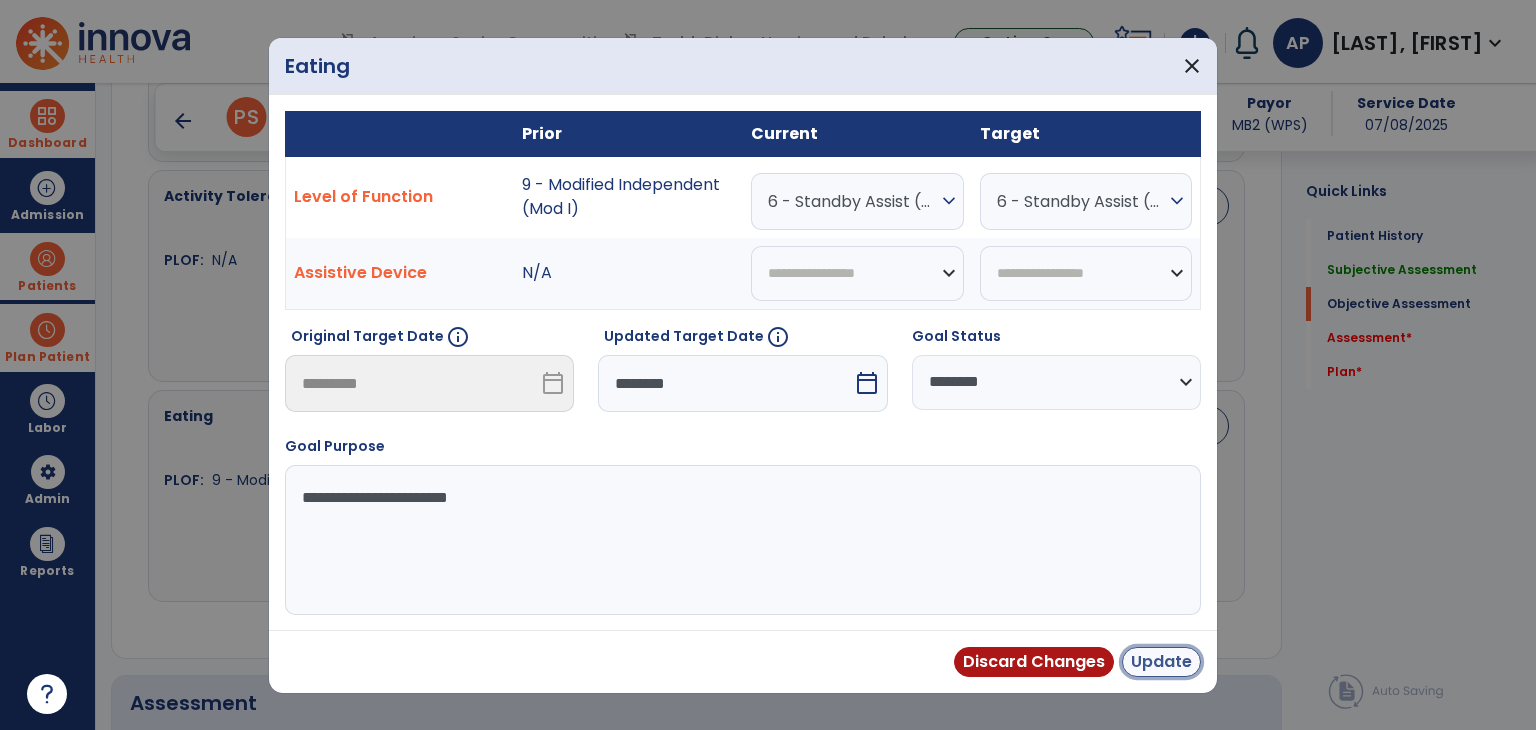 click on "Update" at bounding box center (1161, 662) 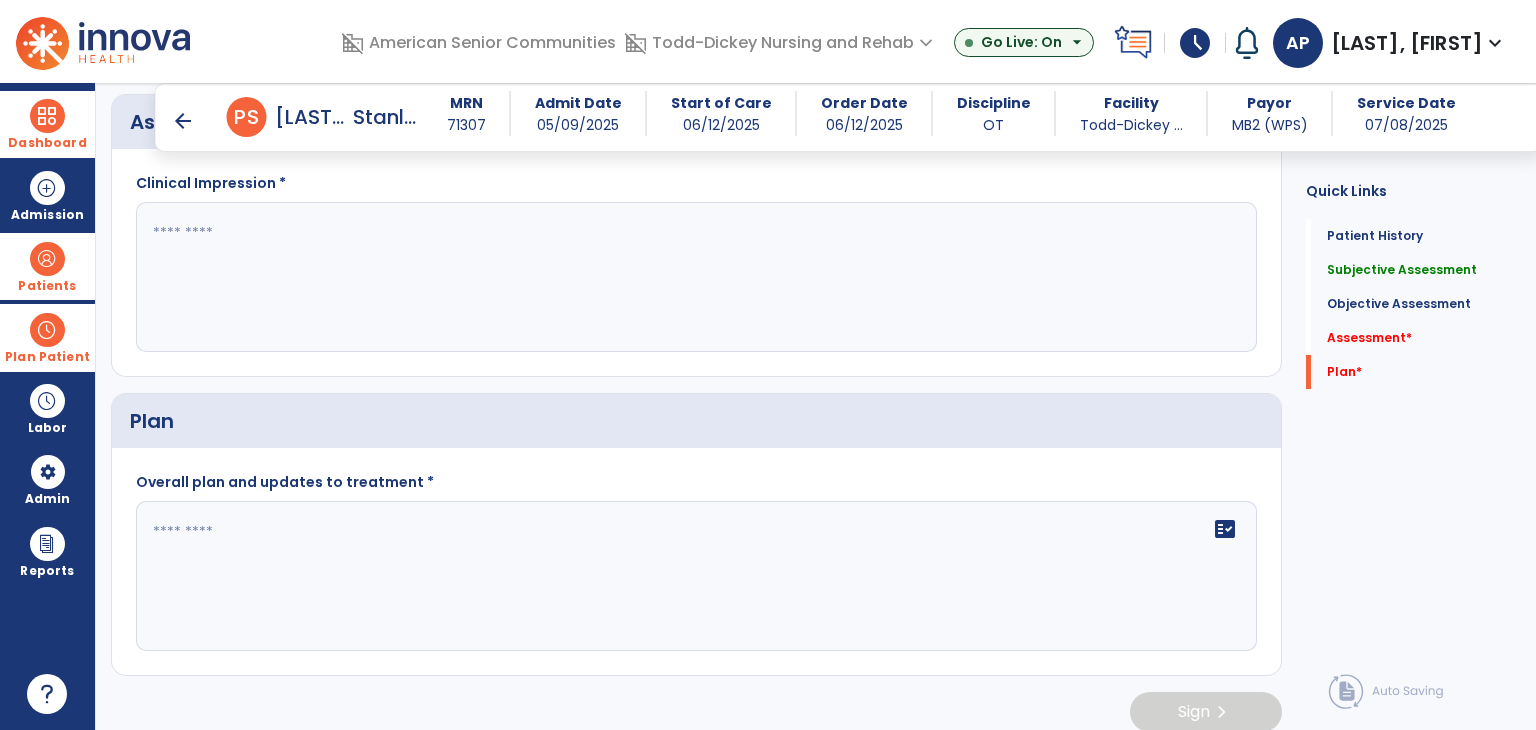 scroll, scrollTop: 2053, scrollLeft: 0, axis: vertical 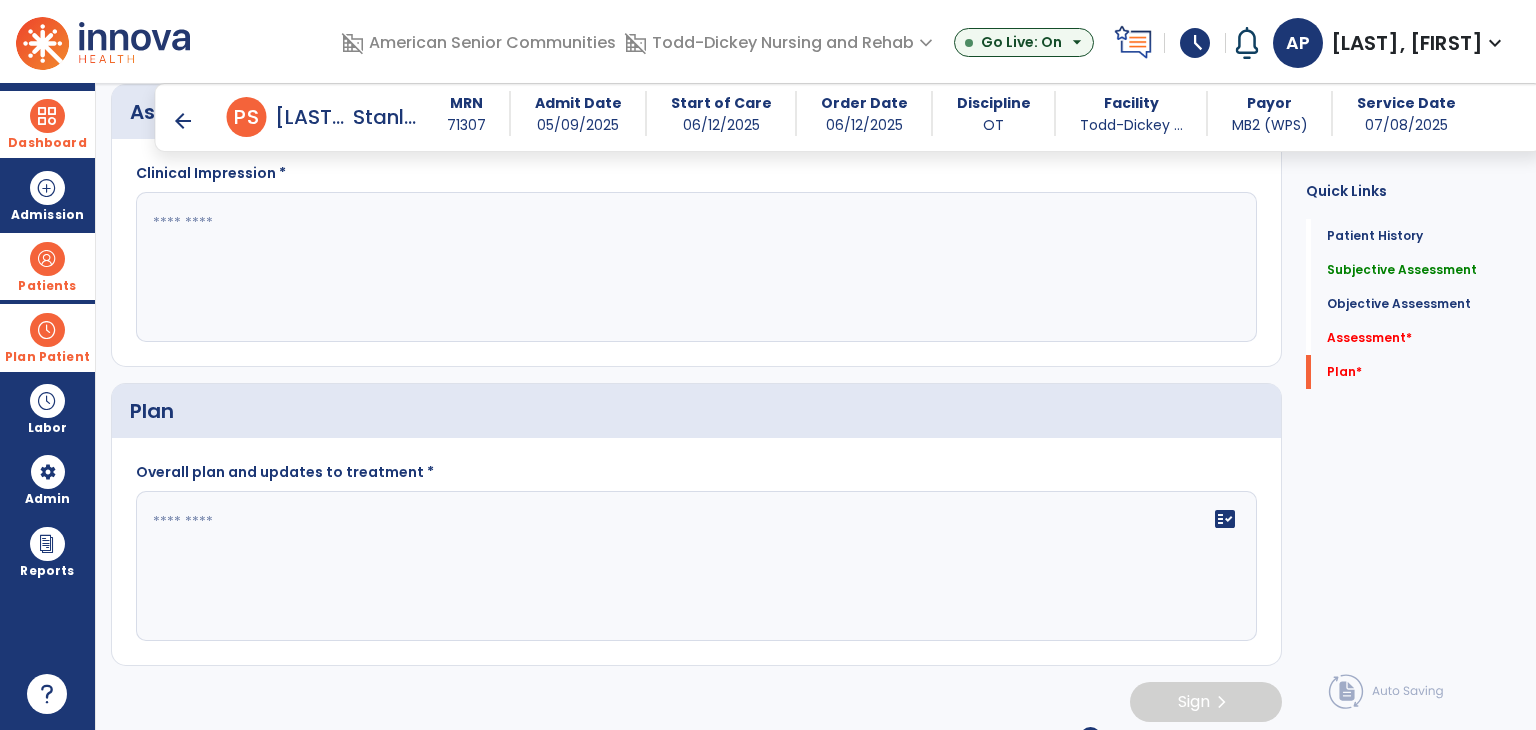 click 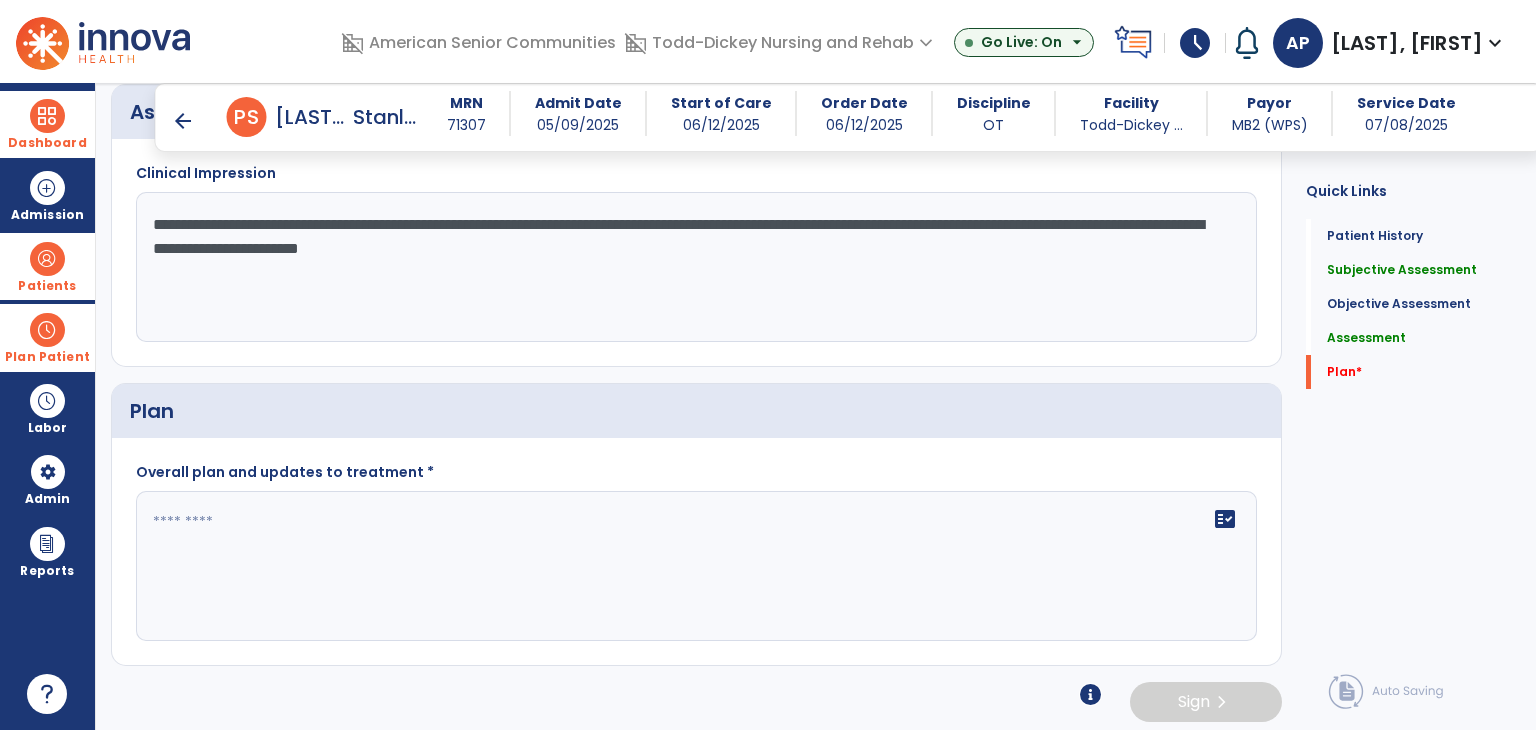 type on "**********" 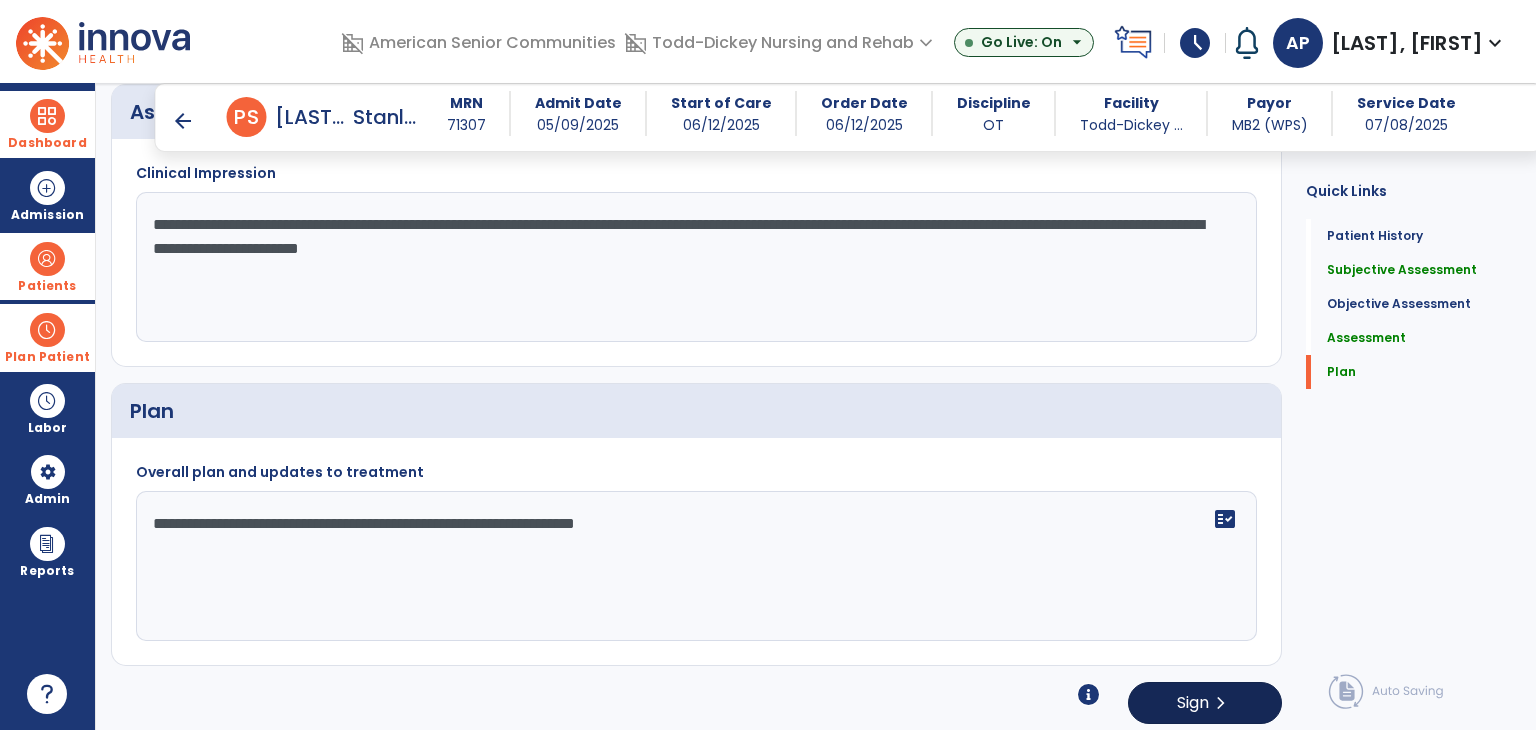 type on "**********" 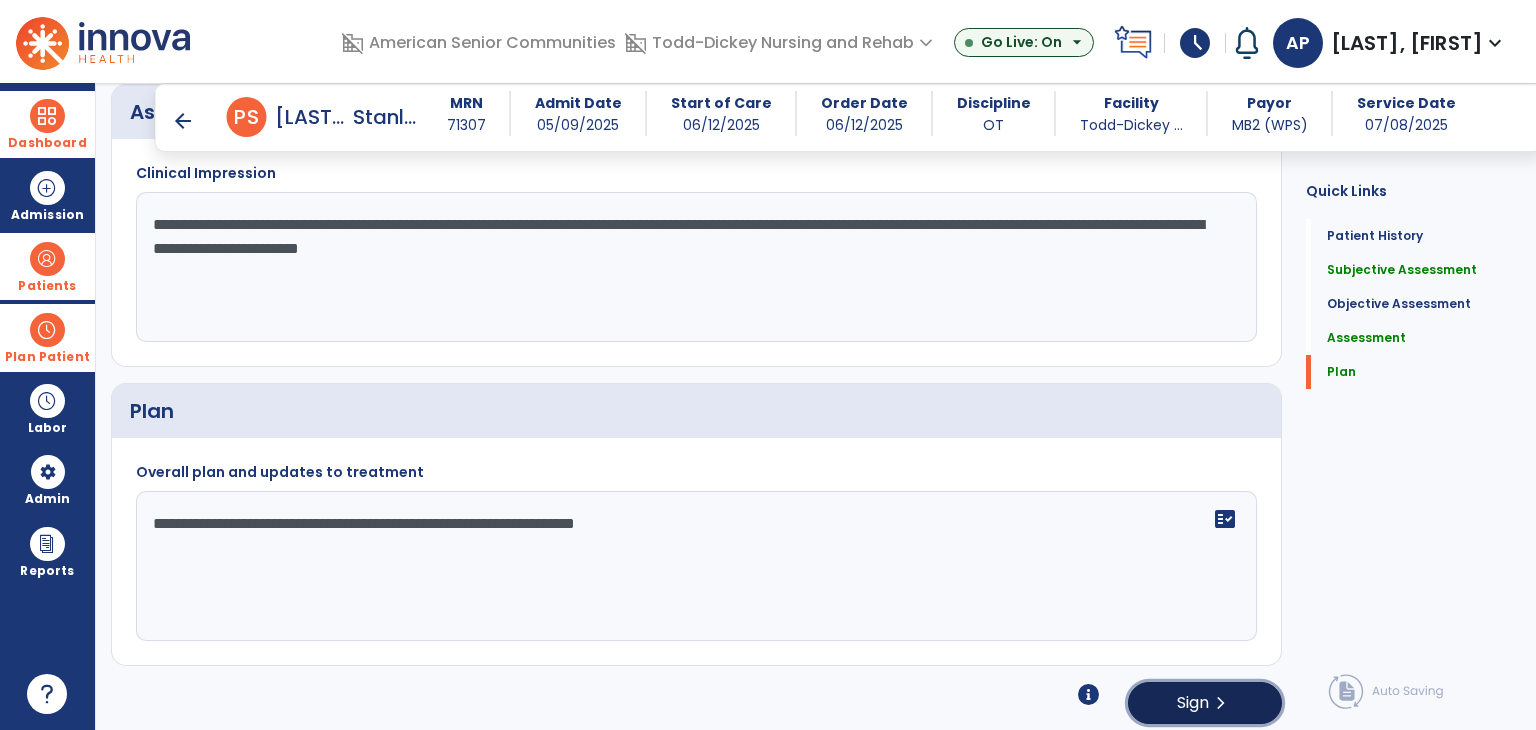 click on "Sign" 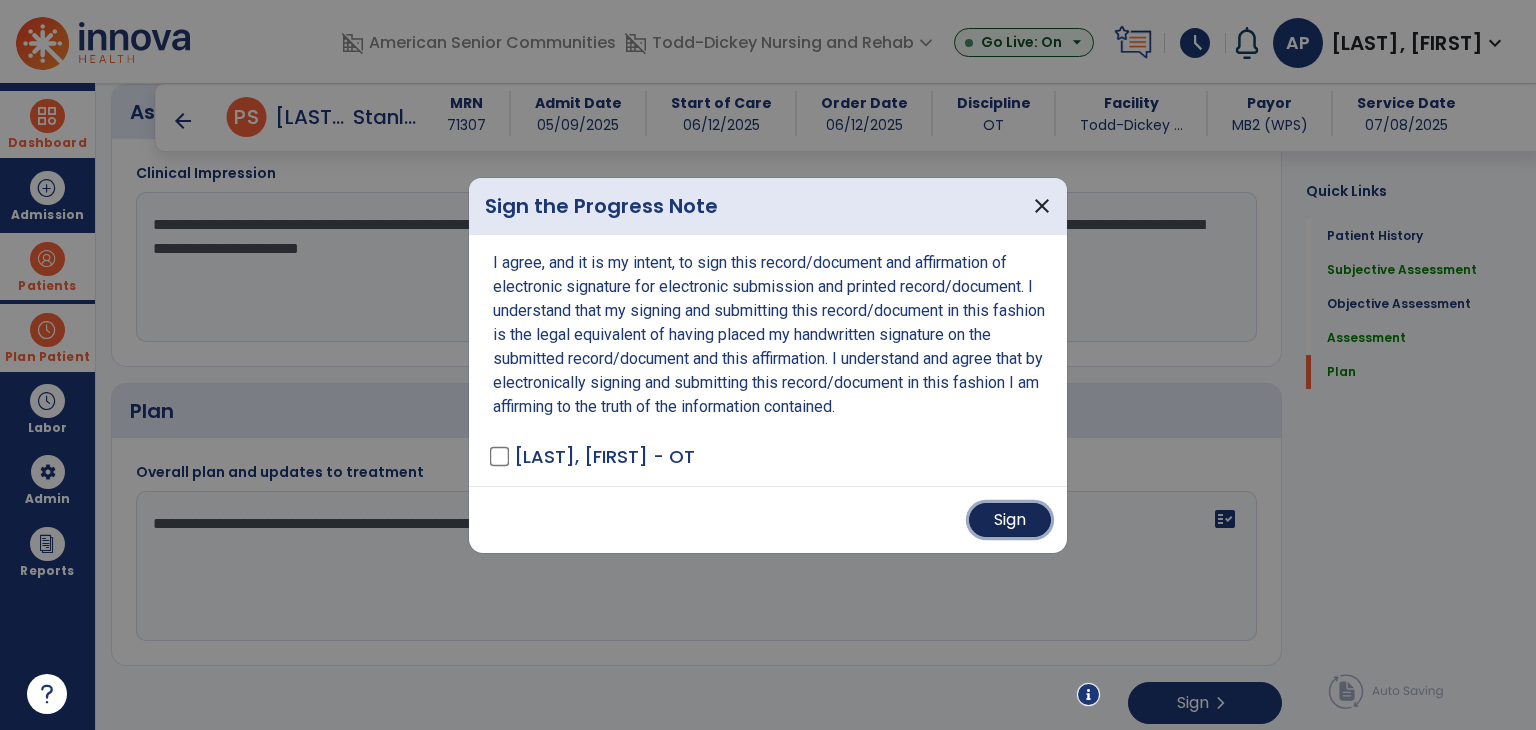 click on "Sign" at bounding box center [1010, 520] 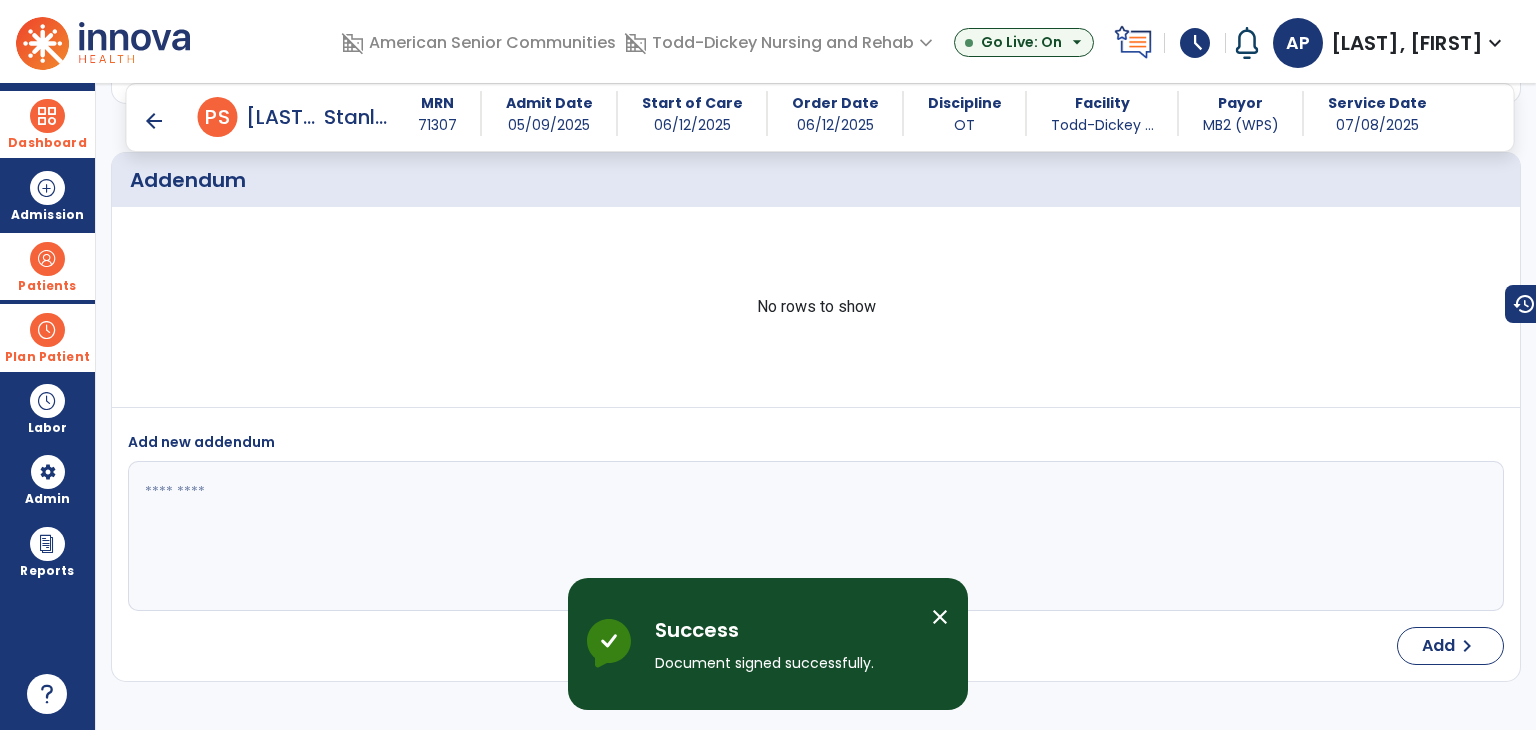 scroll, scrollTop: 2344, scrollLeft: 0, axis: vertical 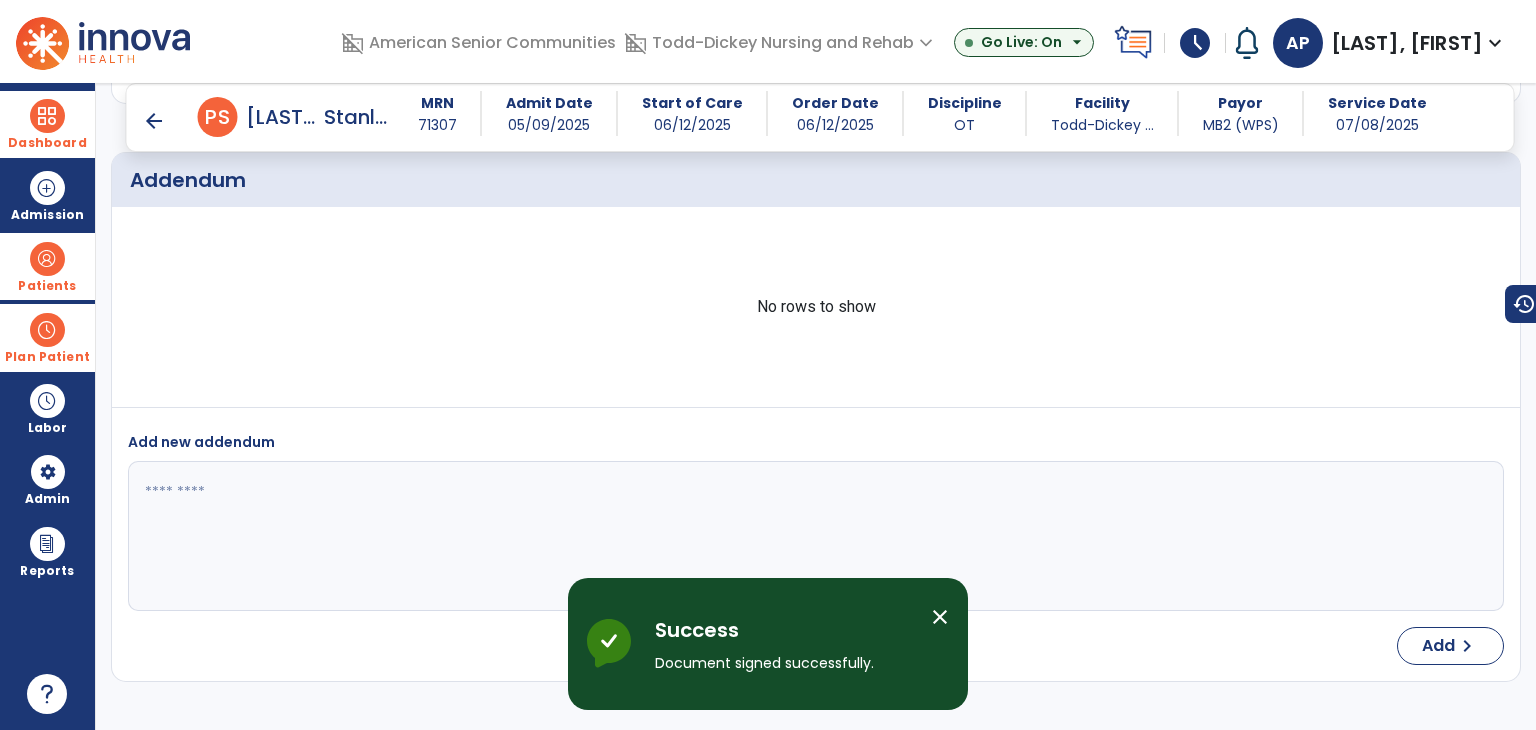 click on "arrow_back" at bounding box center (154, 121) 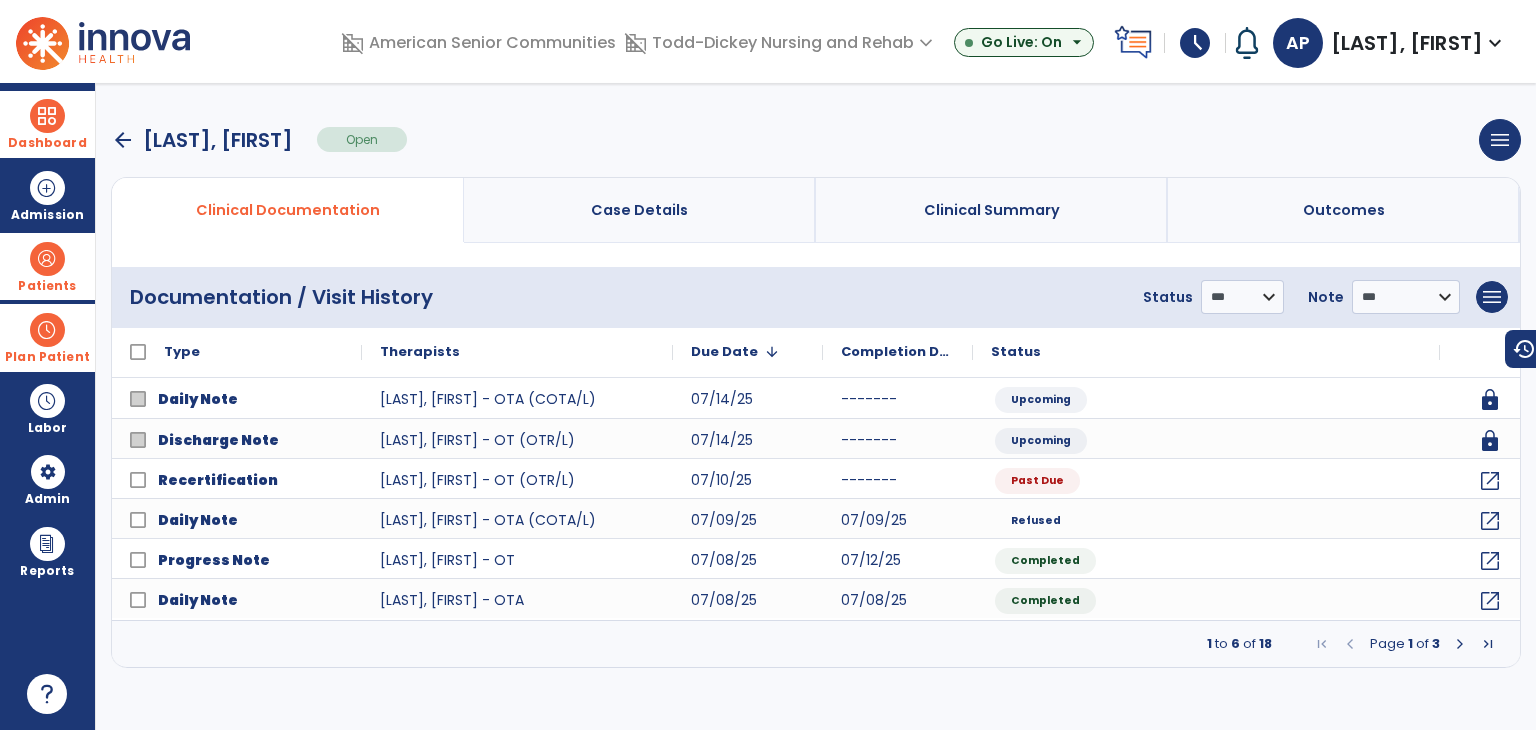 scroll, scrollTop: 0, scrollLeft: 0, axis: both 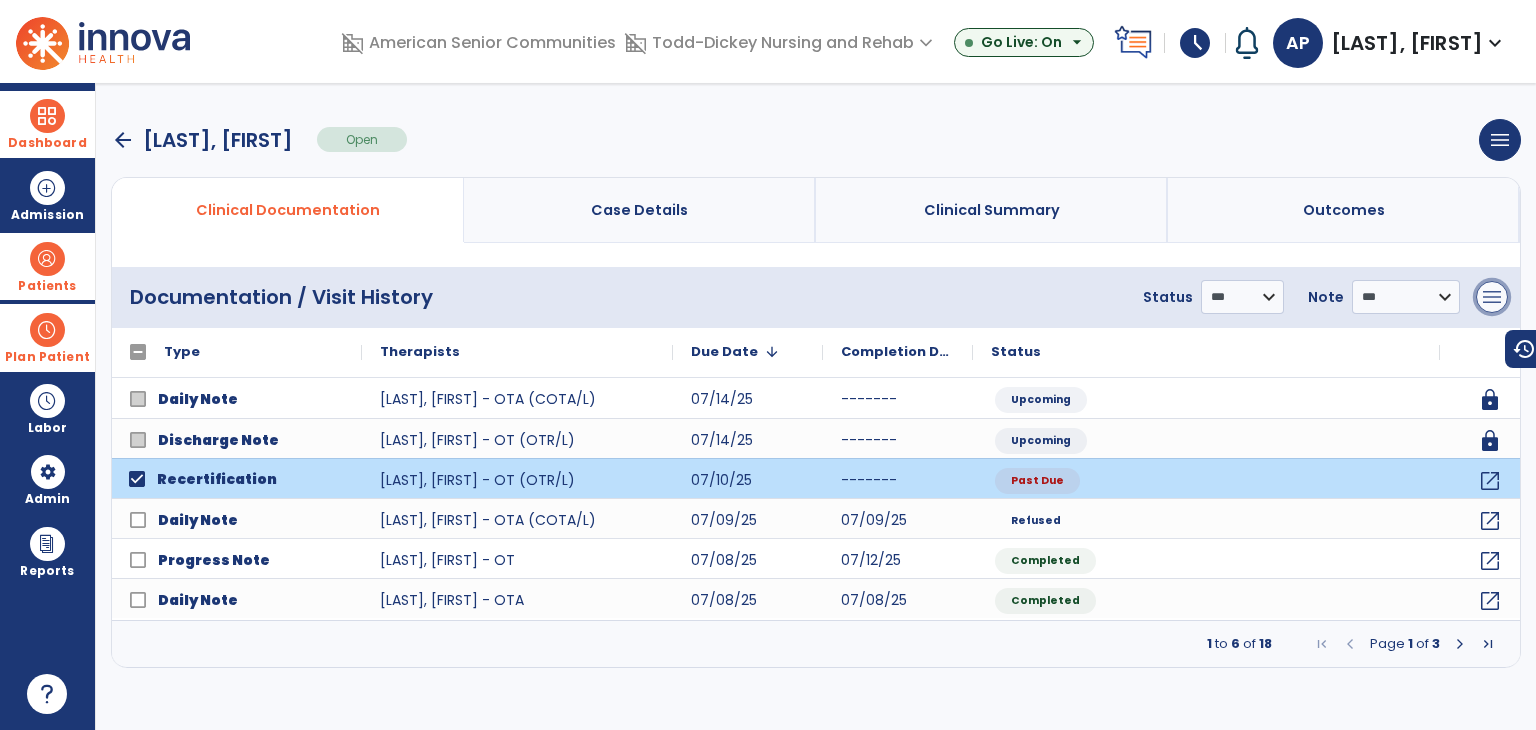 click on "menu" at bounding box center [1492, 297] 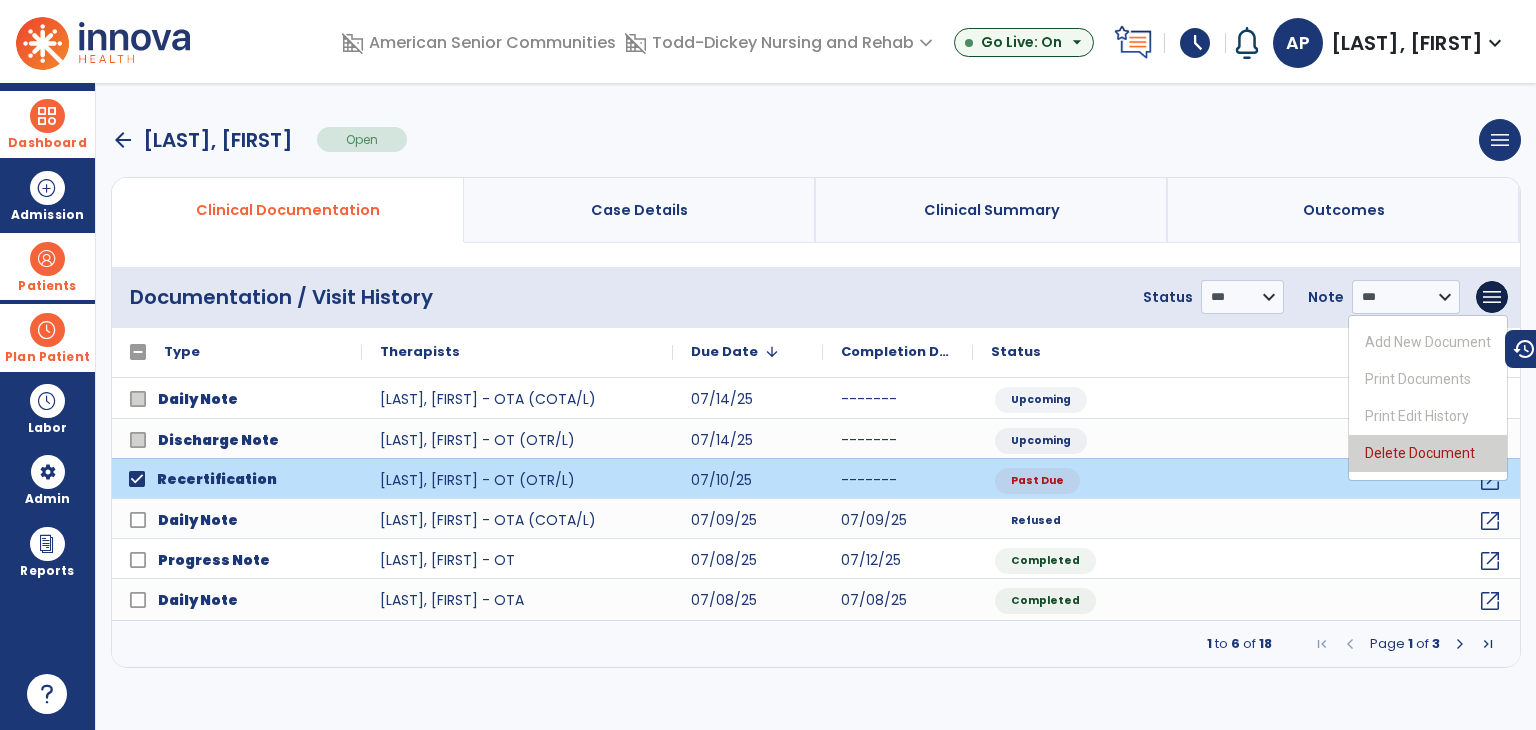 click on "Delete Document" at bounding box center (1428, 453) 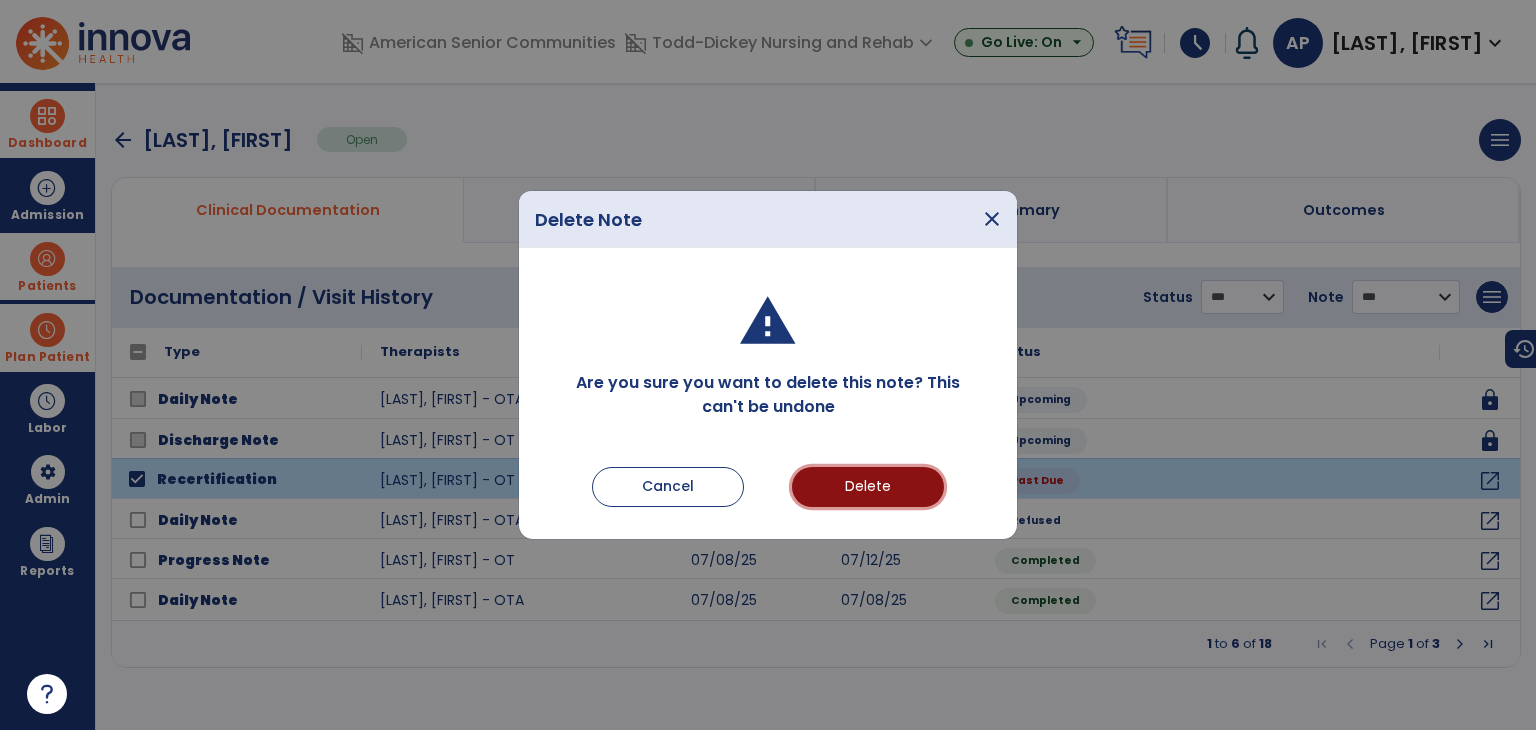 click on "Delete" at bounding box center [868, 487] 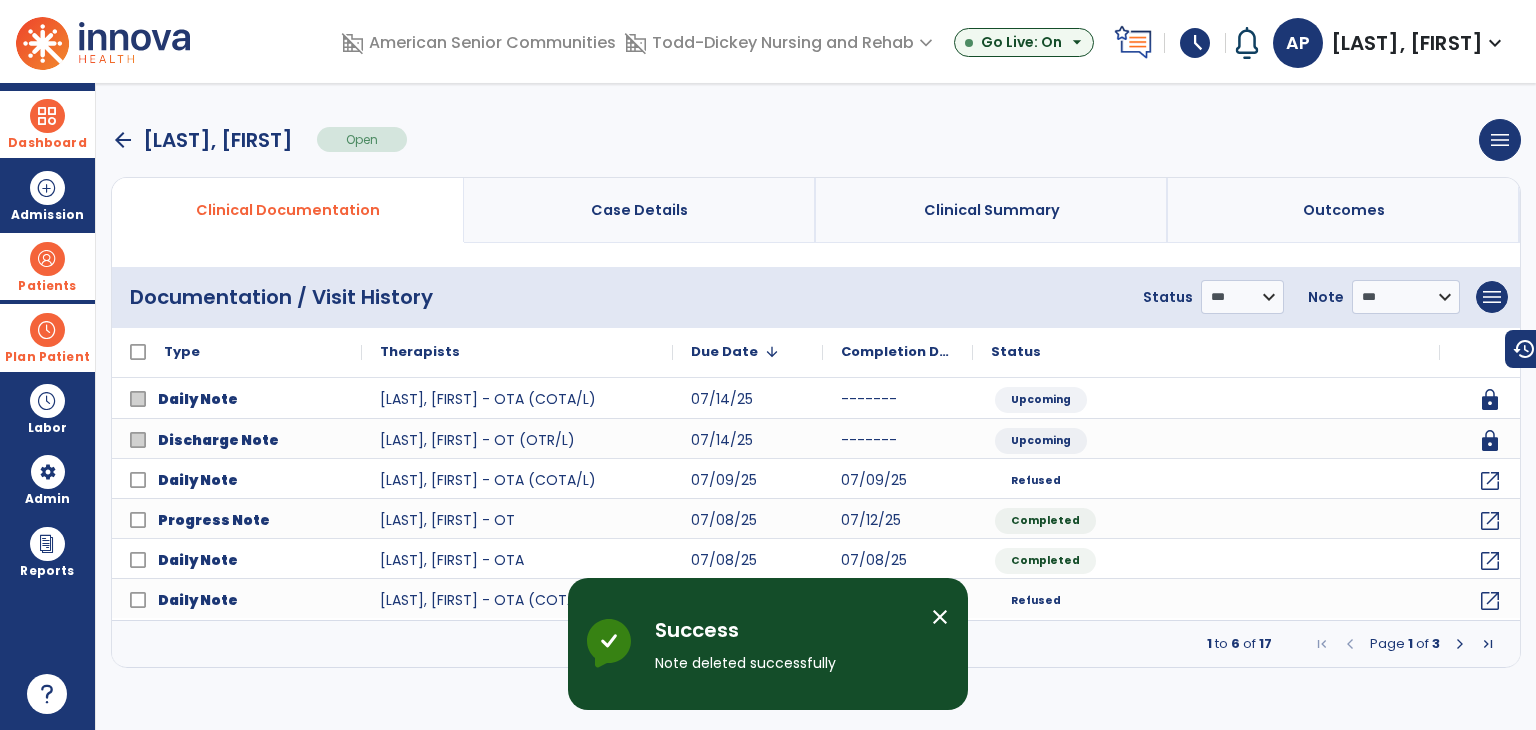 click on "arrow_back" at bounding box center [123, 140] 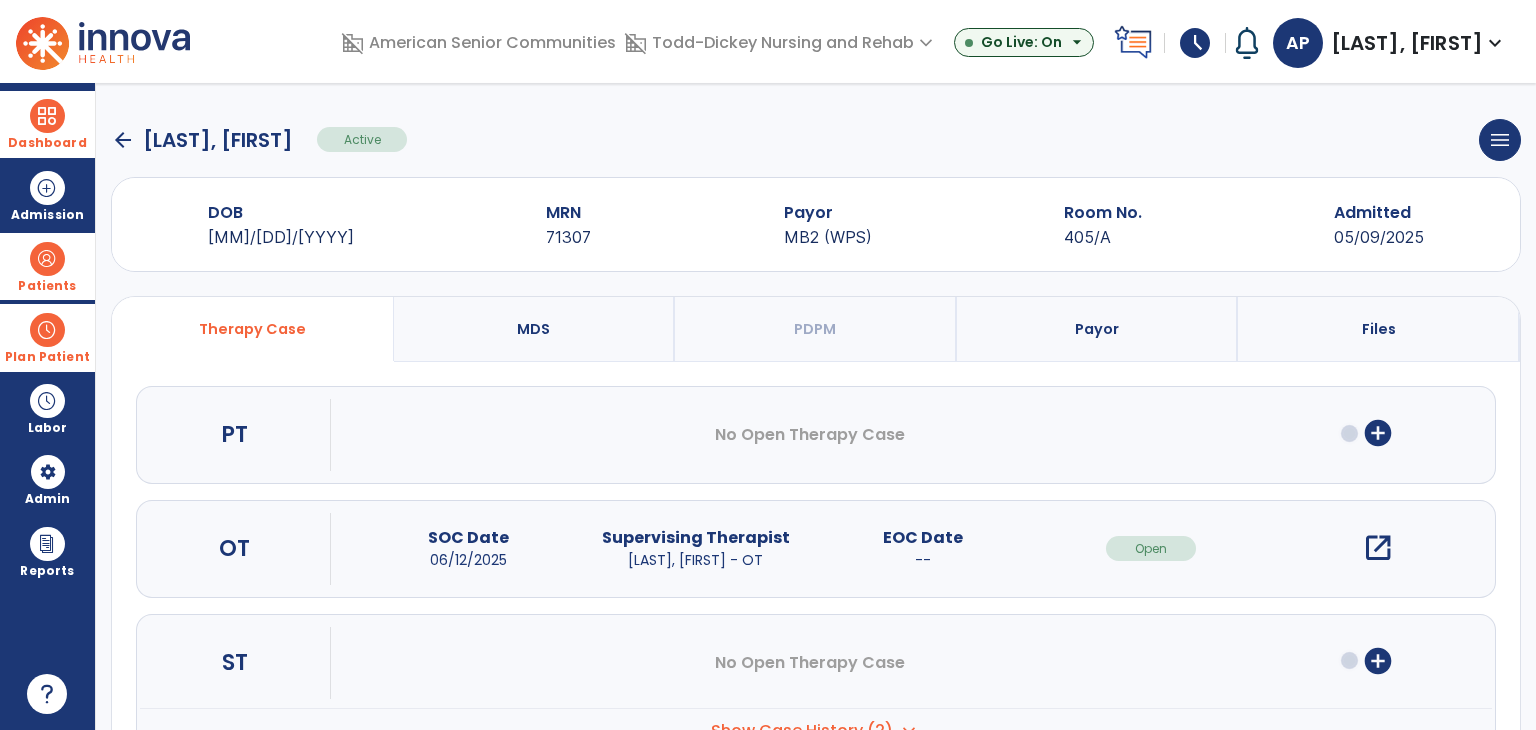 click on "Dashboard" at bounding box center (47, 124) 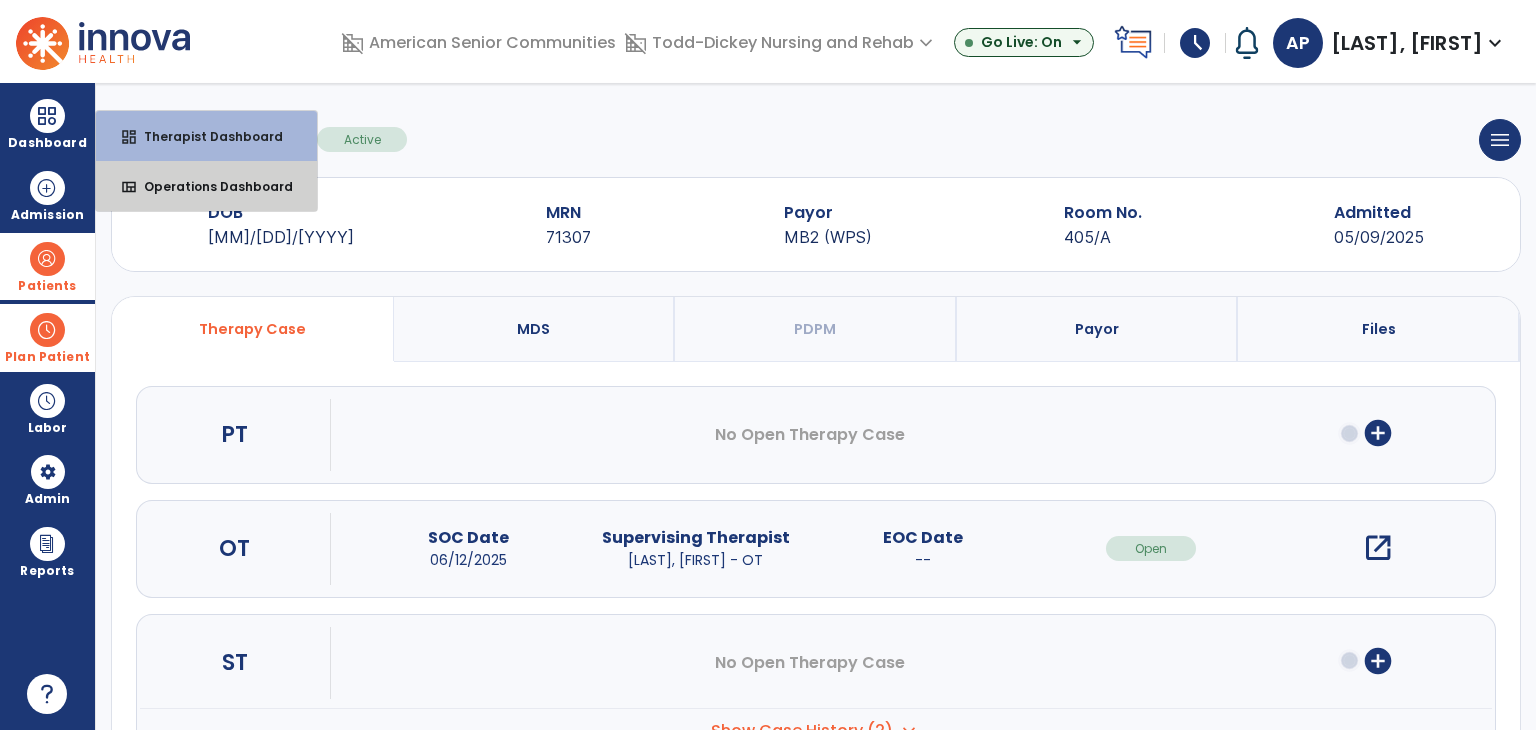 click on "view_quilt  Operations Dashboard" at bounding box center [206, 186] 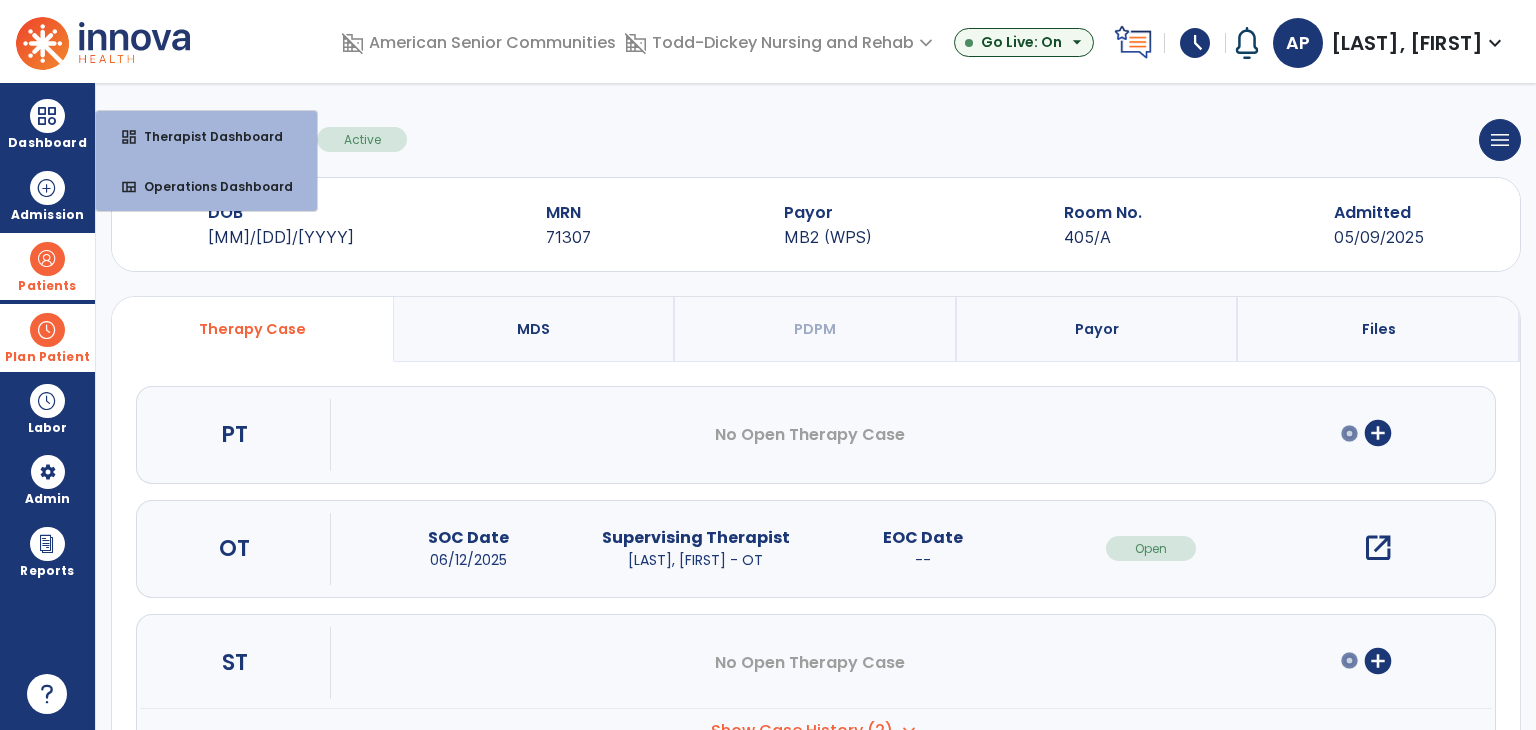 select on "***" 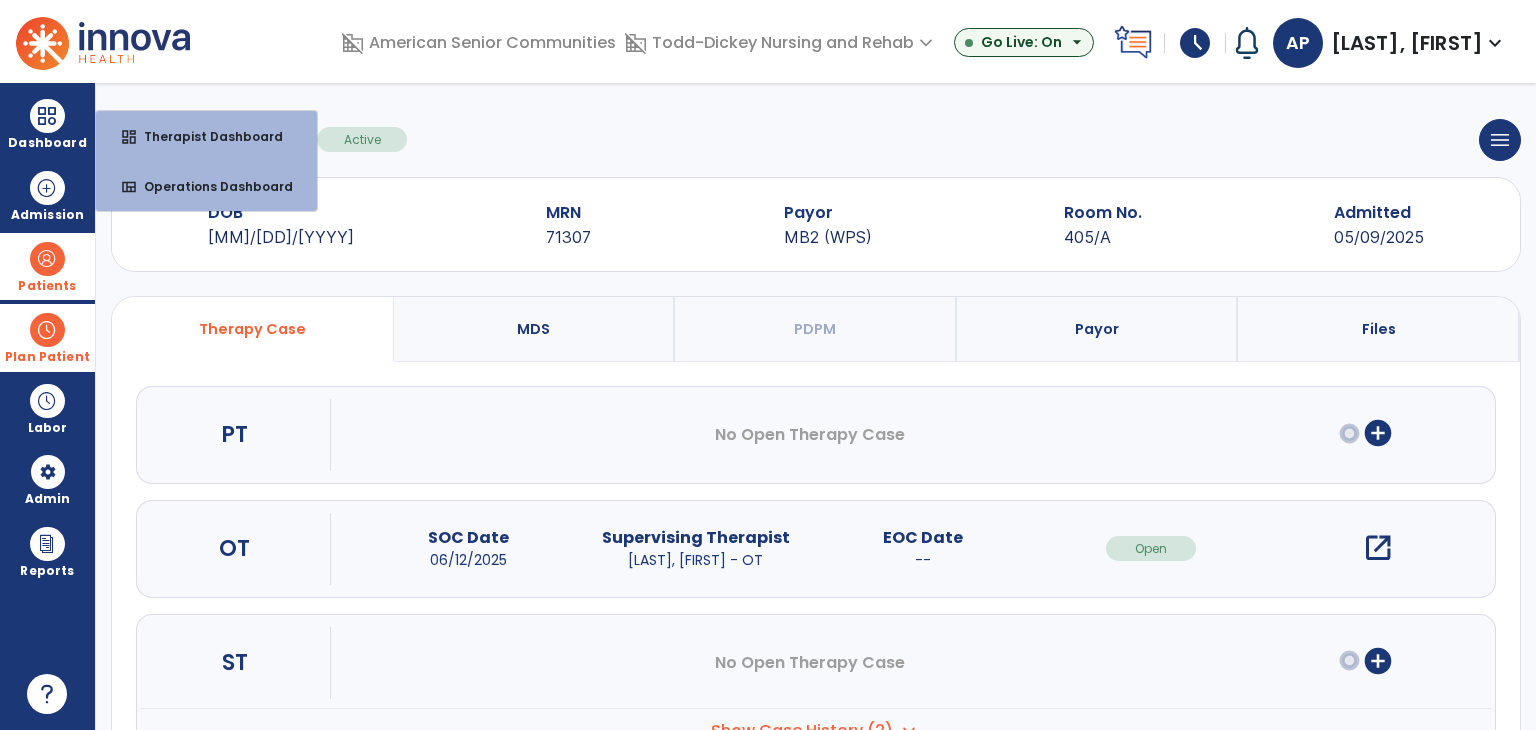 select on "****" 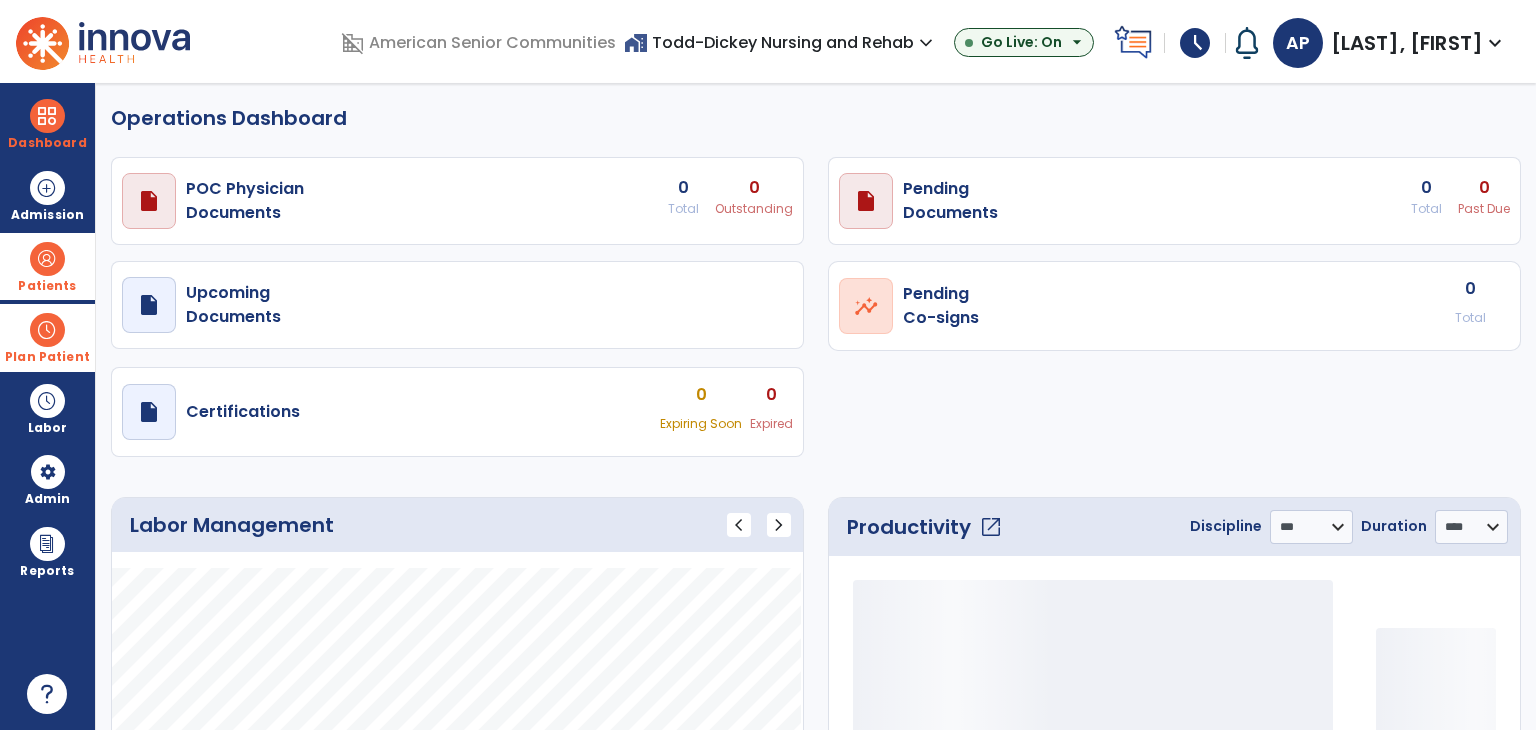 select on "***" 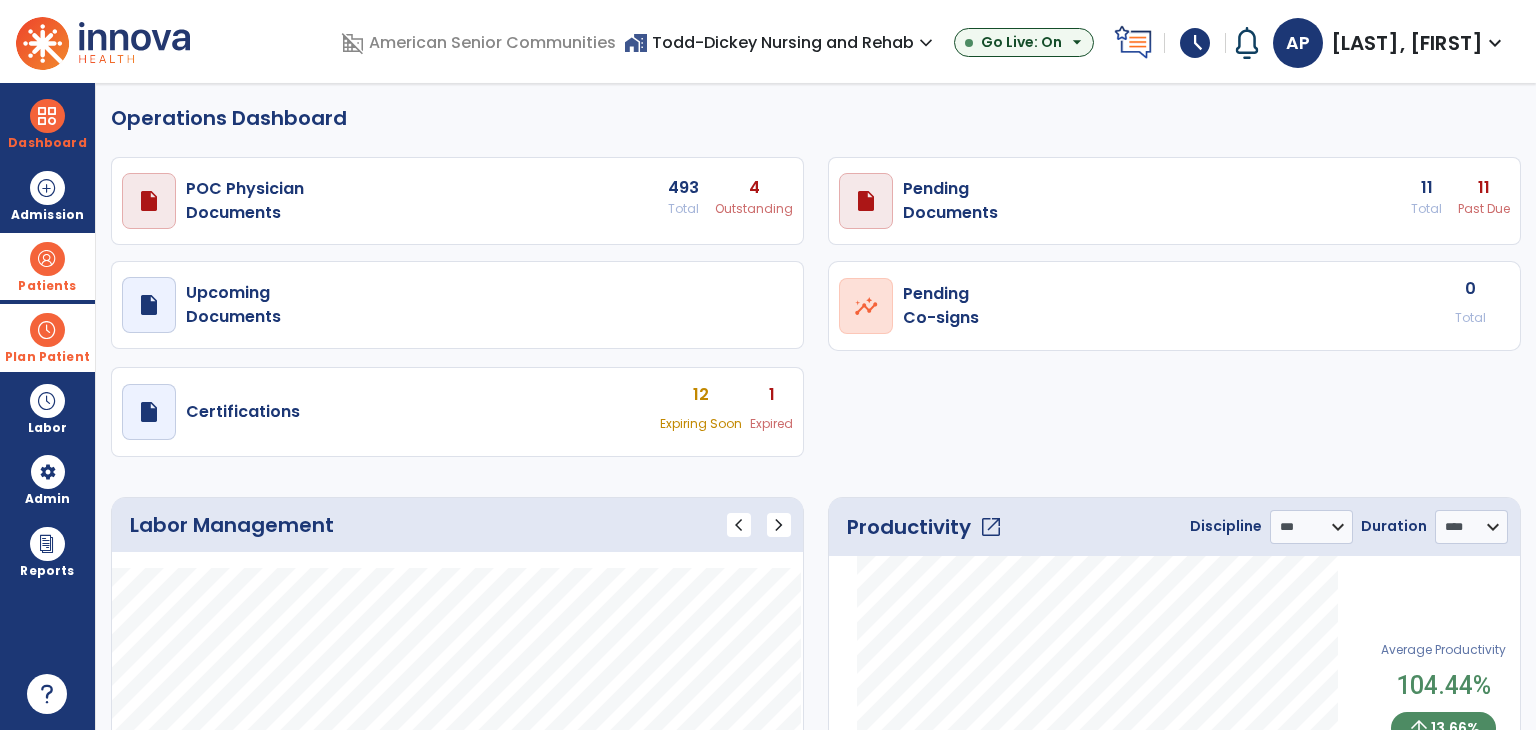 click on "draft   open_in_new  Pending   Documents 11 Total 11 Past Due" at bounding box center [457, 201] 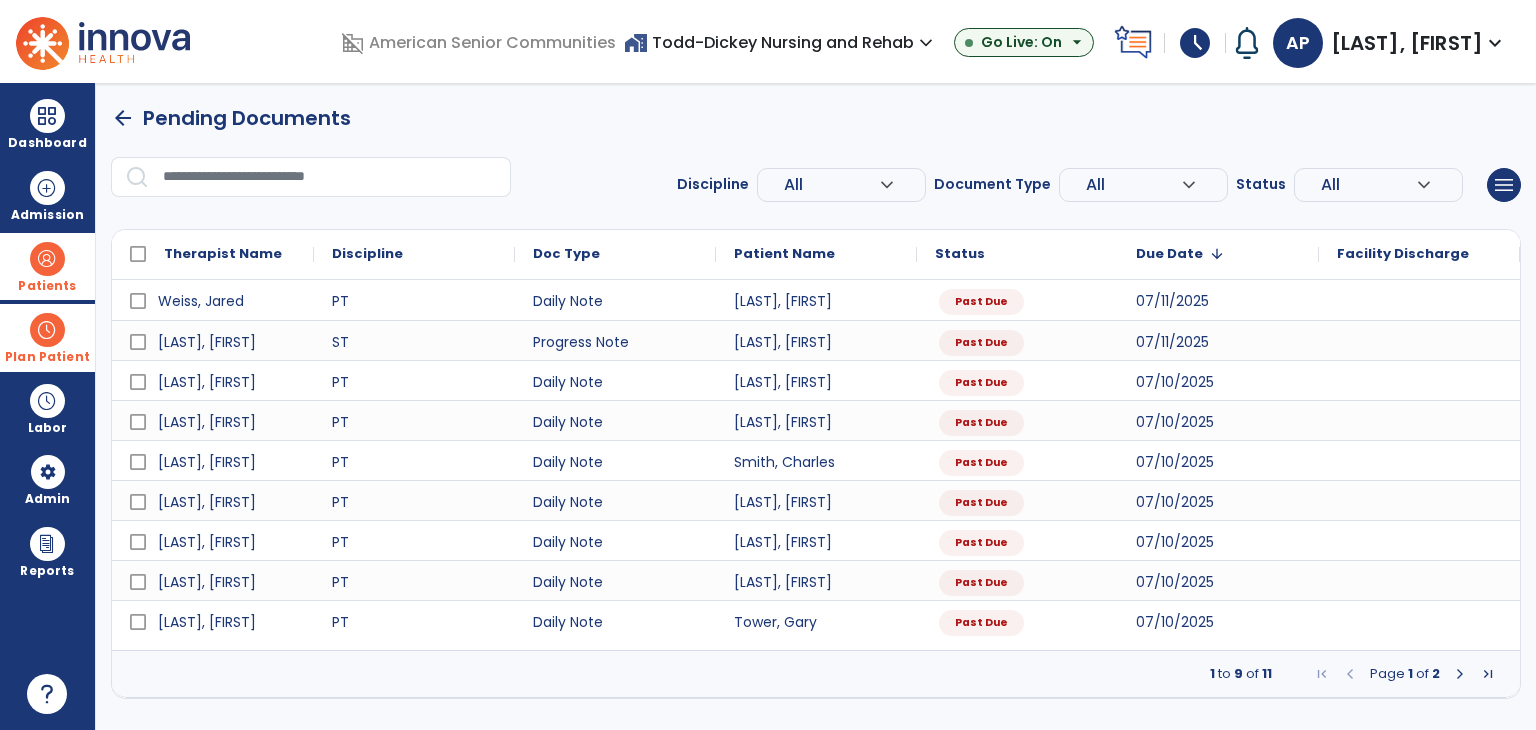 click at bounding box center (1460, 674) 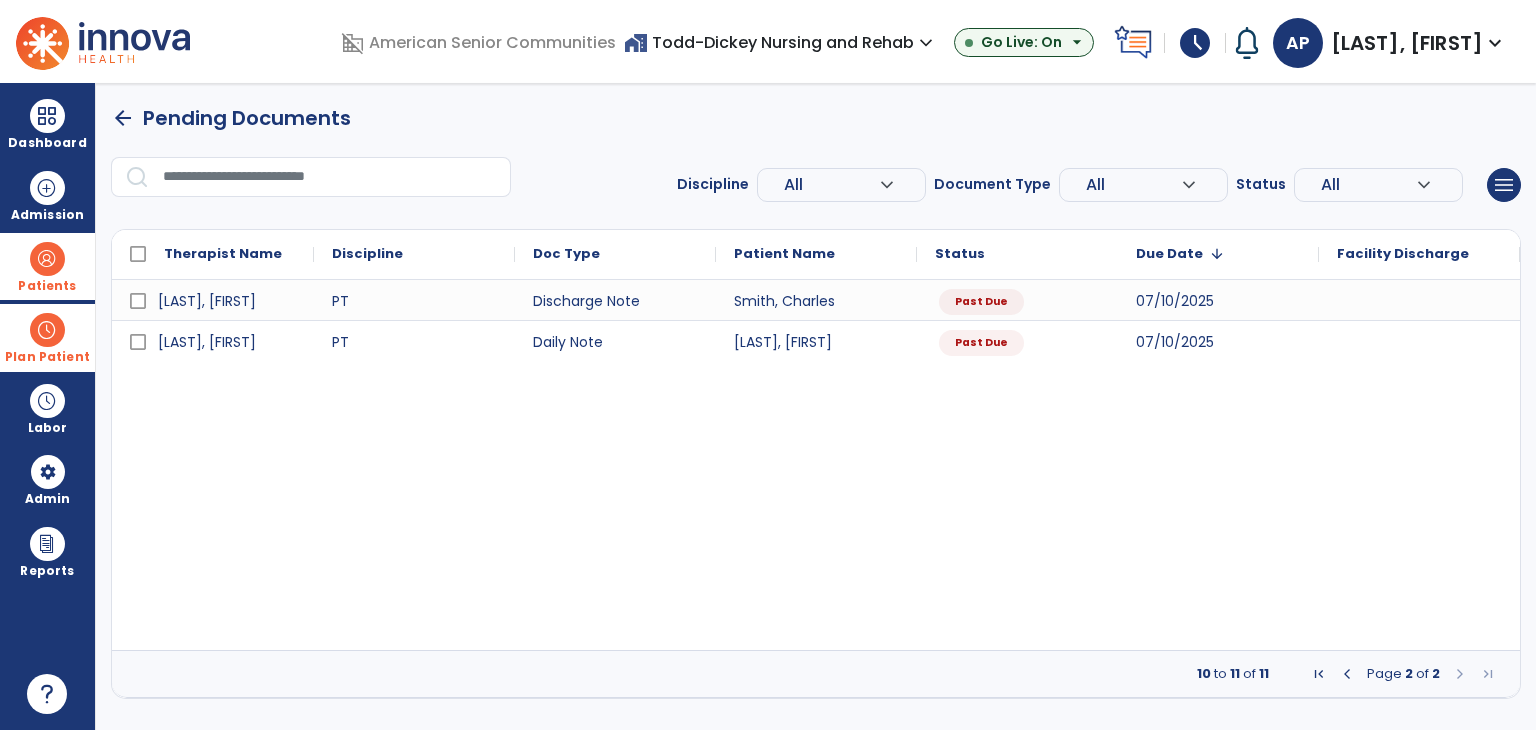 click at bounding box center [47, 259] 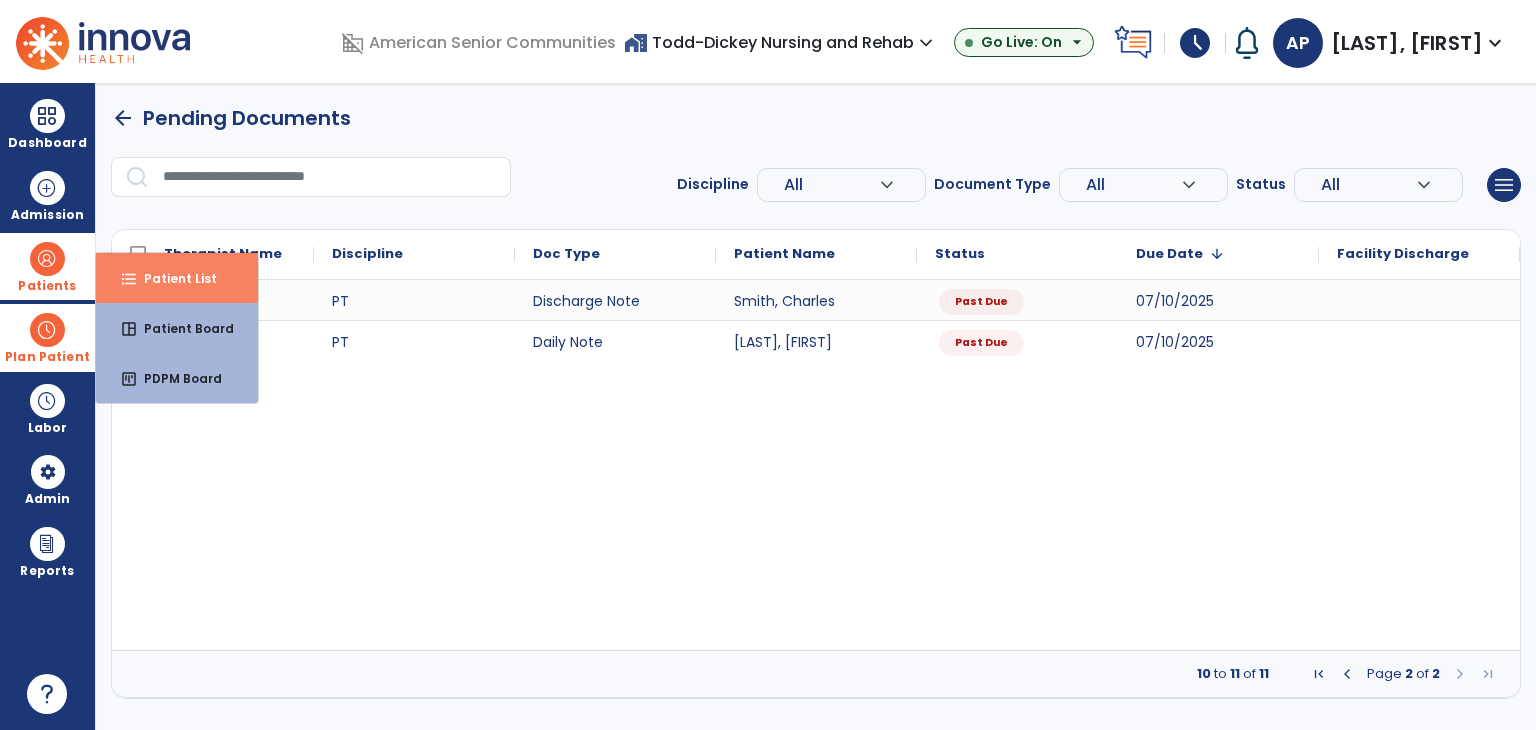 click on "format_list_bulleted  Patient List" at bounding box center (177, 278) 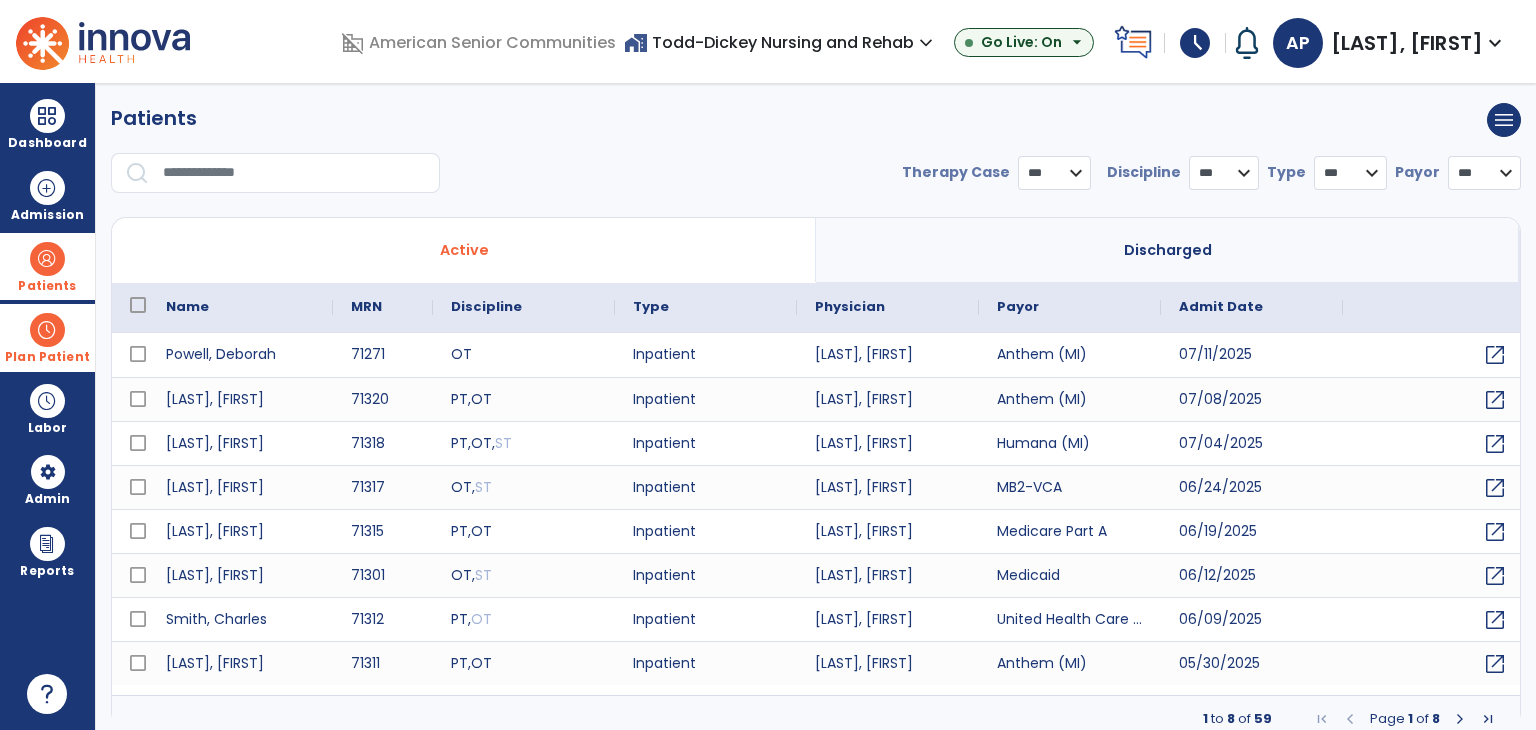 select on "***" 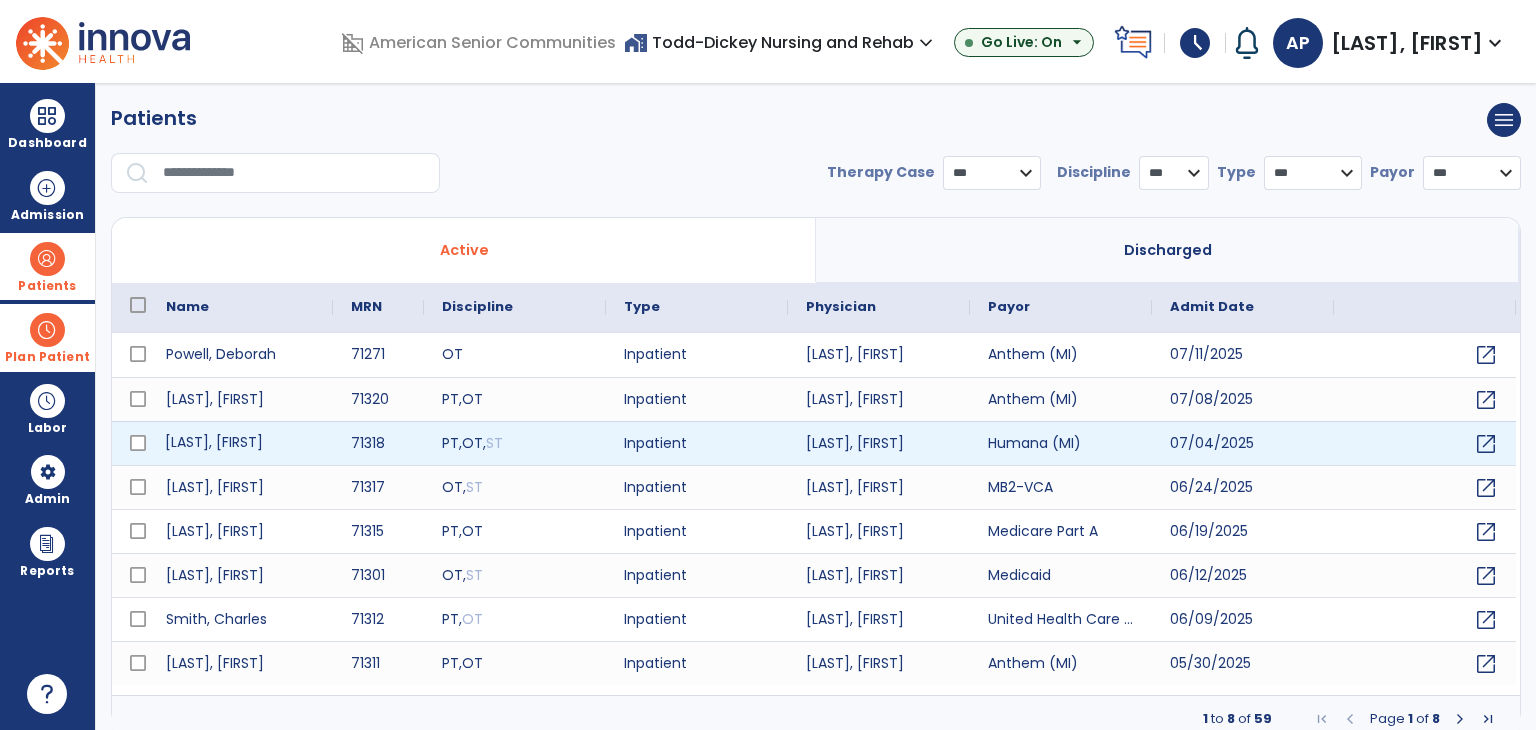 click on "Shannon, William" at bounding box center (240, 443) 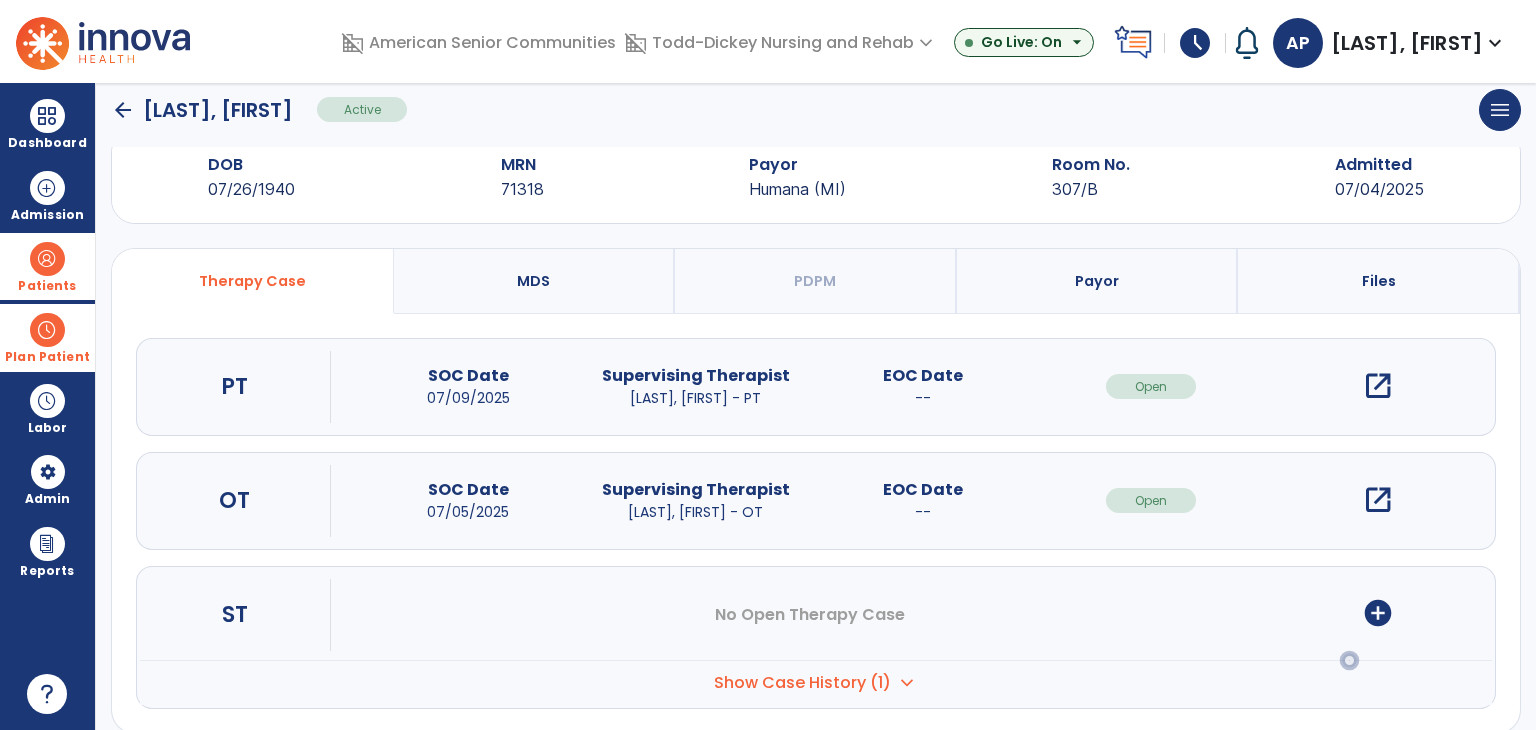 scroll, scrollTop: 72, scrollLeft: 0, axis: vertical 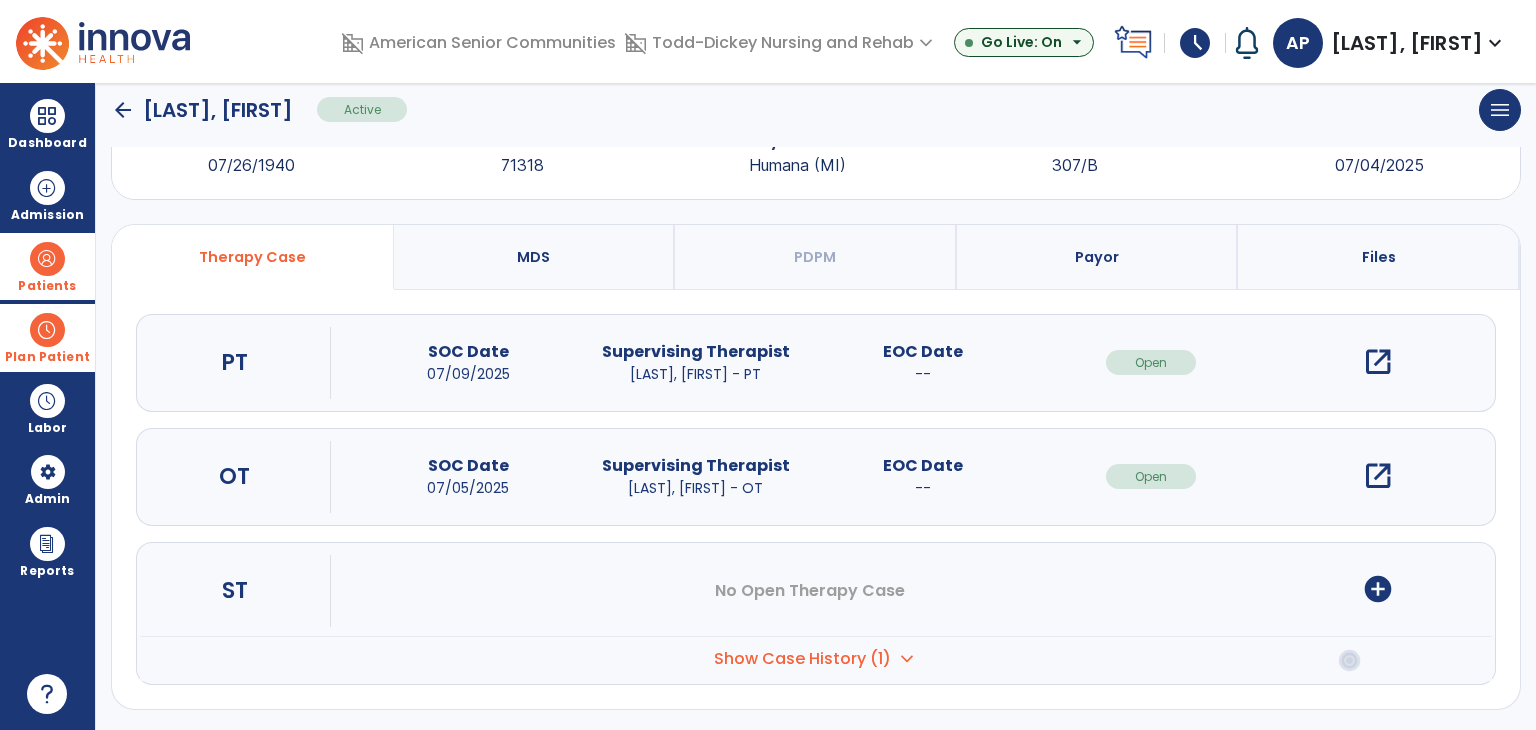 click on "expand_more" at bounding box center (907, 659) 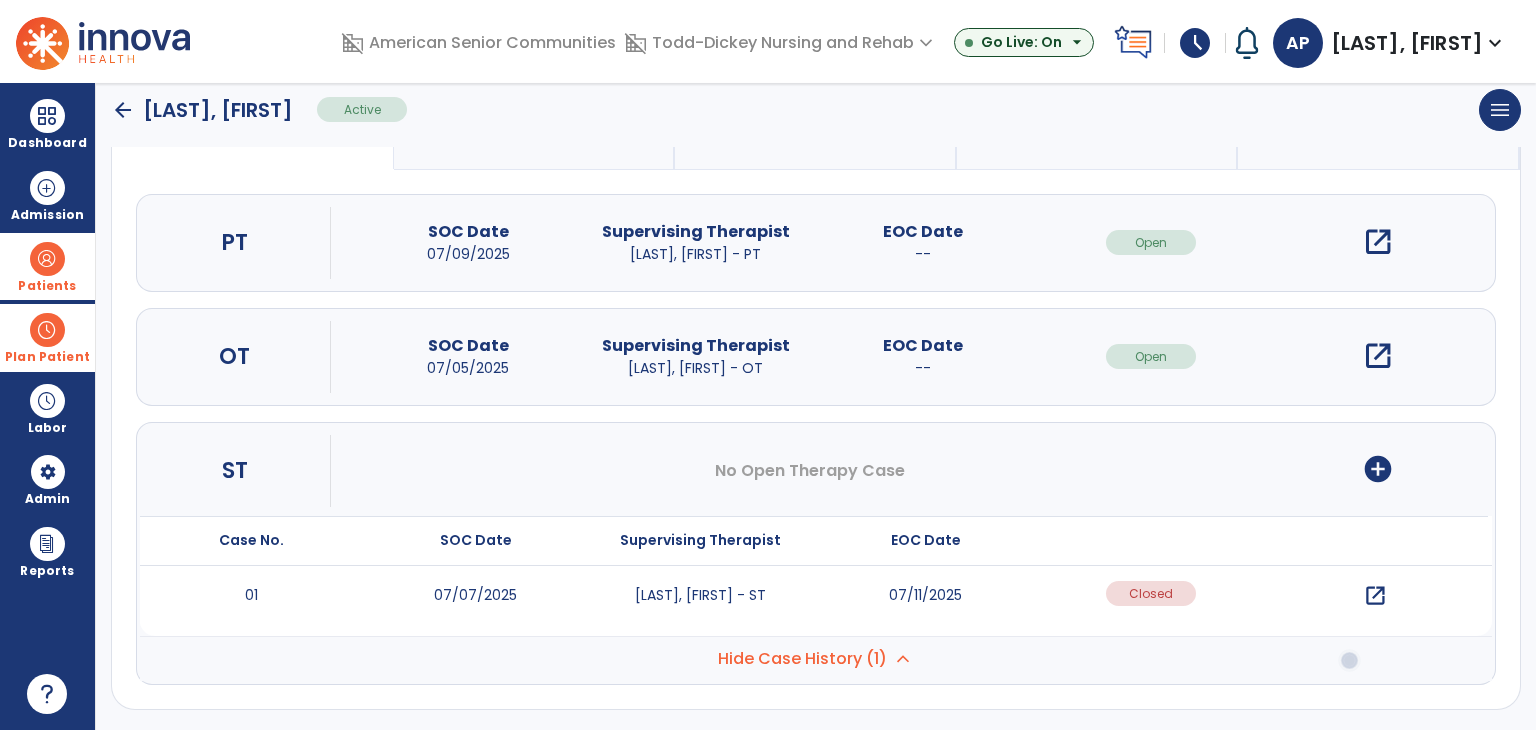 scroll, scrollTop: 192, scrollLeft: 0, axis: vertical 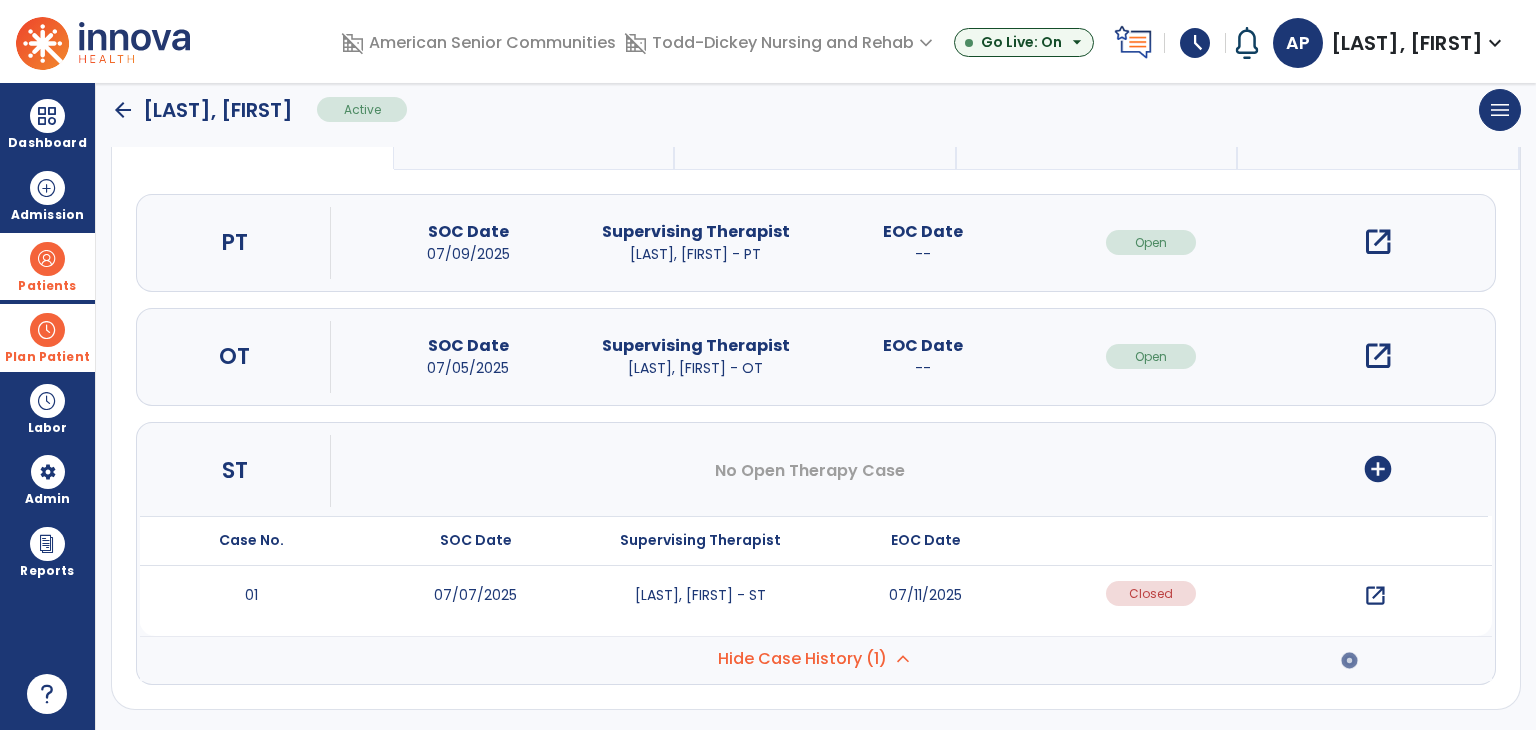 click on "open_in_new" at bounding box center [1375, 596] 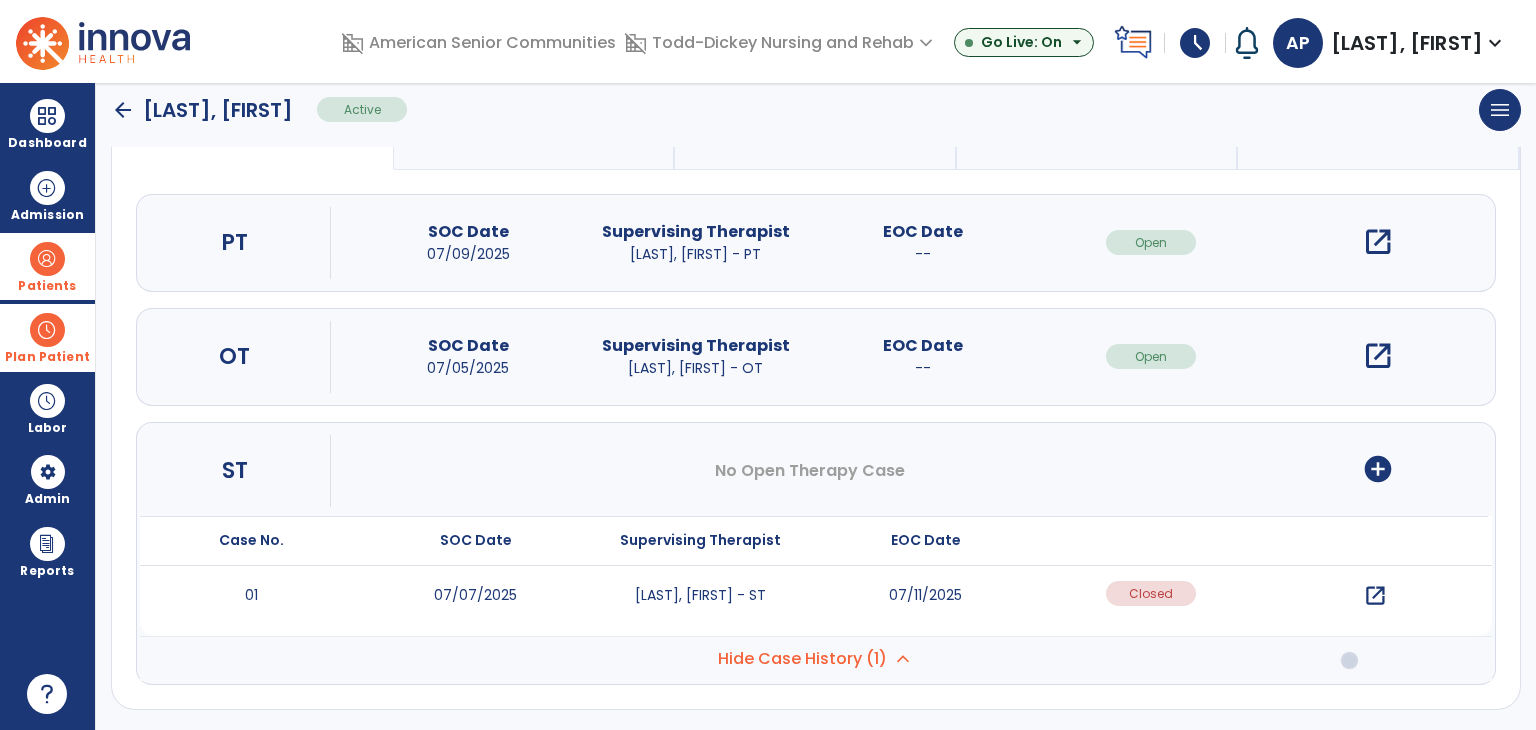 scroll, scrollTop: 0, scrollLeft: 0, axis: both 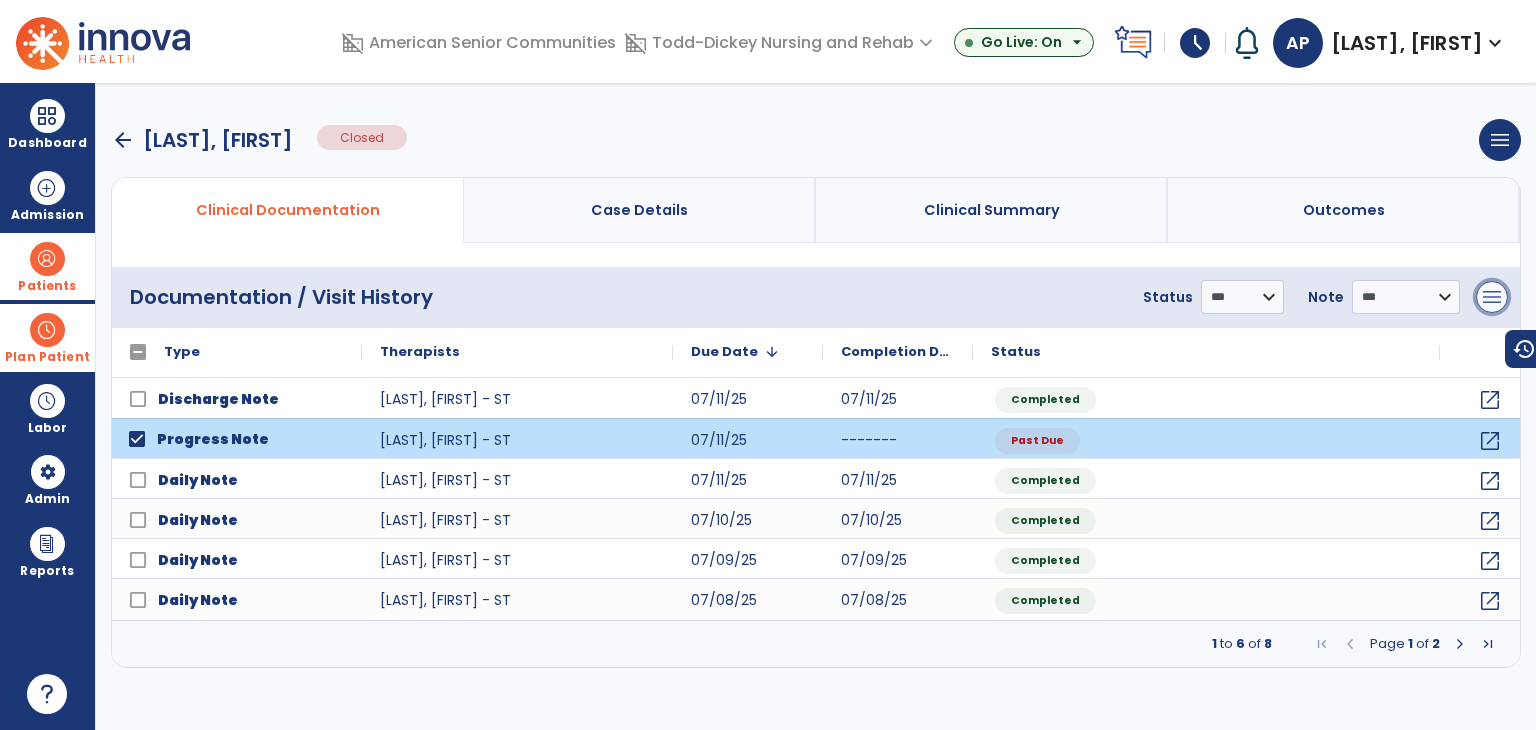 click on "menu" at bounding box center (1492, 297) 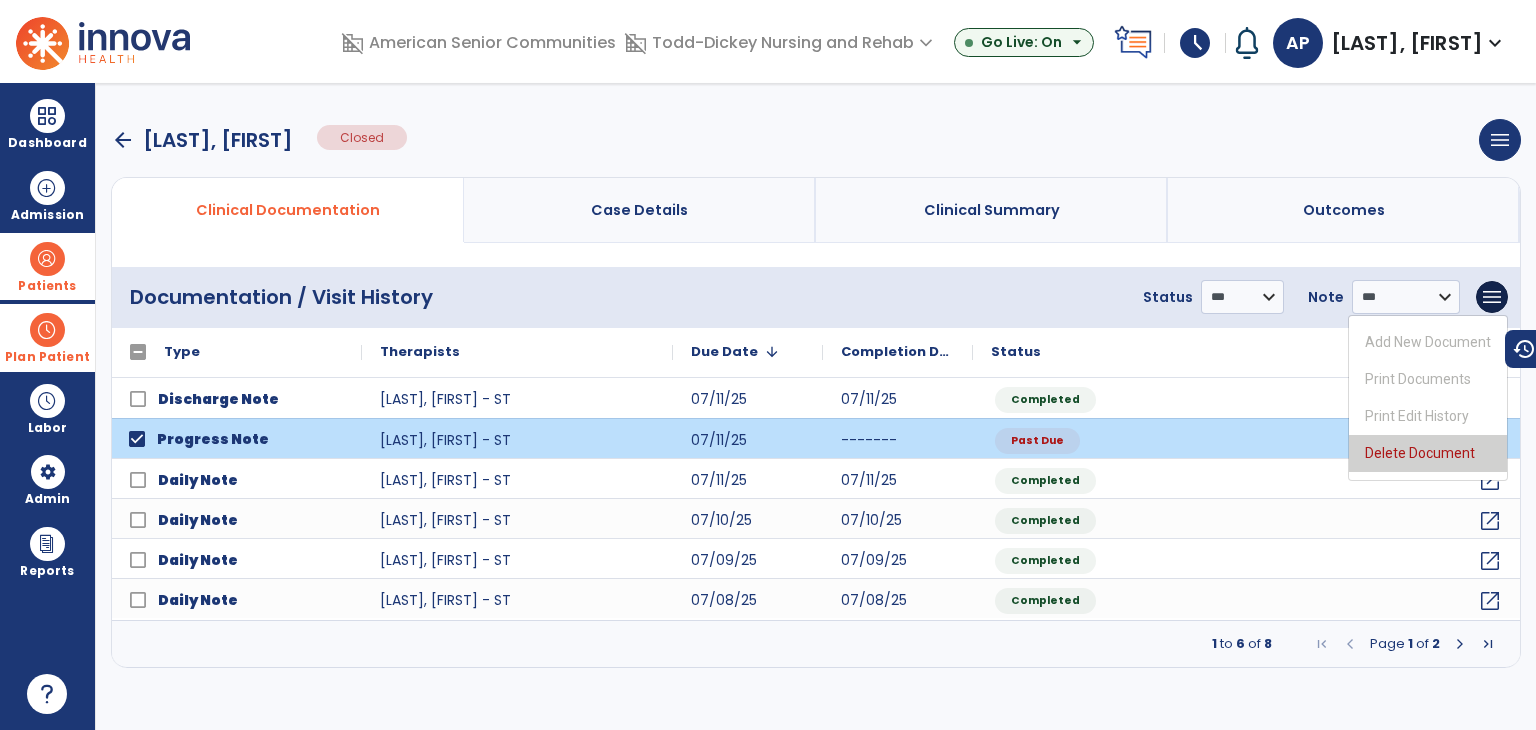 click on "Delete Document" at bounding box center [1428, 453] 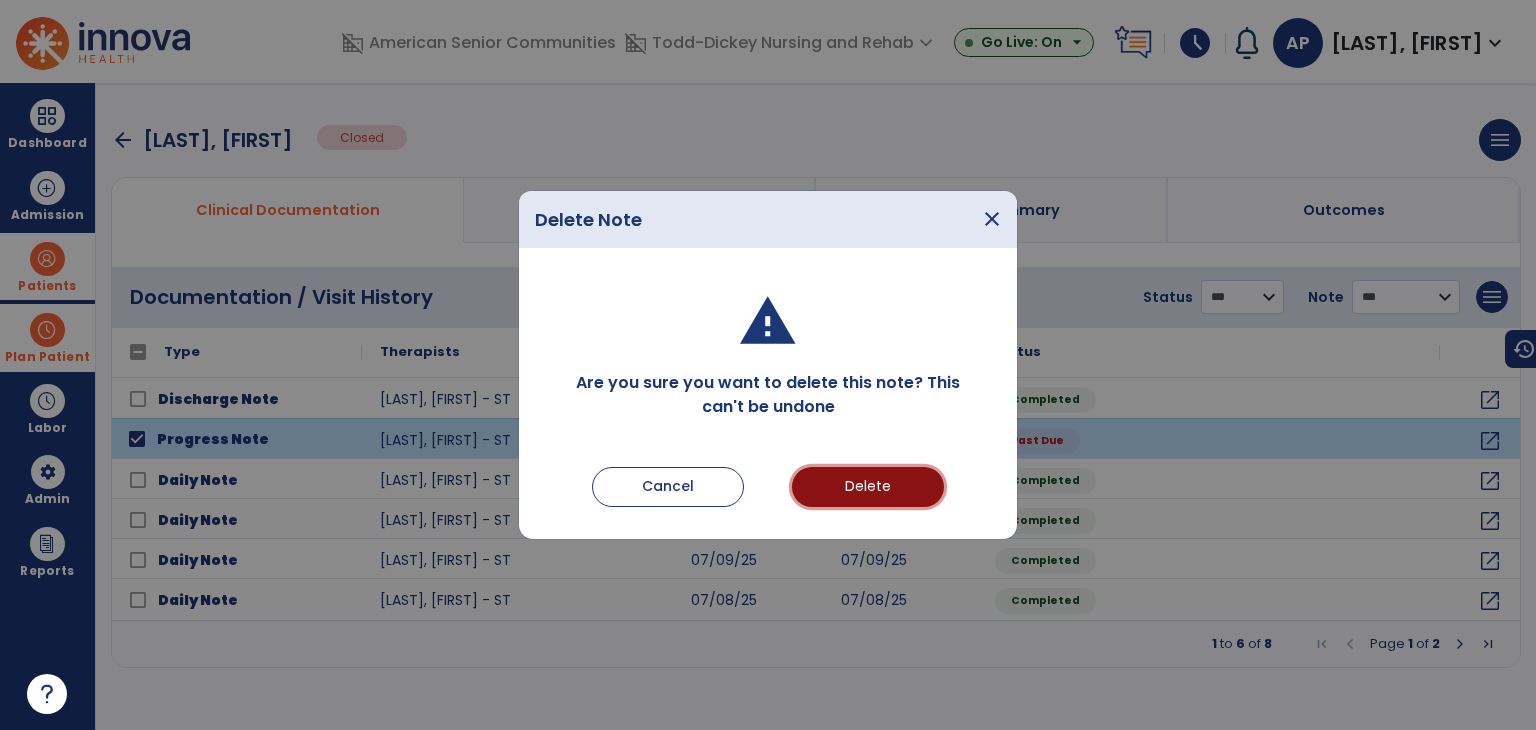 click on "Delete" at bounding box center (868, 487) 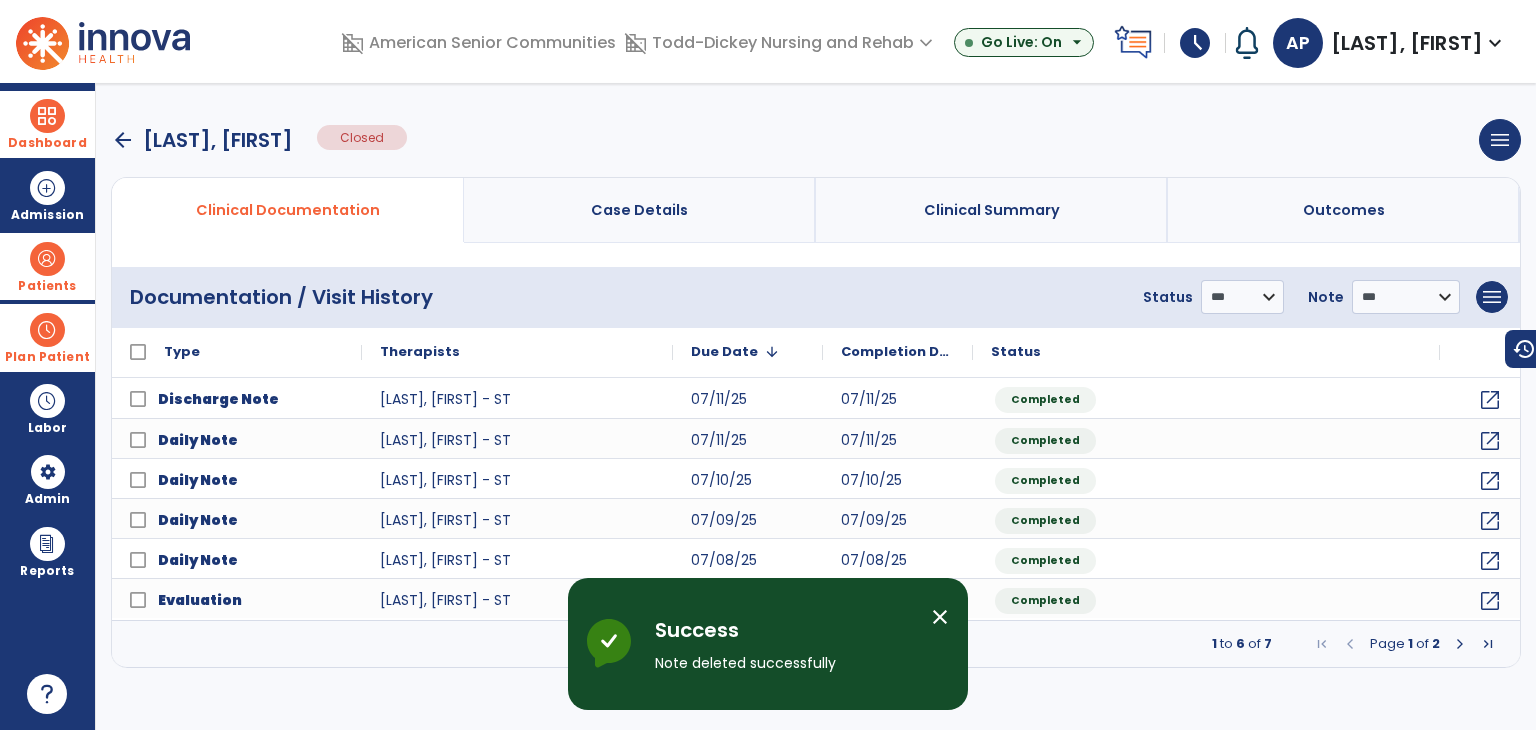 click at bounding box center (47, 116) 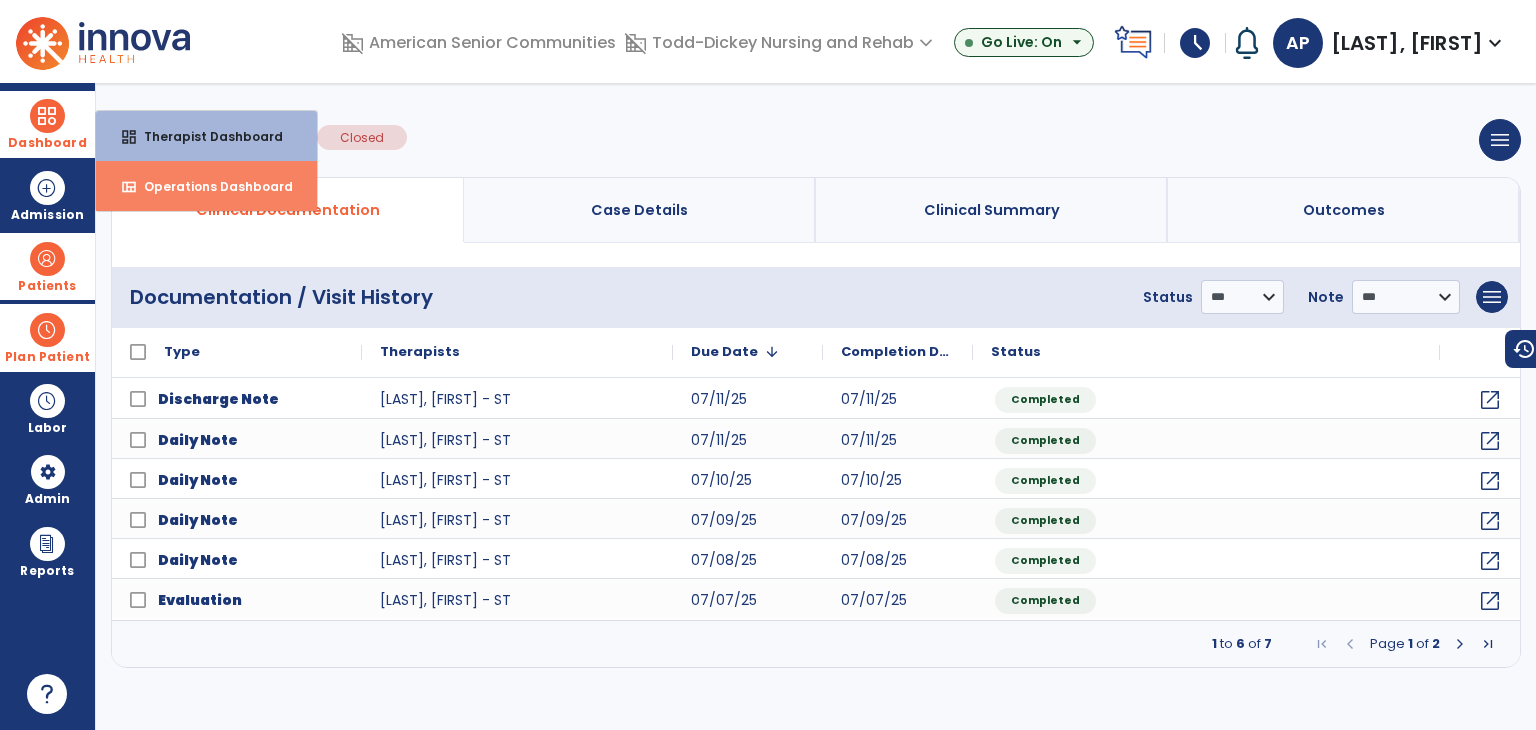 click on "view_quilt" at bounding box center (129, 187) 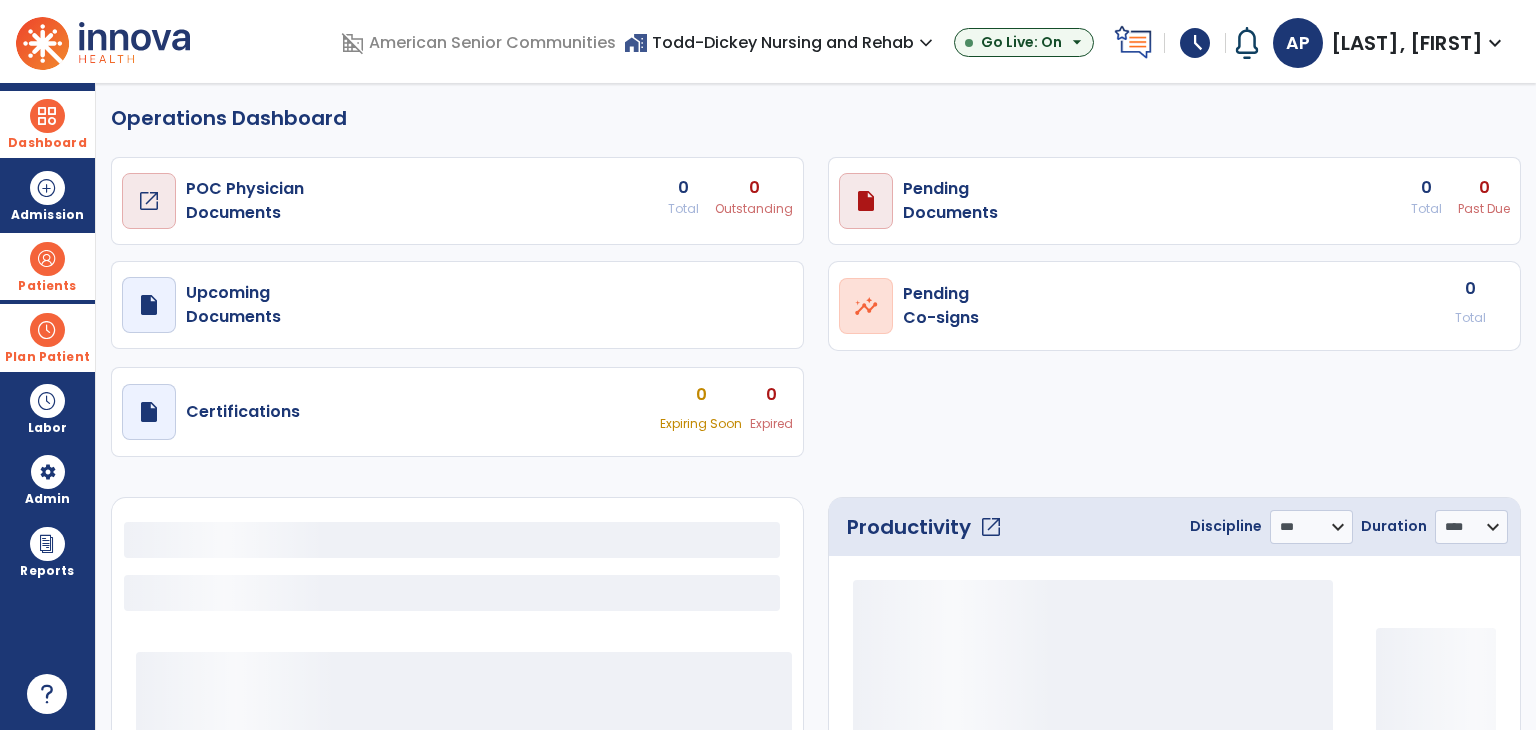 select on "***" 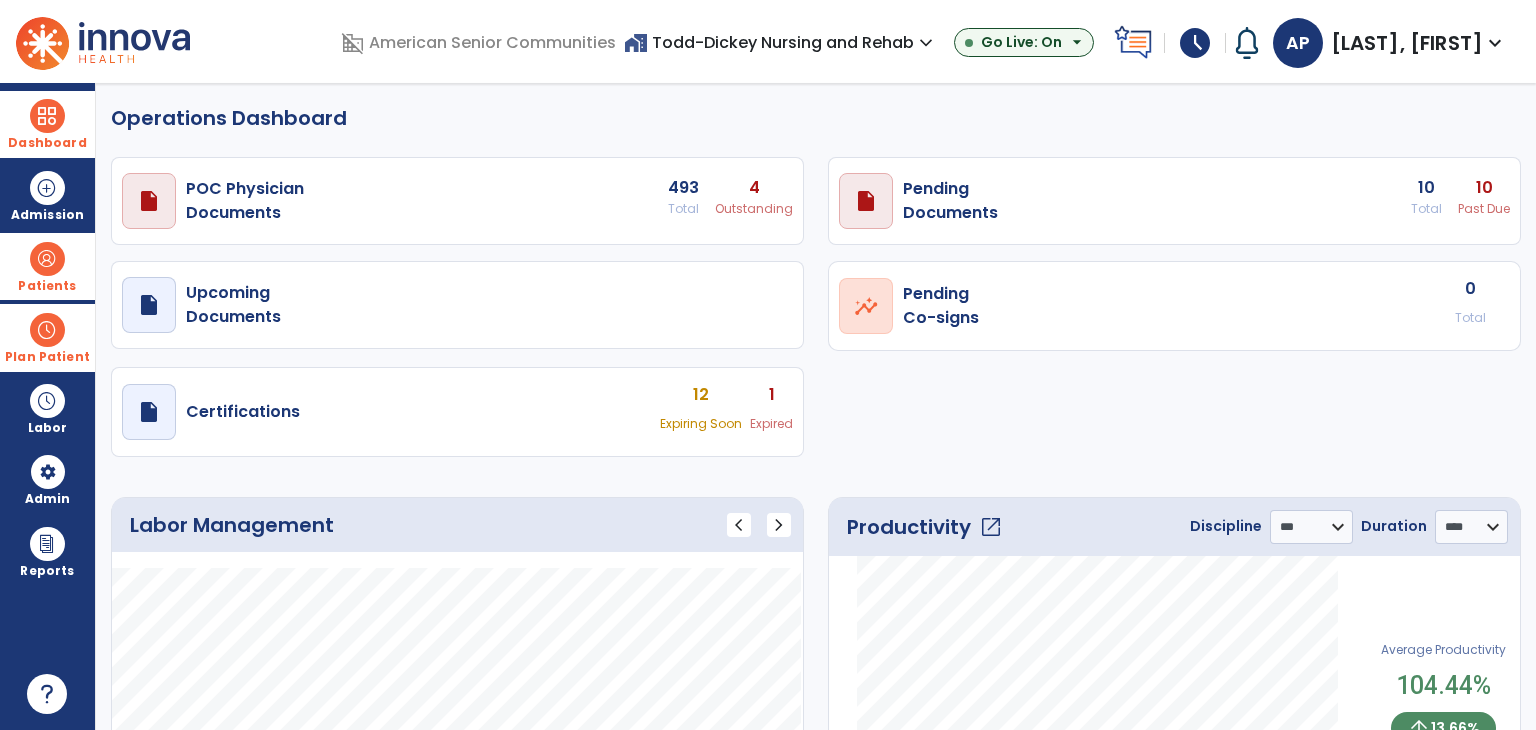 click on "home_work   Todd-Dickey Nursing and Rehab   expand_more" at bounding box center [781, 42] 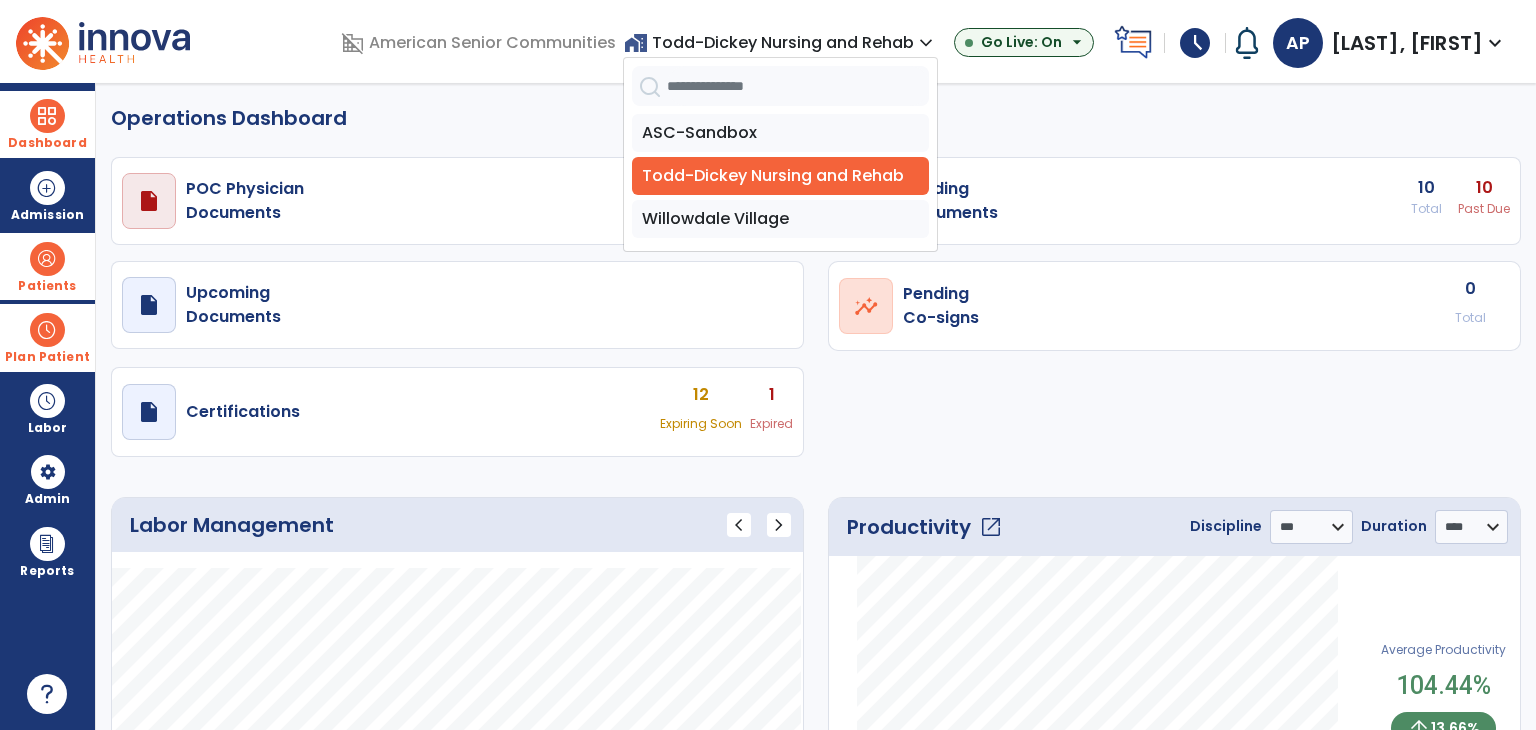 click on "home_work   Todd-Dickey Nursing and Rehab   expand_more" at bounding box center (781, 42) 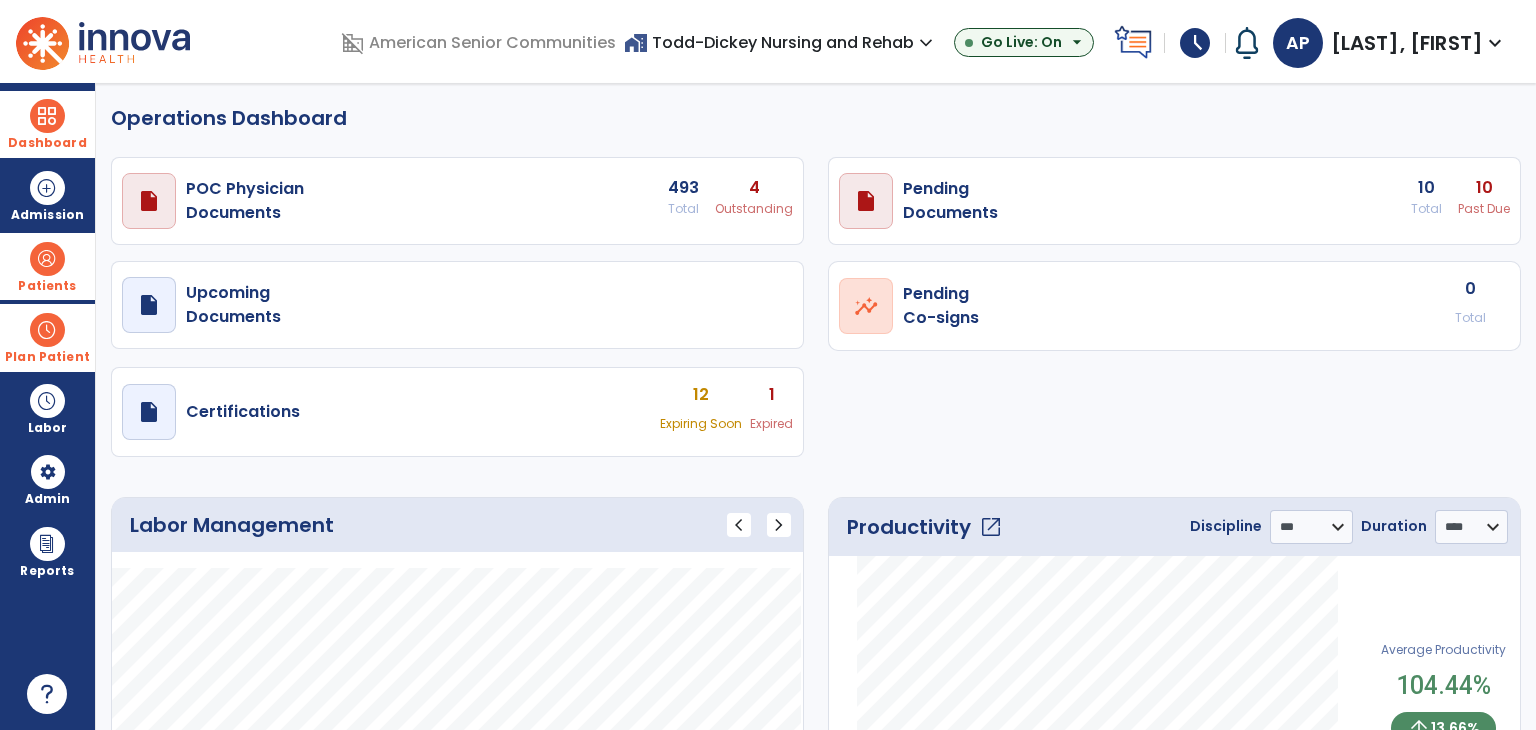 click on "Patients" at bounding box center (47, 286) 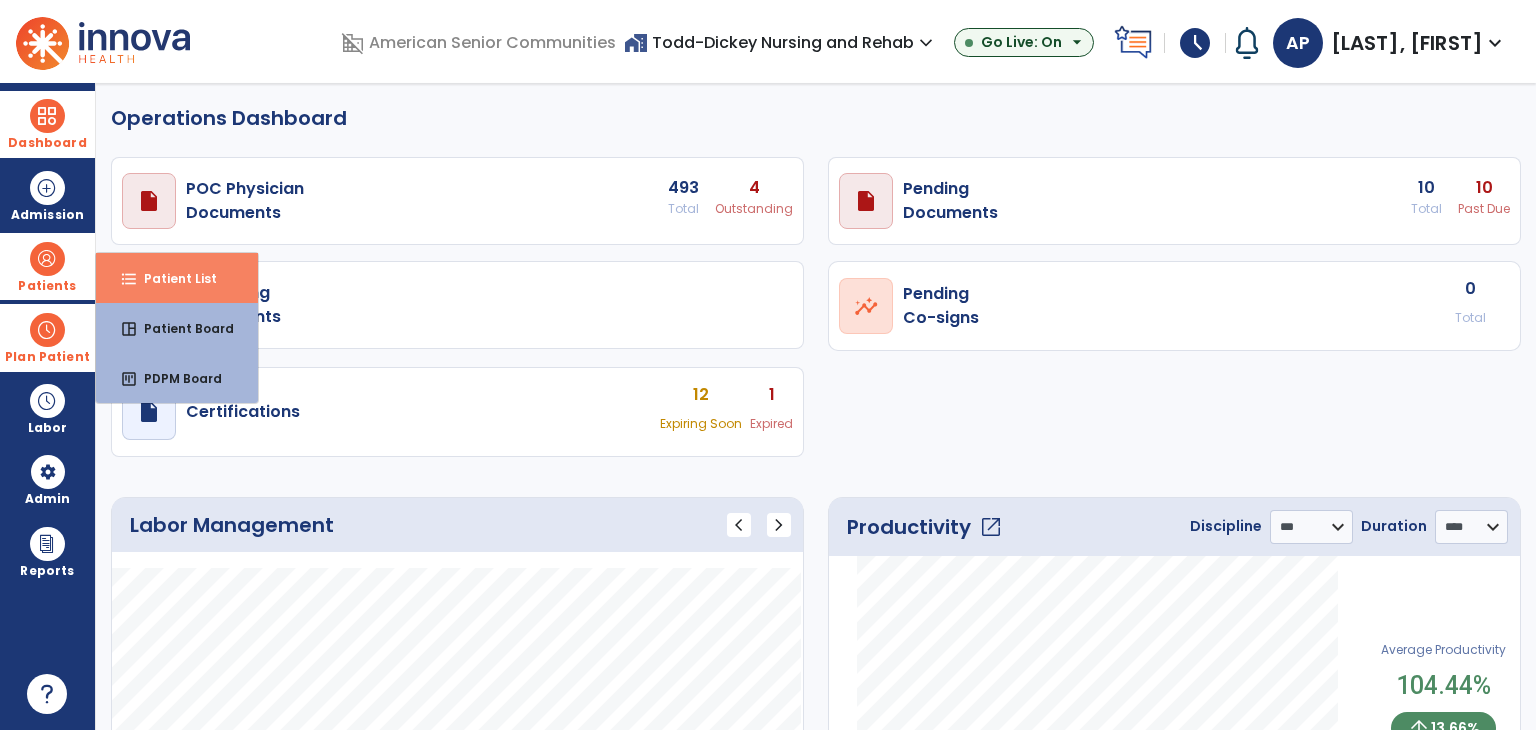 click on "format_list_bulleted" at bounding box center (129, 279) 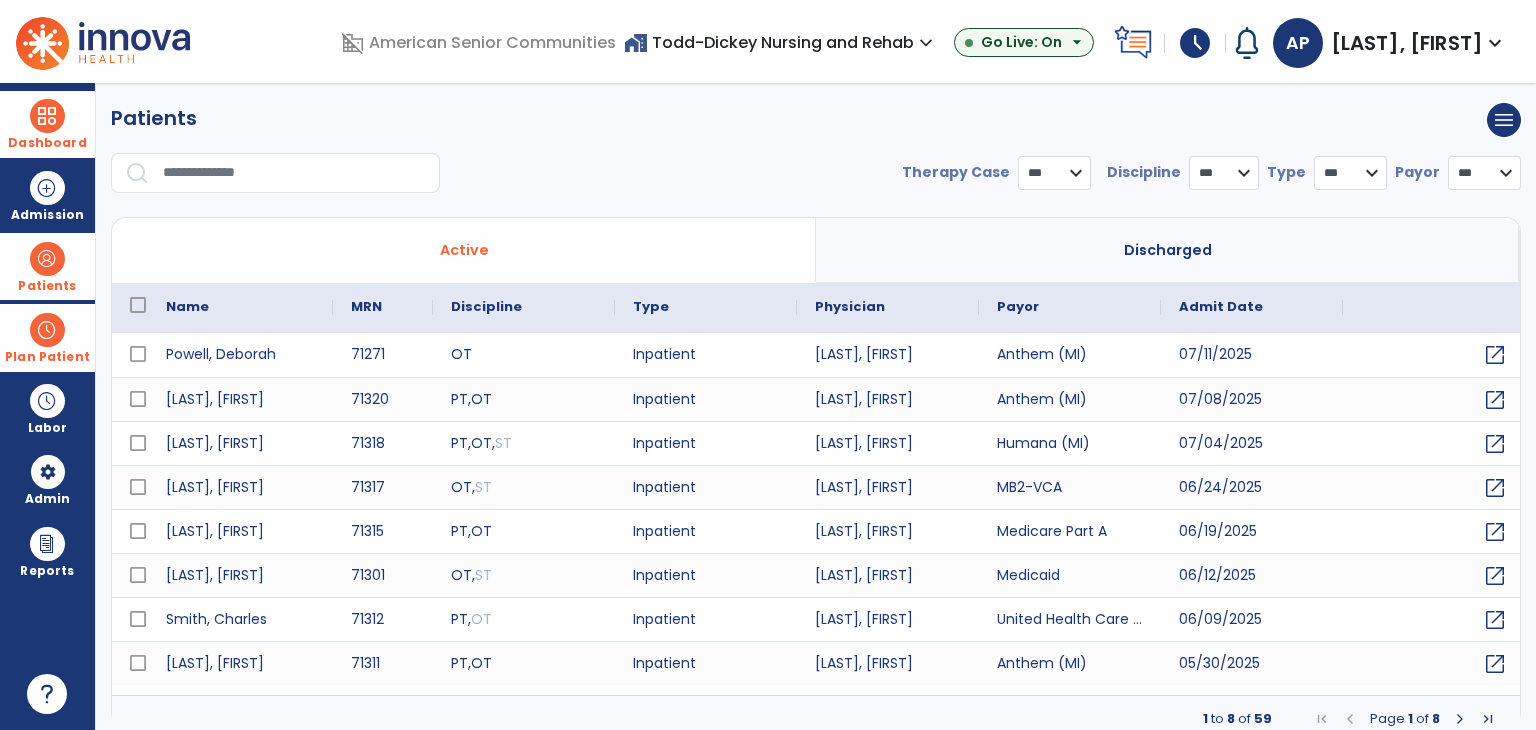select on "***" 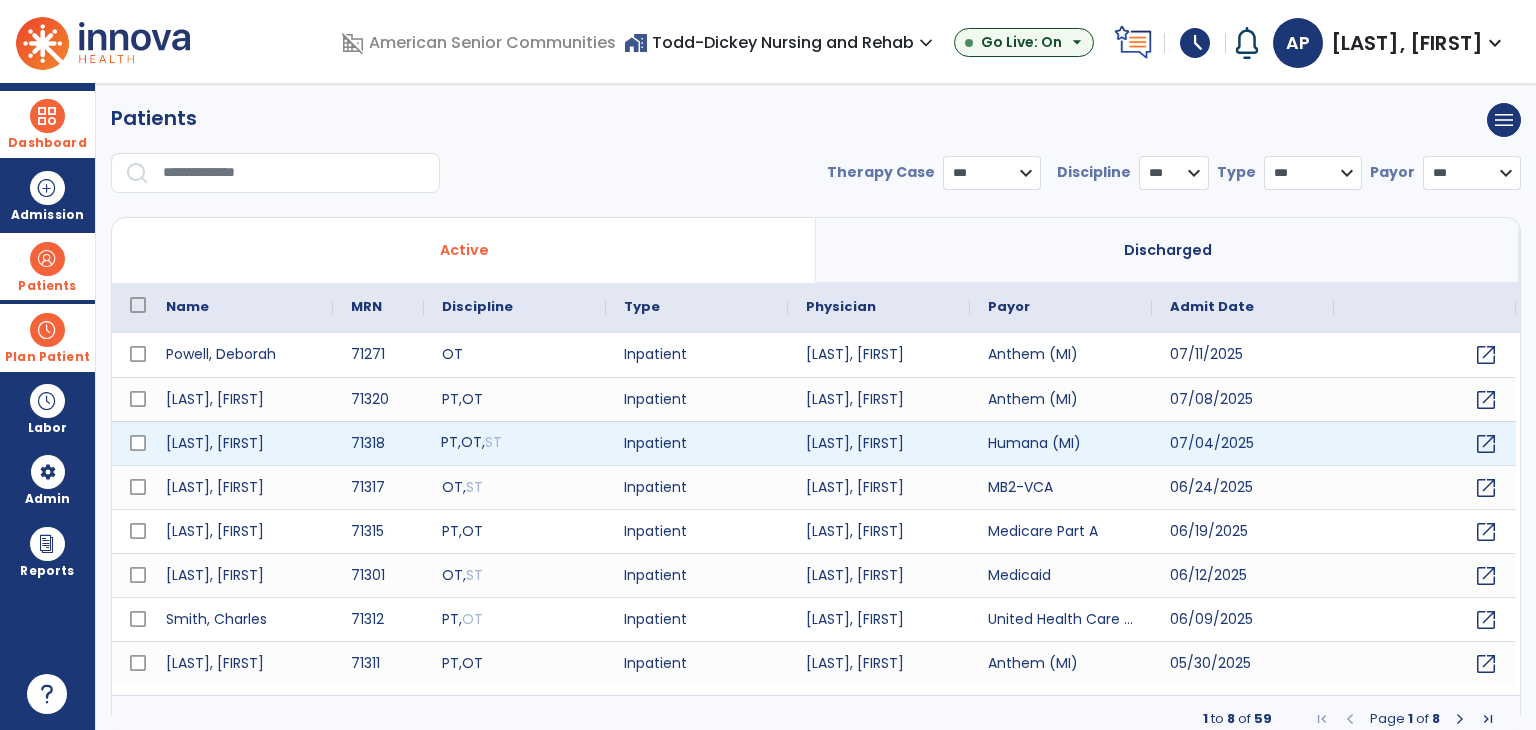 click on "OT" at bounding box center (471, 442) 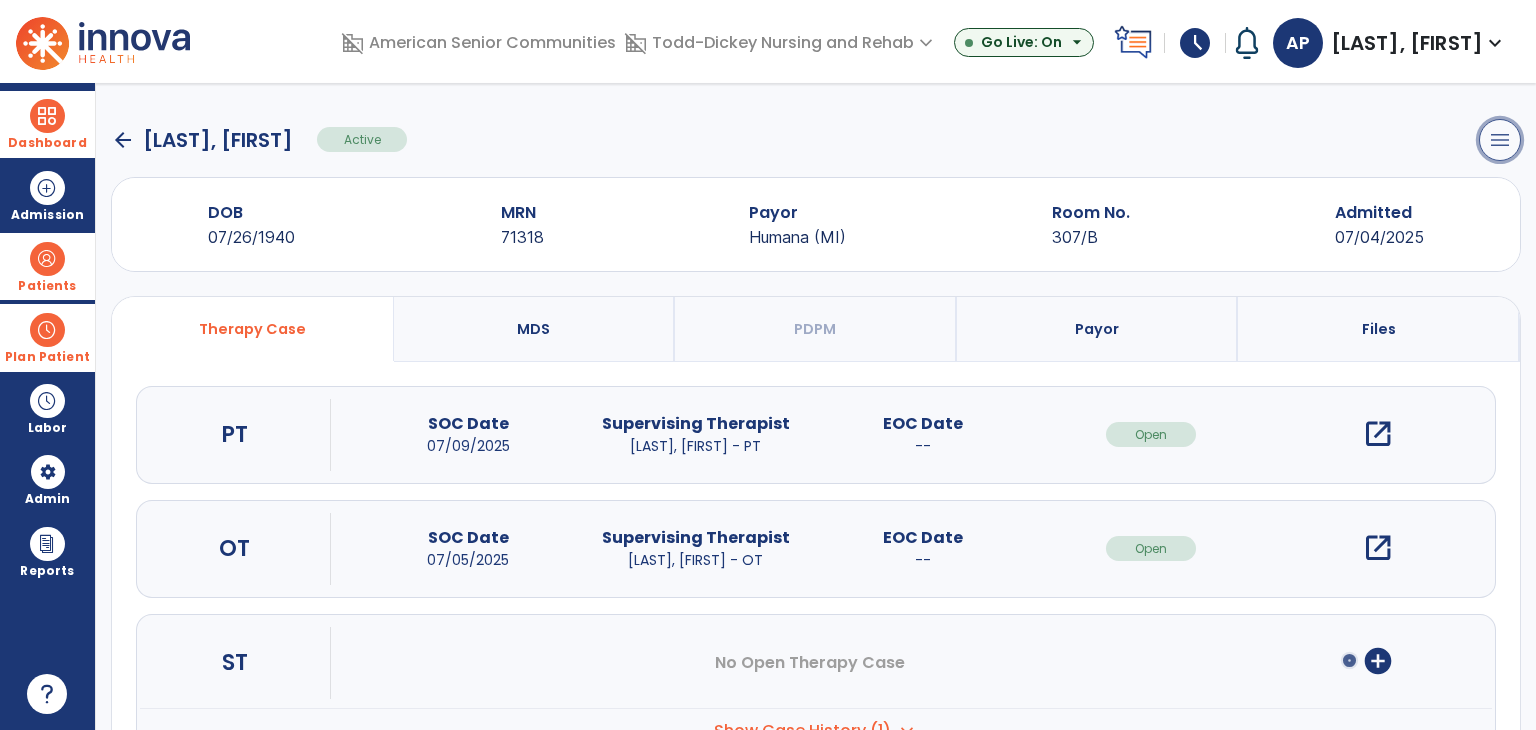 click on "menu" at bounding box center [1500, 140] 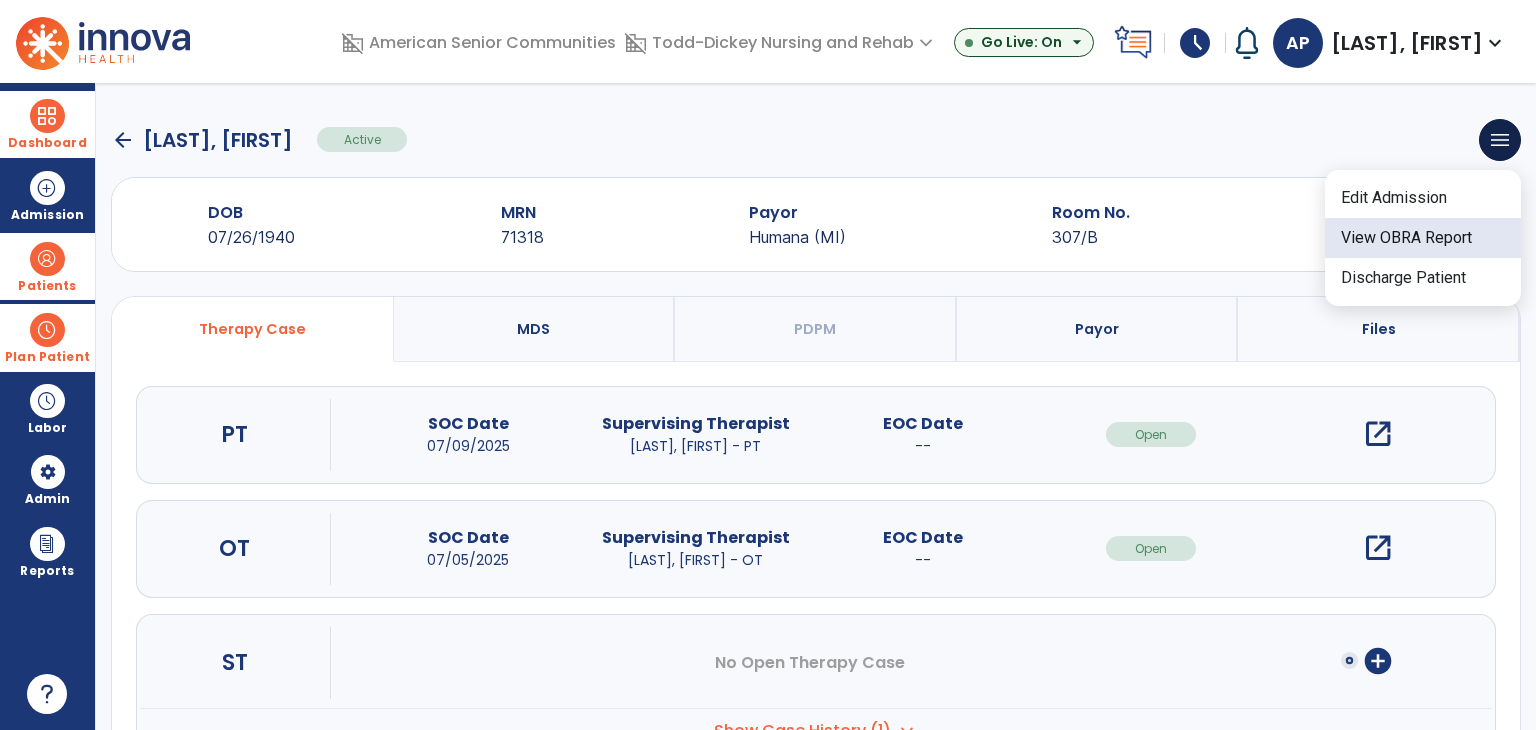 click on "View OBRA Report" 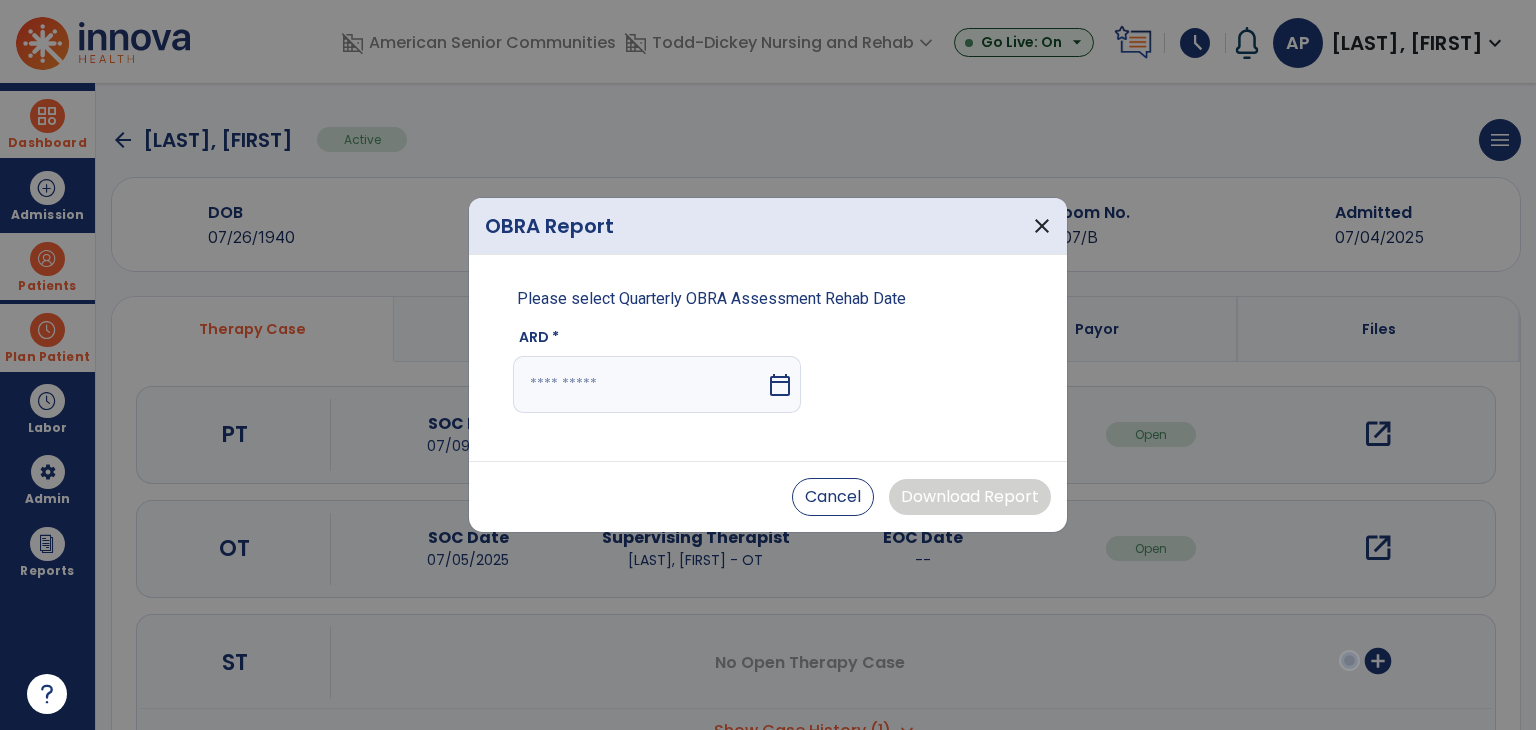 click on "calendar_today" at bounding box center [780, 385] 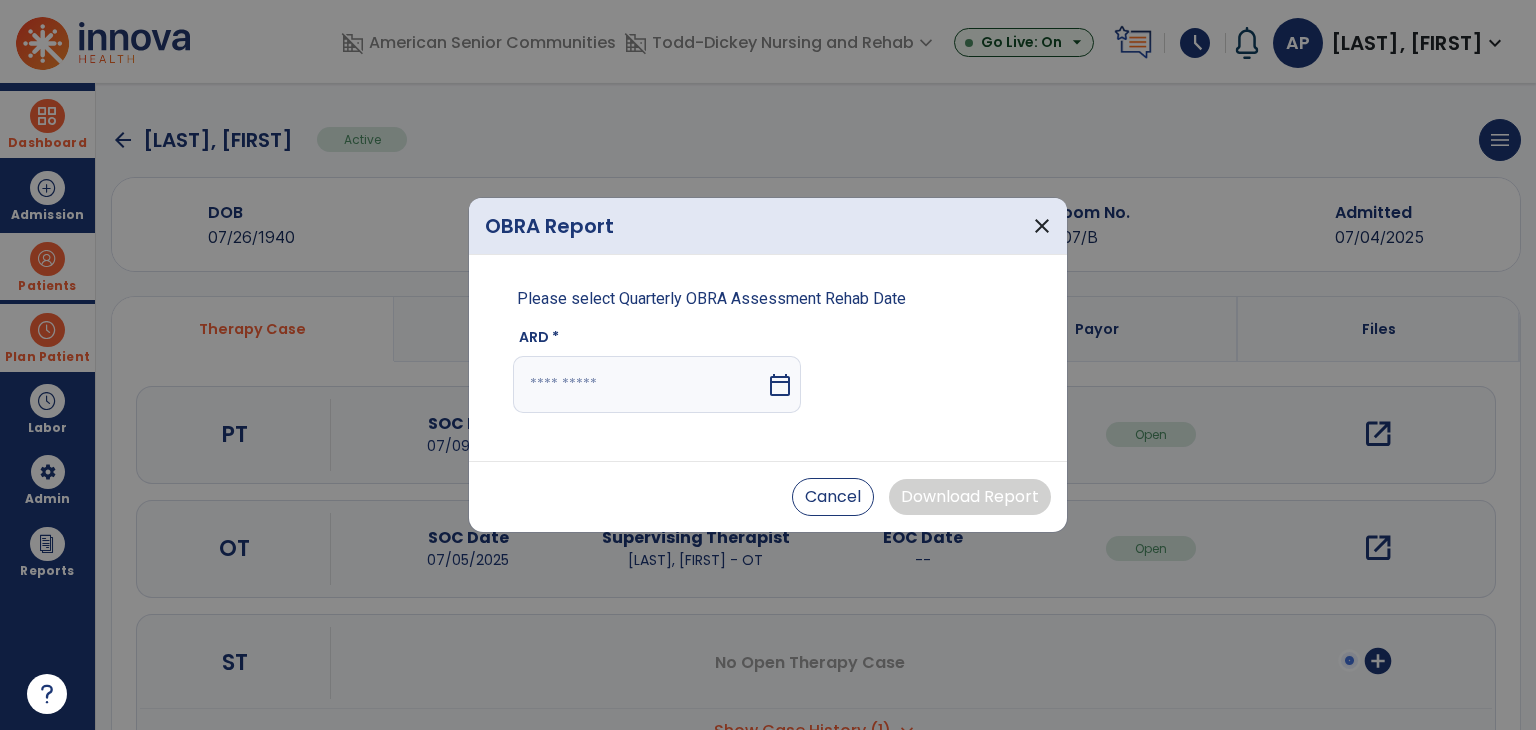 select on "*" 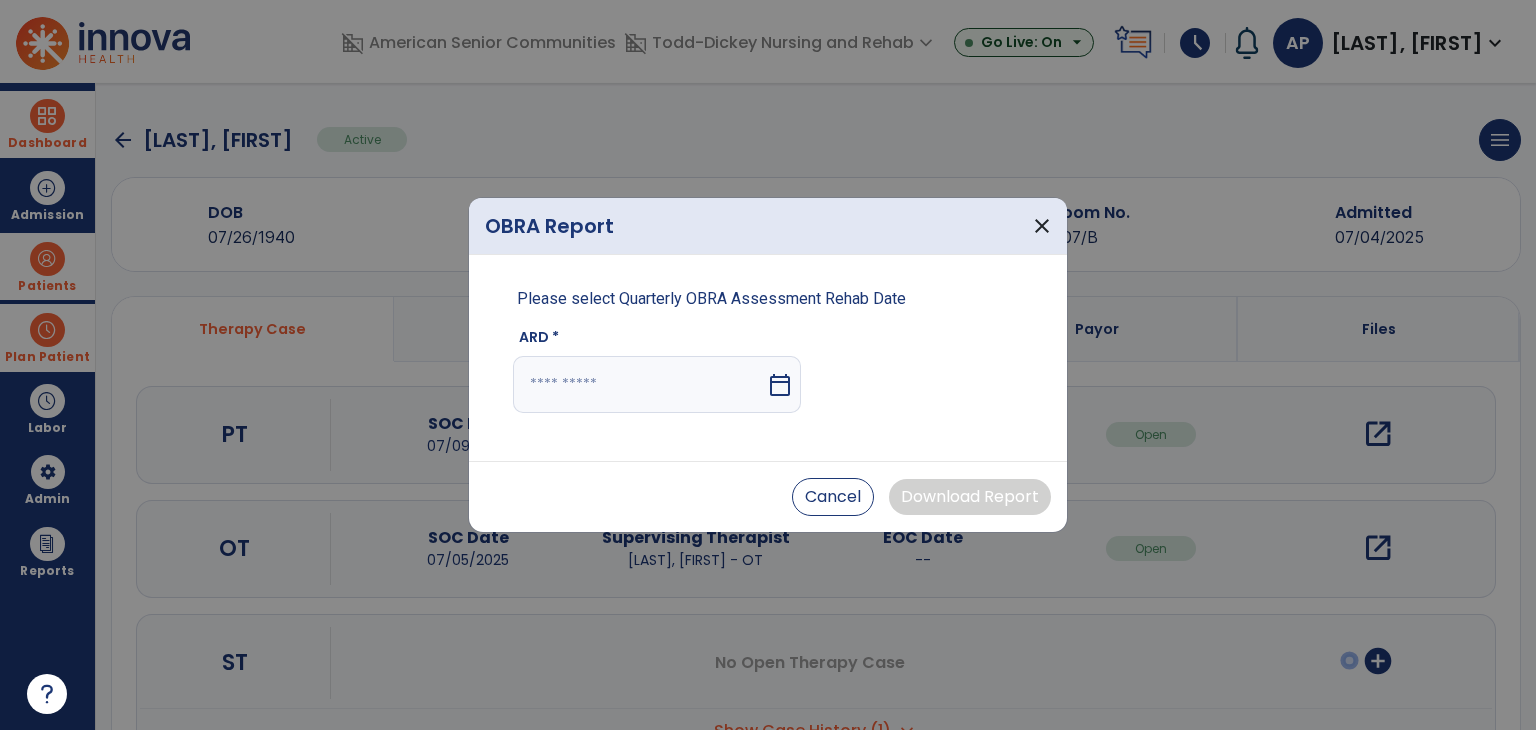 select on "****" 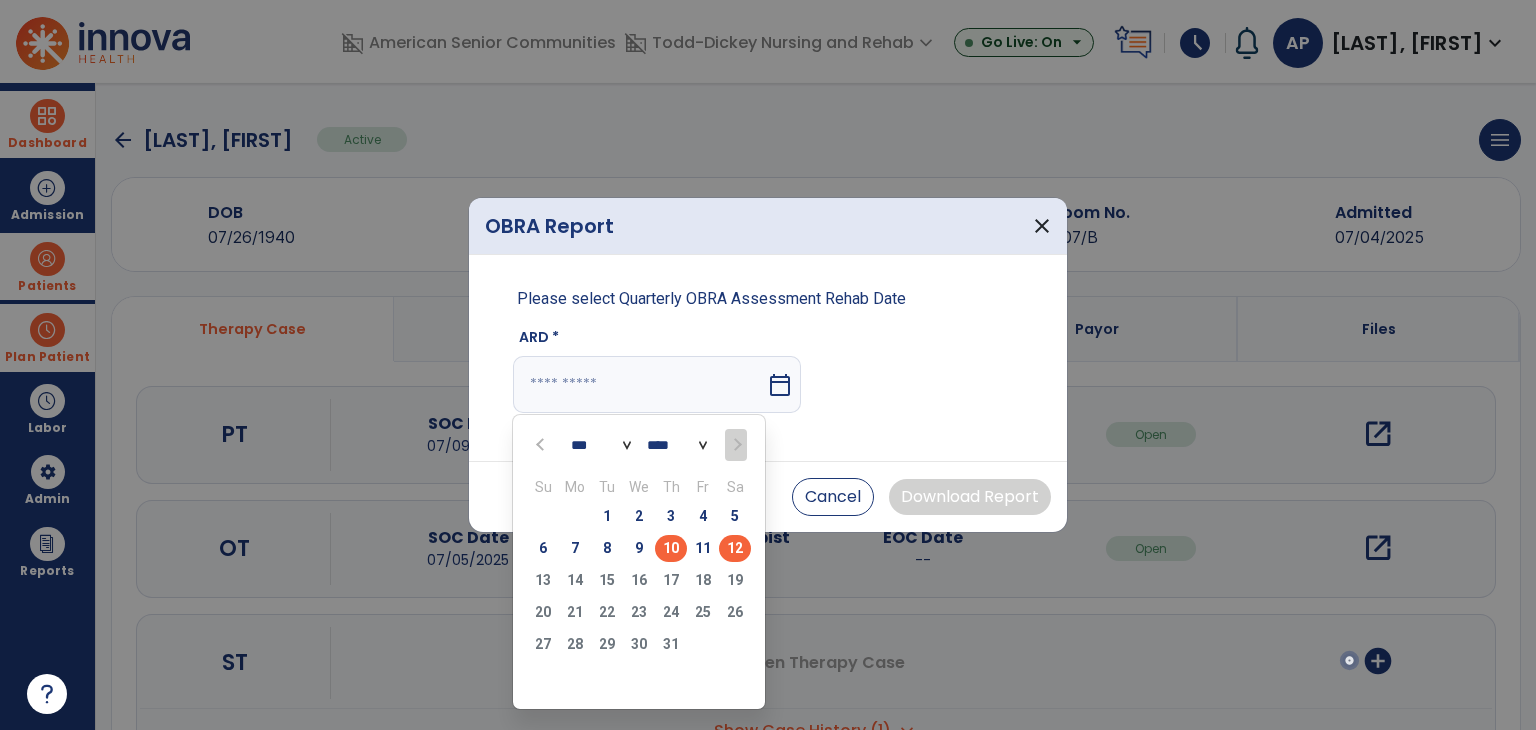 click on "10" at bounding box center (671, 548) 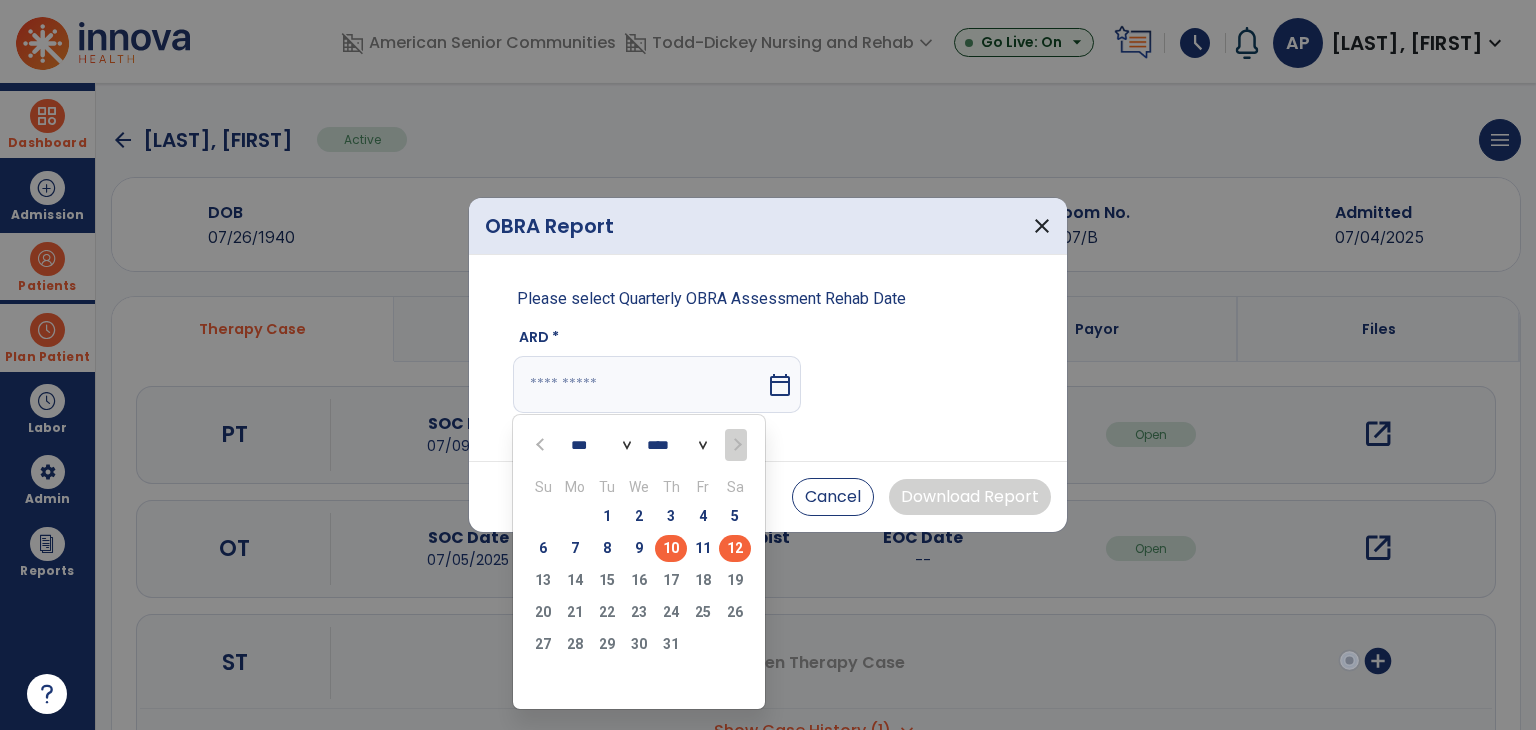 type on "*********" 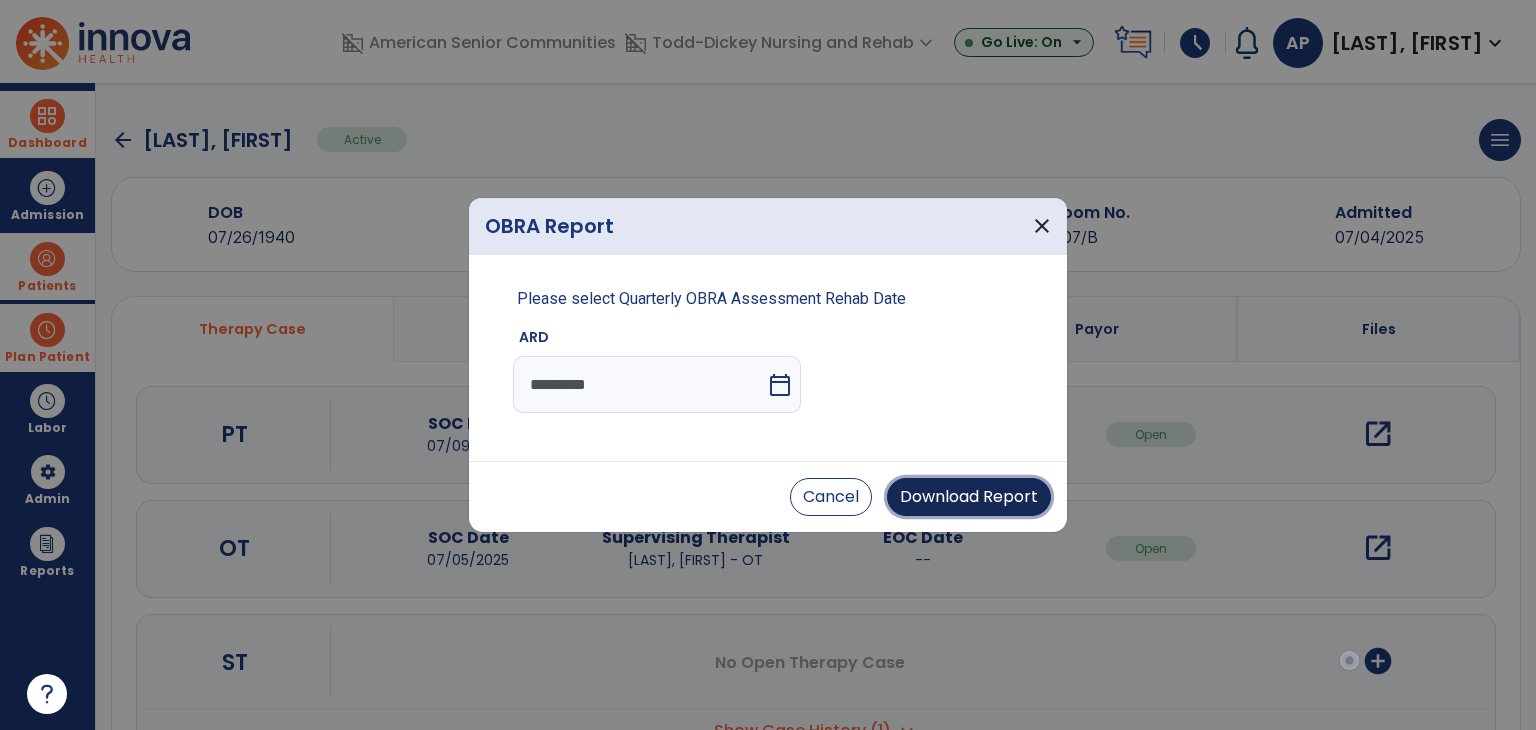 click on "Download Report" at bounding box center [969, 497] 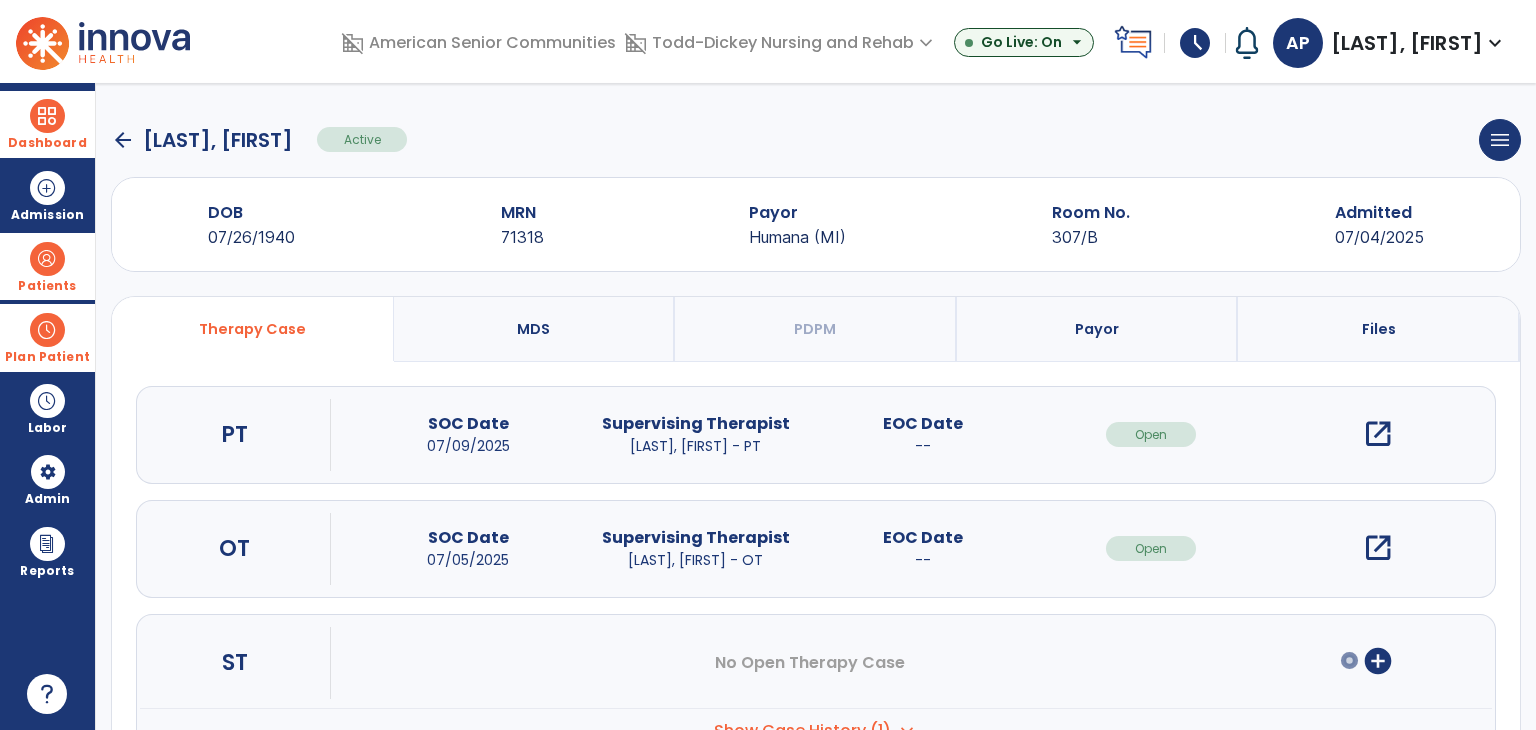 click on "arrow_back" 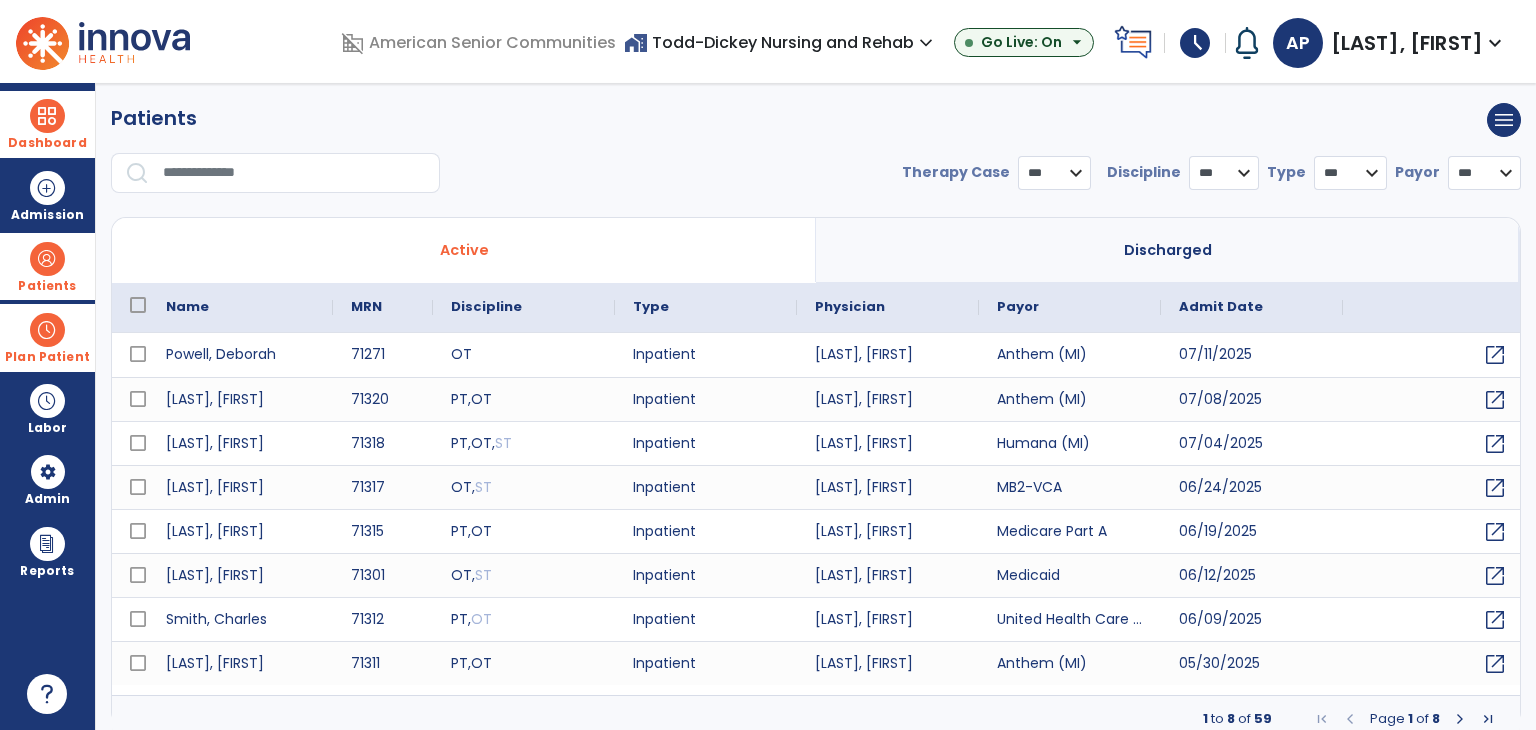 select on "***" 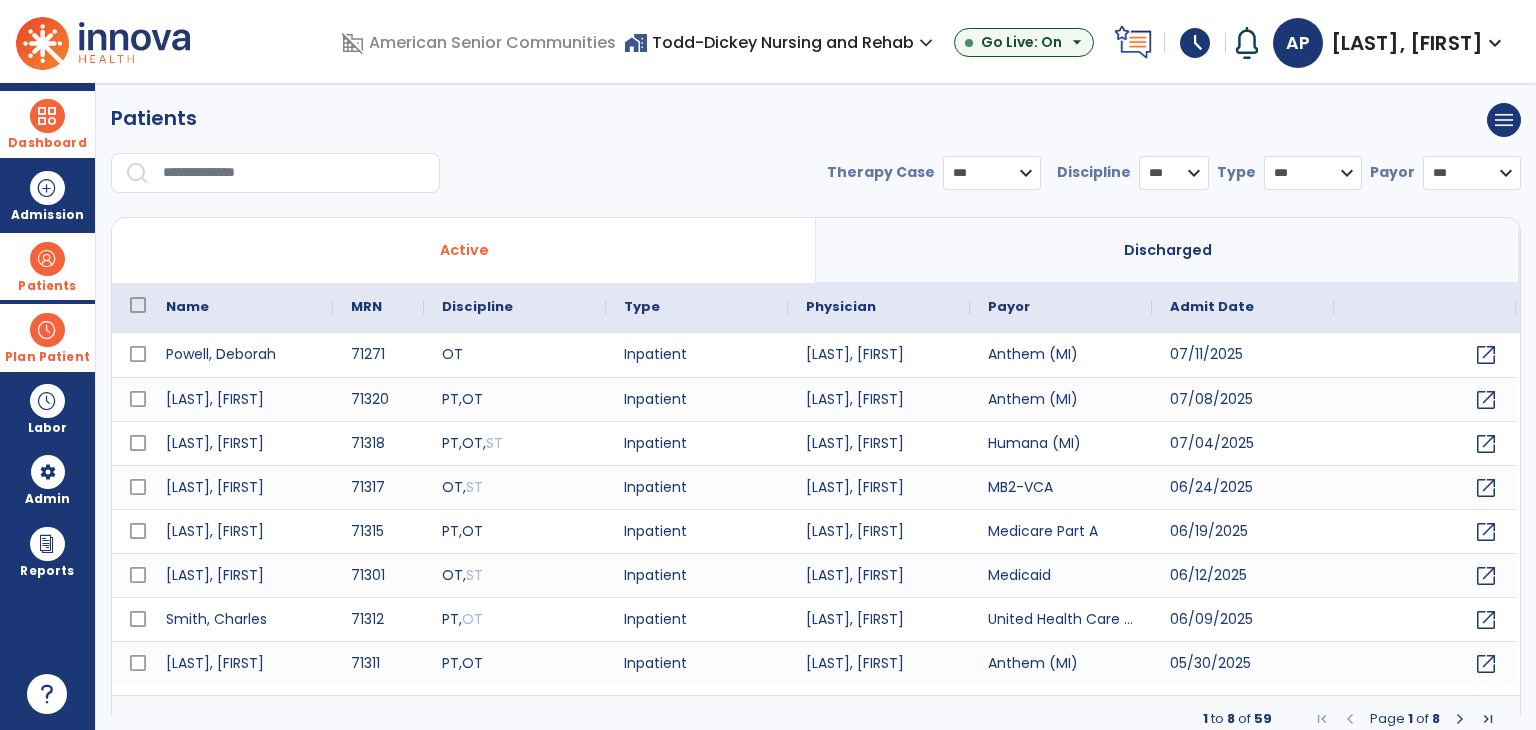 click at bounding box center [294, 173] 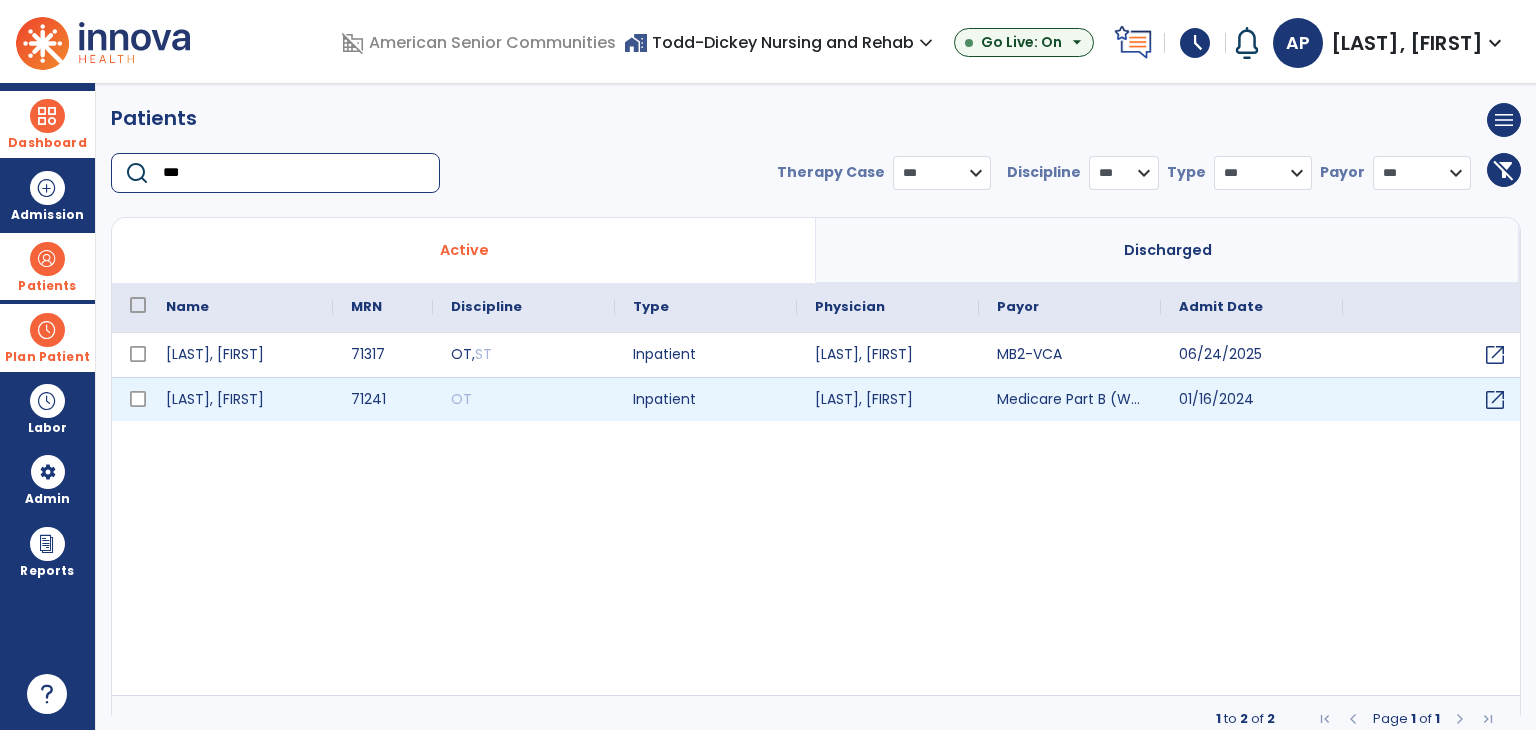 type on "***" 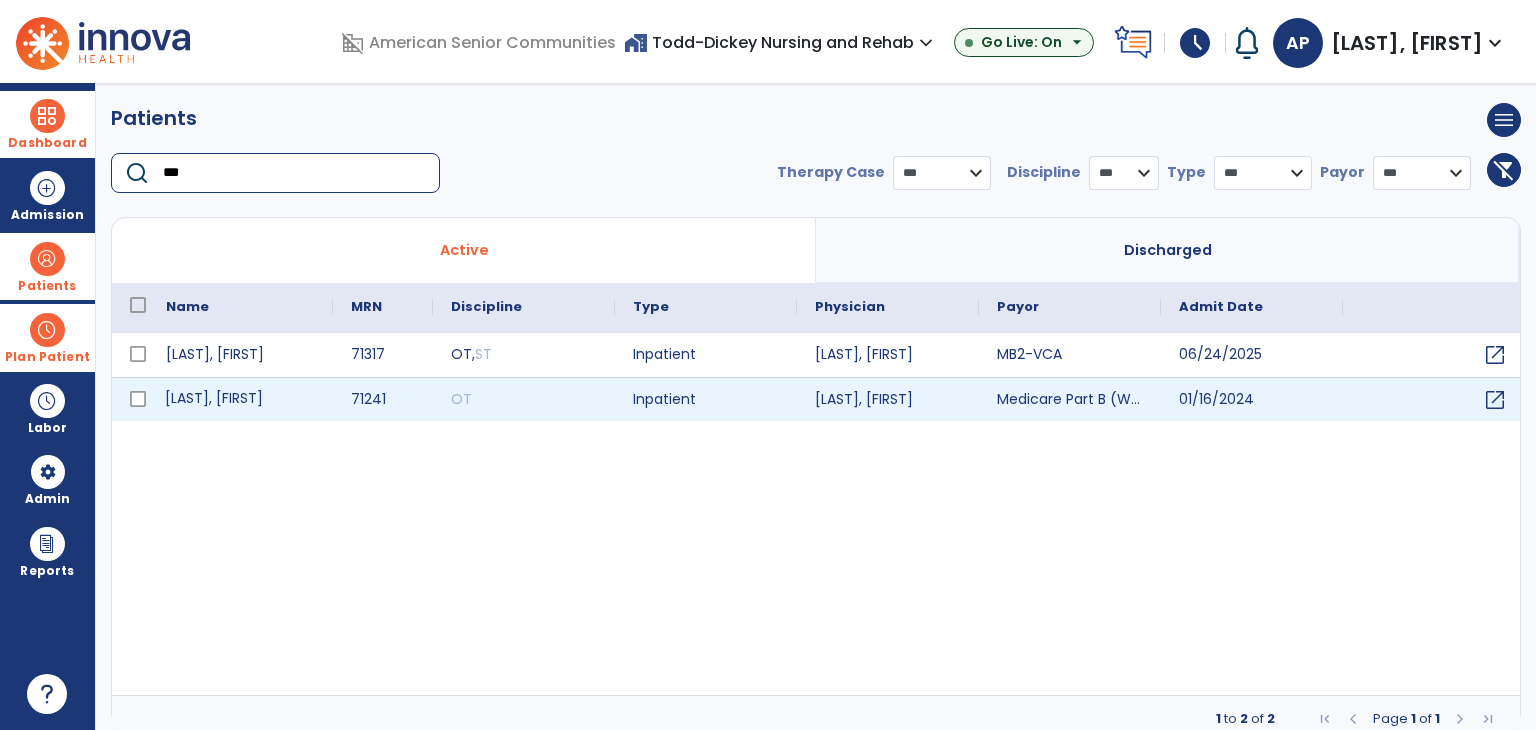 click on "Roberts, Kay" at bounding box center (240, 399) 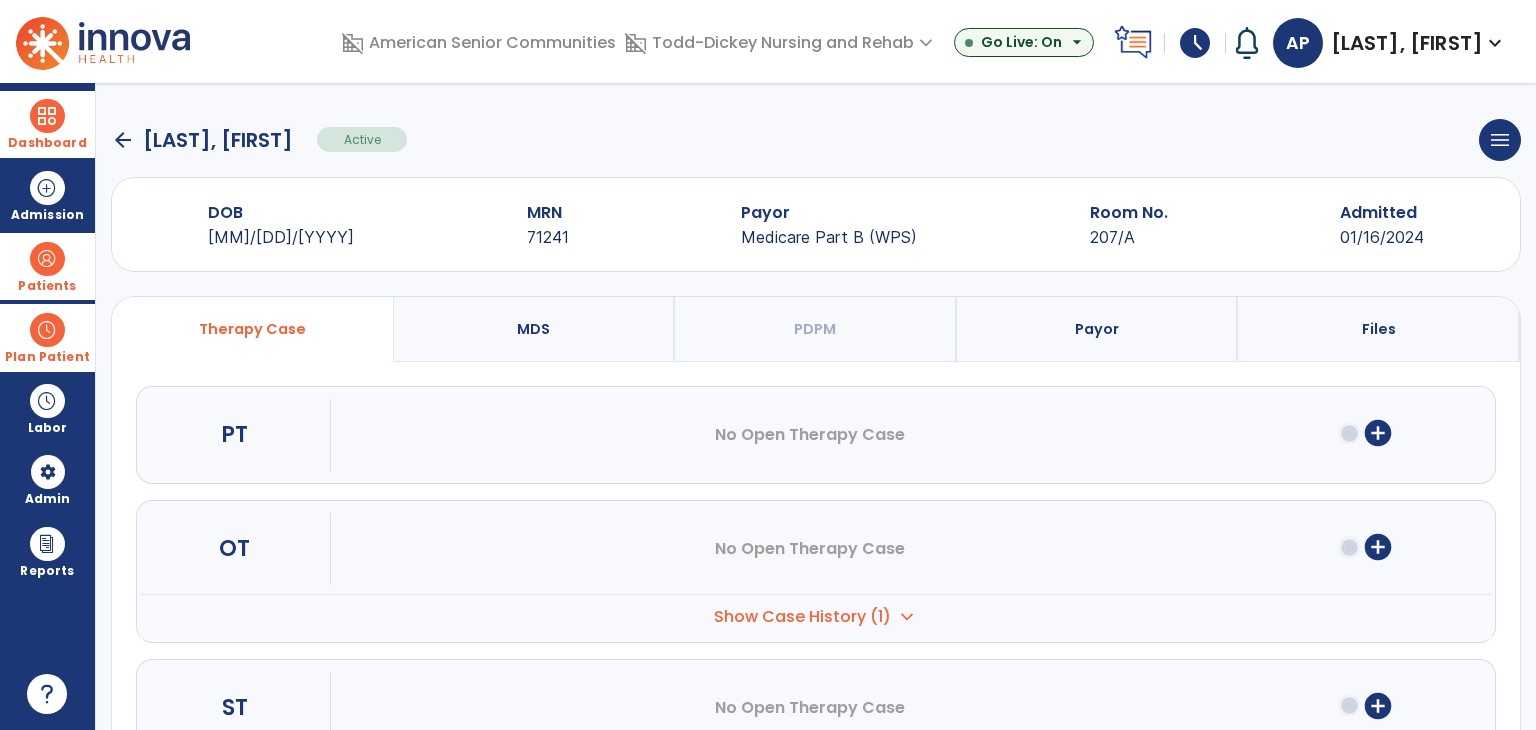 click on "Show Case History (1)     expand_more" at bounding box center [816, 616] 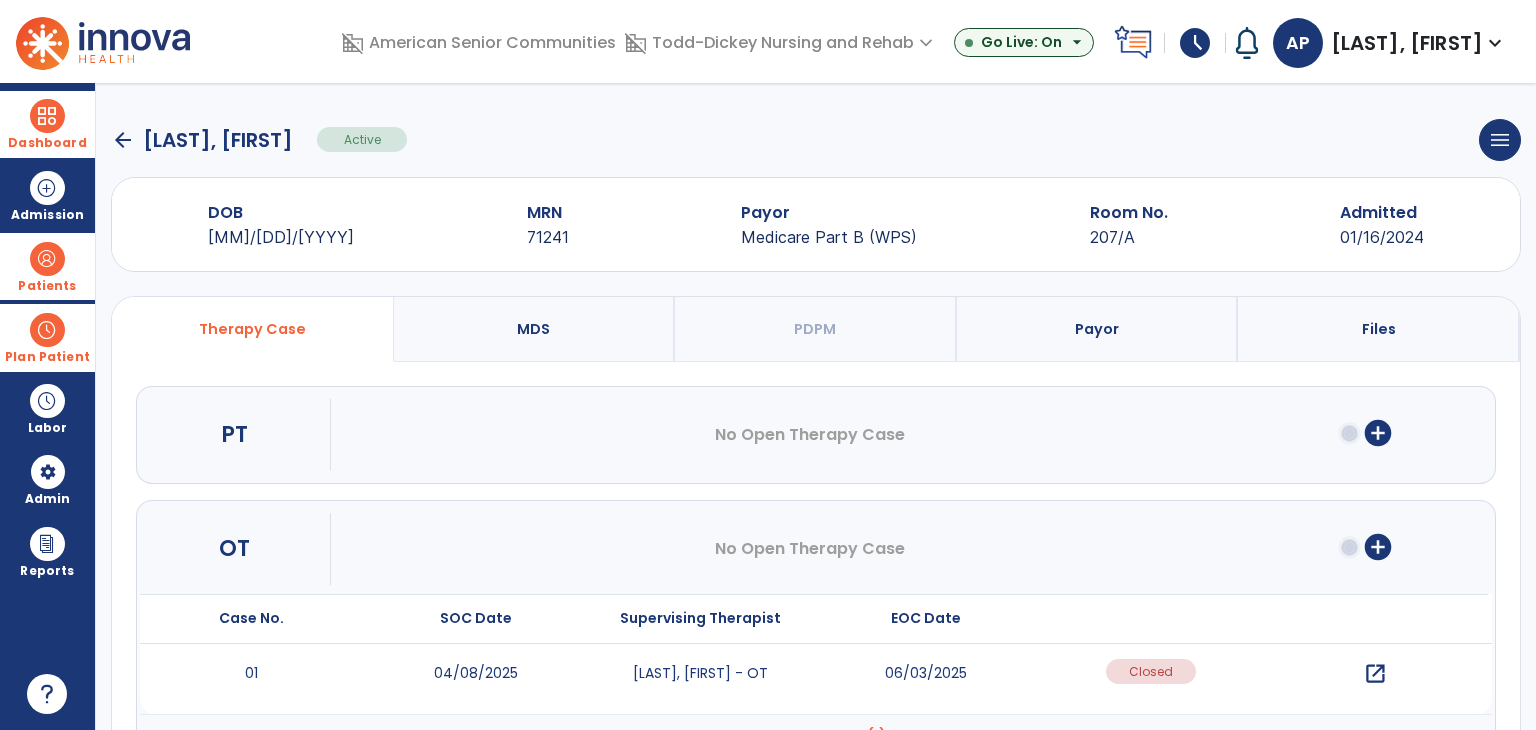 click on "Dashboard" at bounding box center [47, 124] 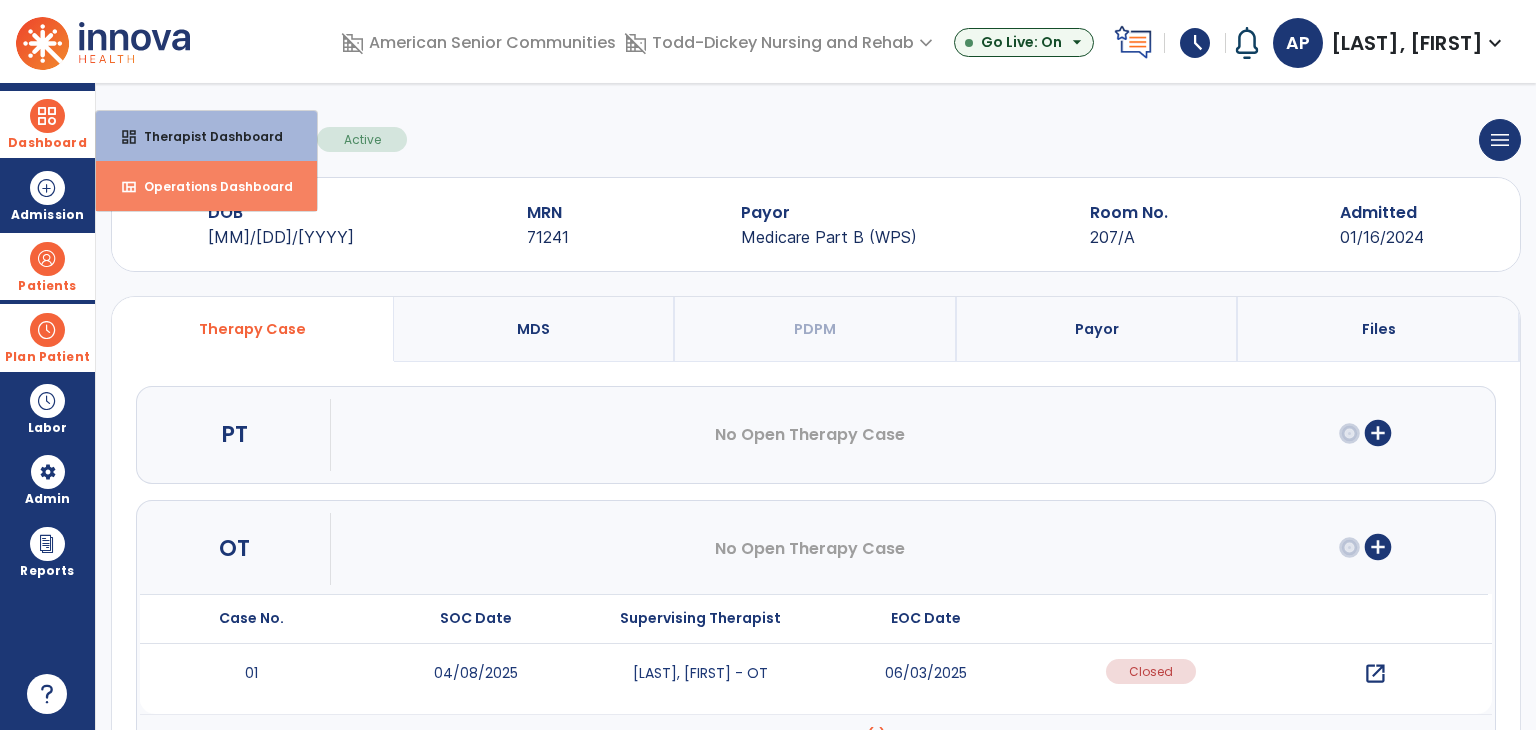 click on "Operations Dashboard" at bounding box center (210, 186) 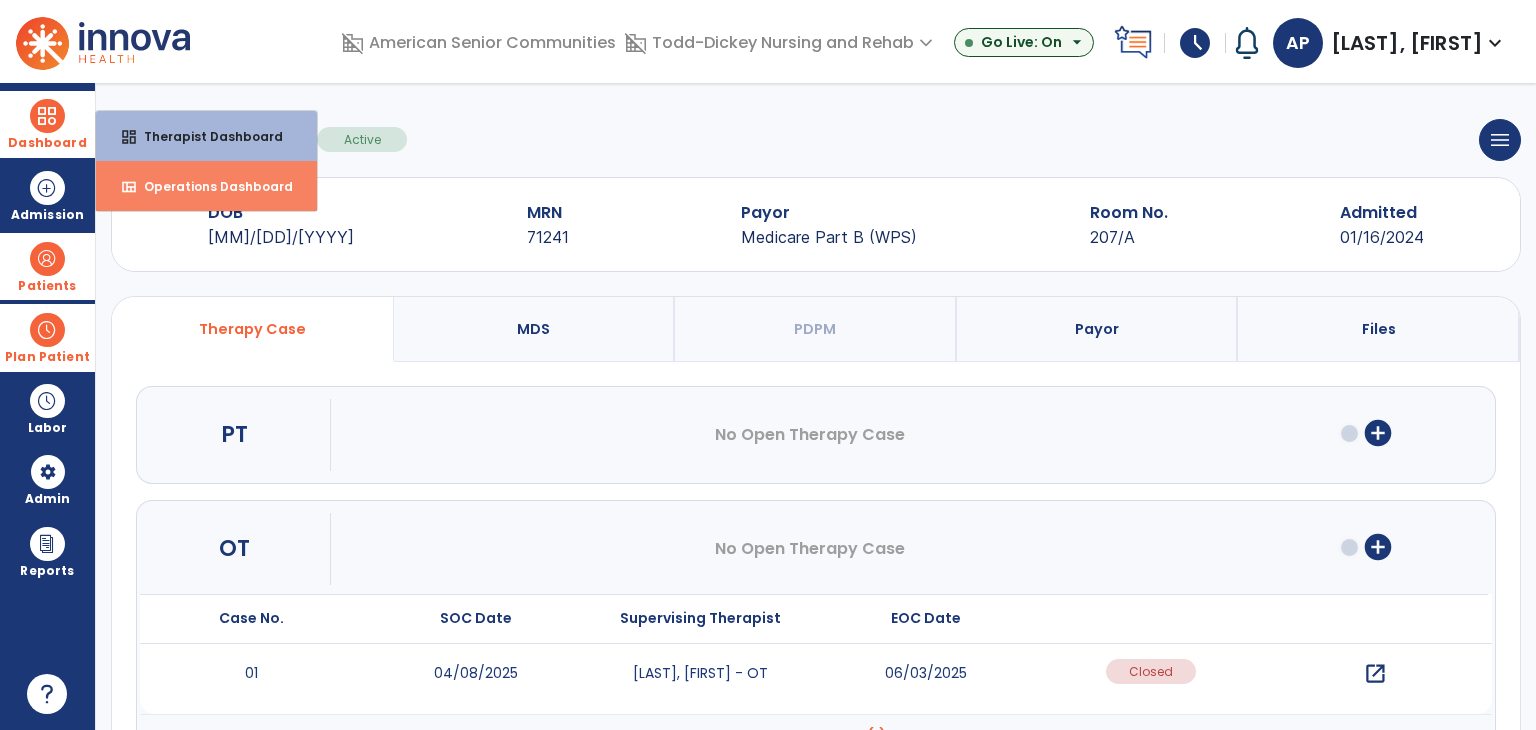 select on "***" 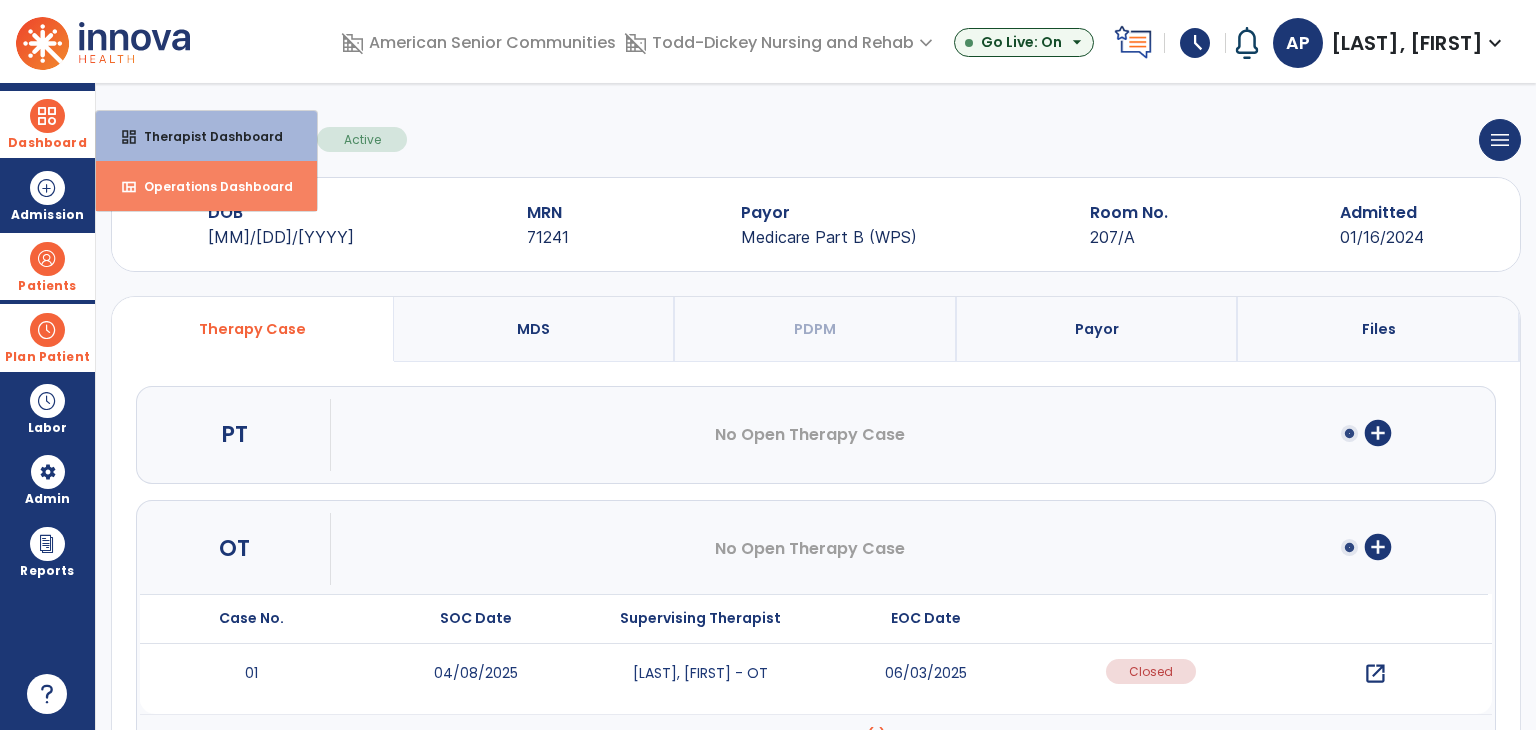 select on "****" 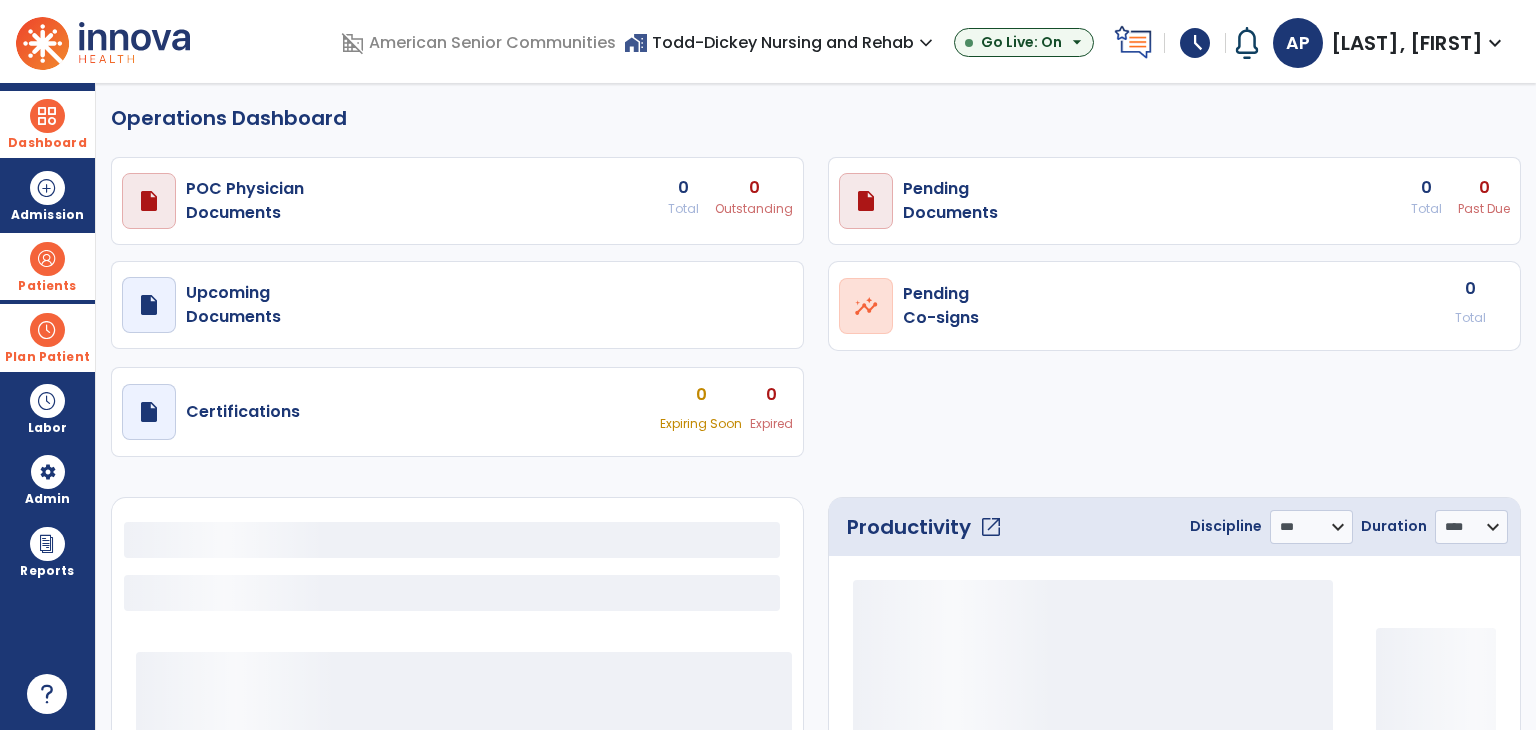 select on "***" 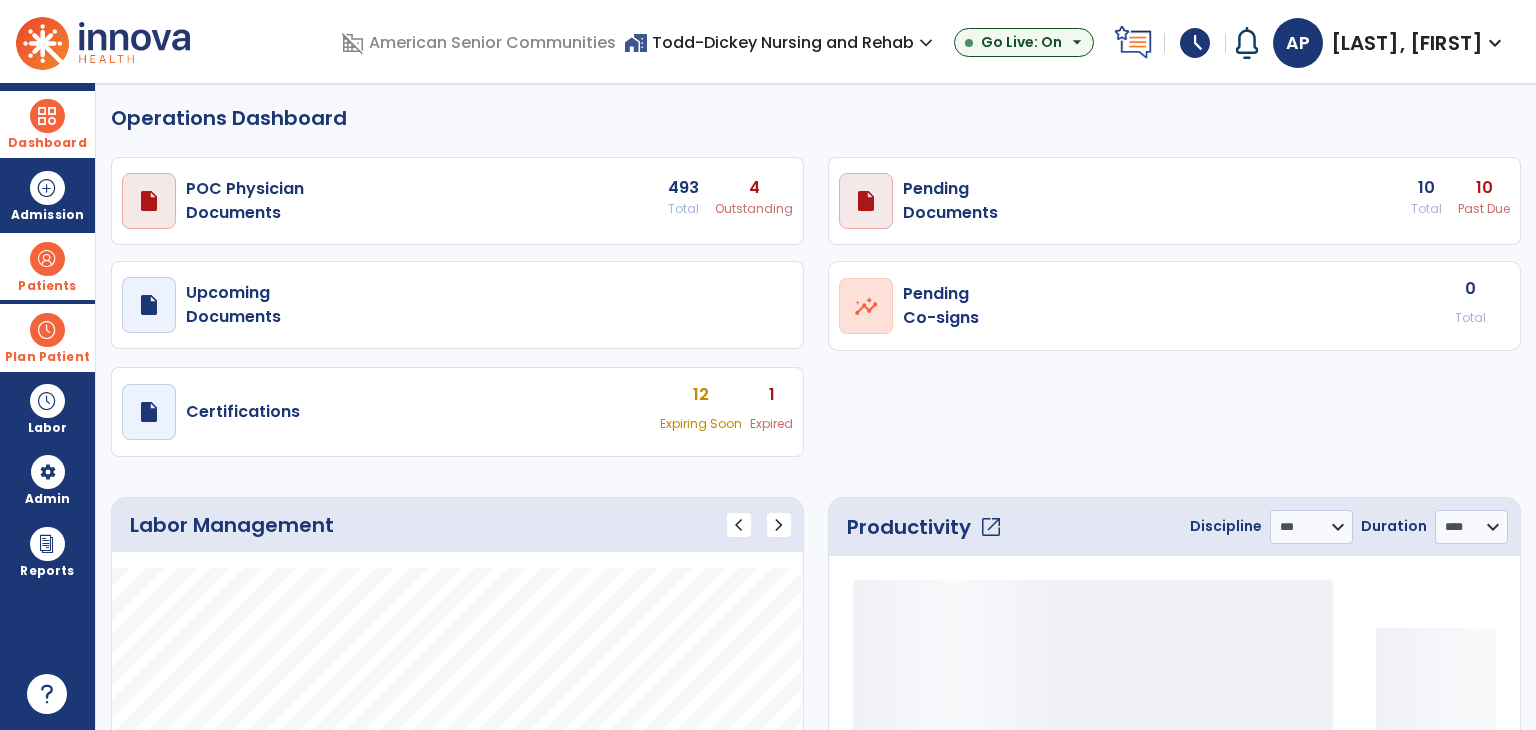 click on "home_work   Todd-Dickey Nursing and Rehab   expand_more" at bounding box center (781, 42) 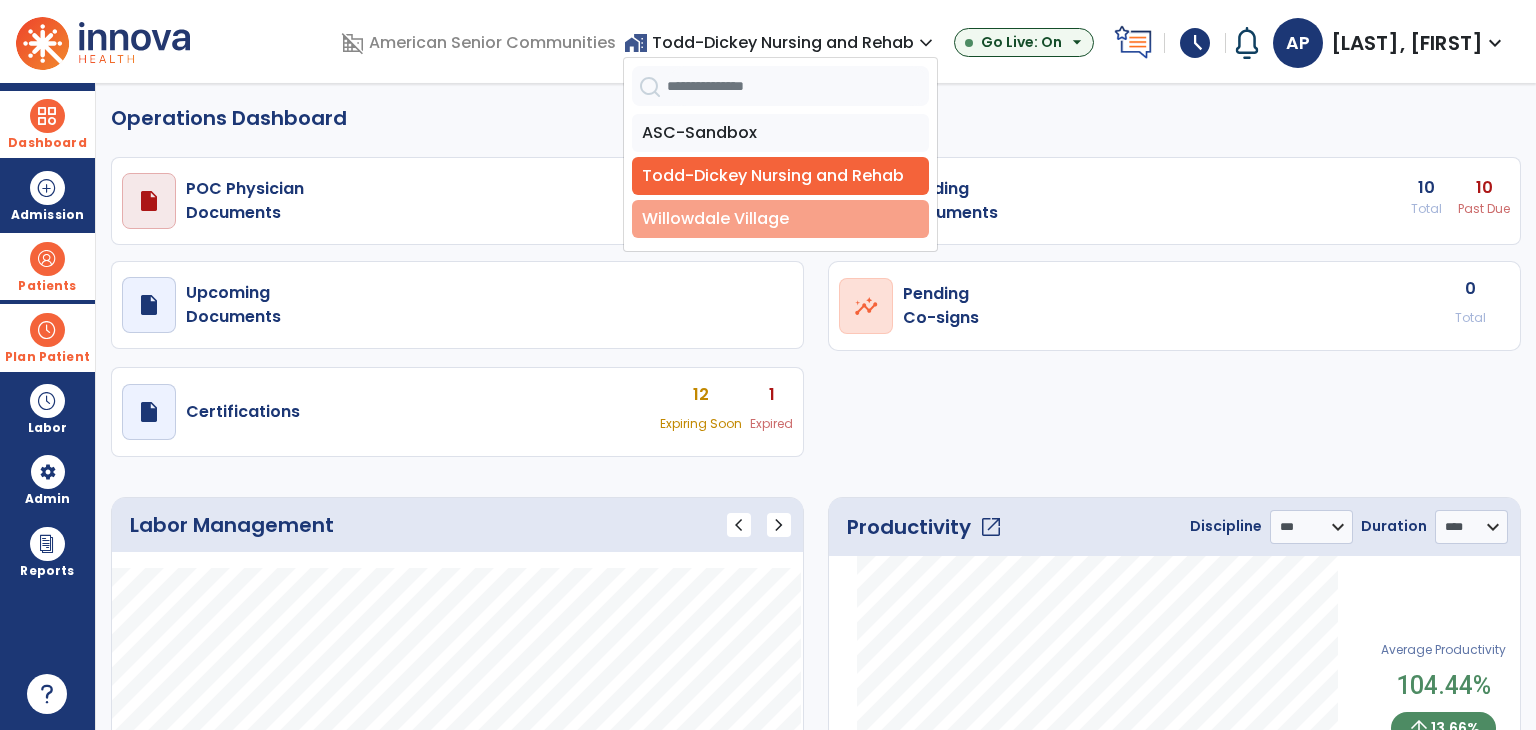 click on "Willowdale Village" at bounding box center (780, 219) 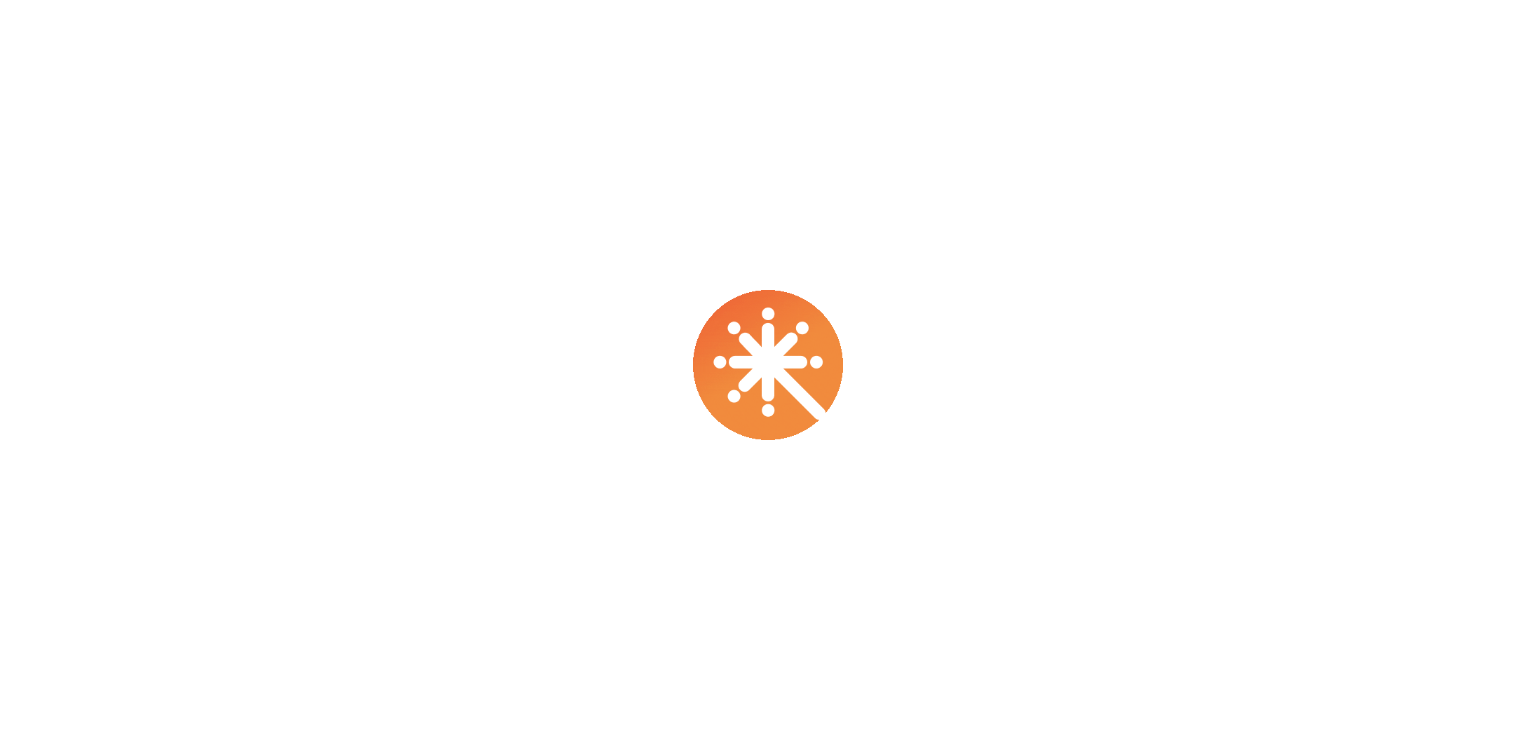 scroll, scrollTop: 0, scrollLeft: 0, axis: both 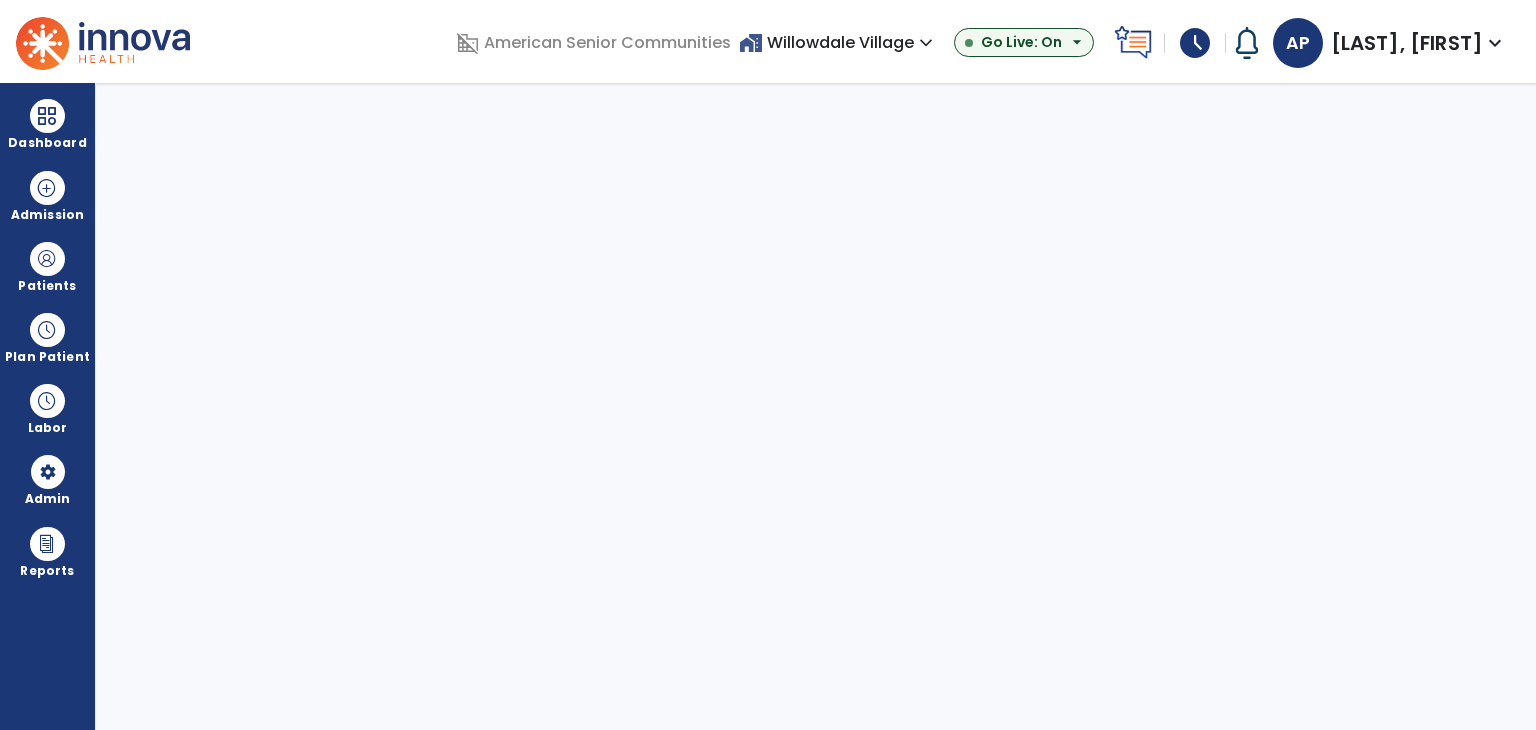 select on "***" 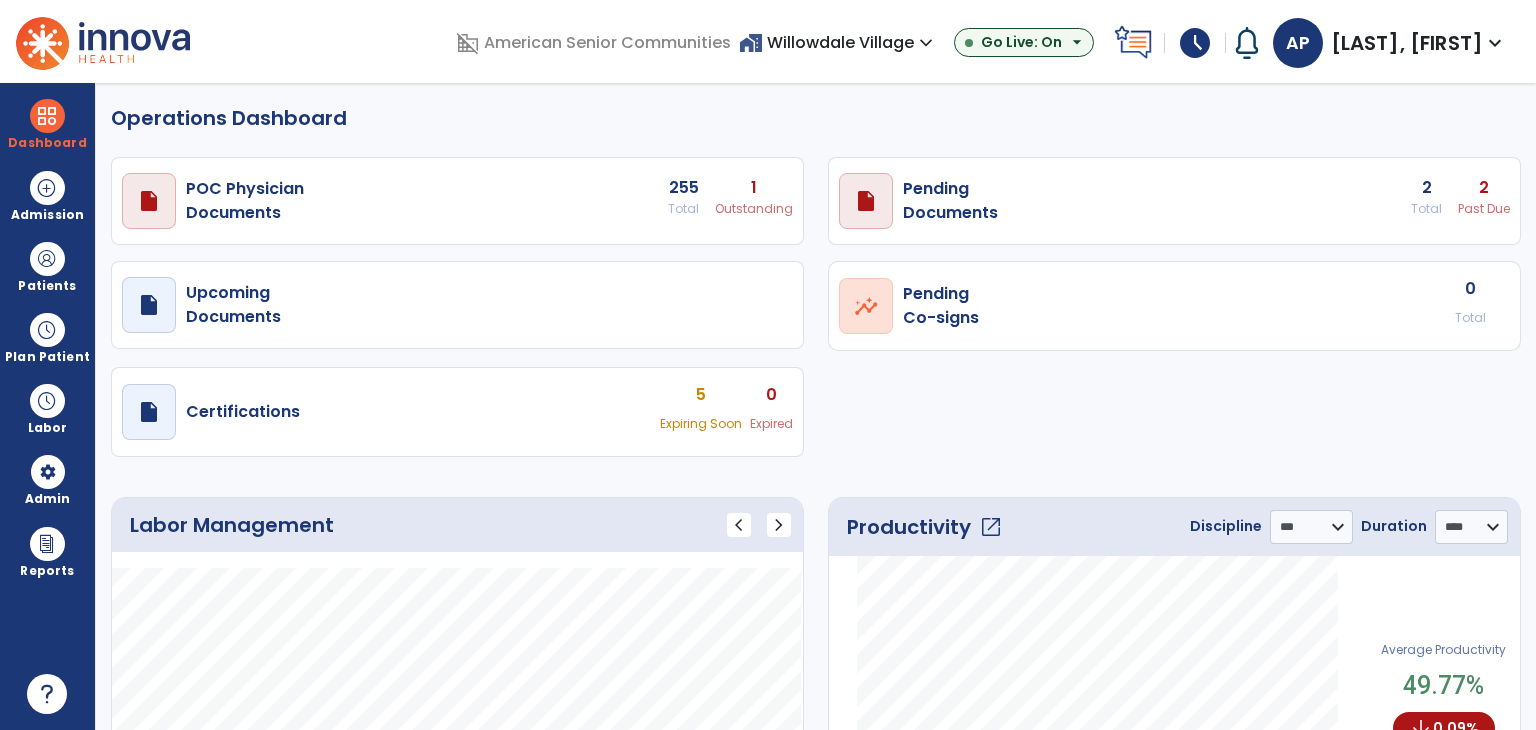 click on "draft   open_in_new  Pending   Documents 2 Total 2 Past Due" at bounding box center [457, 201] 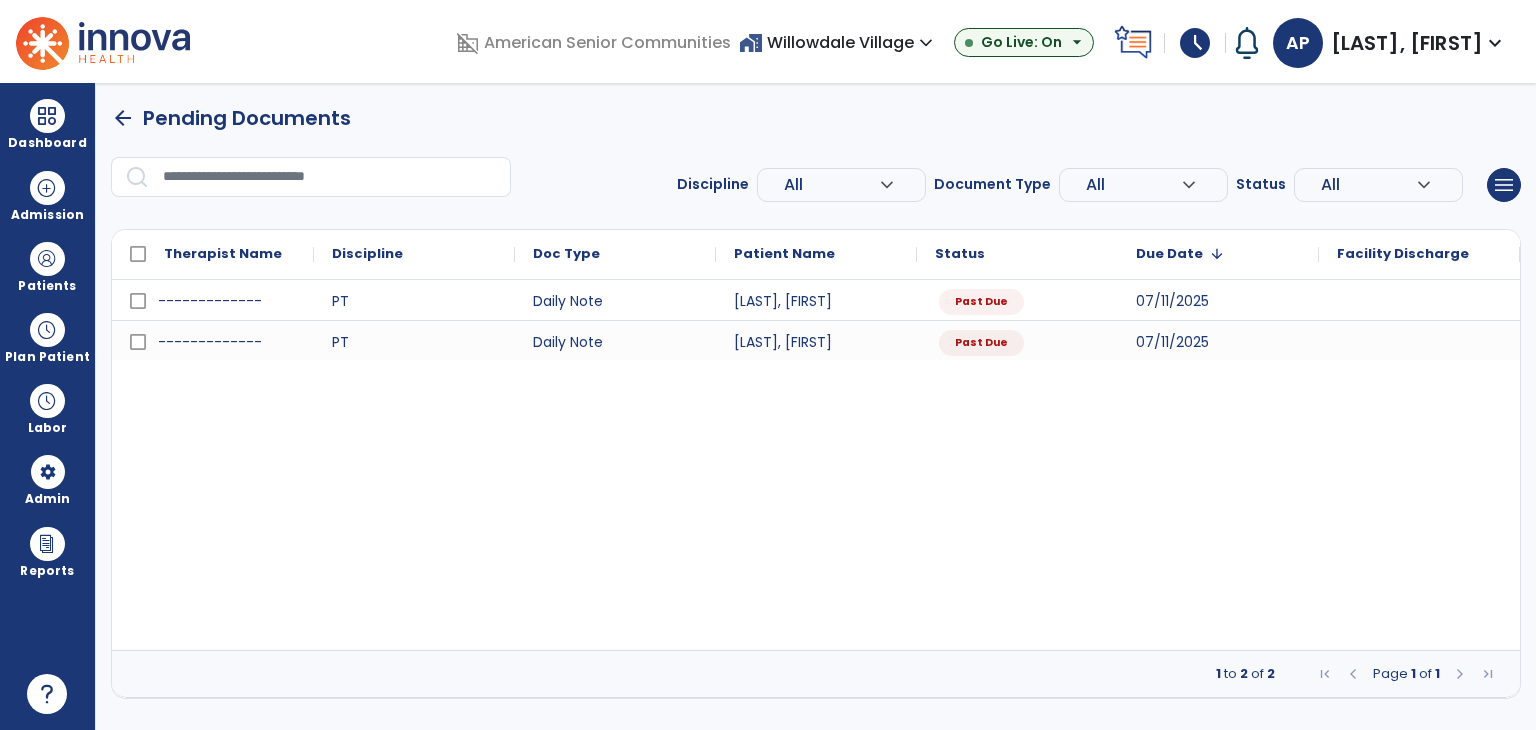 click on "arrow_back" at bounding box center (123, 118) 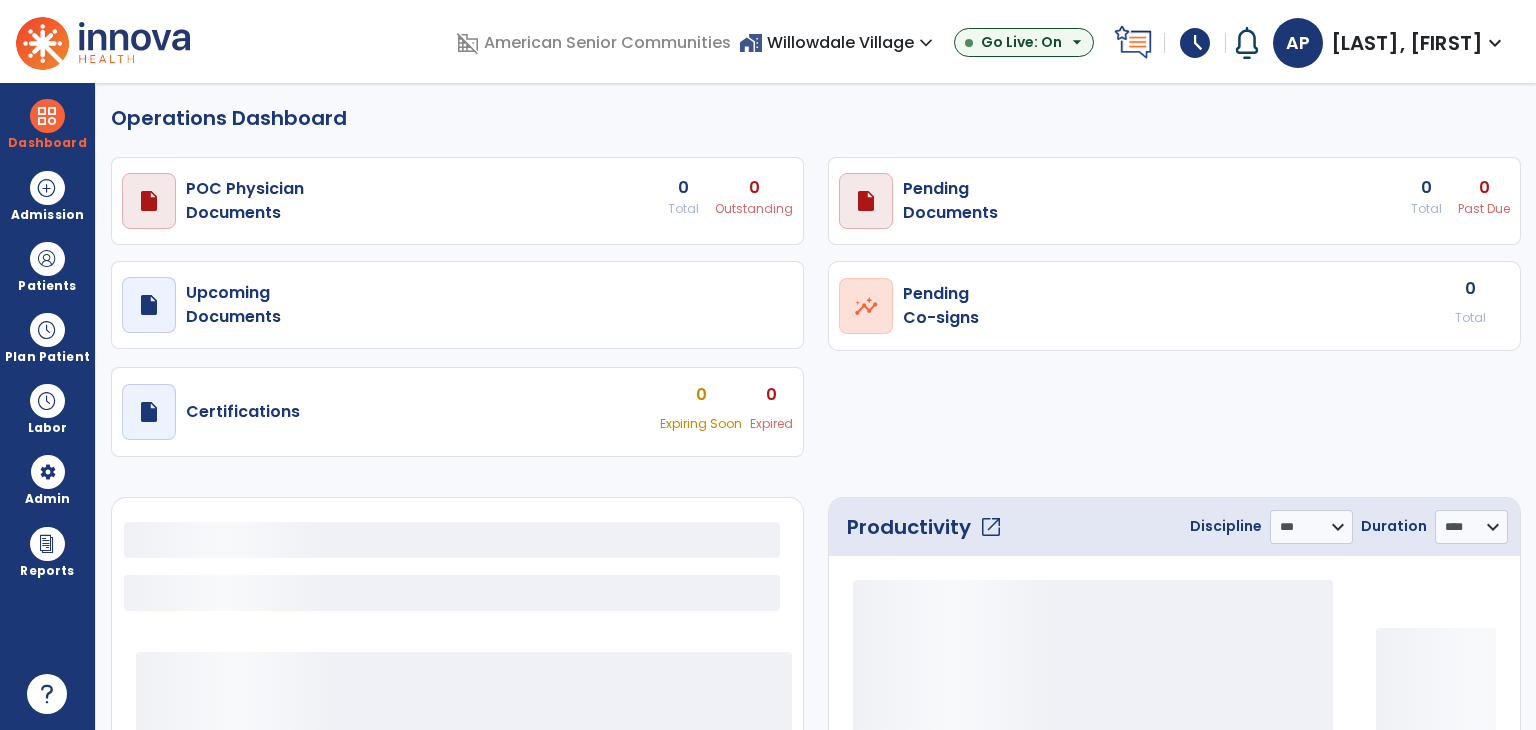 select on "***" 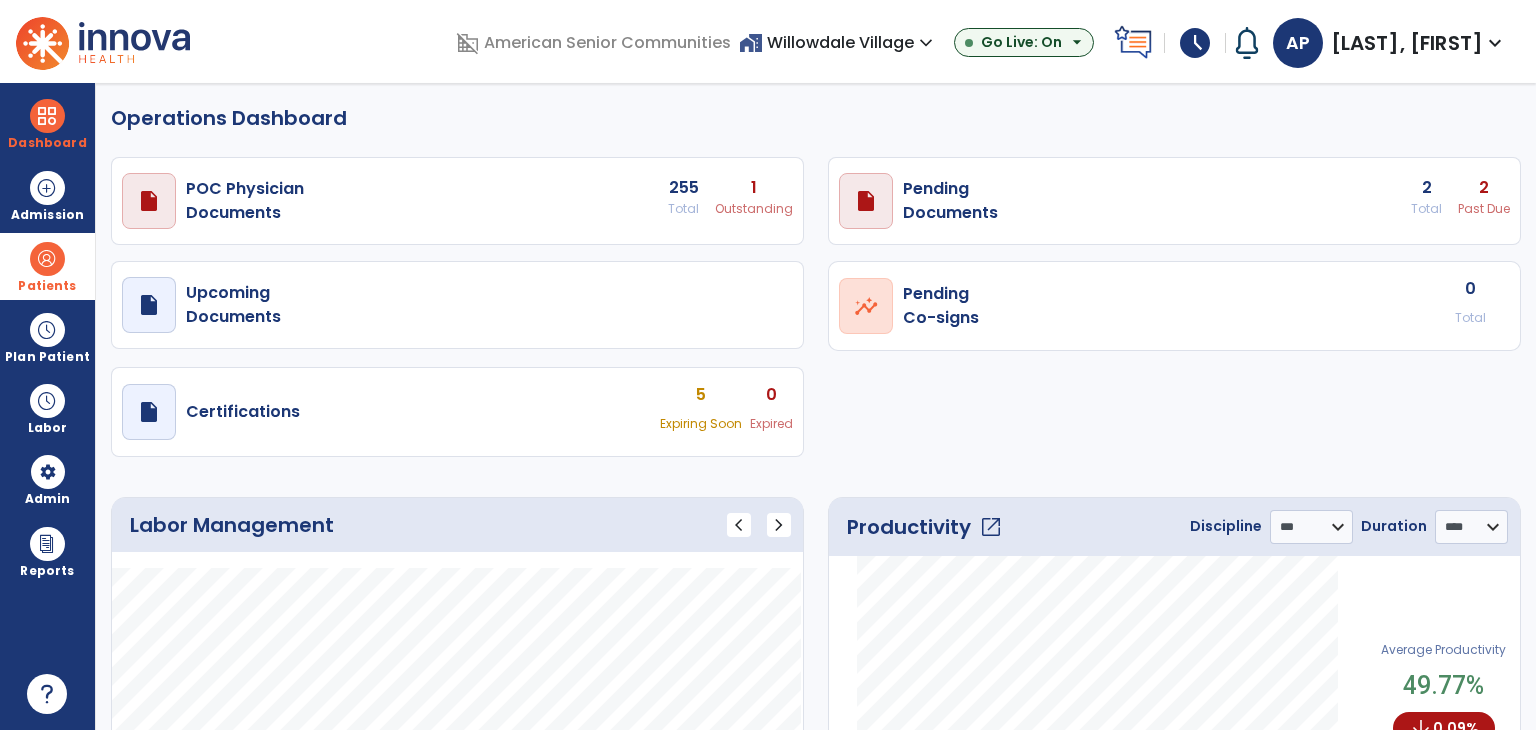 click on "Patients" at bounding box center (47, 266) 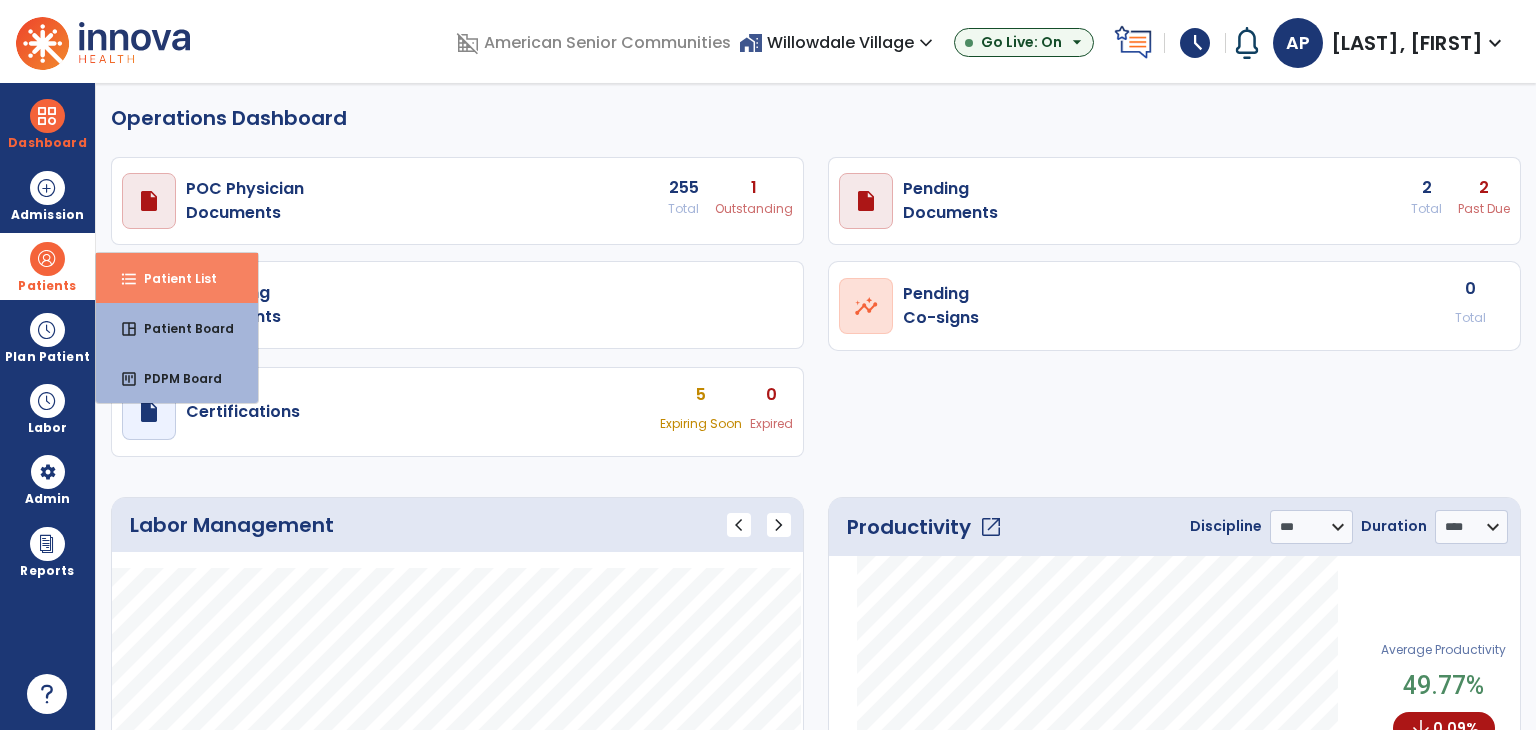 click on "format_list_bulleted  Patient List" at bounding box center [177, 278] 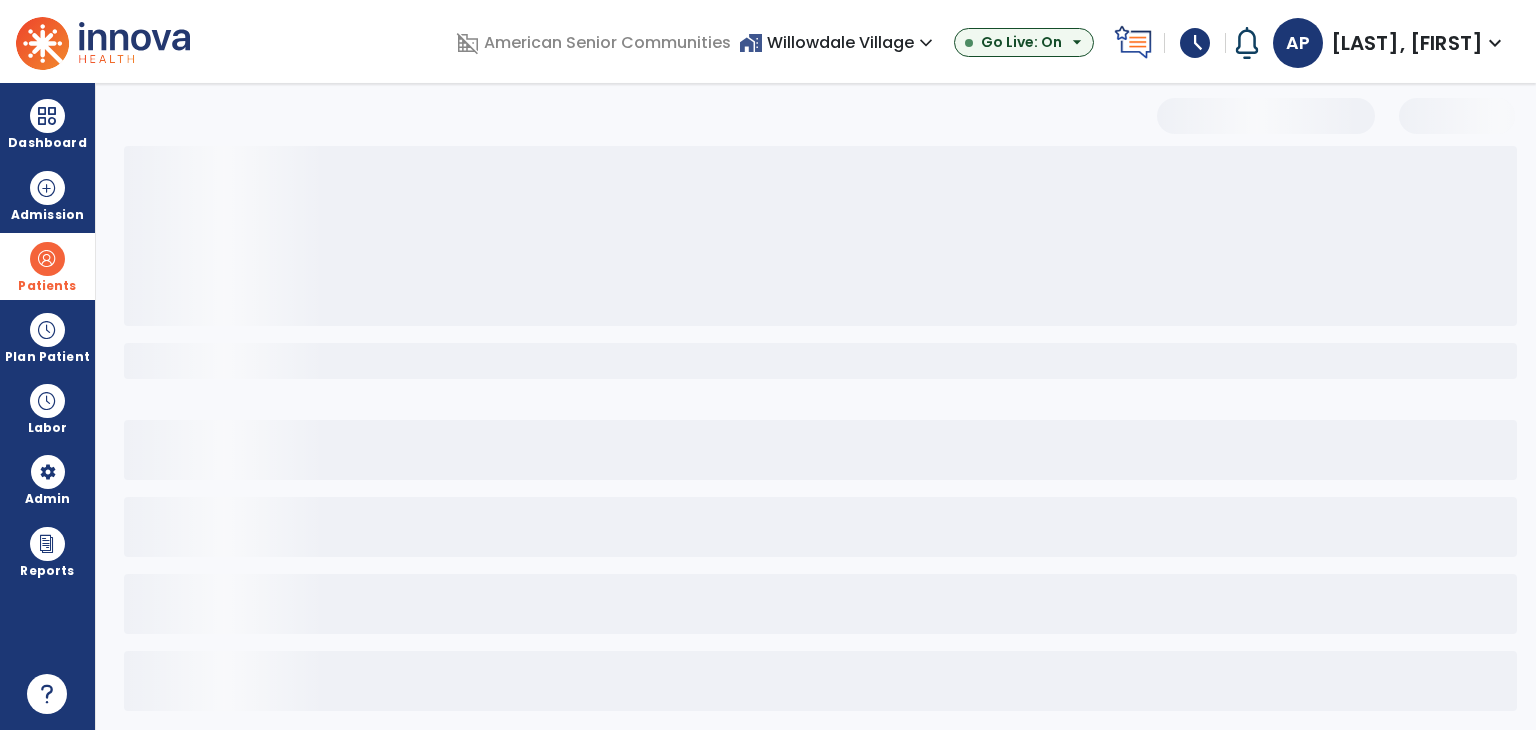 select on "***" 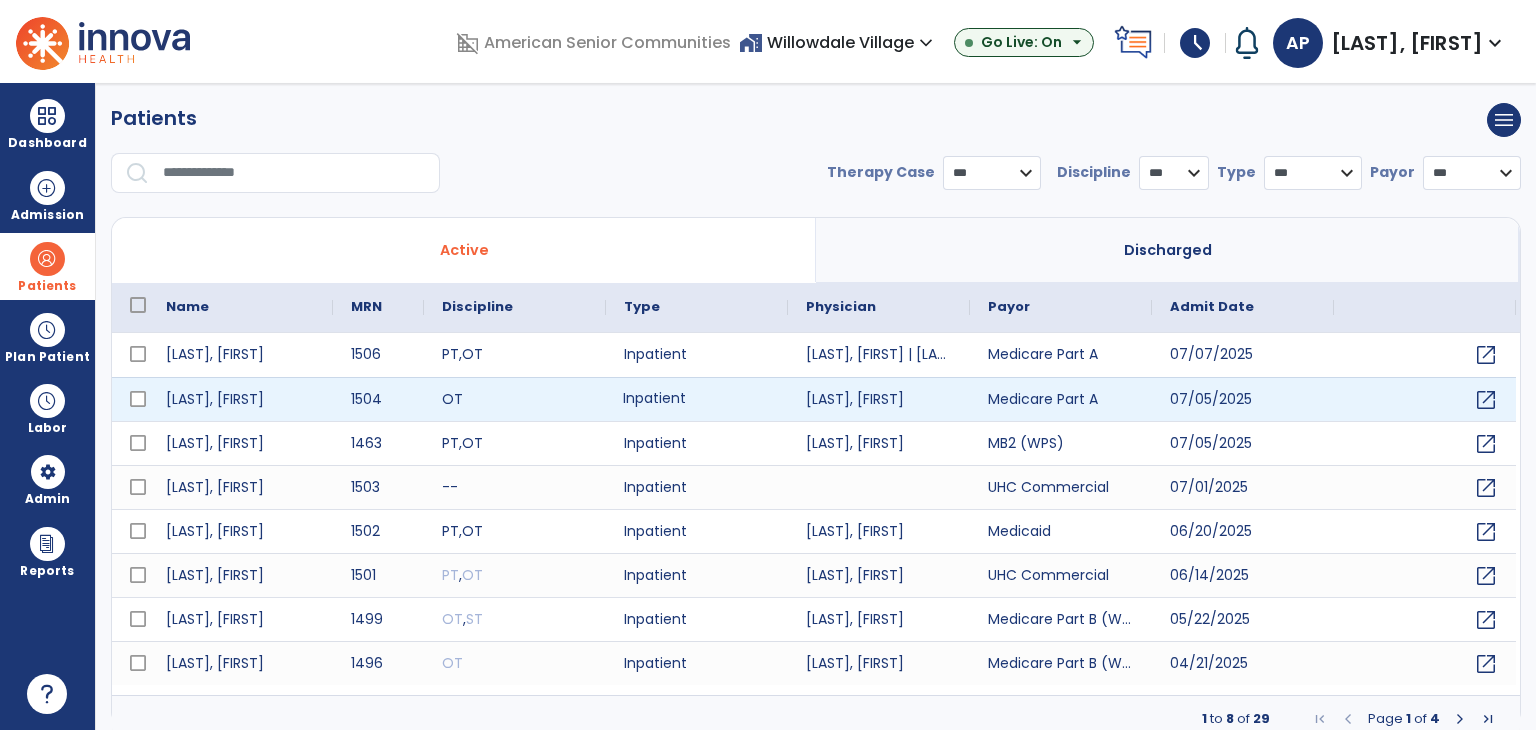 click on "Inpatient" at bounding box center (697, 399) 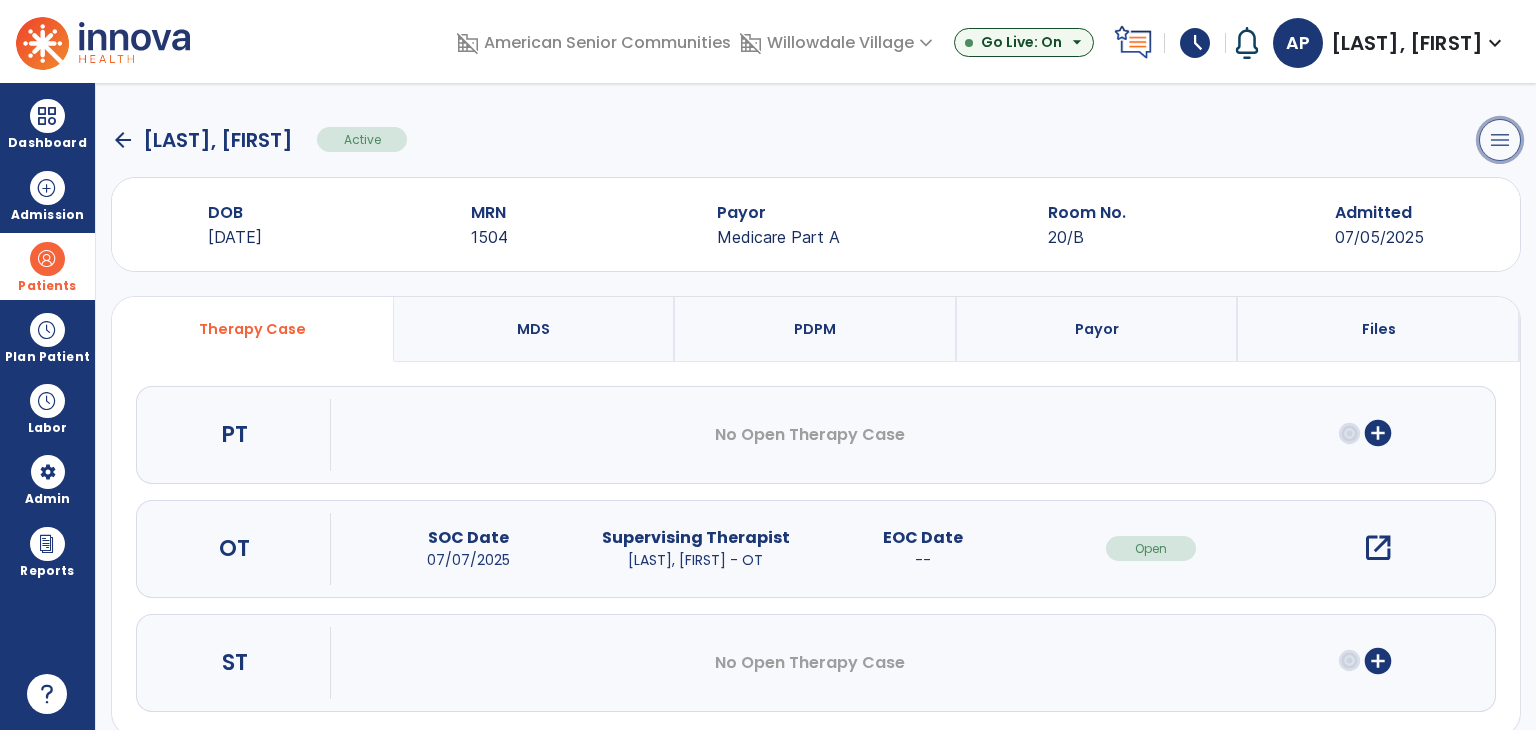 click on "menu" at bounding box center (1500, 140) 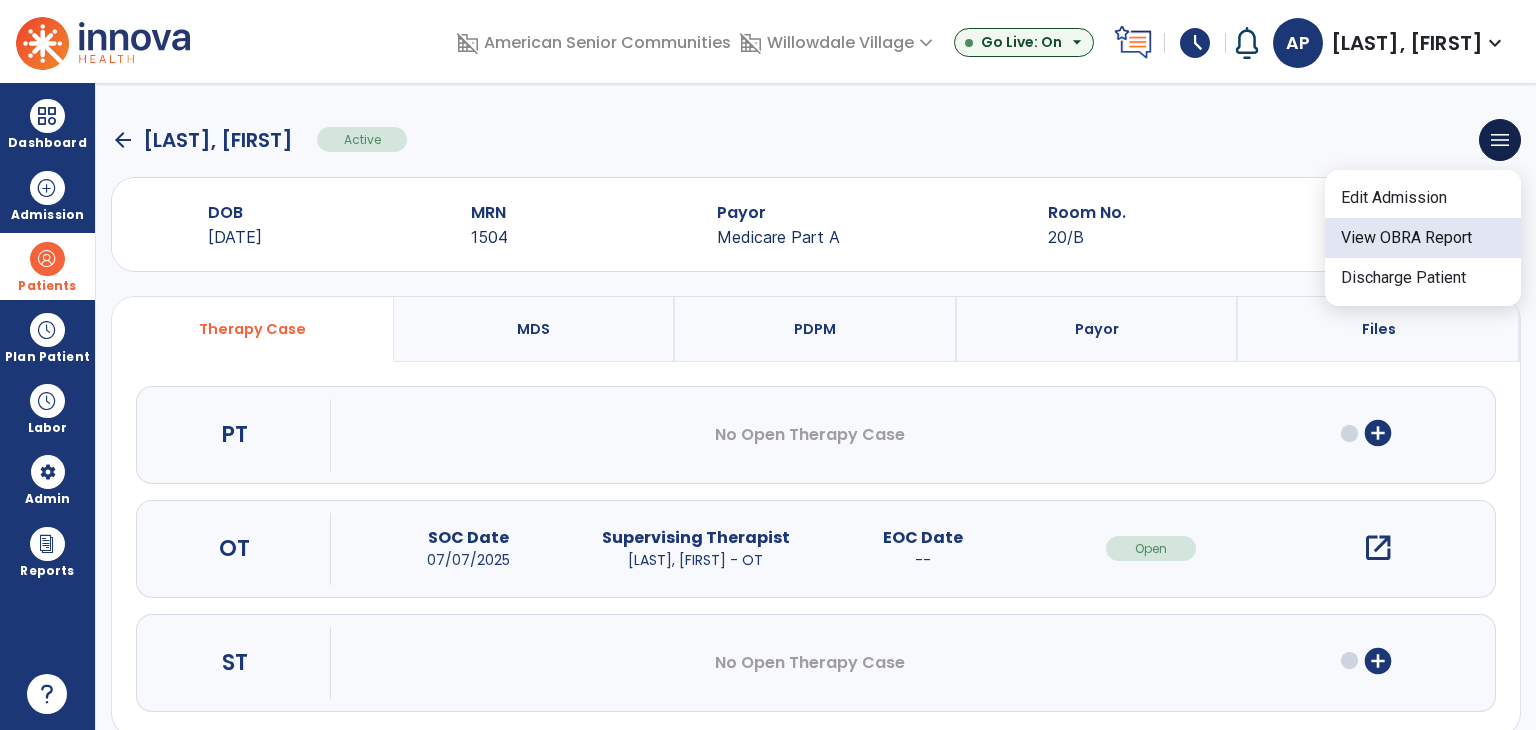 click on "View OBRA Report" 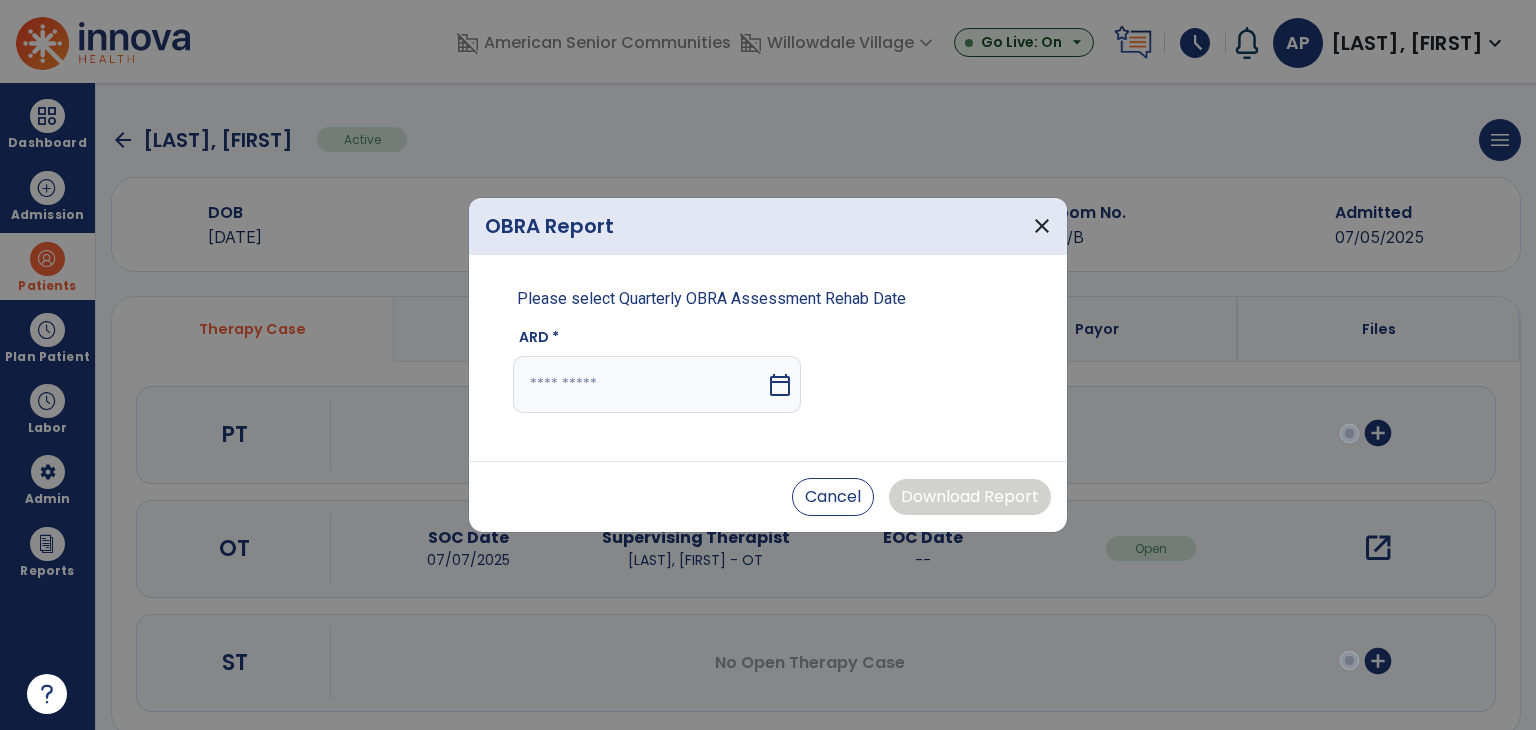 click at bounding box center [639, 384] 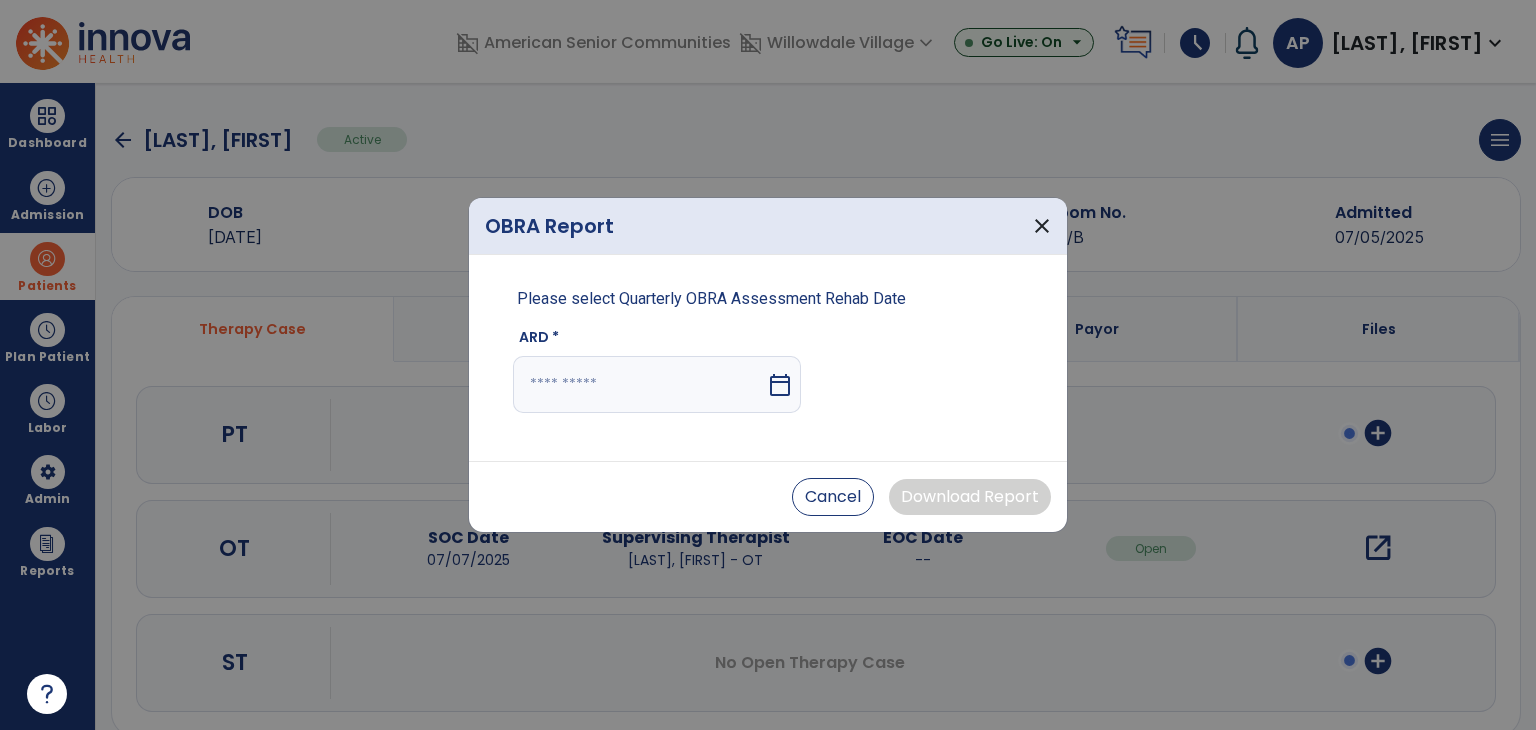 select on "*" 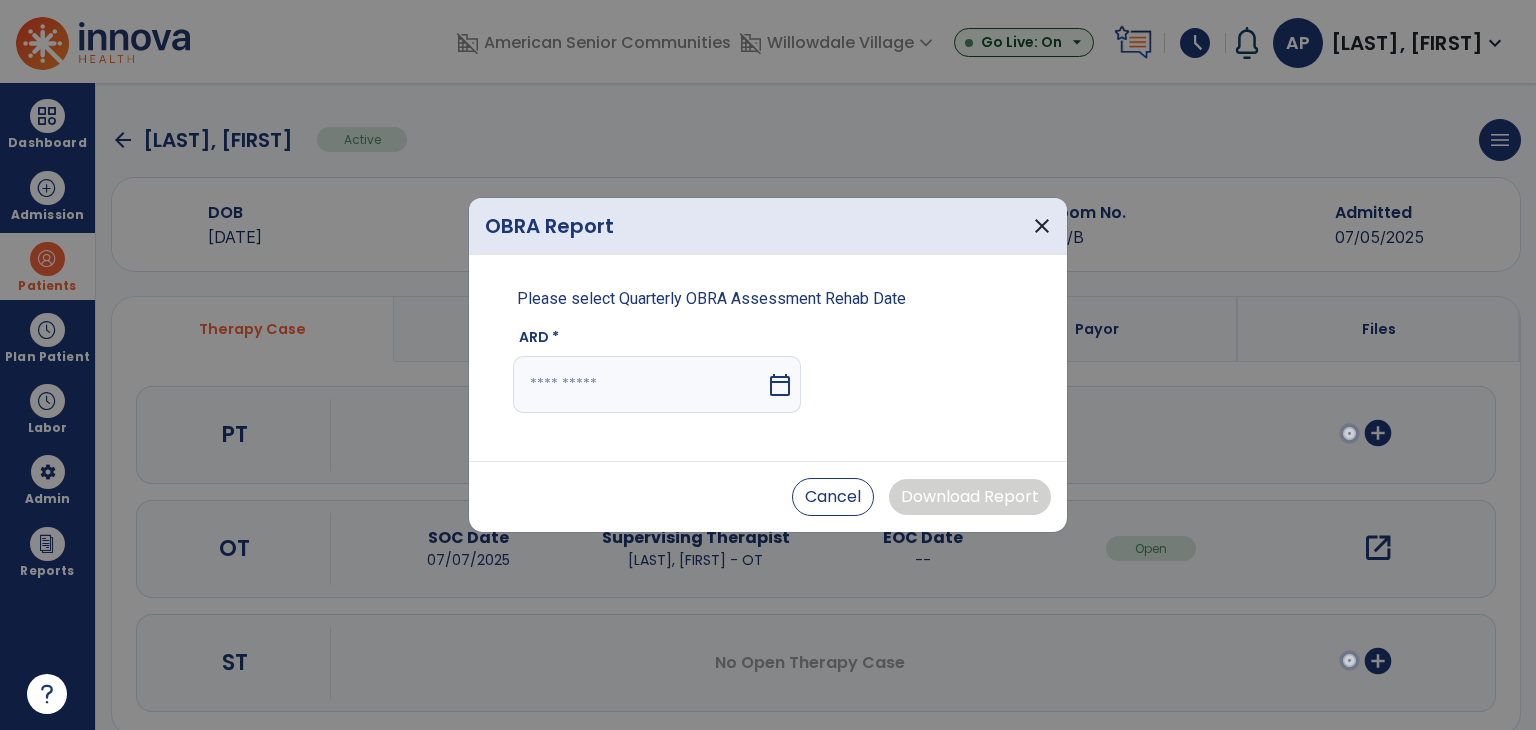 select on "****" 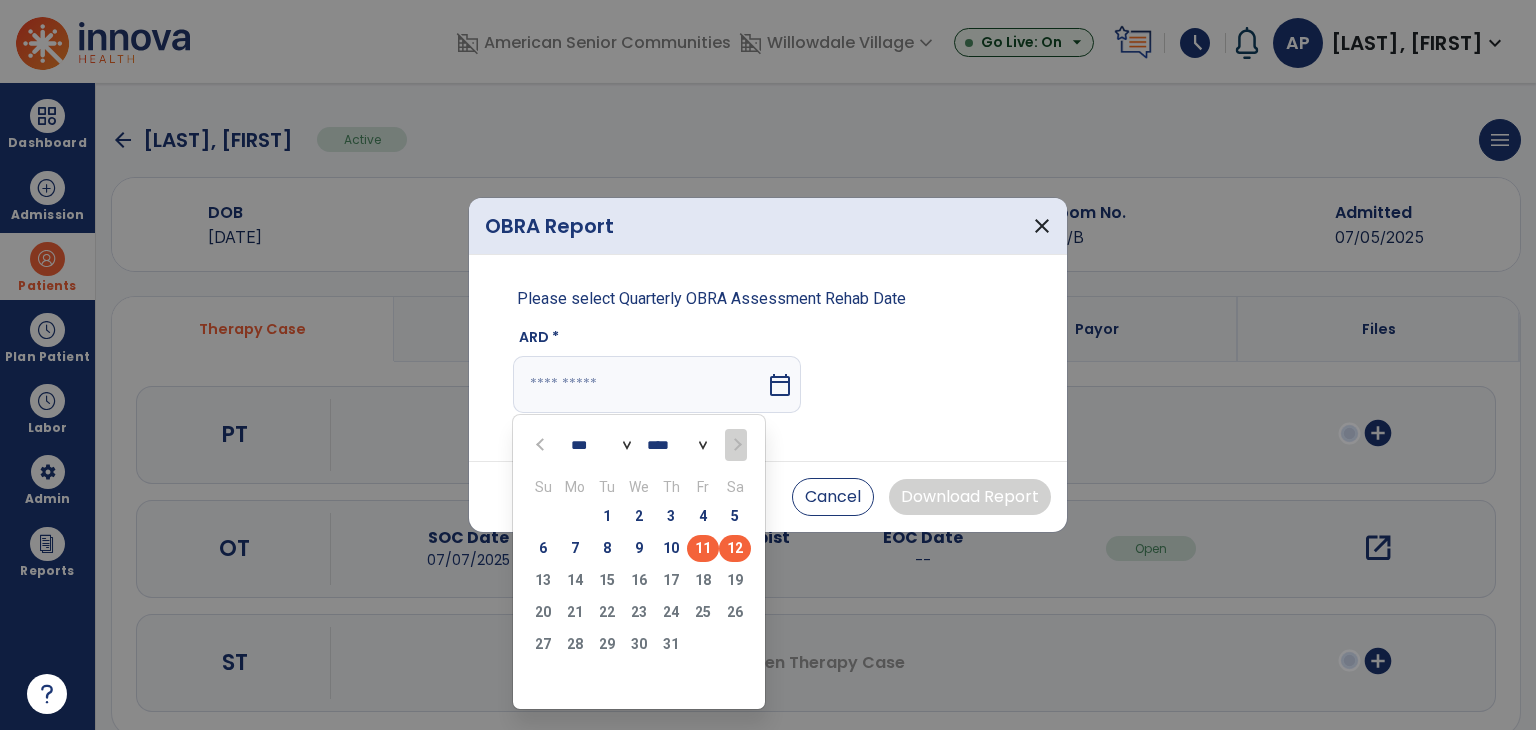 click on "11" at bounding box center [703, 548] 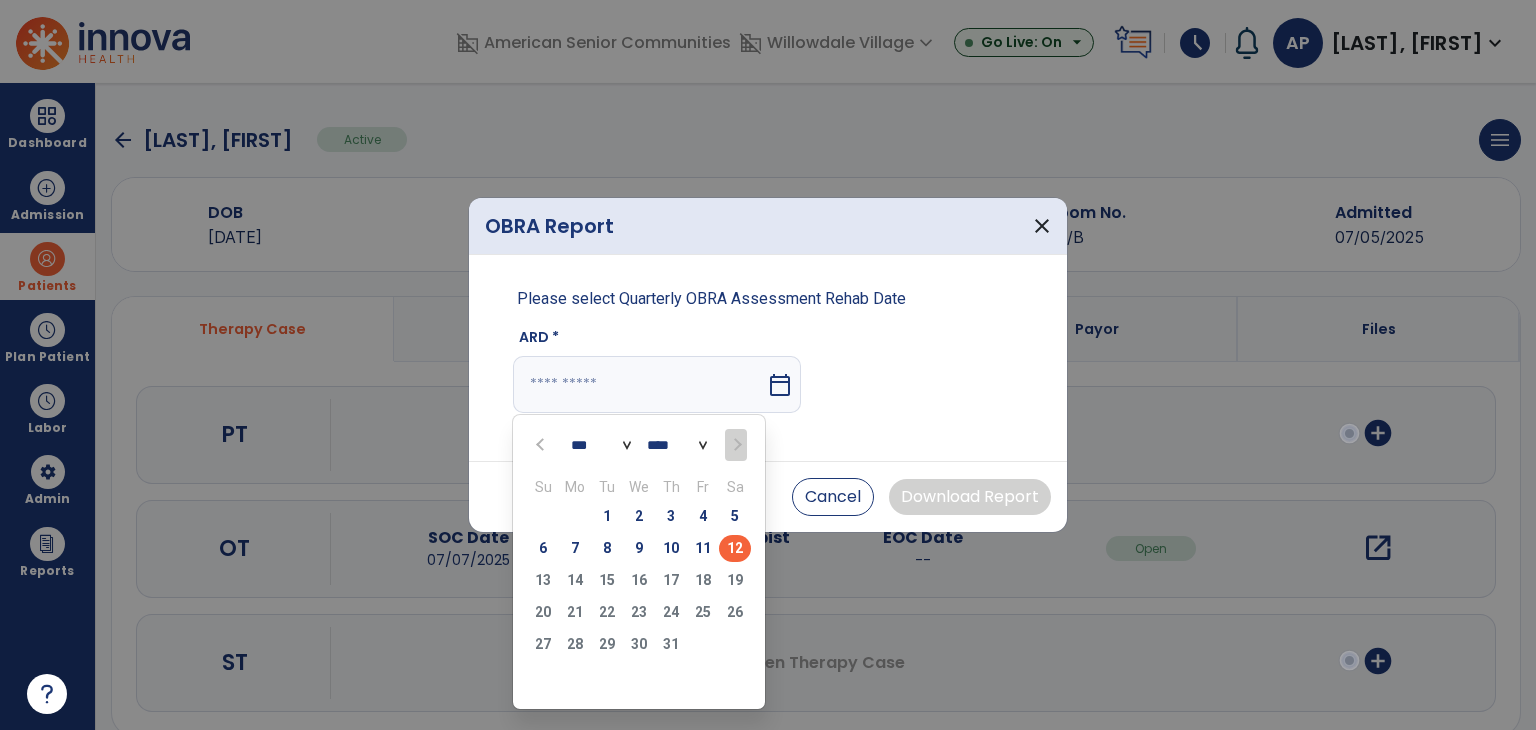 type on "*********" 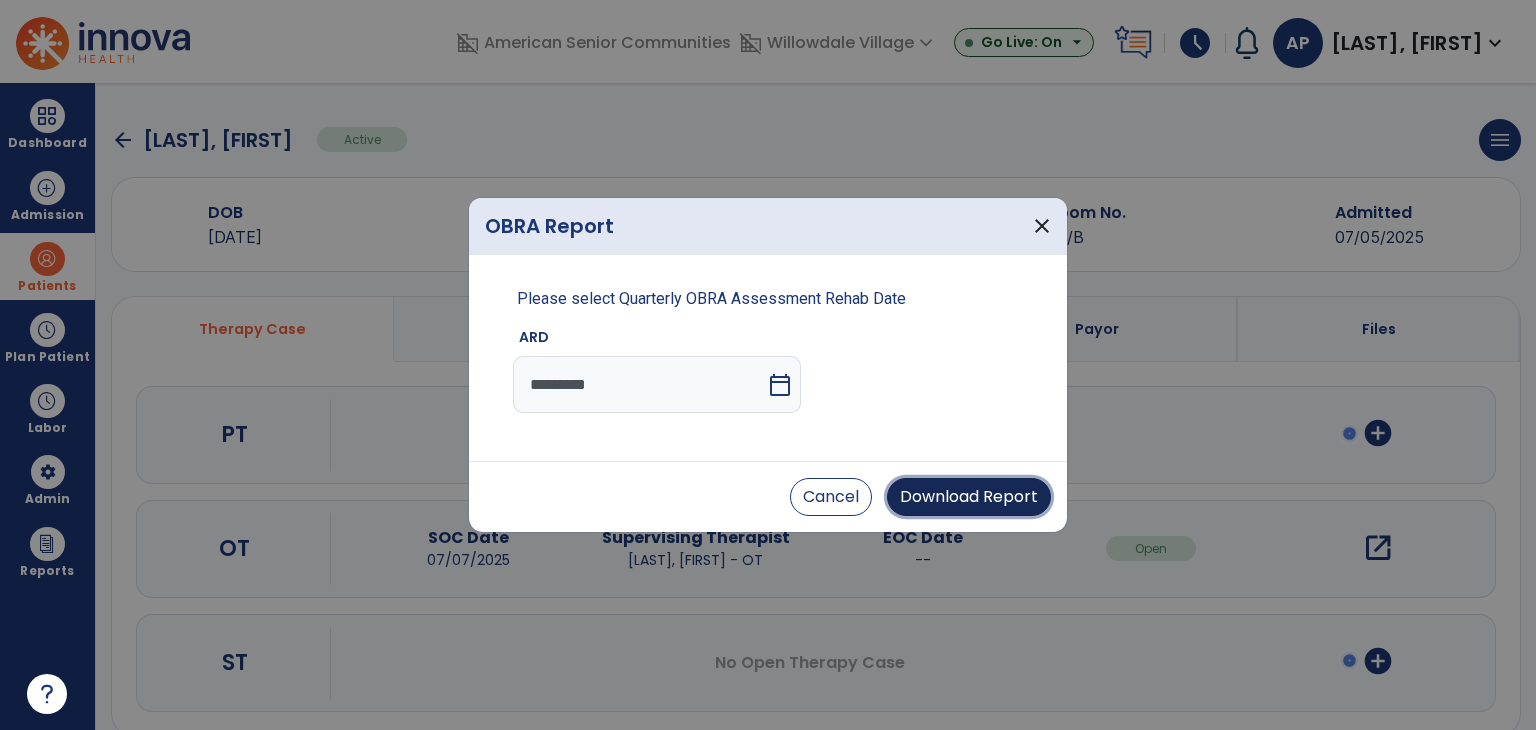 click on "Download Report" at bounding box center [969, 497] 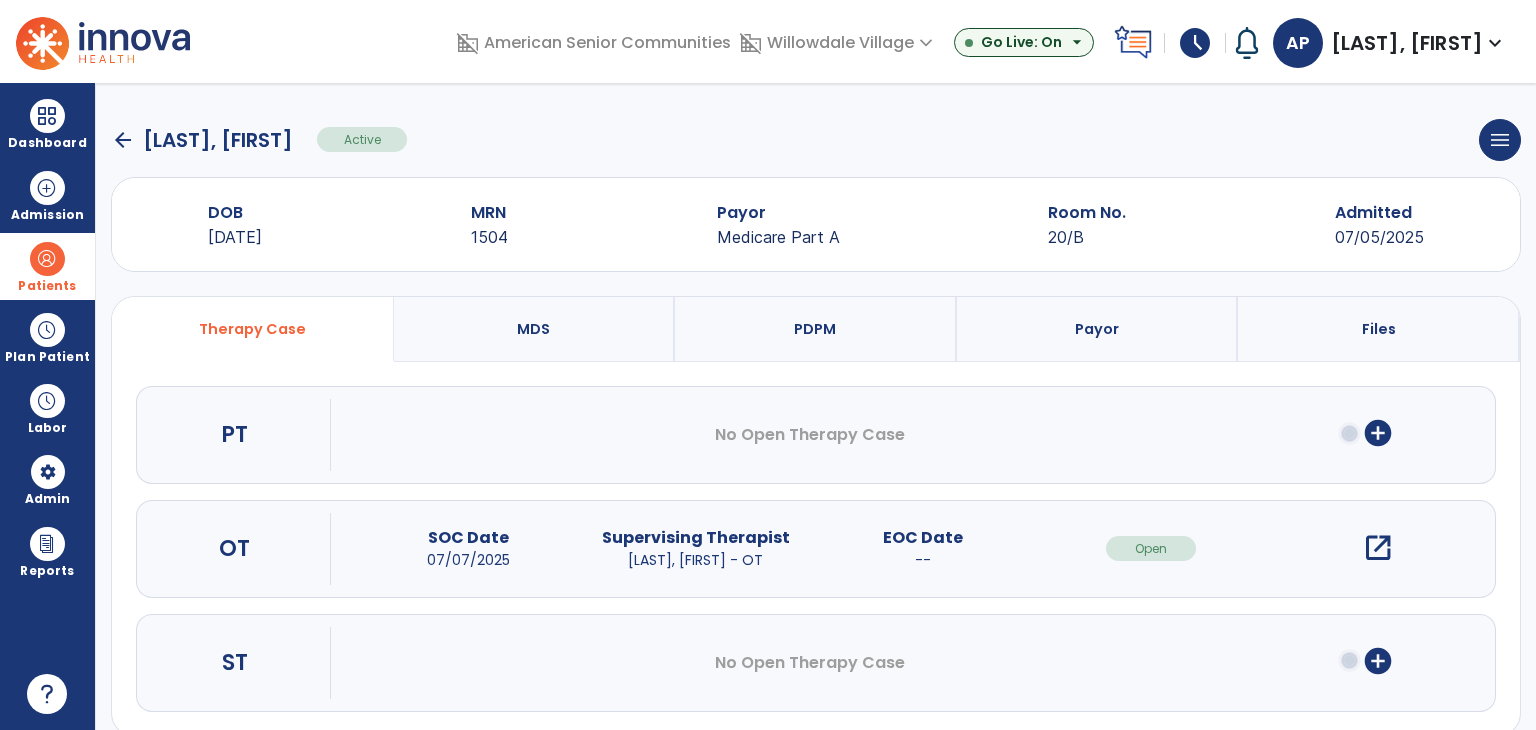 click on "arrow_back" 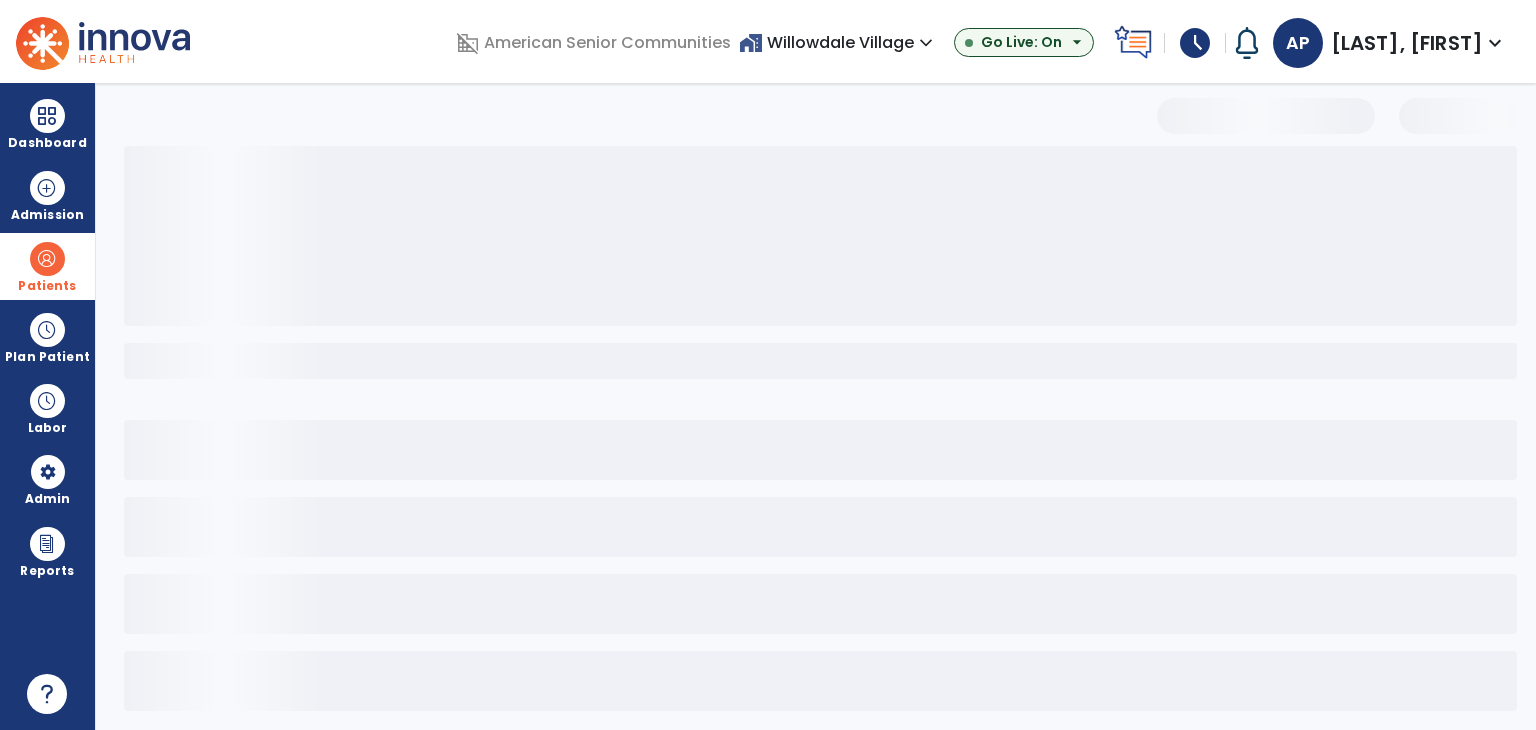 select on "***" 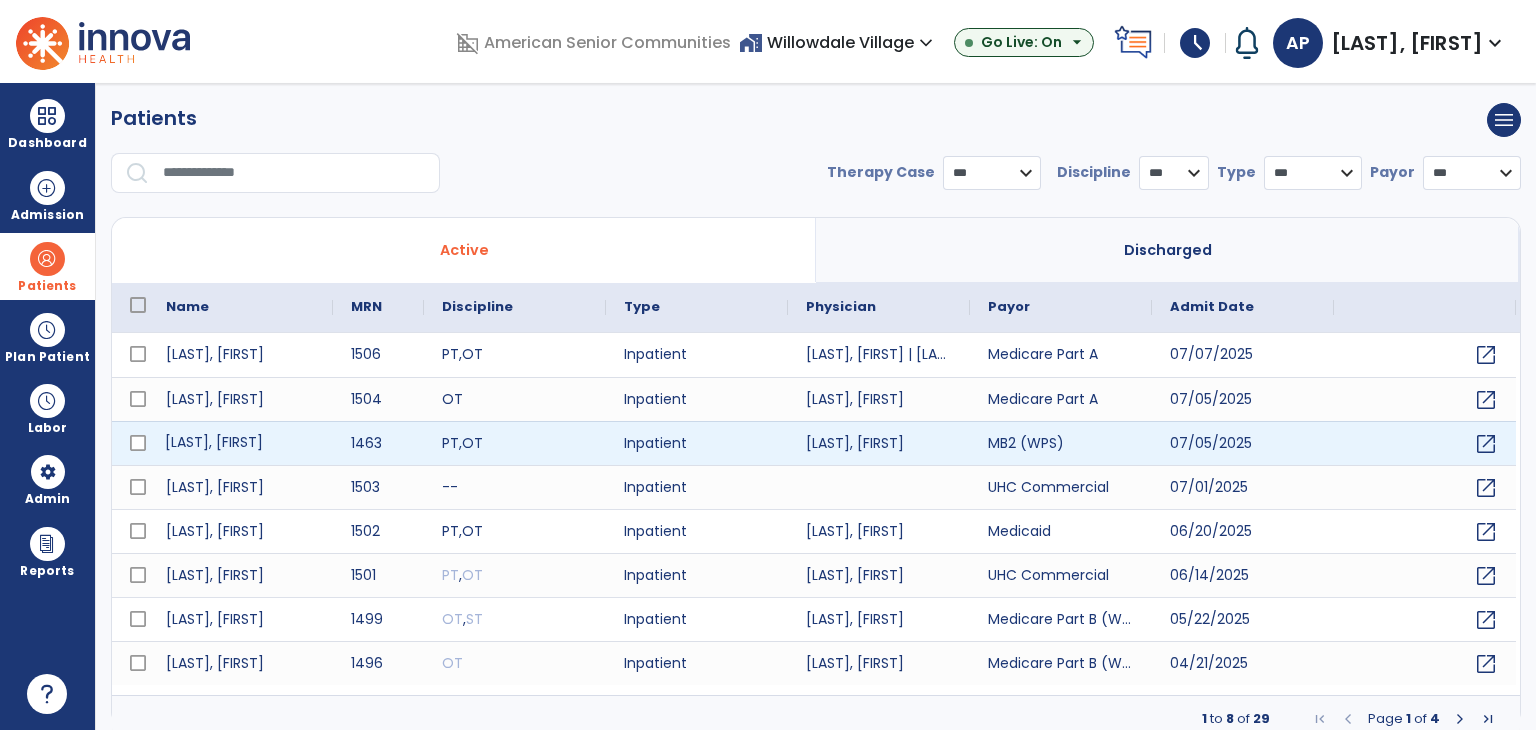 click on "[LAST], [FIRST]" at bounding box center [240, 443] 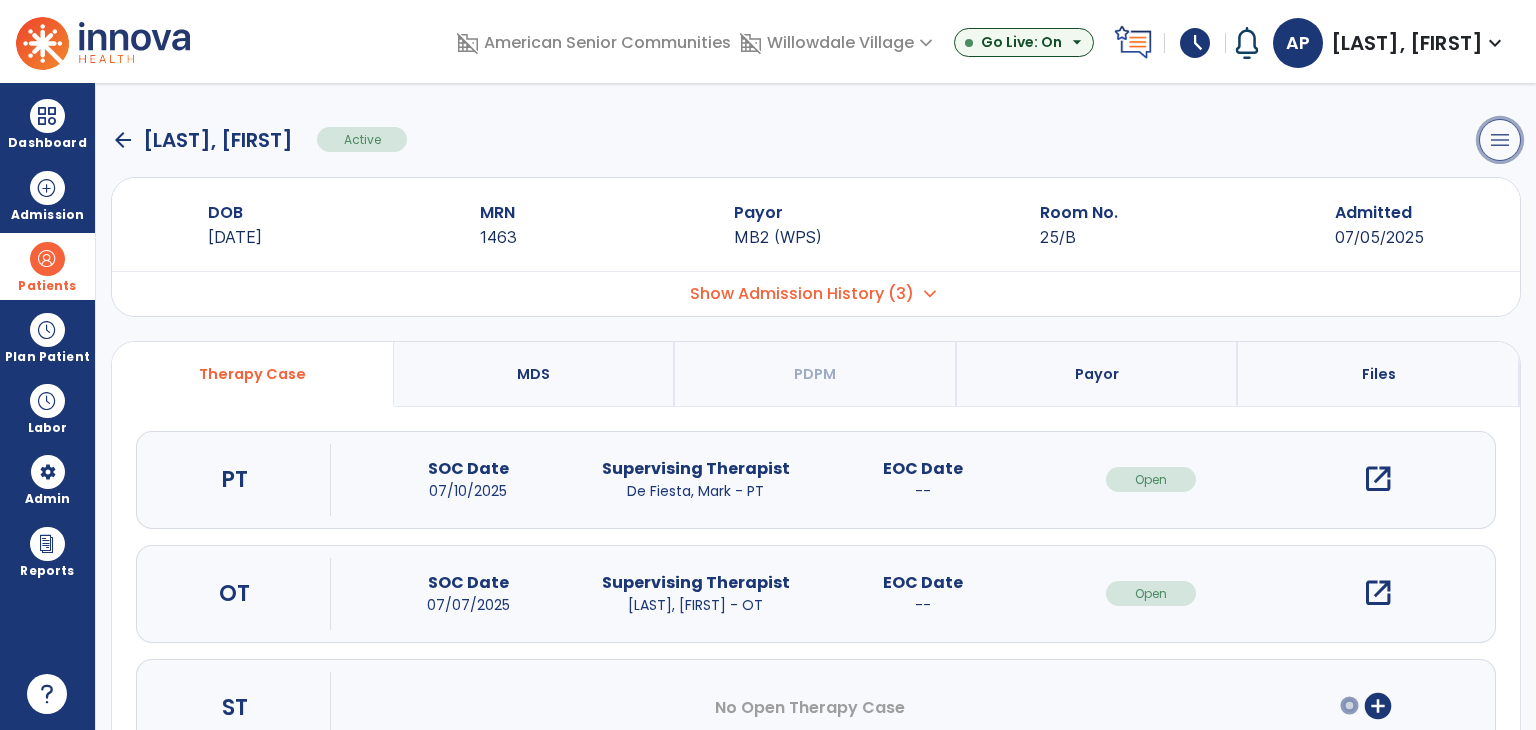 click on "menu" at bounding box center (1500, 140) 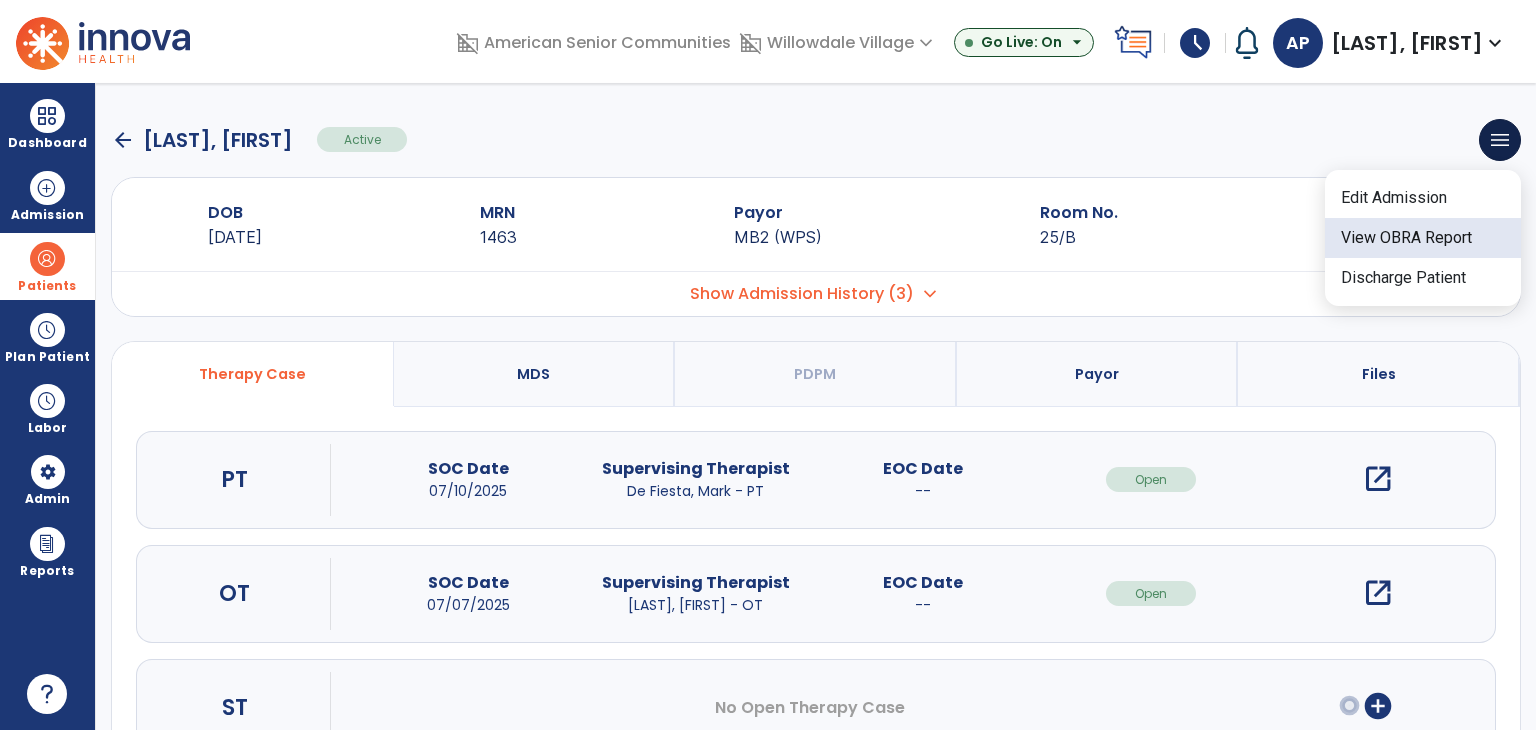 click on "View OBRA Report" 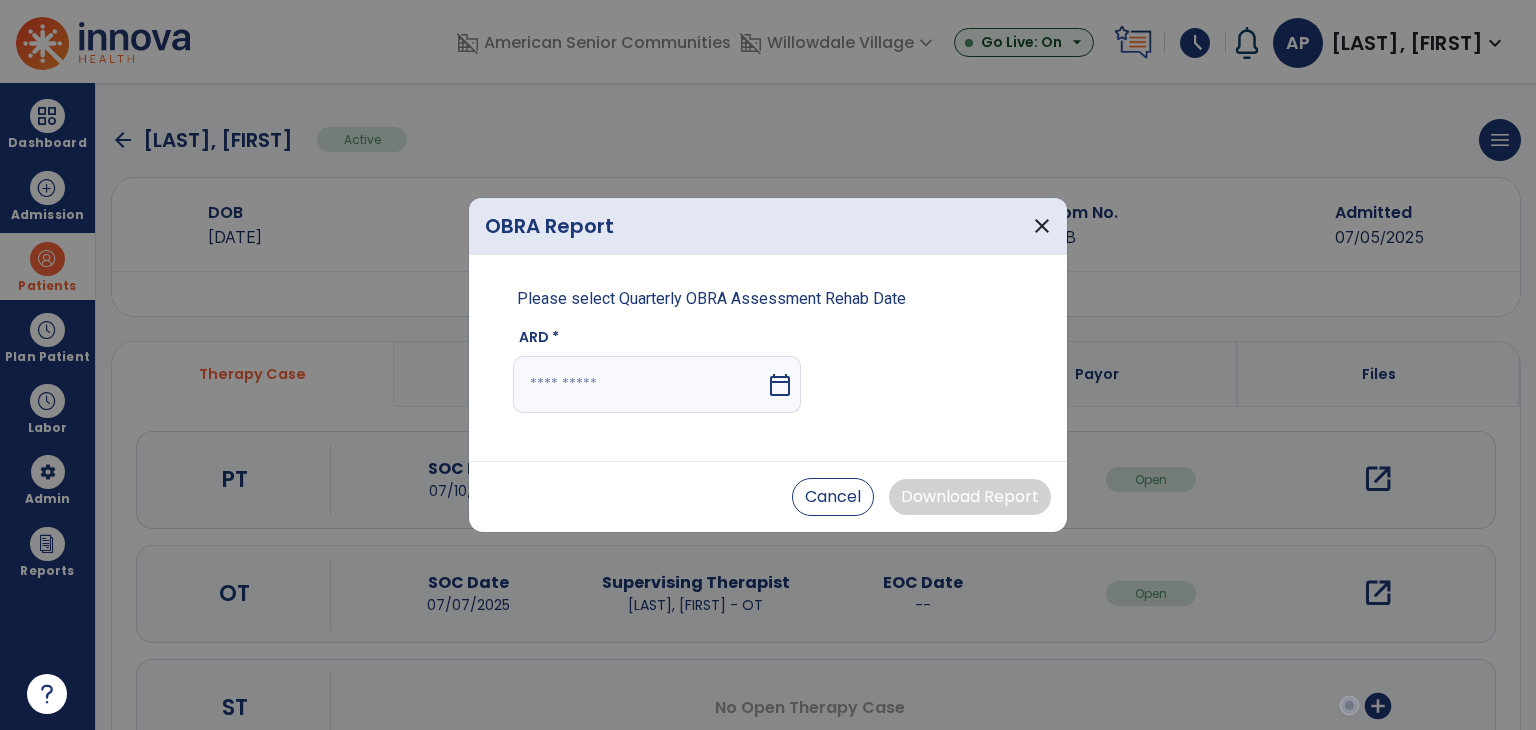 click at bounding box center [639, 384] 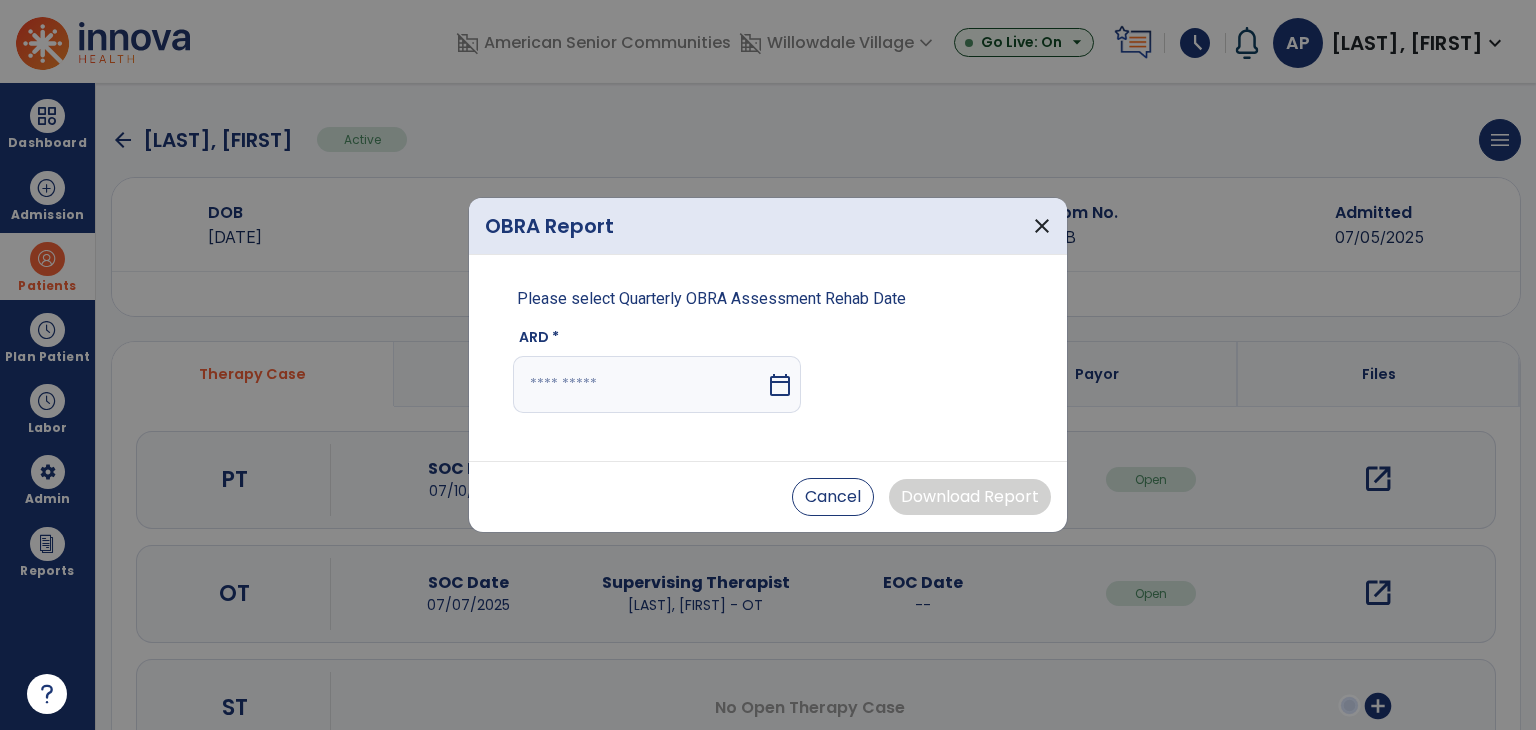 select on "*" 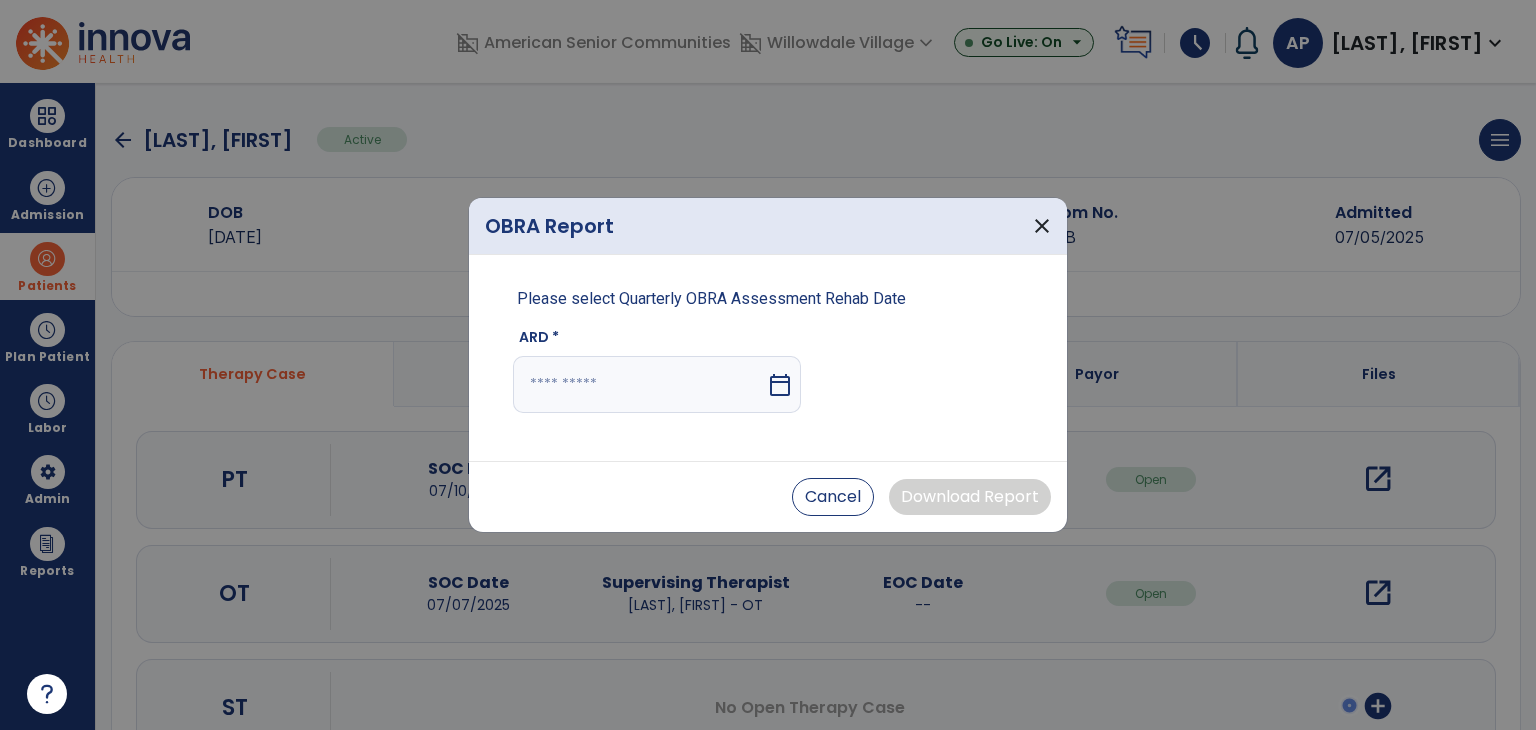 select on "****" 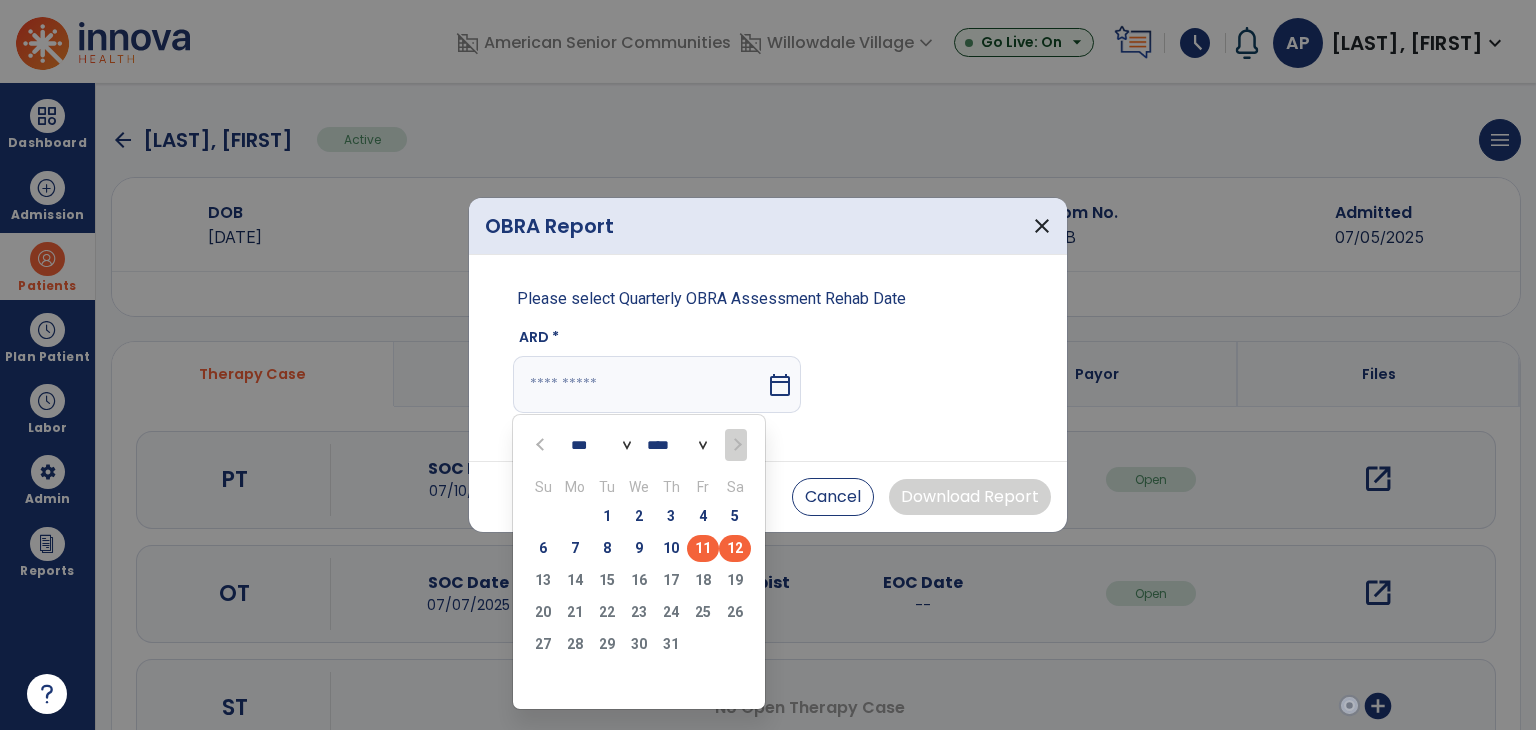 click on "11" at bounding box center [703, 548] 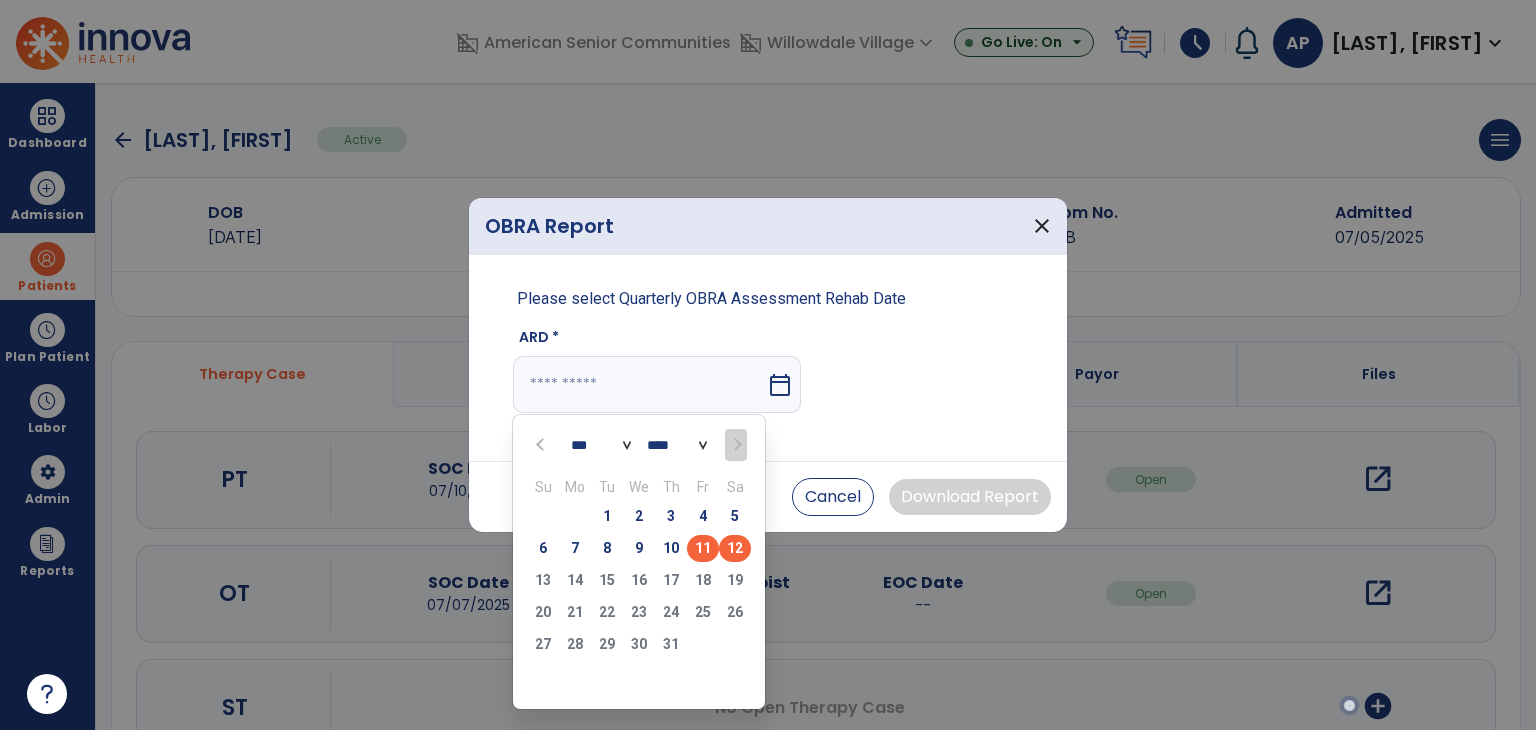 type on "*********" 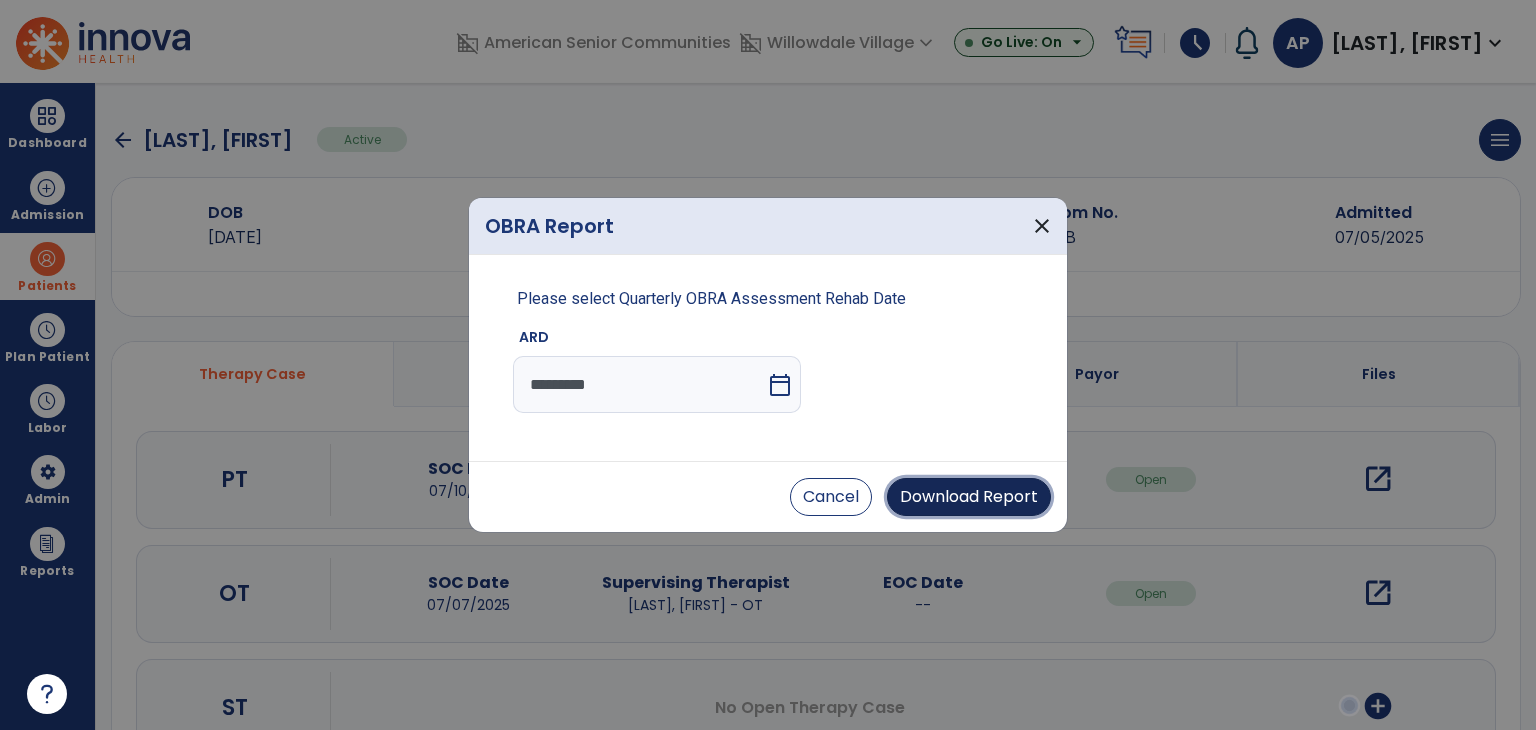 click on "Download Report" at bounding box center (969, 497) 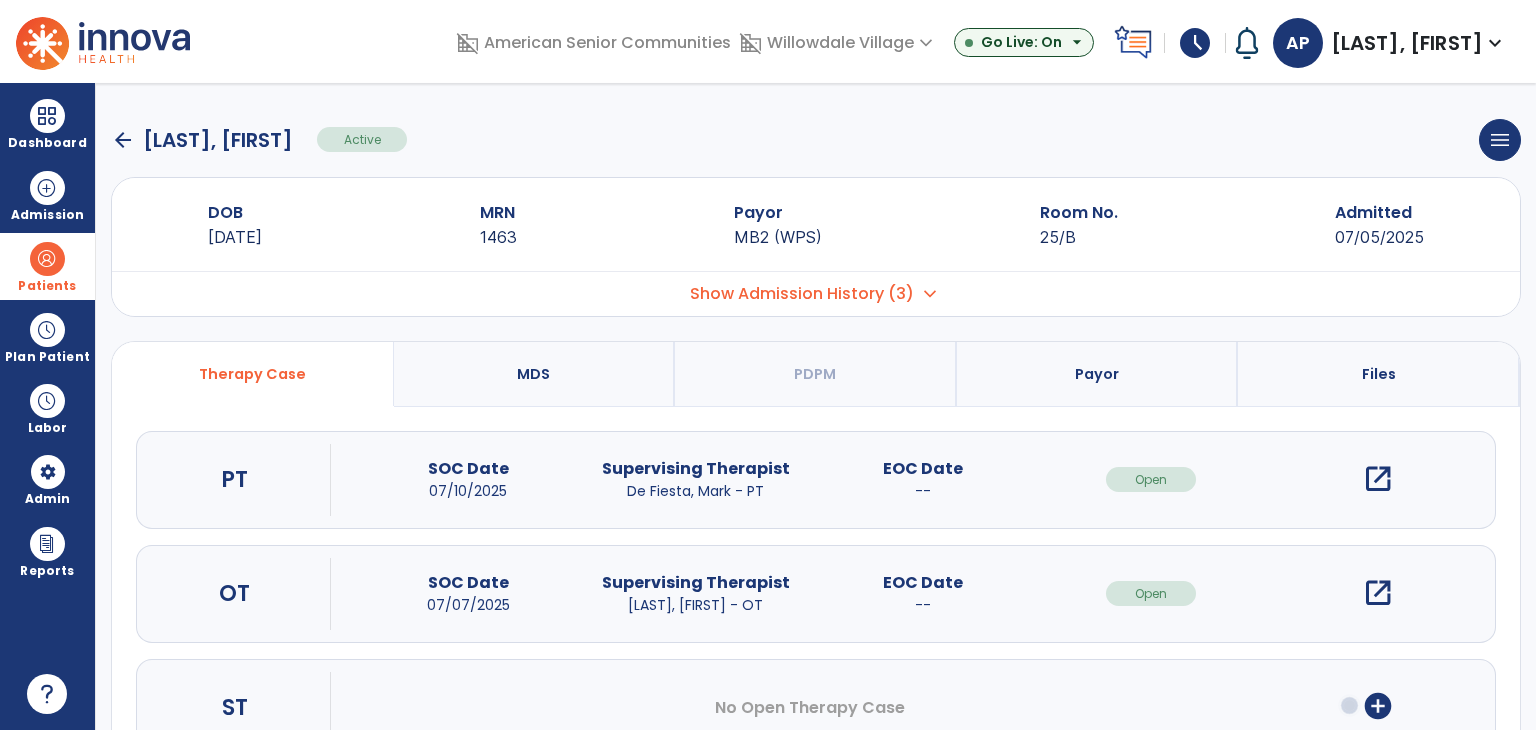 click at bounding box center (47, 259) 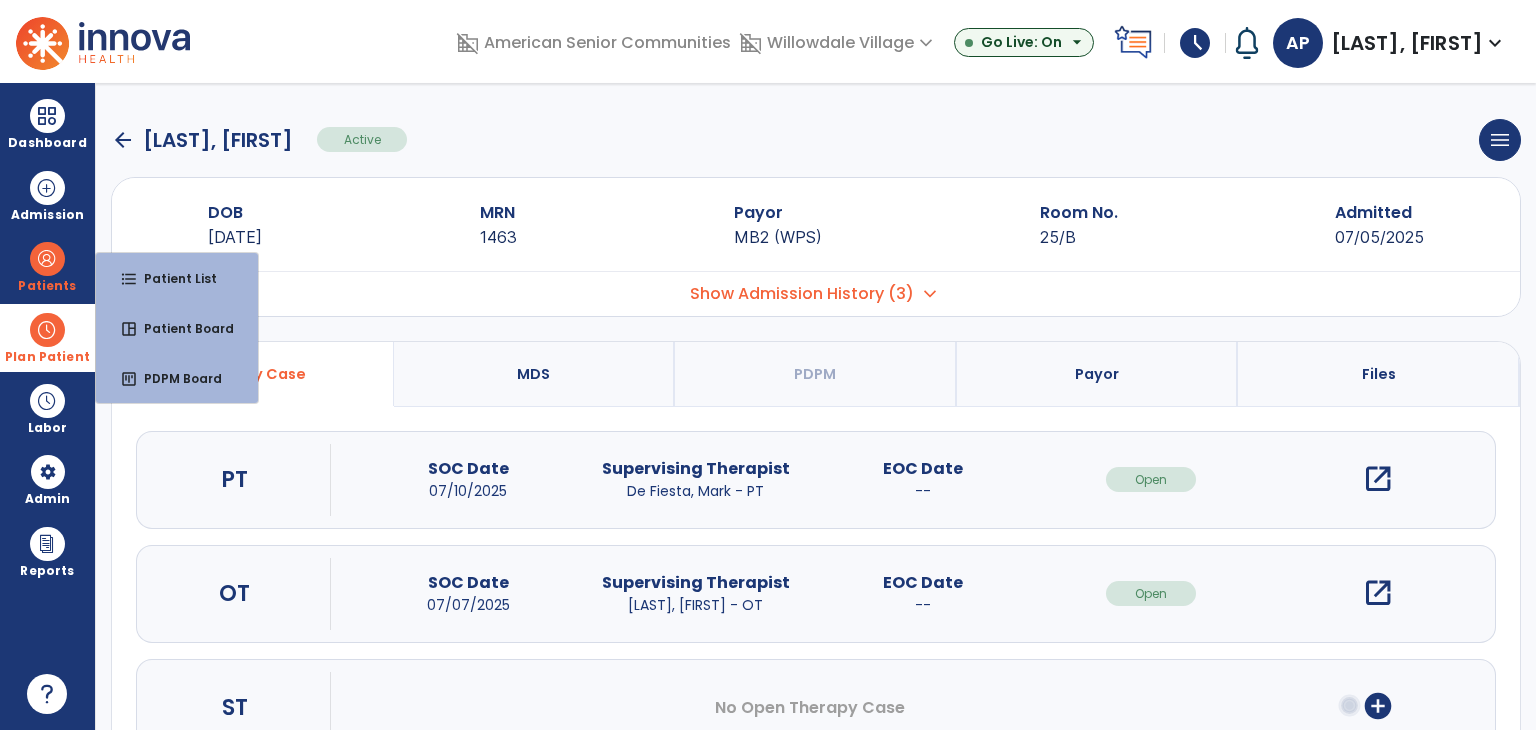 click at bounding box center [47, 330] 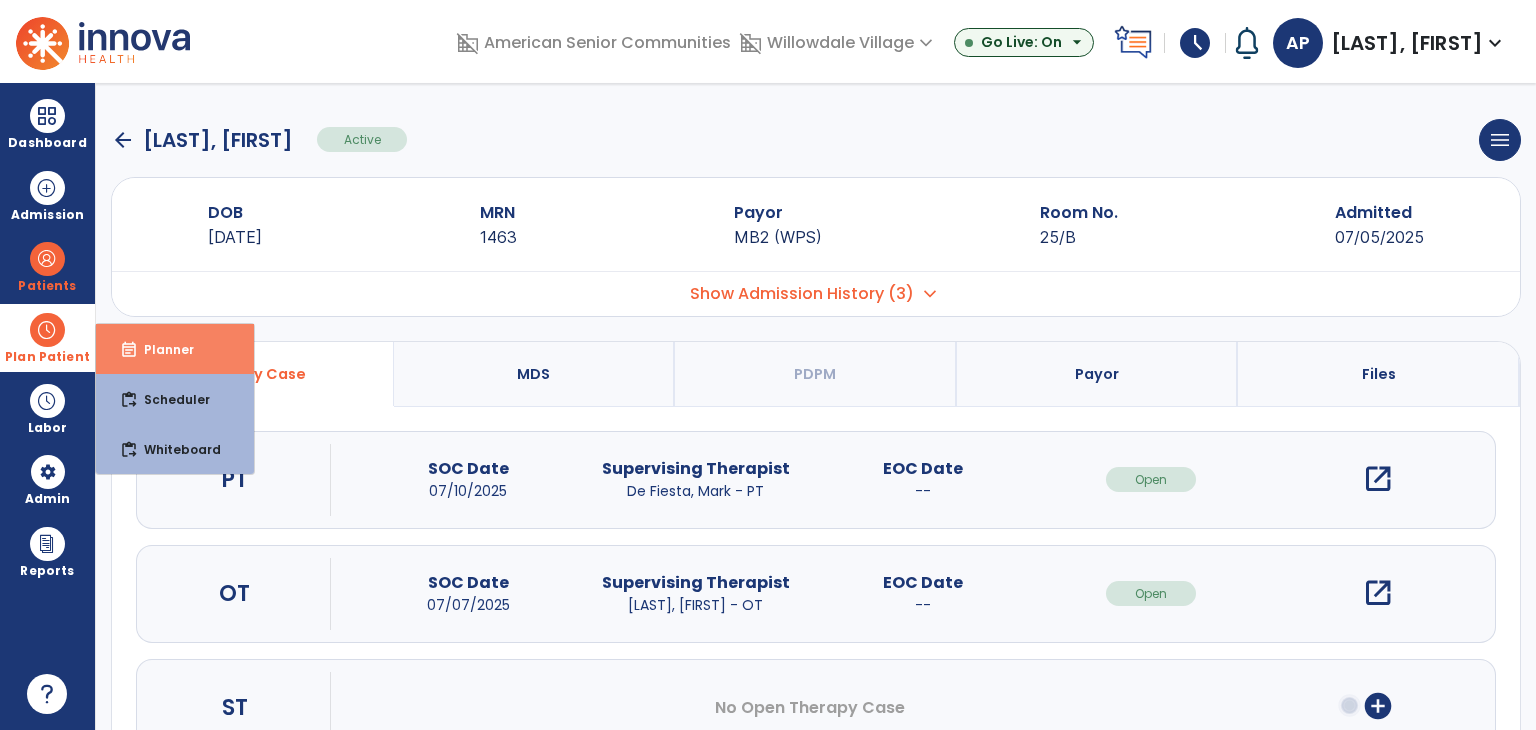 click on "event_note  Planner" at bounding box center (175, 349) 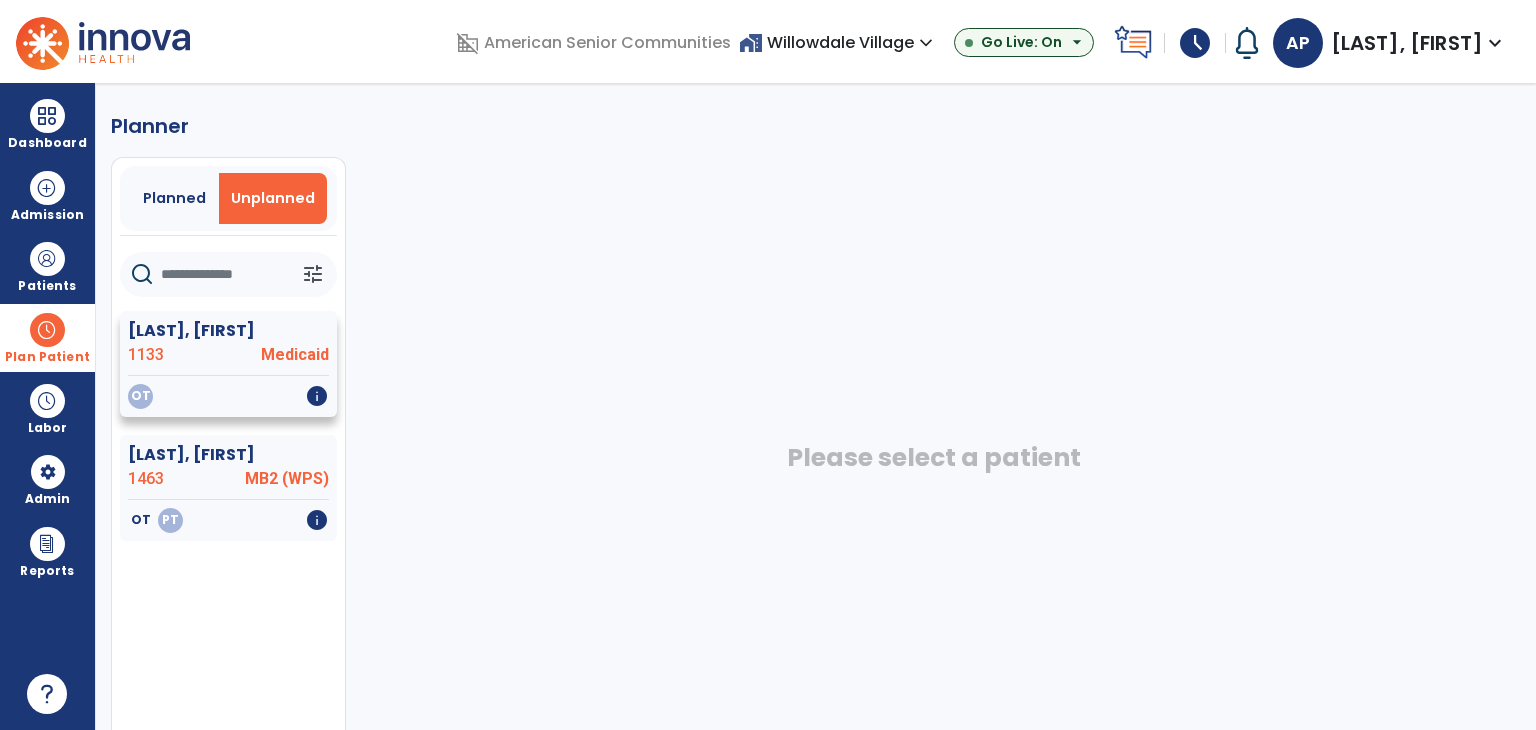 click on "Medicaid" 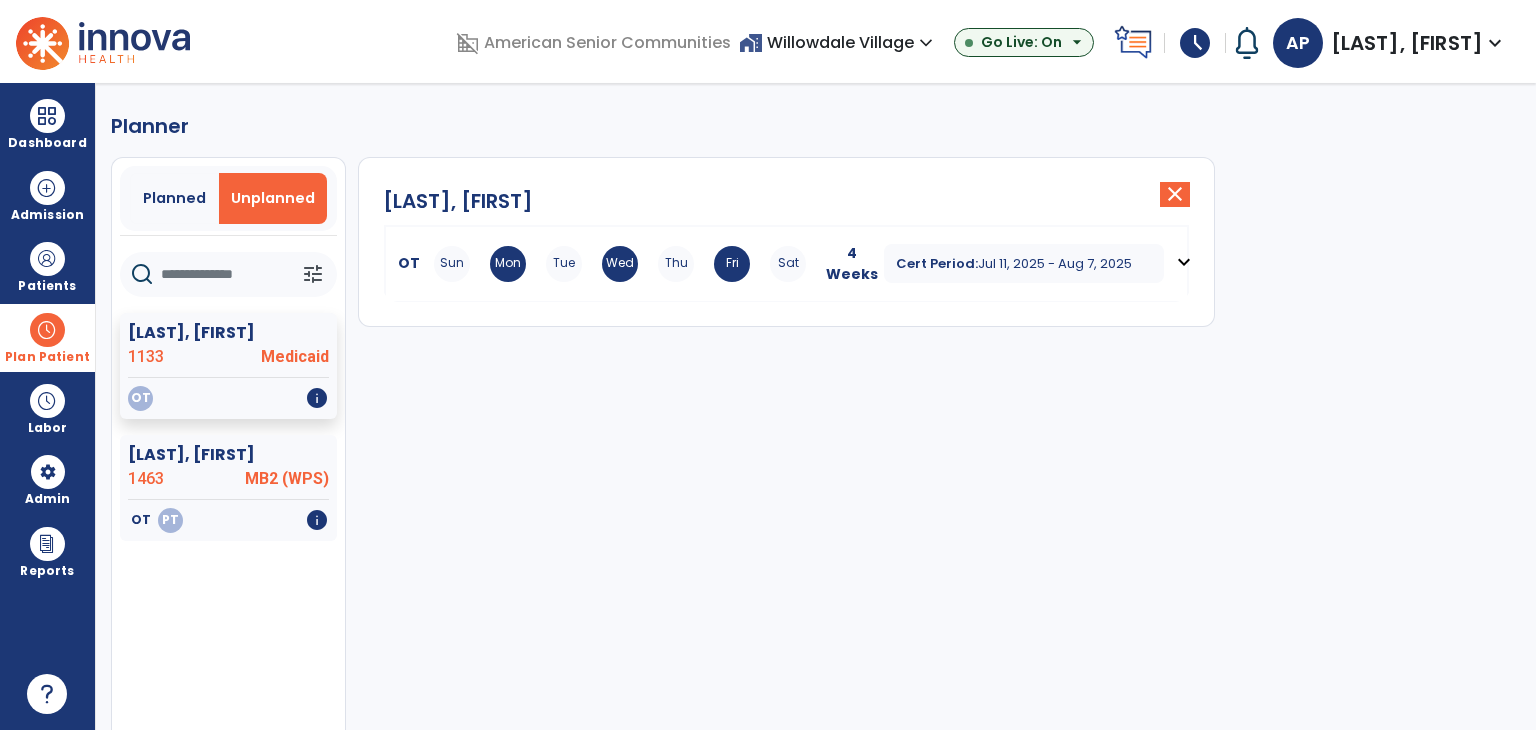 click on "expand_more" at bounding box center [1184, 262] 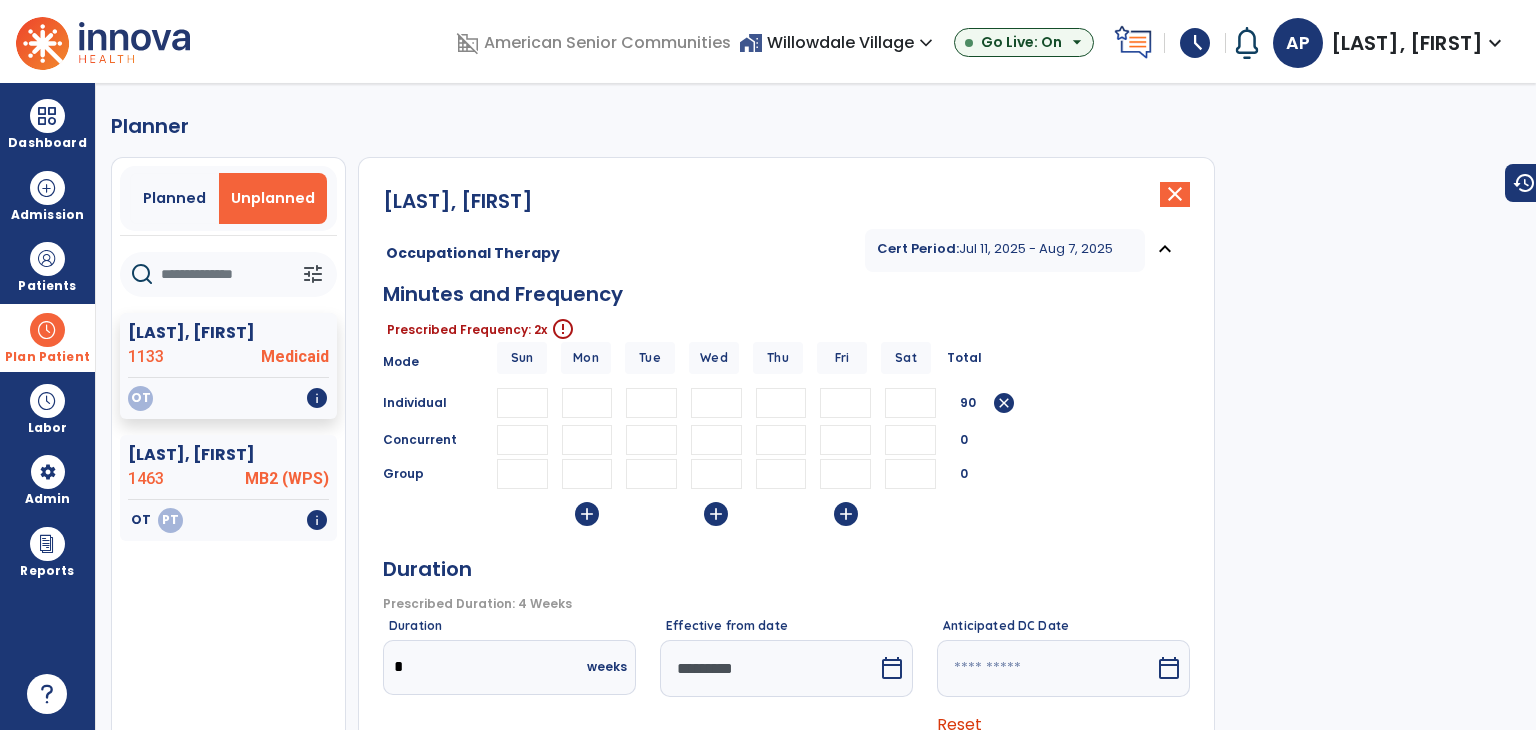 click on "**" at bounding box center [587, 403] 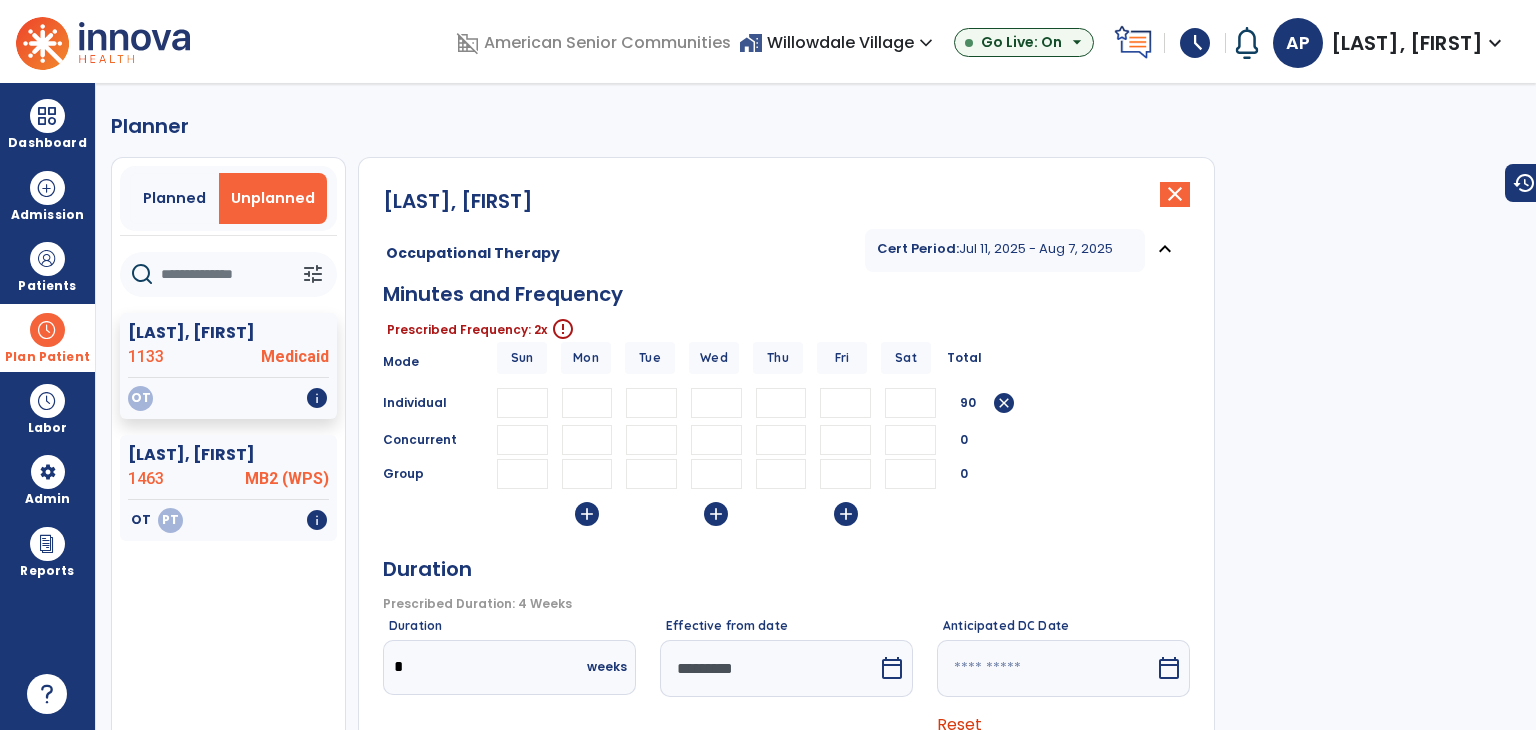 type on "*" 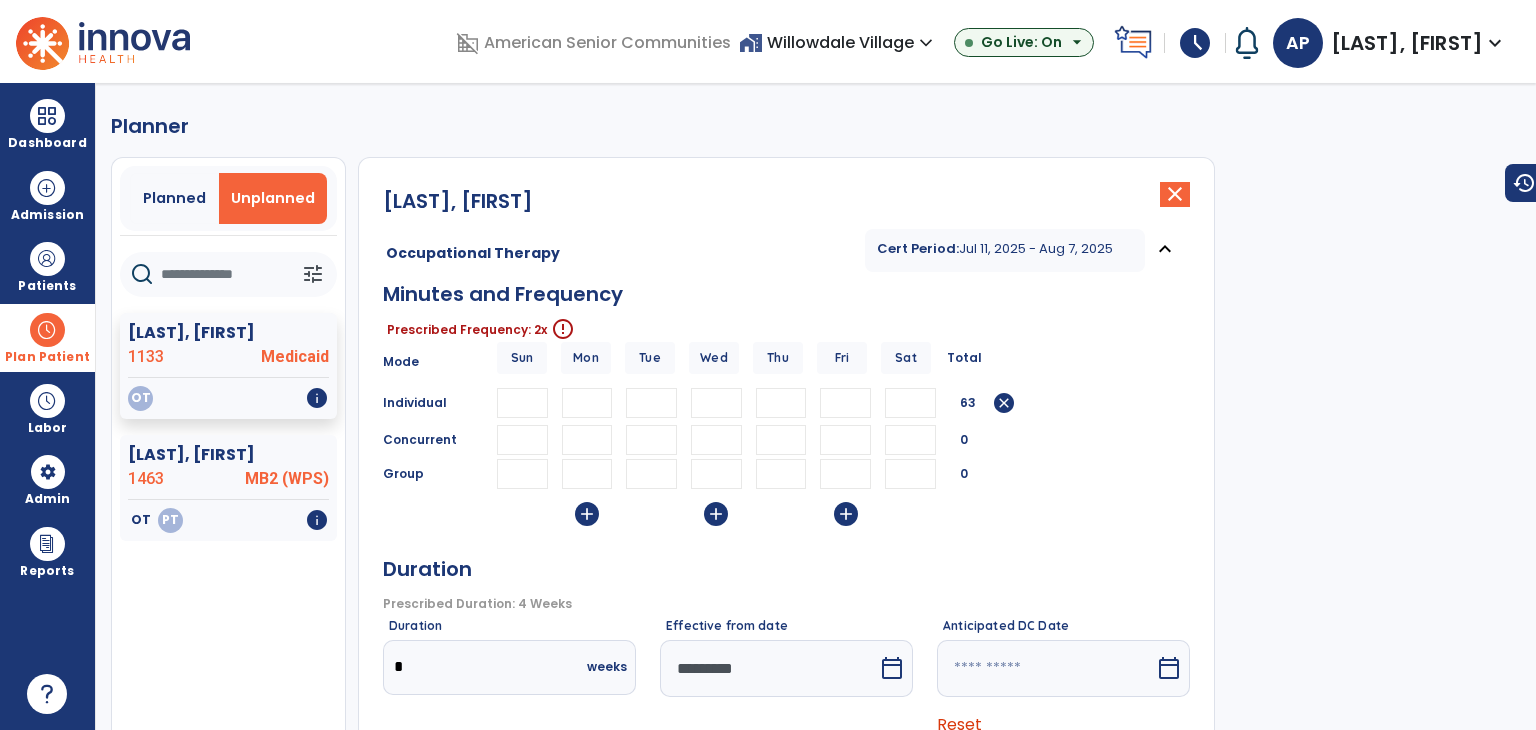 type 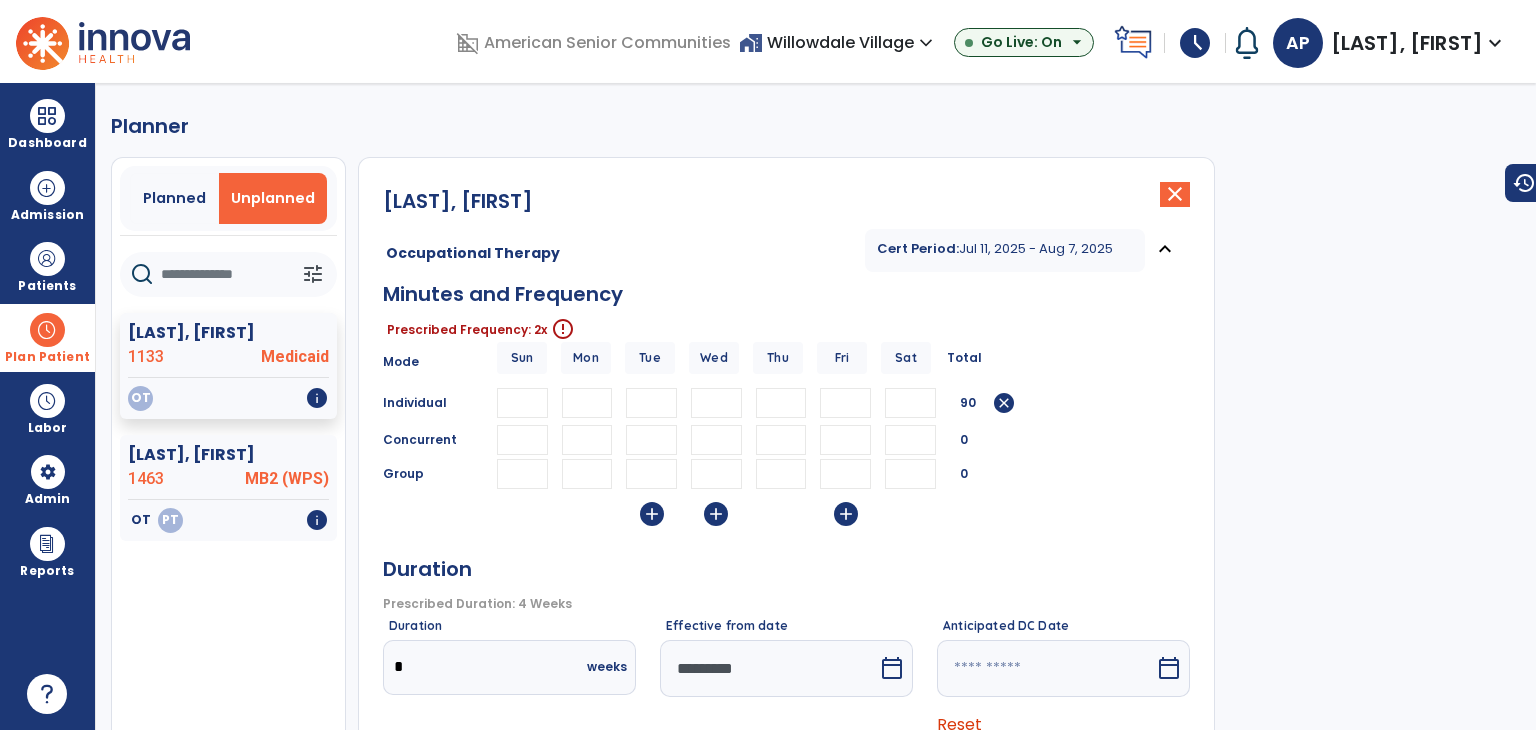 type on "**" 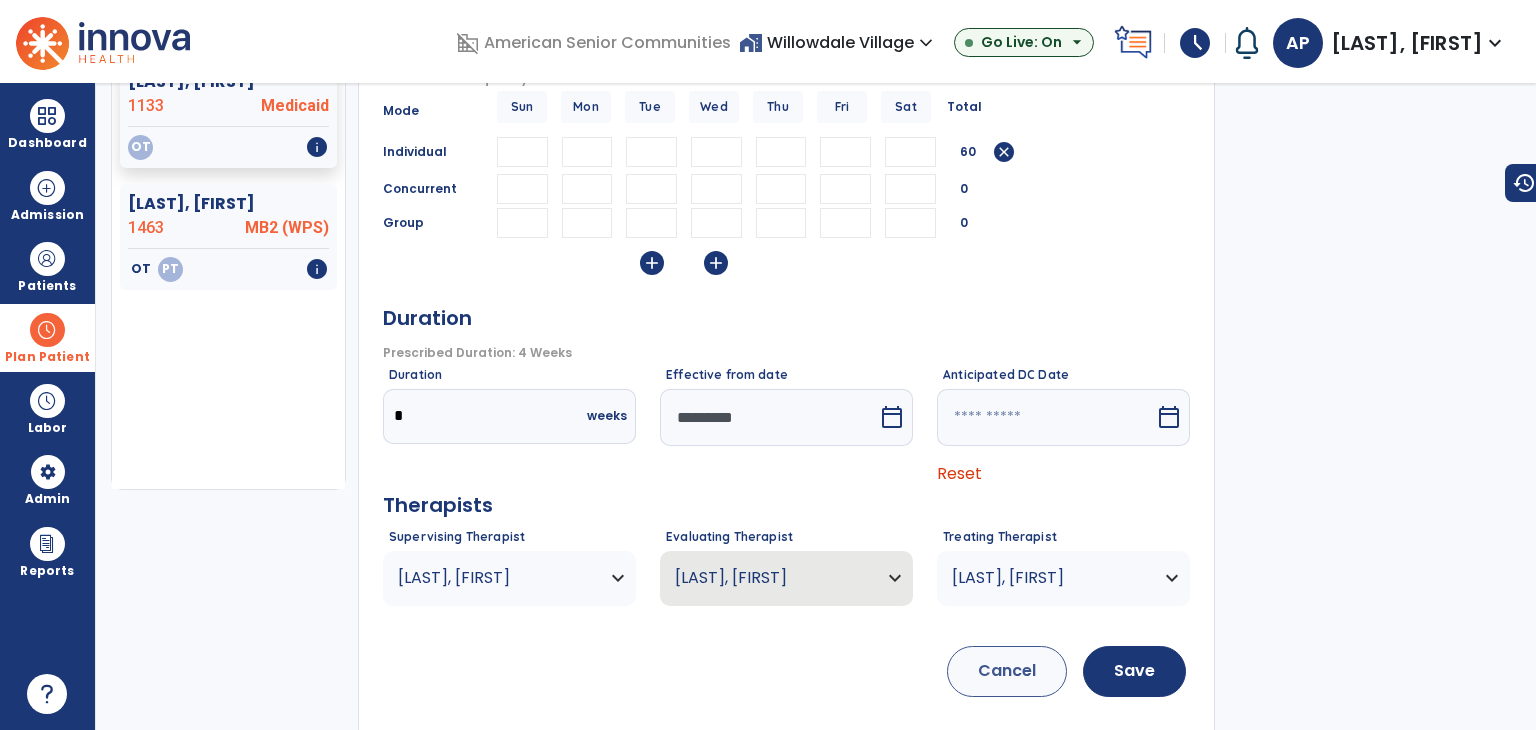 scroll, scrollTop: 265, scrollLeft: 0, axis: vertical 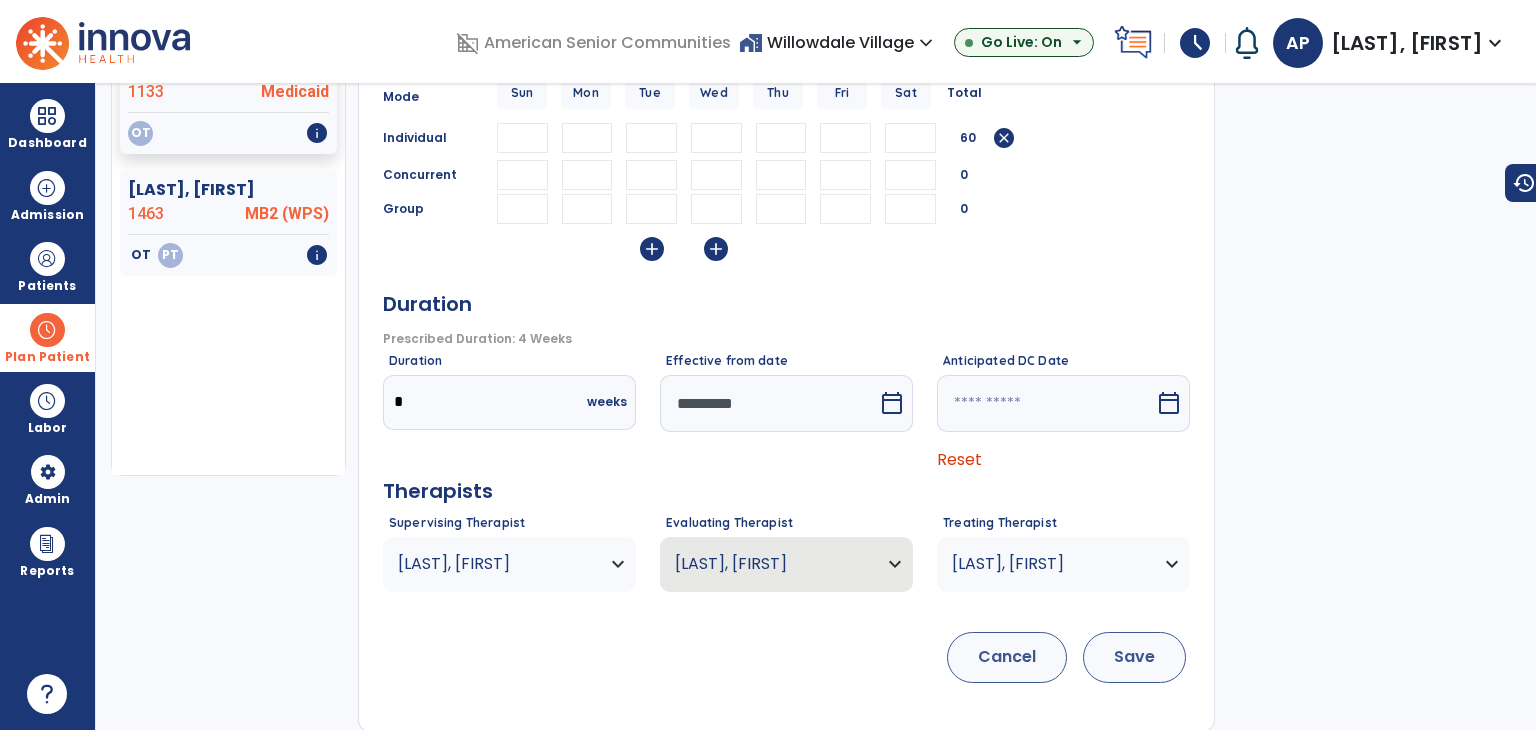 type 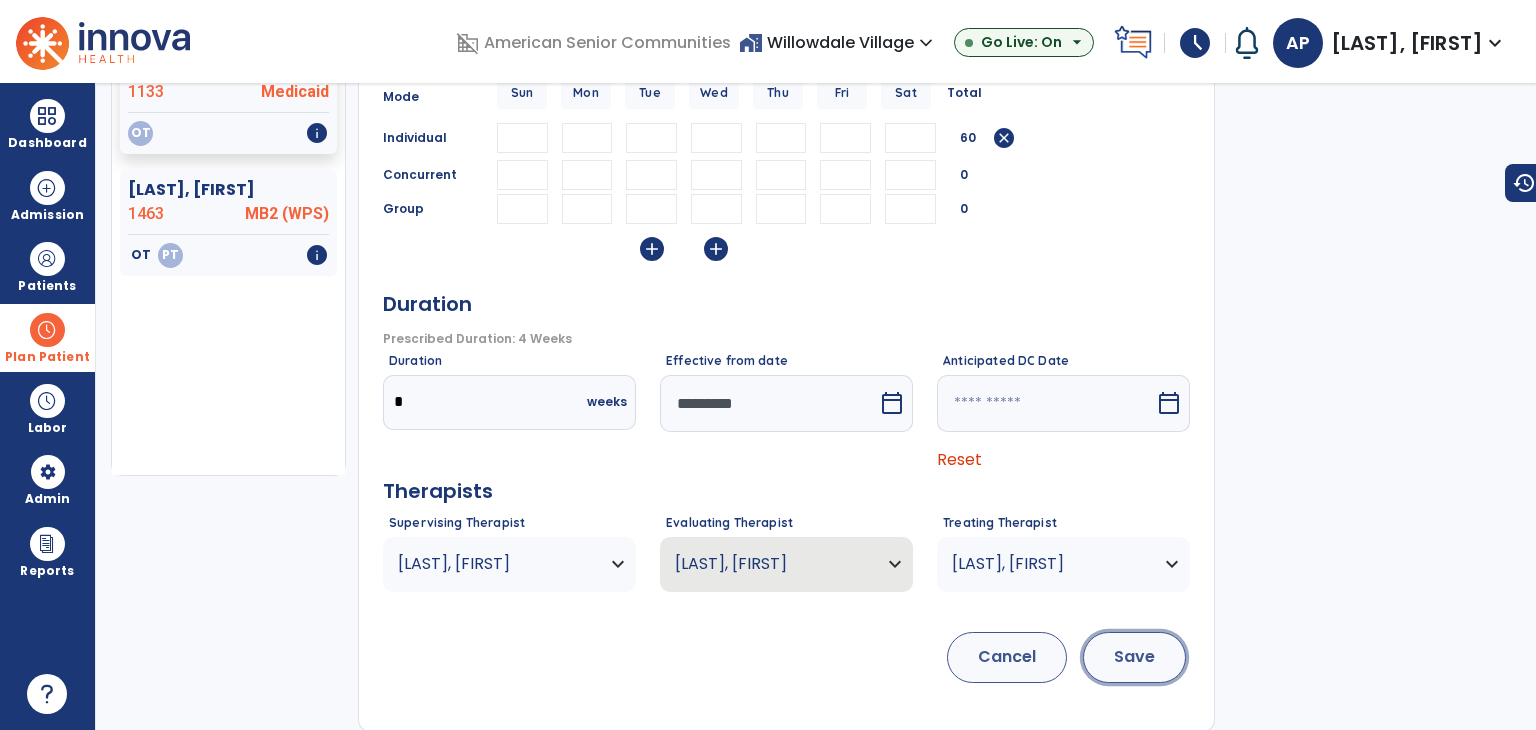 click on "Save" at bounding box center [1134, 657] 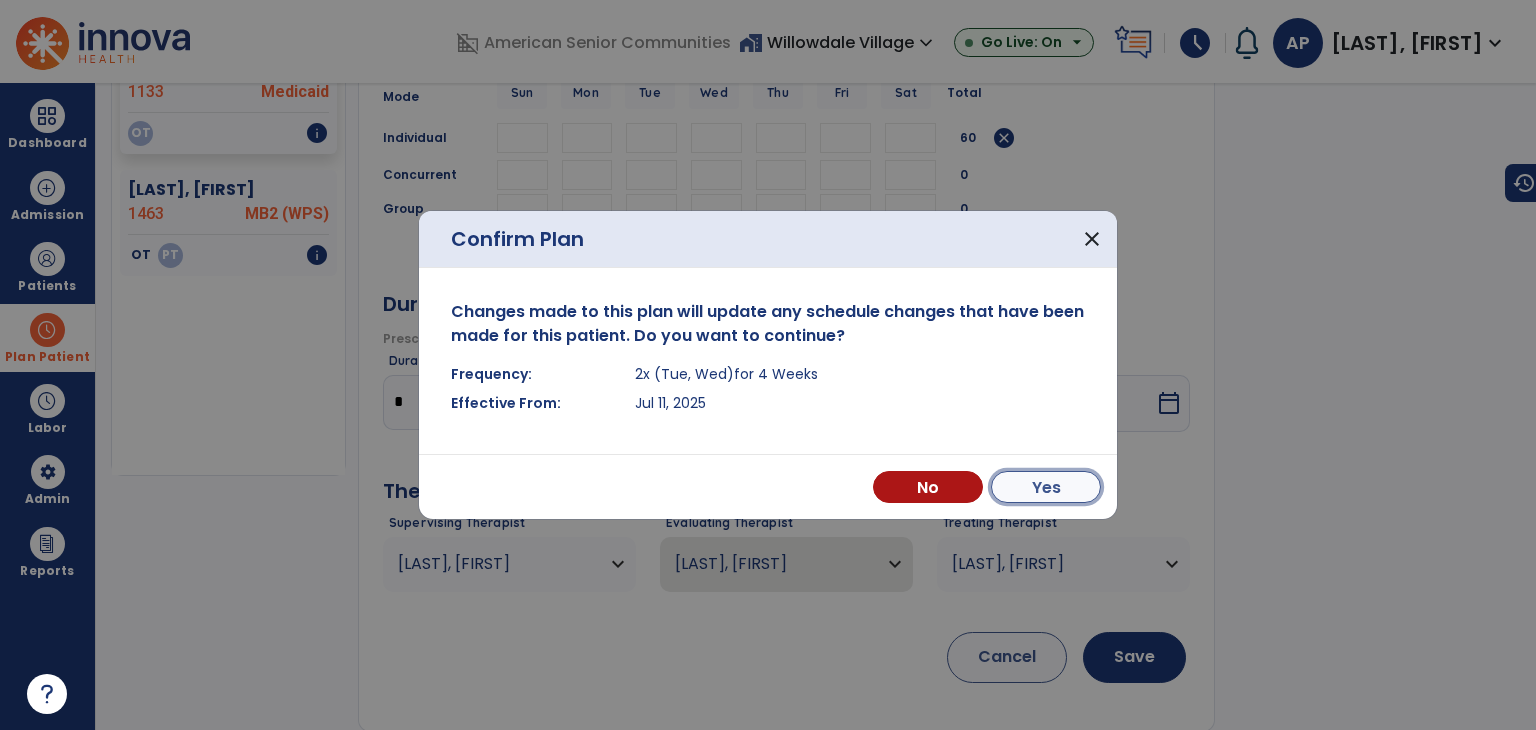 click on "Yes" at bounding box center (1046, 487) 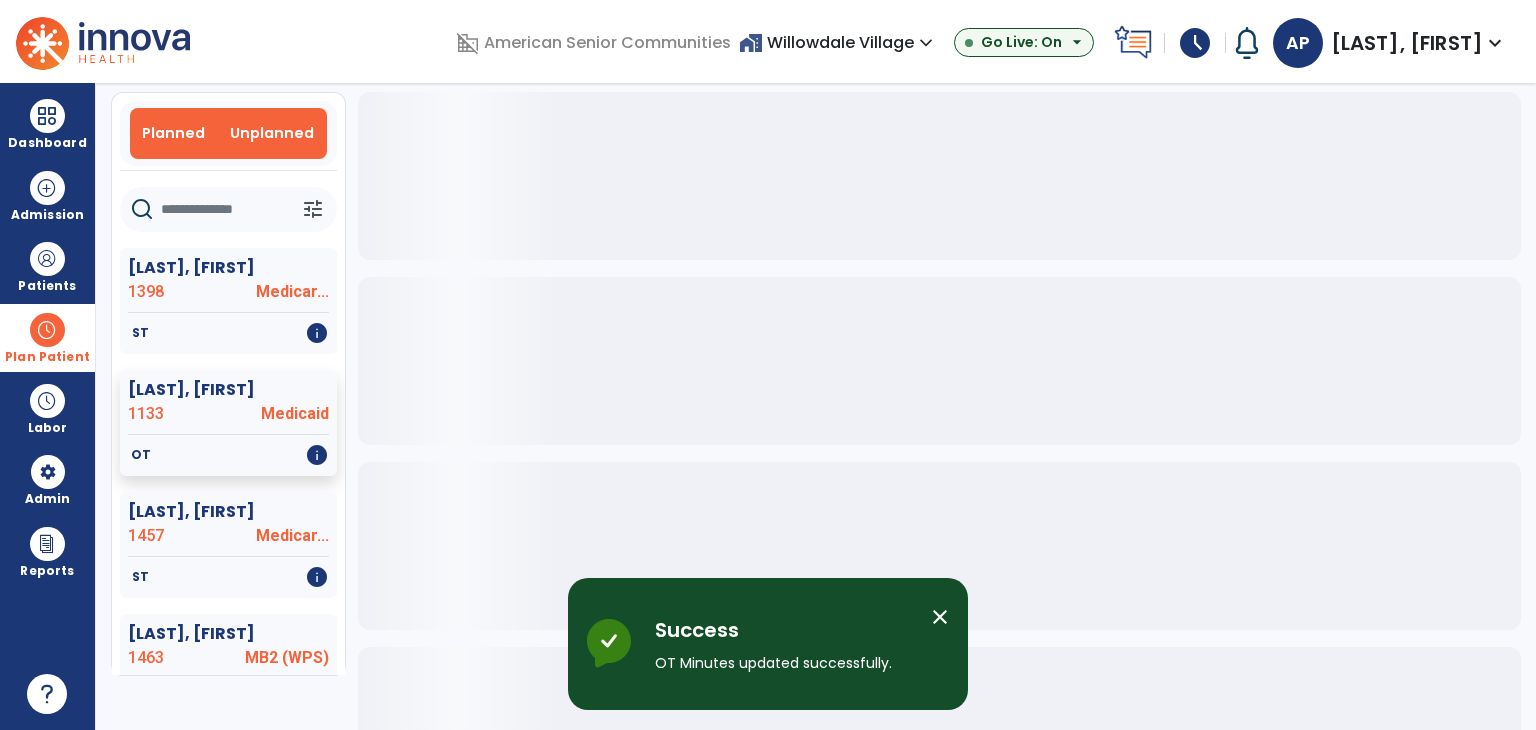 click on "Unplanned" at bounding box center (272, 133) 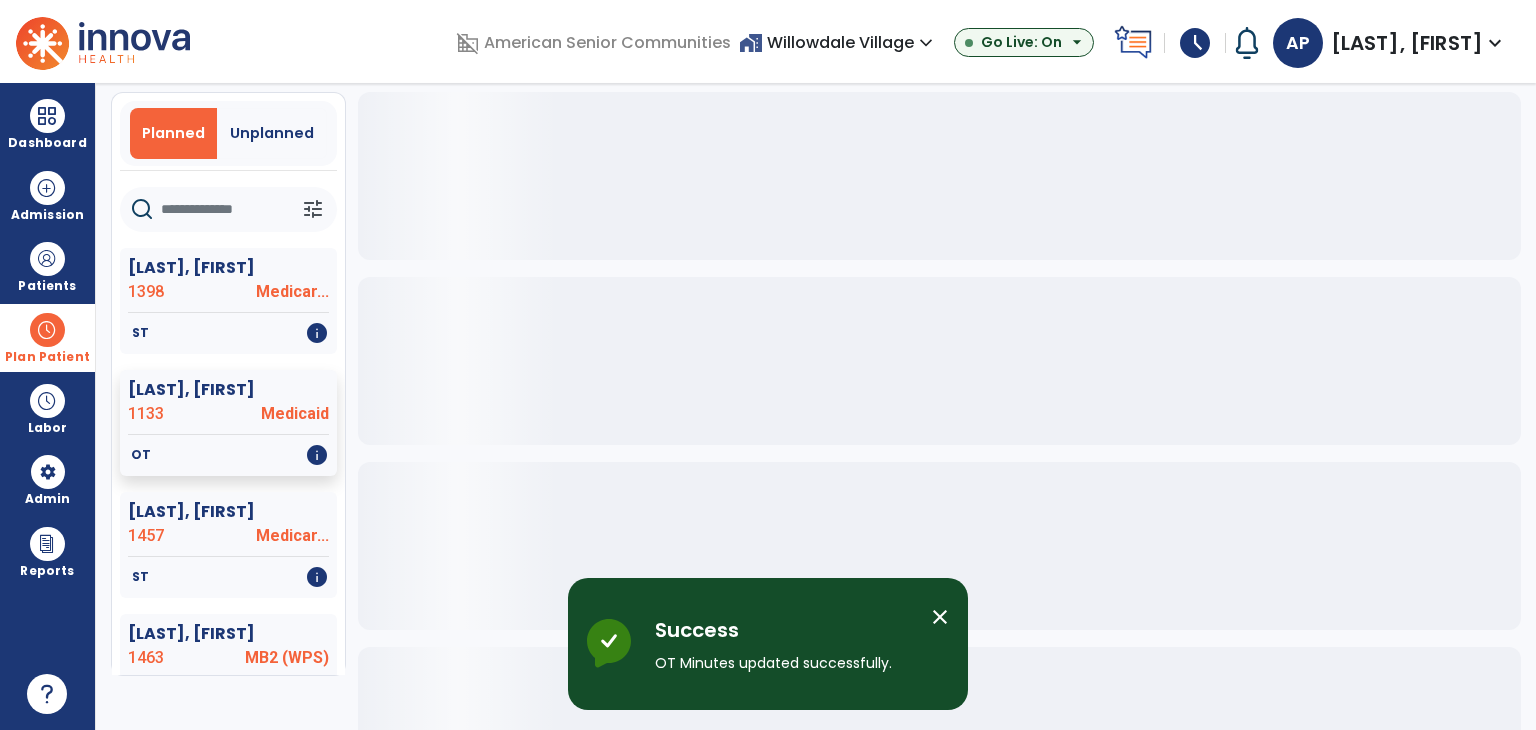 scroll, scrollTop: 36, scrollLeft: 0, axis: vertical 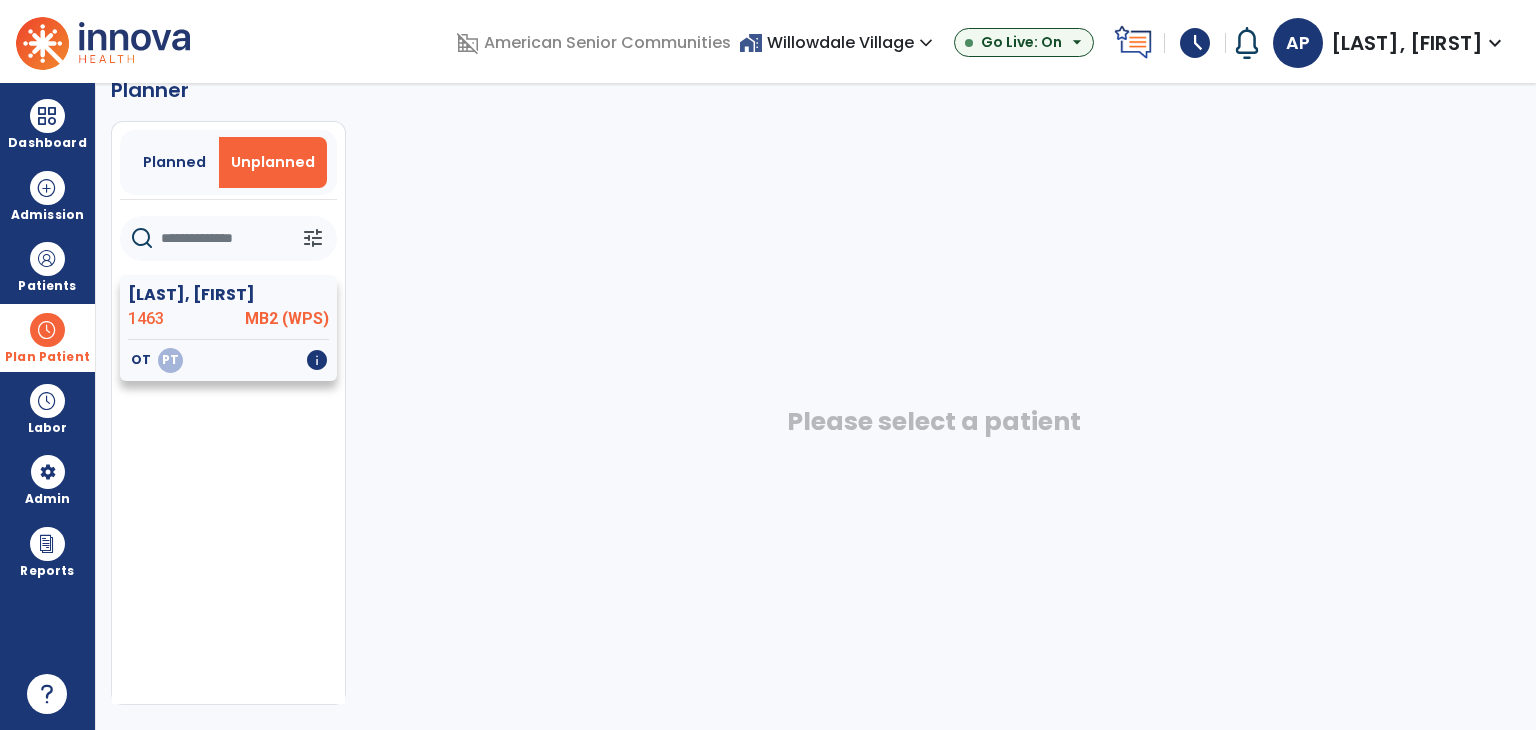 click on "[LAST], [FIRST]" 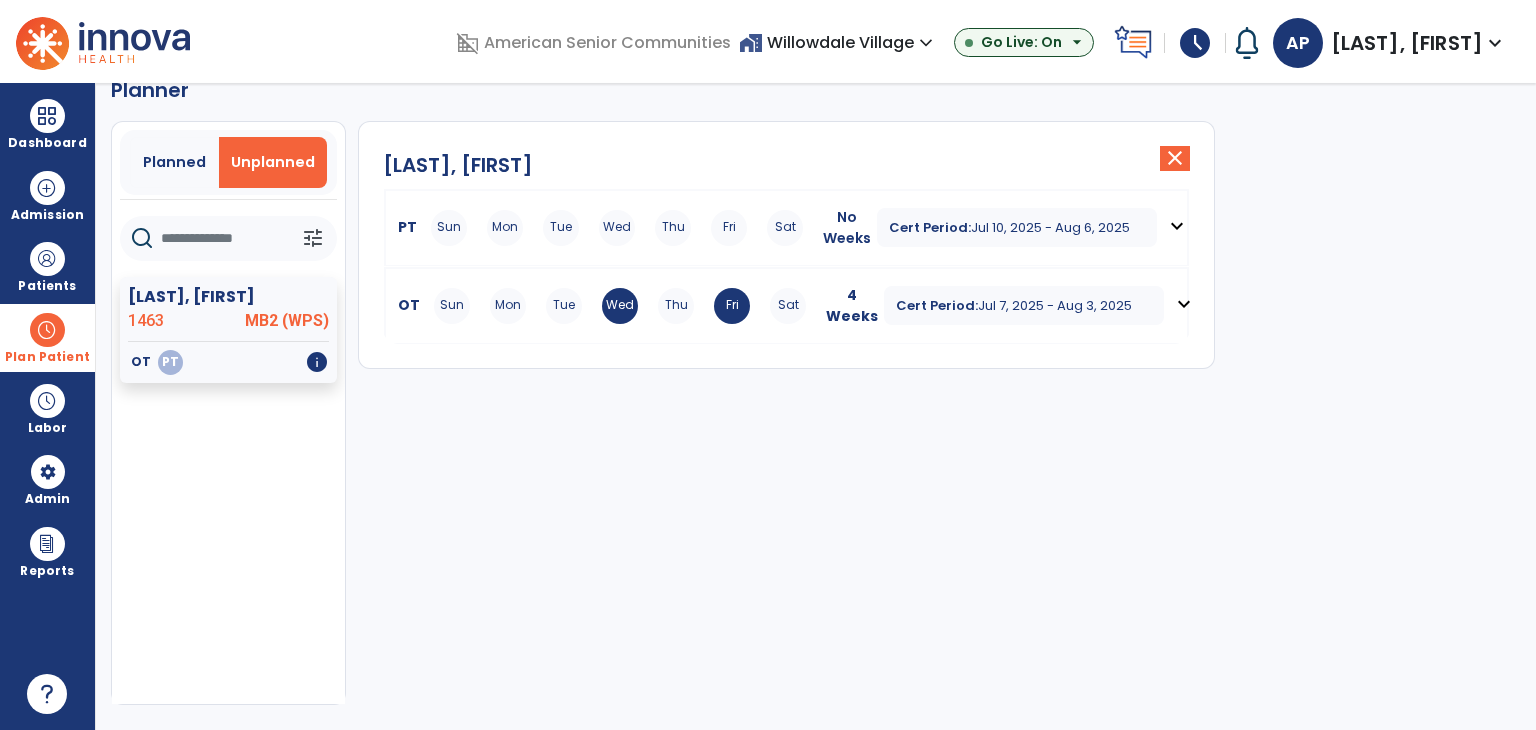click on "expand_more" at bounding box center [1177, 226] 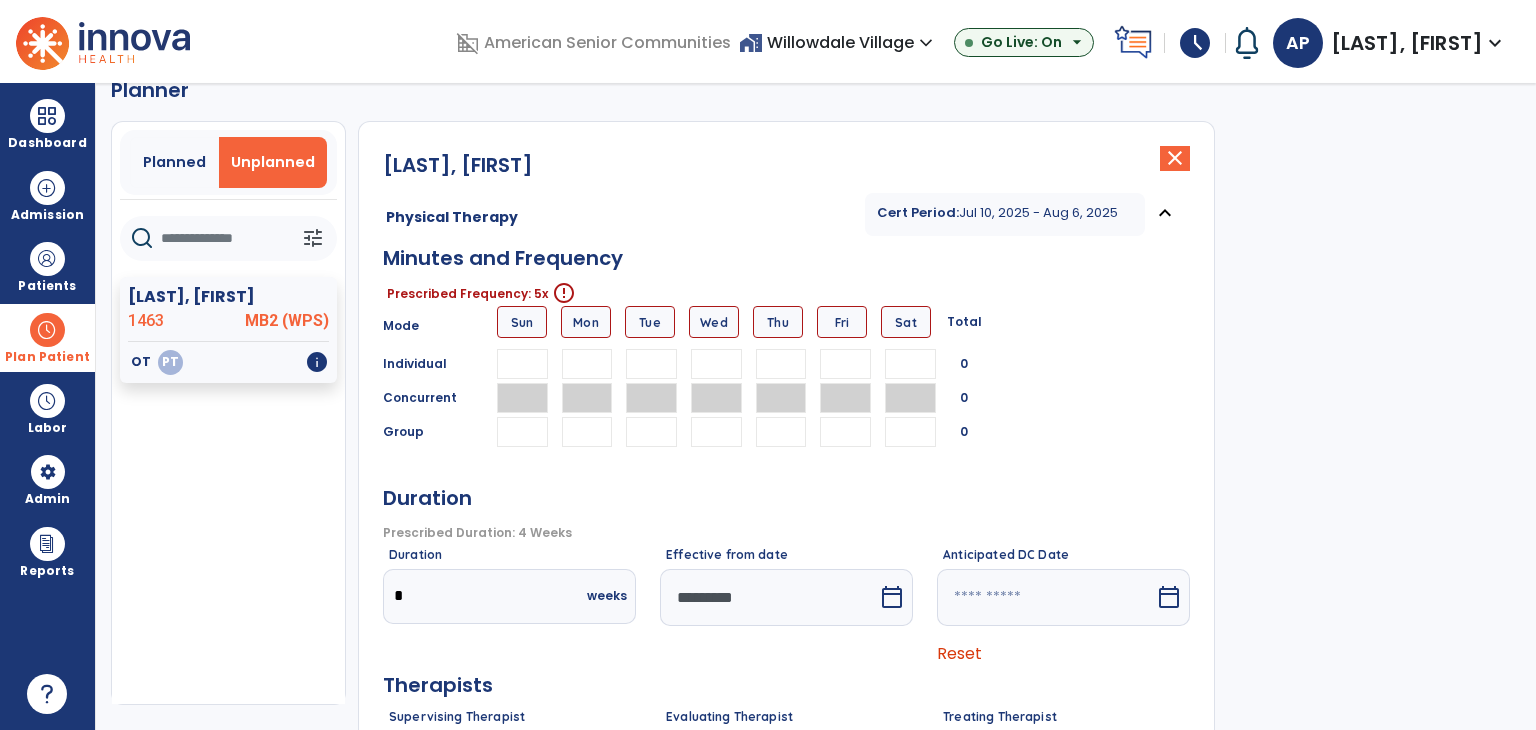 click at bounding box center (587, 364) 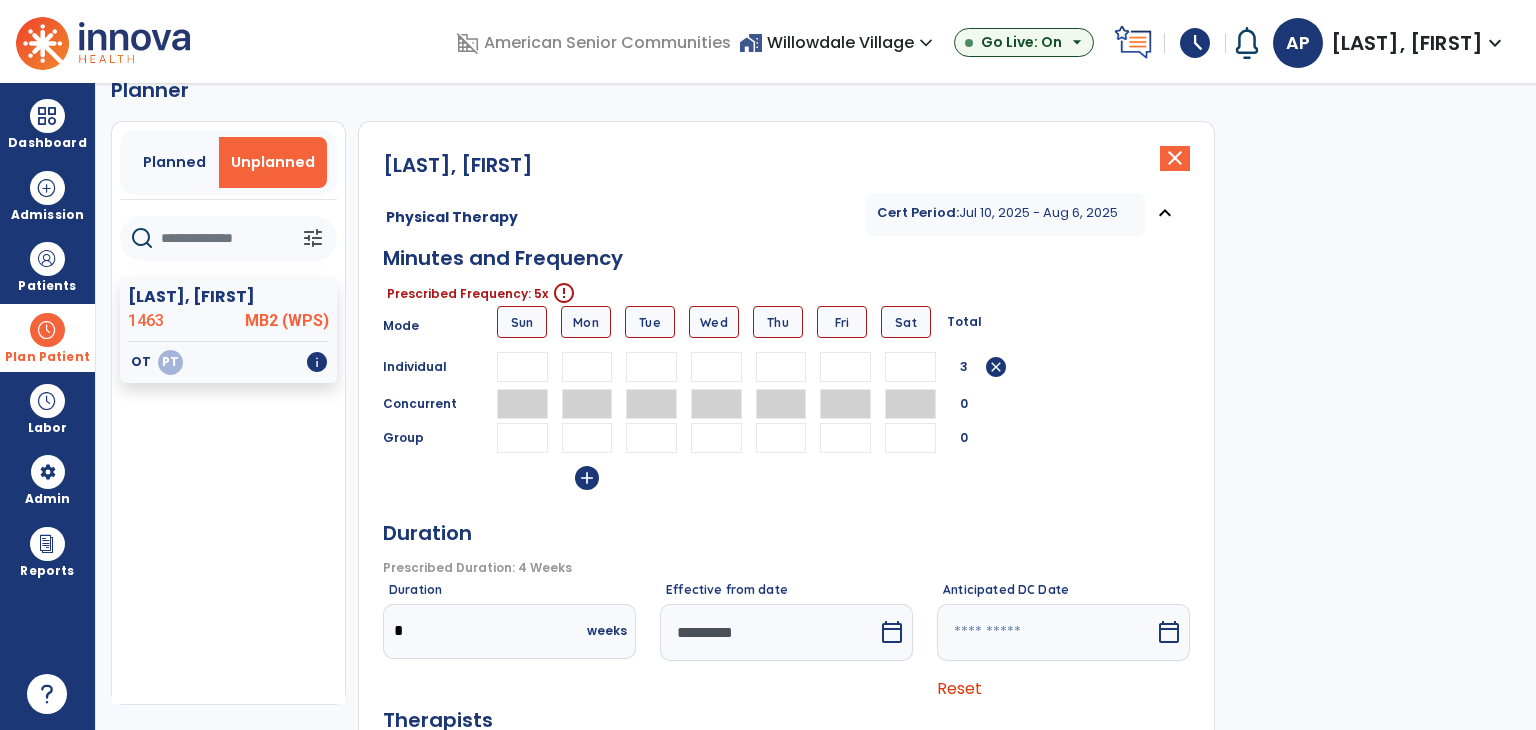 type on "**" 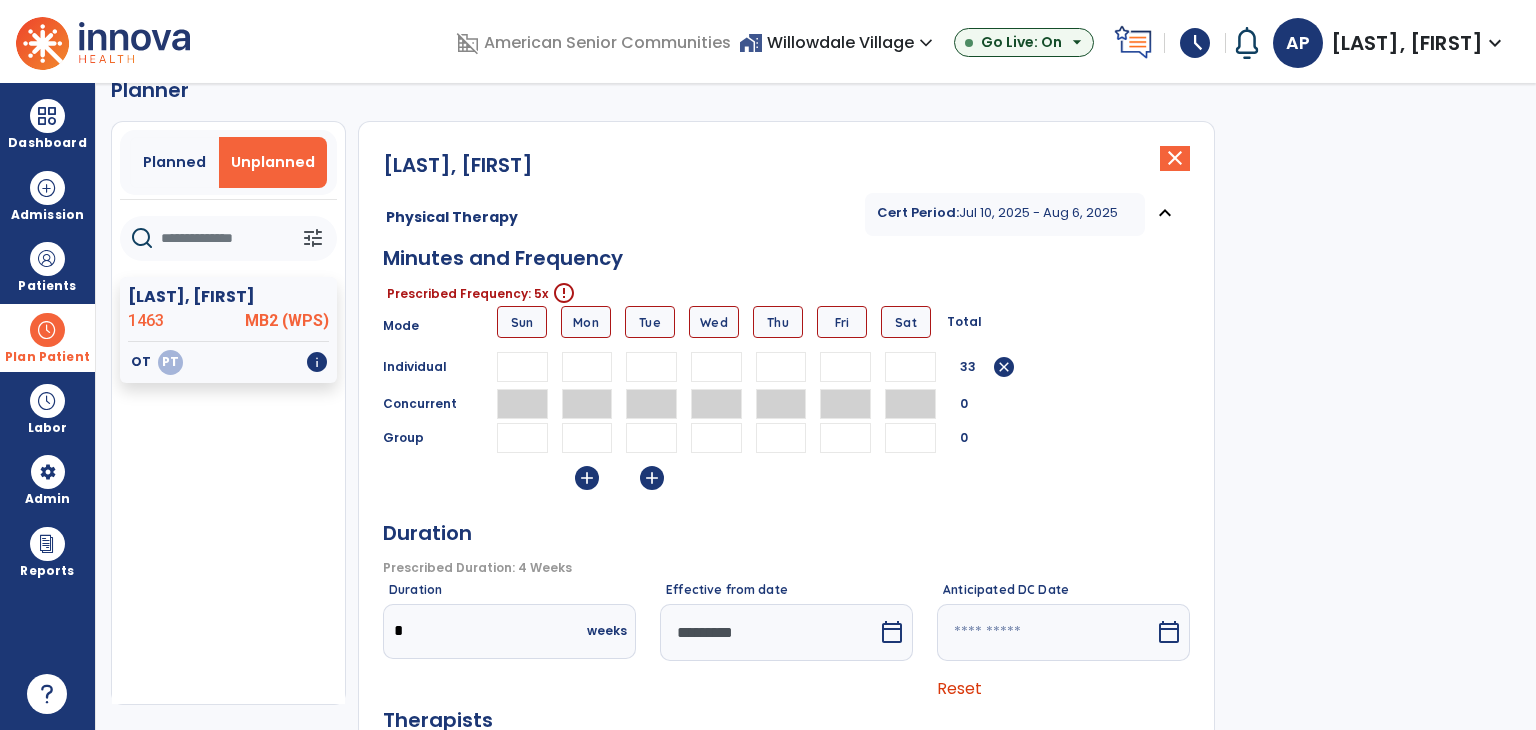 type on "**" 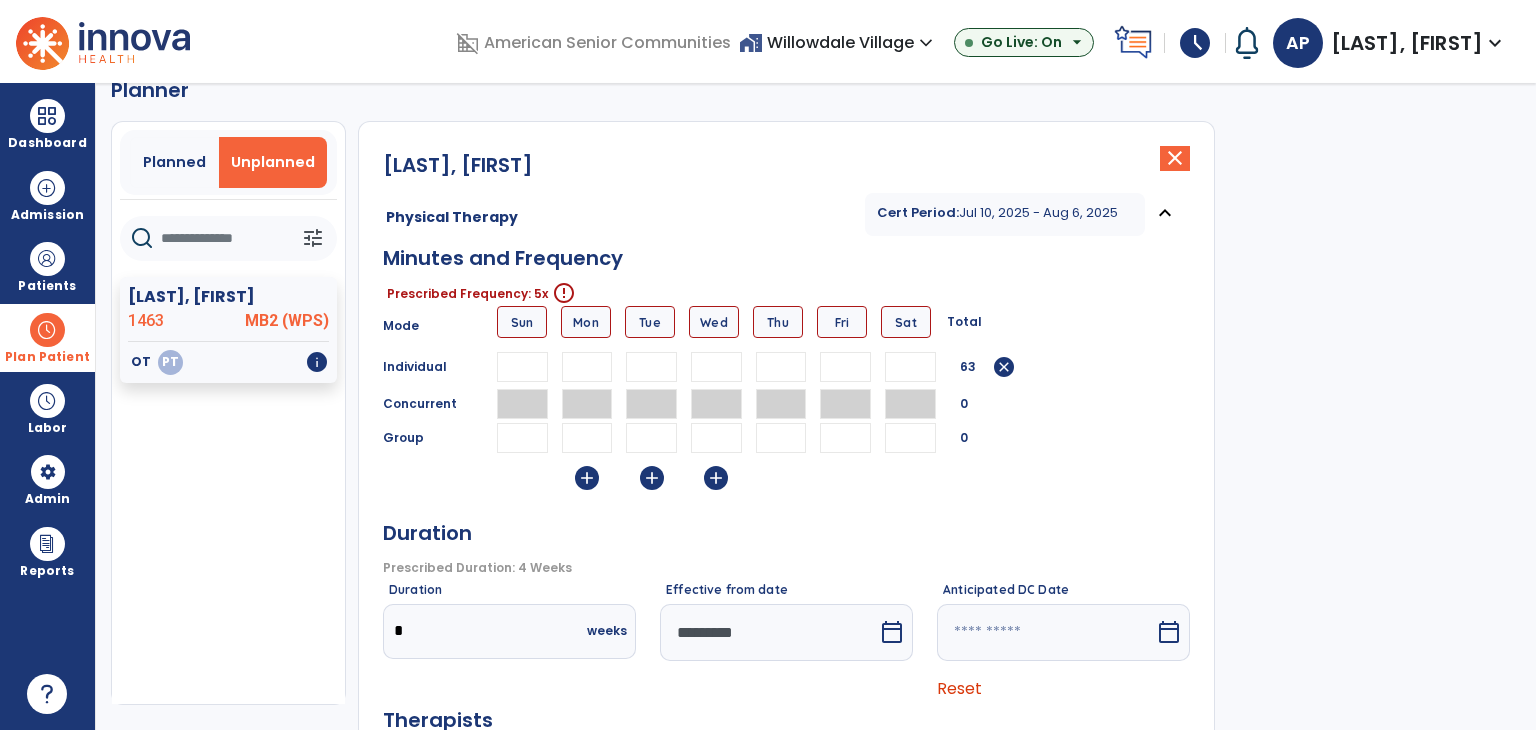 type on "**" 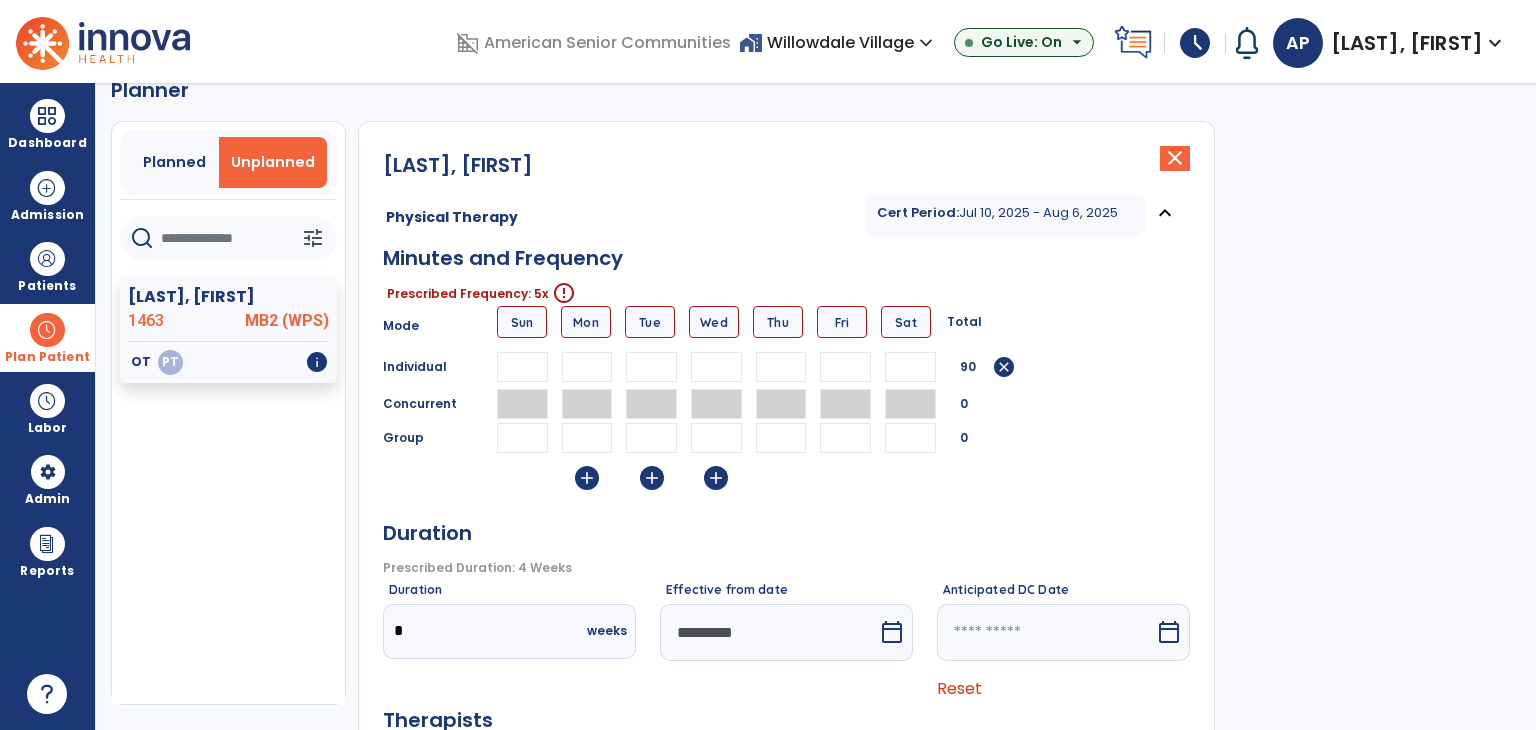 type on "**" 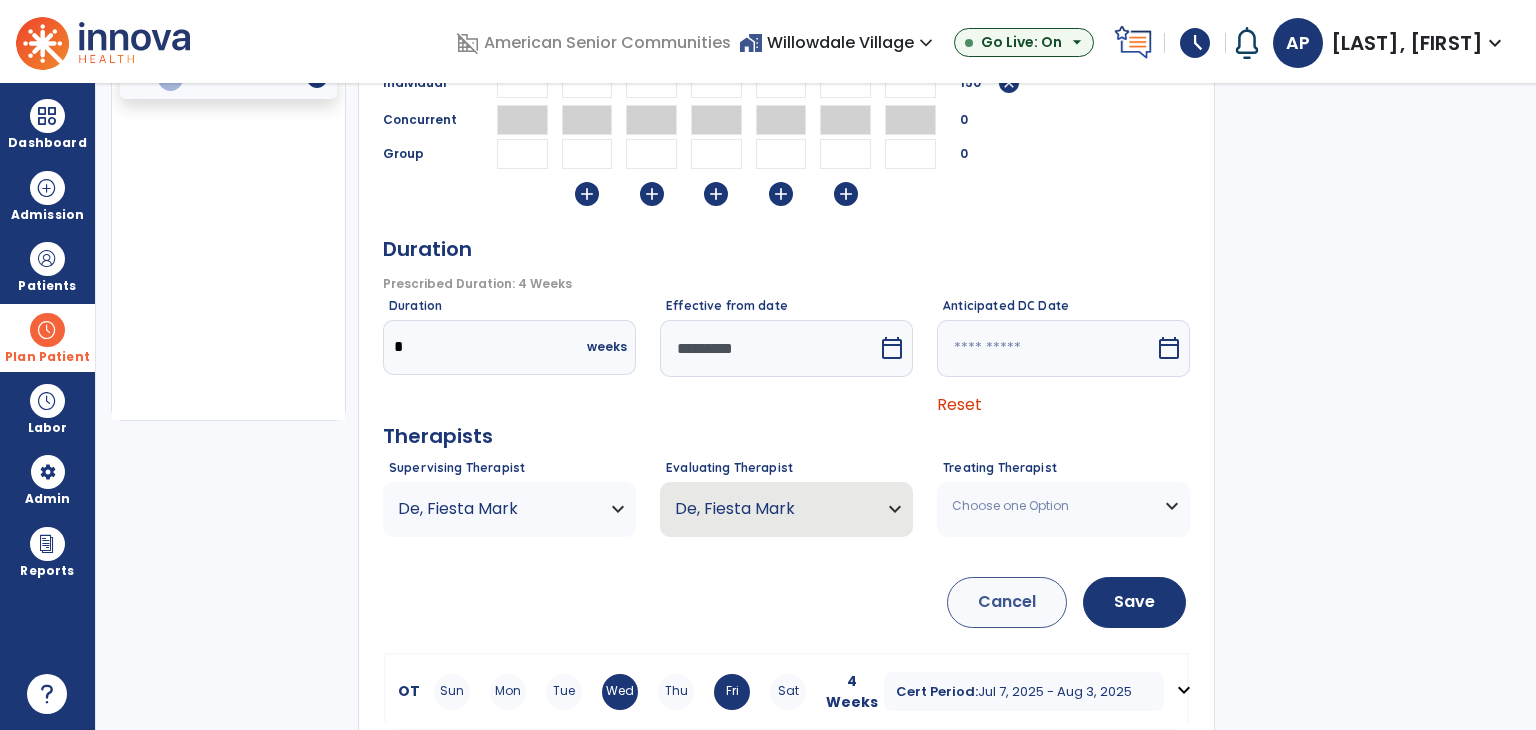 scroll, scrollTop: 336, scrollLeft: 0, axis: vertical 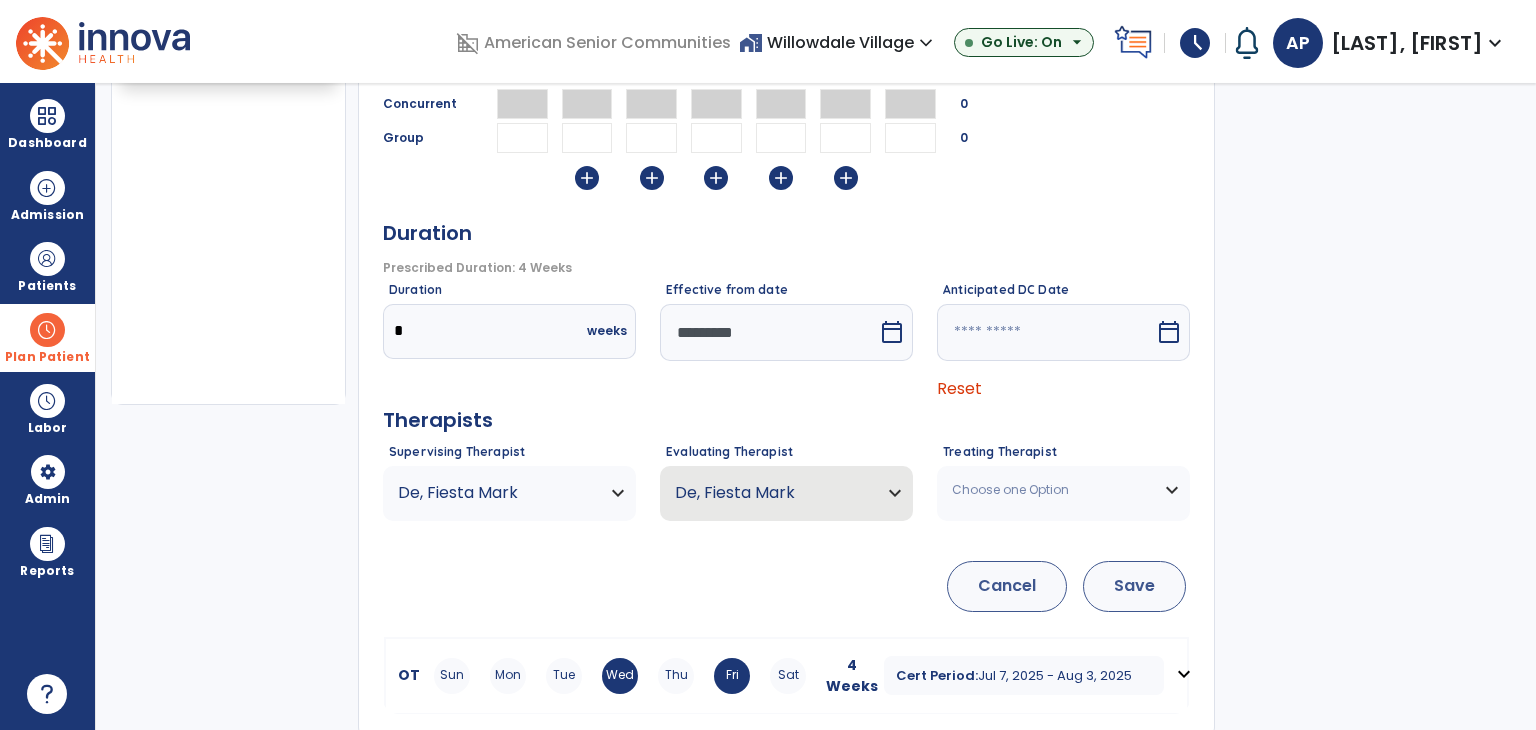 type on "**" 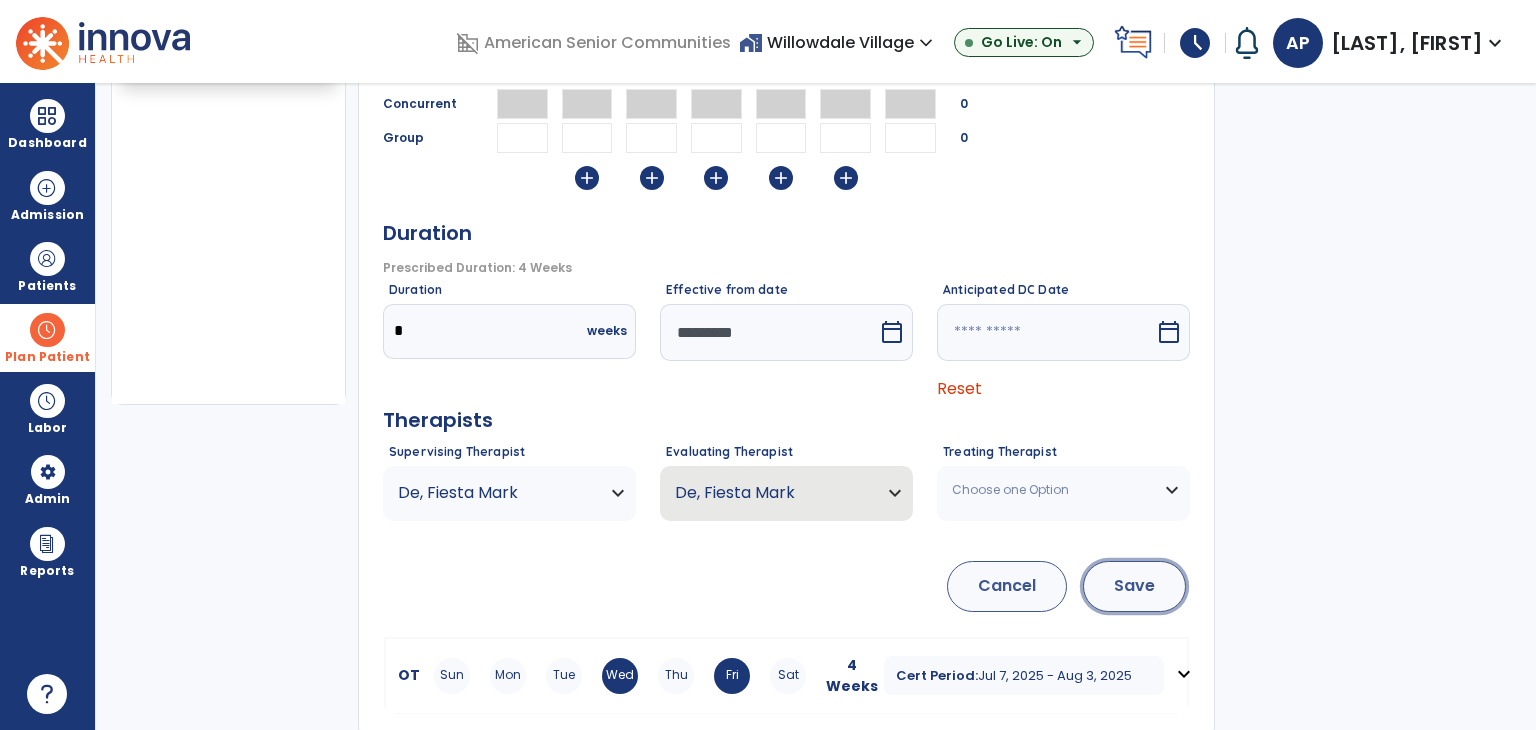 click on "Save" at bounding box center (1134, 586) 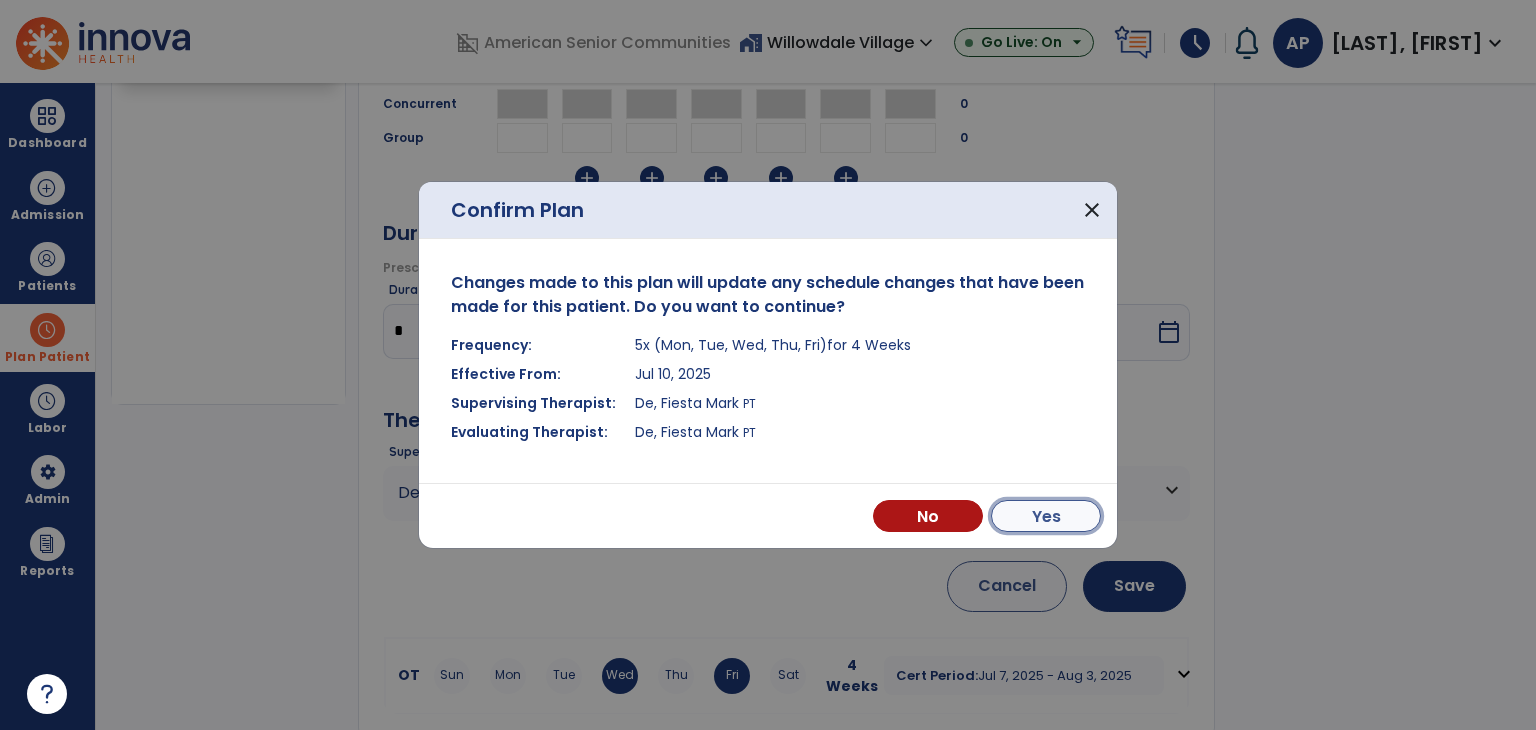 click on "Yes" at bounding box center [1046, 516] 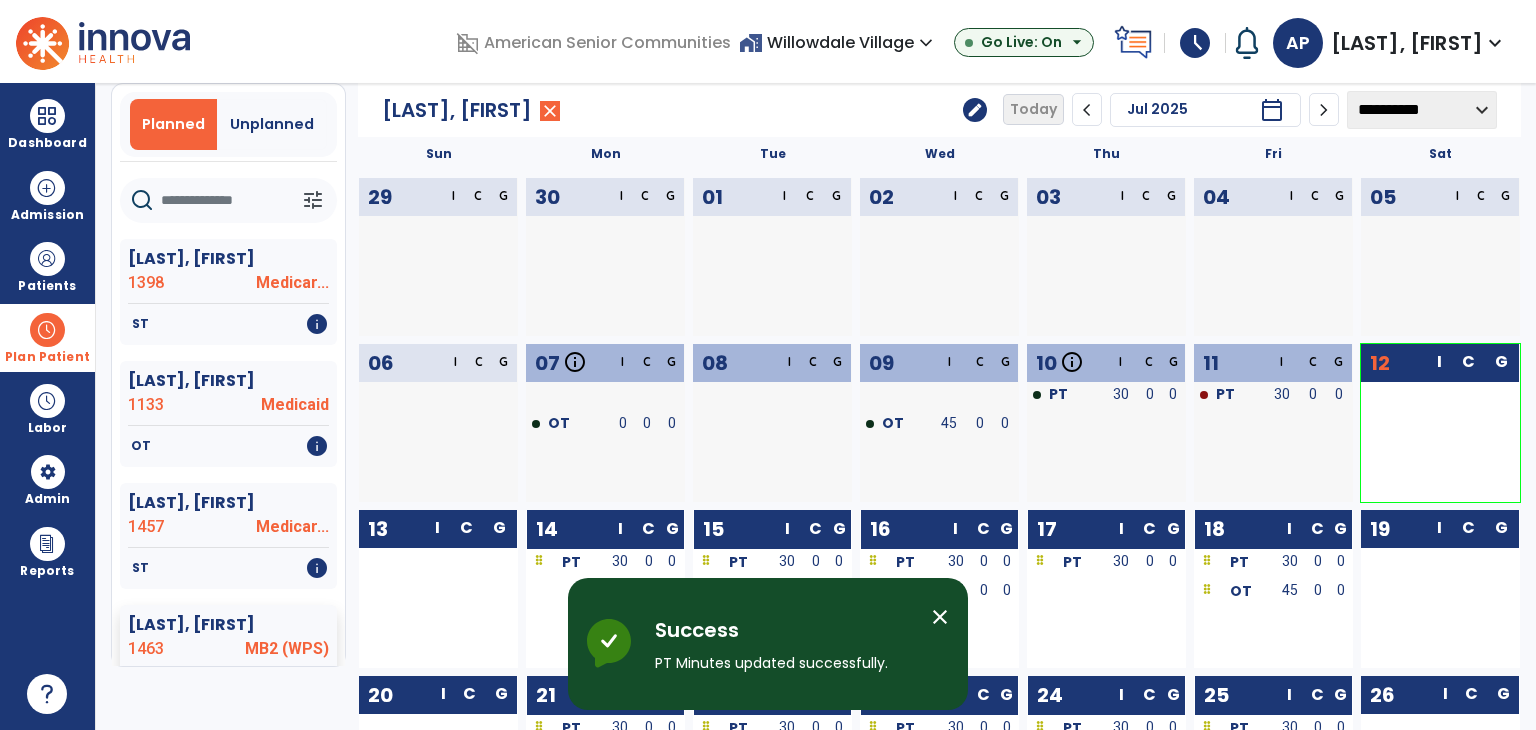 scroll, scrollTop: 36, scrollLeft: 0, axis: vertical 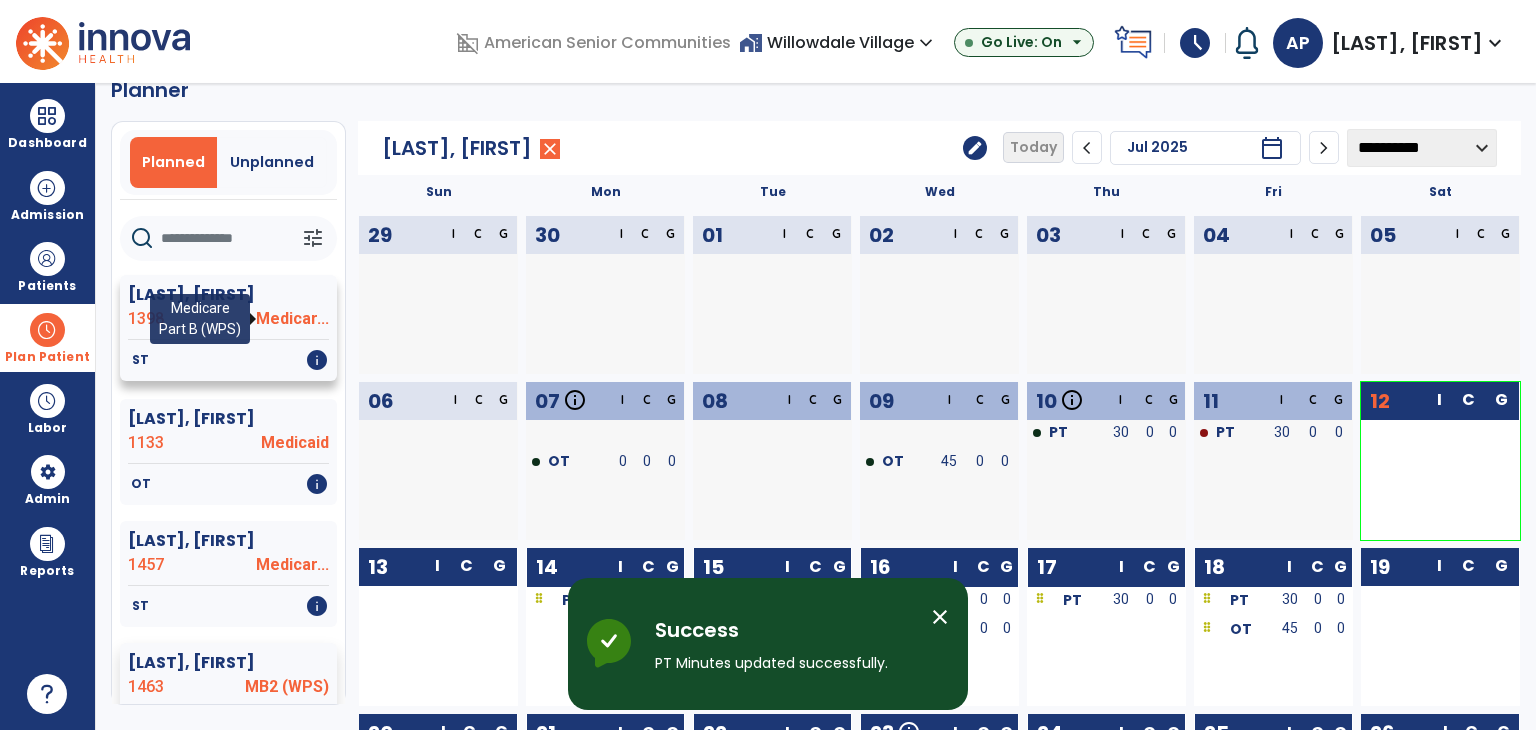 click on "Medicar..." 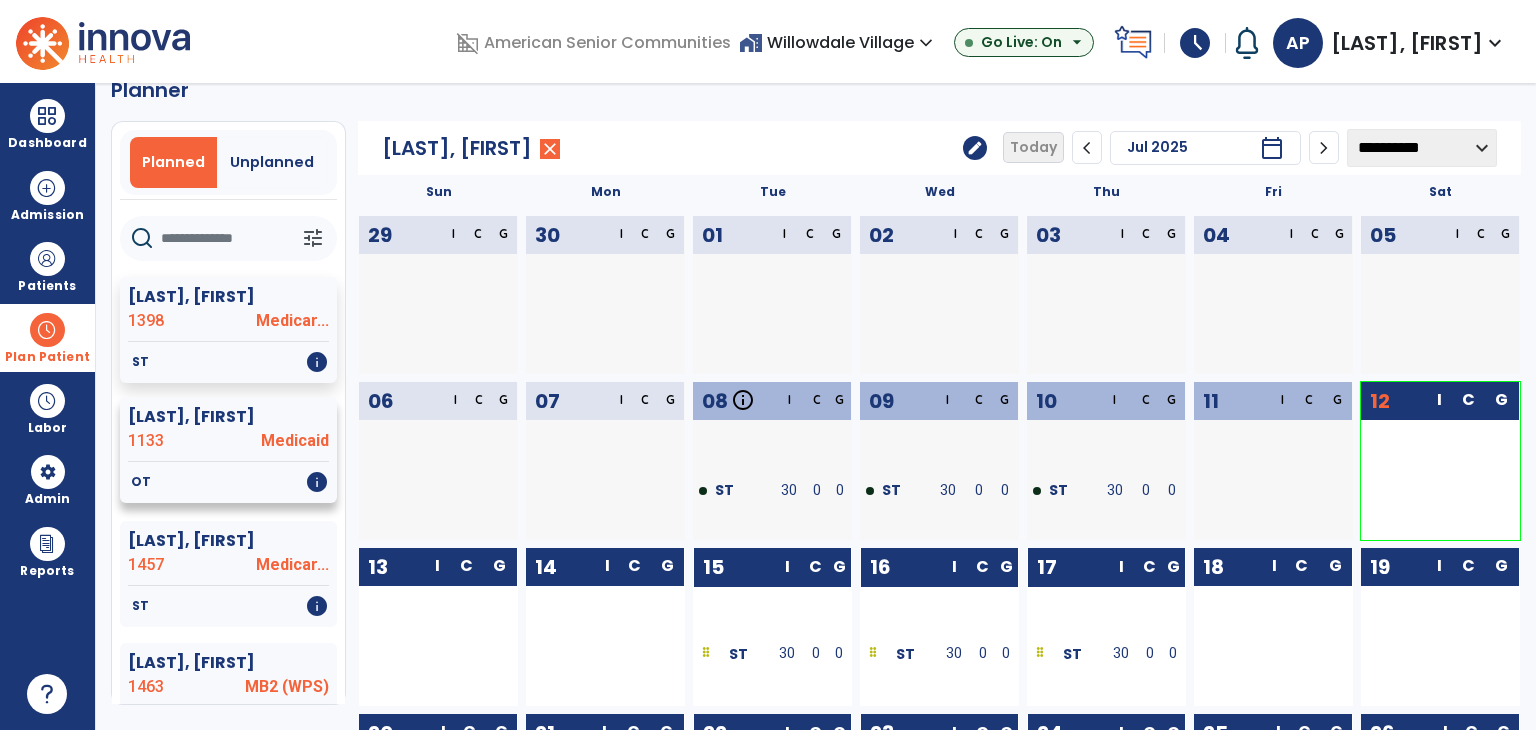 click on "Brenner, Leon  1133 Medicaid" 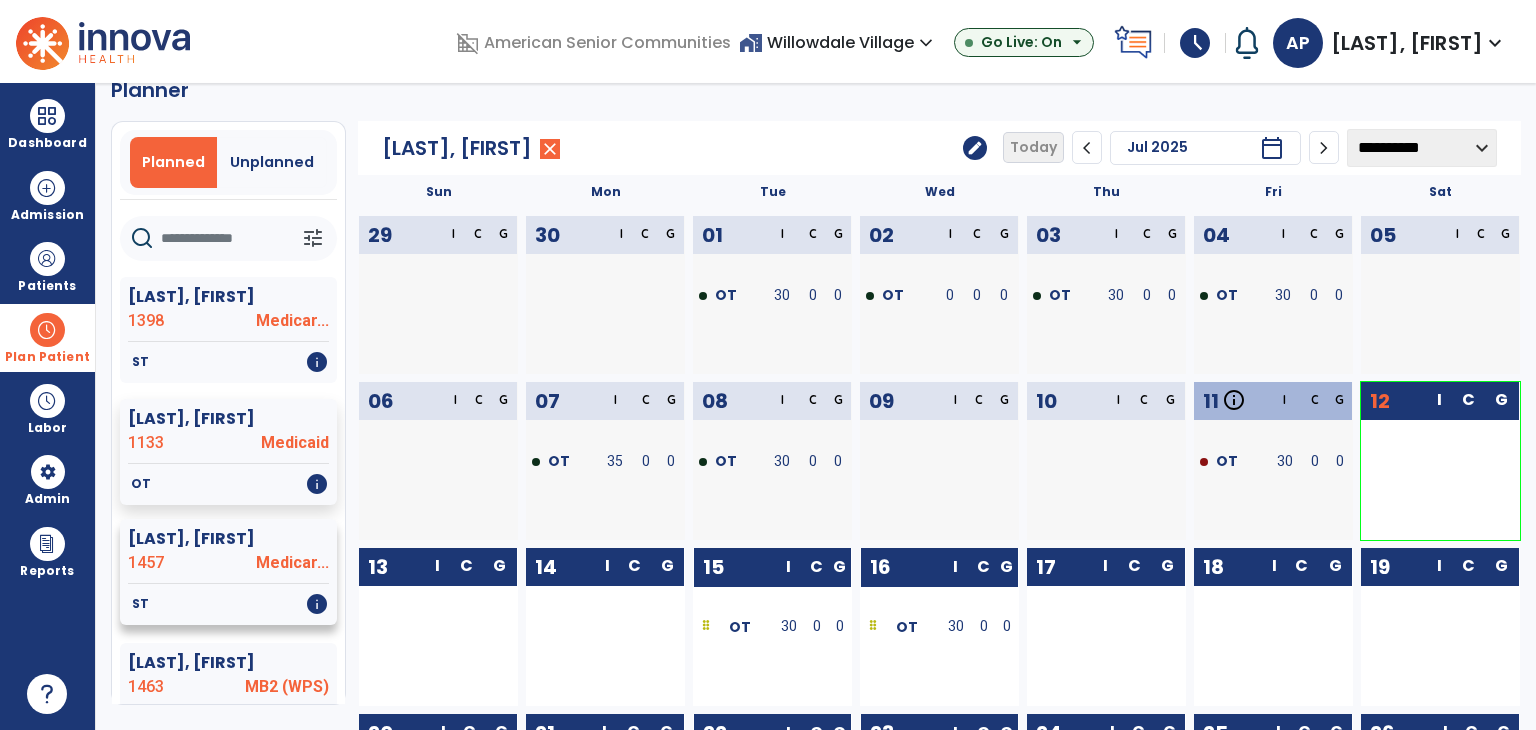 click on "1457" 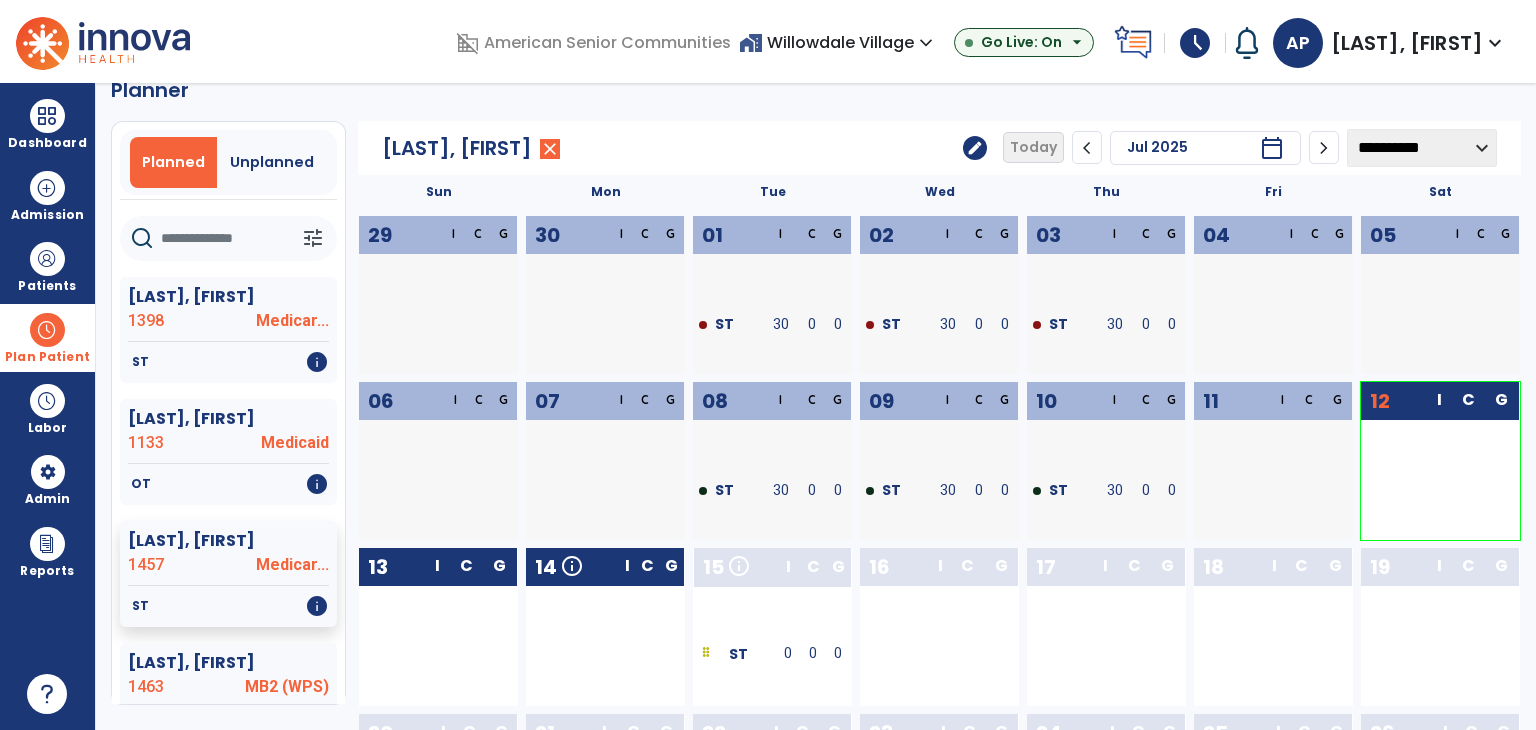 click on "ST" at bounding box center (735, 653) 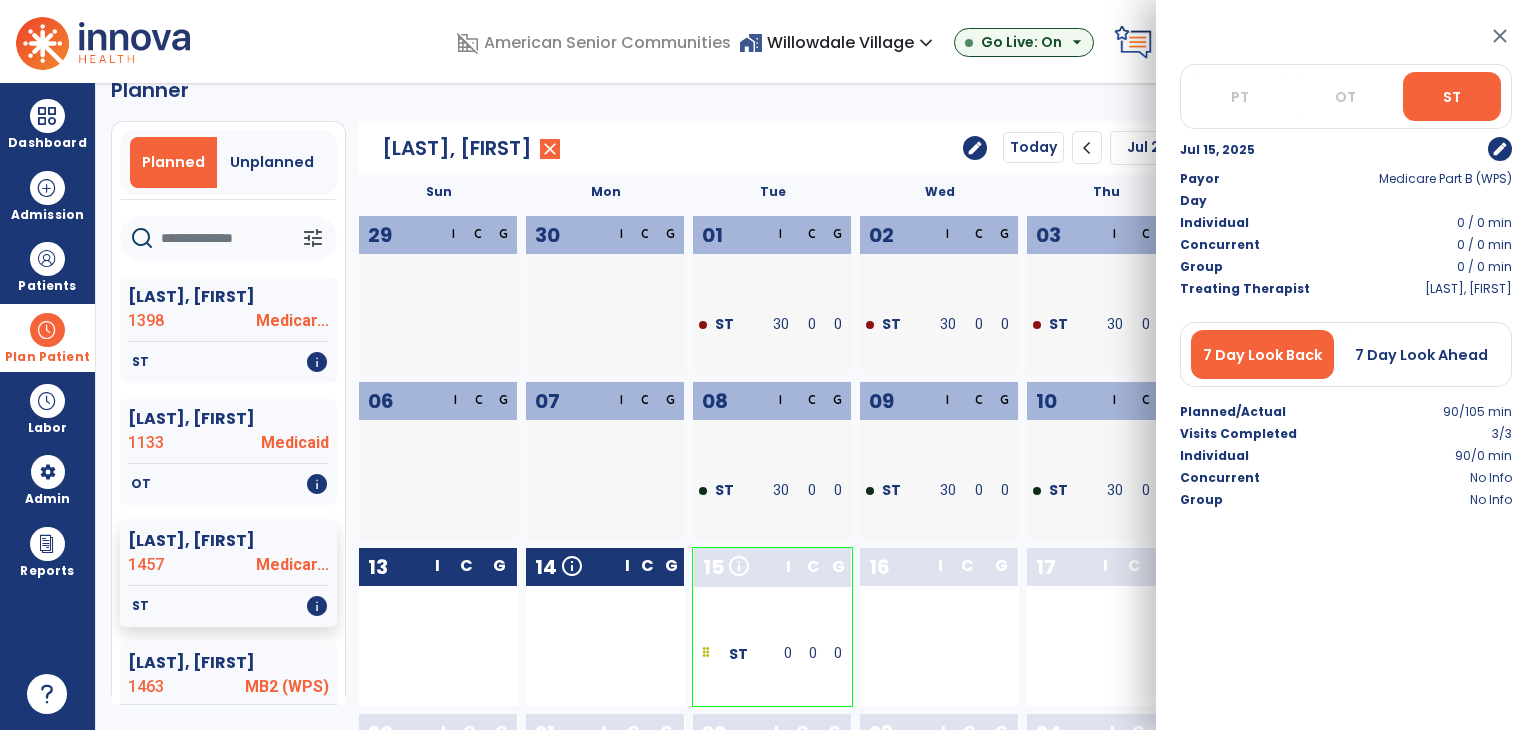 click on "edit" at bounding box center [1500, 149] 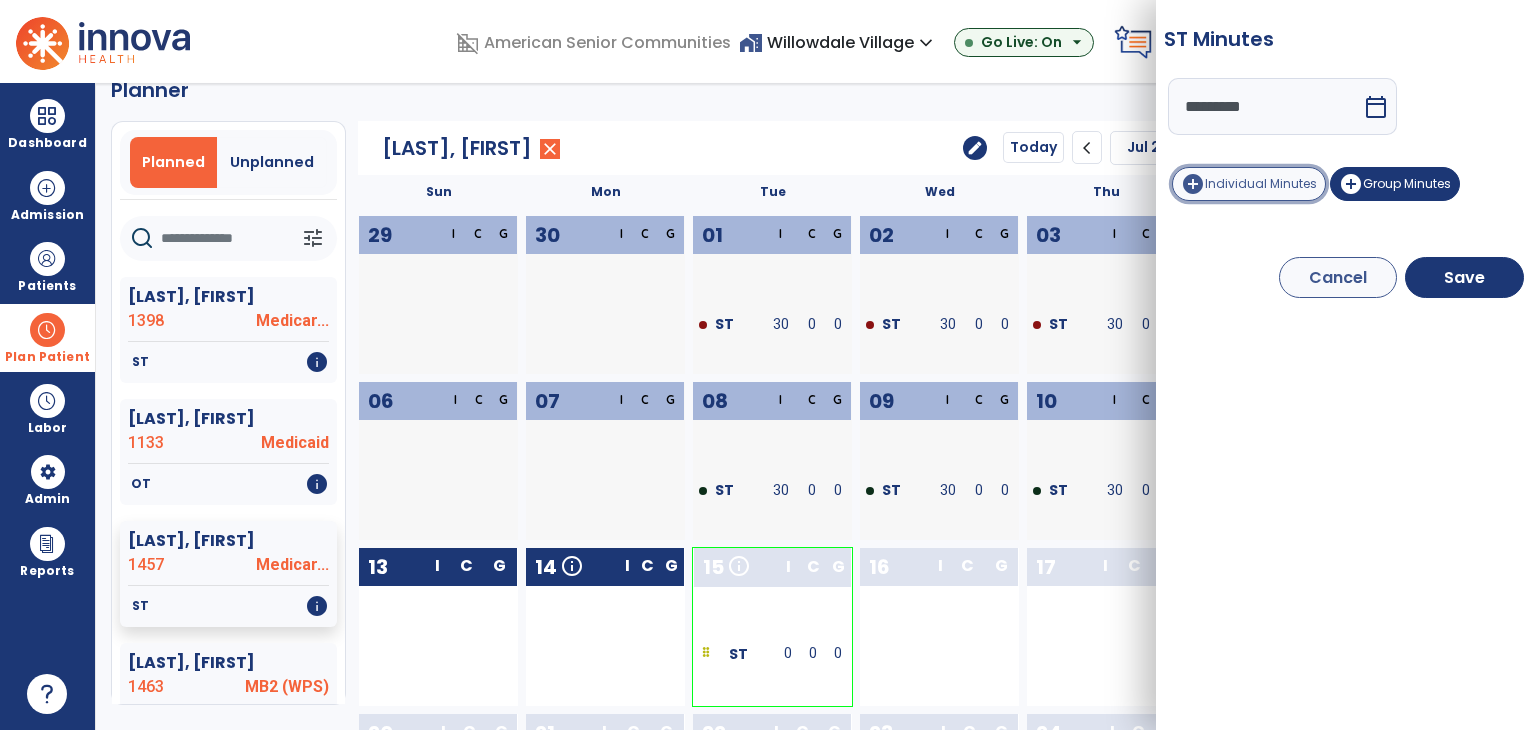 click on "Individual Minutes" at bounding box center (1261, 183) 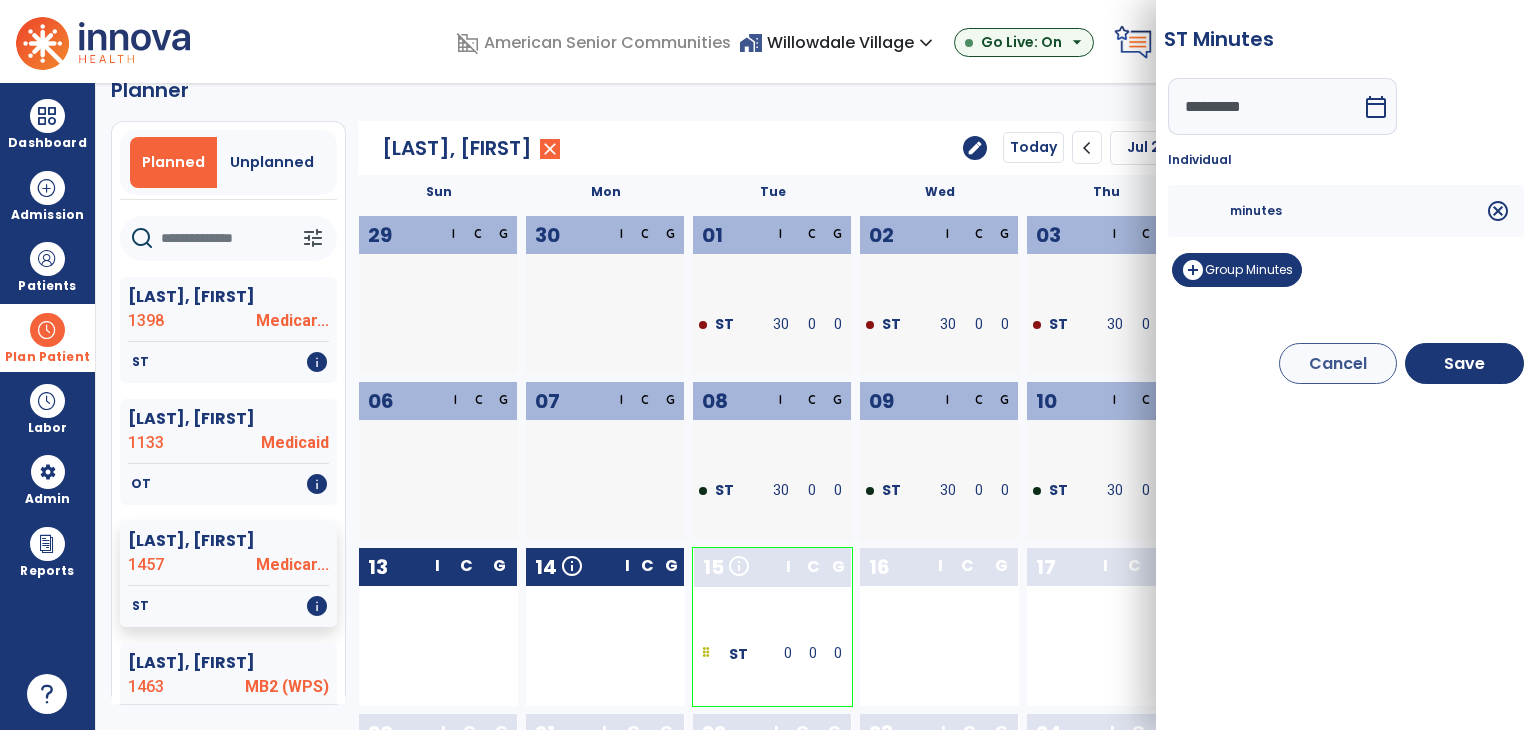click on "minutes  cancel" at bounding box center [1346, 211] 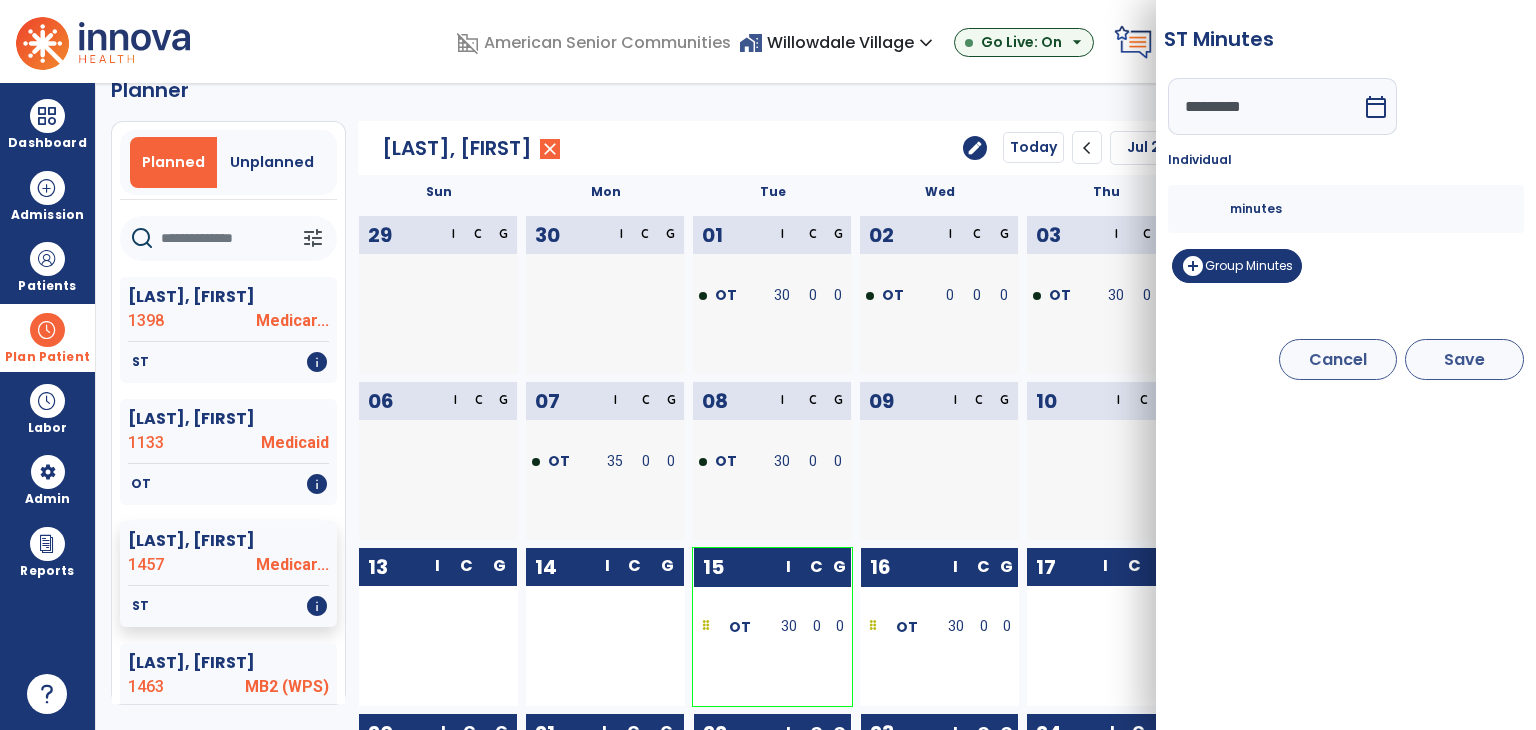 type on "**" 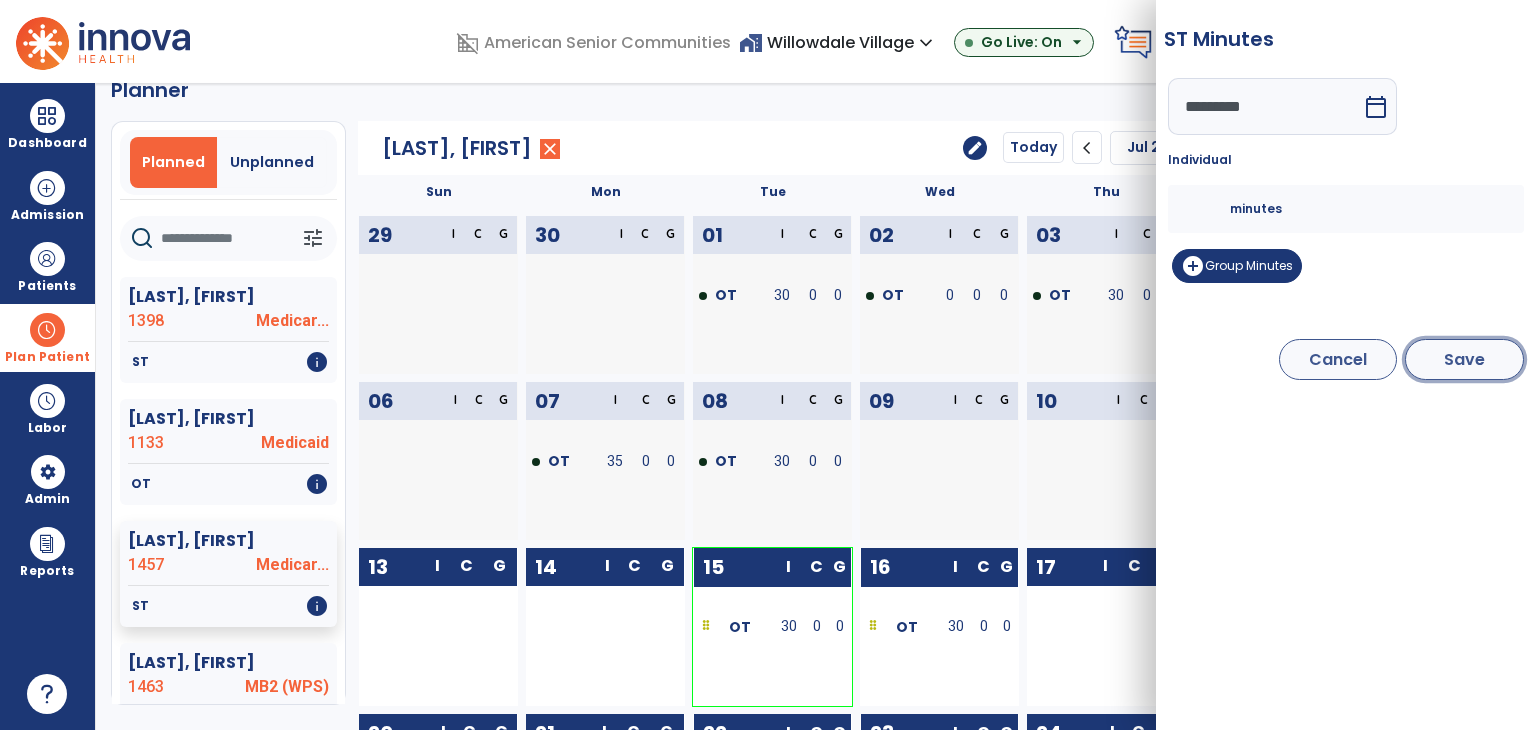 click on "Save" at bounding box center [1464, 359] 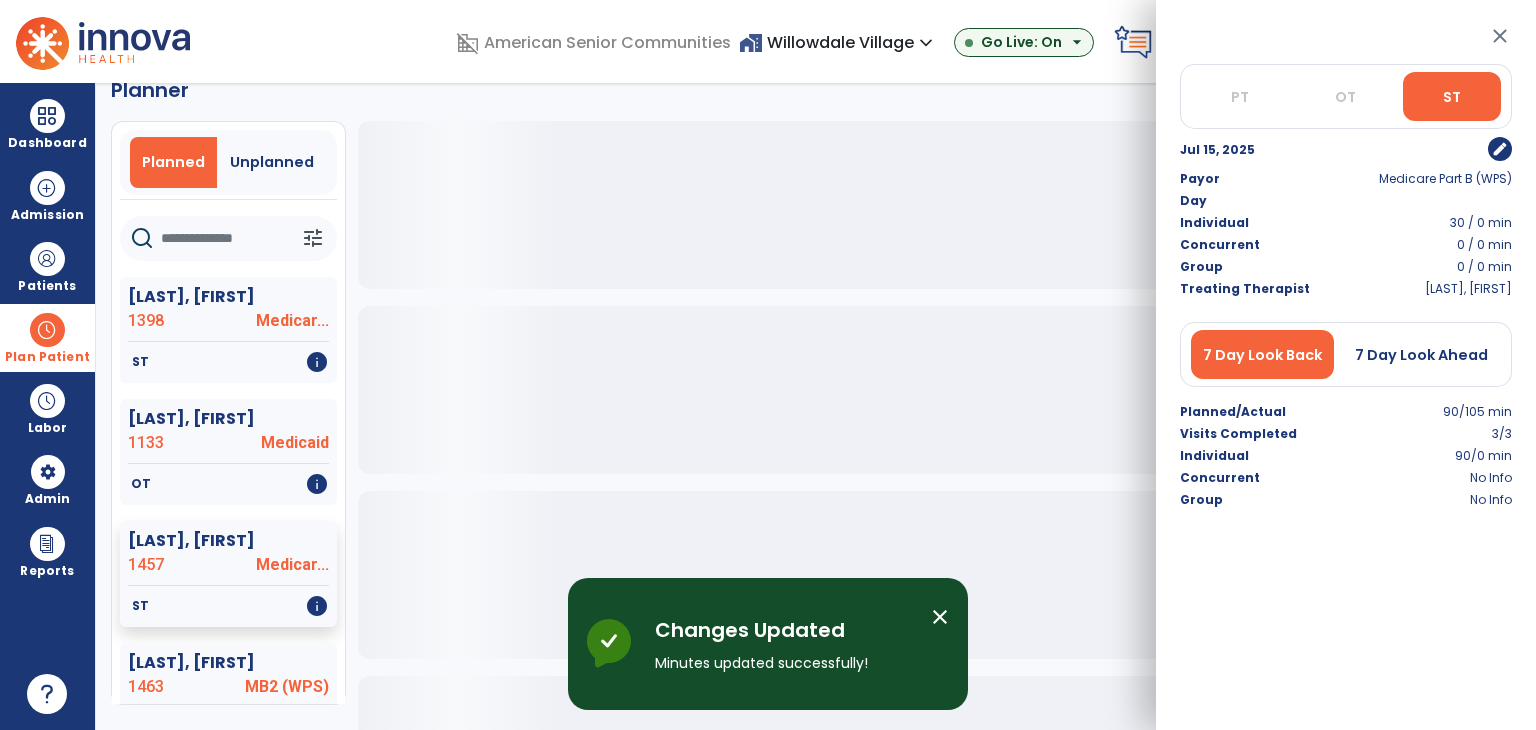 click on "close" at bounding box center (1500, 36) 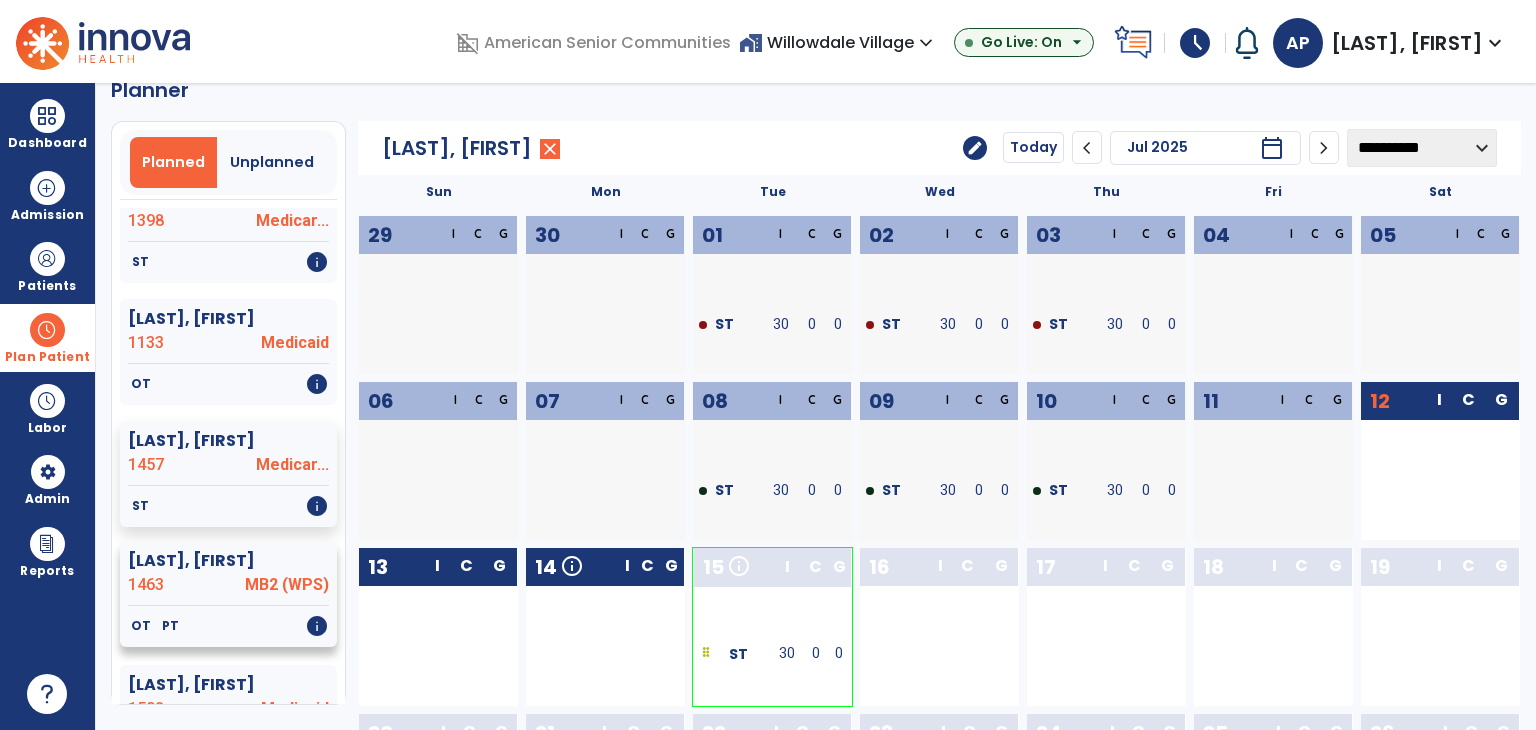 scroll, scrollTop: 200, scrollLeft: 0, axis: vertical 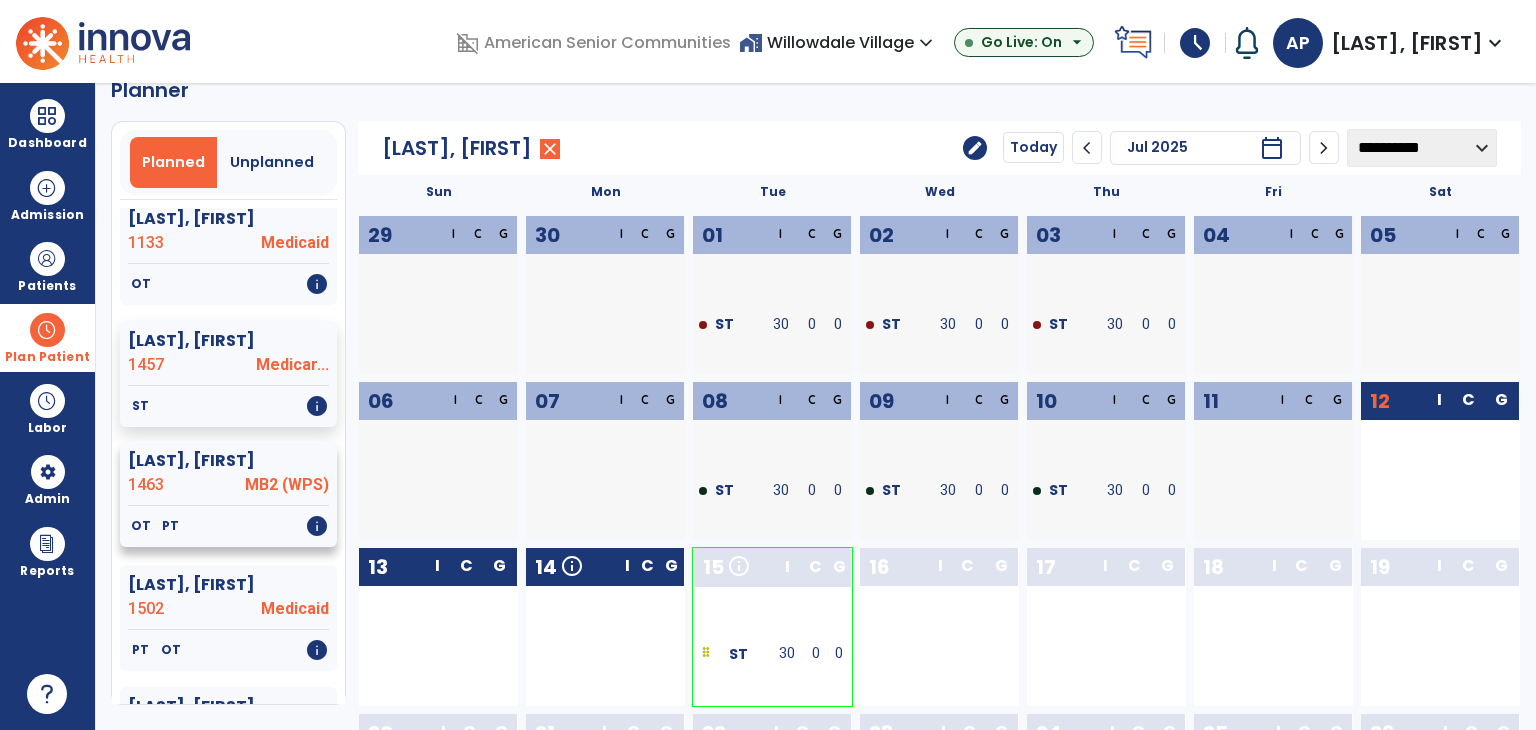 click on "Gardner, Bernard  1463 MB2 (WPS)" 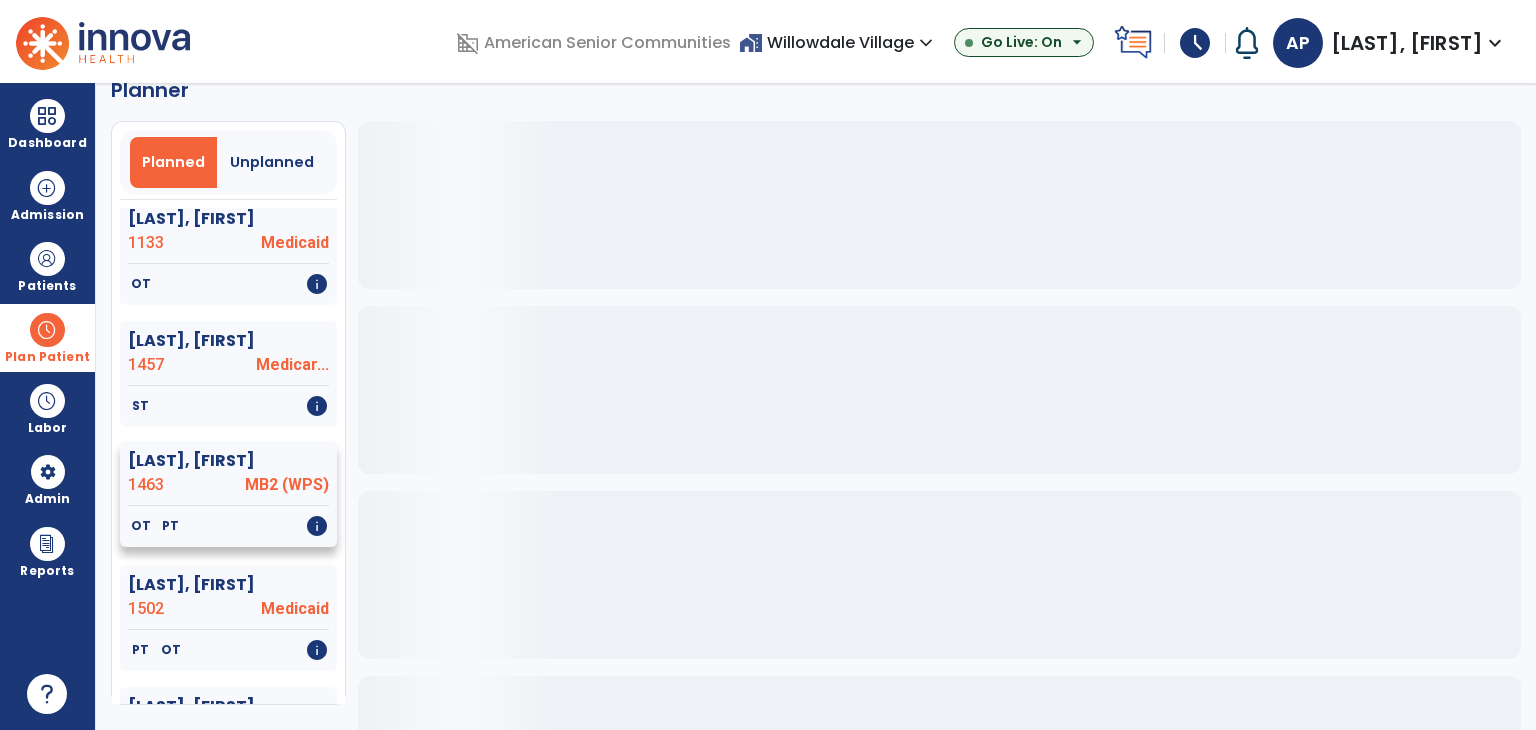 scroll, scrollTop: 300, scrollLeft: 0, axis: vertical 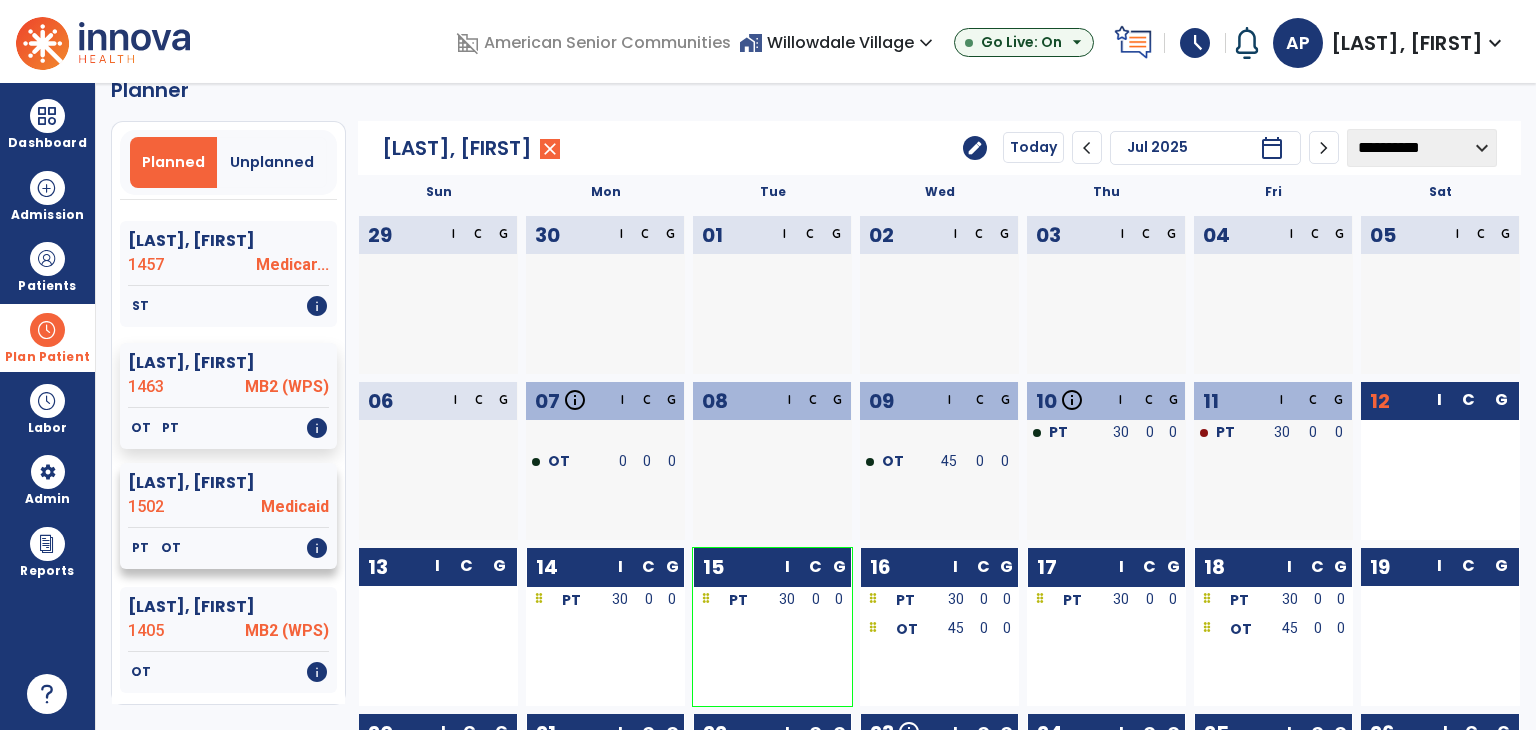 click on "Medicaid" 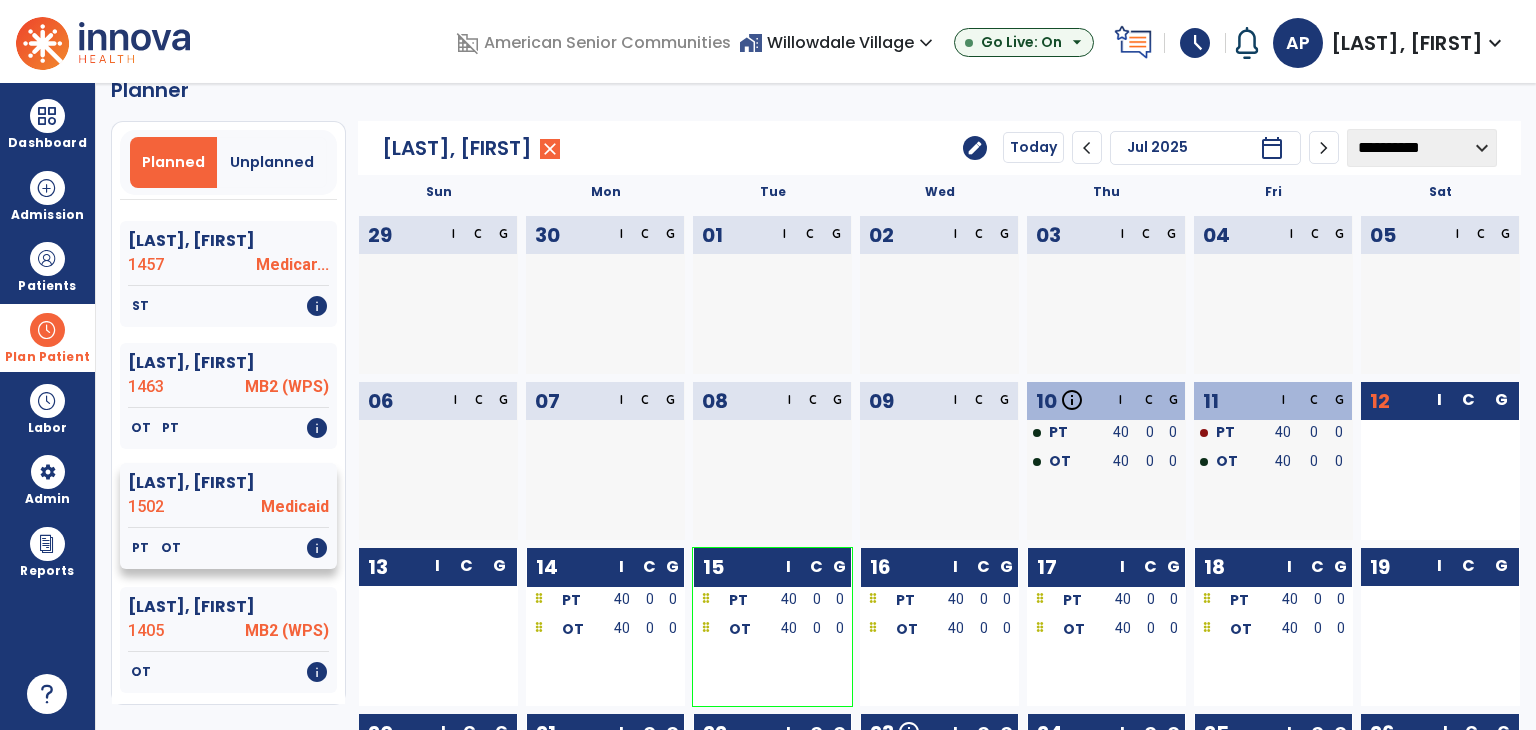 scroll, scrollTop: 400, scrollLeft: 0, axis: vertical 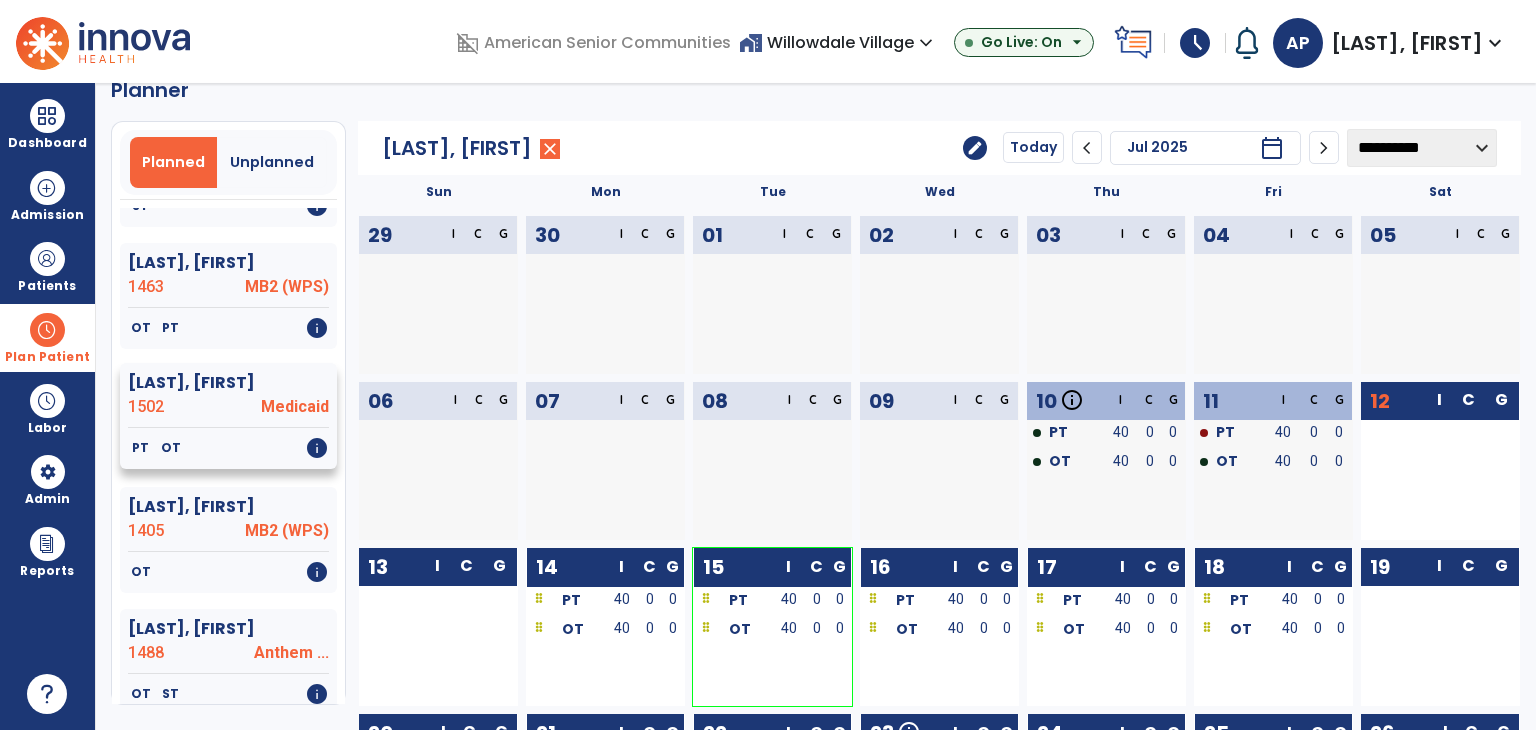 click on "Kyle, Ricky" 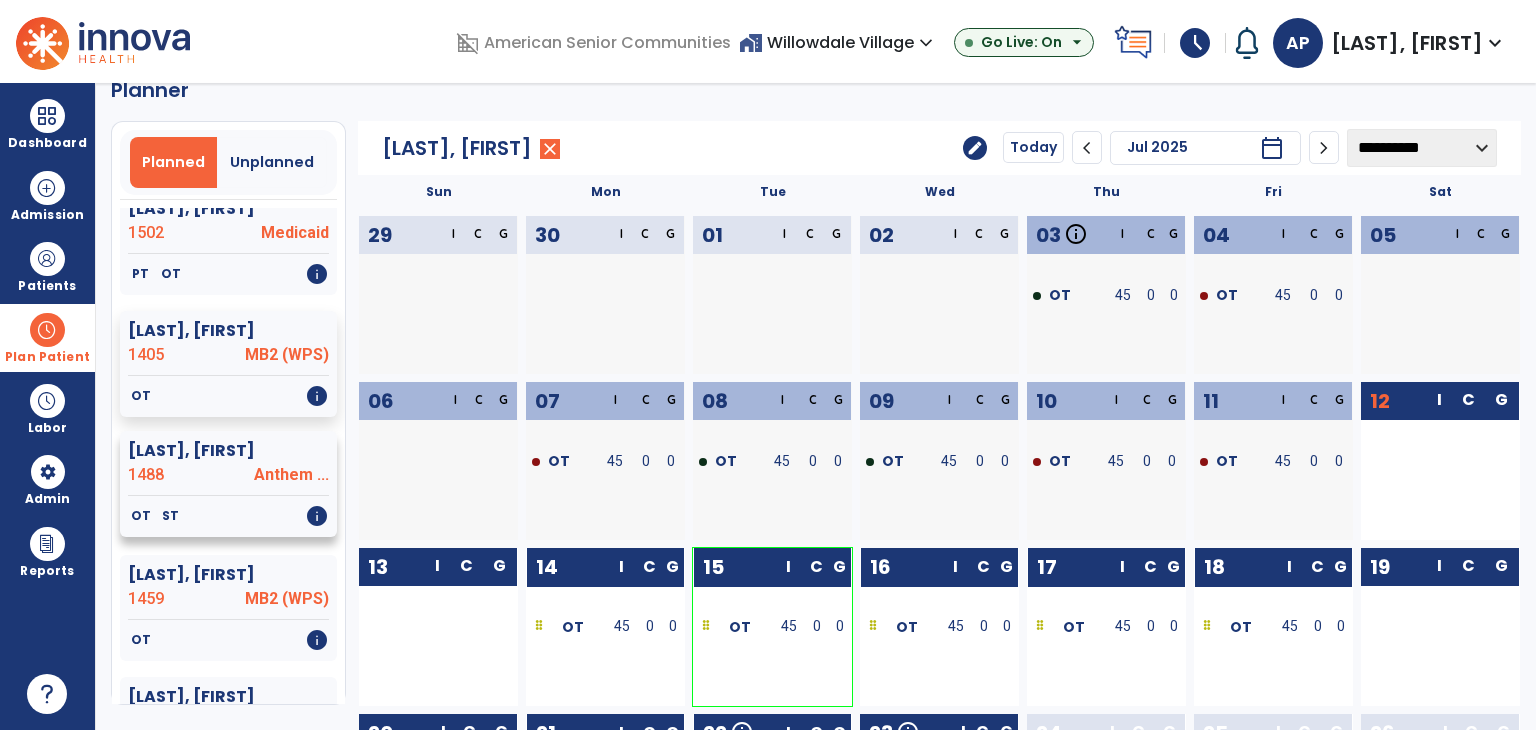 scroll, scrollTop: 600, scrollLeft: 0, axis: vertical 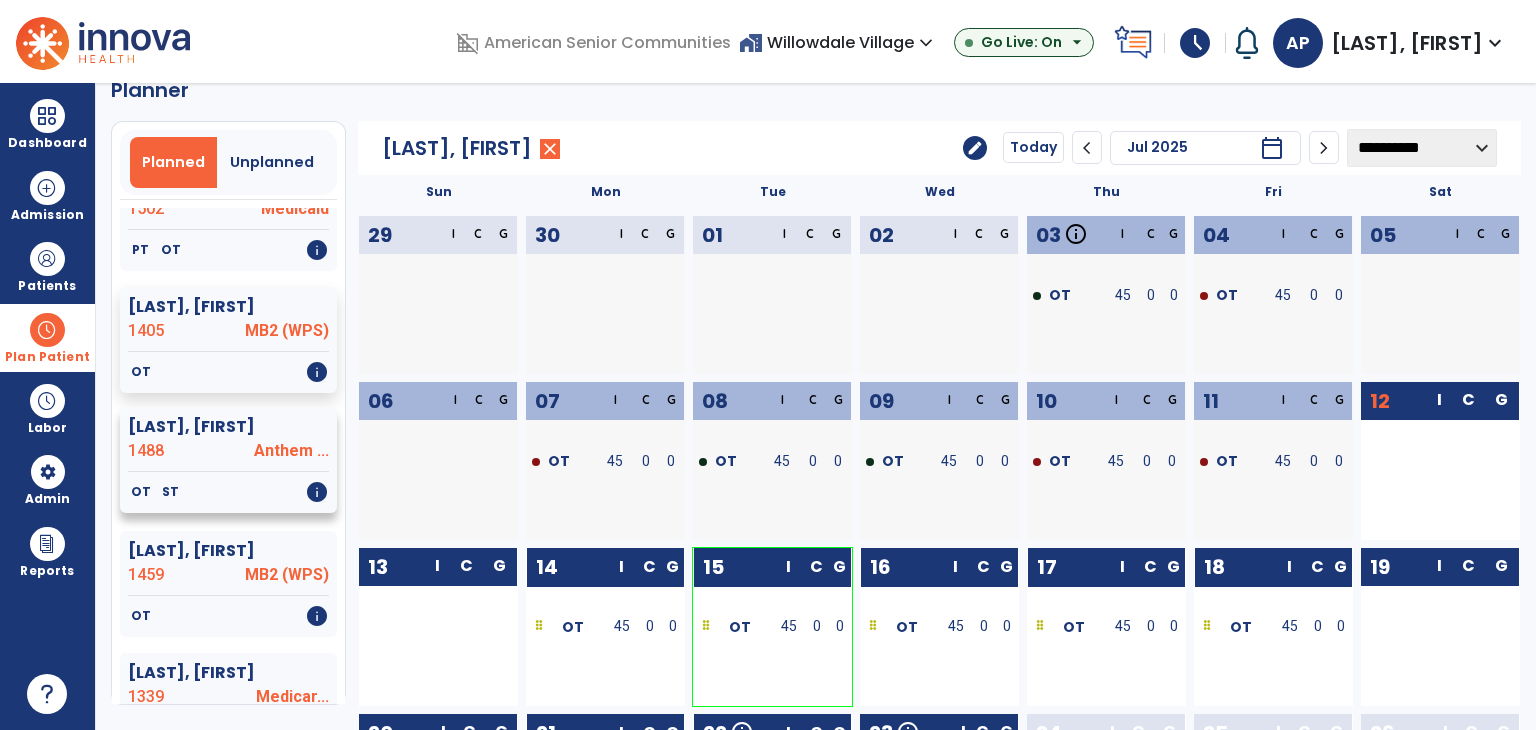 click on "1488" 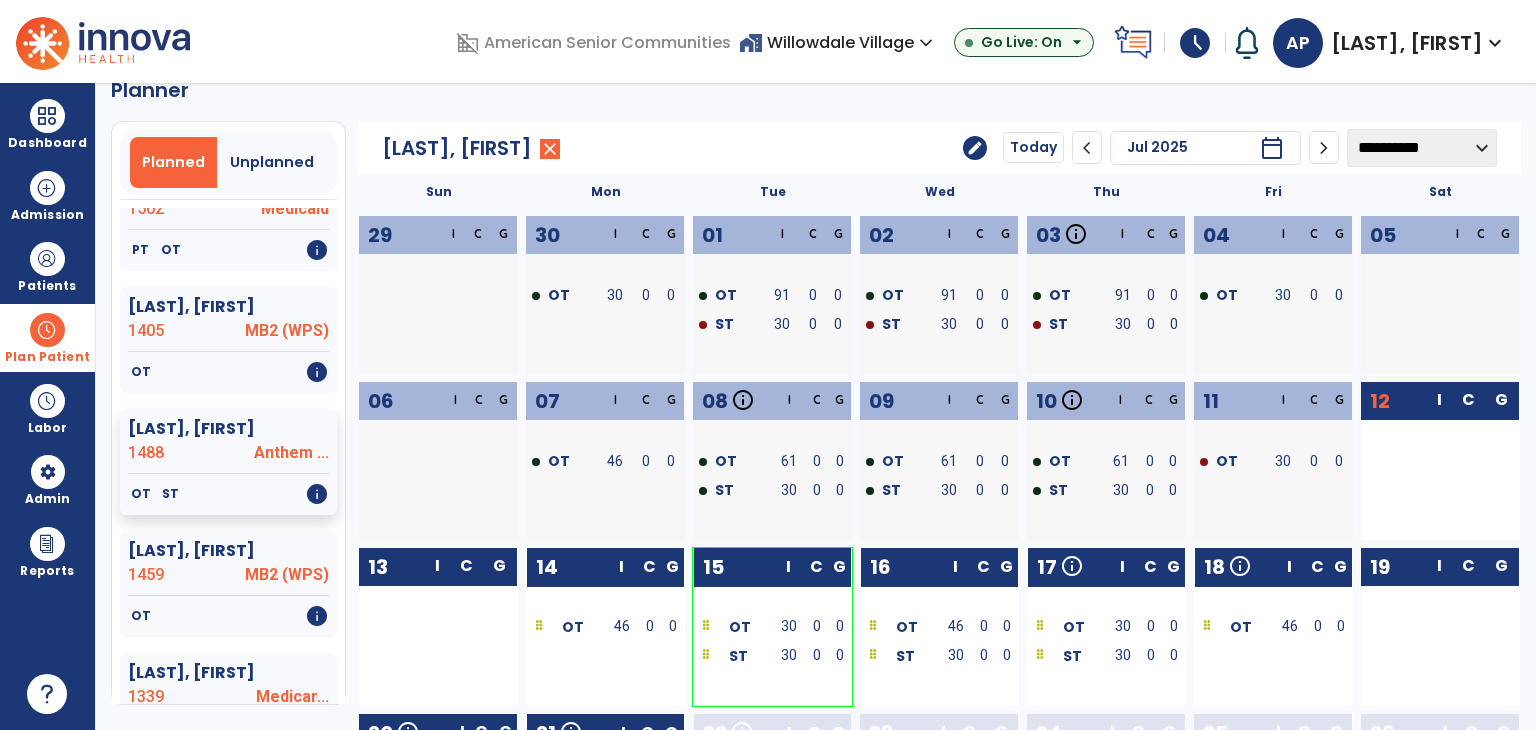 click on "0" at bounding box center (816, 626) 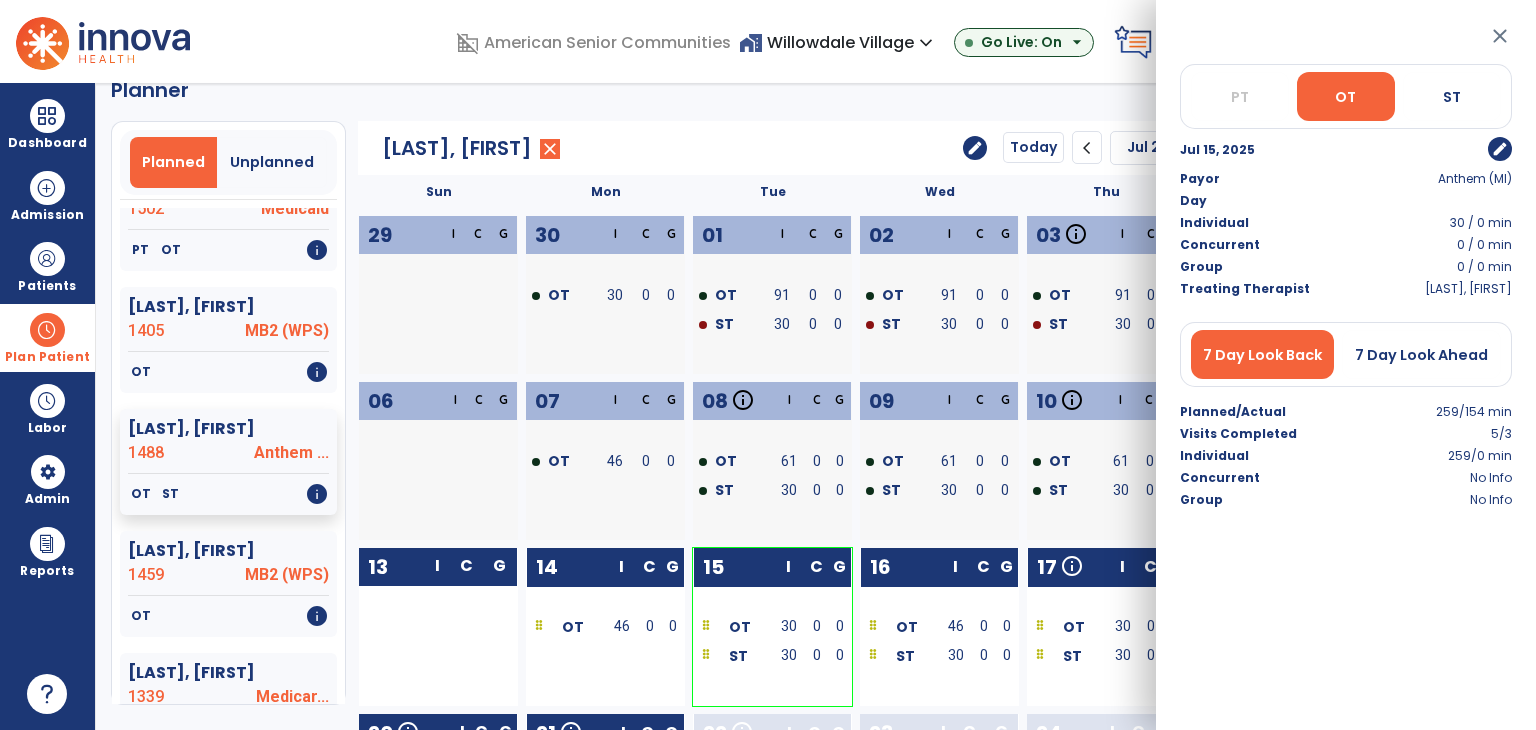 click on "edit" at bounding box center (1500, 149) 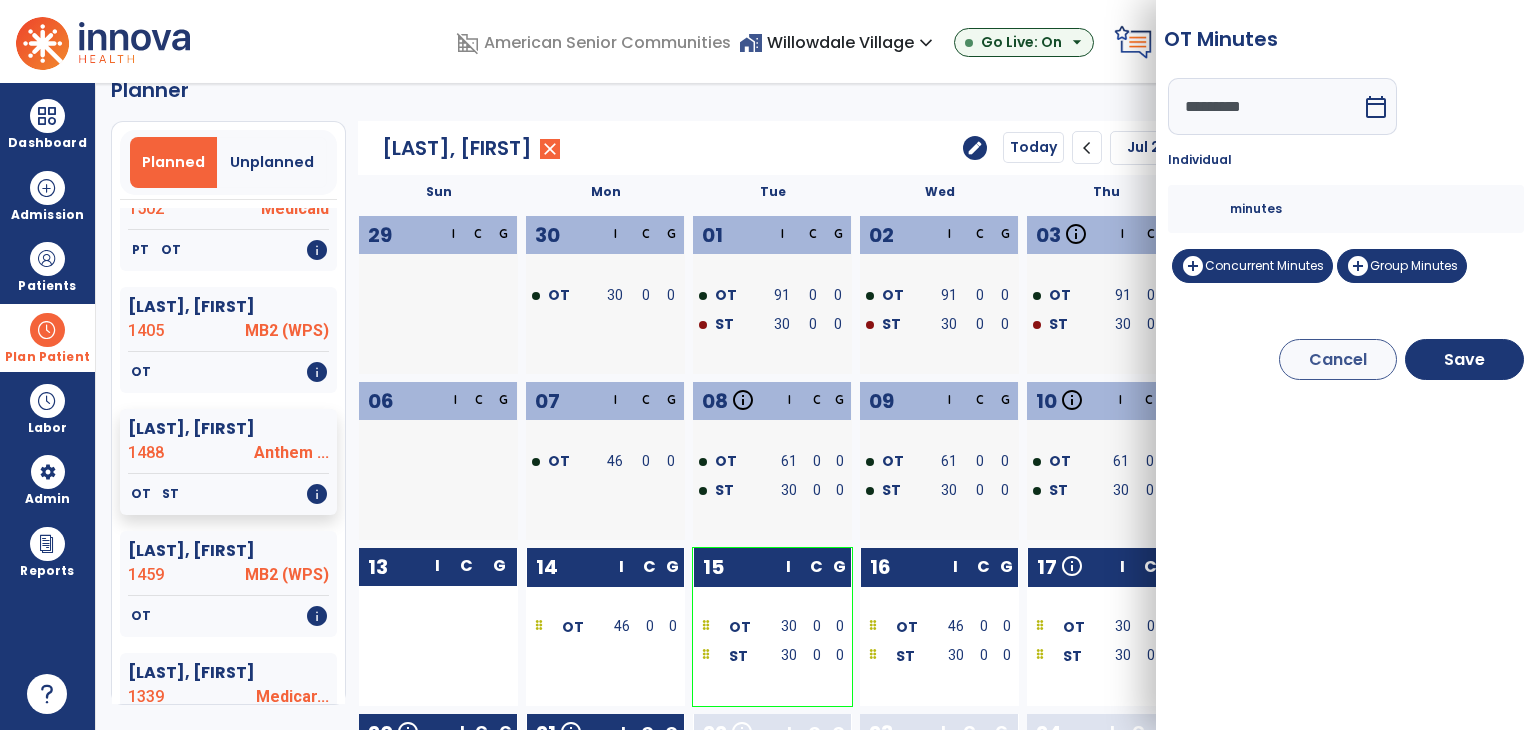 drag, startPoint x: 1189, startPoint y: 213, endPoint x: 1180, endPoint y: 220, distance: 11.401754 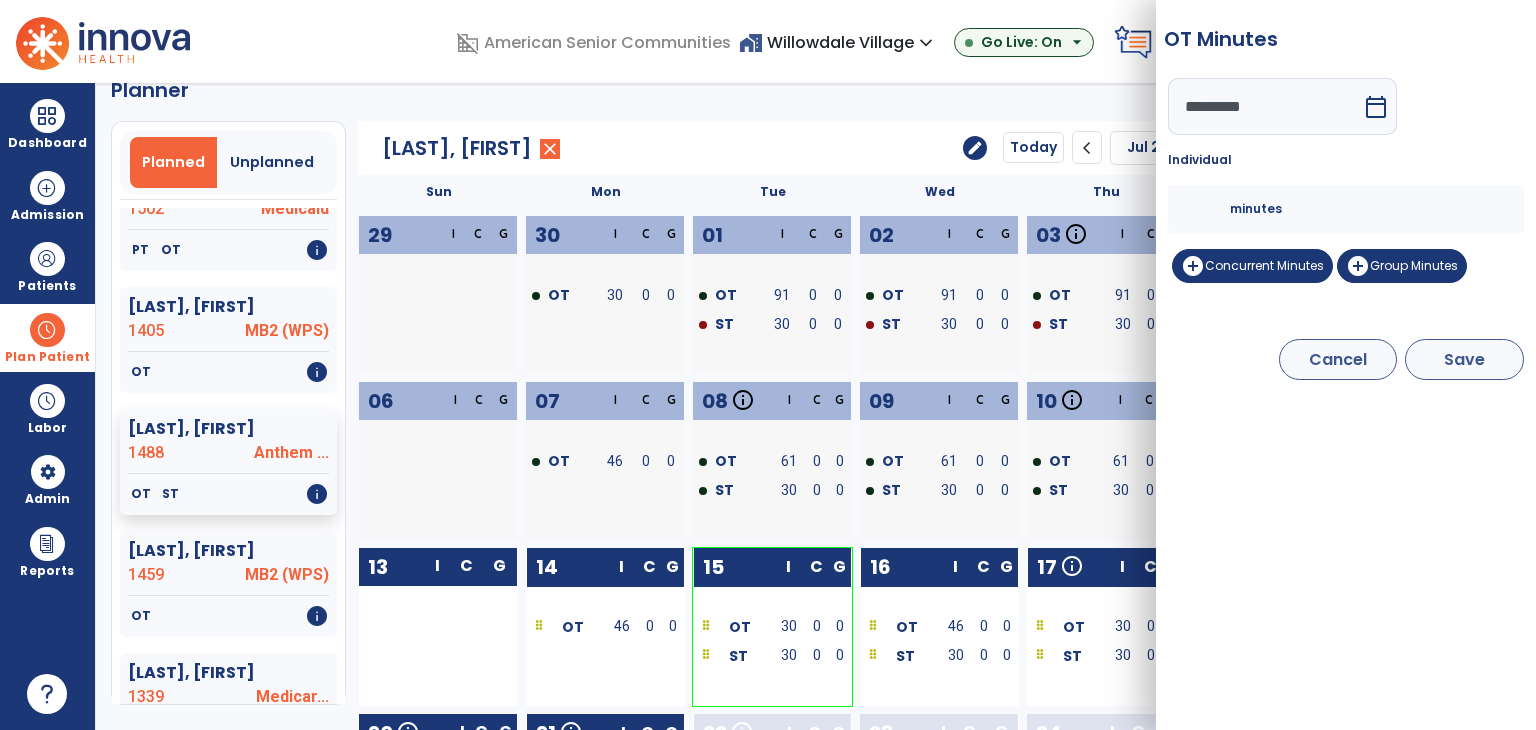 type on "**" 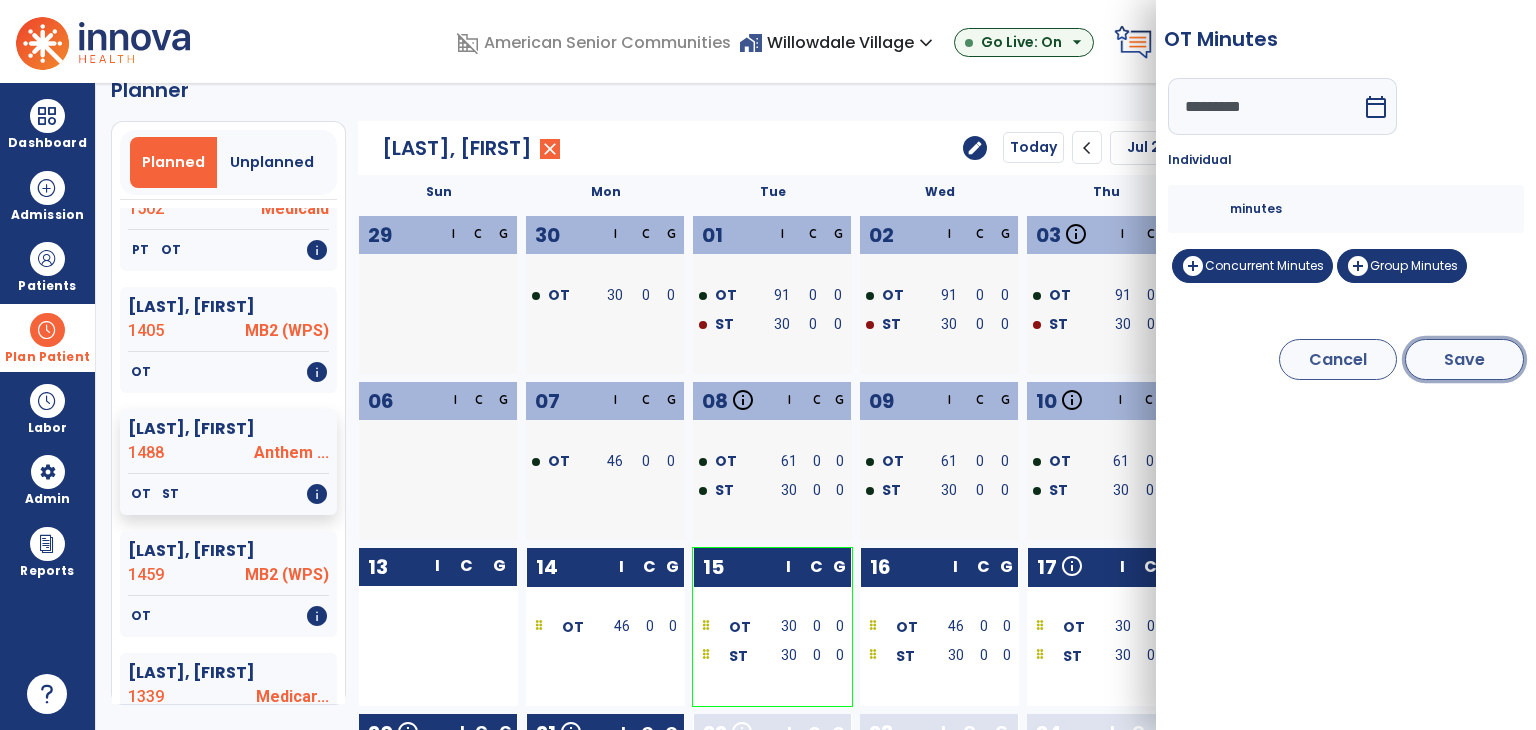 click on "Save" at bounding box center (1464, 359) 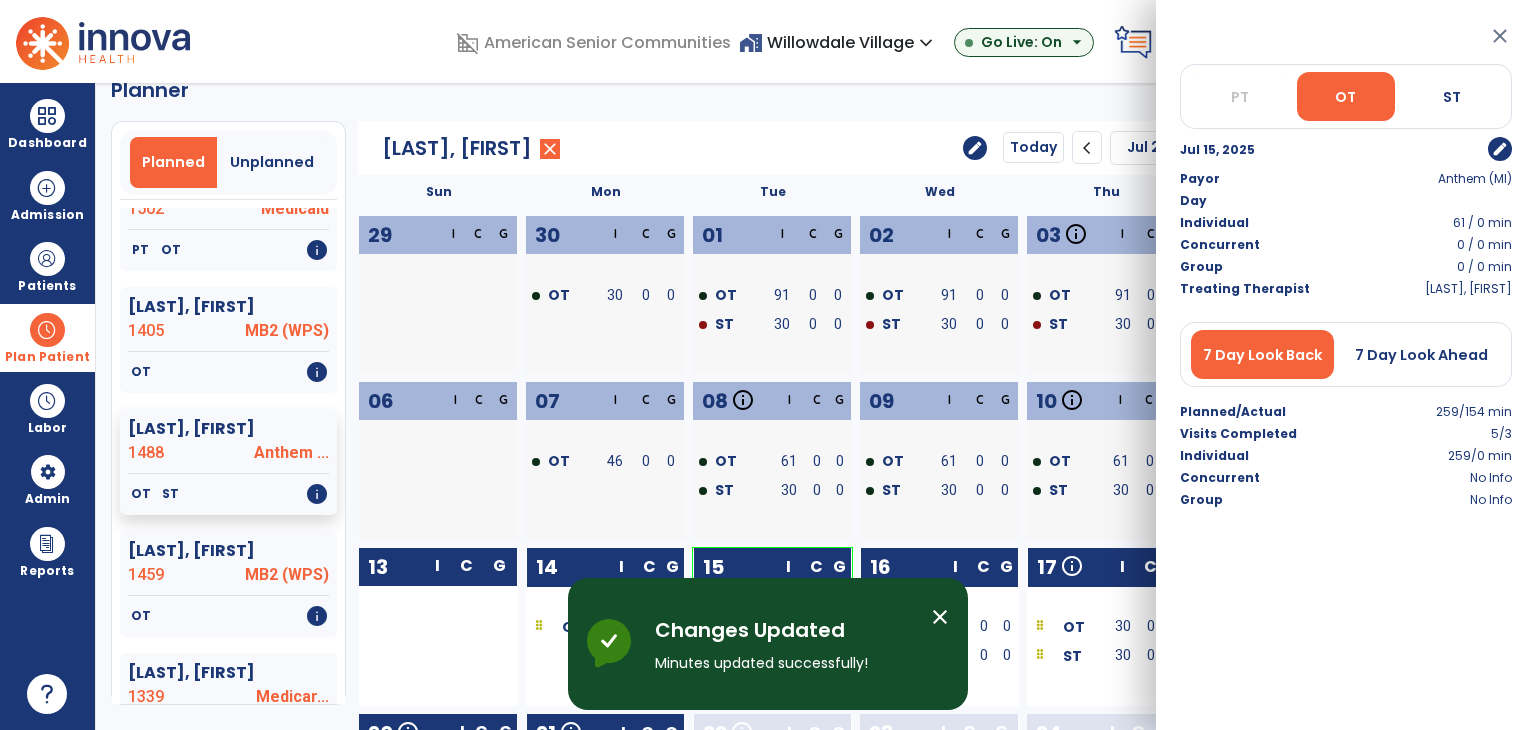 click on "close" at bounding box center [1500, 36] 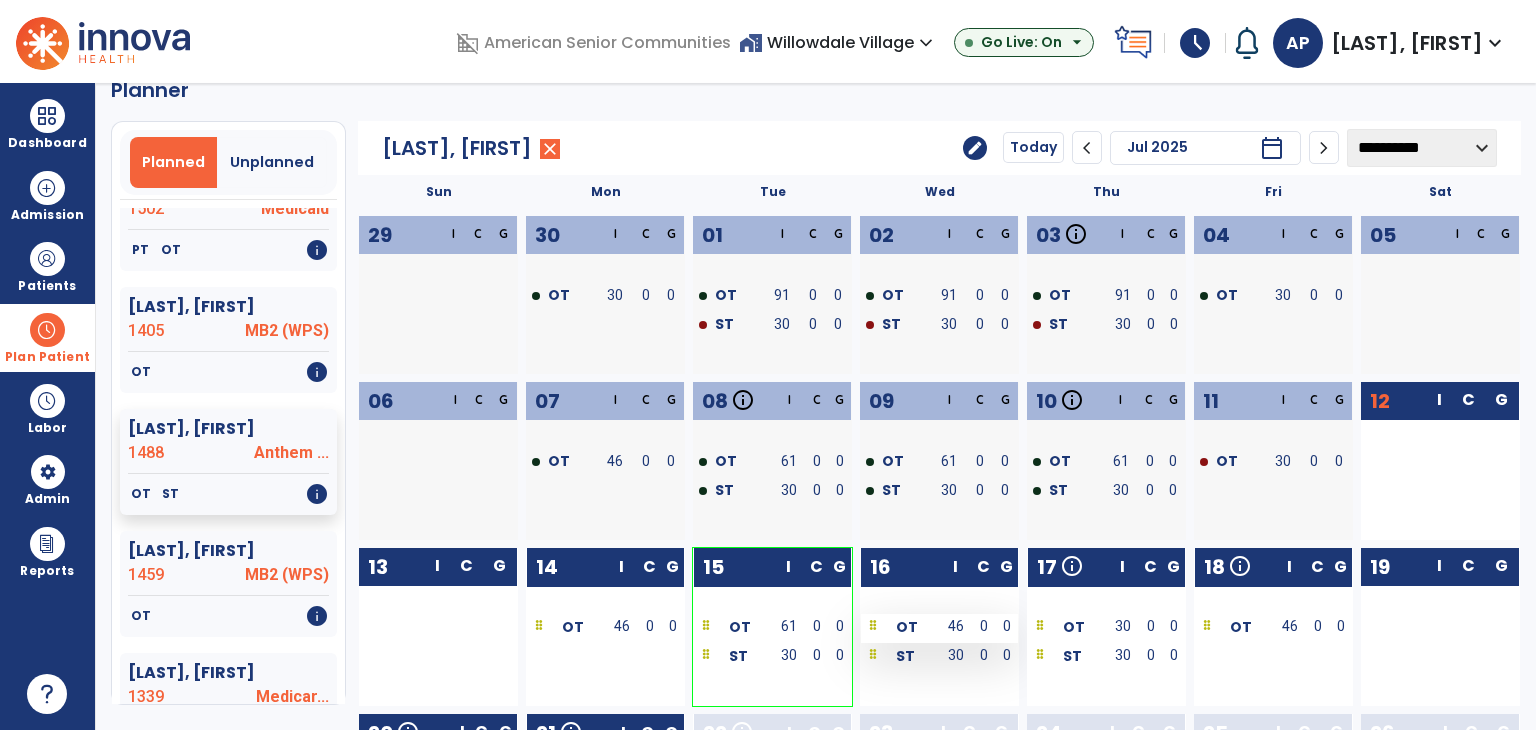 click on "46" at bounding box center [956, 626] 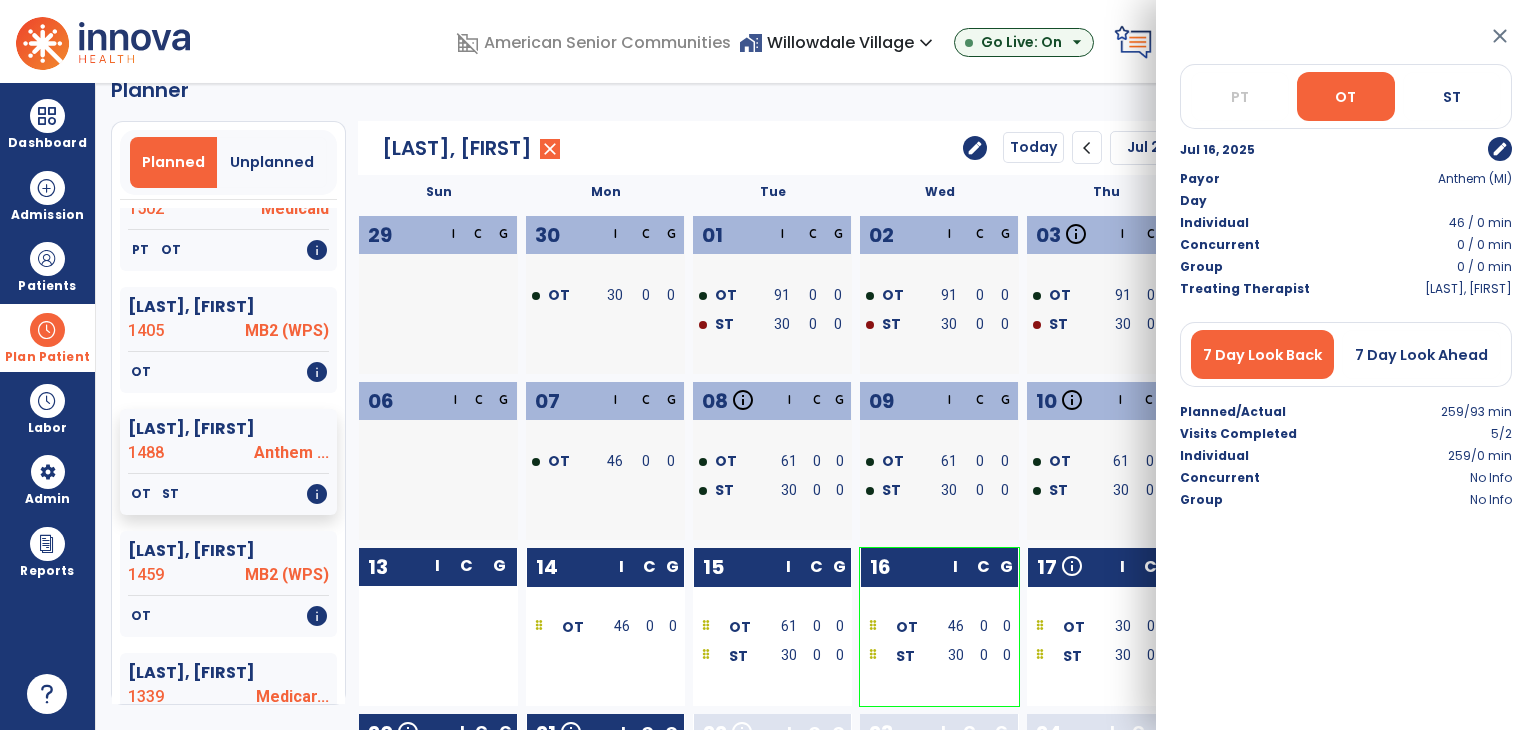 click on "edit" at bounding box center (1500, 149) 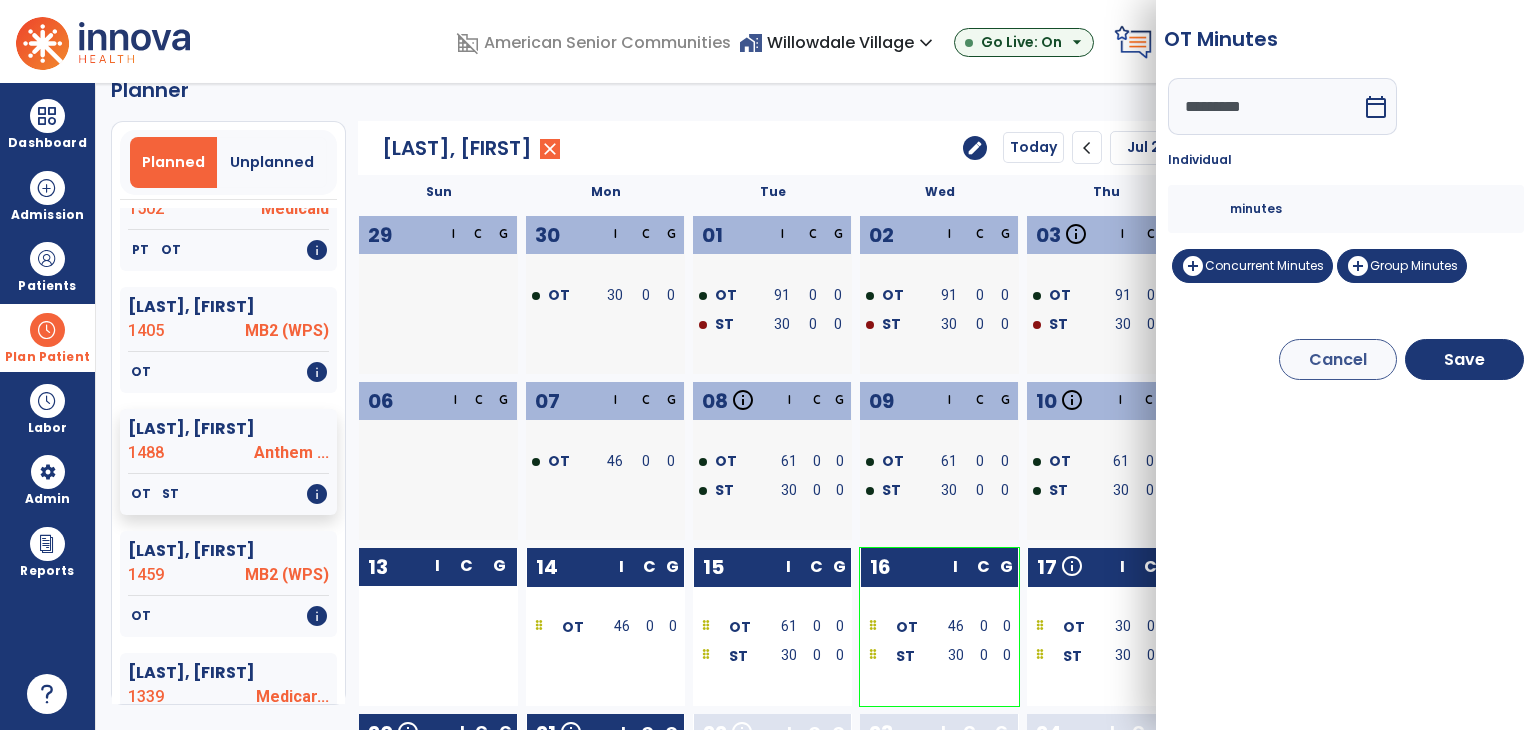 drag, startPoint x: 1223, startPoint y: 210, endPoint x: 1127, endPoint y: 211, distance: 96.00521 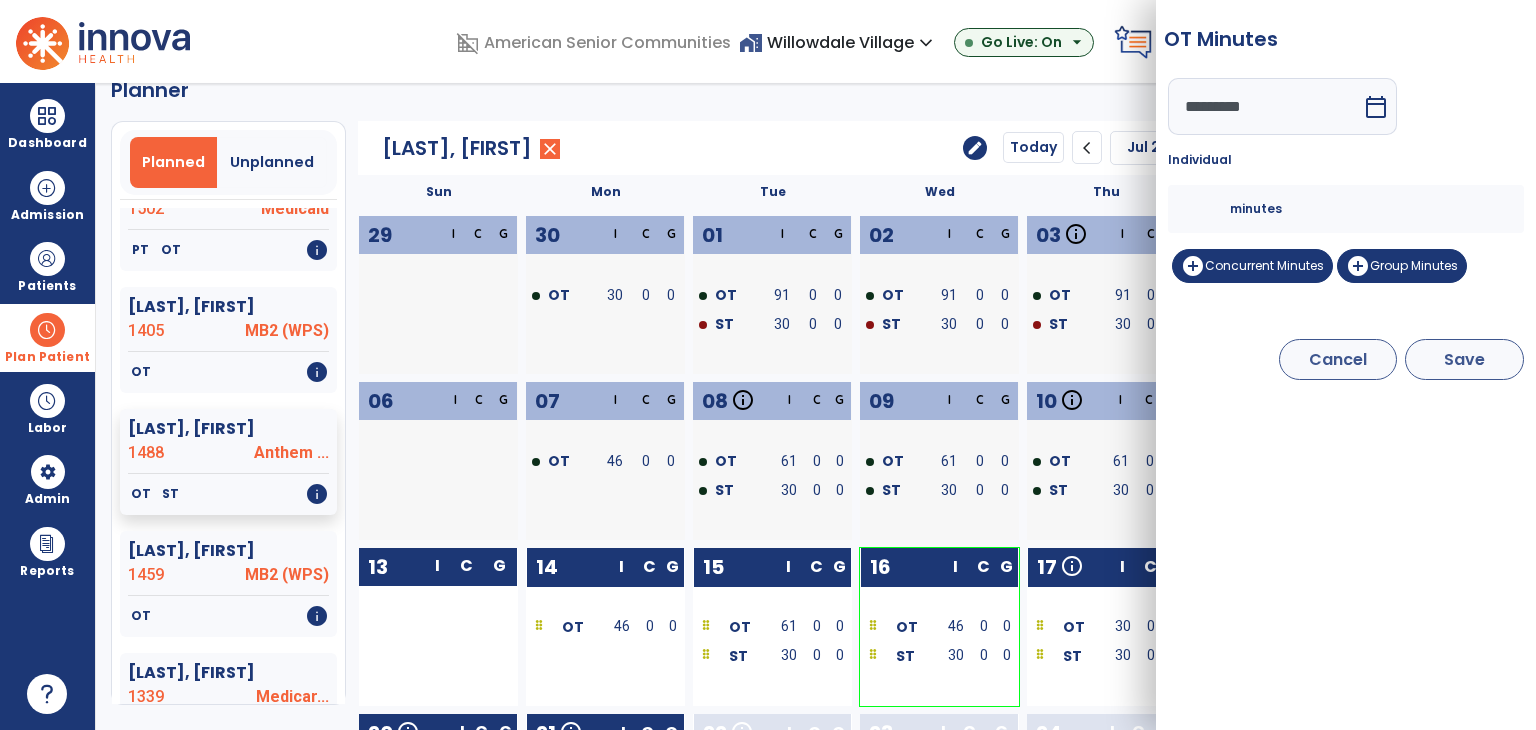 type on "**" 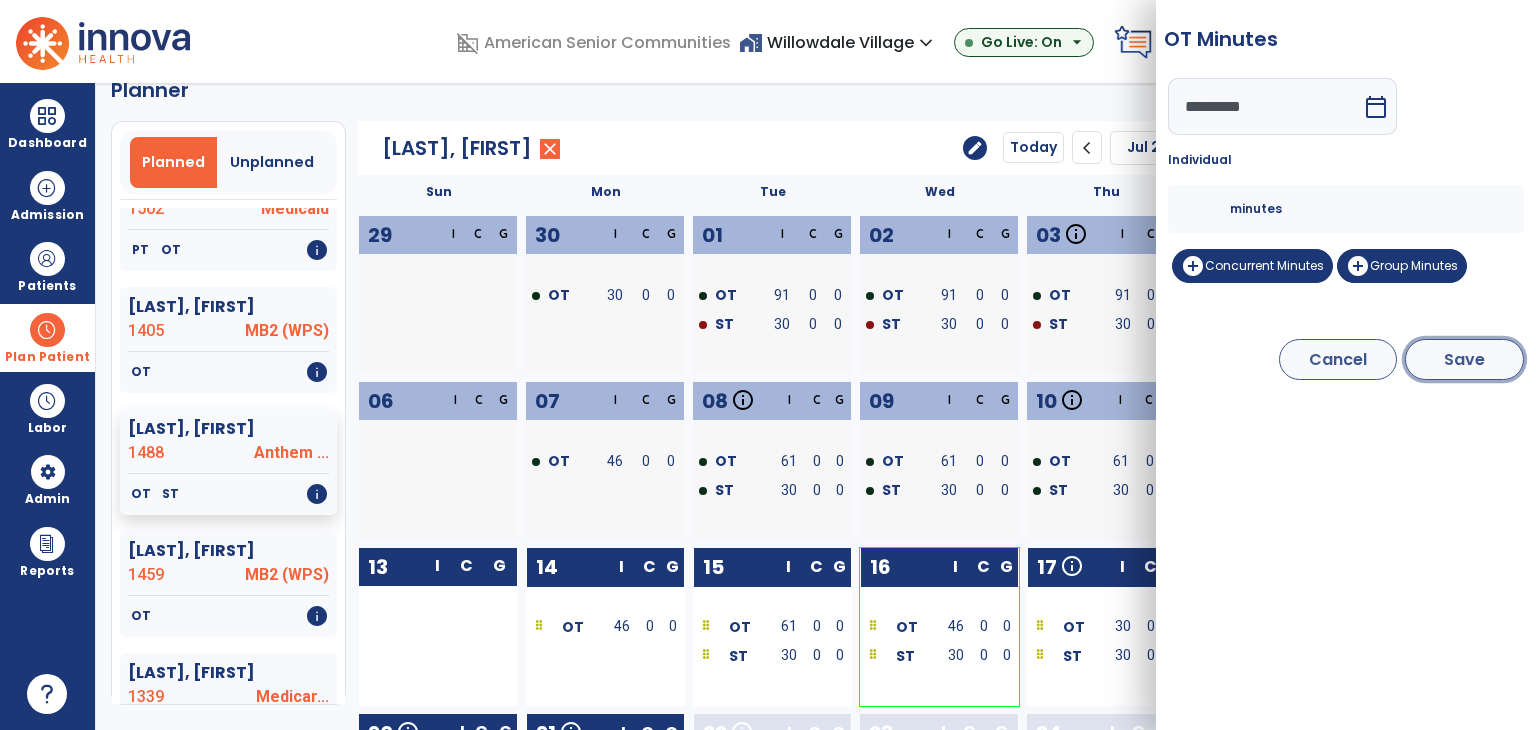 click on "Save" at bounding box center (1464, 359) 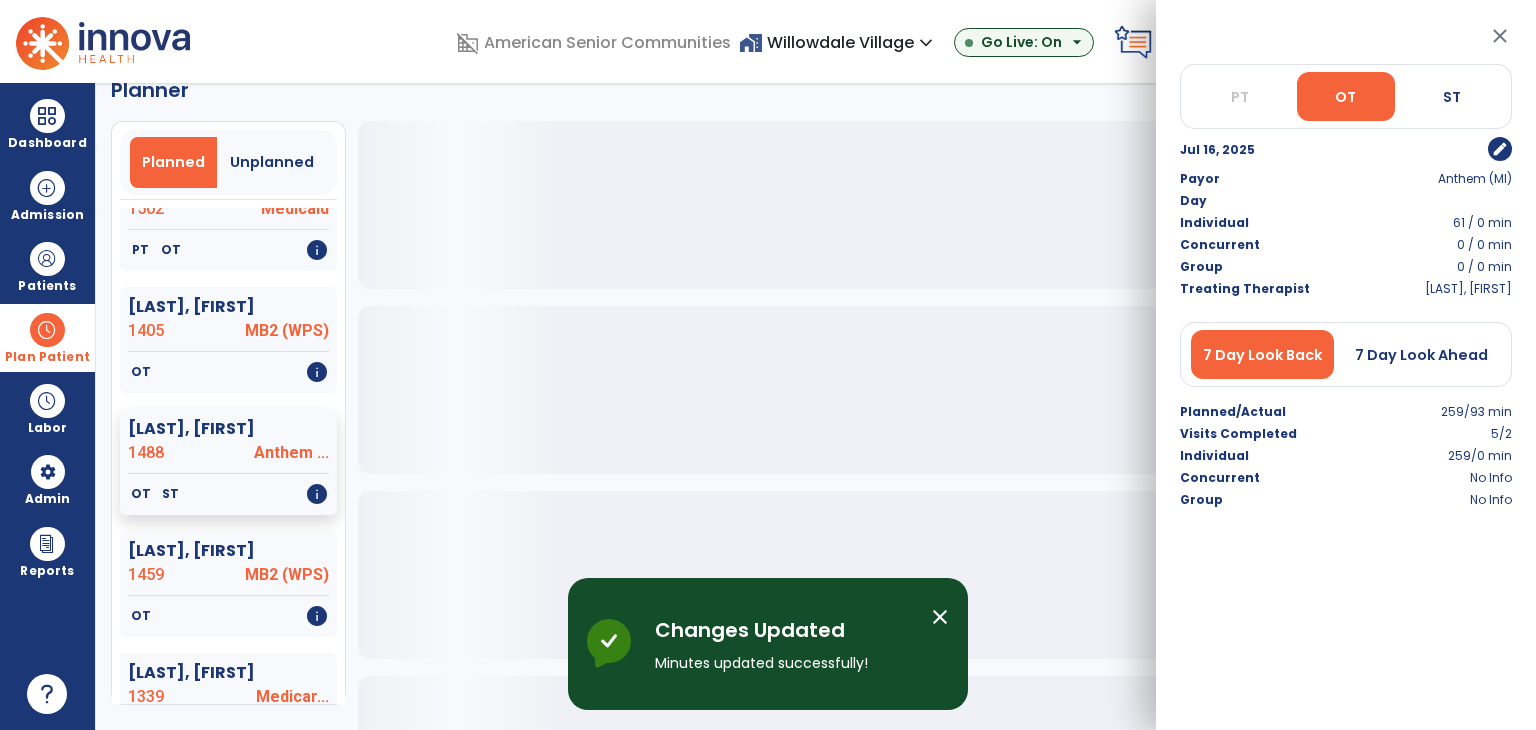 click on "close" at bounding box center [1500, 36] 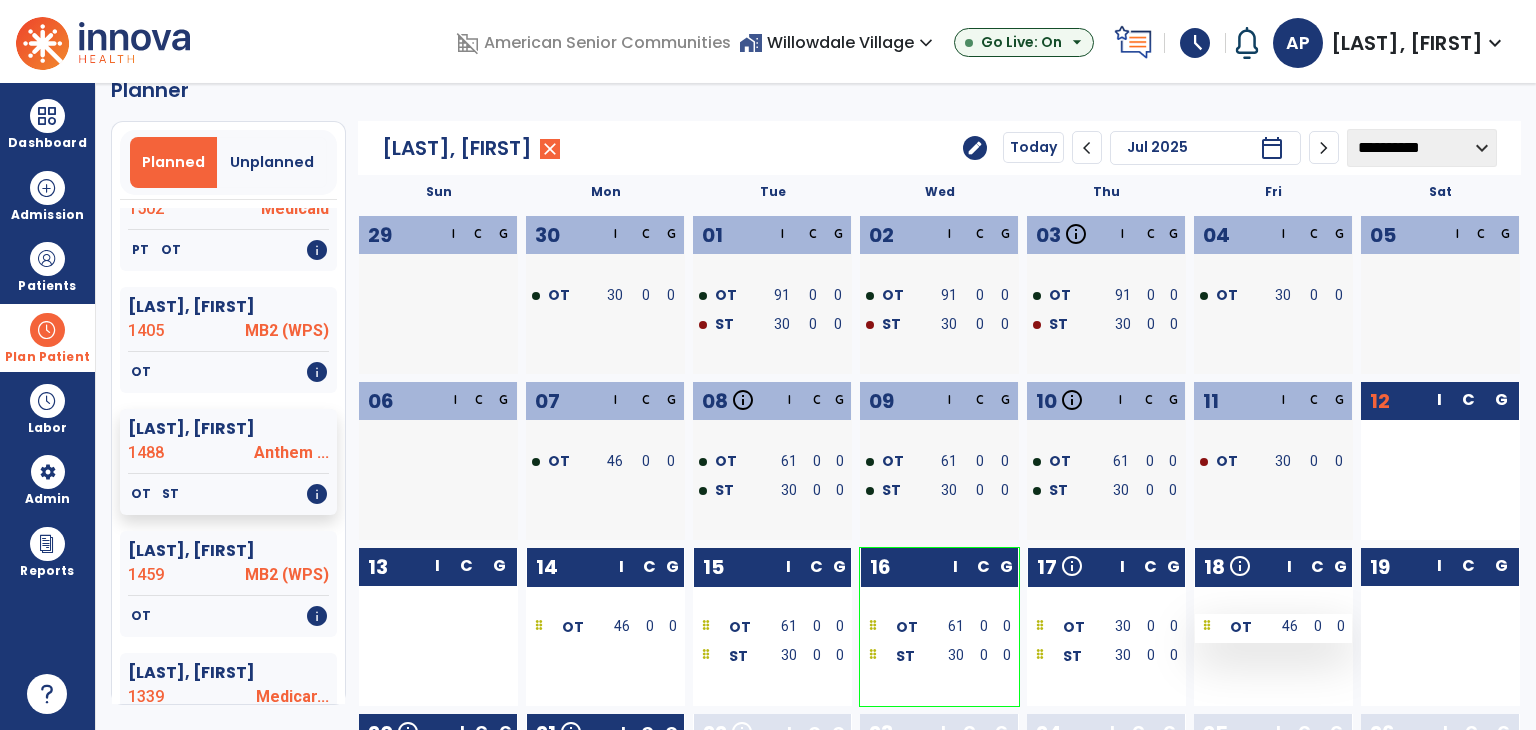 click on "OT" at bounding box center [1234, 626] 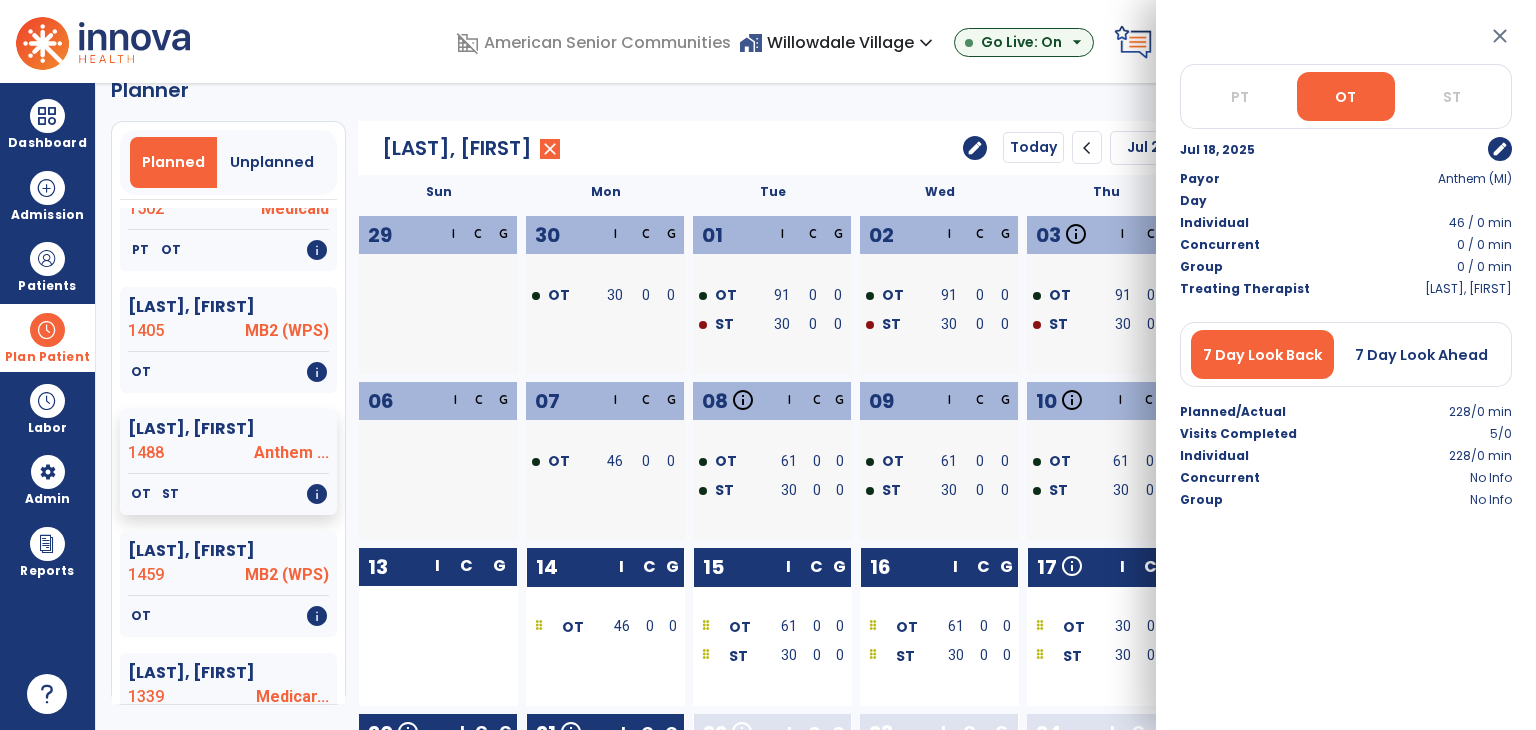 click on "edit" at bounding box center [1500, 149] 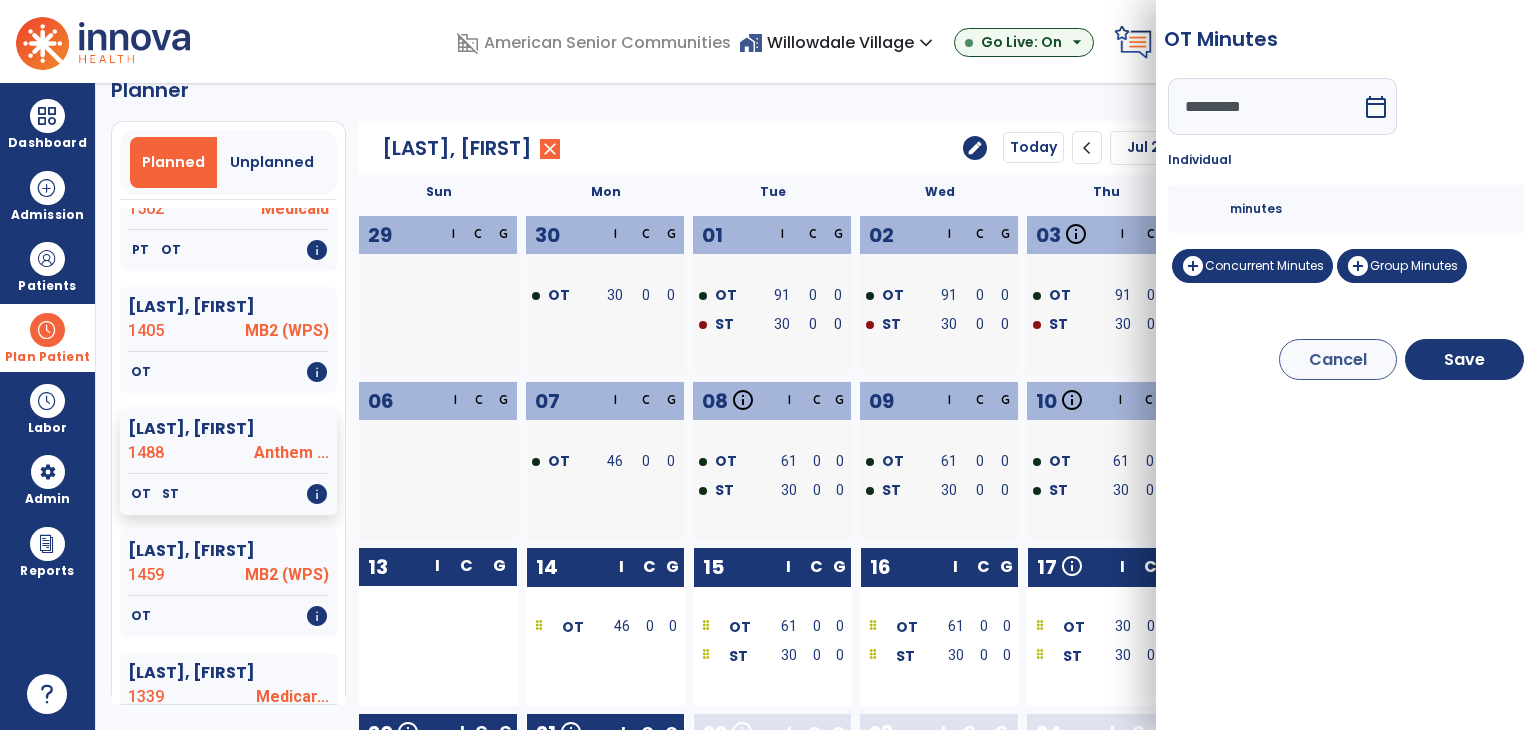drag, startPoint x: 1213, startPoint y: 207, endPoint x: 1080, endPoint y: 205, distance: 133.01503 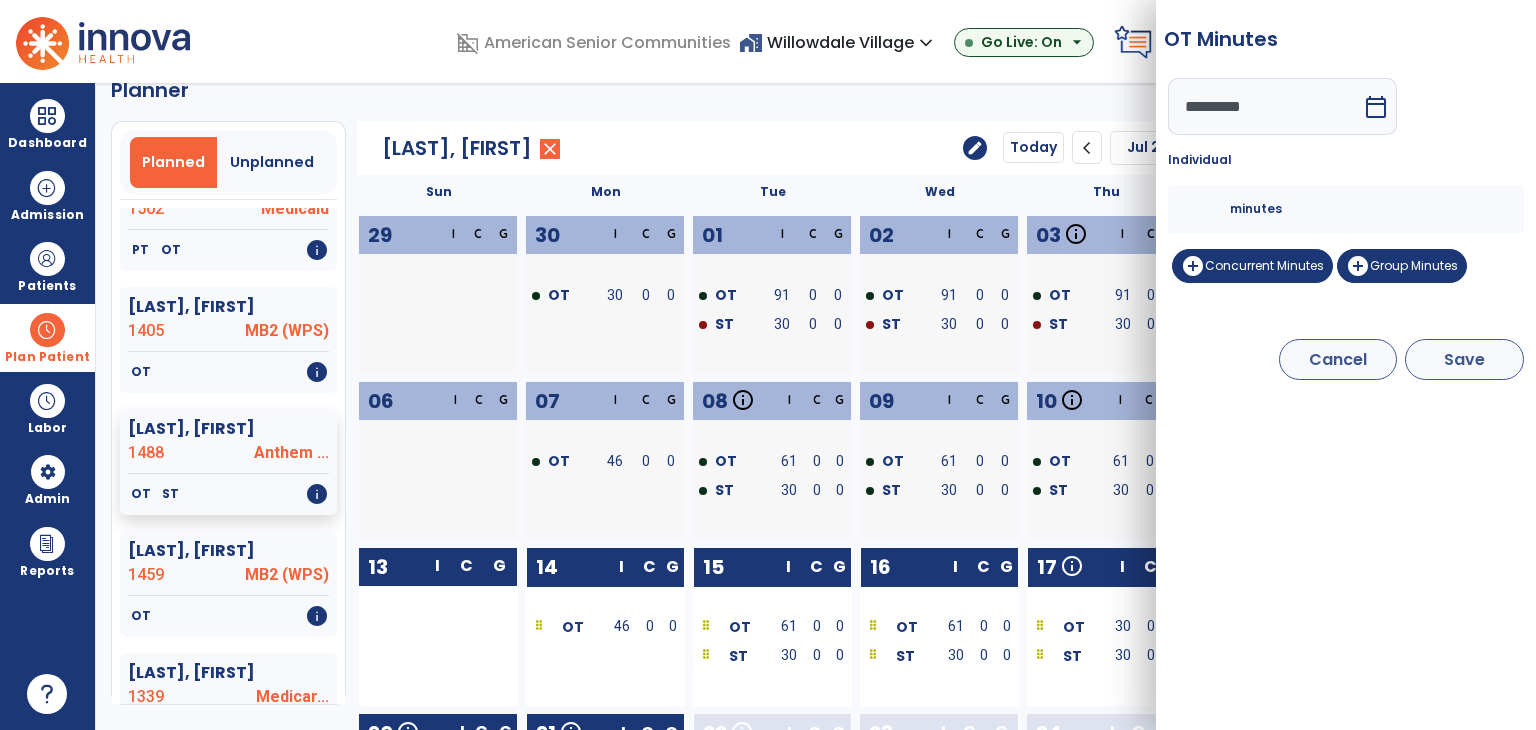 type on "**" 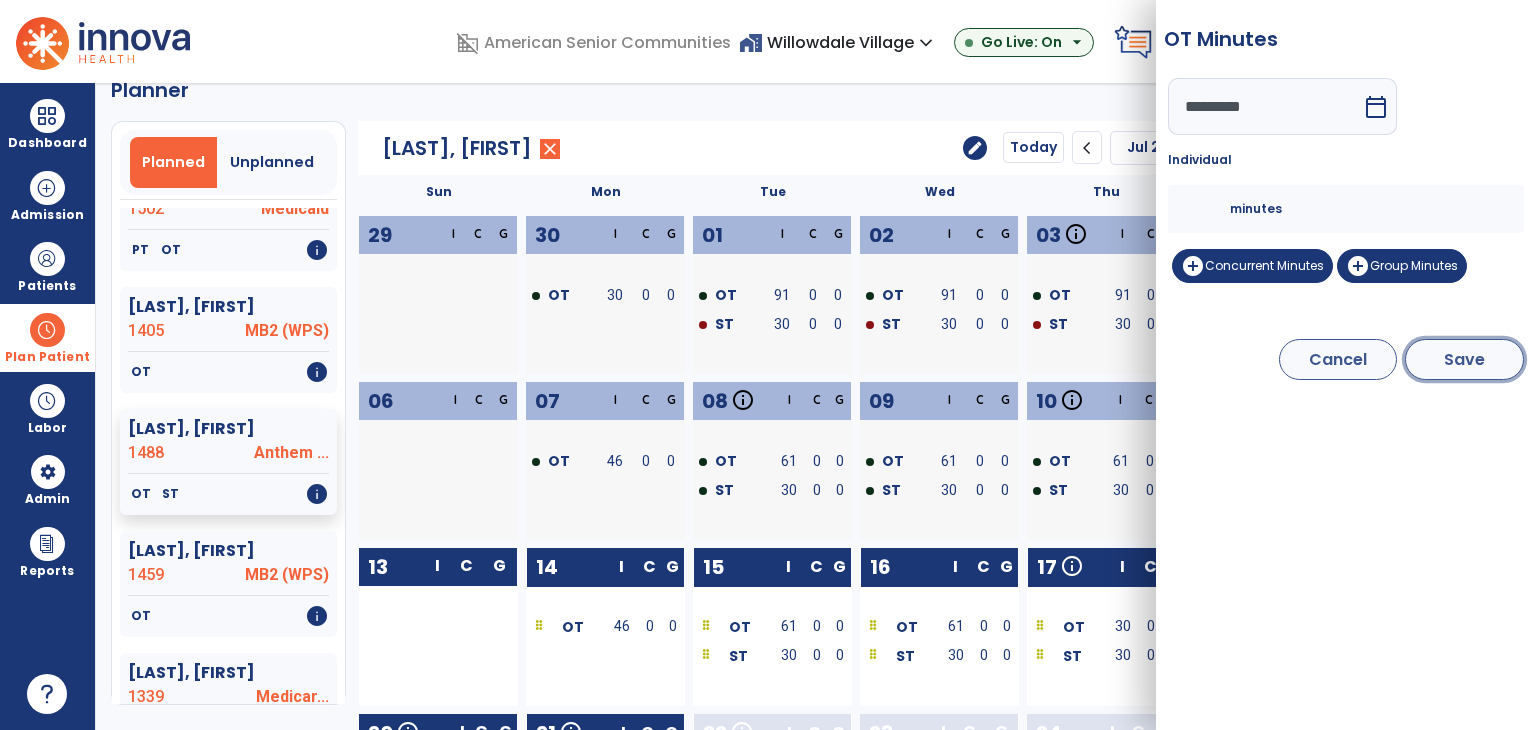 click on "Save" at bounding box center (1464, 359) 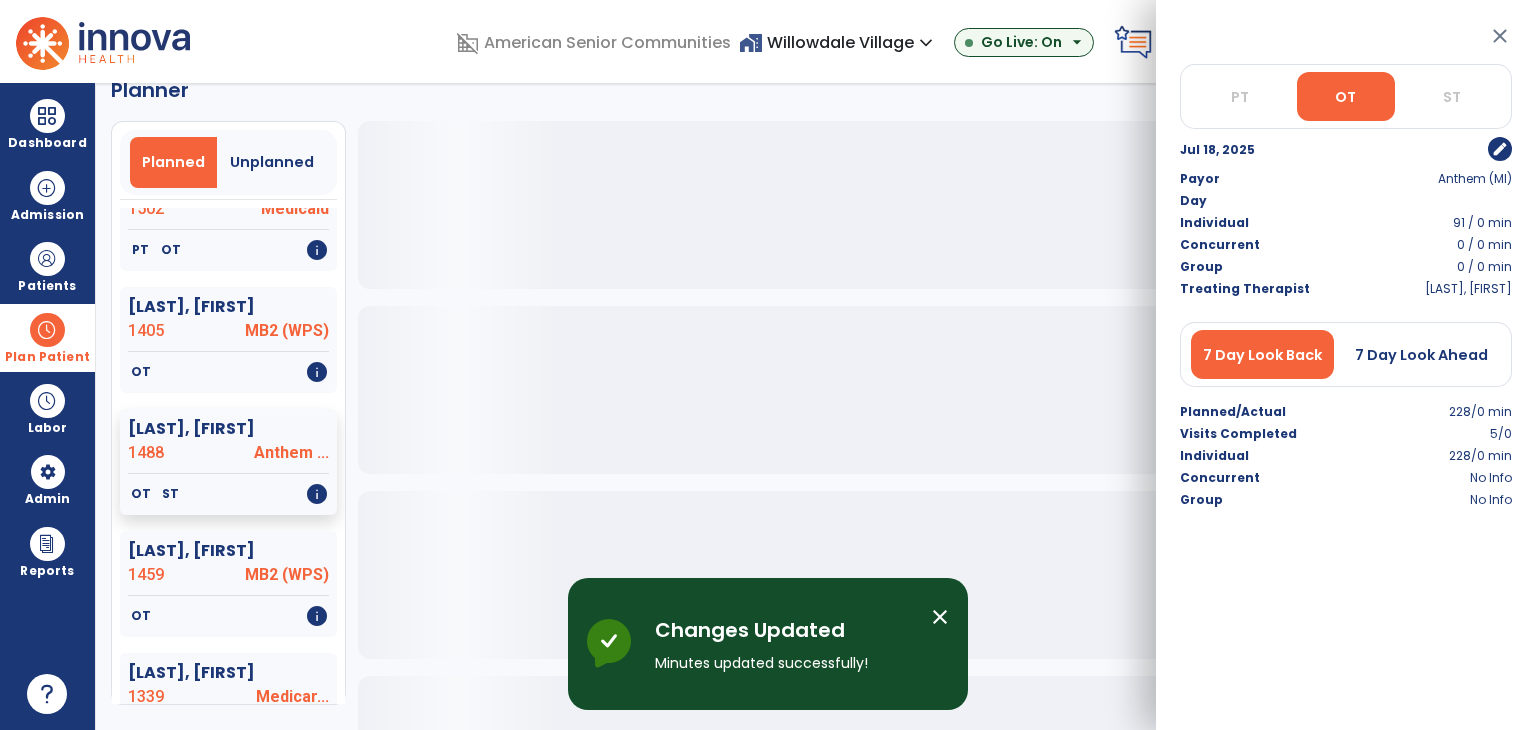 click on "close" at bounding box center [940, 617] 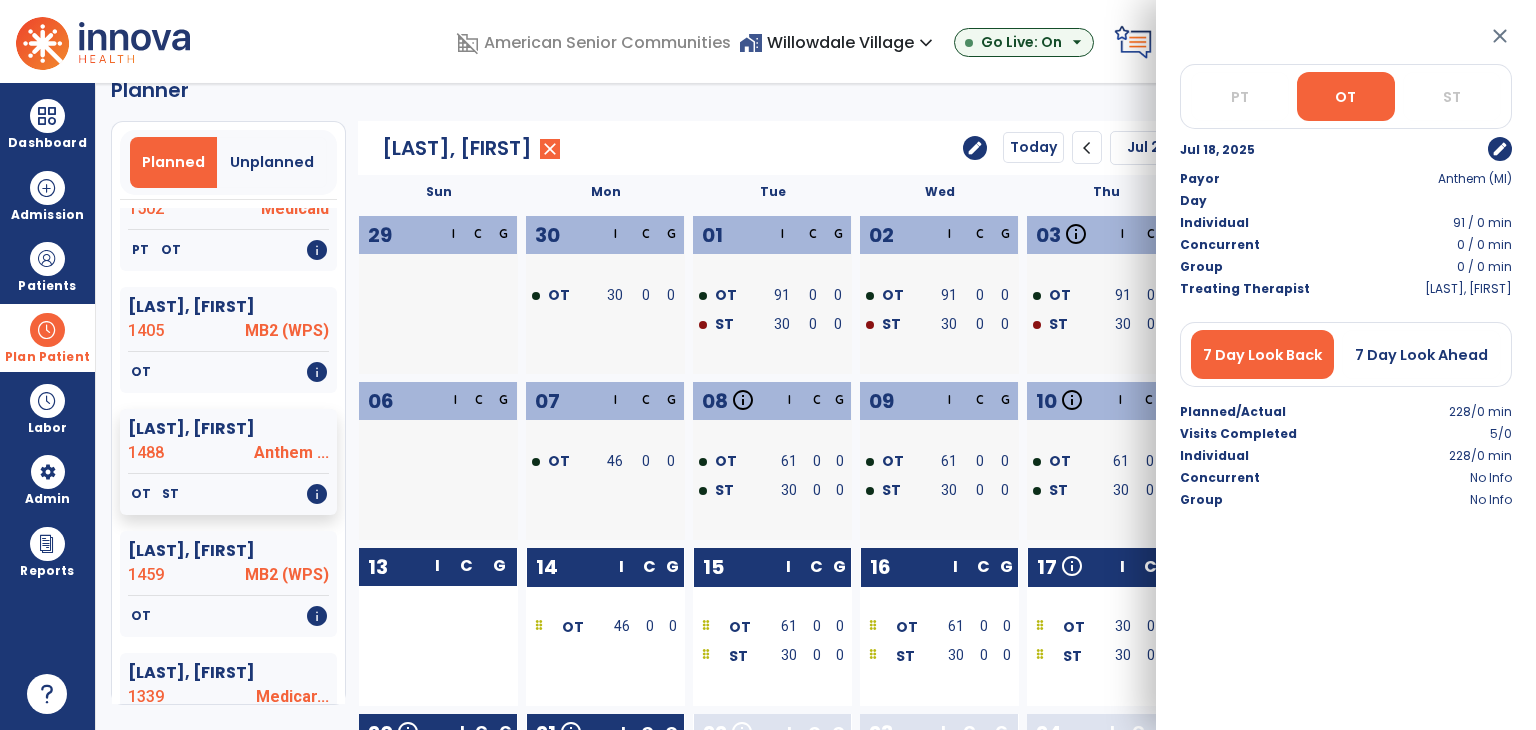 click on "0" at bounding box center (649, 626) 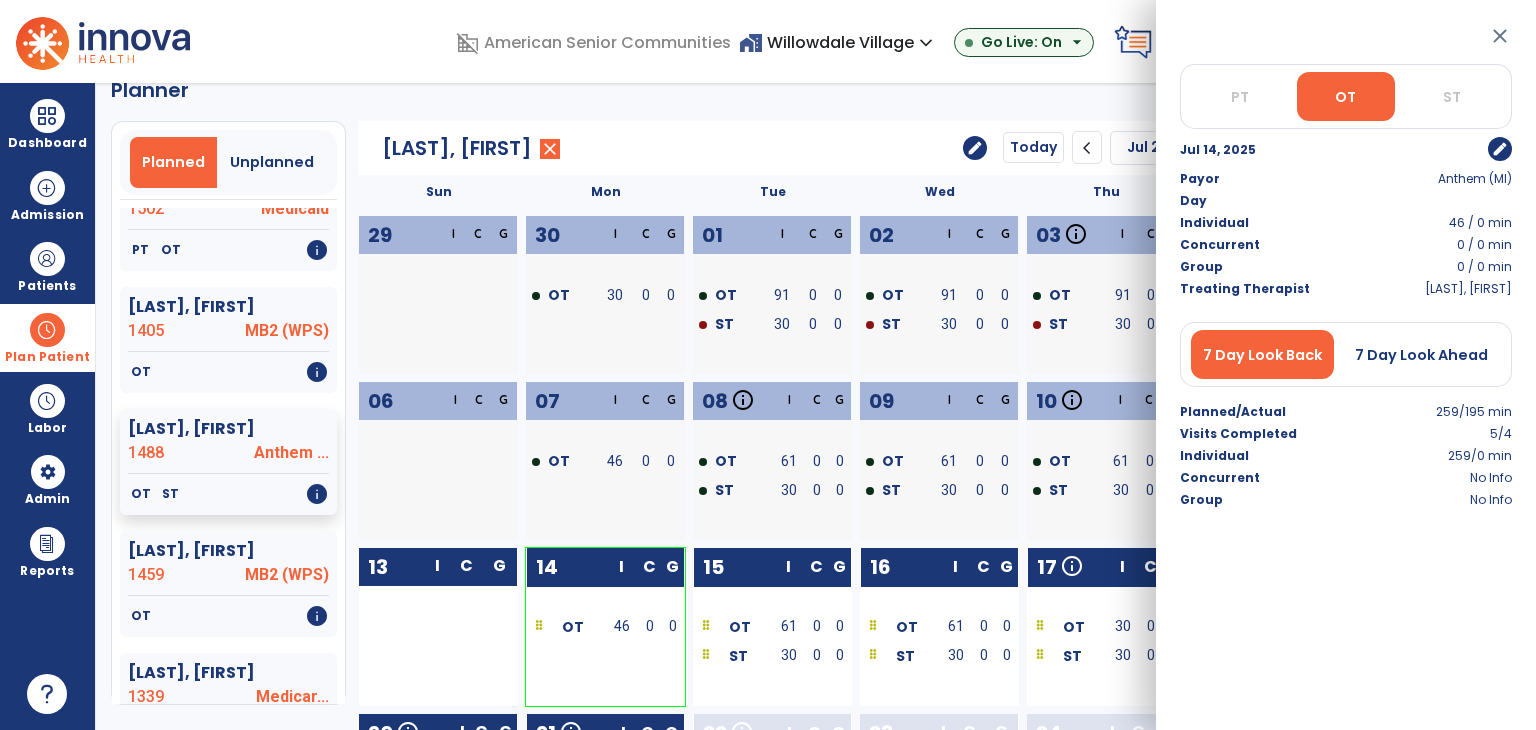 click on "edit" at bounding box center (1500, 149) 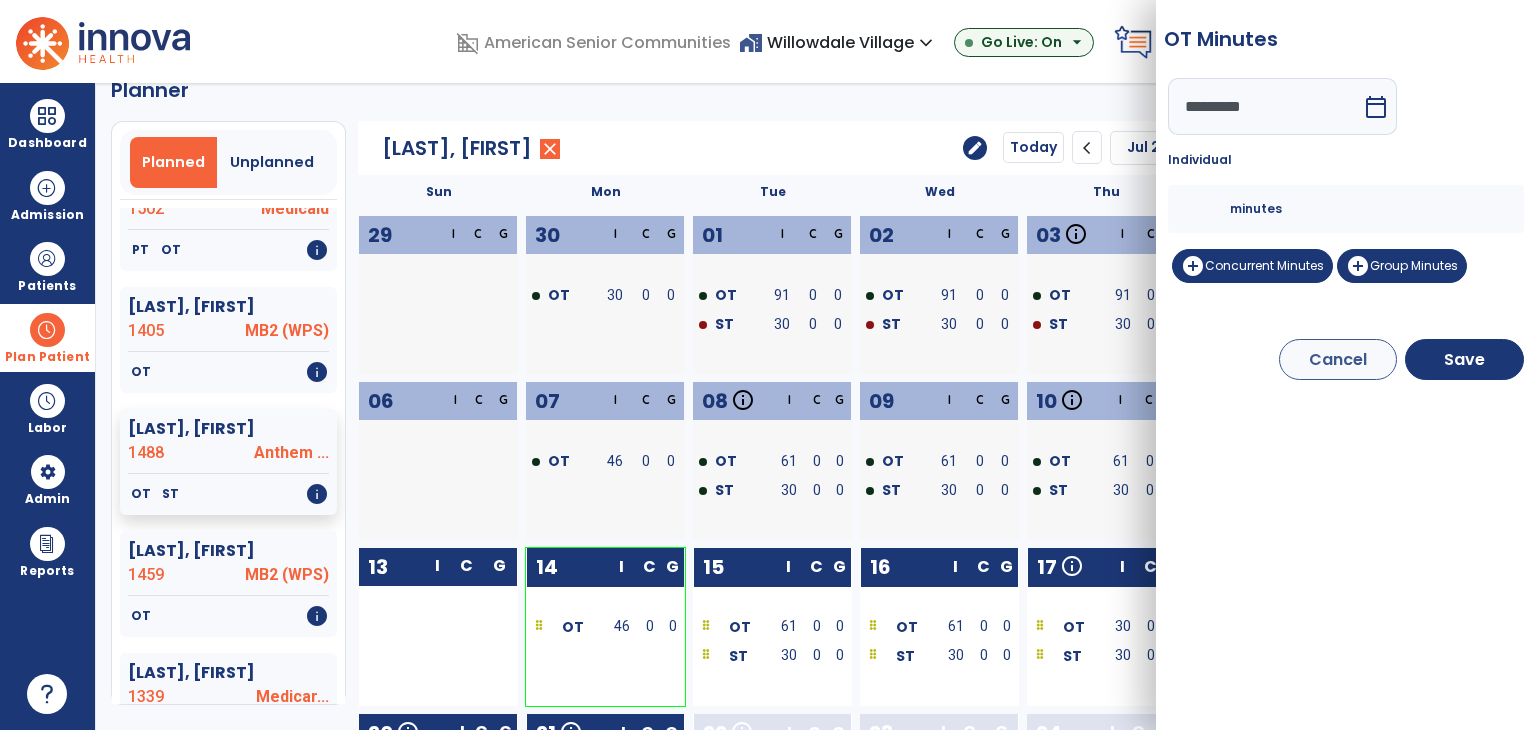 drag, startPoint x: 1200, startPoint y: 207, endPoint x: 1100, endPoint y: 206, distance: 100.005 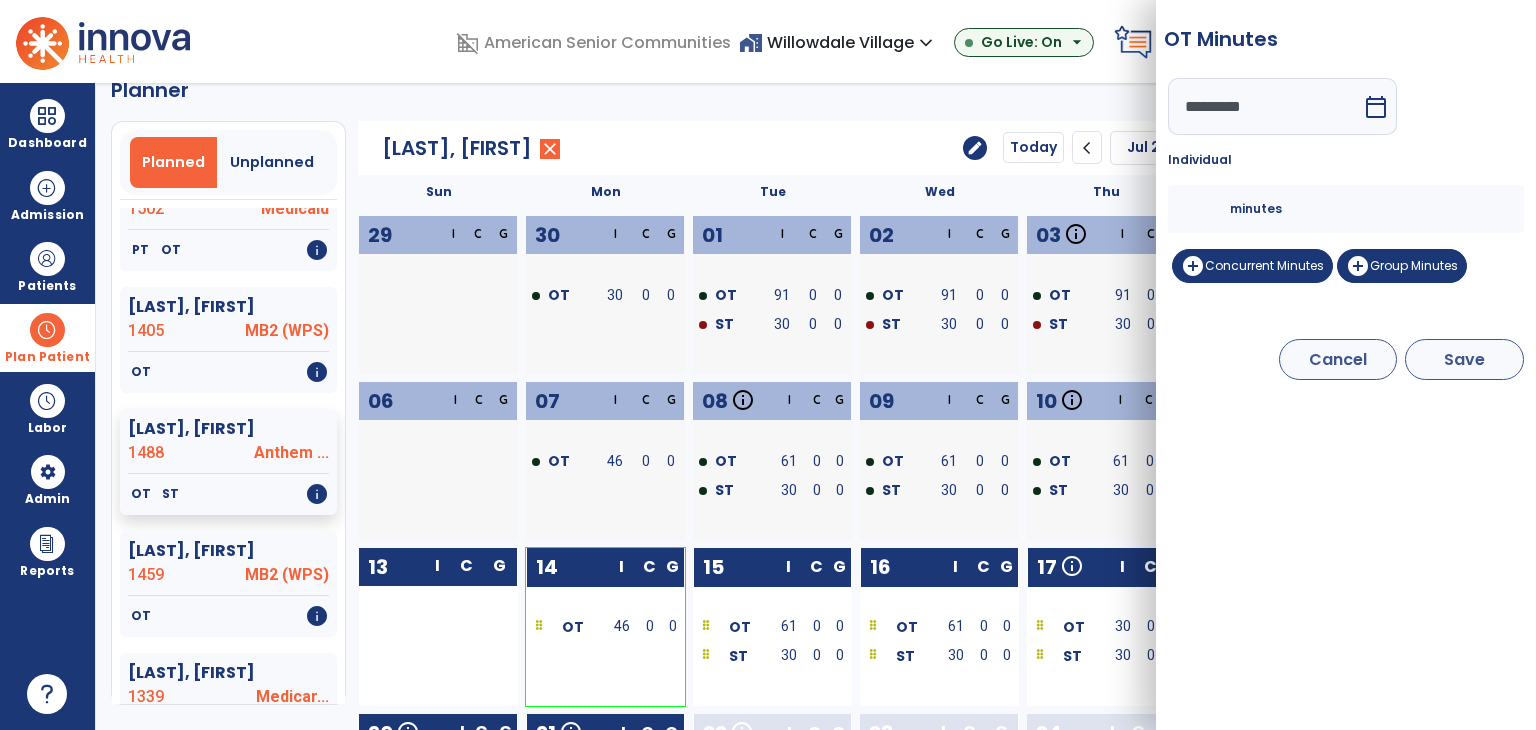 type on "**" 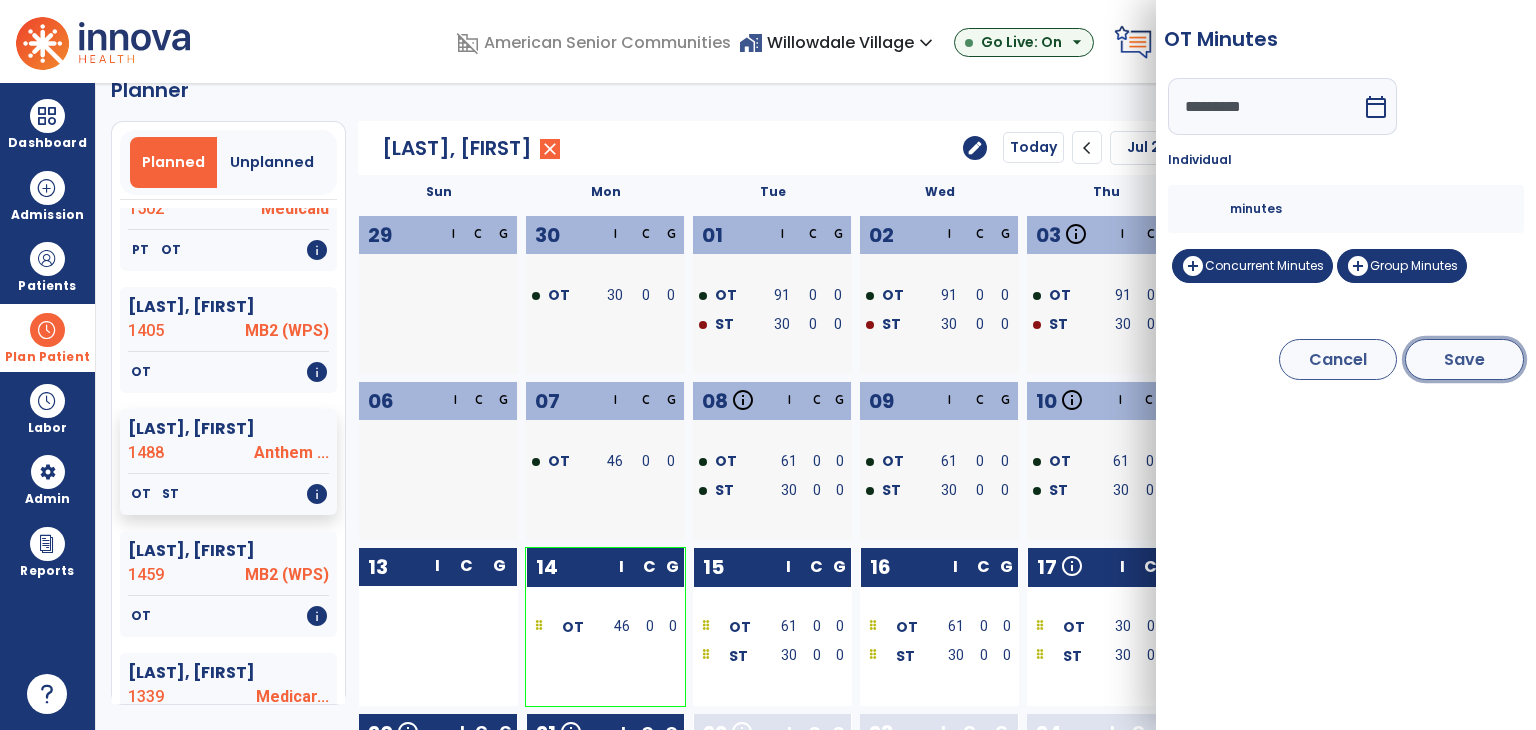 click on "Save" at bounding box center [1464, 359] 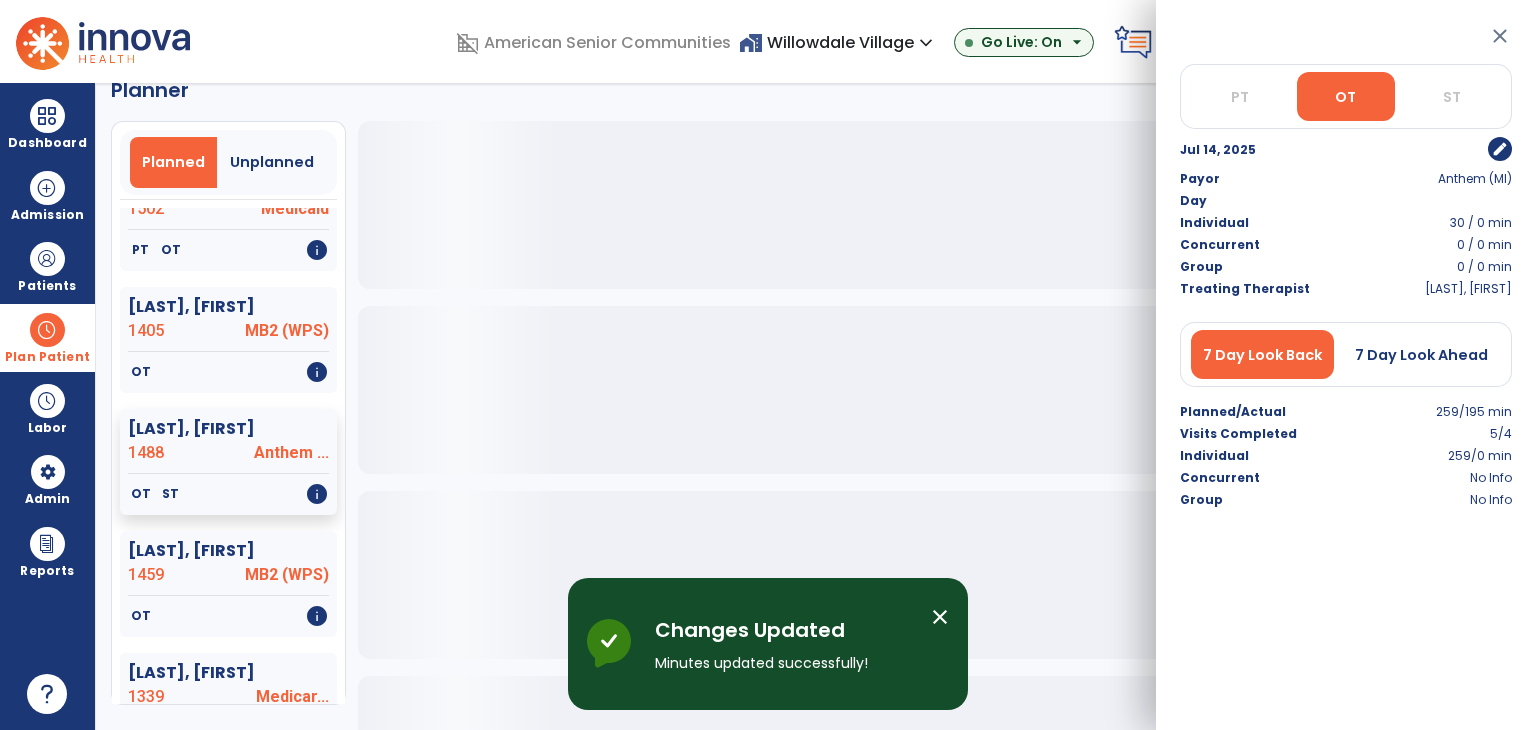 click on "close" at bounding box center (1500, 36) 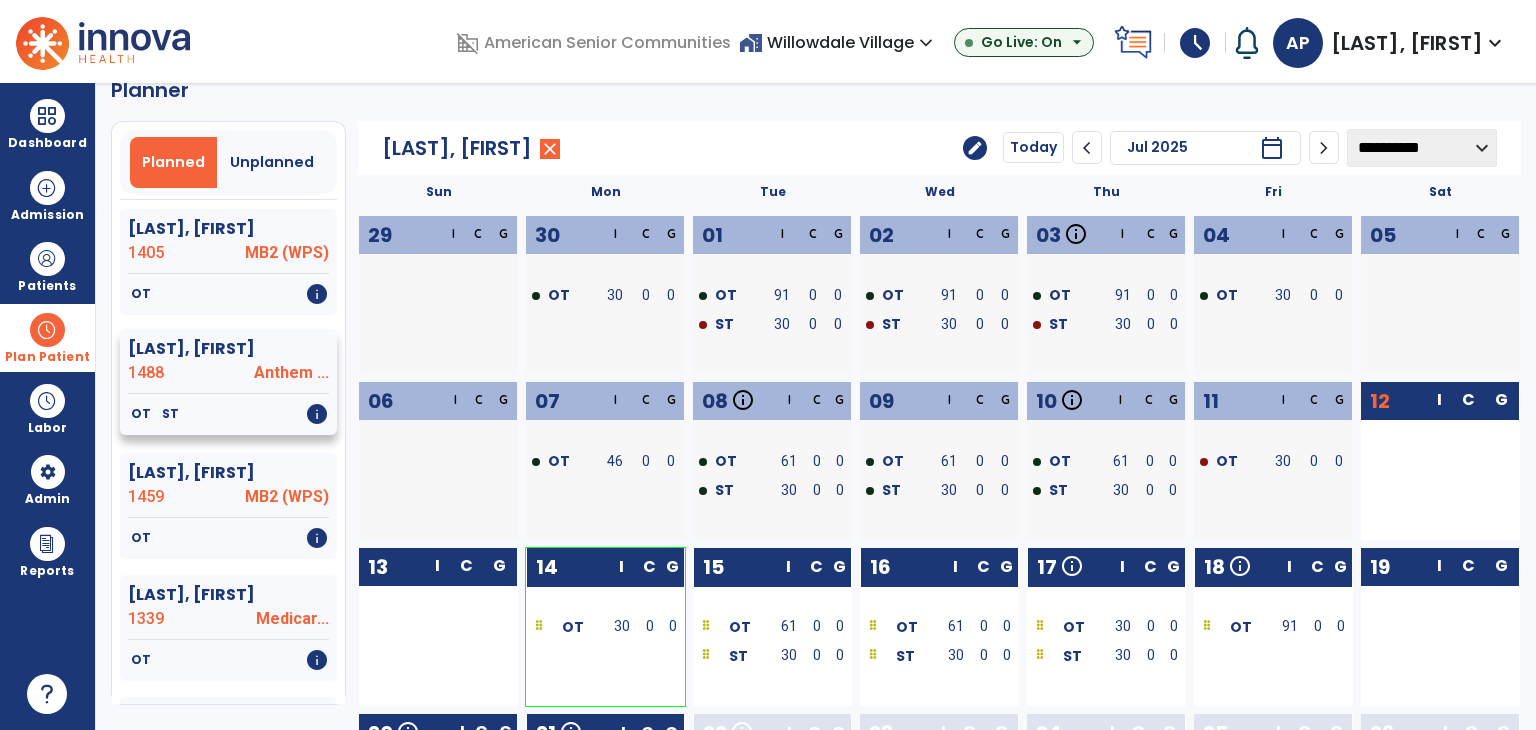 scroll, scrollTop: 700, scrollLeft: 0, axis: vertical 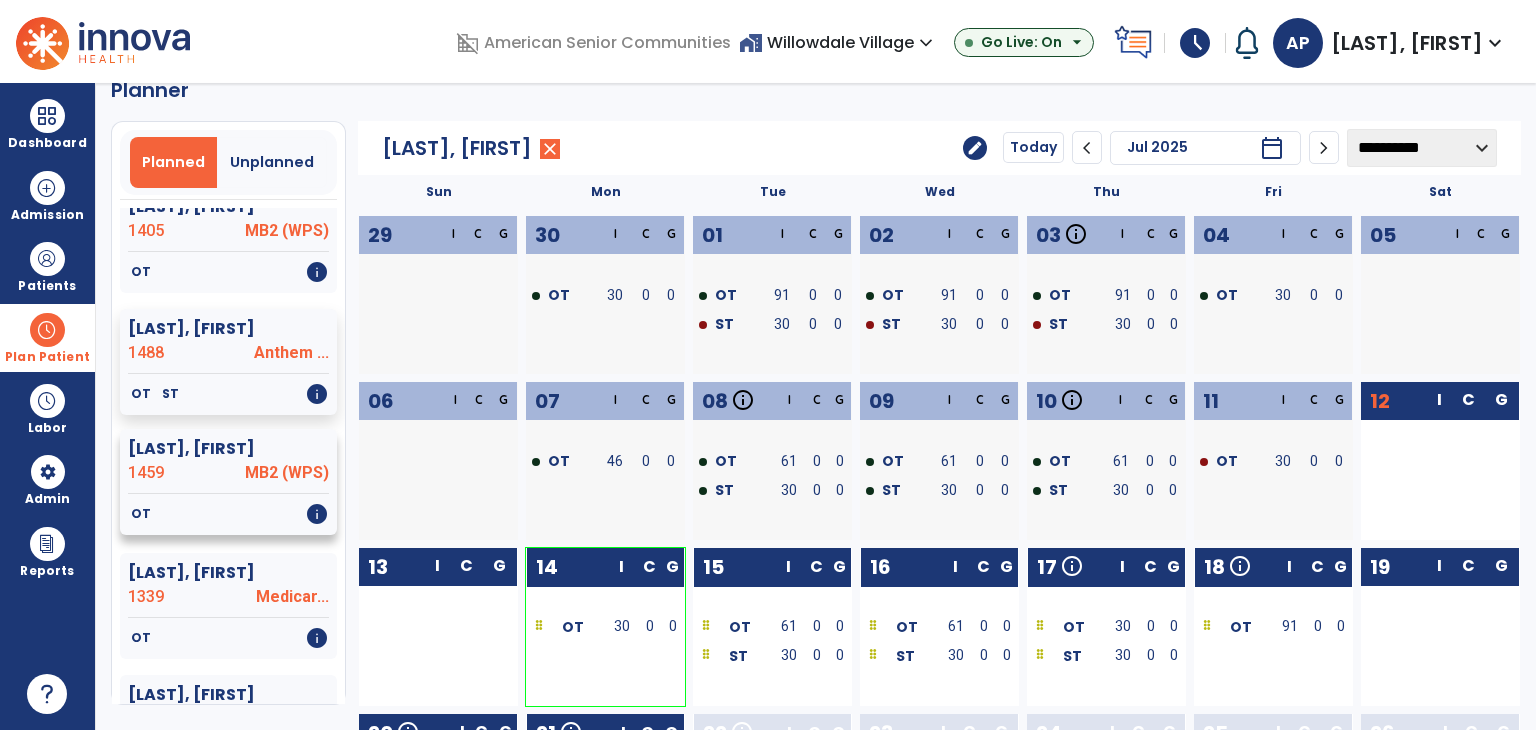 click on "1459" 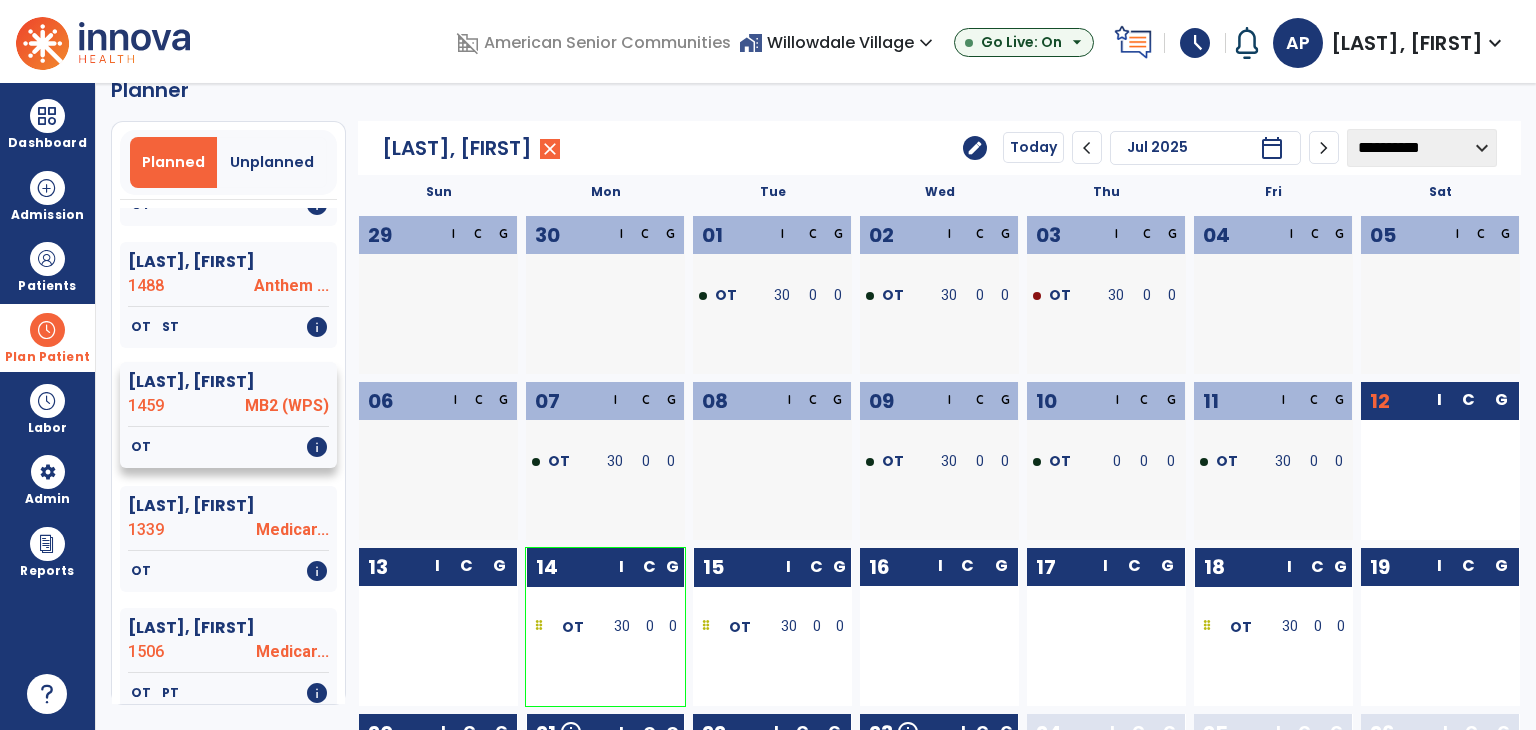 scroll, scrollTop: 800, scrollLeft: 0, axis: vertical 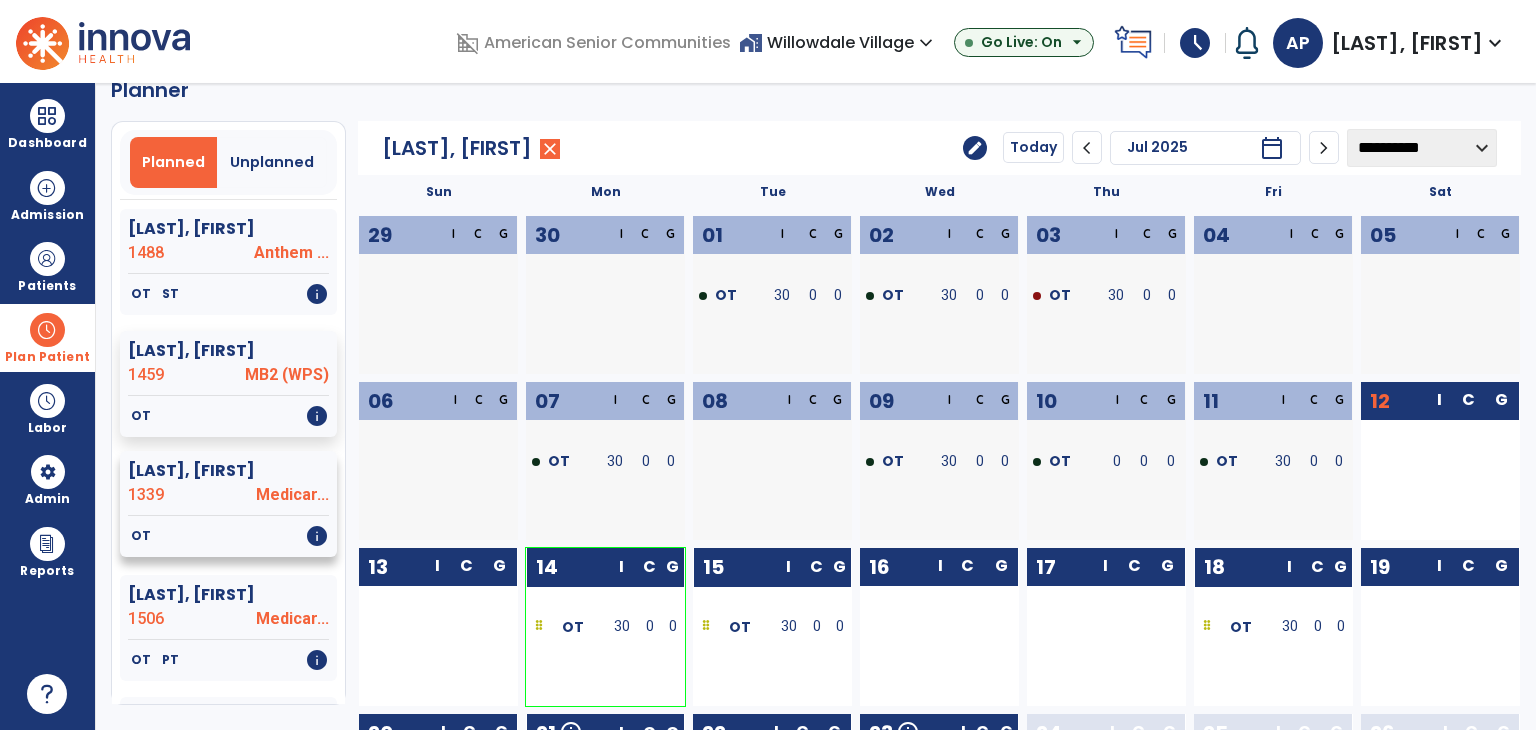 click on "1339" 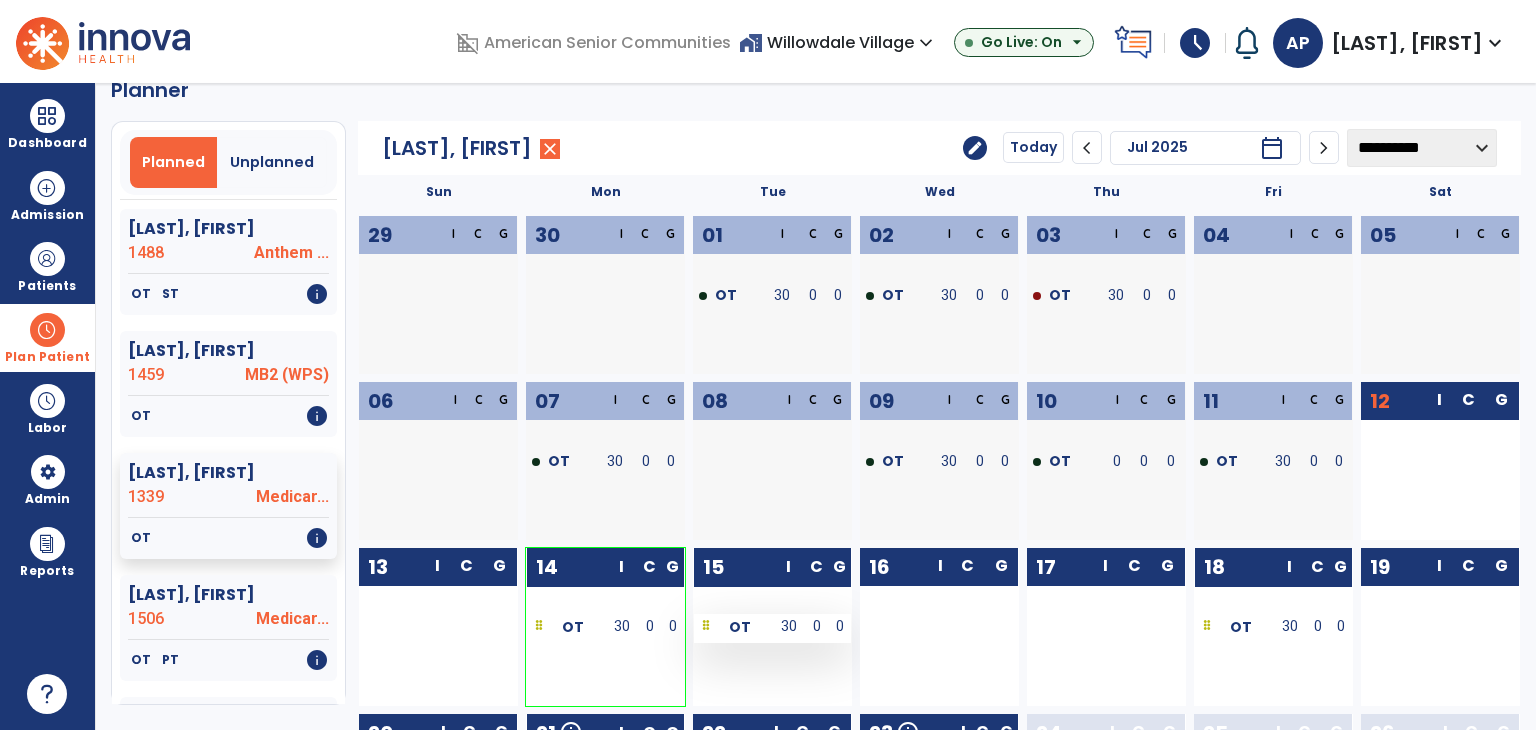 drag, startPoint x: 1083, startPoint y: 632, endPoint x: 717, endPoint y: 622, distance: 366.1366 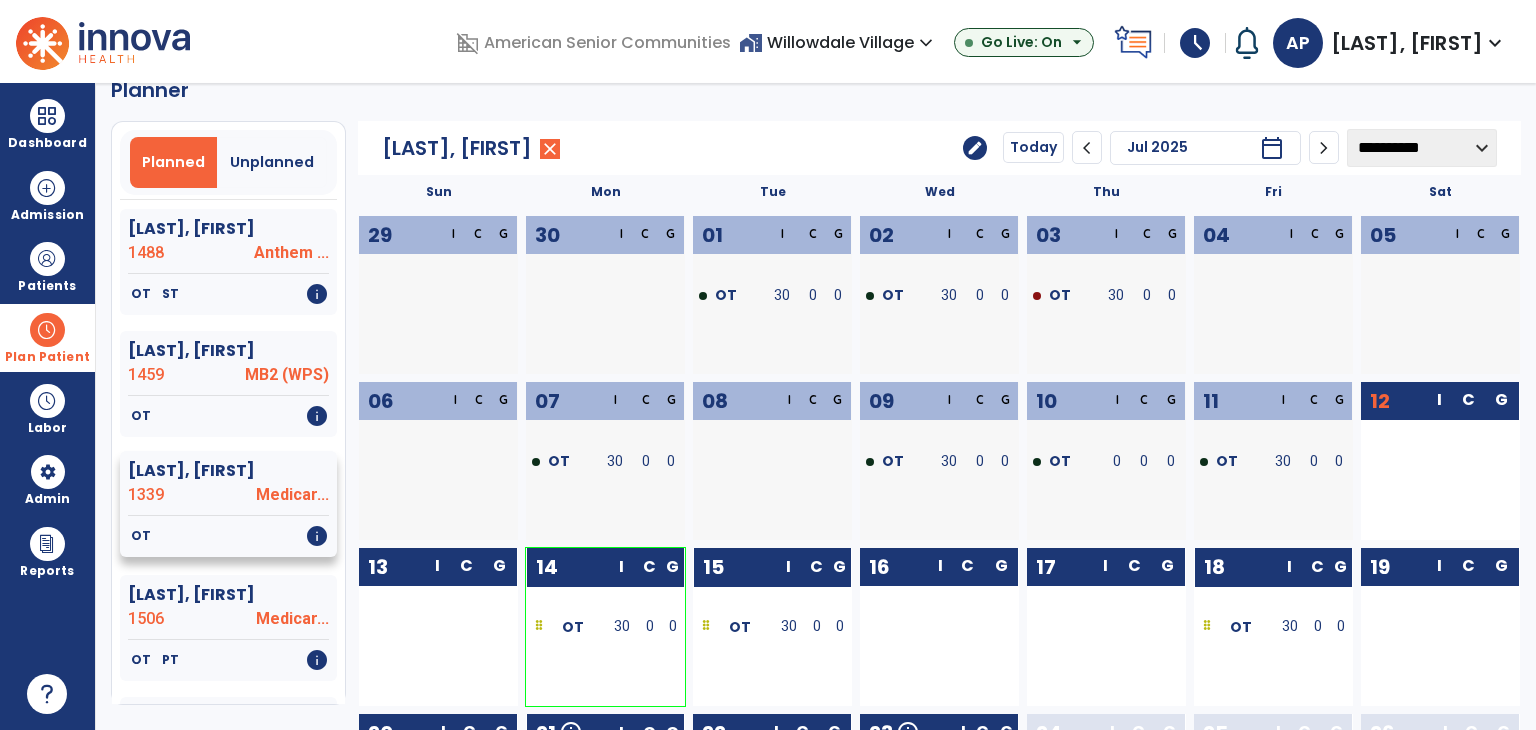 click on "1339" 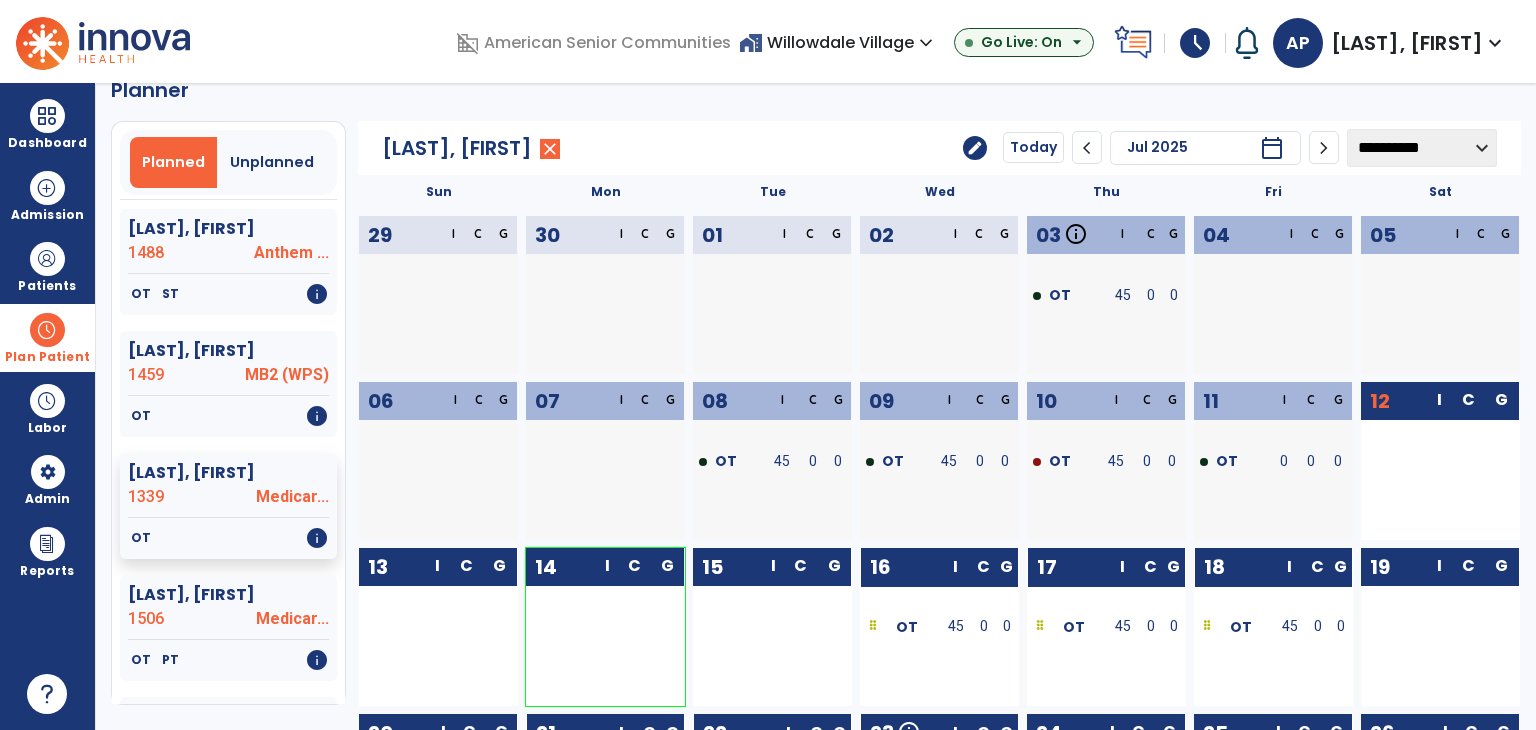 drag, startPoint x: 1129, startPoint y: 625, endPoint x: 792, endPoint y: 627, distance: 337.00592 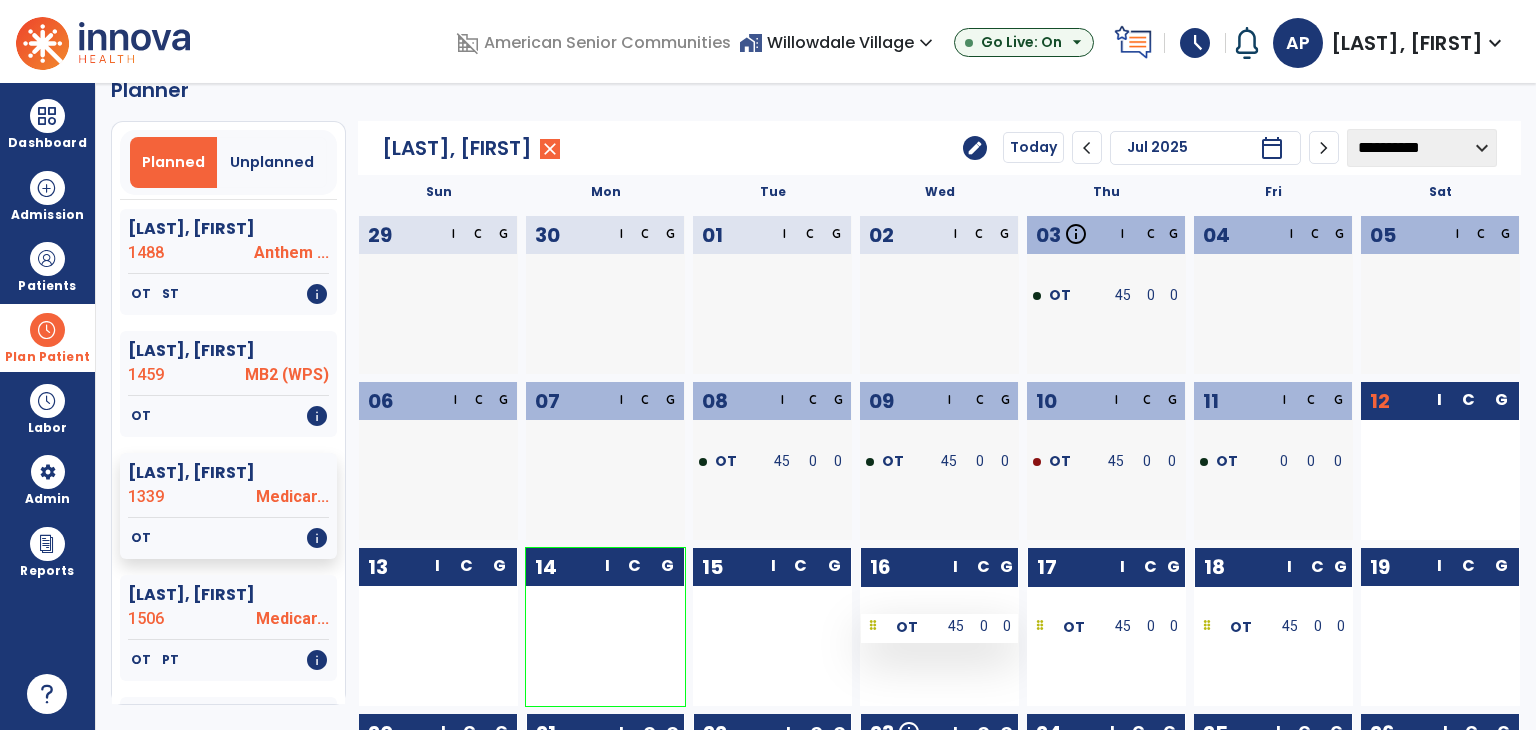 drag, startPoint x: 1105, startPoint y: 621, endPoint x: 1000, endPoint y: 634, distance: 105.801704 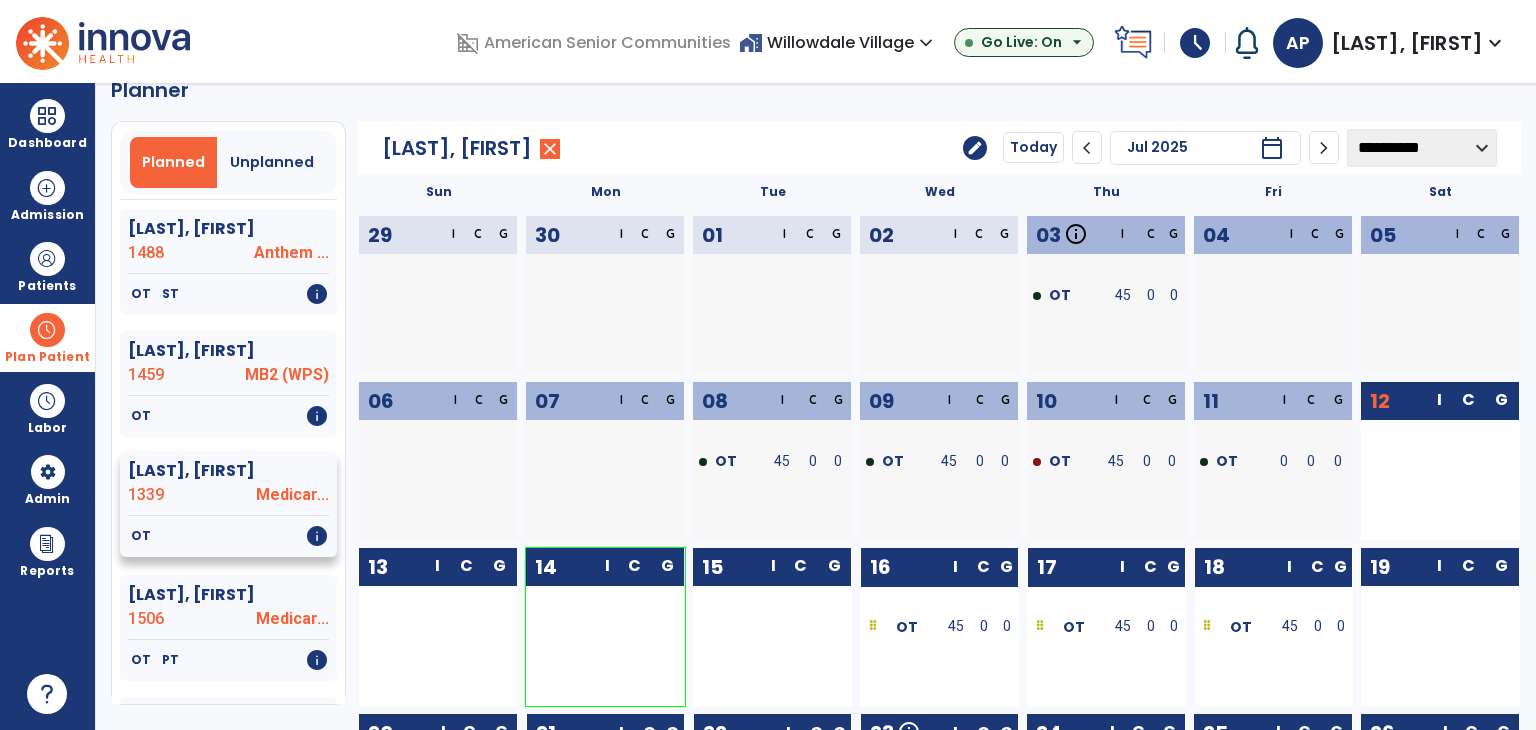 click on "Sands, Louis" 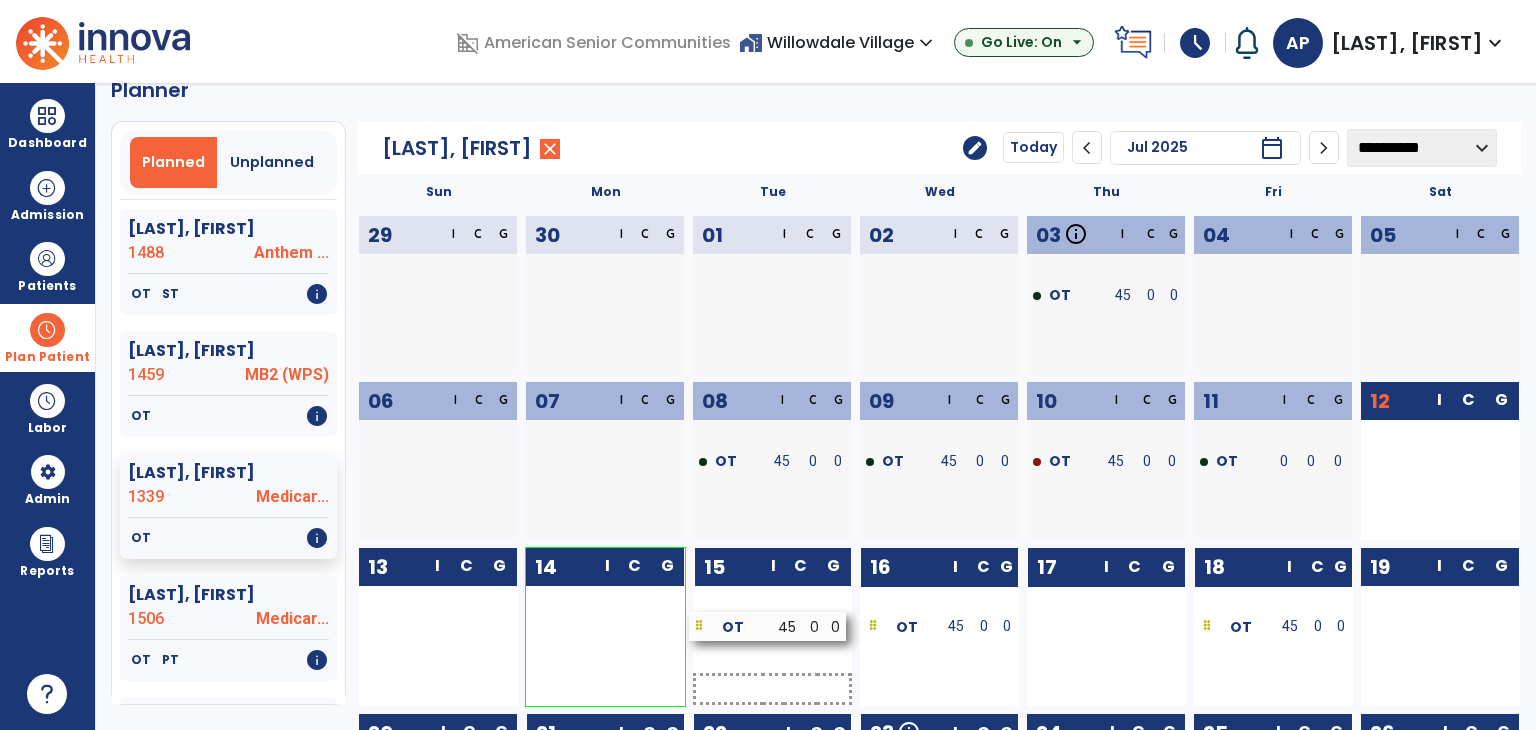 drag, startPoint x: 1117, startPoint y: 634, endPoint x: 805, endPoint y: 634, distance: 312 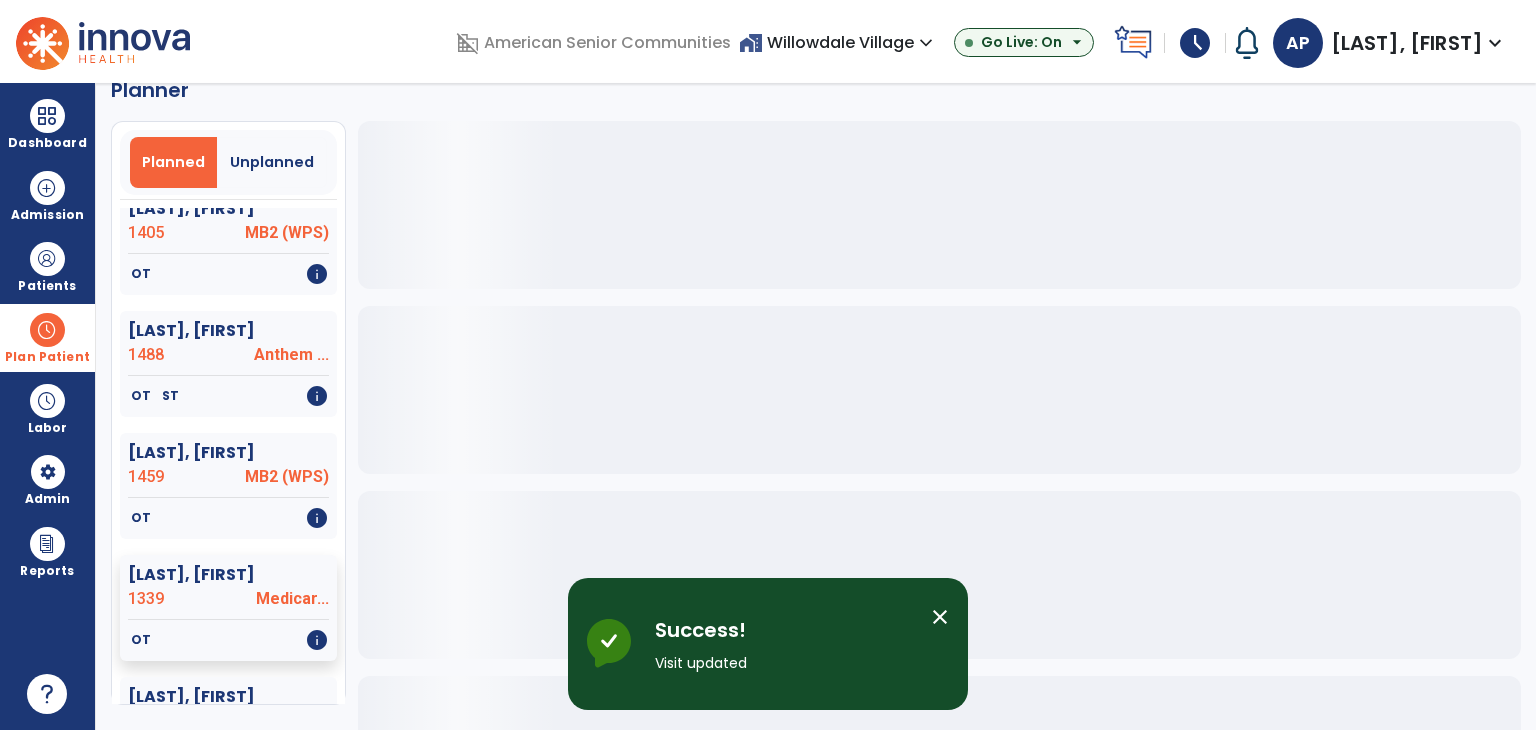 scroll, scrollTop: 800, scrollLeft: 0, axis: vertical 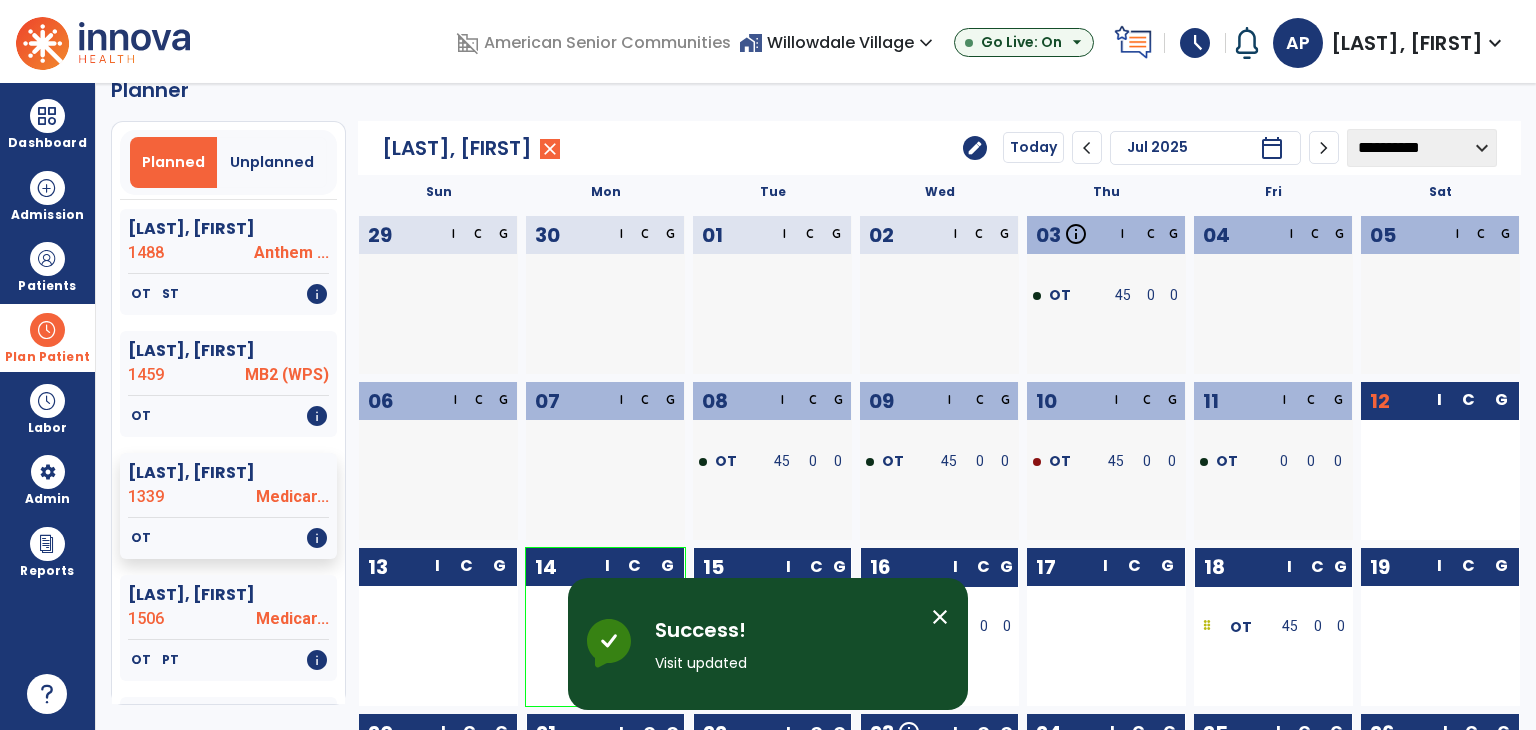 click on "close" at bounding box center (940, 617) 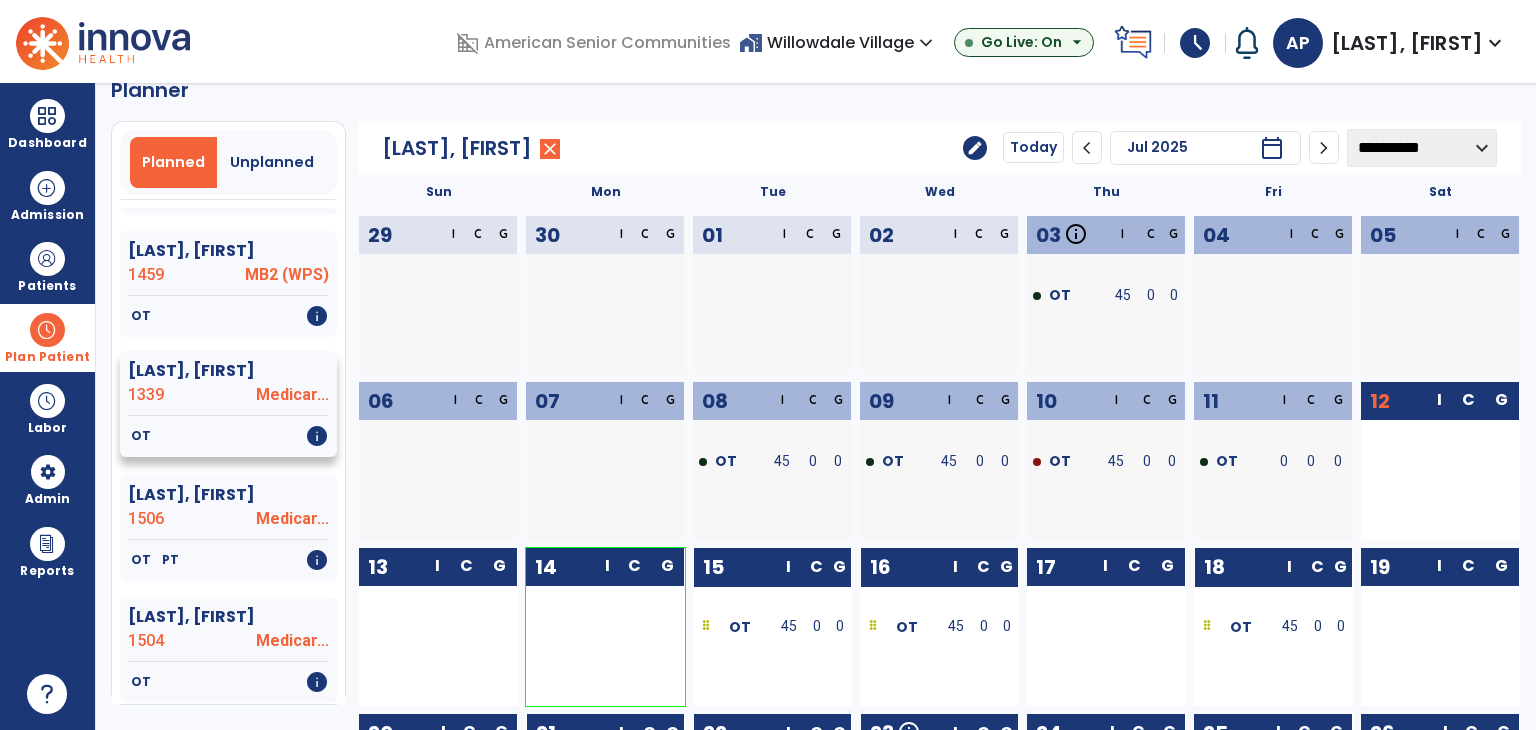scroll, scrollTop: 1000, scrollLeft: 0, axis: vertical 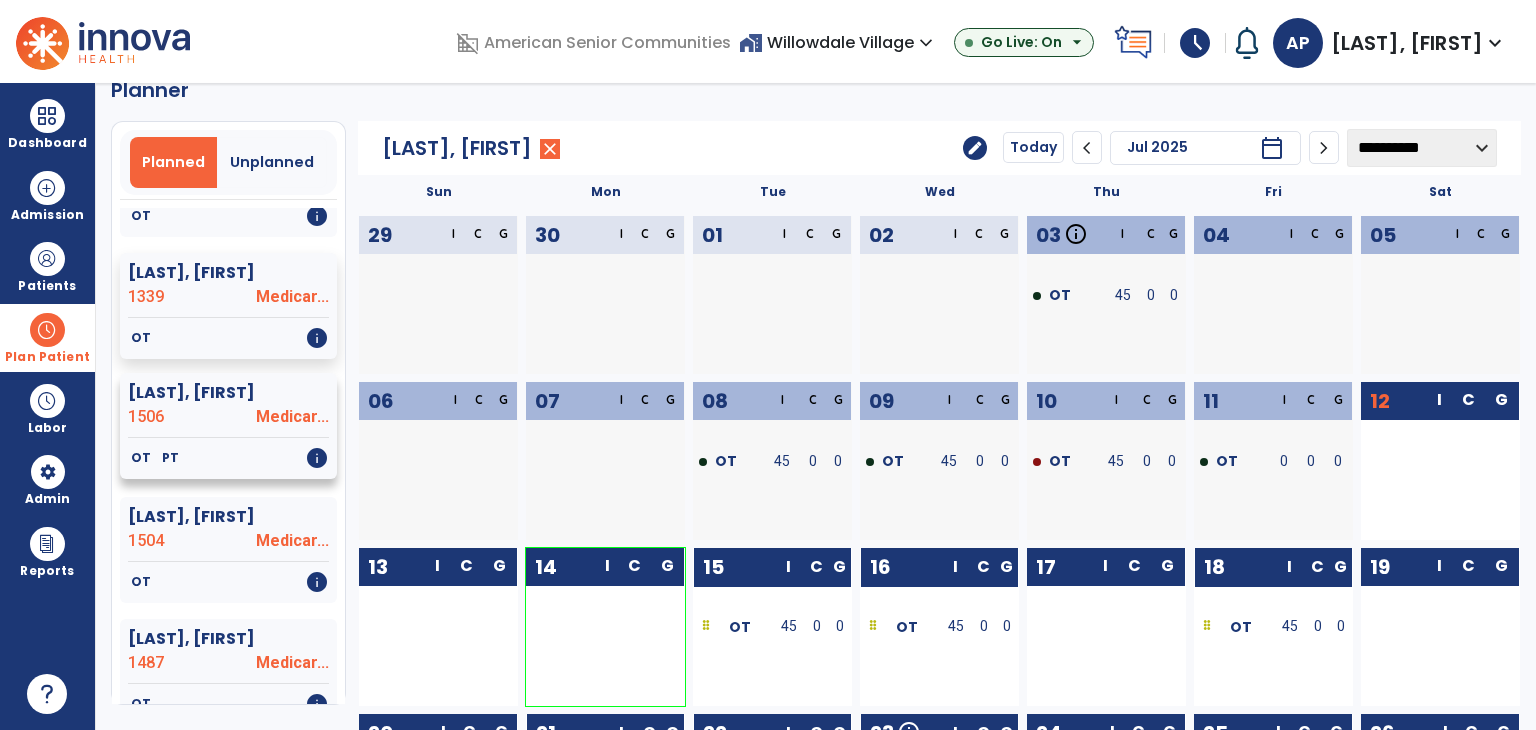 click on "Seavers, Douglas  1506 Medicar..." 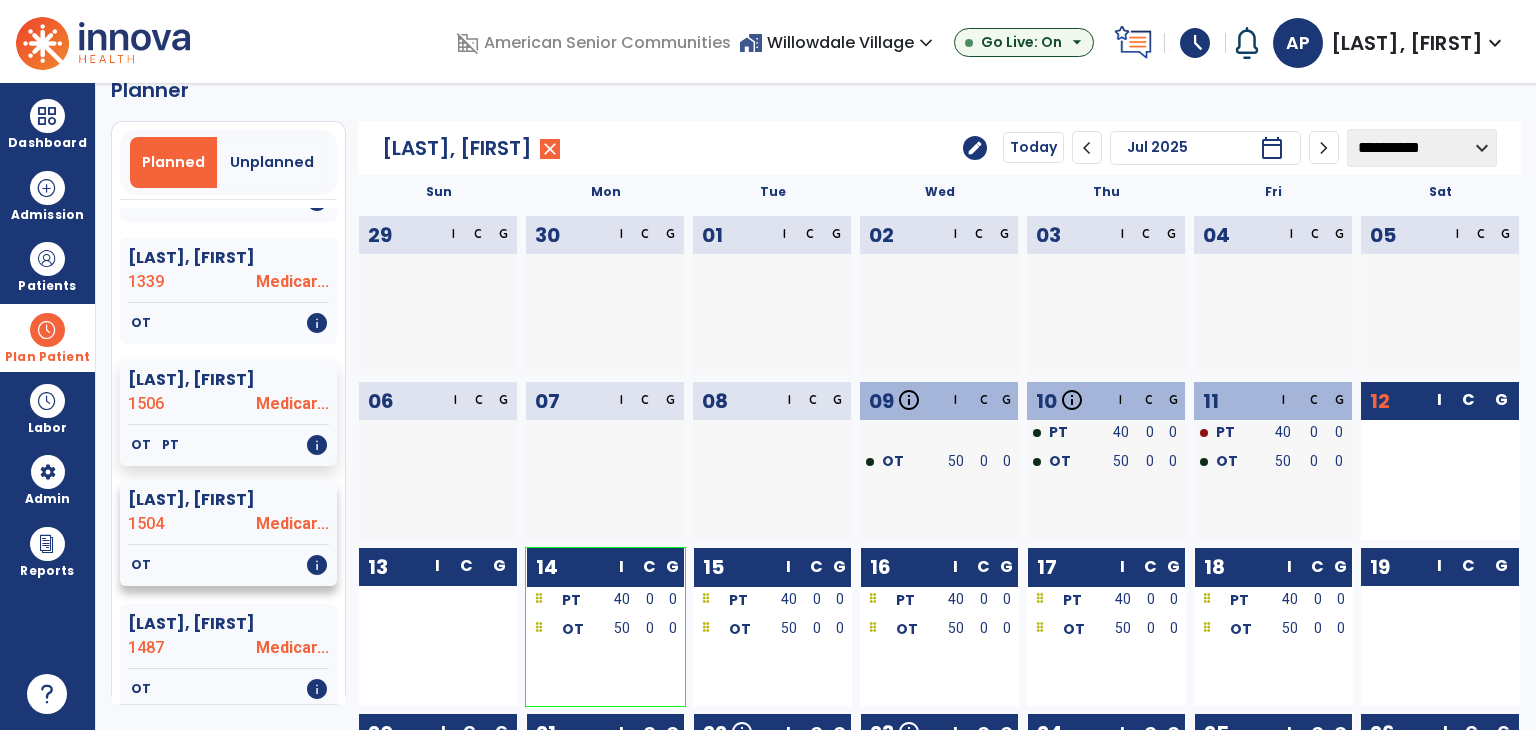 scroll, scrollTop: 1018, scrollLeft: 0, axis: vertical 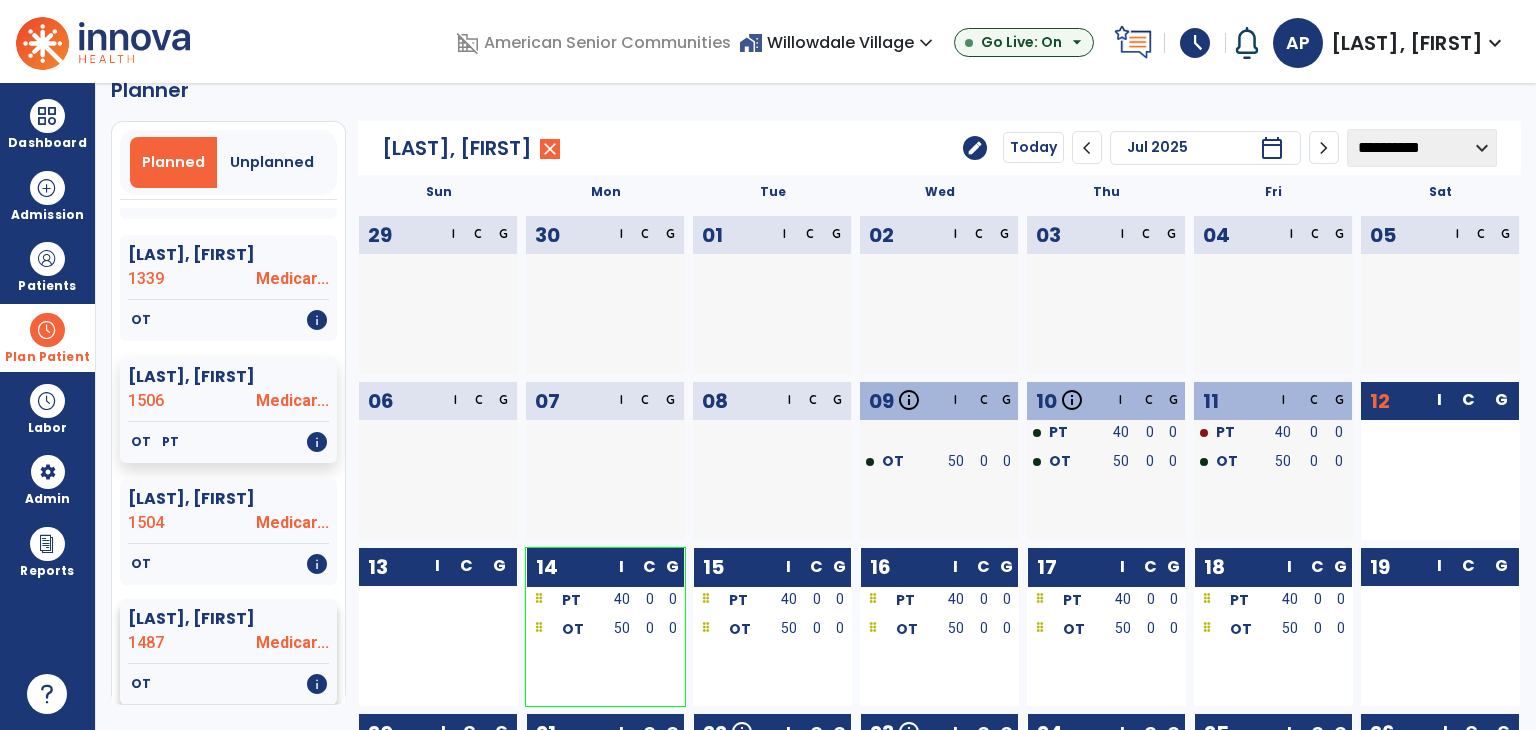 click on "1487" 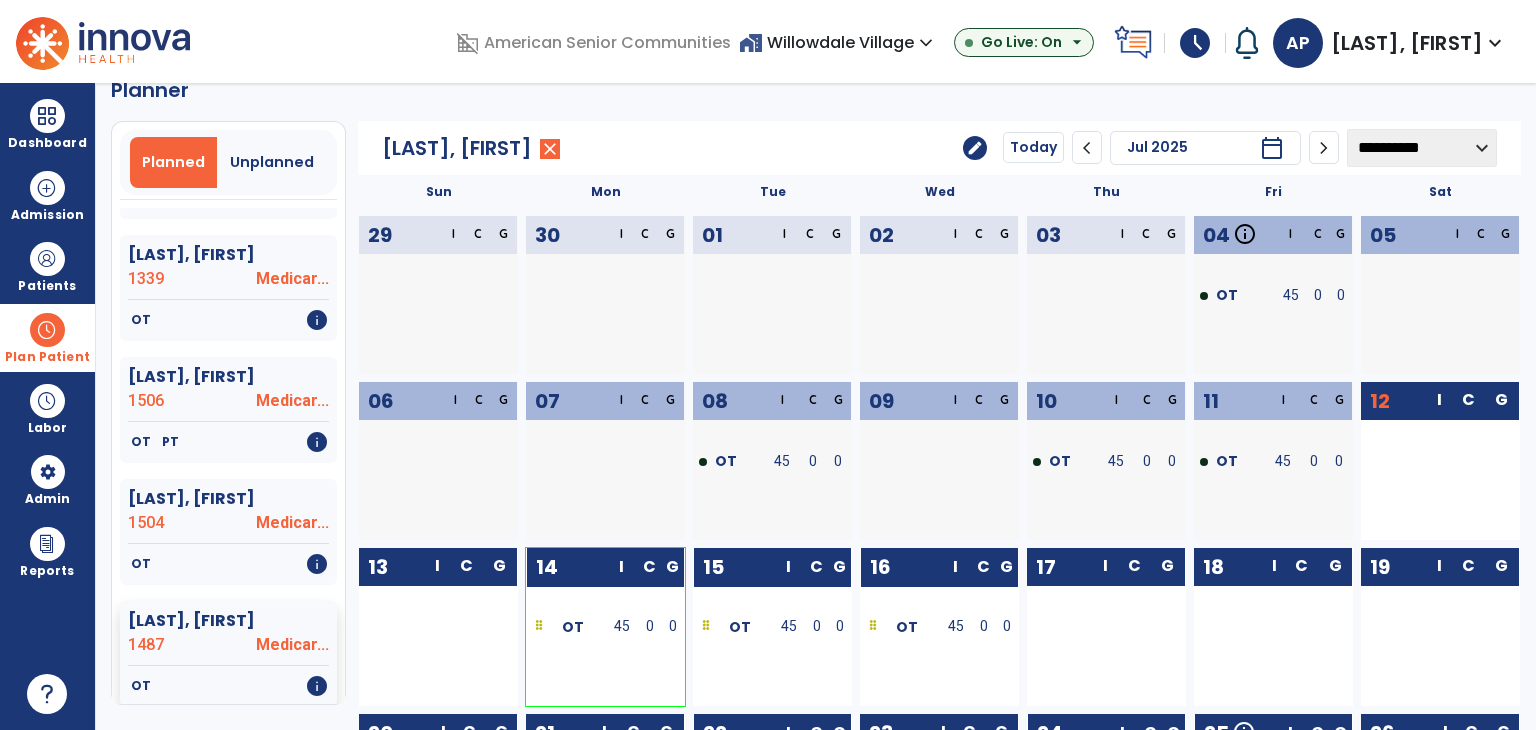 drag, startPoint x: 566, startPoint y: 630, endPoint x: 1028, endPoint y: 628, distance: 462.00433 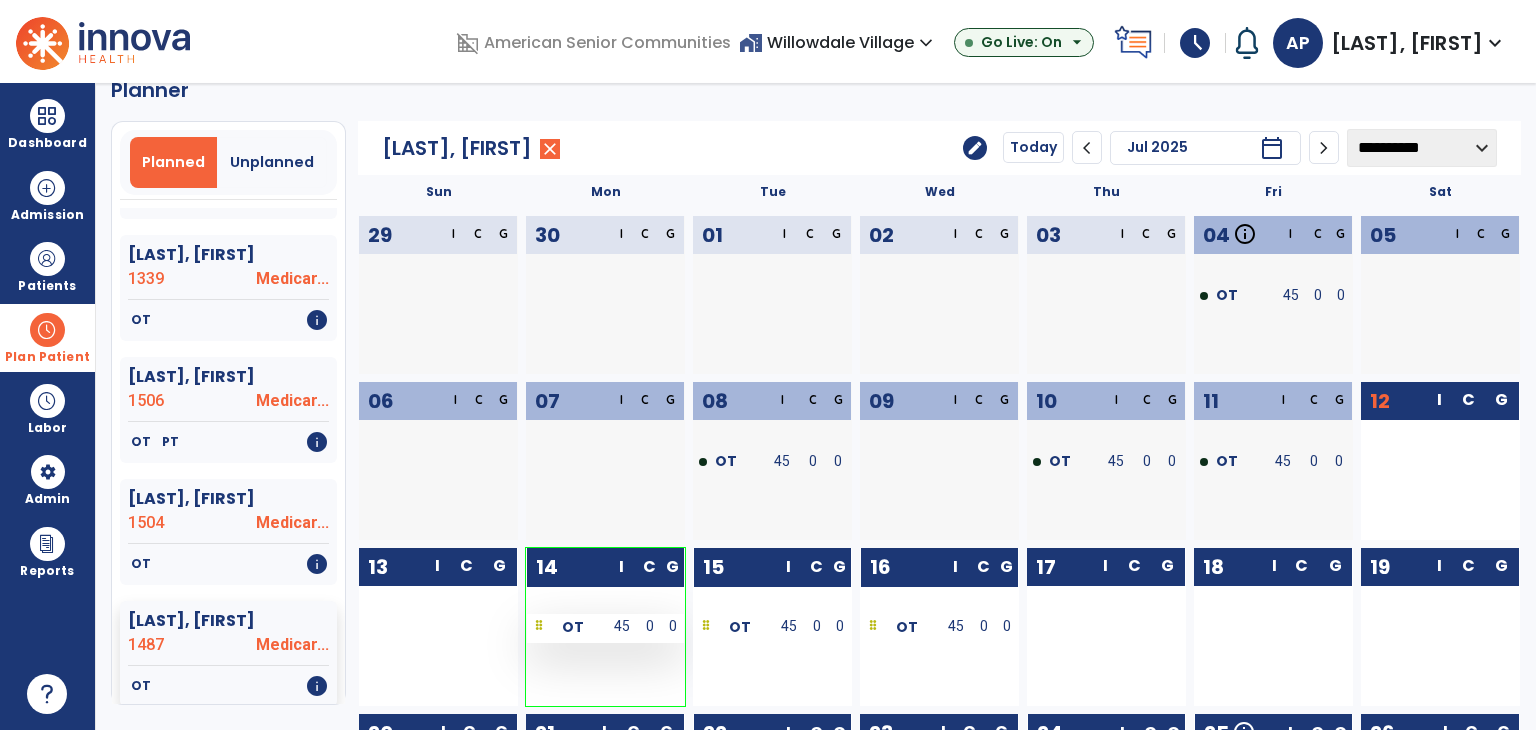drag, startPoint x: 600, startPoint y: 622, endPoint x: 664, endPoint y: 629, distance: 64.381676 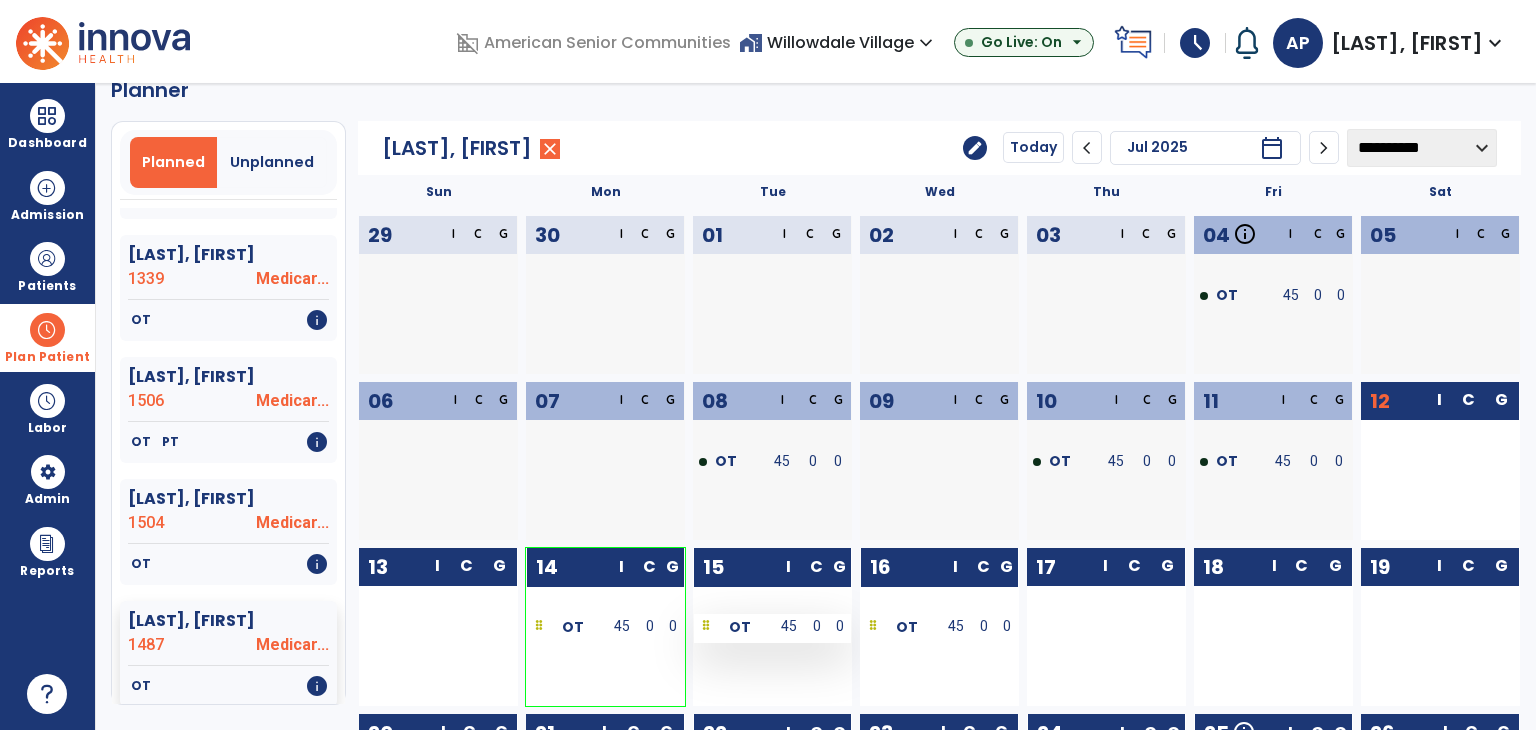 drag, startPoint x: 616, startPoint y: 625, endPoint x: 745, endPoint y: 633, distance: 129.24782 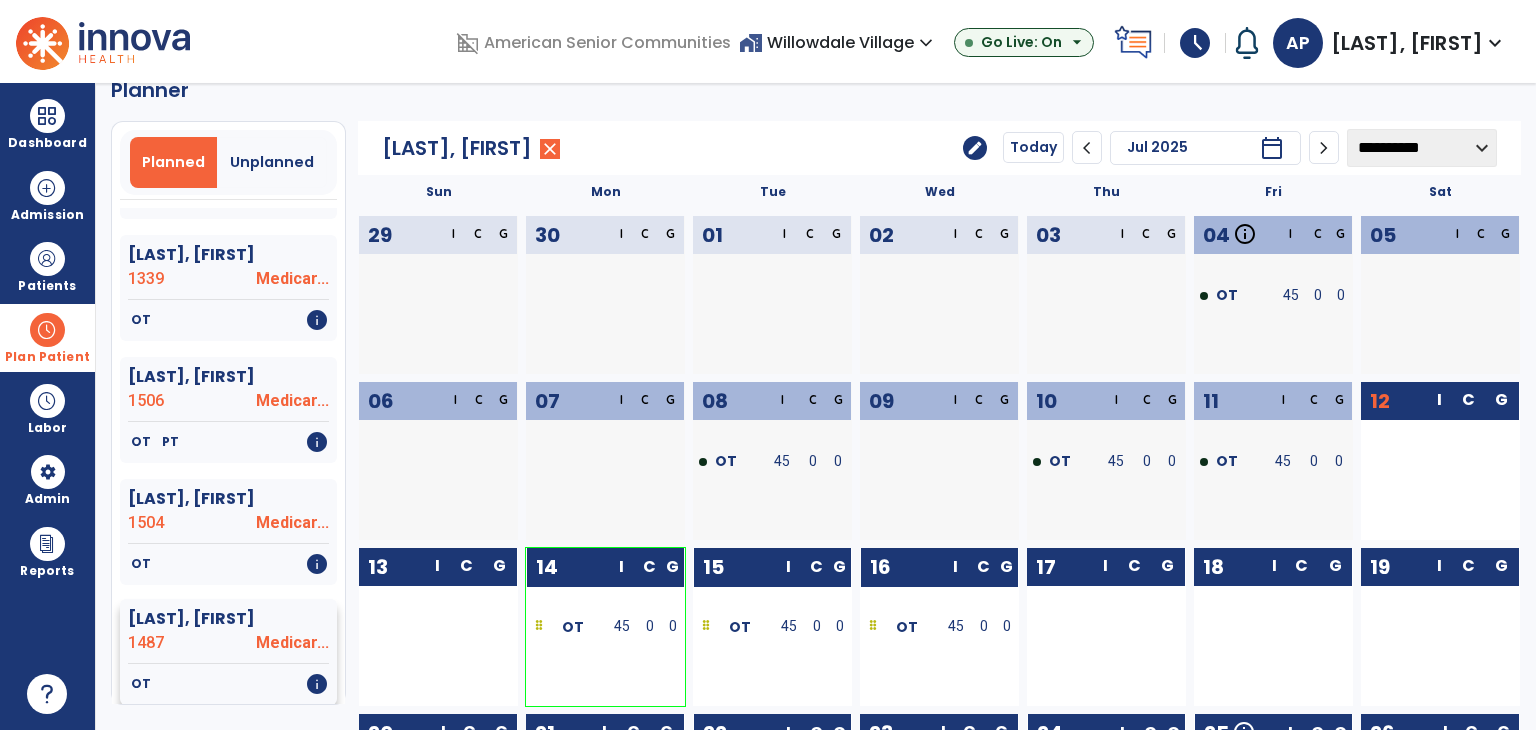 click on "Medicar..." 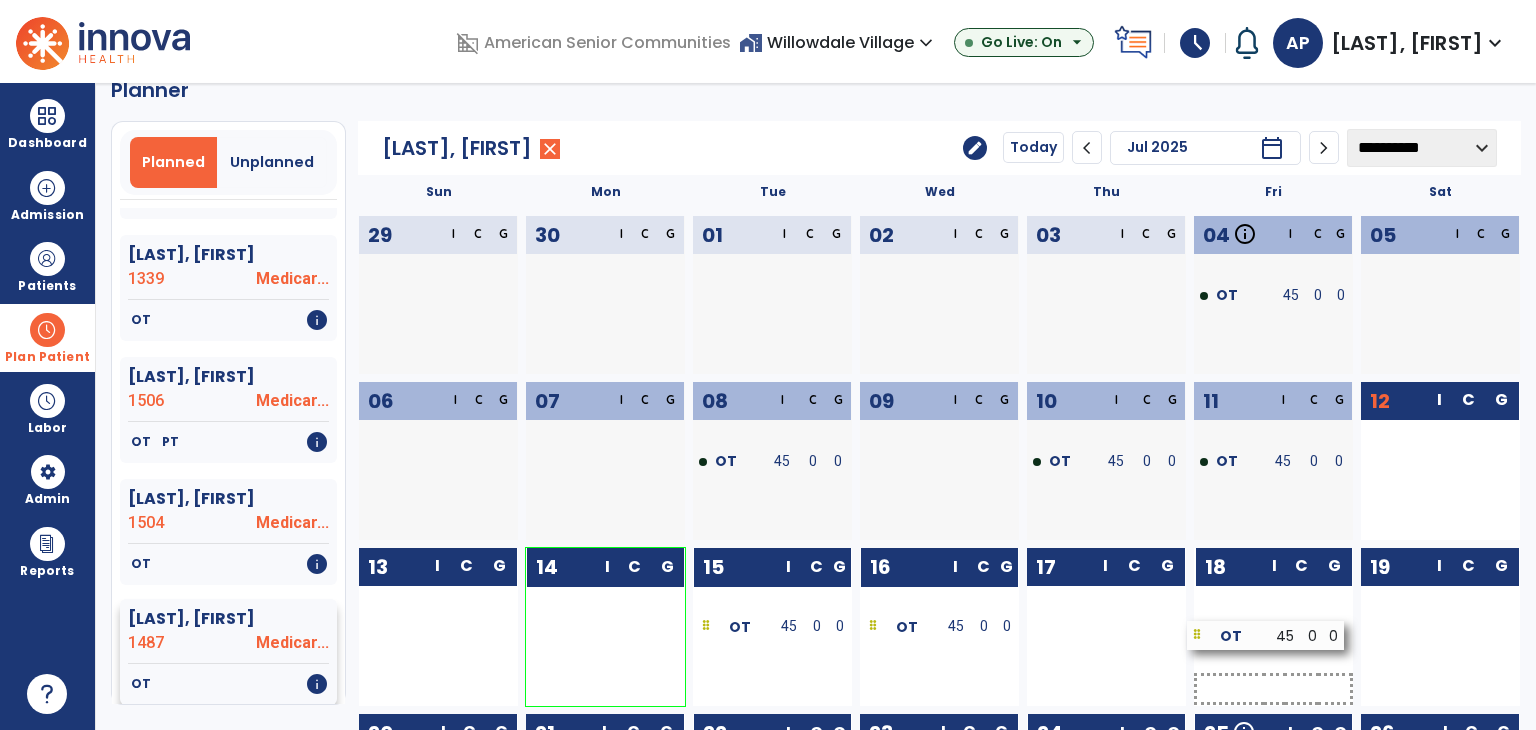 drag, startPoint x: 605, startPoint y: 636, endPoint x: 1266, endPoint y: 645, distance: 661.0613 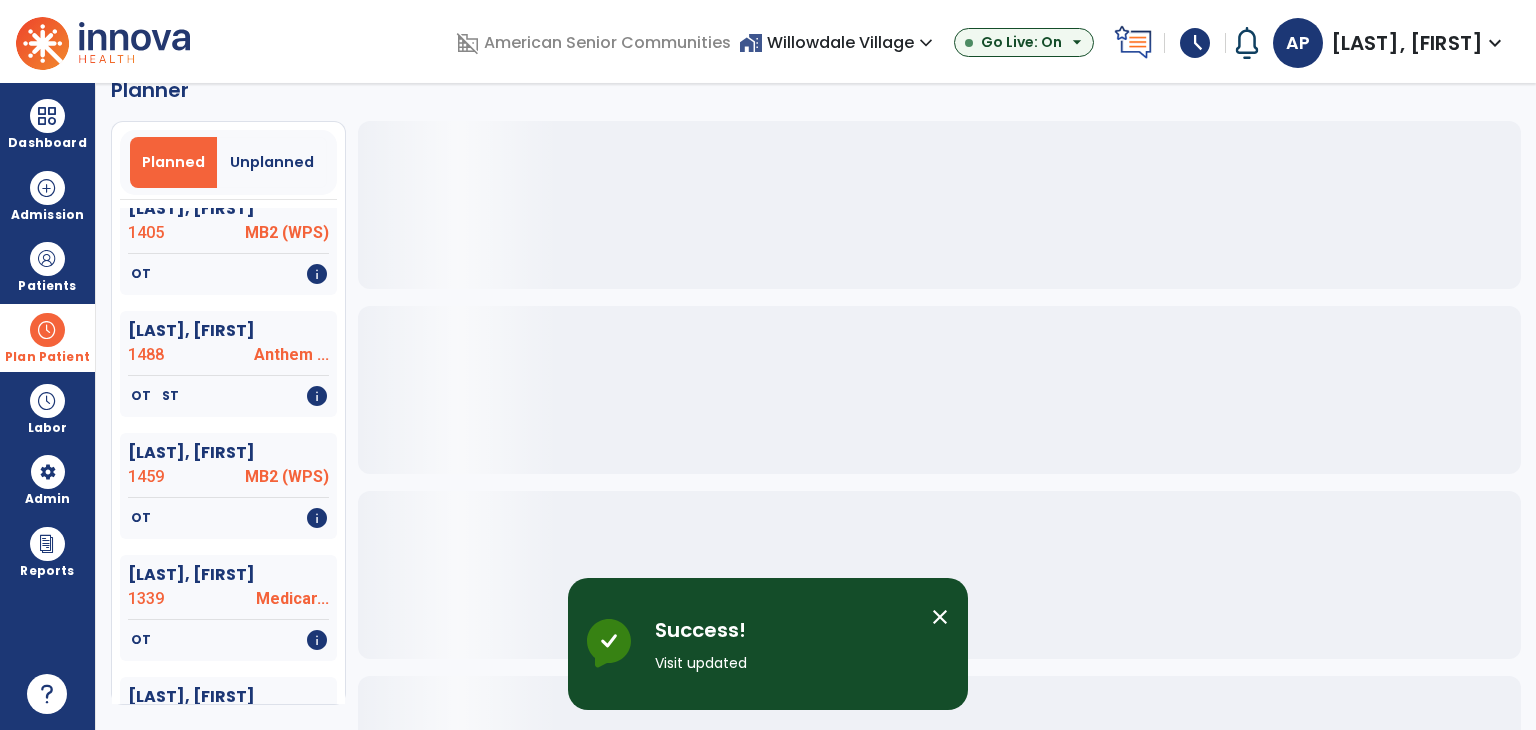 scroll, scrollTop: 1018, scrollLeft: 0, axis: vertical 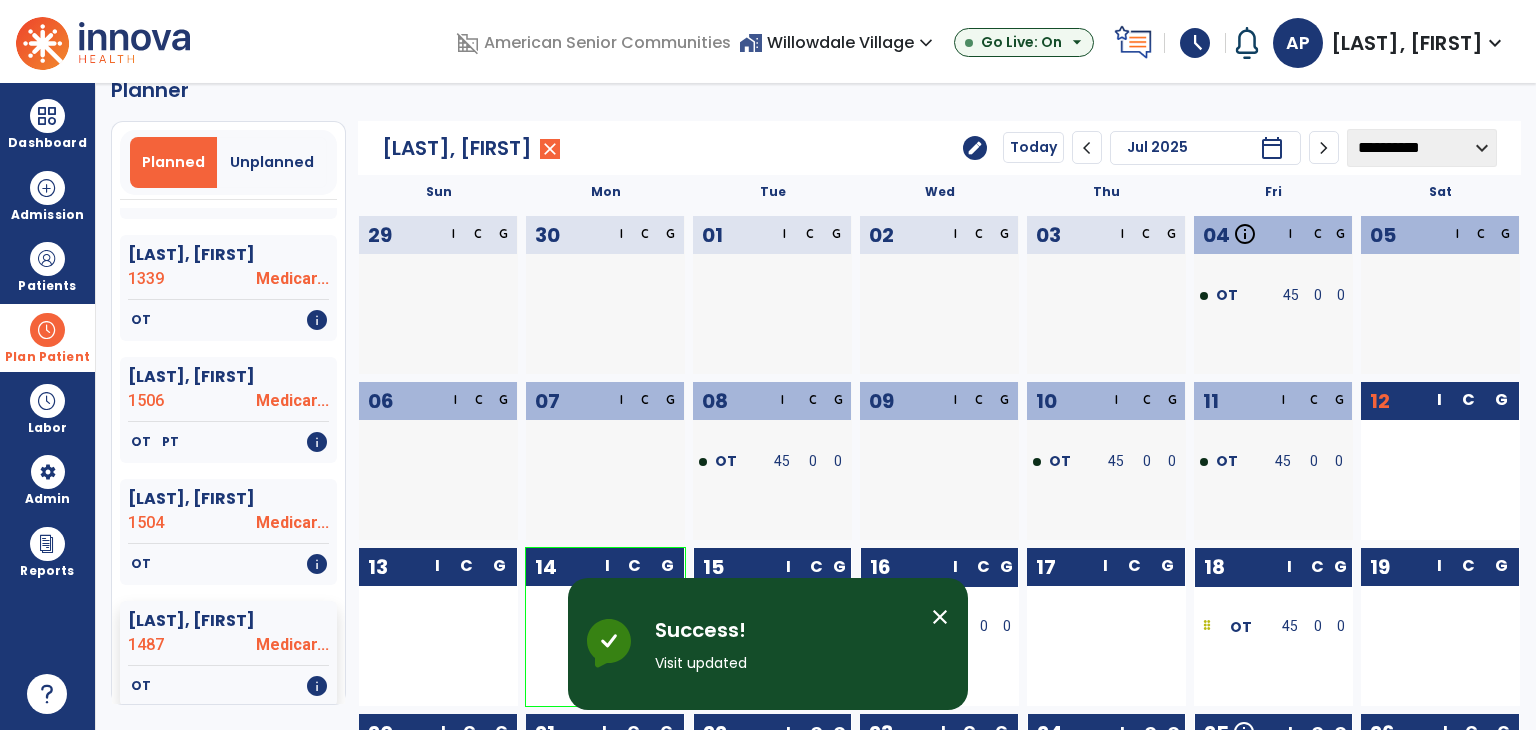 click at bounding box center (47, 330) 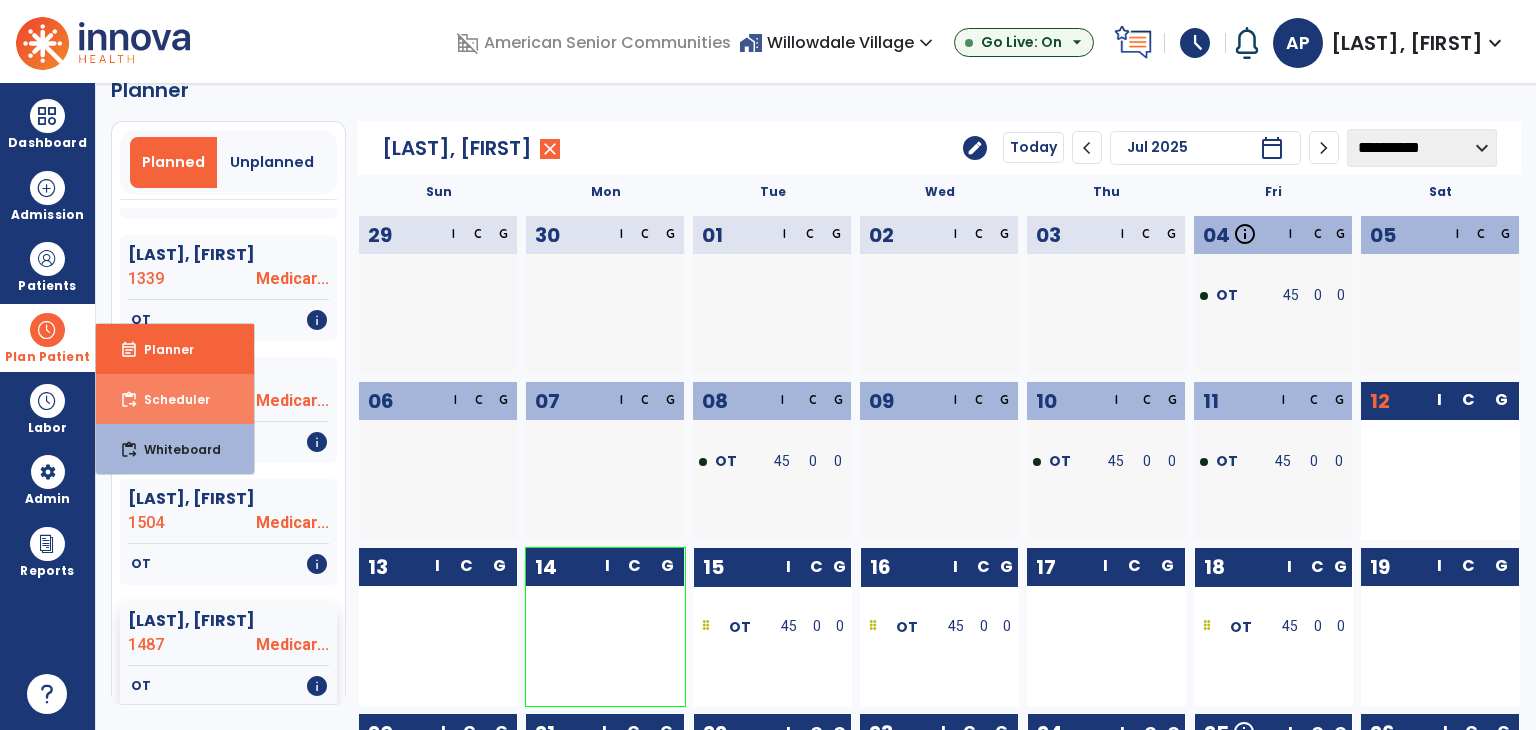 click on "content_paste_go" at bounding box center (129, 400) 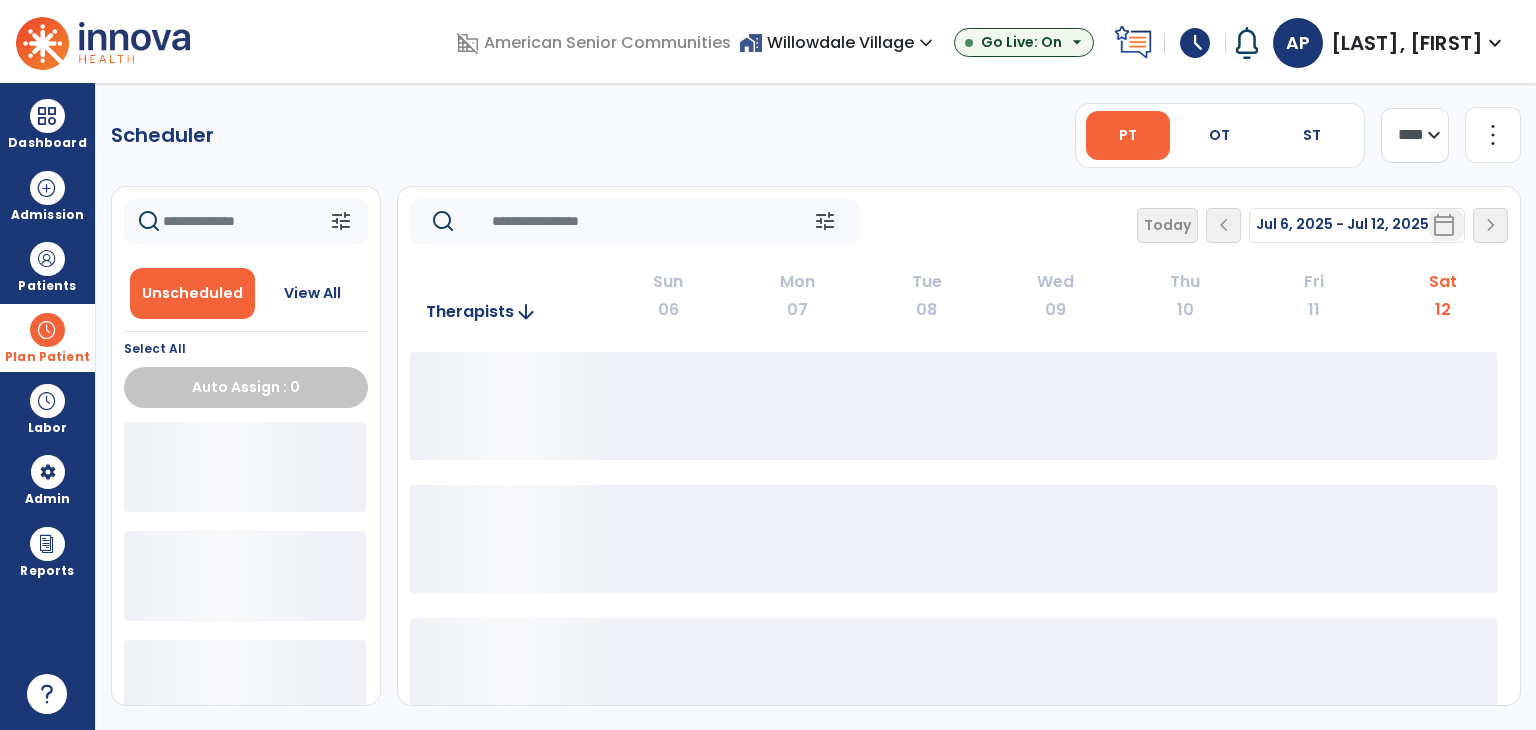 scroll, scrollTop: 0, scrollLeft: 0, axis: both 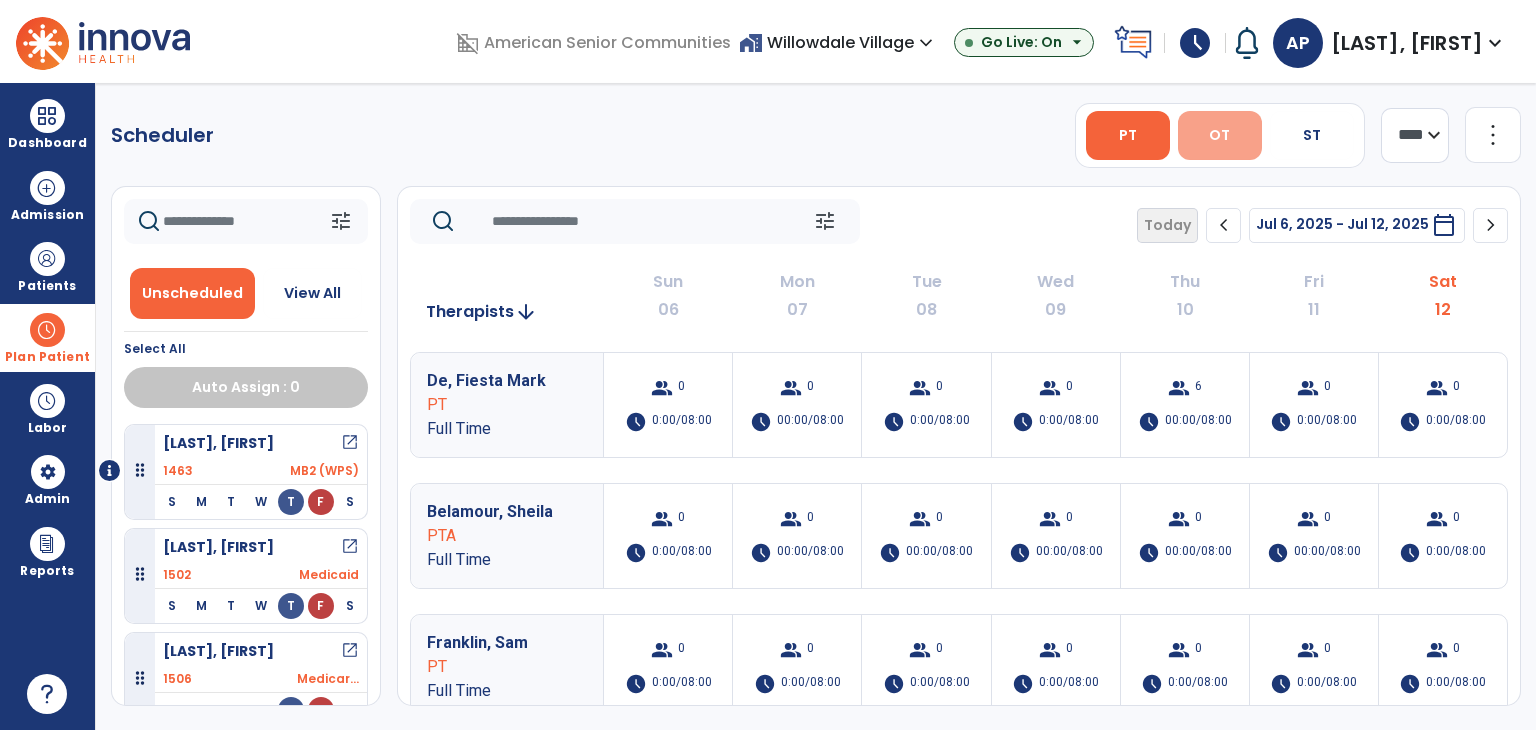 click on "OT" at bounding box center (1220, 135) 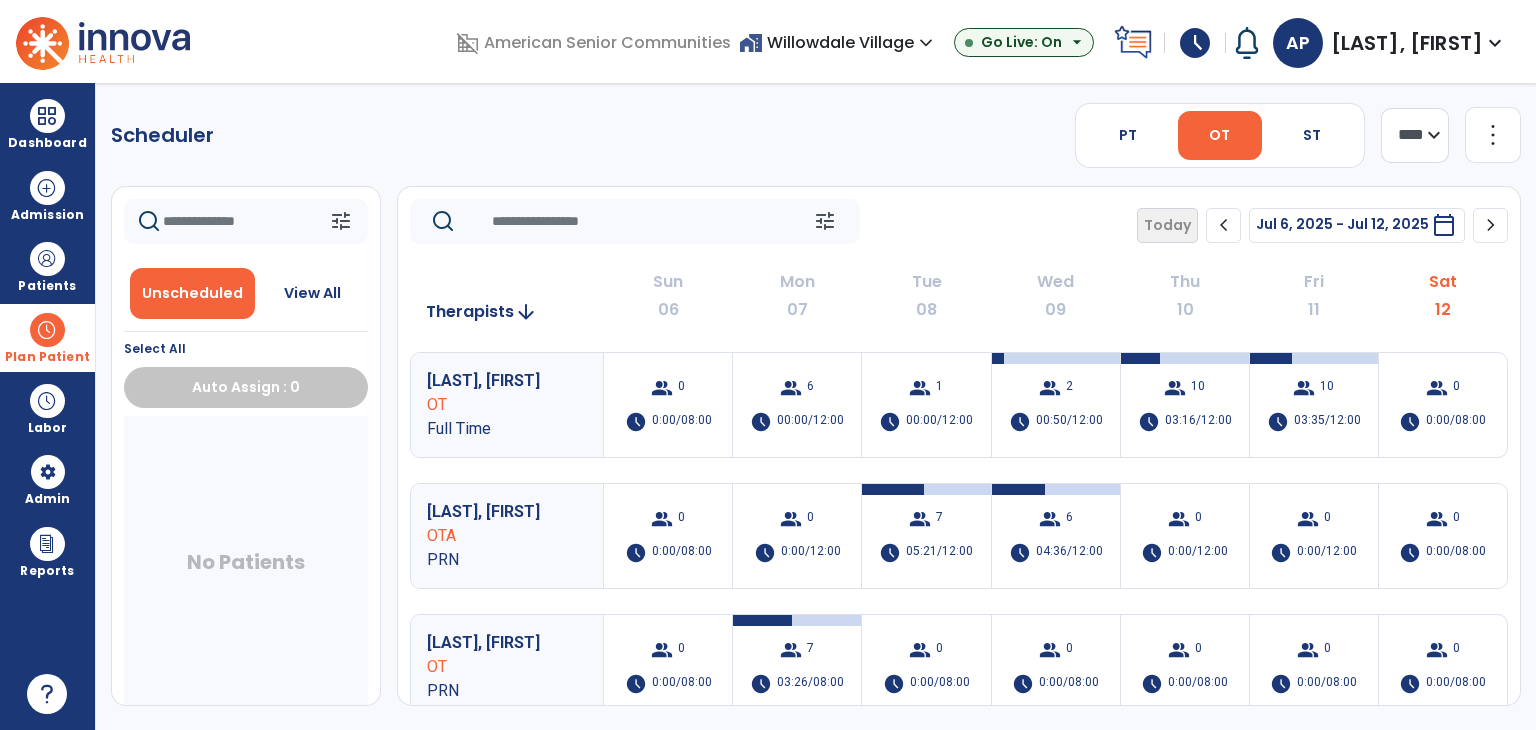 click on "chevron_right" 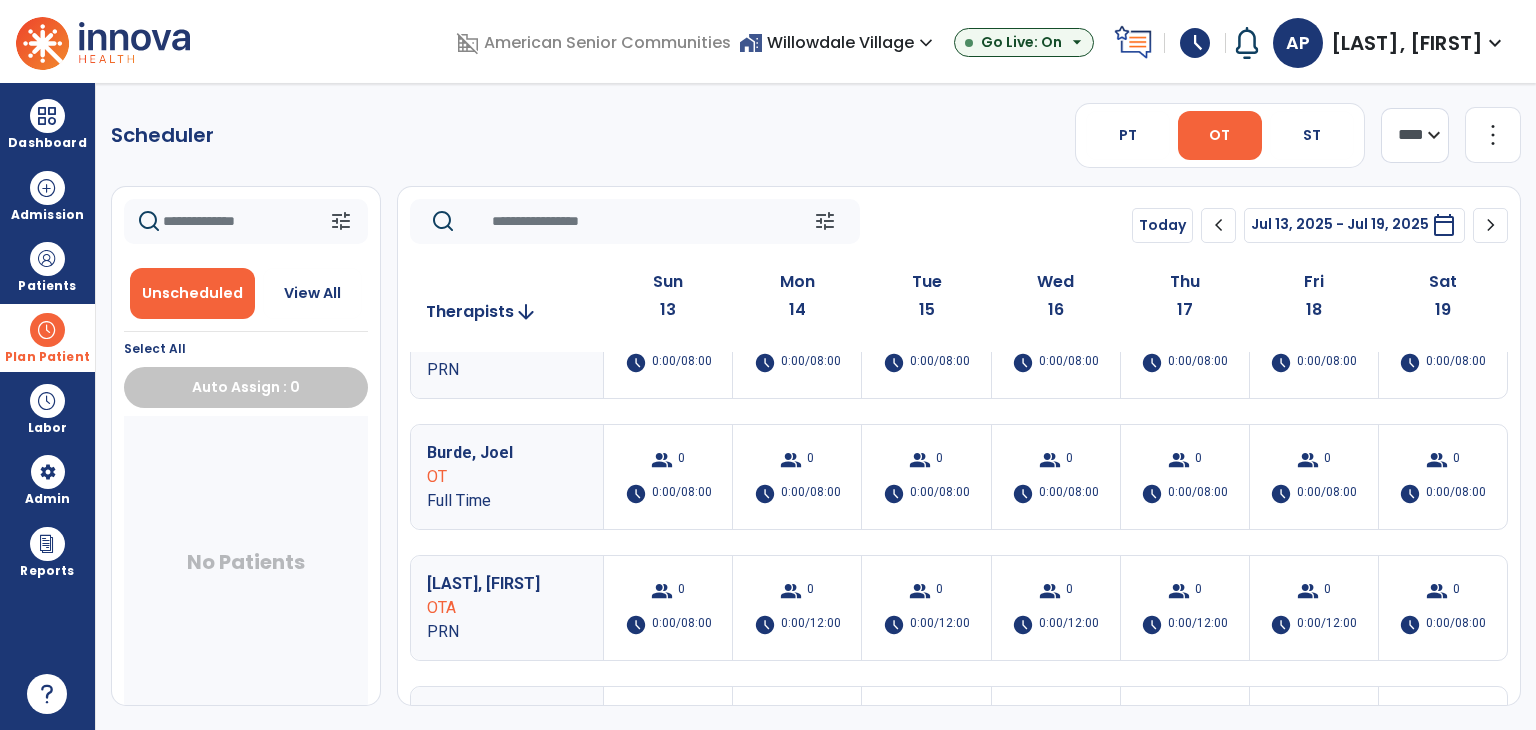 scroll, scrollTop: 0, scrollLeft: 0, axis: both 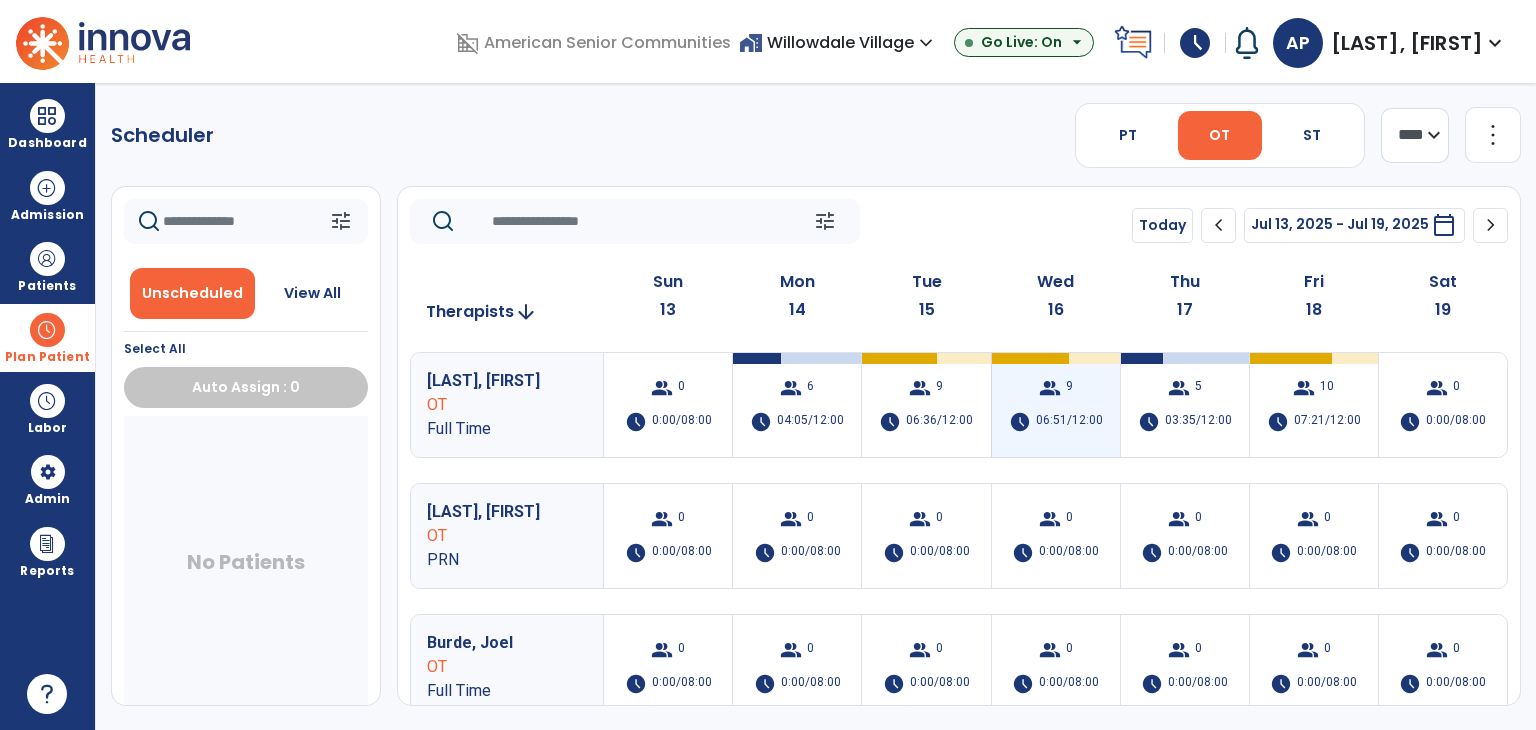 click on "06:51/12:00" at bounding box center [1069, 422] 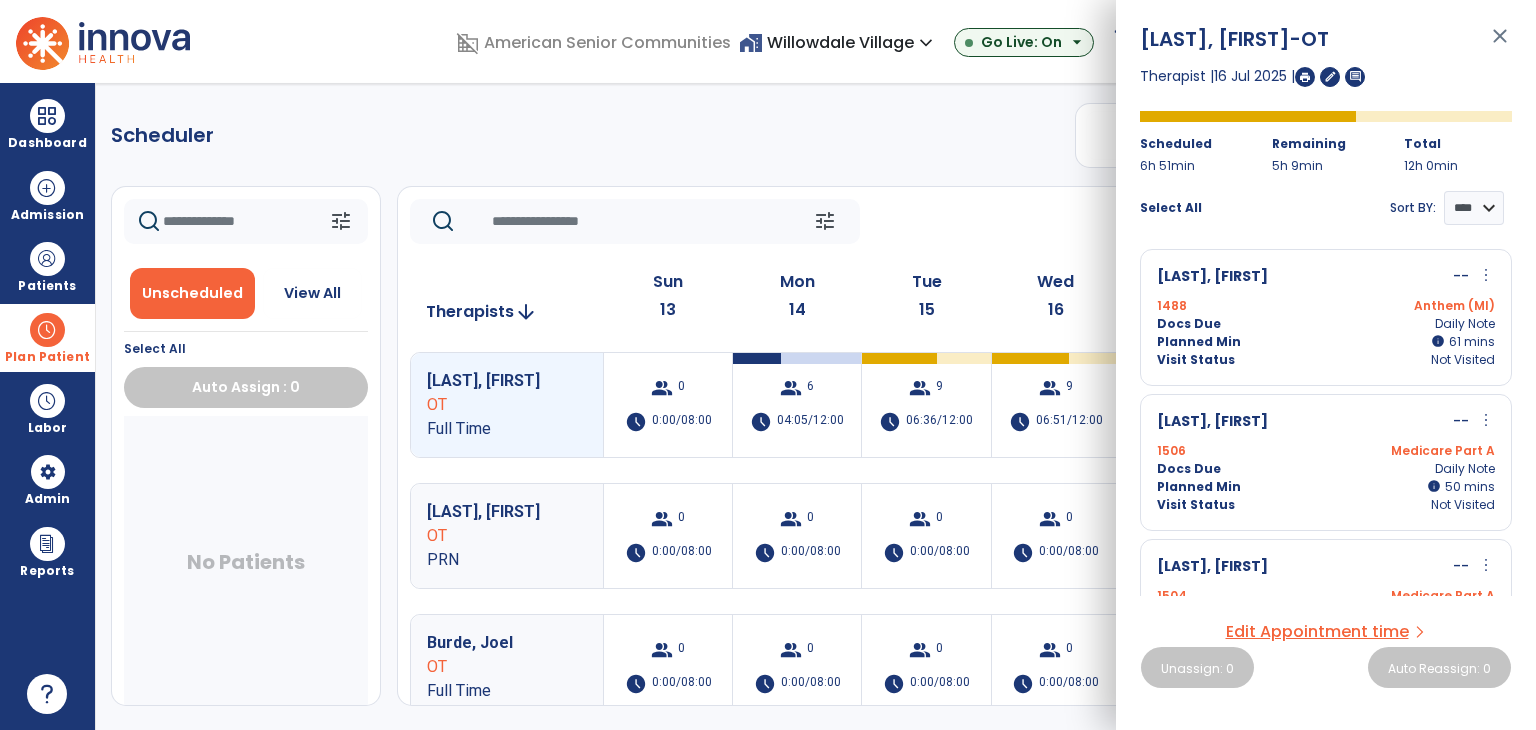 click on "Docs Due Daily Note" at bounding box center (1326, 324) 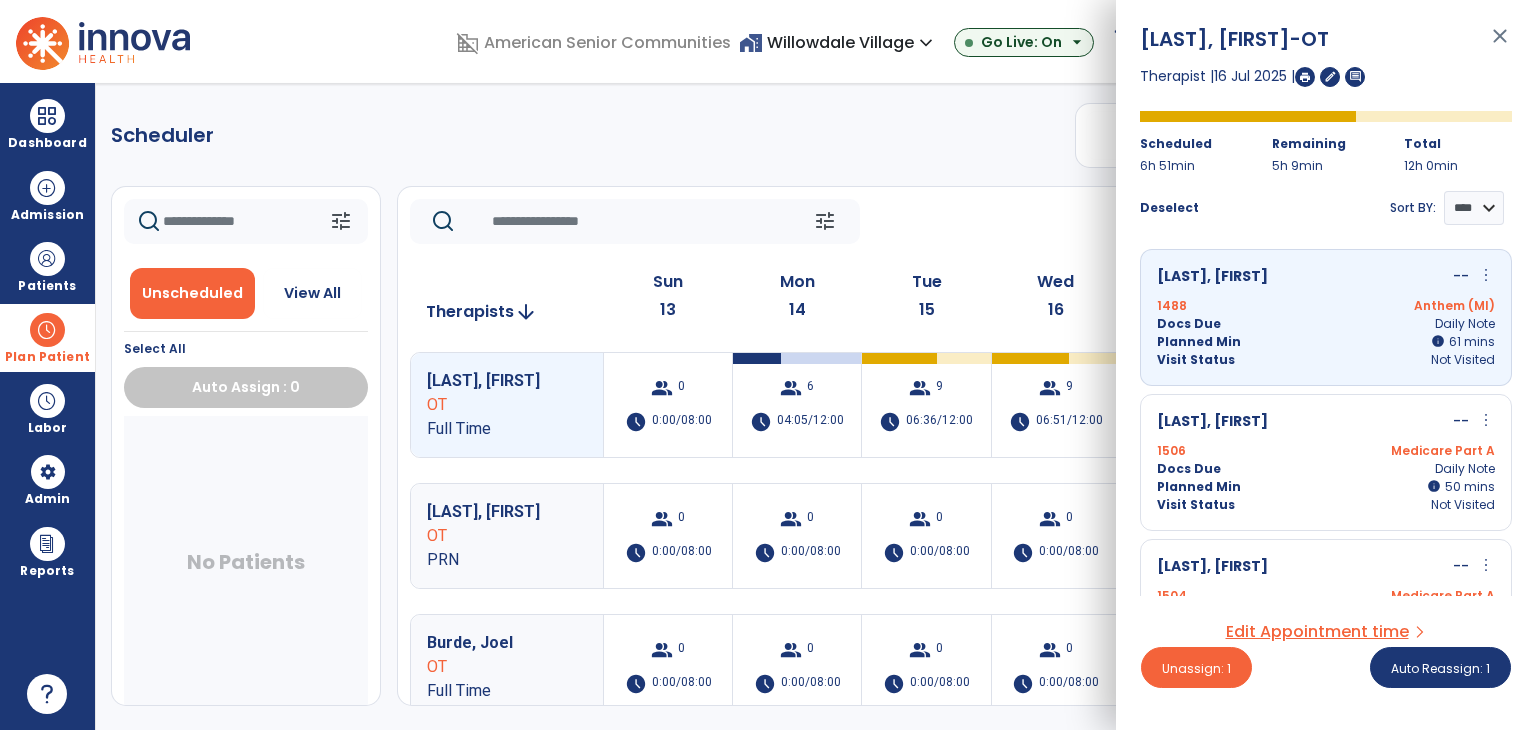 click on "1506 Medicare Part A" at bounding box center [1326, 451] 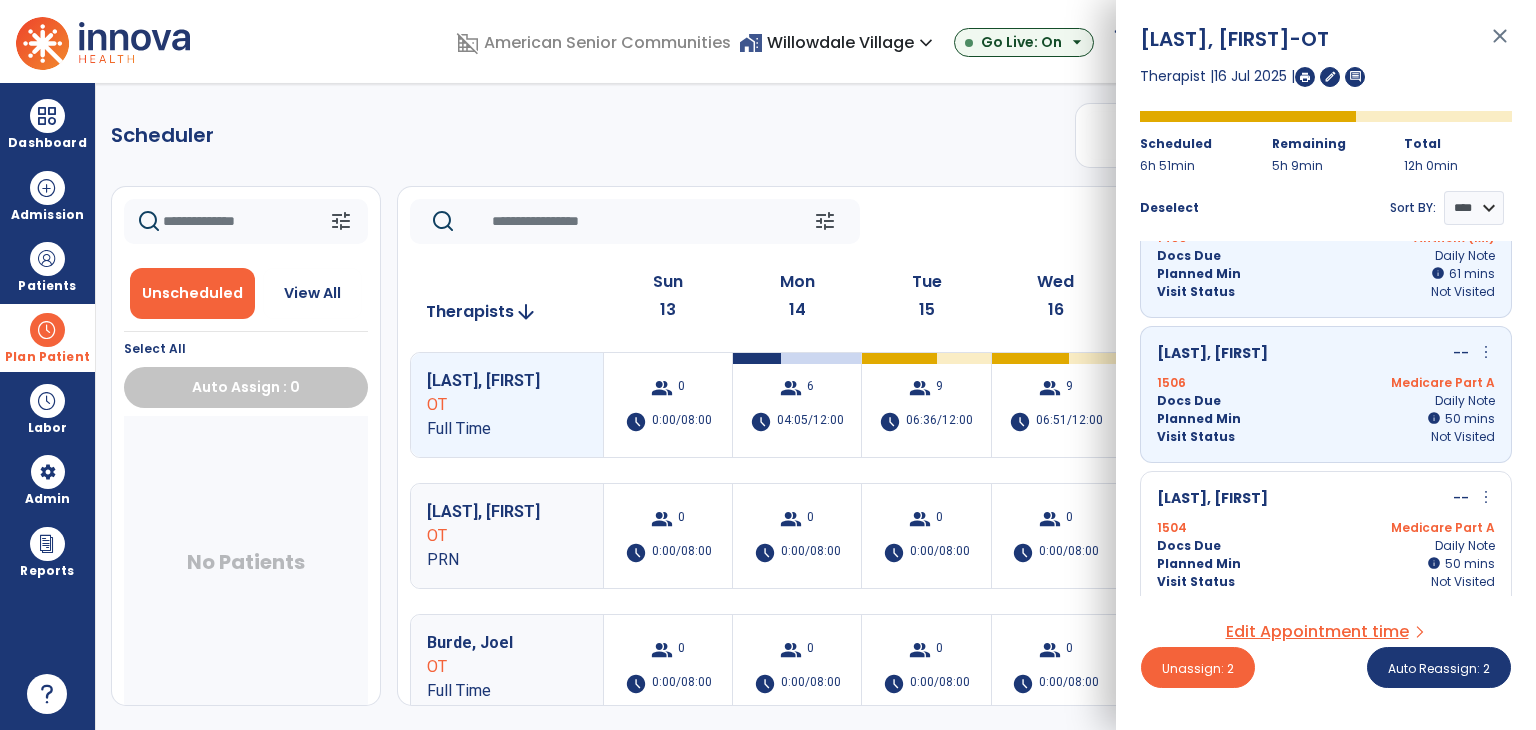 scroll, scrollTop: 100, scrollLeft: 0, axis: vertical 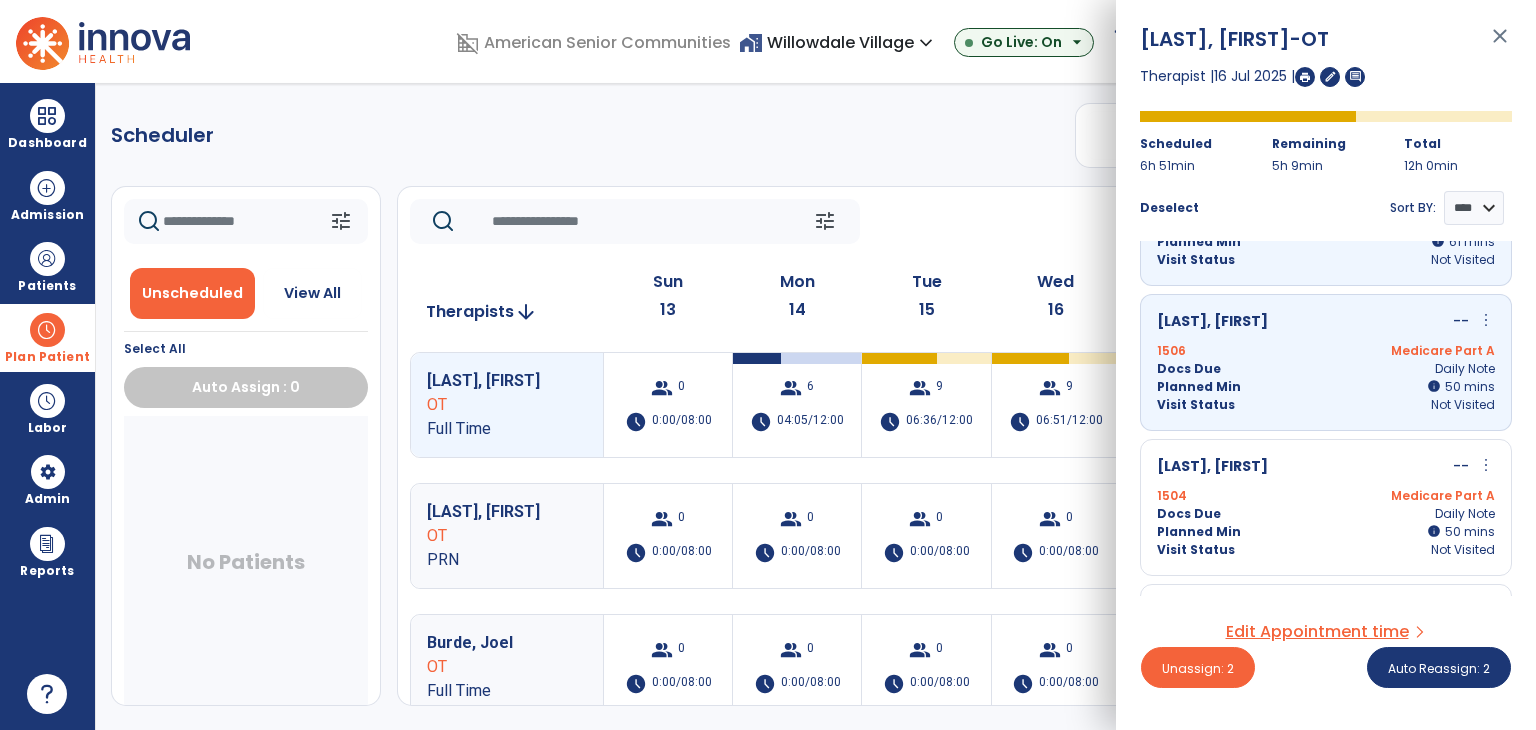 click on "1504 Medicare Part A" at bounding box center (1326, 496) 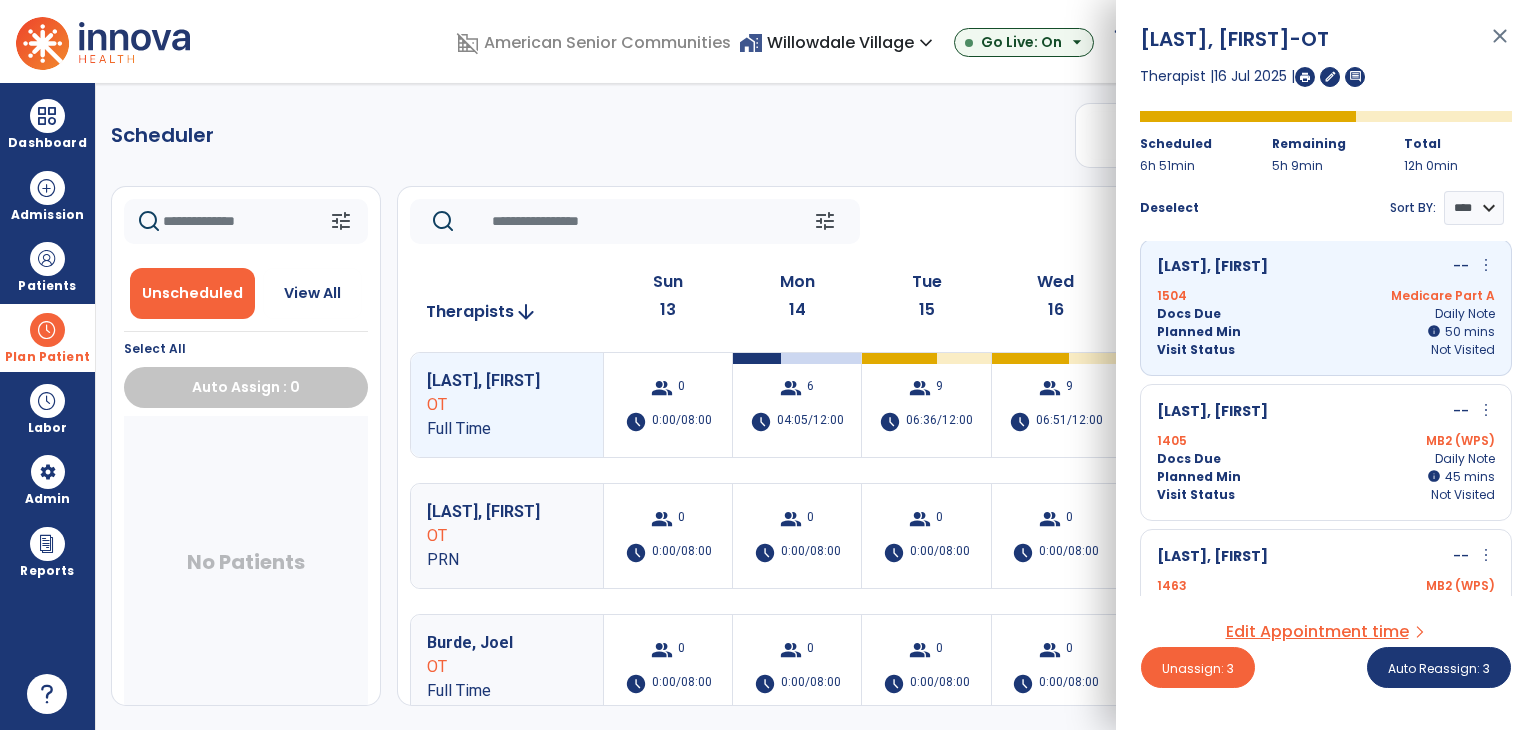 click on "Docs Due Daily Note" at bounding box center (1326, 459) 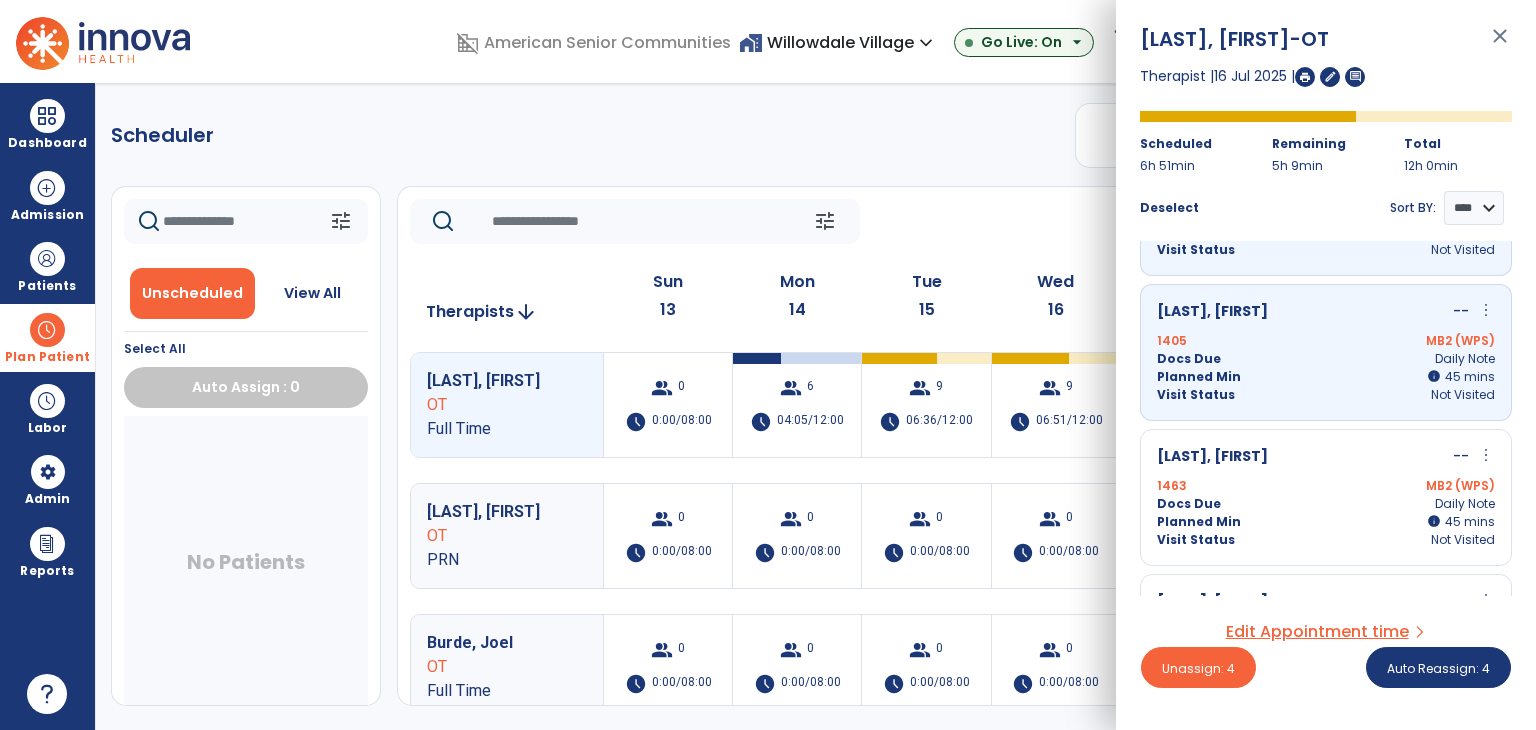 click on "Gardner, Bernard" at bounding box center (1212, 457) 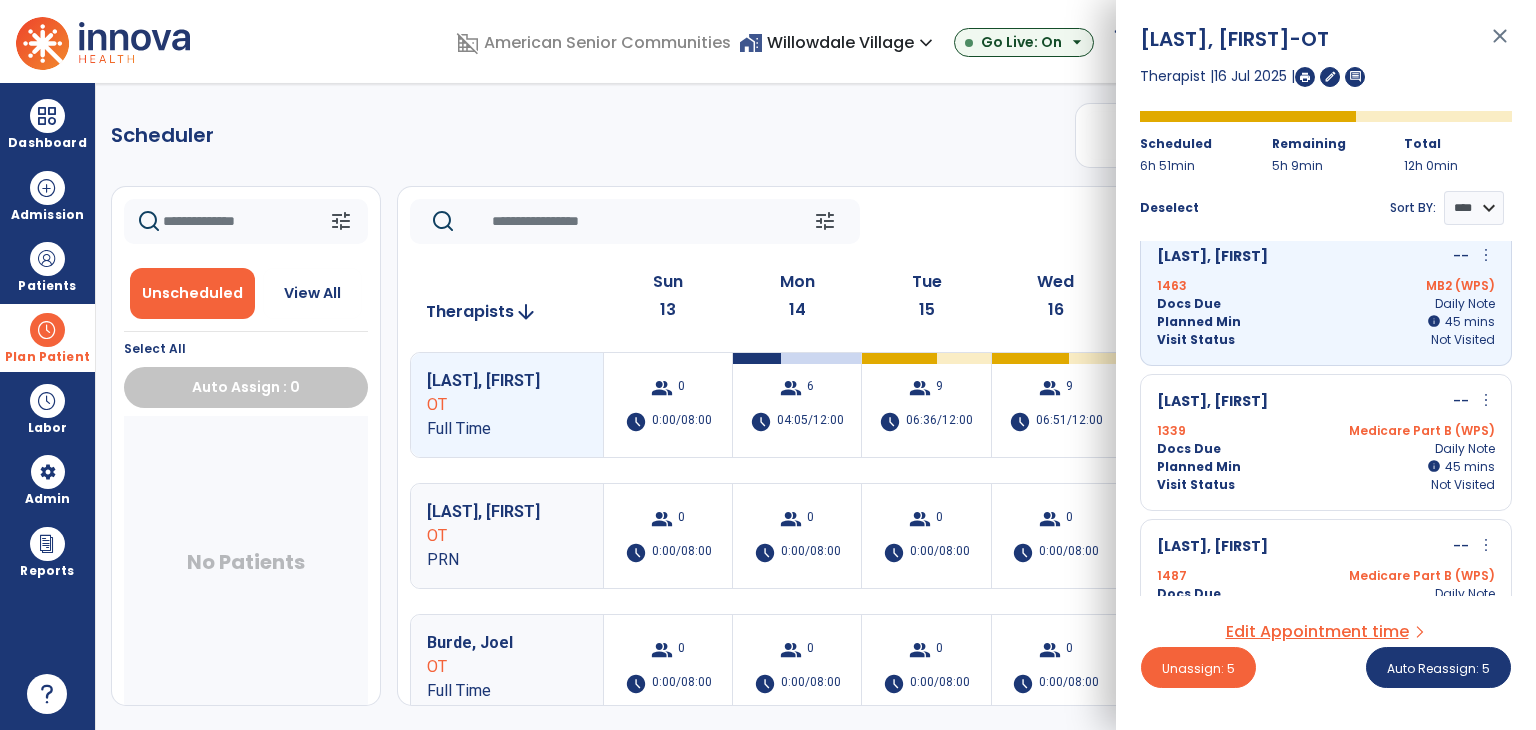 click on "Docs Due Daily Note" at bounding box center (1326, 449) 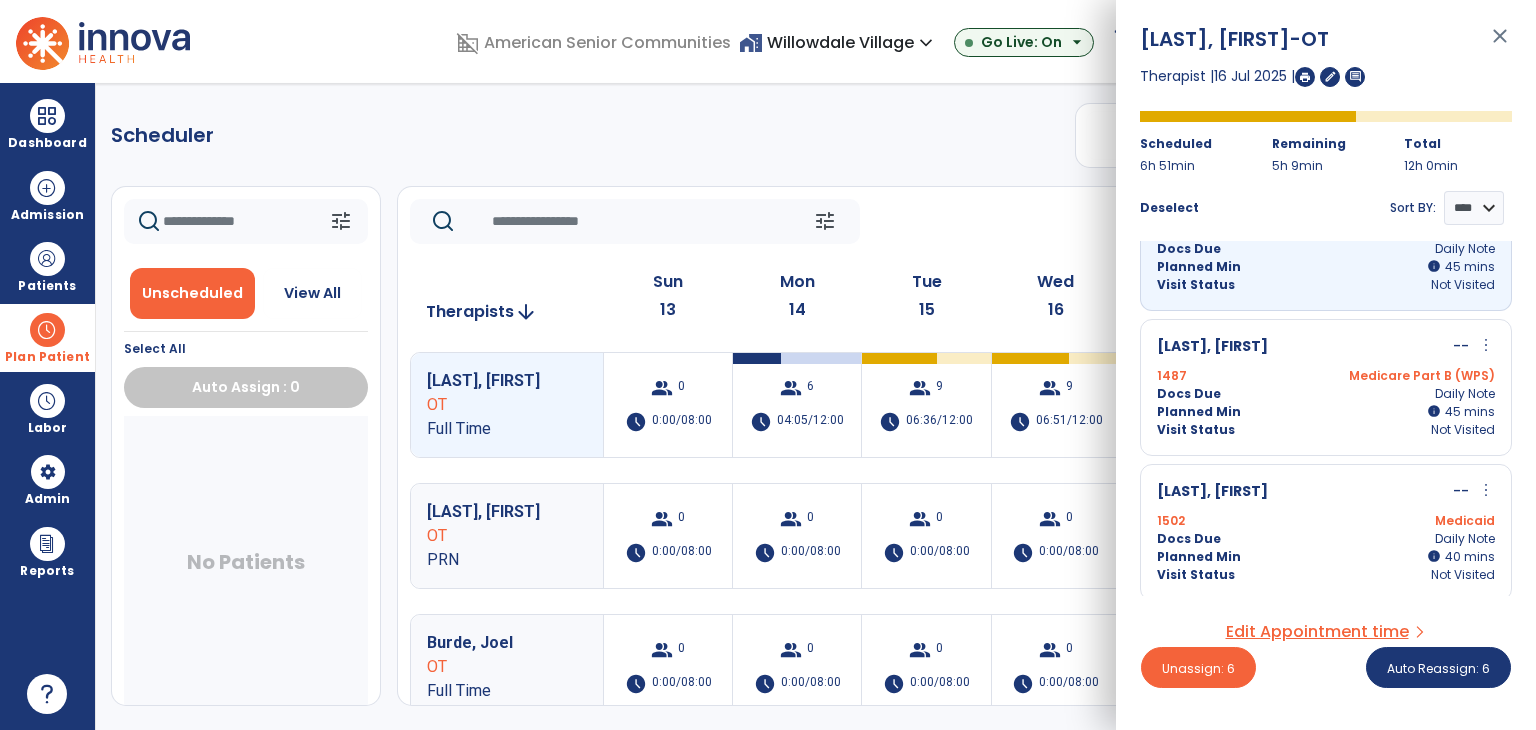 click on "Visit Status  Not Visited" at bounding box center (1326, 430) 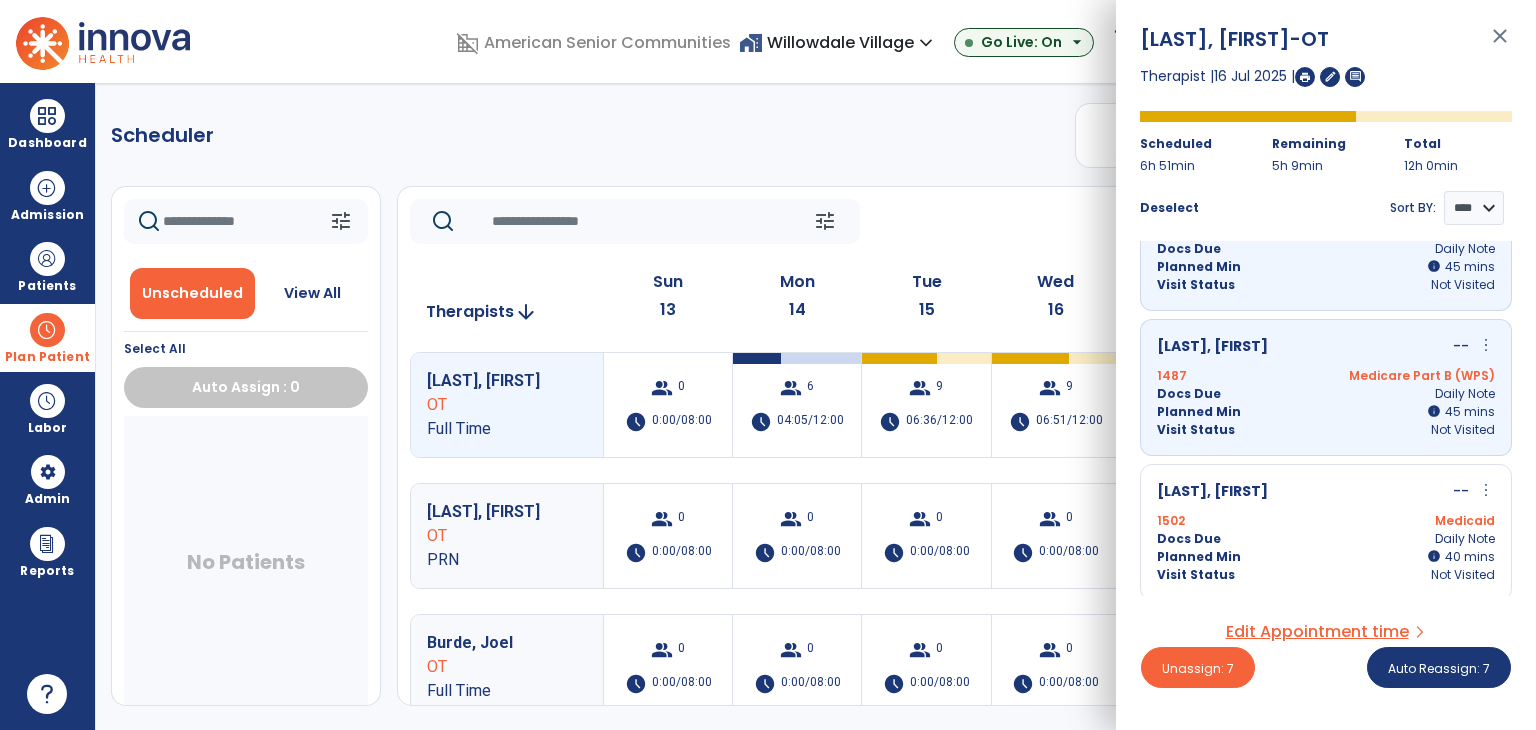 click on "Hunt, Tamara" at bounding box center [1212, 492] 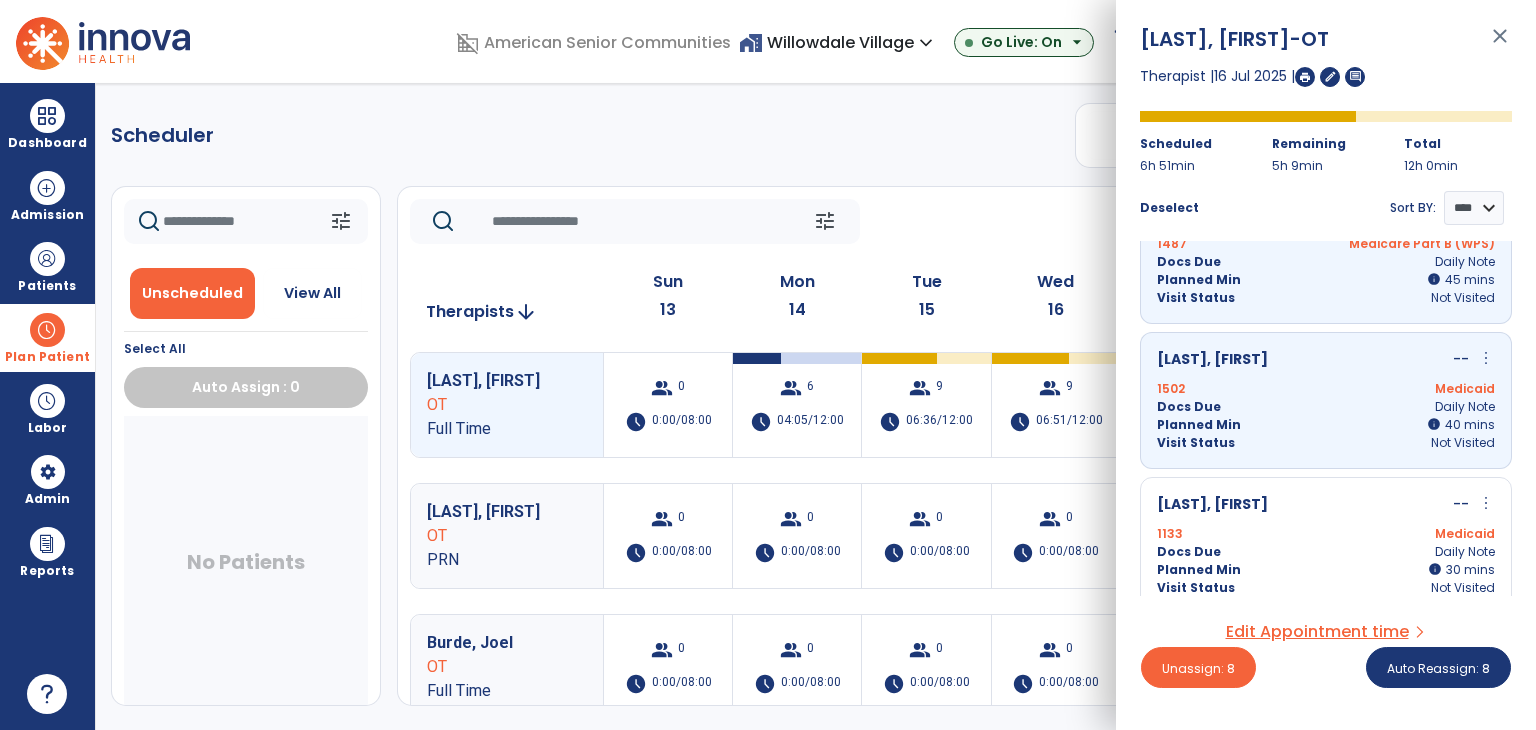 scroll, scrollTop: 944, scrollLeft: 0, axis: vertical 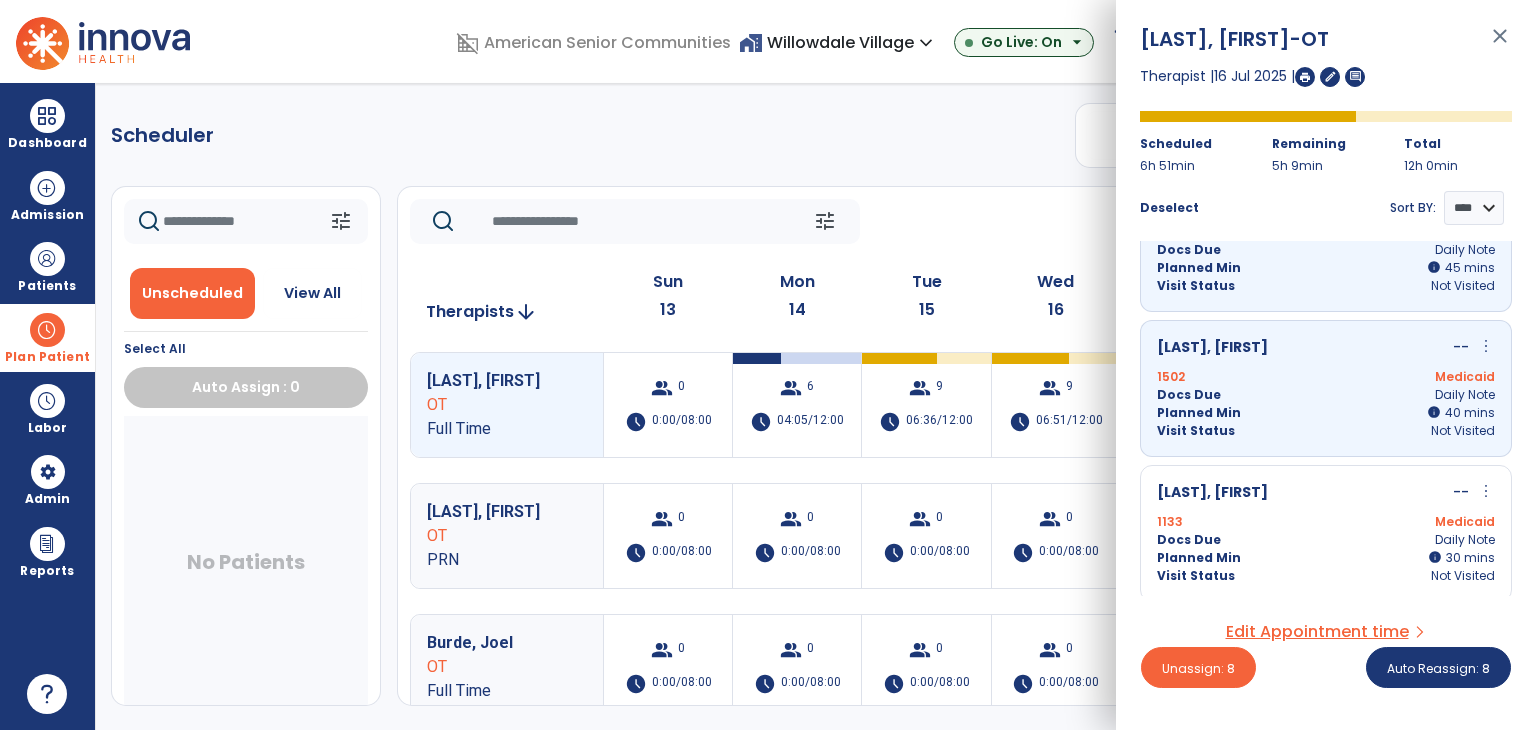 click on "Brenner, Leon" at bounding box center [1212, 493] 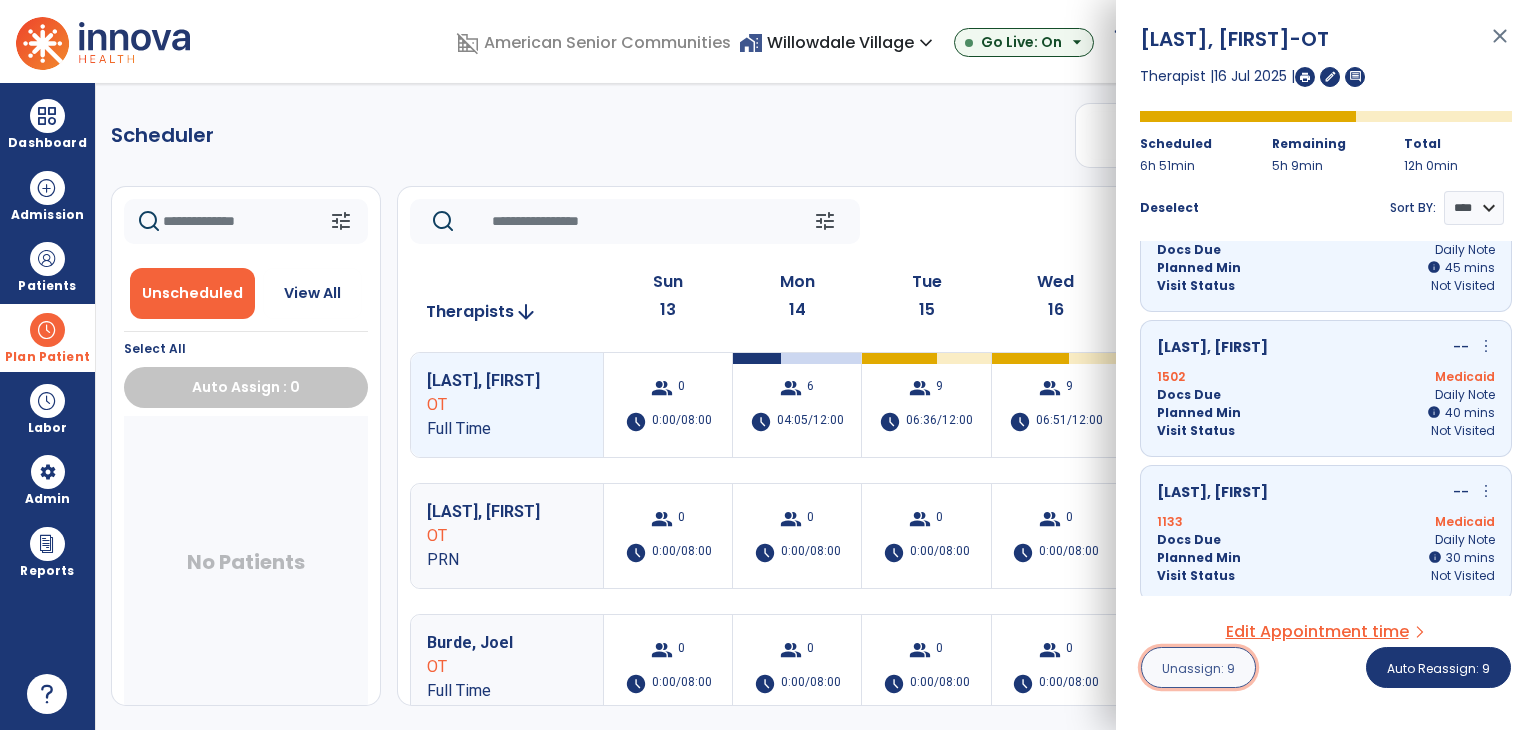click on "Unassign: 9" at bounding box center (1198, 668) 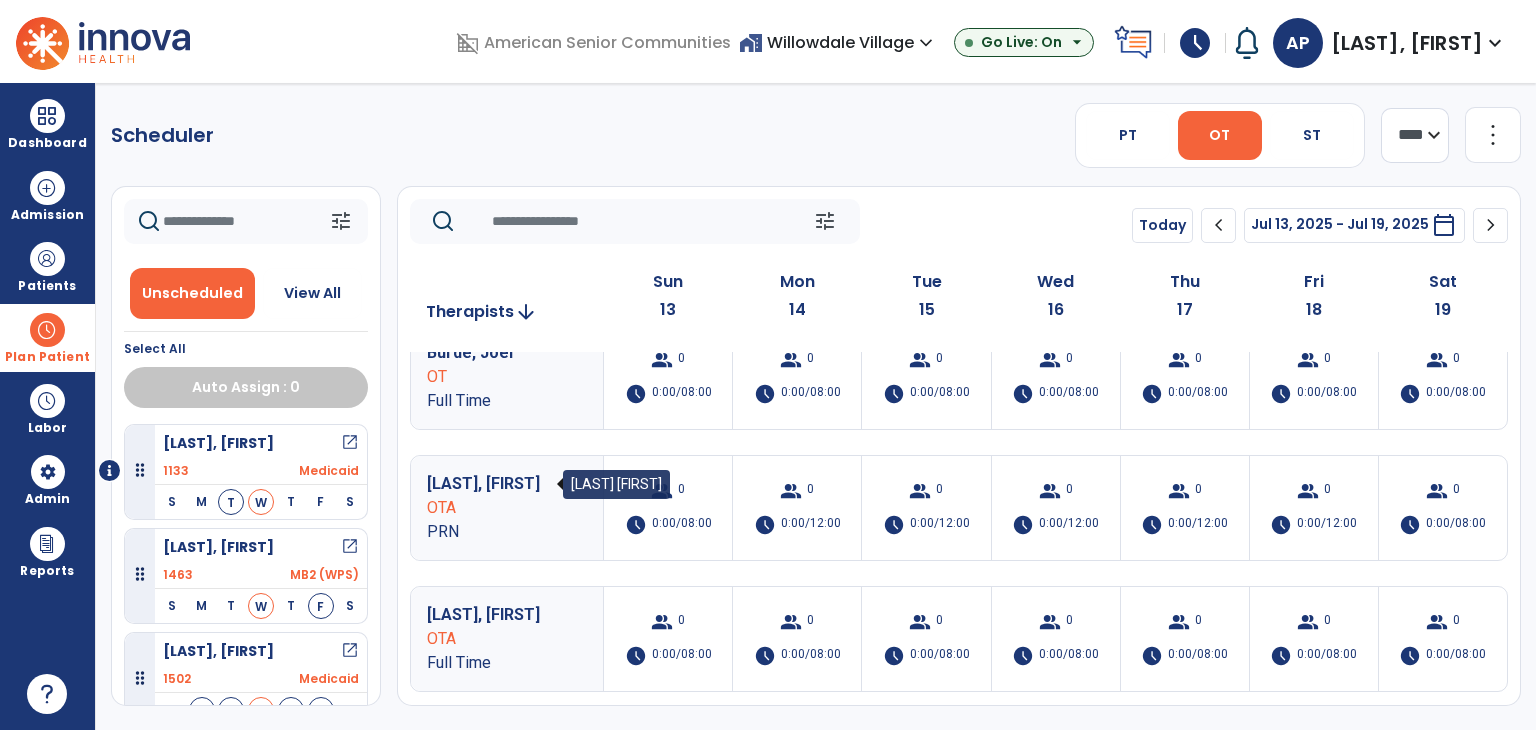 scroll, scrollTop: 300, scrollLeft: 0, axis: vertical 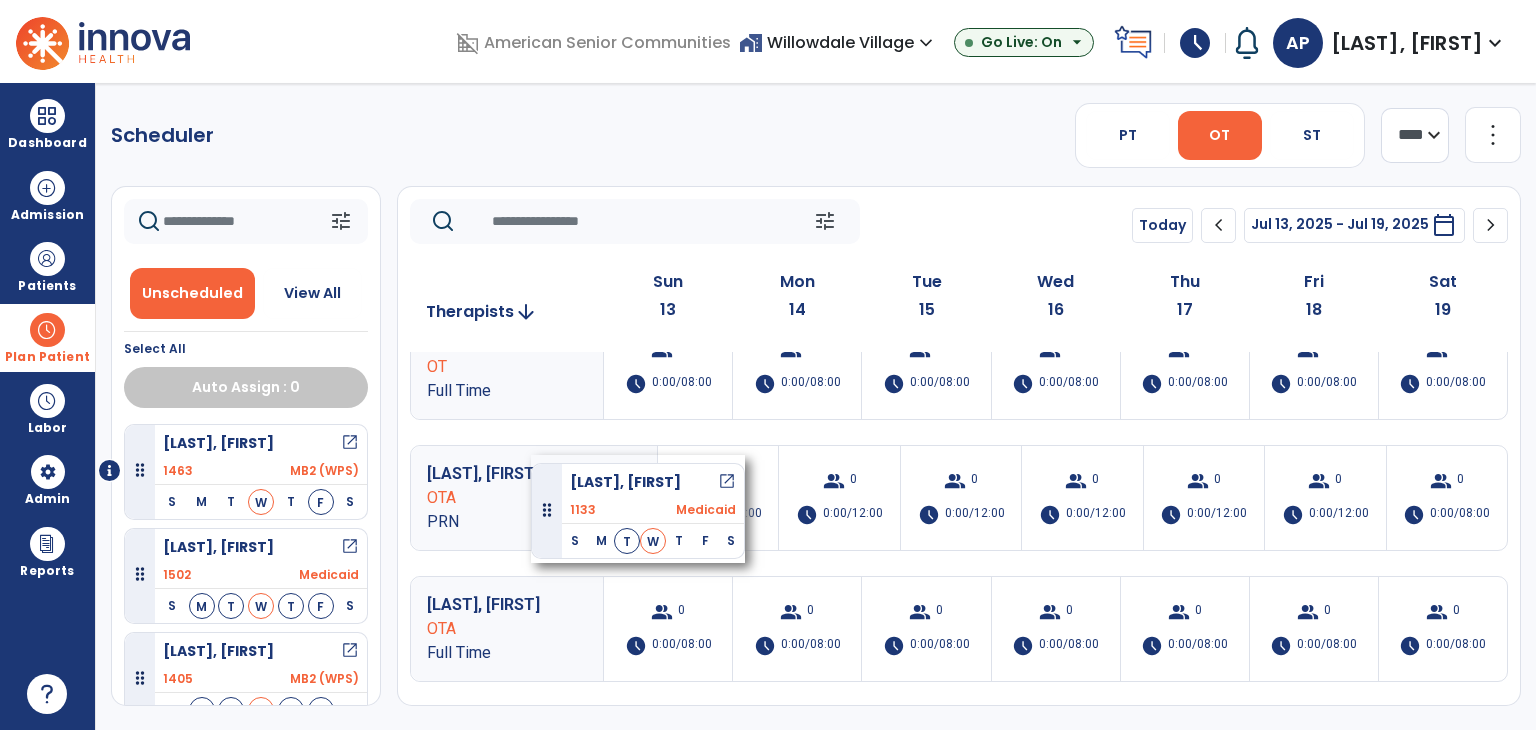 drag, startPoint x: 238, startPoint y: 437, endPoint x: 531, endPoint y: 455, distance: 293.55237 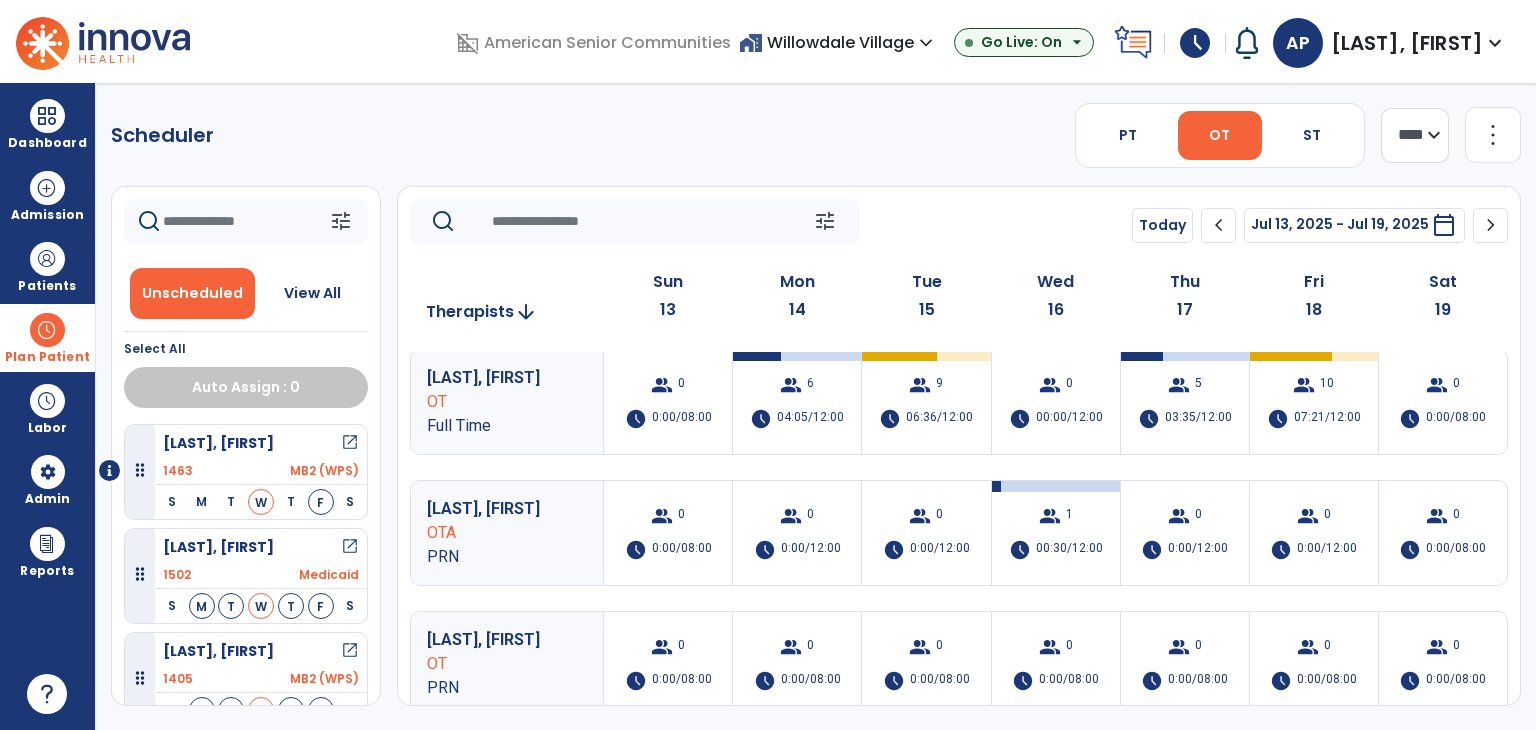 scroll, scrollTop: 0, scrollLeft: 0, axis: both 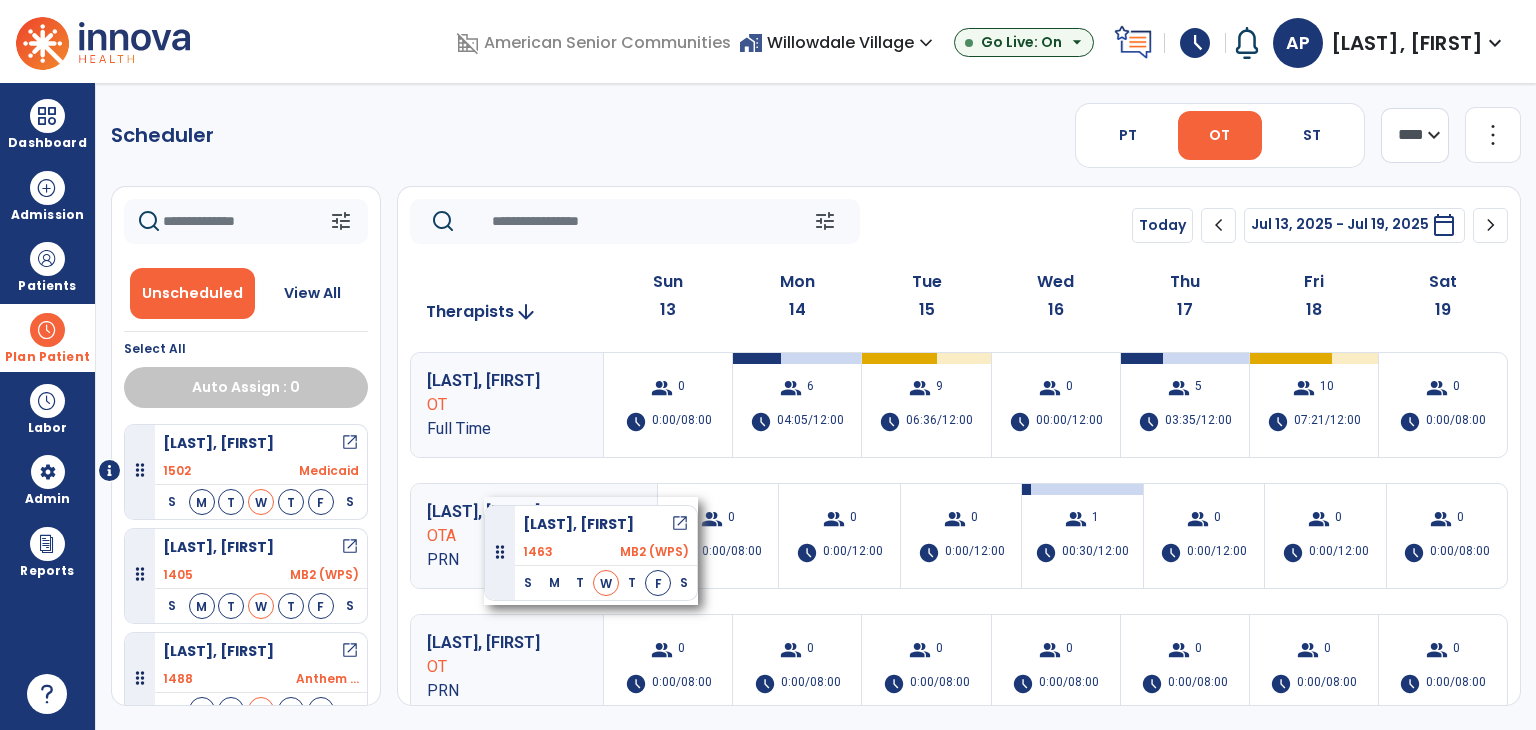 drag, startPoint x: 237, startPoint y: 442, endPoint x: 486, endPoint y: 497, distance: 255.00197 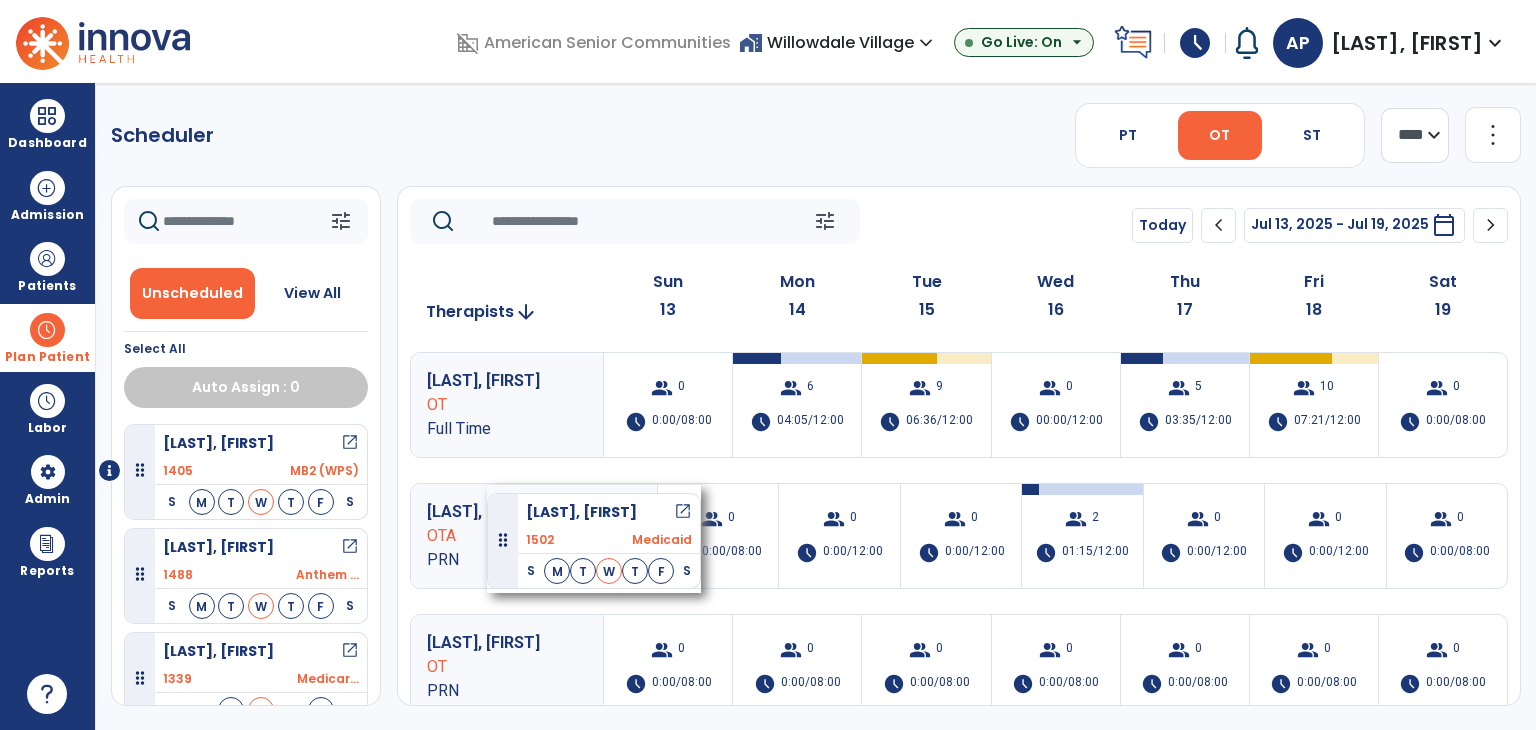 drag, startPoint x: 265, startPoint y: 450, endPoint x: 487, endPoint y: 485, distance: 224.74208 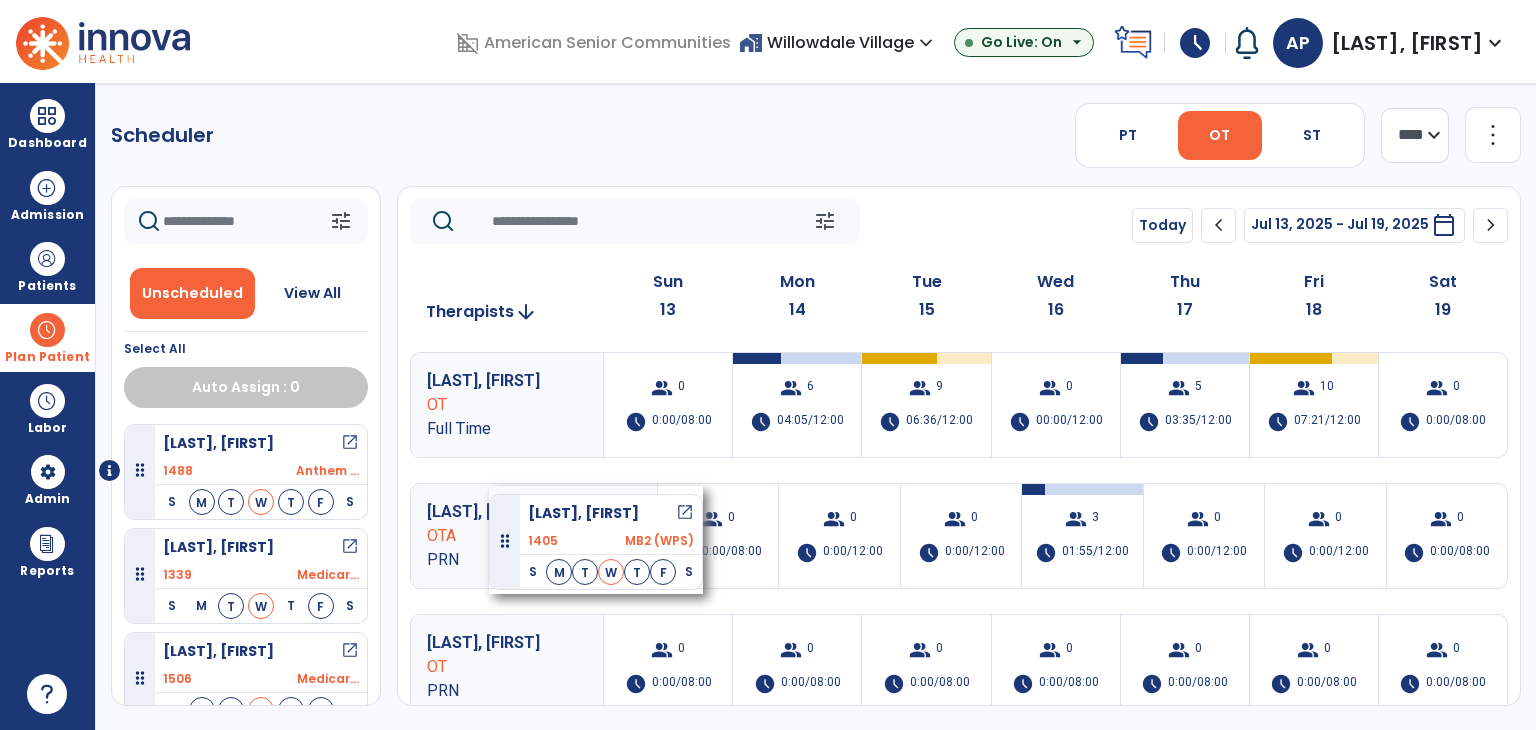 drag, startPoint x: 248, startPoint y: 450, endPoint x: 489, endPoint y: 486, distance: 243.67397 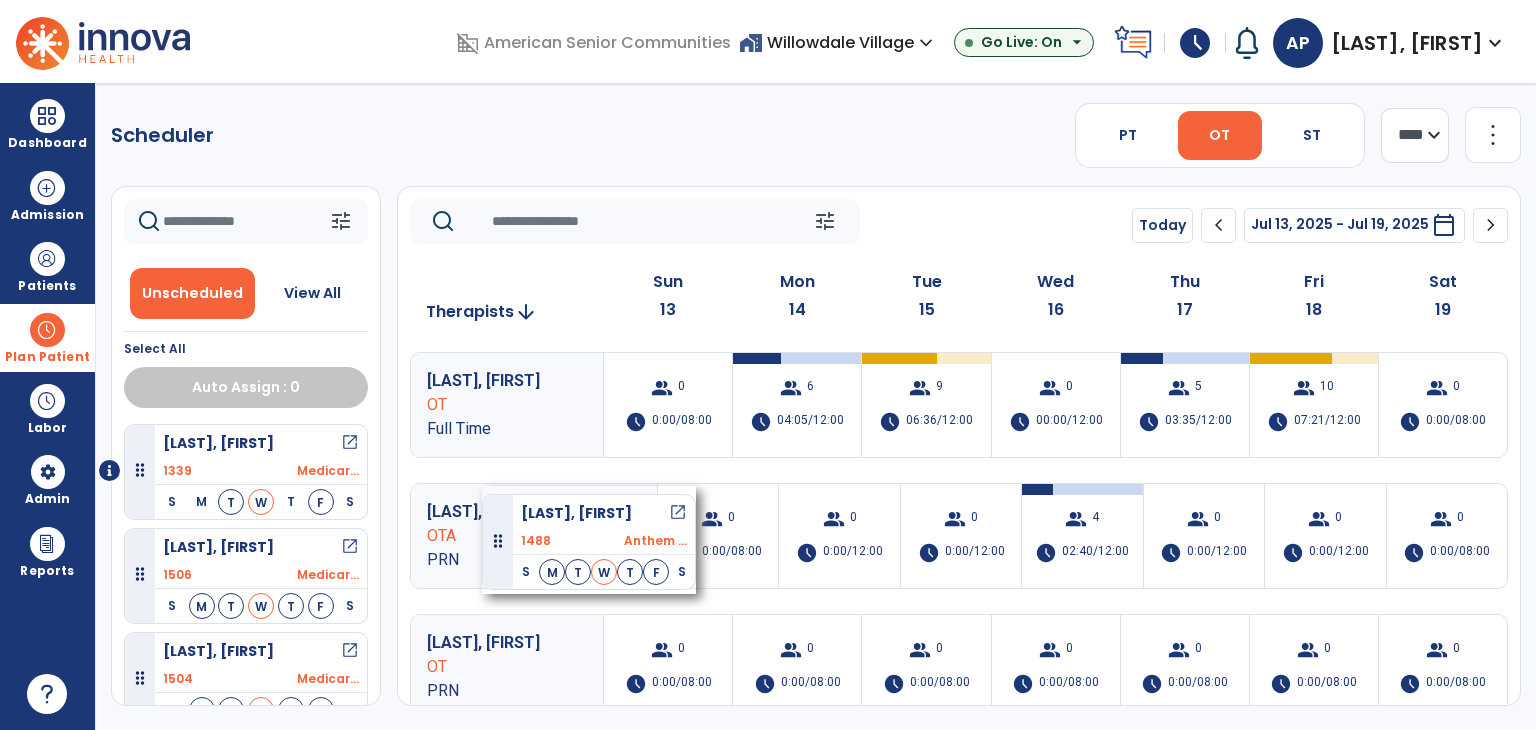 drag, startPoint x: 256, startPoint y: 449, endPoint x: 482, endPoint y: 486, distance: 229.00873 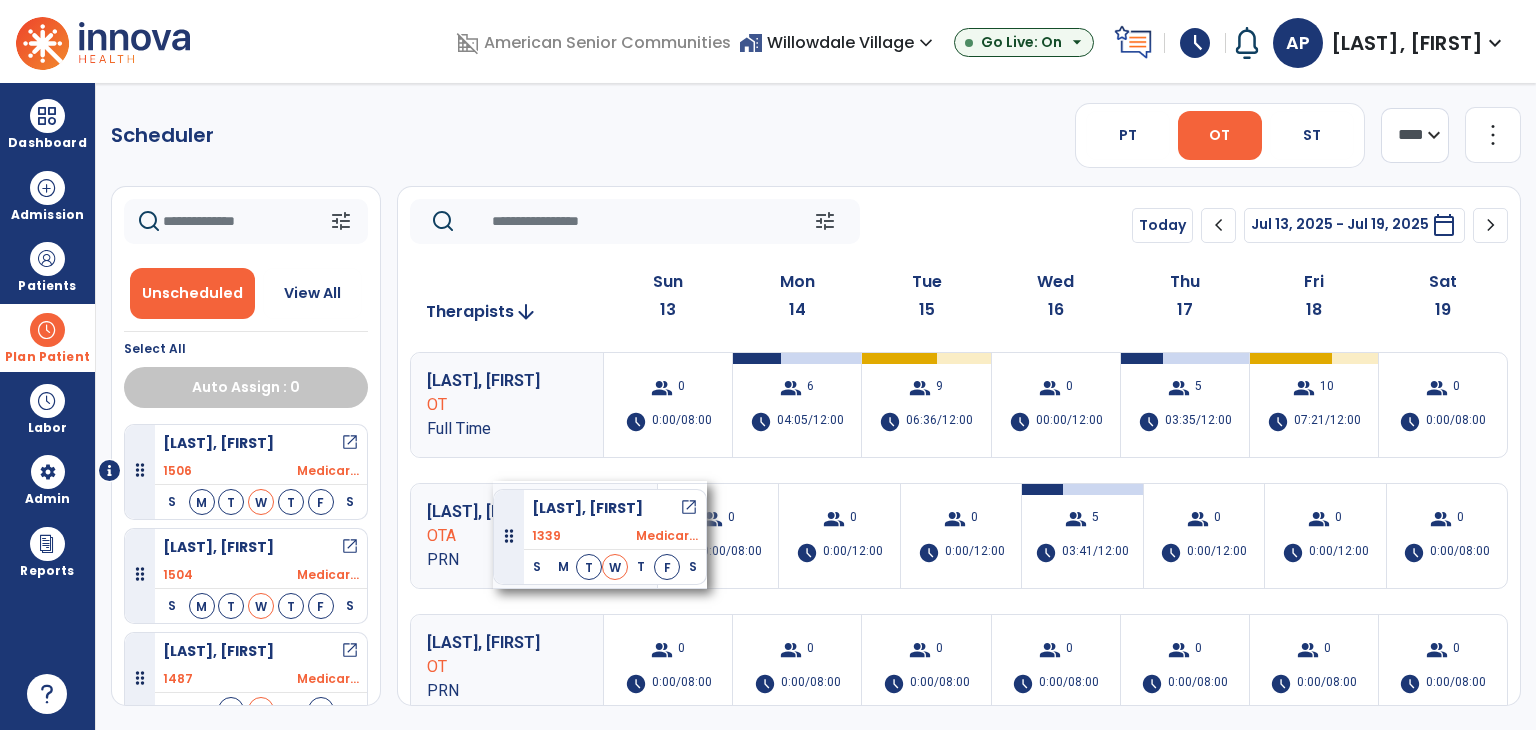 drag, startPoint x: 224, startPoint y: 450, endPoint x: 493, endPoint y: 481, distance: 270.78036 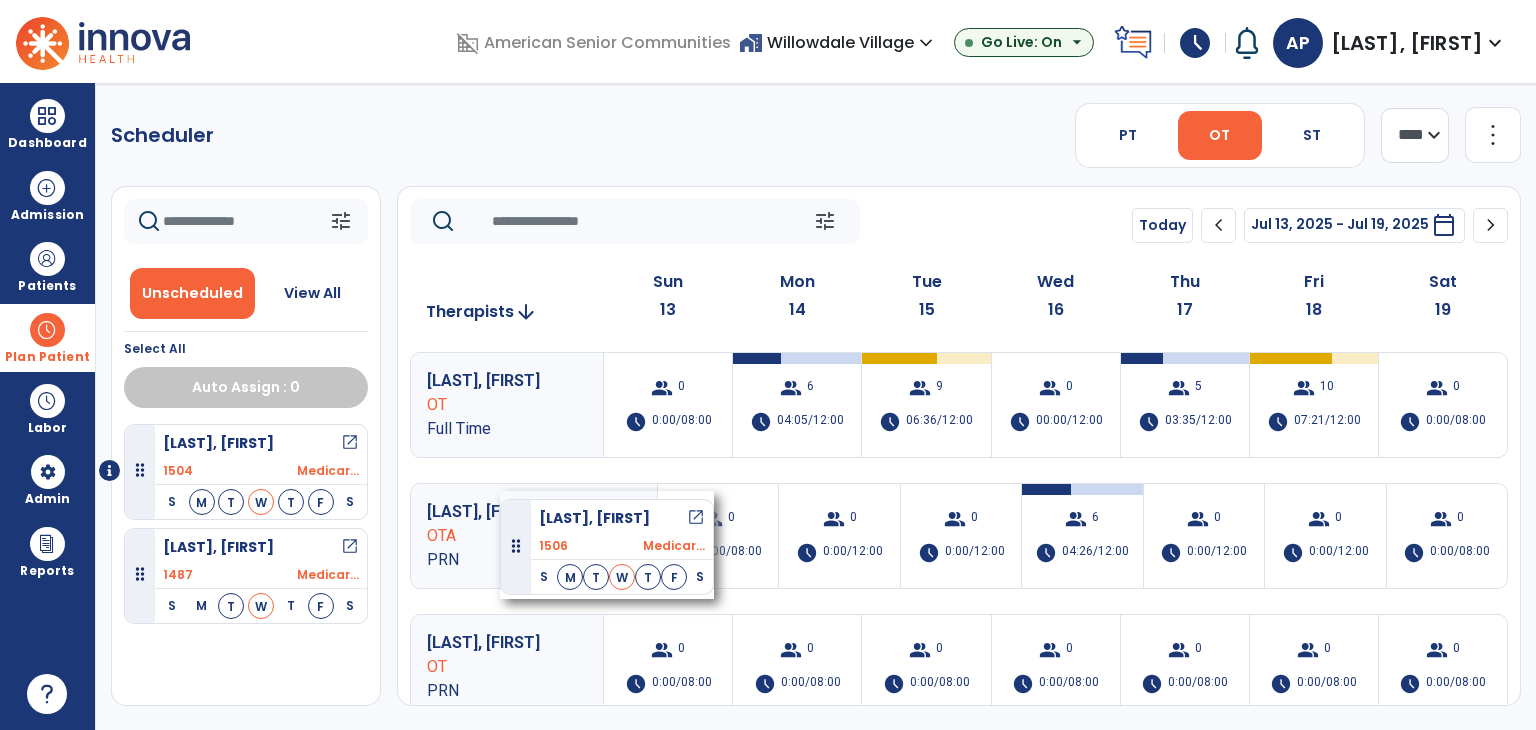 drag, startPoint x: 252, startPoint y: 447, endPoint x: 500, endPoint y: 491, distance: 251.87299 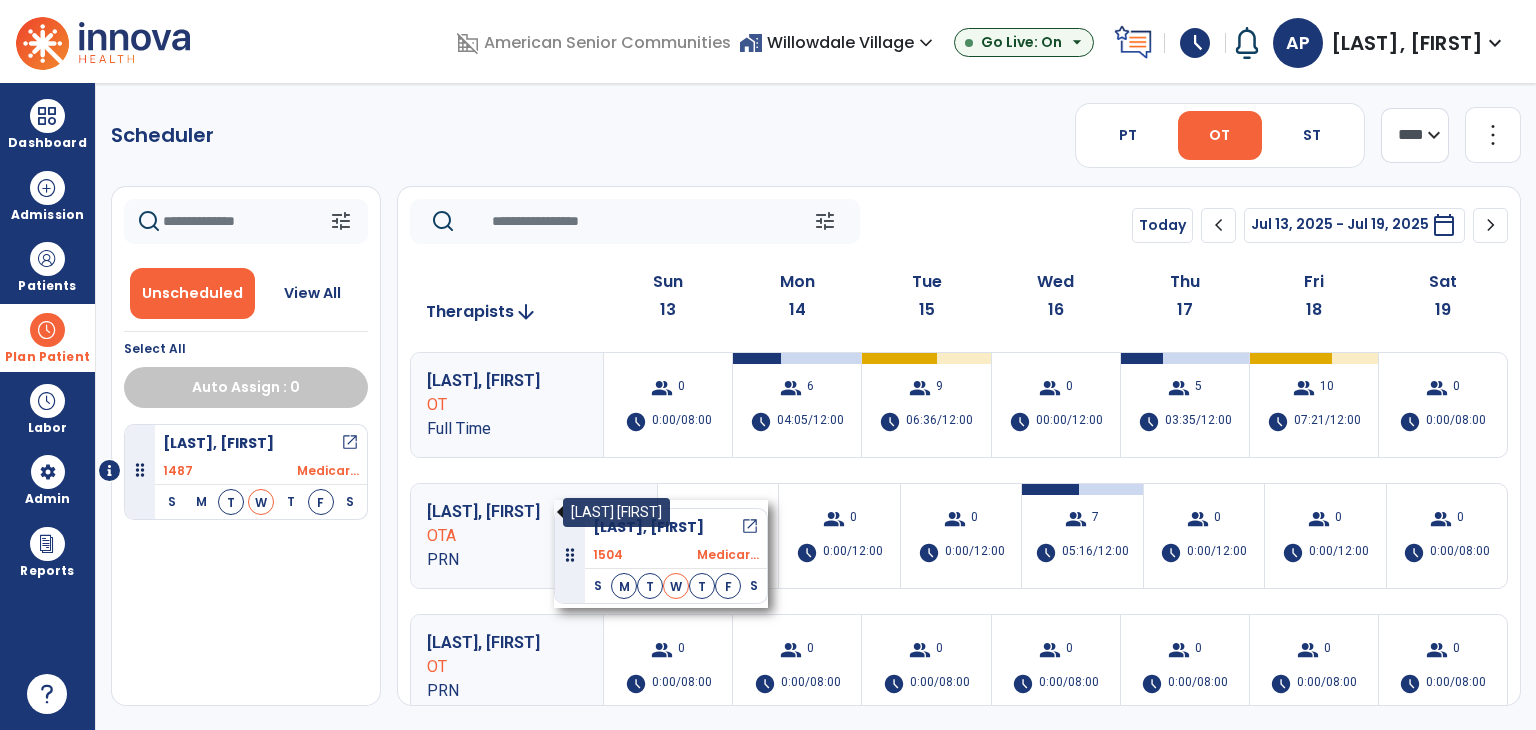 drag, startPoint x: 261, startPoint y: 439, endPoint x: 554, endPoint y: 500, distance: 299.28247 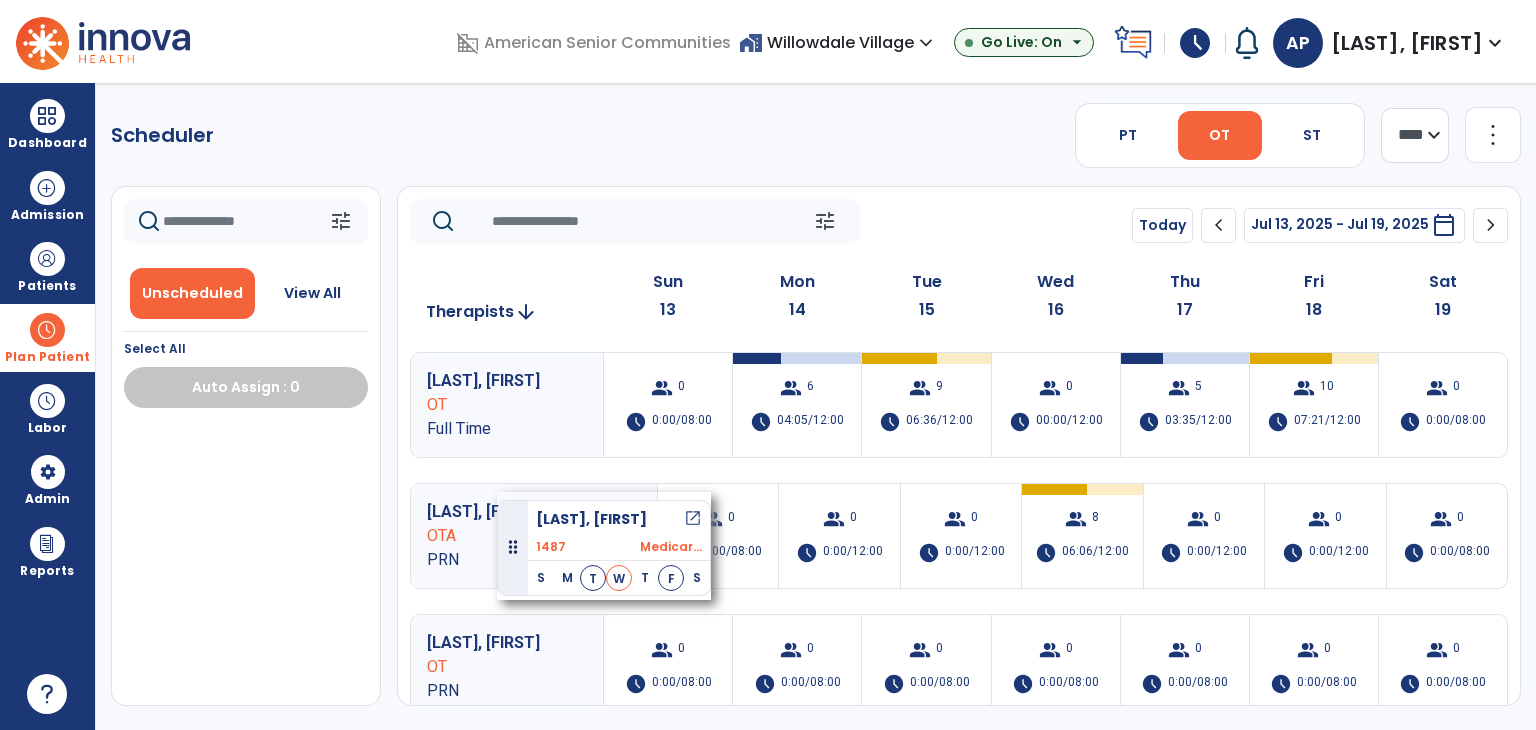 drag, startPoint x: 237, startPoint y: 444, endPoint x: 504, endPoint y: 493, distance: 271.459 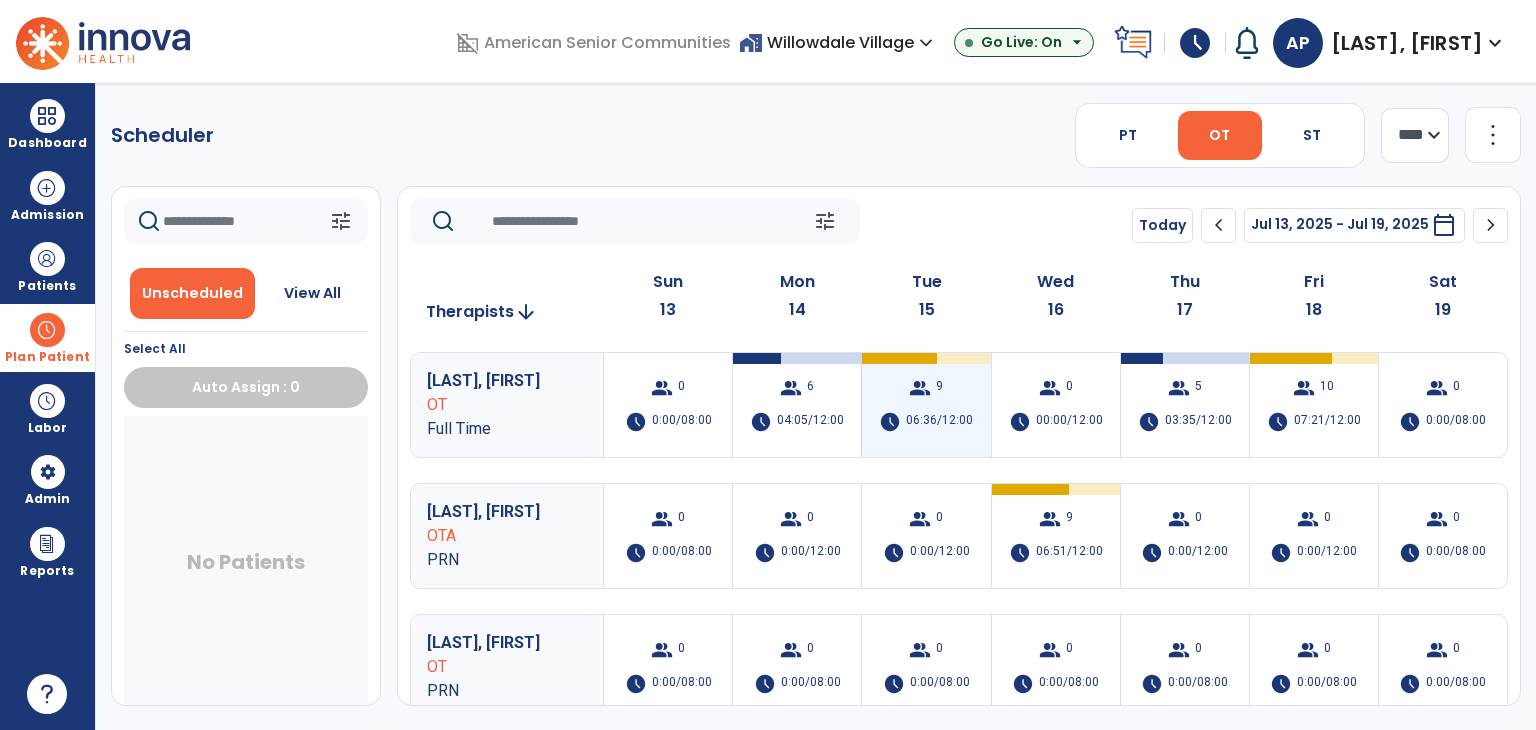 click on "group  9  schedule  06:36/12:00" at bounding box center [926, 405] 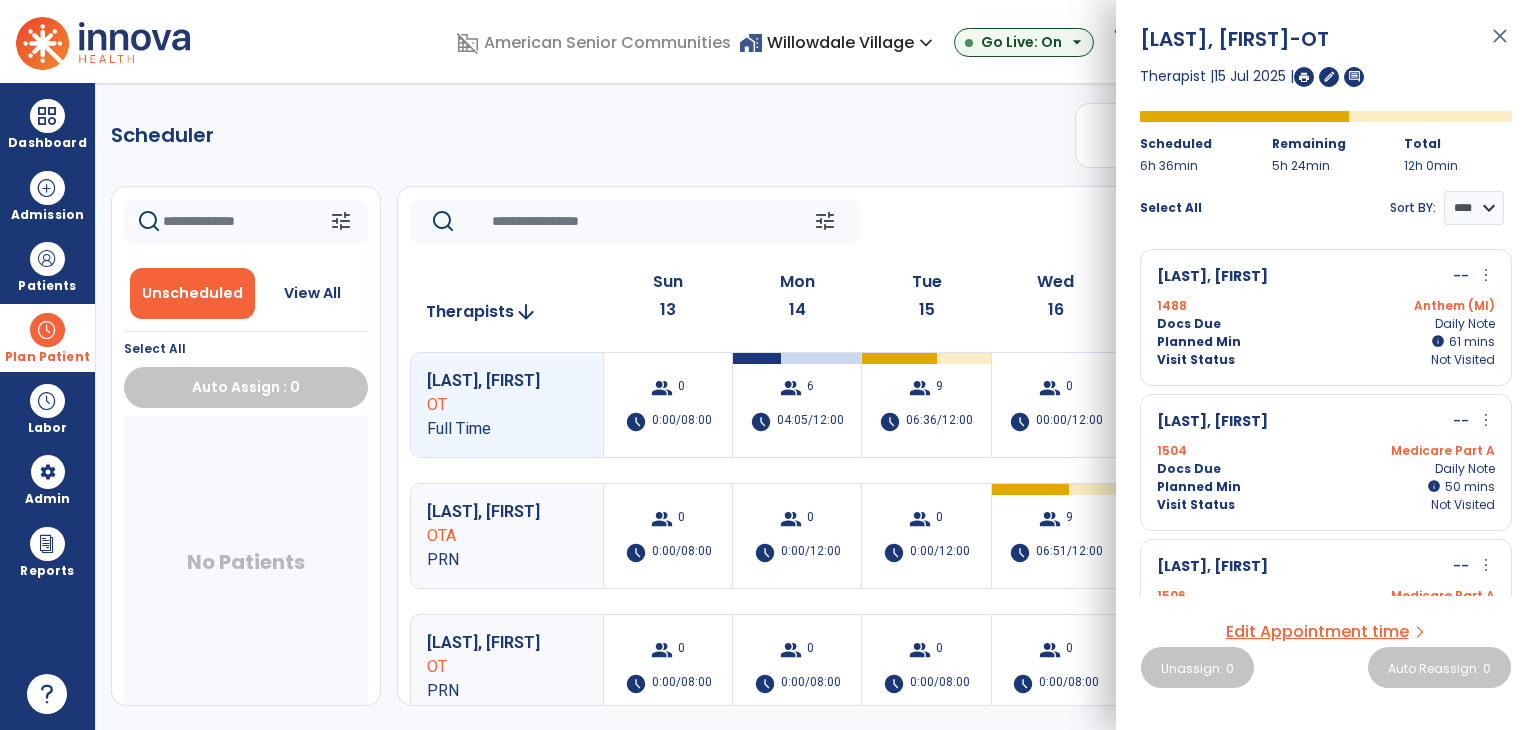 click on "1488 Anthem (MI)" at bounding box center (1326, 306) 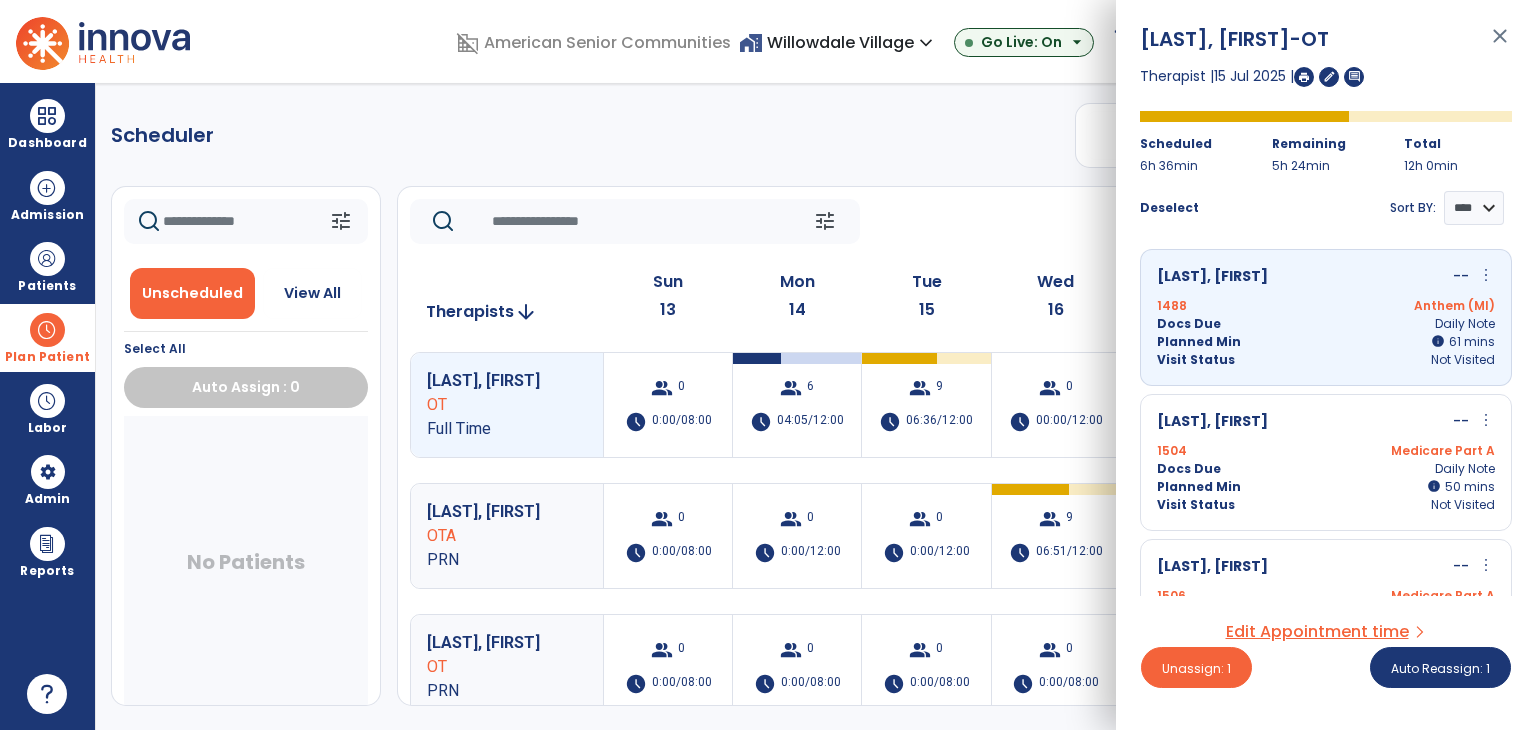 click on "Sims, Mary   --  more_vert  edit   Edit Session   alt_route   Split Minutes" at bounding box center (1326, 422) 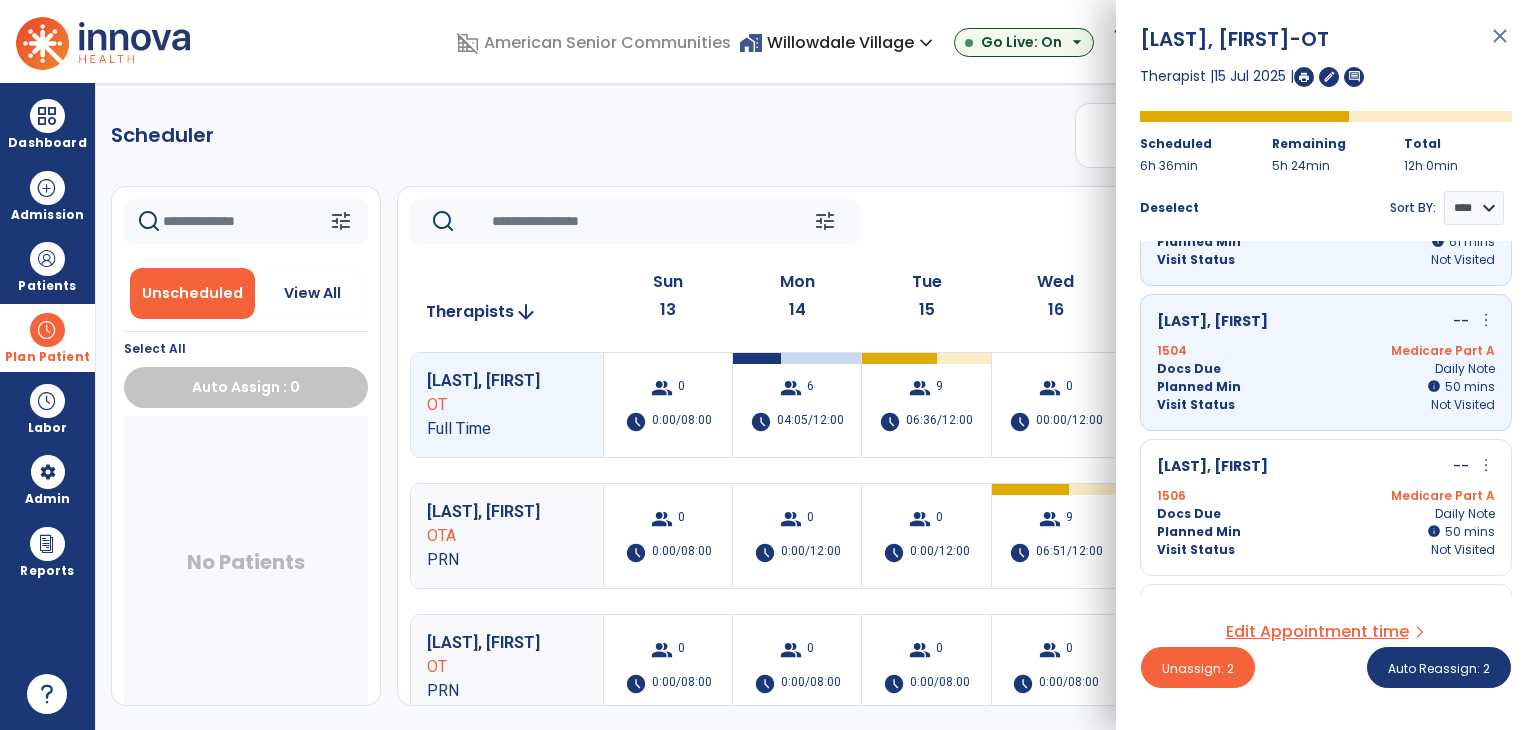 click on "Seavers, Douglas" at bounding box center (1212, 467) 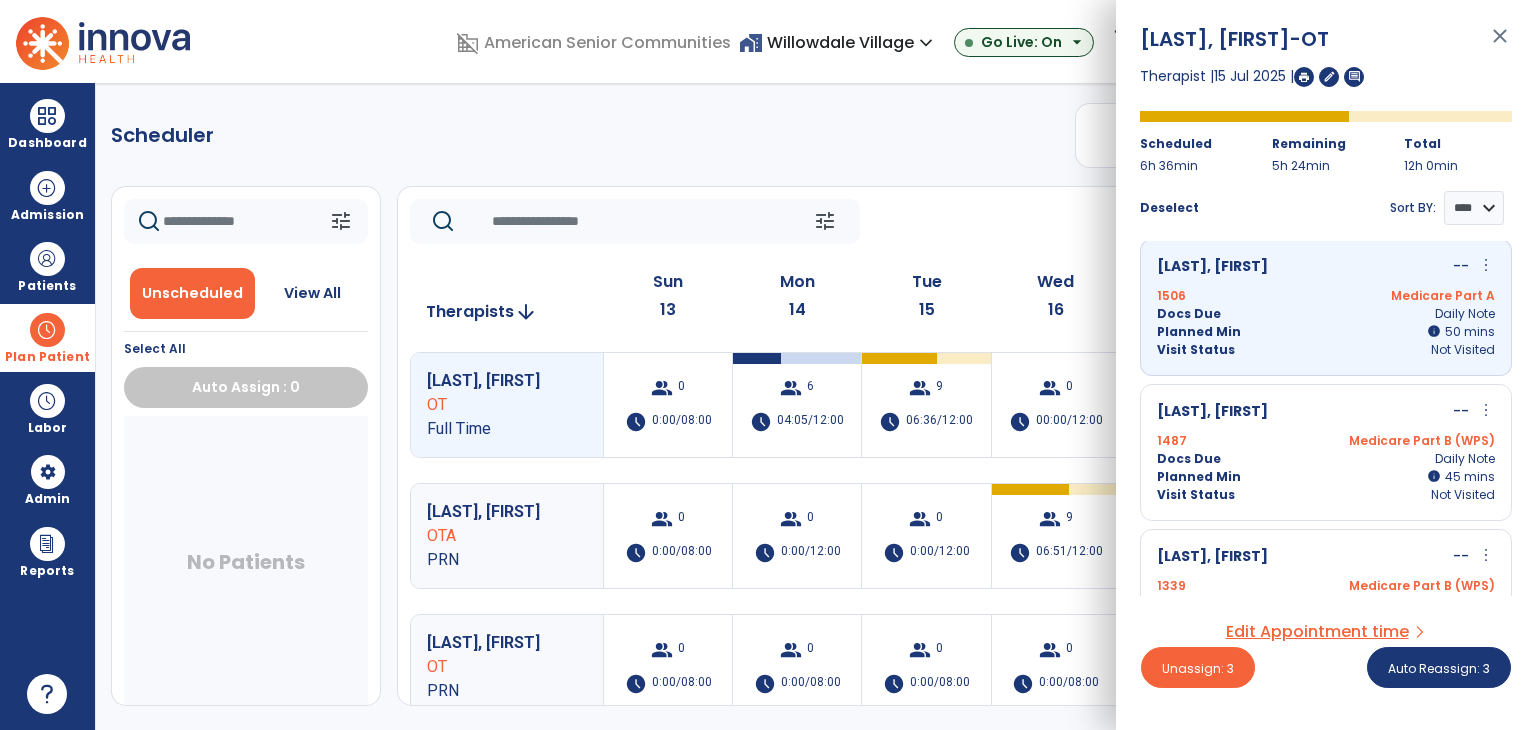click on "Docs Due Daily Note" at bounding box center (1326, 459) 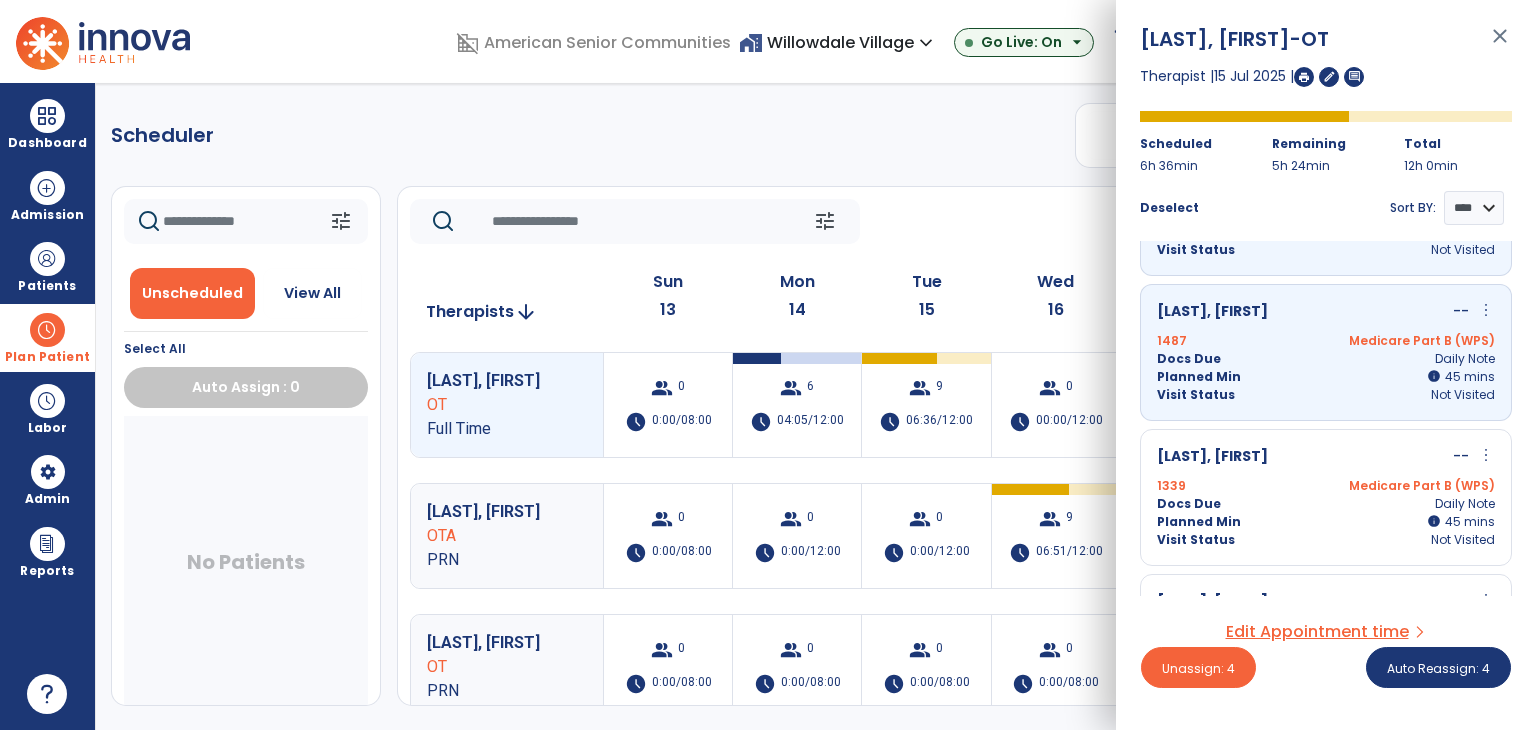click on "Sands, Louis   --  more_vert  edit   Edit Session   alt_route   Split Minutes  1339 Medicare Part B (WPS)  Docs Due Daily Note   Planned Min  info   45 I 45 mins  Visit Status  Not Visited" at bounding box center (1326, 497) 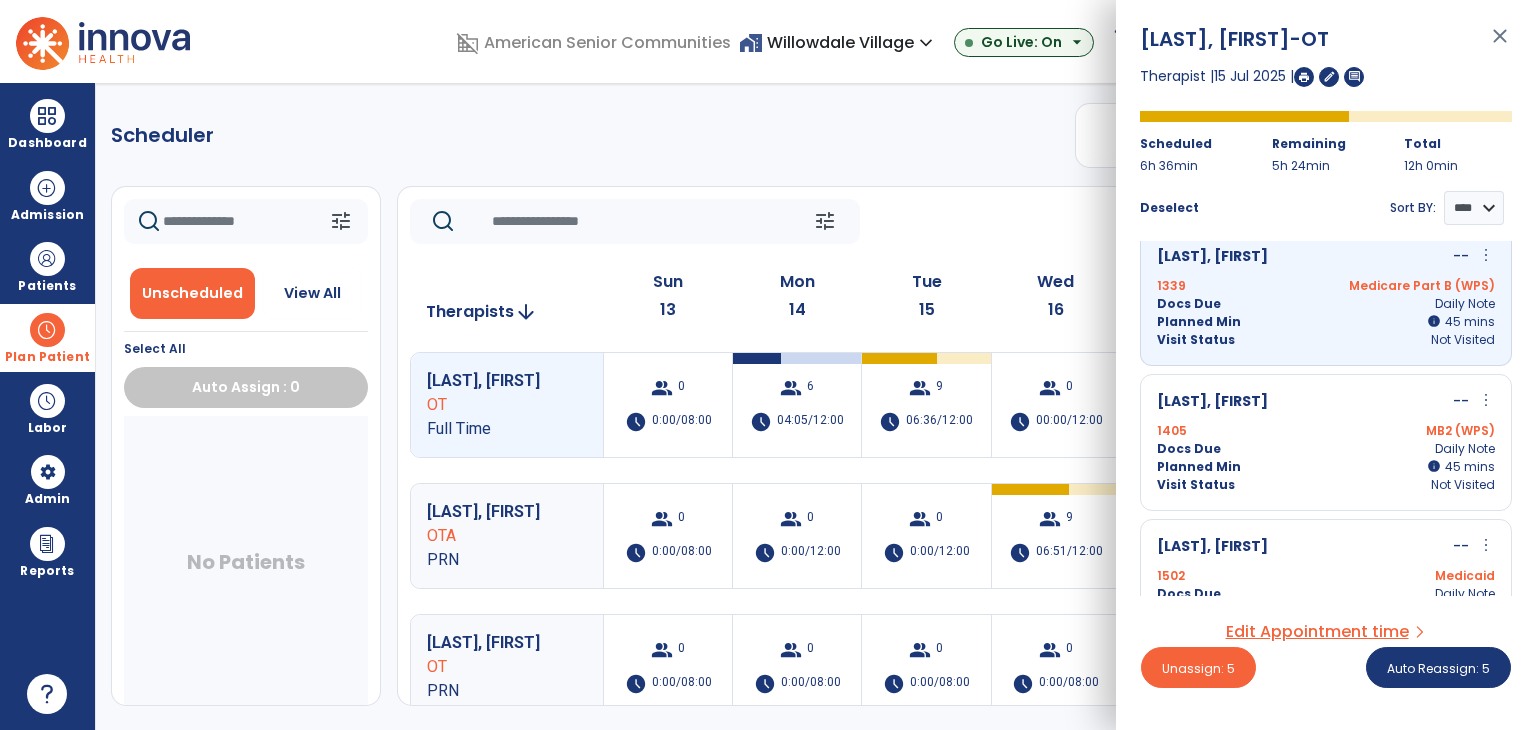 click on "Docs Due Daily Note" at bounding box center [1326, 449] 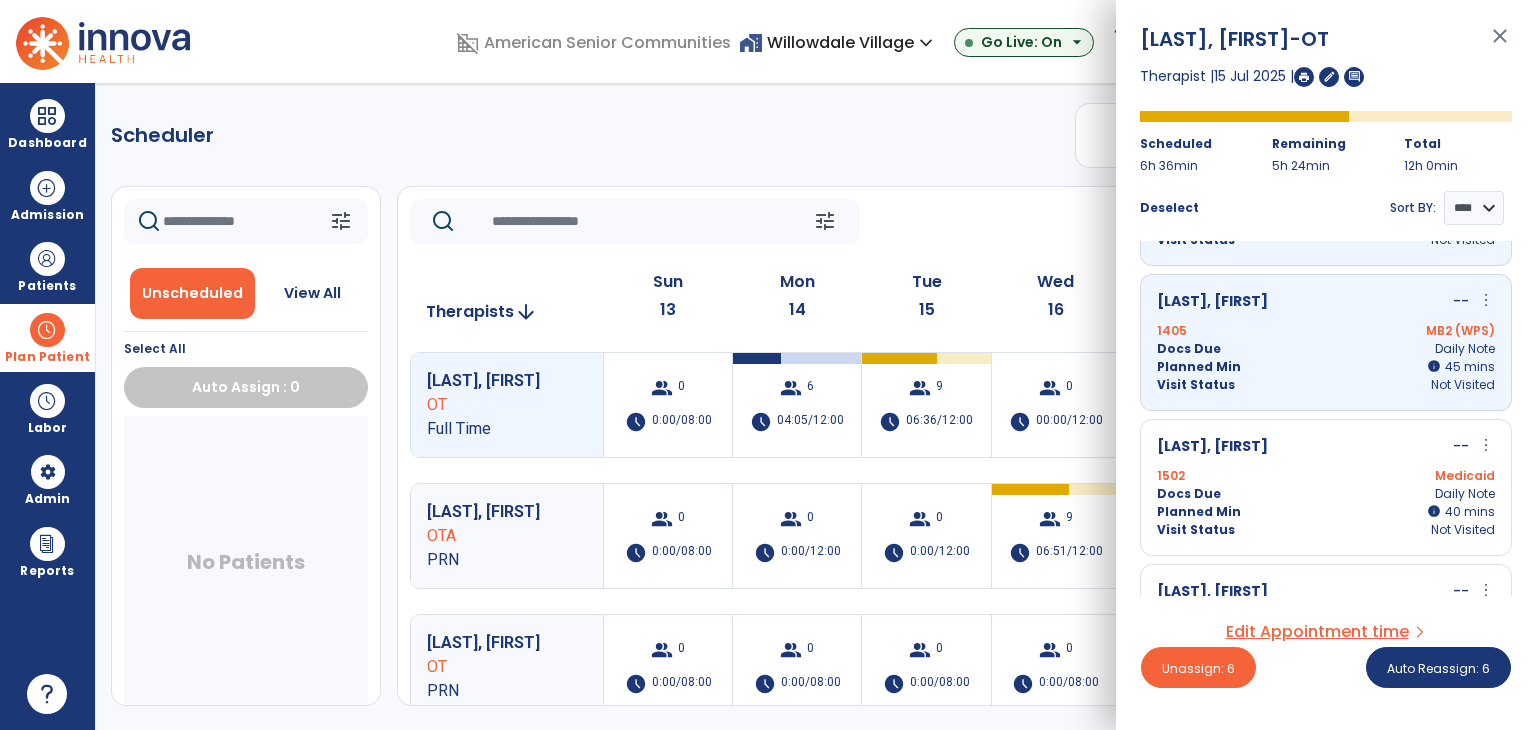 click on "Hunt, Tamara   --  more_vert  edit   Edit Session   alt_route   Split Minutes" at bounding box center (1326, 447) 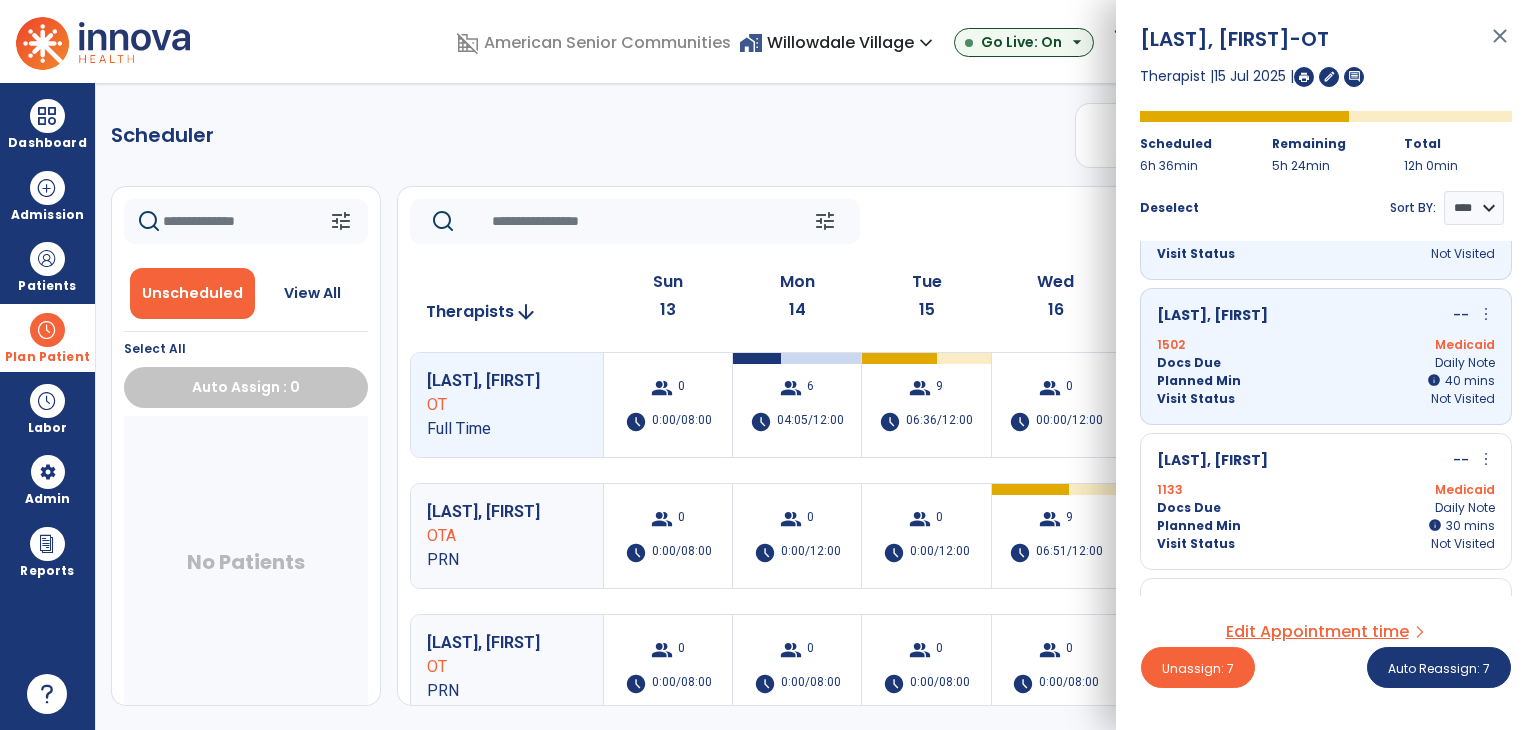 scroll, scrollTop: 900, scrollLeft: 0, axis: vertical 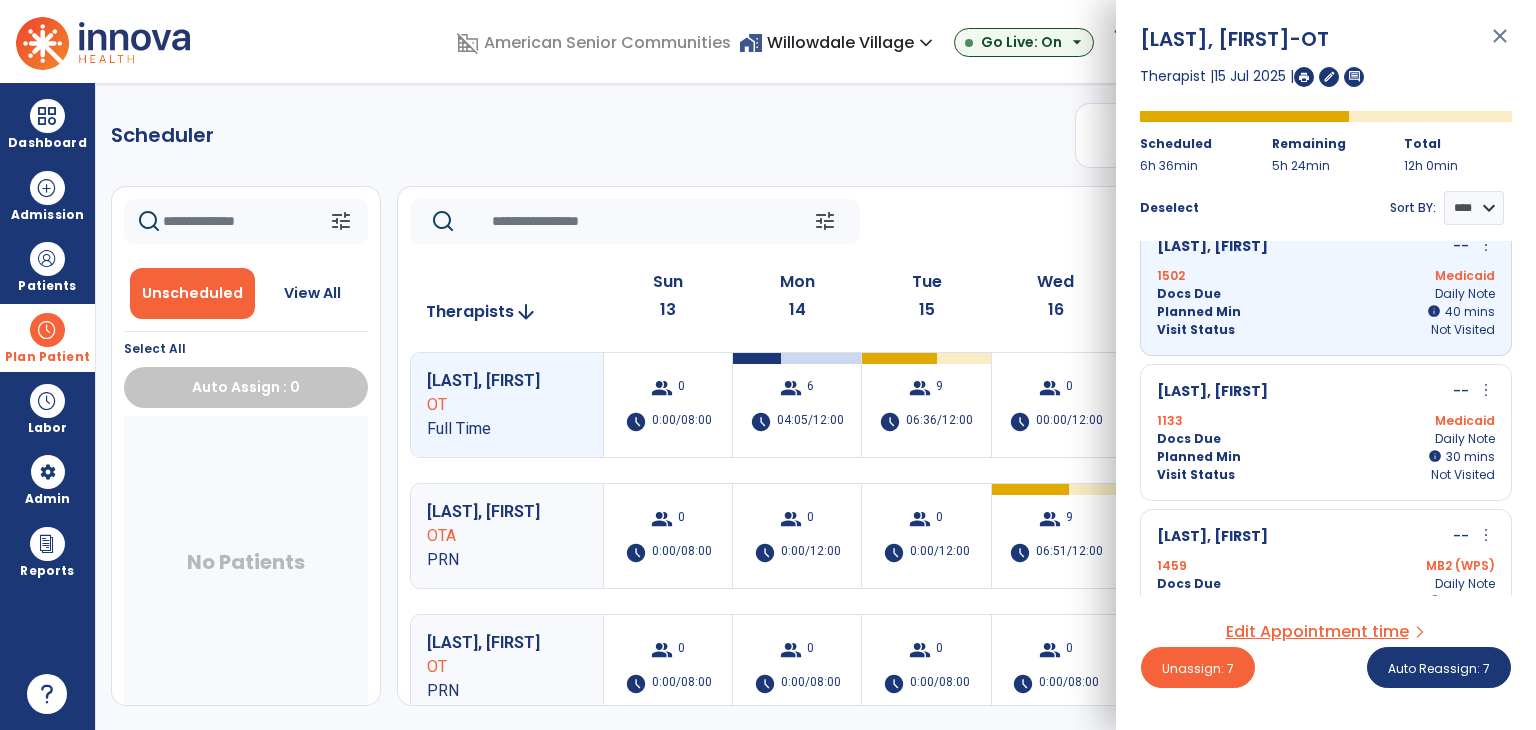 click on "Planned Min  info   30 I 30 mins" at bounding box center [1326, 457] 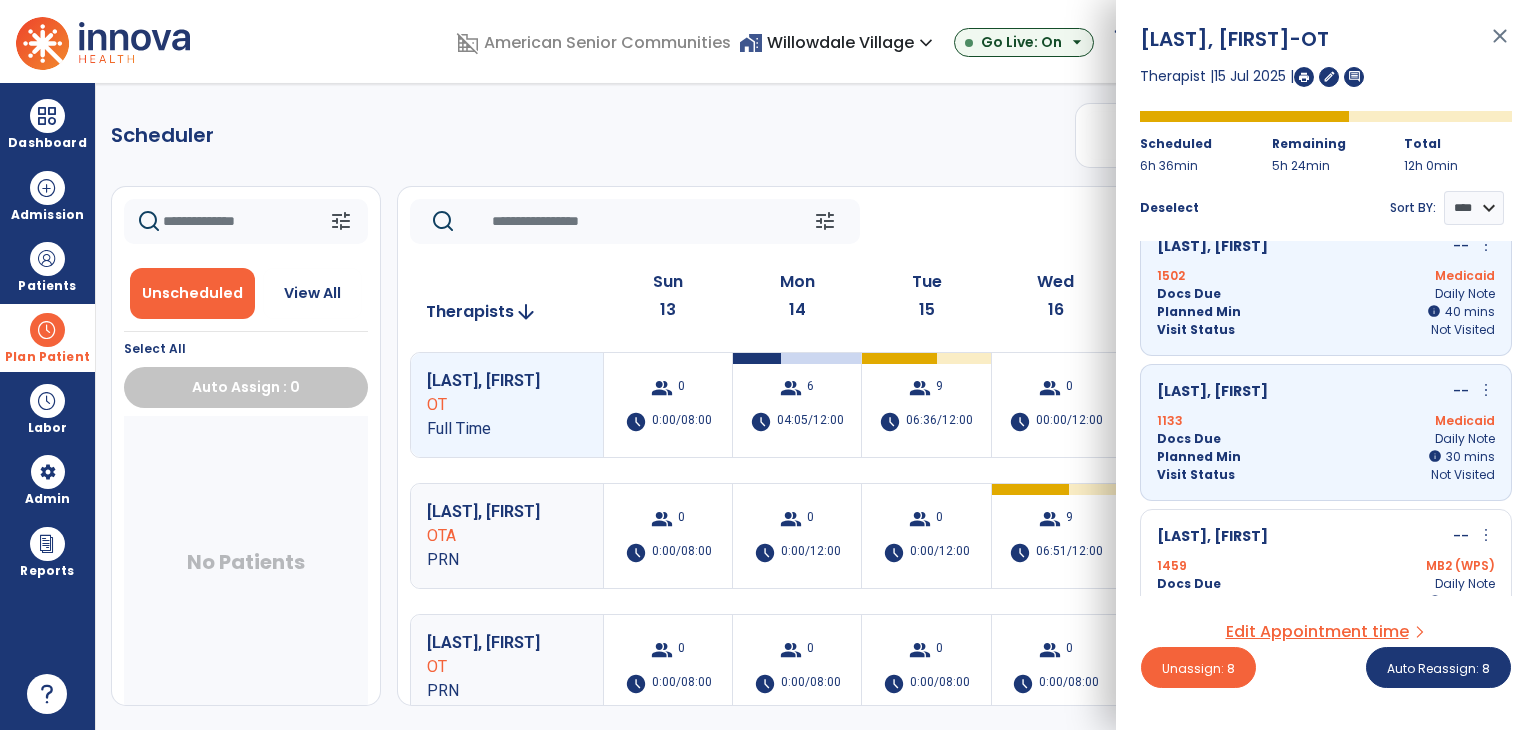 scroll, scrollTop: 944, scrollLeft: 0, axis: vertical 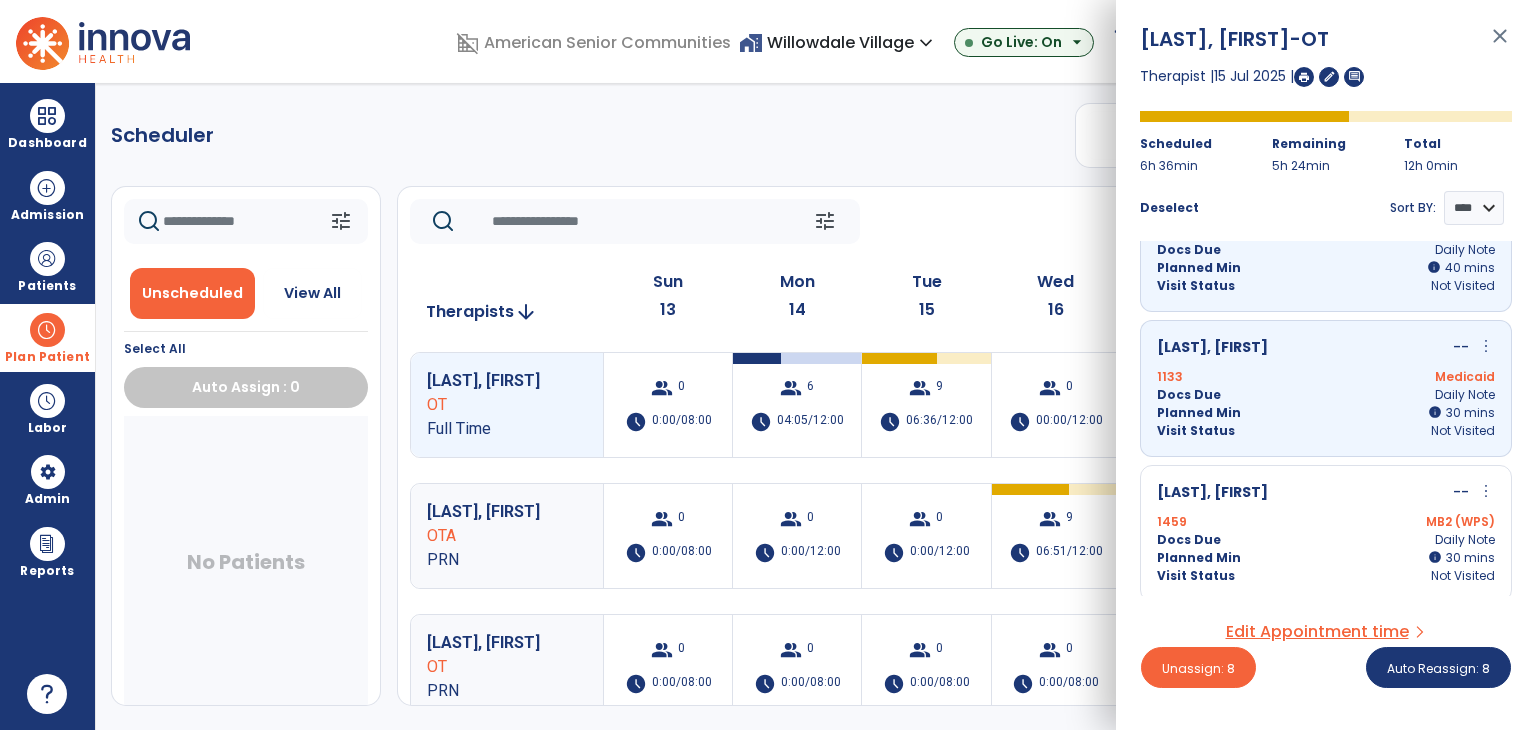 click on "Page, Ruth   --  more_vert  edit   Edit Session   alt_route   Split Minutes  1459 MB2 (WPS)  Docs Due Daily Note   Planned Min  info   30 I 30 mins  Visit Status  Not Visited" at bounding box center (1326, 533) 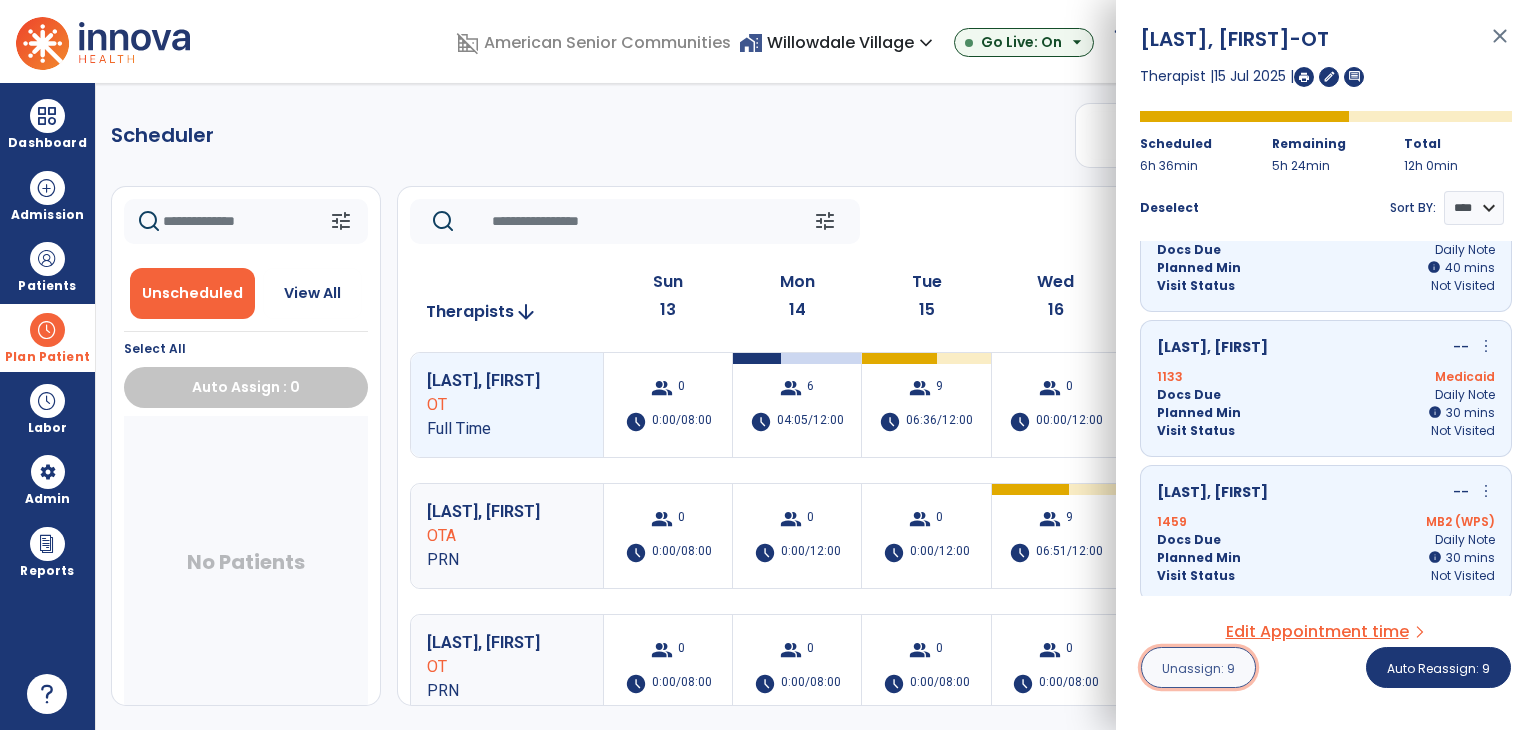 click on "Unassign: 9" at bounding box center (1198, 668) 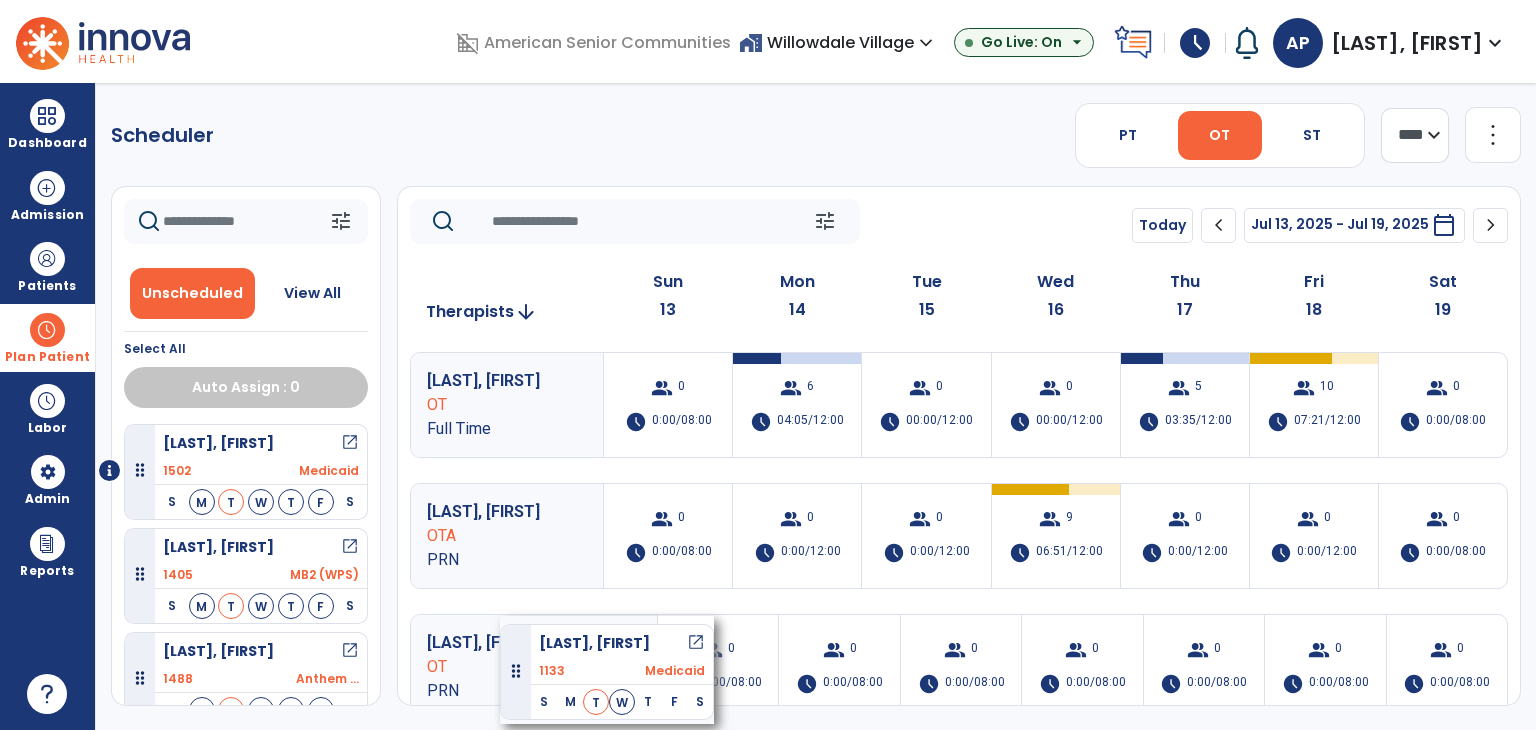 drag, startPoint x: 236, startPoint y: 447, endPoint x: 500, endPoint y: 616, distance: 313.45972 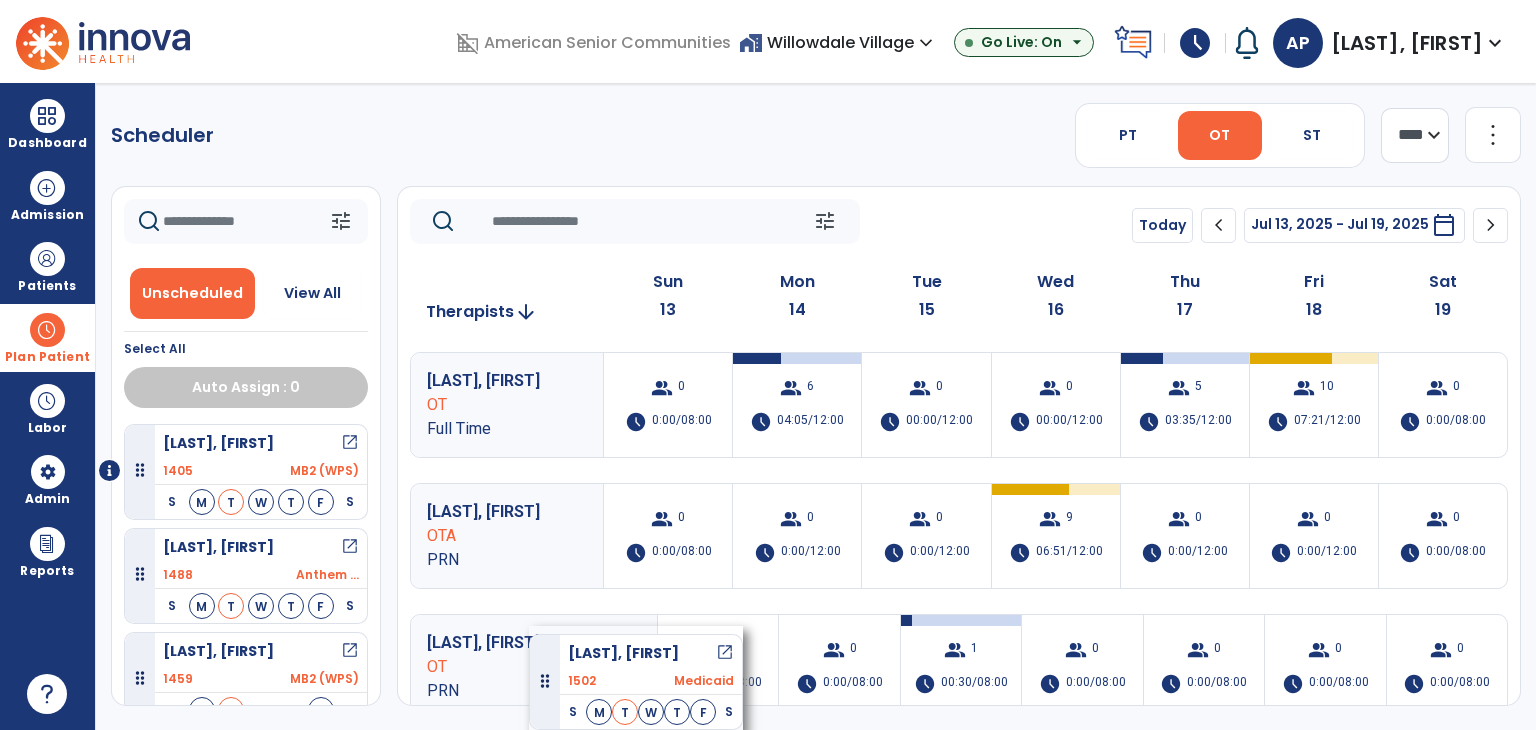 drag, startPoint x: 231, startPoint y: 453, endPoint x: 529, endPoint y: 626, distance: 344.57654 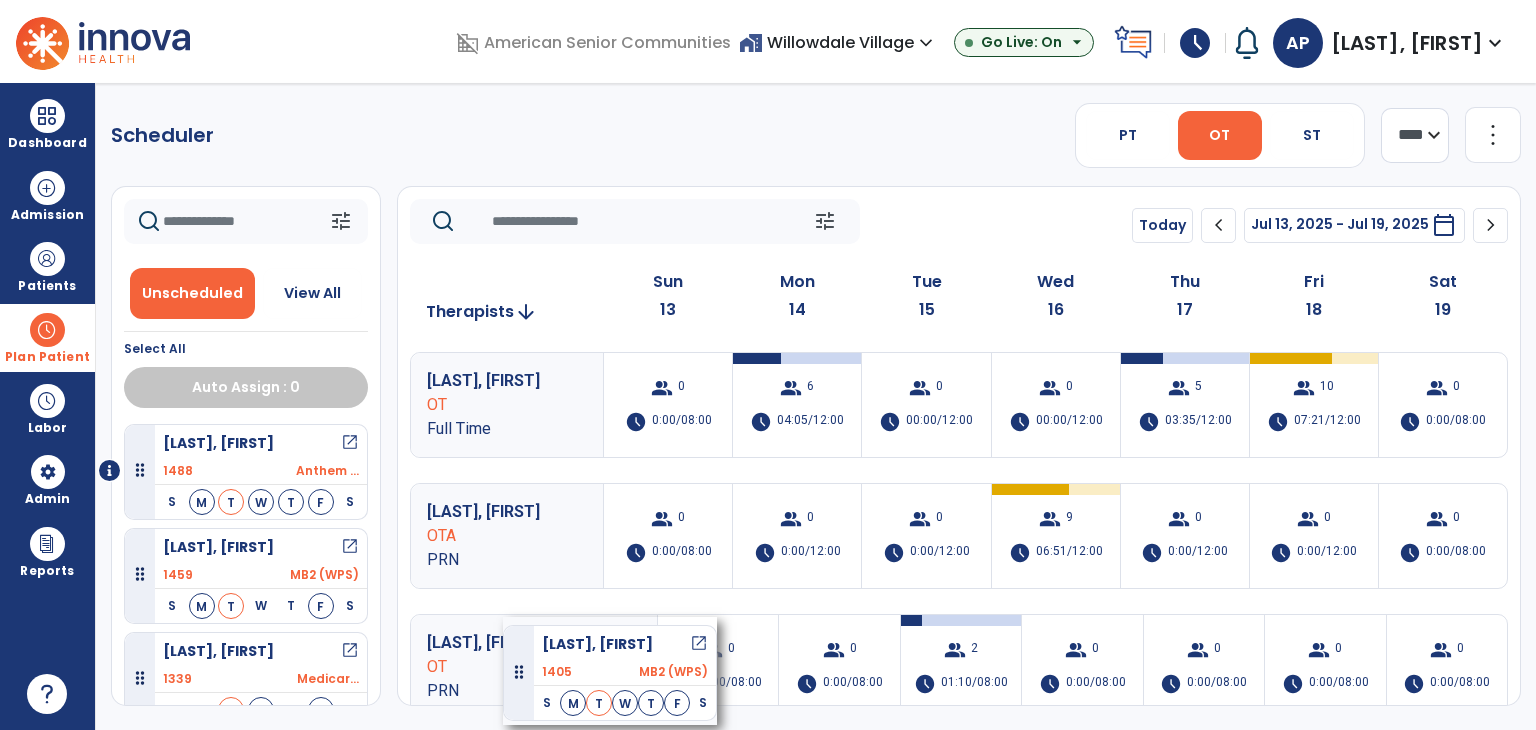 drag, startPoint x: 219, startPoint y: 444, endPoint x: 503, endPoint y: 617, distance: 332.54324 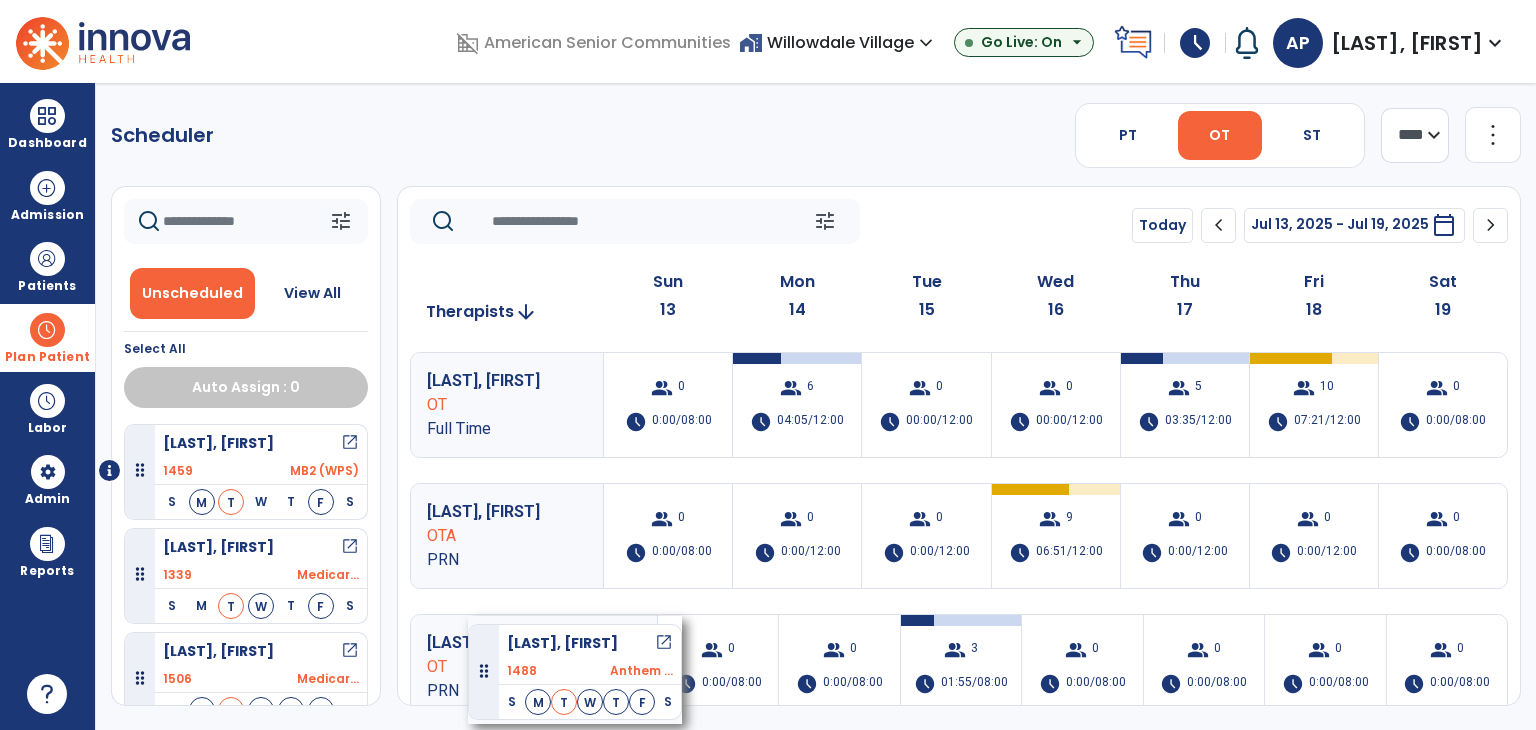 drag, startPoint x: 207, startPoint y: 438, endPoint x: 476, endPoint y: 621, distance: 325.34598 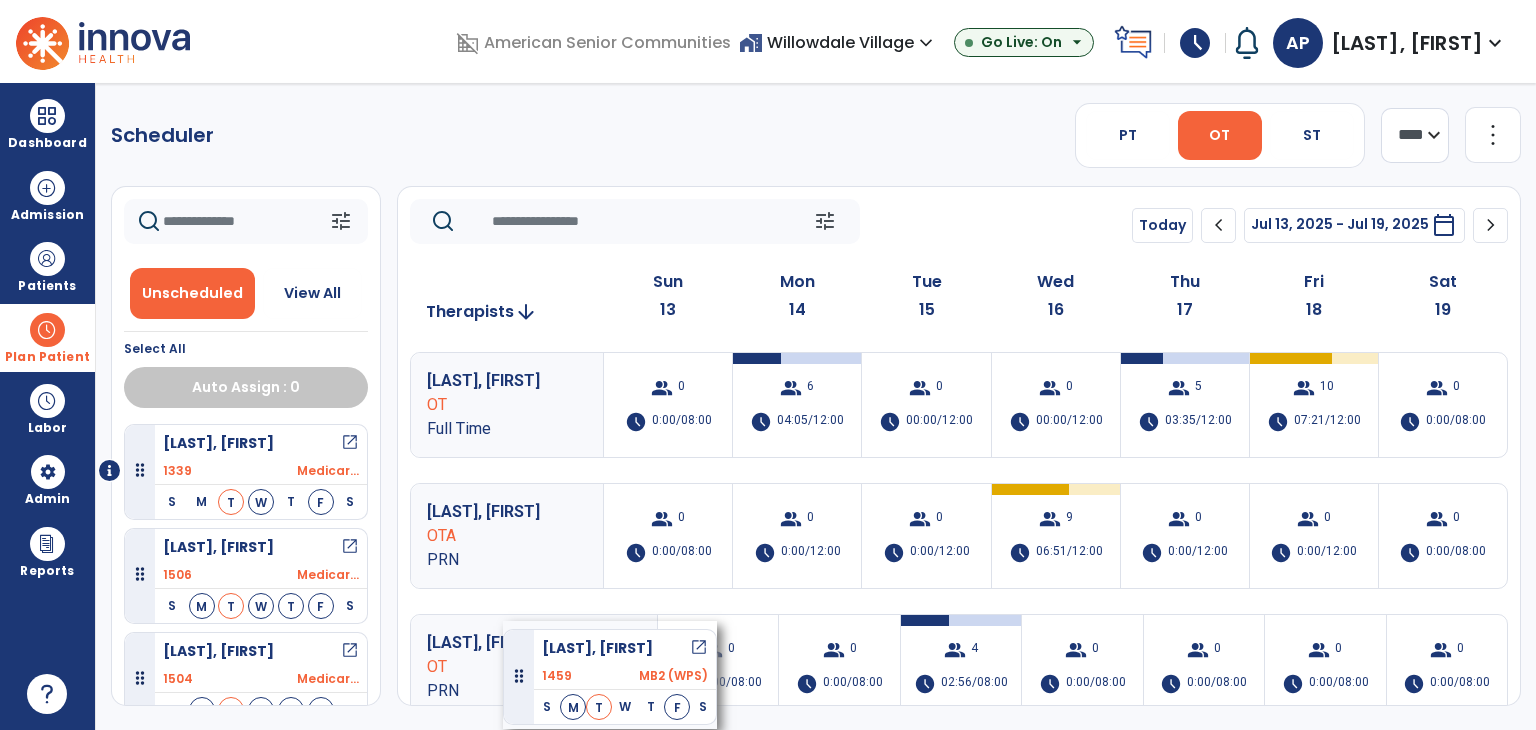 drag, startPoint x: 237, startPoint y: 448, endPoint x: 503, endPoint y: 621, distance: 317.309 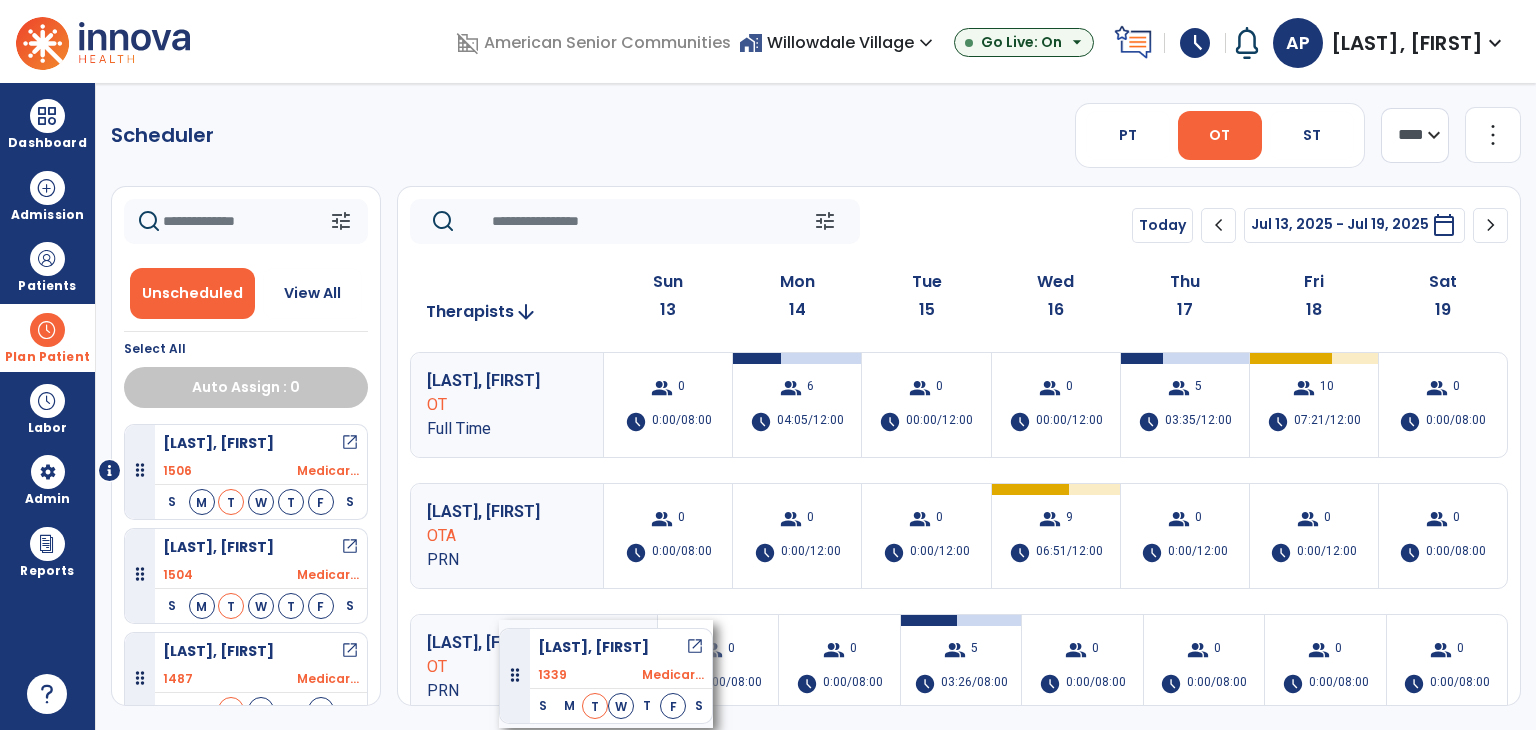 drag, startPoint x: 240, startPoint y: 447, endPoint x: 499, endPoint y: 620, distance: 311.4643 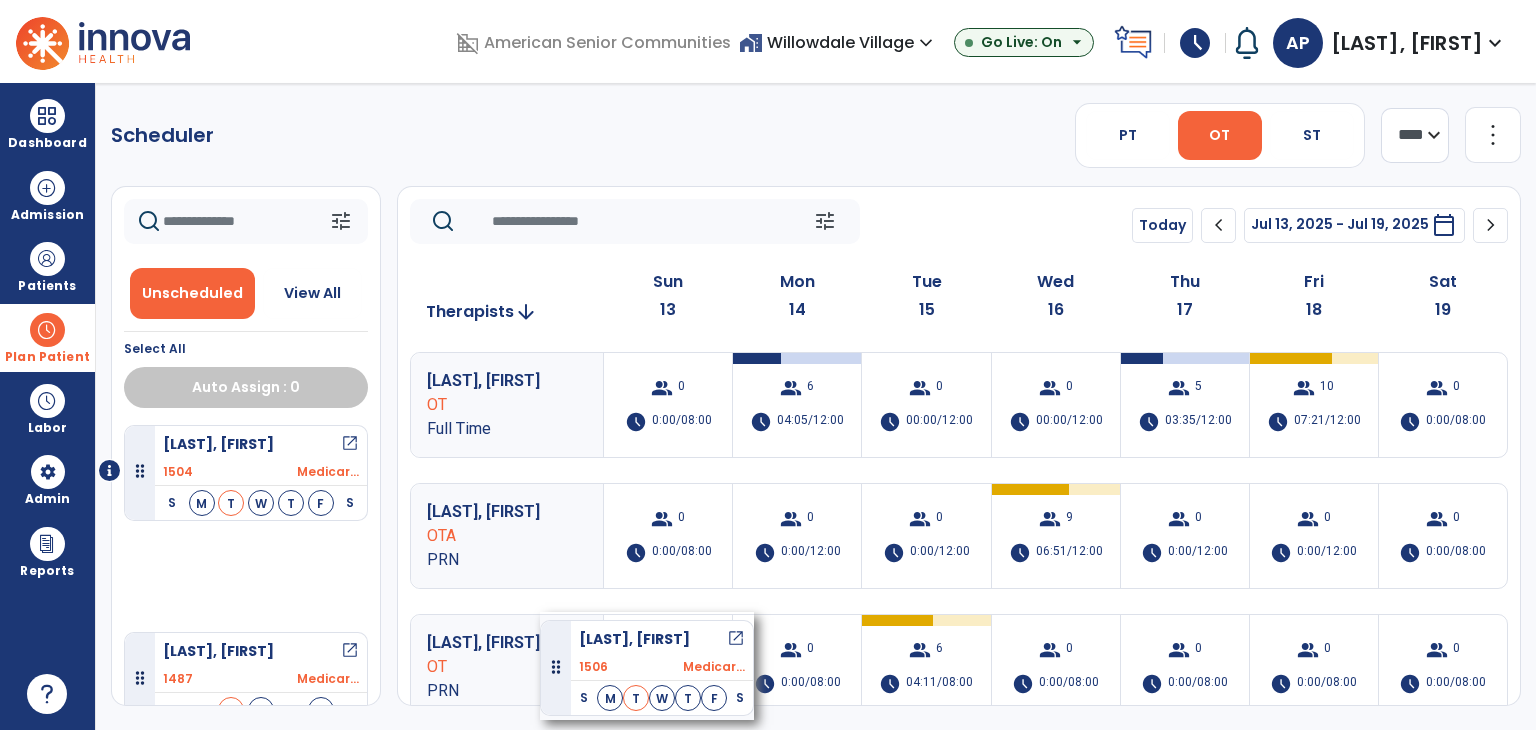 drag, startPoint x: 219, startPoint y: 453, endPoint x: 540, endPoint y: 612, distance: 358.2206 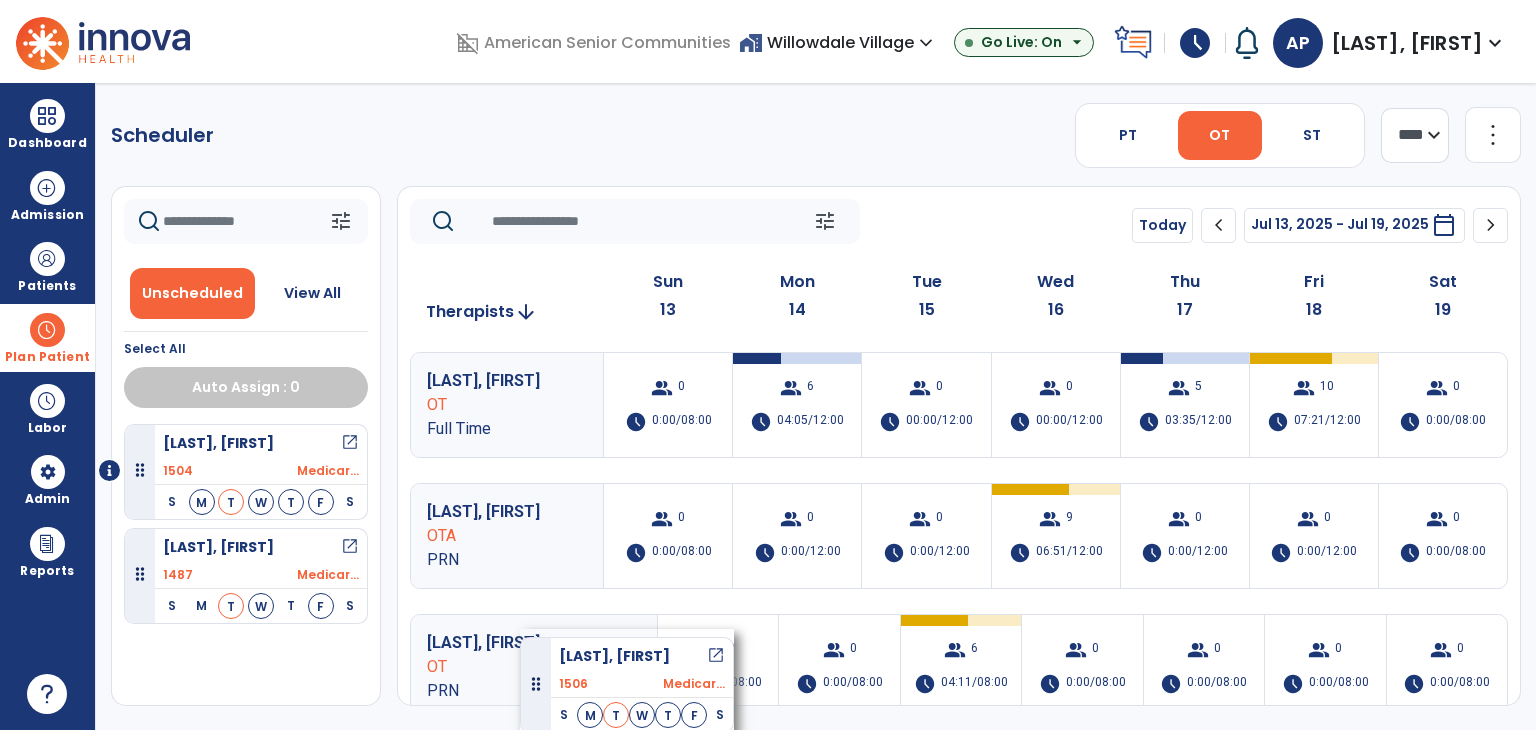 drag, startPoint x: 208, startPoint y: 445, endPoint x: 520, endPoint y: 629, distance: 362.2154 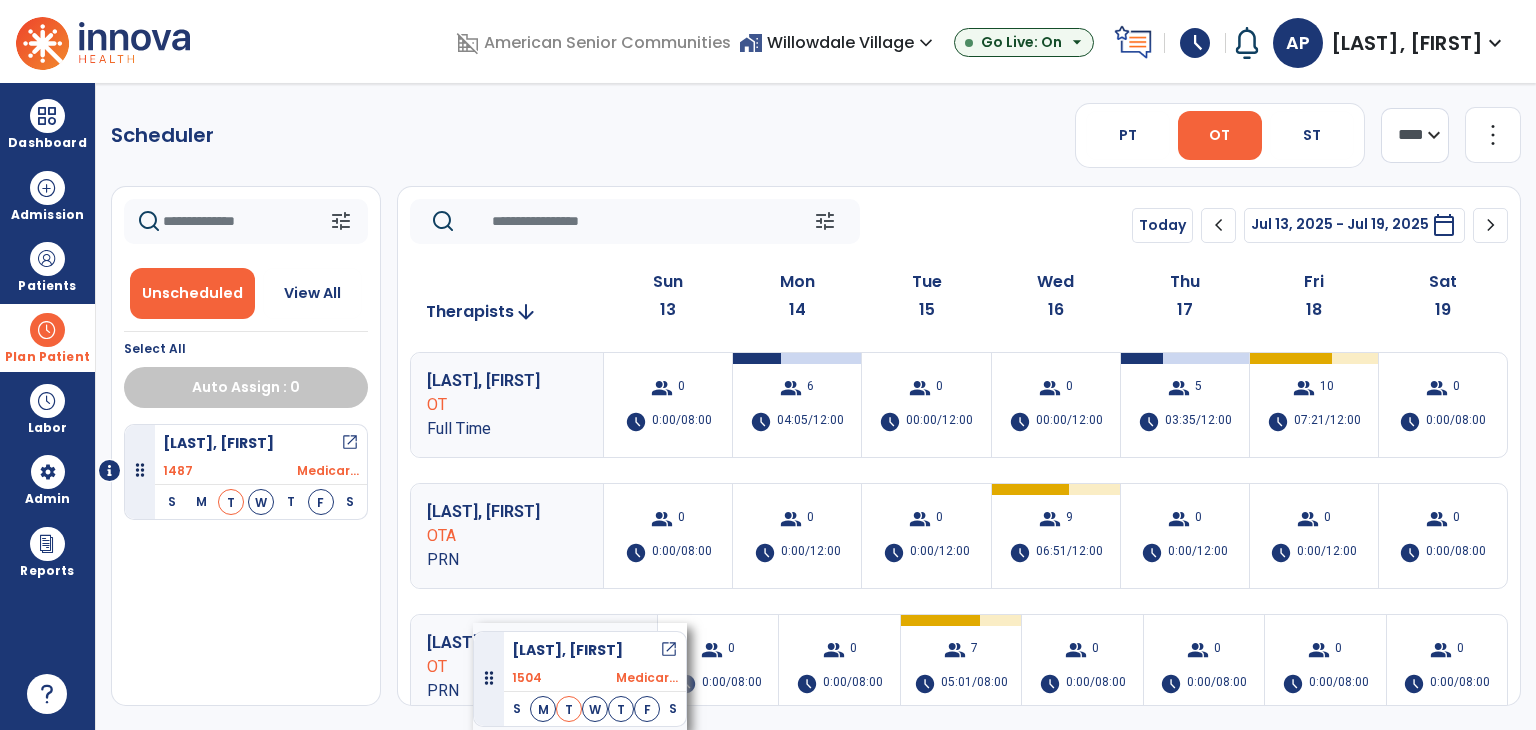 drag, startPoint x: 200, startPoint y: 447, endPoint x: 473, endPoint y: 623, distance: 324.81534 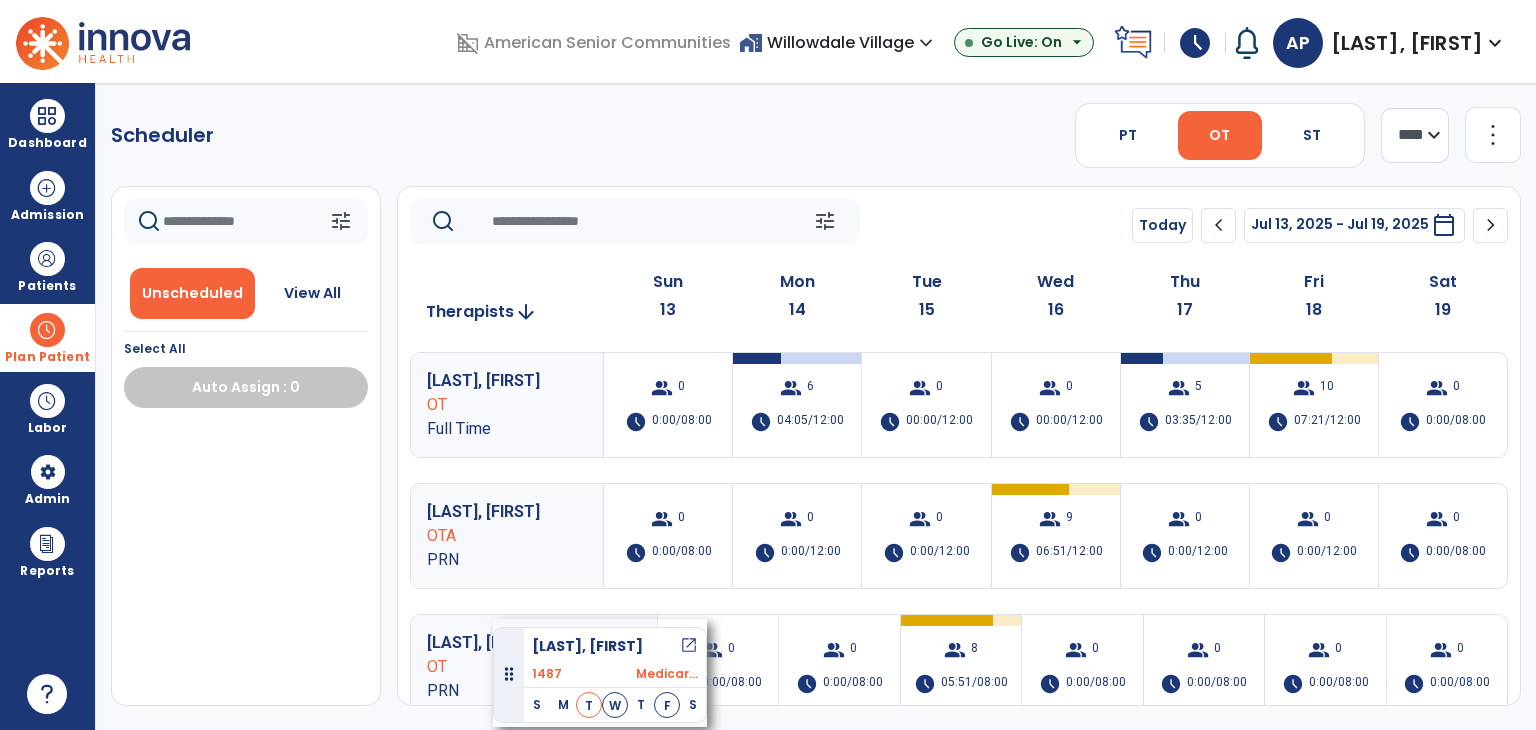 drag, startPoint x: 211, startPoint y: 445, endPoint x: 494, endPoint y: 619, distance: 332.21228 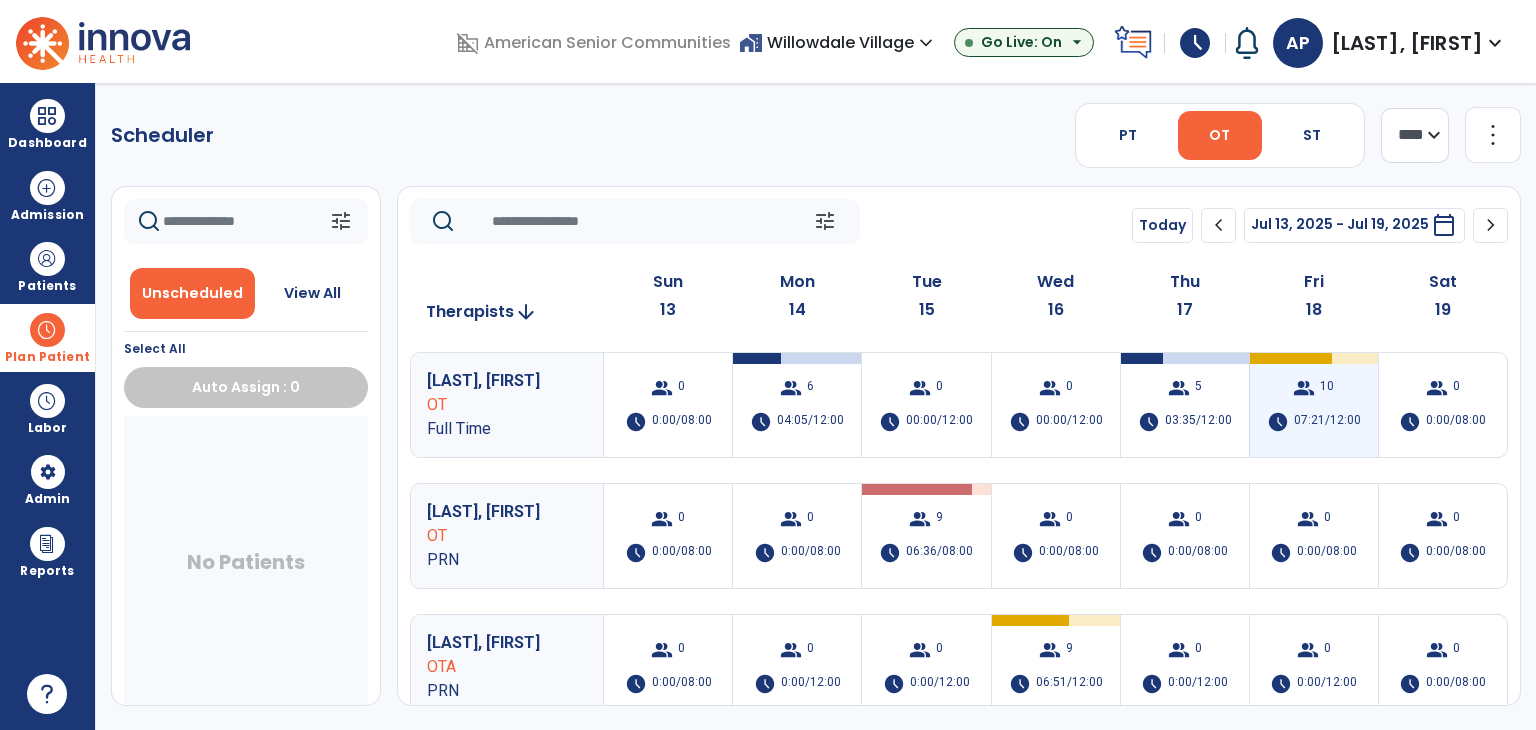 click on "group  10" at bounding box center (1313, 388) 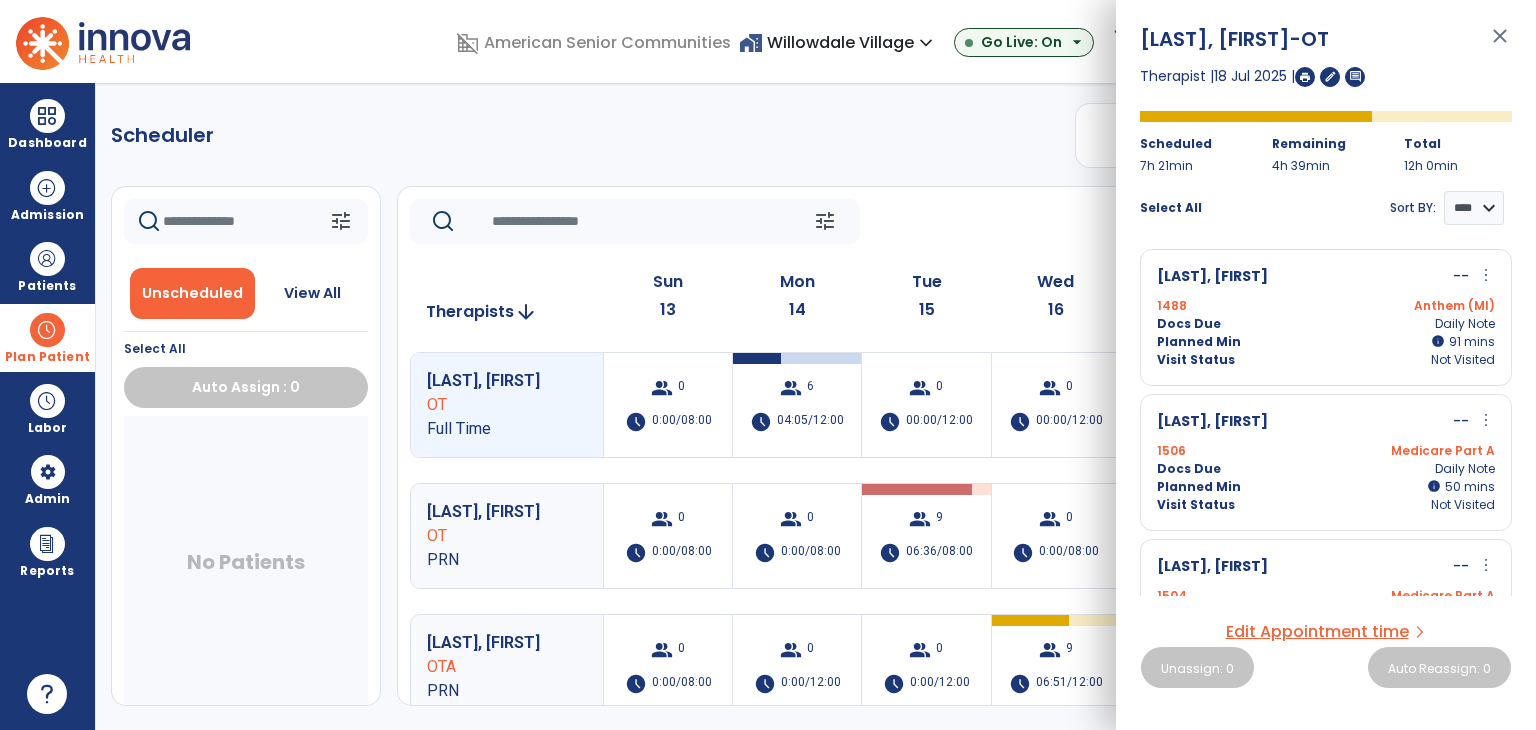 click on "1488 Anthem (MI)" at bounding box center (1326, 306) 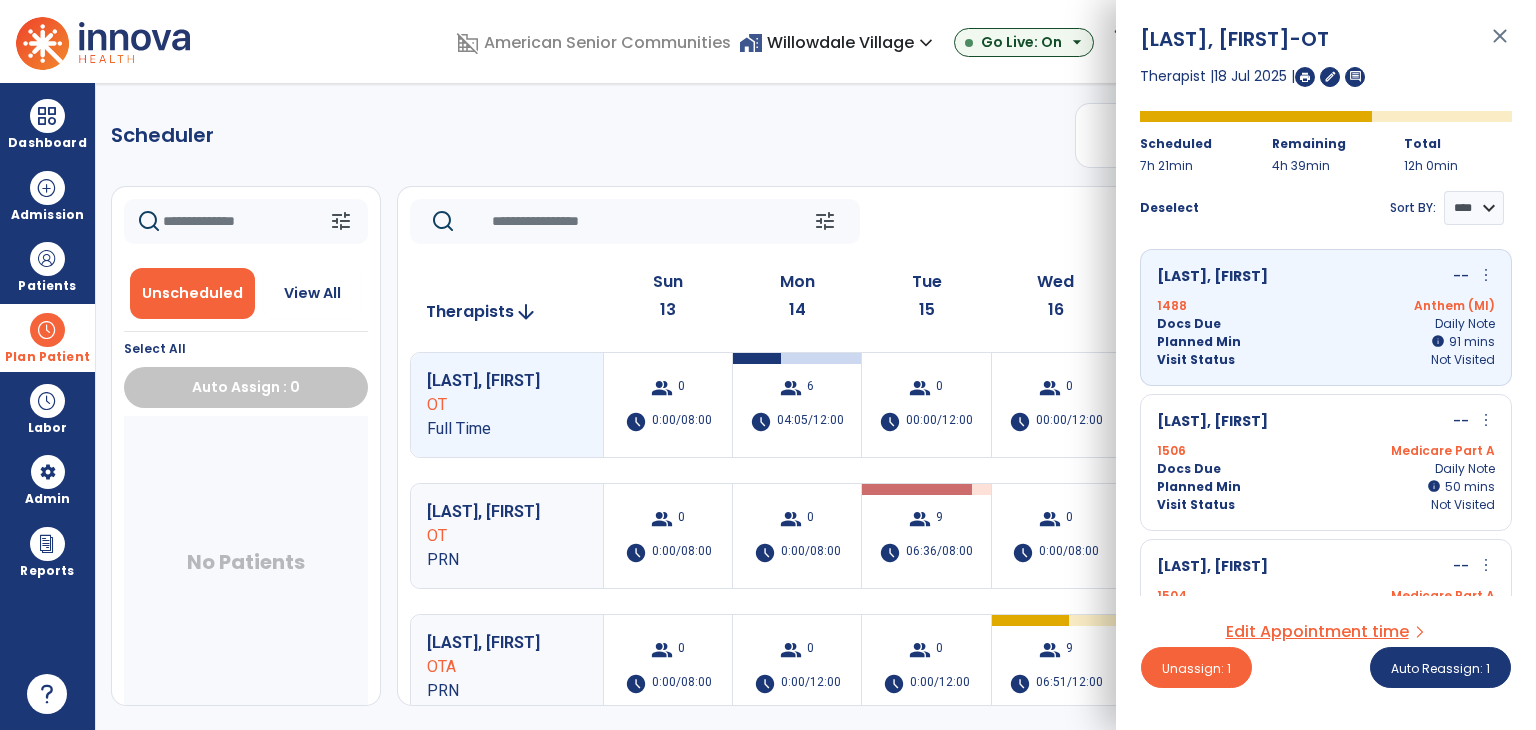 click on "1506 Medicare Part A" at bounding box center (1326, 451) 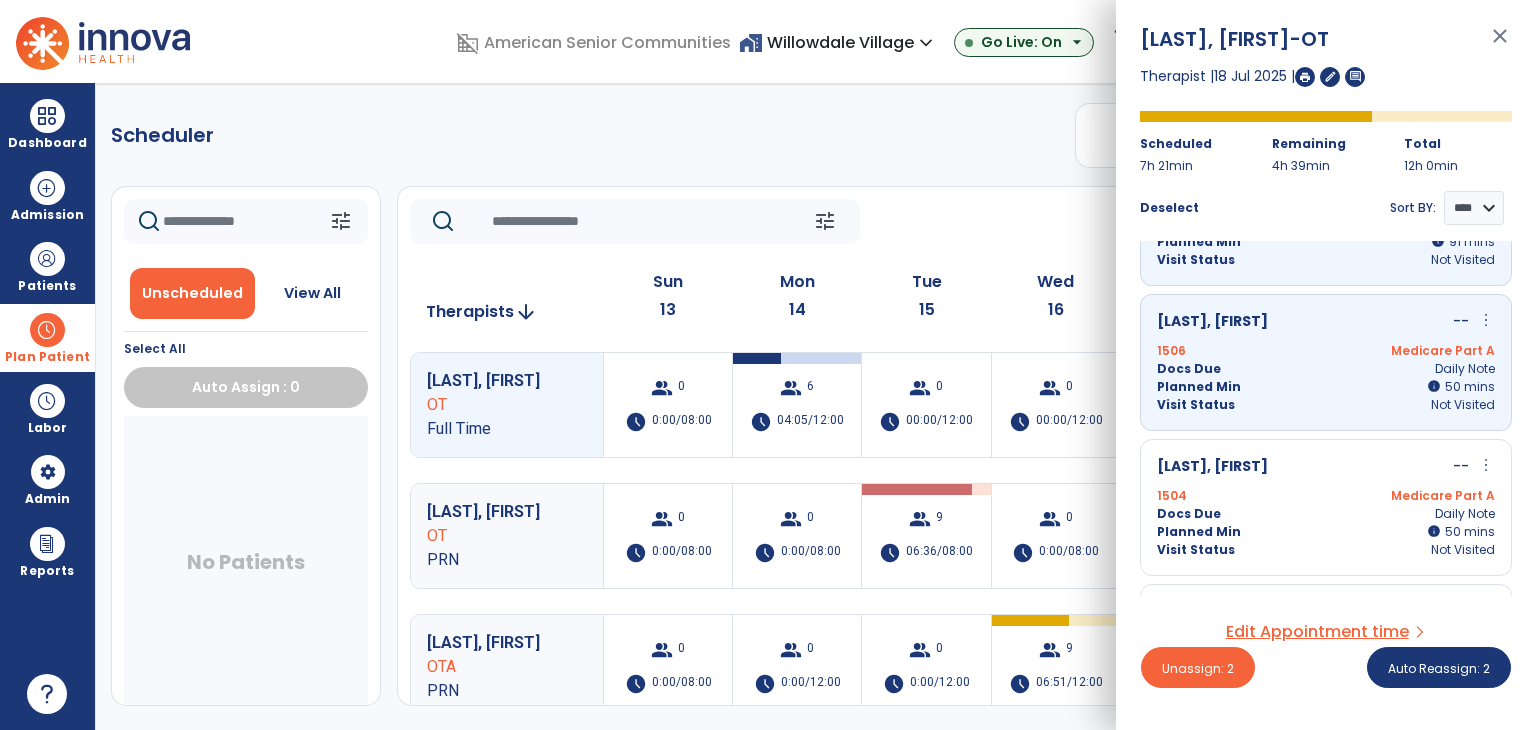 click on "Sims, Mary   --  more_vert  edit   Edit Session   alt_route   Split Minutes" at bounding box center [1326, 467] 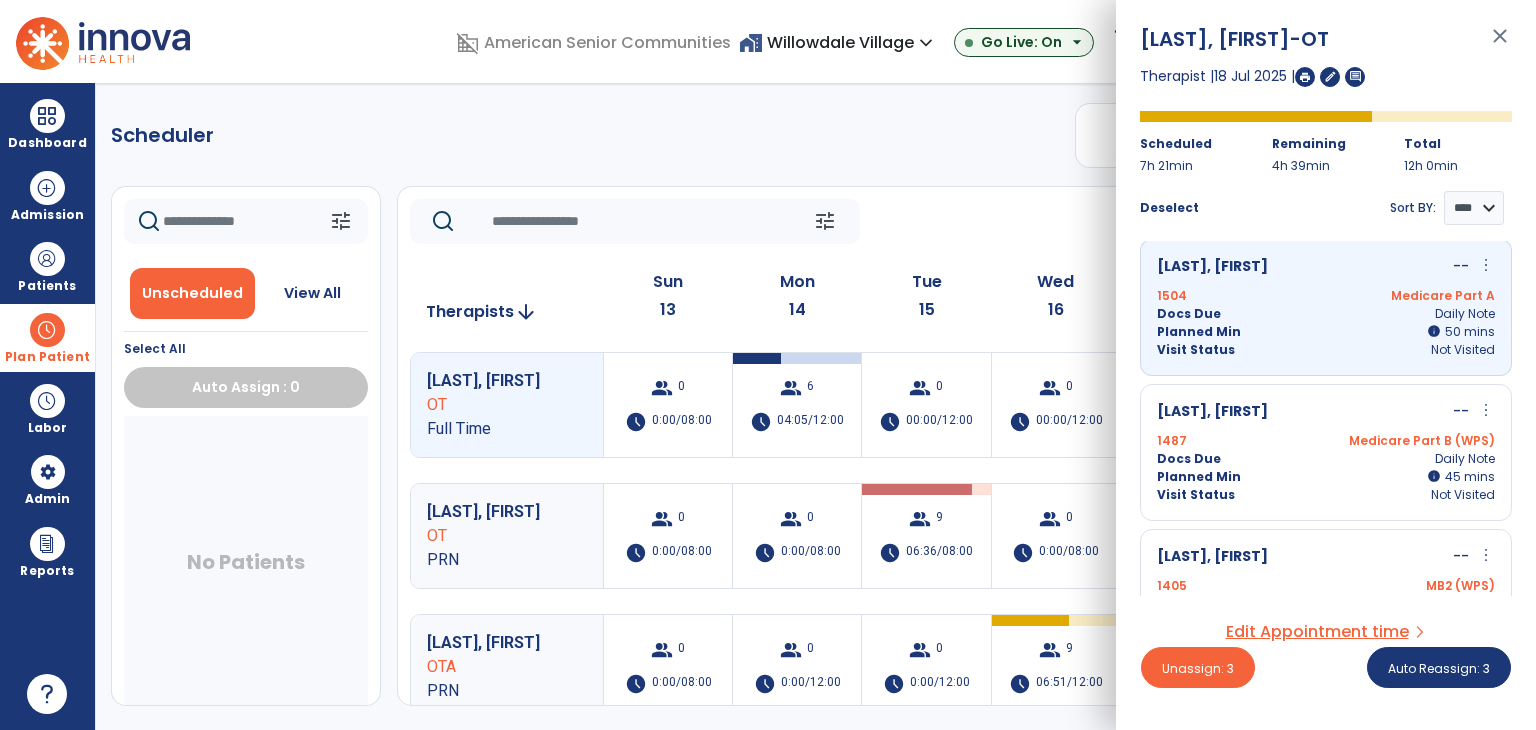 click on "Planned Min  info   45 I 45 mins" at bounding box center (1326, 477) 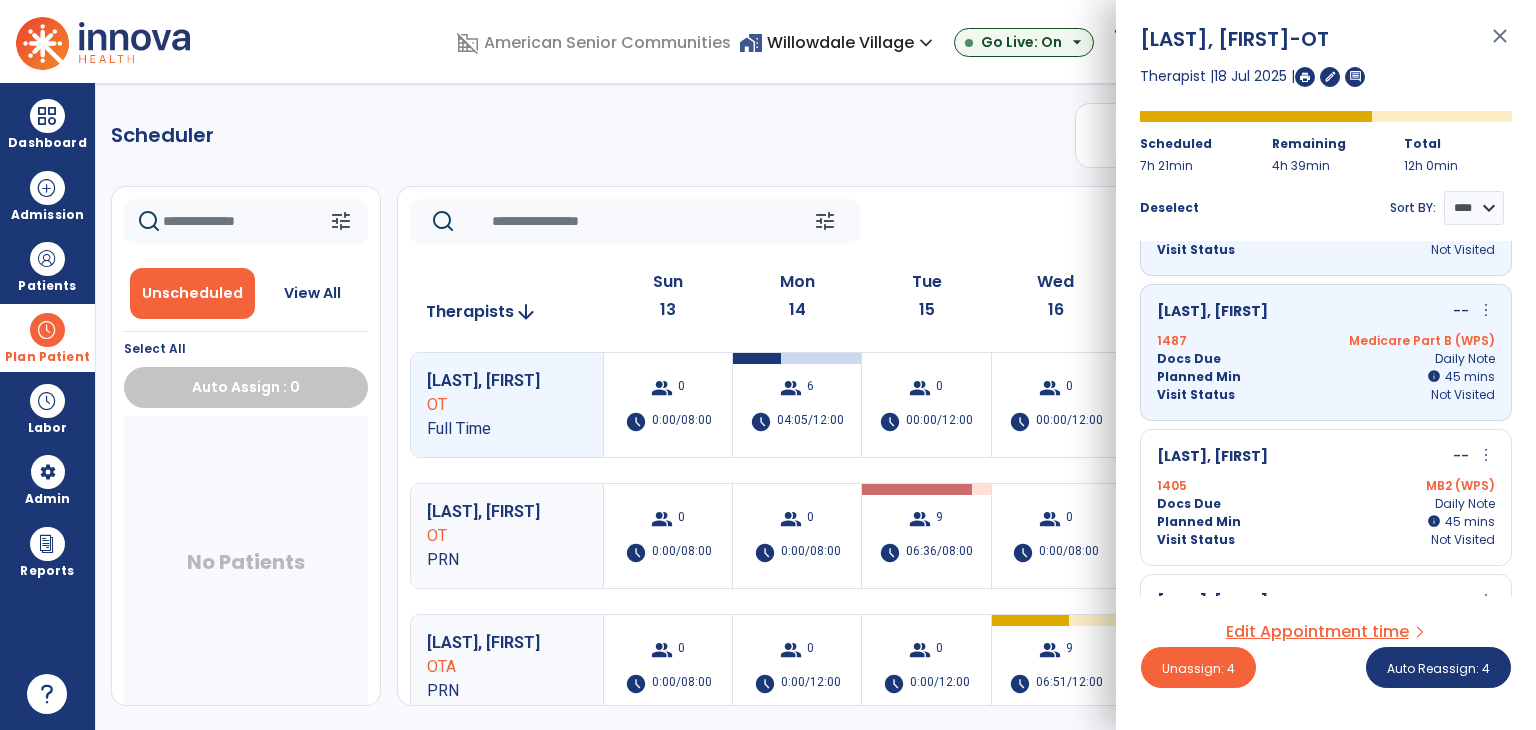 click on "Kyle, Ricky   --  more_vert  edit   Edit Session   alt_route   Split Minutes  1405 MB2 (WPS)  Docs Due Daily Note   Planned Min  info   45 I 45 mins  Visit Status  Not Visited" at bounding box center [1326, 497] 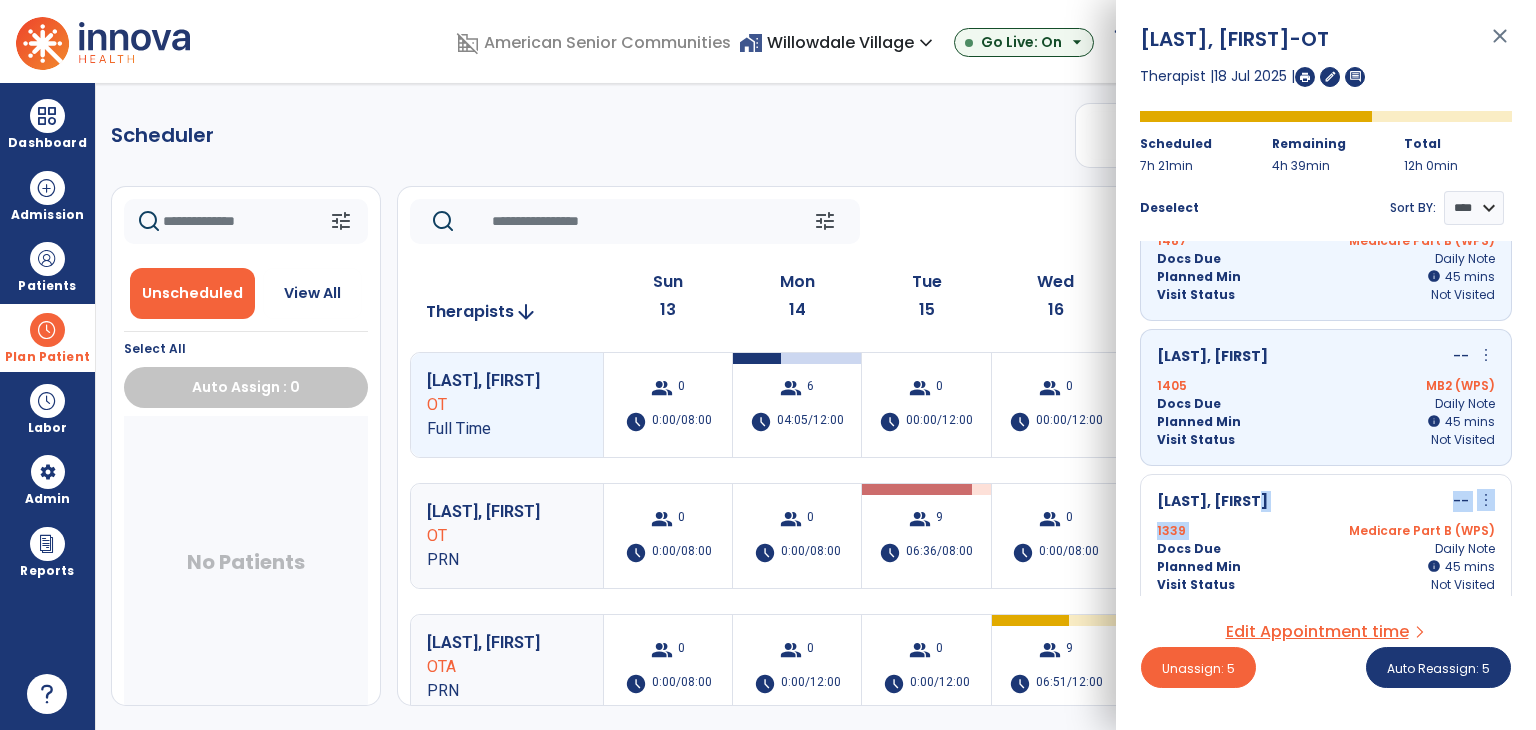click on "Sands, Louis   --  more_vert  edit   Edit Session   alt_route   Split Minutes  1339 Medicare Part B (WPS)  Docs Due Daily Note   Planned Min  info   45 I 45 mins  Visit Status  Not Visited" at bounding box center (1326, 542) 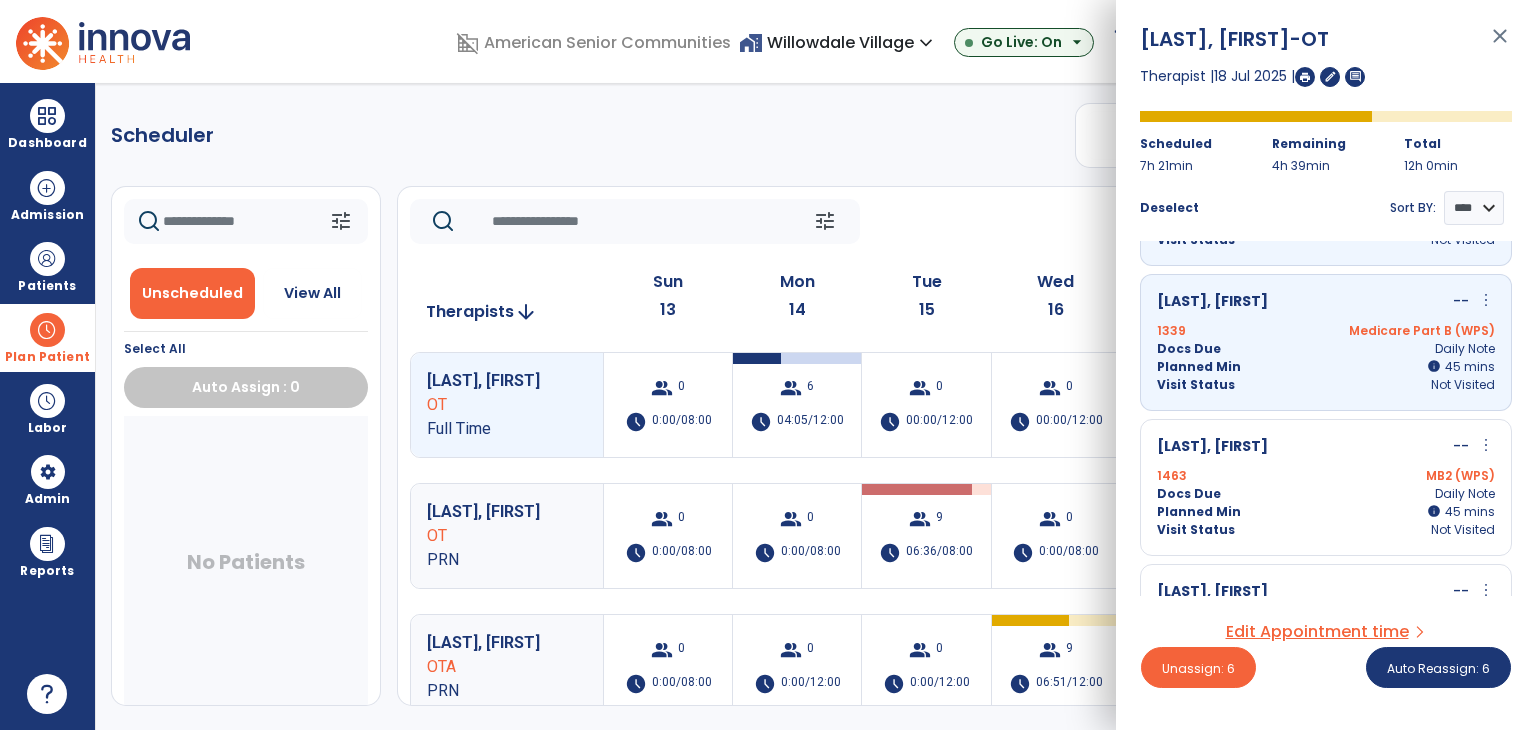 click on "Docs Due Daily Note" at bounding box center [1326, 494] 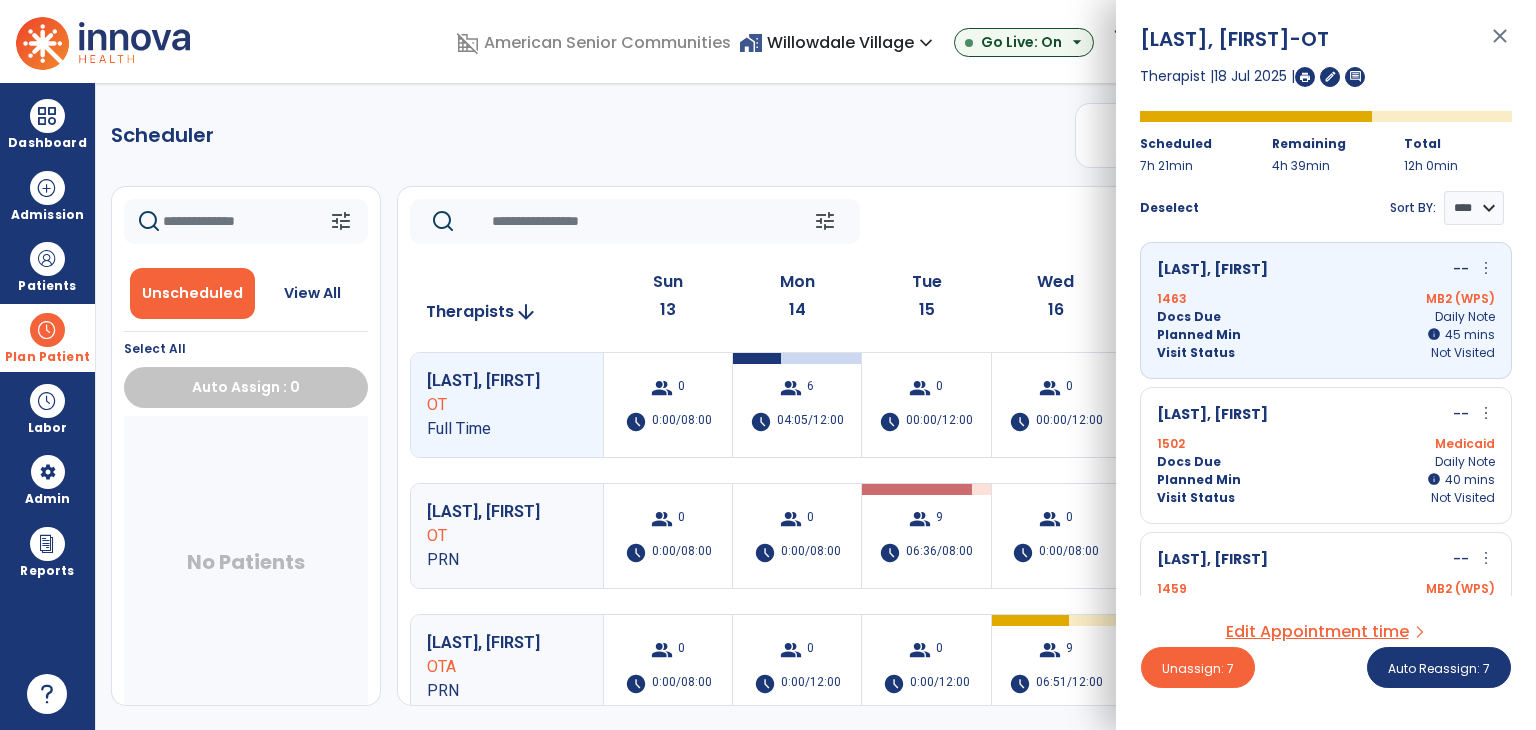 scroll, scrollTop: 900, scrollLeft: 0, axis: vertical 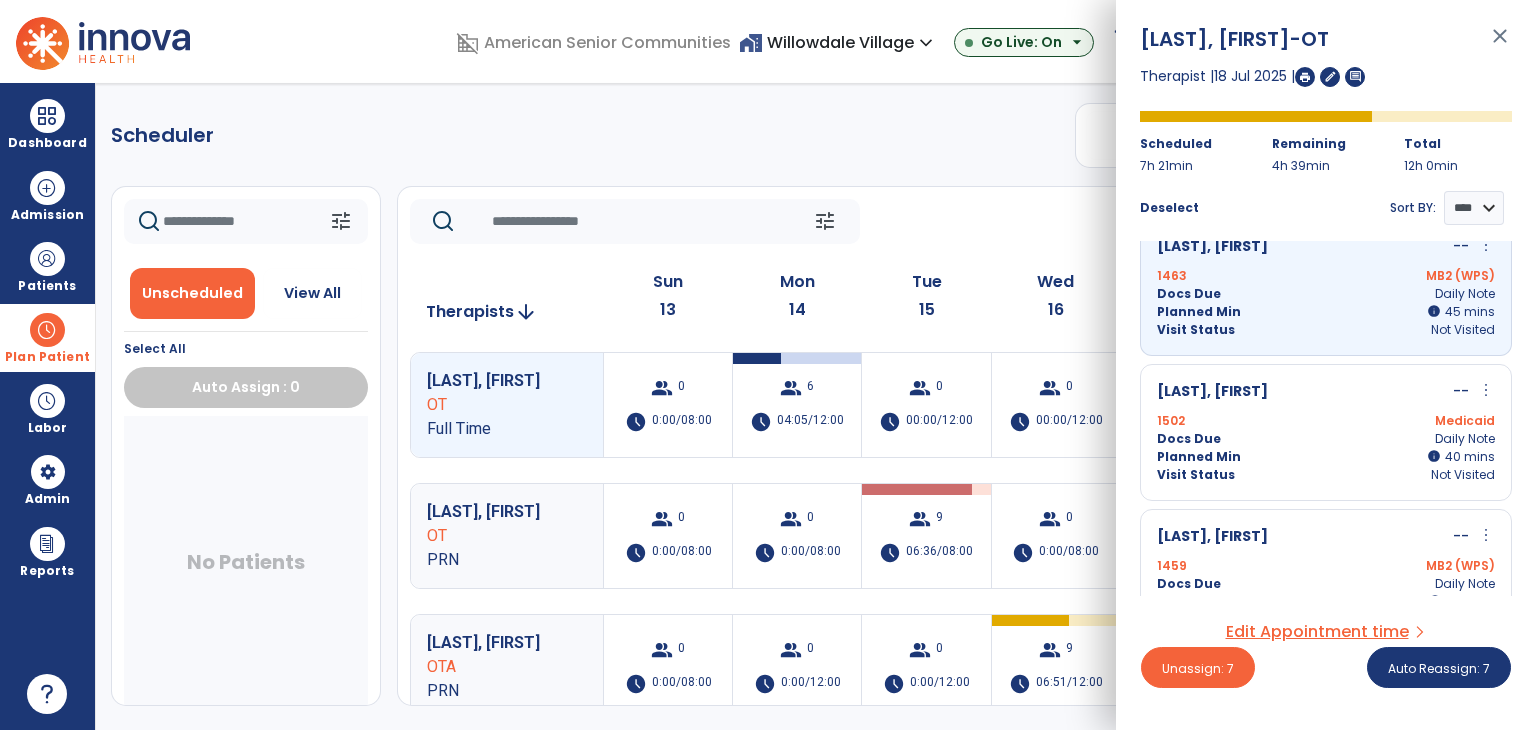 click on "Docs Due Daily Note" at bounding box center [1326, 439] 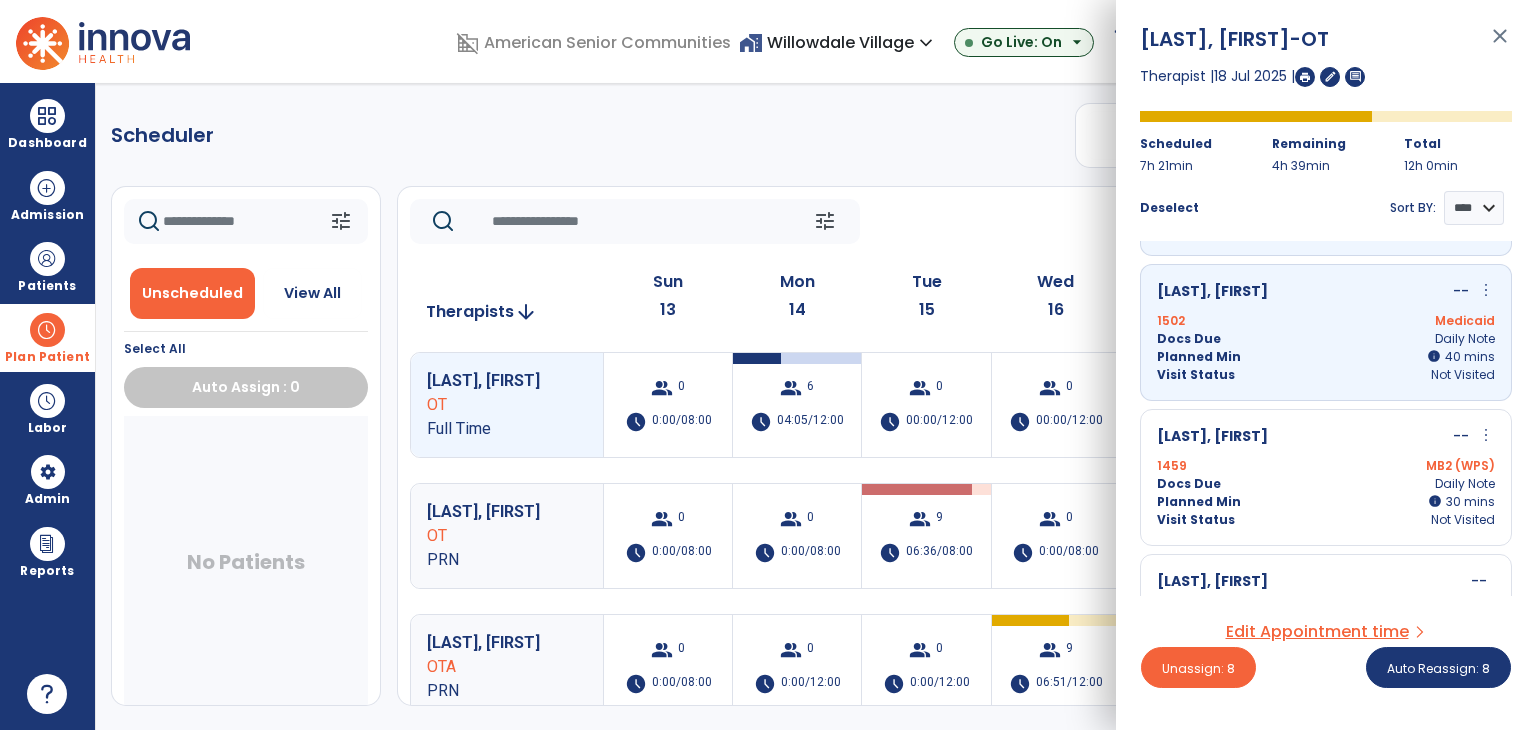 click on "1459 MB2 (WPS)" at bounding box center (1326, 466) 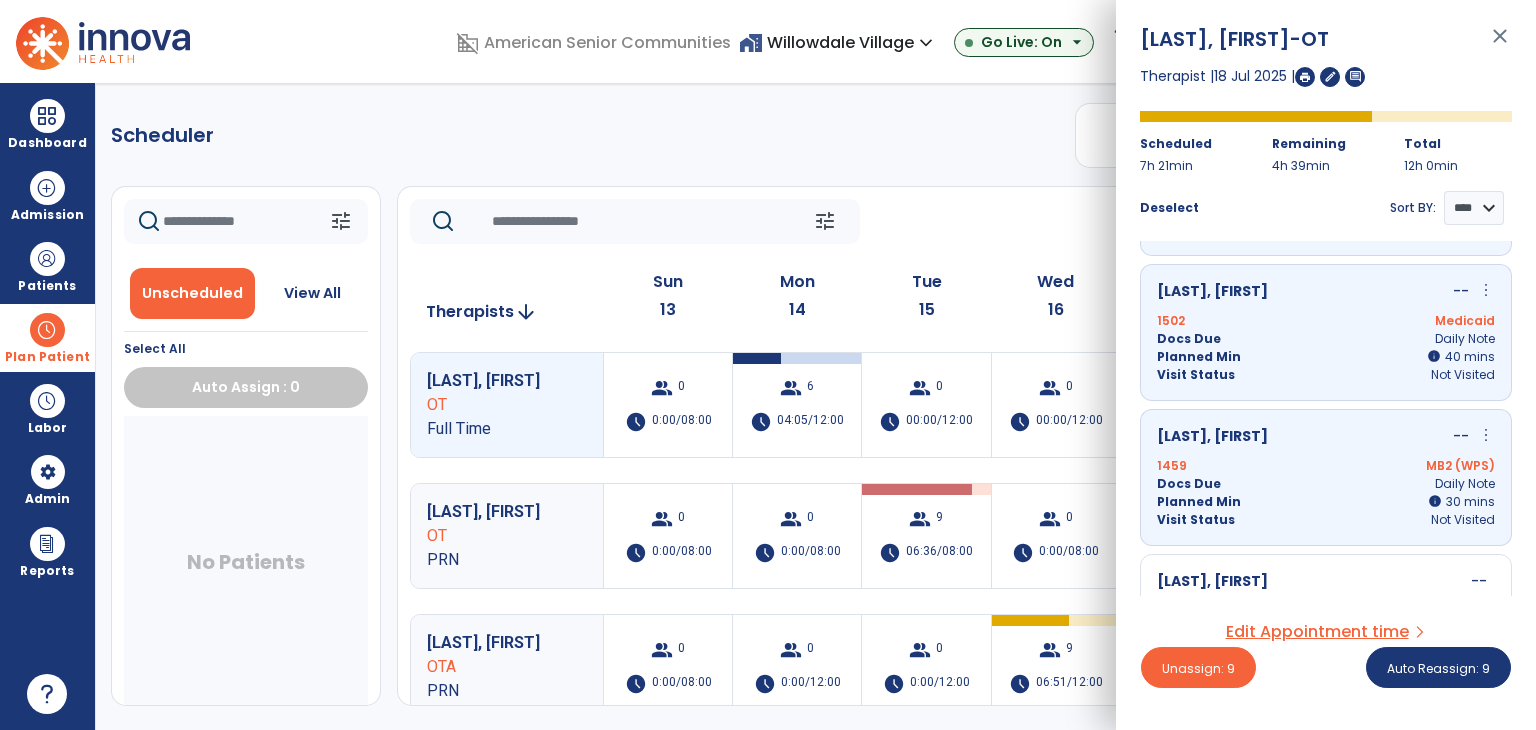 scroll, scrollTop: 1087, scrollLeft: 0, axis: vertical 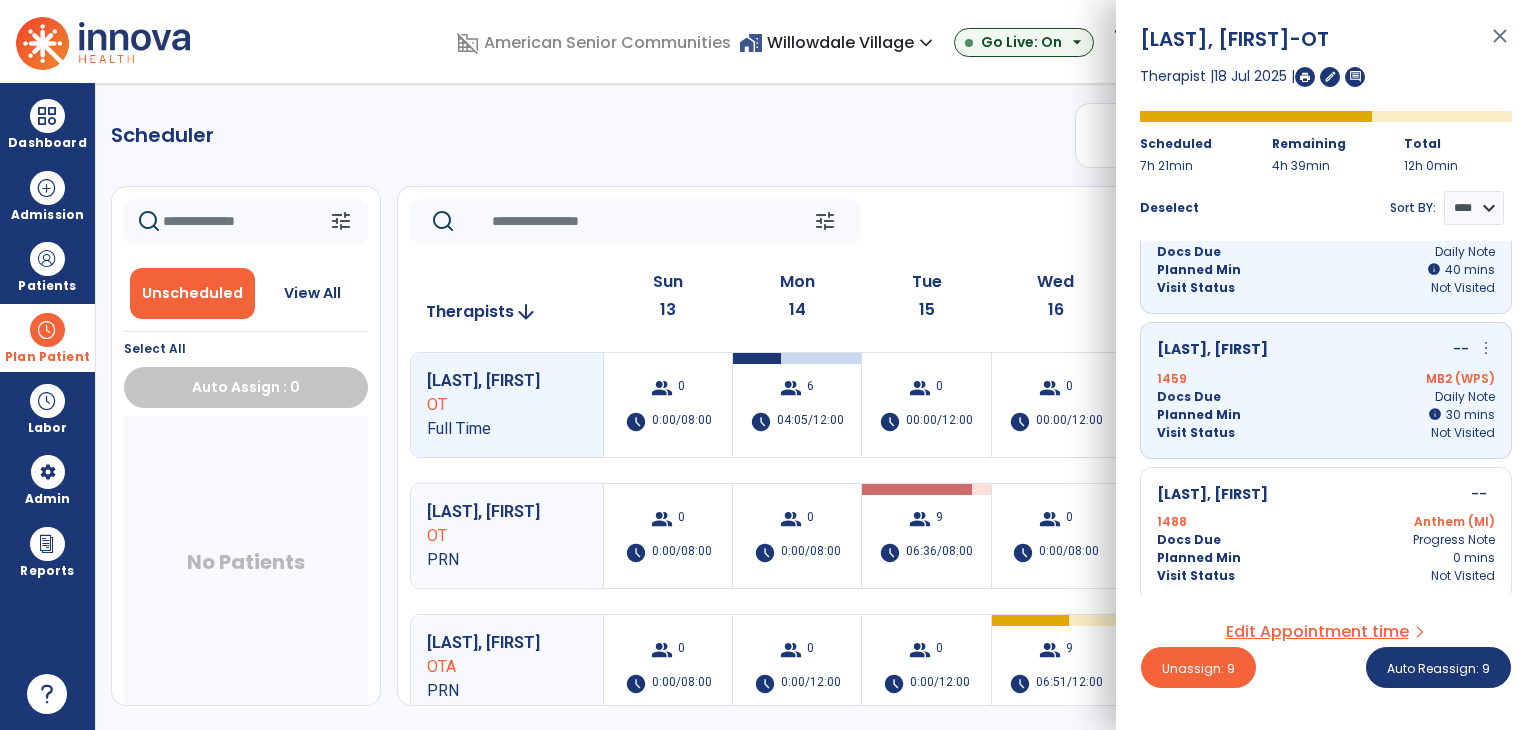 click on "1488 Anthem (MI)" at bounding box center (1326, 522) 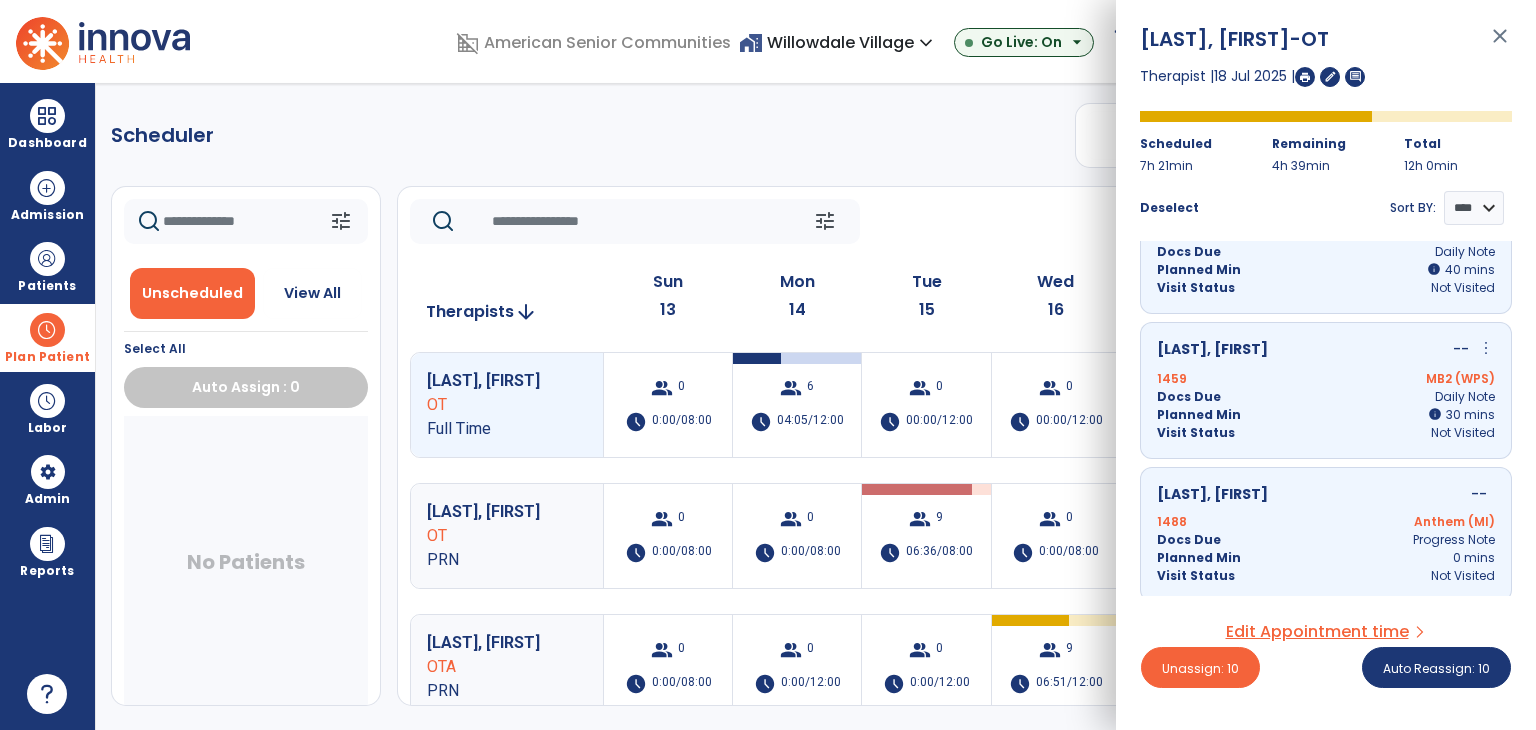 click on "1488 Anthem (MI)" at bounding box center (1326, 522) 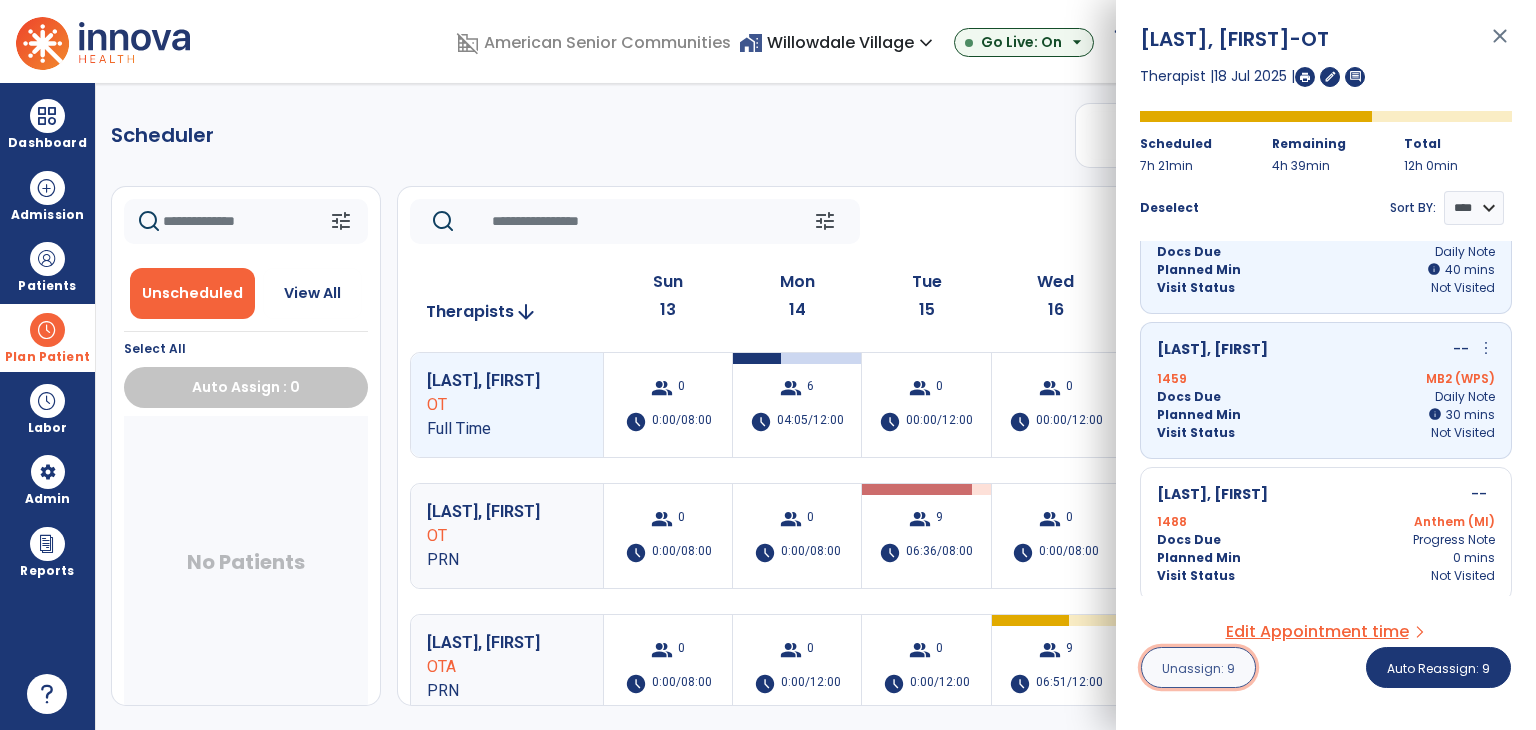 click on "Unassign: 9" at bounding box center [1198, 667] 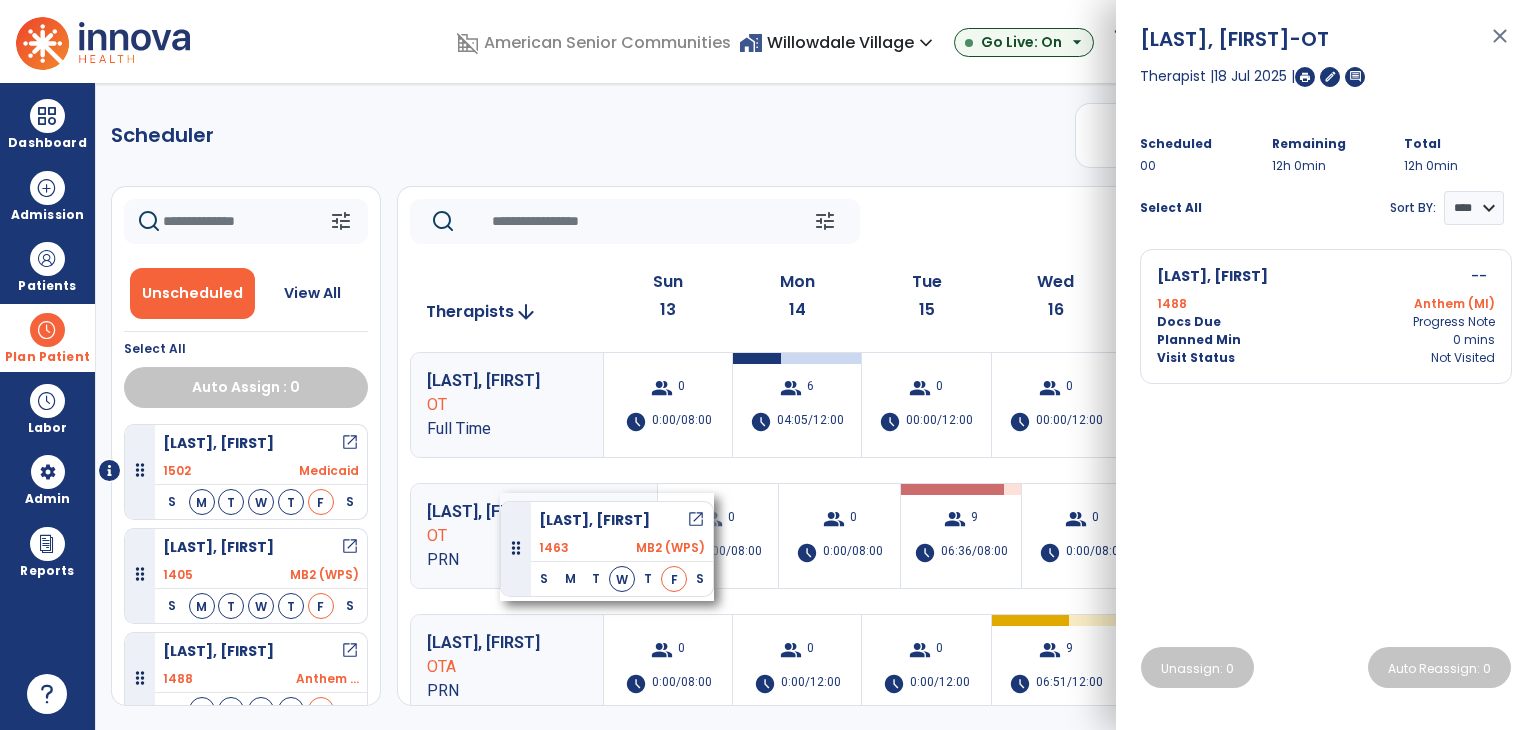 drag, startPoint x: 272, startPoint y: 456, endPoint x: 500, endPoint y: 493, distance: 230.98268 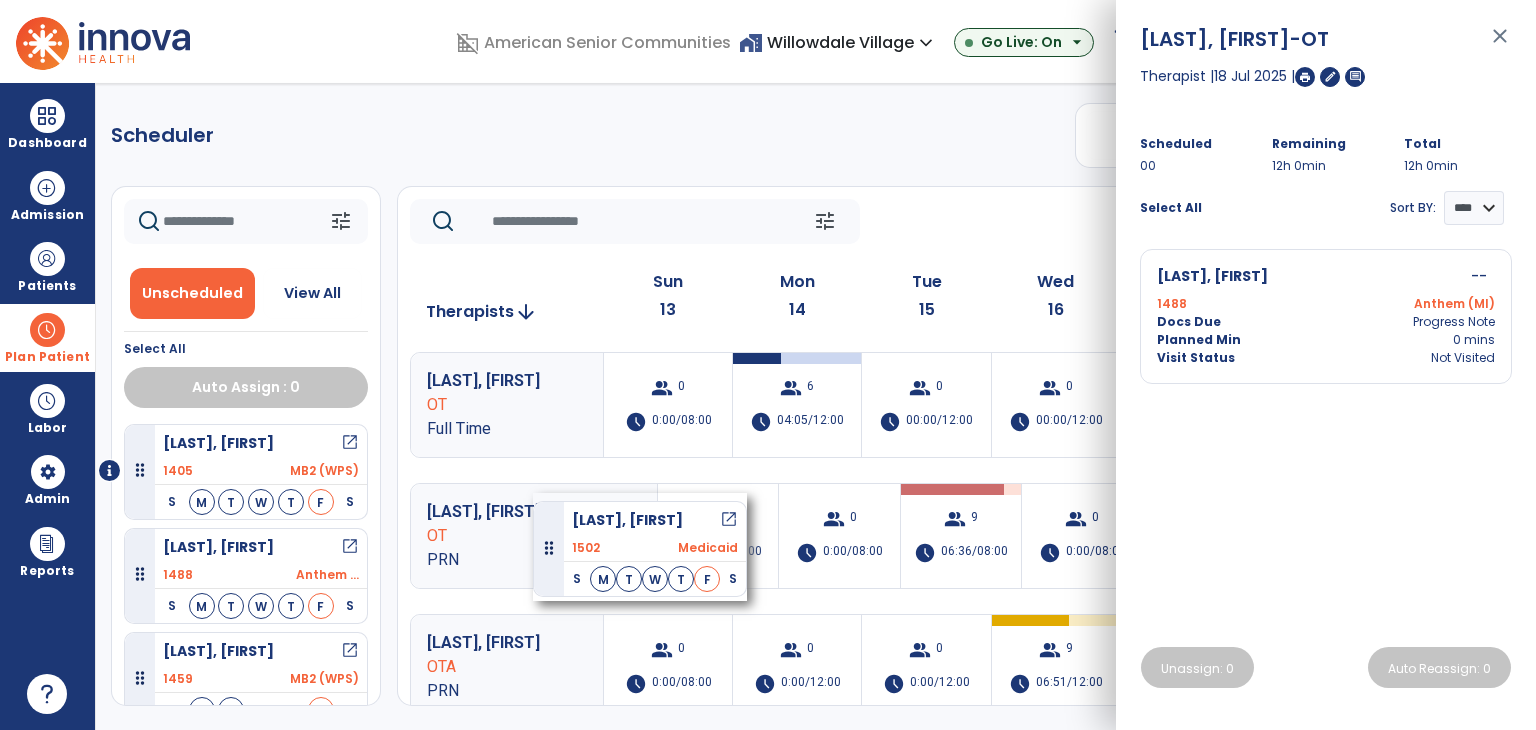 drag, startPoint x: 276, startPoint y: 455, endPoint x: 533, endPoint y: 493, distance: 259.79416 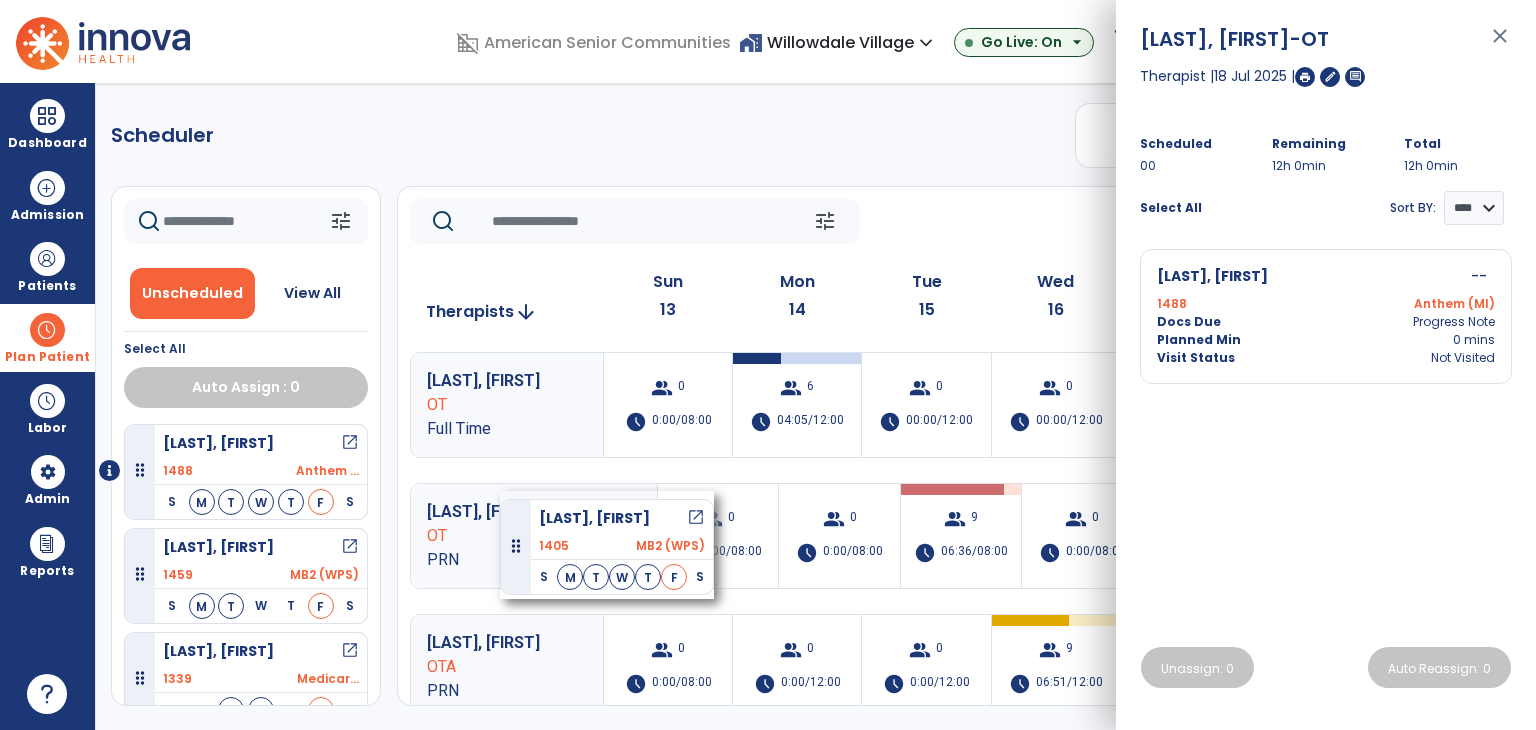 drag, startPoint x: 256, startPoint y: 453, endPoint x: 500, endPoint y: 491, distance: 246.94128 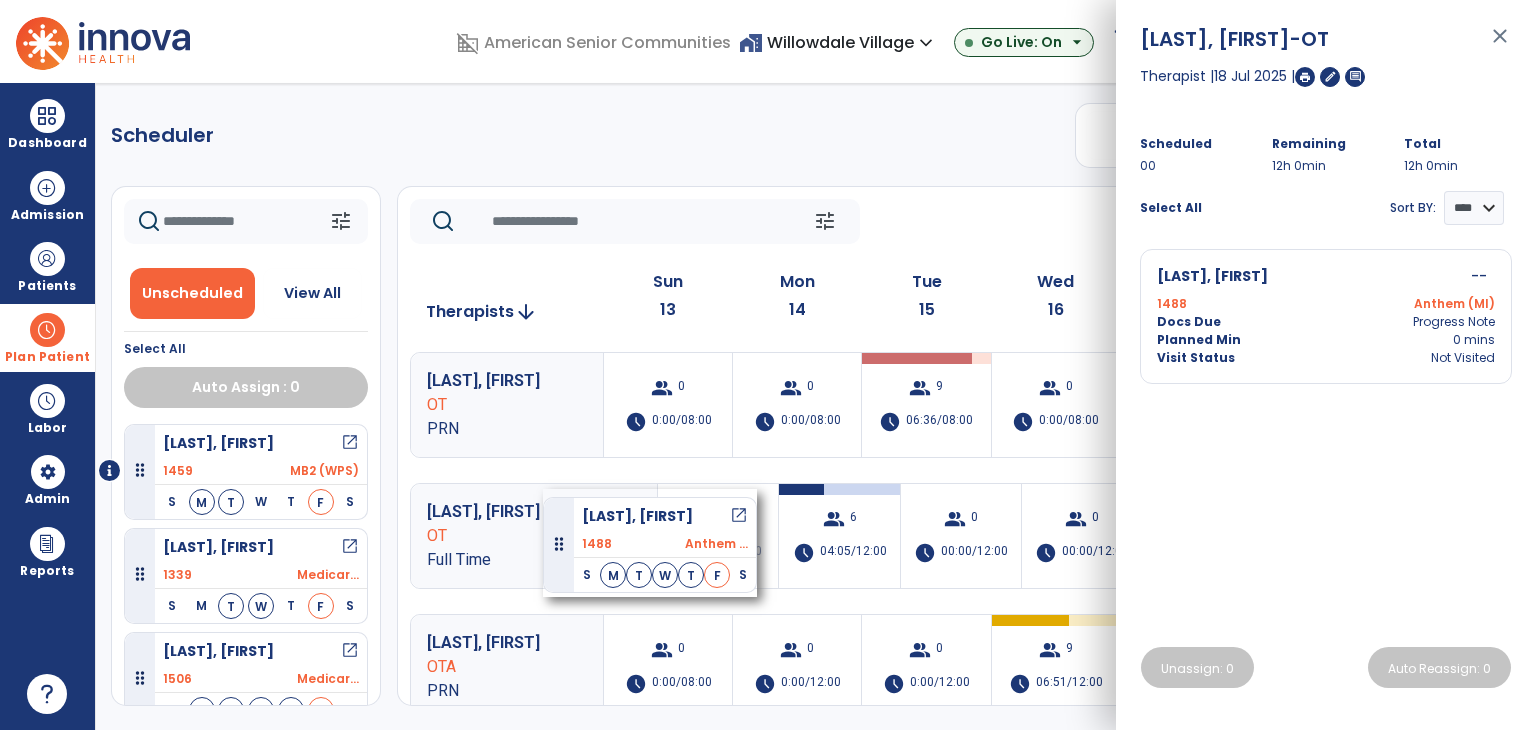 drag, startPoint x: 276, startPoint y: 448, endPoint x: 544, endPoint y: 489, distance: 271.11804 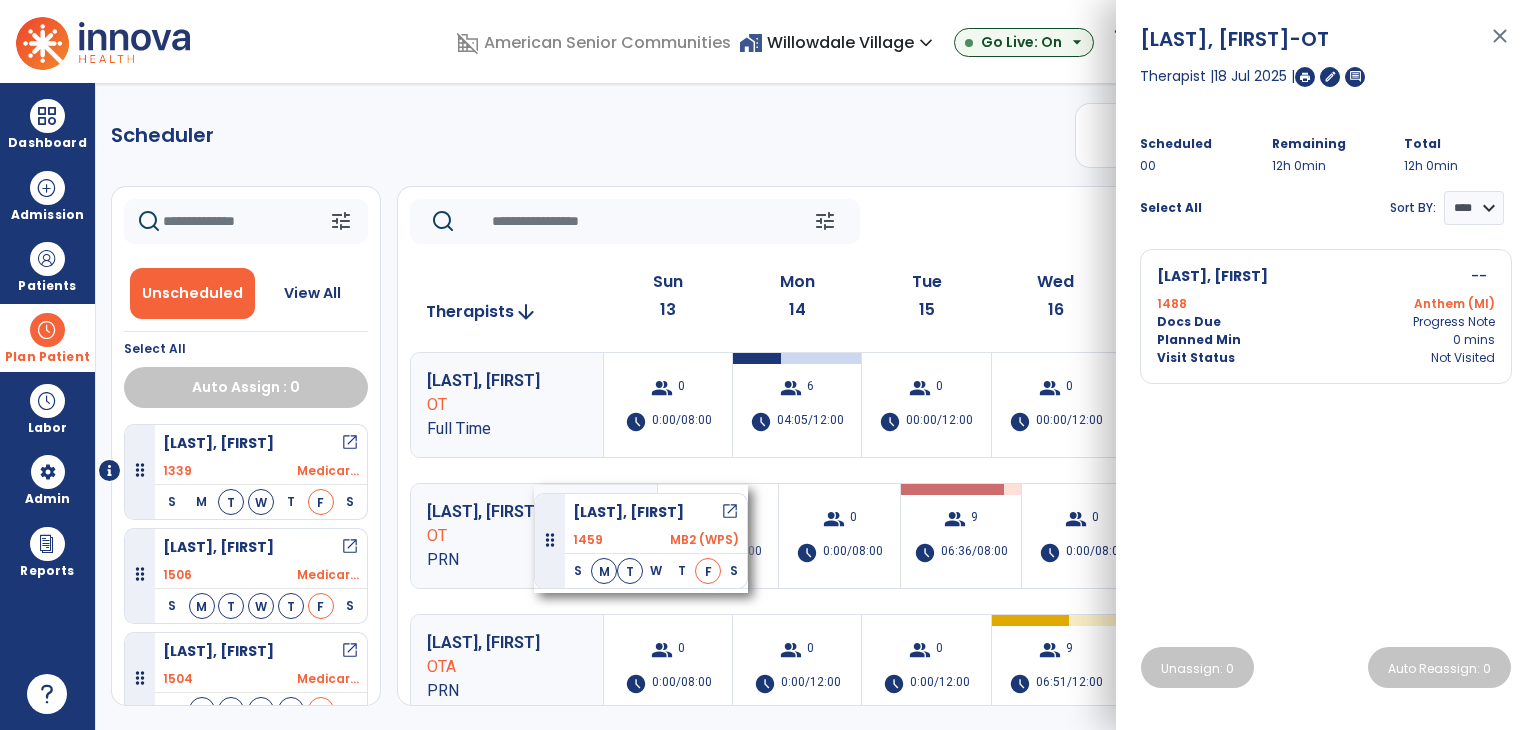 drag, startPoint x: 266, startPoint y: 437, endPoint x: 534, endPoint y: 485, distance: 272.2646 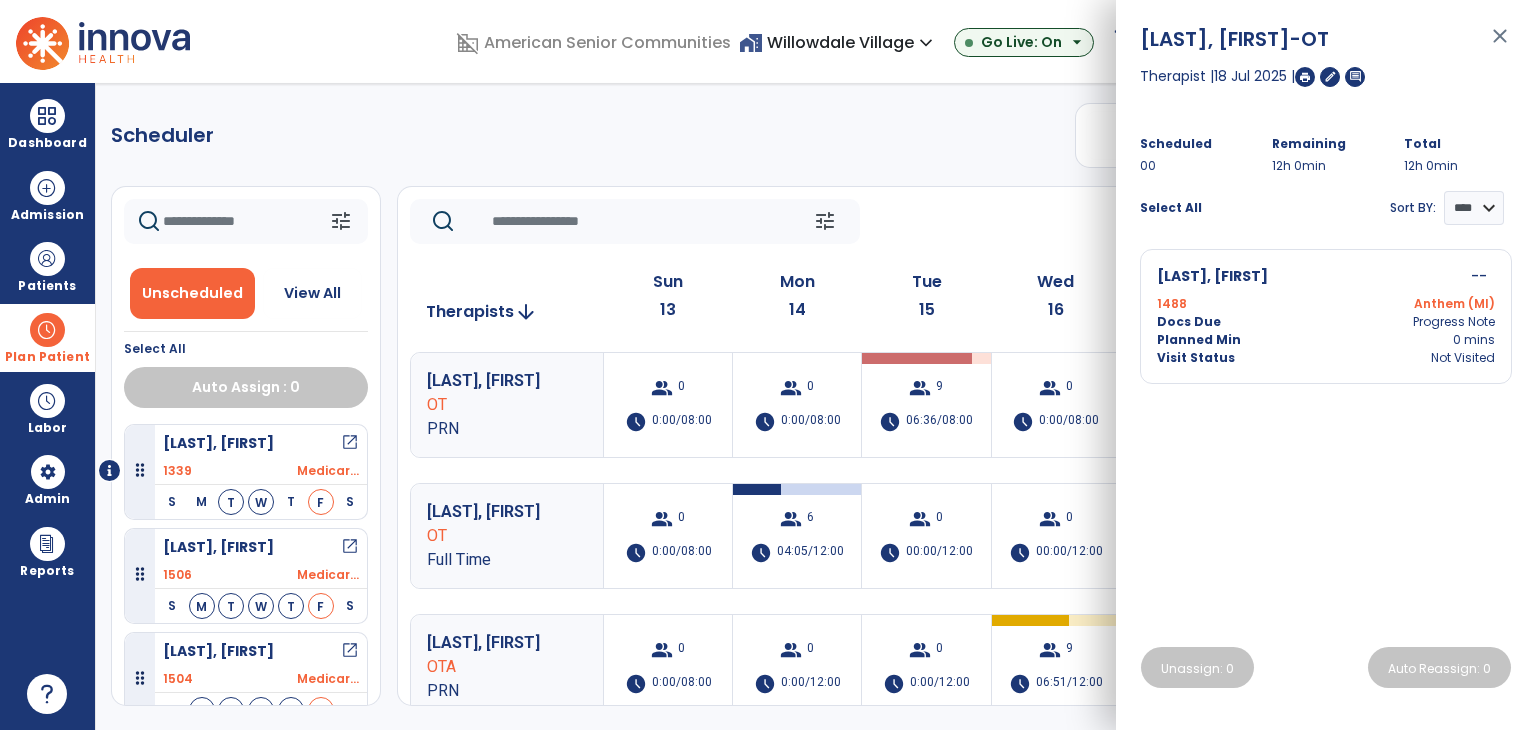click on "close" at bounding box center [1500, 45] 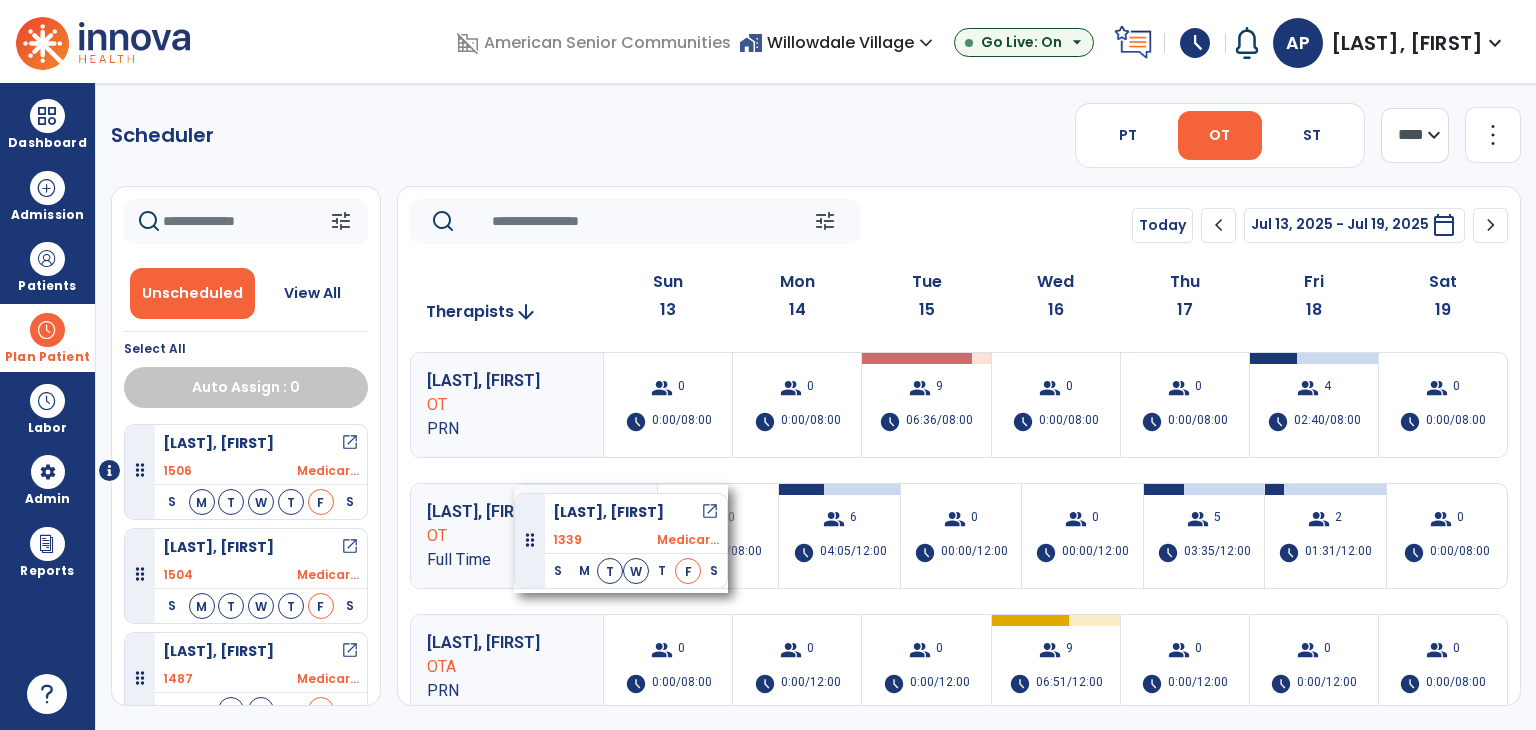 drag, startPoint x: 262, startPoint y: 453, endPoint x: 514, endPoint y: 485, distance: 254.02362 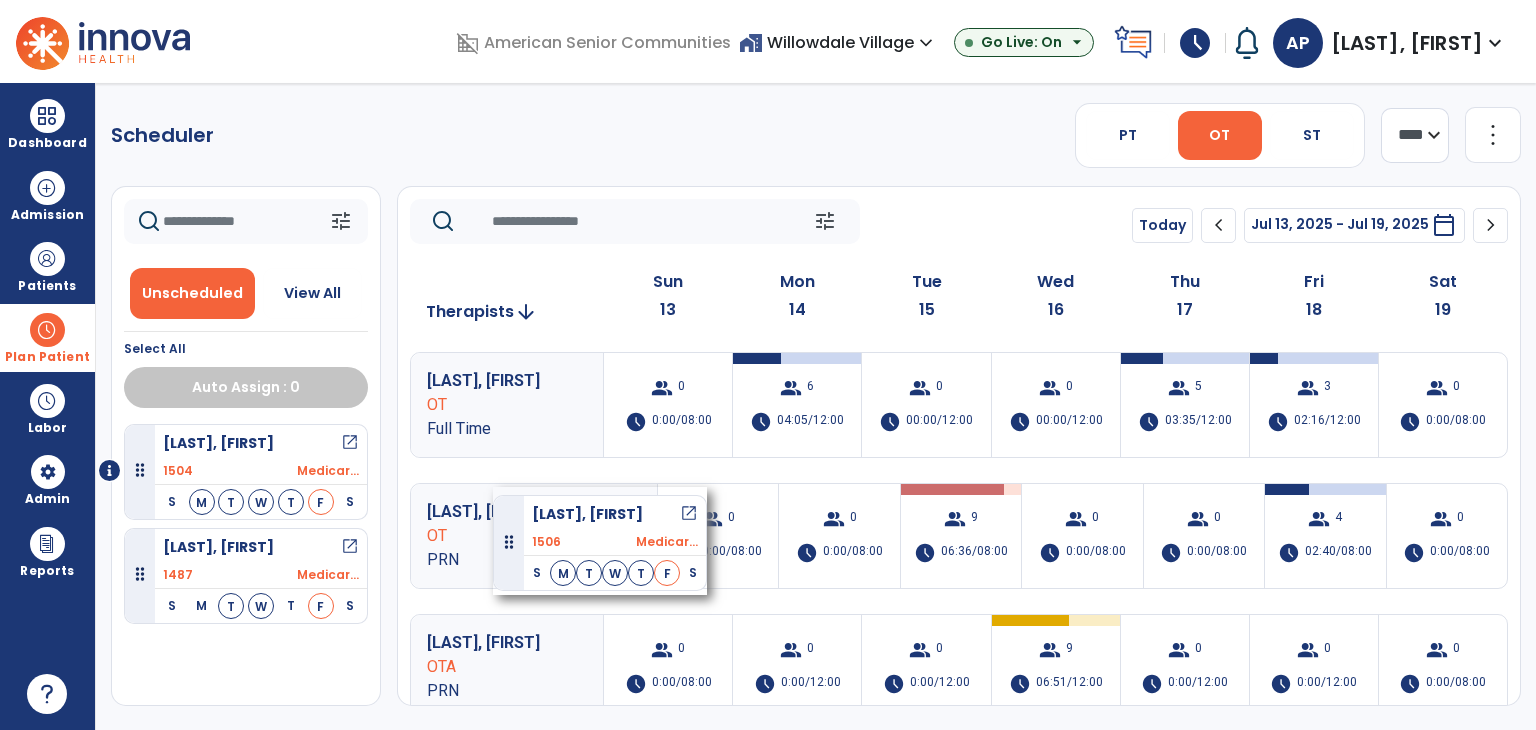 drag, startPoint x: 231, startPoint y: 445, endPoint x: 493, endPoint y: 487, distance: 265.34506 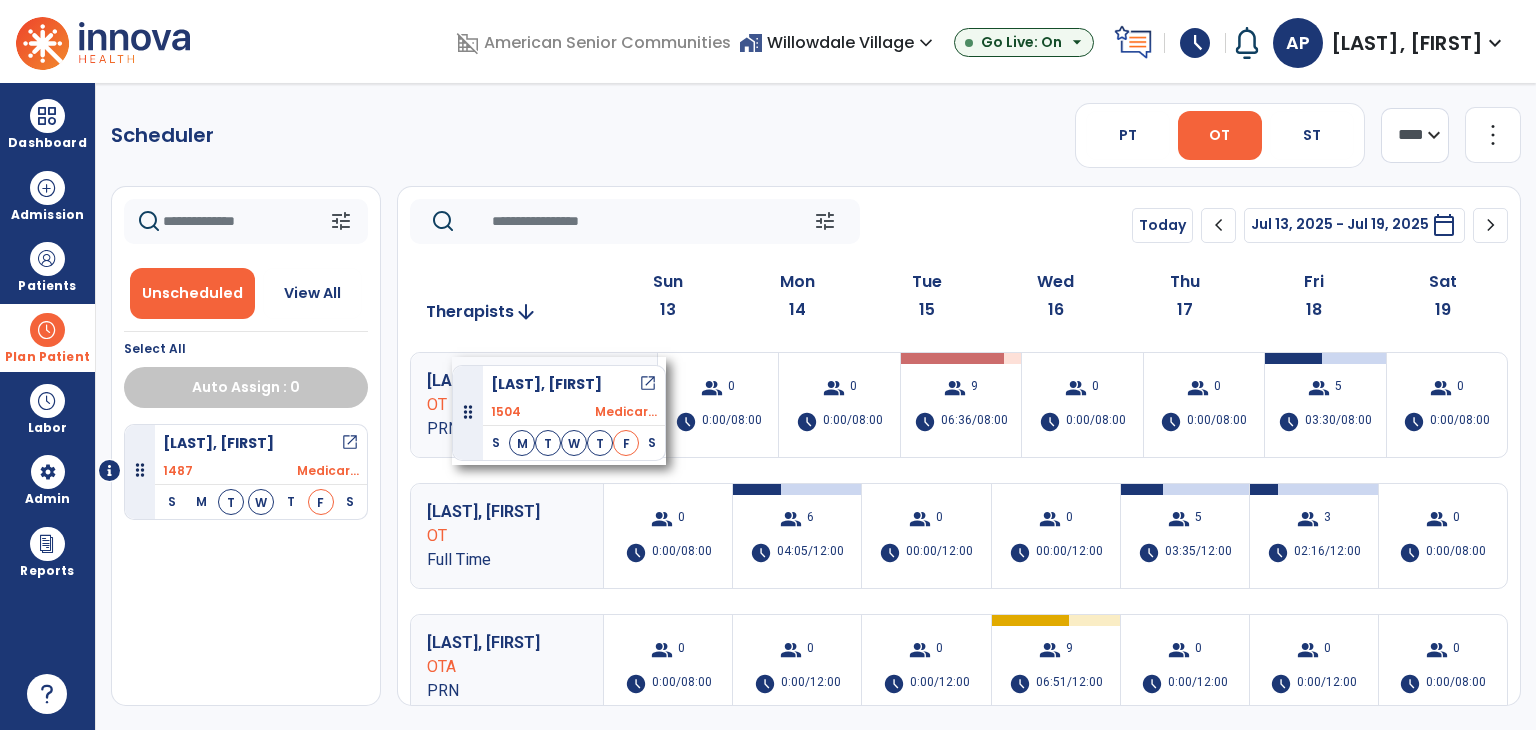 drag, startPoint x: 228, startPoint y: 445, endPoint x: 452, endPoint y: 357, distance: 240.66574 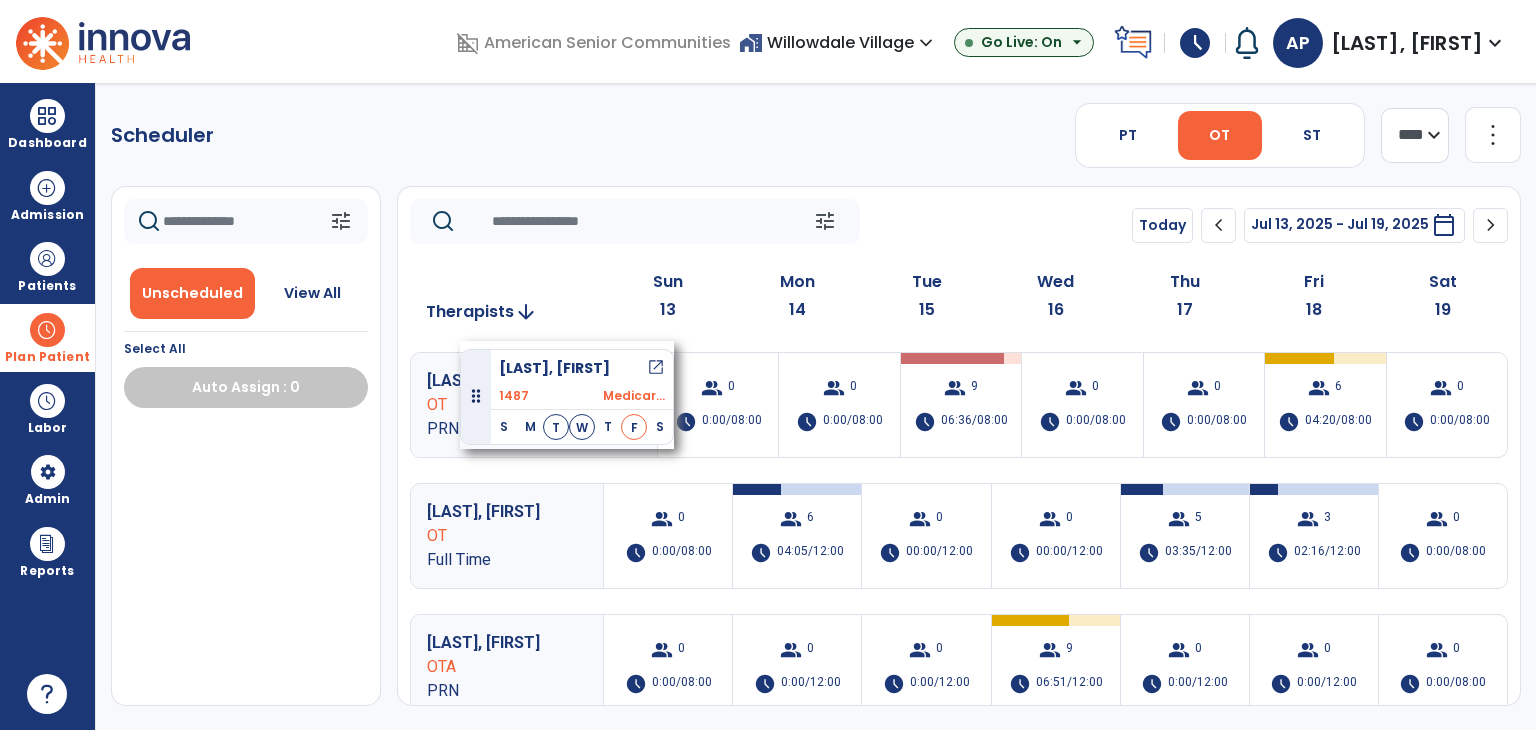 drag, startPoint x: 228, startPoint y: 442, endPoint x: 460, endPoint y: 341, distance: 253.03162 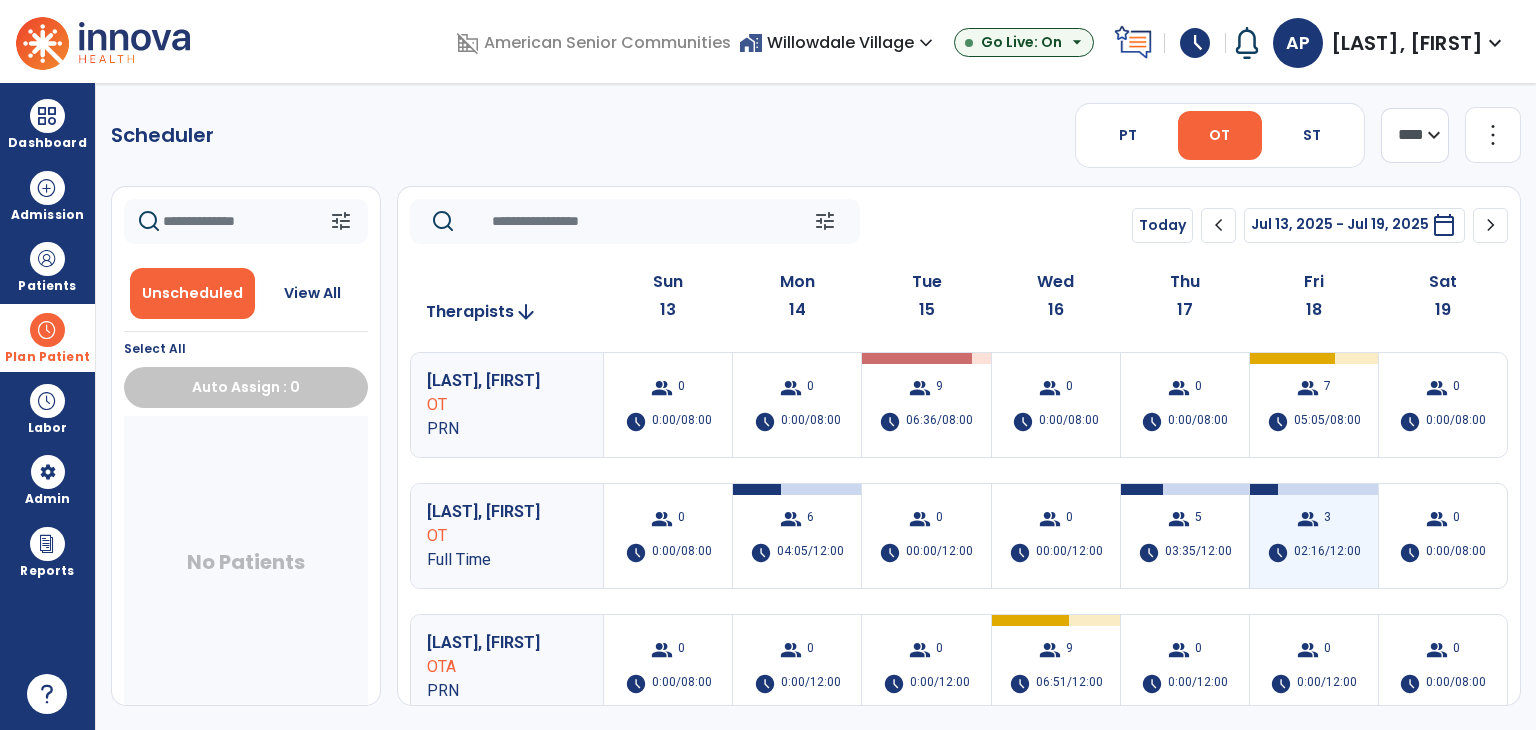 click on "3" at bounding box center [1327, 519] 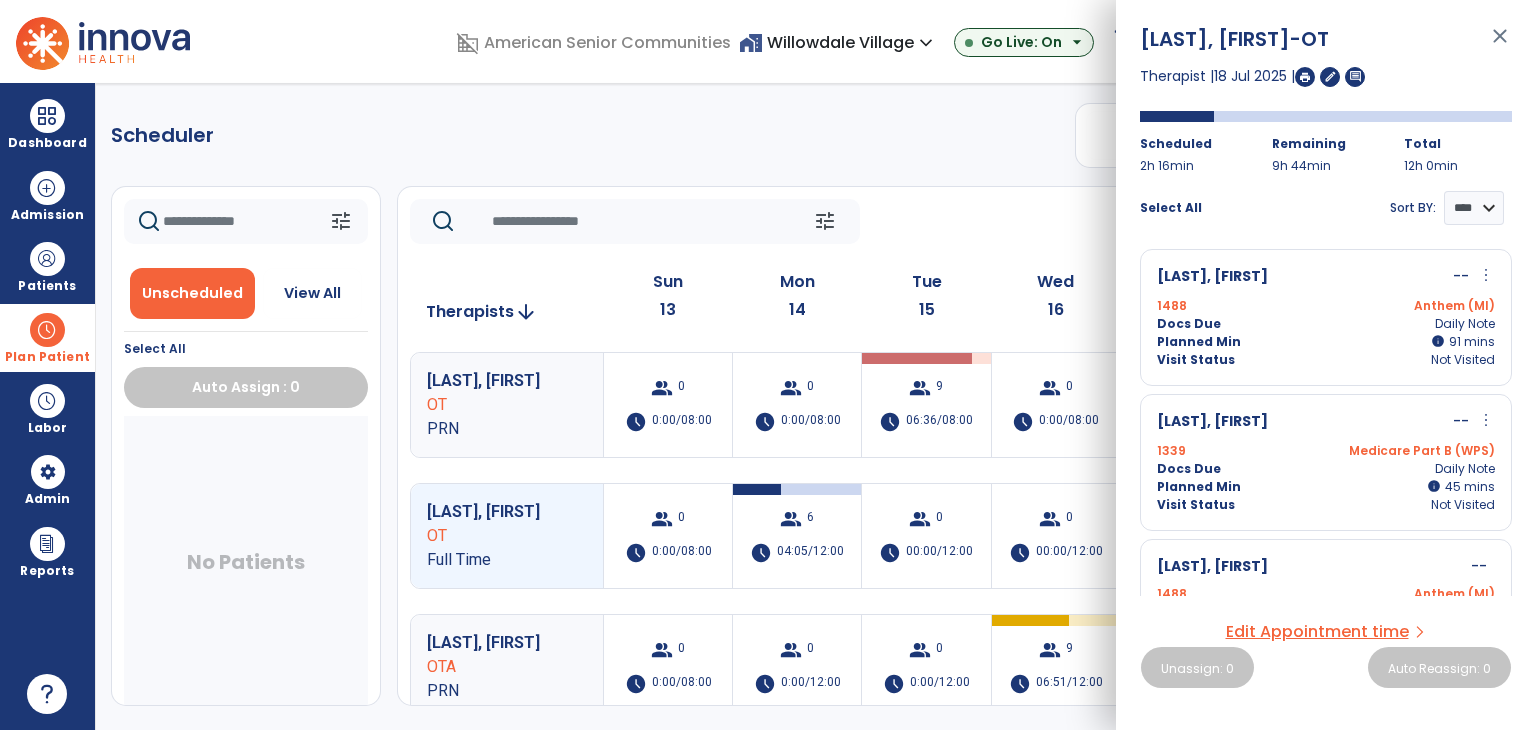 click on "Visit Status  Not Visited" at bounding box center [1326, 360] 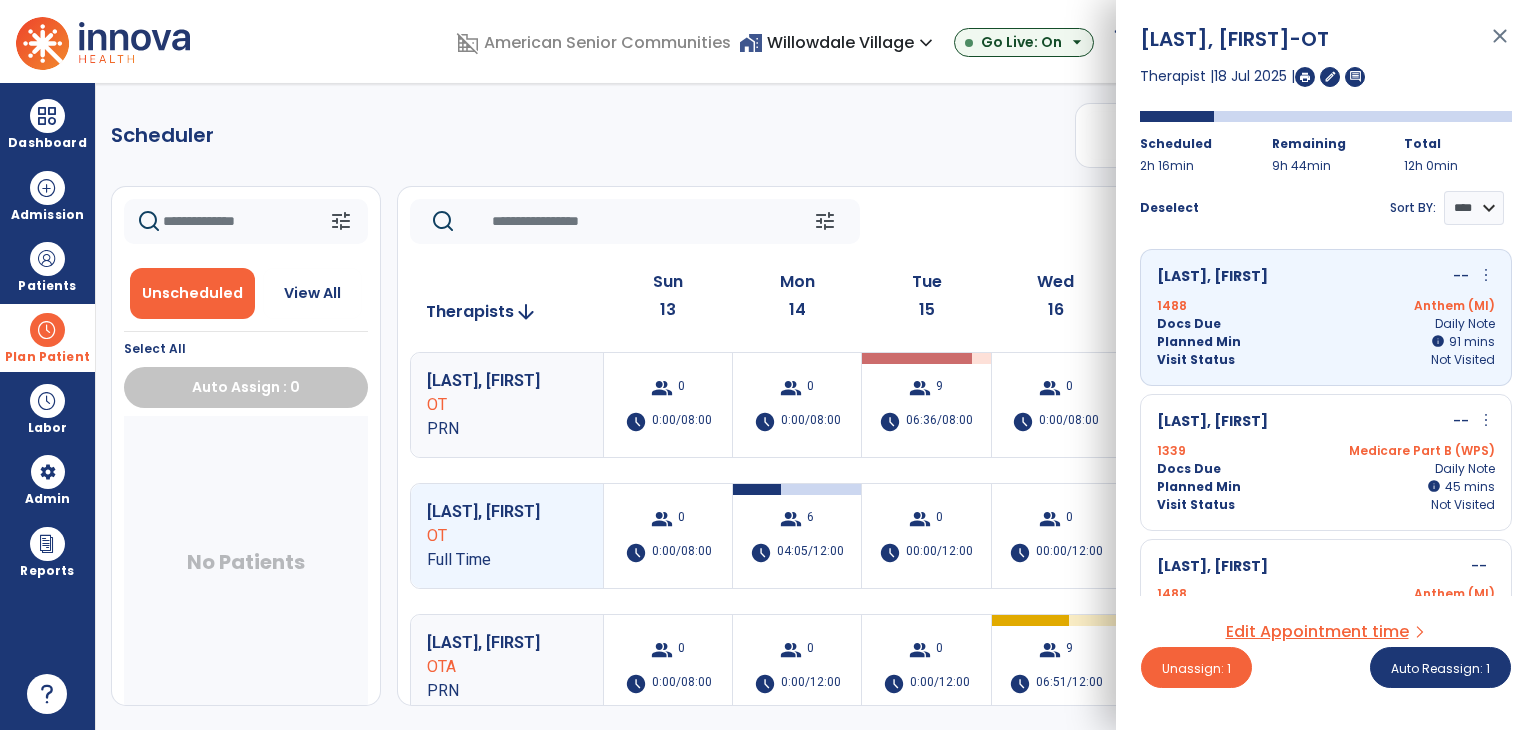 click on "1339 Medicare Part B (WPS)" at bounding box center (1326, 451) 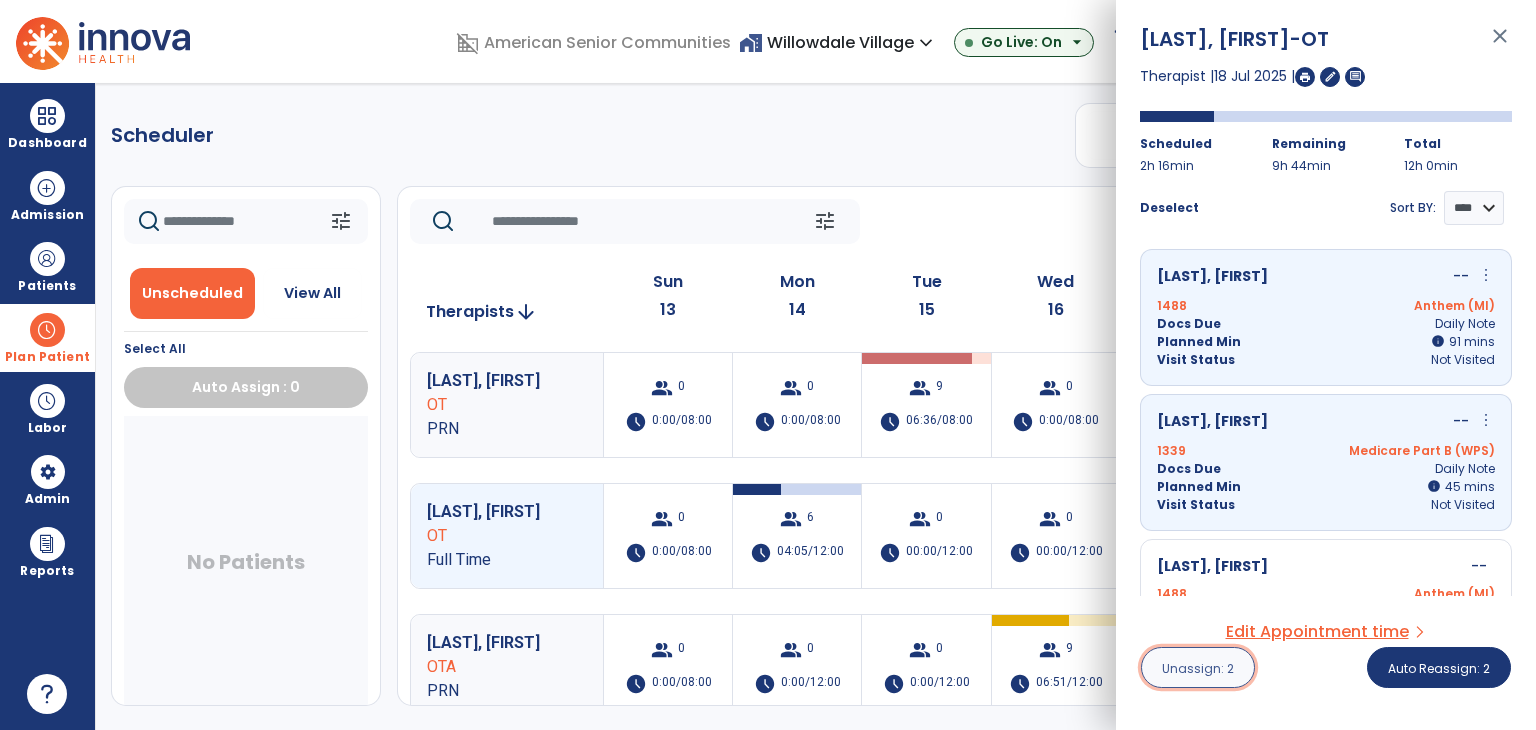 click on "Unassign: 2" at bounding box center [1198, 668] 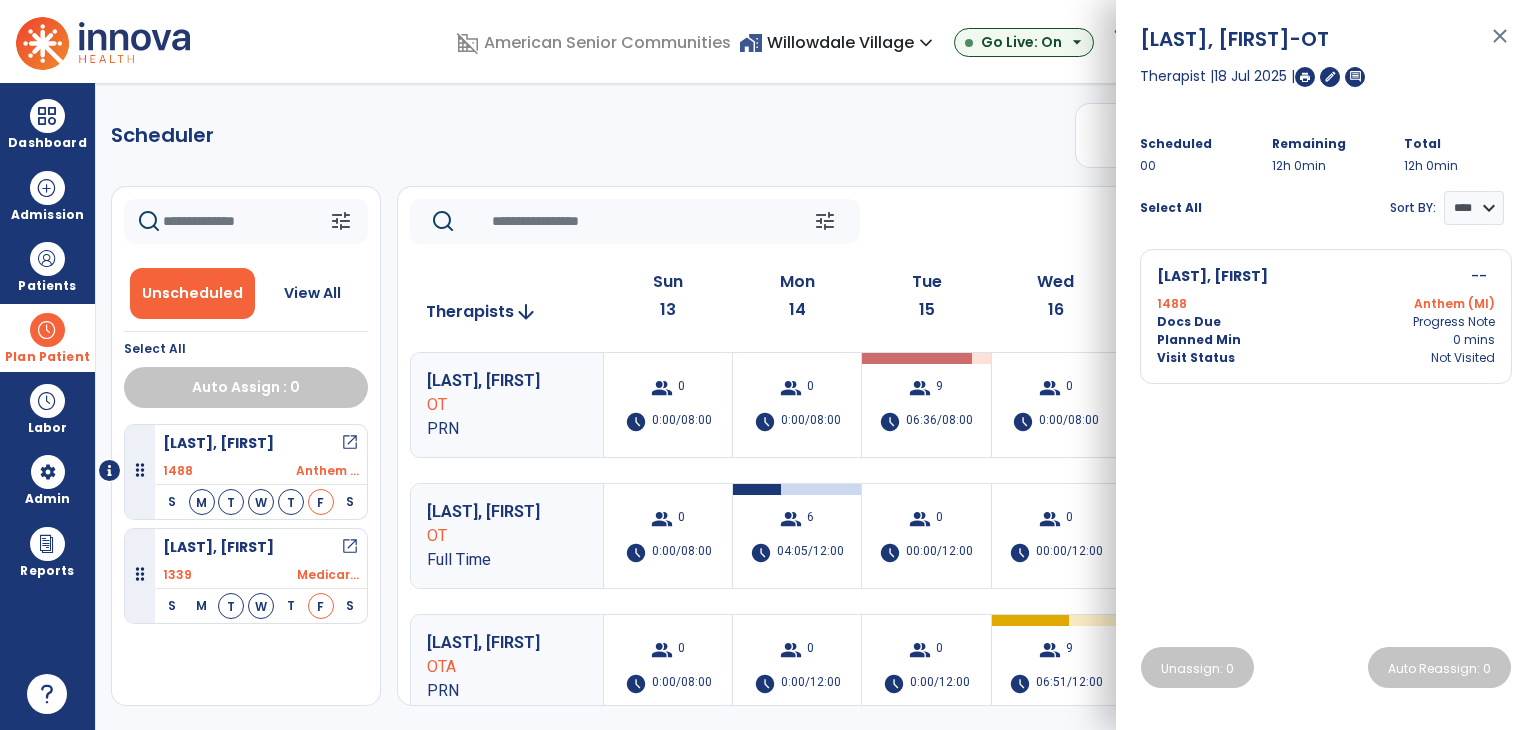 click on "close" at bounding box center (1500, 45) 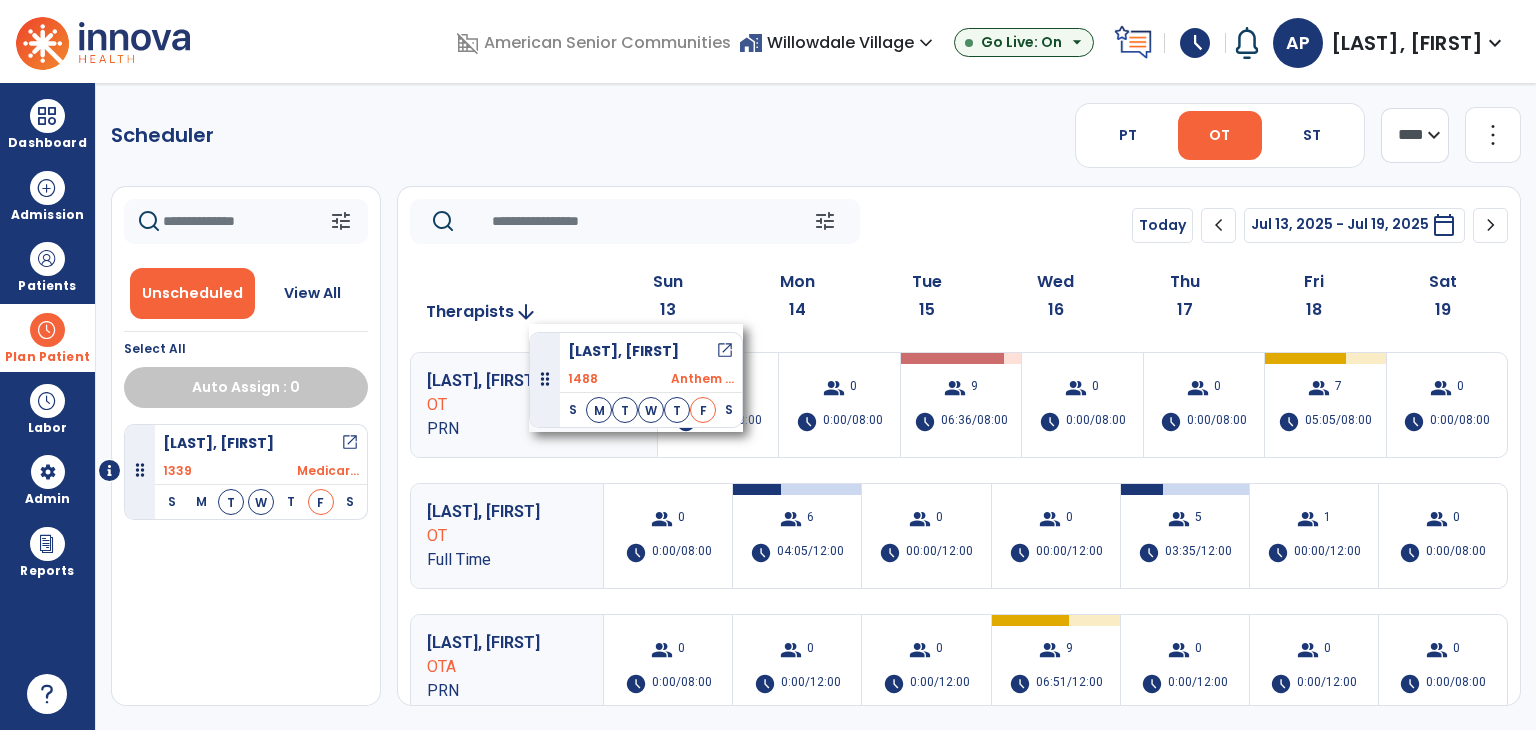 drag, startPoint x: 266, startPoint y: 456, endPoint x: 529, endPoint y: 324, distance: 294.26688 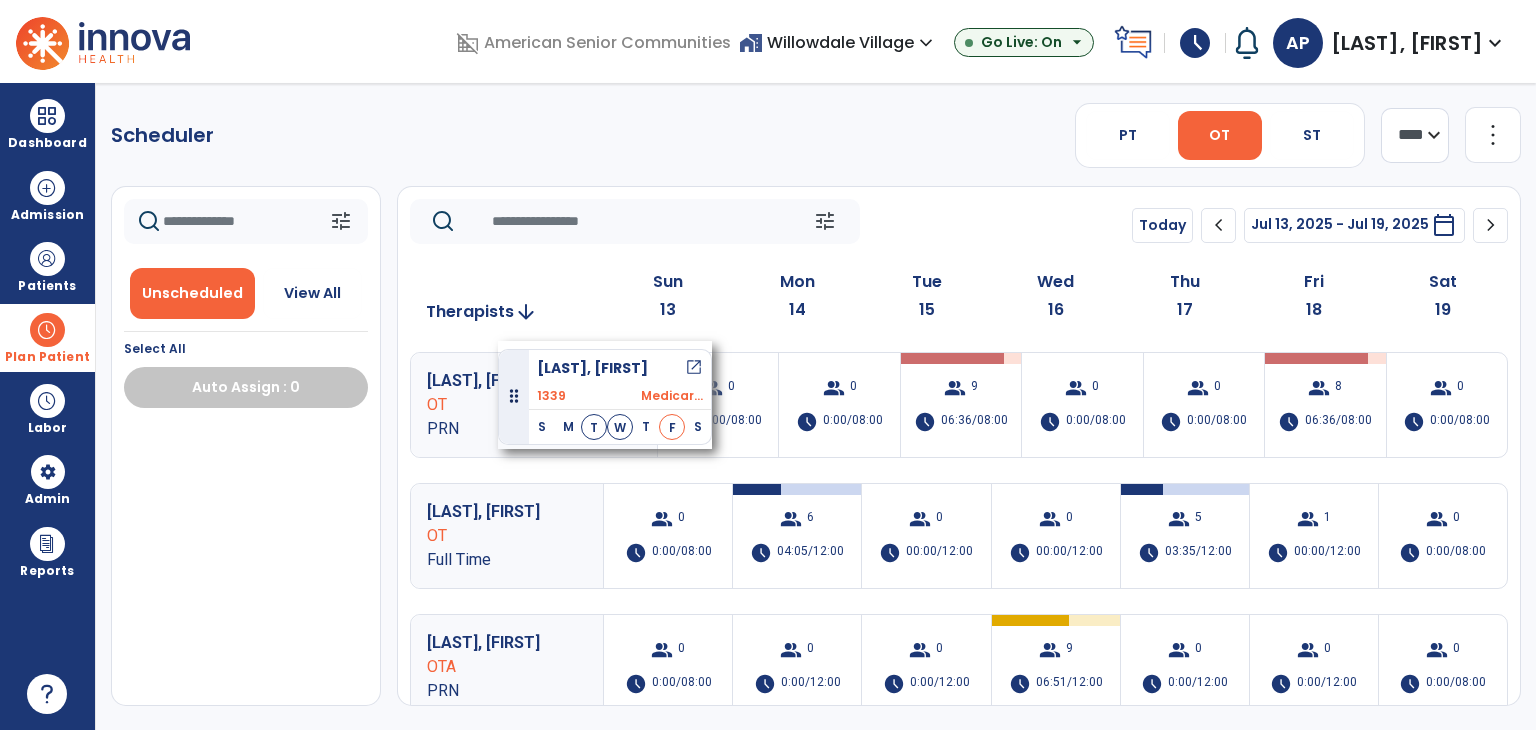 drag, startPoint x: 250, startPoint y: 439, endPoint x: 498, endPoint y: 341, distance: 266.66083 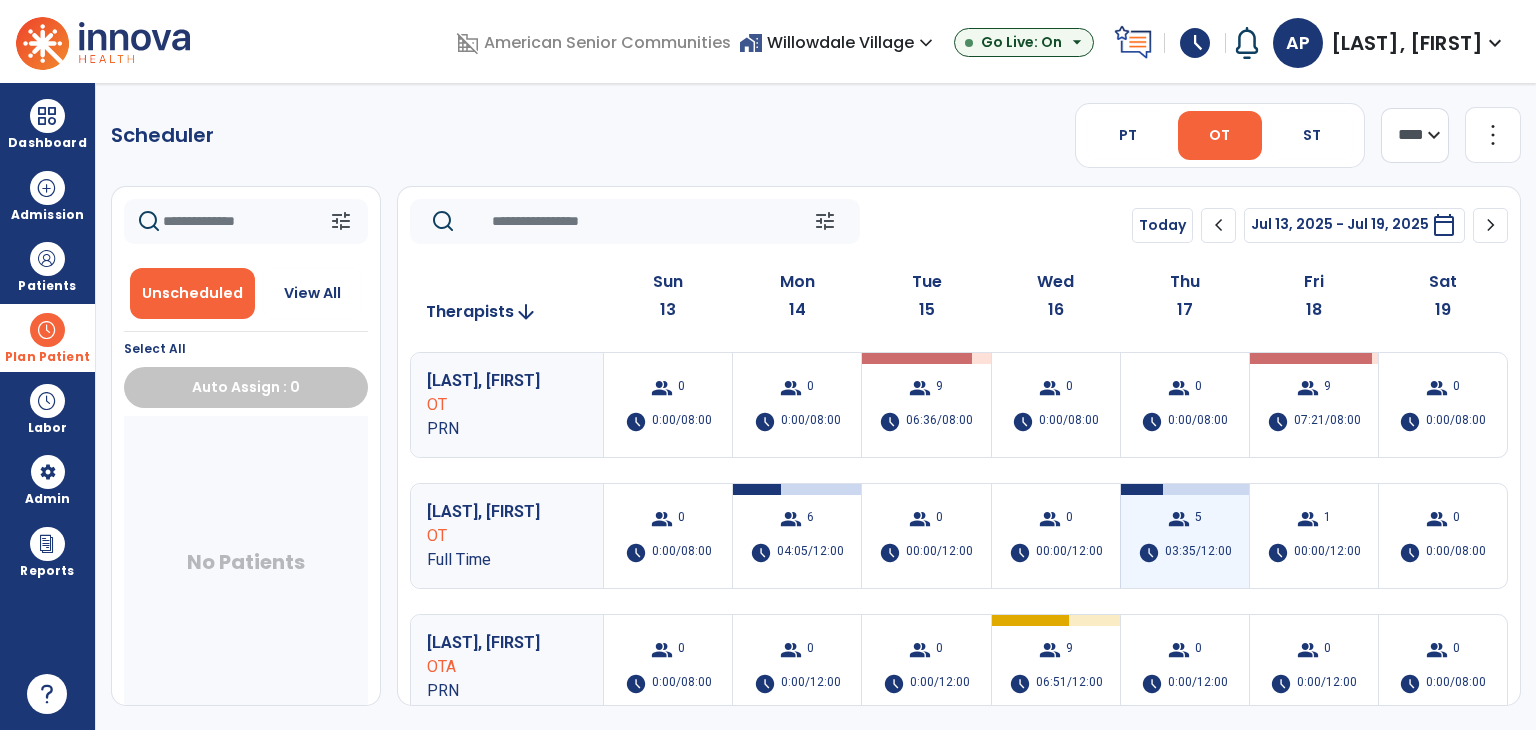 click on "group" at bounding box center [1179, 519] 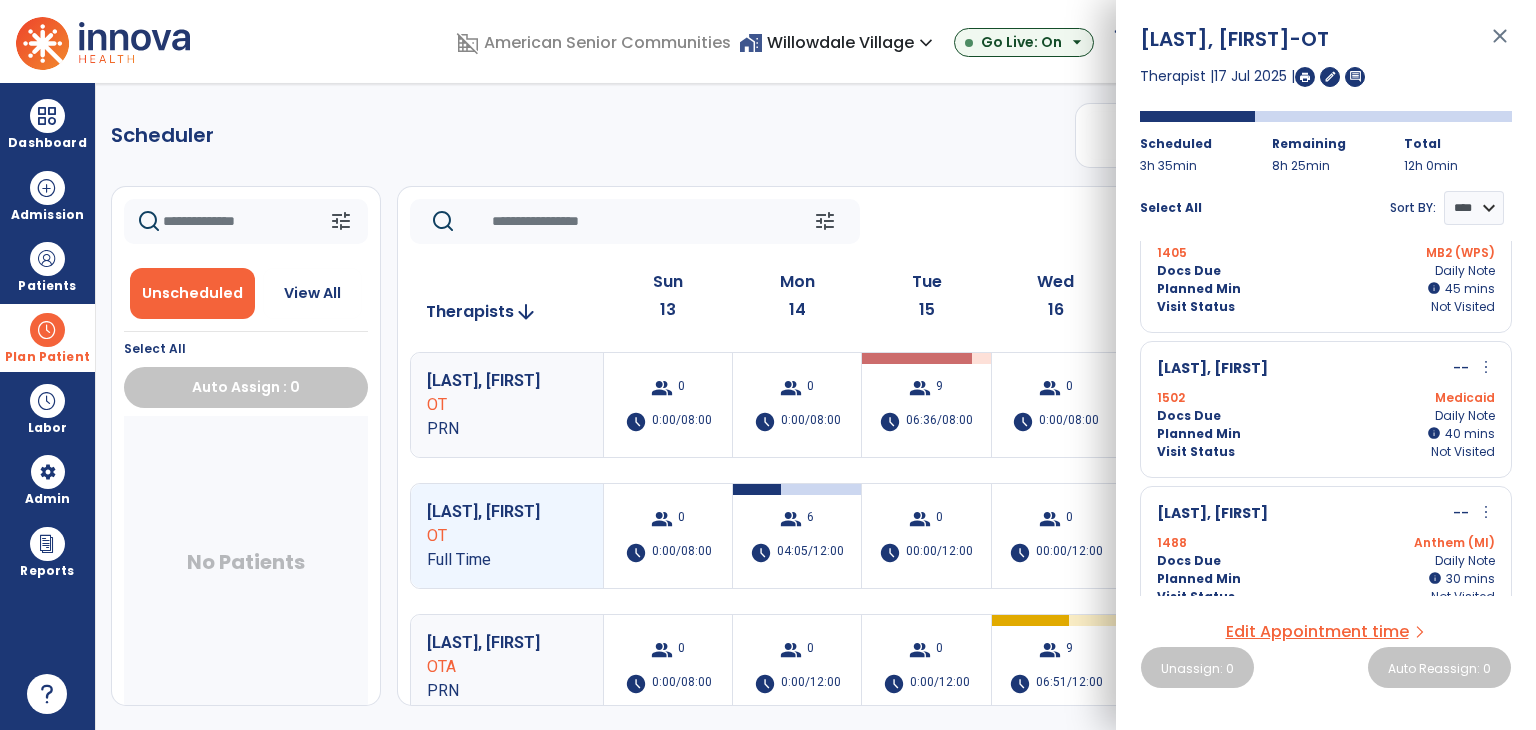 scroll, scrollTop: 367, scrollLeft: 0, axis: vertical 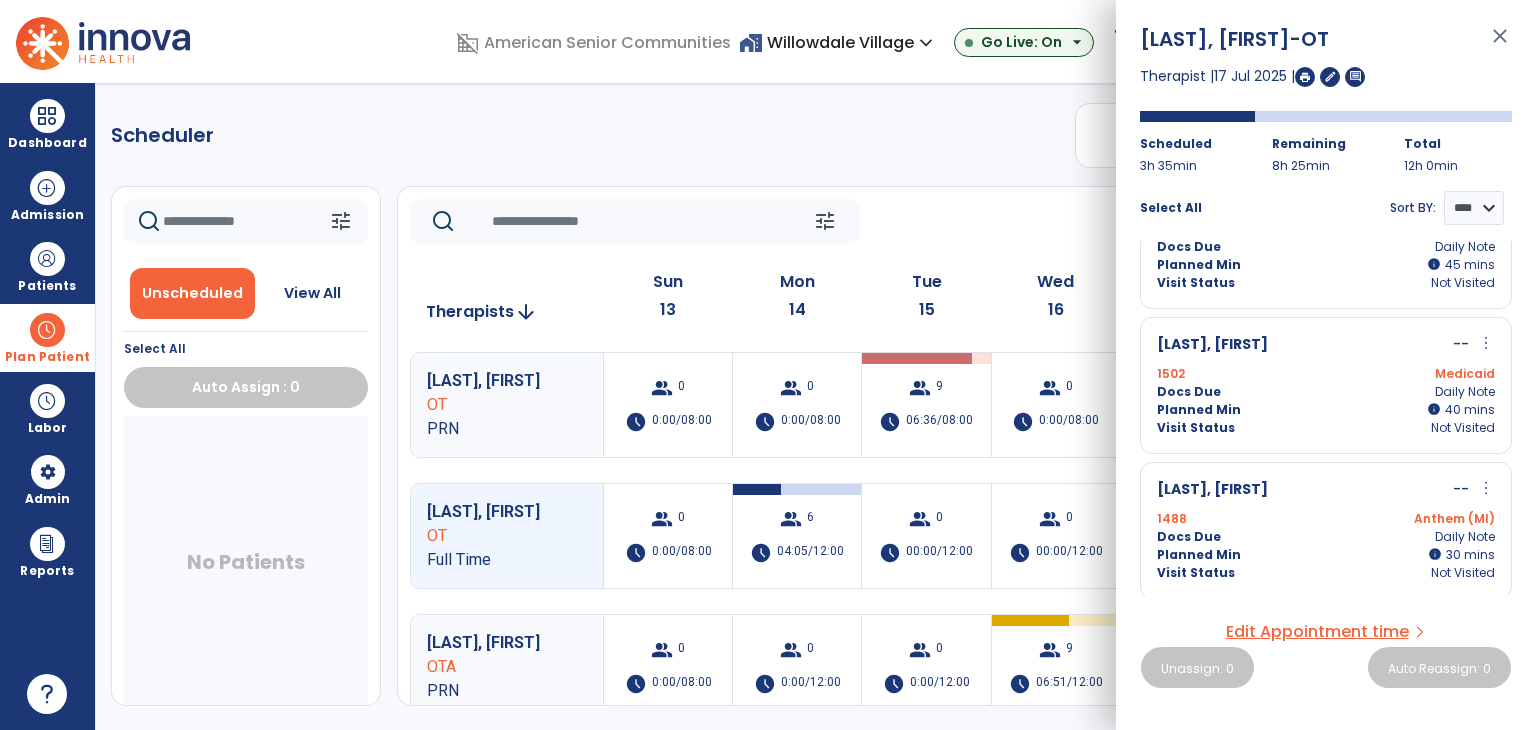 click on "close" at bounding box center (1500, 45) 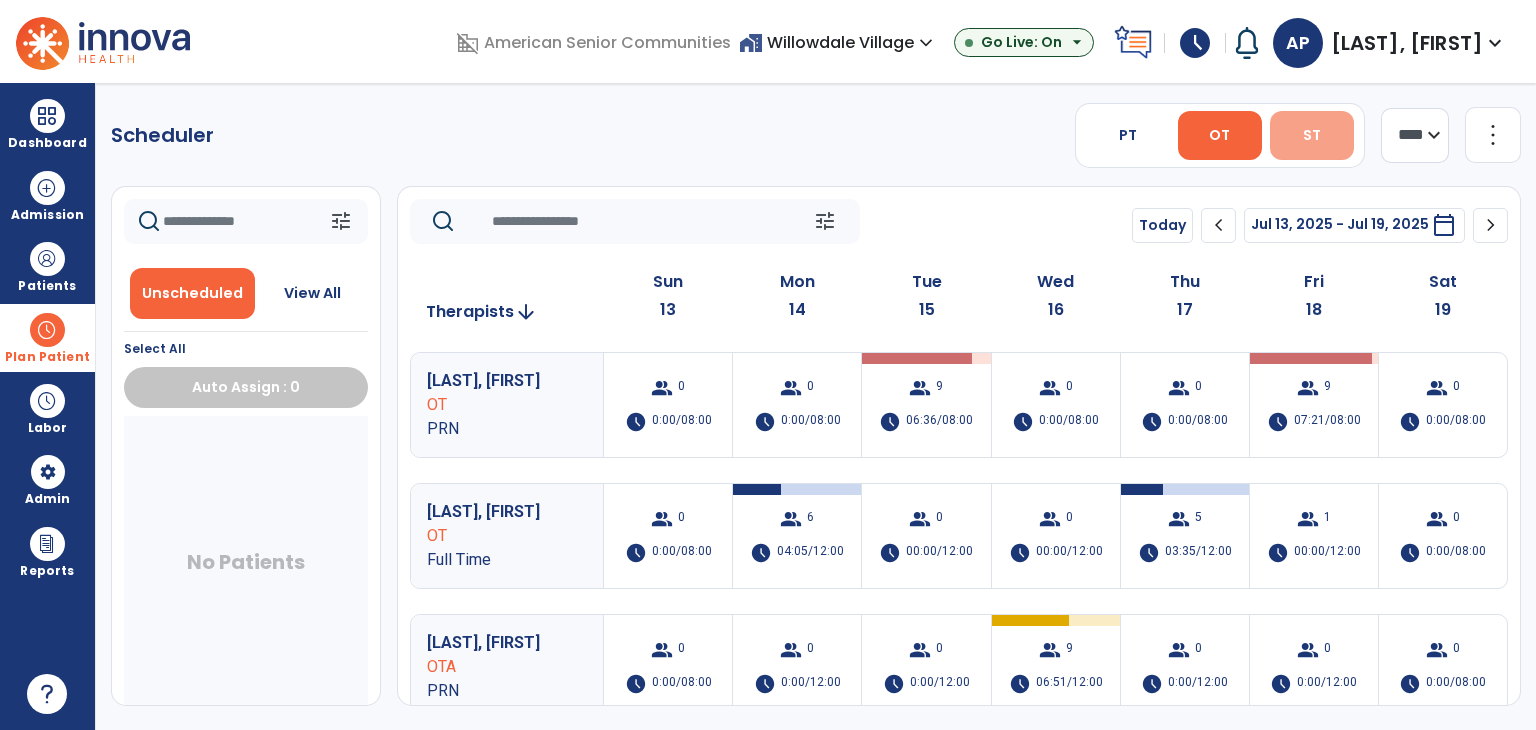 click on "ST" at bounding box center [1312, 135] 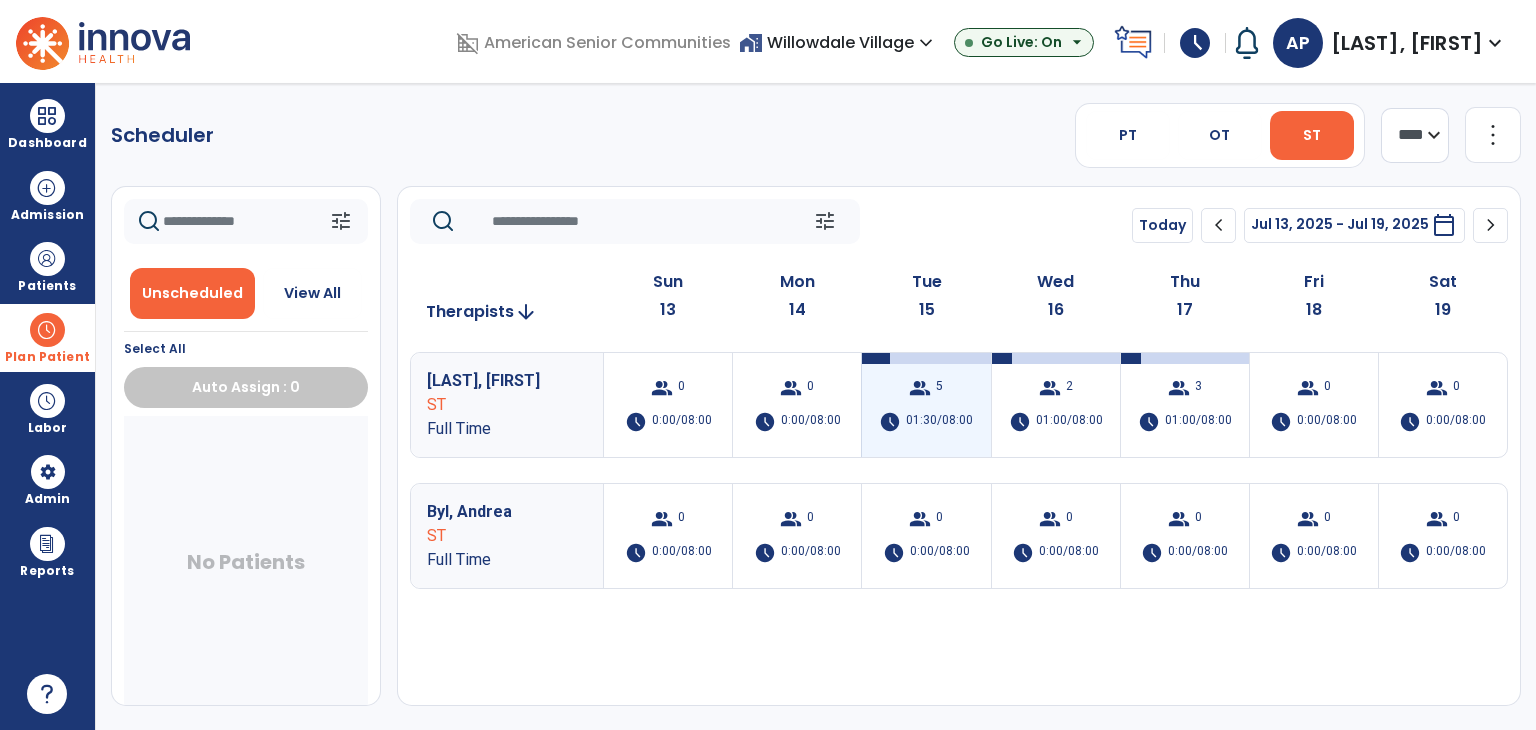 click on "group  5  schedule  01:30/08:00" at bounding box center [926, 405] 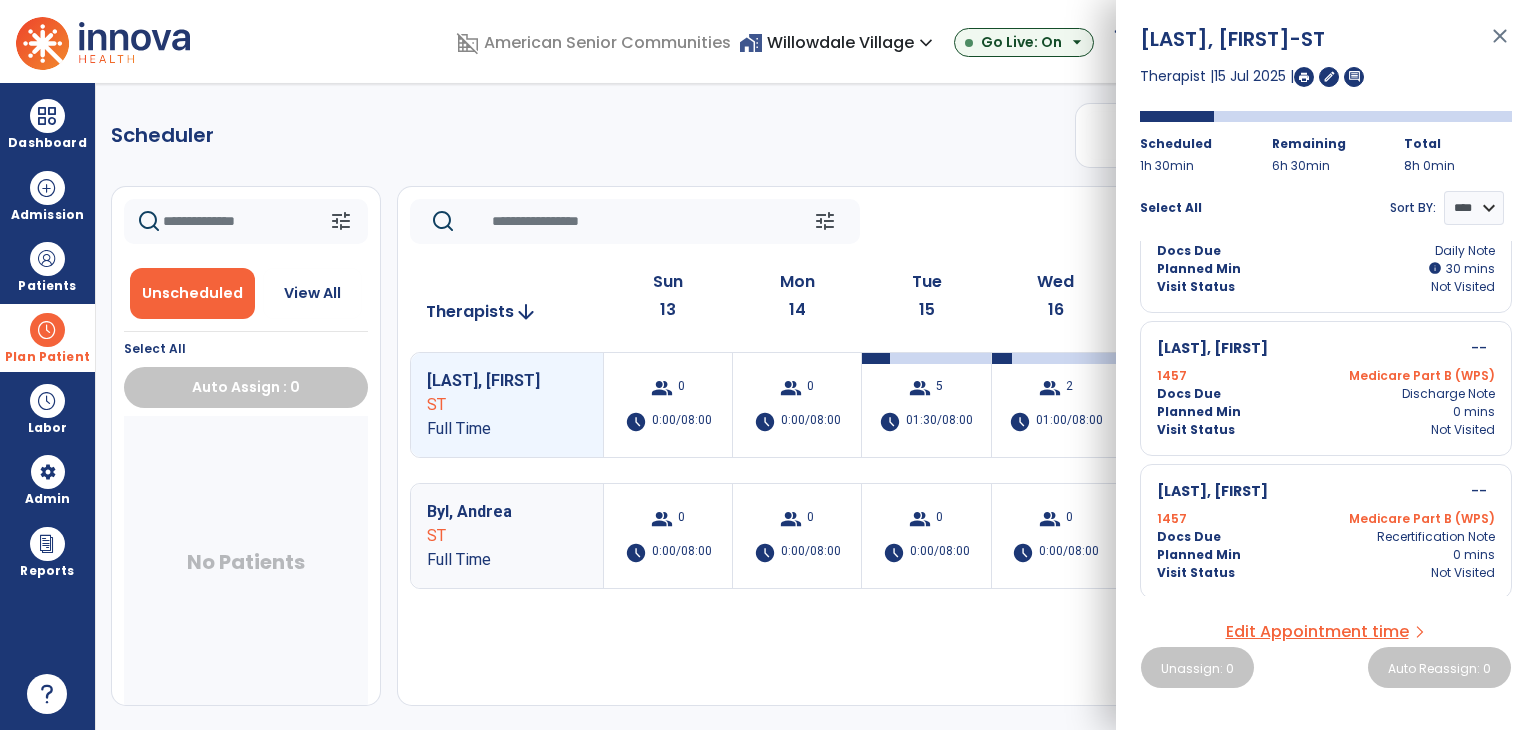 scroll, scrollTop: 364, scrollLeft: 0, axis: vertical 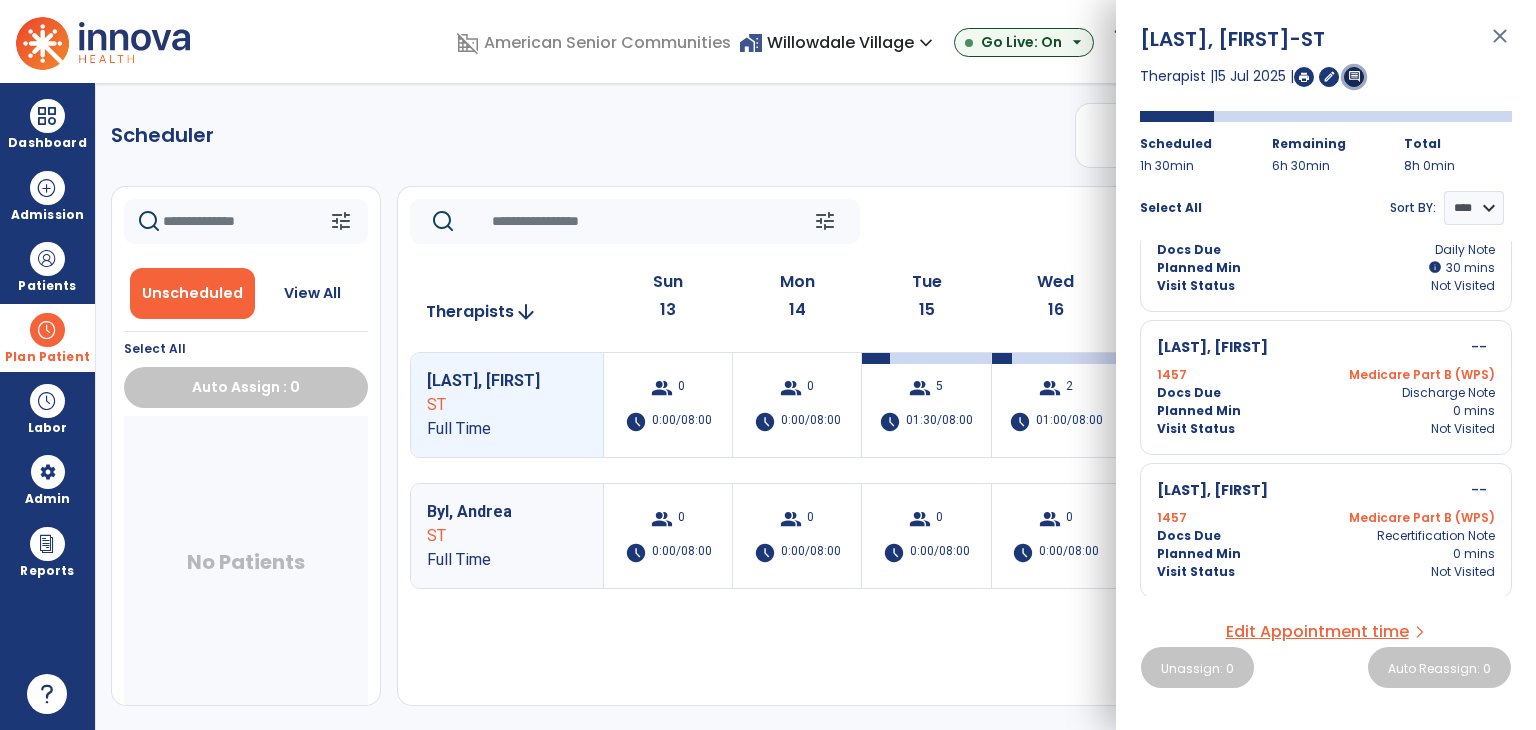 click on "comment" at bounding box center (1354, 76) 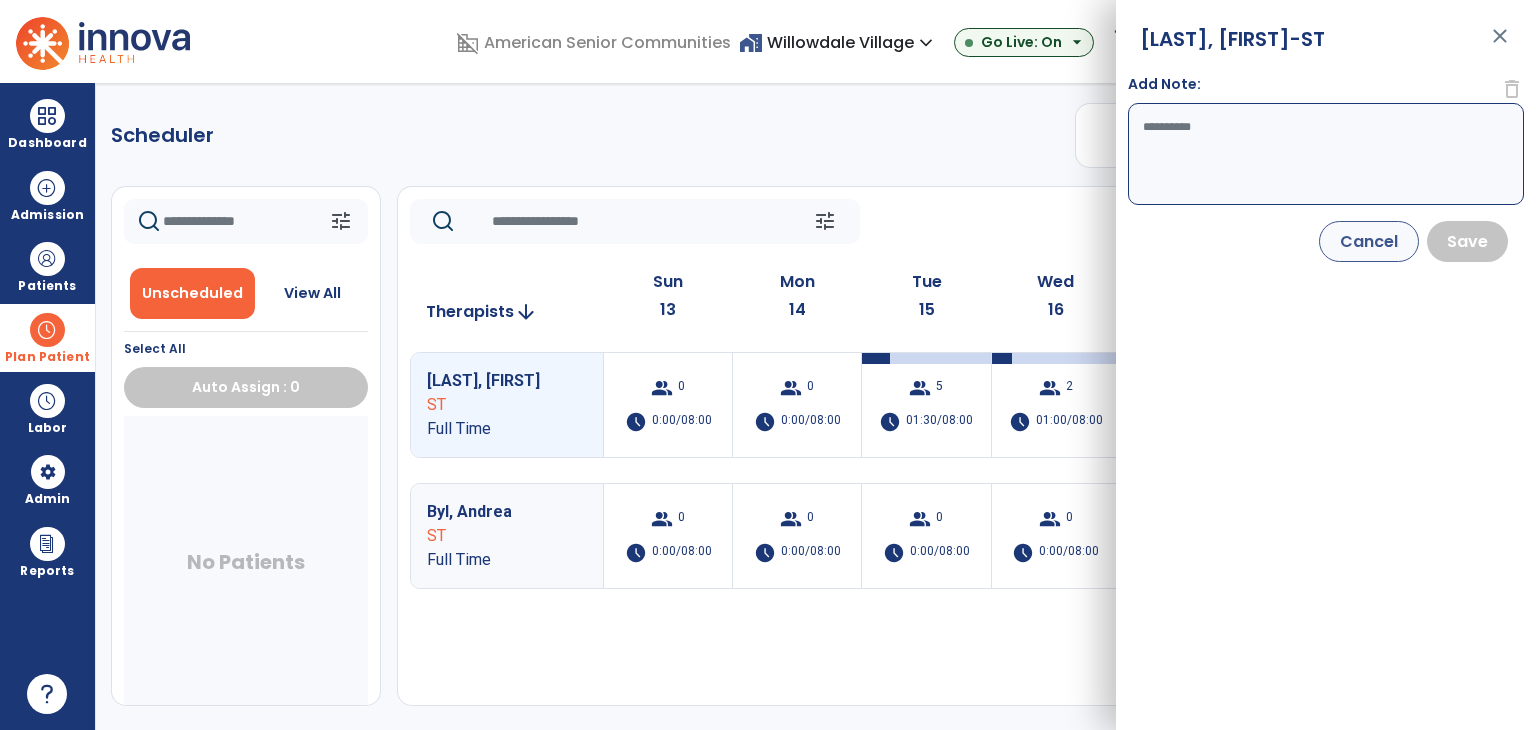 click on "Add Note:" at bounding box center [1326, 154] 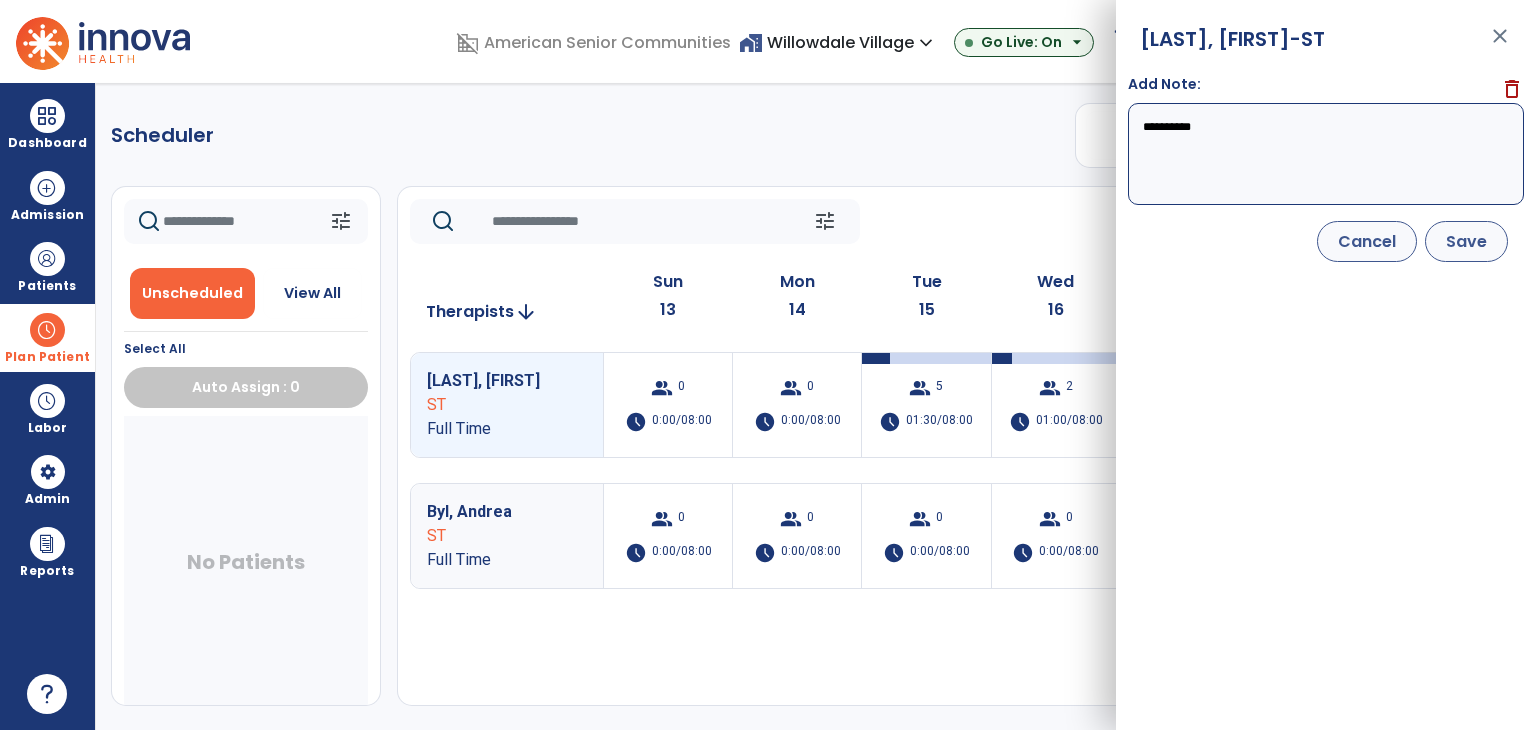 type on "**********" 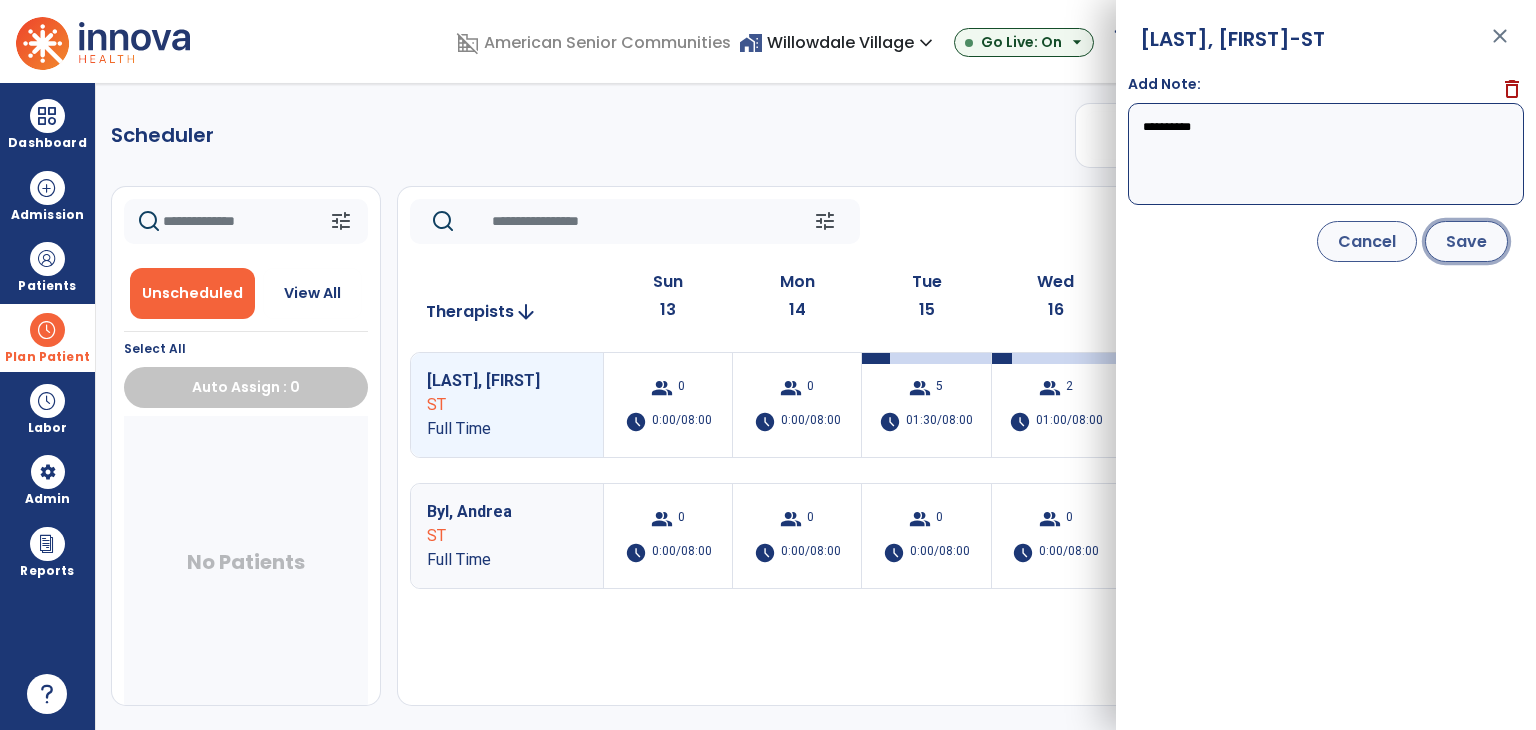 click on "Save" at bounding box center (1466, 241) 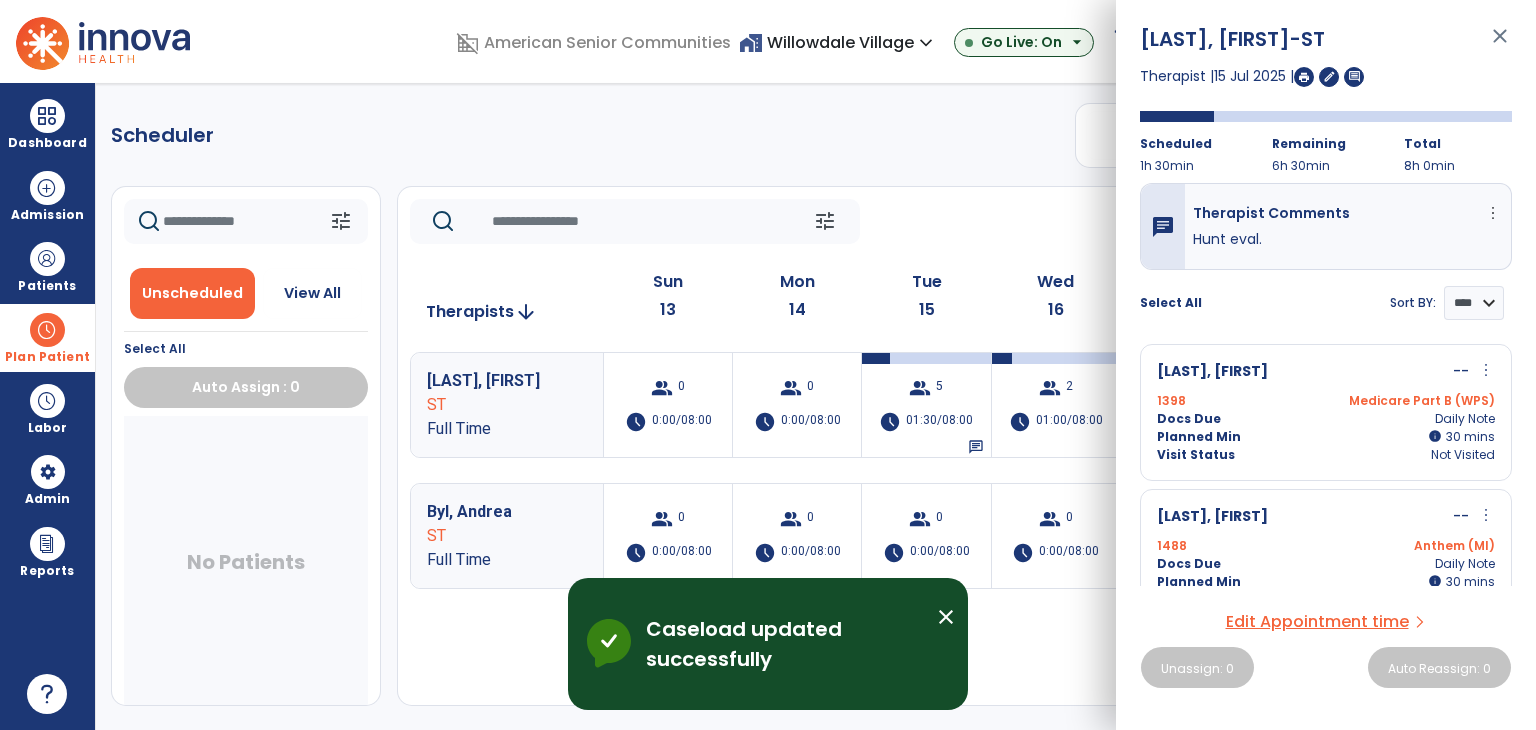 click on "close" at bounding box center [1500, 45] 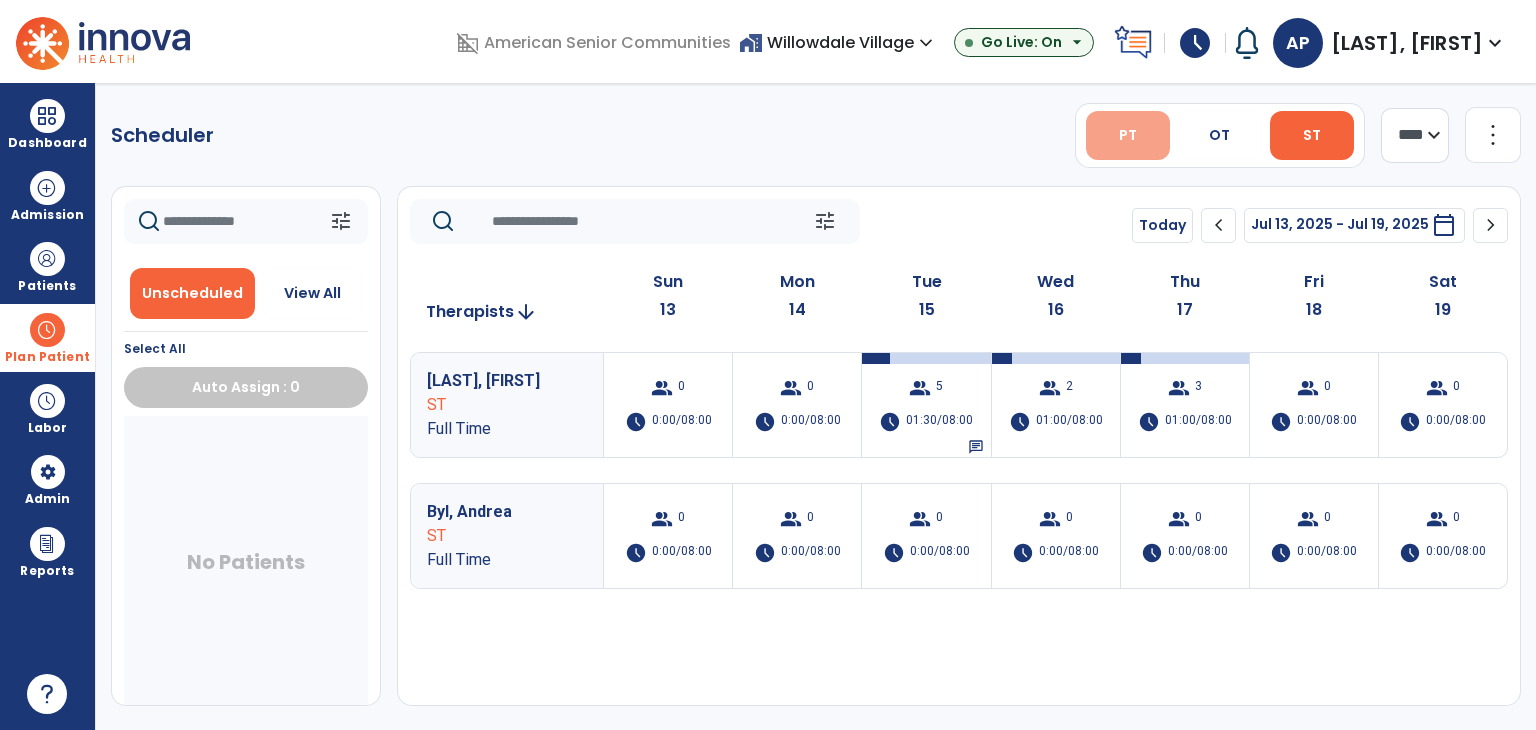 click on "PT" at bounding box center (1128, 135) 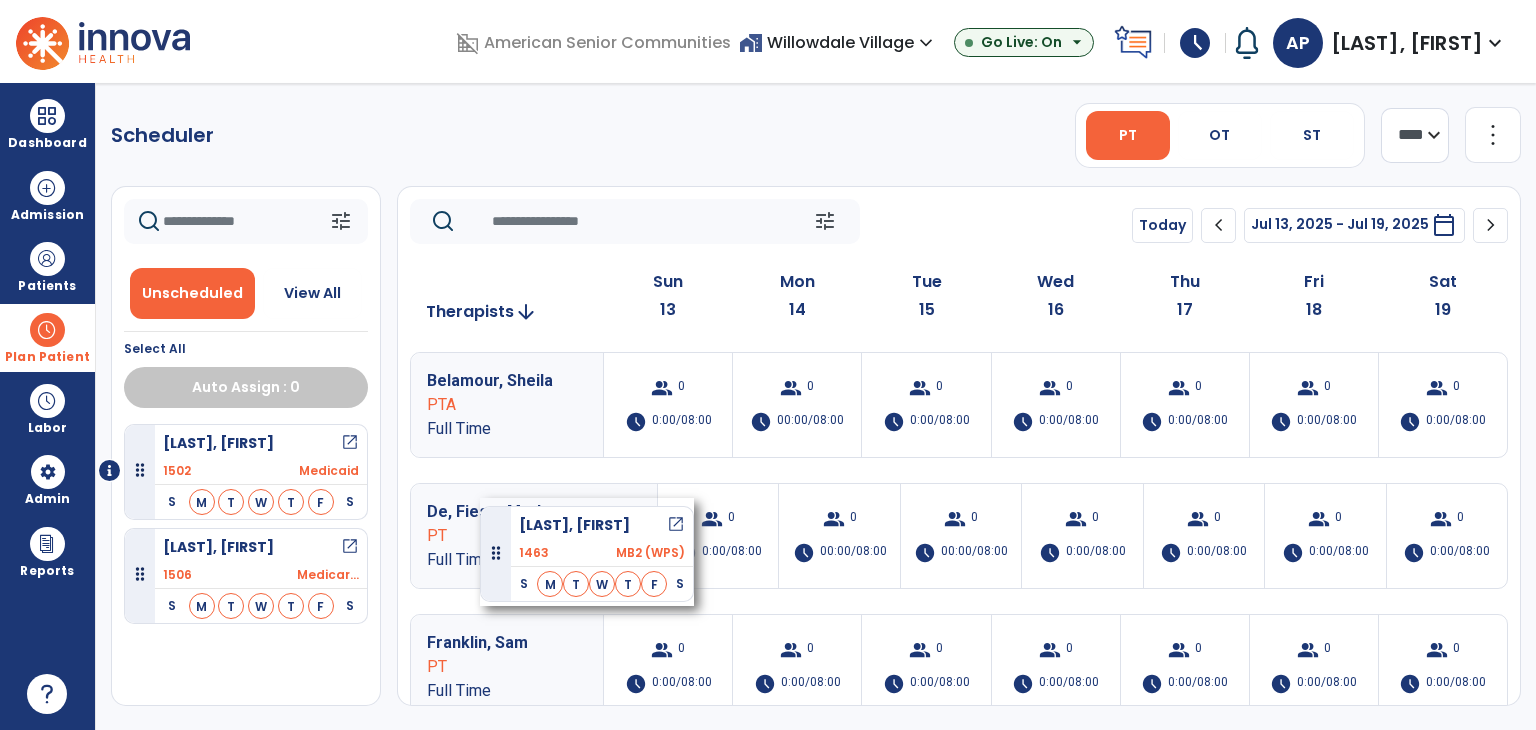 drag, startPoint x: 239, startPoint y: 463, endPoint x: 480, endPoint y: 498, distance: 243.52823 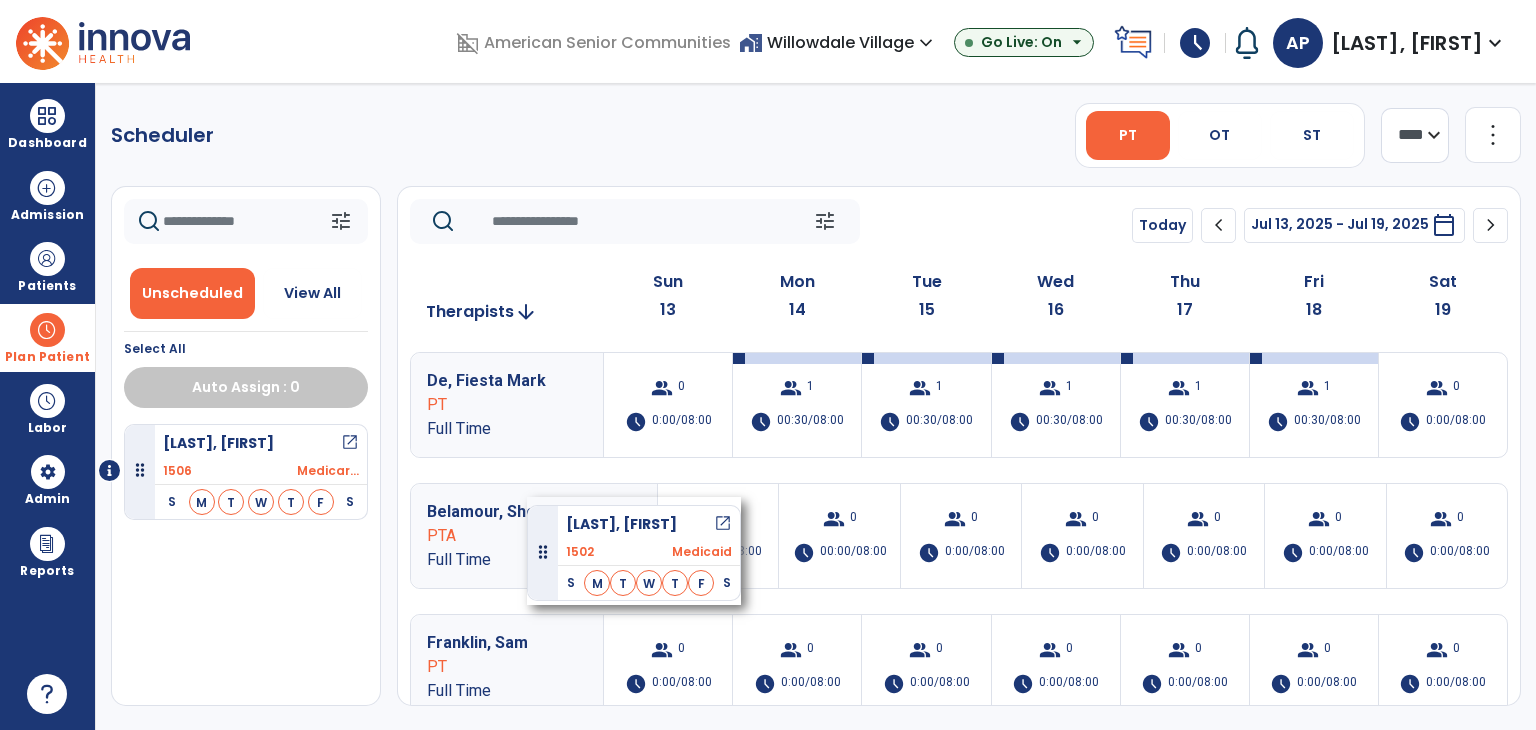 drag, startPoint x: 266, startPoint y: 458, endPoint x: 527, endPoint y: 497, distance: 263.8977 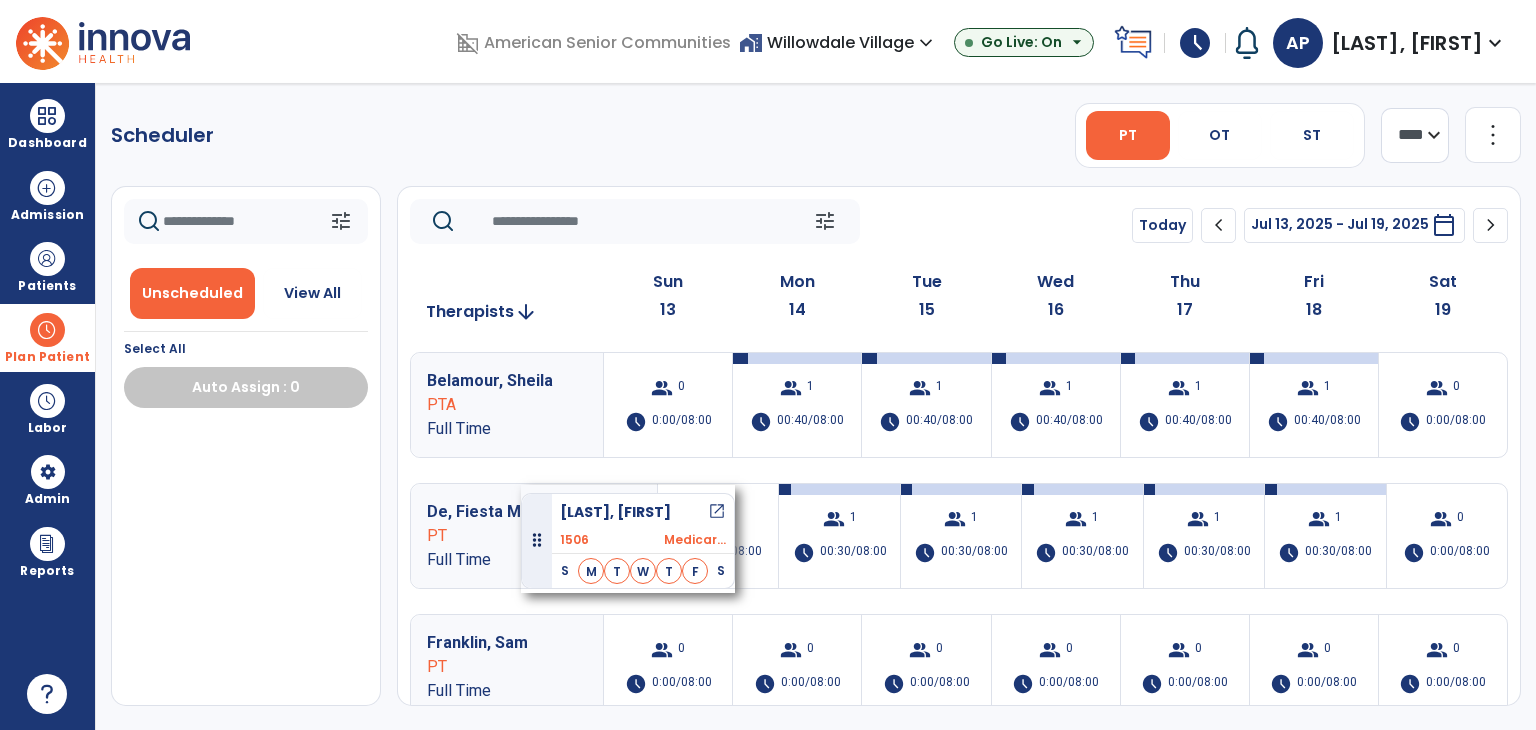drag, startPoint x: 259, startPoint y: 448, endPoint x: 521, endPoint y: 485, distance: 264.5997 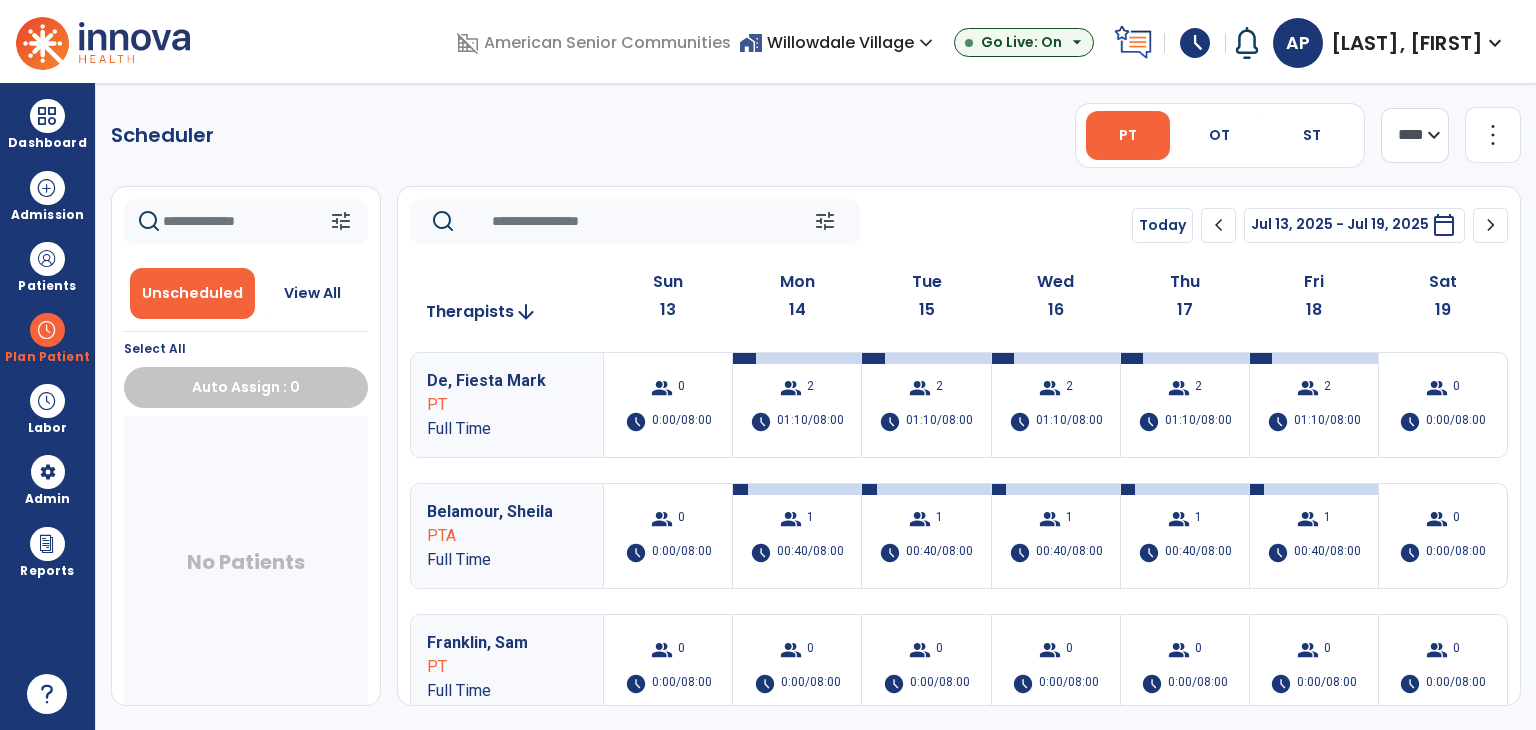scroll, scrollTop: 0, scrollLeft: 0, axis: both 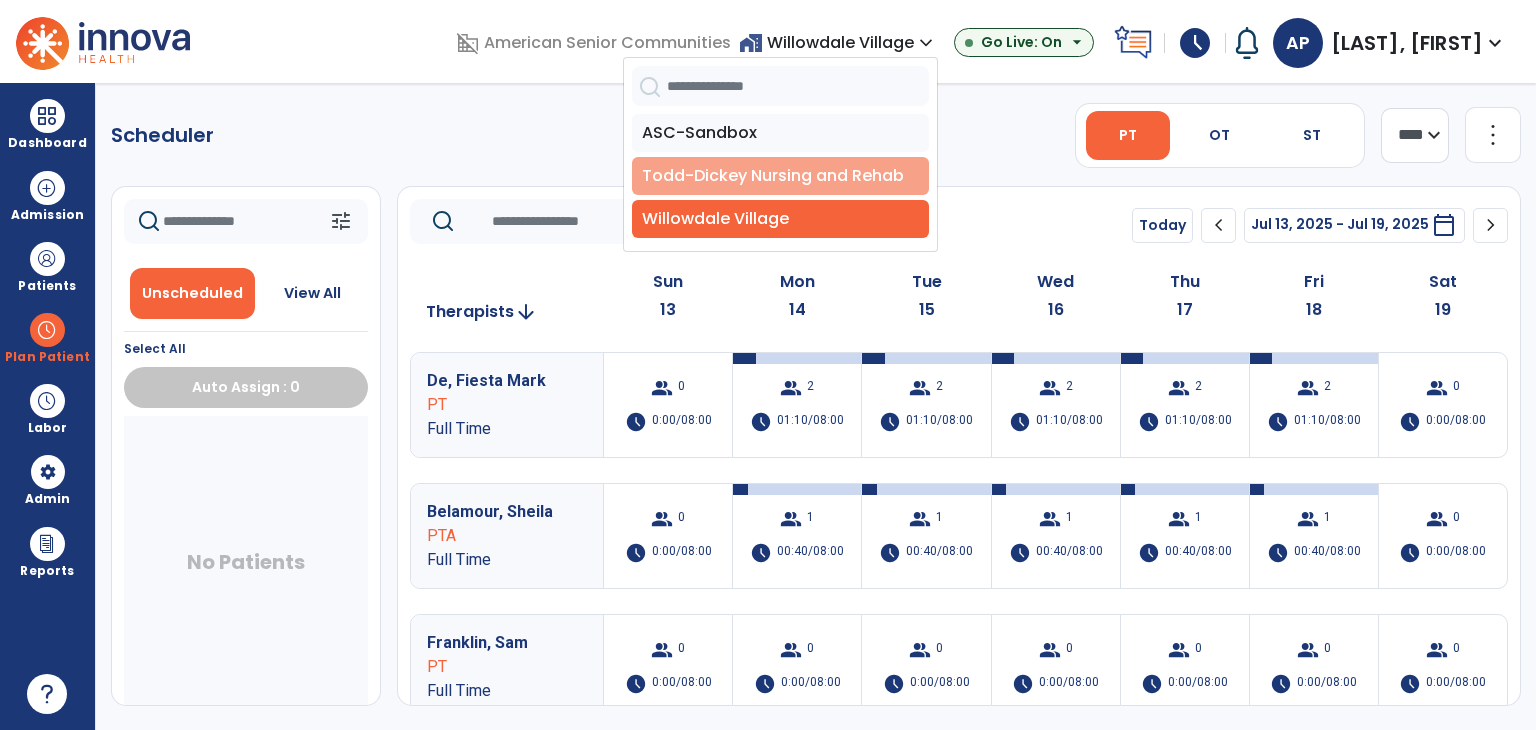 click on "Todd-Dickey Nursing and Rehab" at bounding box center (780, 176) 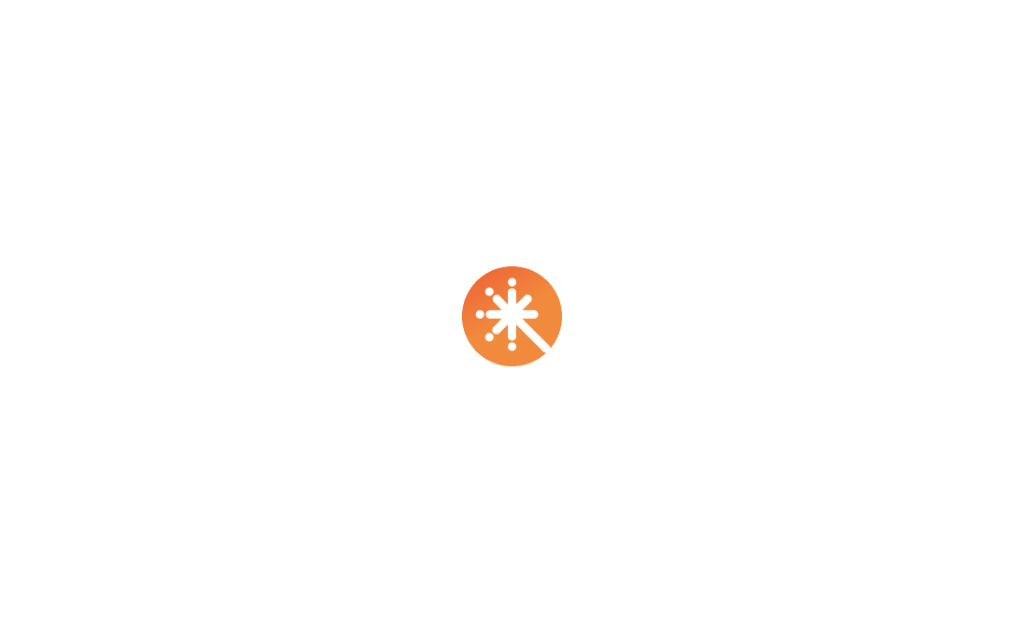 scroll, scrollTop: 0, scrollLeft: 0, axis: both 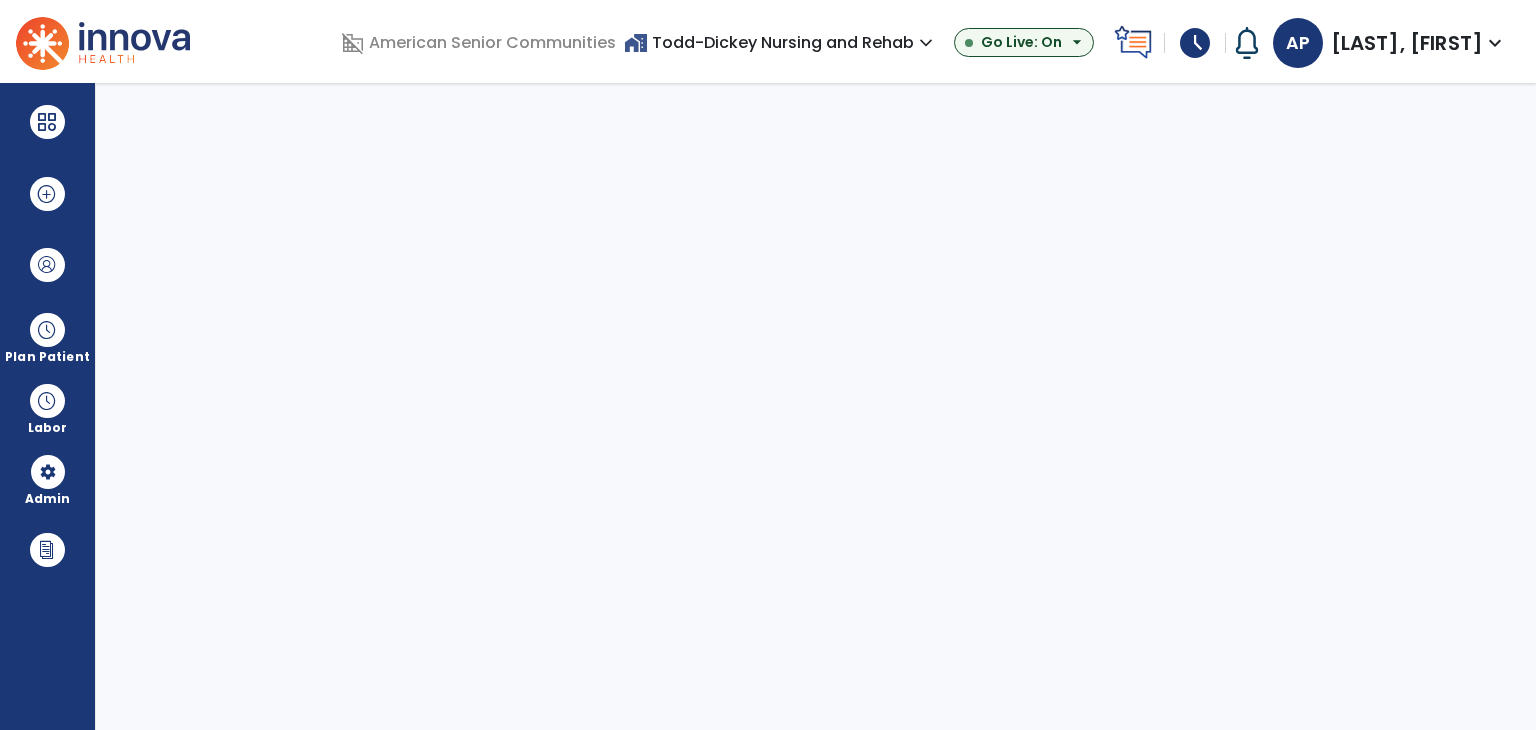 select on "***" 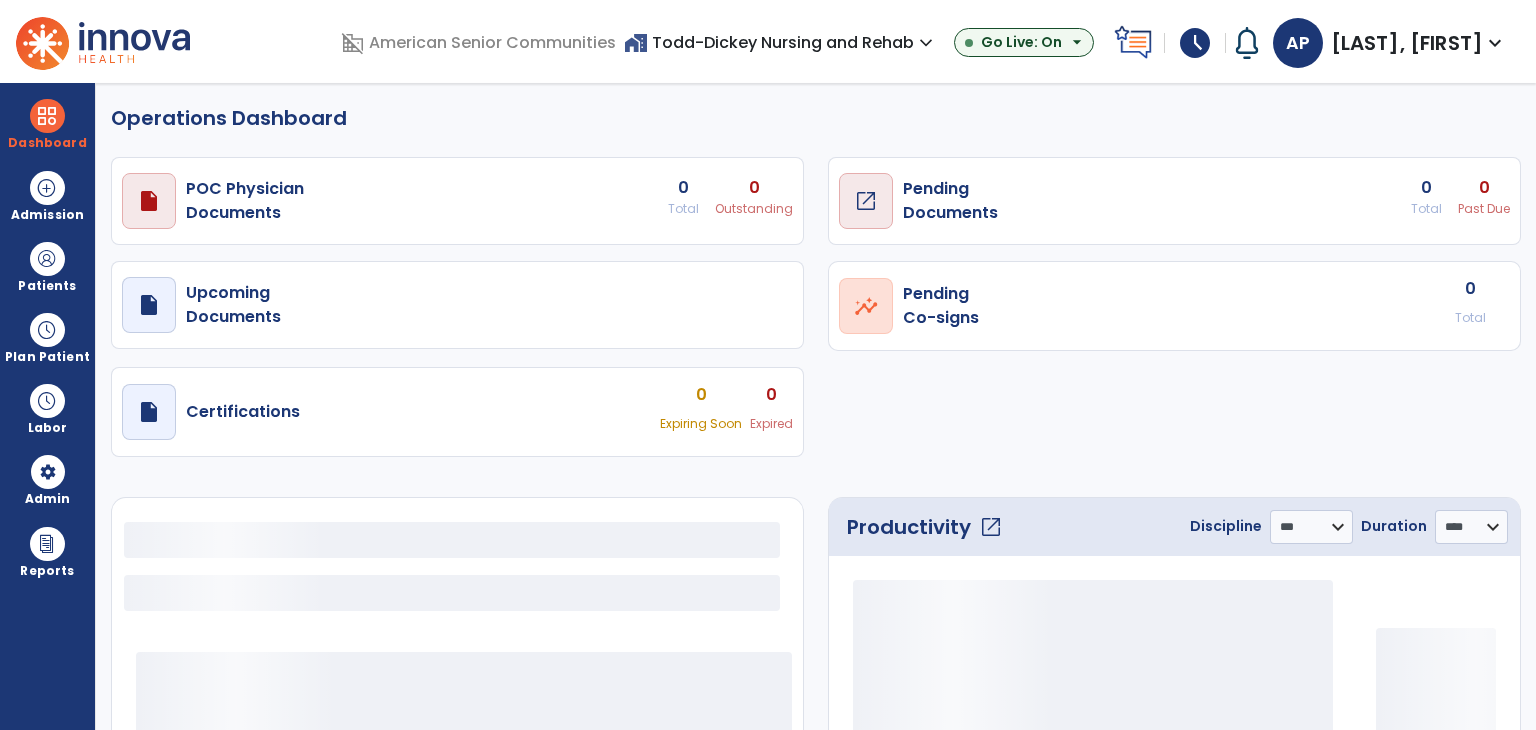 select on "***" 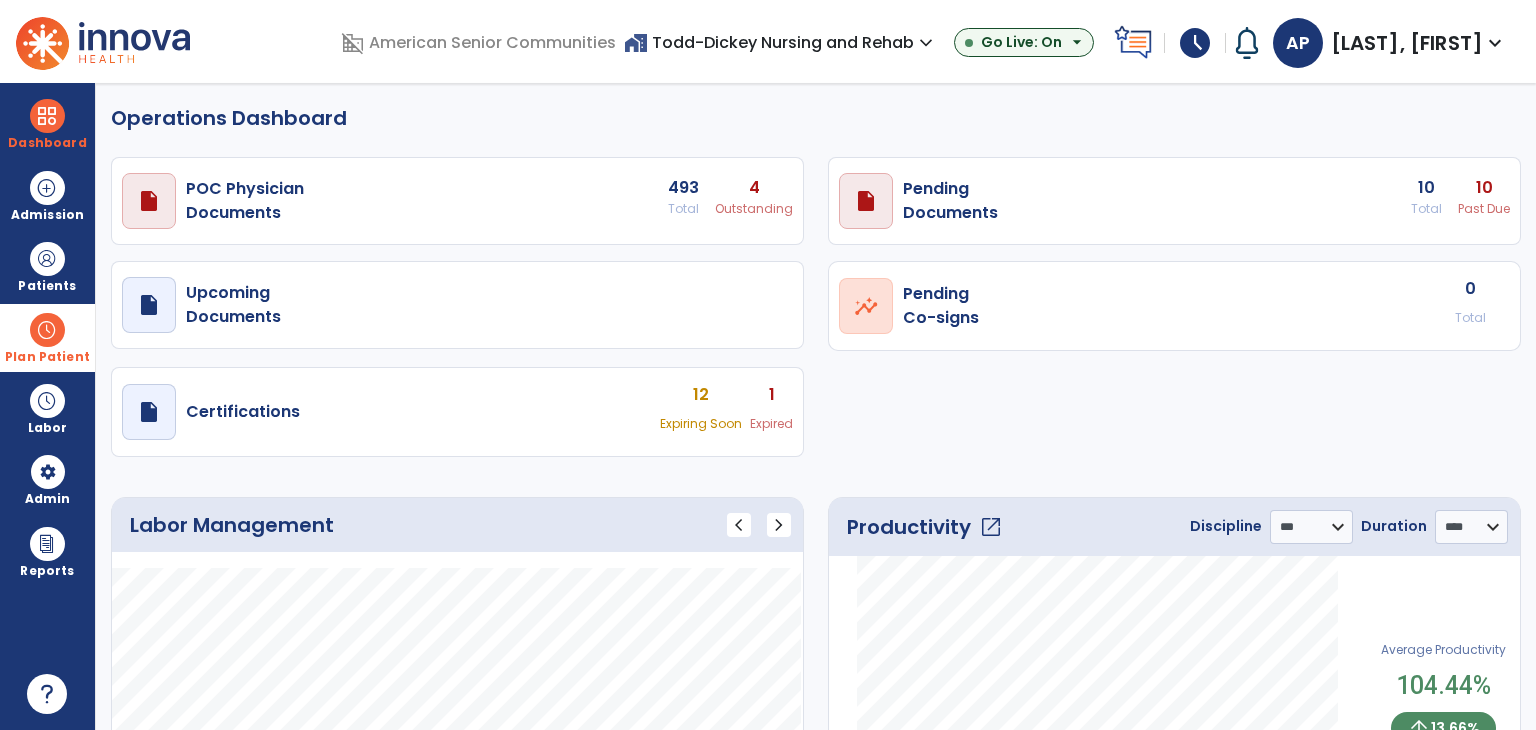 click on "Plan Patient" at bounding box center [47, 266] 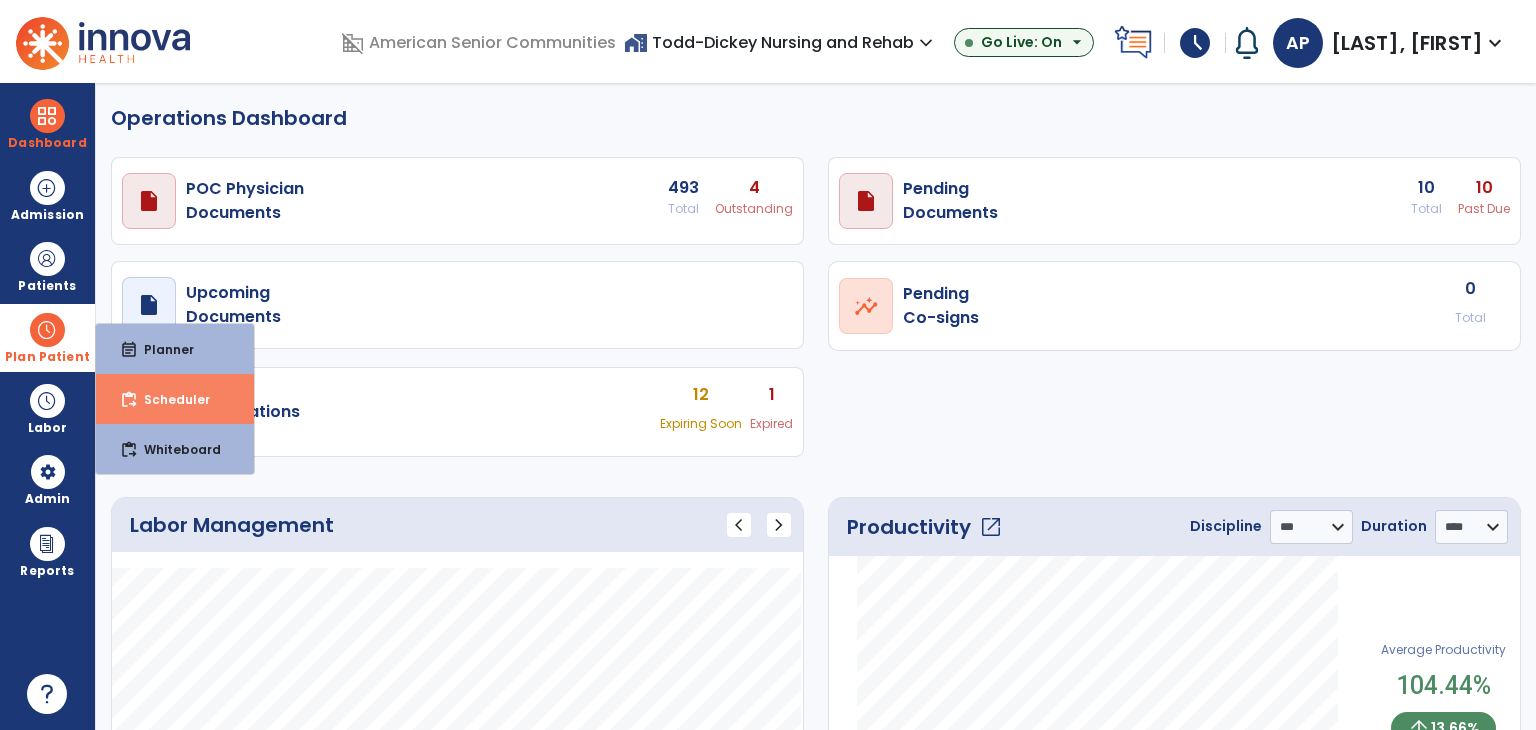 click on "content_paste_go  Scheduler" at bounding box center (175, 399) 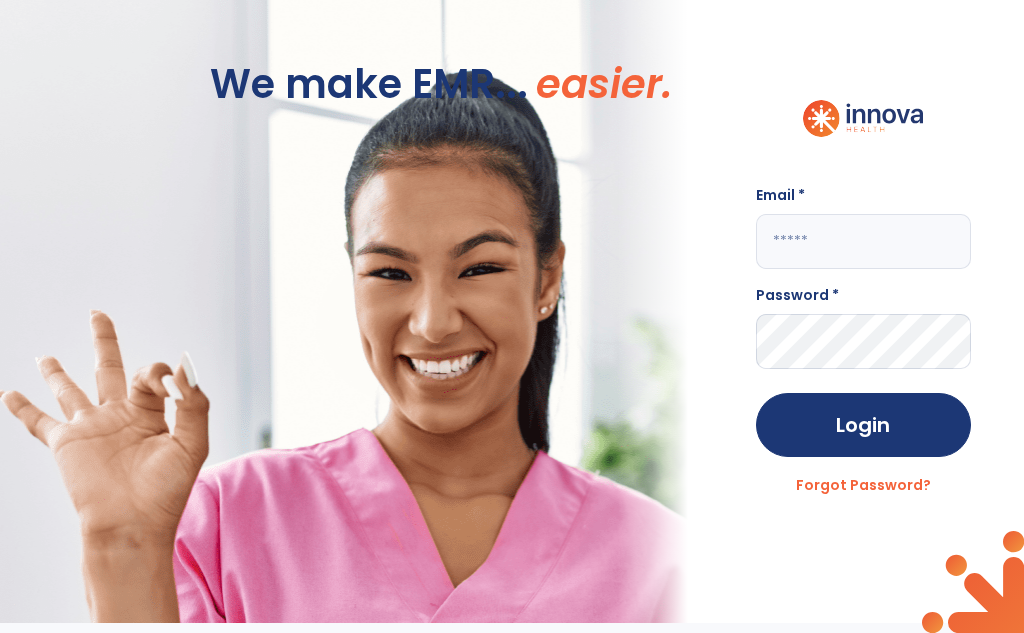 type on "**********" 